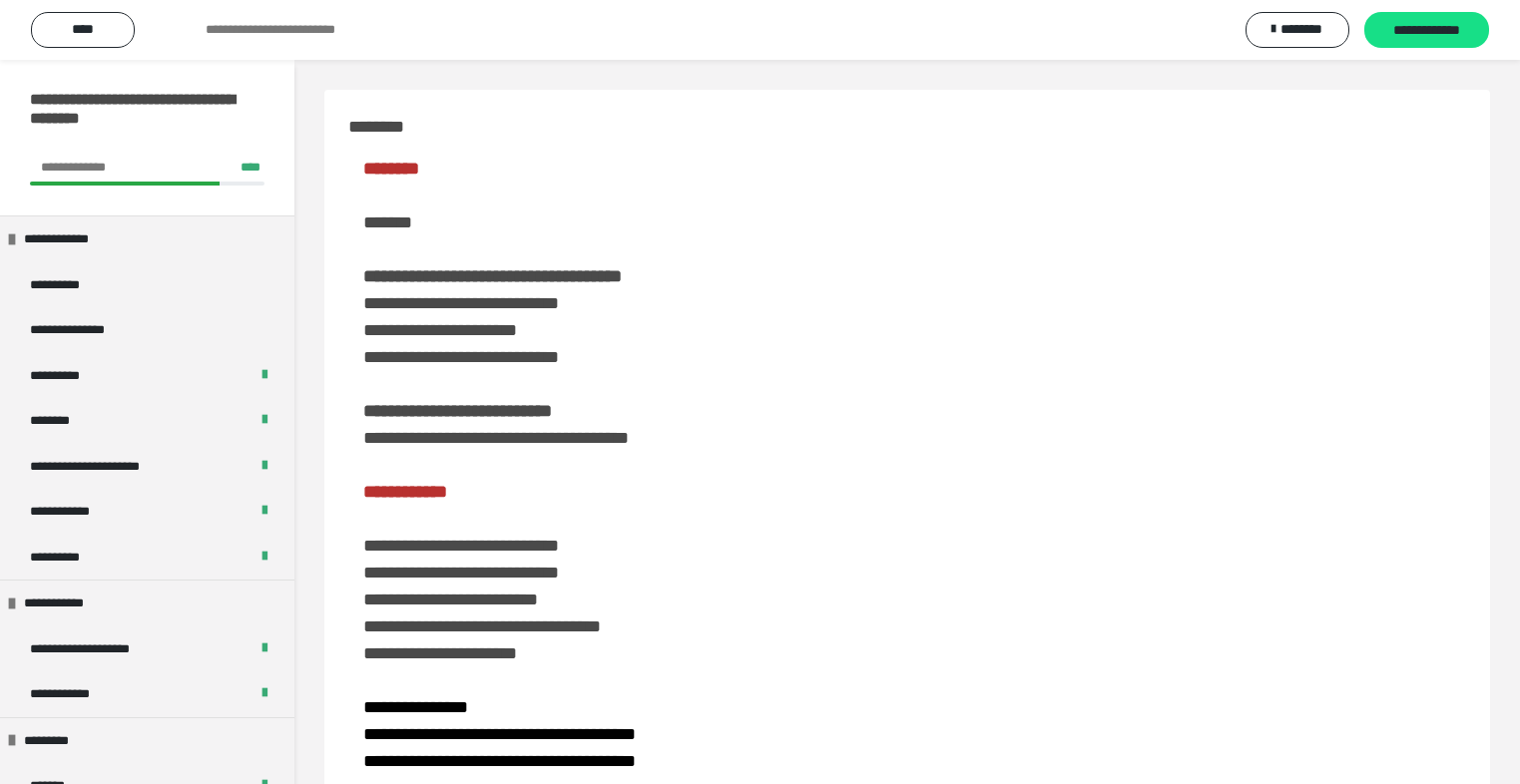 scroll, scrollTop: 3211, scrollLeft: 0, axis: vertical 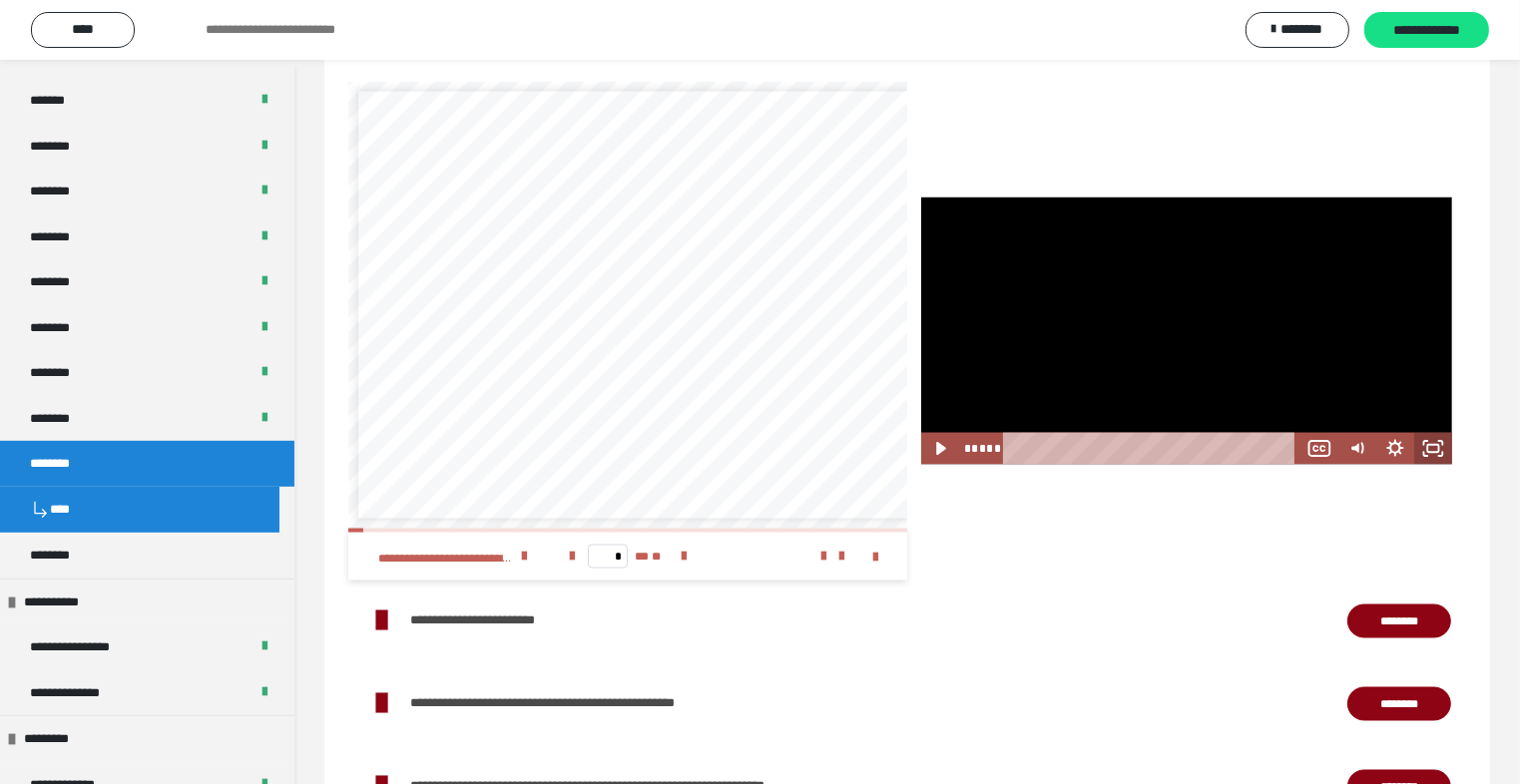 click 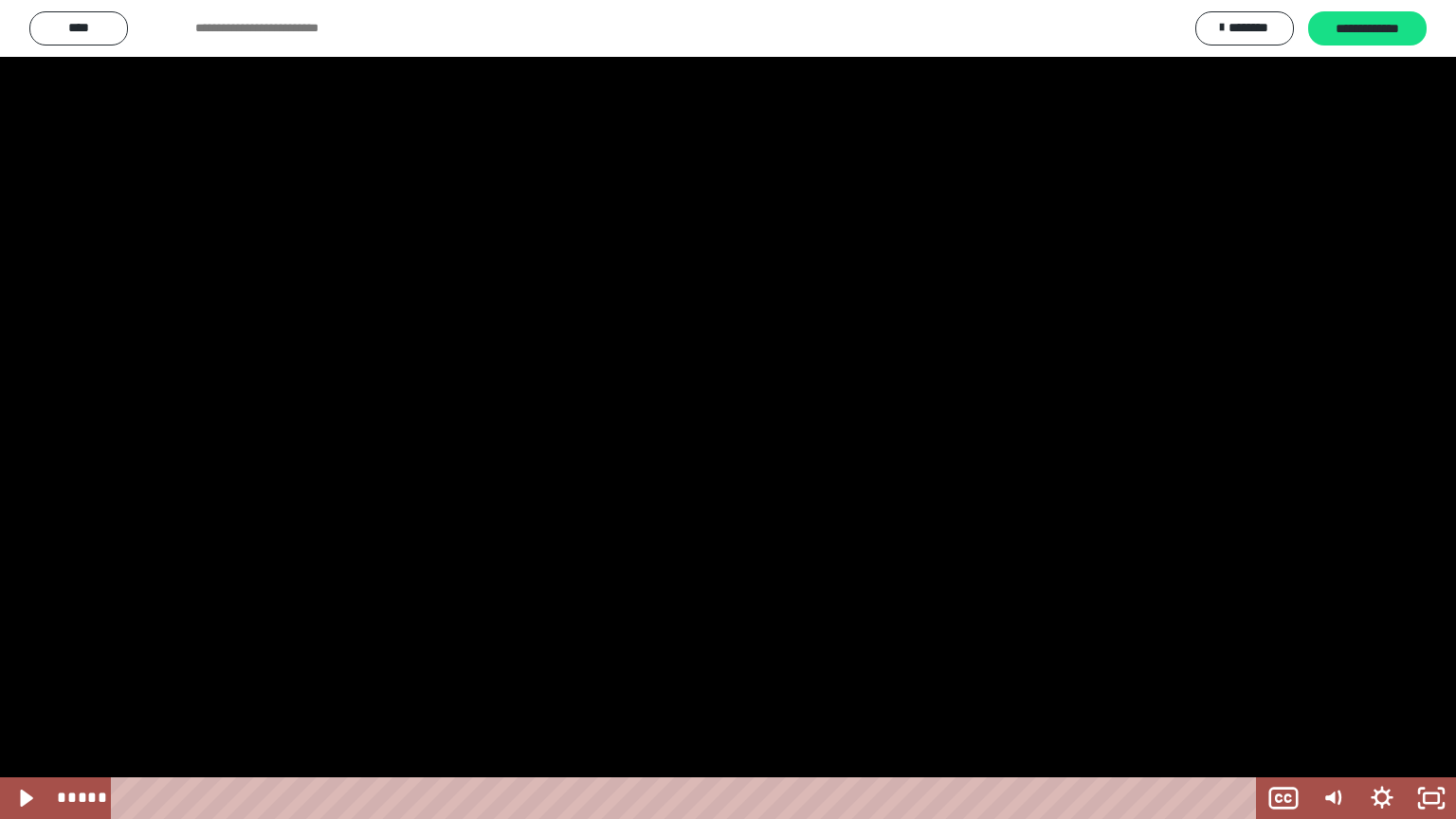 click at bounding box center (728, 410) 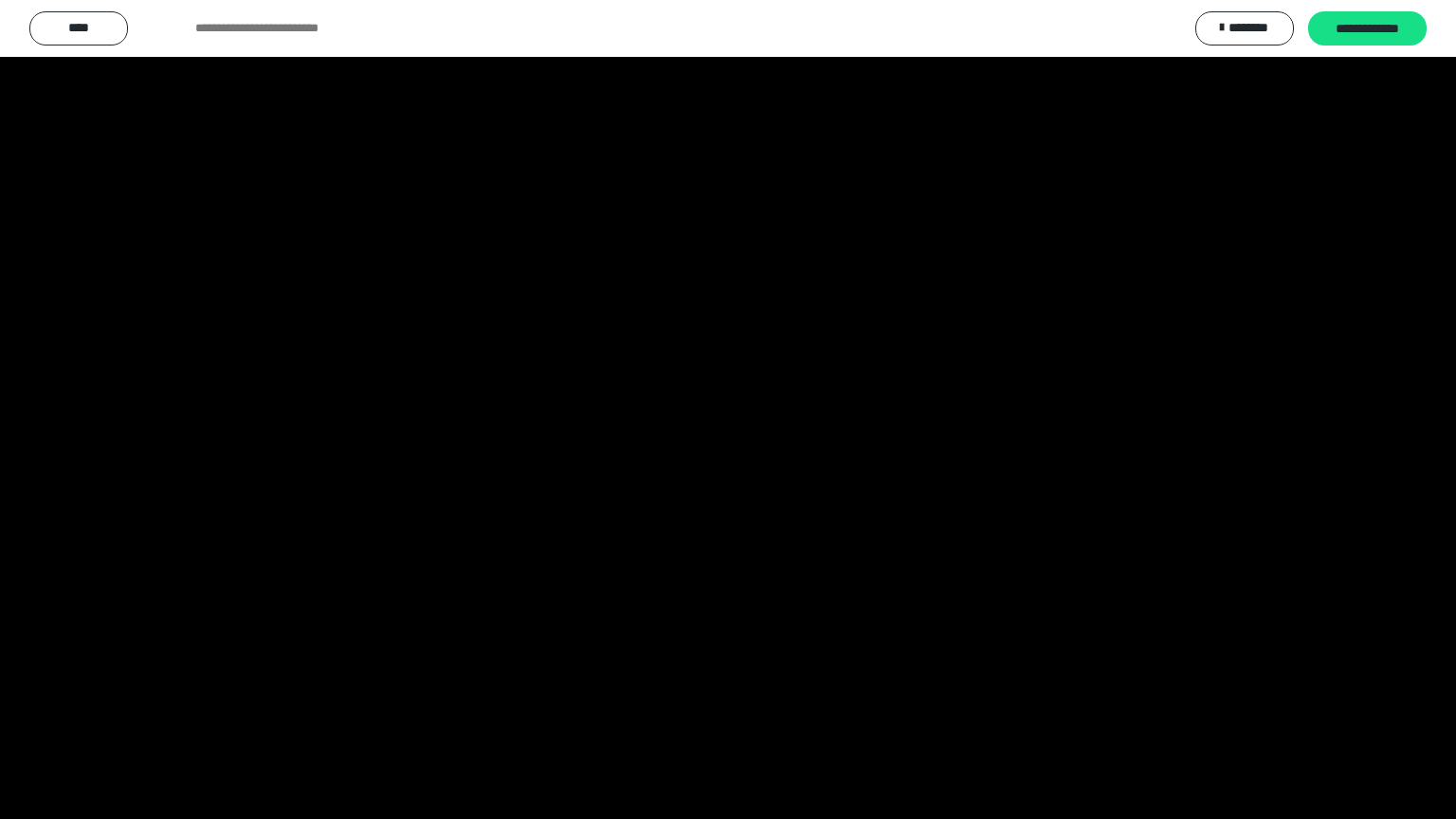 click at bounding box center (728, 410) 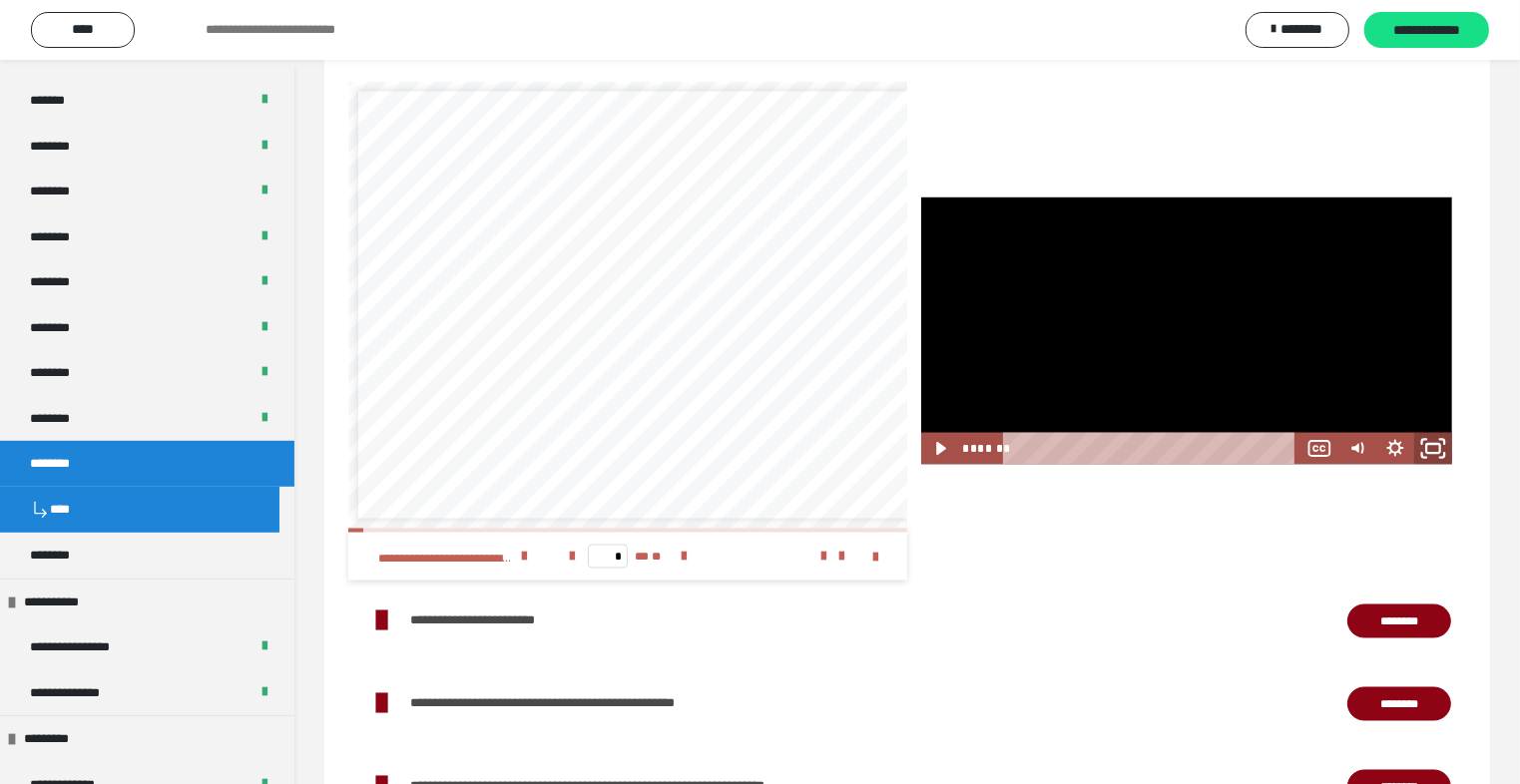 click 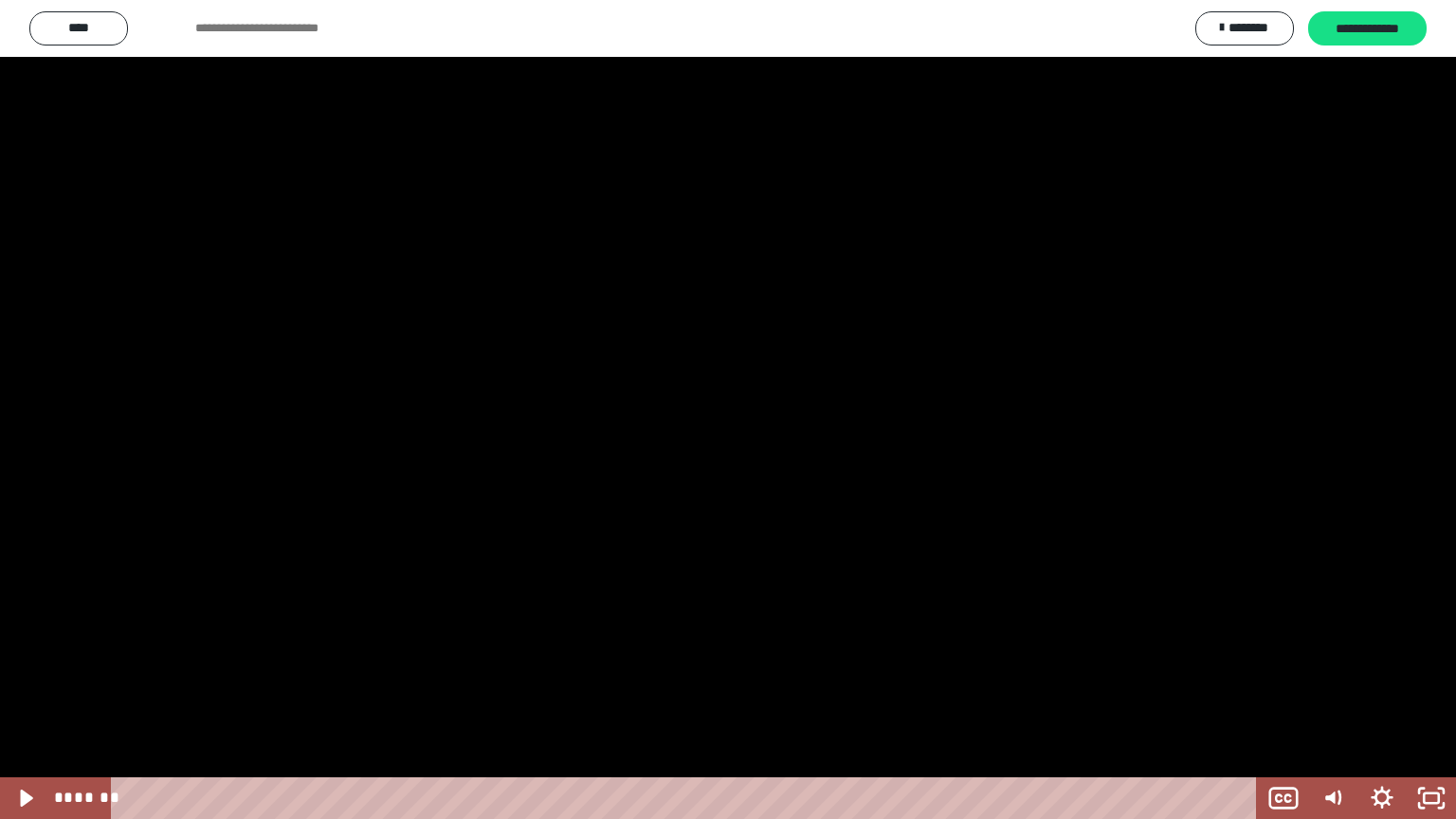 click at bounding box center (728, 410) 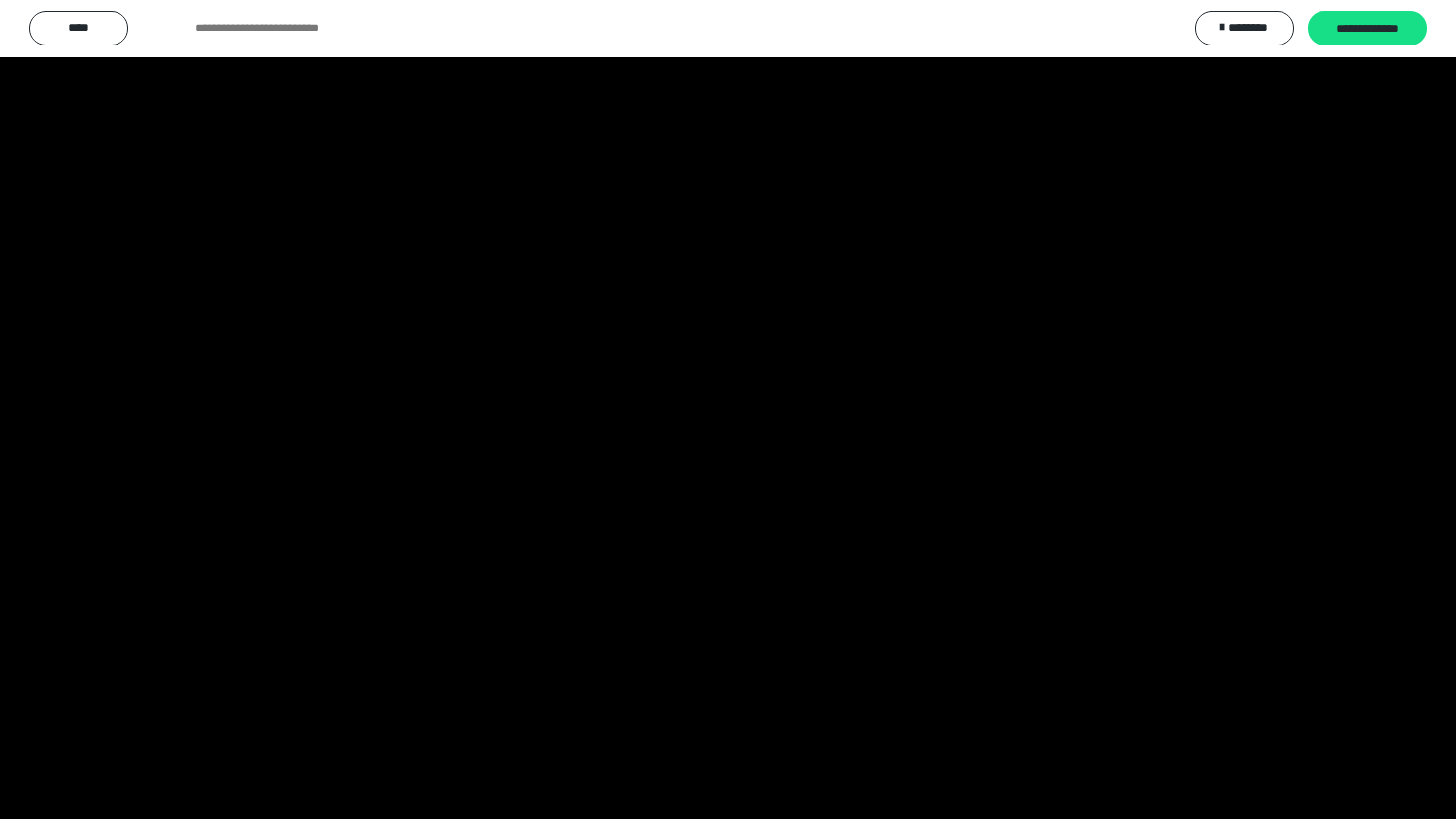 click at bounding box center [728, 410] 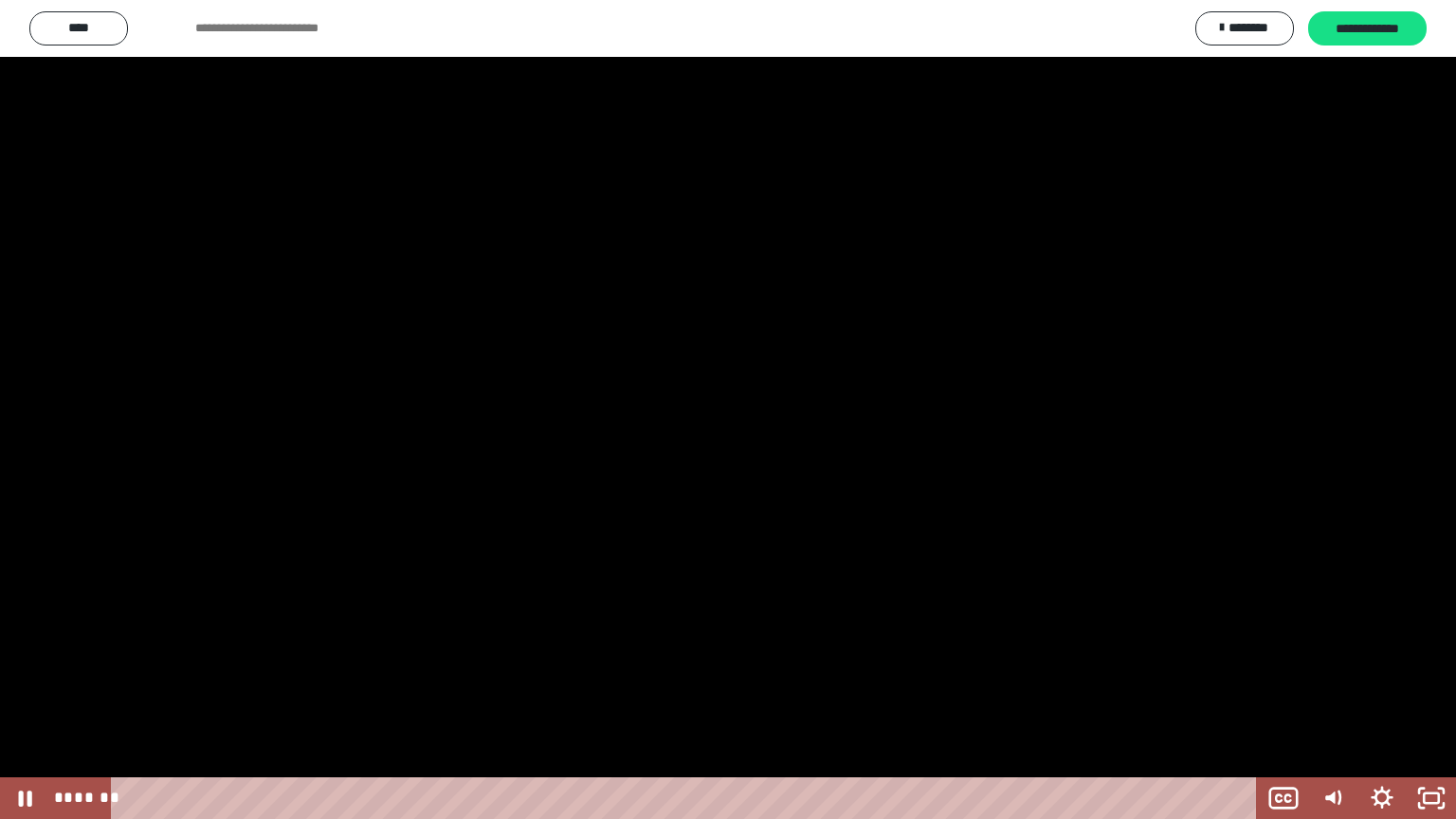 click at bounding box center [728, 410] 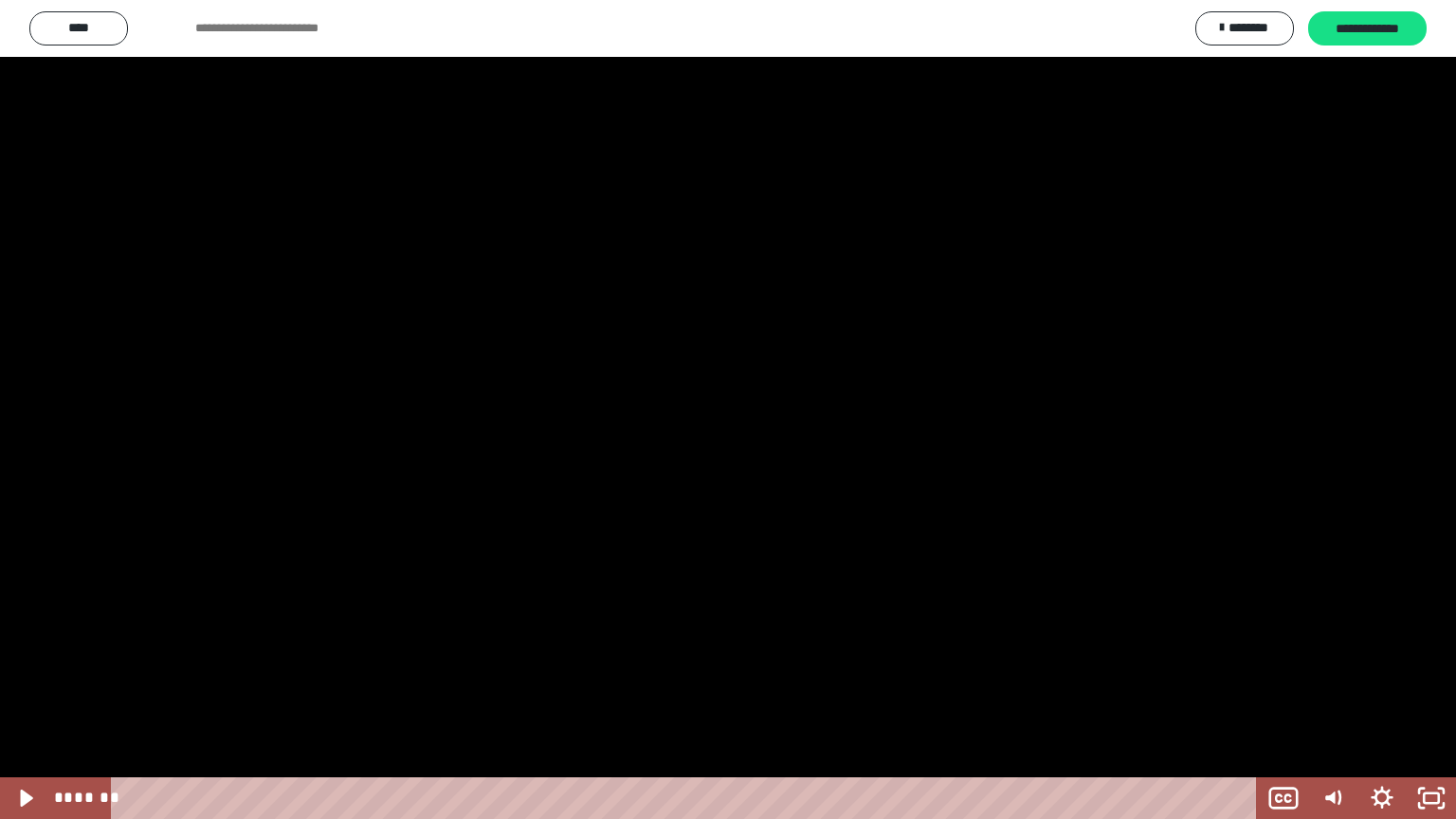 click at bounding box center [728, 410] 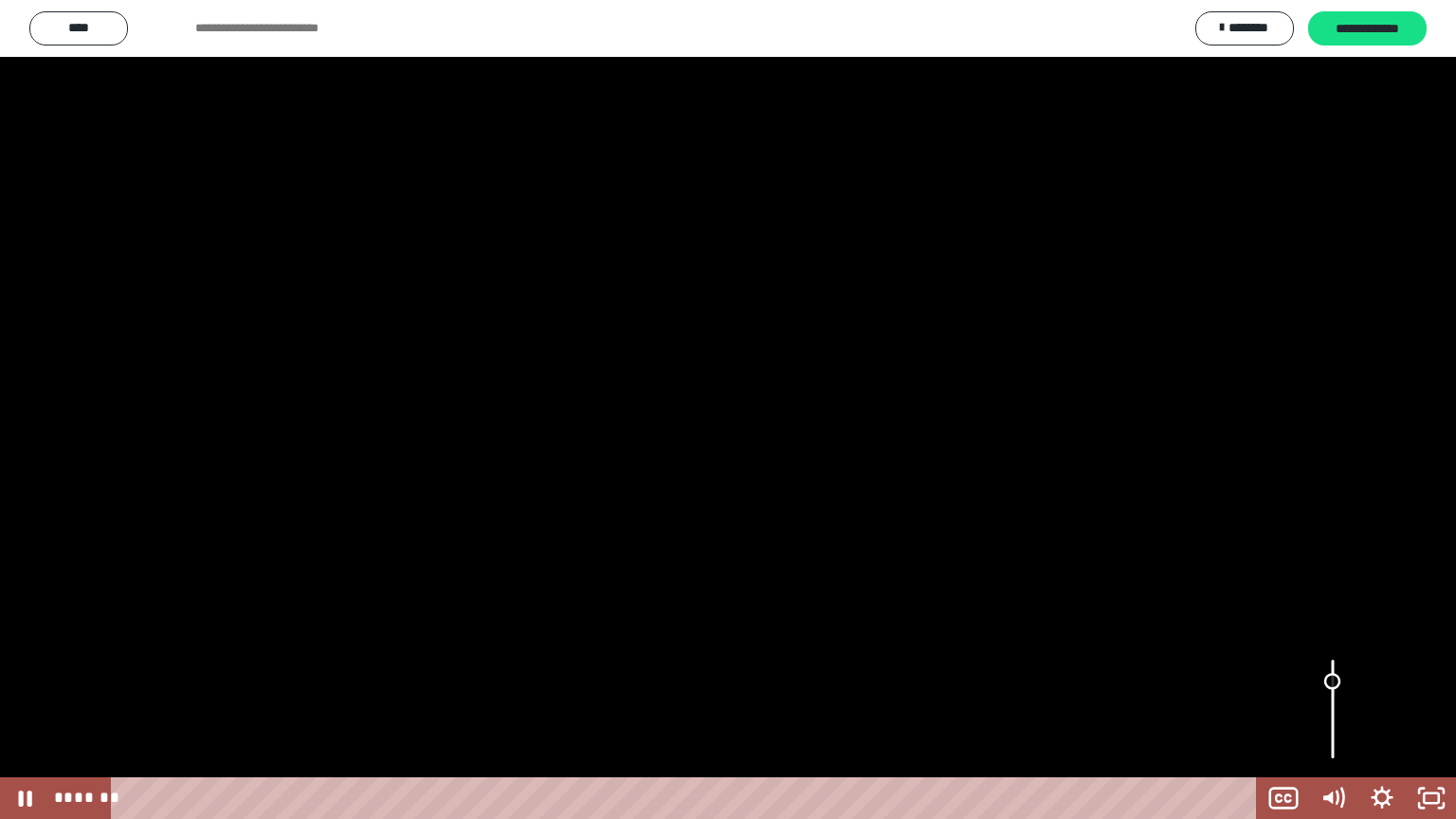click at bounding box center (1333, 709) 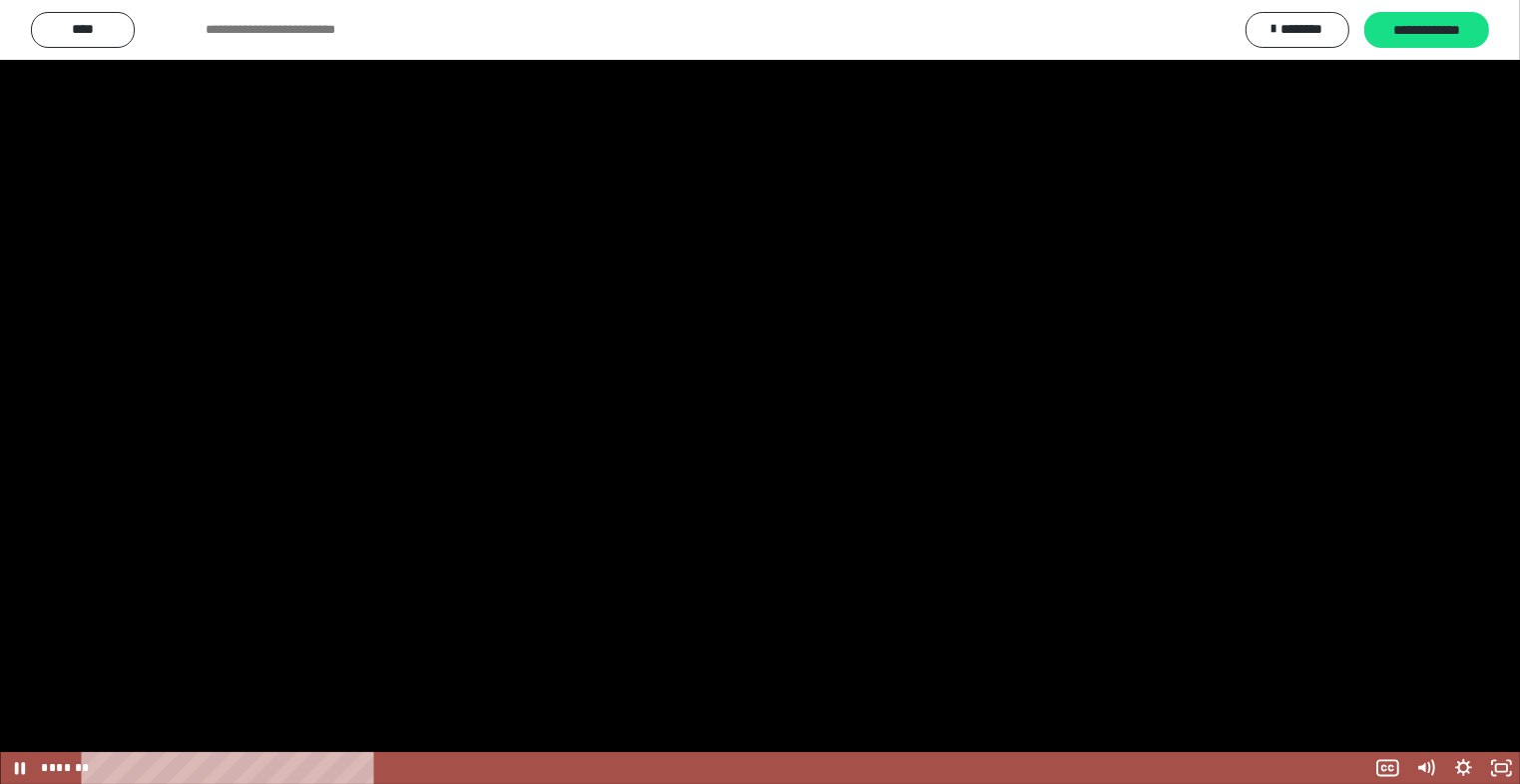 scroll, scrollTop: 3511, scrollLeft: 0, axis: vertical 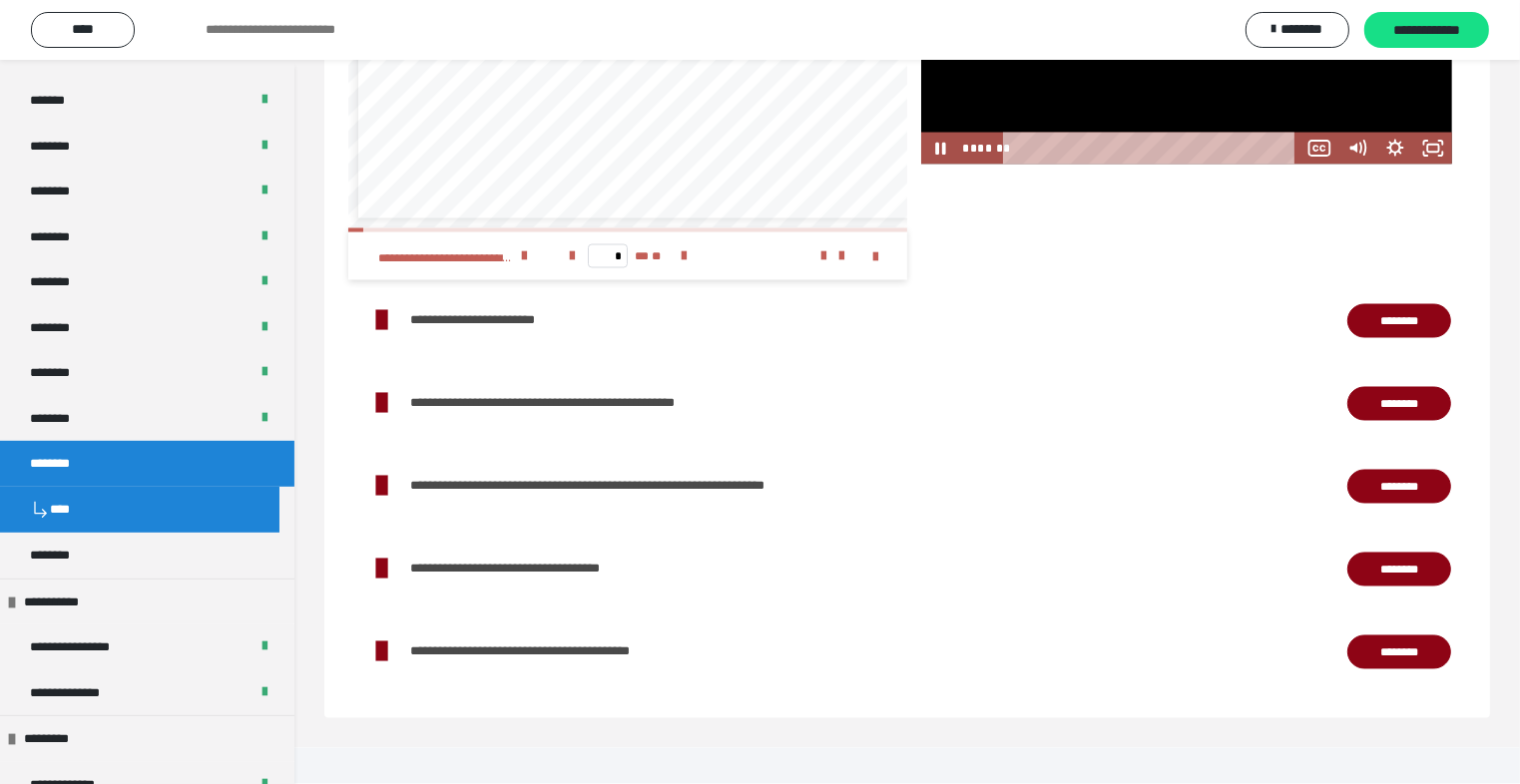 click on "********" at bounding box center [1399, 321] 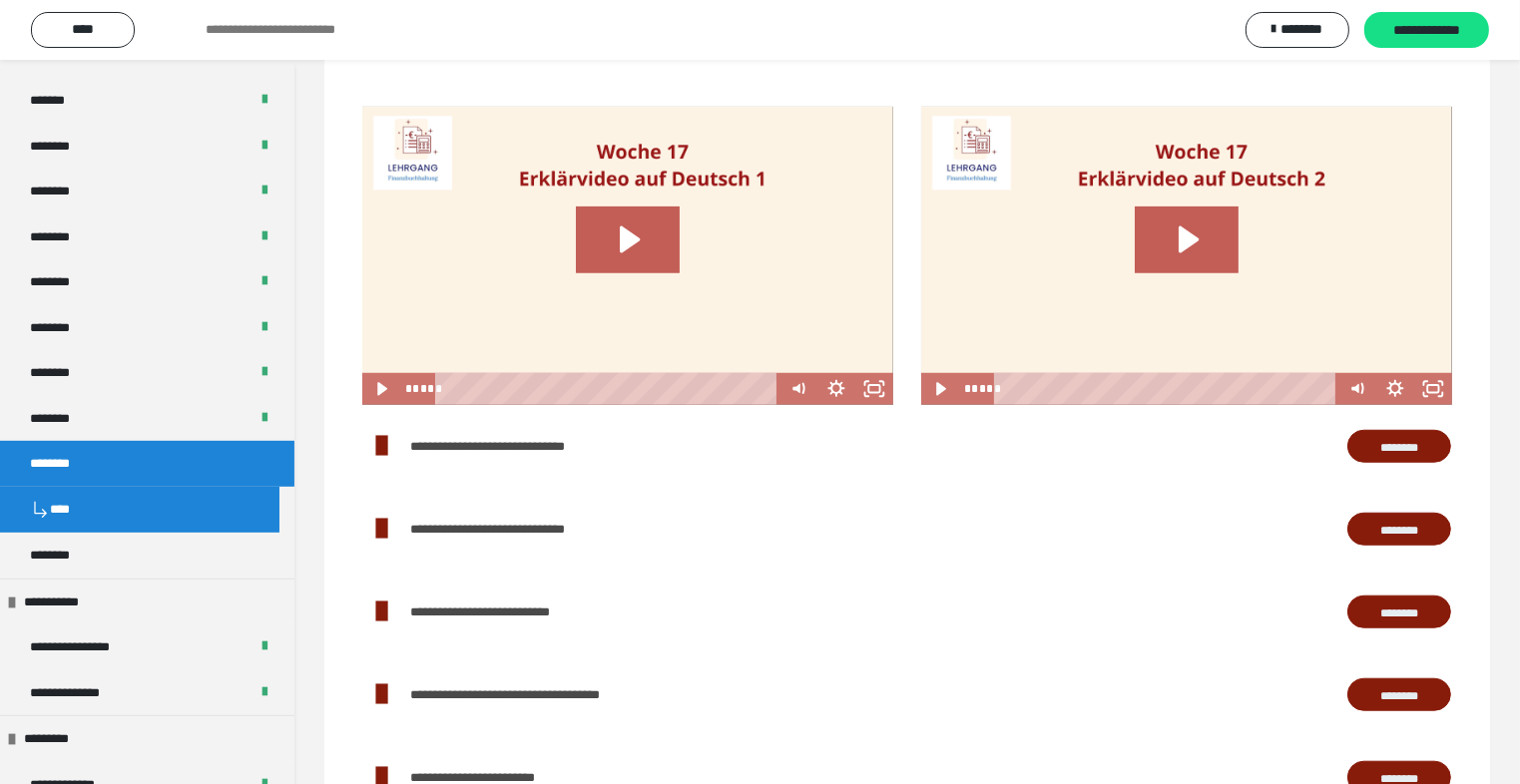 scroll, scrollTop: 1815, scrollLeft: 0, axis: vertical 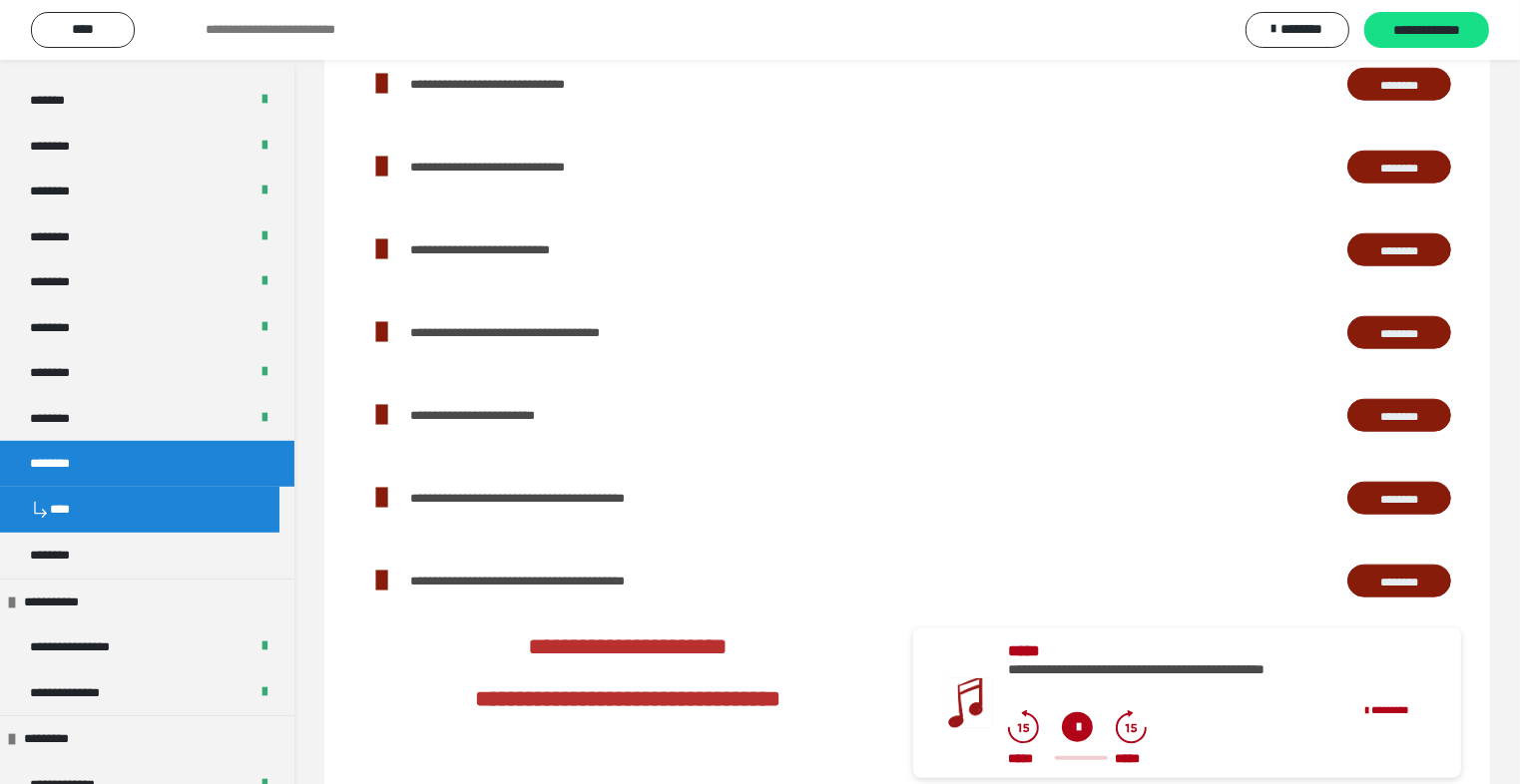 click on "********" at bounding box center [1399, 85] 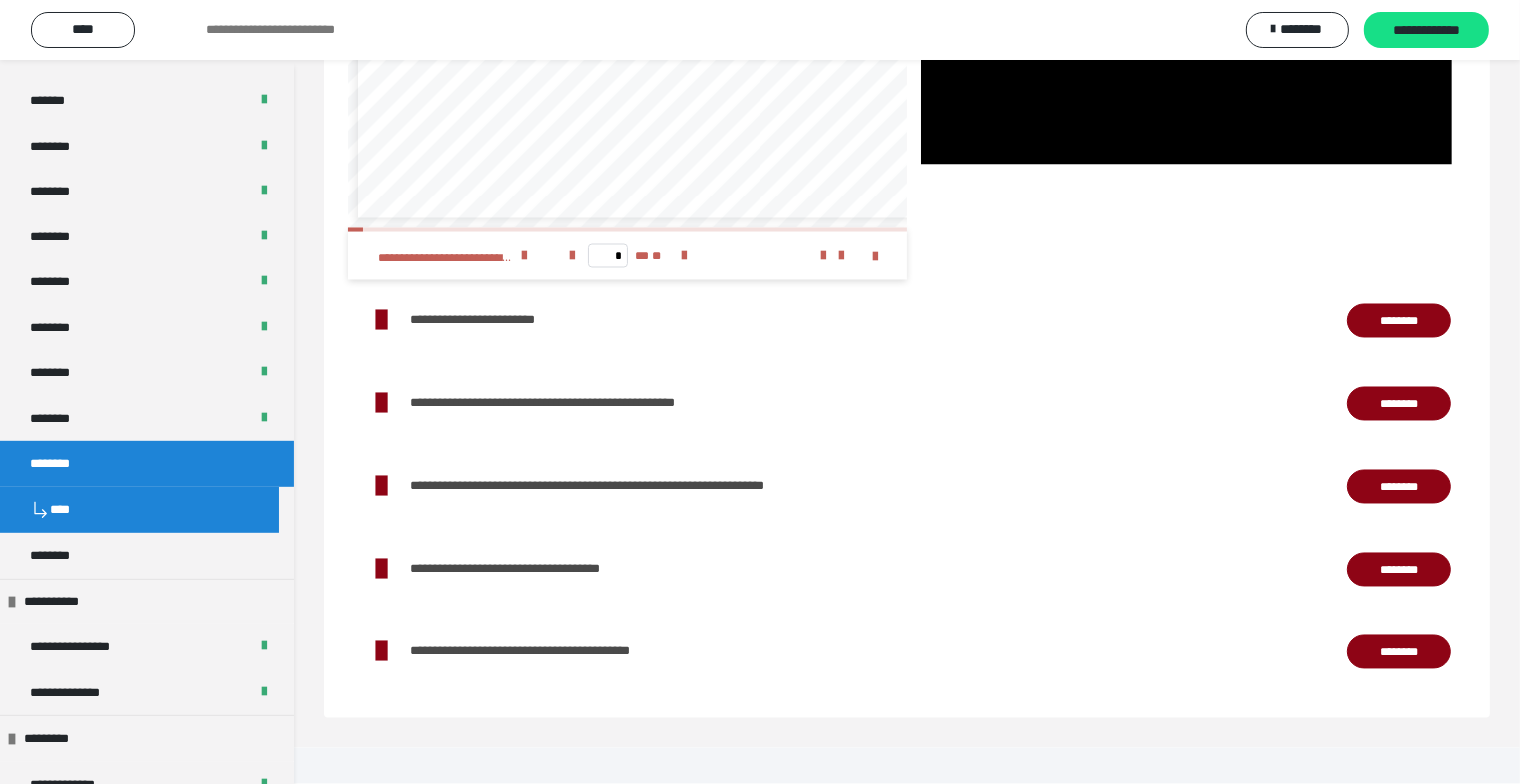 scroll, scrollTop: 3212, scrollLeft: 0, axis: vertical 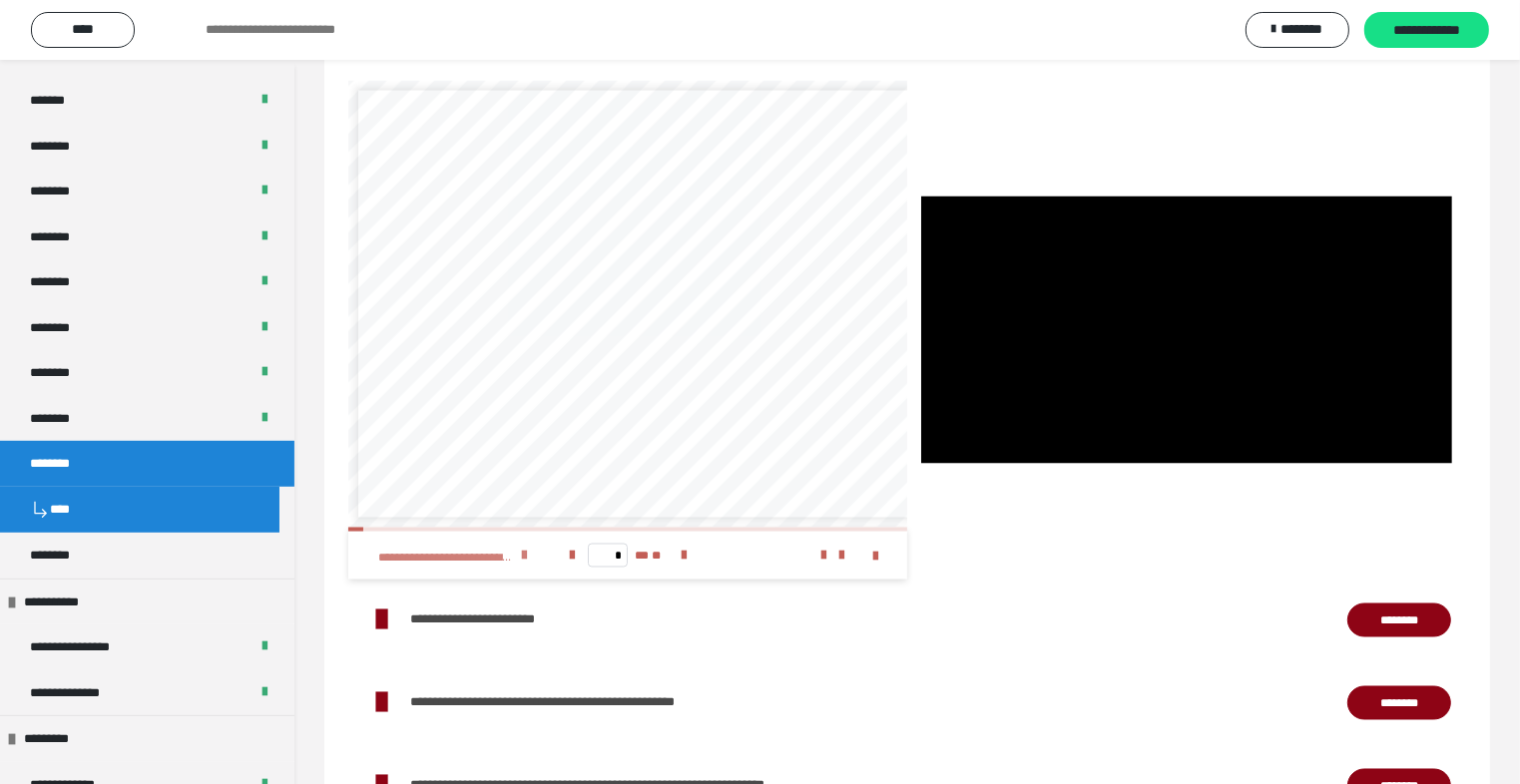click at bounding box center (524, 556) 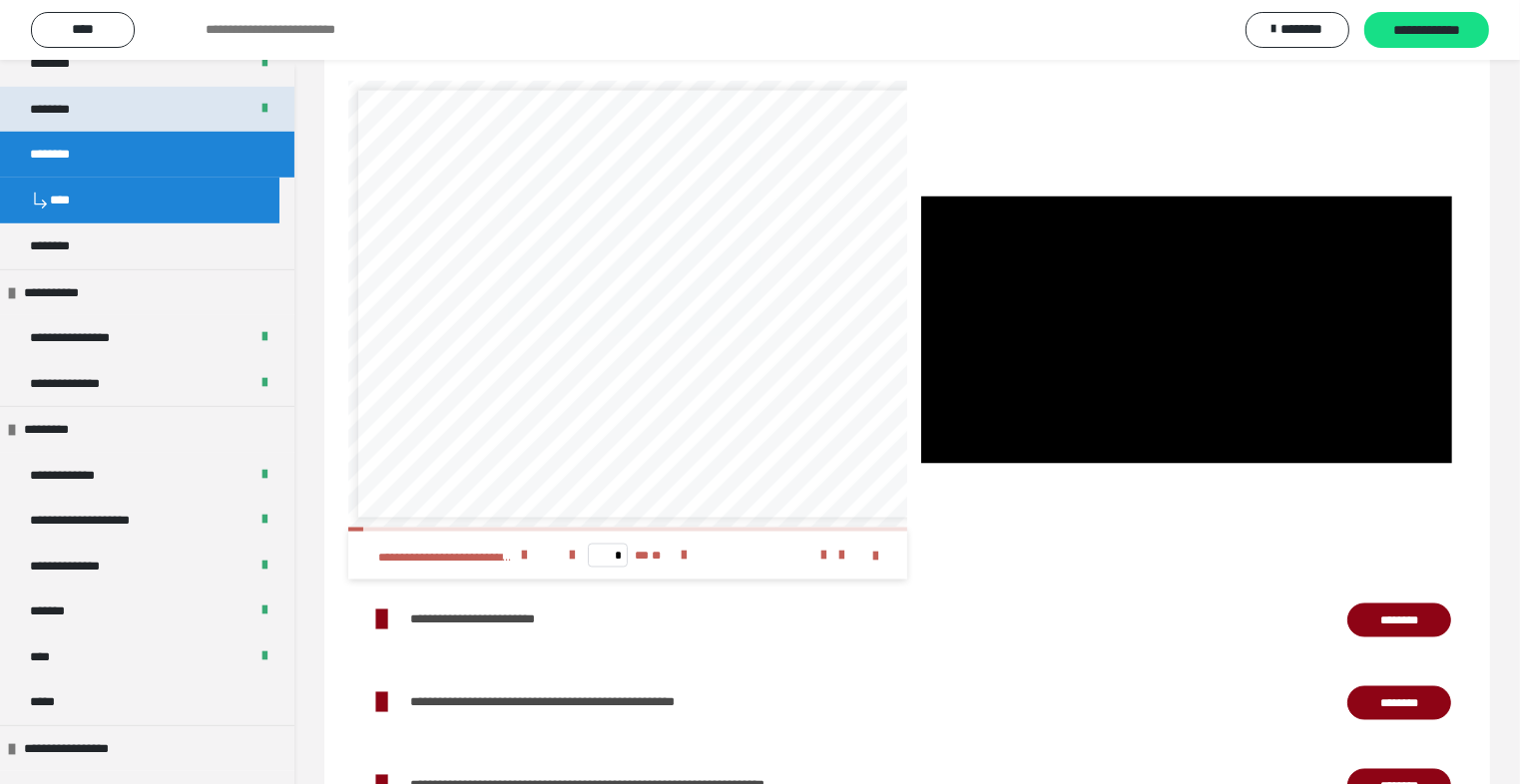 scroll, scrollTop: 1447, scrollLeft: 0, axis: vertical 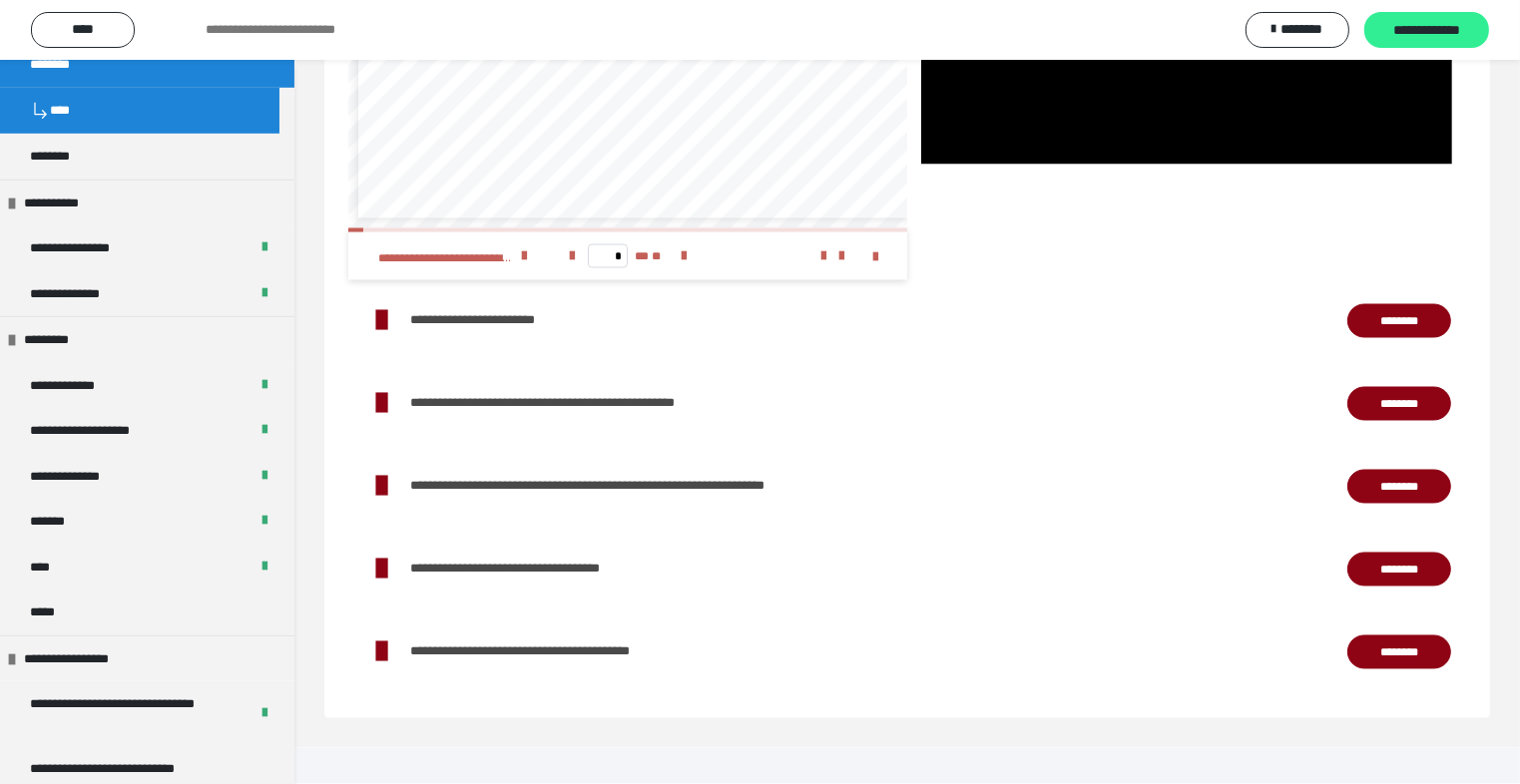 click on "**********" at bounding box center (1426, 31) 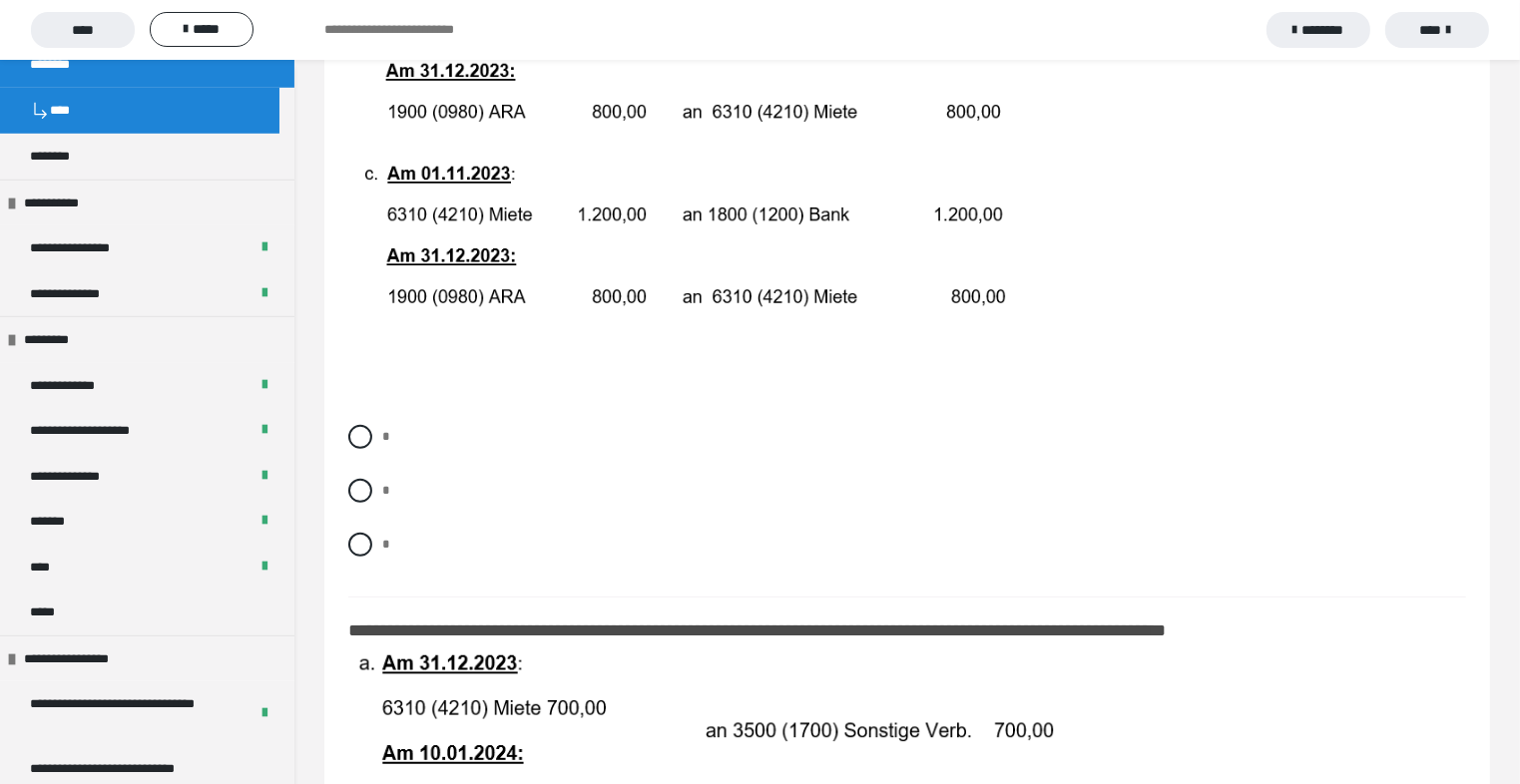 scroll, scrollTop: 598, scrollLeft: 0, axis: vertical 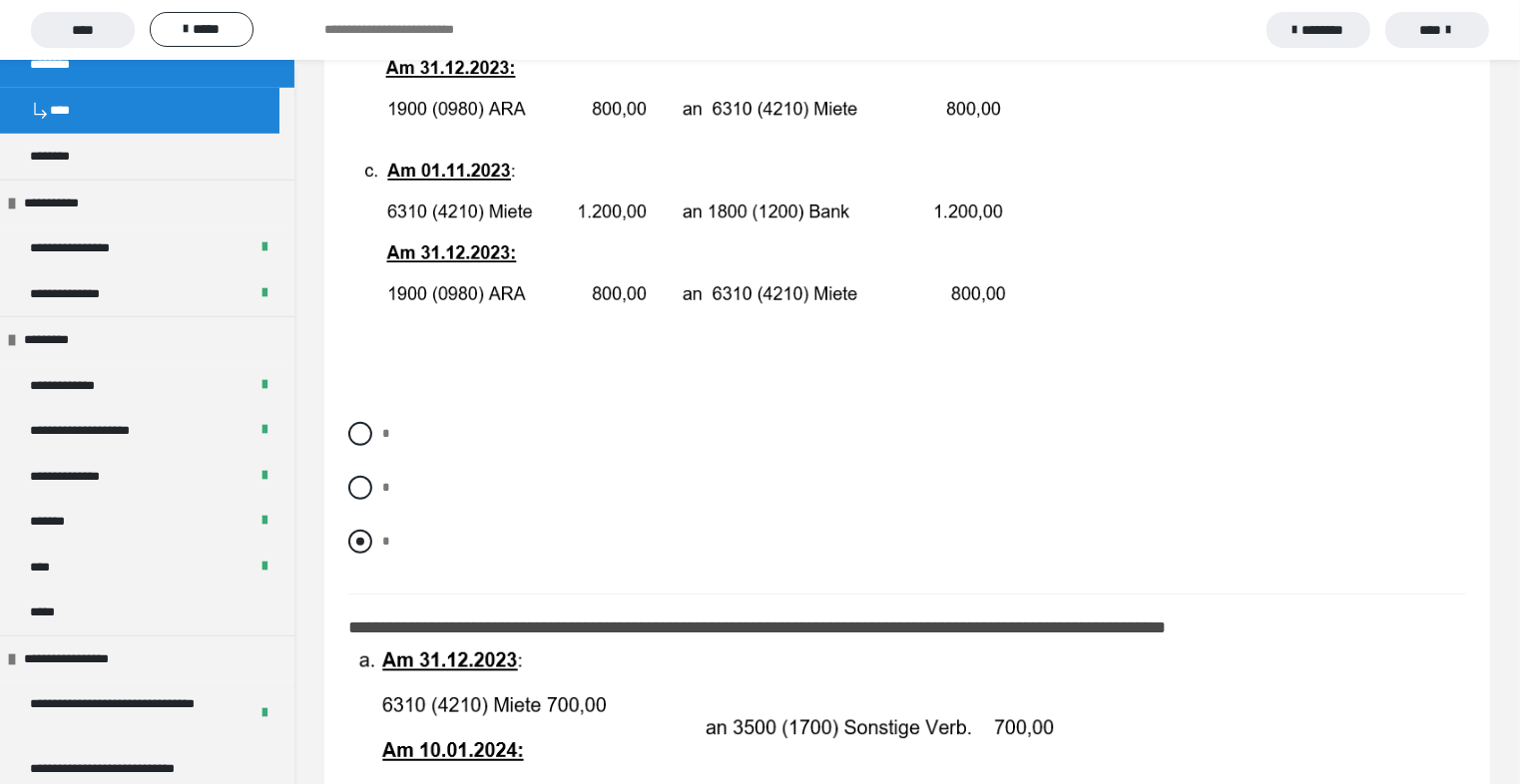 click at bounding box center [360, 542] 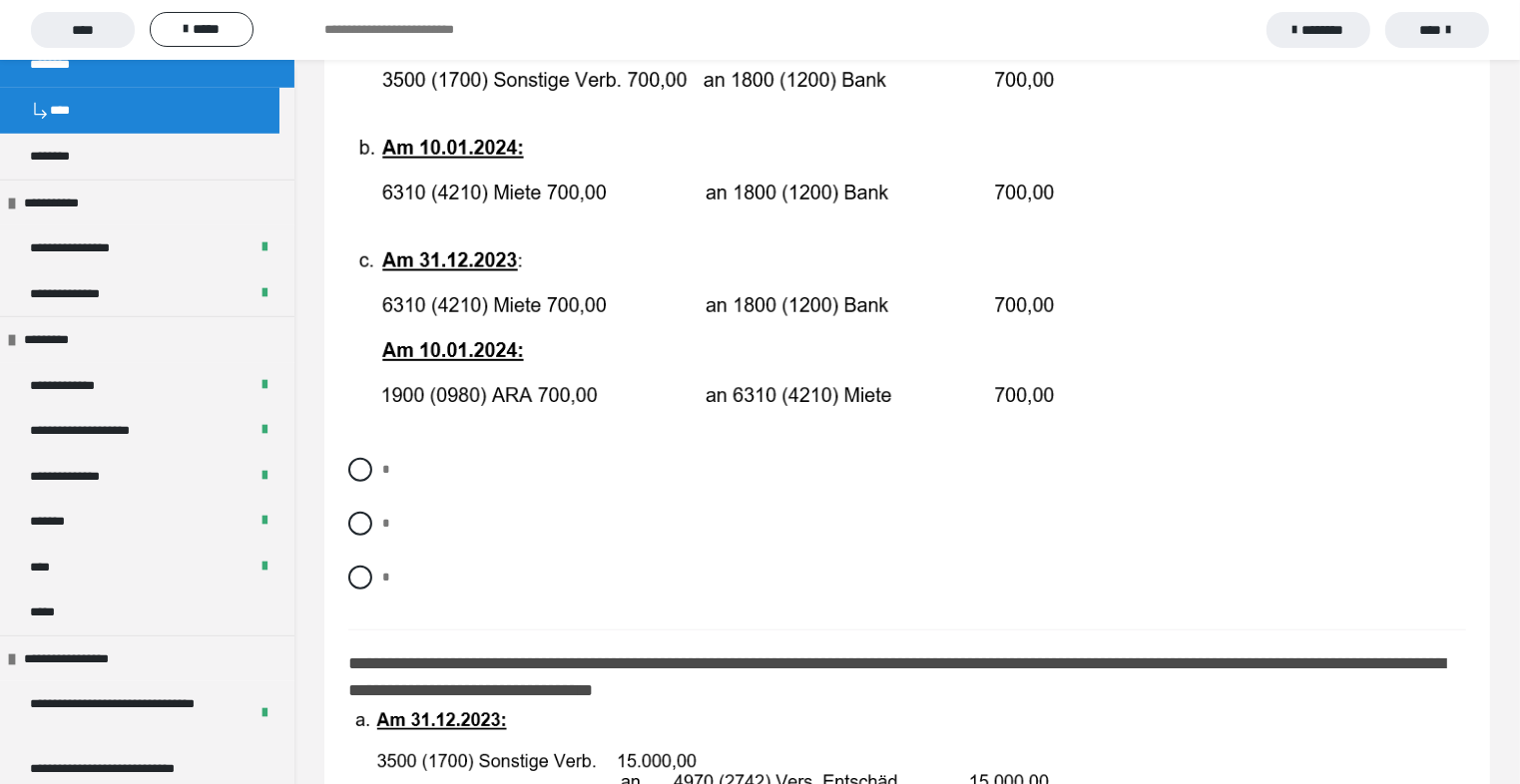 scroll, scrollTop: 1396, scrollLeft: 0, axis: vertical 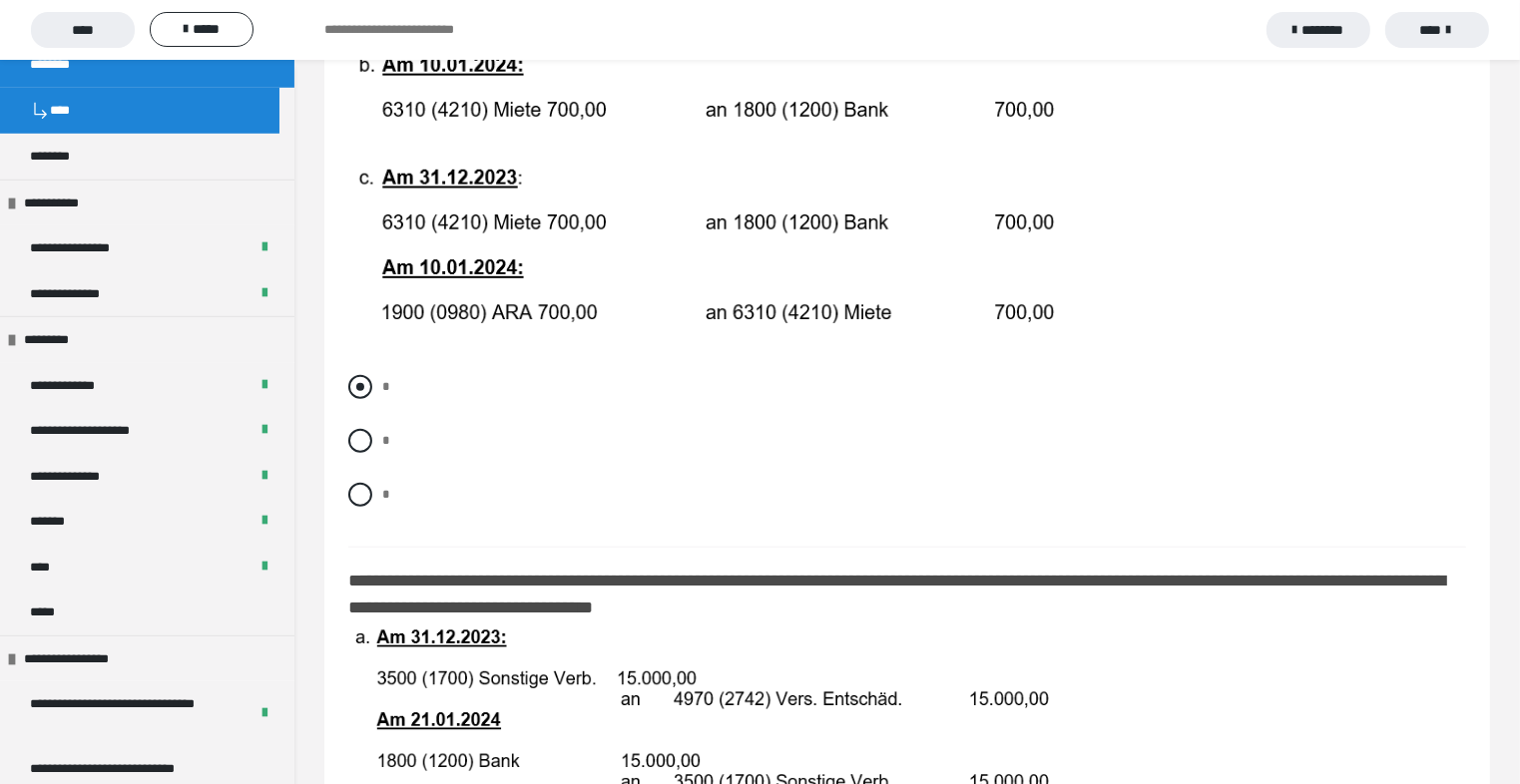 click at bounding box center [360, 387] 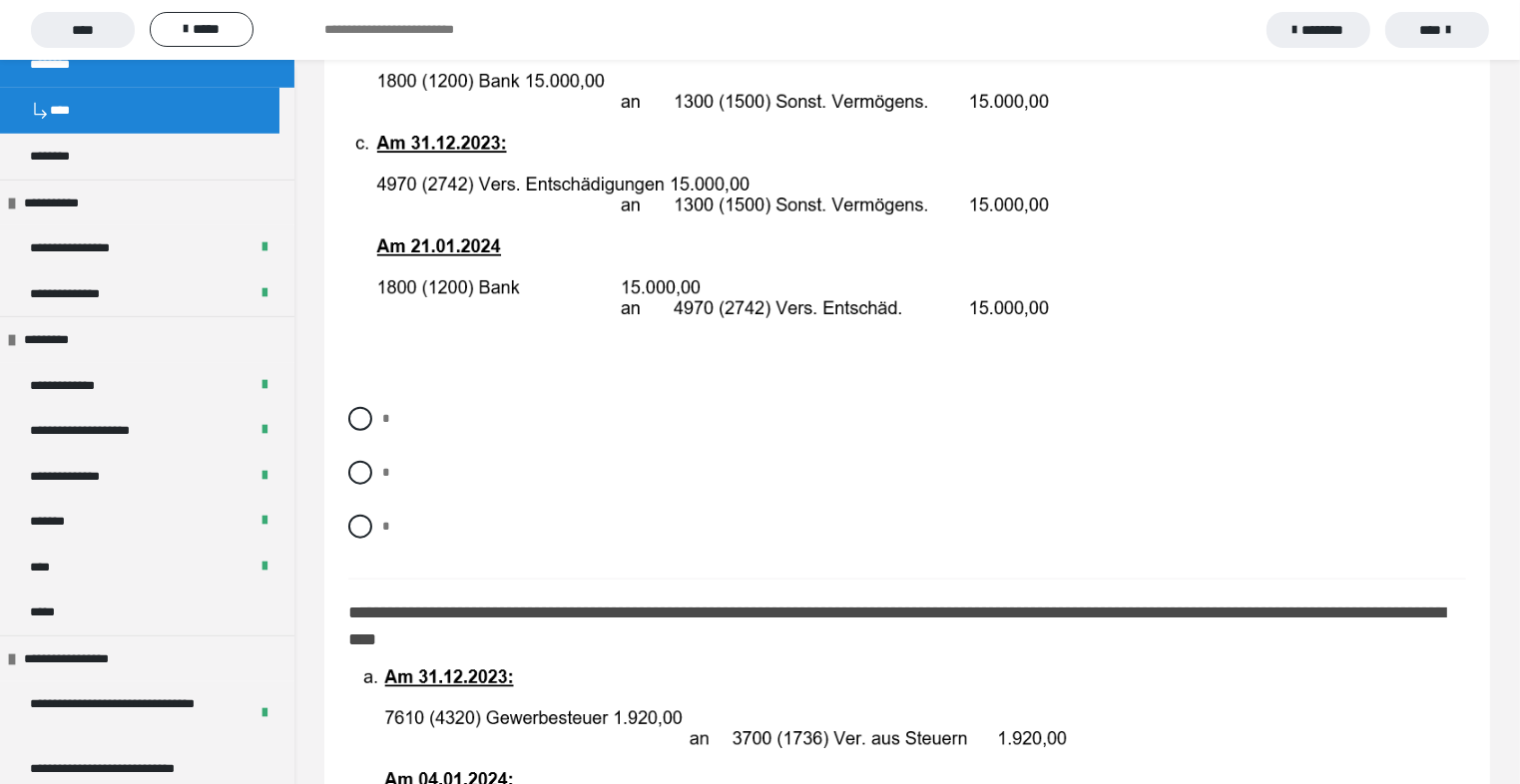 scroll, scrollTop: 2294, scrollLeft: 0, axis: vertical 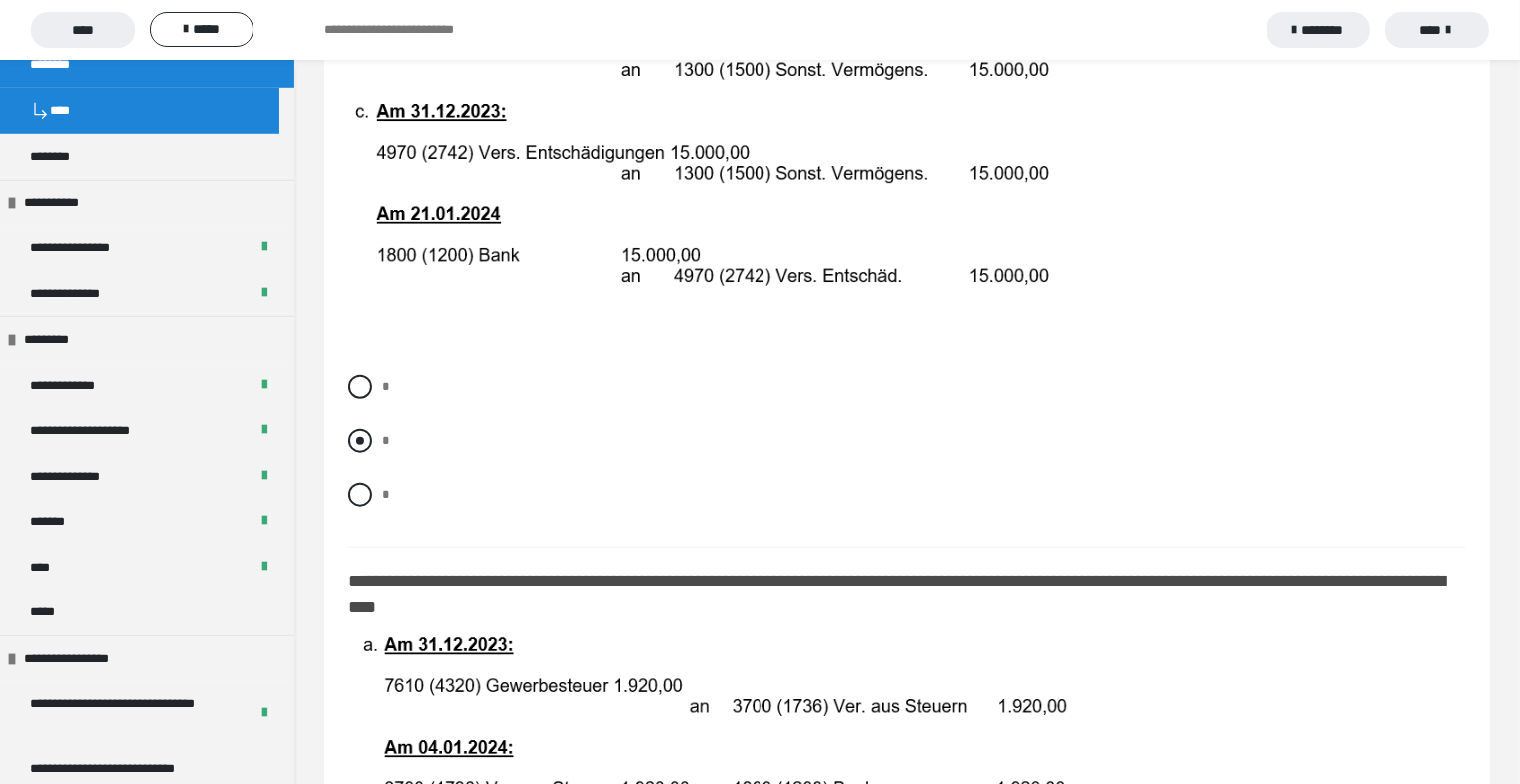 click at bounding box center [360, 441] 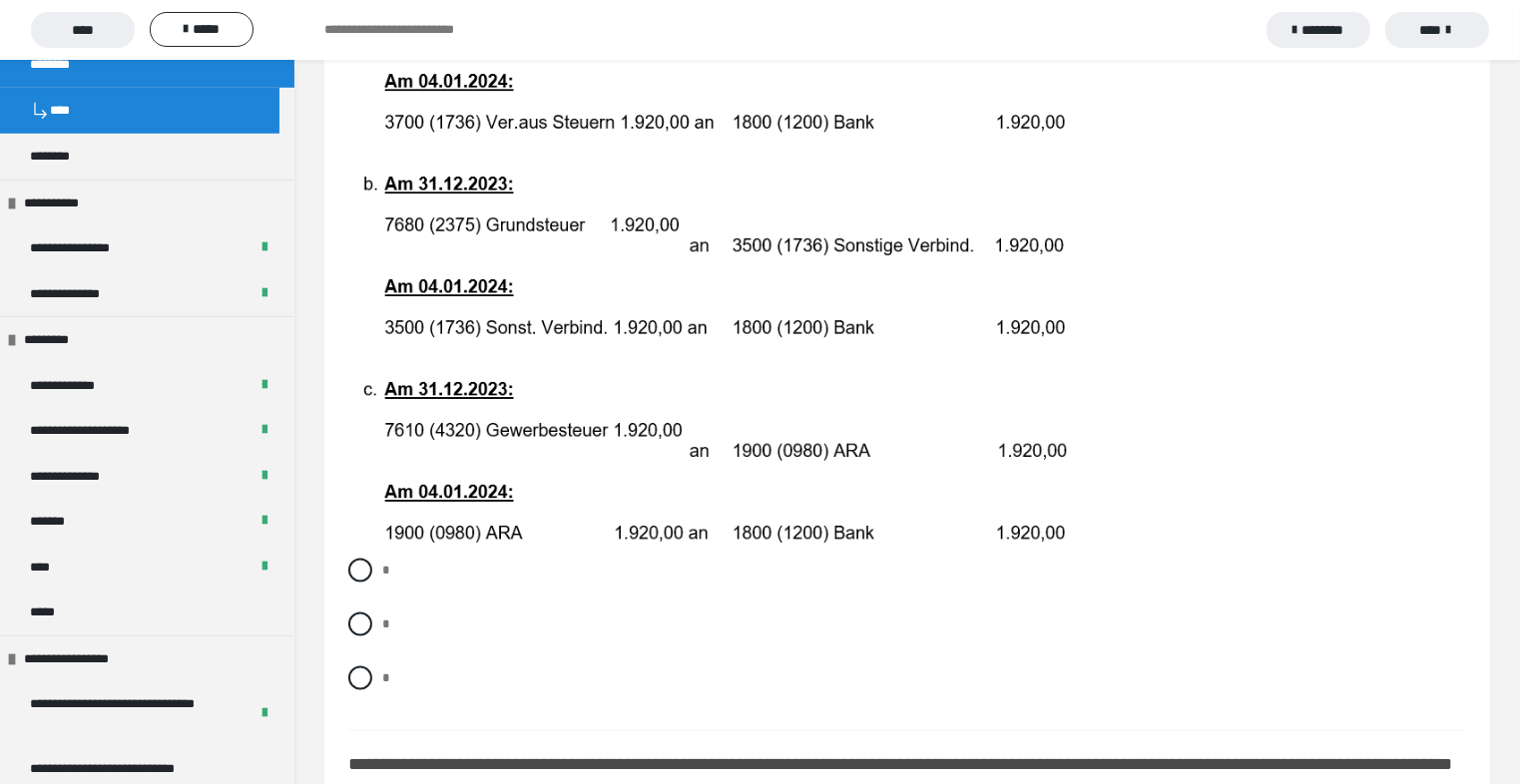 scroll, scrollTop: 3092, scrollLeft: 0, axis: vertical 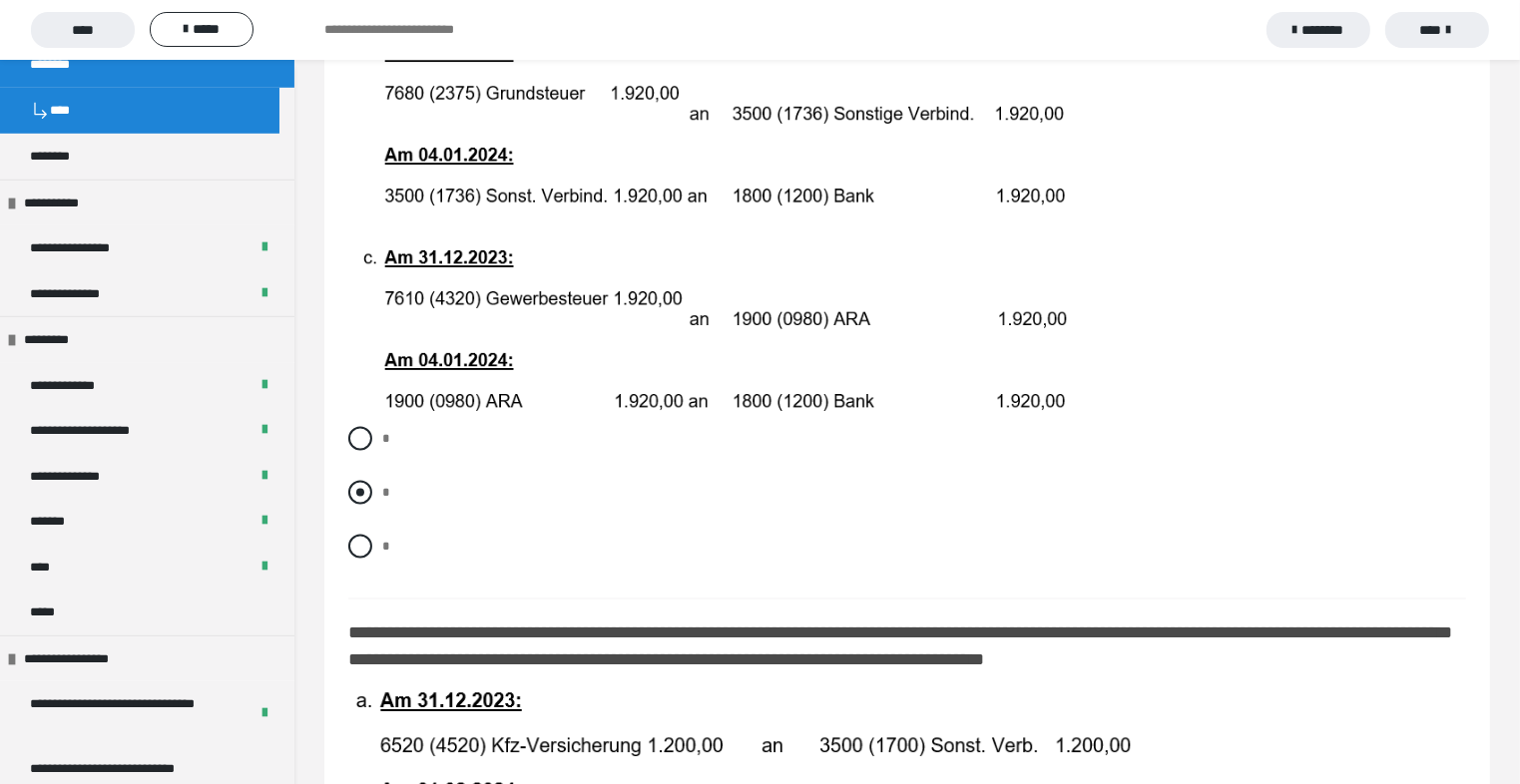 click at bounding box center [360, 493] 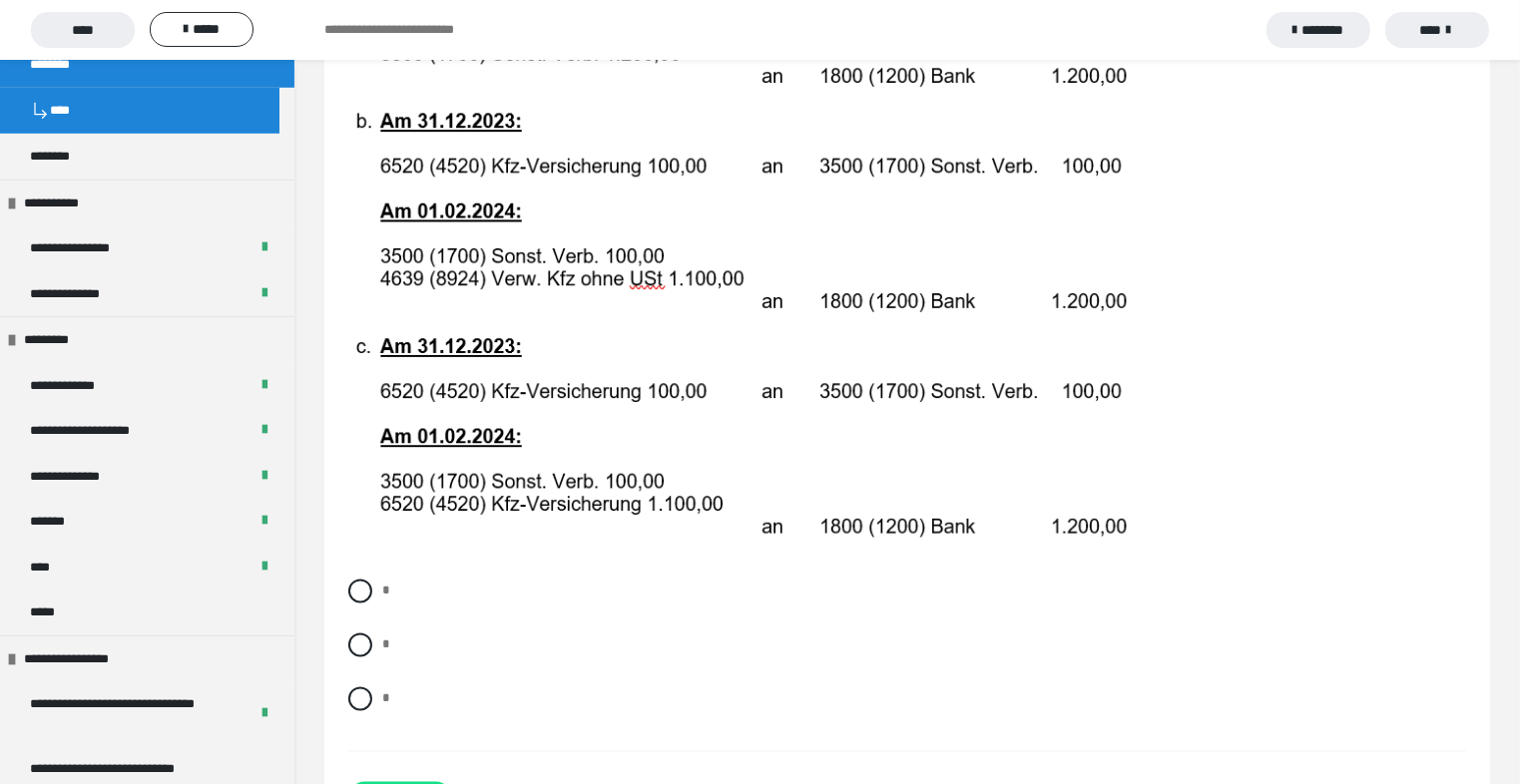 scroll, scrollTop: 3974, scrollLeft: 0, axis: vertical 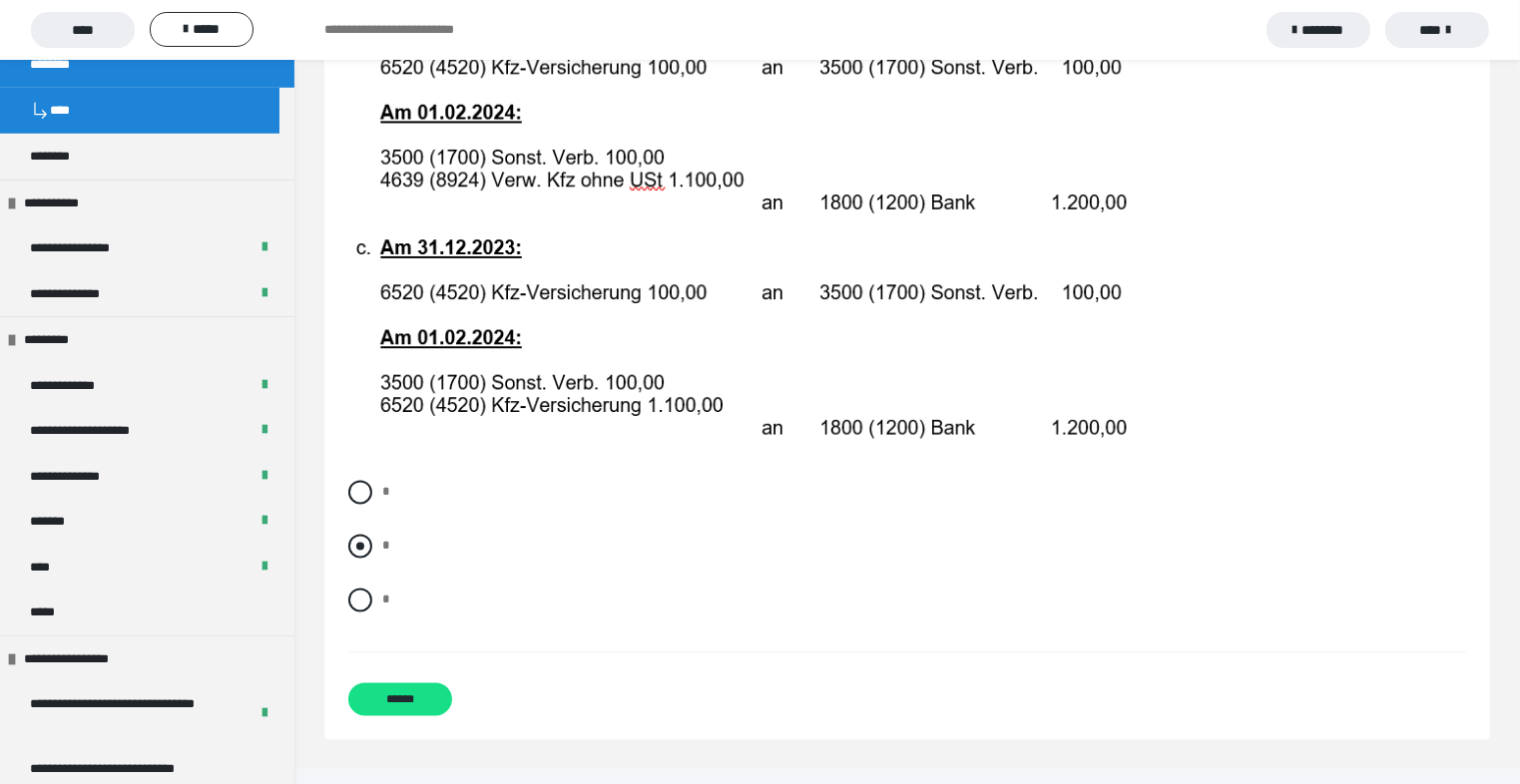 click at bounding box center [360, 546] 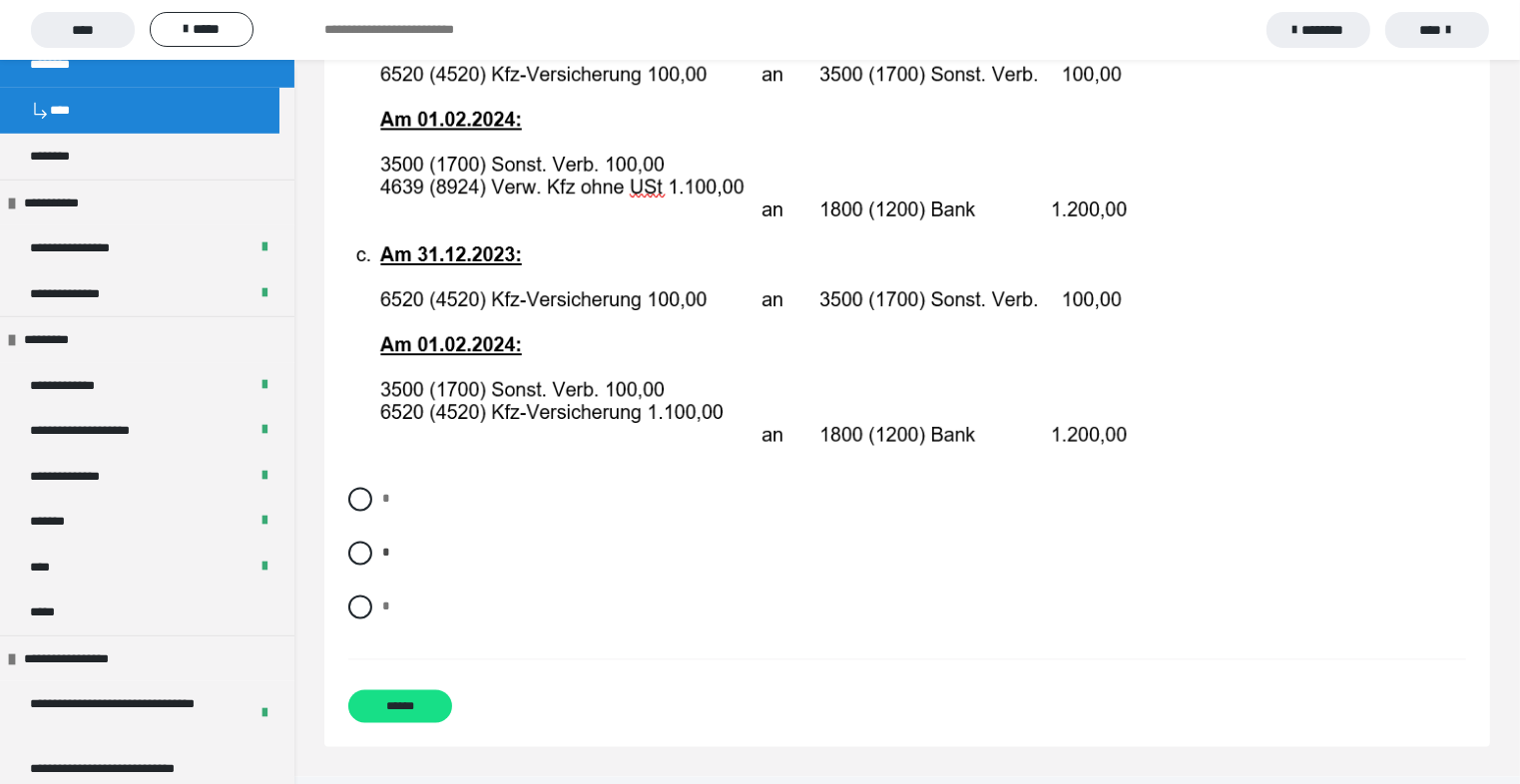 scroll, scrollTop: 3974, scrollLeft: 0, axis: vertical 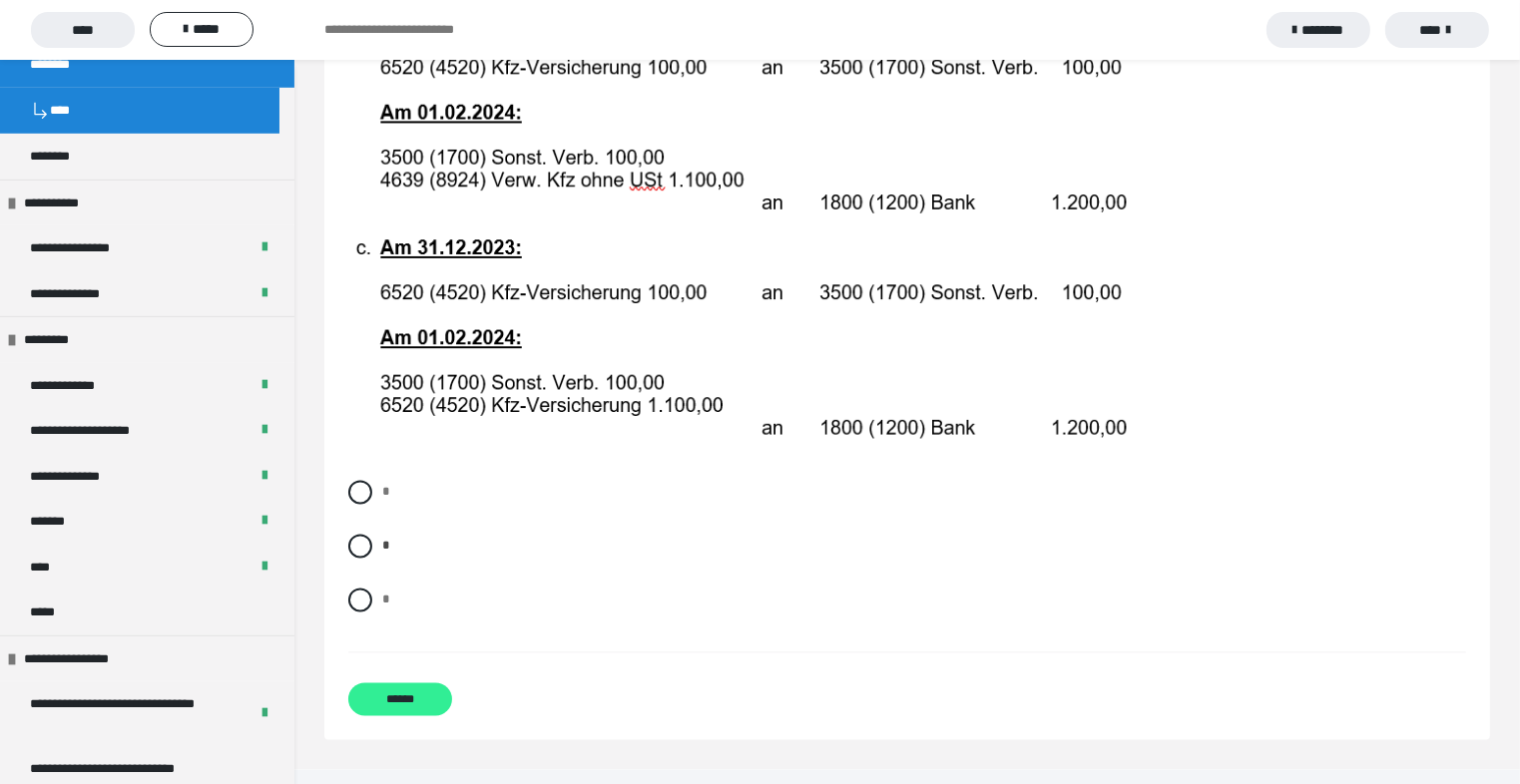 click on "******" at bounding box center (400, 698) 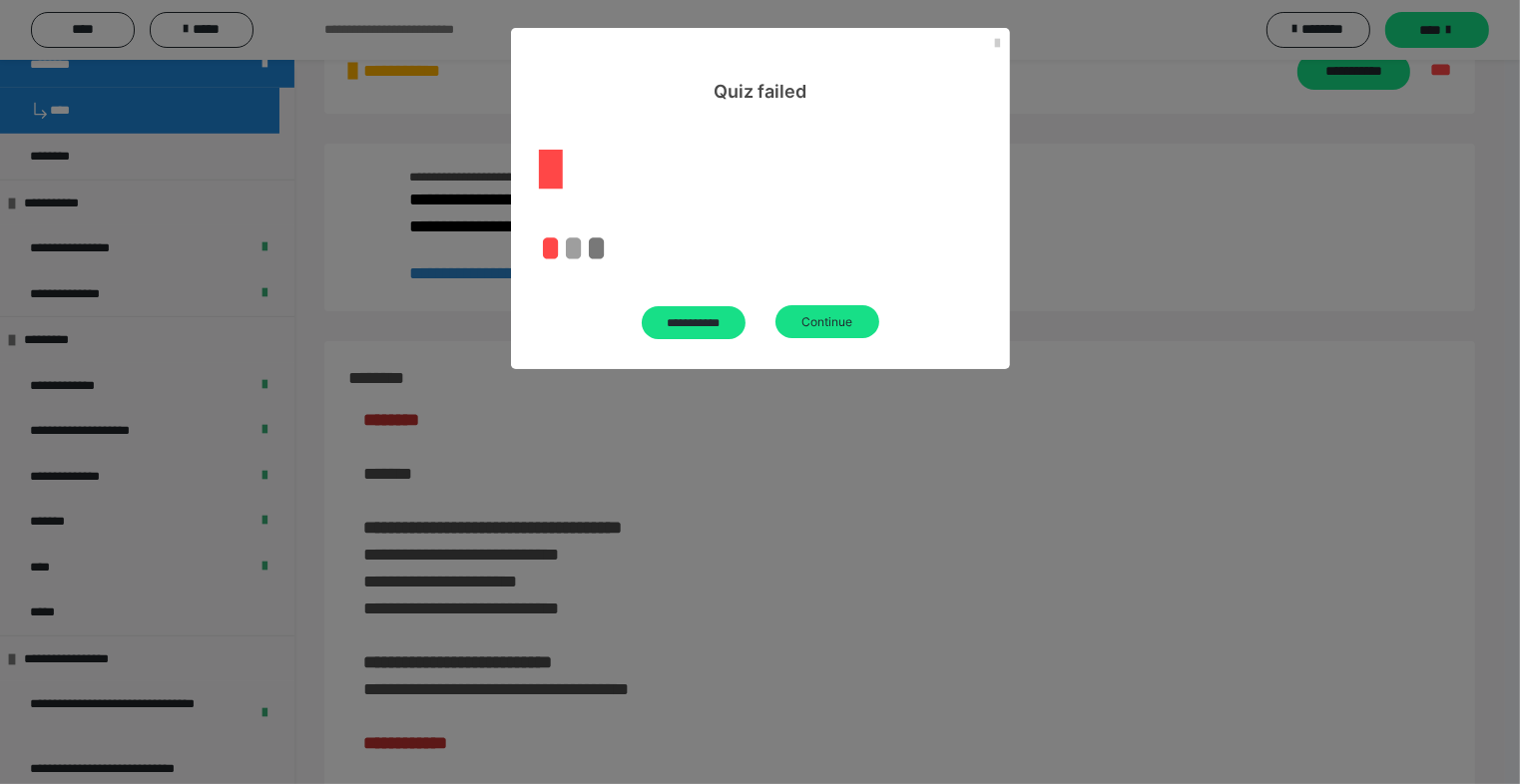 scroll, scrollTop: 3083, scrollLeft: 0, axis: vertical 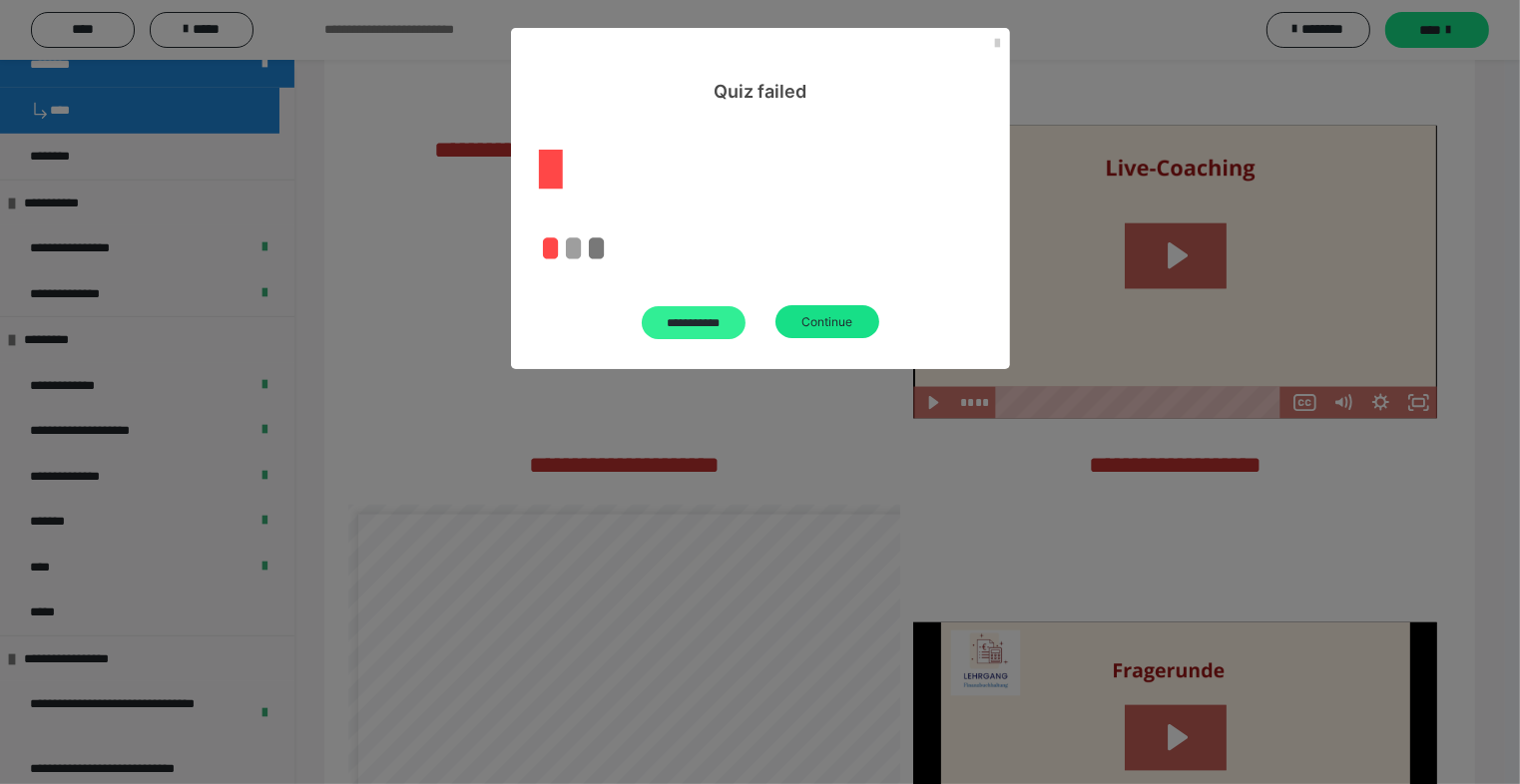 click on "**********" at bounding box center [694, 322] 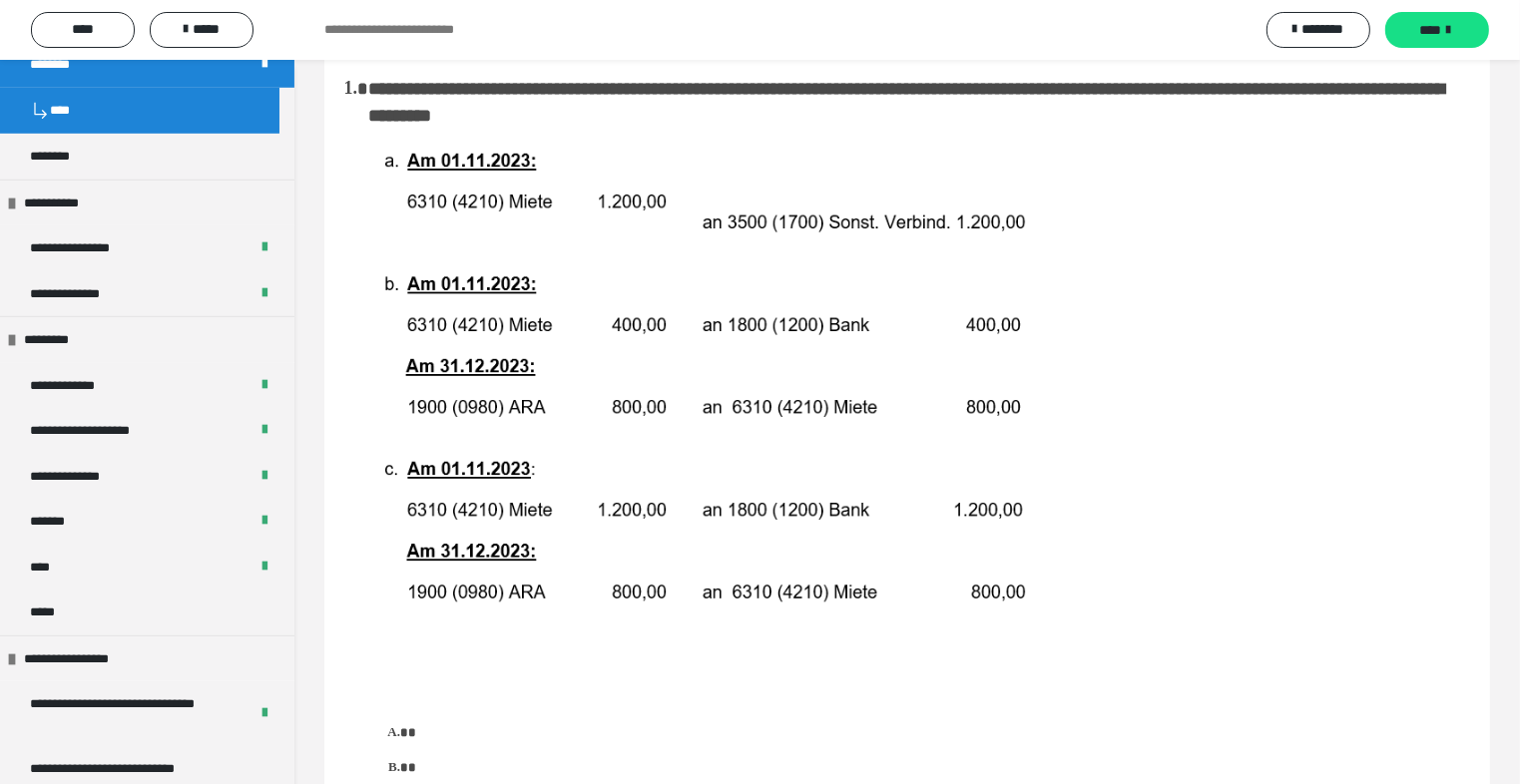 scroll, scrollTop: 0, scrollLeft: 0, axis: both 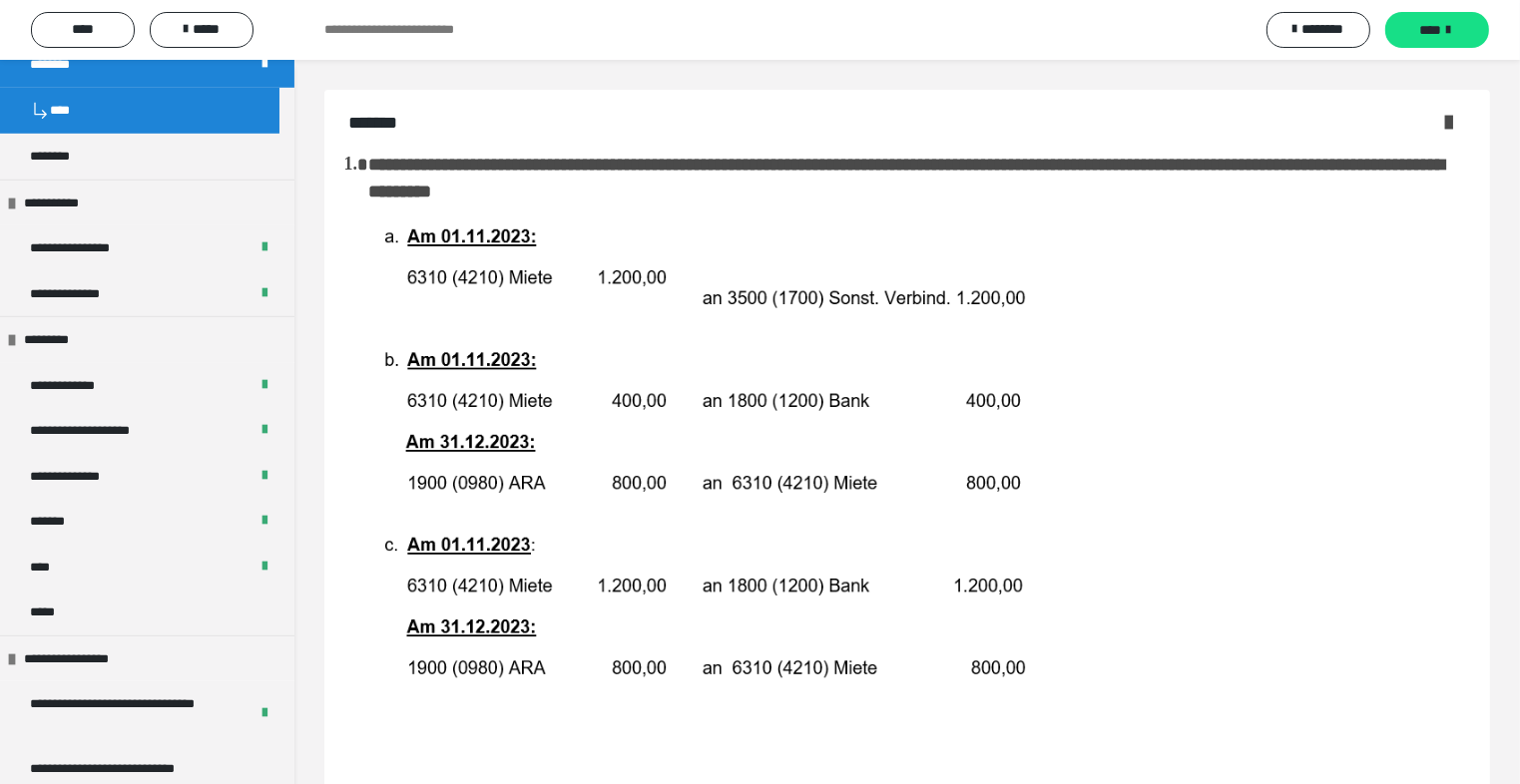 click at bounding box center [1448, 122] 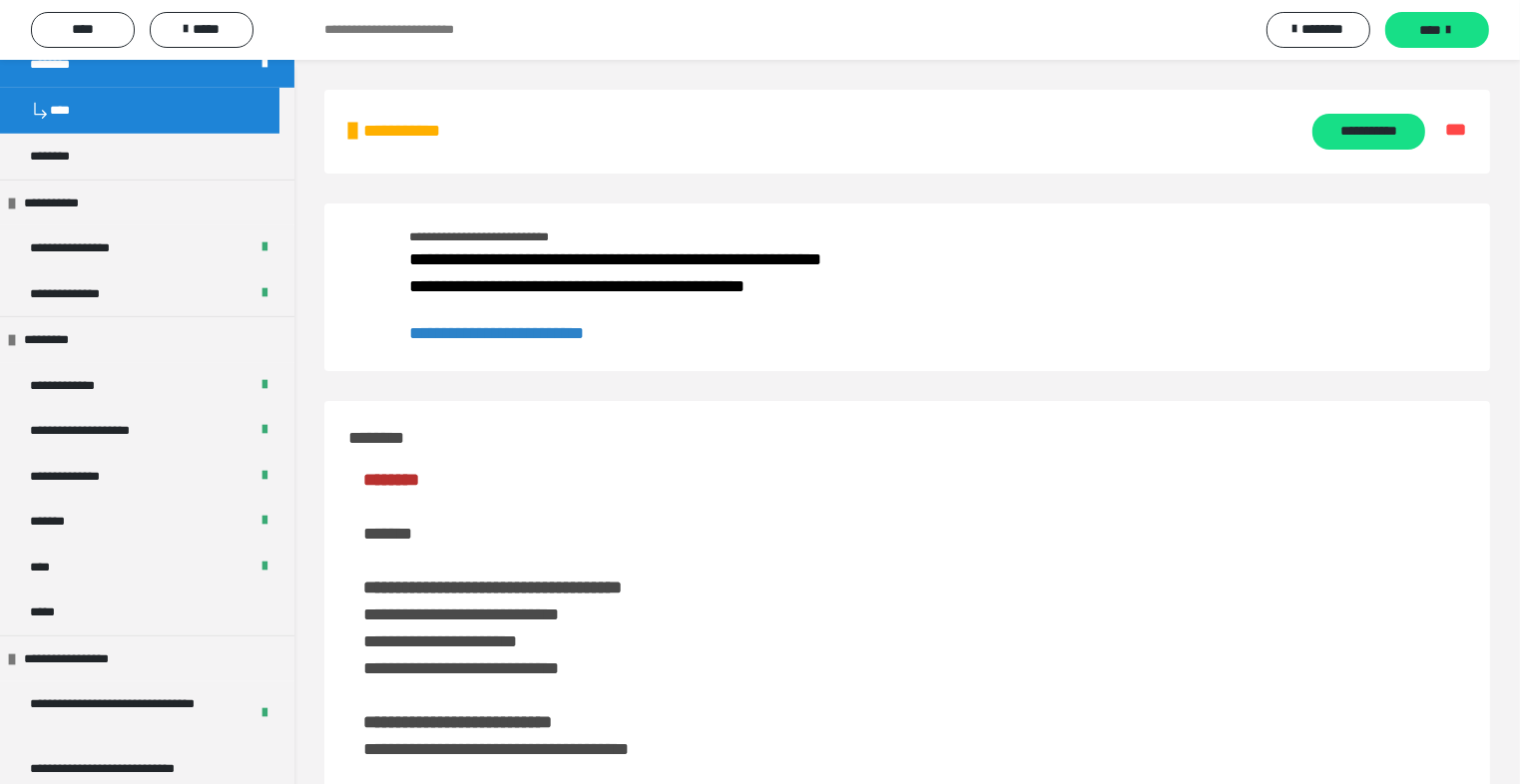 click on "**********" at bounding box center [496, 333] 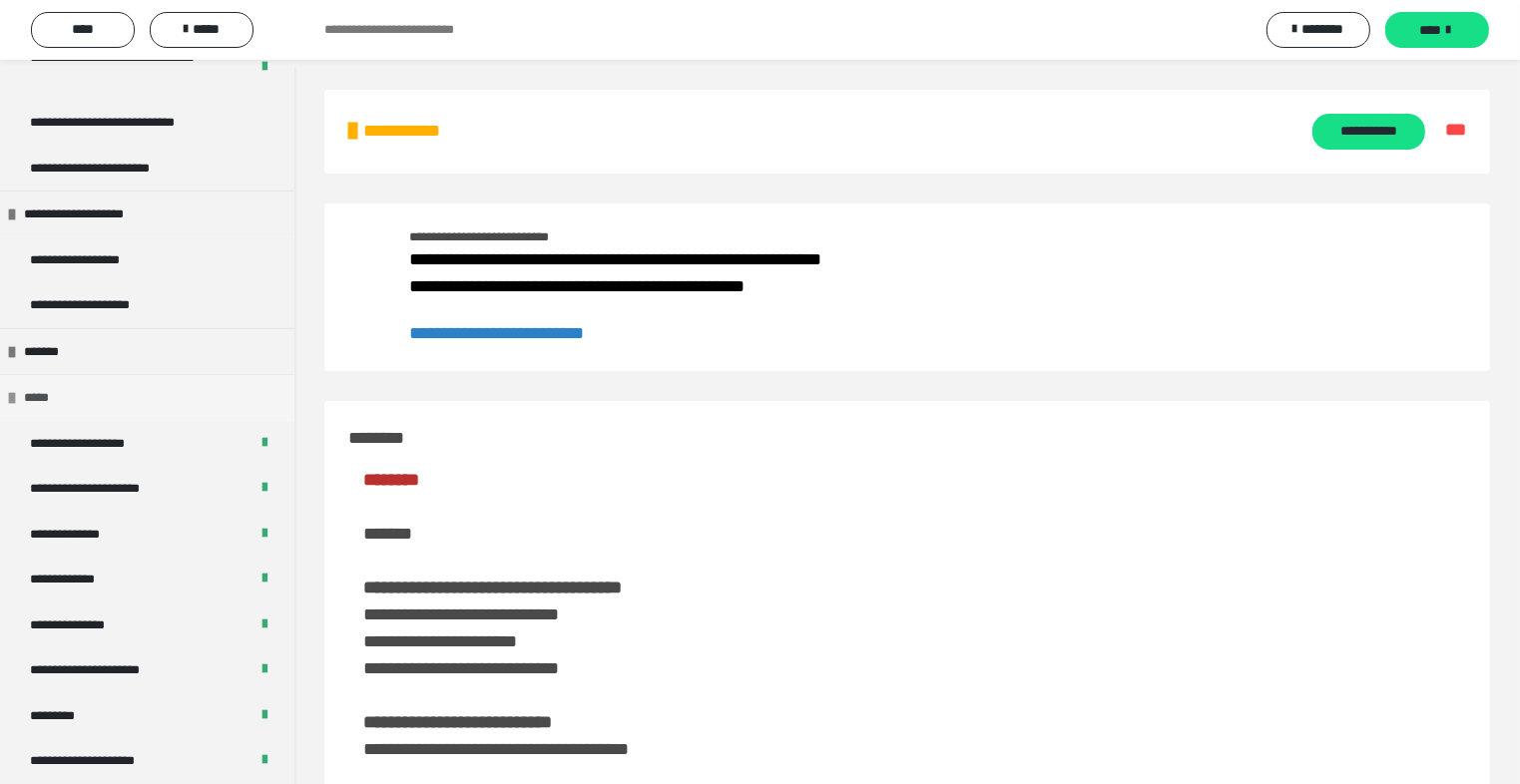 scroll, scrollTop: 1595, scrollLeft: 0, axis: vertical 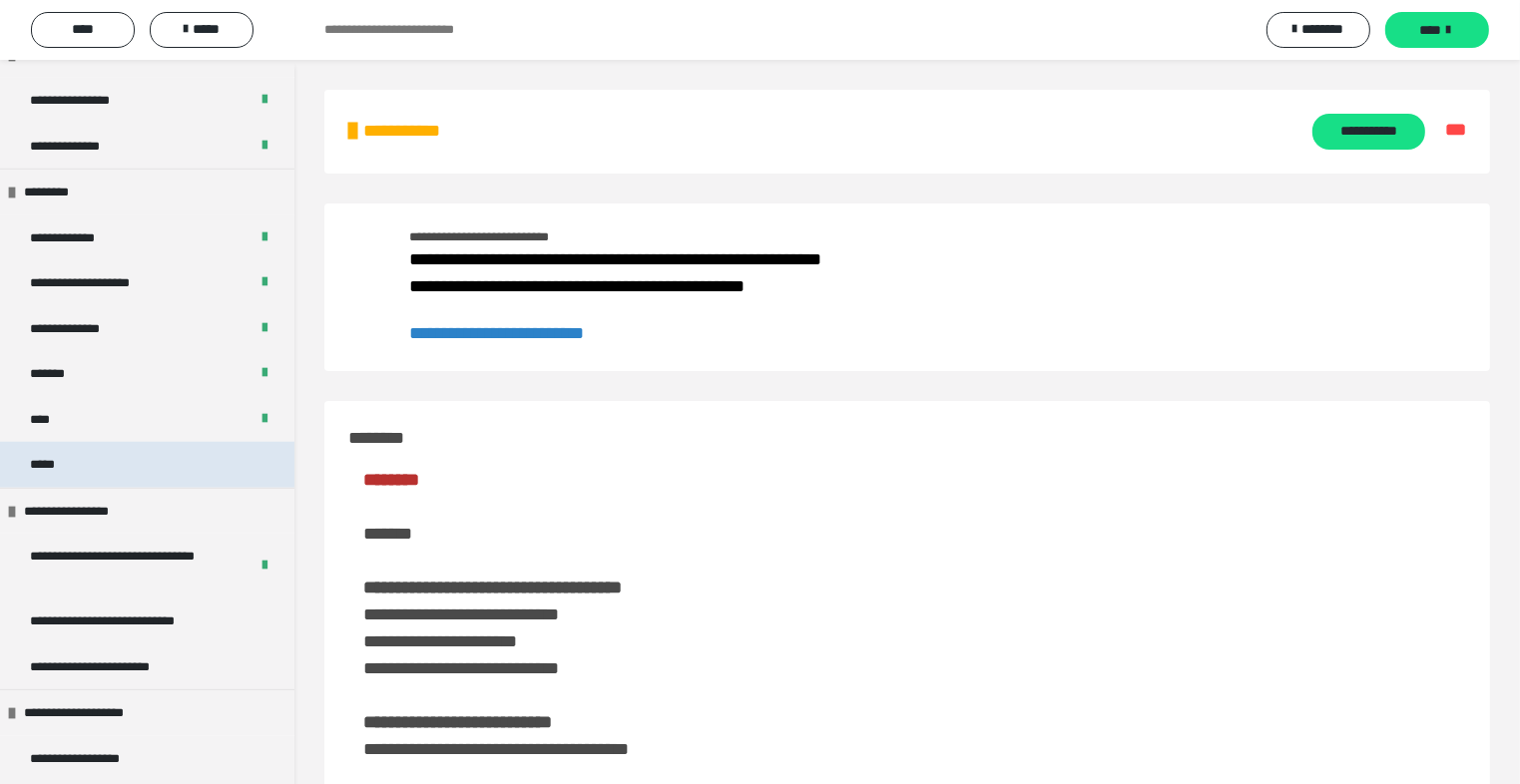 drag, startPoint x: 194, startPoint y: 448, endPoint x: 217, endPoint y: 442, distance: 23.769729 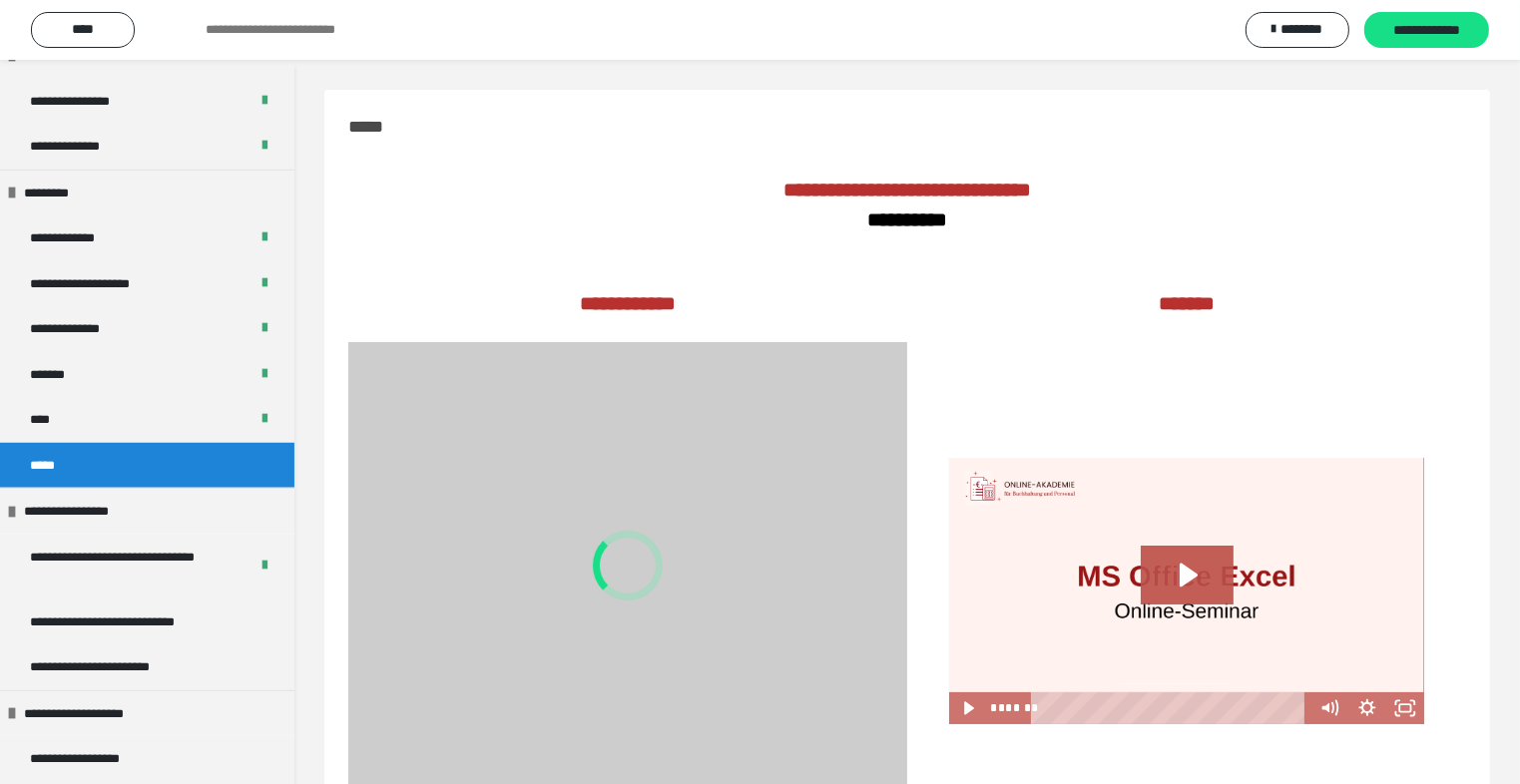scroll, scrollTop: 1049, scrollLeft: 0, axis: vertical 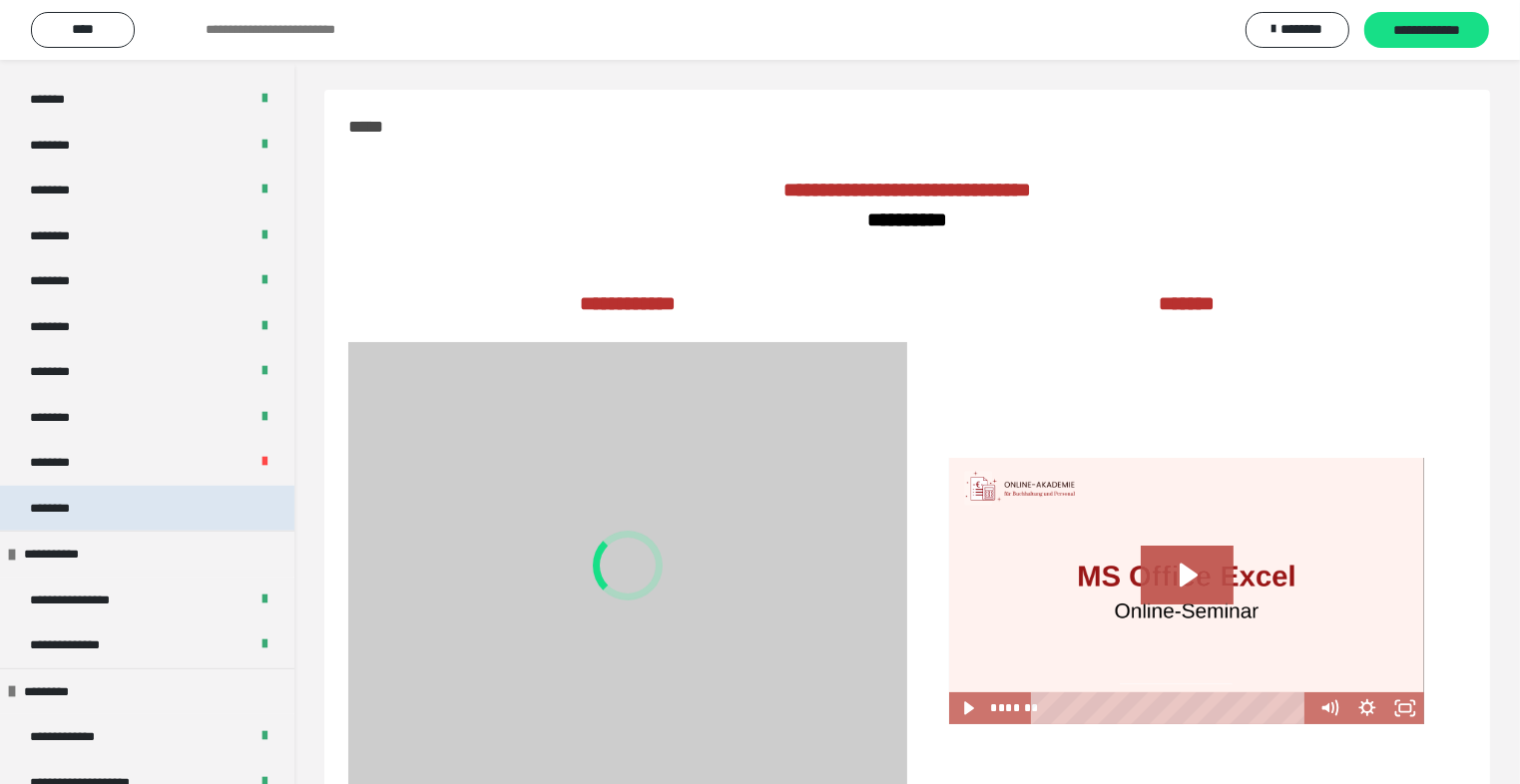 click on "********" at bounding box center (147, 509) 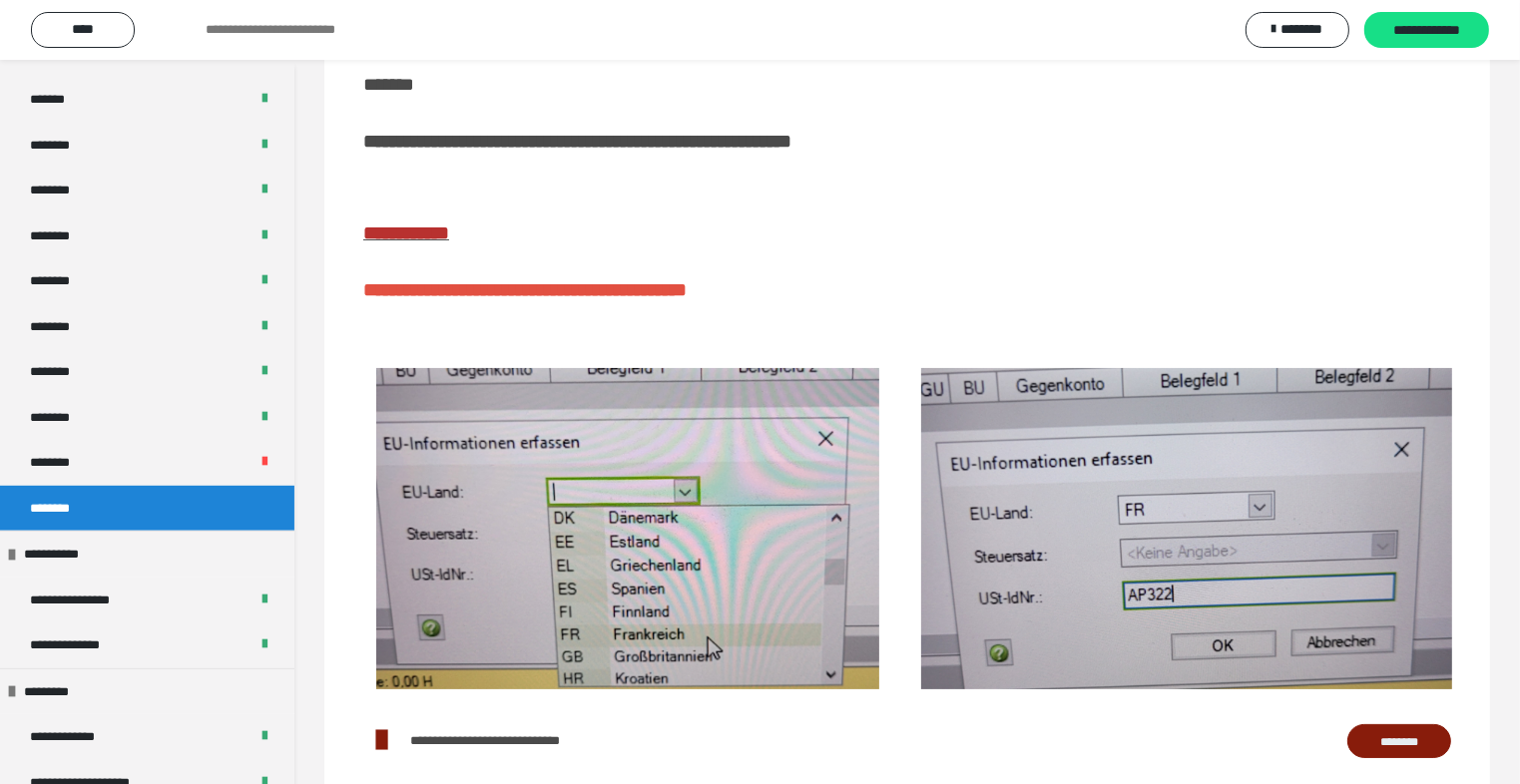 scroll, scrollTop: 255, scrollLeft: 0, axis: vertical 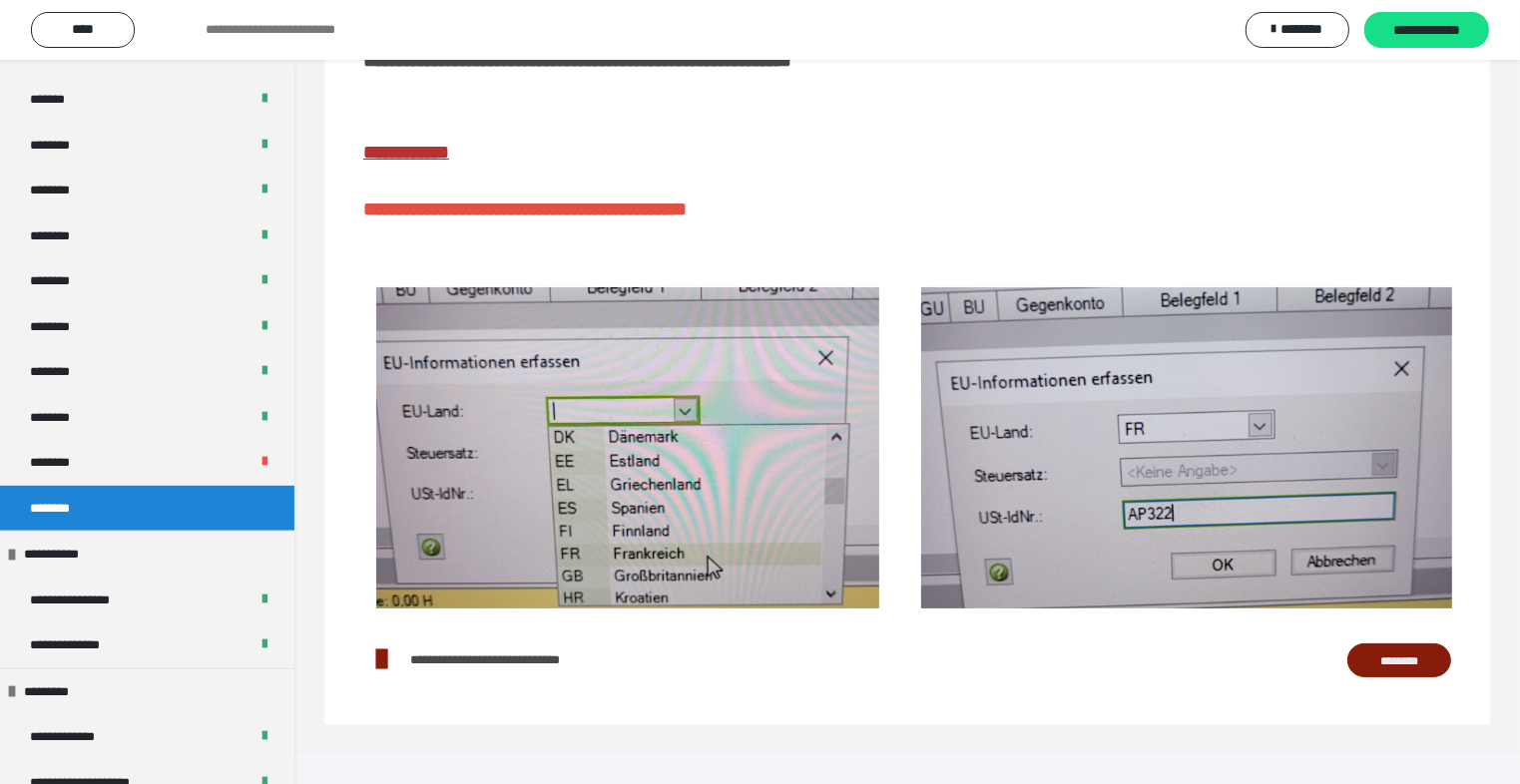 click on "********" at bounding box center [1399, 660] 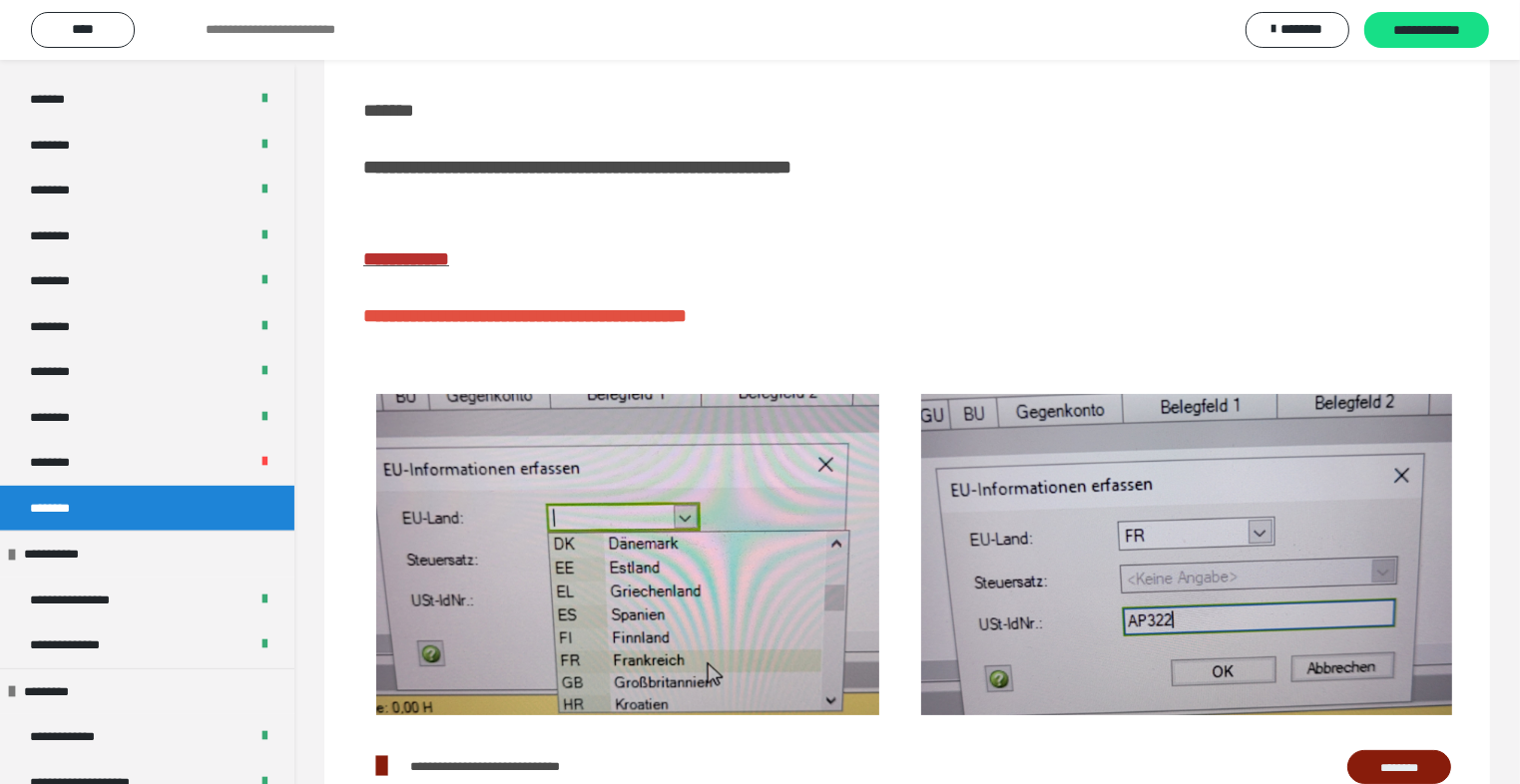 scroll, scrollTop: 0, scrollLeft: 0, axis: both 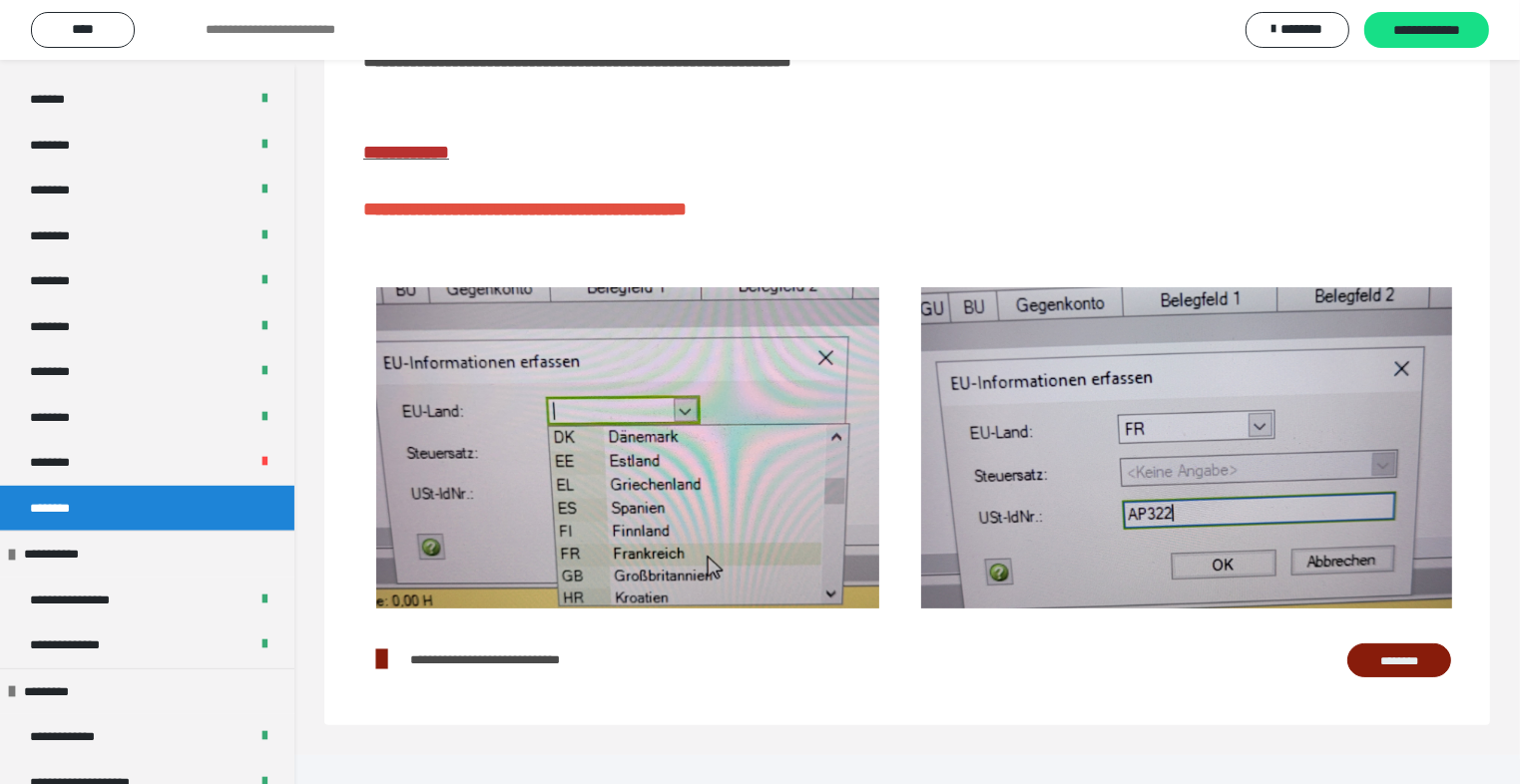 click at bounding box center [1187, 81] 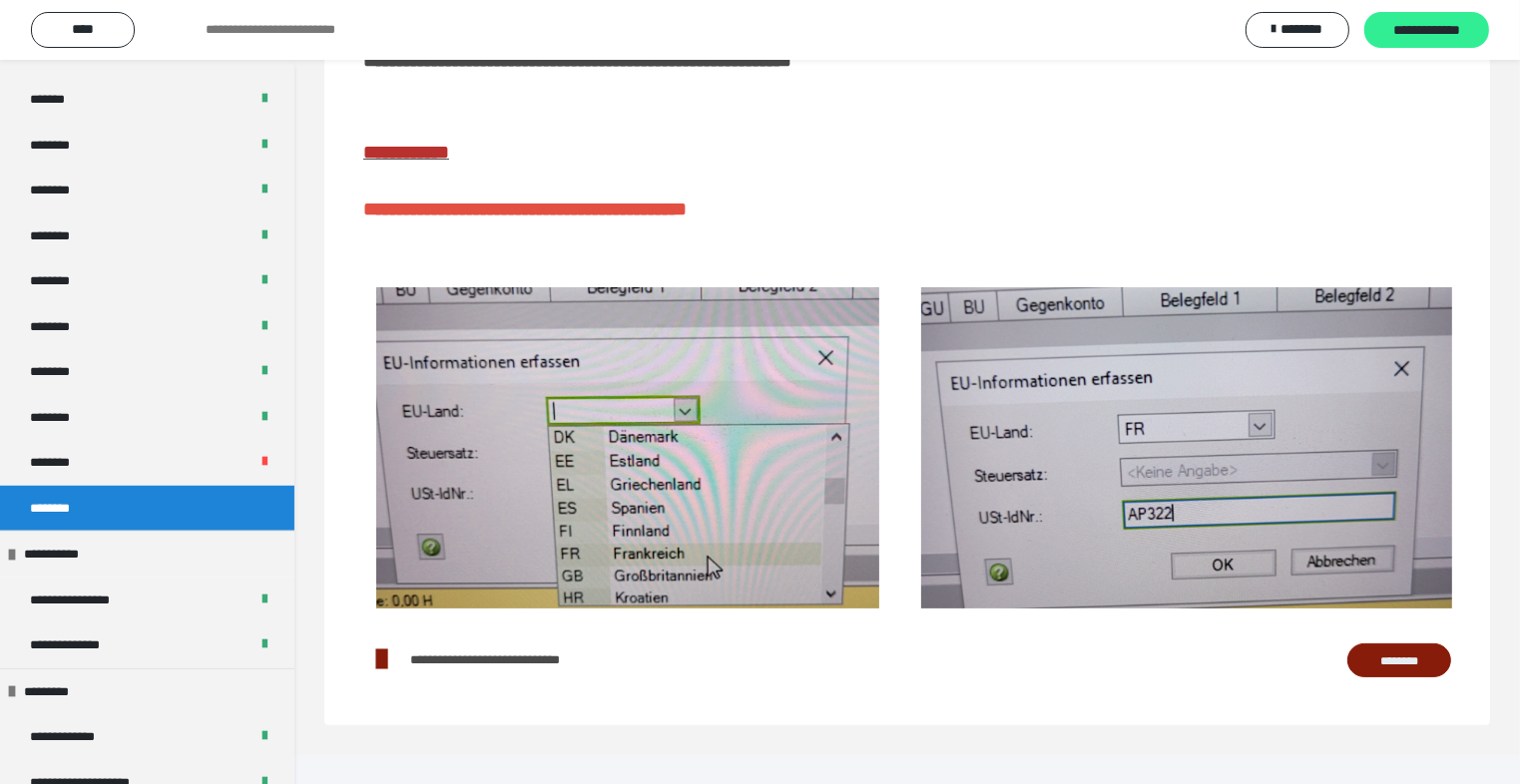 click on "**********" at bounding box center [1426, 30] 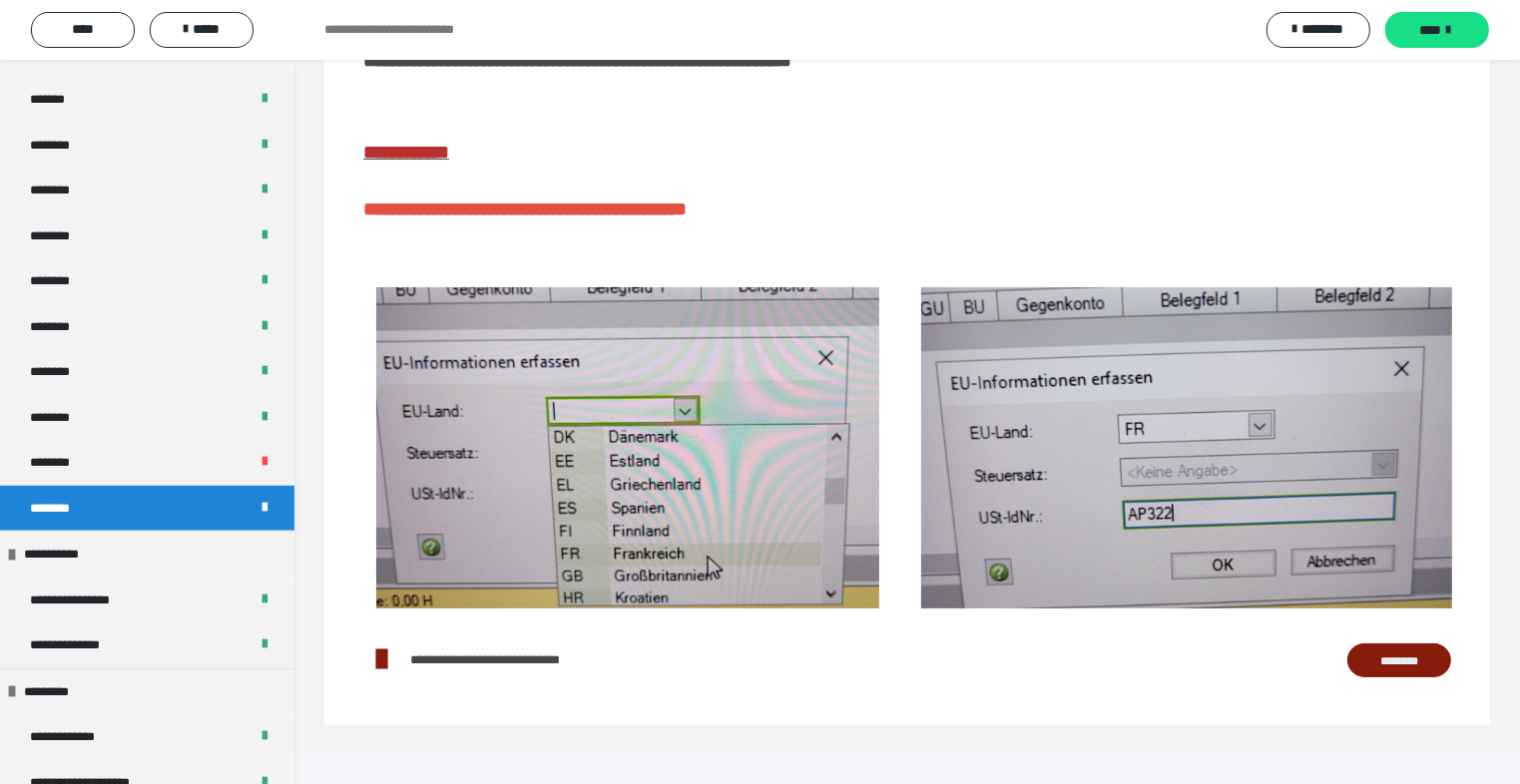 click at bounding box center (1187, 81) 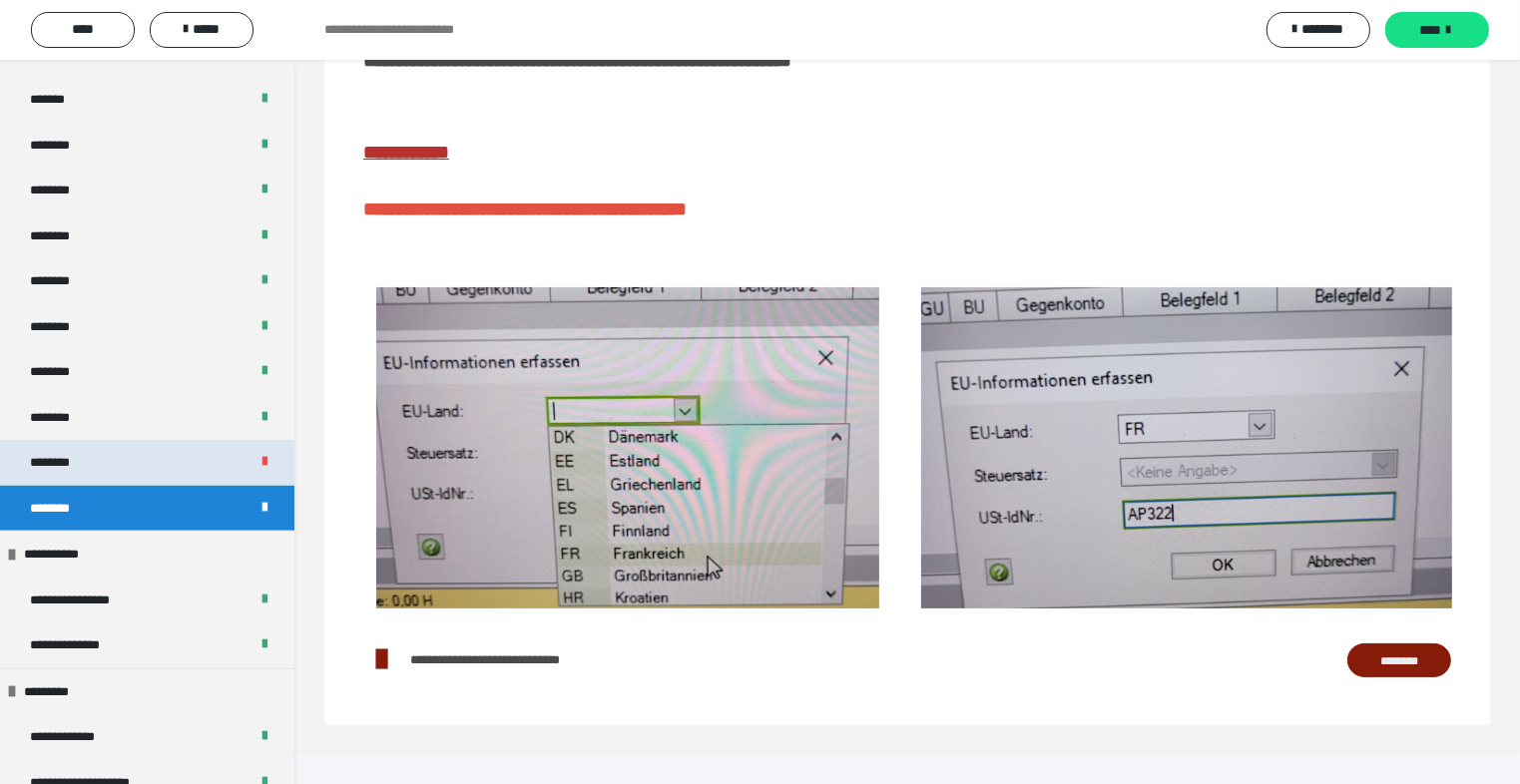 click on "********" at bounding box center [147, 463] 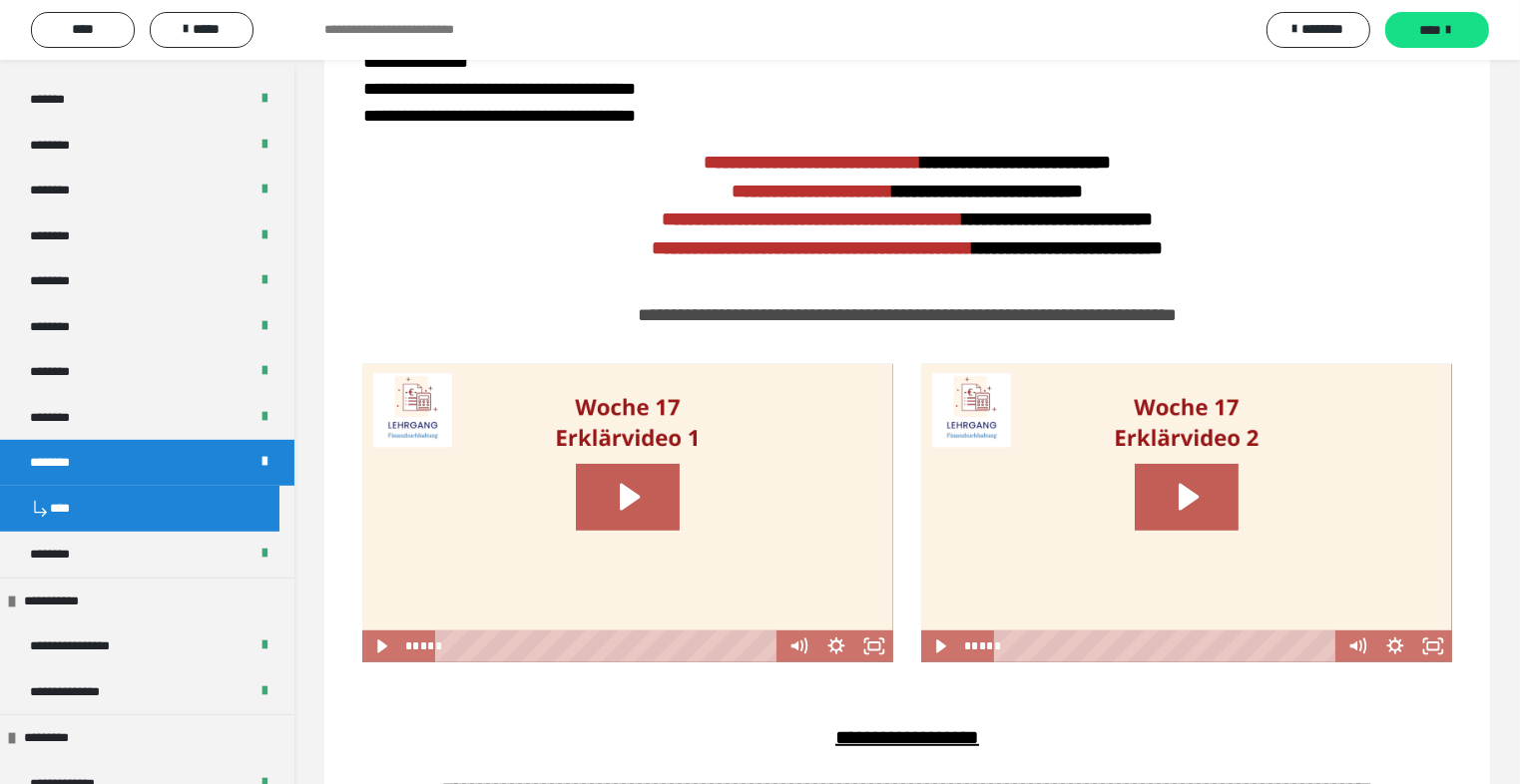 scroll, scrollTop: 966, scrollLeft: 0, axis: vertical 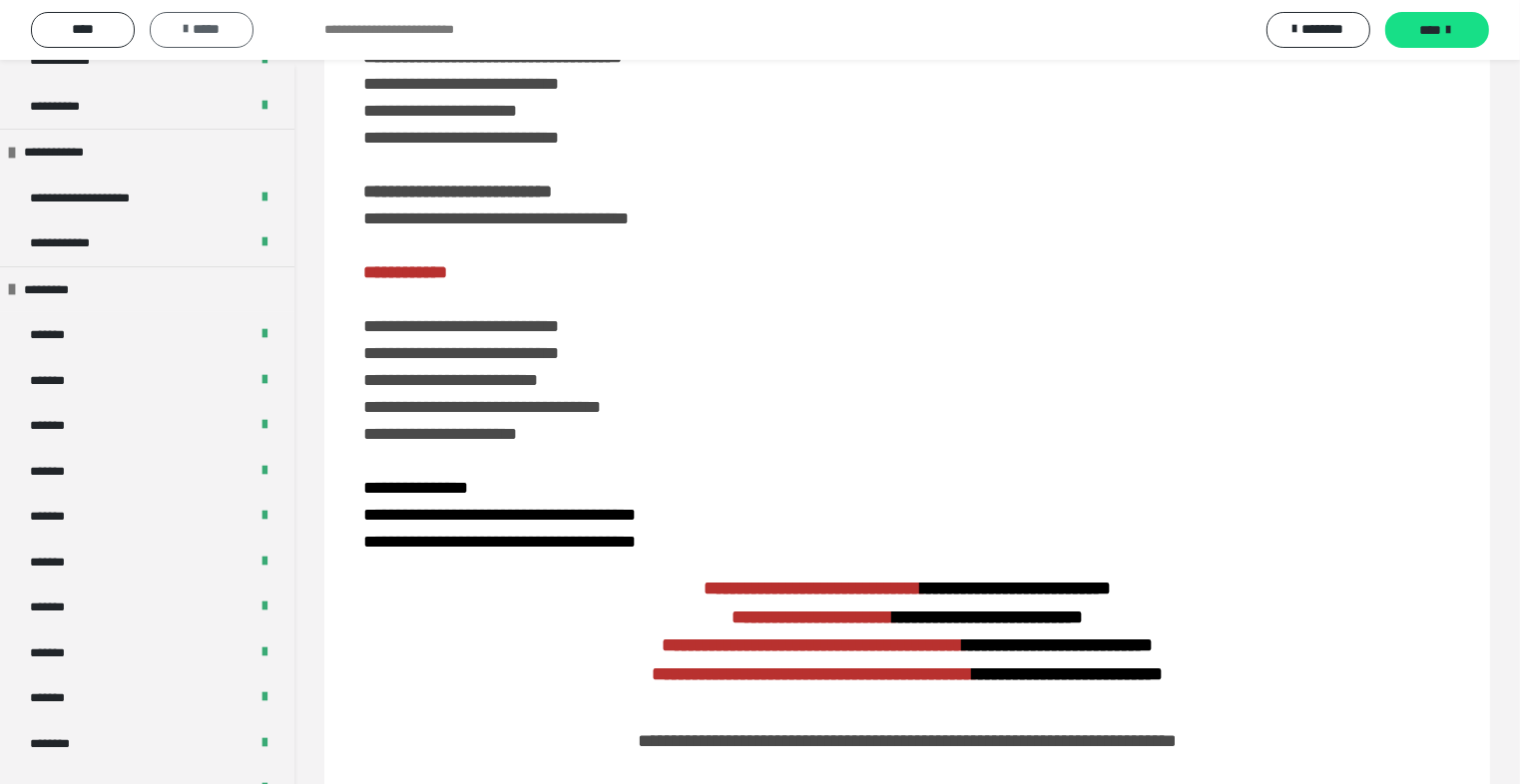 click on "*****" at bounding box center (202, 29) 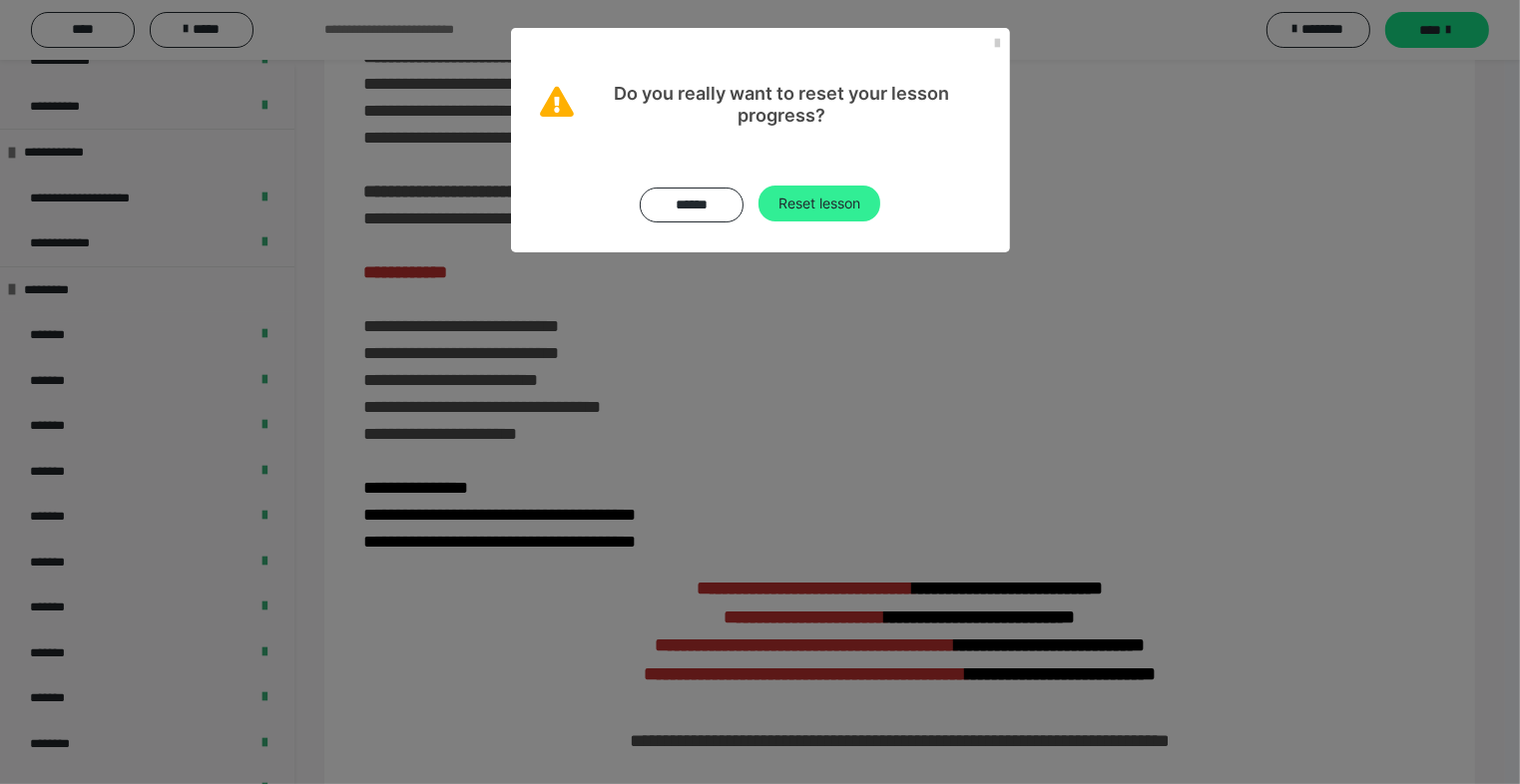 click on "Reset lesson" at bounding box center [819, 203] 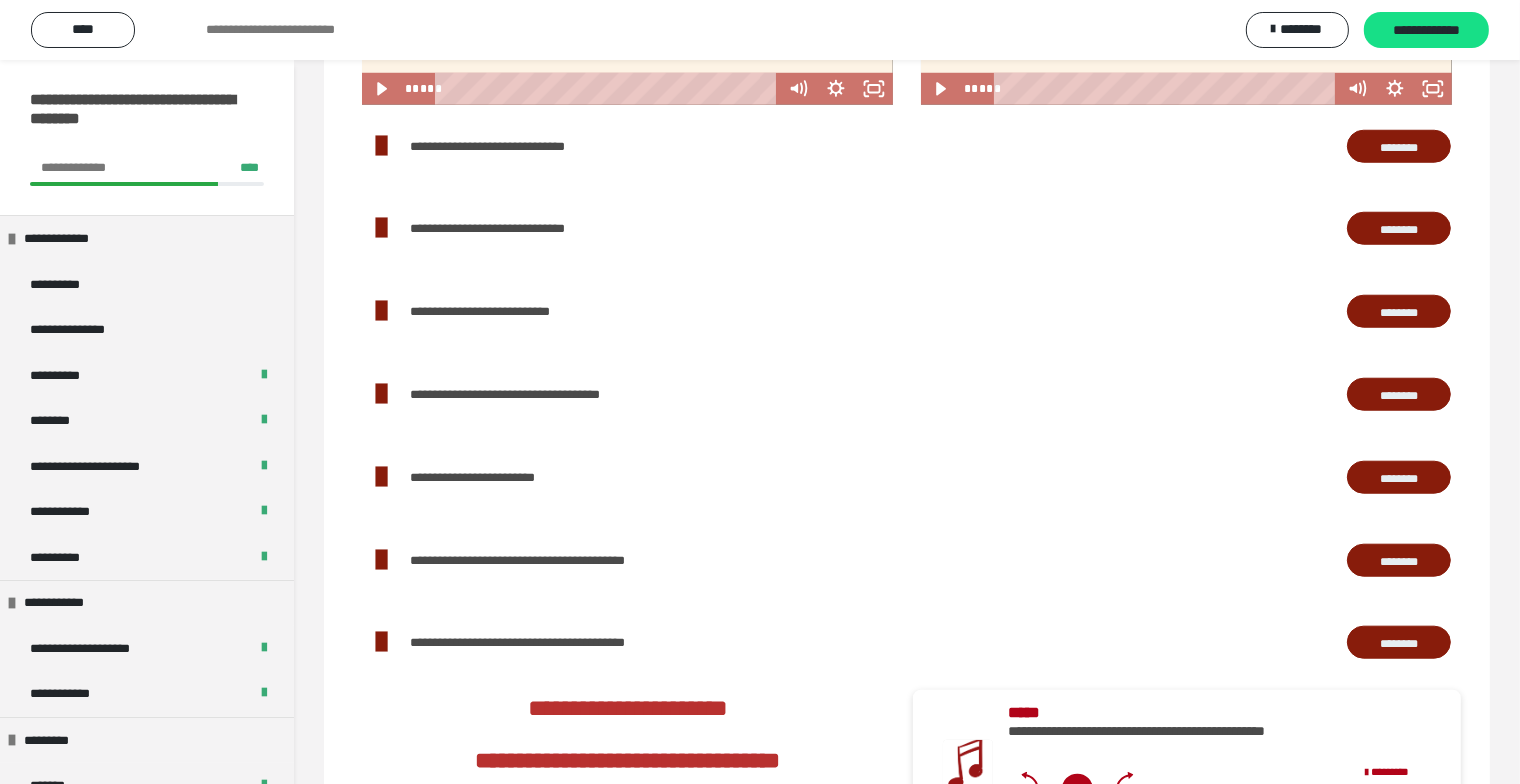 scroll, scrollTop: 1795, scrollLeft: 0, axis: vertical 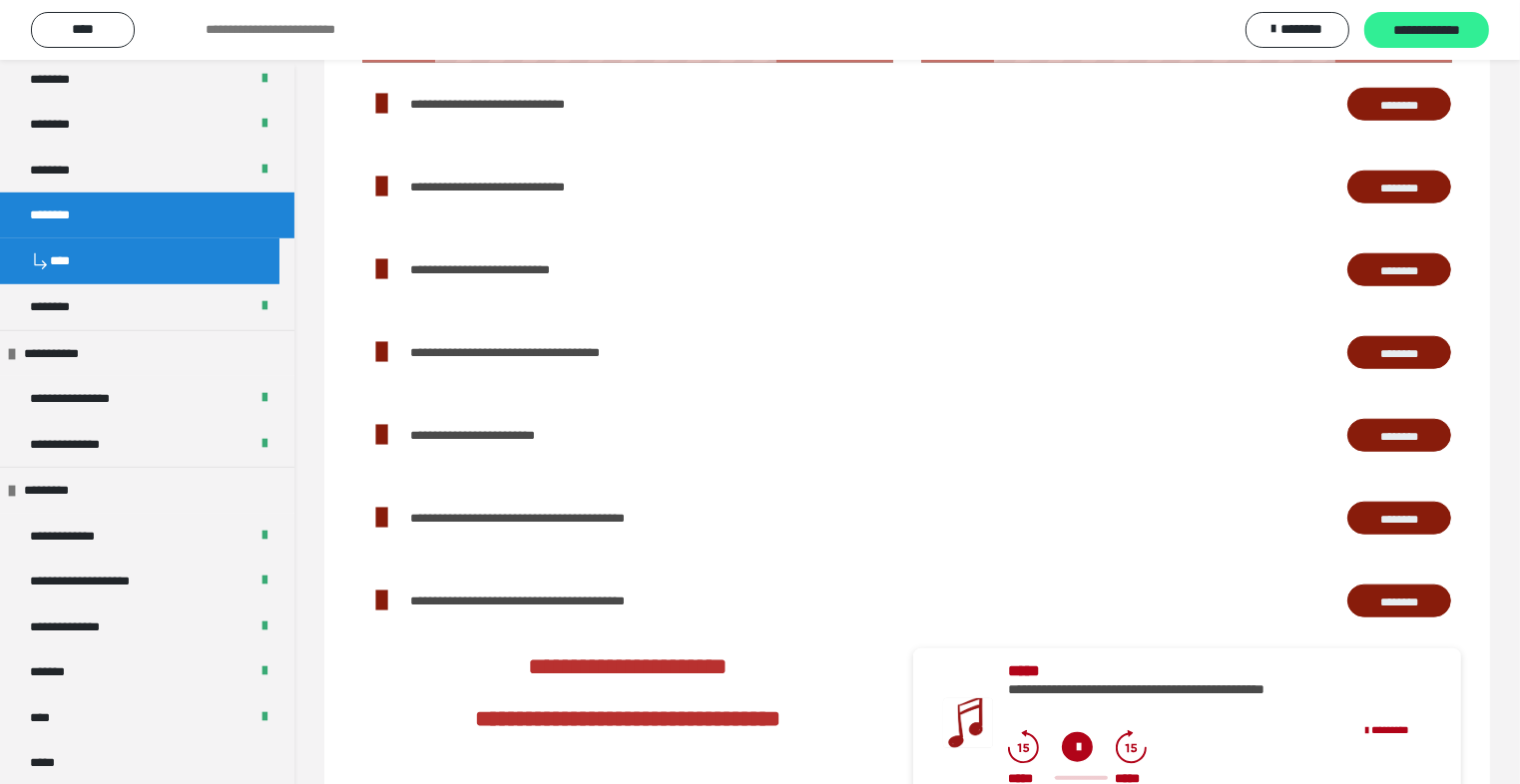 click on "**********" at bounding box center (1426, 31) 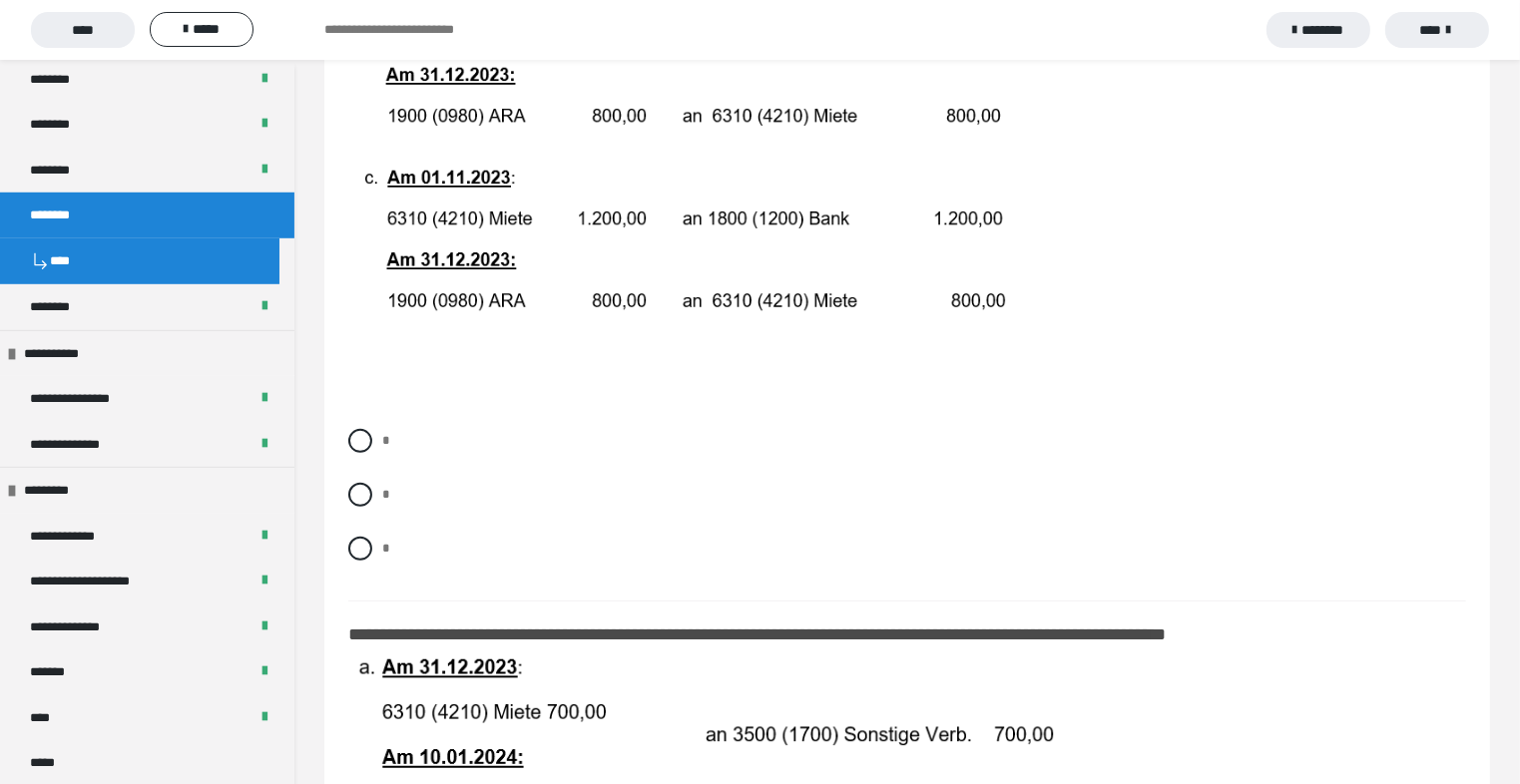 scroll, scrollTop: 798, scrollLeft: 0, axis: vertical 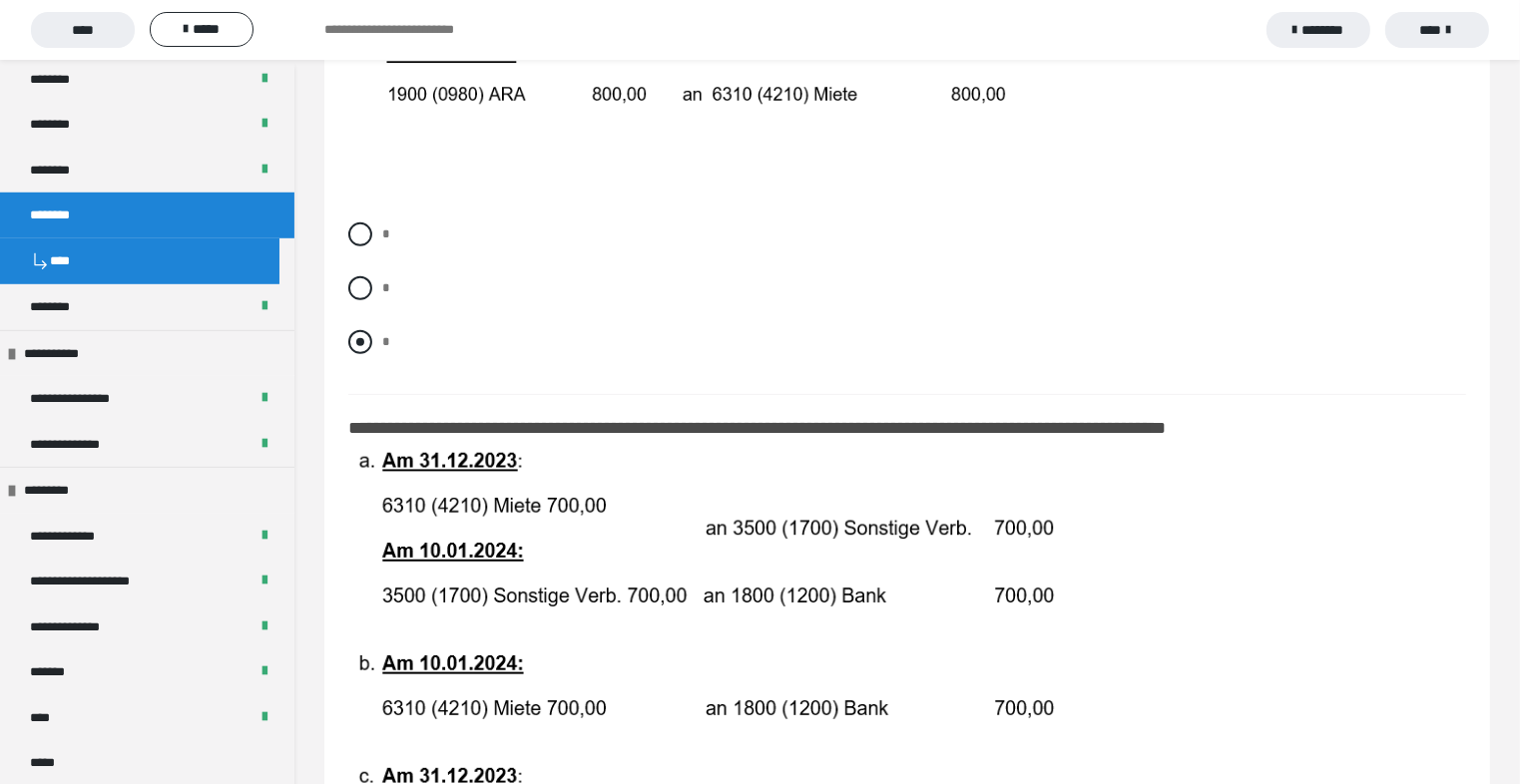 click at bounding box center (360, 342) 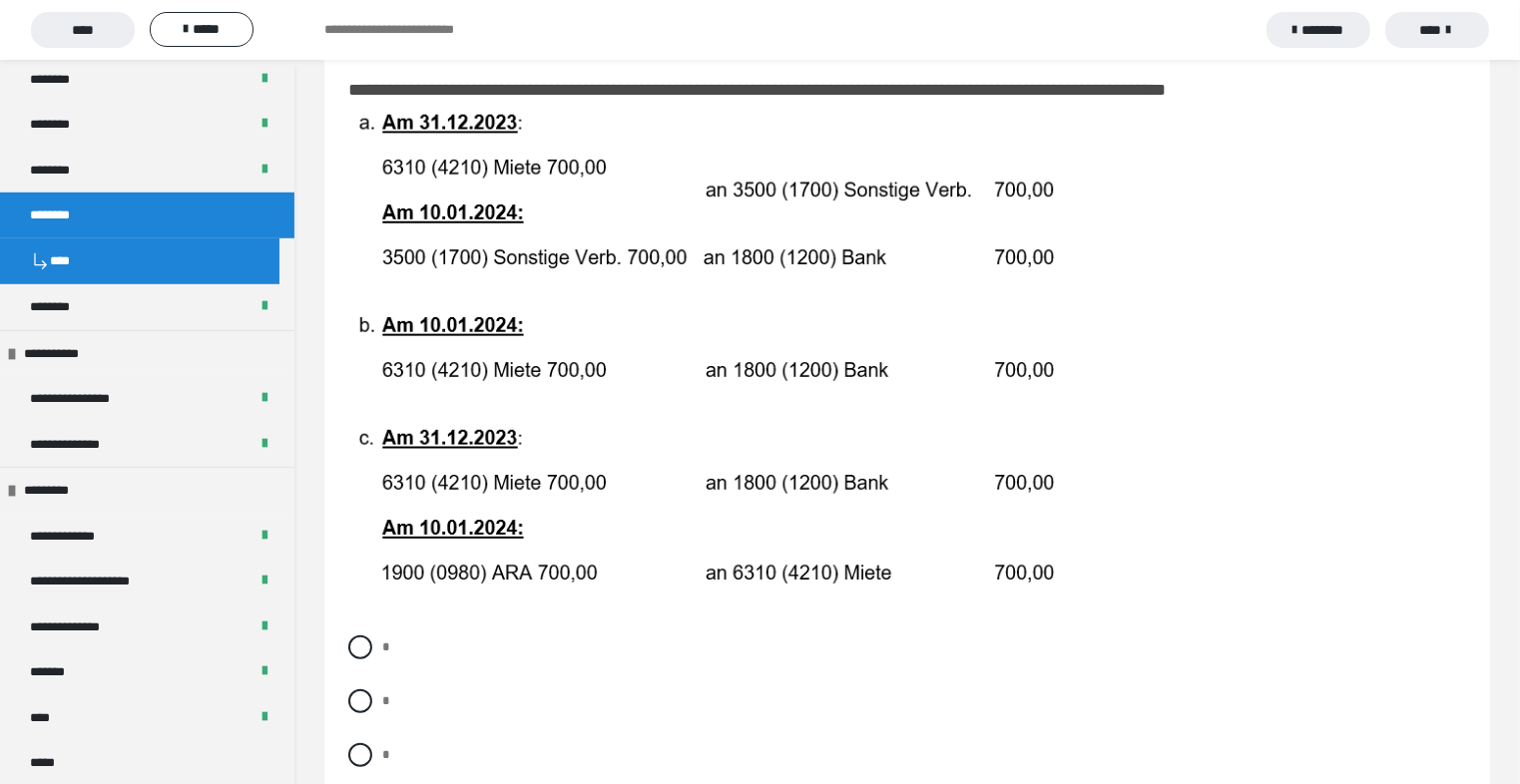 scroll, scrollTop: 1197, scrollLeft: 0, axis: vertical 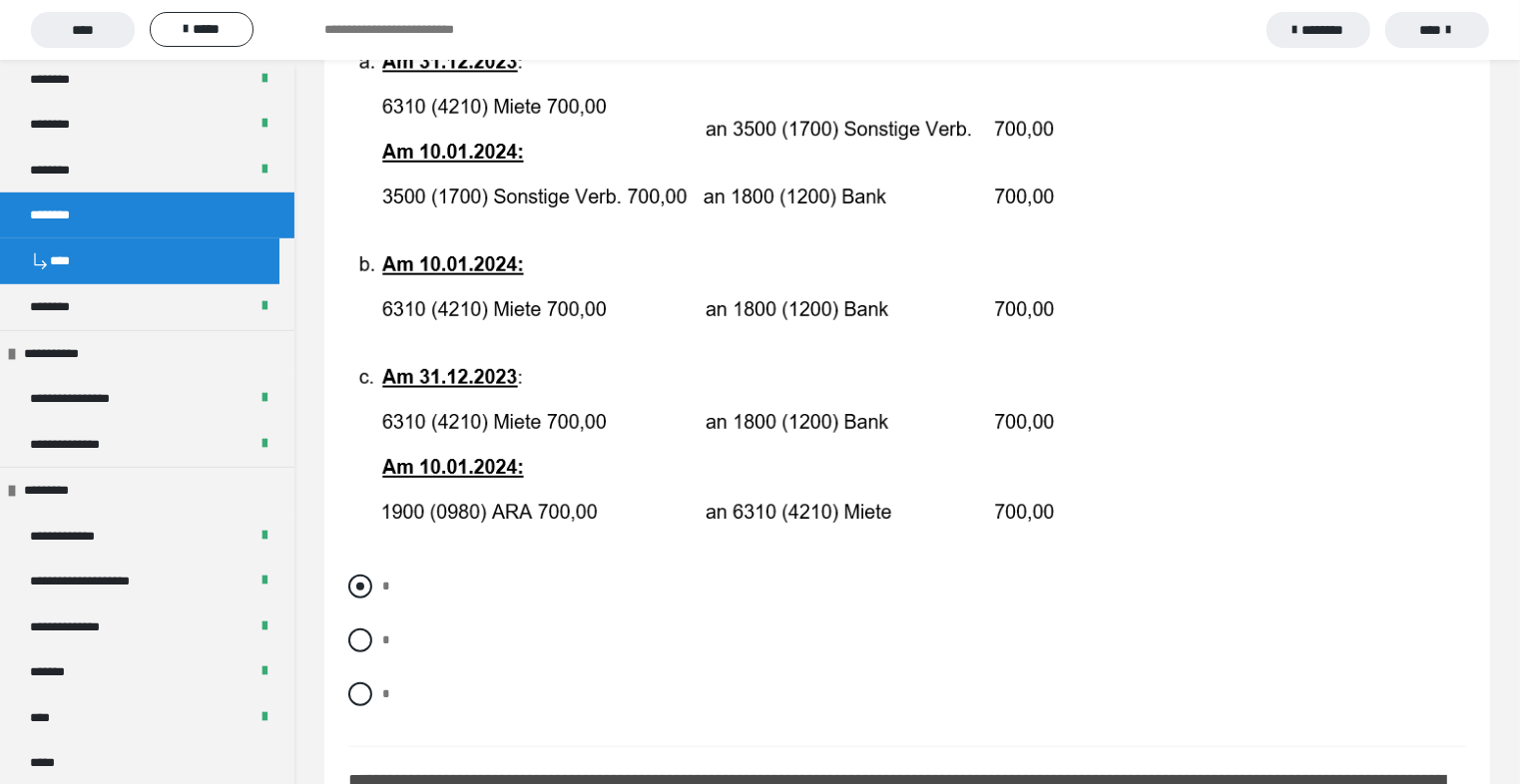 click at bounding box center (360, 587) 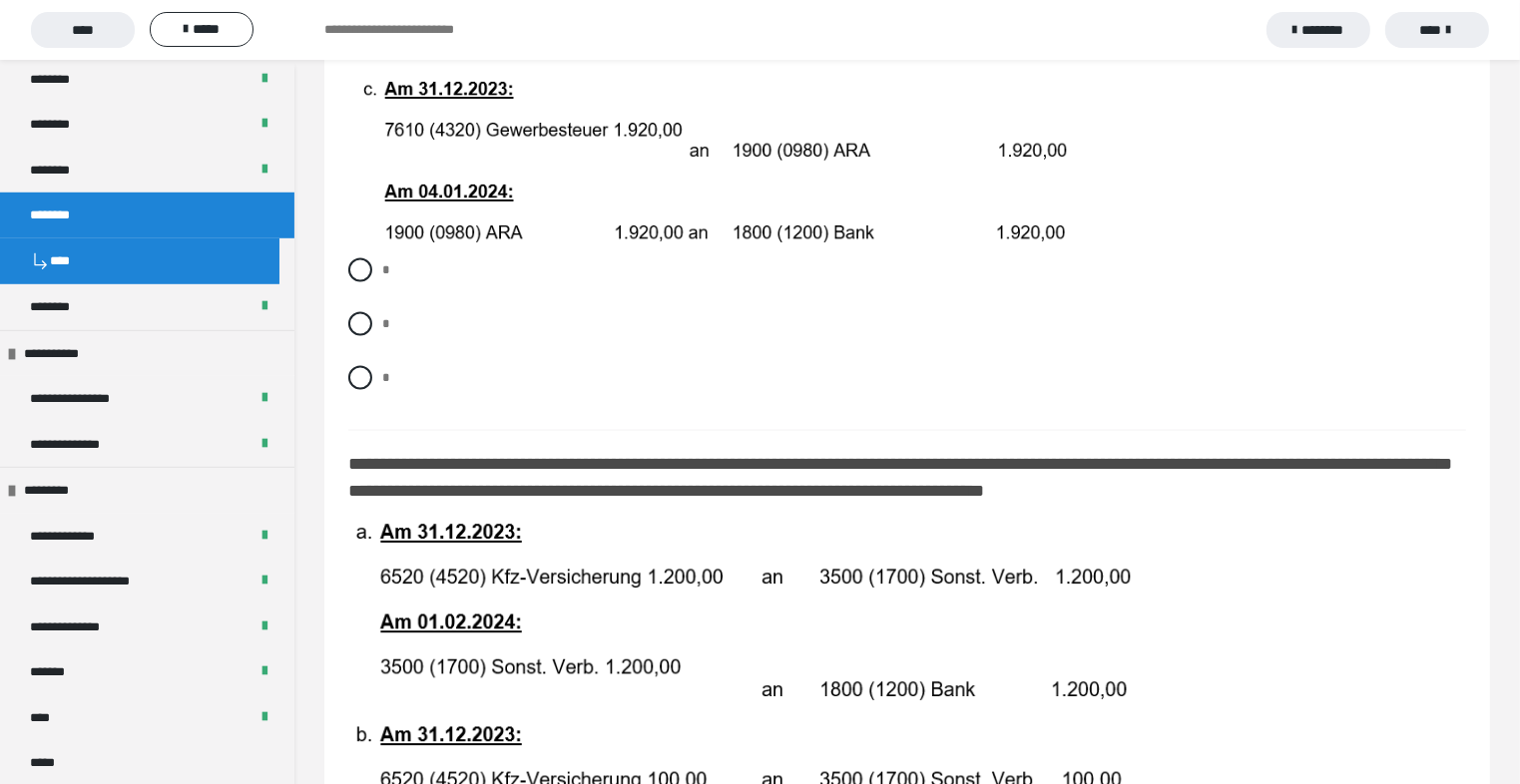 scroll, scrollTop: 3292, scrollLeft: 0, axis: vertical 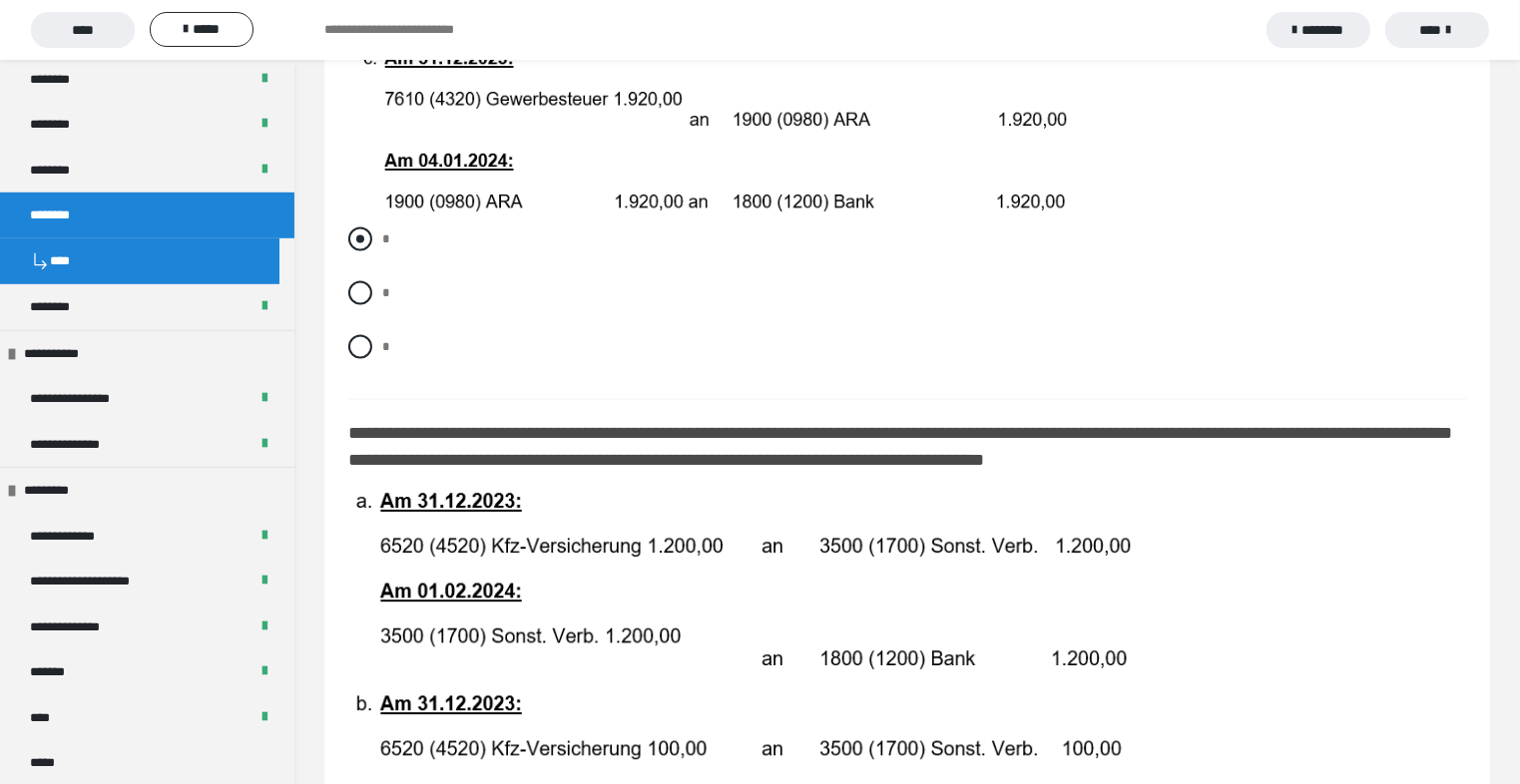click at bounding box center (360, 239) 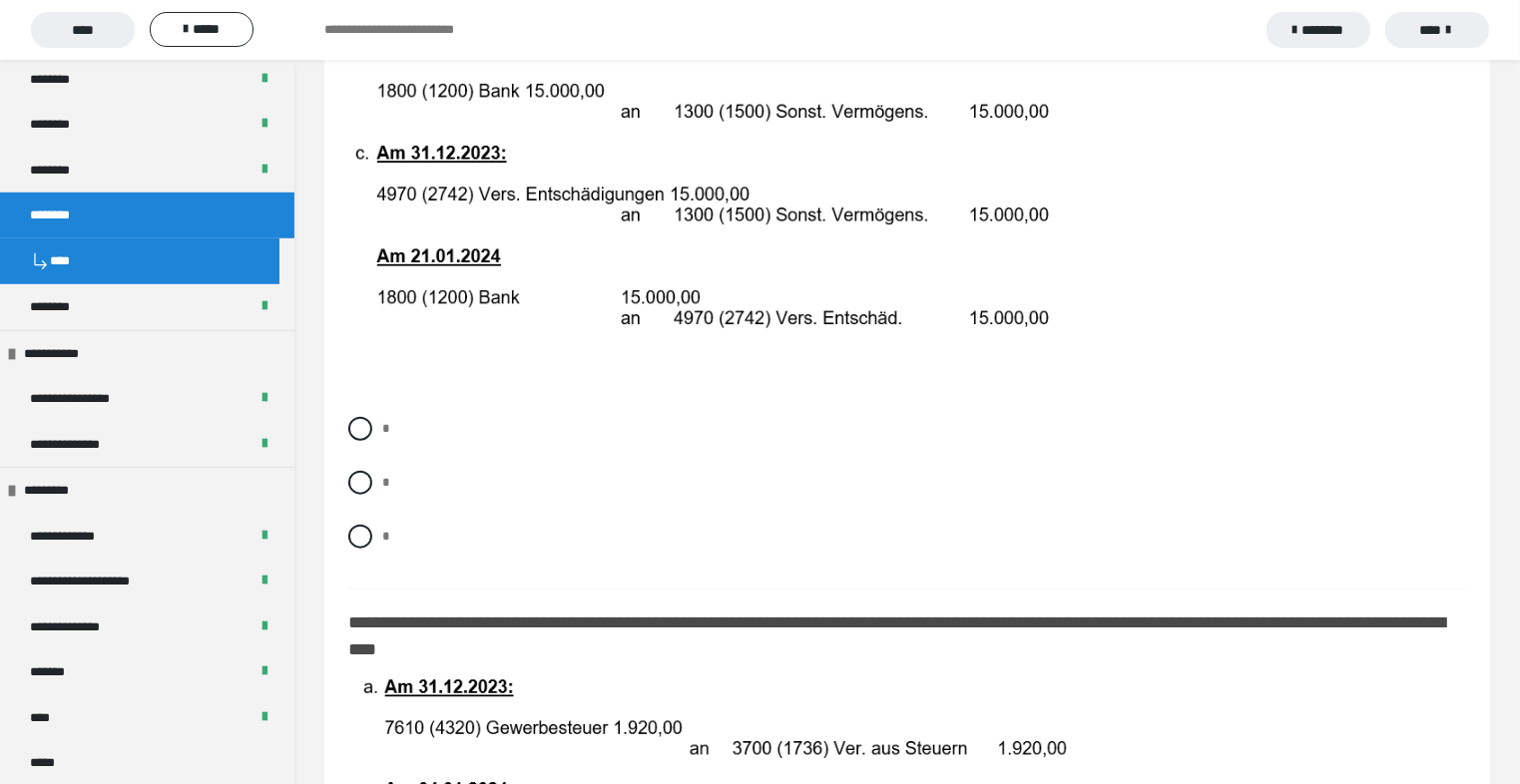 scroll, scrollTop: 2294, scrollLeft: 0, axis: vertical 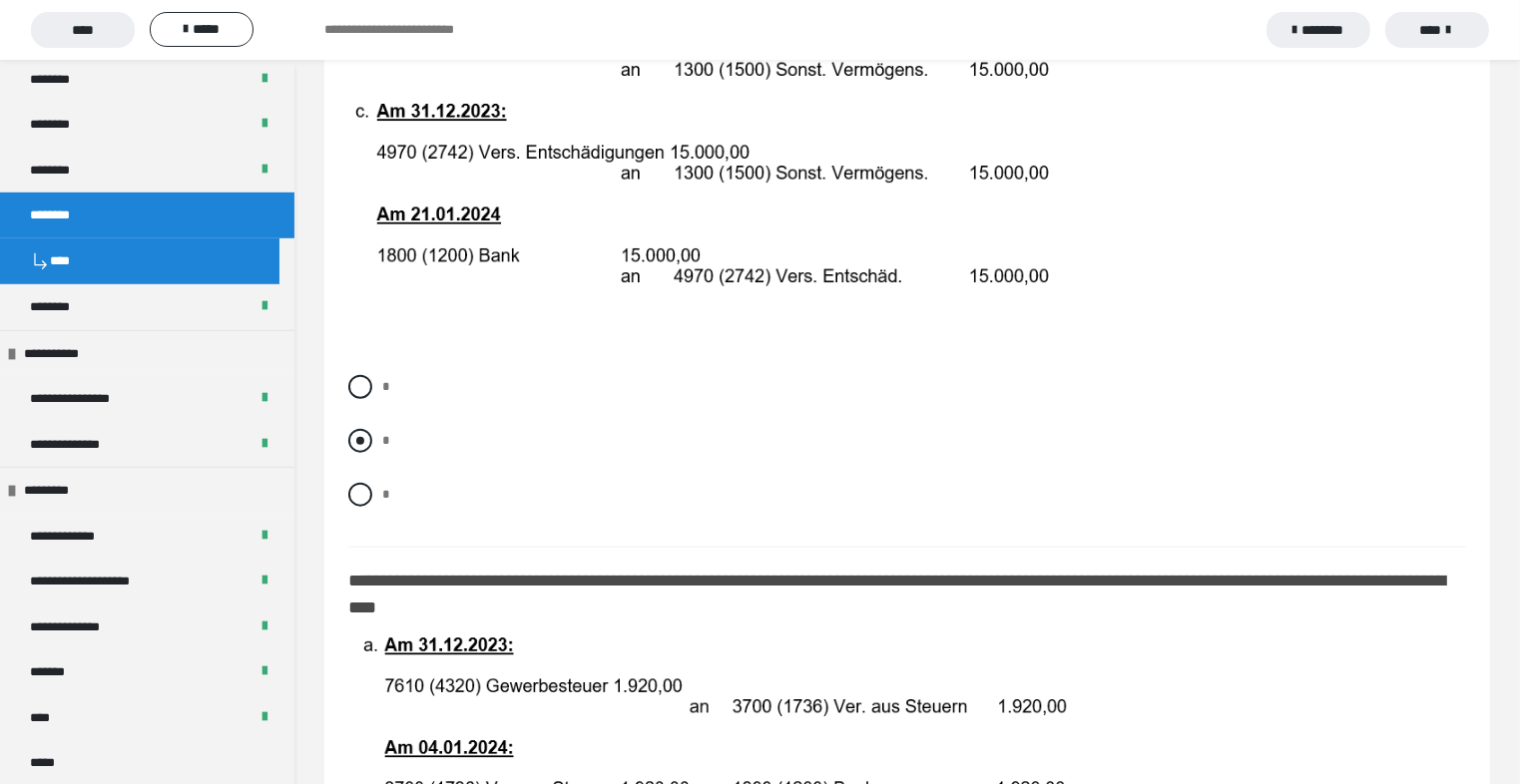 click on "*" at bounding box center (907, 441) 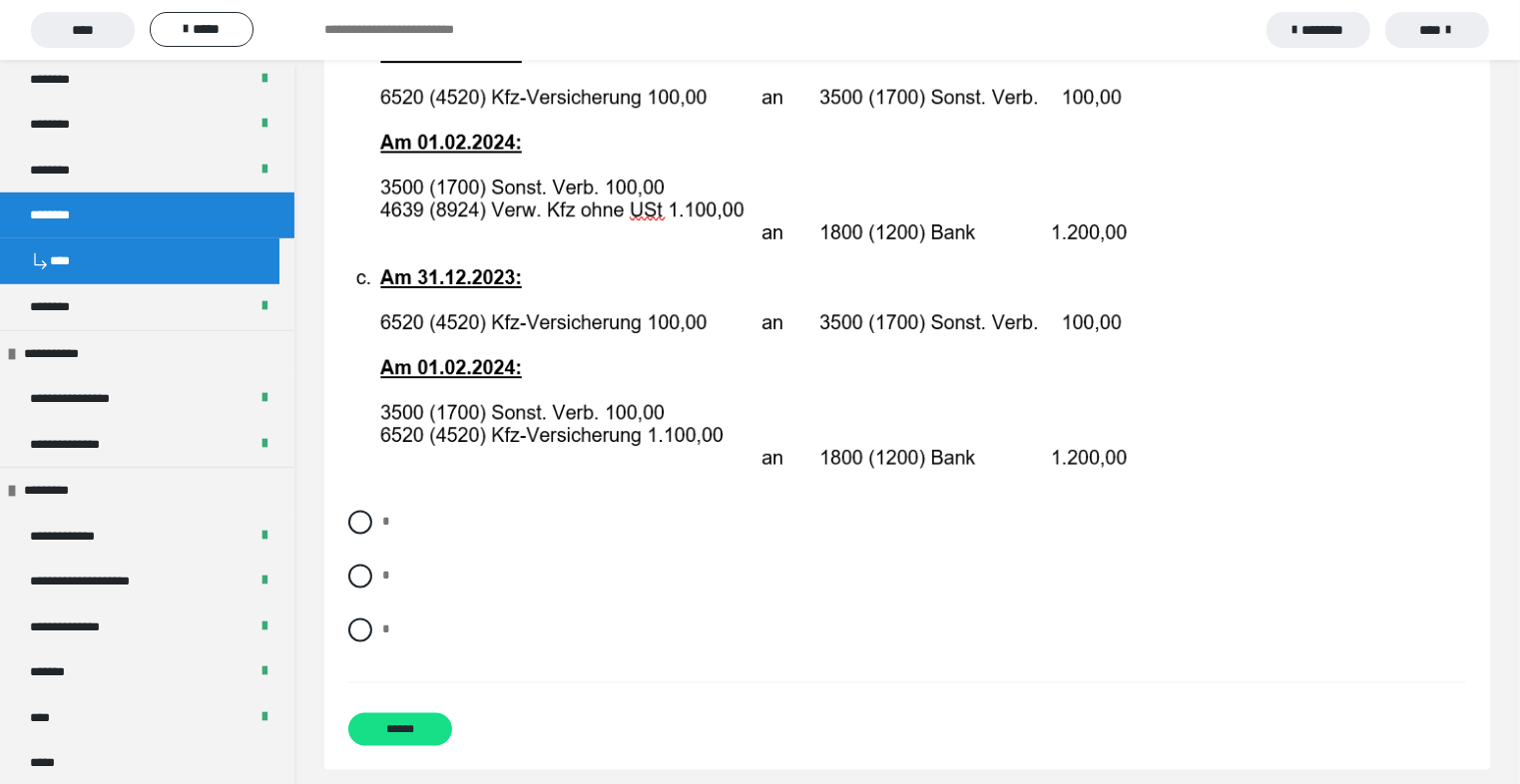 scroll, scrollTop: 3974, scrollLeft: 0, axis: vertical 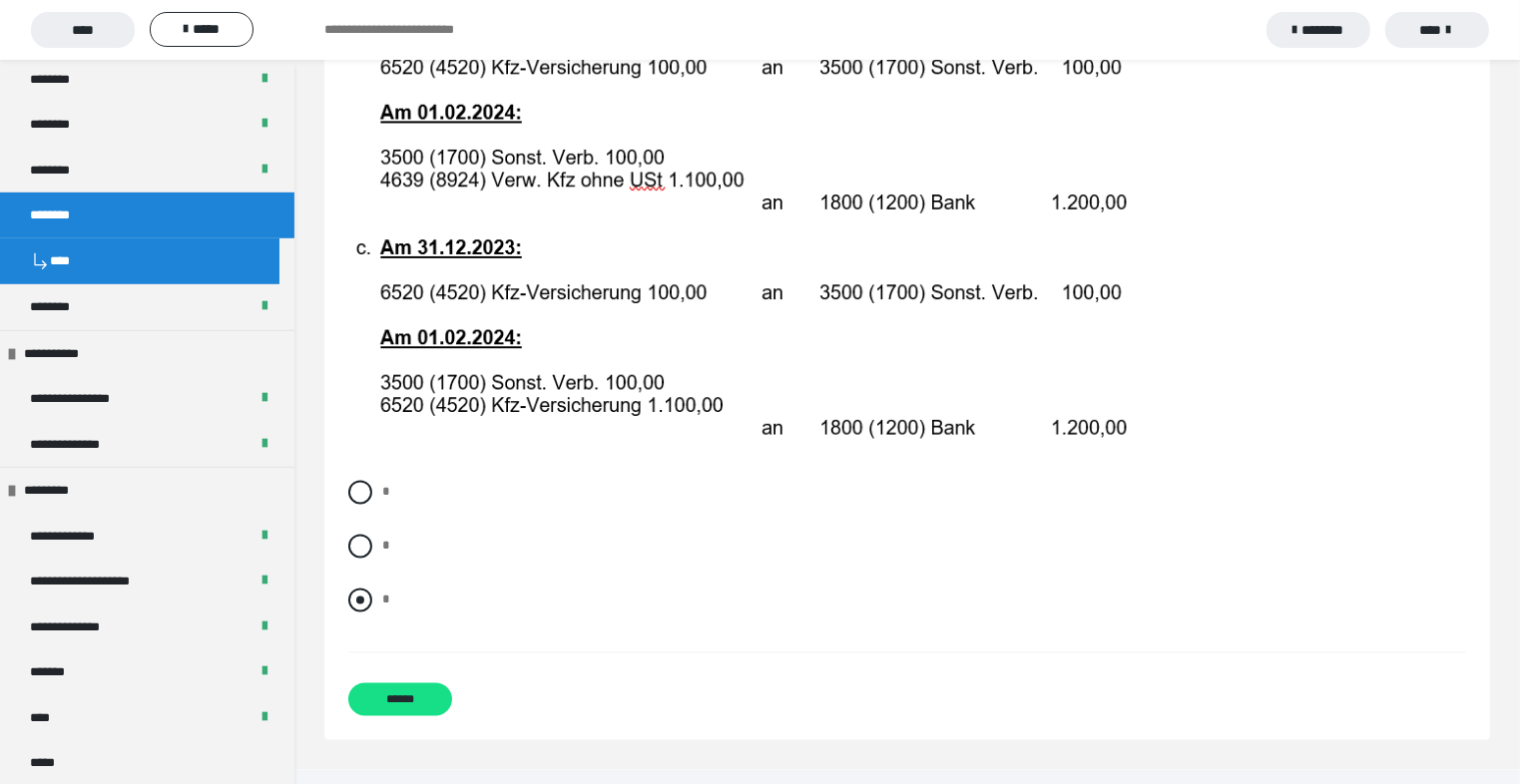 click at bounding box center [360, 599] 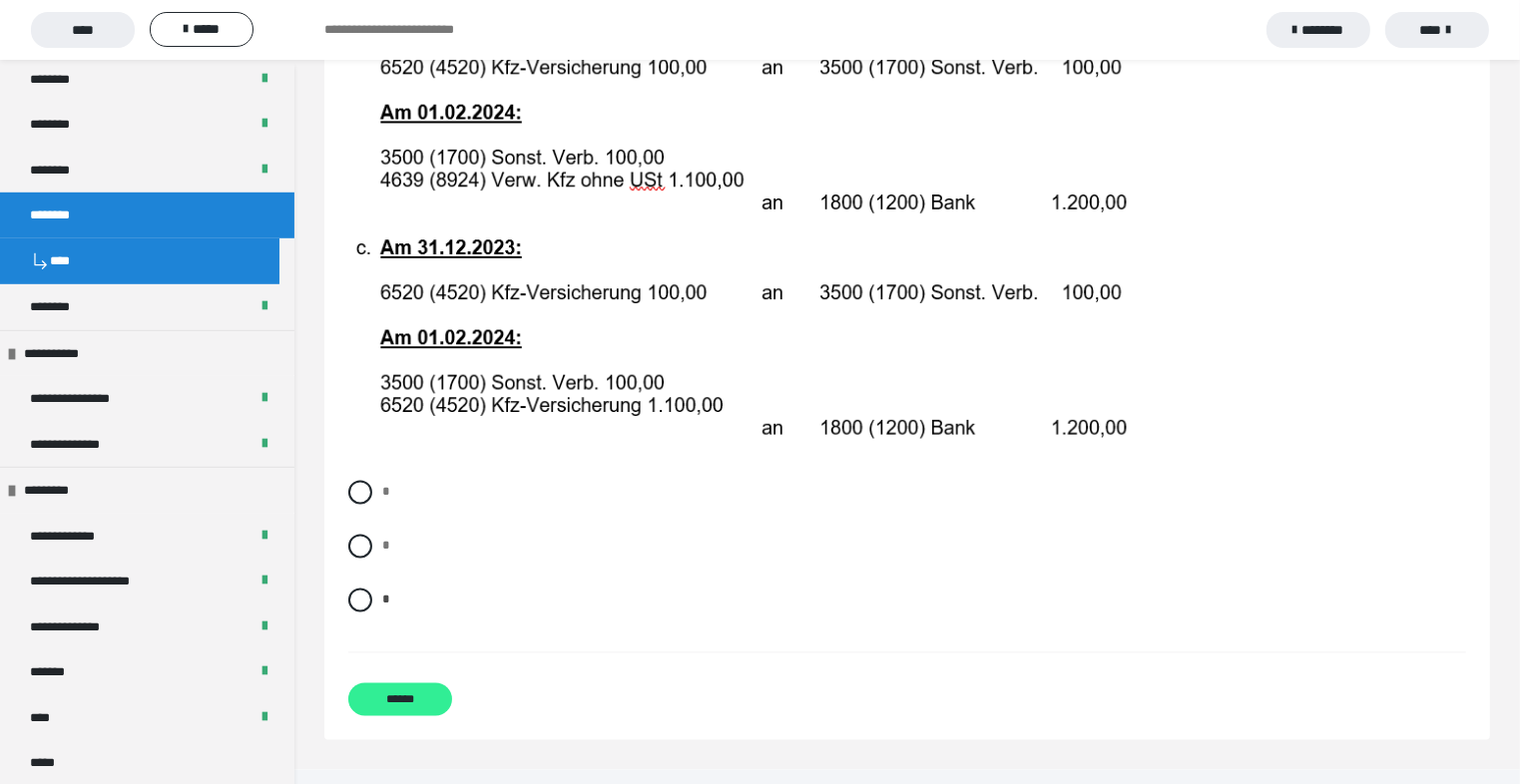 click on "******" at bounding box center (400, 698) 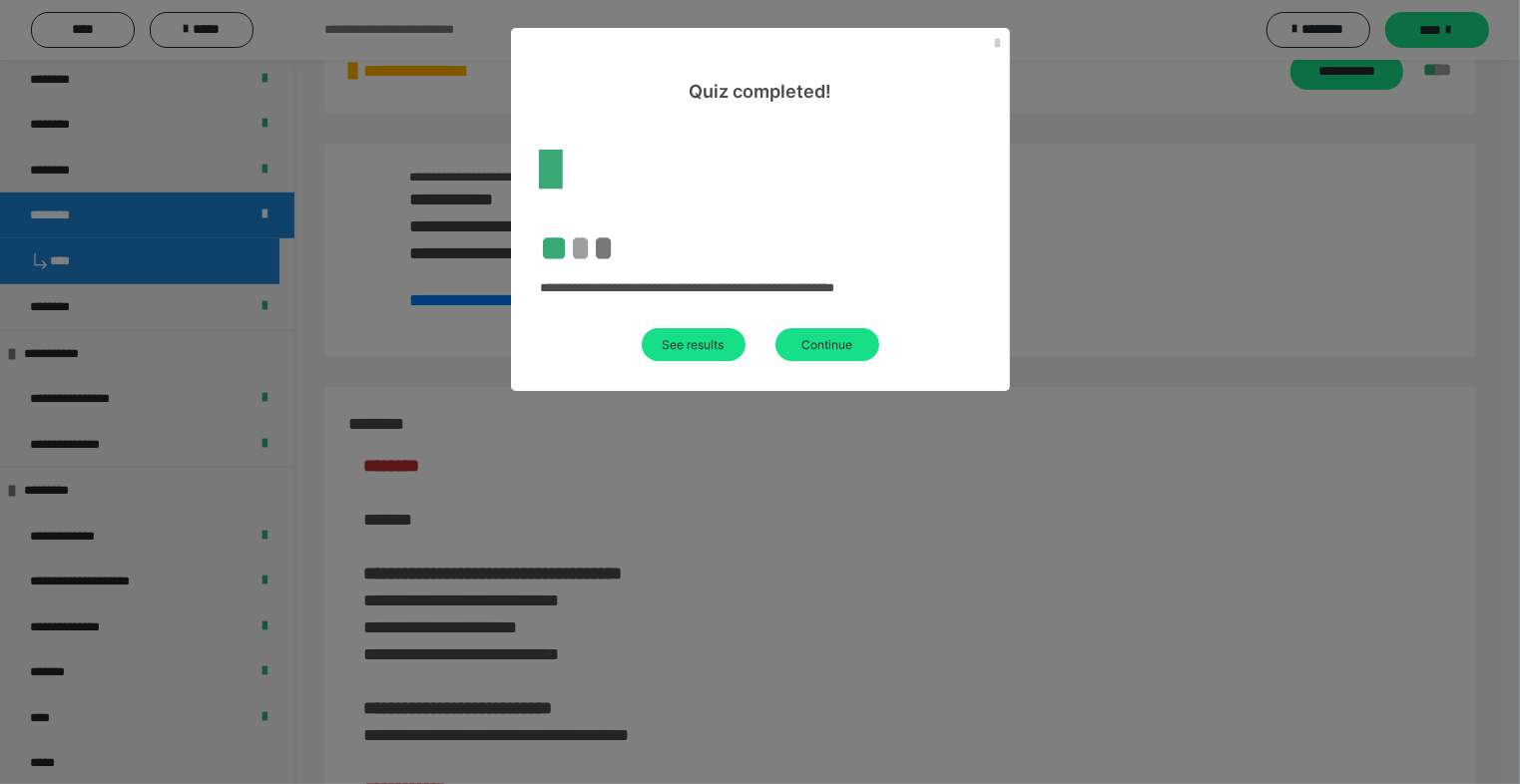 scroll, scrollTop: 3129, scrollLeft: 0, axis: vertical 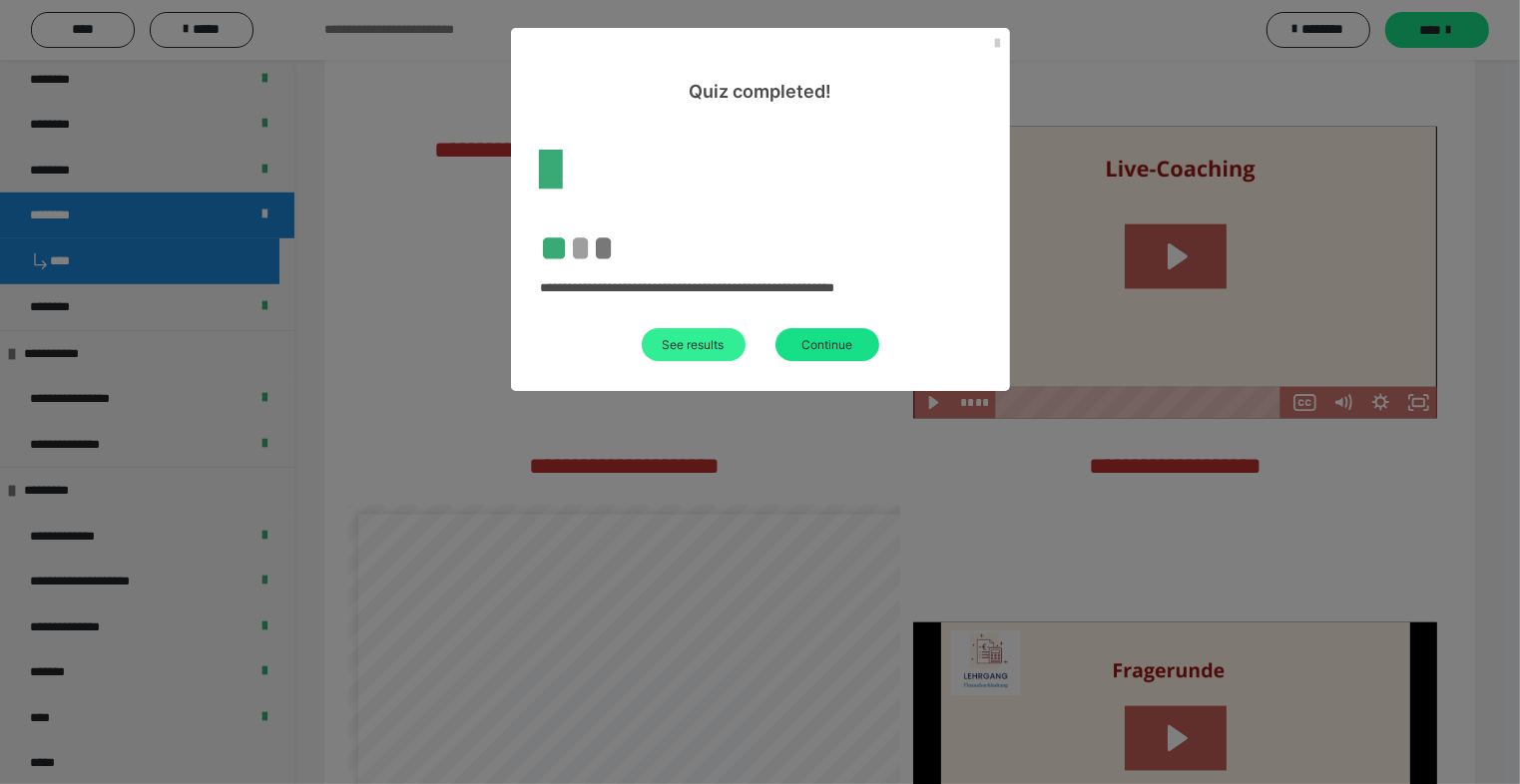 click on "See results" at bounding box center (694, 344) 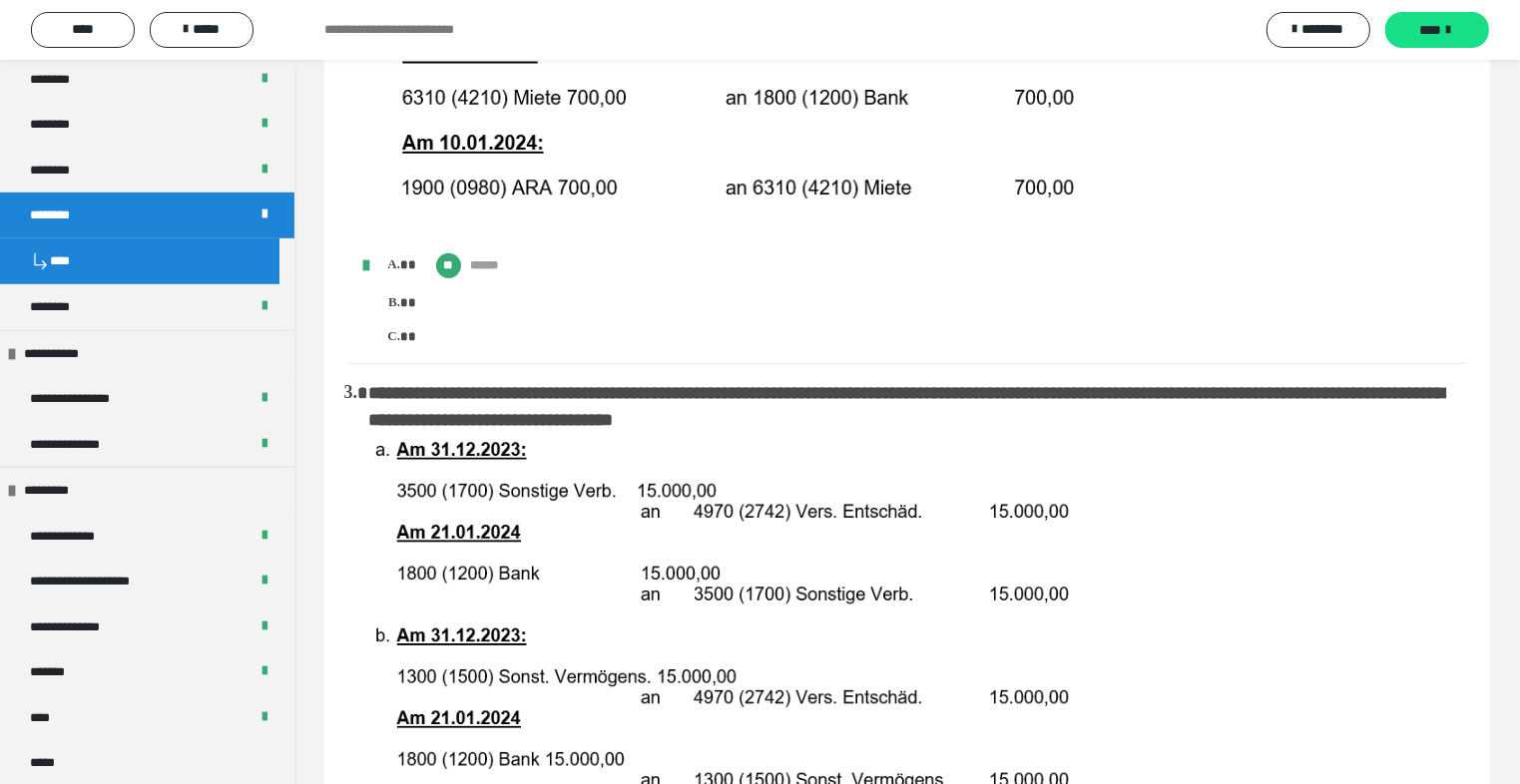 scroll, scrollTop: 835, scrollLeft: 0, axis: vertical 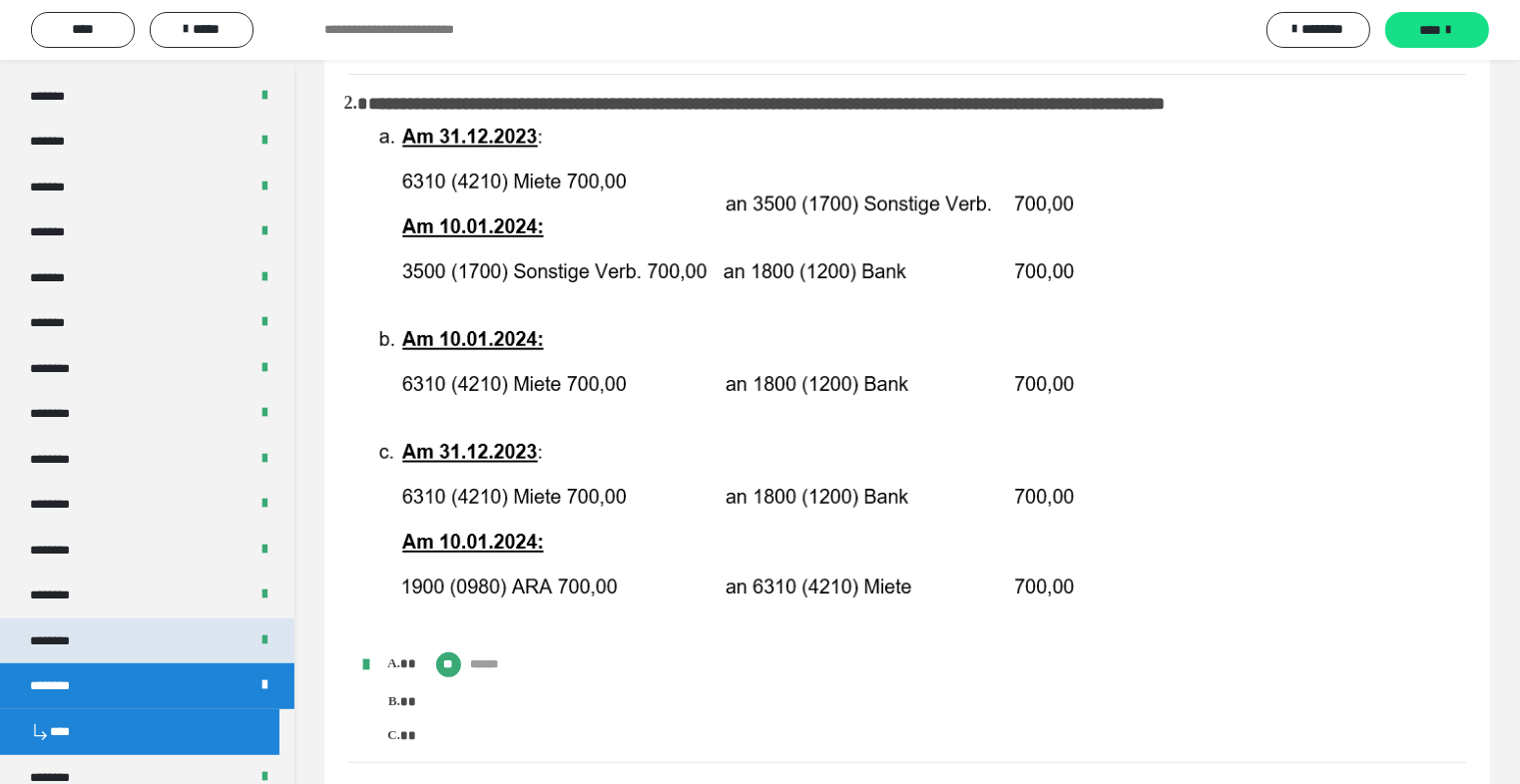 click on "********" at bounding box center [147, 641] 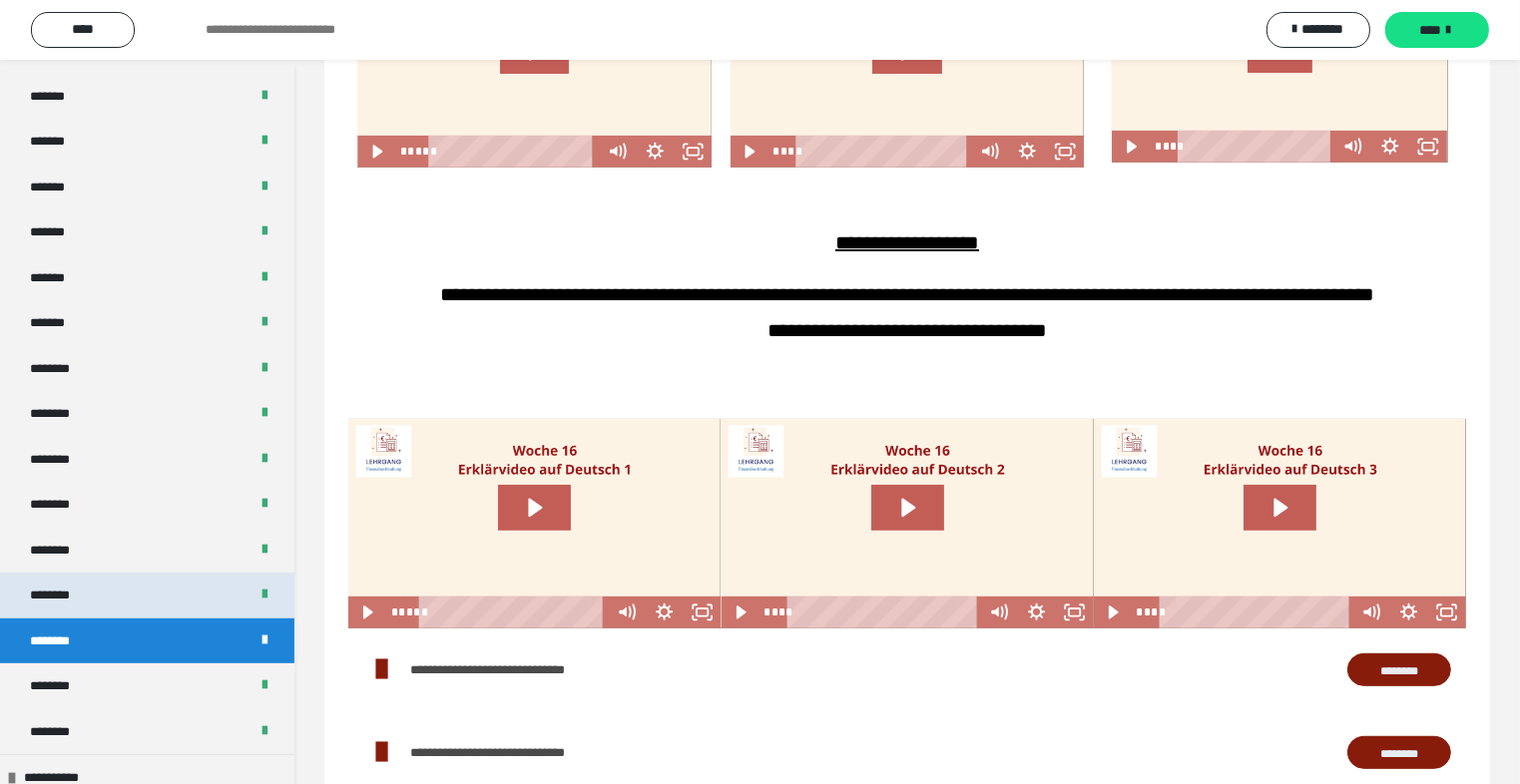 click on "********" at bounding box center (147, 595) 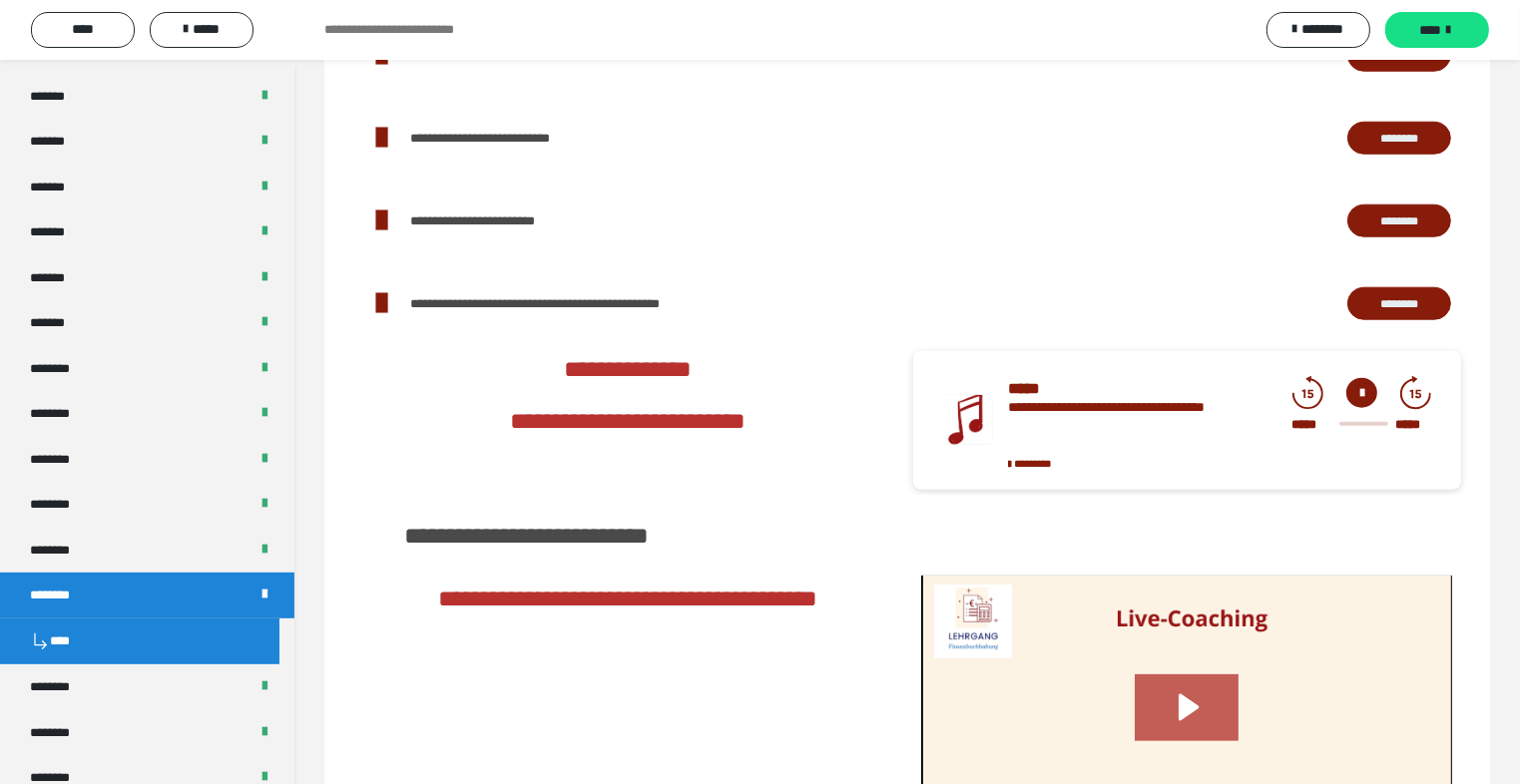 scroll, scrollTop: 1995, scrollLeft: 0, axis: vertical 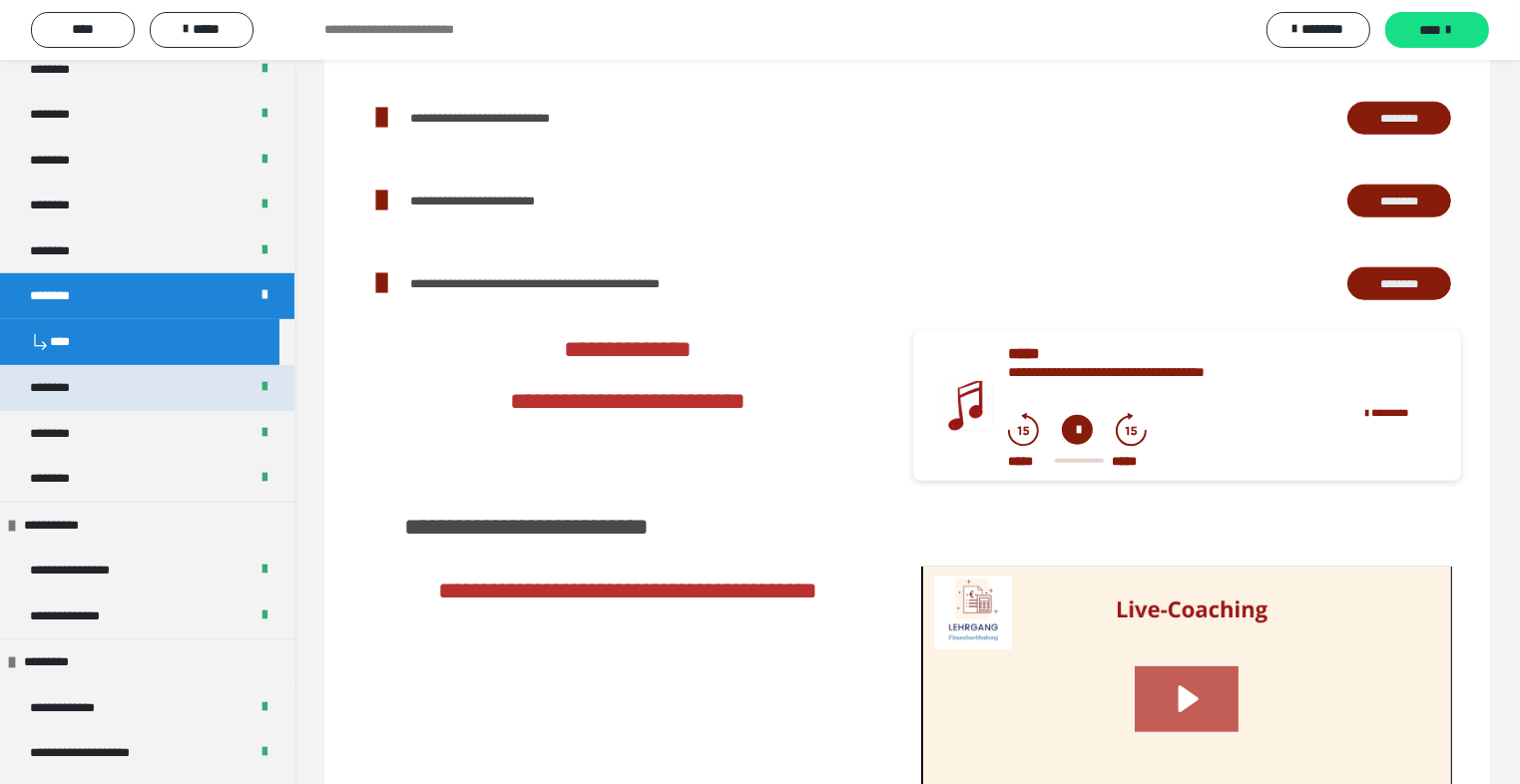 click at bounding box center (264, 388) 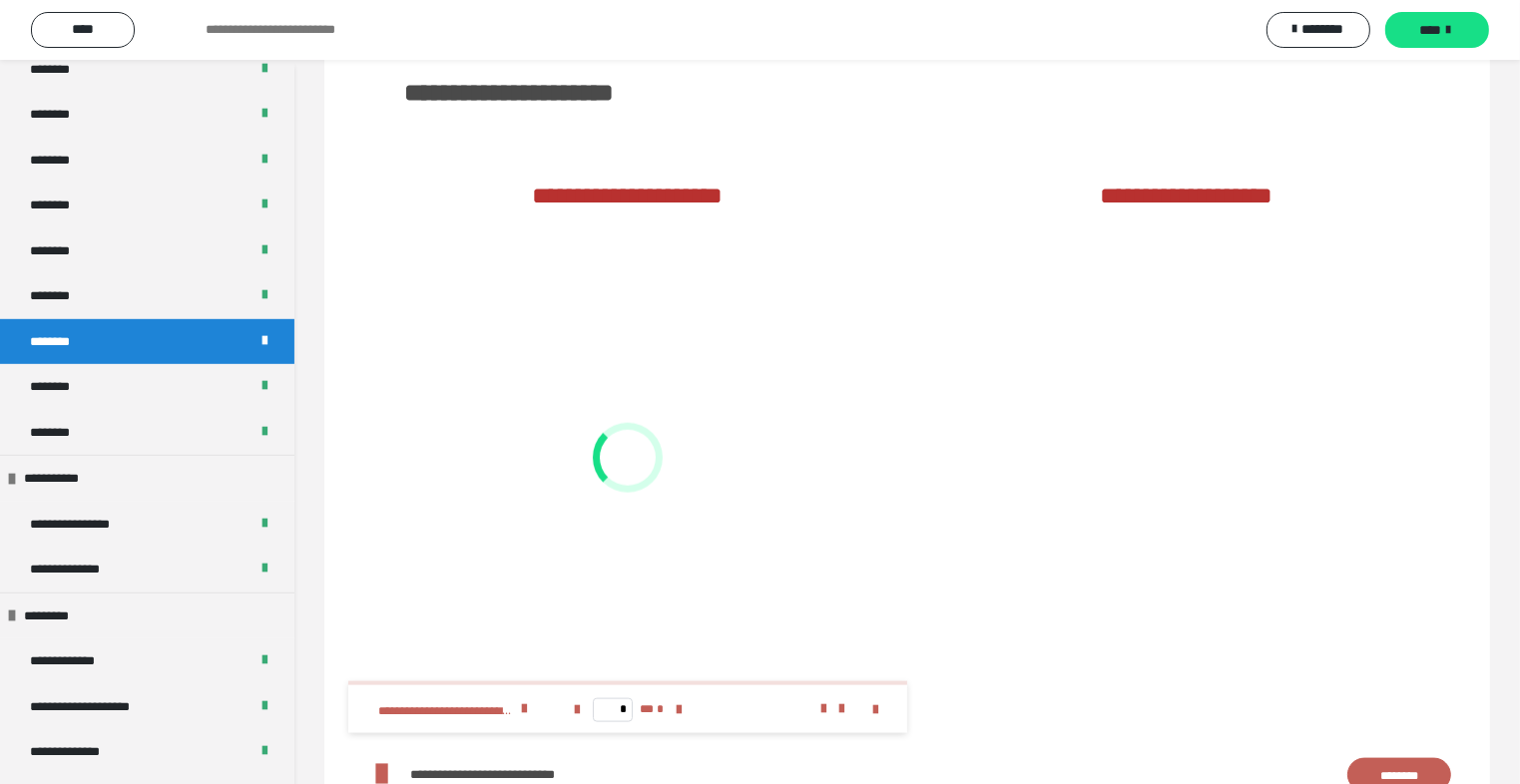 scroll, scrollTop: 2301, scrollLeft: 0, axis: vertical 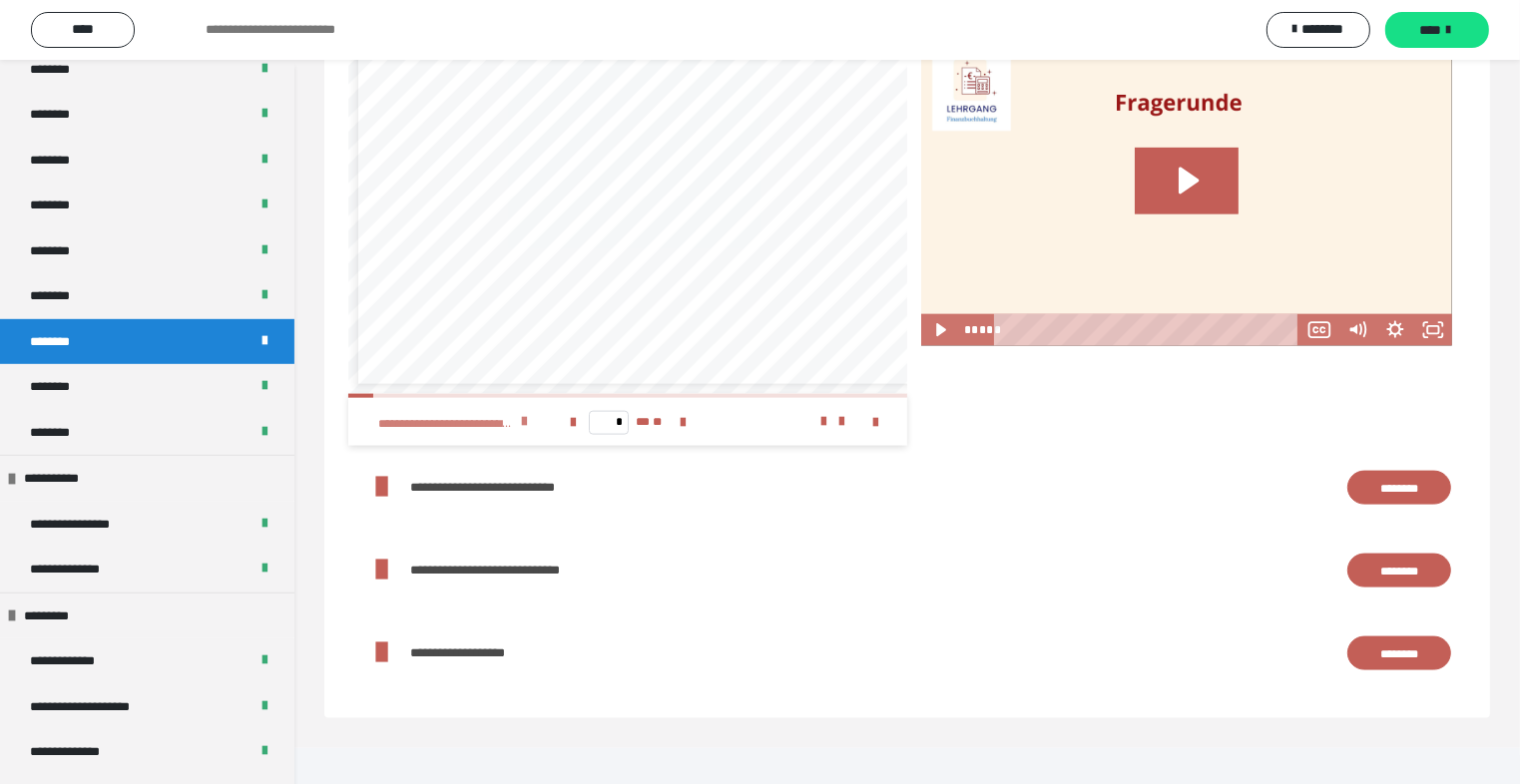 click at bounding box center [524, 422] 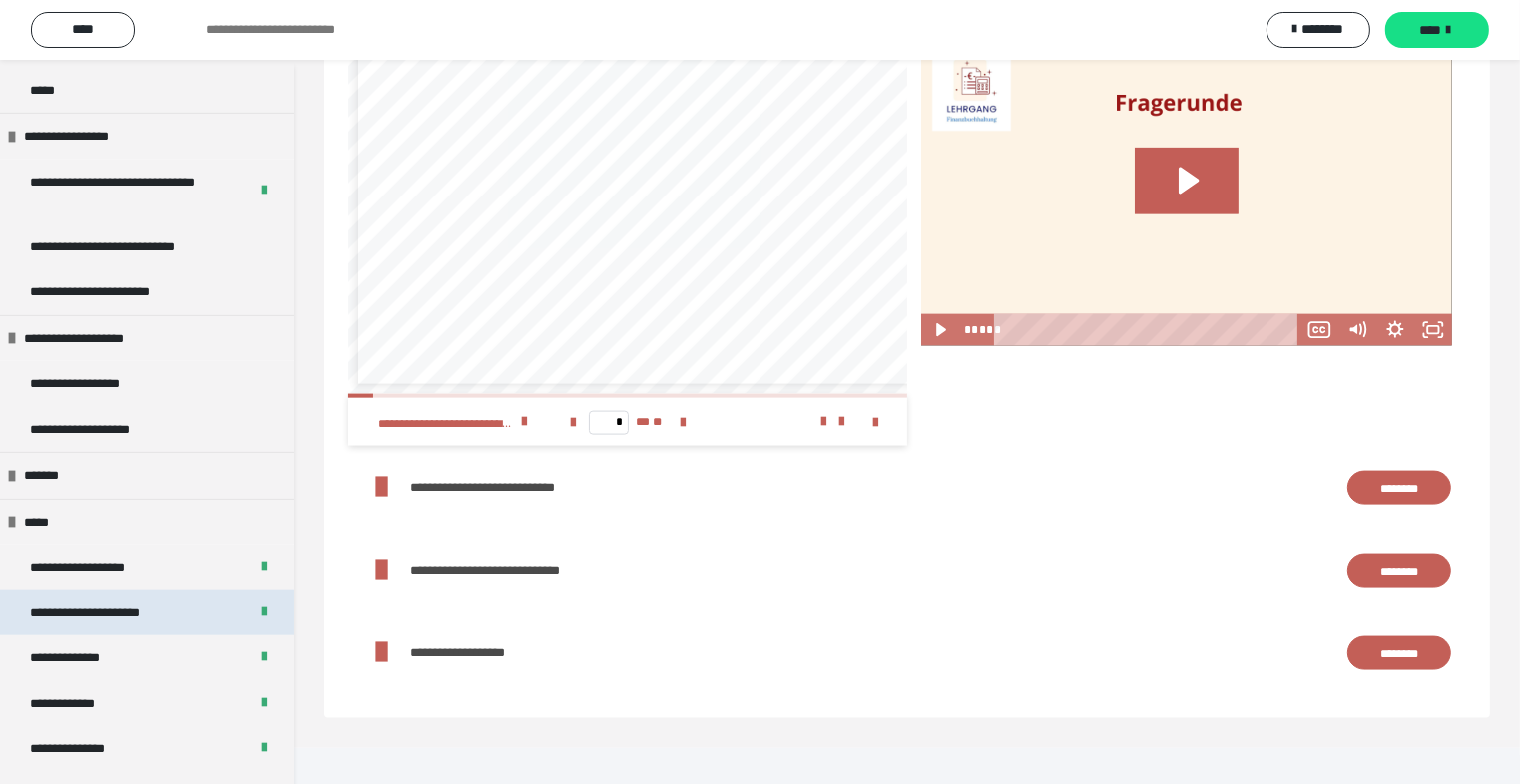 scroll, scrollTop: 1225, scrollLeft: 0, axis: vertical 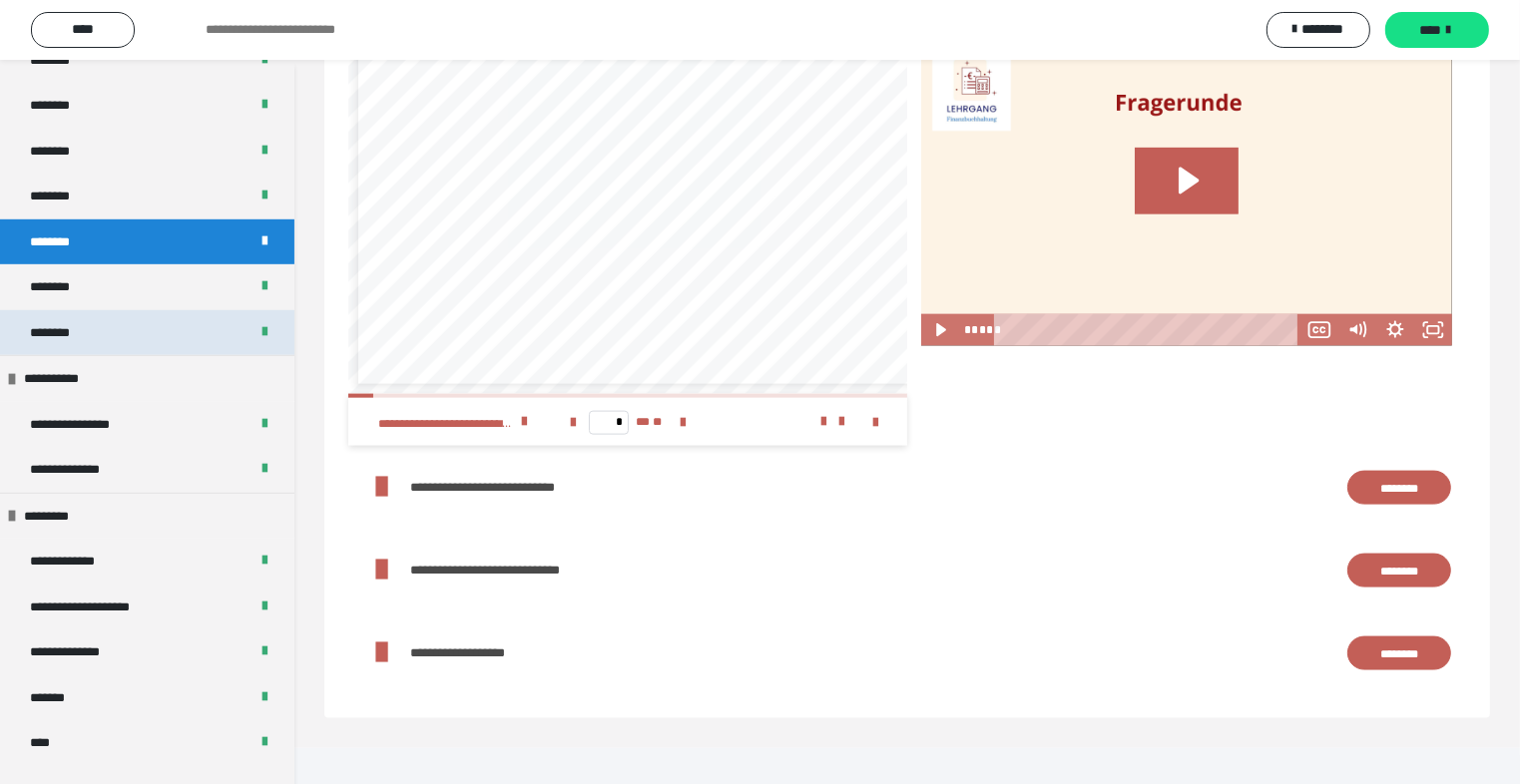click on "********" at bounding box center [147, 333] 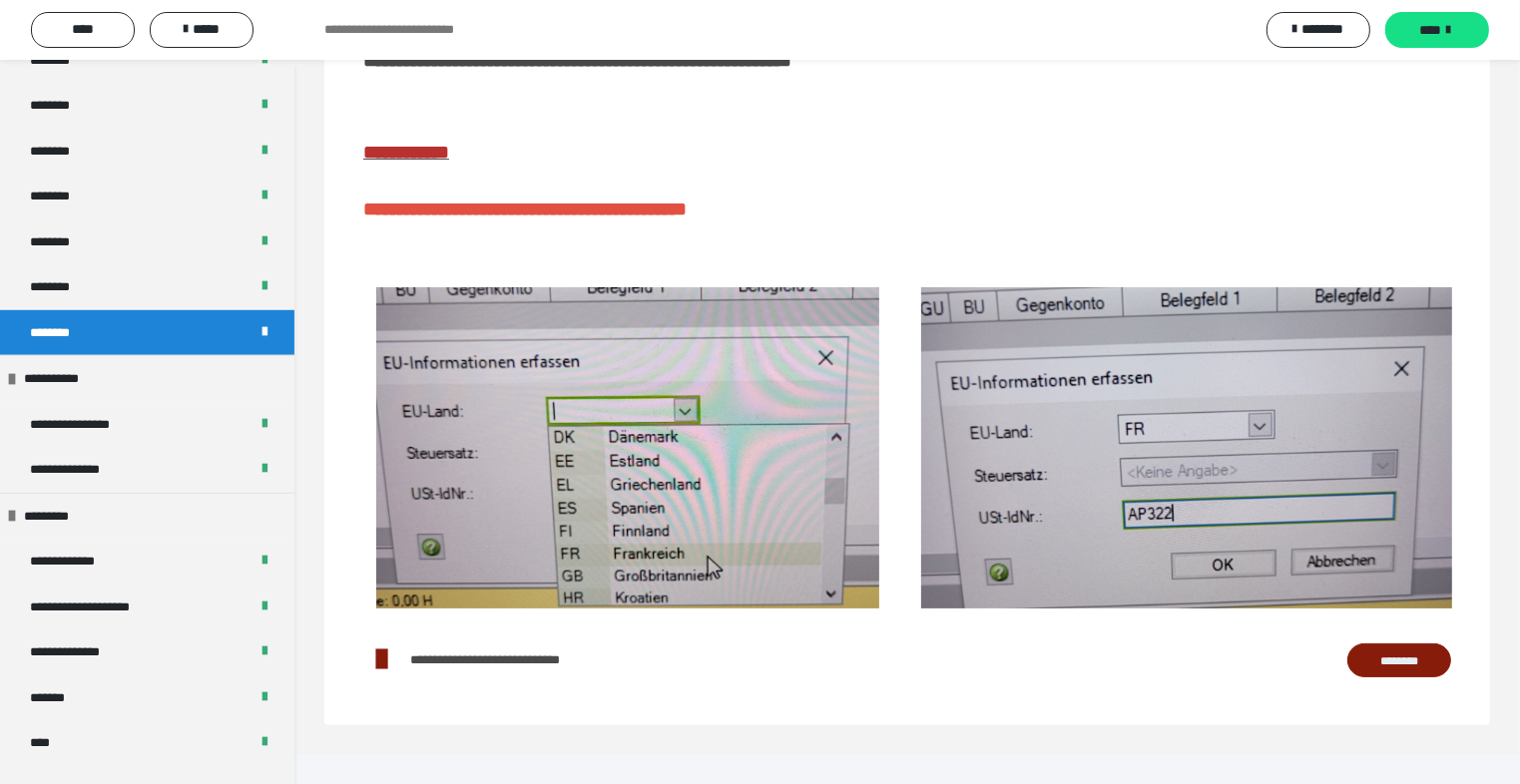 scroll, scrollTop: 255, scrollLeft: 0, axis: vertical 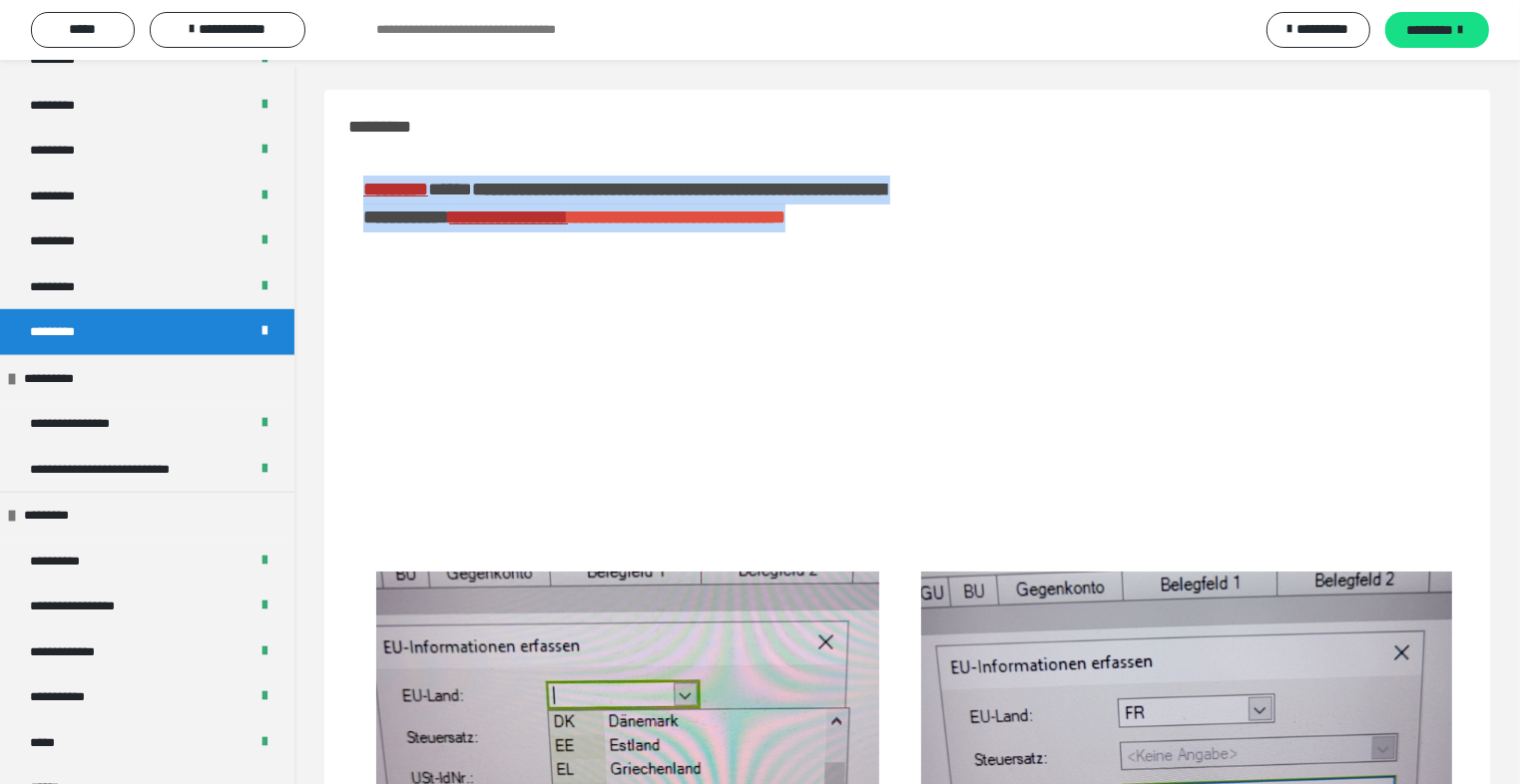 drag, startPoint x: 367, startPoint y: 190, endPoint x: 862, endPoint y: 257, distance: 499.5138 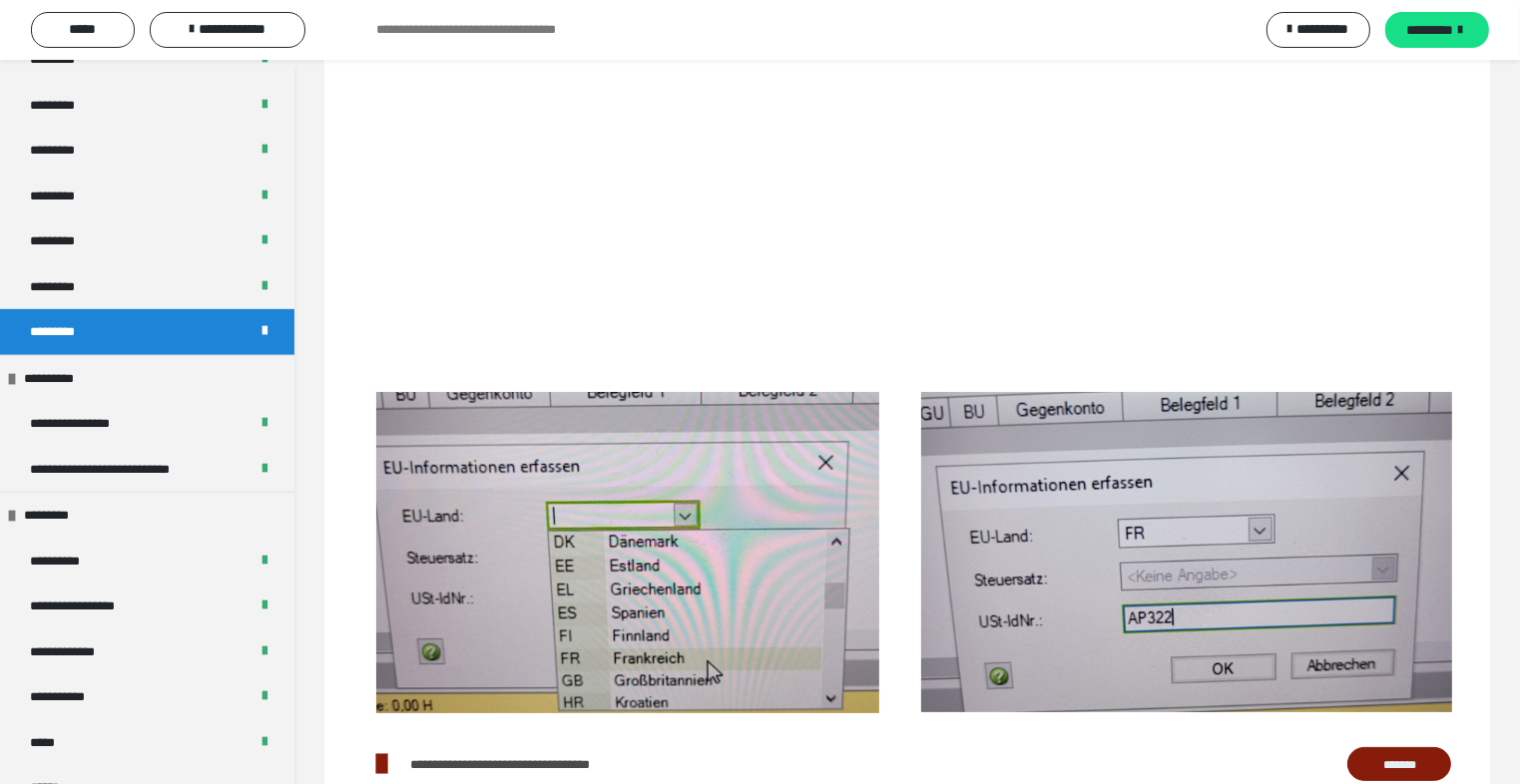 scroll, scrollTop: 283, scrollLeft: 0, axis: vertical 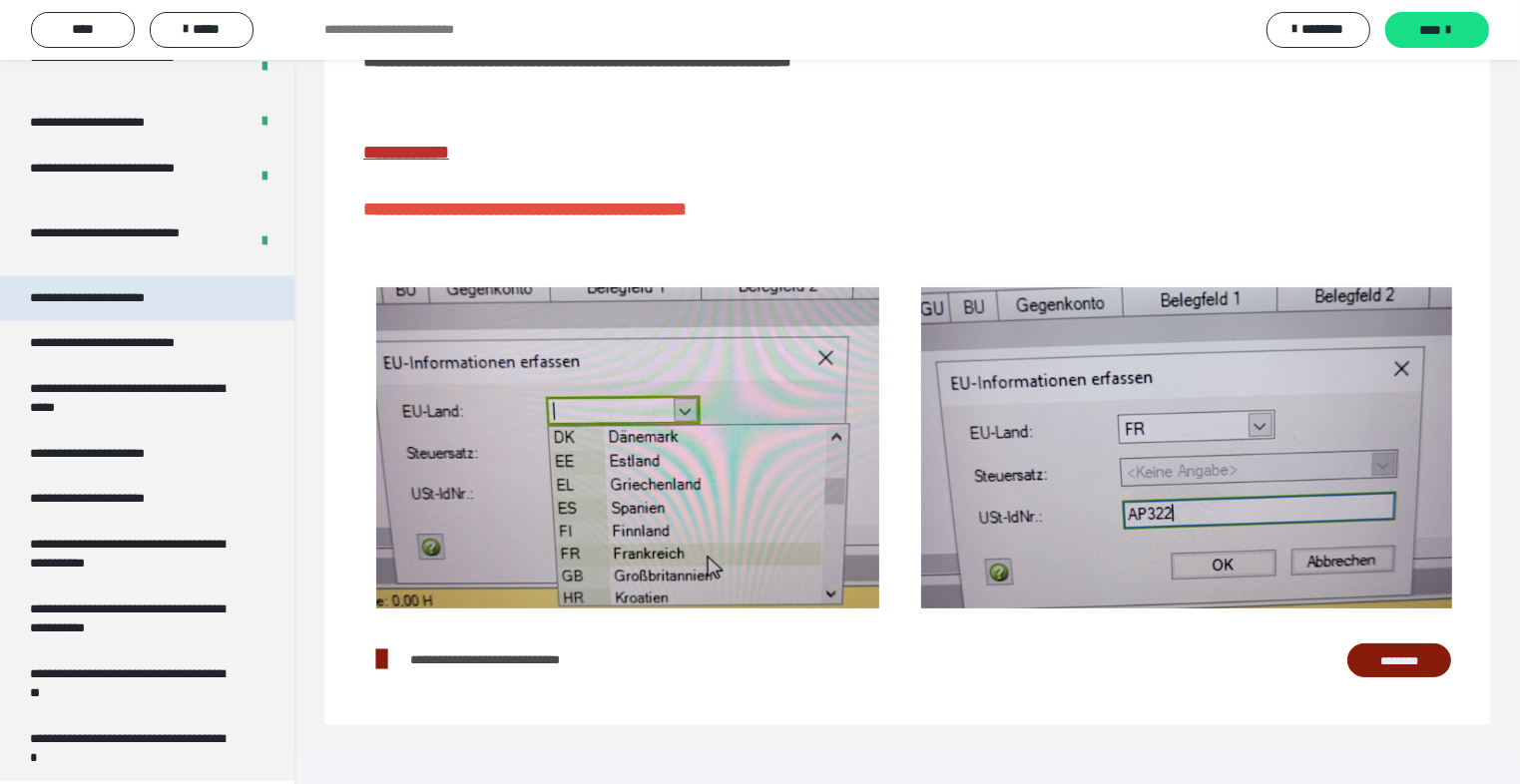click on "**********" at bounding box center (109, 298) 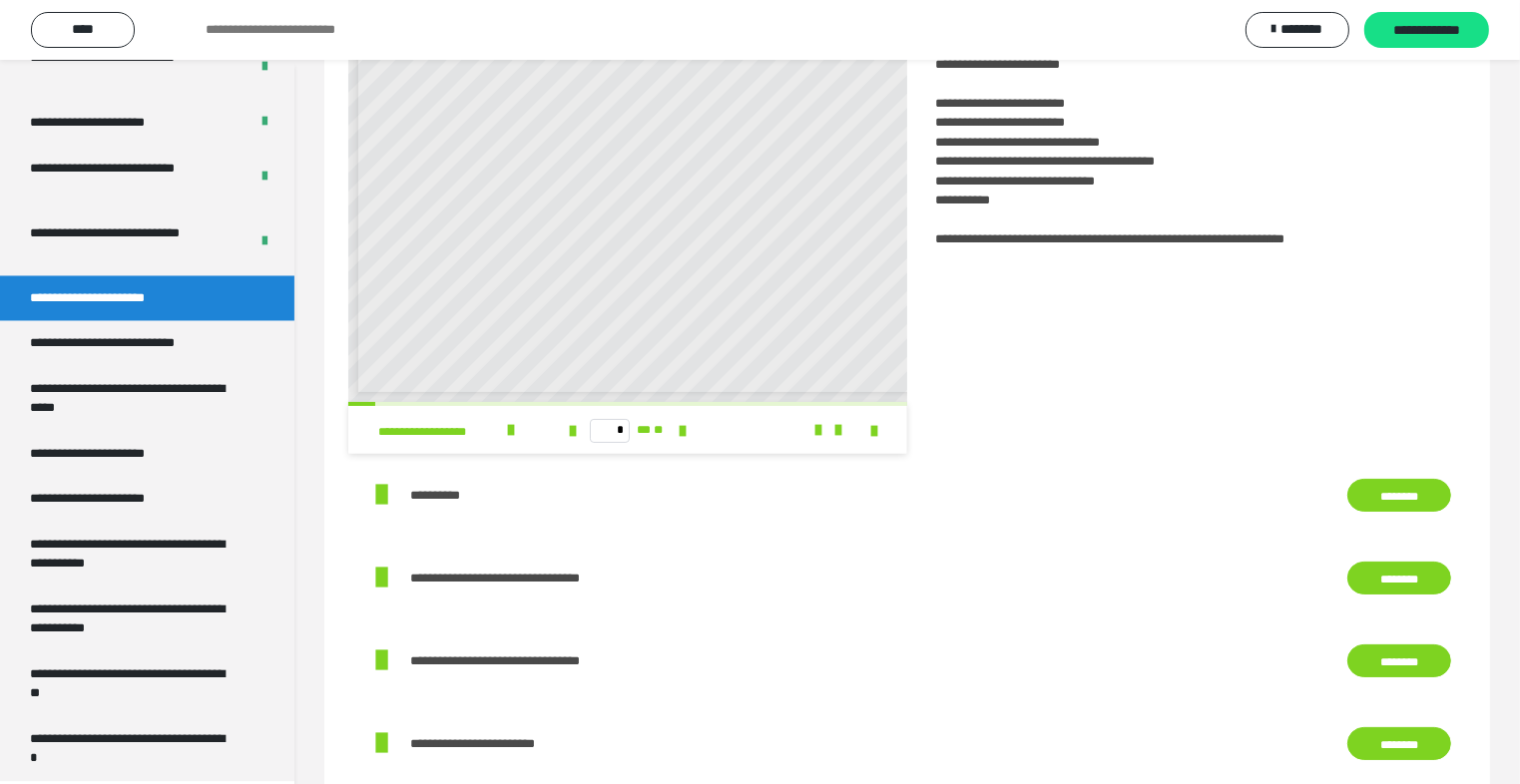 scroll, scrollTop: 0, scrollLeft: 0, axis: both 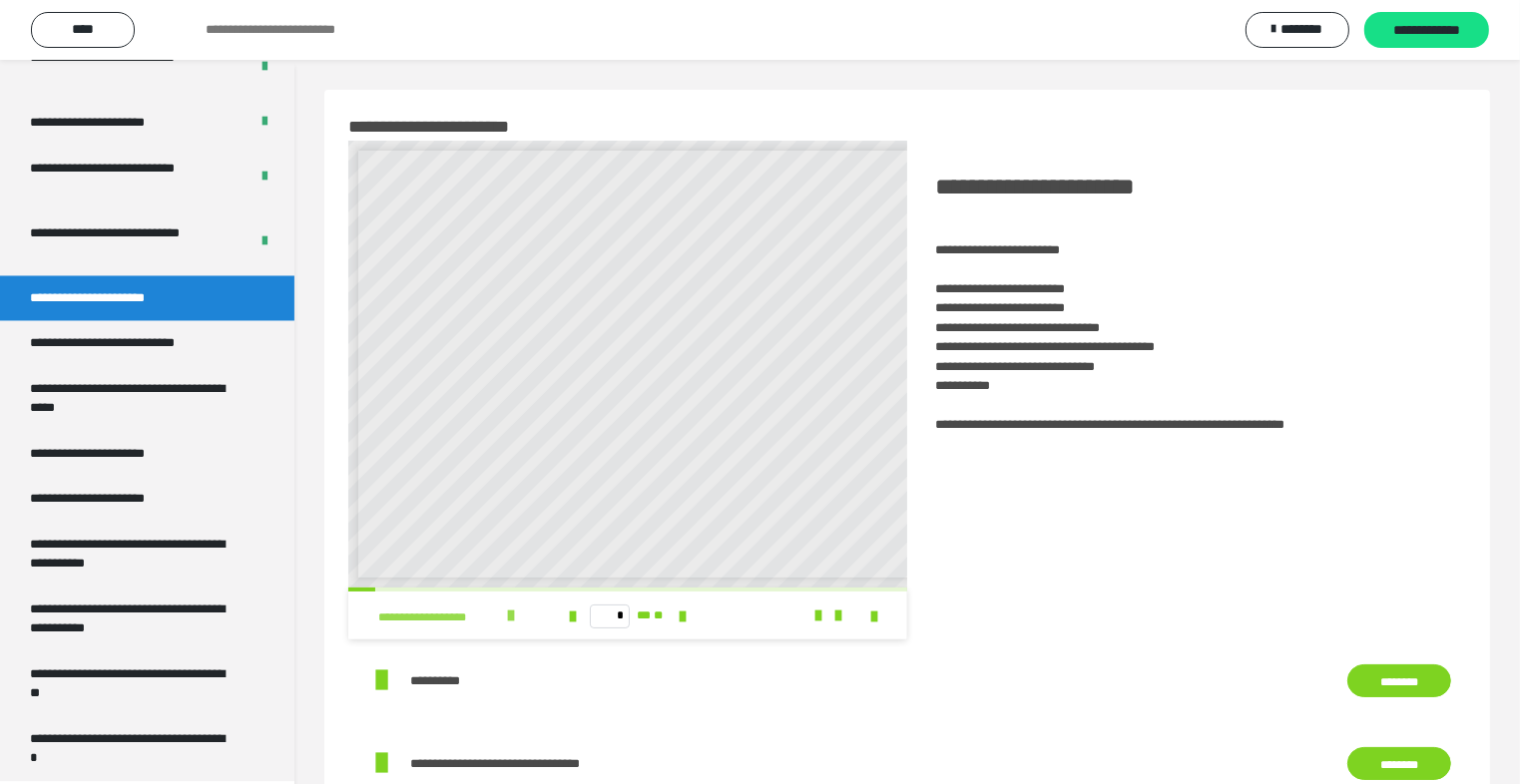 click at bounding box center [511, 615] 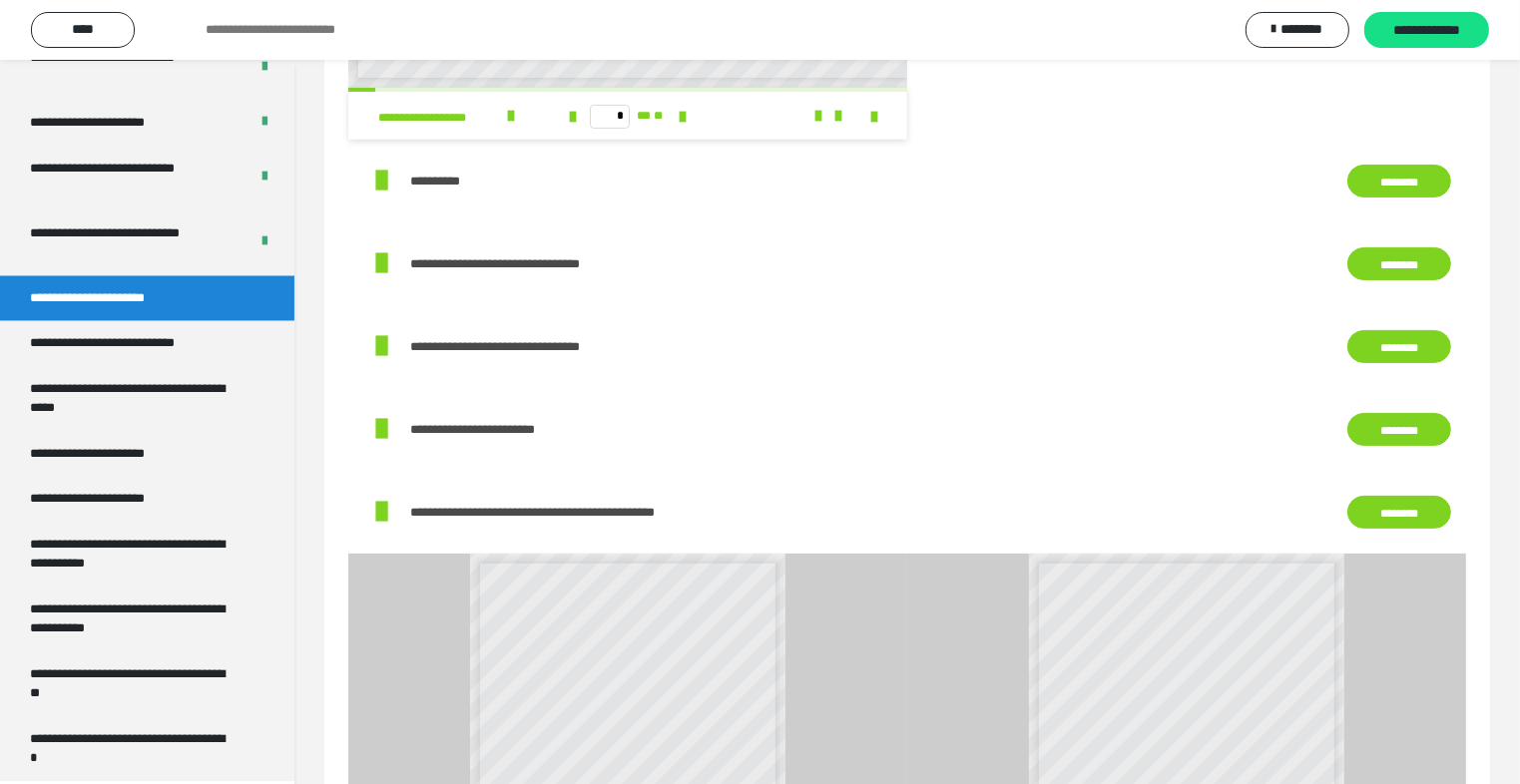 scroll, scrollTop: 399, scrollLeft: 0, axis: vertical 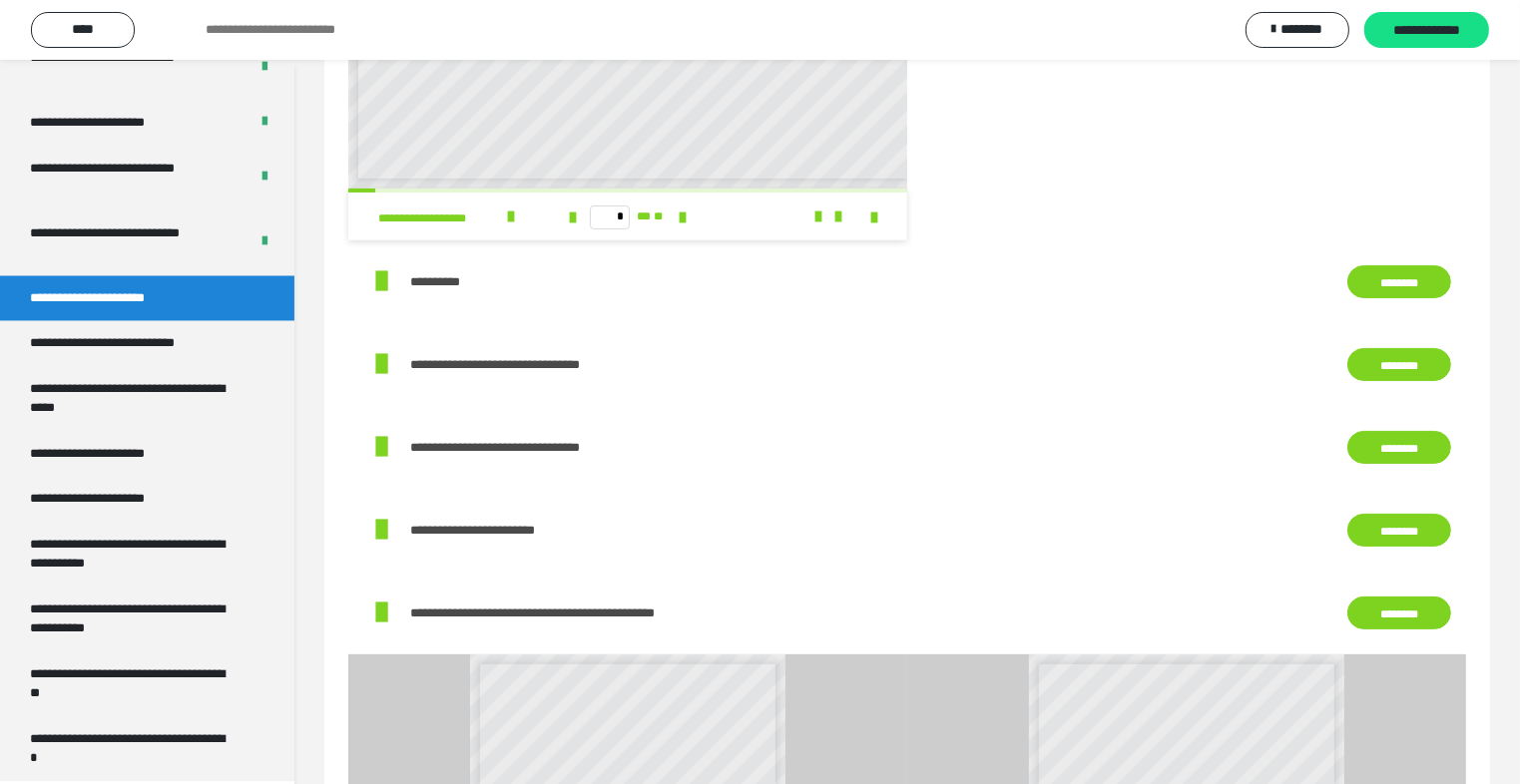 click on "********" at bounding box center [1399, 282] 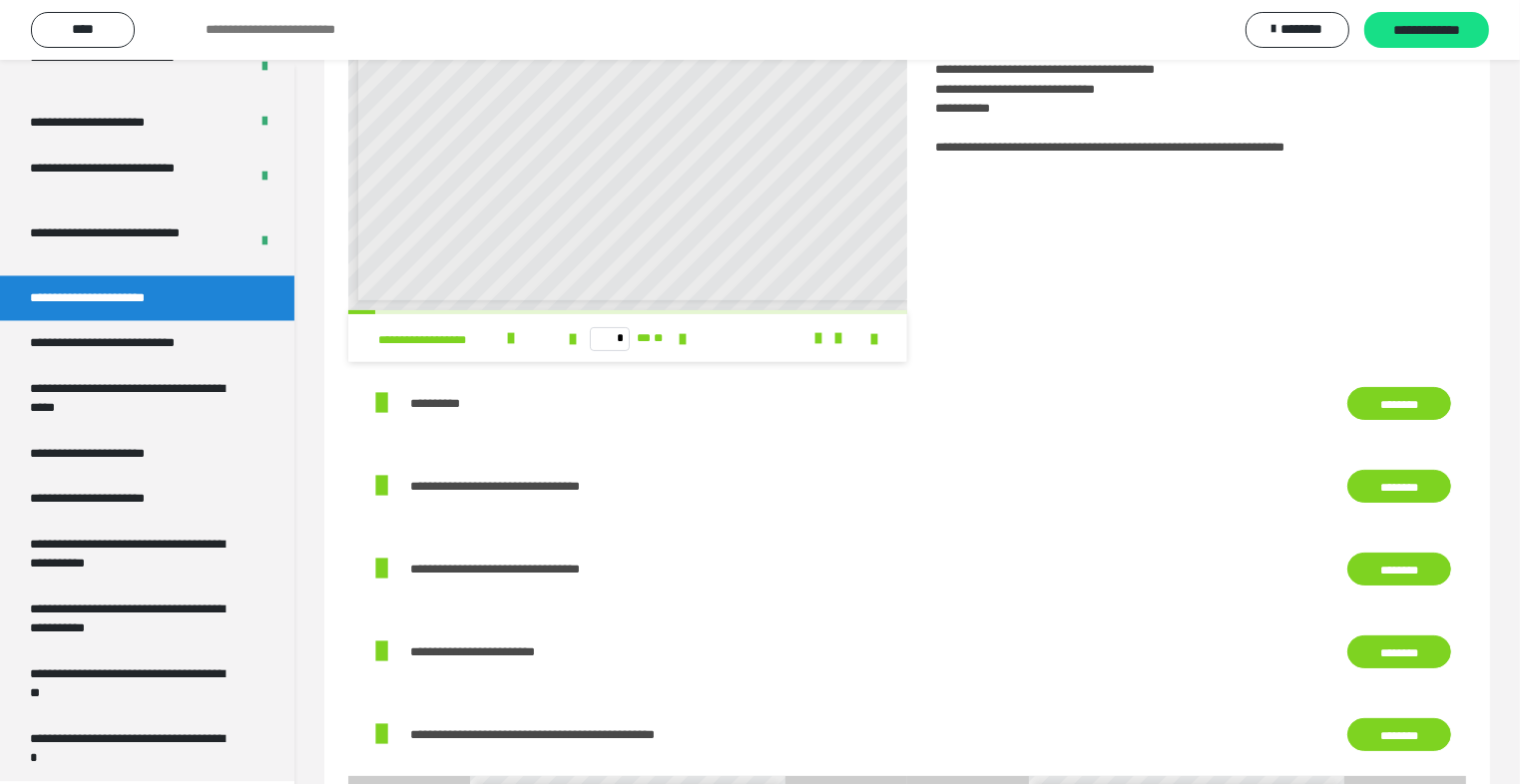 scroll, scrollTop: 0, scrollLeft: 0, axis: both 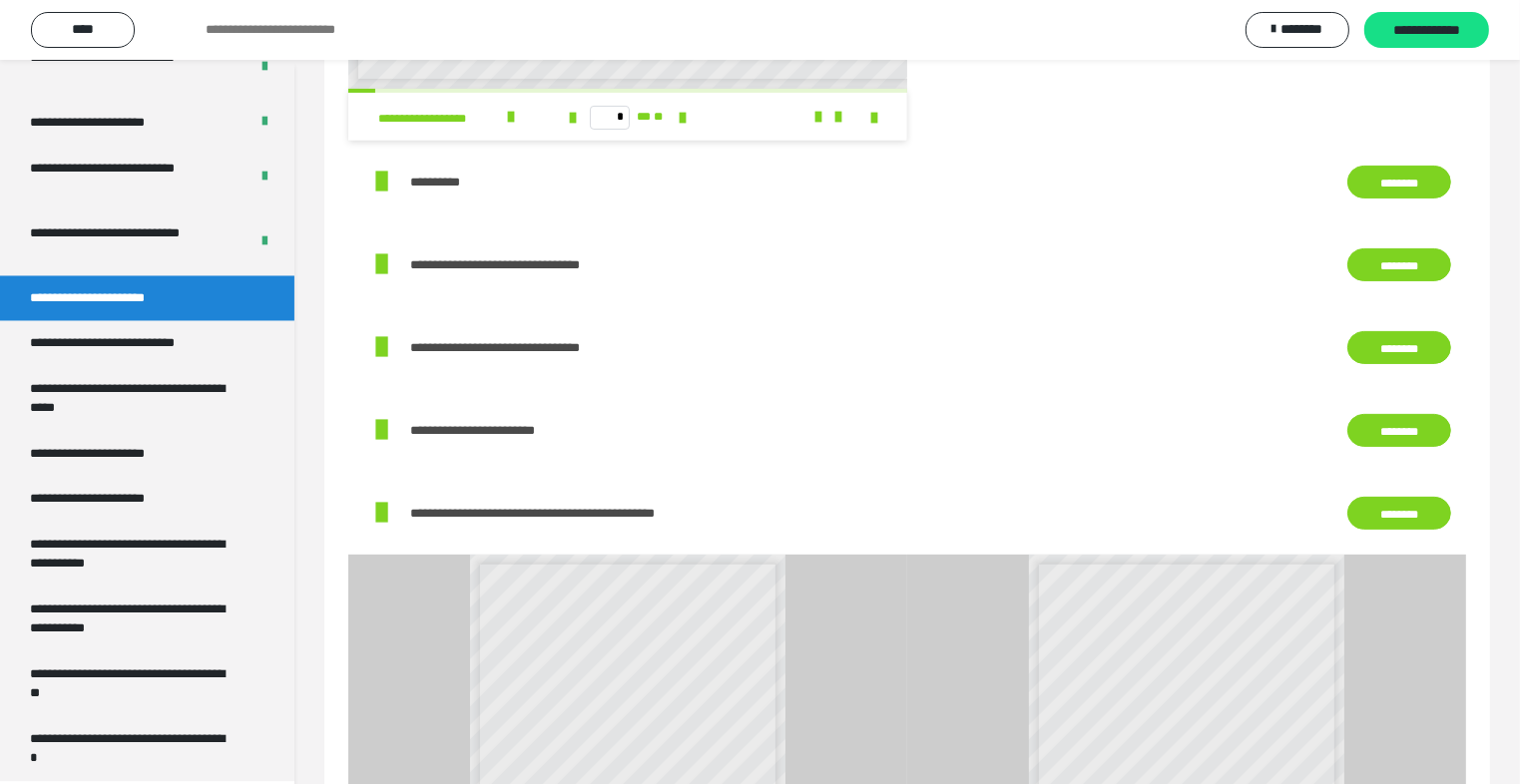 click on "********" at bounding box center [1399, 183] 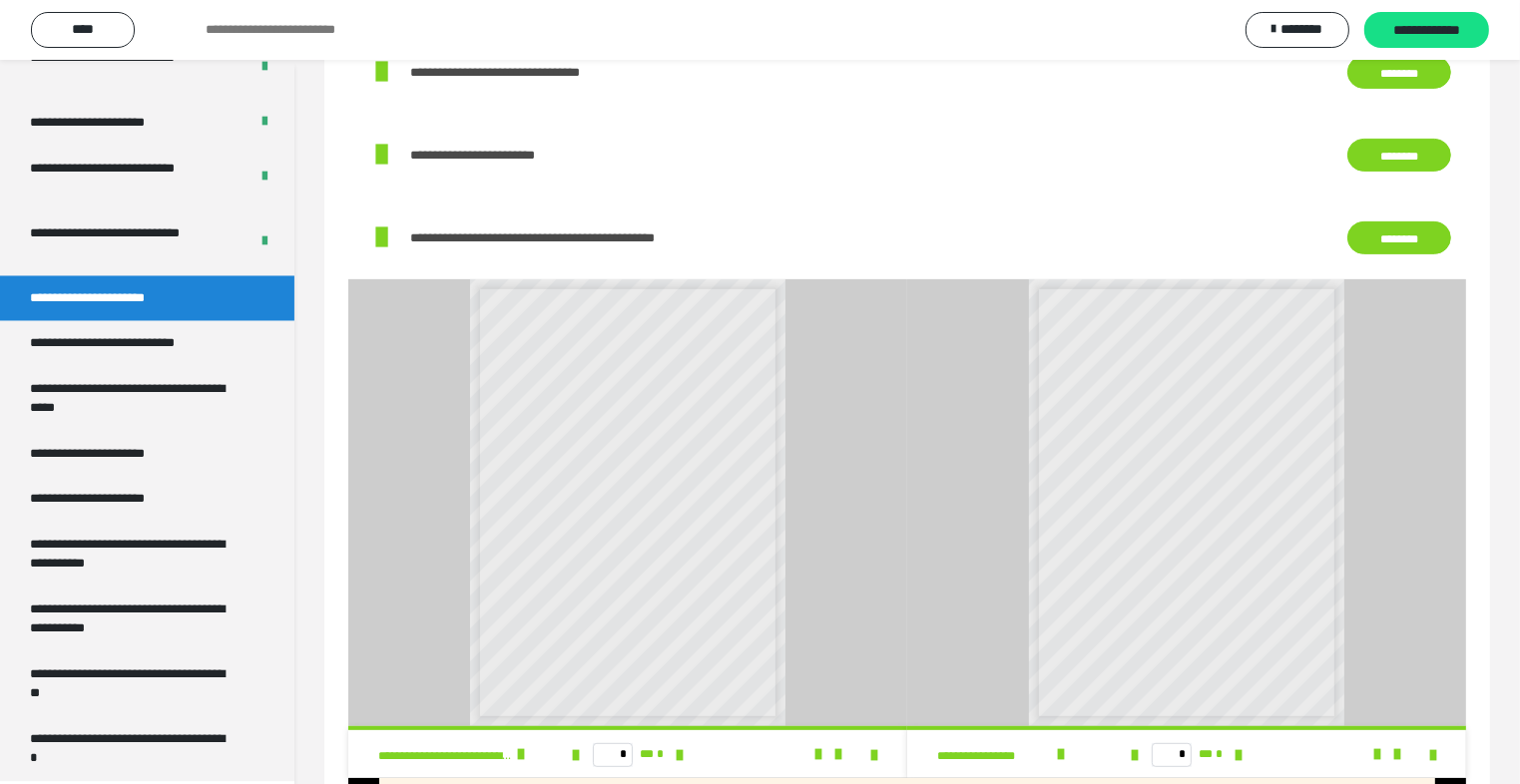 scroll, scrollTop: 798, scrollLeft: 0, axis: vertical 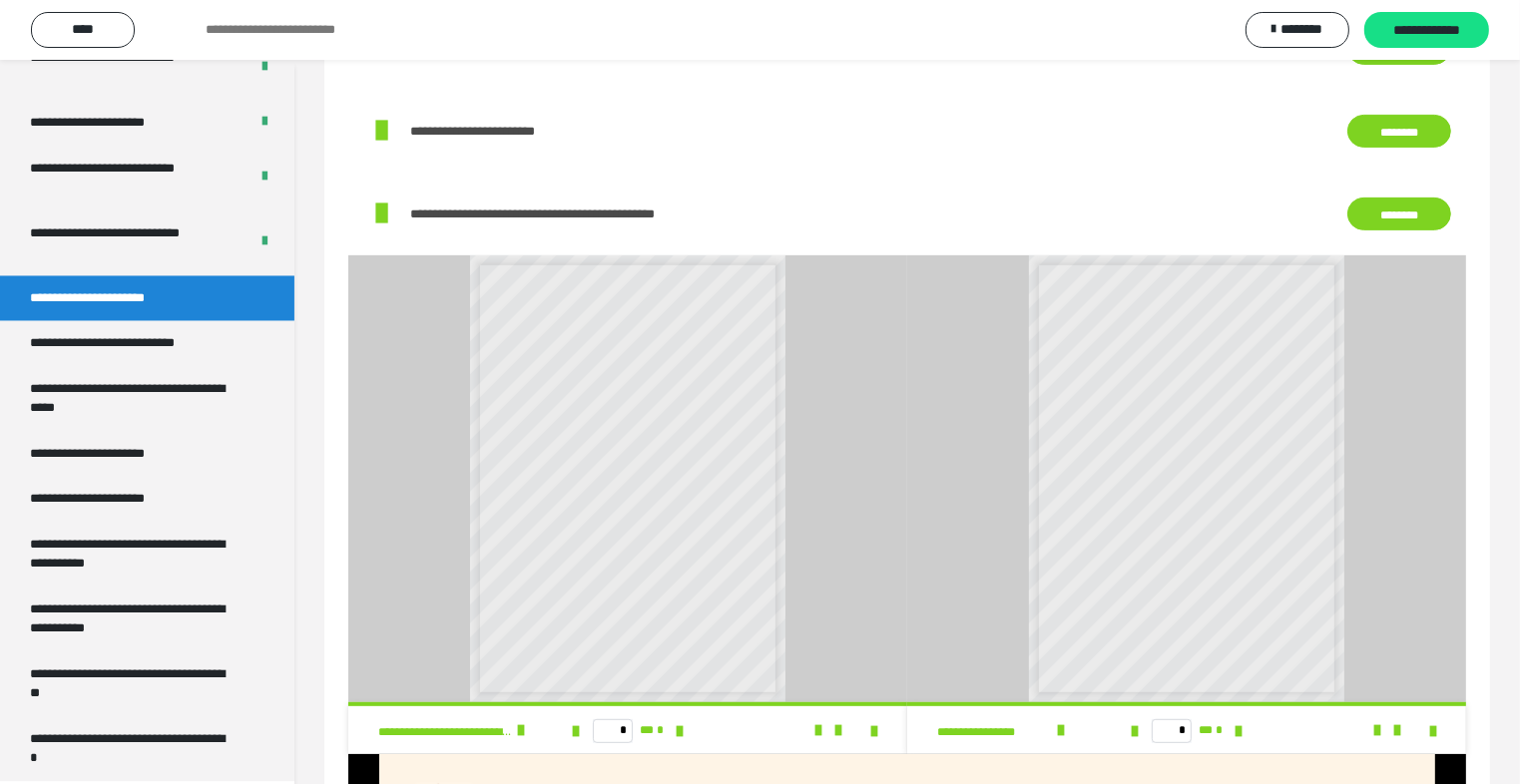 click on "********" at bounding box center [1399, 214] 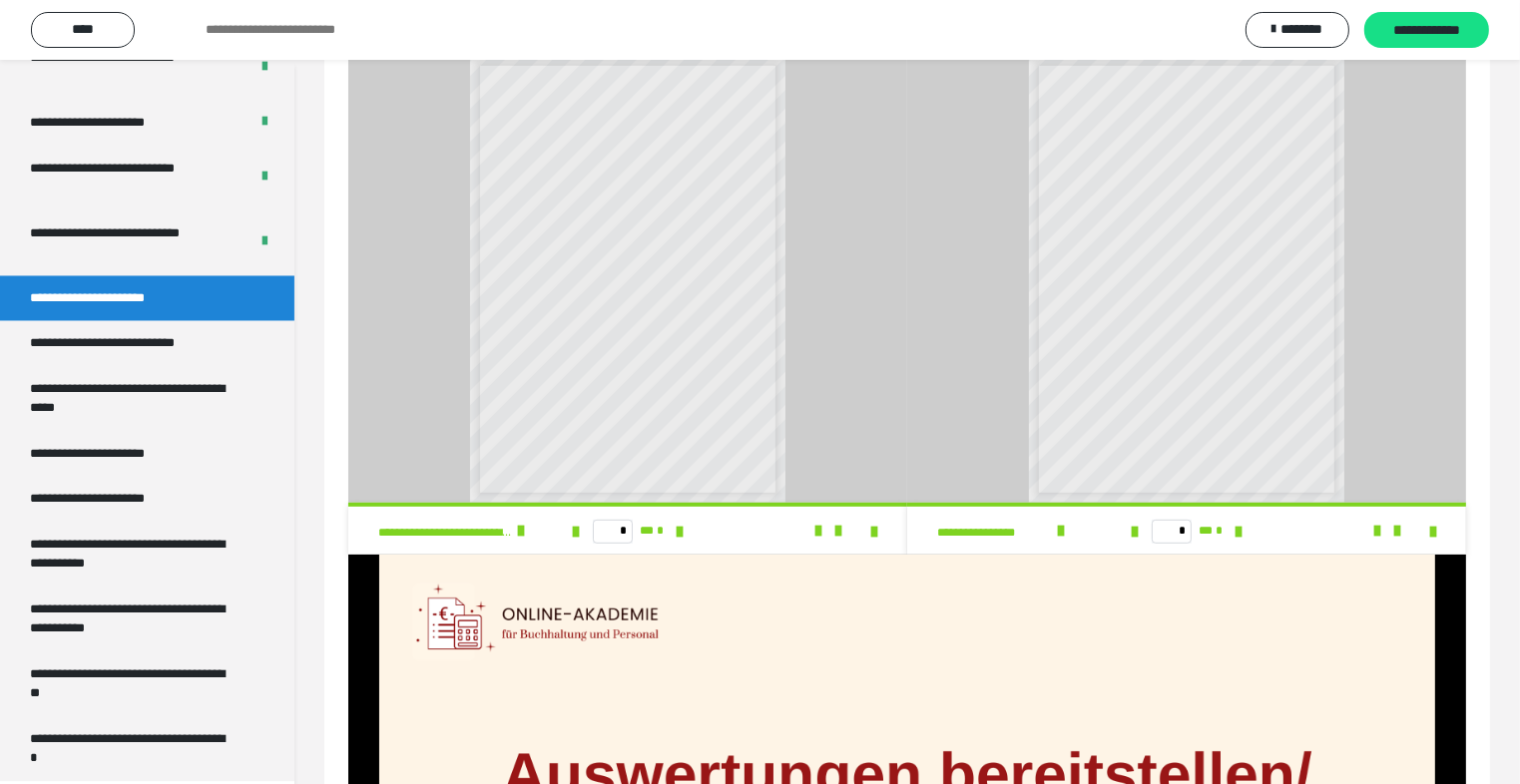 scroll, scrollTop: 898, scrollLeft: 0, axis: vertical 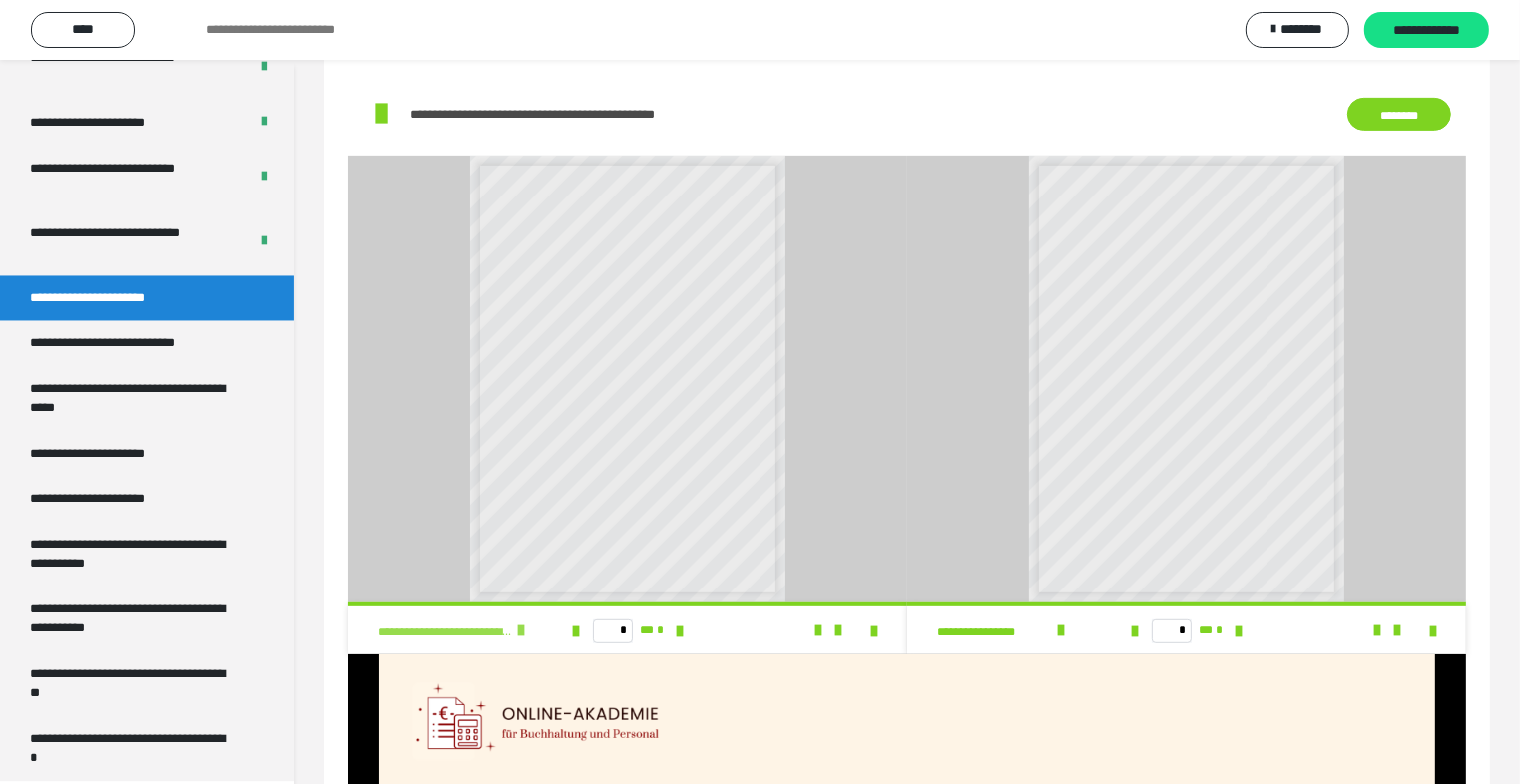 click at bounding box center (521, 630) 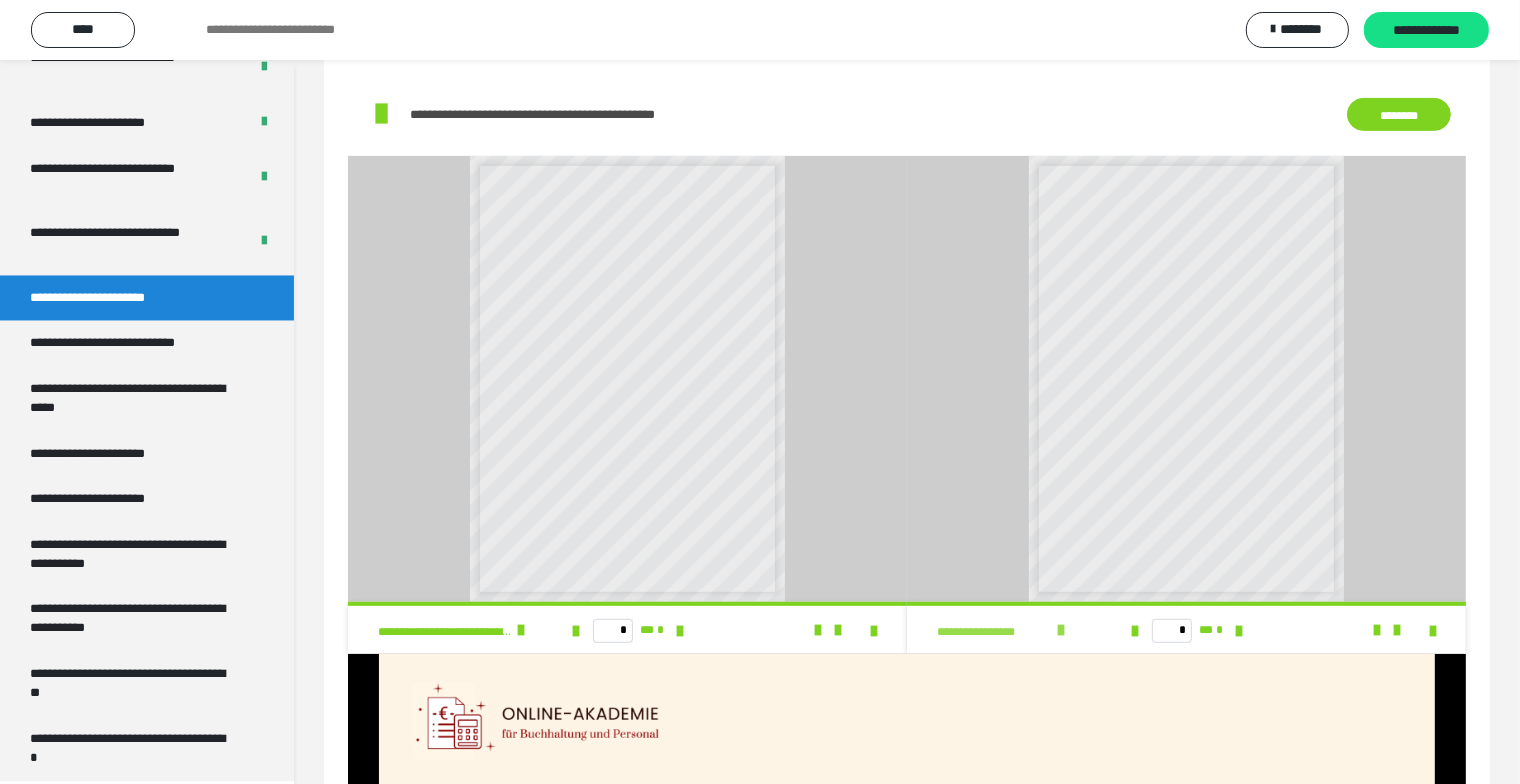 click at bounding box center (1061, 630) 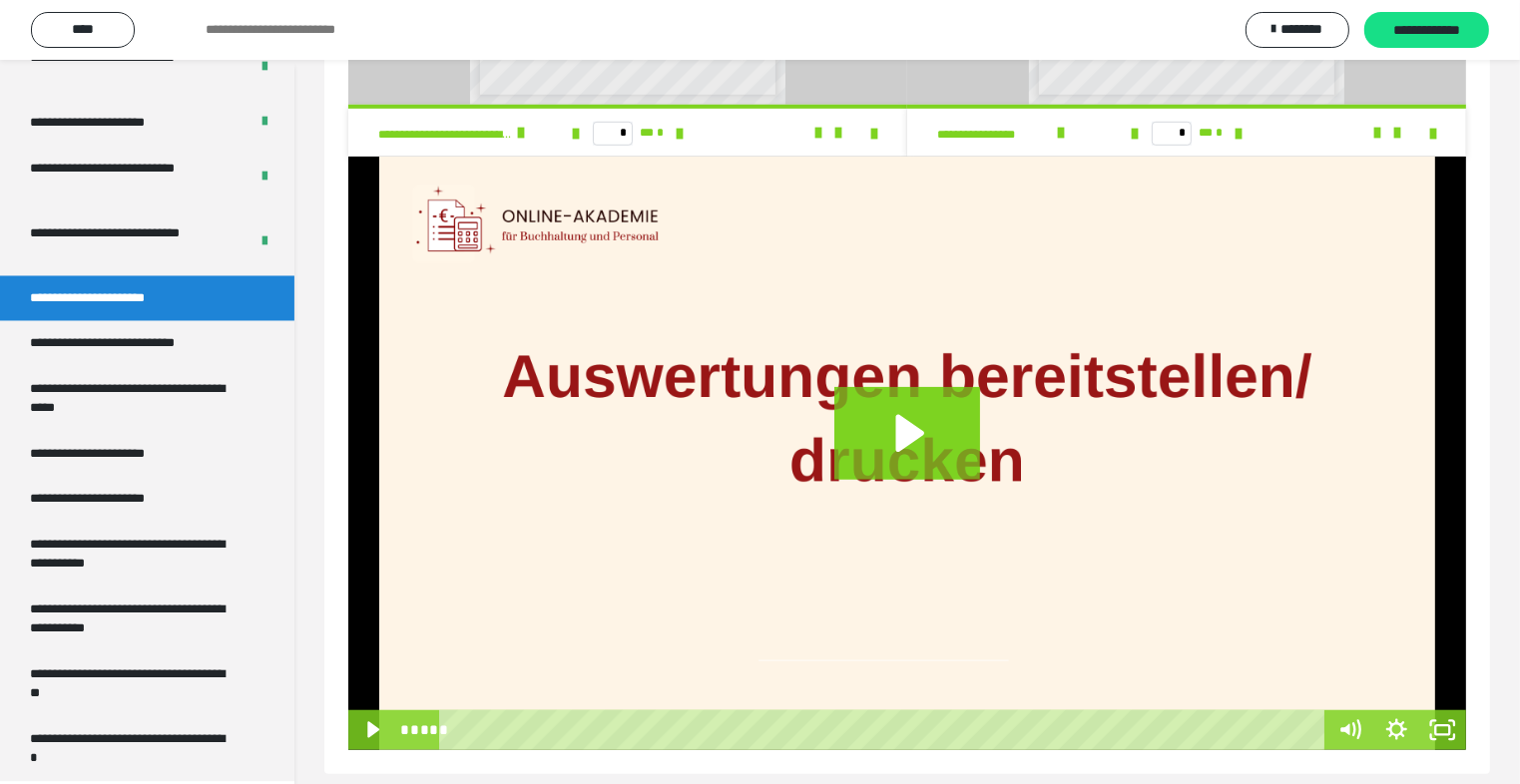 scroll, scrollTop: 1415, scrollLeft: 0, axis: vertical 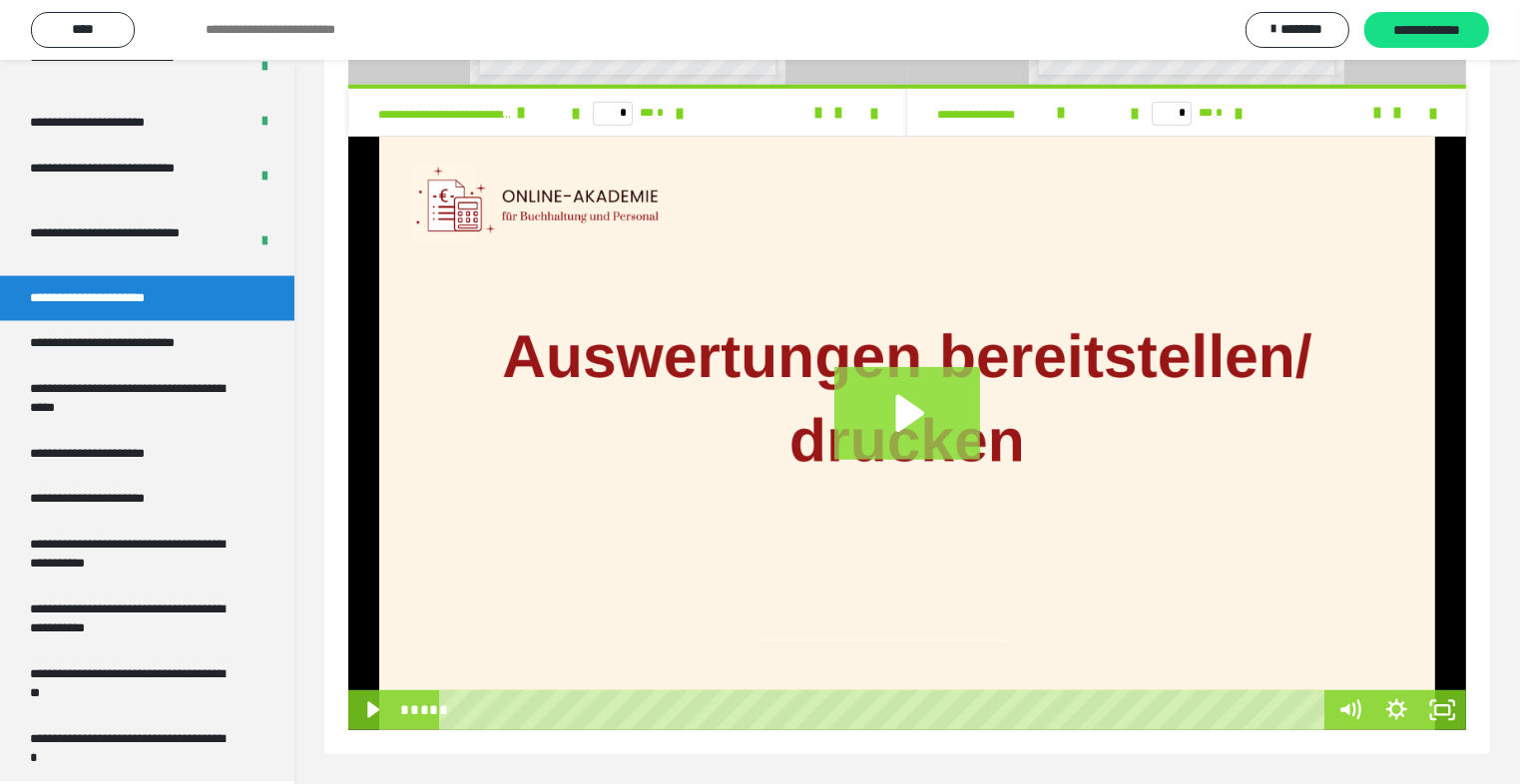 click 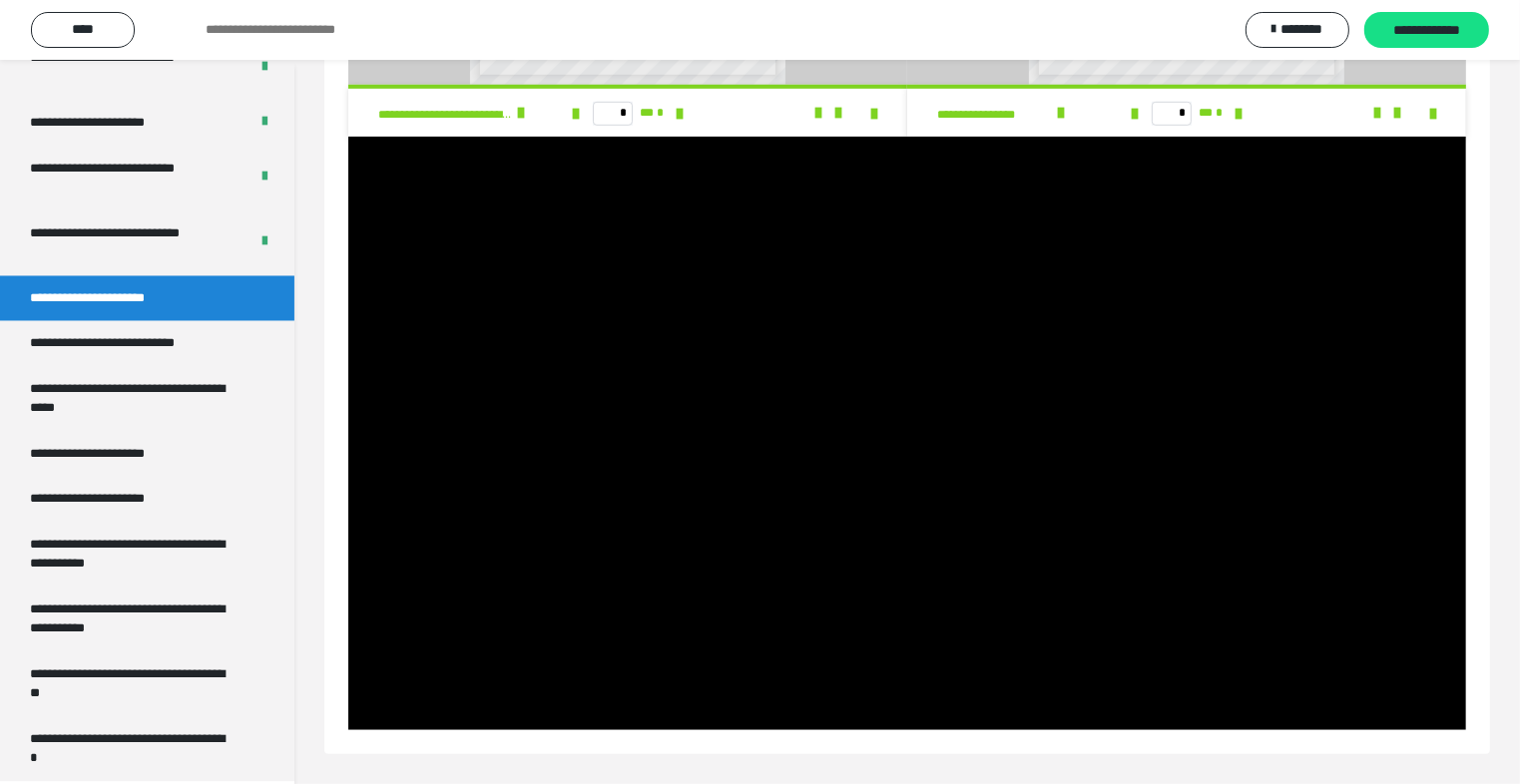 drag, startPoint x: 1516, startPoint y: 370, endPoint x: 1477, endPoint y: 374, distance: 39.20459 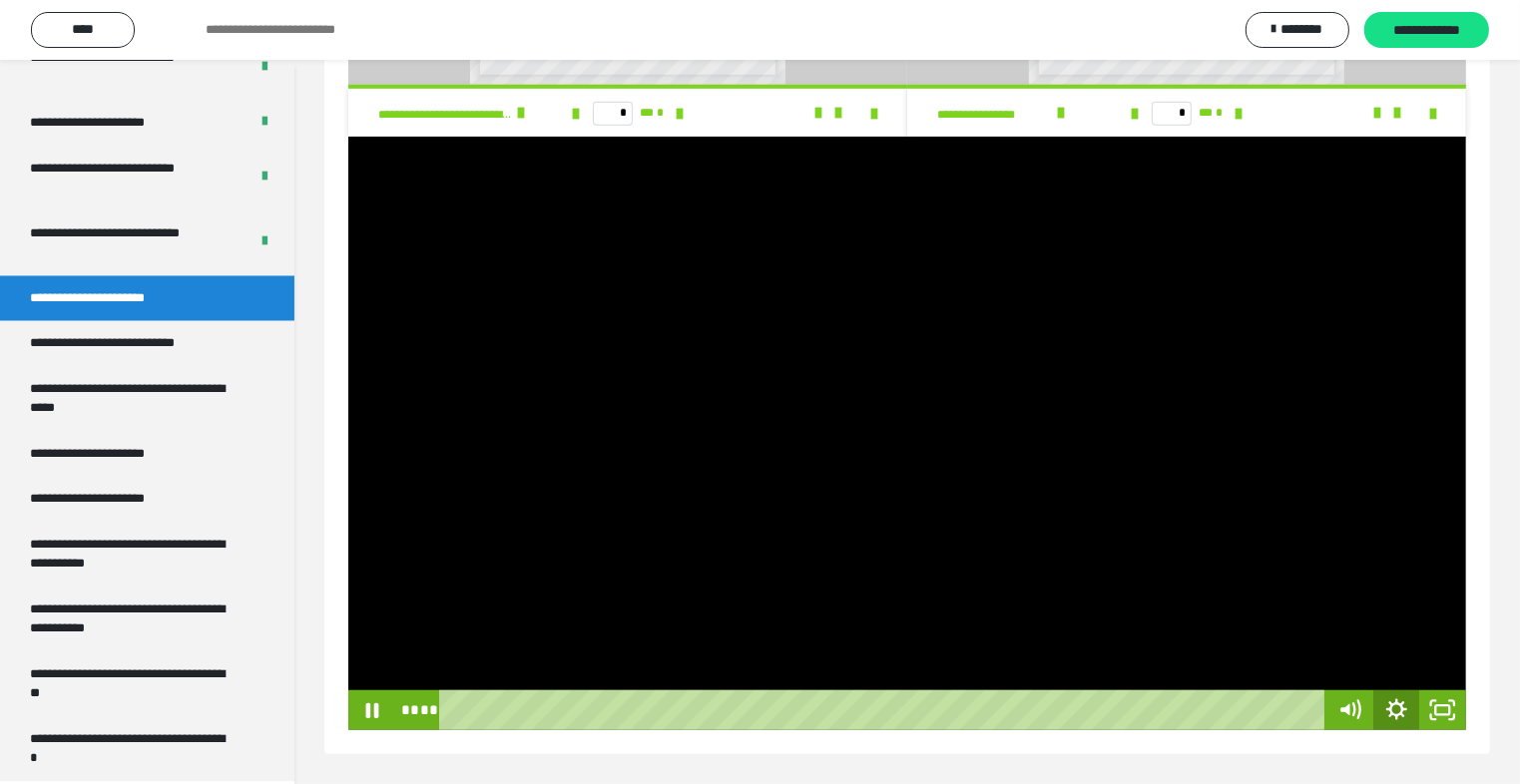 click 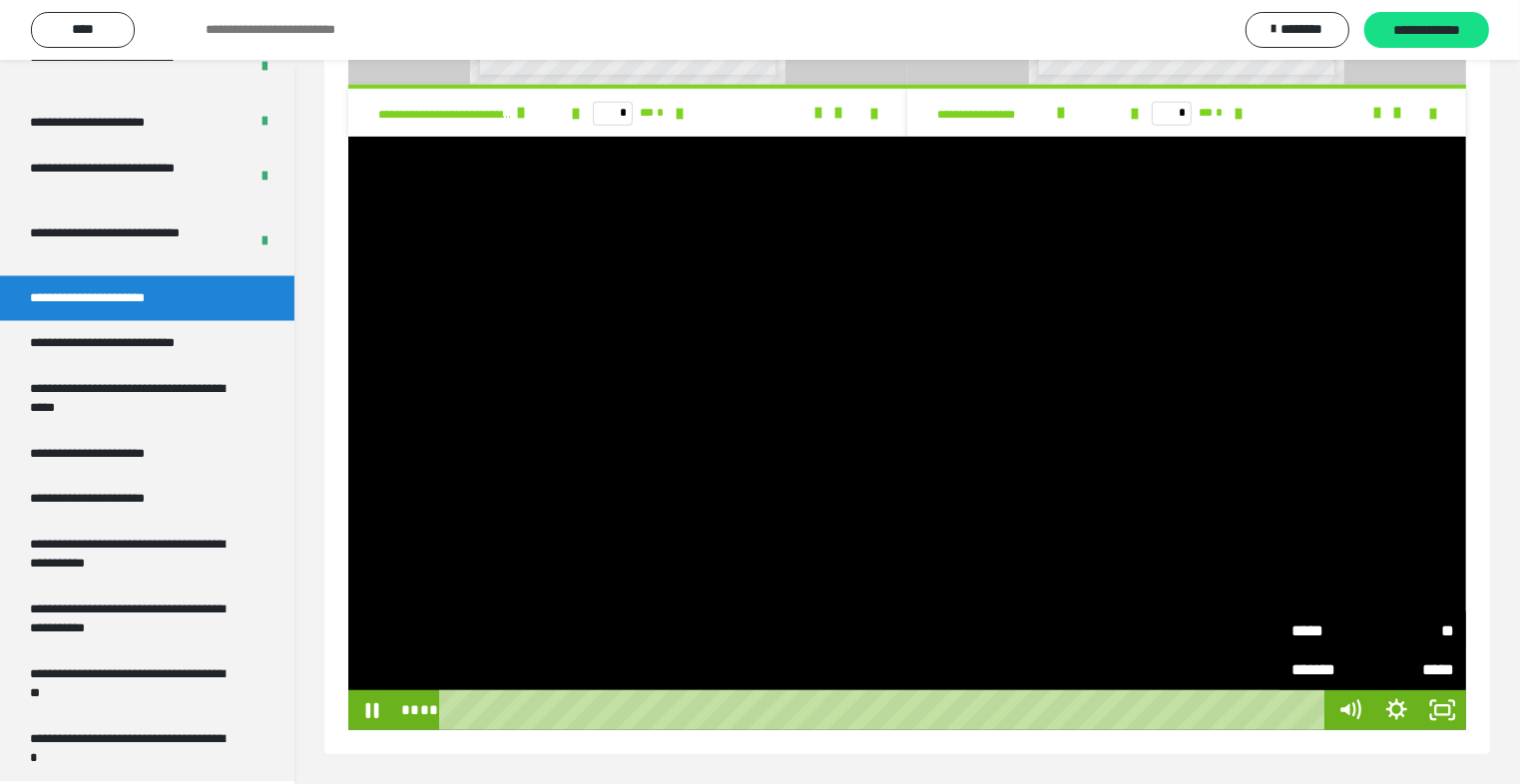 click on "**" at bounding box center (1414, 629) 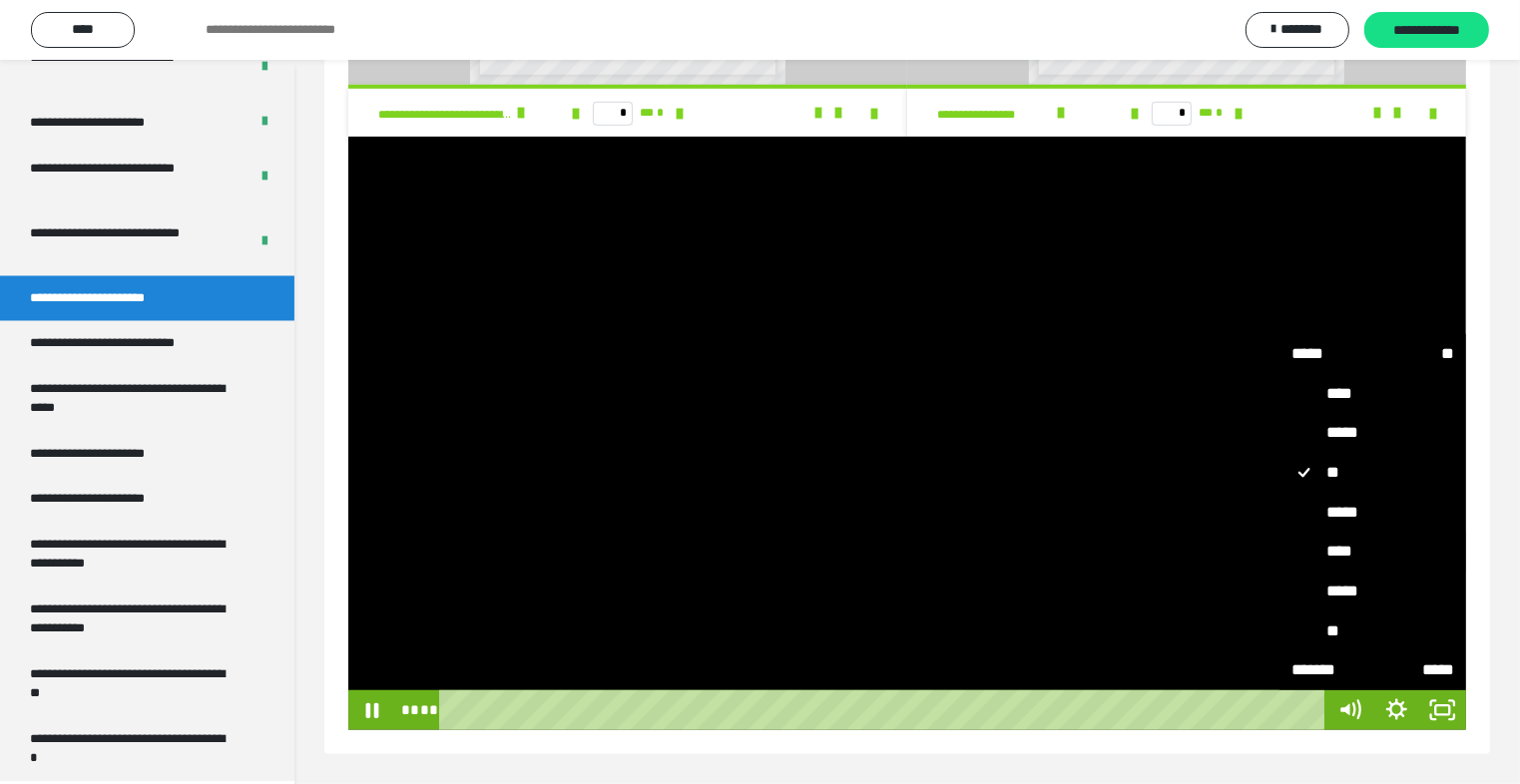 click on "****" at bounding box center [1373, 552] 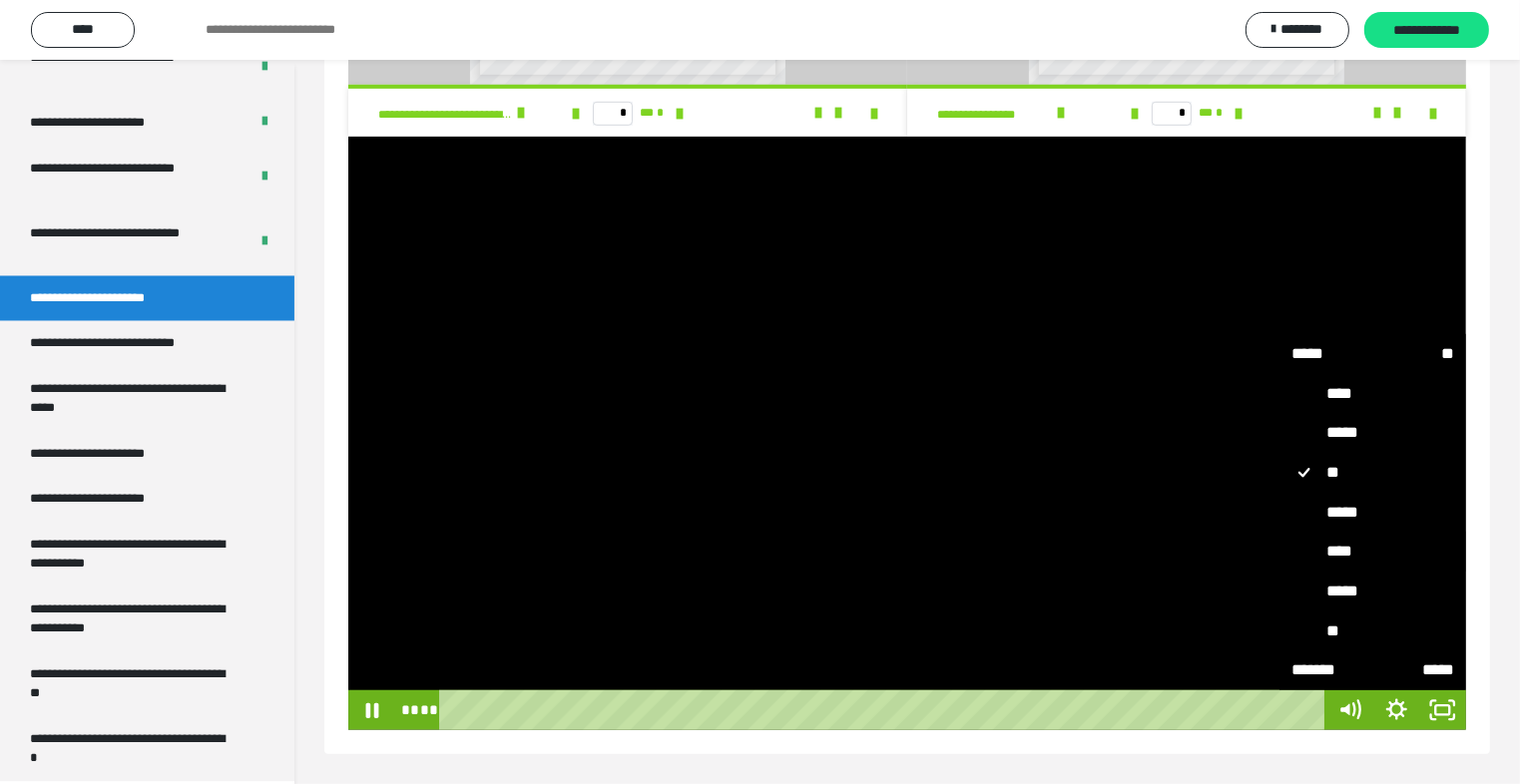 click on "****" at bounding box center [1280, 532] 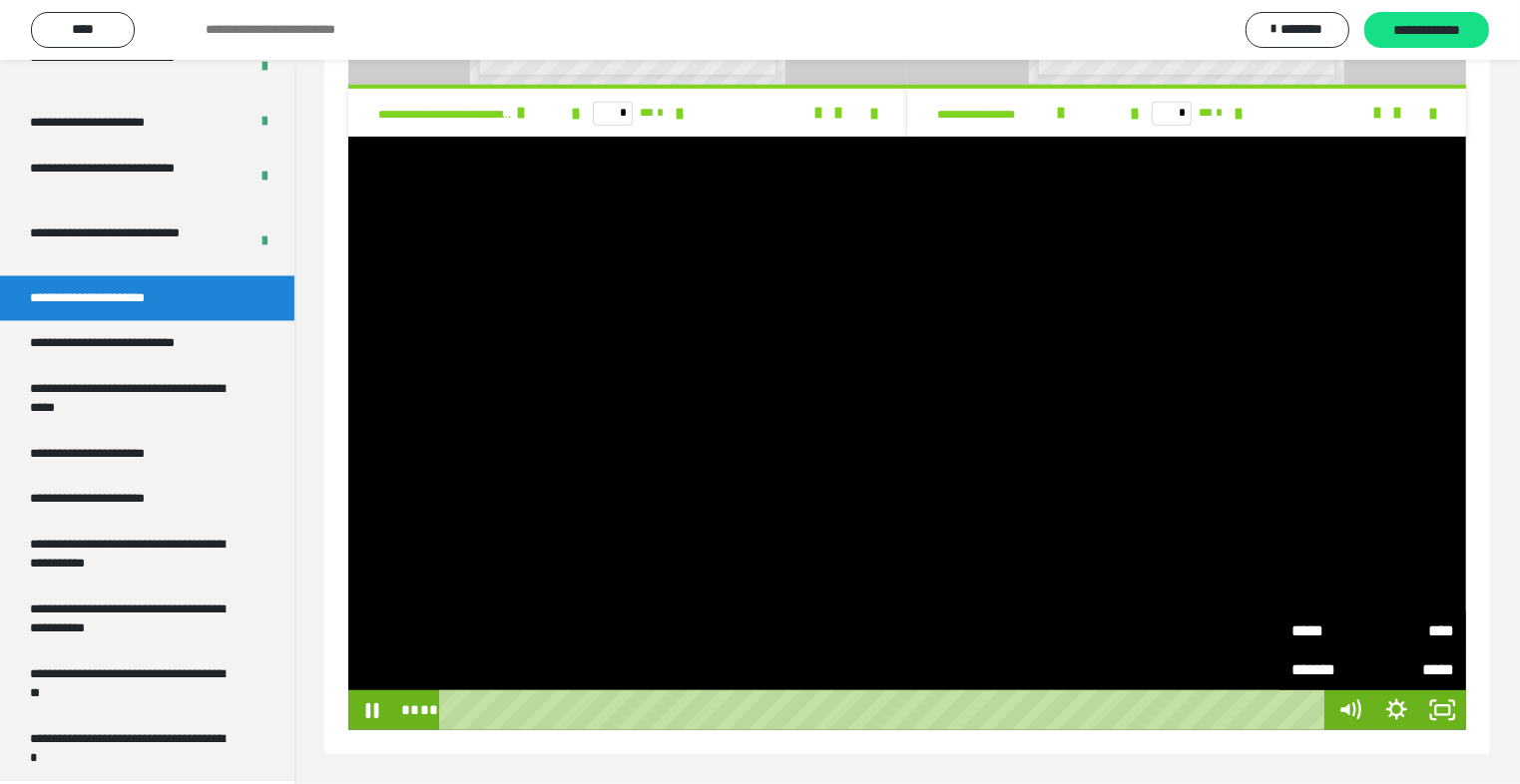 click on "****" at bounding box center (1414, 631) 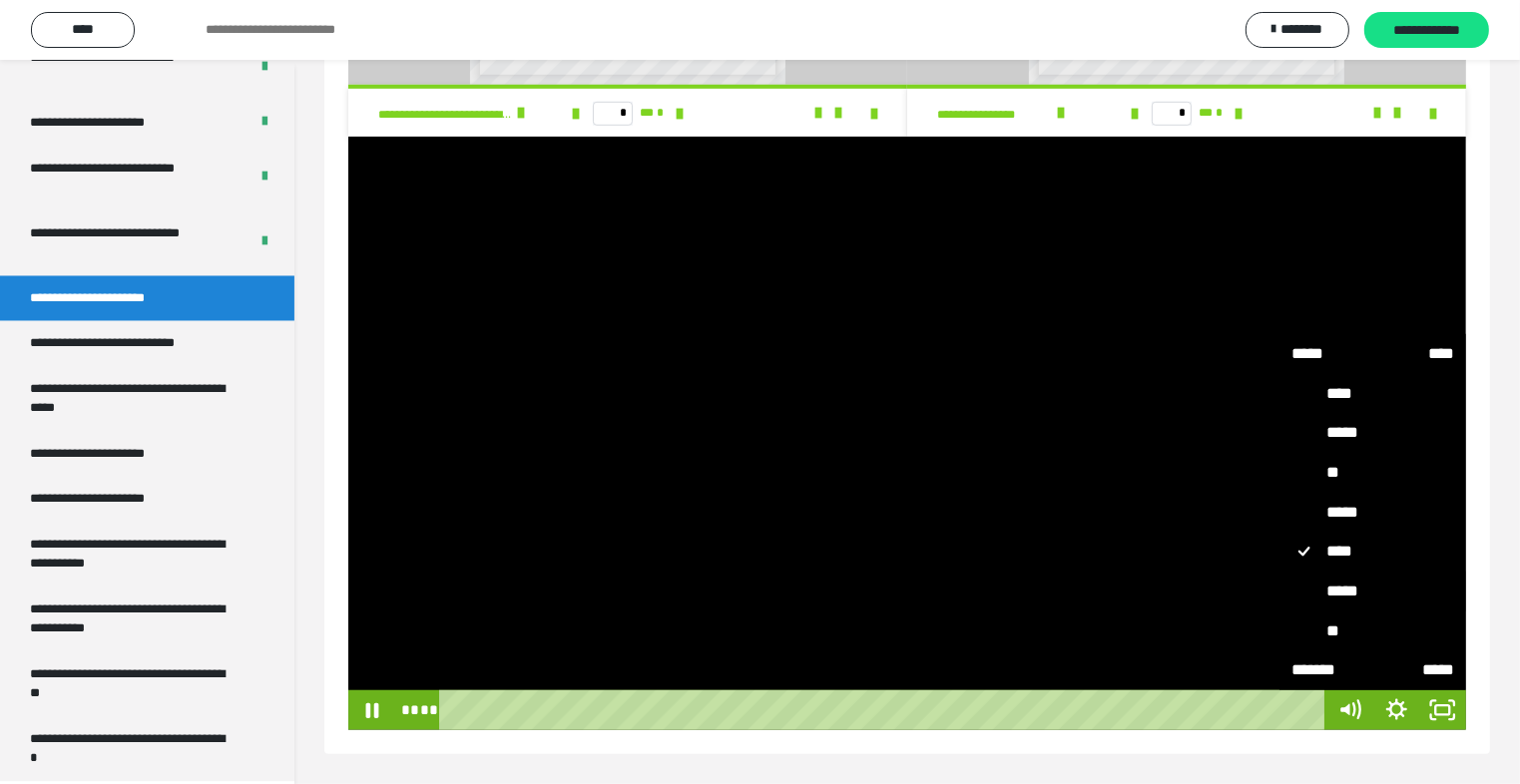 click on "*****" at bounding box center (1373, 591) 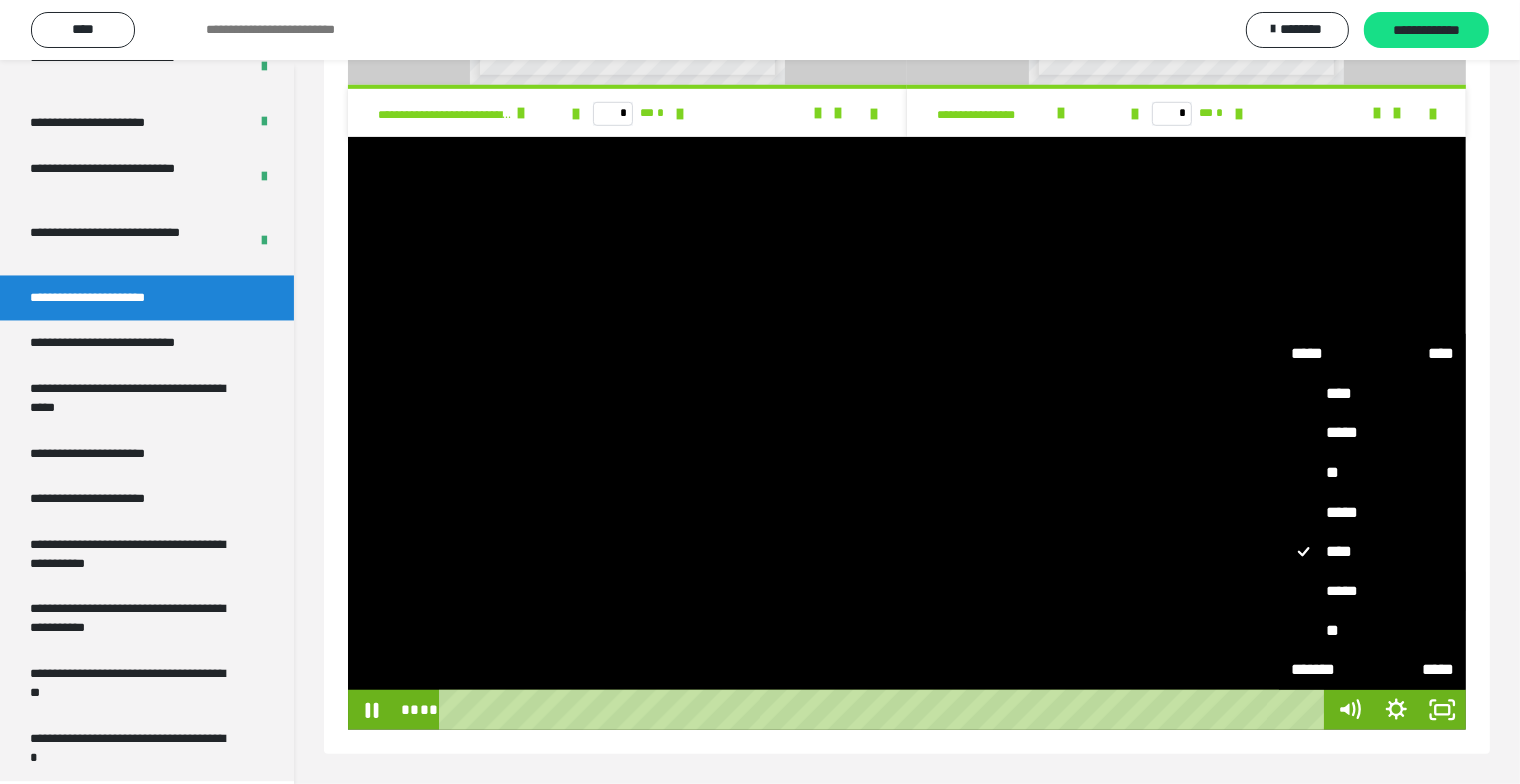 click on "*****" at bounding box center (1280, 572) 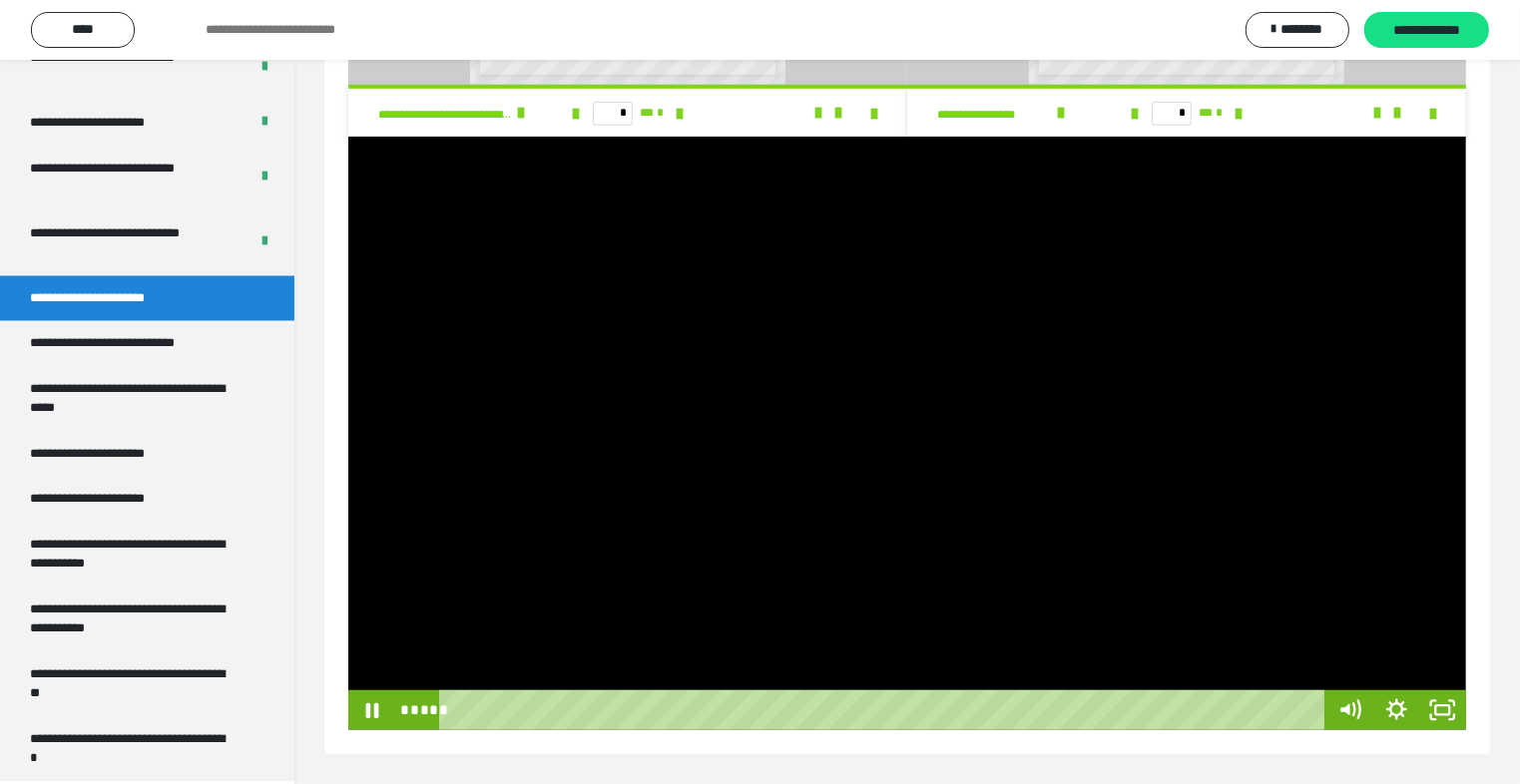 click at bounding box center (907, 433) 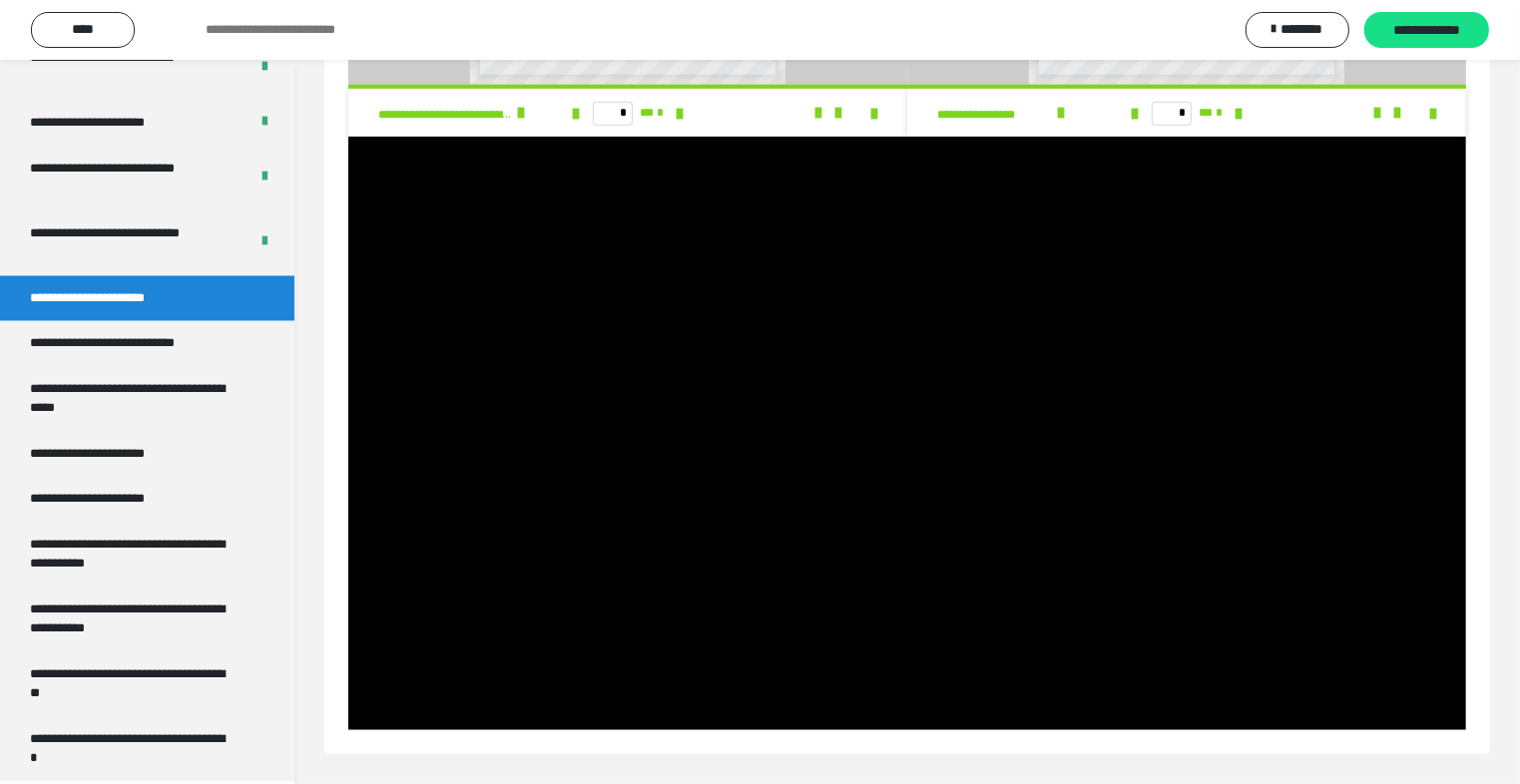 type 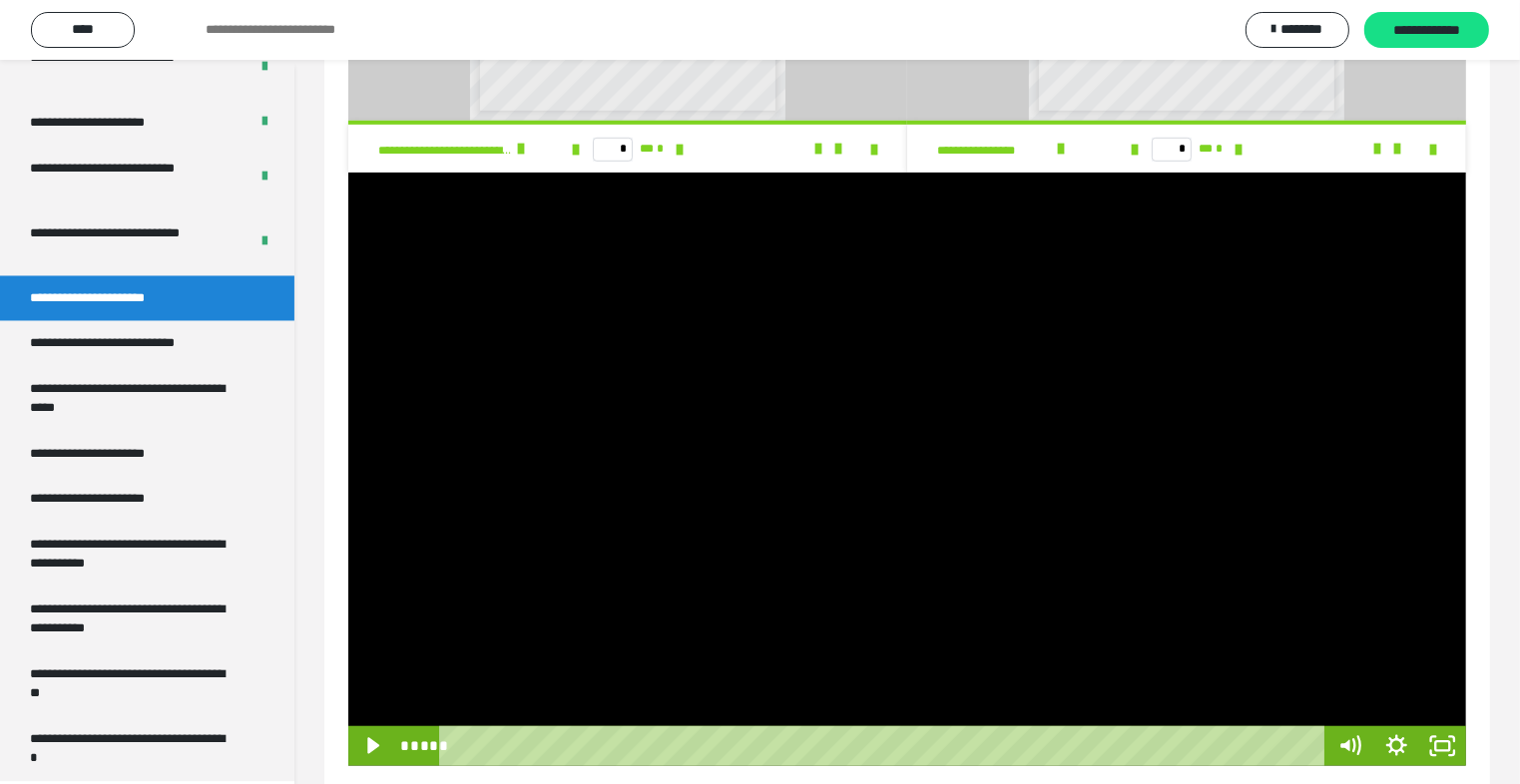 scroll, scrollTop: 1415, scrollLeft: 0, axis: vertical 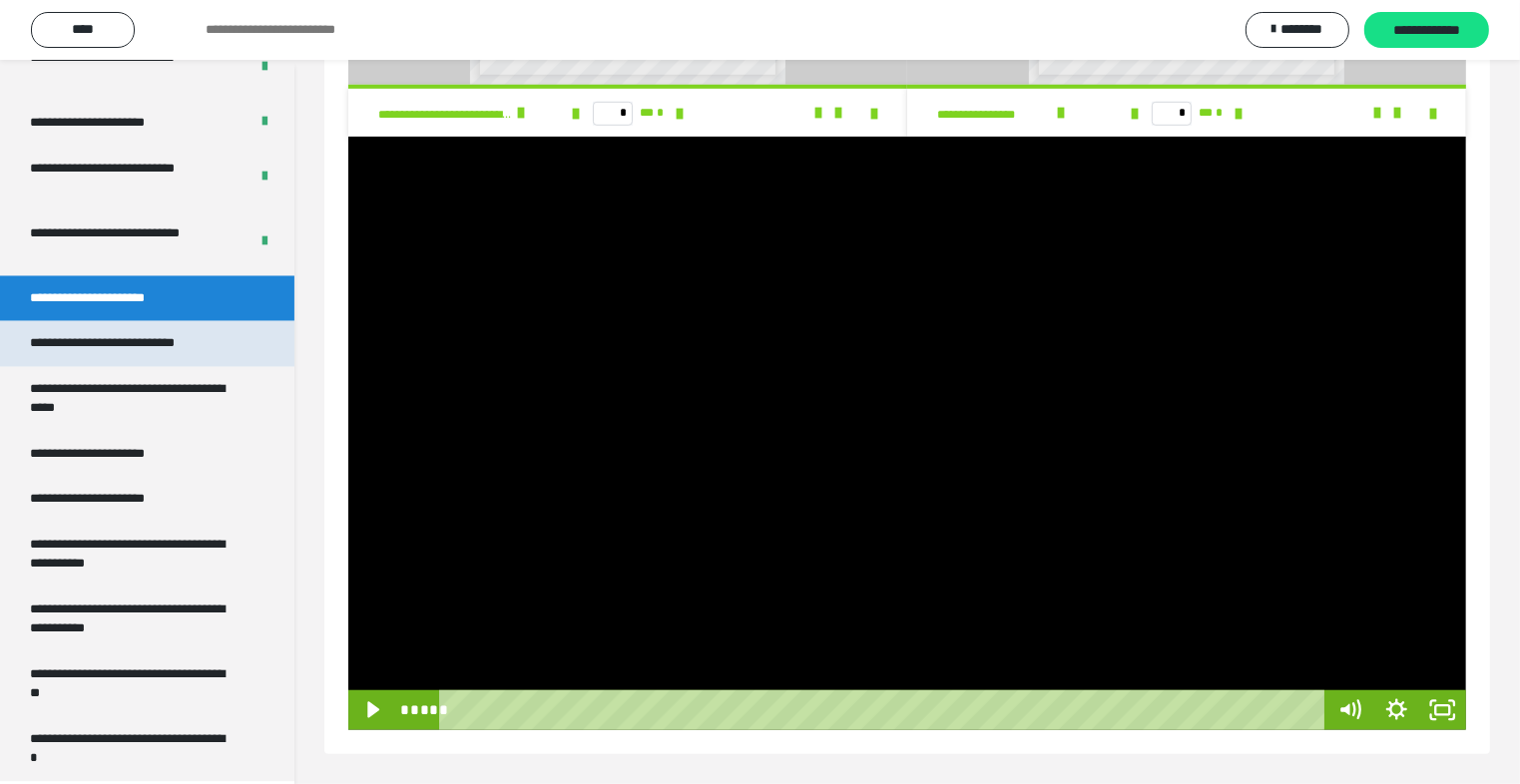click on "**********" at bounding box center (129, 343) 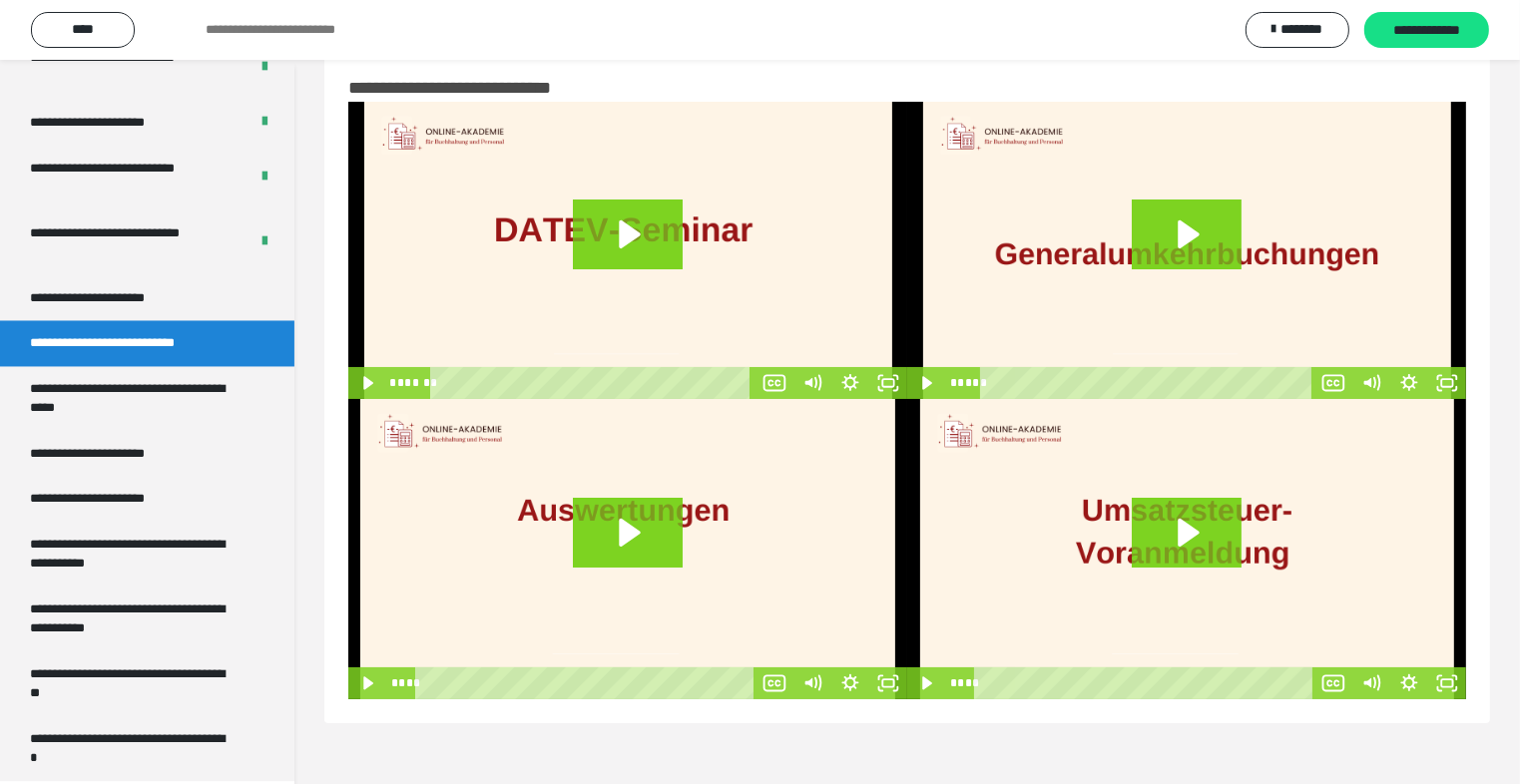 scroll, scrollTop: 60, scrollLeft: 0, axis: vertical 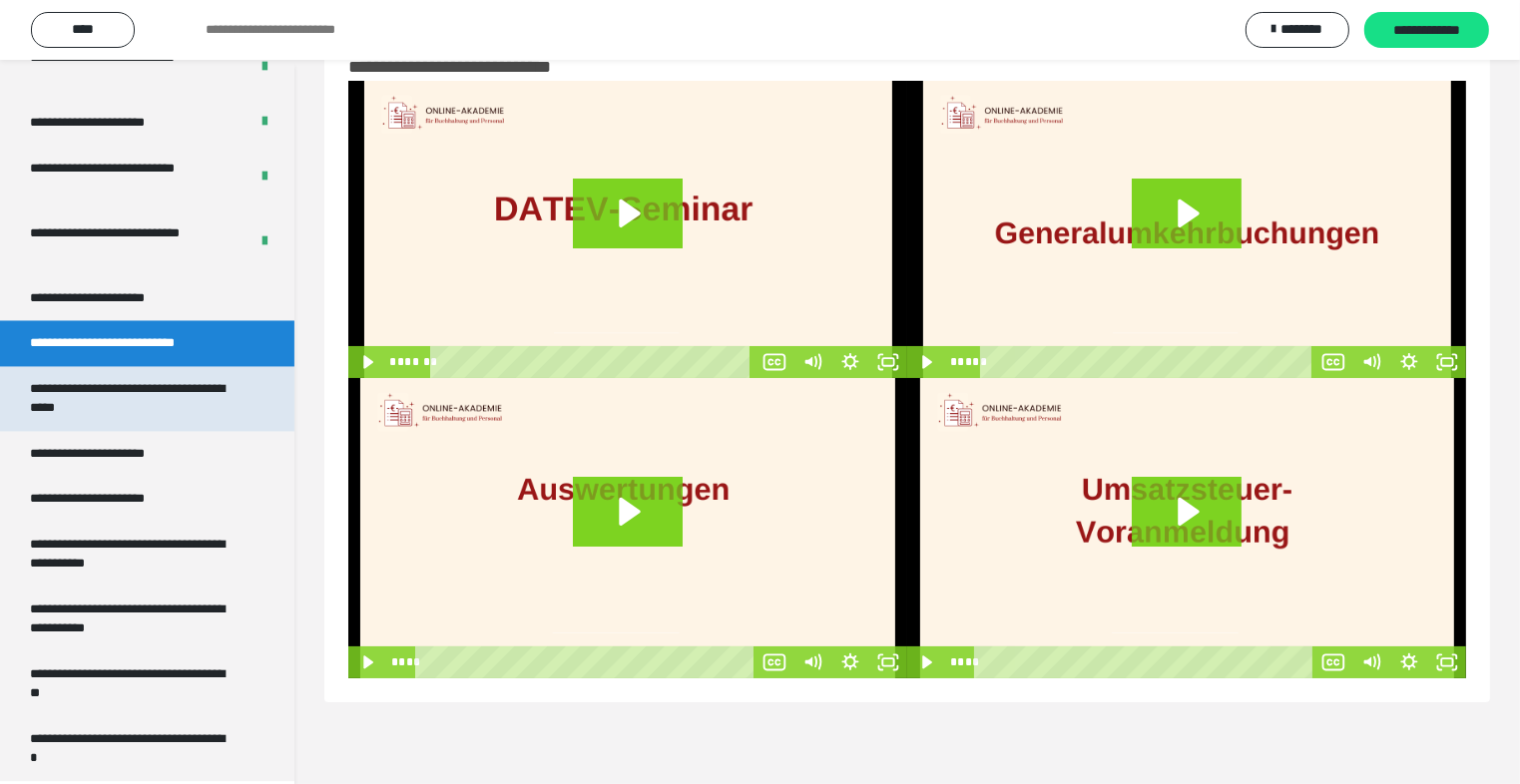 click on "**********" at bounding box center (132, 398) 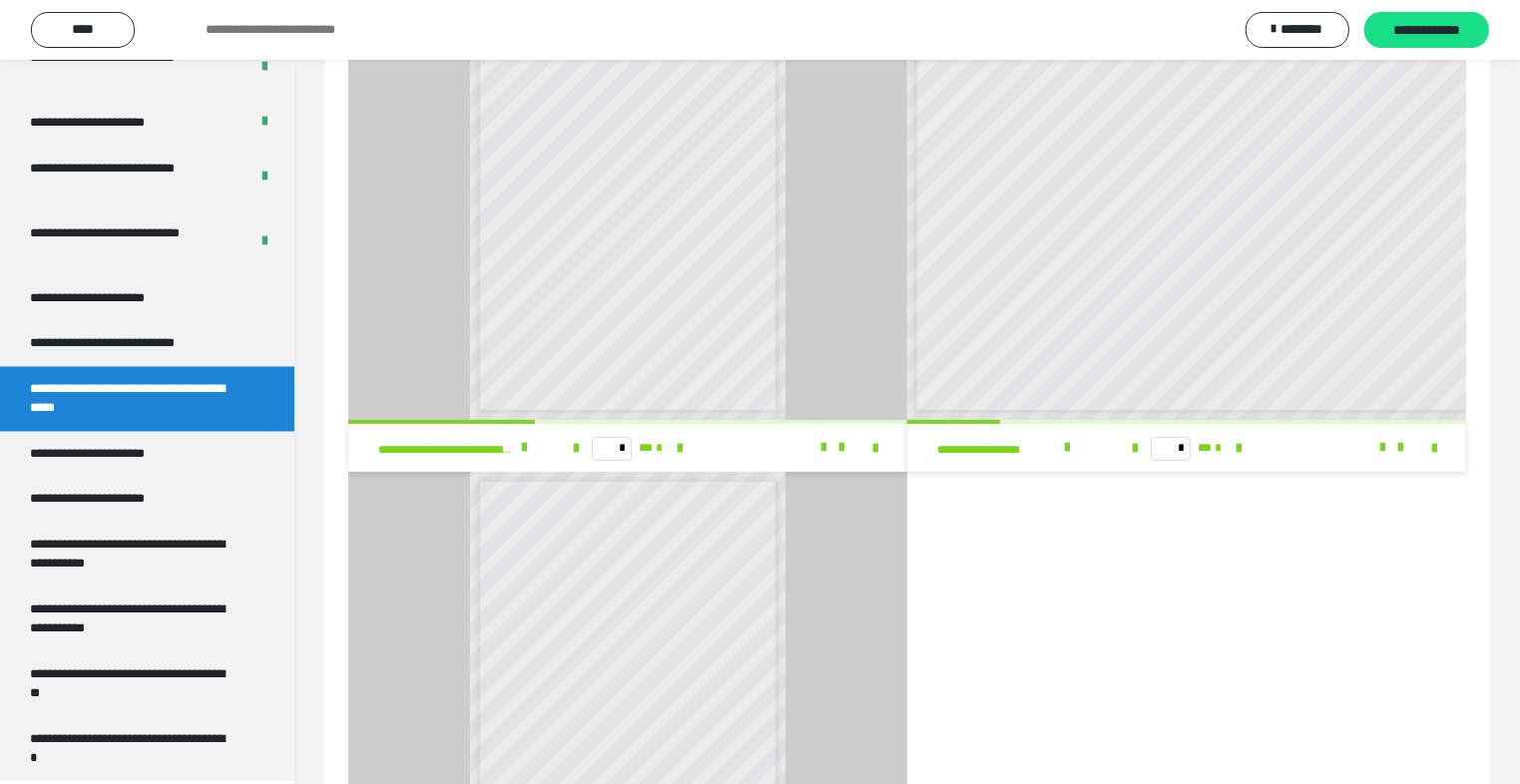 scroll, scrollTop: 0, scrollLeft: 0, axis: both 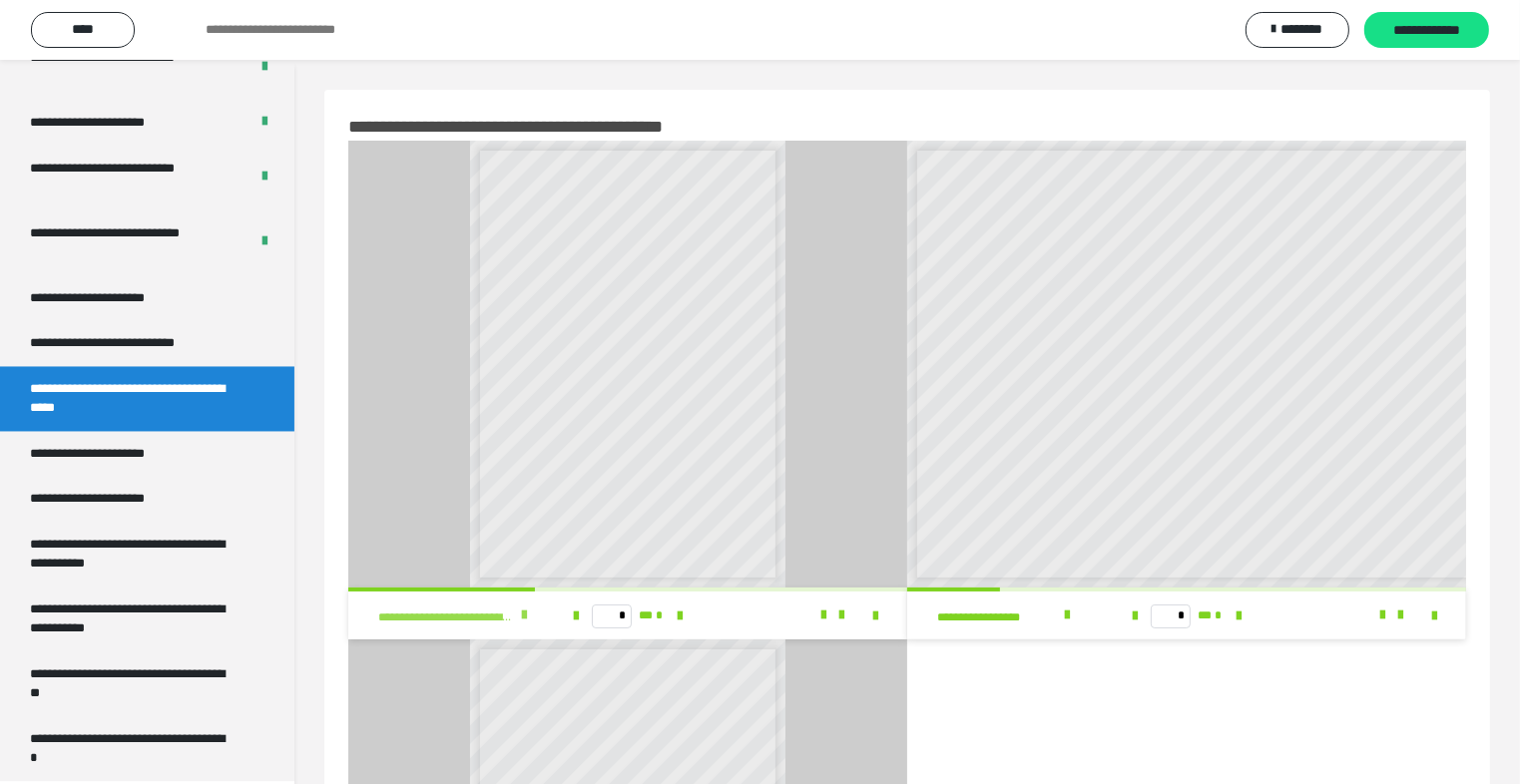click at bounding box center (524, 615) 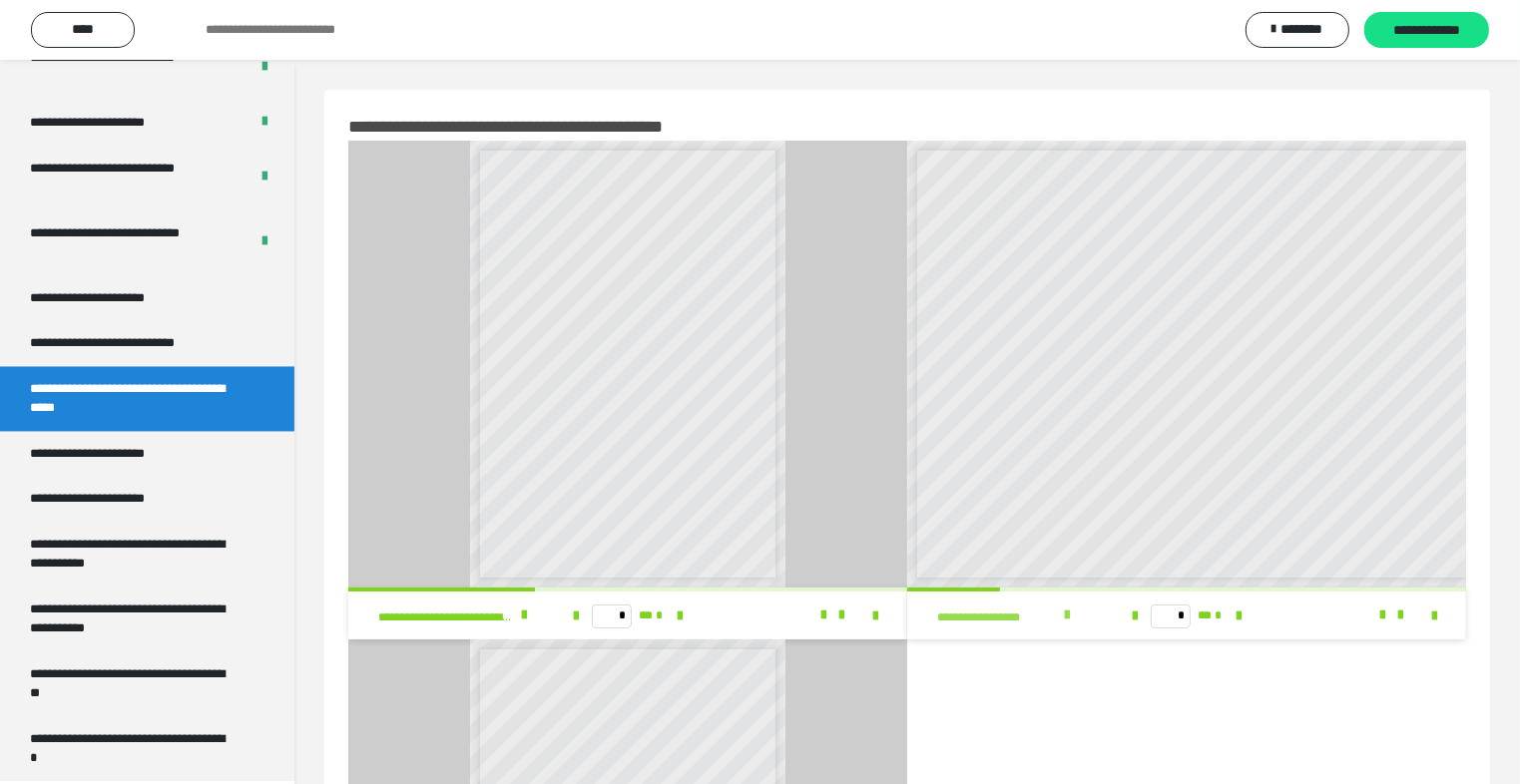 click at bounding box center [1067, 615] 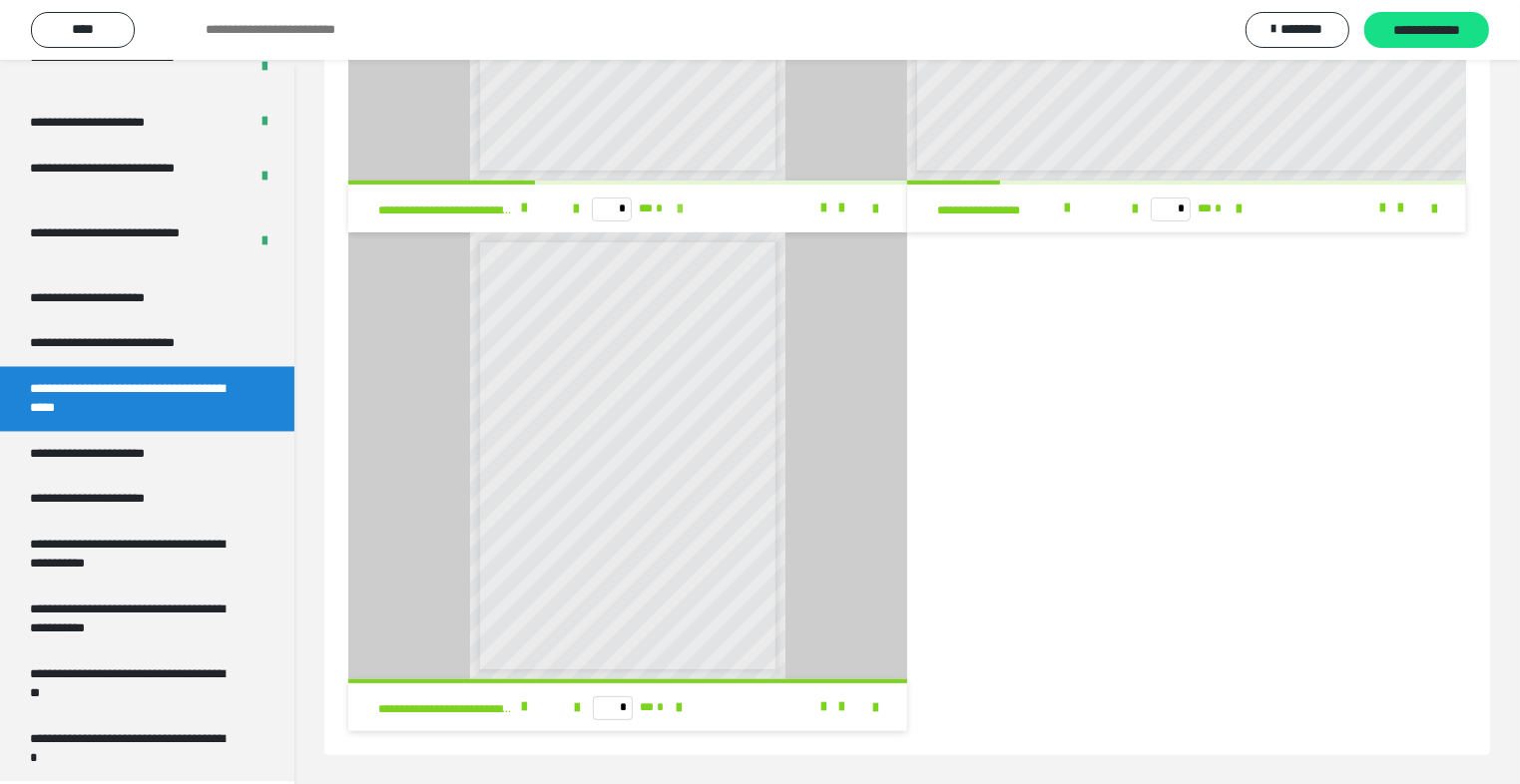 scroll, scrollTop: 408, scrollLeft: 0, axis: vertical 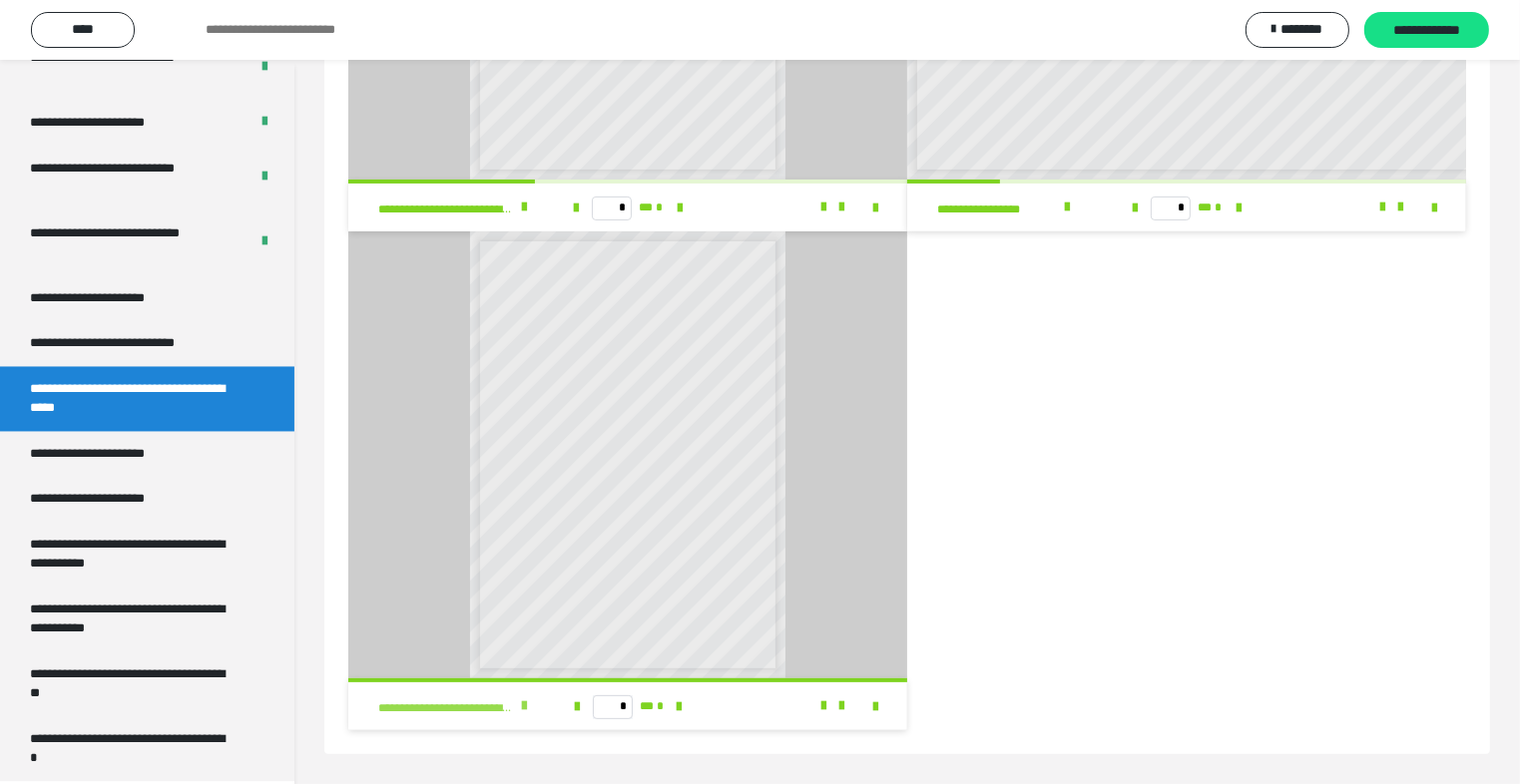 click at bounding box center (524, 706) 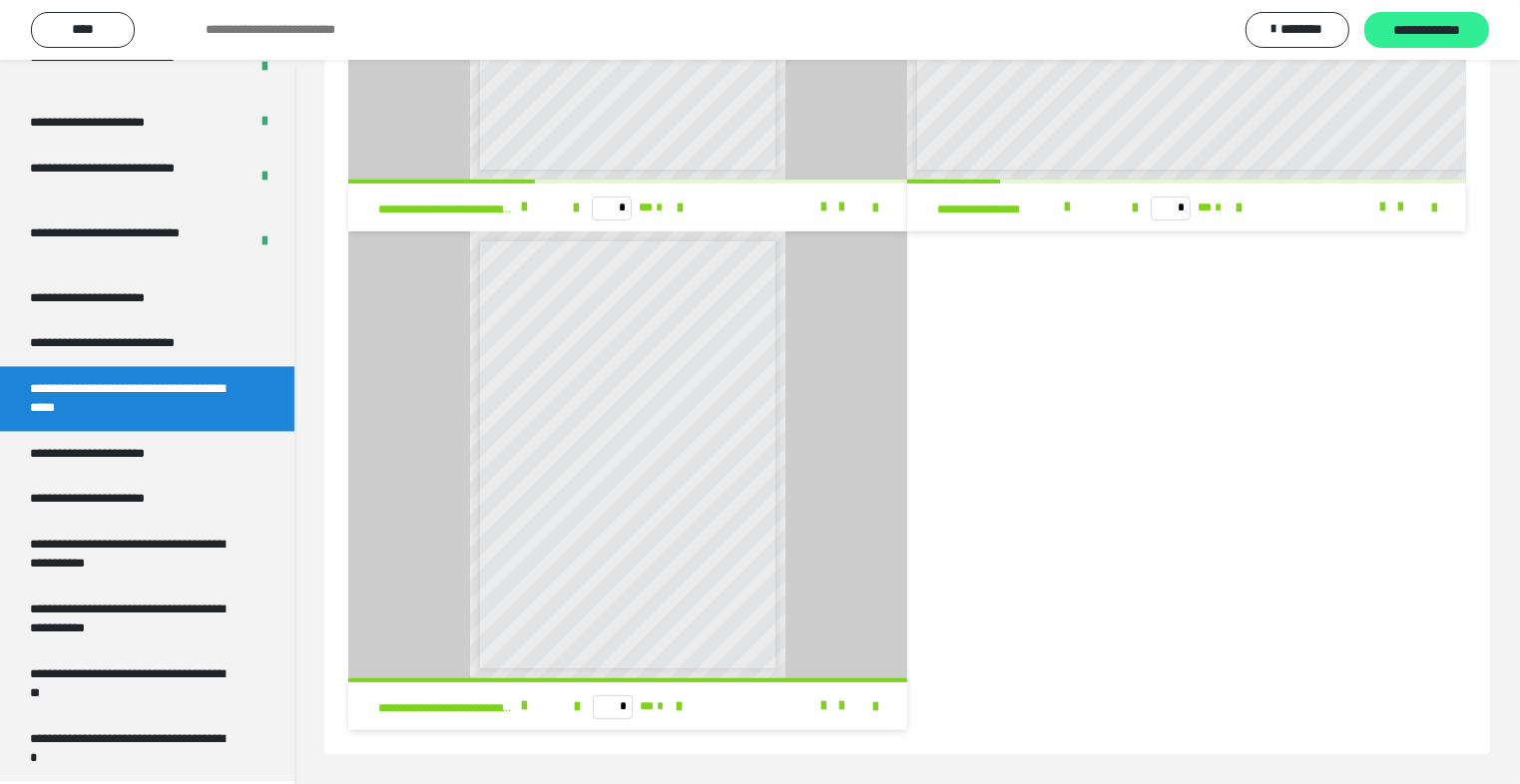 click on "**********" at bounding box center [1426, 30] 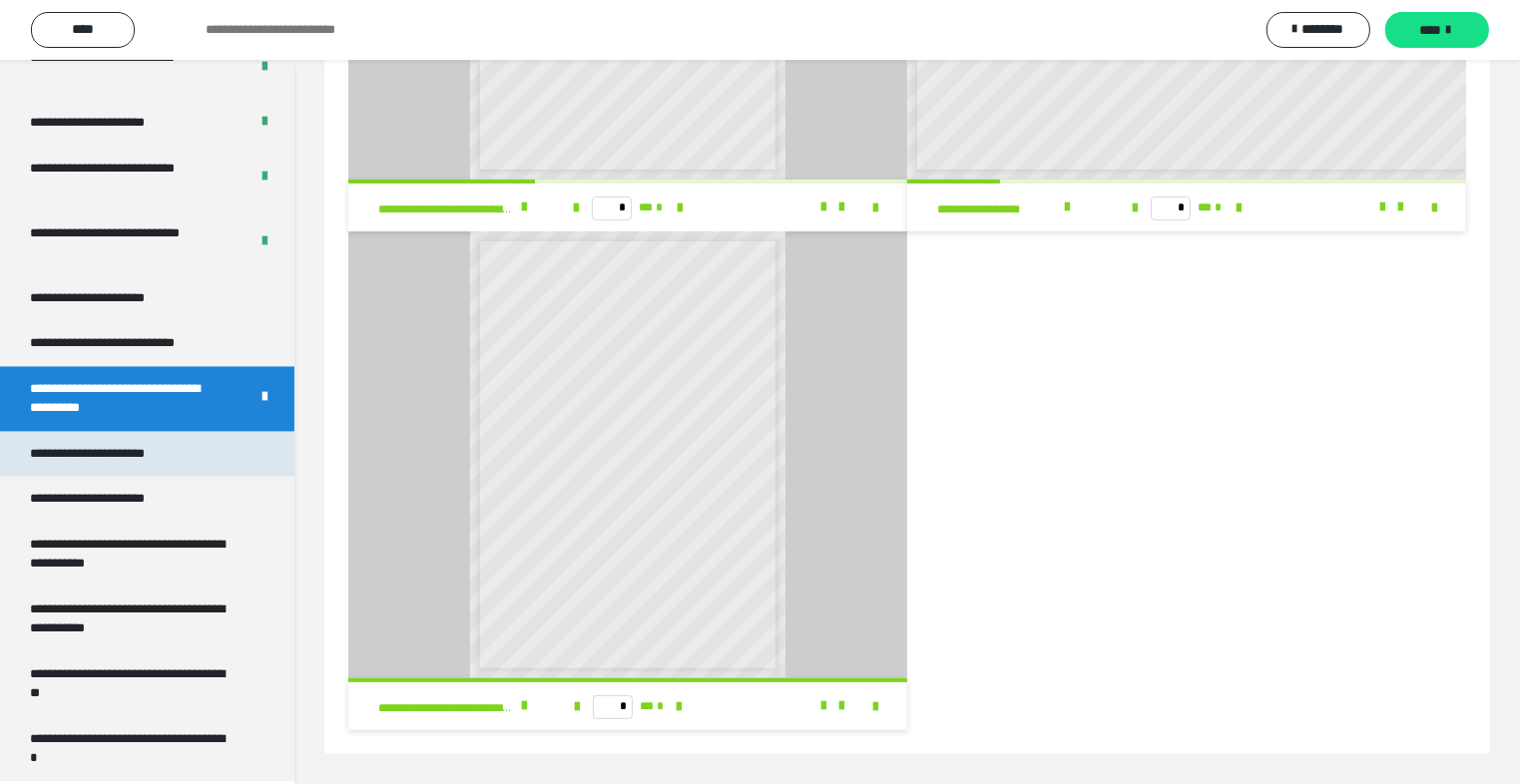 click on "**********" at bounding box center [147, 454] 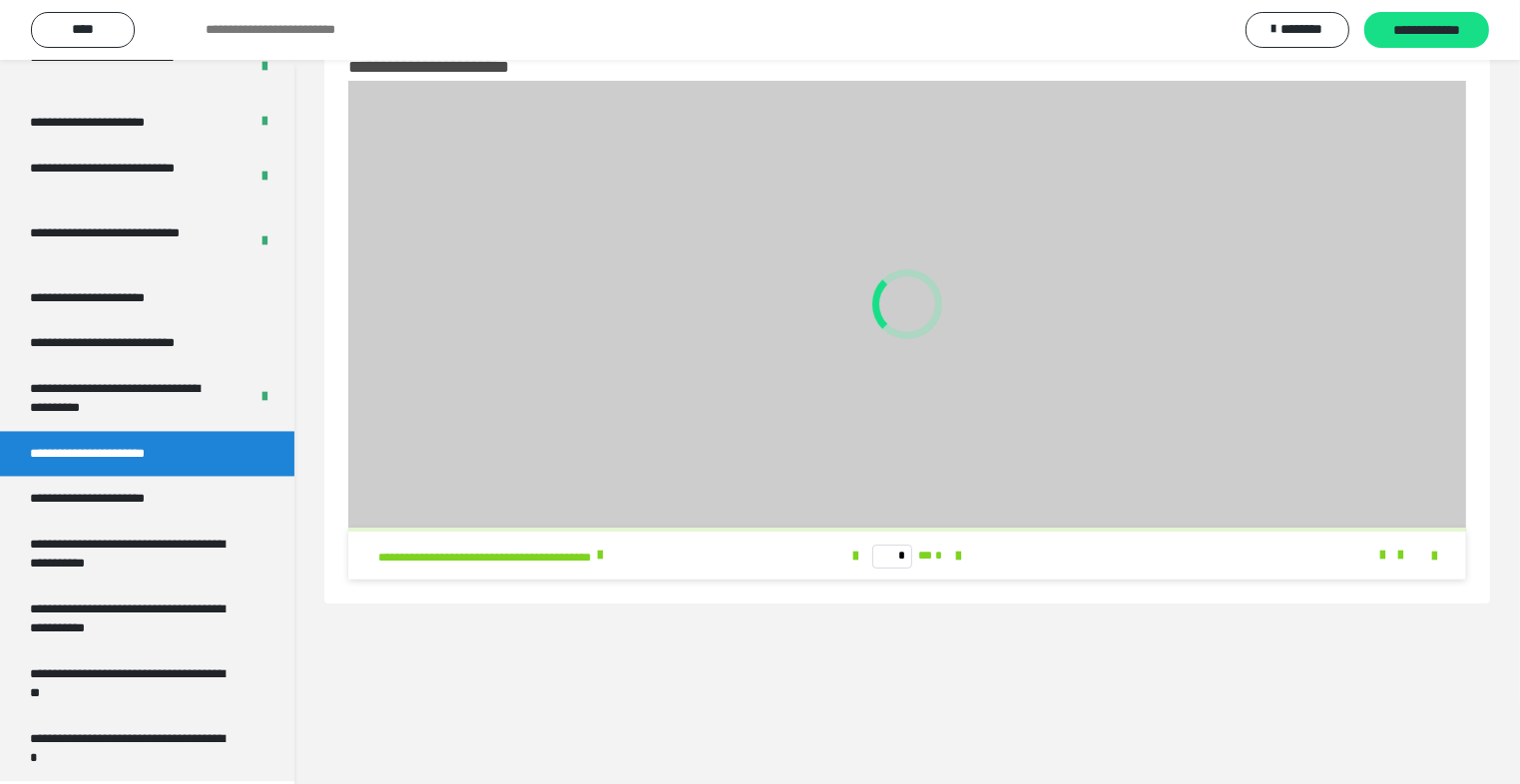 scroll, scrollTop: 60, scrollLeft: 0, axis: vertical 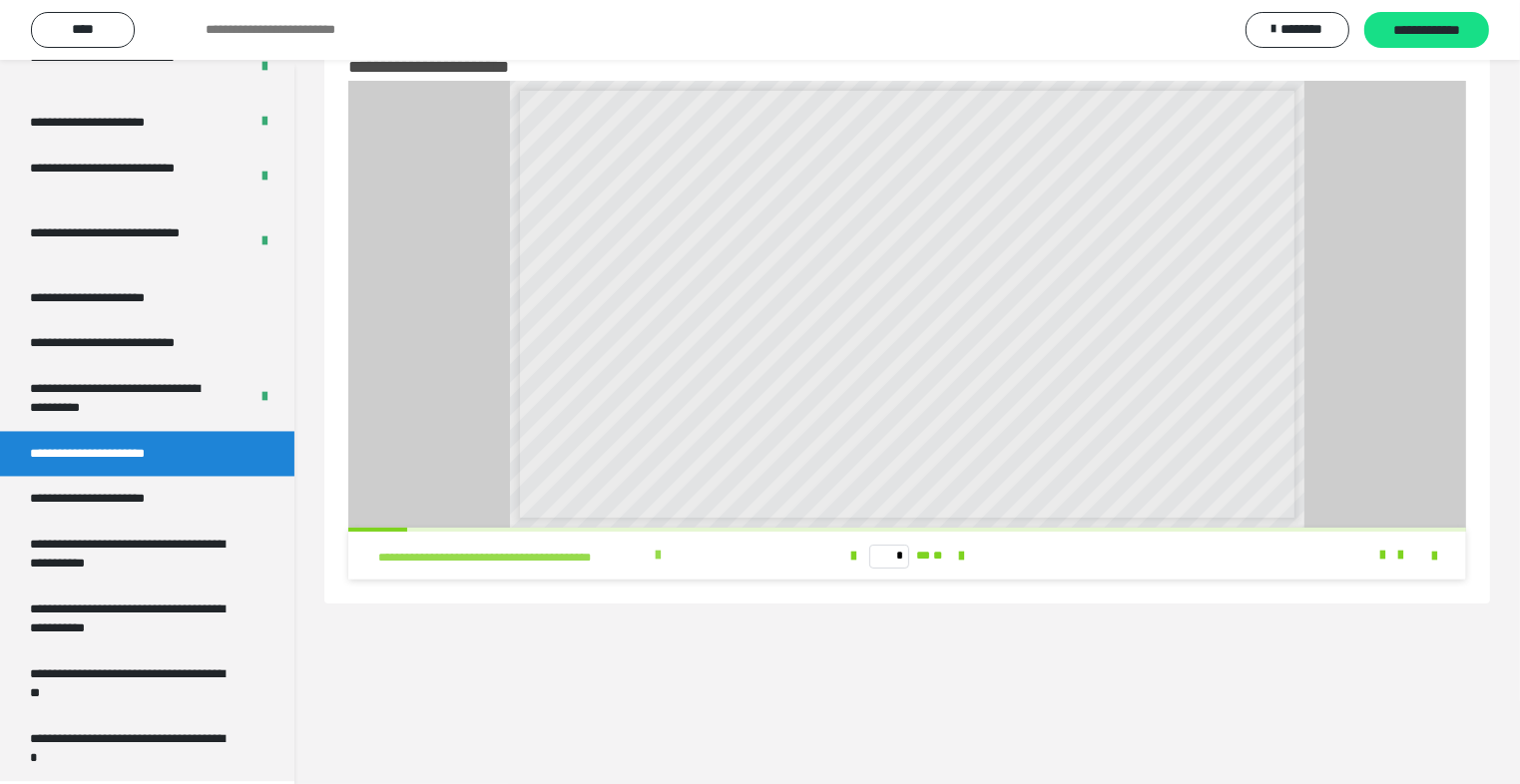 click at bounding box center [658, 556] 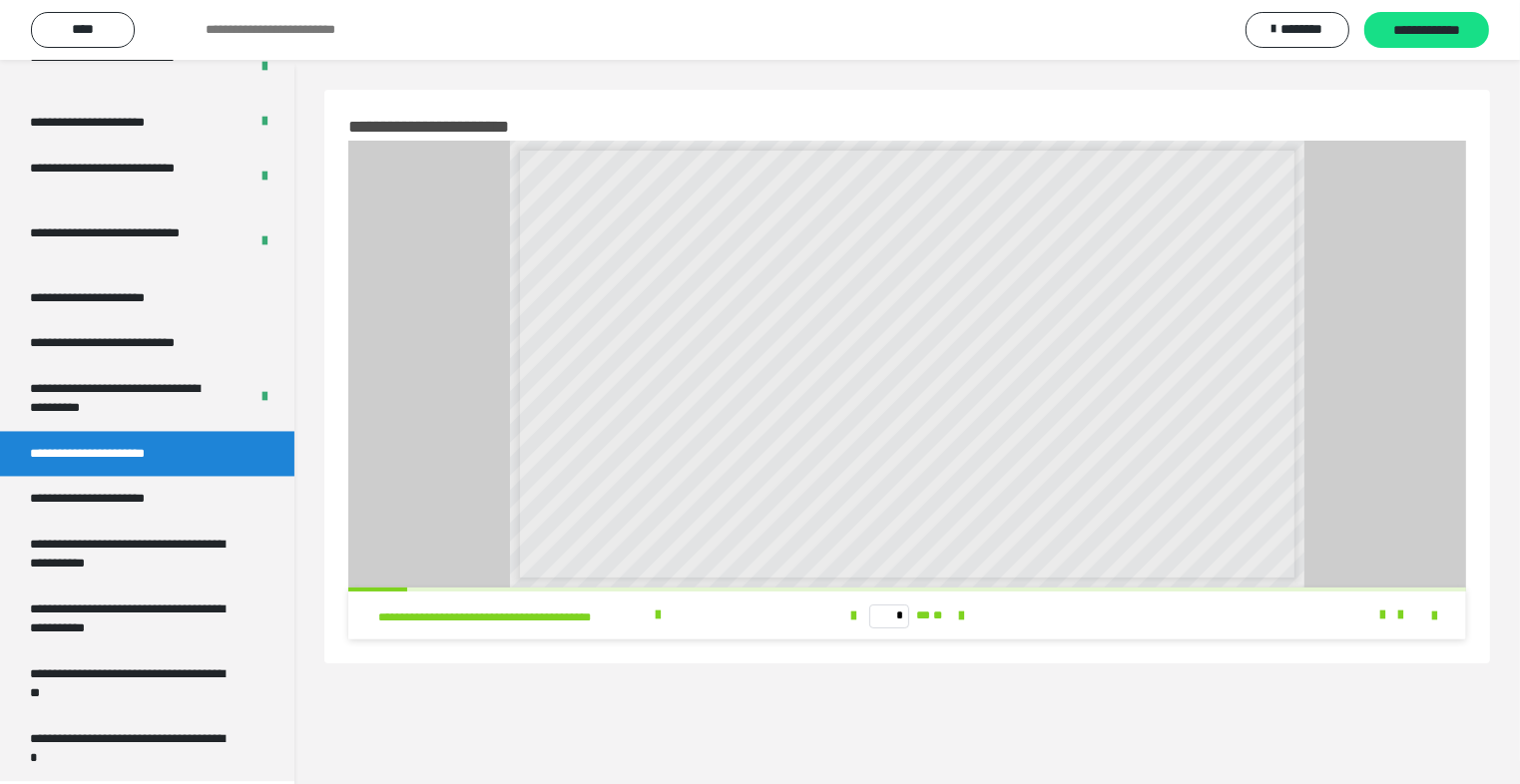 scroll, scrollTop: 60, scrollLeft: 0, axis: vertical 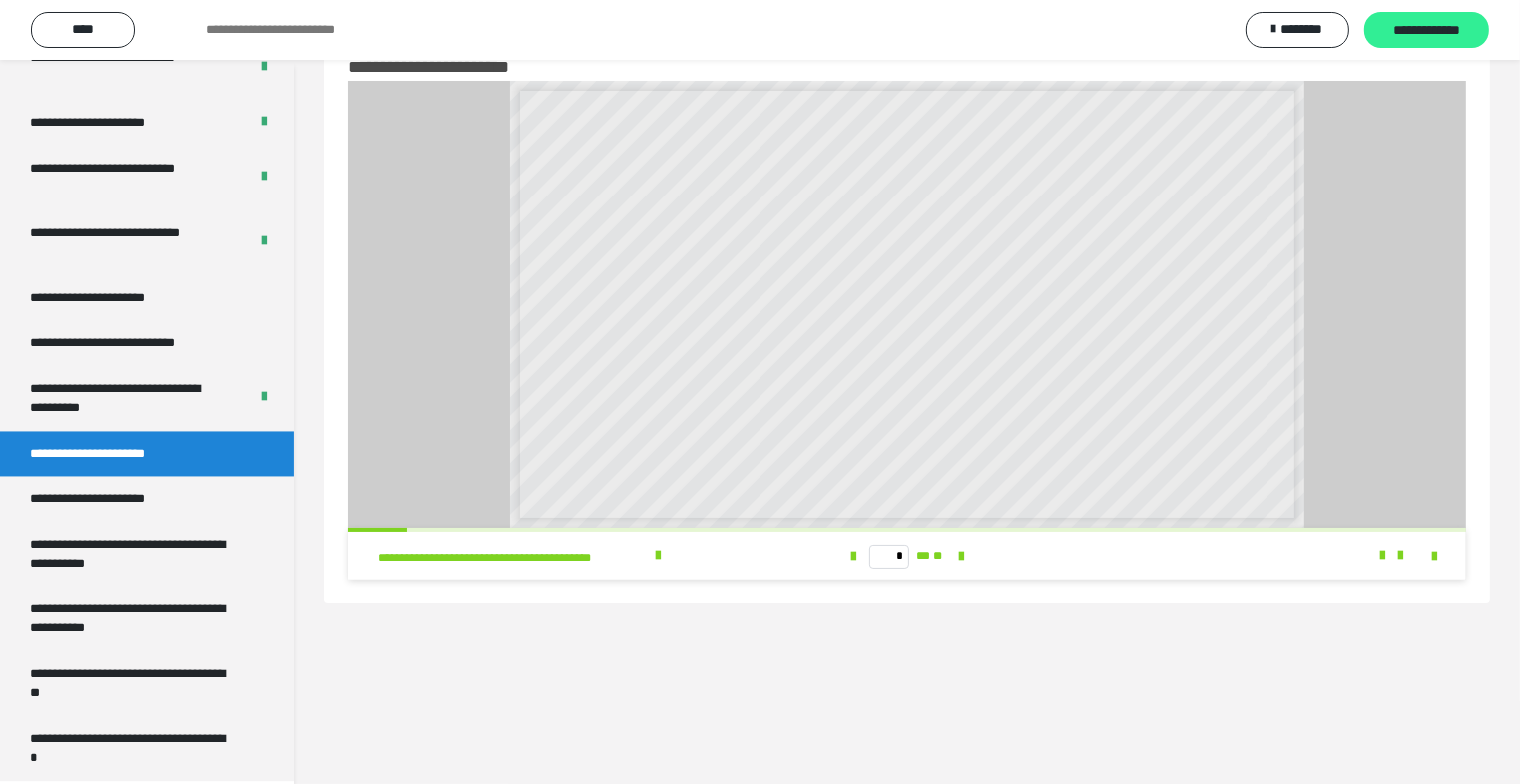click on "**********" at bounding box center [1426, 31] 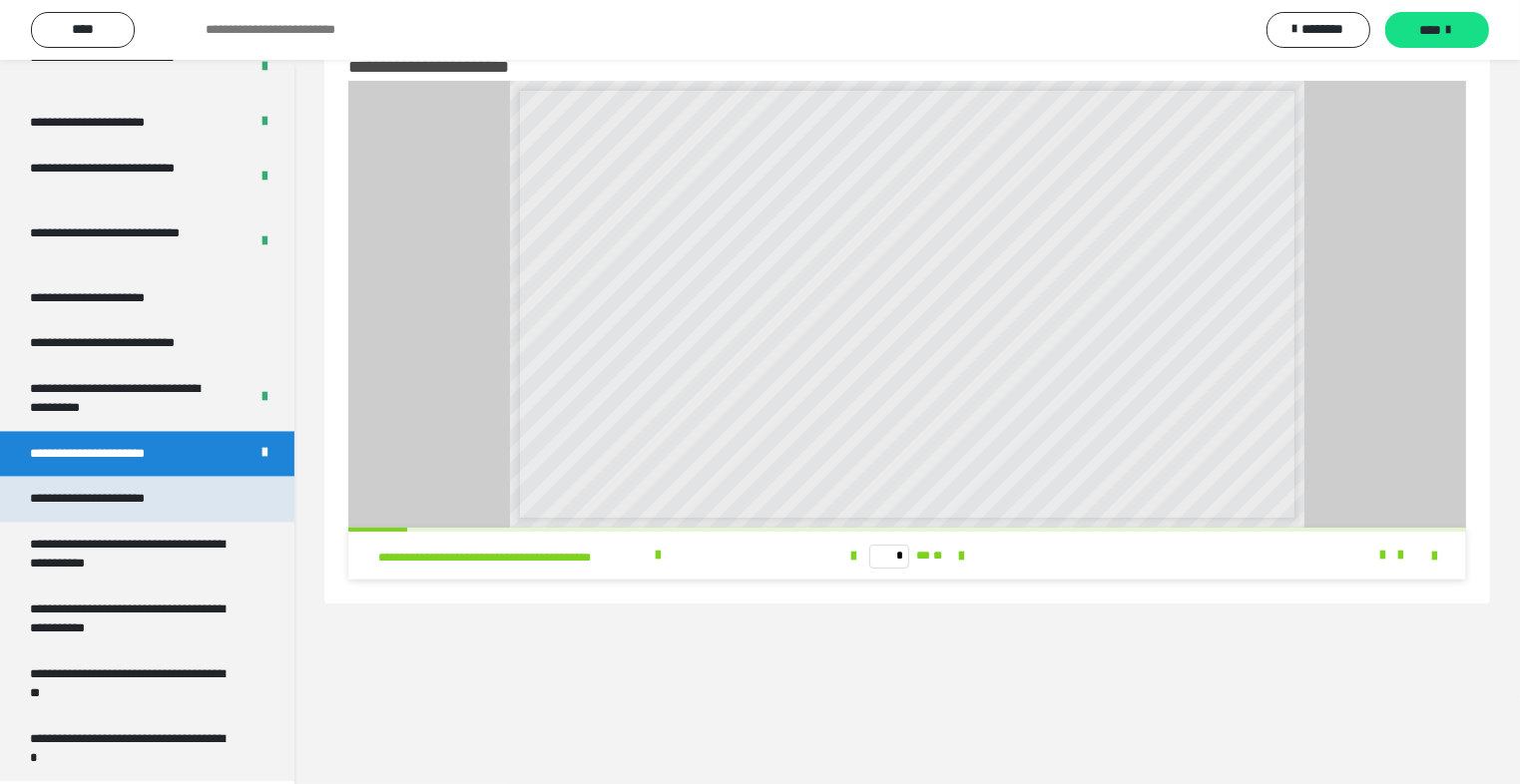 click on "**********" at bounding box center [147, 499] 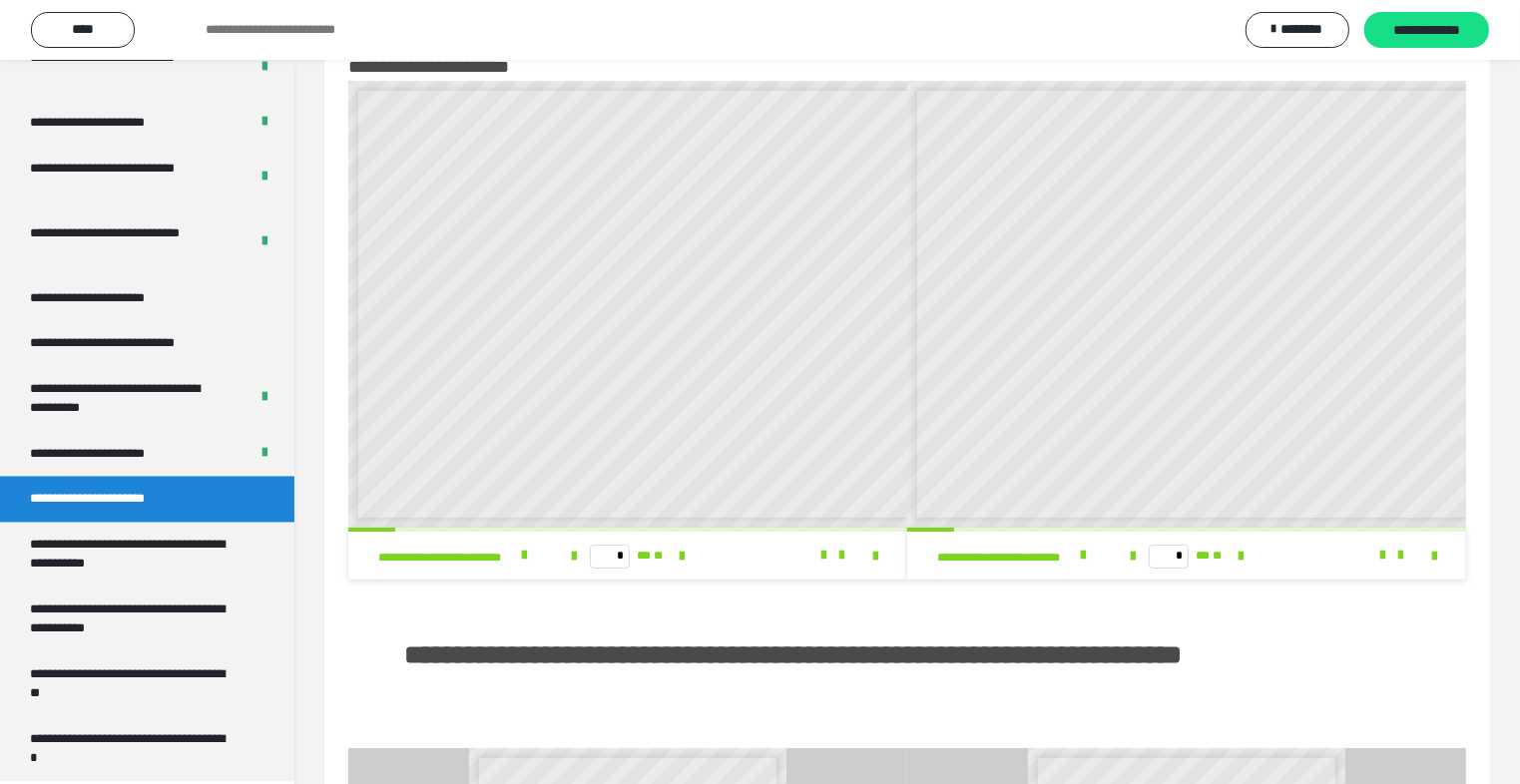 scroll, scrollTop: 0, scrollLeft: 0, axis: both 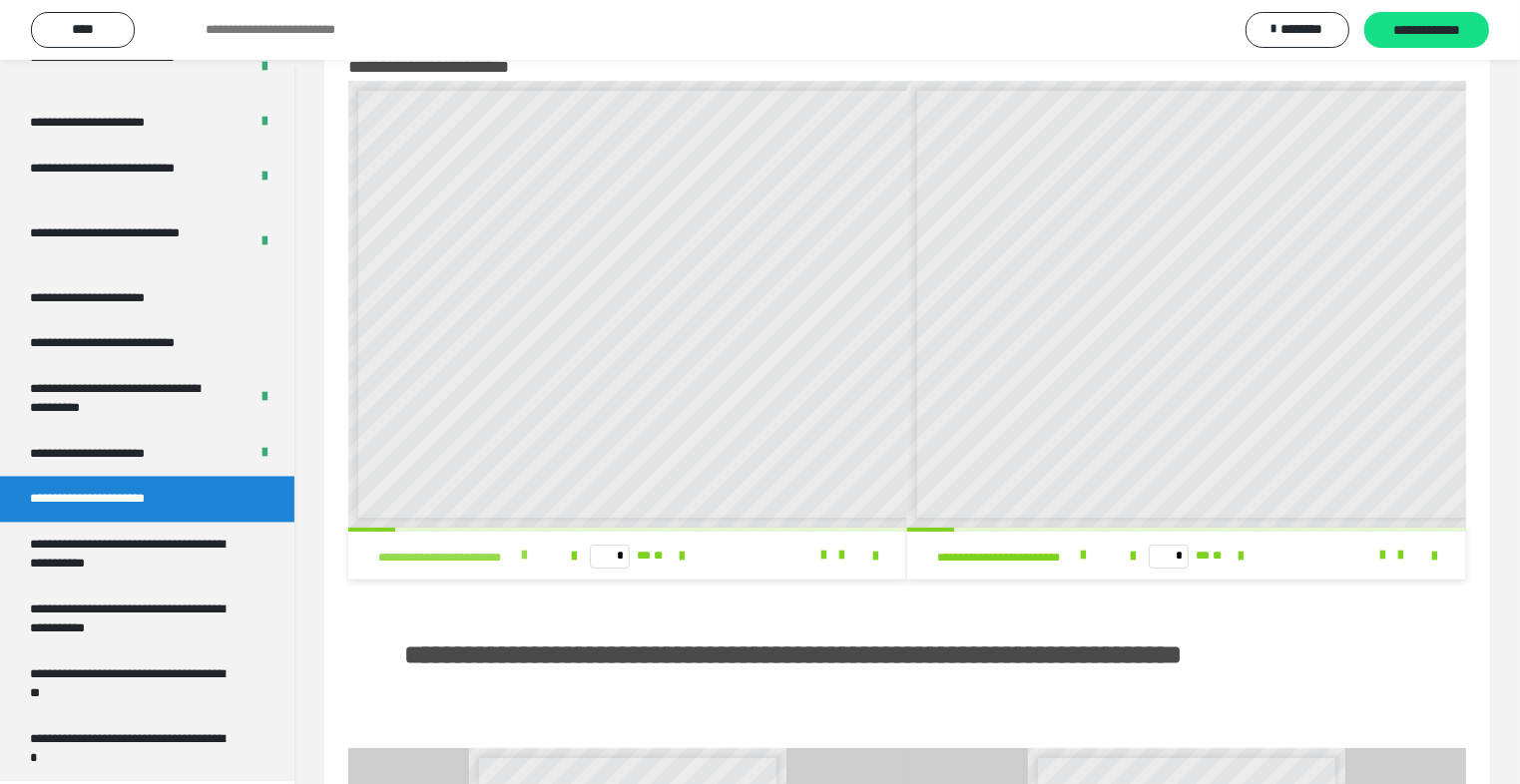 click at bounding box center [524, 556] 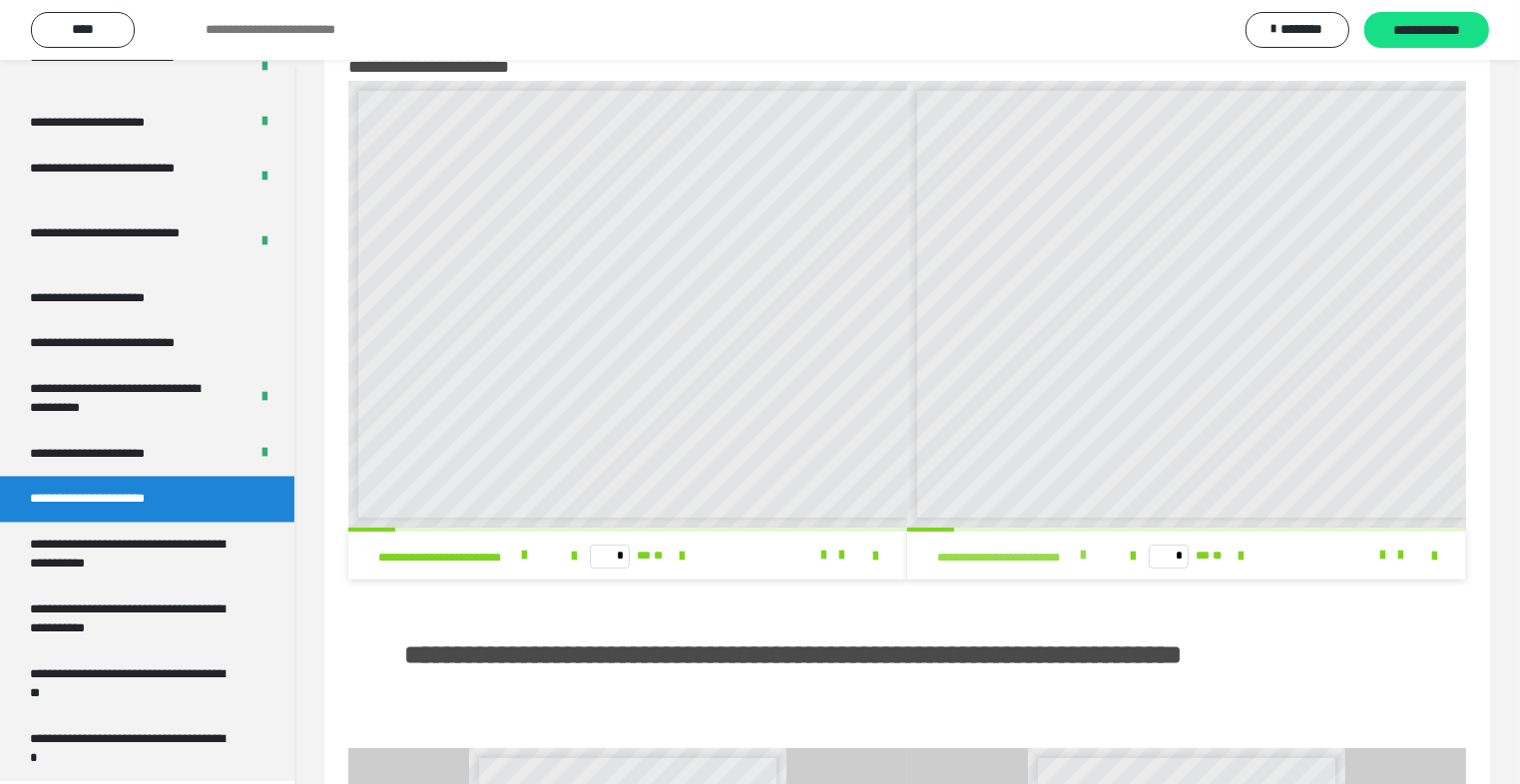 click at bounding box center (1083, 556) 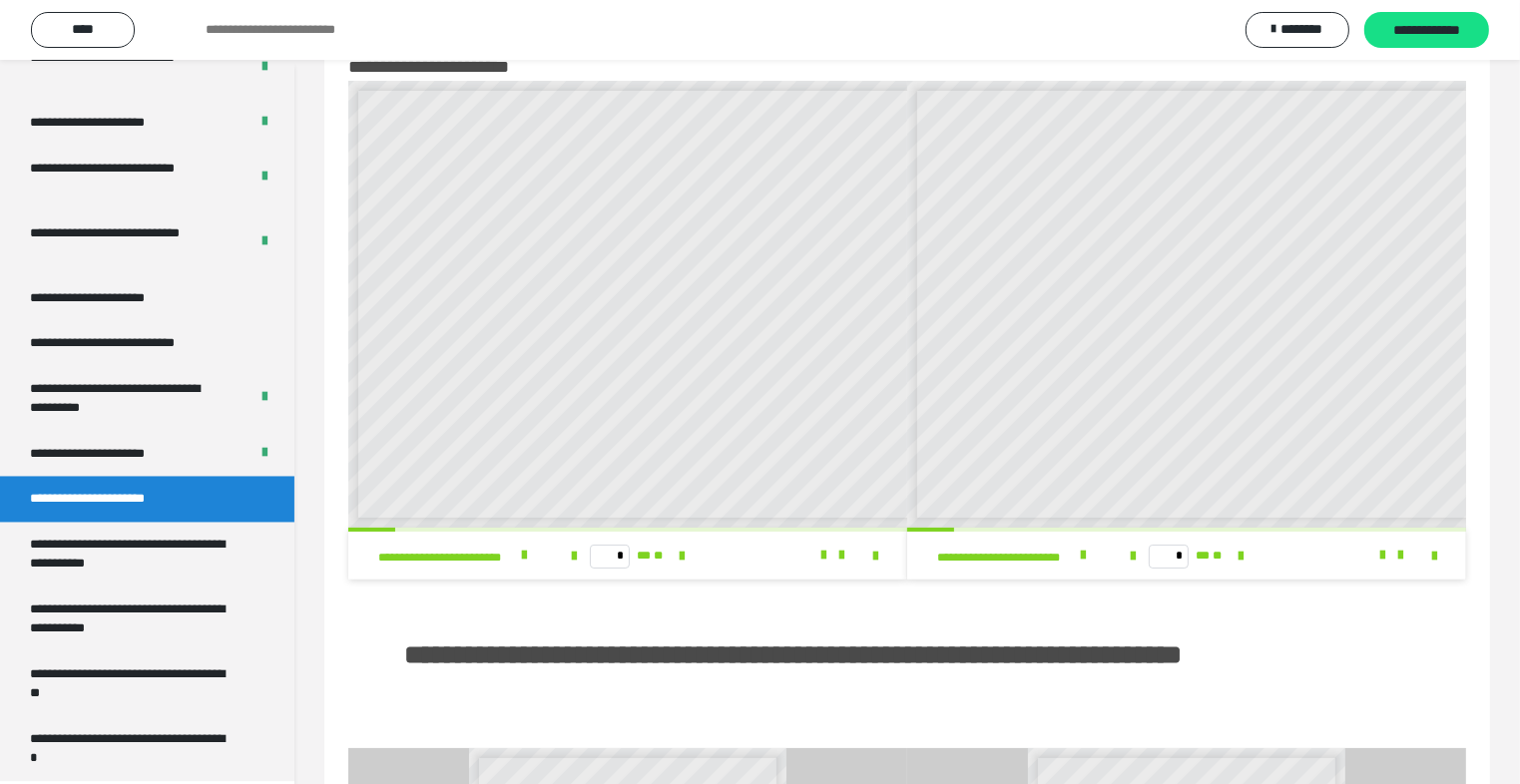 scroll, scrollTop: 8, scrollLeft: 0, axis: vertical 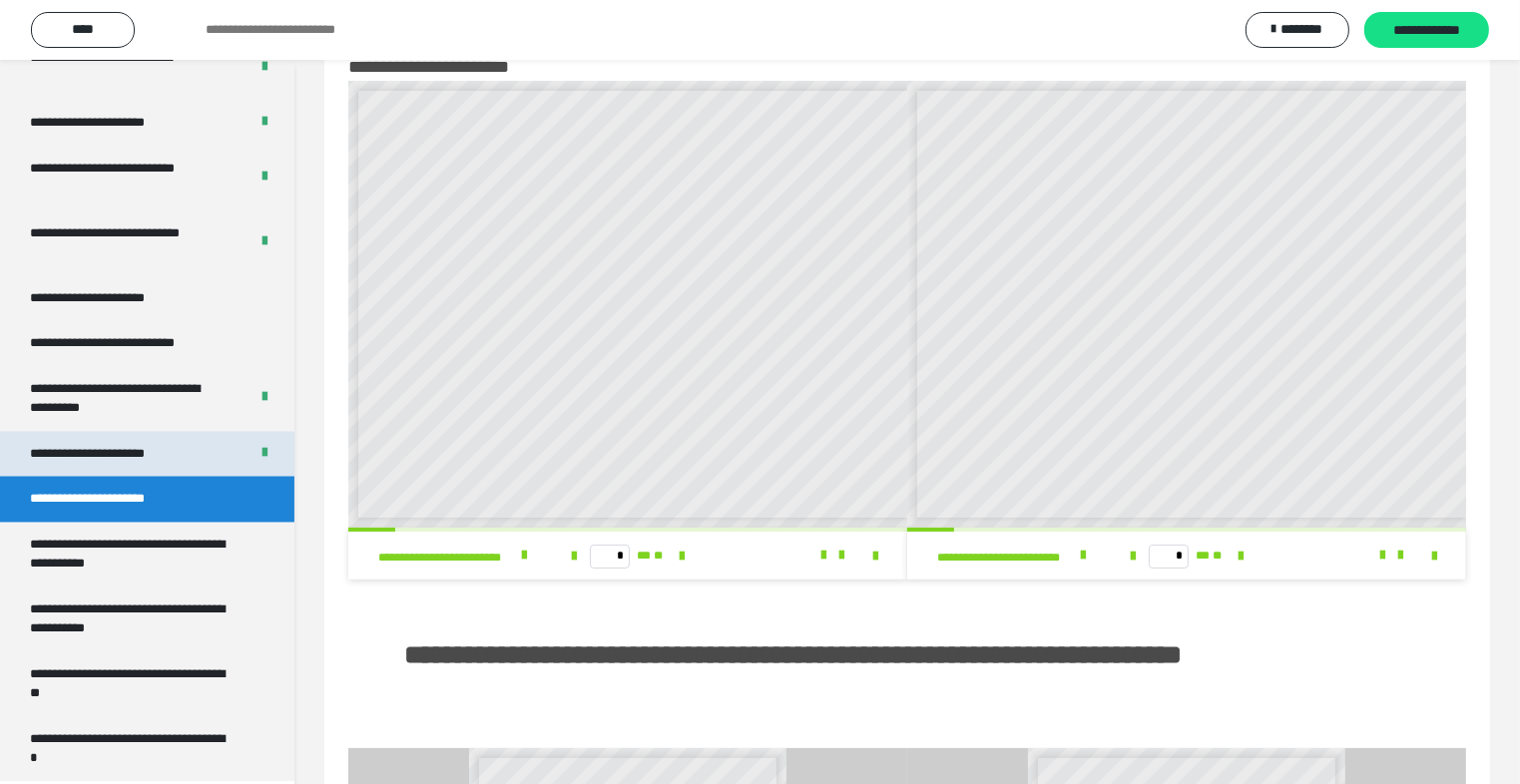 click on "**********" at bounding box center (110, 454) 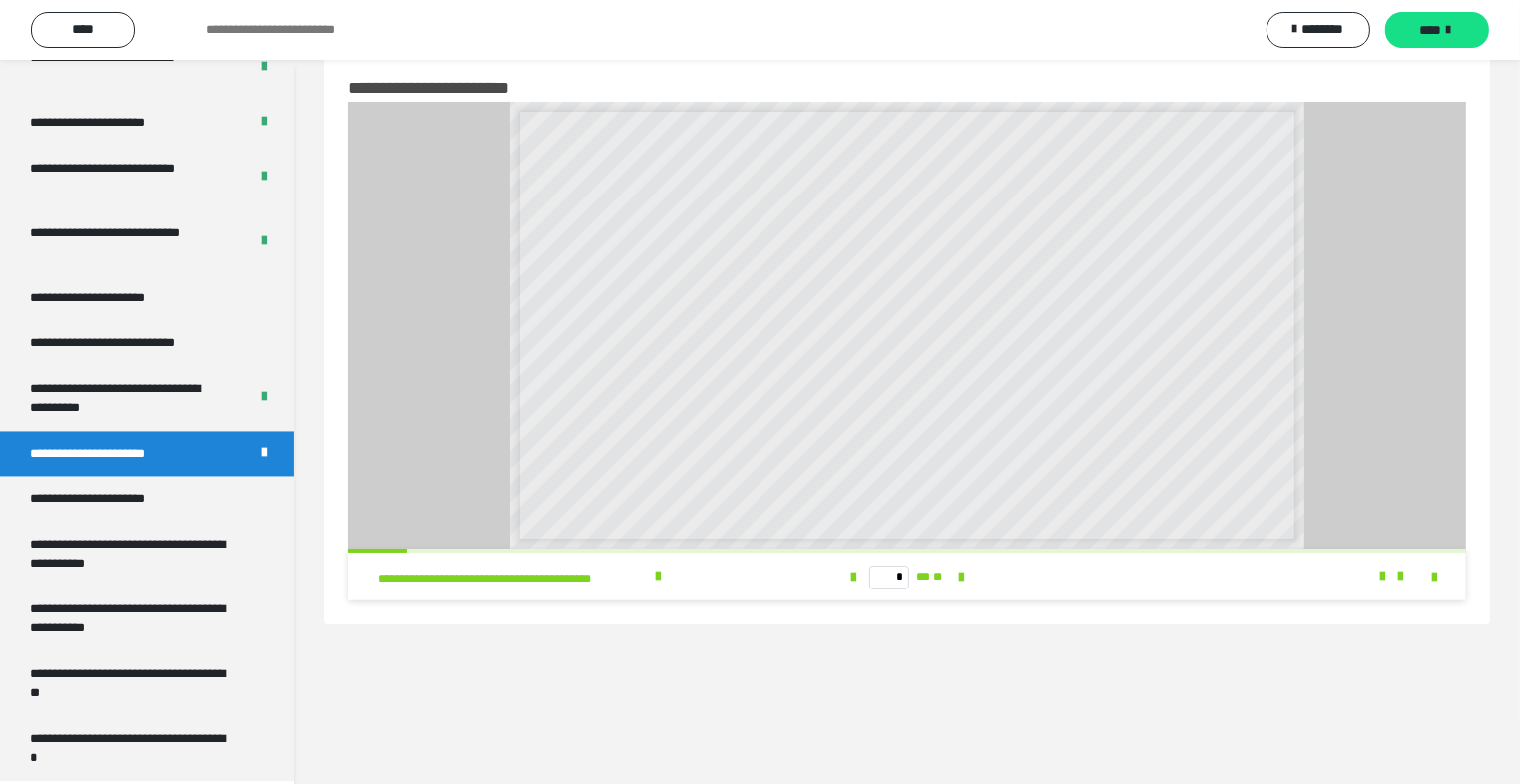 scroll, scrollTop: 60, scrollLeft: 0, axis: vertical 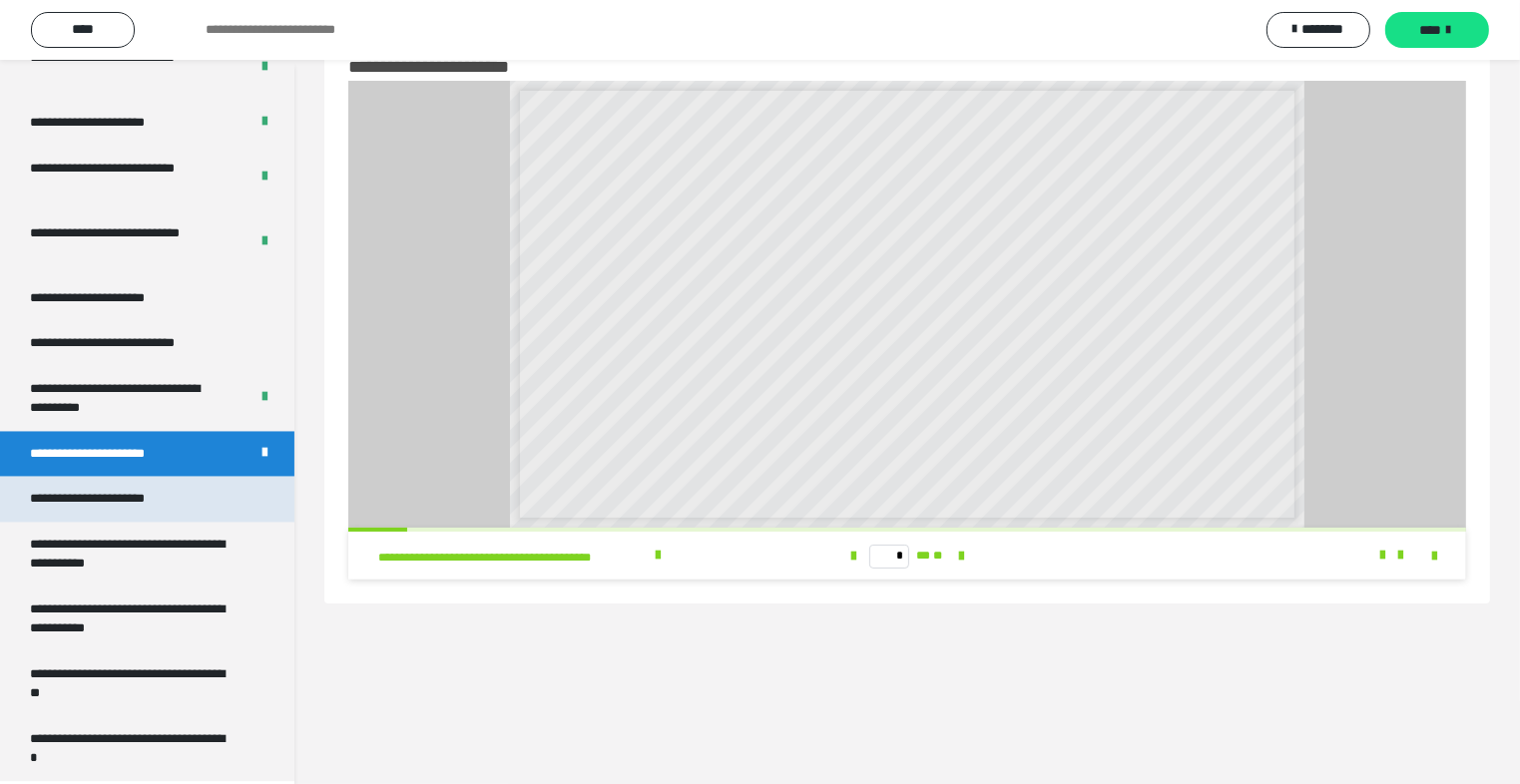click on "**********" at bounding box center [147, 499] 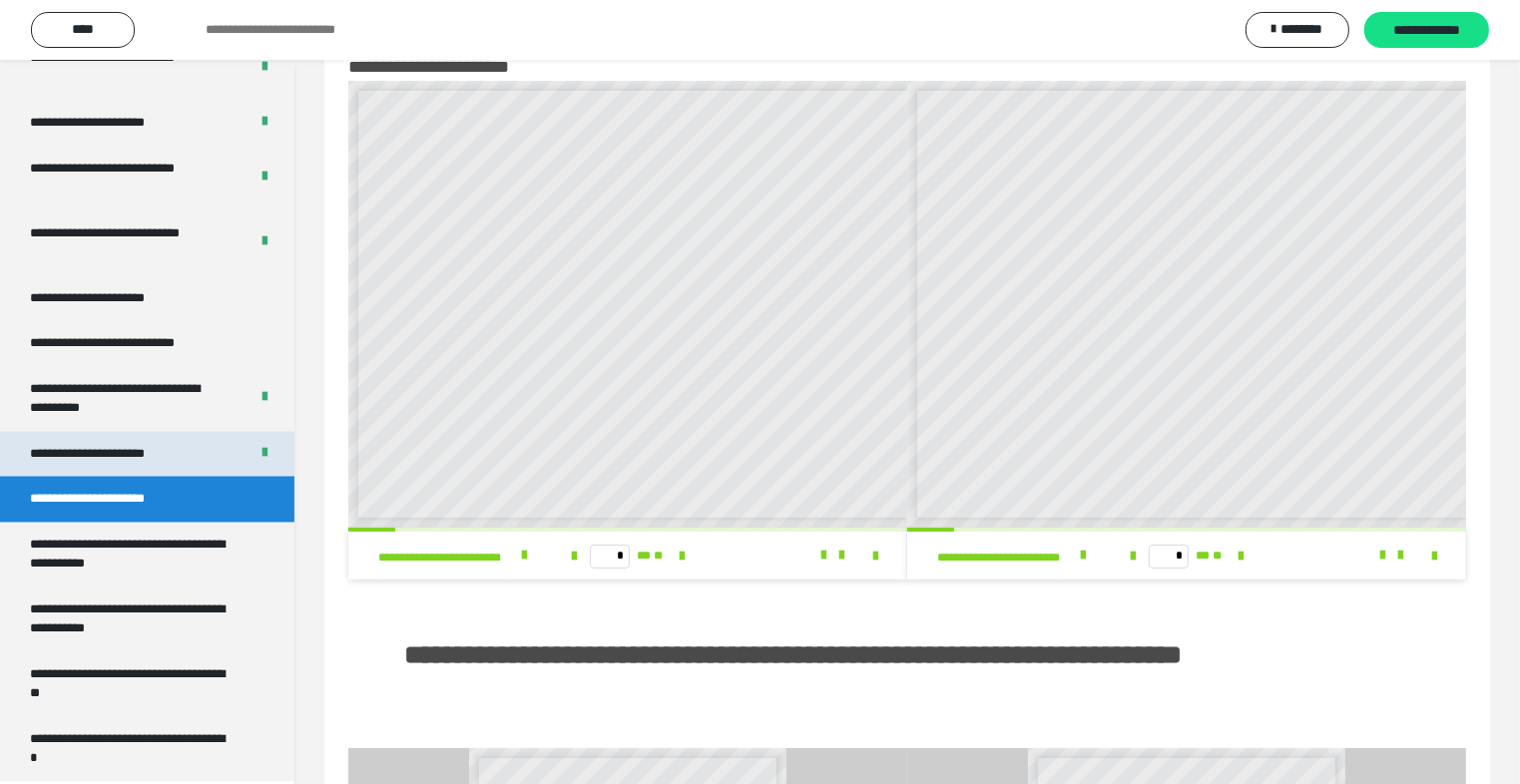 click on "**********" at bounding box center (110, 454) 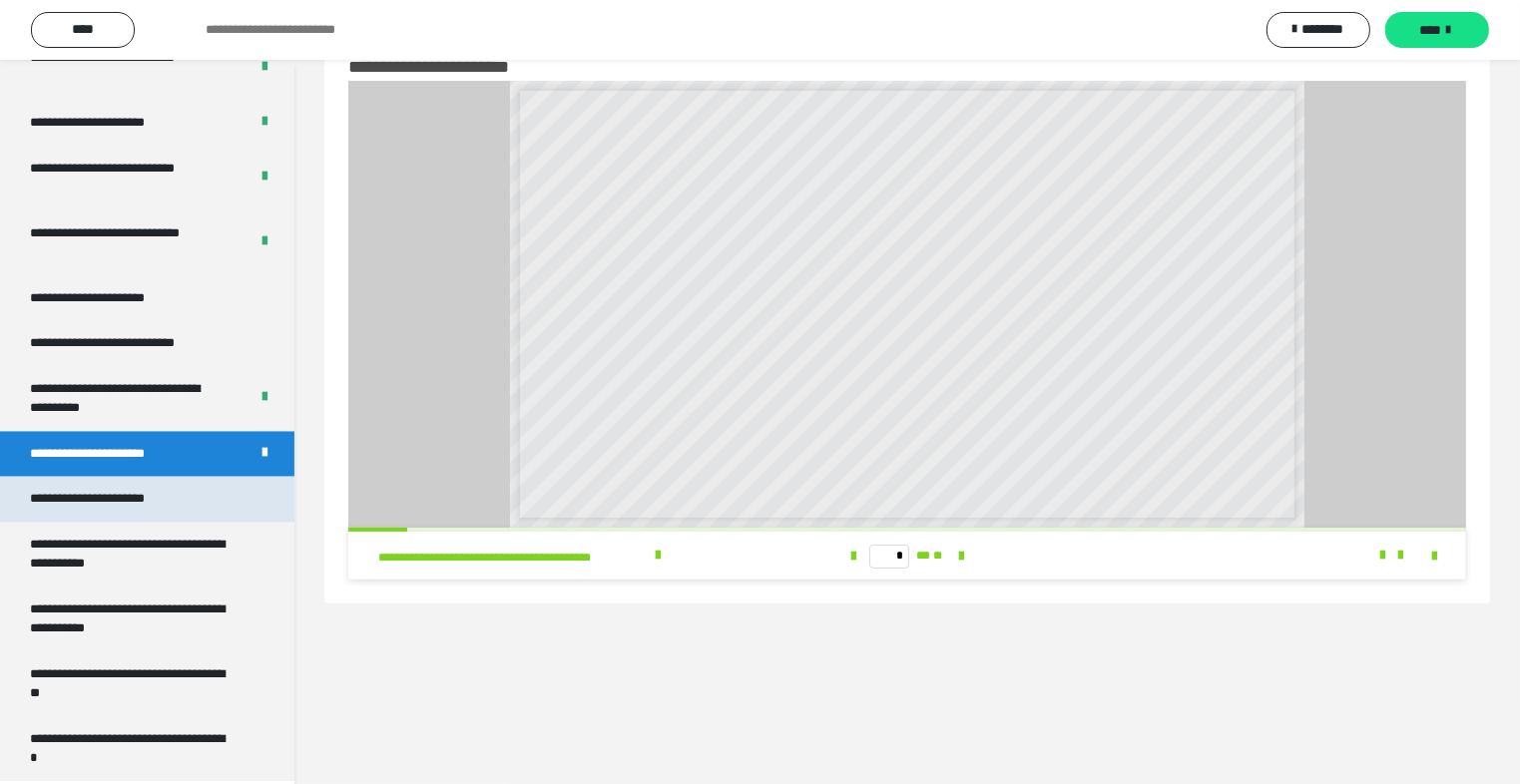 click on "**********" at bounding box center (111, 499) 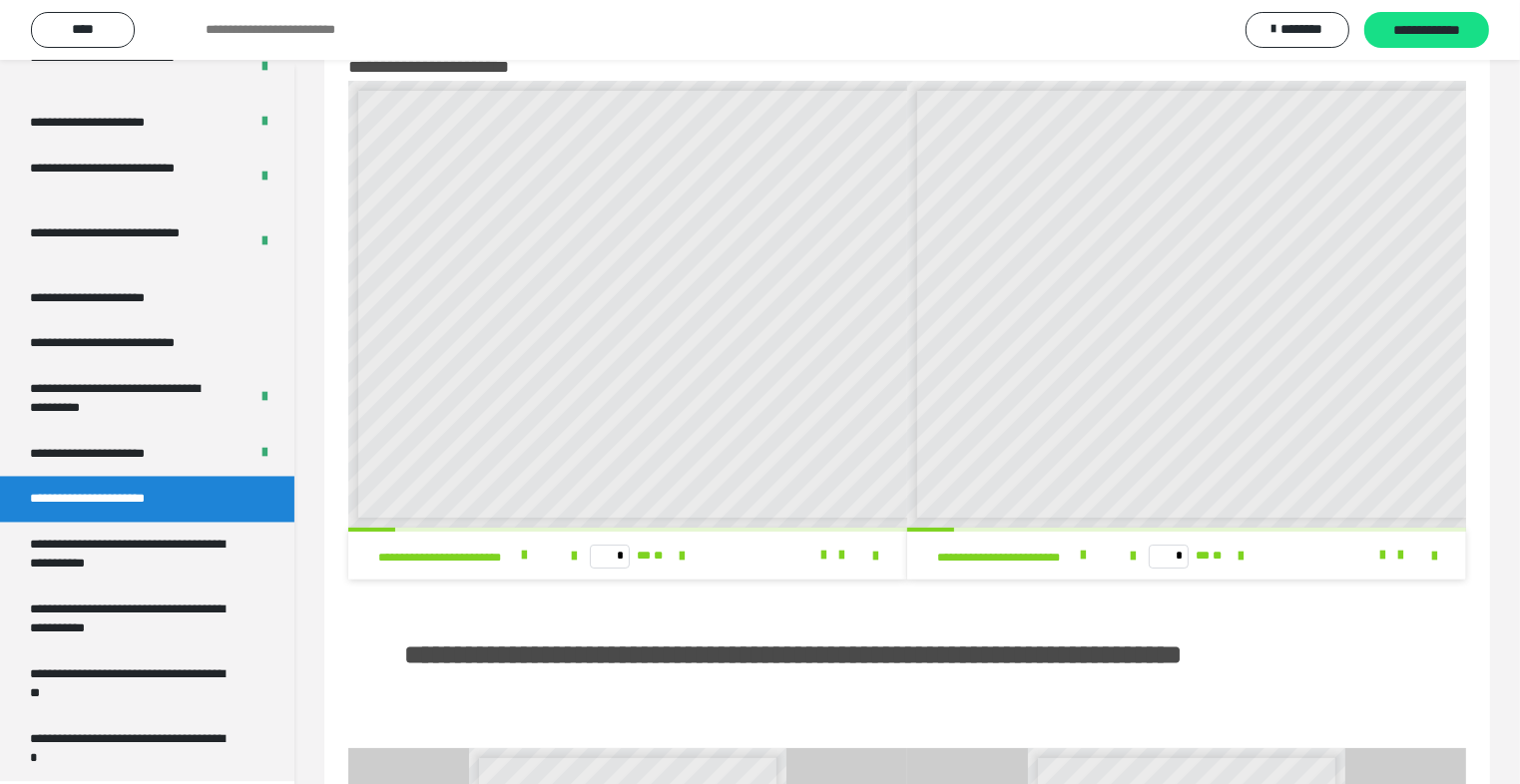 scroll, scrollTop: 8, scrollLeft: 0, axis: vertical 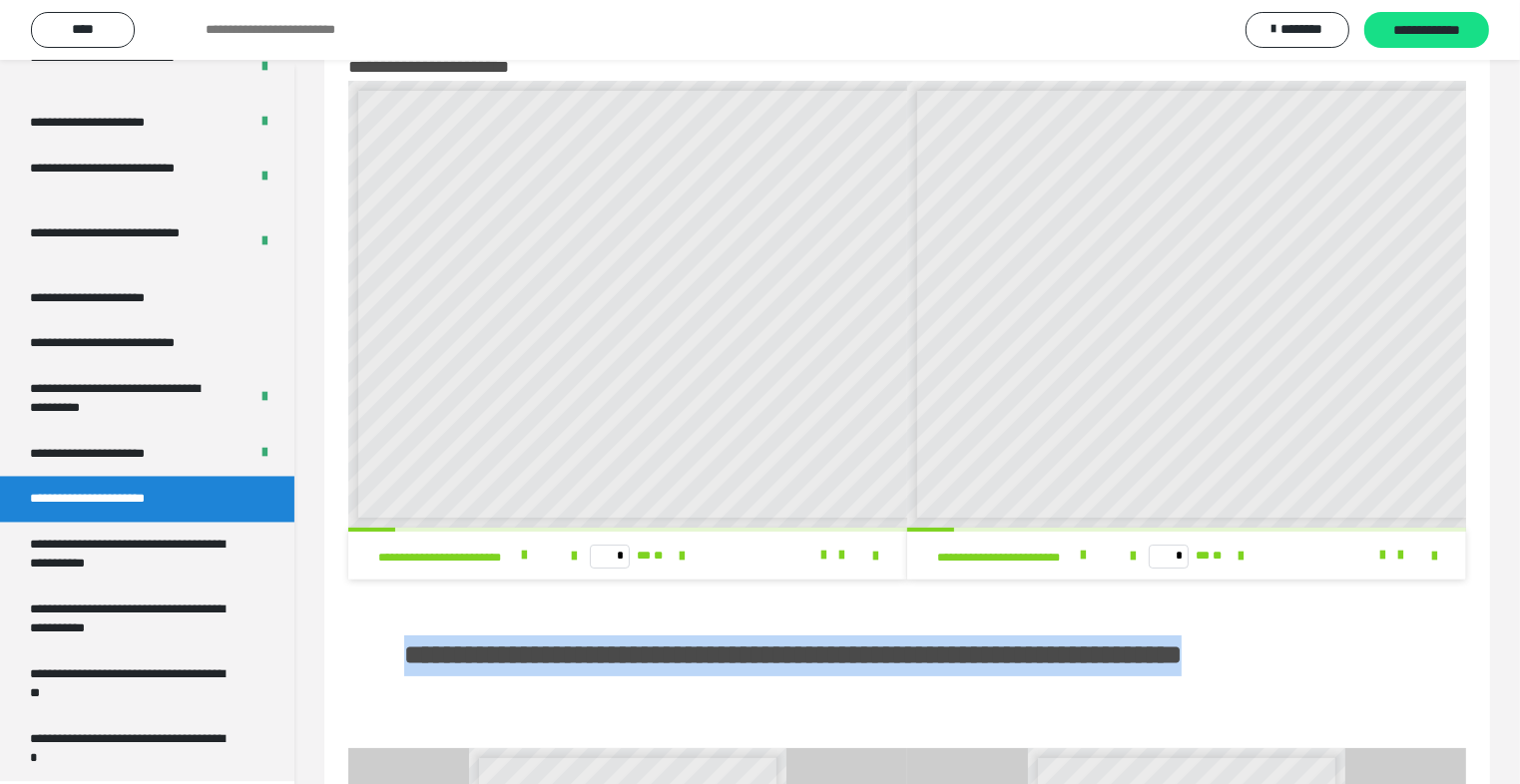 drag, startPoint x: 408, startPoint y: 650, endPoint x: 611, endPoint y: 706, distance: 210.58253 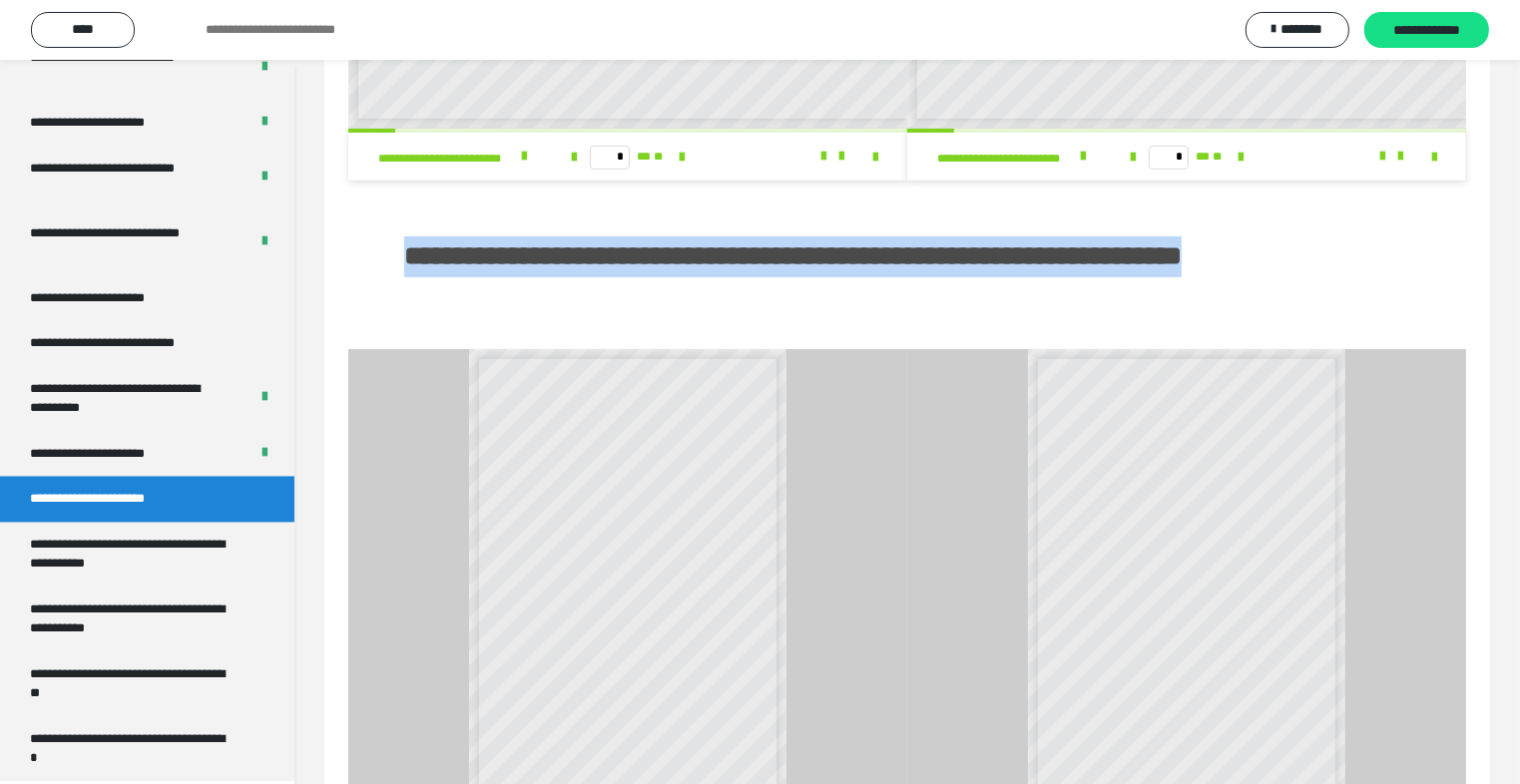 scroll, scrollTop: 60, scrollLeft: 0, axis: vertical 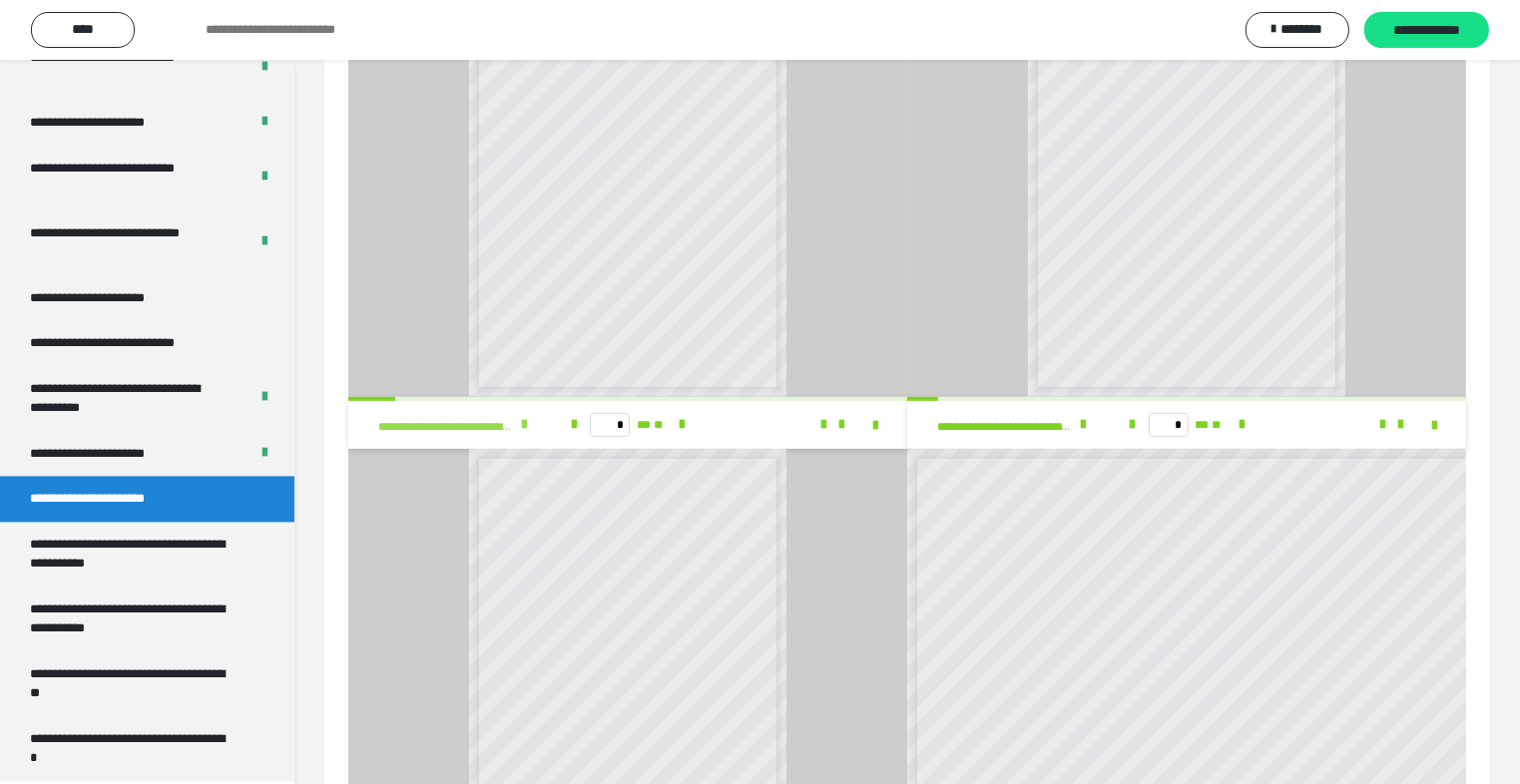 click at bounding box center [524, 425] 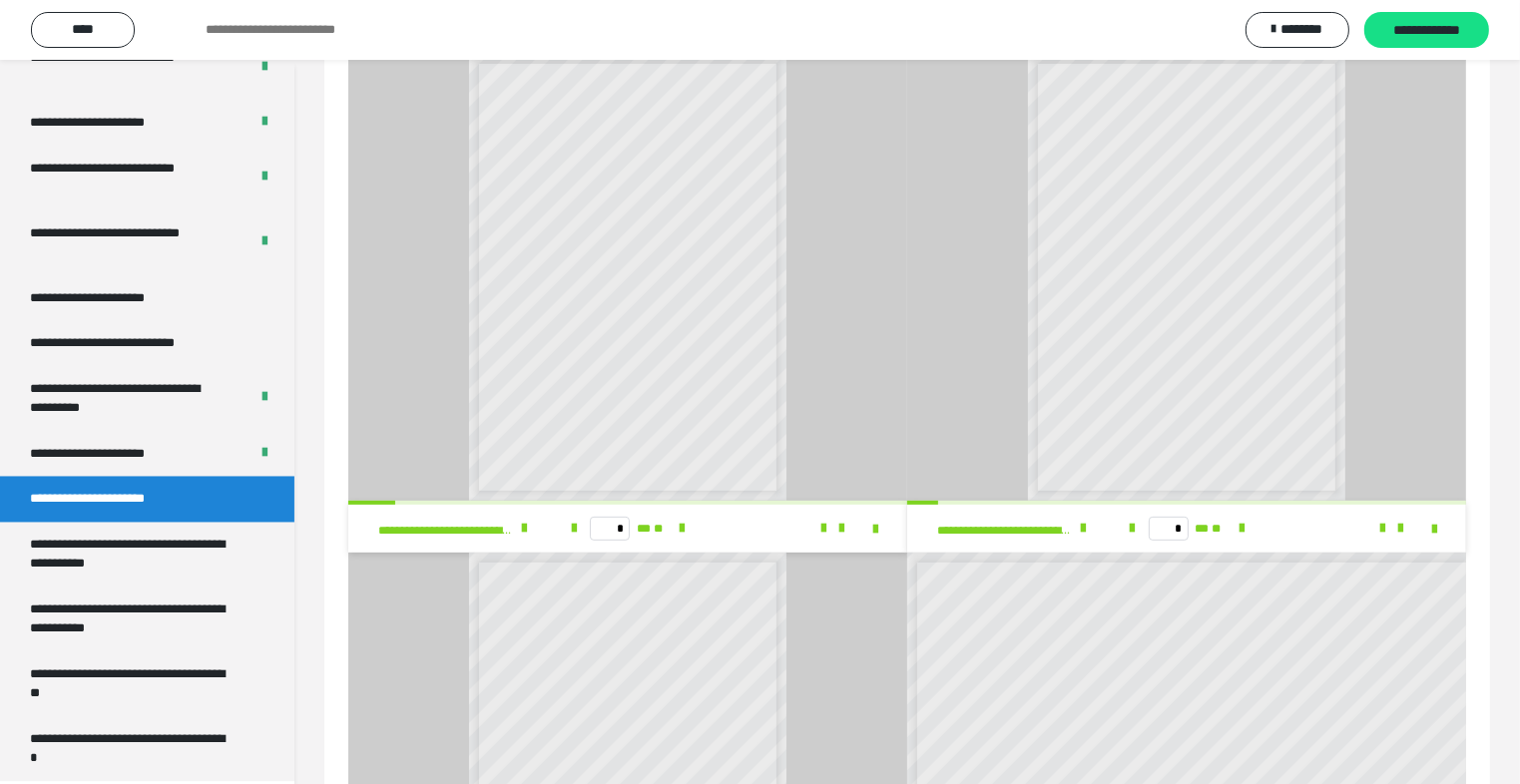scroll, scrollTop: 758, scrollLeft: 0, axis: vertical 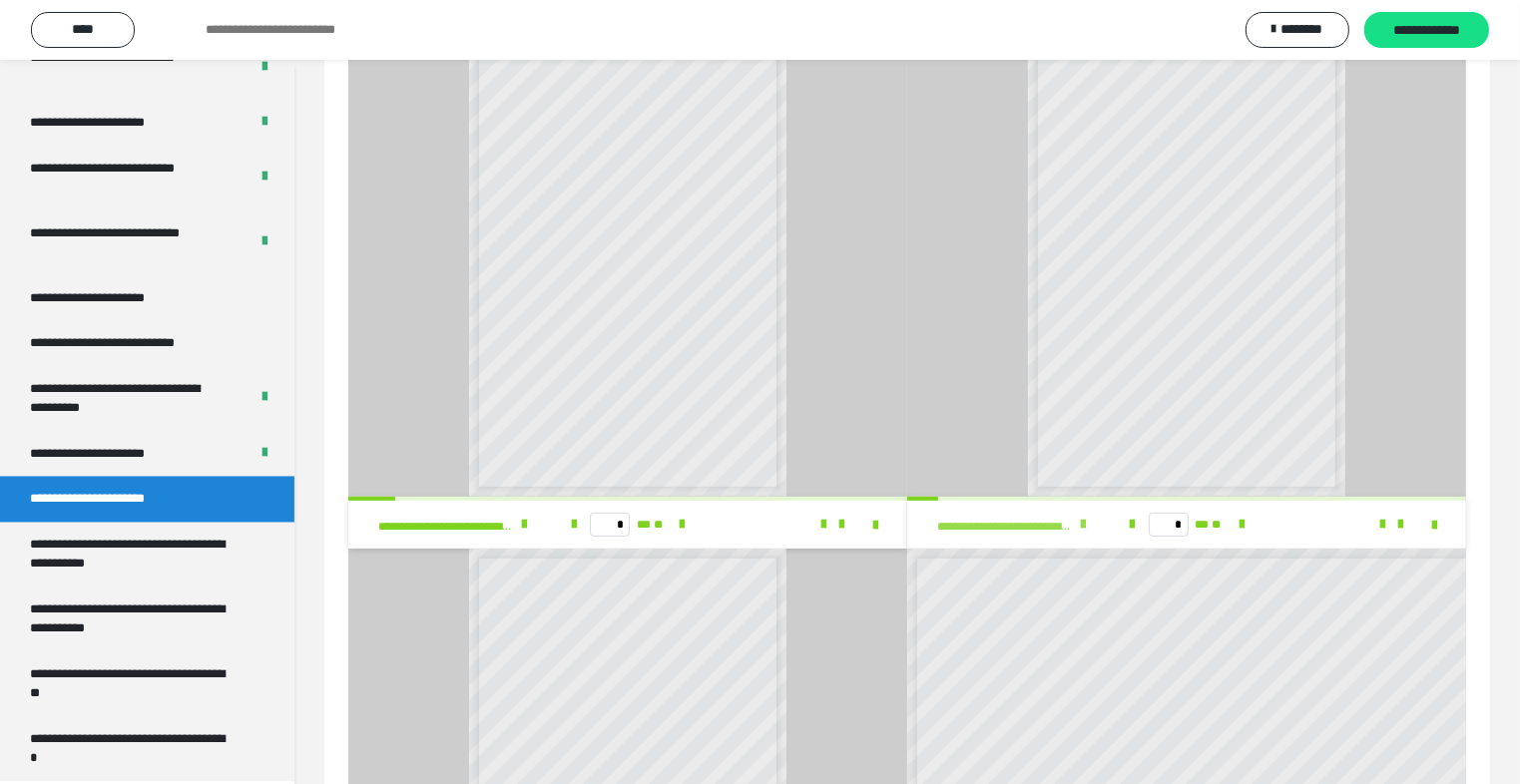click at bounding box center [1083, 525] 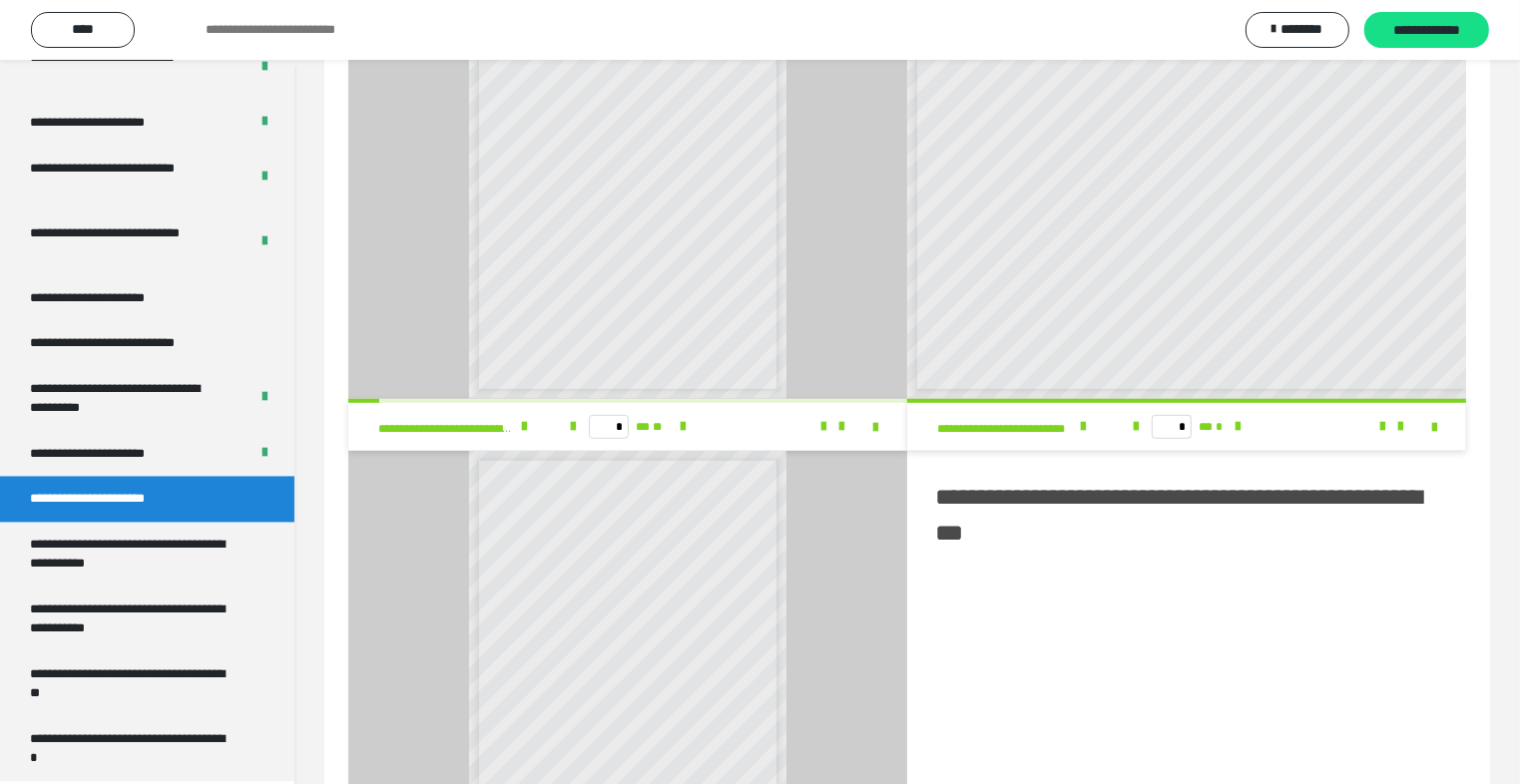 scroll, scrollTop: 1357, scrollLeft: 0, axis: vertical 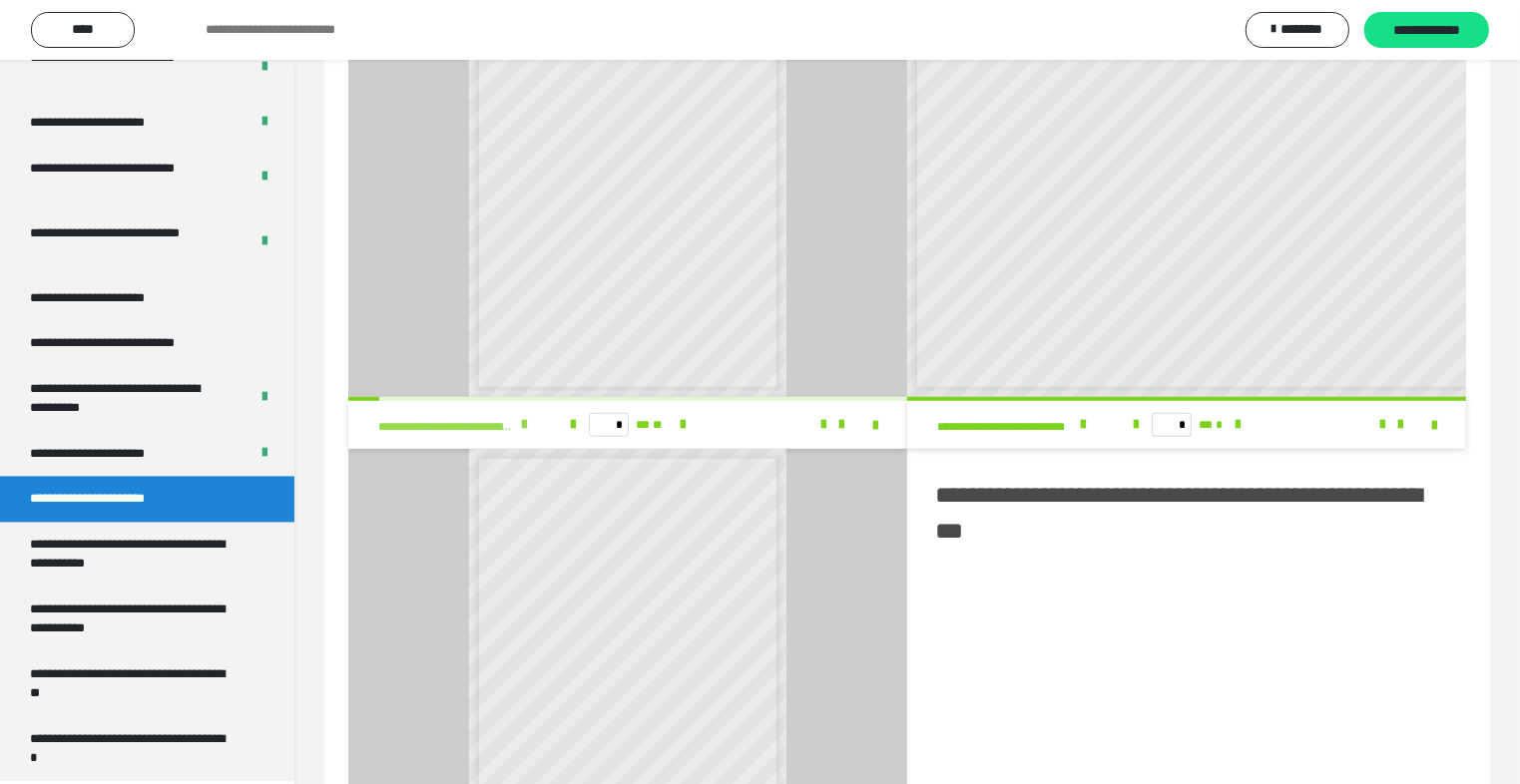 click at bounding box center [524, 425] 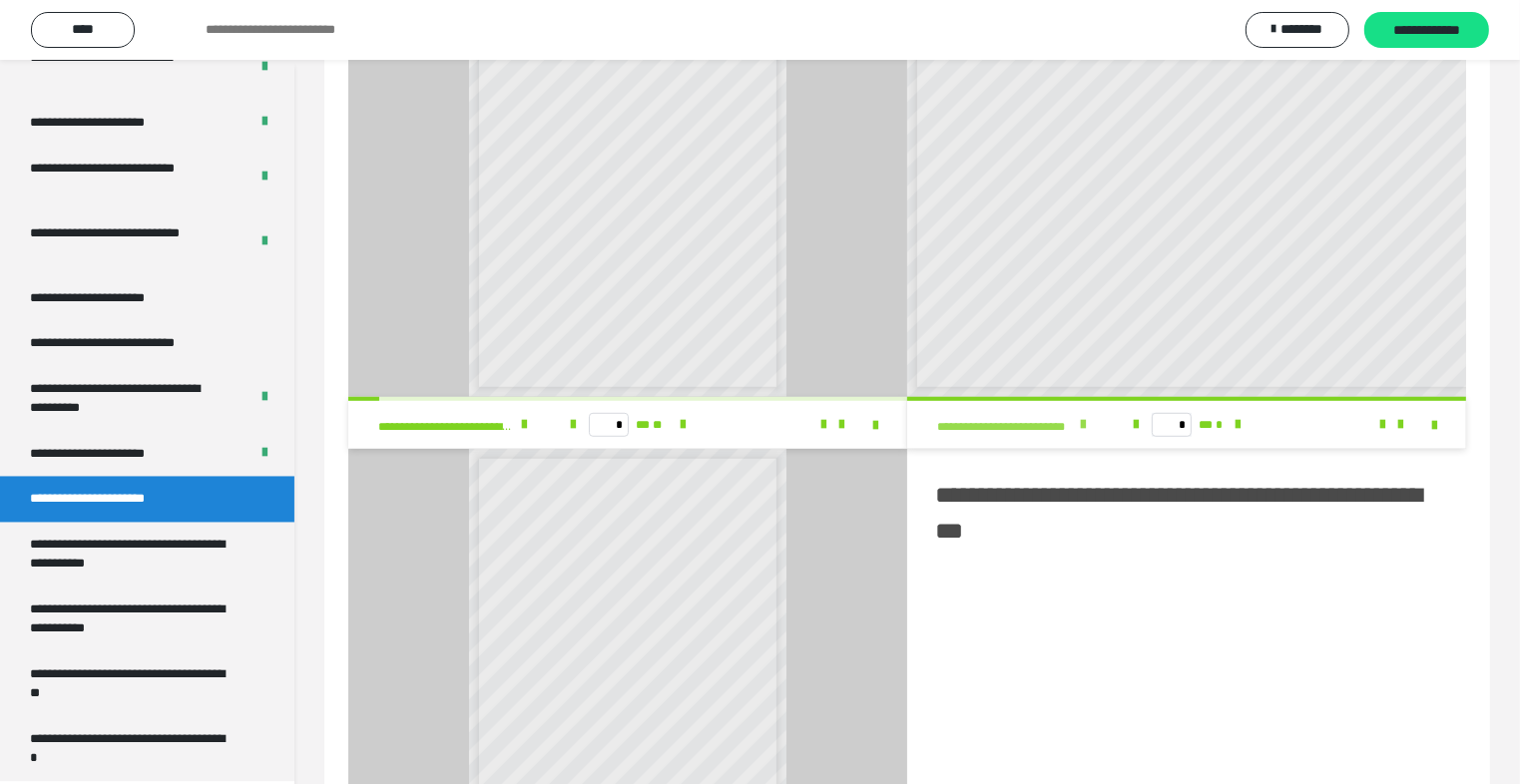 click at bounding box center (1083, 425) 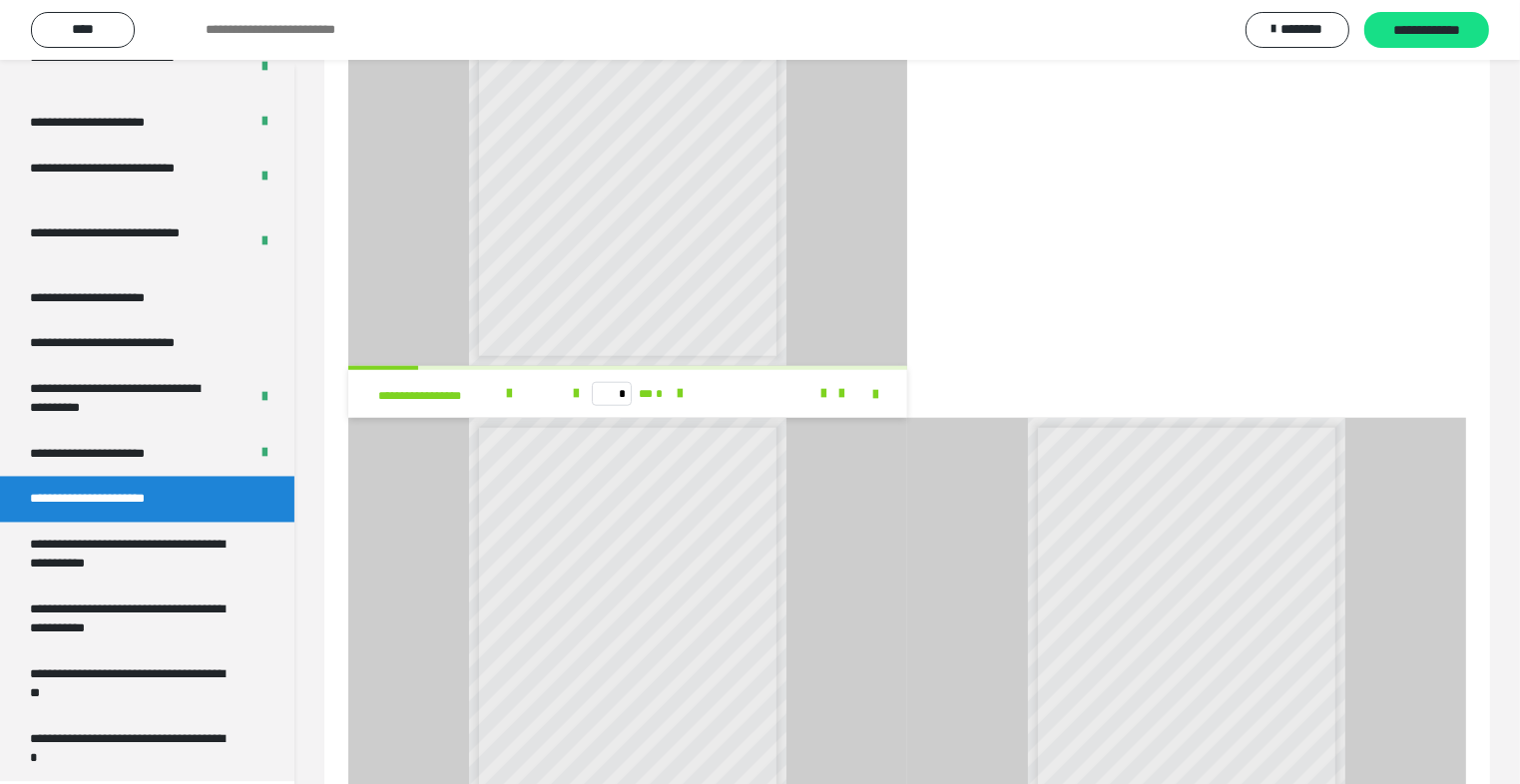scroll, scrollTop: 1955, scrollLeft: 0, axis: vertical 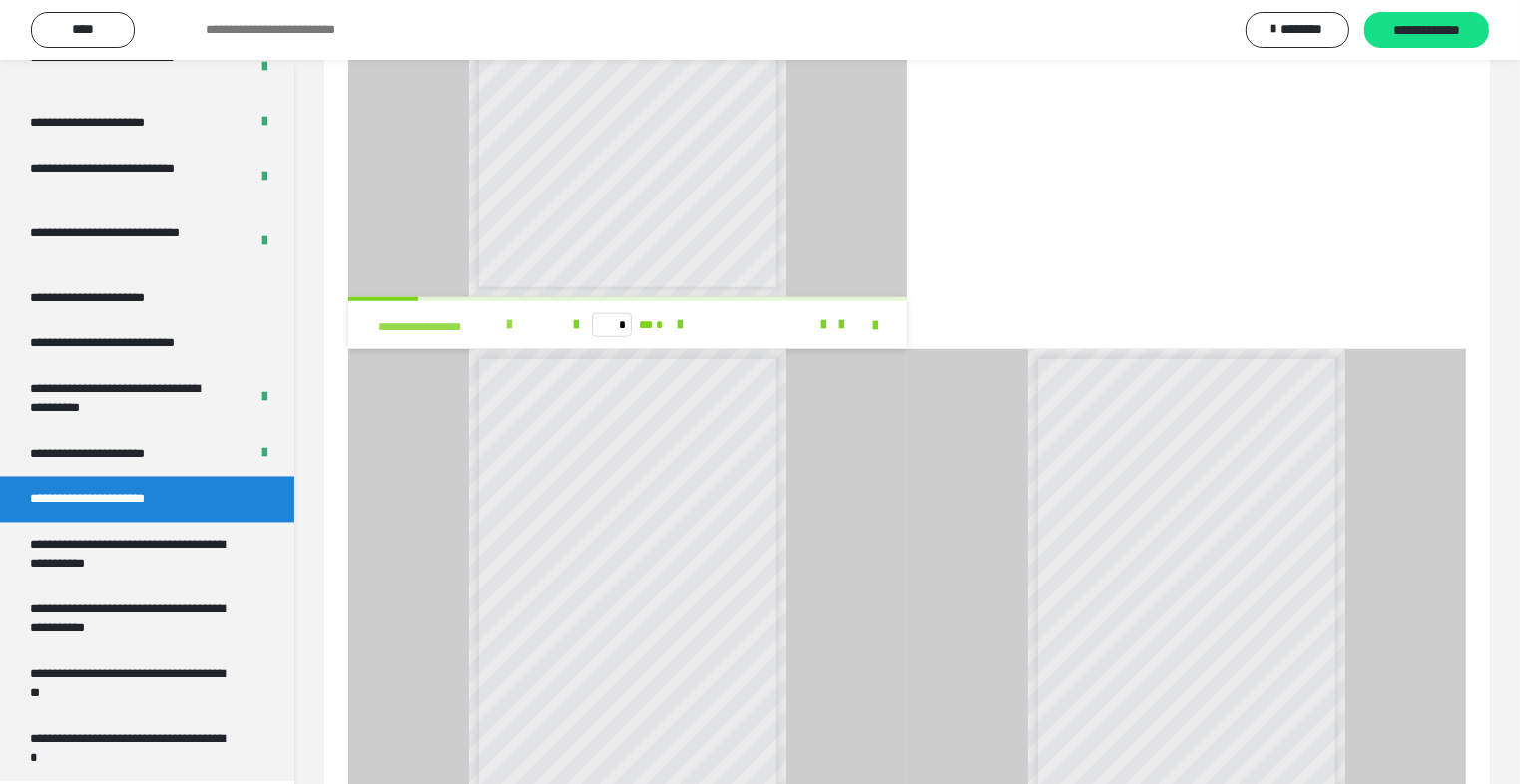 click at bounding box center (509, 325) 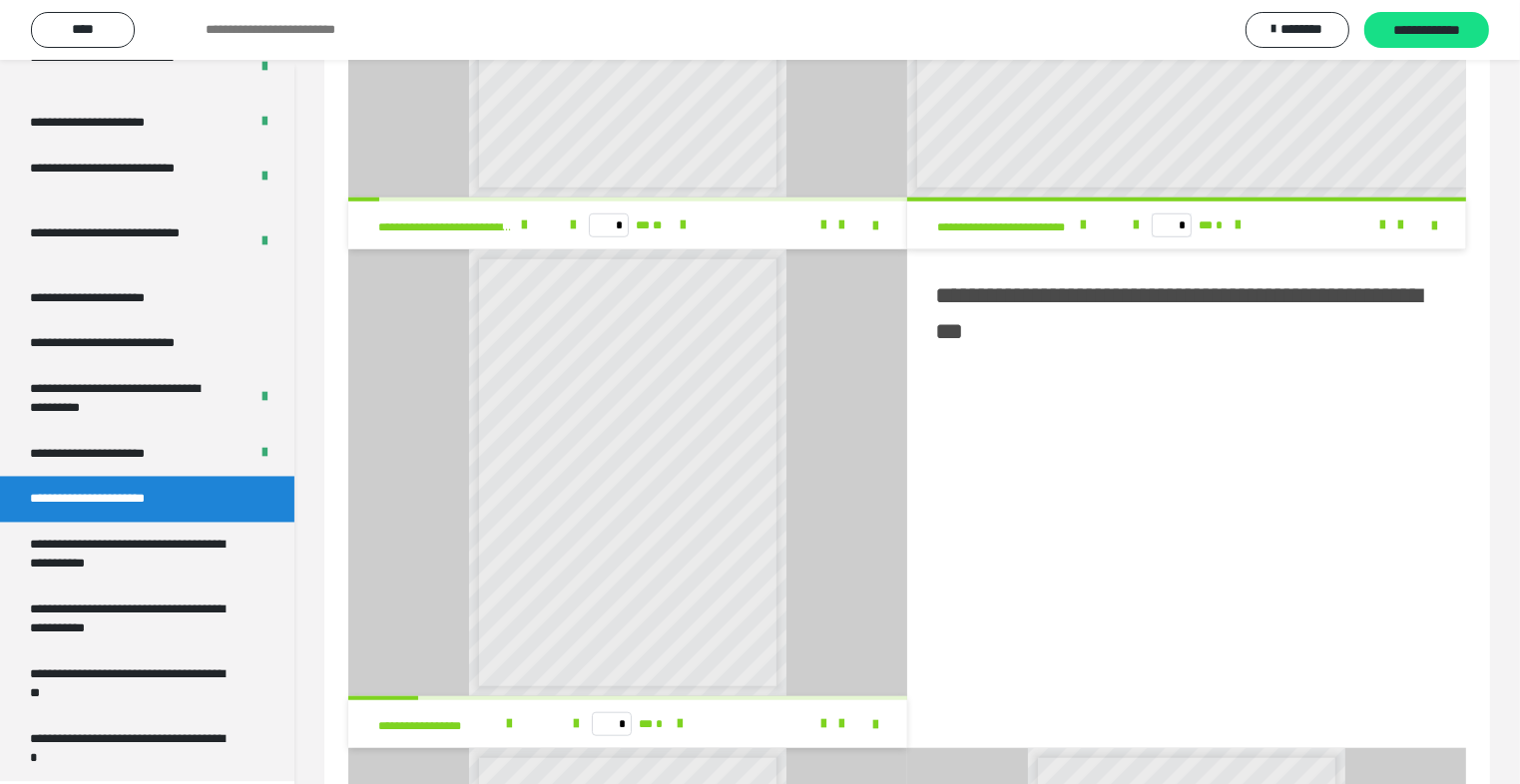 scroll, scrollTop: 1556, scrollLeft: 0, axis: vertical 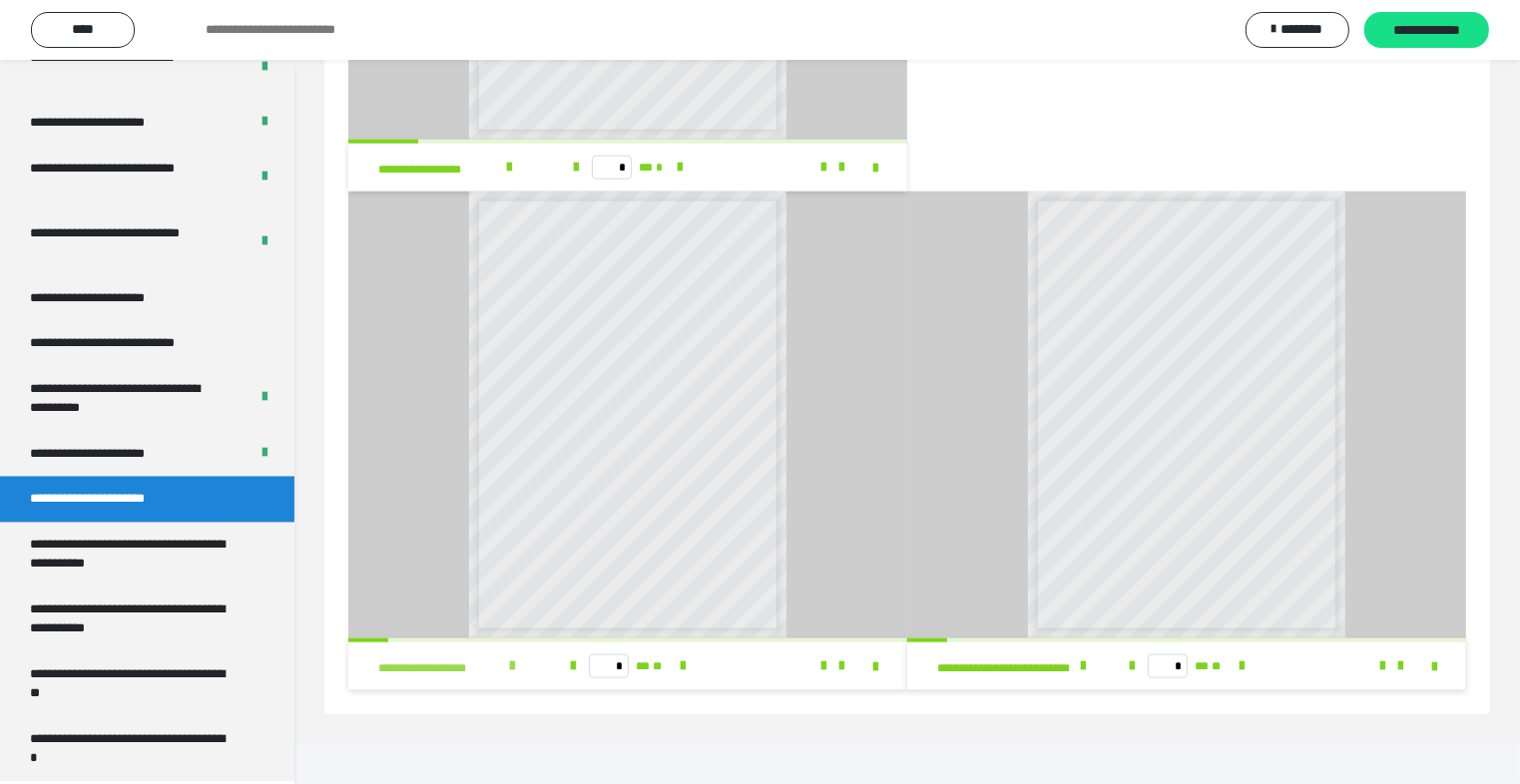 click at bounding box center [512, 666] 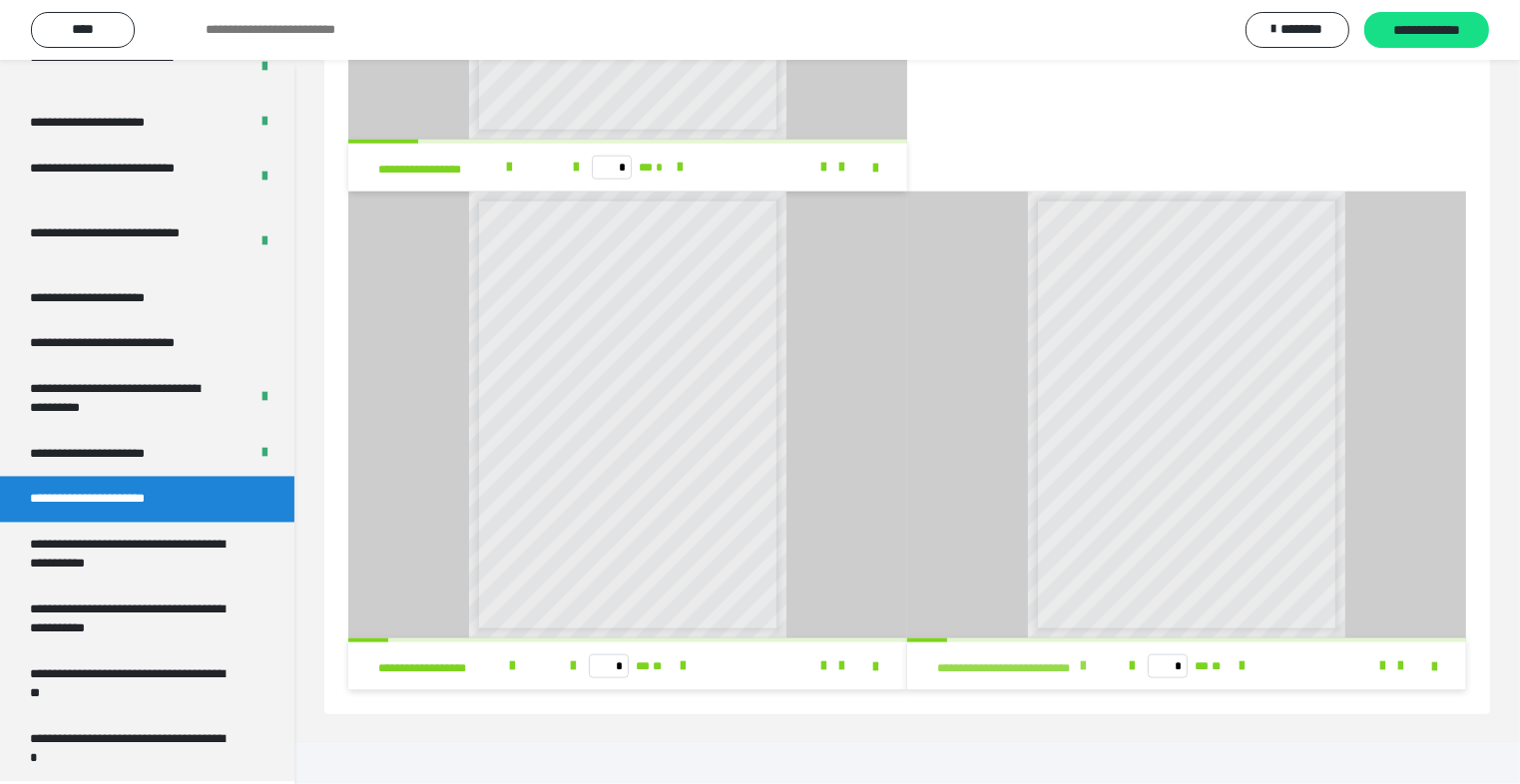 click at bounding box center (1083, 666) 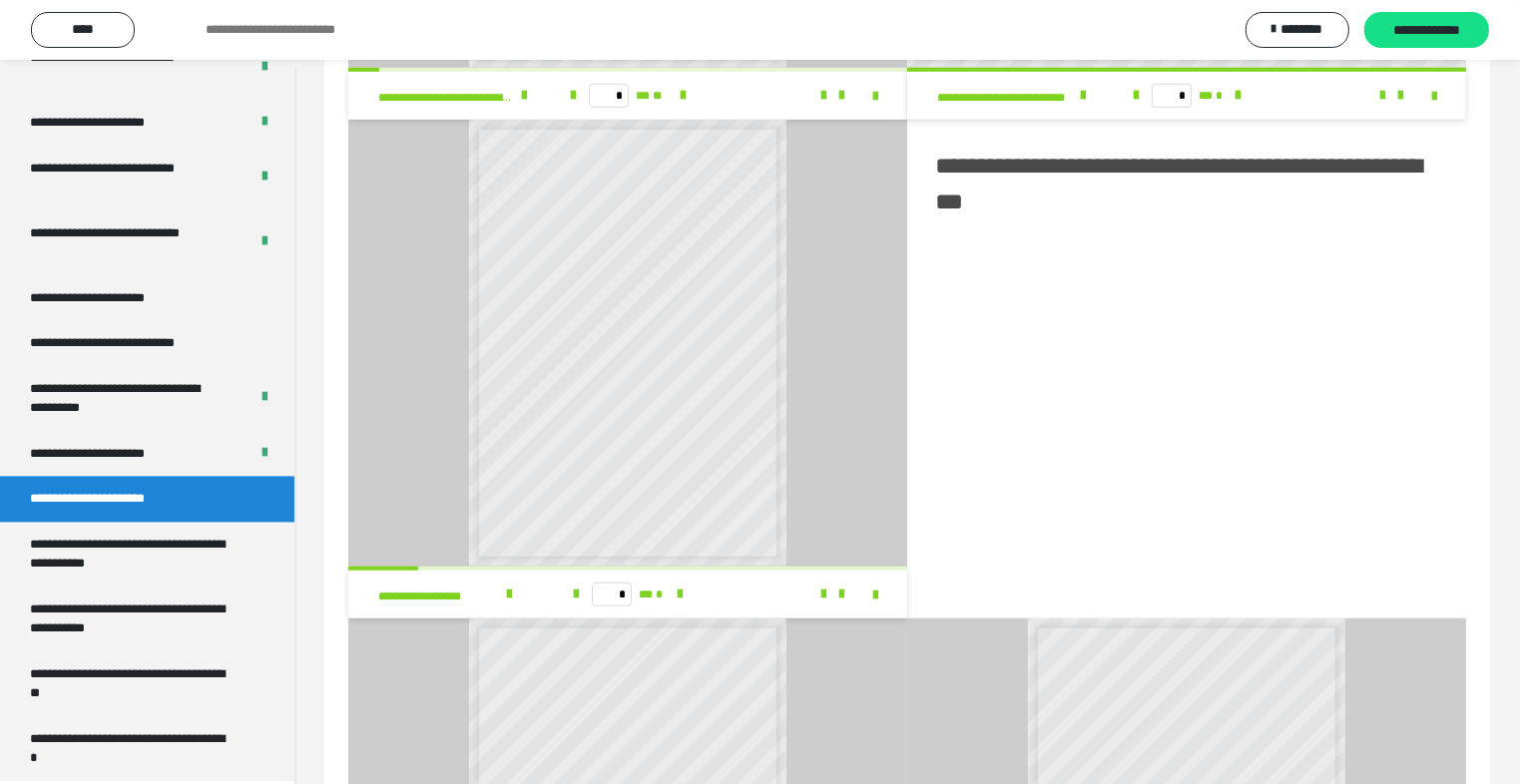 scroll, scrollTop: 2113, scrollLeft: 0, axis: vertical 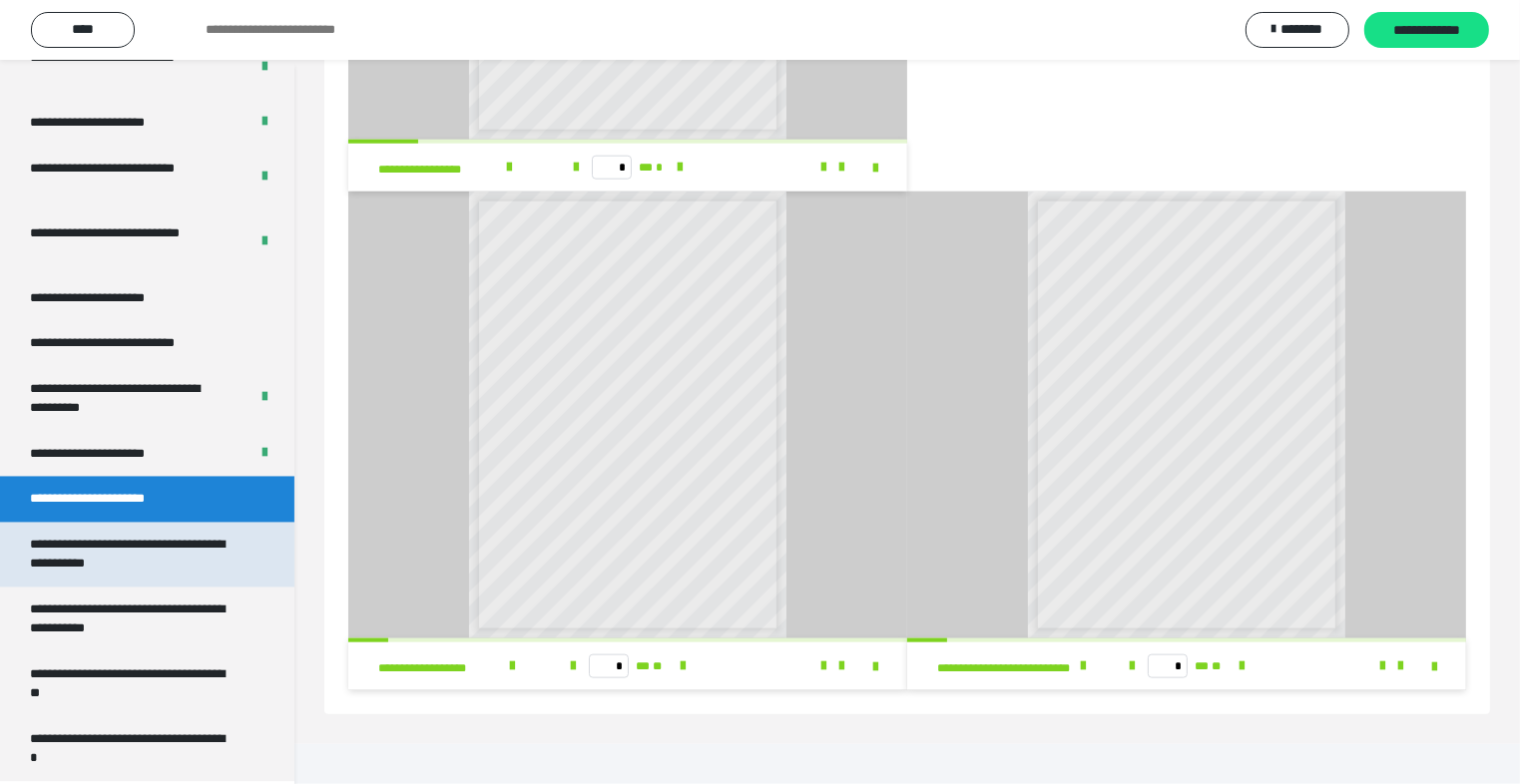 click on "**********" at bounding box center (132, 554) 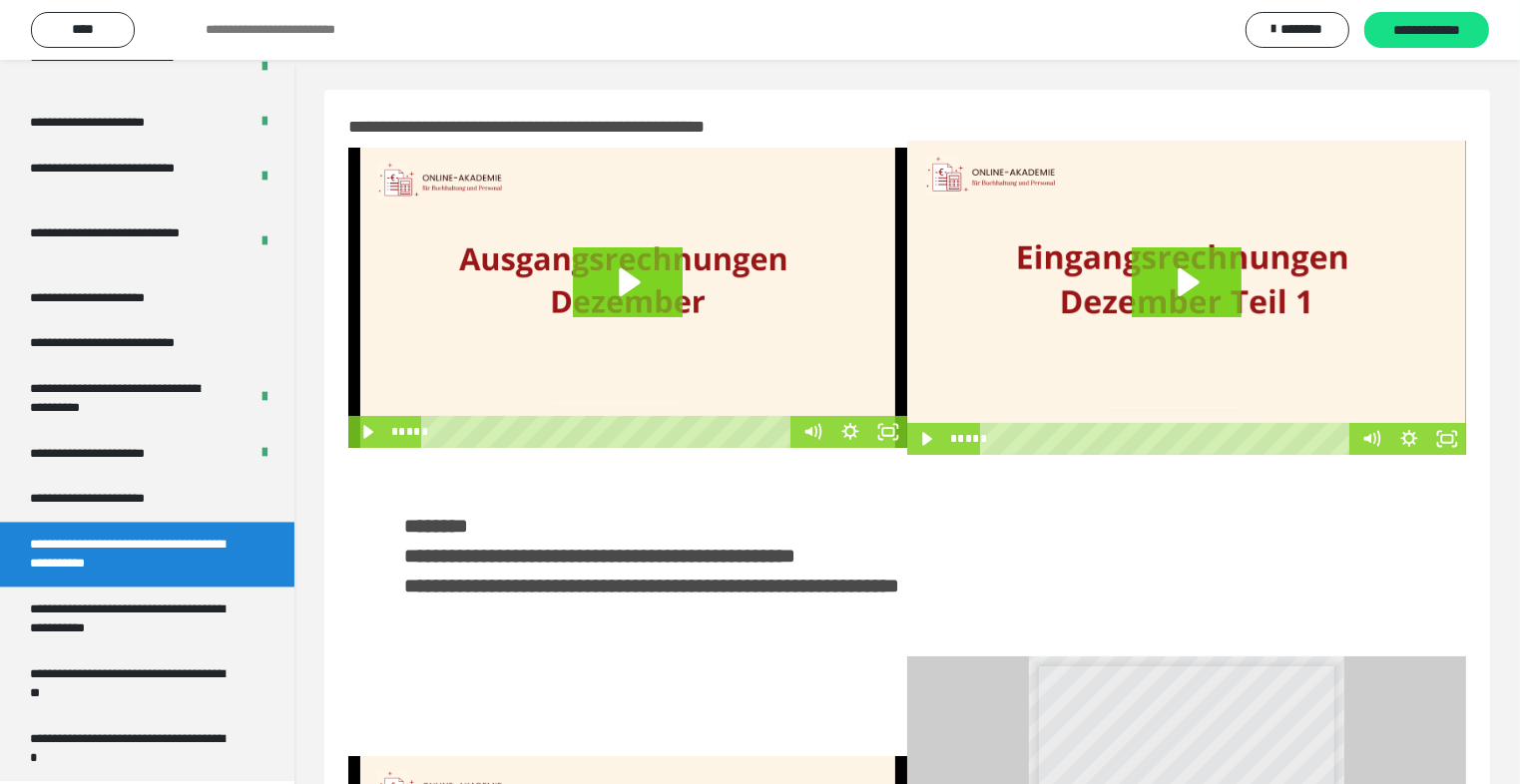 scroll, scrollTop: 425, scrollLeft: 0, axis: vertical 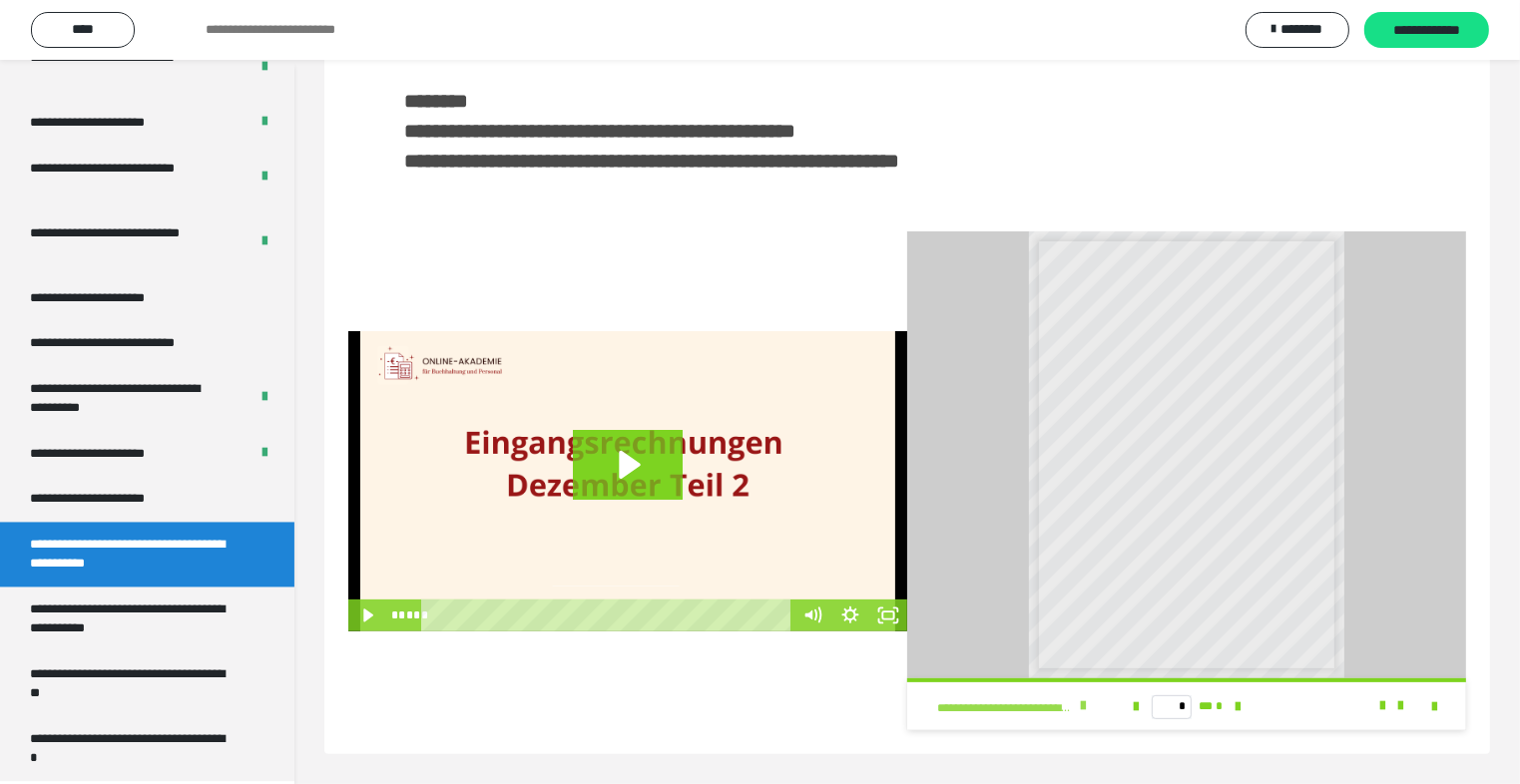 click at bounding box center [1083, 706] 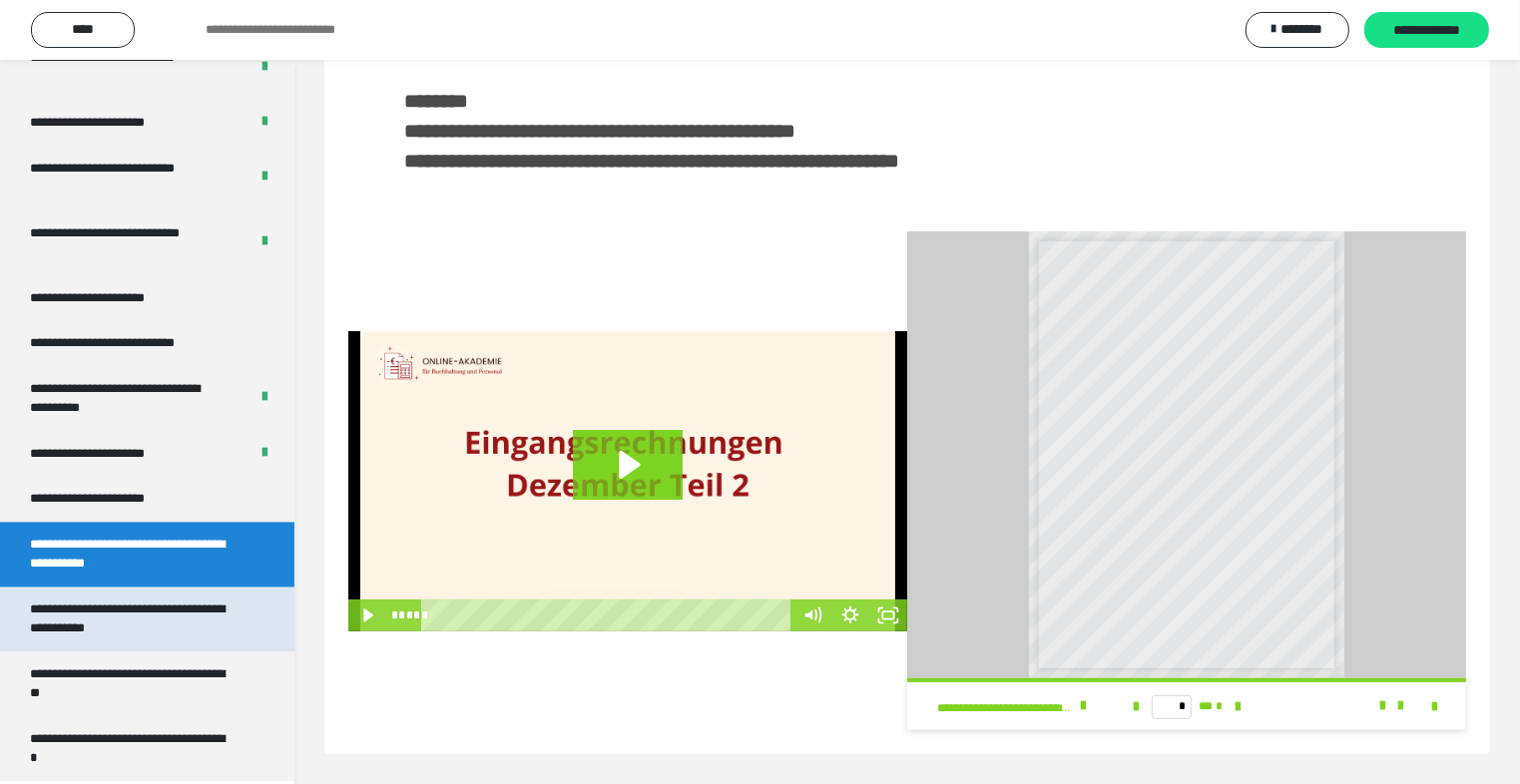 click on "**********" at bounding box center [132, 618] 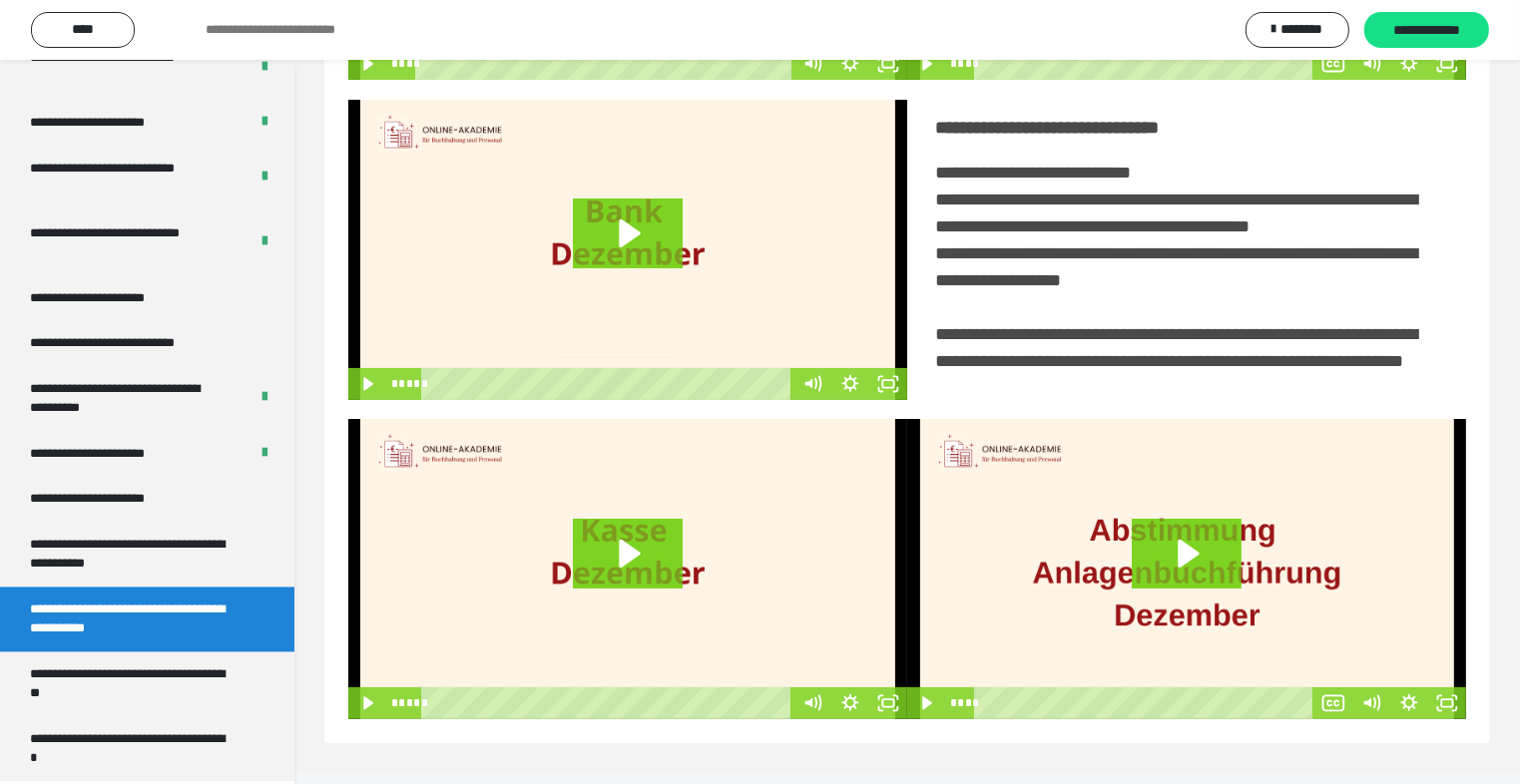 scroll, scrollTop: 404, scrollLeft: 0, axis: vertical 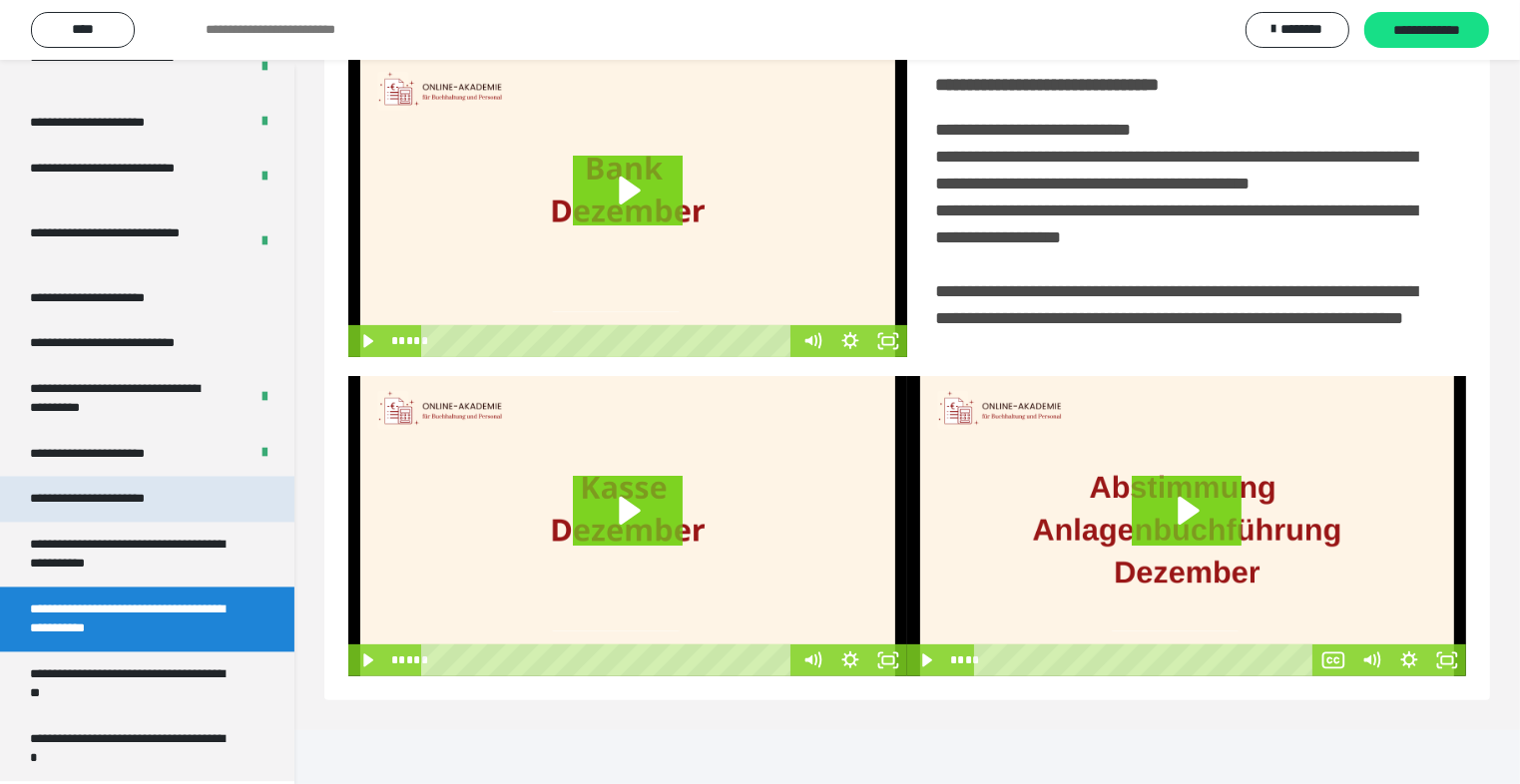 click on "**********" at bounding box center (147, 499) 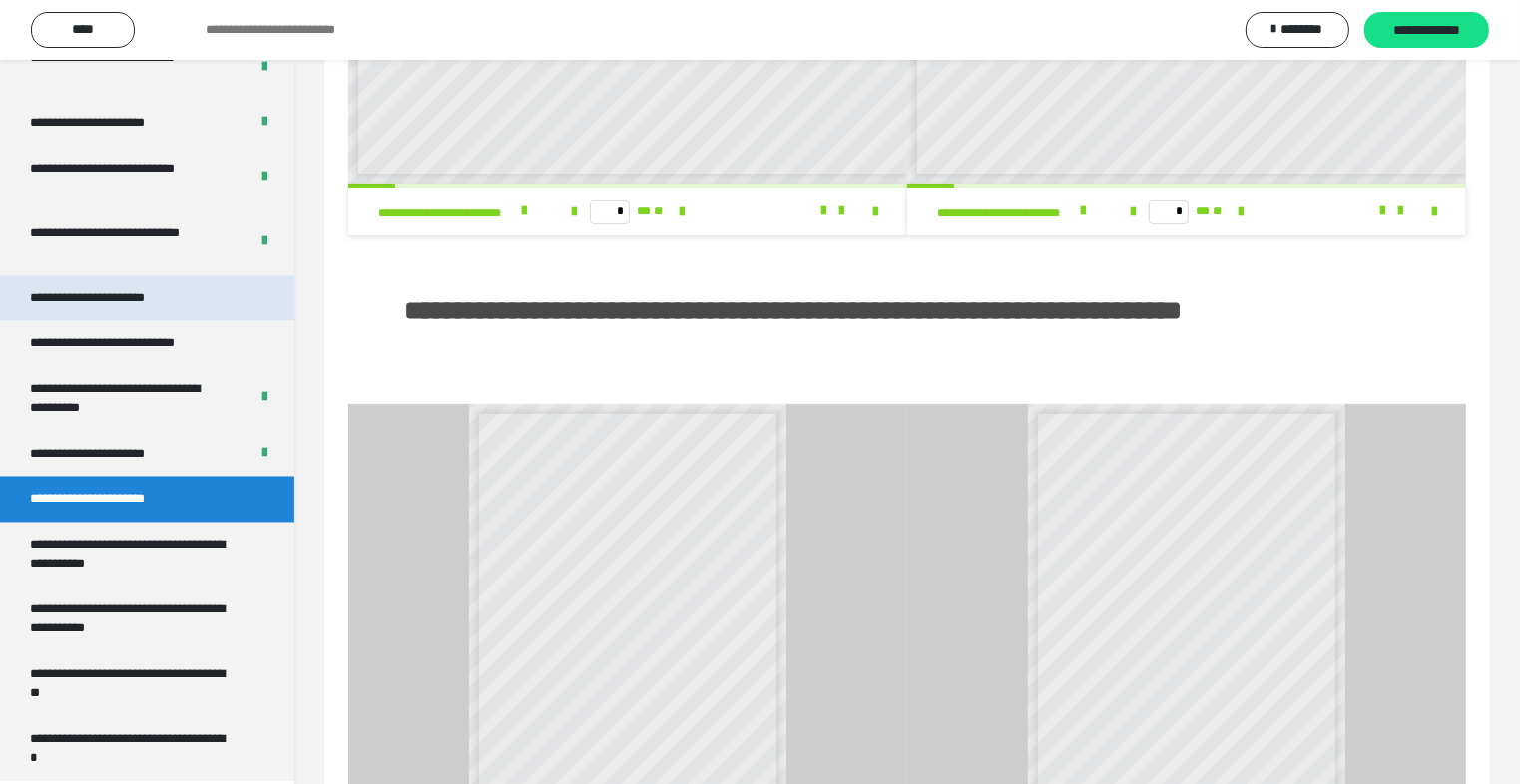 click on "**********" at bounding box center [147, 298] 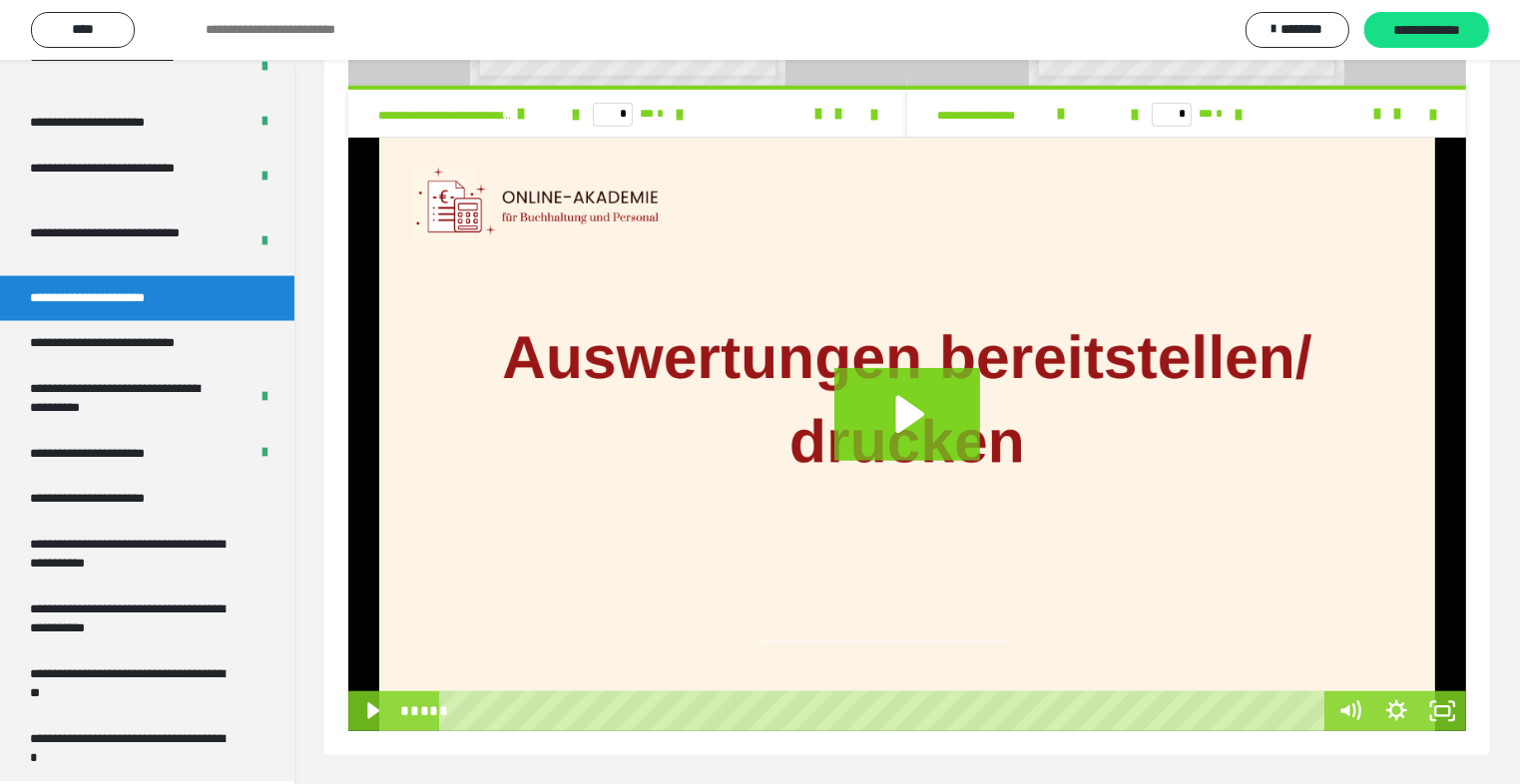 scroll, scrollTop: 1415, scrollLeft: 0, axis: vertical 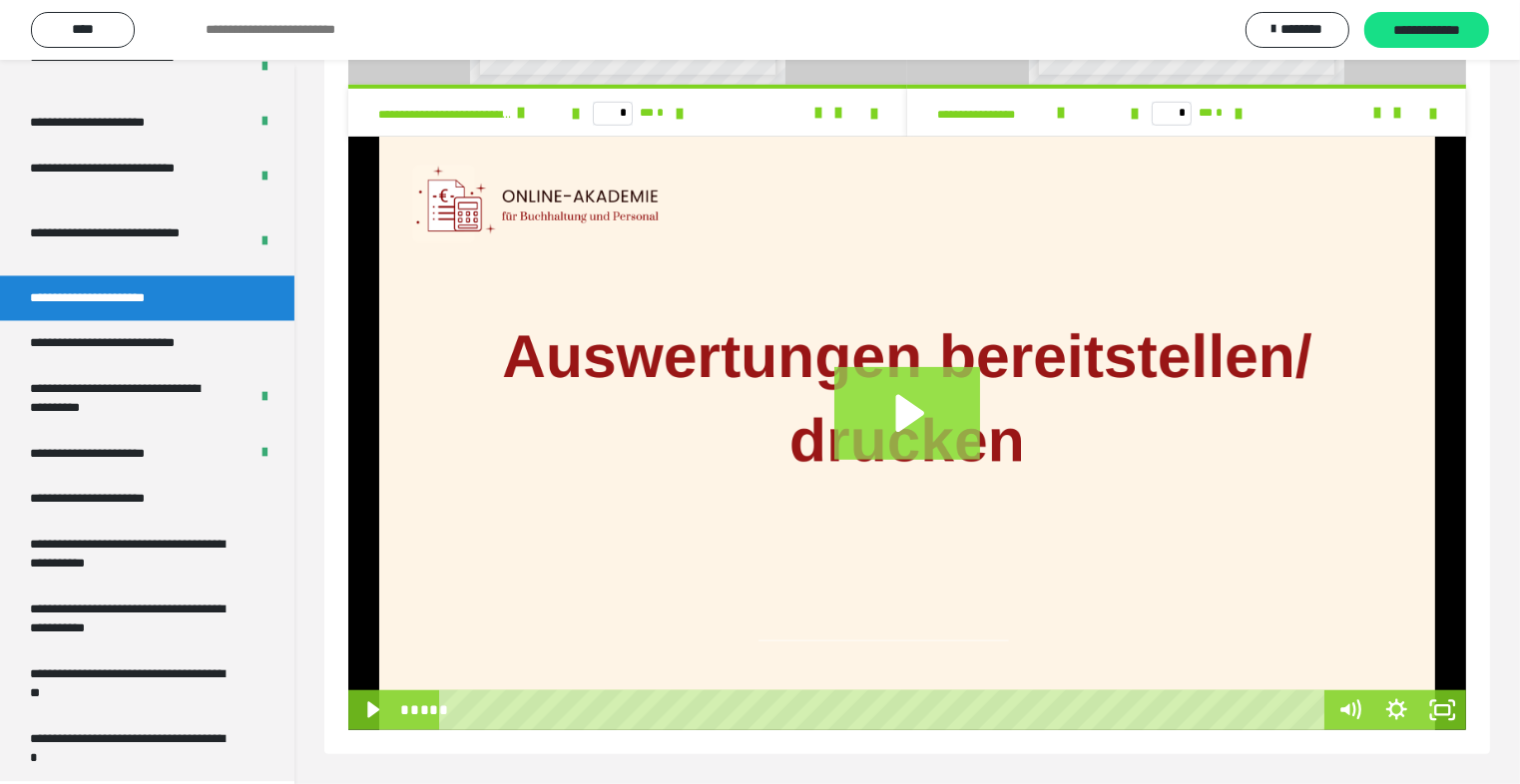 click 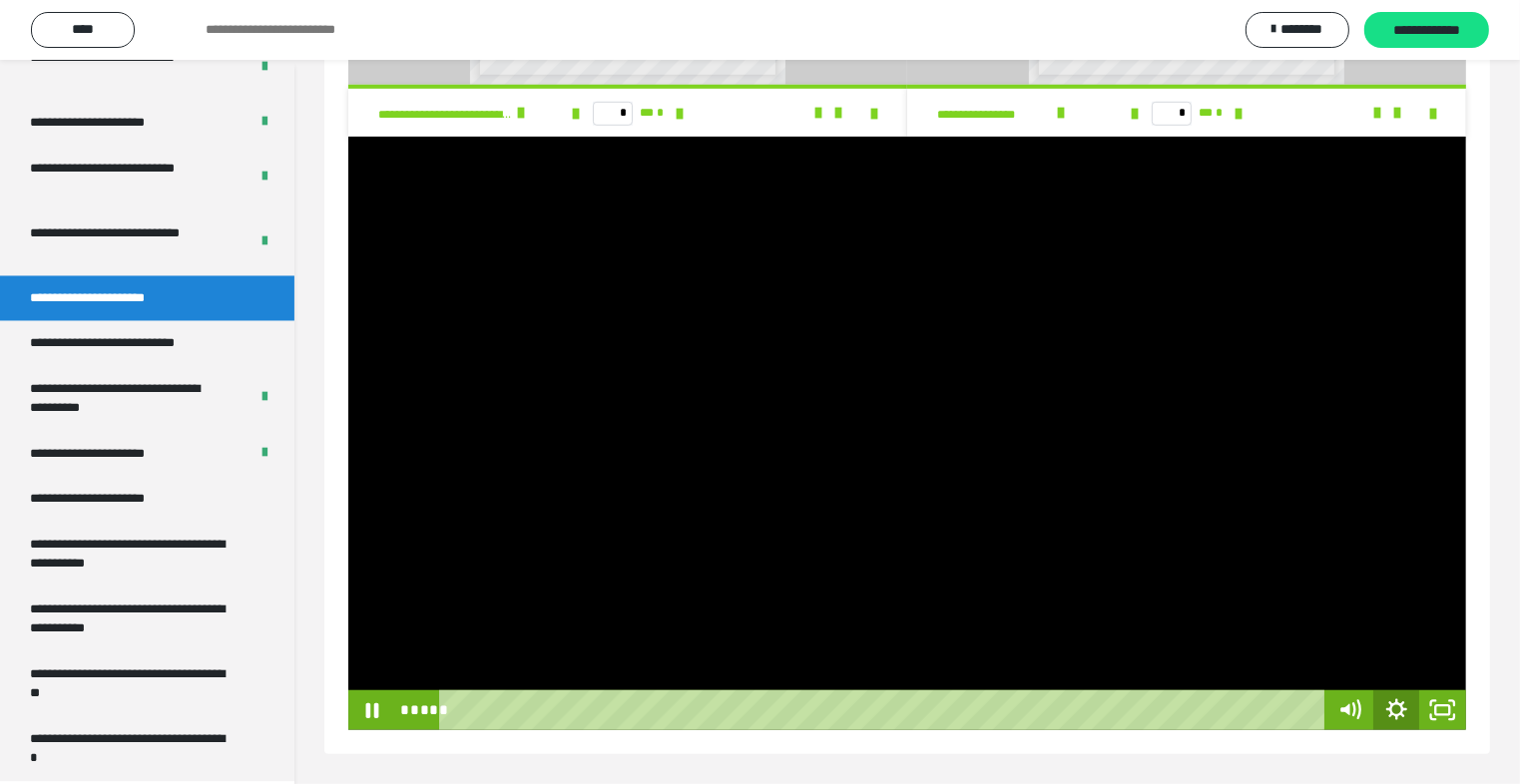 click 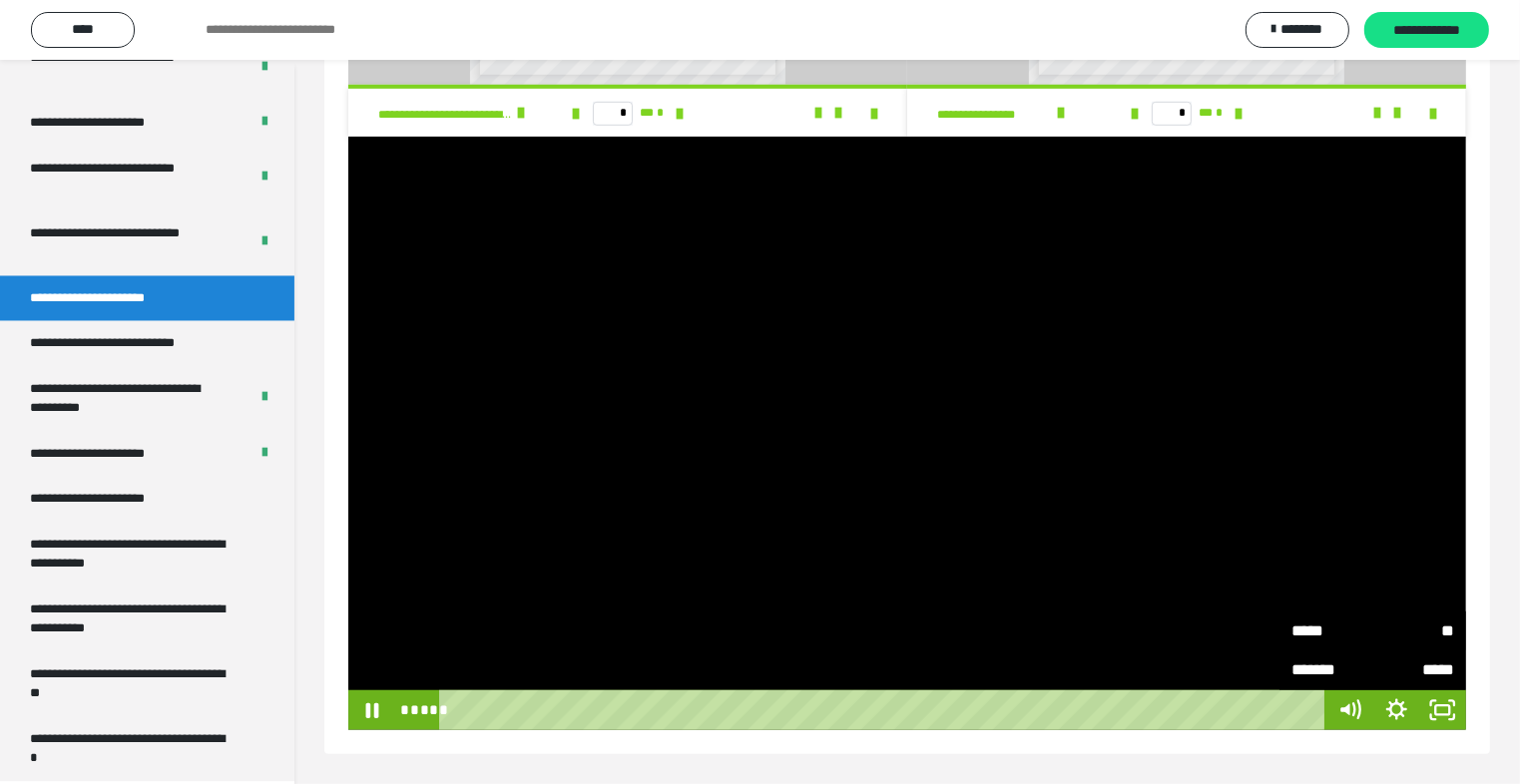 click on "**" at bounding box center (1414, 631) 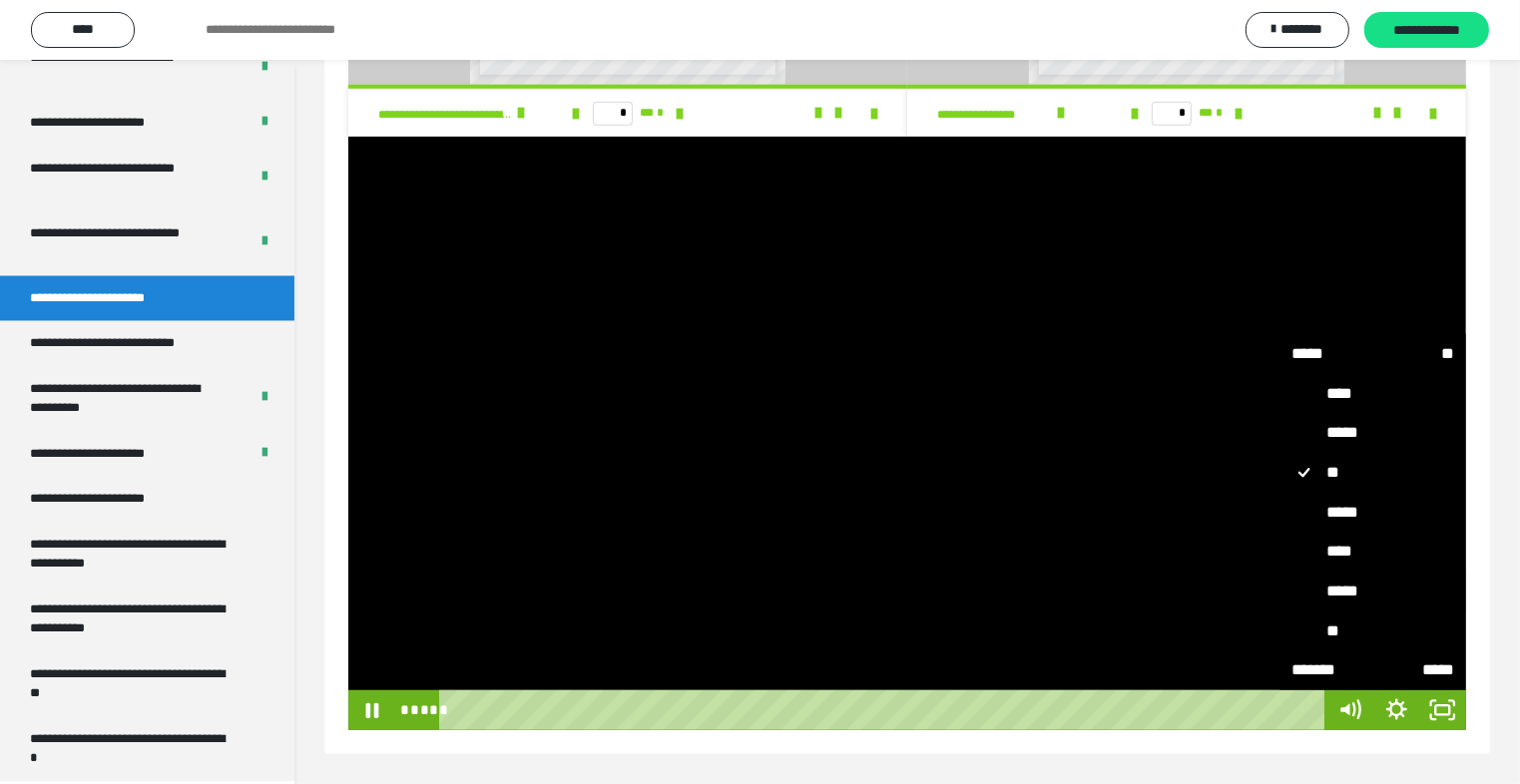 click on "*****" at bounding box center (1373, 591) 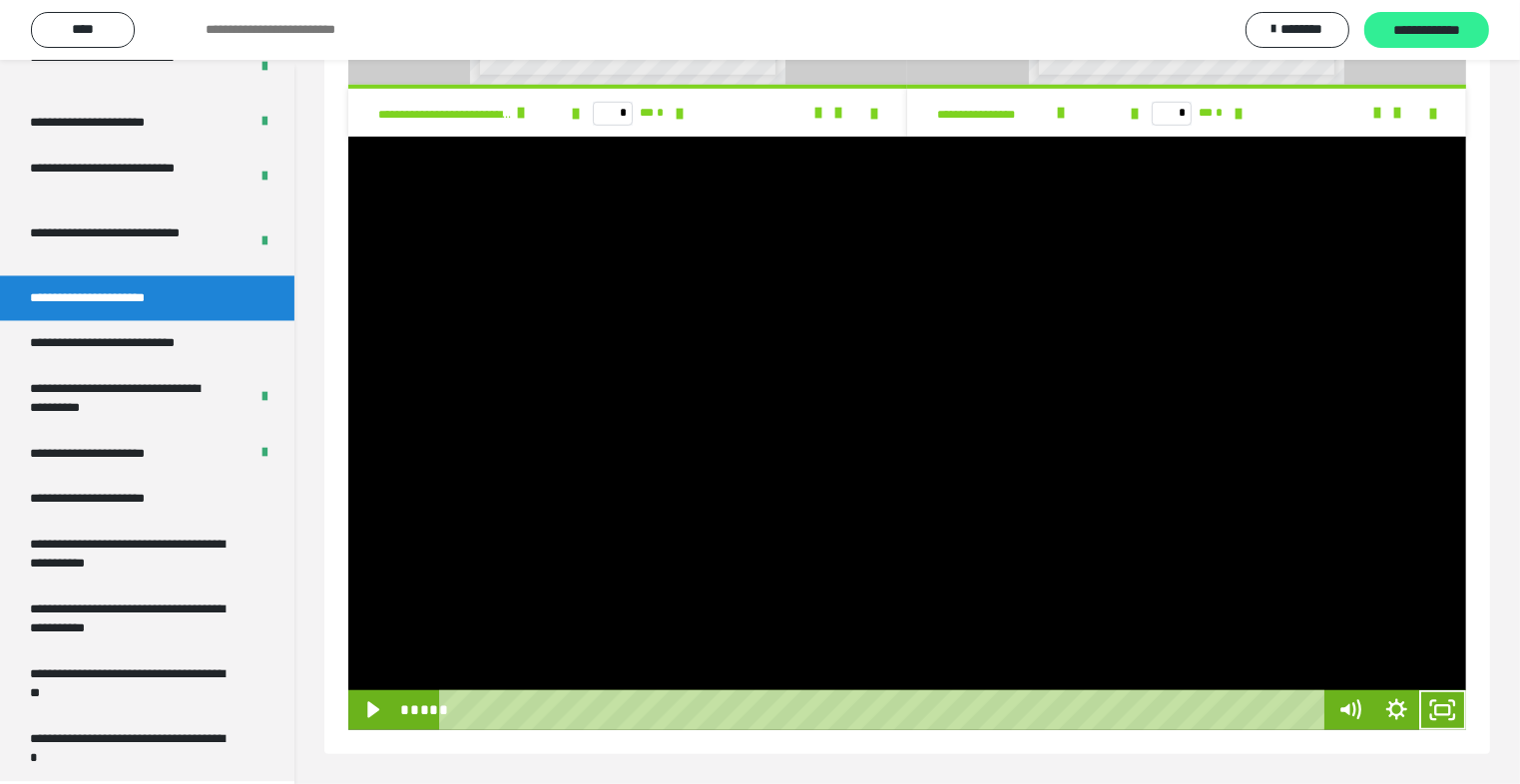 click on "**********" at bounding box center [1426, 31] 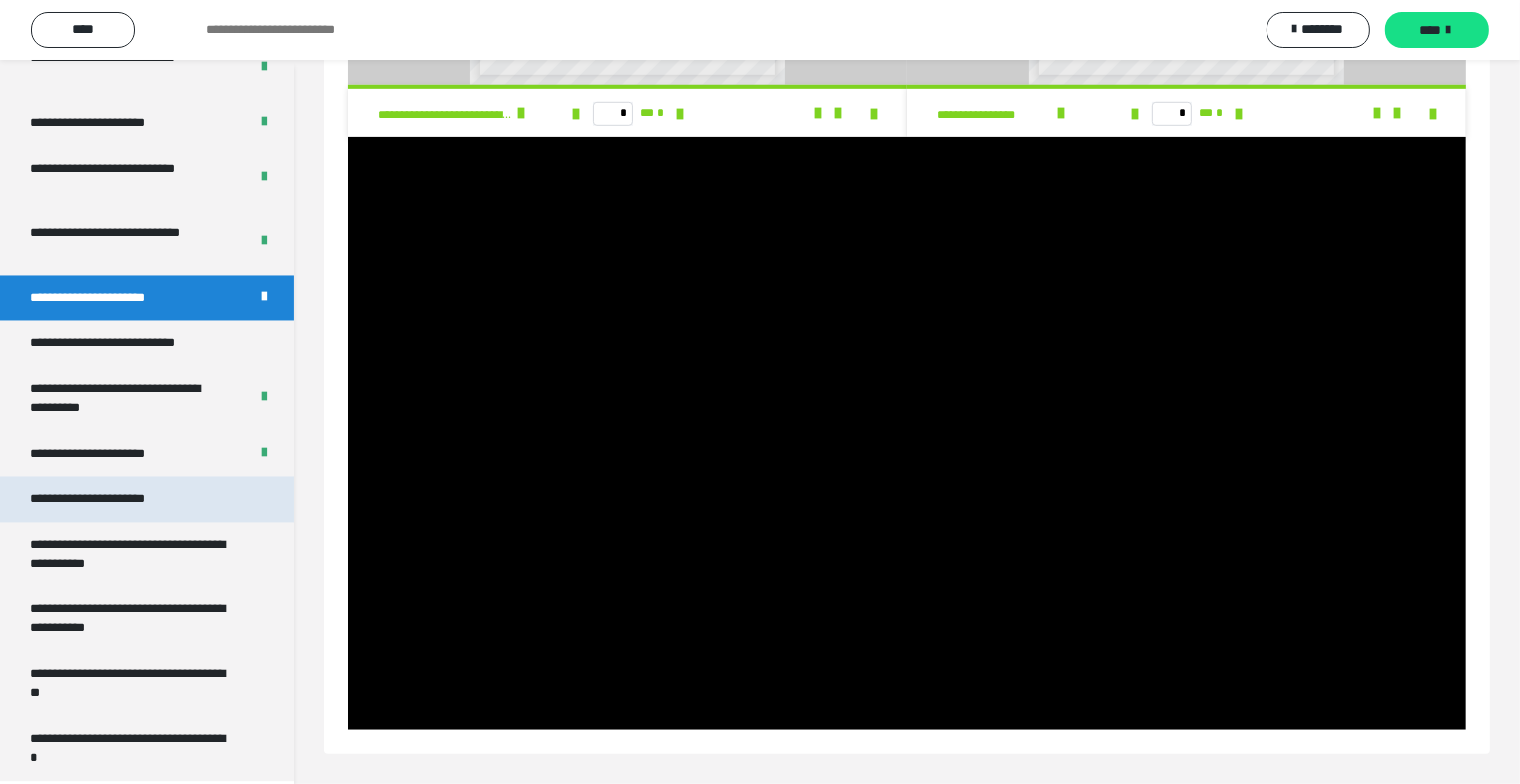 click on "**********" at bounding box center (111, 499) 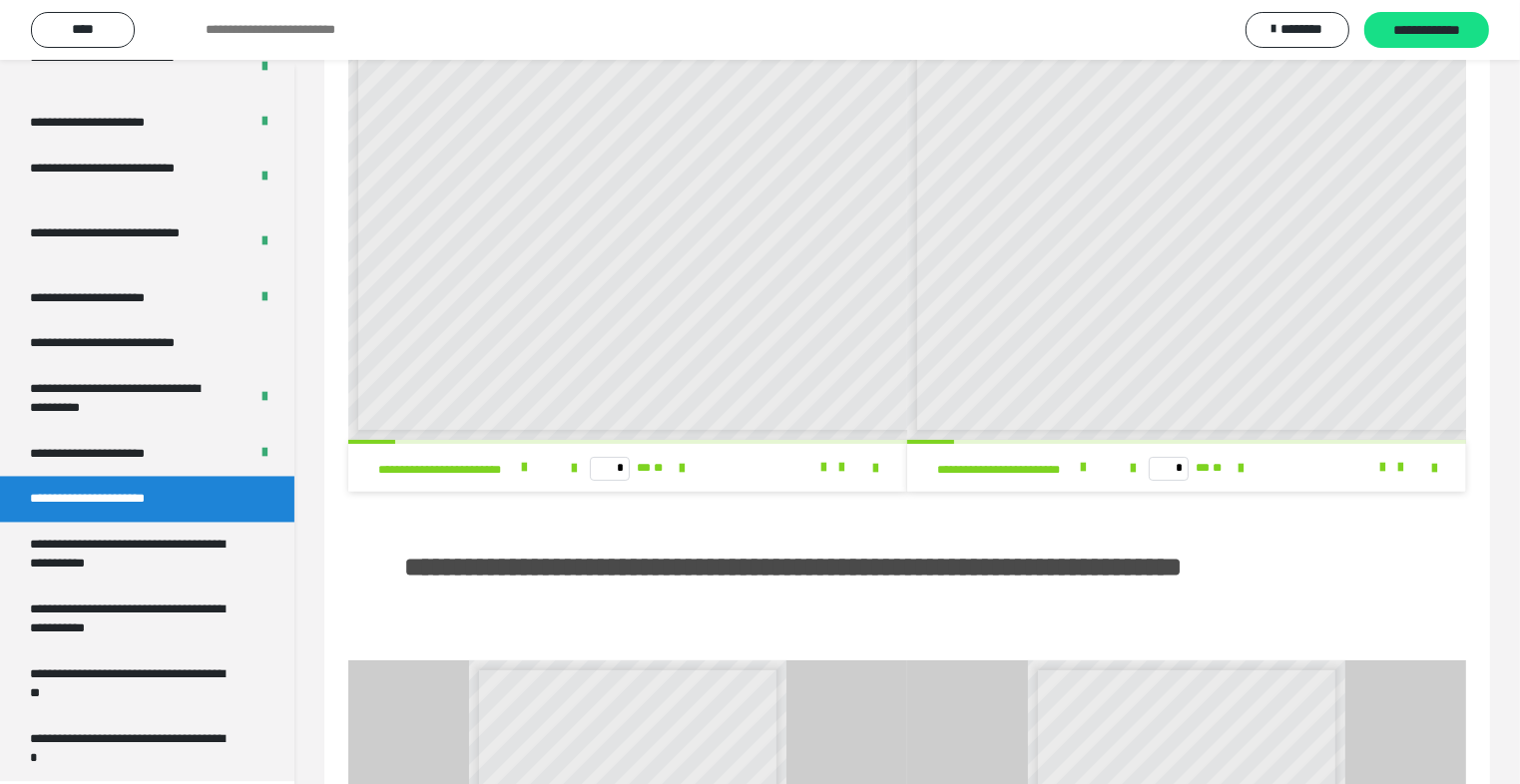 scroll, scrollTop: 0, scrollLeft: 0, axis: both 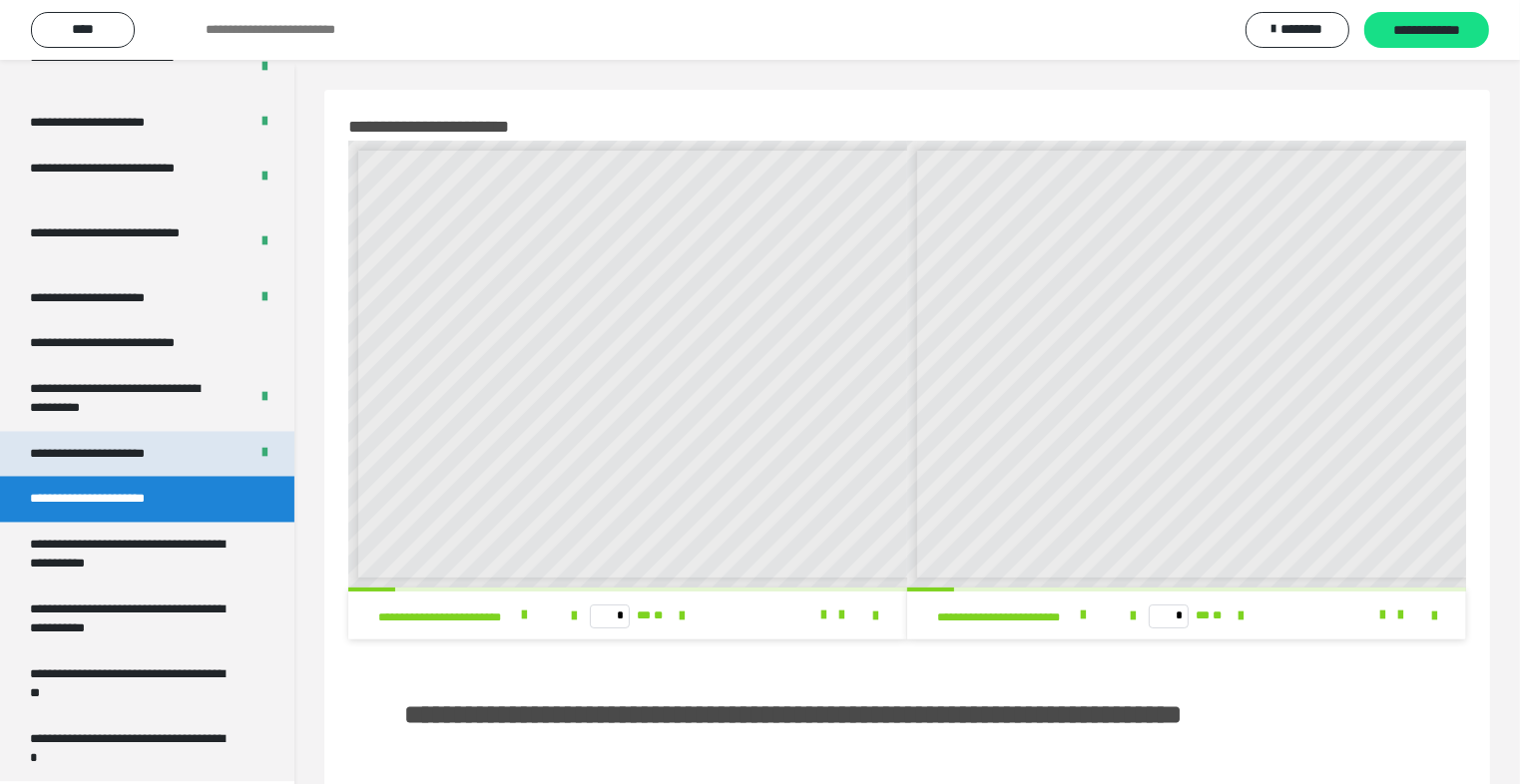 click on "**********" at bounding box center (147, 454) 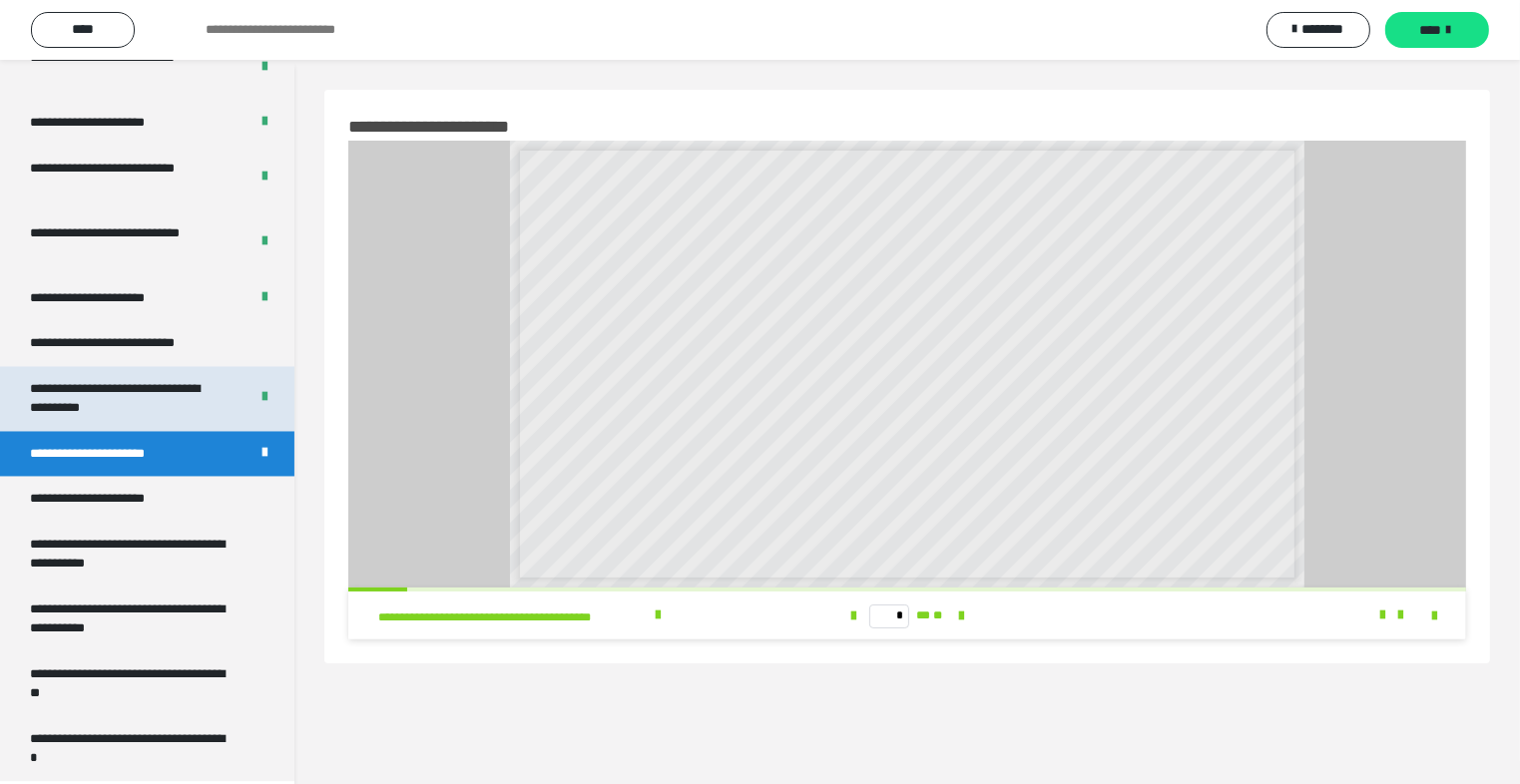 click on "**********" at bounding box center (124, 398) 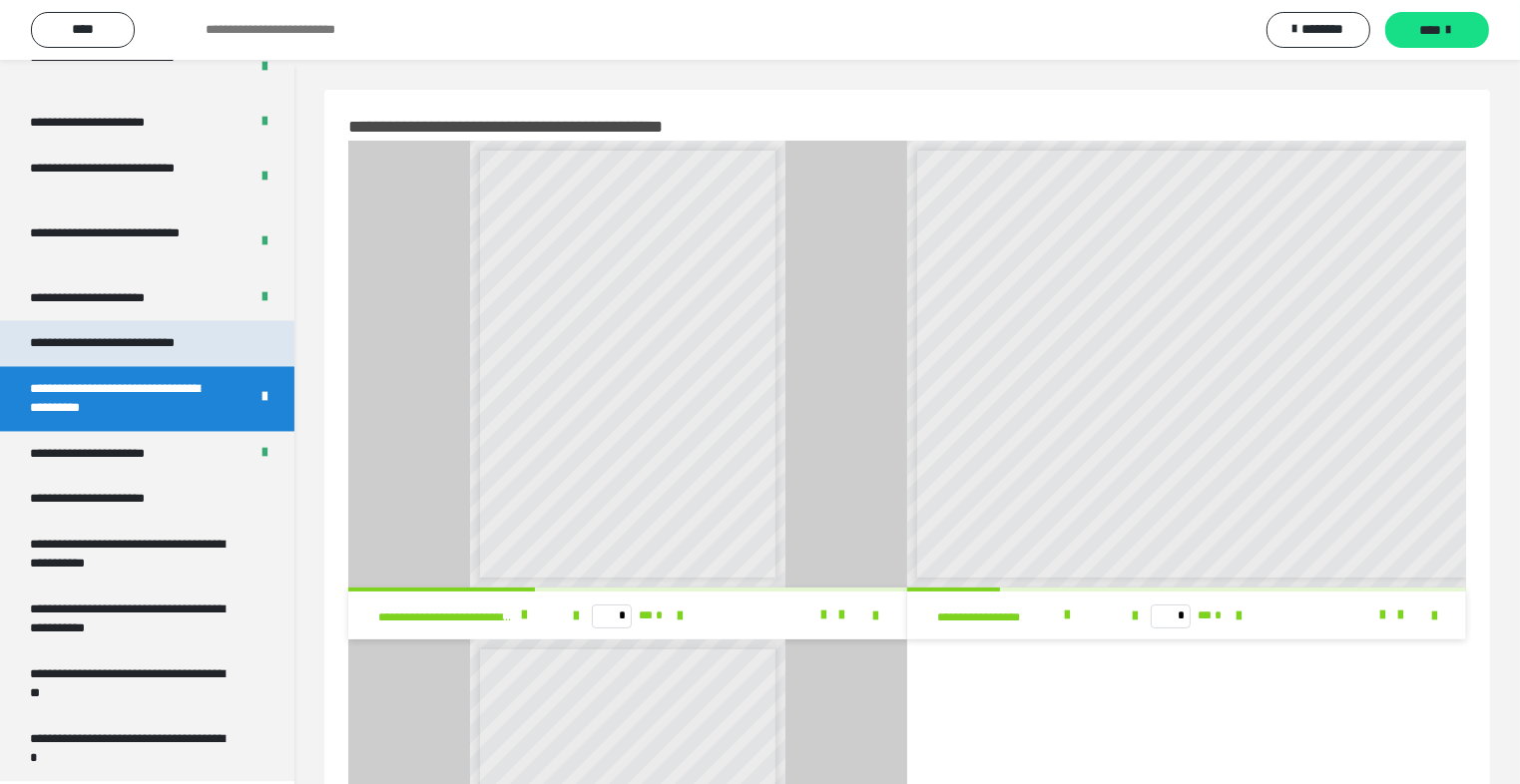 click on "**********" at bounding box center [129, 343] 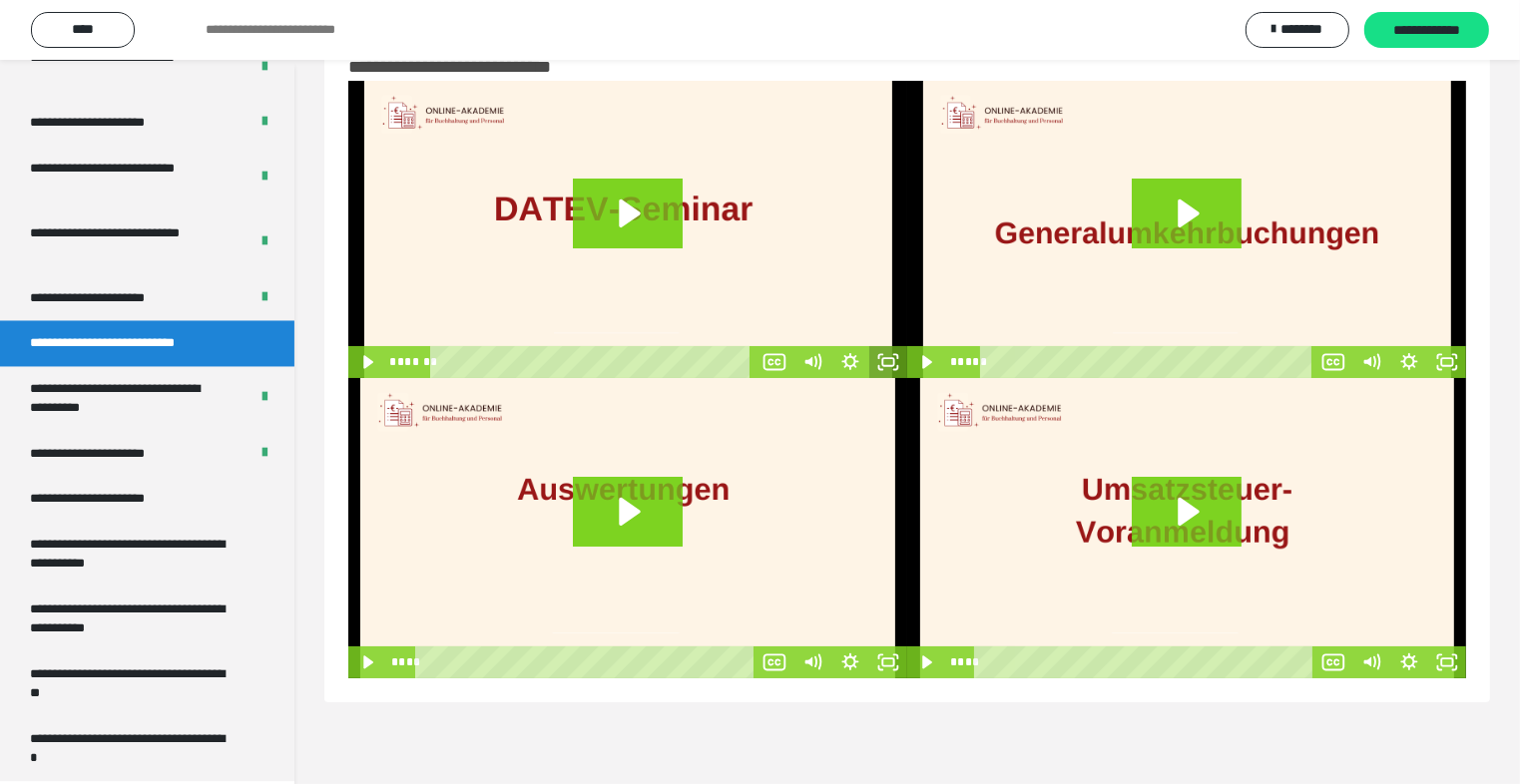 scroll, scrollTop: 0, scrollLeft: 0, axis: both 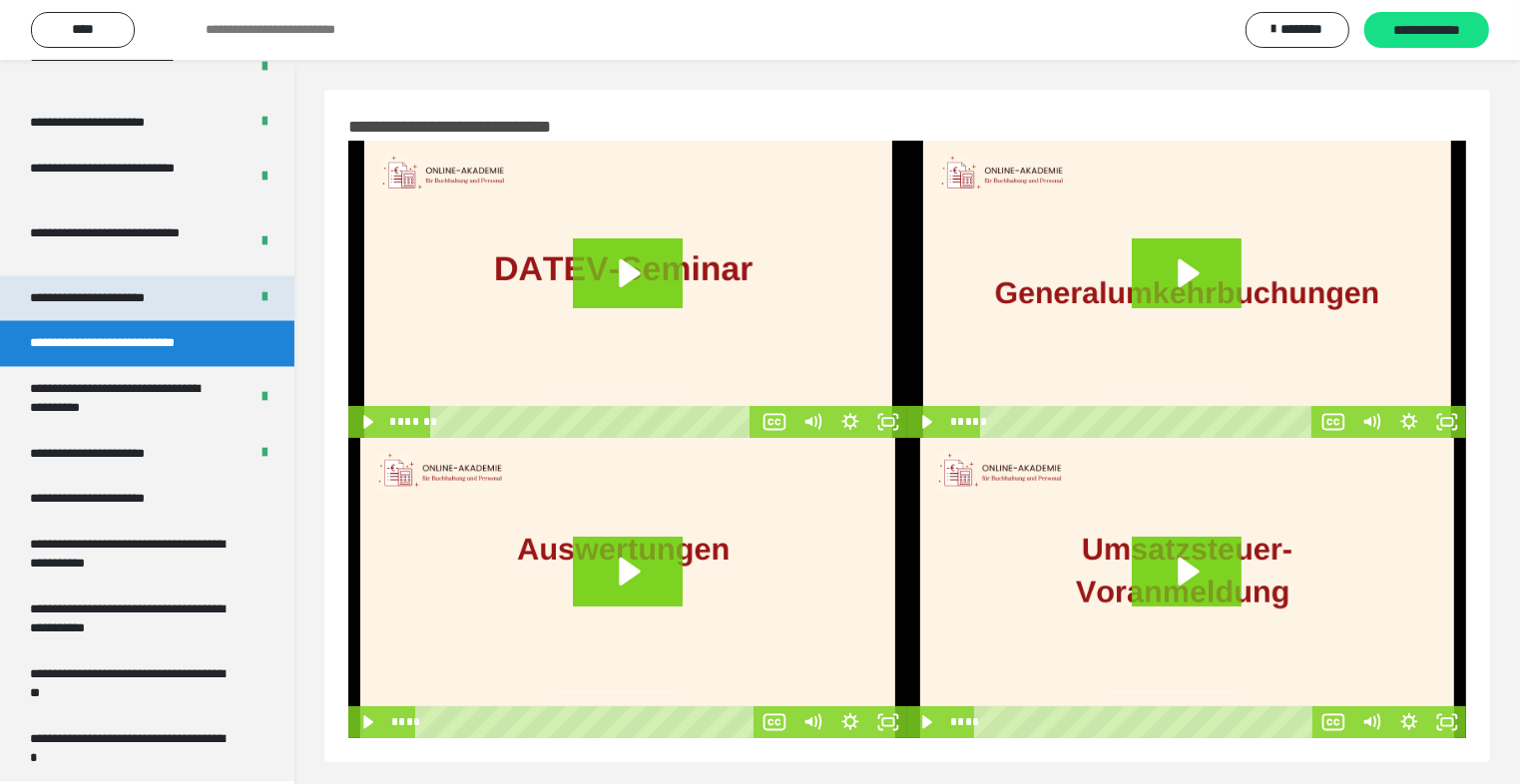 click on "**********" at bounding box center (147, 298) 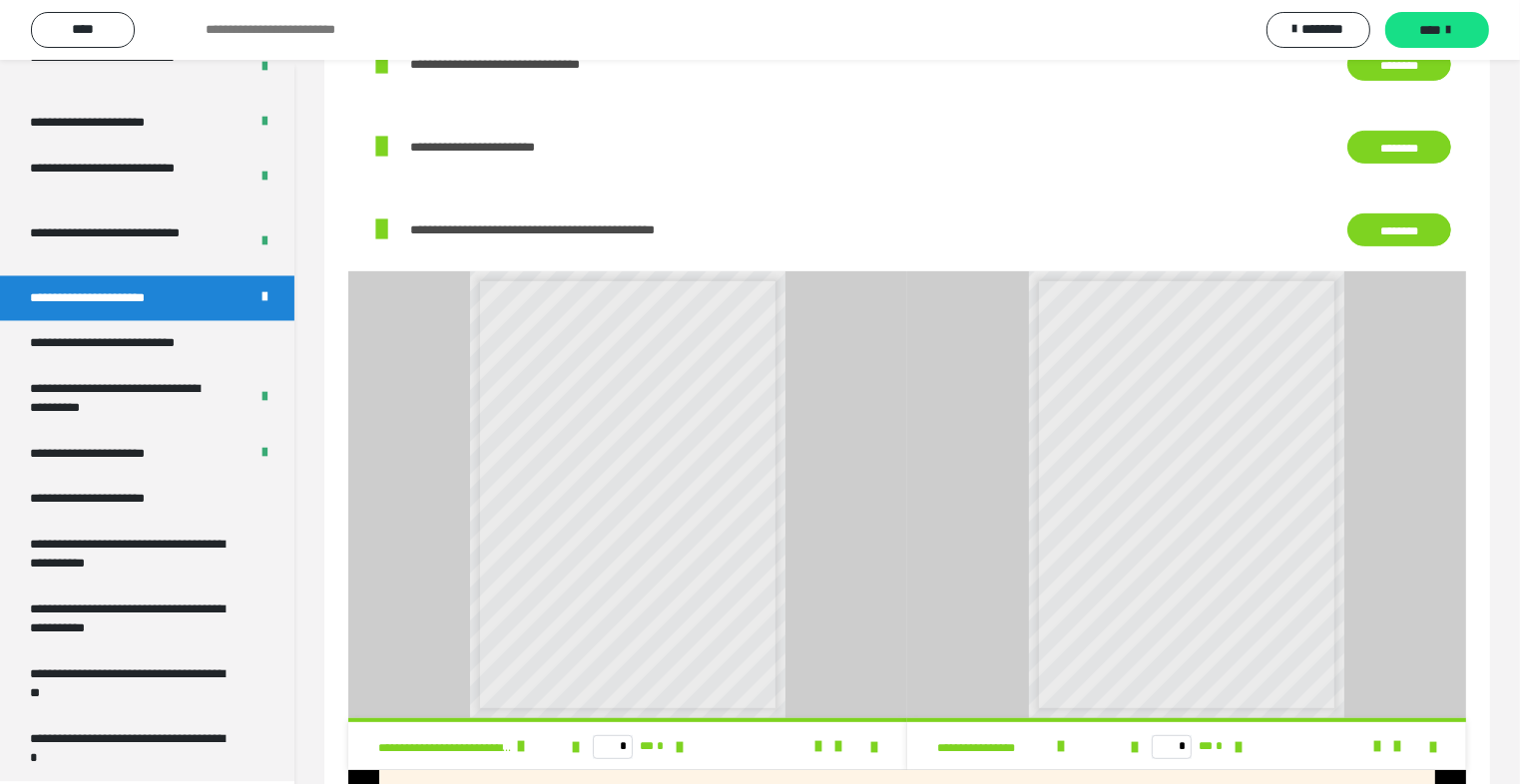 scroll, scrollTop: 817, scrollLeft: 0, axis: vertical 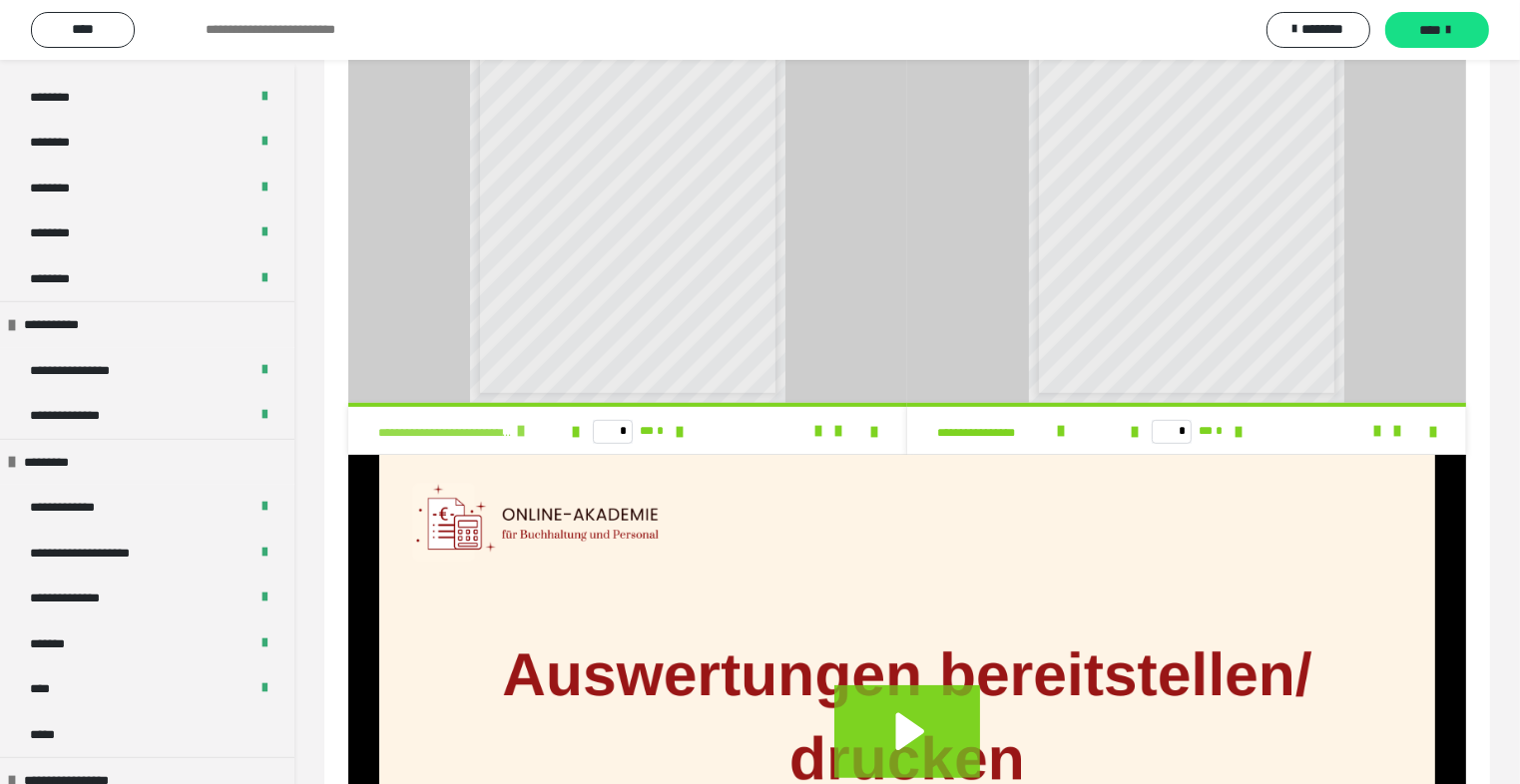 click at bounding box center (521, 431) 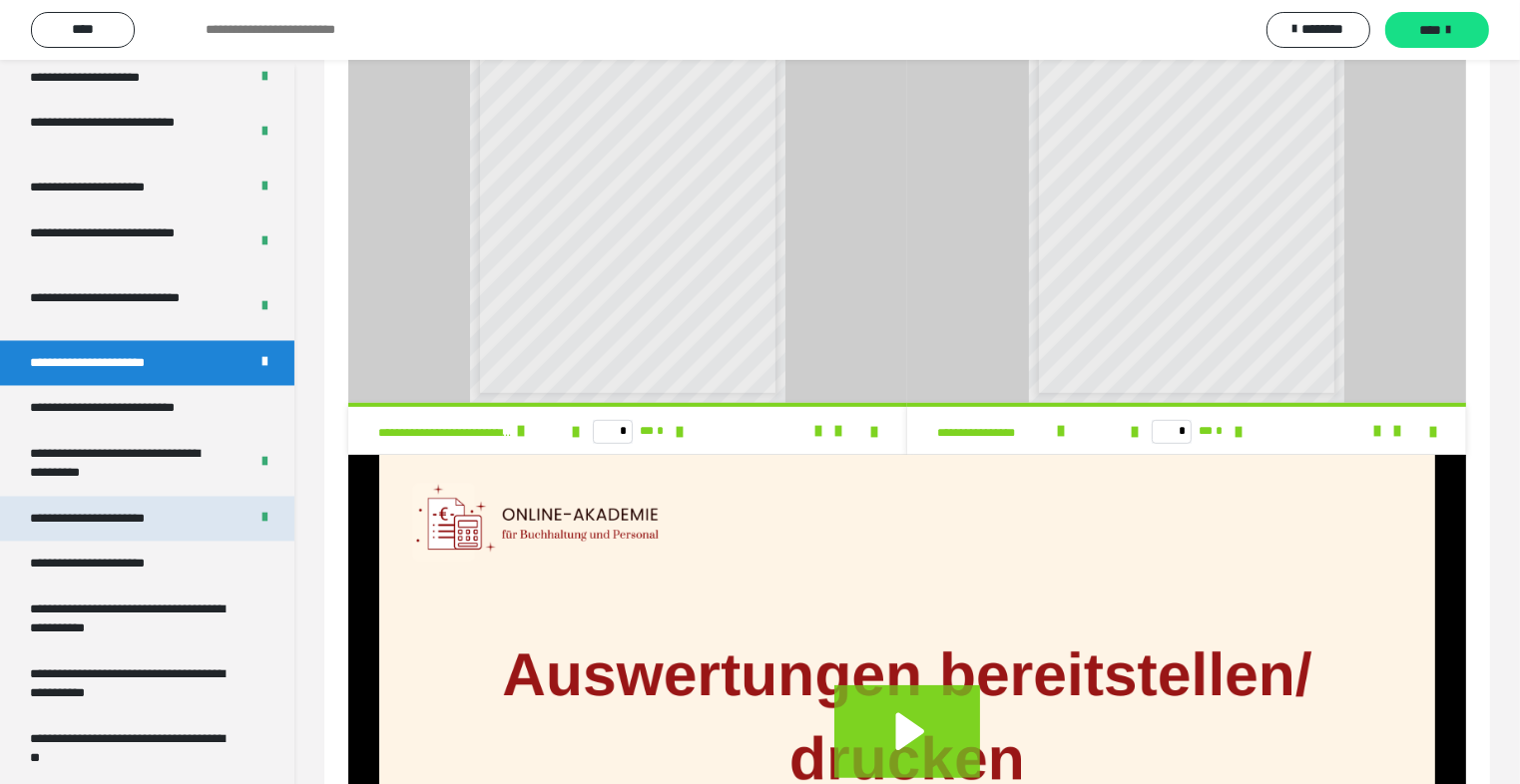 scroll, scrollTop: 3772, scrollLeft: 0, axis: vertical 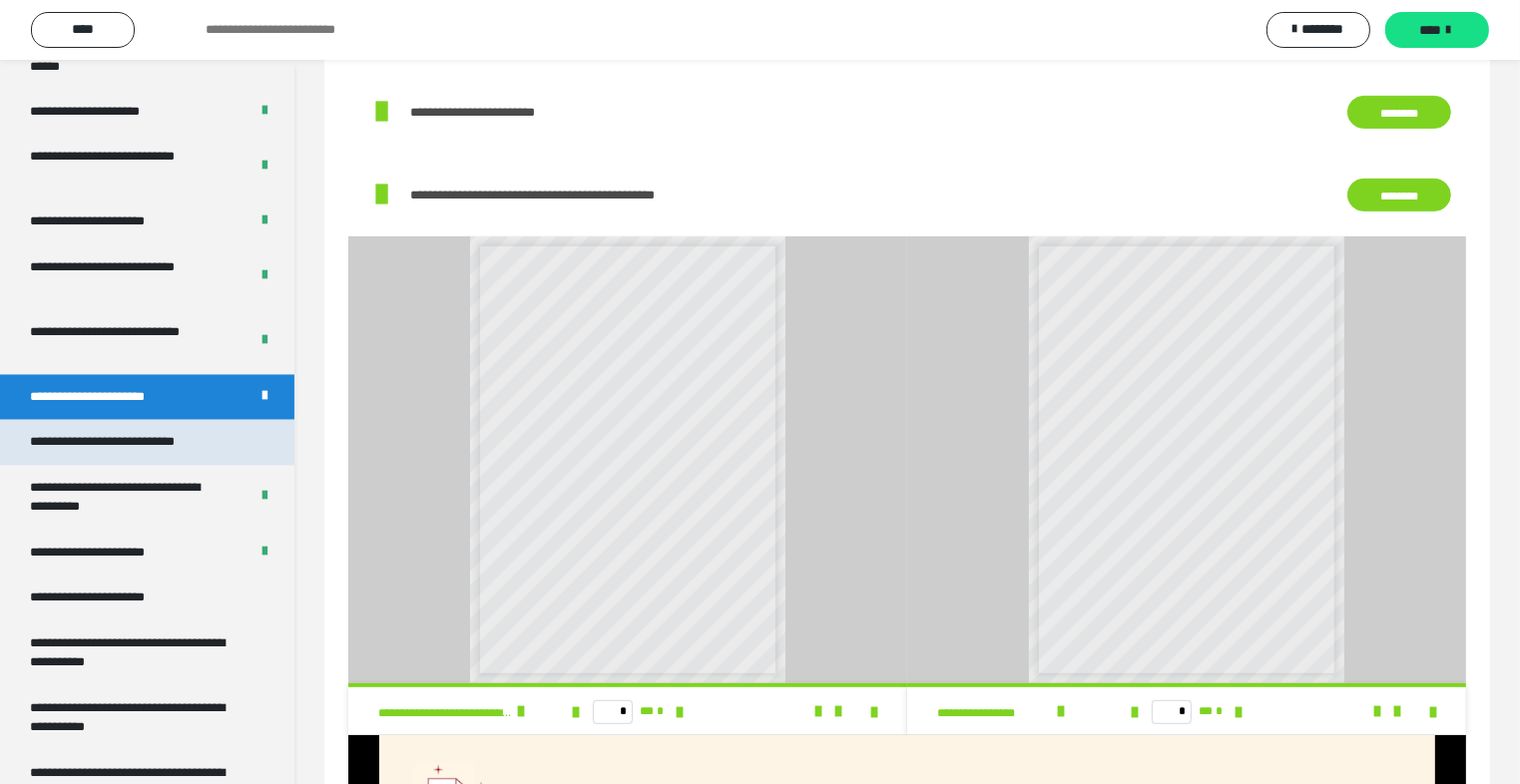 click on "**********" at bounding box center (129, 443) 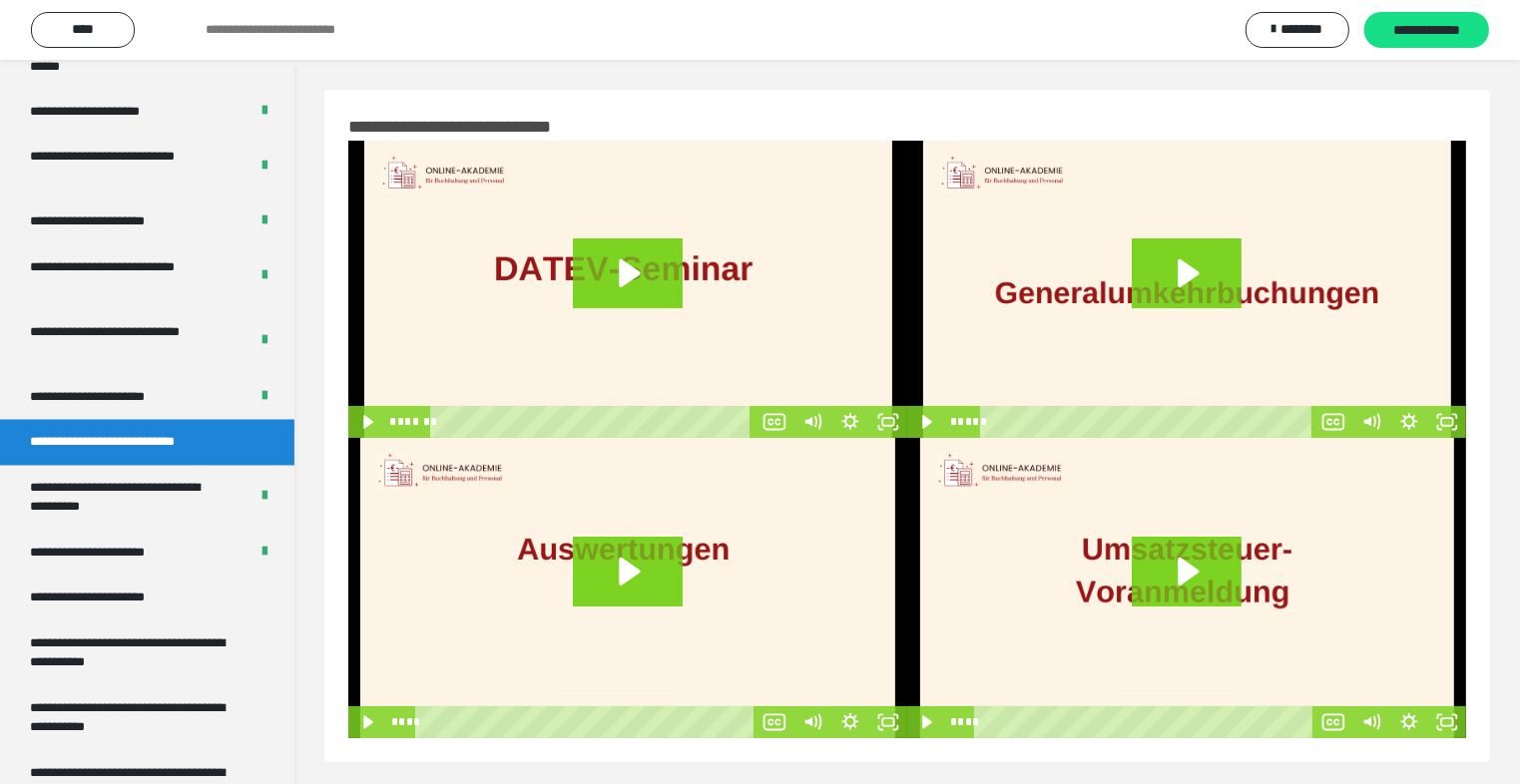 scroll, scrollTop: 60, scrollLeft: 0, axis: vertical 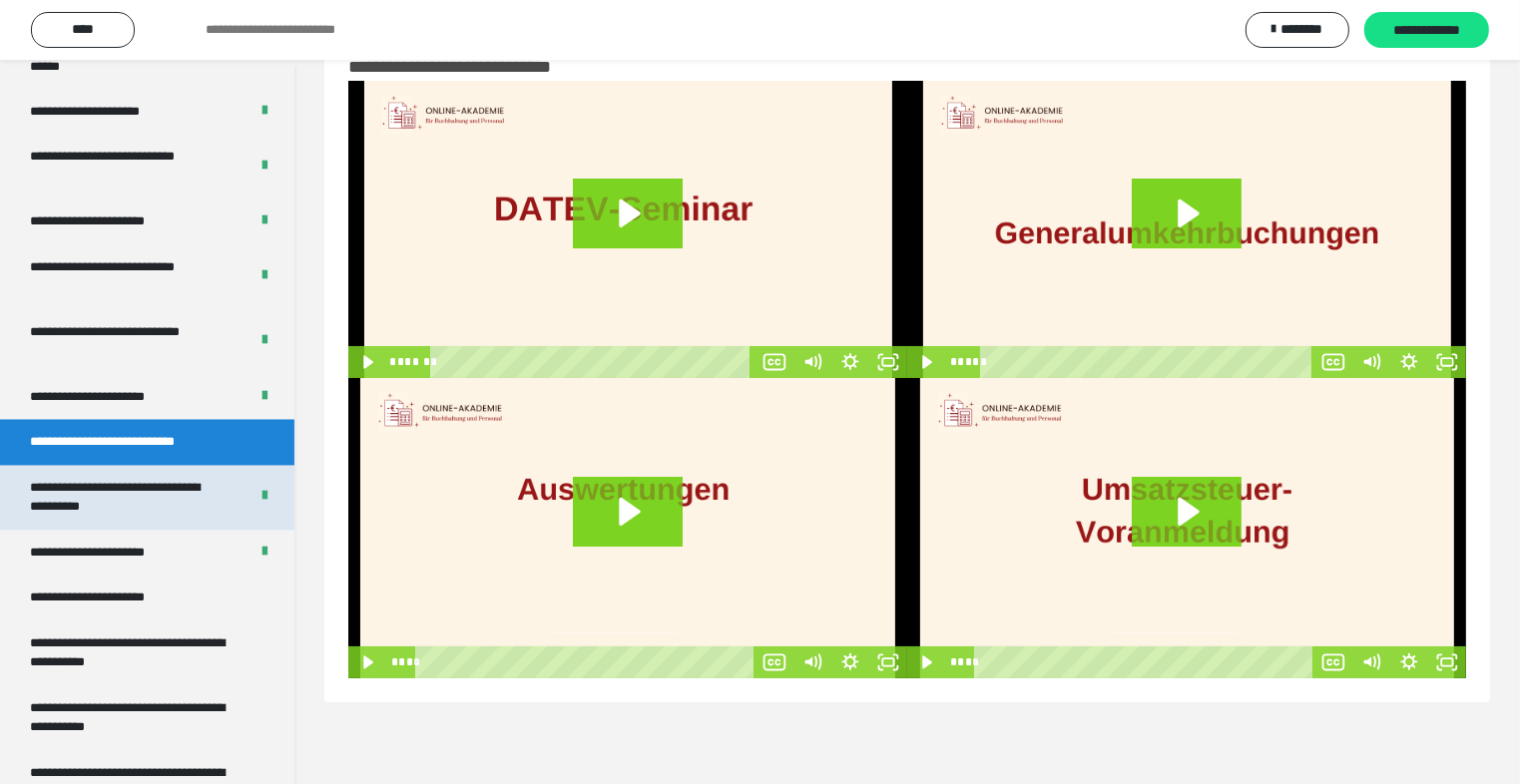 click on "**********" at bounding box center (124, 498) 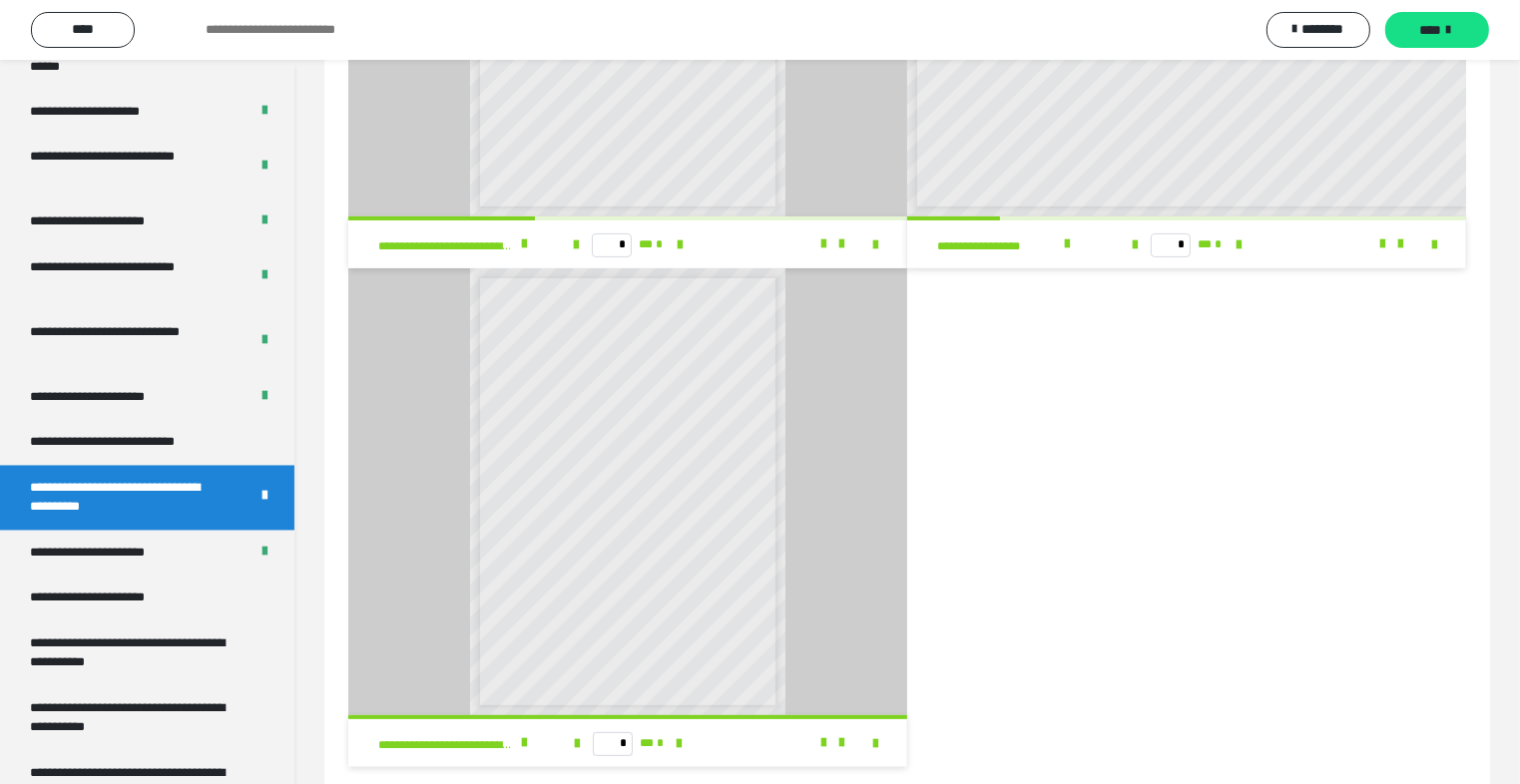 scroll, scrollTop: 408, scrollLeft: 0, axis: vertical 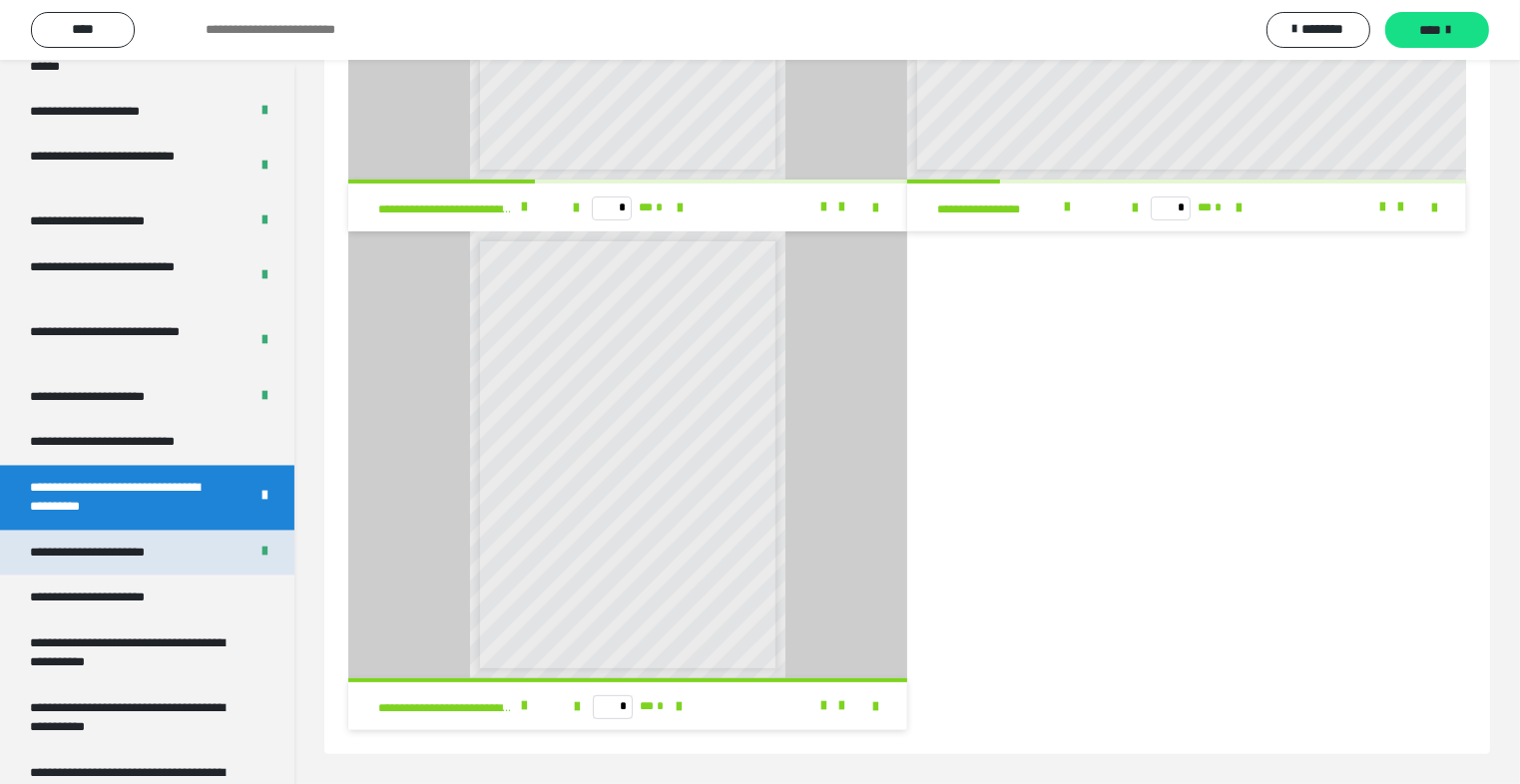 click on "**********" at bounding box center [110, 554] 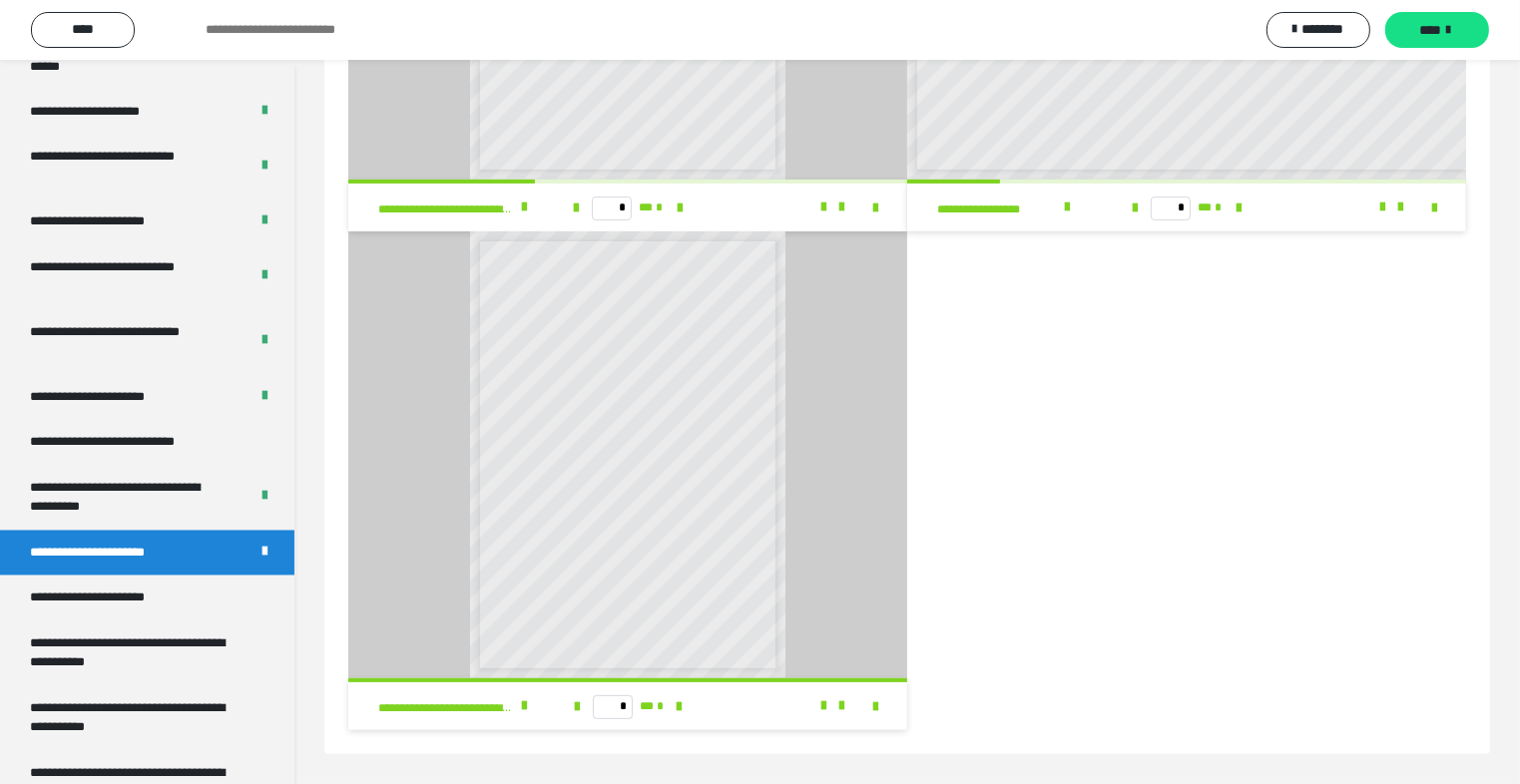 scroll, scrollTop: 60, scrollLeft: 0, axis: vertical 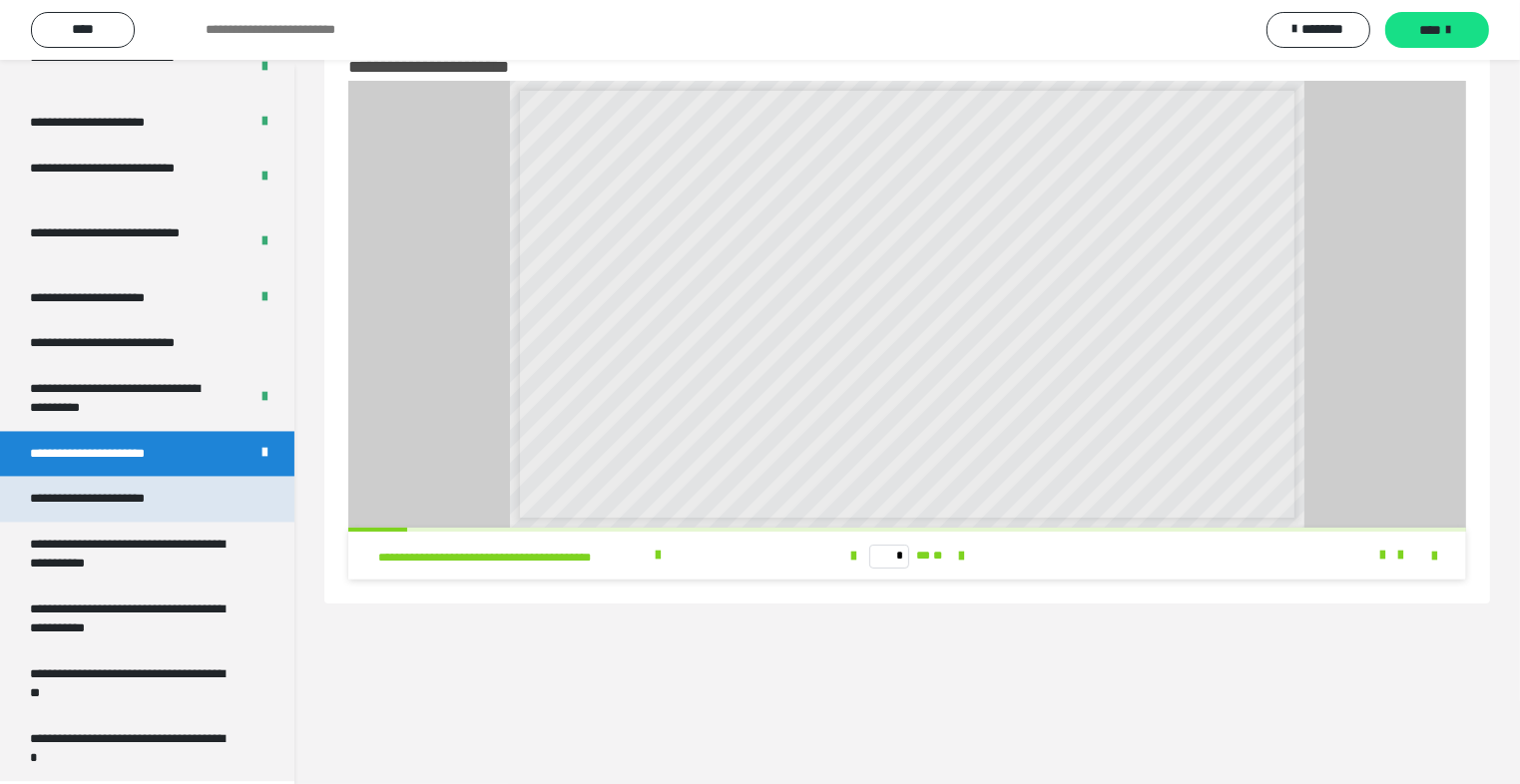 click on "**********" at bounding box center [147, 499] 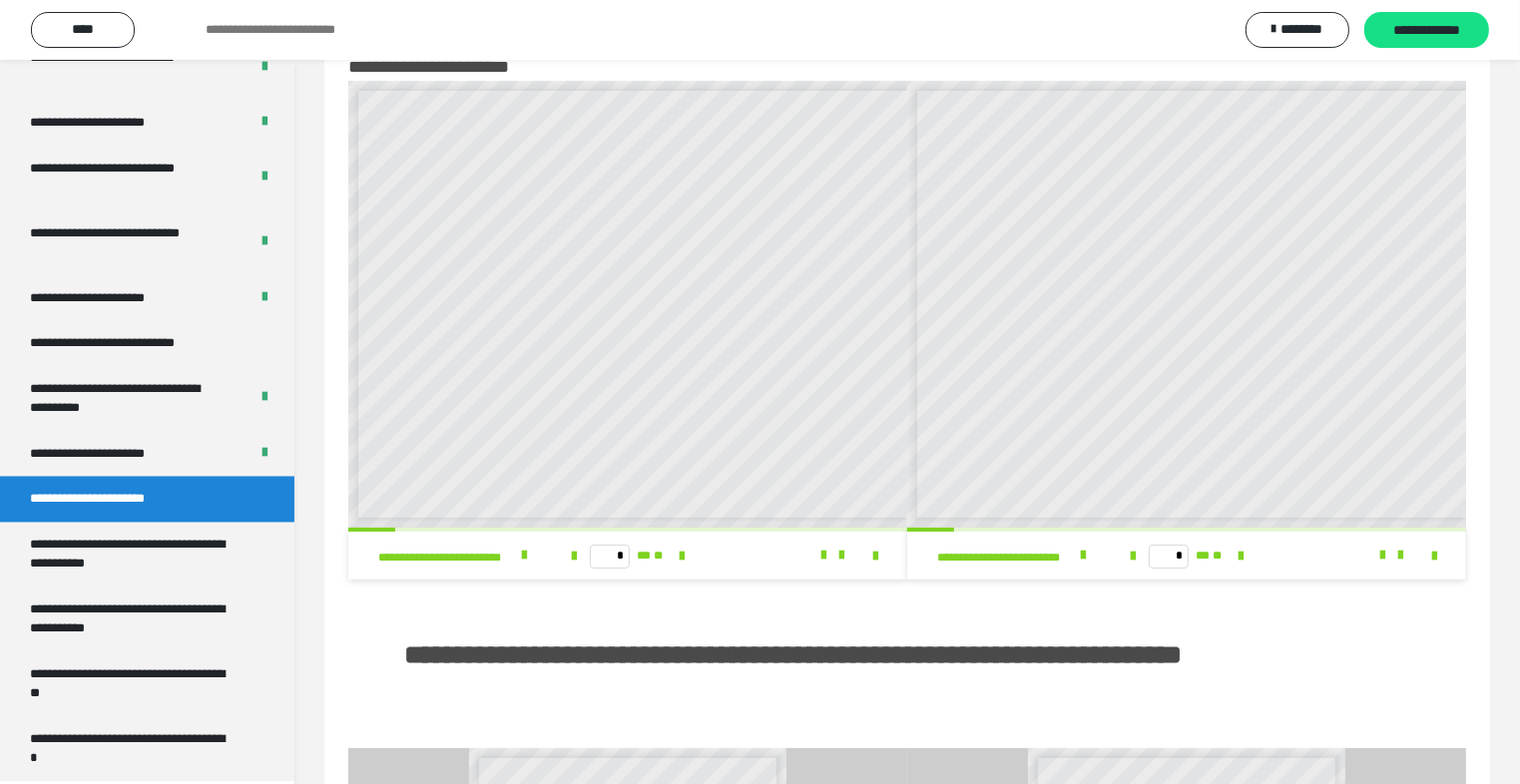 scroll, scrollTop: 8, scrollLeft: 0, axis: vertical 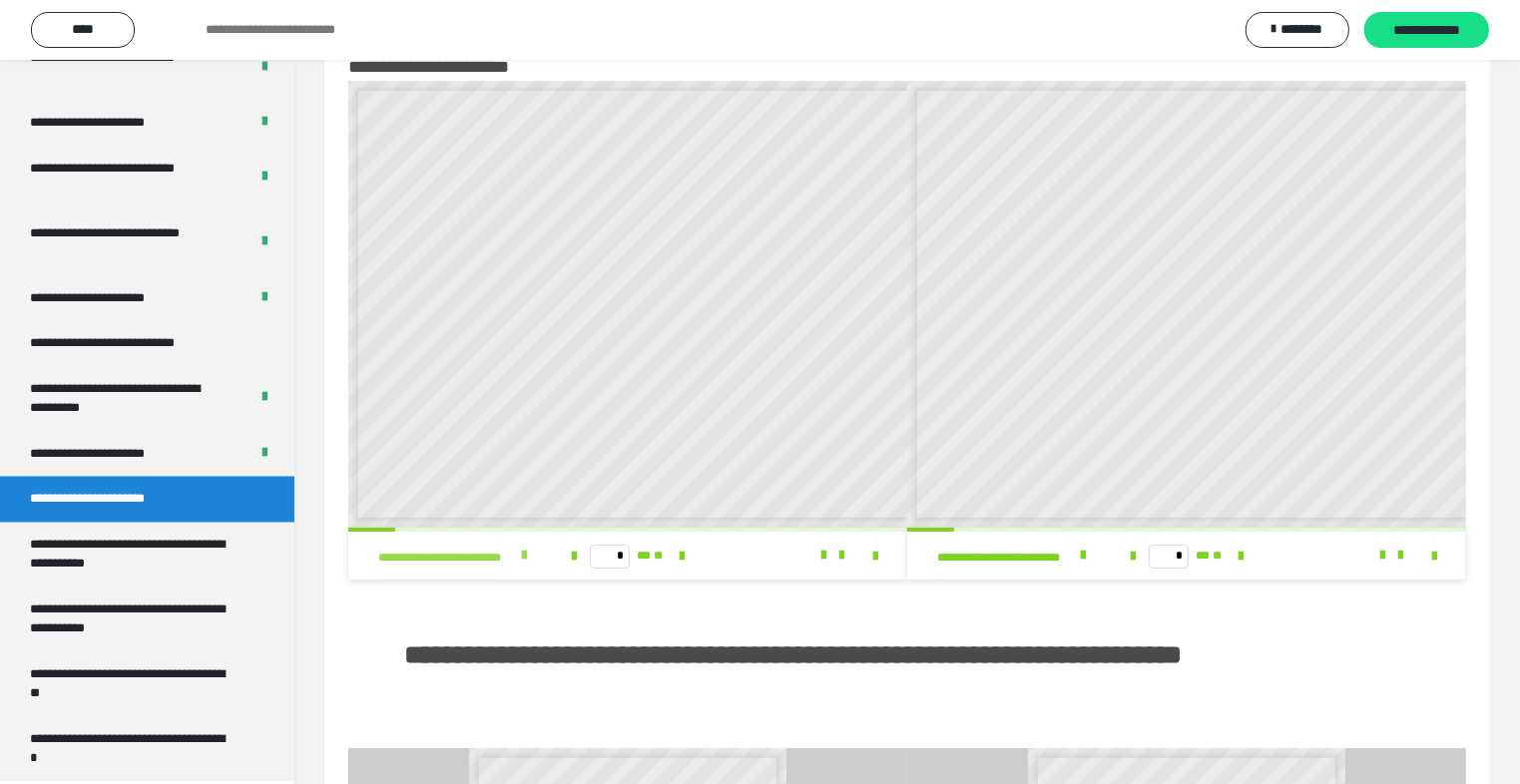 click at bounding box center [524, 556] 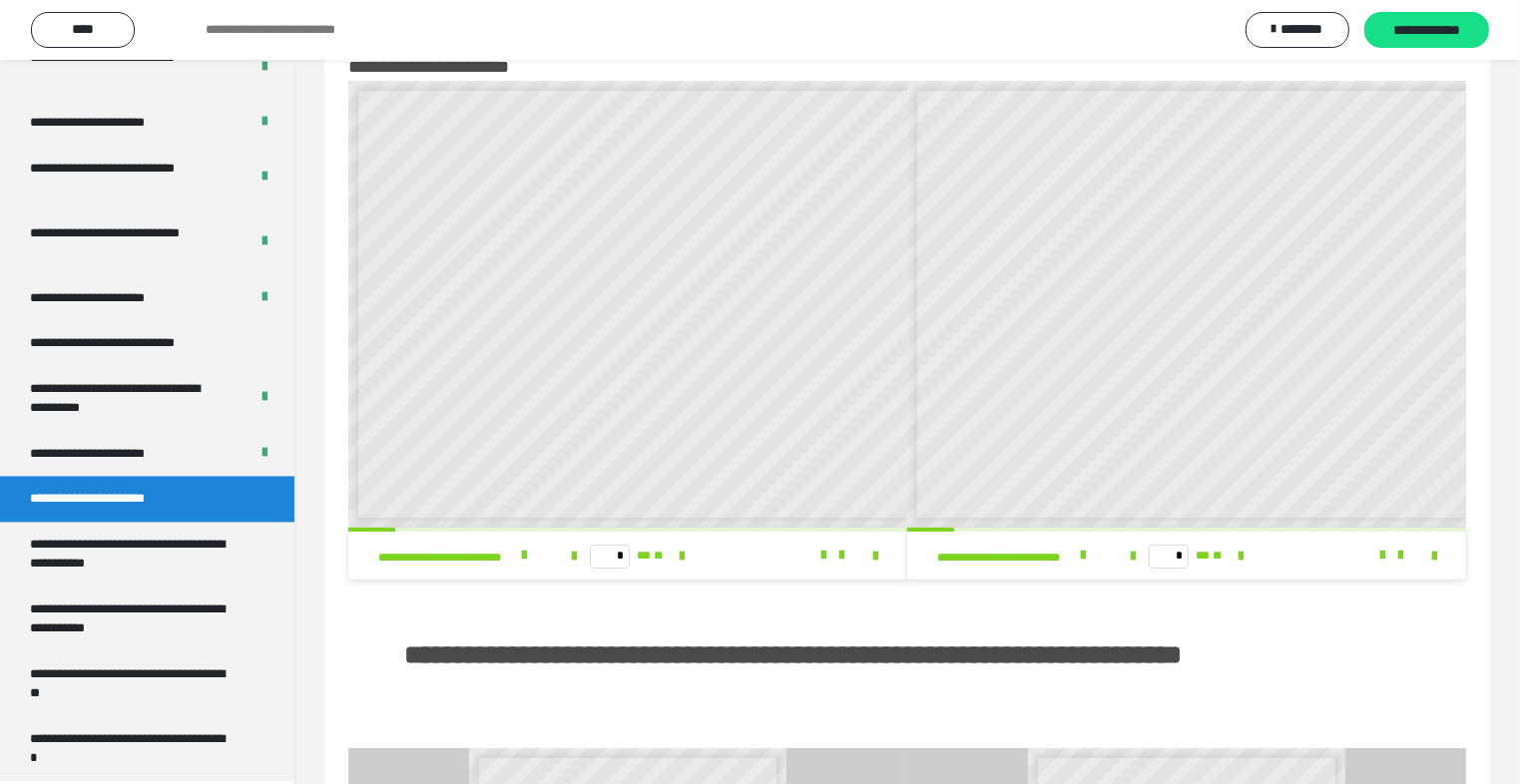 scroll, scrollTop: 8, scrollLeft: 0, axis: vertical 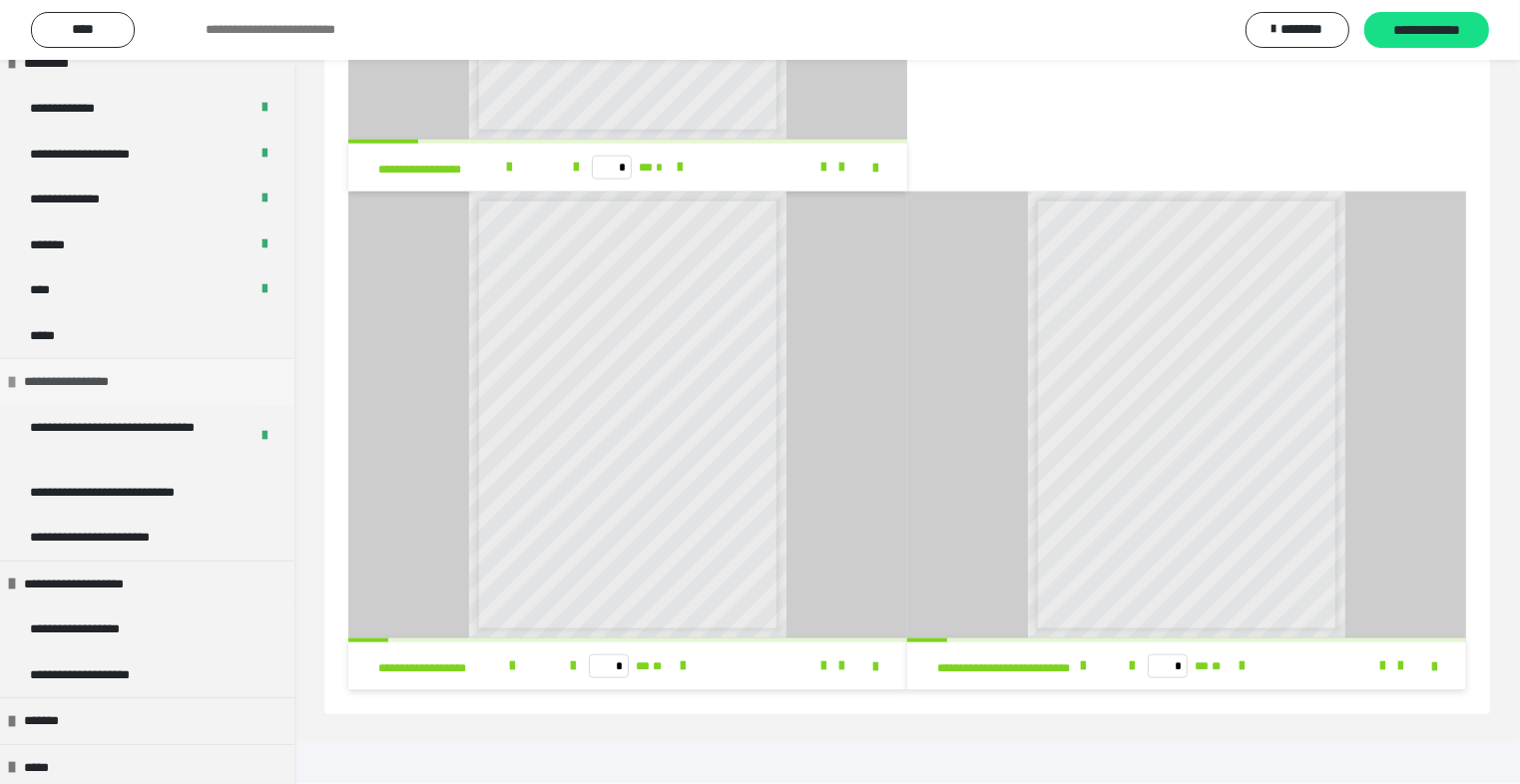 click on "**********" at bounding box center [82, 382] 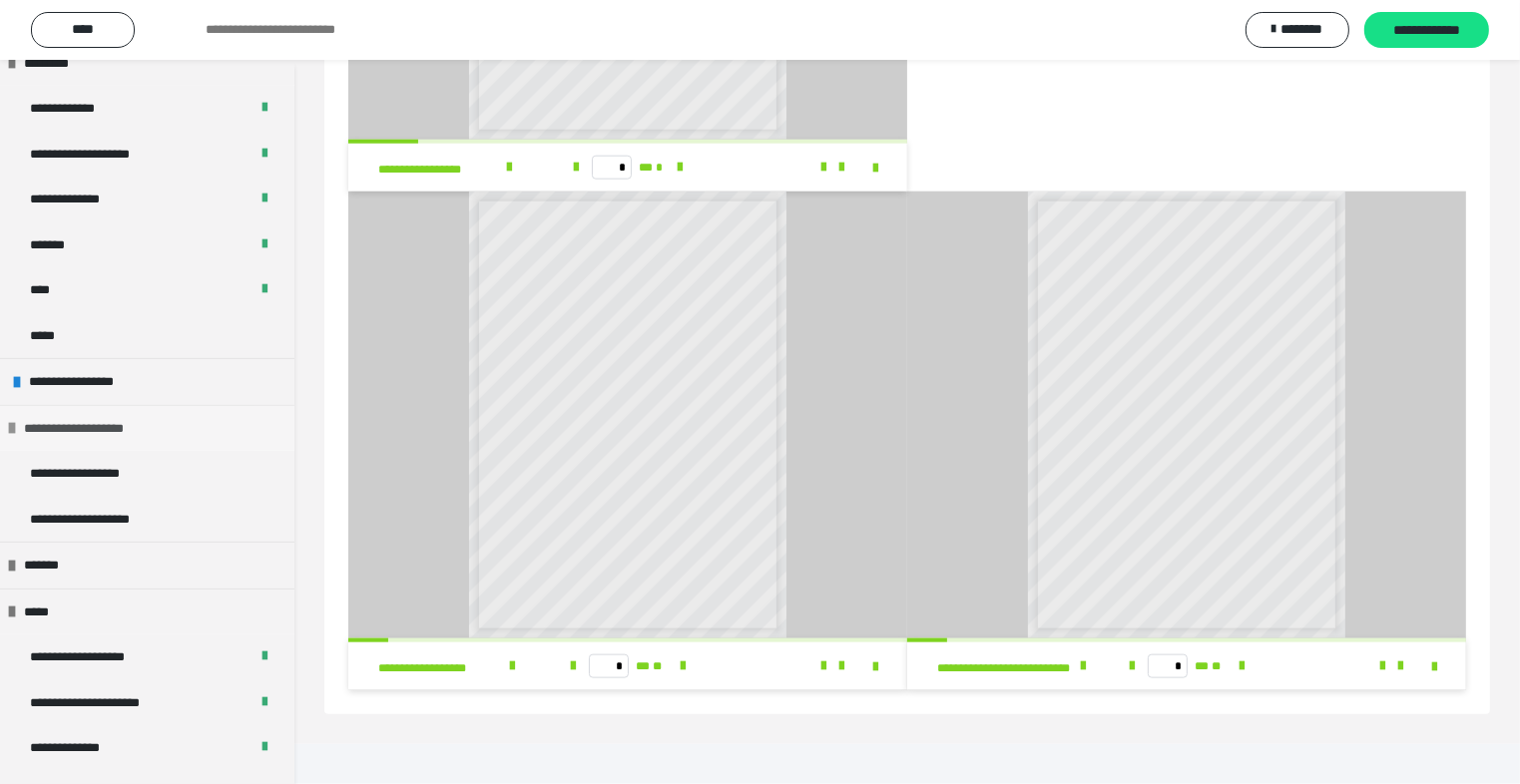 click on "**********" at bounding box center (92, 429) 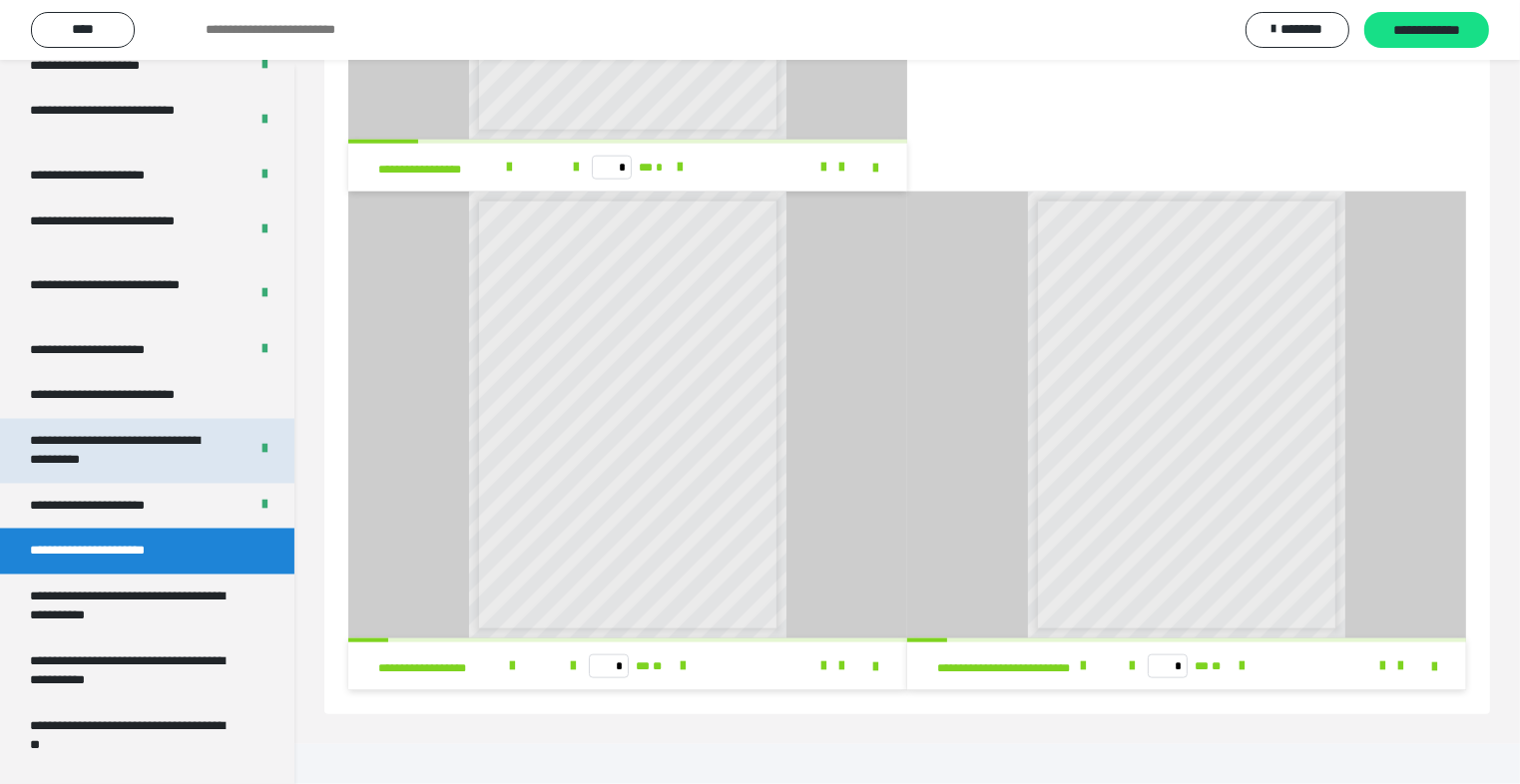 scroll, scrollTop: 3626, scrollLeft: 0, axis: vertical 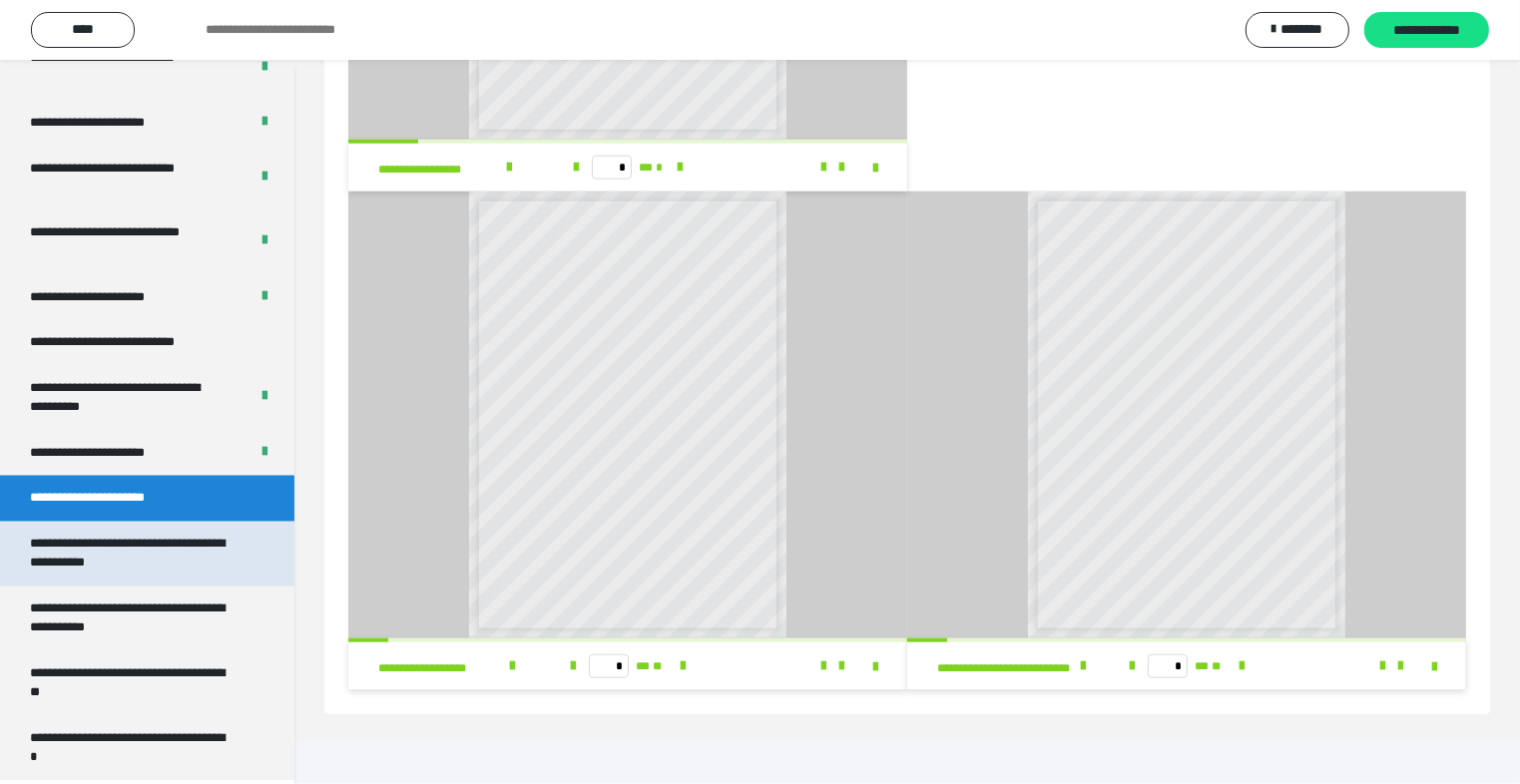 click on "**********" at bounding box center (132, 554) 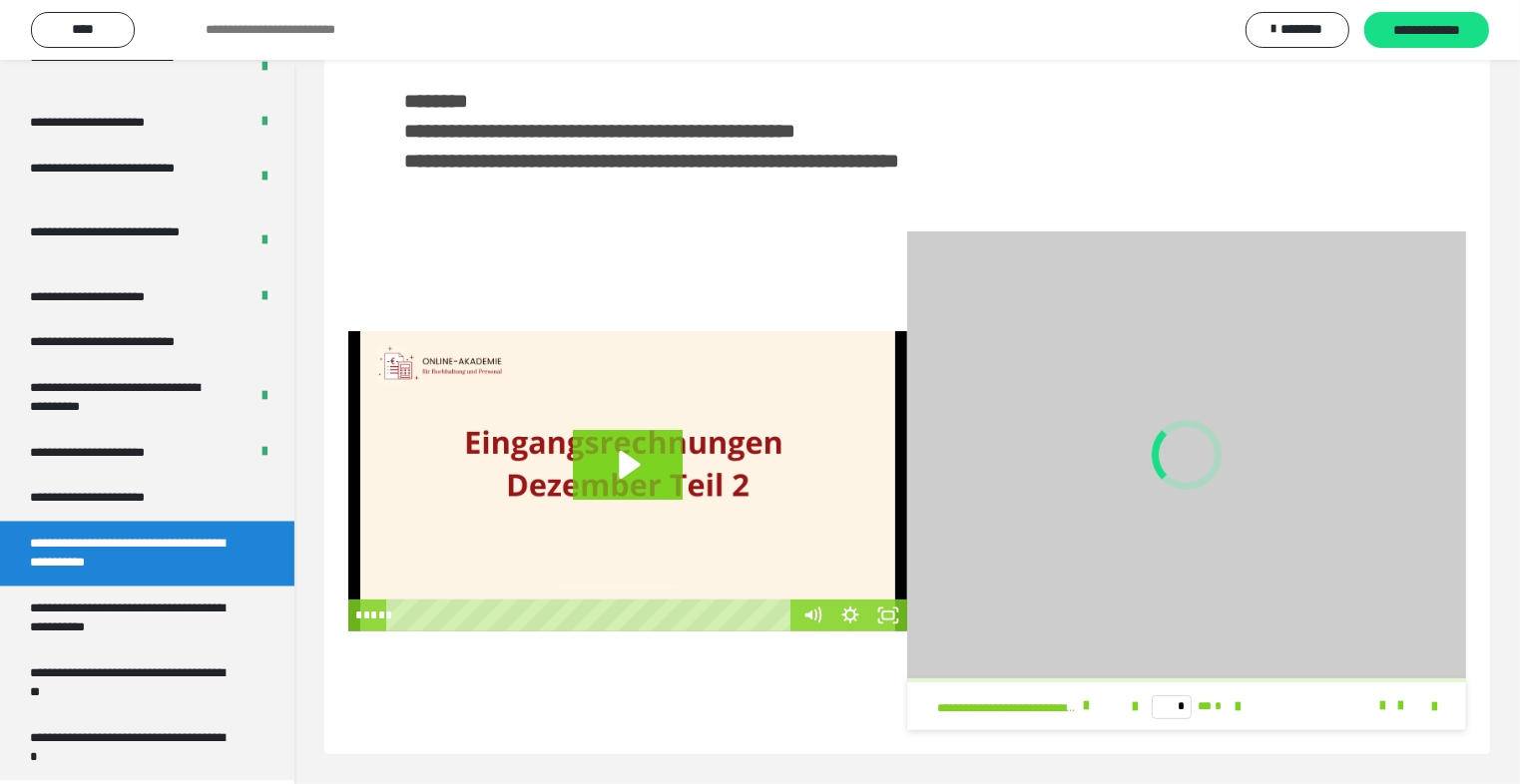 scroll, scrollTop: 131, scrollLeft: 0, axis: vertical 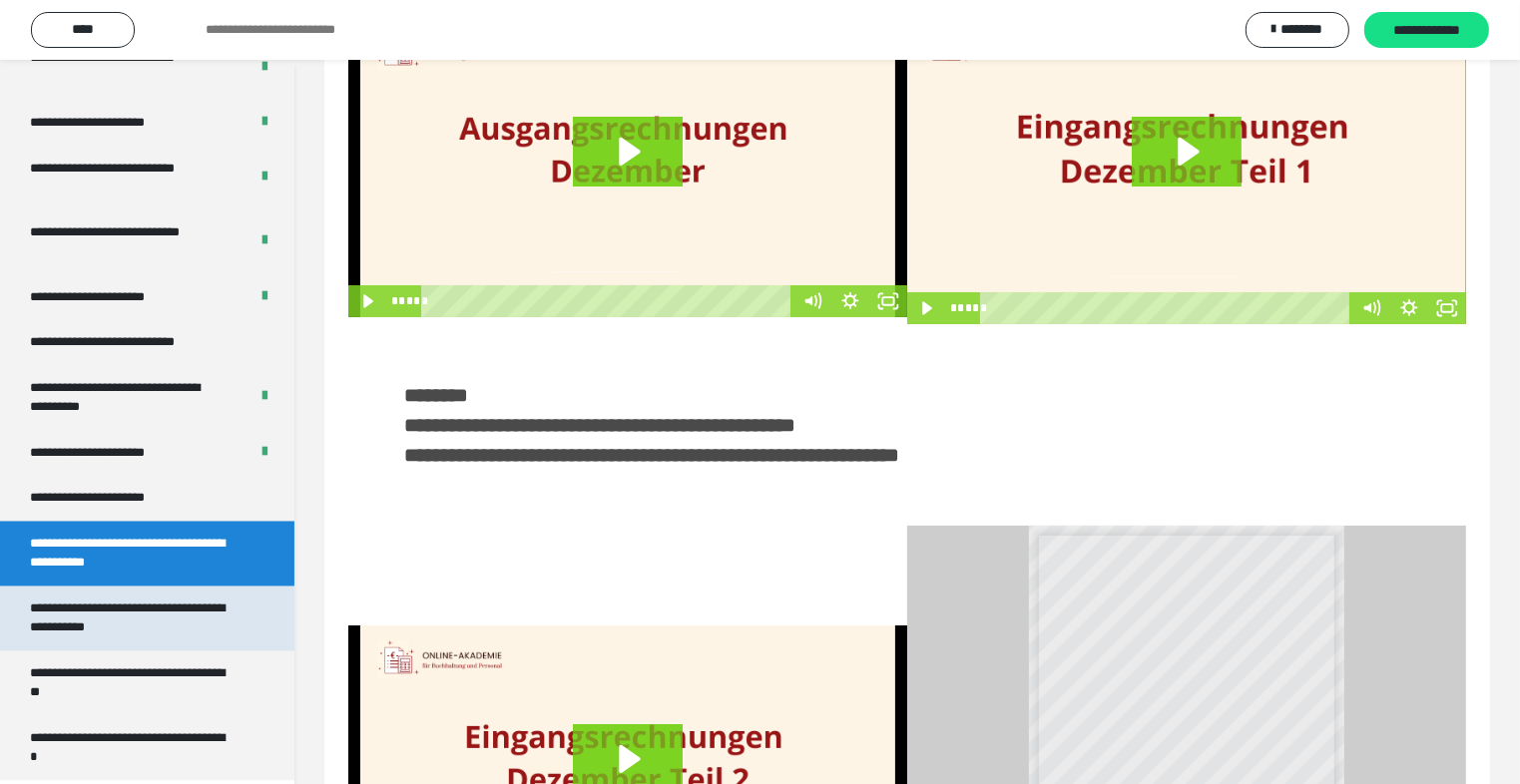 click on "**********" at bounding box center (132, 618) 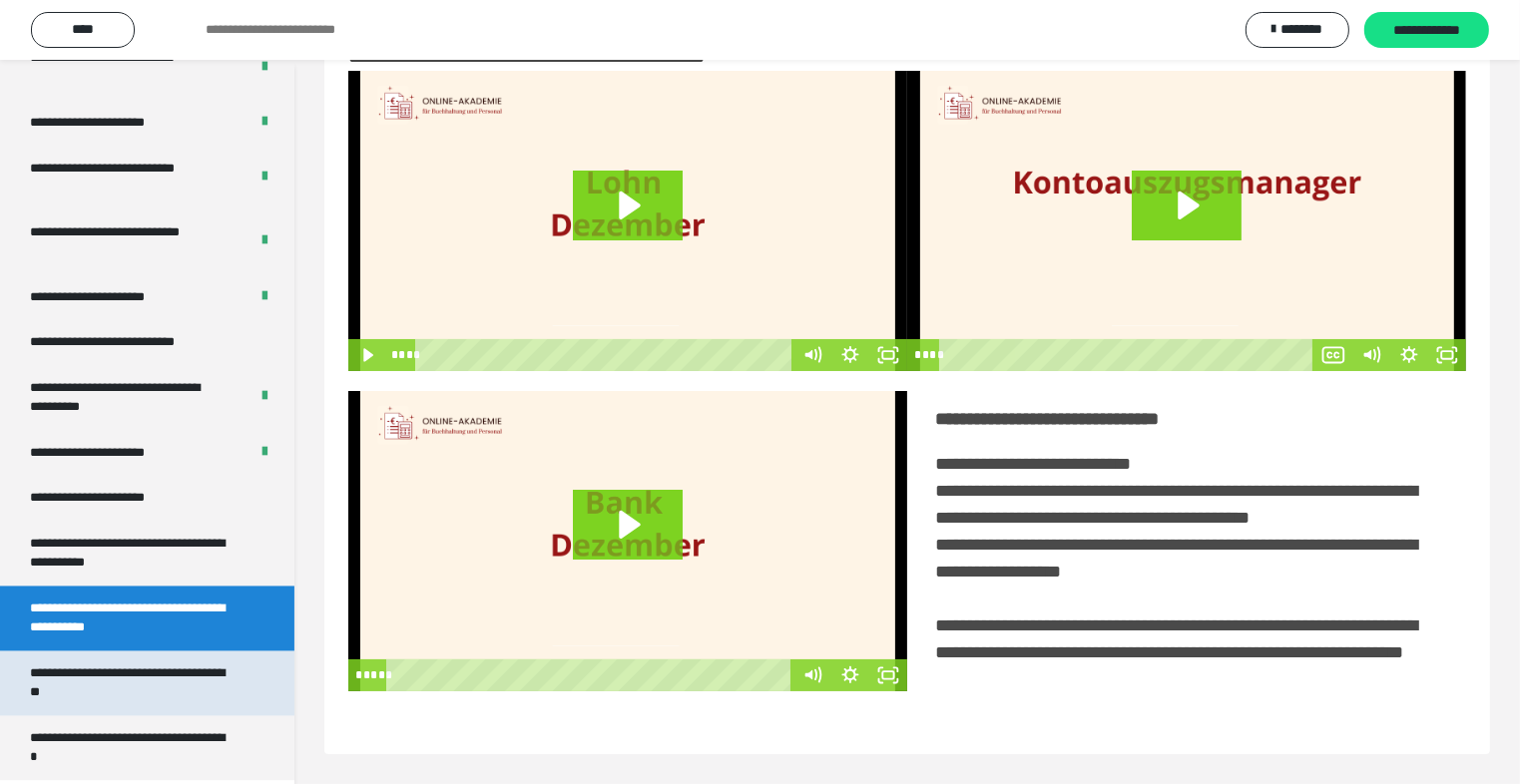 scroll, scrollTop: 60, scrollLeft: 0, axis: vertical 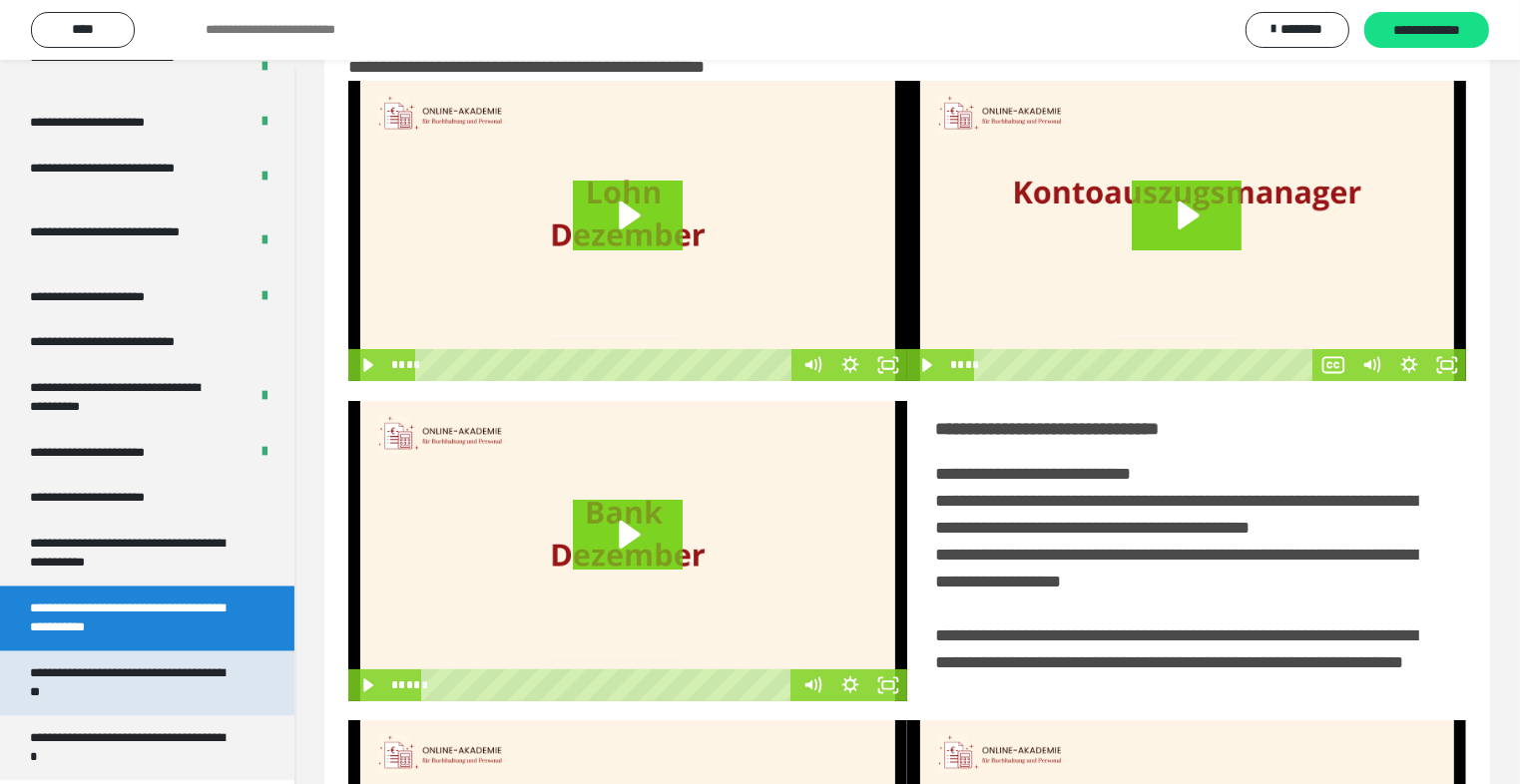 click on "**********" at bounding box center [132, 683] 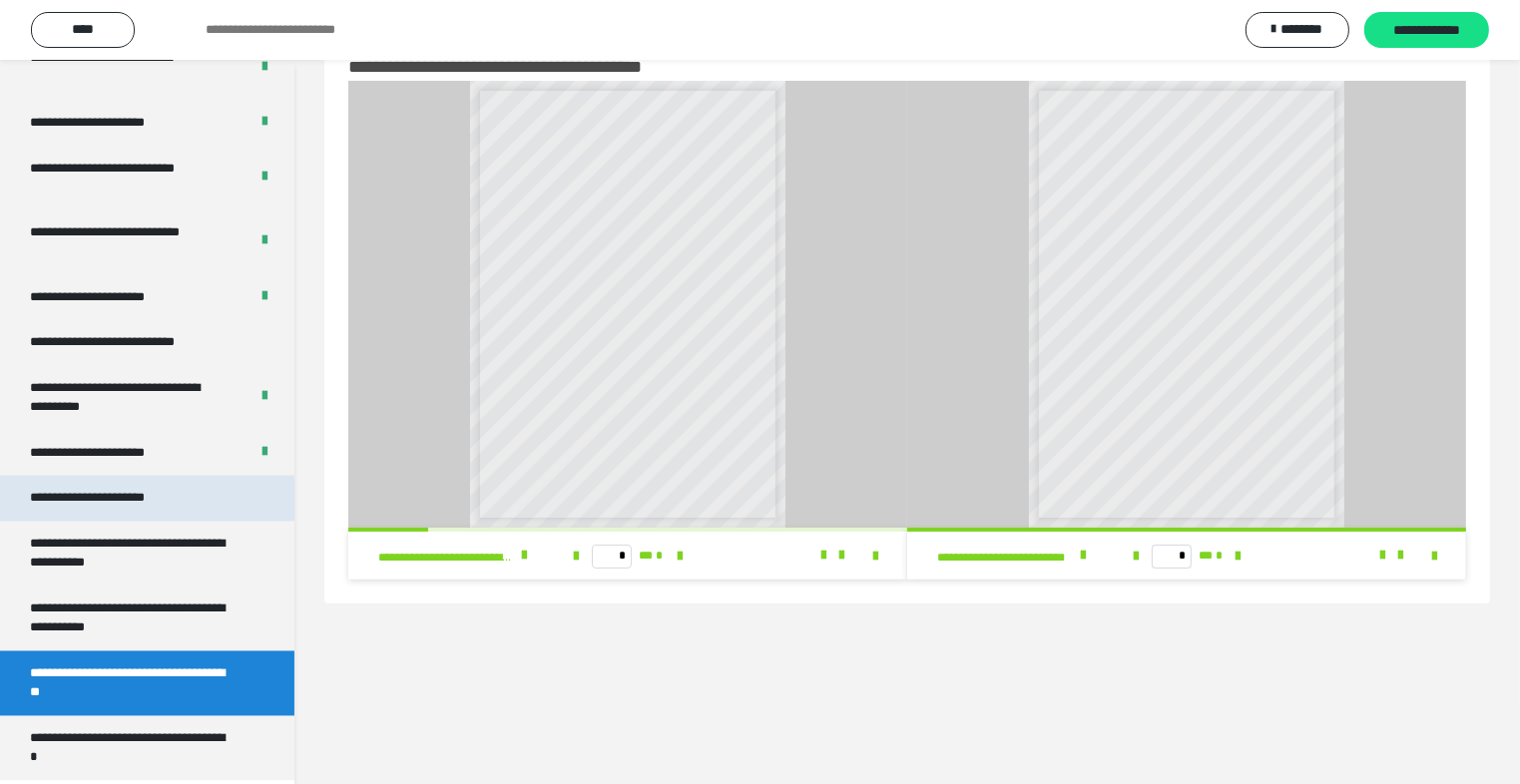 click on "**********" at bounding box center (111, 499) 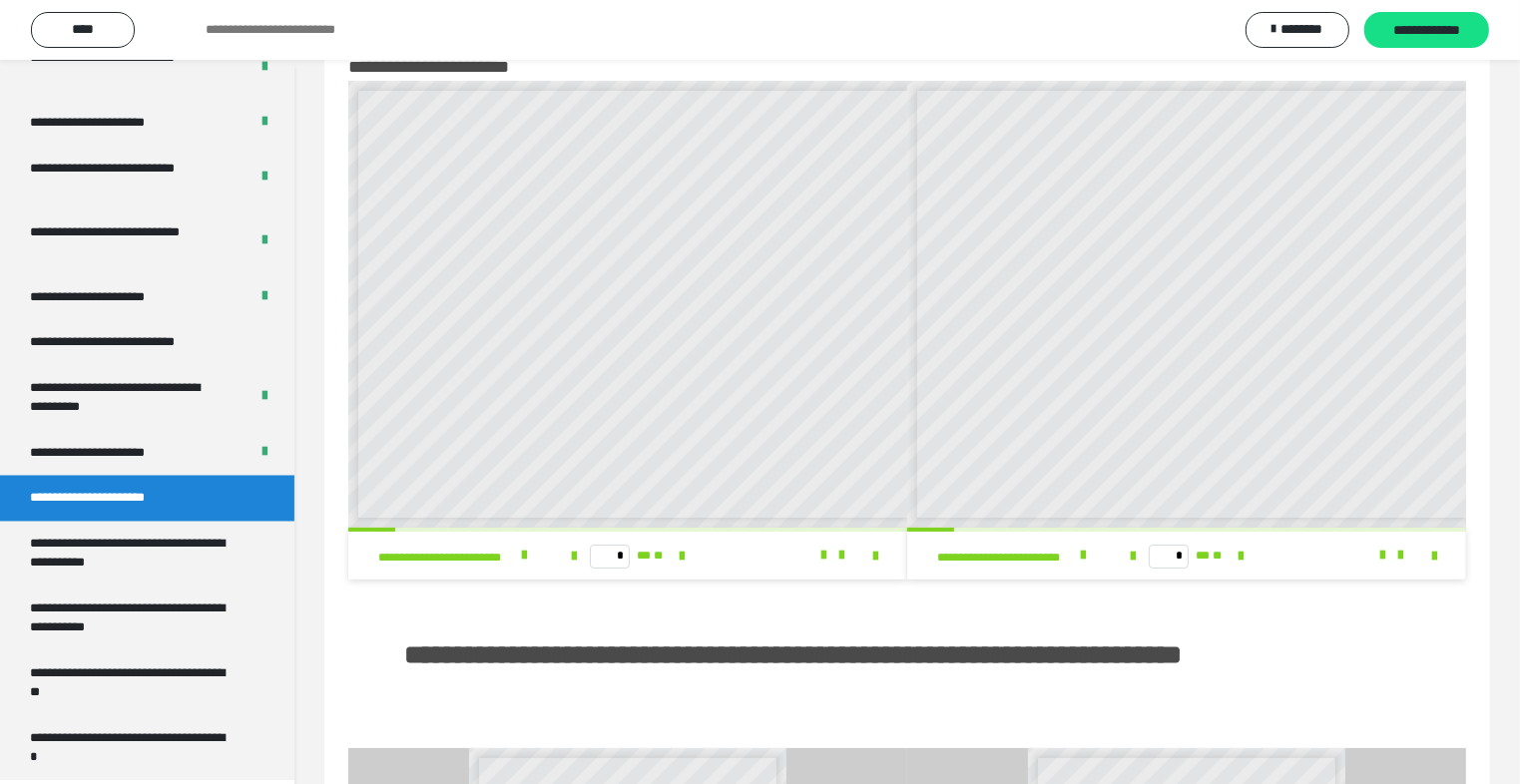 scroll, scrollTop: 8, scrollLeft: 0, axis: vertical 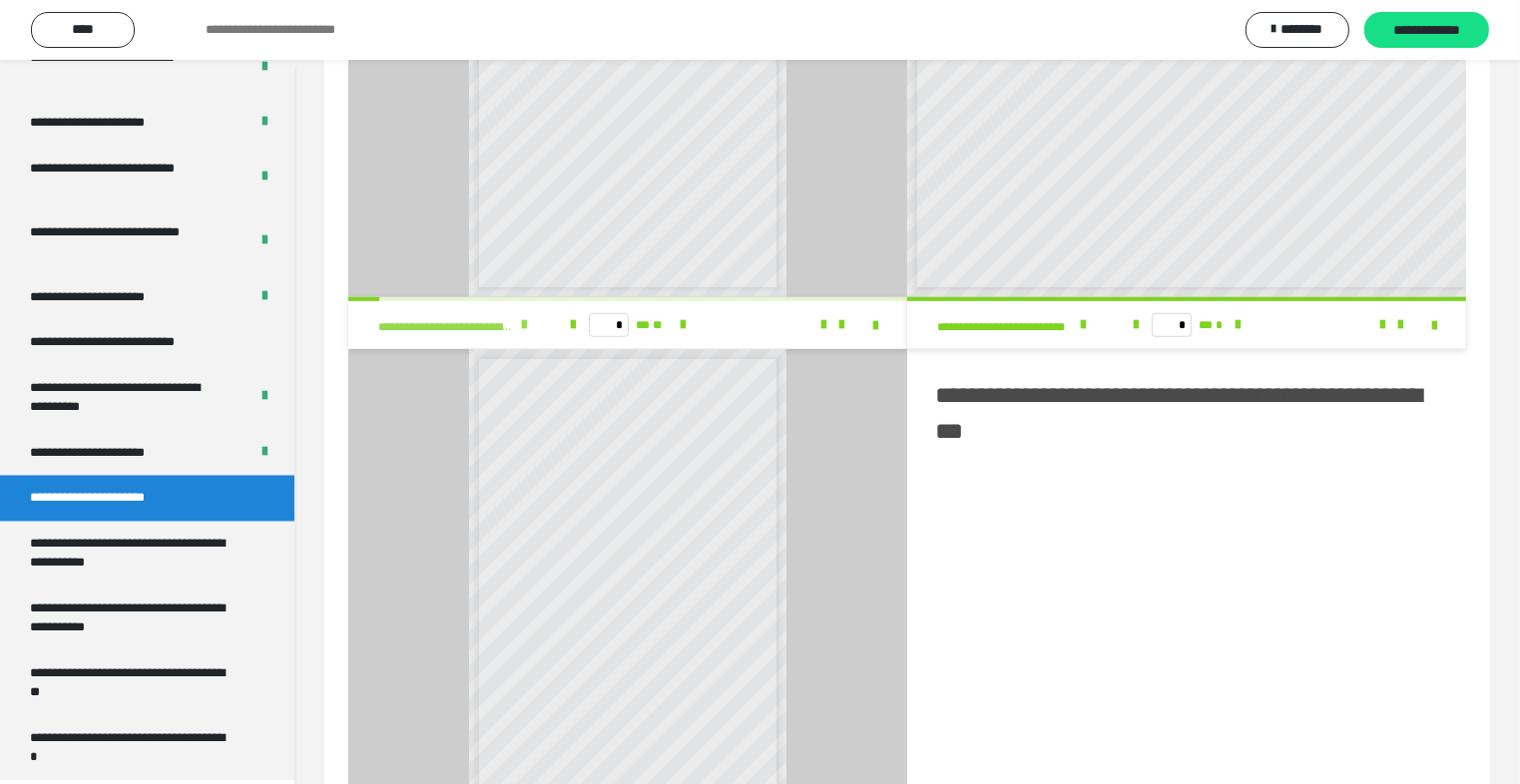 click at bounding box center [524, 325] 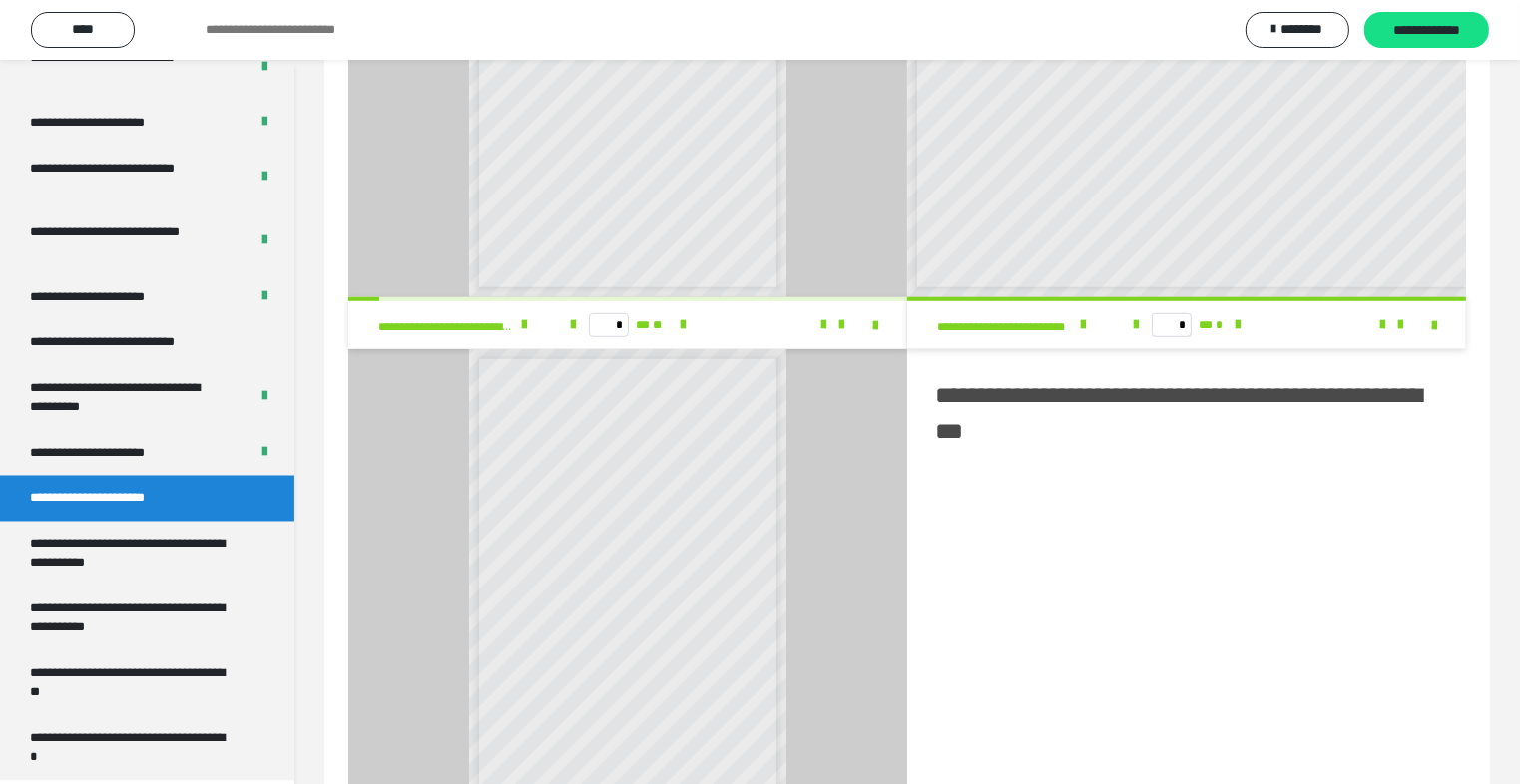 scroll, scrollTop: 0, scrollLeft: 0, axis: both 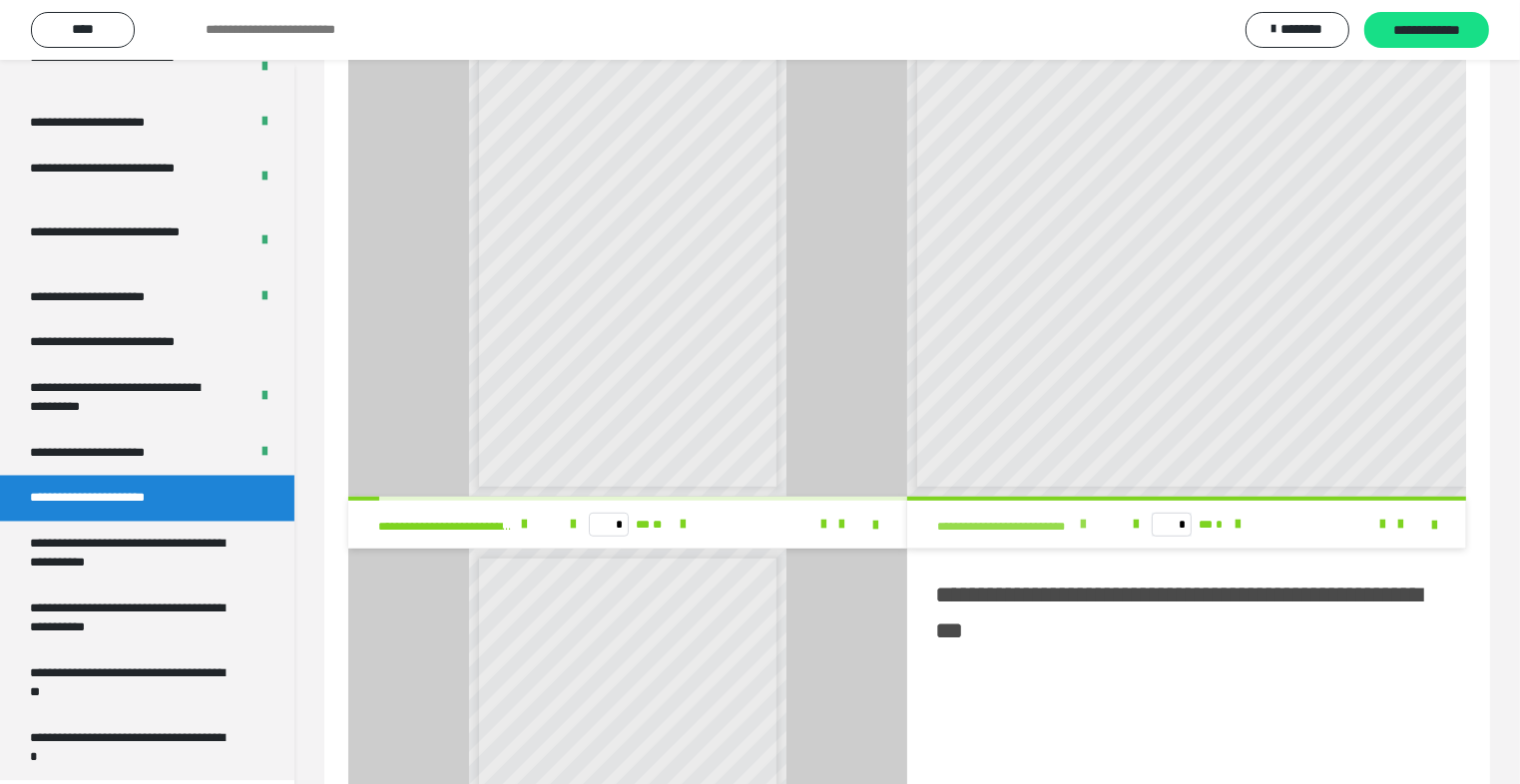 click at bounding box center (1083, 525) 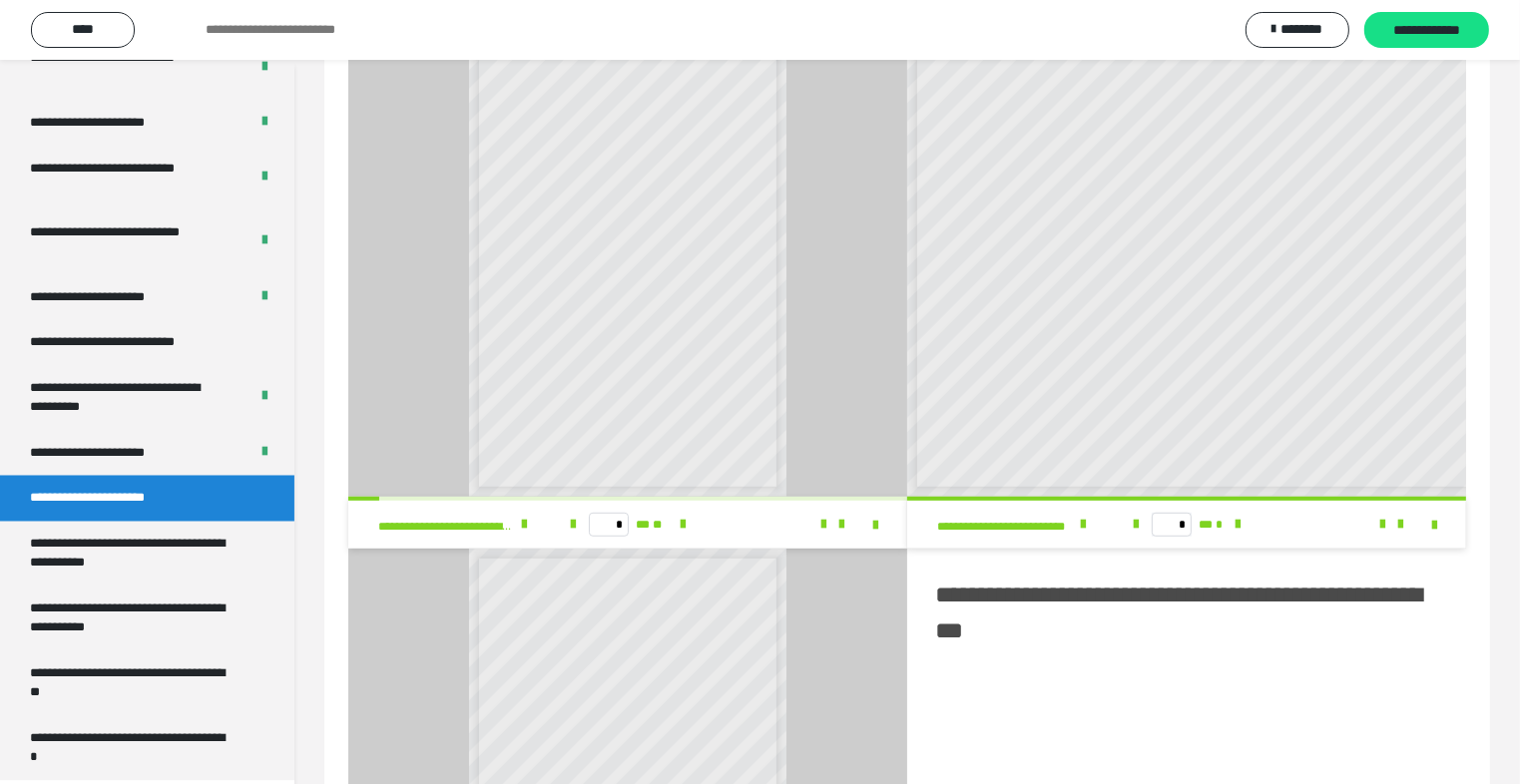 scroll, scrollTop: 7, scrollLeft: 0, axis: vertical 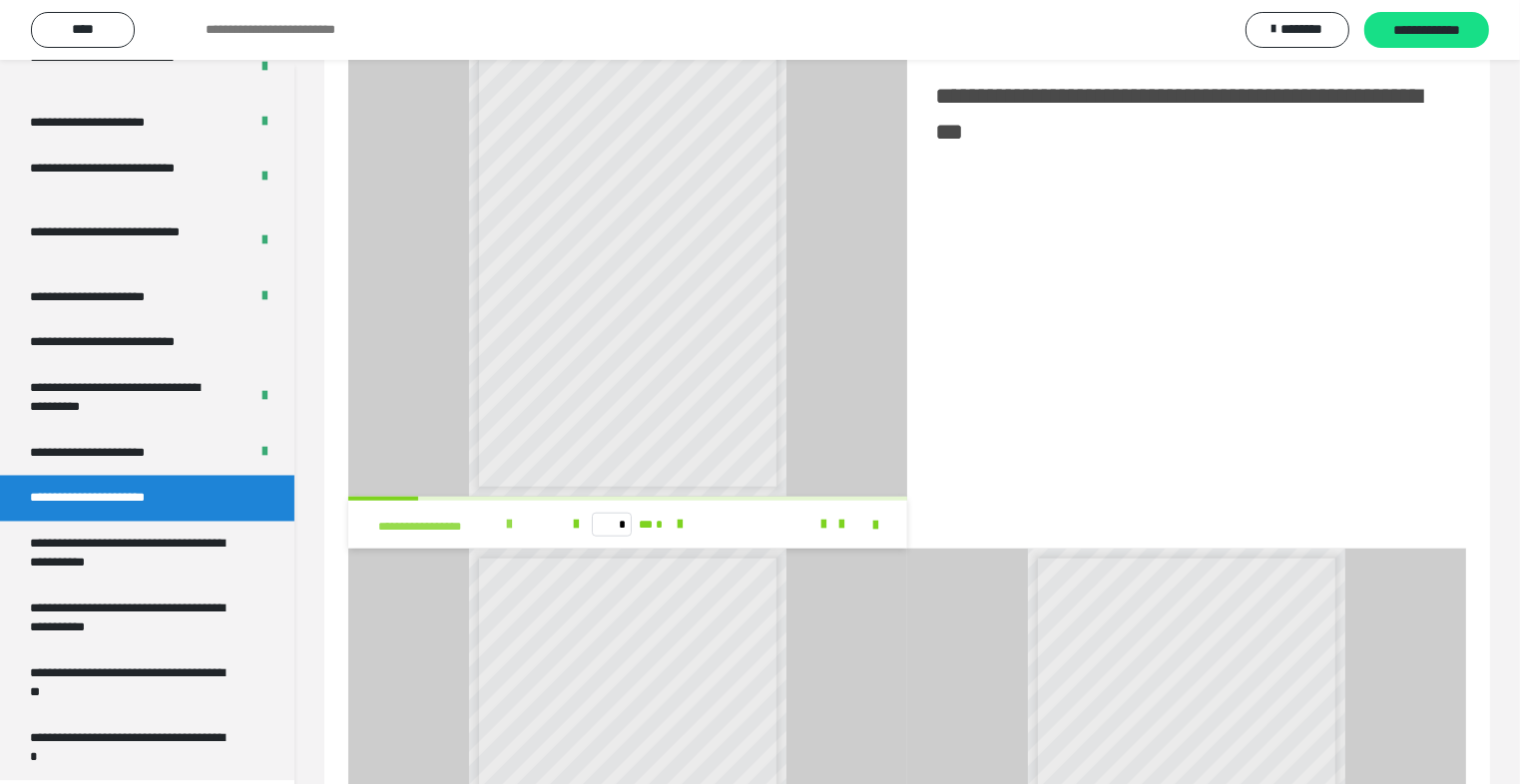 click at bounding box center [509, 525] 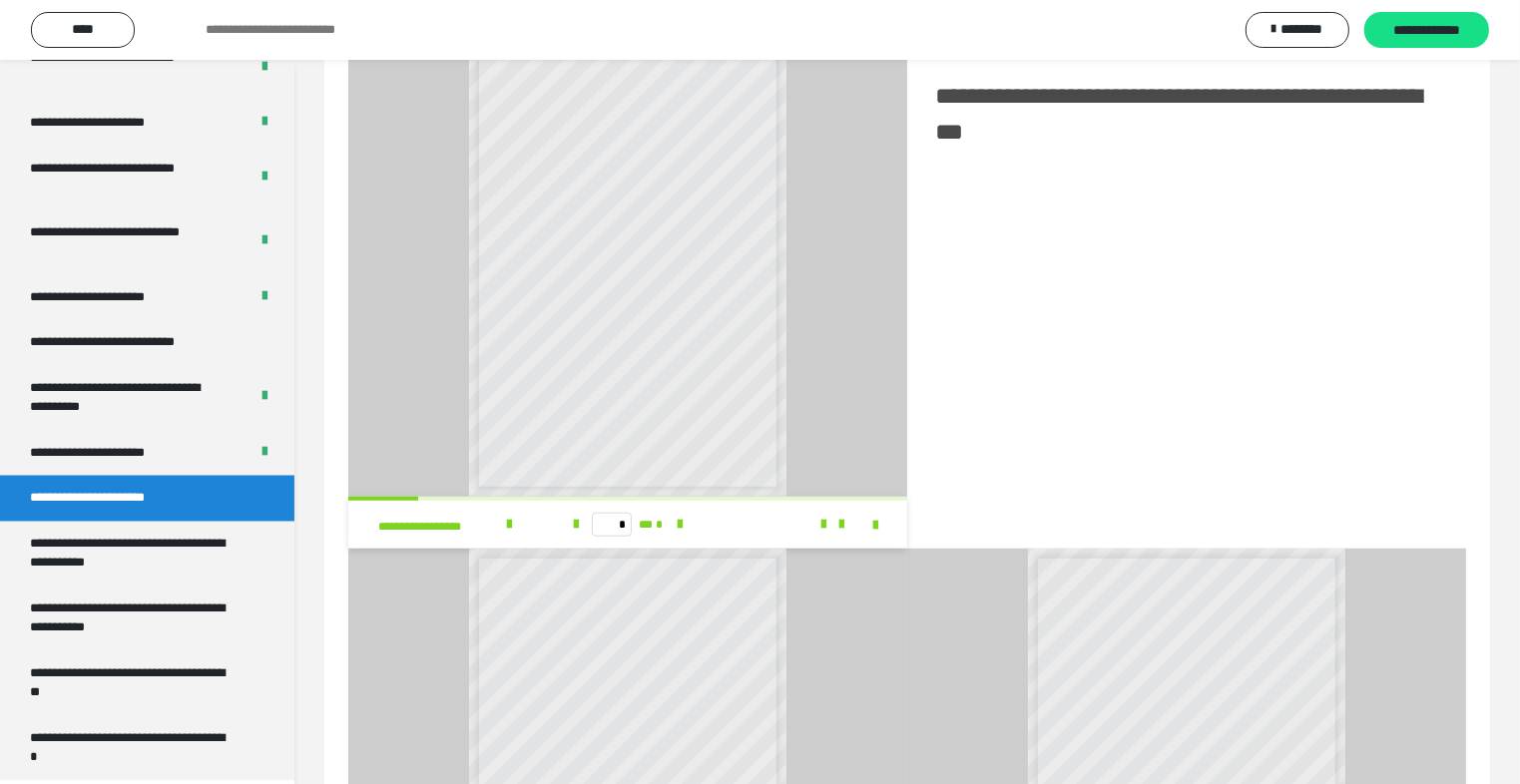 scroll, scrollTop: 2113, scrollLeft: 0, axis: vertical 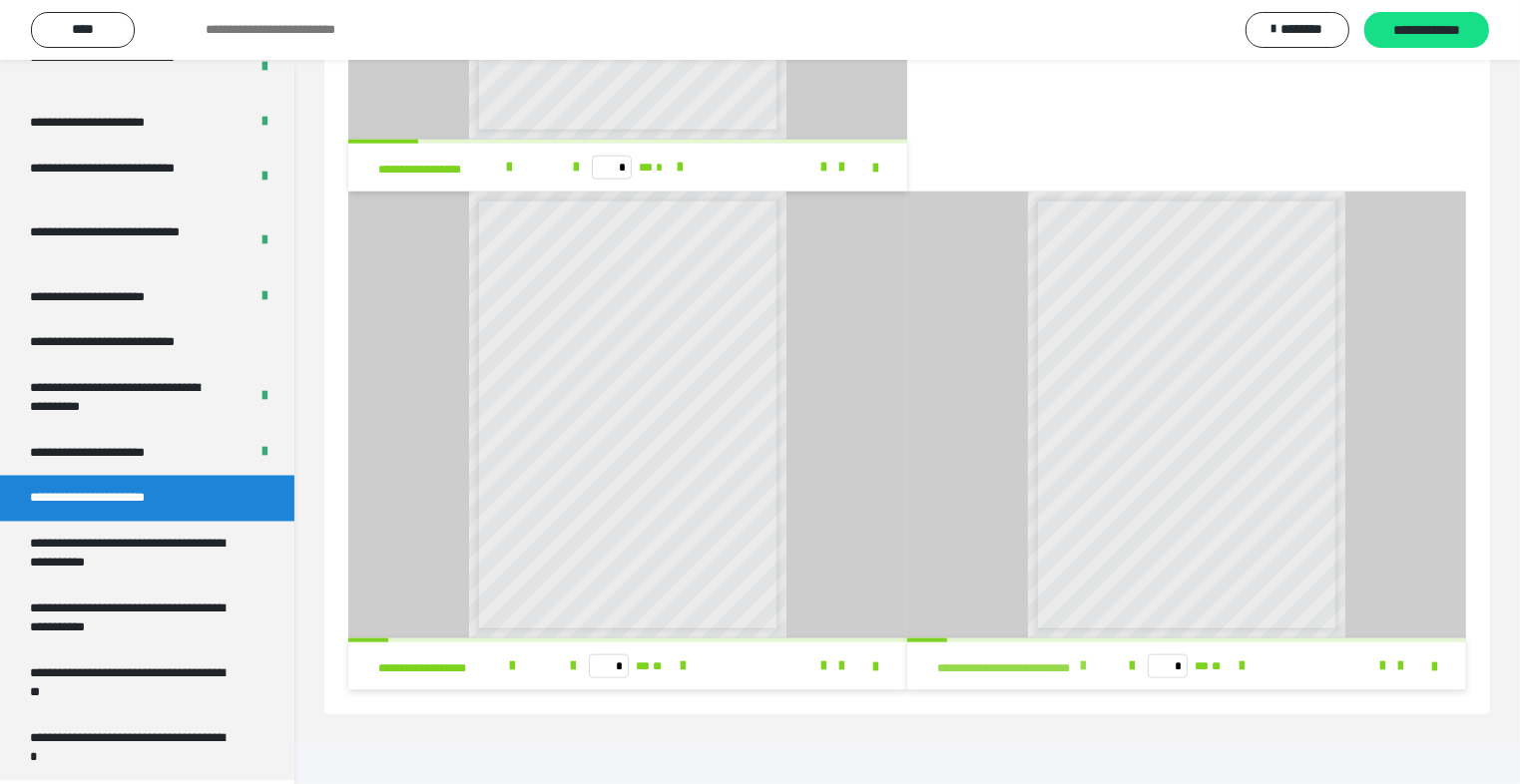 click at bounding box center (1083, 666) 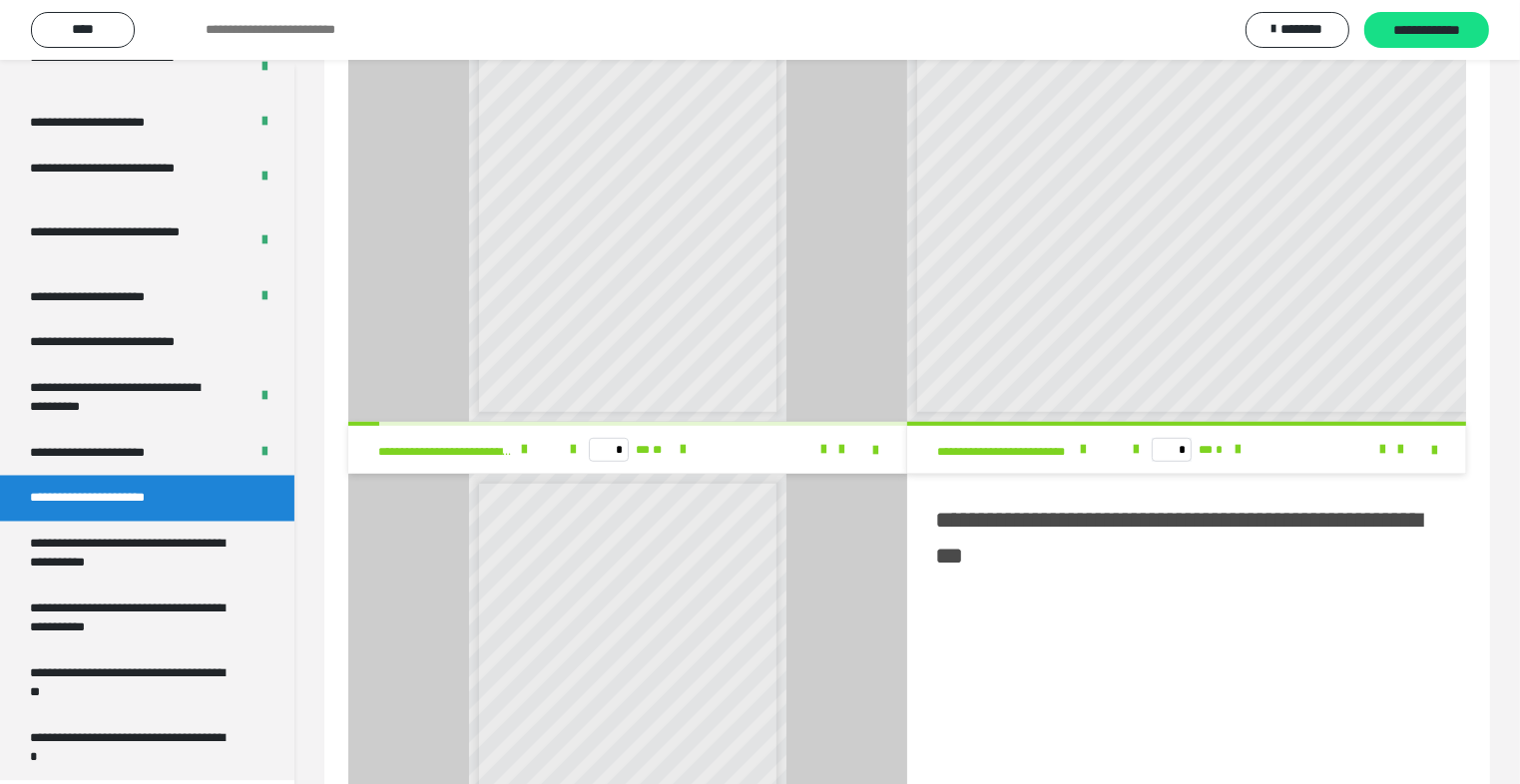 scroll, scrollTop: 1496, scrollLeft: 0, axis: vertical 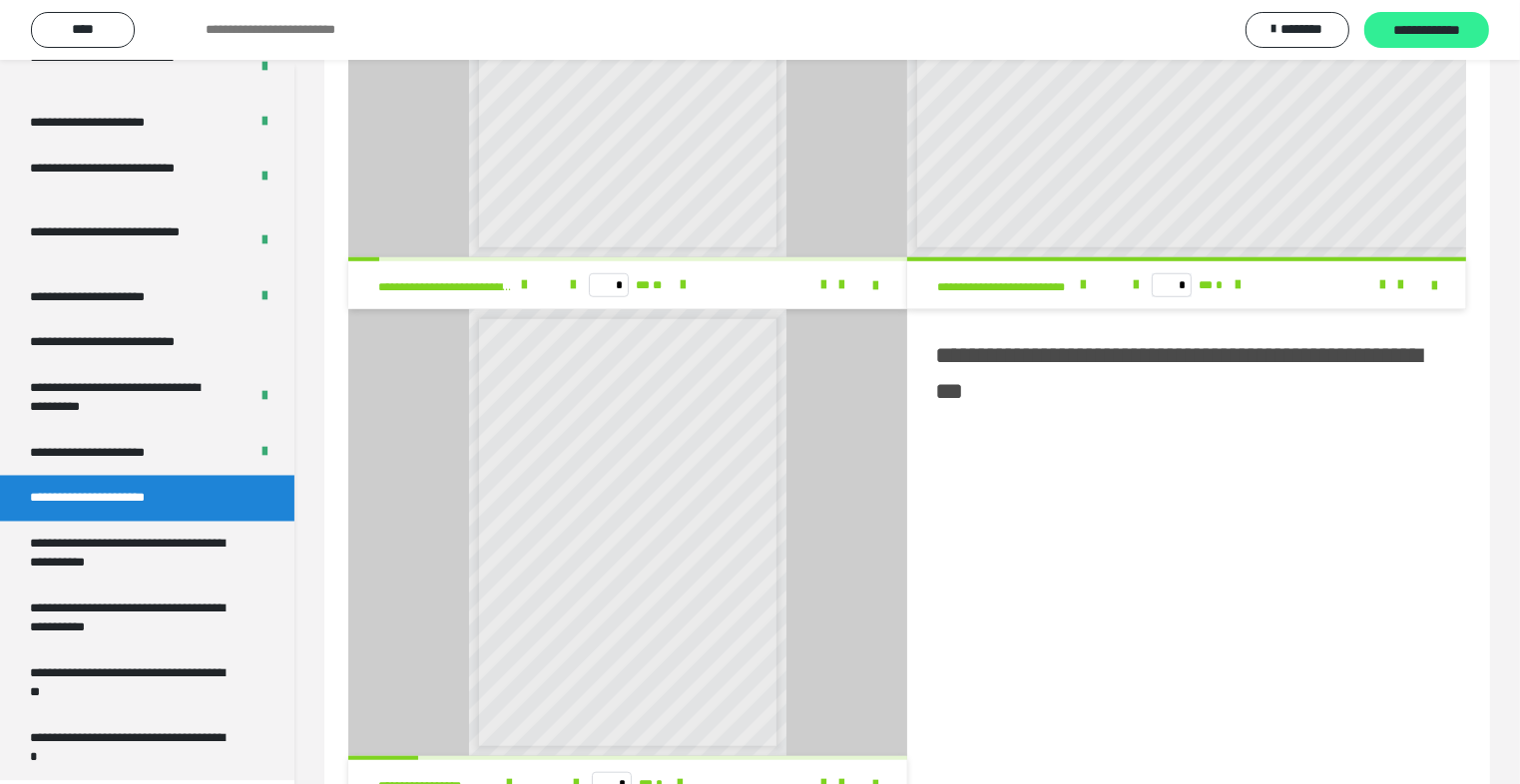 click on "**********" at bounding box center [1426, 31] 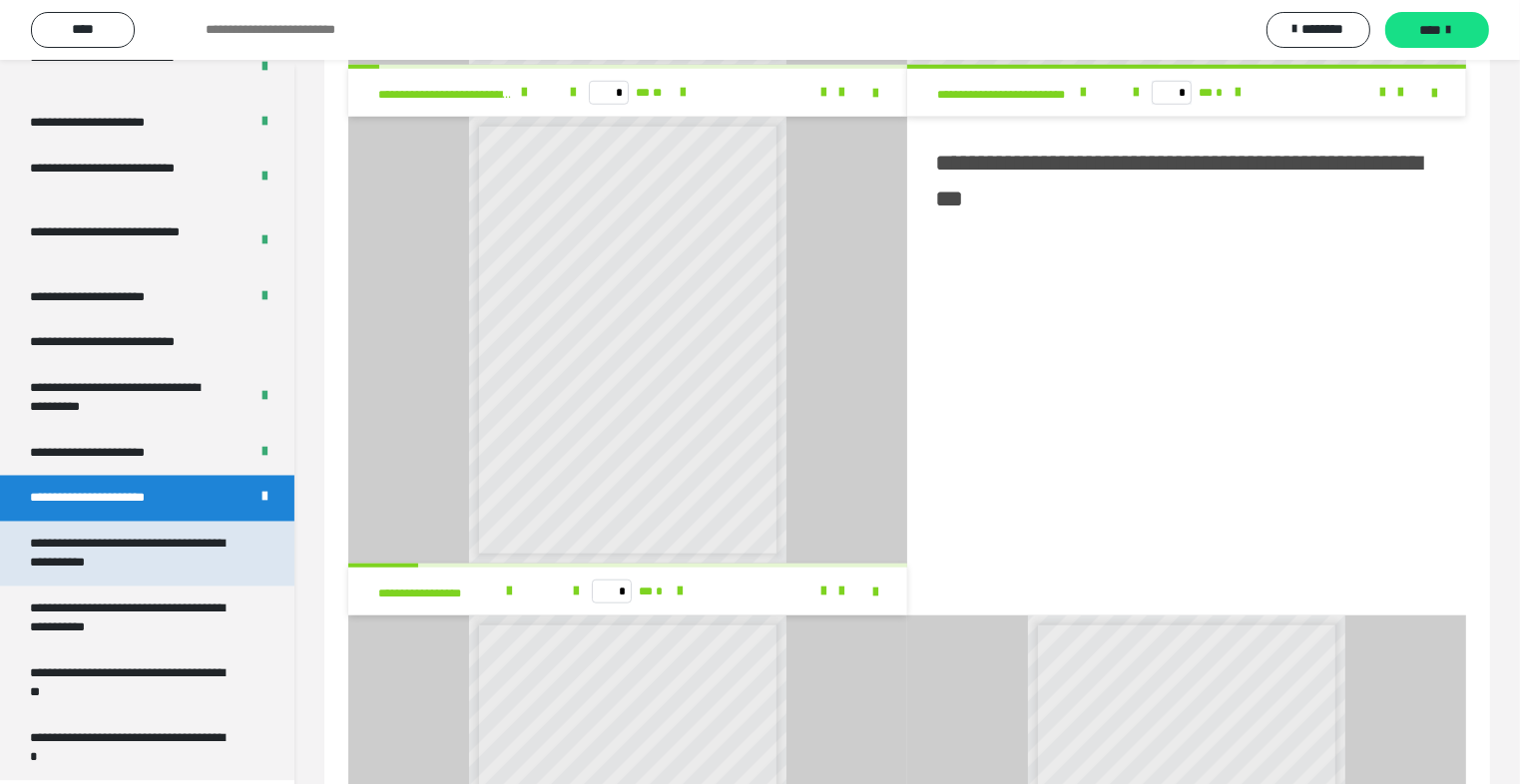 scroll, scrollTop: 1795, scrollLeft: 0, axis: vertical 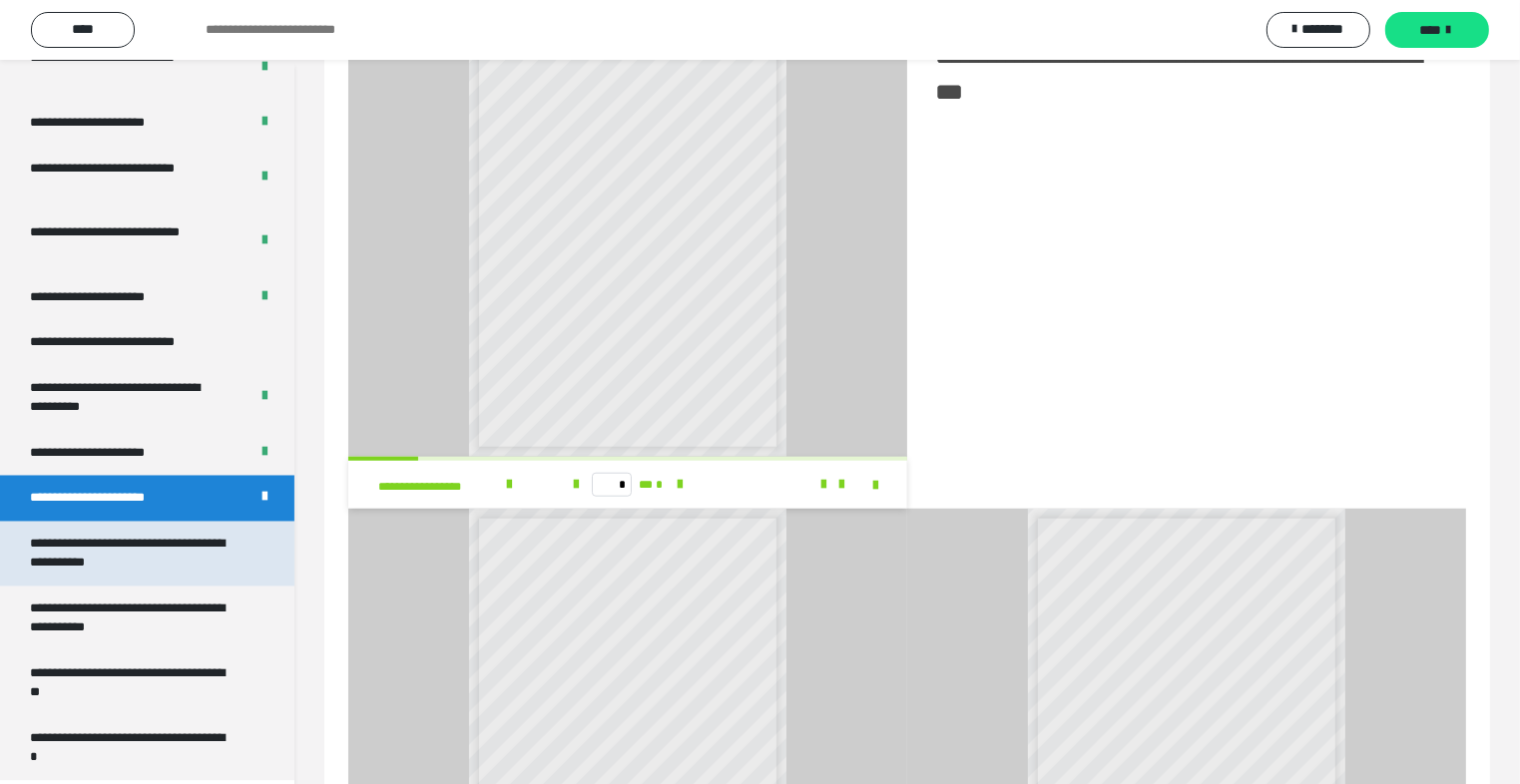 click on "**********" at bounding box center (132, 554) 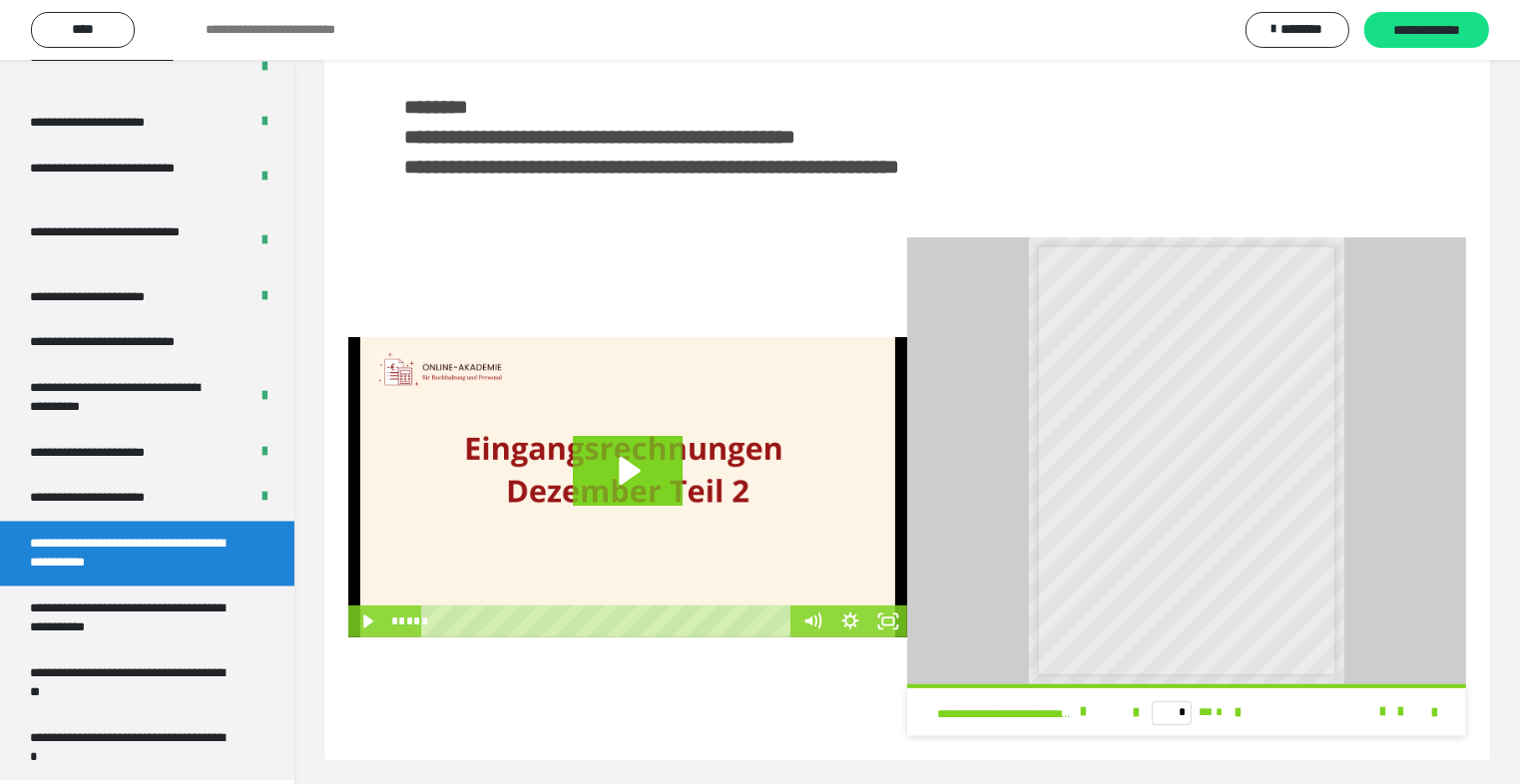 scroll, scrollTop: 425, scrollLeft: 0, axis: vertical 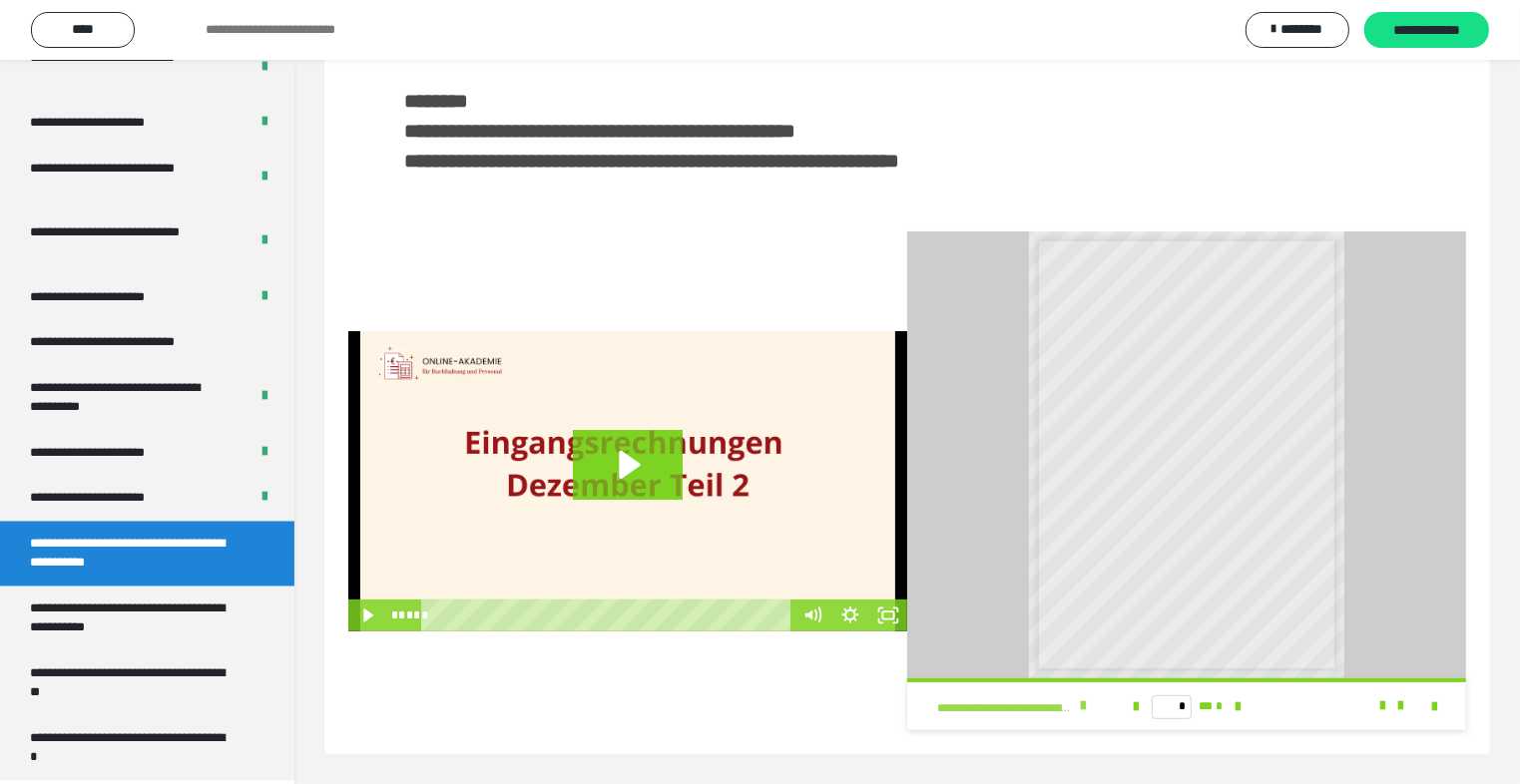 click at bounding box center (1083, 706) 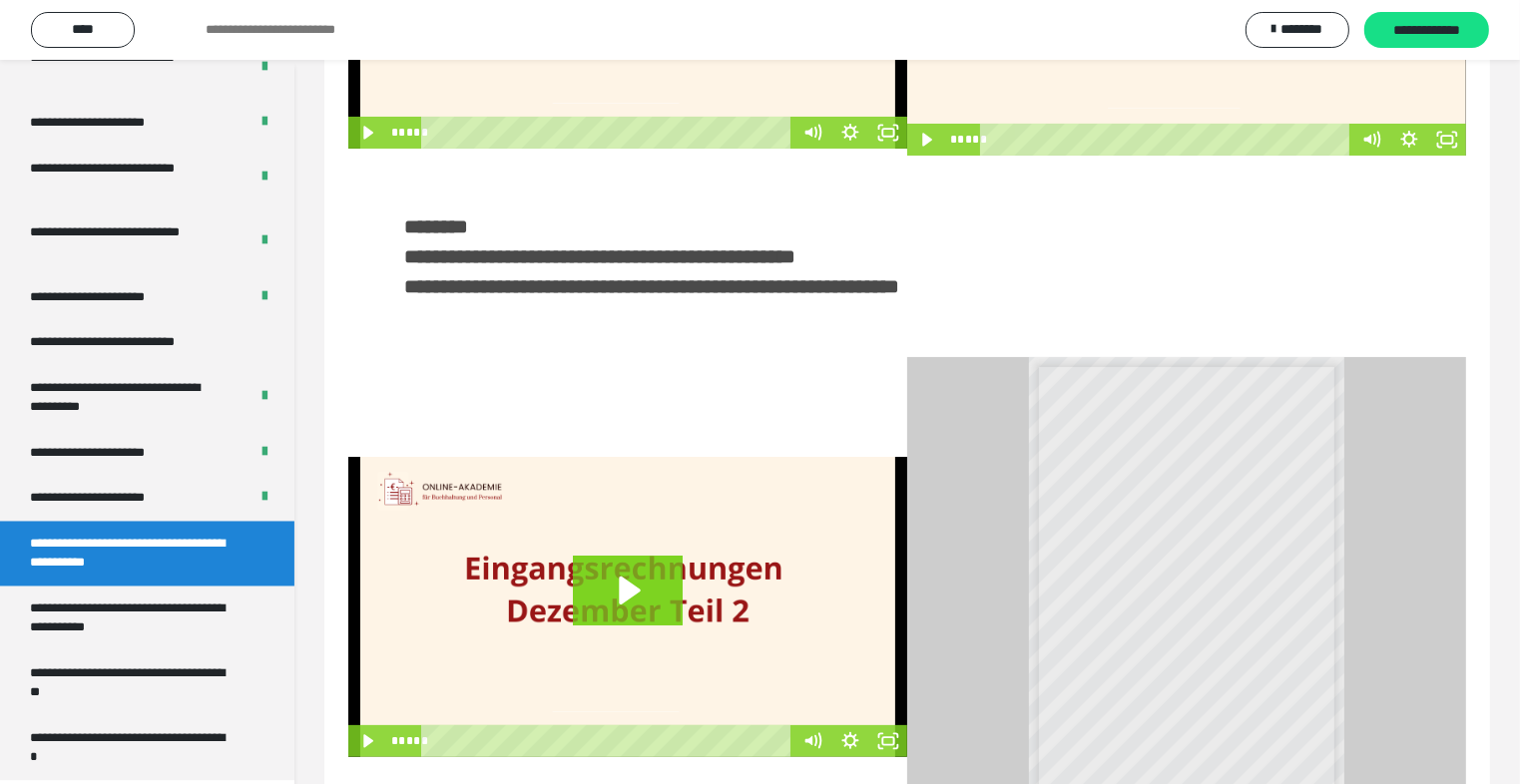 scroll, scrollTop: 425, scrollLeft: 0, axis: vertical 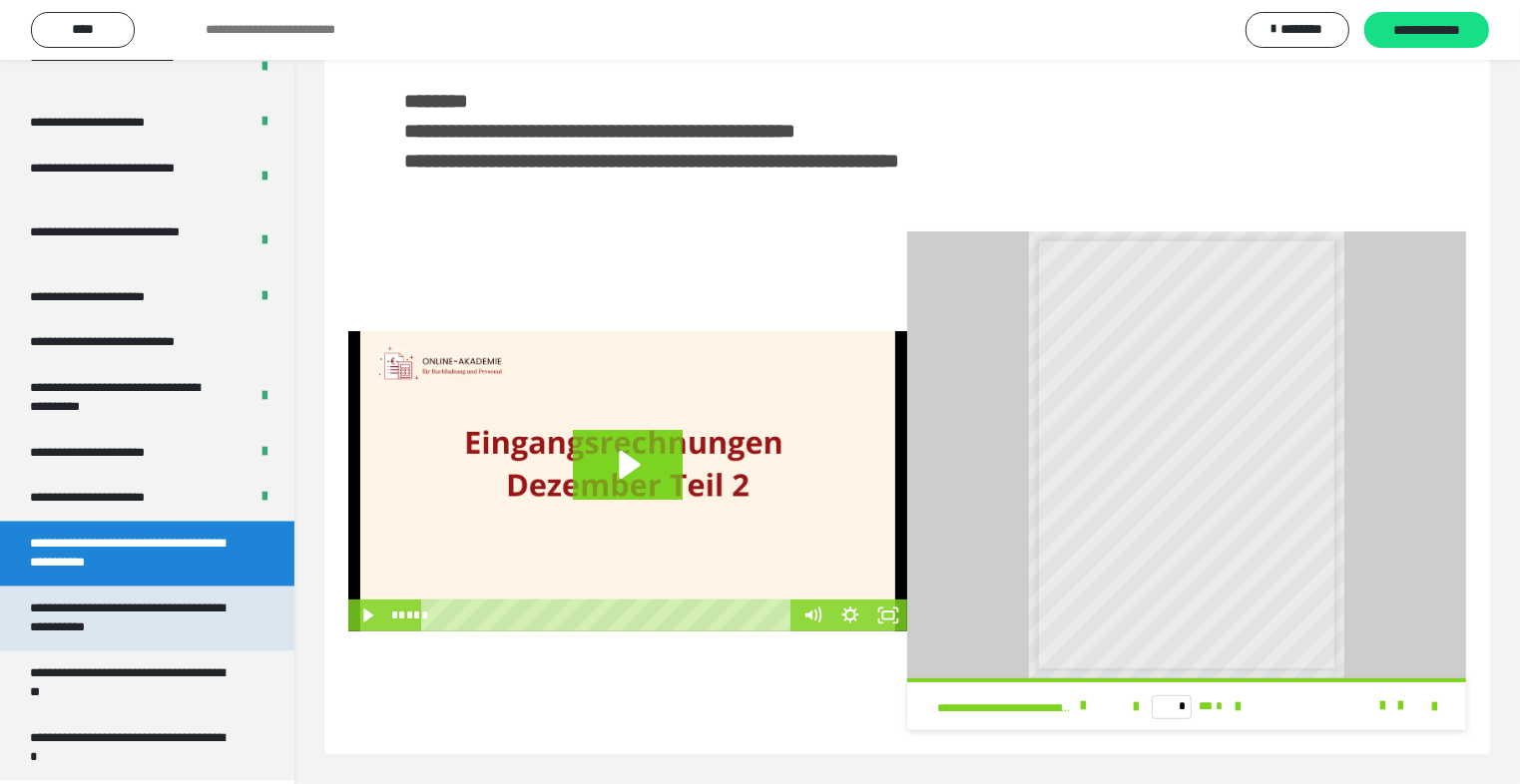 click on "**********" at bounding box center (132, 618) 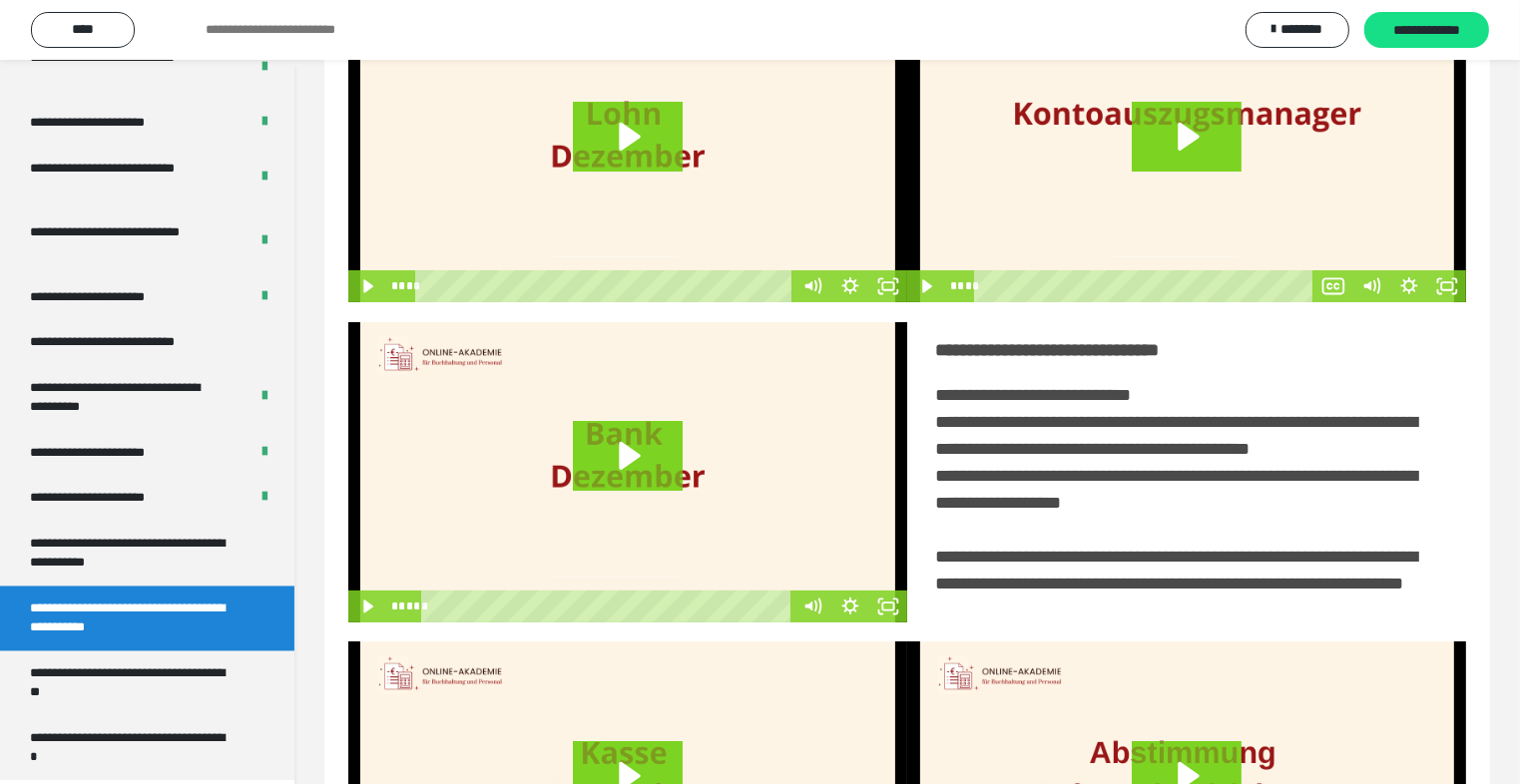 scroll, scrollTop: 404, scrollLeft: 0, axis: vertical 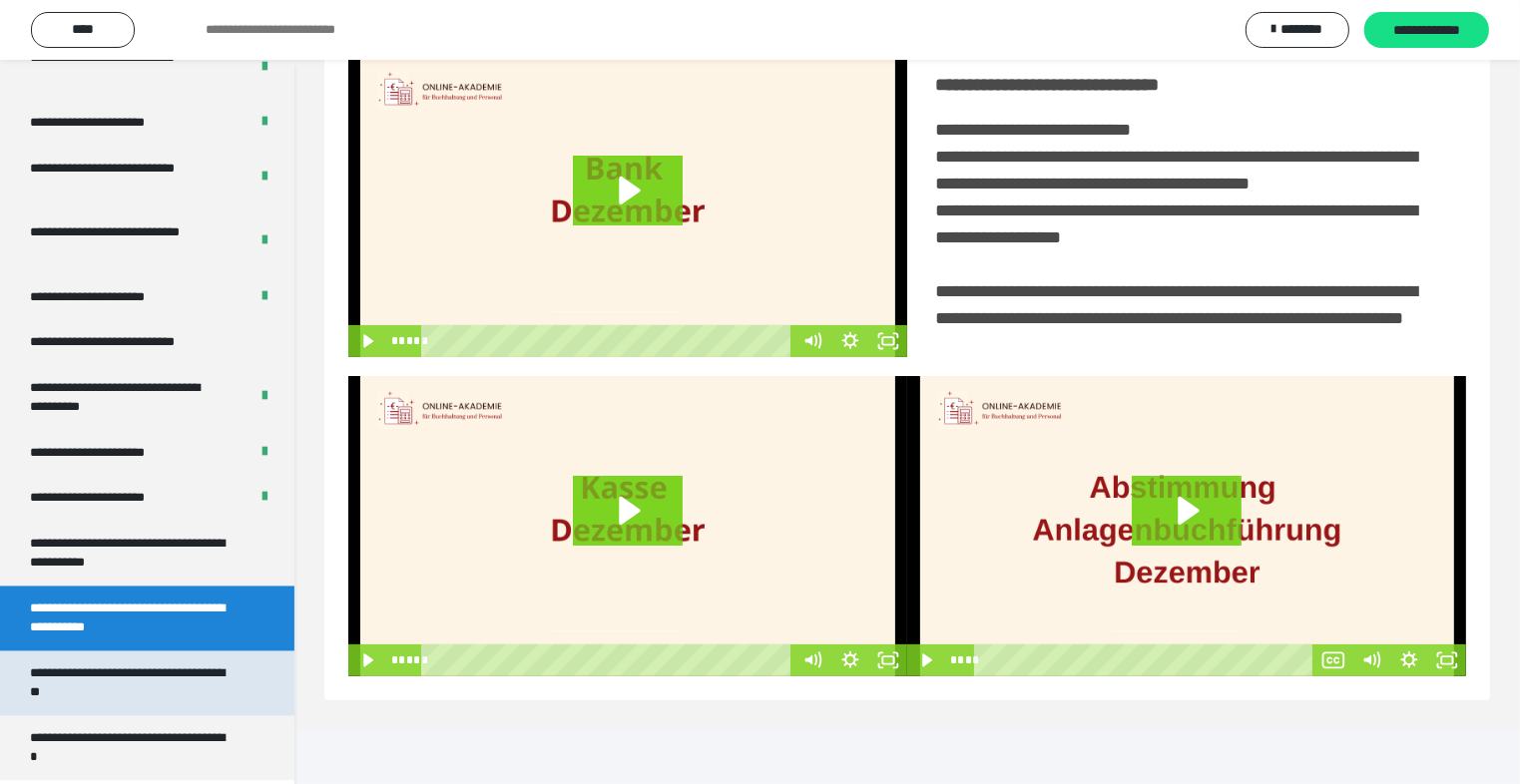 click on "**********" at bounding box center (132, 683) 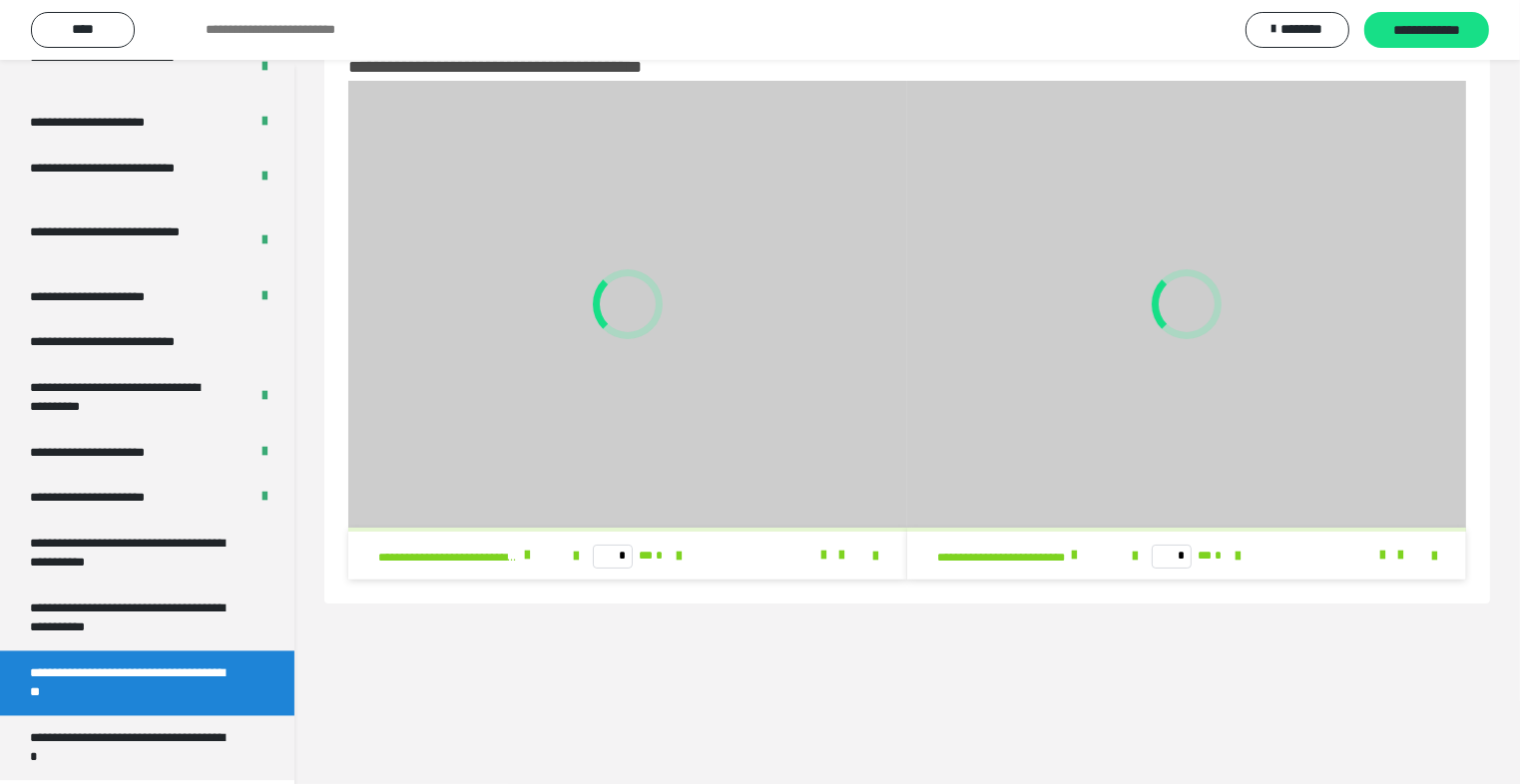 scroll, scrollTop: 60, scrollLeft: 0, axis: vertical 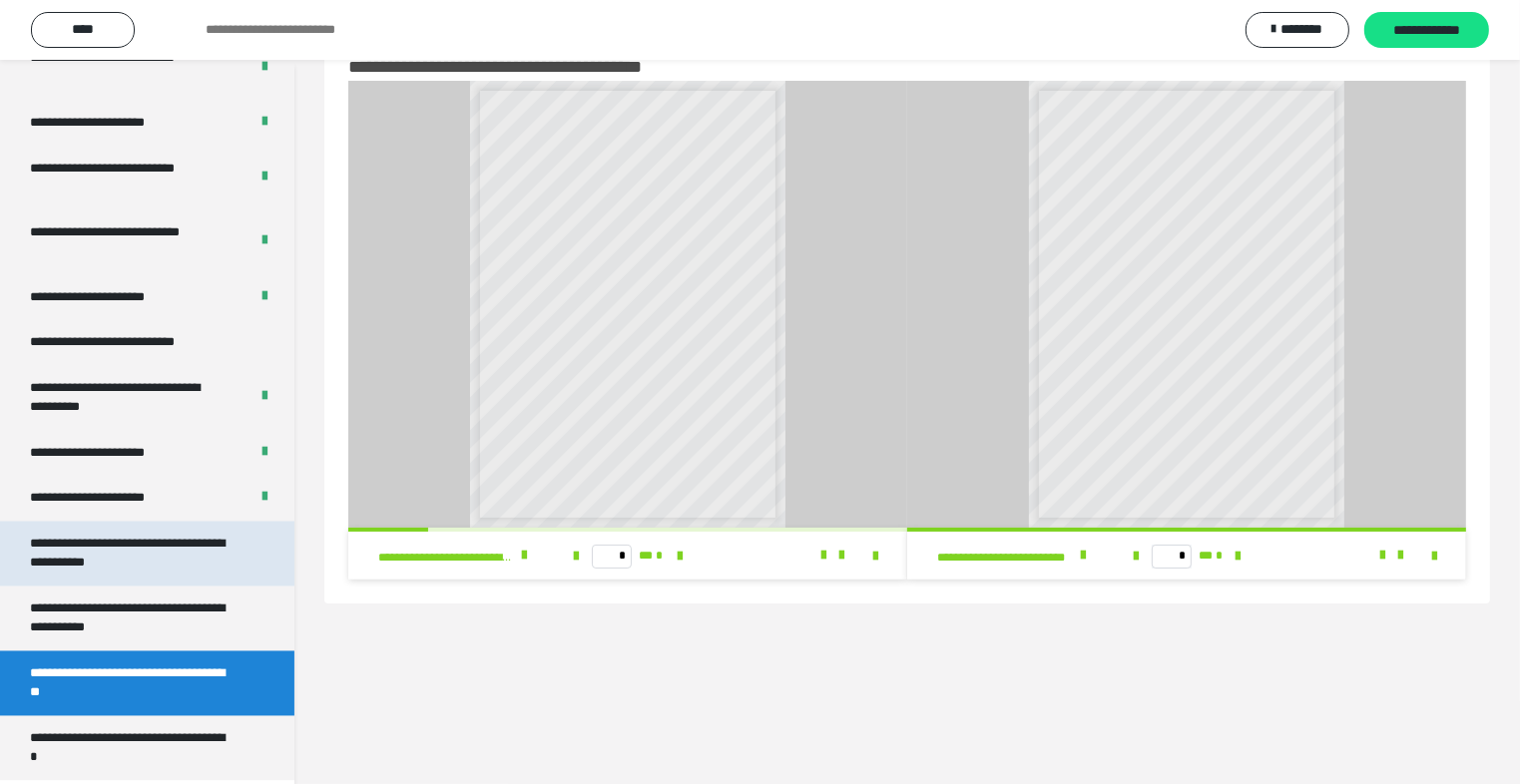 click on "**********" at bounding box center (132, 554) 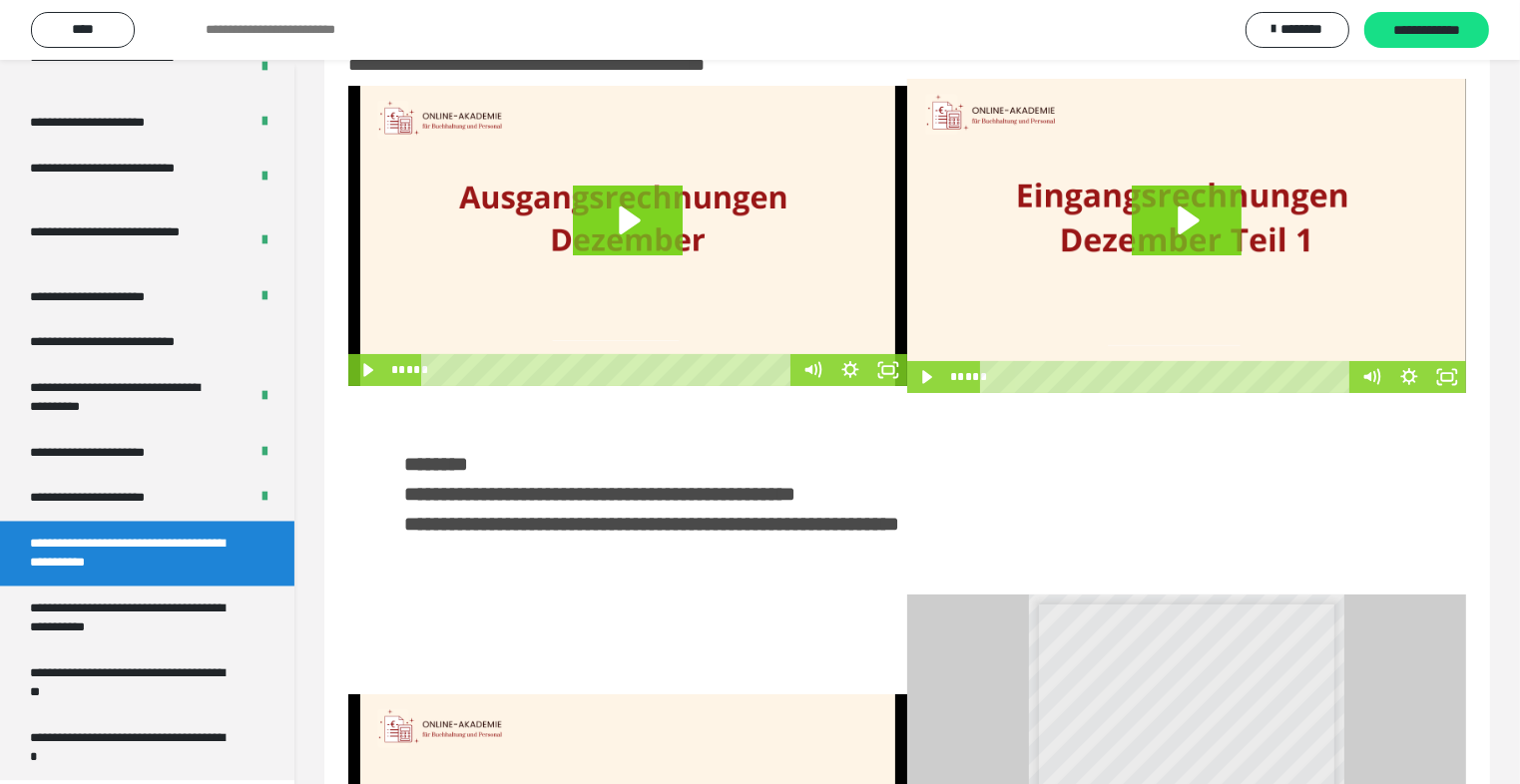 scroll, scrollTop: 0, scrollLeft: 0, axis: both 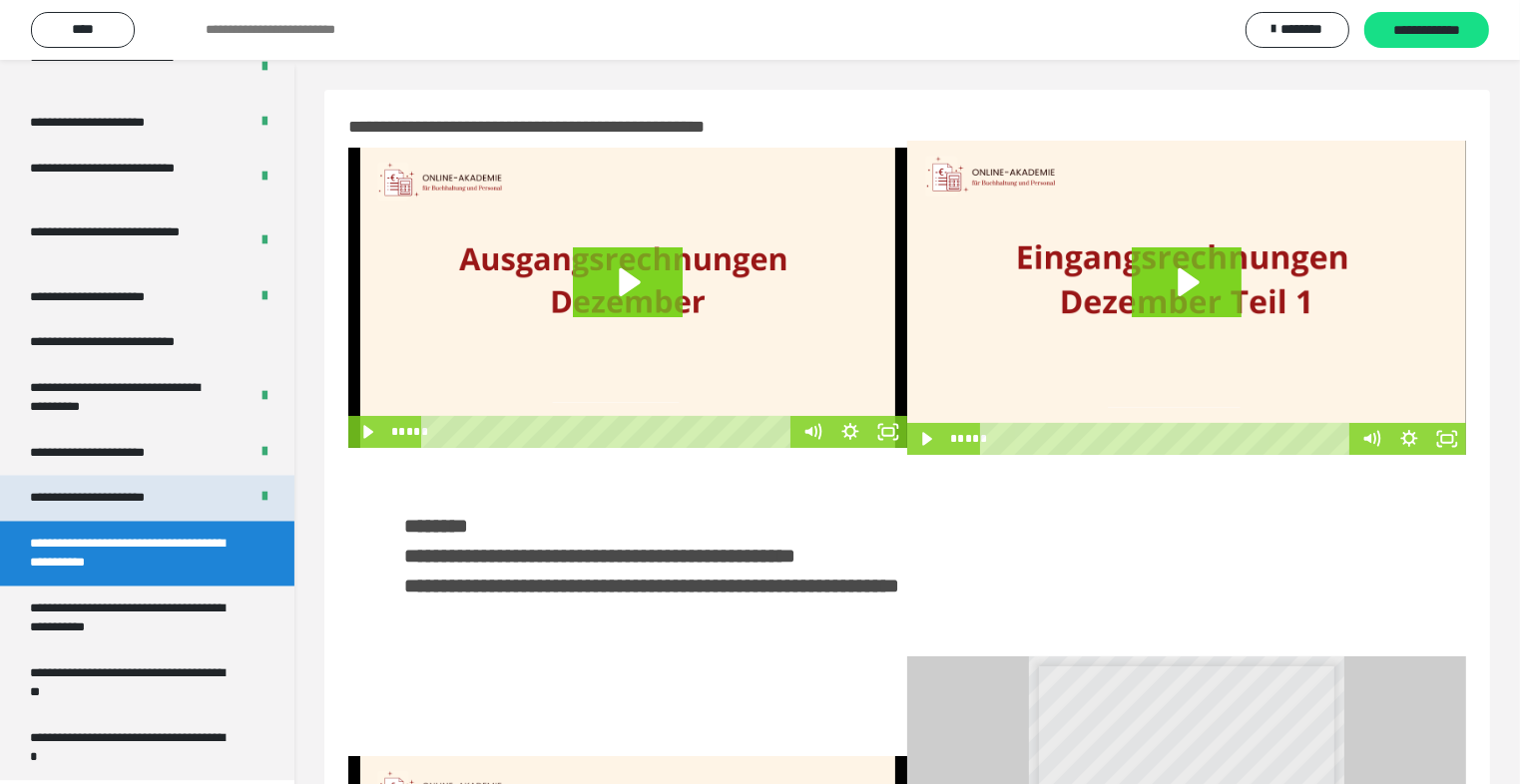 click on "**********" at bounding box center (111, 499) 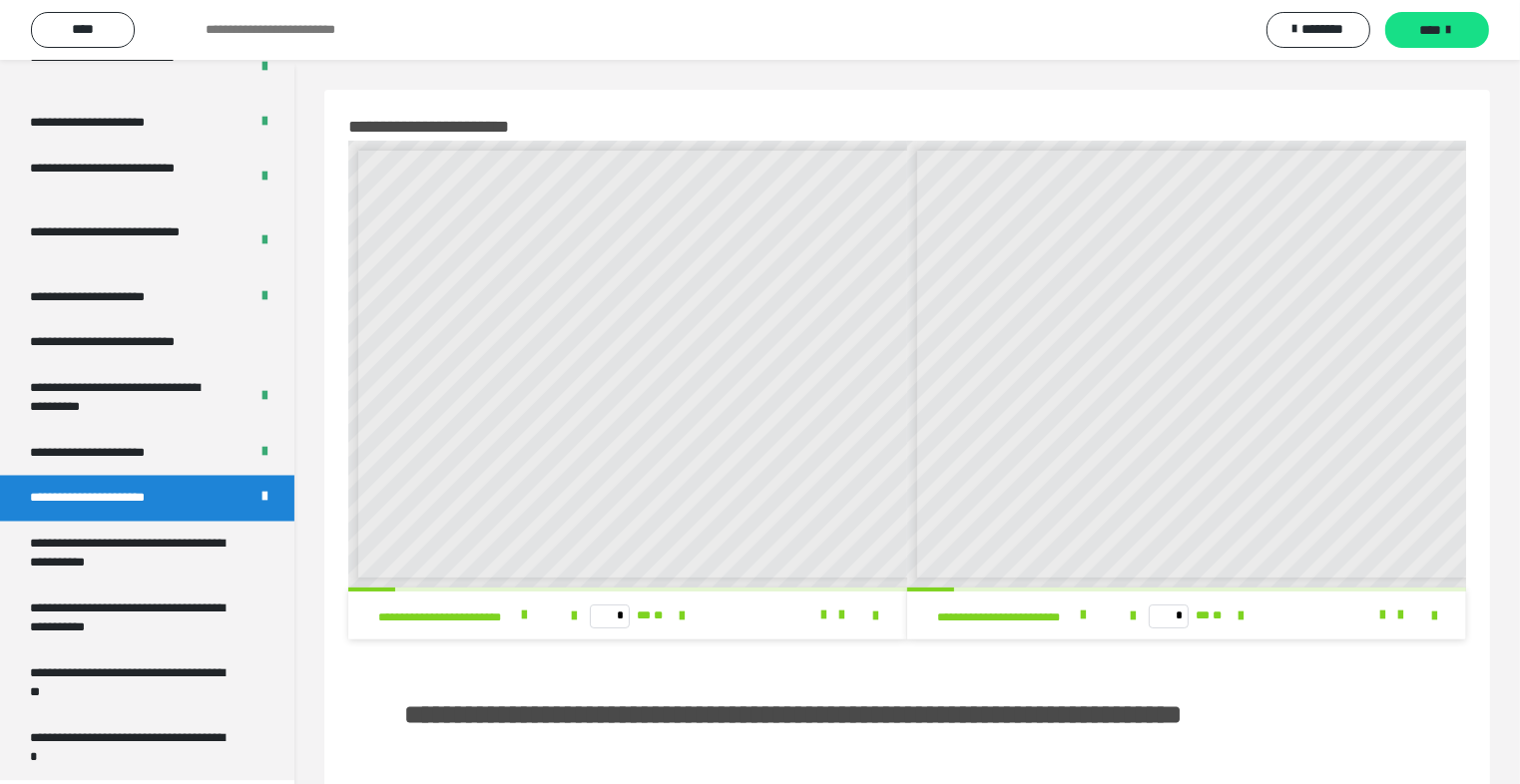 scroll, scrollTop: 8, scrollLeft: 0, axis: vertical 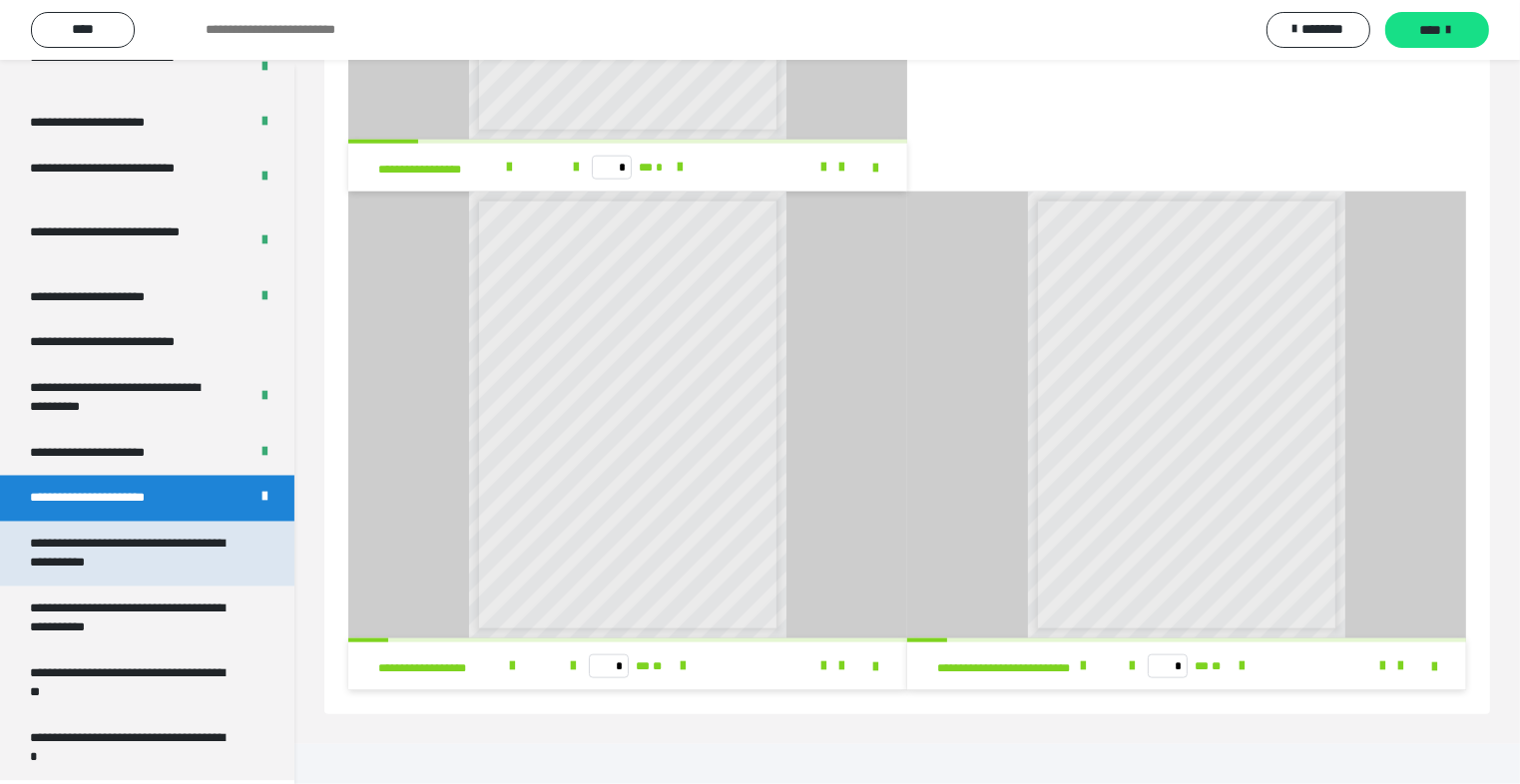 click on "**********" at bounding box center [132, 554] 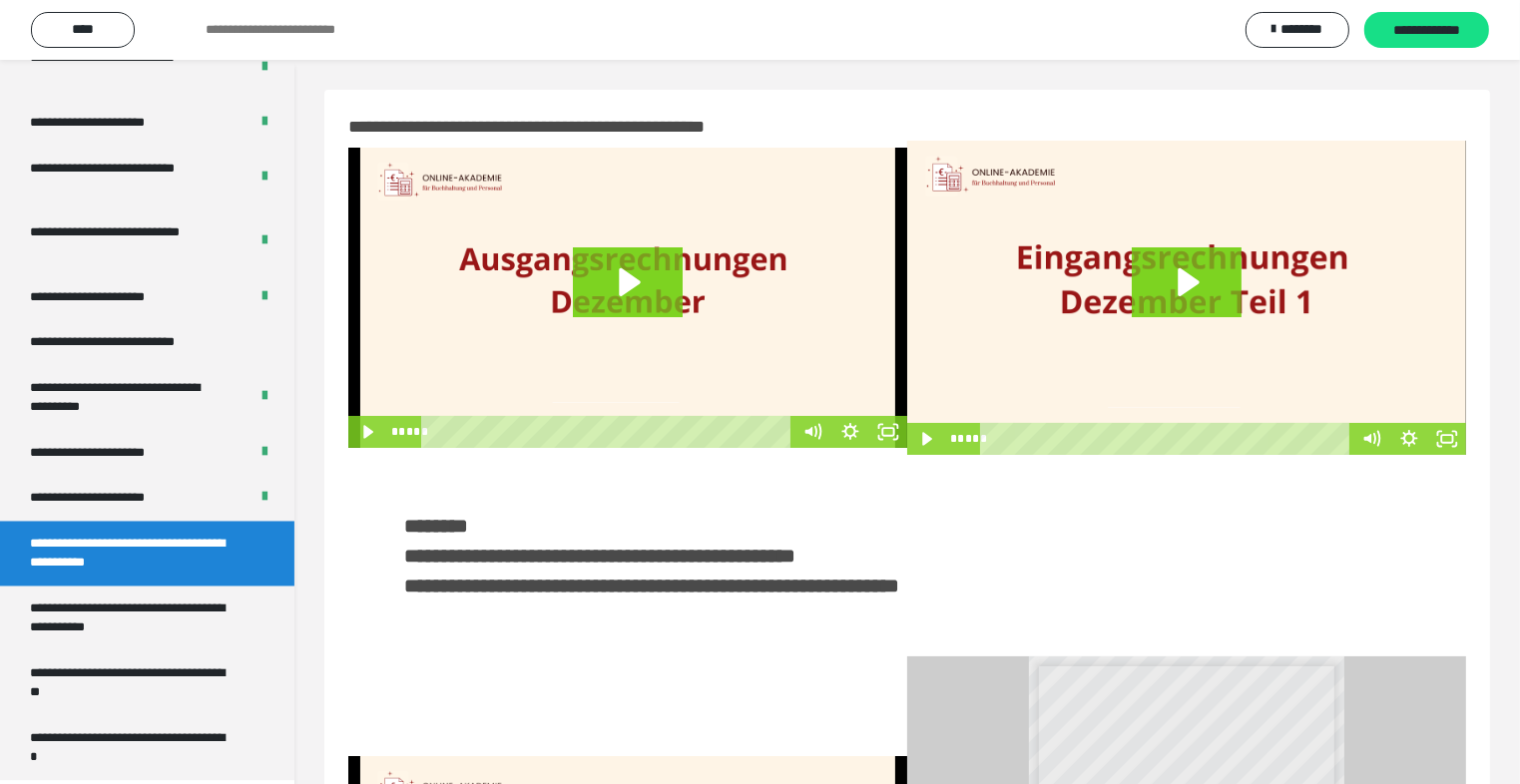 scroll, scrollTop: 399, scrollLeft: 0, axis: vertical 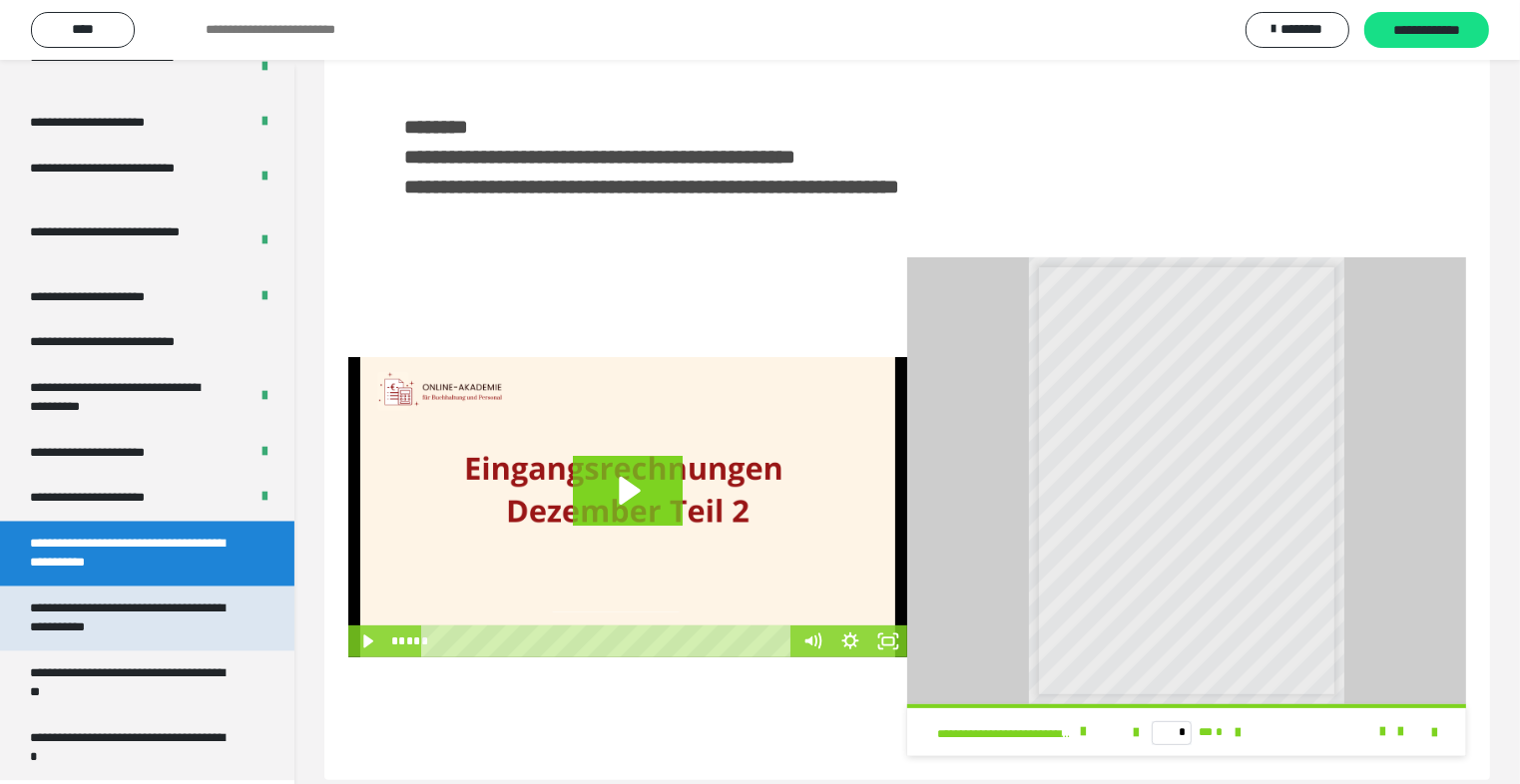 click on "**********" at bounding box center (132, 618) 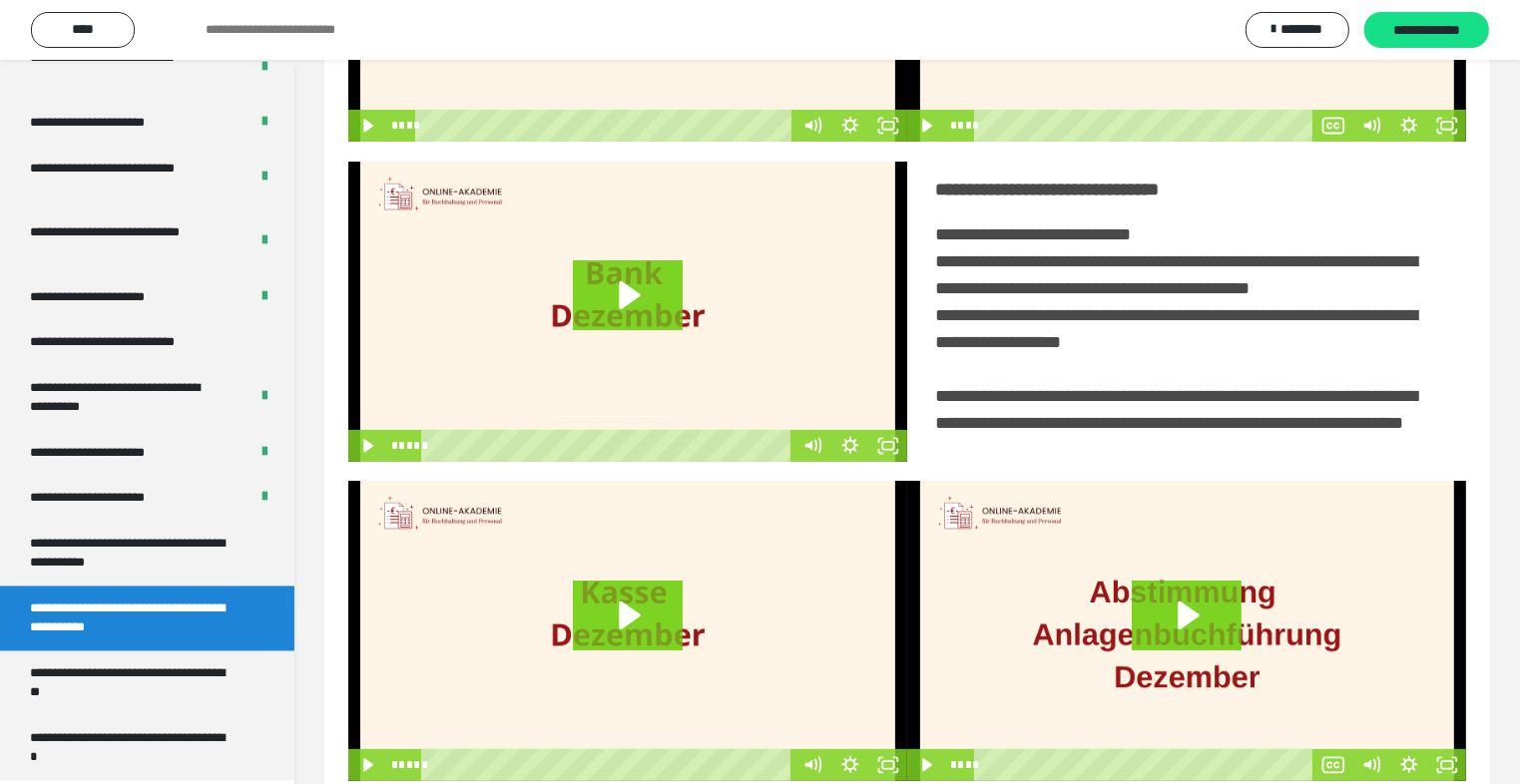 scroll, scrollTop: 404, scrollLeft: 0, axis: vertical 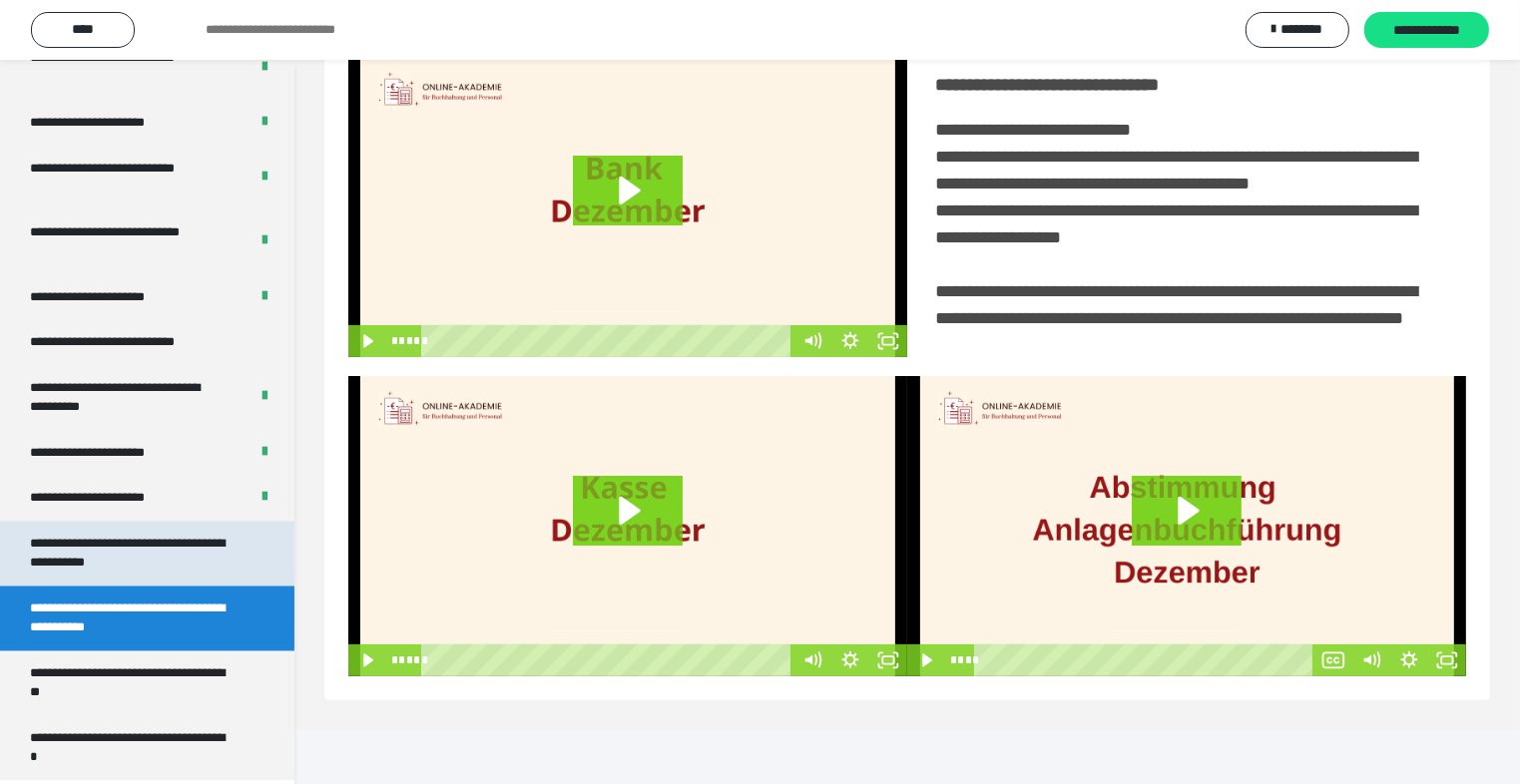 click on "**********" at bounding box center (132, 554) 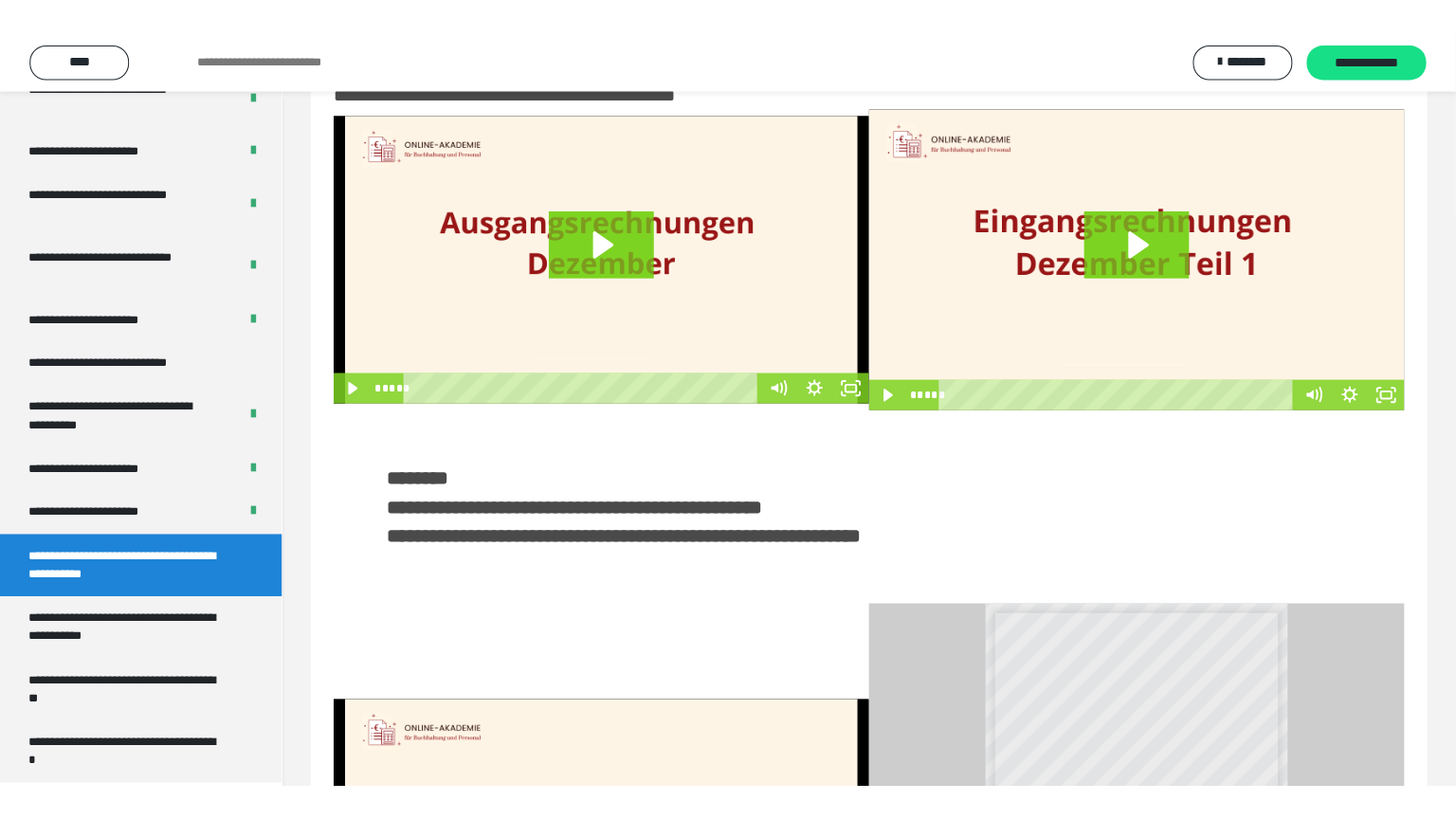 scroll, scrollTop: 0, scrollLeft: 0, axis: both 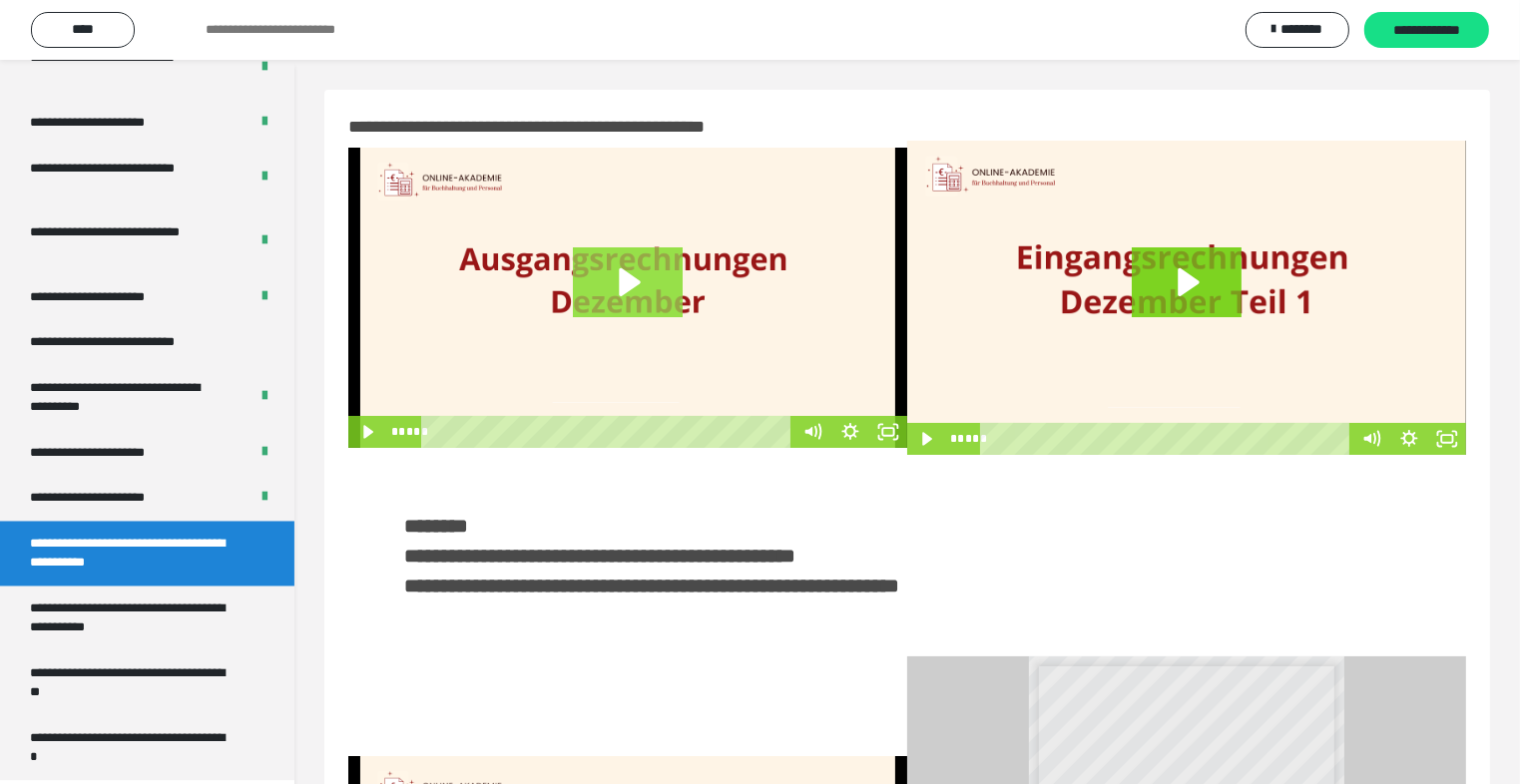 click 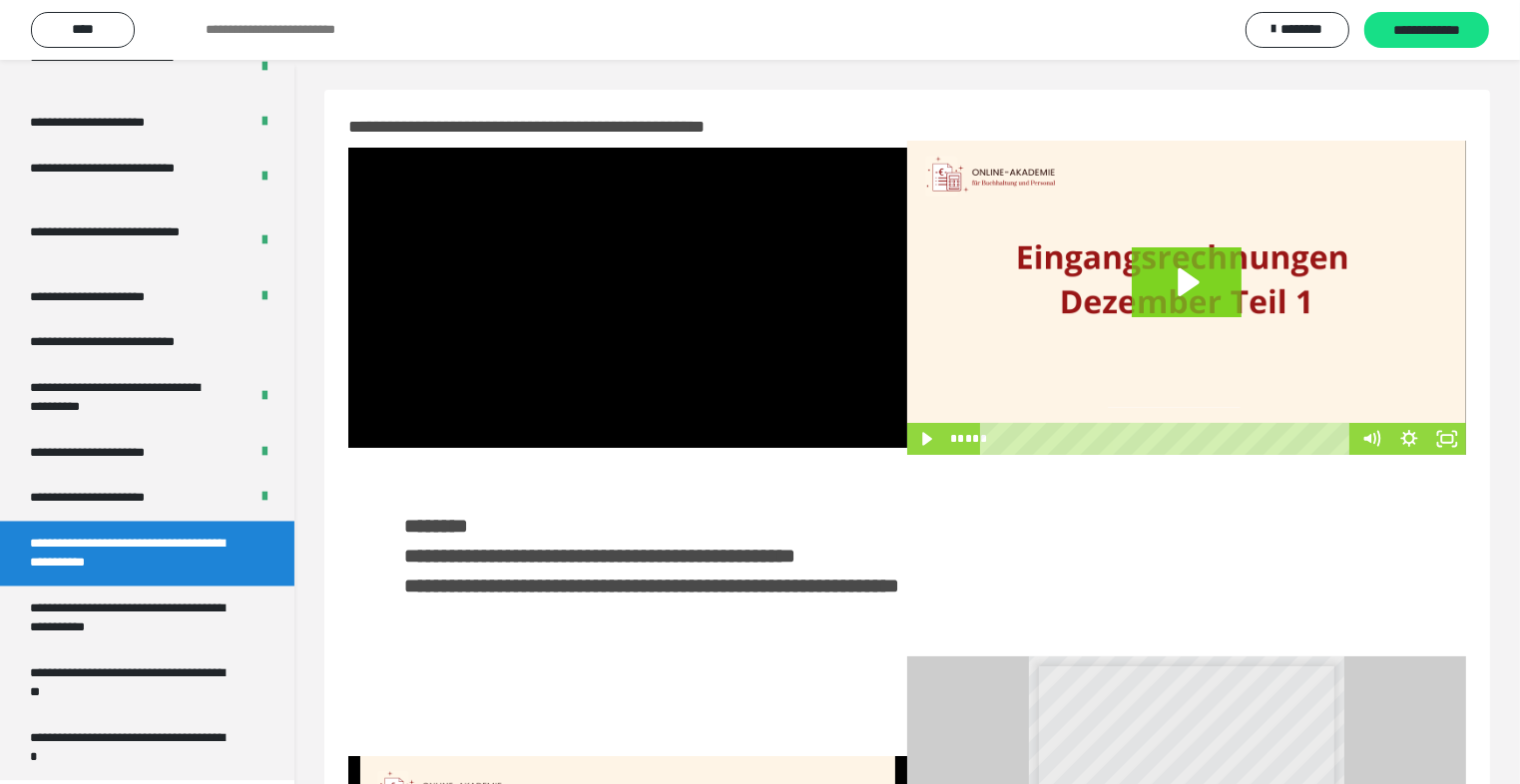 click at bounding box center [628, 297] 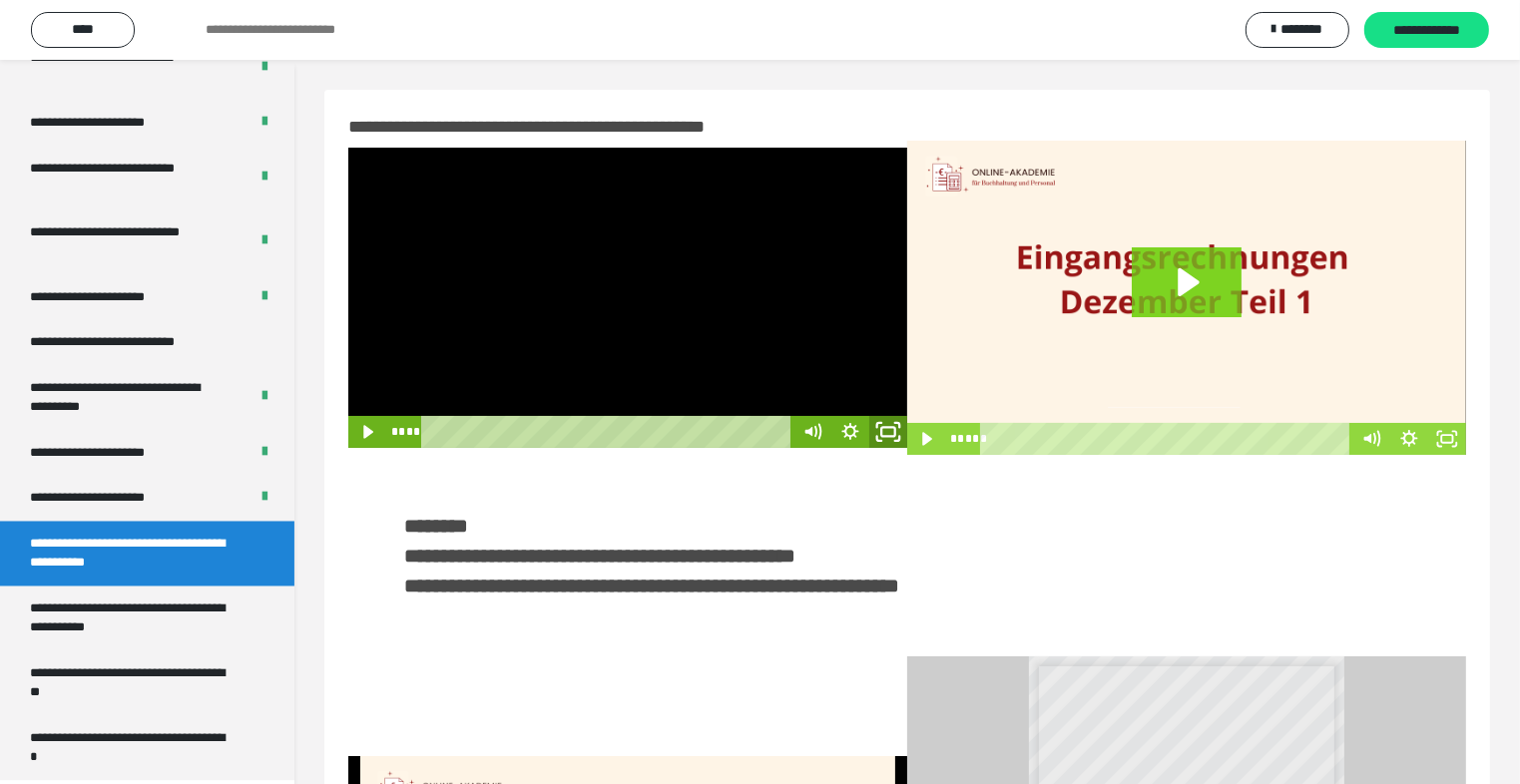 click 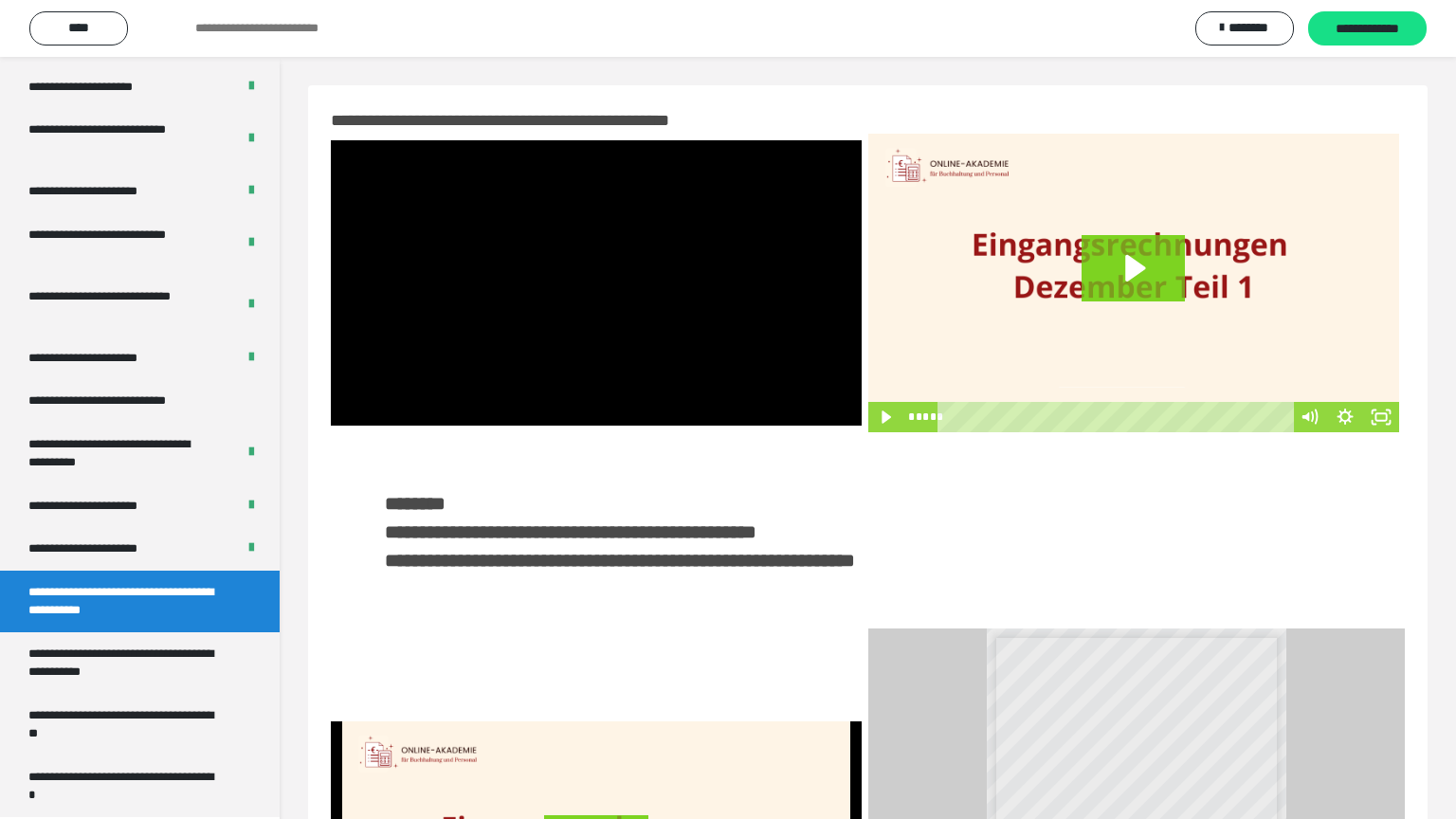 scroll, scrollTop: 3446, scrollLeft: 0, axis: vertical 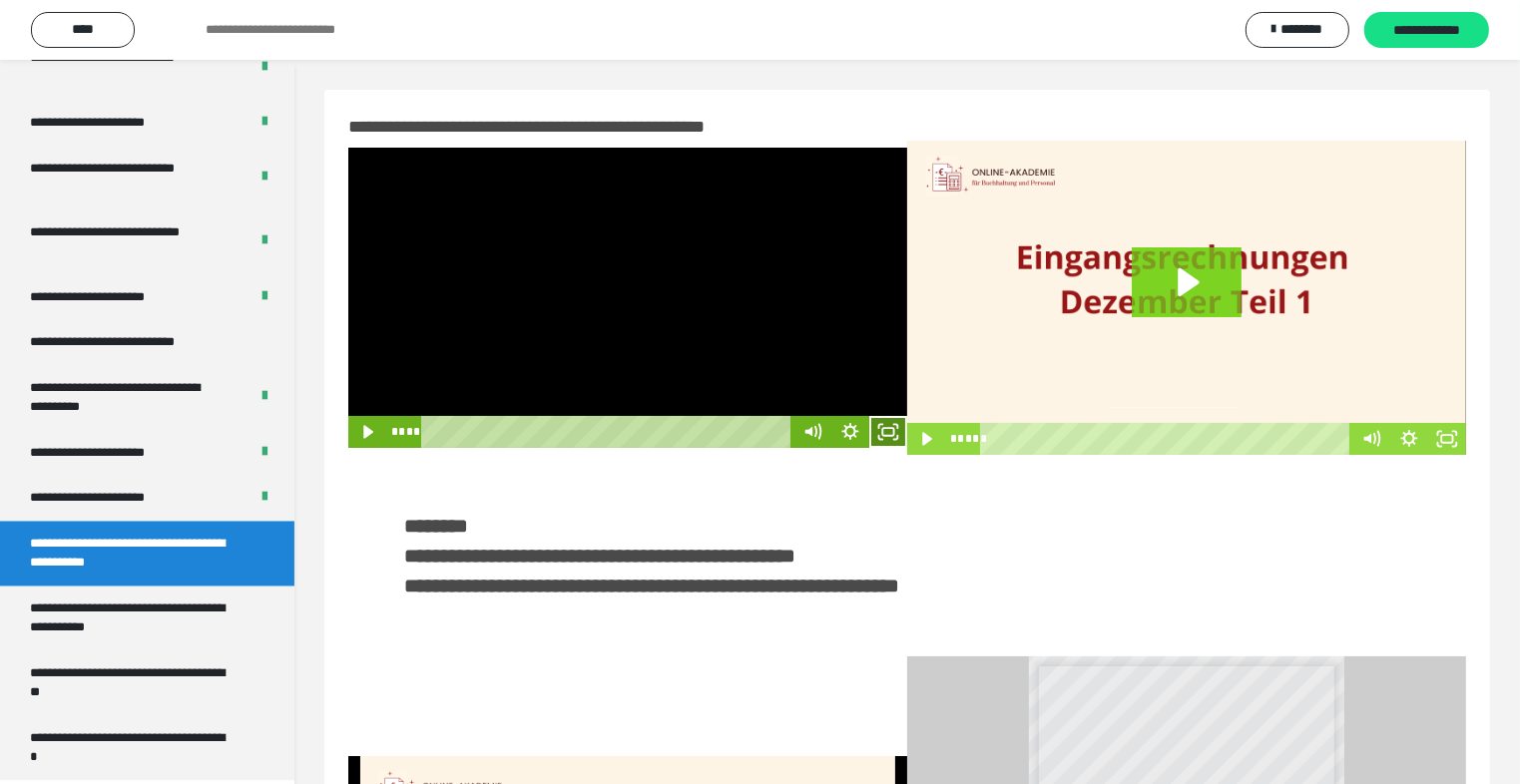 click 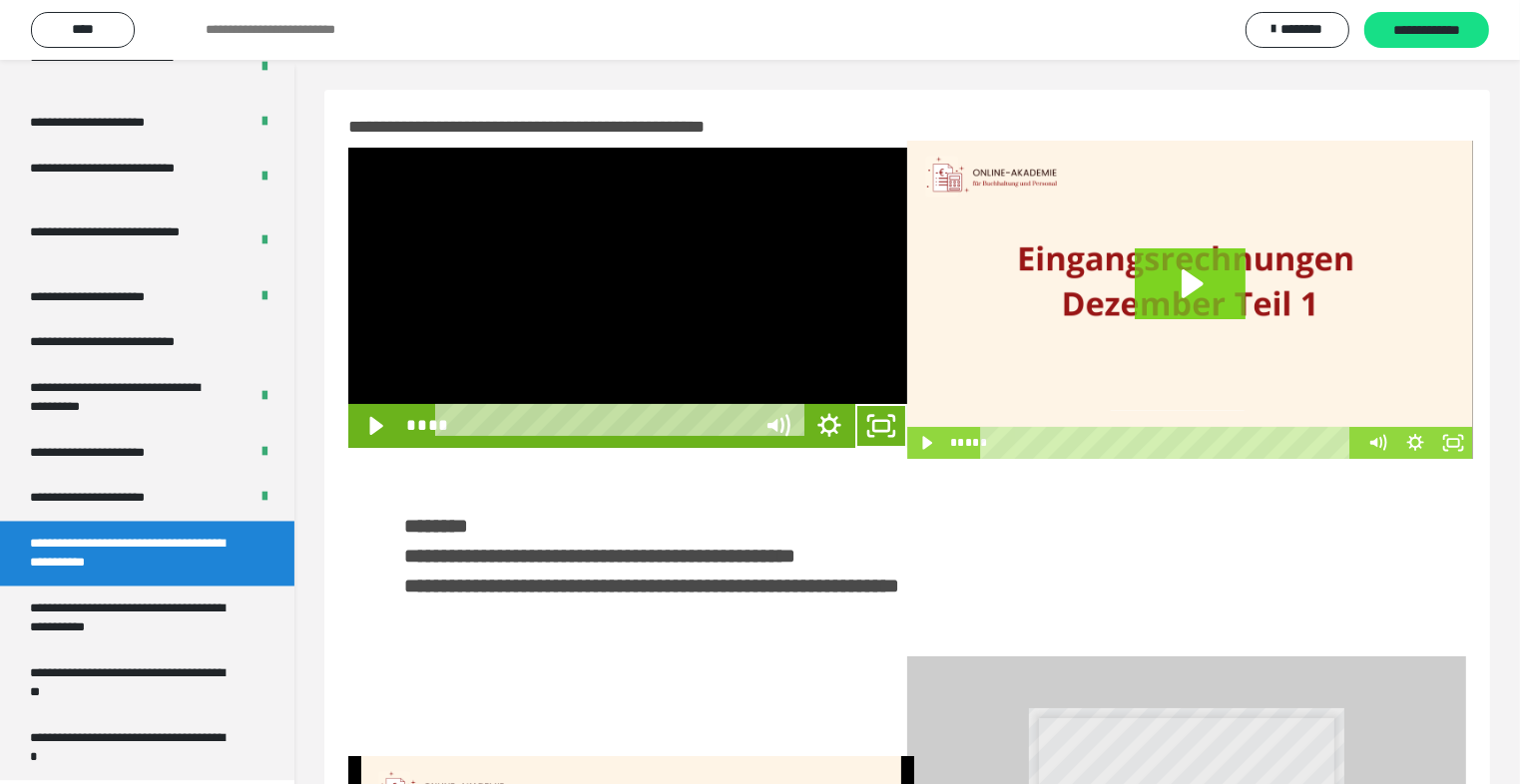 scroll, scrollTop: 3547, scrollLeft: 0, axis: vertical 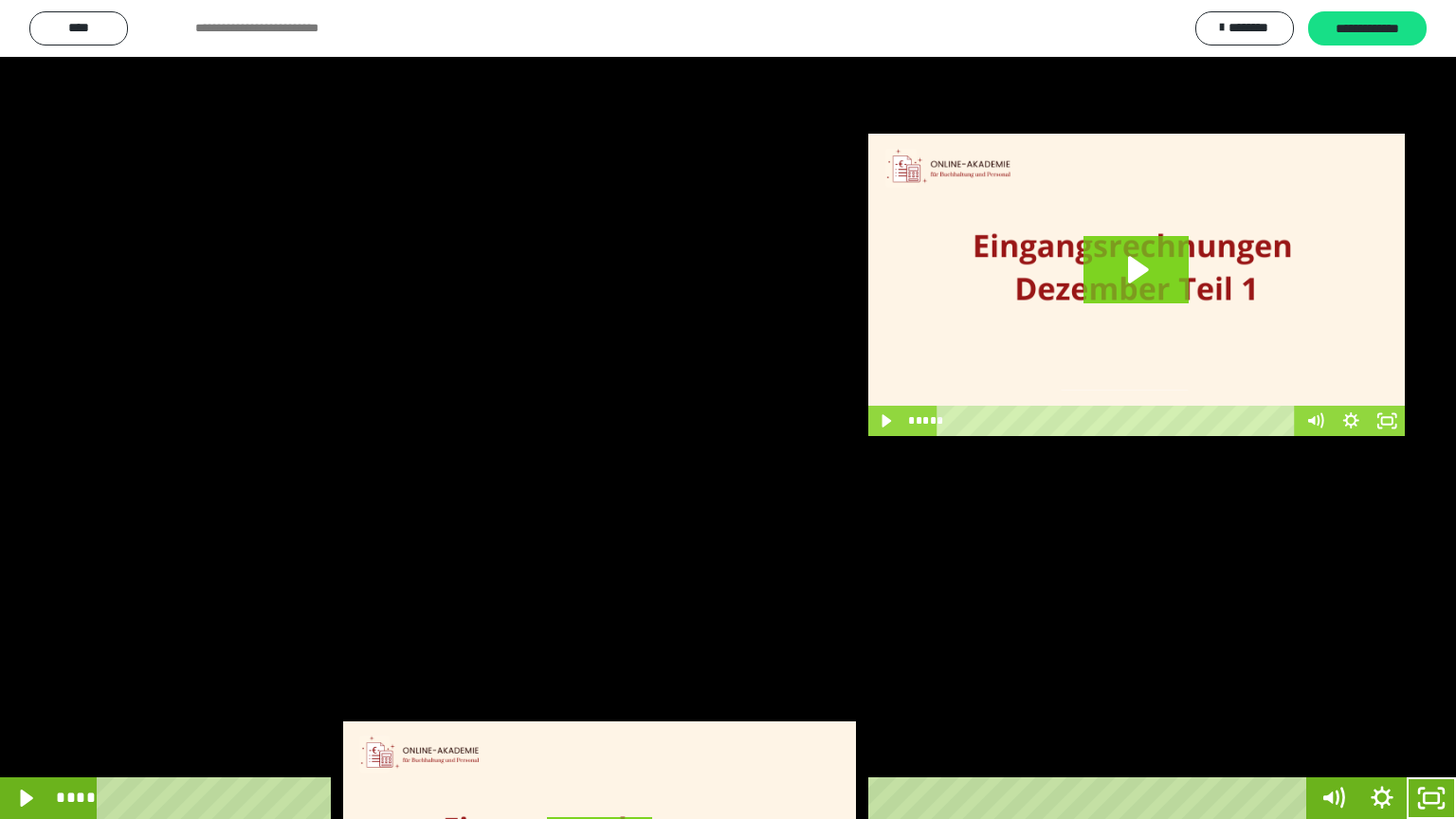 click at bounding box center [728, 410] 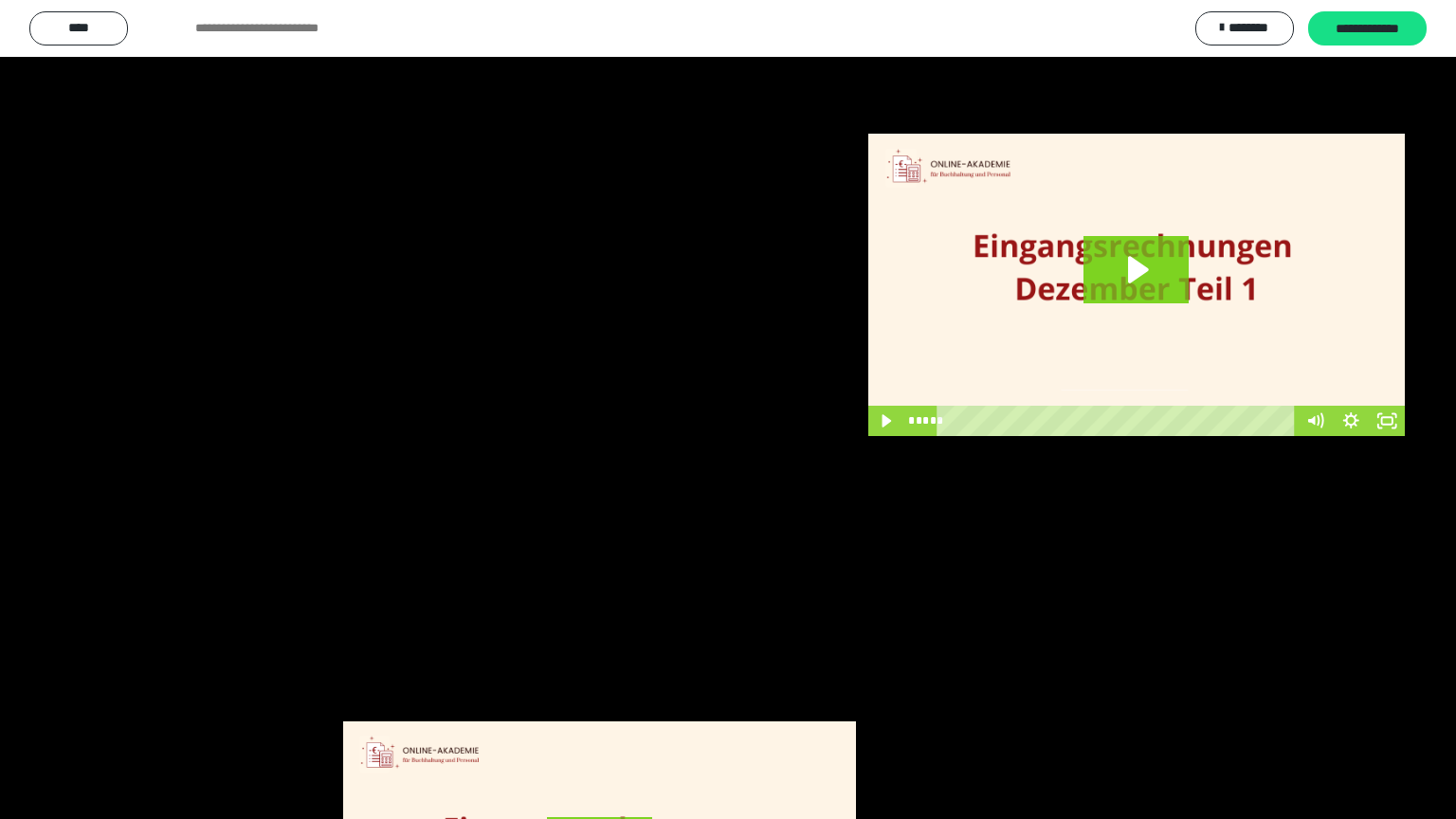 click at bounding box center (728, 410) 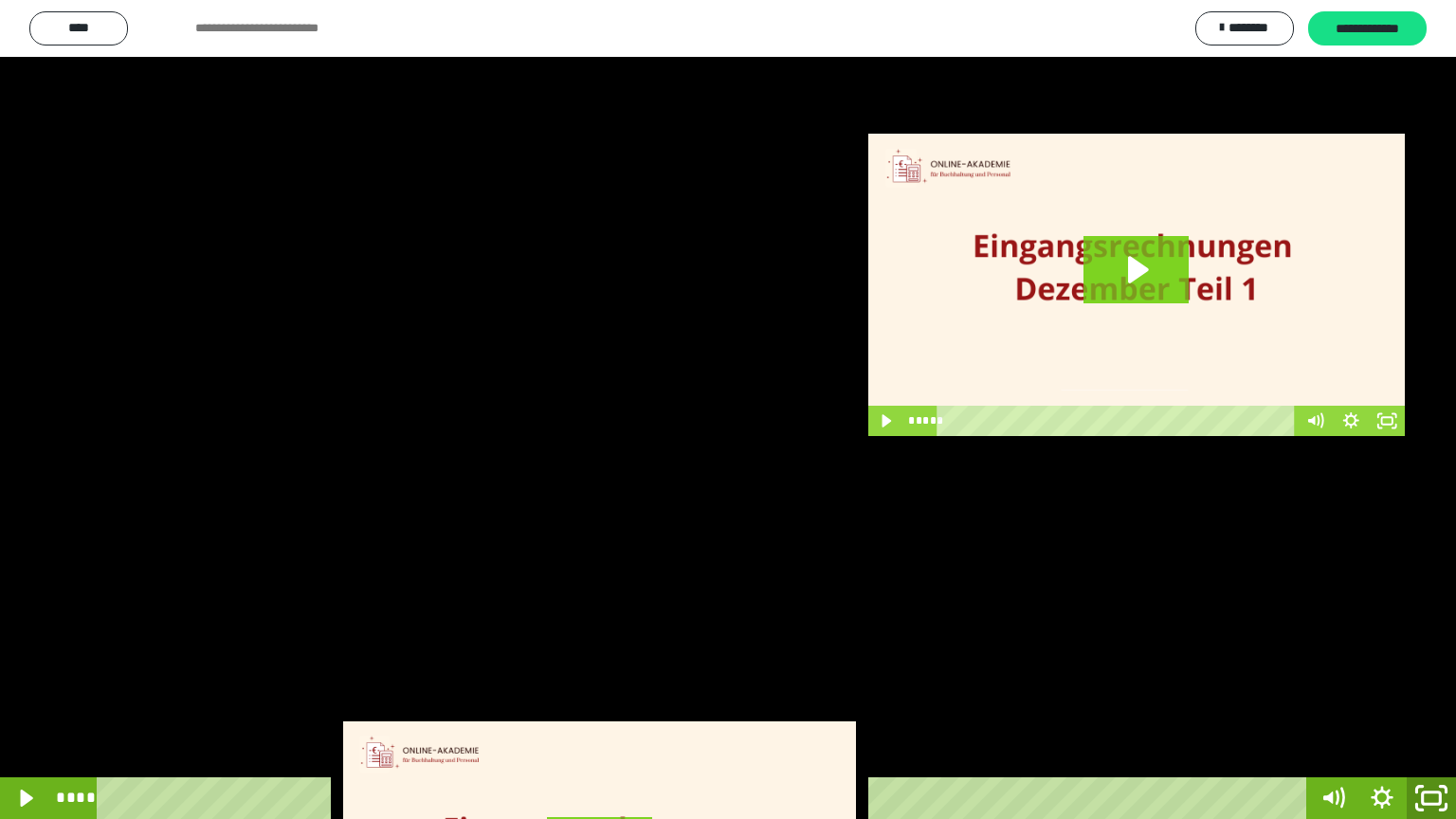 click 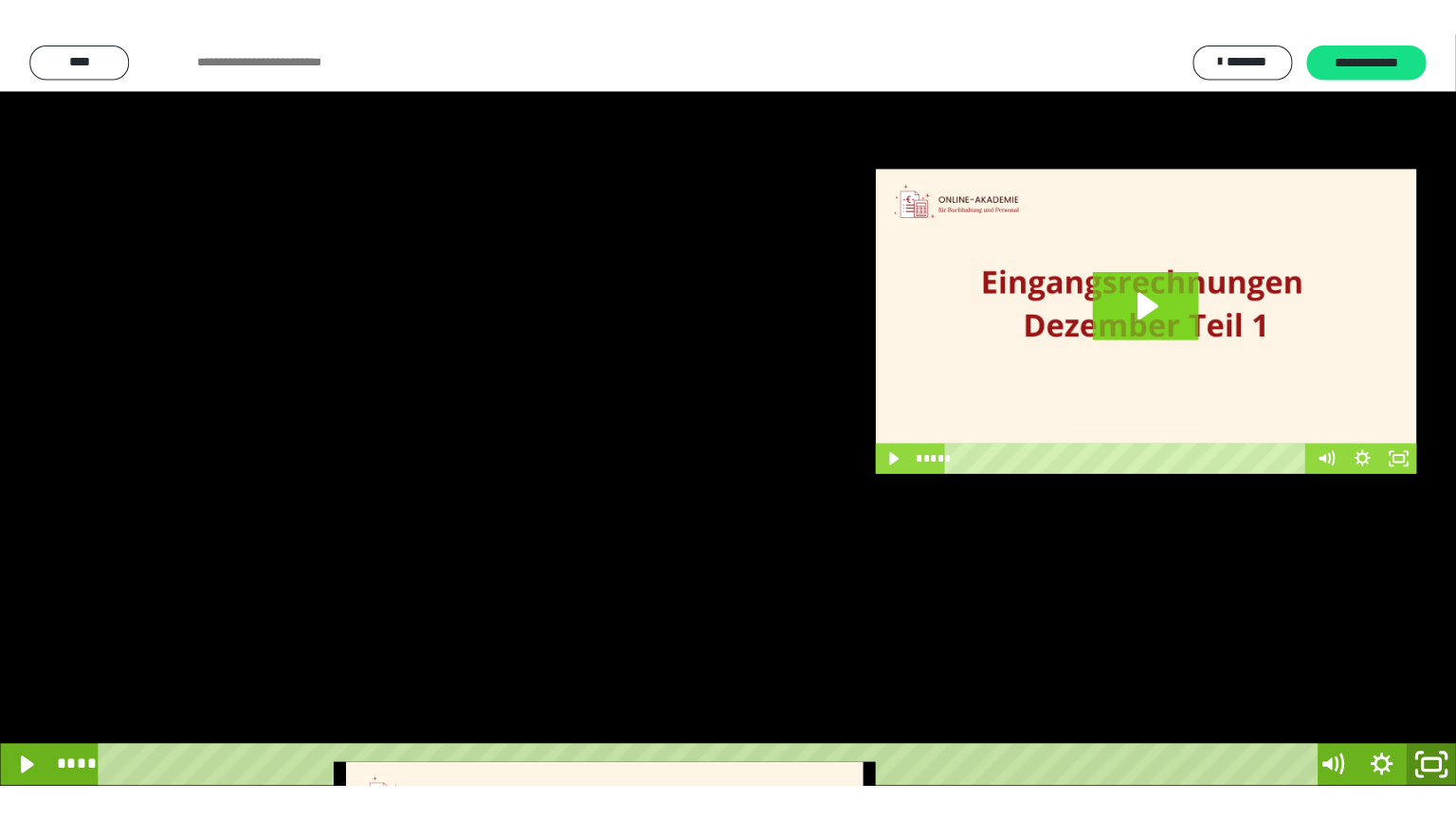 scroll, scrollTop: 3446, scrollLeft: 0, axis: vertical 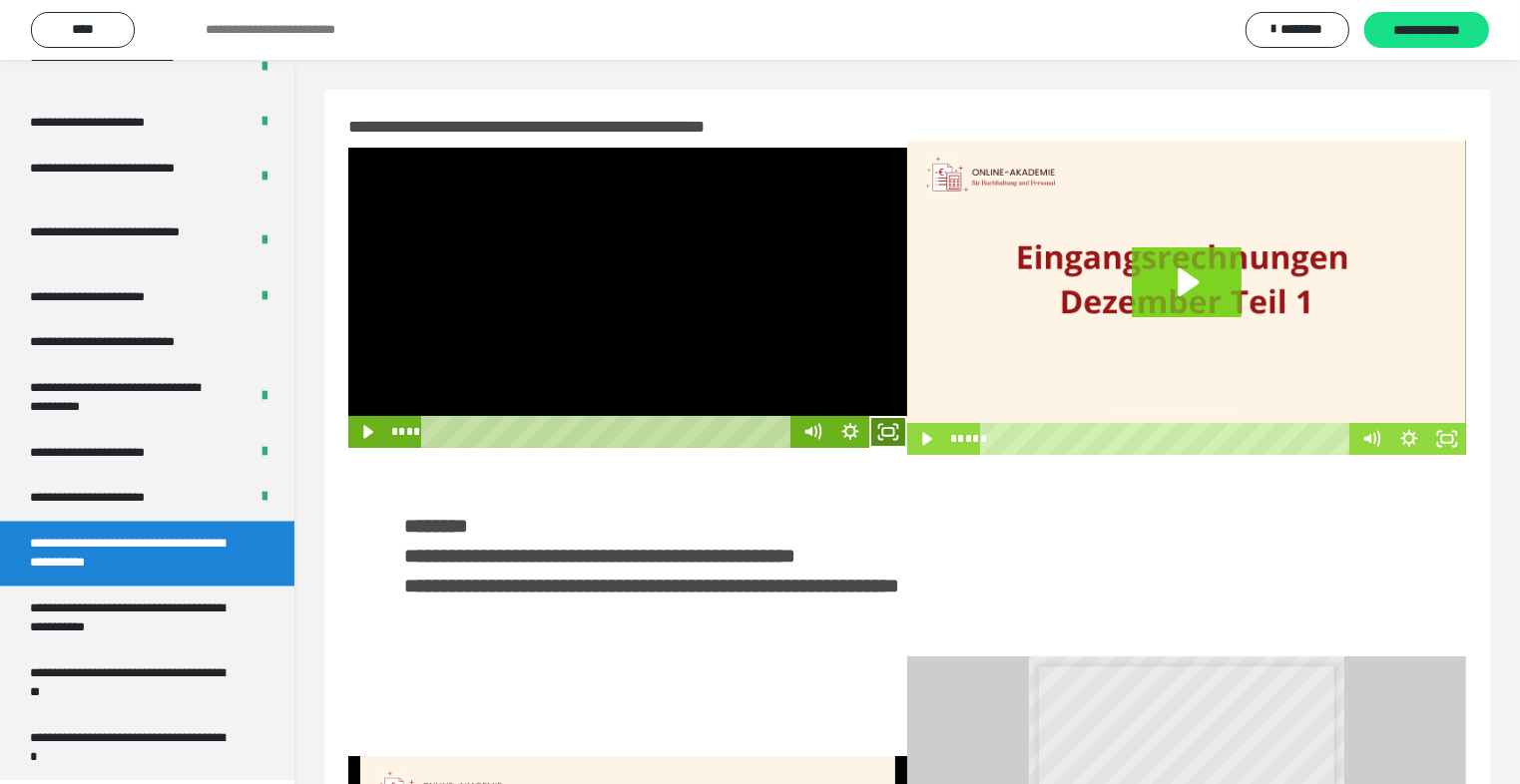 click 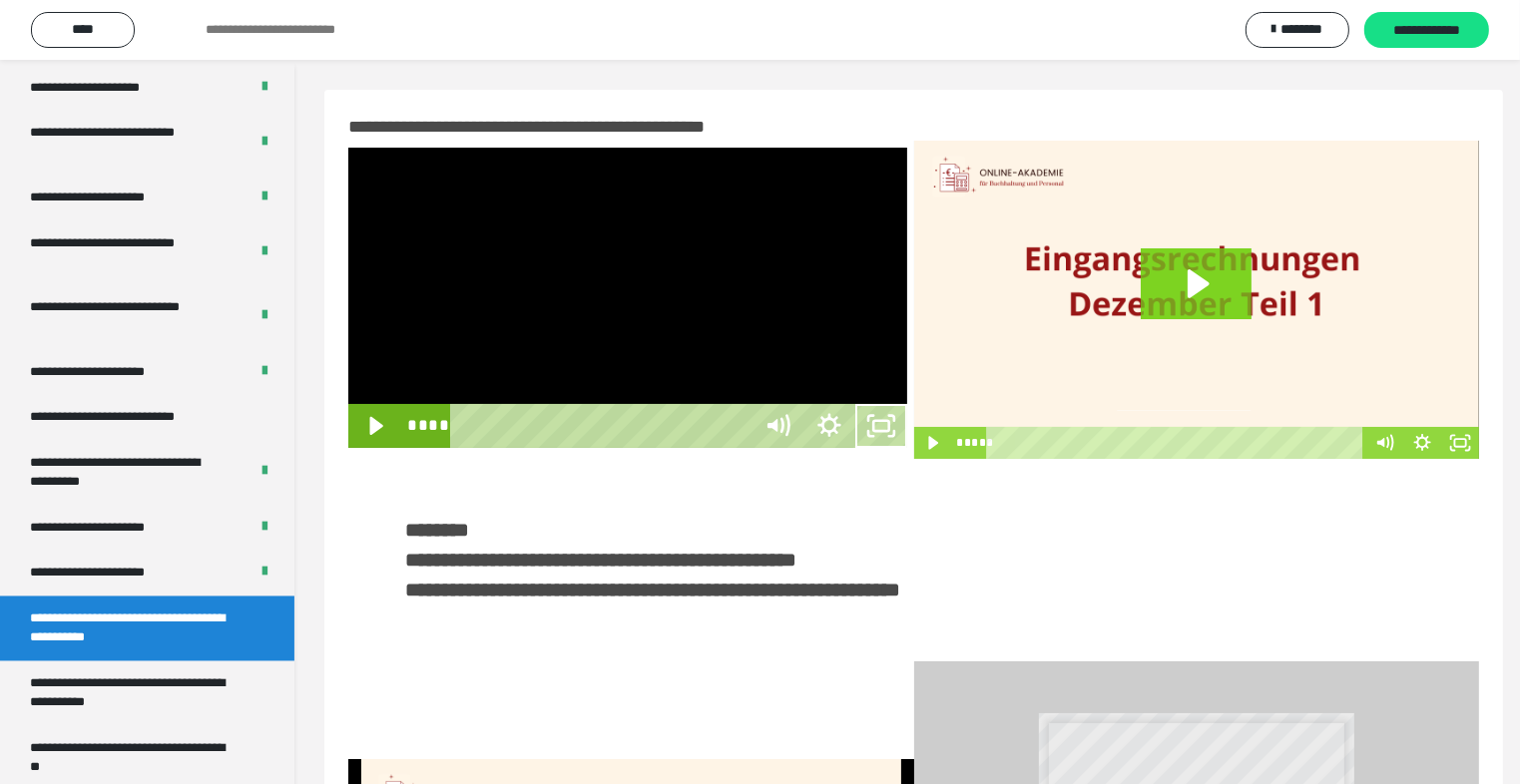 scroll, scrollTop: 3547, scrollLeft: 0, axis: vertical 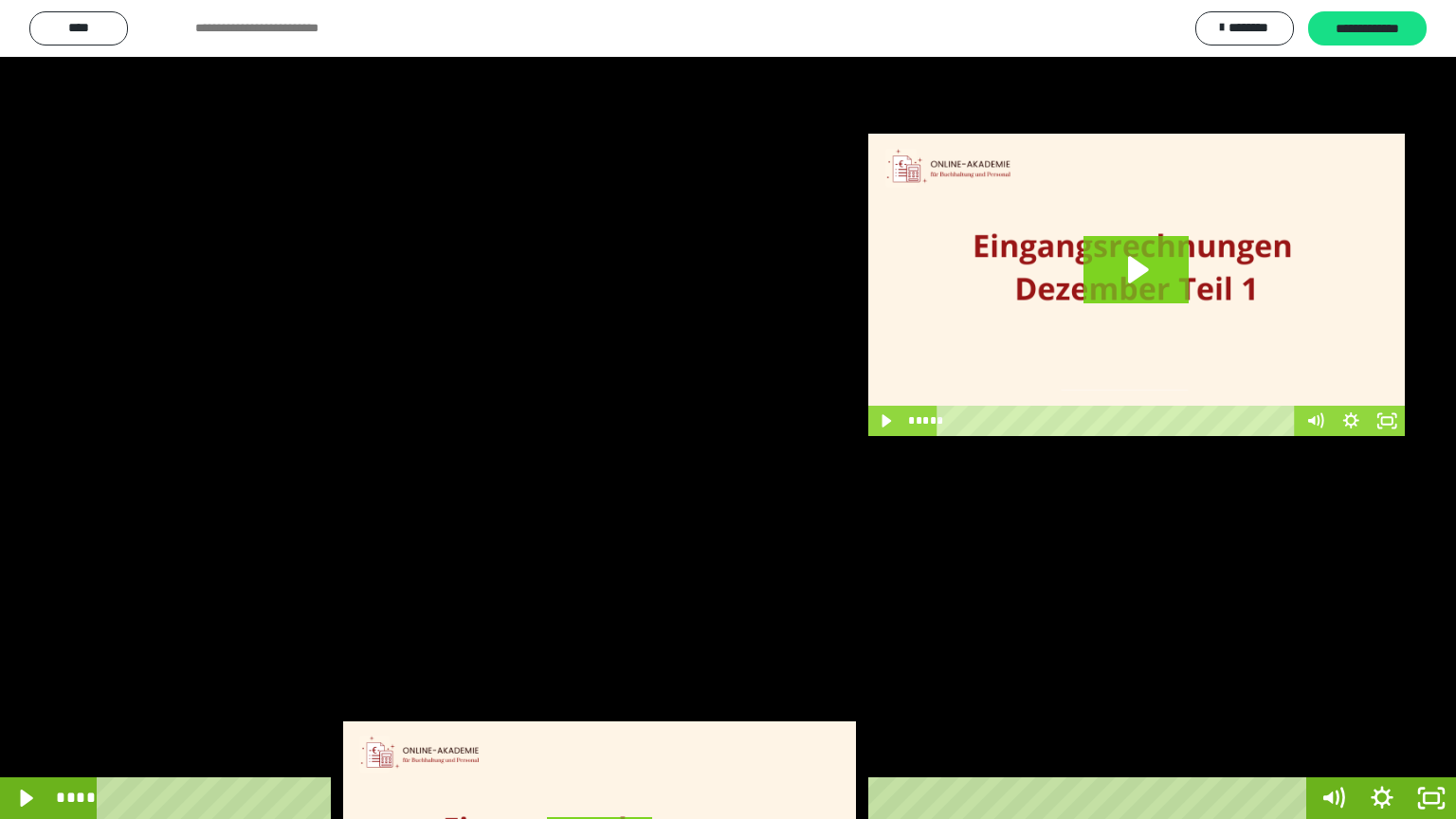 click at bounding box center [728, 410] 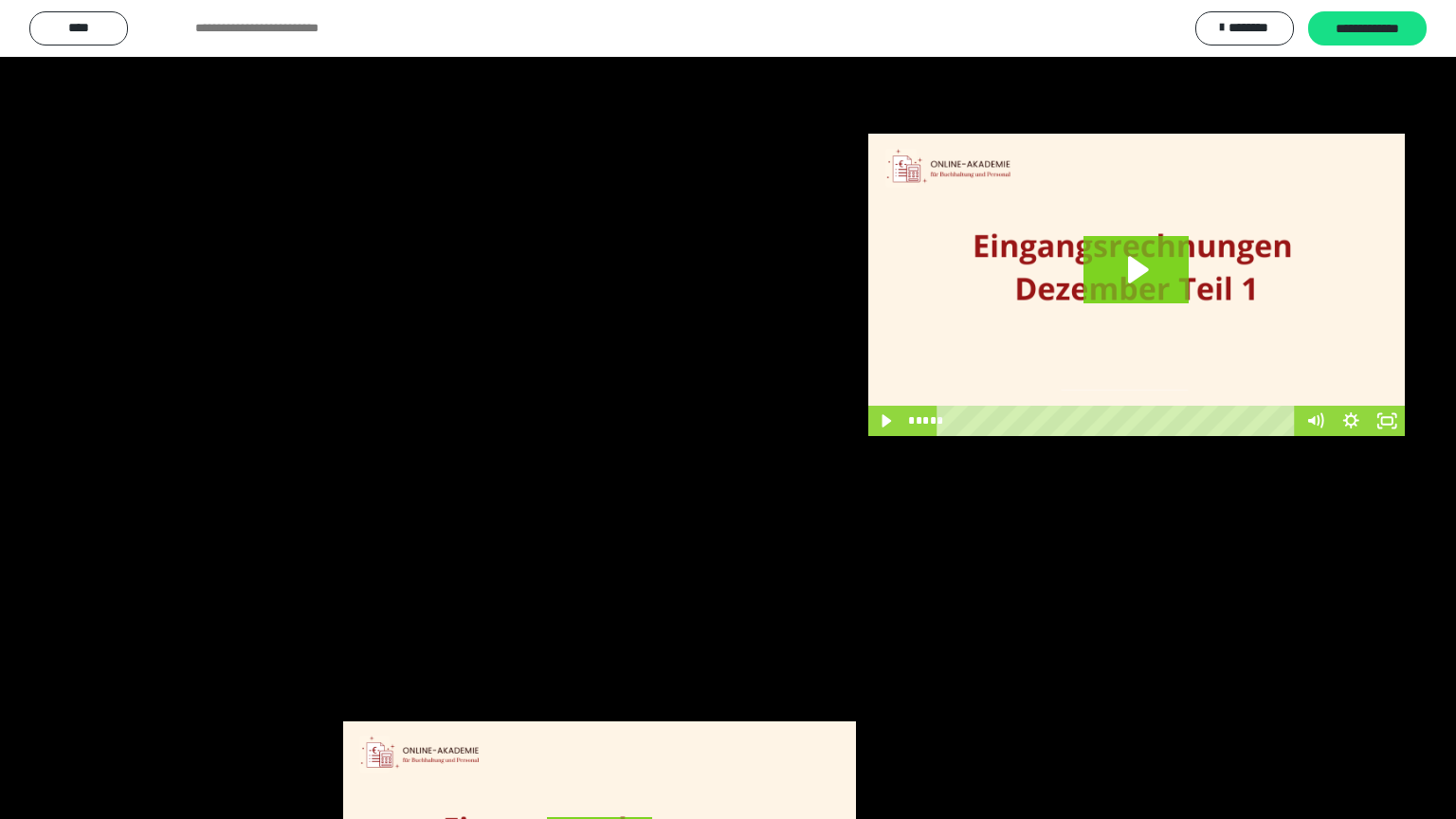 click at bounding box center (728, 410) 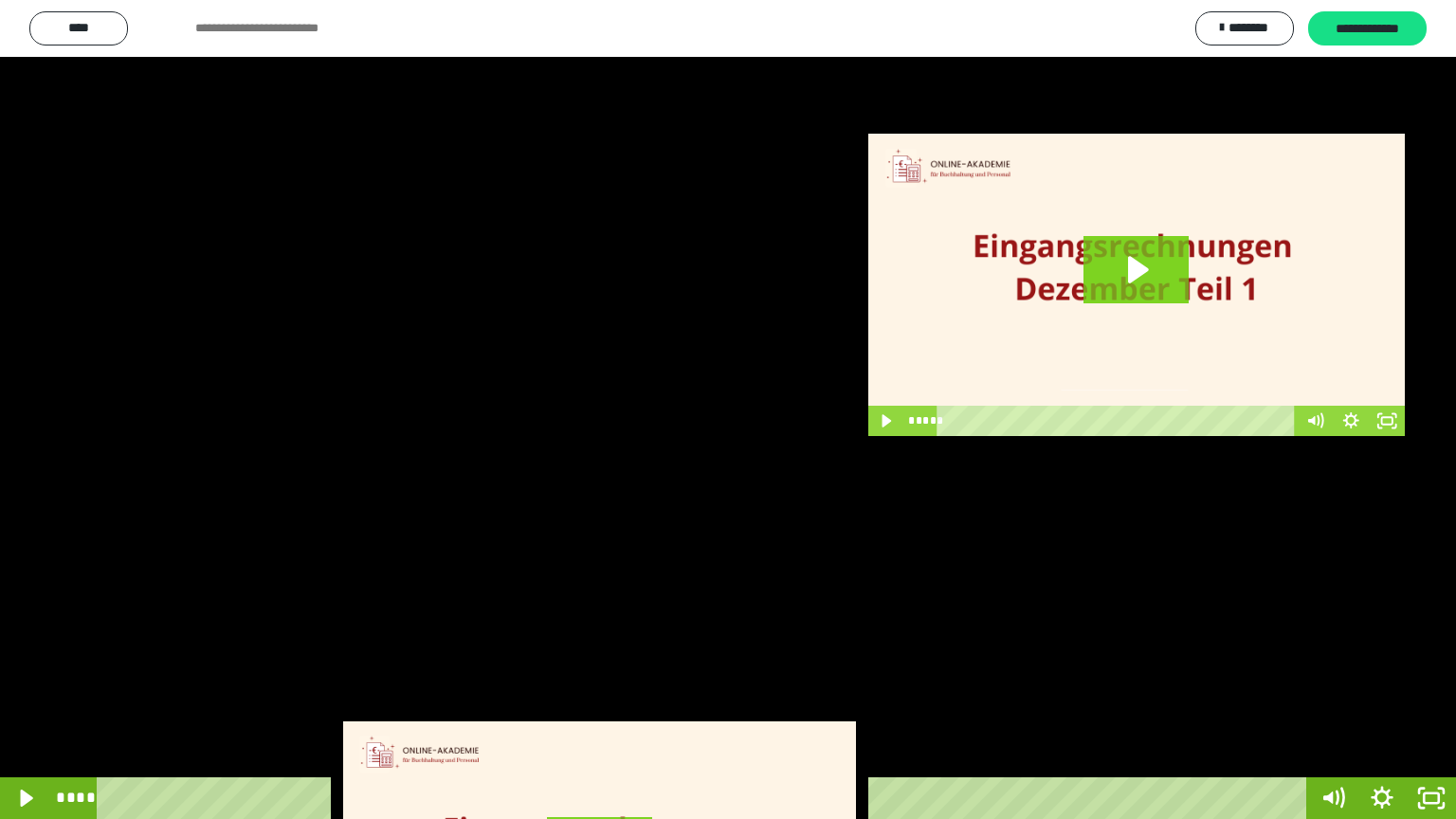 click at bounding box center (728, 410) 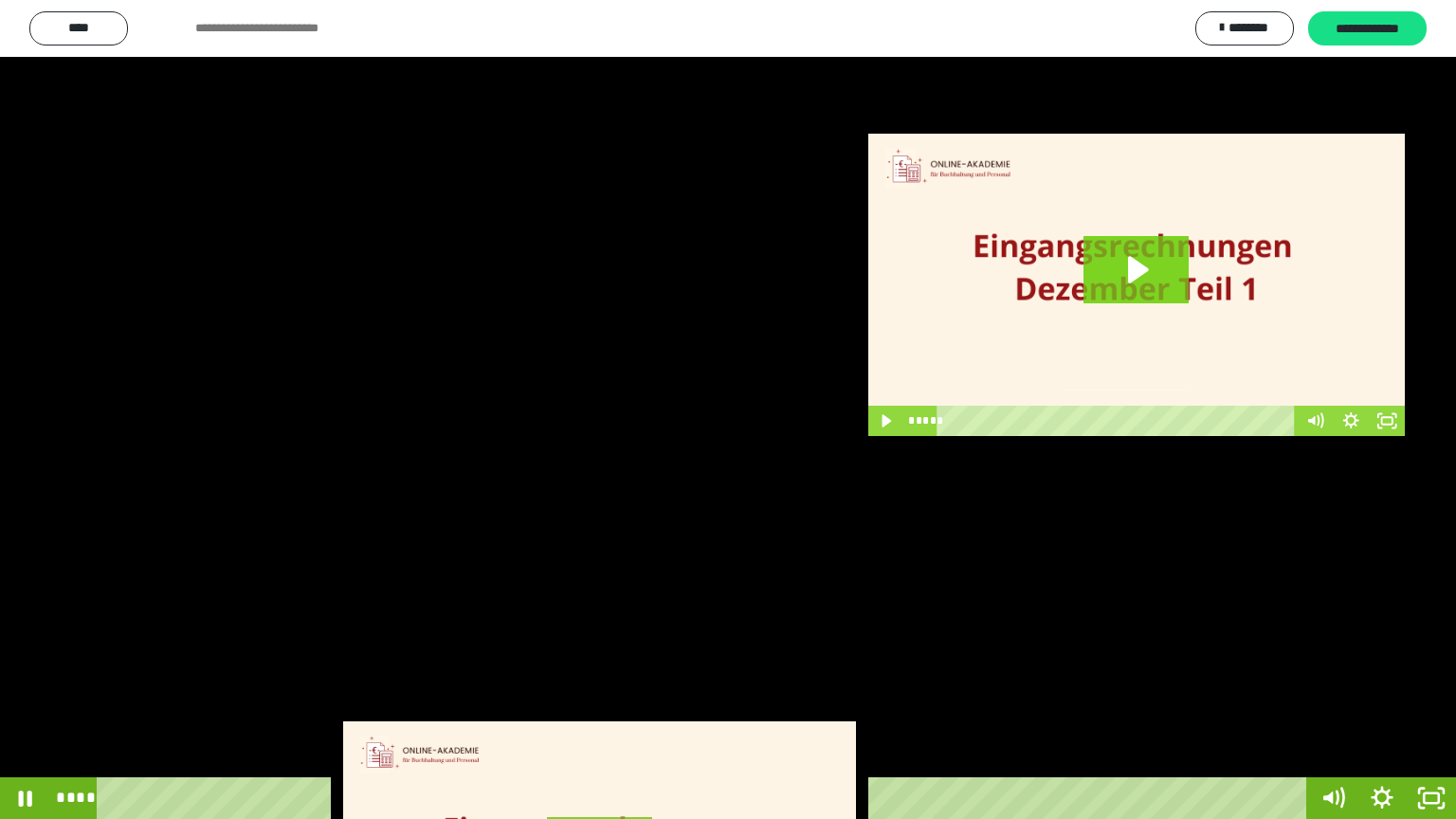 click at bounding box center [728, 410] 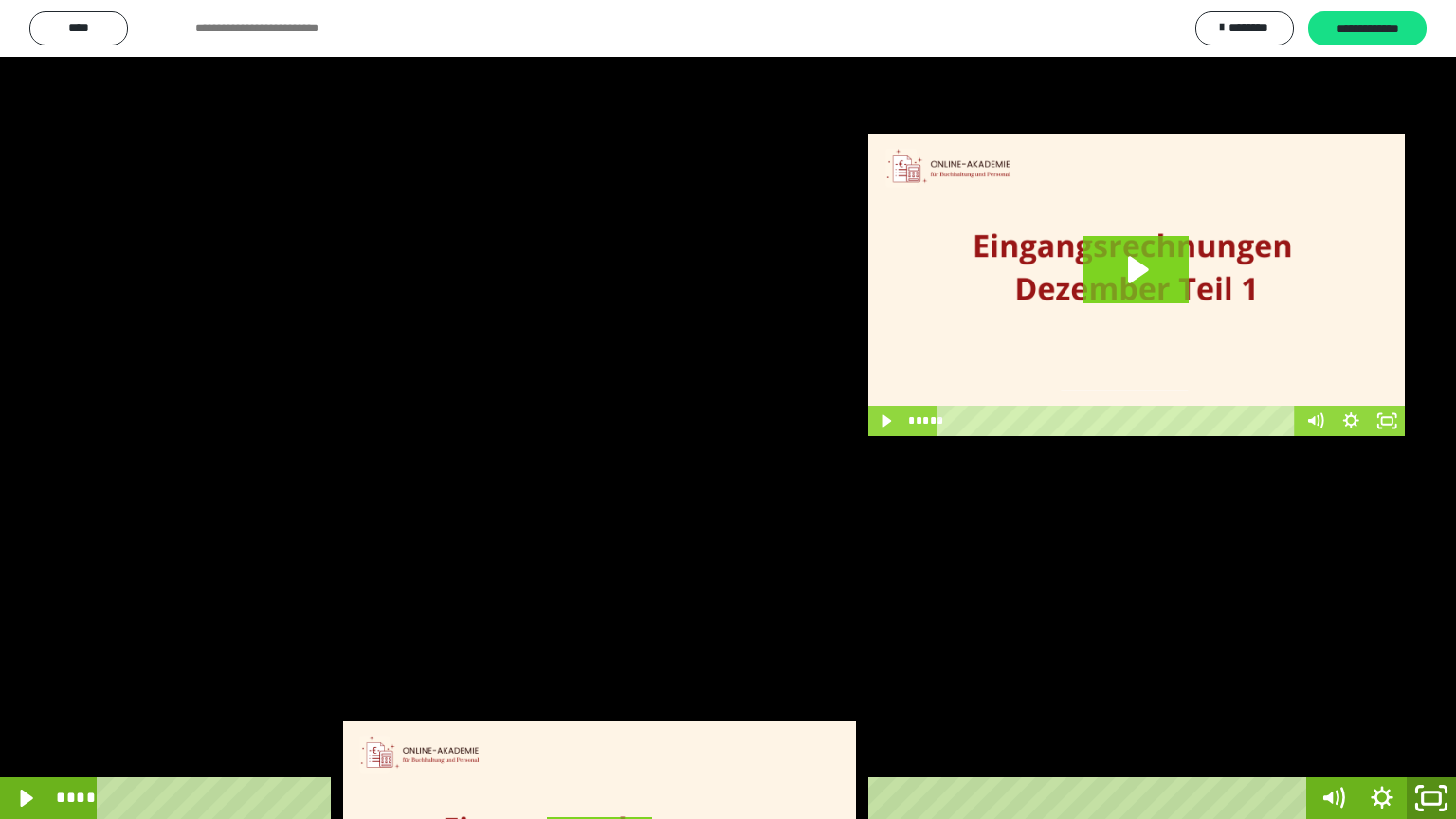 click 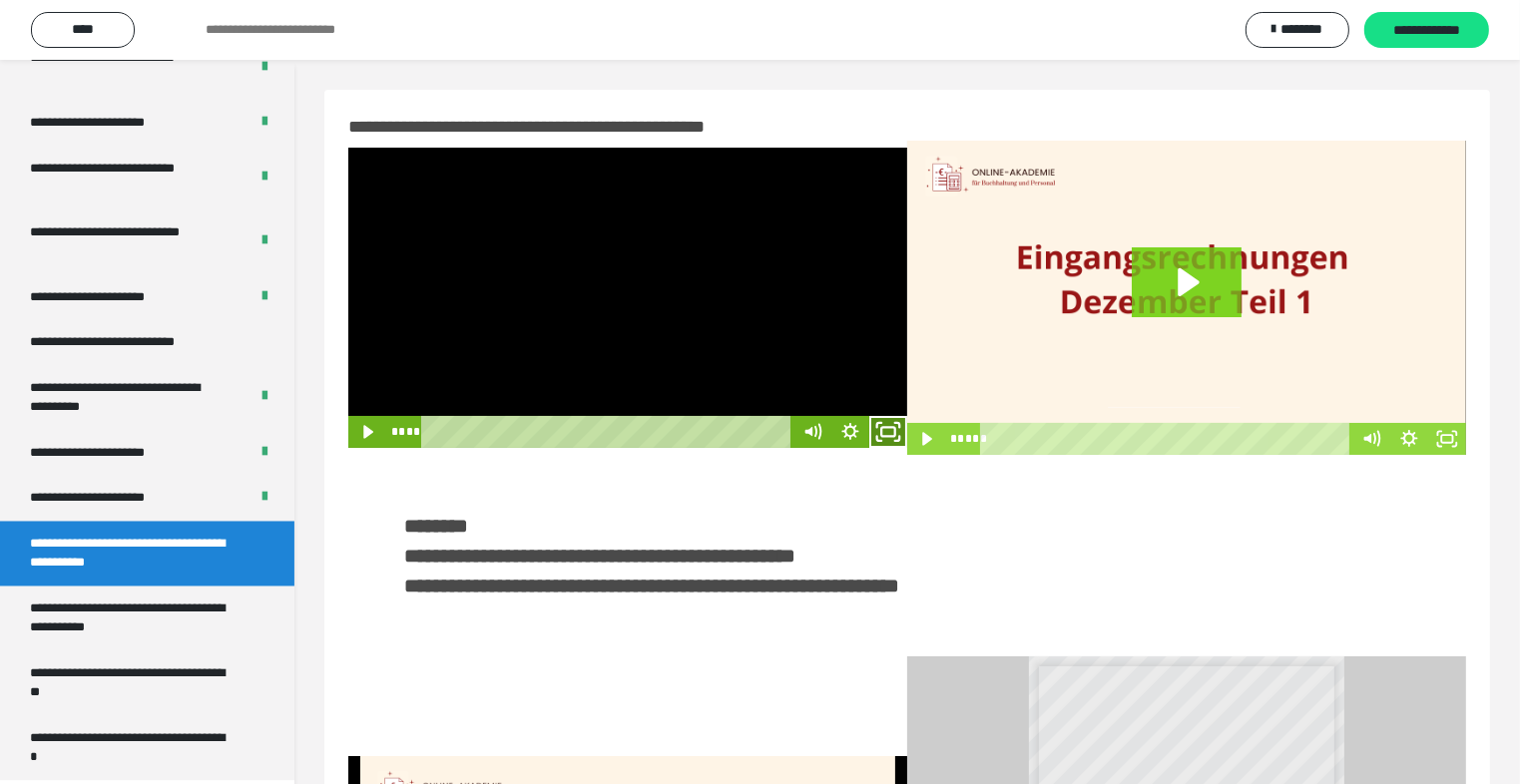 click 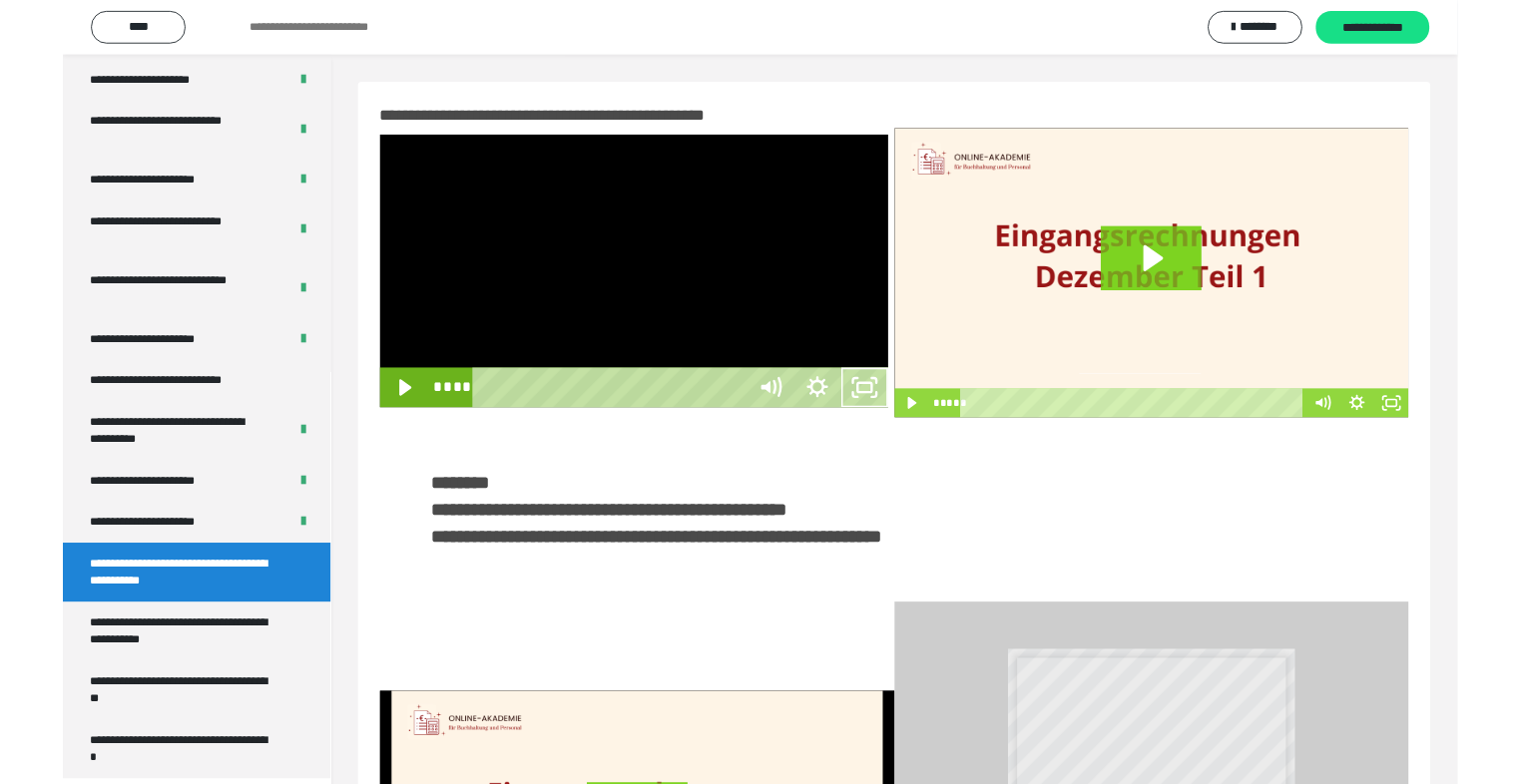 scroll, scrollTop: 3547, scrollLeft: 0, axis: vertical 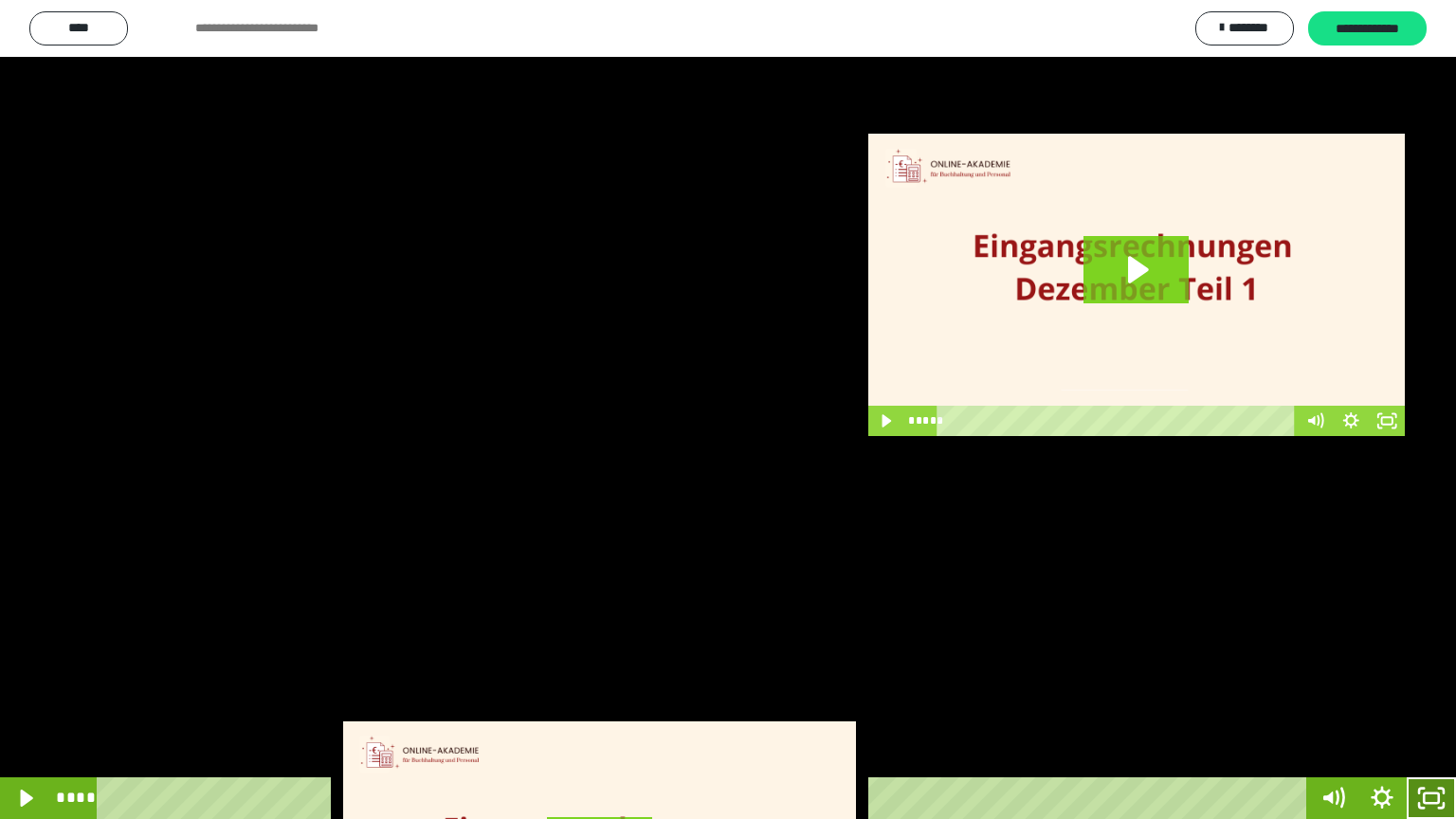 click 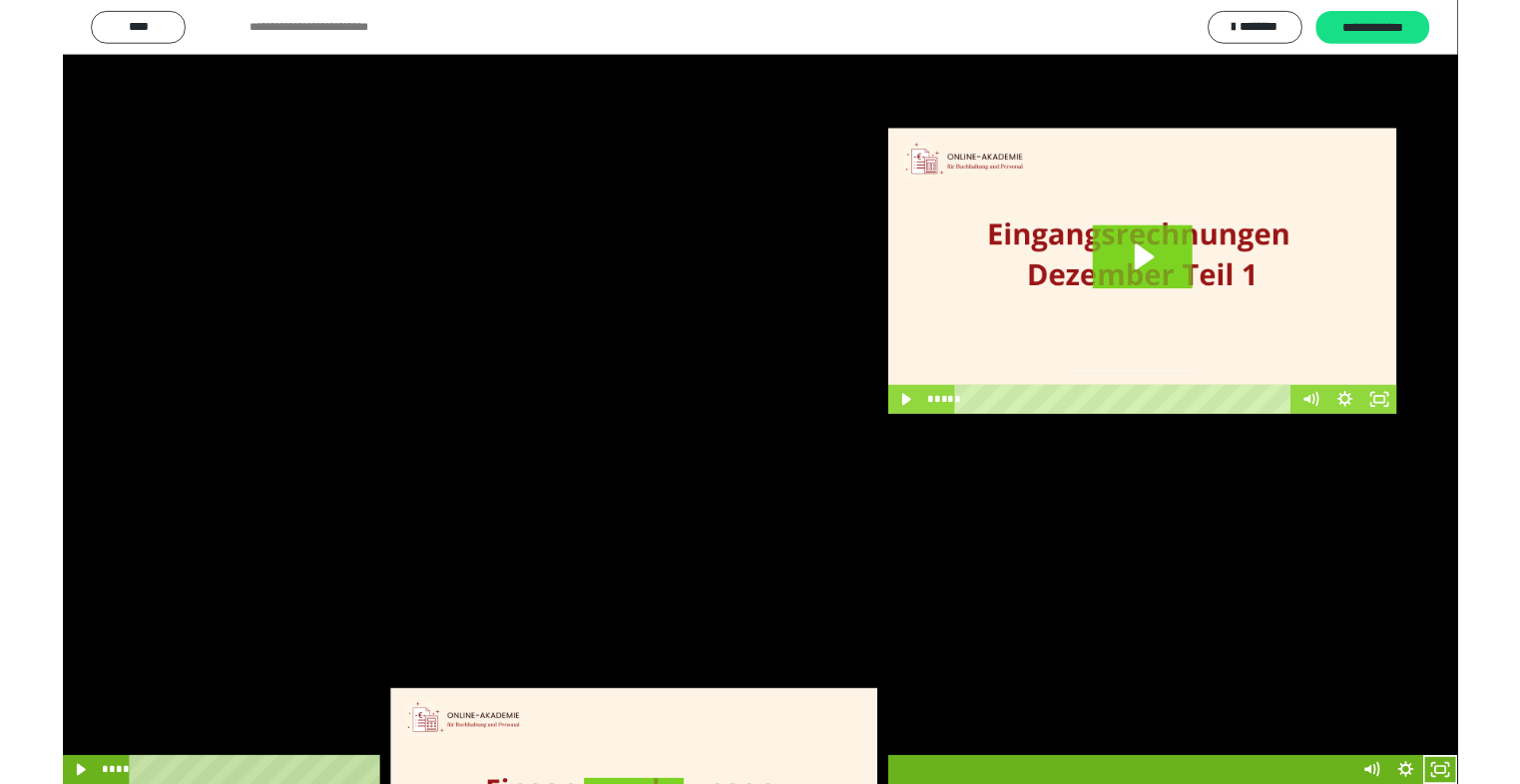 scroll, scrollTop: 3626, scrollLeft: 0, axis: vertical 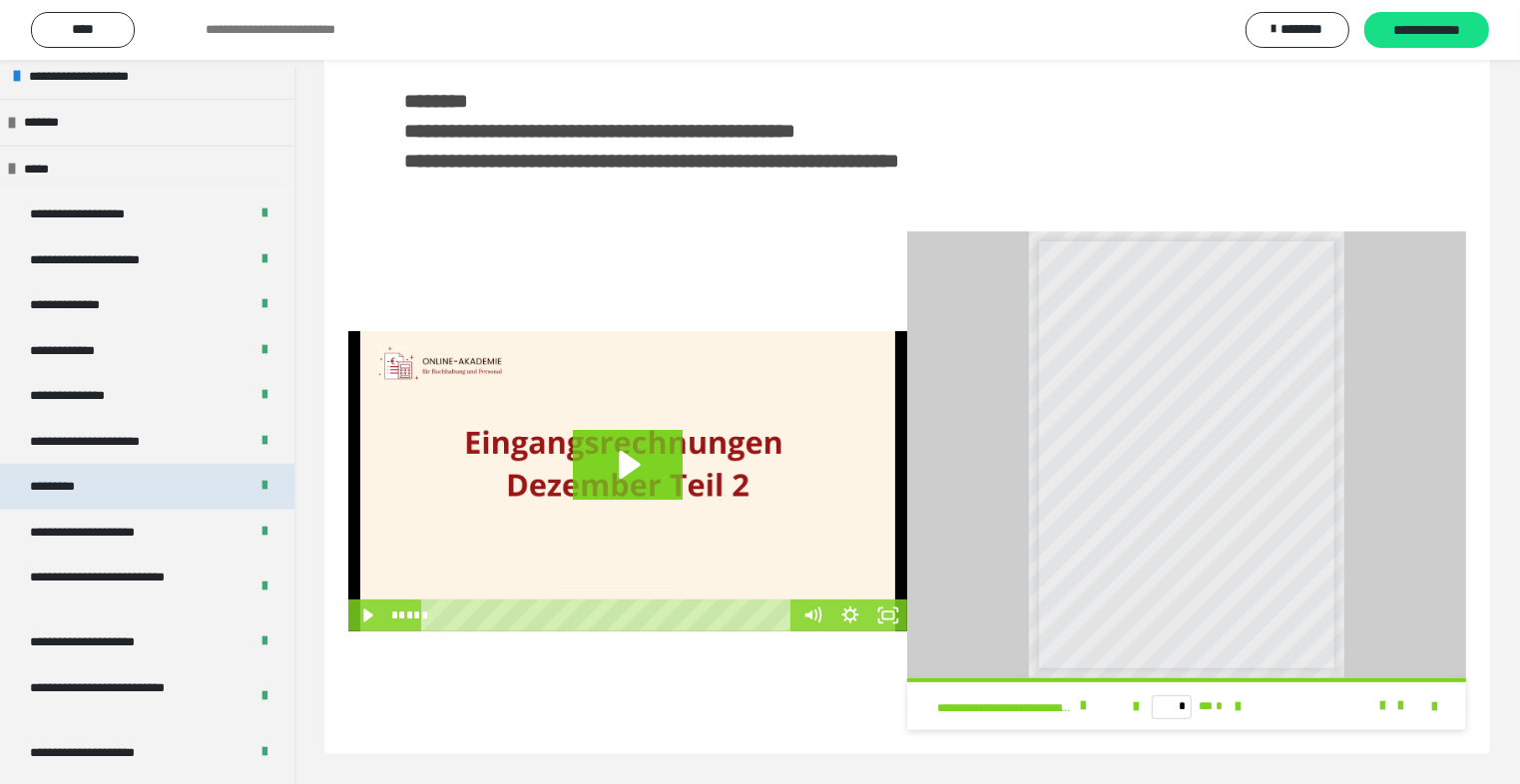 click on "*********" at bounding box center [147, 487] 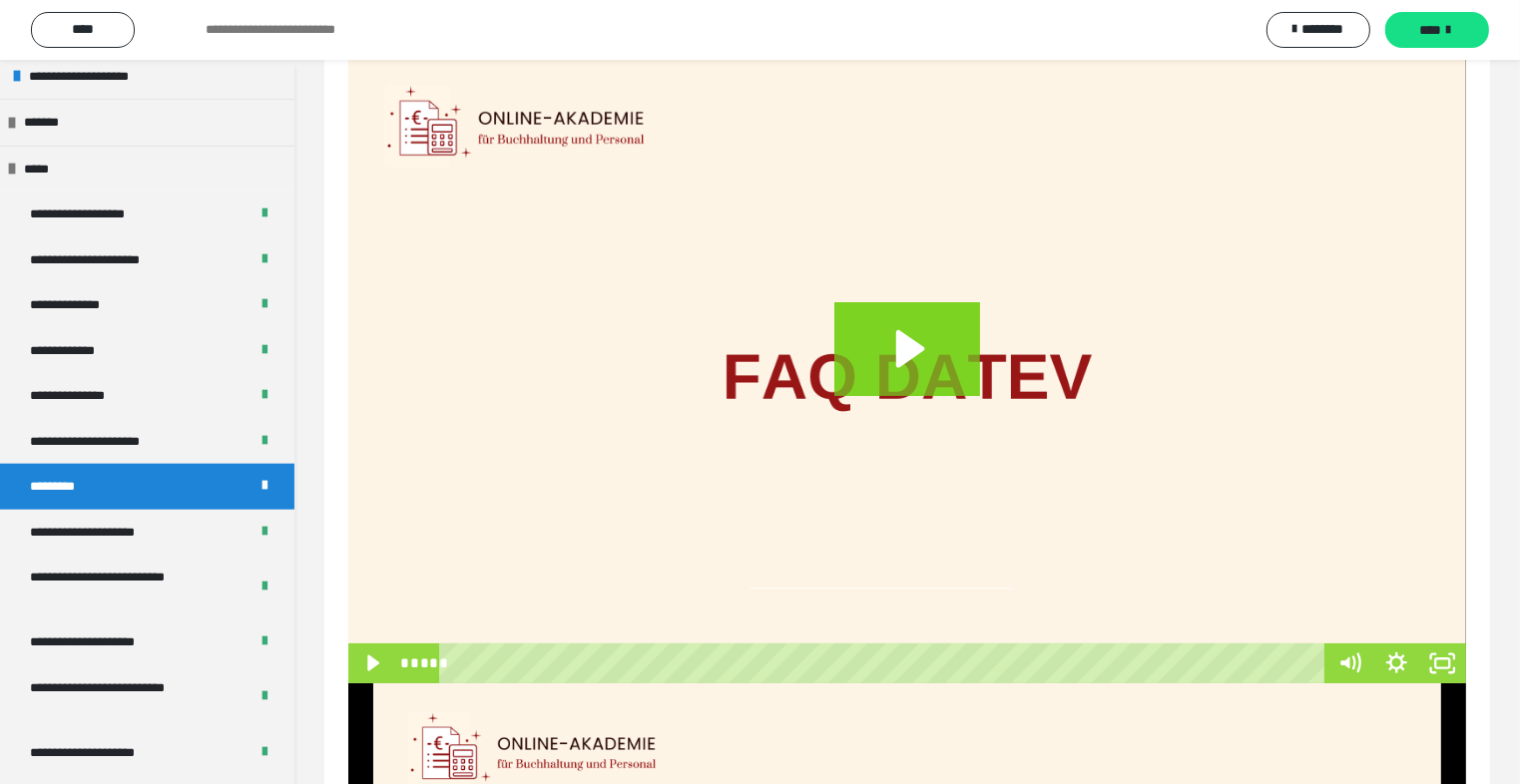 scroll, scrollTop: 0, scrollLeft: 0, axis: both 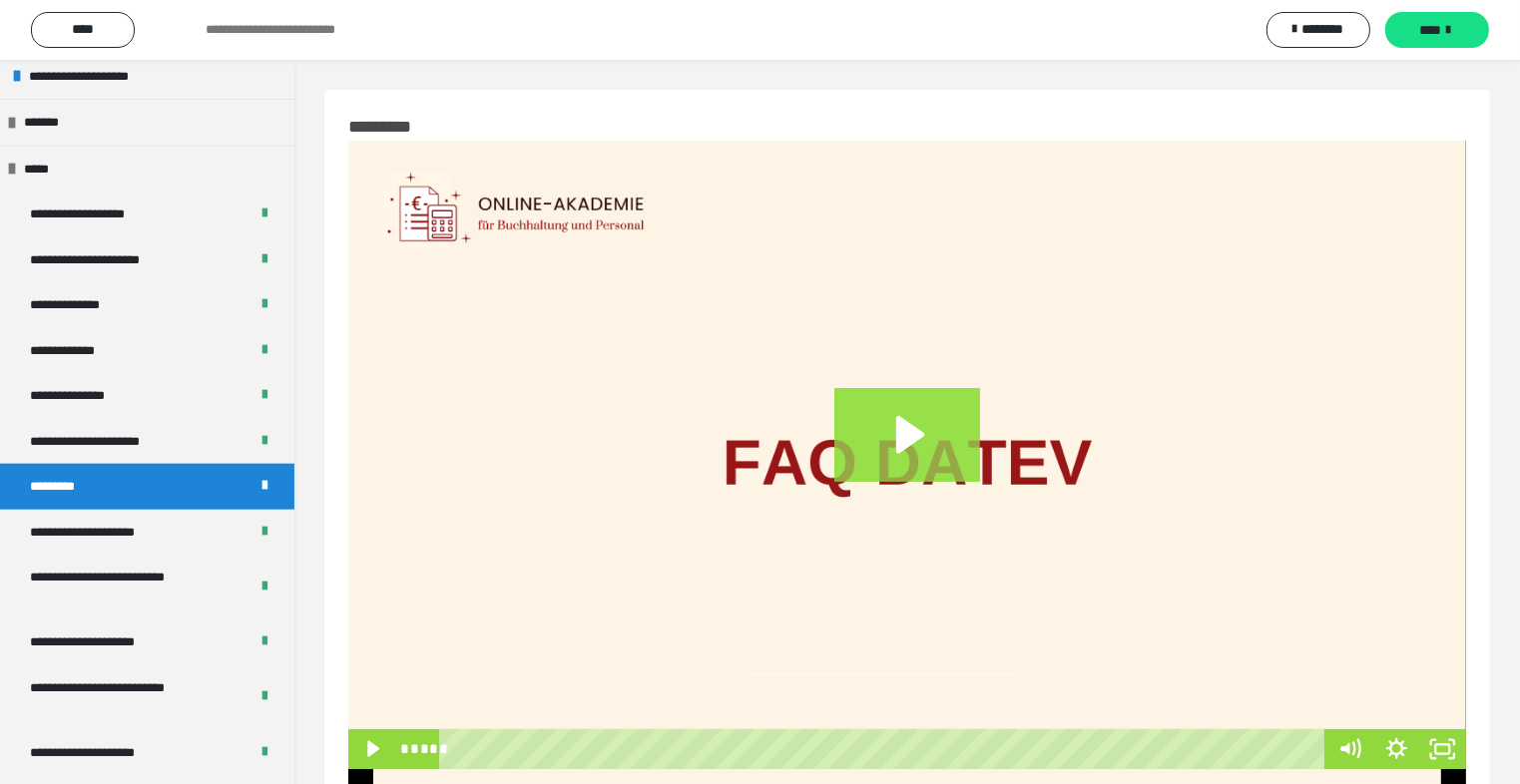 click 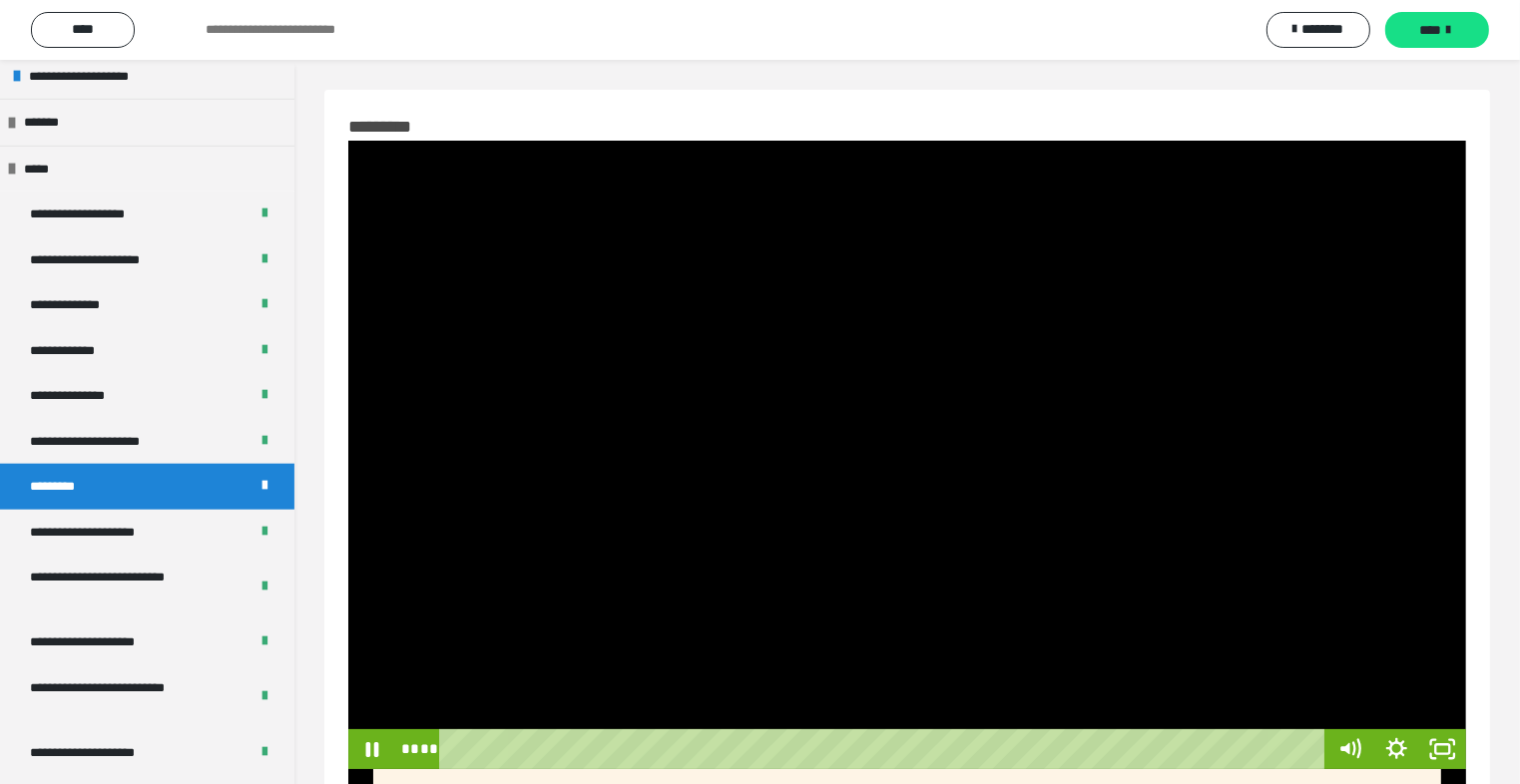 click at bounding box center [907, 455] 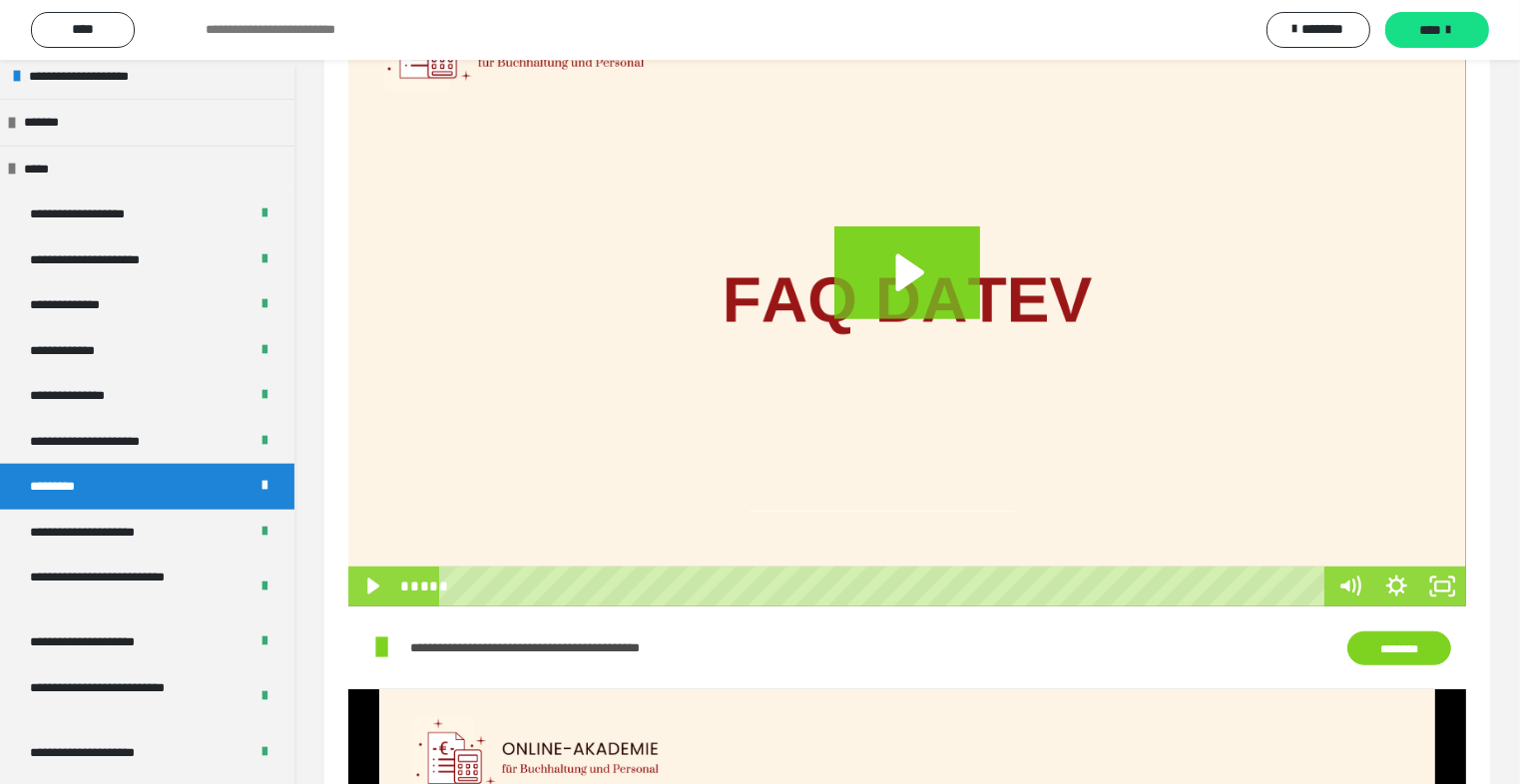 scroll, scrollTop: 1396, scrollLeft: 0, axis: vertical 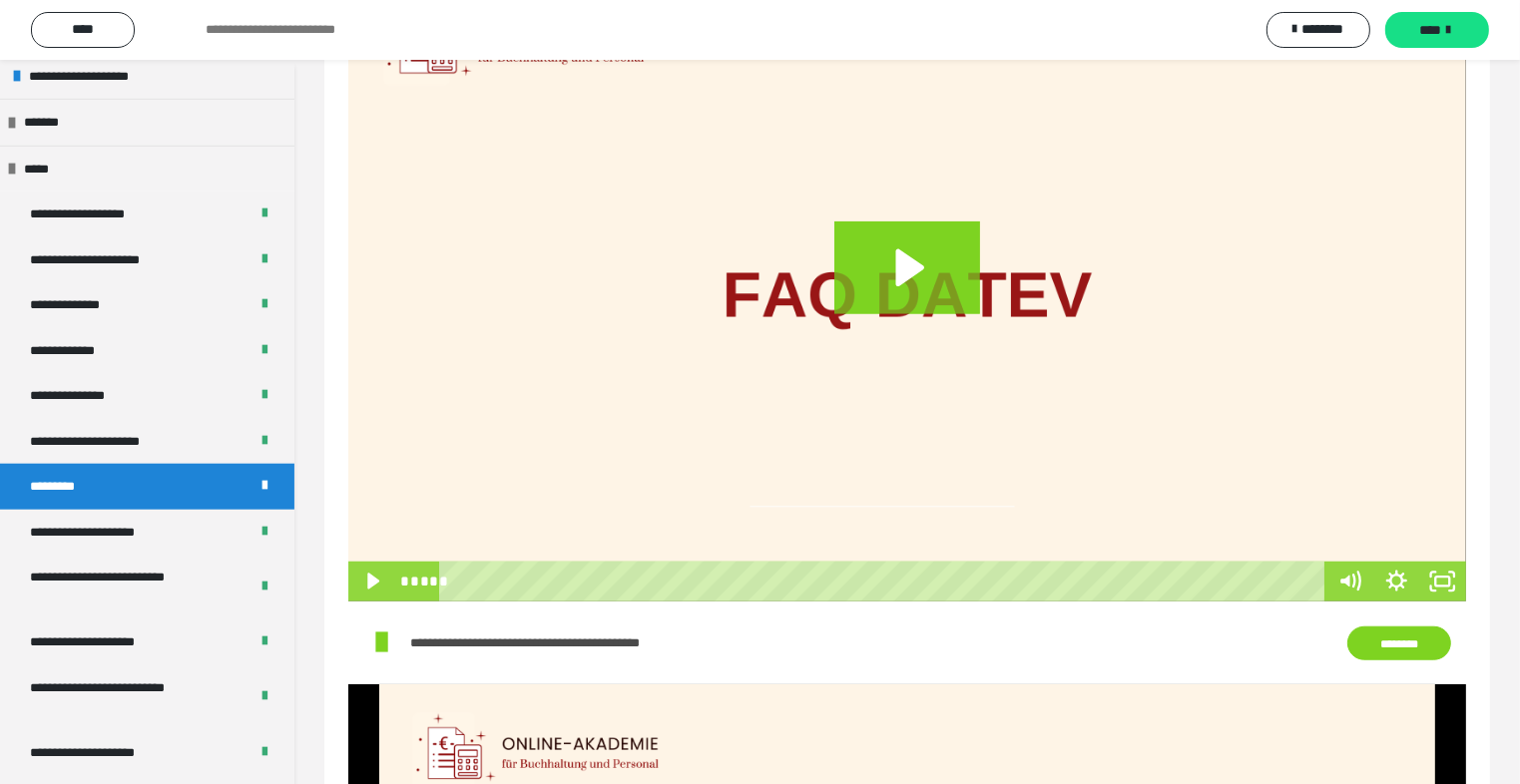 click at bounding box center (907, 287) 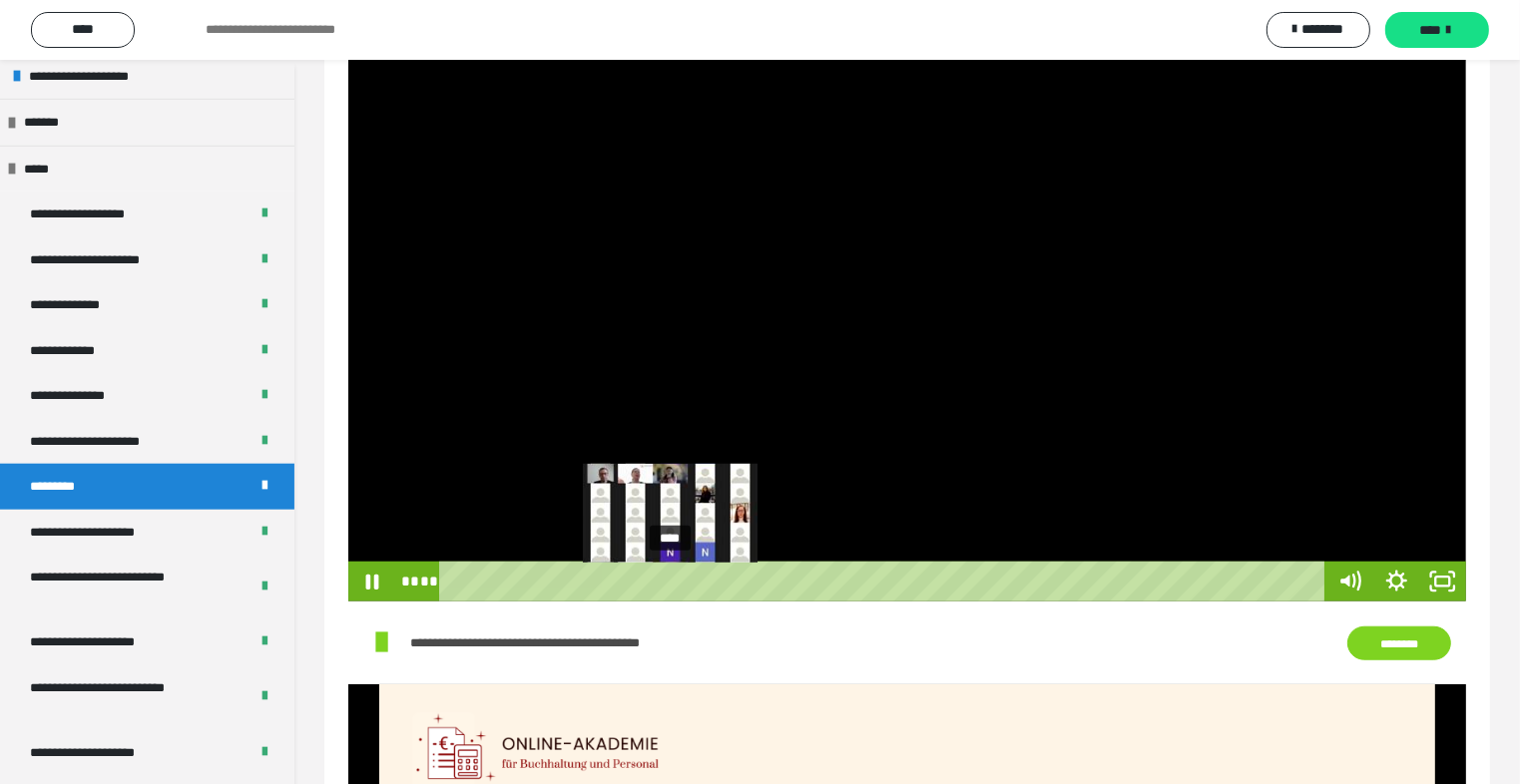 click on "****" at bounding box center [886, 582] 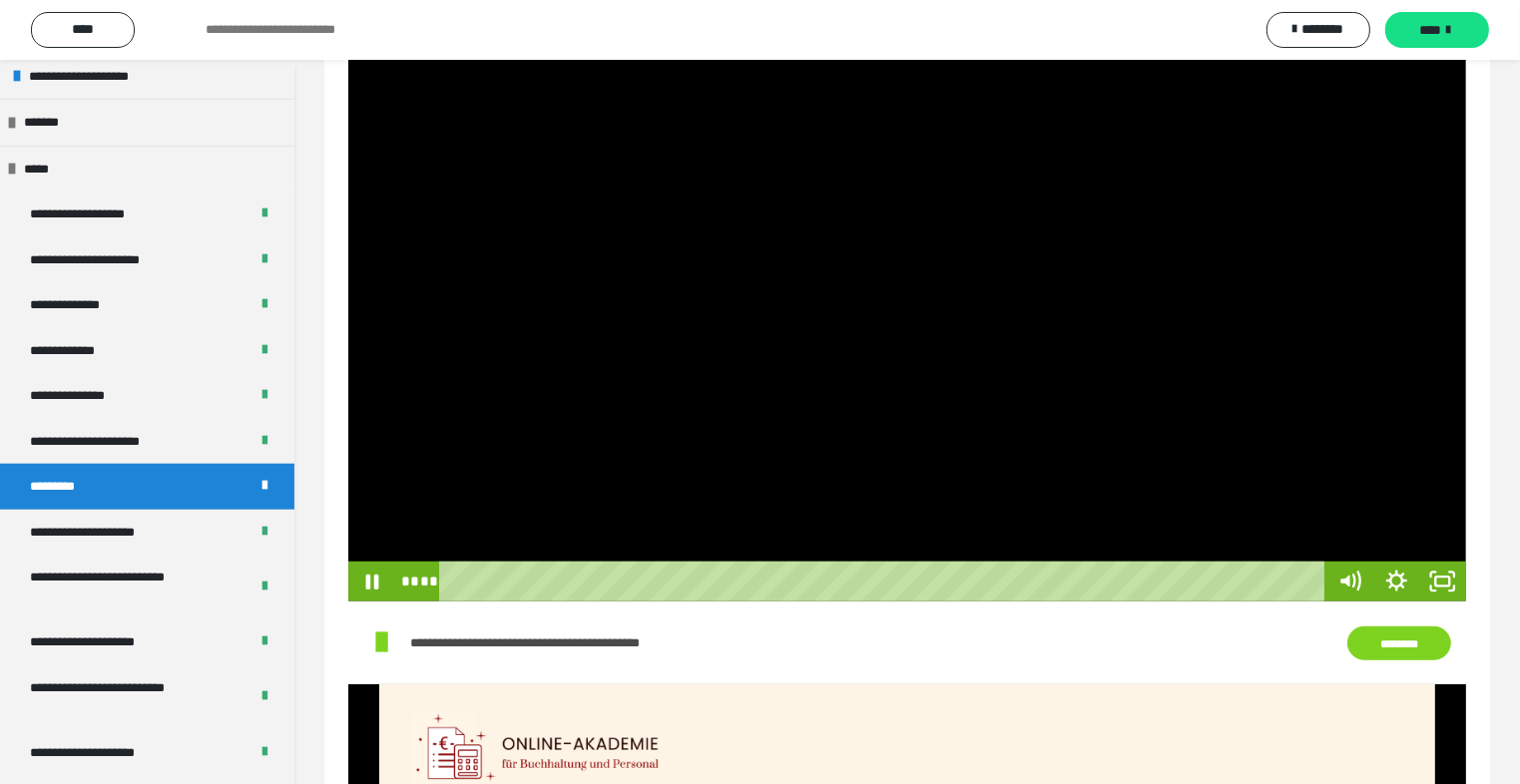click at bounding box center (907, 287) 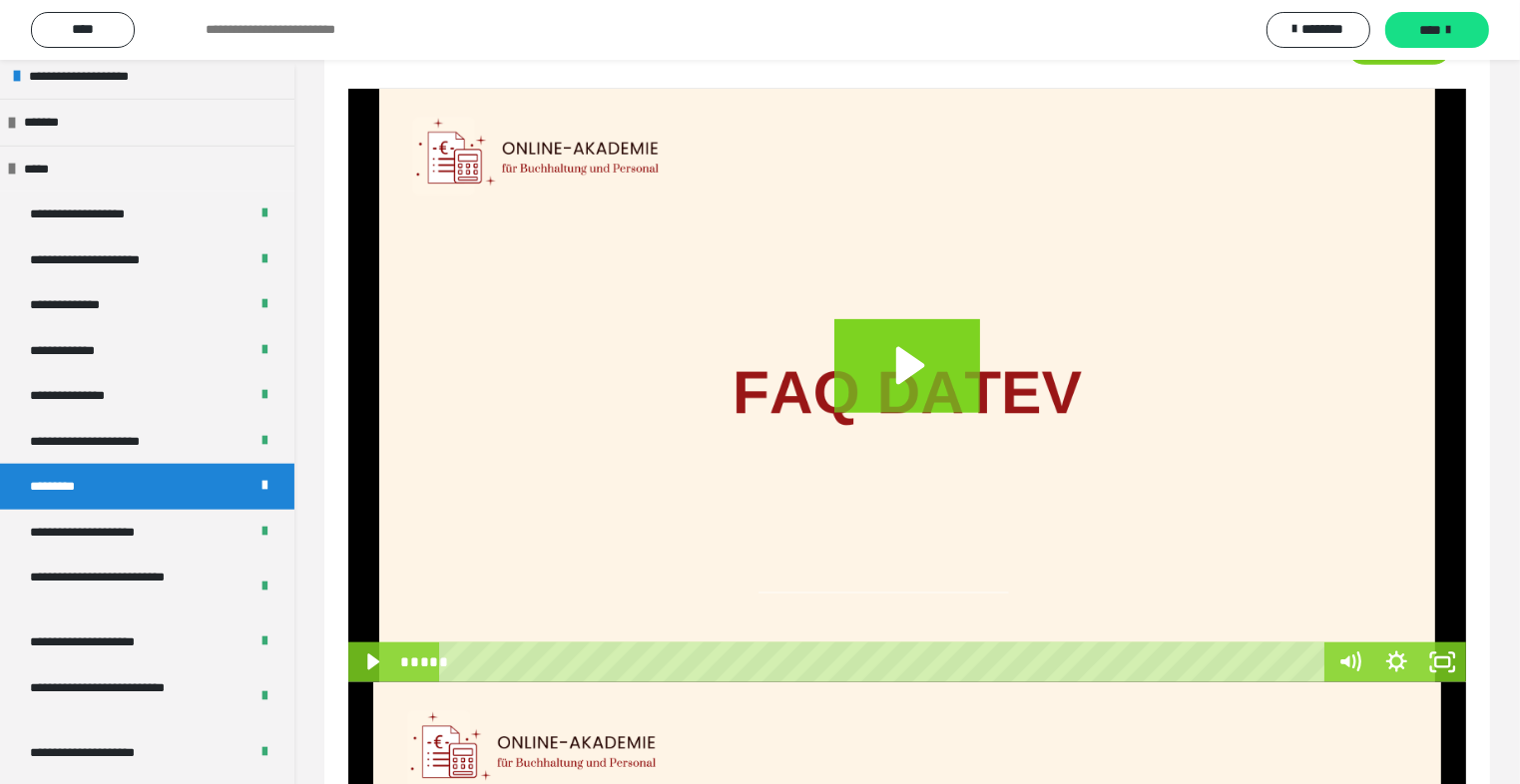 scroll, scrollTop: 1995, scrollLeft: 0, axis: vertical 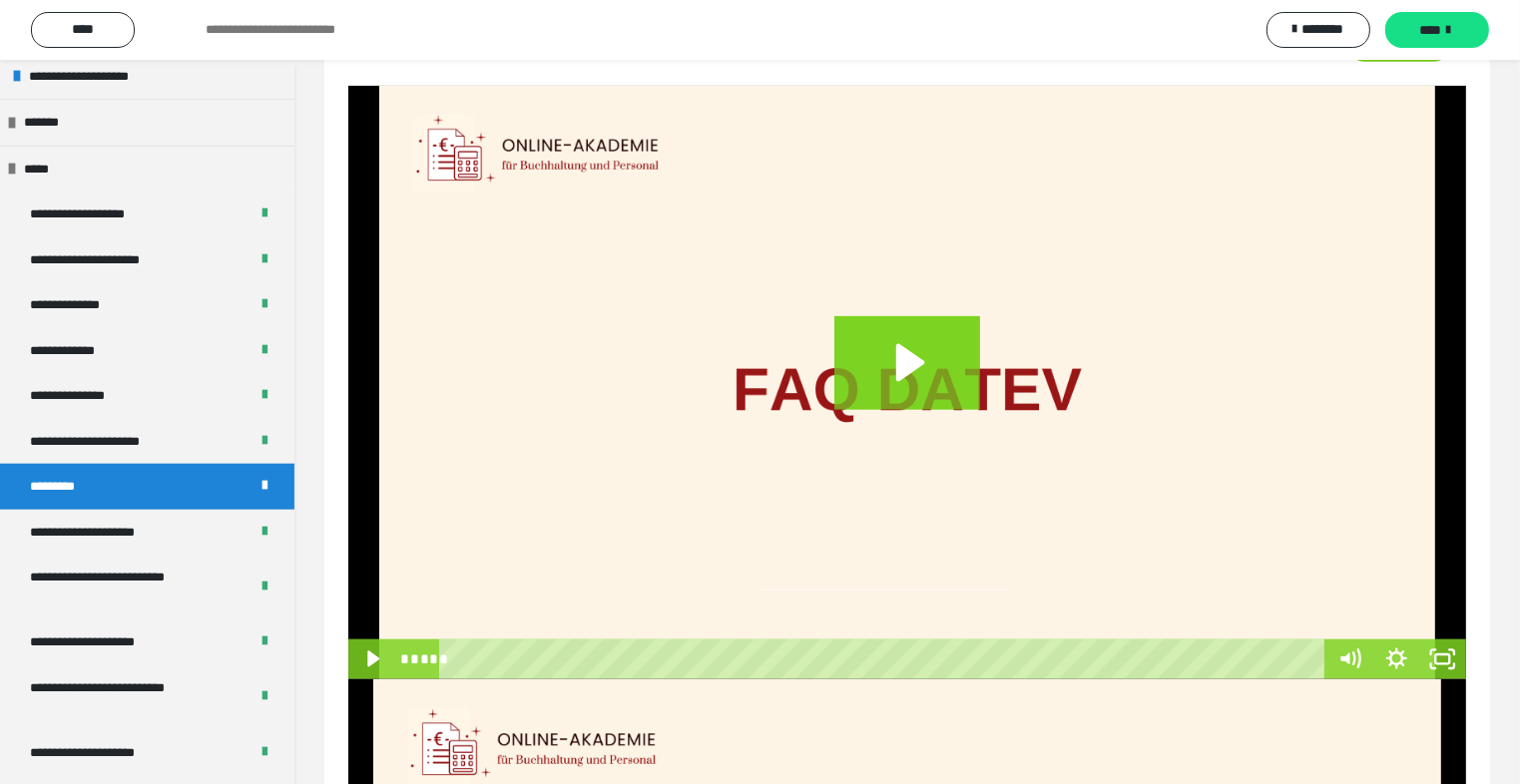 click 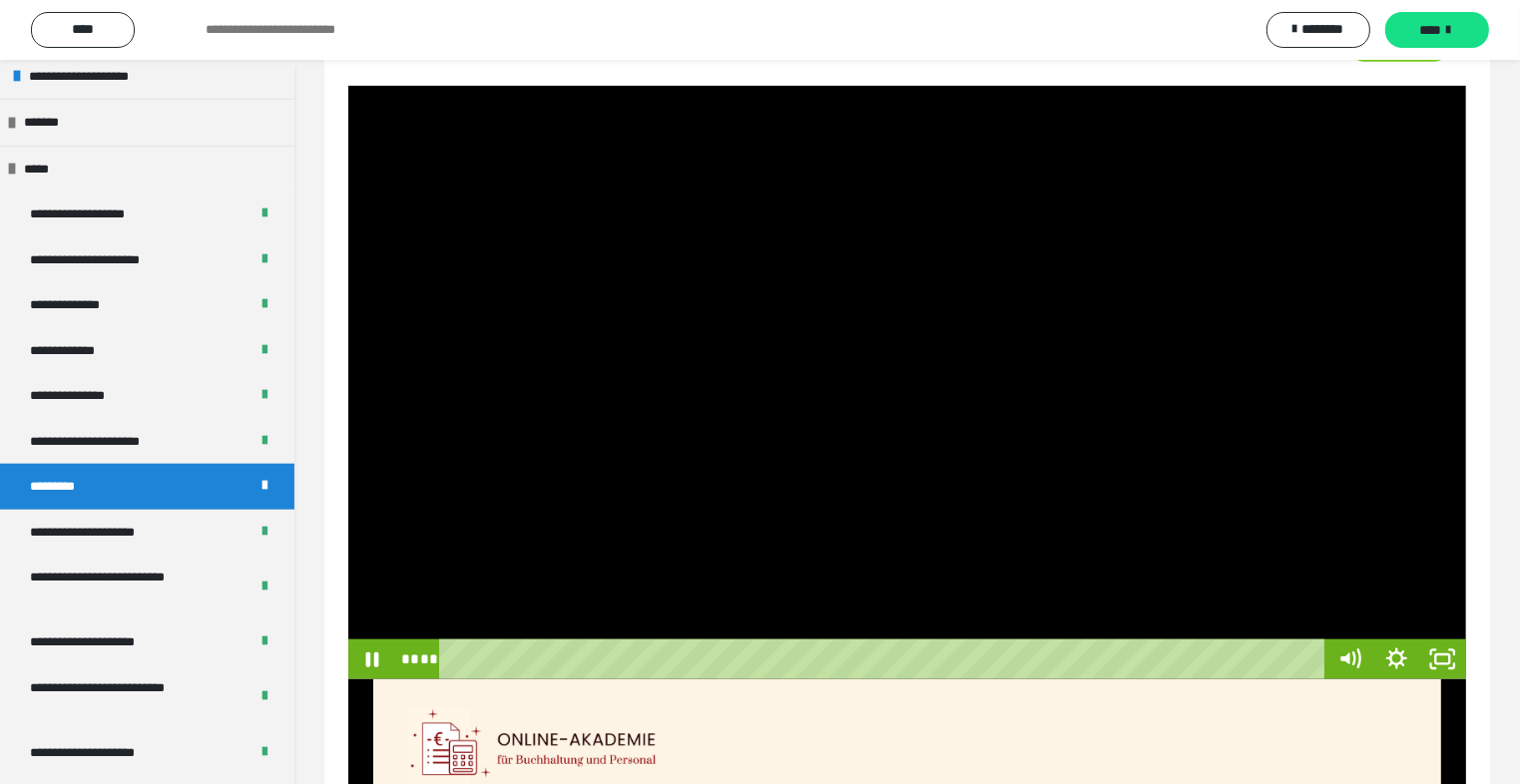 click at bounding box center [907, 382] 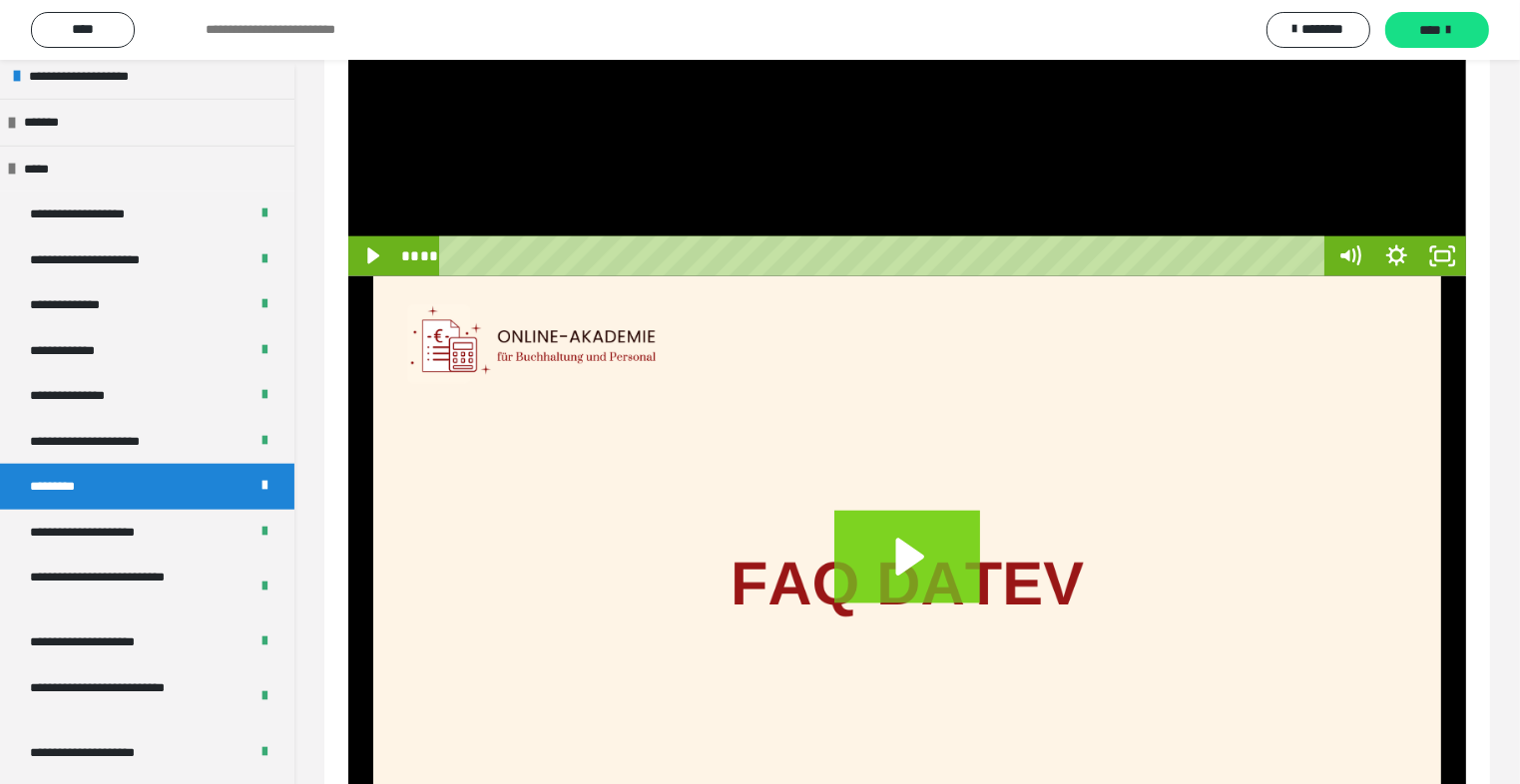 scroll, scrollTop: 2546, scrollLeft: 0, axis: vertical 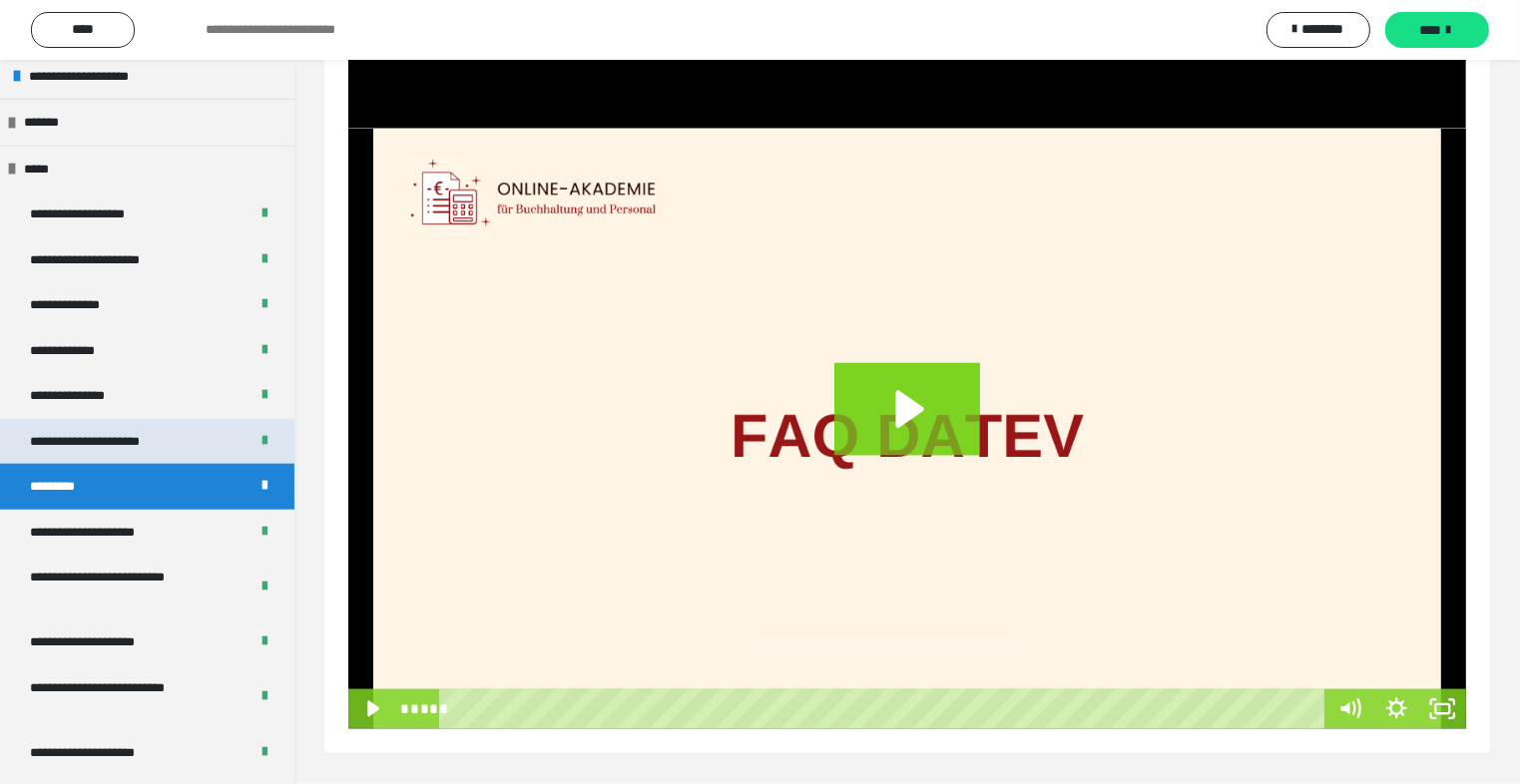 click on "**********" at bounding box center [118, 442] 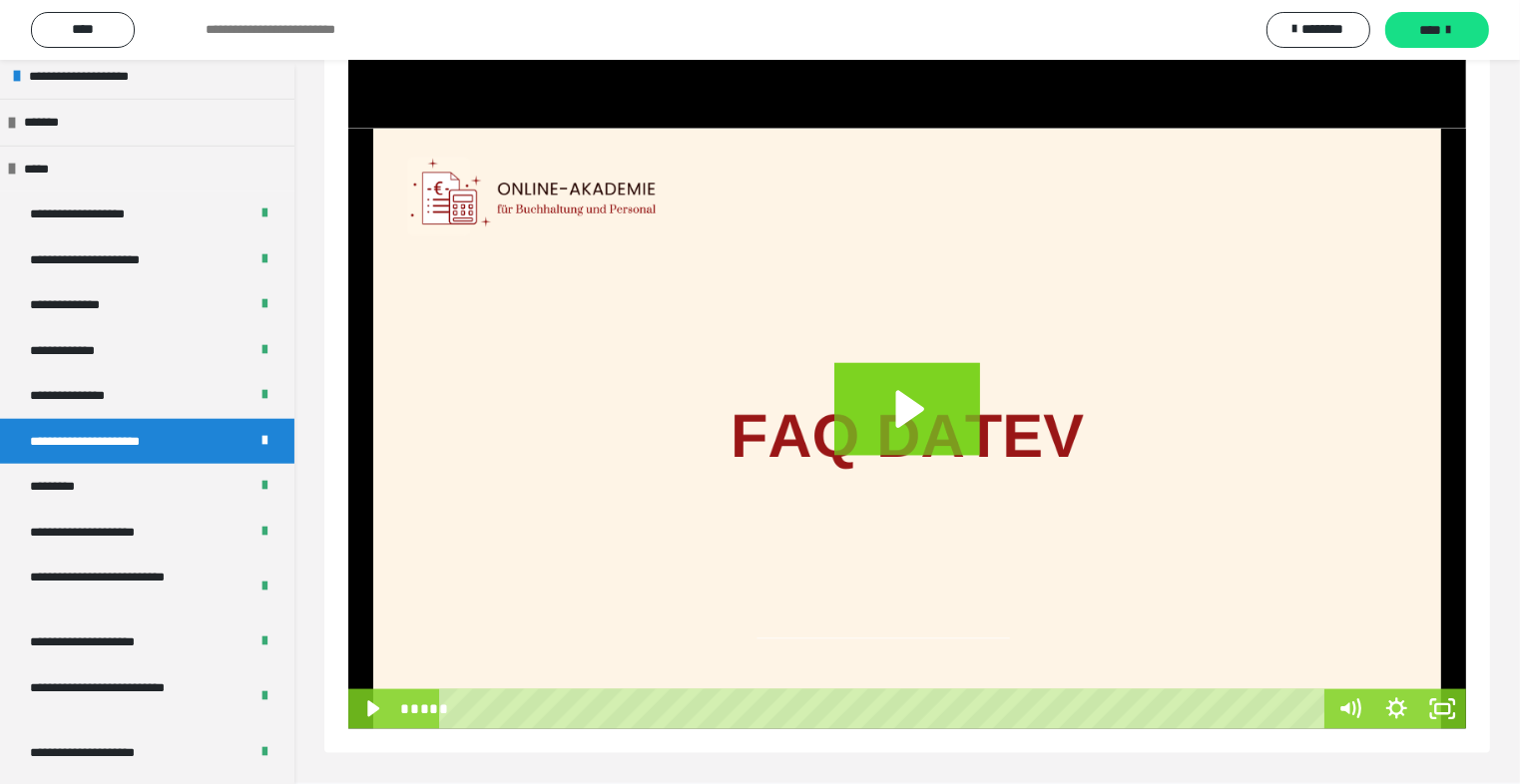 scroll, scrollTop: 60, scrollLeft: 0, axis: vertical 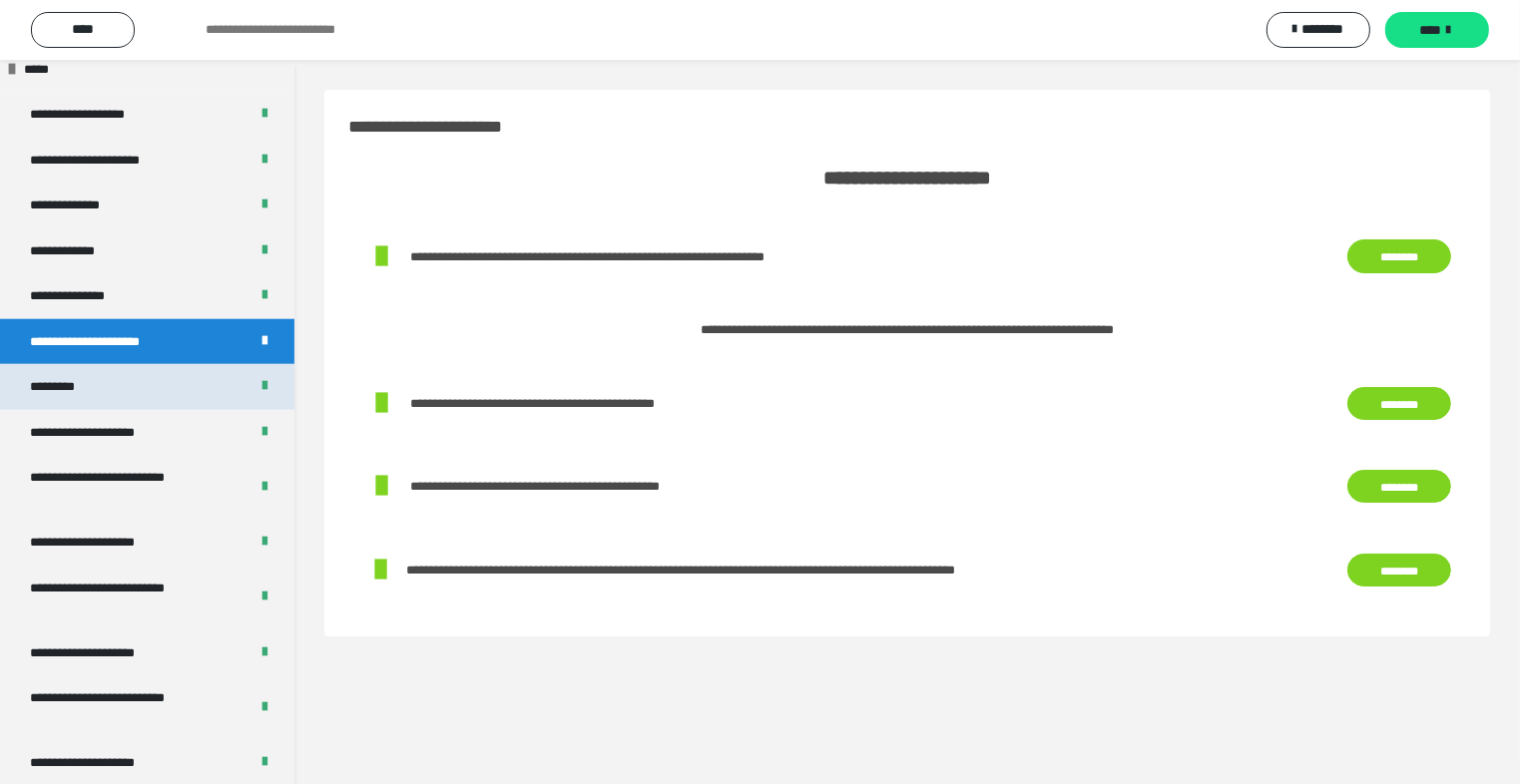 click on "*********" at bounding box center [68, 387] 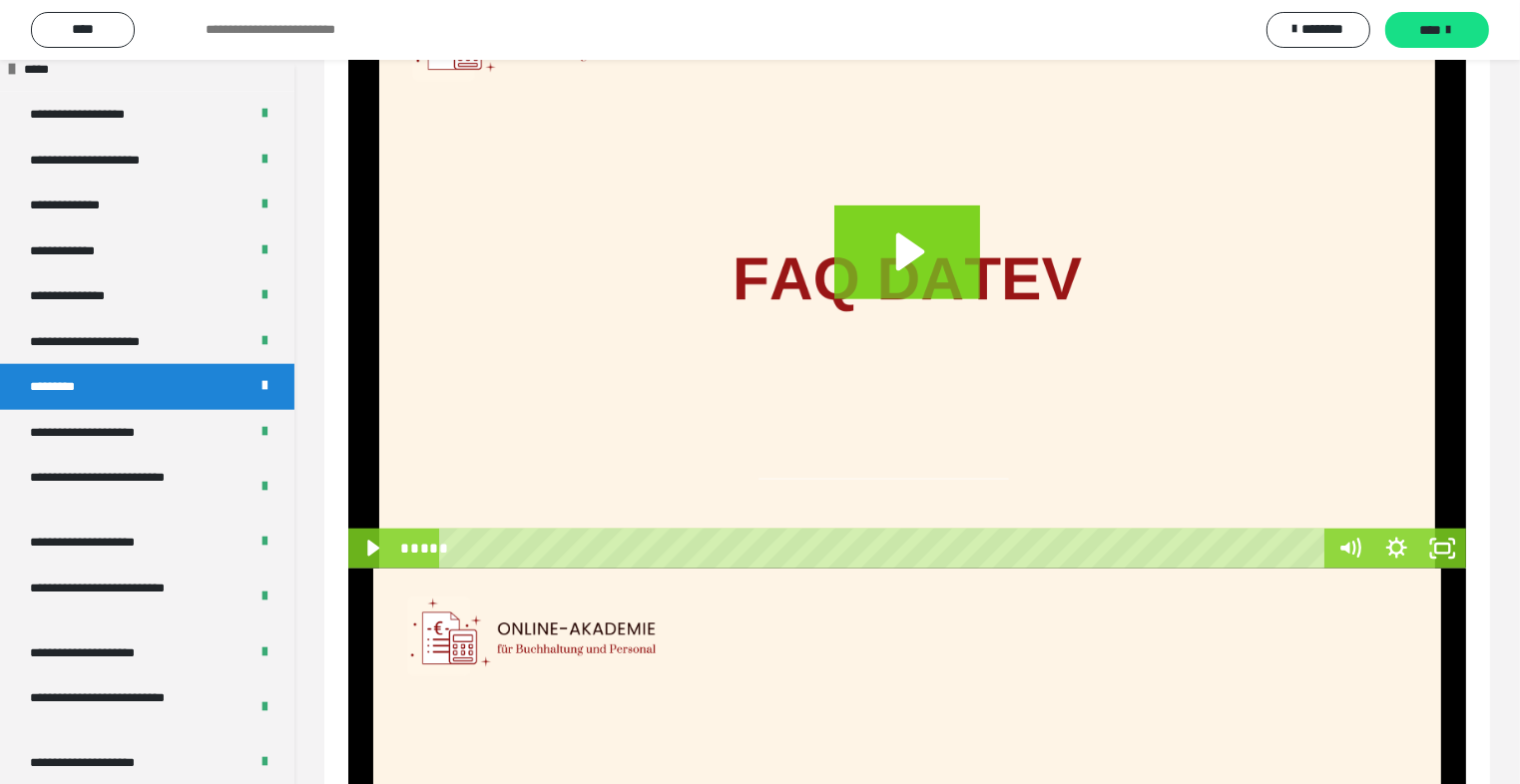 scroll, scrollTop: 2147, scrollLeft: 0, axis: vertical 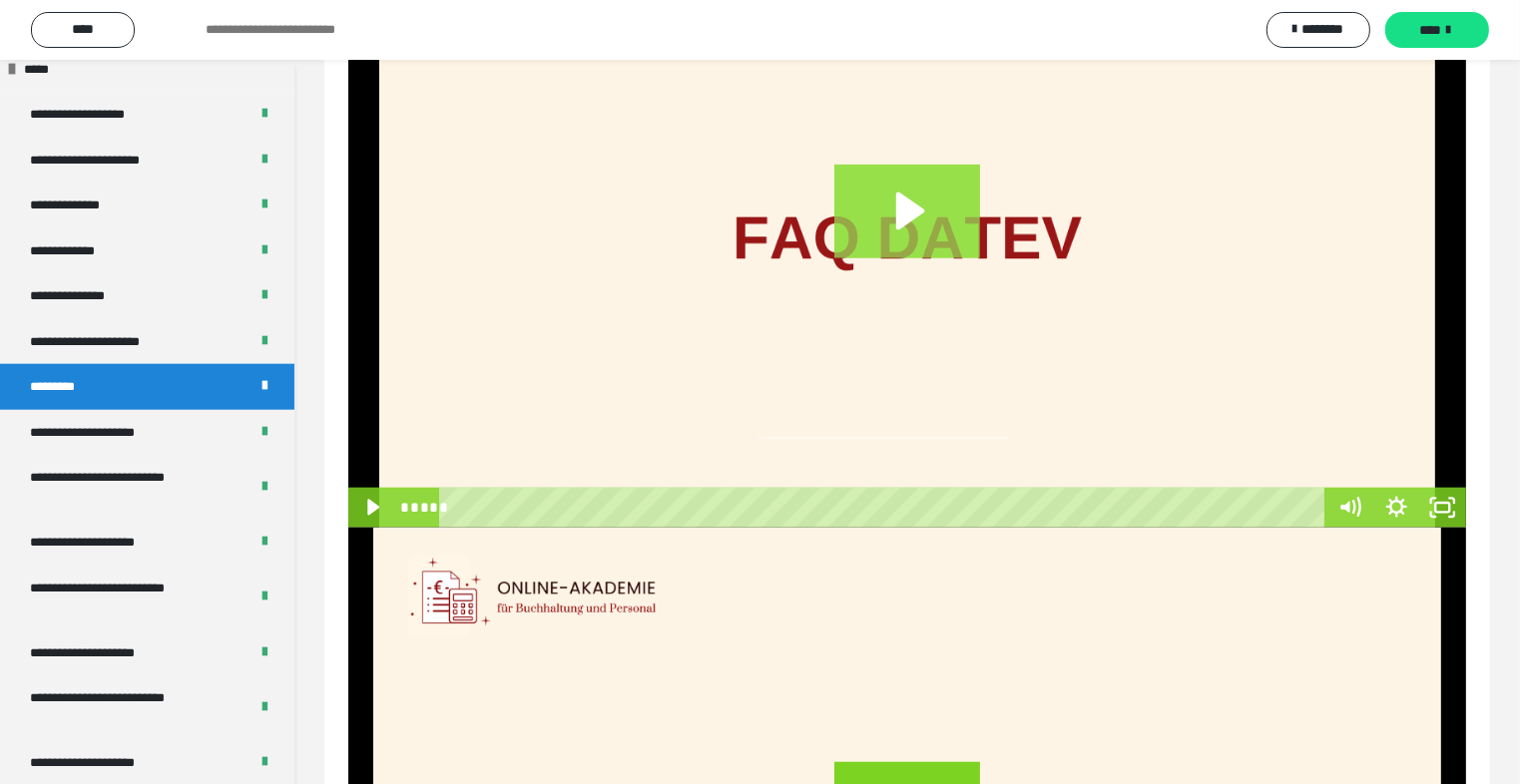 click 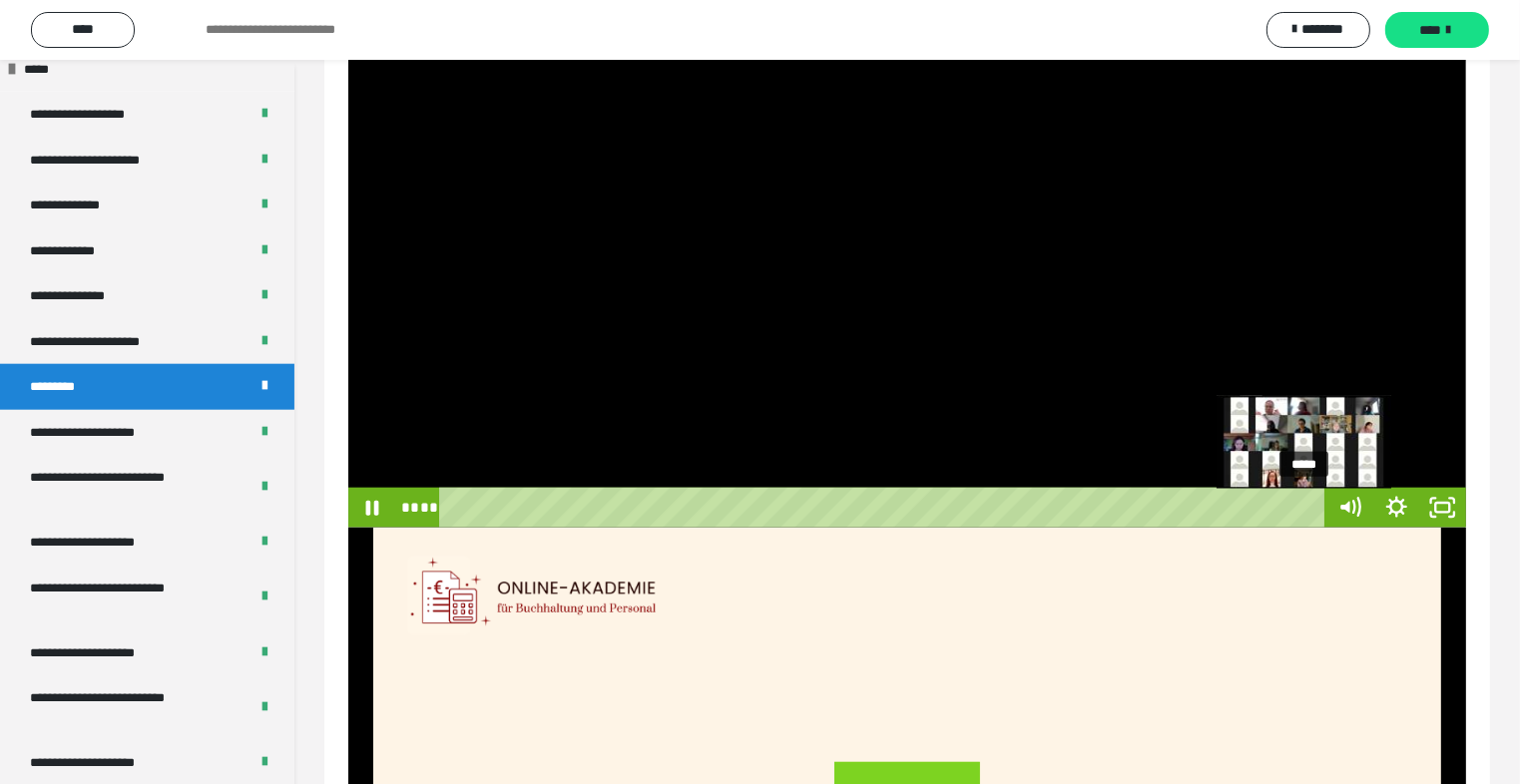 click on "*****" at bounding box center [886, 508] 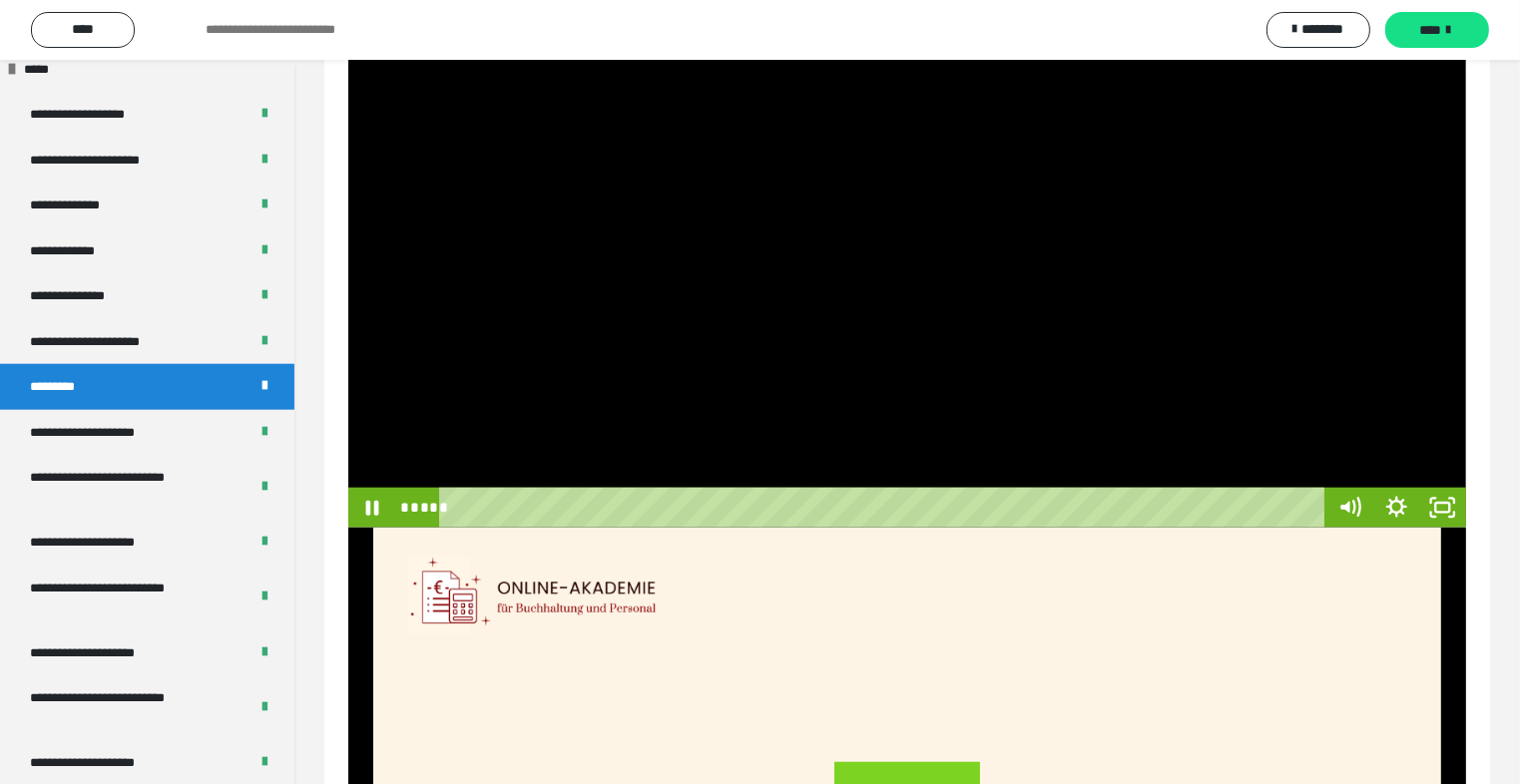 click at bounding box center [907, 230] 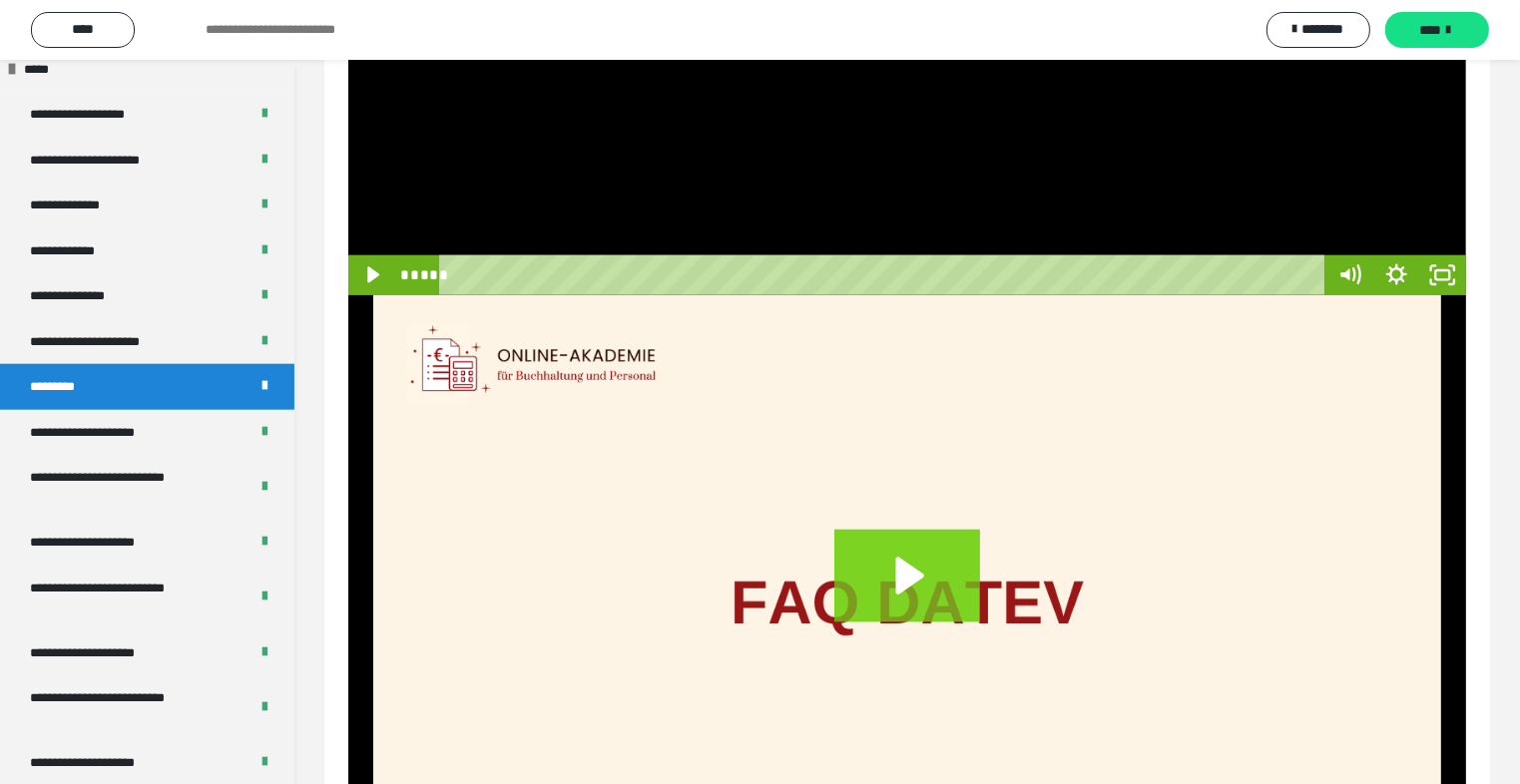 scroll, scrollTop: 2546, scrollLeft: 0, axis: vertical 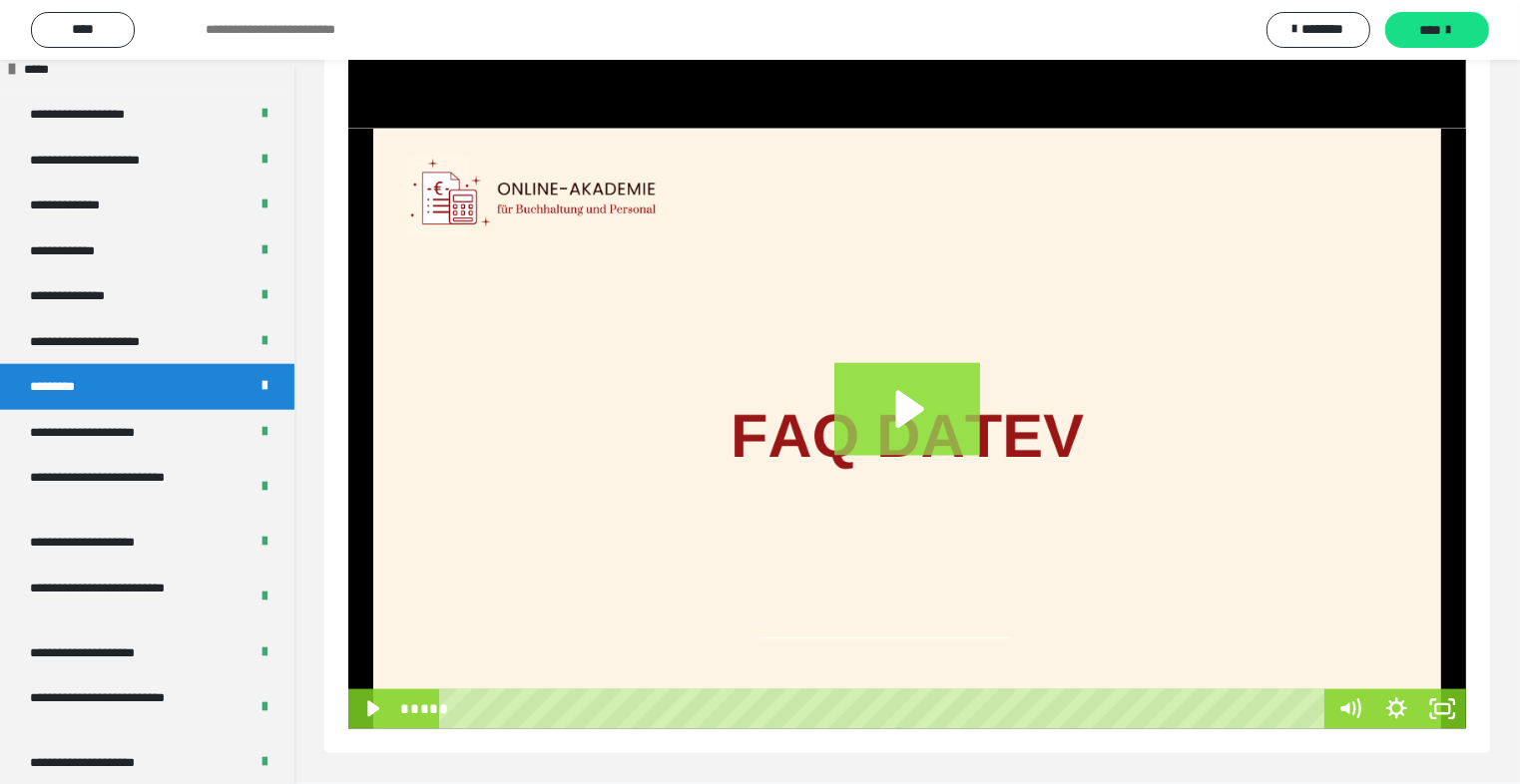 click 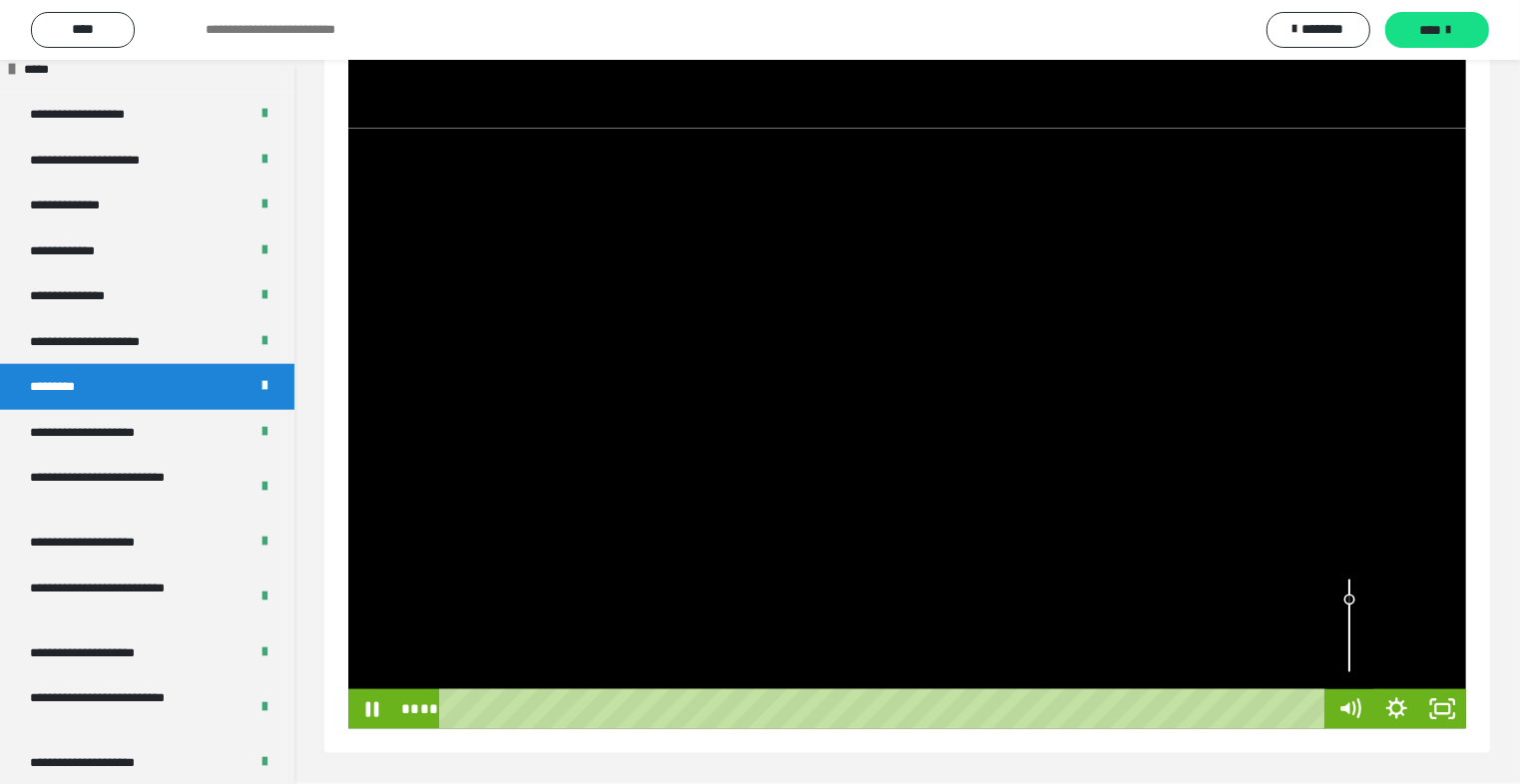 click at bounding box center [1349, 625] 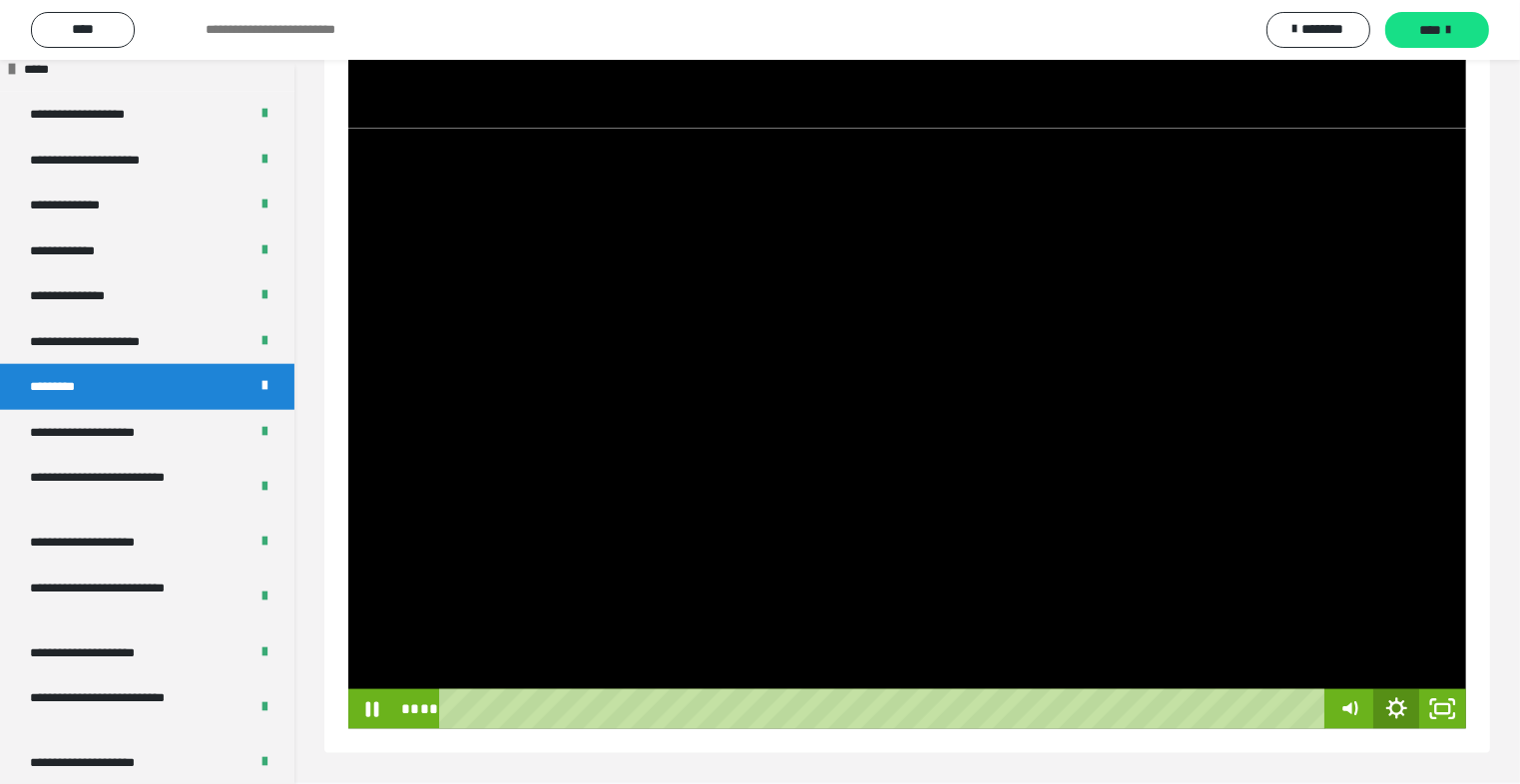 click 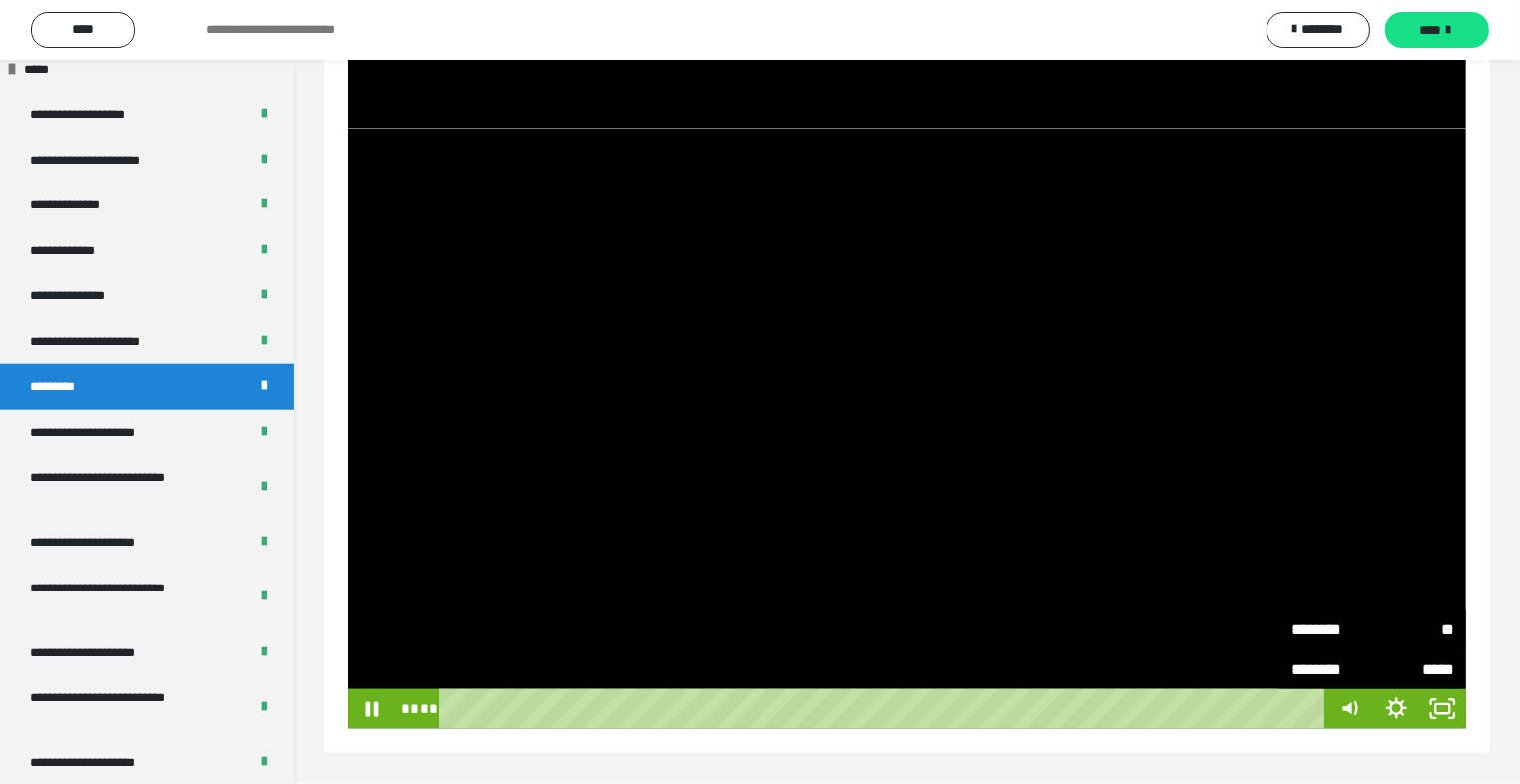 click on "**" at bounding box center [1414, 630] 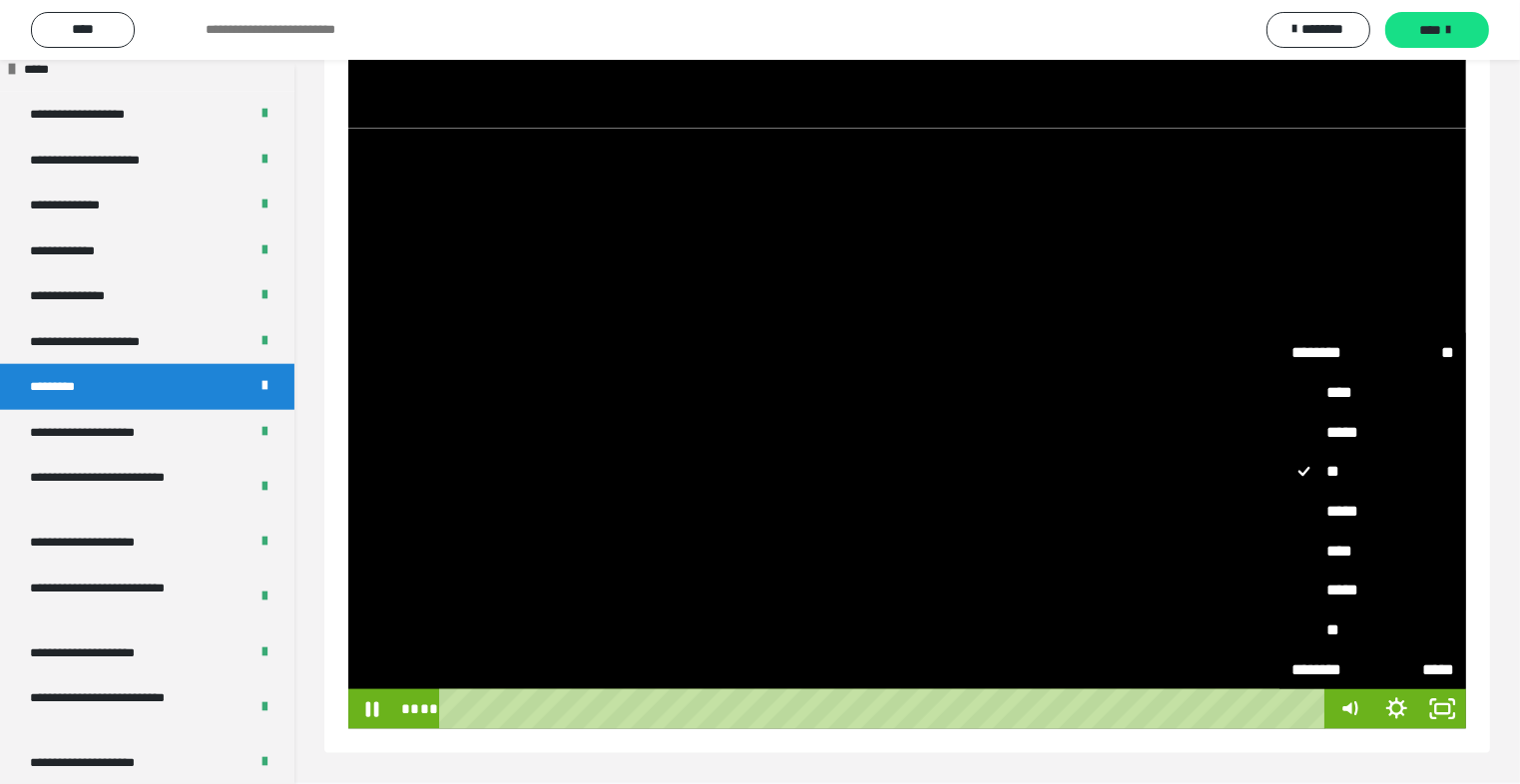click on "*****" at bounding box center (1373, 590) 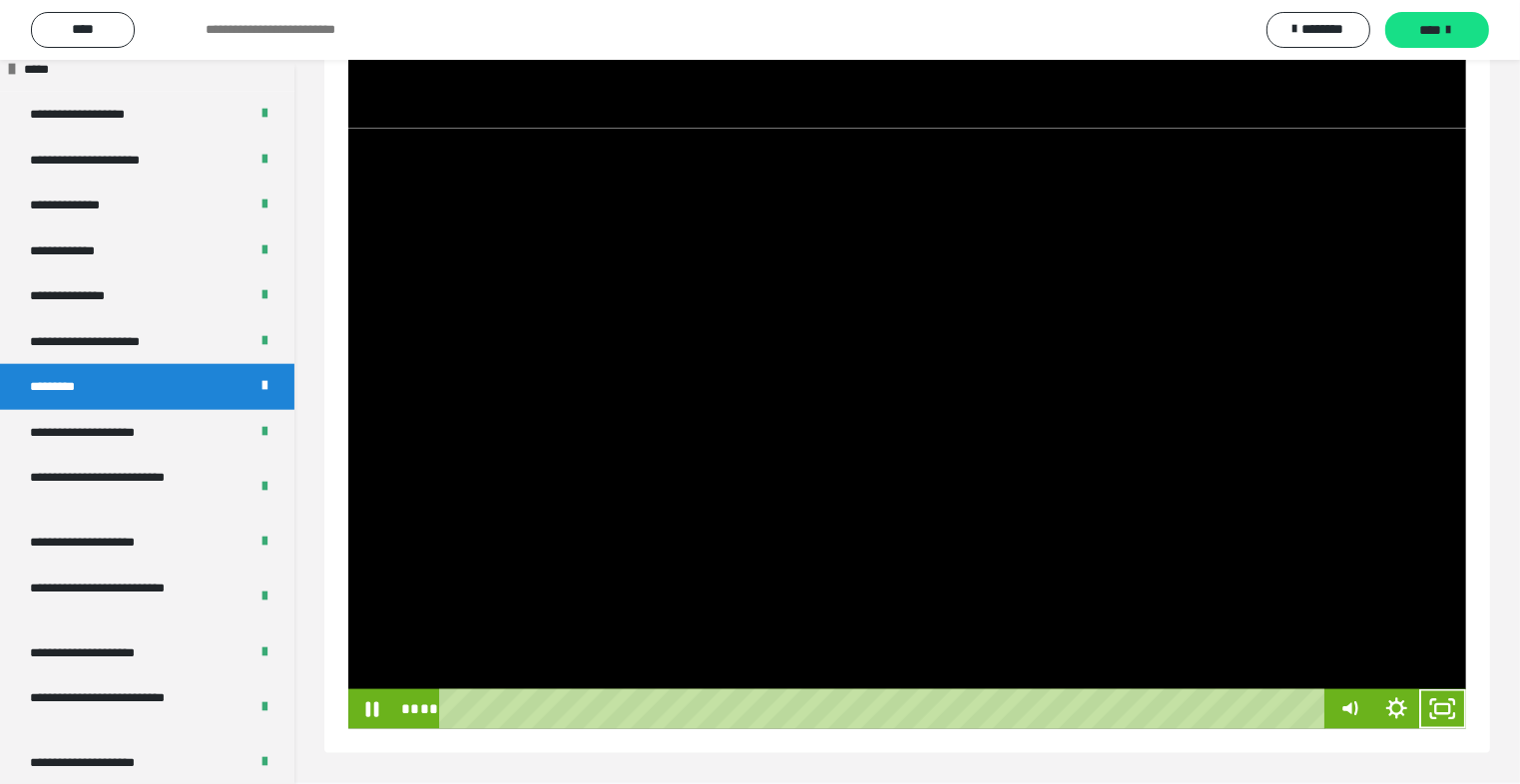 click at bounding box center [907, 429] 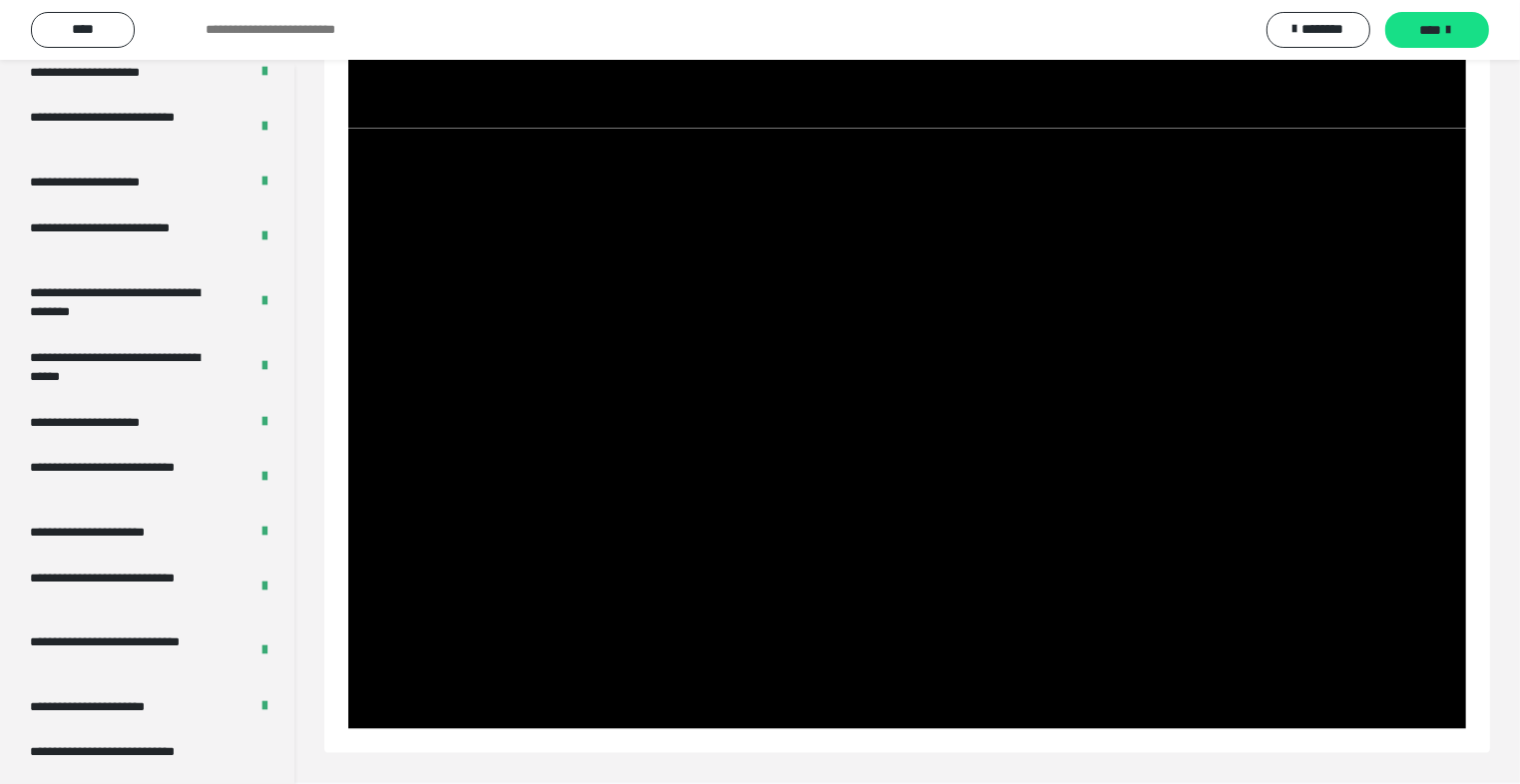 scroll, scrollTop: 3227, scrollLeft: 0, axis: vertical 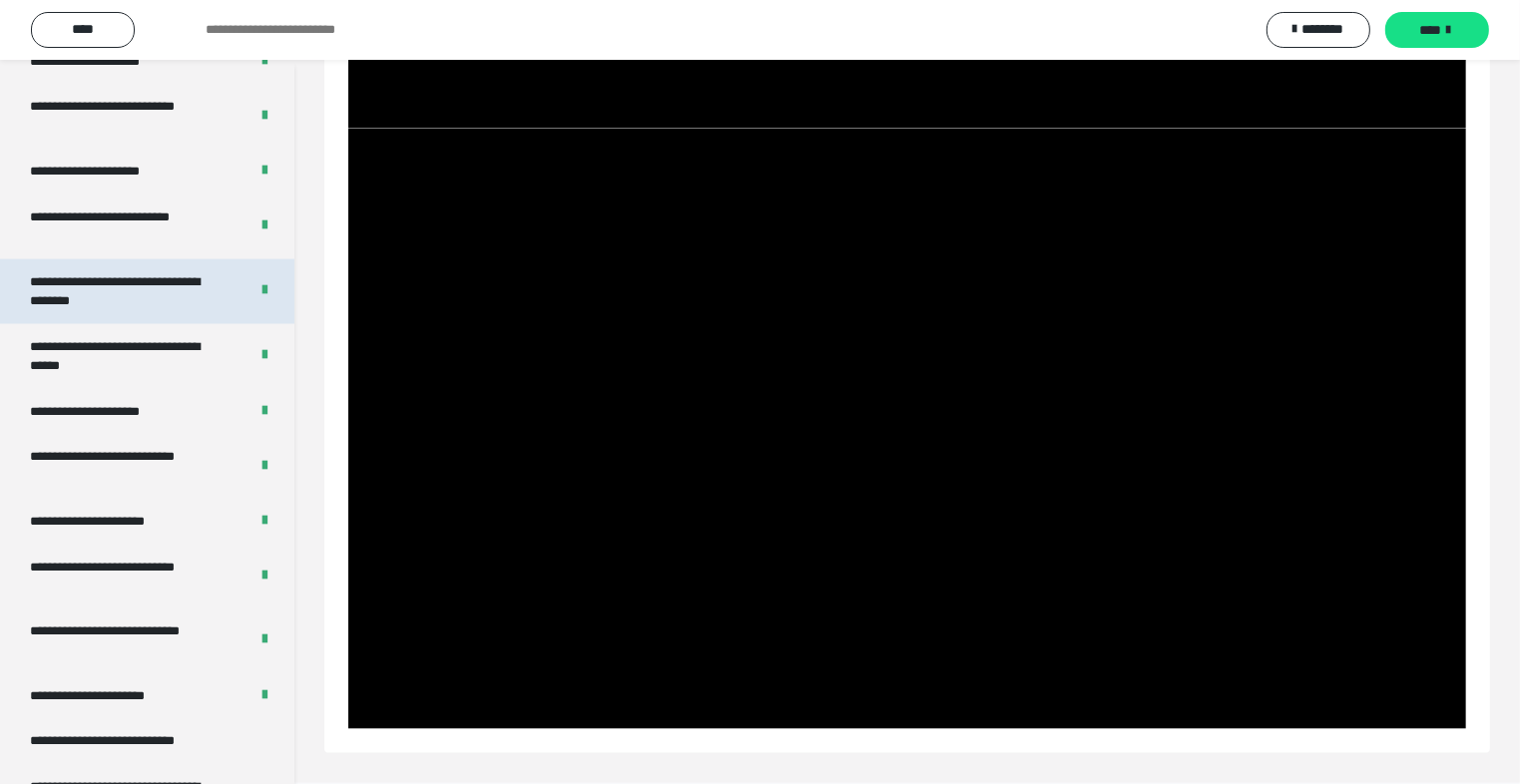 click on "**********" at bounding box center (124, 291) 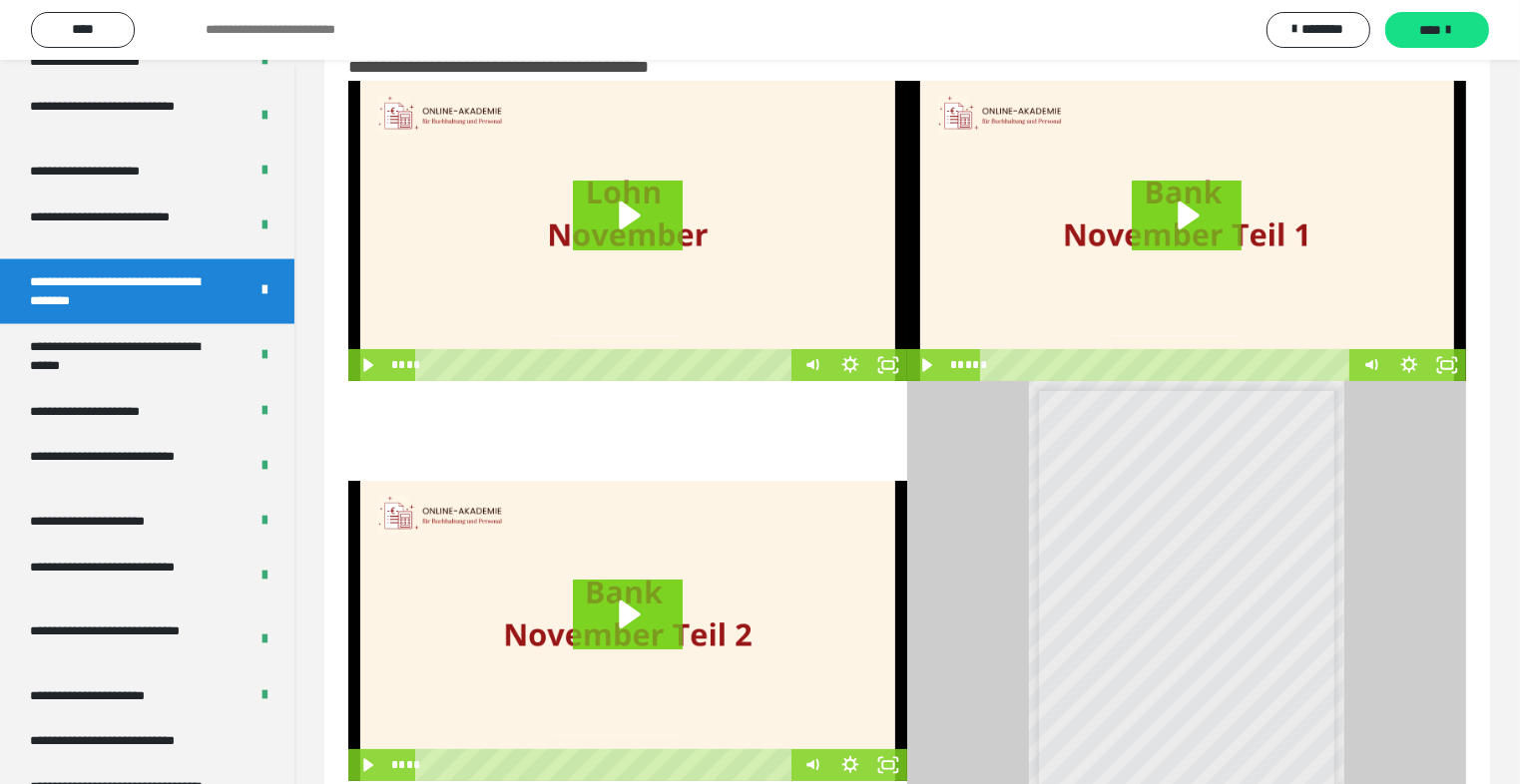 scroll, scrollTop: 0, scrollLeft: 0, axis: both 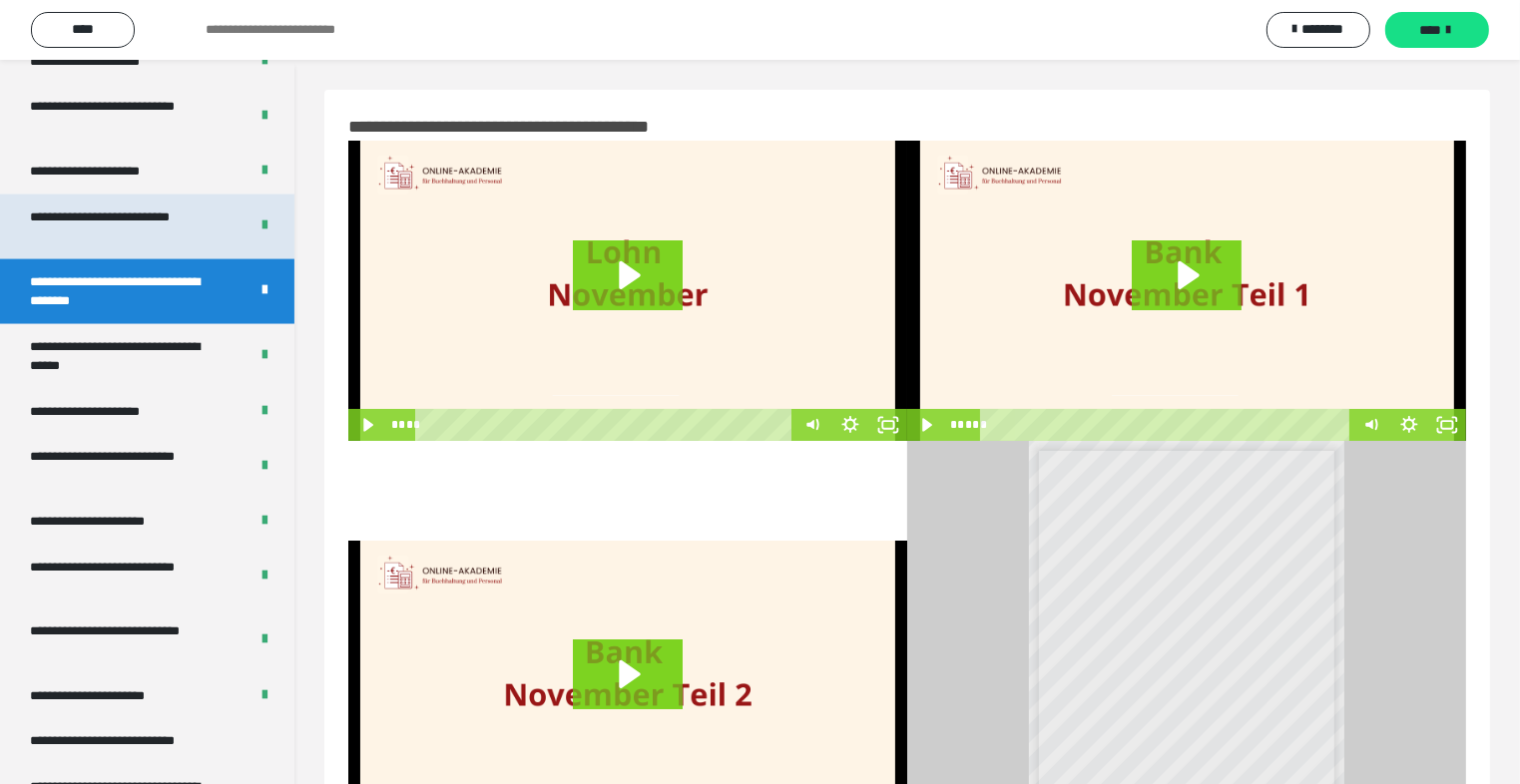 click on "**********" at bounding box center (124, 226) 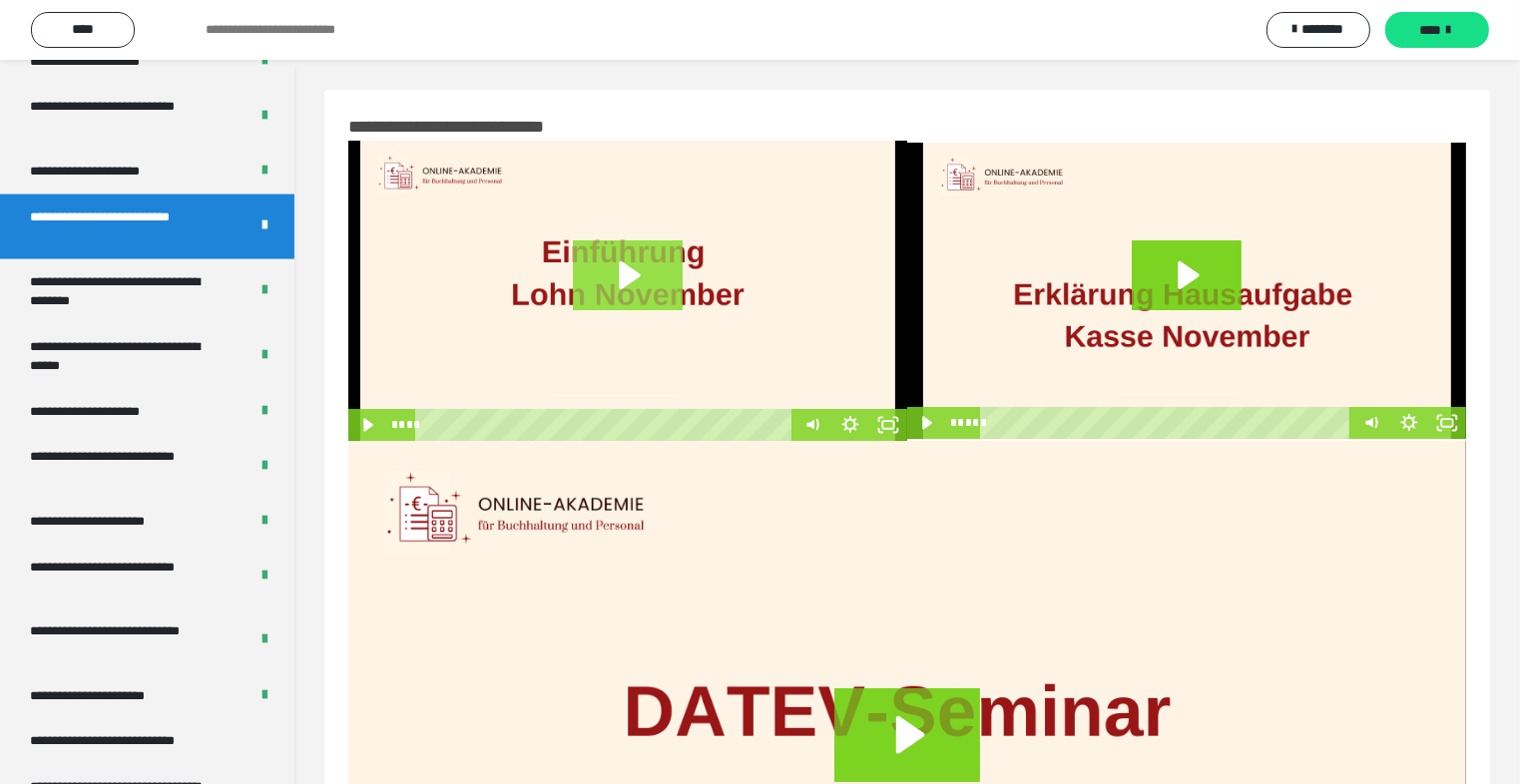 click 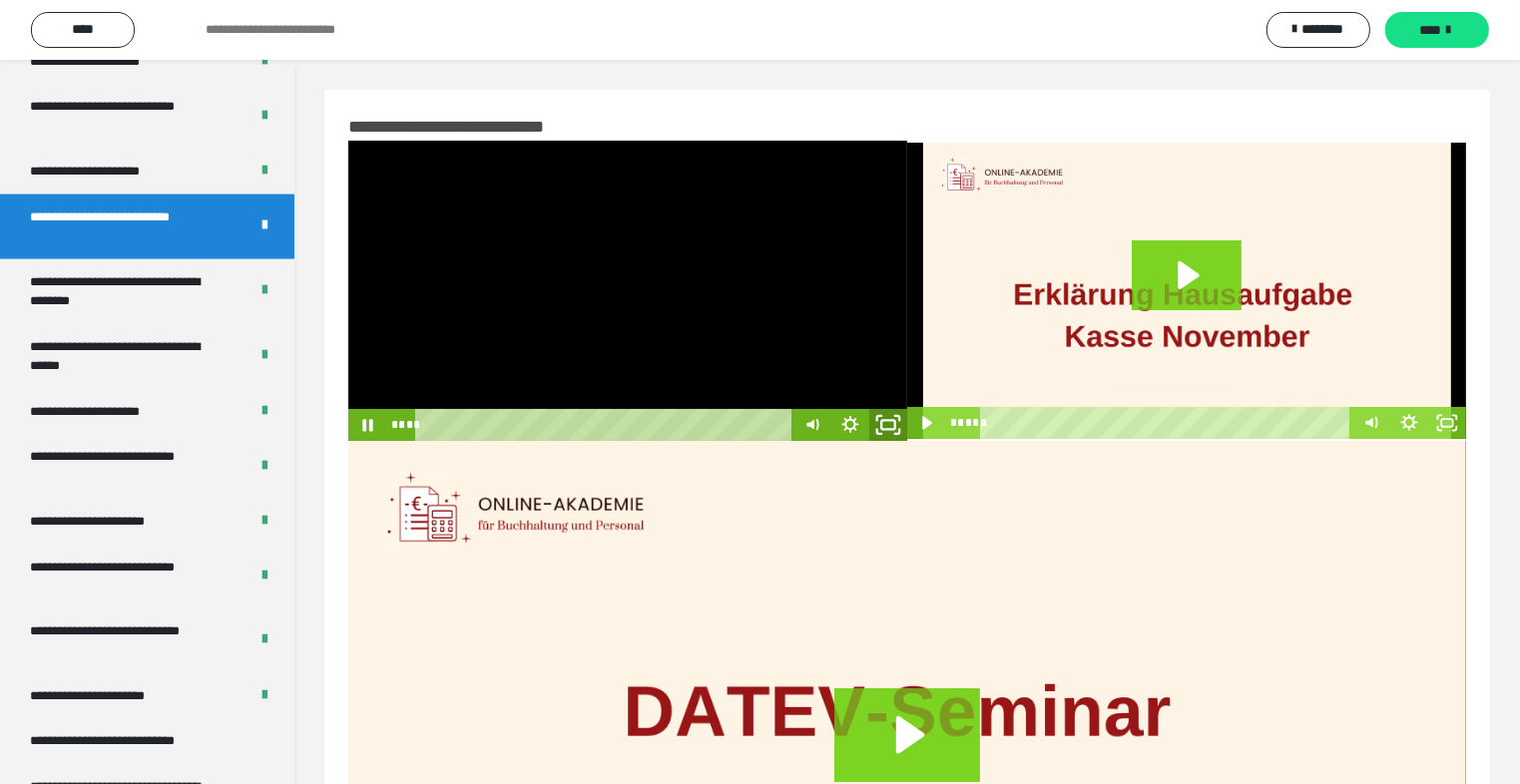 click 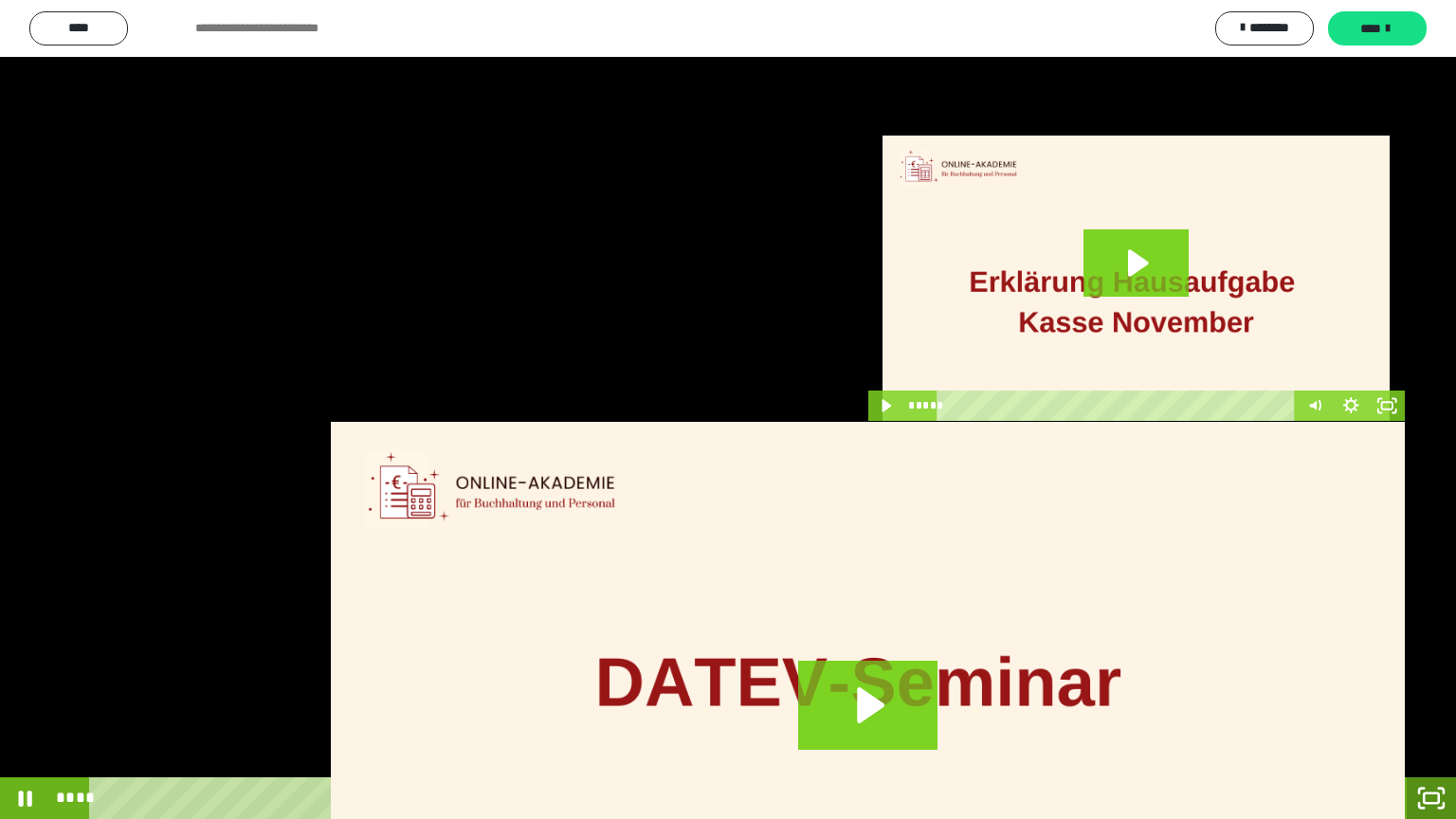 drag, startPoint x: 1433, startPoint y: 789, endPoint x: 1407, endPoint y: 689, distance: 103.32473 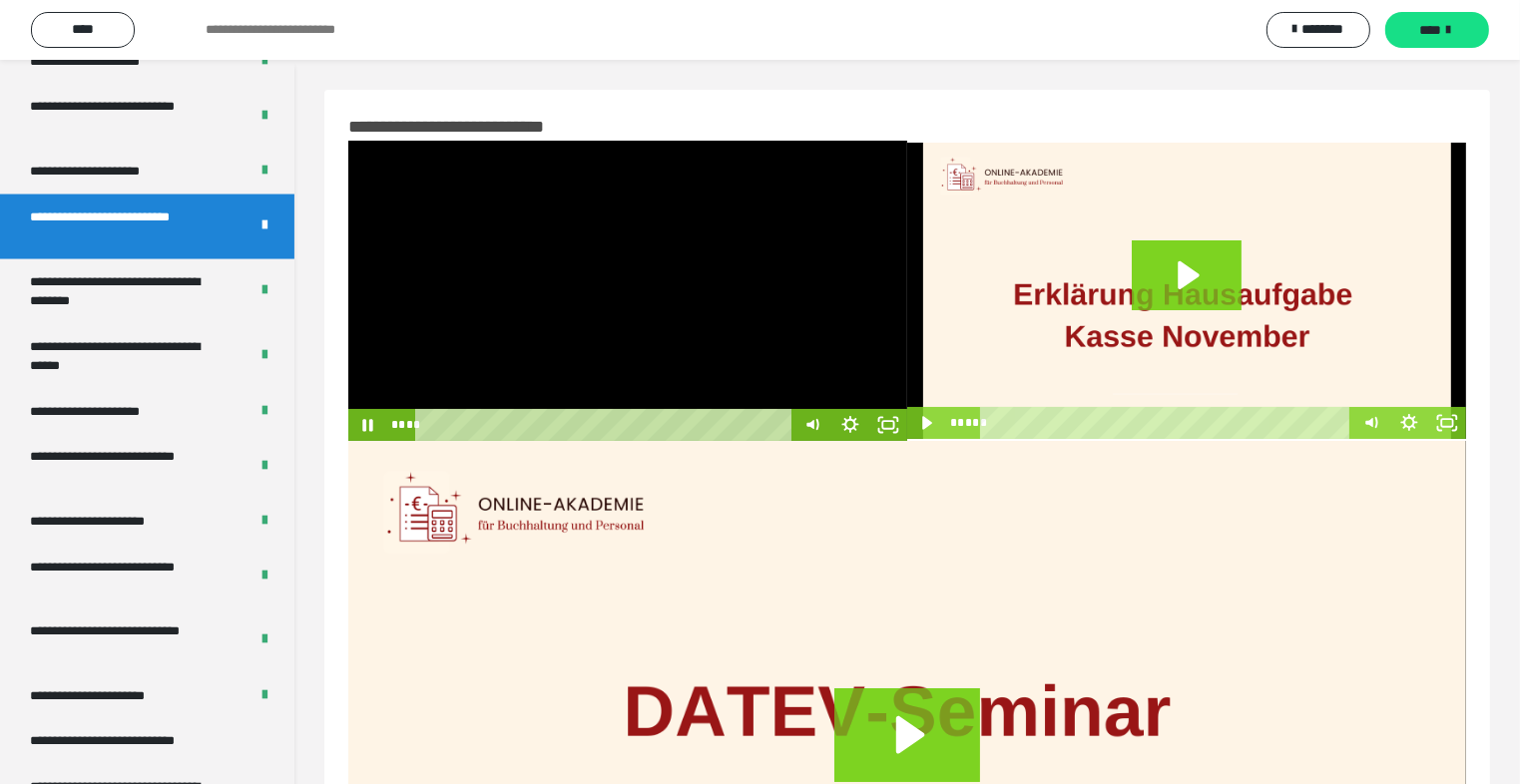 click on "**********" at bounding box center [124, 226] 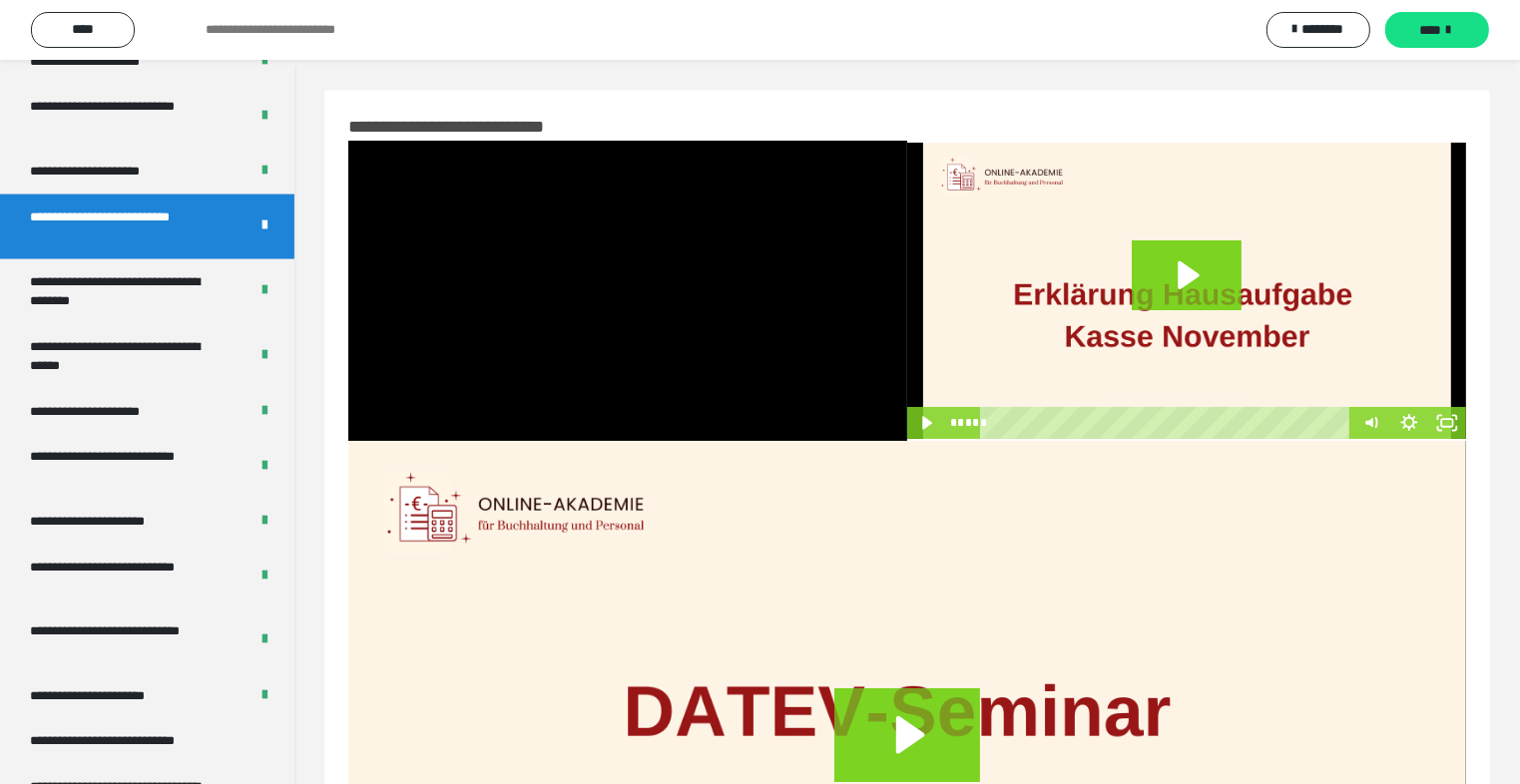 click on "**********" at bounding box center (124, 226) 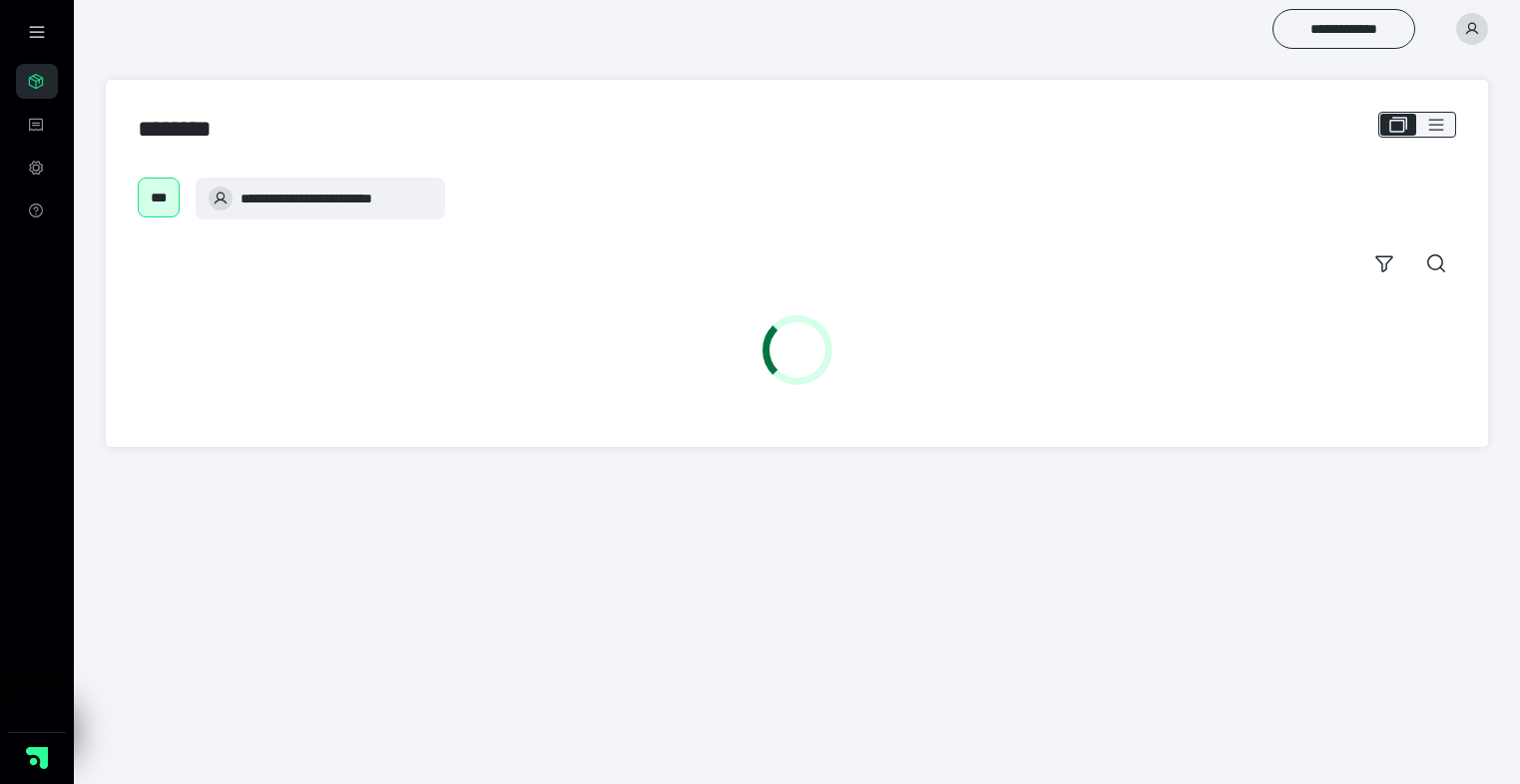 scroll, scrollTop: 0, scrollLeft: 0, axis: both 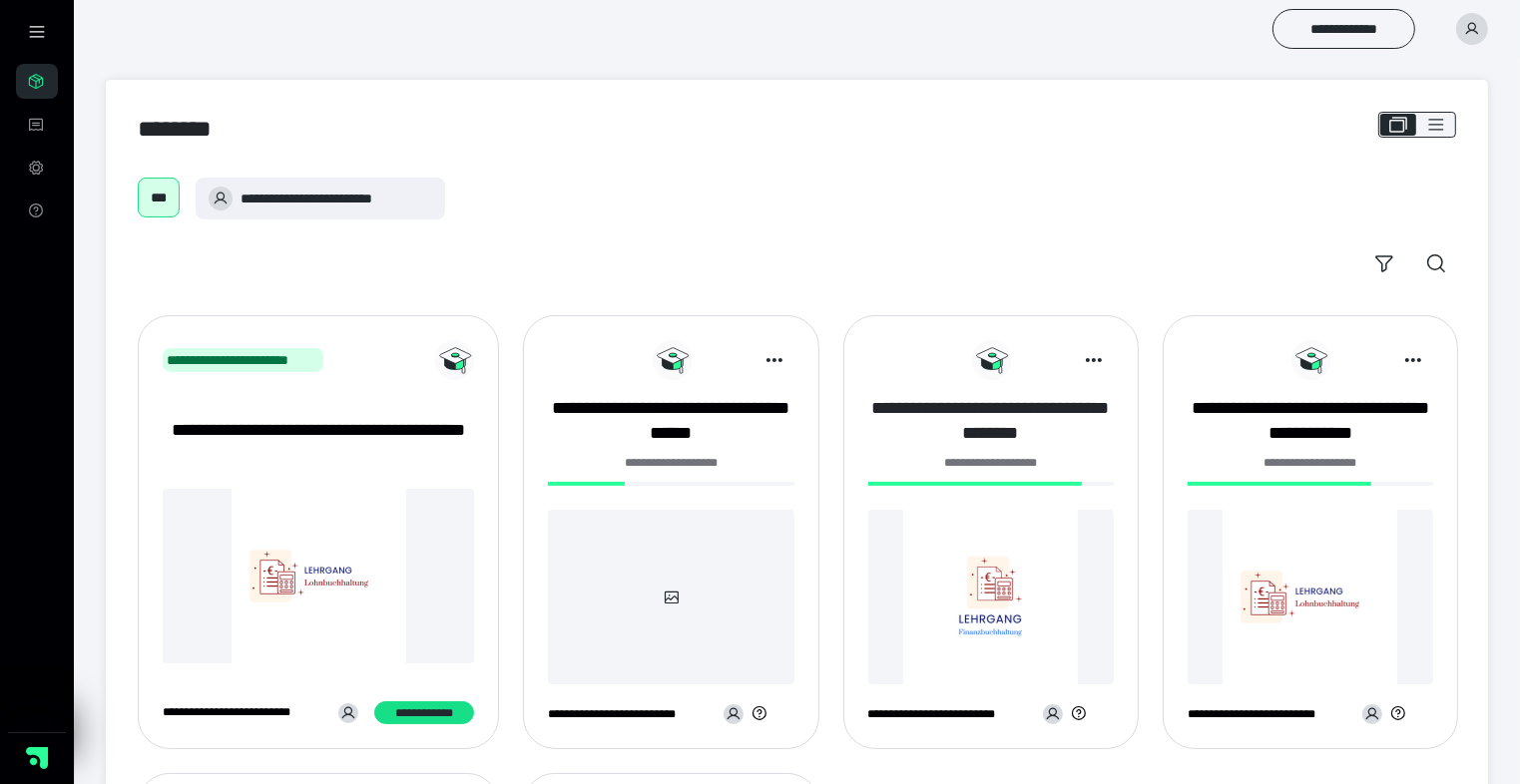 click on "**********" at bounding box center [991, 421] 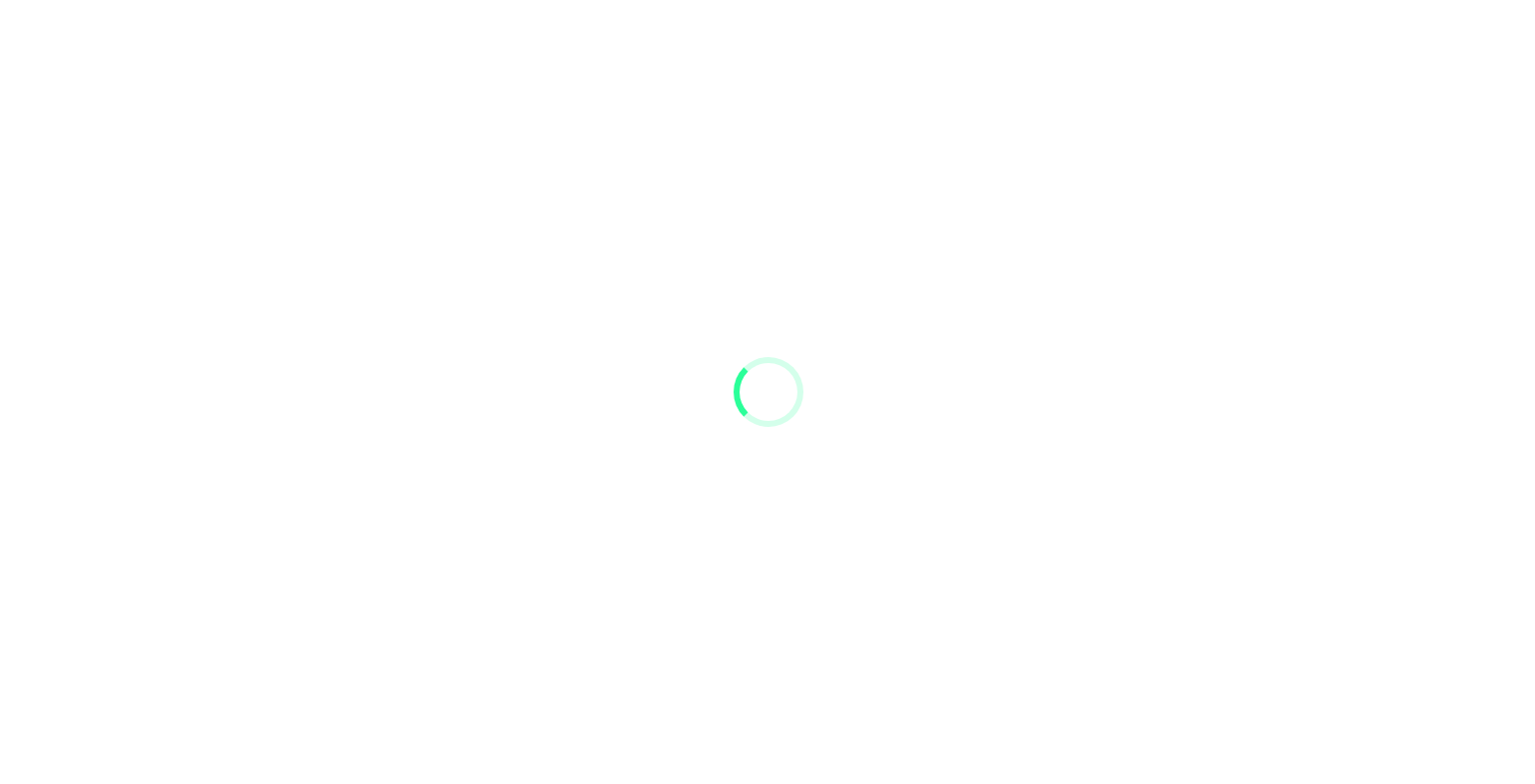 scroll, scrollTop: 0, scrollLeft: 0, axis: both 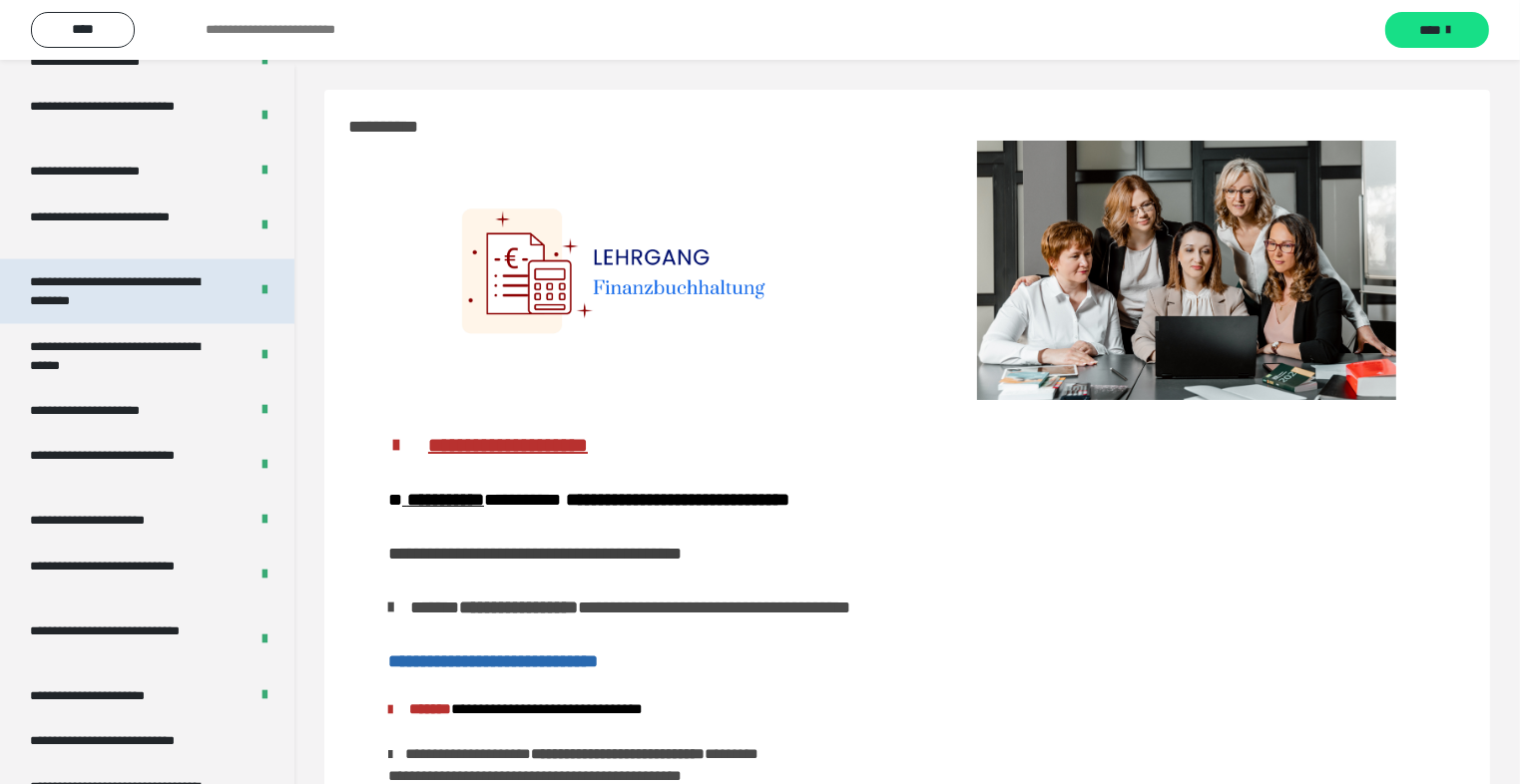 click on "**********" at bounding box center (124, 291) 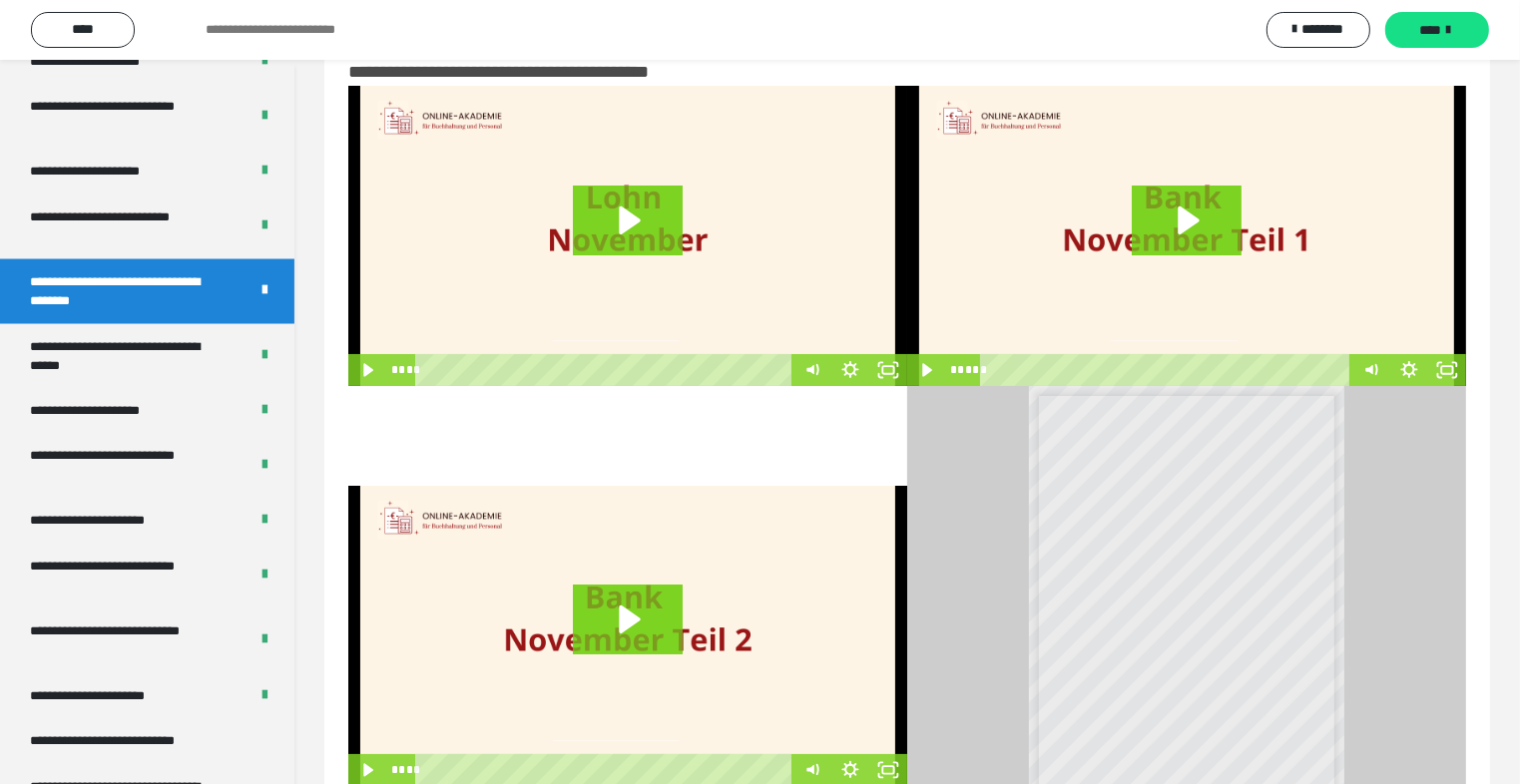 scroll, scrollTop: 0, scrollLeft: 0, axis: both 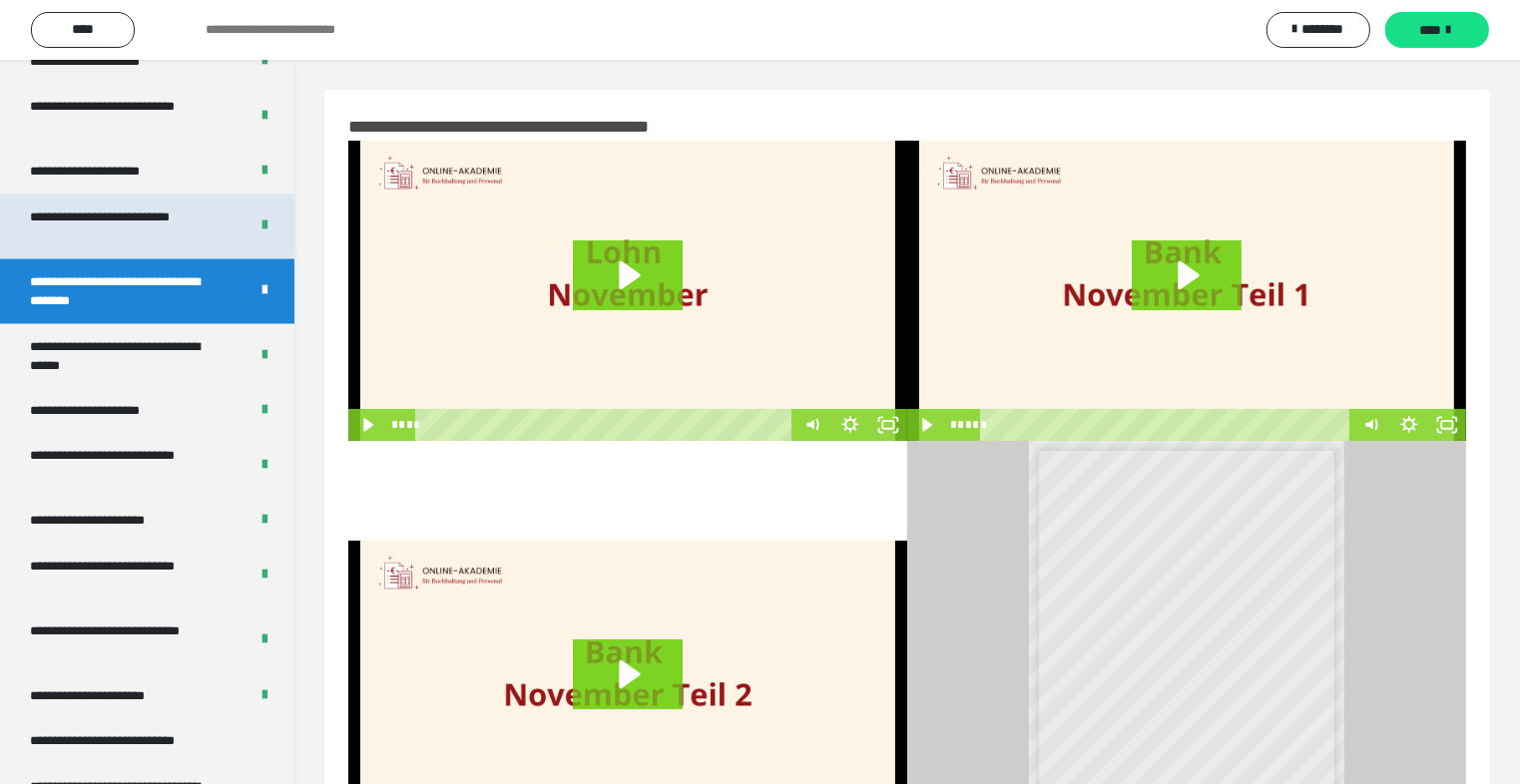 click on "**********" at bounding box center (124, 226) 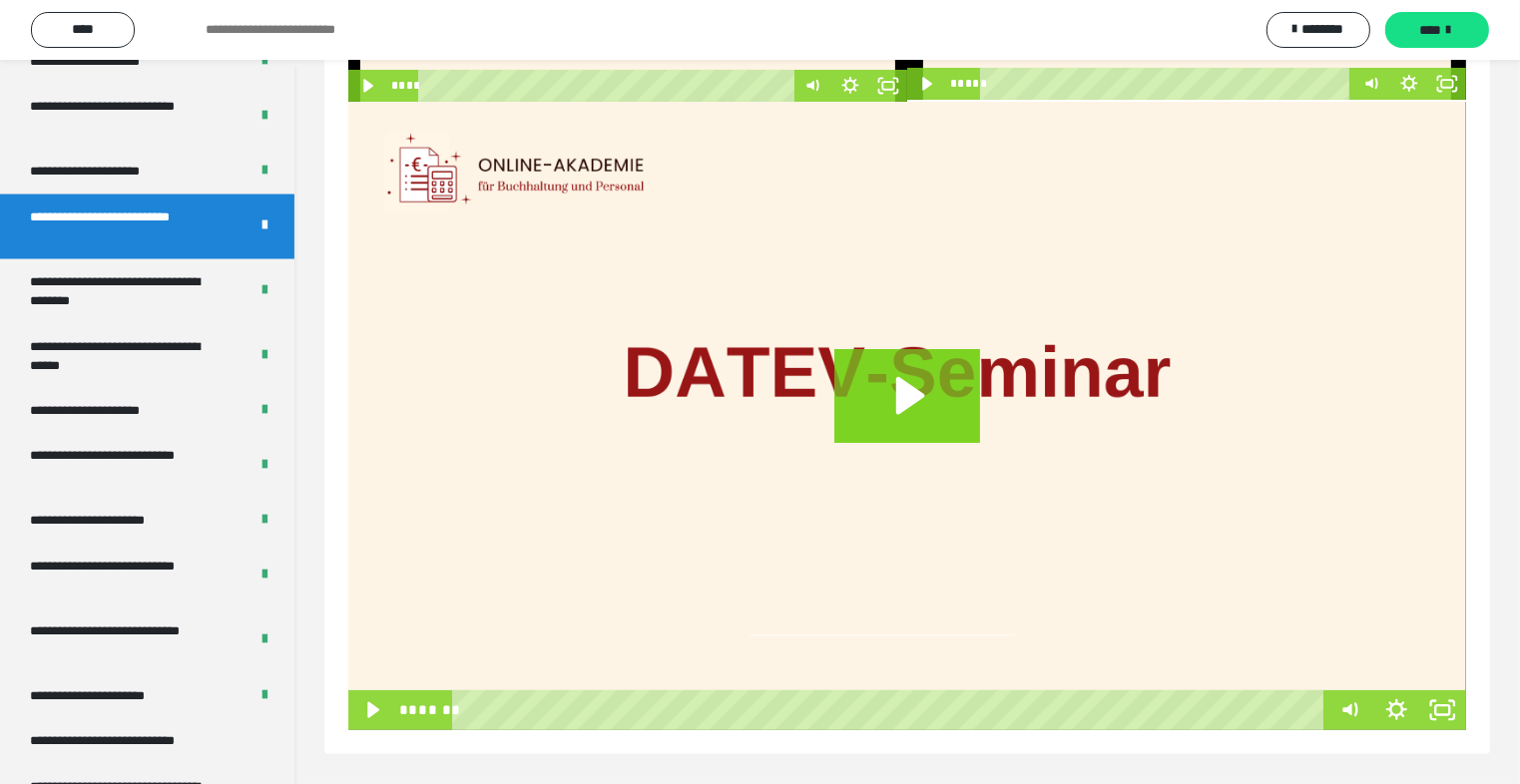 scroll, scrollTop: 0, scrollLeft: 0, axis: both 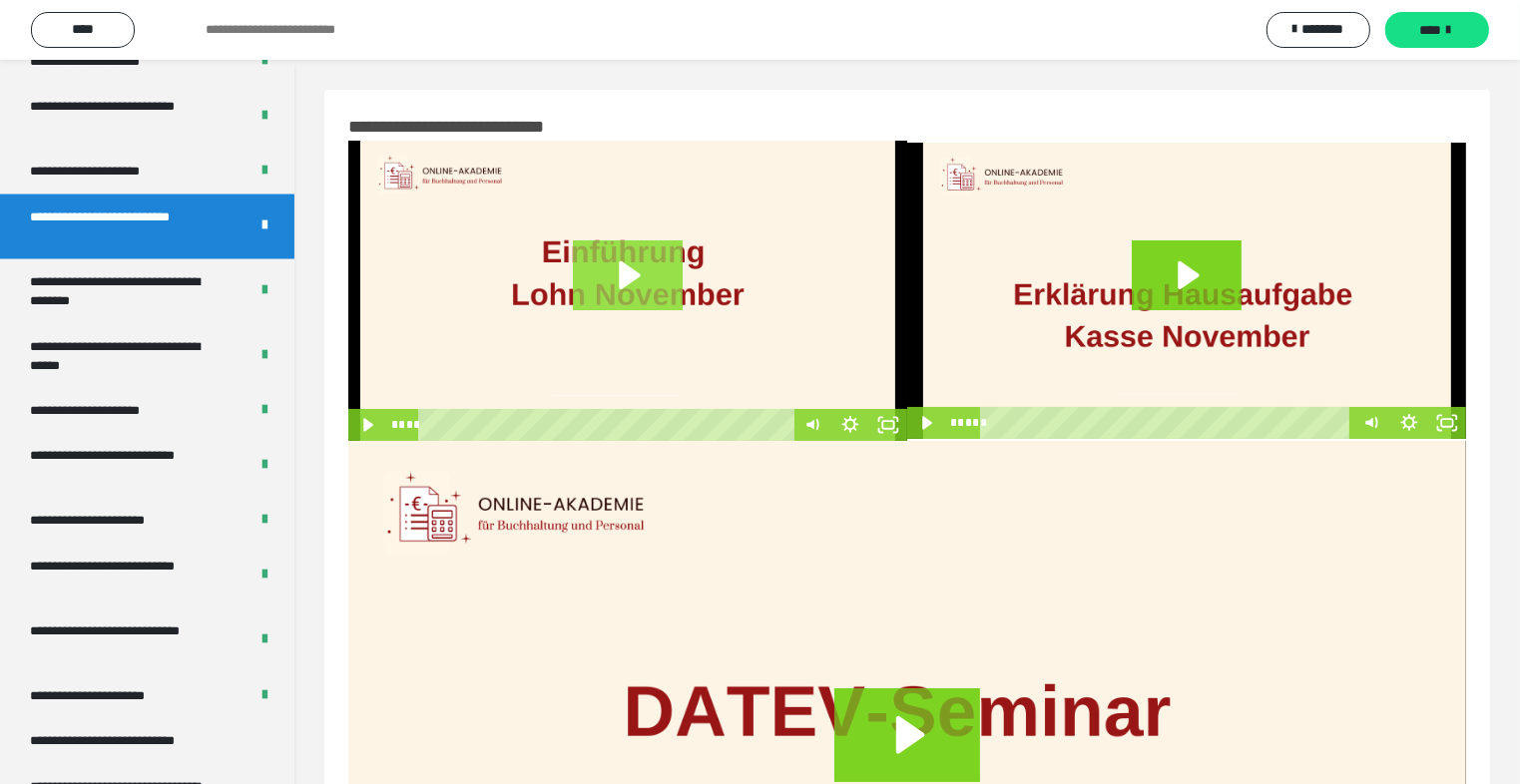 click 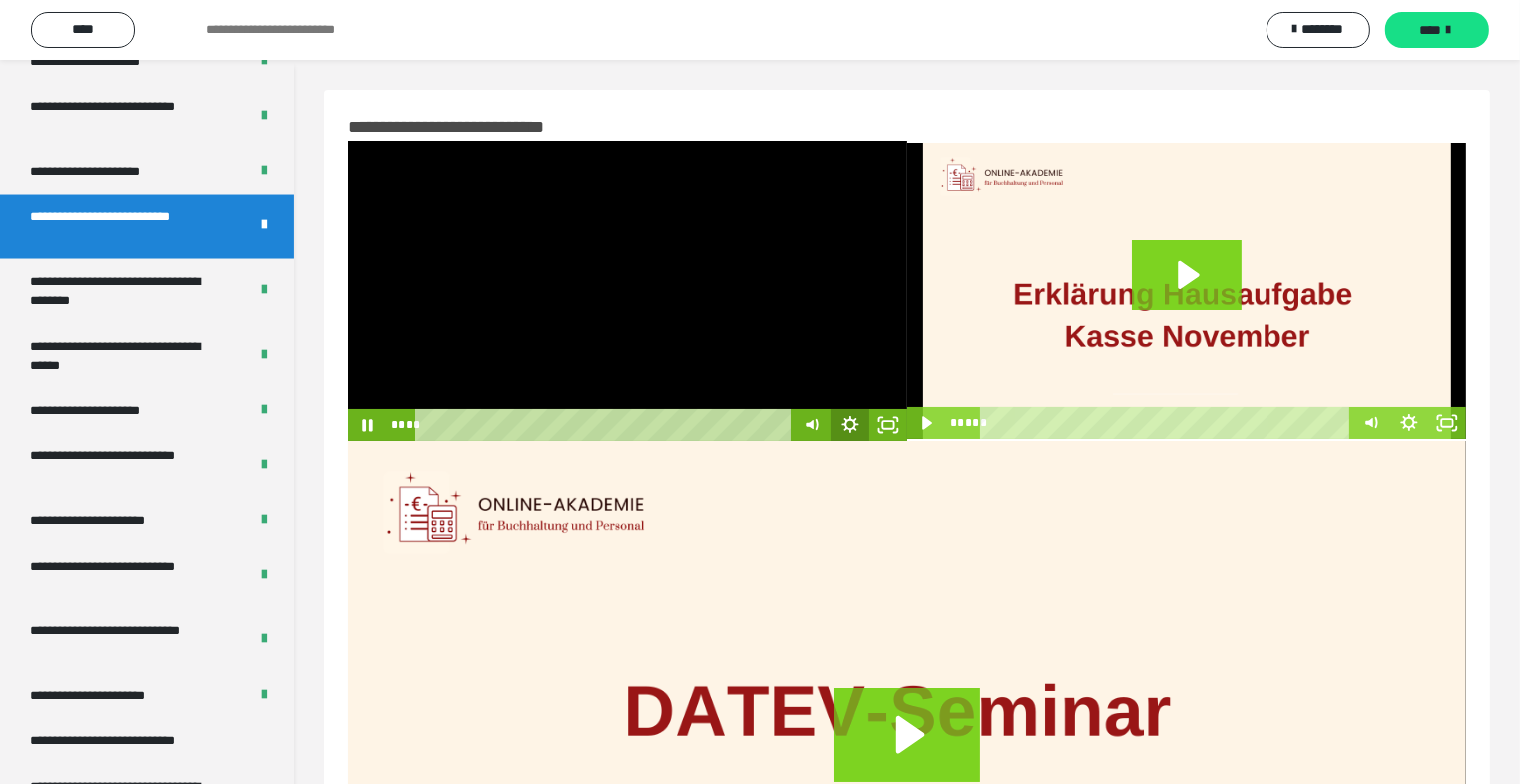 click 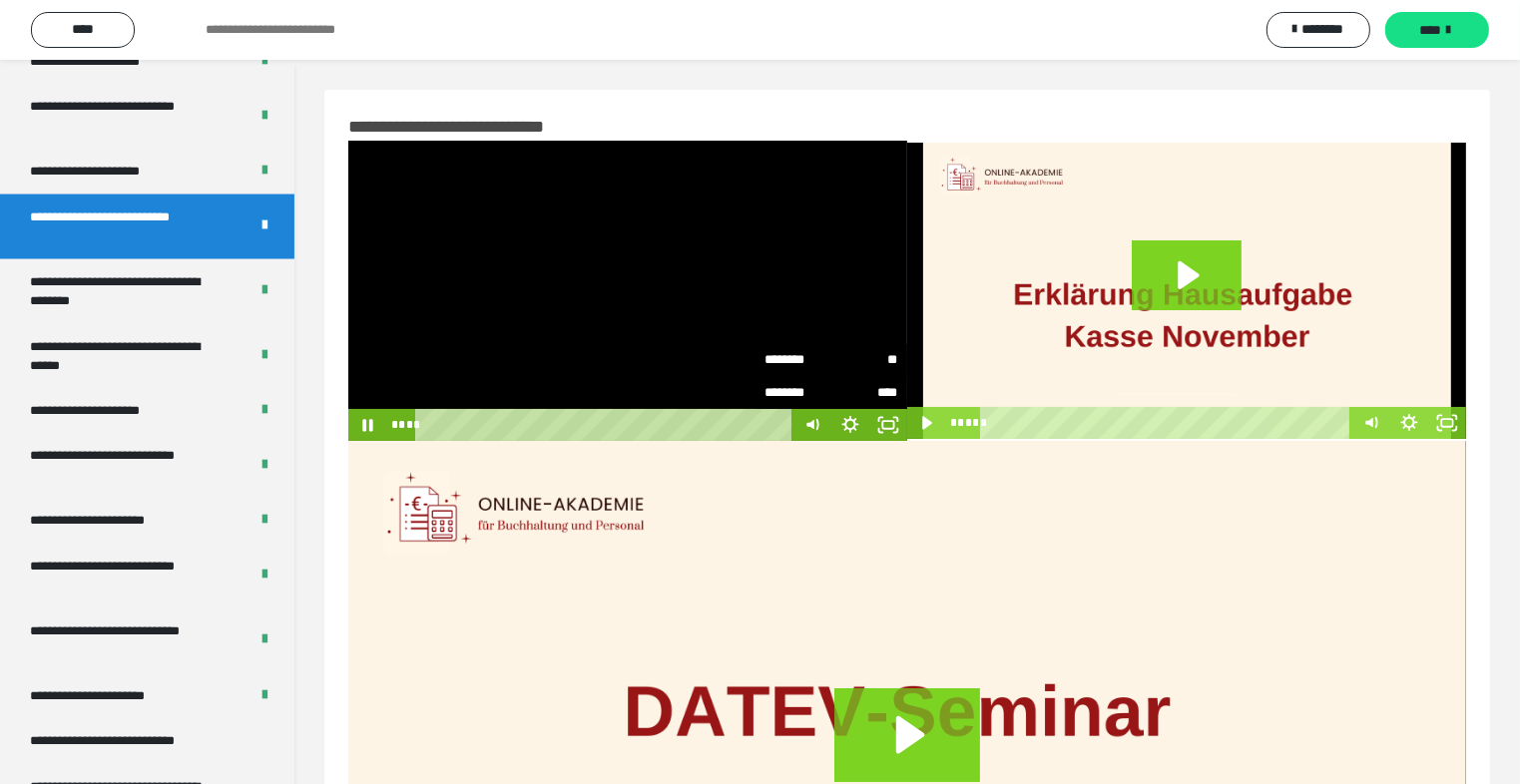 click on "********" at bounding box center [798, 360] 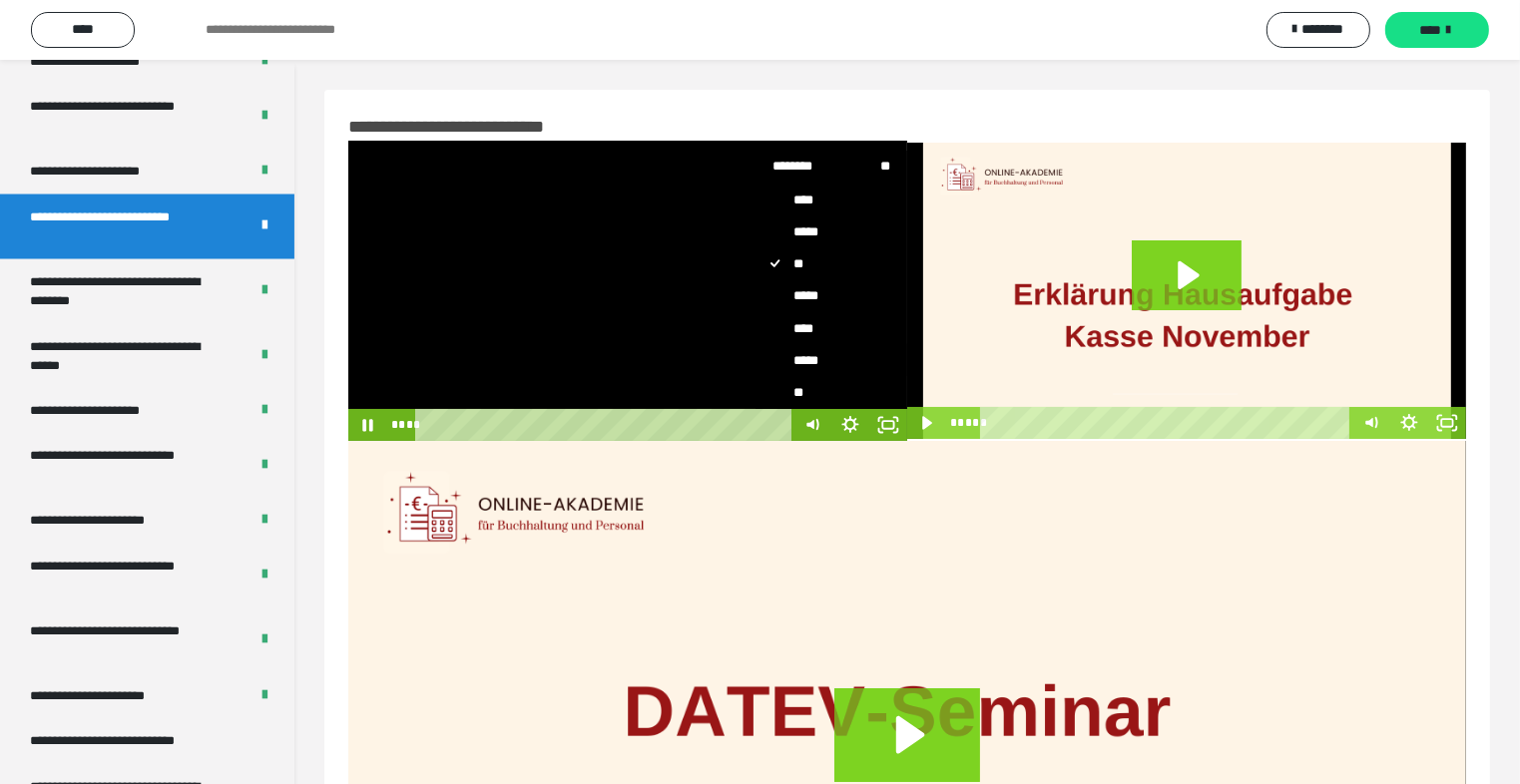 click on "*****" at bounding box center (823, 360) 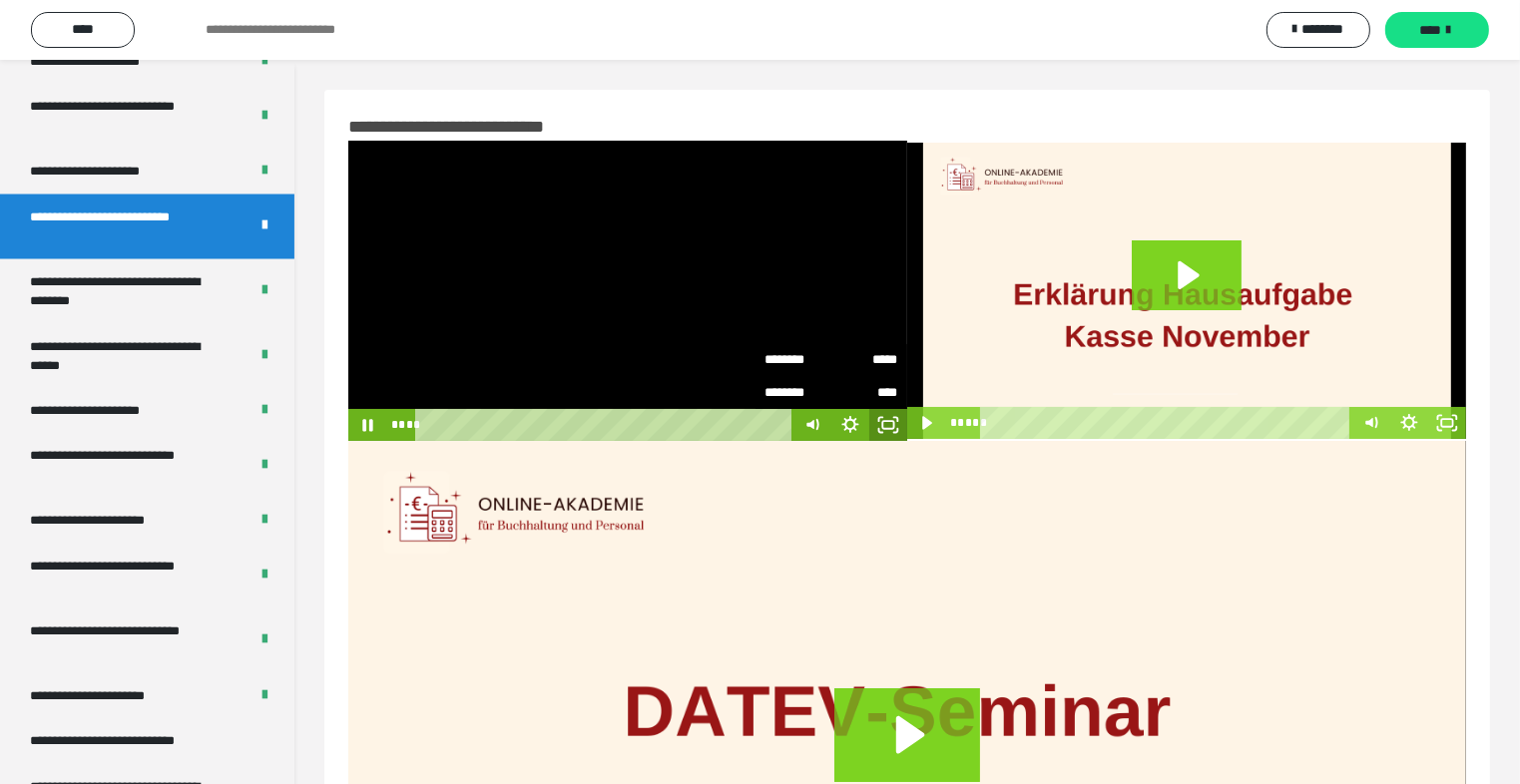 click 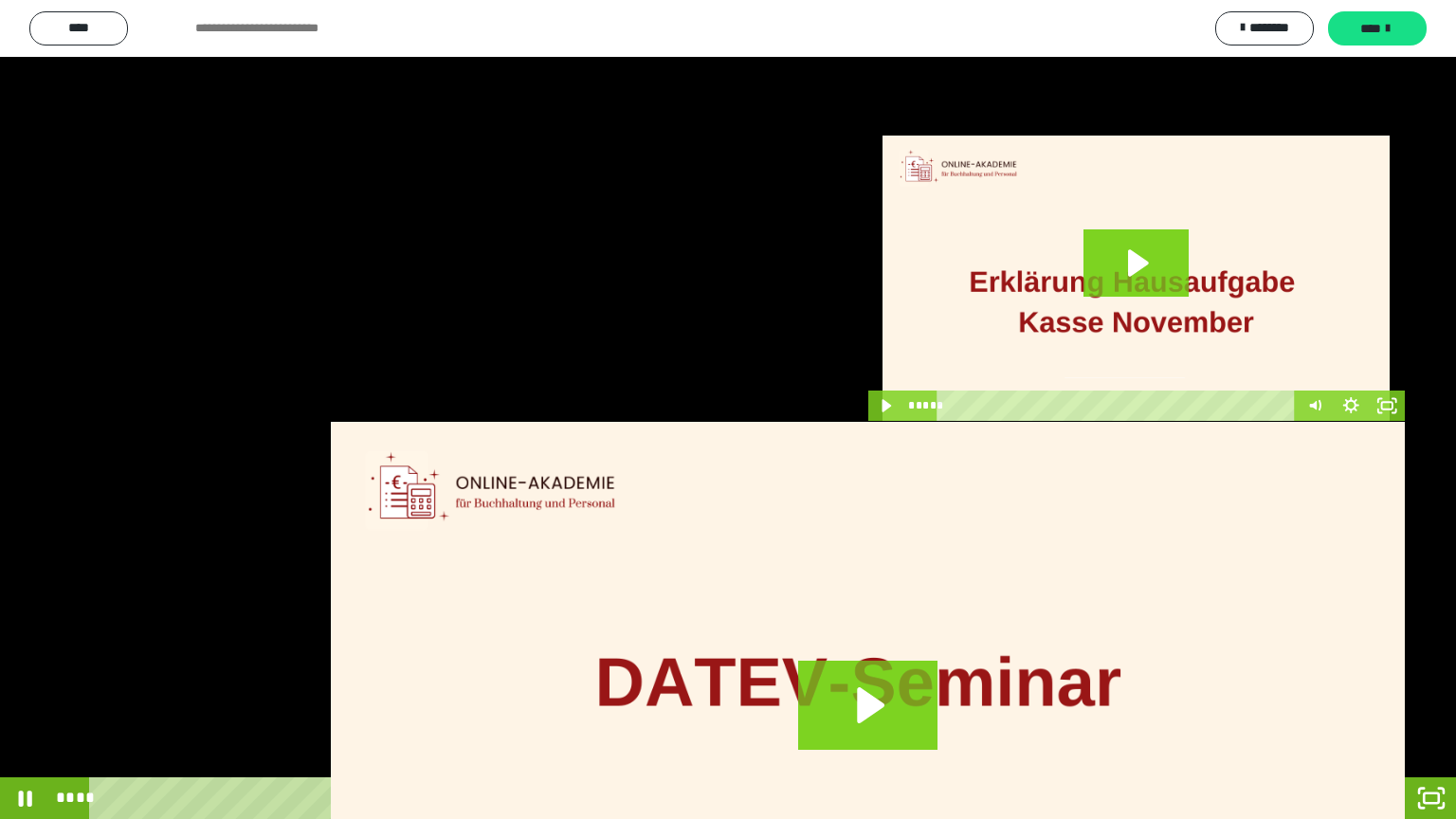click at bounding box center (728, 410) 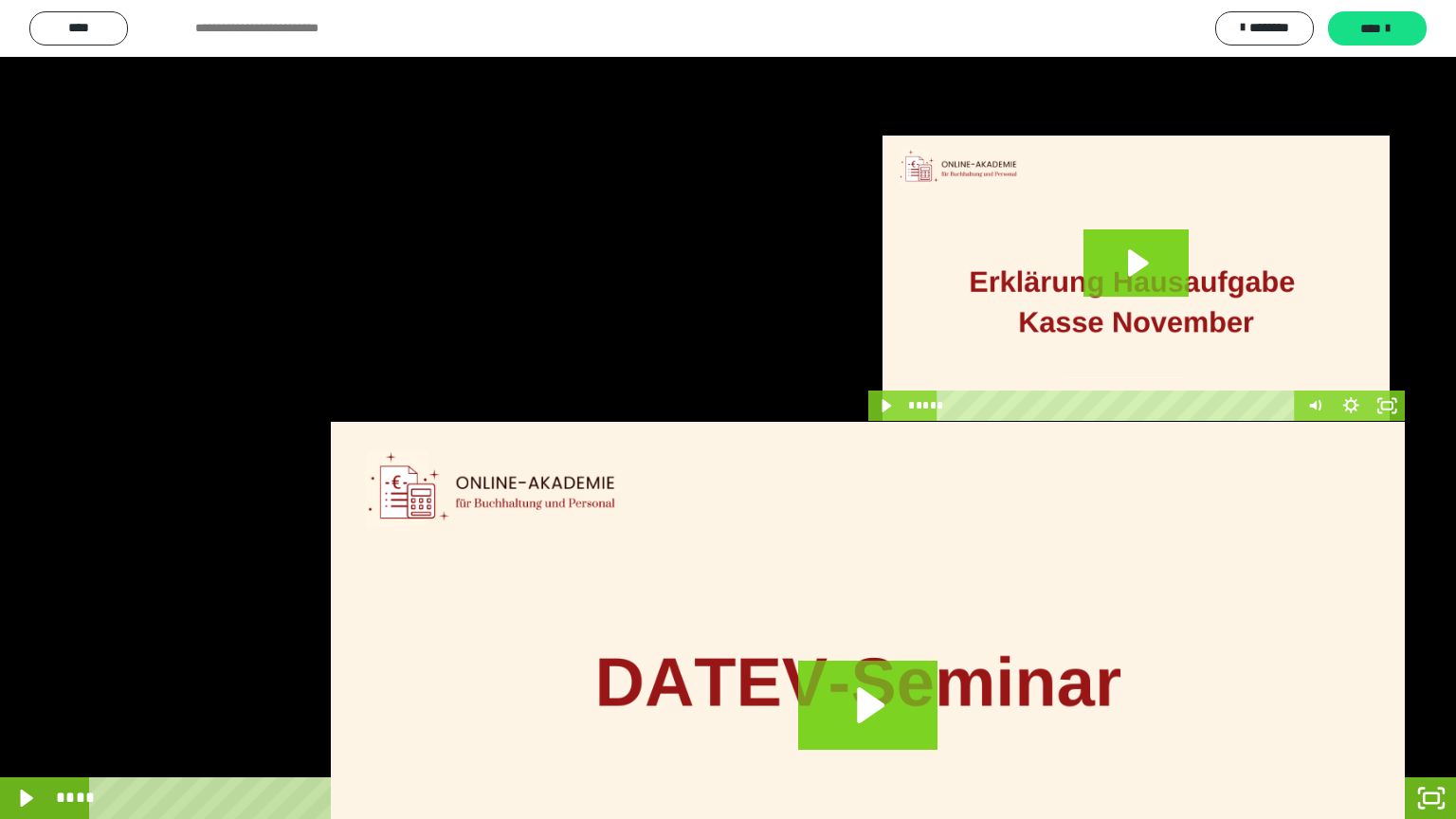 click at bounding box center [728, 410] 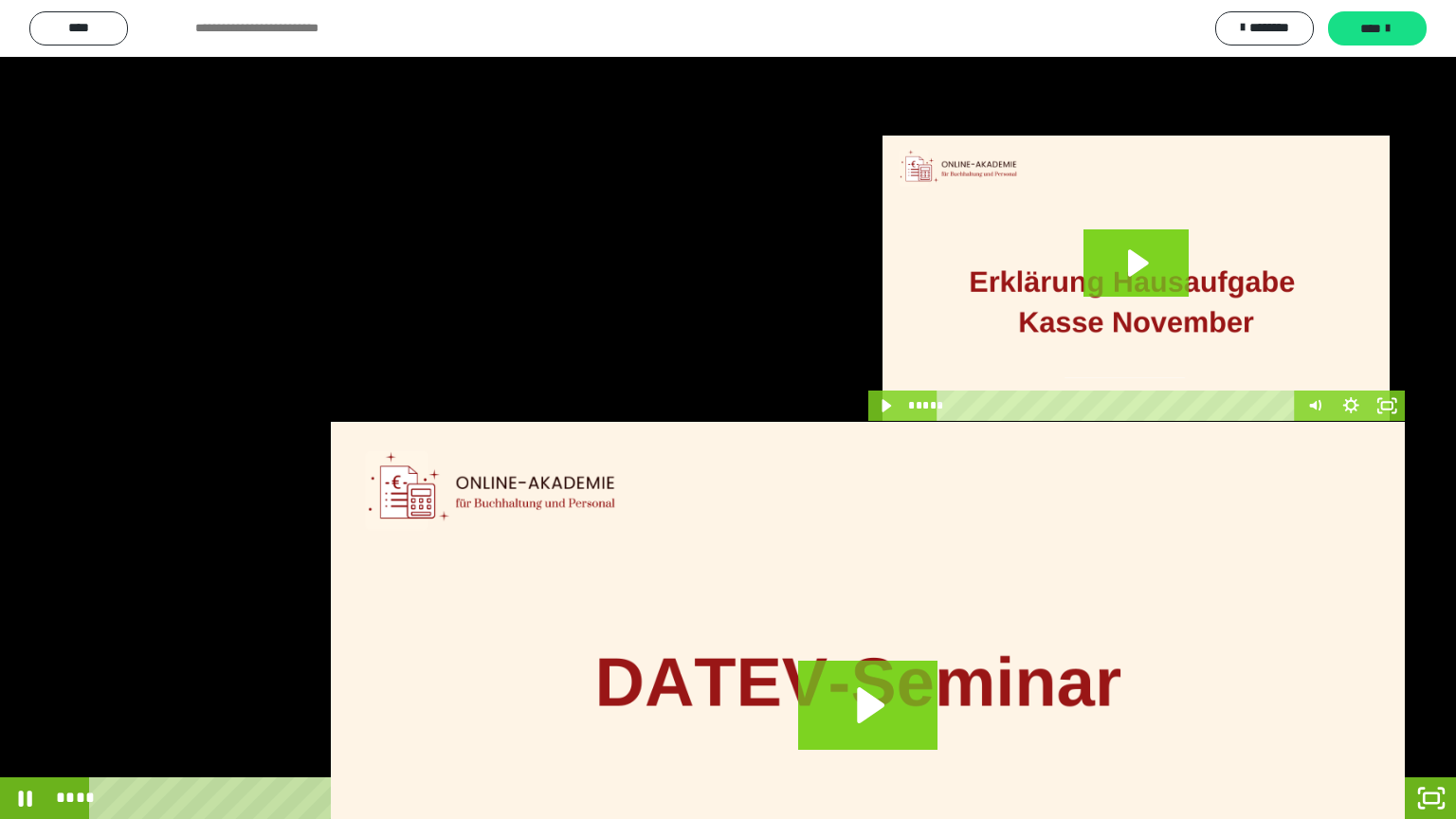 click at bounding box center [728, 410] 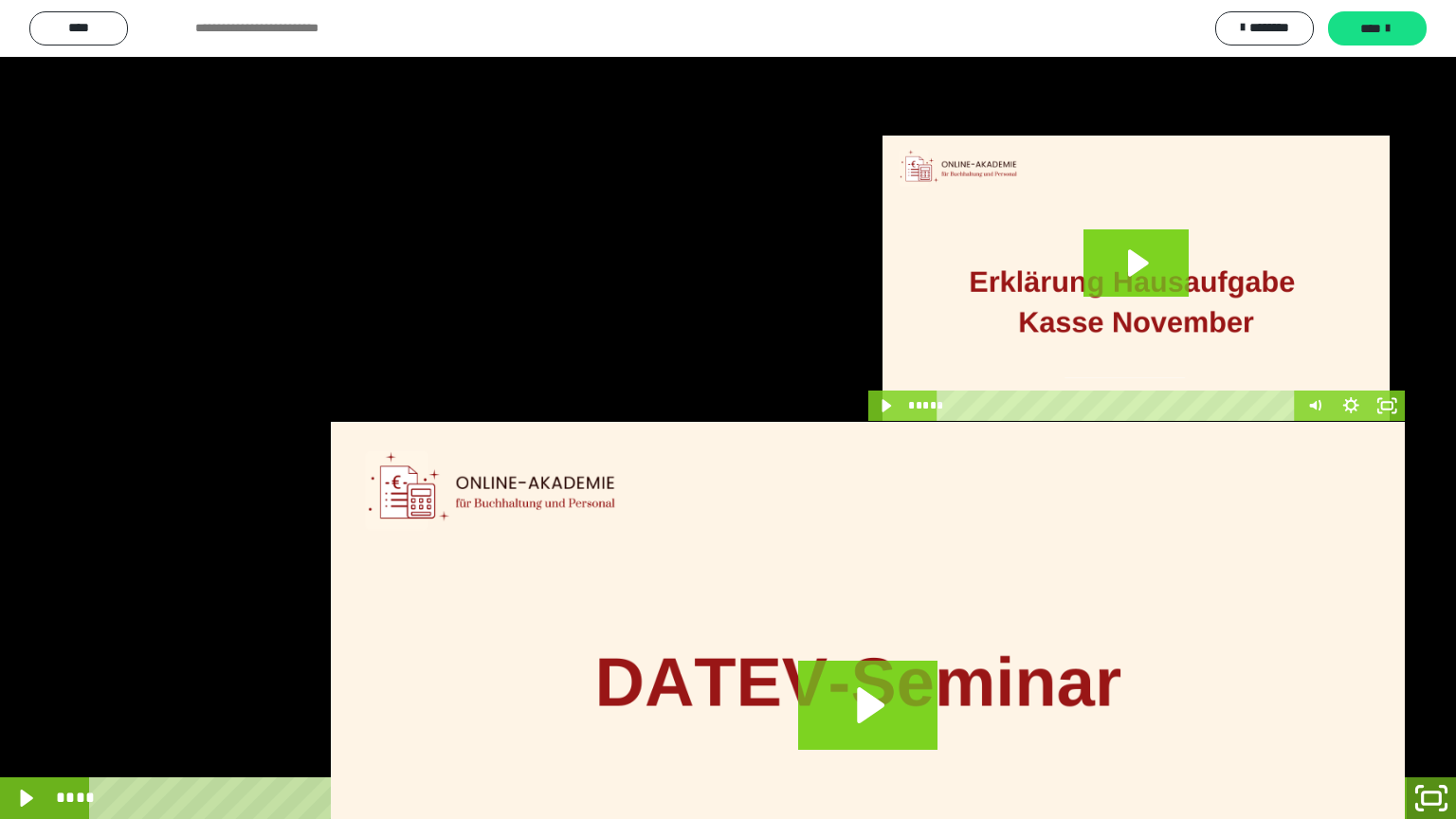 click 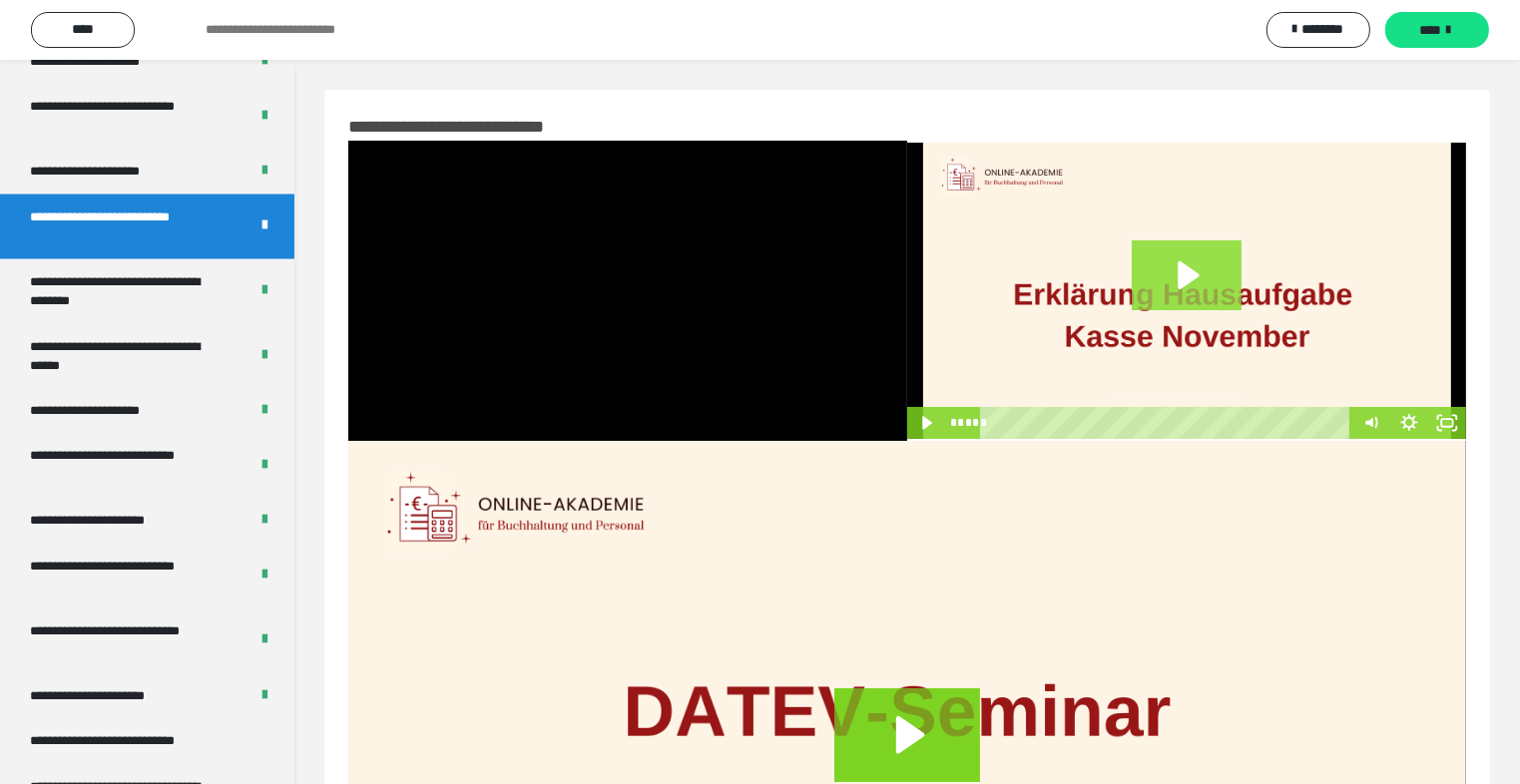 click 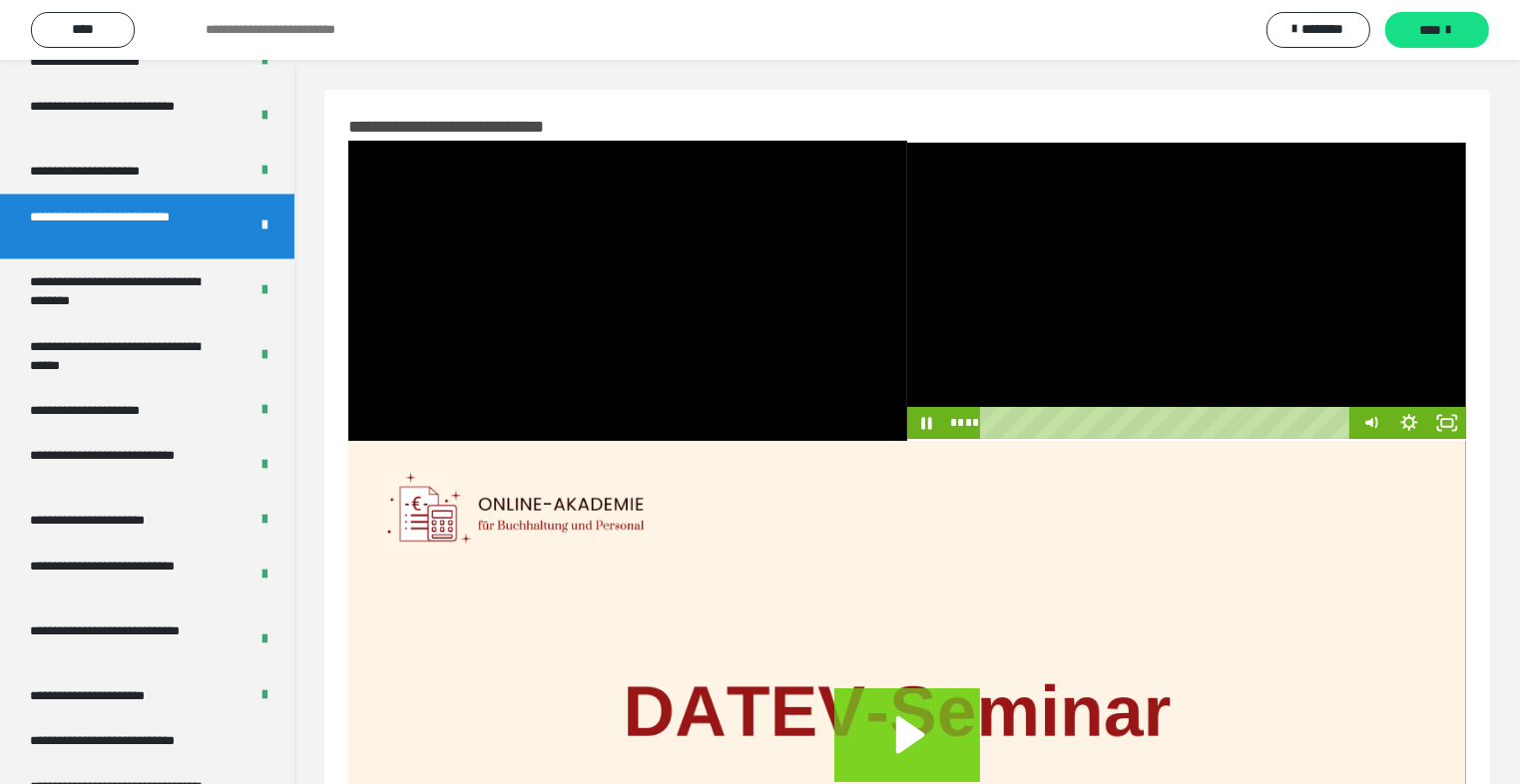 click at bounding box center [1187, 291] 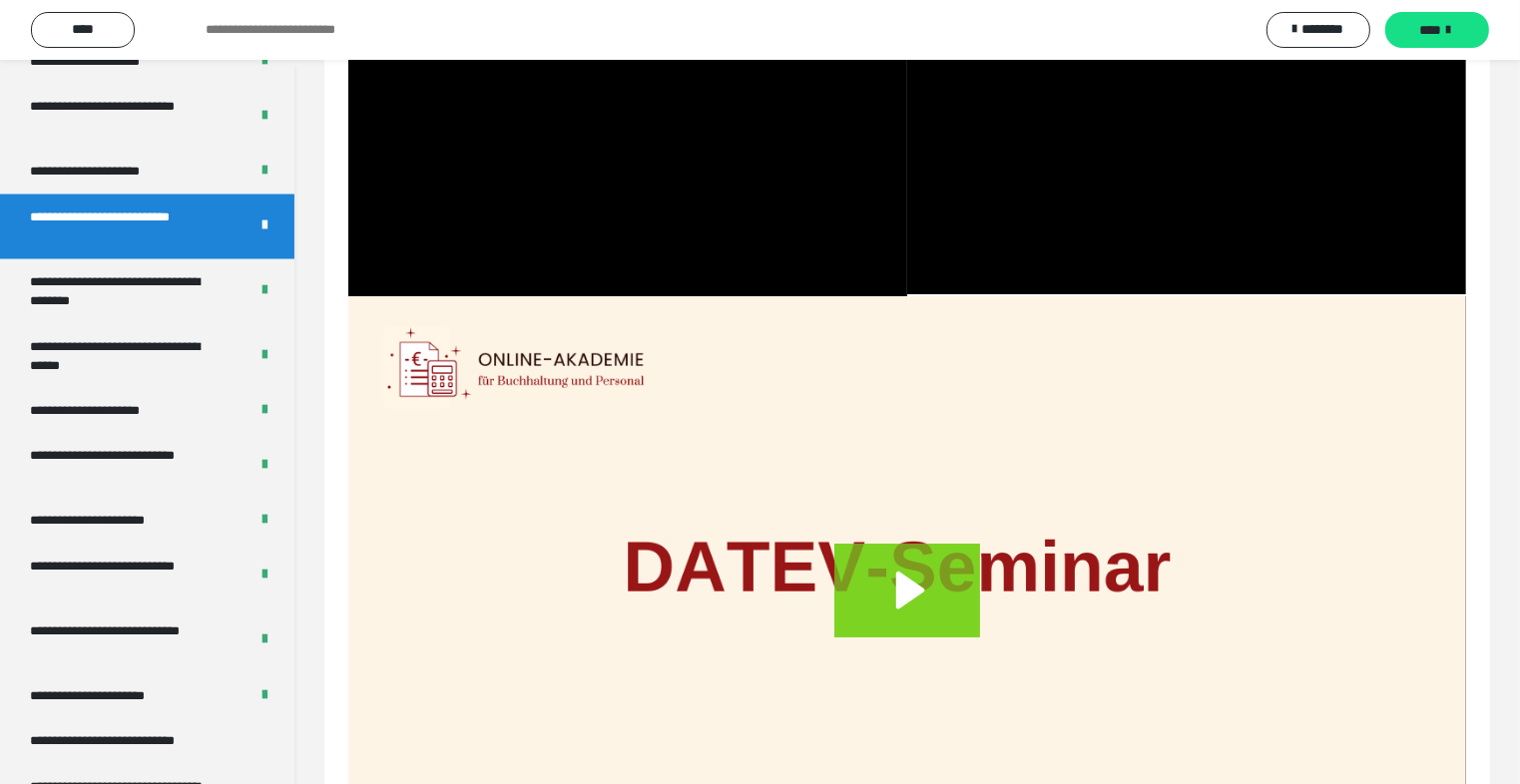 scroll, scrollTop: 339, scrollLeft: 0, axis: vertical 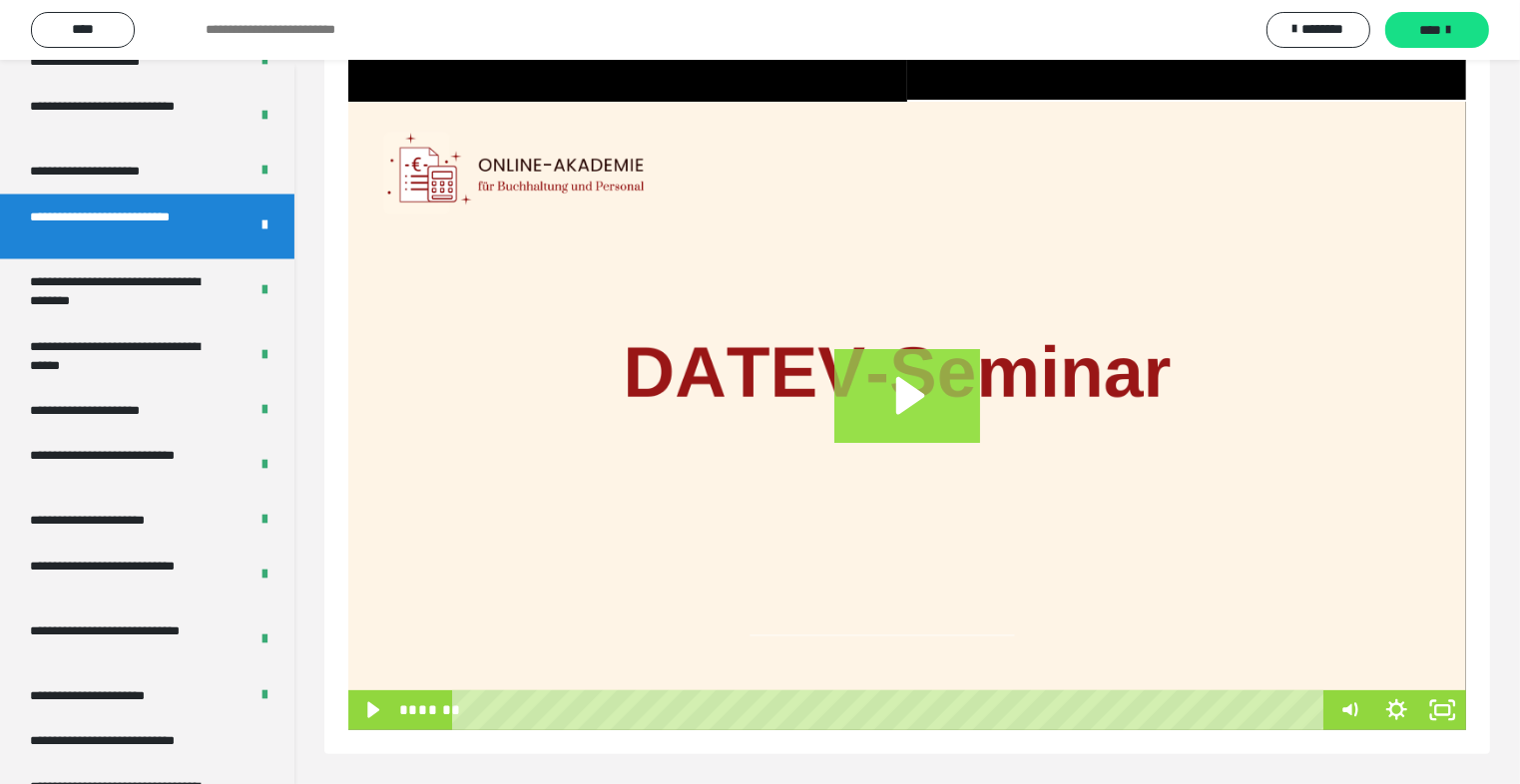 click 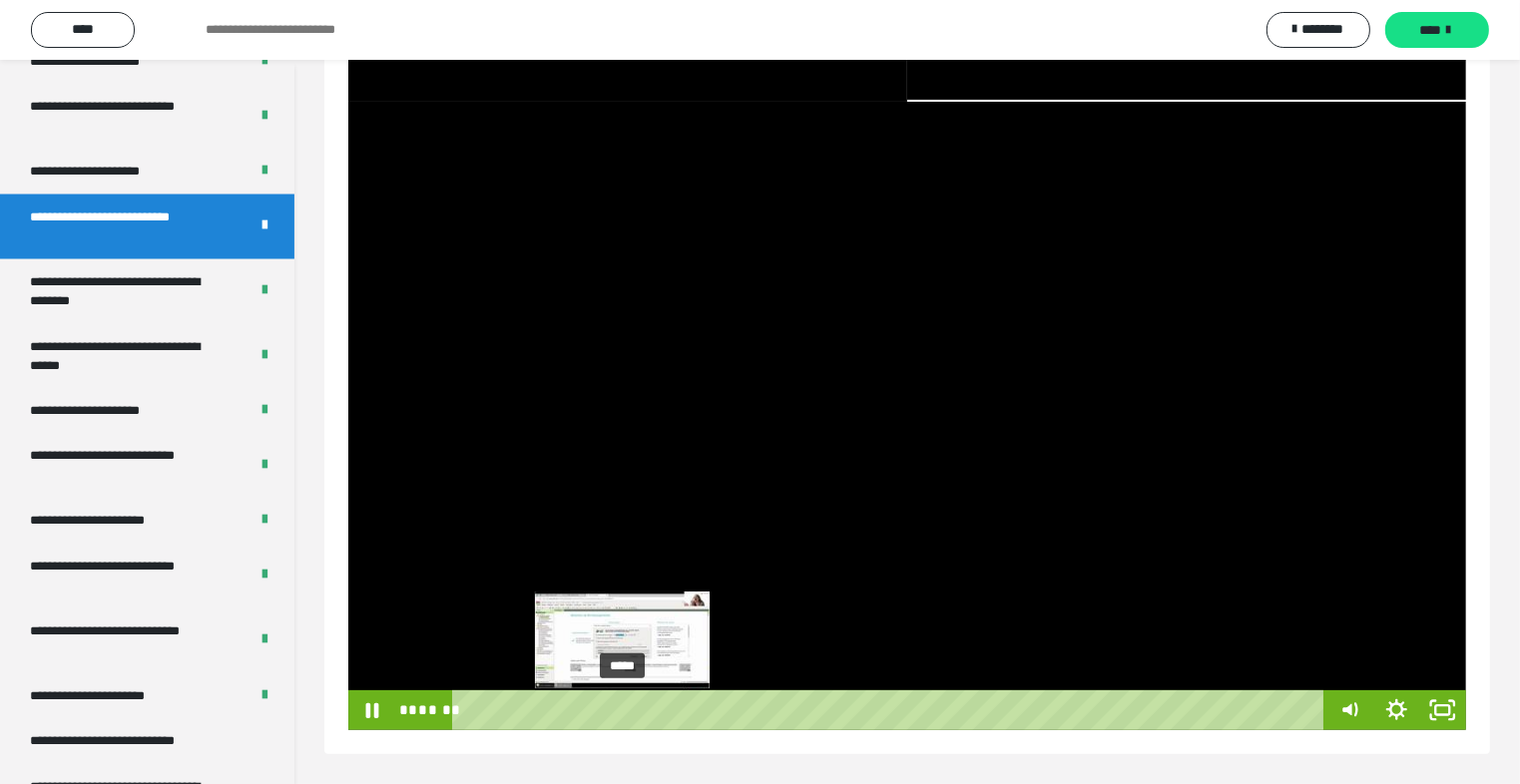 click on "*****" at bounding box center (891, 710) 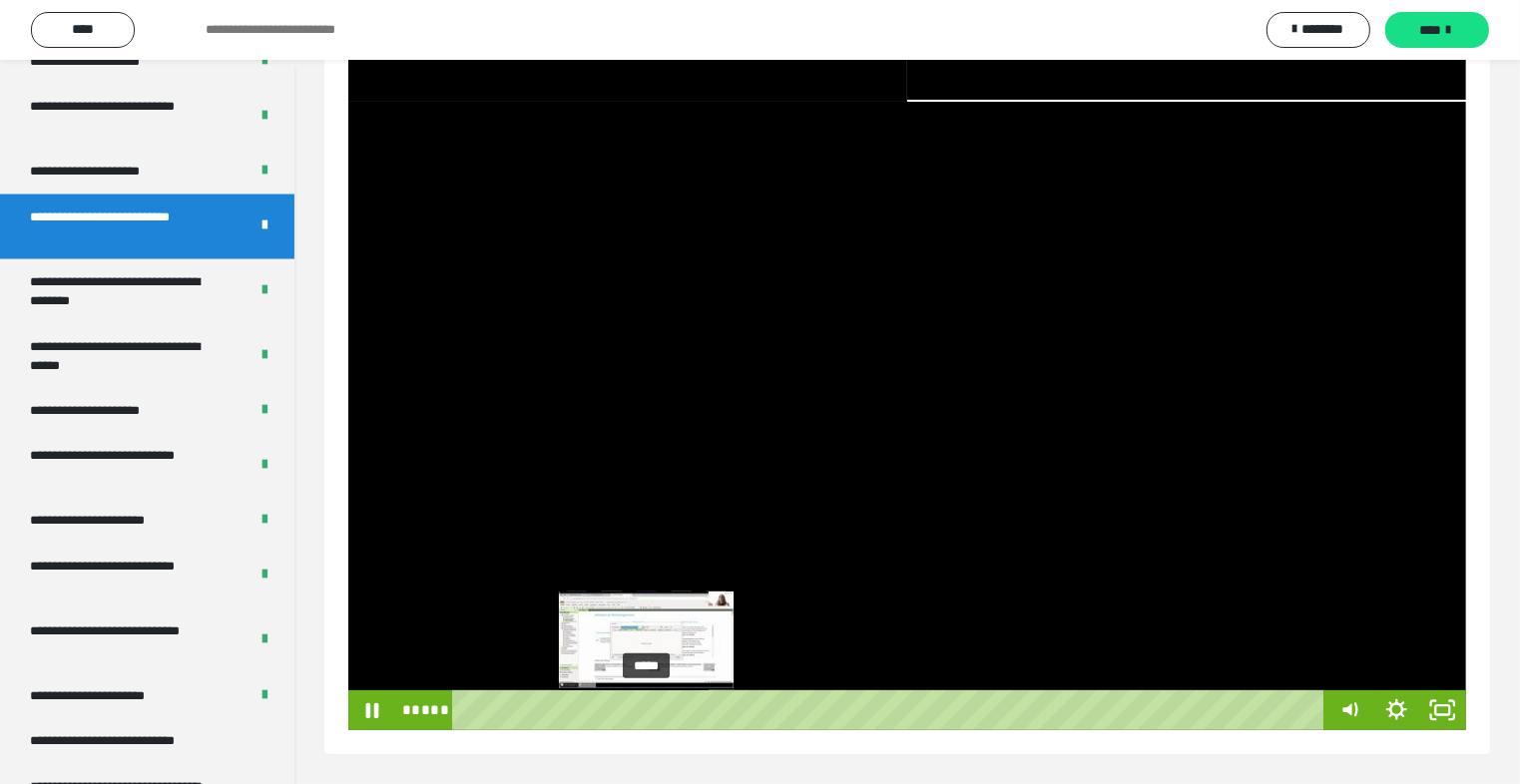 click on "*****" at bounding box center (891, 710) 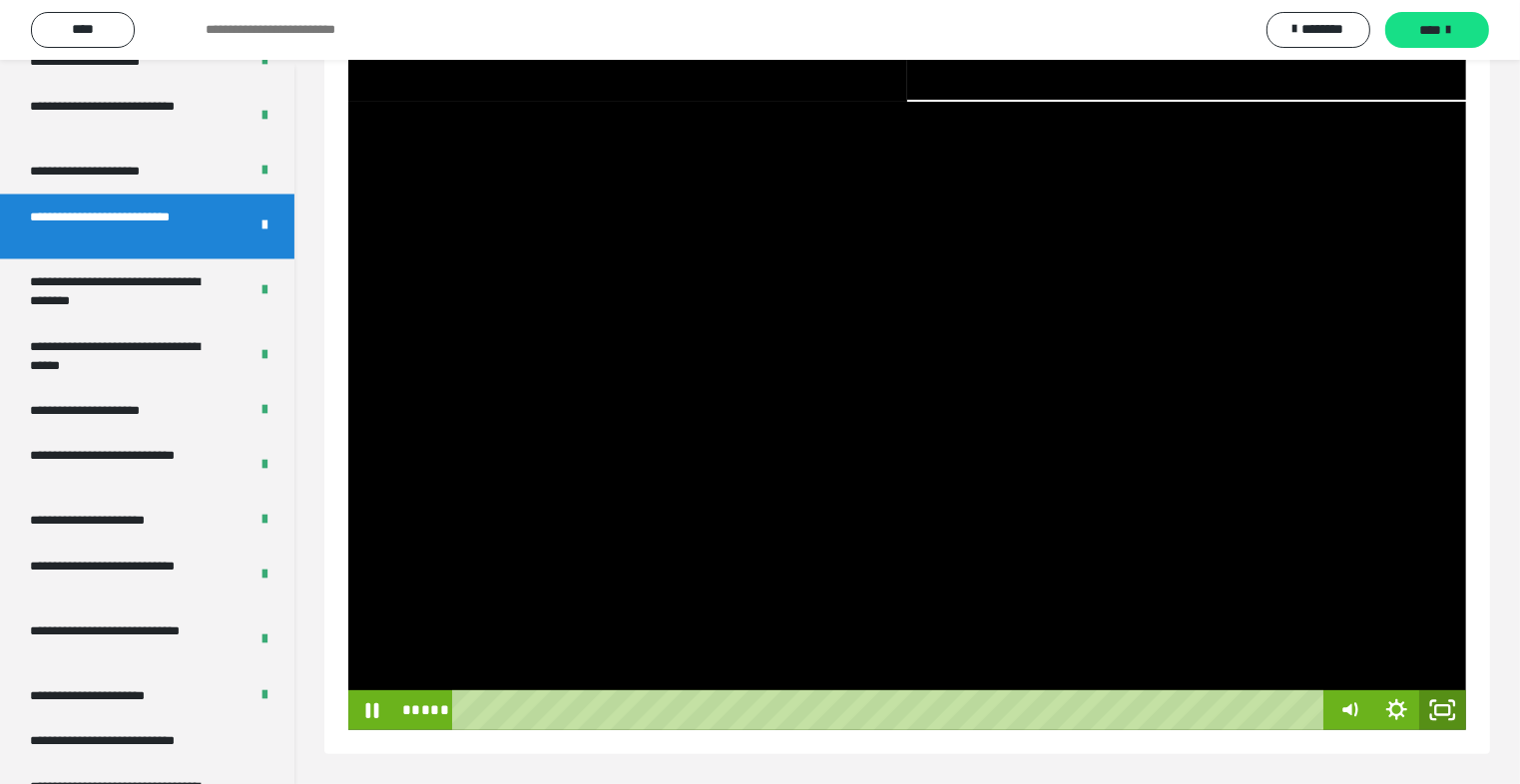 click 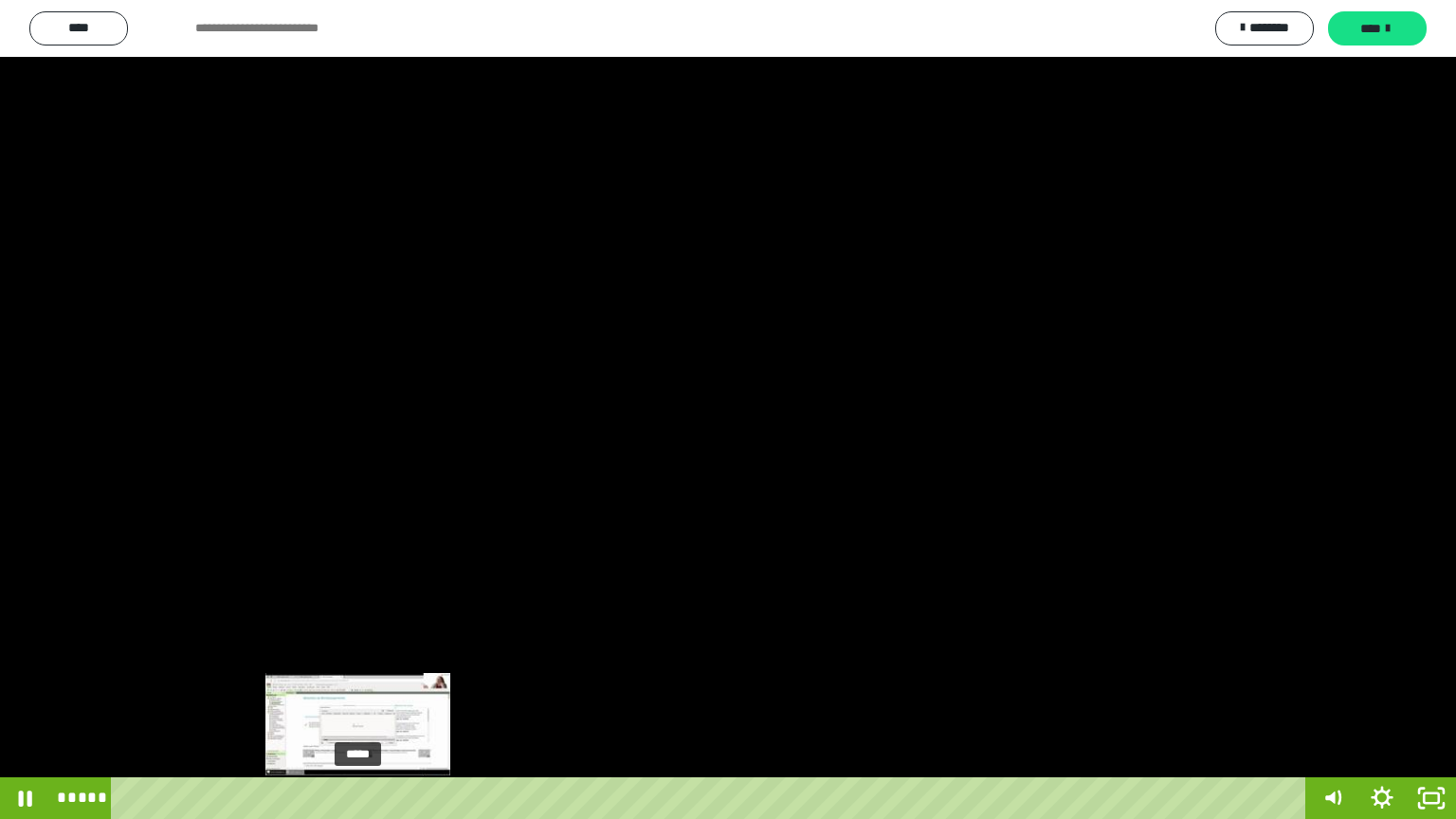 click on "*****" at bounding box center (712, 798) 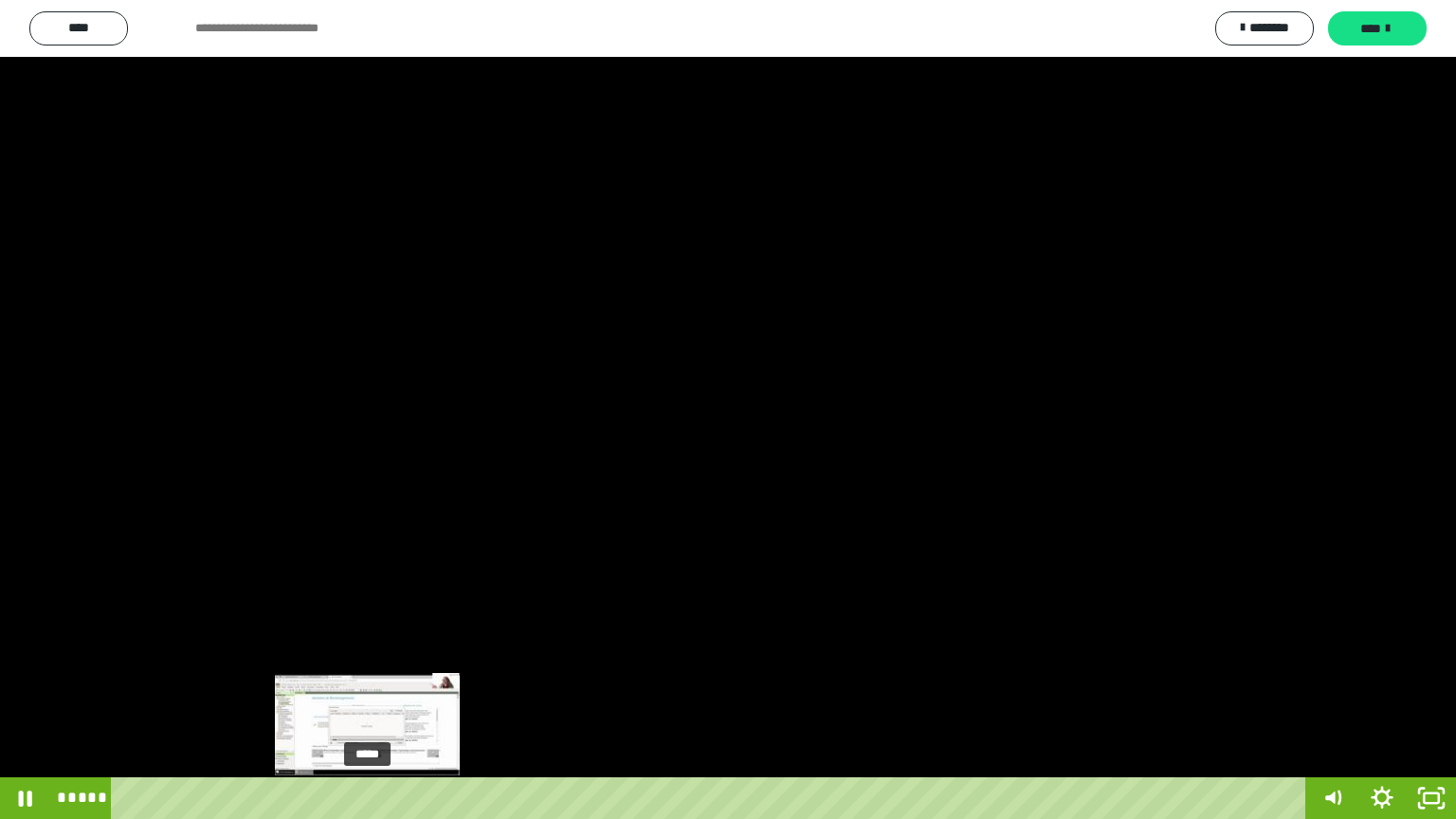 click on "*****" at bounding box center (712, 798) 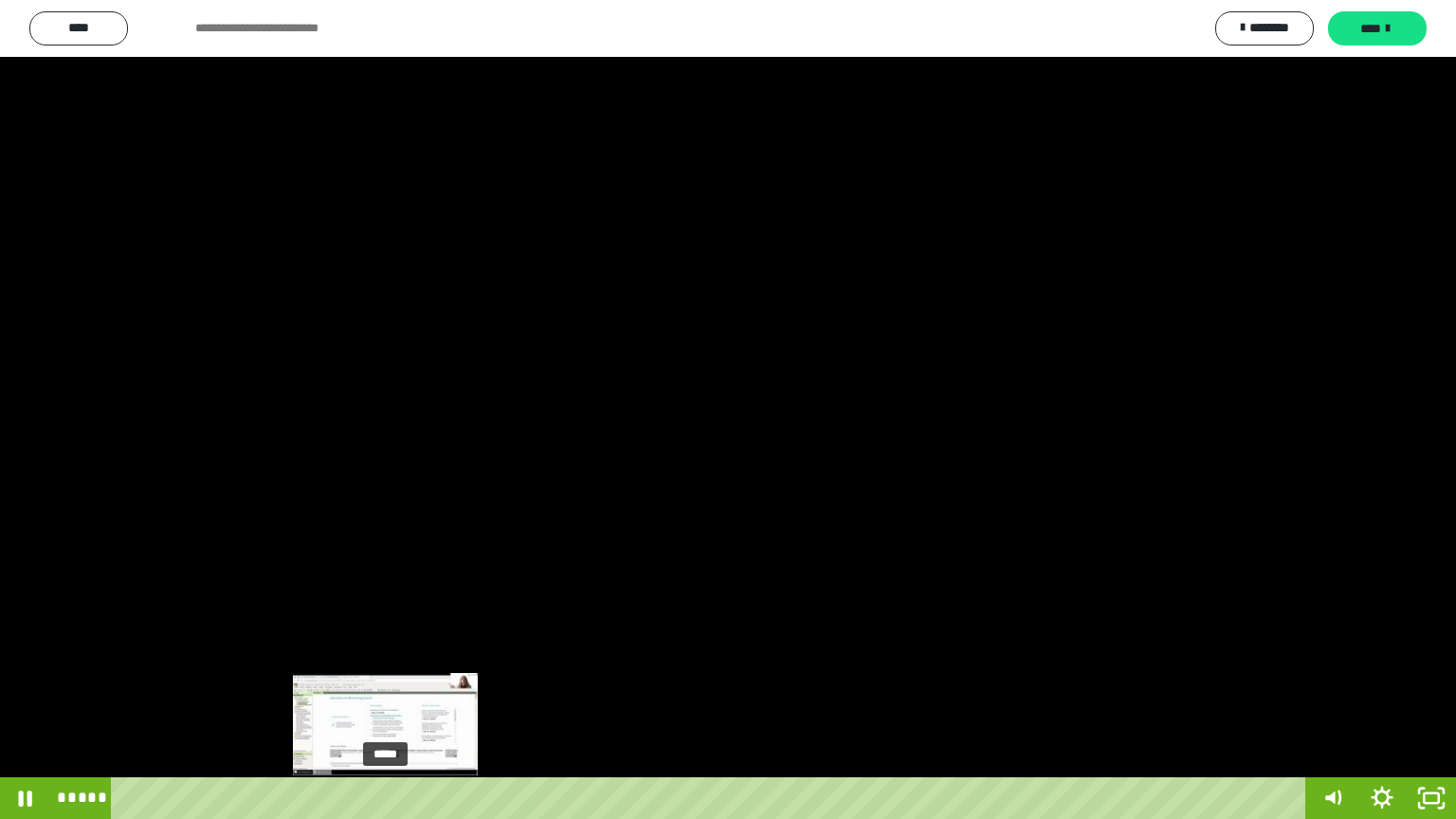 click on "*****" at bounding box center (712, 798) 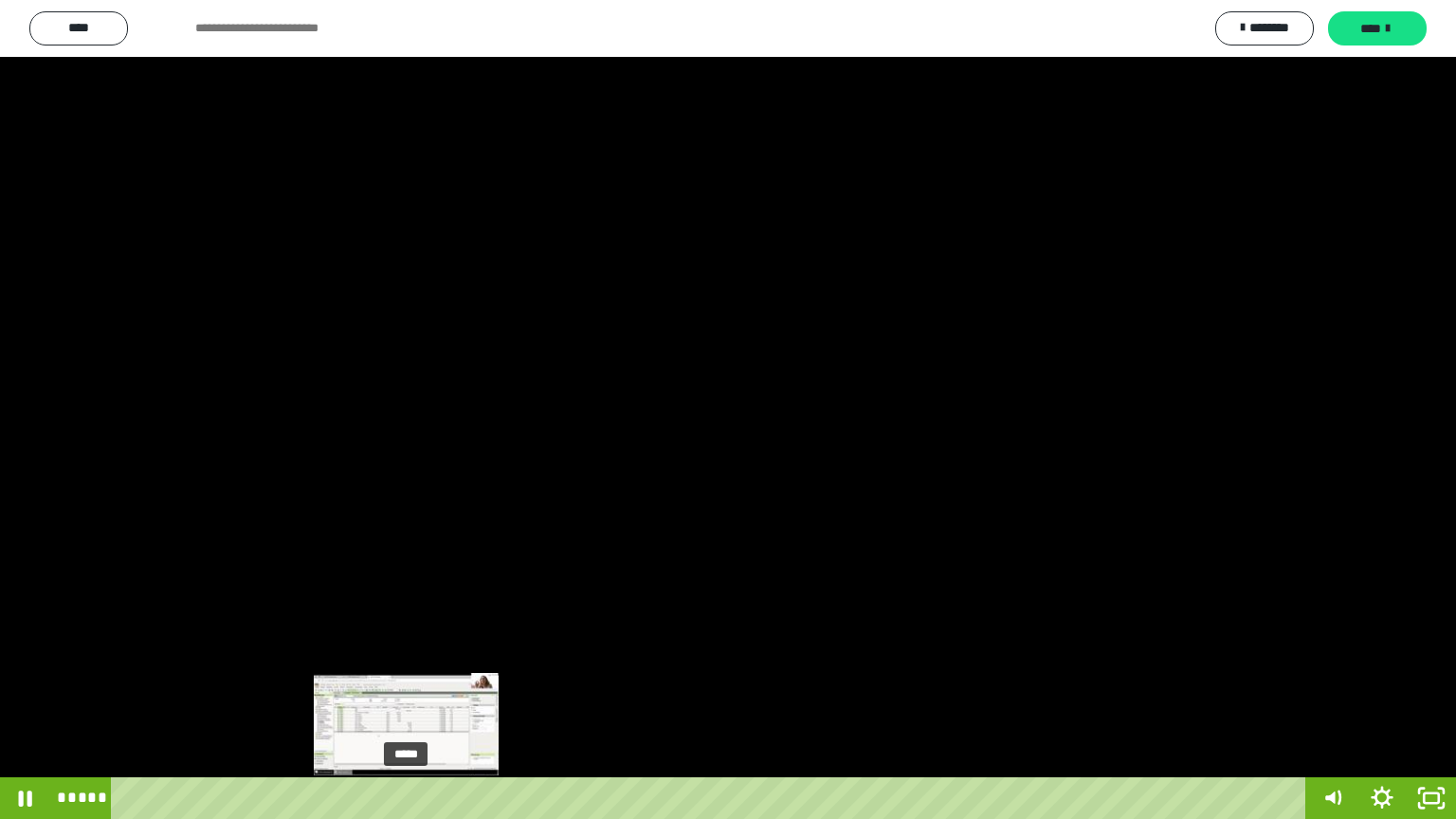 click on "*****" at bounding box center (712, 798) 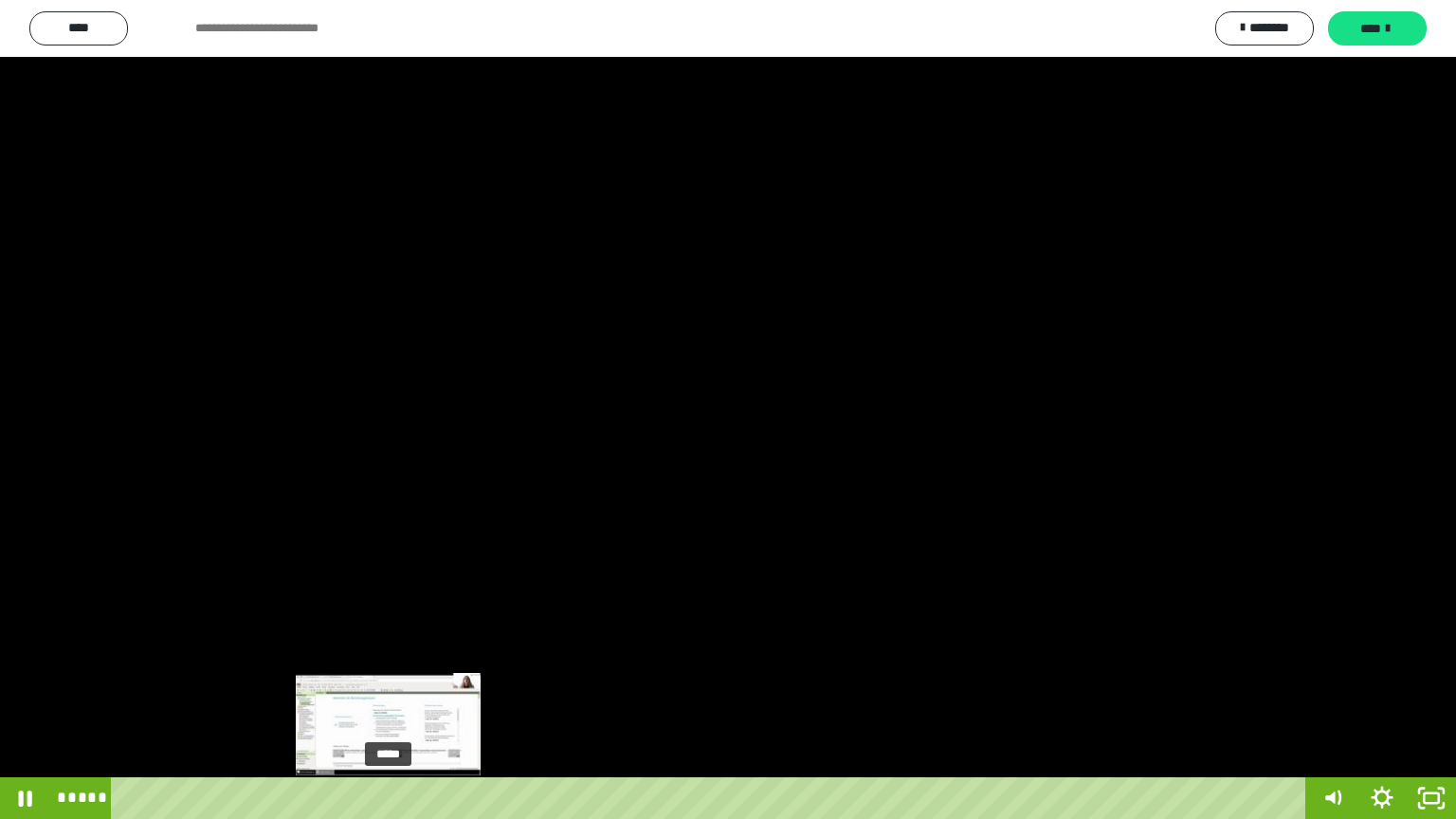 click on "*****" at bounding box center [712, 798] 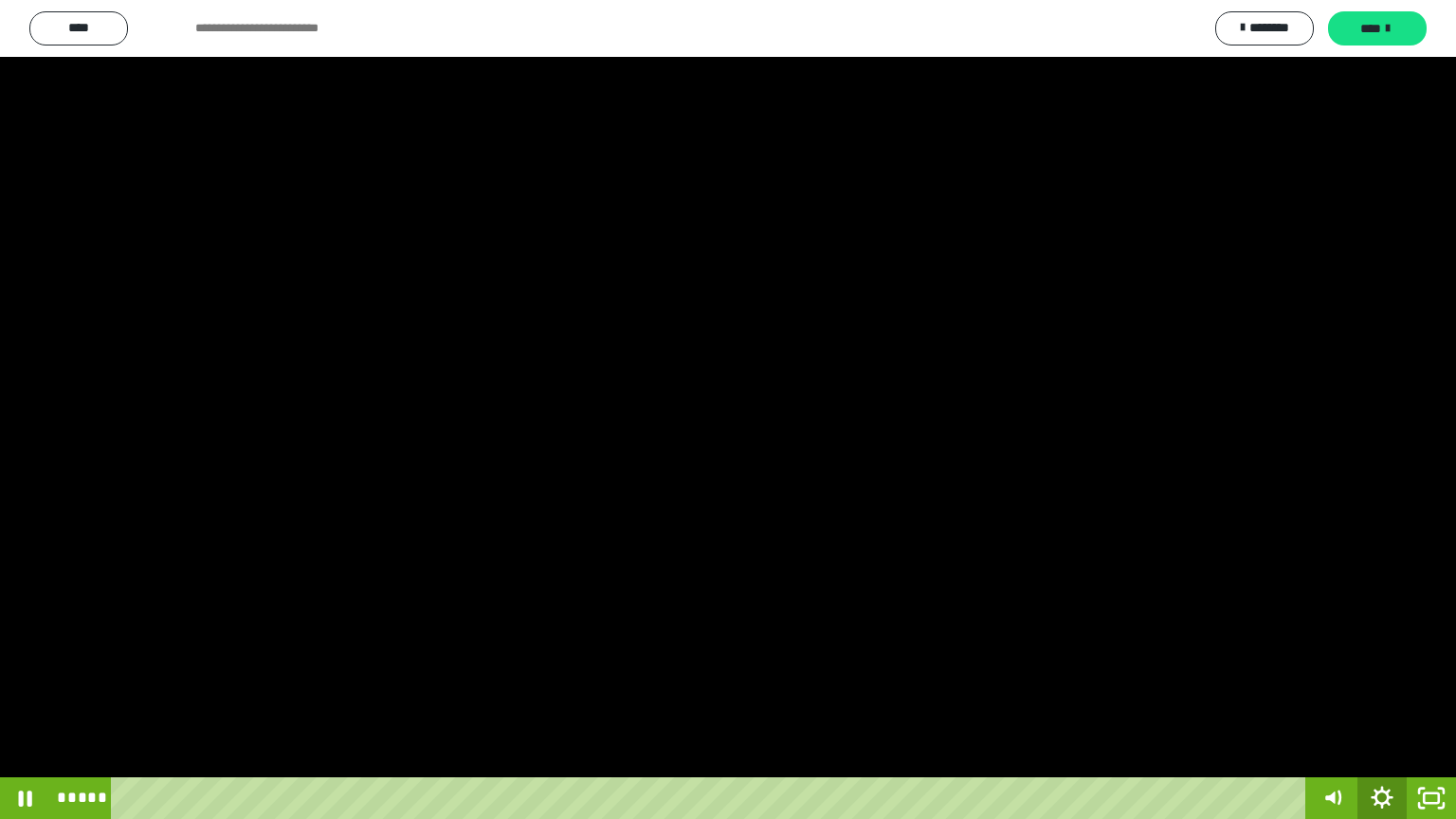 click 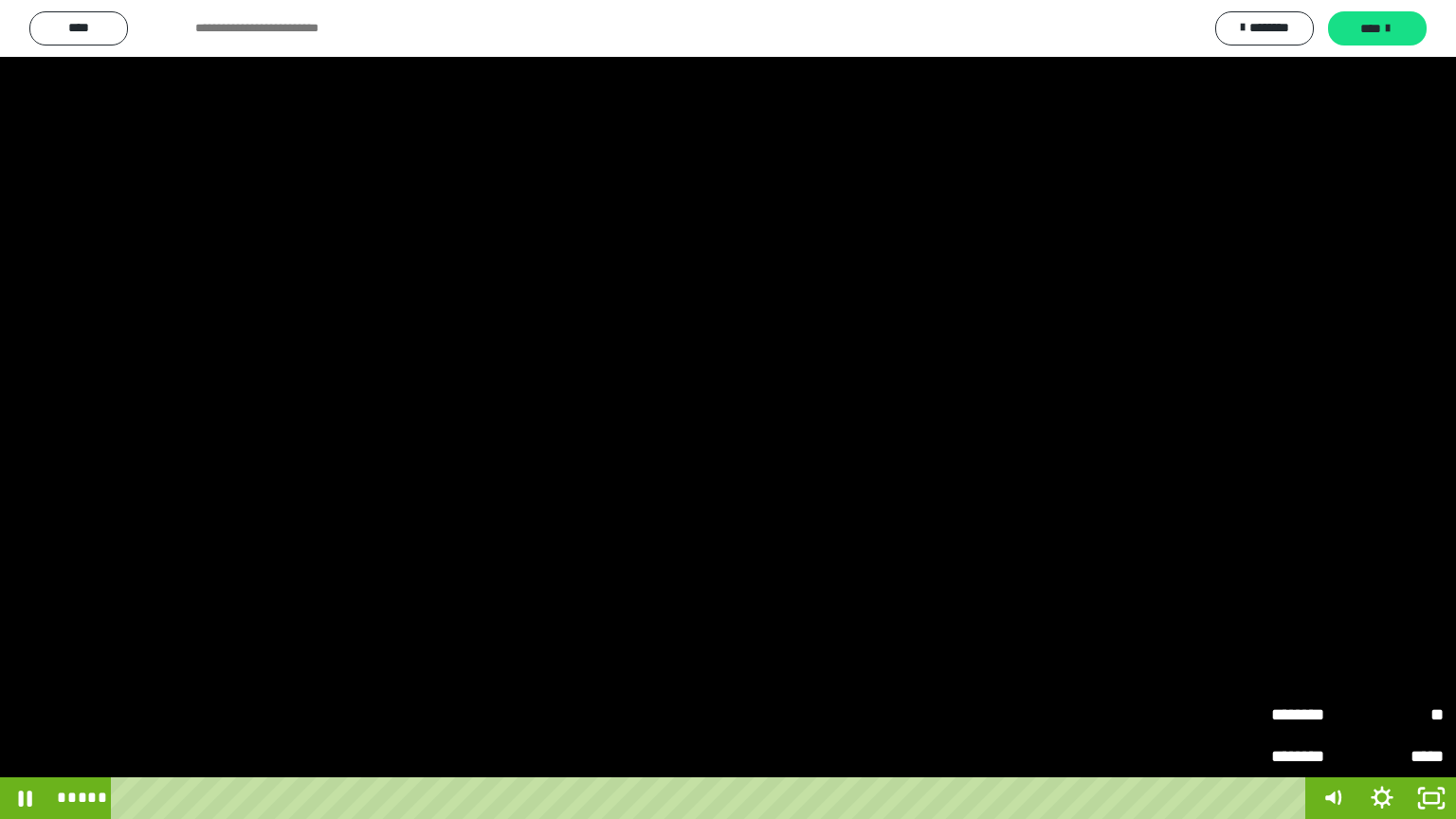 click on "********" at bounding box center (1314, 715) 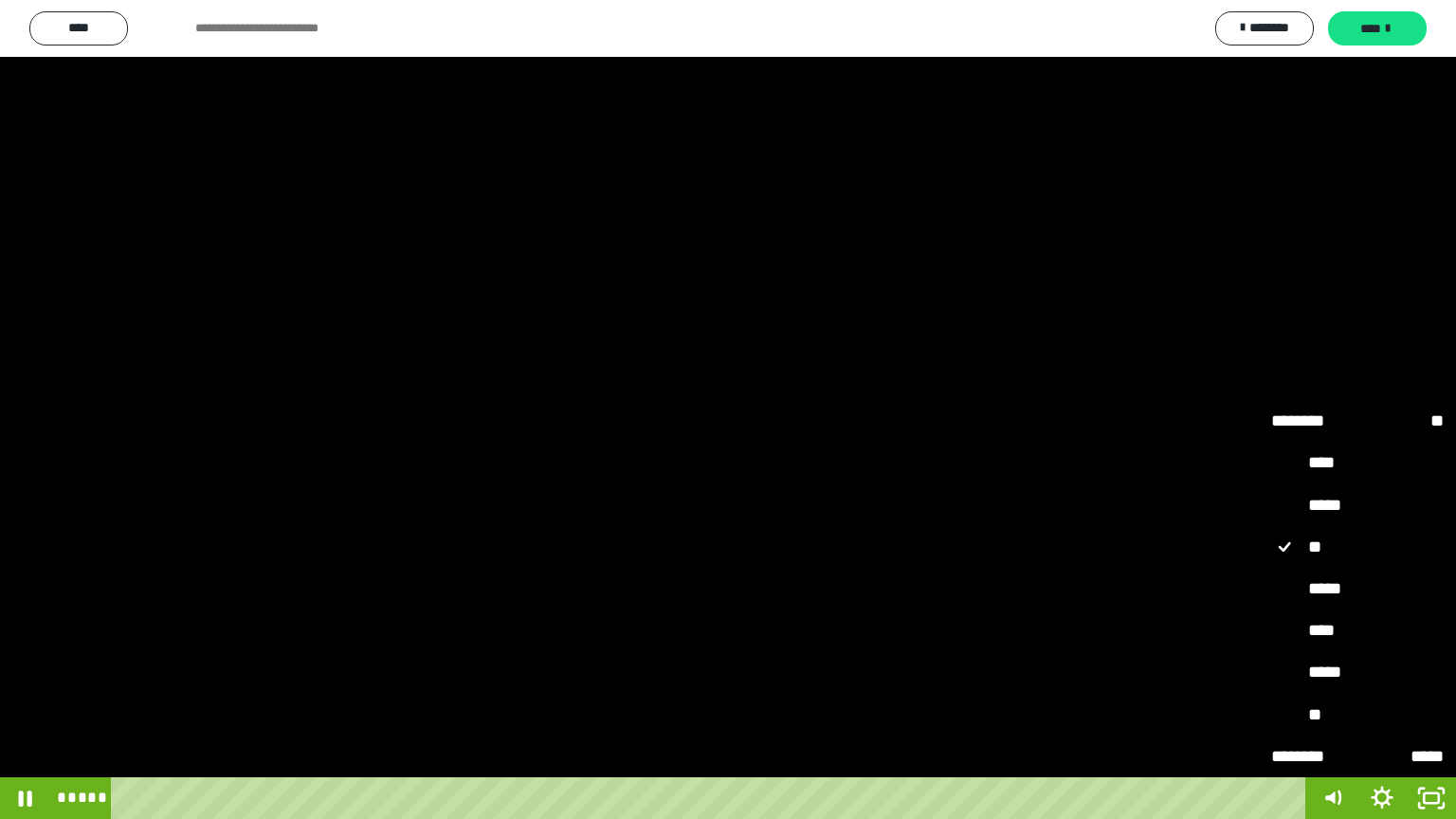 click on "****" at bounding box center (1357, 631) 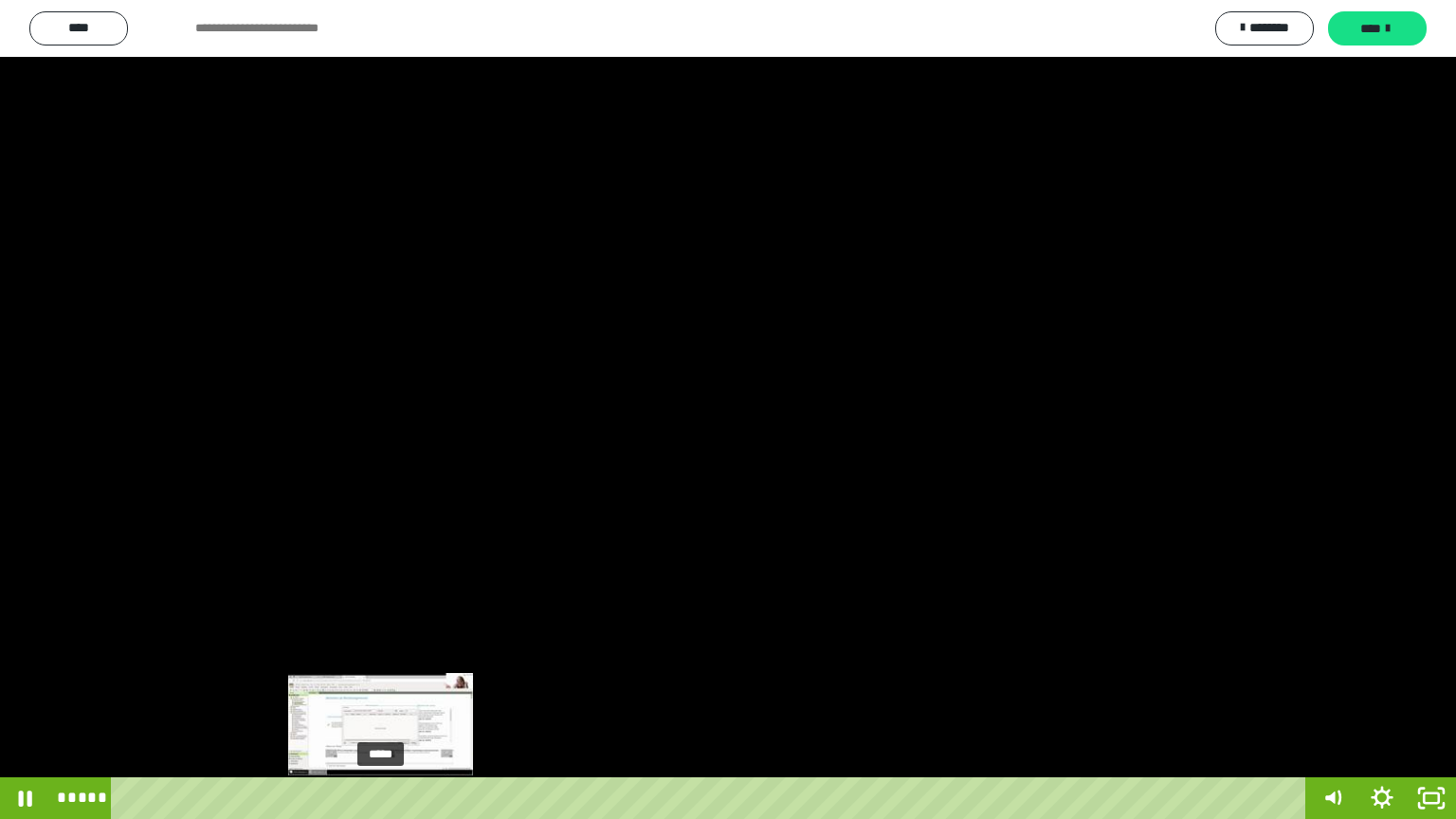 click on "*****" at bounding box center (712, 798) 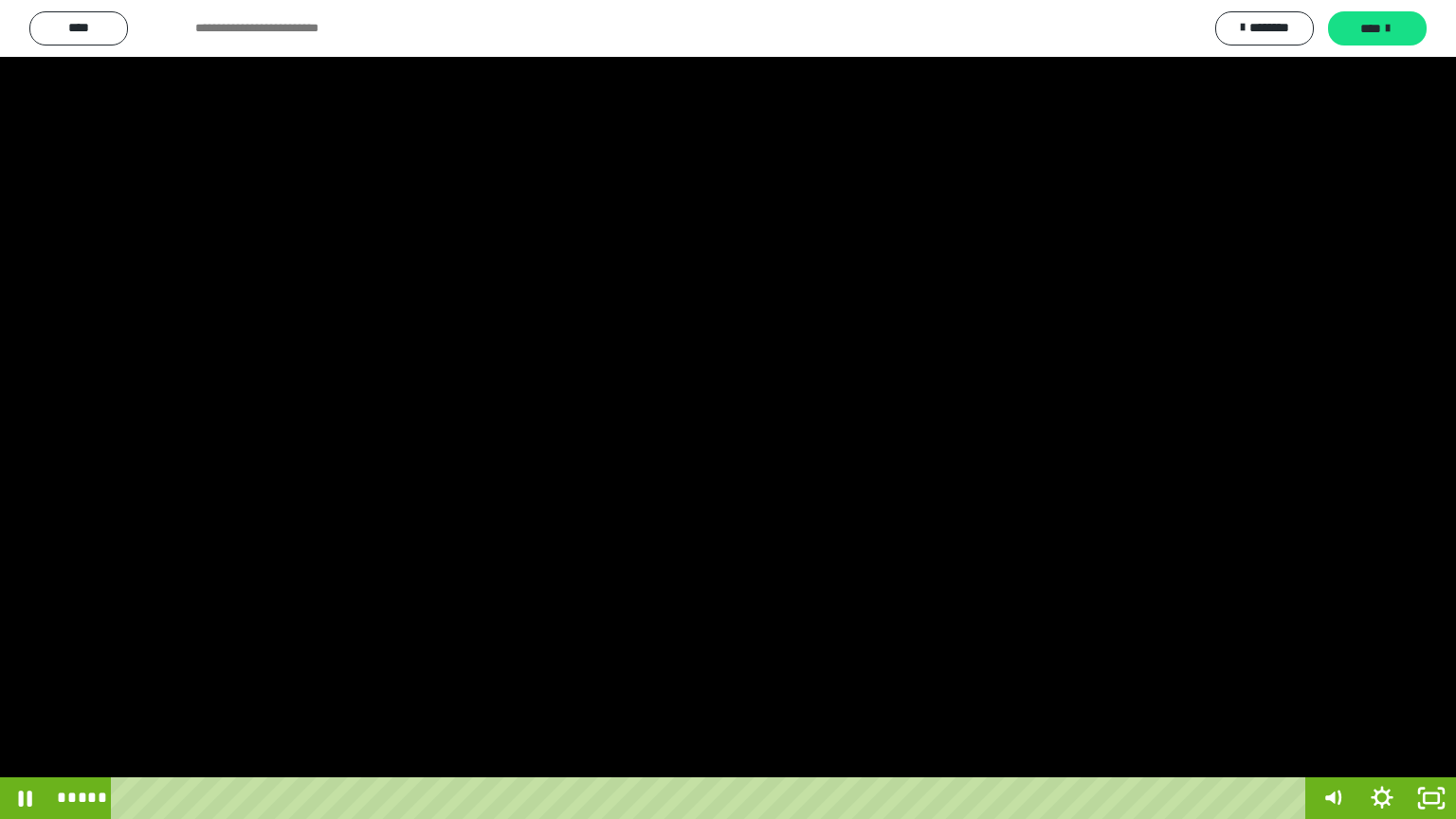 click at bounding box center [728, 410] 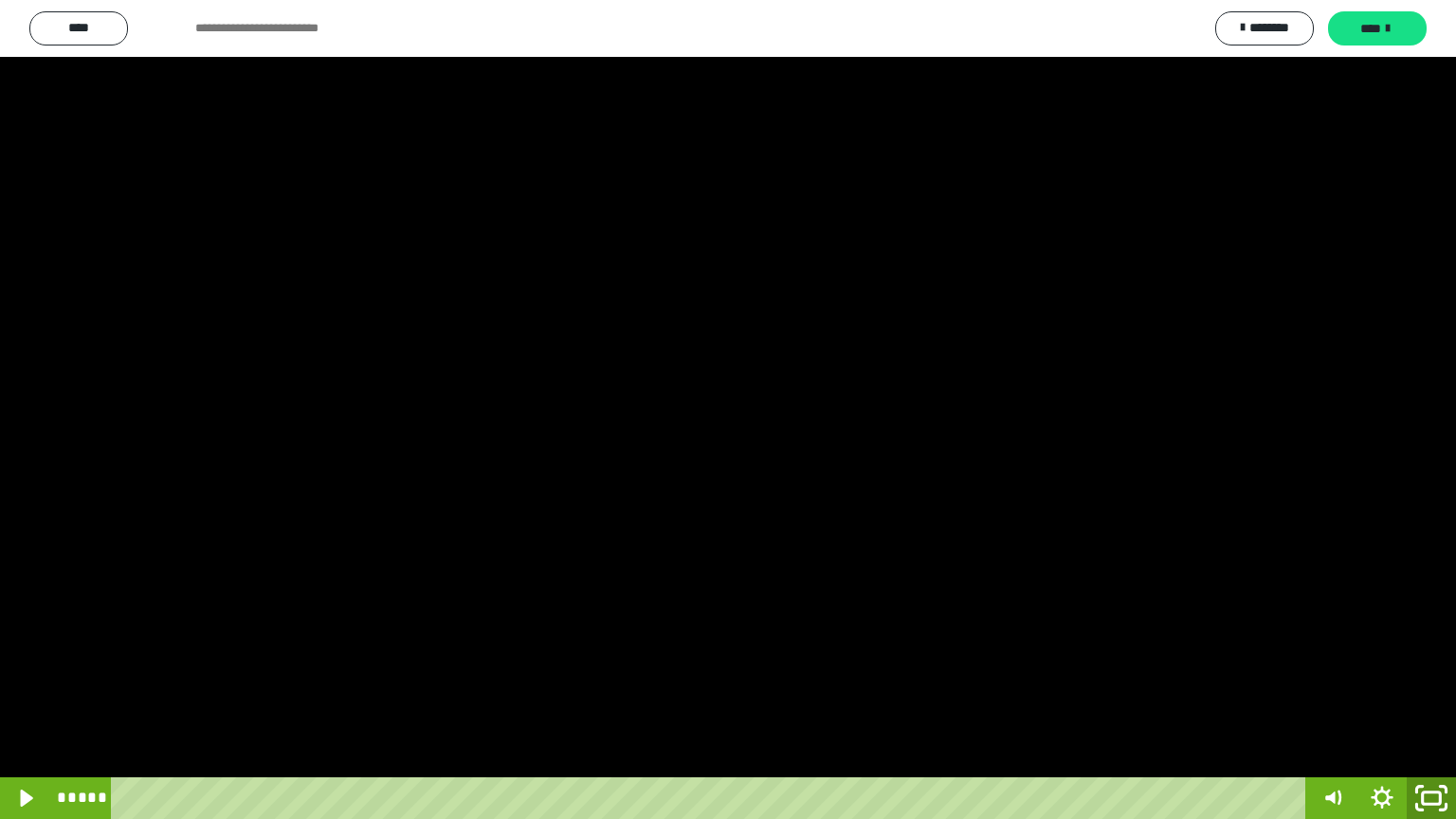 click 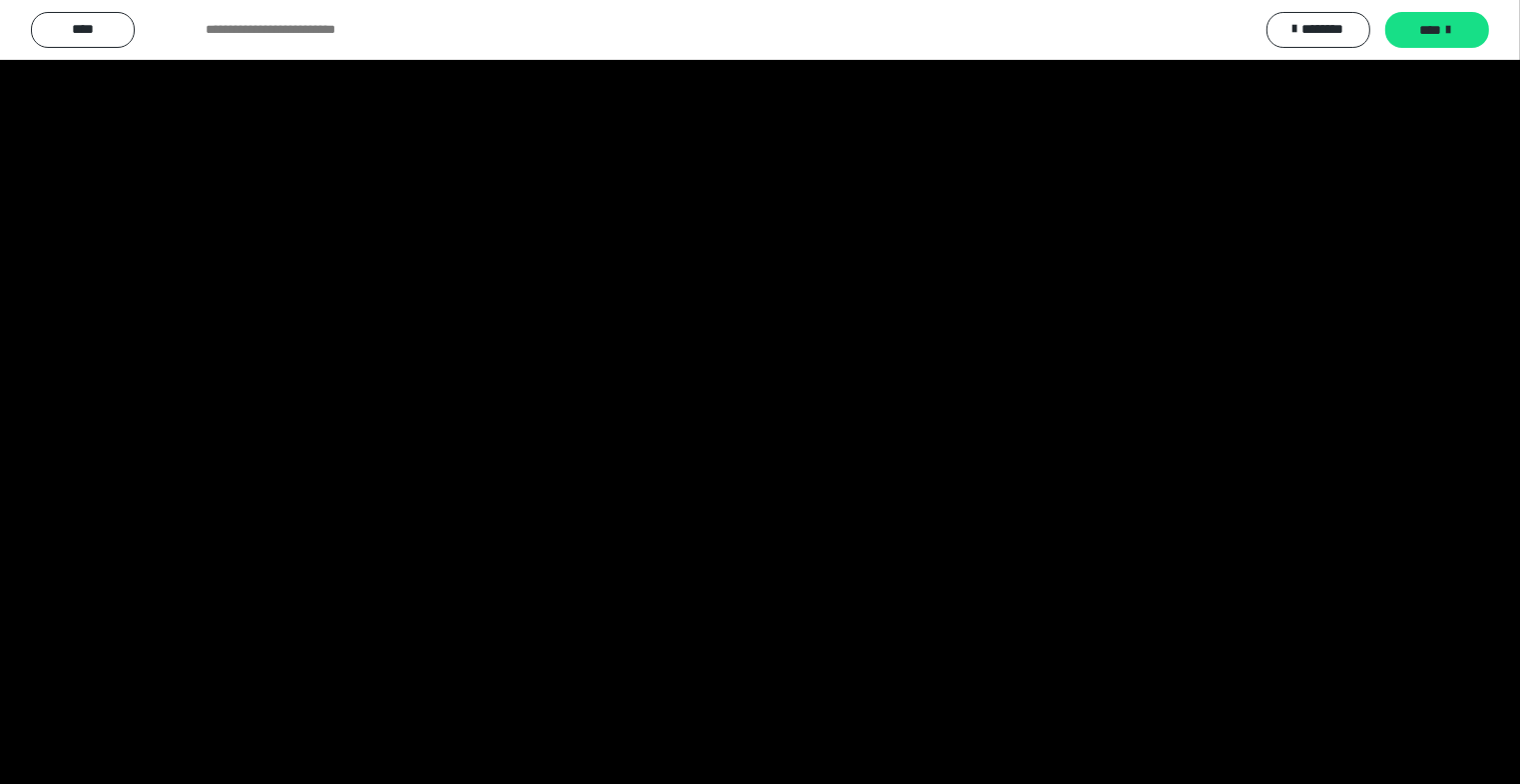 scroll, scrollTop: 3872, scrollLeft: 0, axis: vertical 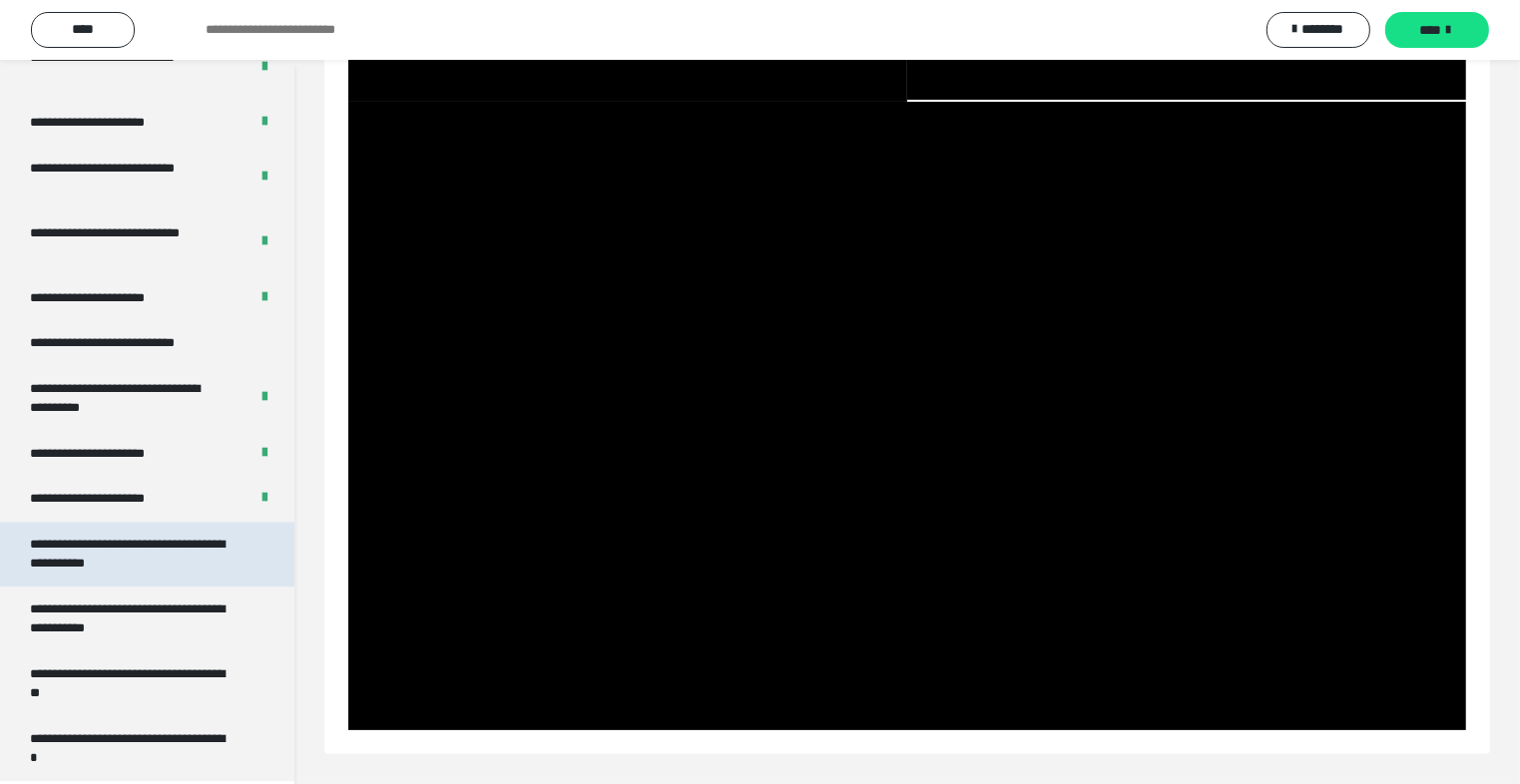 click on "**********" at bounding box center (132, 554) 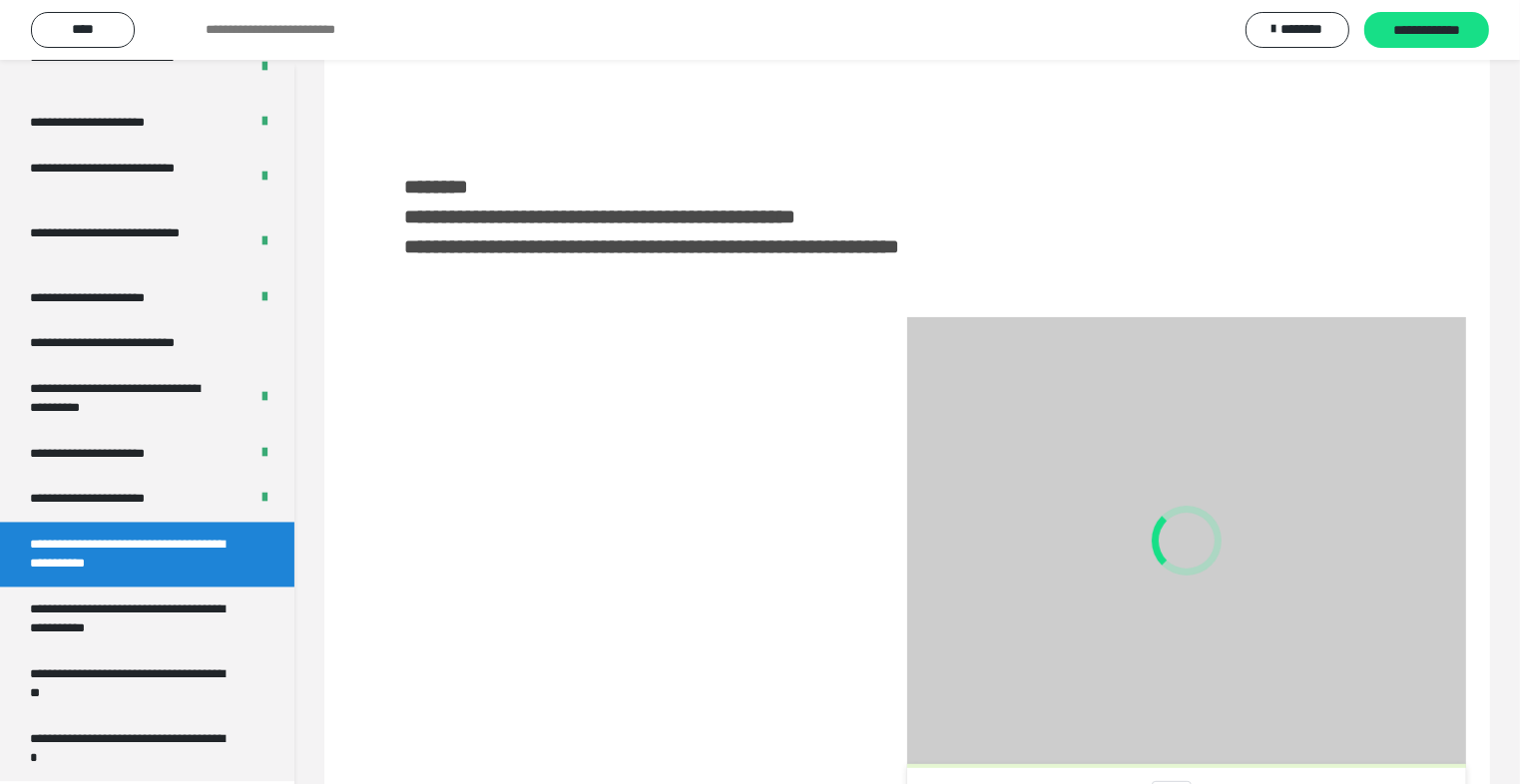 scroll, scrollTop: 131, scrollLeft: 0, axis: vertical 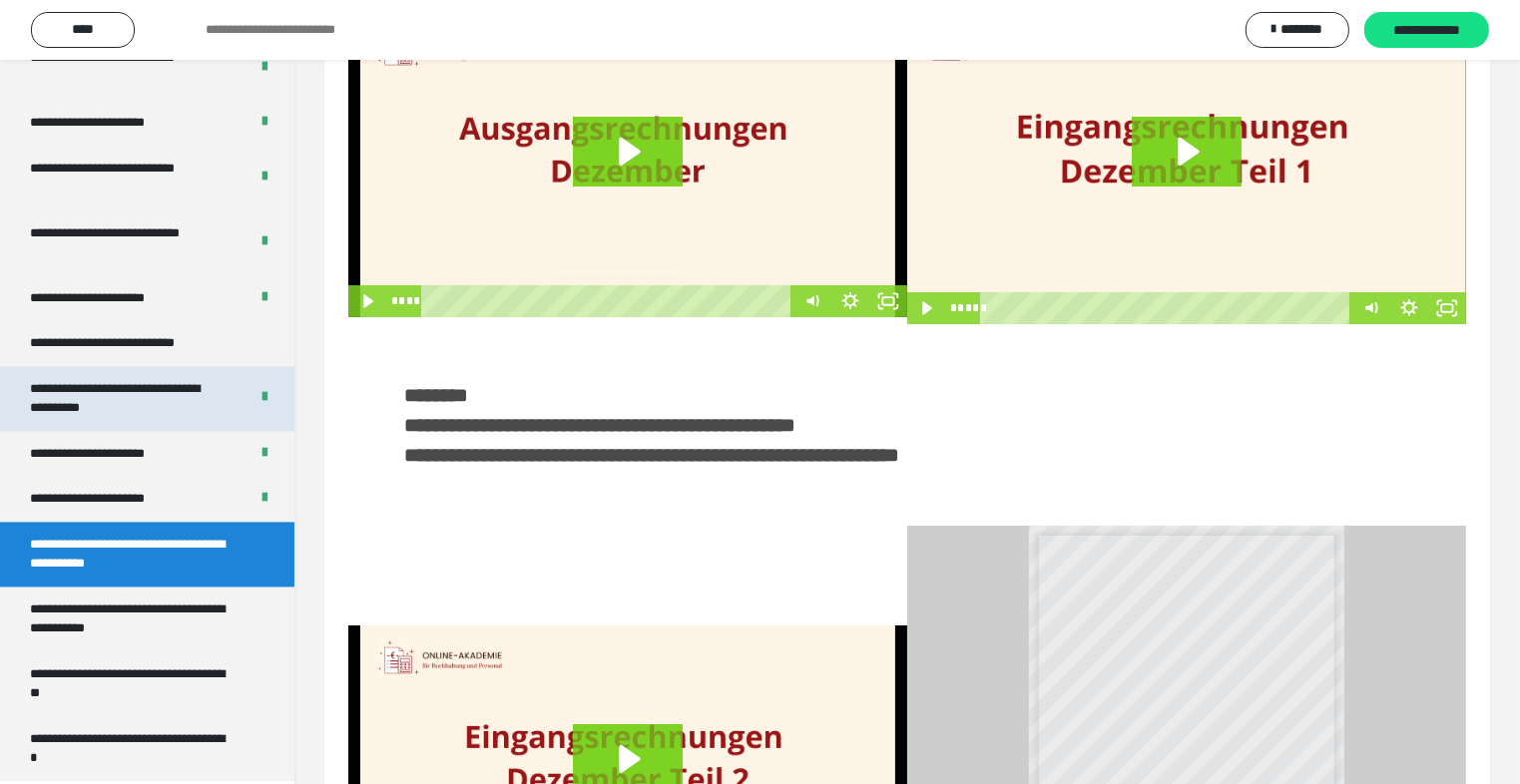click on "**********" at bounding box center [124, 398] 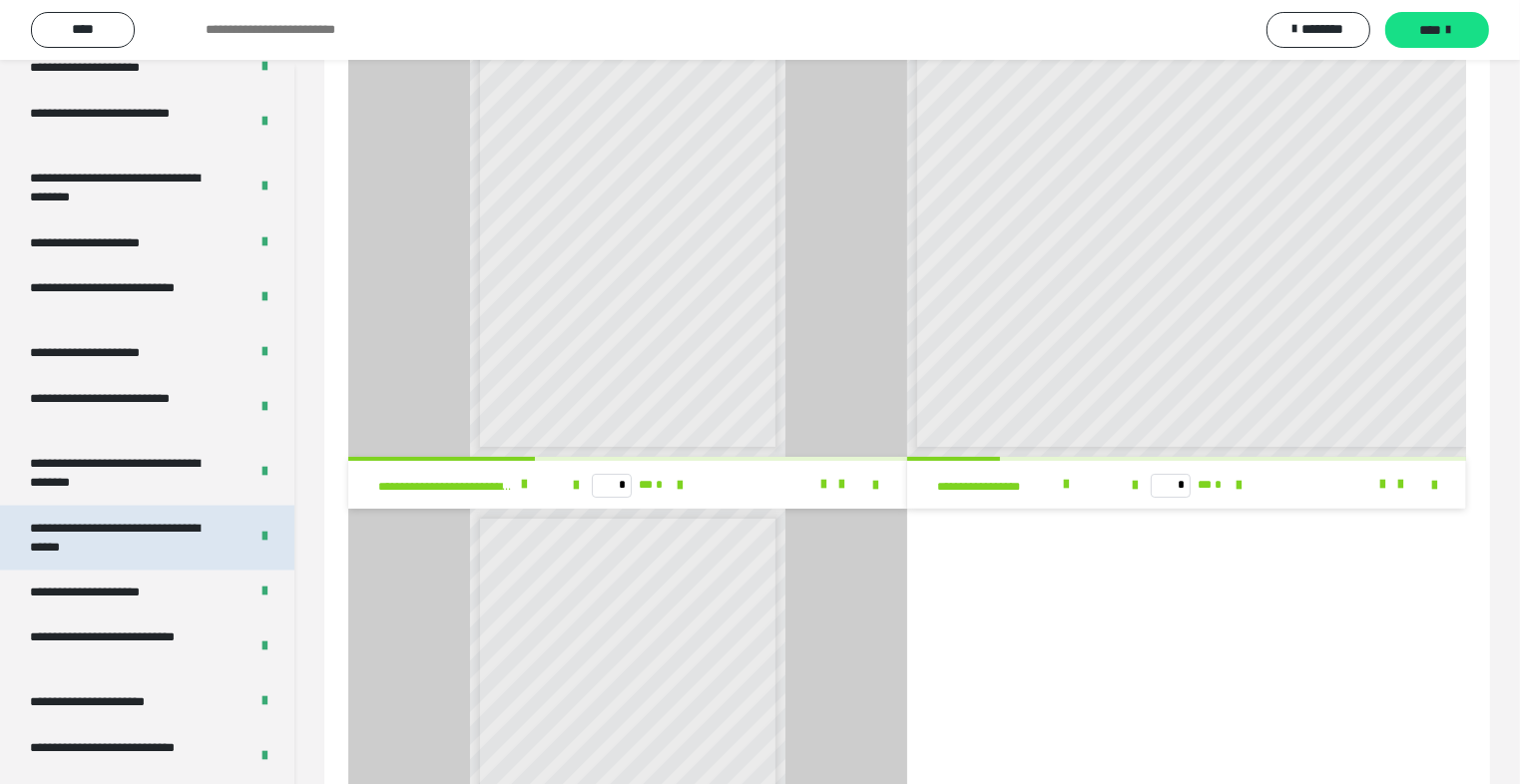 scroll, scrollTop: 3274, scrollLeft: 0, axis: vertical 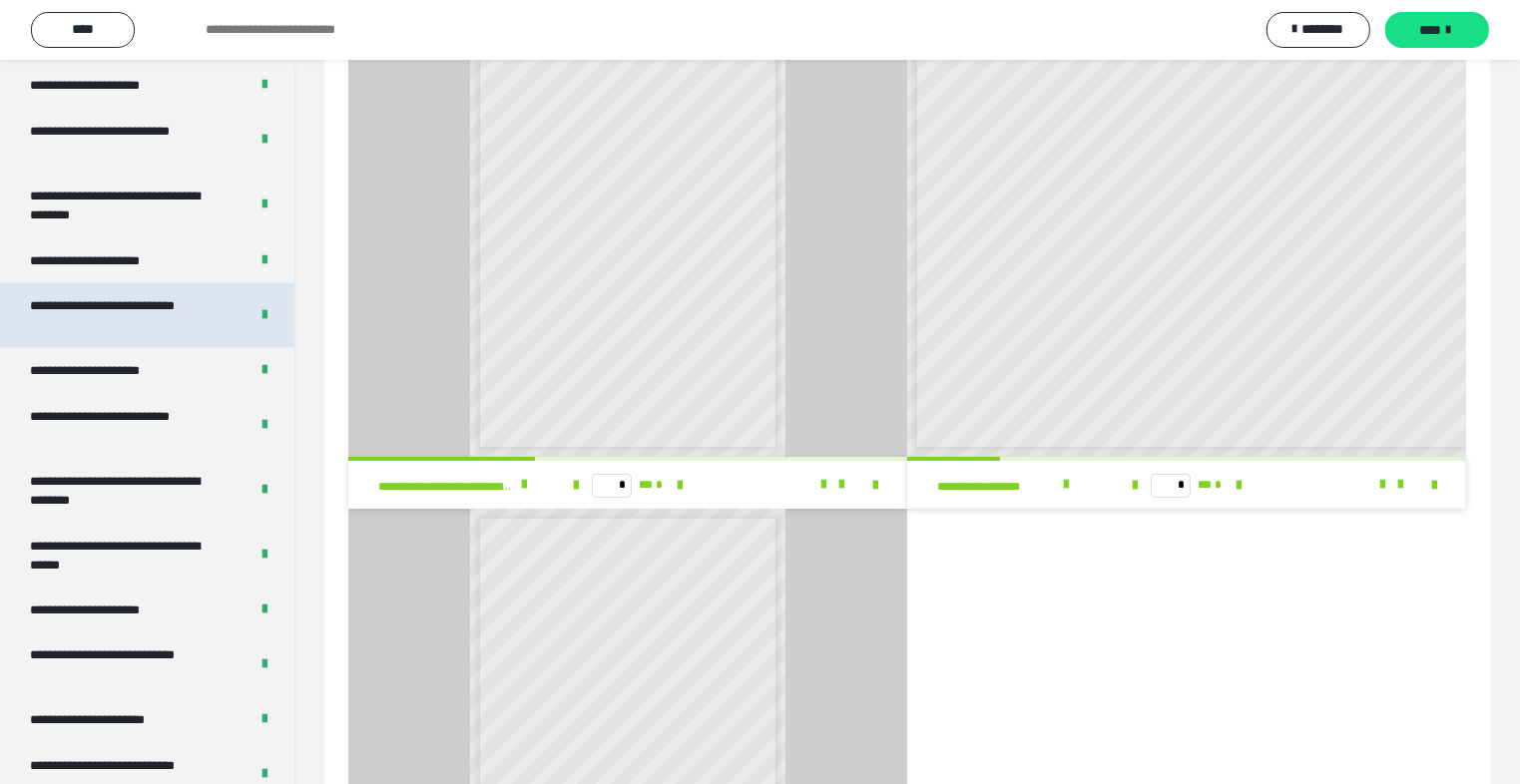 click on "**********" at bounding box center [124, 315] 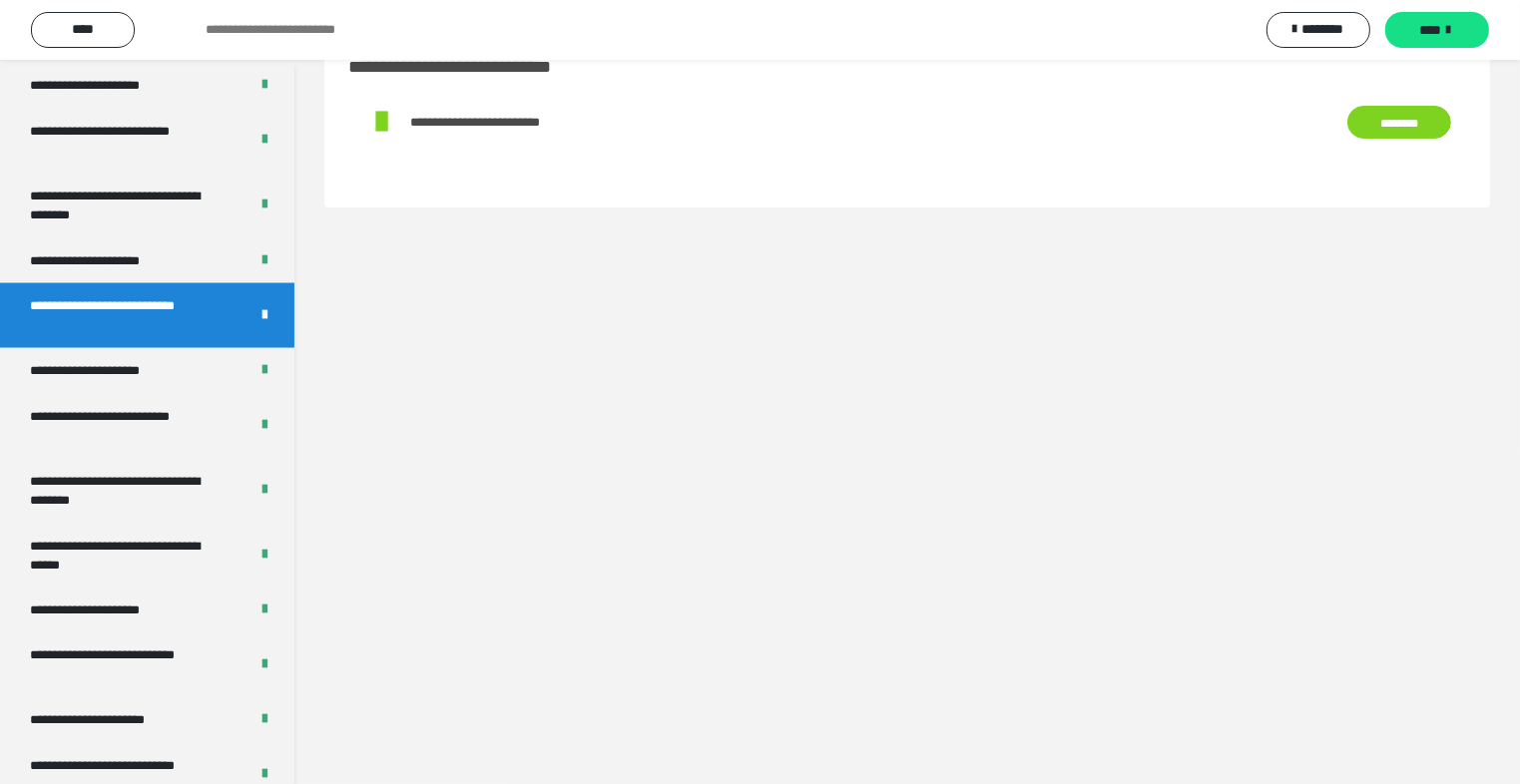 scroll, scrollTop: 60, scrollLeft: 0, axis: vertical 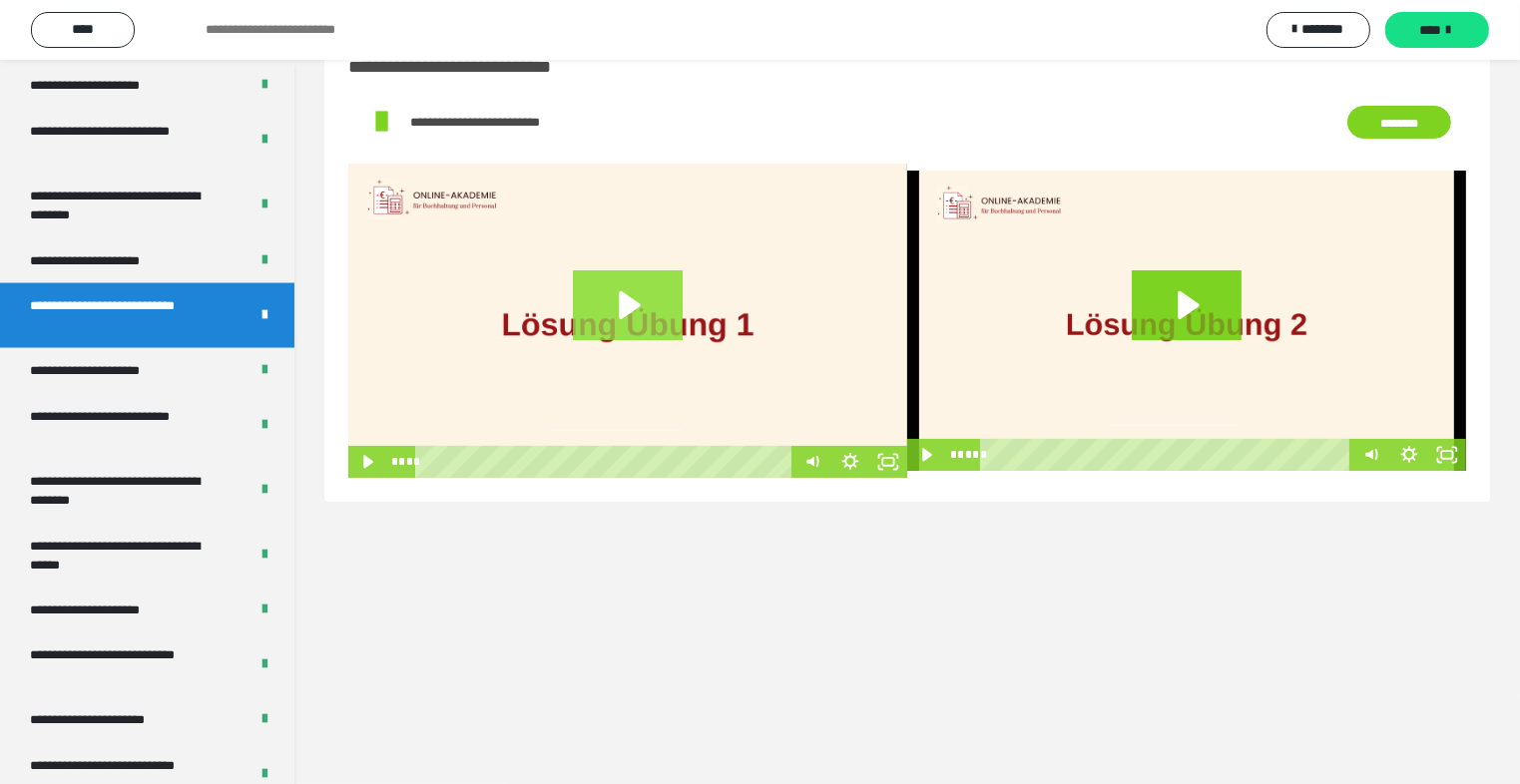 click 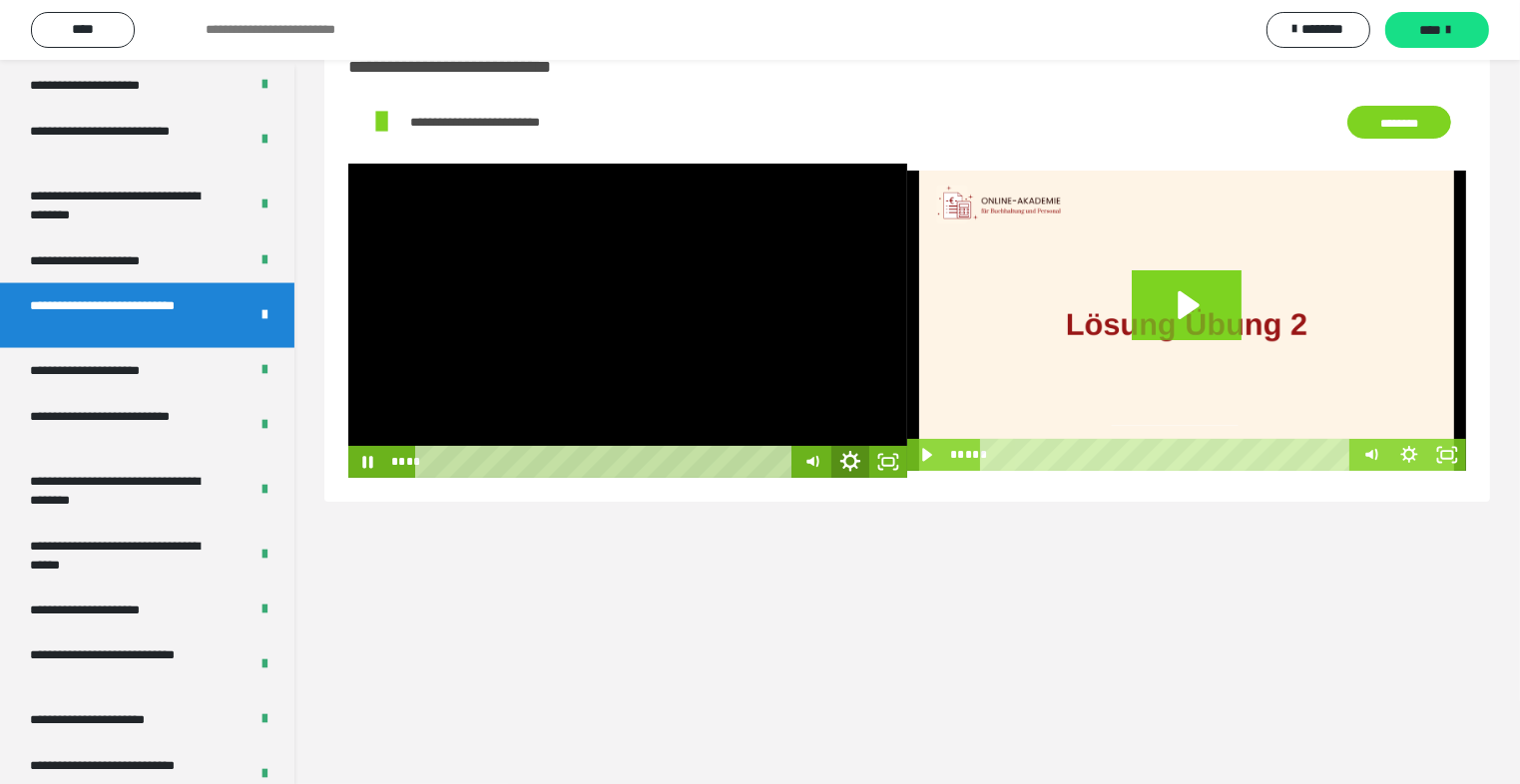 click 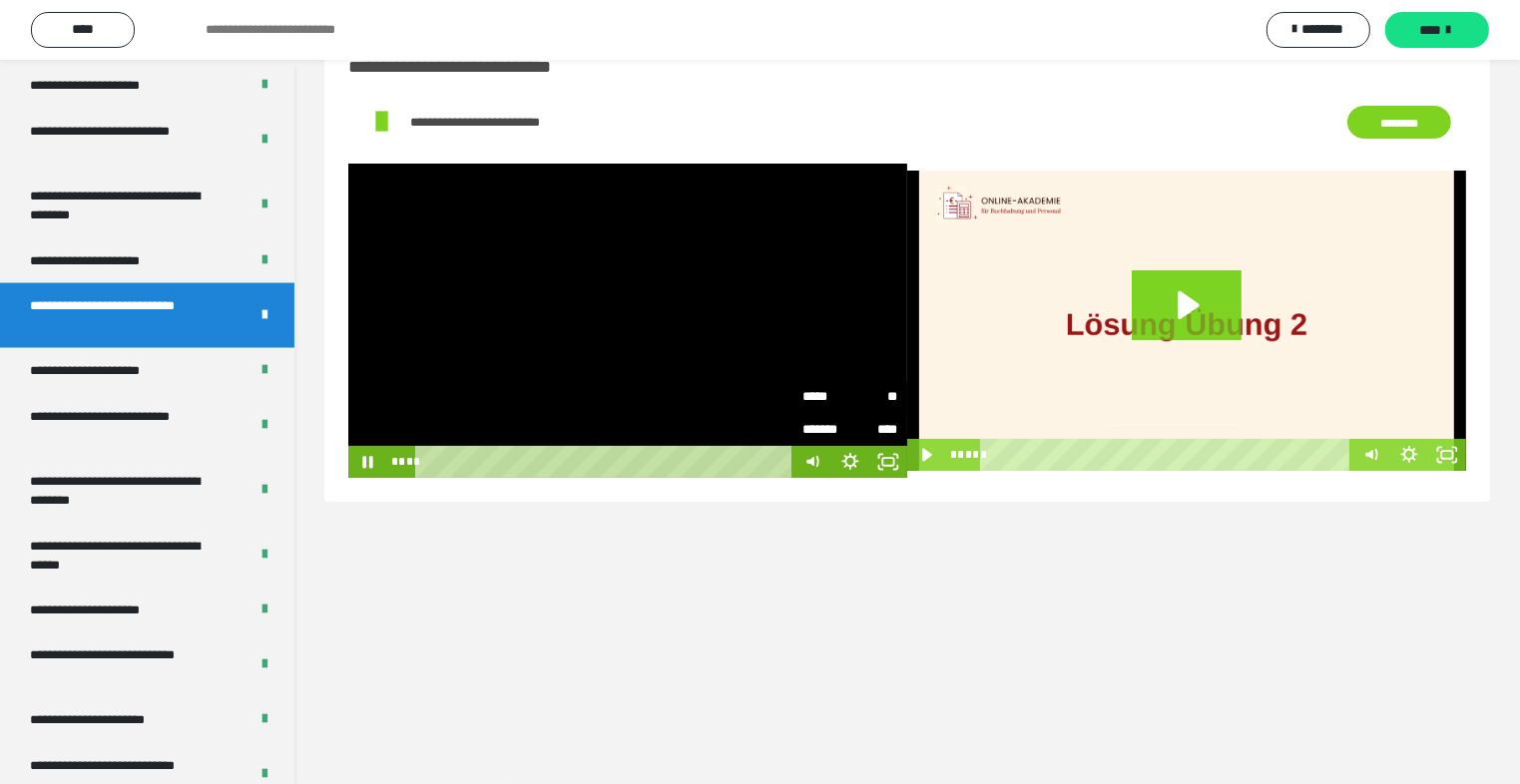 click on "*****" at bounding box center [827, 397] 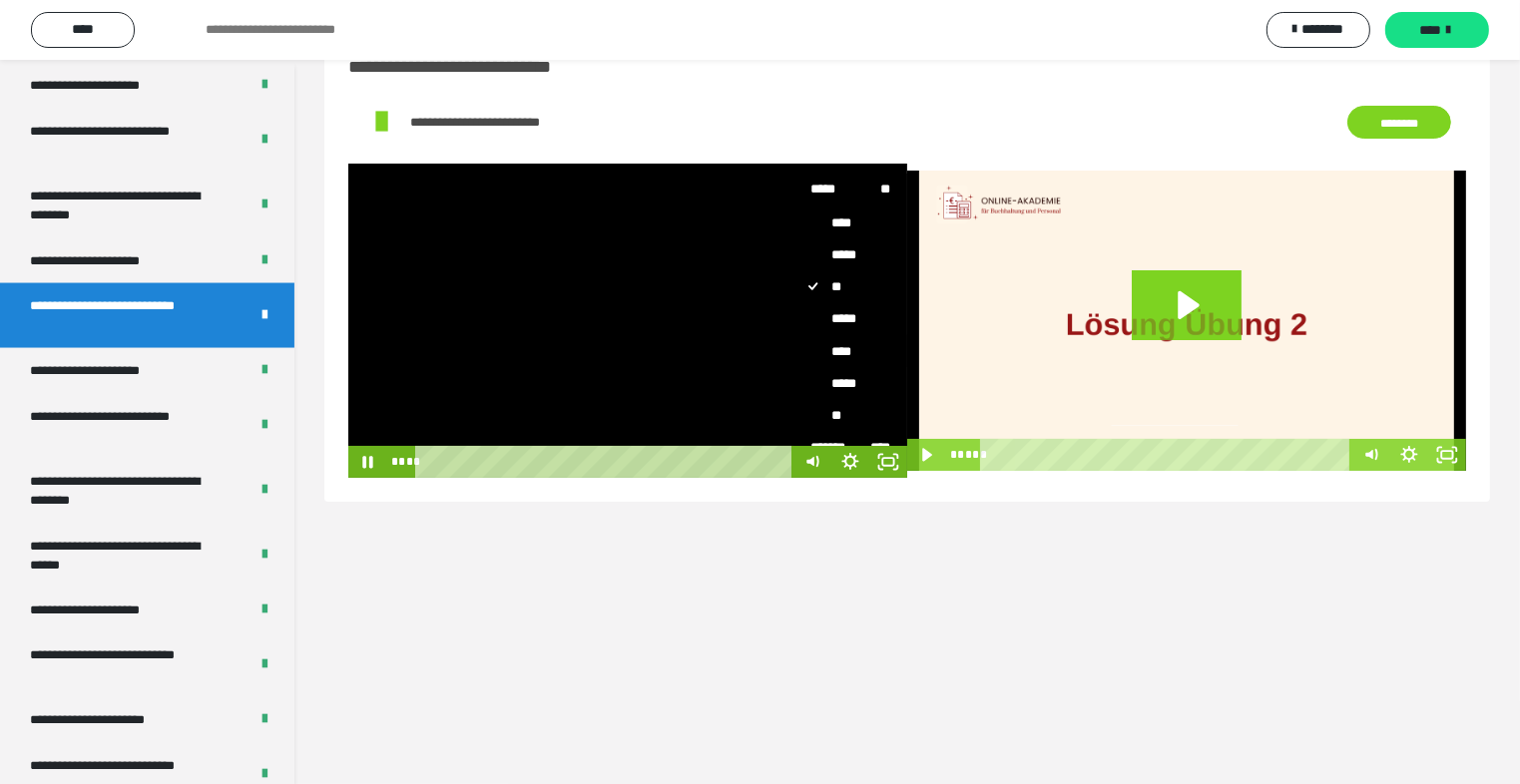 click on "****" at bounding box center [842, 351] 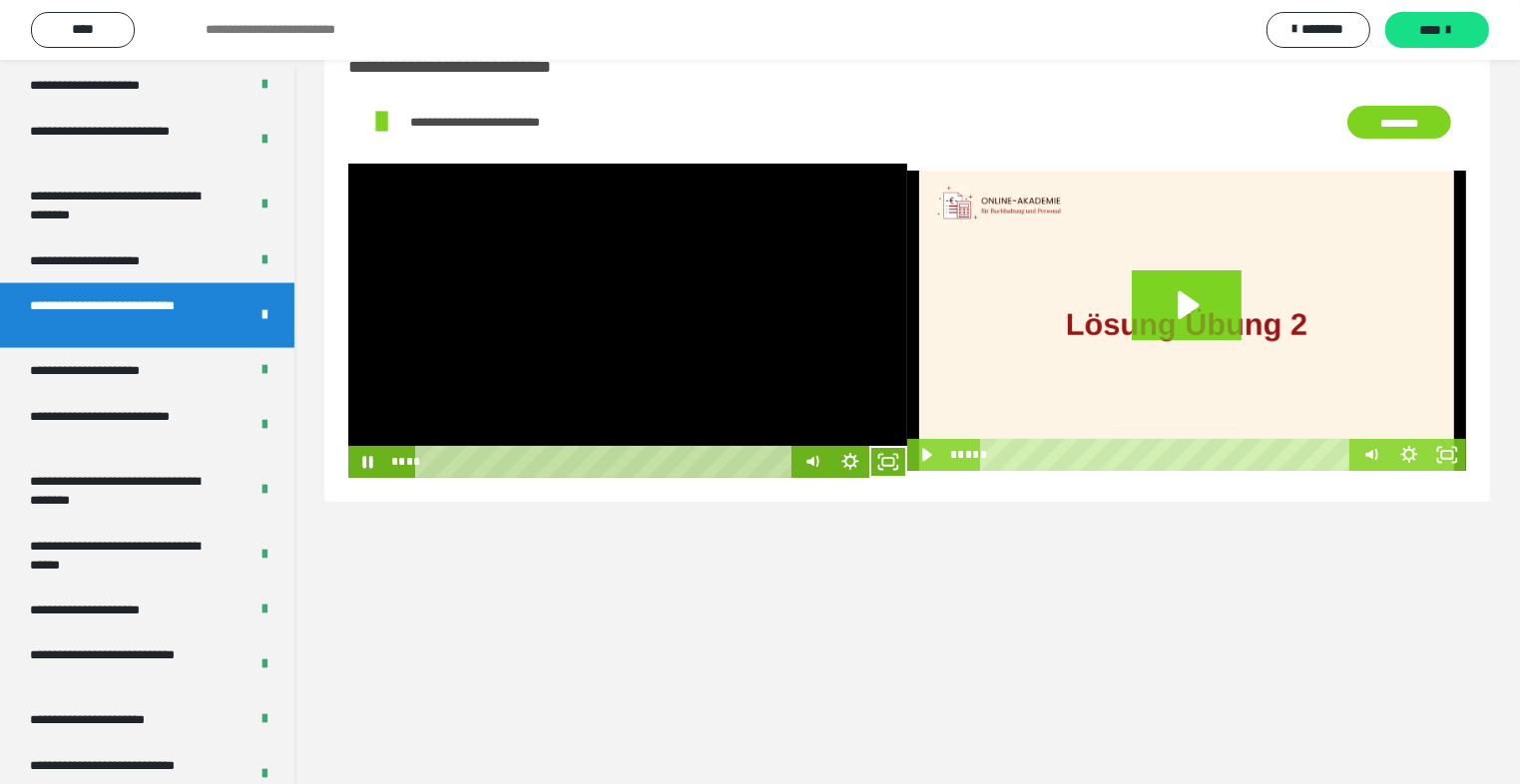 click at bounding box center [628, 320] 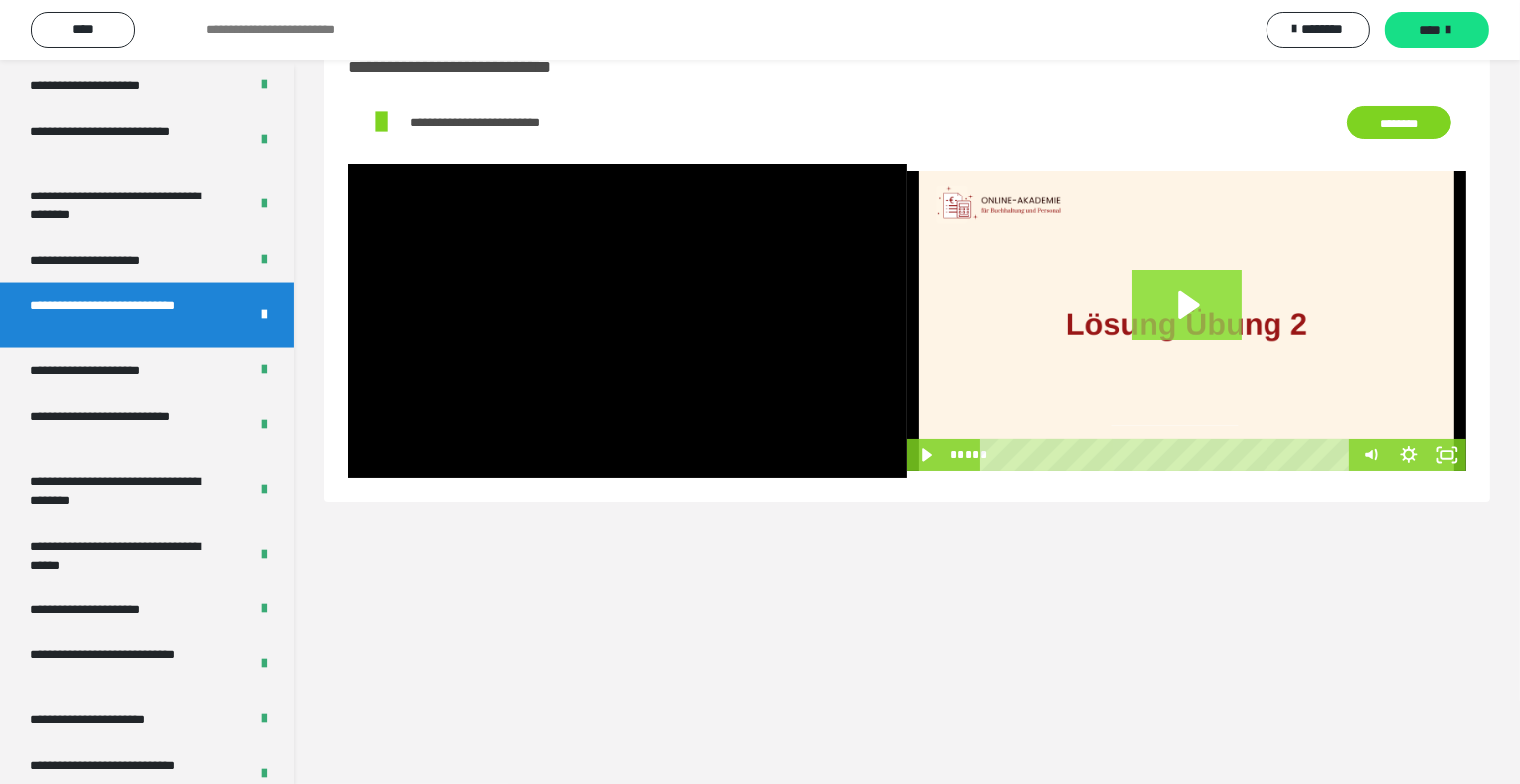 click 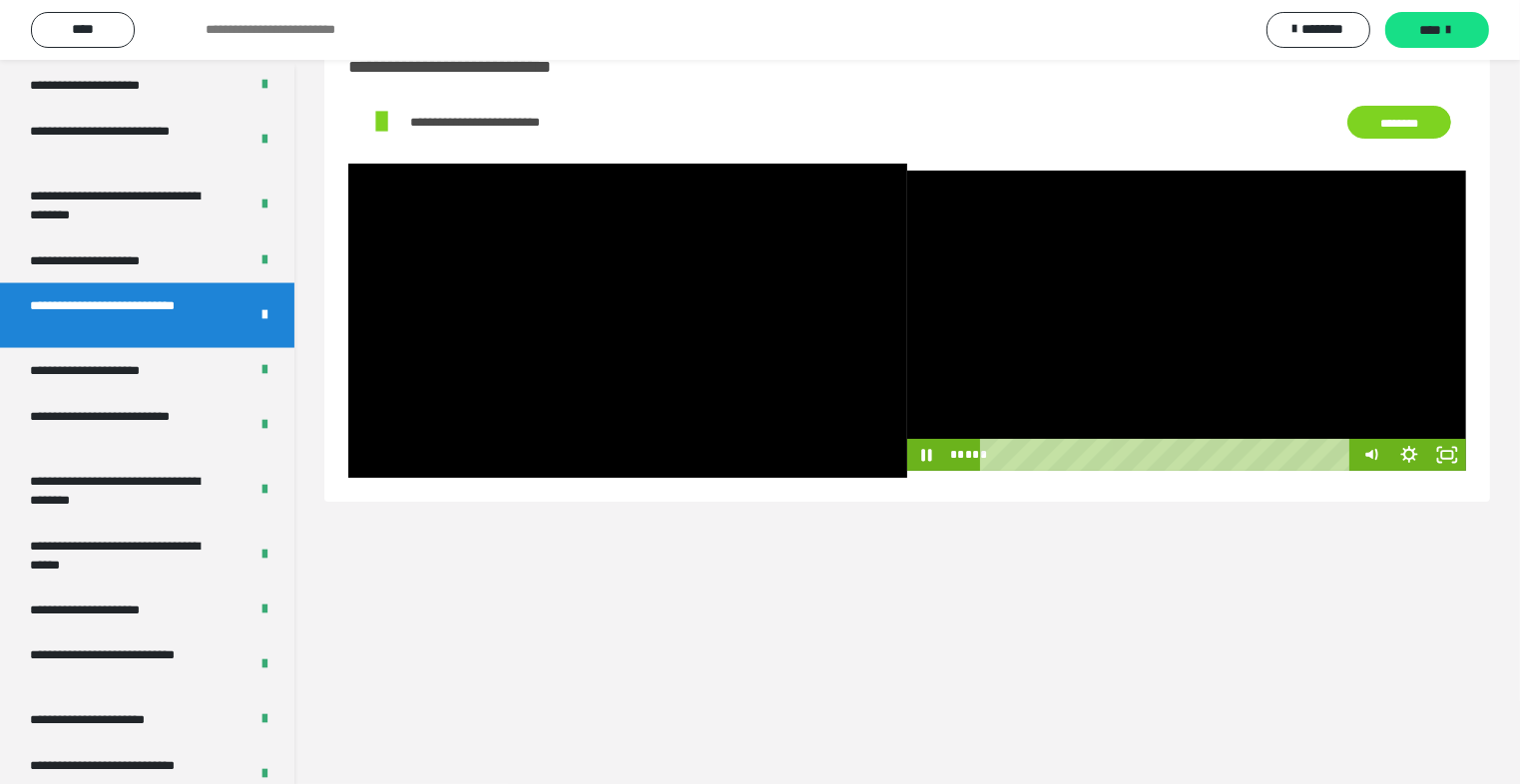click at bounding box center (1187, 320) 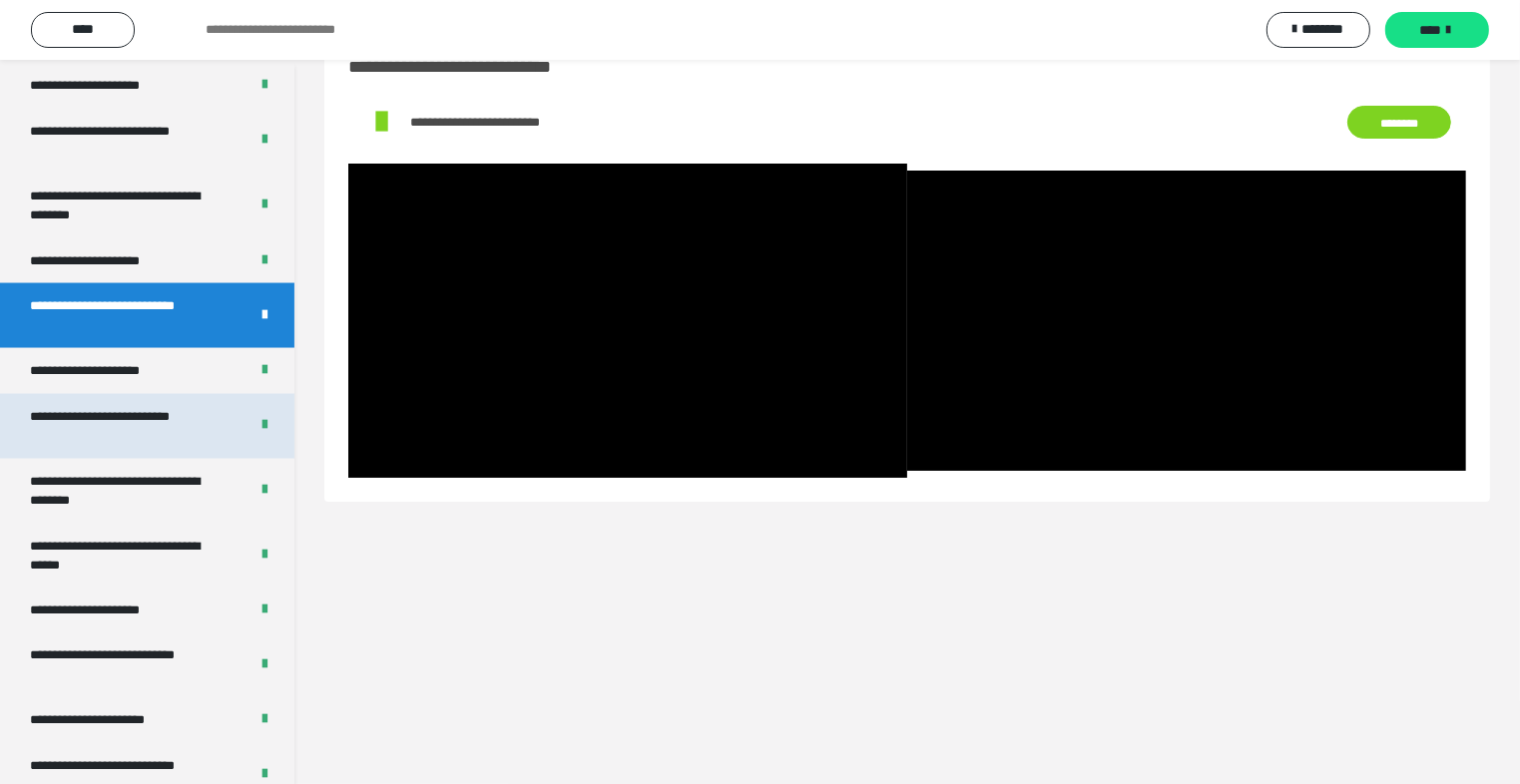 click on "**********" at bounding box center [124, 426] 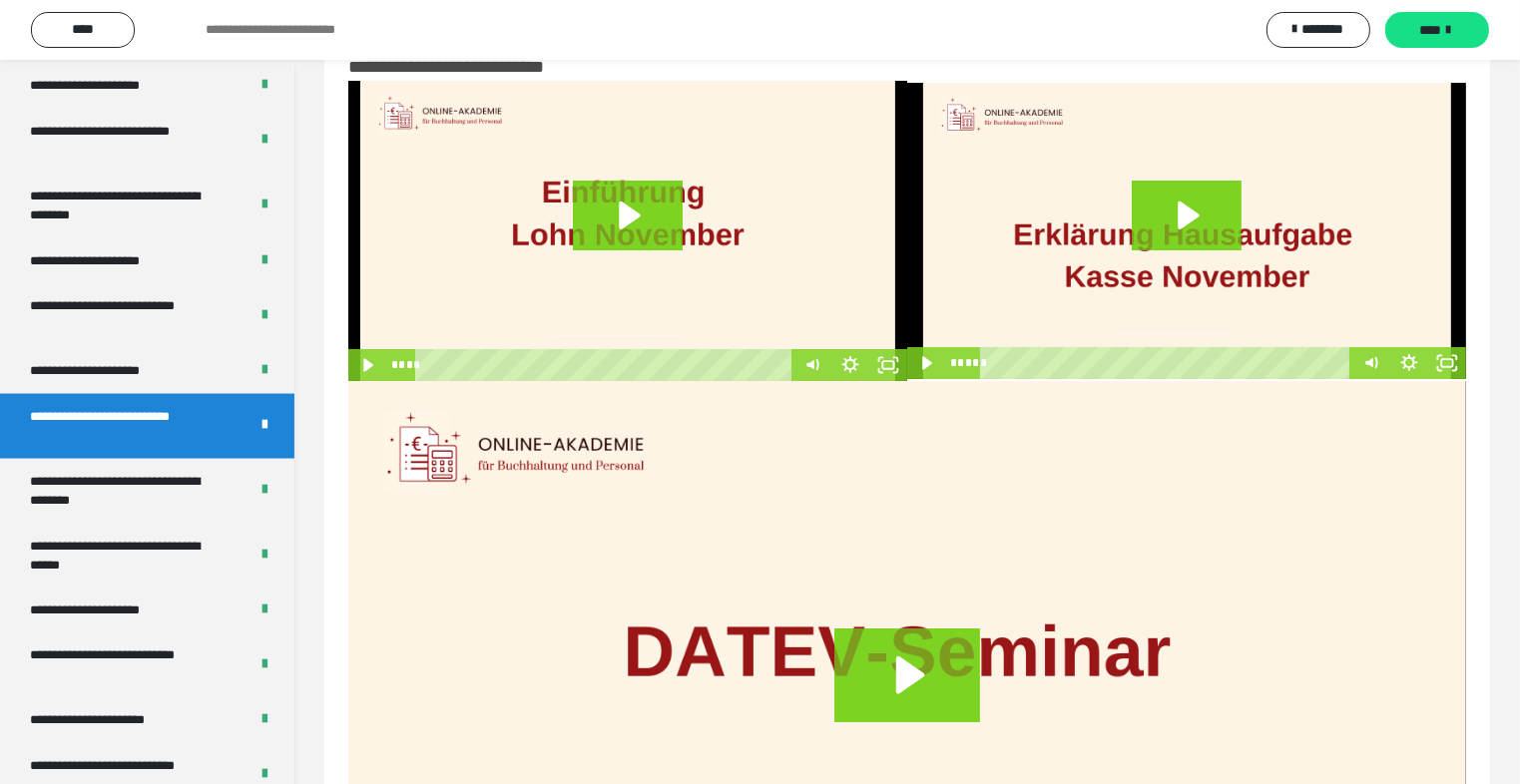 scroll, scrollTop: 0, scrollLeft: 0, axis: both 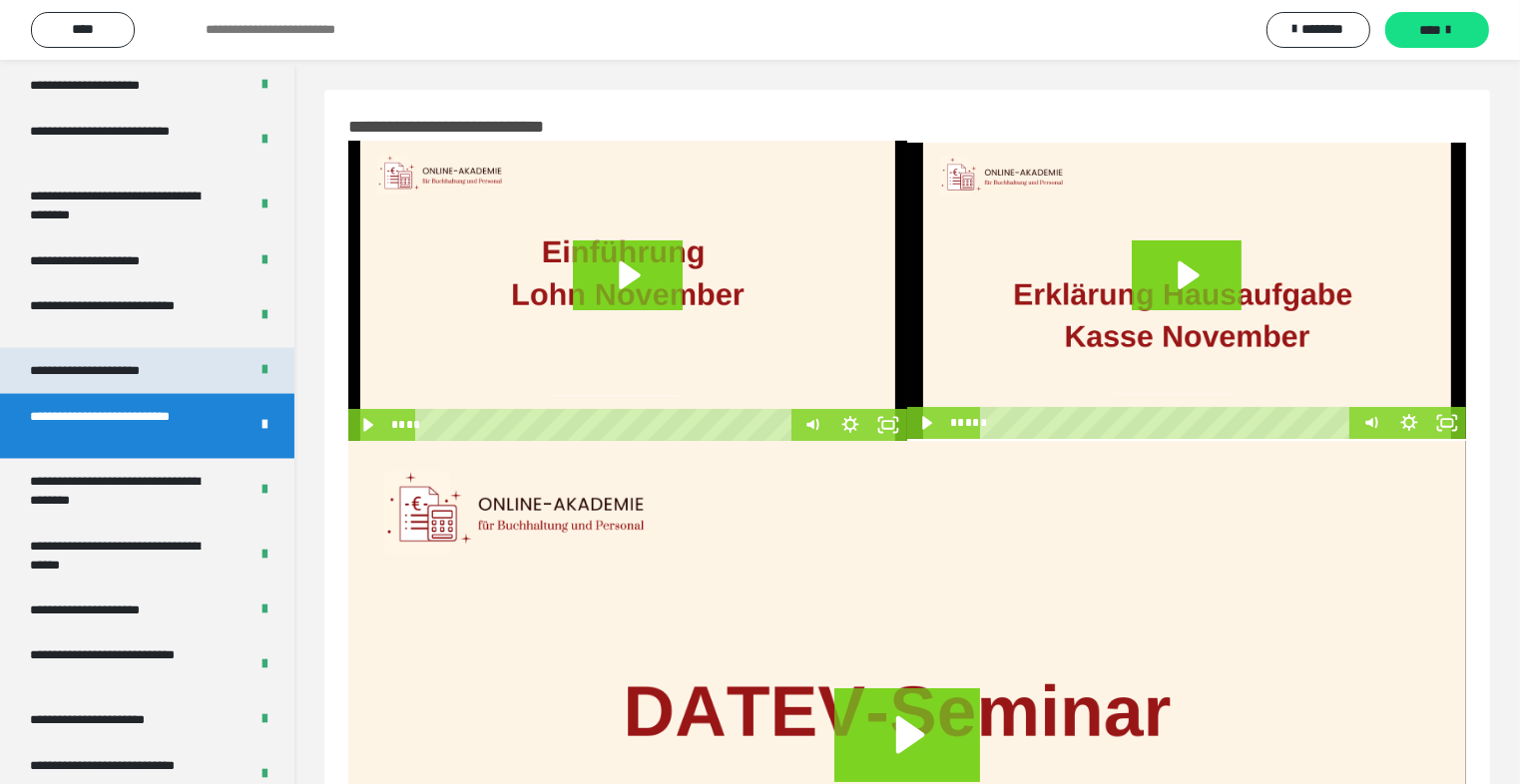 click on "**********" at bounding box center [147, 371] 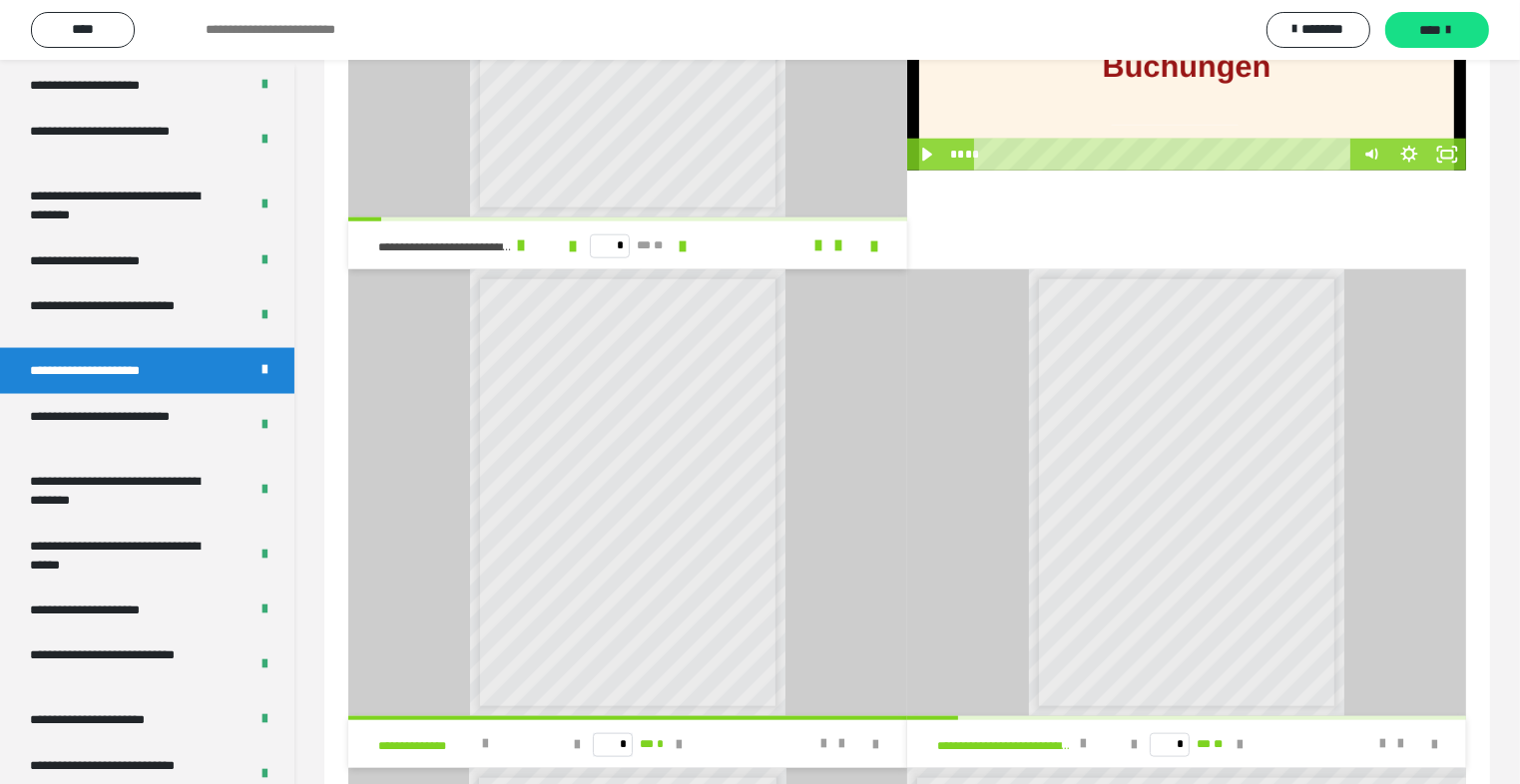 scroll, scrollTop: 1696, scrollLeft: 0, axis: vertical 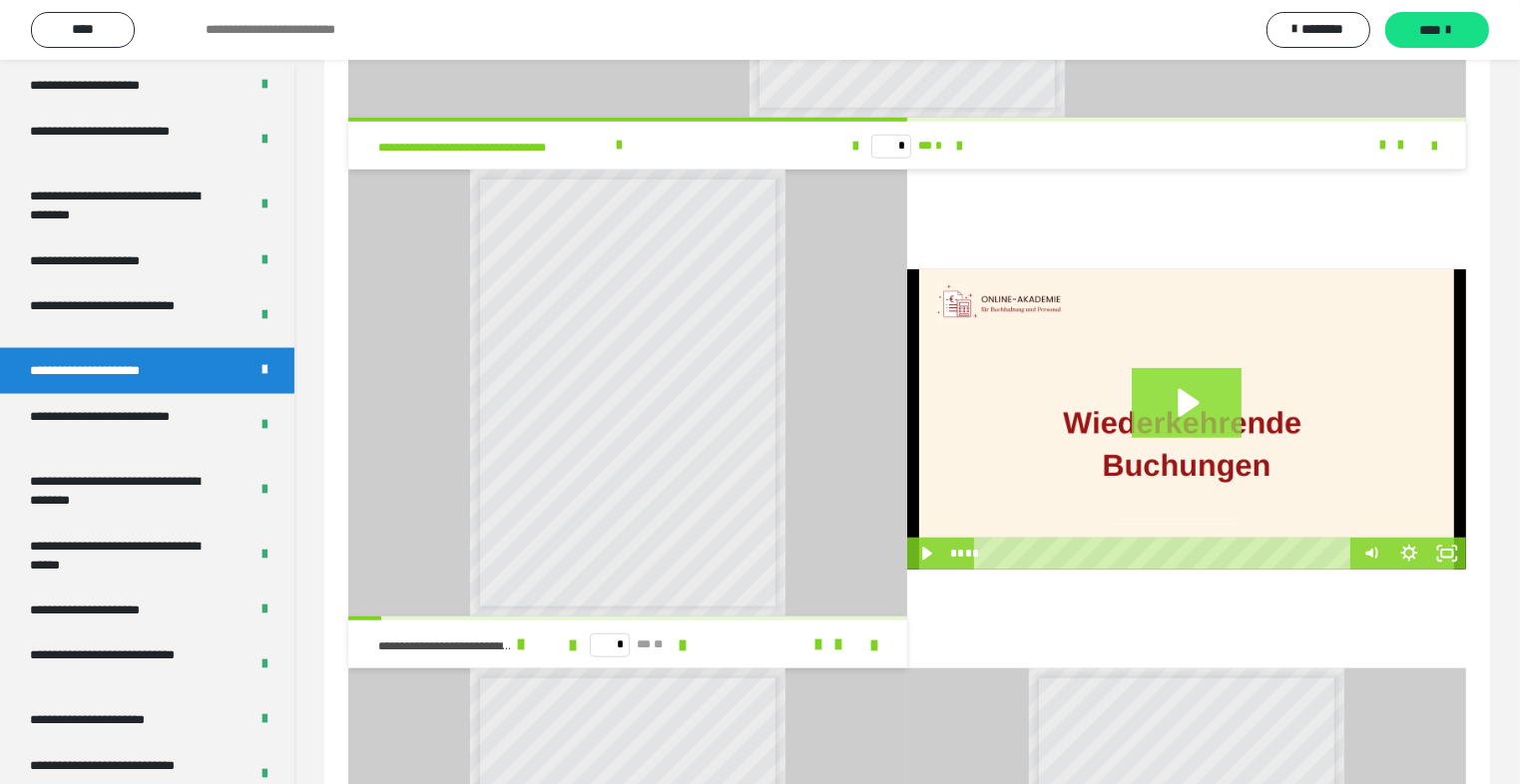 click 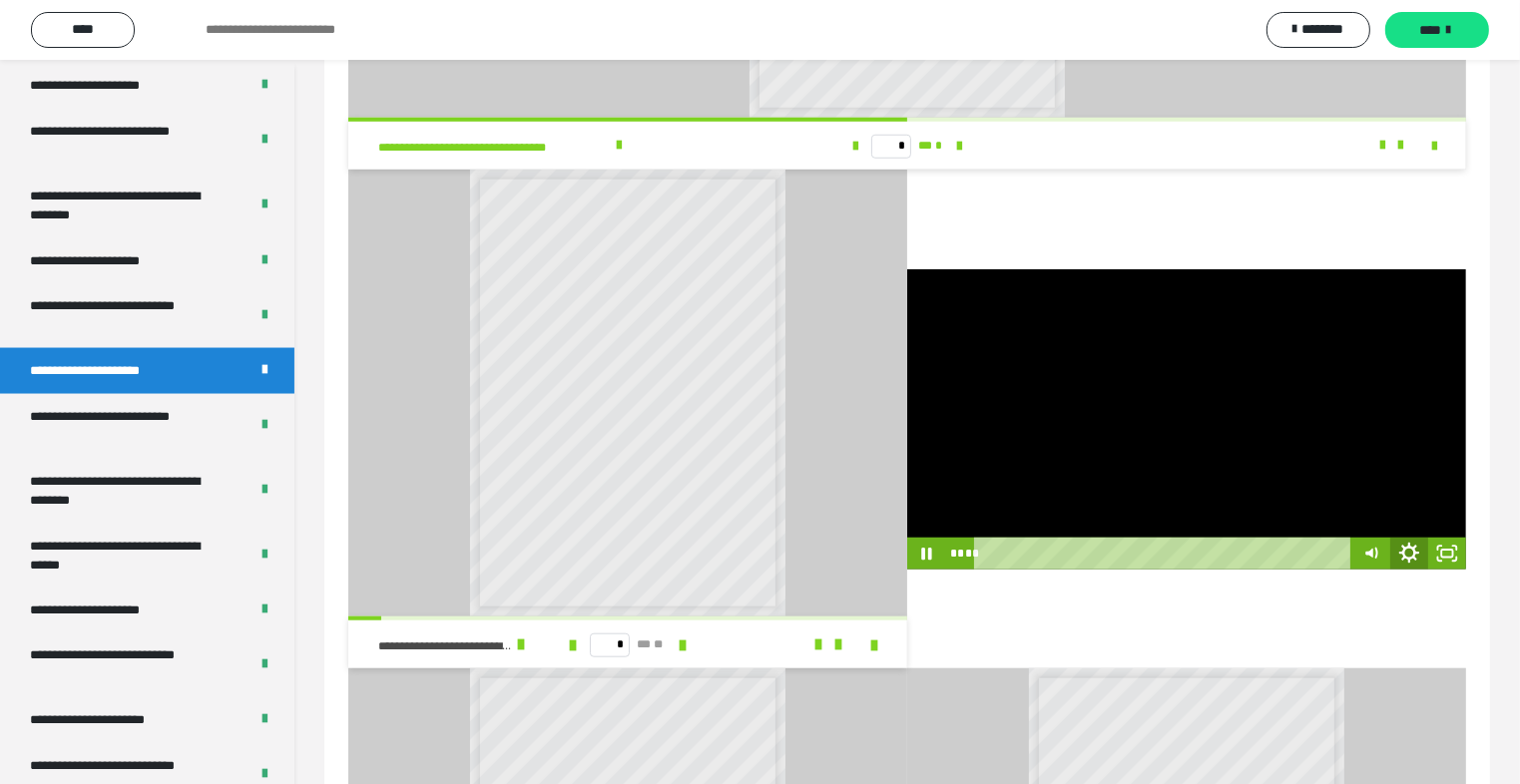 click 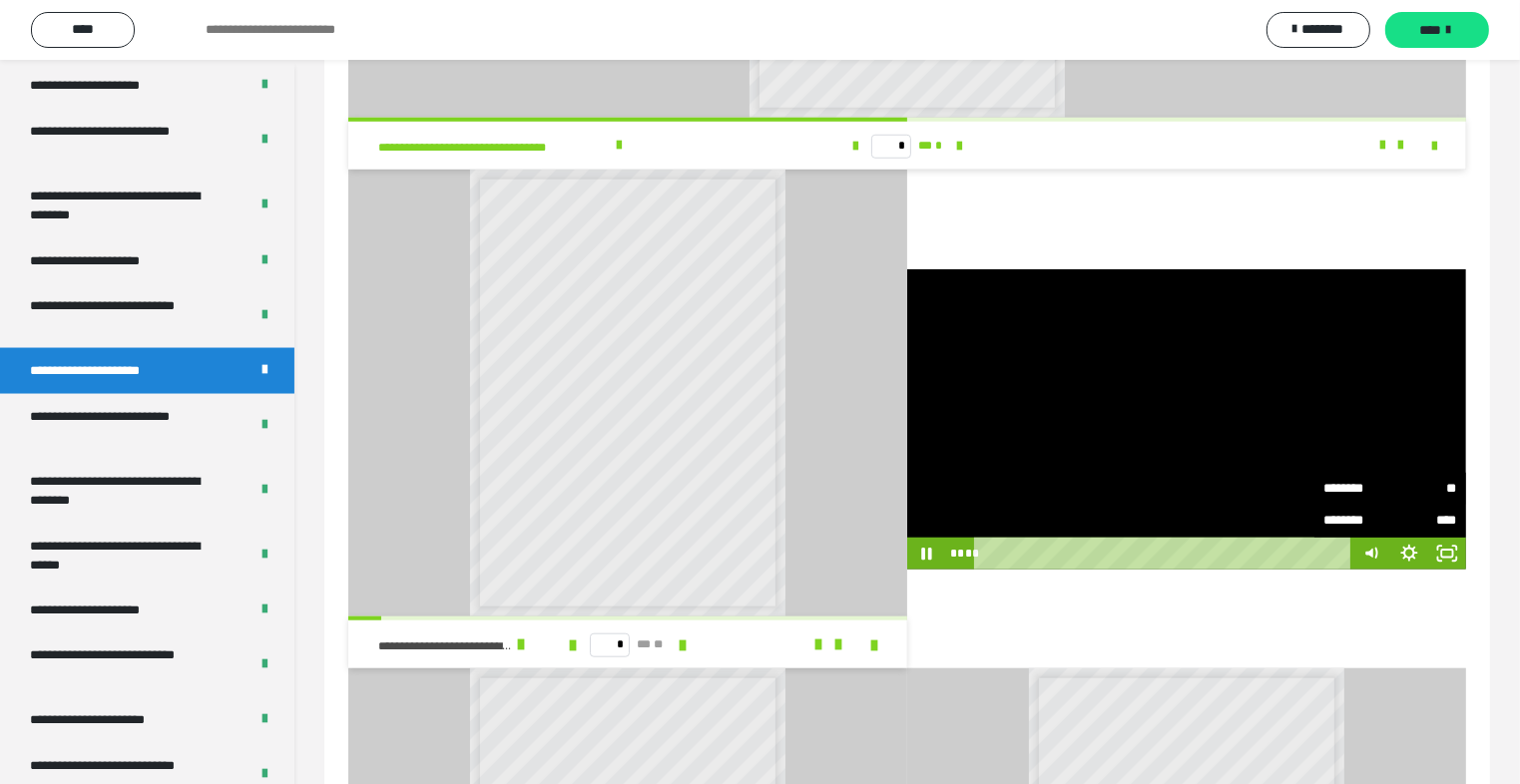click on "********" at bounding box center [1357, 489] 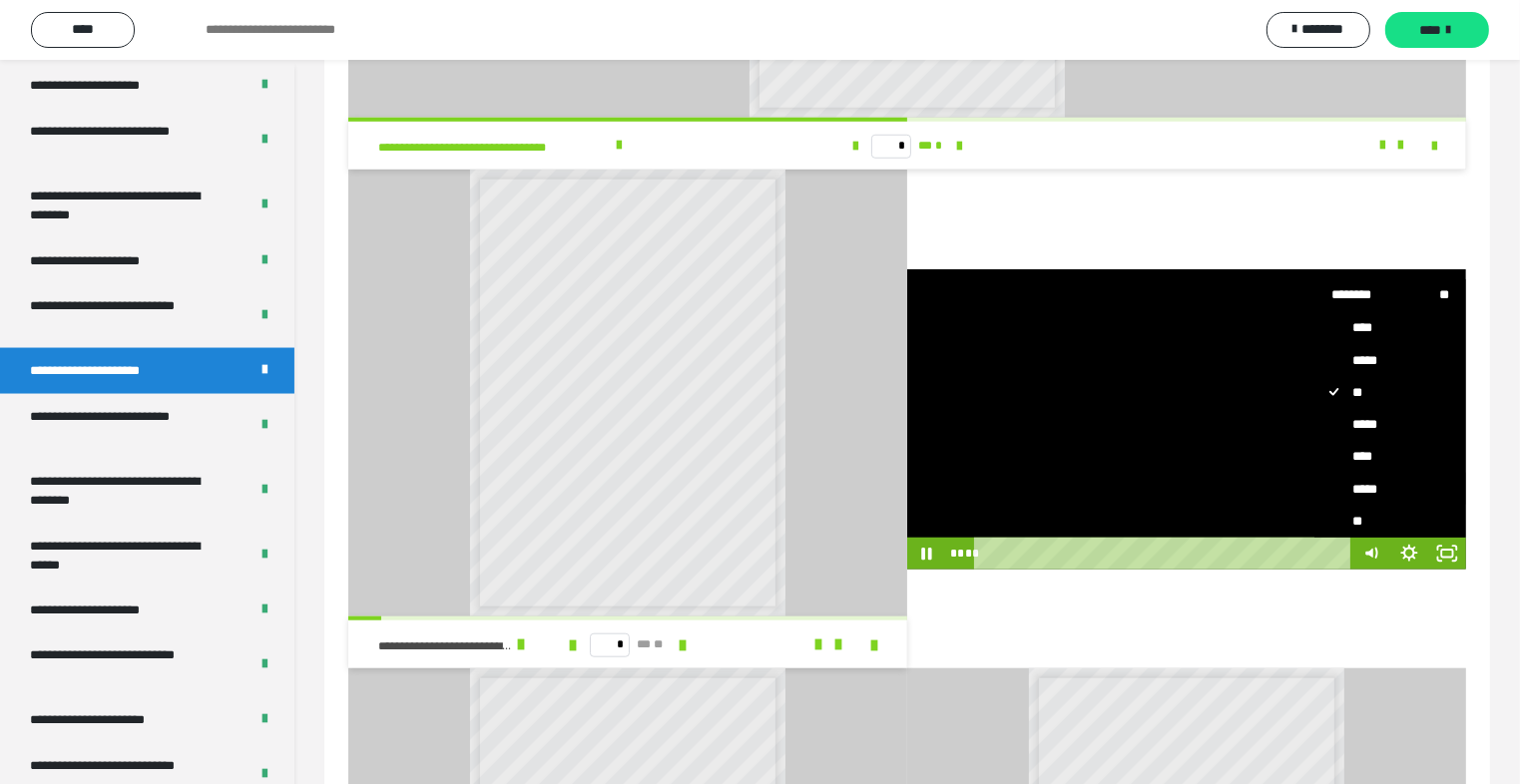 click on "*****" at bounding box center [1382, 489] 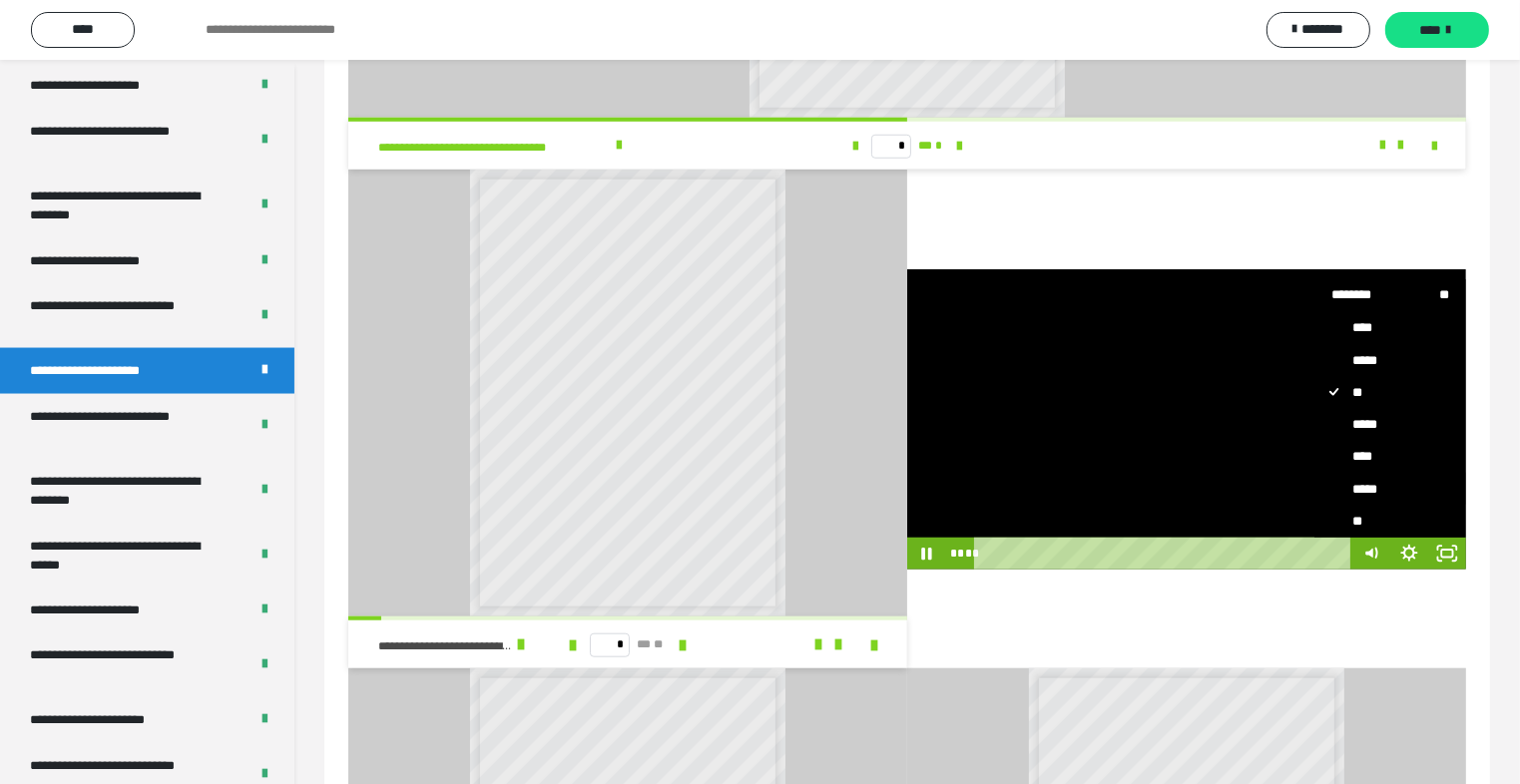 click on "*****" at bounding box center (1314, 473) 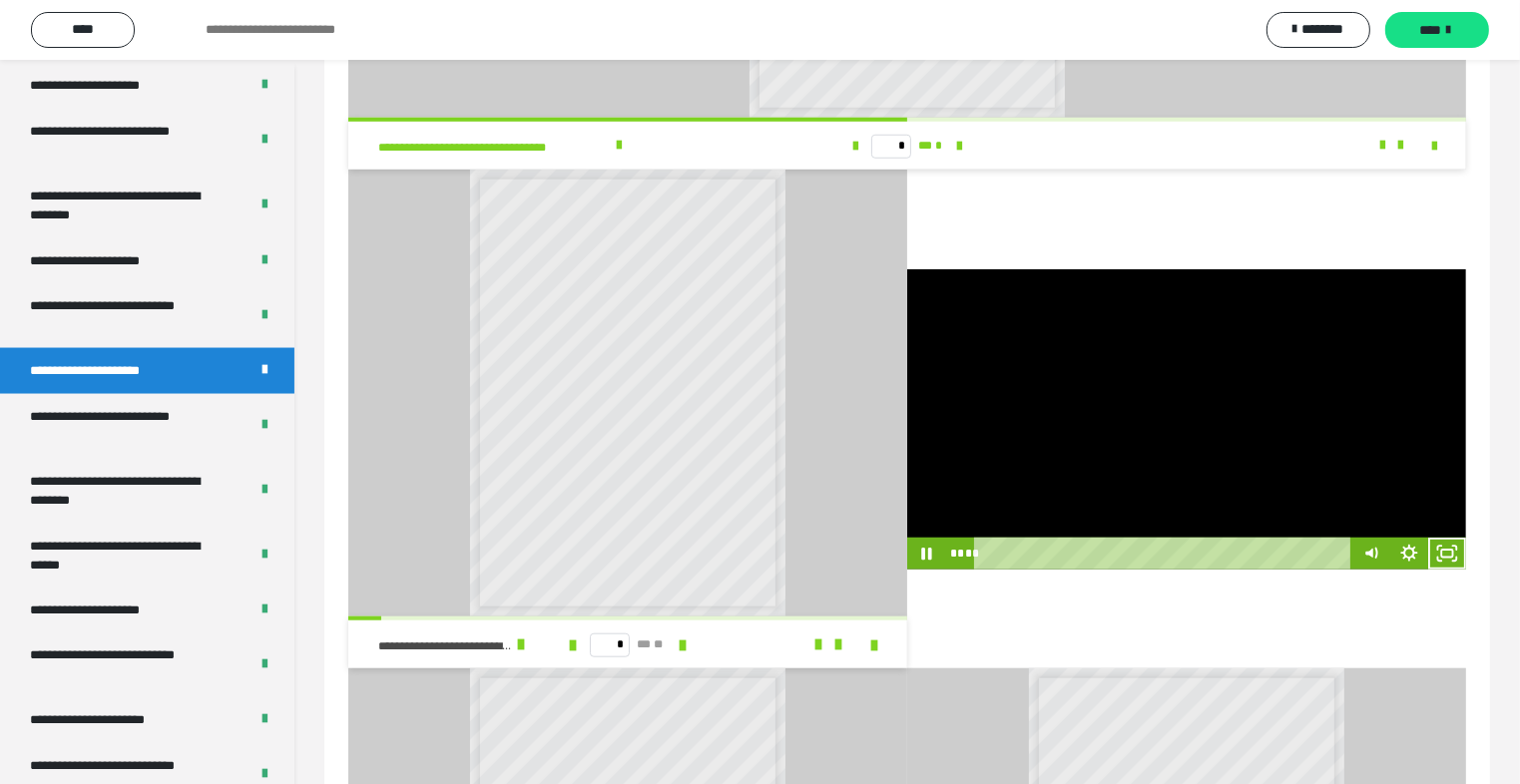 click at bounding box center (1187, 419) 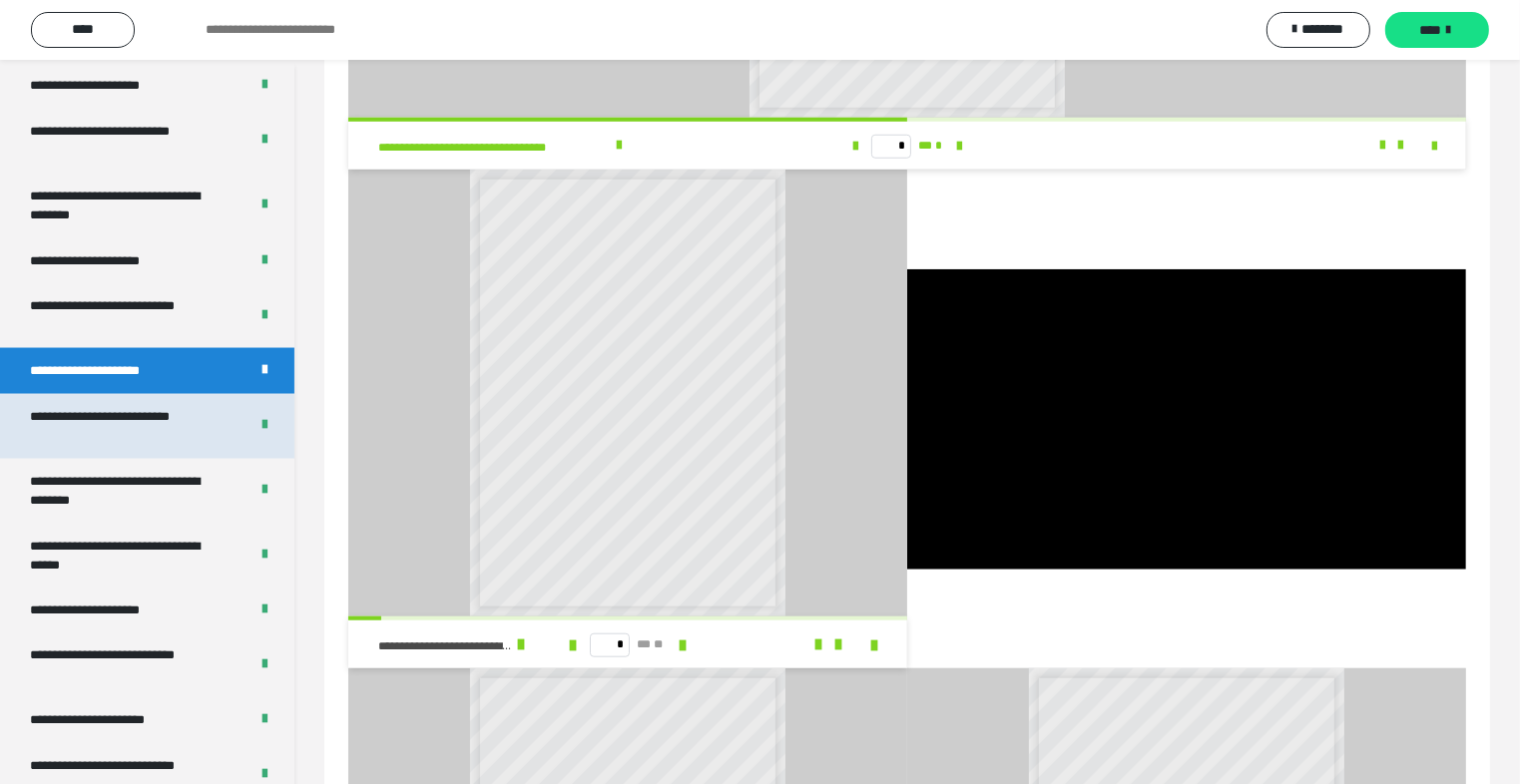 click on "**********" at bounding box center (124, 426) 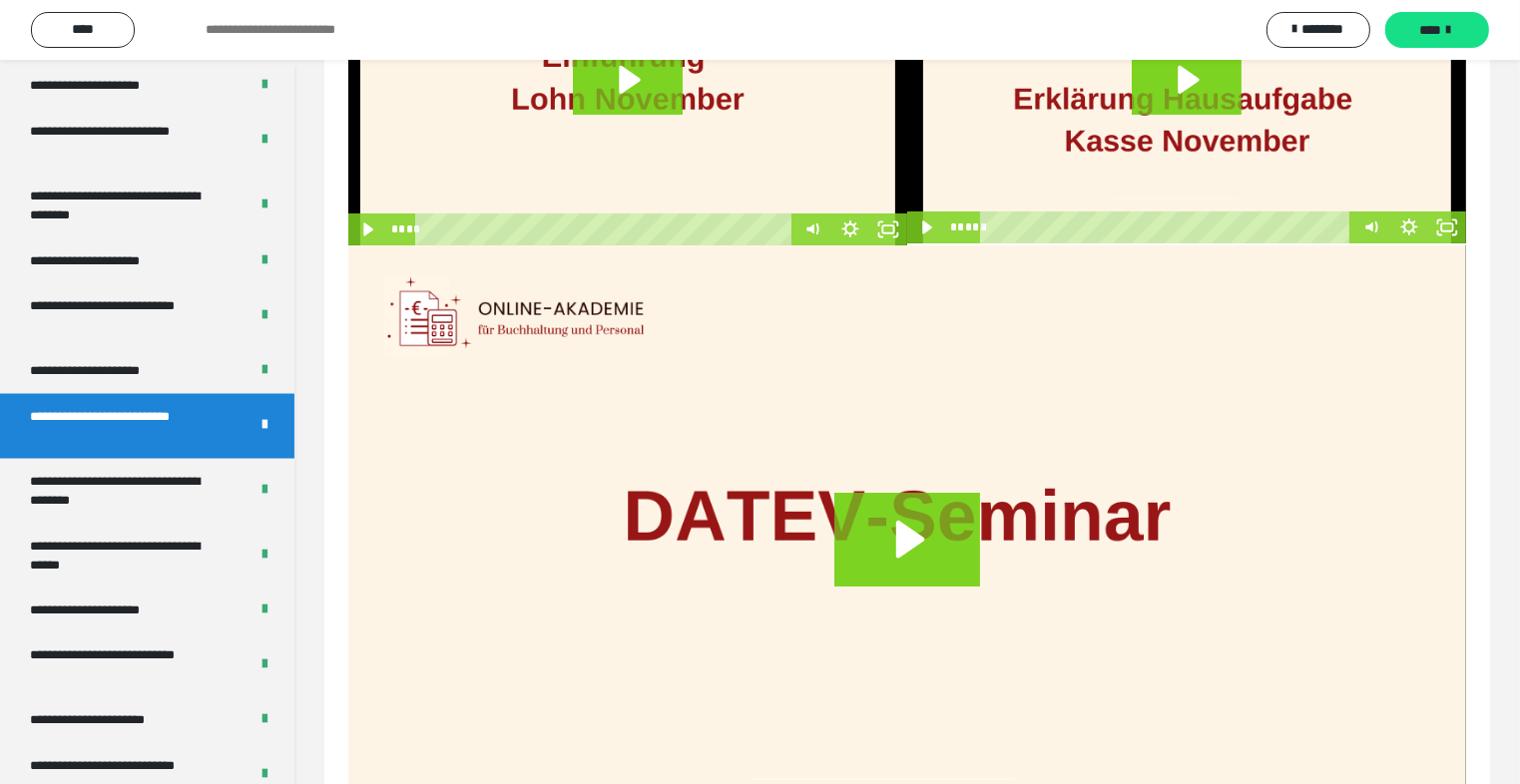 scroll, scrollTop: 0, scrollLeft: 0, axis: both 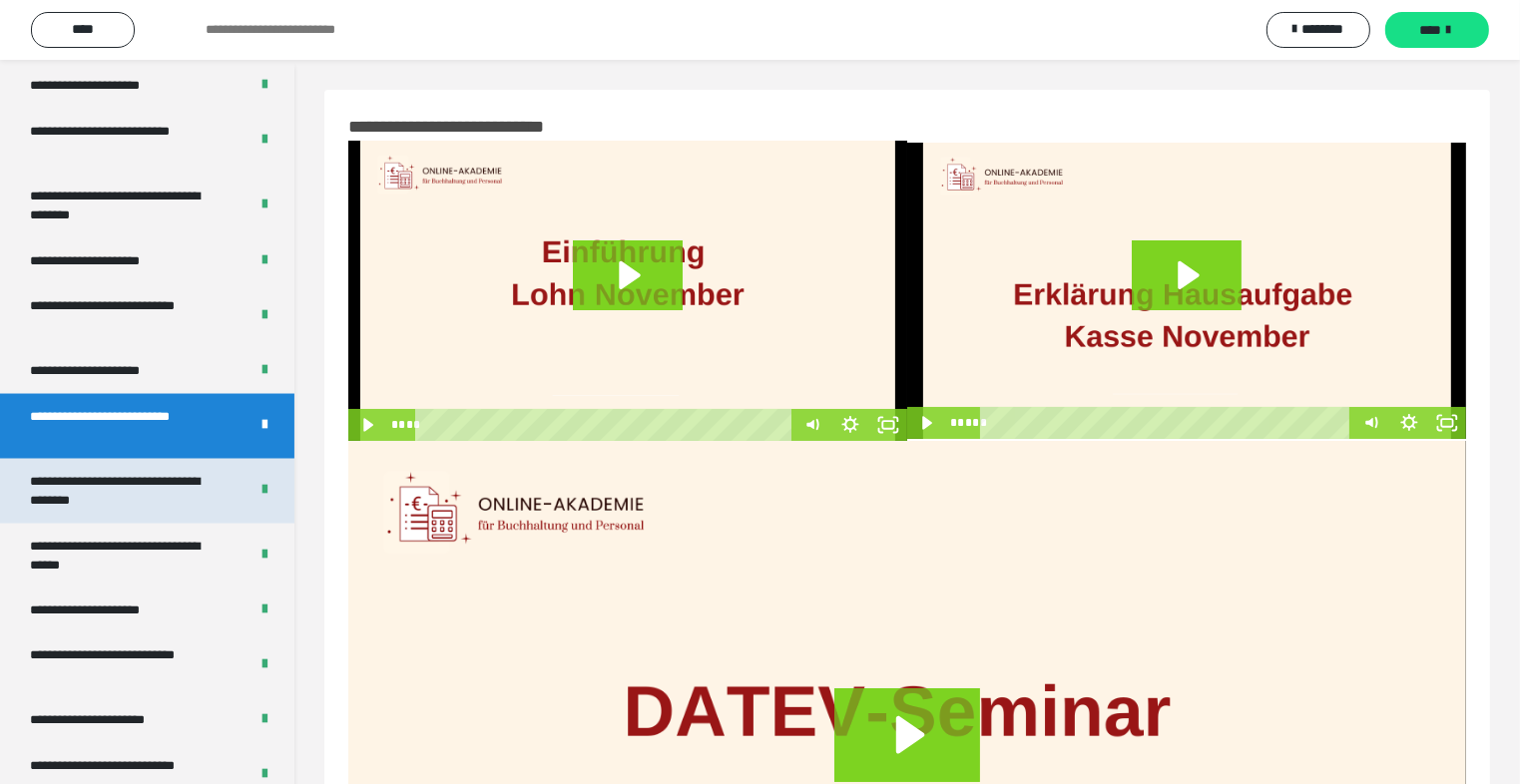 click on "**********" at bounding box center (124, 491) 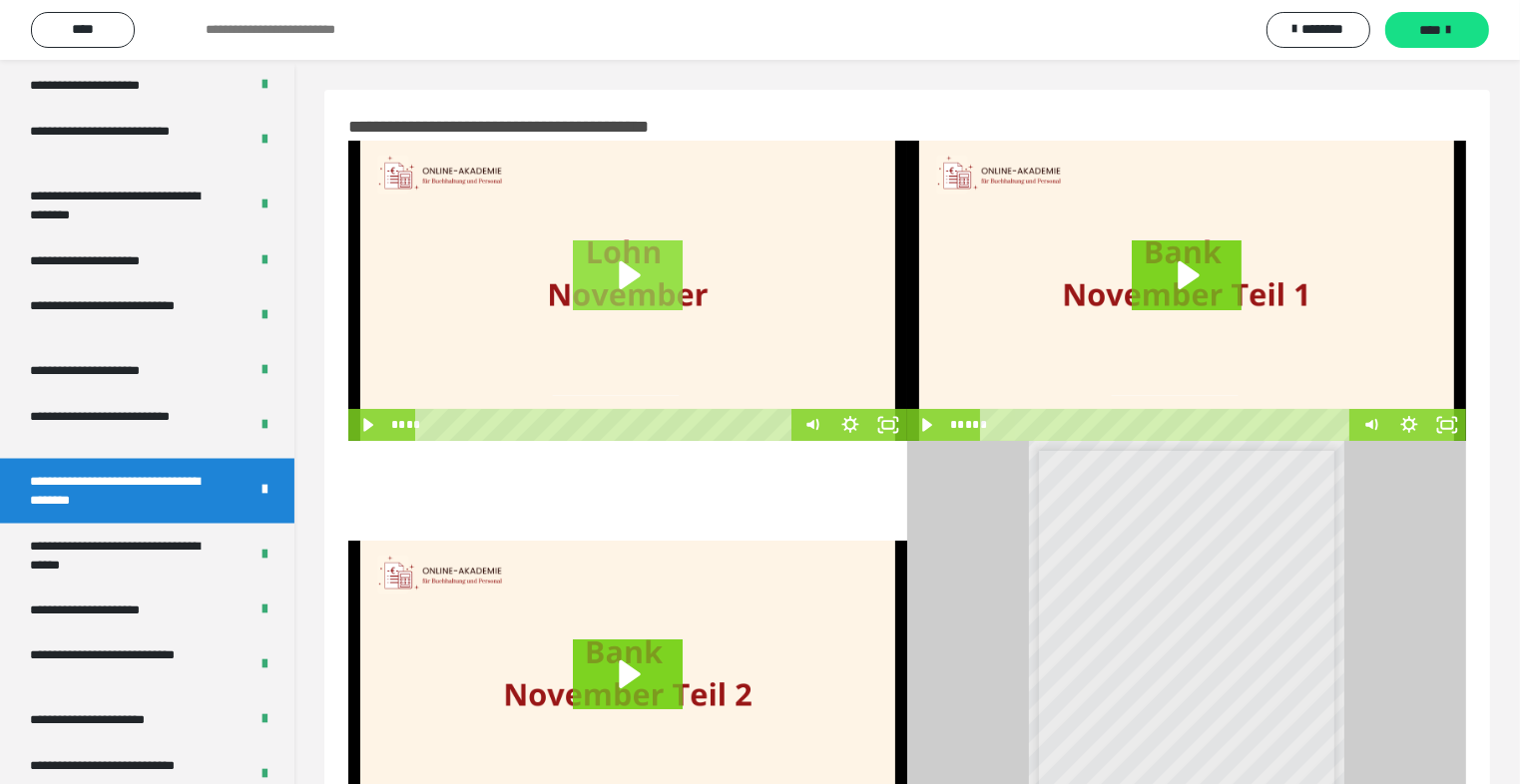 click 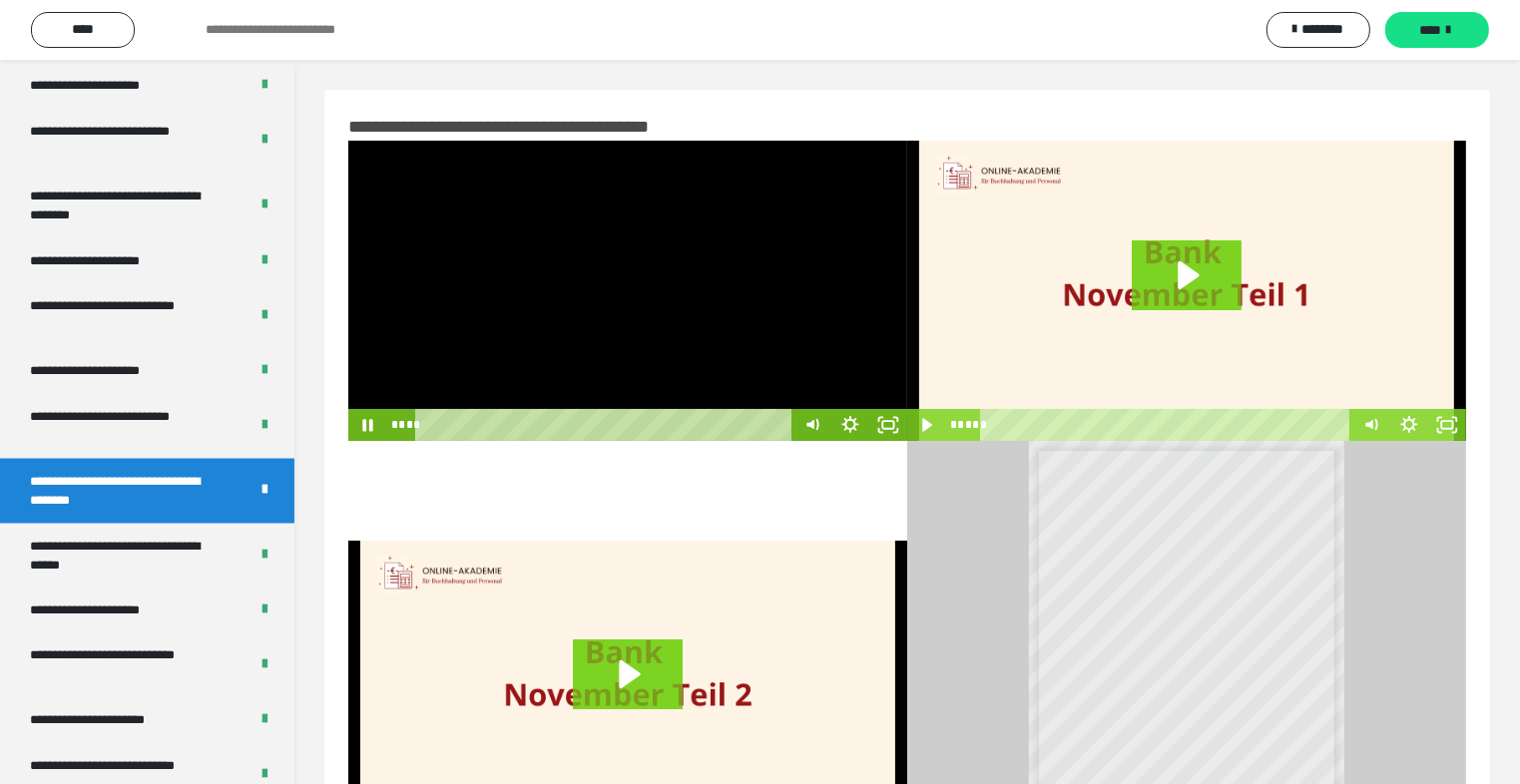 click at bounding box center [628, 290] 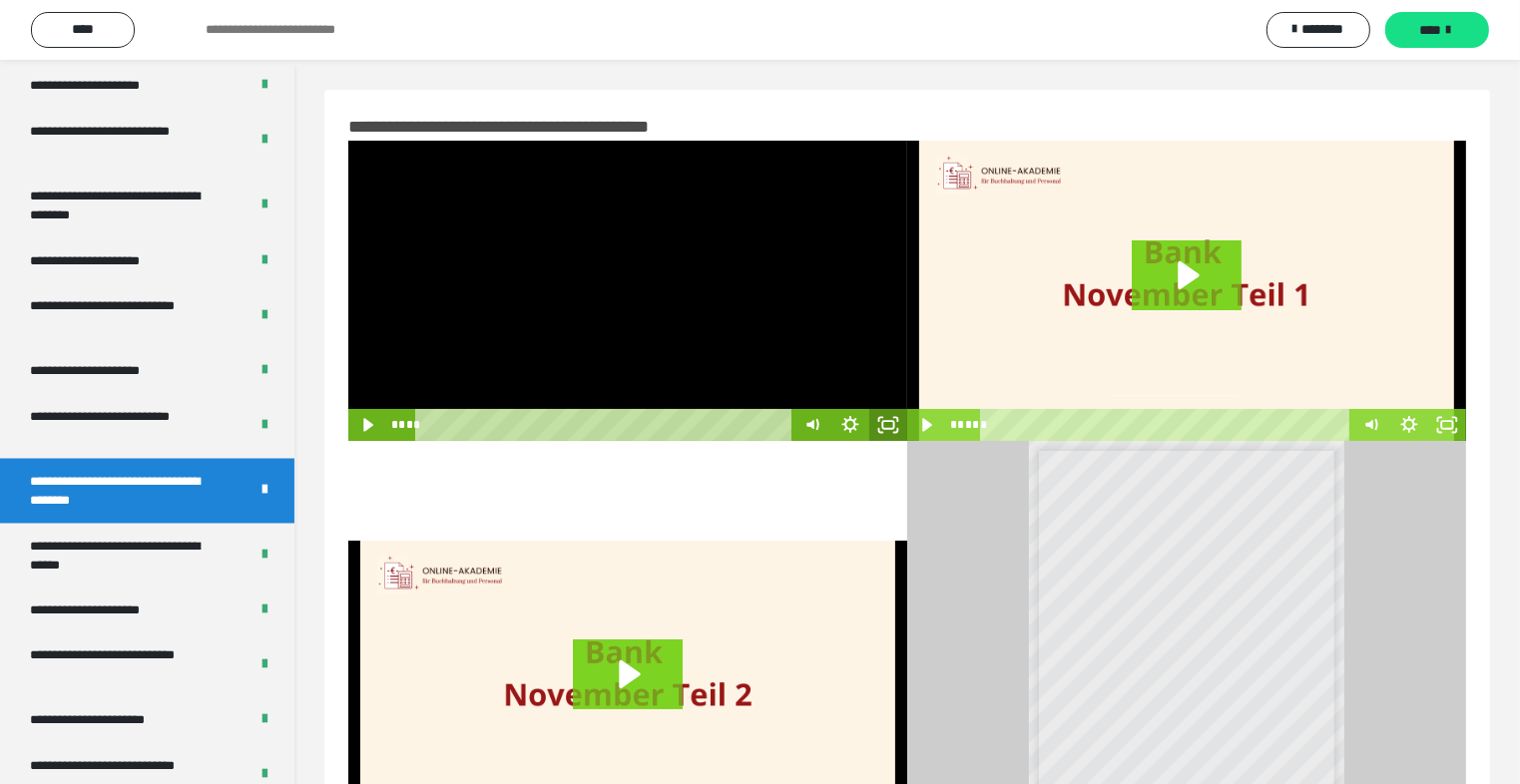 click 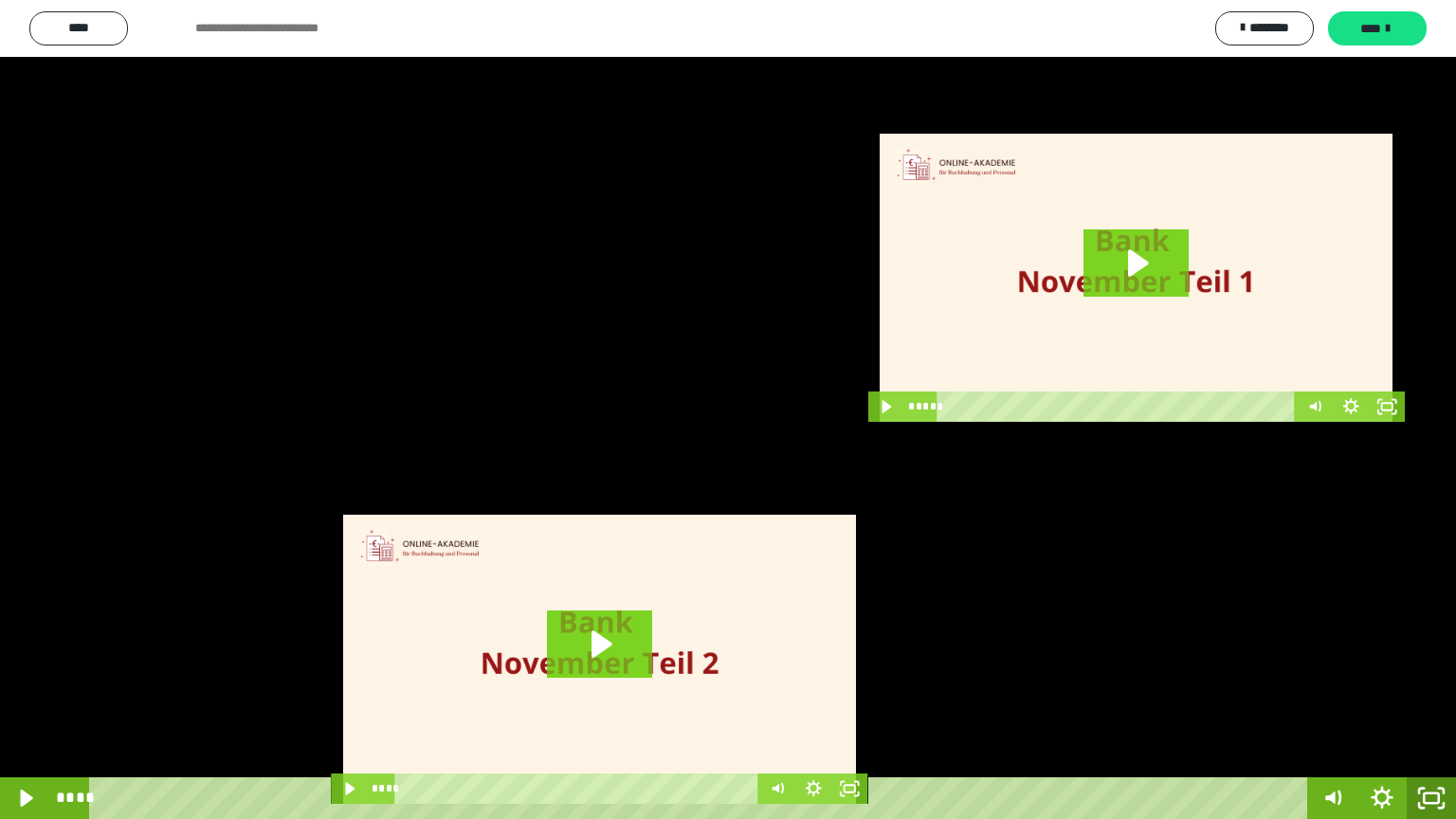 click 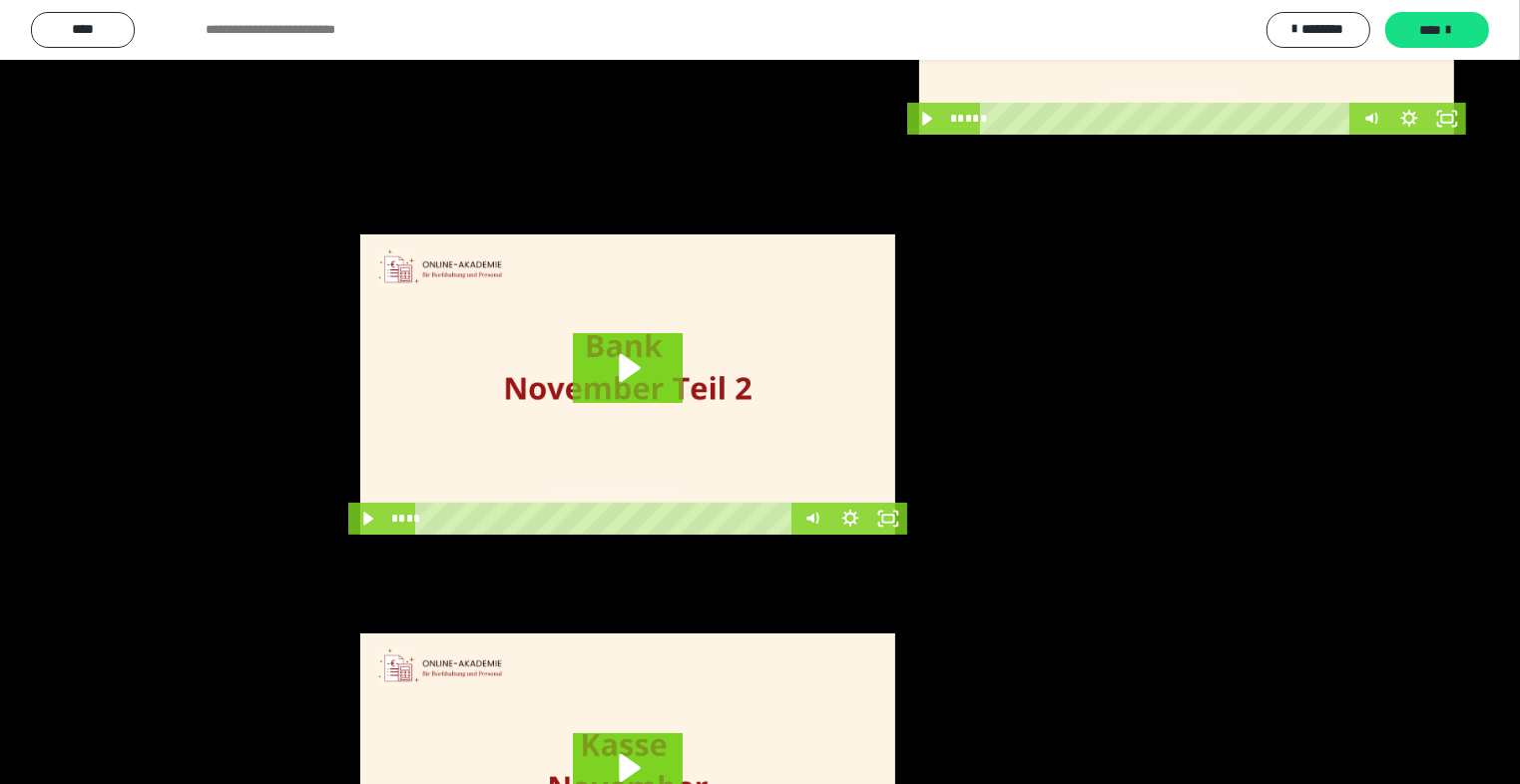 scroll, scrollTop: 11, scrollLeft: 0, axis: vertical 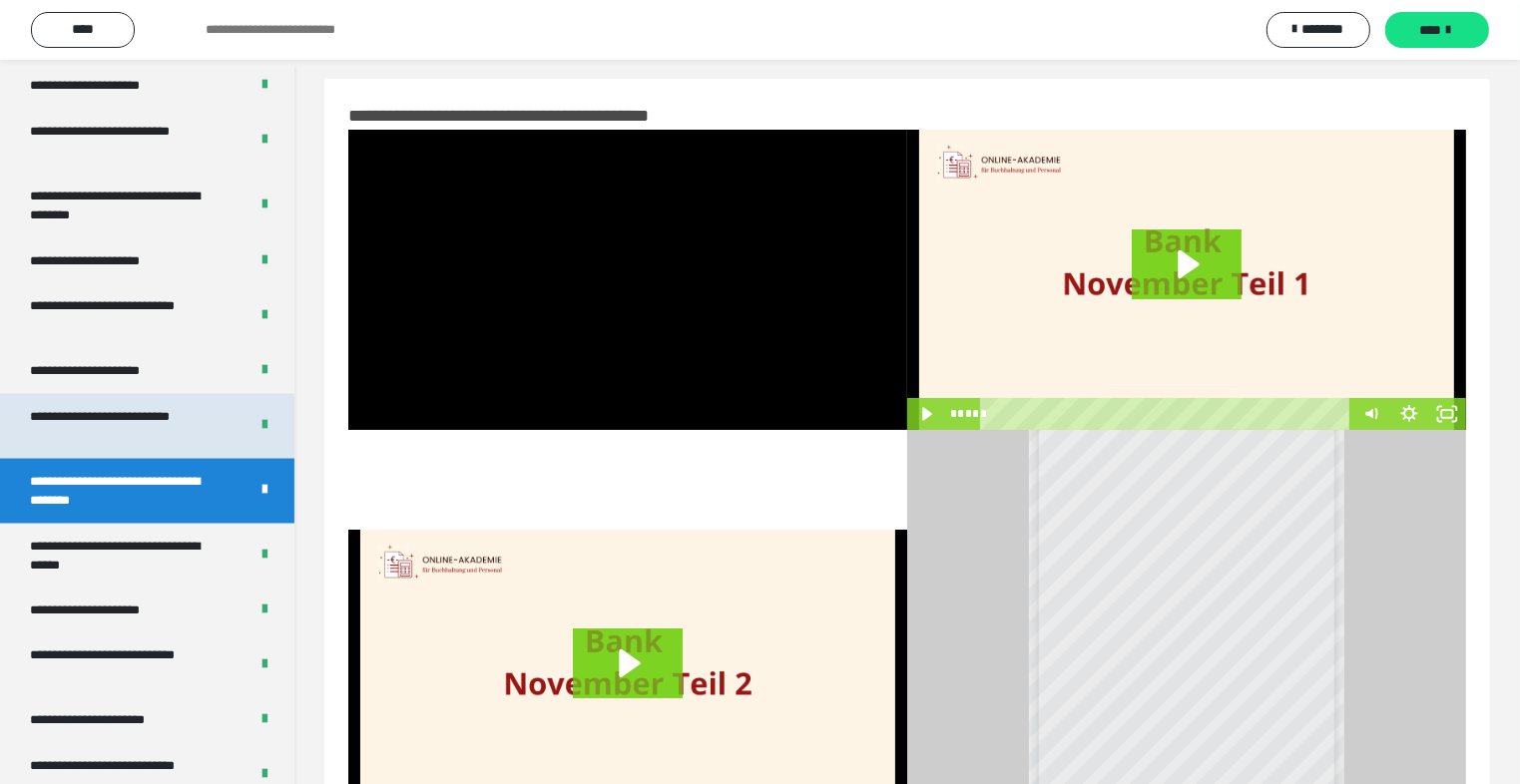 click on "**********" at bounding box center (124, 426) 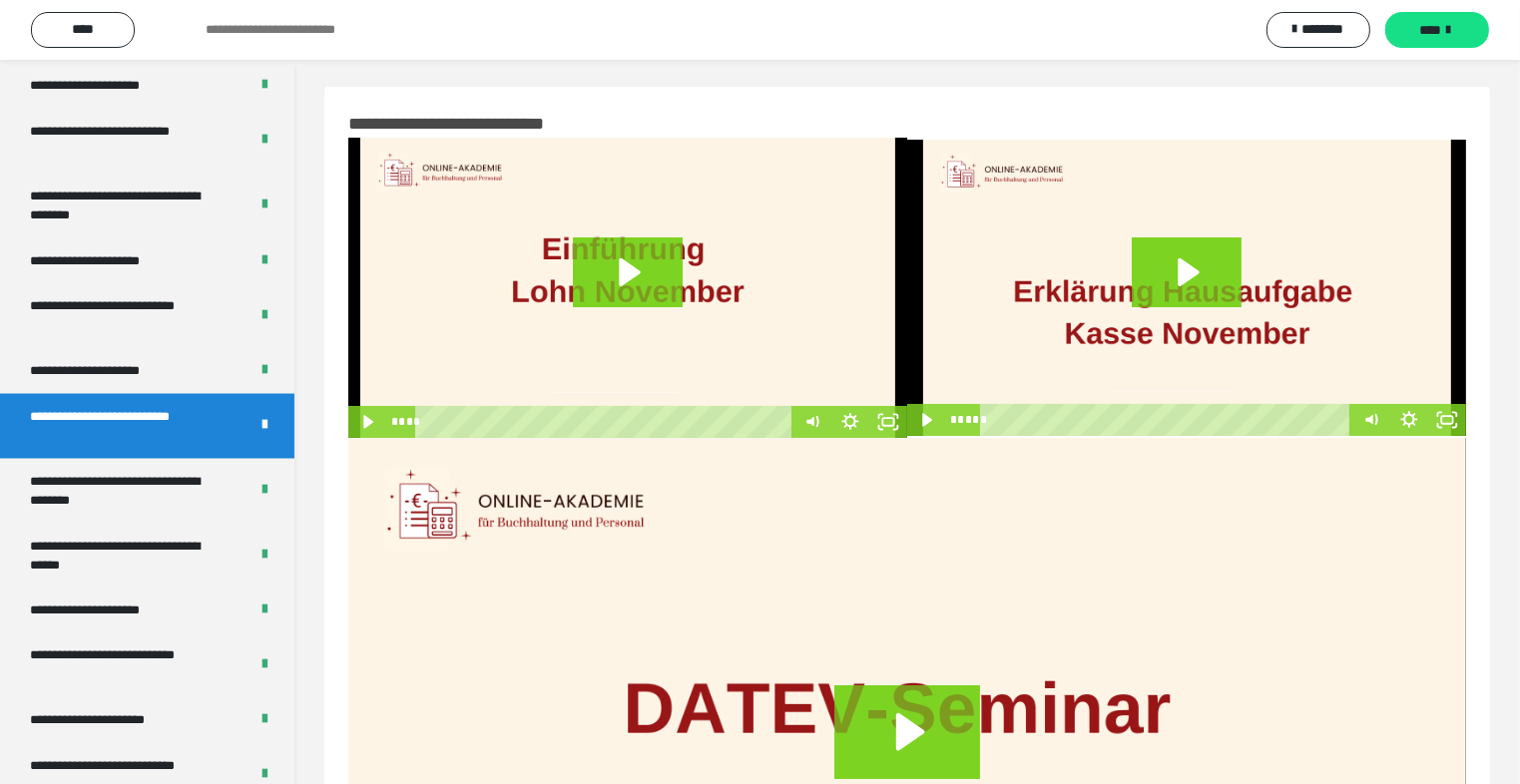 scroll, scrollTop: 0, scrollLeft: 0, axis: both 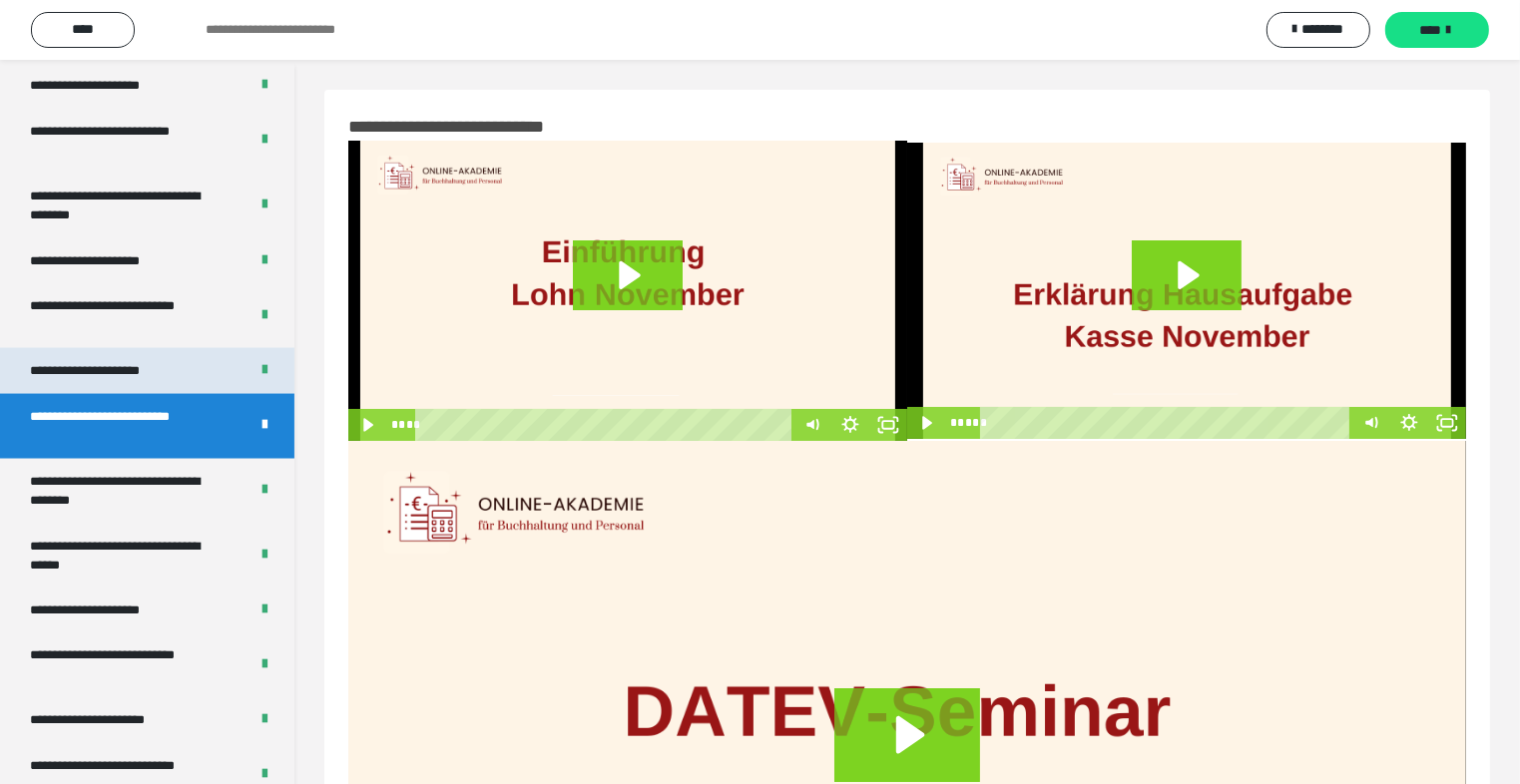 click on "**********" at bounding box center [108, 371] 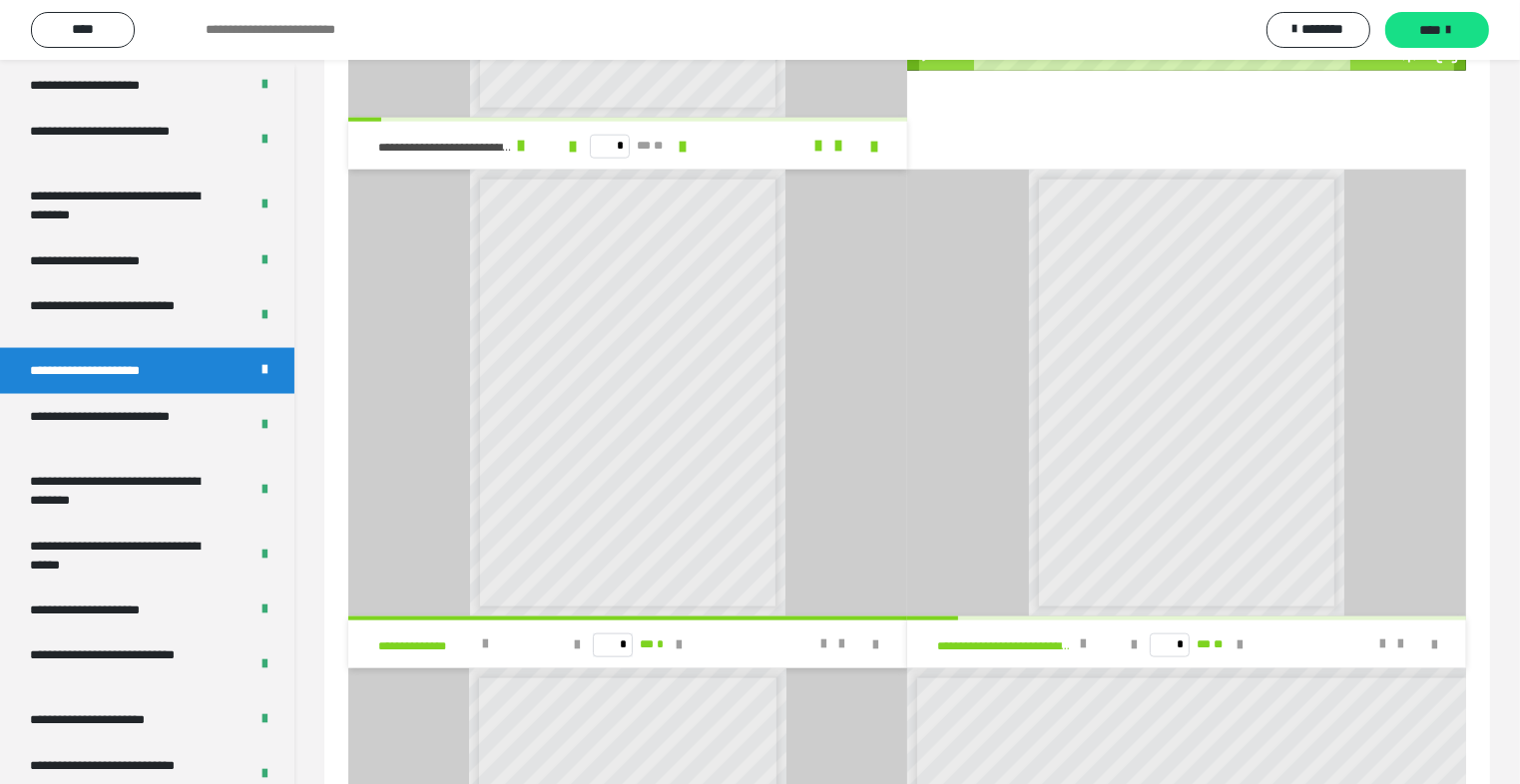 scroll, scrollTop: 2667, scrollLeft: 0, axis: vertical 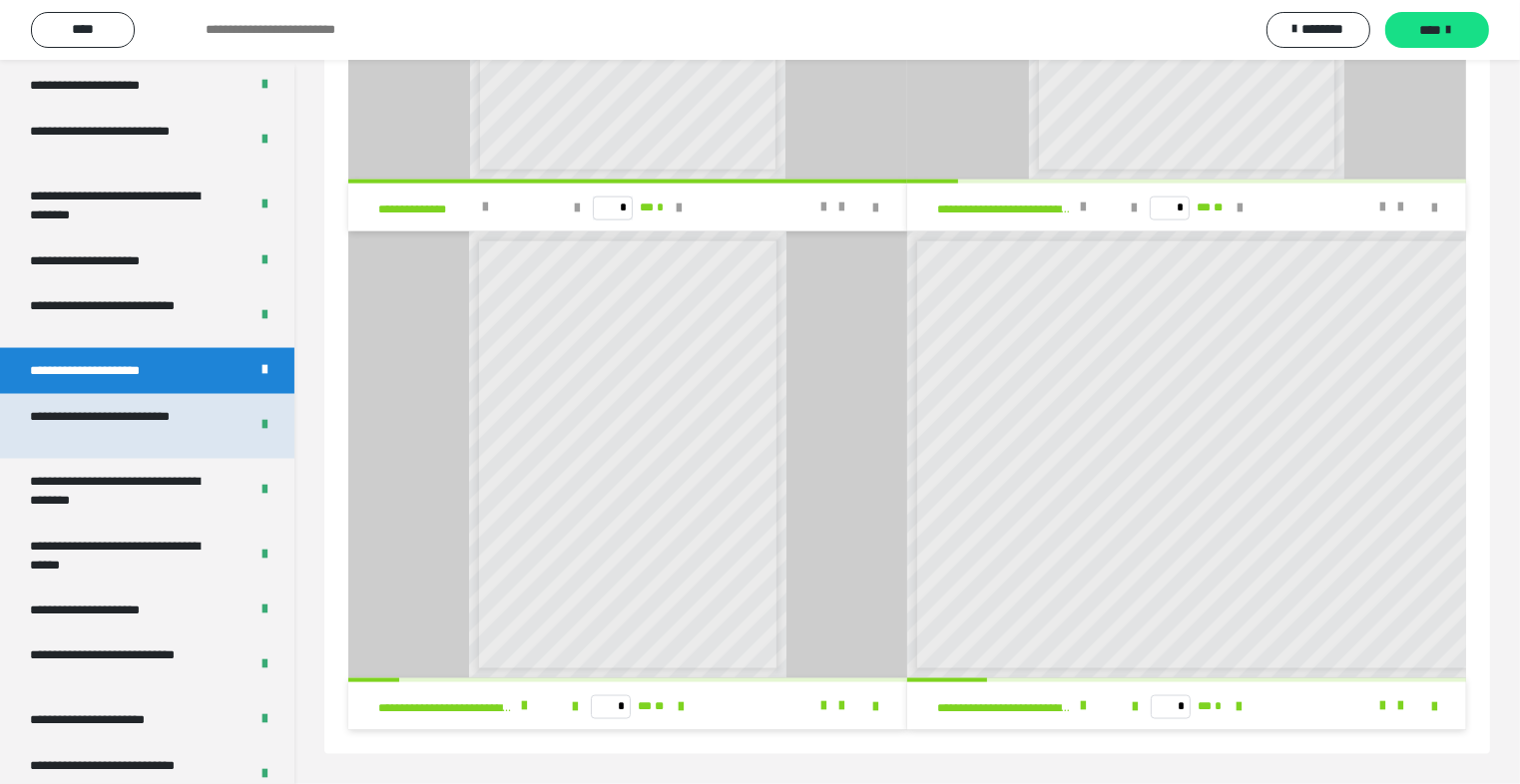 click on "**********" at bounding box center (124, 426) 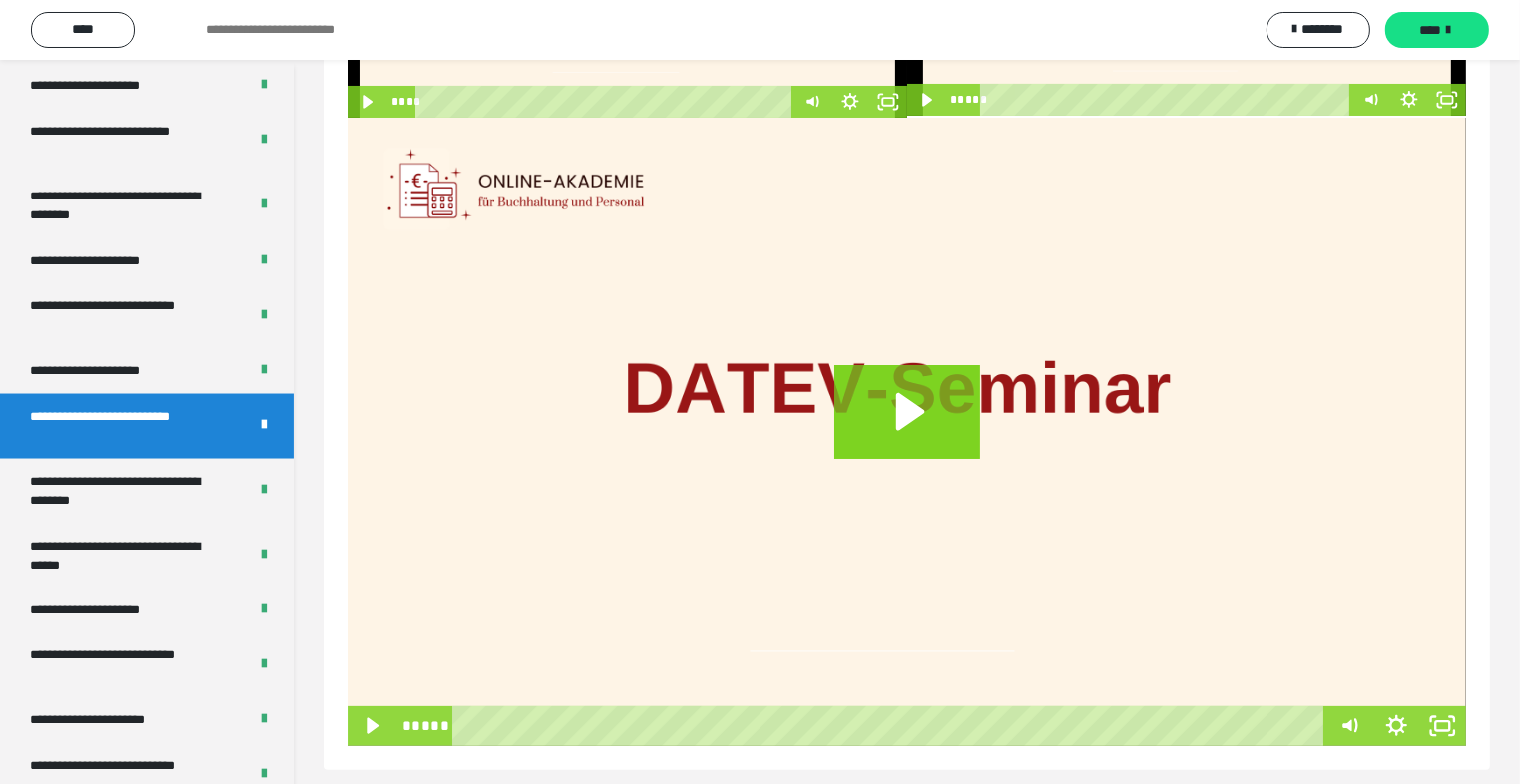 scroll, scrollTop: 339, scrollLeft: 0, axis: vertical 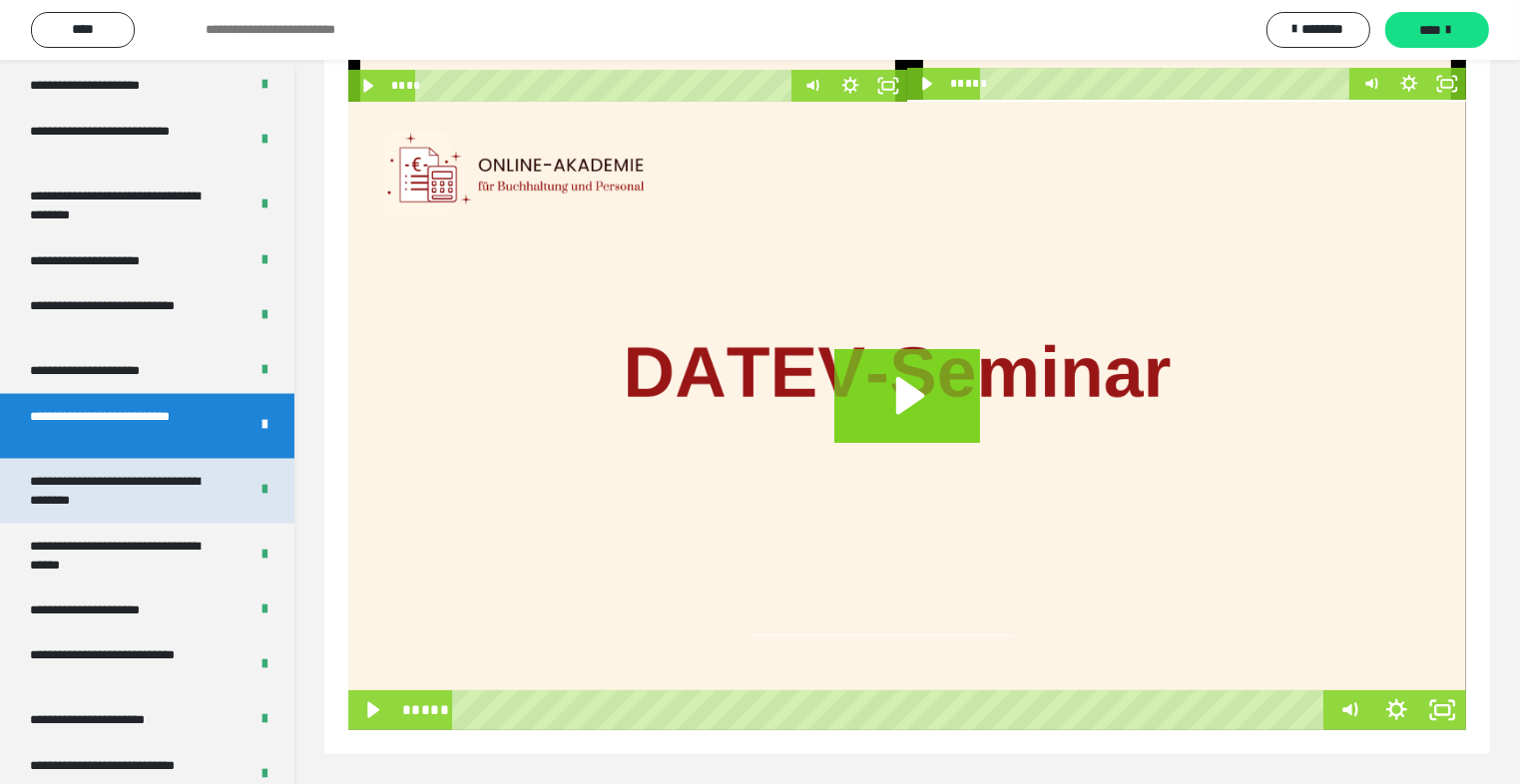 click on "**********" at bounding box center [124, 491] 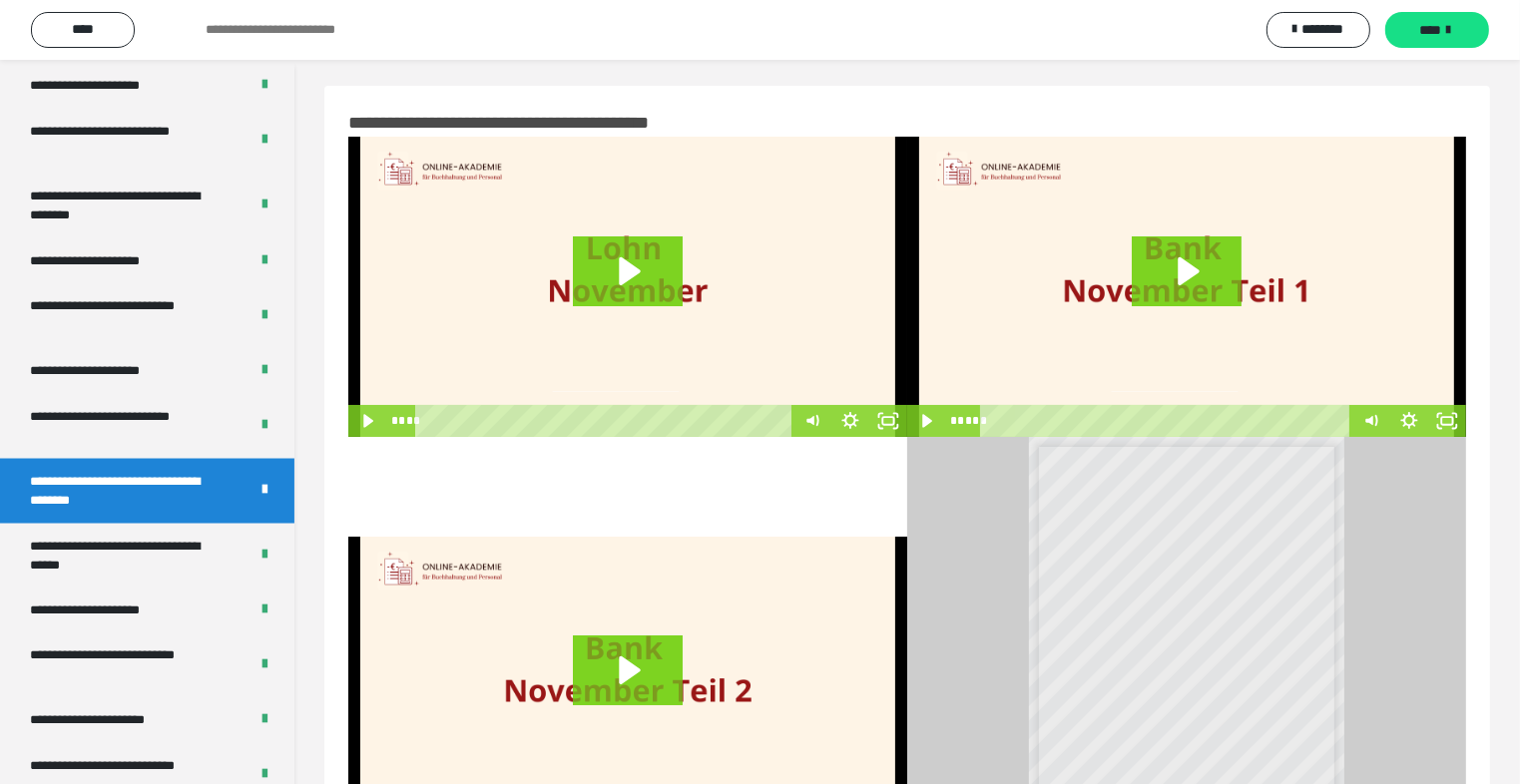 scroll, scrollTop: 0, scrollLeft: 0, axis: both 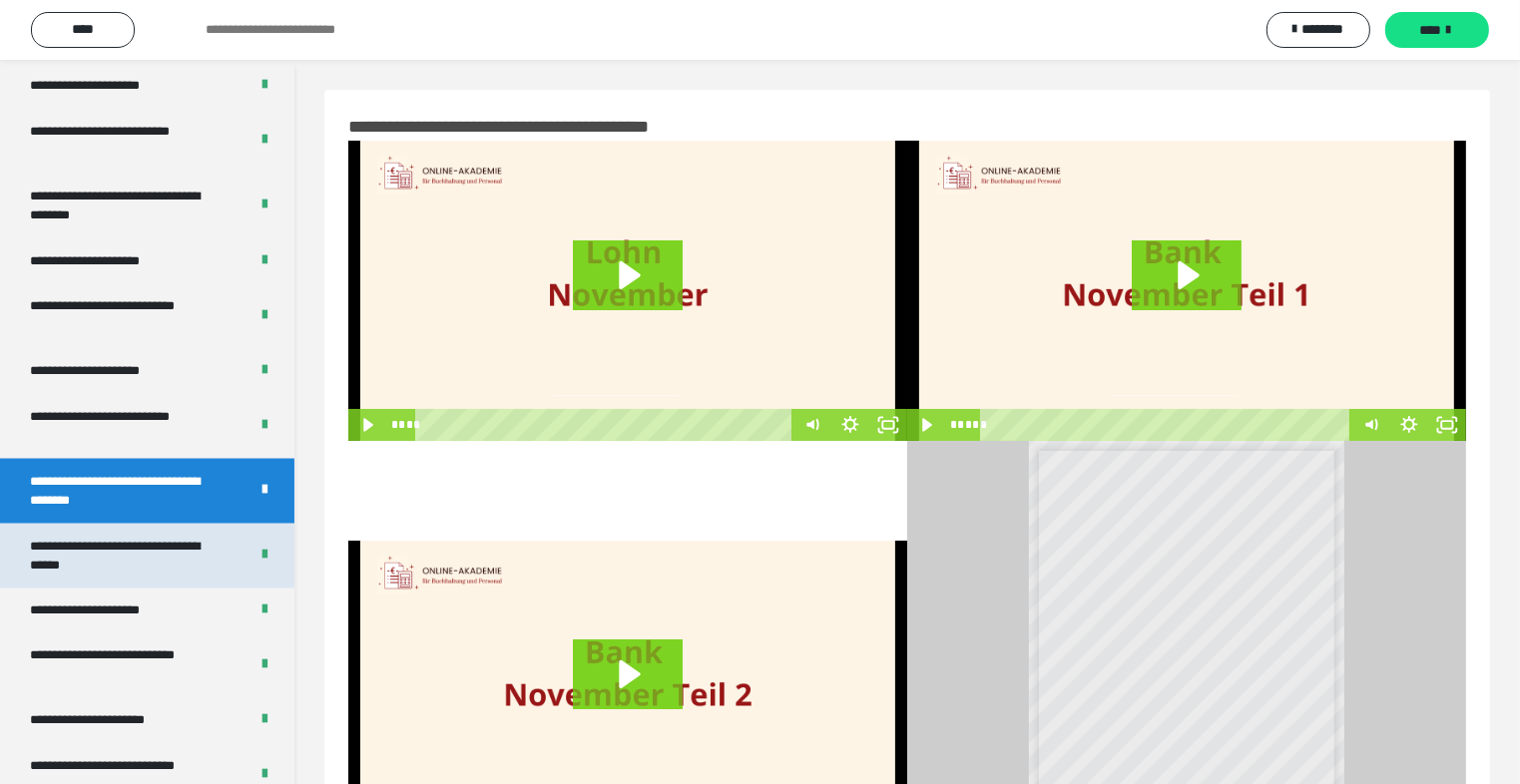 click on "**********" at bounding box center [124, 556] 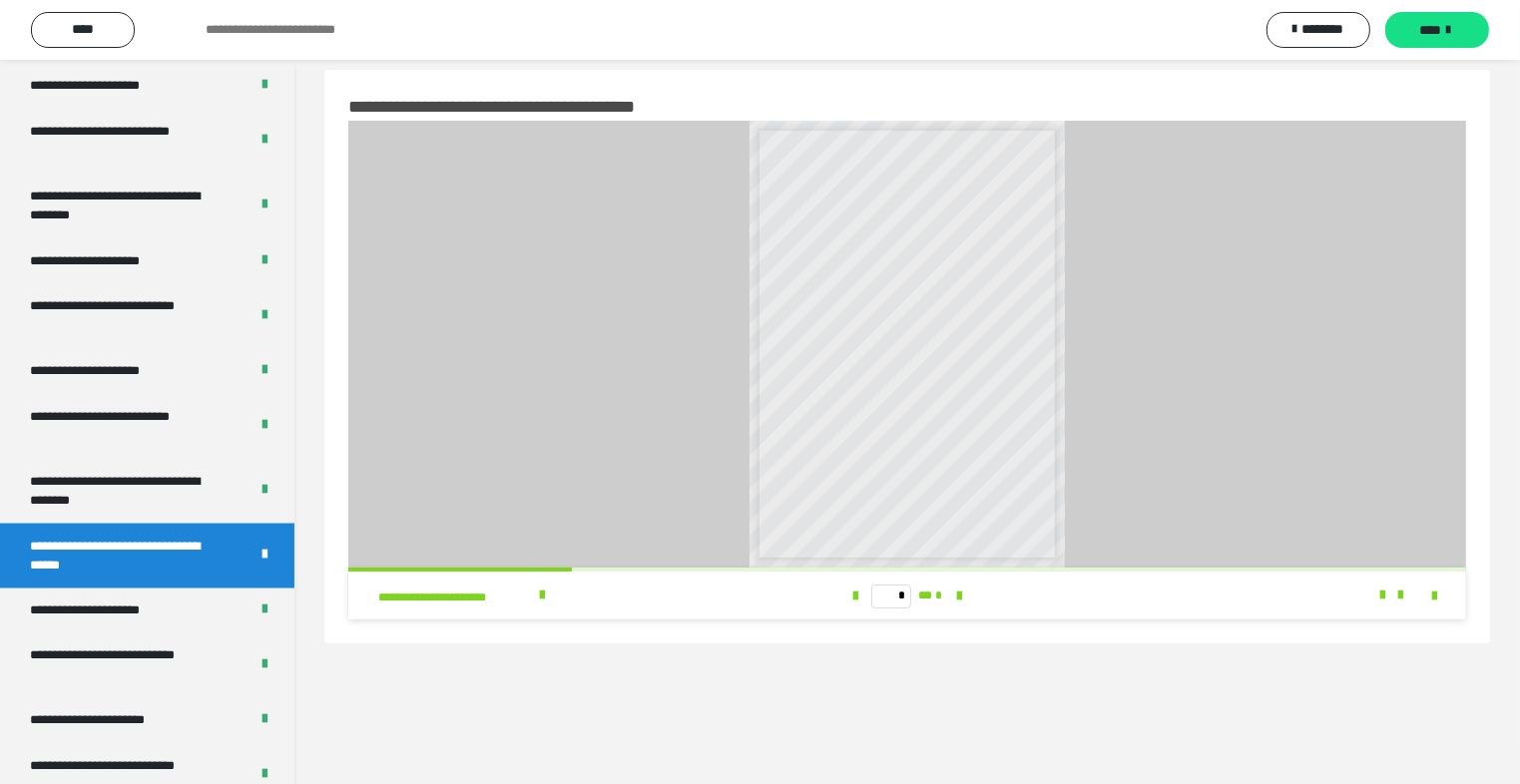scroll, scrollTop: 0, scrollLeft: 0, axis: both 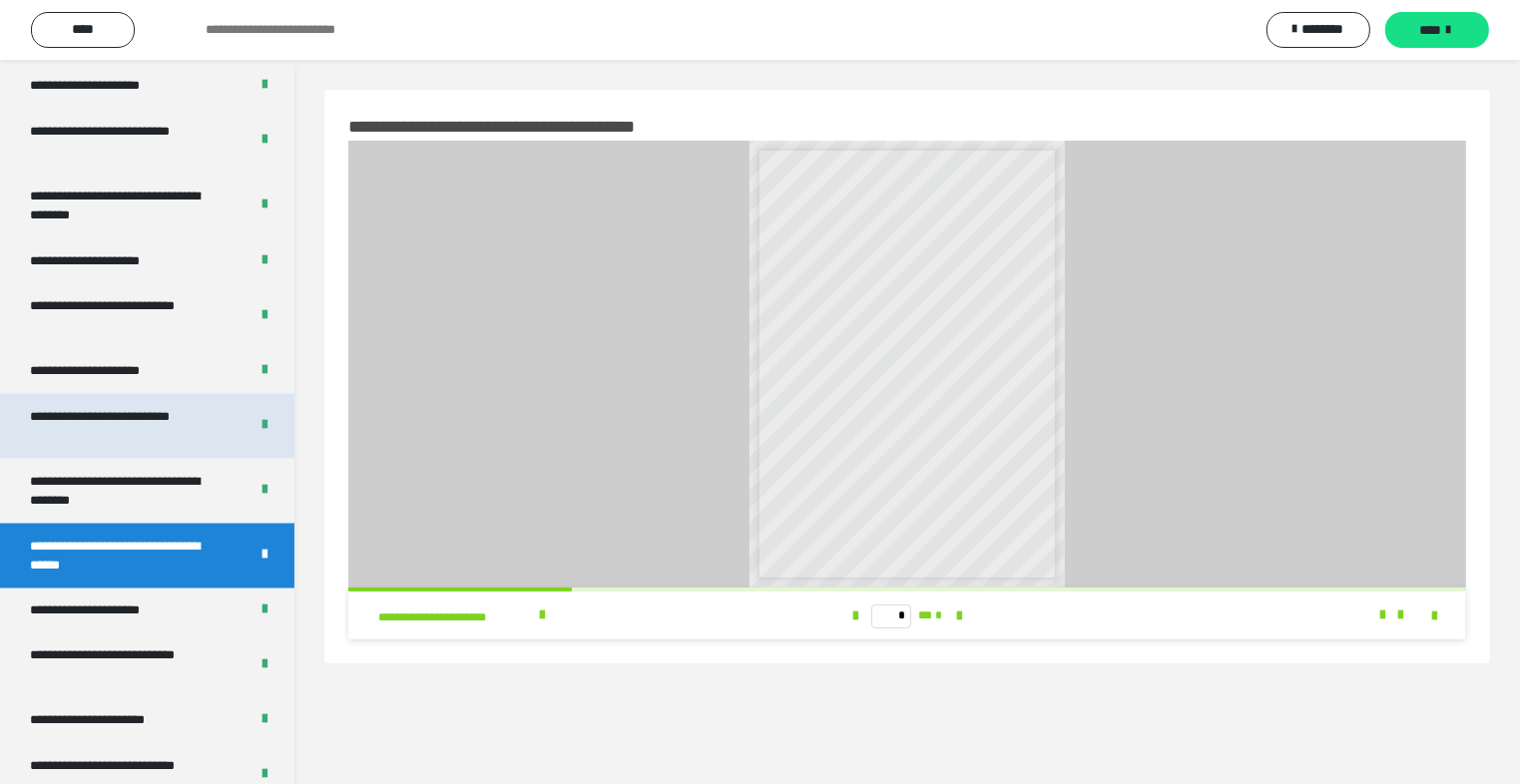 click on "**********" at bounding box center (124, 426) 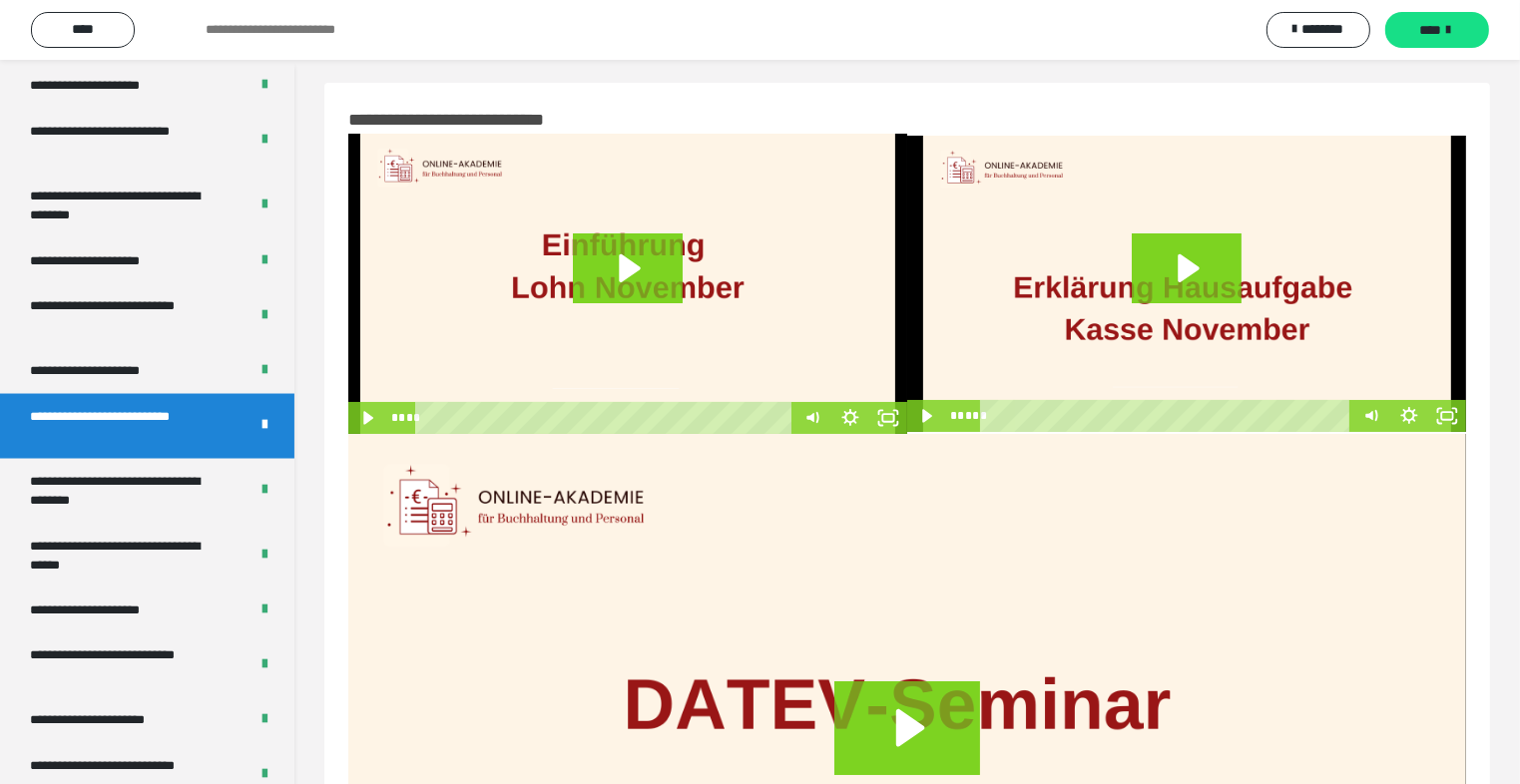 scroll, scrollTop: 0, scrollLeft: 0, axis: both 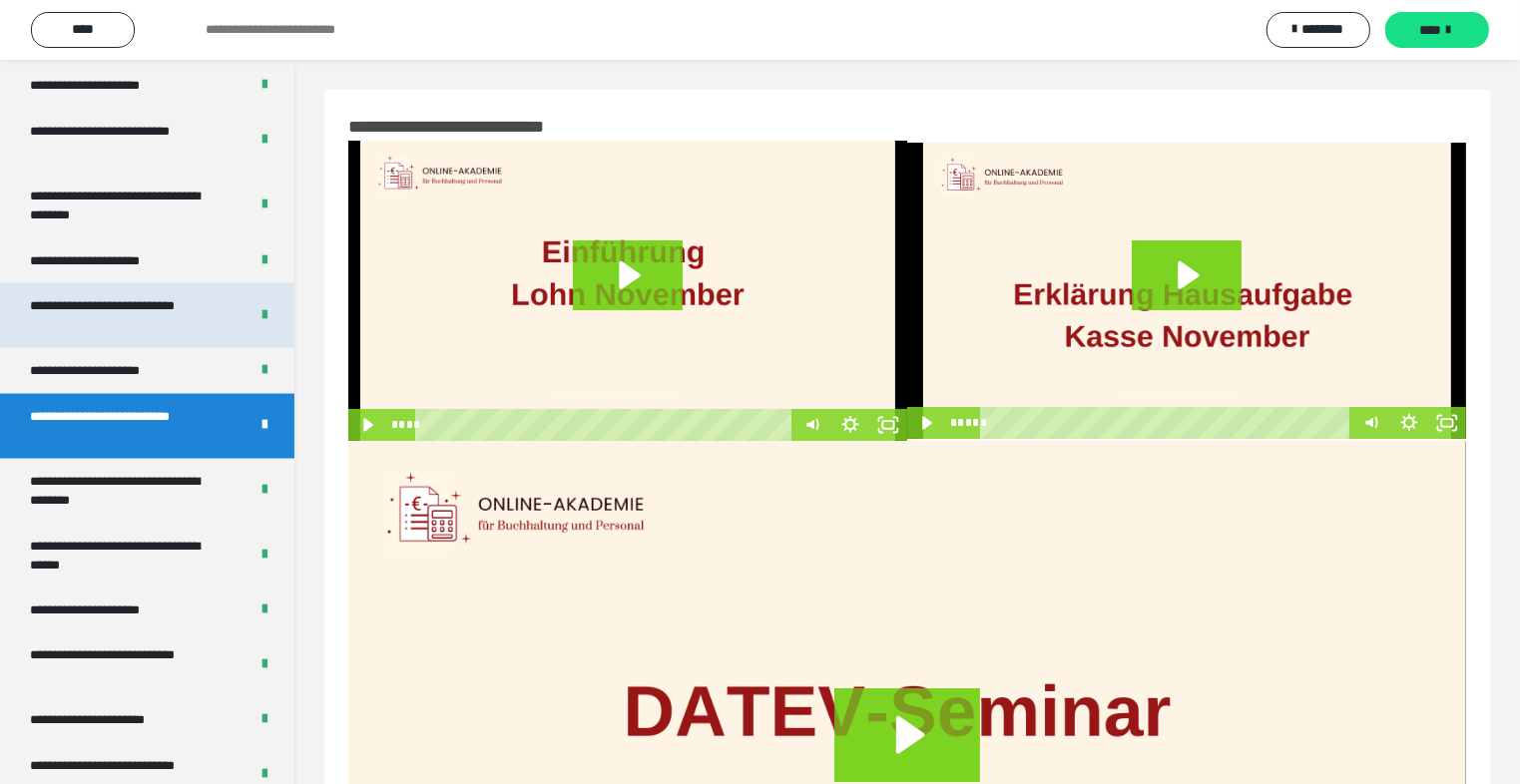 click on "**********" at bounding box center (124, 315) 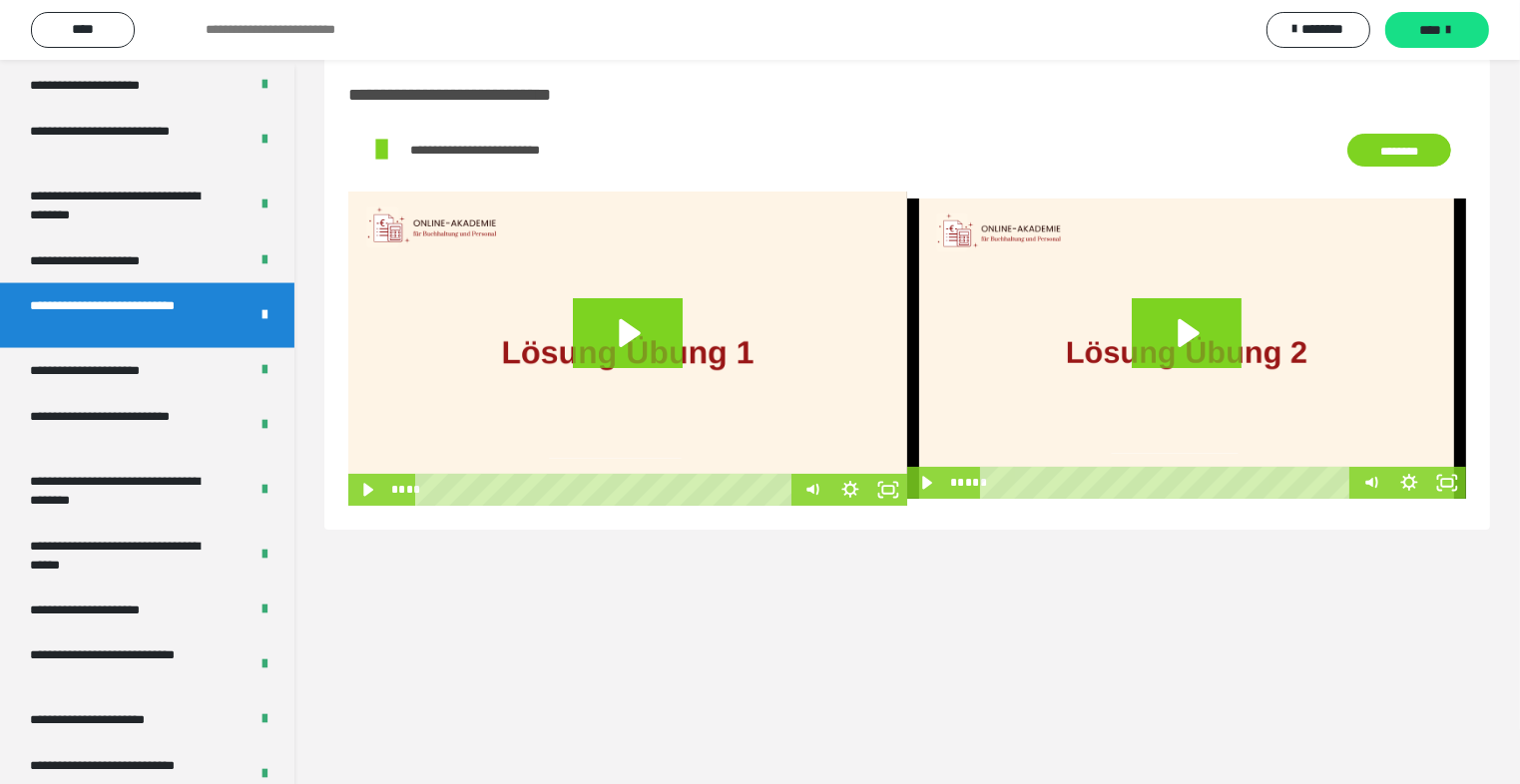 scroll, scrollTop: 60, scrollLeft: 0, axis: vertical 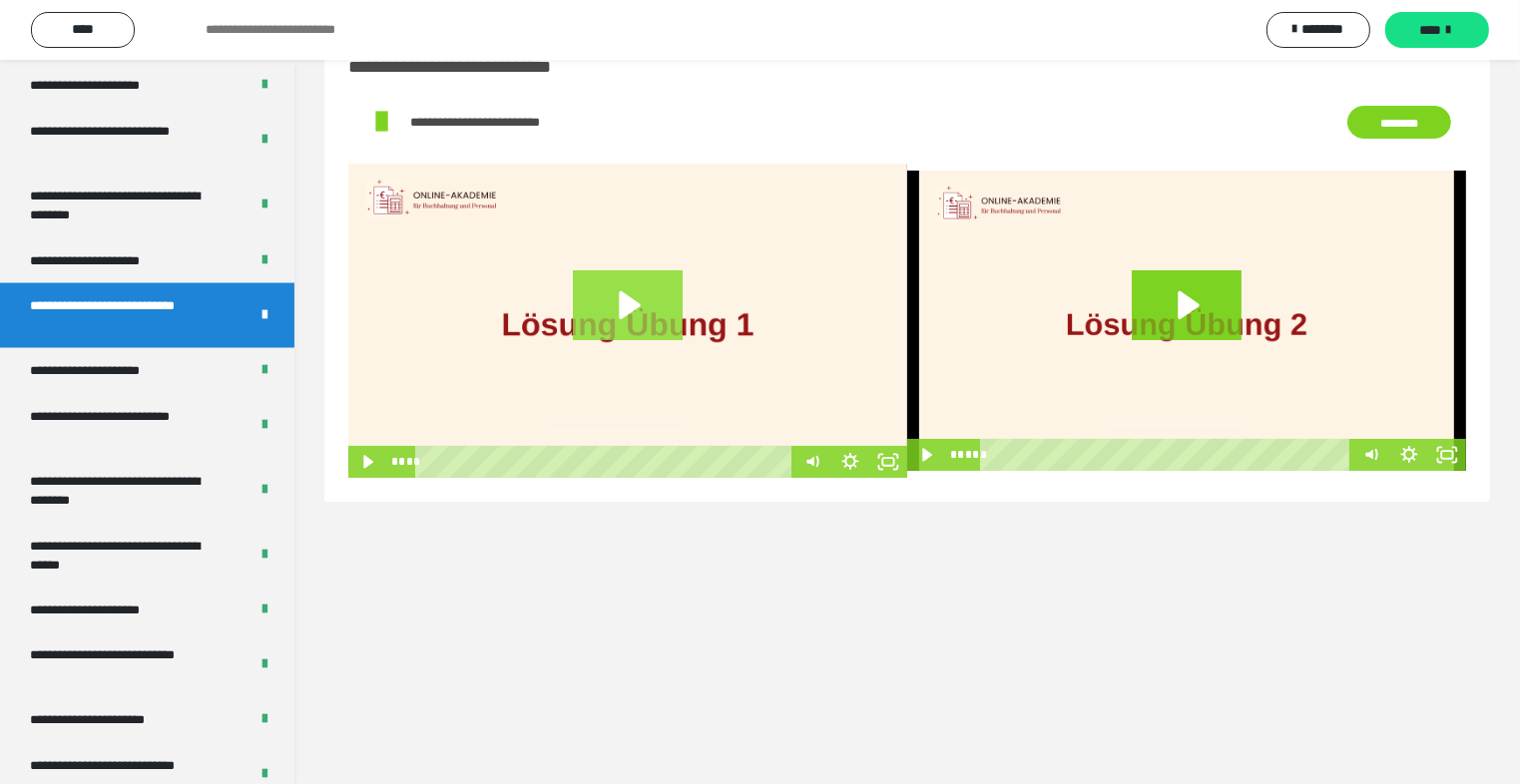 click 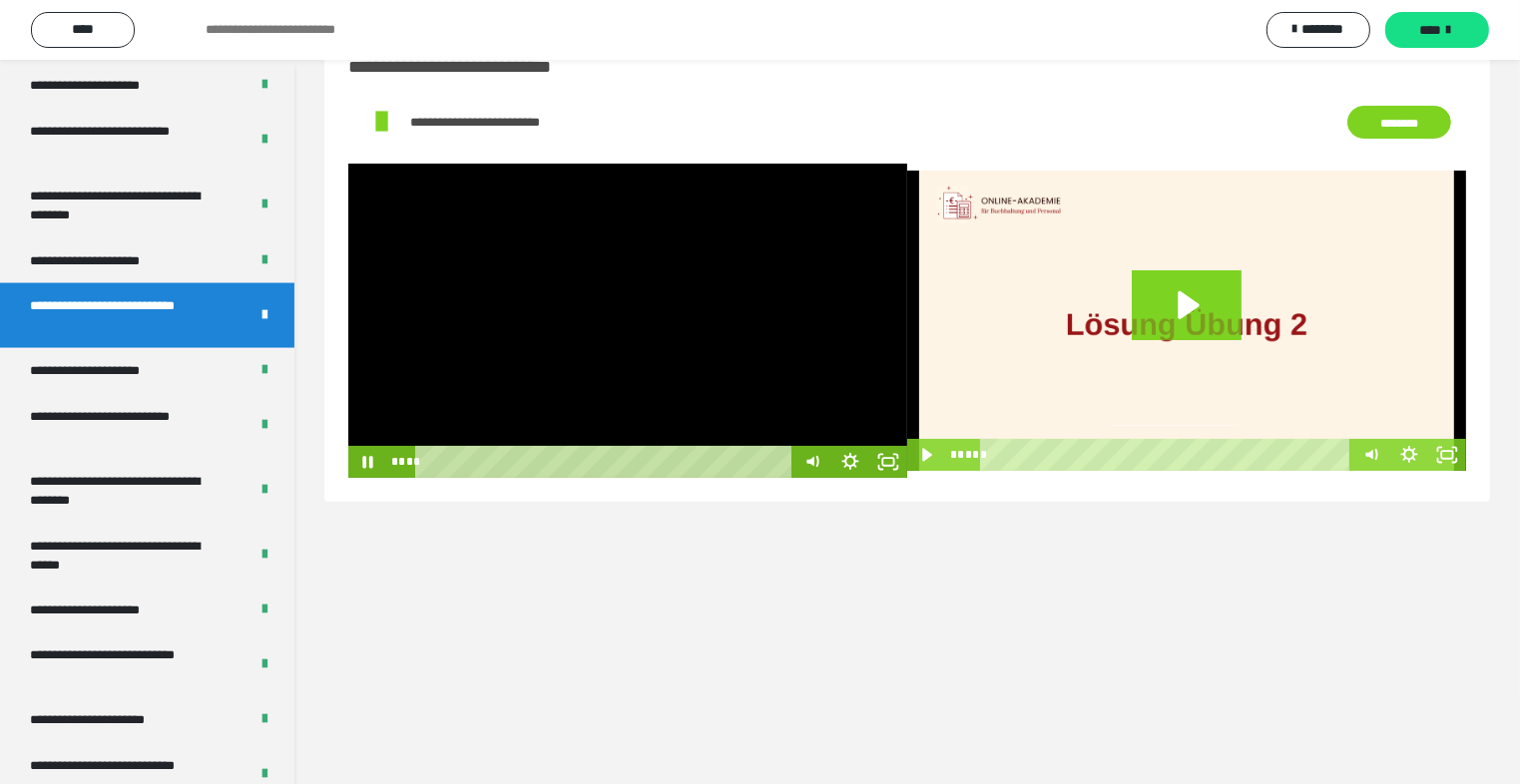 click at bounding box center (628, 320) 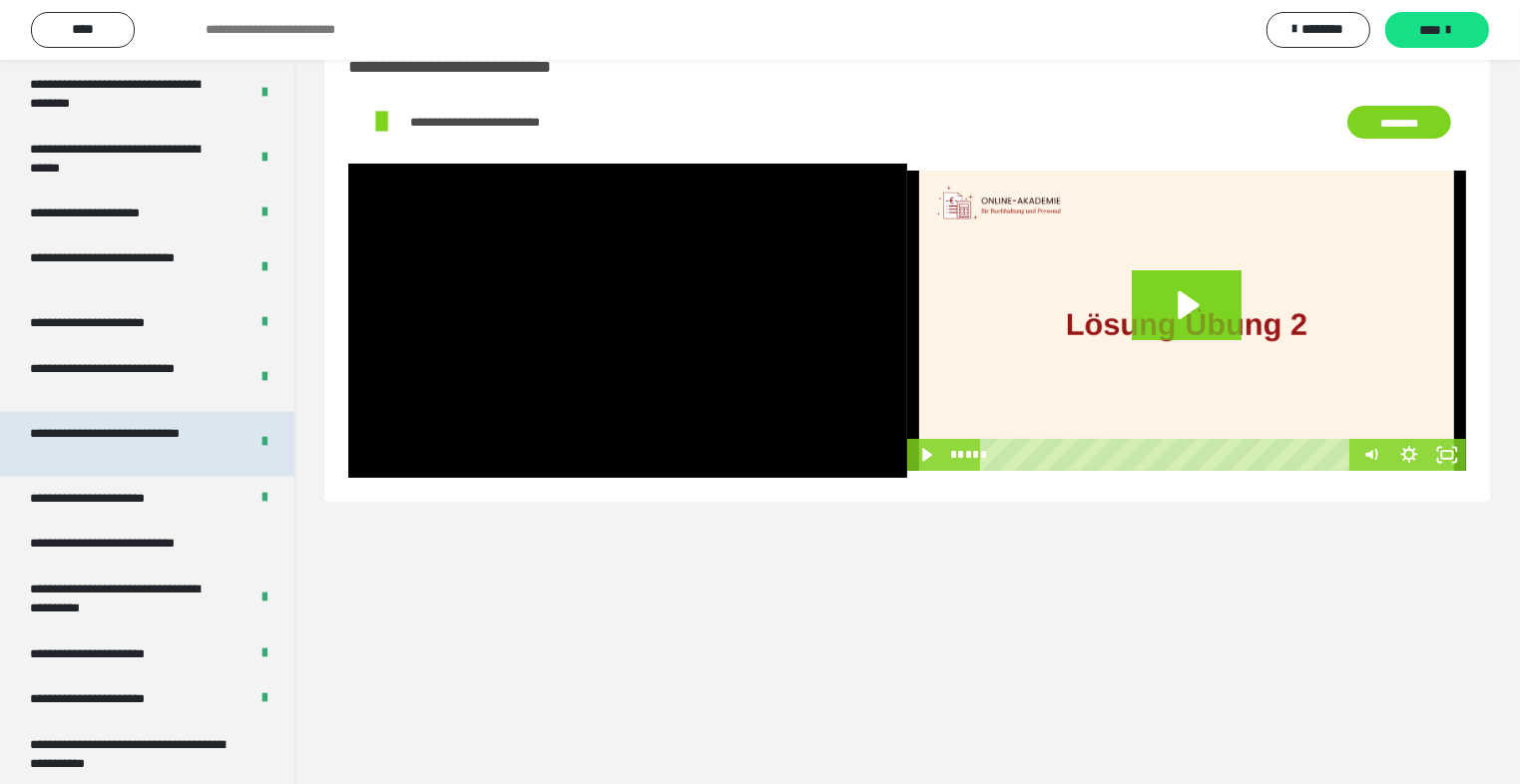 scroll, scrollTop: 3673, scrollLeft: 0, axis: vertical 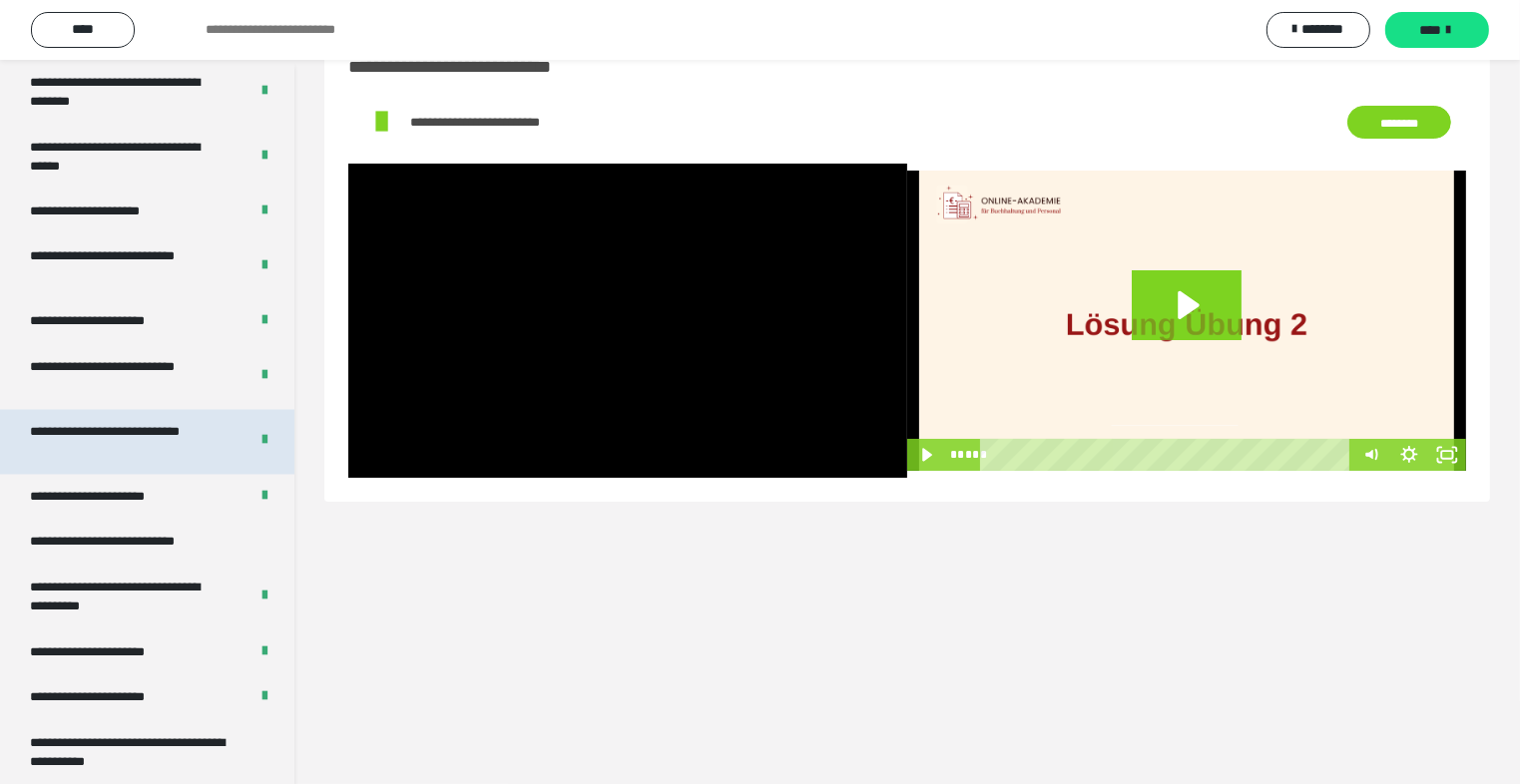 click on "**********" at bounding box center [124, 442] 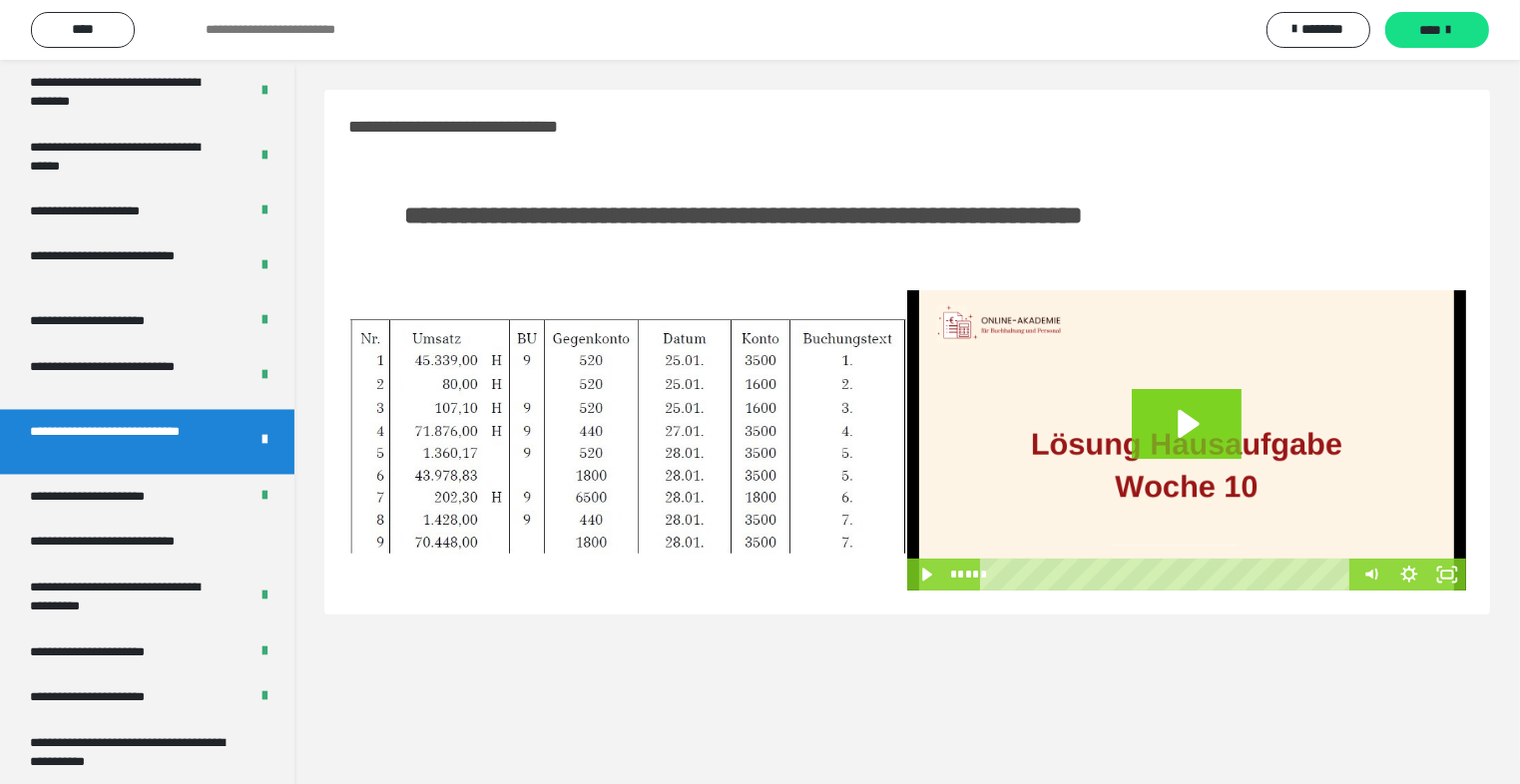 scroll, scrollTop: 60, scrollLeft: 0, axis: vertical 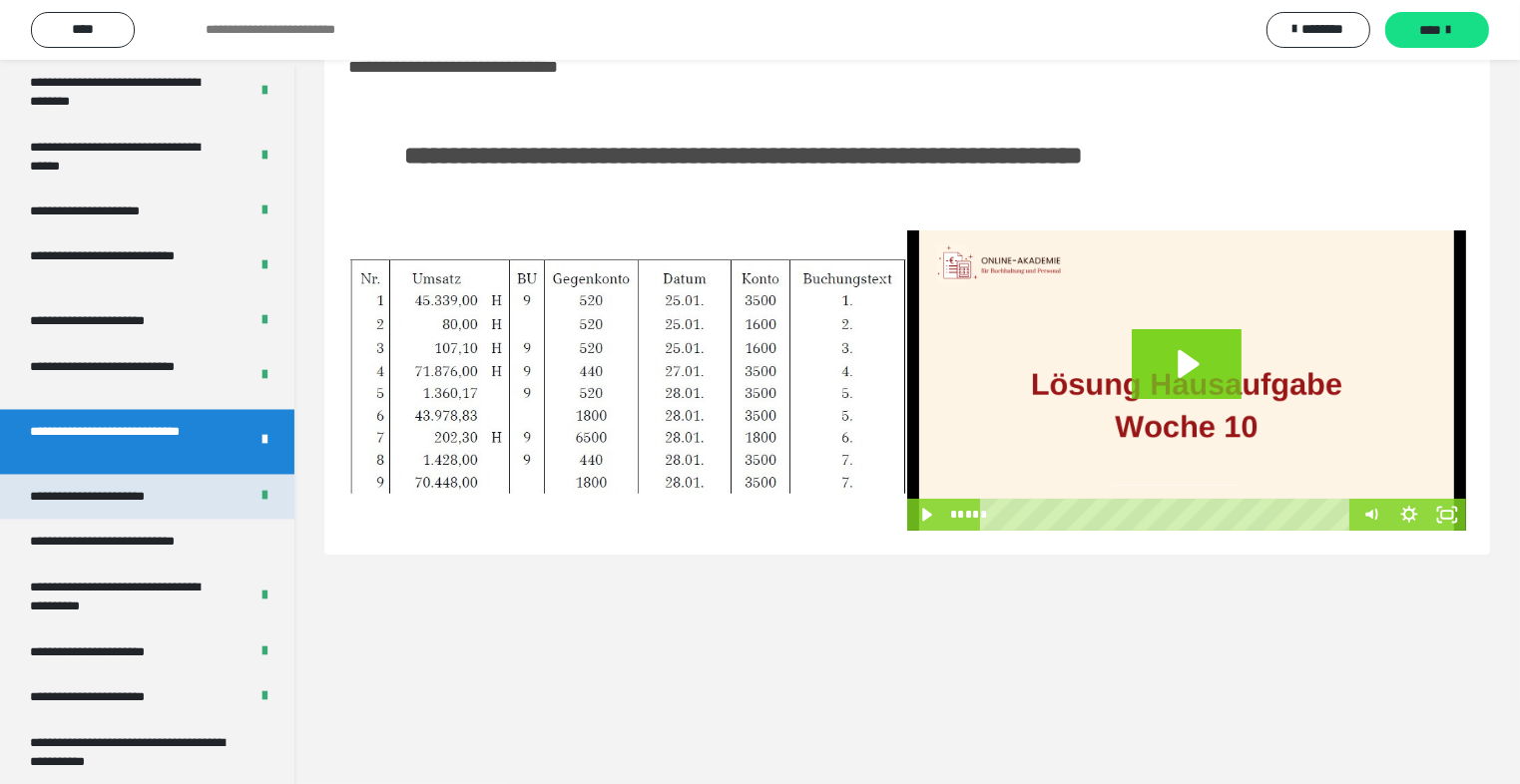 click on "**********" at bounding box center (109, 498) 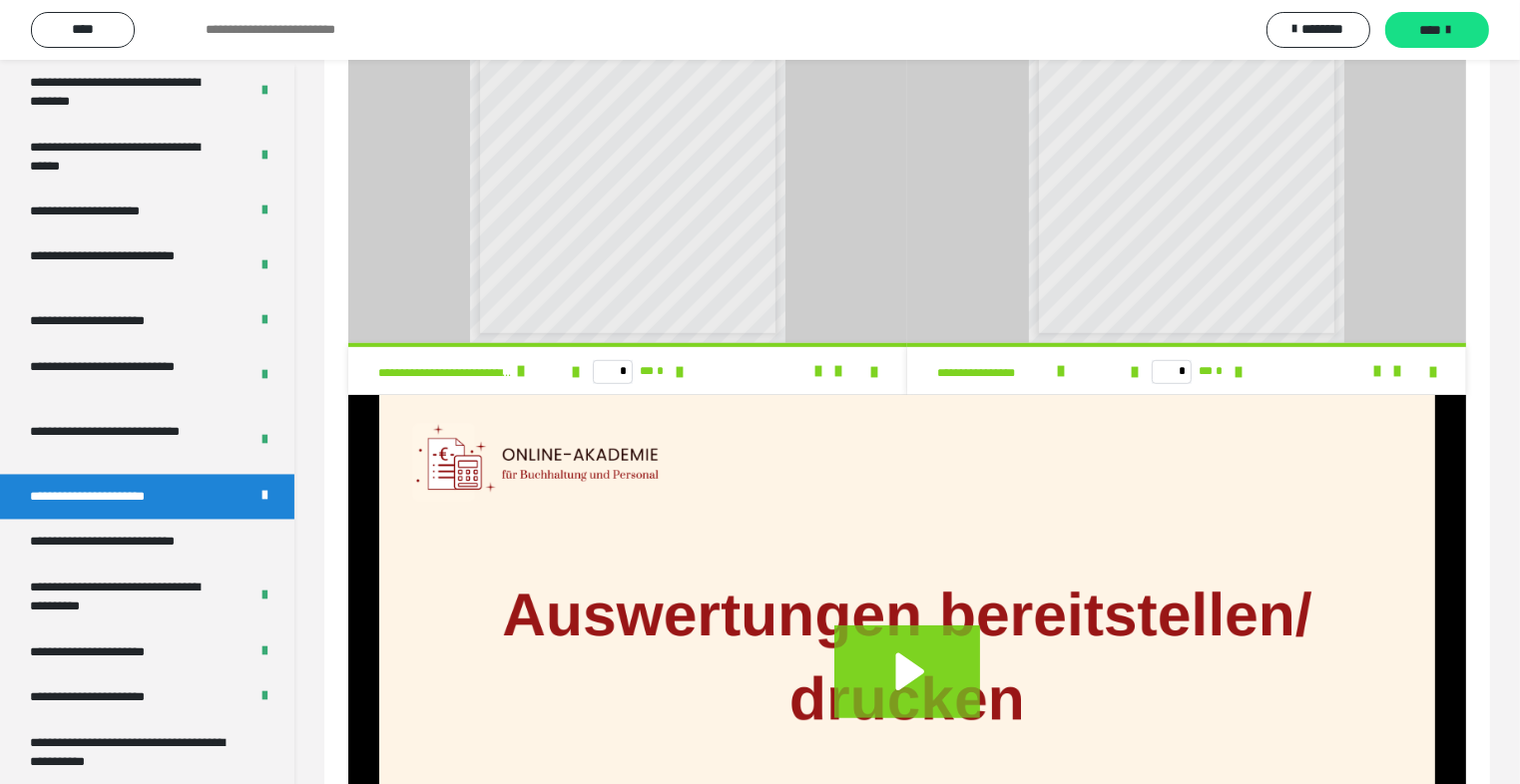 scroll, scrollTop: 1415, scrollLeft: 0, axis: vertical 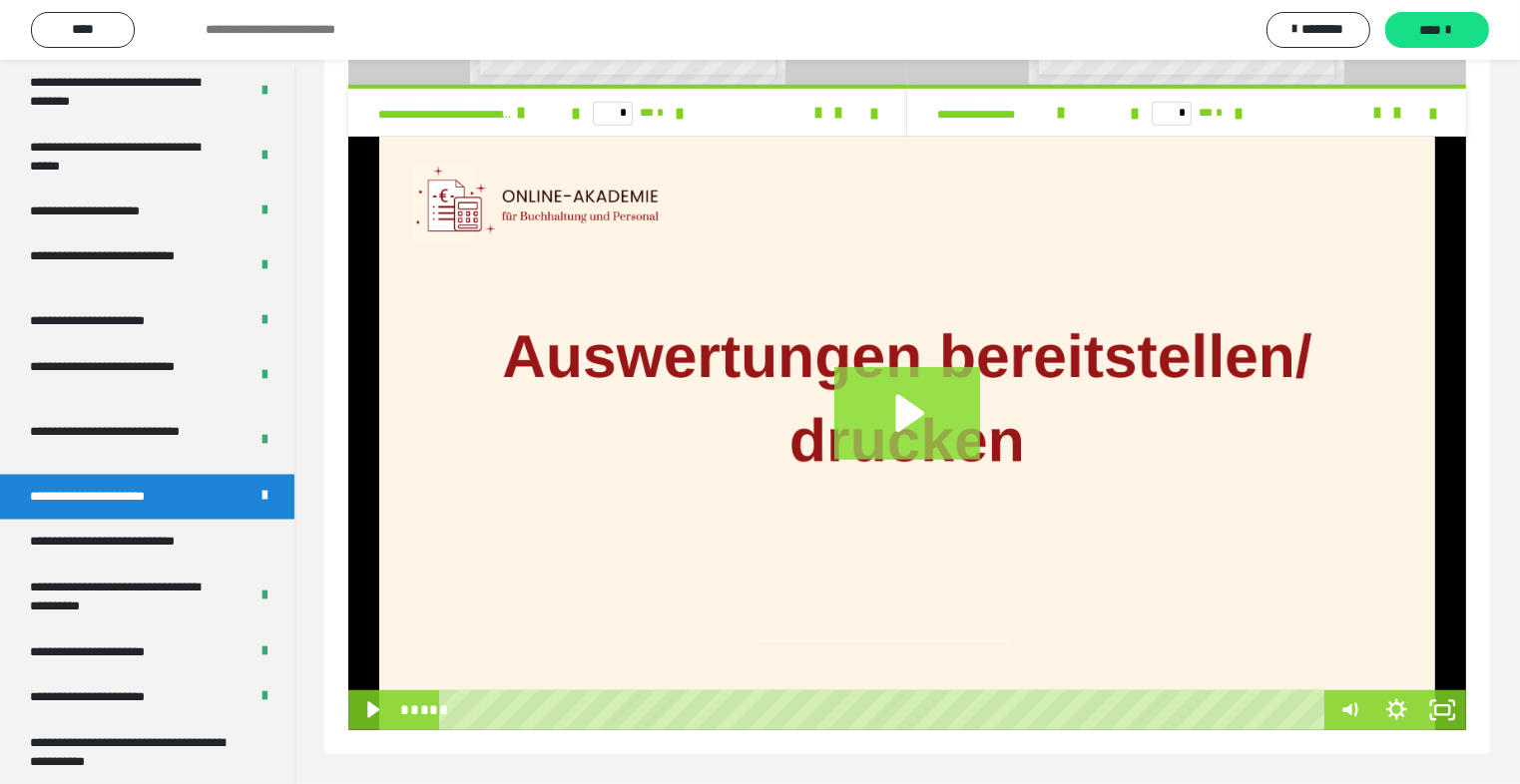click 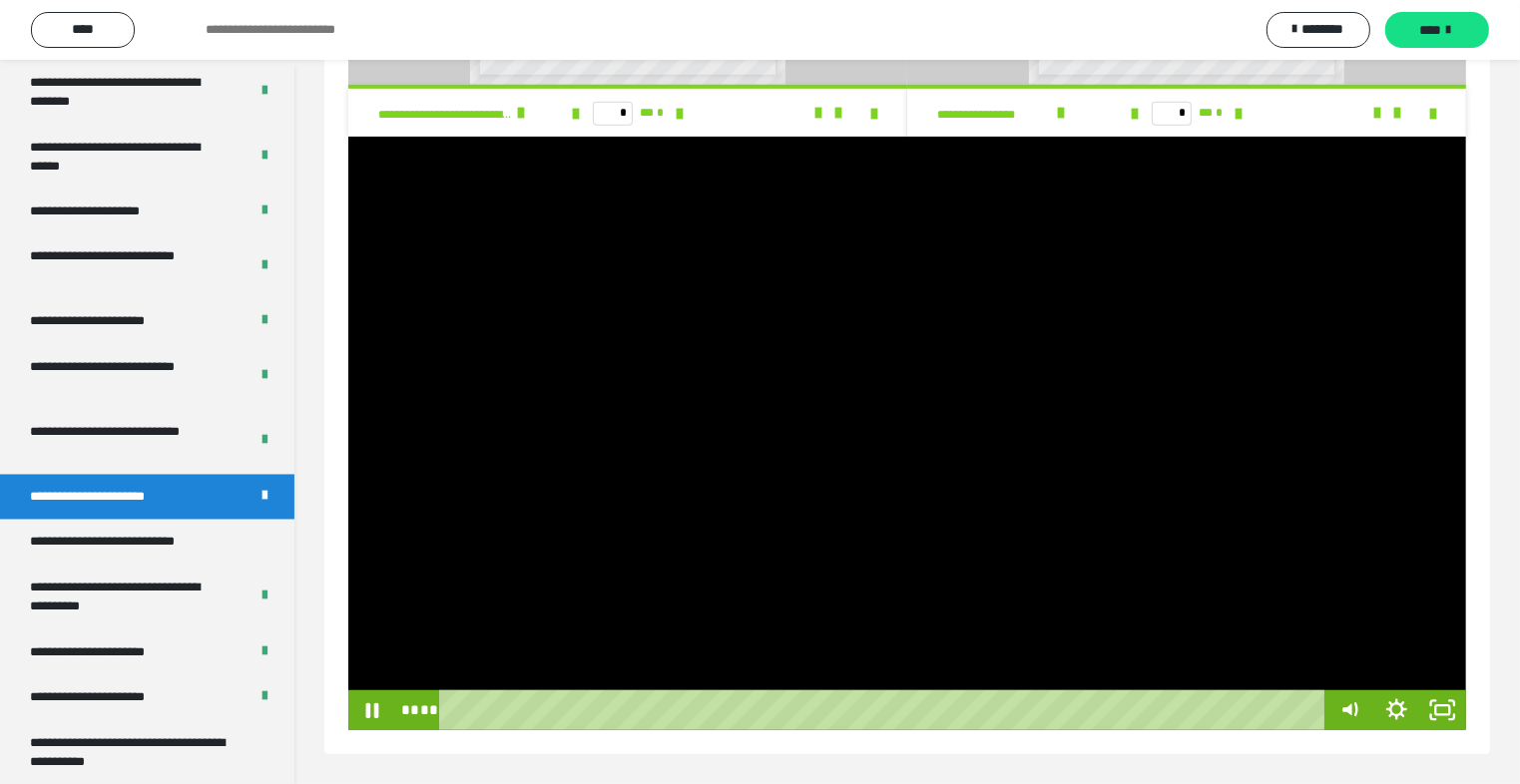 click at bounding box center (907, 433) 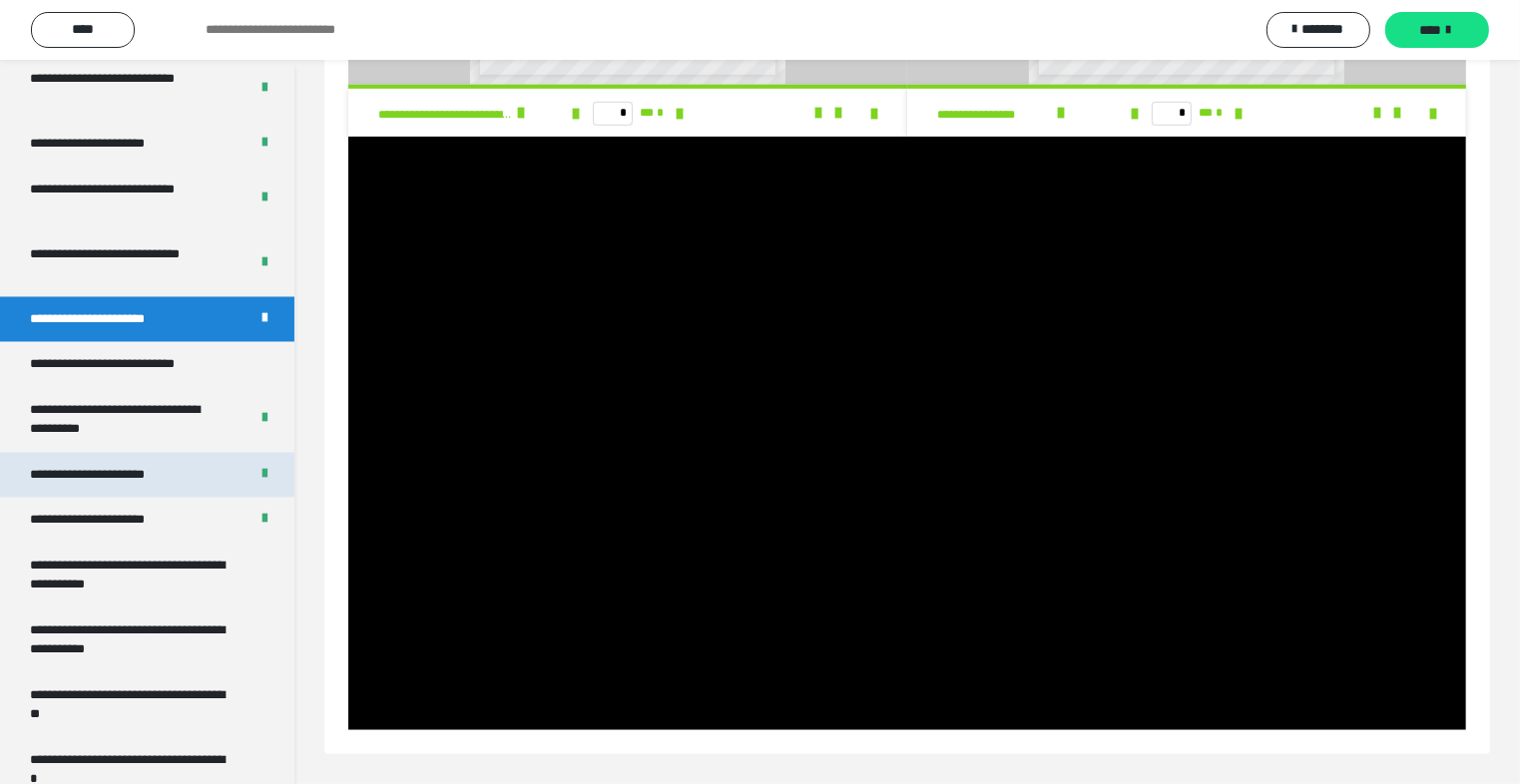 scroll, scrollTop: 3872, scrollLeft: 0, axis: vertical 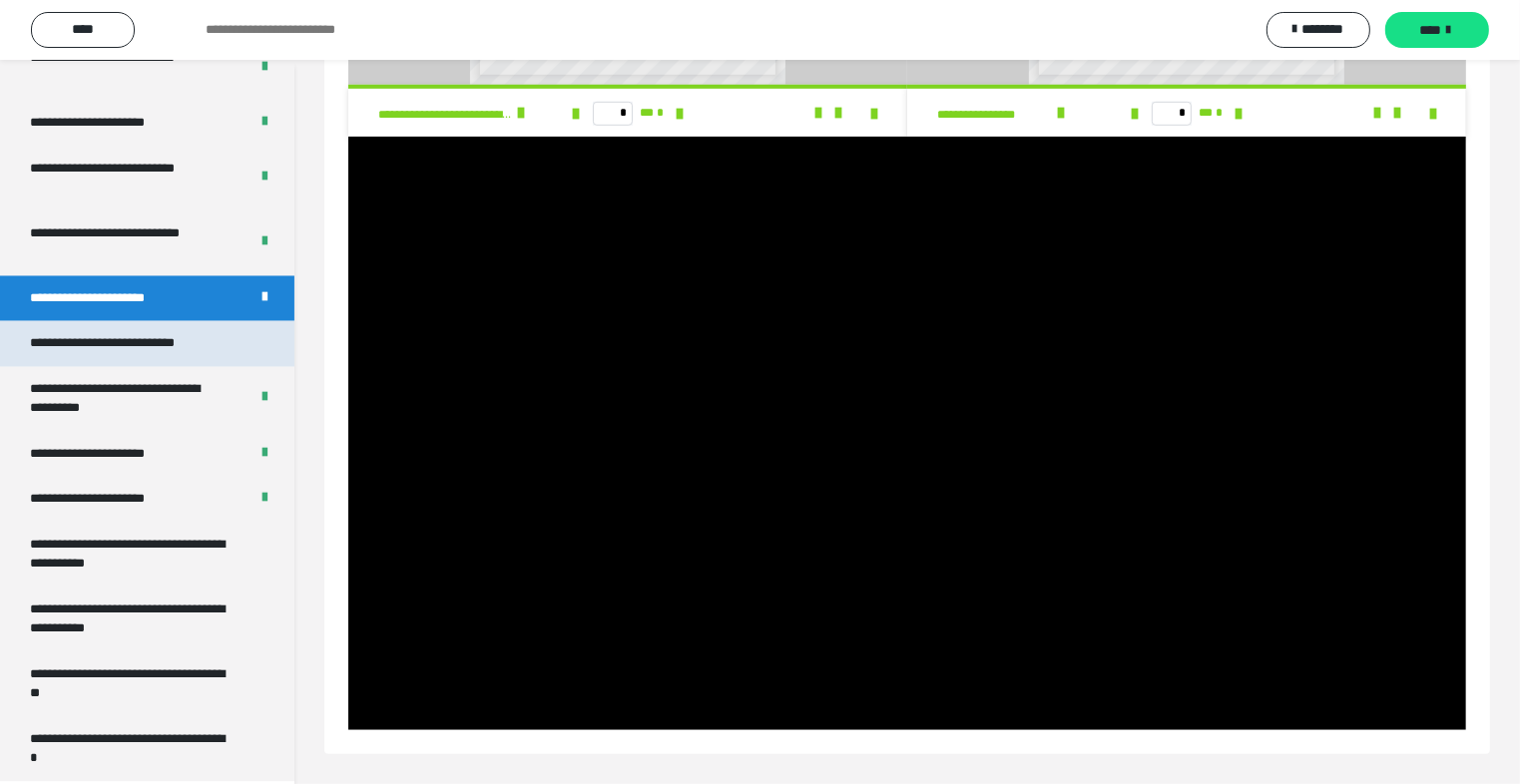 click on "**********" at bounding box center (129, 343) 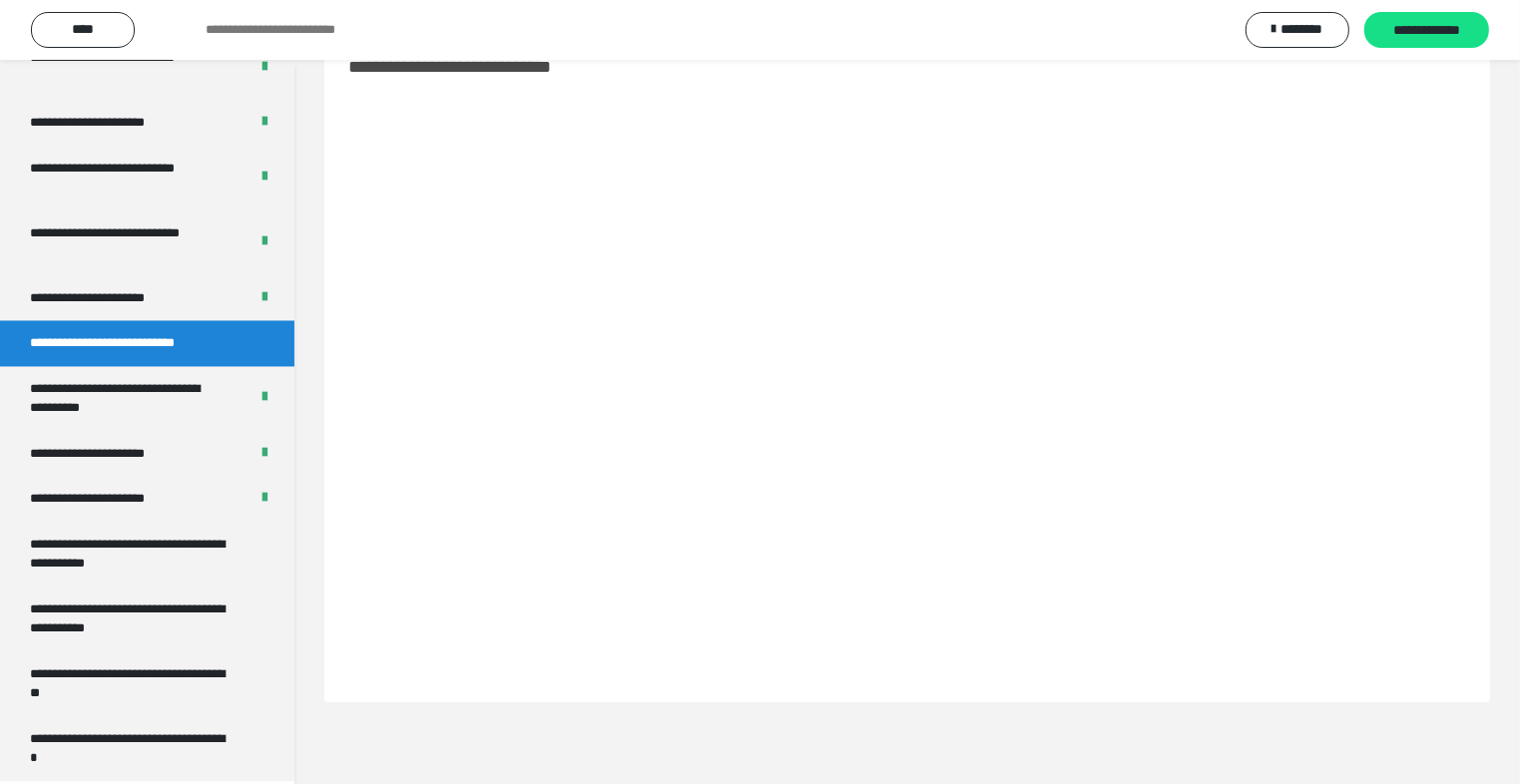 scroll, scrollTop: 60, scrollLeft: 0, axis: vertical 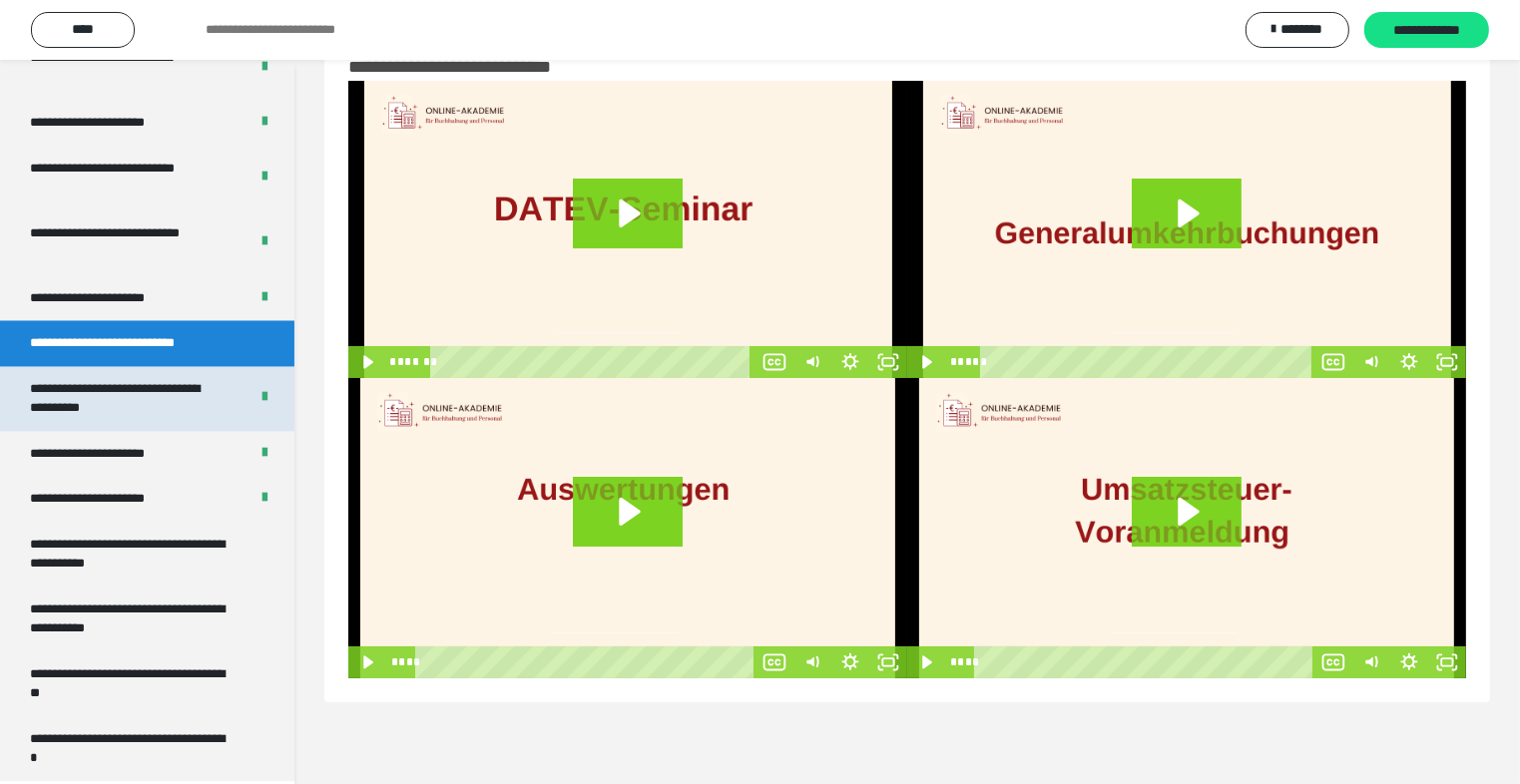 click on "**********" at bounding box center (124, 398) 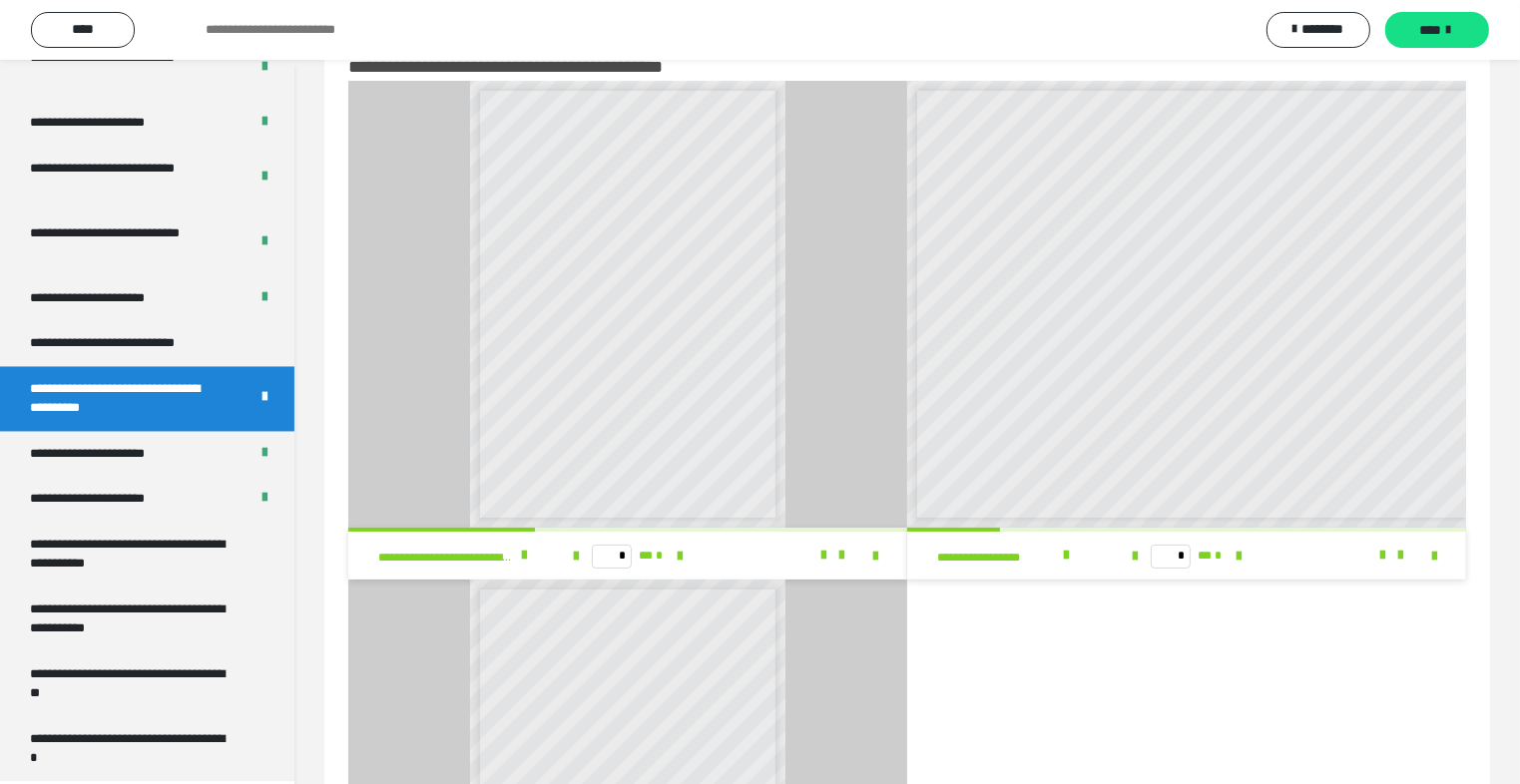 scroll, scrollTop: 359, scrollLeft: 0, axis: vertical 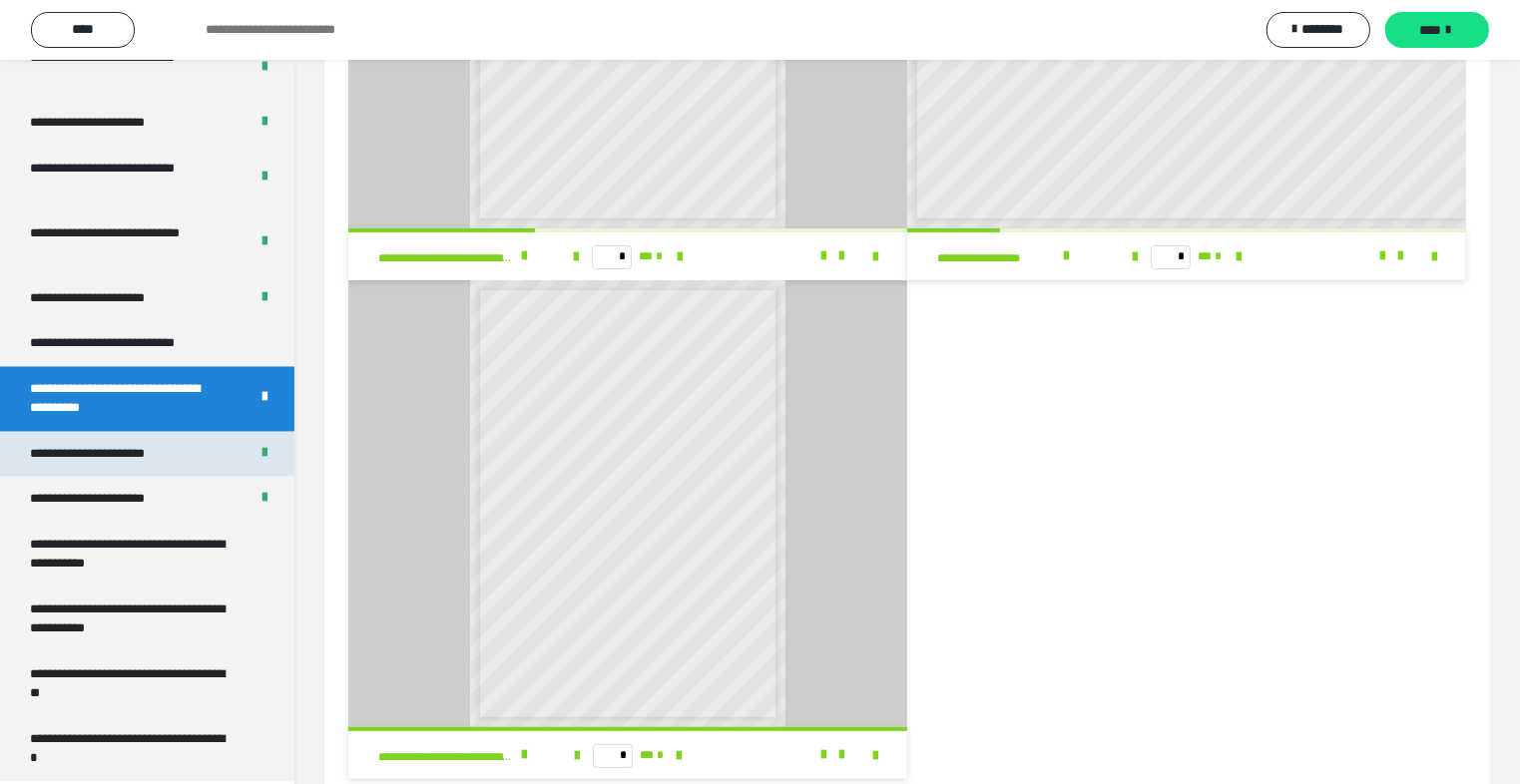 click on "**********" at bounding box center [110, 454] 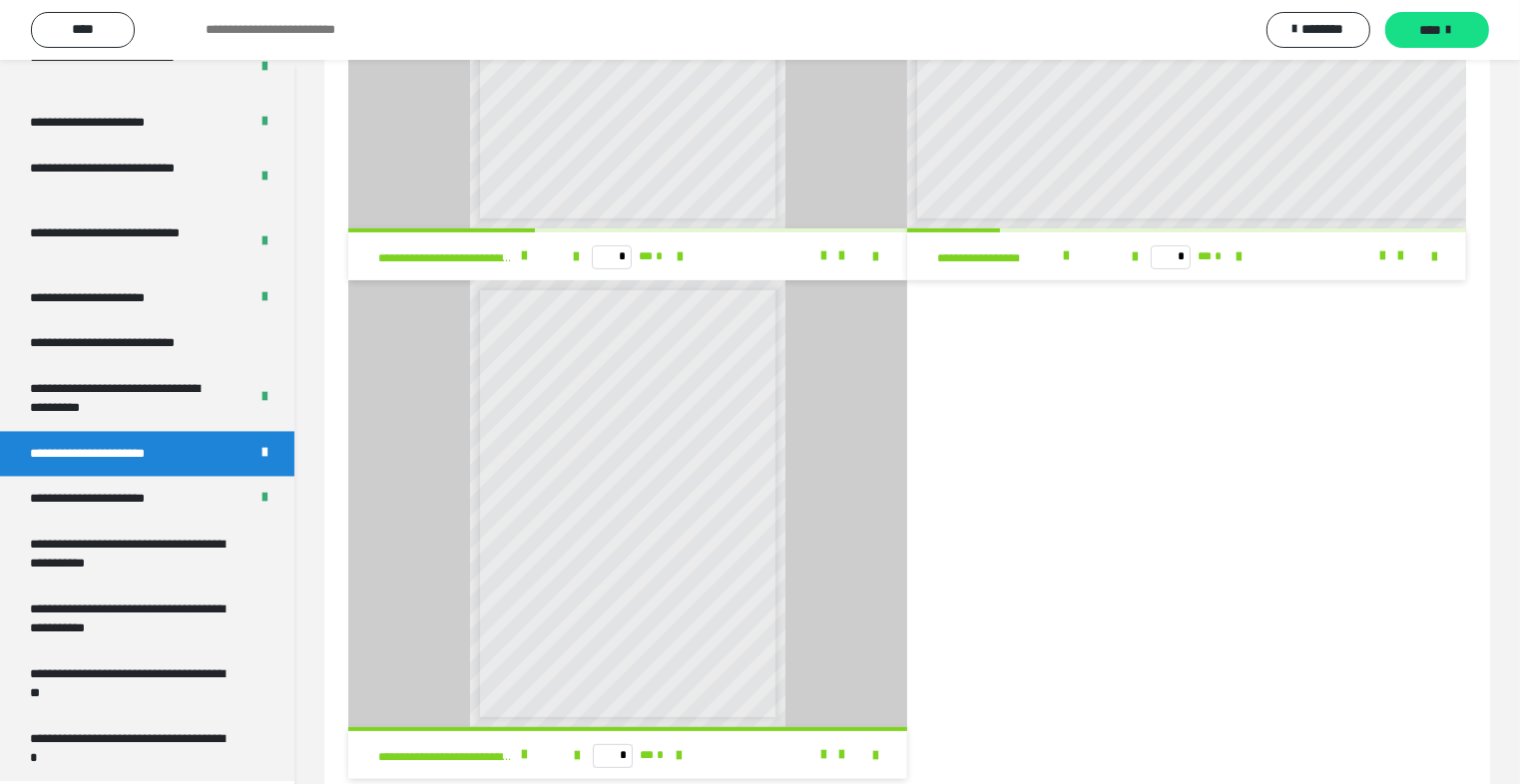 scroll, scrollTop: 60, scrollLeft: 0, axis: vertical 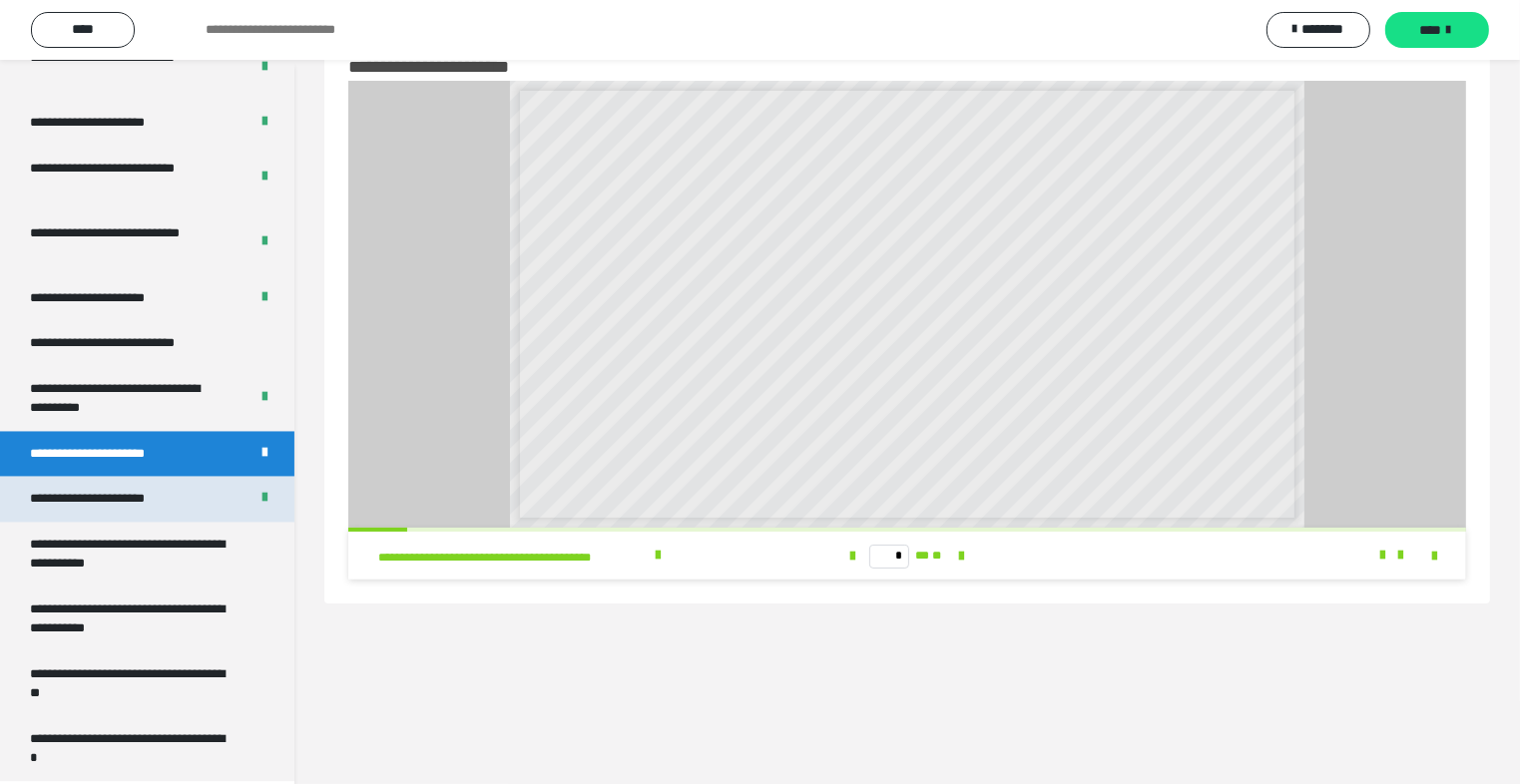 click on "**********" at bounding box center [111, 499] 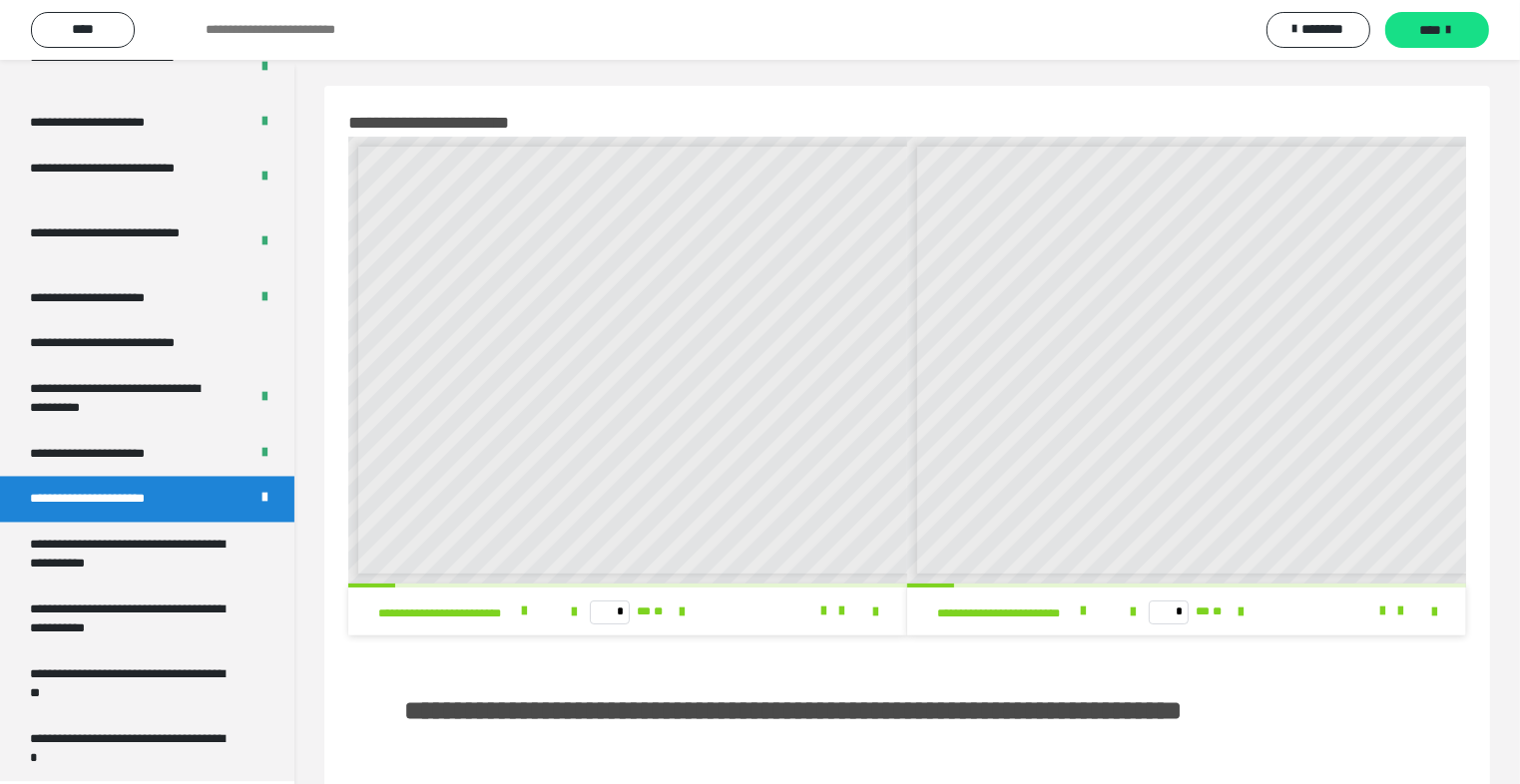scroll, scrollTop: 0, scrollLeft: 0, axis: both 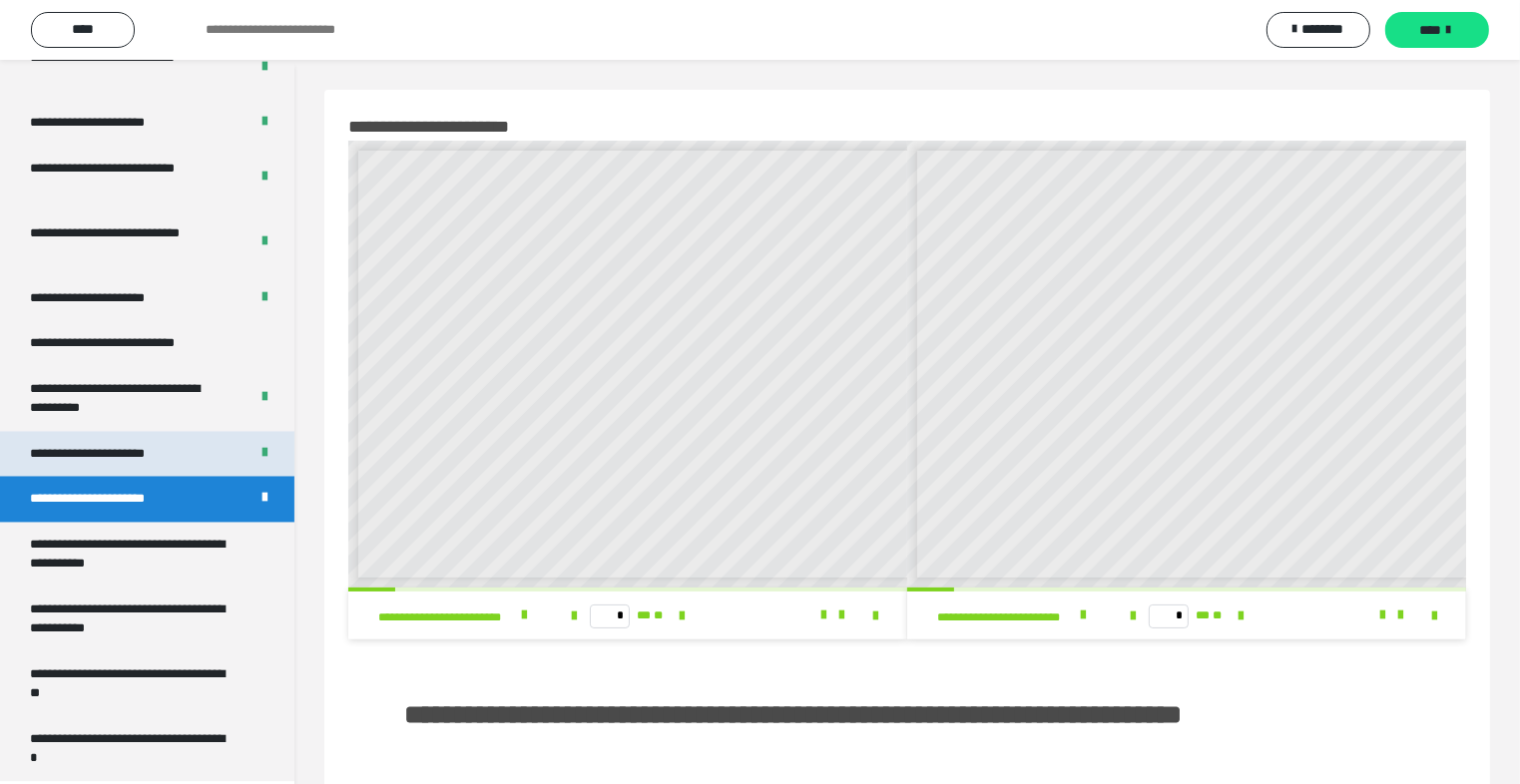 click on "**********" at bounding box center [110, 454] 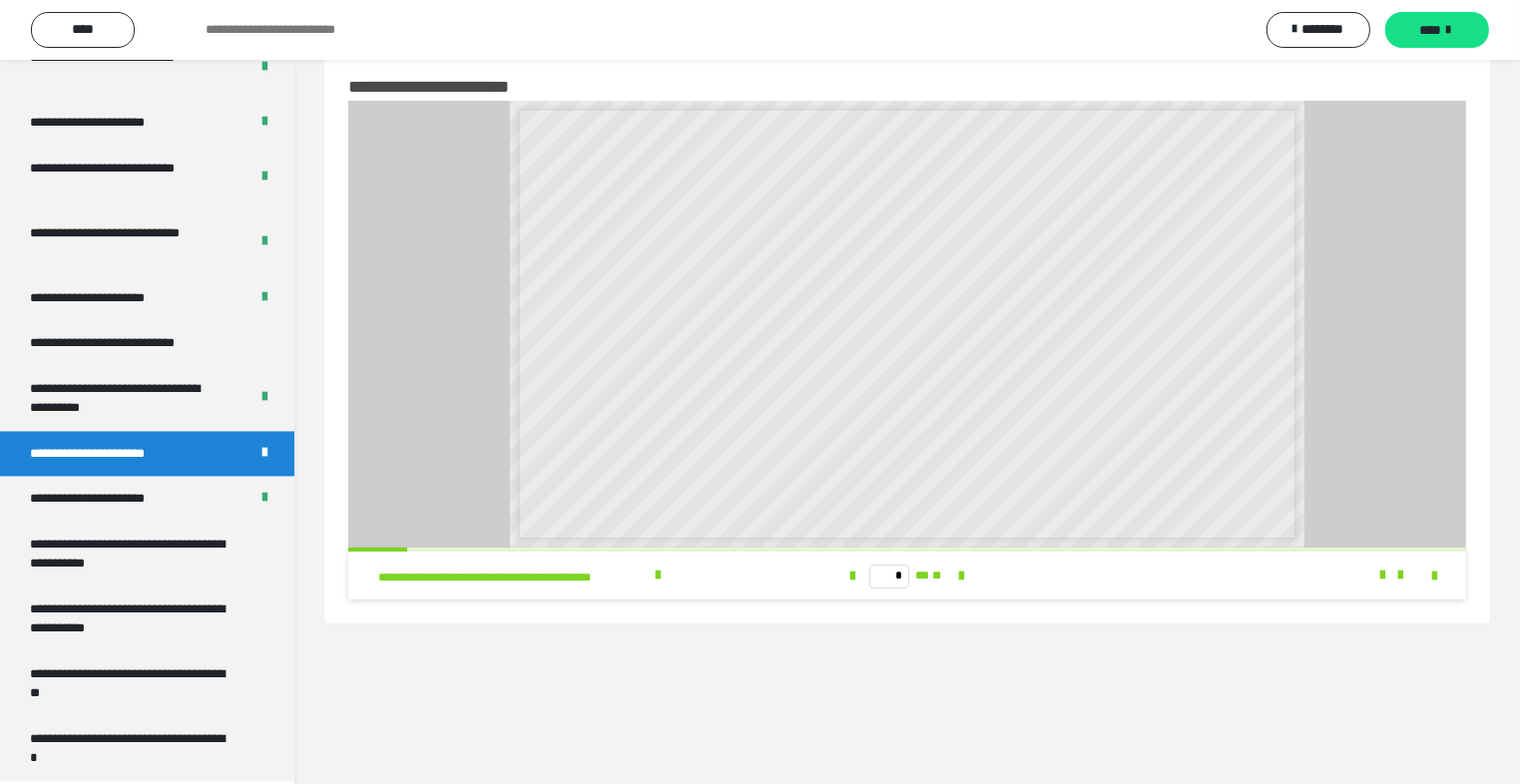scroll, scrollTop: 60, scrollLeft: 0, axis: vertical 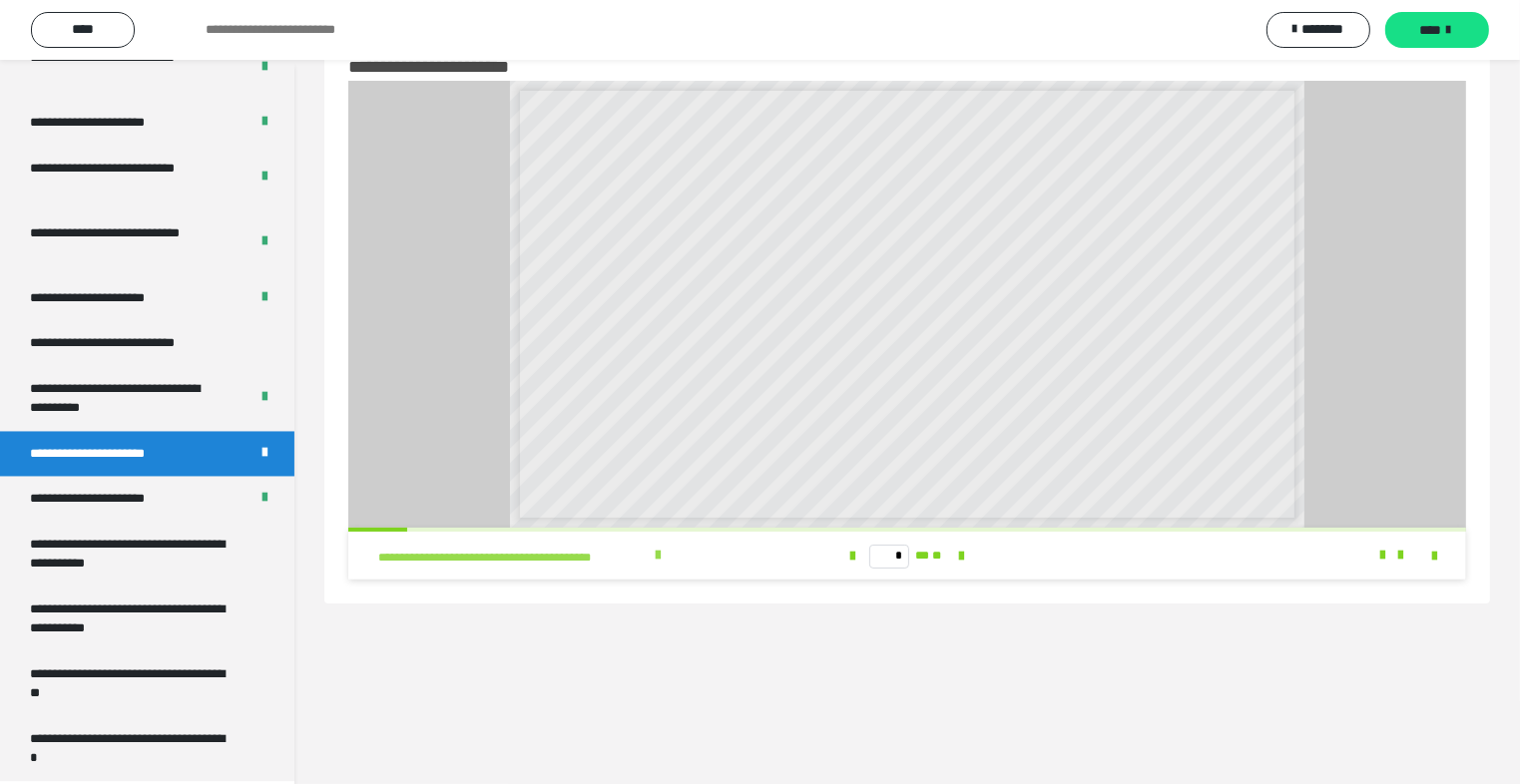 click at bounding box center [658, 556] 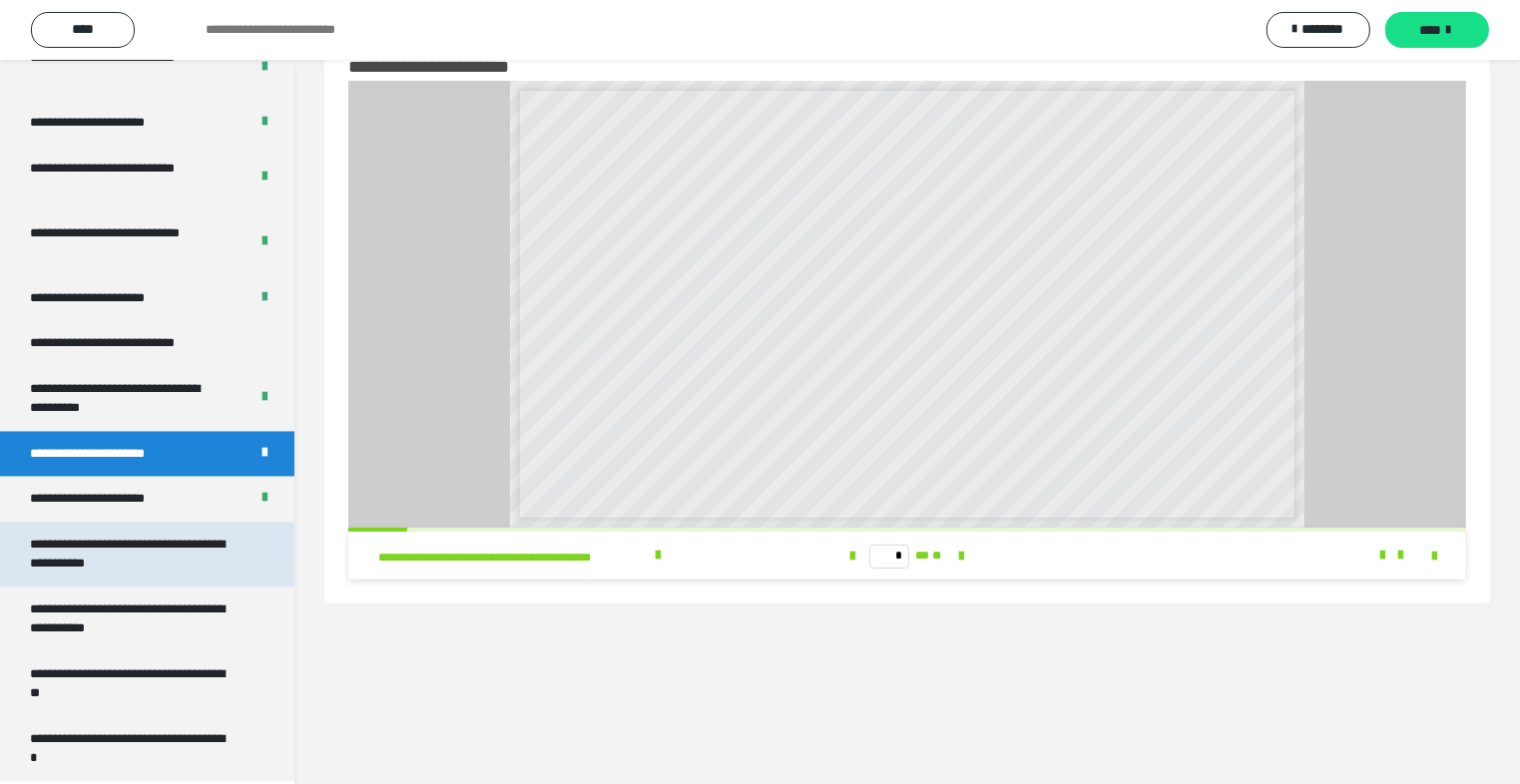 click on "**********" at bounding box center (132, 554) 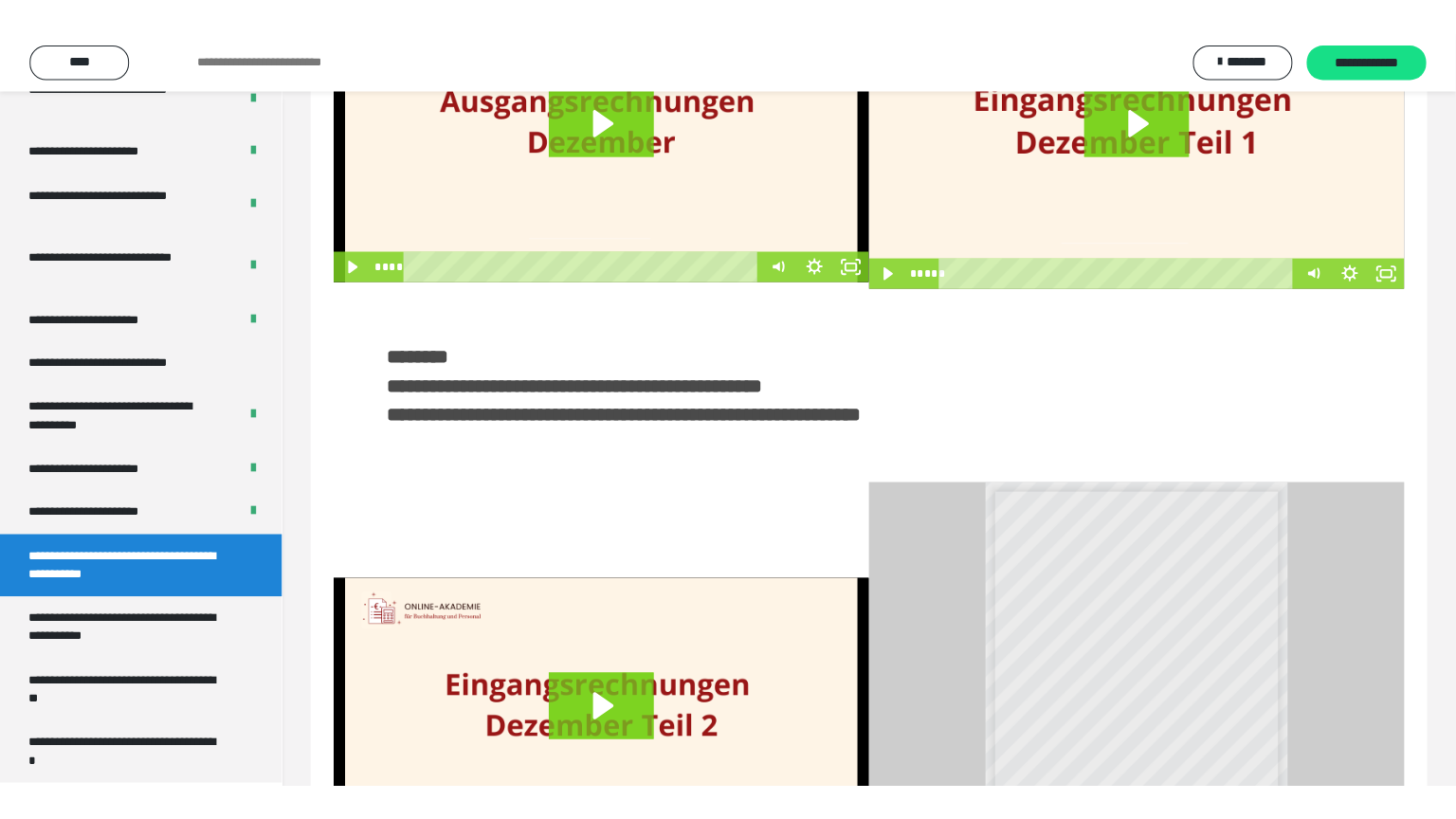 scroll, scrollTop: 0, scrollLeft: 0, axis: both 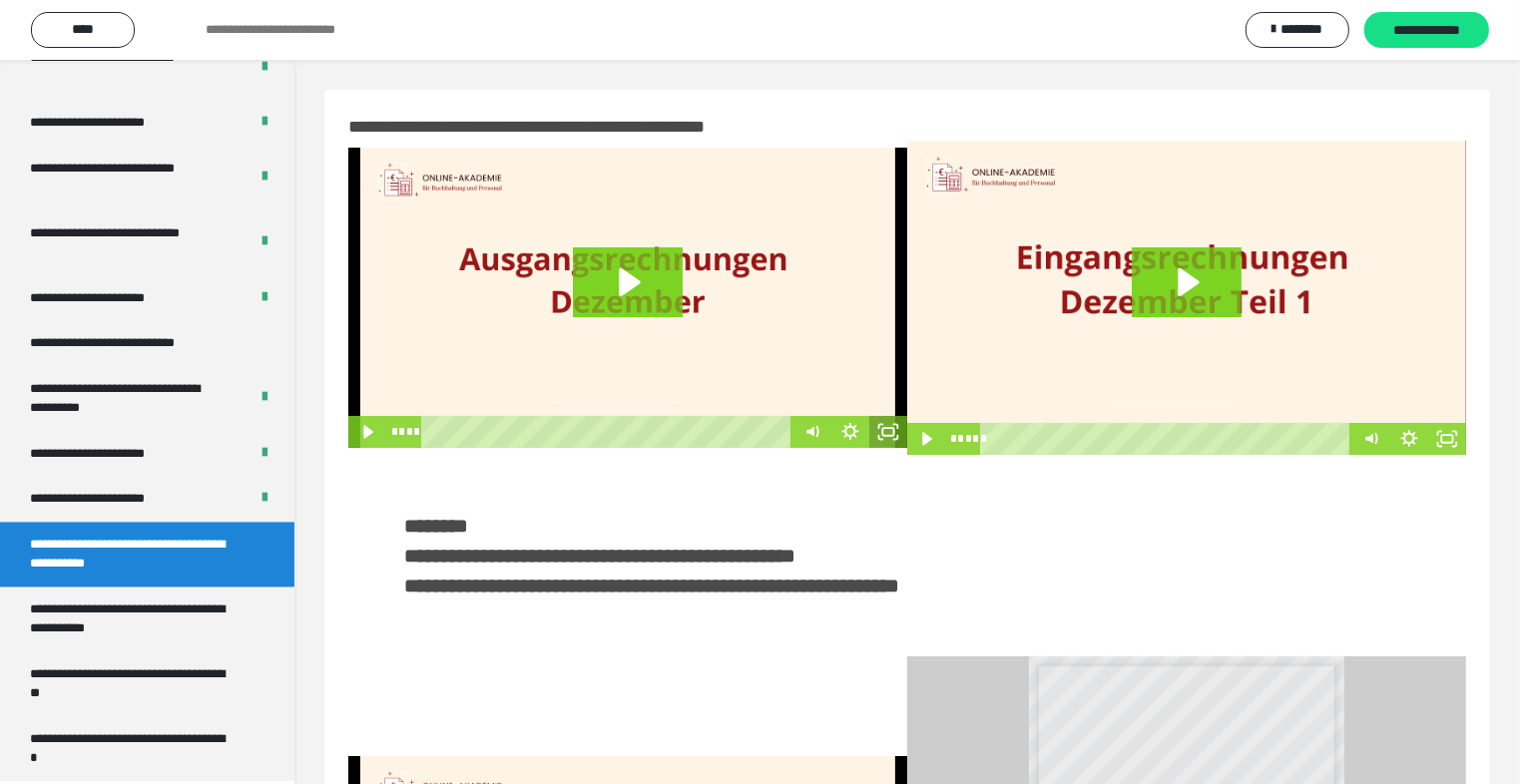click 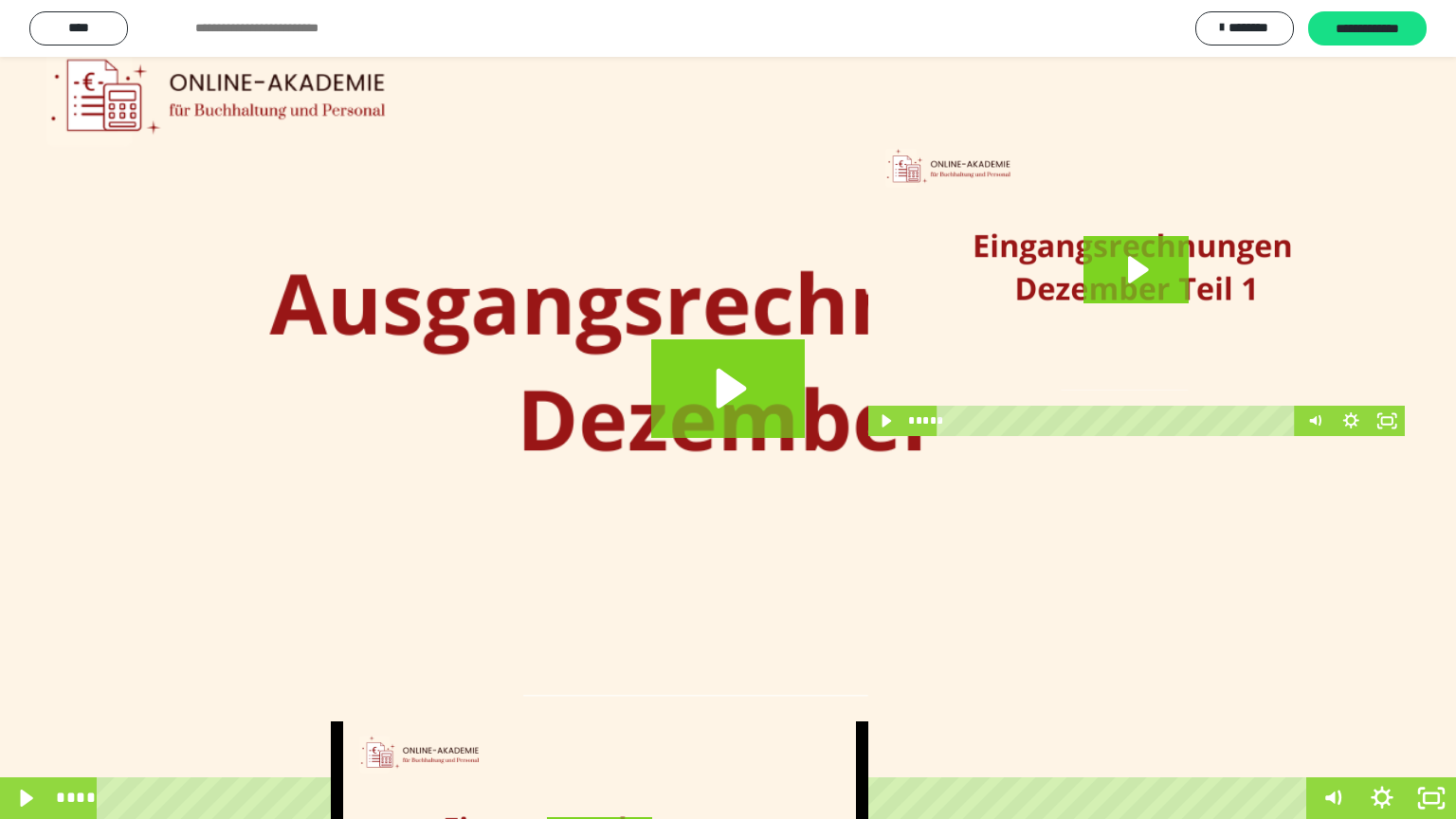 click at bounding box center (728, 410) 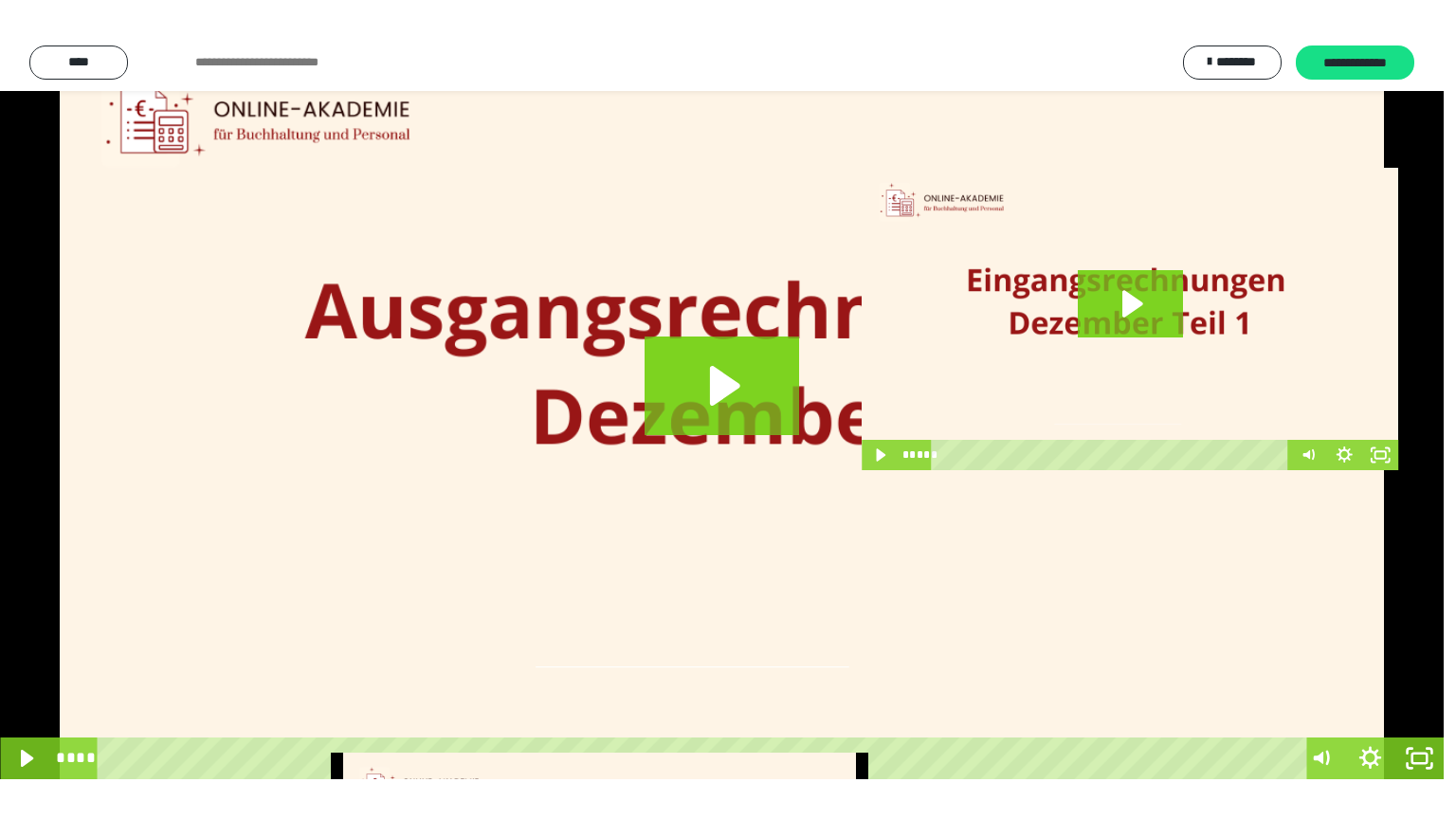 scroll, scrollTop: 3680, scrollLeft: 0, axis: vertical 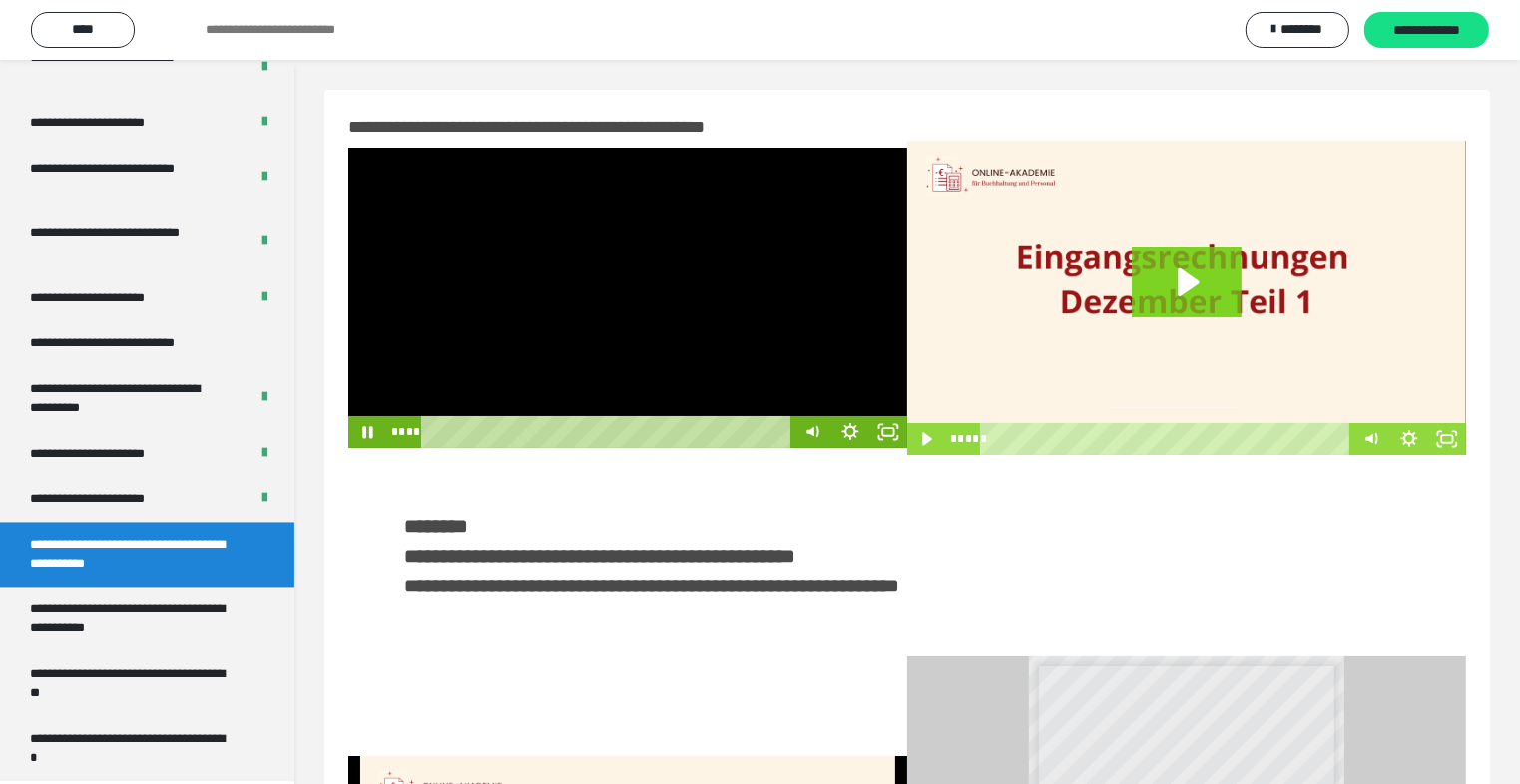 click at bounding box center [628, 297] 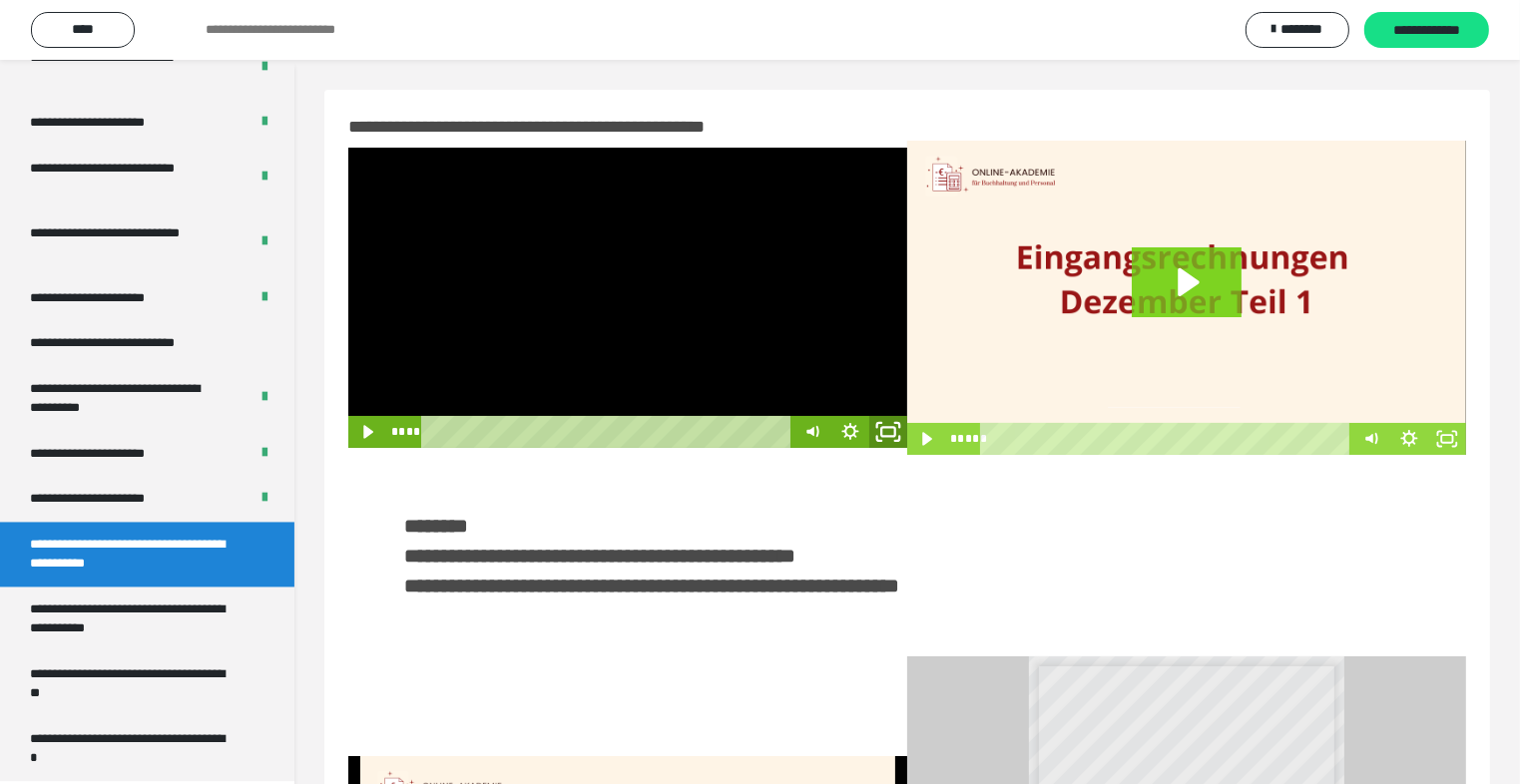 click 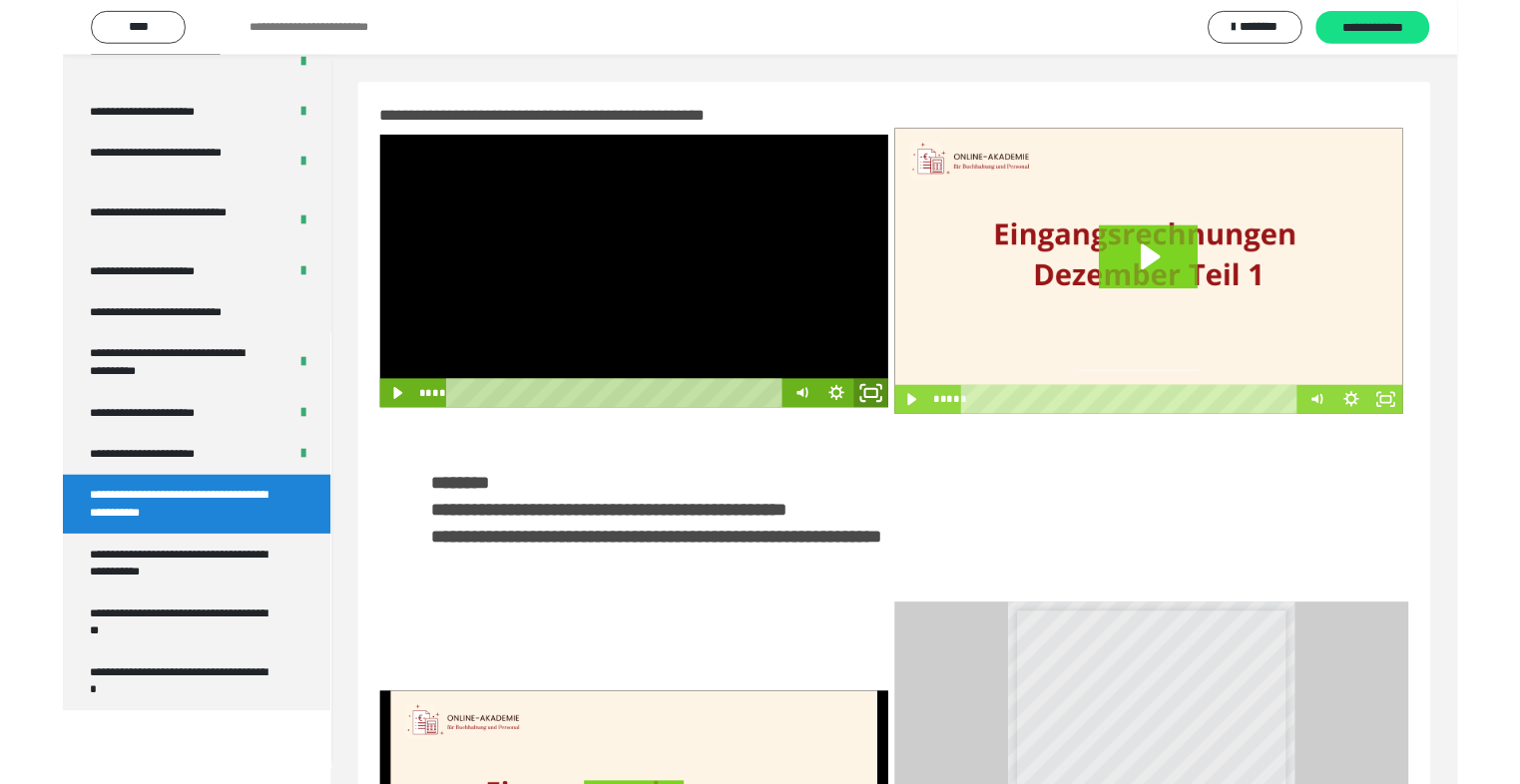 scroll, scrollTop: 3794, scrollLeft: 0, axis: vertical 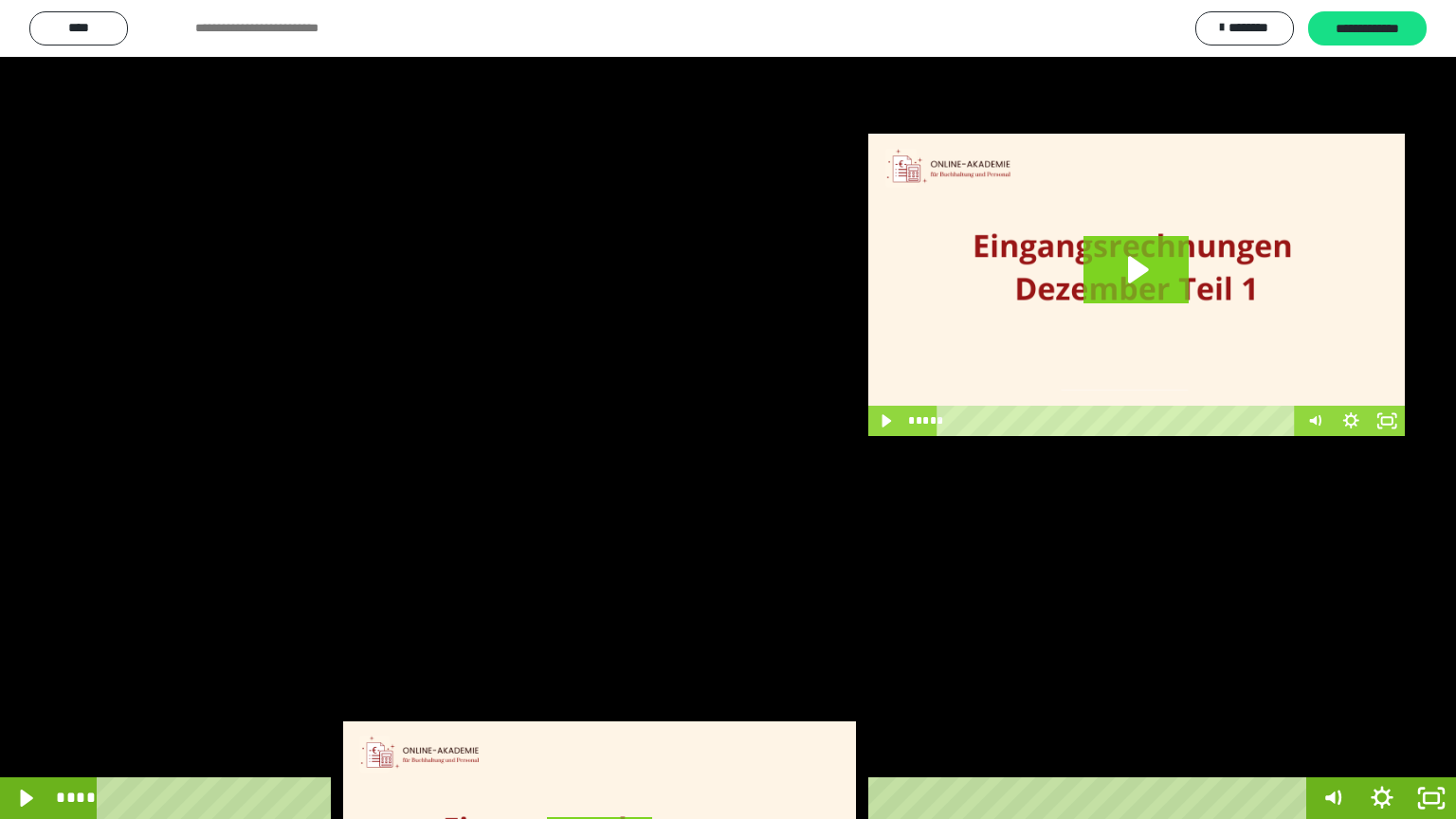 click at bounding box center [728, 410] 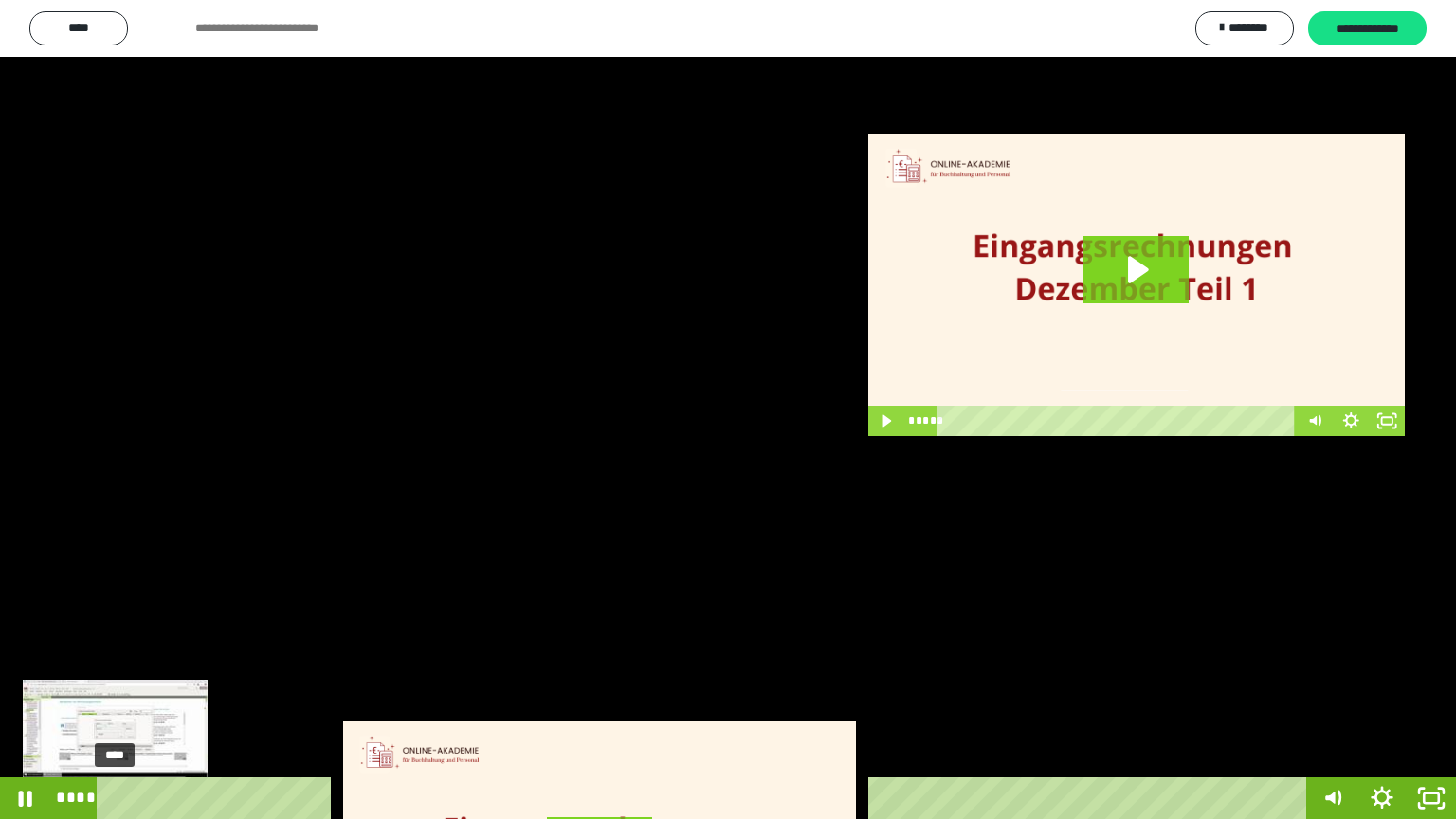 click on "****" at bounding box center [705, 798] 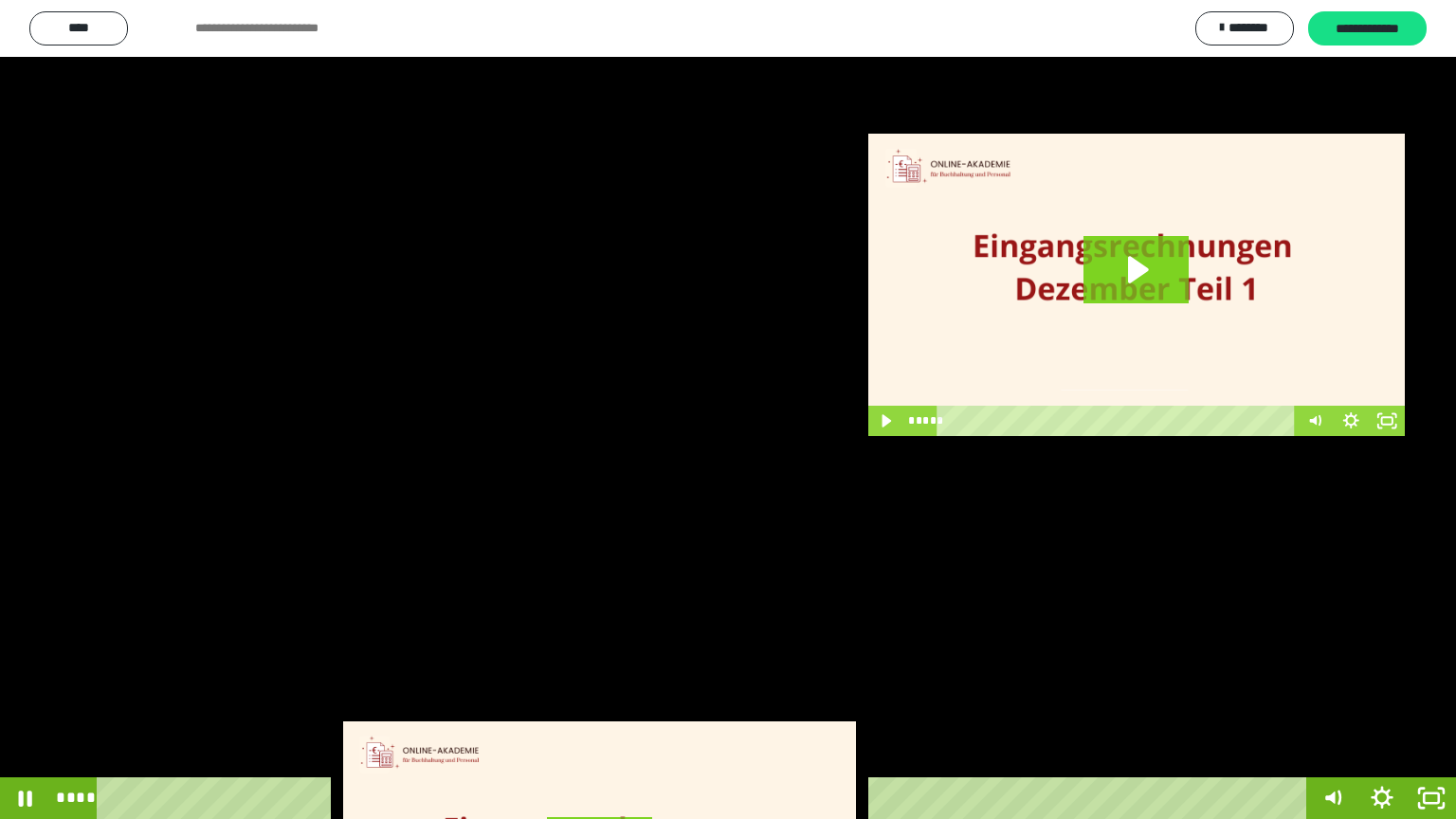 click at bounding box center [728, 410] 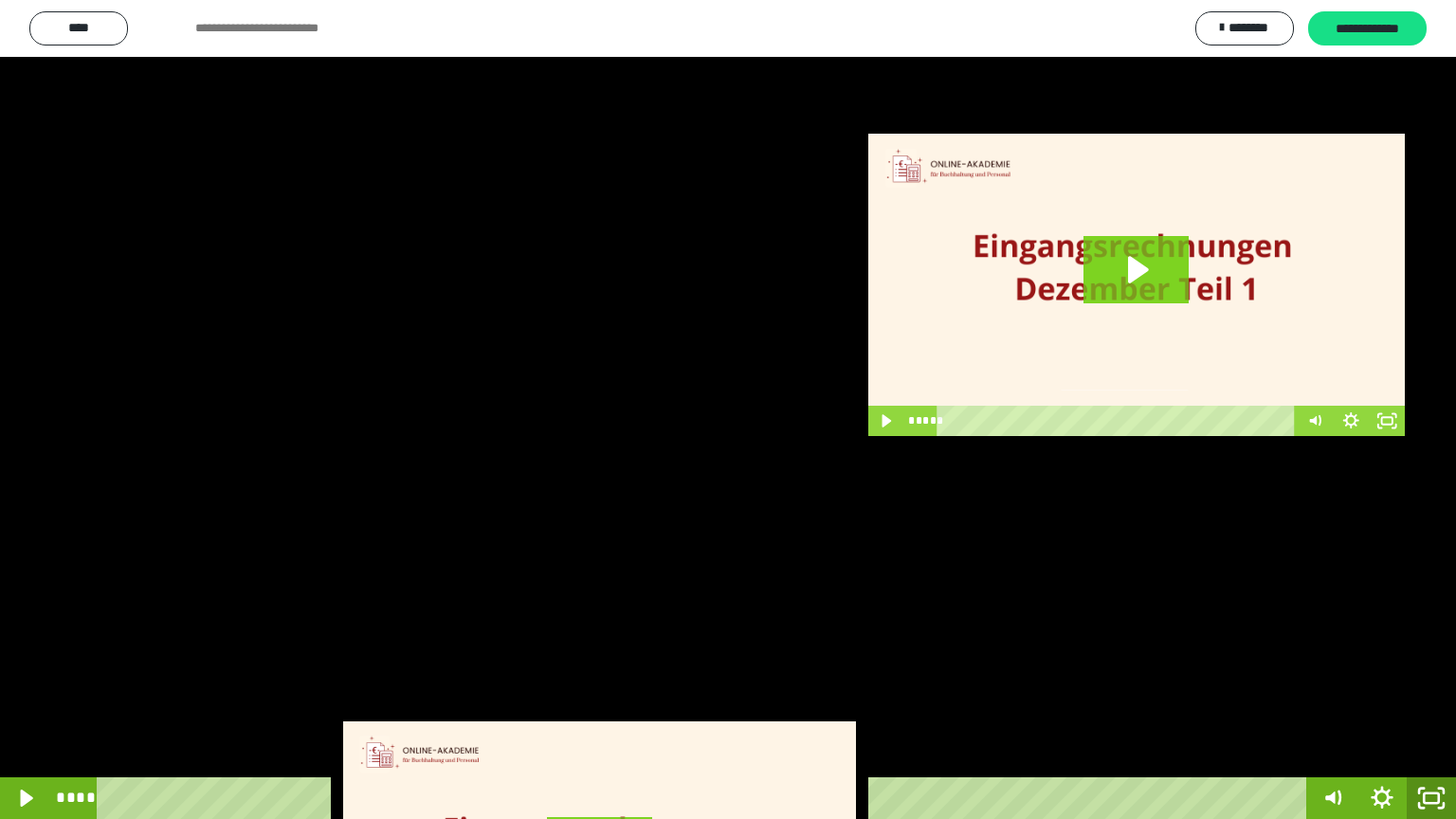 click 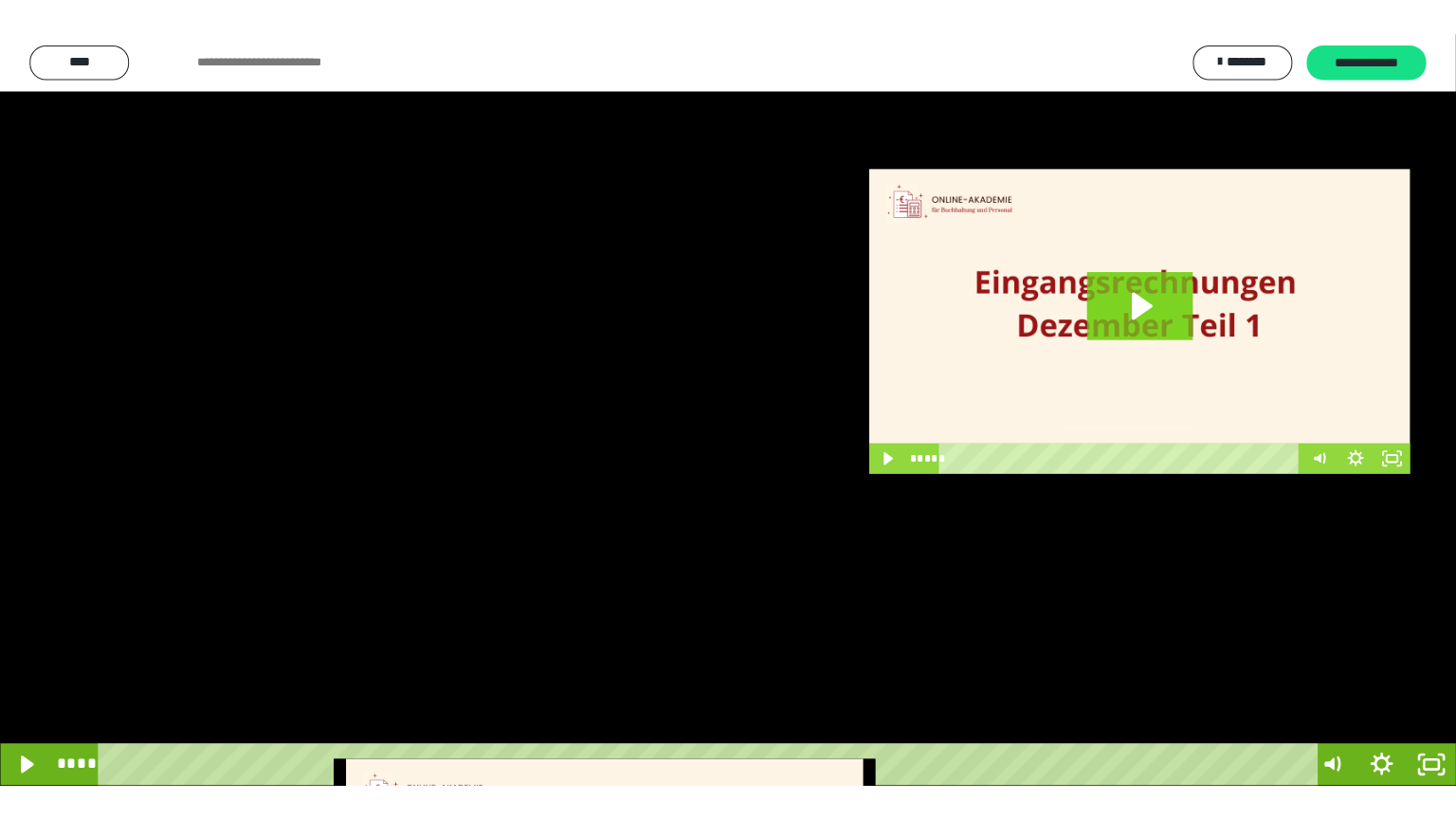 scroll, scrollTop: 3680, scrollLeft: 0, axis: vertical 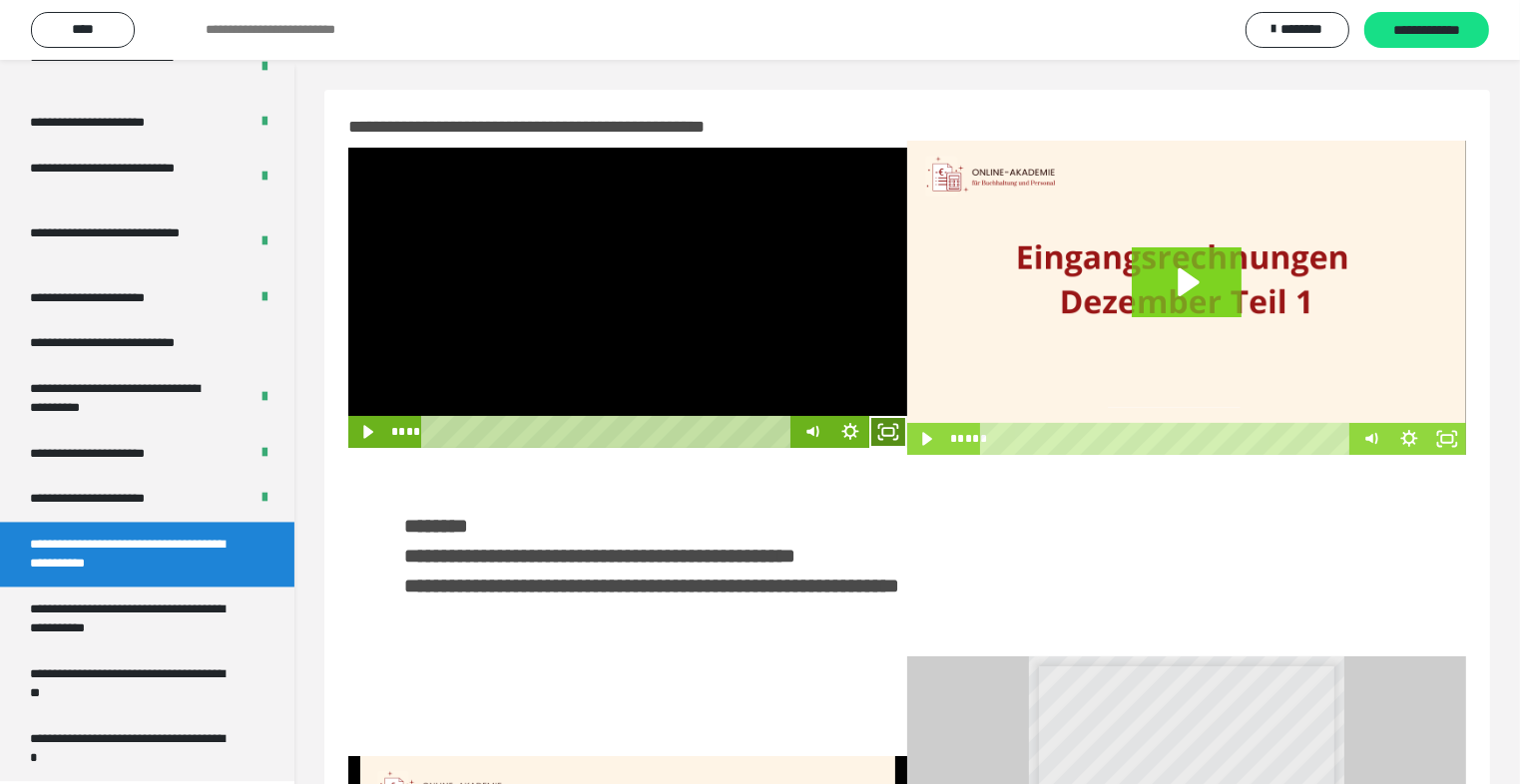 click 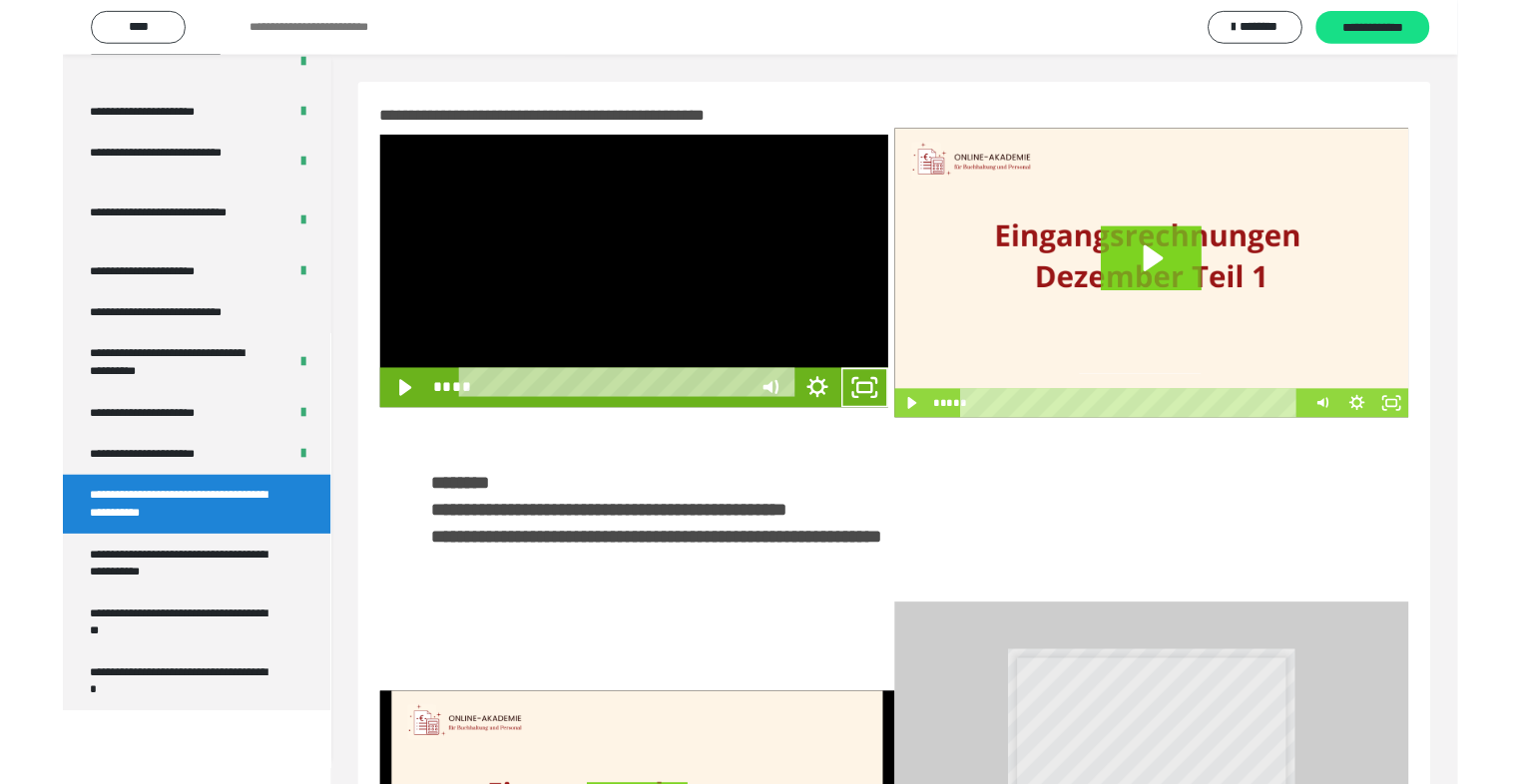 scroll, scrollTop: 3794, scrollLeft: 0, axis: vertical 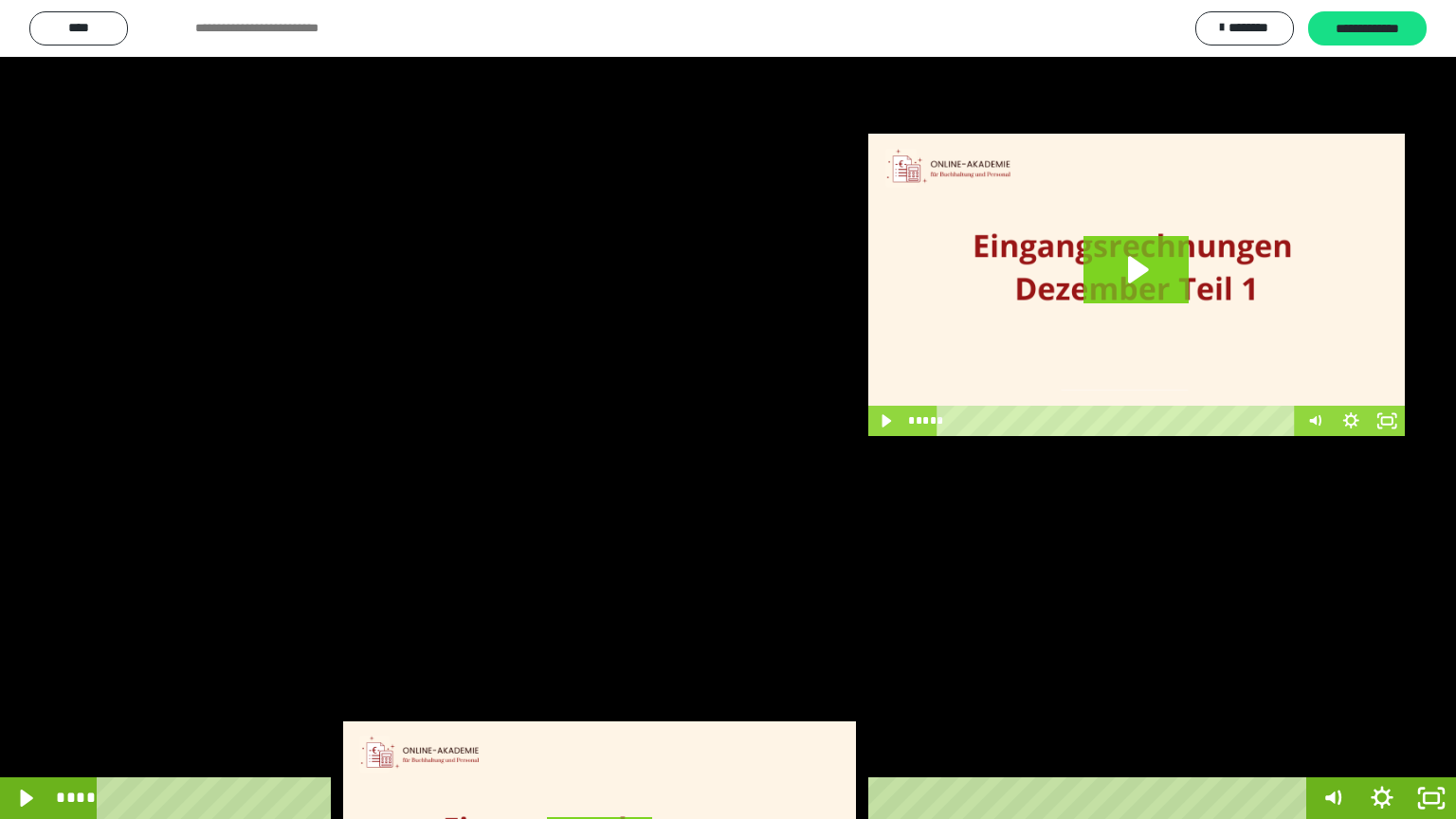 click at bounding box center (728, 410) 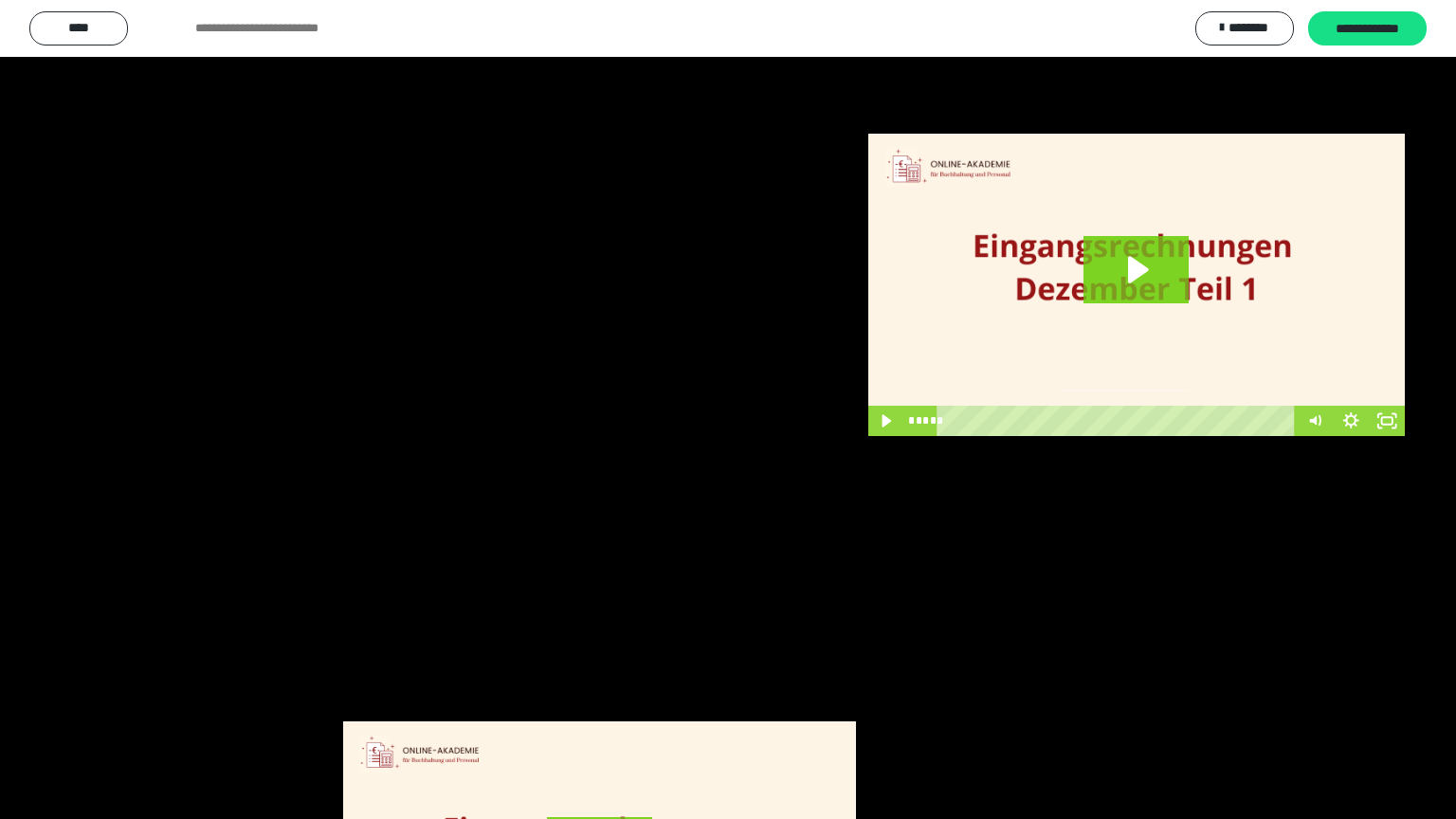 click at bounding box center (728, 410) 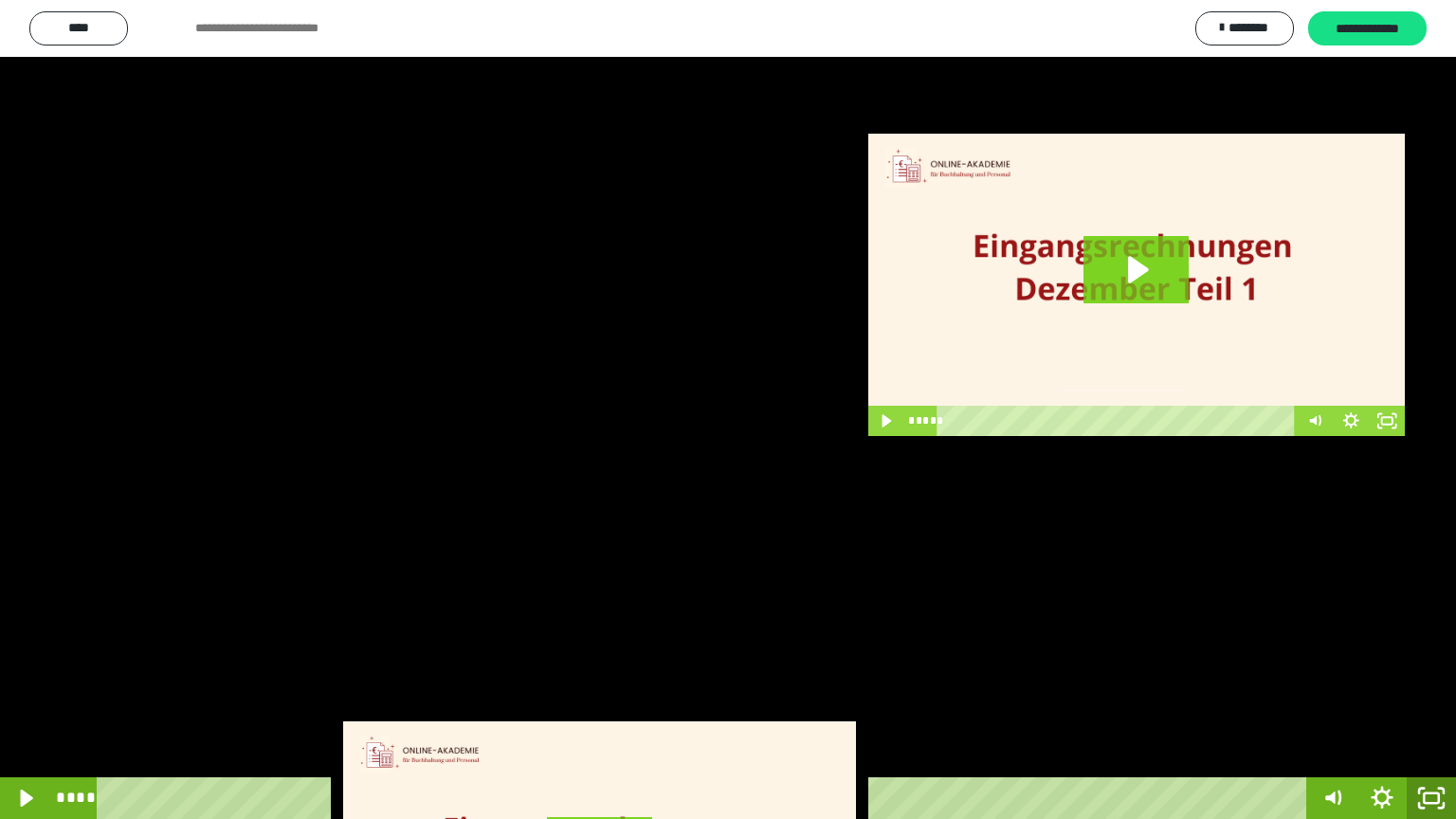click 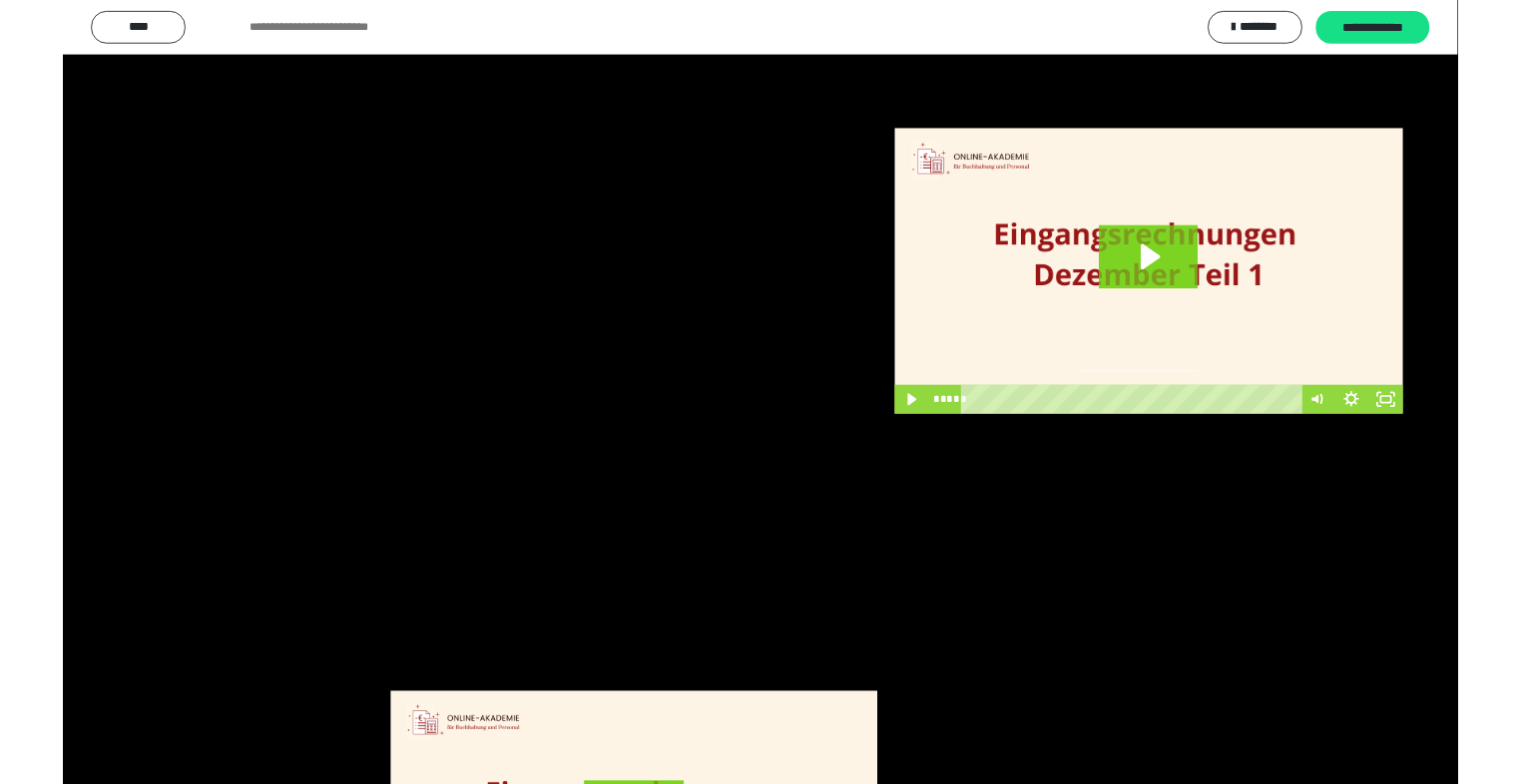 scroll, scrollTop: 3872, scrollLeft: 0, axis: vertical 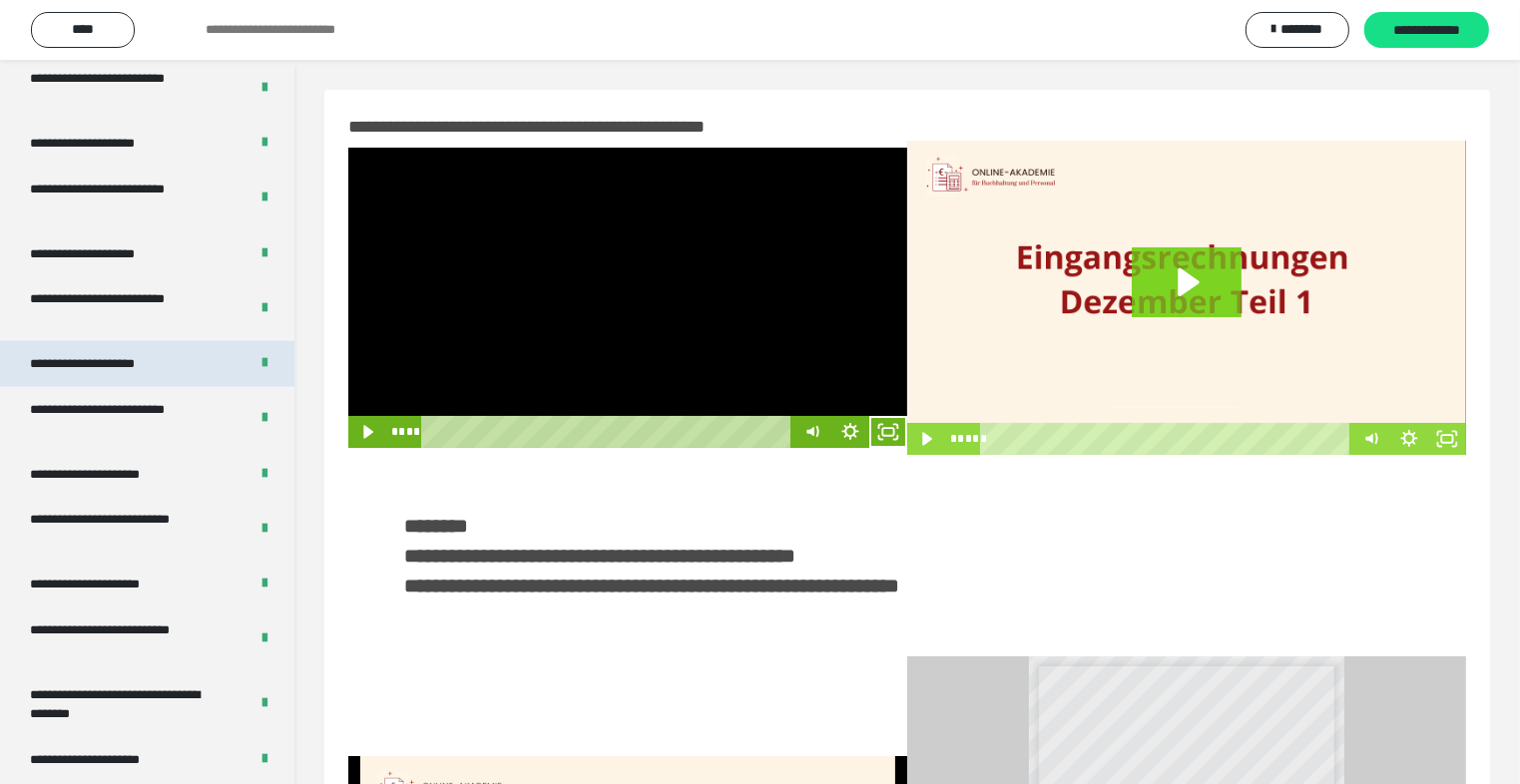 click on "**********" at bounding box center [106, 364] 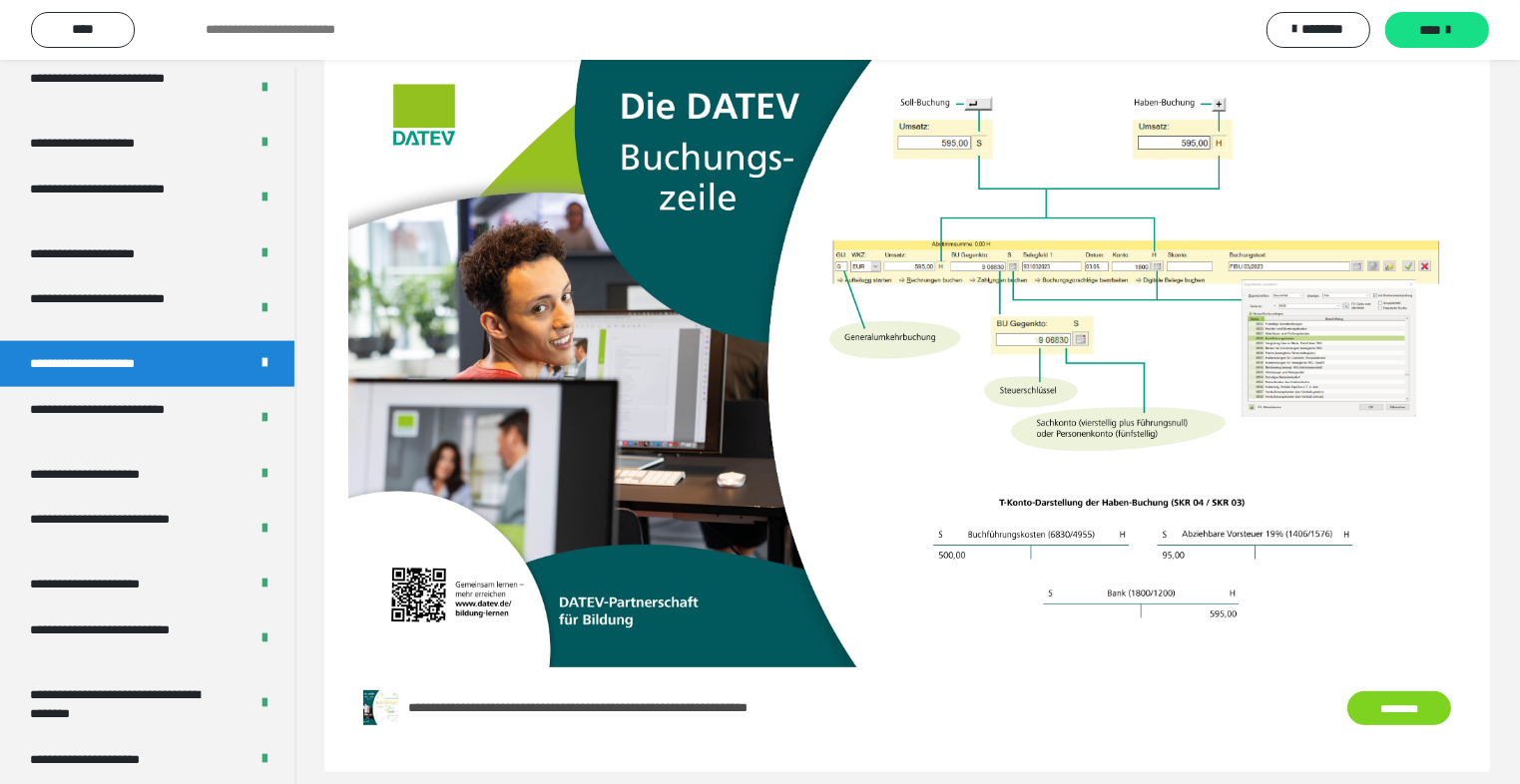 scroll, scrollTop: 617, scrollLeft: 0, axis: vertical 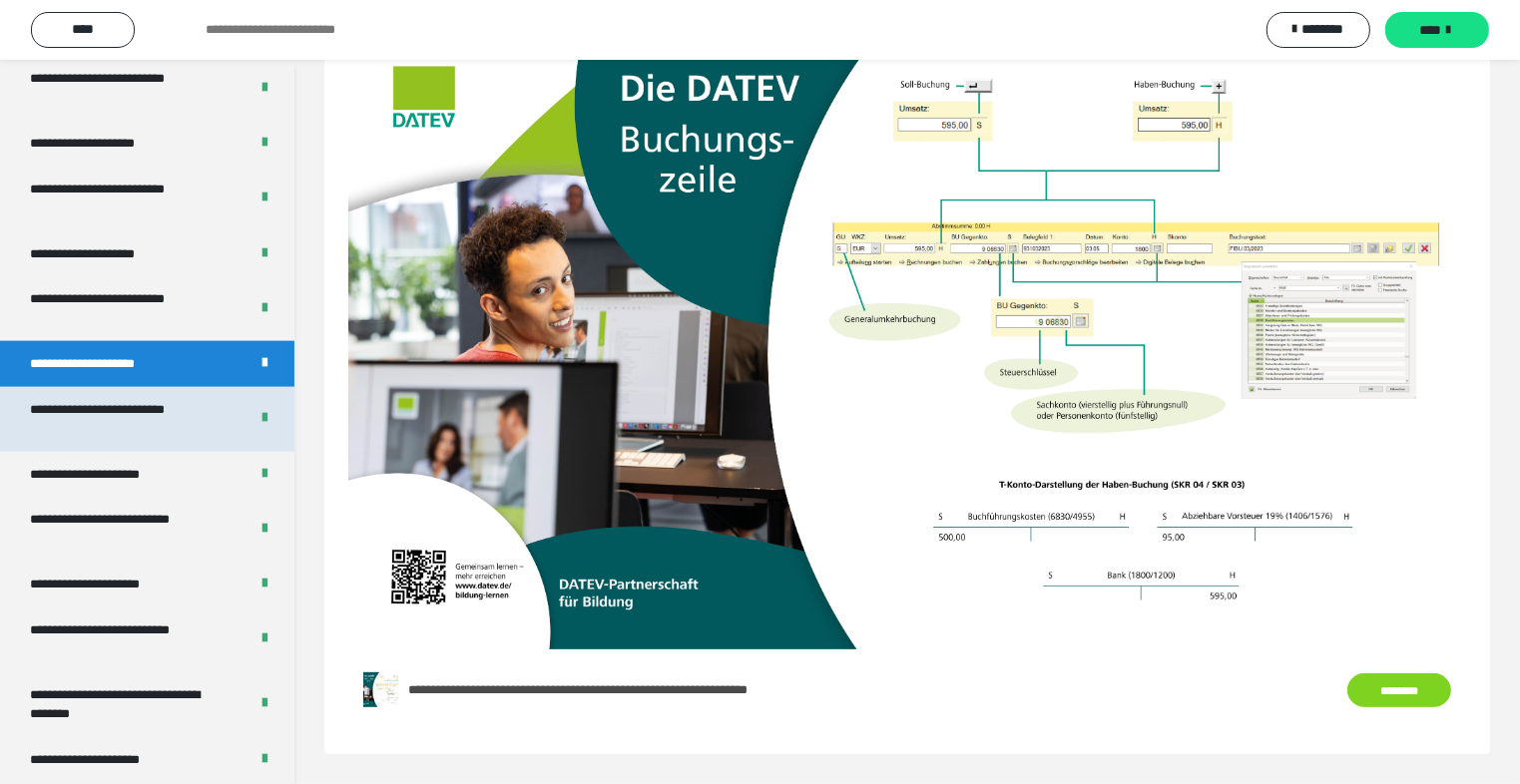 click on "**********" at bounding box center (124, 419) 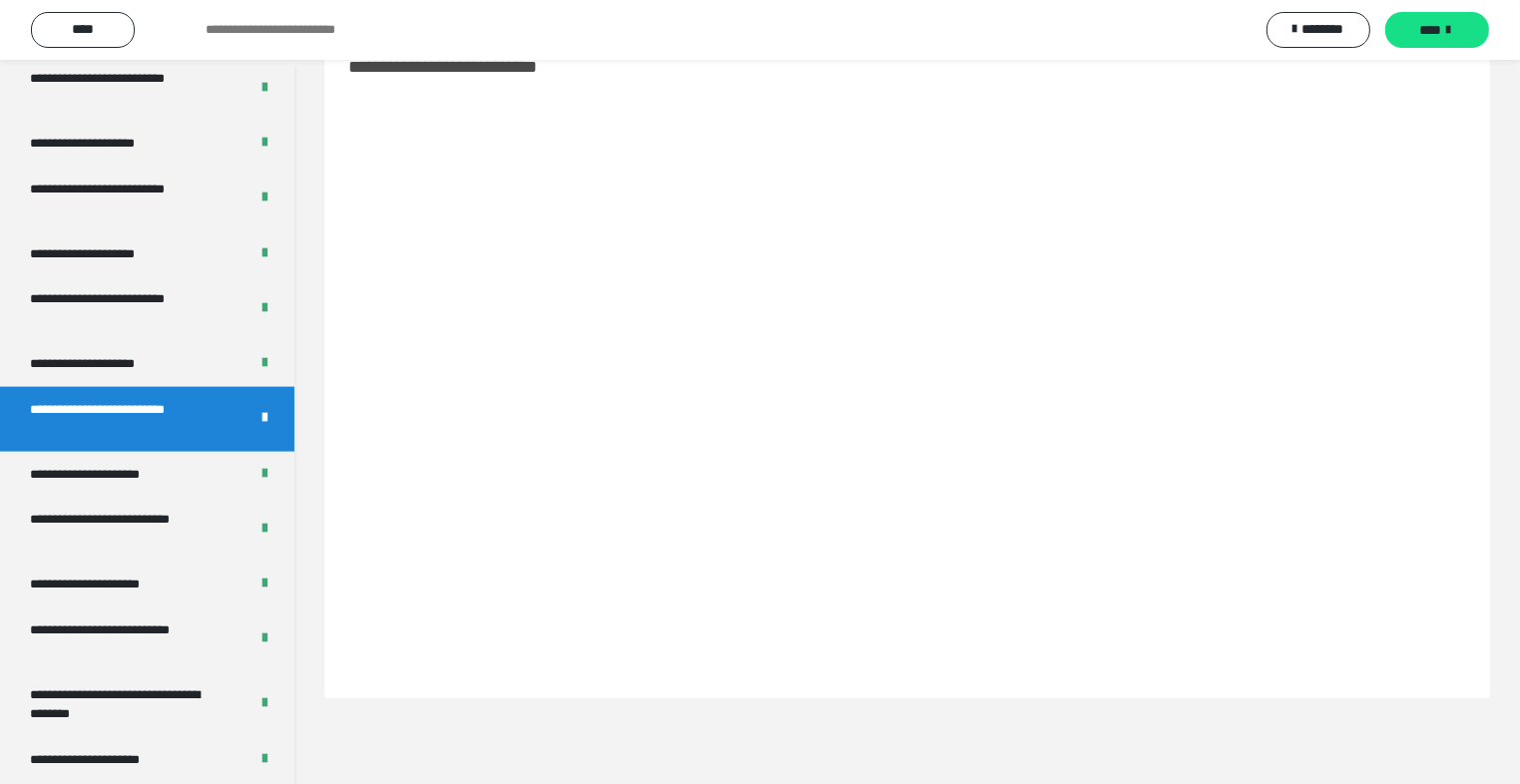 scroll, scrollTop: 60, scrollLeft: 0, axis: vertical 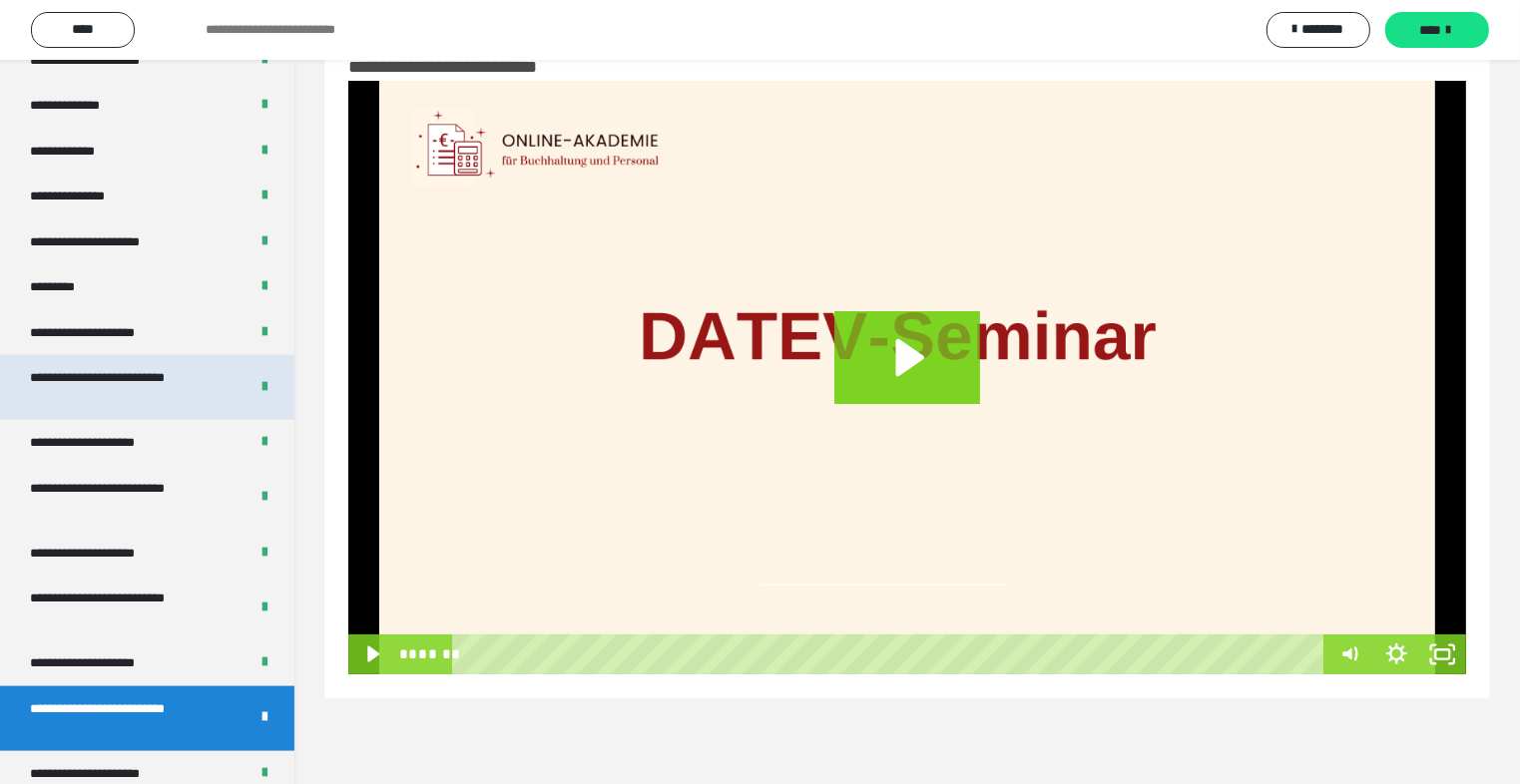 click on "**********" at bounding box center [124, 387] 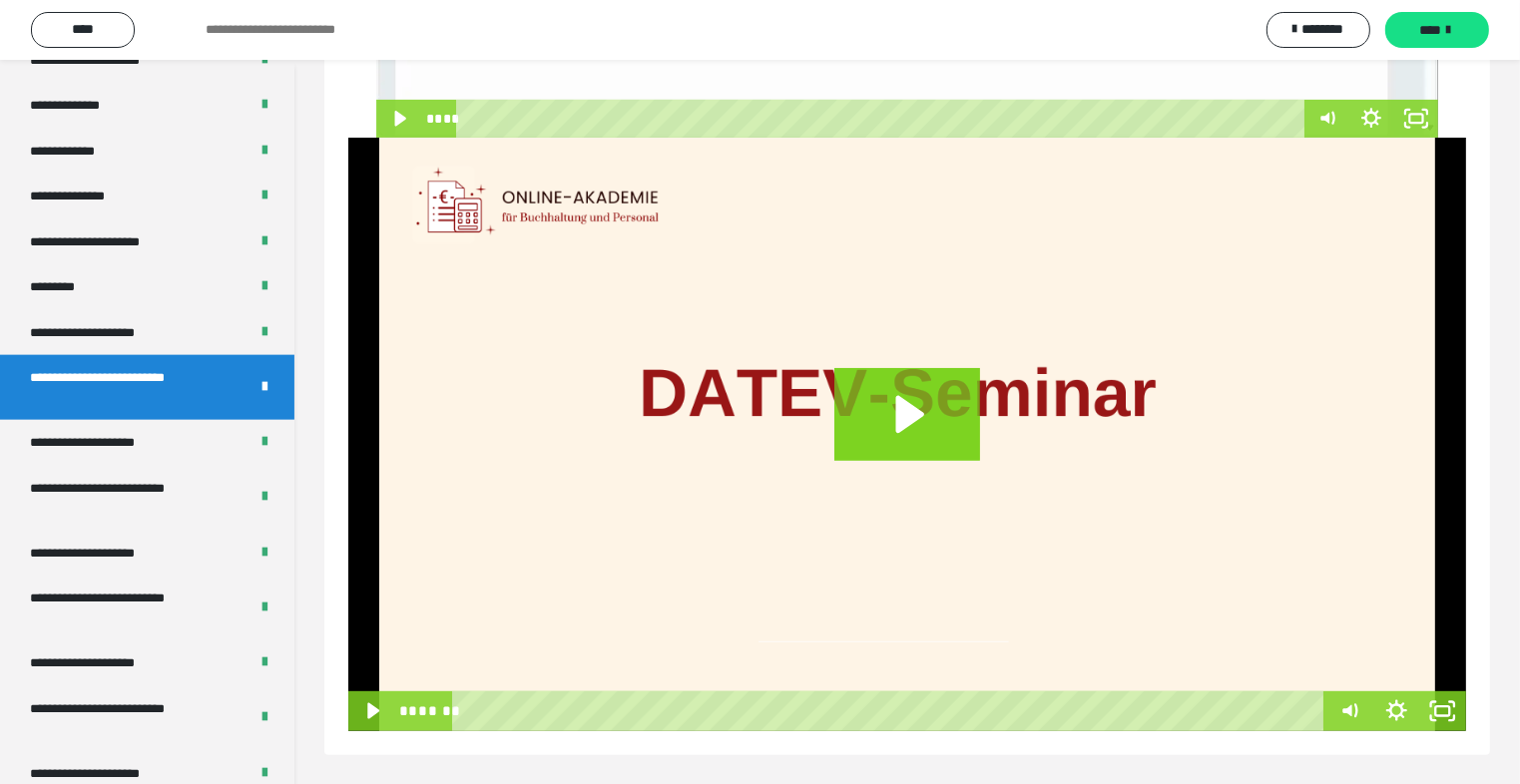 scroll, scrollTop: 770, scrollLeft: 0, axis: vertical 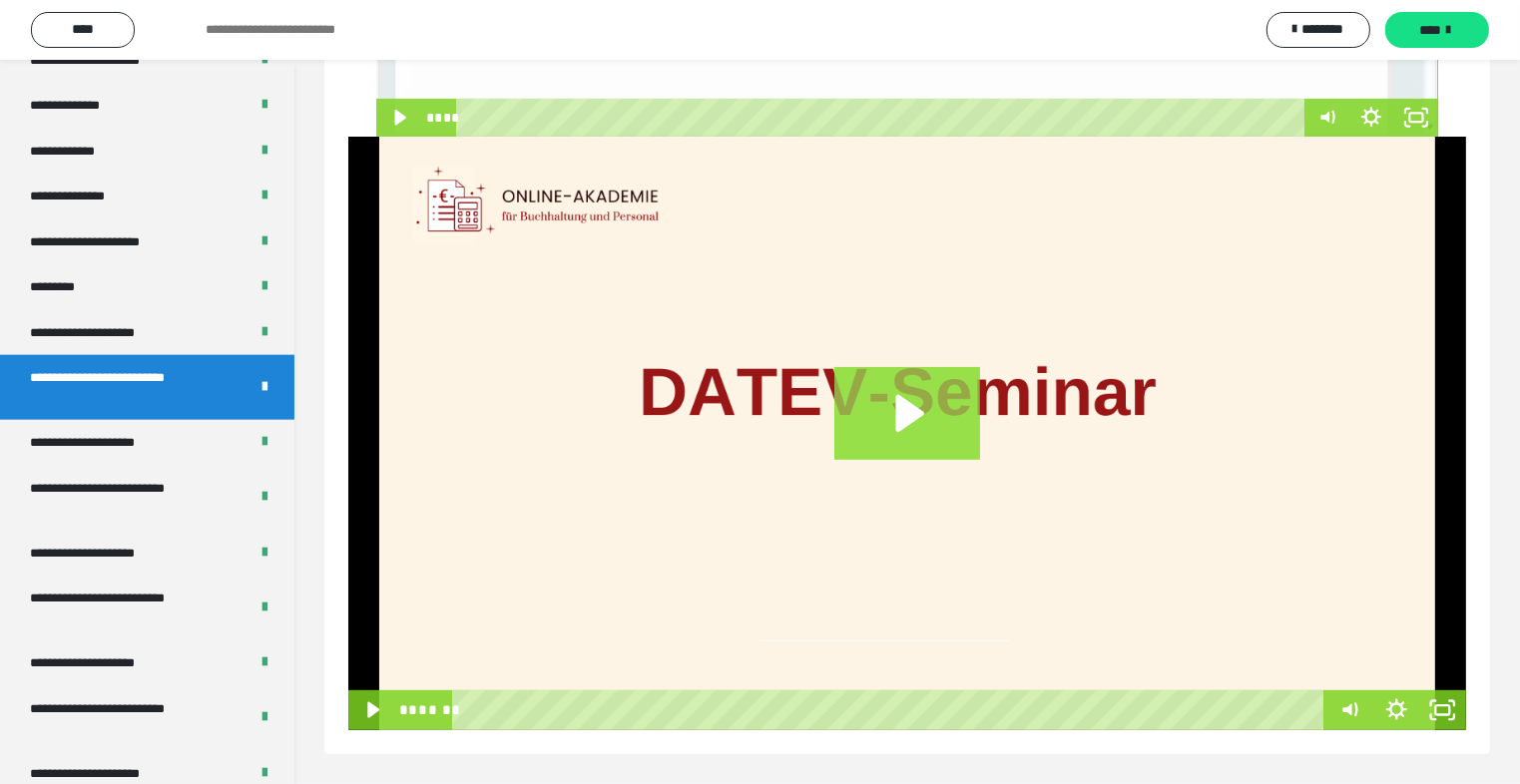 click 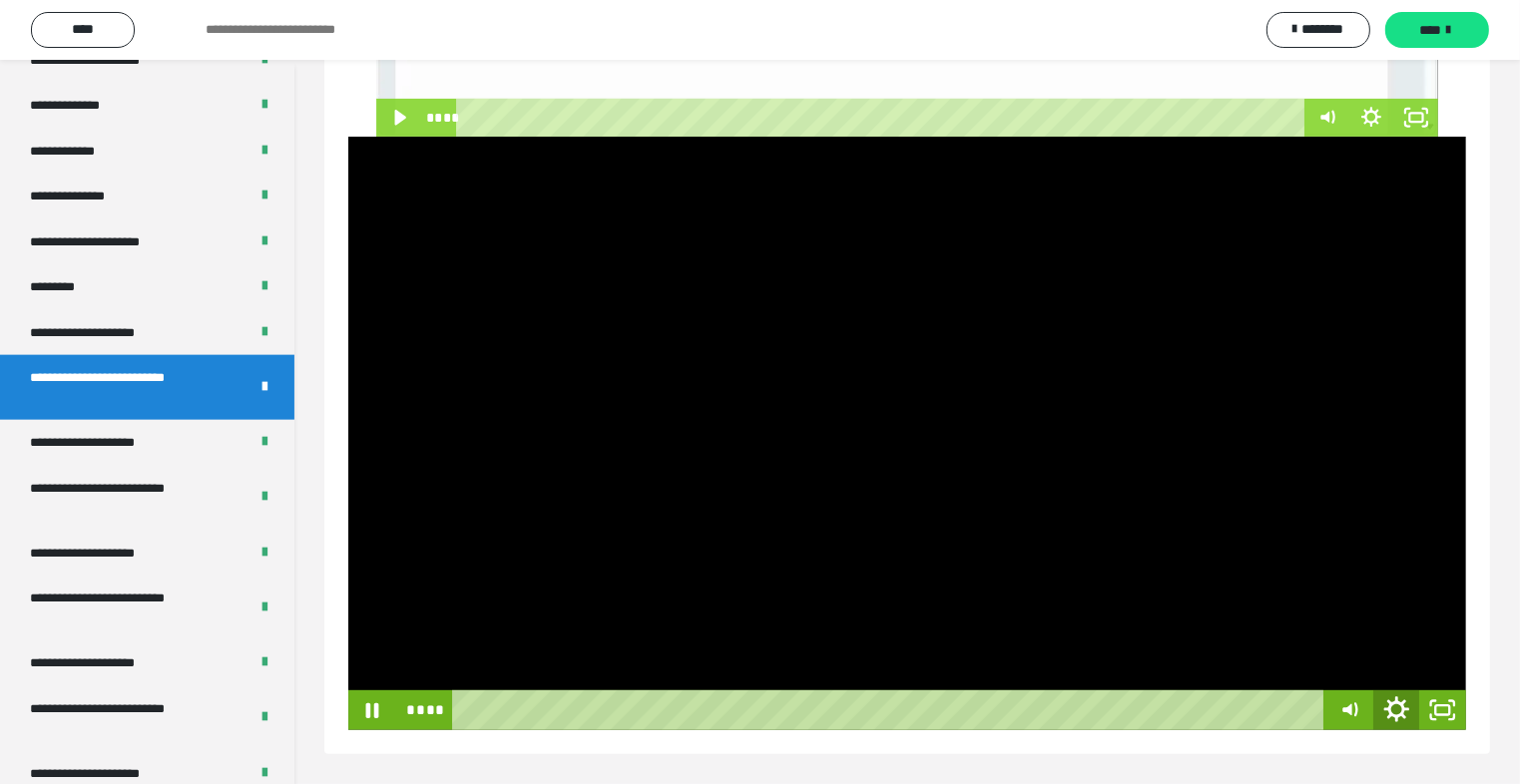 click 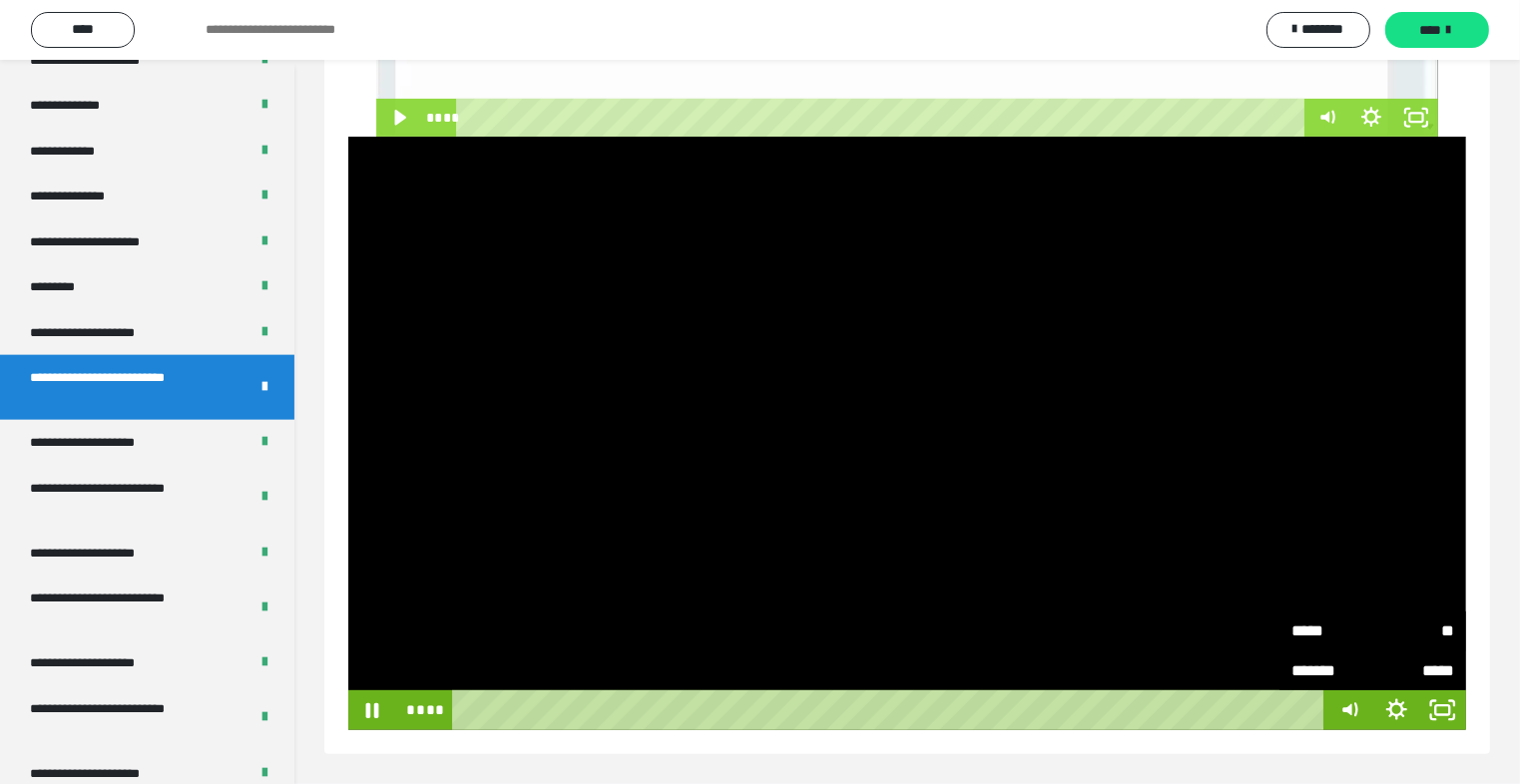 click on "*****" at bounding box center (1332, 631) 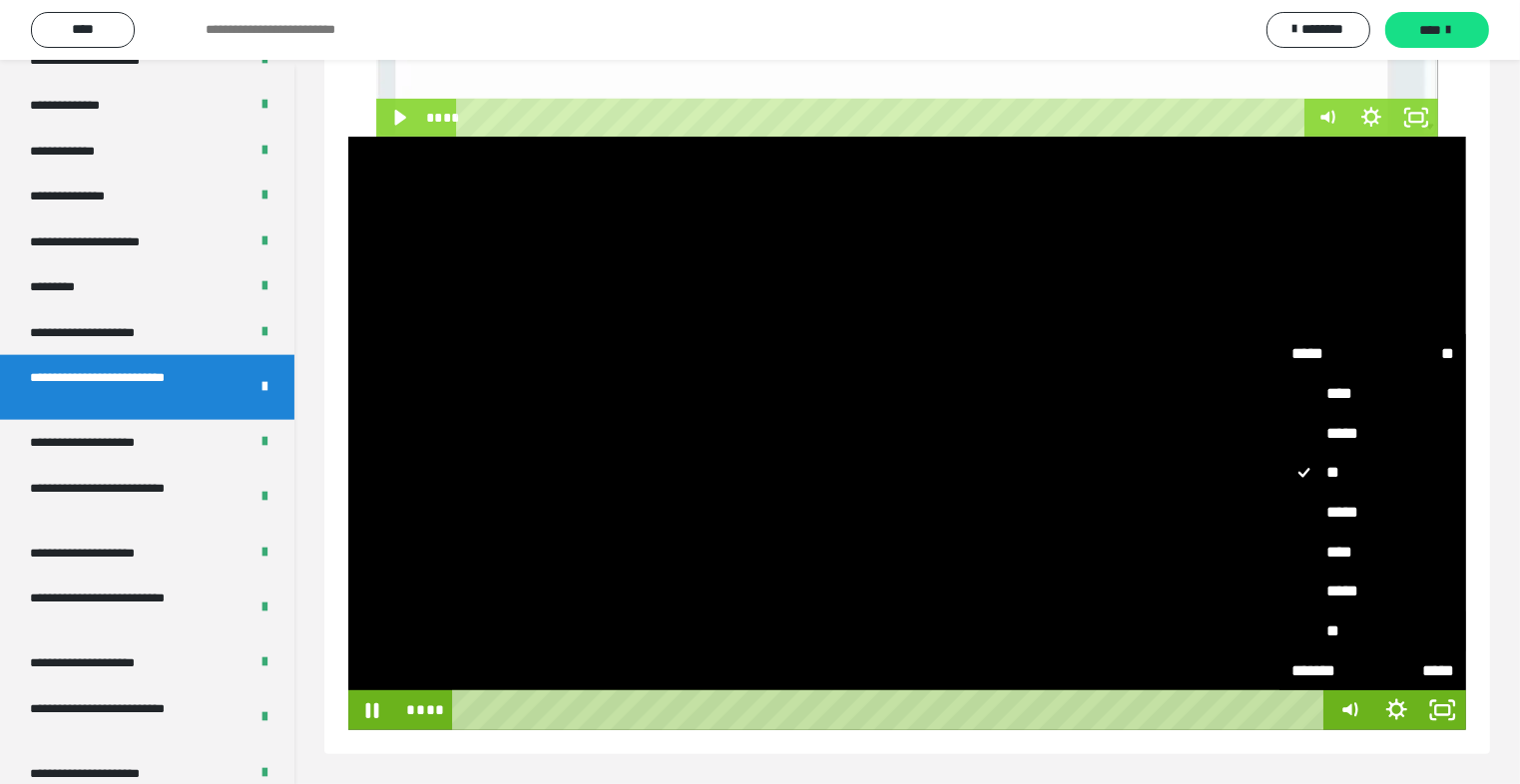 click on "**" at bounding box center (1373, 631) 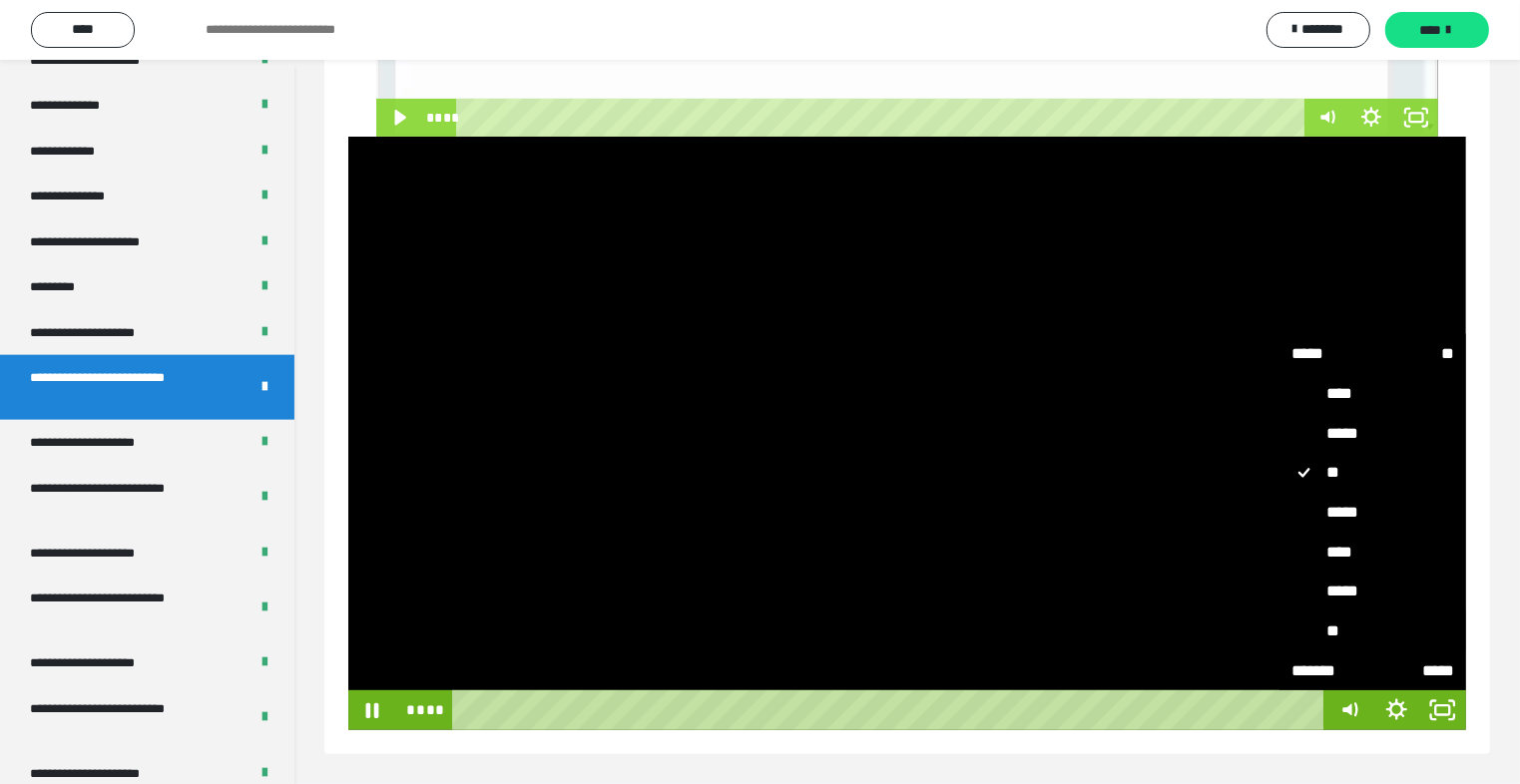 click on "**" at bounding box center (1280, 611) 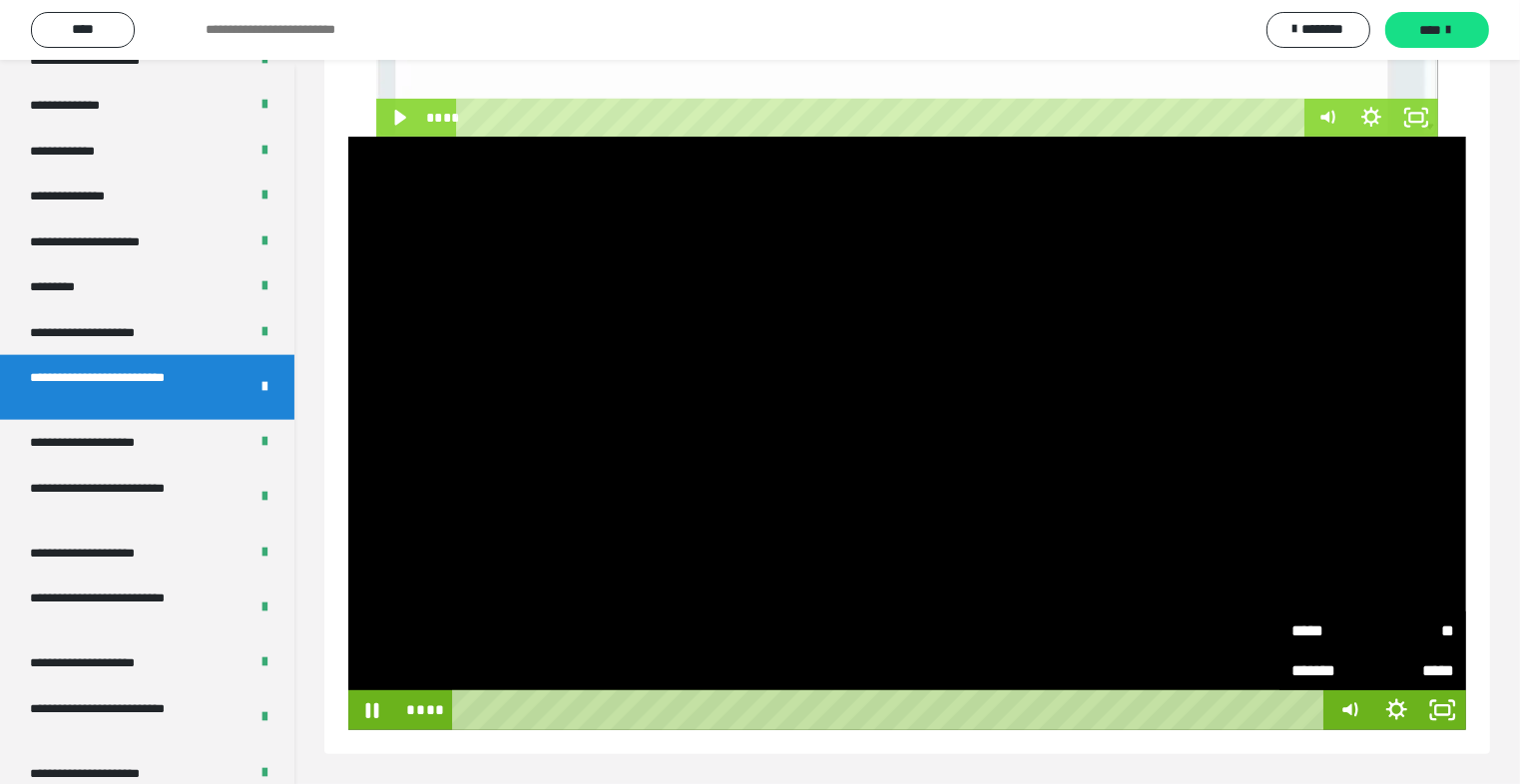 click at bounding box center (907, 433) 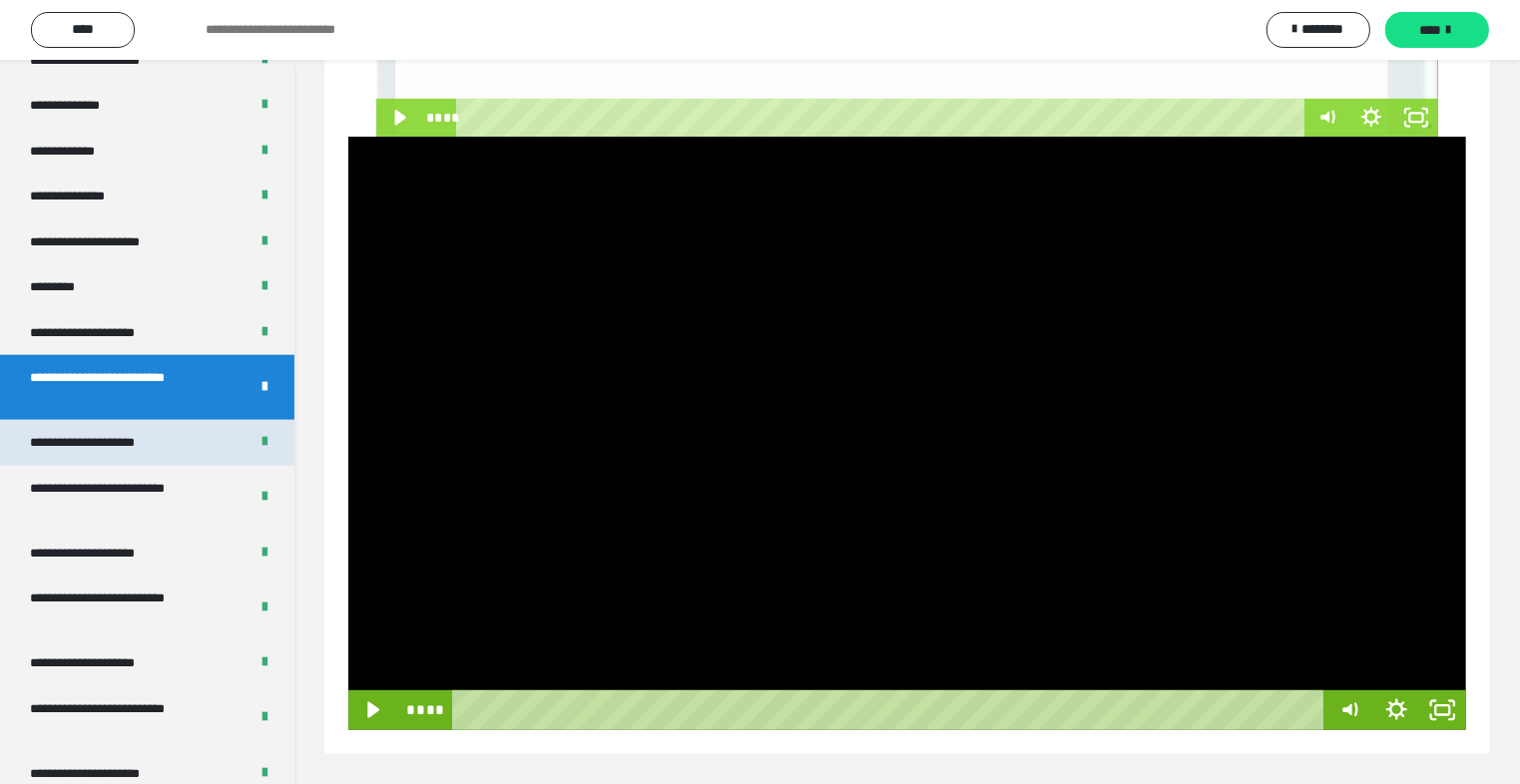 click on "**********" at bounding box center [147, 443] 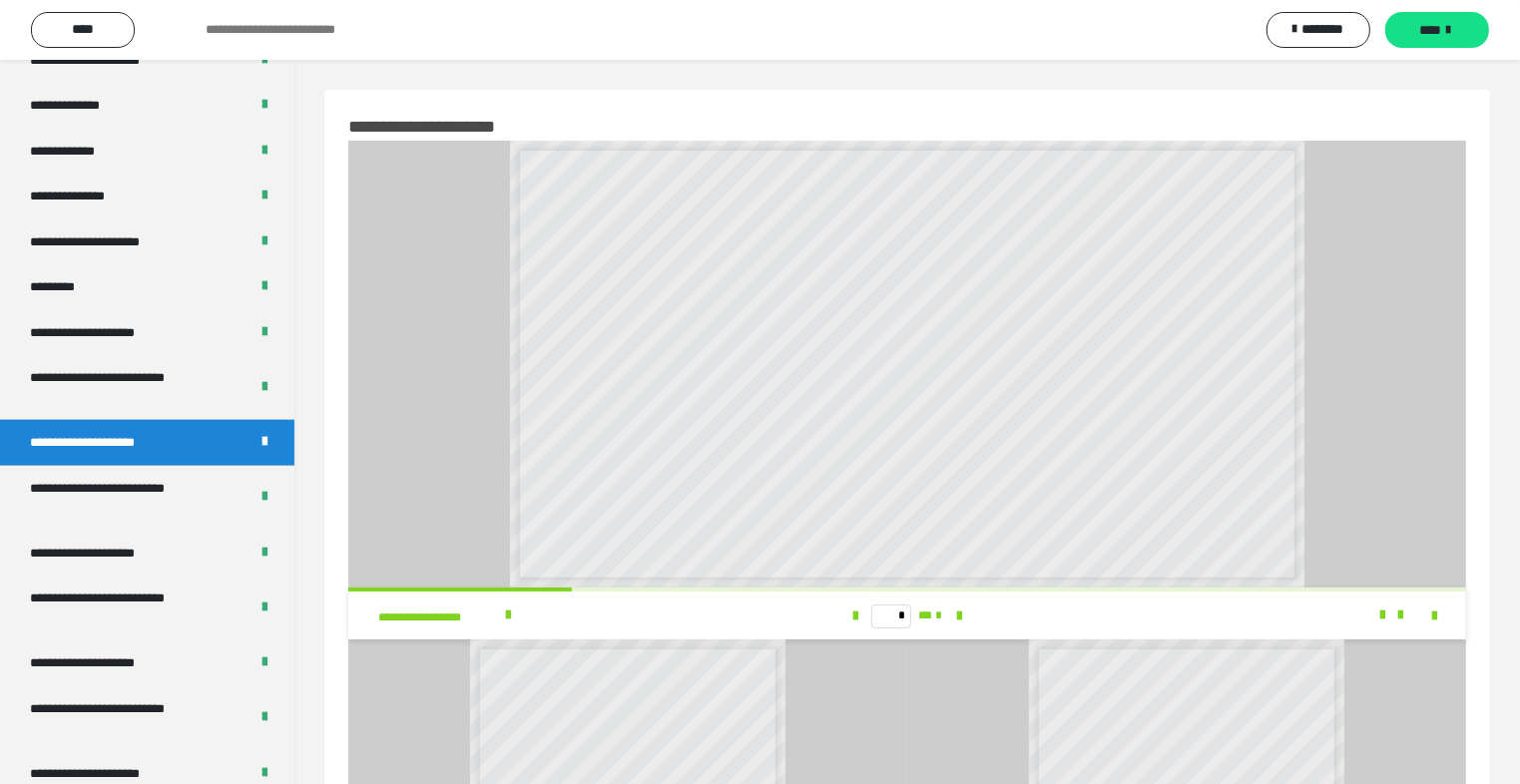 scroll, scrollTop: 408, scrollLeft: 0, axis: vertical 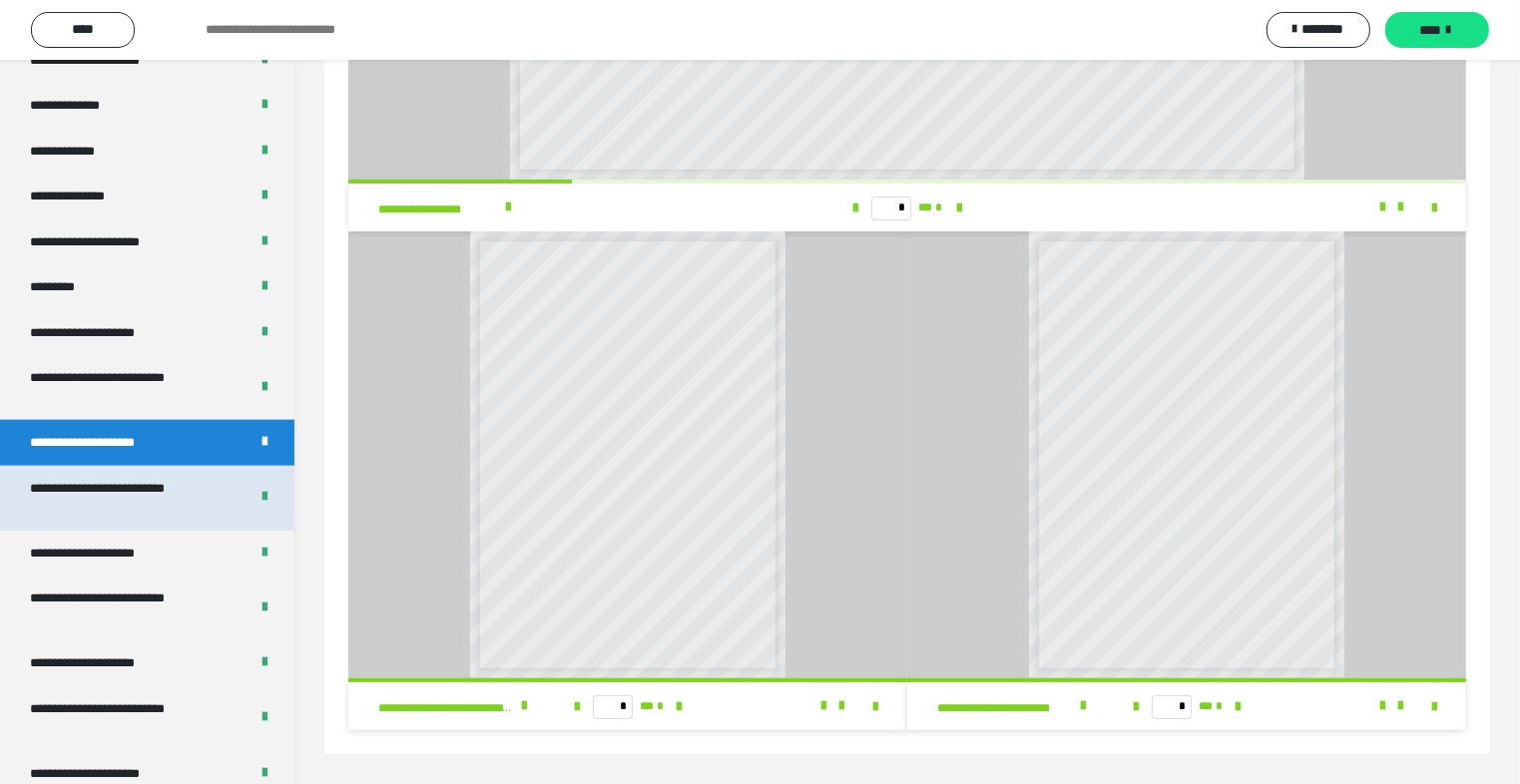 click on "**********" at bounding box center (124, 498) 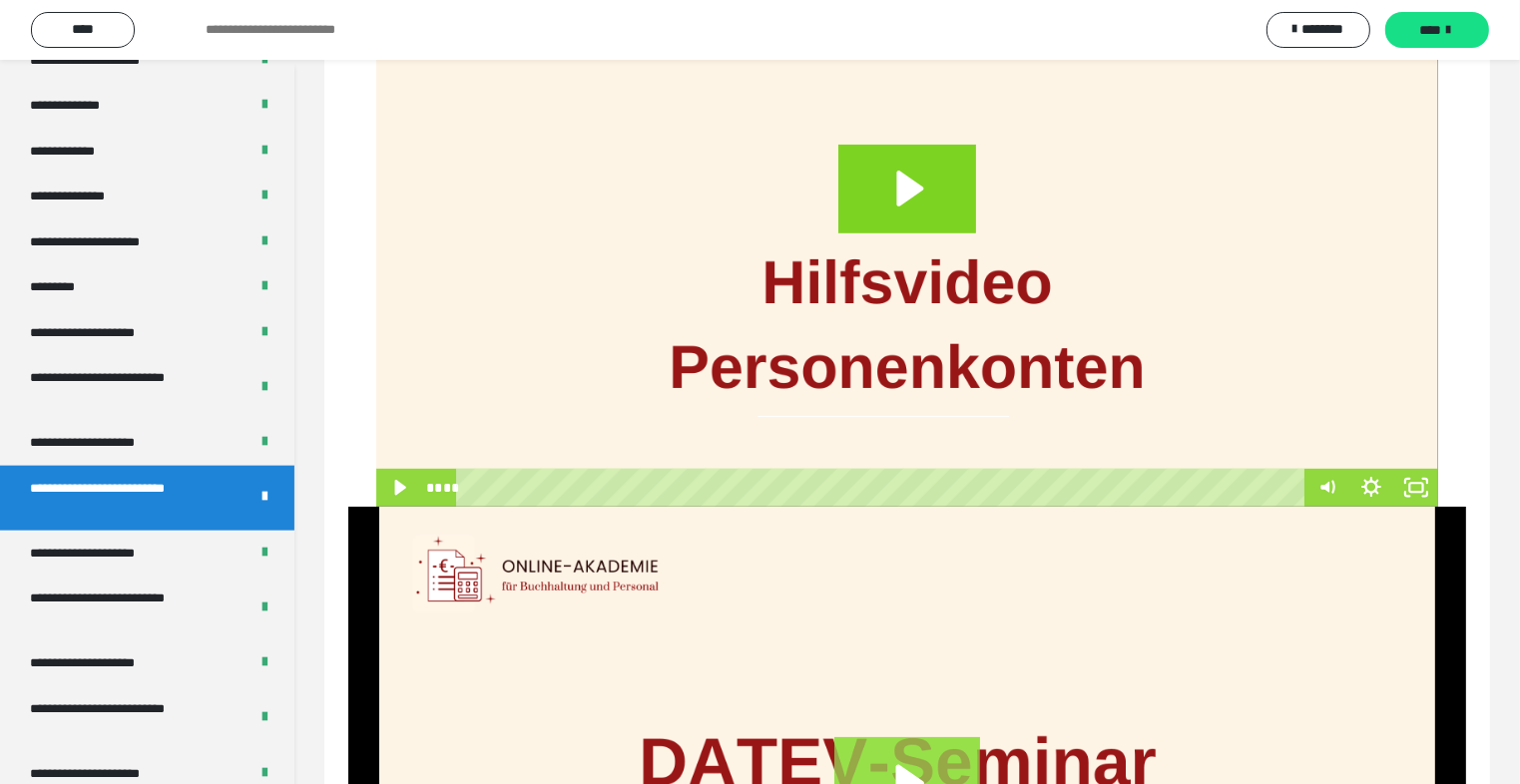 scroll, scrollTop: 1049, scrollLeft: 0, axis: vertical 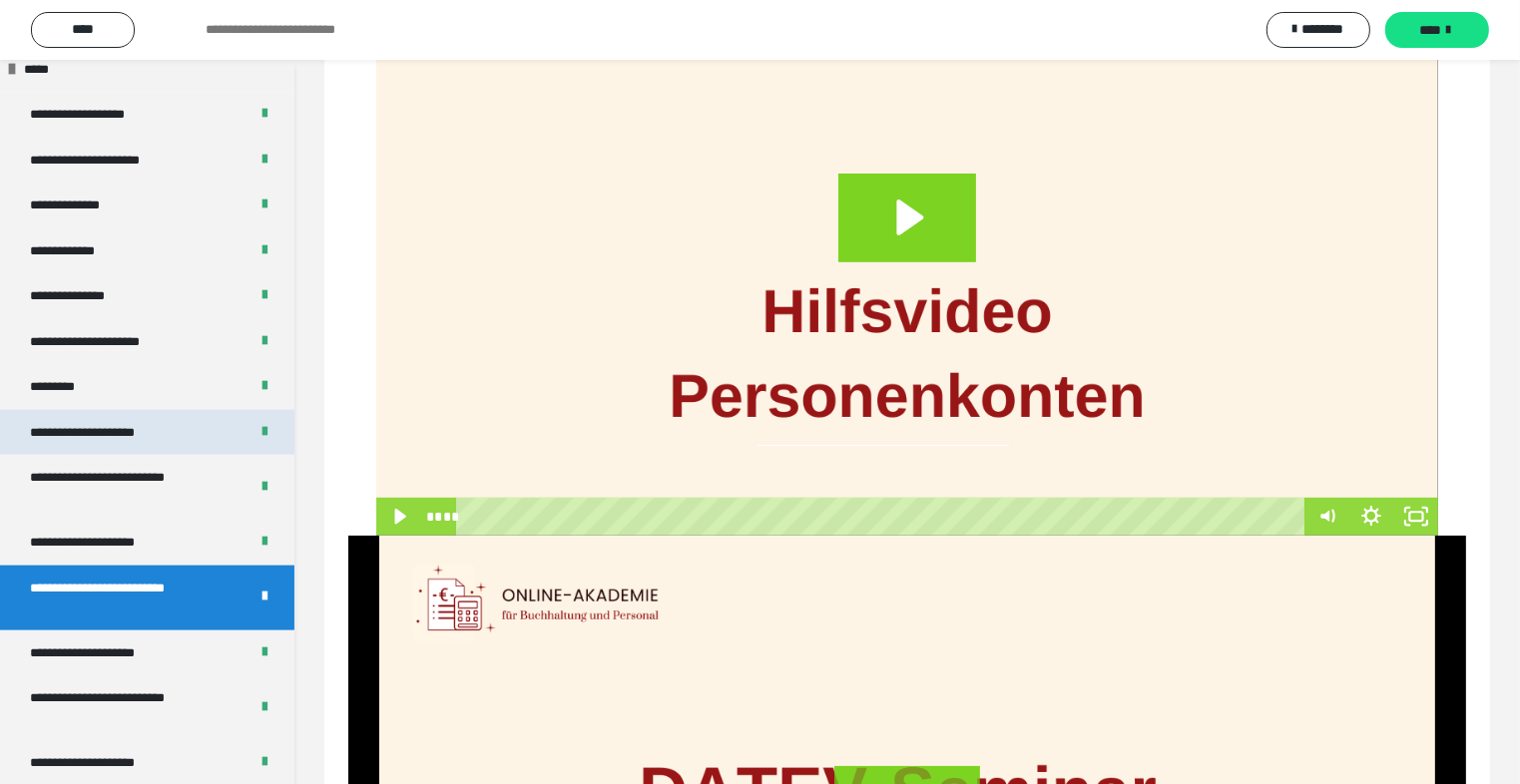 click on "**********" at bounding box center [104, 433] 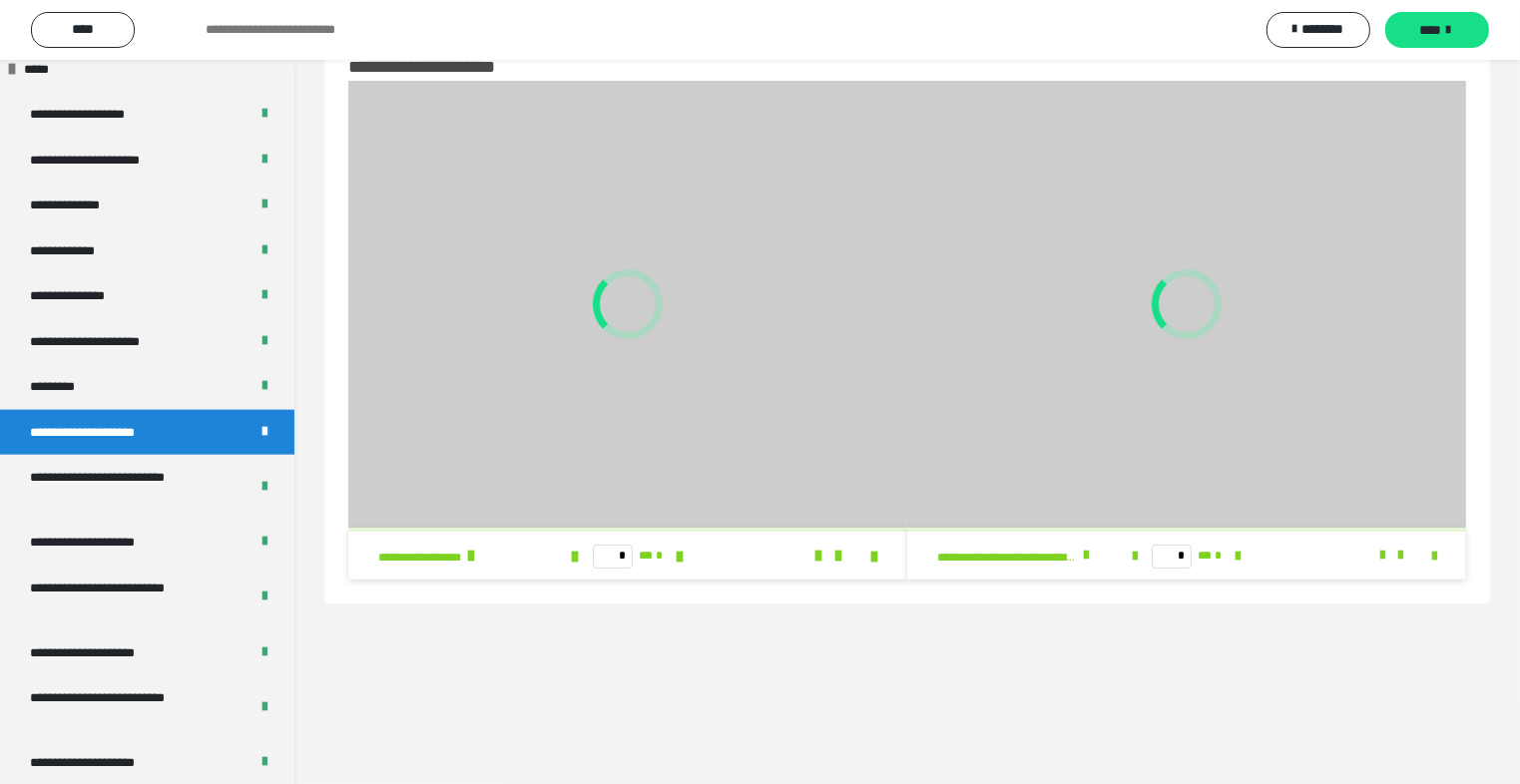 scroll, scrollTop: 60, scrollLeft: 0, axis: vertical 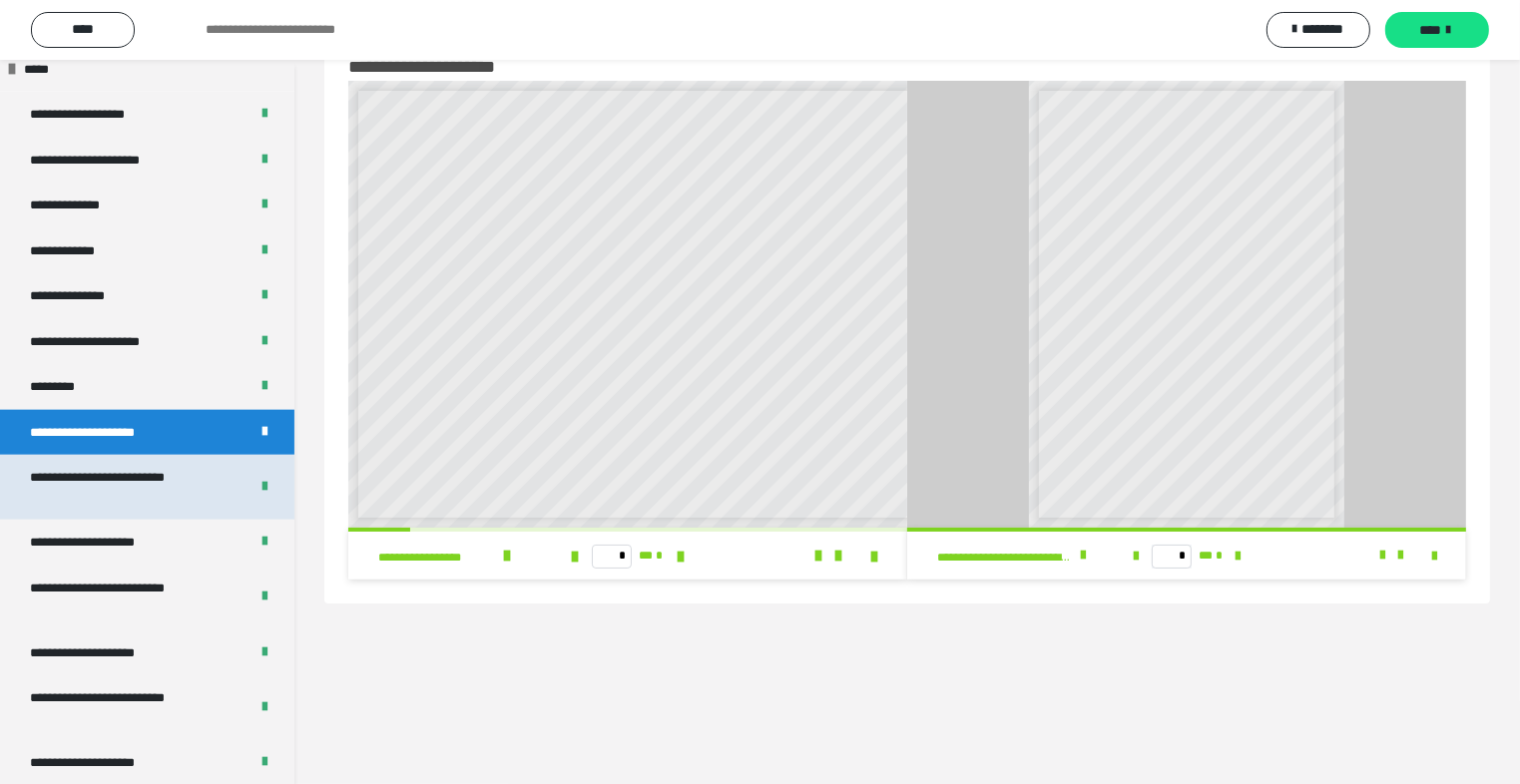 click on "**********" at bounding box center [124, 487] 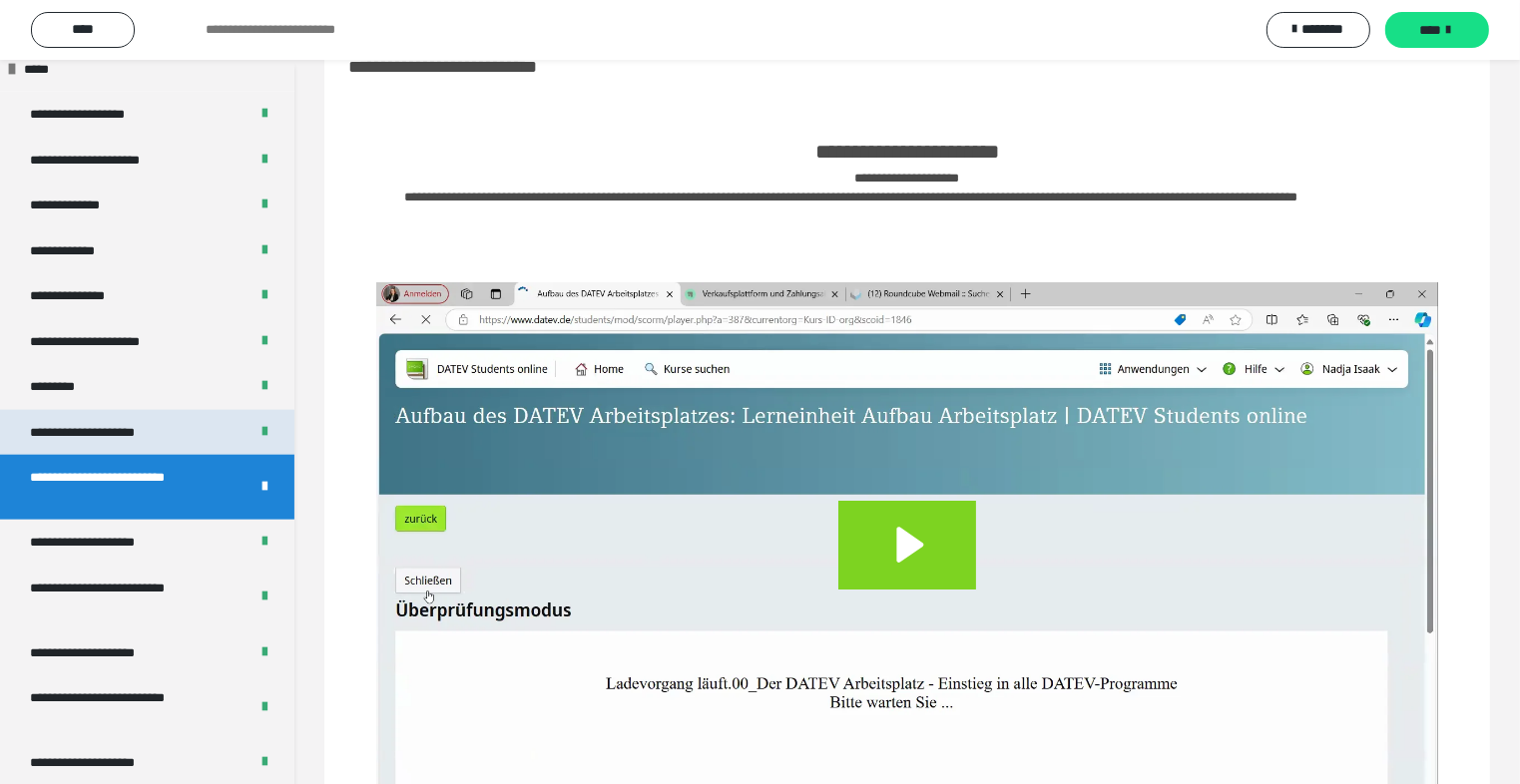 click on "**********" at bounding box center [104, 433] 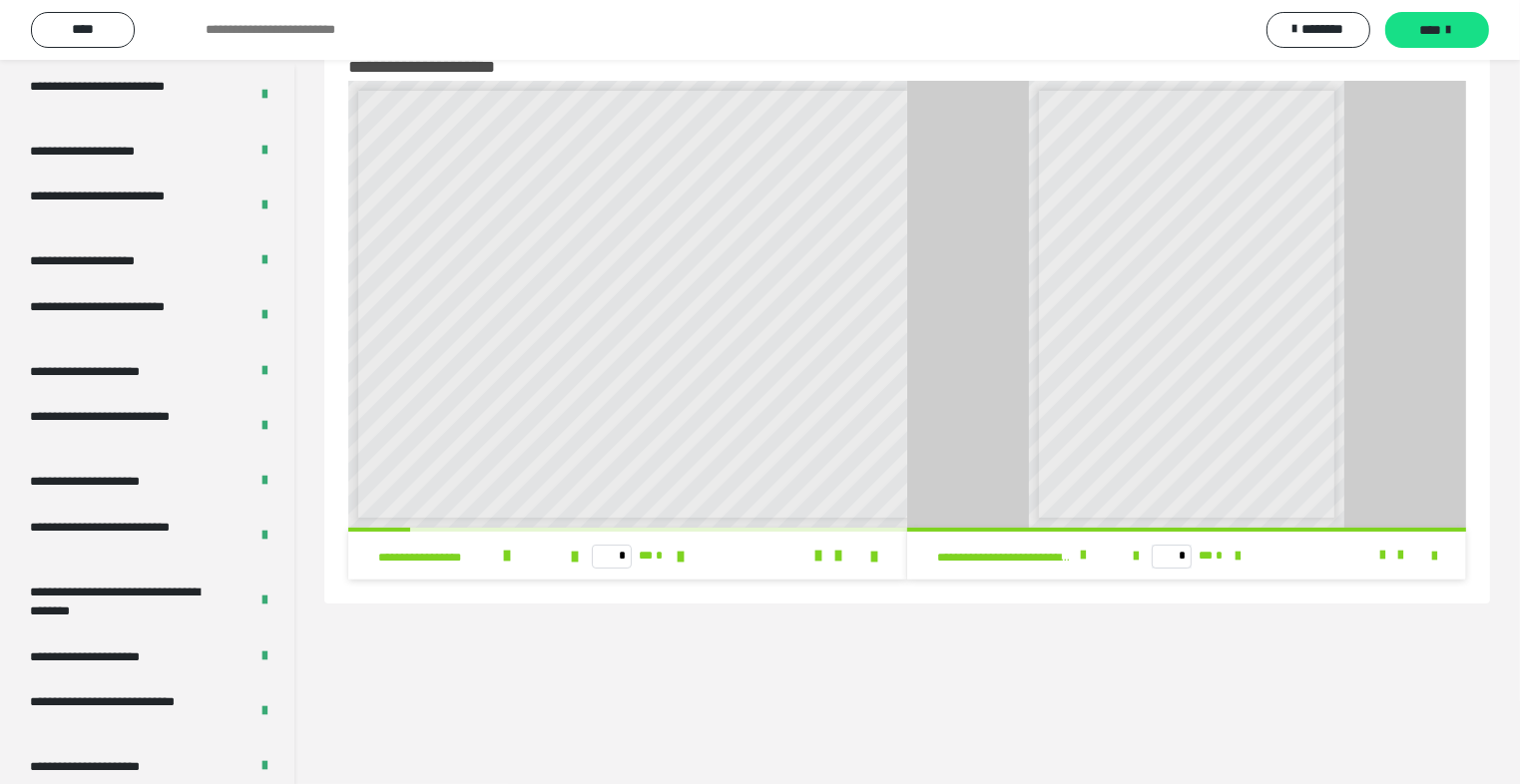 scroll, scrollTop: 2875, scrollLeft: 0, axis: vertical 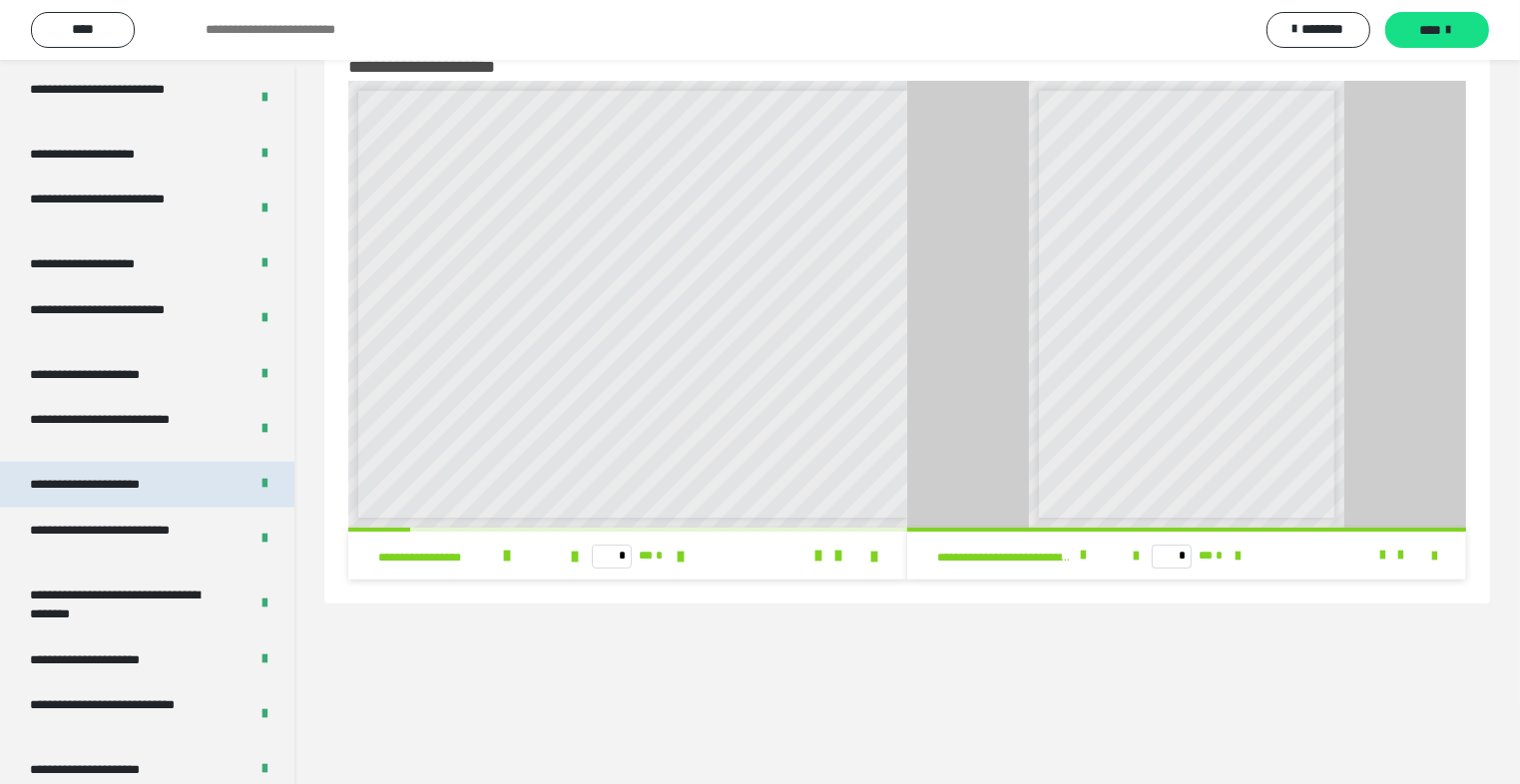 click on "**********" at bounding box center [107, 485] 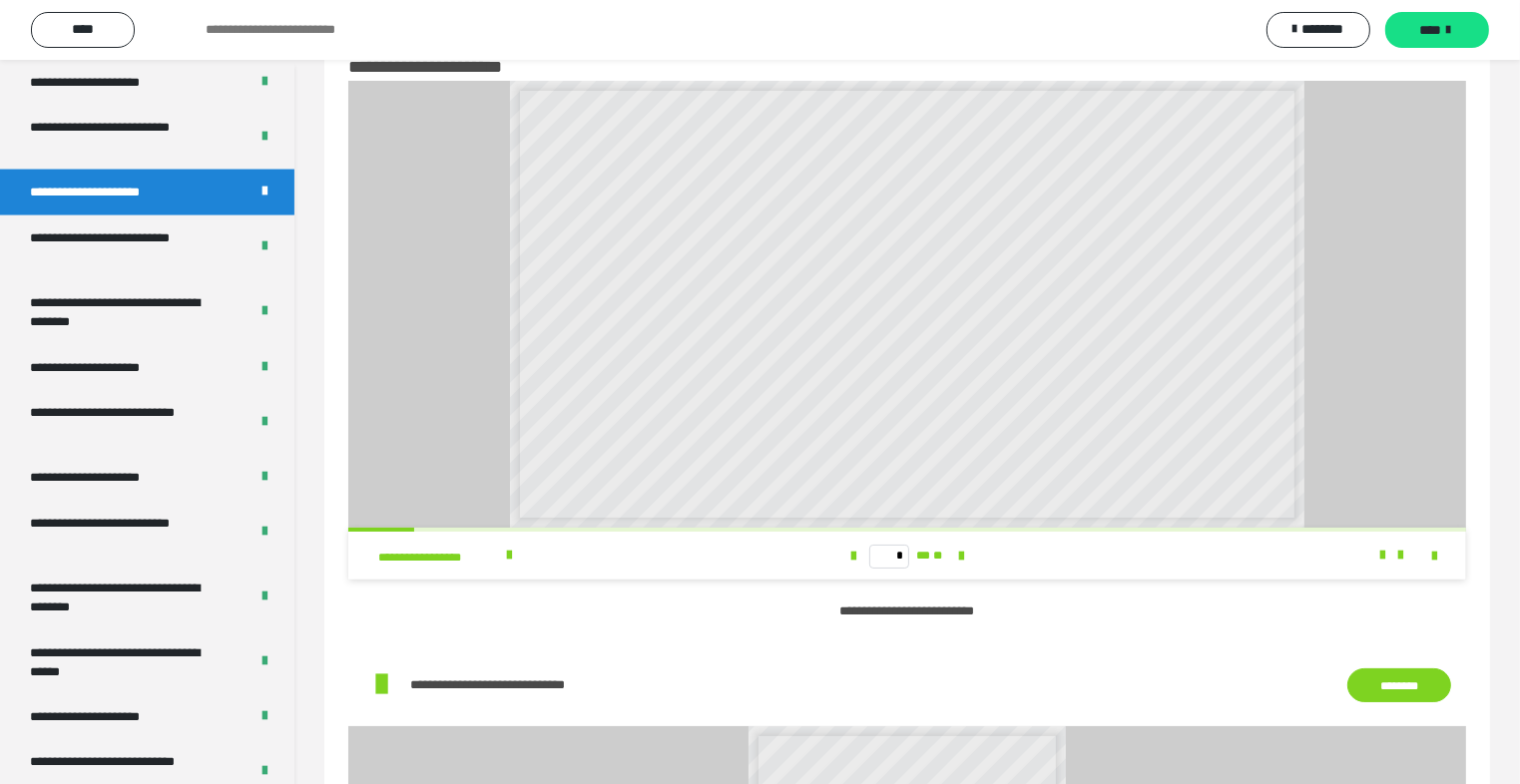 scroll, scrollTop: 3174, scrollLeft: 0, axis: vertical 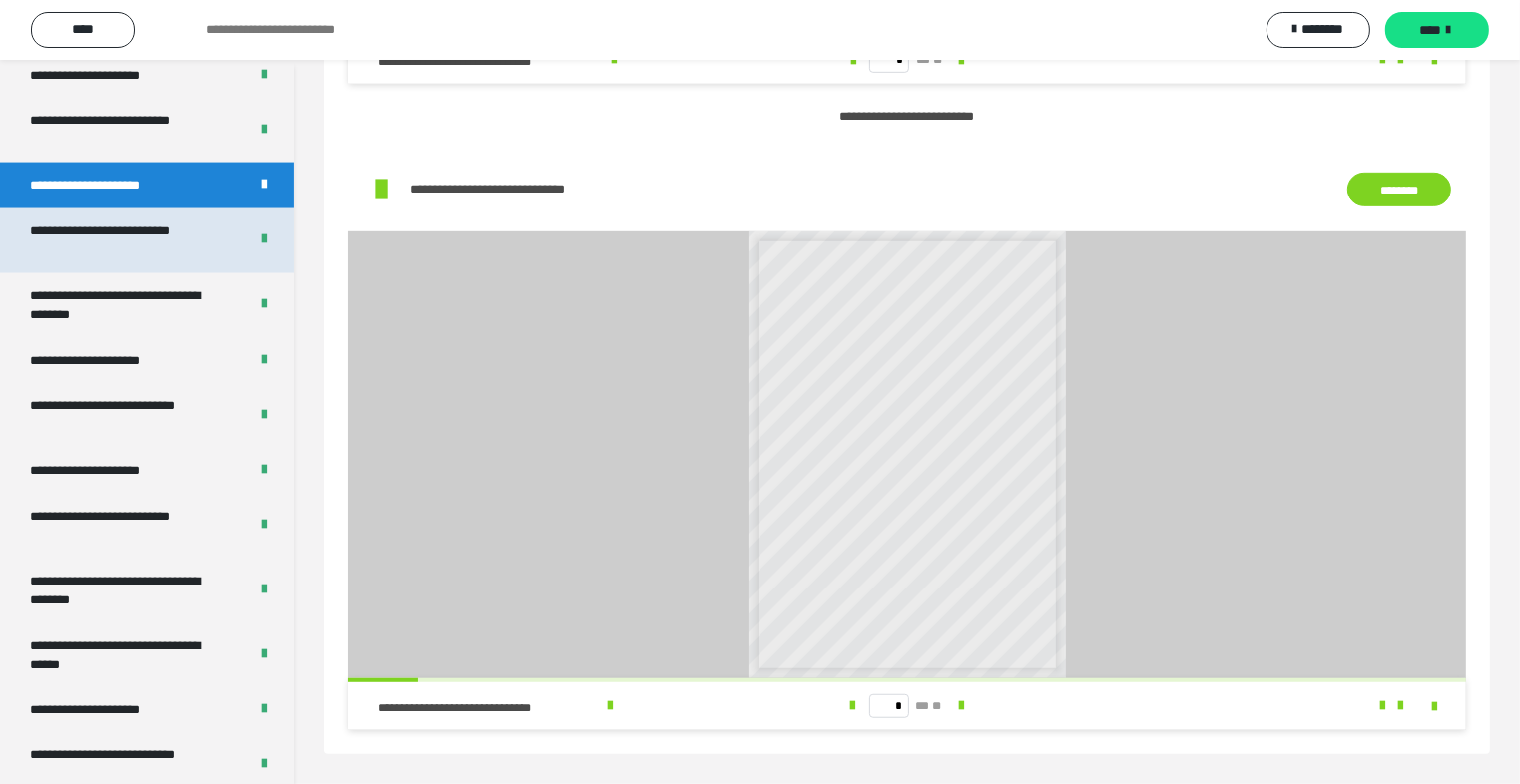 click on "**********" at bounding box center [124, 240] 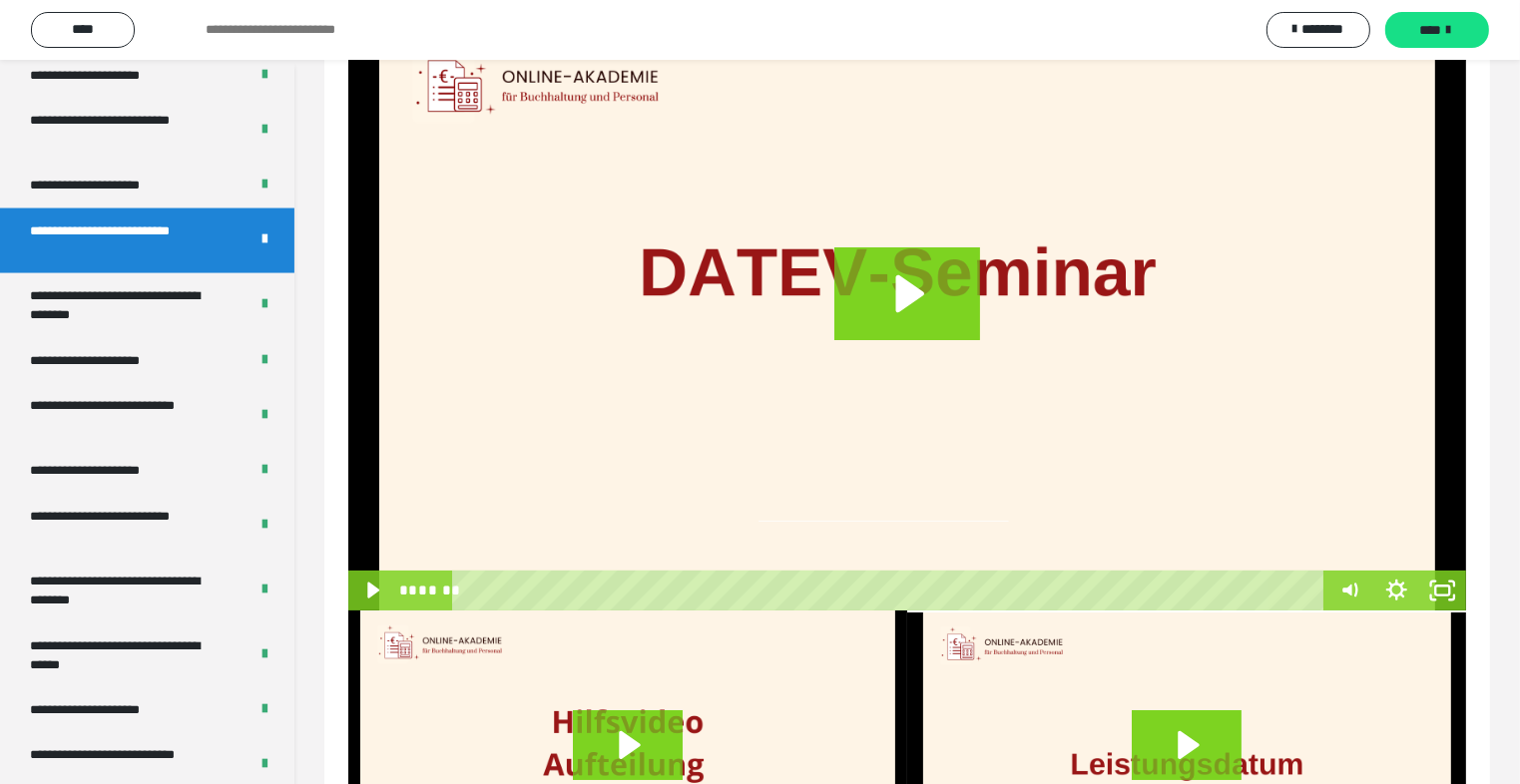scroll, scrollTop: 304, scrollLeft: 0, axis: vertical 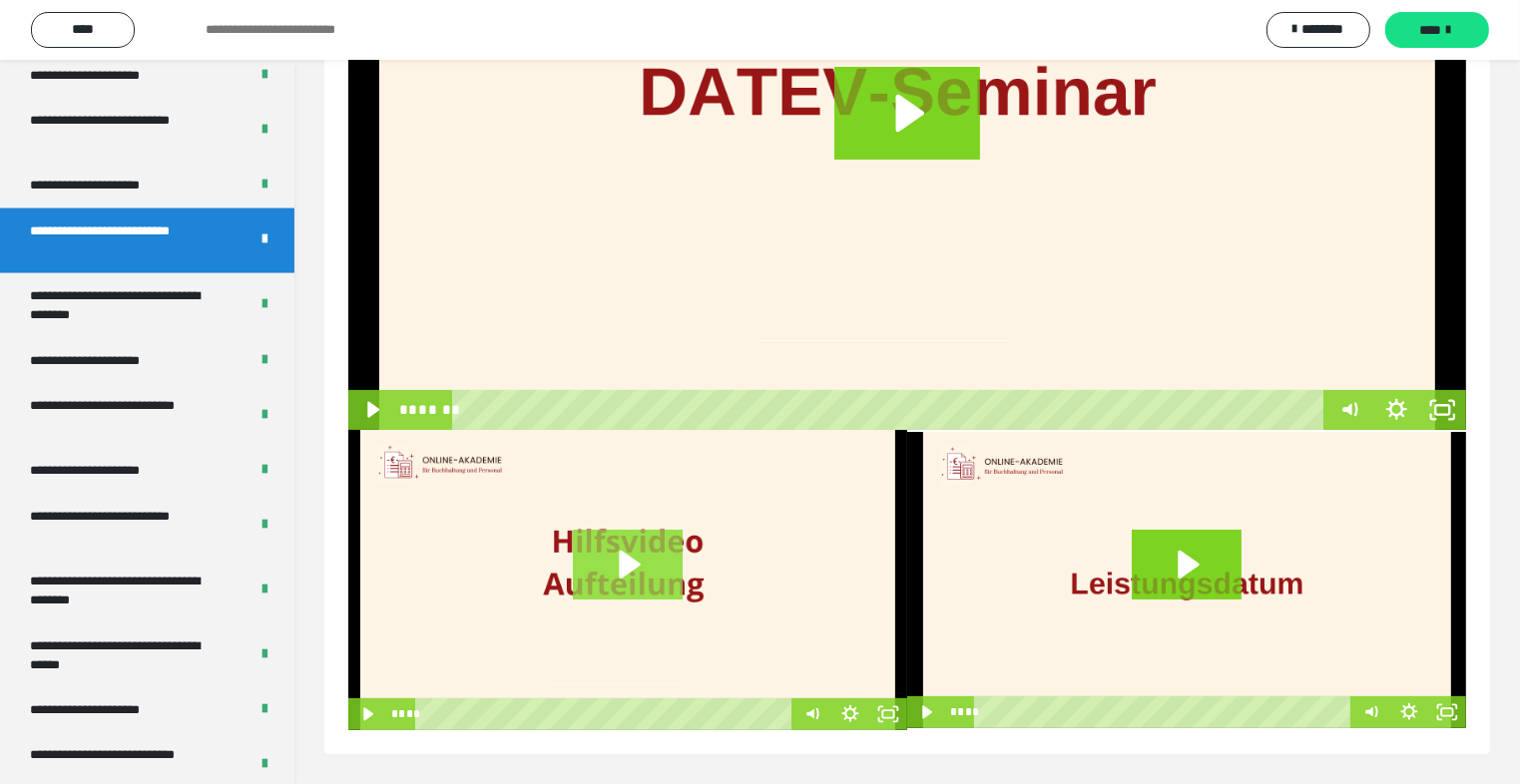 click 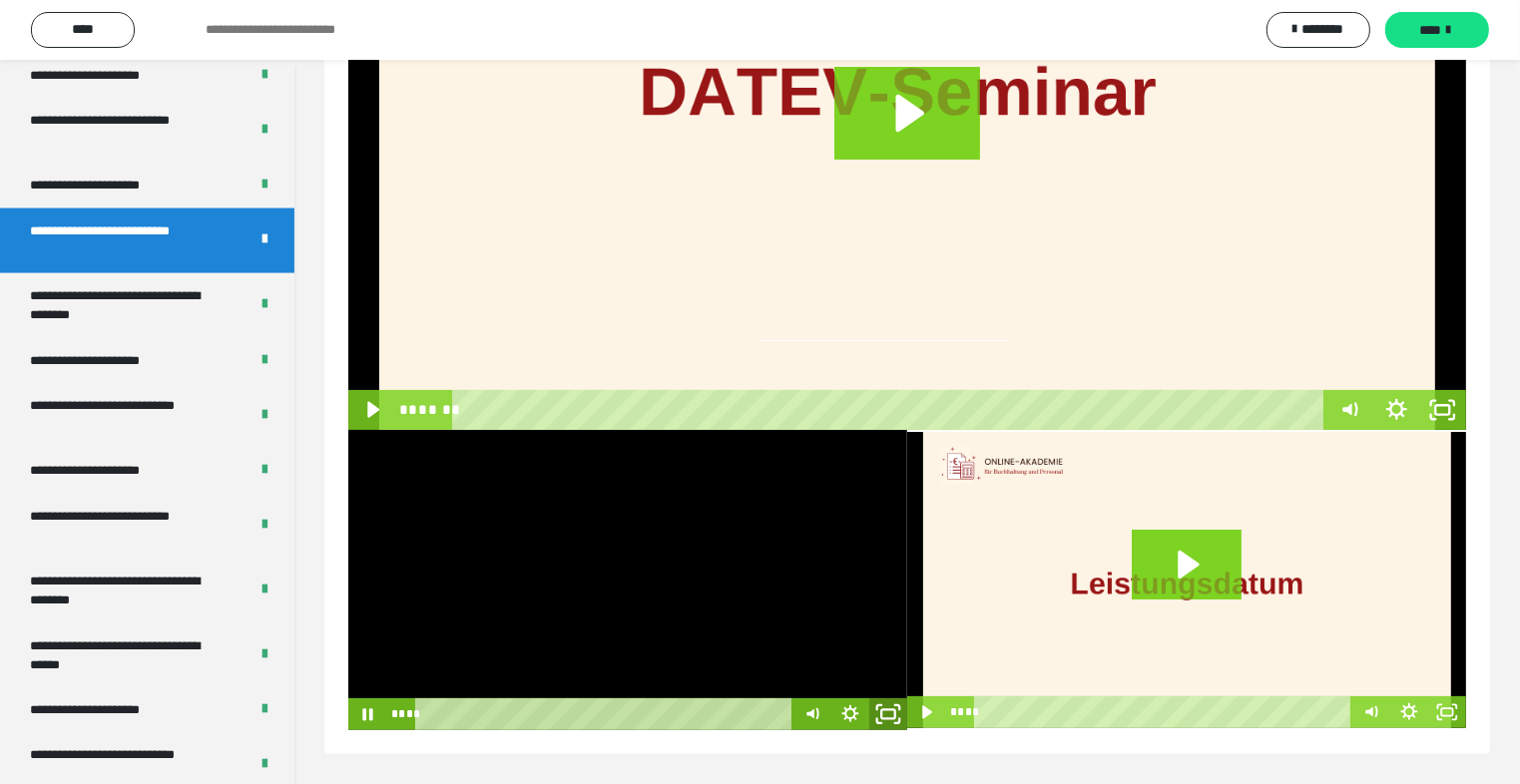 drag, startPoint x: 886, startPoint y: 710, endPoint x: 856, endPoint y: 778, distance: 74.323617 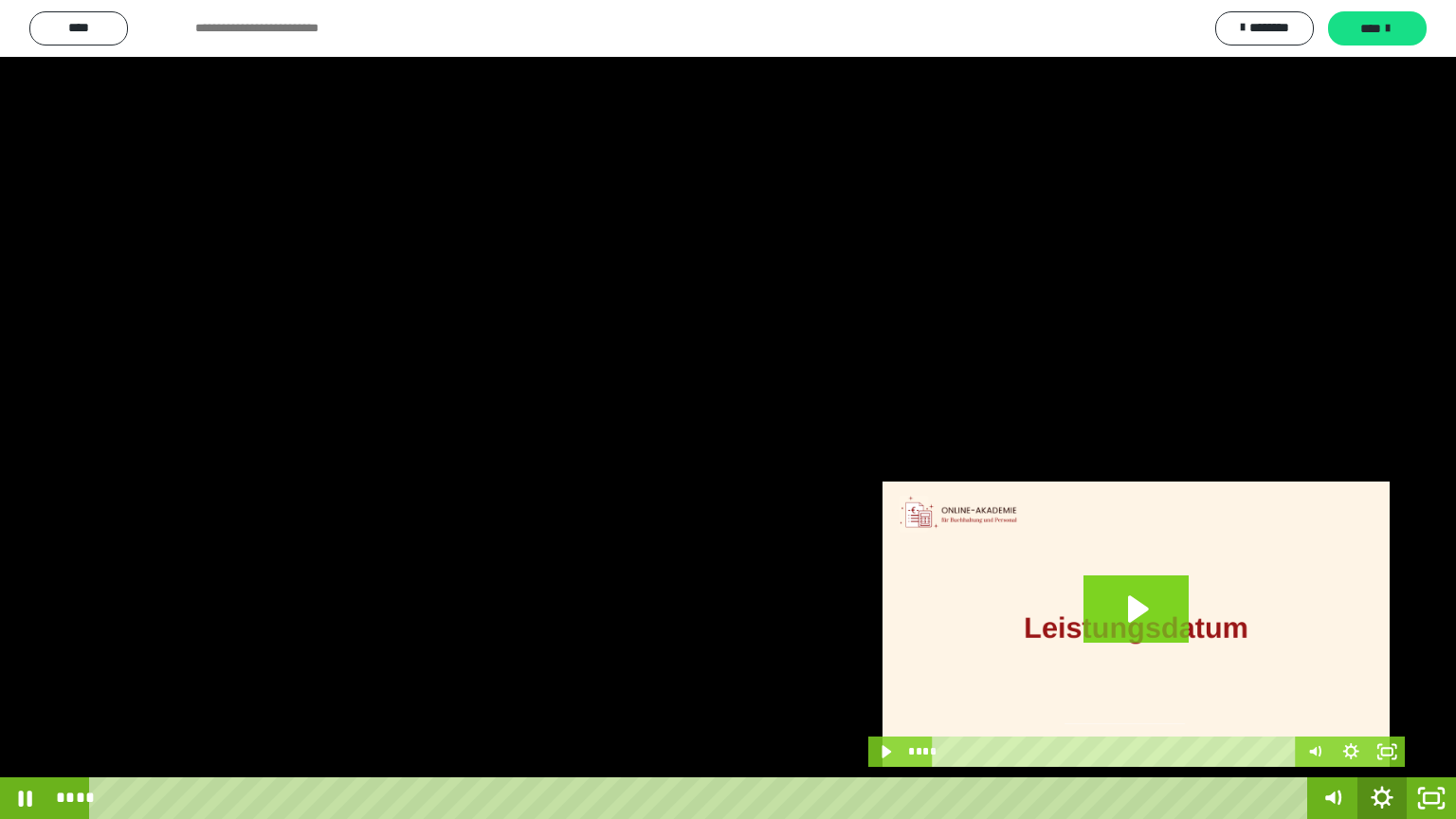 click 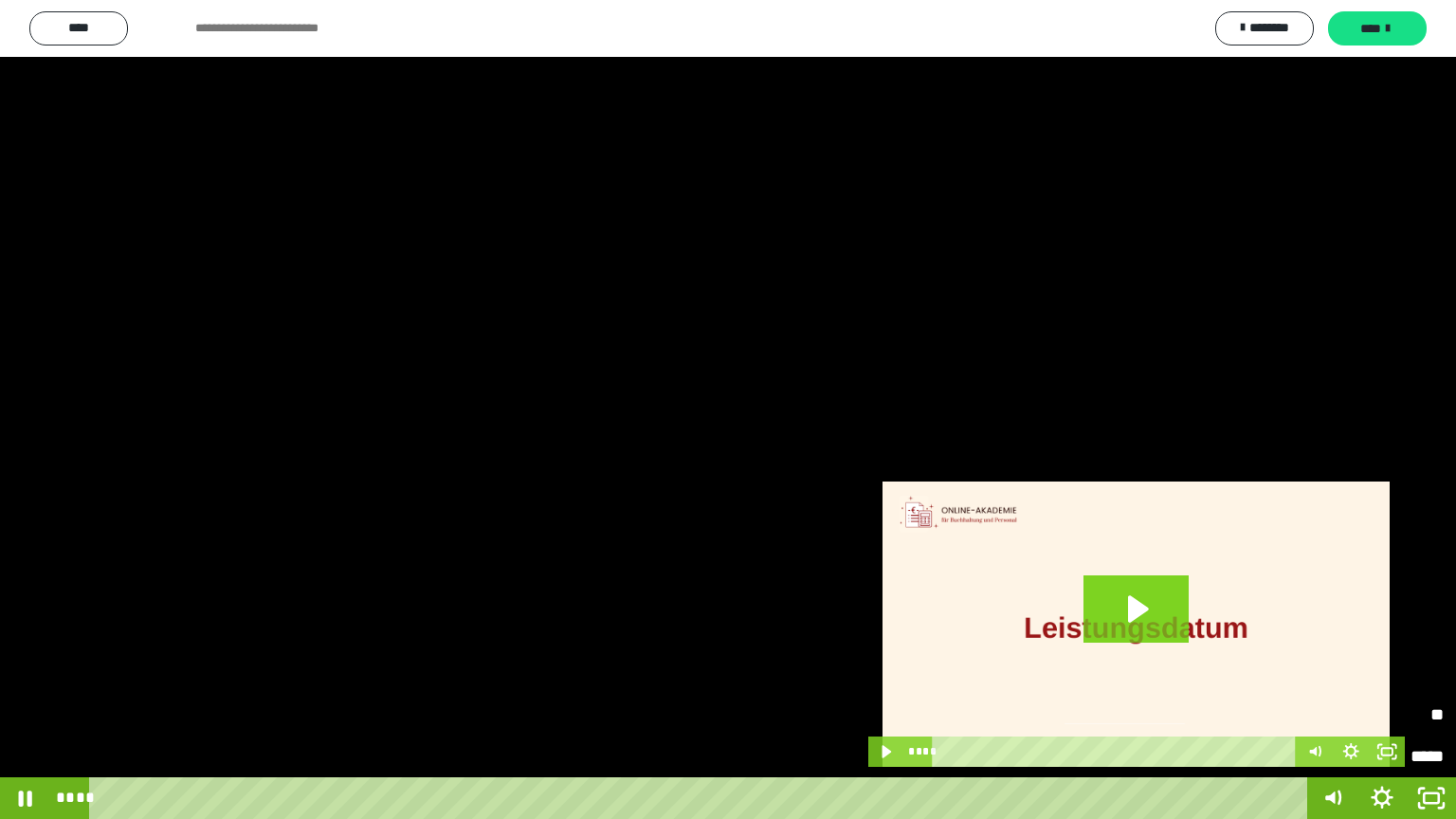 click on "*****" at bounding box center [1314, 715] 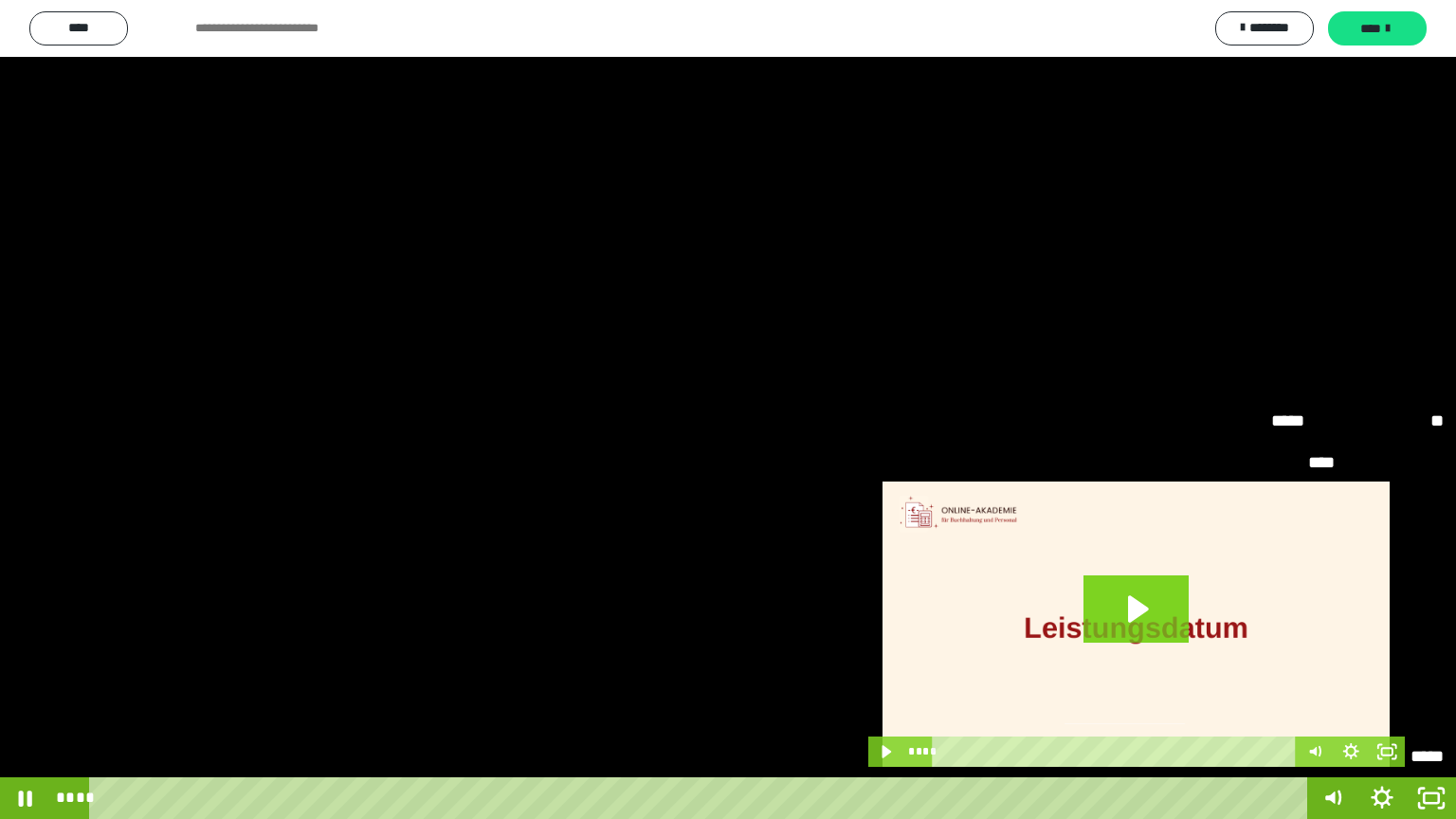 click on "**" at bounding box center [1357, 716] 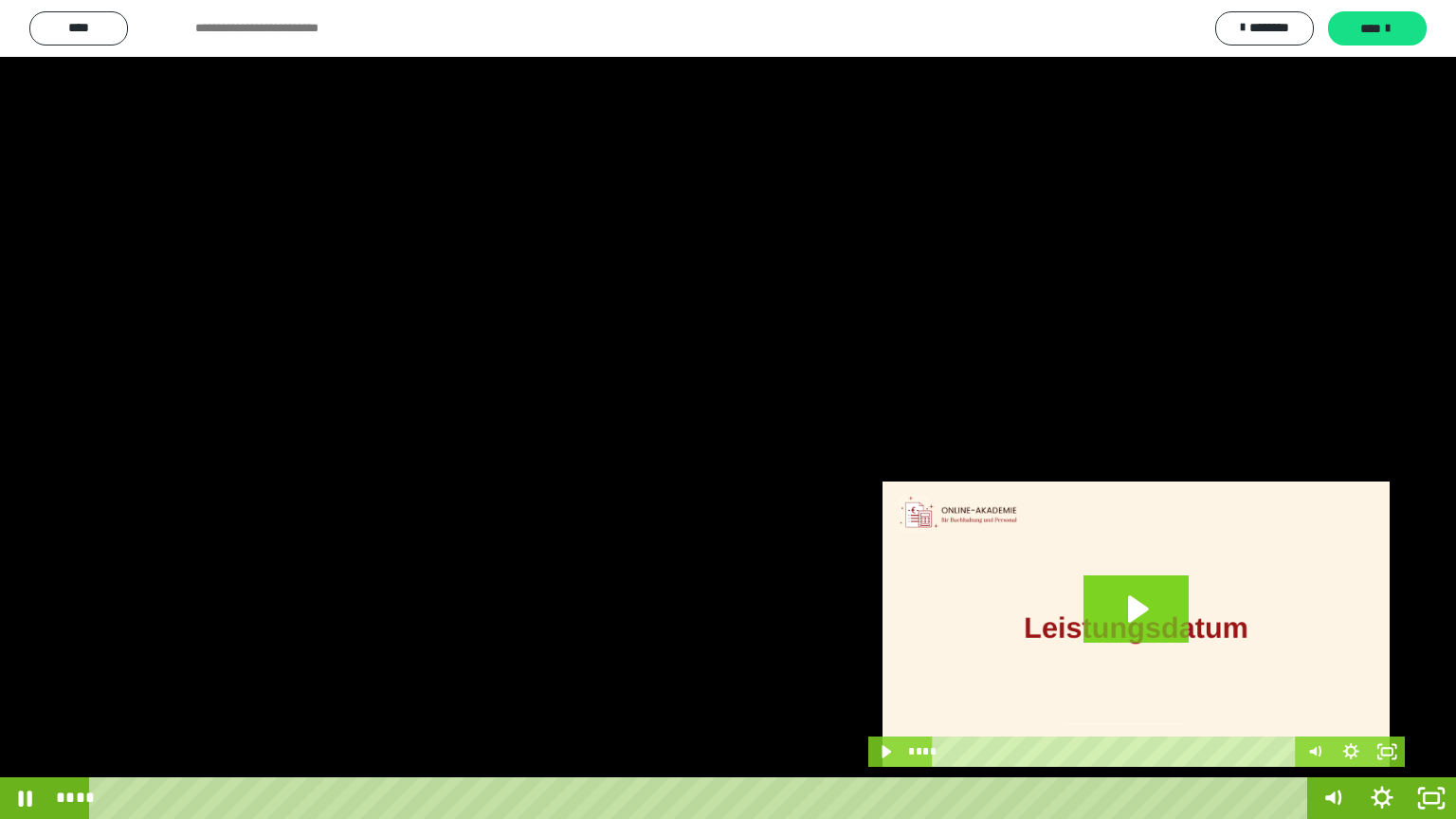 click at bounding box center [728, 410] 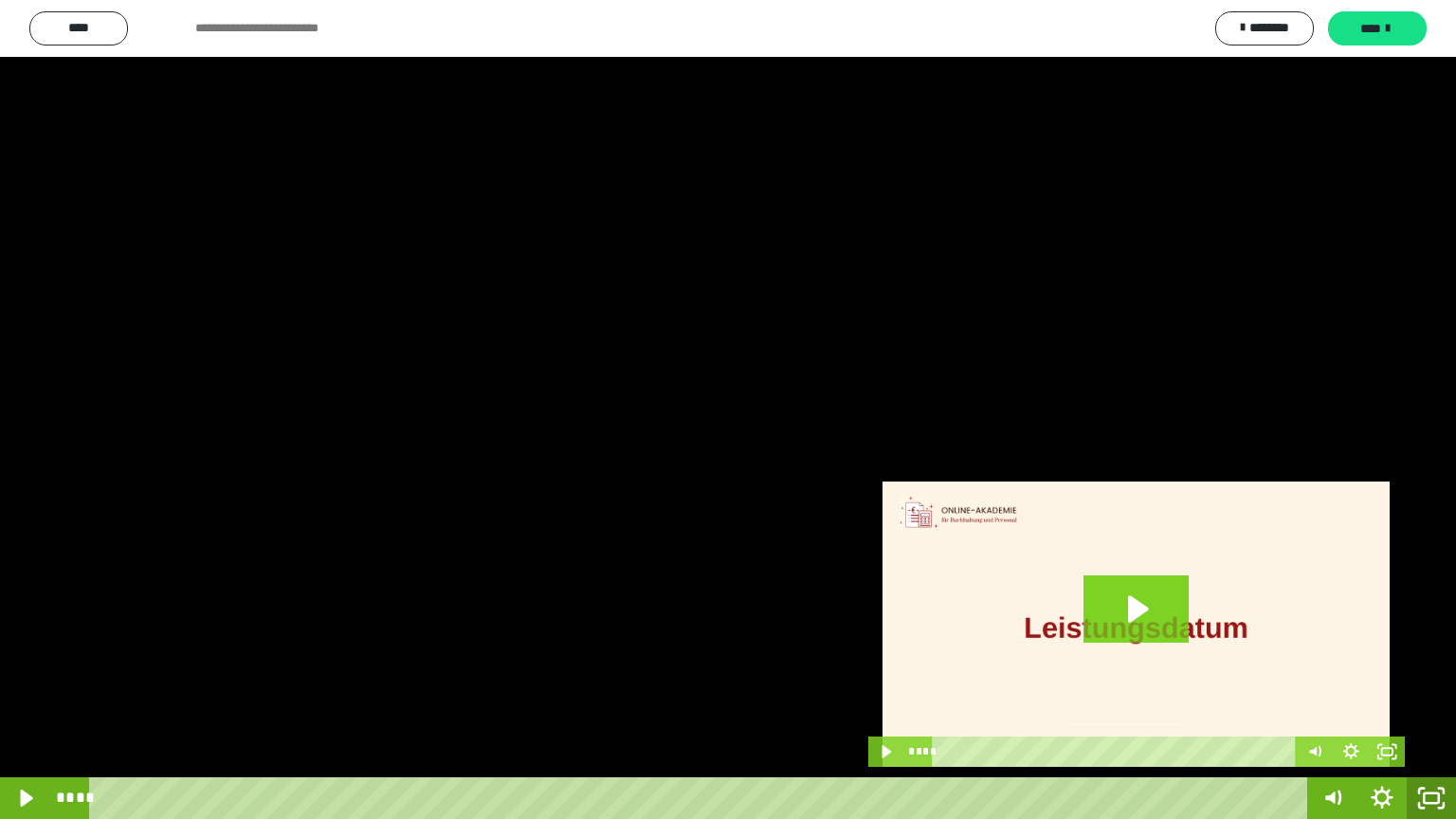 click 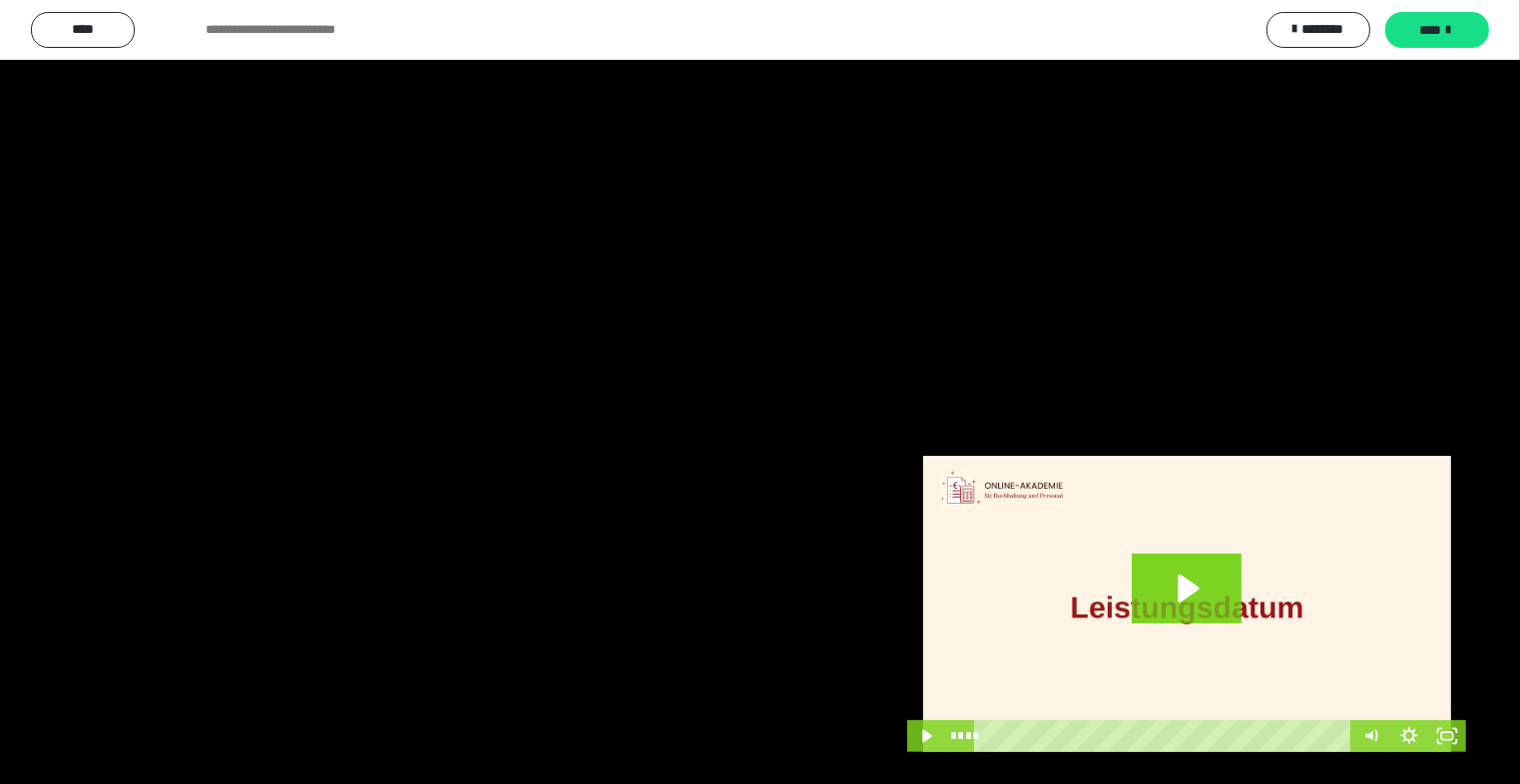scroll, scrollTop: 304, scrollLeft: 0, axis: vertical 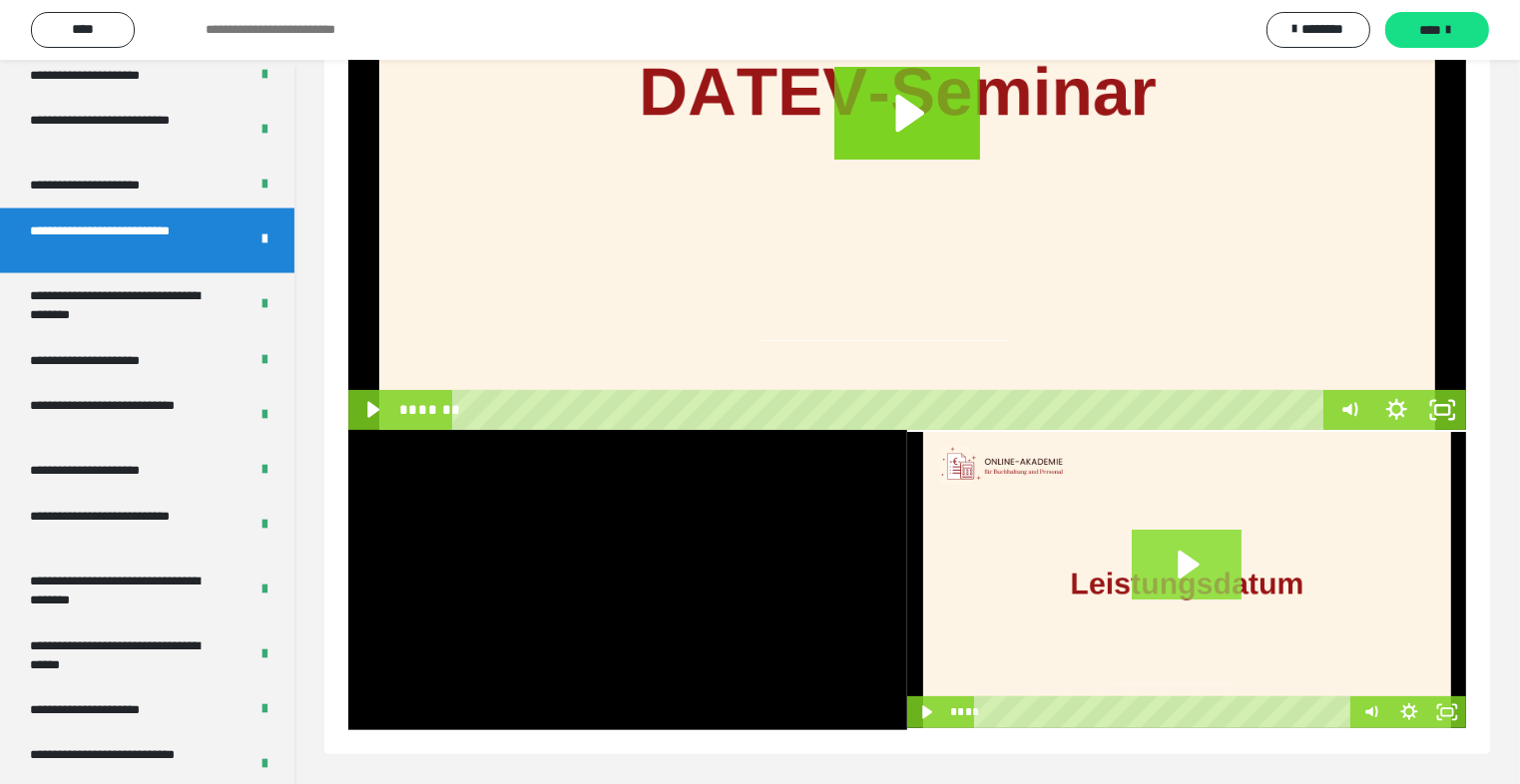 click 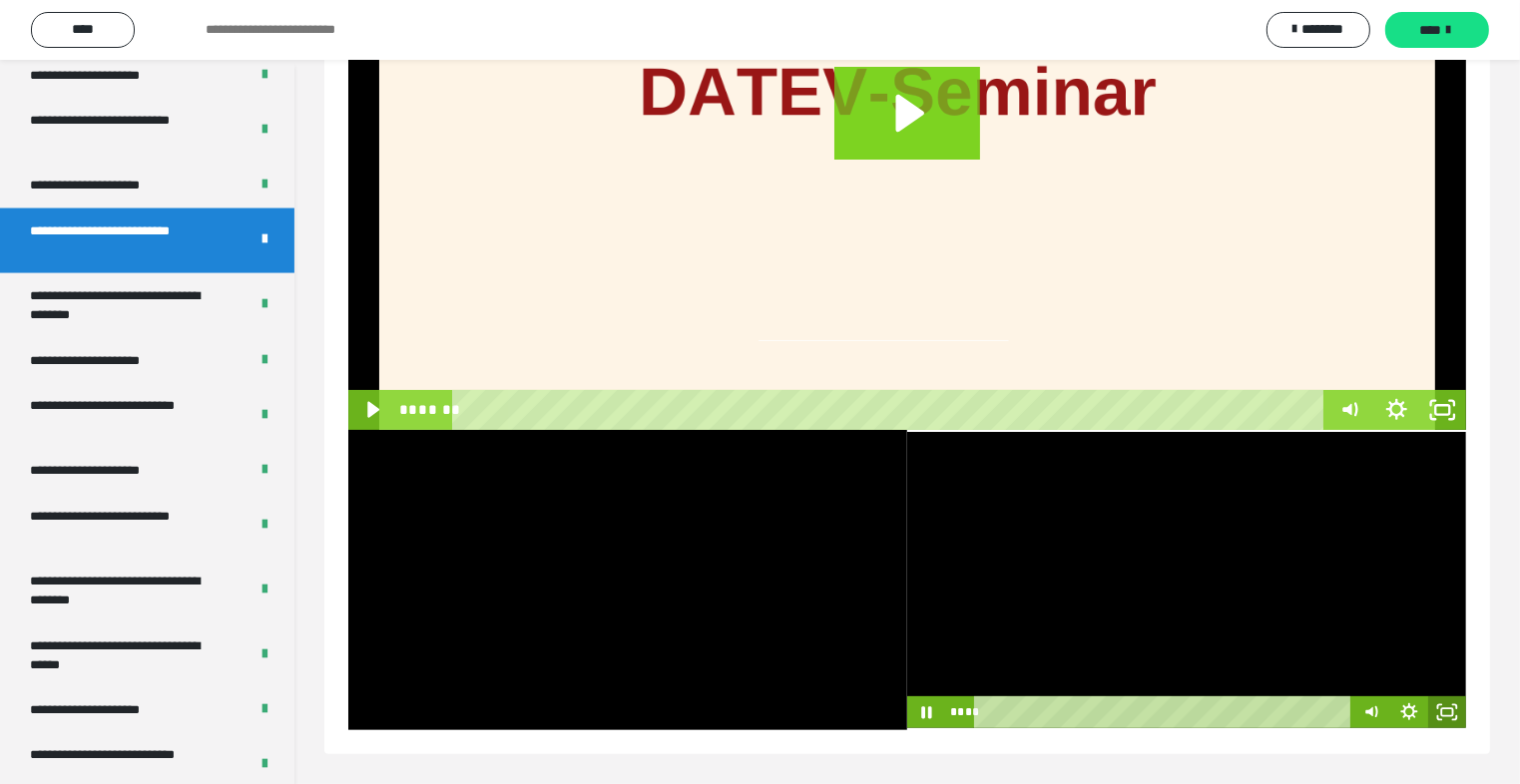 click 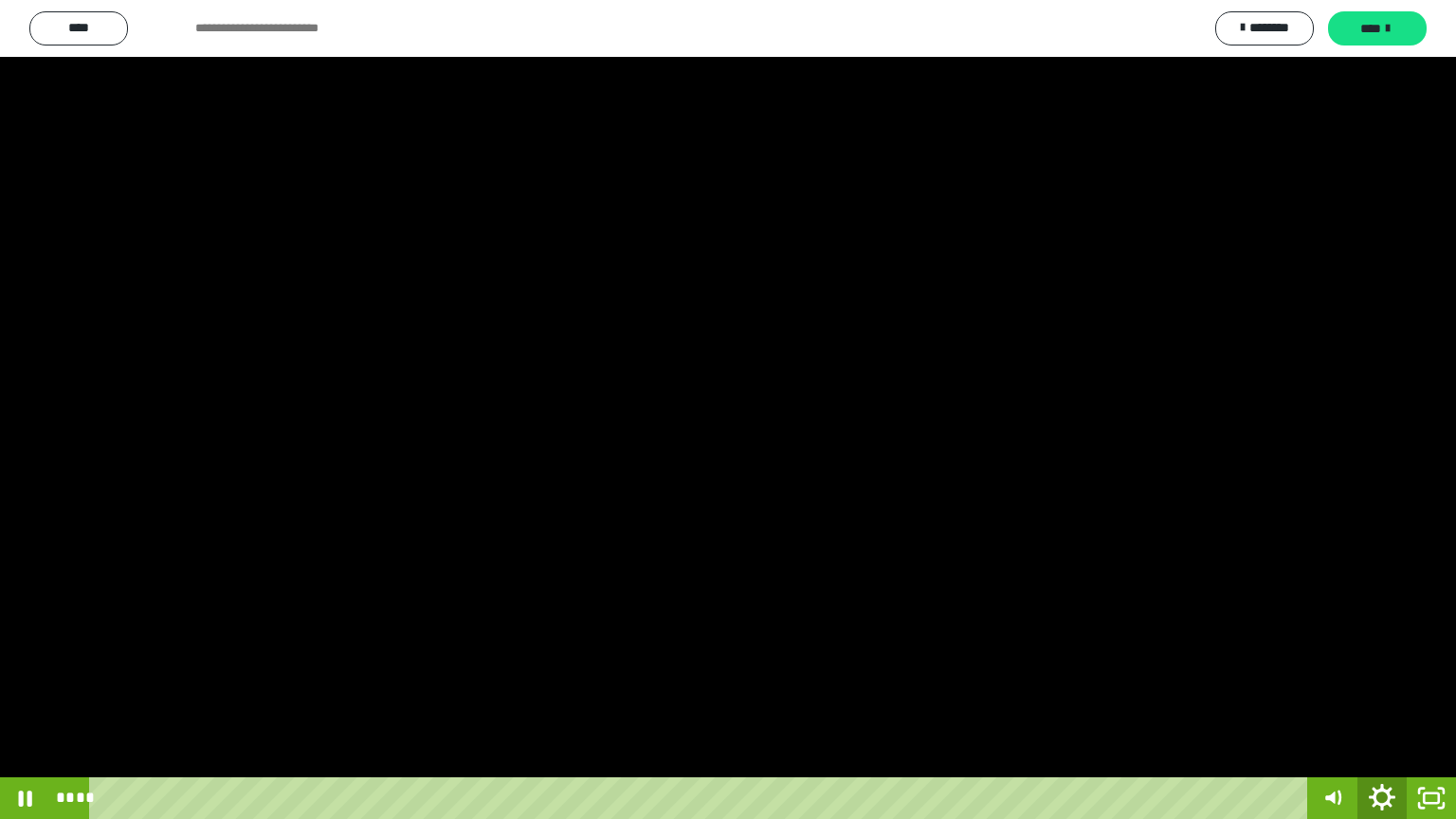 click 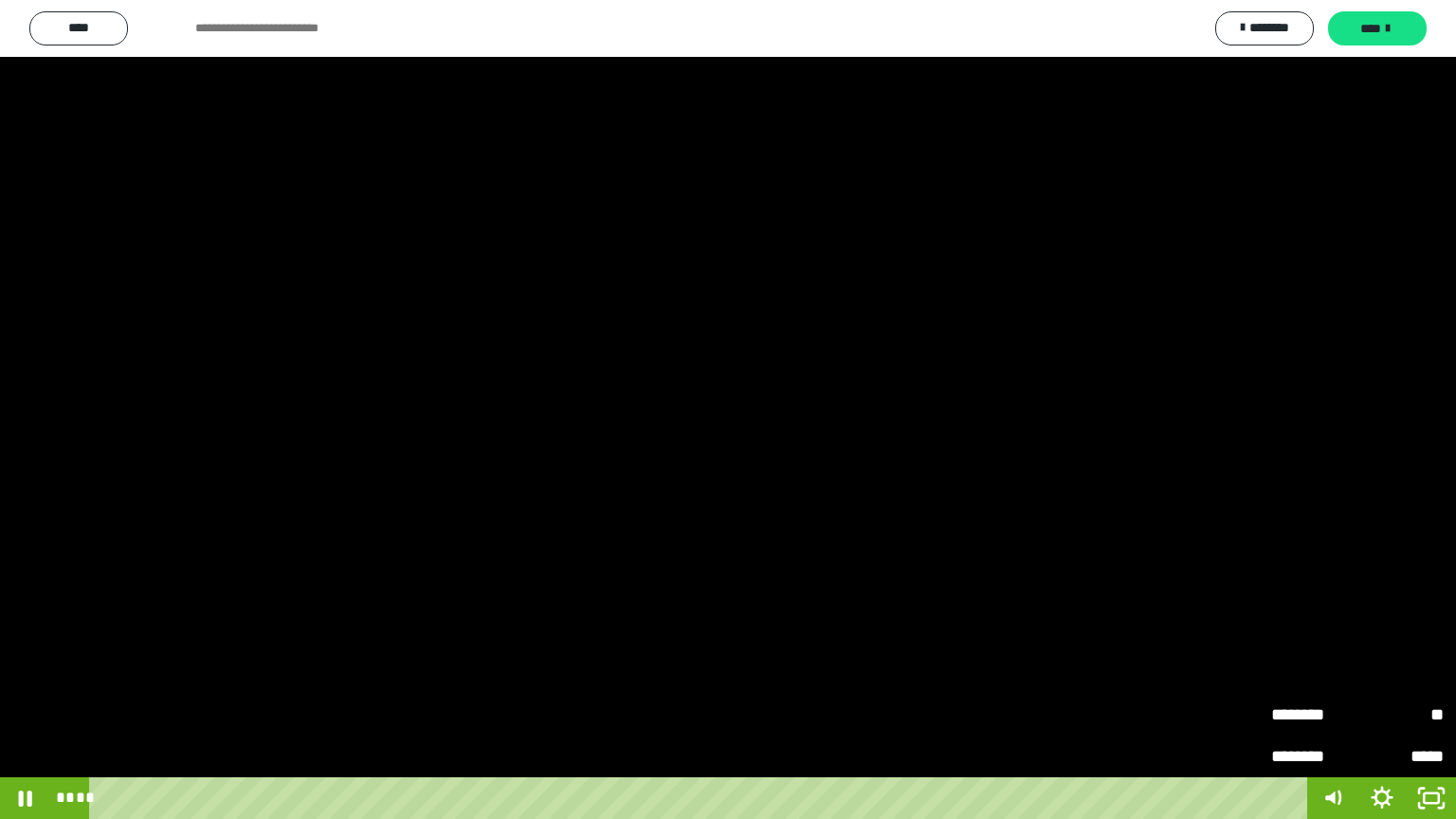 click on "**" at bounding box center (1400, 715) 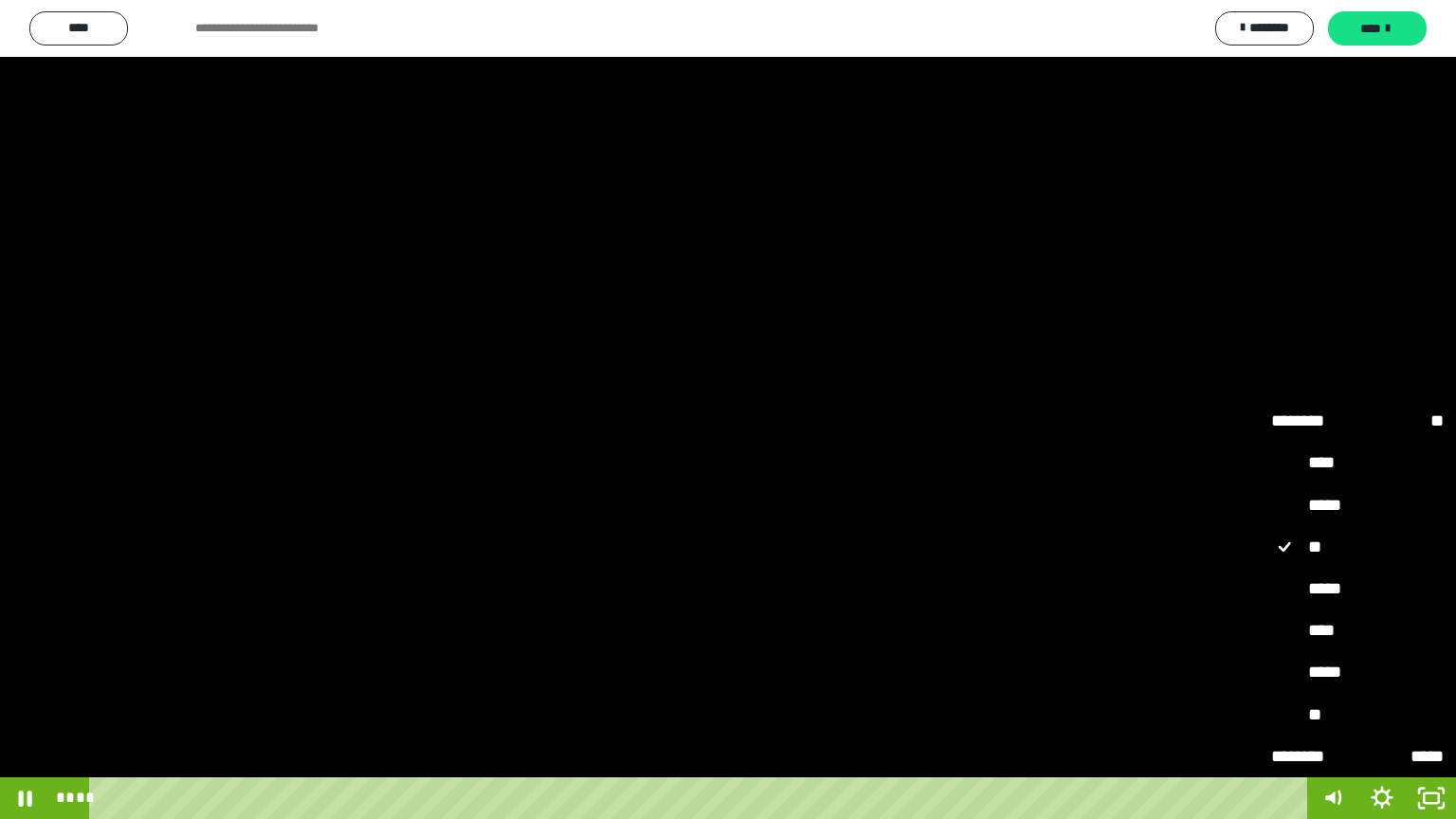 click on "*****" at bounding box center (1357, 673) 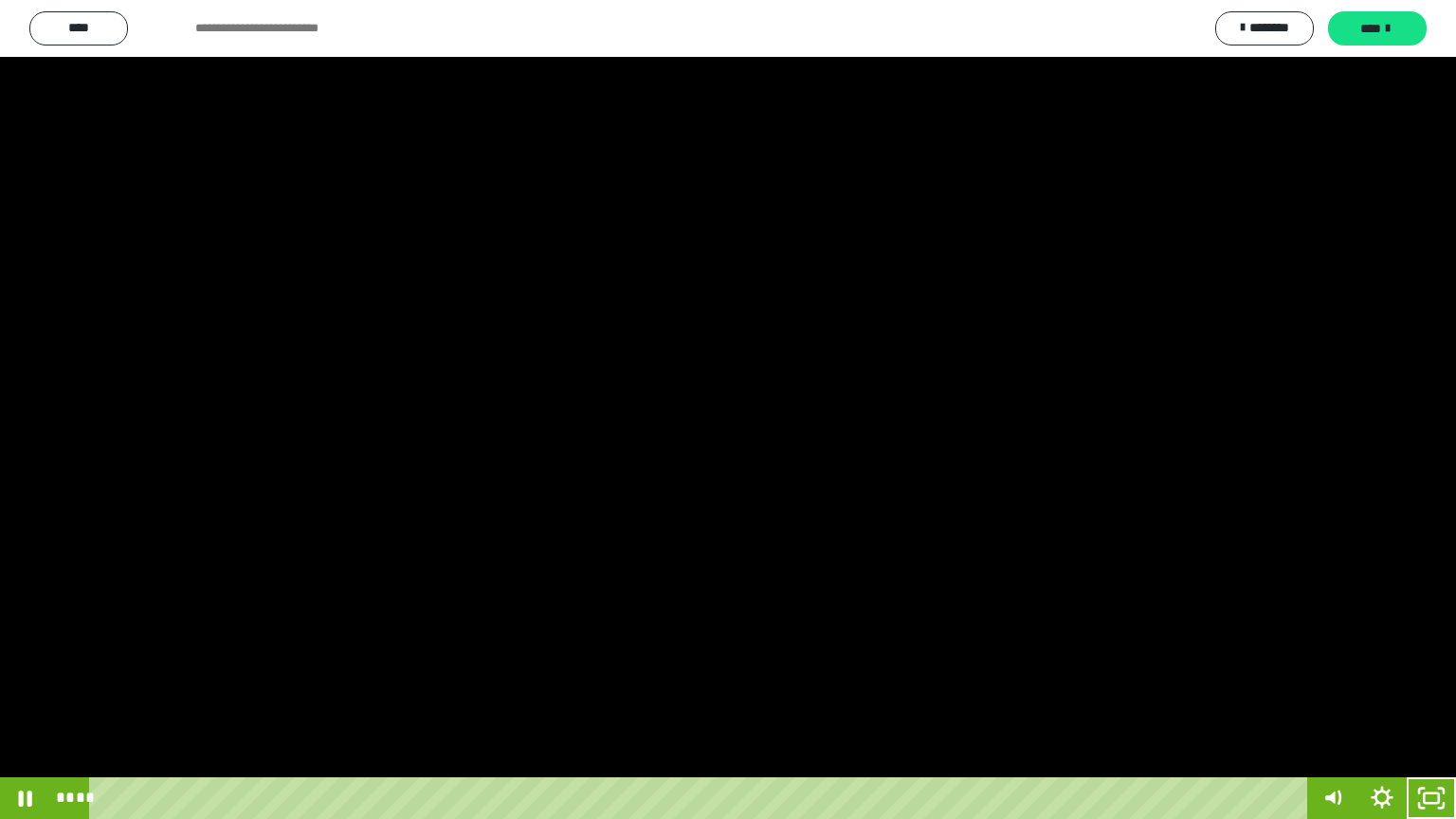 drag, startPoint x: 830, startPoint y: 388, endPoint x: 1008, endPoint y: 425, distance: 181.80484 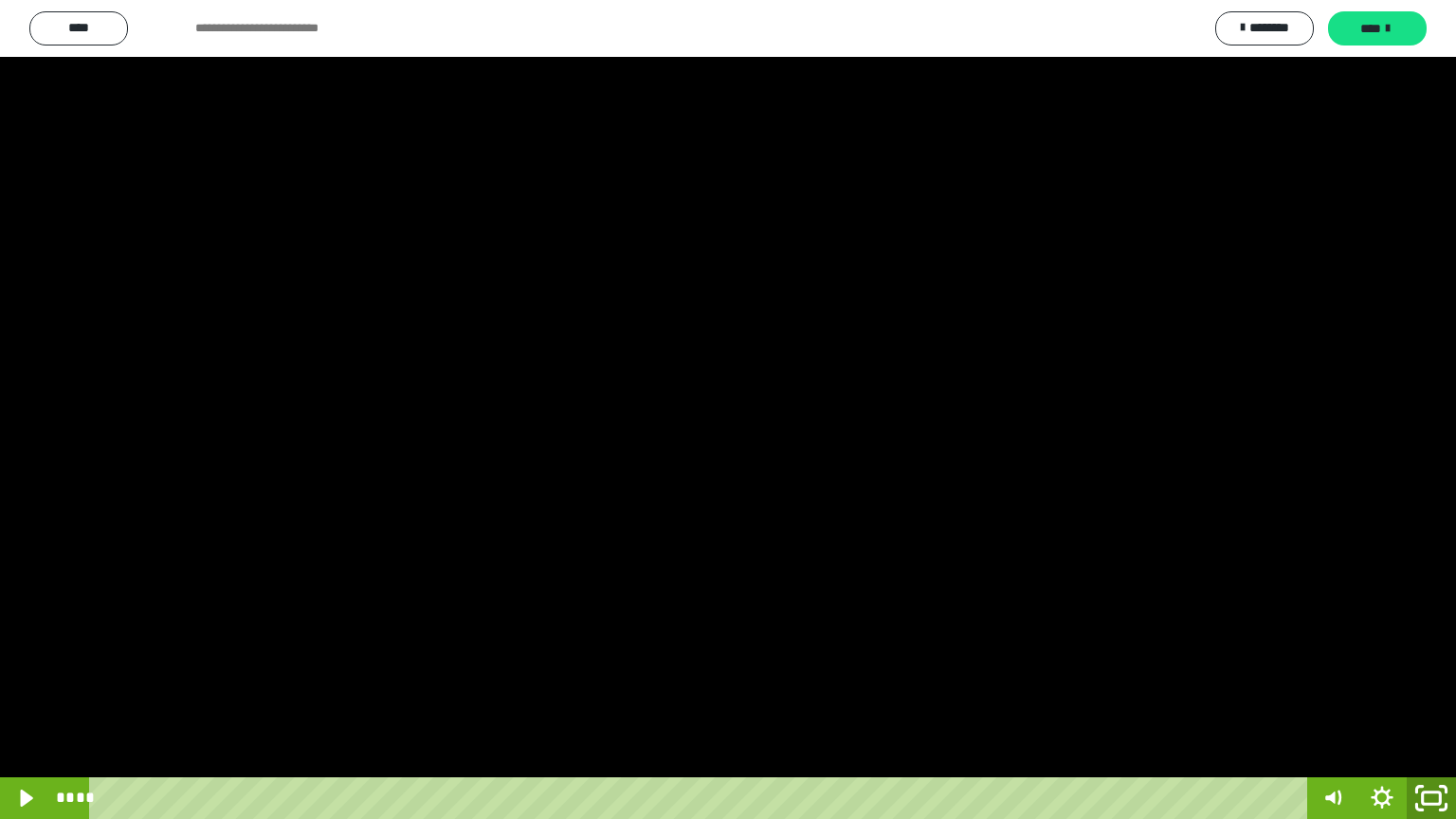 click 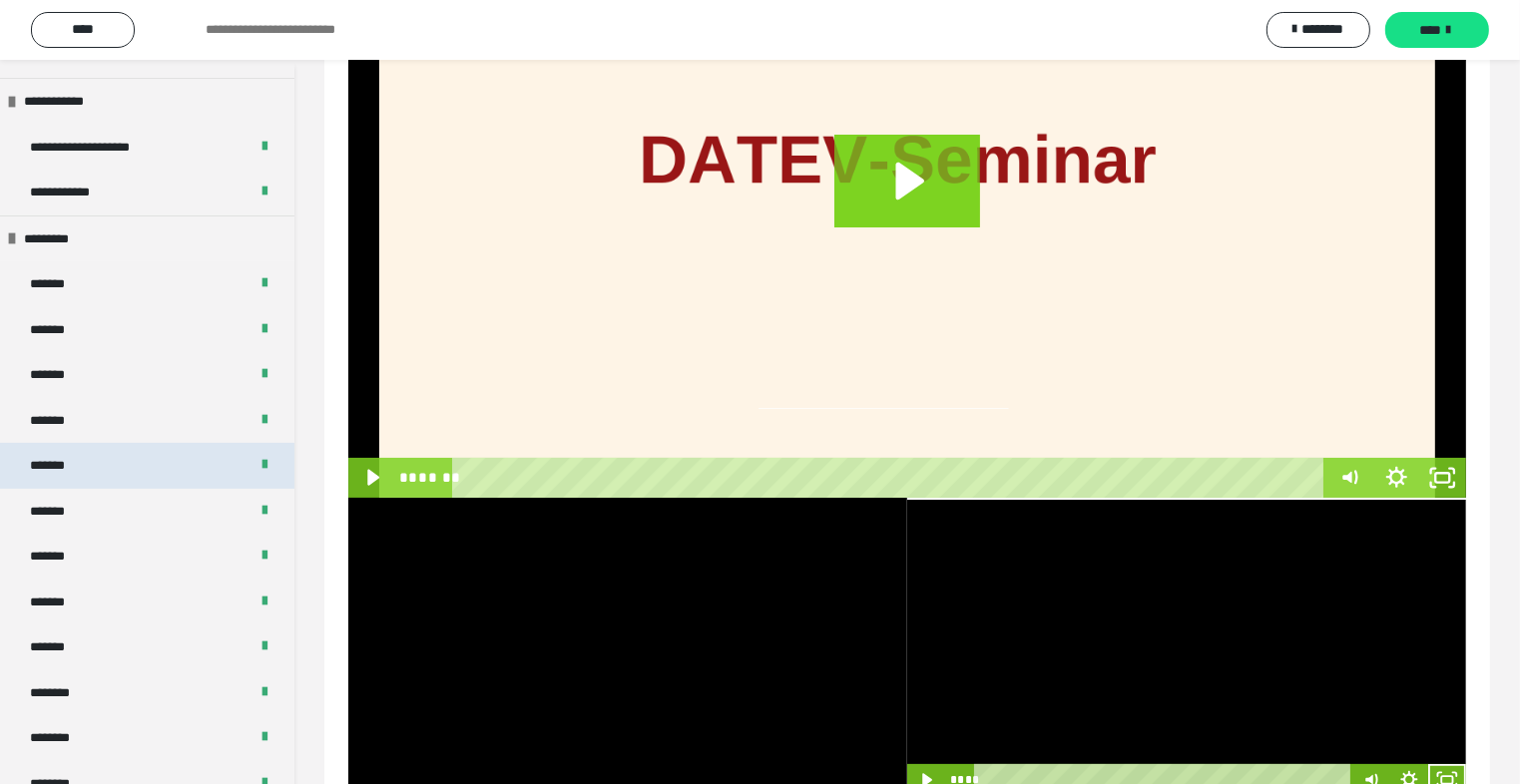 scroll, scrollTop: 281, scrollLeft: 0, axis: vertical 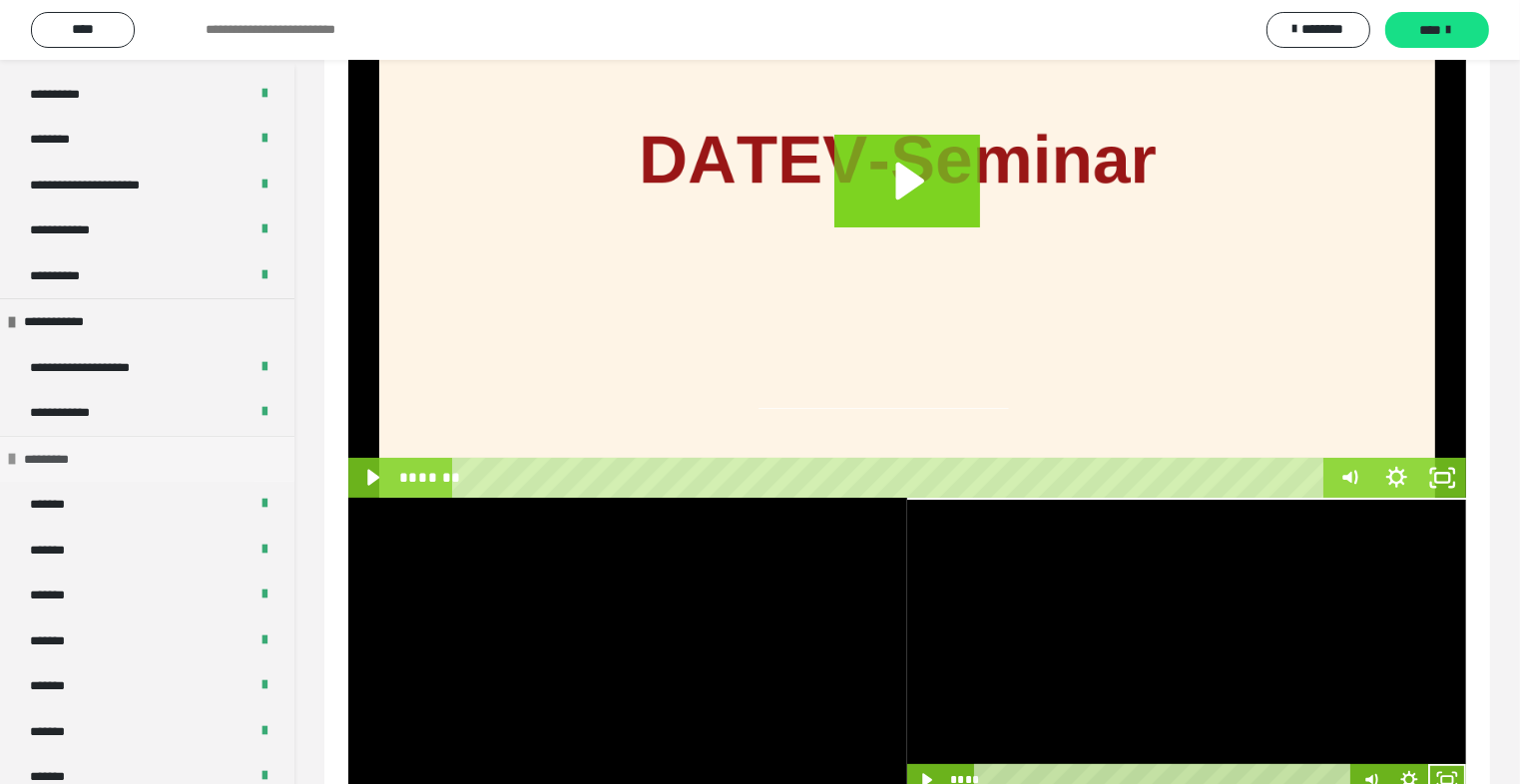 click on "*********" at bounding box center [52, 460] 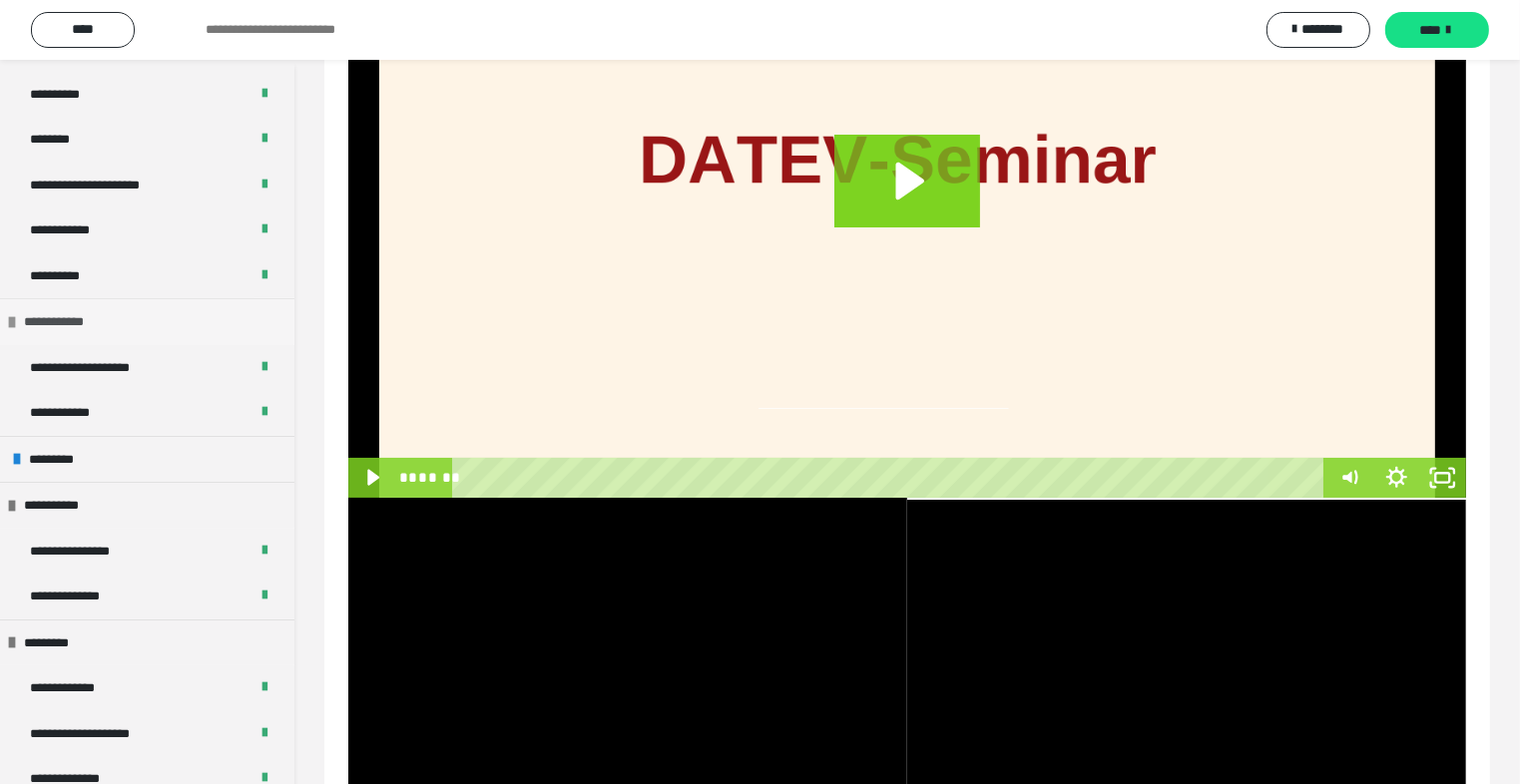 click on "**********" at bounding box center [65, 322] 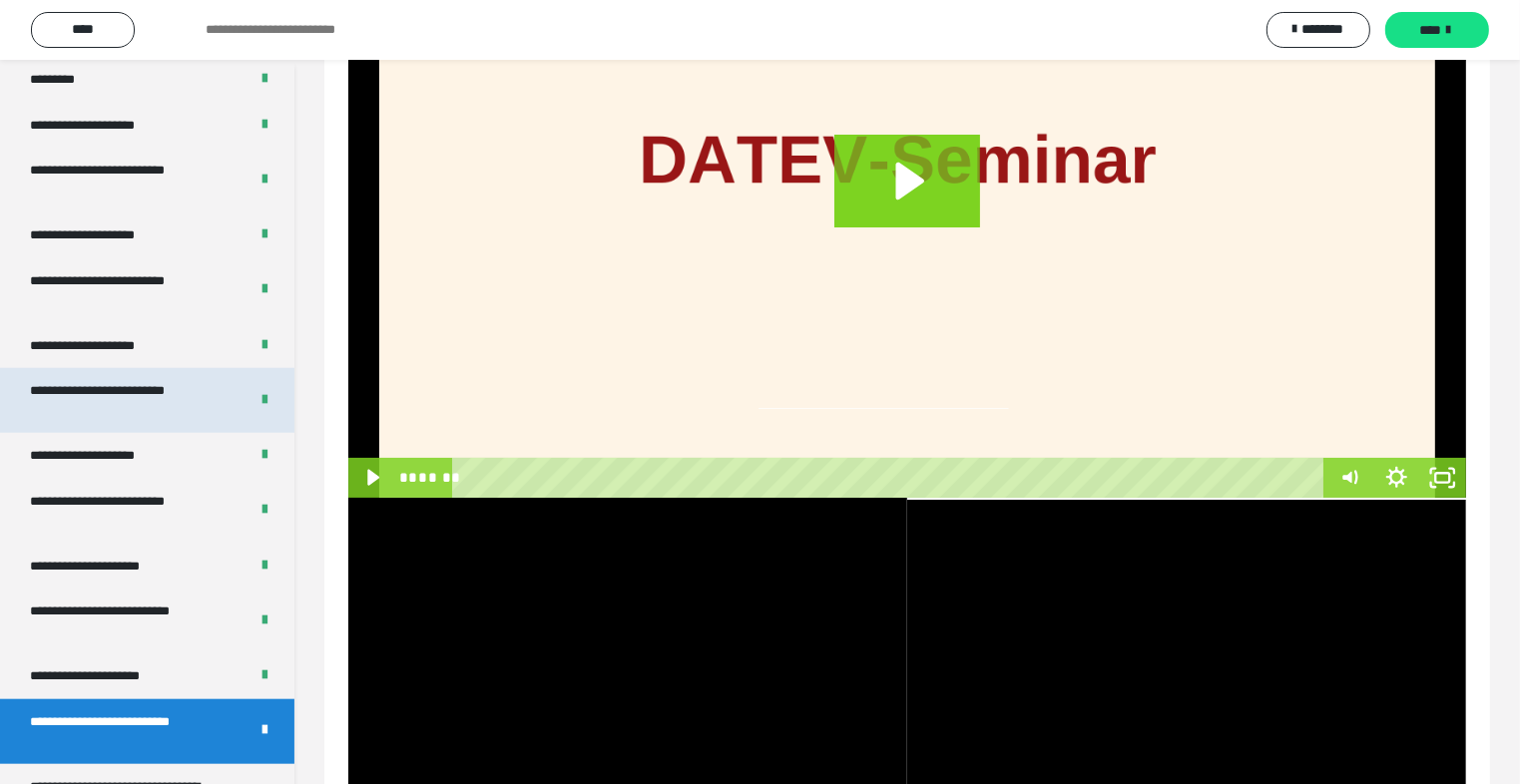 scroll, scrollTop: 1777, scrollLeft: 0, axis: vertical 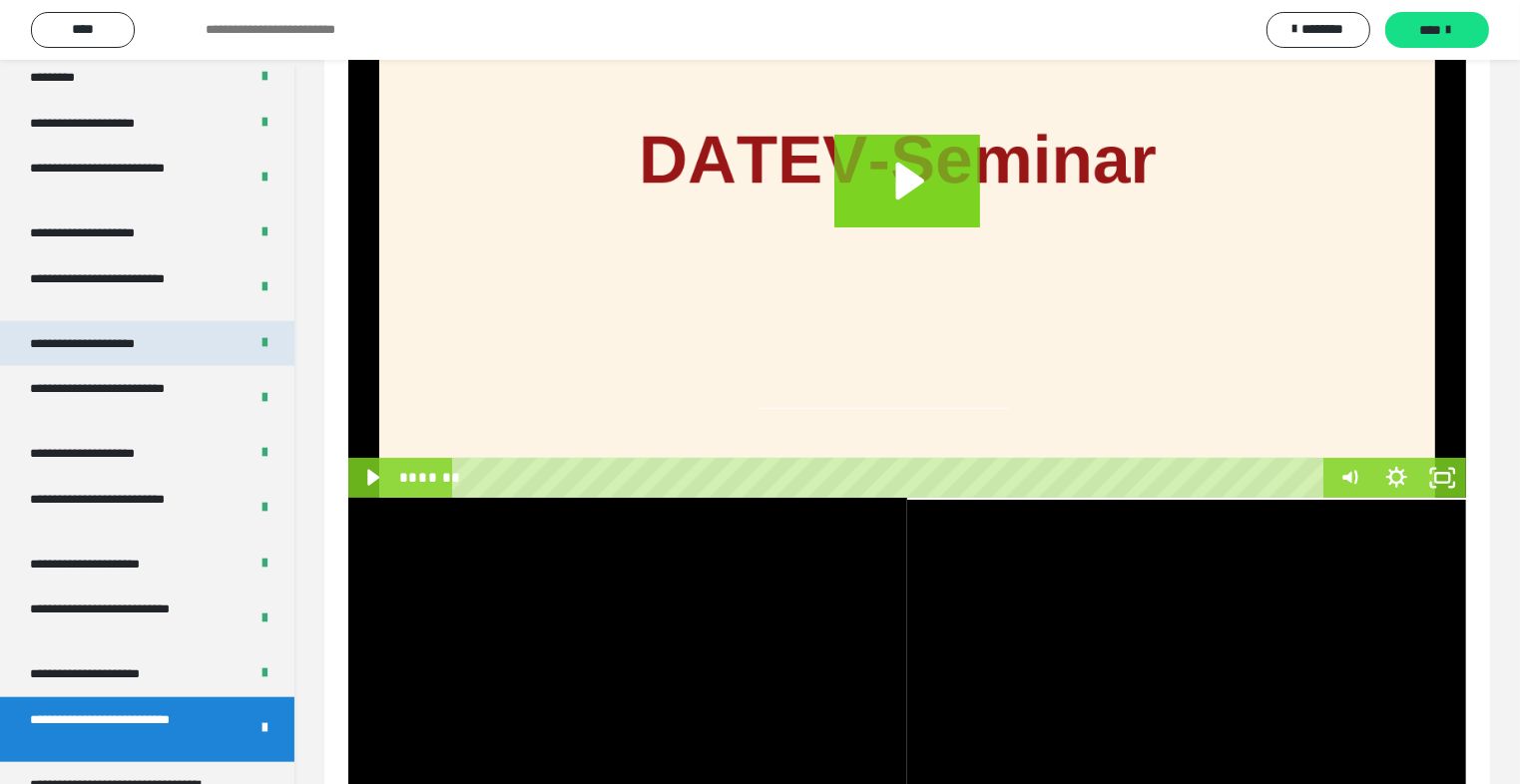 click on "**********" at bounding box center (106, 344) 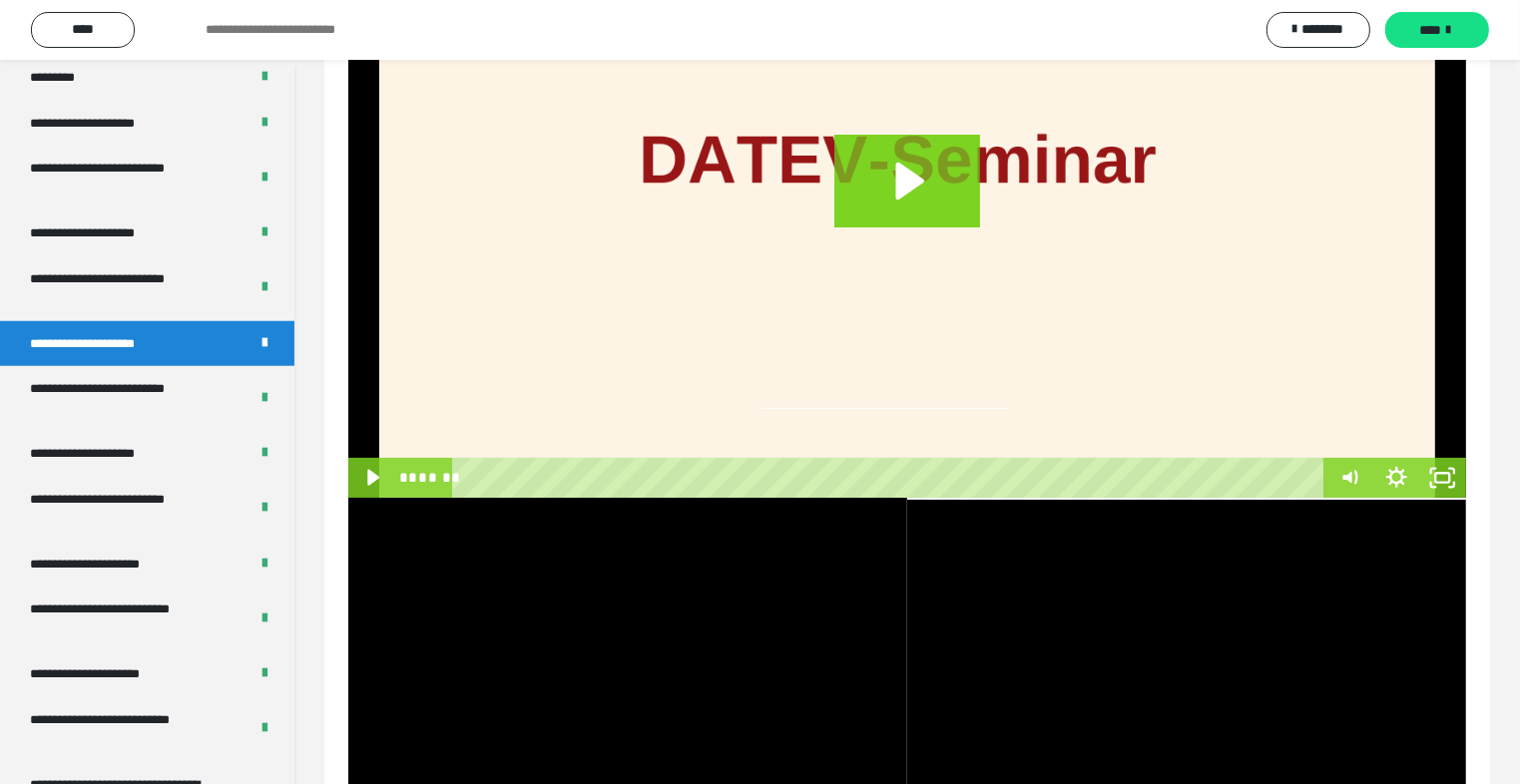 scroll, scrollTop: 60, scrollLeft: 0, axis: vertical 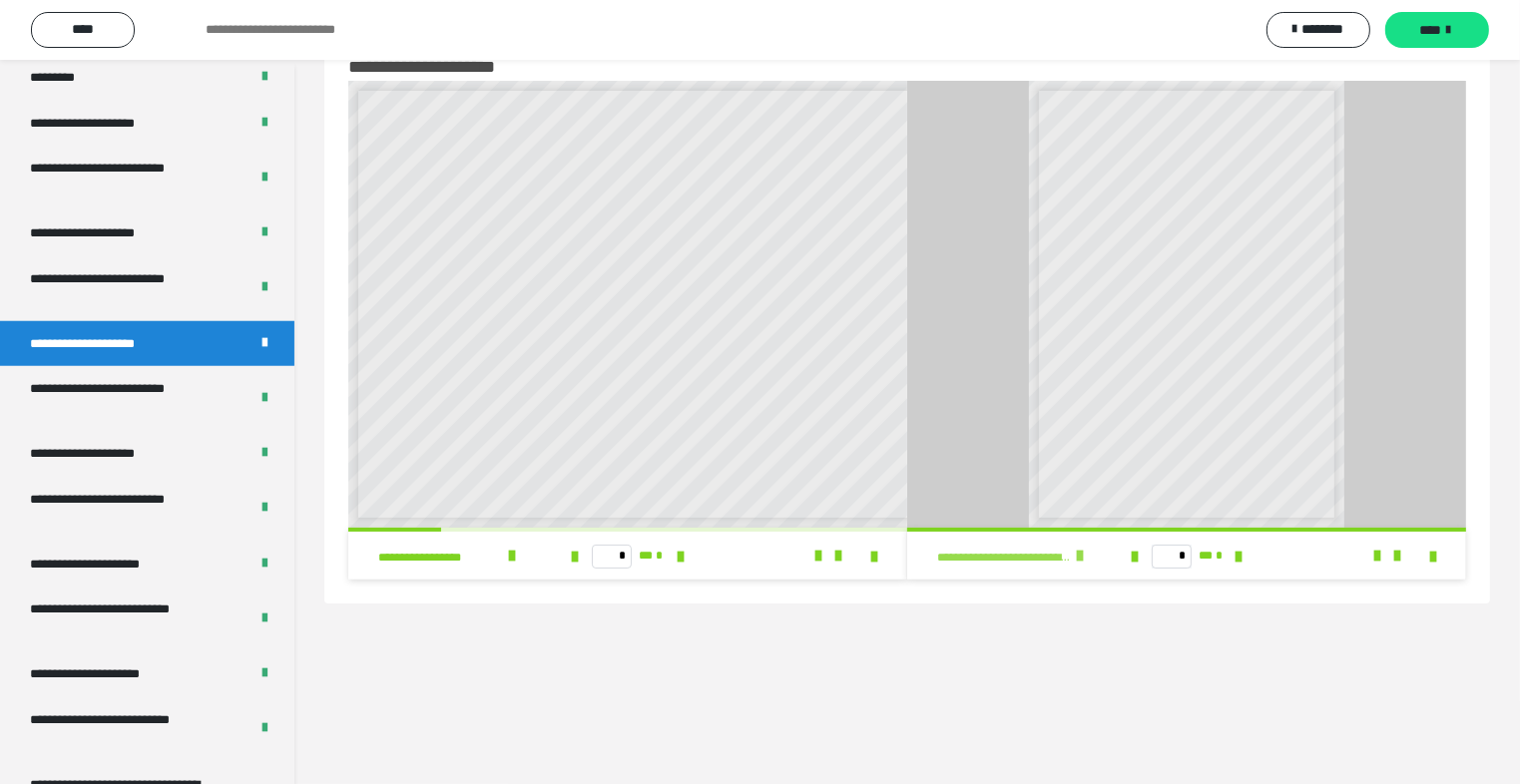 click at bounding box center [1080, 556] 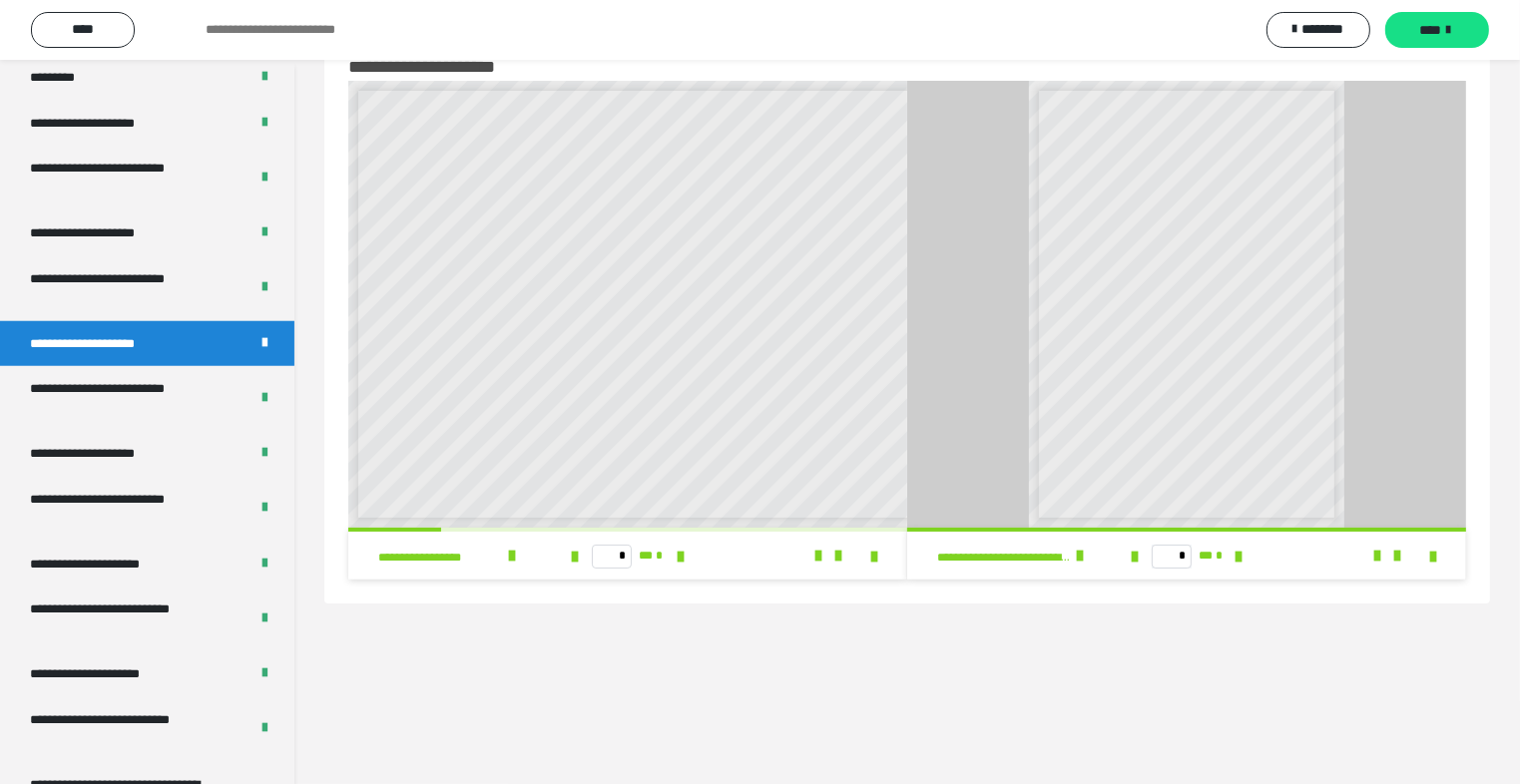 scroll, scrollTop: 8, scrollLeft: 0, axis: vertical 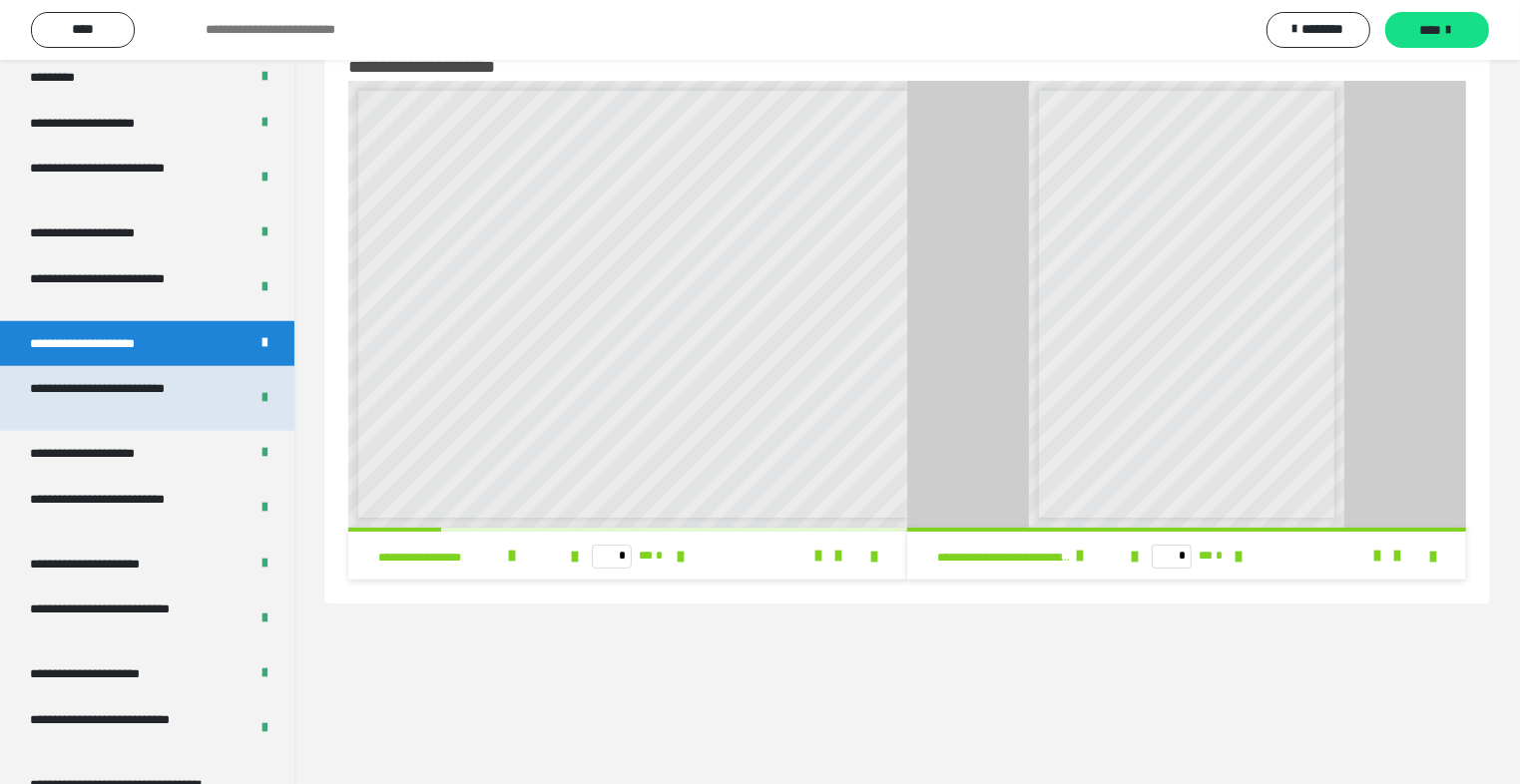 click on "**********" at bounding box center (124, 398) 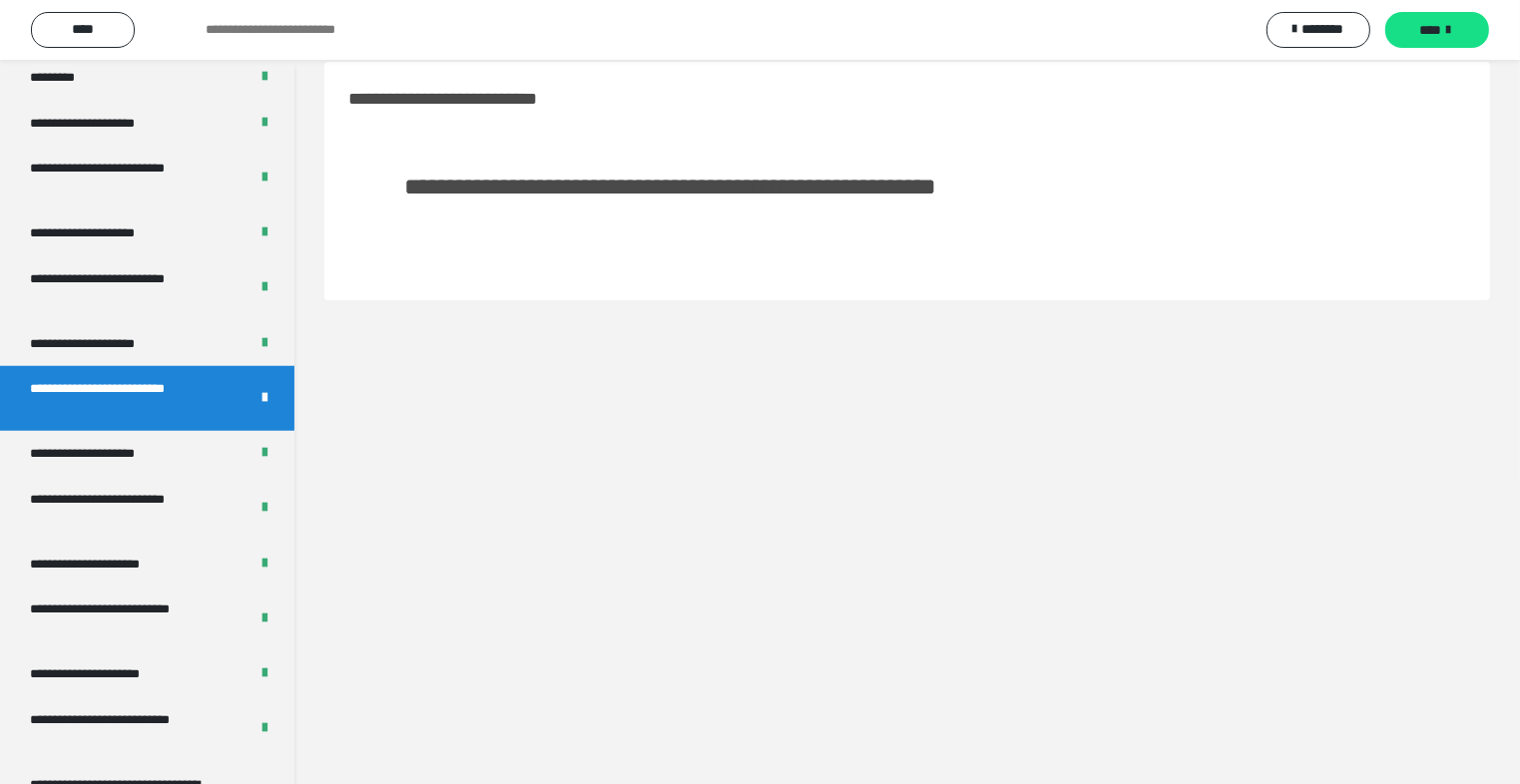 scroll, scrollTop: 0, scrollLeft: 0, axis: both 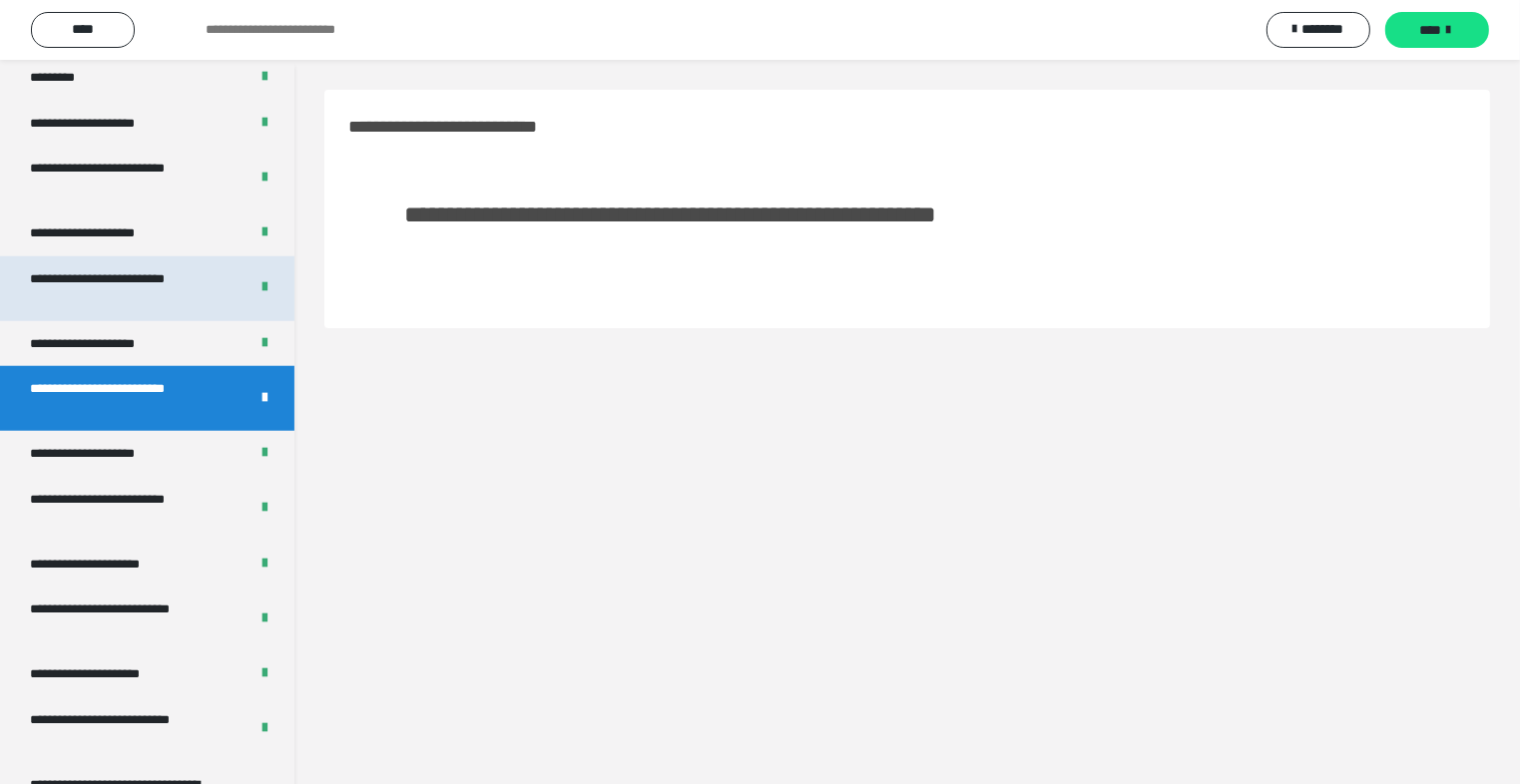 click on "**********" at bounding box center [124, 288] 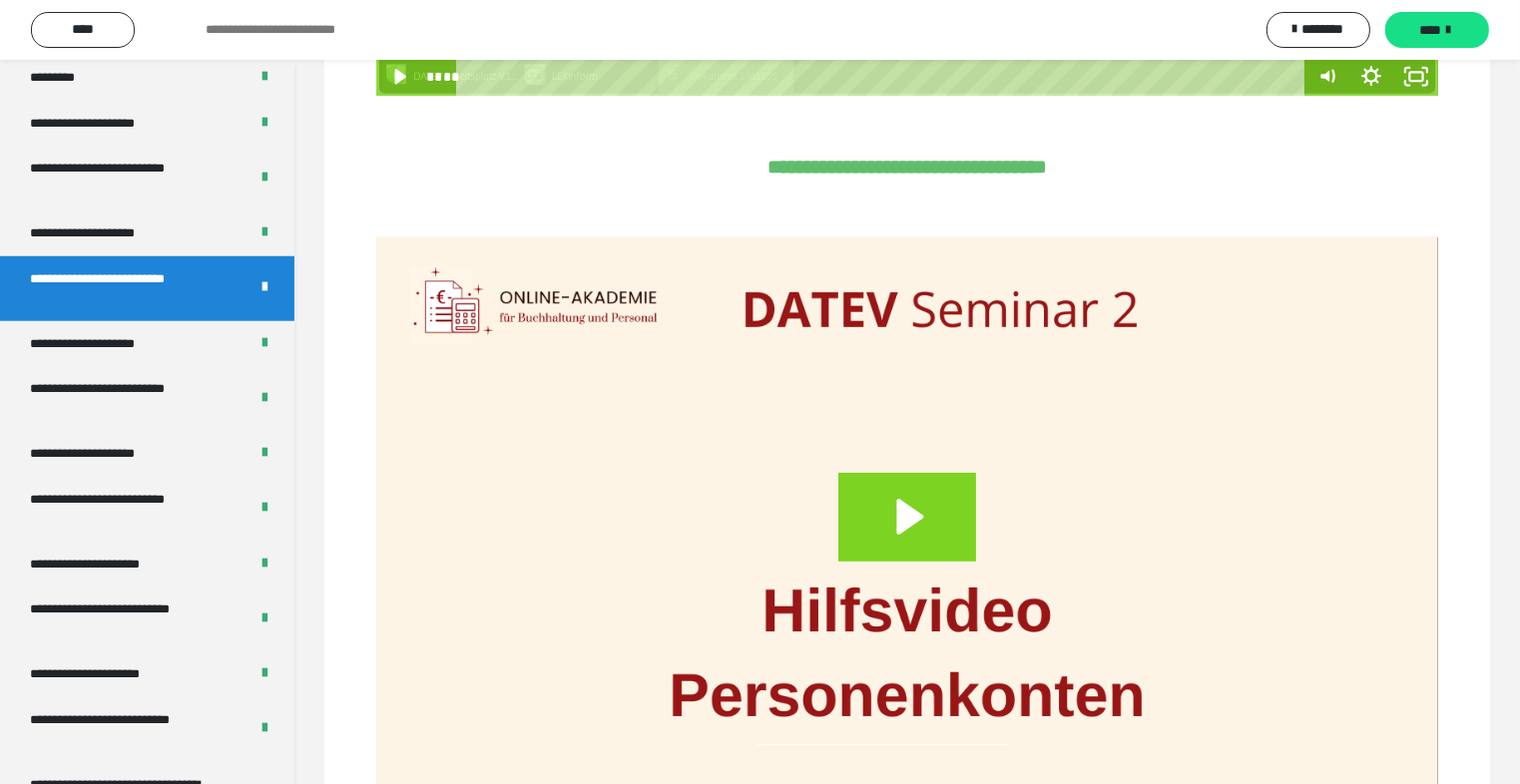 scroll, scrollTop: 251, scrollLeft: 0, axis: vertical 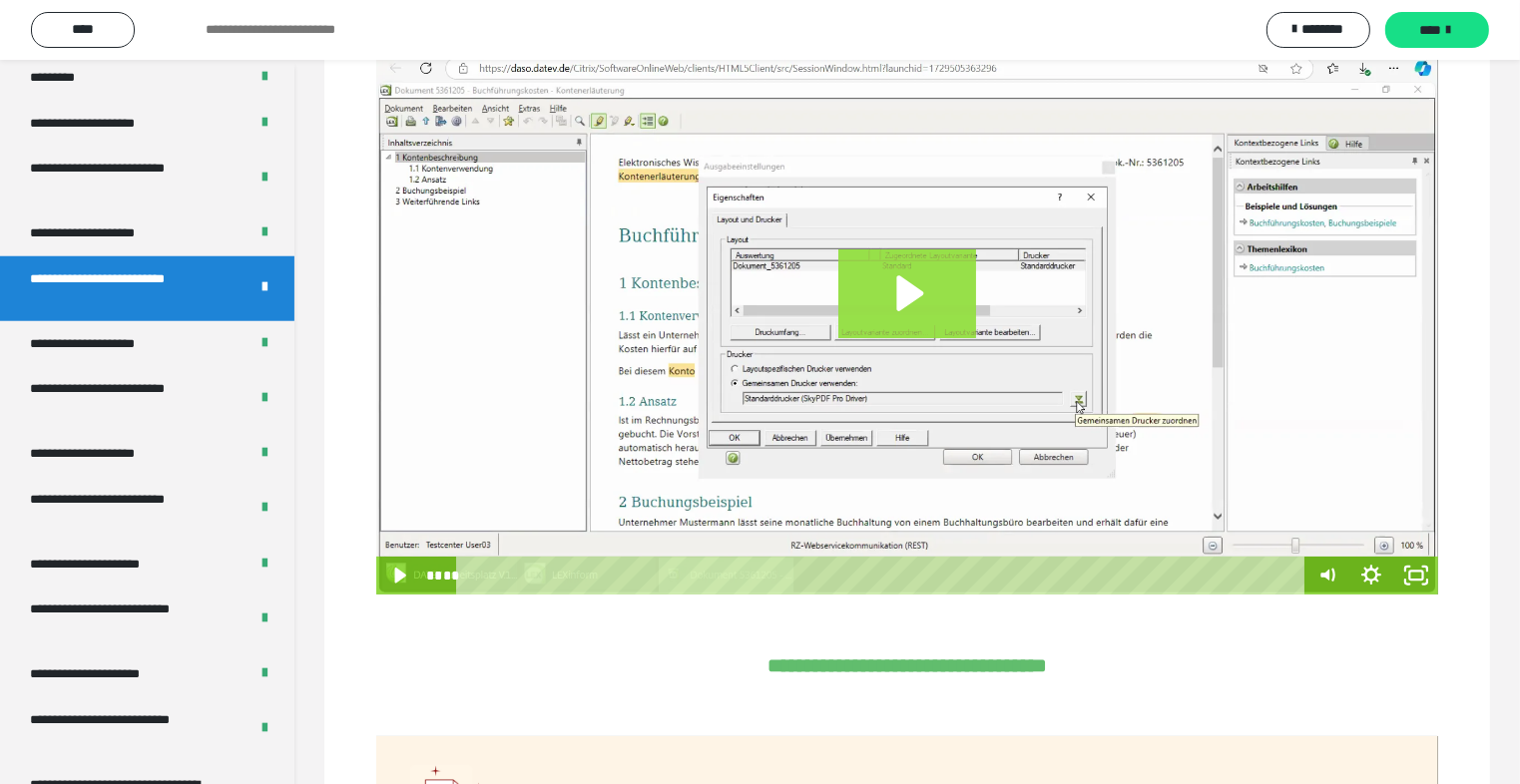 click 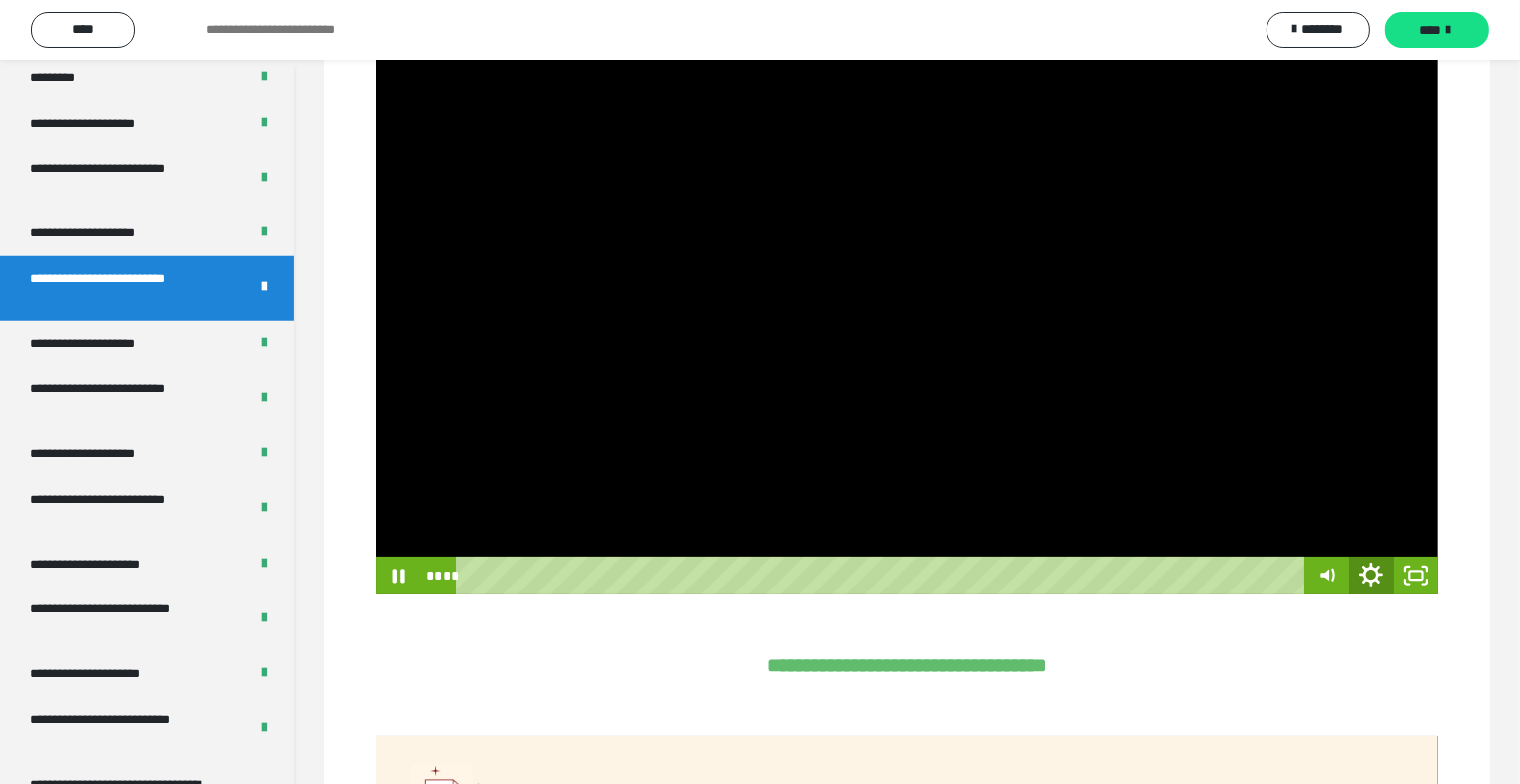 click 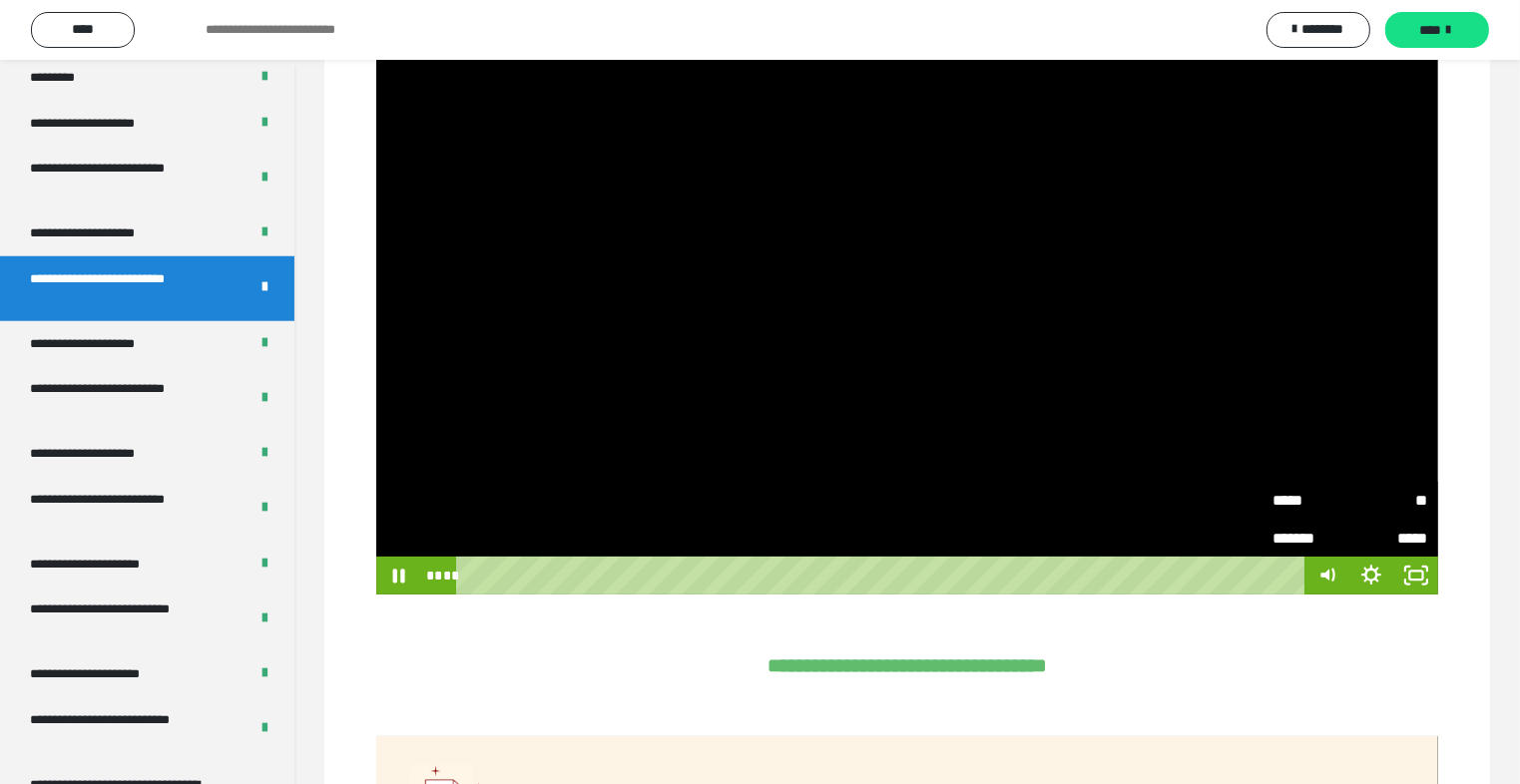 click at bounding box center (907, 312) 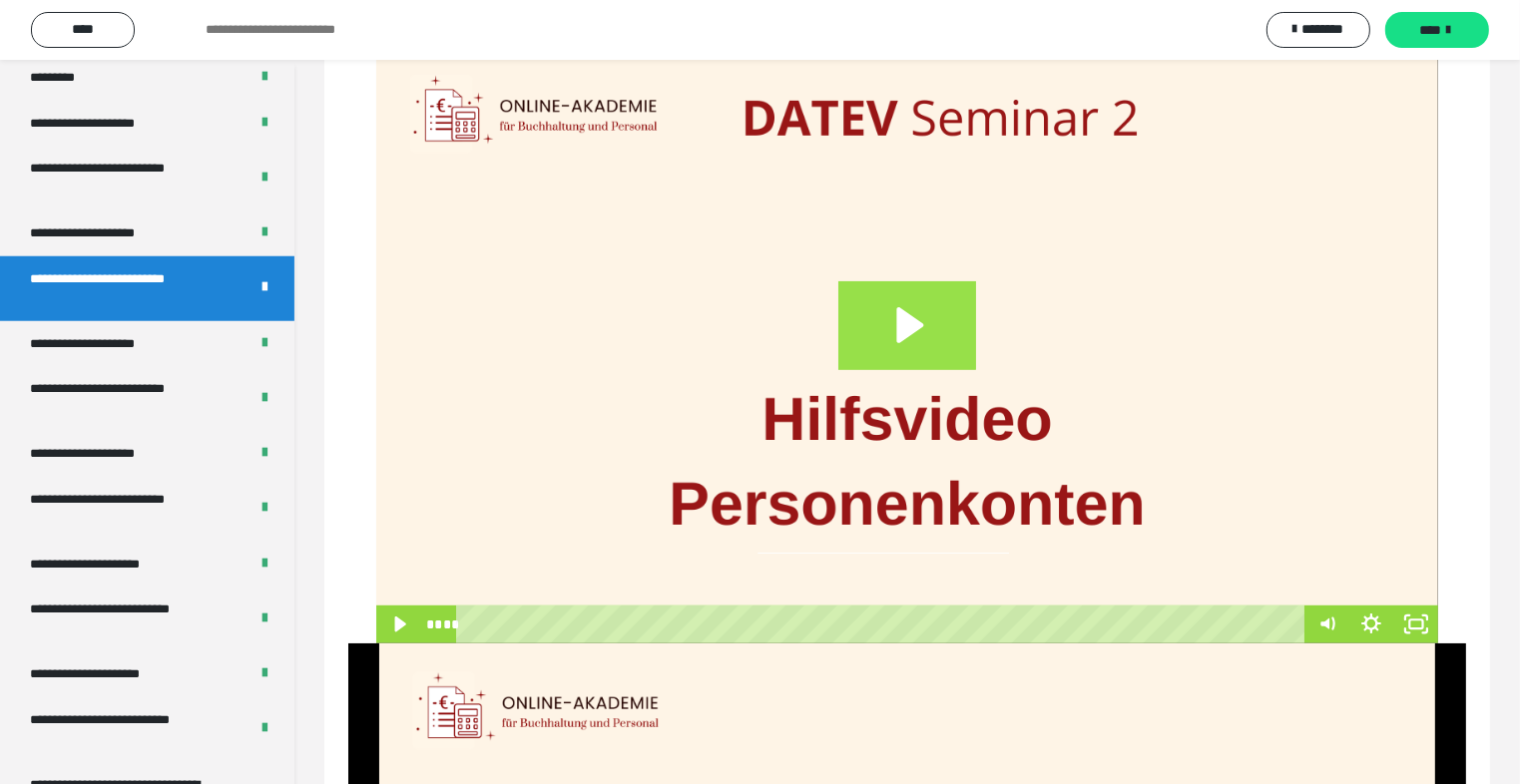 scroll, scrollTop: 950, scrollLeft: 0, axis: vertical 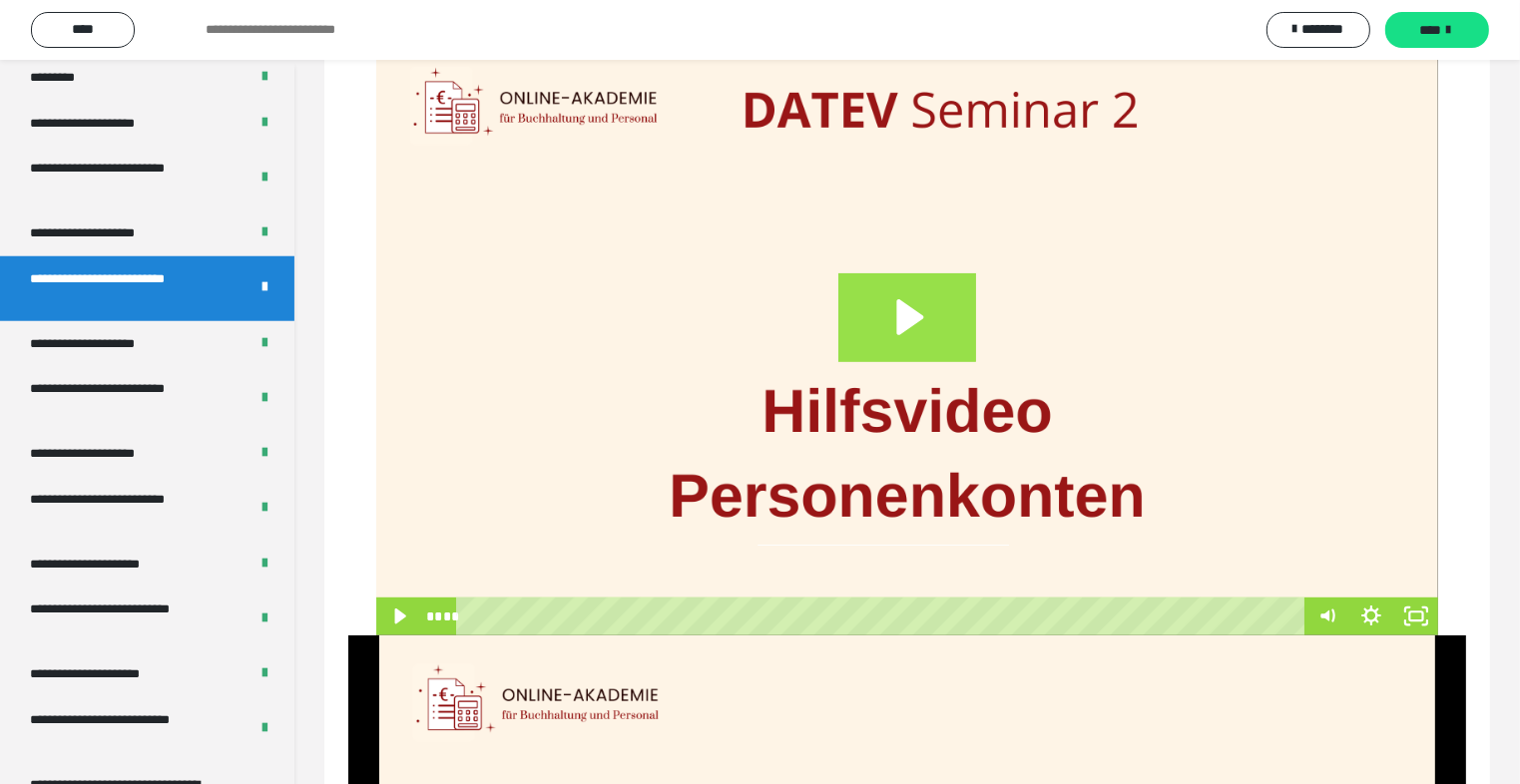 click 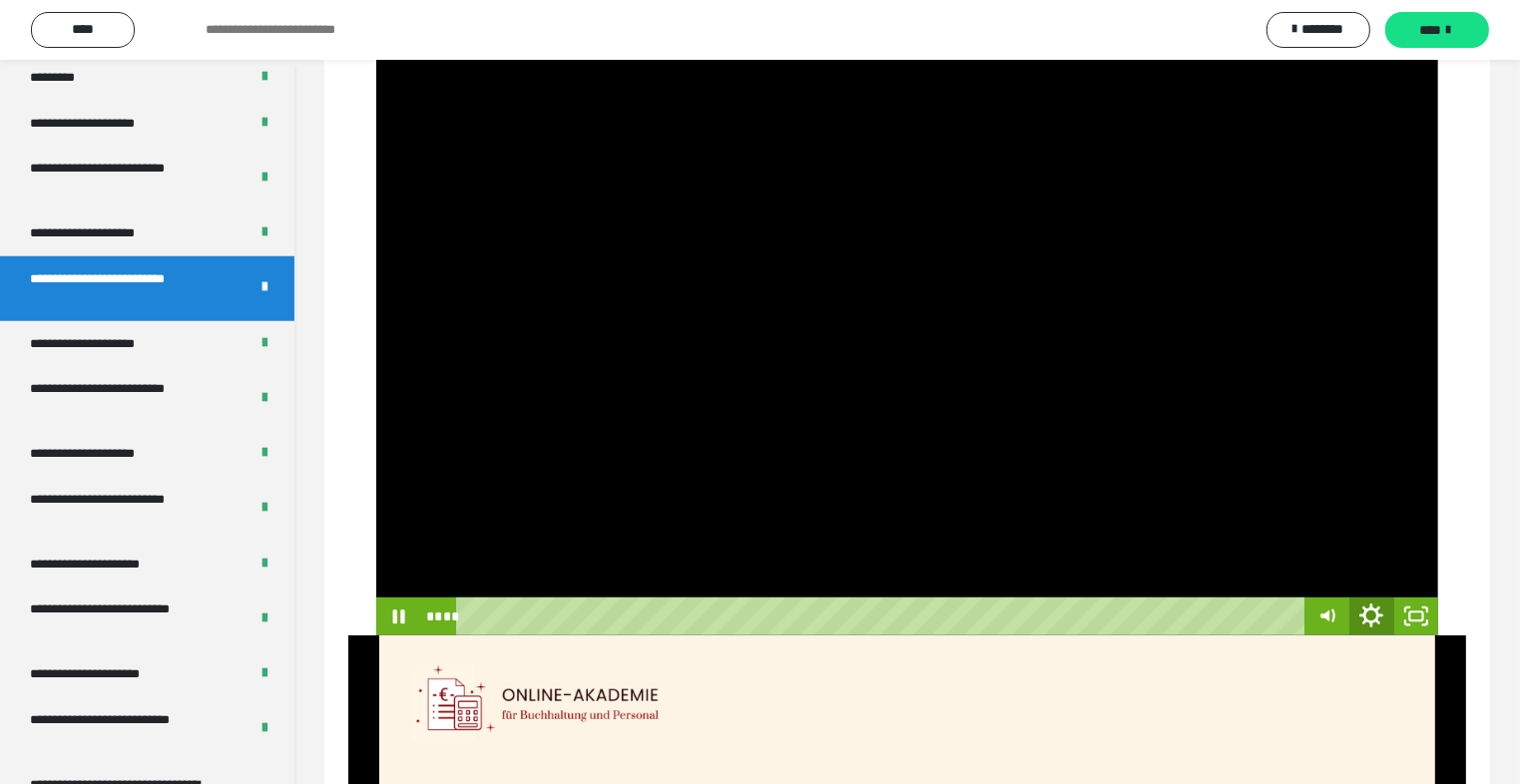 click 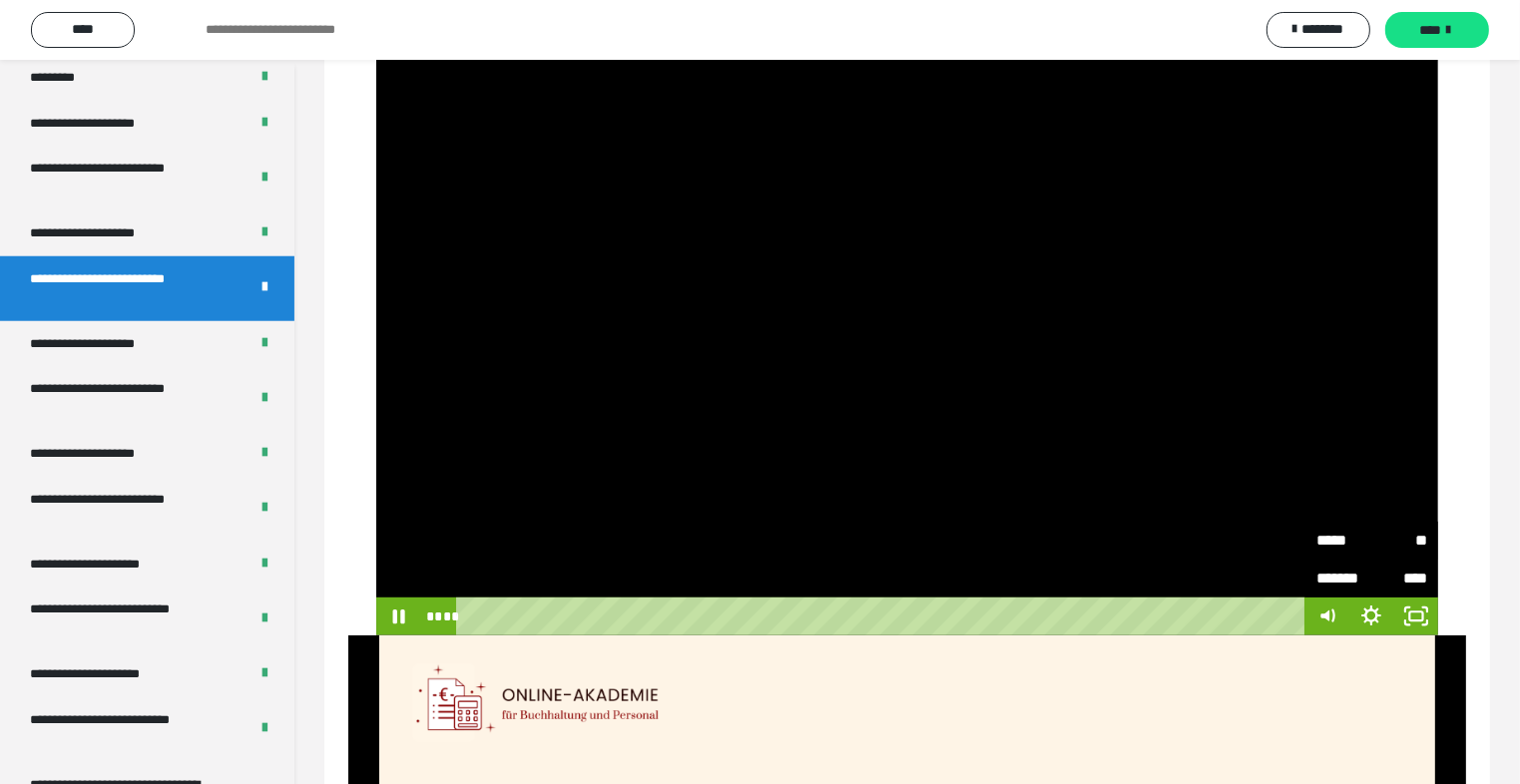click on "*****" at bounding box center (1343, 541) 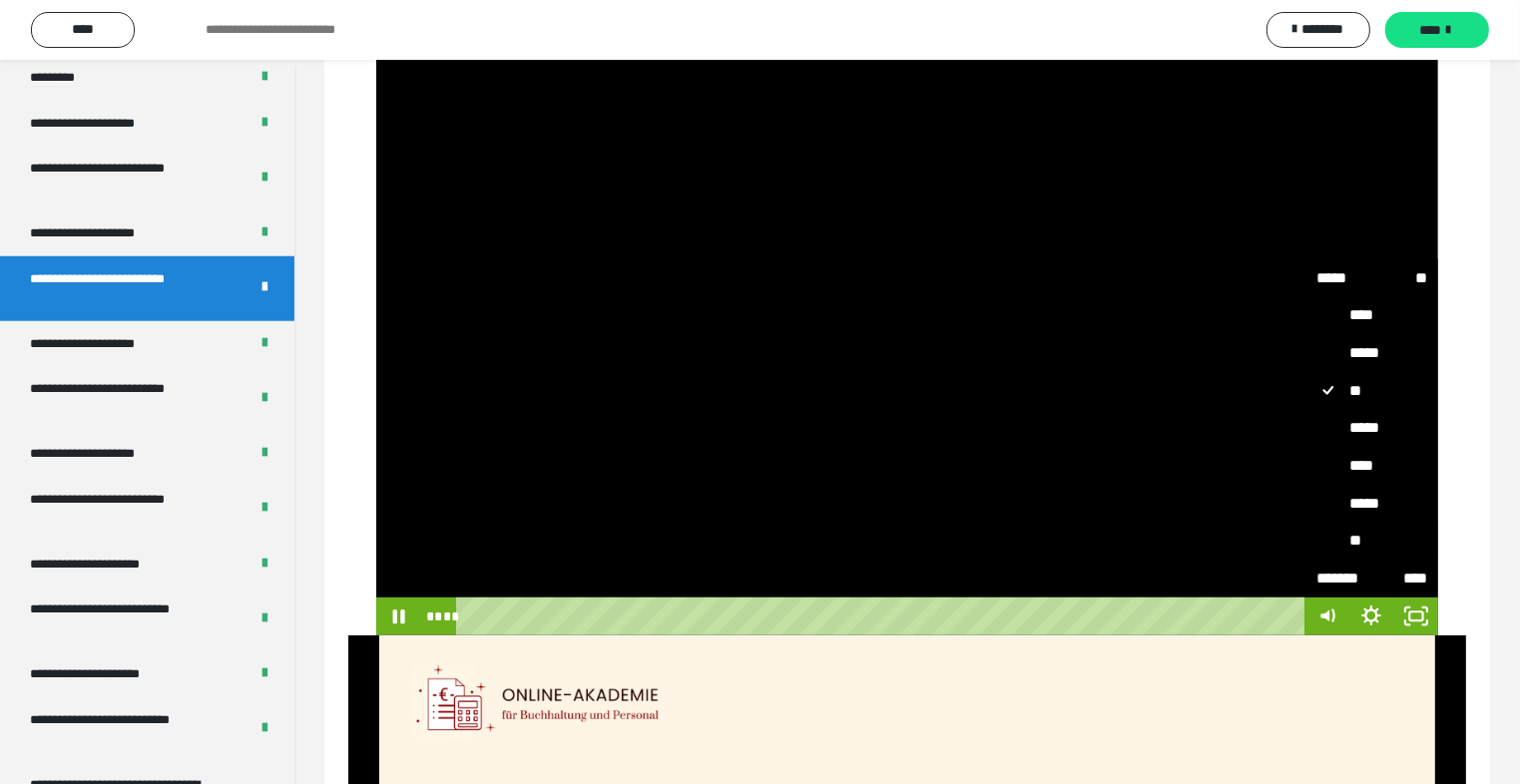 click on "**" at bounding box center (1371, 541) 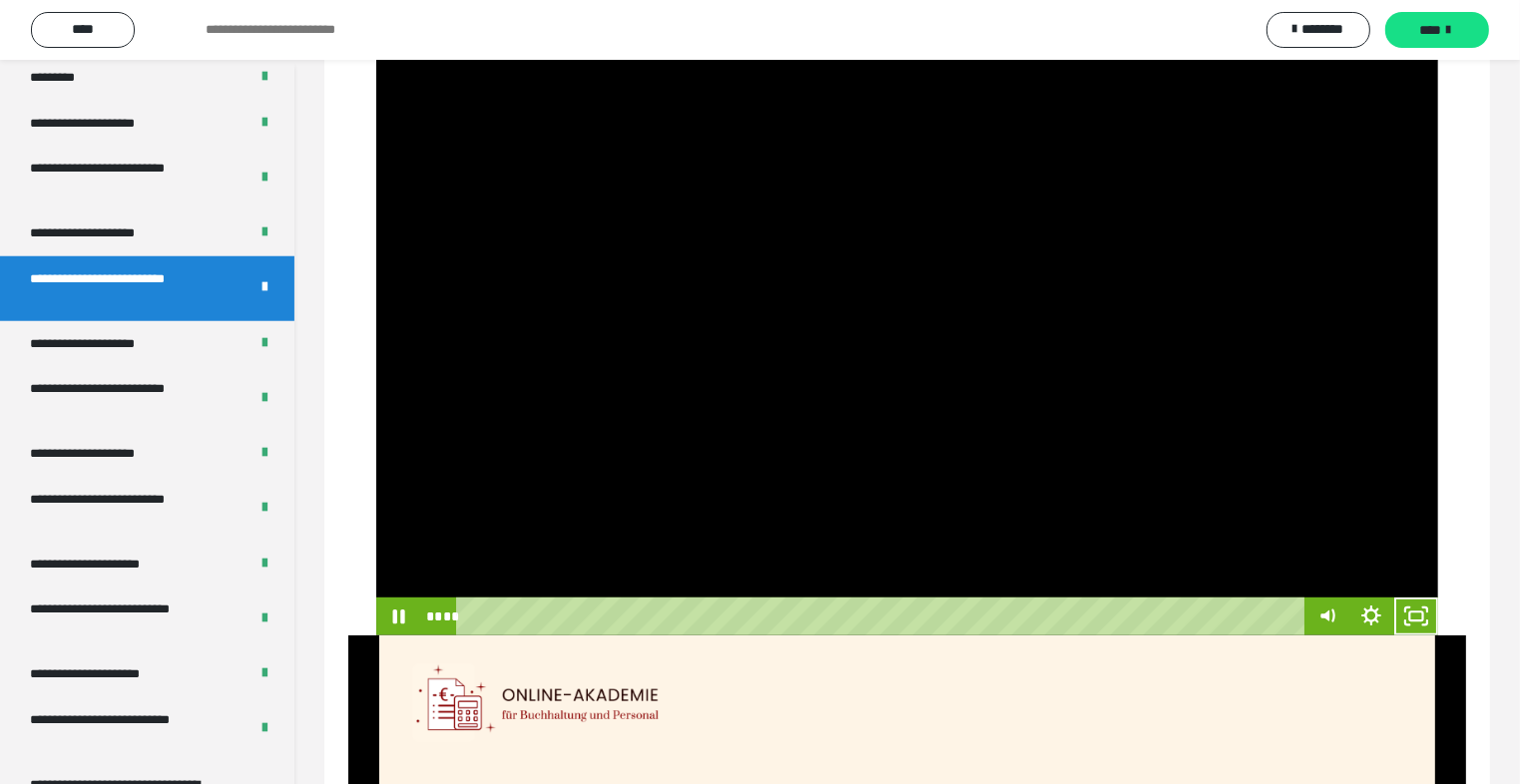 click at bounding box center (907, 336) 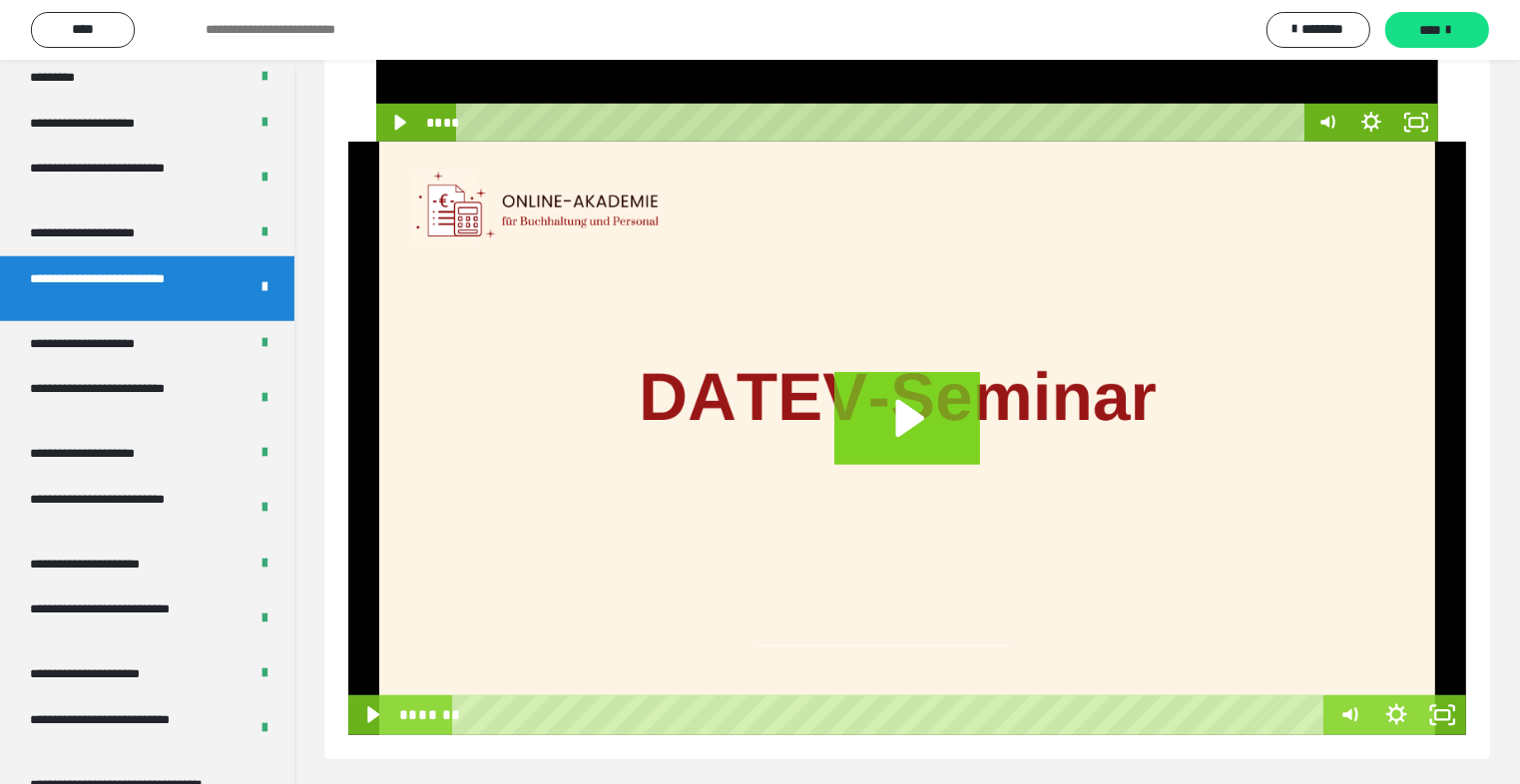 scroll, scrollTop: 1448, scrollLeft: 0, axis: vertical 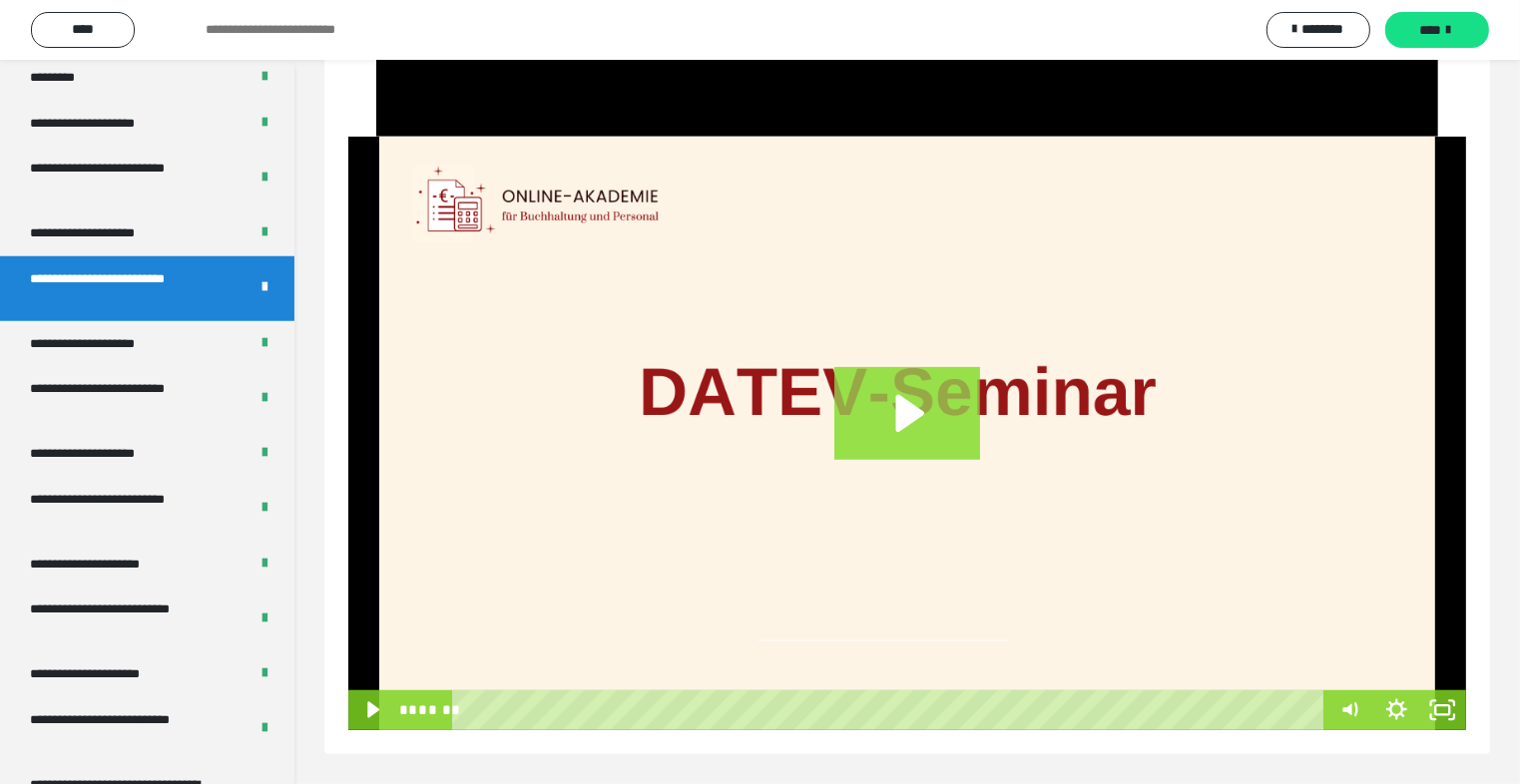 click 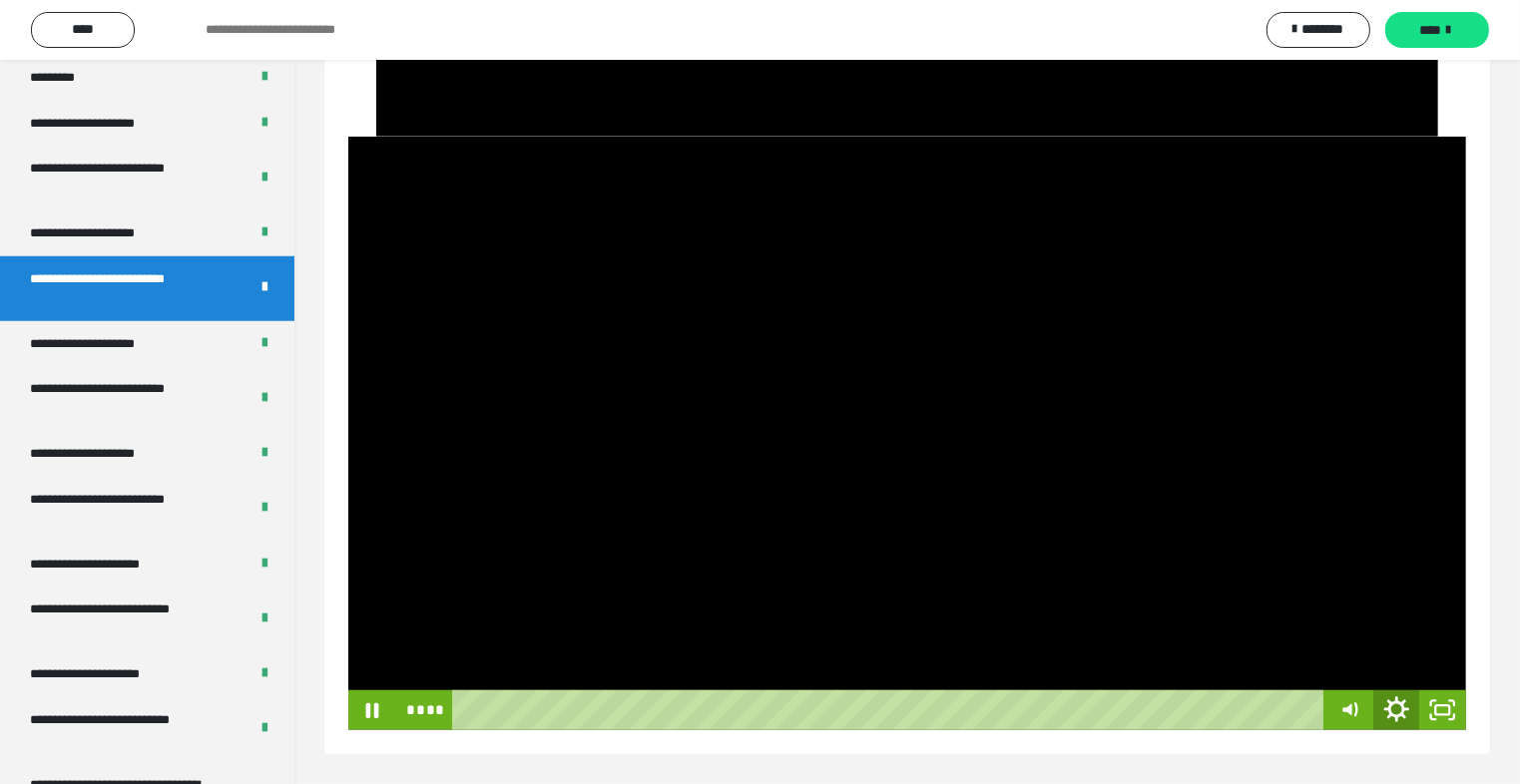 click 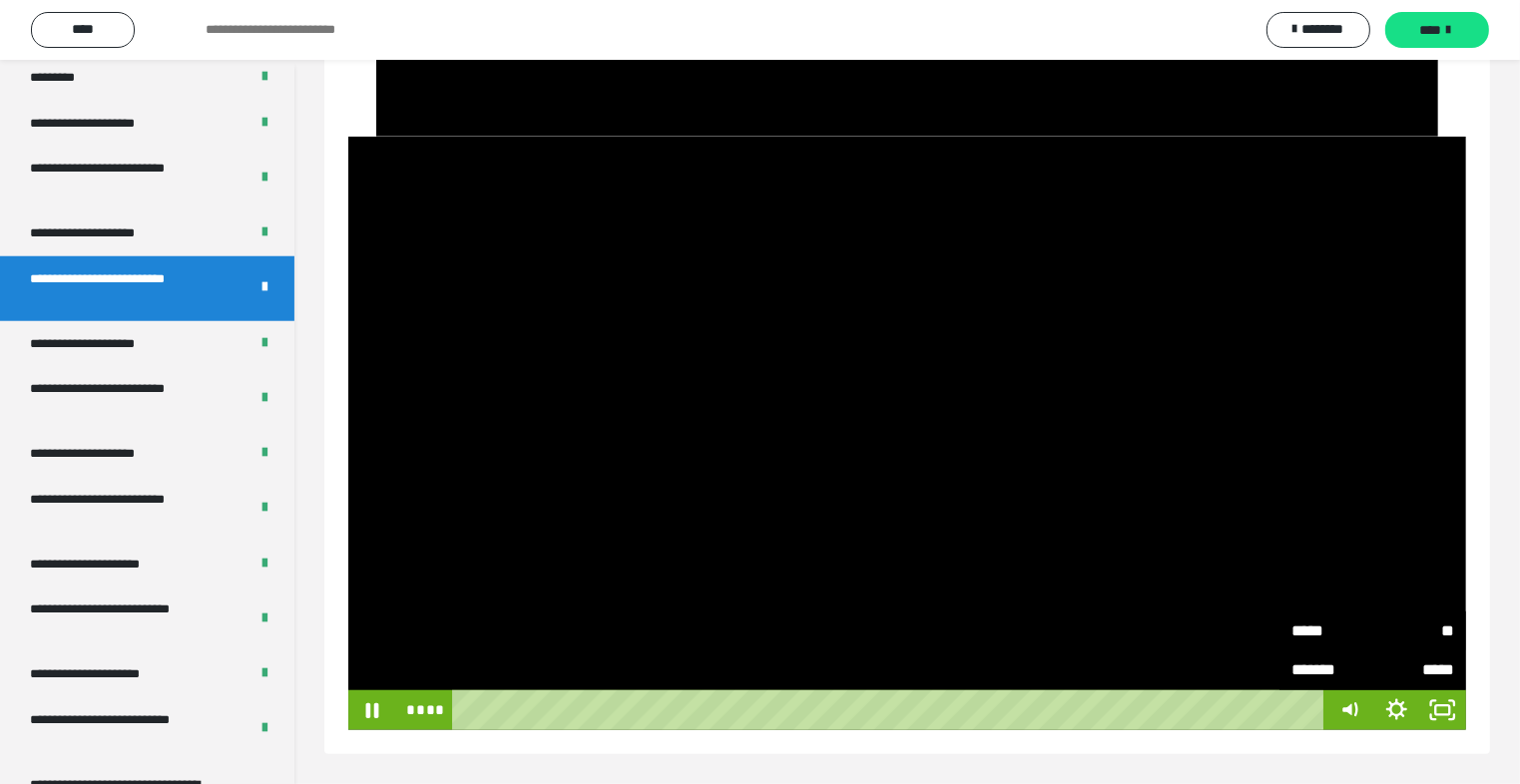 click on "**" at bounding box center [1414, 631] 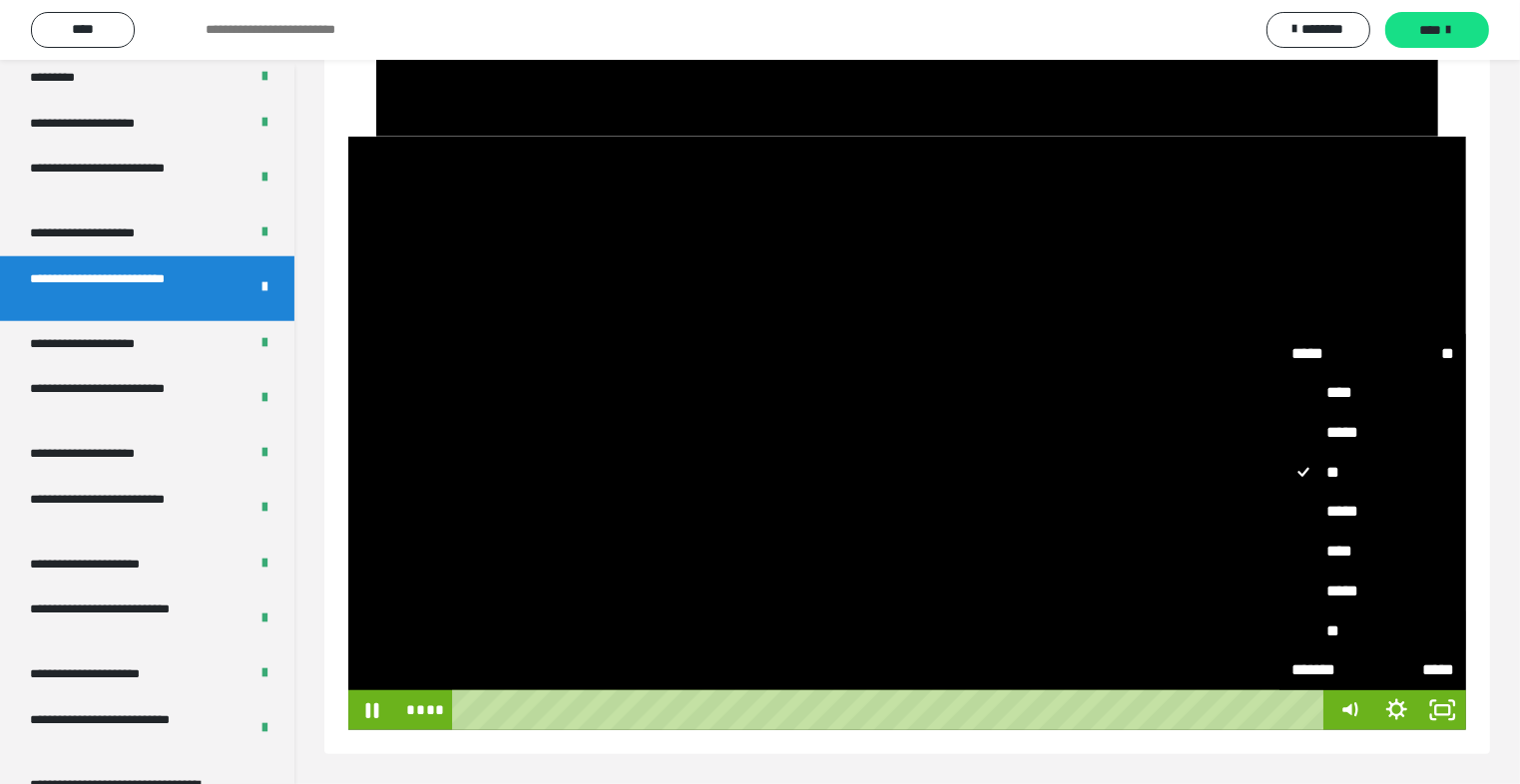 click on "**" at bounding box center (1373, 631) 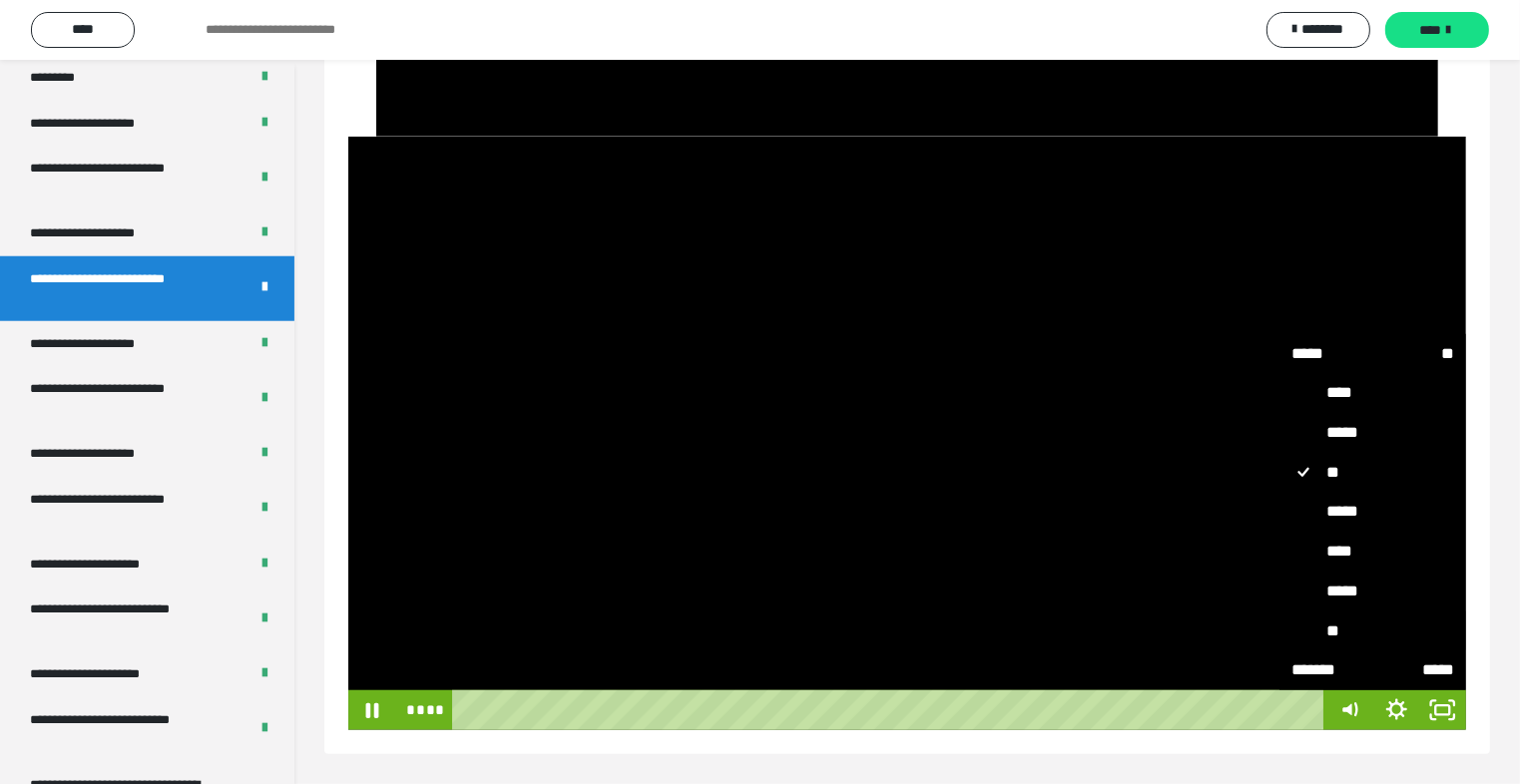 click on "**" at bounding box center [1280, 611] 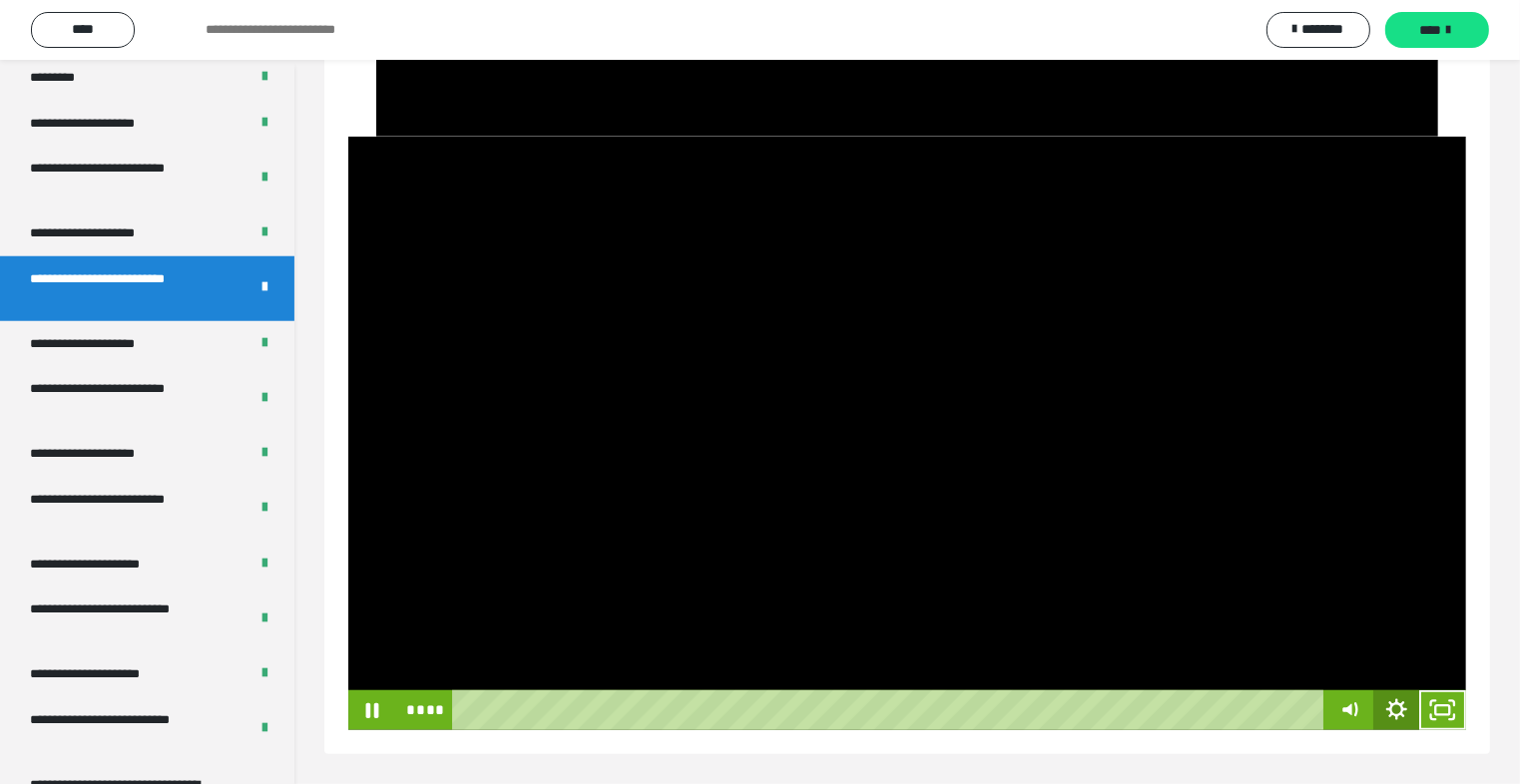 click 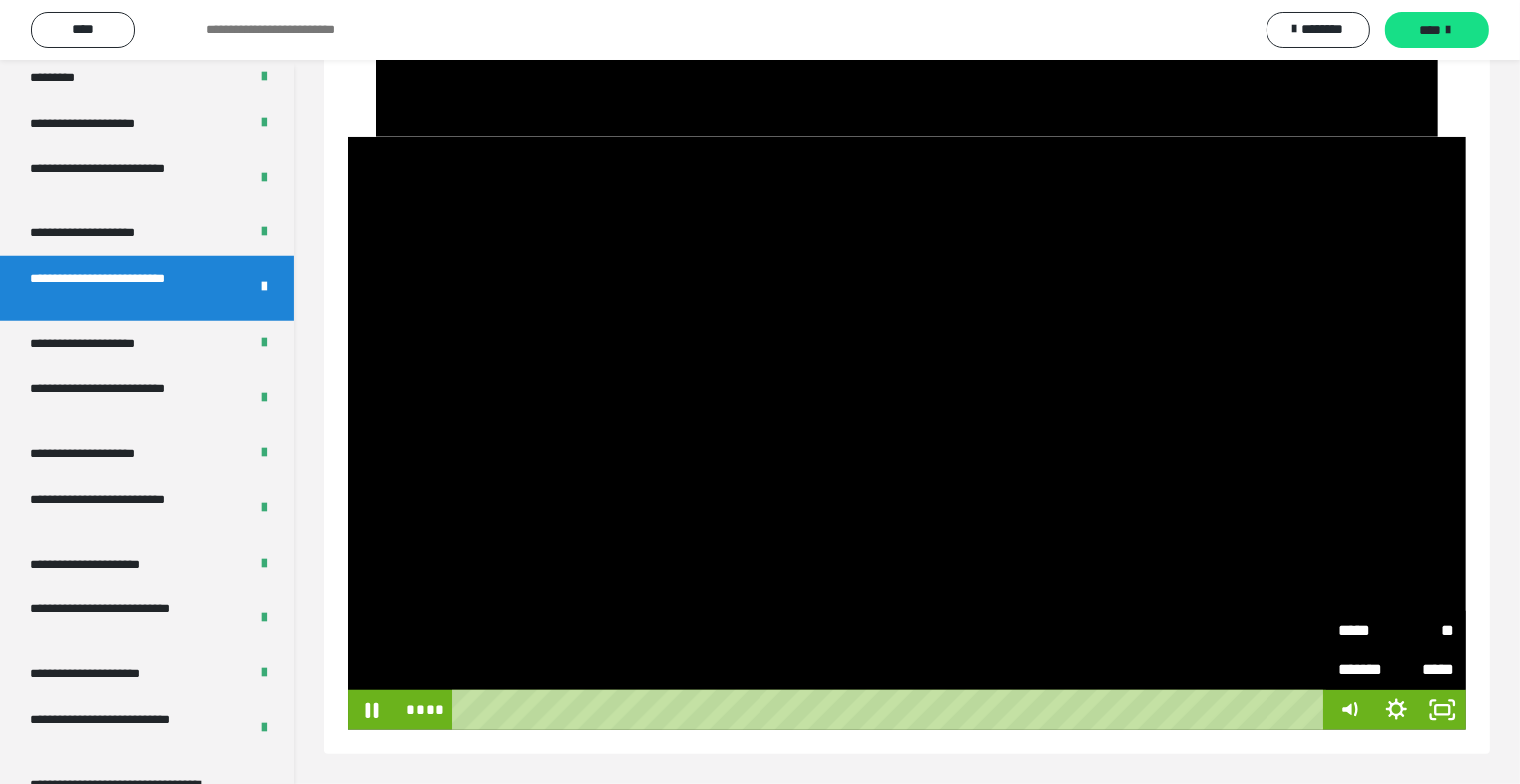 click at bounding box center [907, 433] 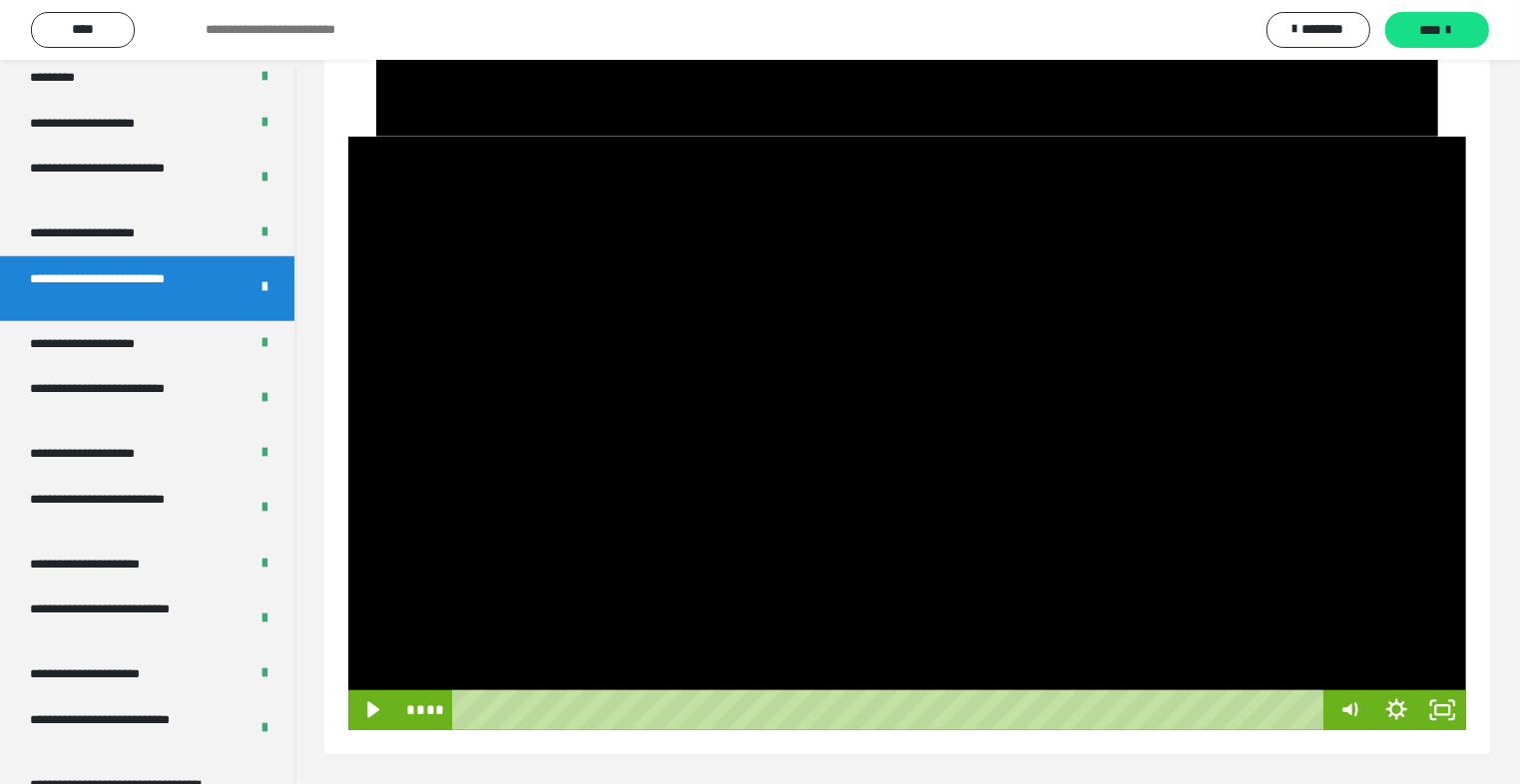 click at bounding box center [907, 433] 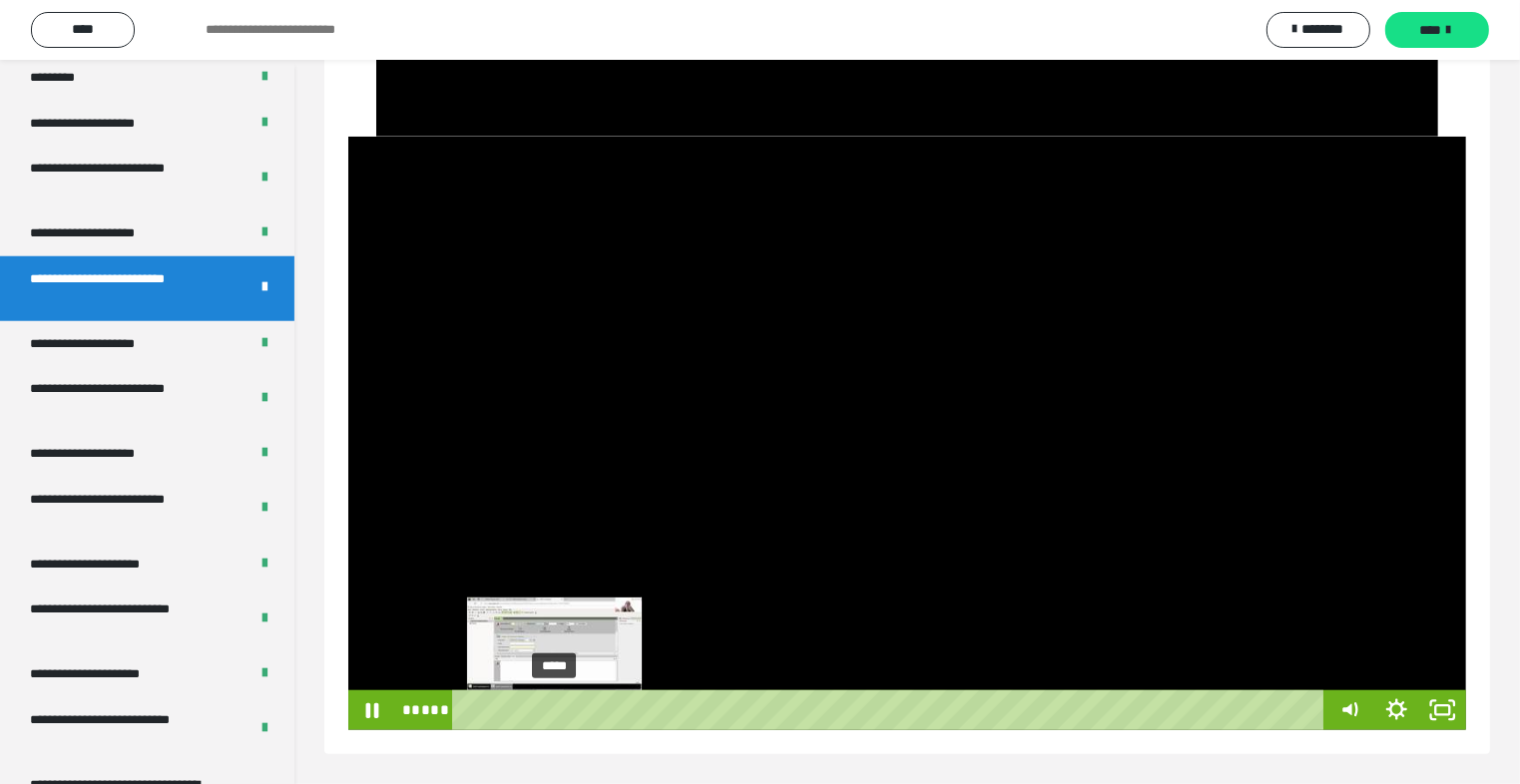 click on "*****" at bounding box center (891, 710) 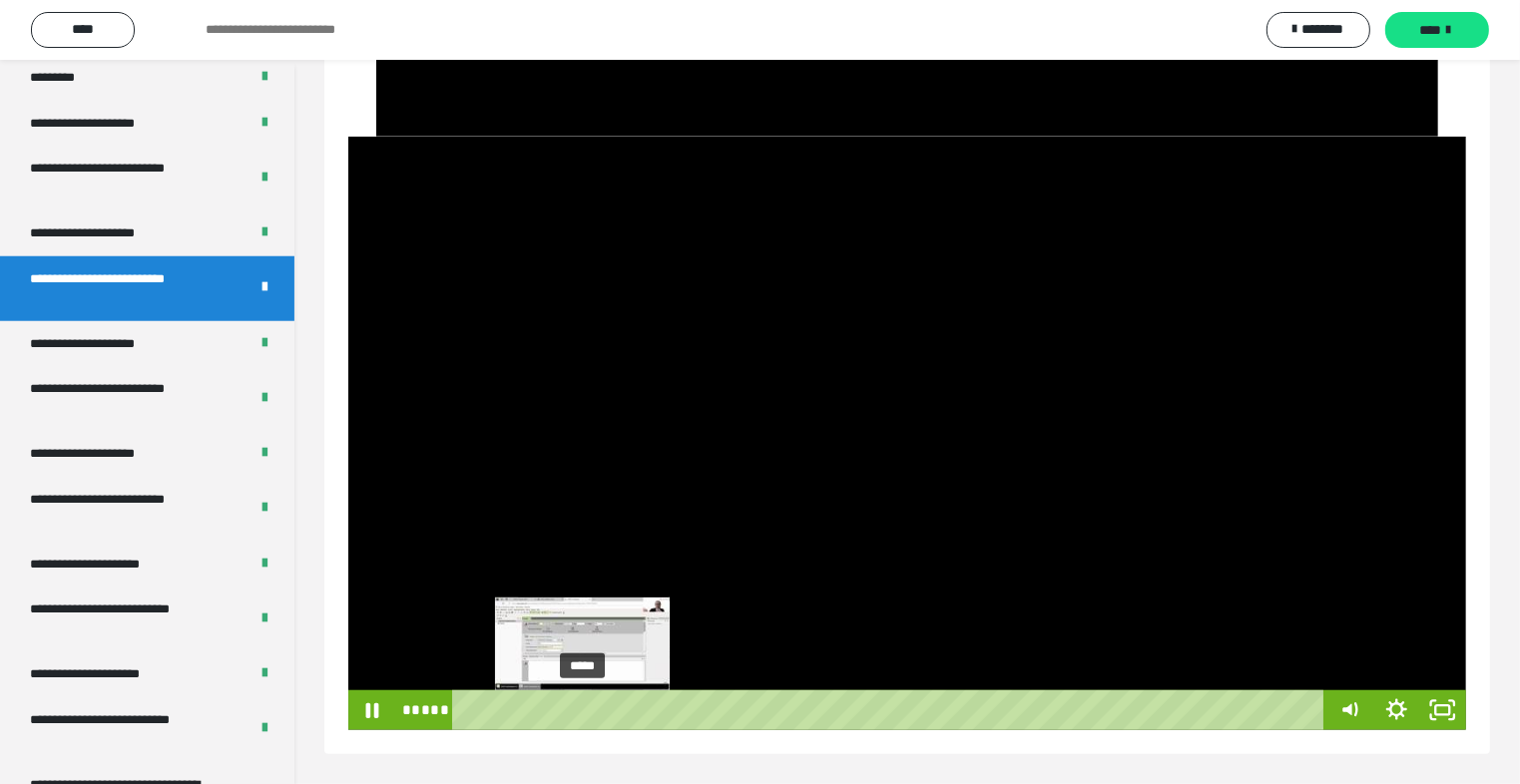 click on "*****" at bounding box center (891, 710) 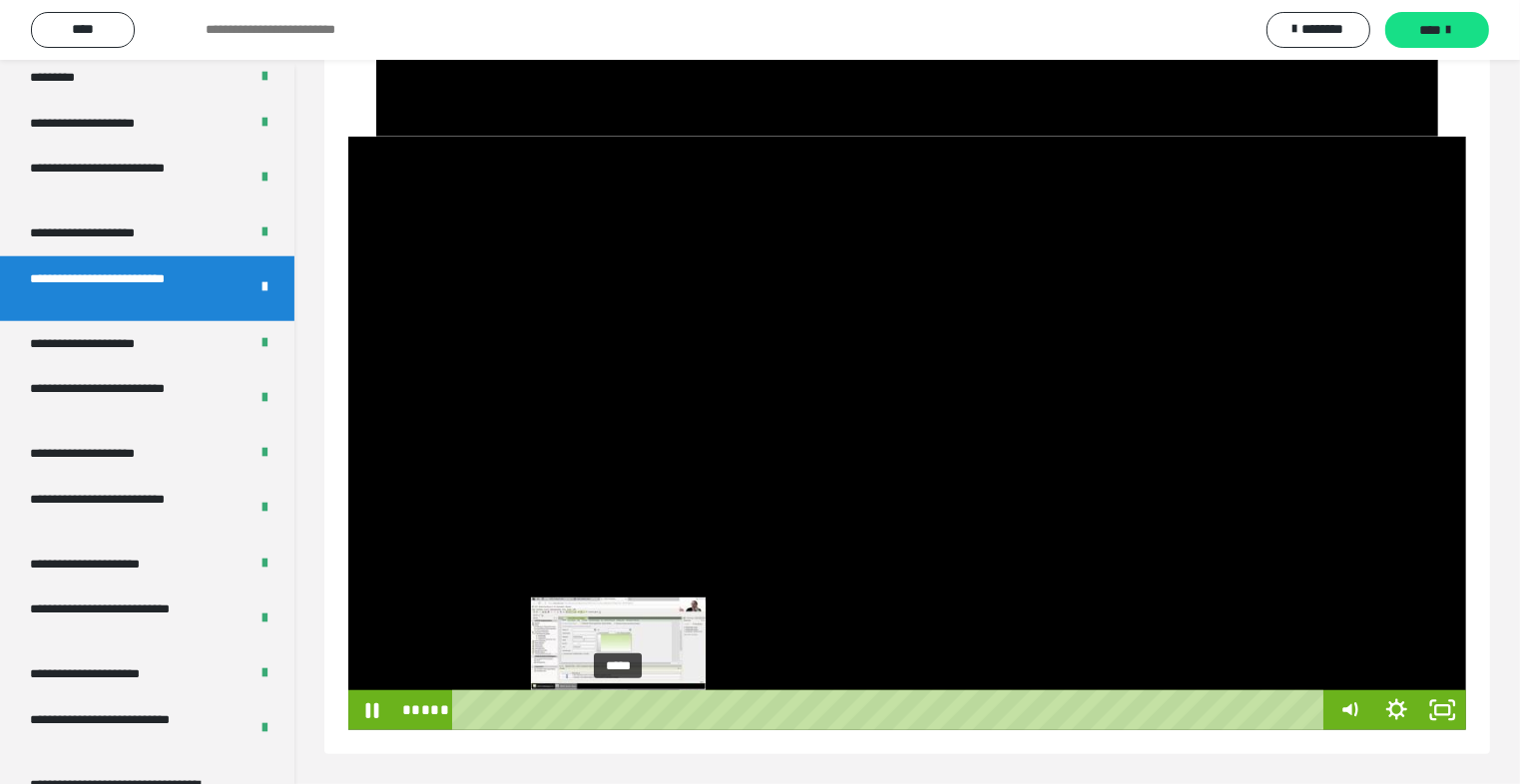 click on "*****" at bounding box center (891, 710) 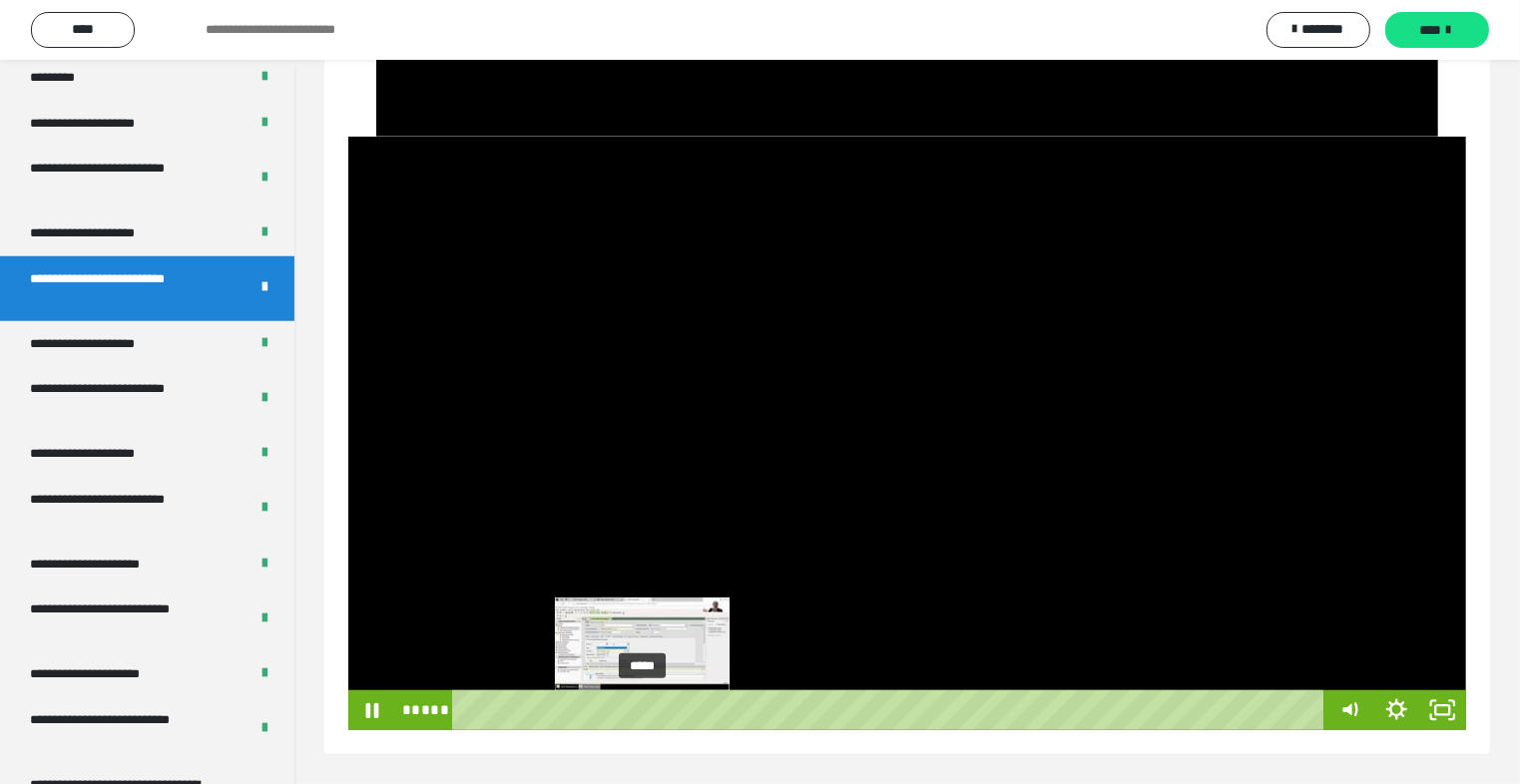 click on "*****" at bounding box center [891, 710] 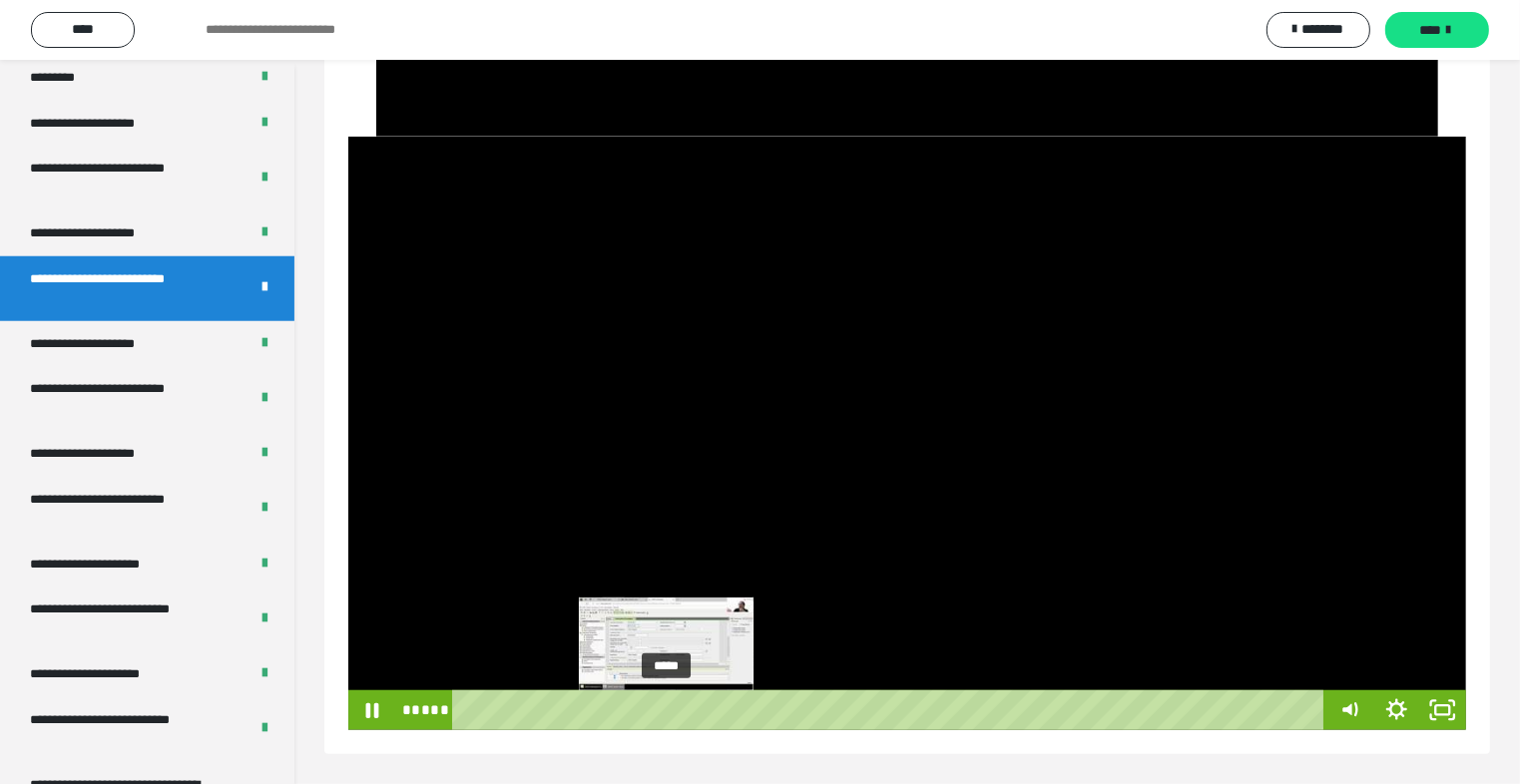 click on "*****" at bounding box center (891, 710) 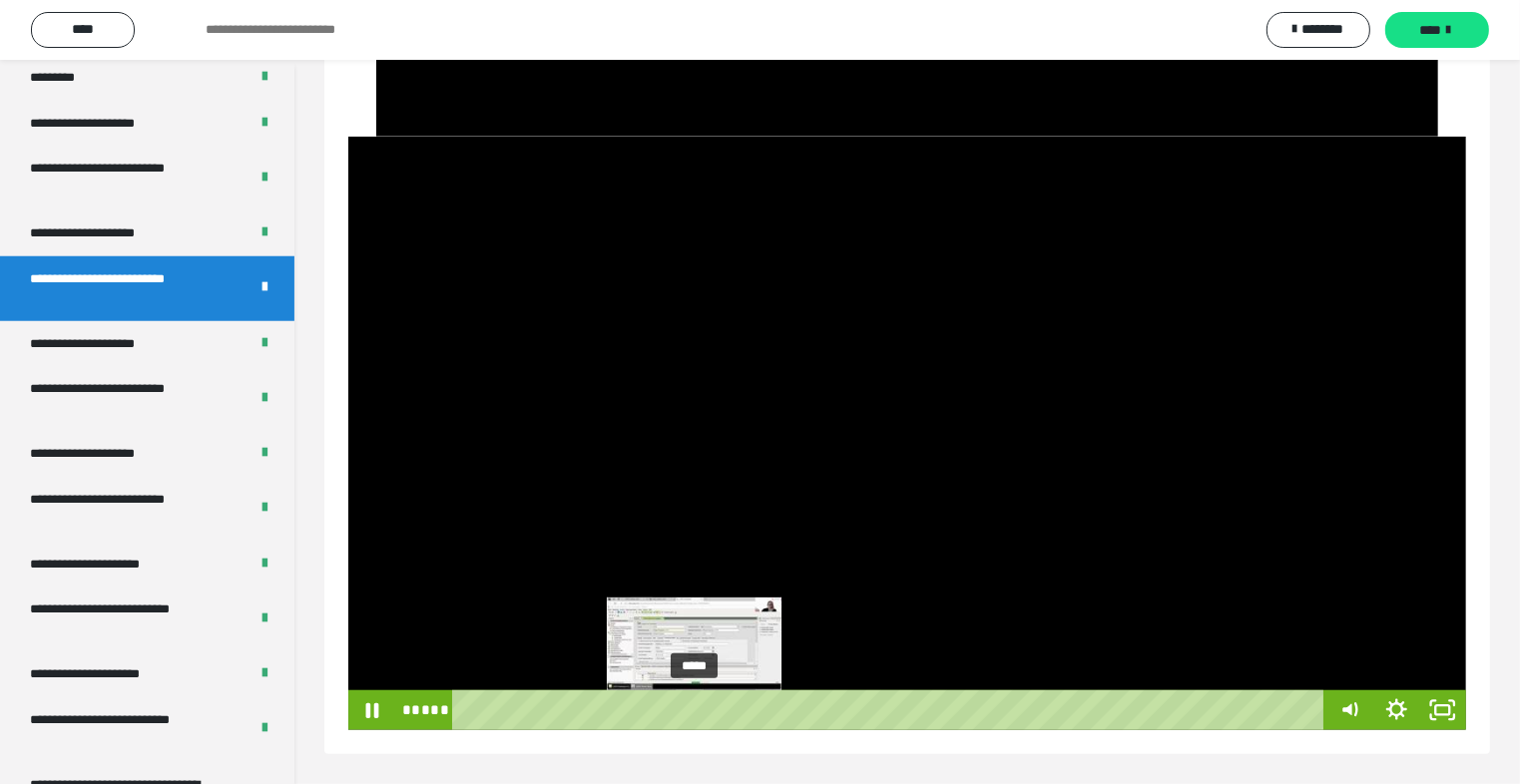 click on "*****" at bounding box center (891, 710) 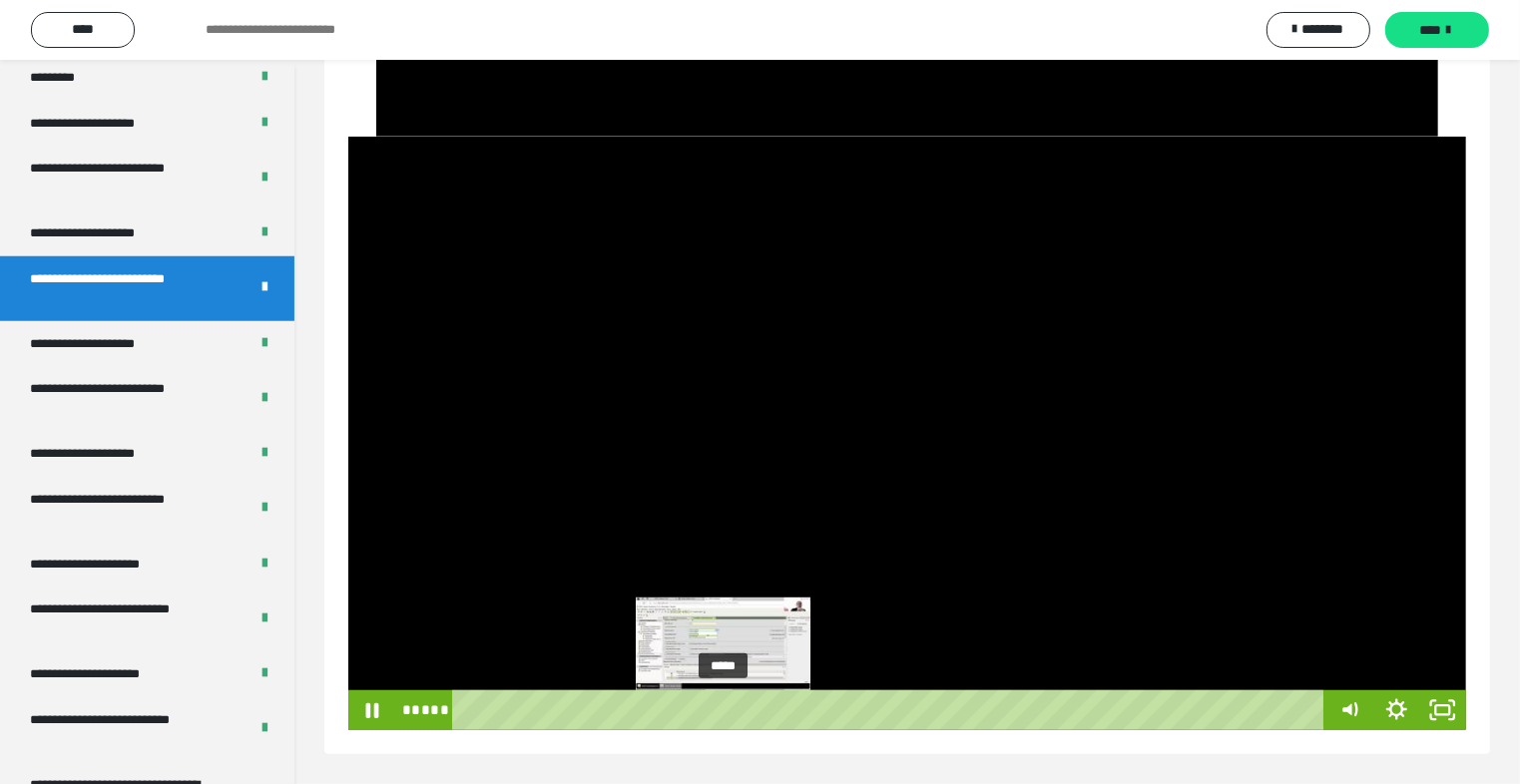 click on "*****" at bounding box center (891, 710) 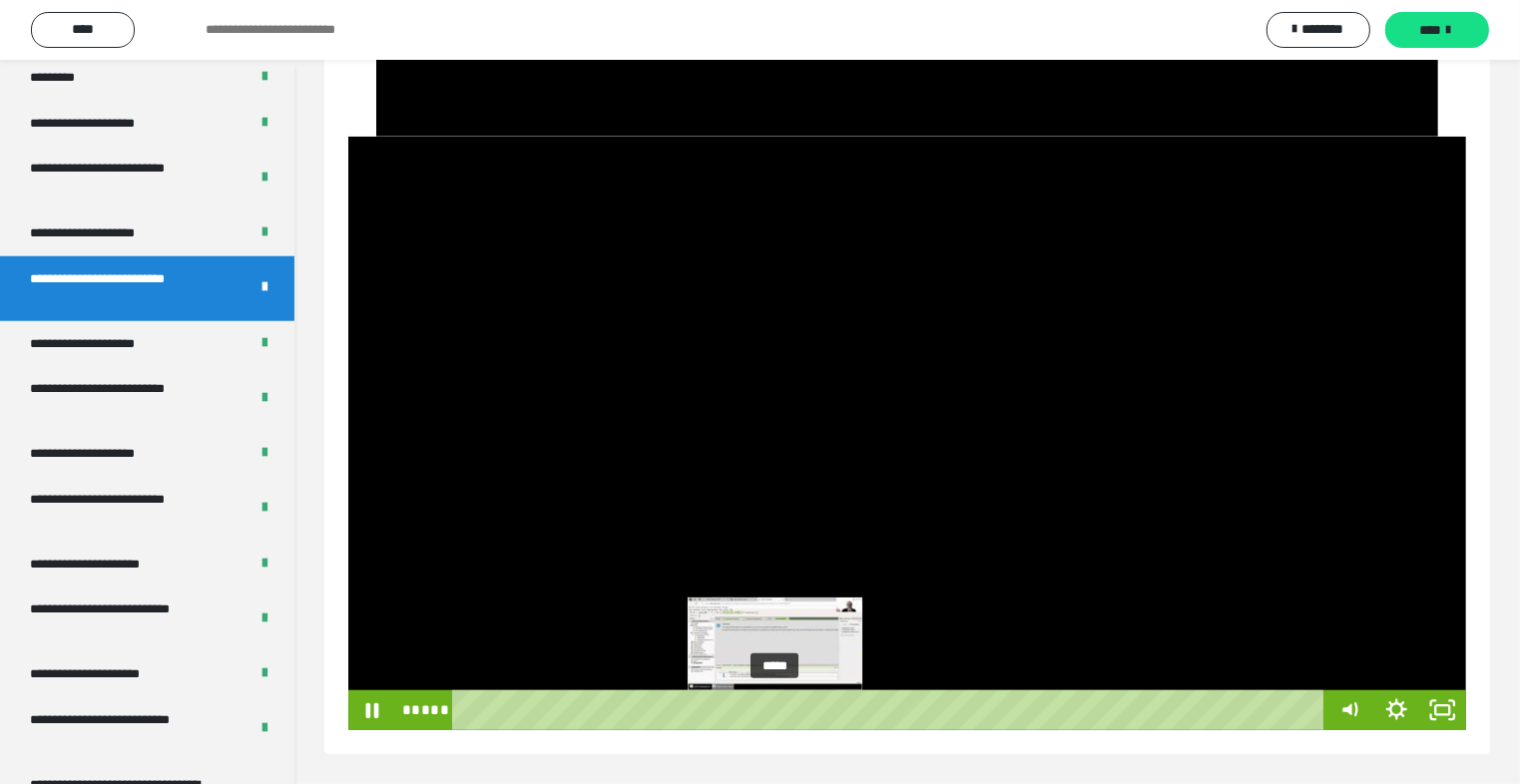 click on "*****" at bounding box center [891, 710] 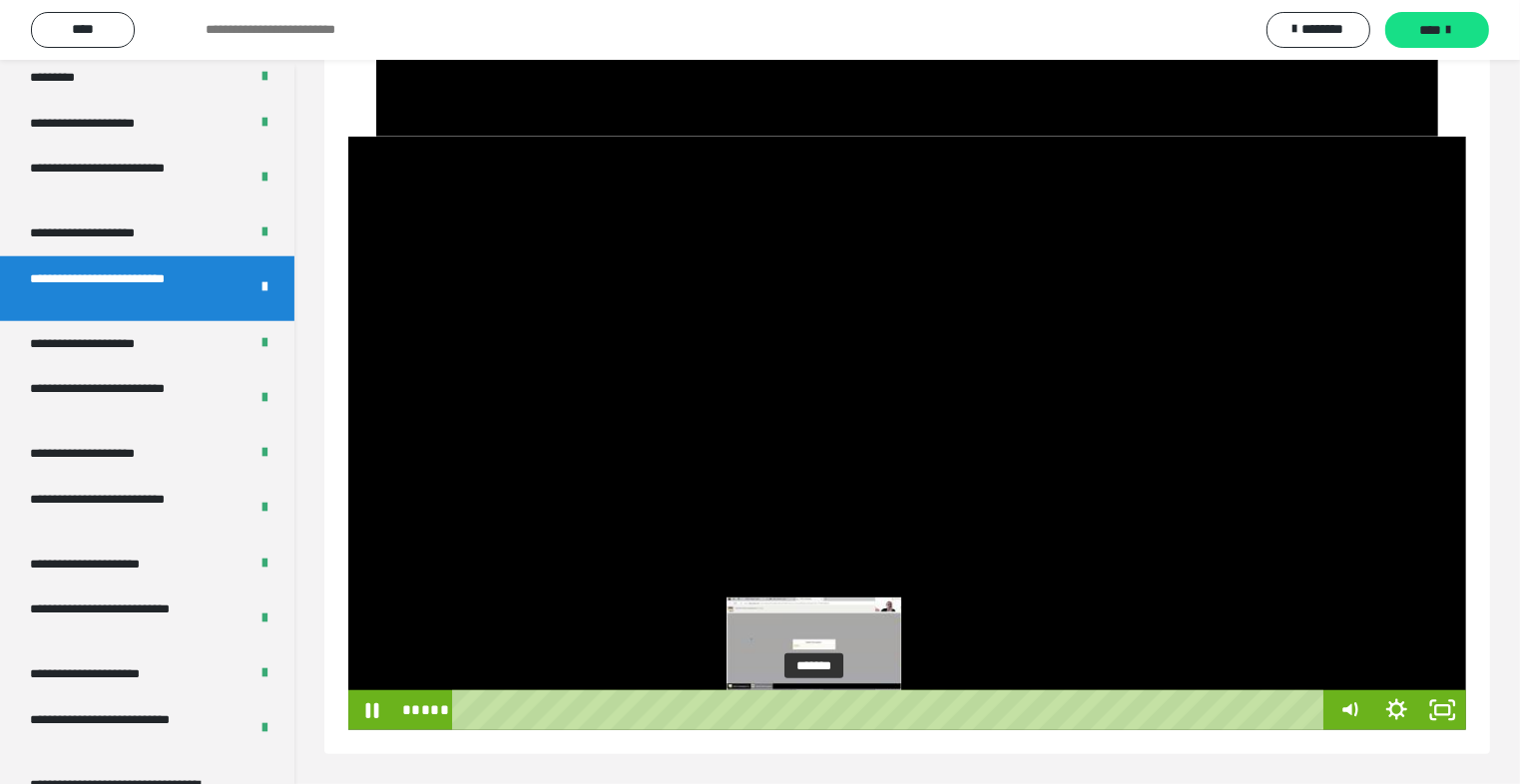 click on "*******" at bounding box center [891, 710] 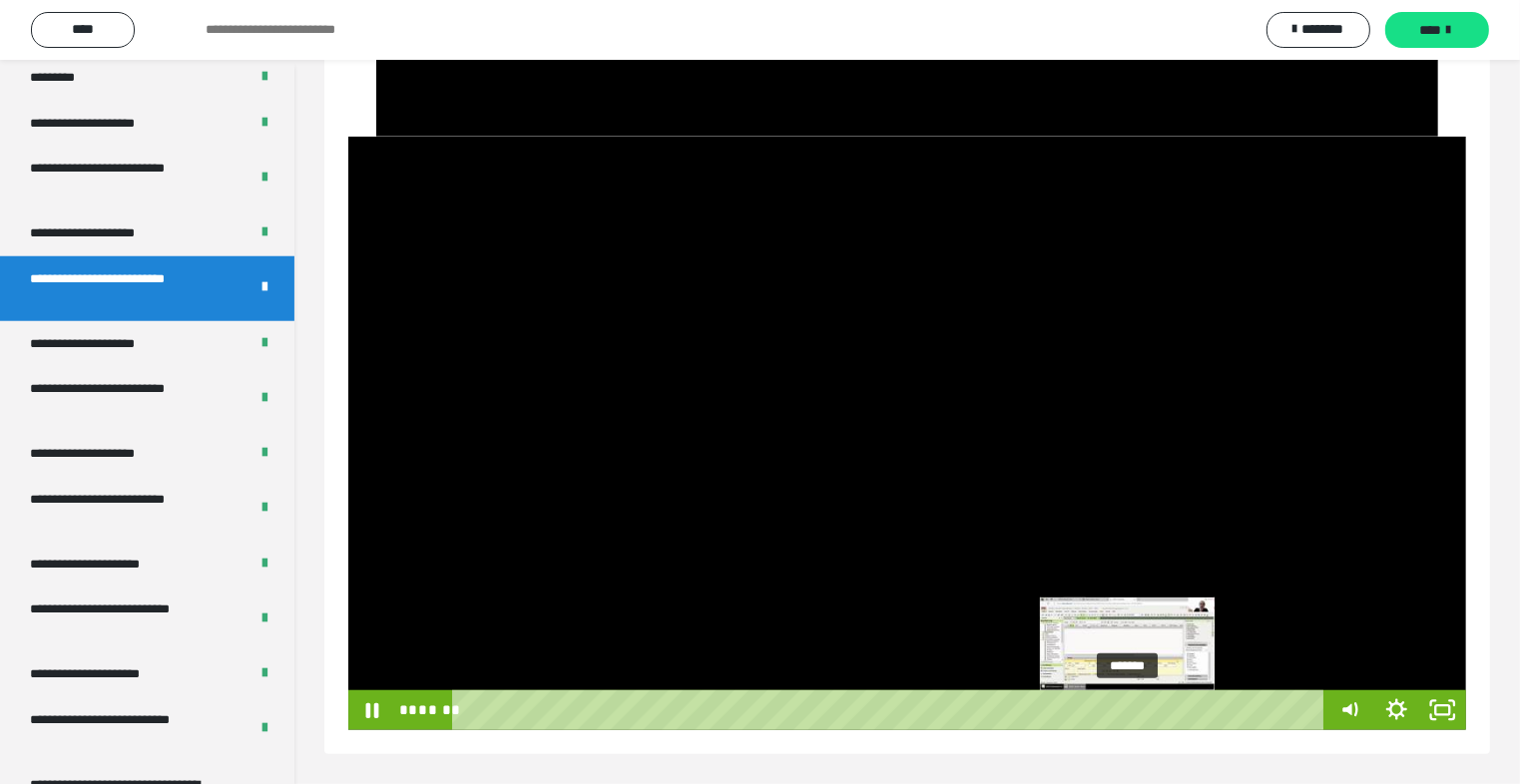 click on "*******" at bounding box center [891, 710] 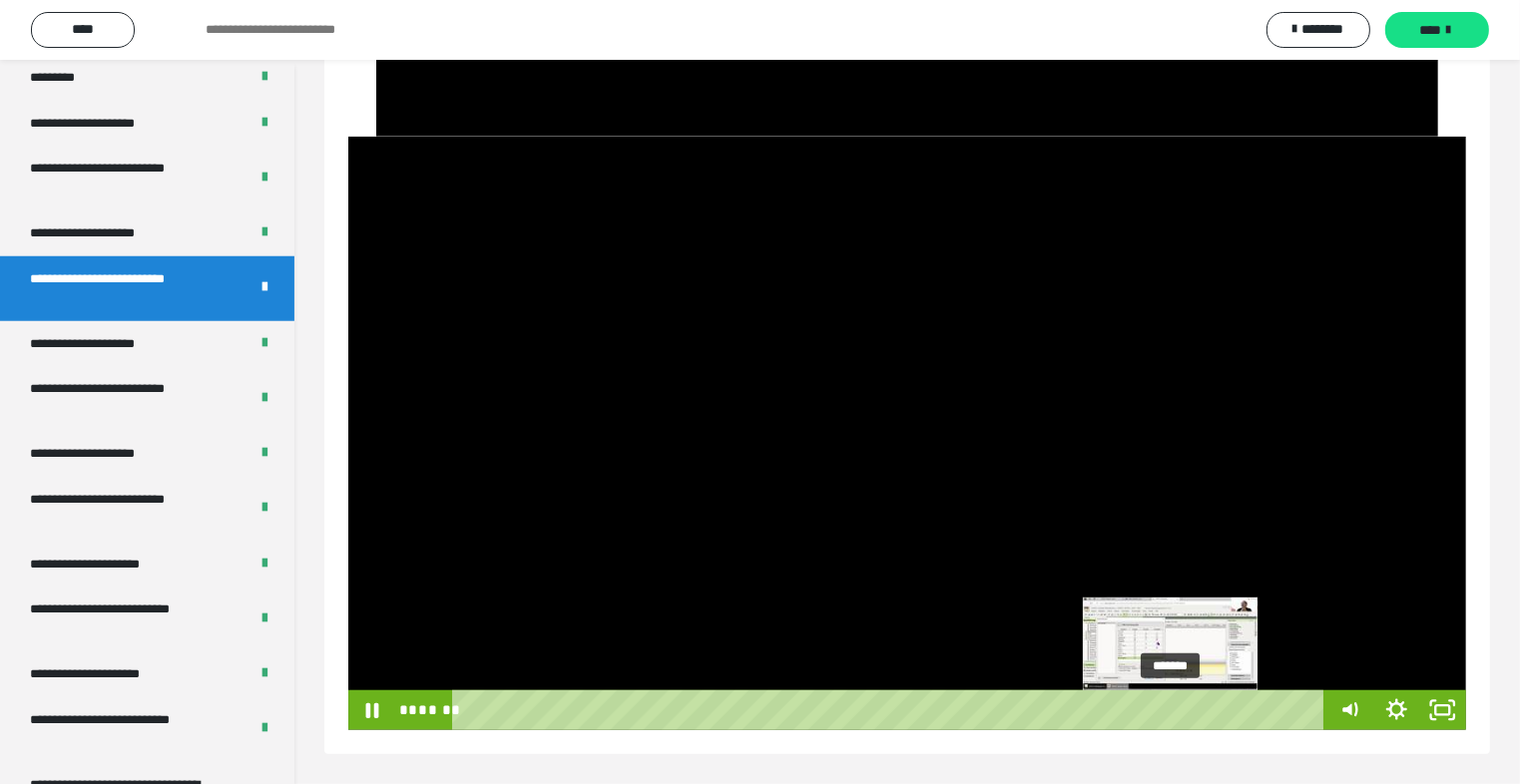 click on "*******" at bounding box center [891, 710] 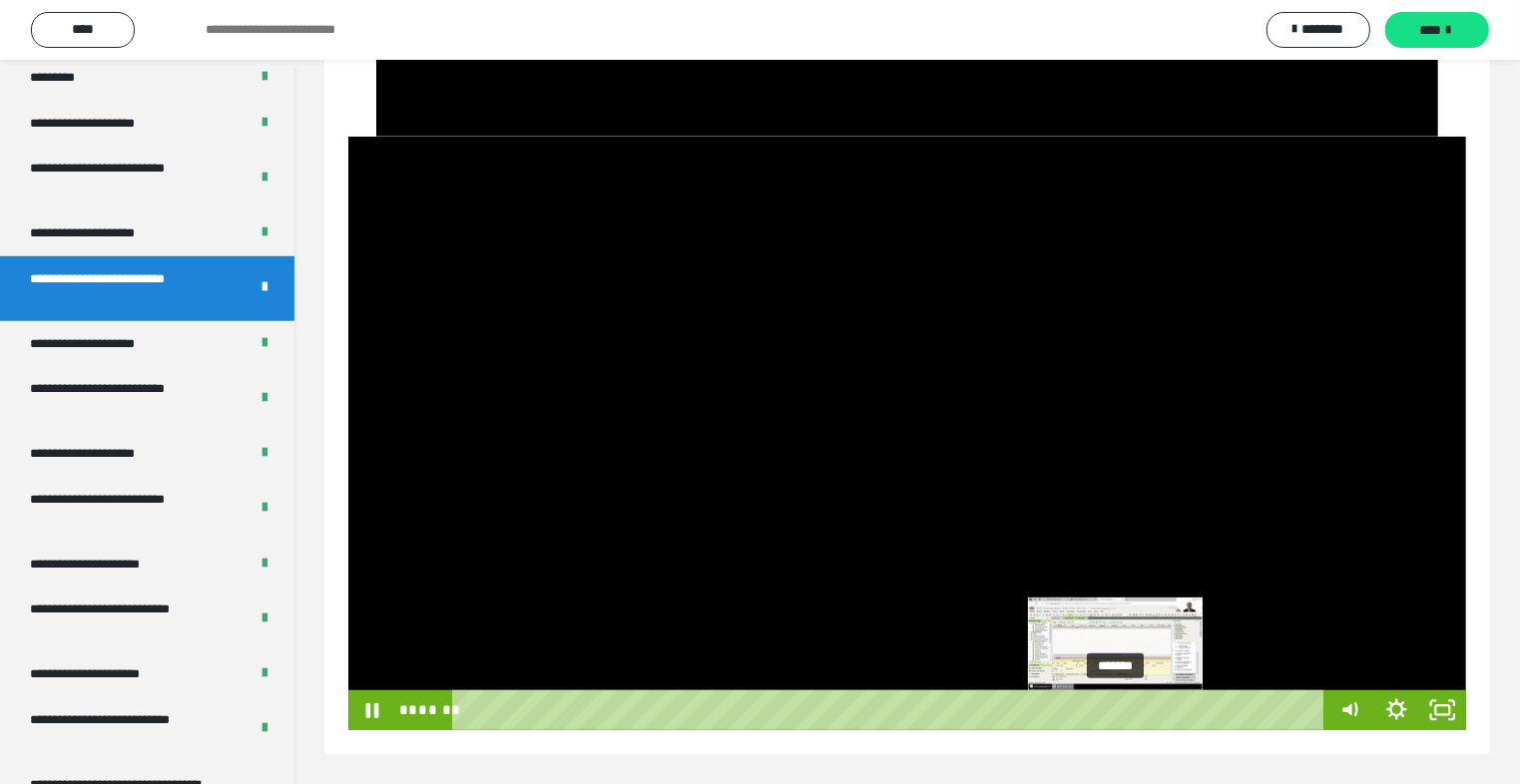 click on "*******" at bounding box center (891, 710) 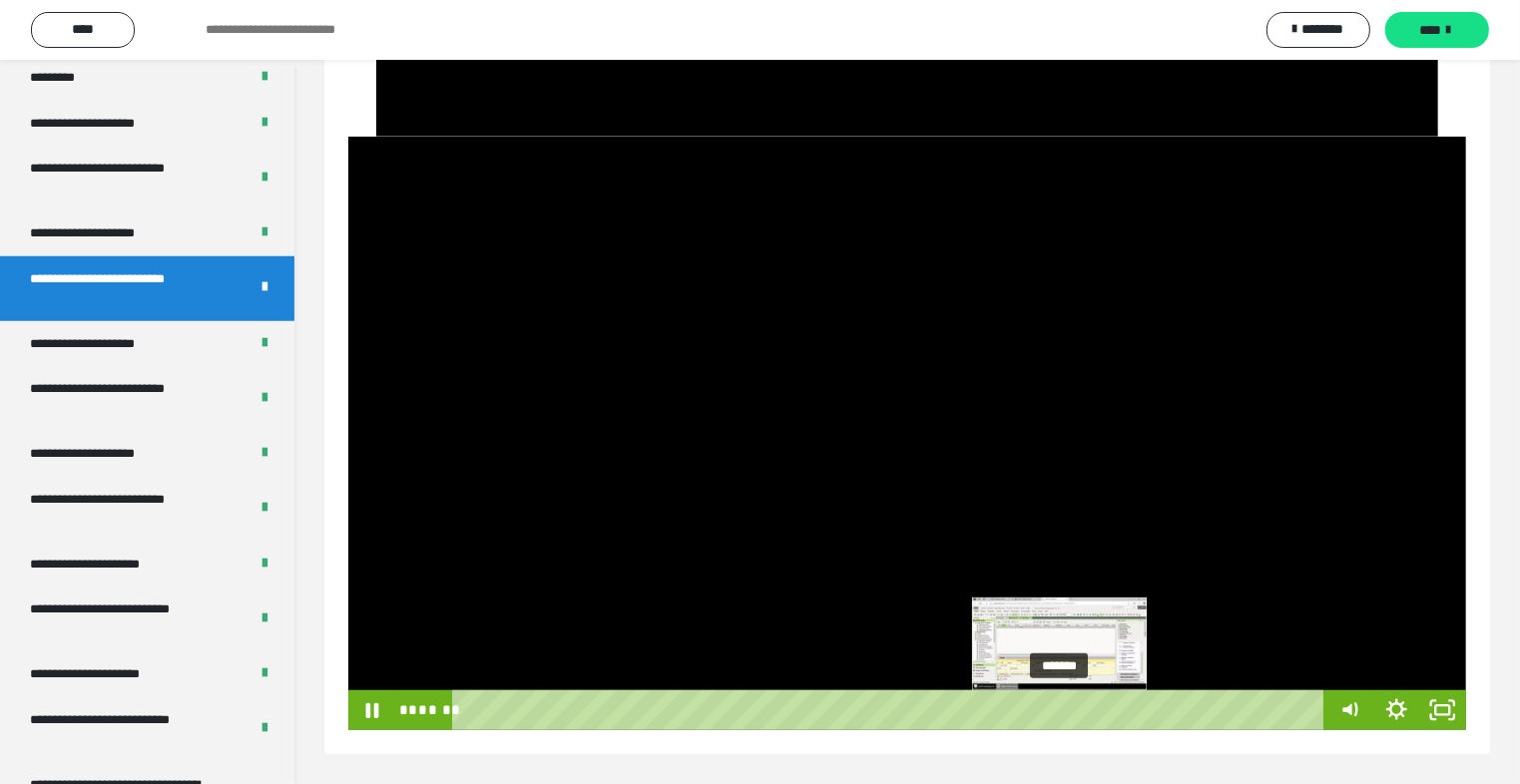 click on "*******" at bounding box center [891, 710] 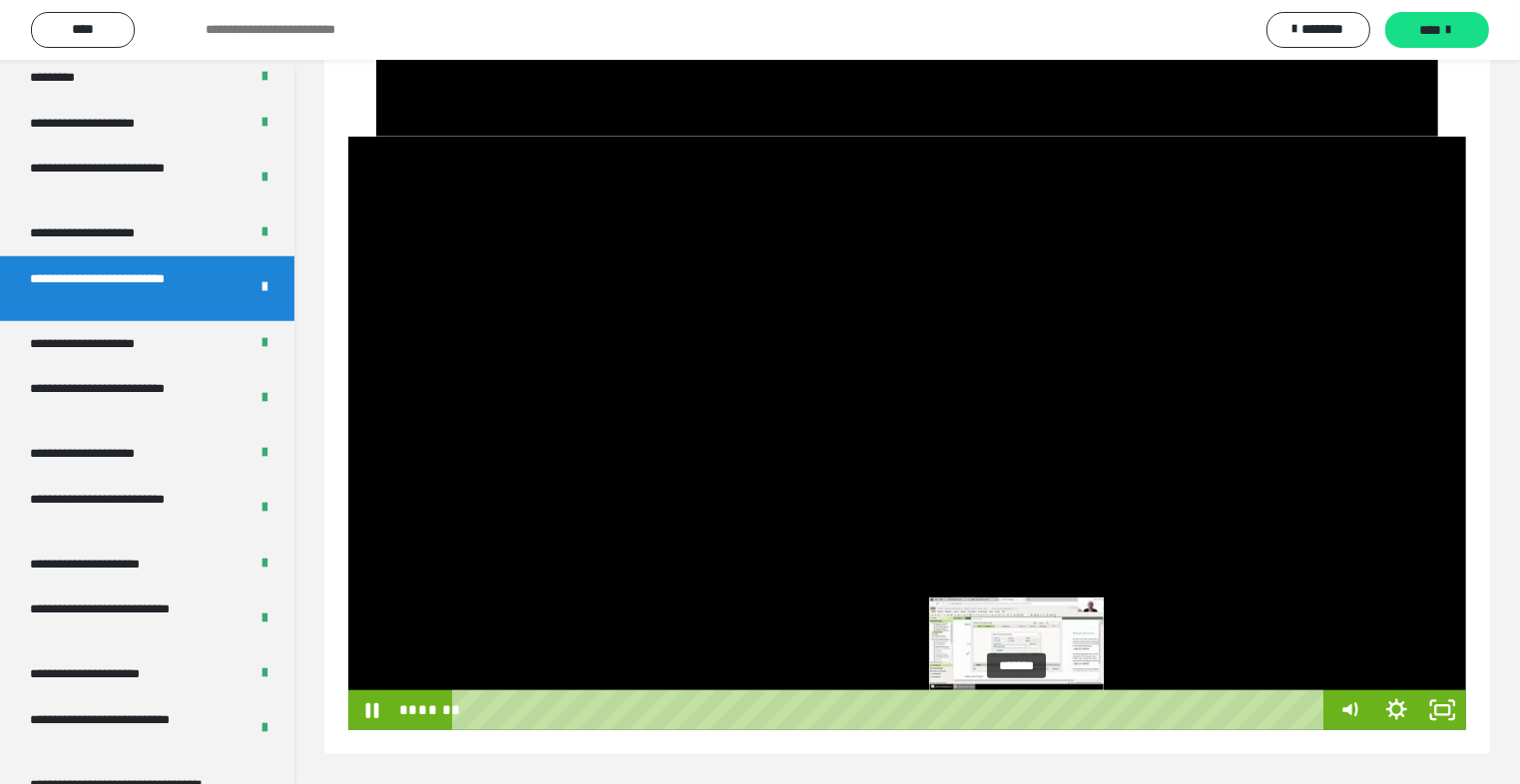 click on "*******" at bounding box center [891, 710] 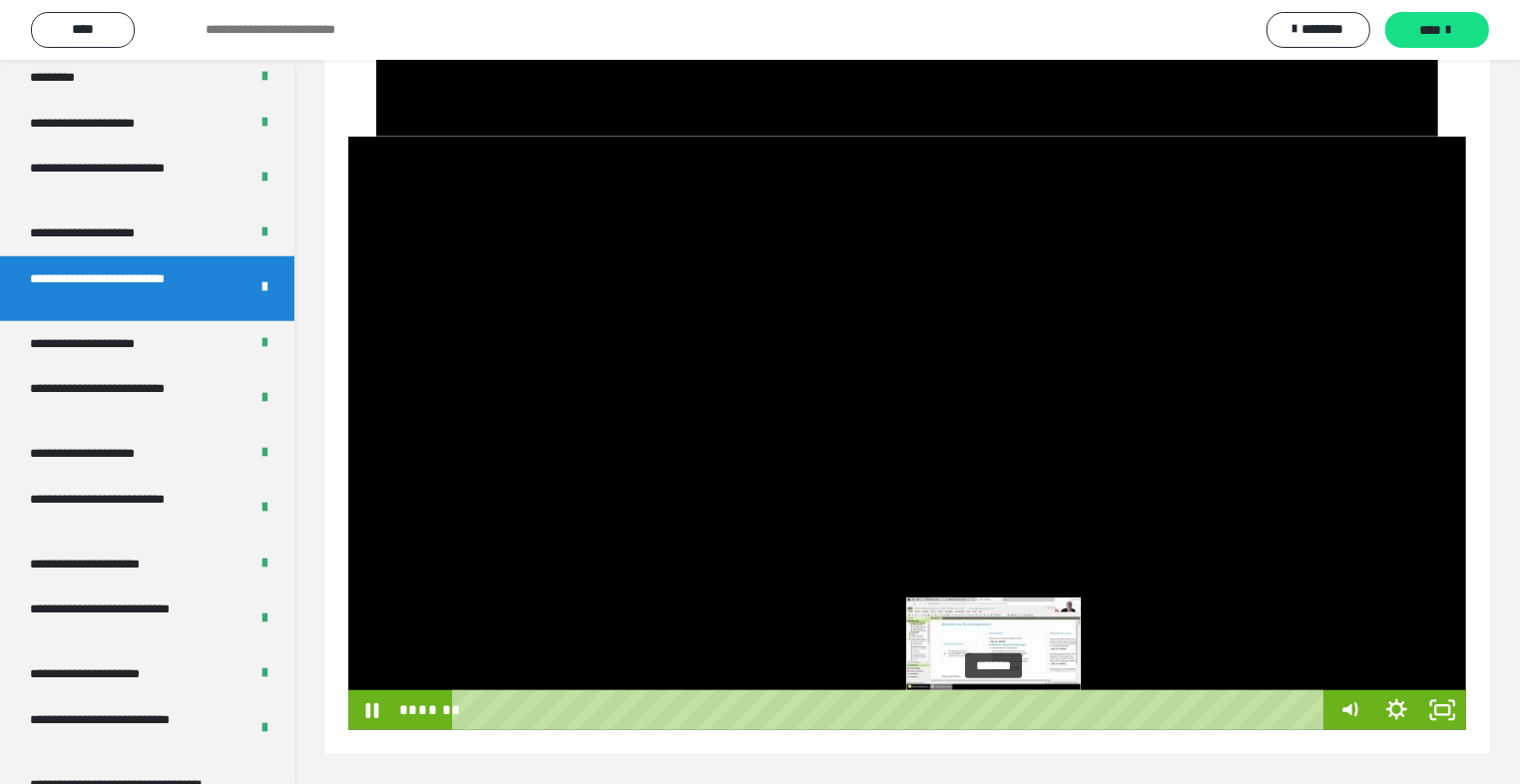 click on "*******" at bounding box center (891, 710) 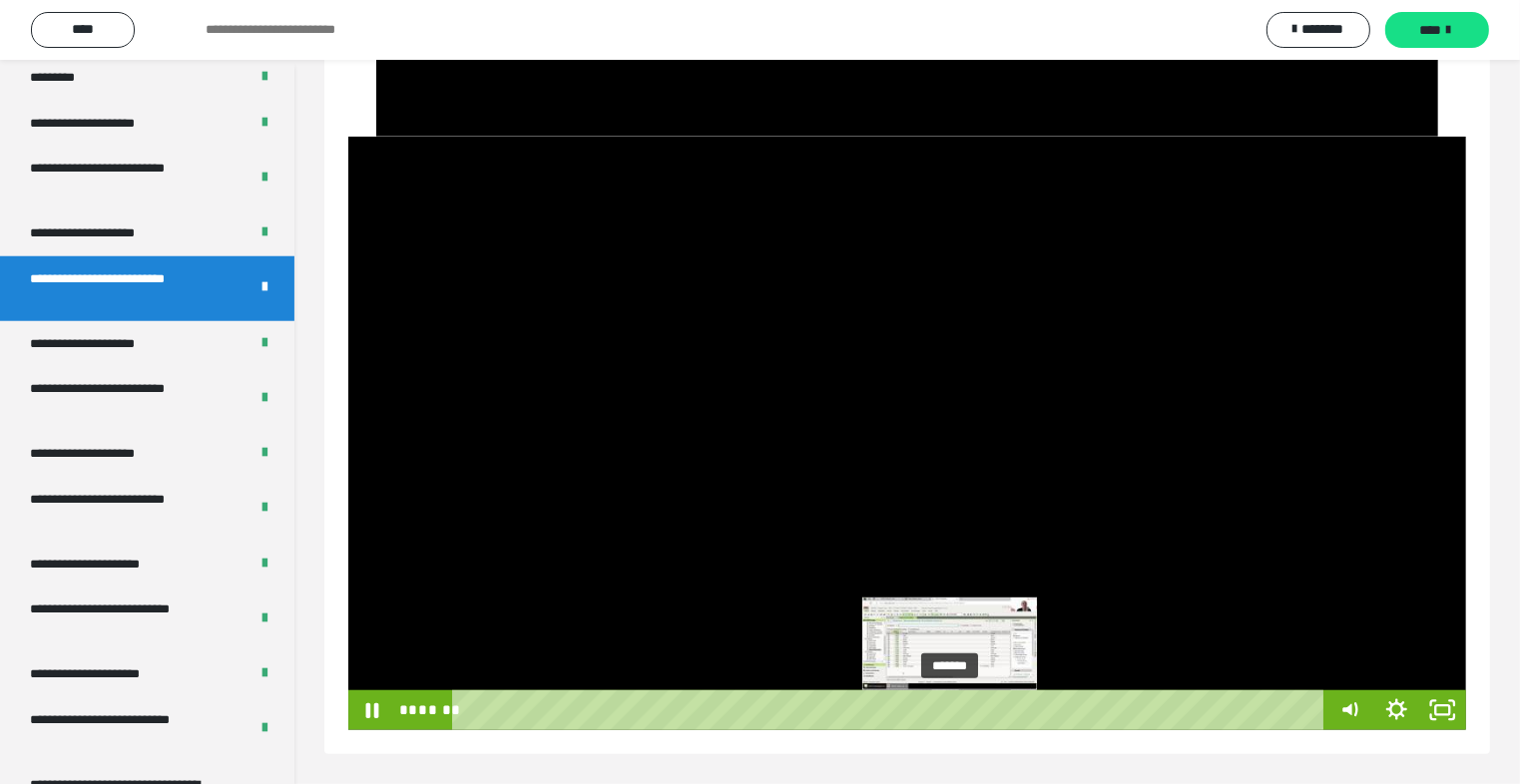 click on "*******" at bounding box center (891, 710) 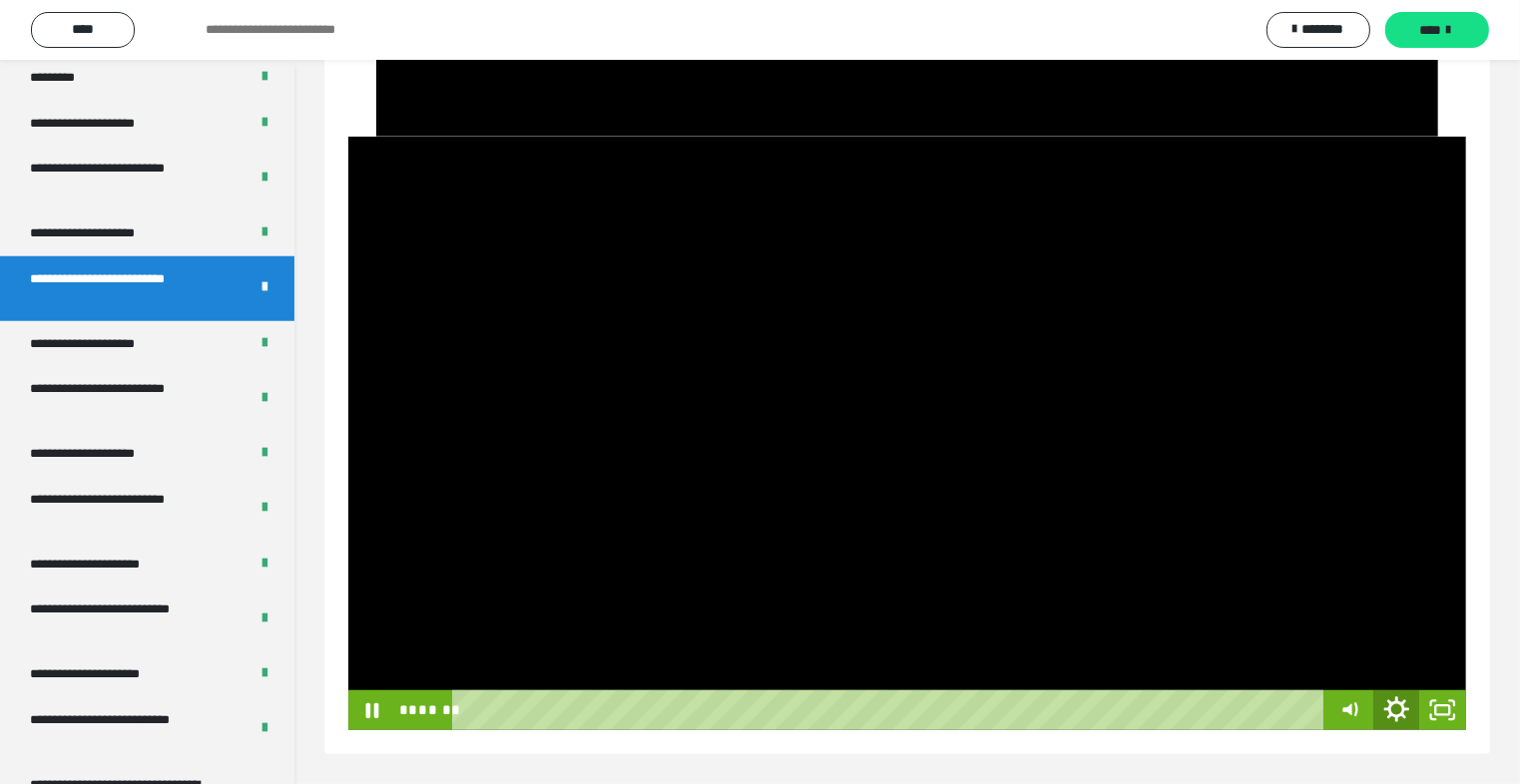 click 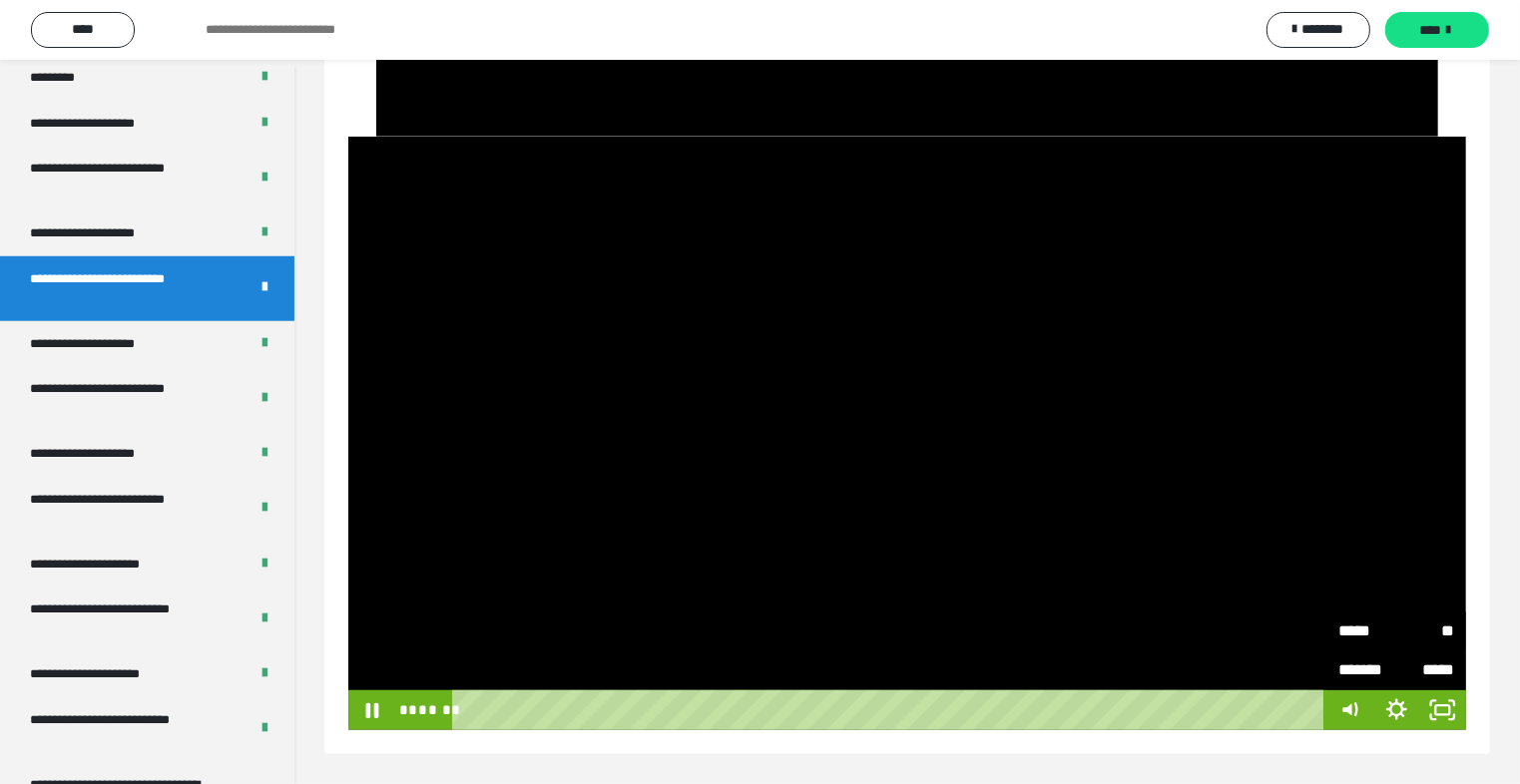 click on "**" at bounding box center [1425, 623] 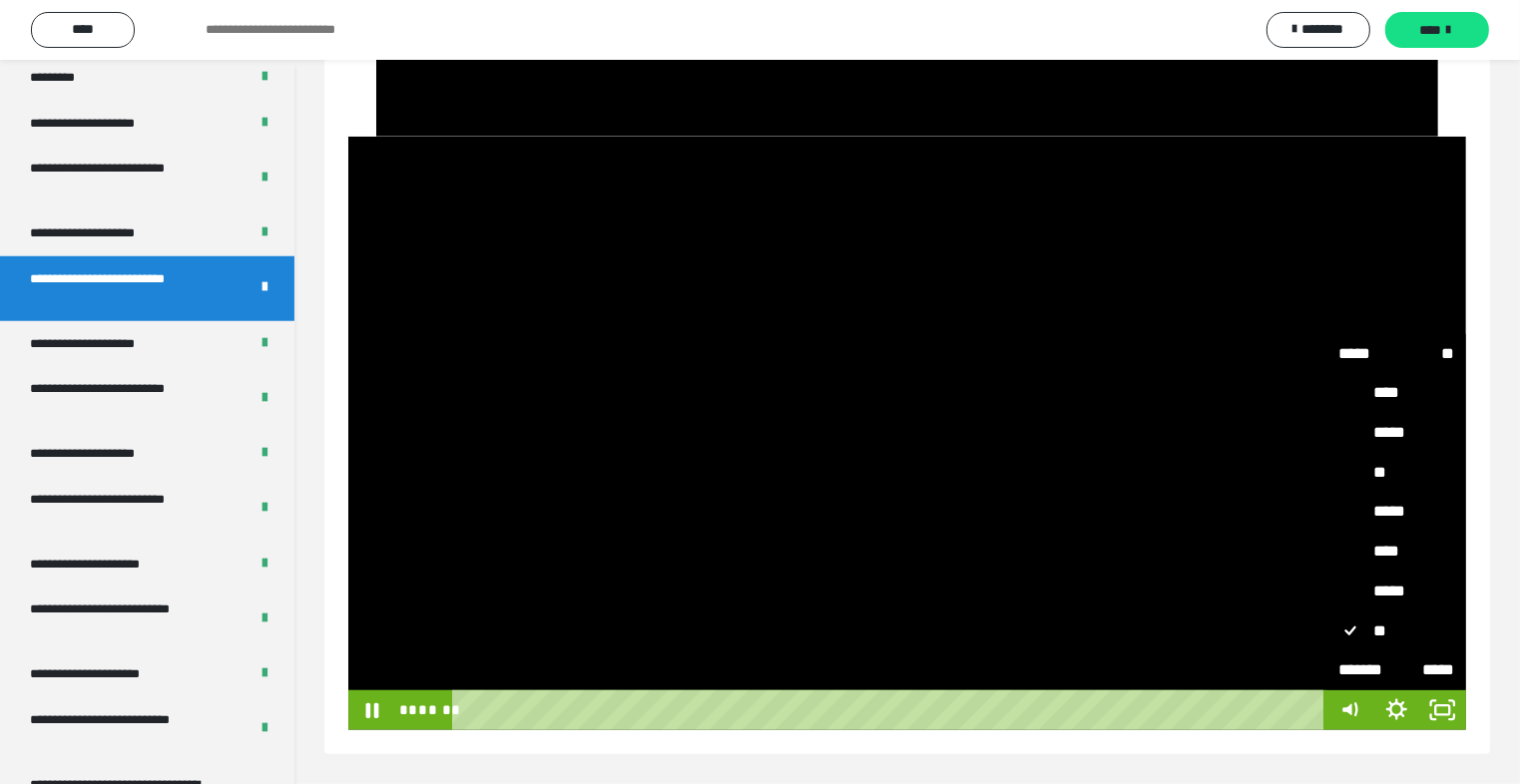 click at bounding box center (907, 433) 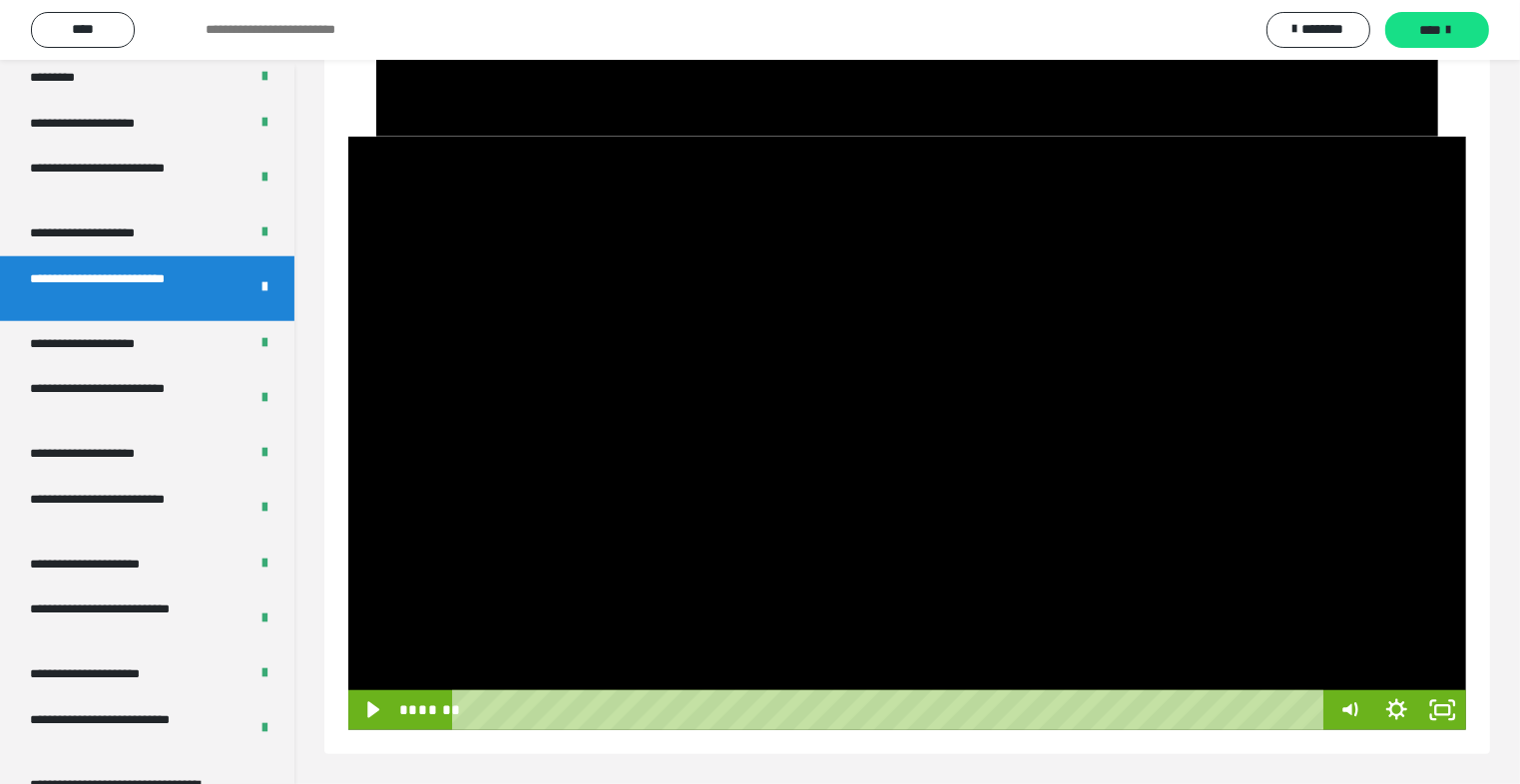 click at bounding box center [907, 433] 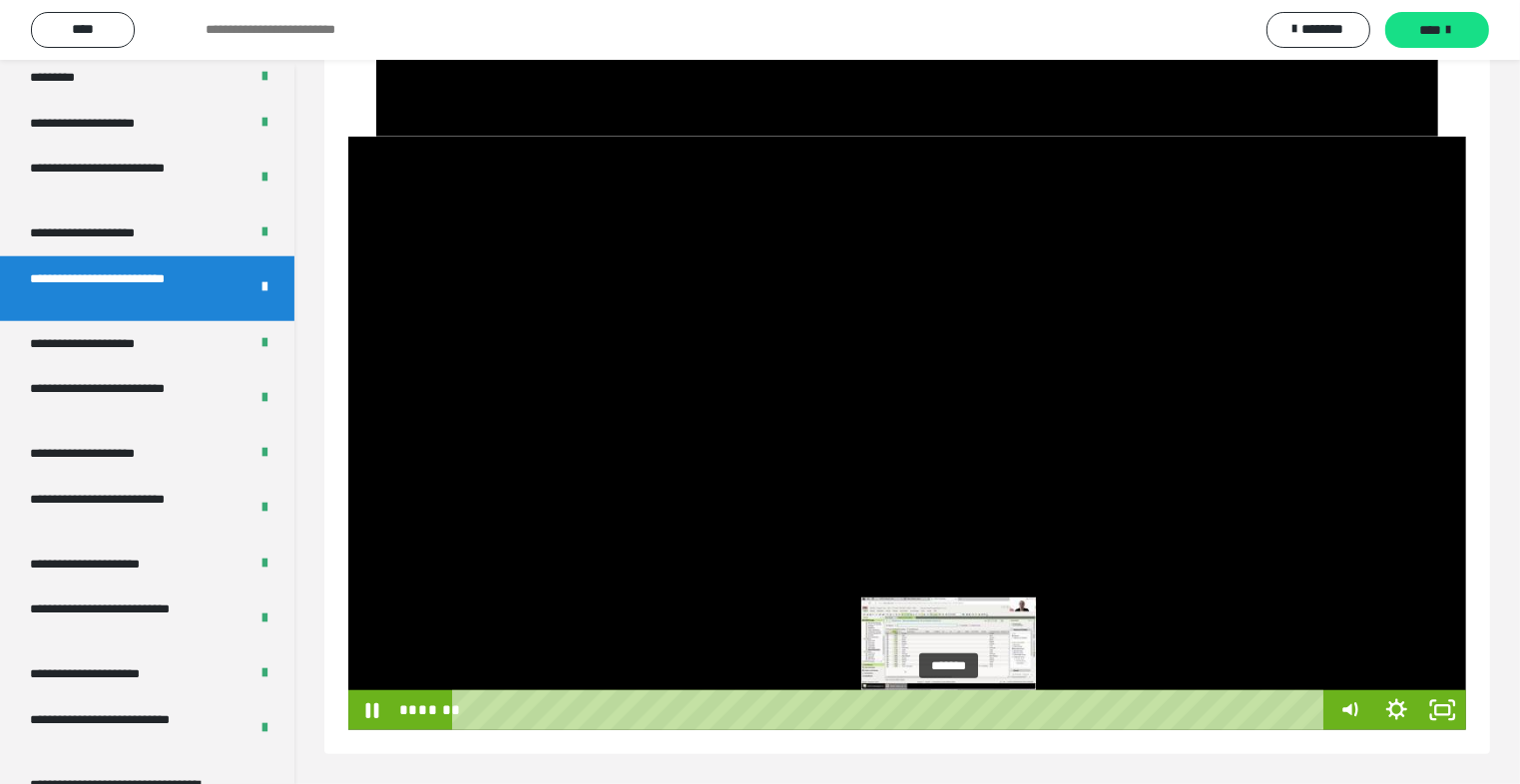 click at bounding box center (948, 709) 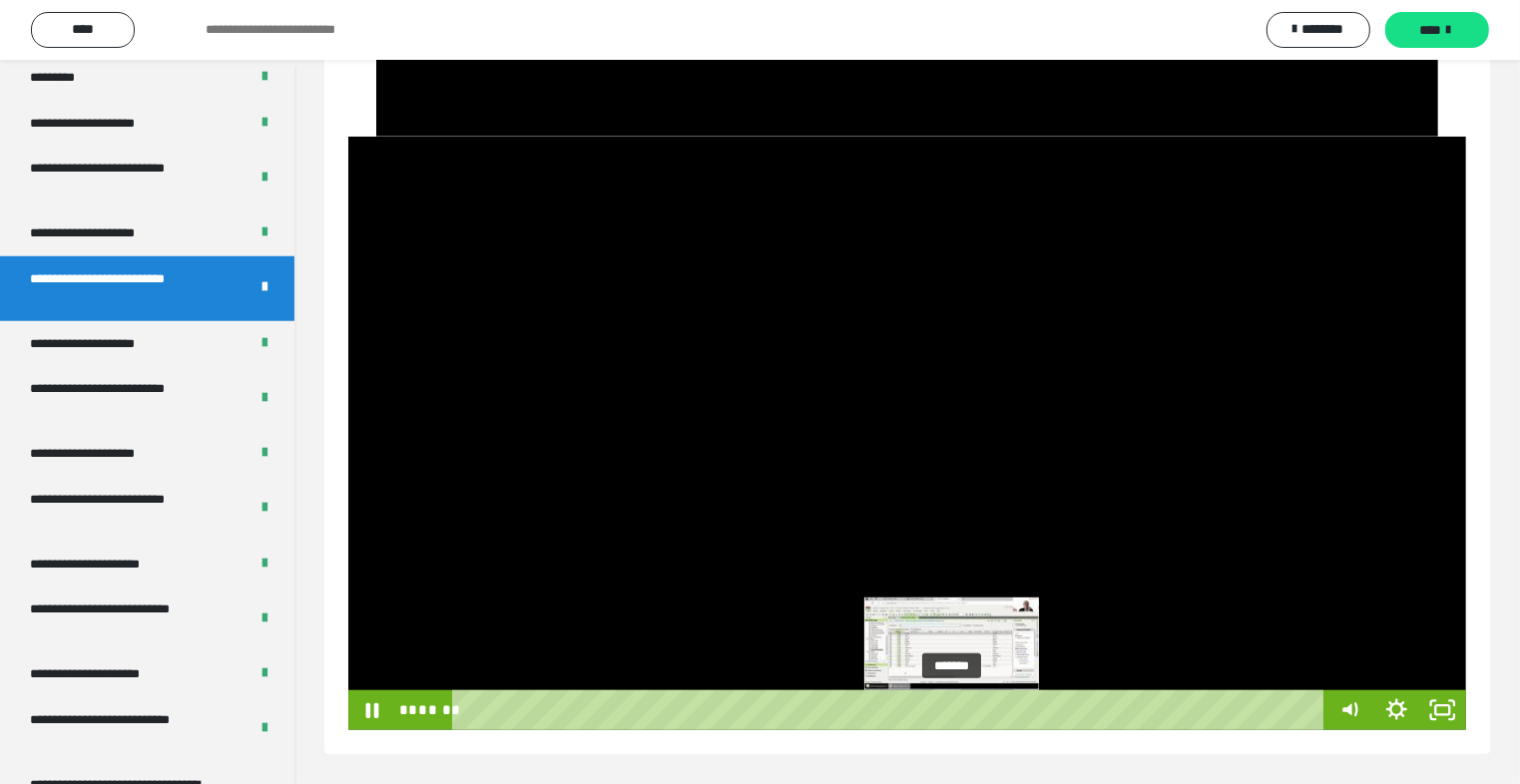 click at bounding box center [949, 709] 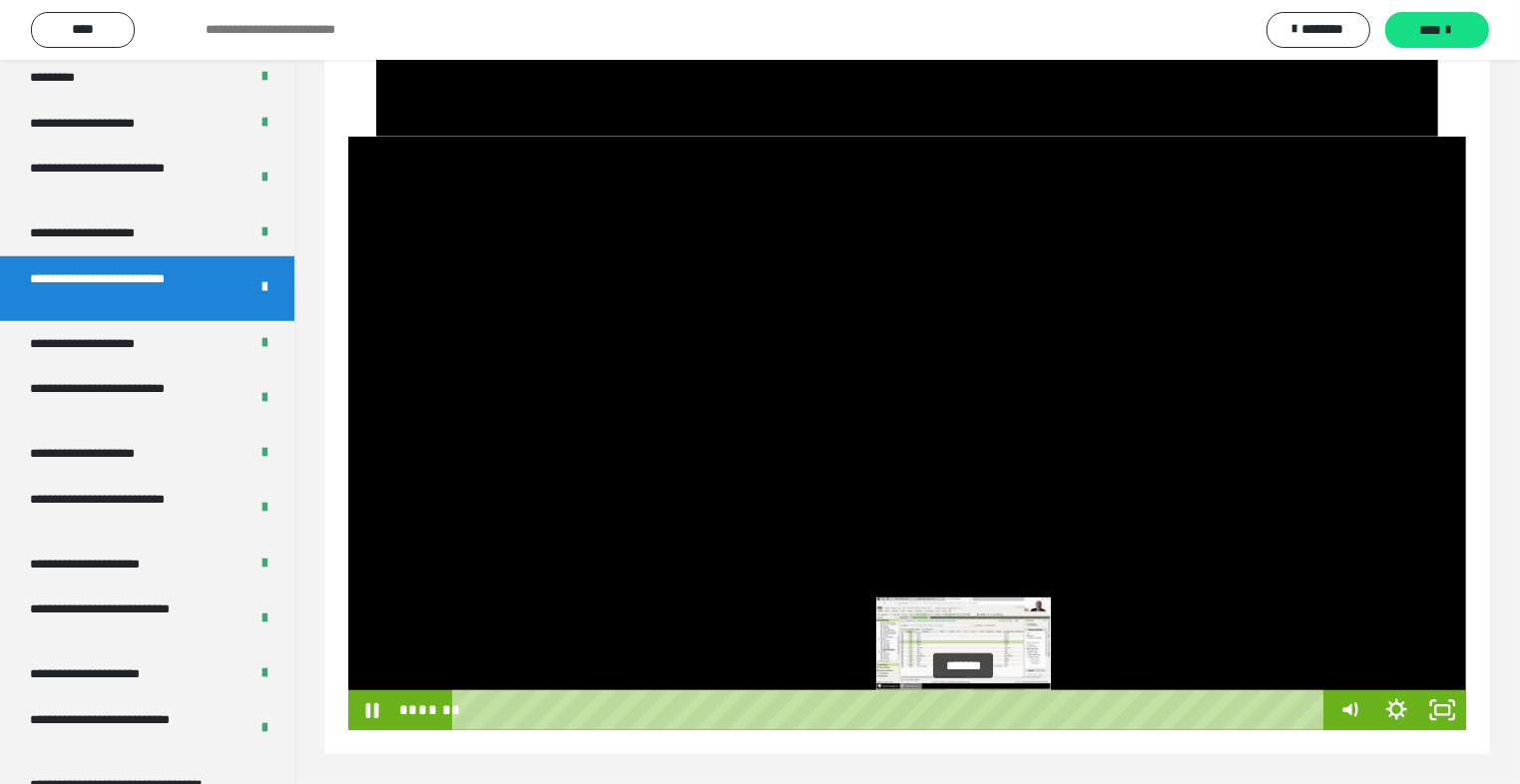 click on "*******" at bounding box center (891, 710) 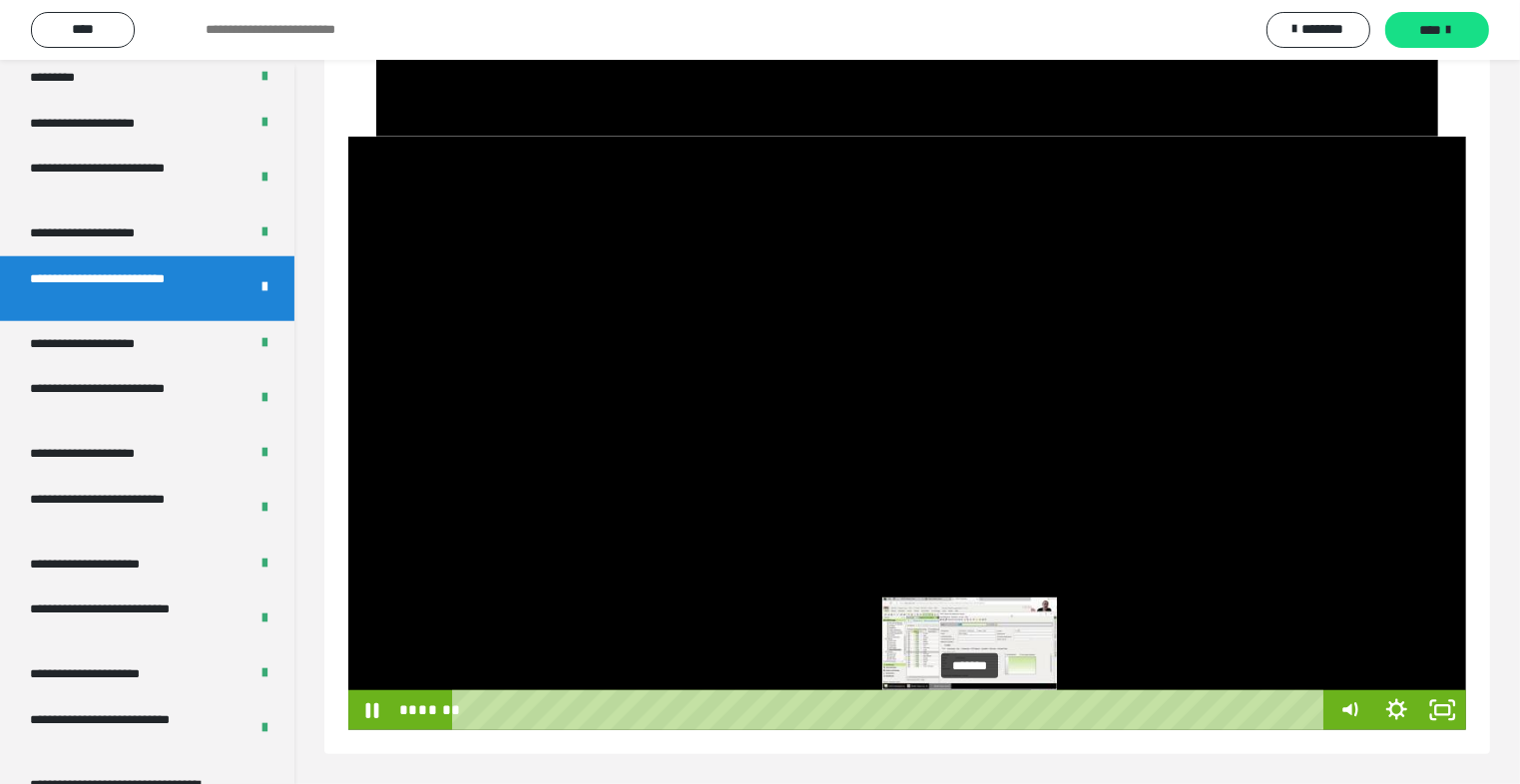 click on "*******" at bounding box center [891, 710] 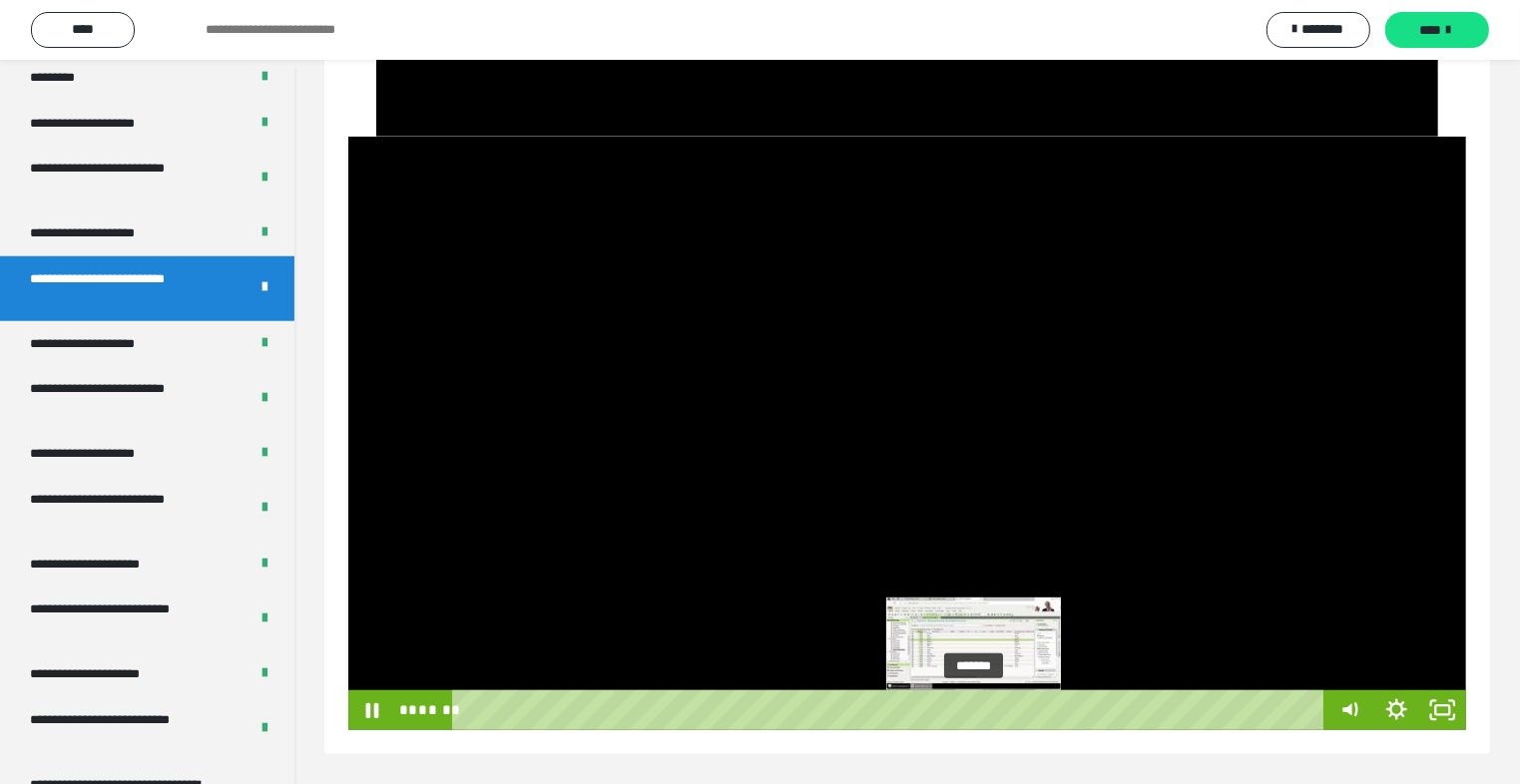click at bounding box center (970, 709) 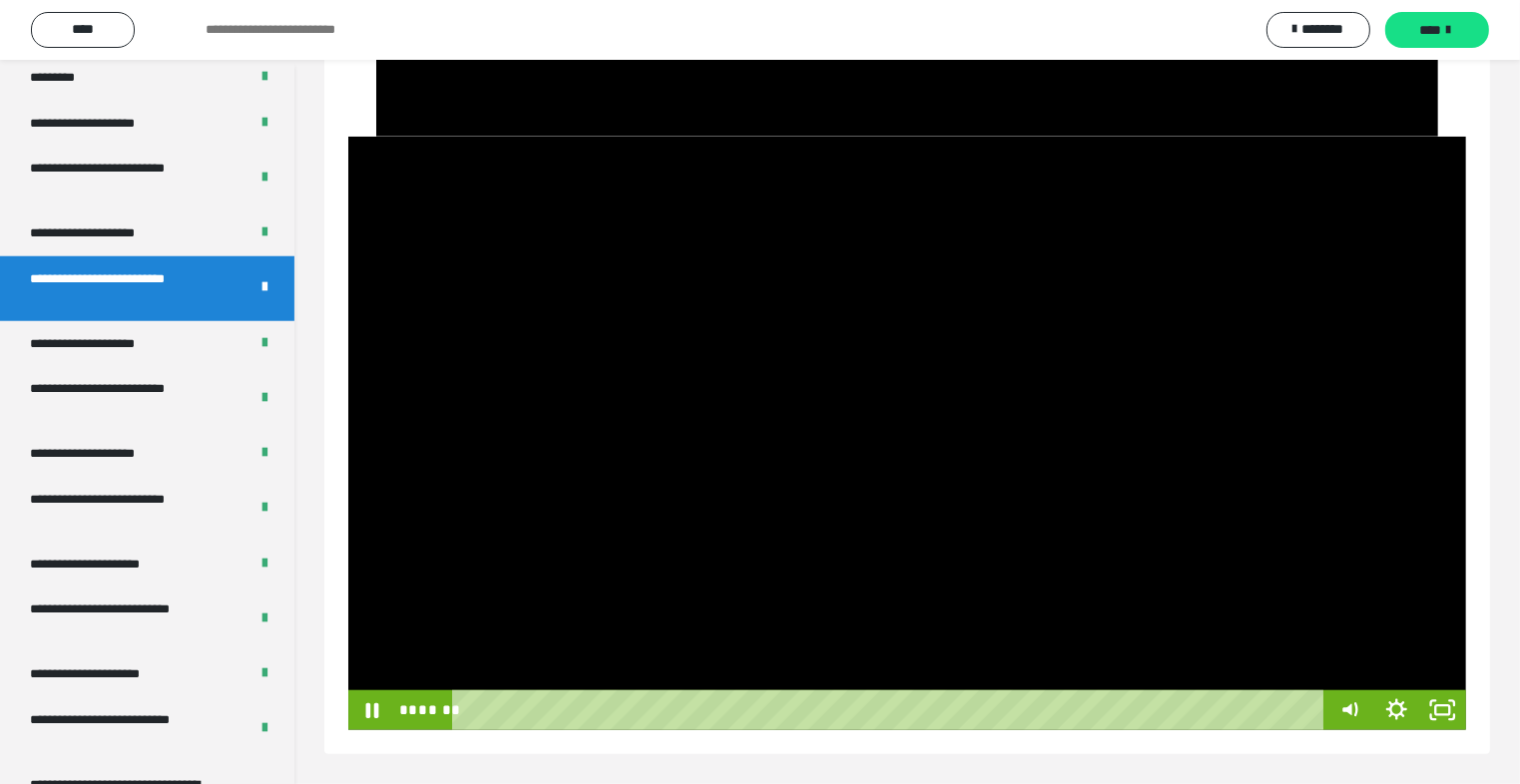 click at bounding box center [907, 433] 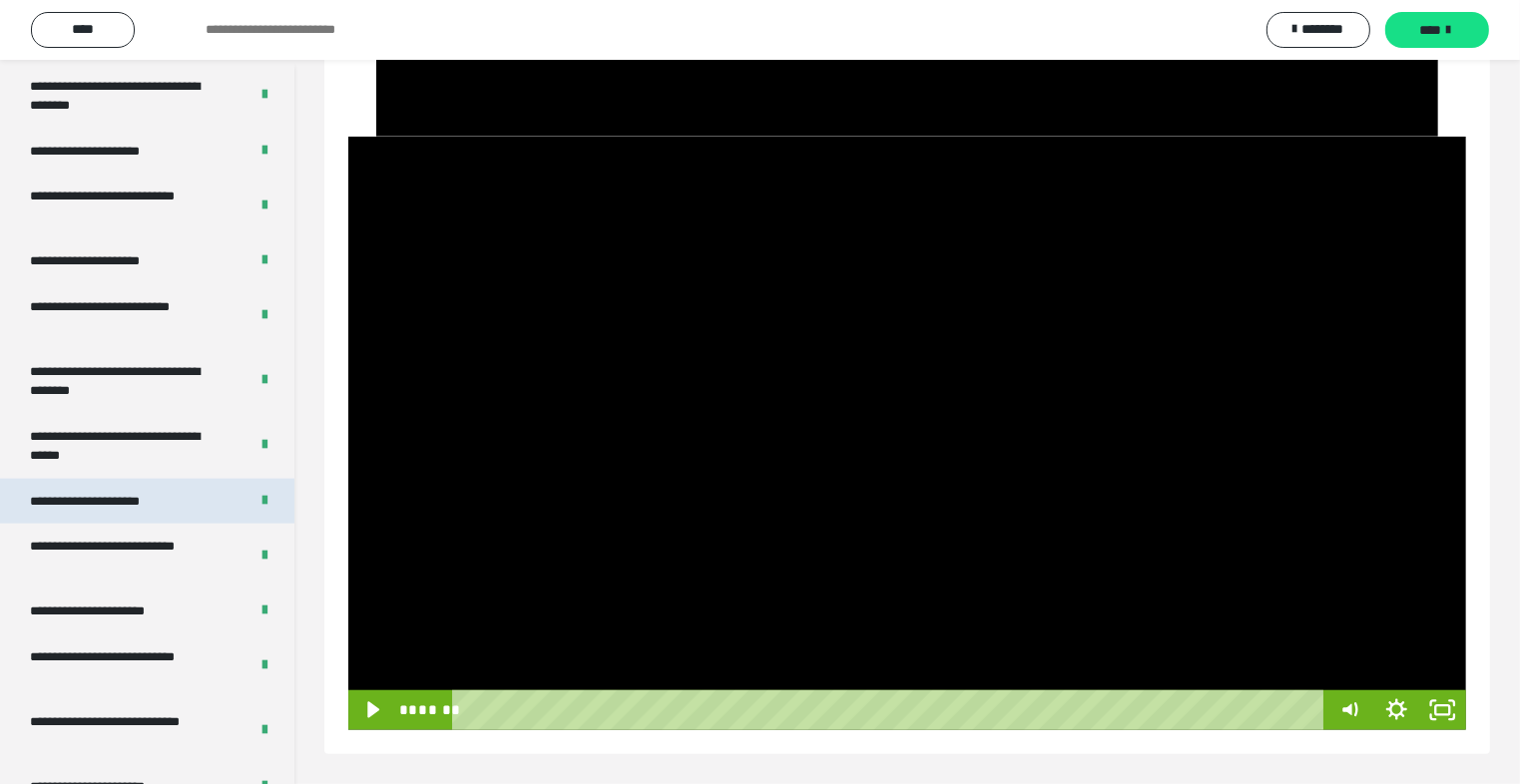 scroll, scrollTop: 2964, scrollLeft: 0, axis: vertical 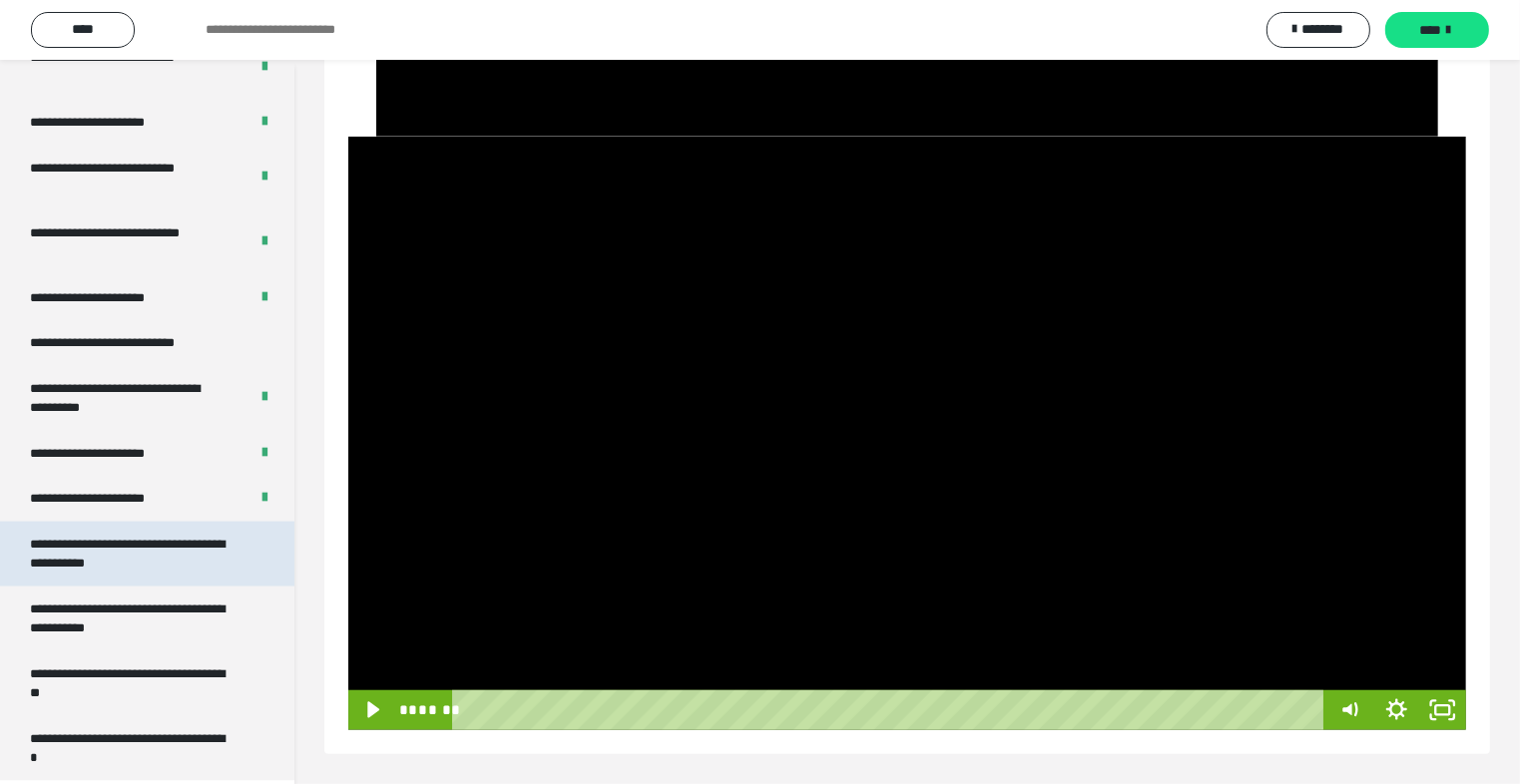 click on "**********" at bounding box center [132, 554] 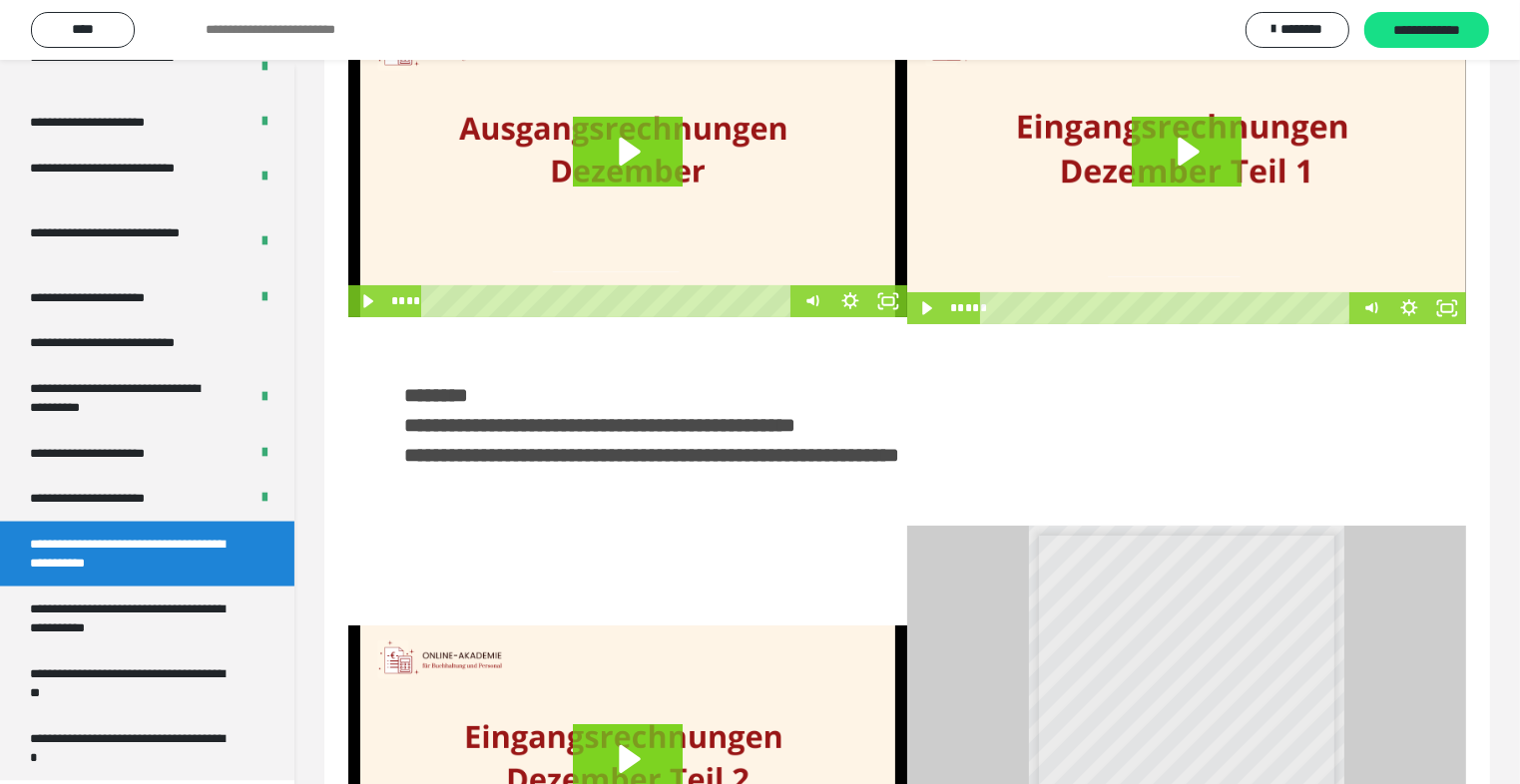 scroll, scrollTop: 0, scrollLeft: 0, axis: both 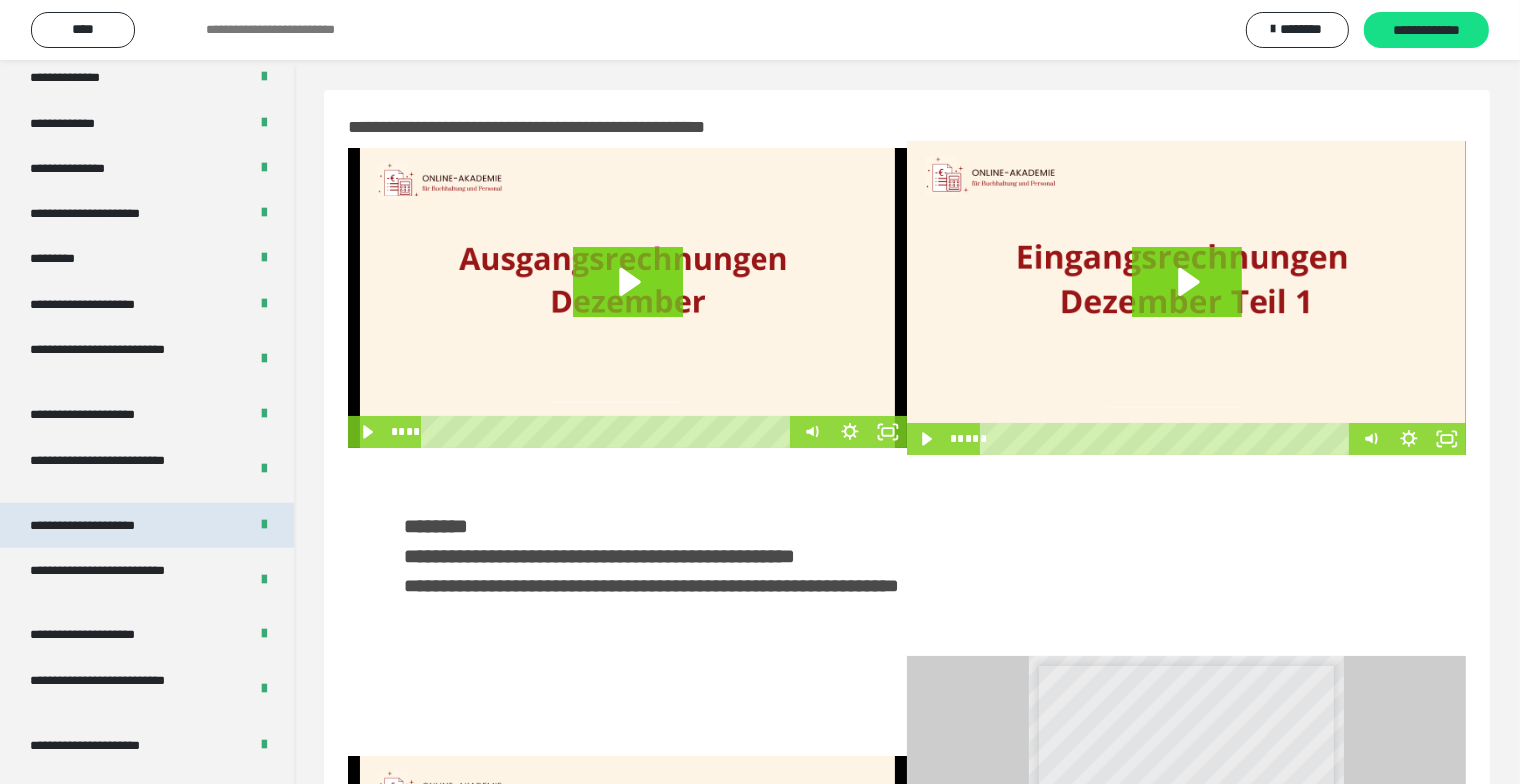 click on "**********" at bounding box center [106, 526] 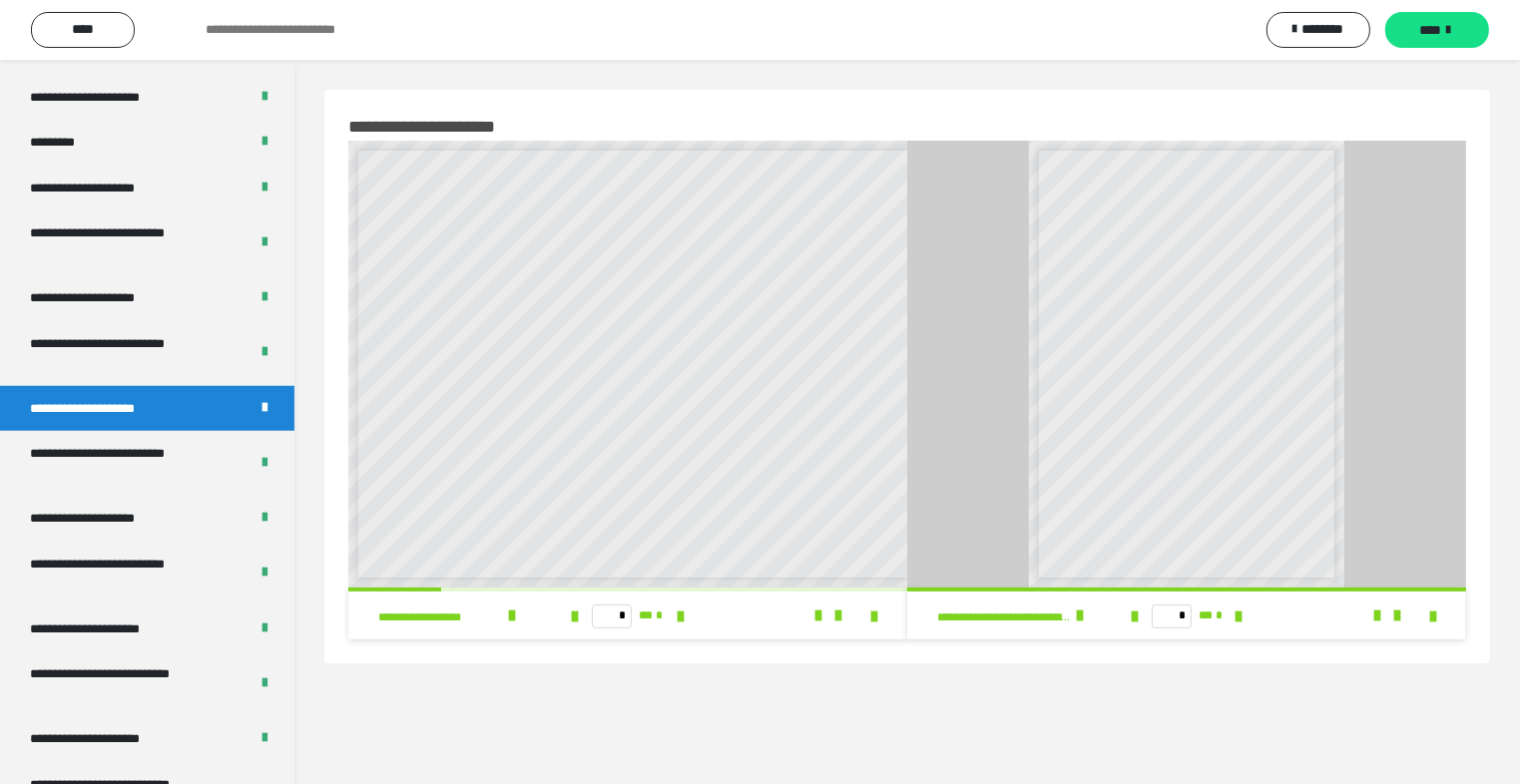 scroll, scrollTop: 1895, scrollLeft: 0, axis: vertical 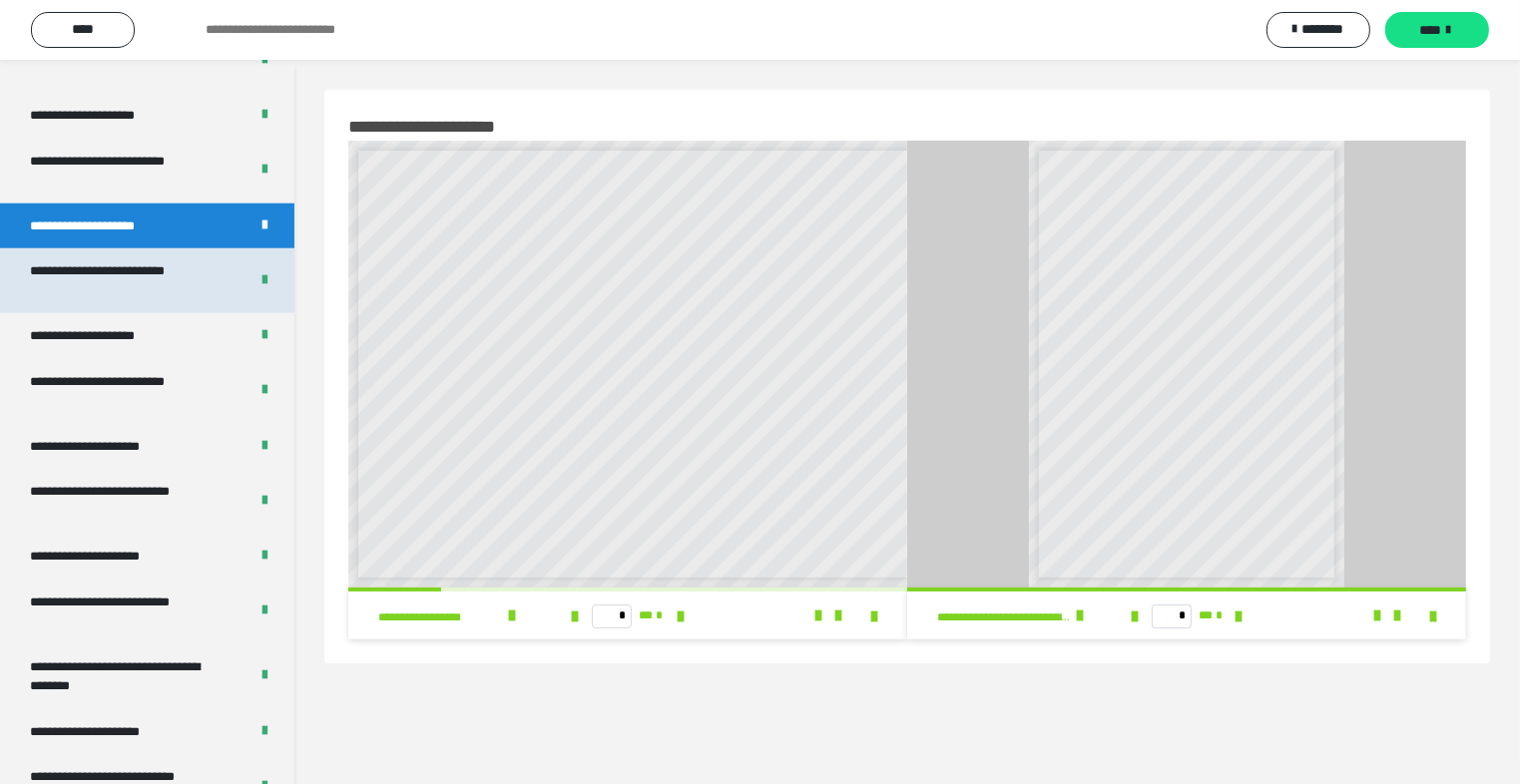 click on "**********" at bounding box center [124, 280] 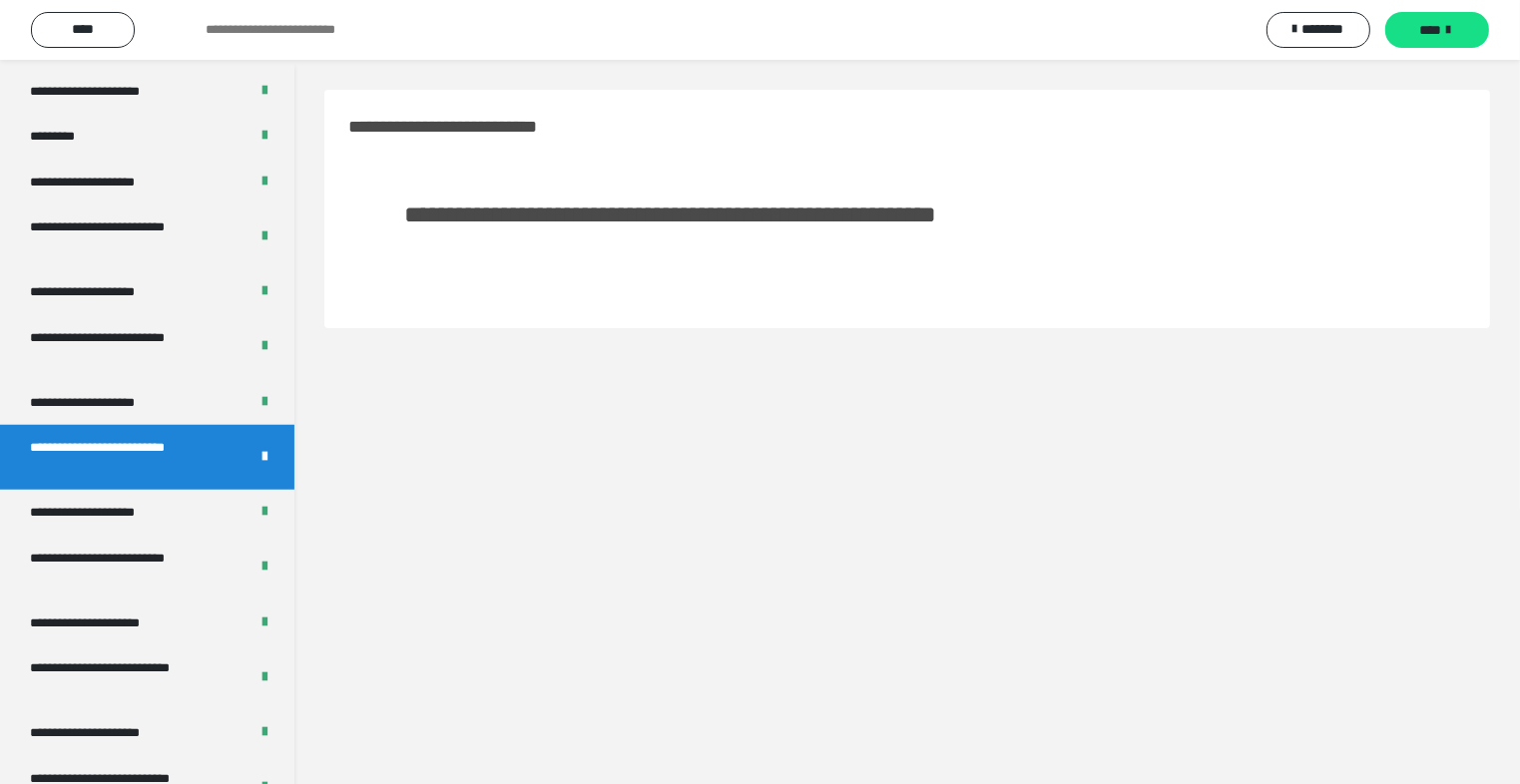 scroll, scrollTop: 1696, scrollLeft: 0, axis: vertical 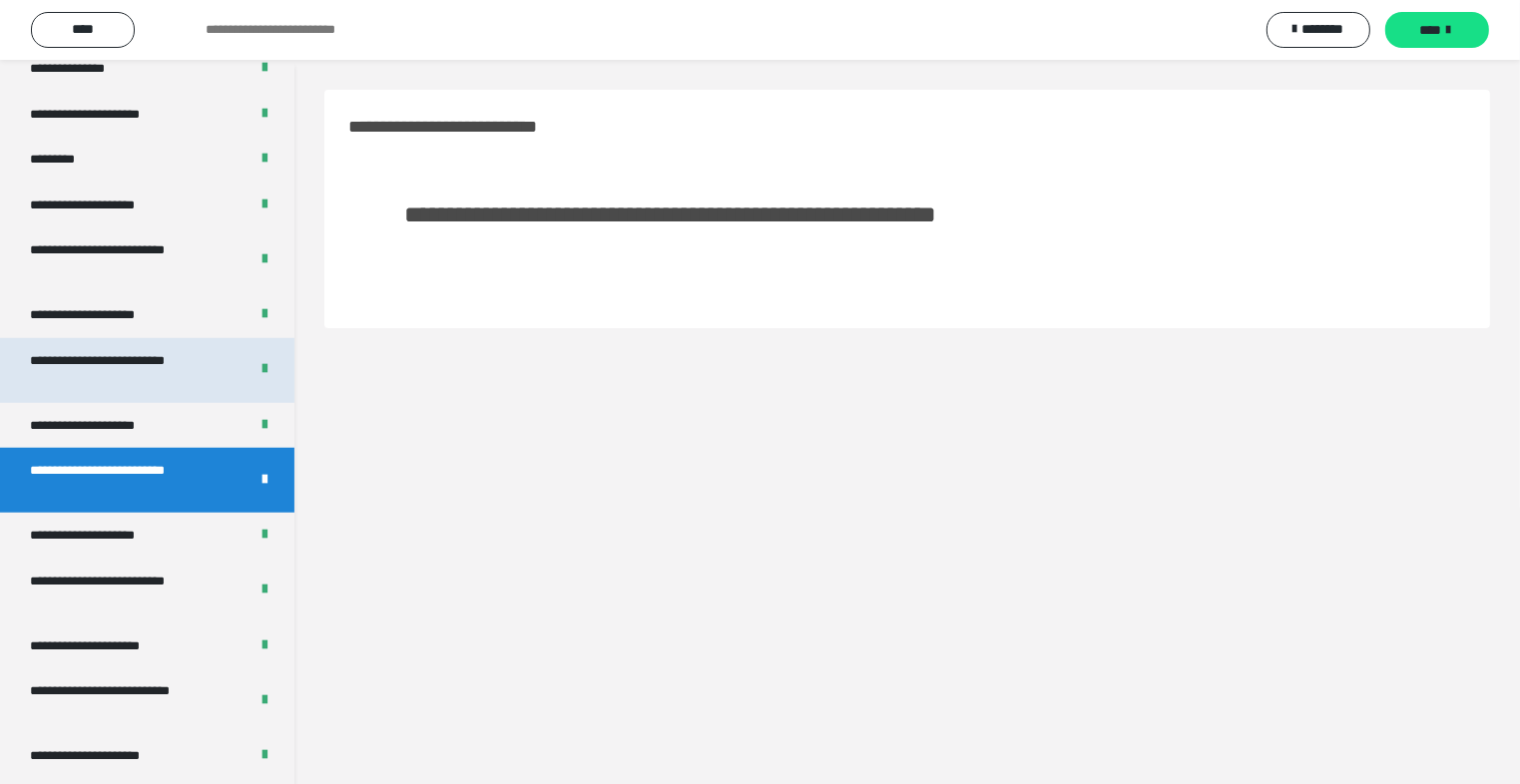 click on "**********" at bounding box center (124, 370) 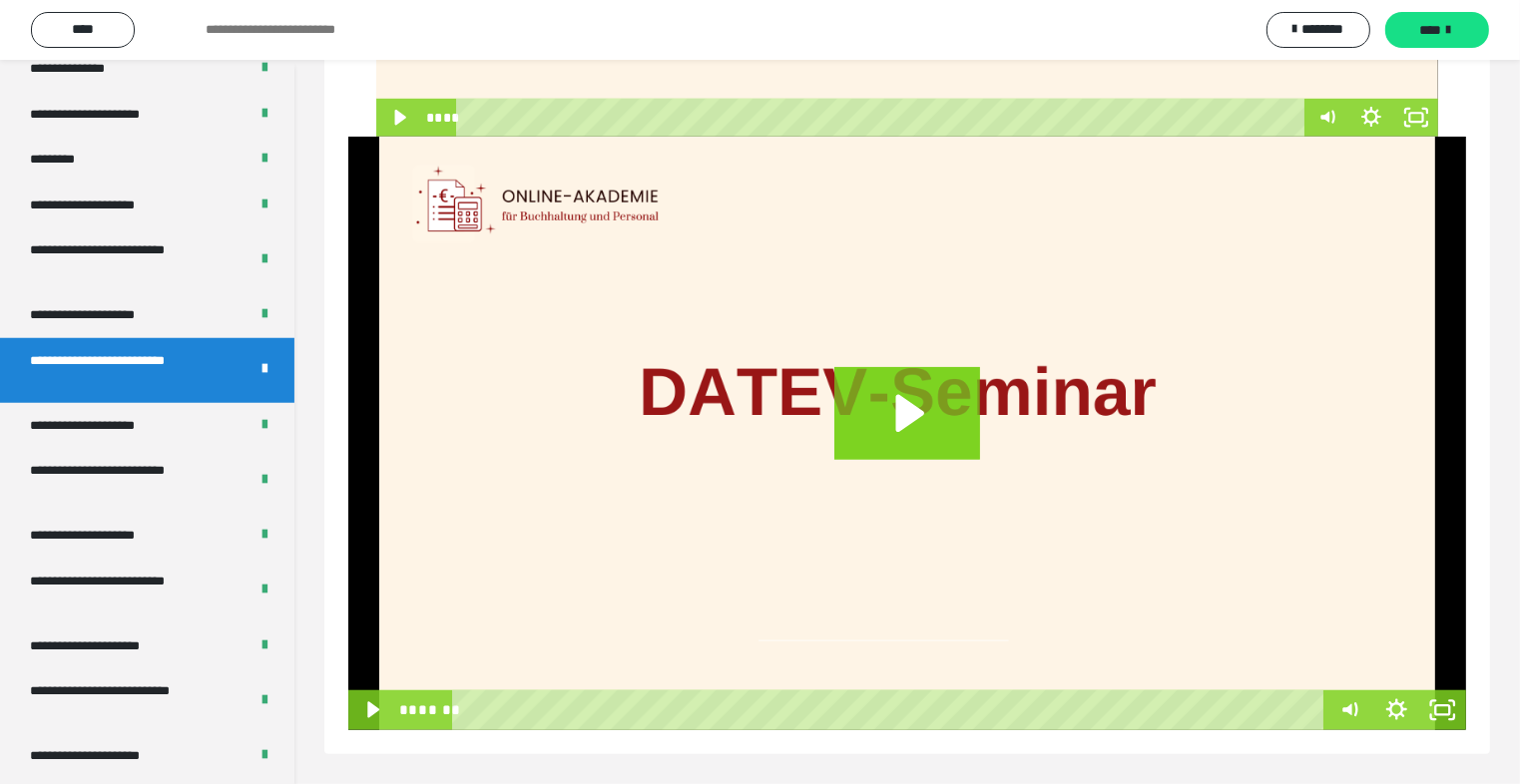 scroll, scrollTop: 1448, scrollLeft: 0, axis: vertical 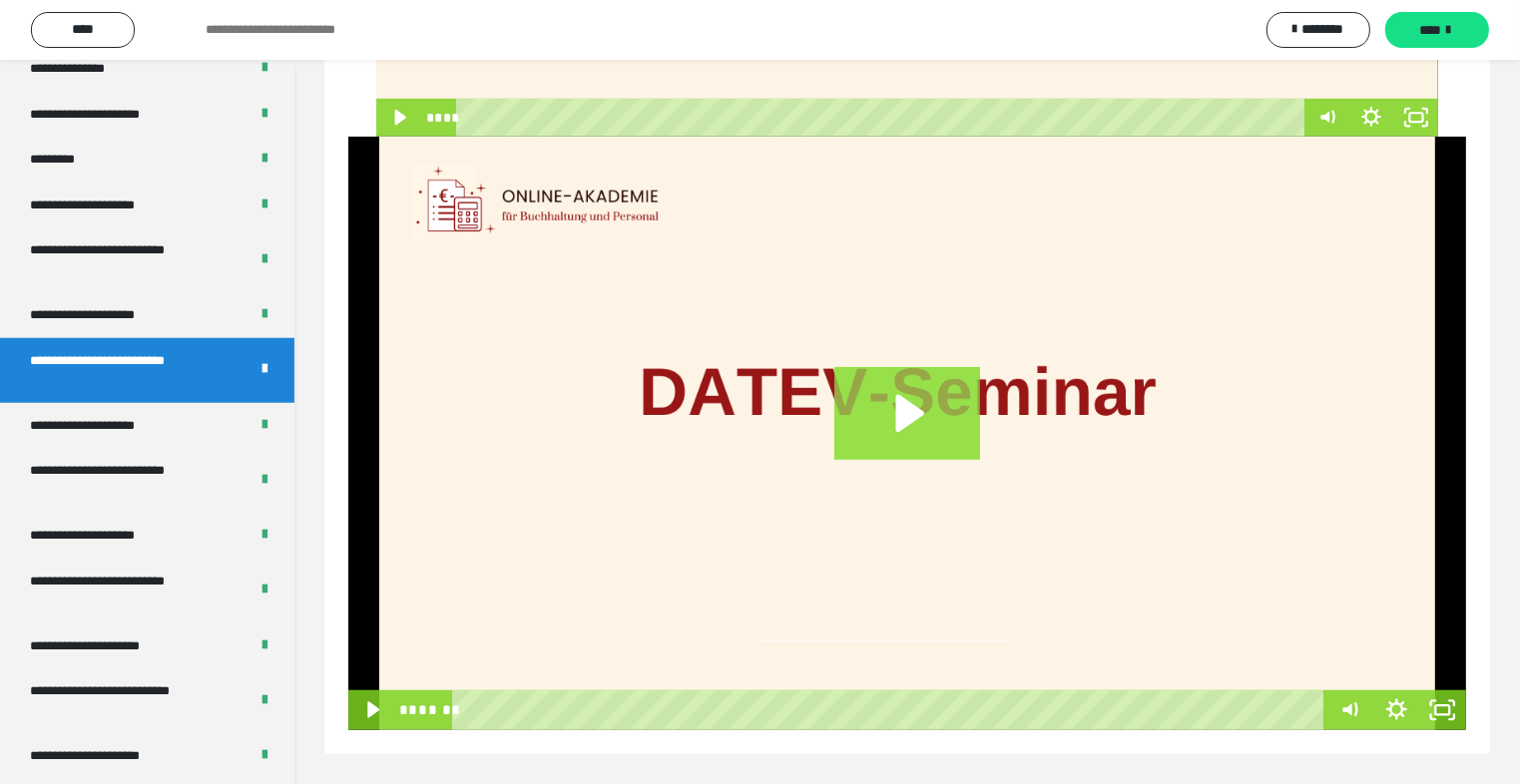 click 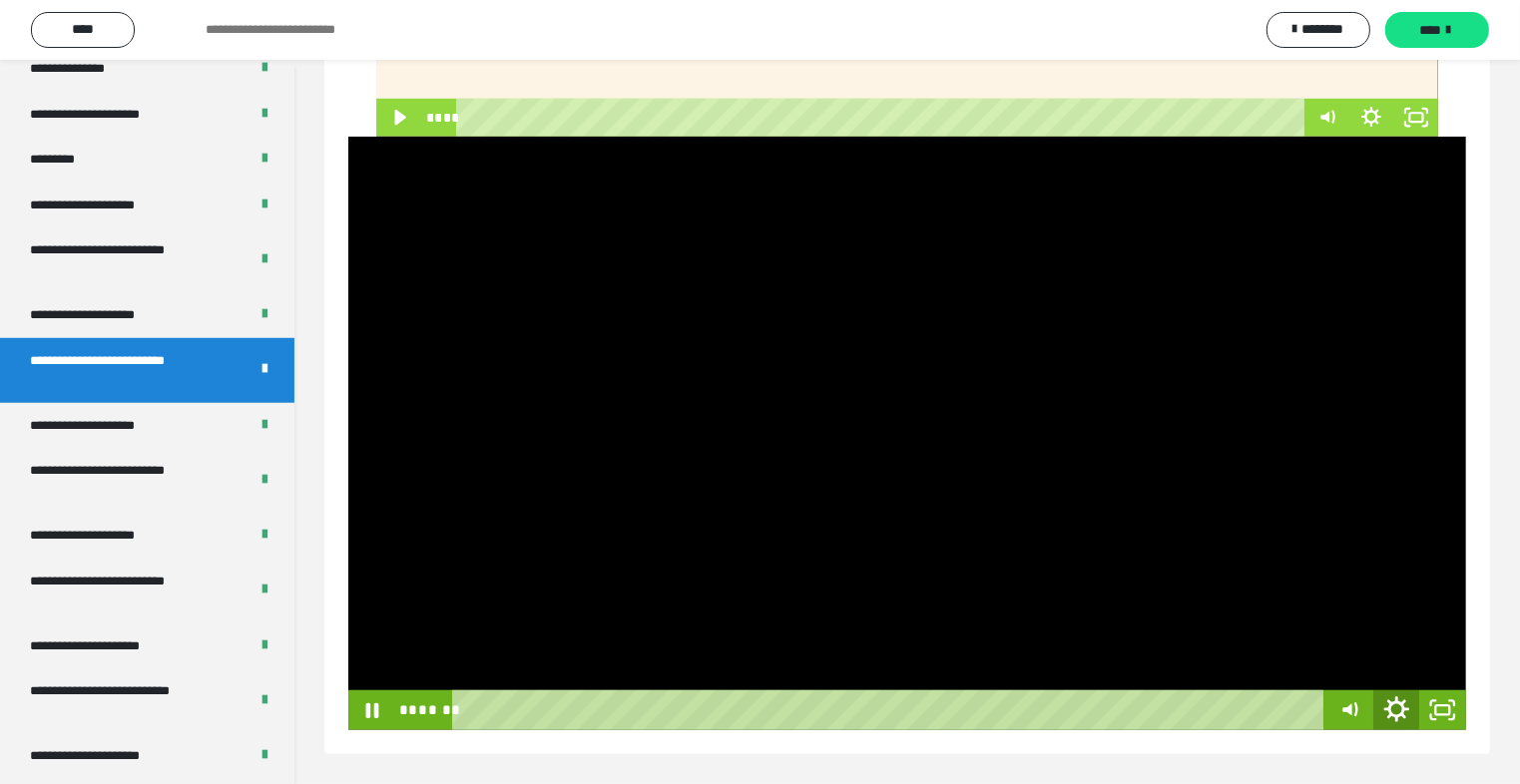 click 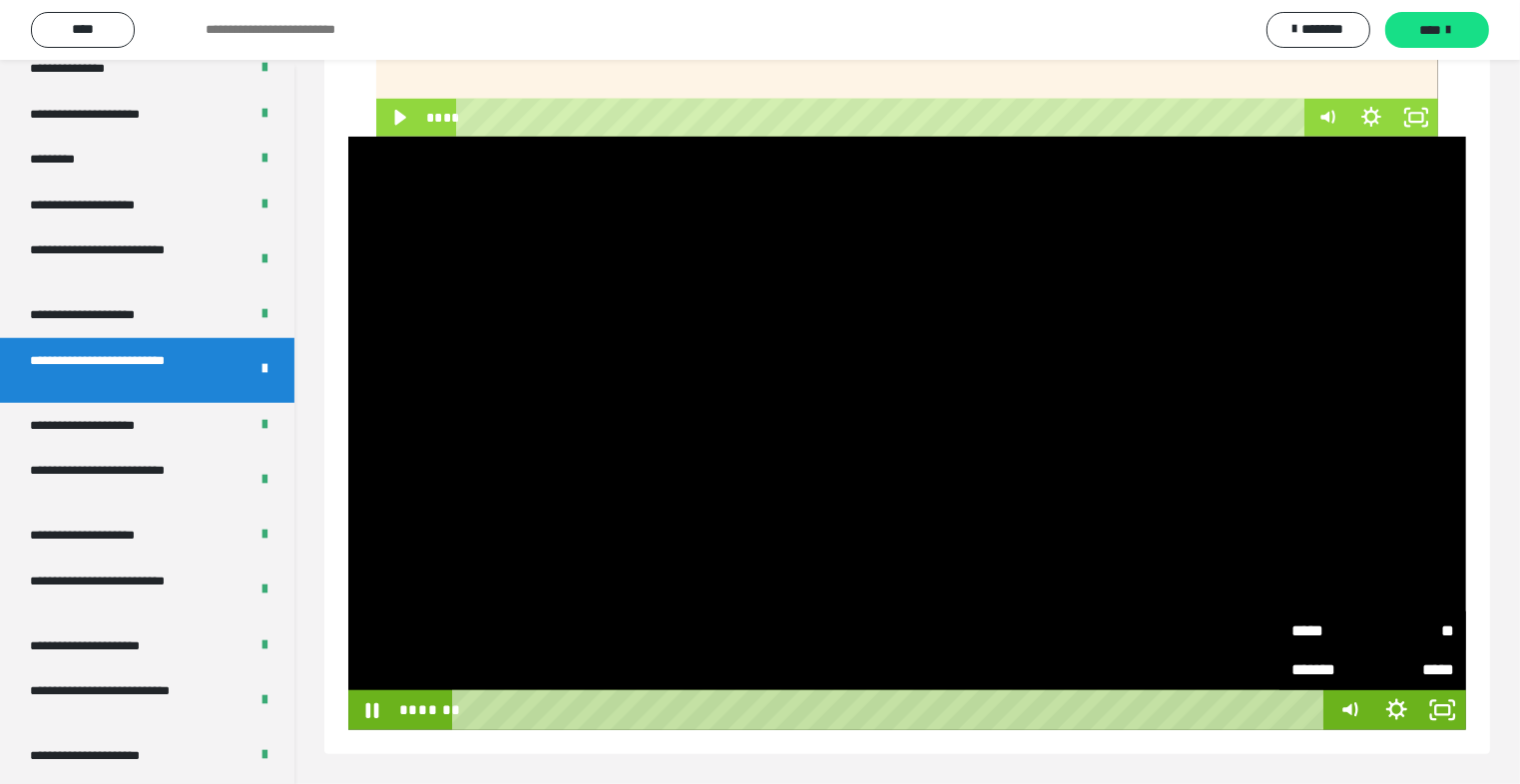click on "*****" at bounding box center [1332, 631] 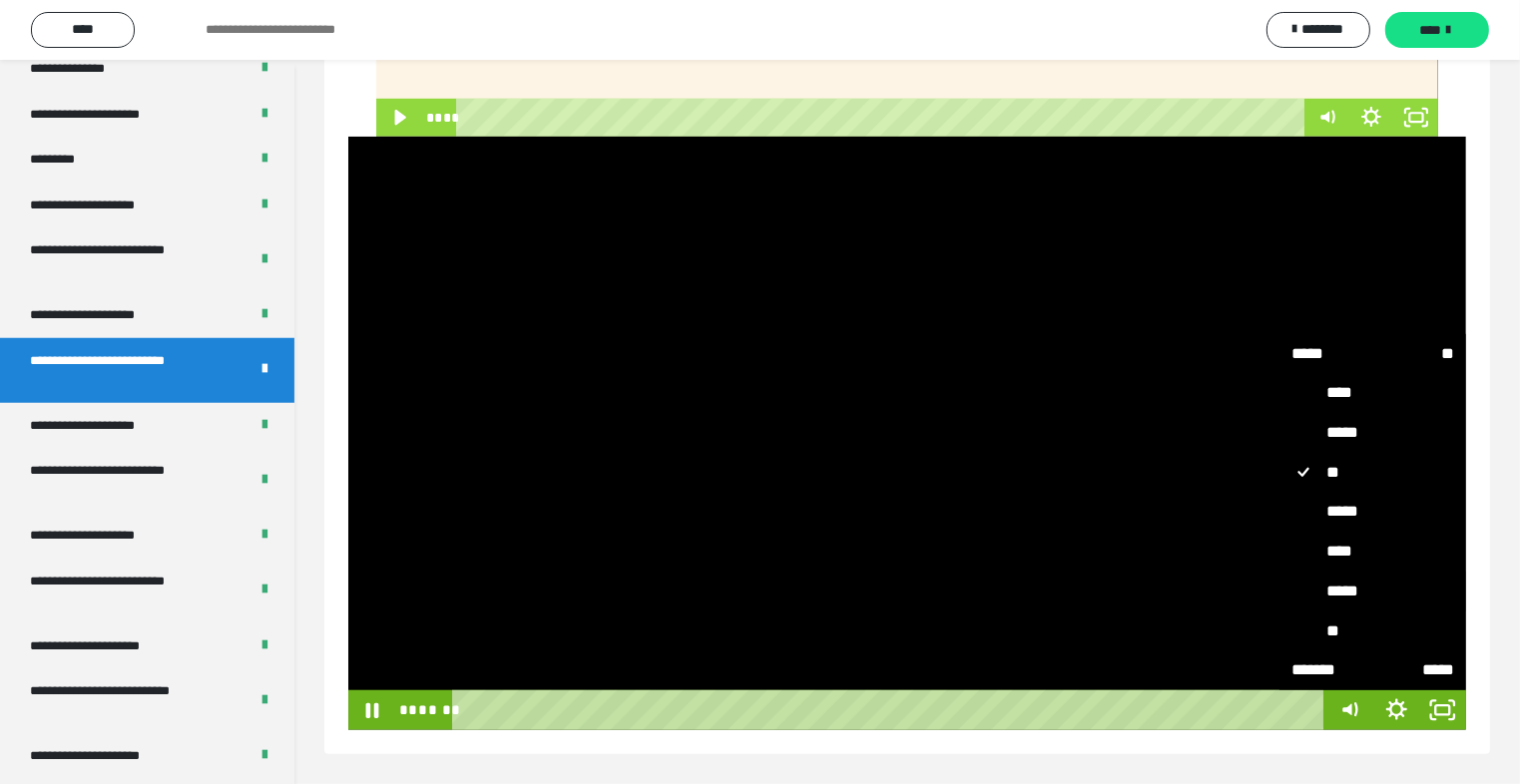 click on "*****" at bounding box center [1373, 591] 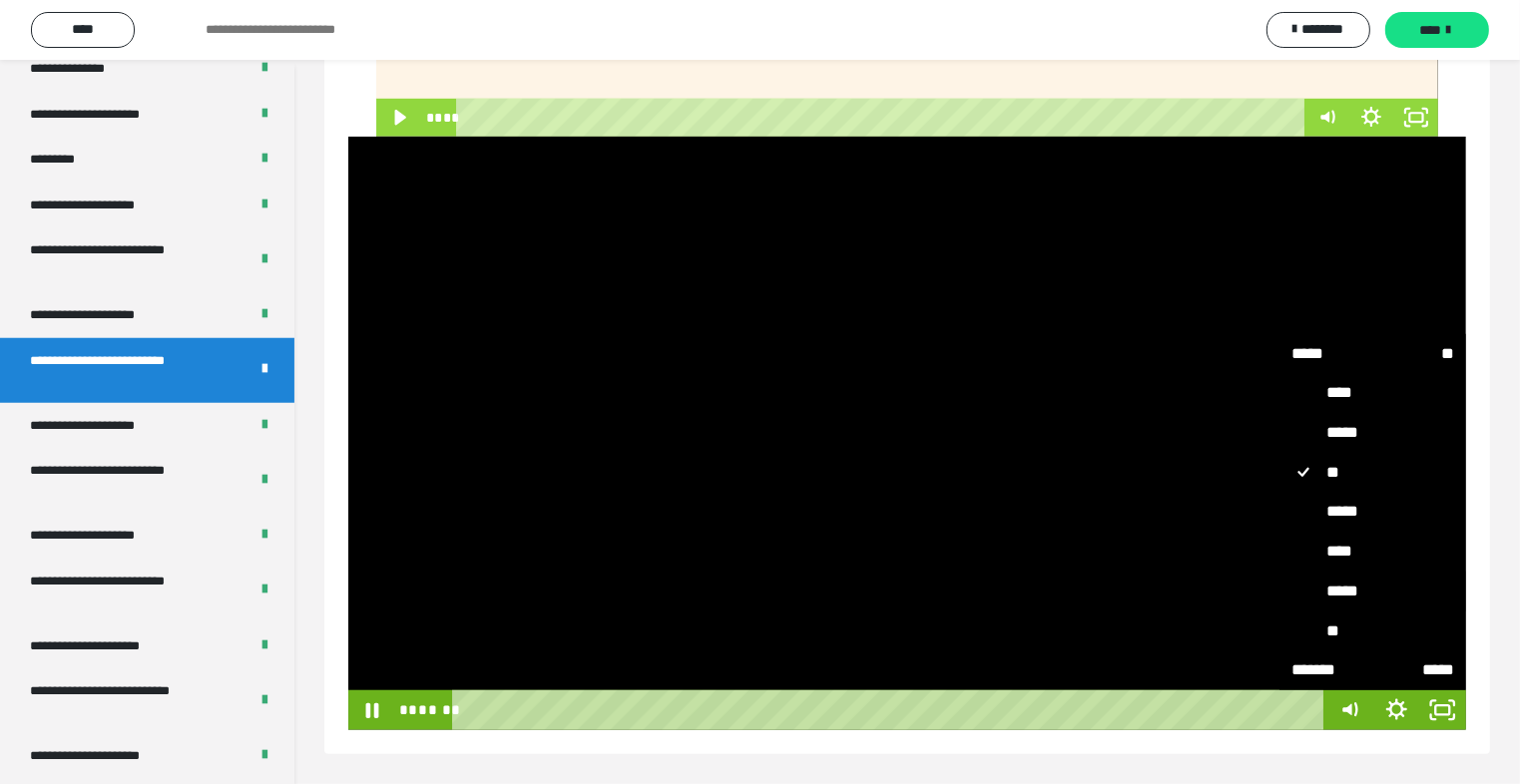 click on "*****" at bounding box center (1280, 572) 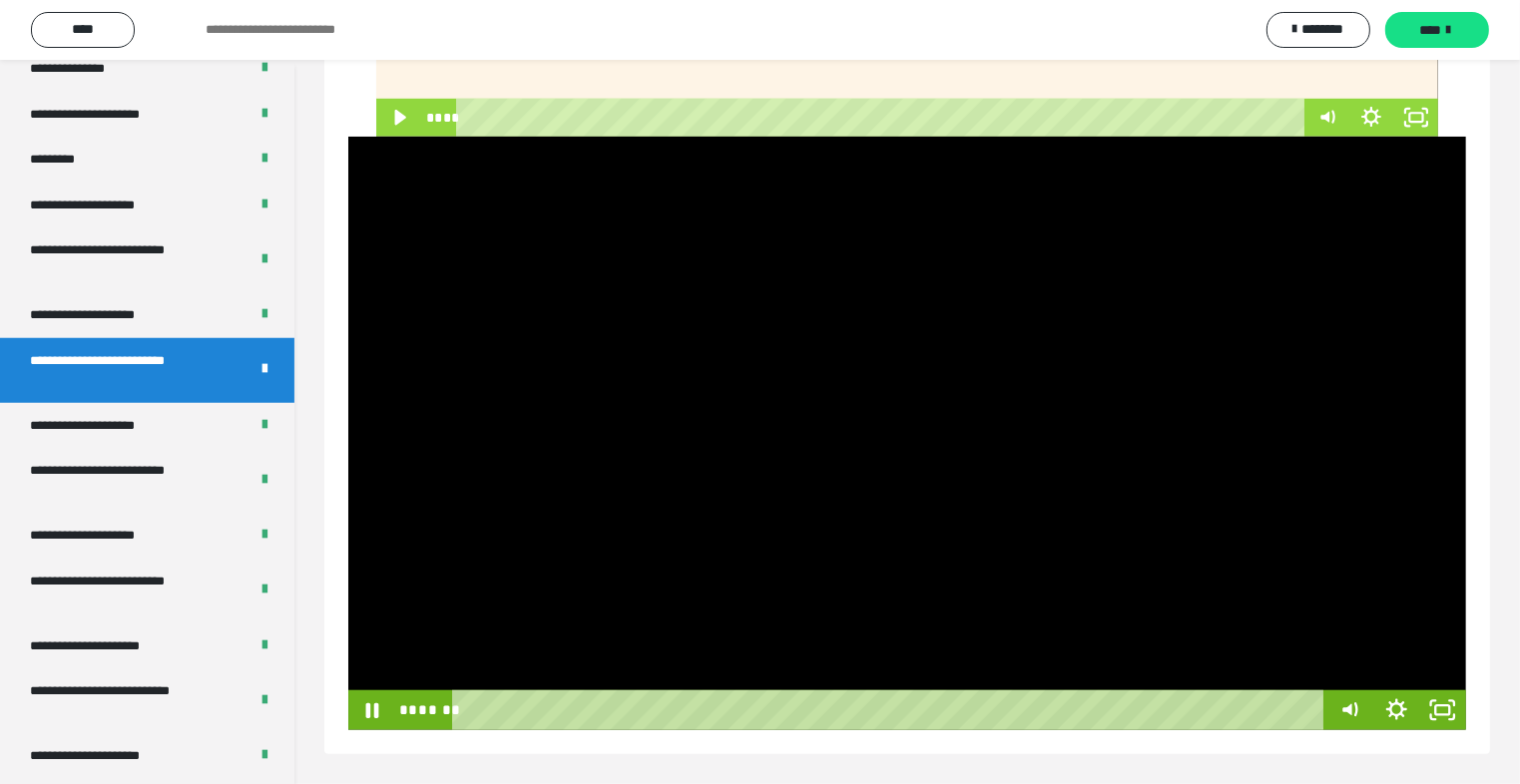 click at bounding box center [907, 433] 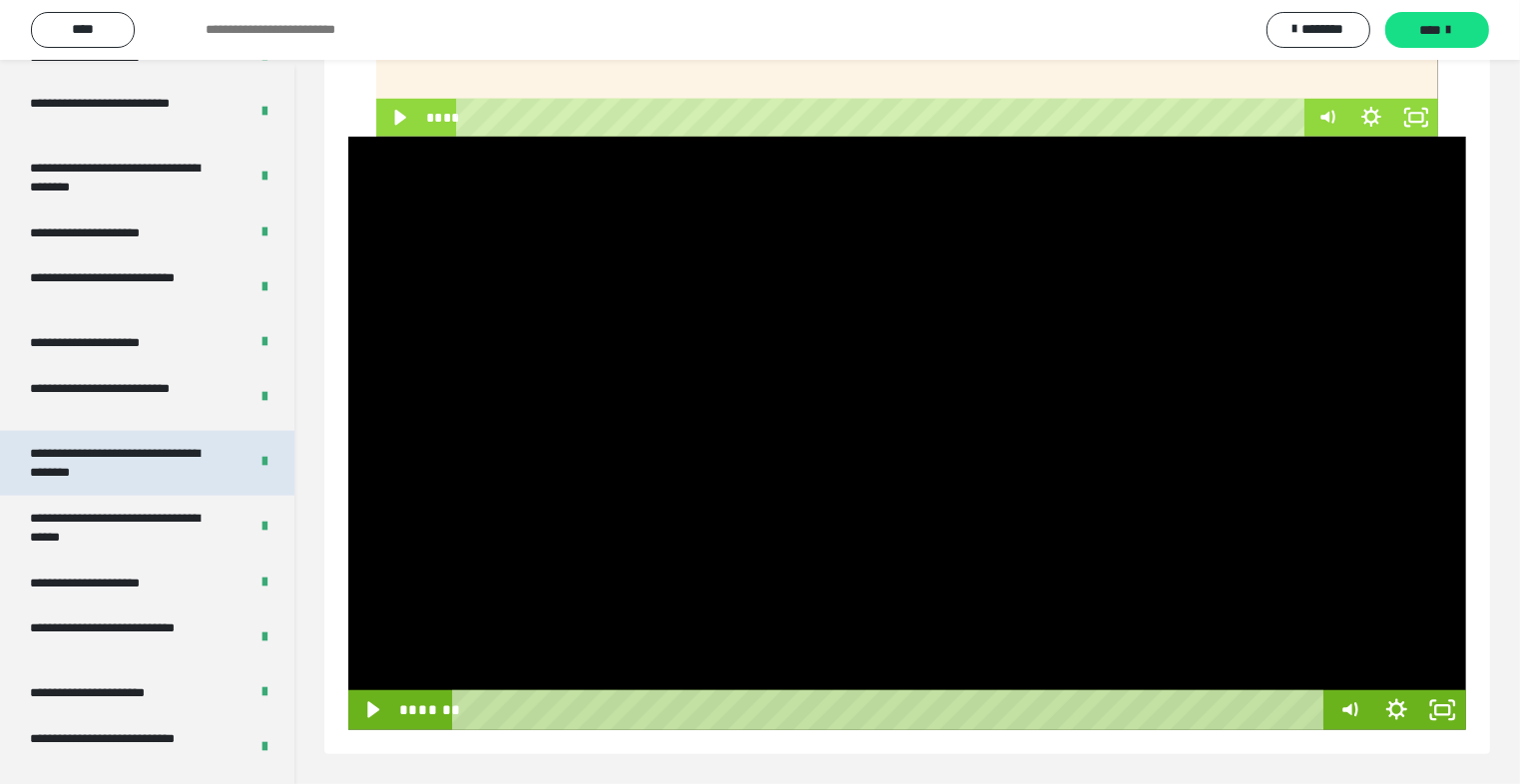 scroll, scrollTop: 2964, scrollLeft: 0, axis: vertical 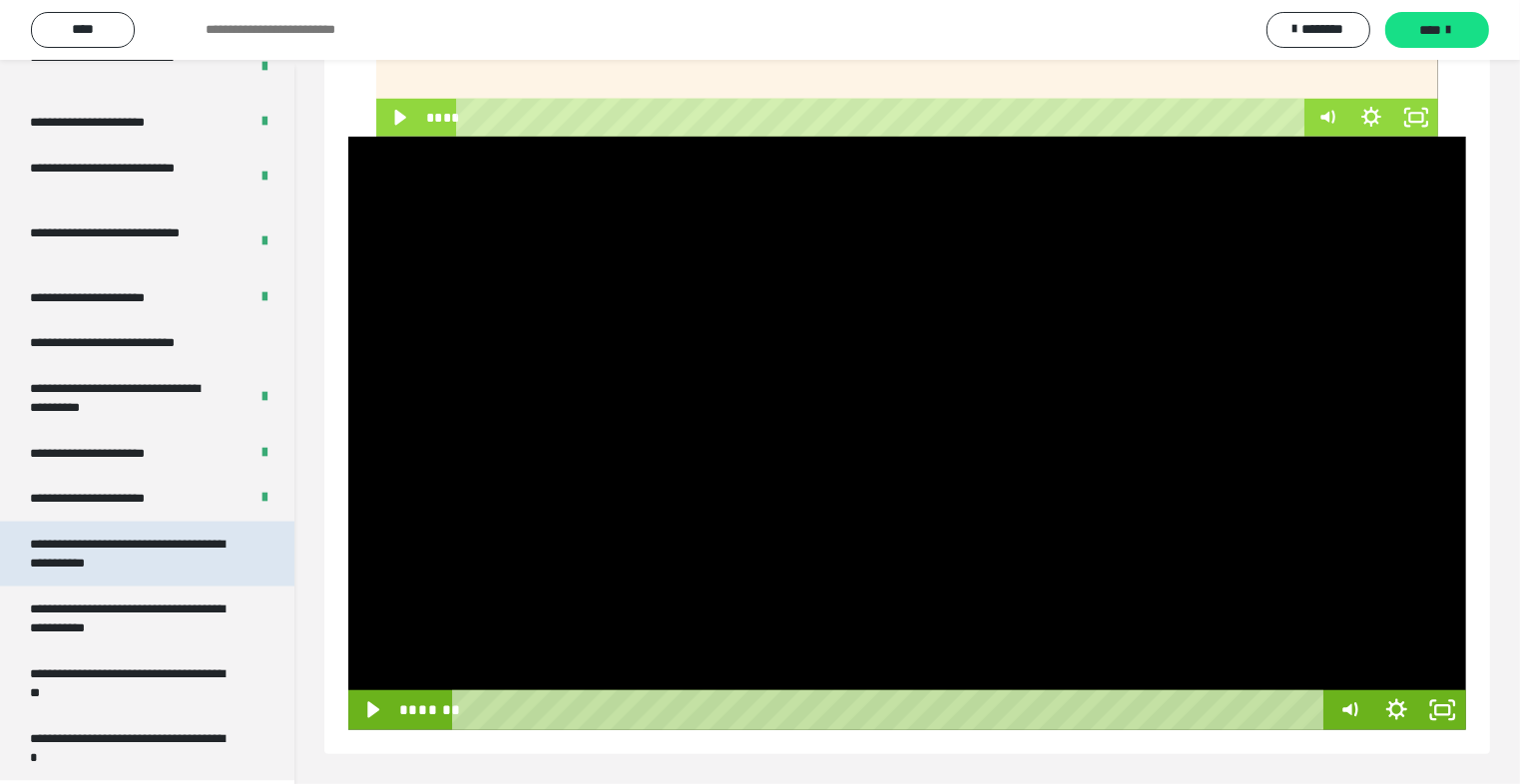 click on "**********" at bounding box center (132, 554) 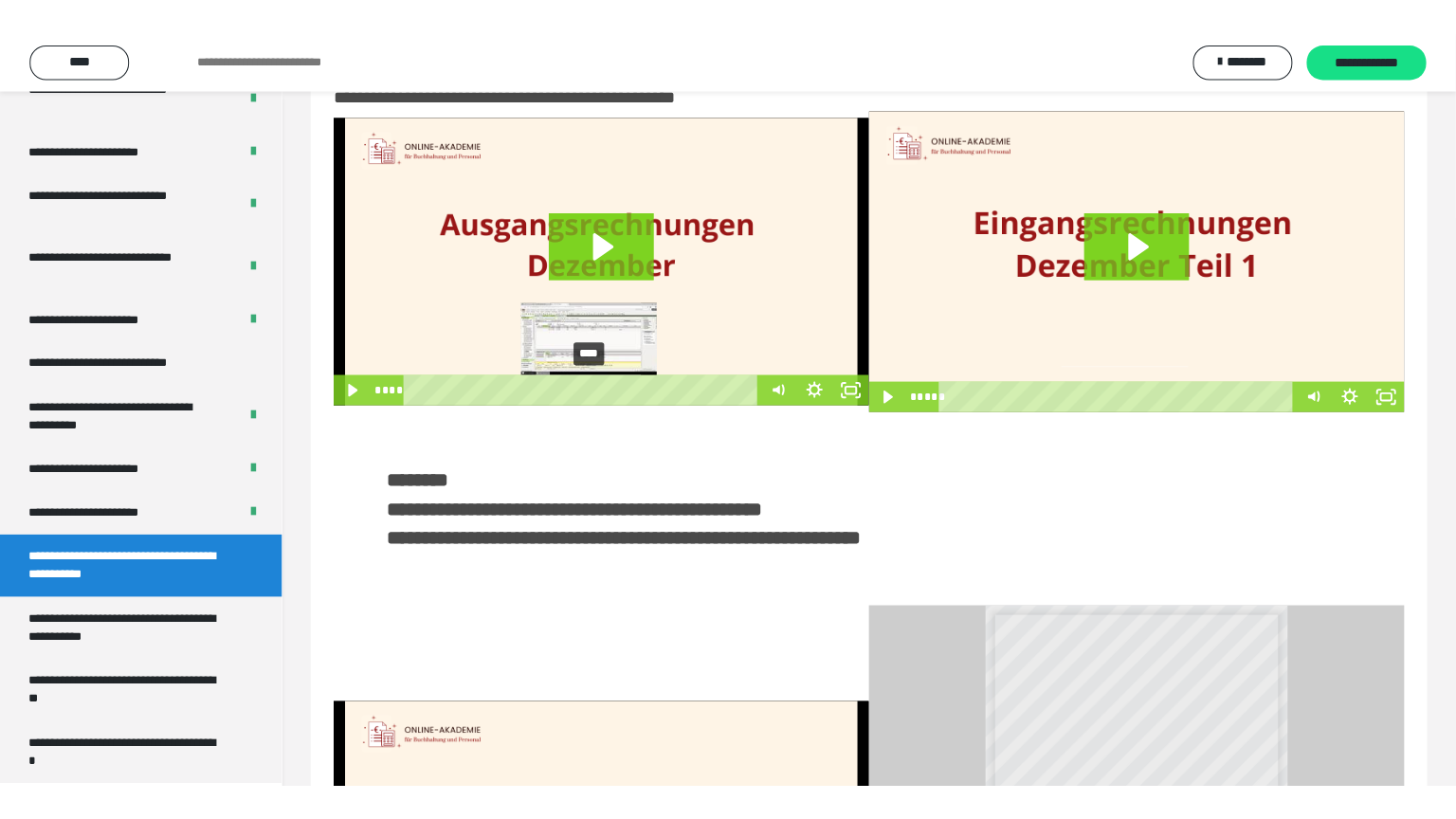 scroll, scrollTop: 0, scrollLeft: 0, axis: both 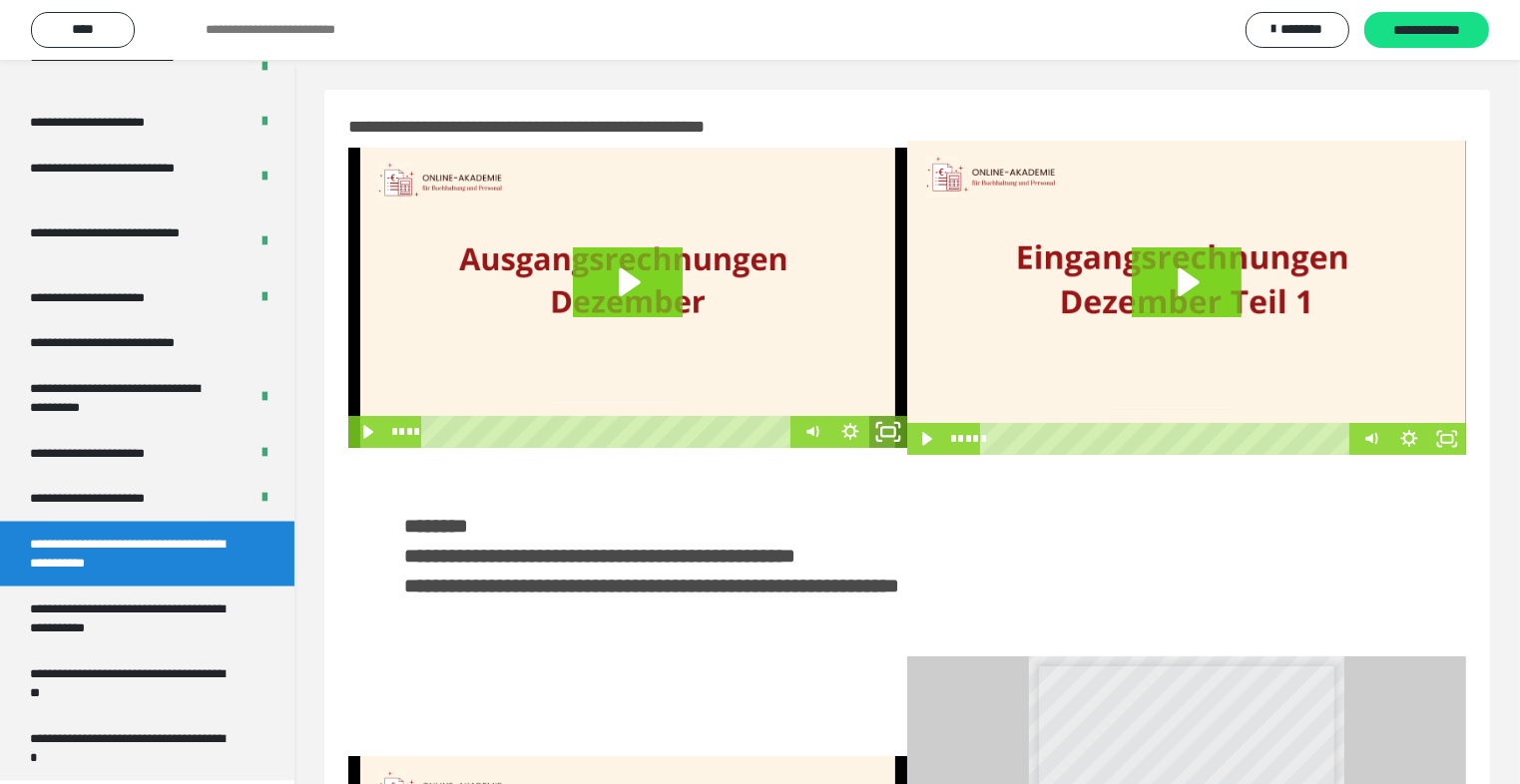 click 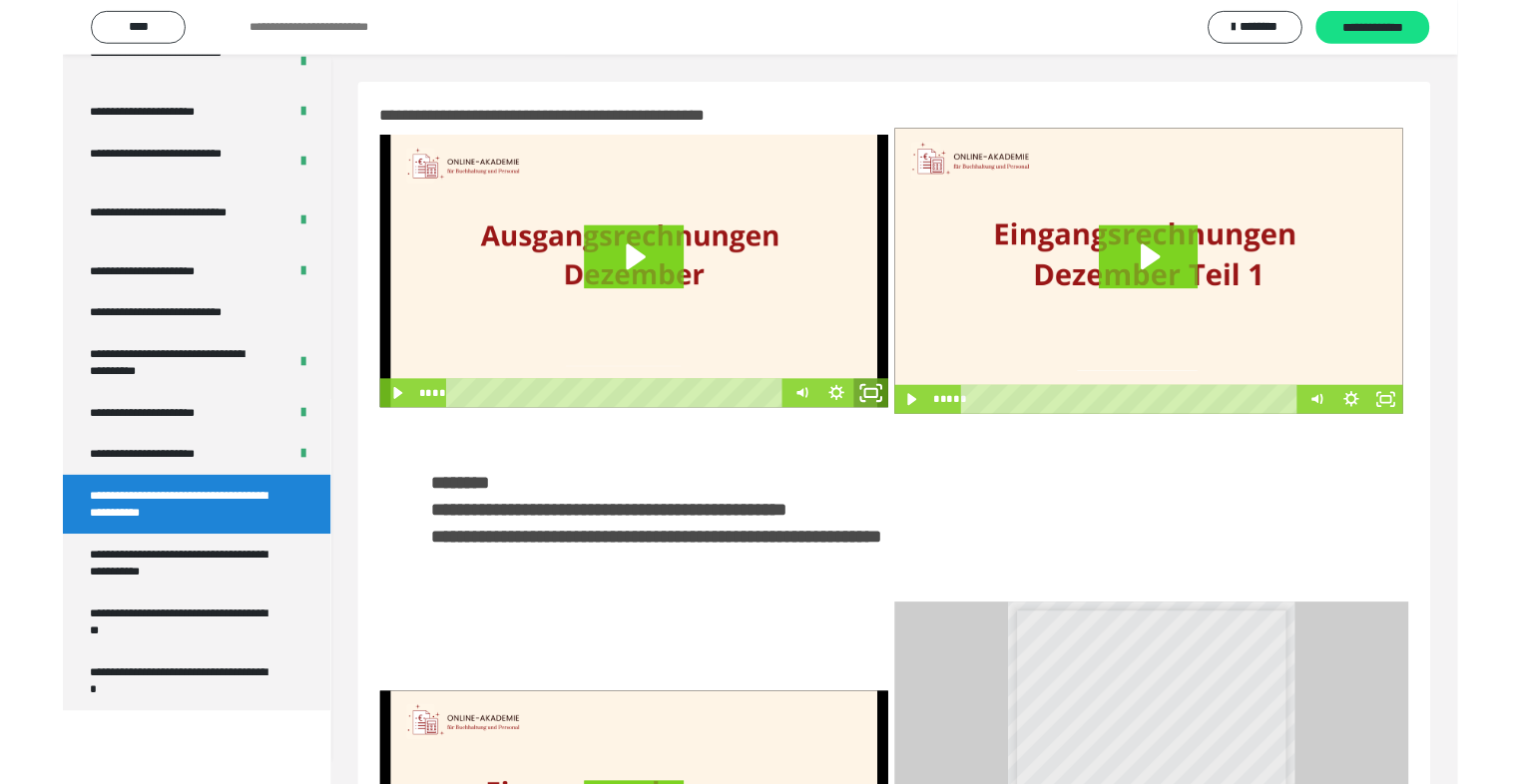 scroll, scrollTop: 2886, scrollLeft: 0, axis: vertical 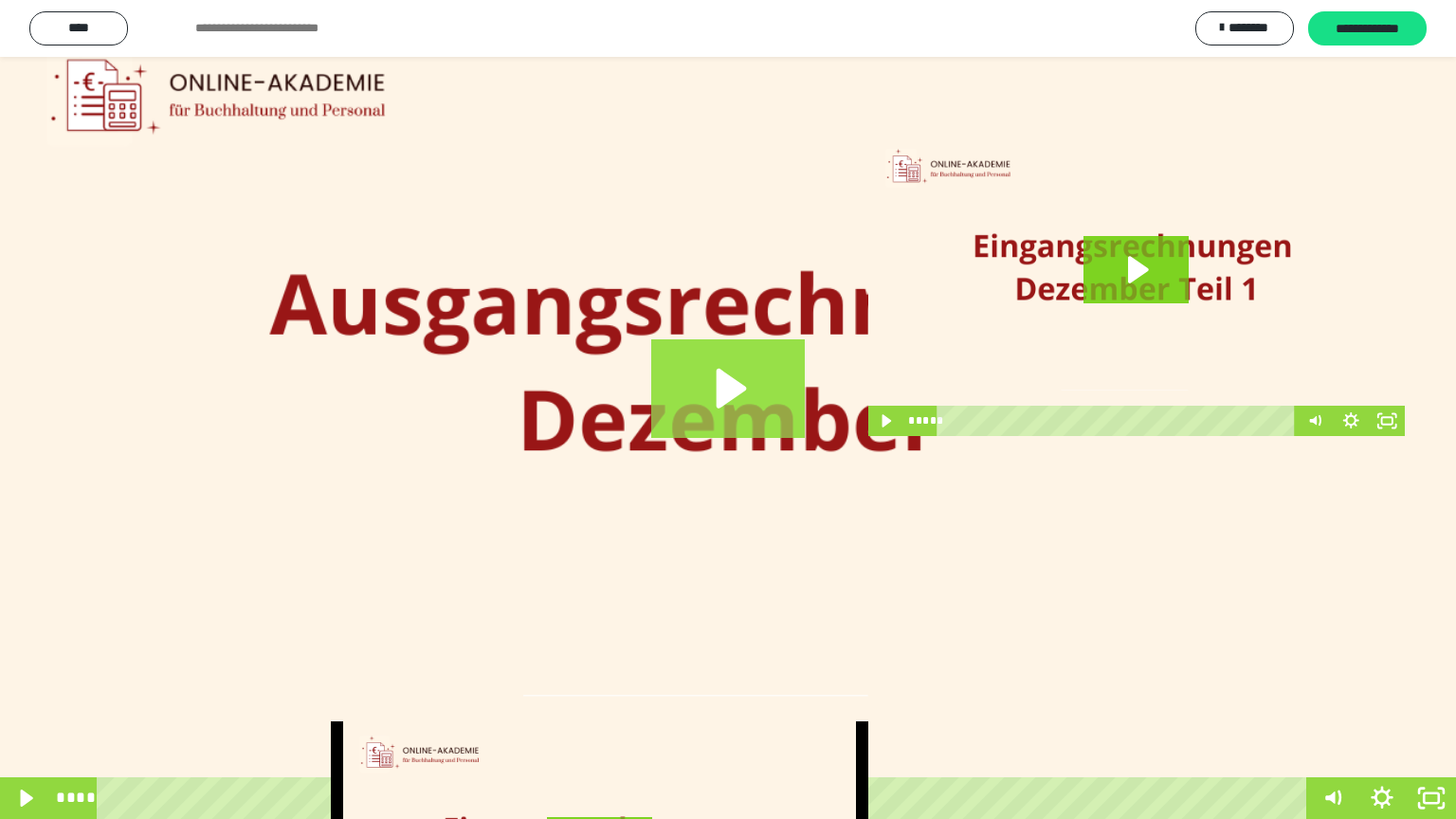 click 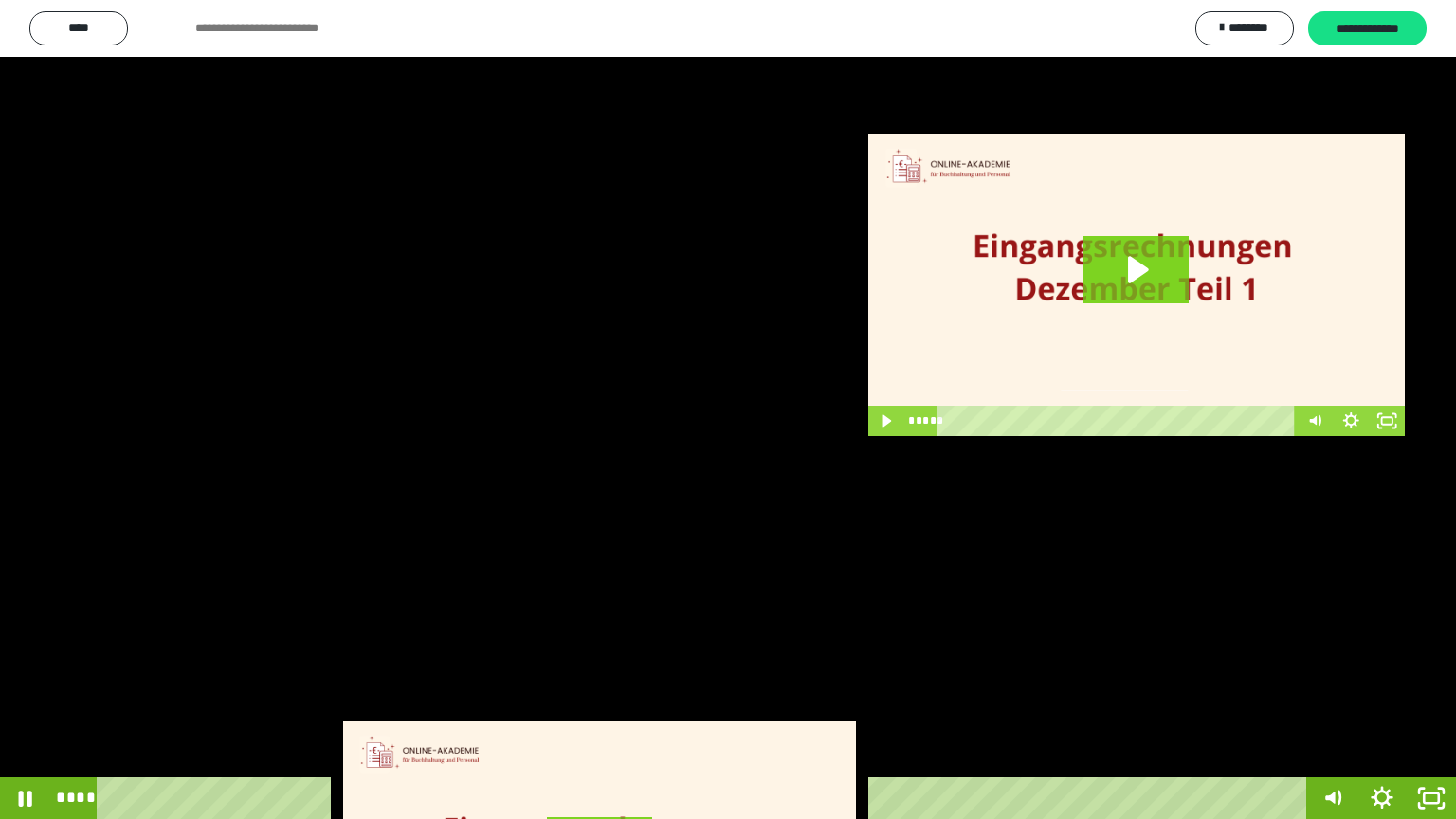 click at bounding box center [728, 410] 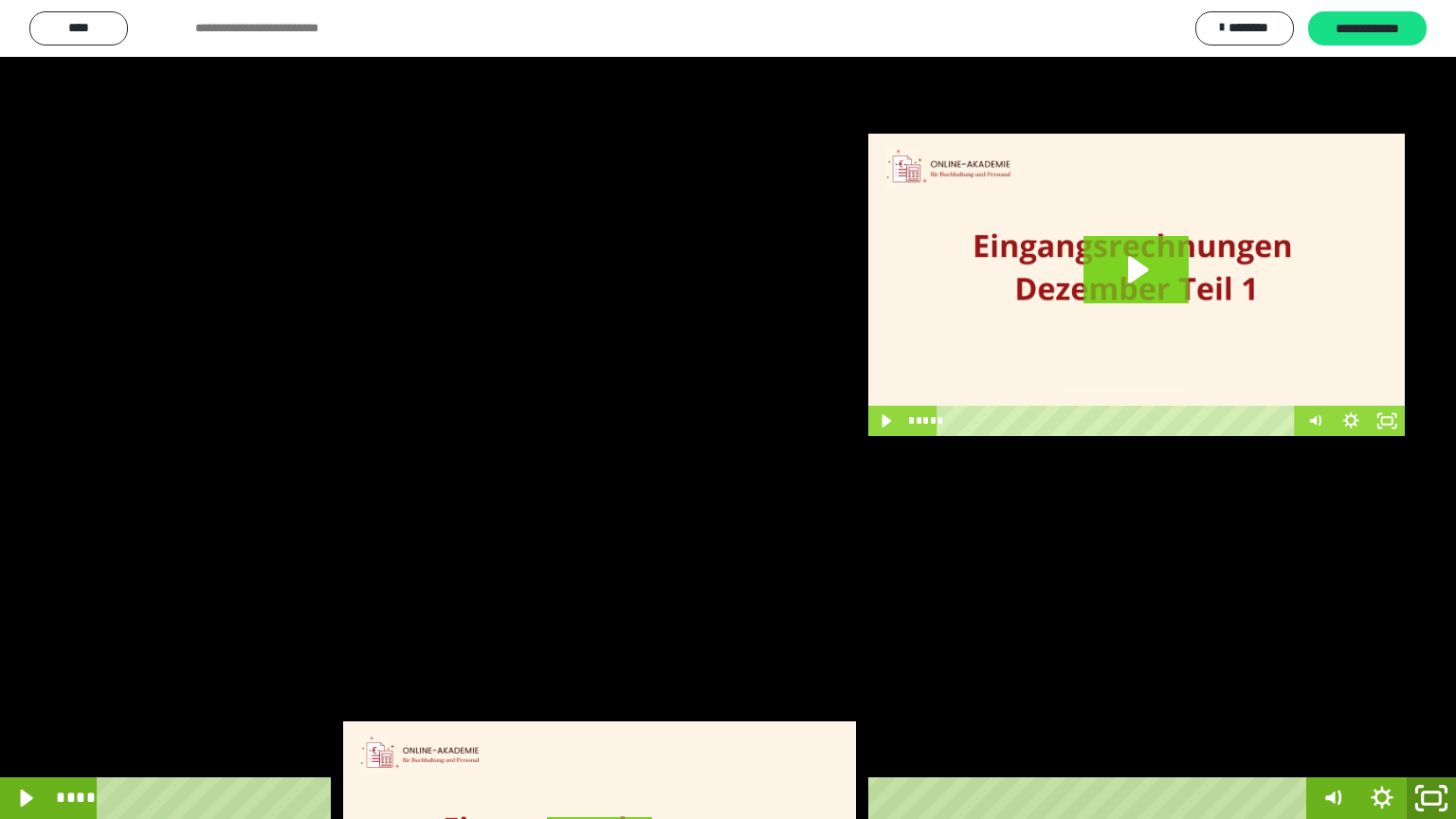 click 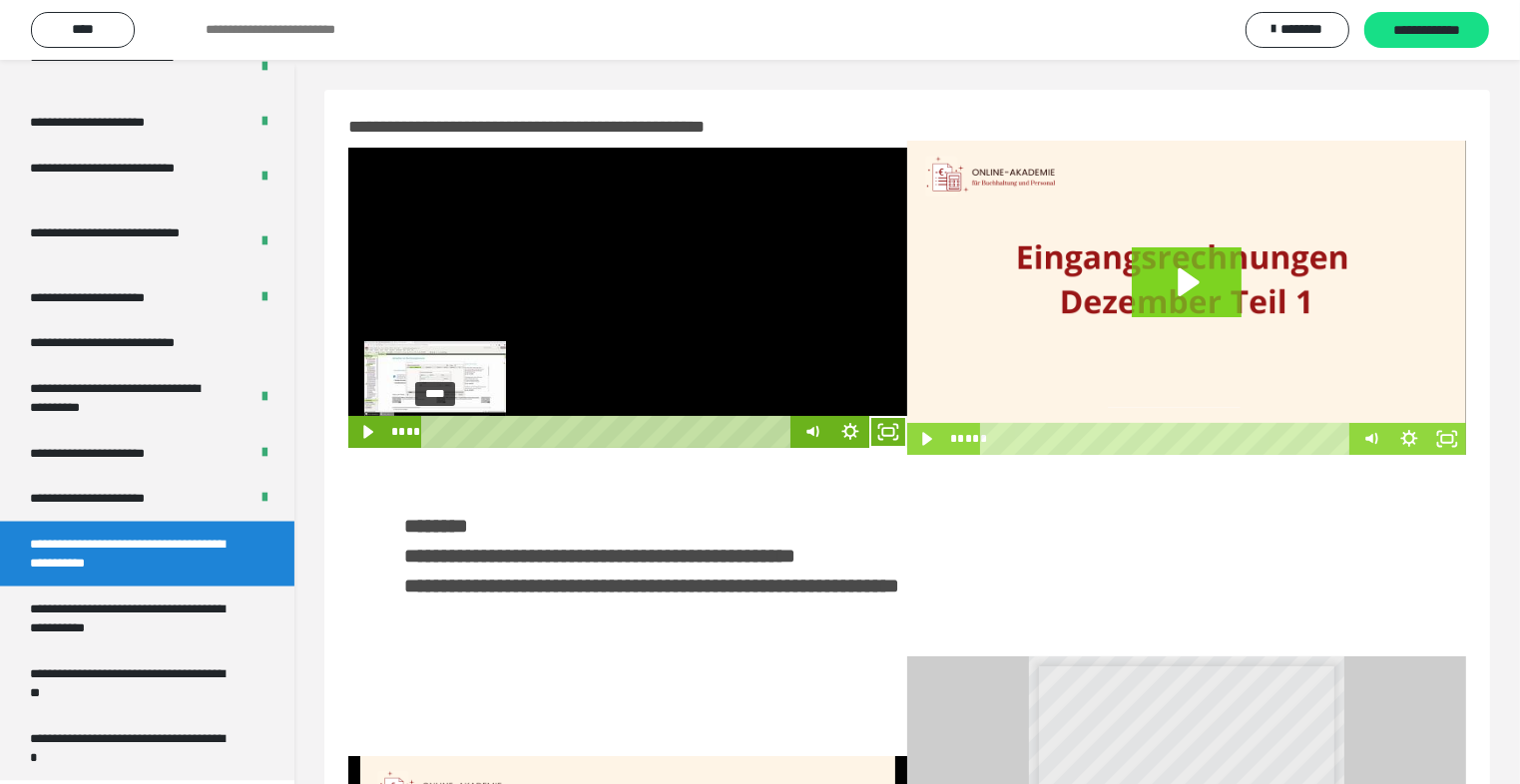 click on "****" at bounding box center [609, 432] 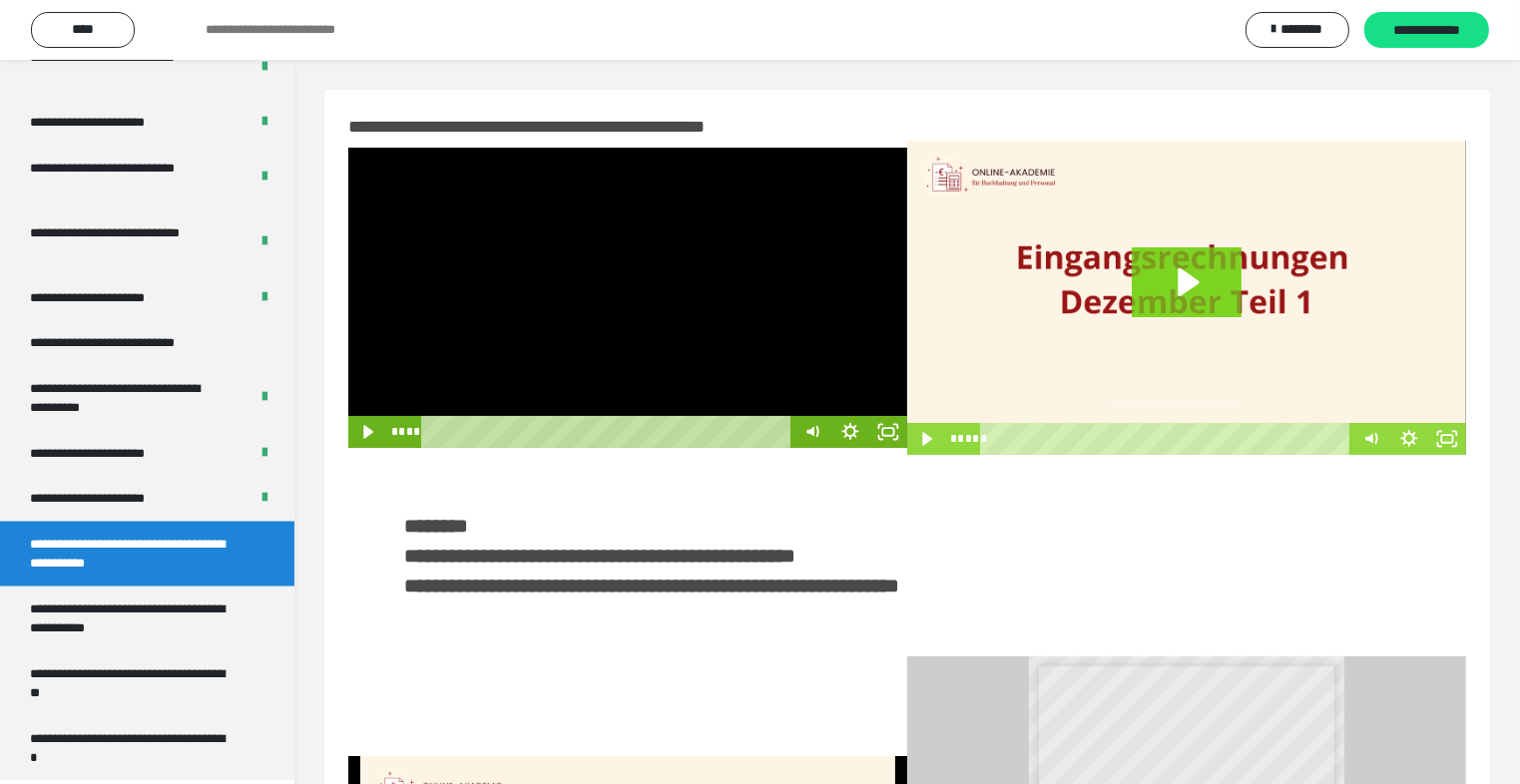 click at bounding box center (628, 297) 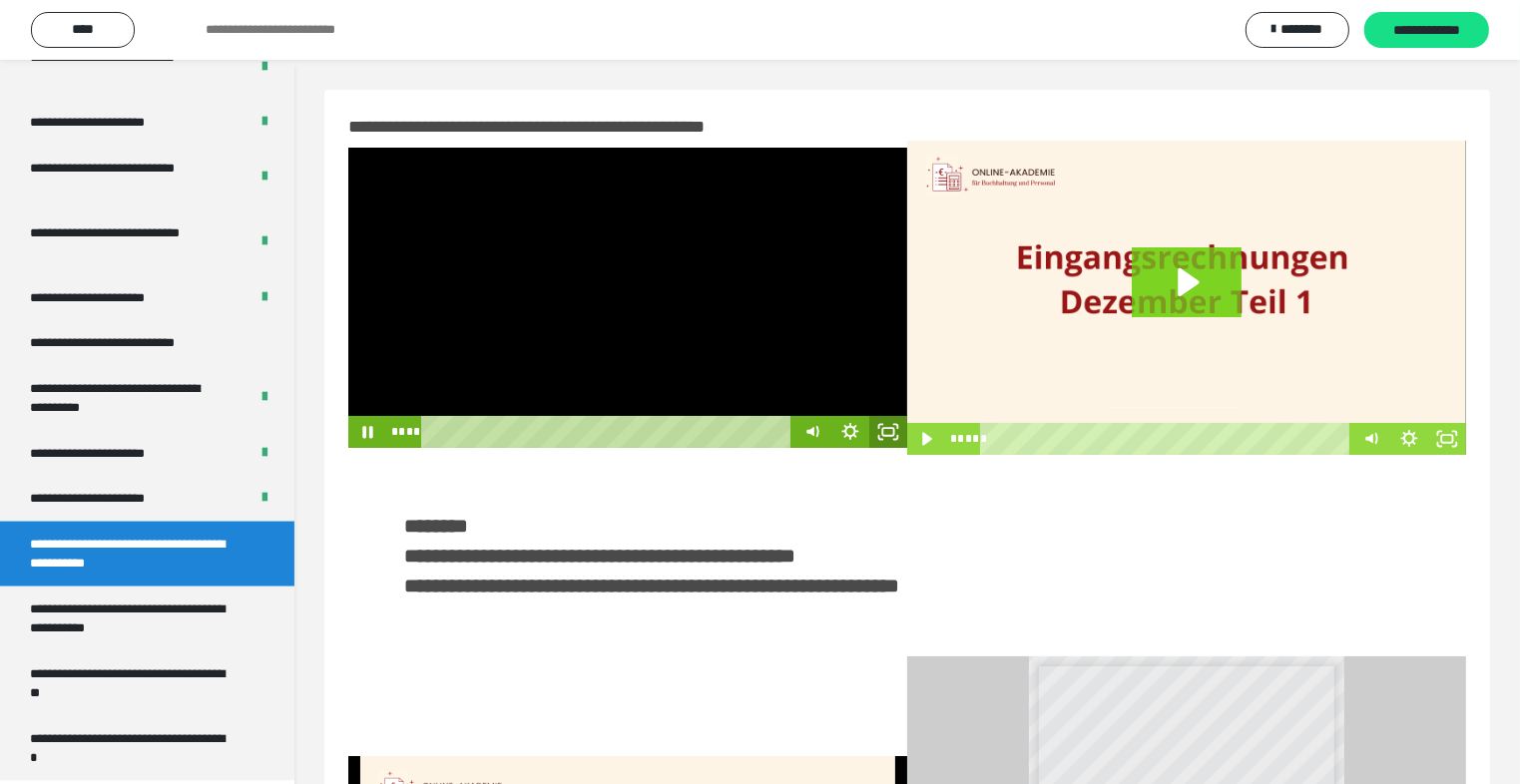 drag, startPoint x: 886, startPoint y: 430, endPoint x: 885, endPoint y: 520, distance: 90.005555 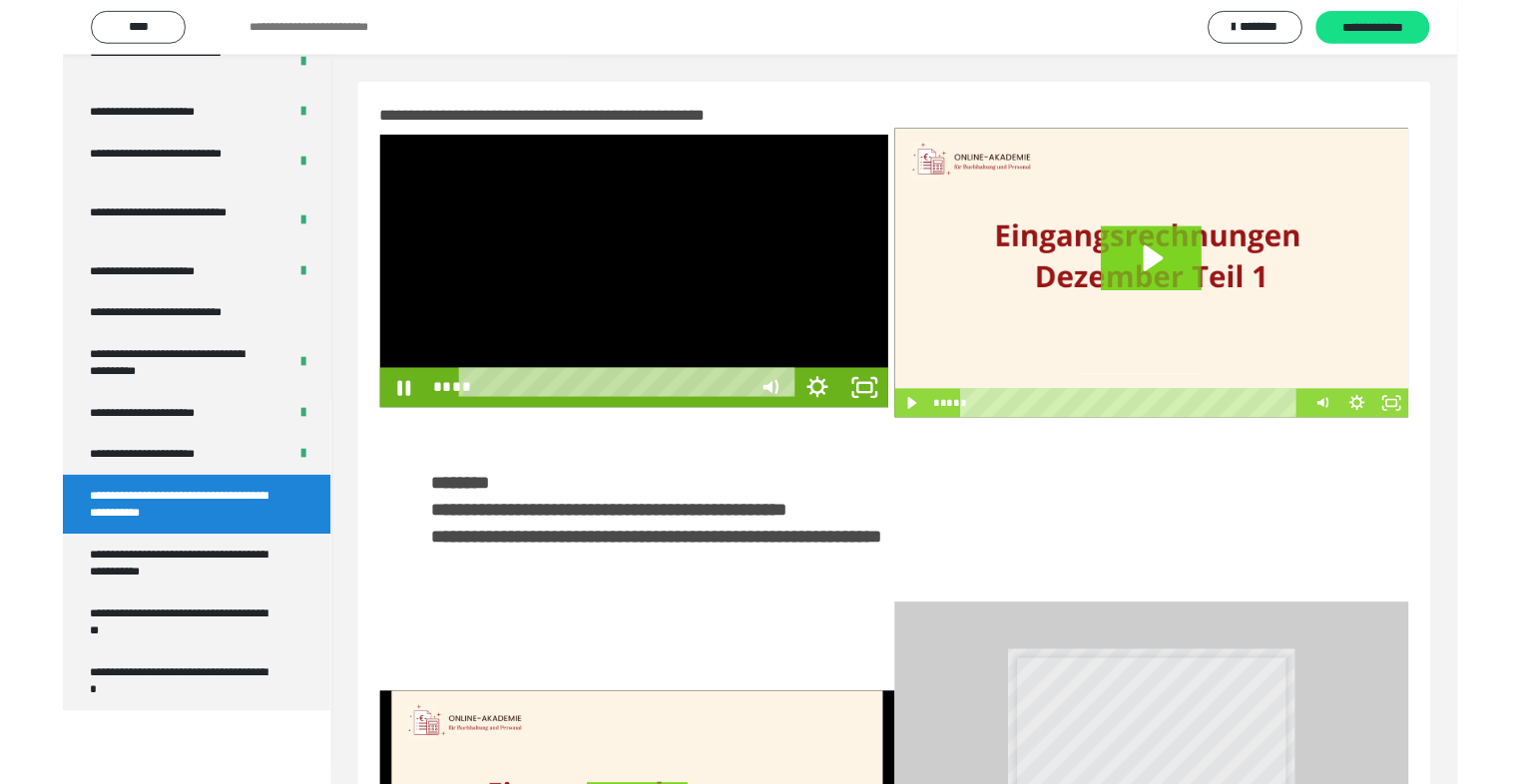 scroll, scrollTop: 2886, scrollLeft: 0, axis: vertical 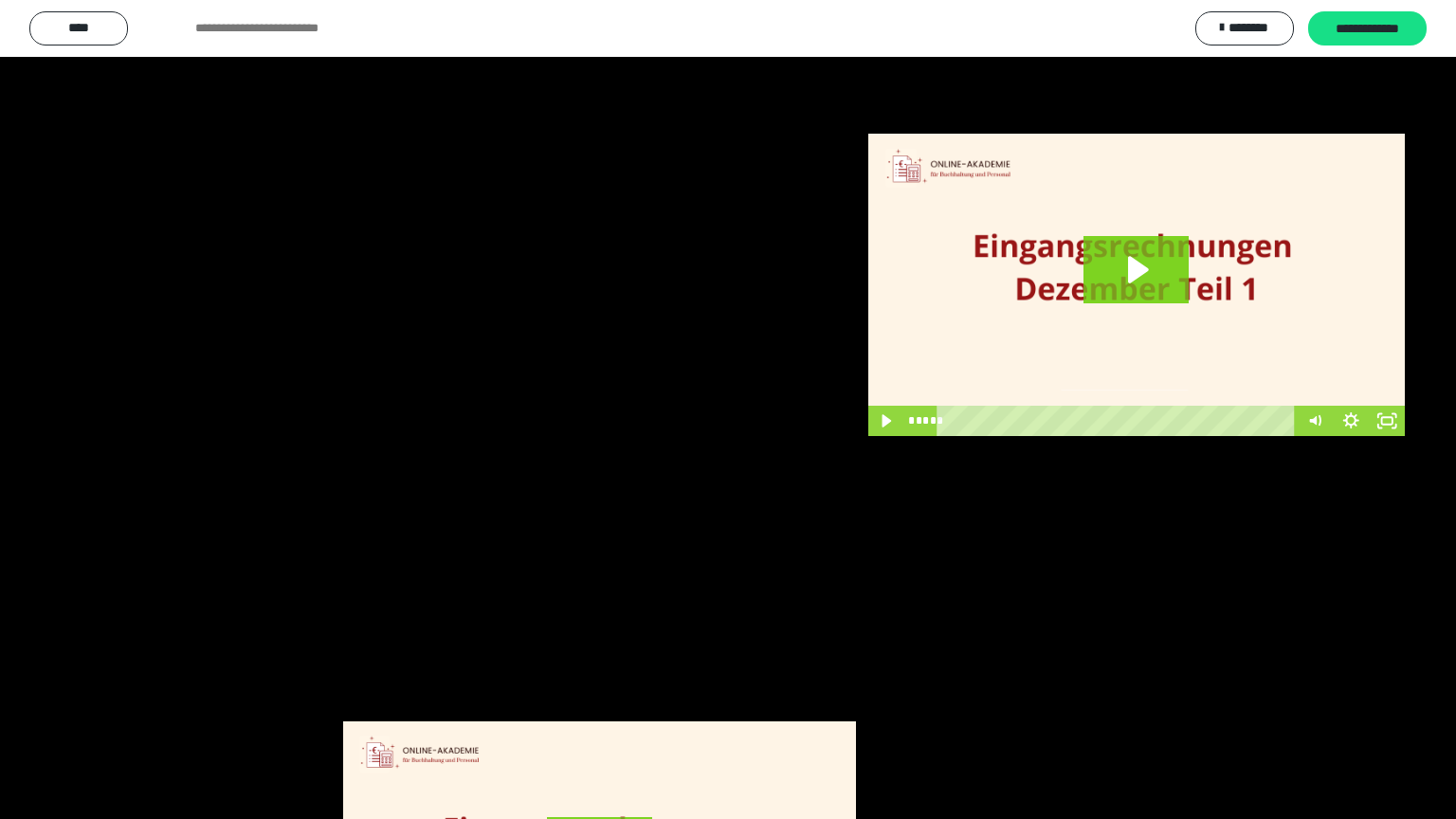 click at bounding box center [728, 410] 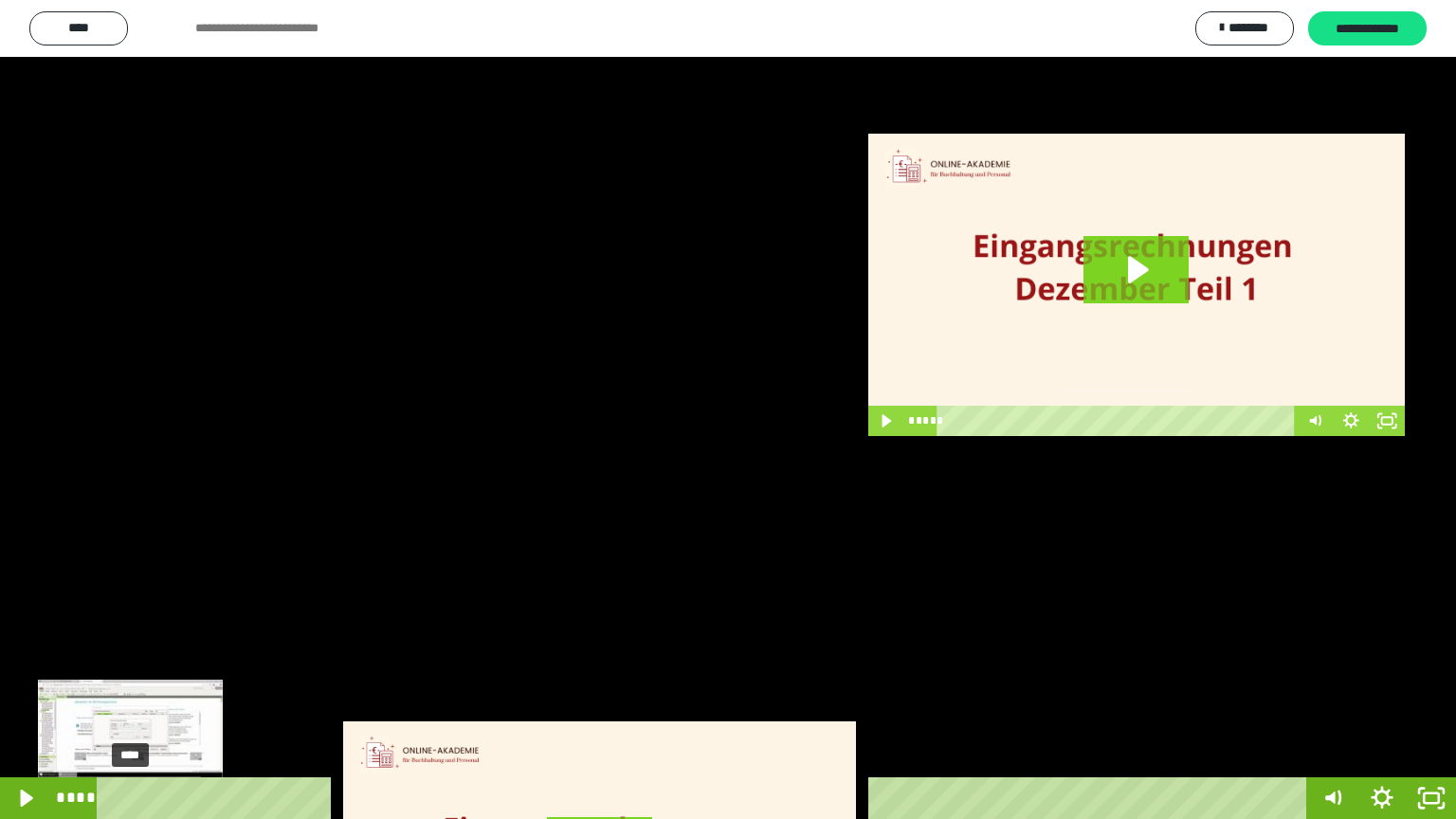 click on "****" at bounding box center [705, 798] 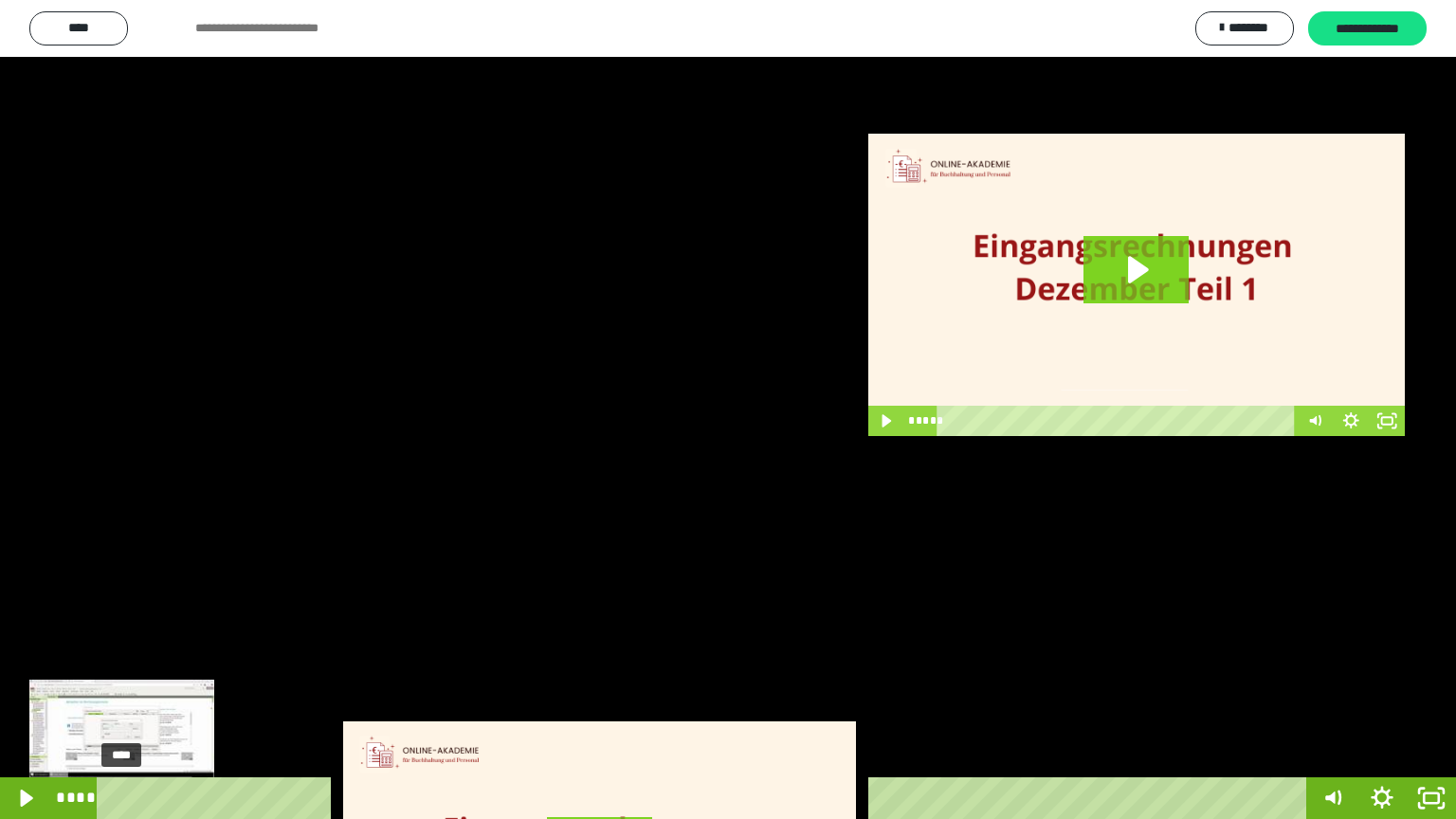 click on "****" at bounding box center (705, 798) 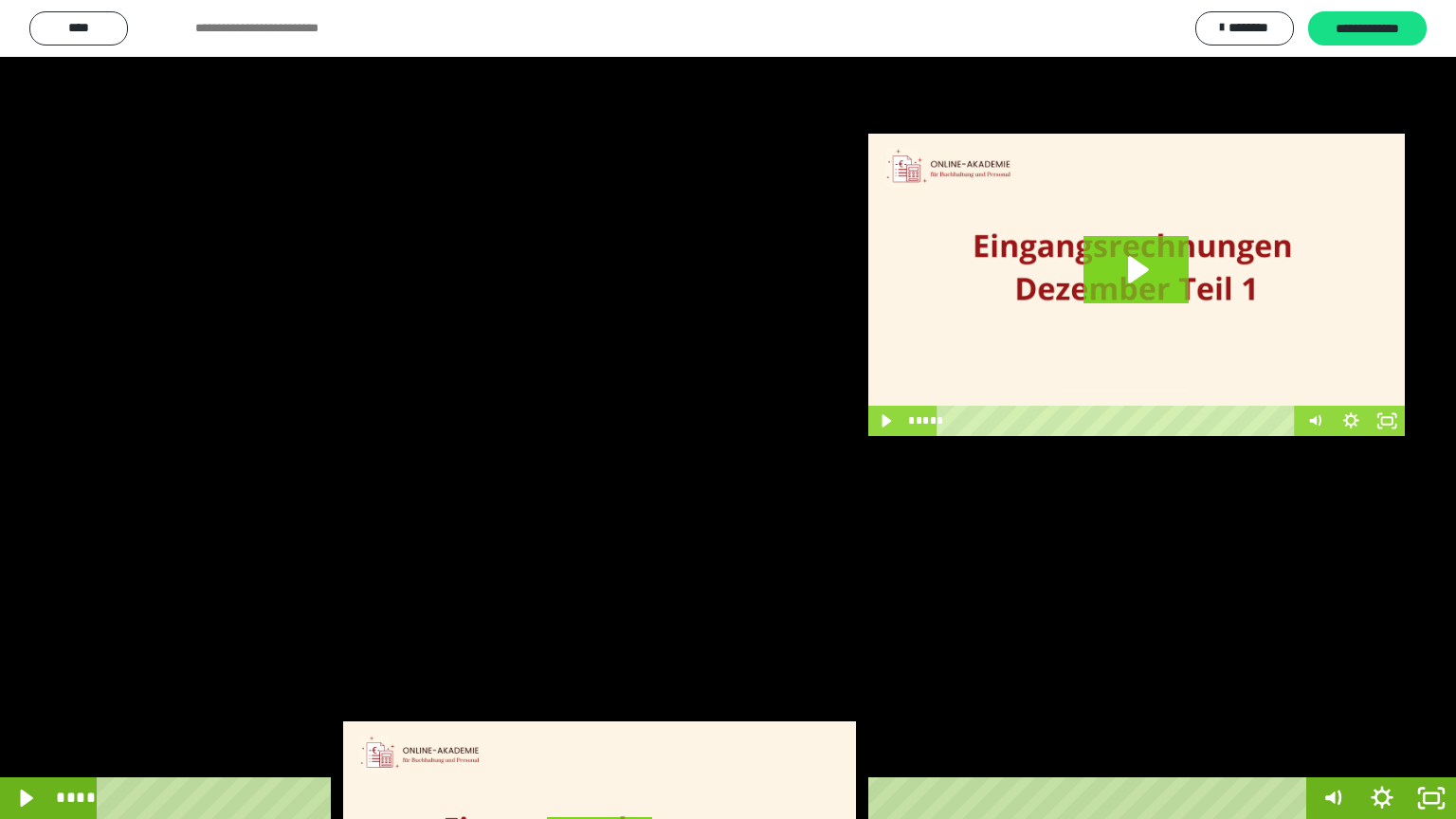 click at bounding box center (728, 410) 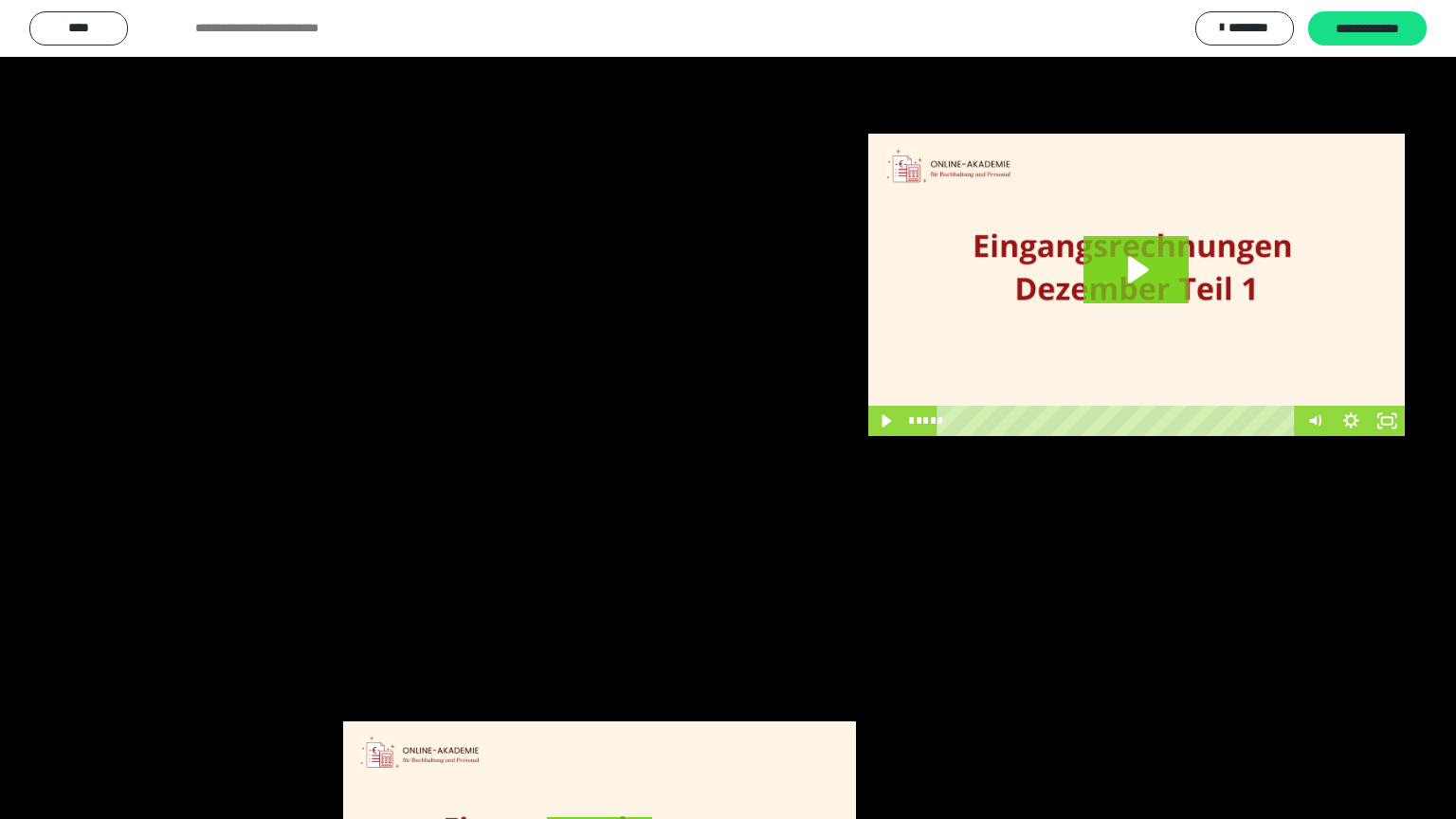 click at bounding box center (728, 410) 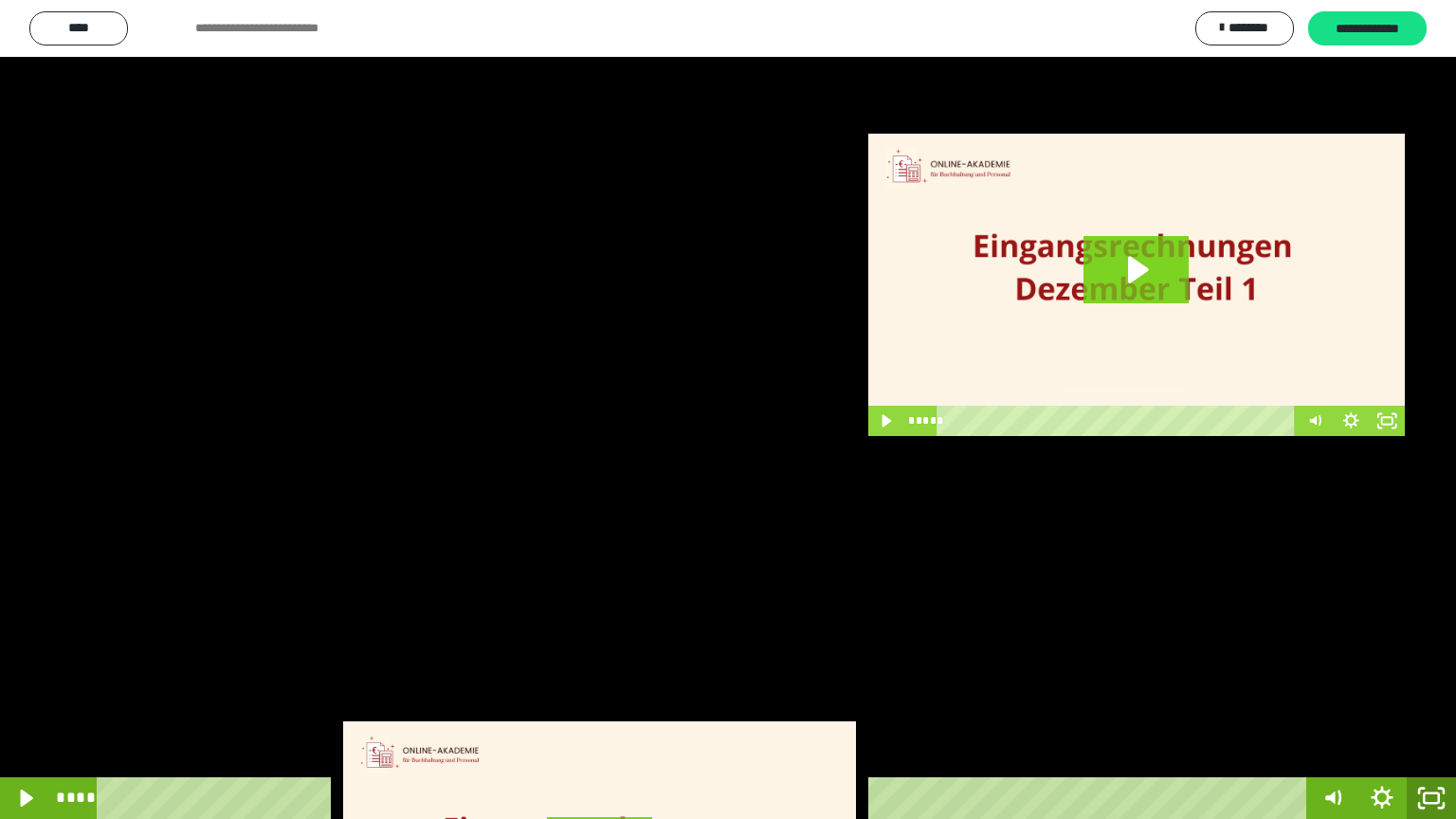 click 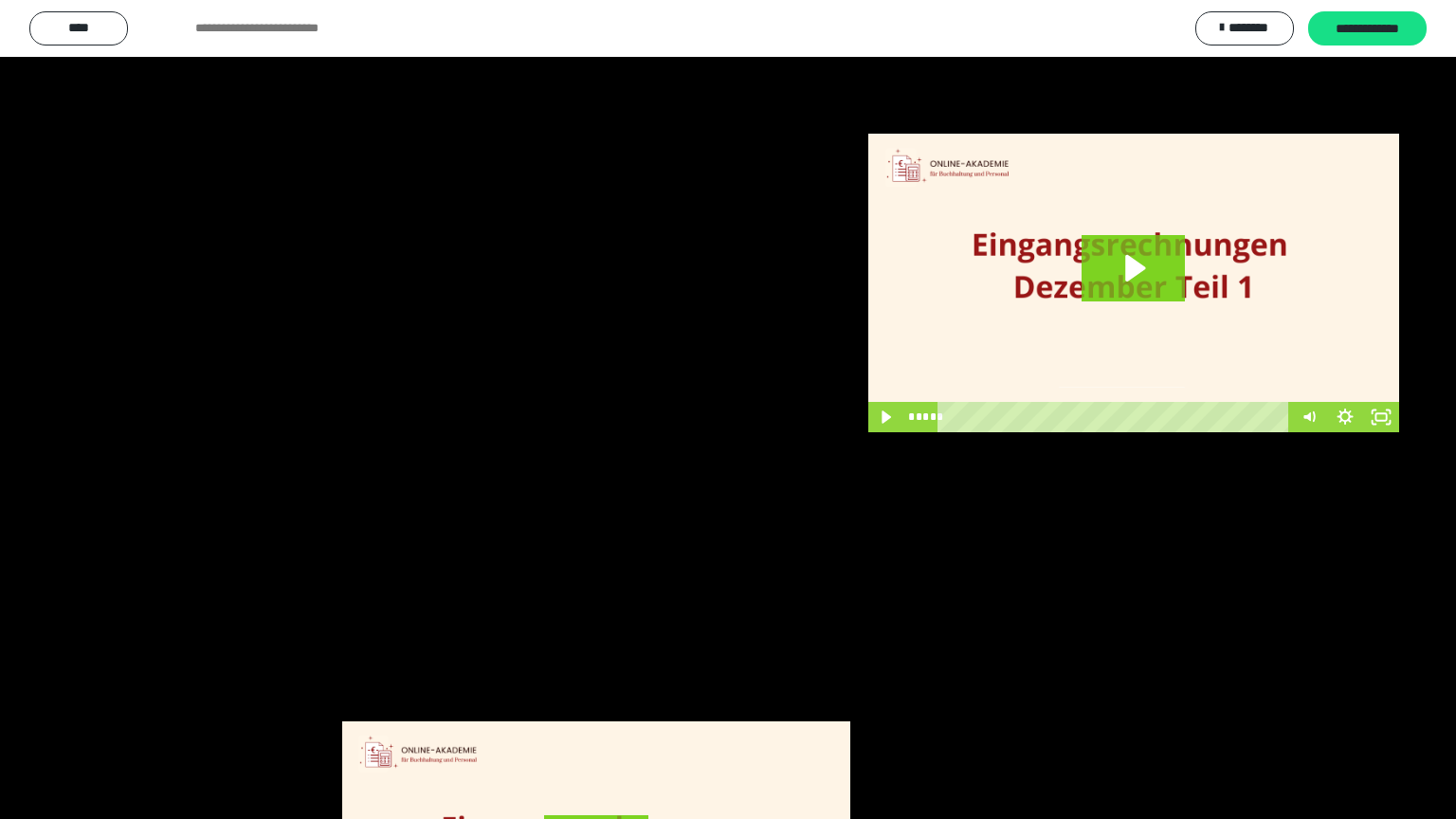 scroll, scrollTop: 2817, scrollLeft: 0, axis: vertical 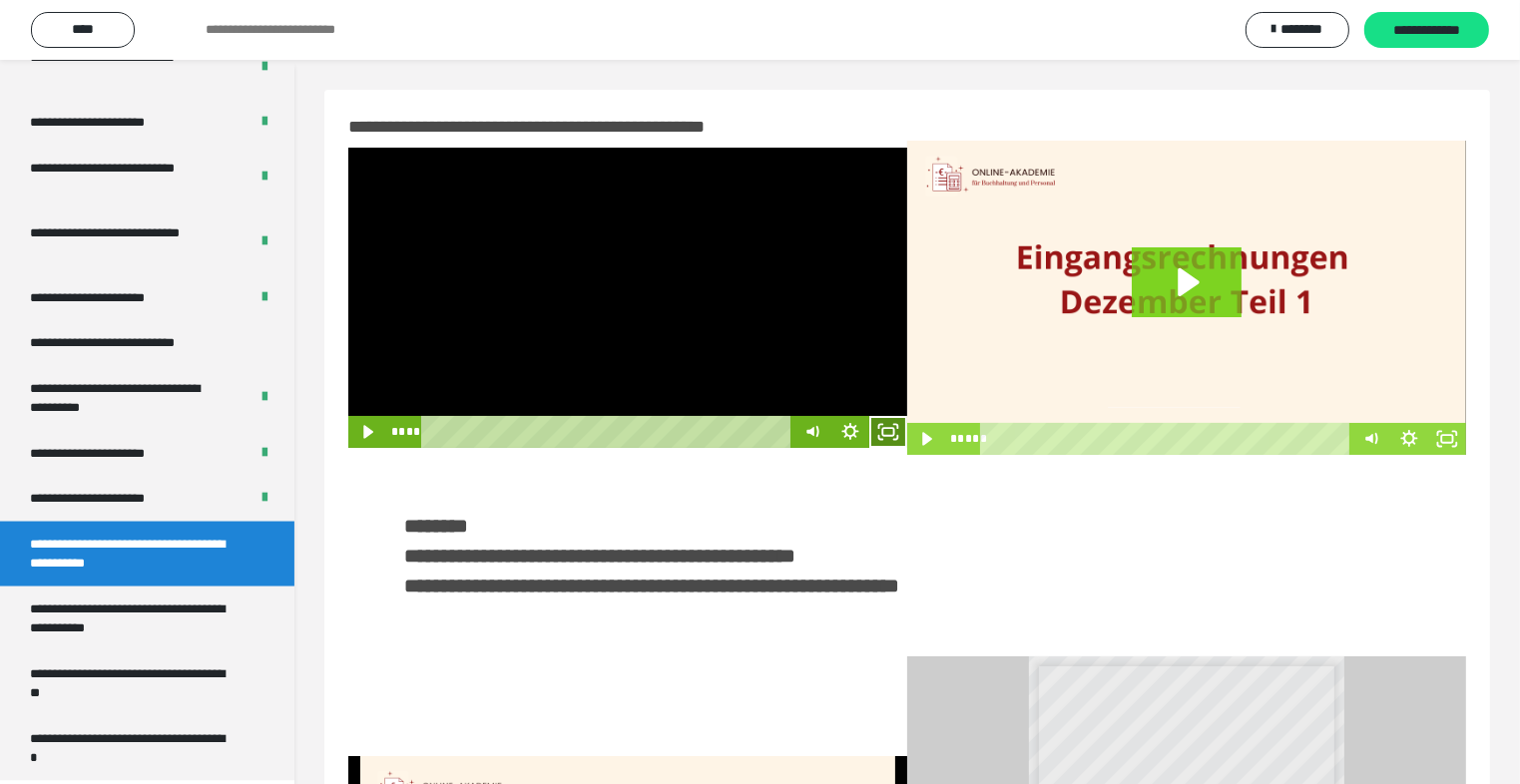 click 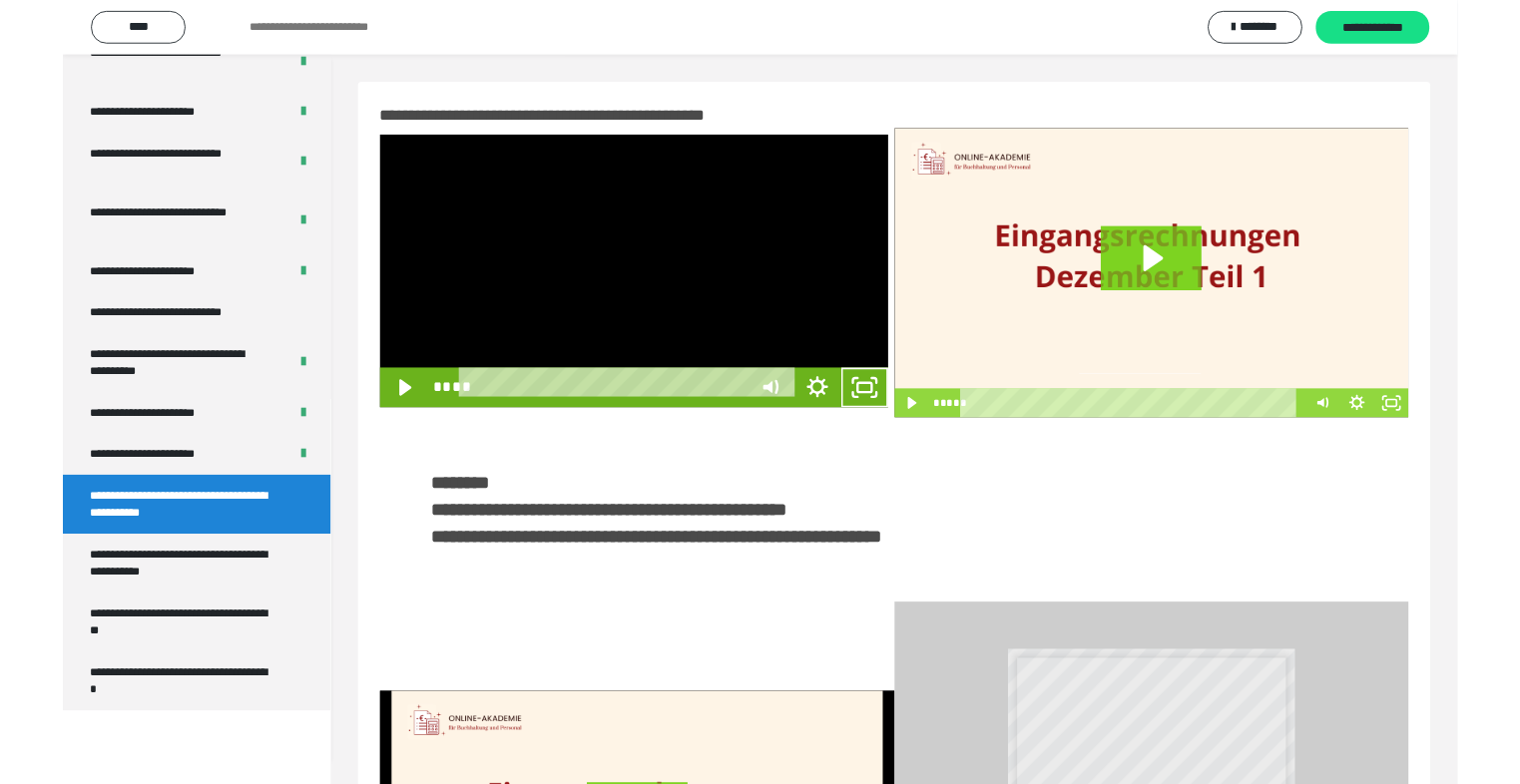 scroll, scrollTop: 2886, scrollLeft: 0, axis: vertical 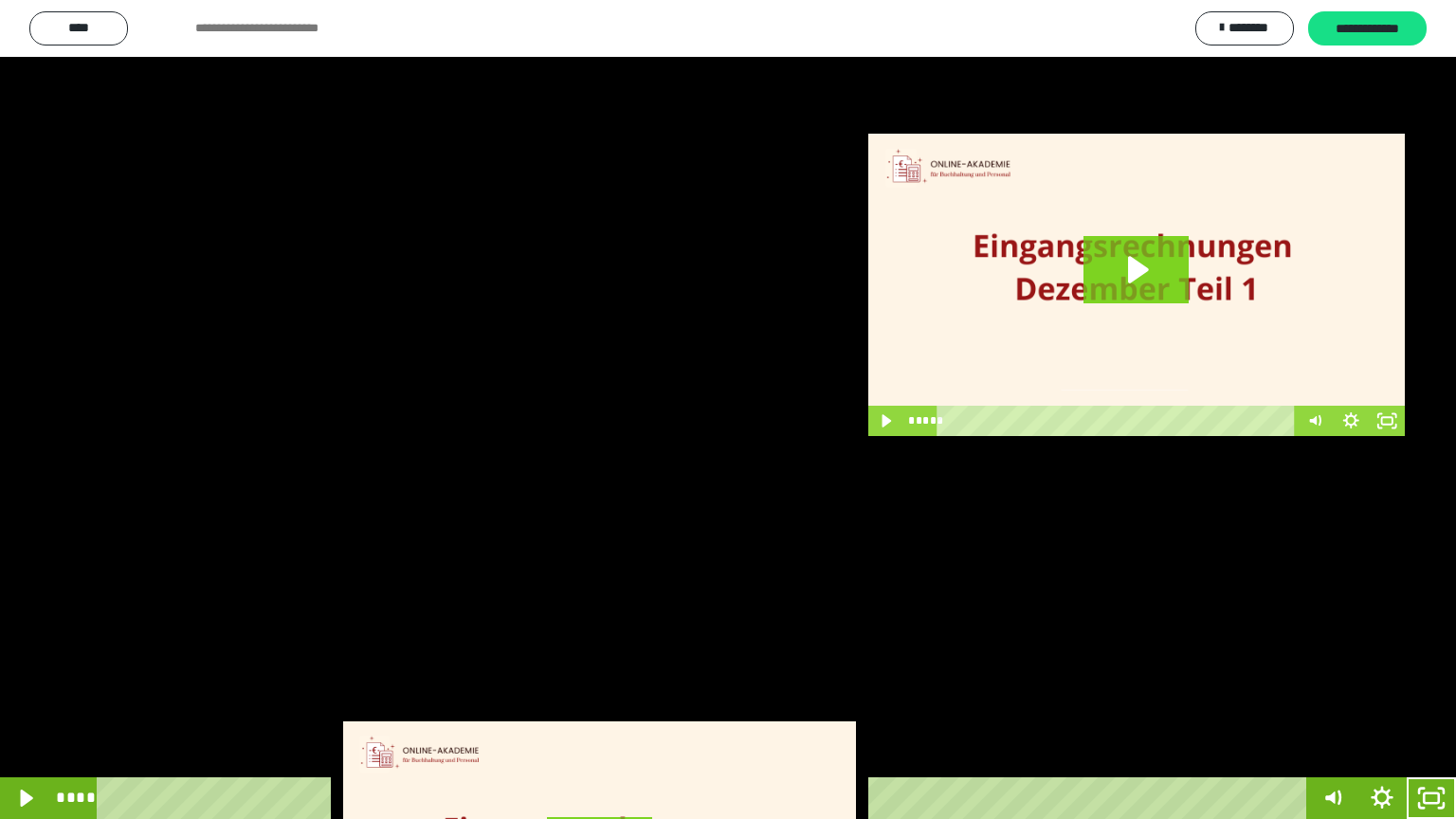drag, startPoint x: 827, startPoint y: 393, endPoint x: 842, endPoint y: 394, distance: 15.0333 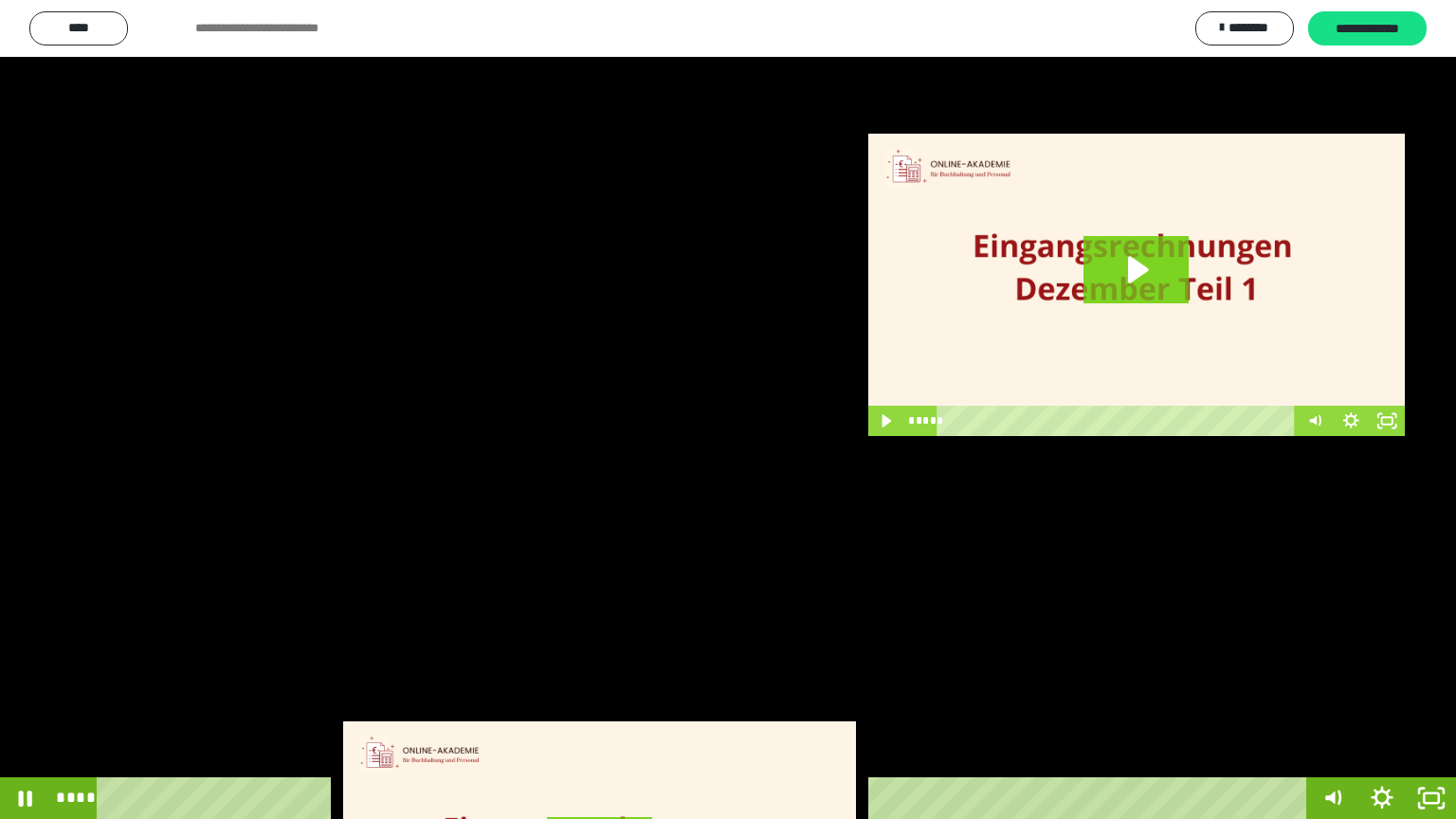 click at bounding box center [728, 410] 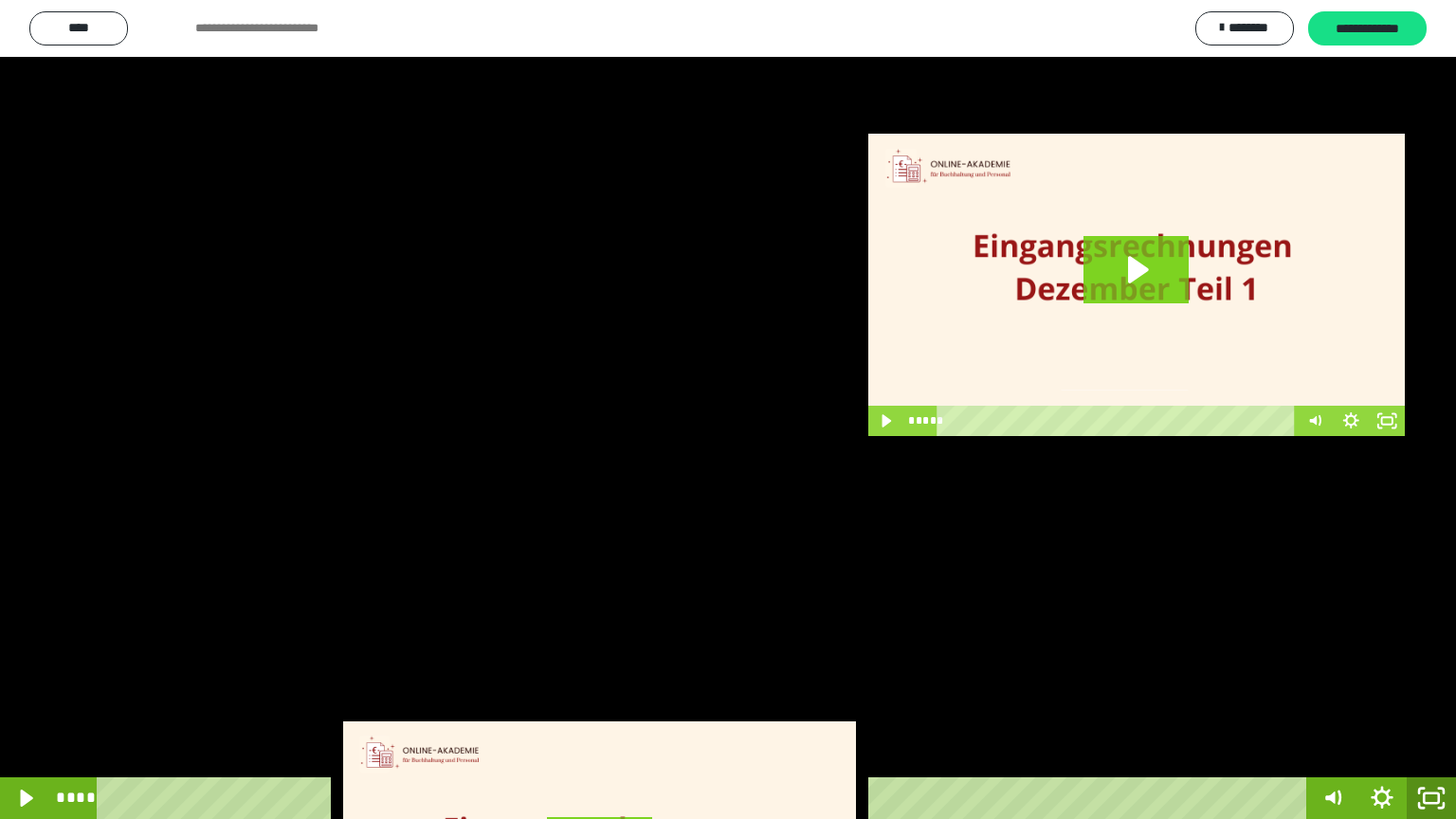 click 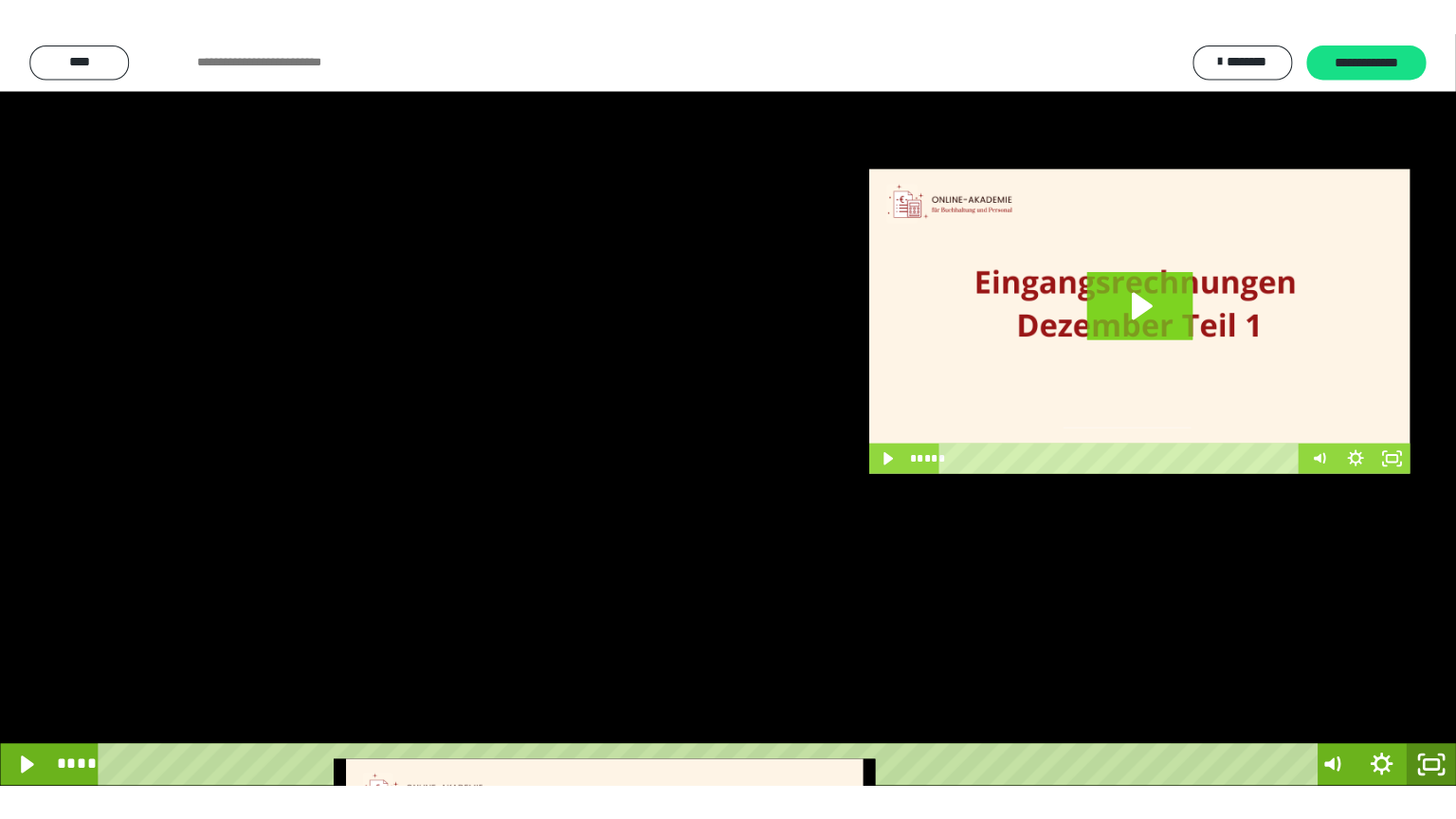scroll, scrollTop: 2817, scrollLeft: 0, axis: vertical 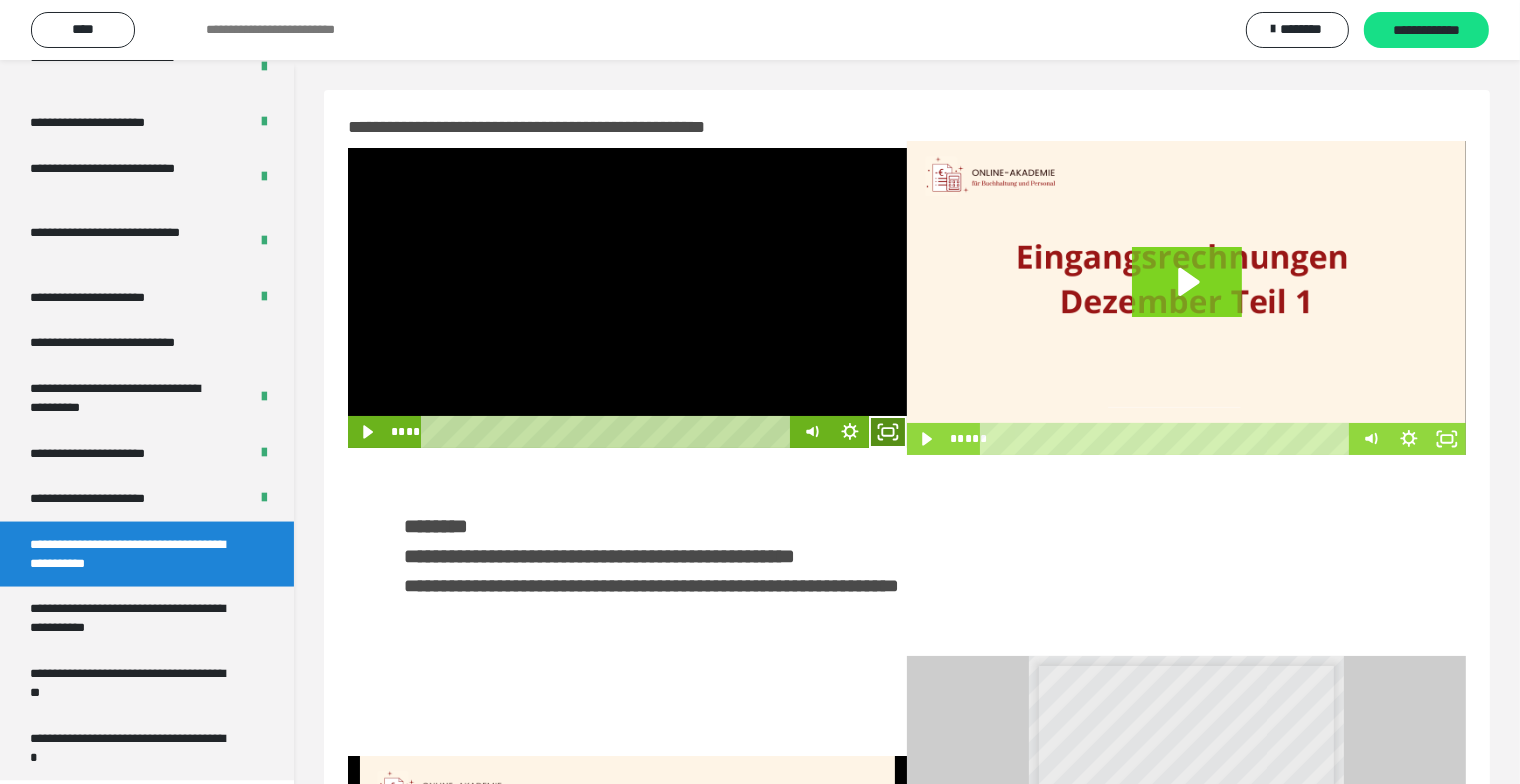 click 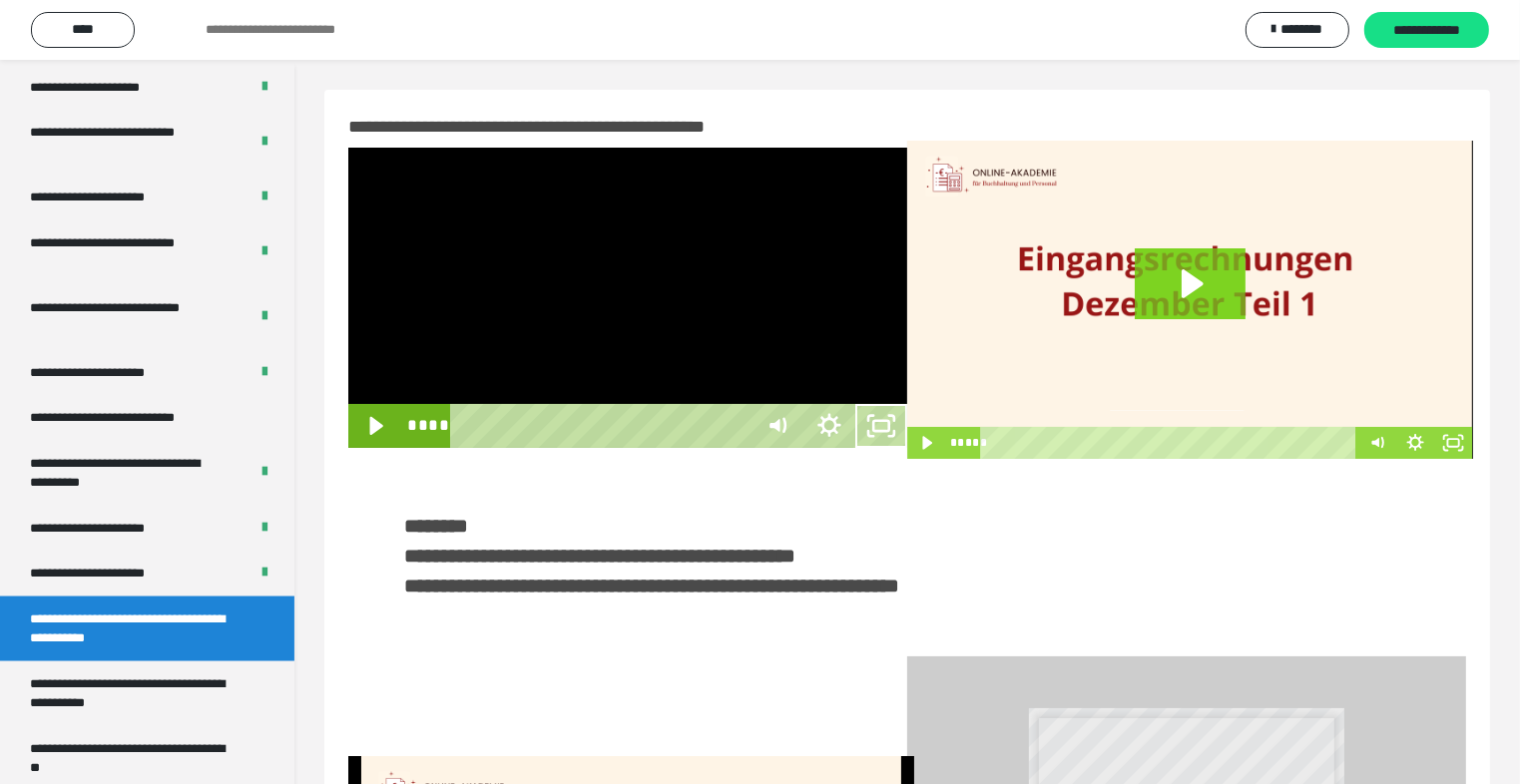 scroll, scrollTop: 2886, scrollLeft: 0, axis: vertical 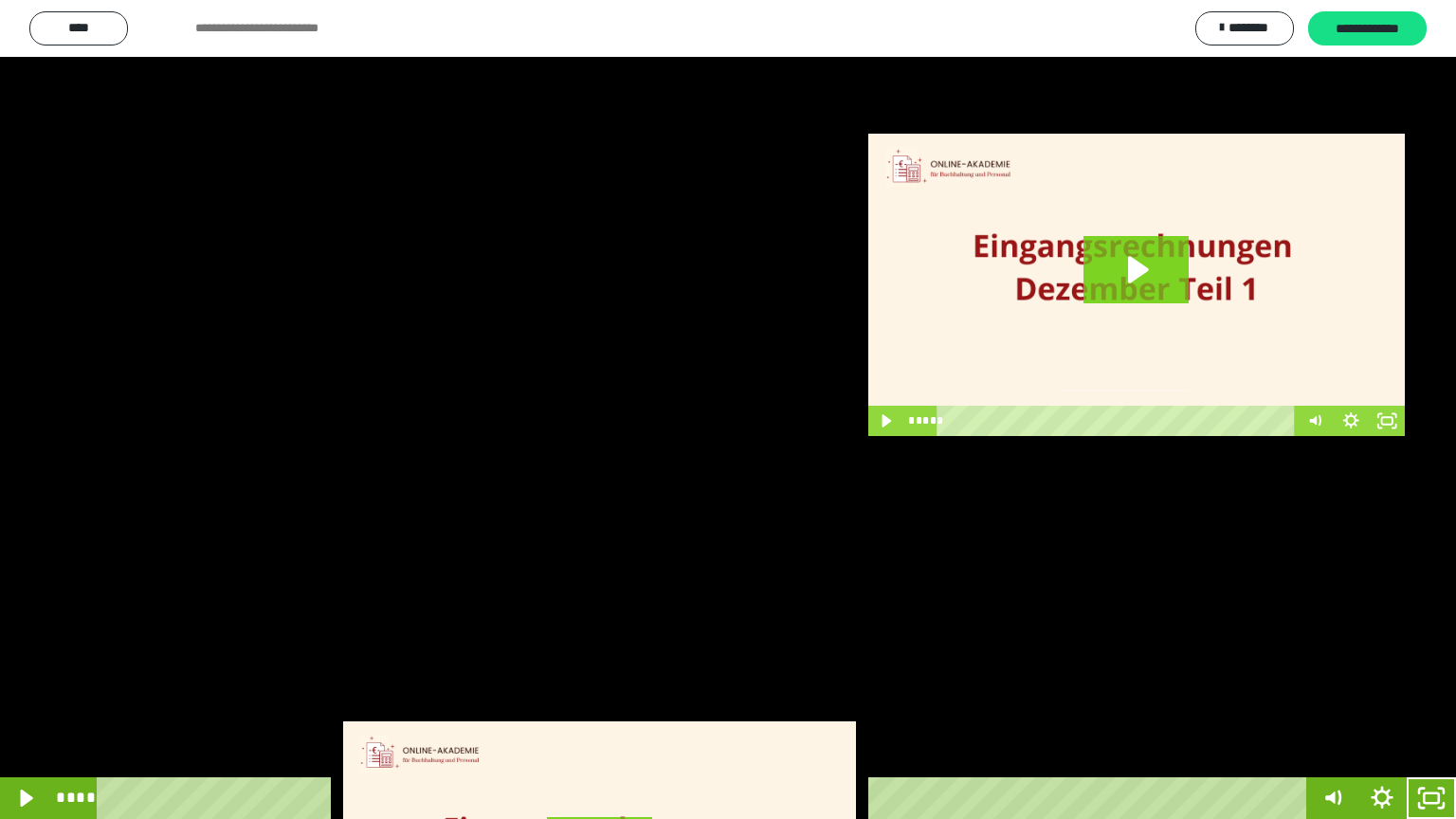 click at bounding box center (728, 410) 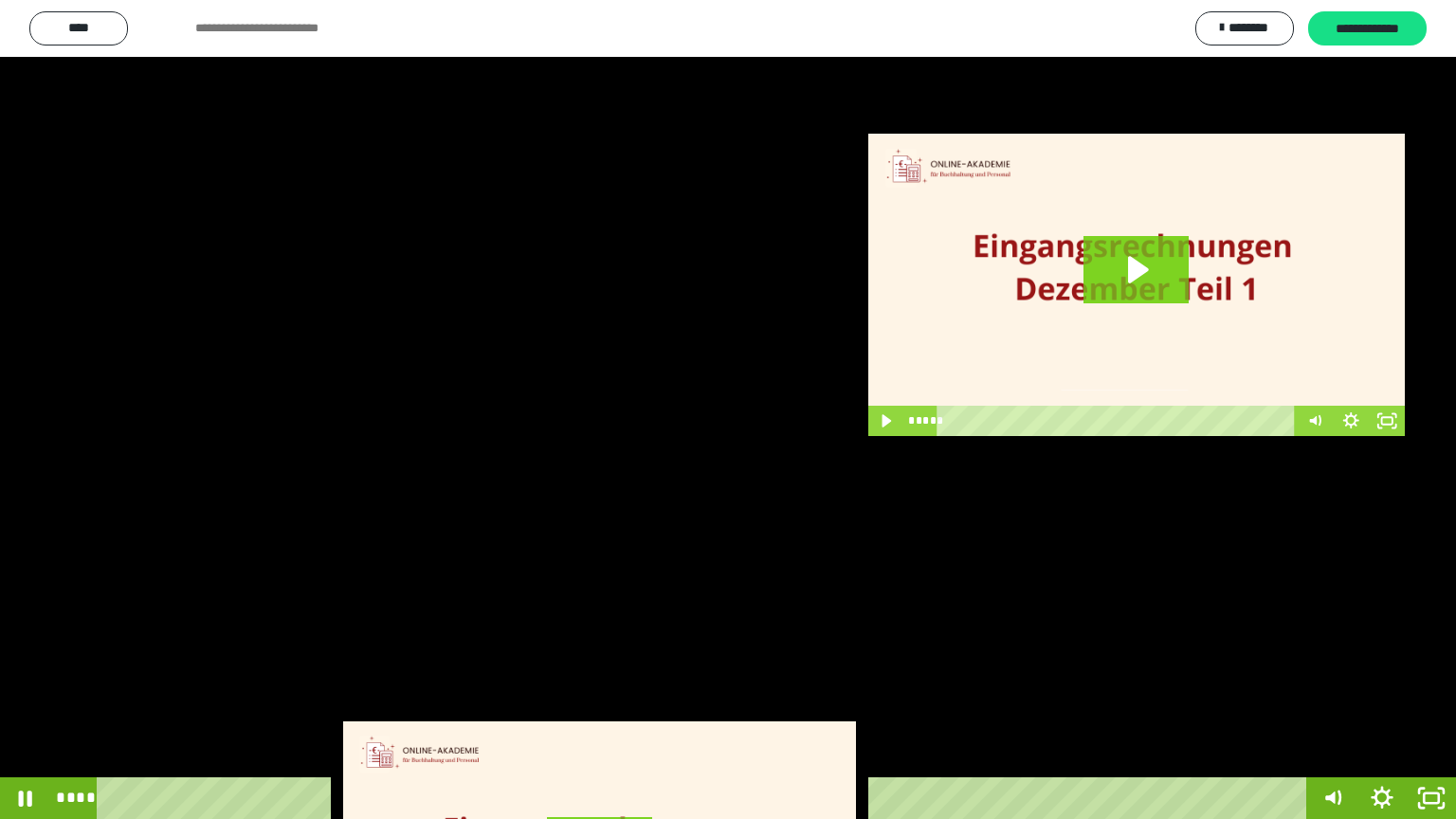 click at bounding box center [728, 410] 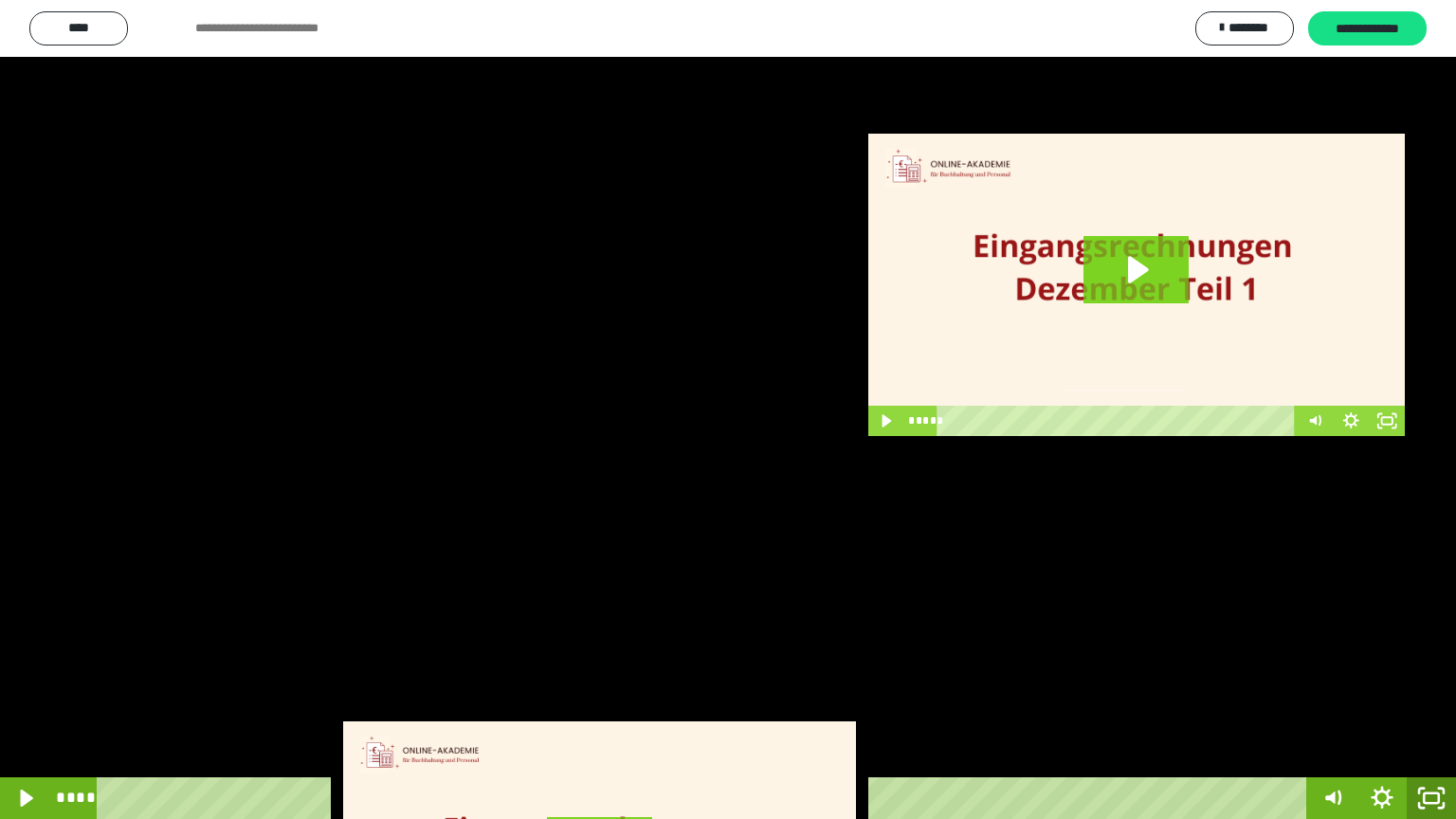 click 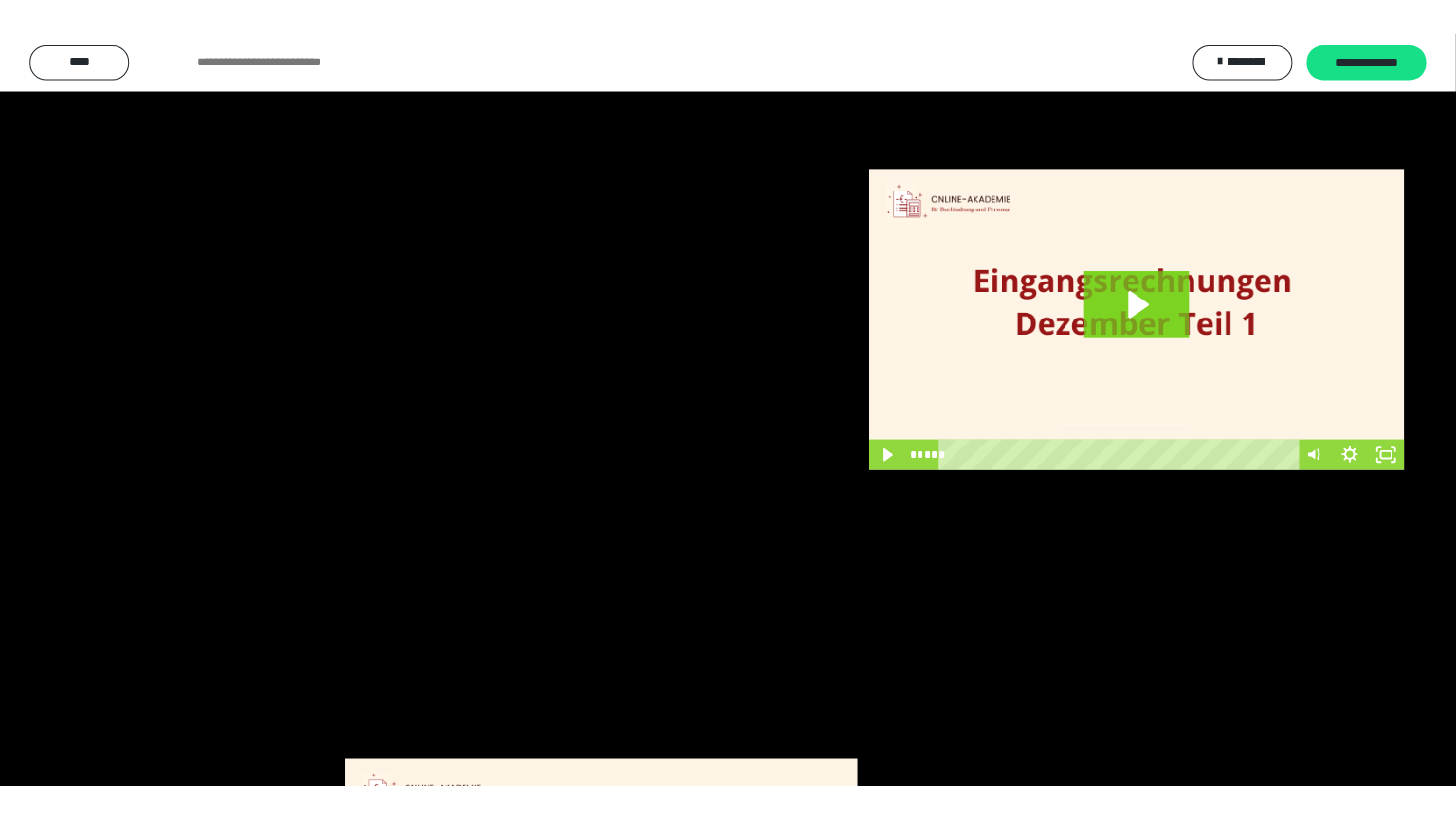 scroll, scrollTop: 2817, scrollLeft: 0, axis: vertical 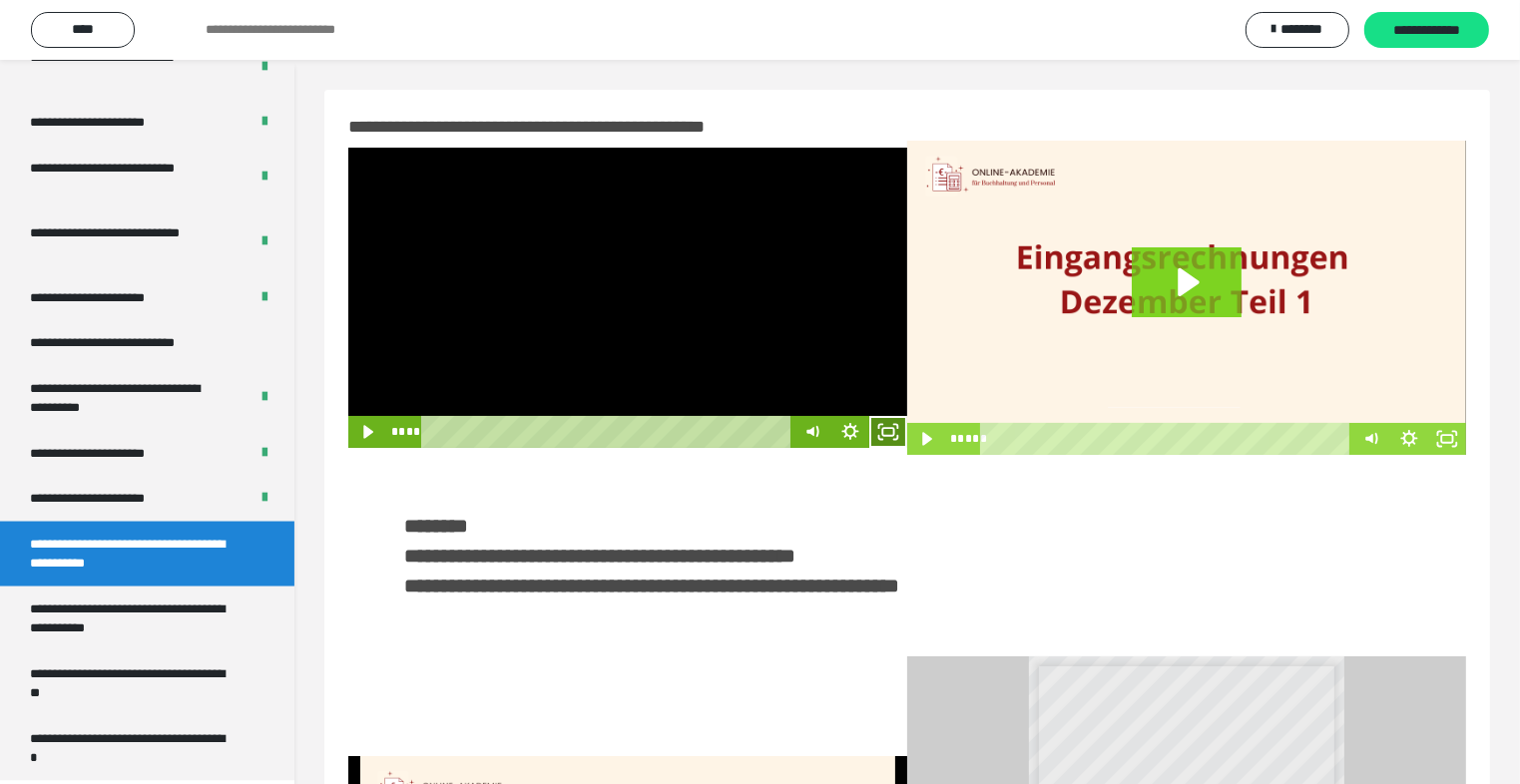 click 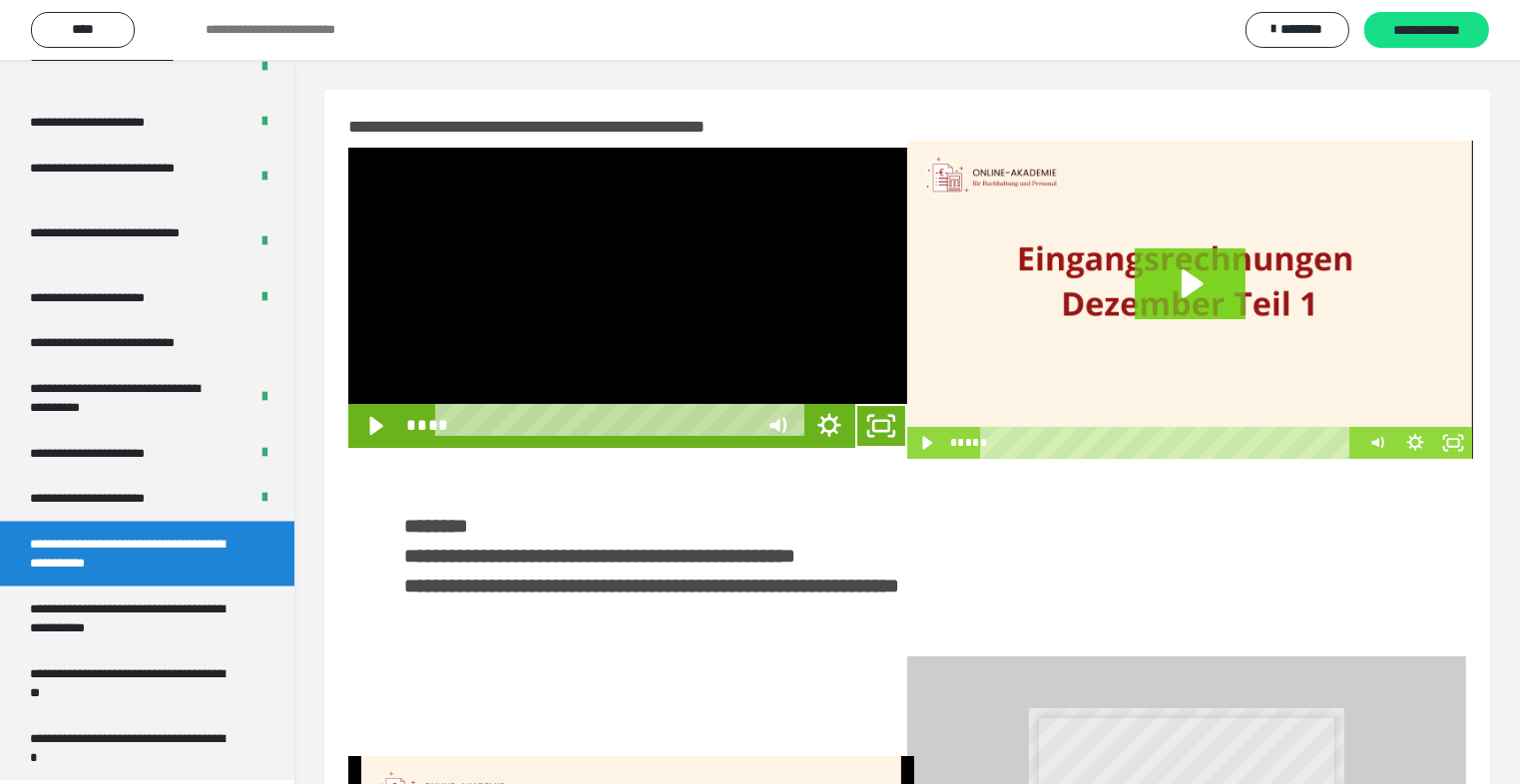 scroll, scrollTop: 2886, scrollLeft: 0, axis: vertical 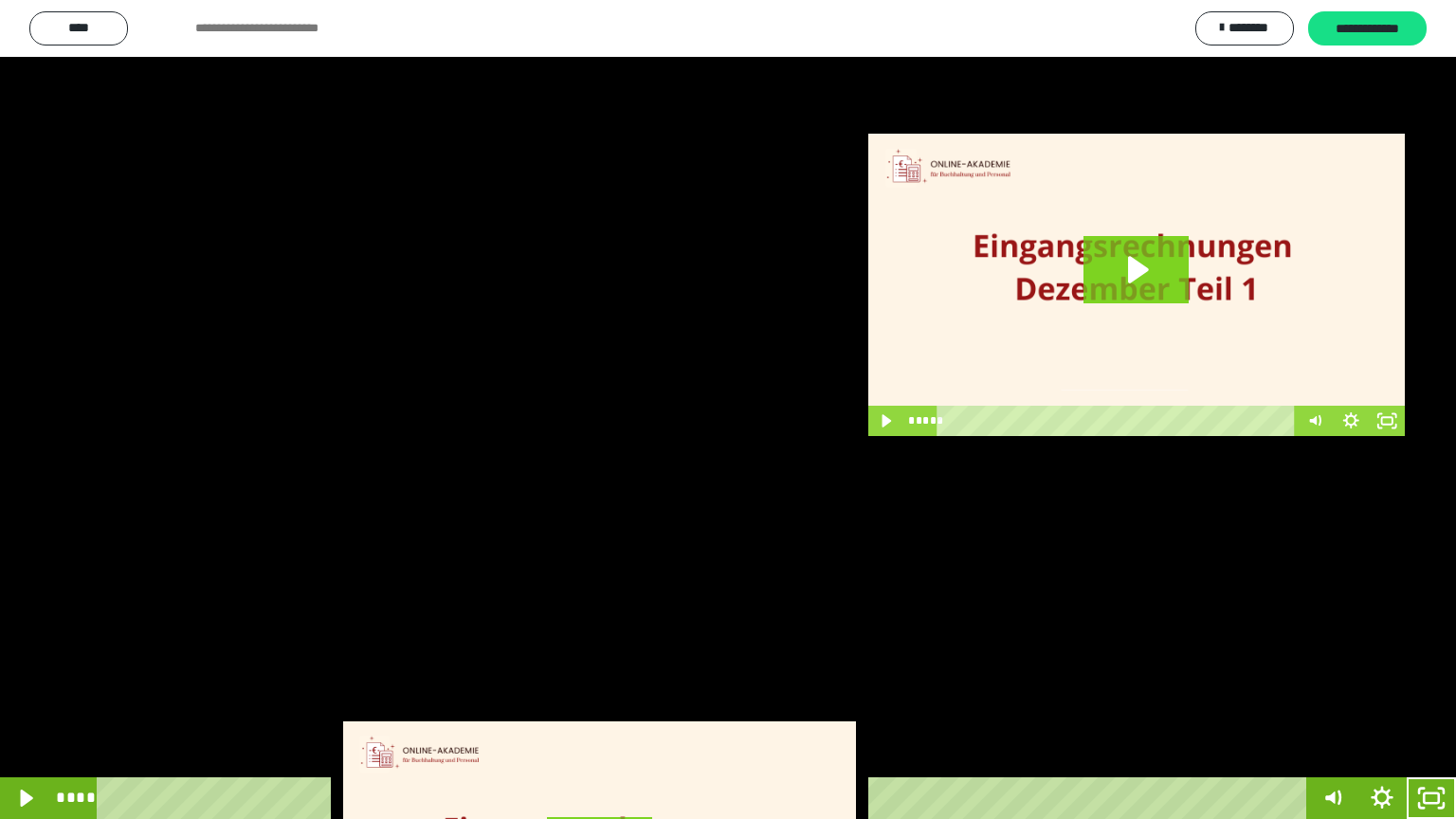 click at bounding box center [728, 410] 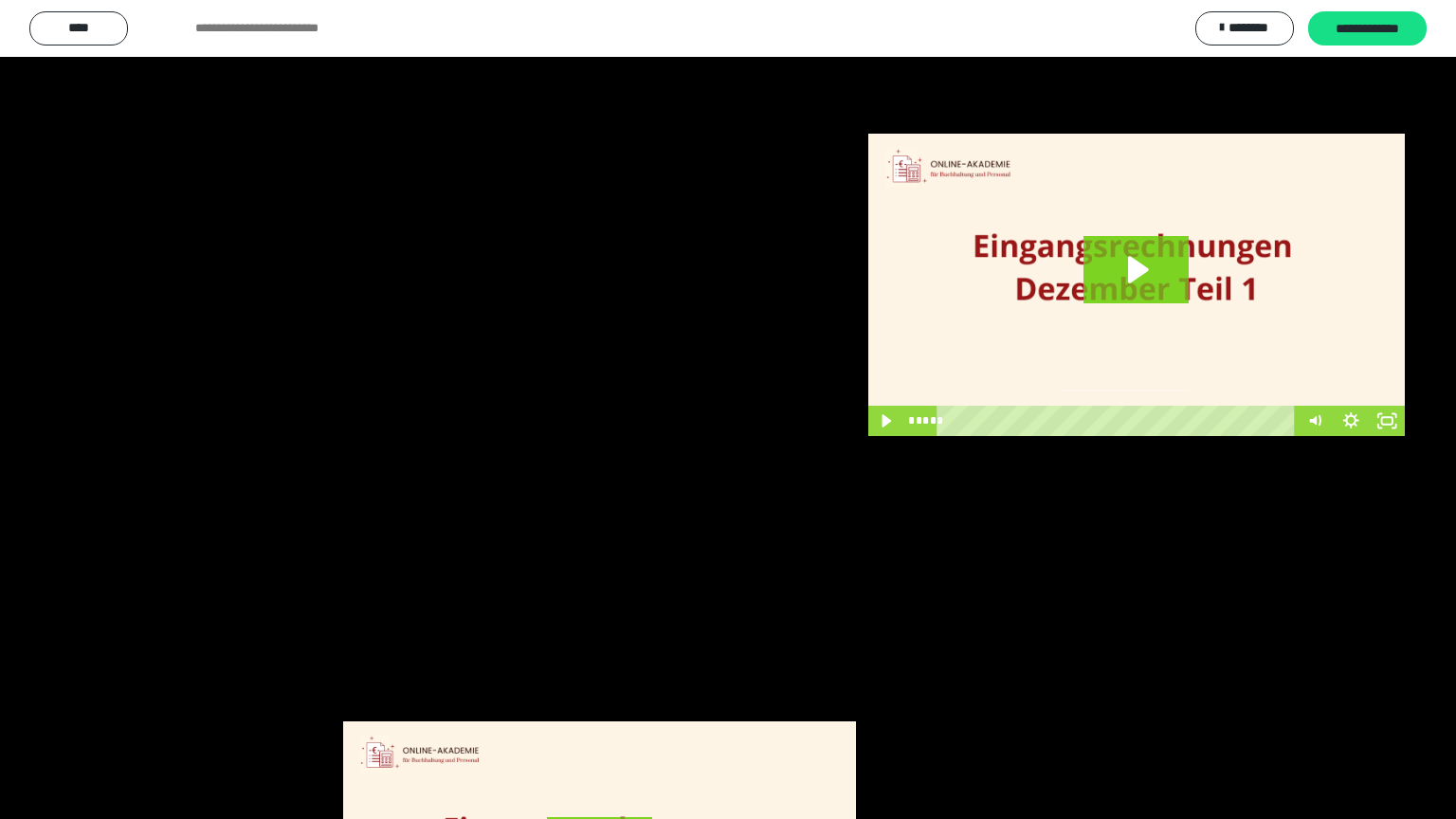 click at bounding box center (728, 410) 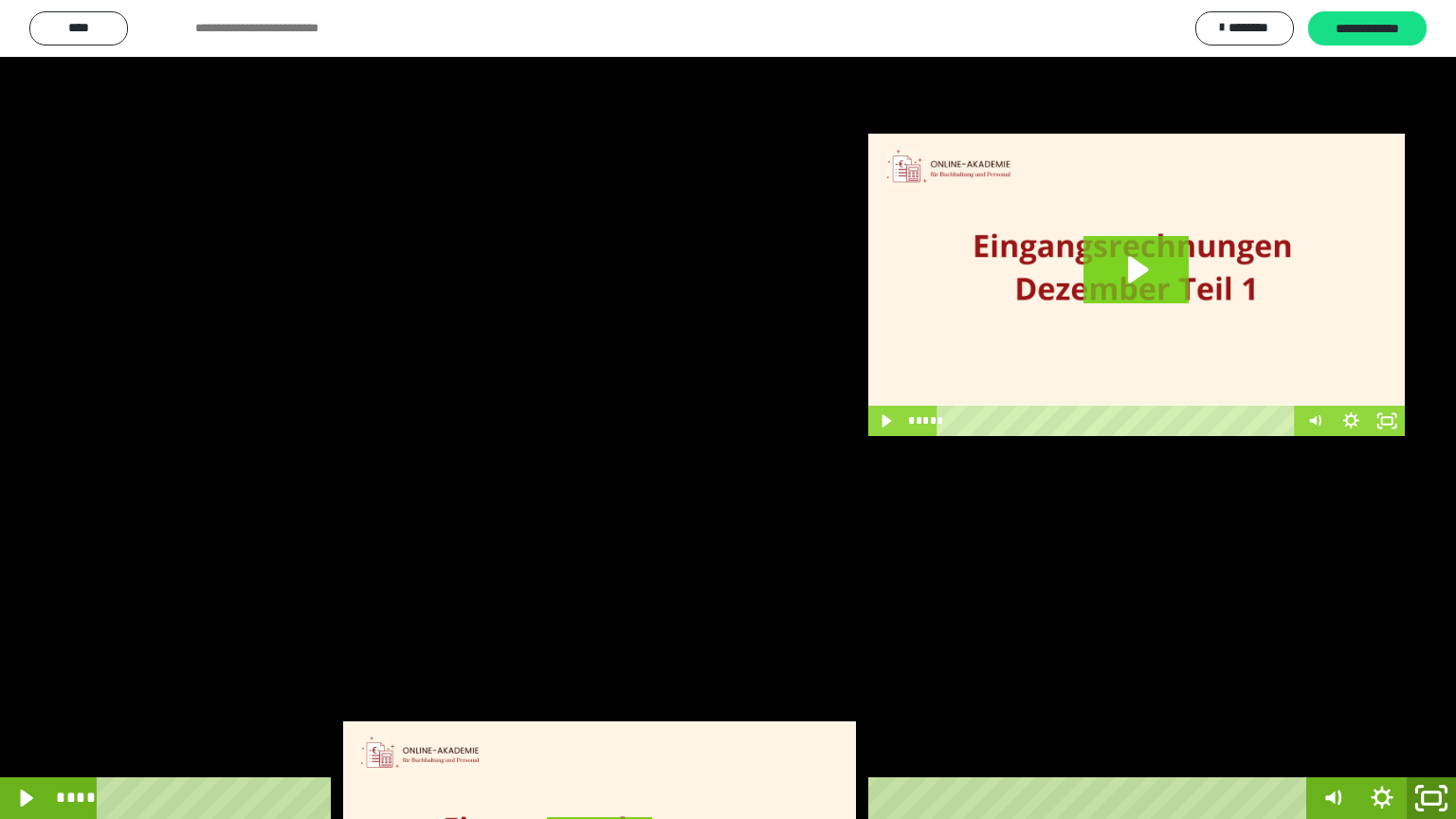 click 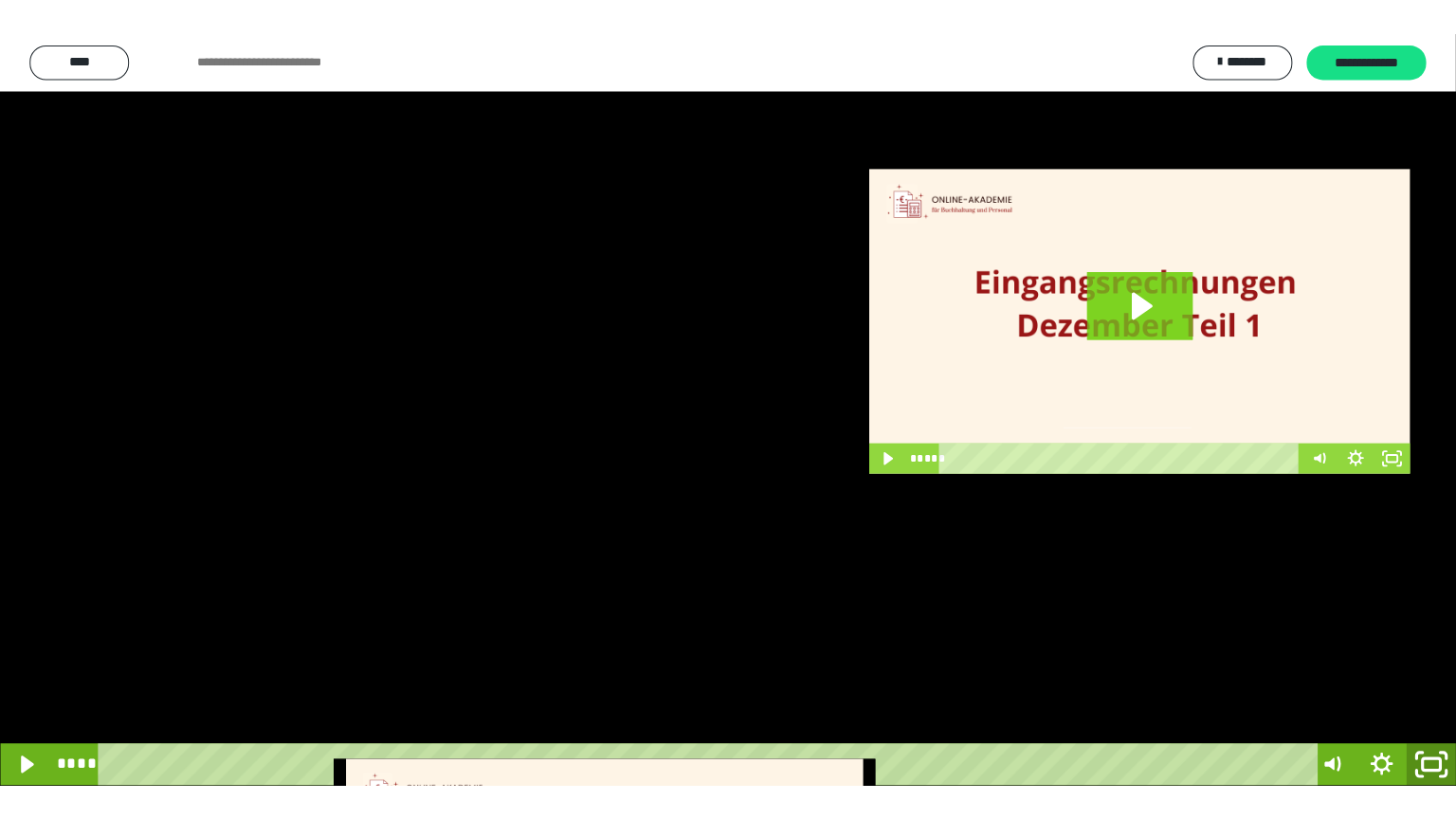 scroll, scrollTop: 2817, scrollLeft: 0, axis: vertical 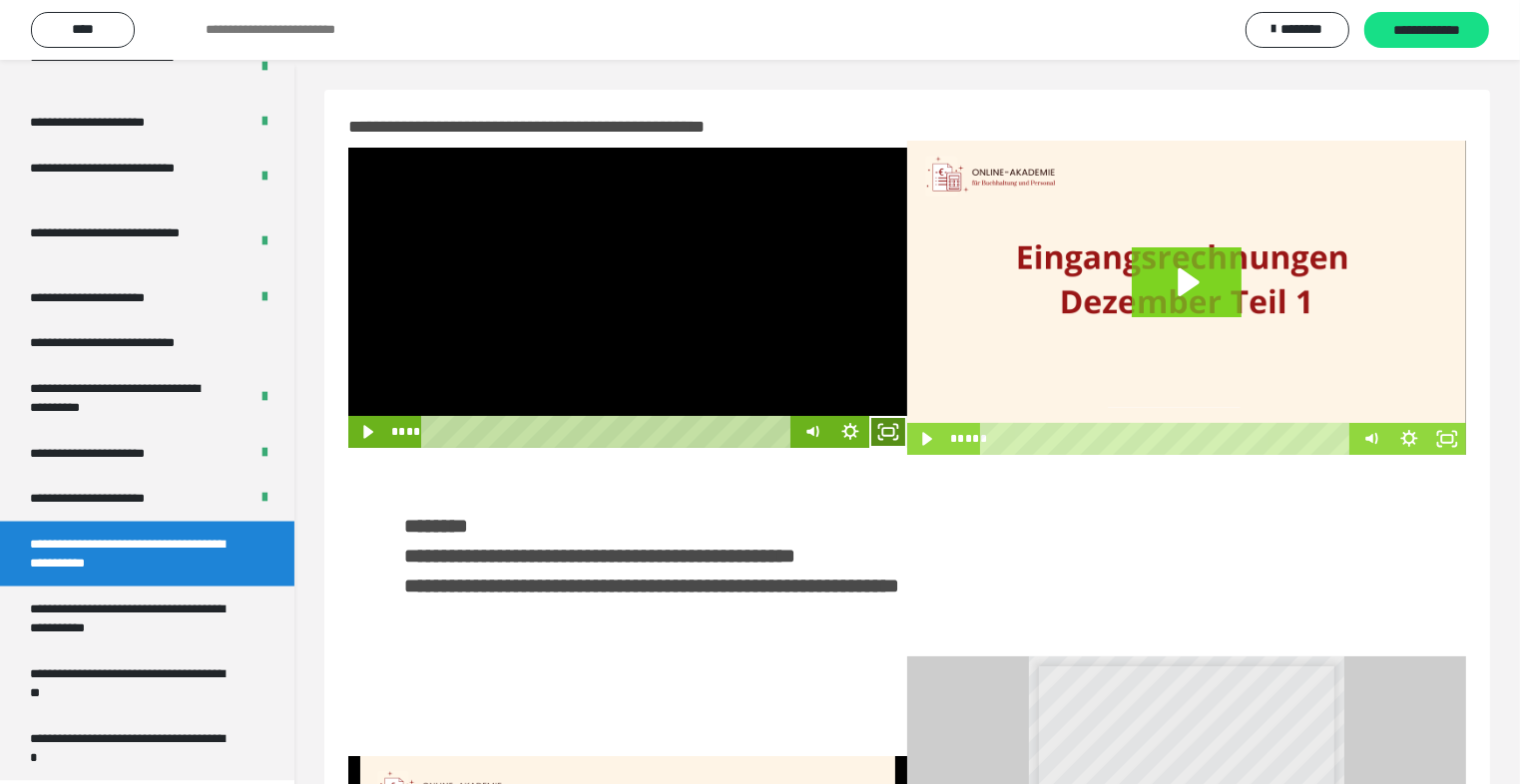 click 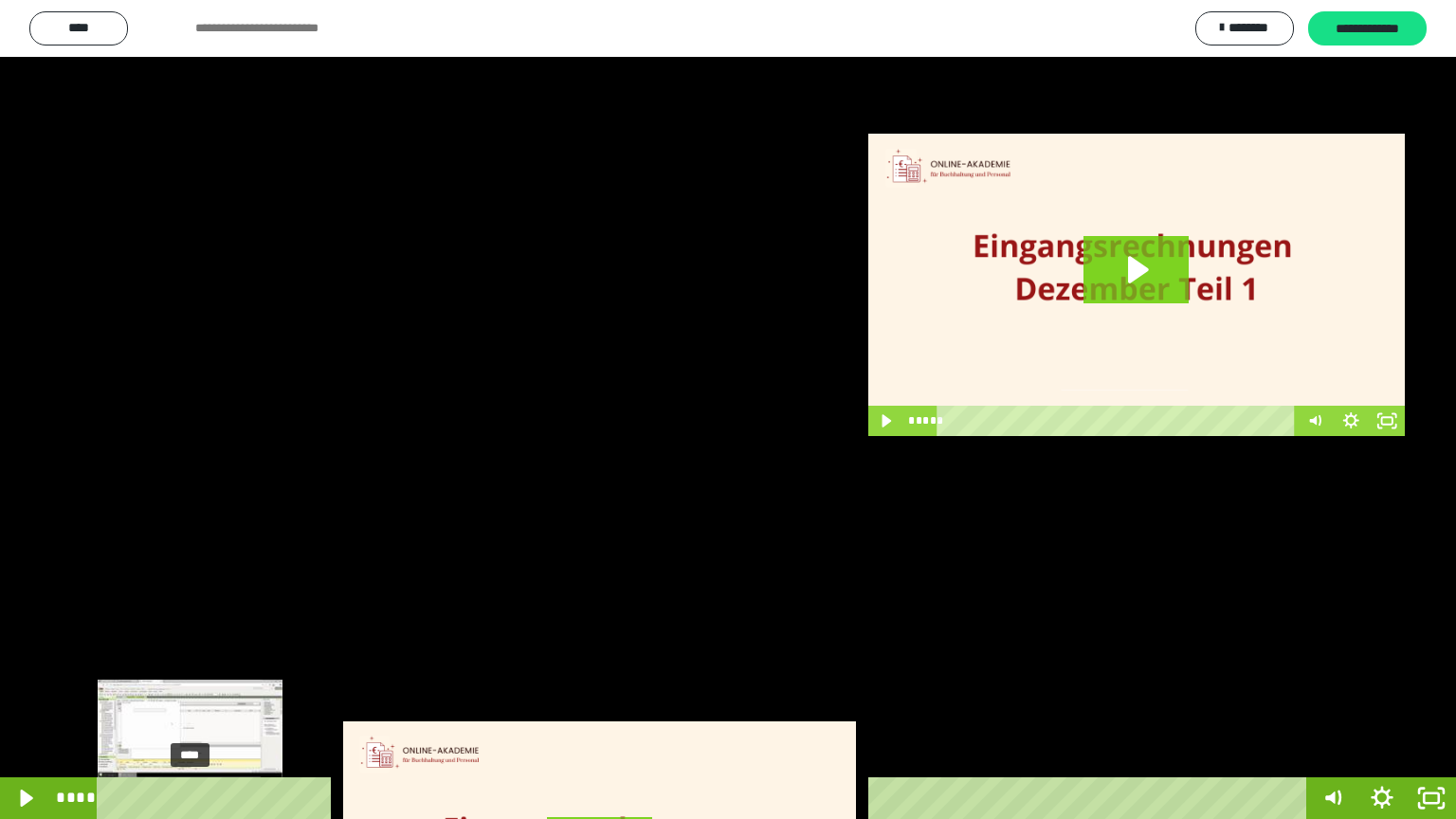 click at bounding box center (190, 798) 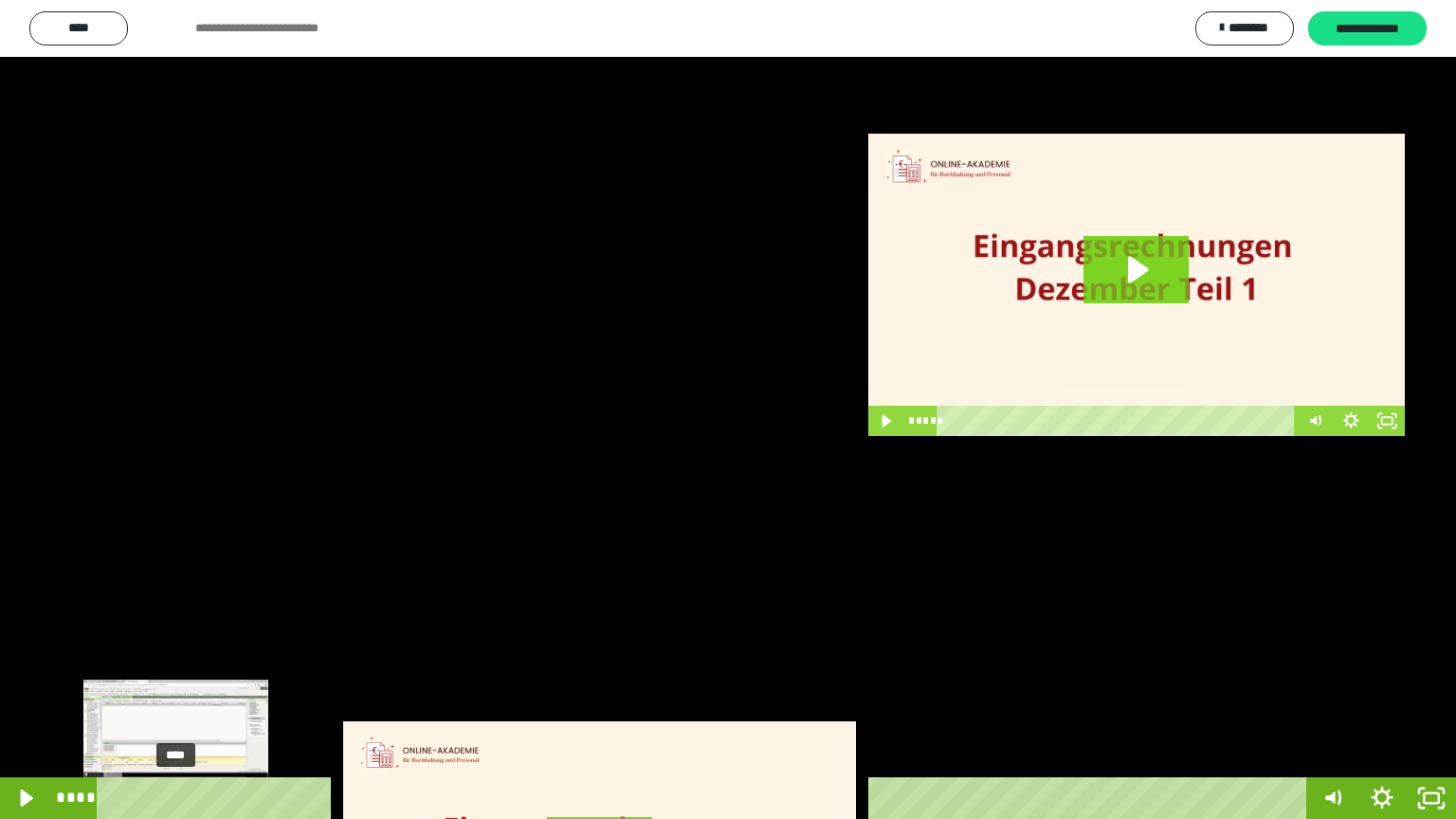 click on "****" at bounding box center (705, 798) 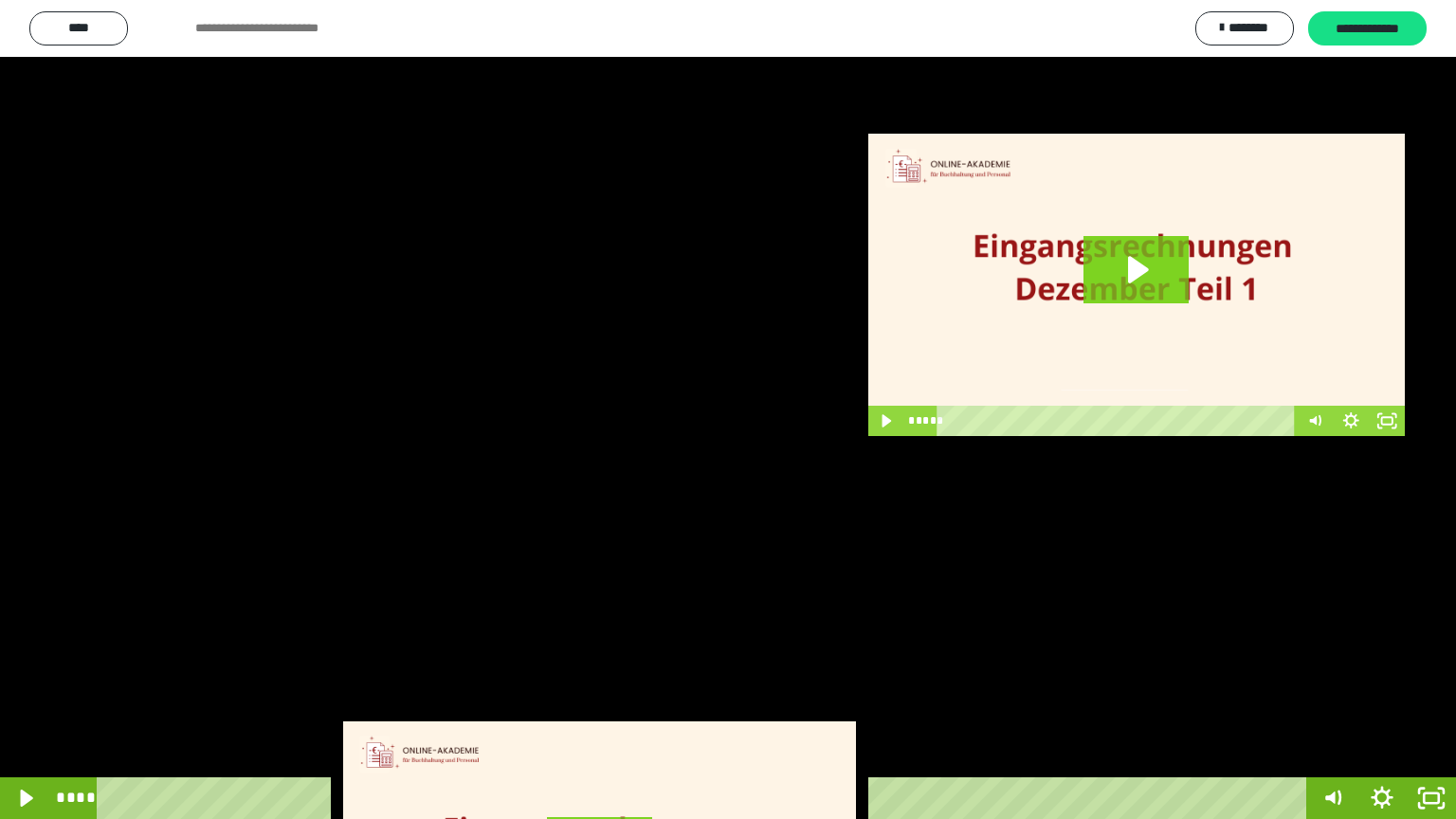 click at bounding box center [728, 410] 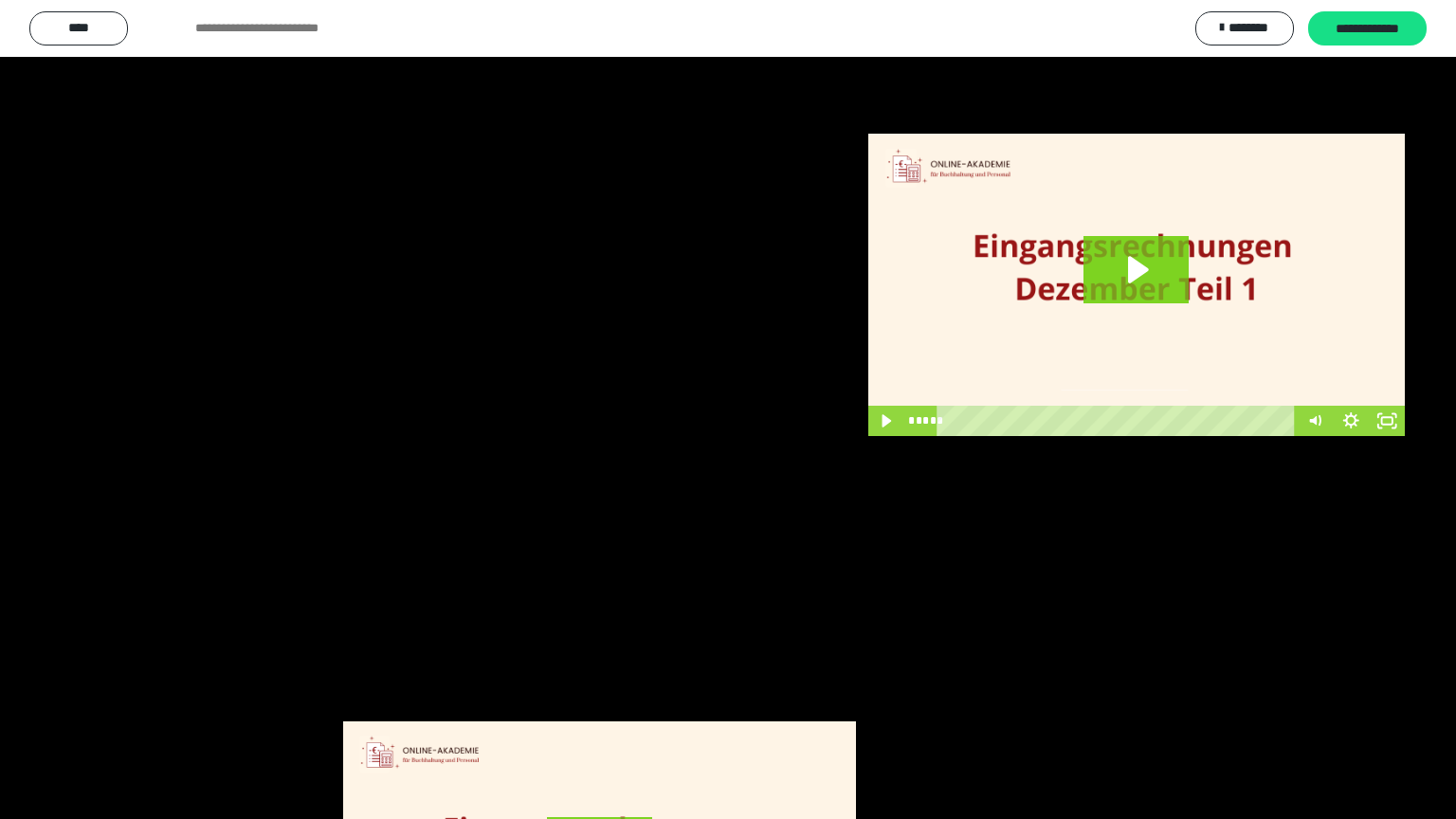 click at bounding box center (728, 410) 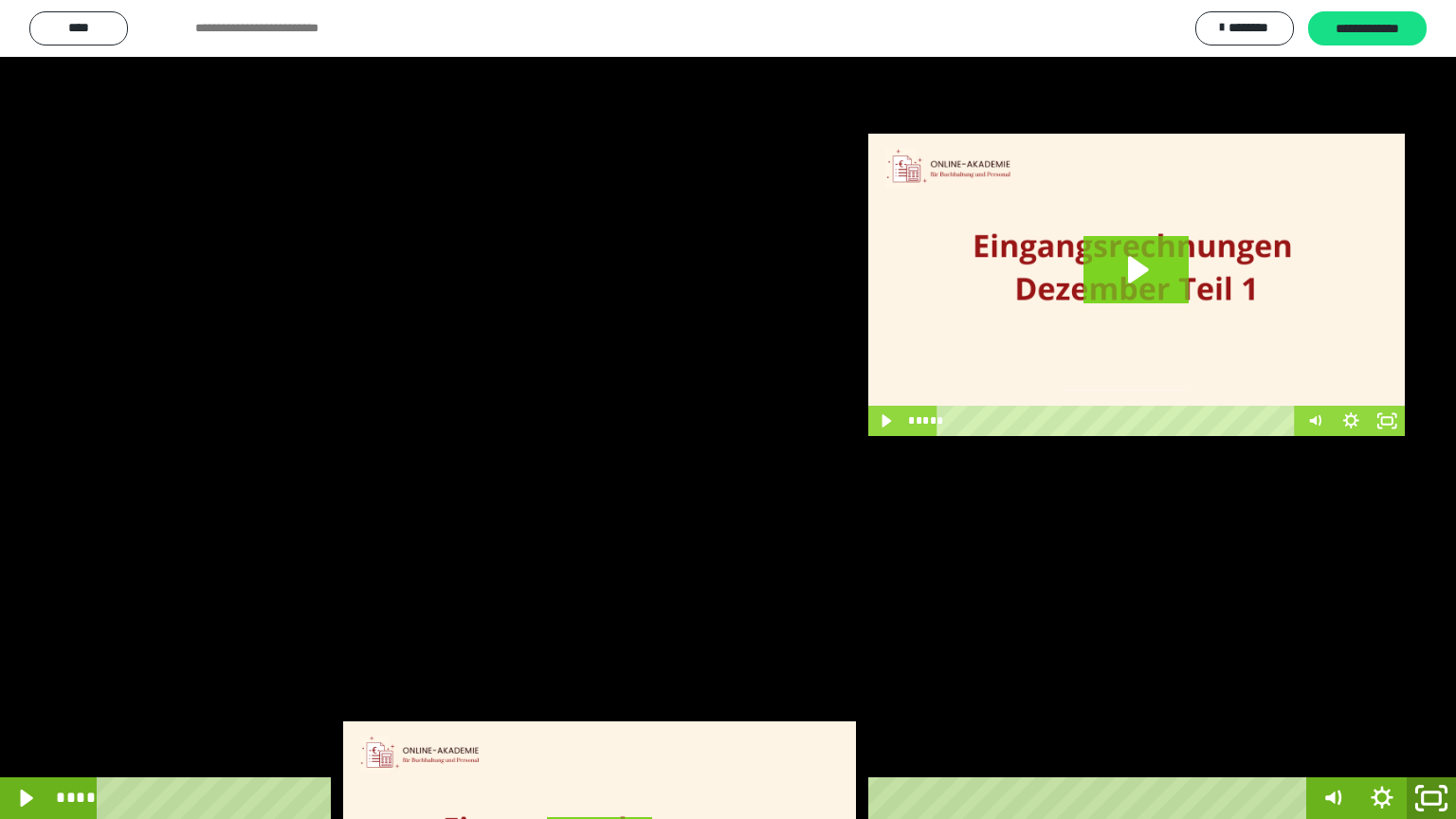 click 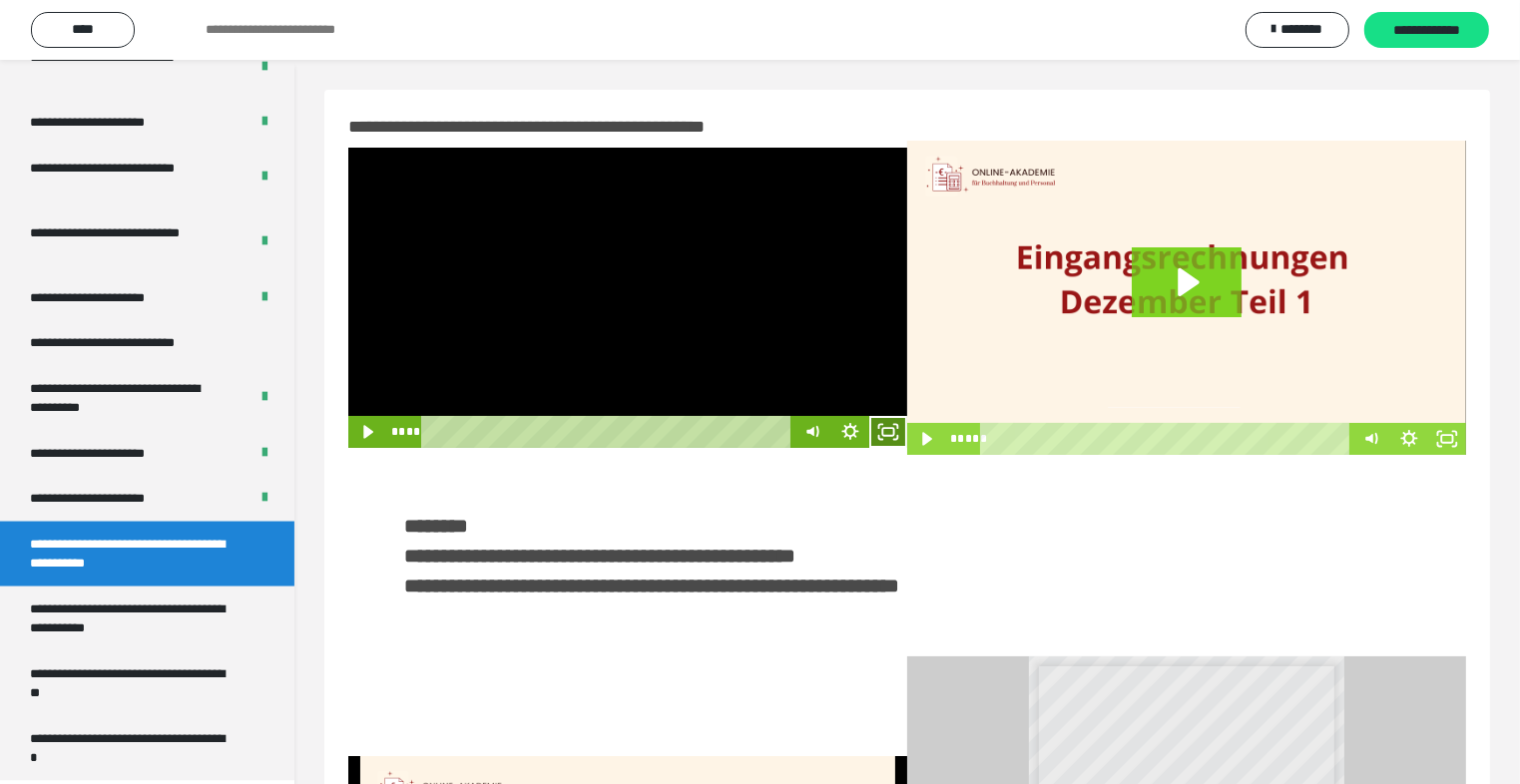 click 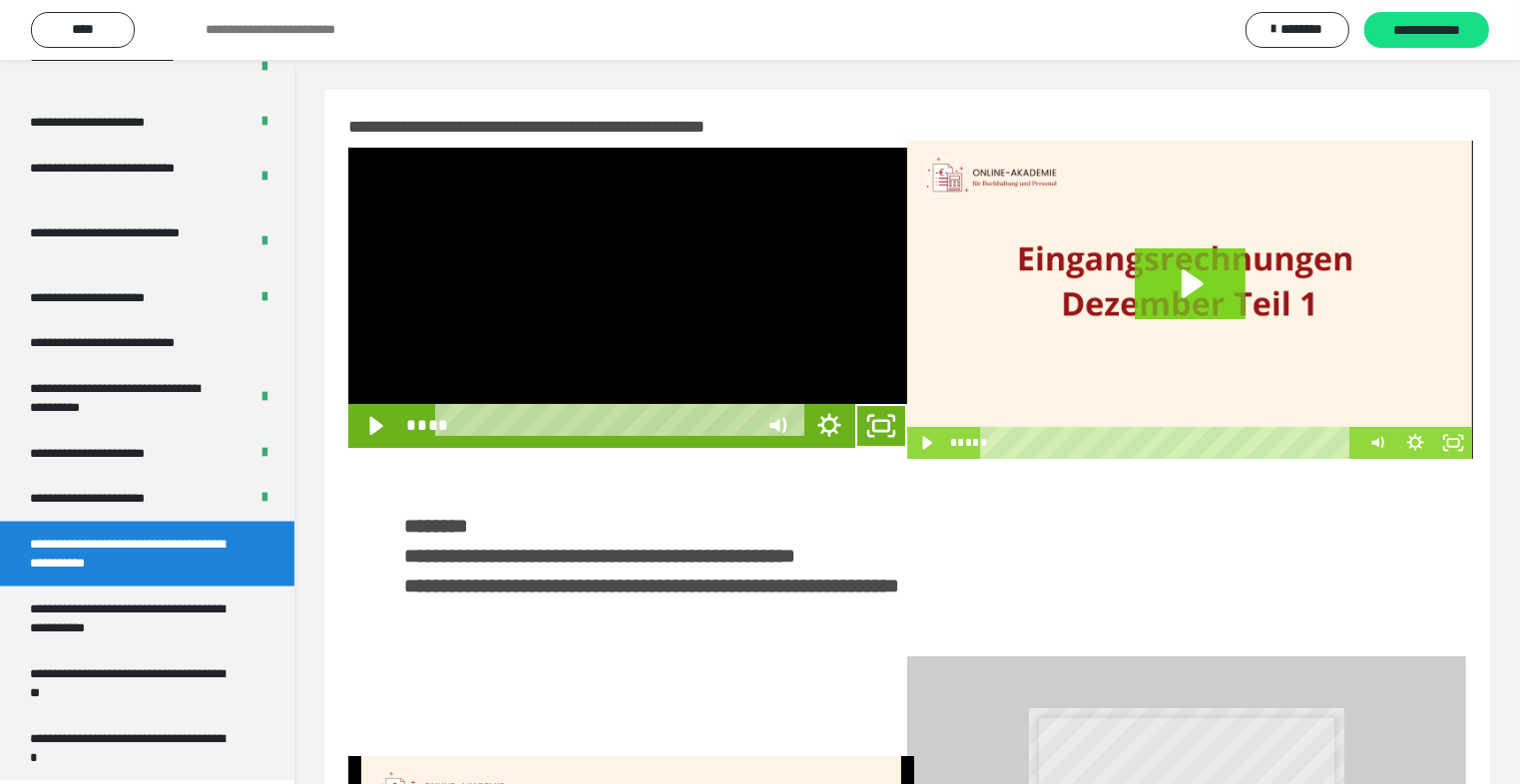 scroll, scrollTop: 2886, scrollLeft: 0, axis: vertical 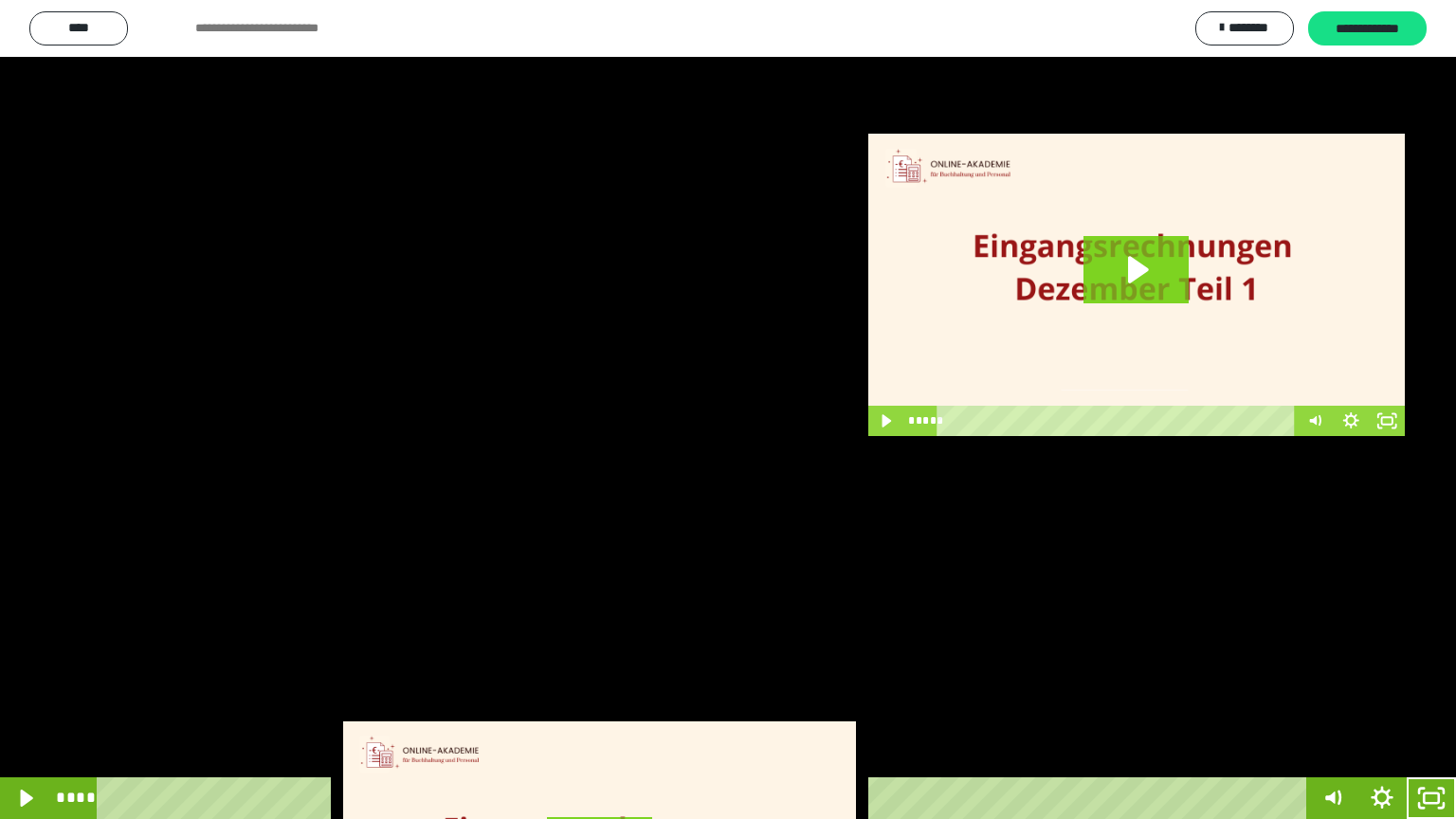 click at bounding box center [728, 410] 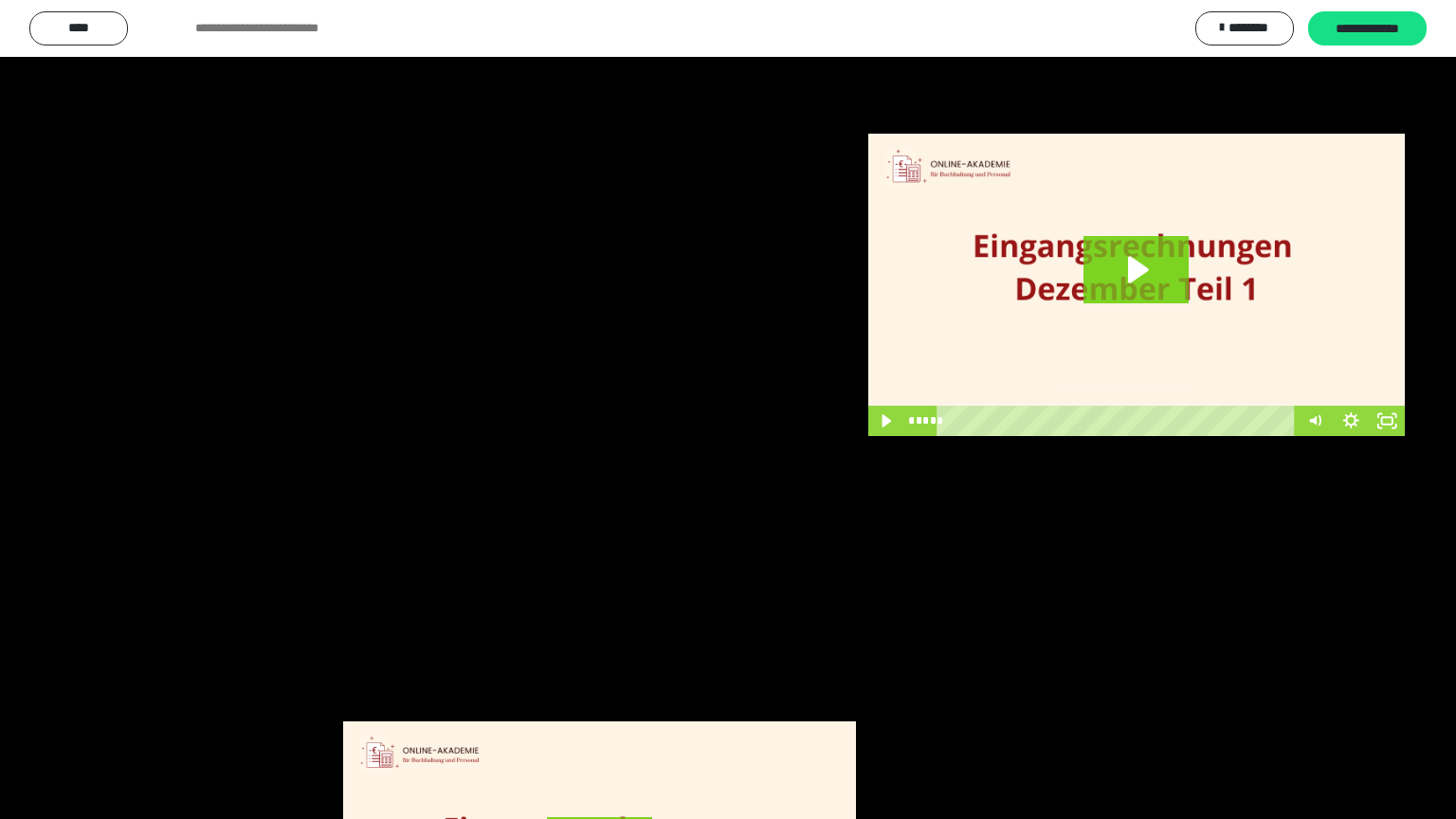 click at bounding box center (728, 410) 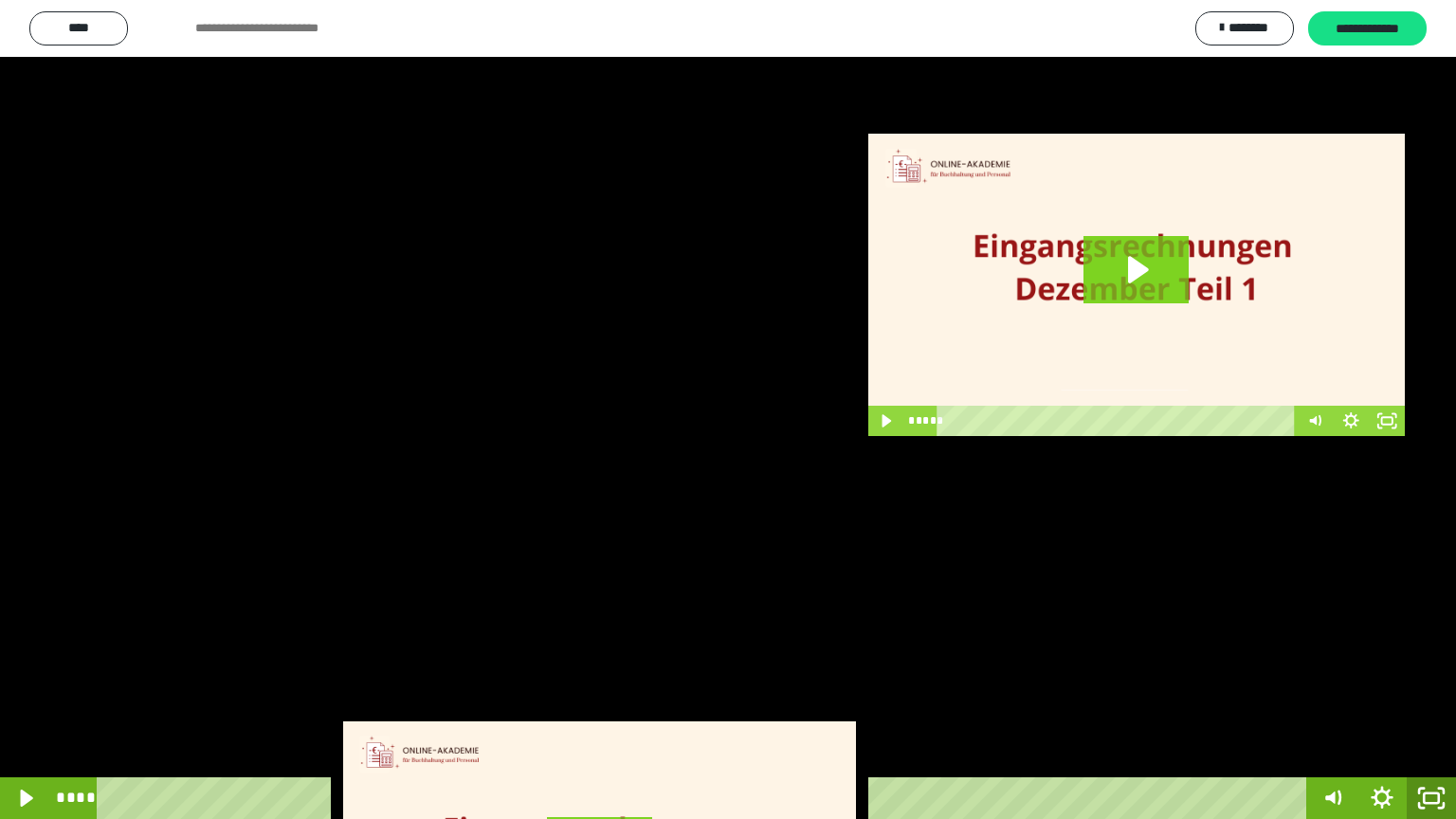click 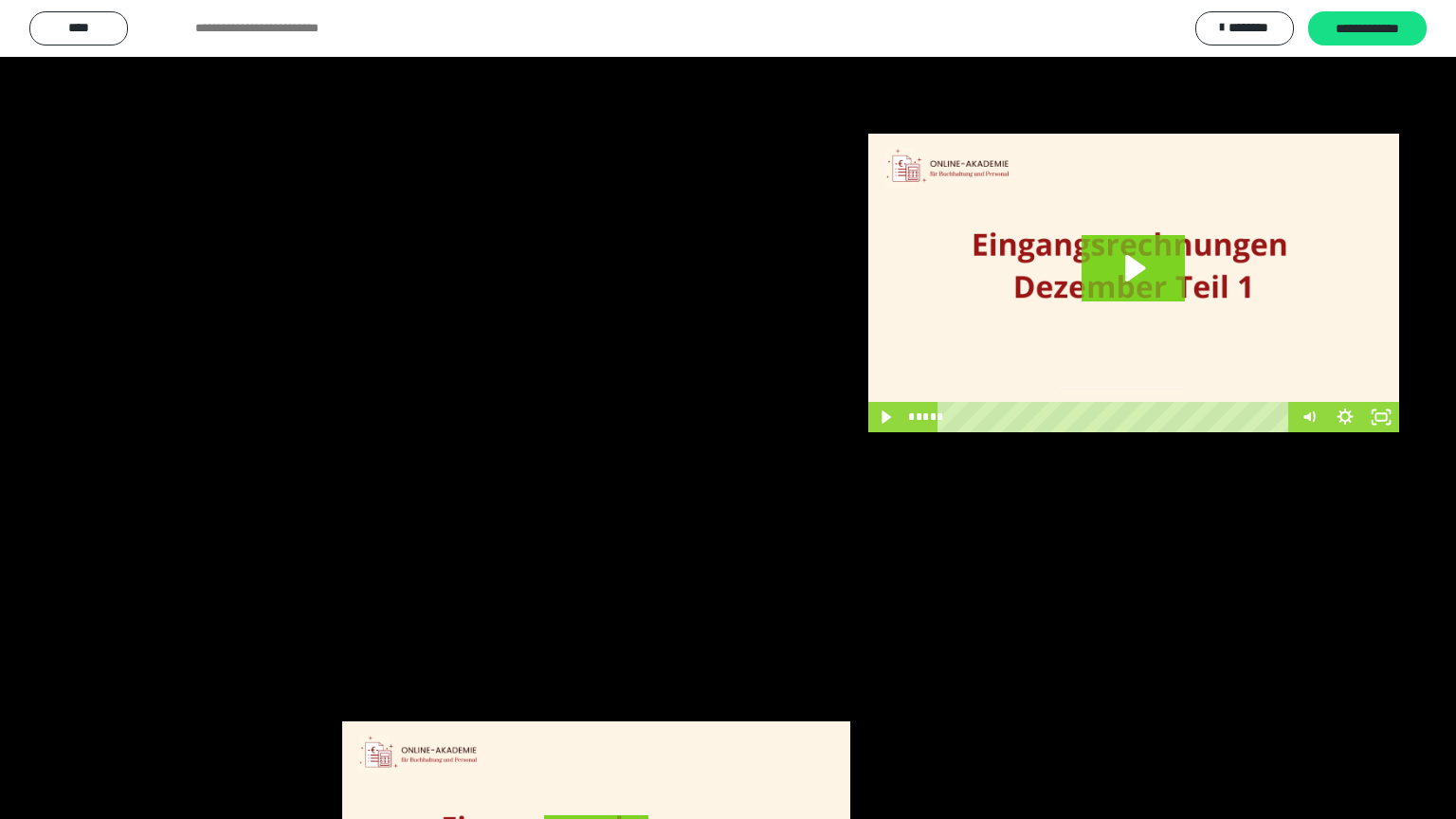 scroll, scrollTop: 2817, scrollLeft: 0, axis: vertical 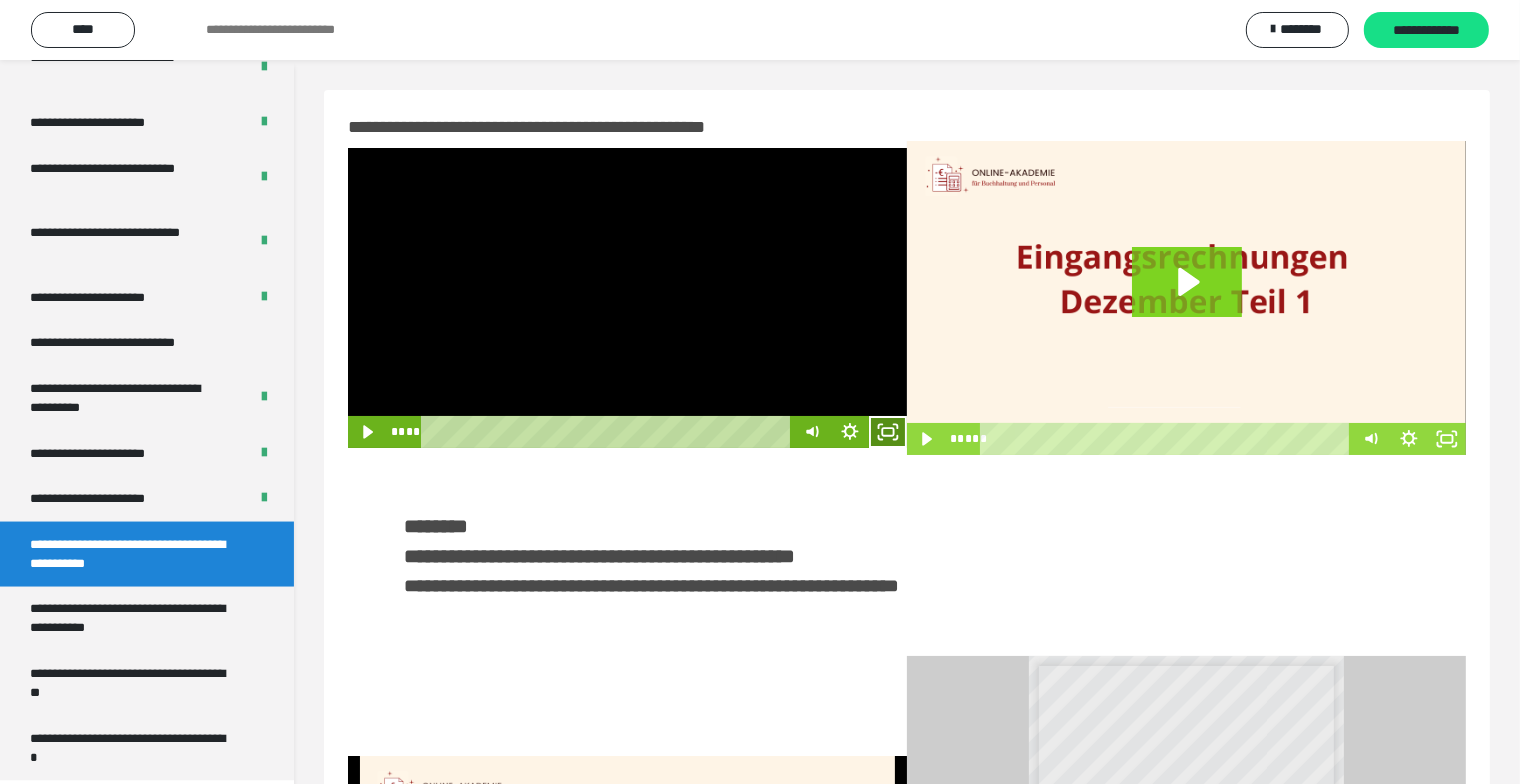 click 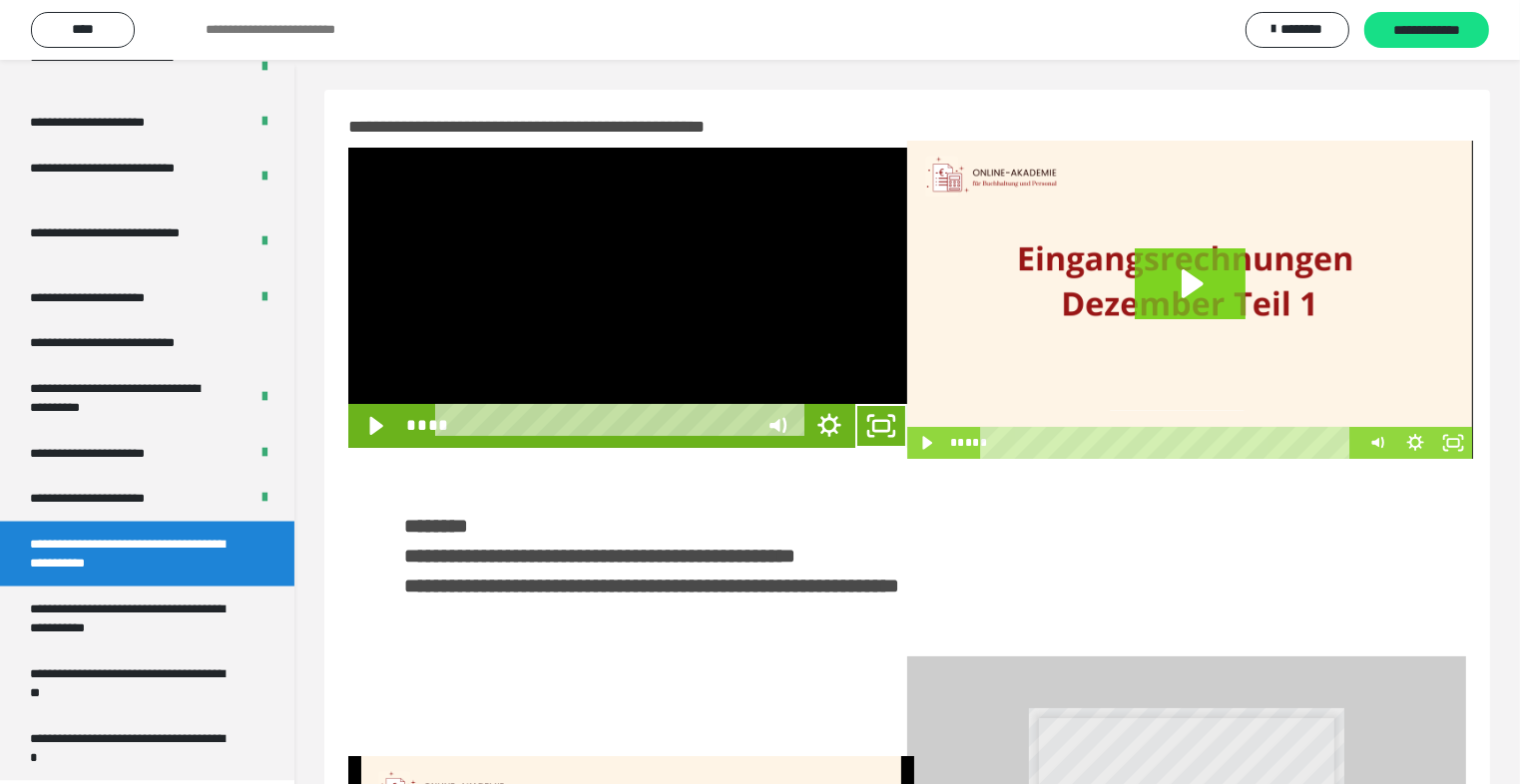 scroll, scrollTop: 2886, scrollLeft: 0, axis: vertical 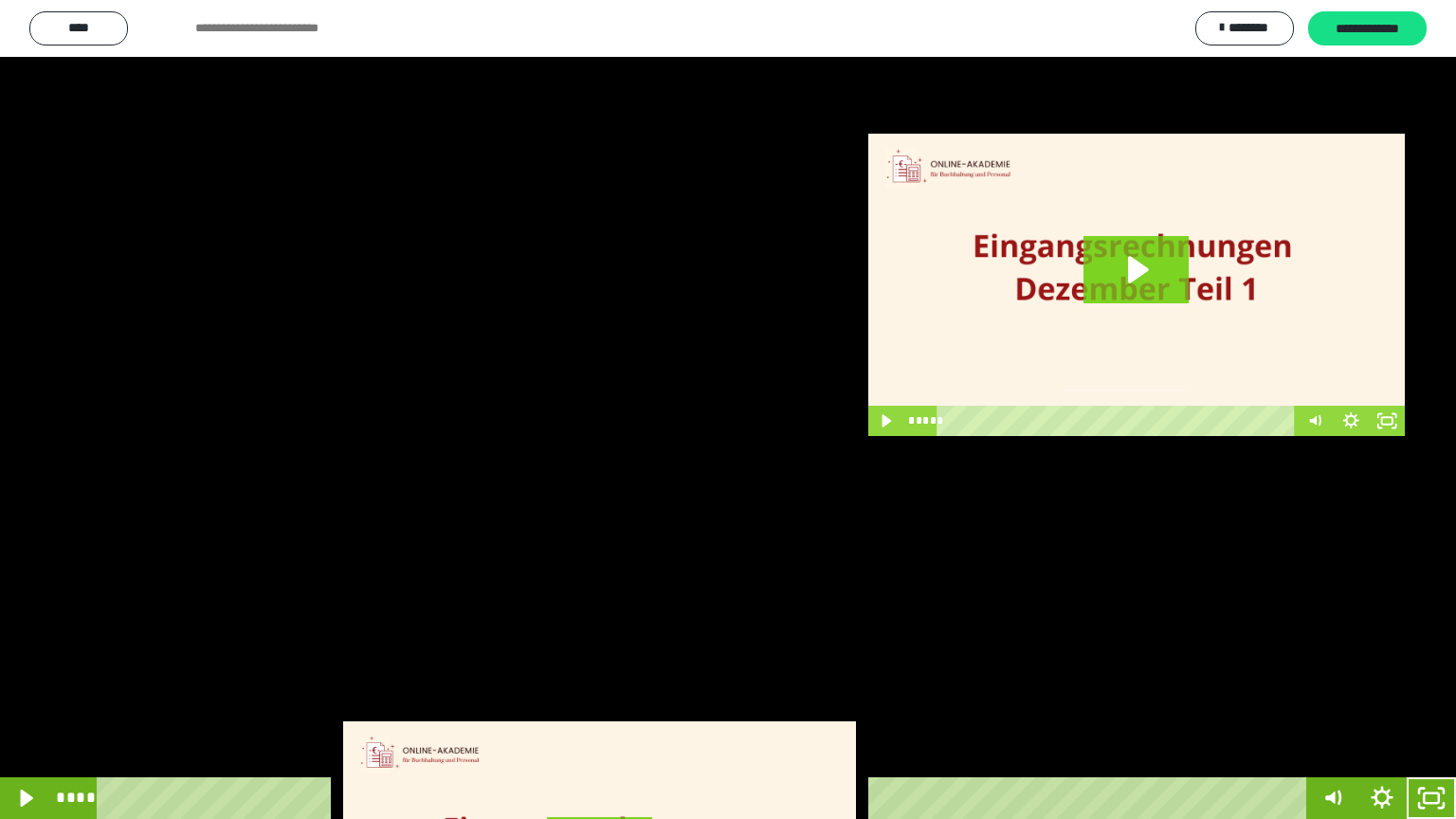 click at bounding box center [728, 410] 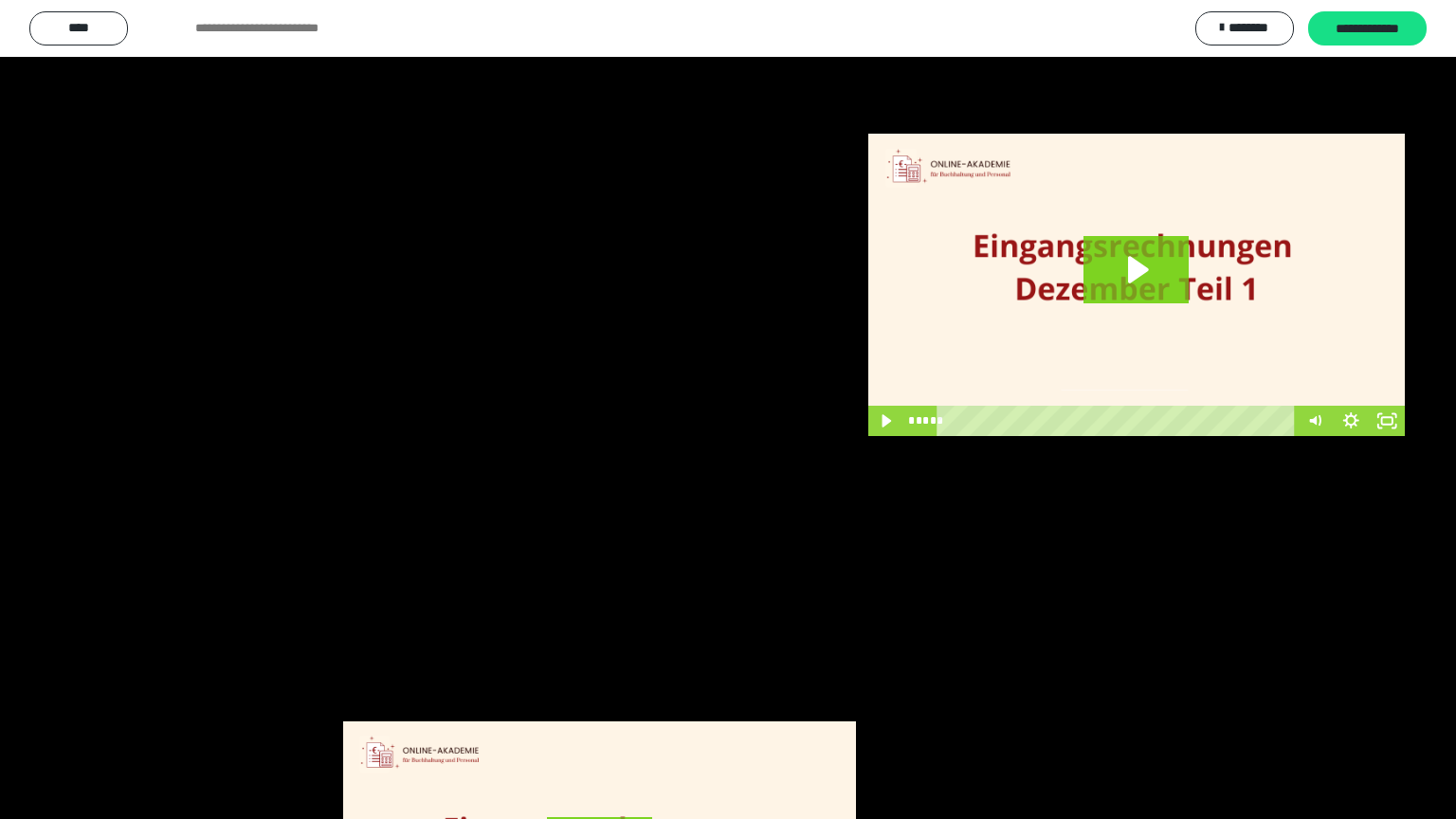 click at bounding box center [728, 410] 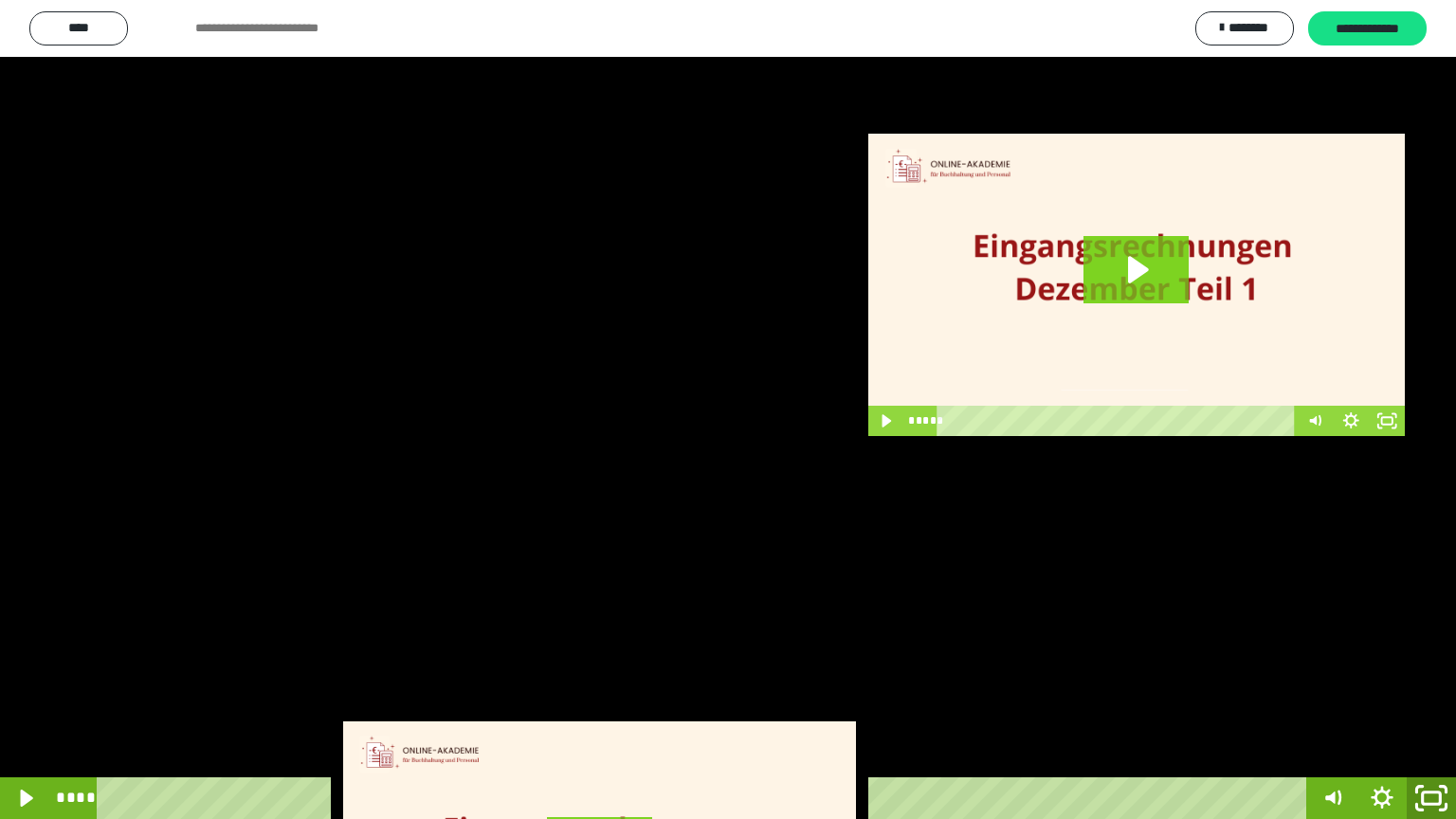 click 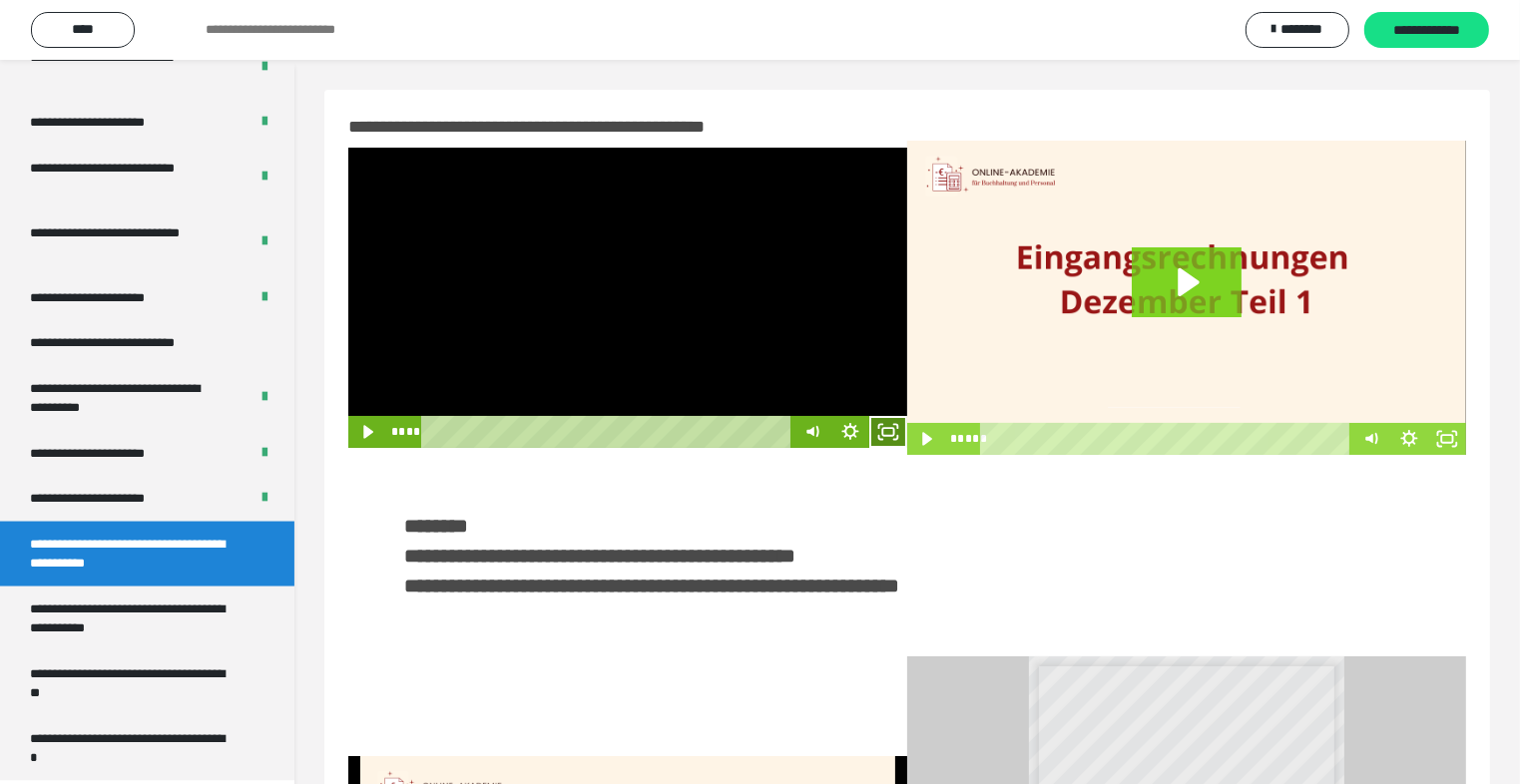 click 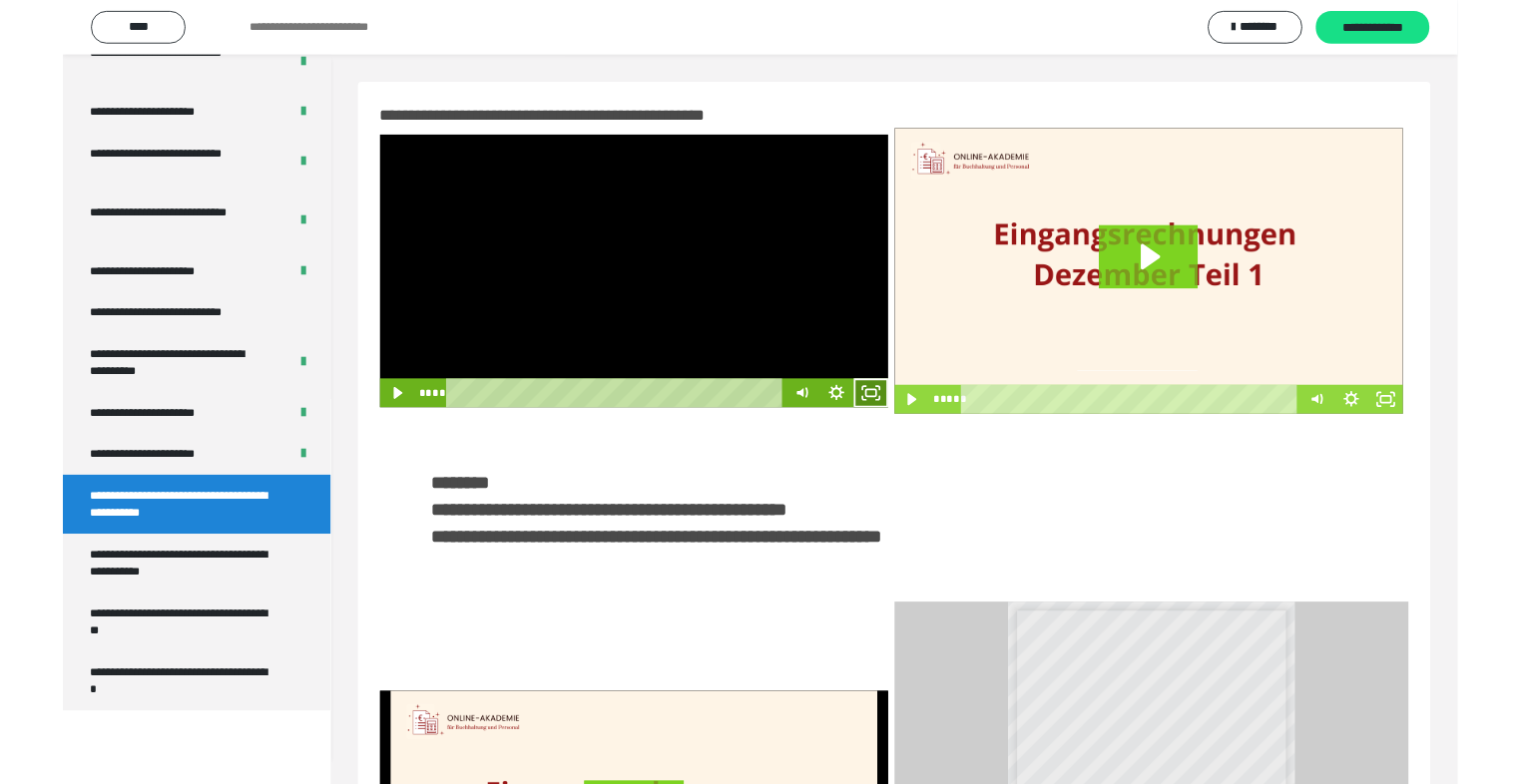 scroll, scrollTop: 2886, scrollLeft: 0, axis: vertical 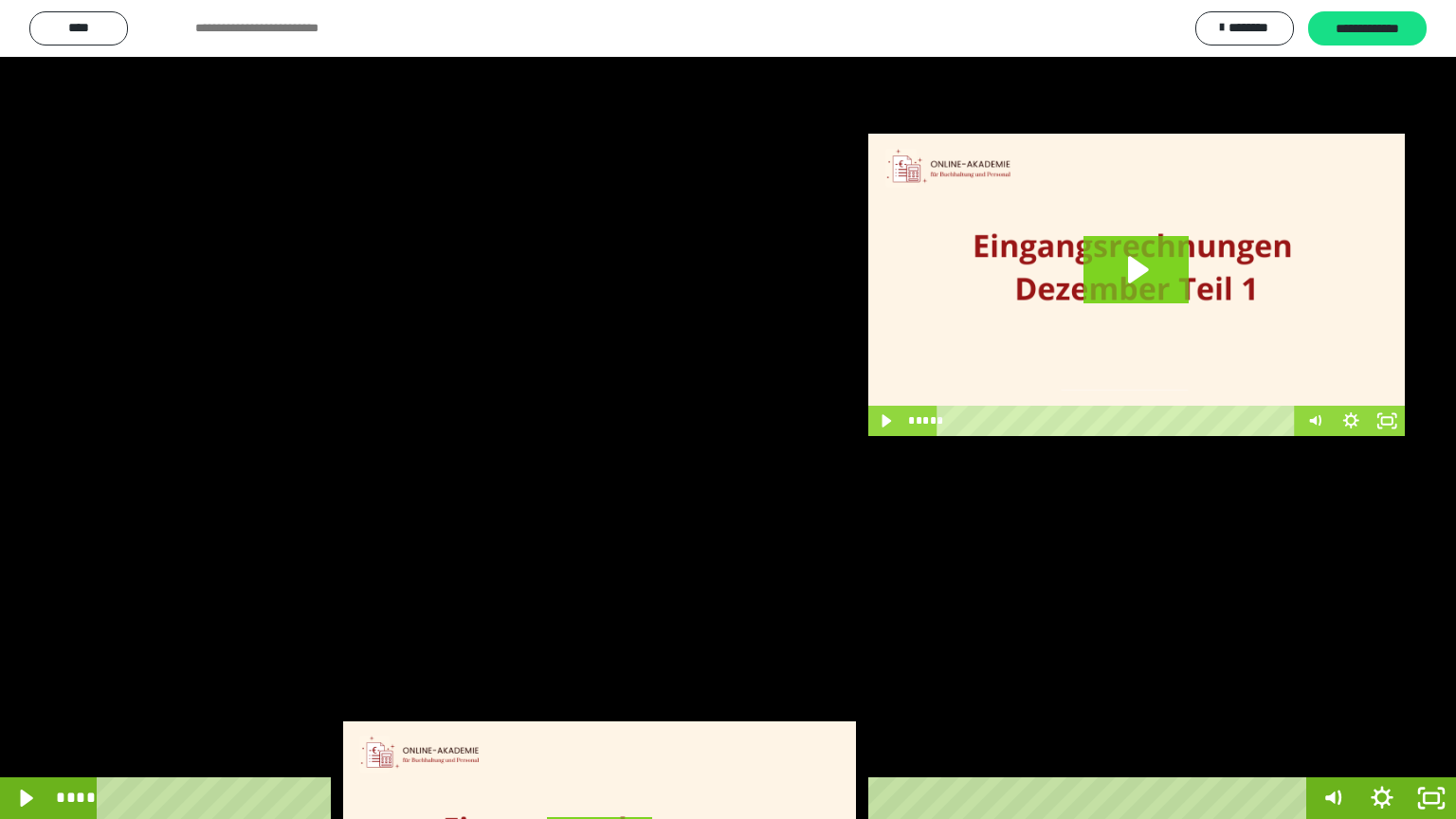 click at bounding box center (728, 410) 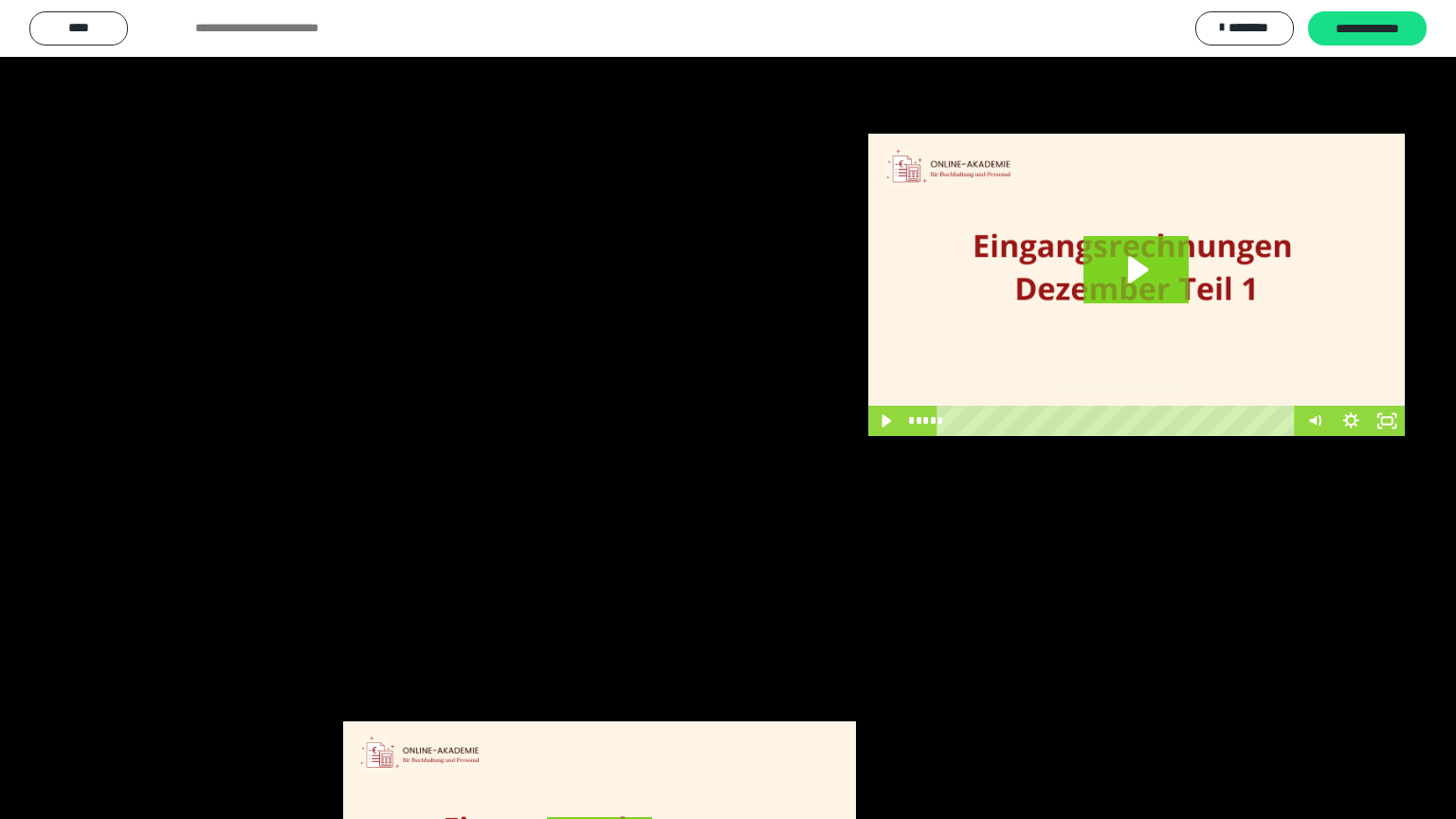 click at bounding box center (728, 410) 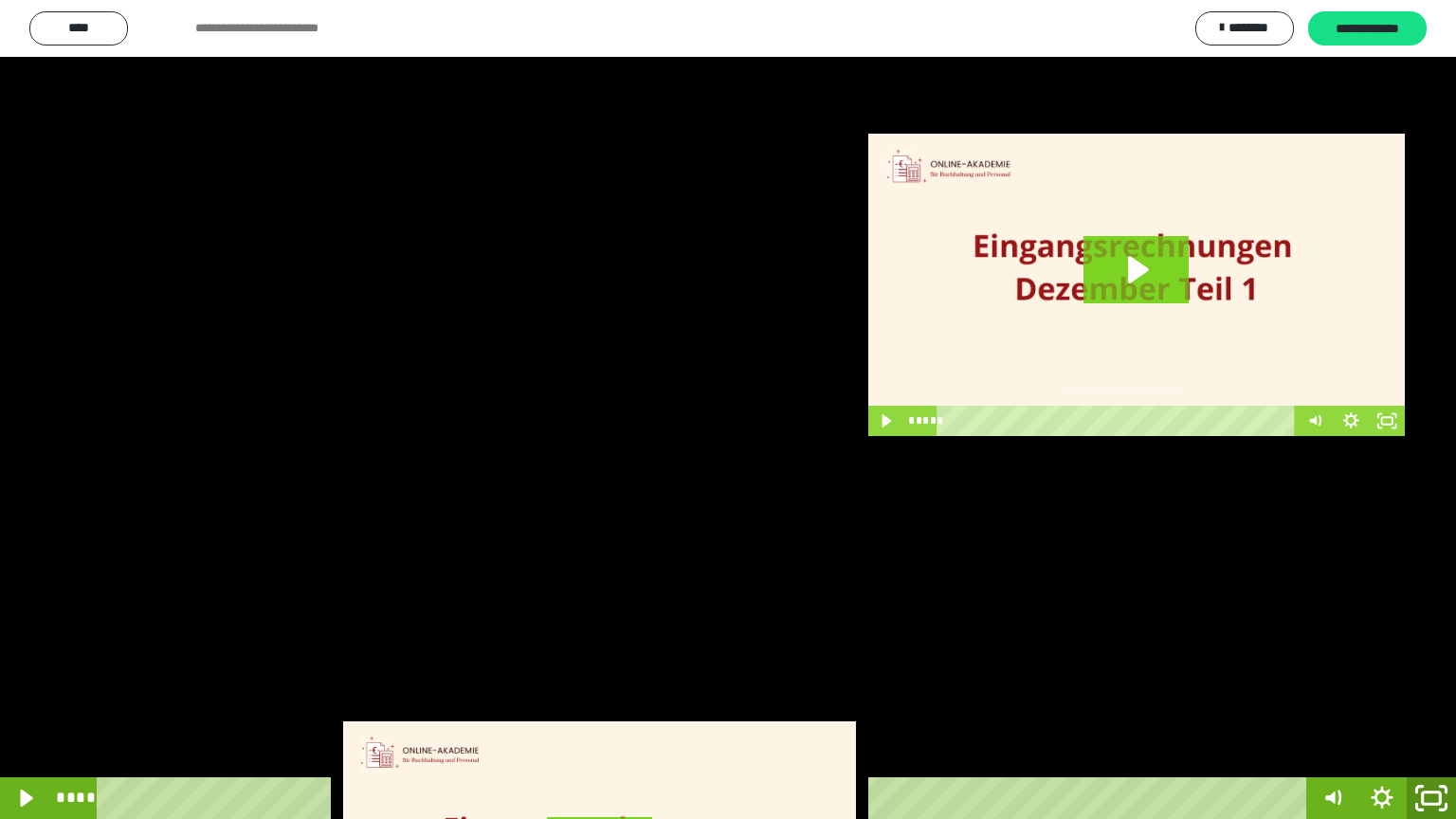click 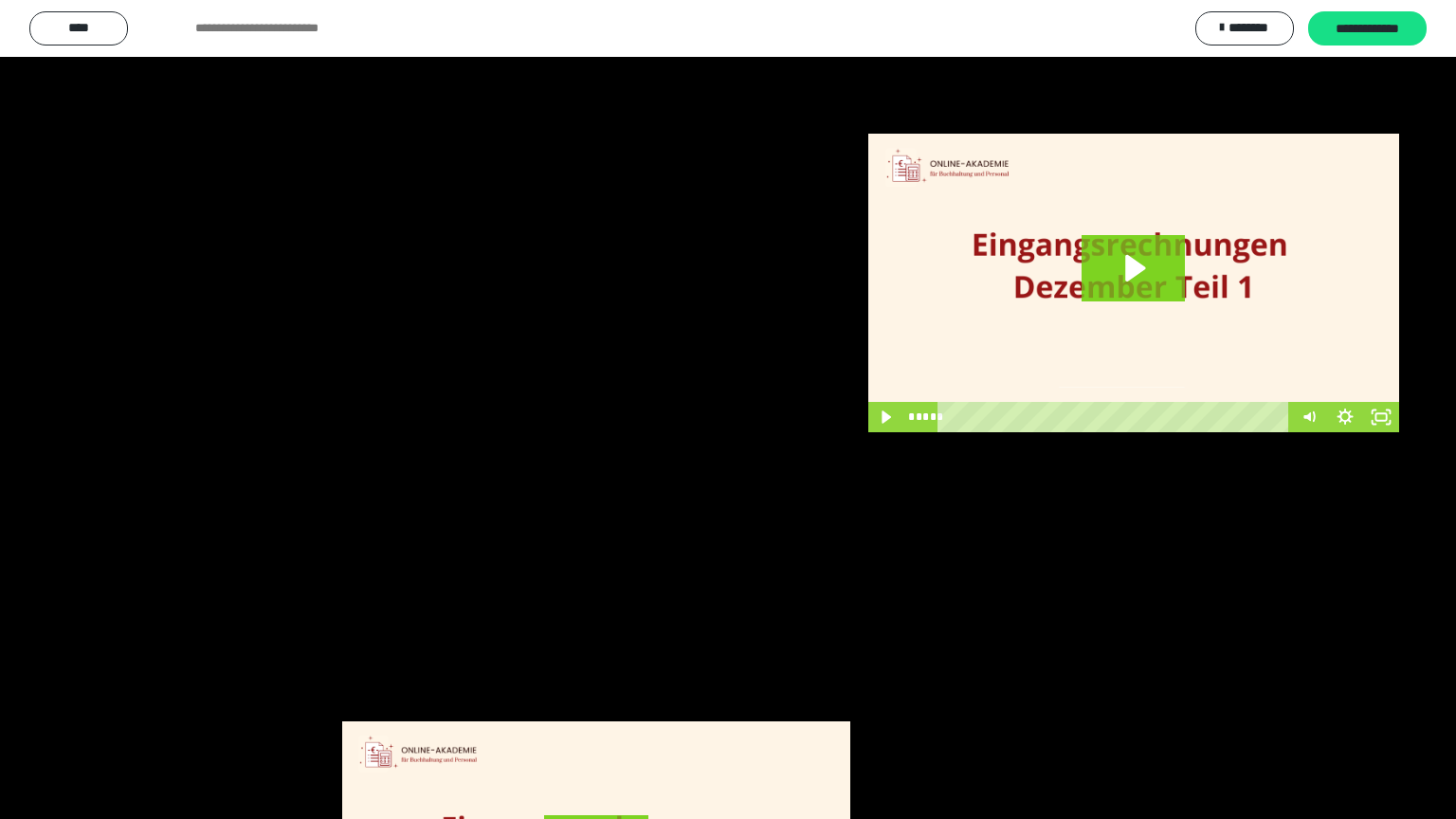 scroll, scrollTop: 2817, scrollLeft: 0, axis: vertical 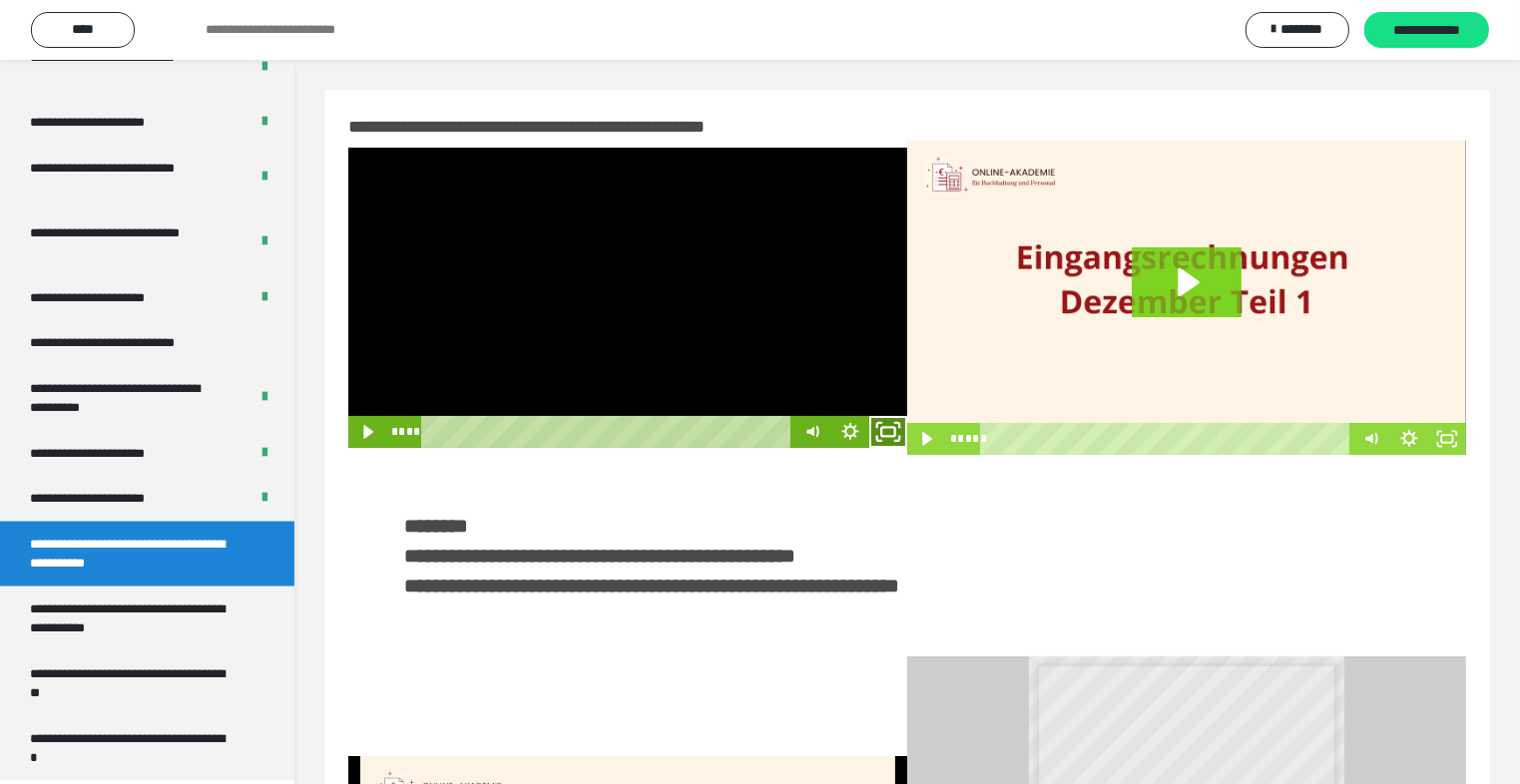 click 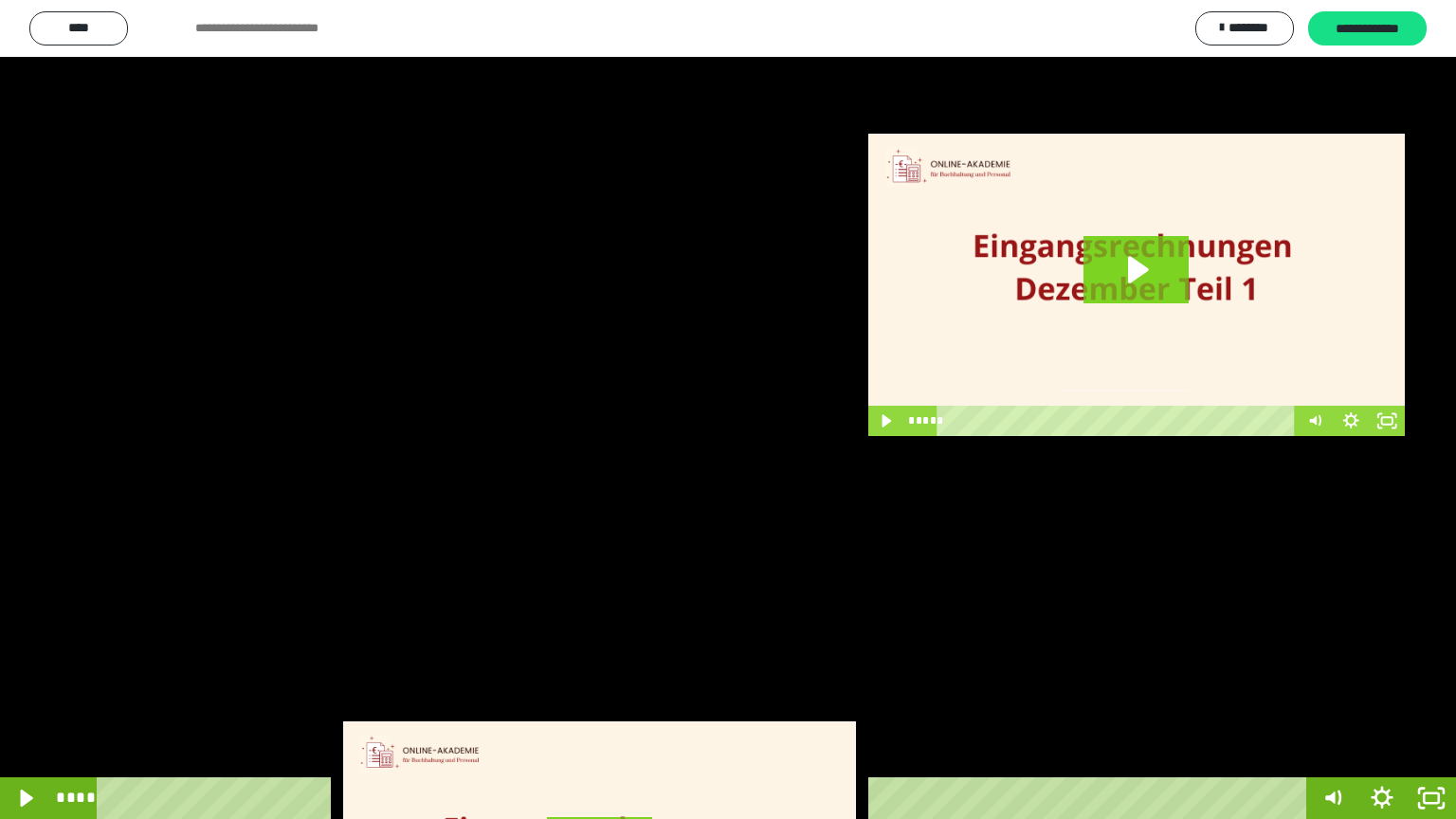 click at bounding box center (728, 410) 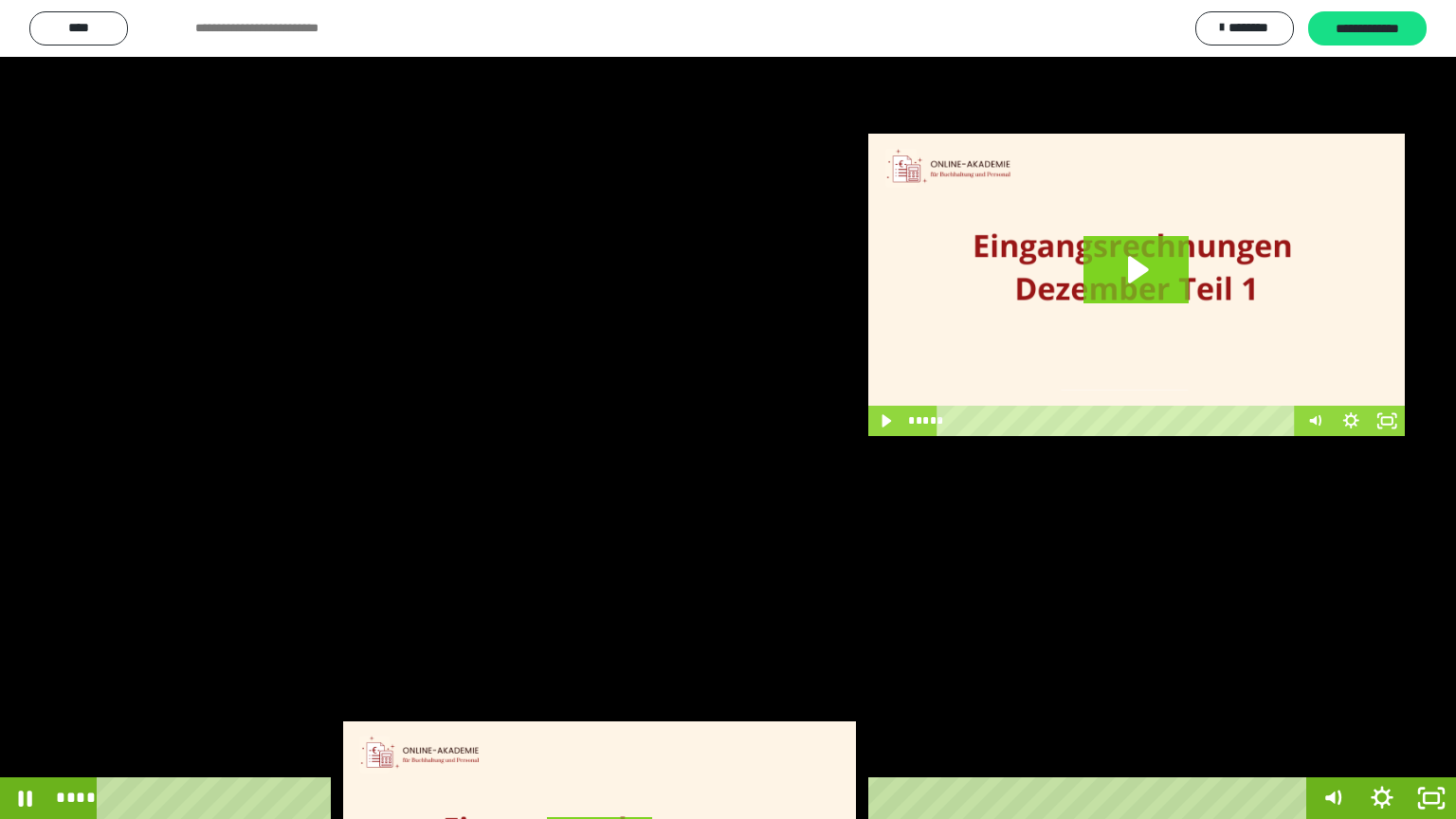 click at bounding box center (728, 410) 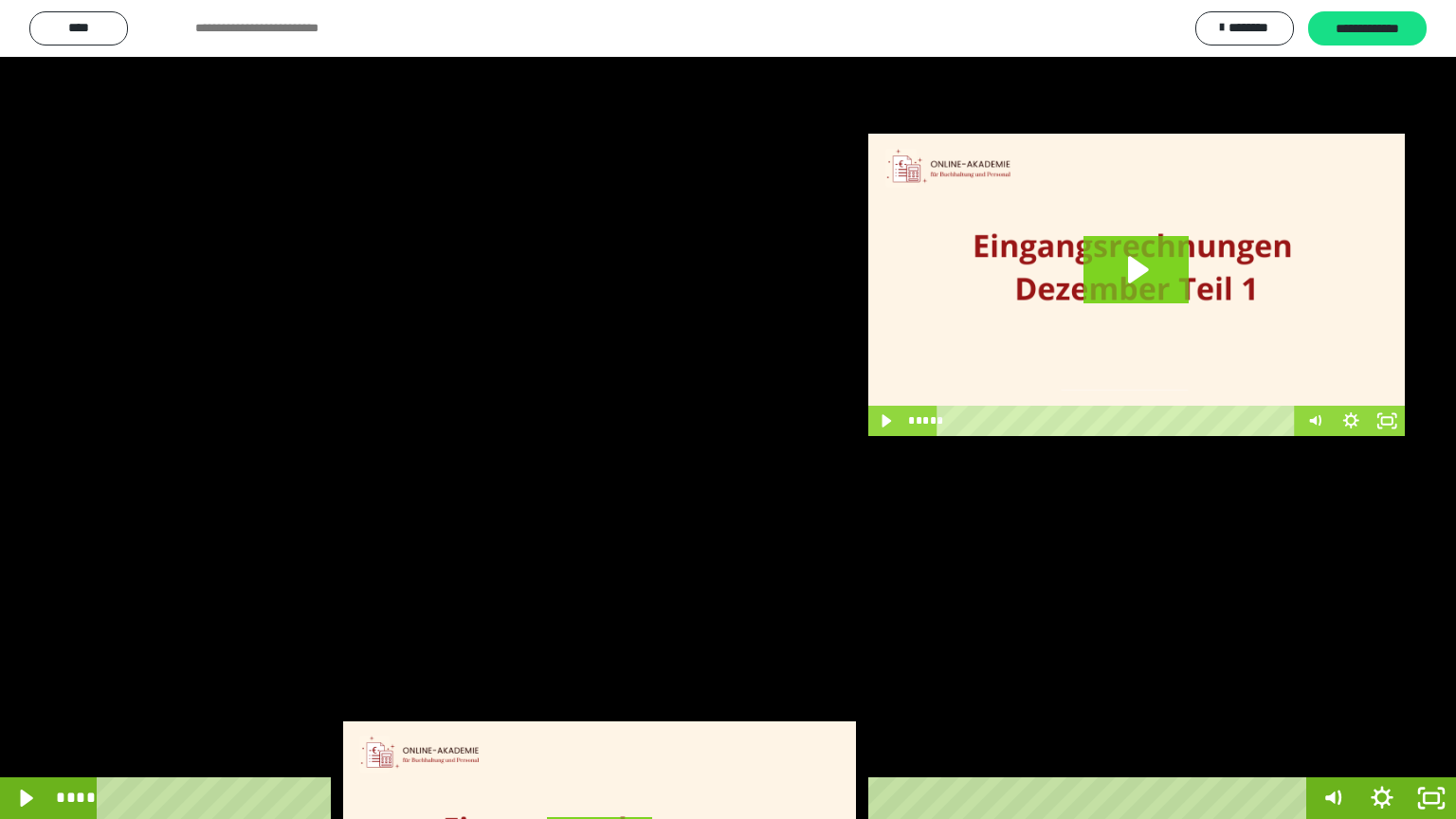 click at bounding box center (728, 410) 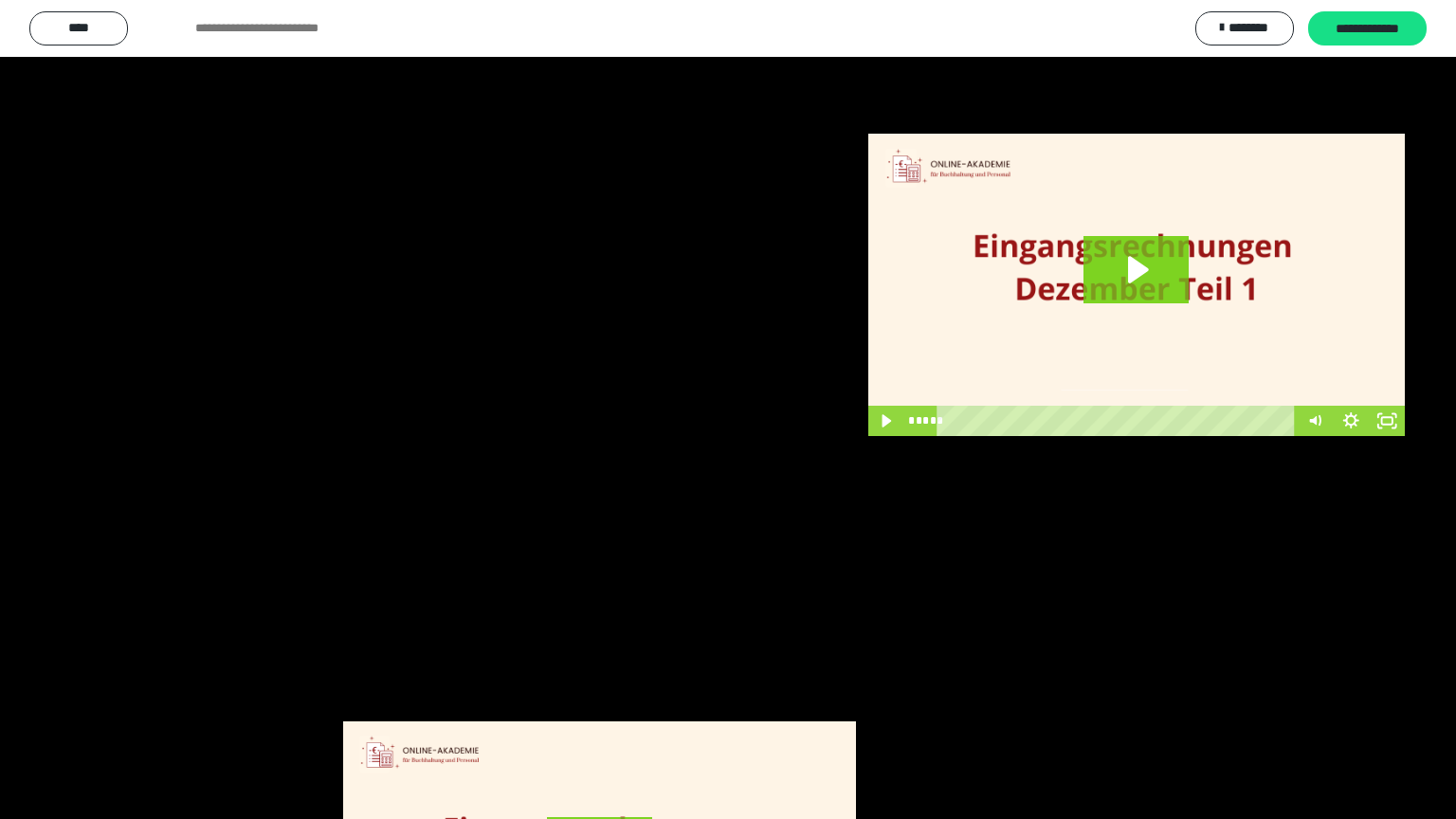 click at bounding box center [728, 410] 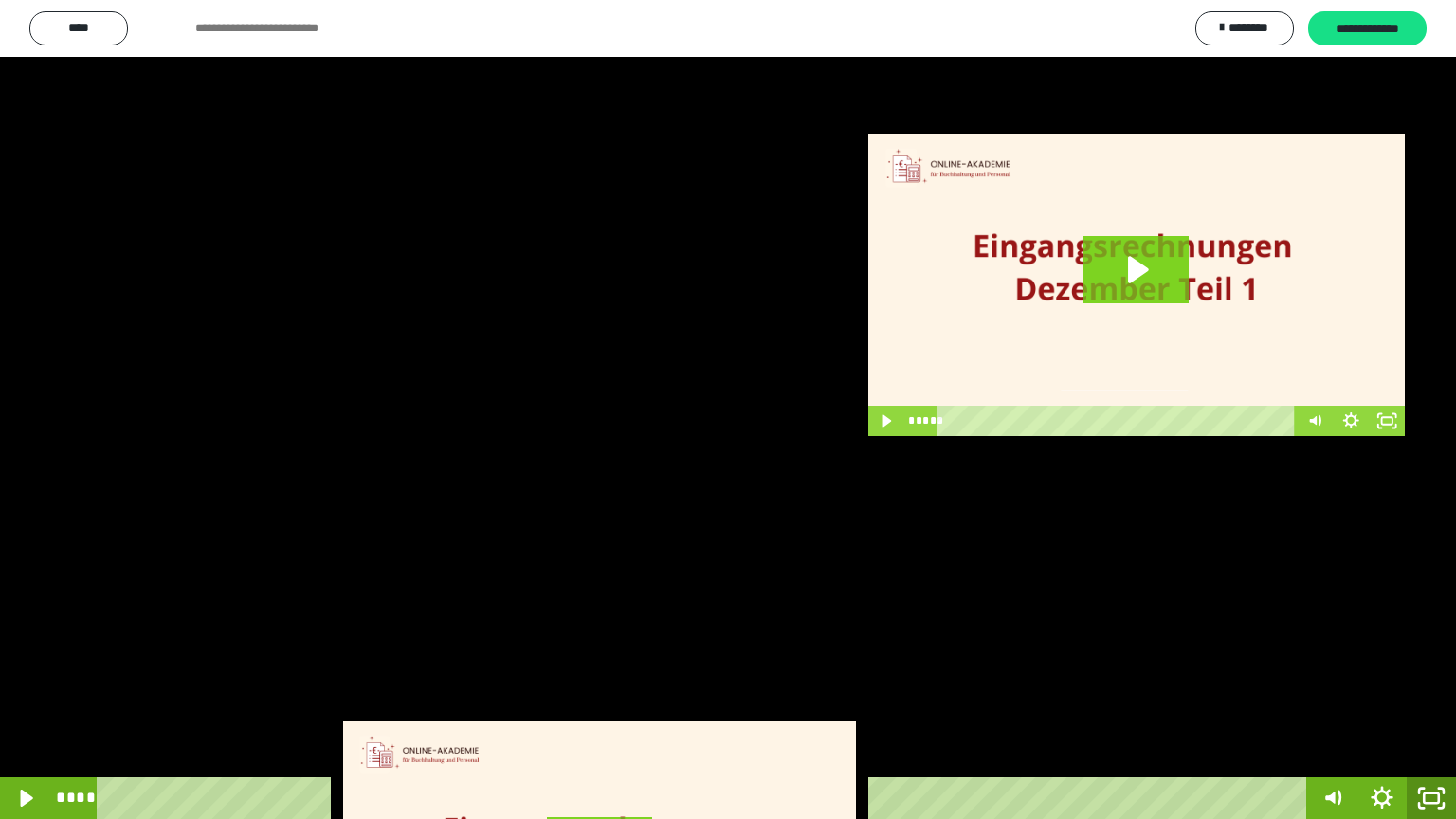 click 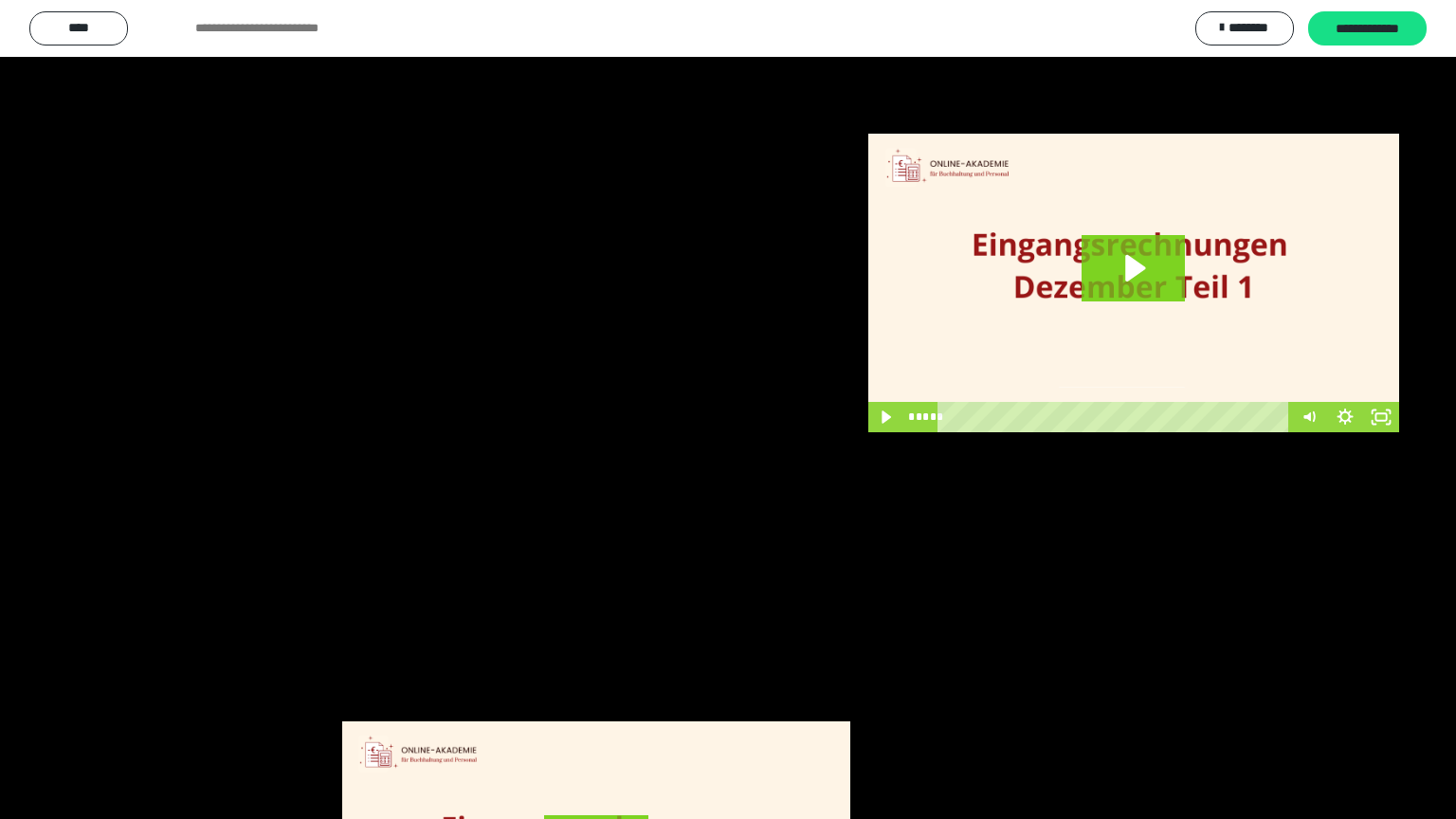 scroll, scrollTop: 2817, scrollLeft: 0, axis: vertical 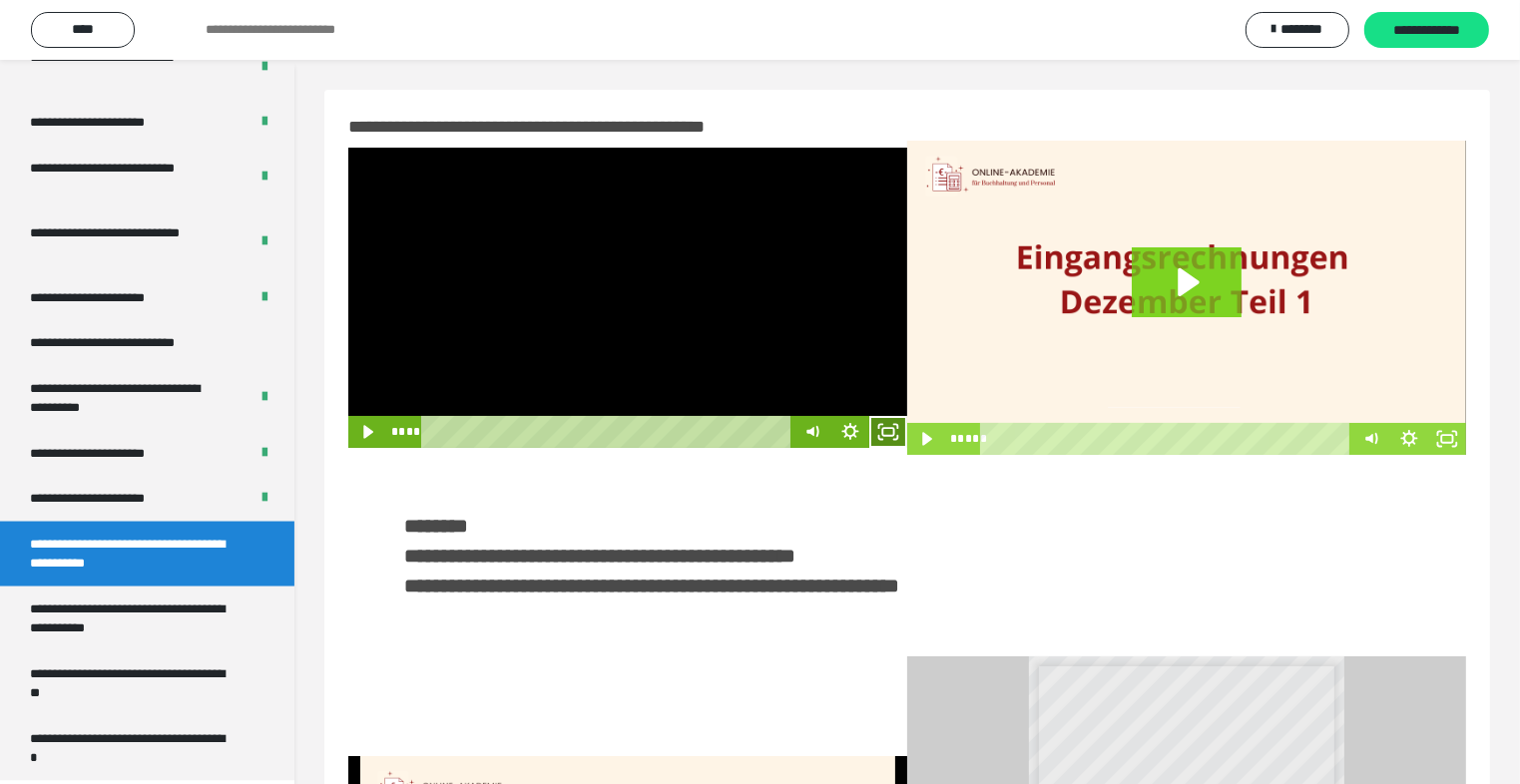 click 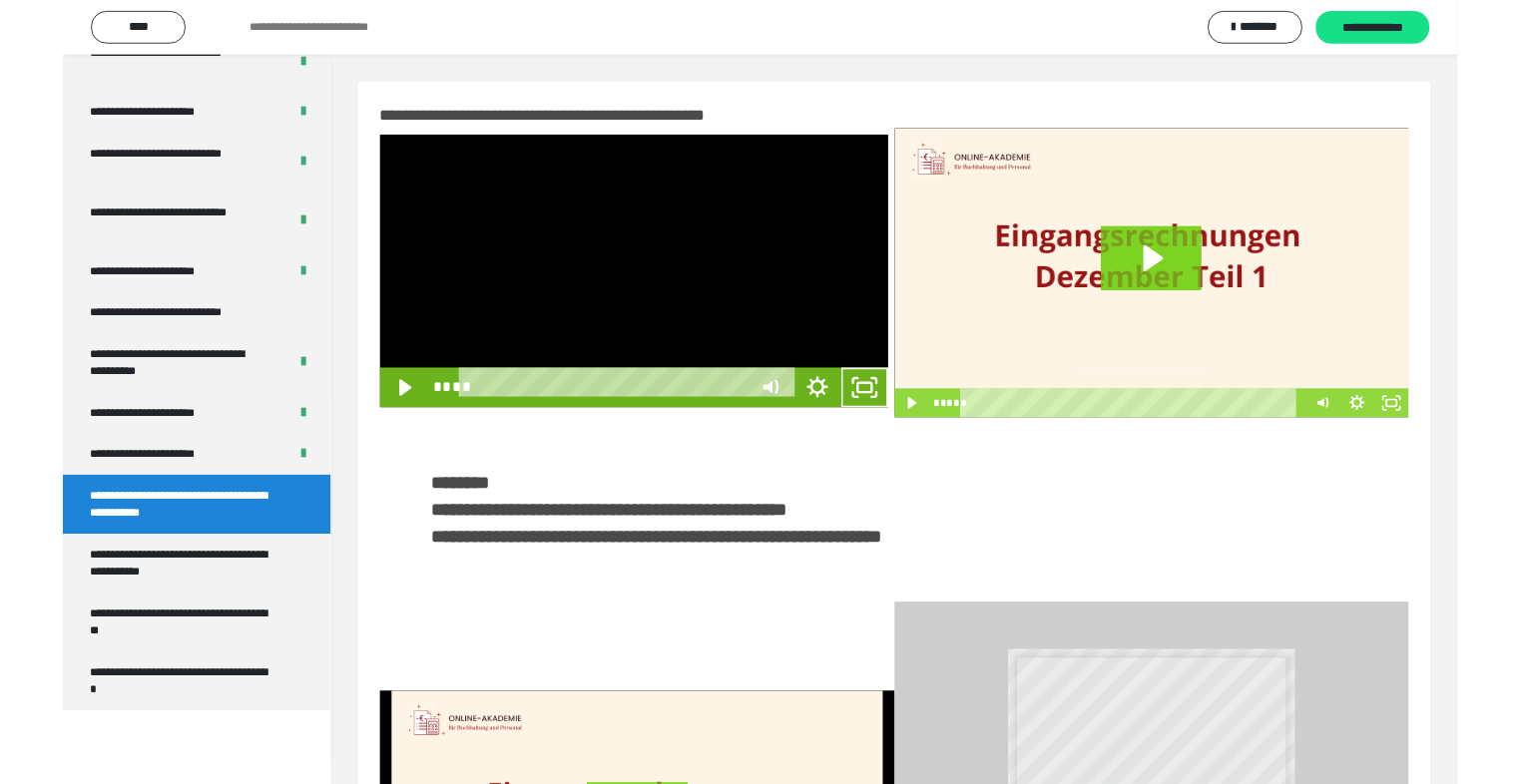 scroll, scrollTop: 2886, scrollLeft: 0, axis: vertical 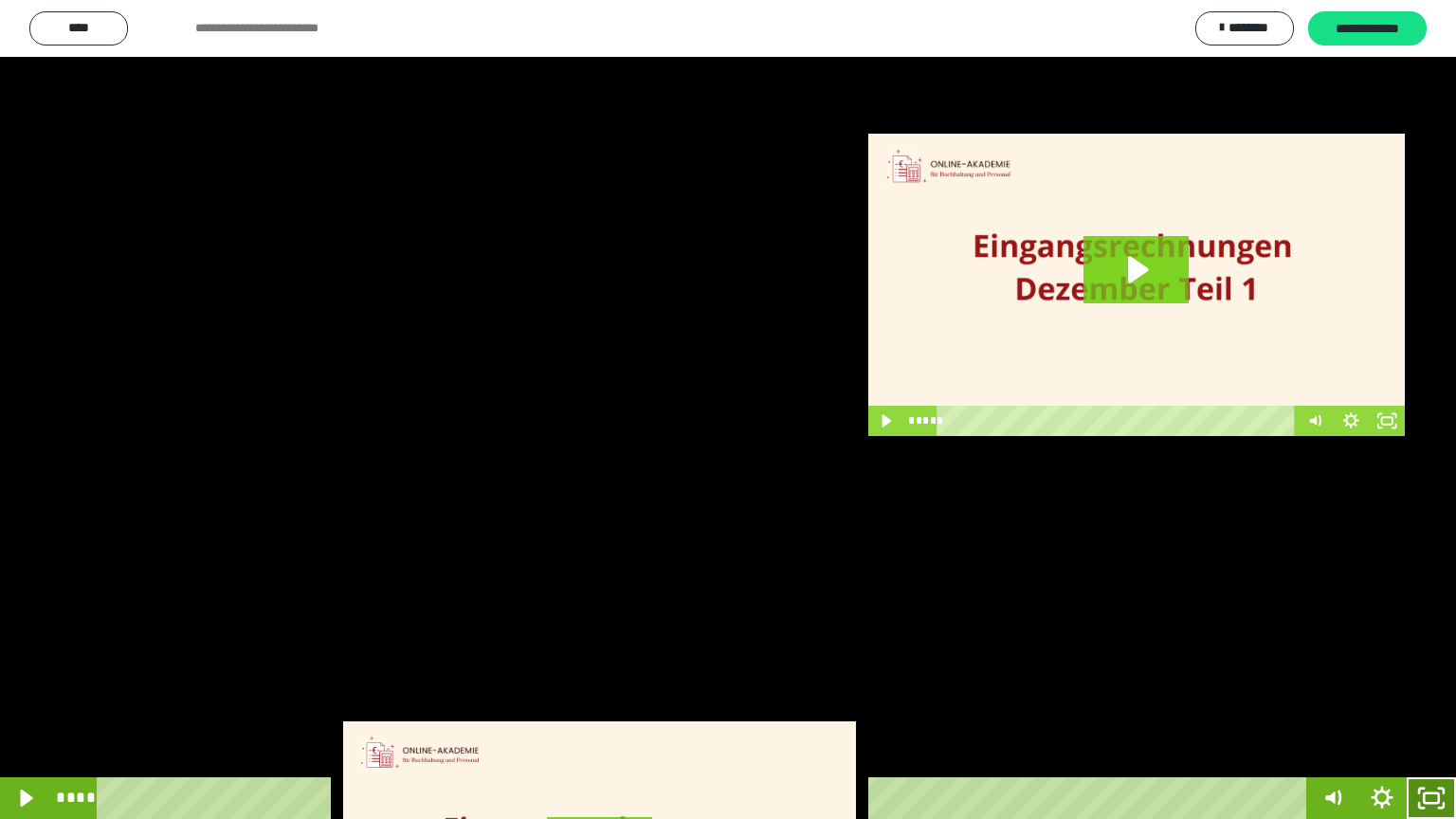 click 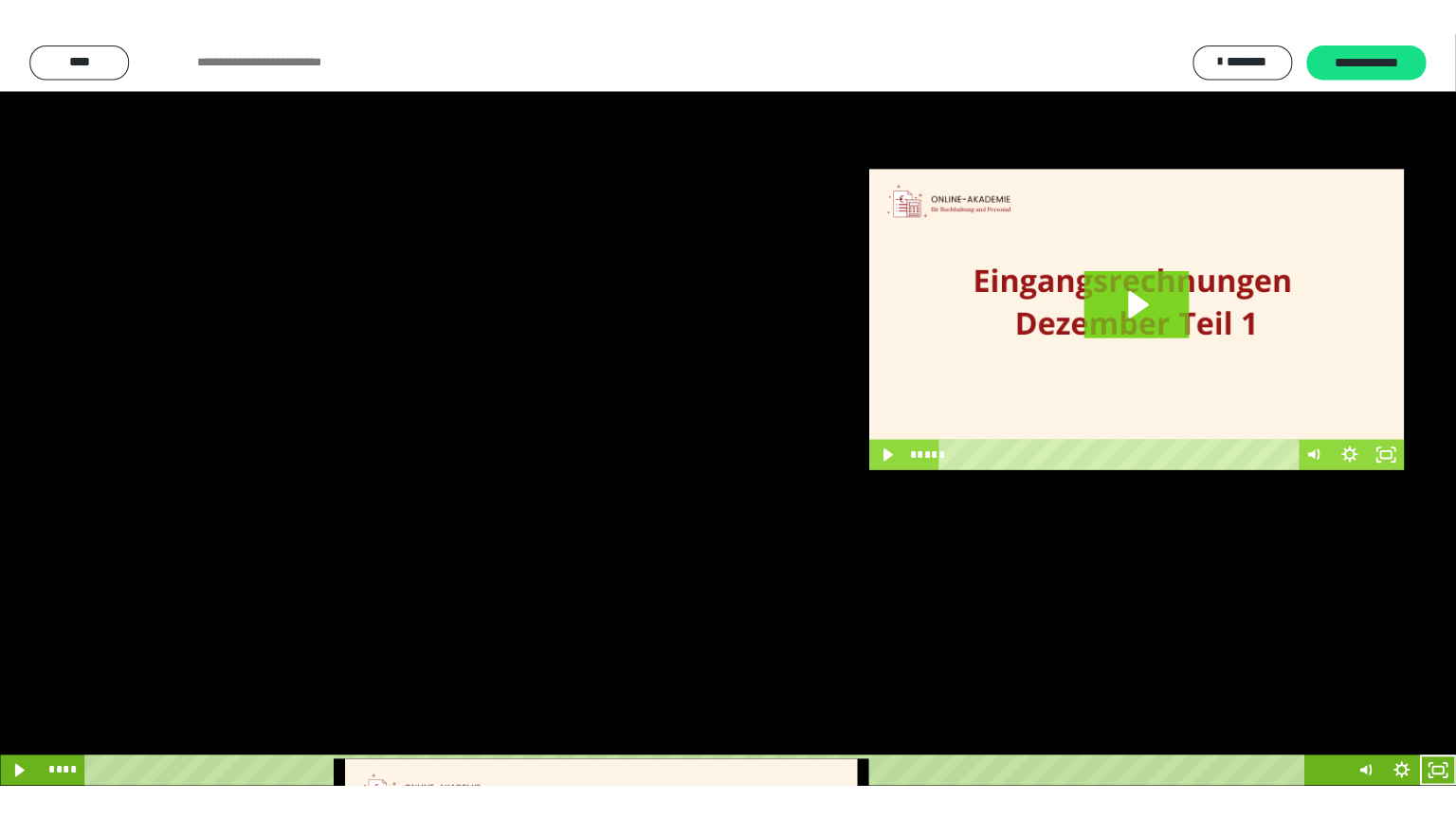 scroll, scrollTop: 2817, scrollLeft: 0, axis: vertical 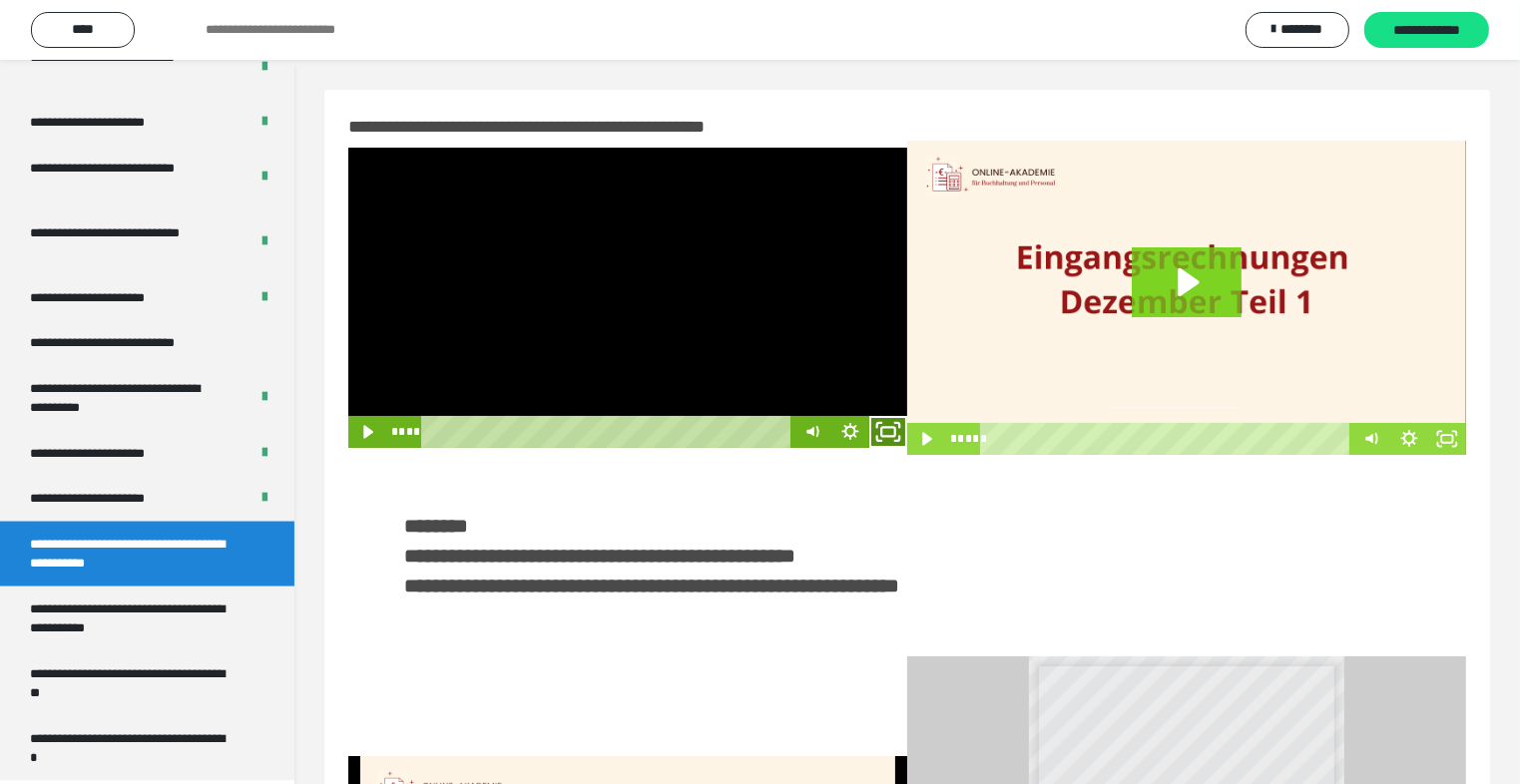 click 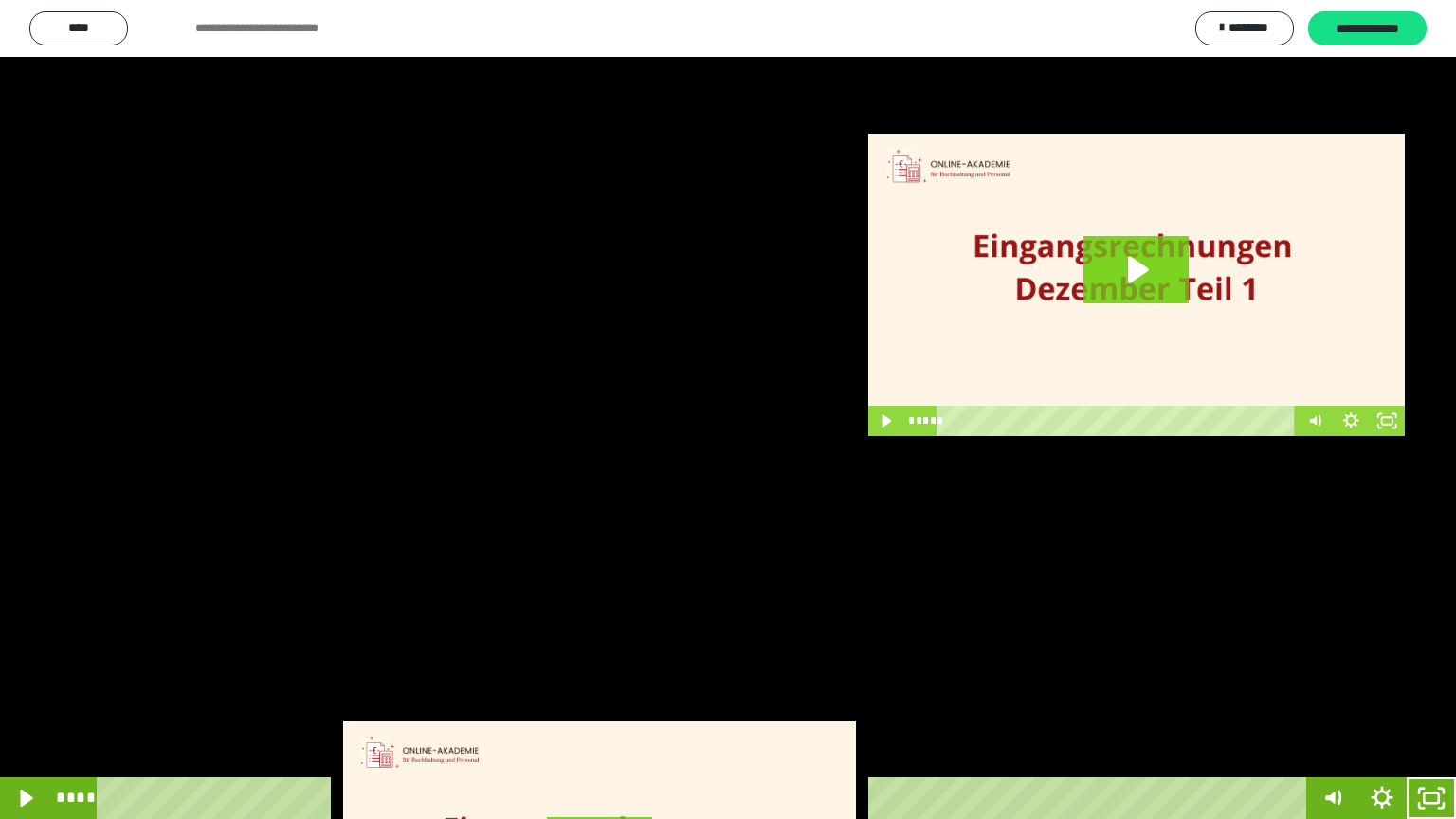 click at bounding box center [728, 410] 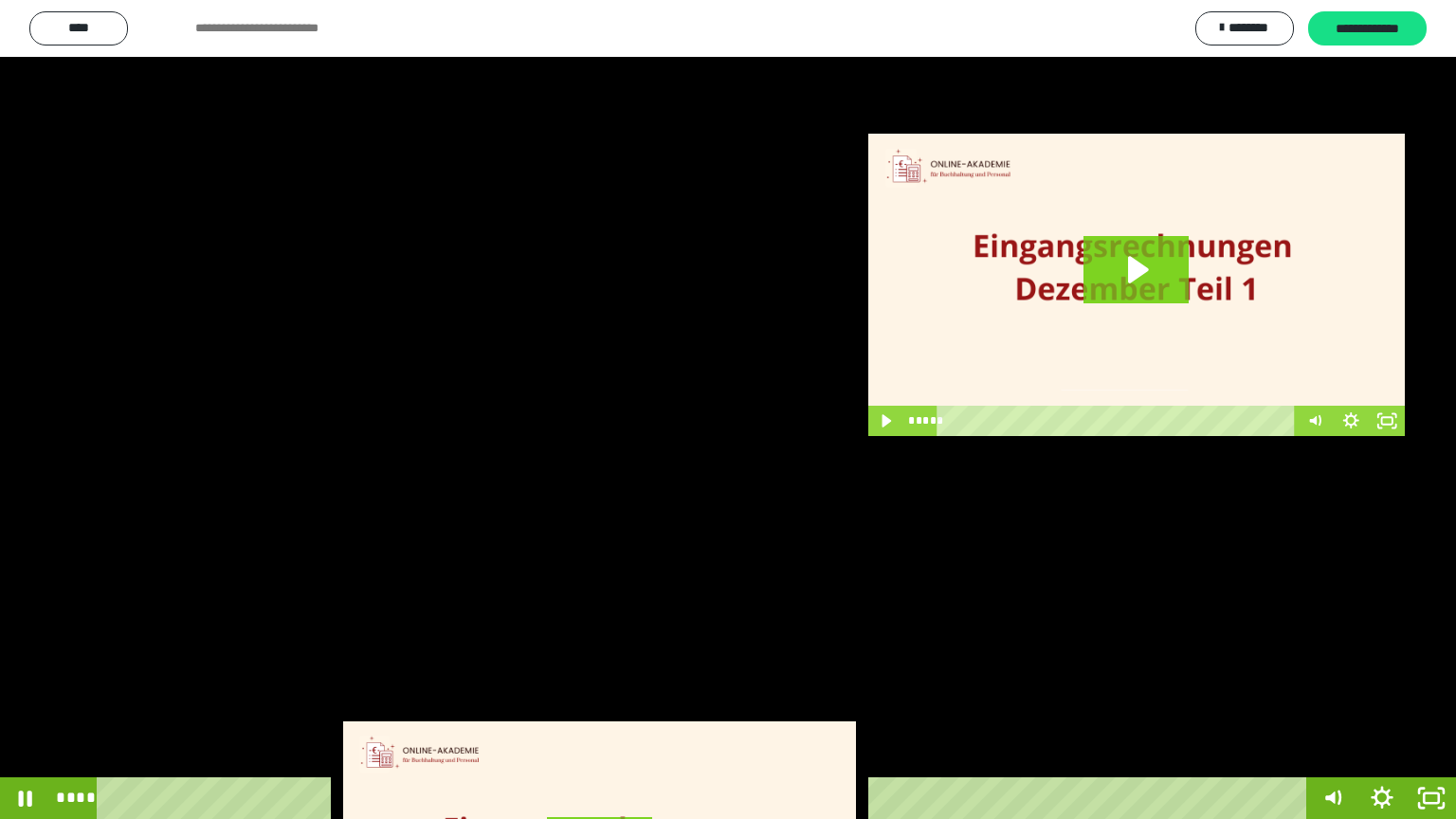 click at bounding box center (728, 410) 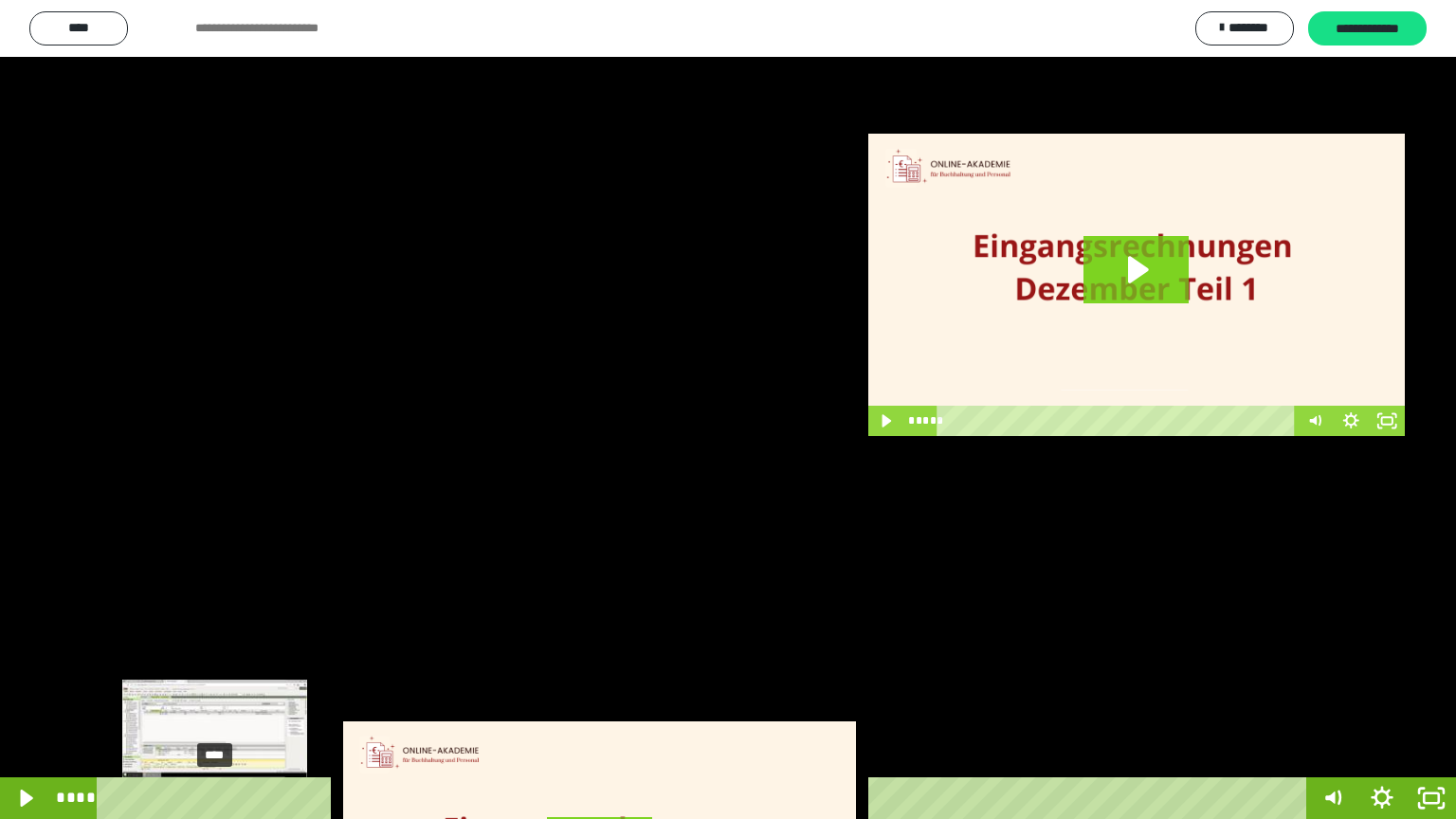 click on "****" at bounding box center [705, 798] 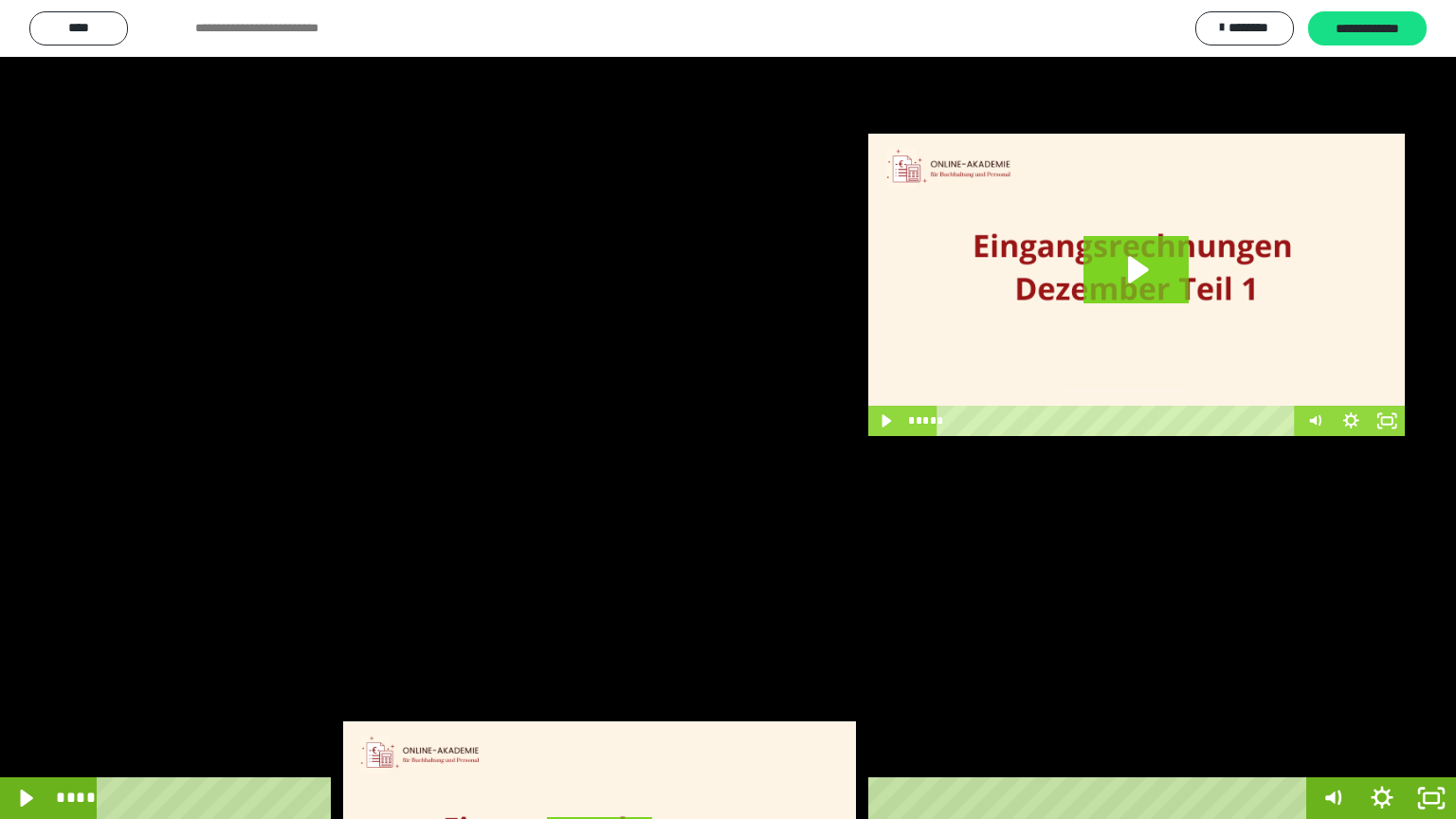 click at bounding box center (728, 410) 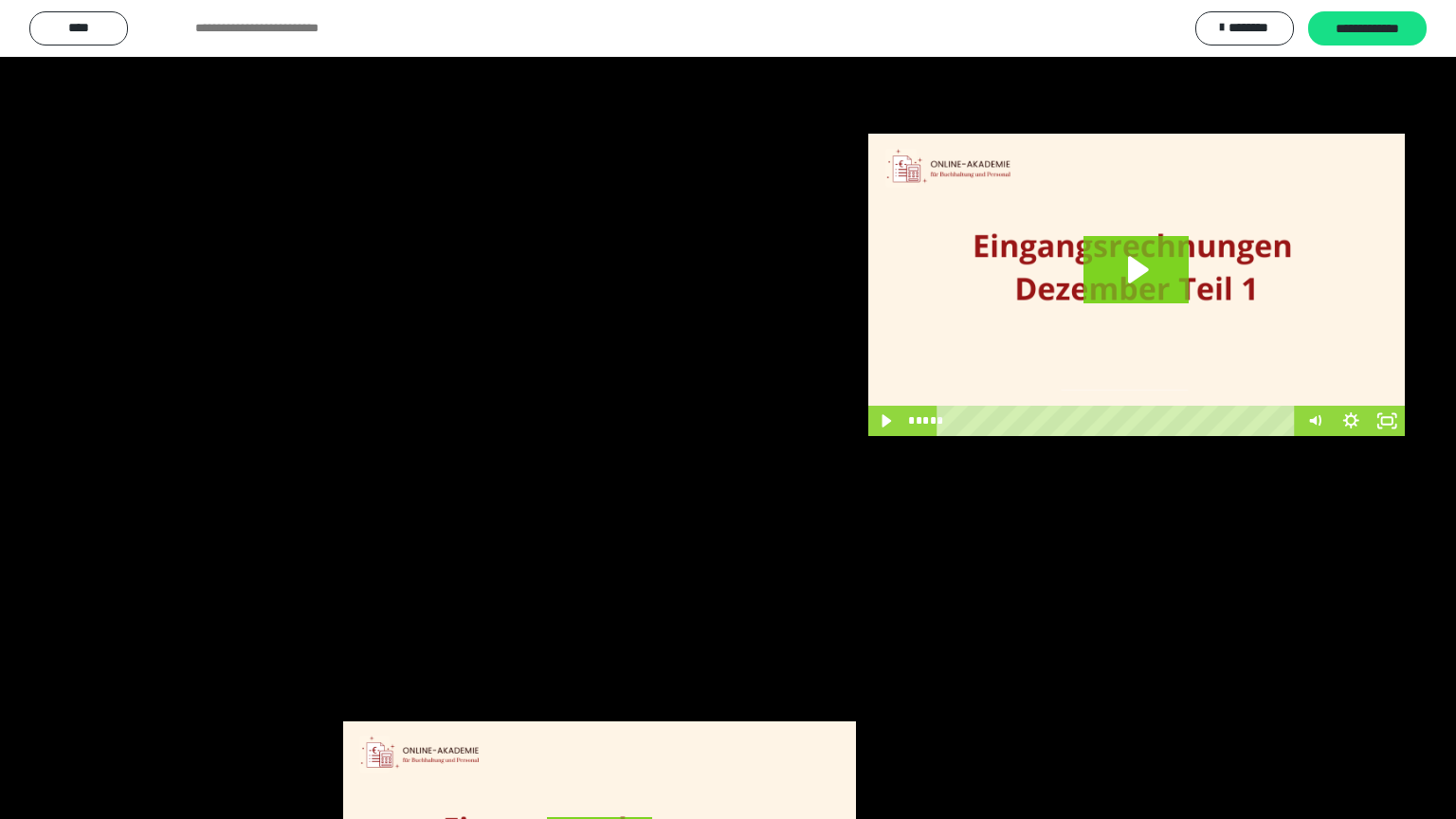 click at bounding box center [728, 410] 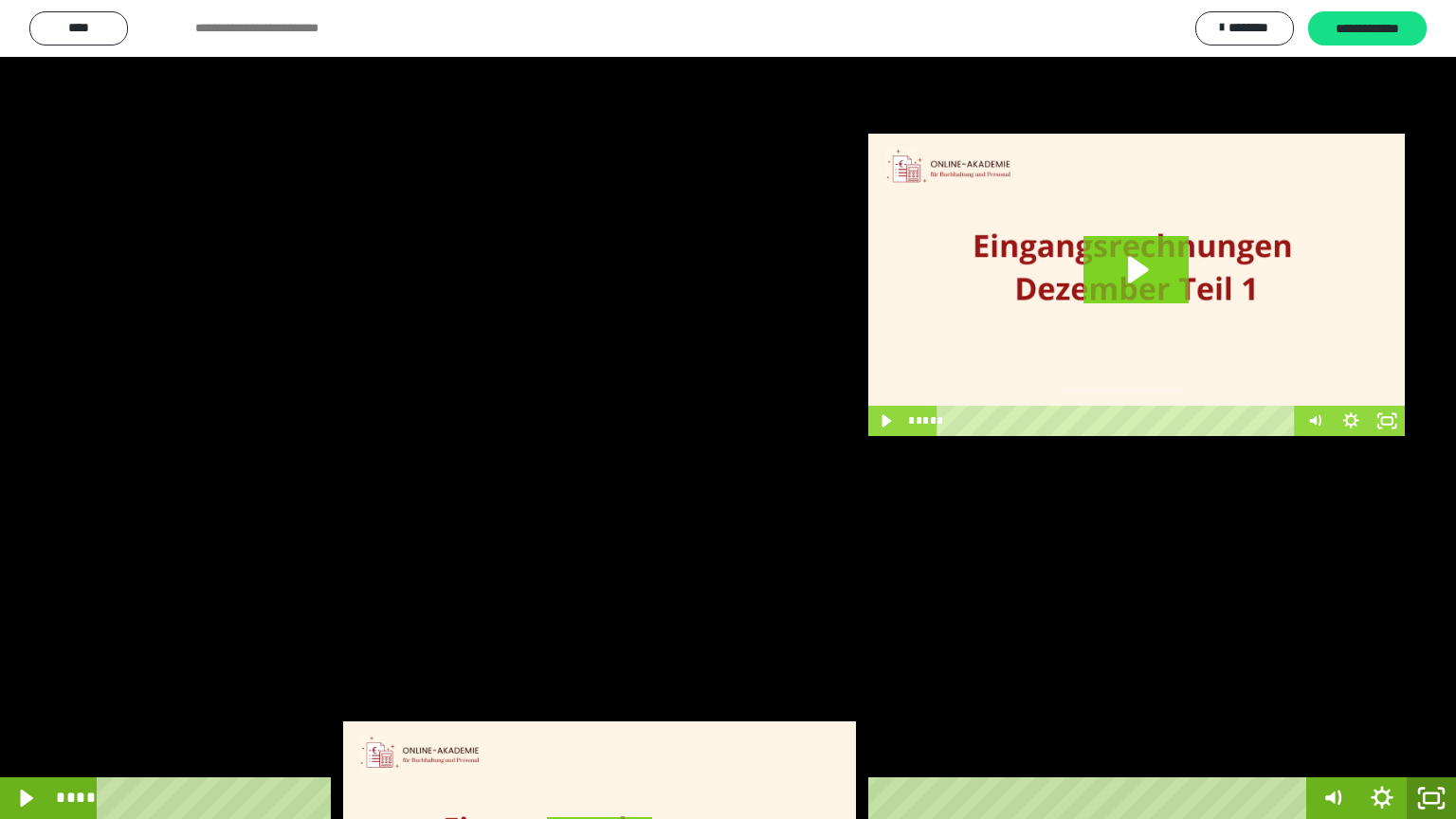 click 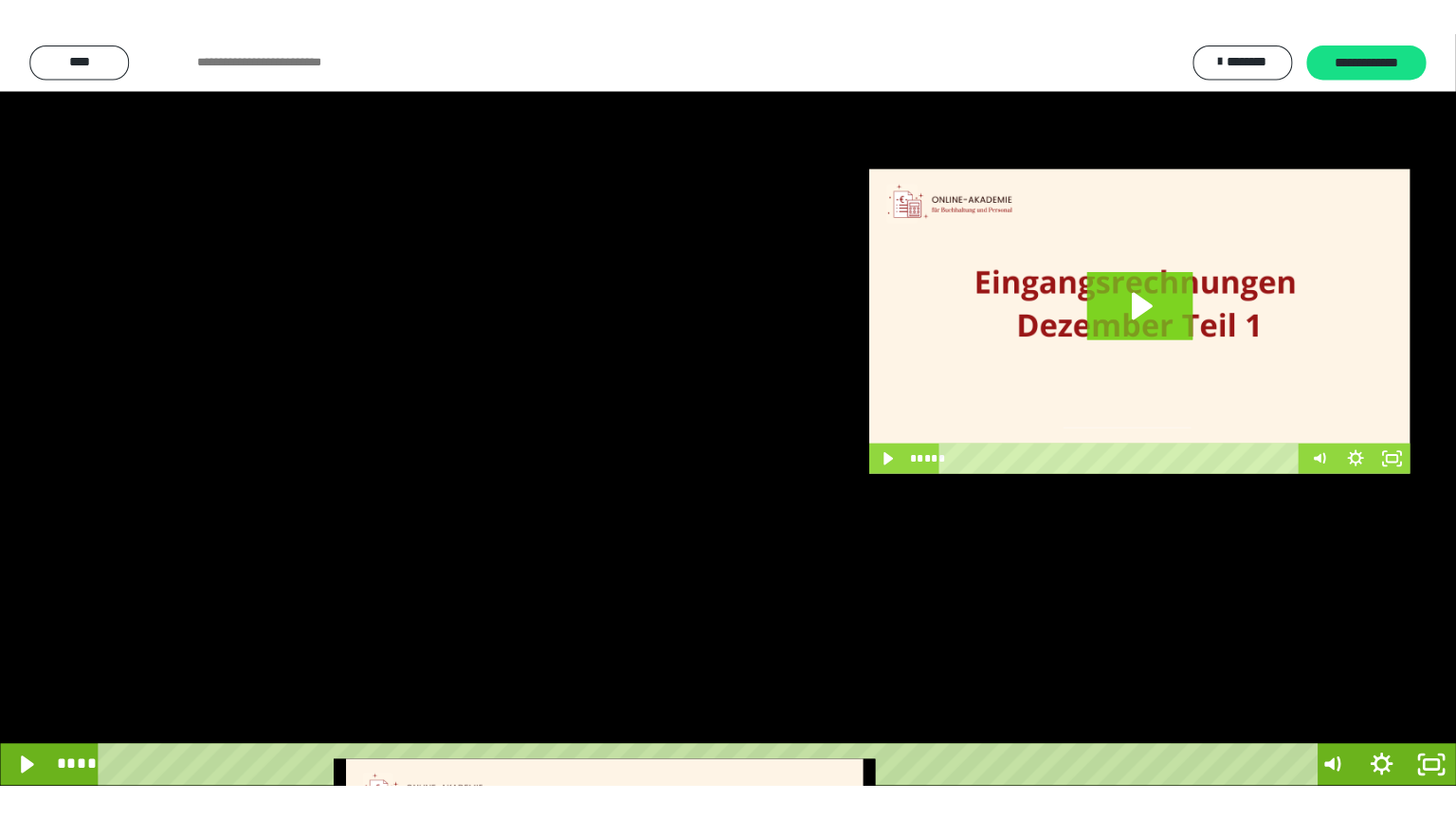 scroll, scrollTop: 2817, scrollLeft: 0, axis: vertical 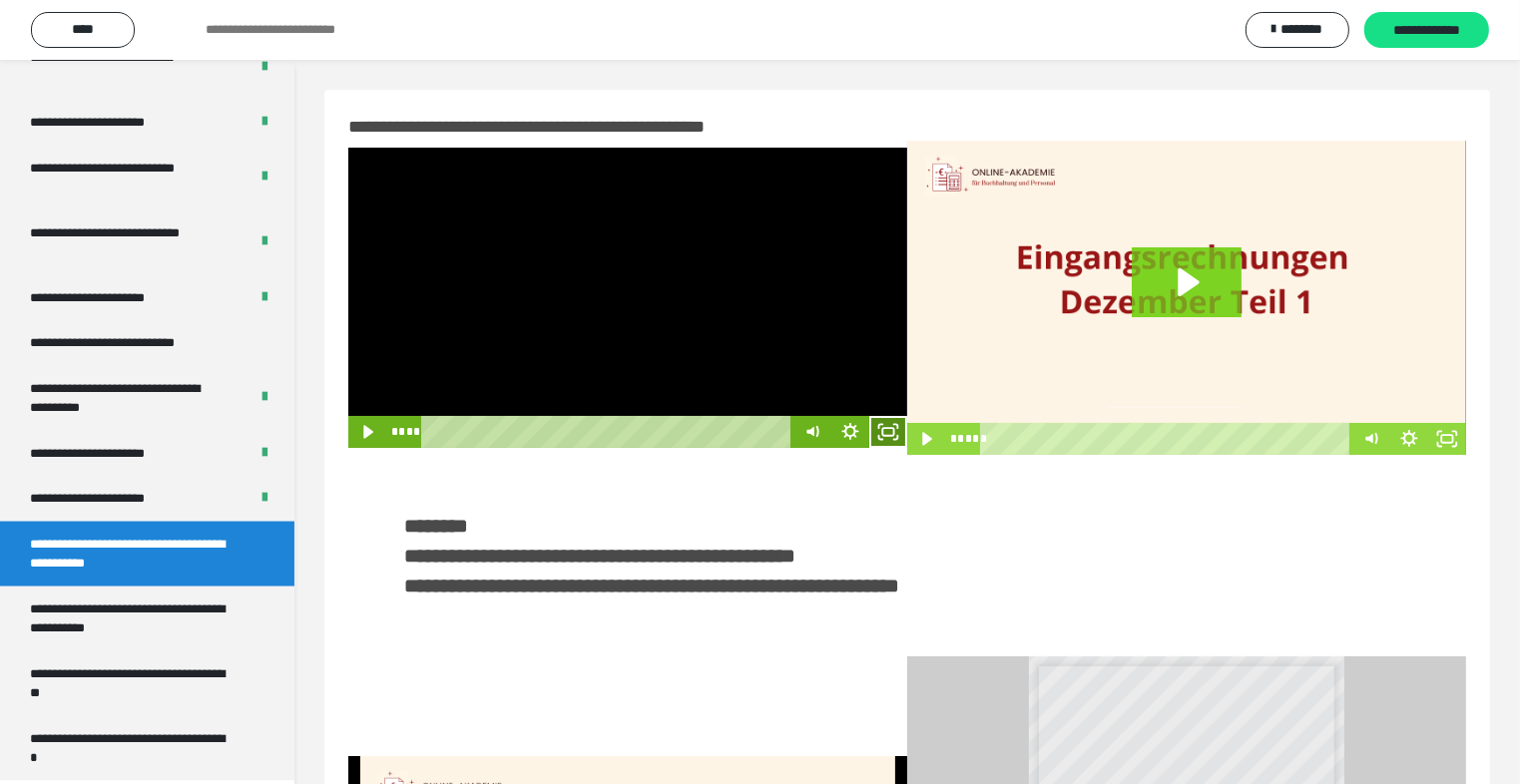 click 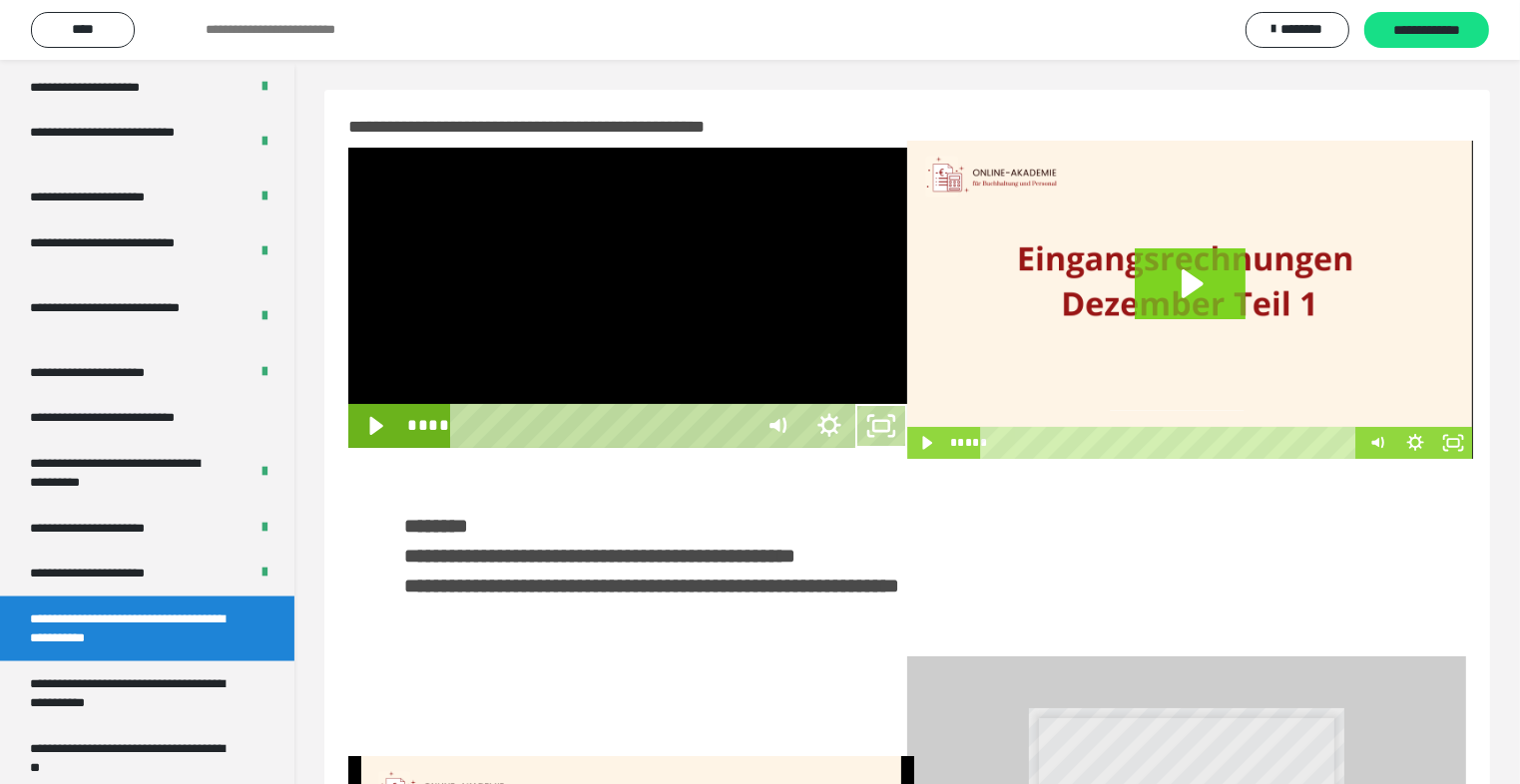 scroll, scrollTop: 2886, scrollLeft: 0, axis: vertical 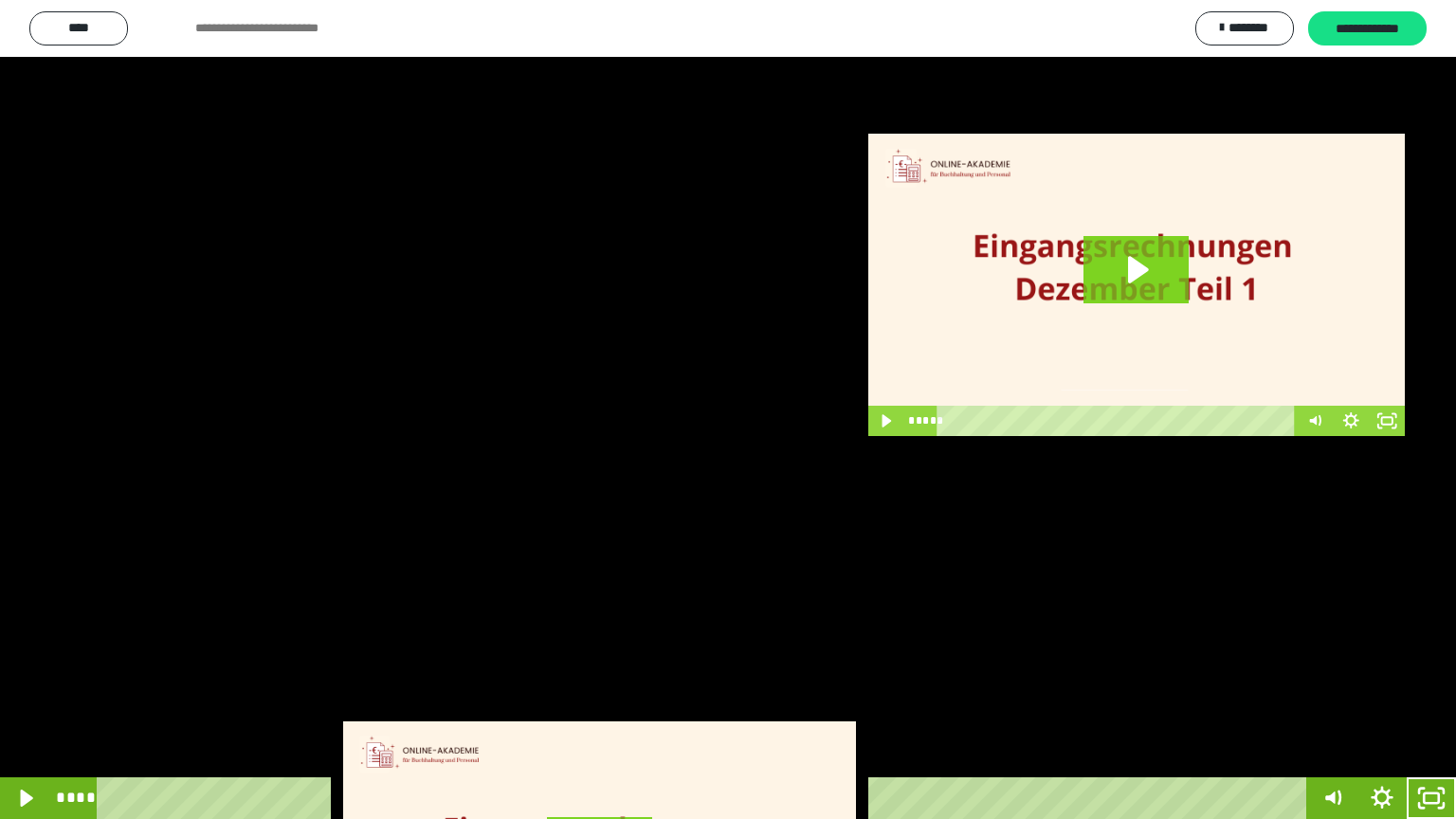 click at bounding box center [728, 410] 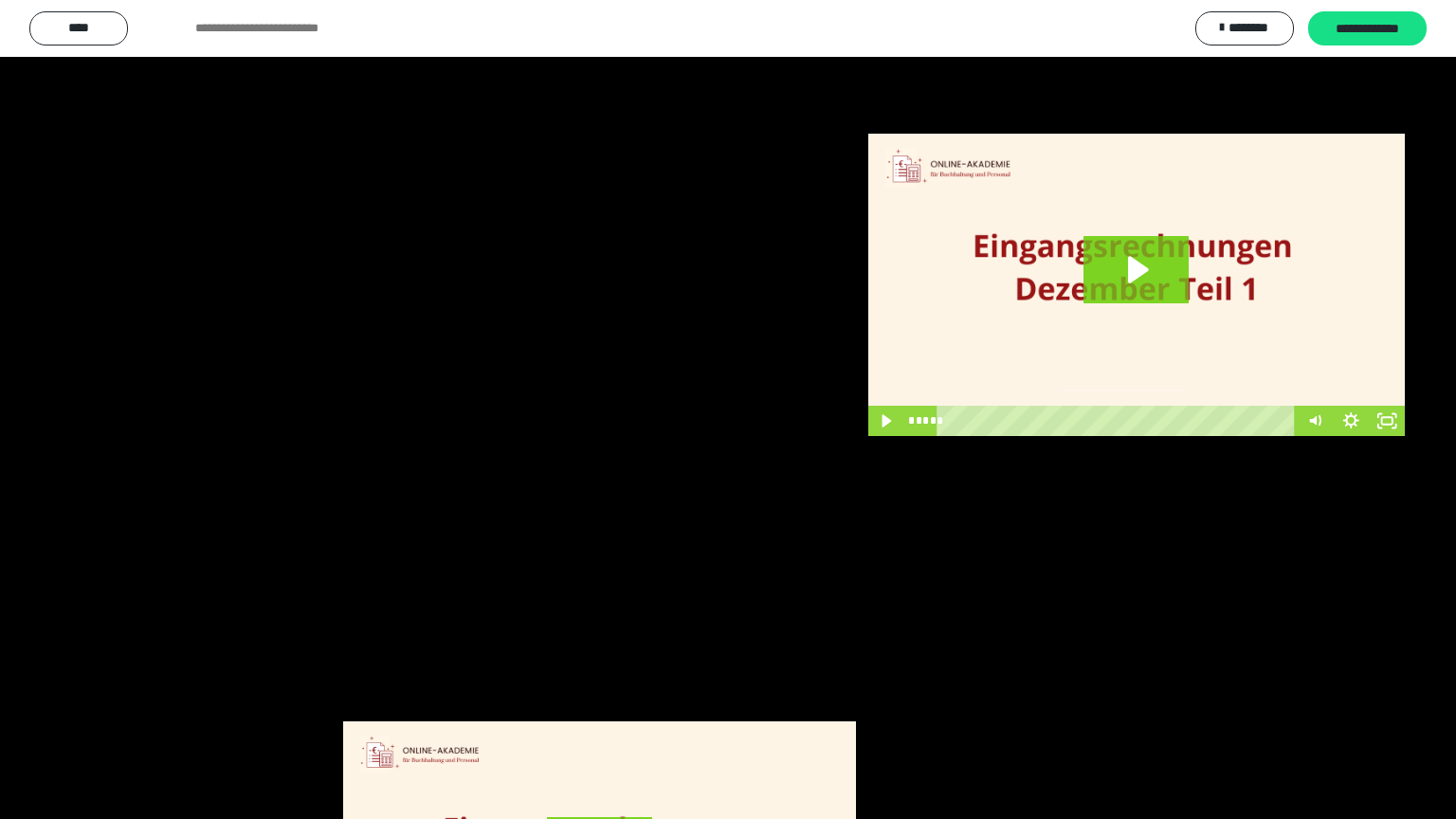 click at bounding box center (728, 410) 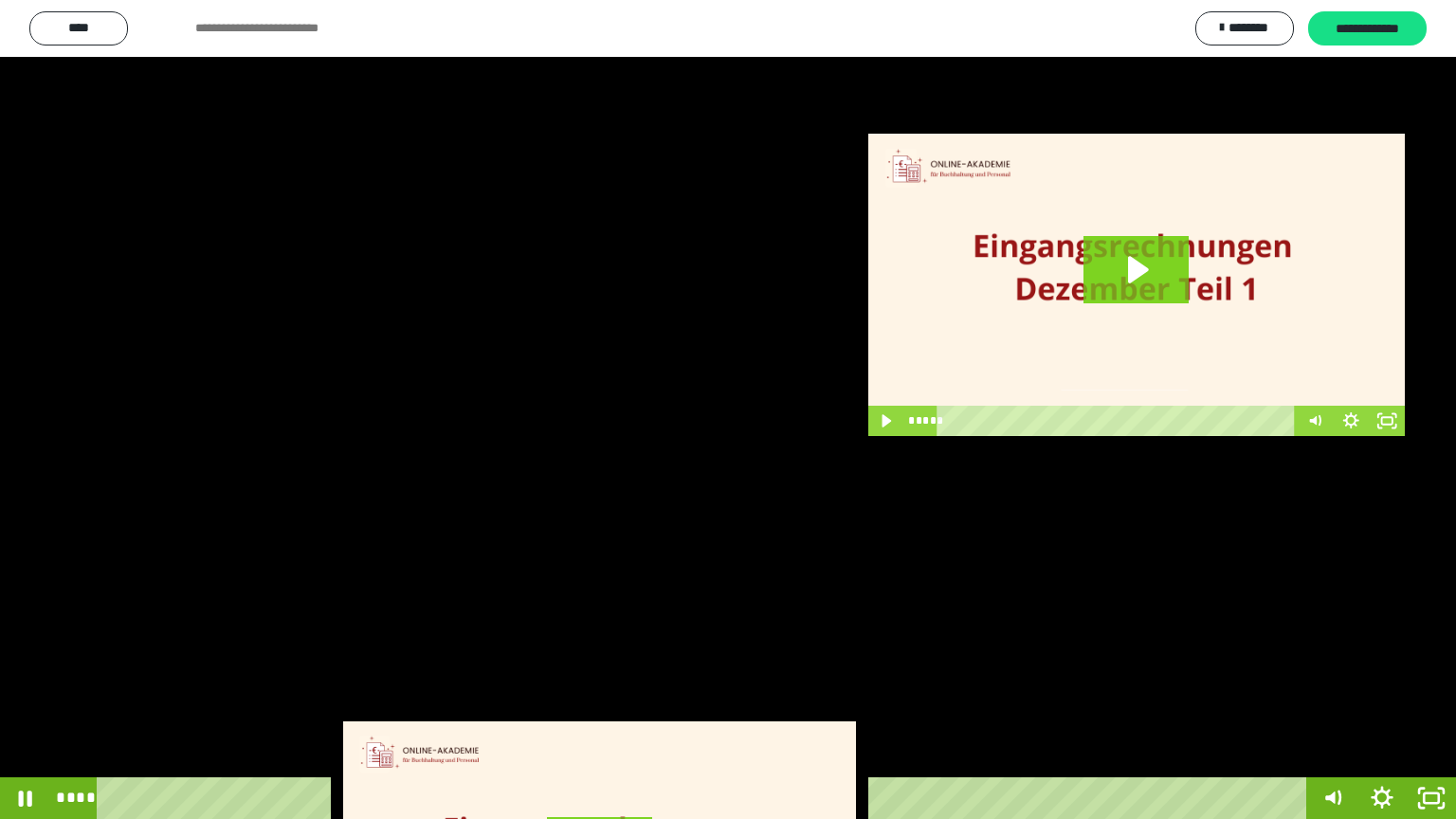click at bounding box center [728, 410] 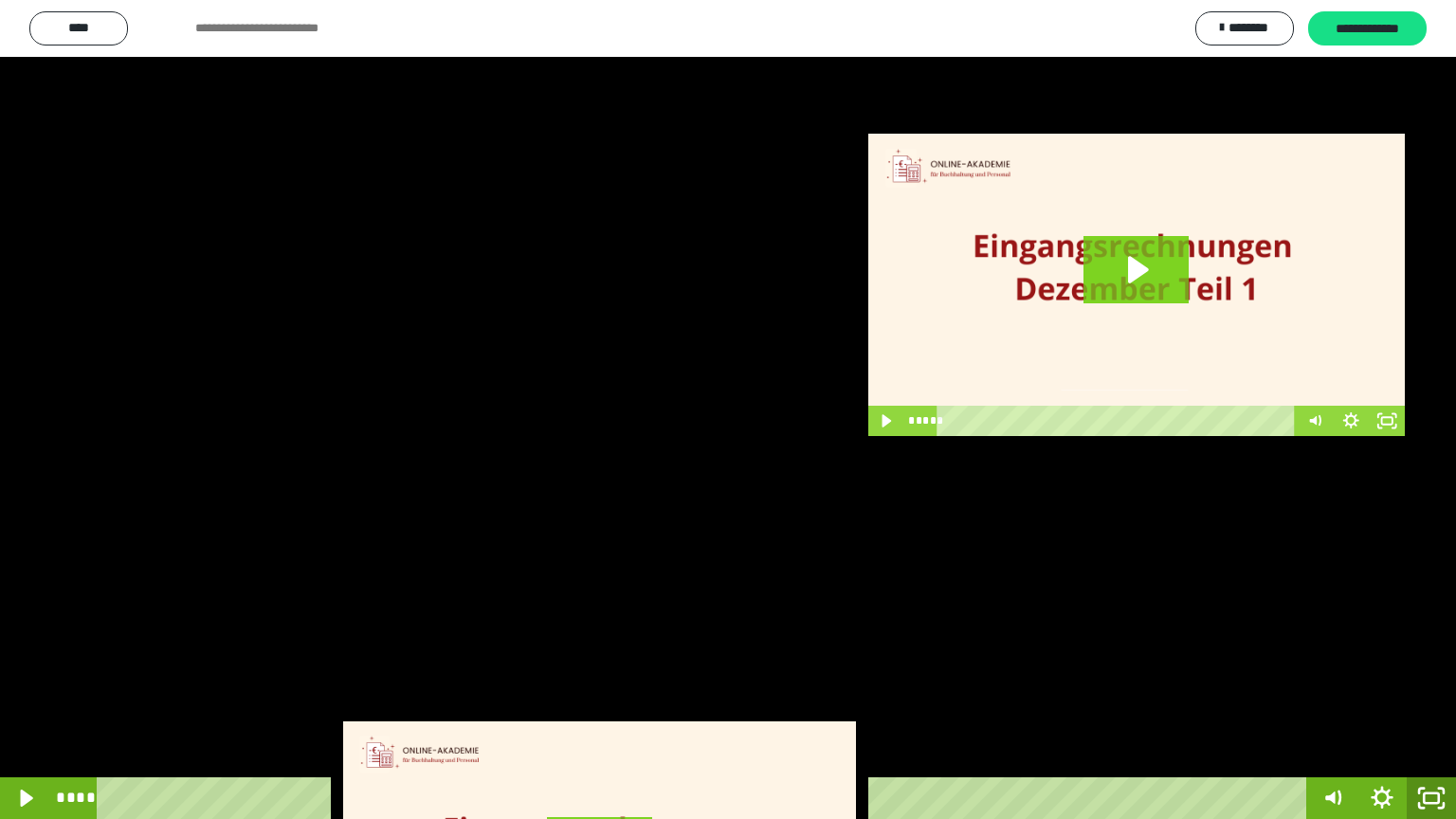 click 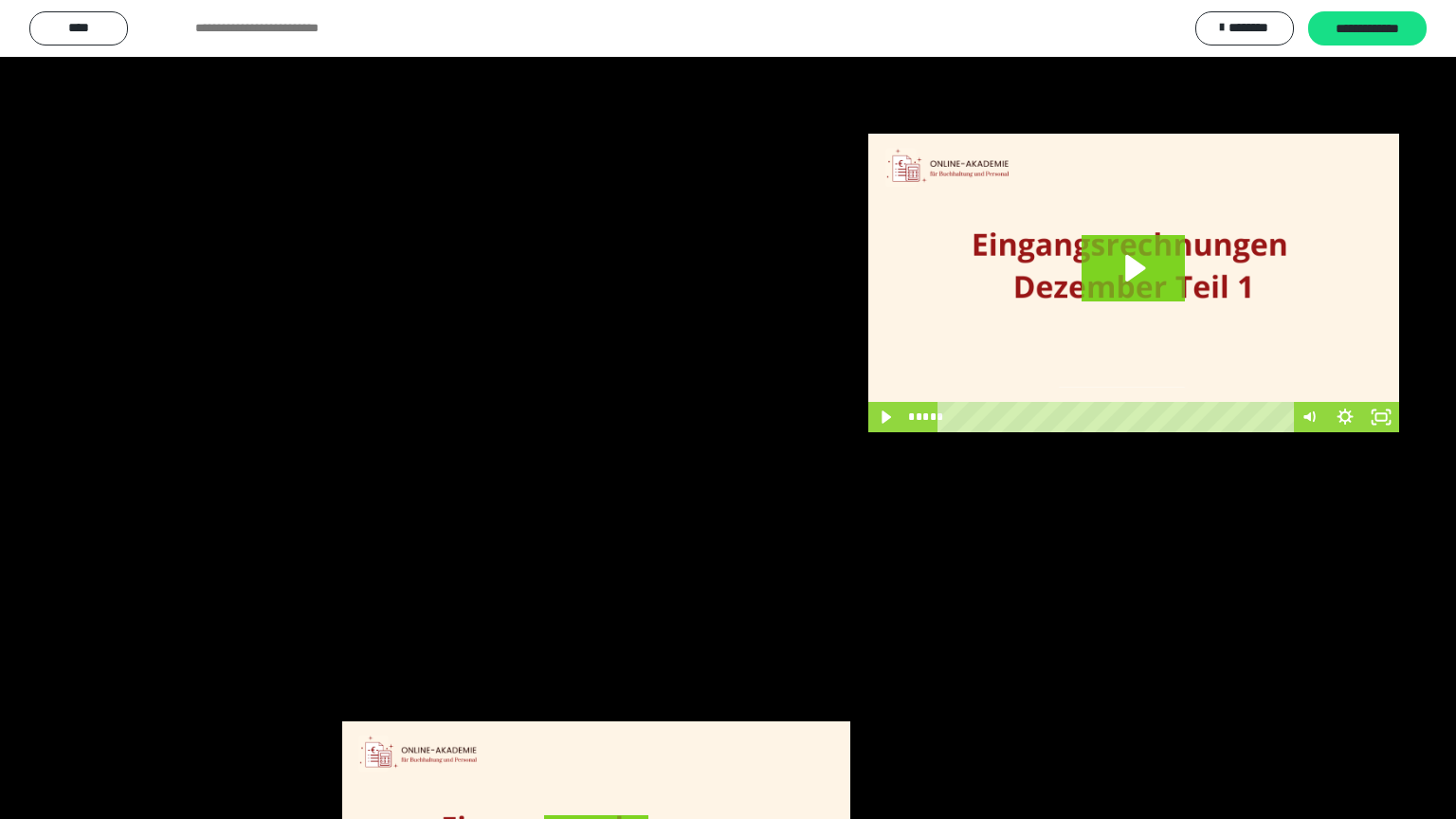 scroll, scrollTop: 2817, scrollLeft: 0, axis: vertical 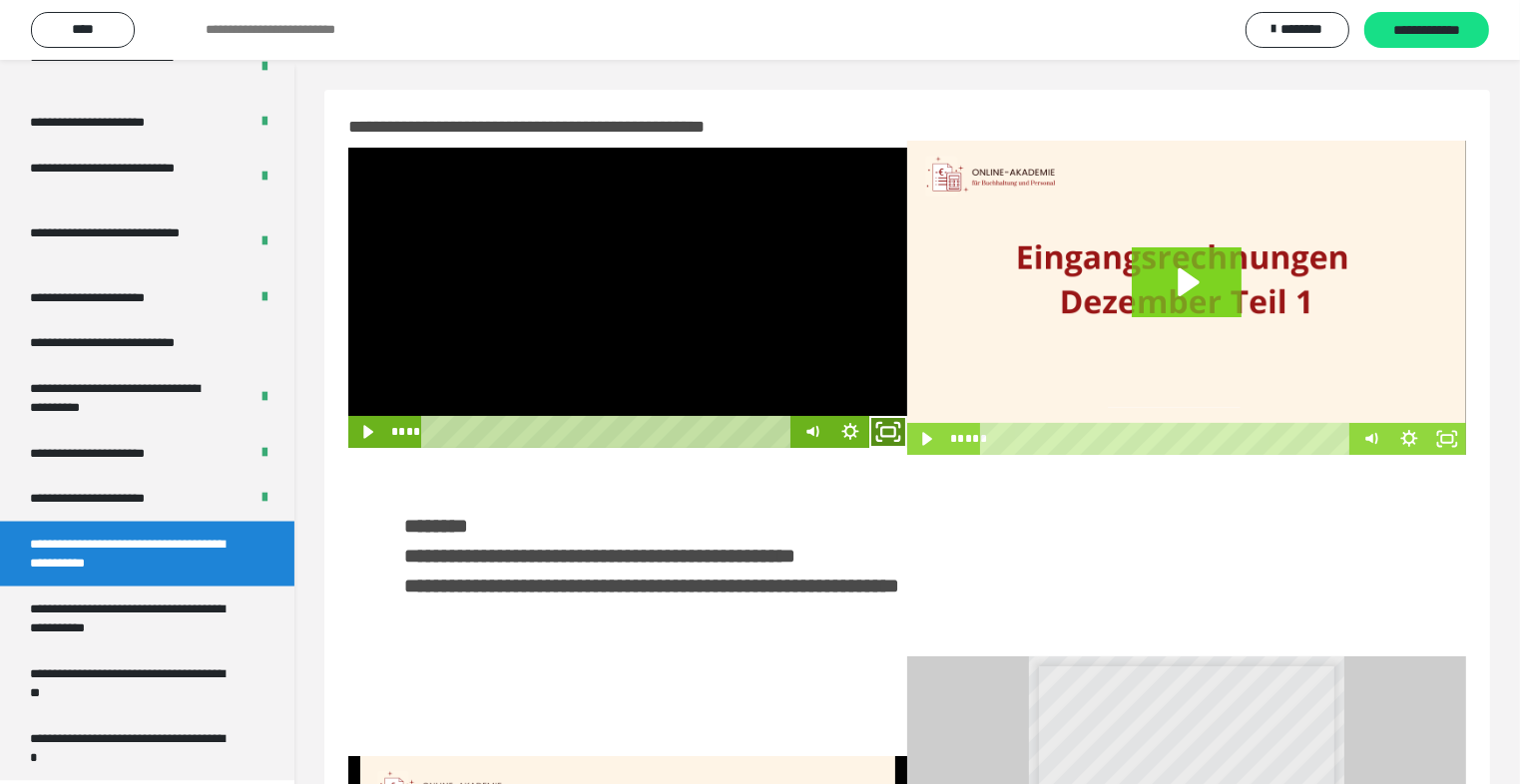 click 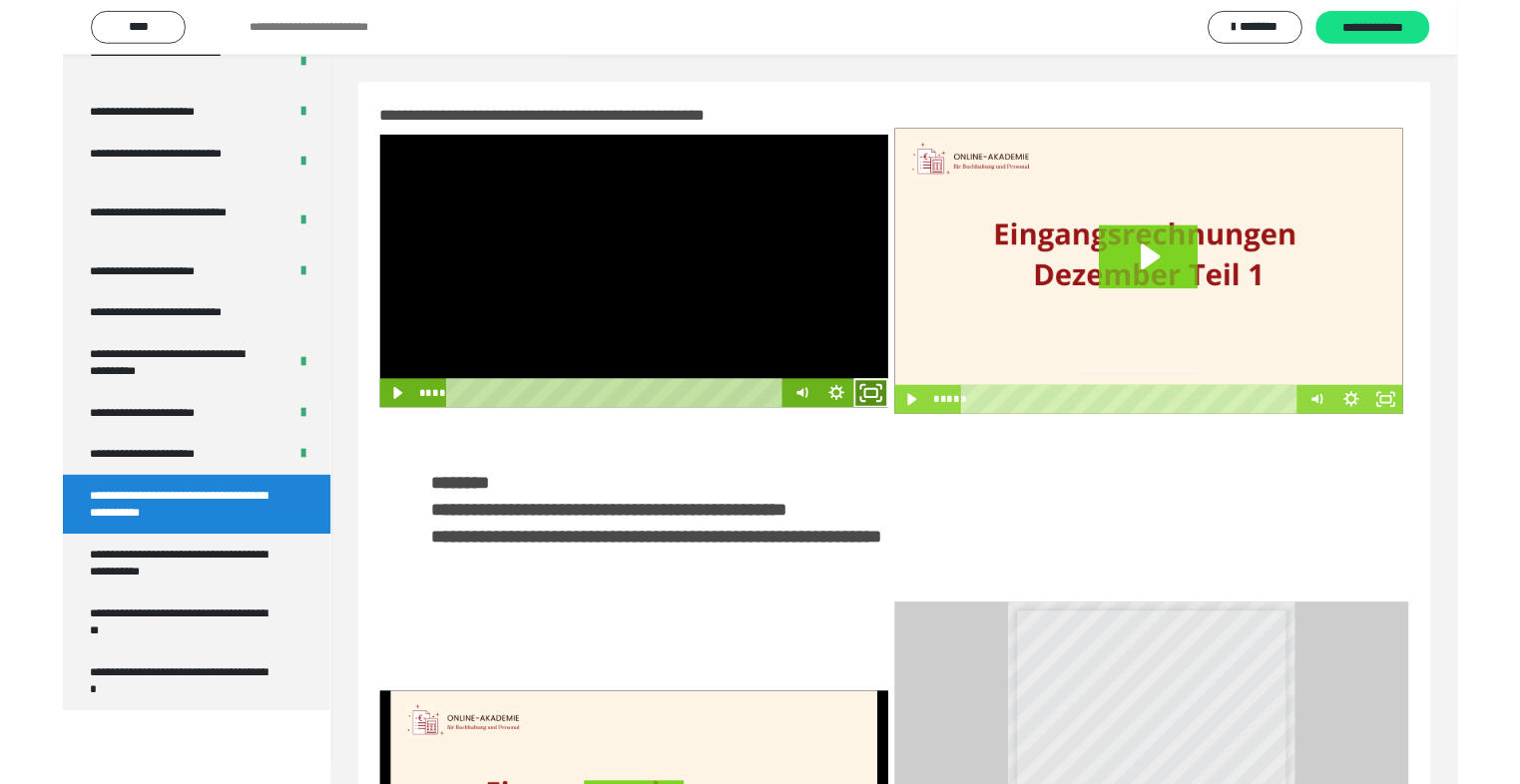 scroll, scrollTop: 2886, scrollLeft: 0, axis: vertical 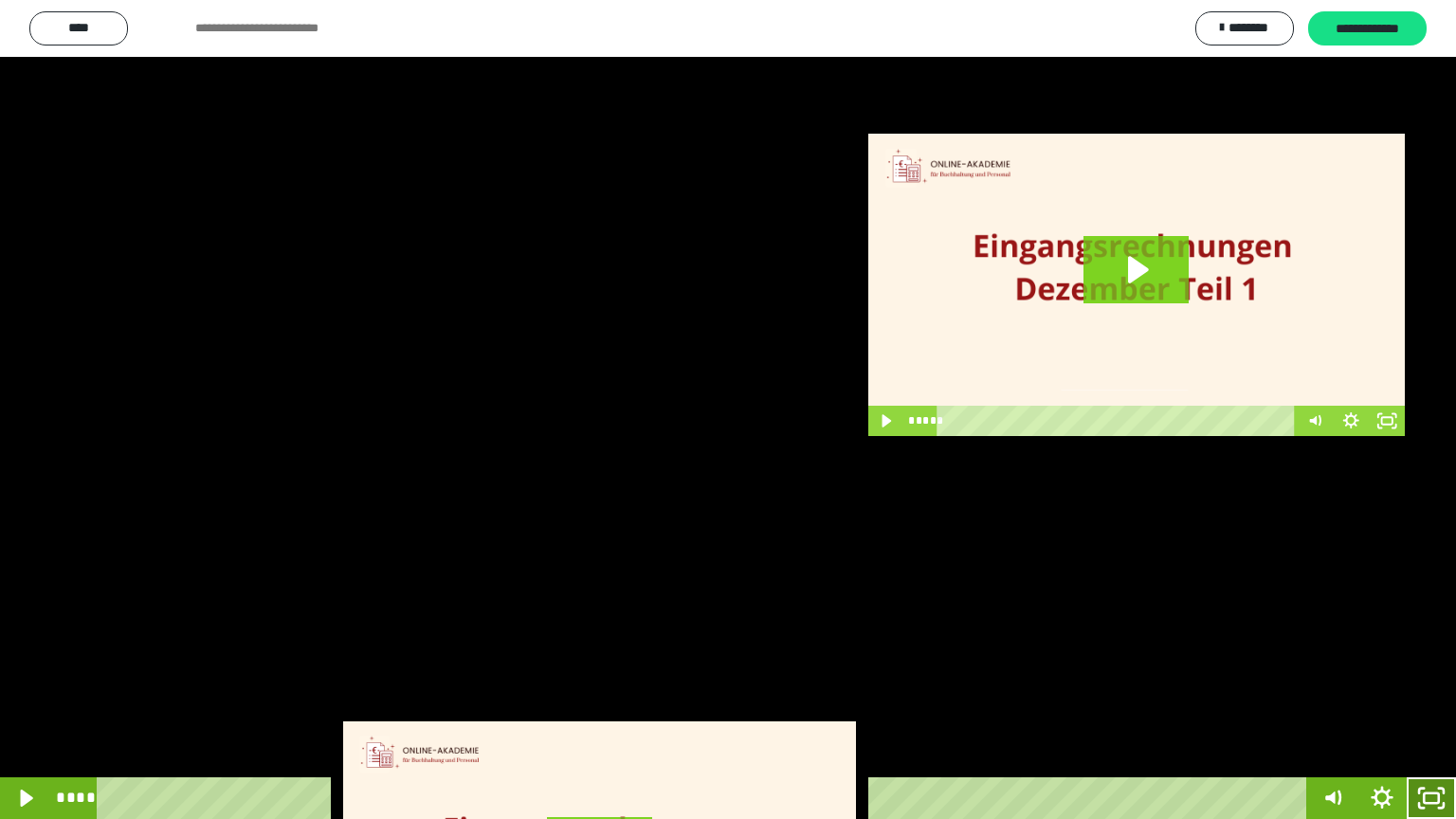 click 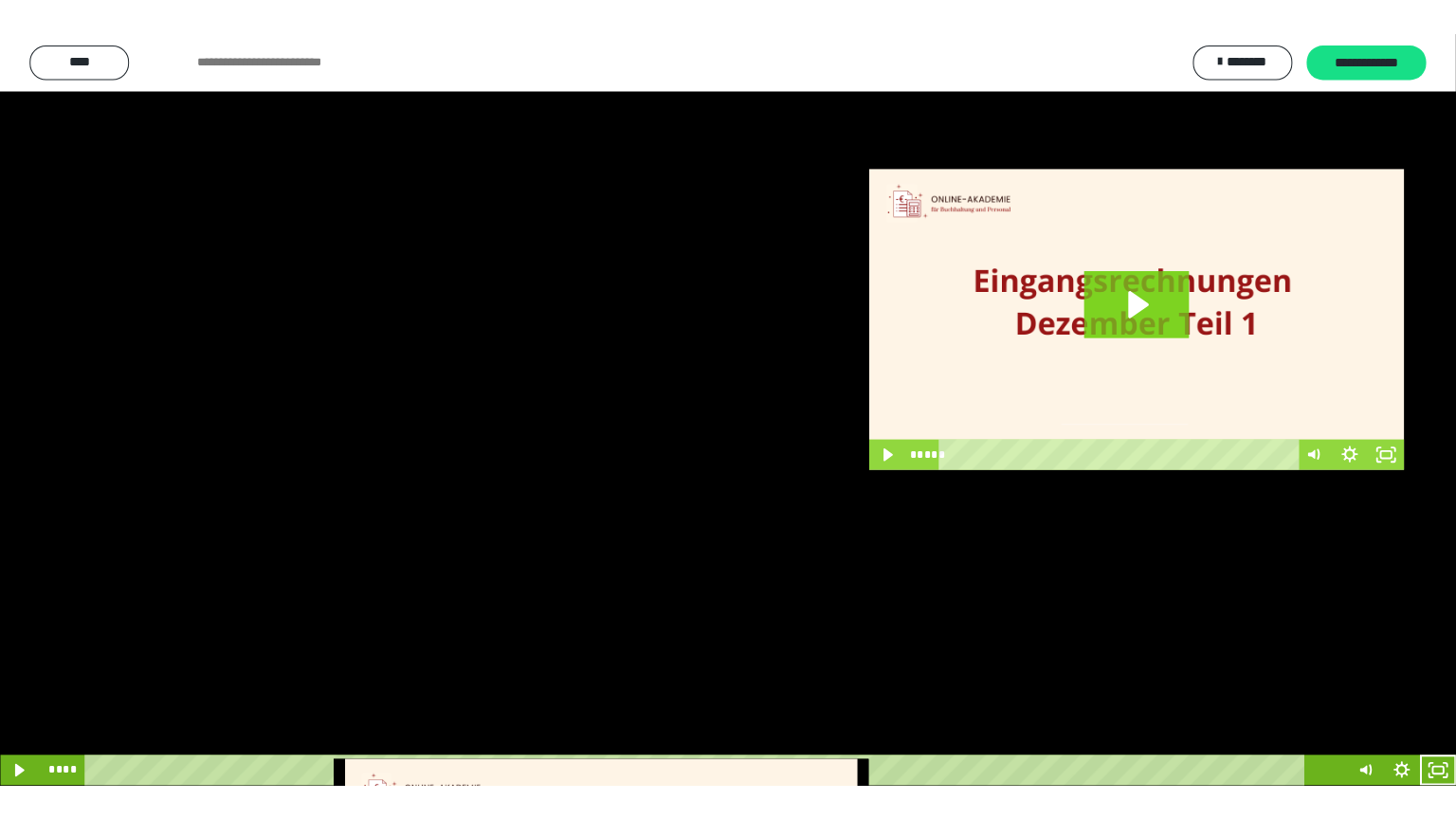 scroll, scrollTop: 2817, scrollLeft: 0, axis: vertical 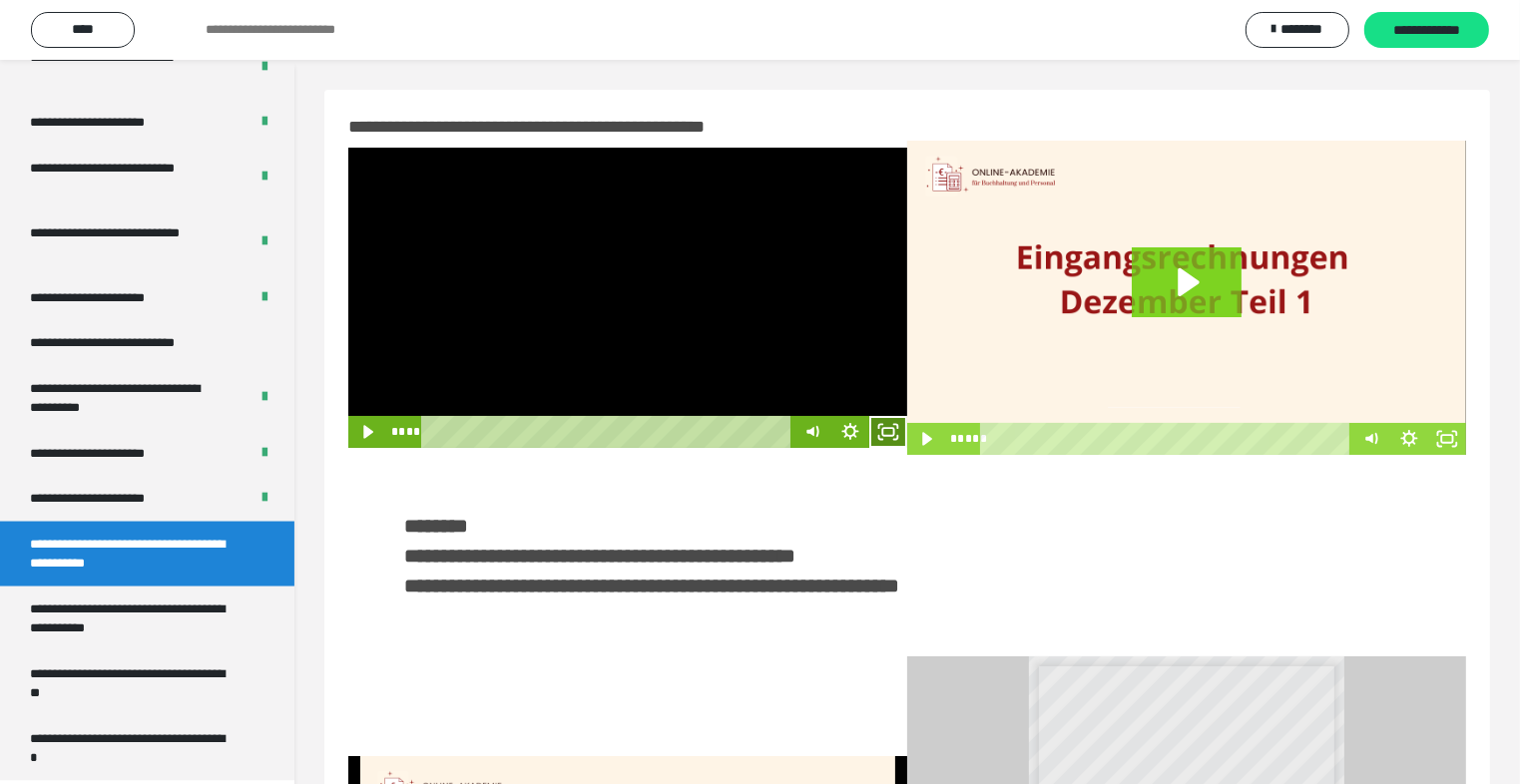 click 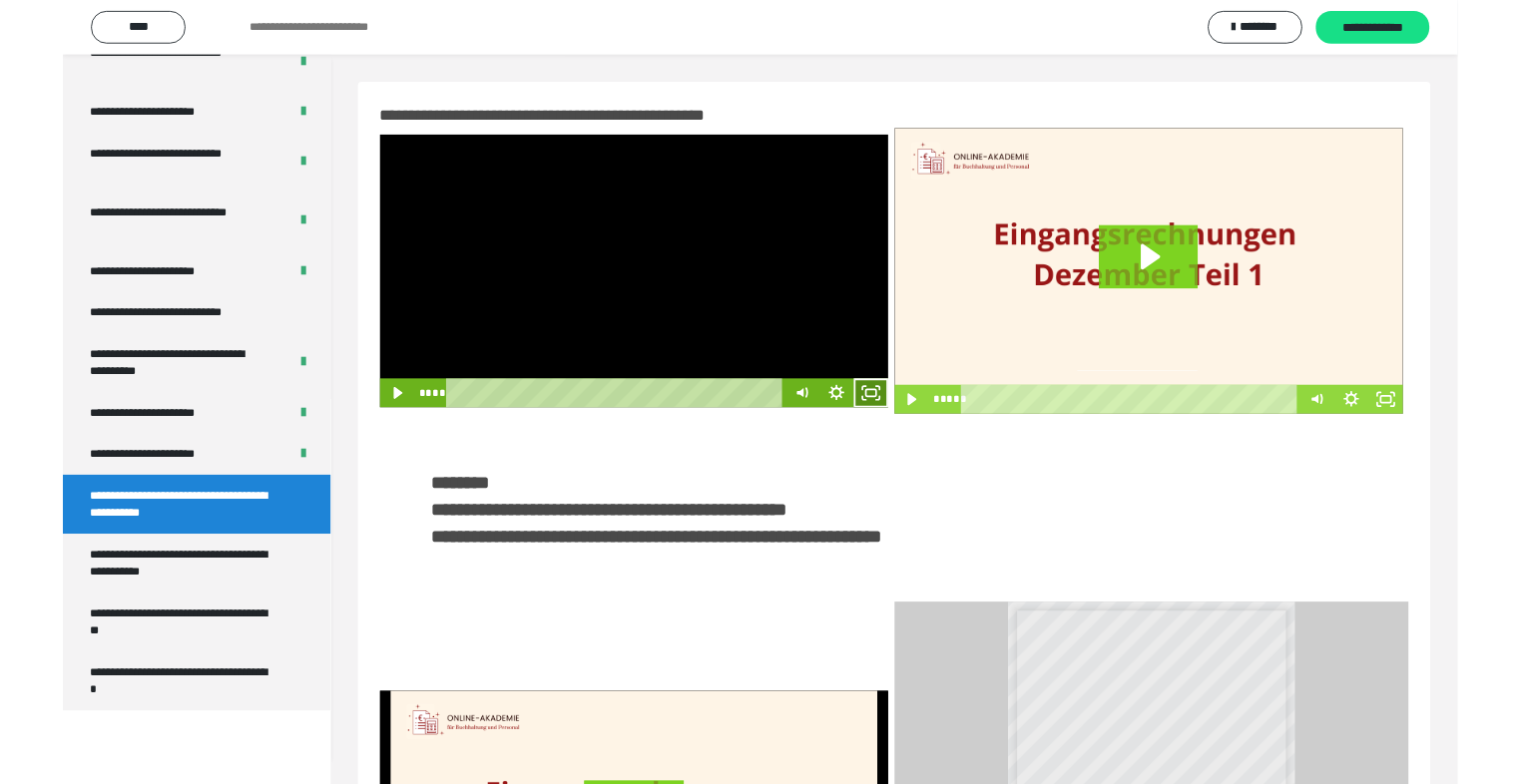 scroll, scrollTop: 2886, scrollLeft: 0, axis: vertical 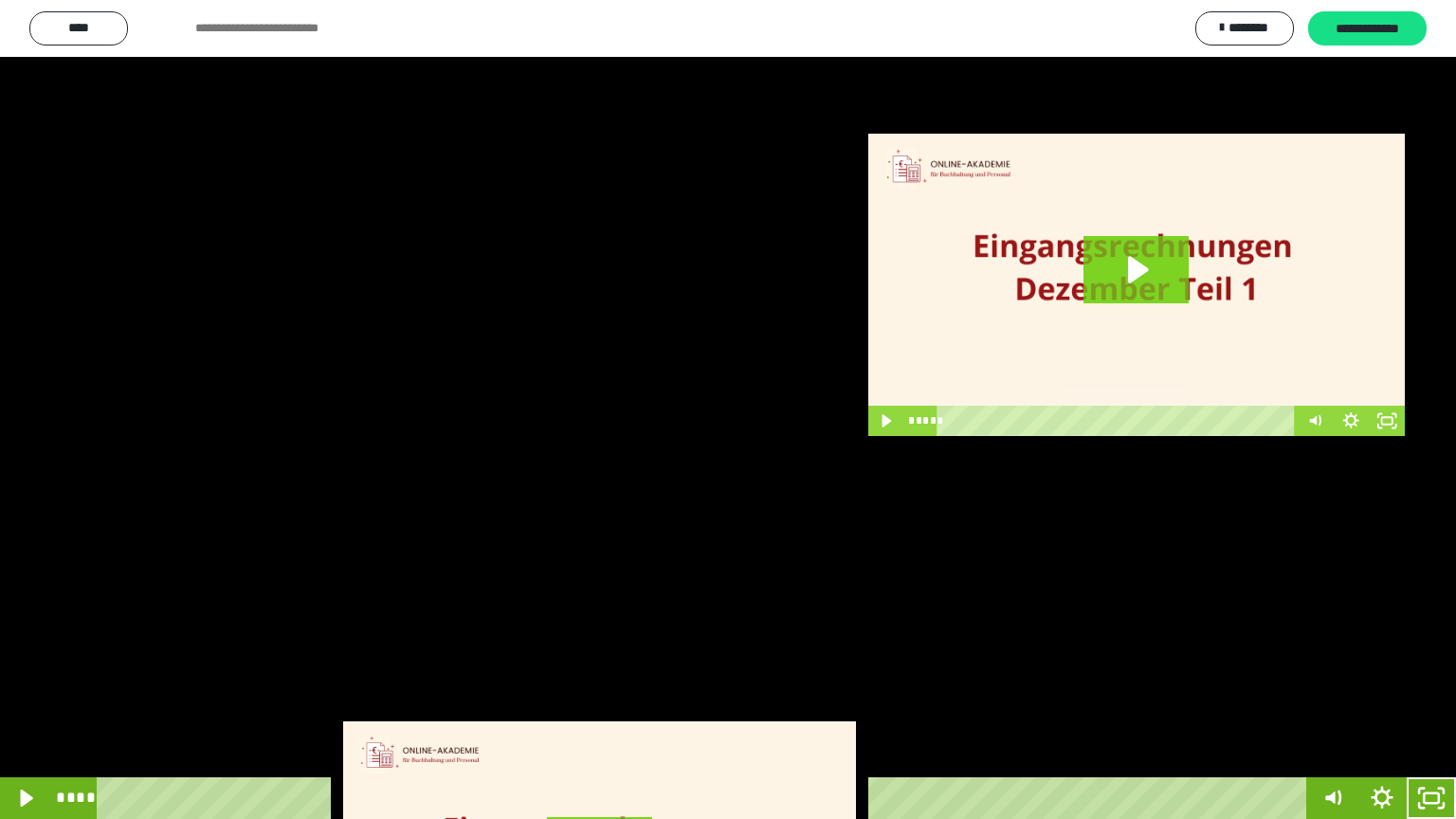 click at bounding box center [728, 410] 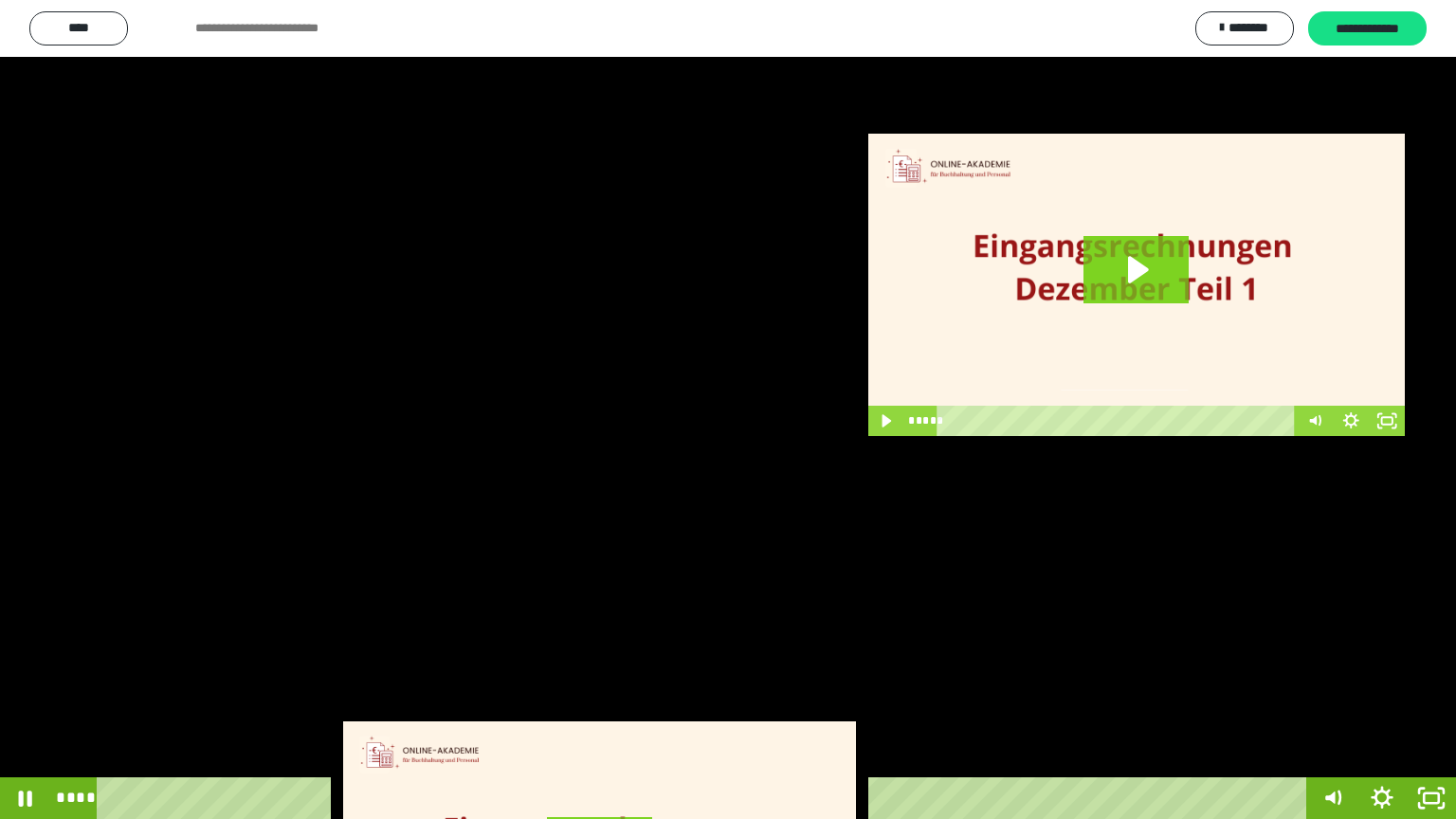 click at bounding box center (728, 410) 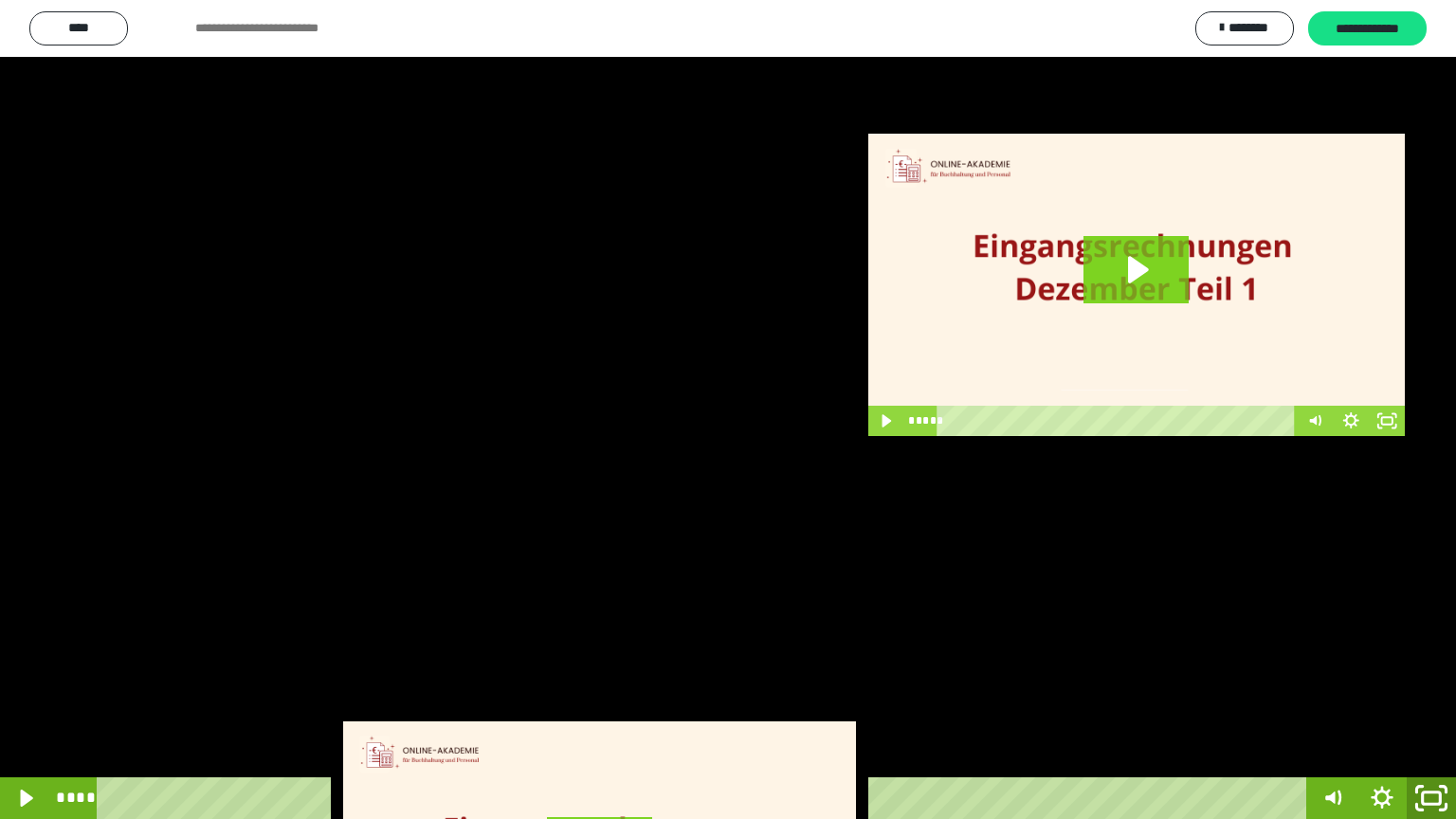 click 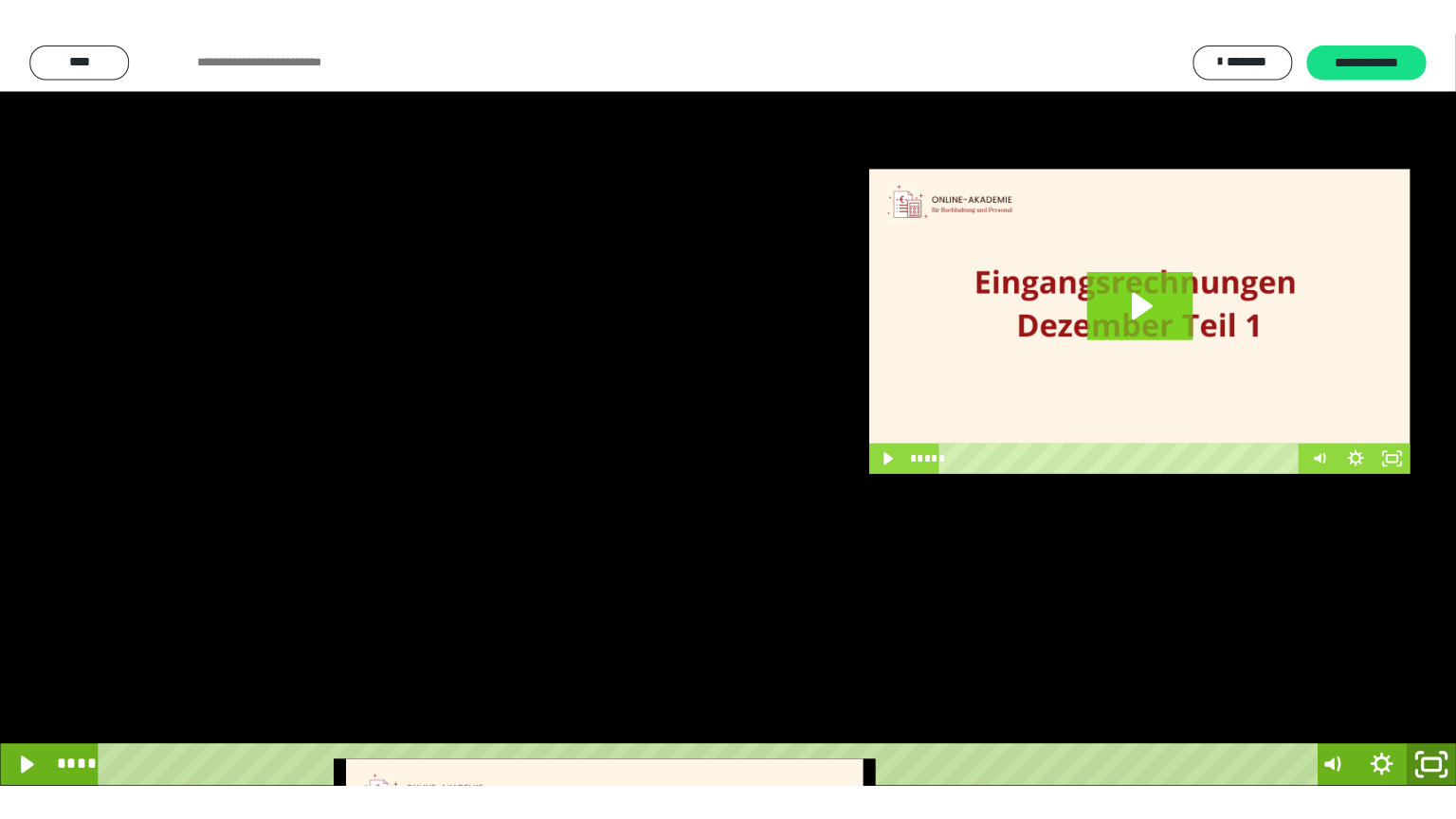 scroll, scrollTop: 2817, scrollLeft: 0, axis: vertical 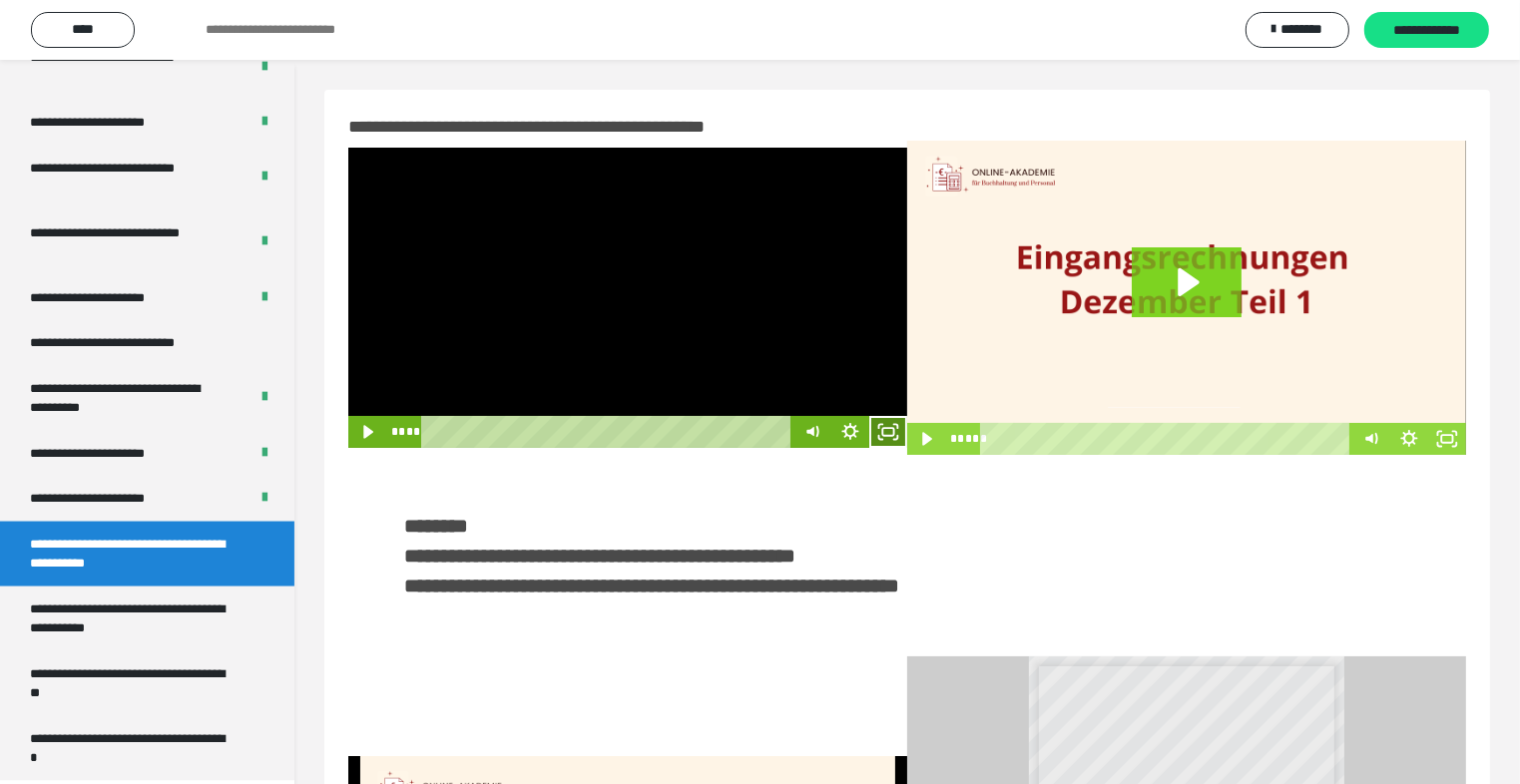 click 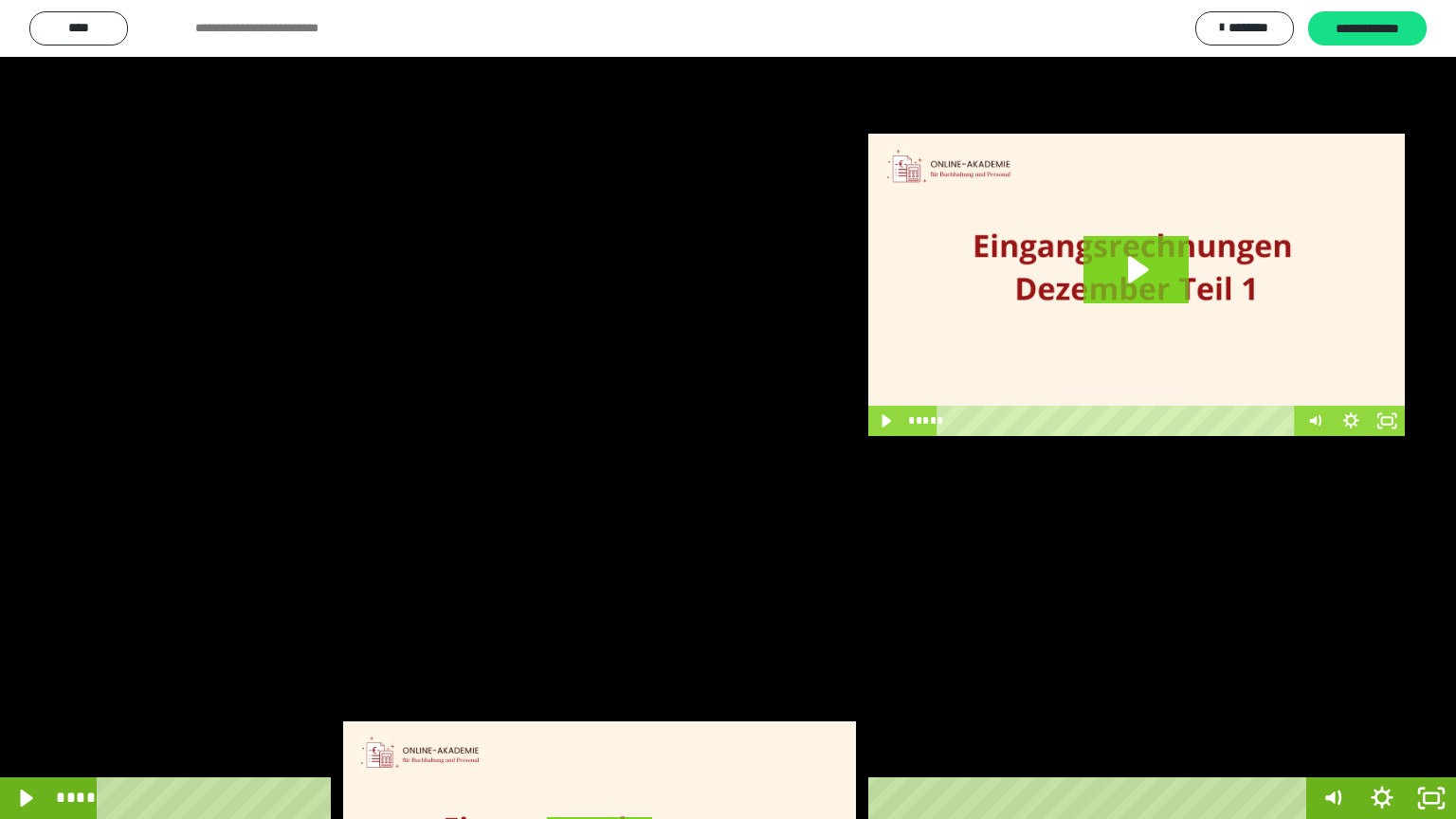 click at bounding box center [728, 410] 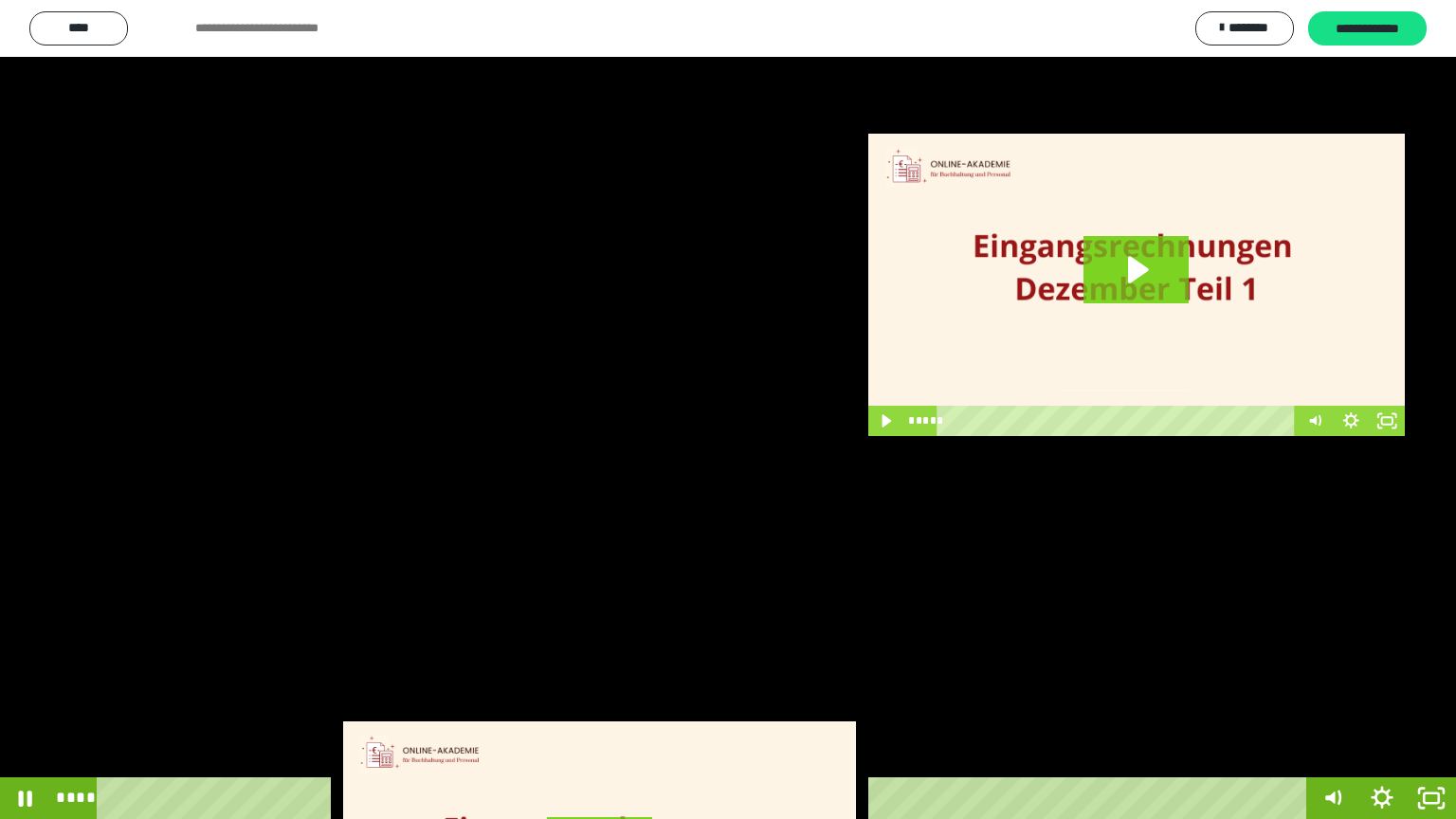 click at bounding box center (728, 410) 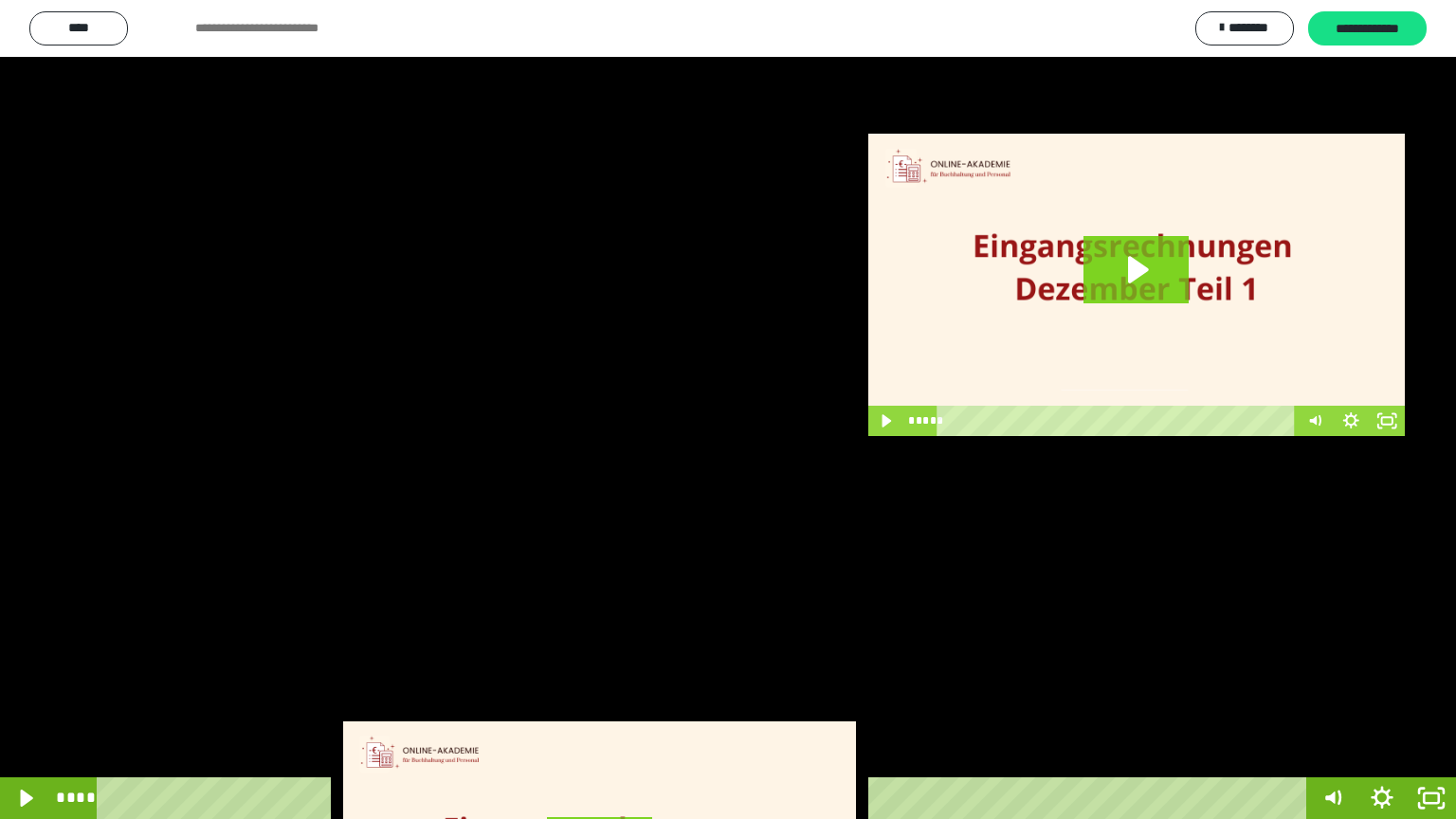 click at bounding box center (728, 410) 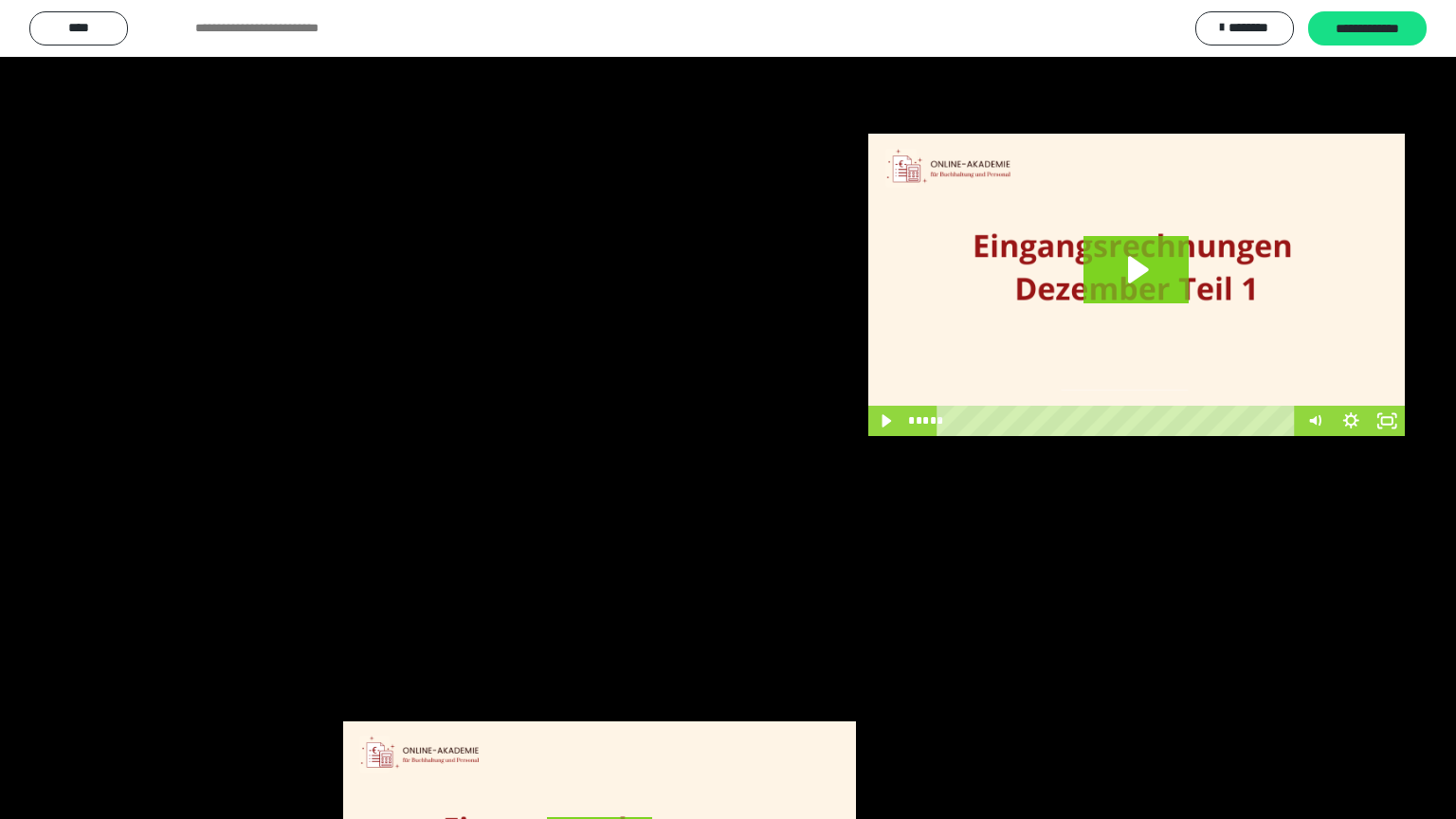 click at bounding box center (728, 410) 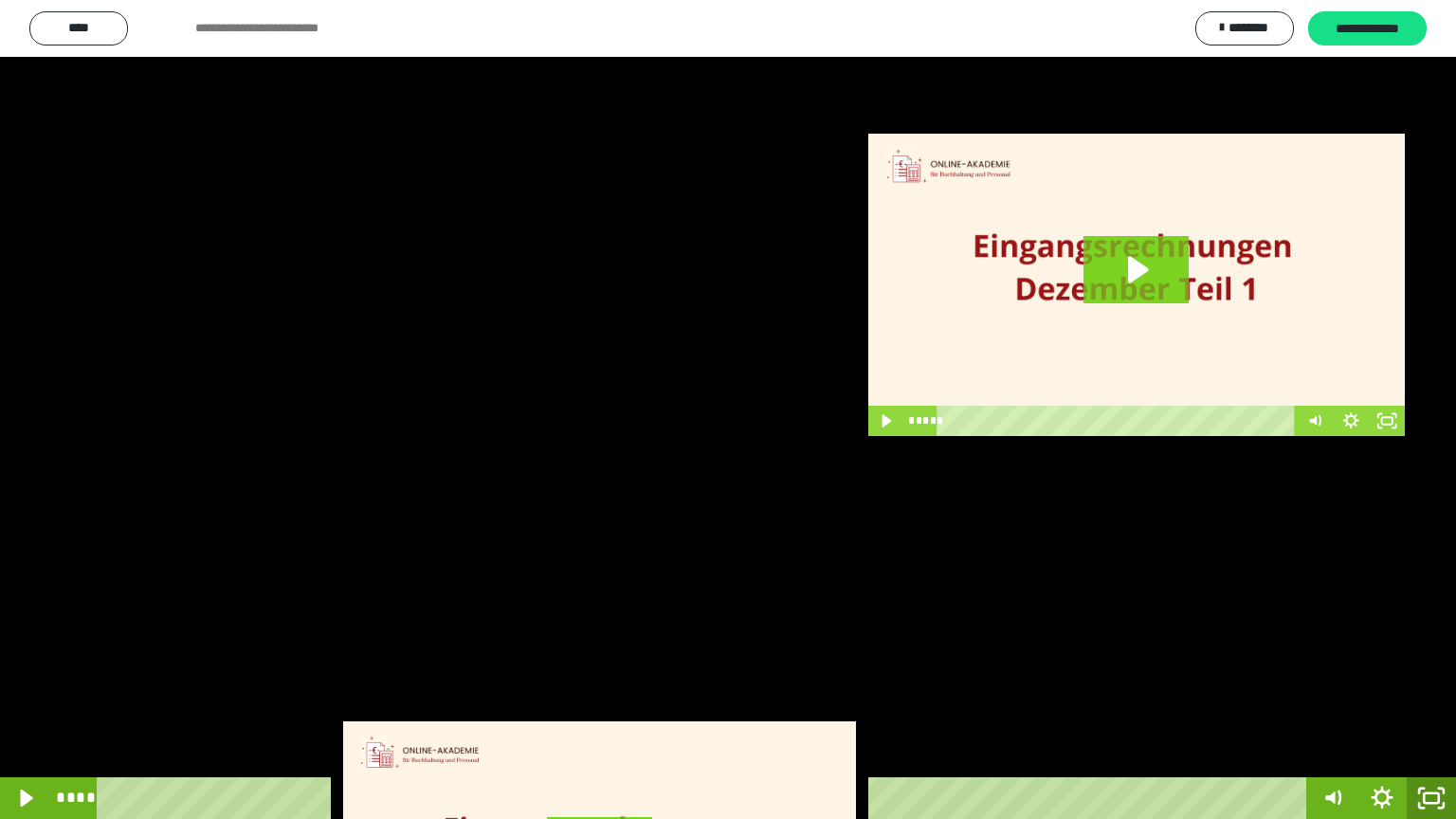click 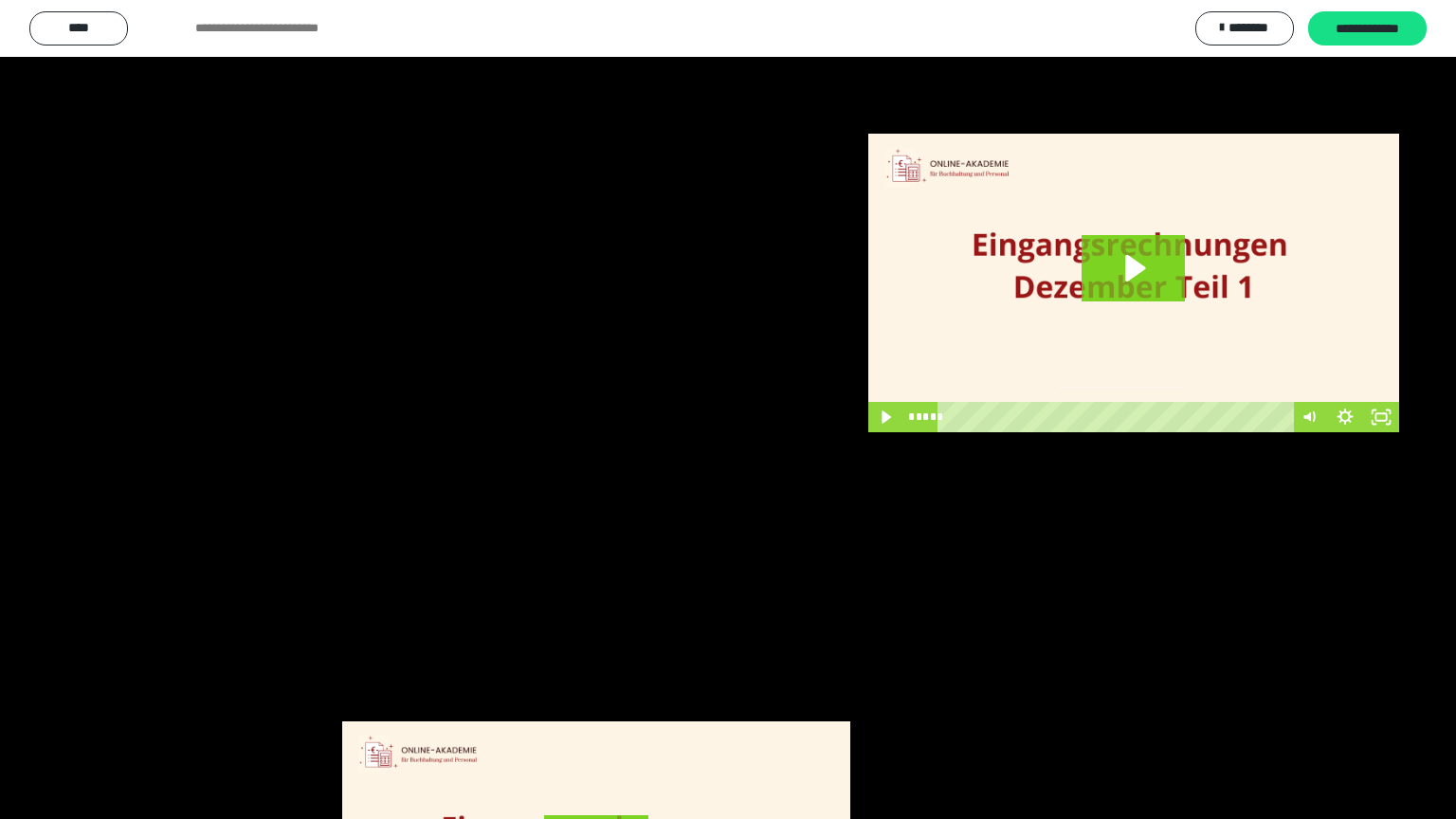 scroll, scrollTop: 2817, scrollLeft: 0, axis: vertical 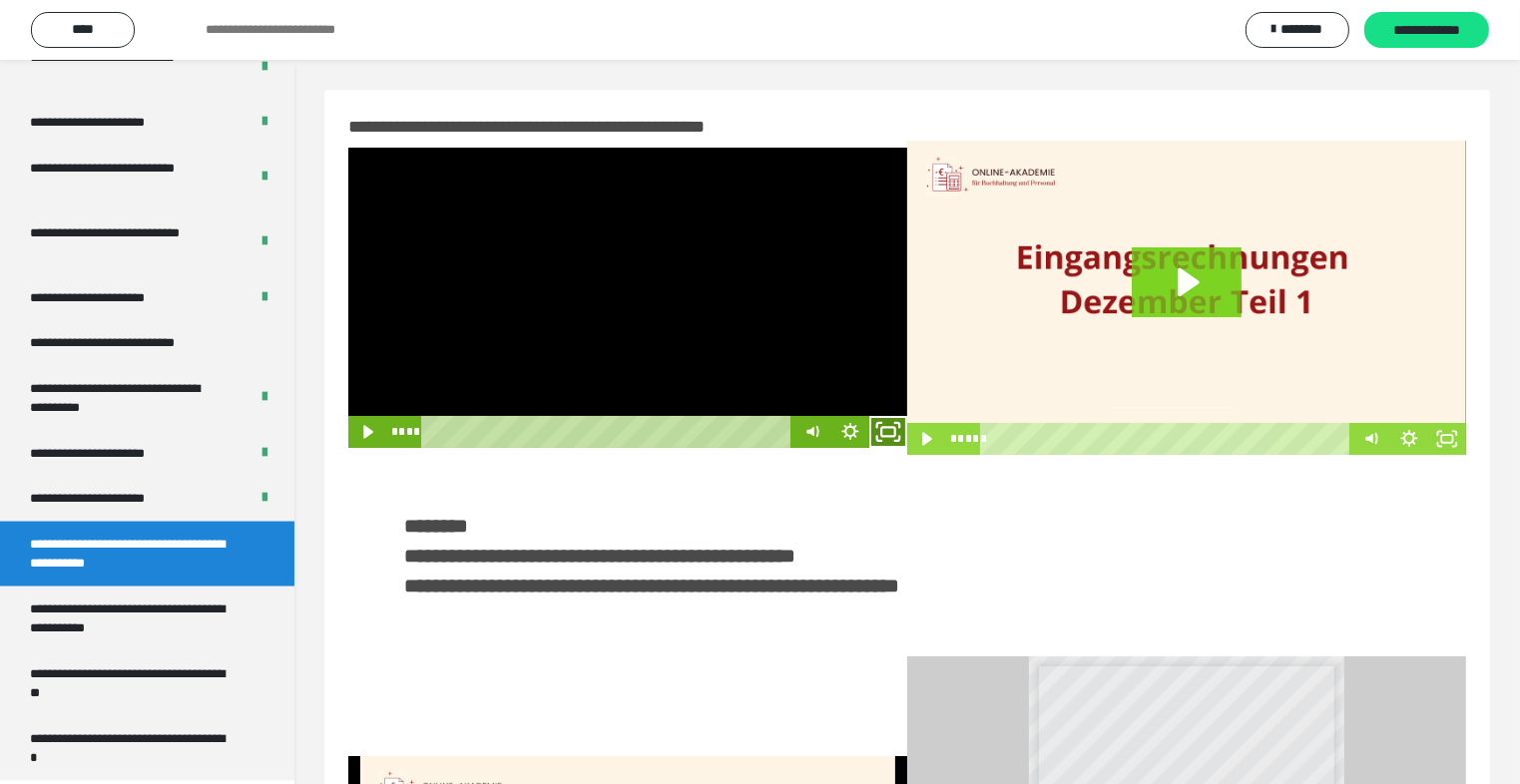 click 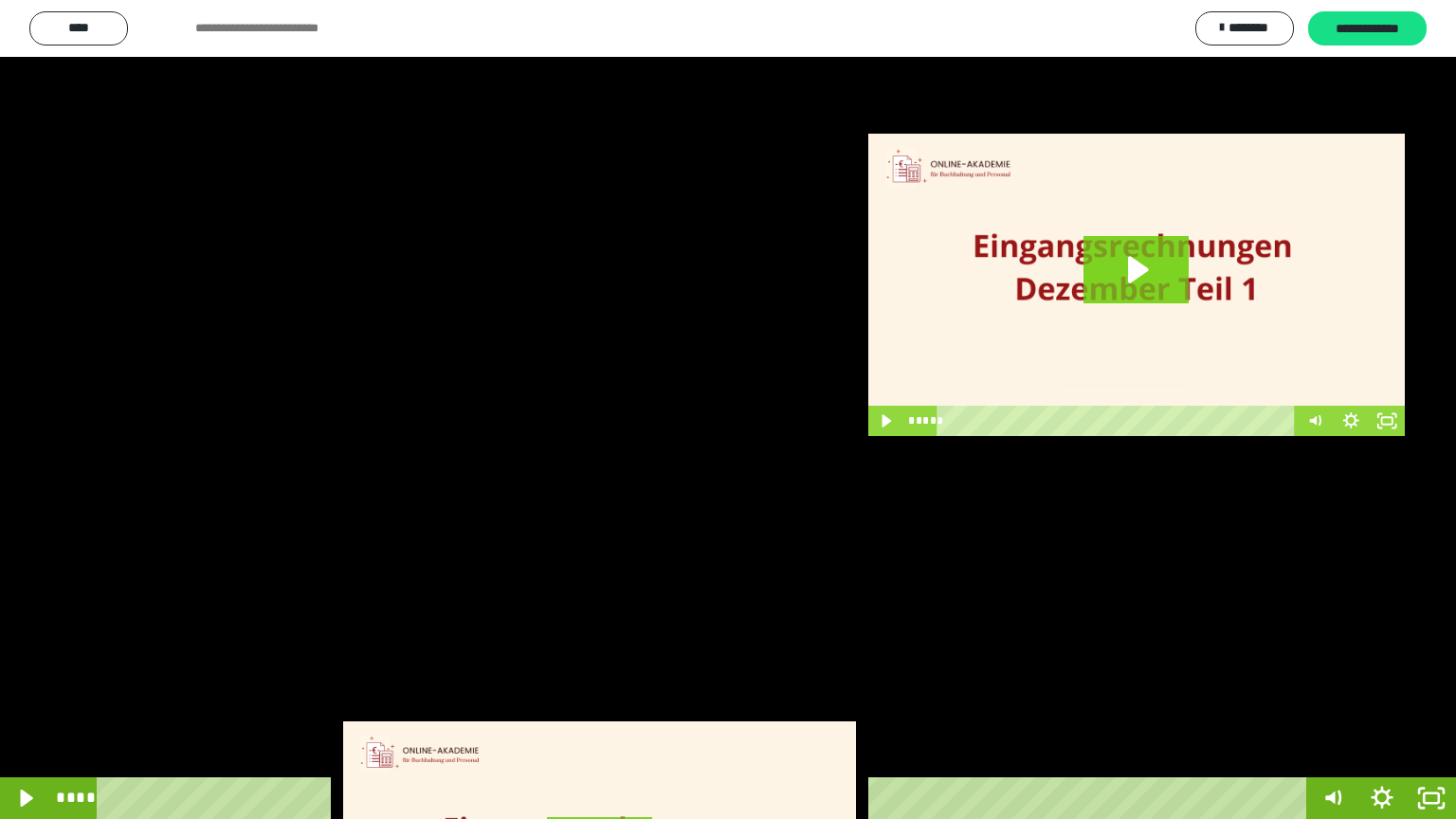 click at bounding box center [728, 410] 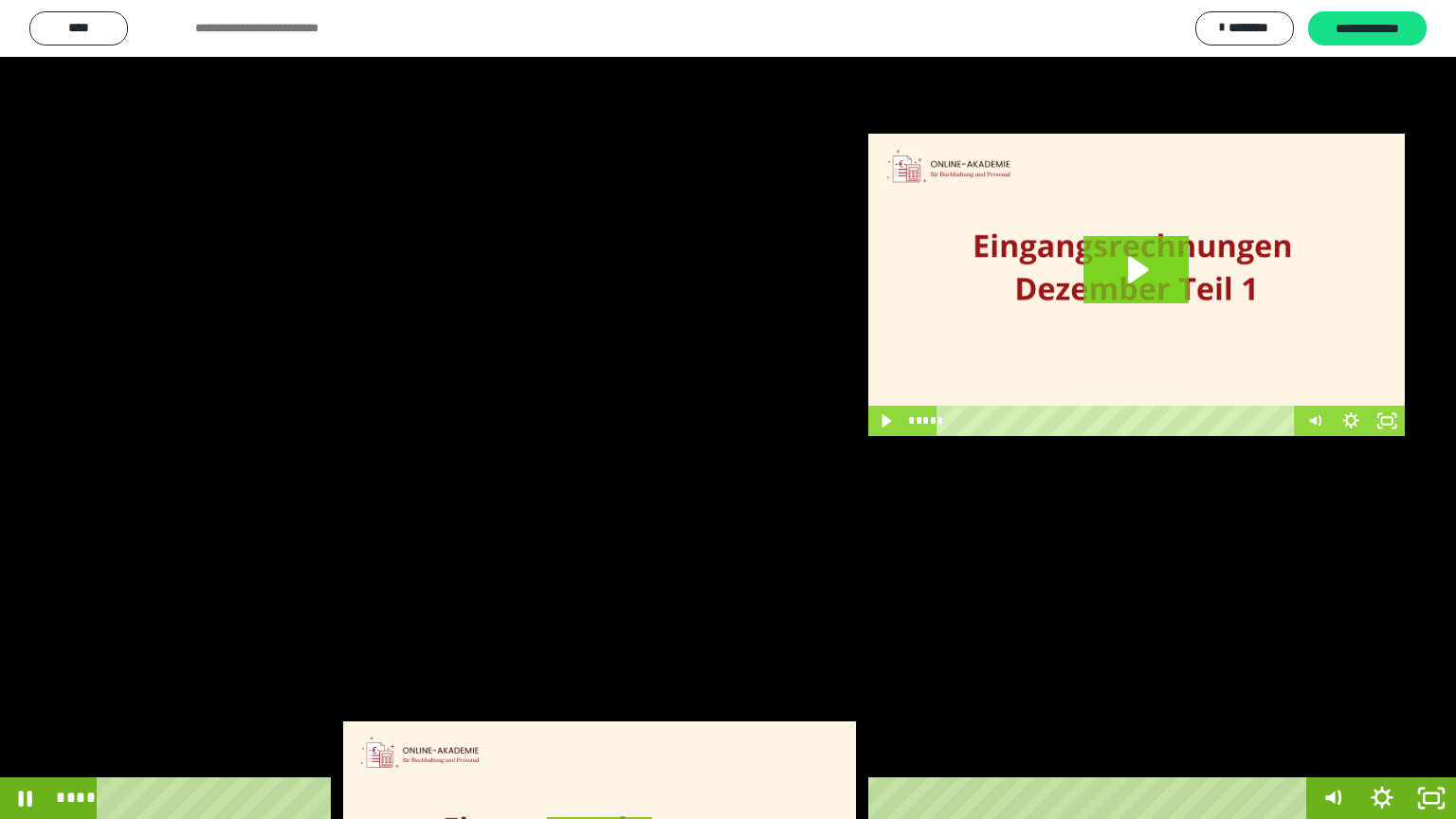 click at bounding box center [728, 410] 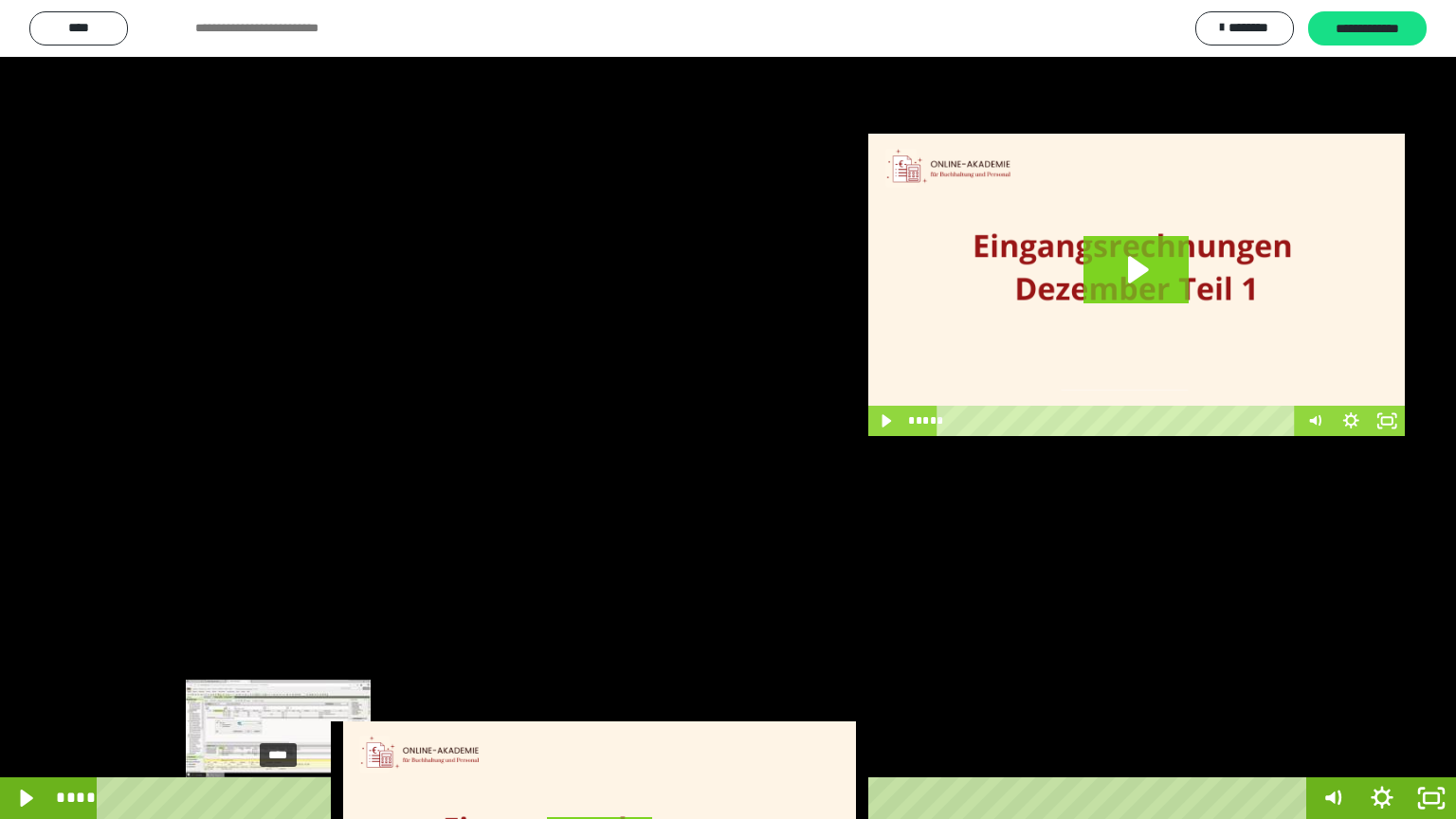 click on "****" at bounding box center (705, 798) 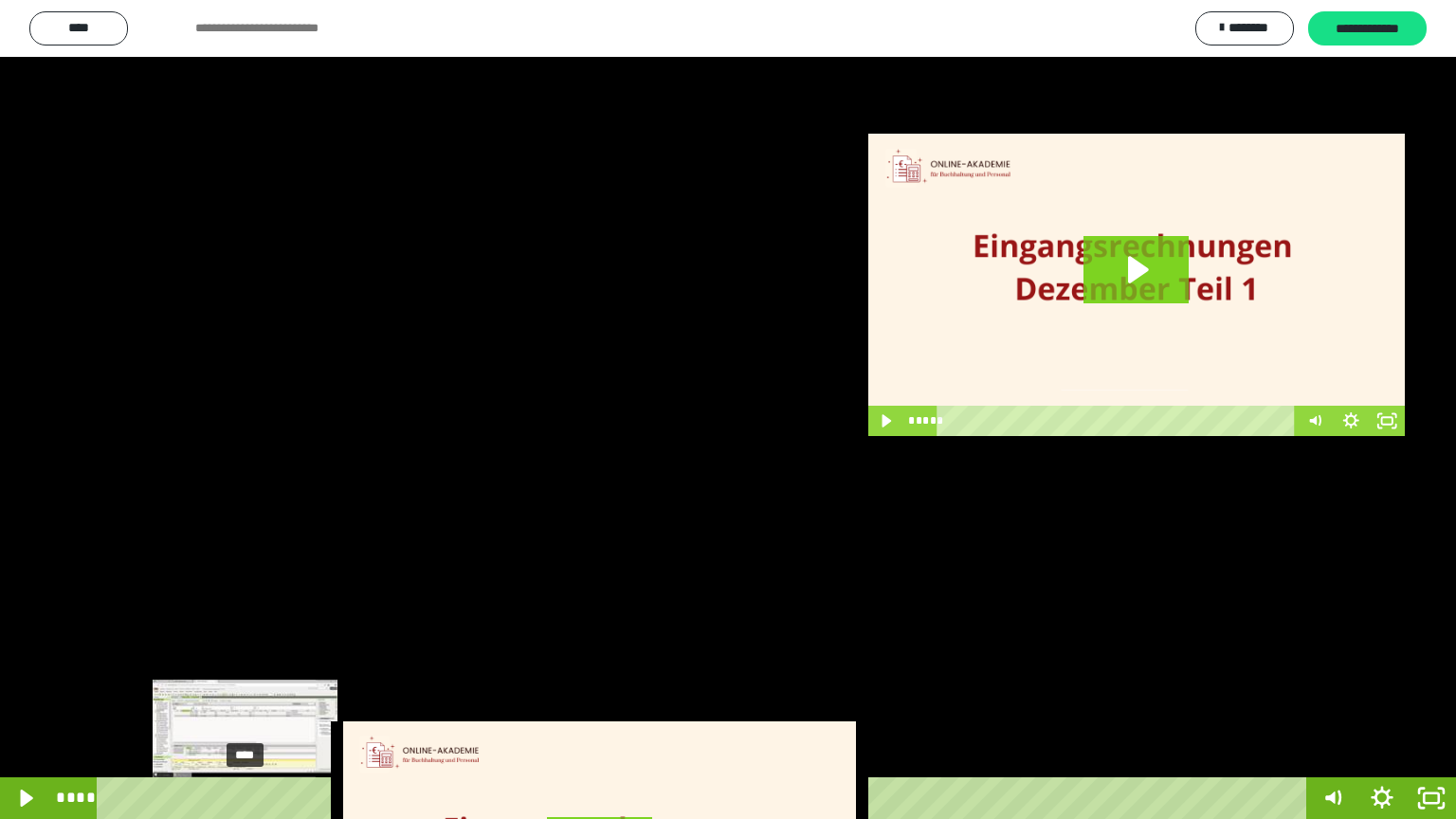 click on "****" at bounding box center [705, 798] 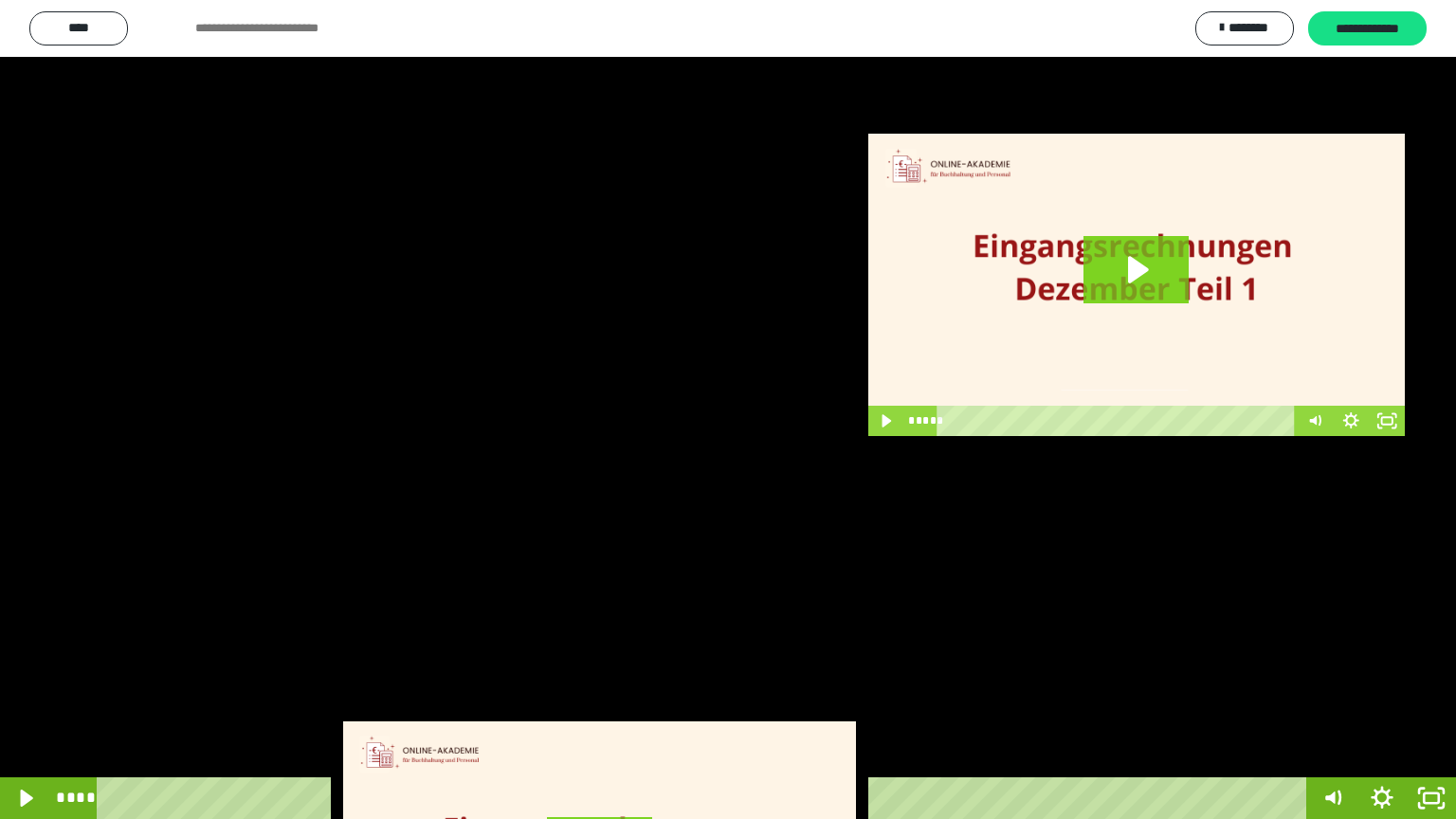 click at bounding box center [728, 410] 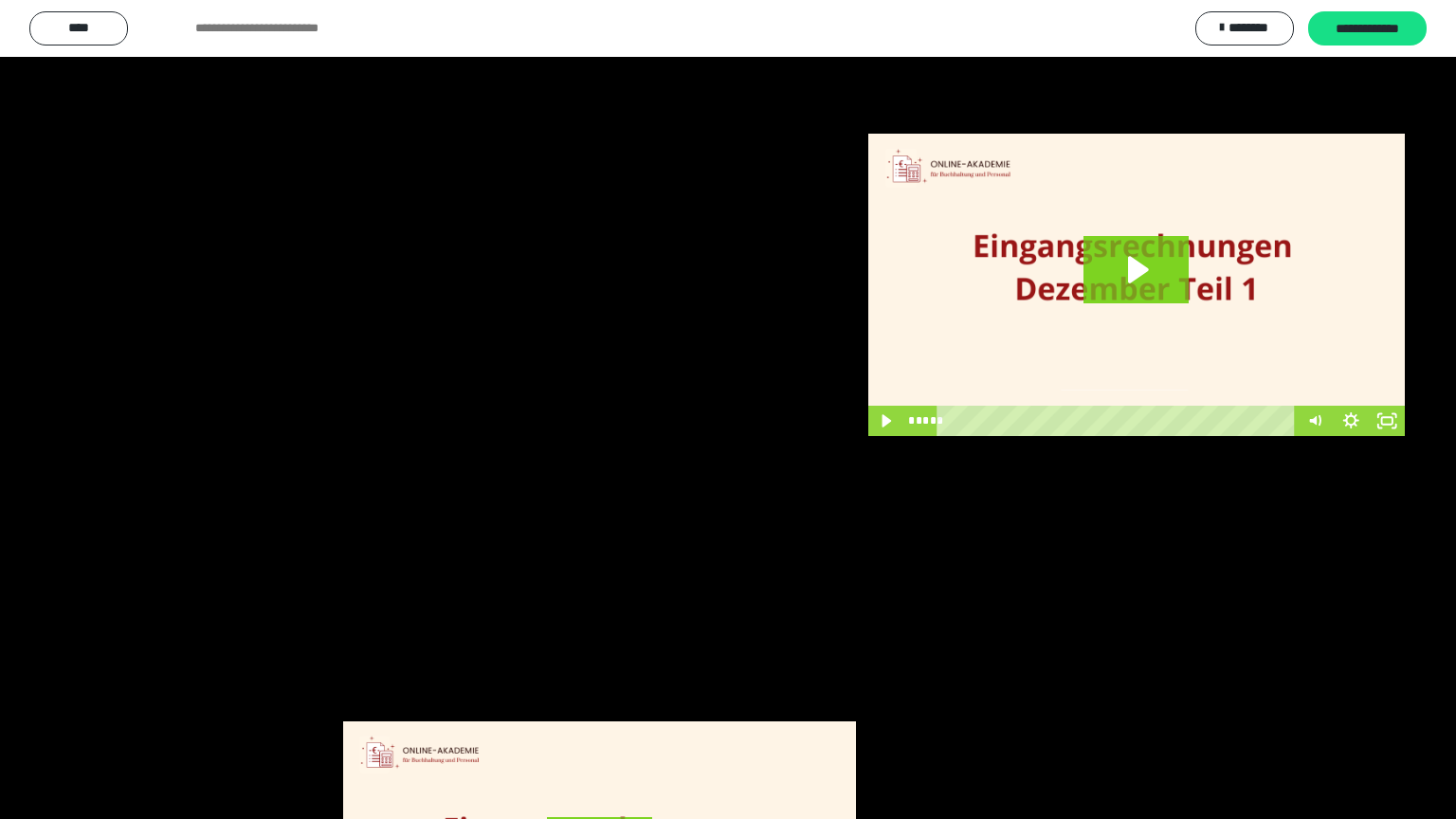 click at bounding box center (728, 410) 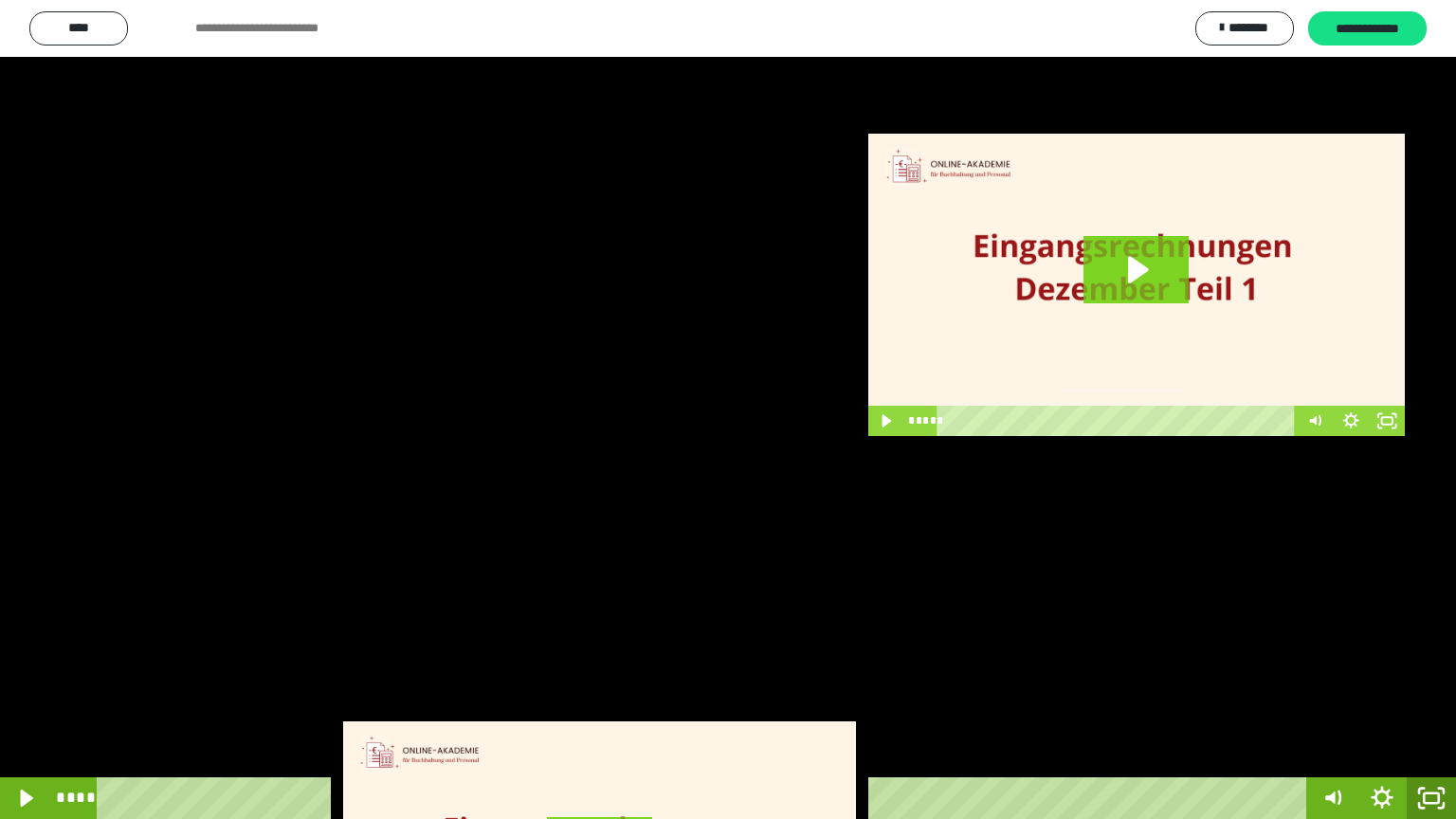 click 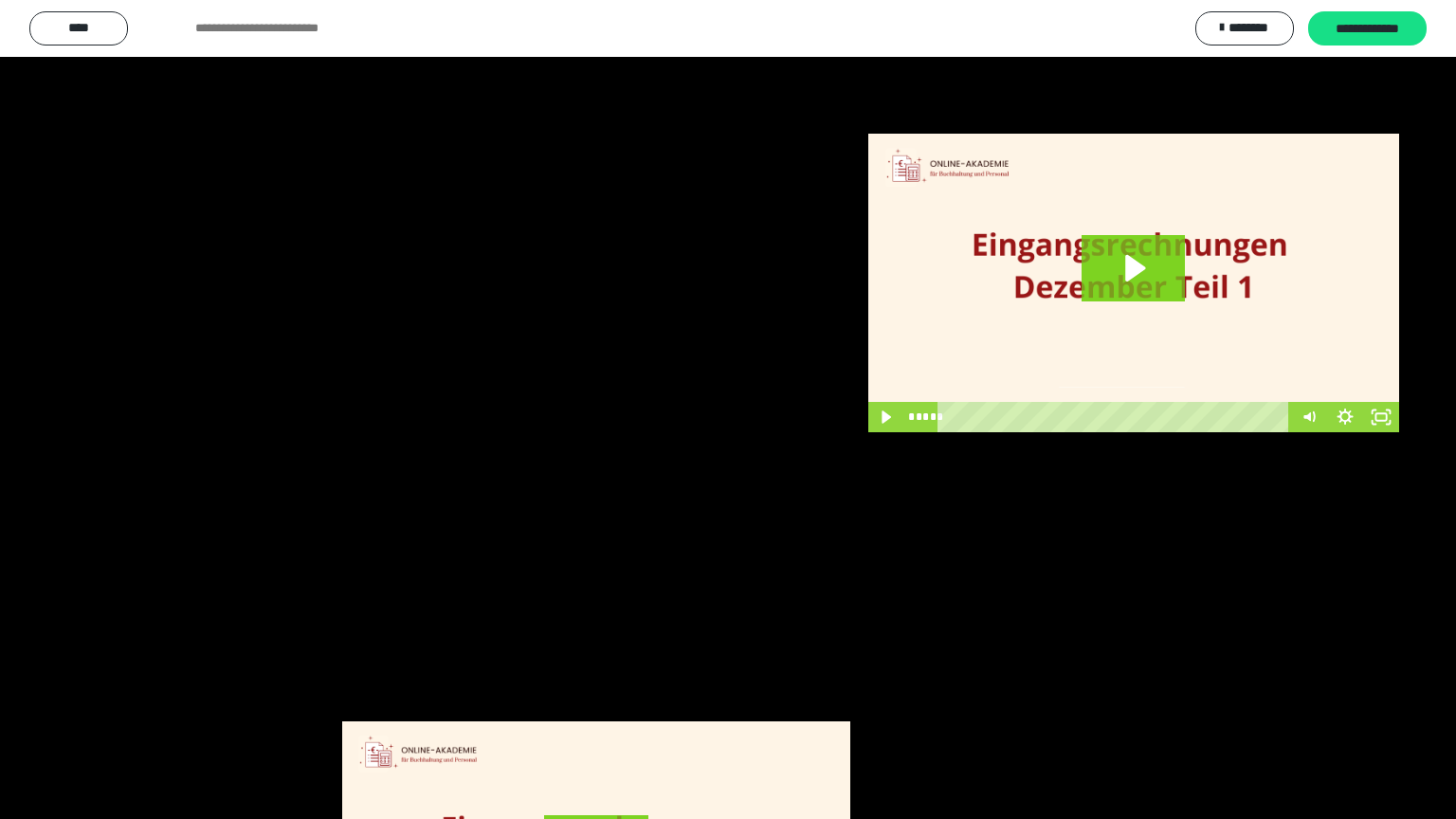 scroll, scrollTop: 2817, scrollLeft: 0, axis: vertical 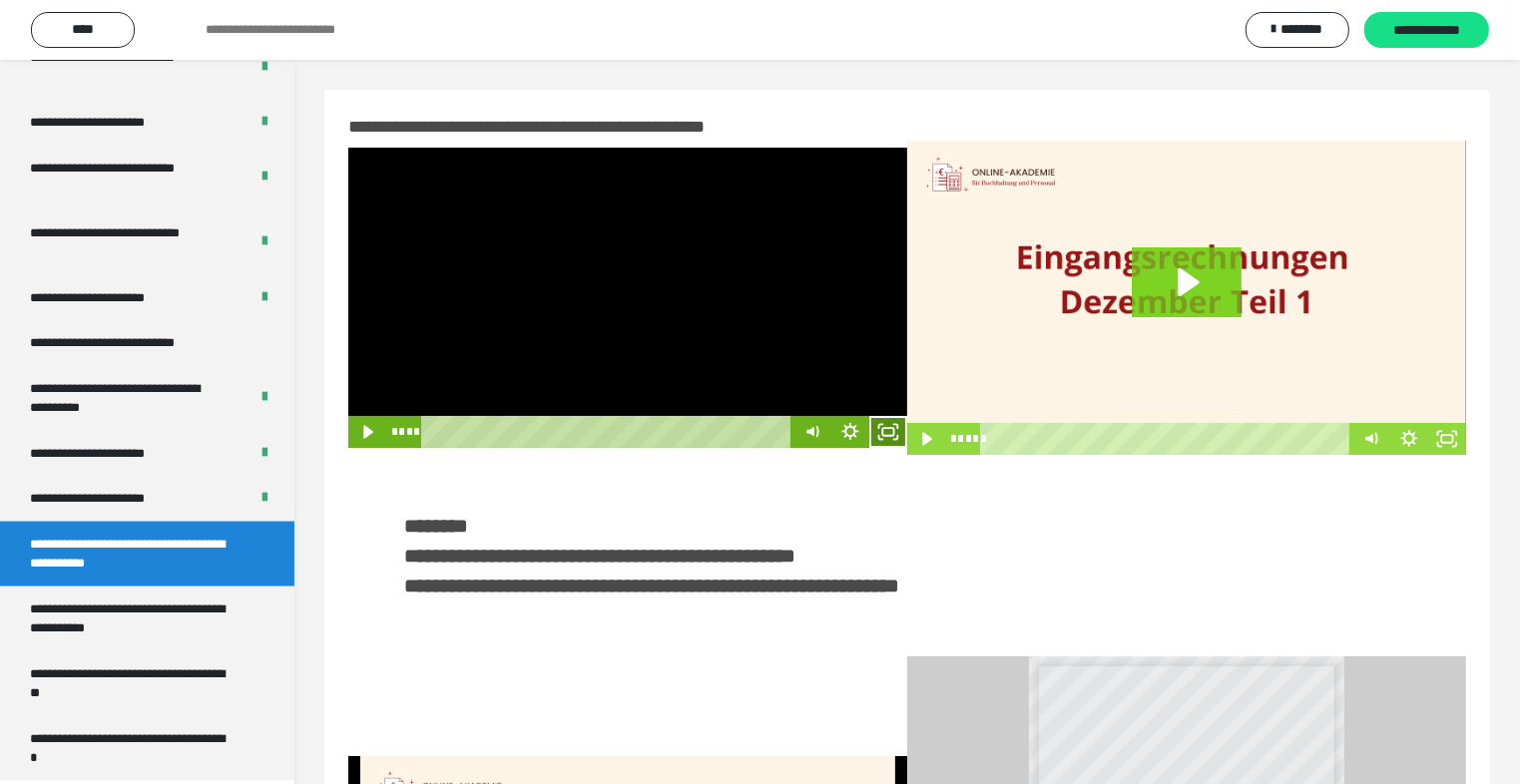 click 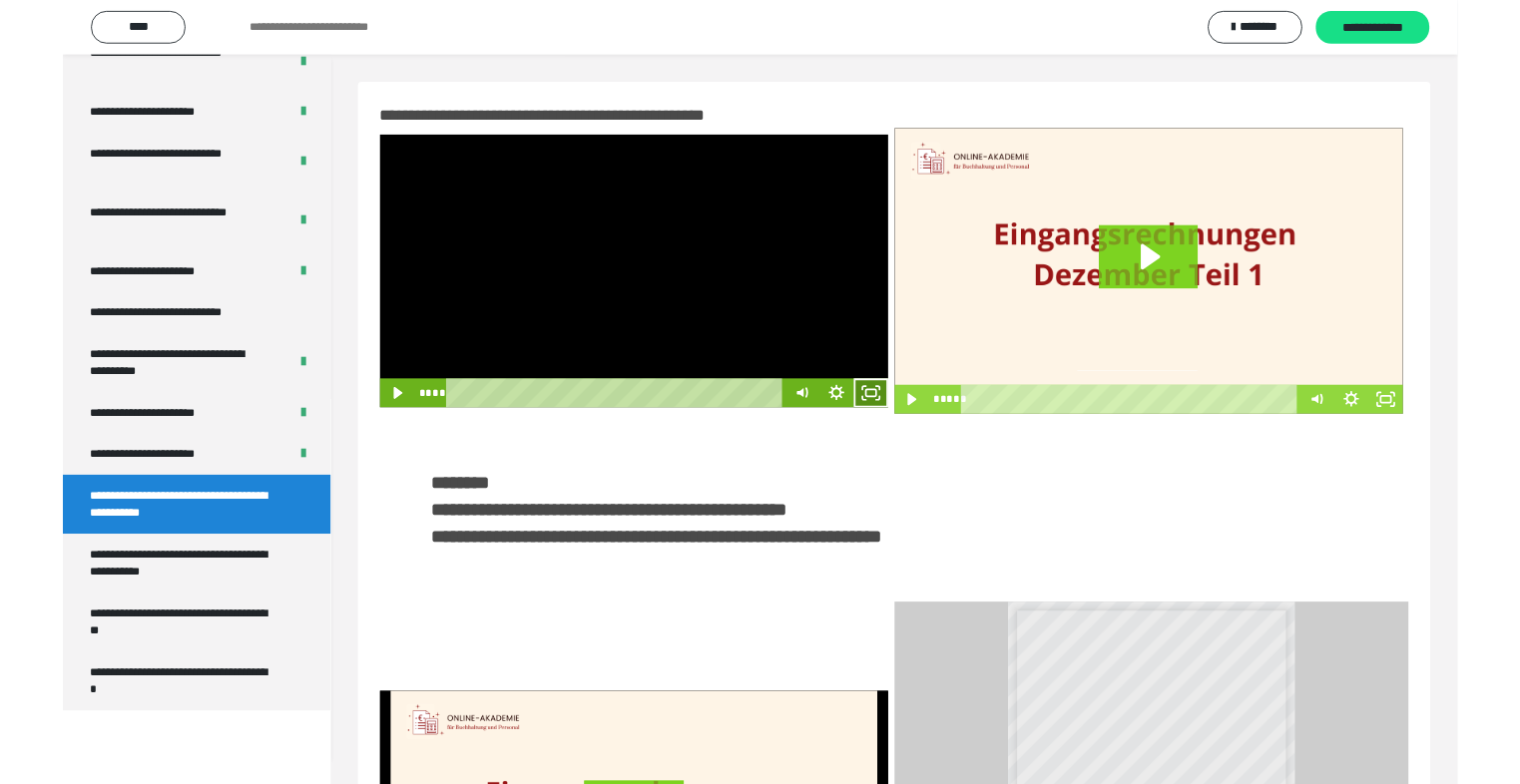 scroll, scrollTop: 2886, scrollLeft: 0, axis: vertical 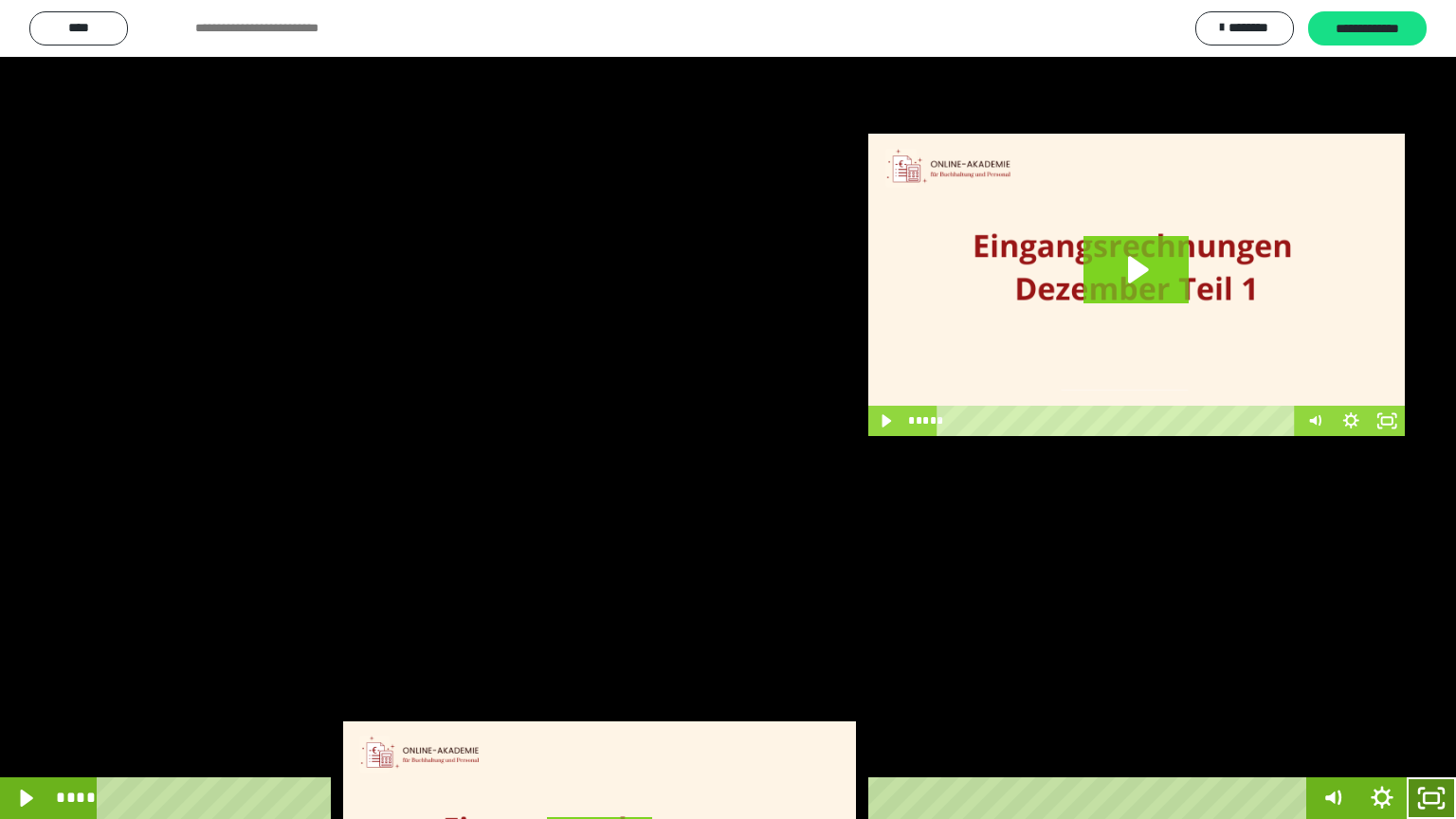 click 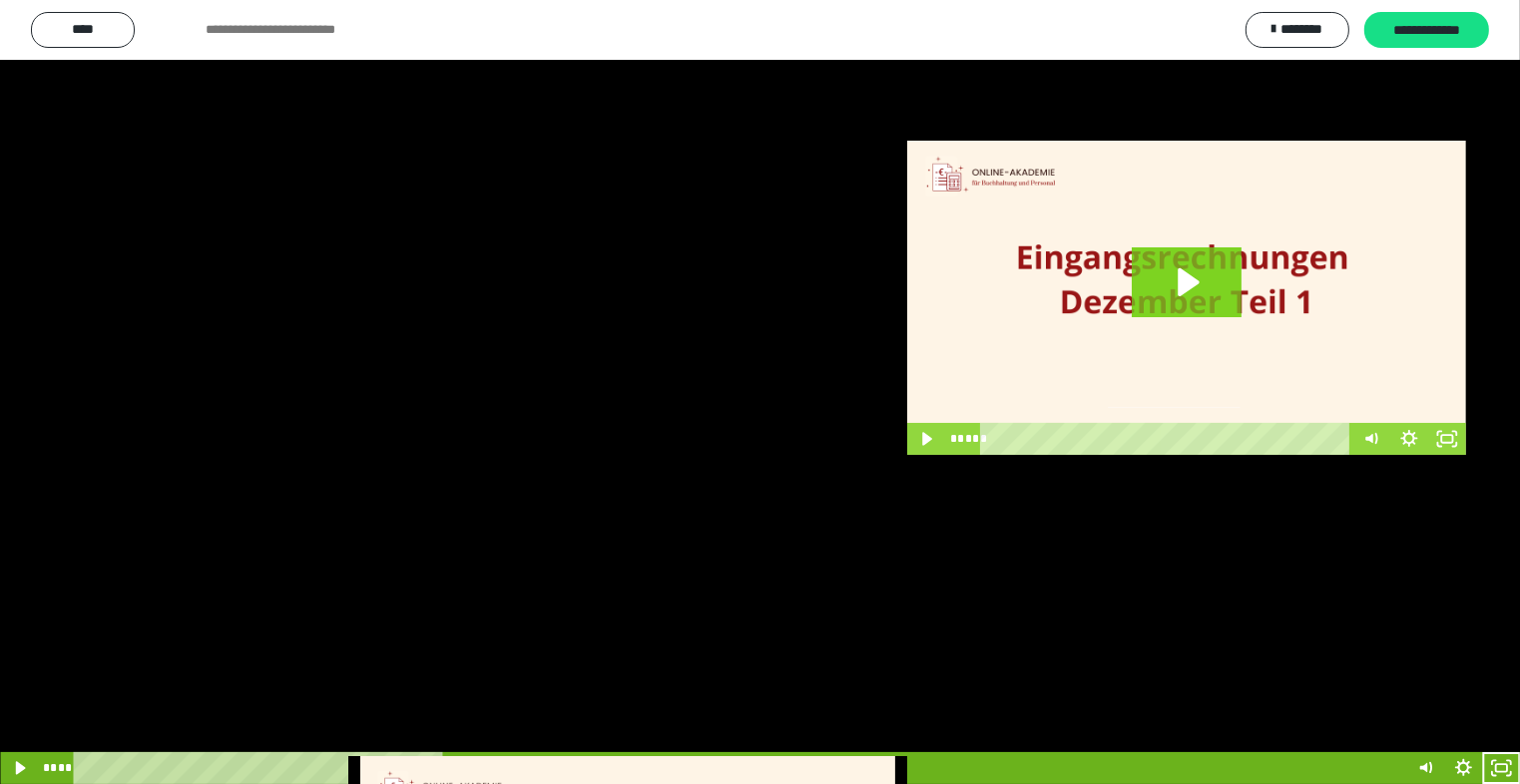 scroll, scrollTop: 2865, scrollLeft: 0, axis: vertical 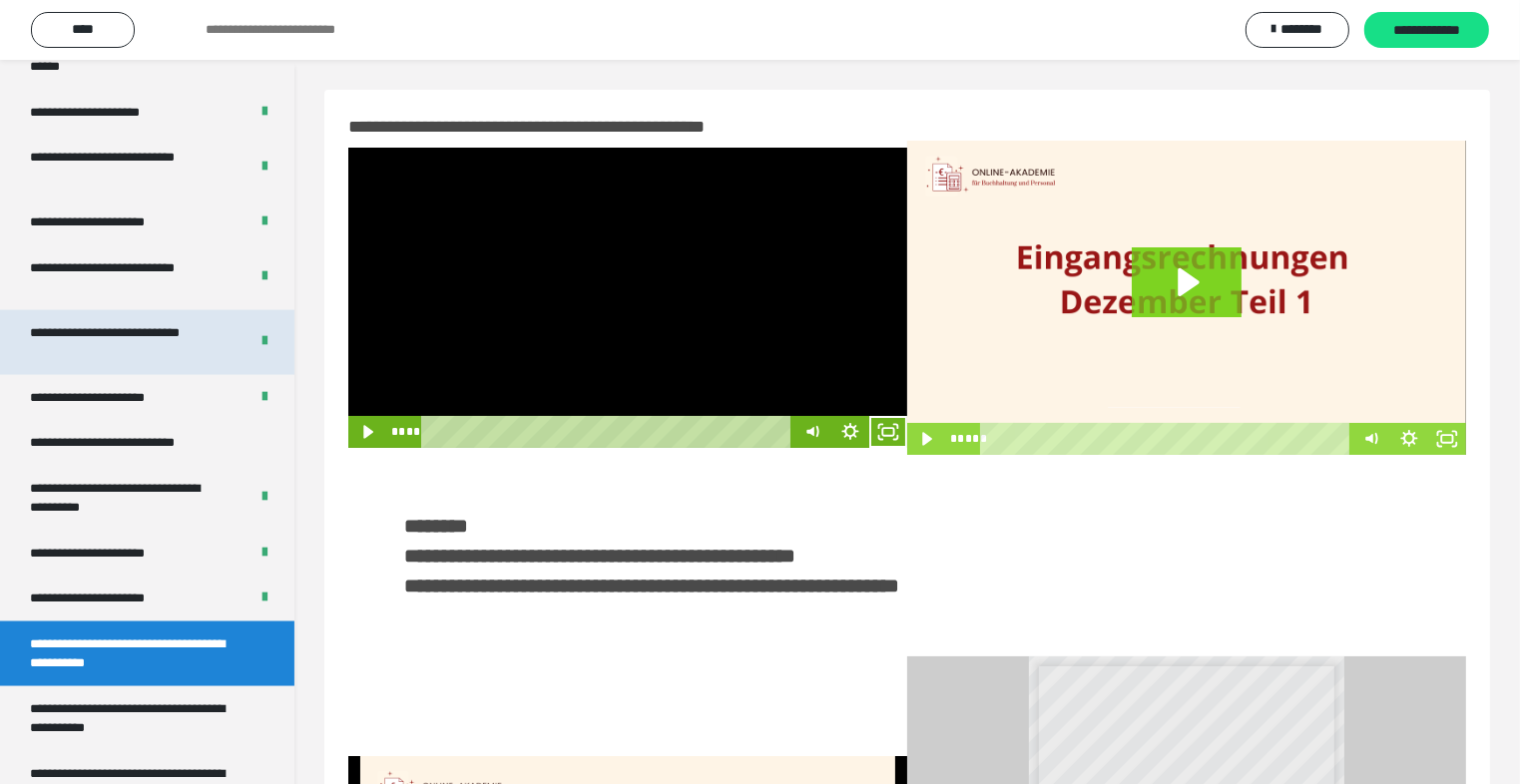 click on "**********" at bounding box center (124, 342) 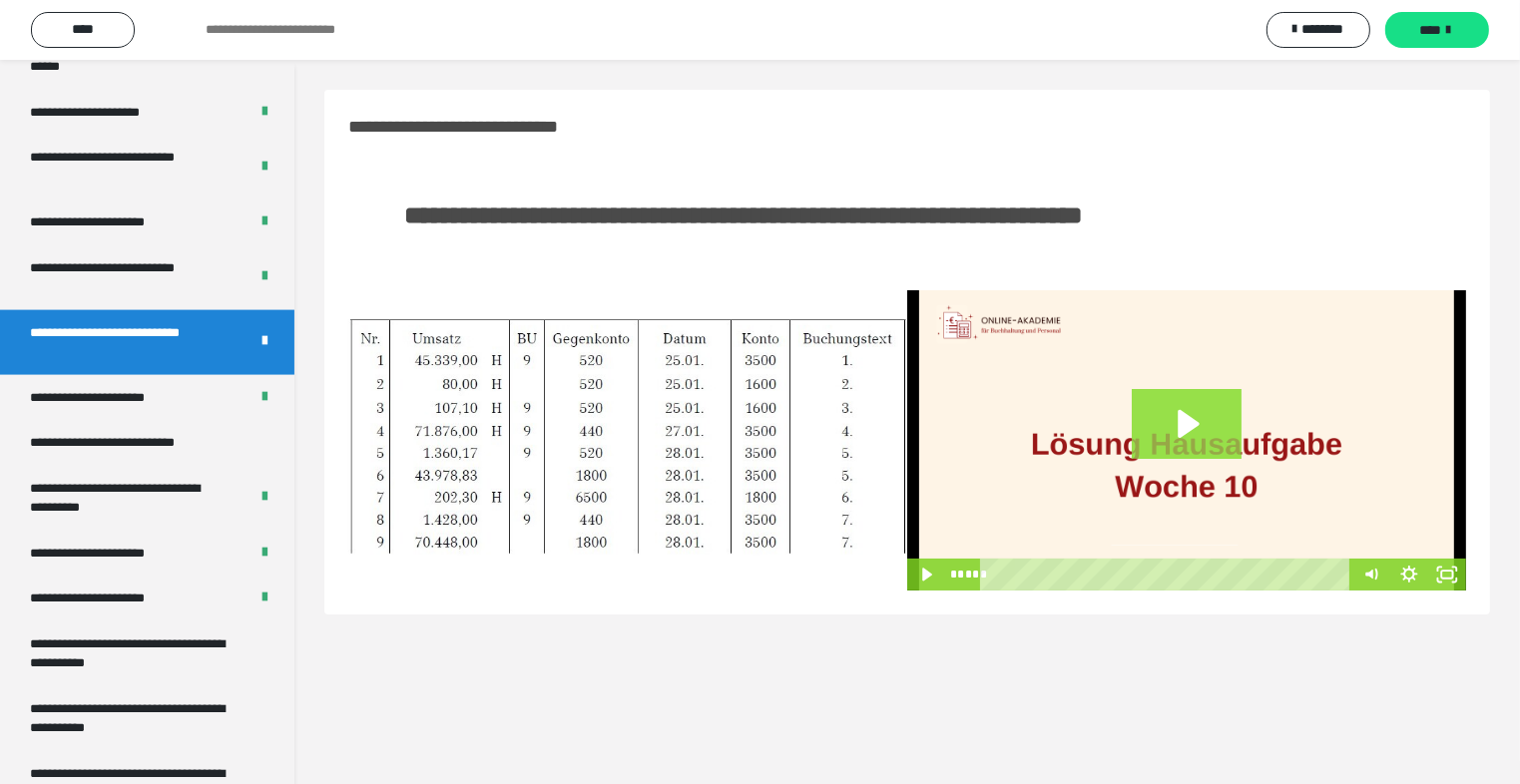 click 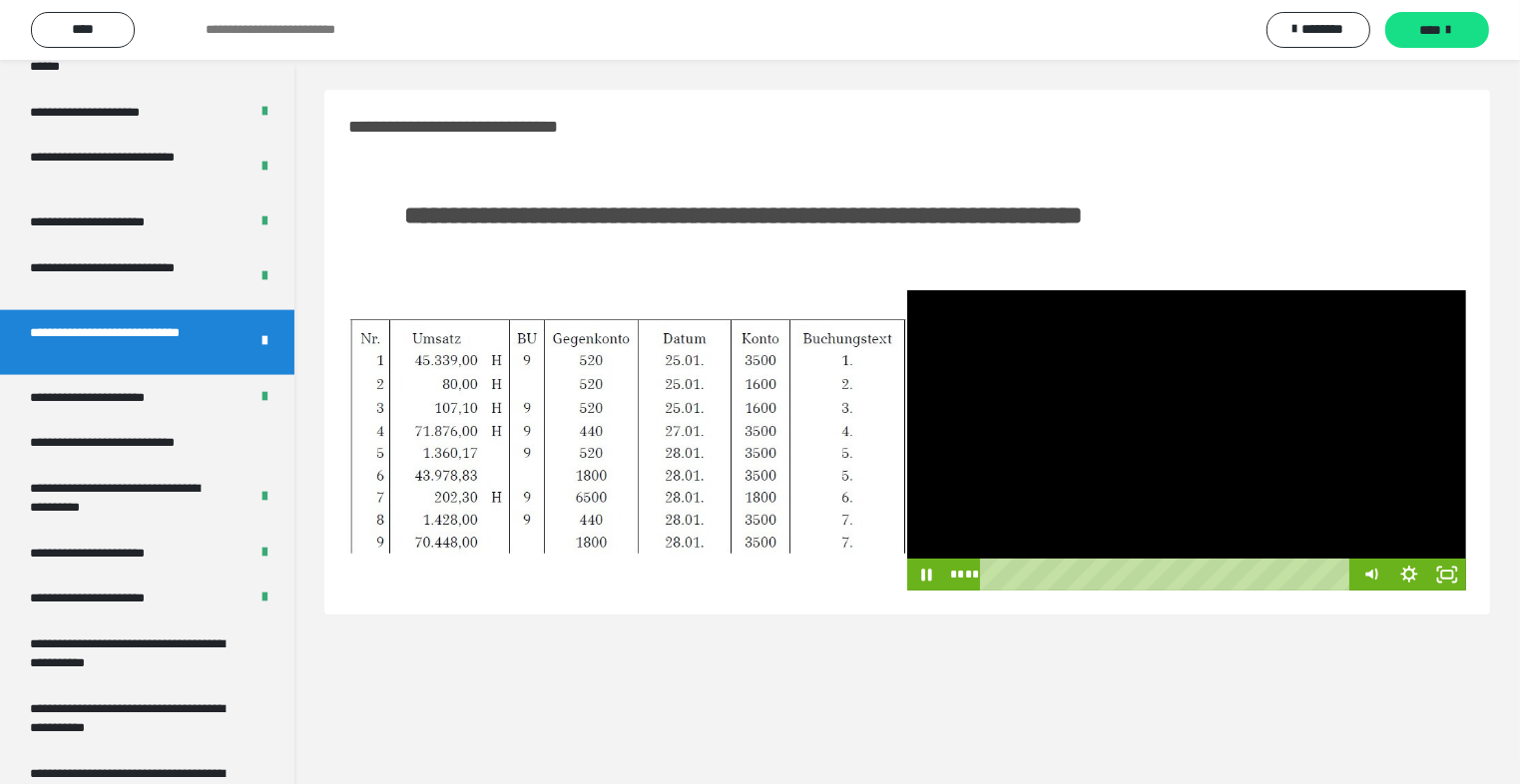 click at bounding box center [1187, 440] 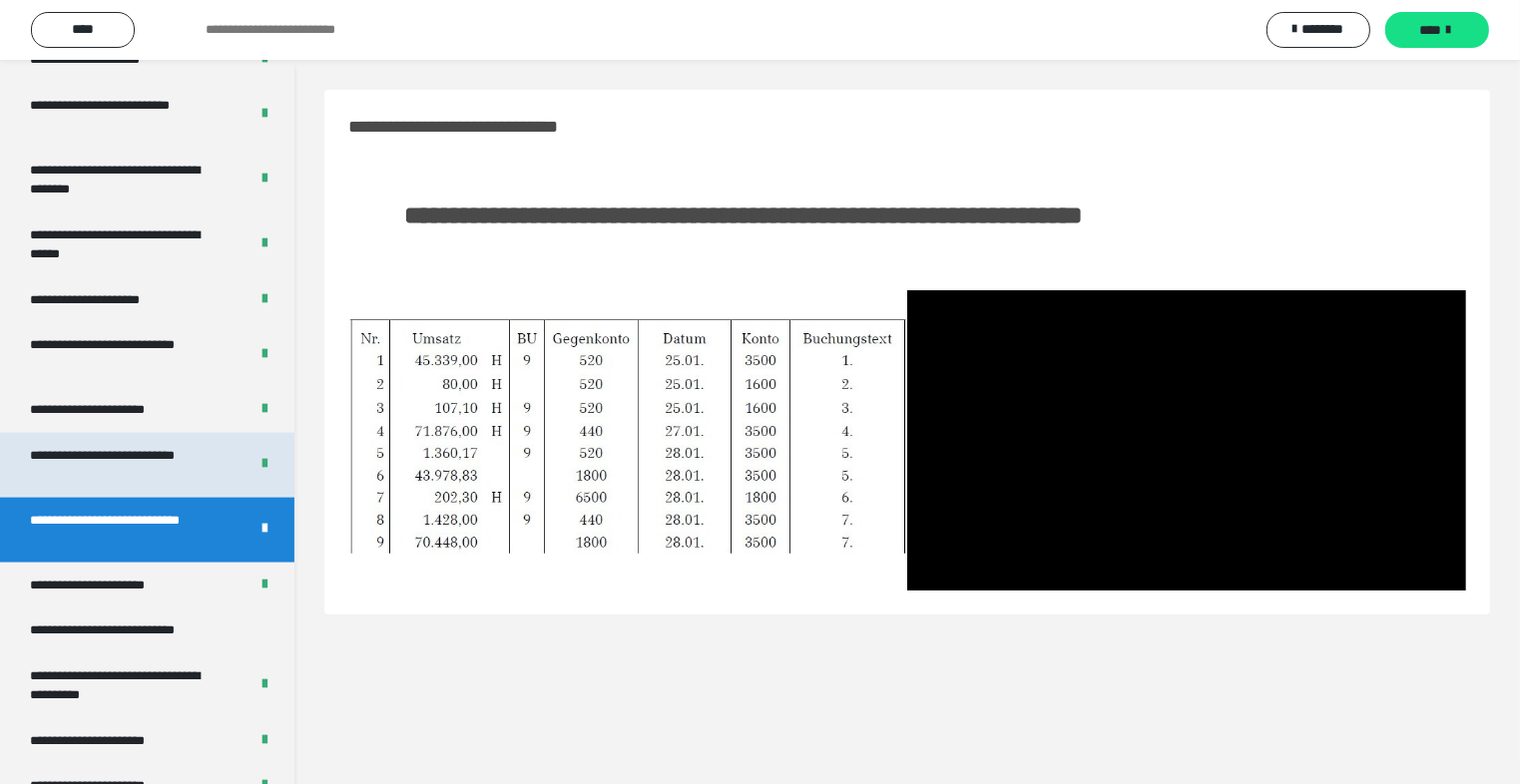 scroll, scrollTop: 2665, scrollLeft: 0, axis: vertical 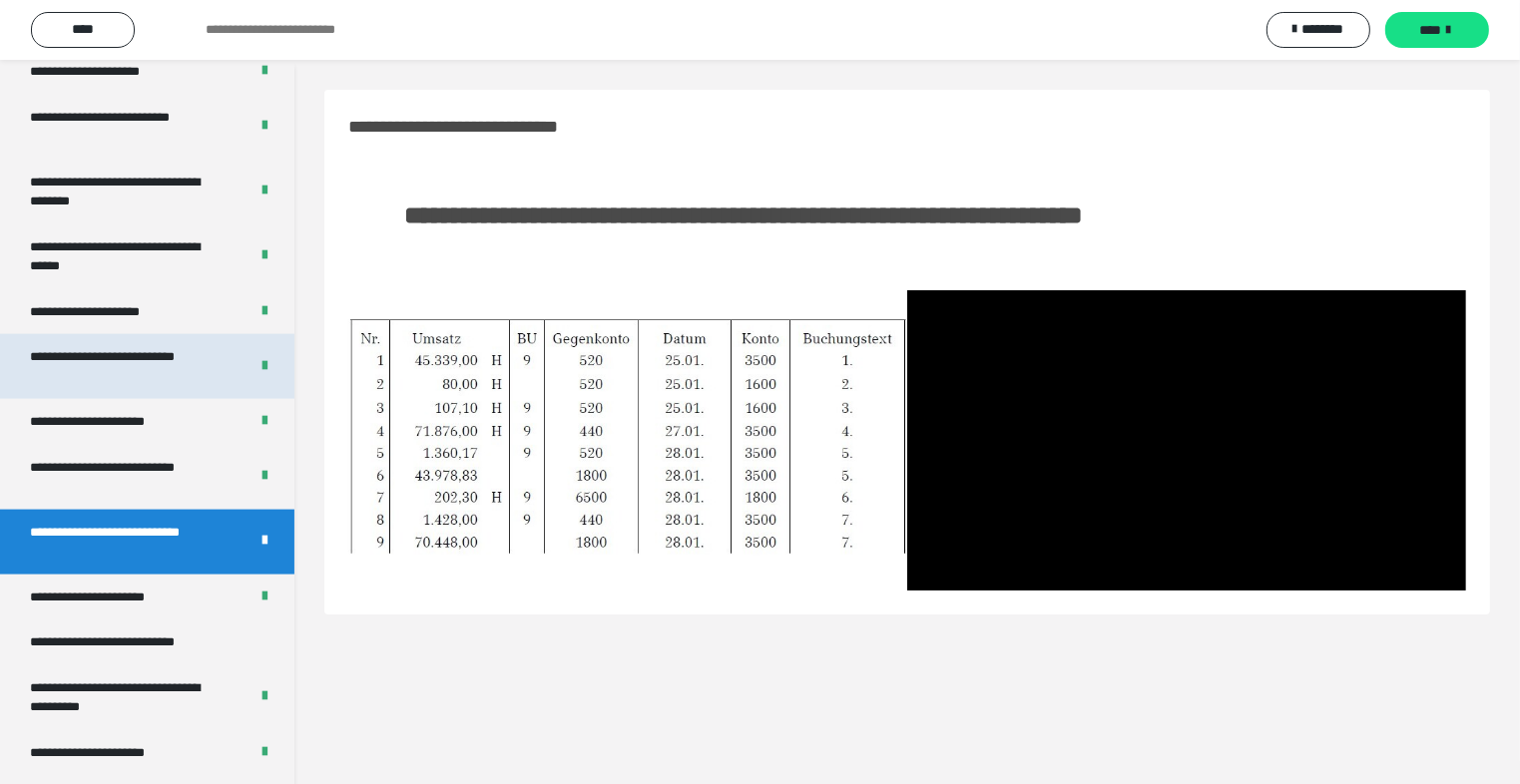 click on "**********" at bounding box center (124, 366) 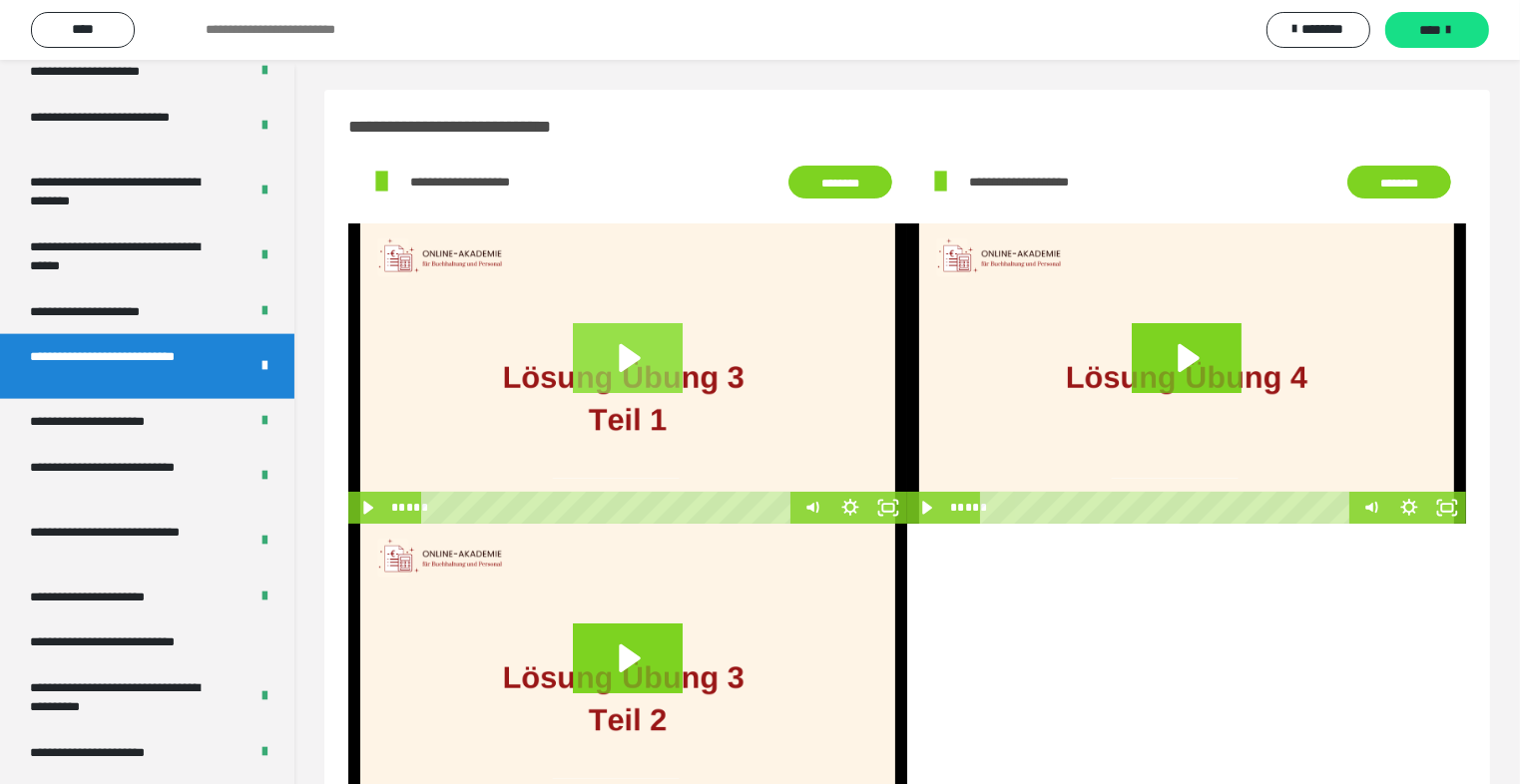 click 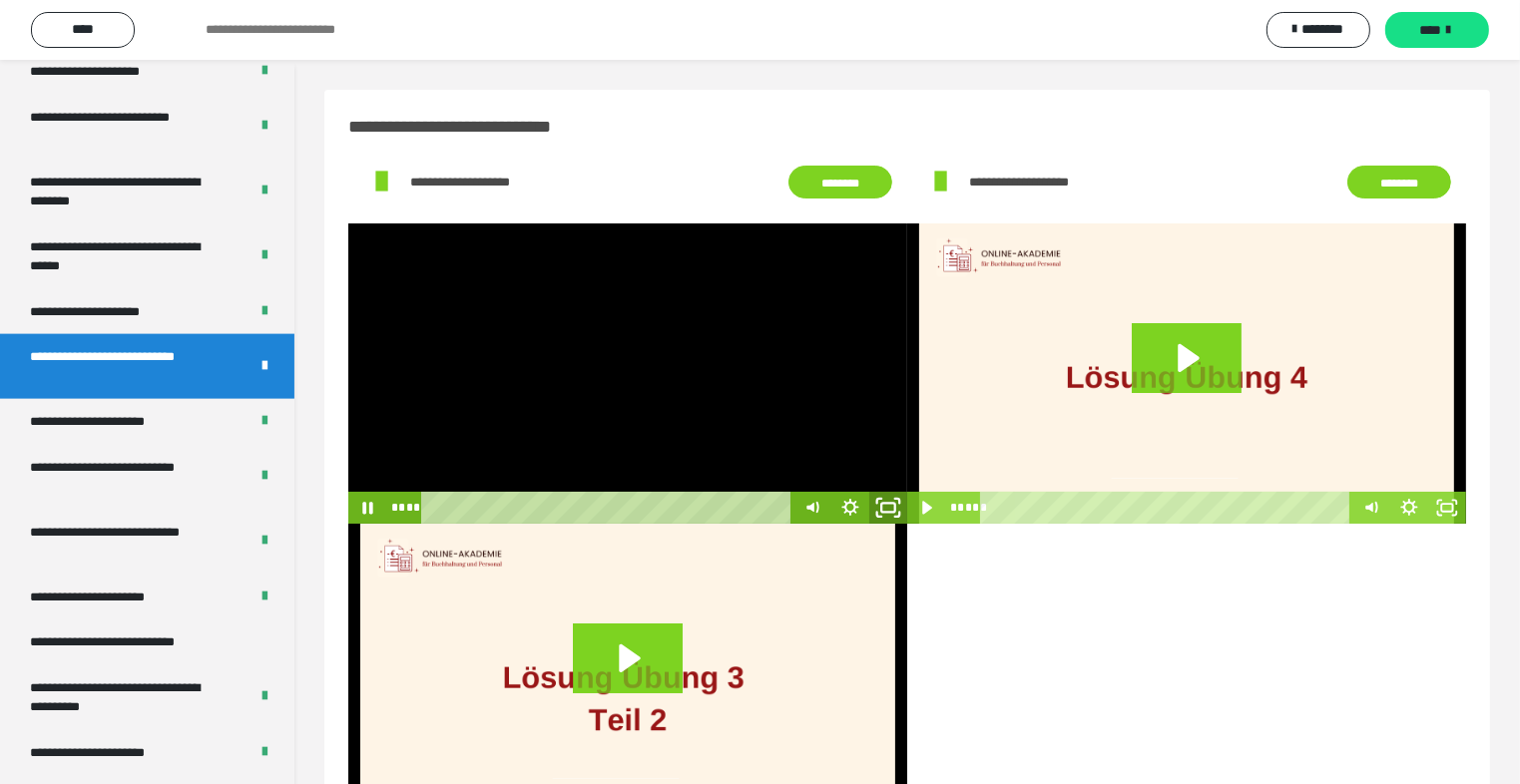 click 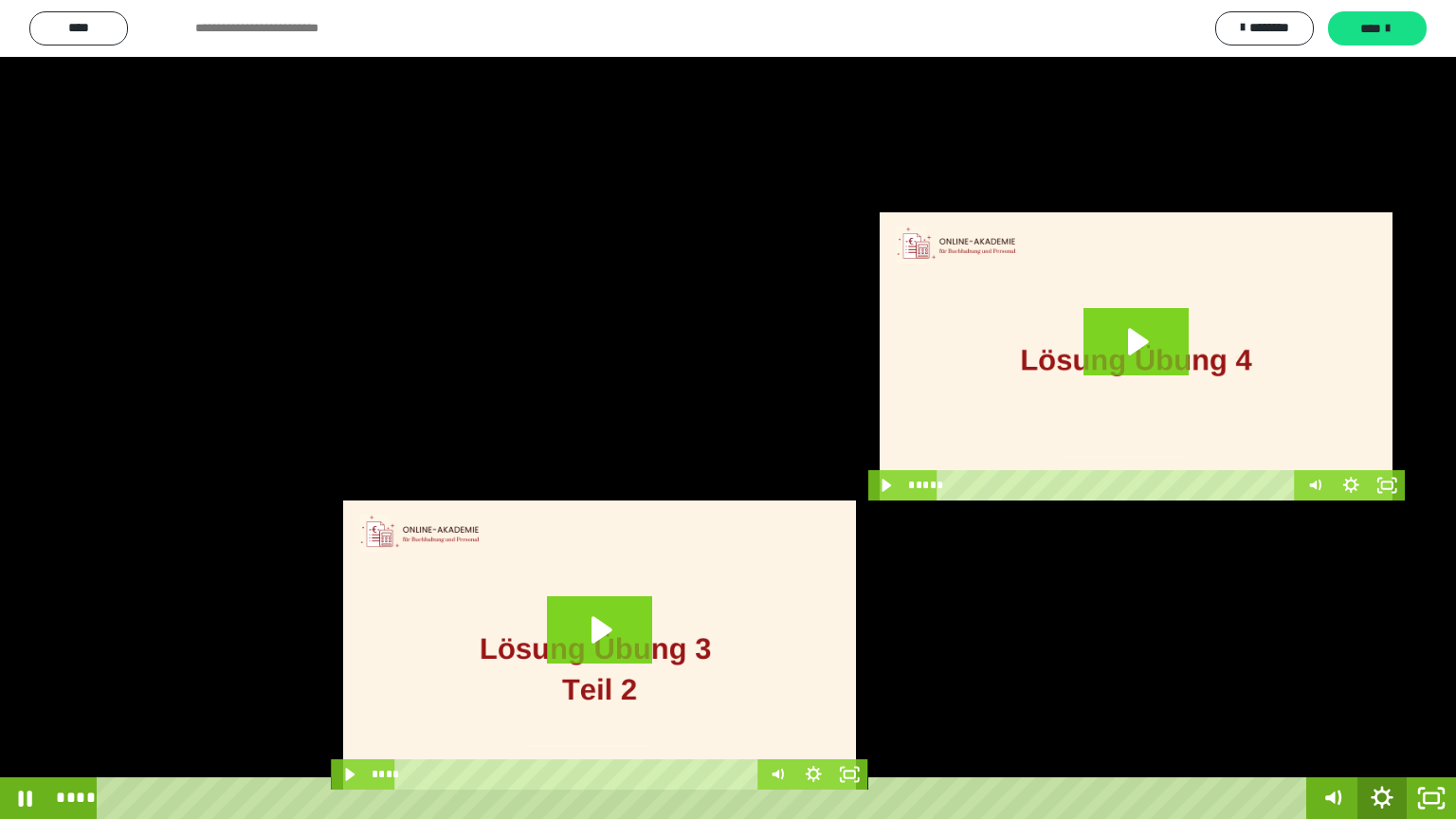 click 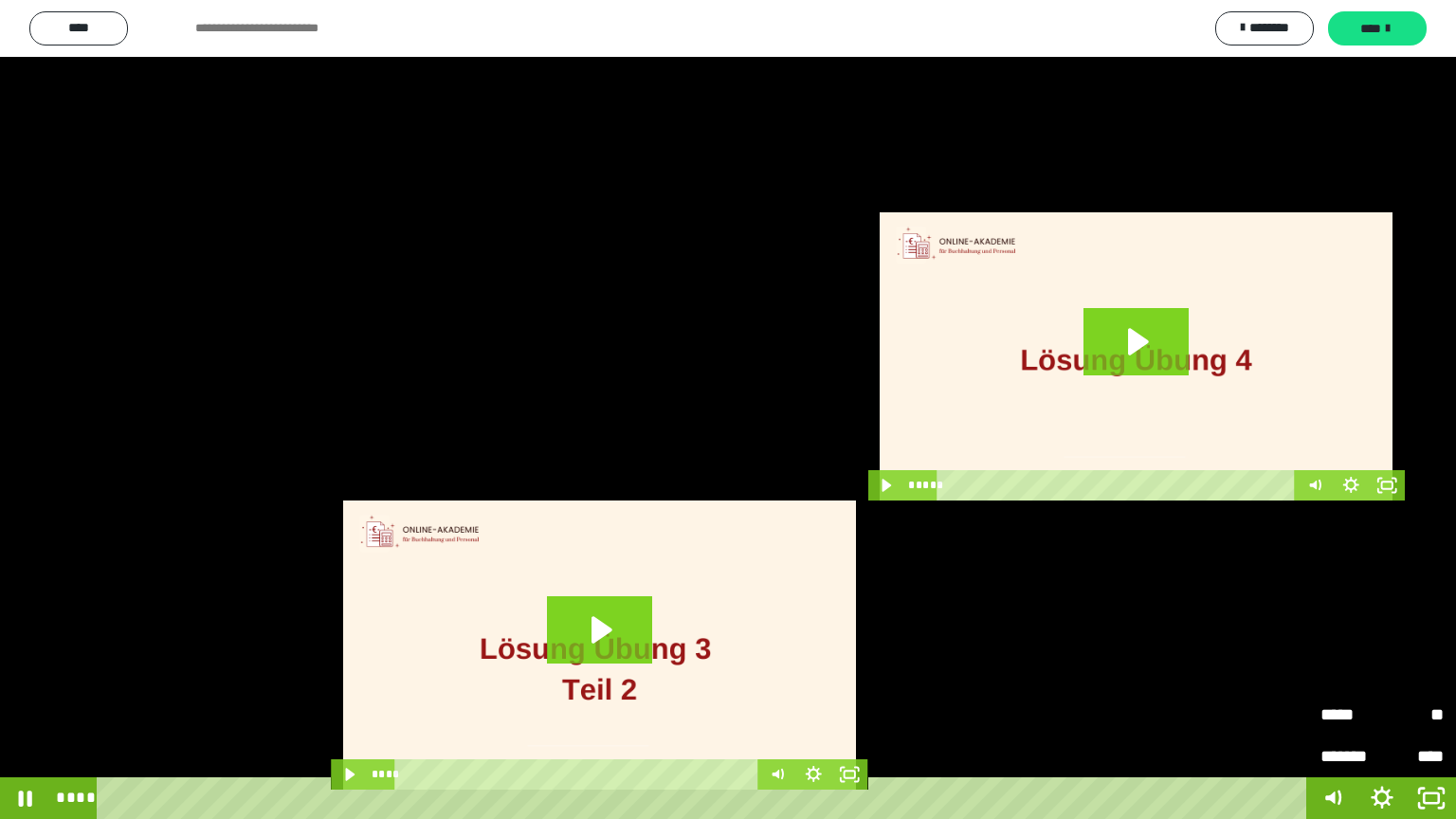 click on "*****" at bounding box center (1351, 715) 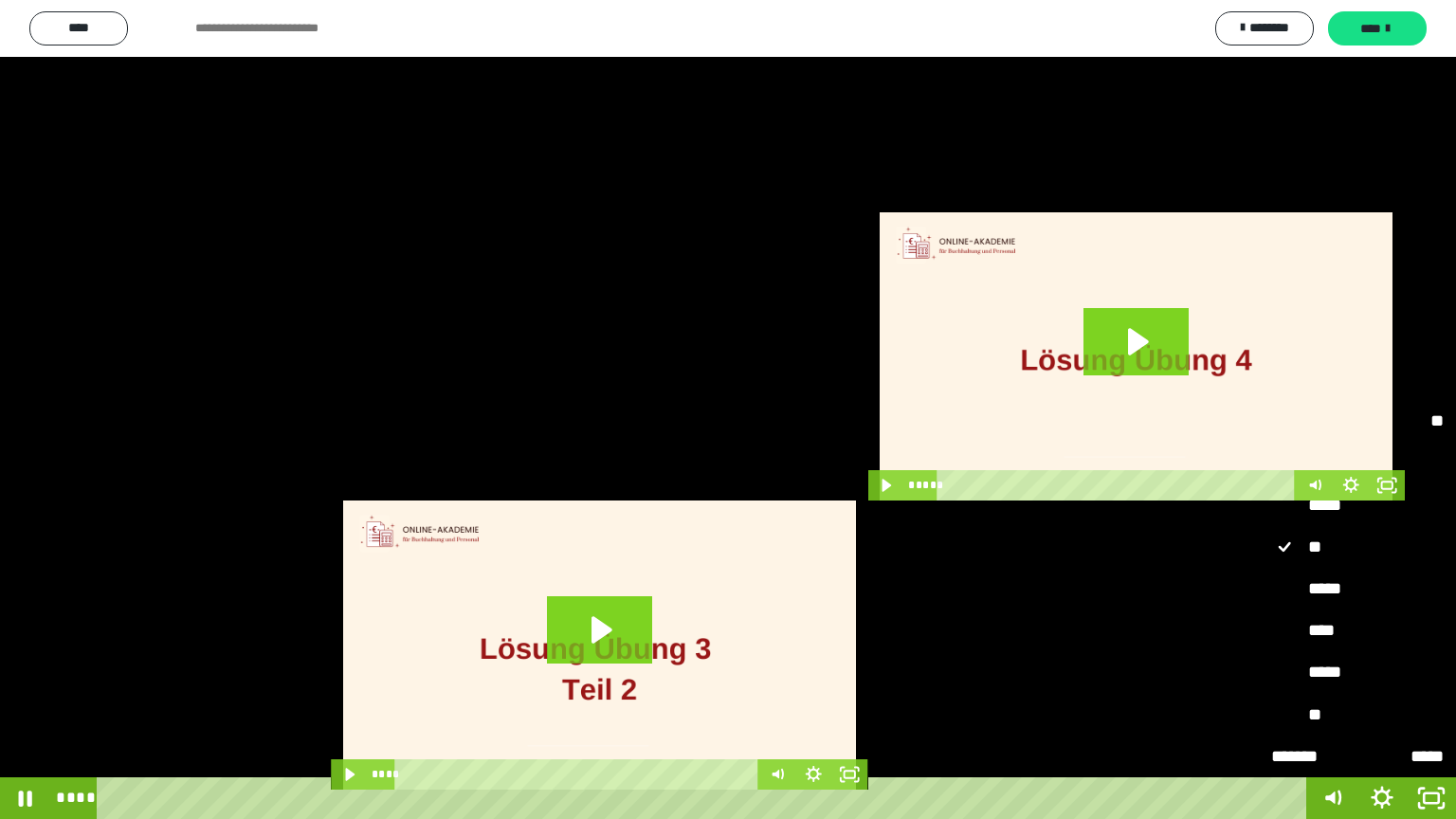 click on "**" at bounding box center [1357, 716] 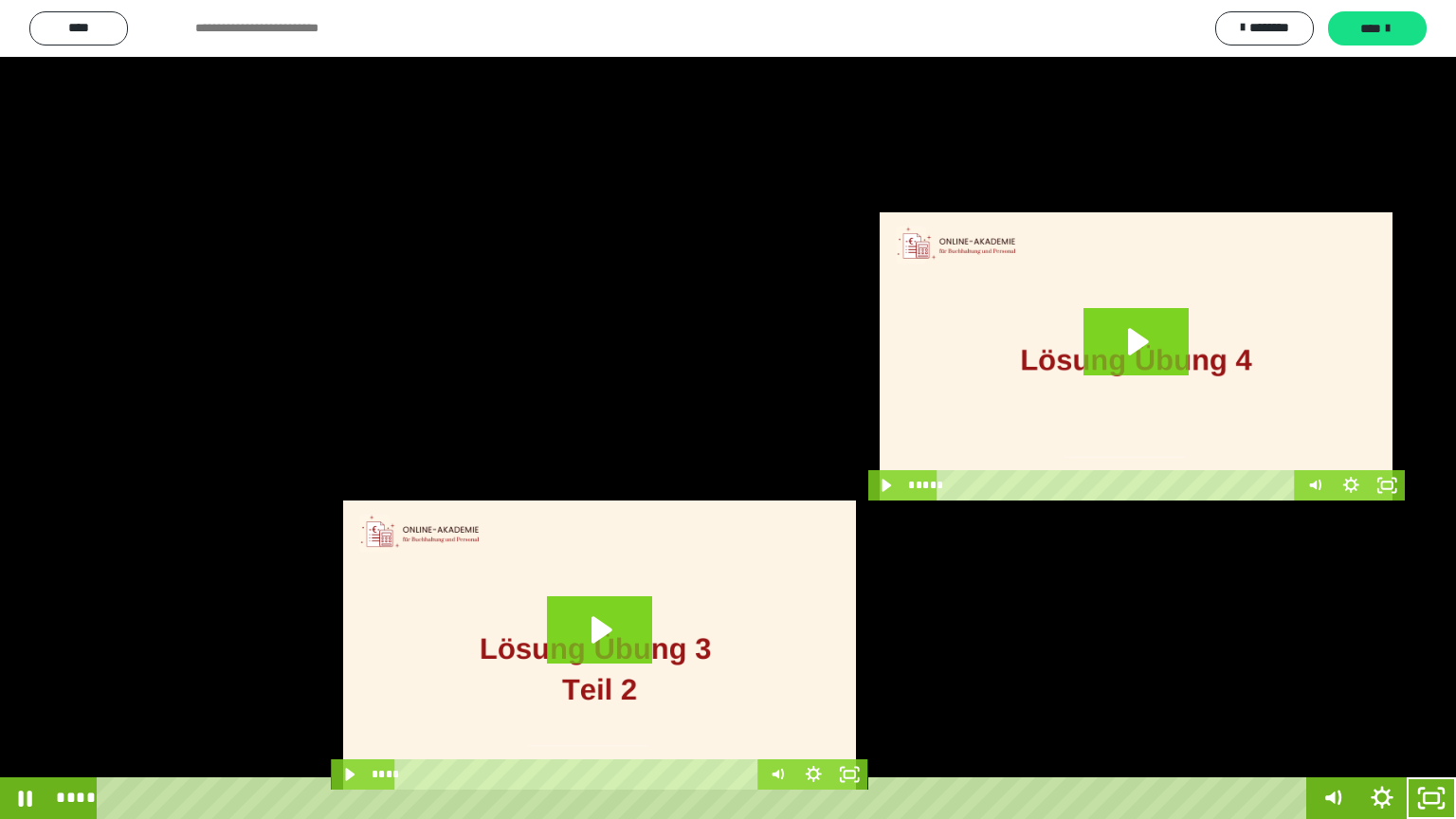 click at bounding box center [728, 410] 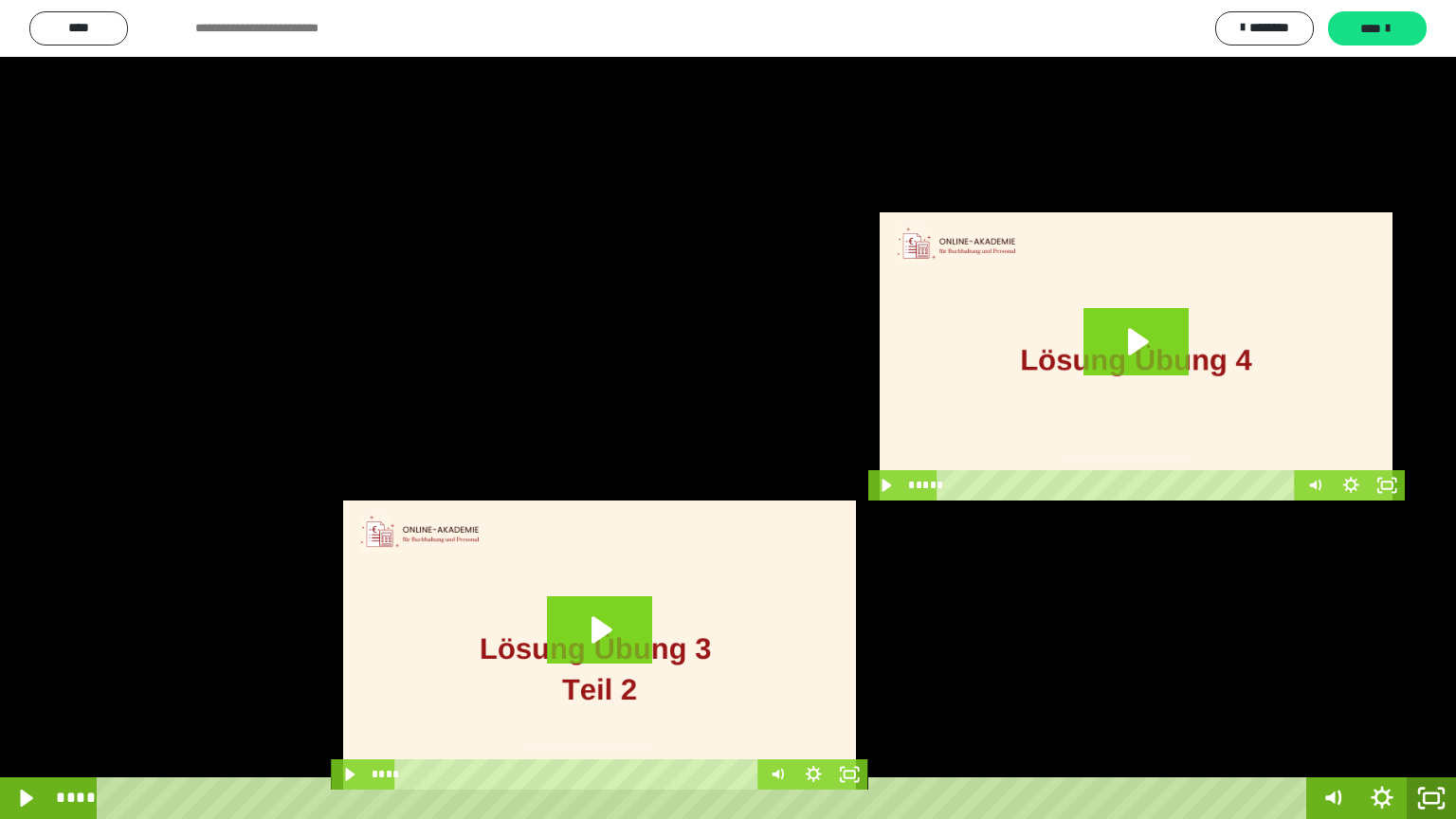 click 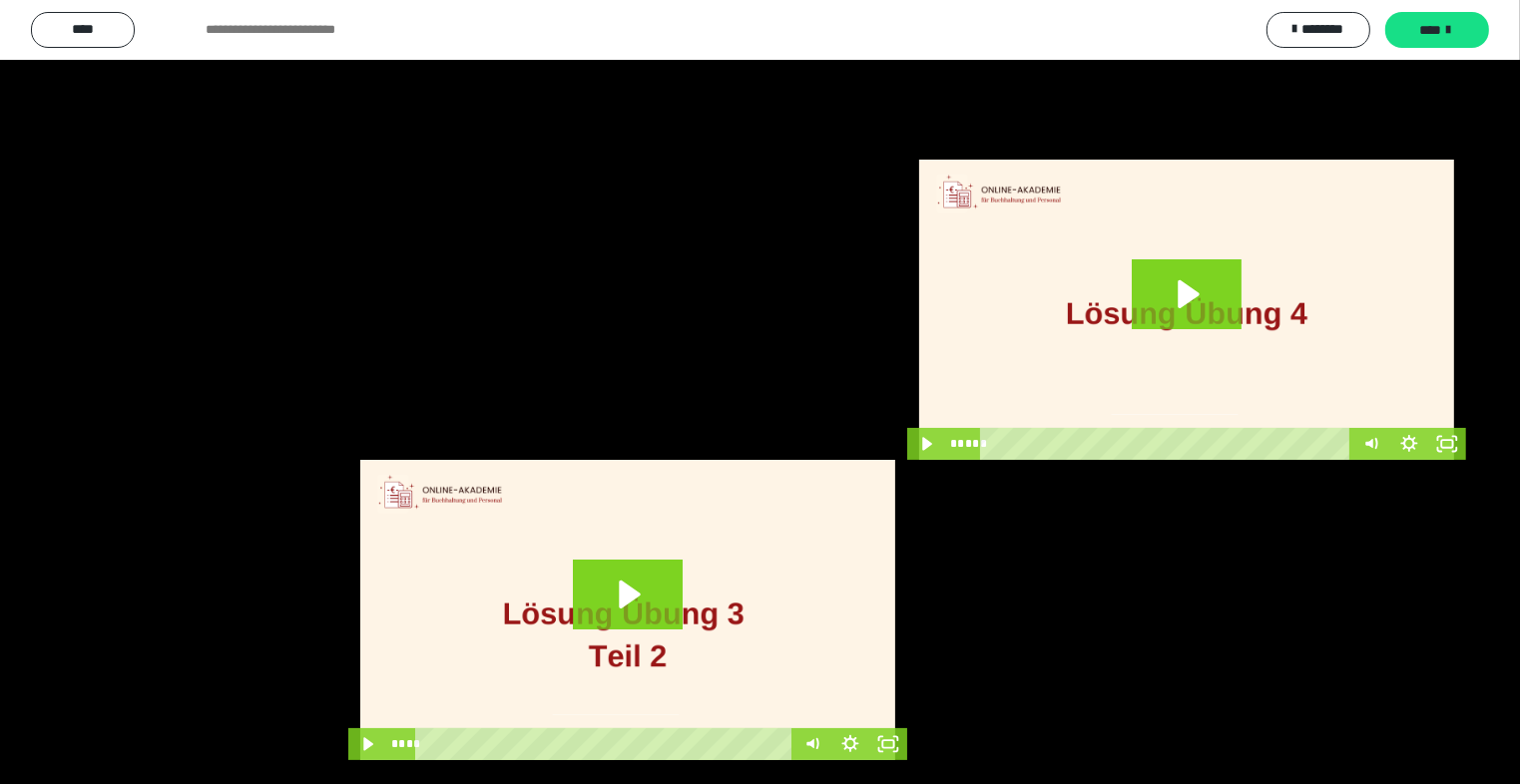 scroll, scrollTop: 94, scrollLeft: 0, axis: vertical 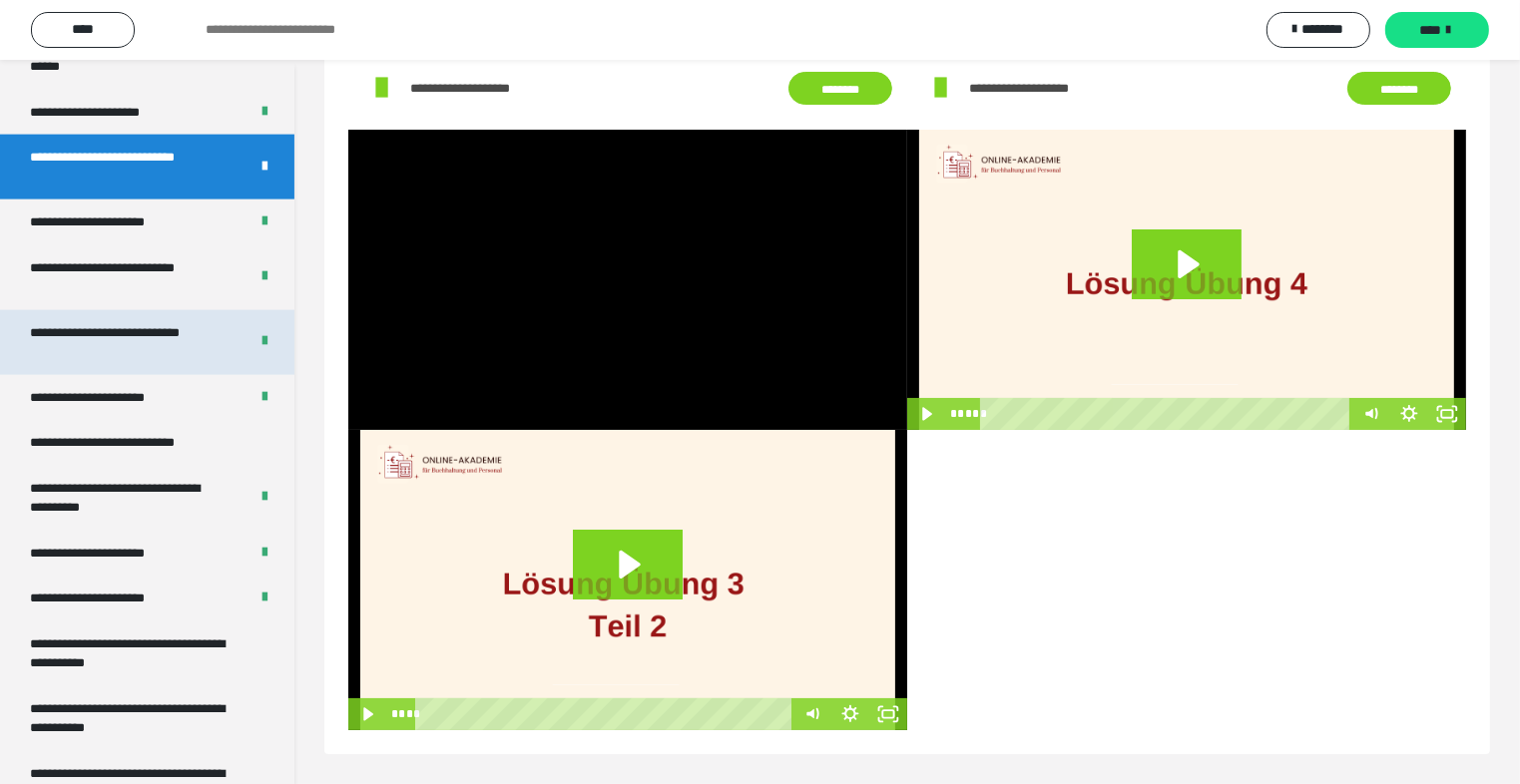 click on "**********" at bounding box center (124, 342) 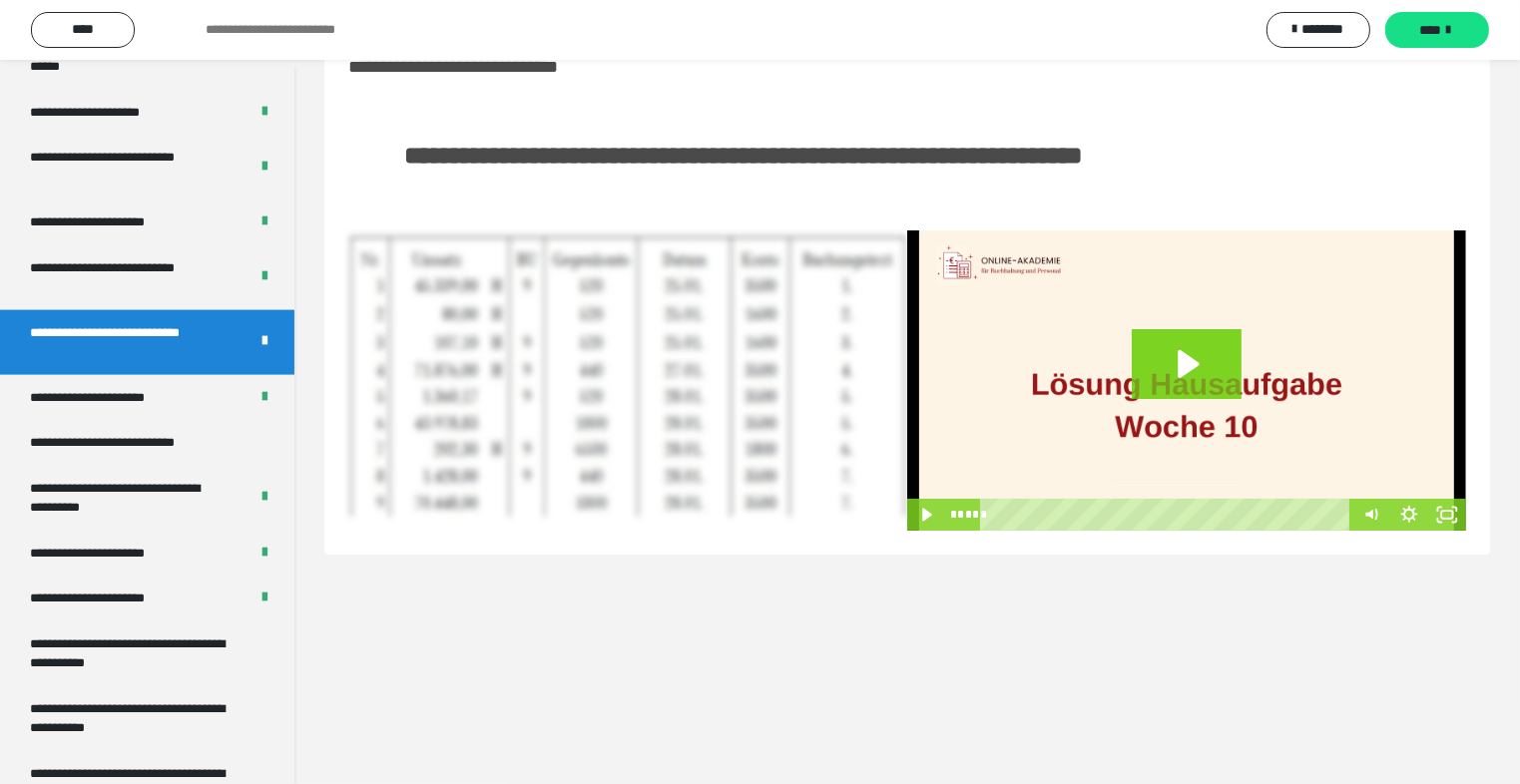 scroll, scrollTop: 60, scrollLeft: 0, axis: vertical 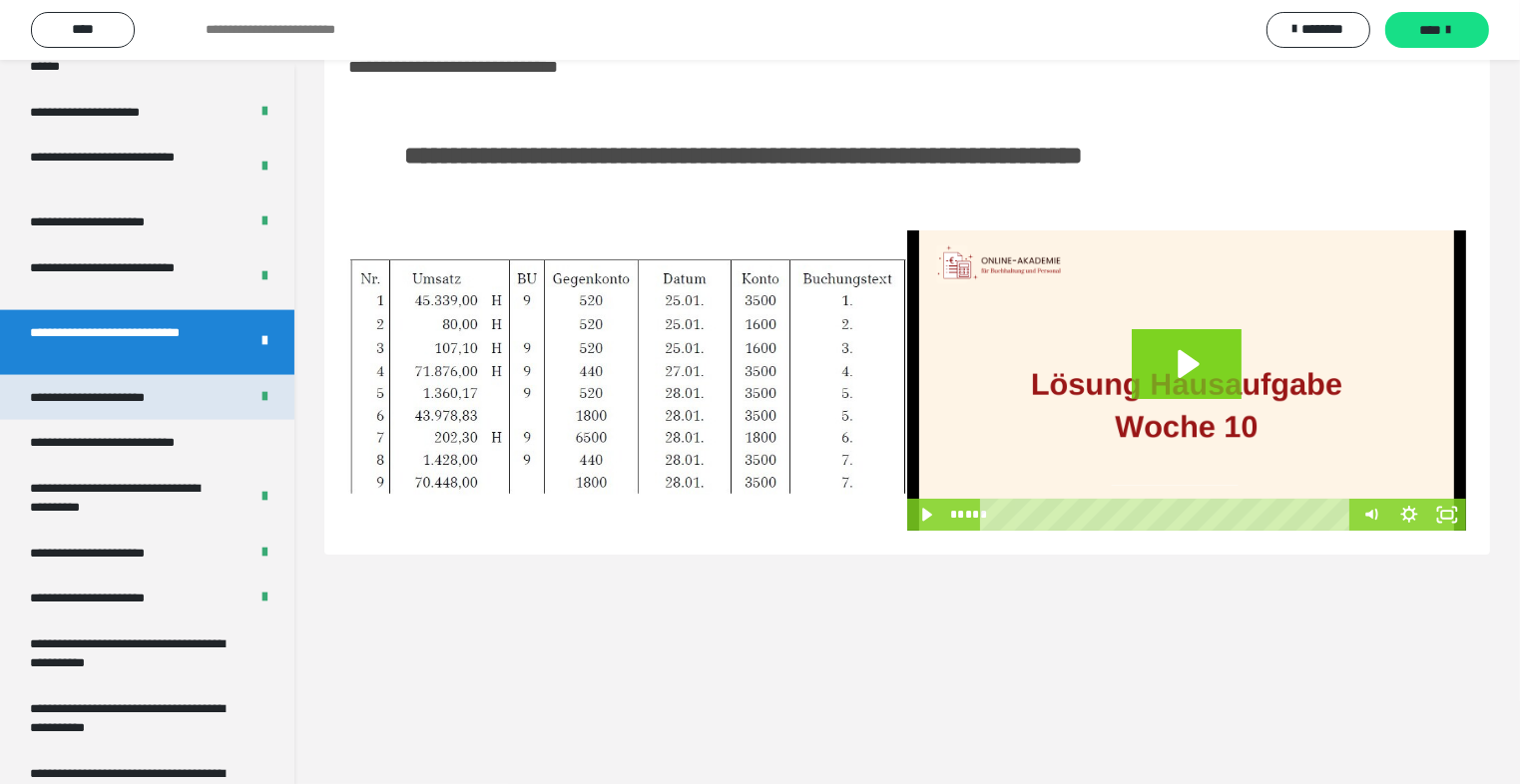 click on "**********" at bounding box center [109, 398] 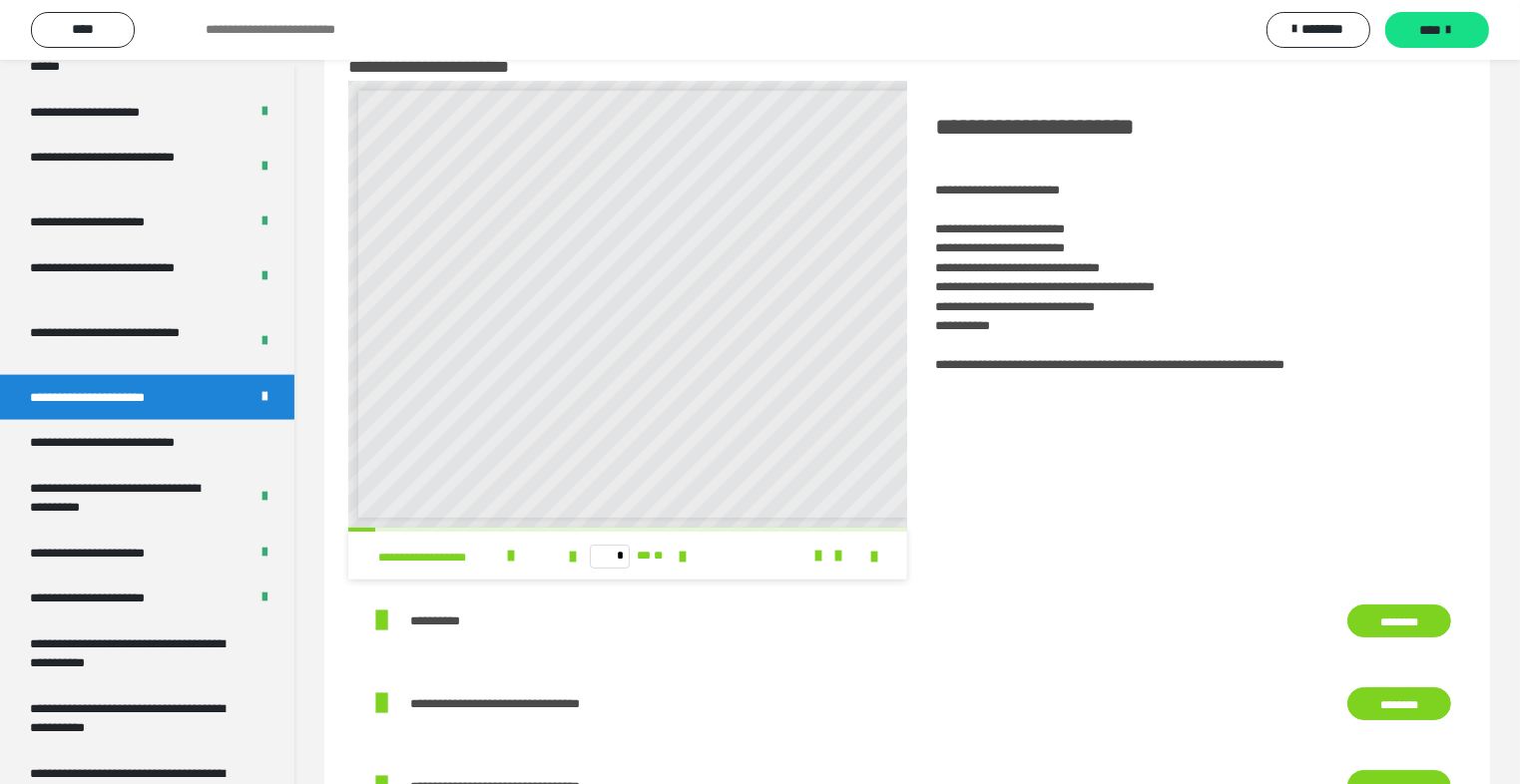scroll, scrollTop: 8, scrollLeft: 0, axis: vertical 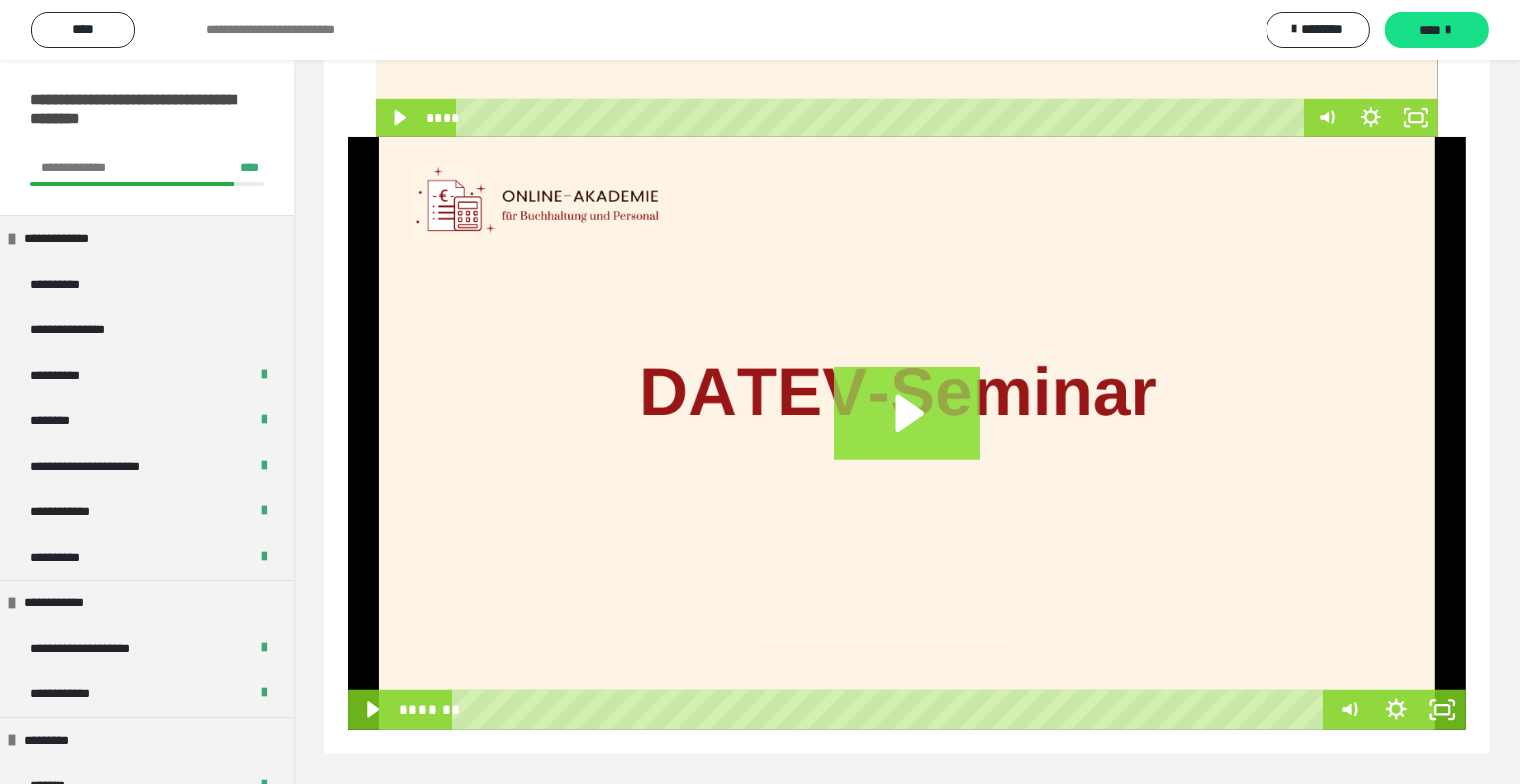 click 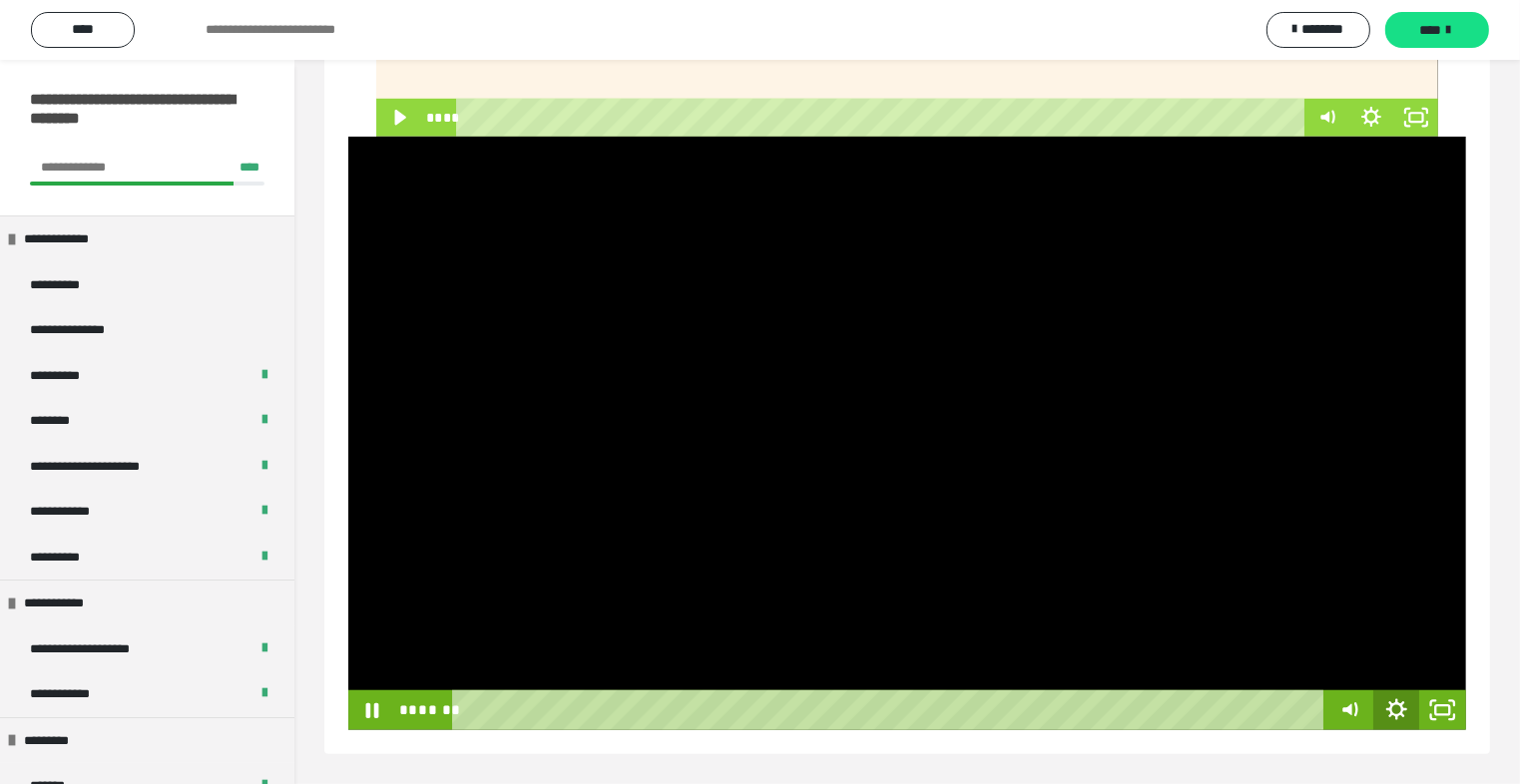 click 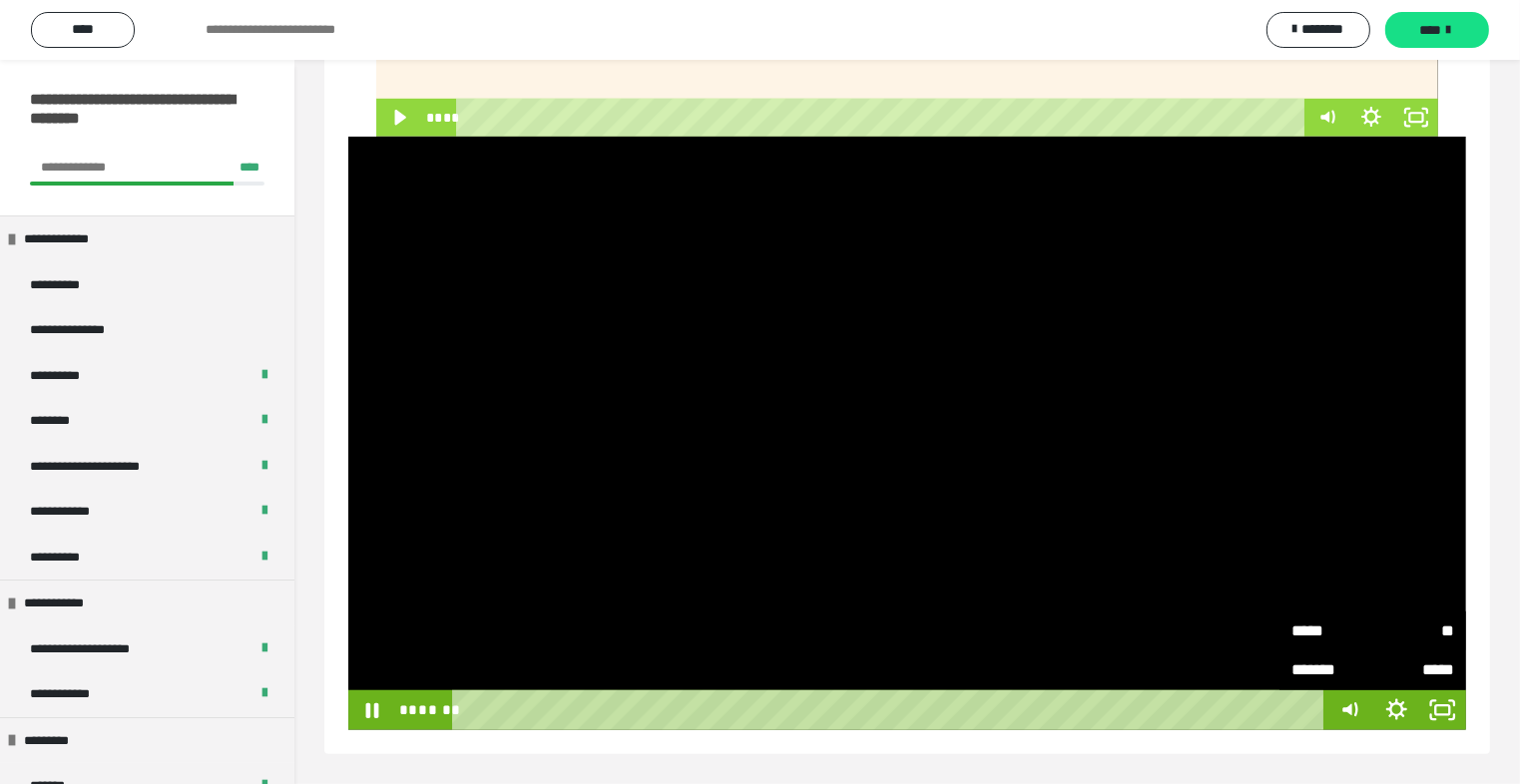 click on "**" at bounding box center [1414, 628] 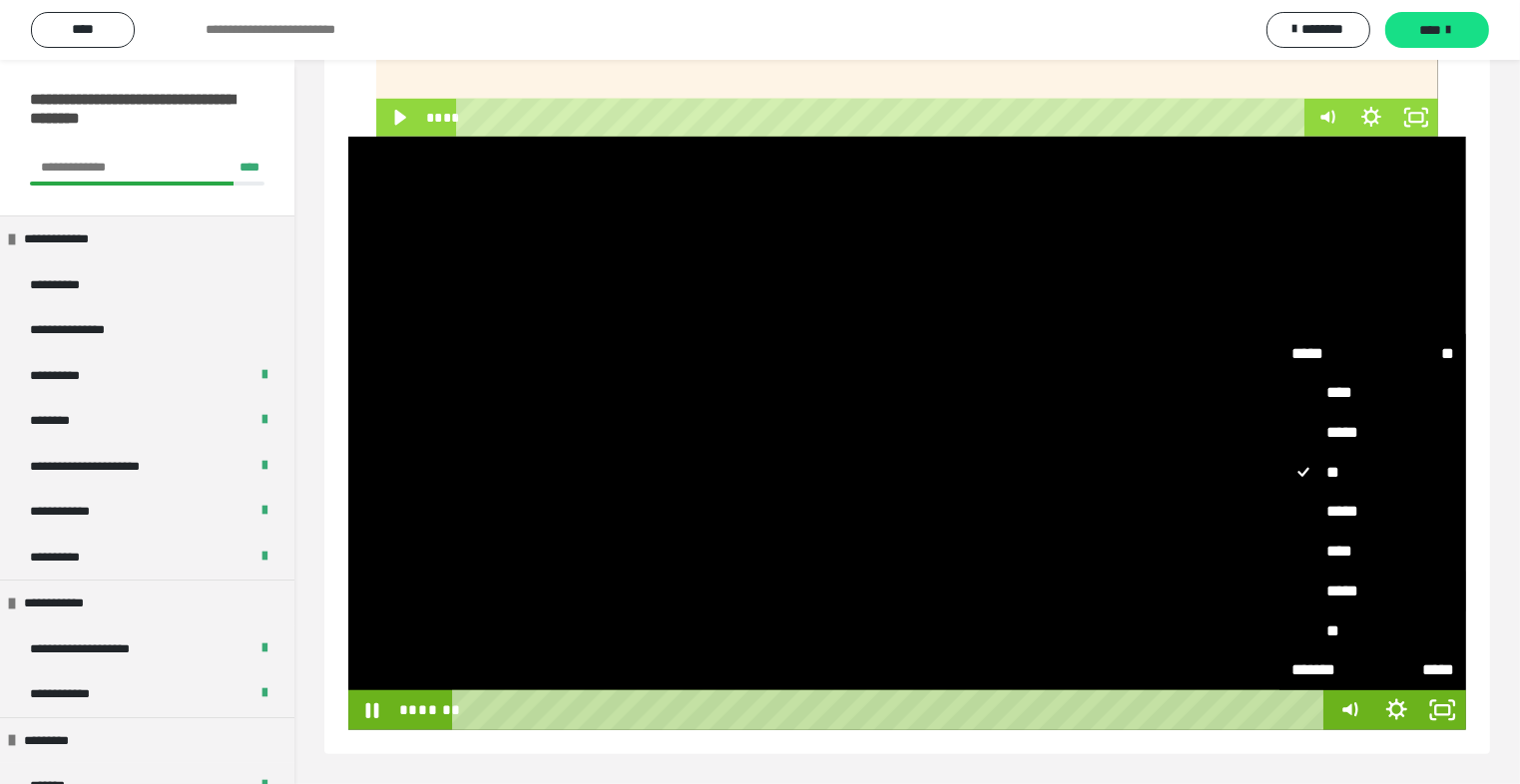 click on "*****" at bounding box center [1373, 591] 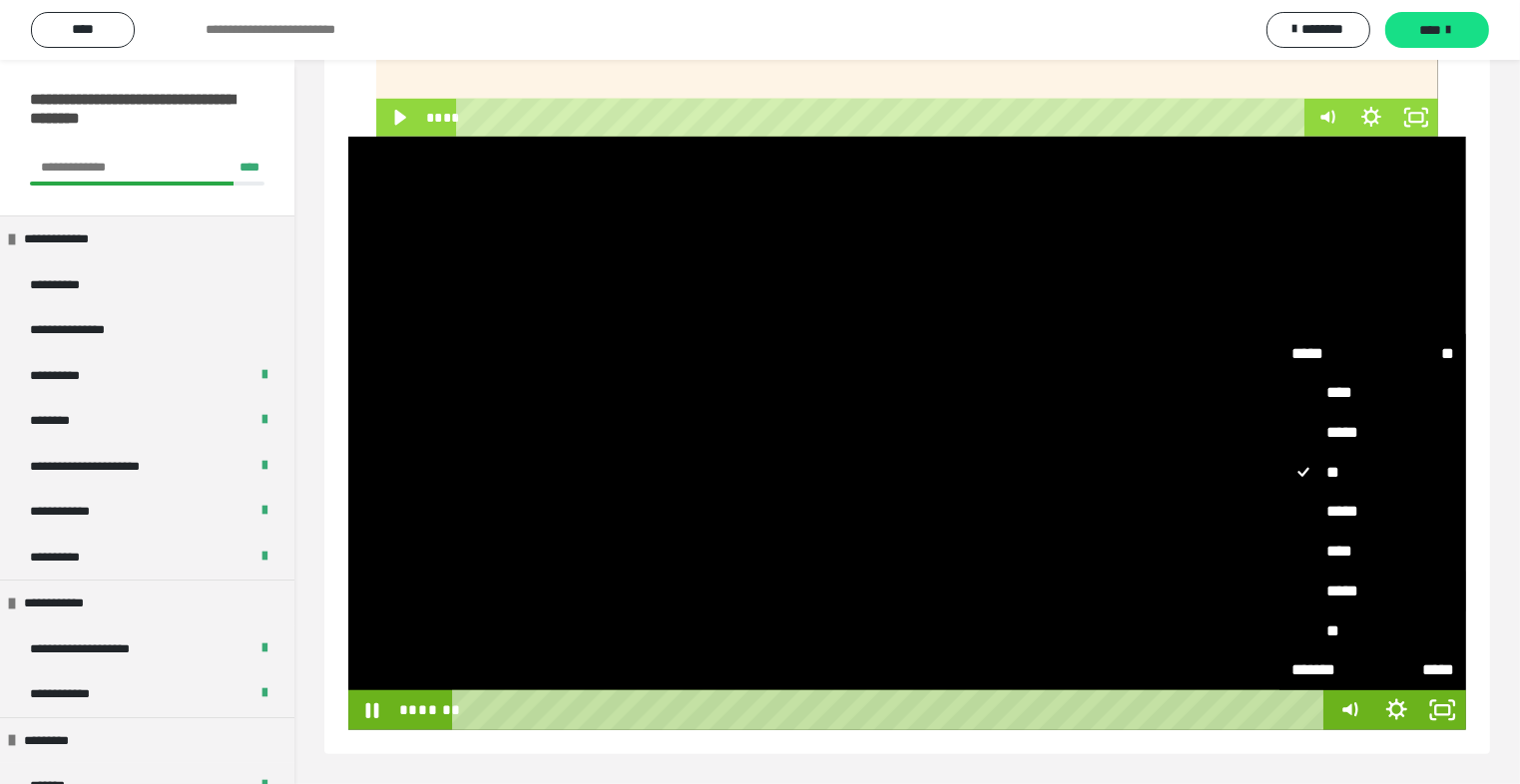 click on "*****" at bounding box center (1280, 572) 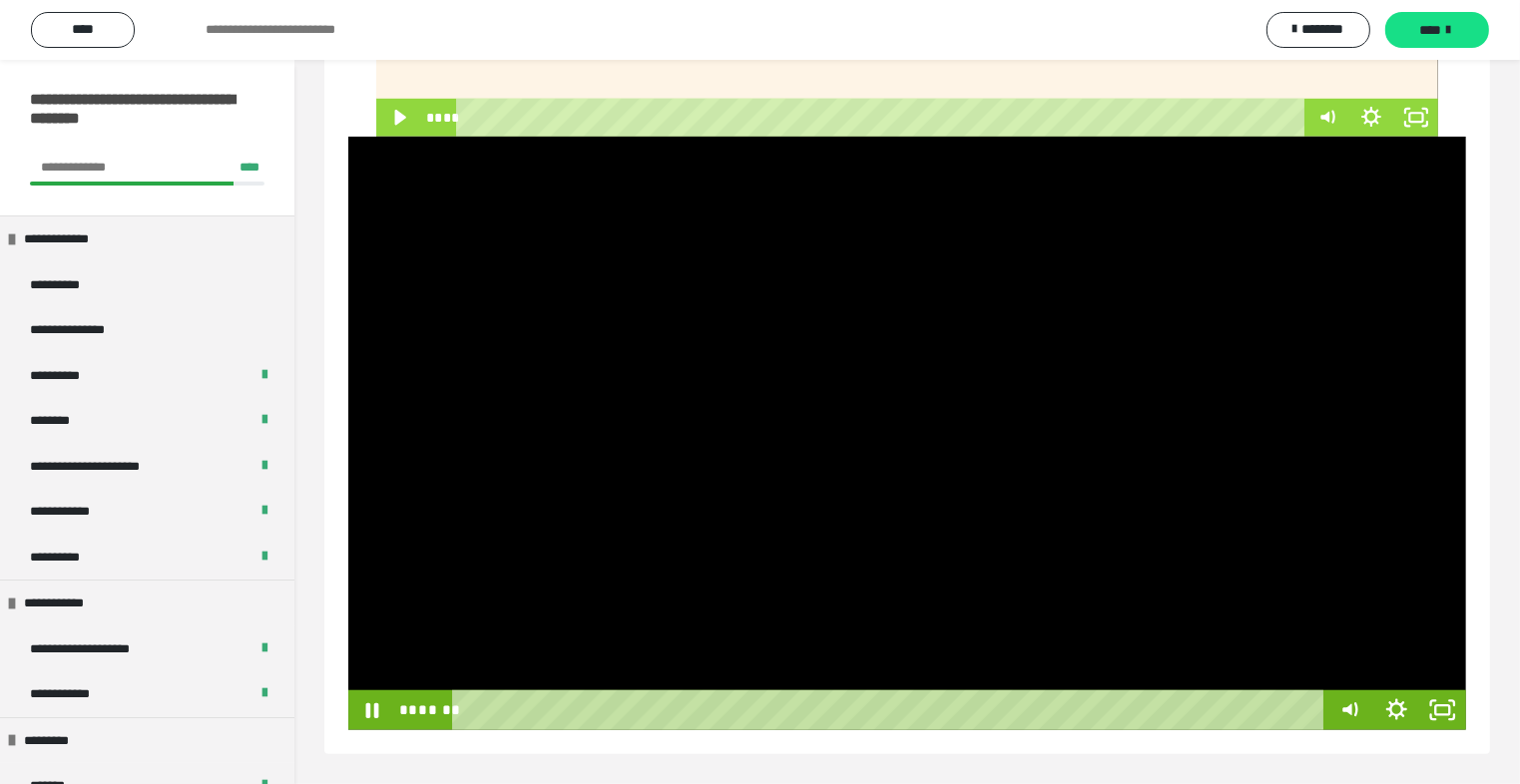 click at bounding box center (907, 433) 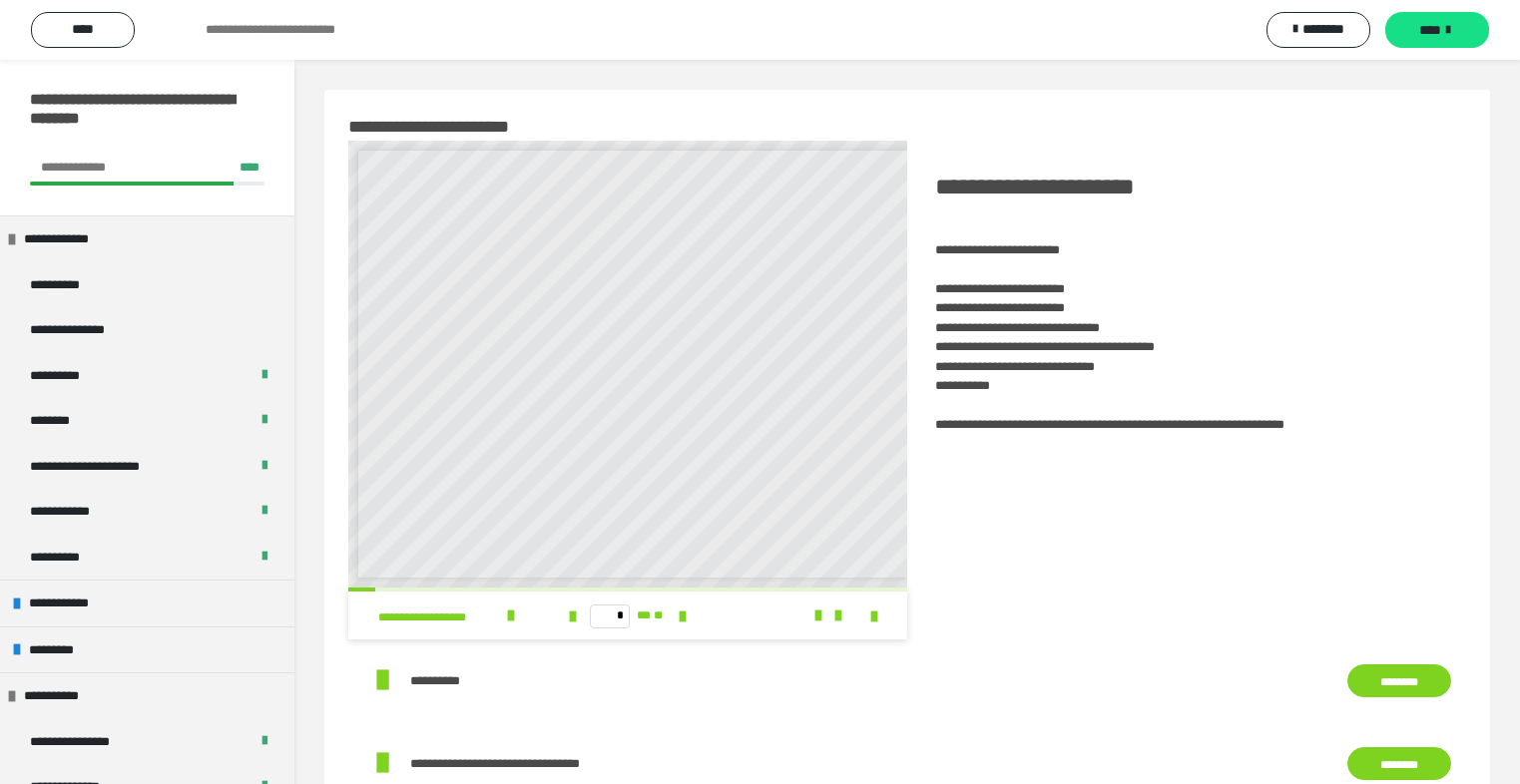 scroll, scrollTop: 60, scrollLeft: 0, axis: vertical 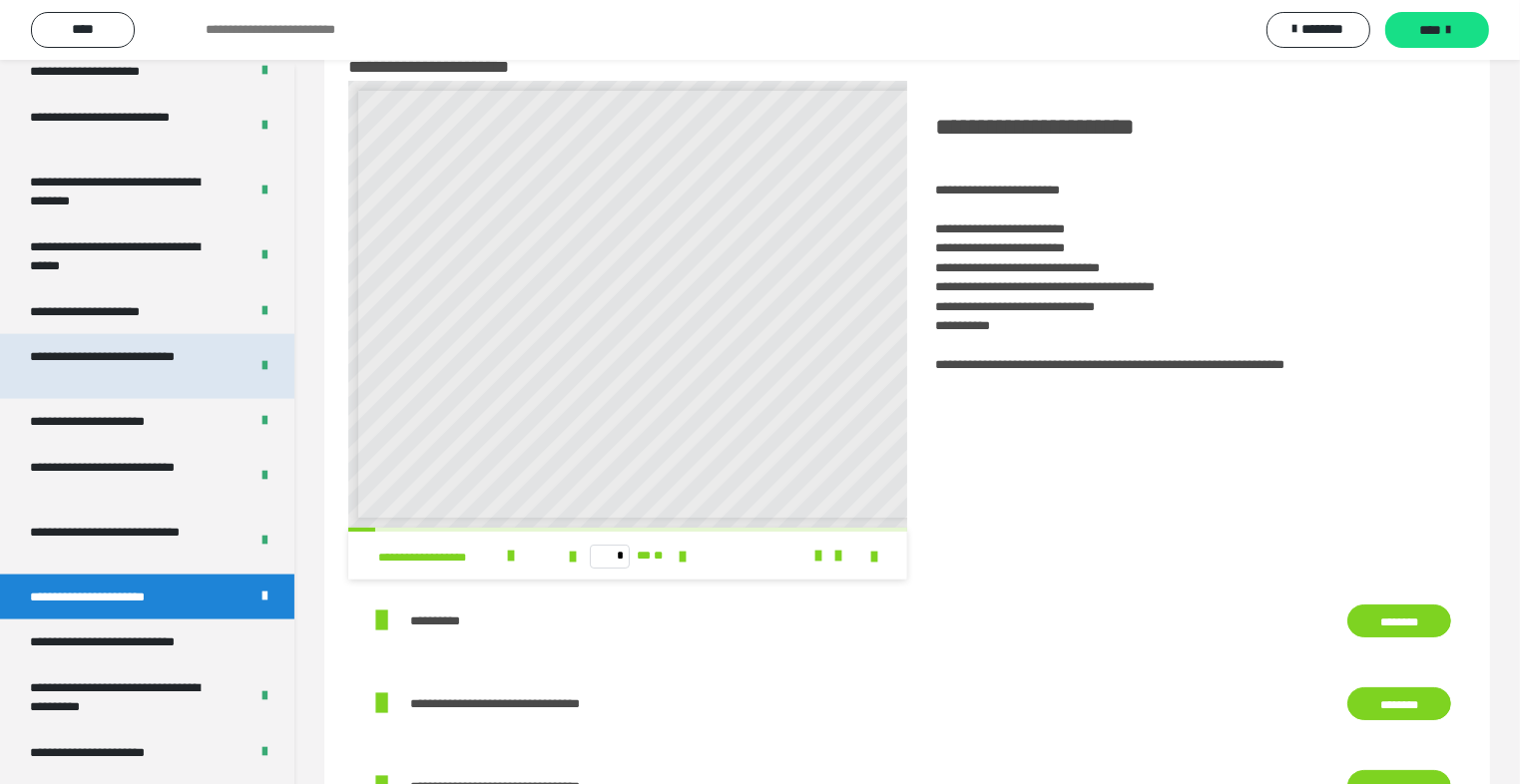 click on "**********" at bounding box center [124, 366] 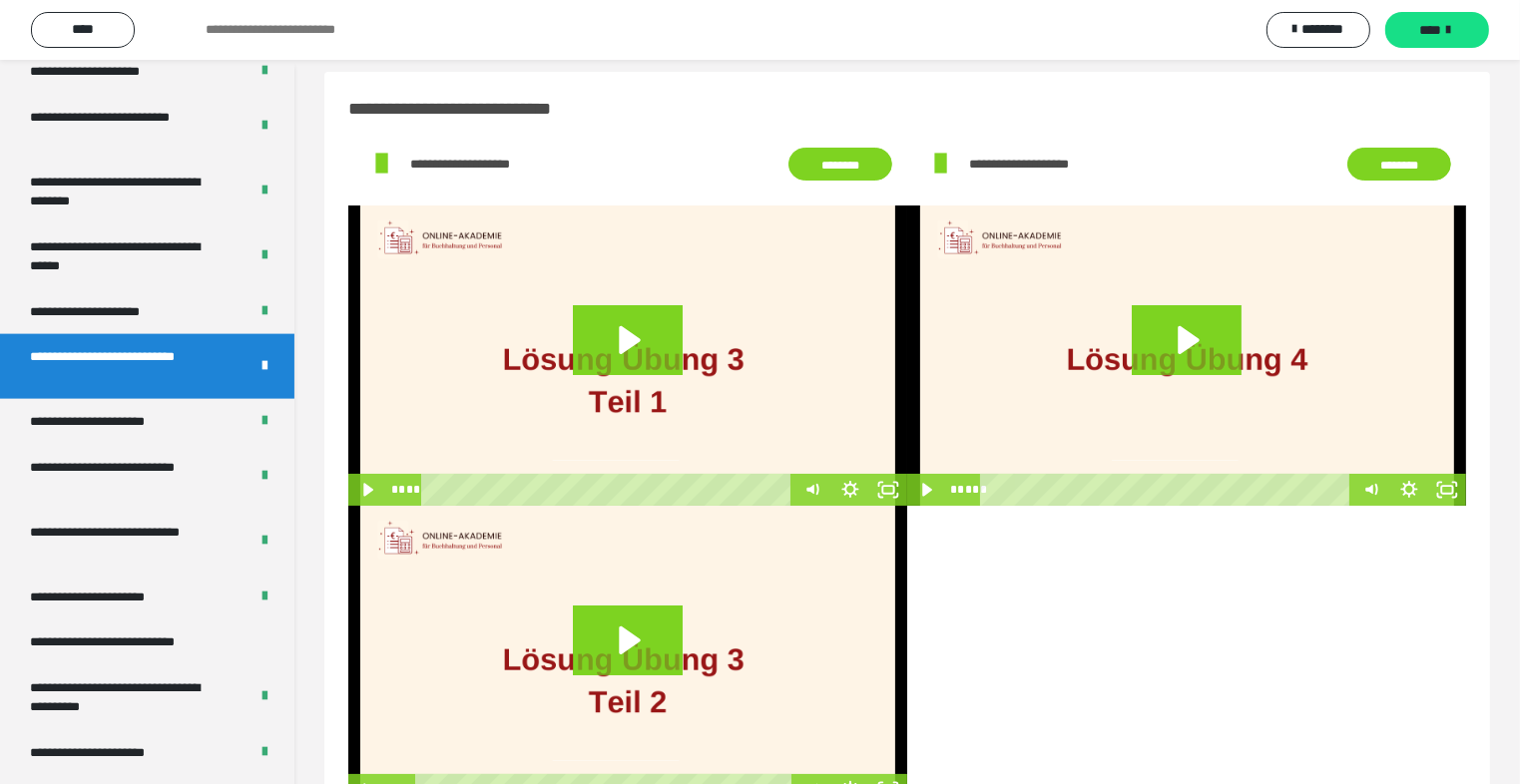 scroll, scrollTop: 0, scrollLeft: 0, axis: both 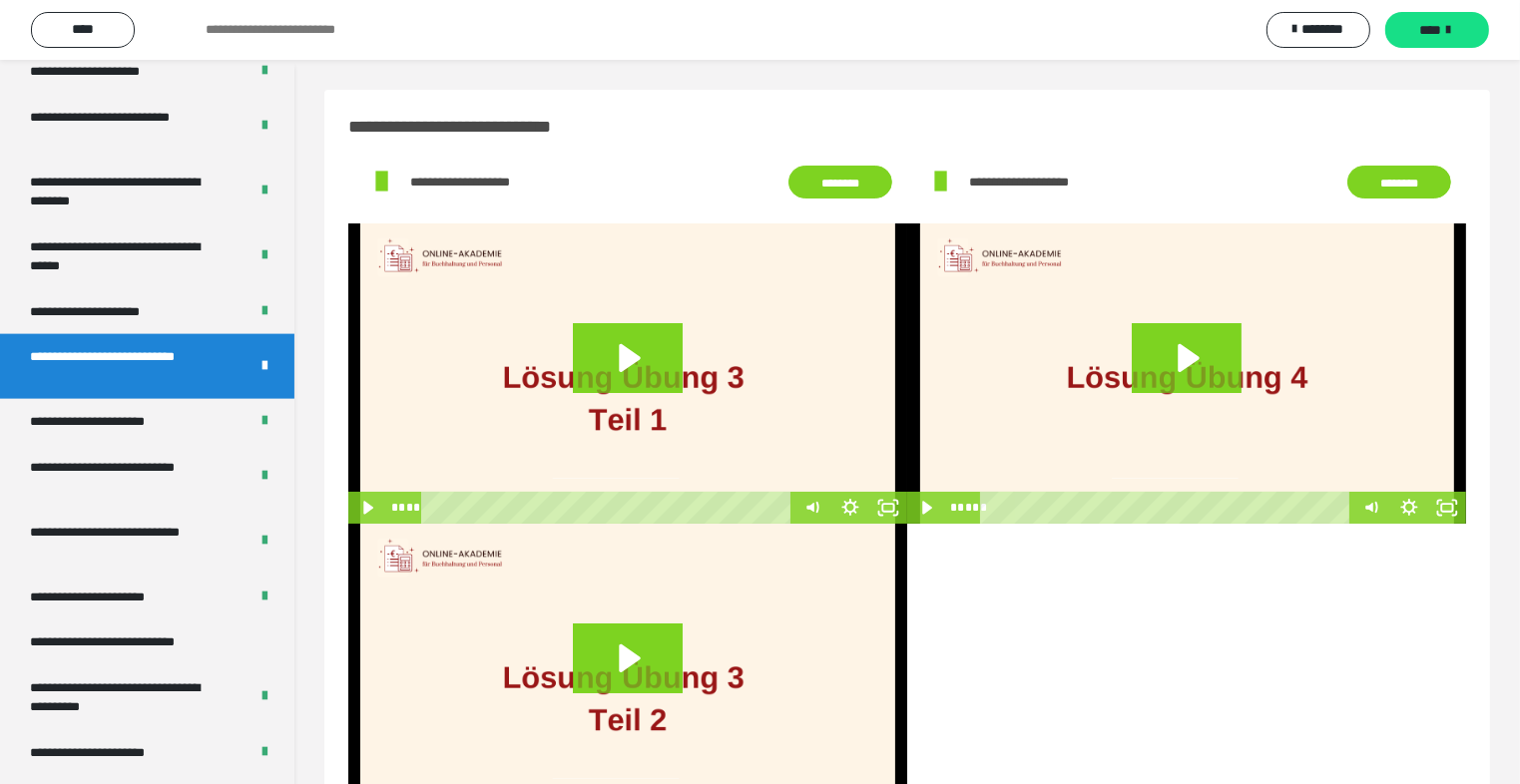 click on "********" at bounding box center (1399, 183) 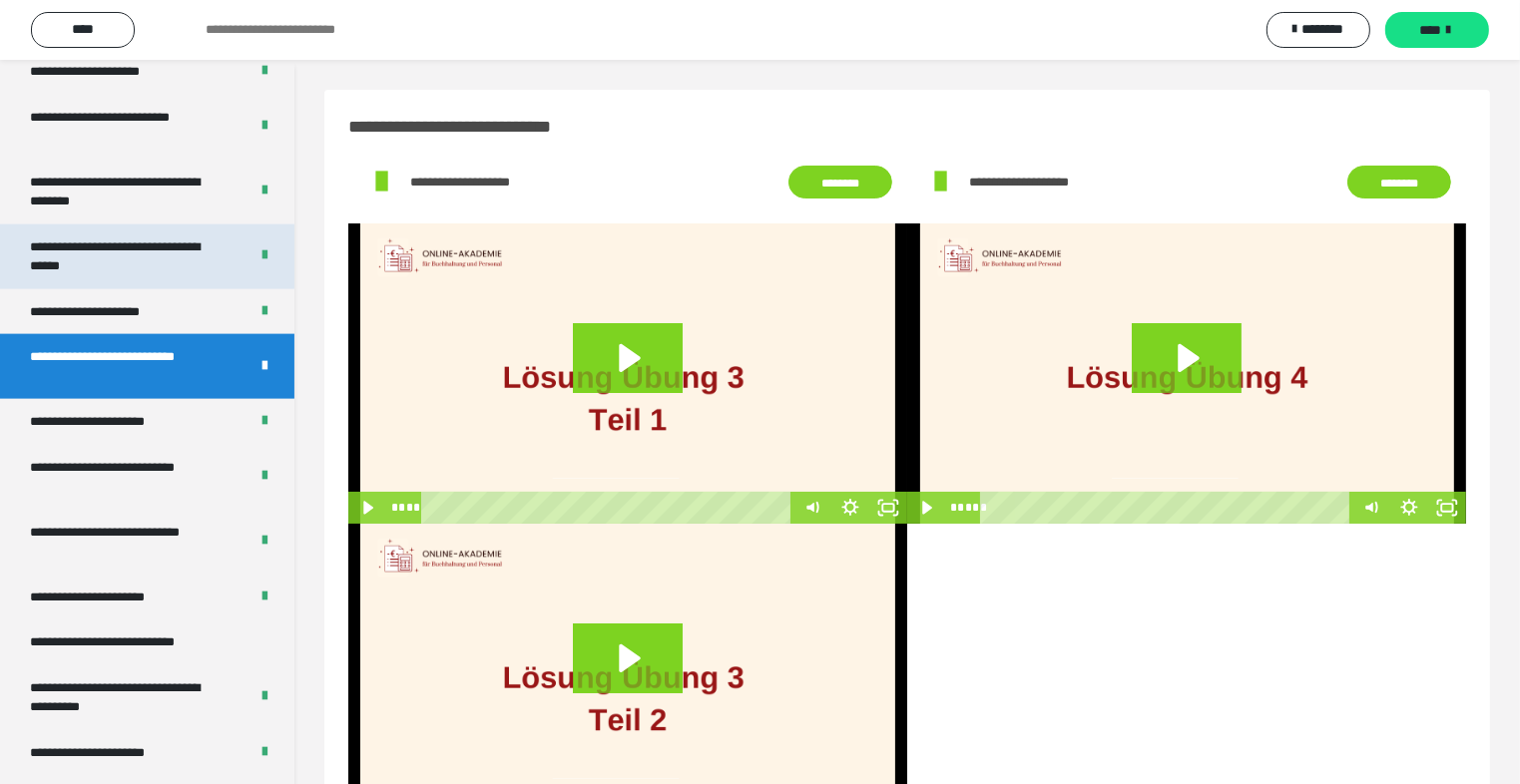 click on "**********" at bounding box center [124, 256] 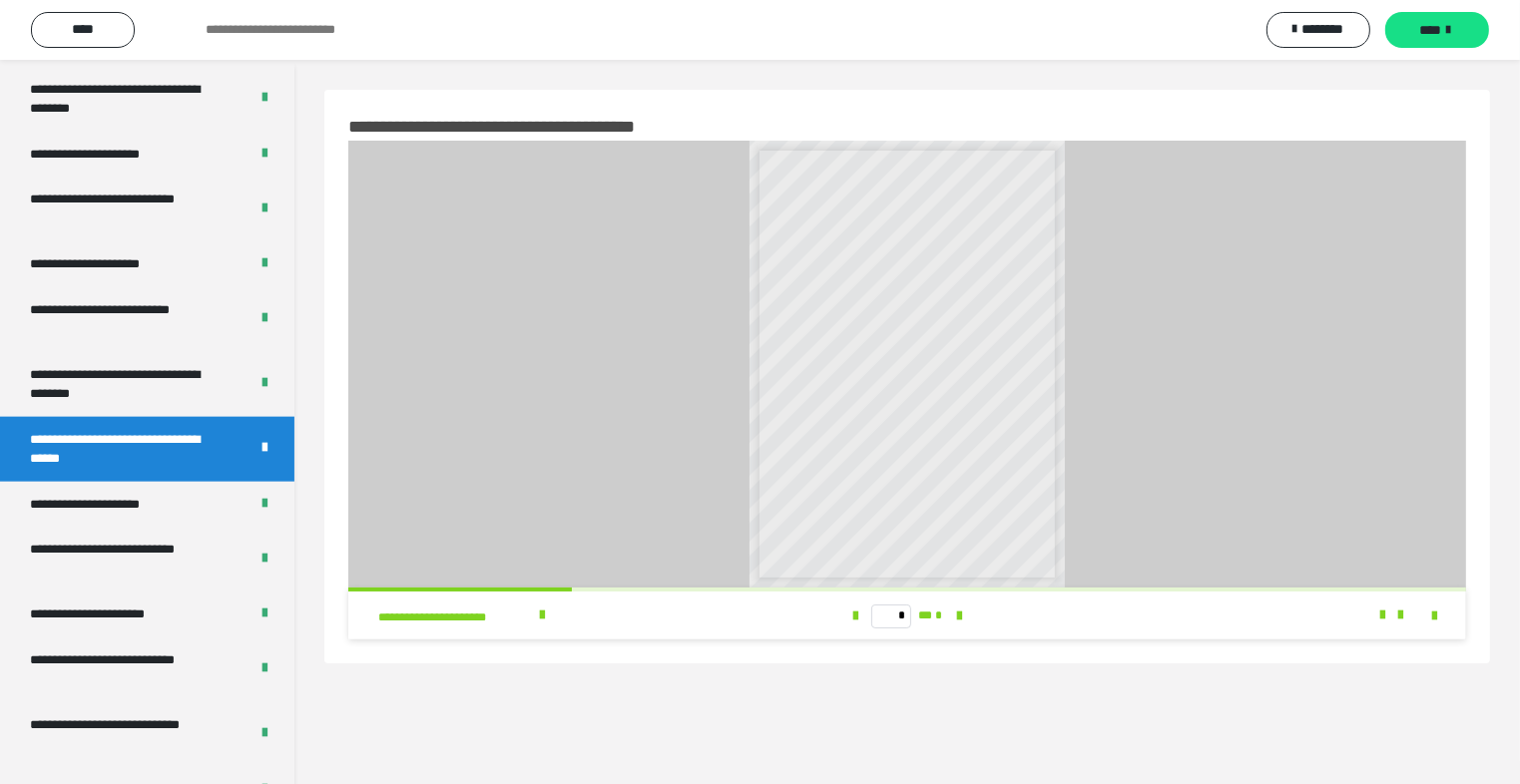 scroll, scrollTop: 2466, scrollLeft: 0, axis: vertical 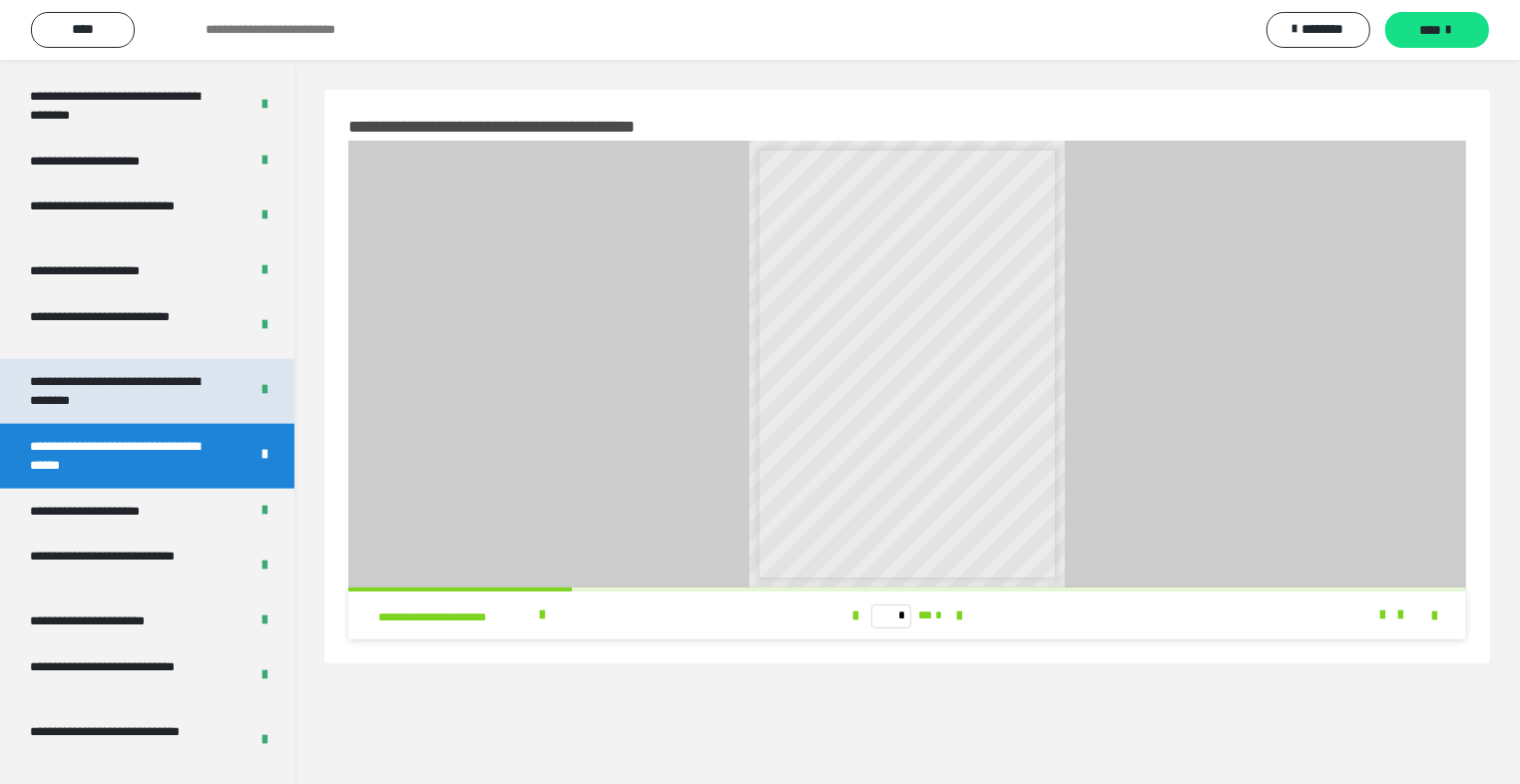 click on "**********" at bounding box center [124, 391] 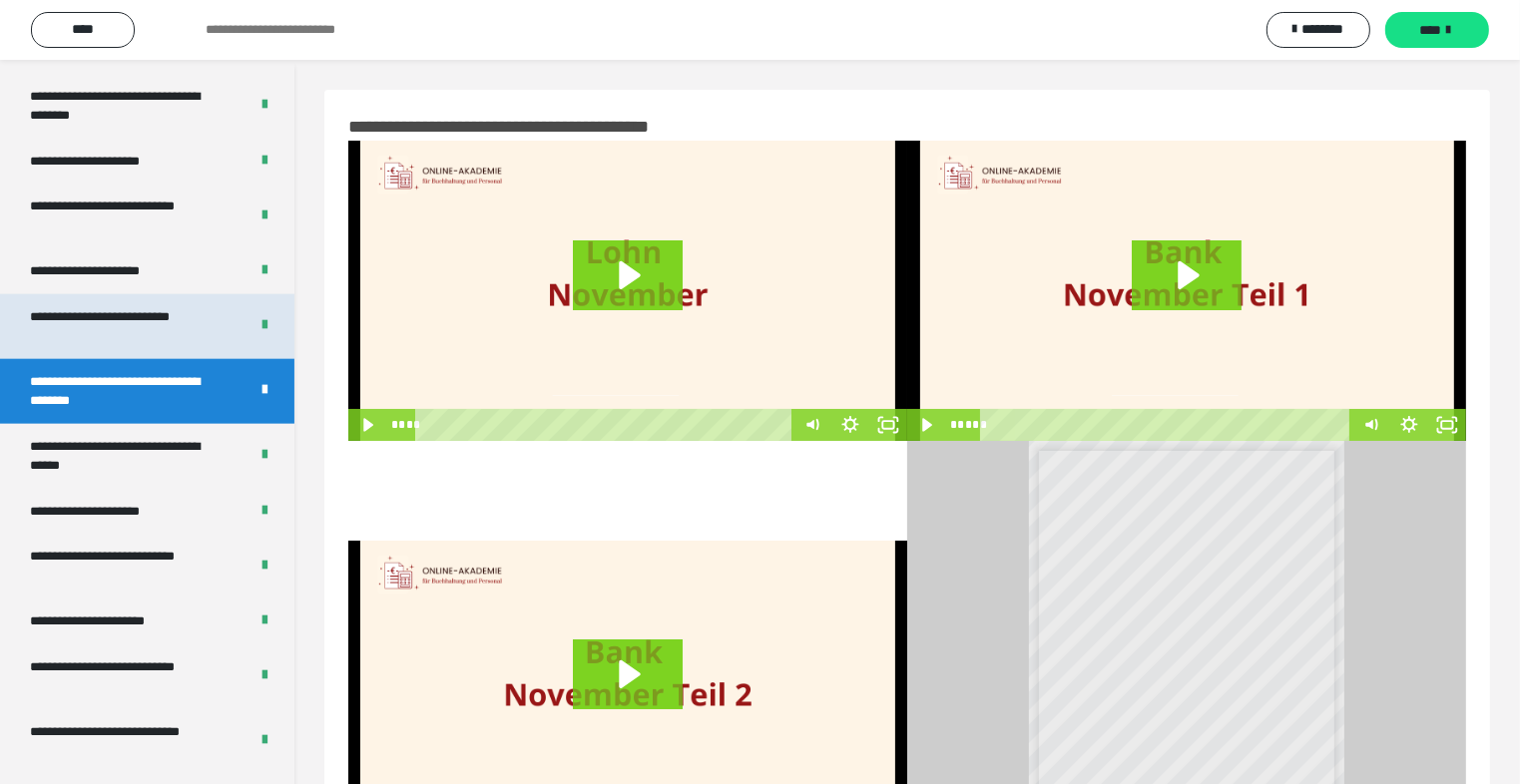click on "**********" at bounding box center (124, 326) 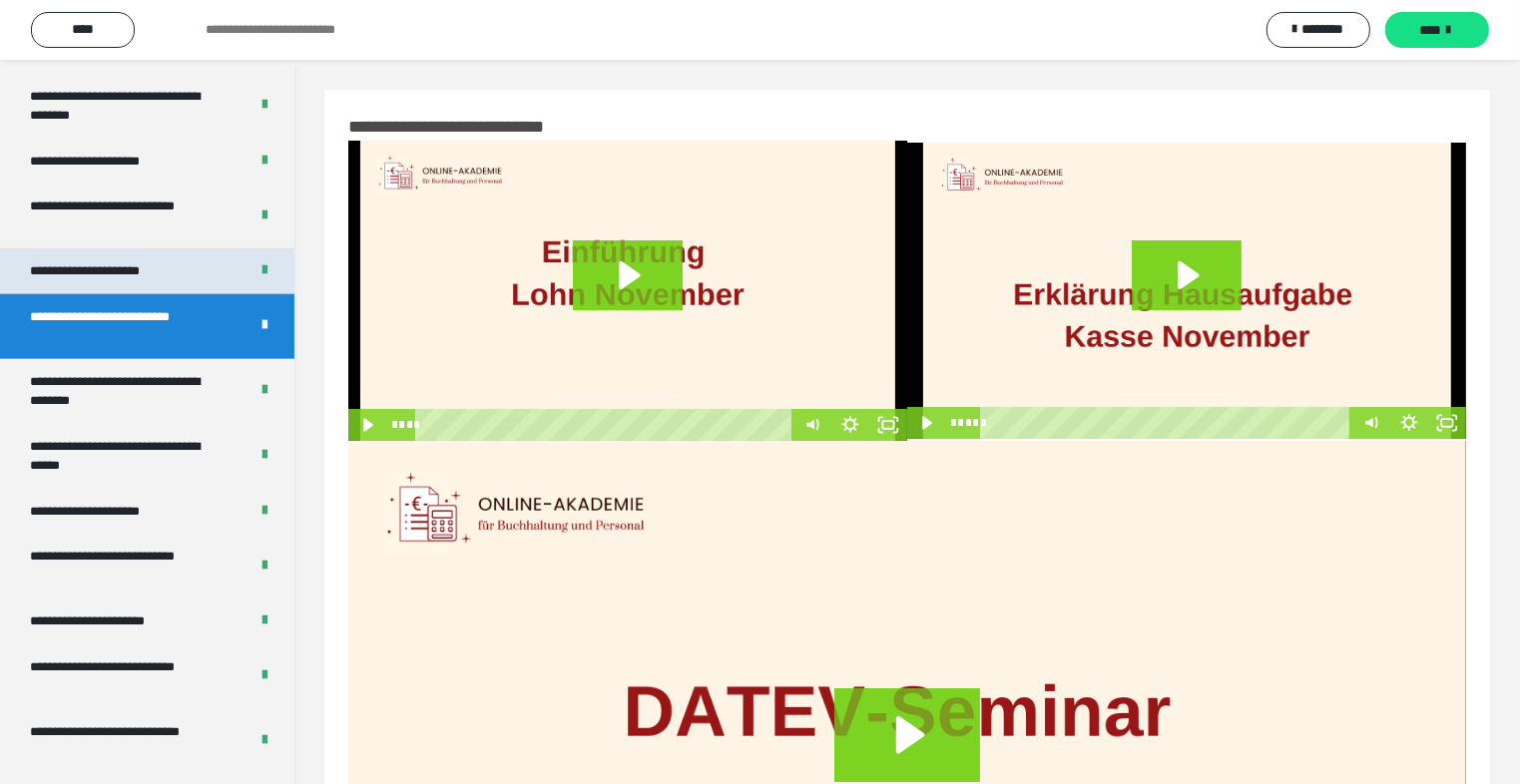 click on "**********" at bounding box center [147, 271] 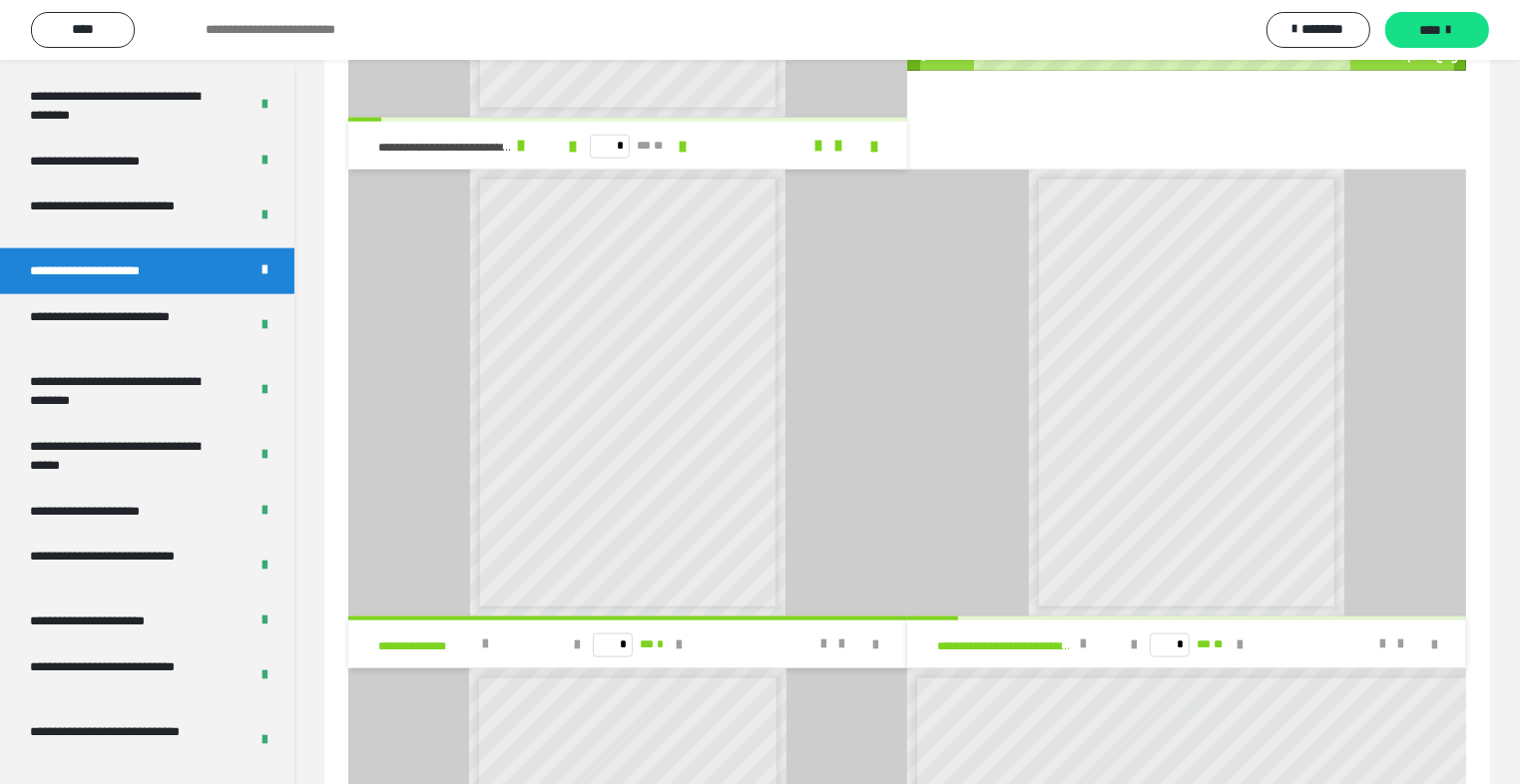 scroll, scrollTop: 2667, scrollLeft: 0, axis: vertical 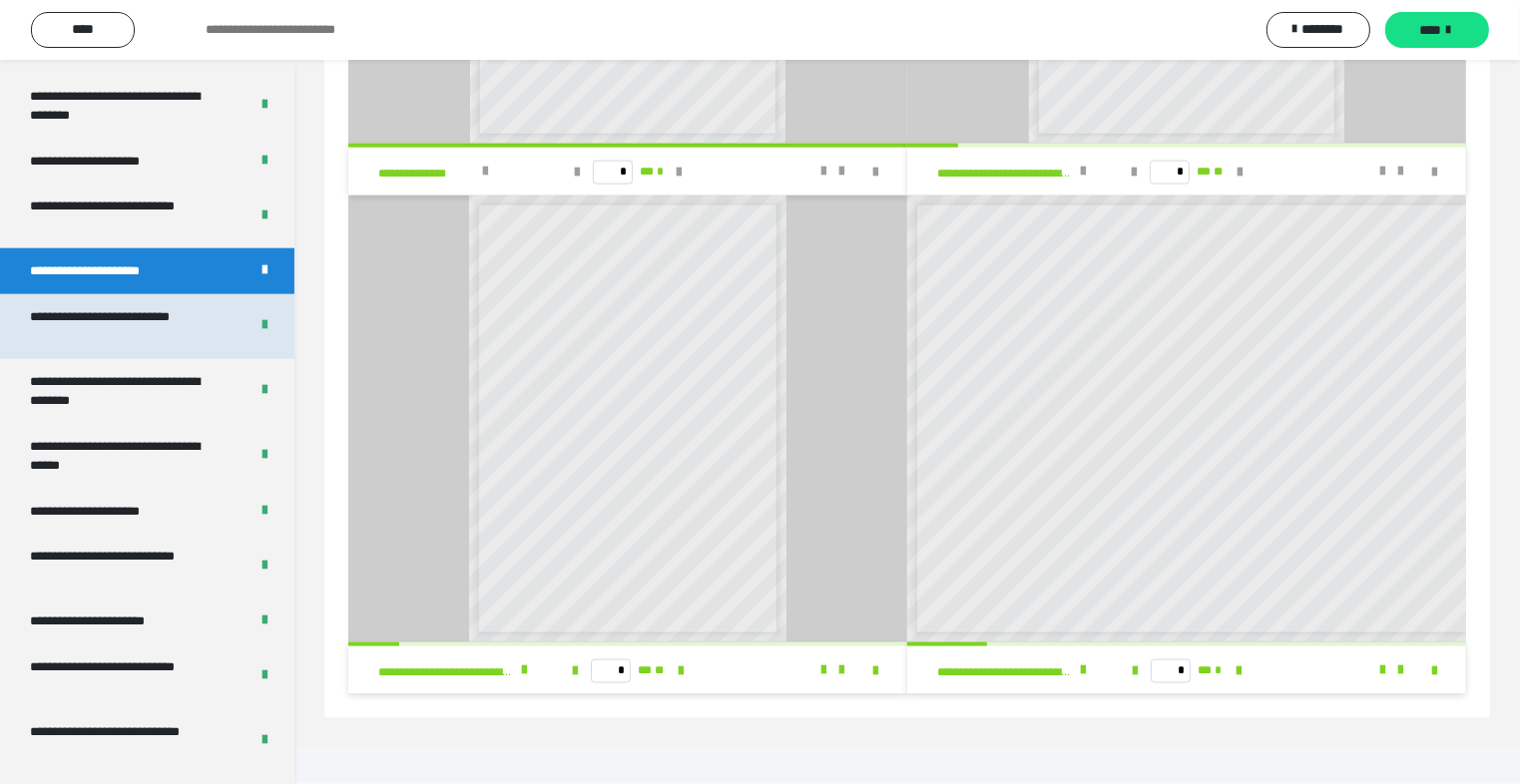 click on "**********" at bounding box center [124, 326] 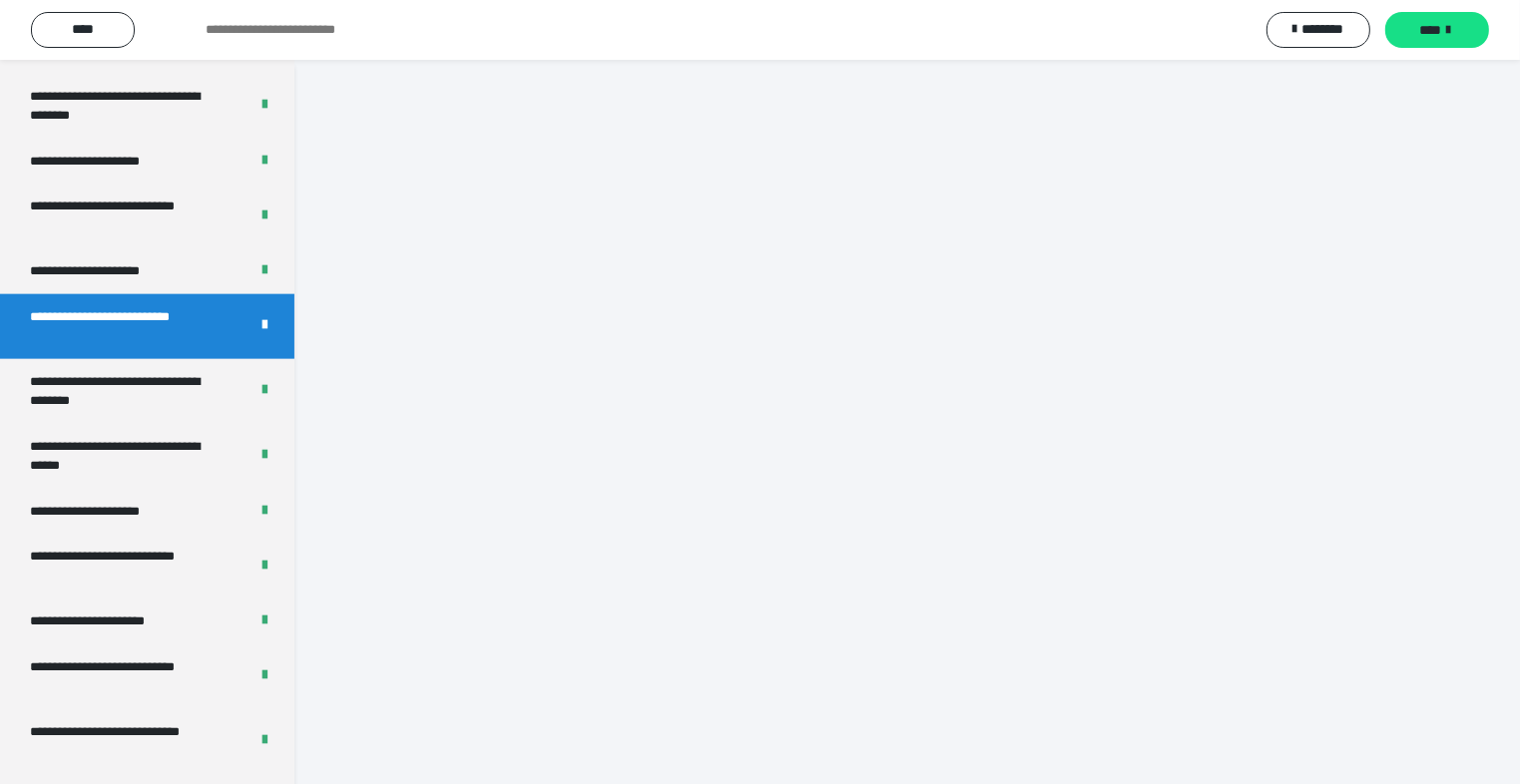 scroll, scrollTop: 60, scrollLeft: 0, axis: vertical 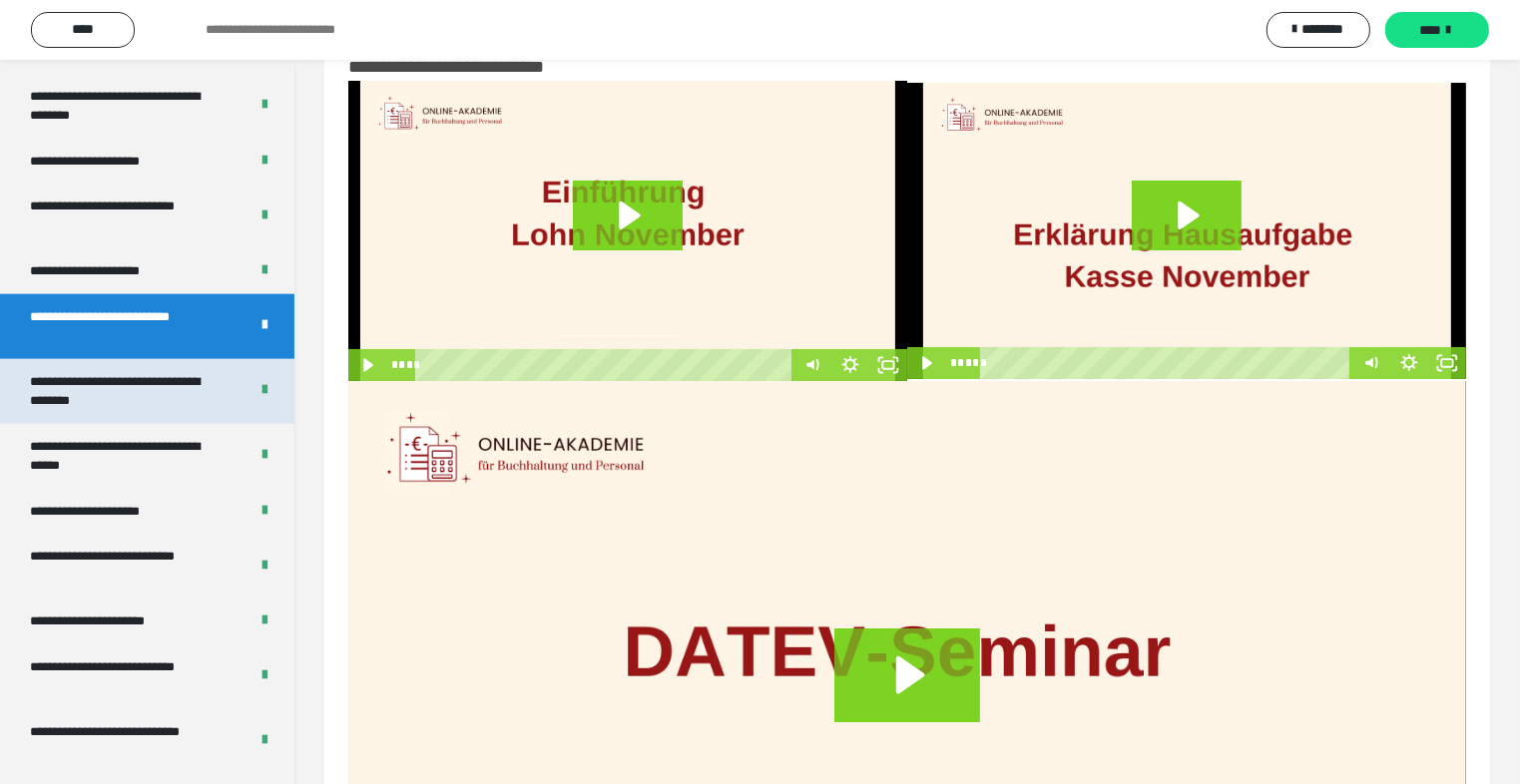 click on "**********" at bounding box center (124, 391) 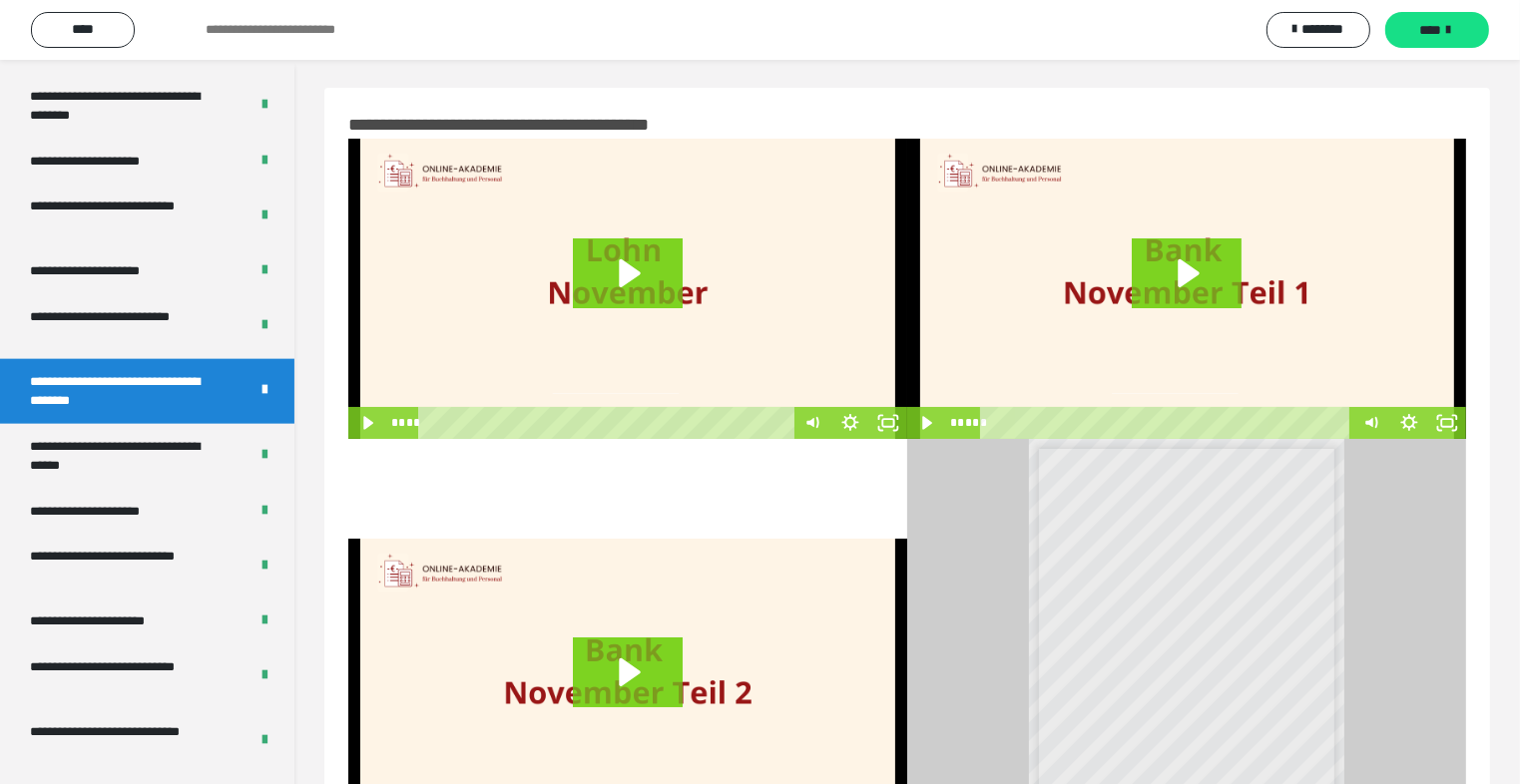 scroll, scrollTop: 0, scrollLeft: 0, axis: both 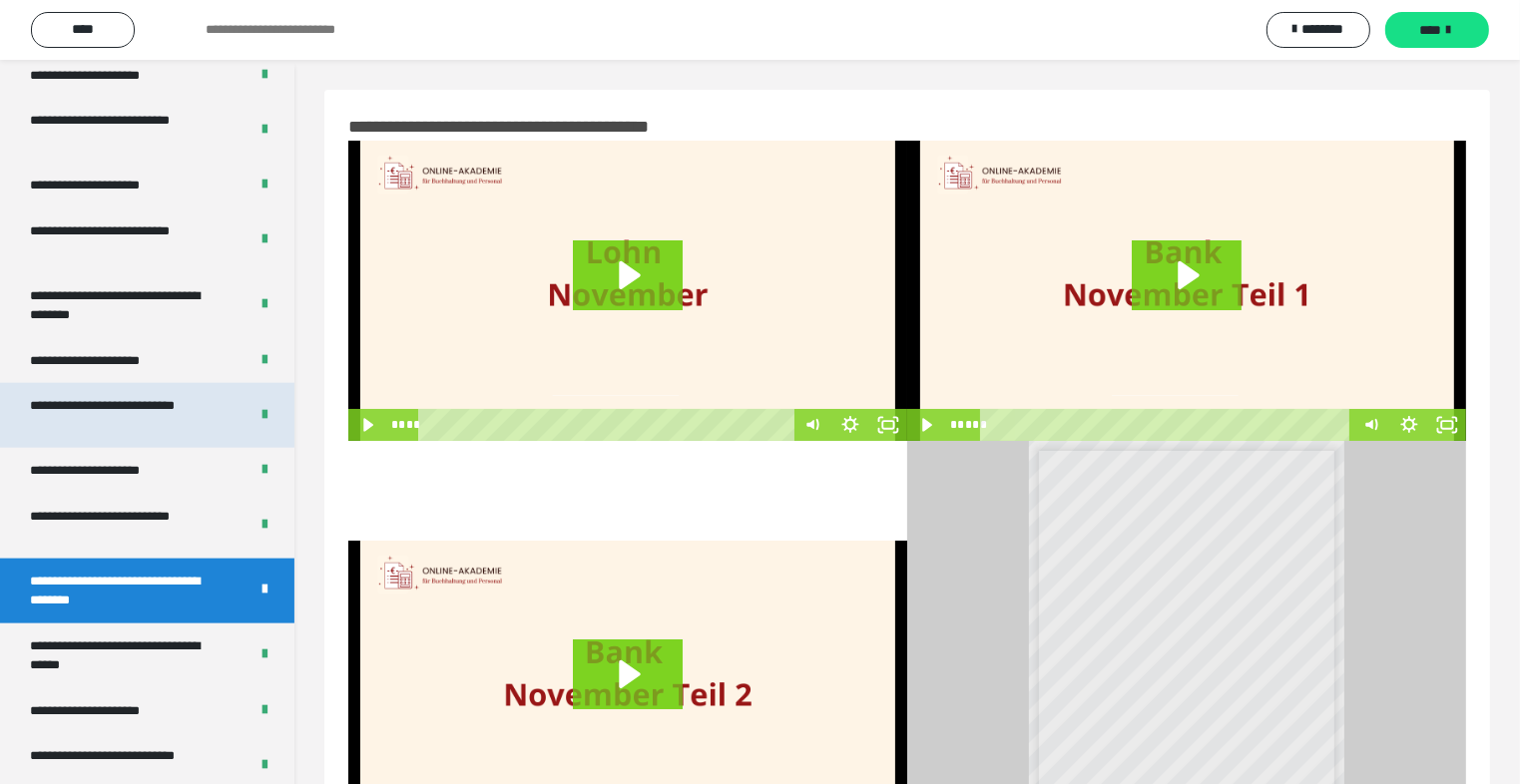 click on "**********" at bounding box center [124, 415] 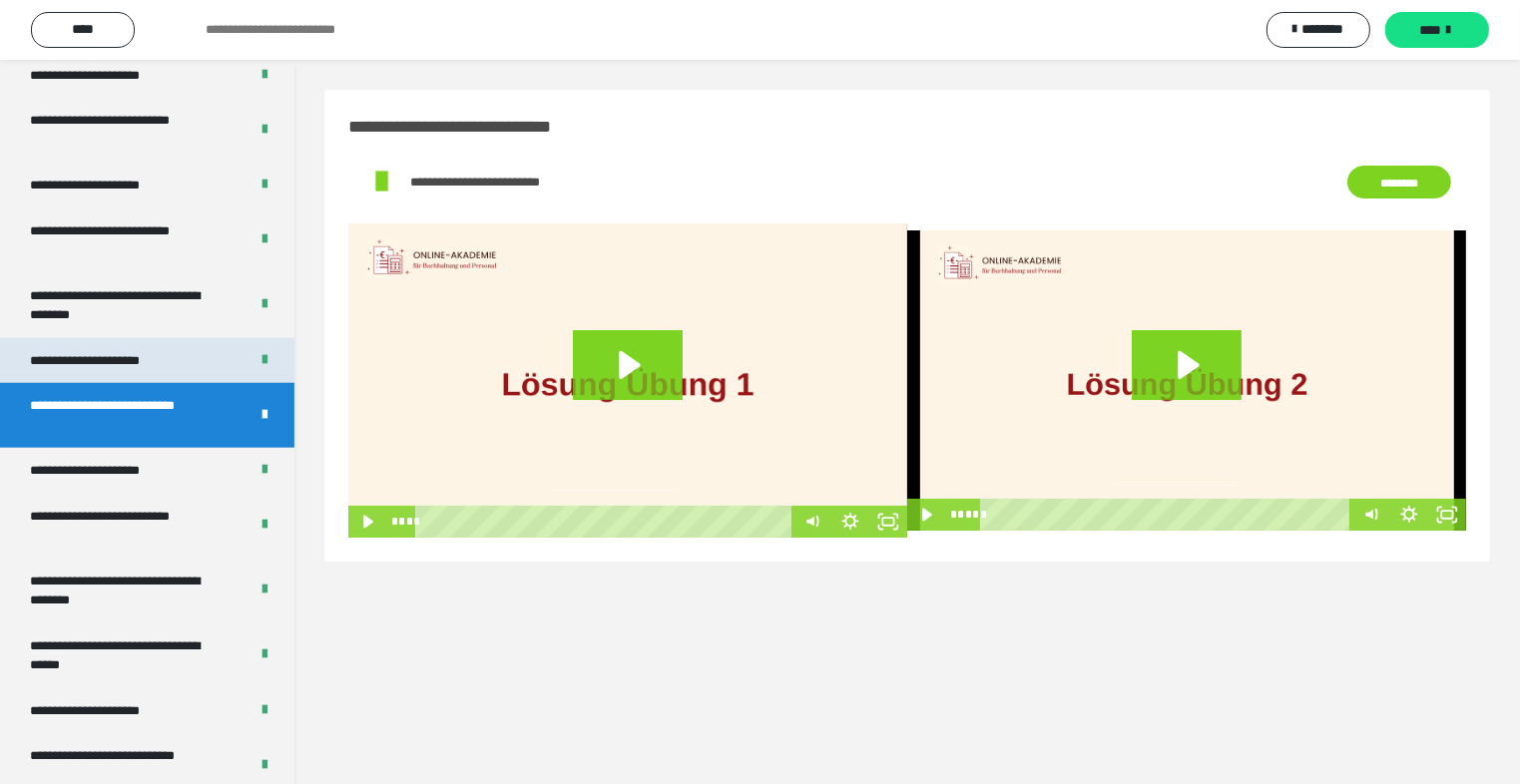 click on "**********" at bounding box center [147, 361] 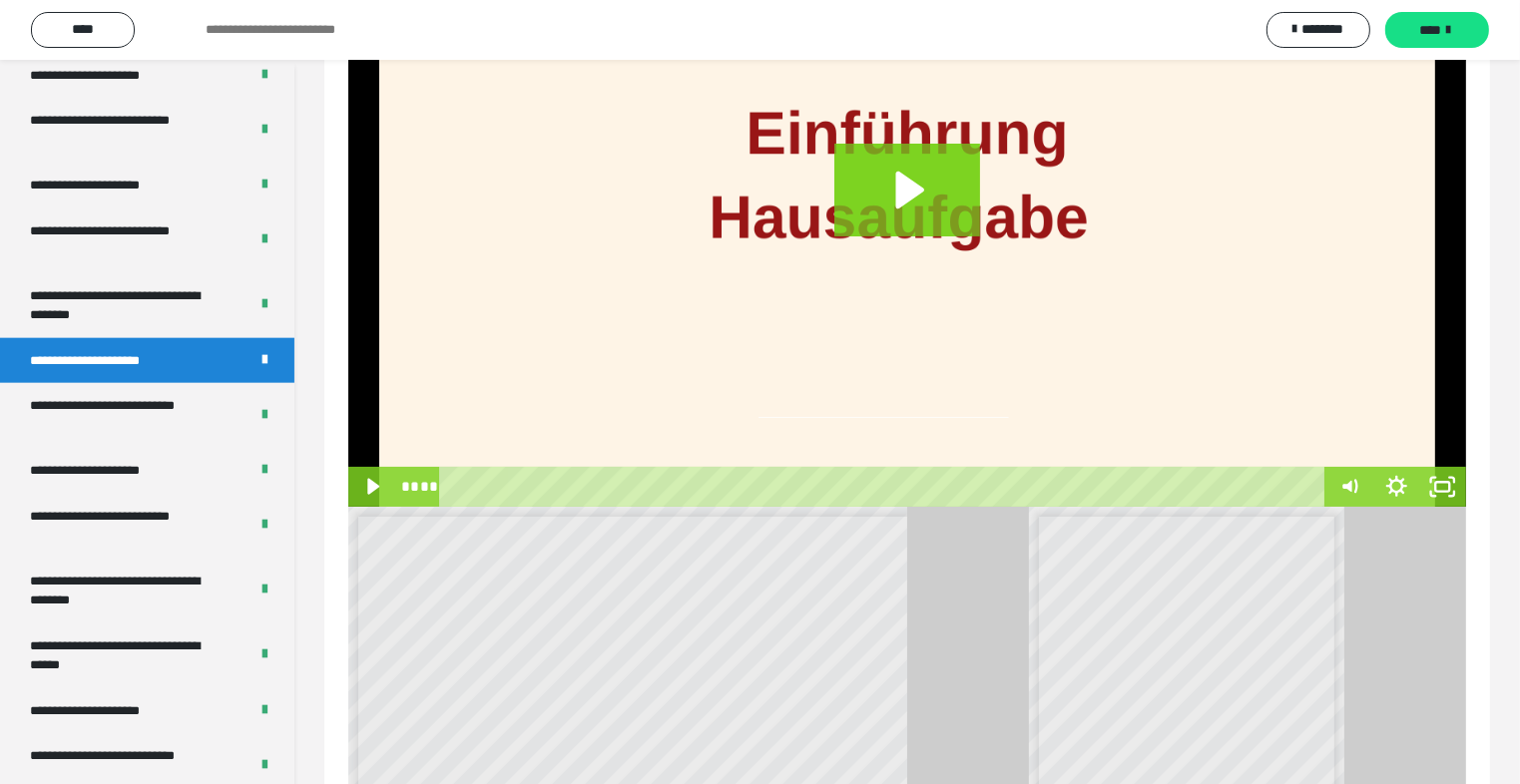 scroll, scrollTop: 503, scrollLeft: 0, axis: vertical 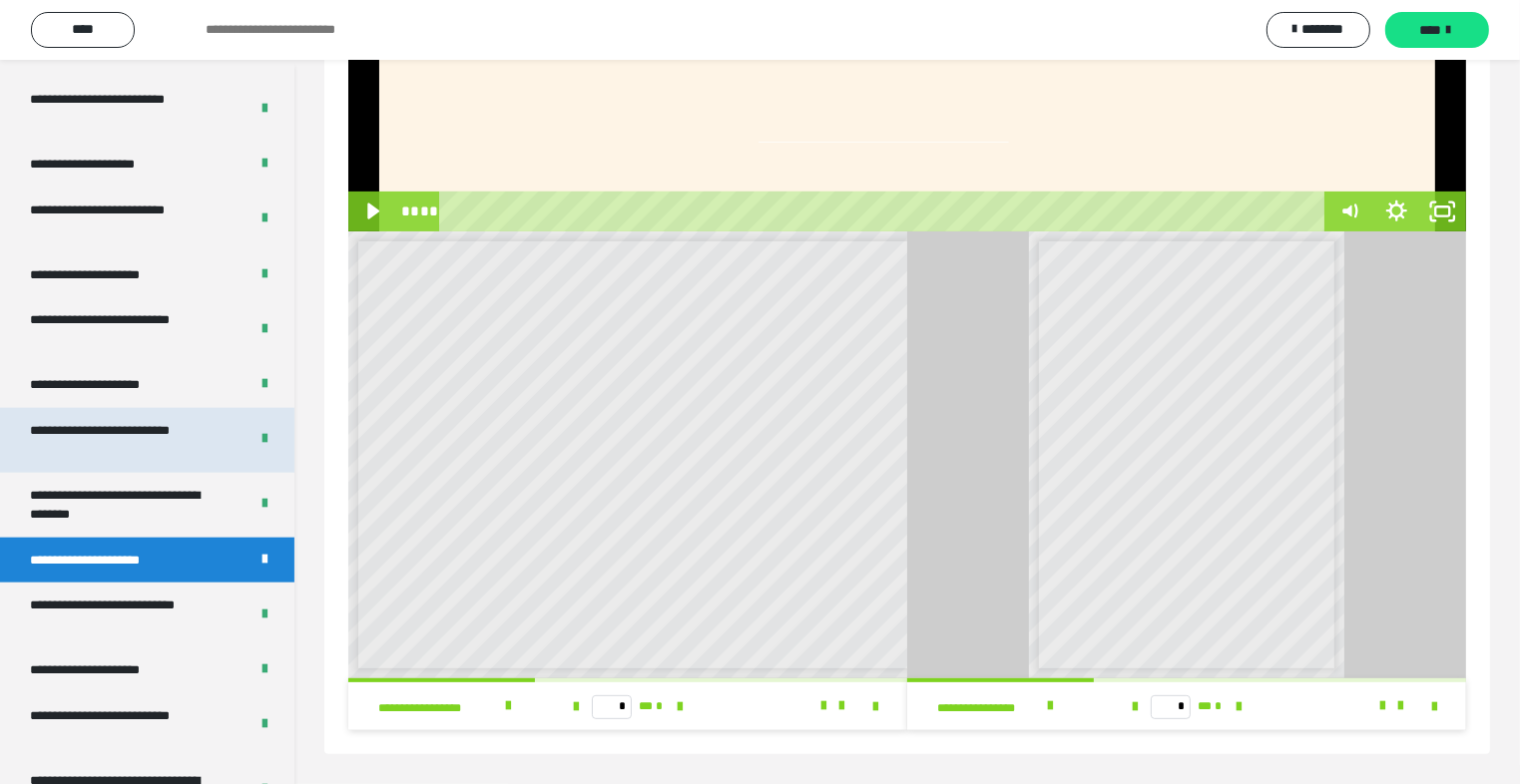 click on "**********" at bounding box center (124, 440) 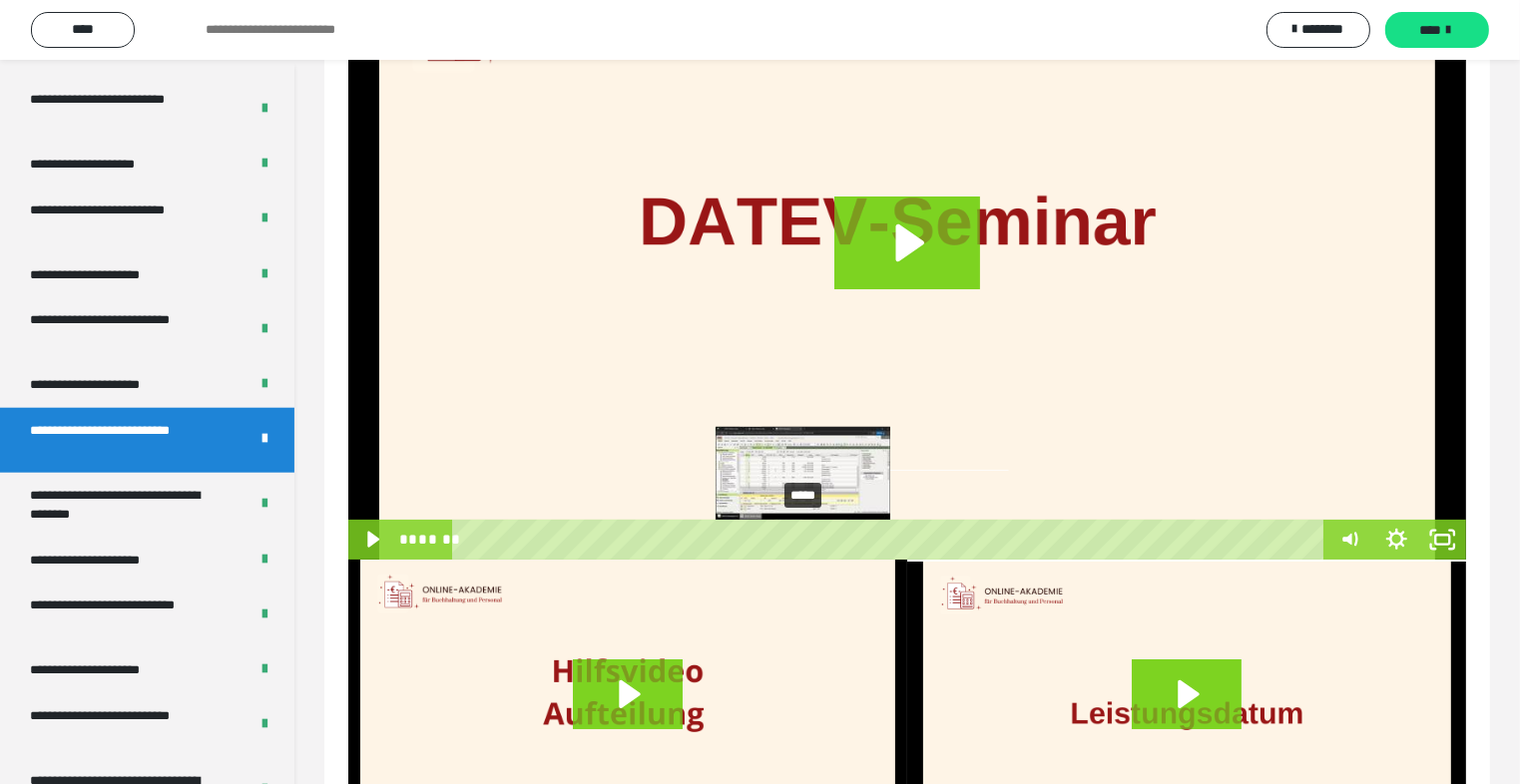 scroll, scrollTop: 304, scrollLeft: 0, axis: vertical 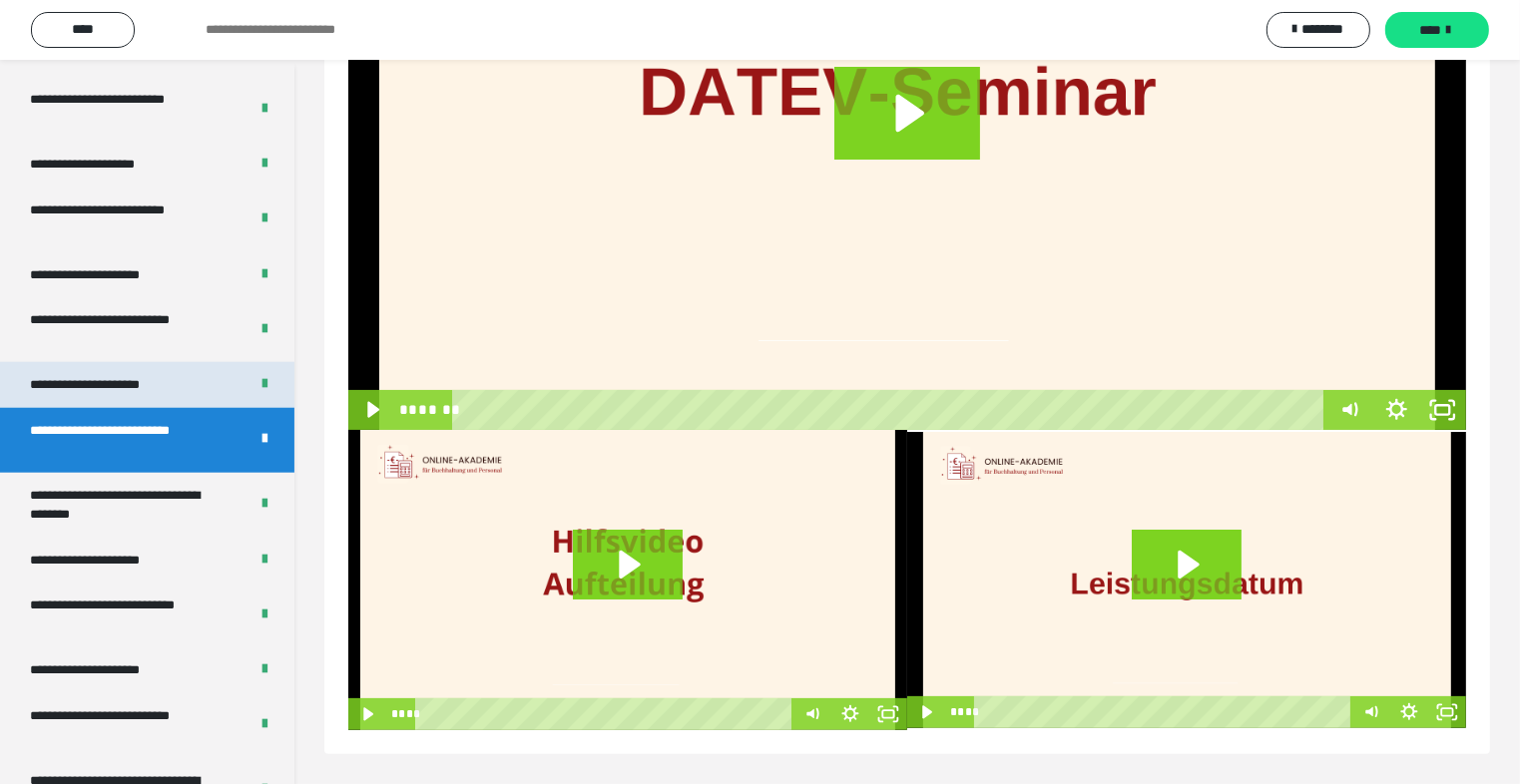 click on "**********" at bounding box center [107, 385] 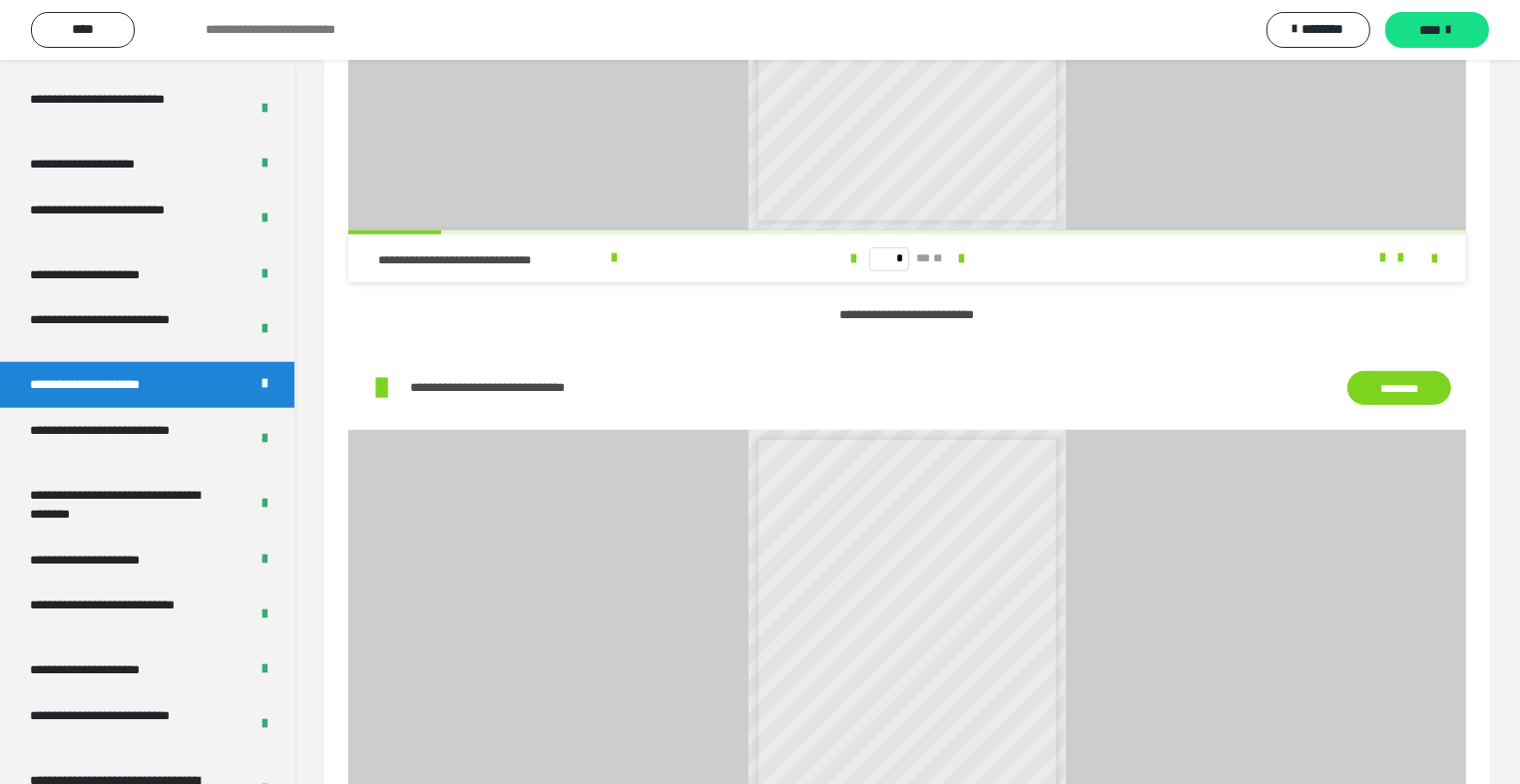 scroll, scrollTop: 1201, scrollLeft: 0, axis: vertical 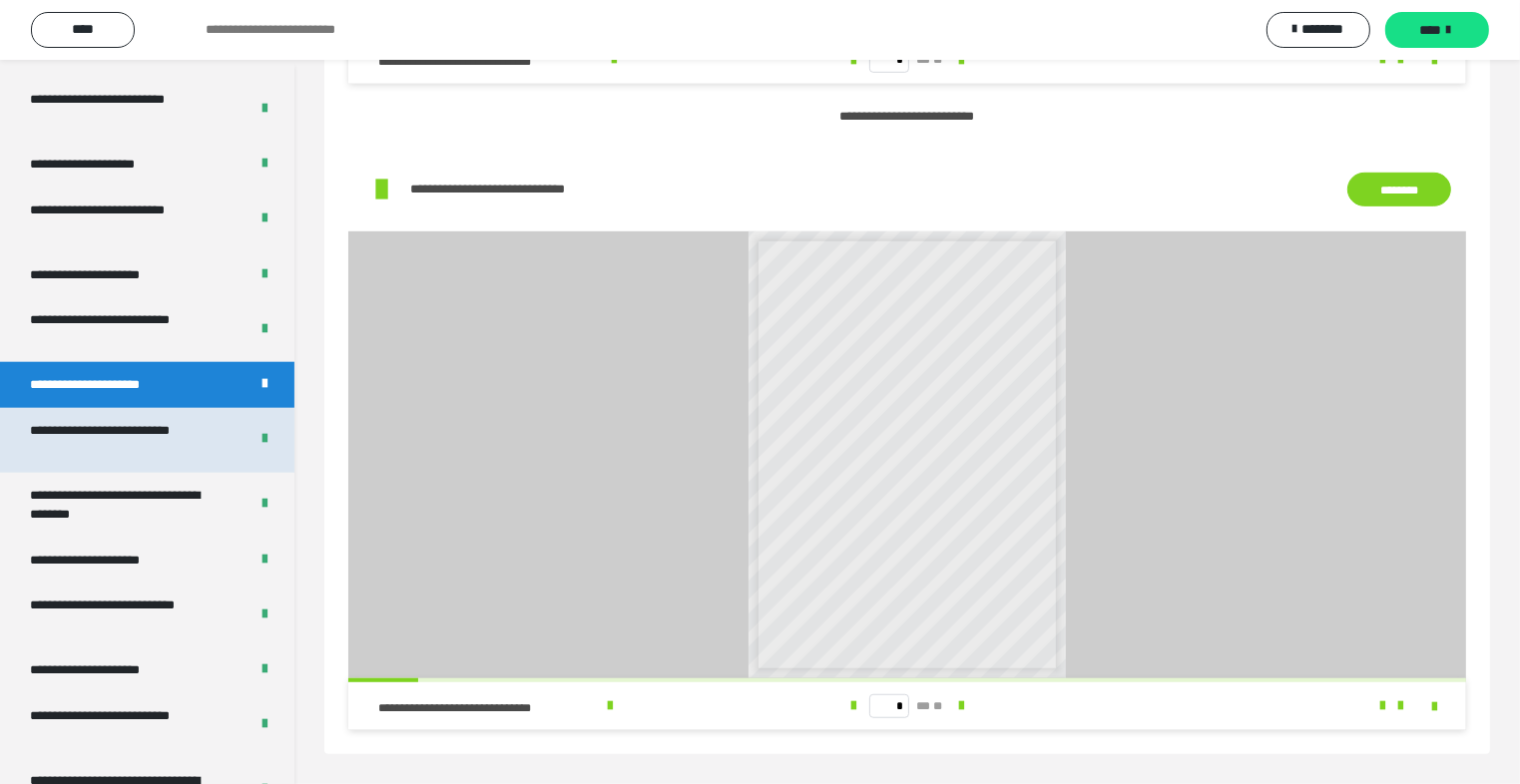 click on "**********" at bounding box center (124, 440) 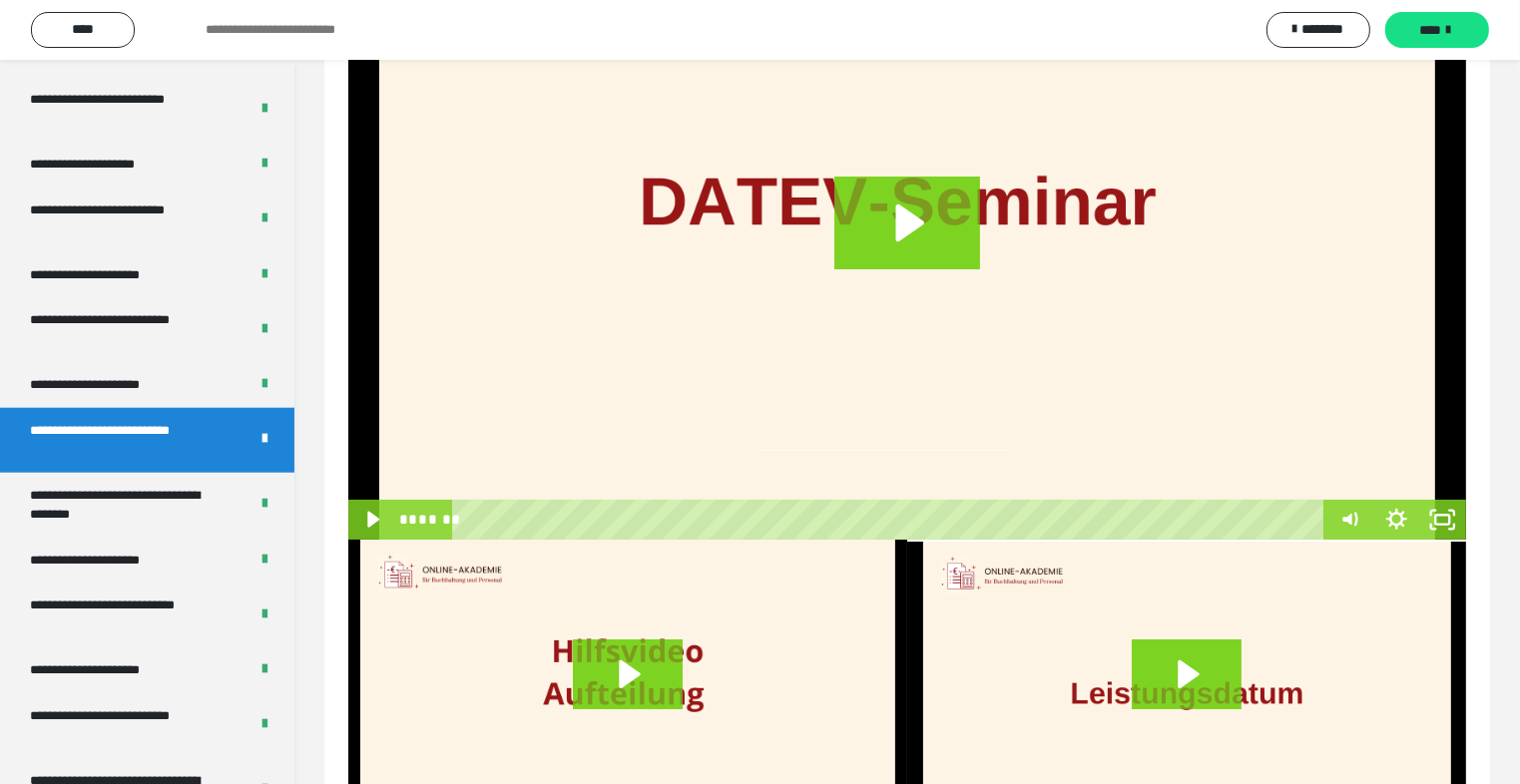 scroll, scrollTop: 304, scrollLeft: 0, axis: vertical 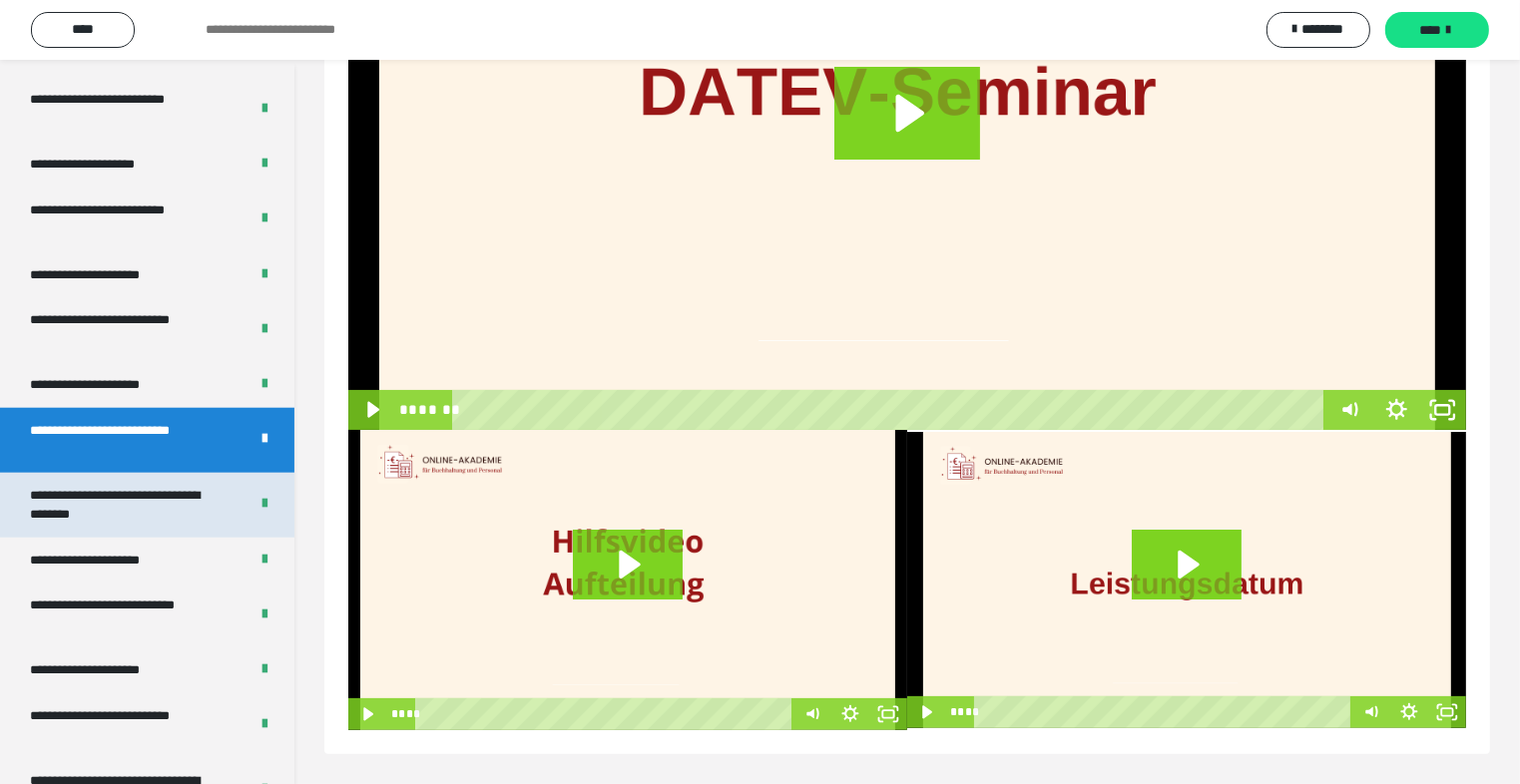 click on "**********" at bounding box center [124, 505] 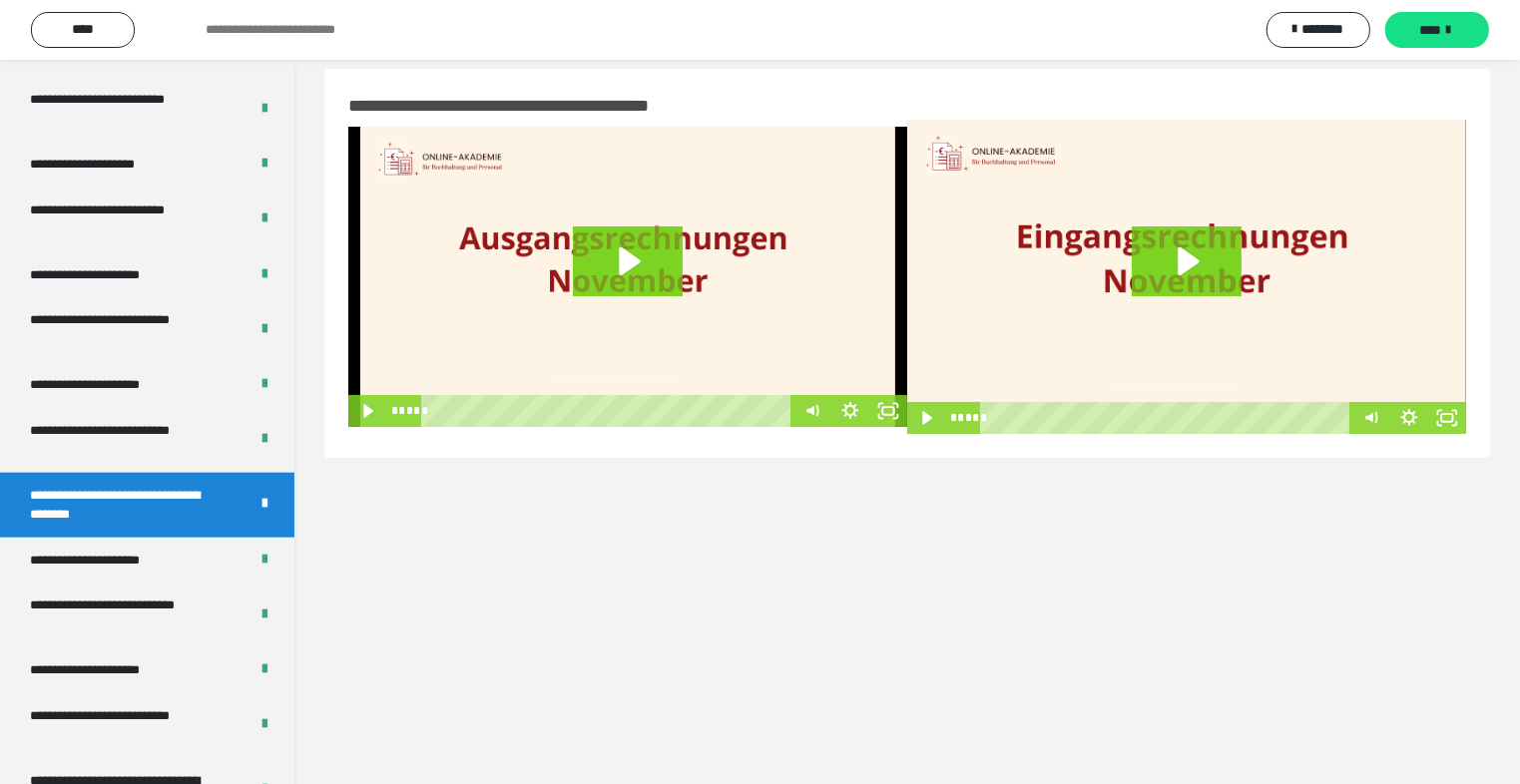 scroll, scrollTop: 0, scrollLeft: 0, axis: both 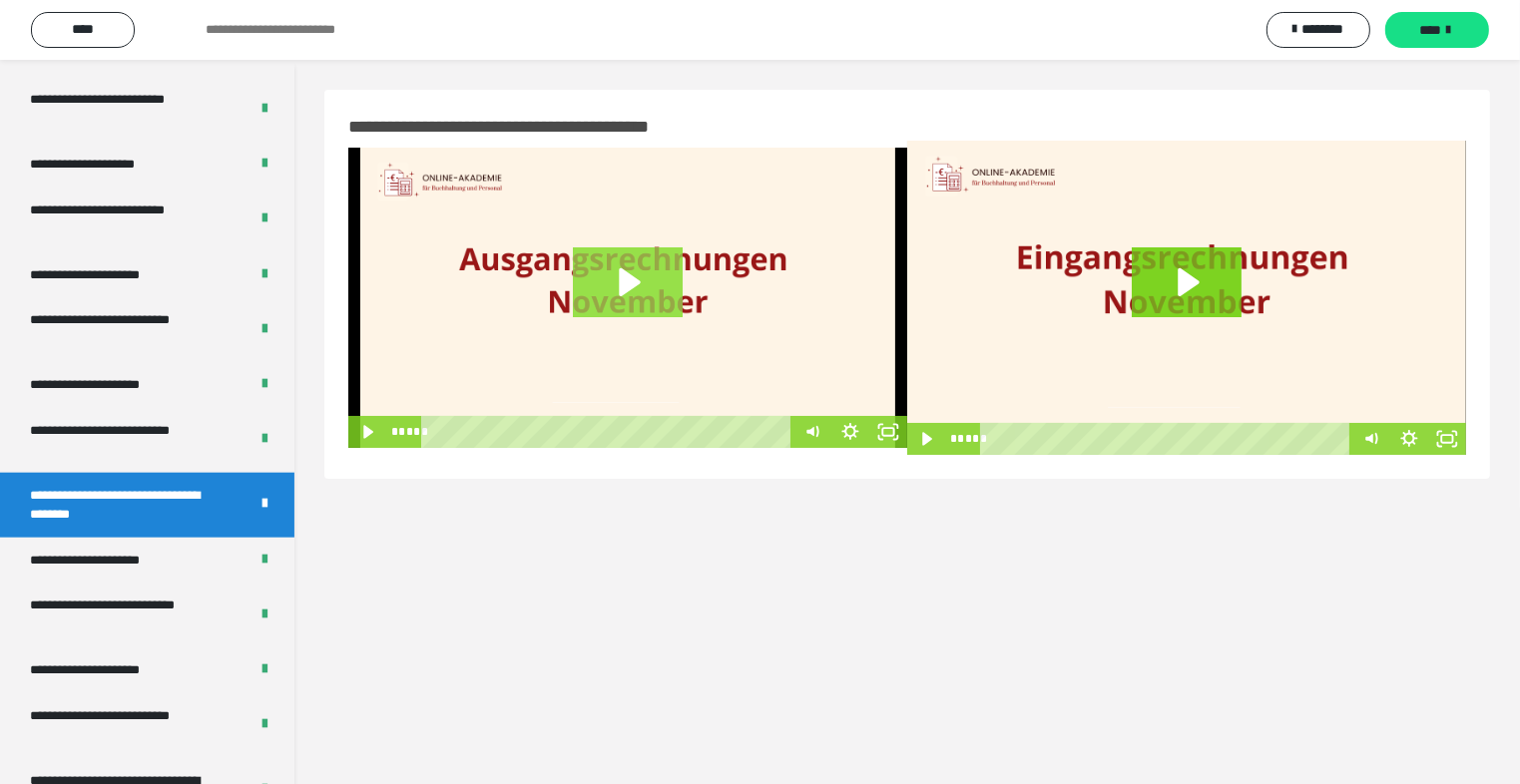 click 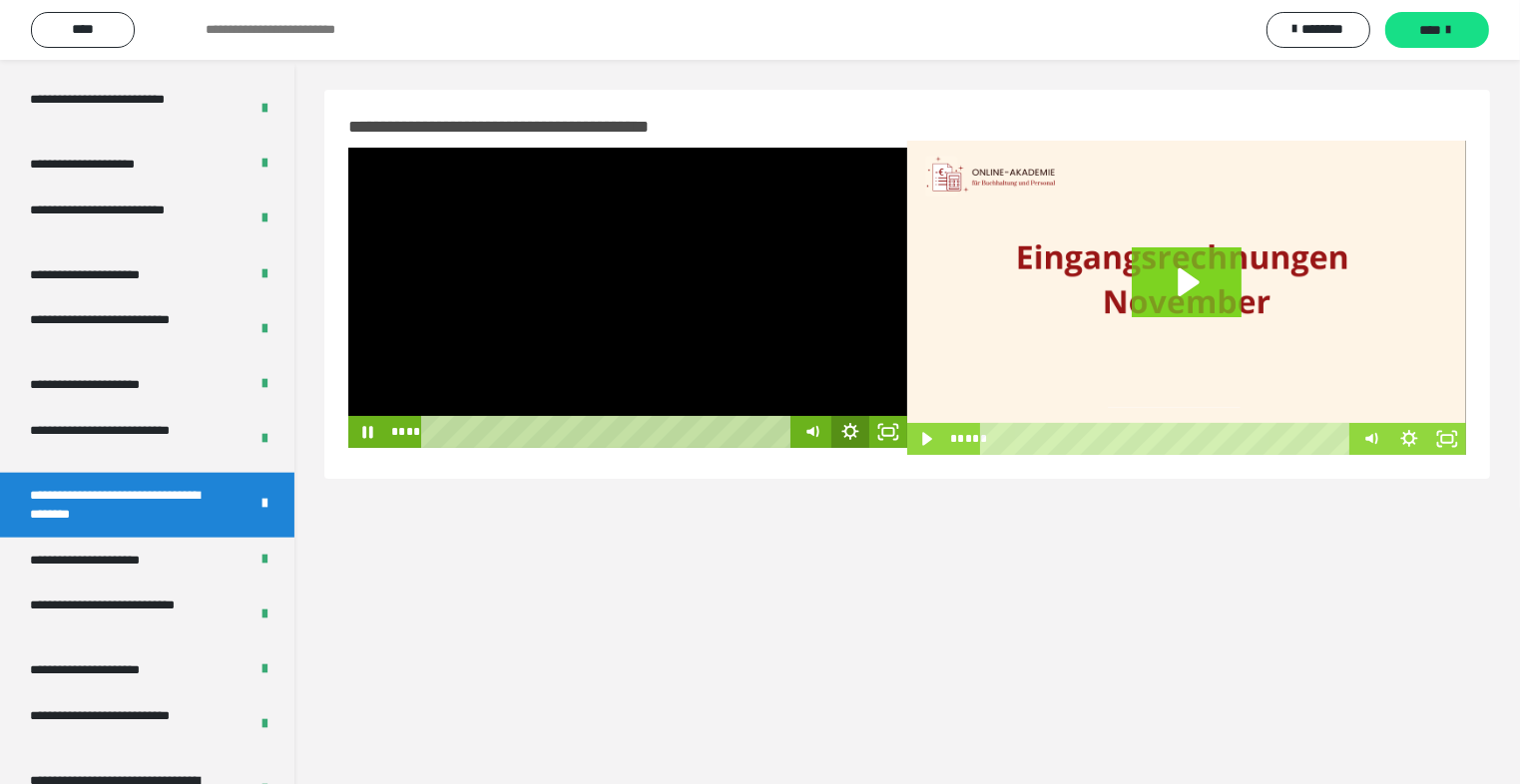click 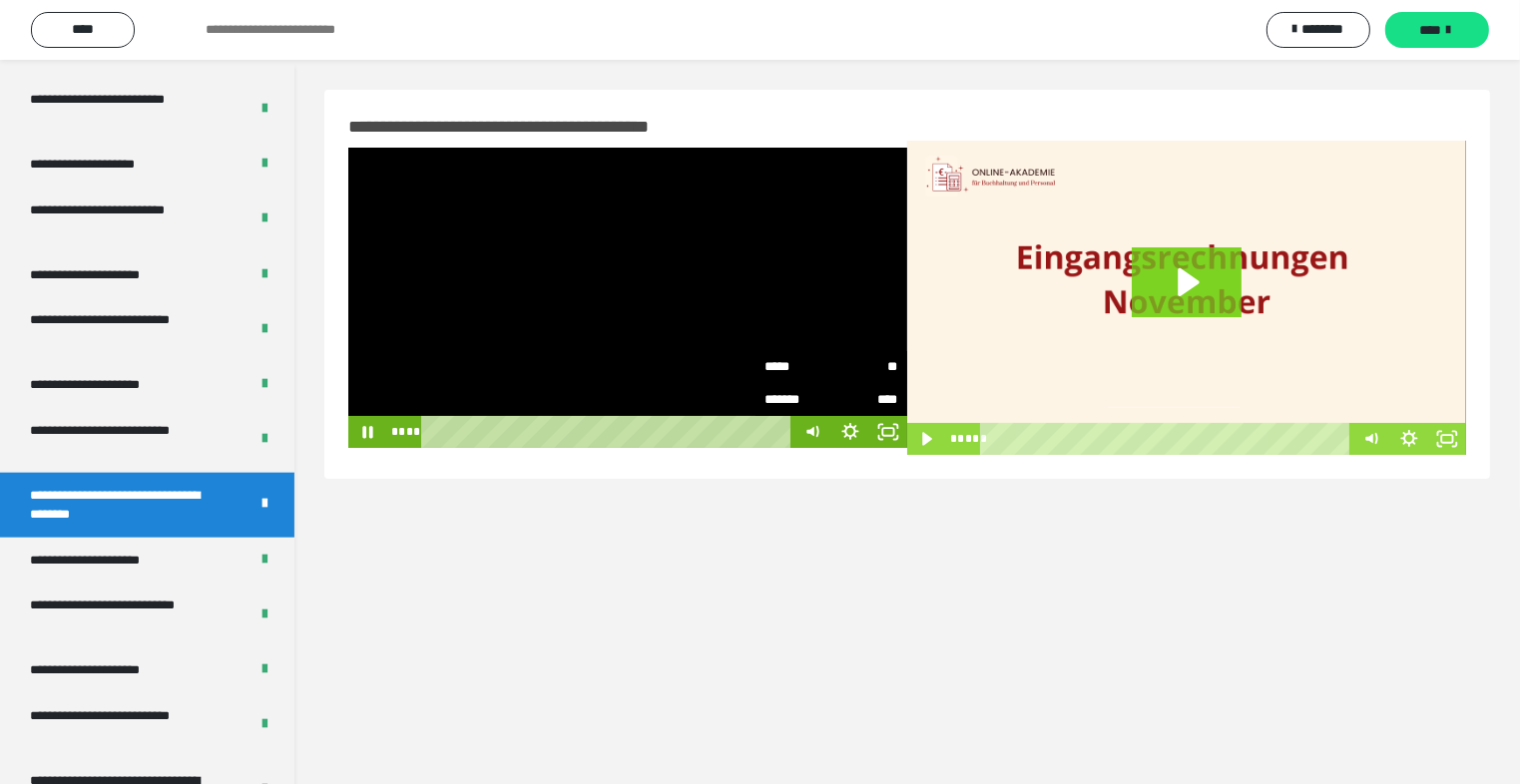 click on "**" at bounding box center [864, 367] 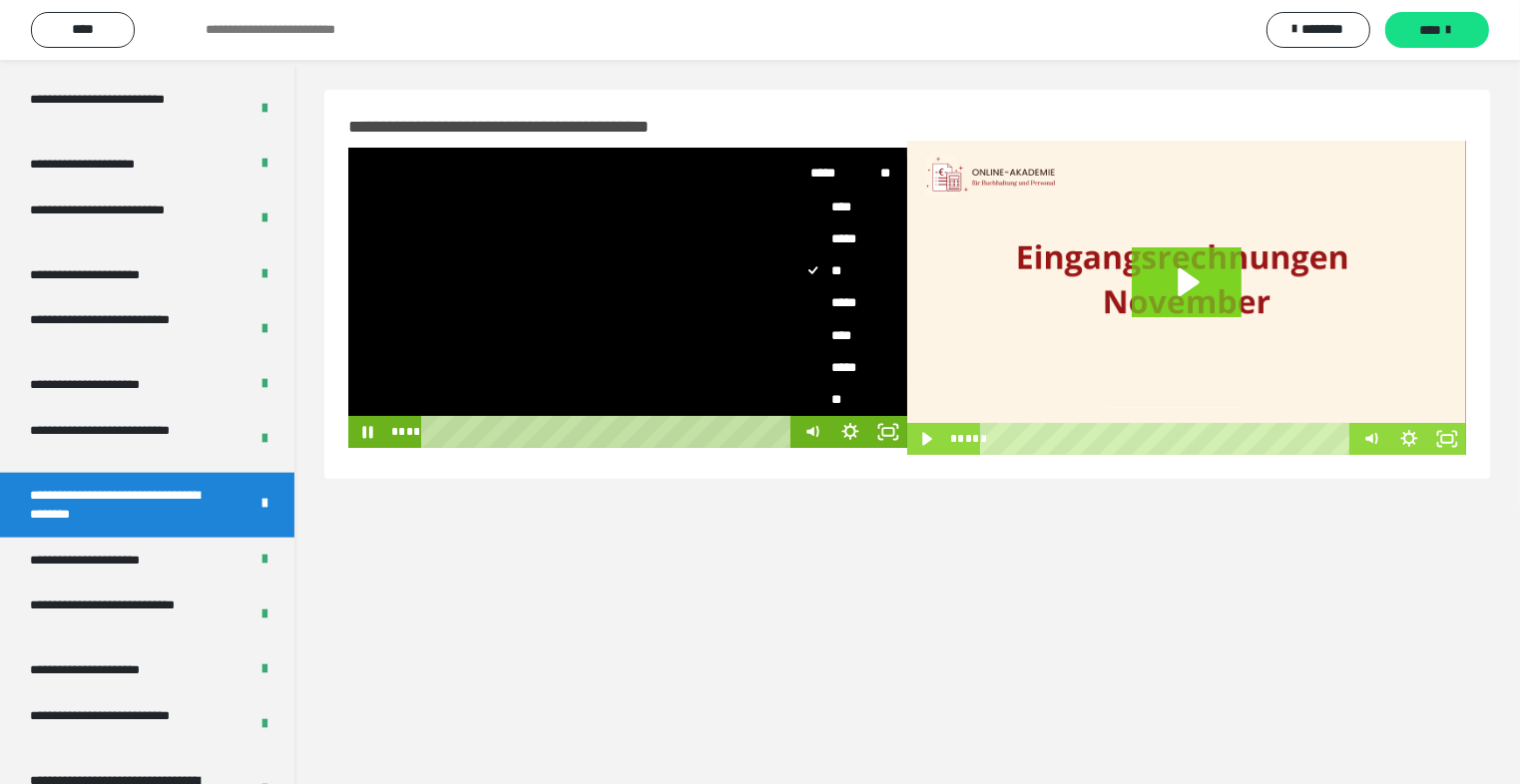 click on "**" at bounding box center [842, 399] 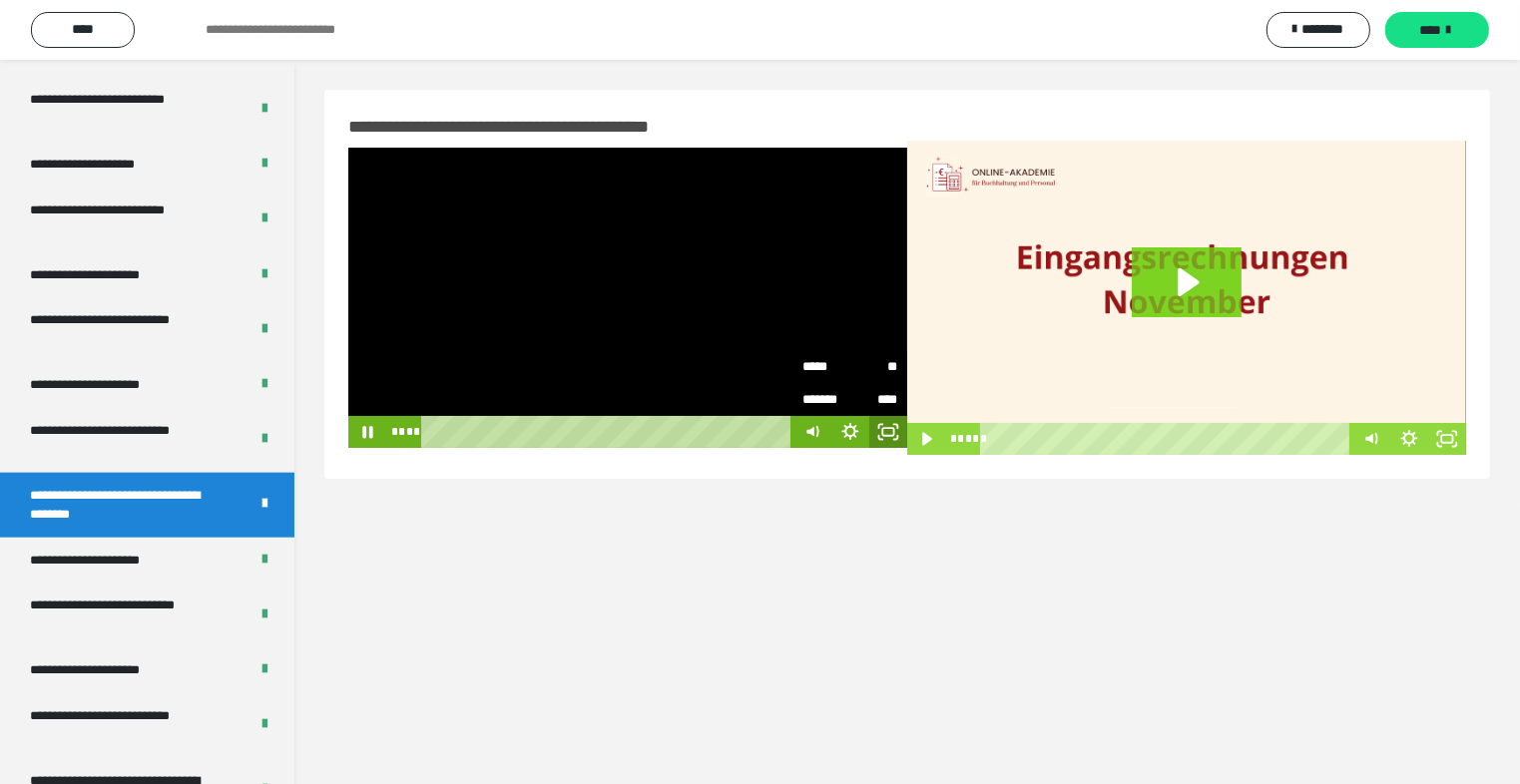 click 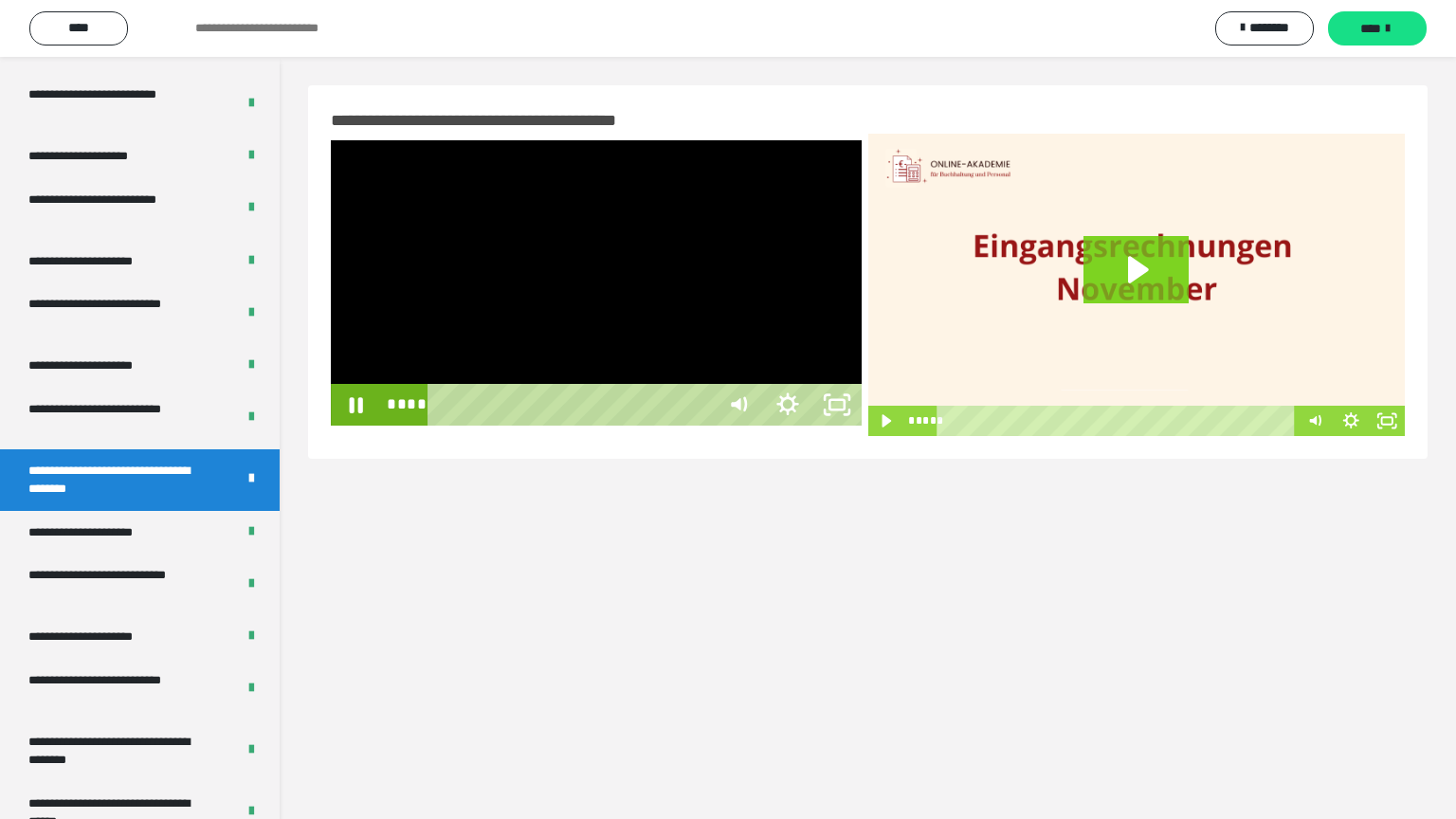 type 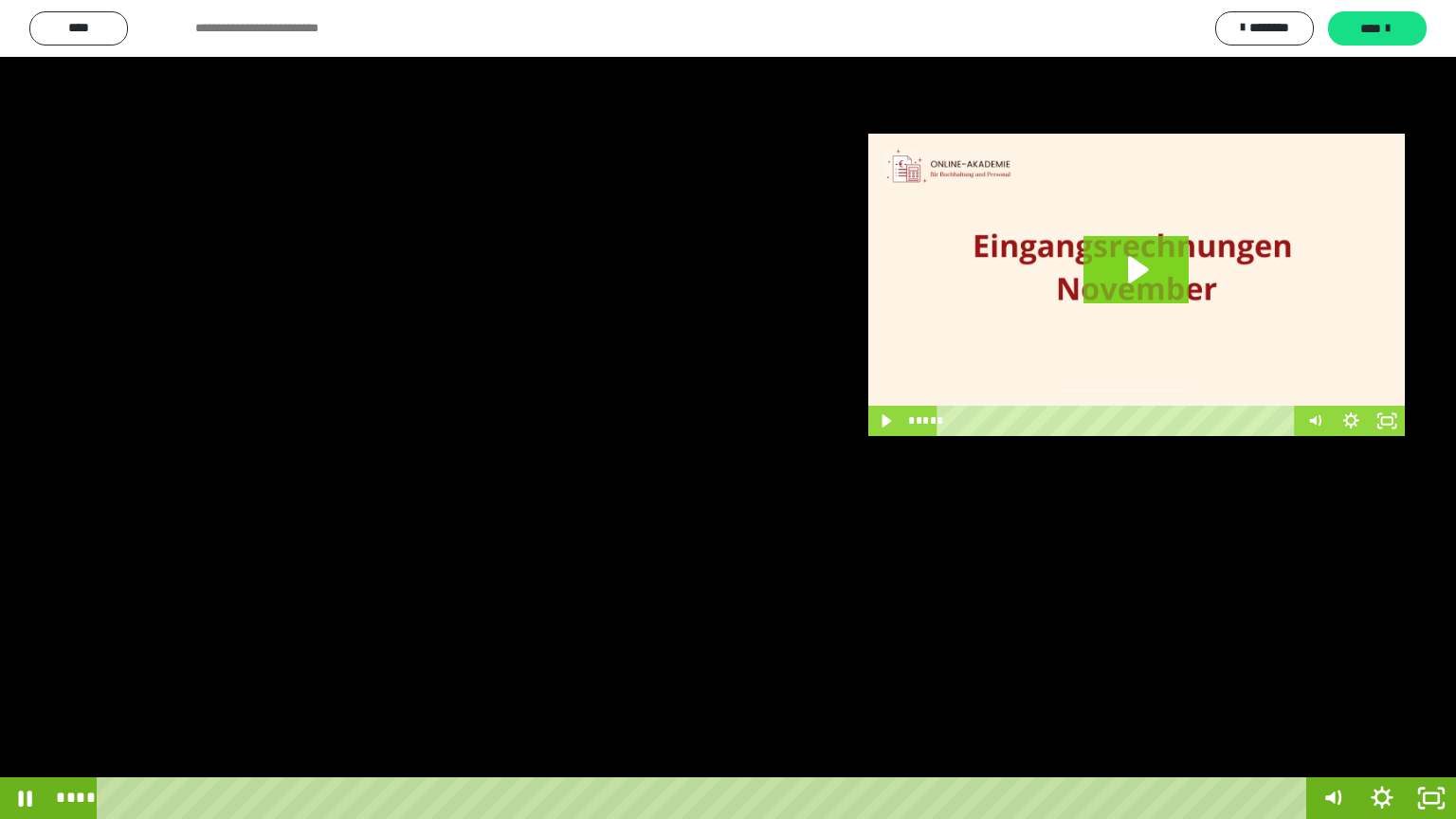 click at bounding box center (1431, 798) 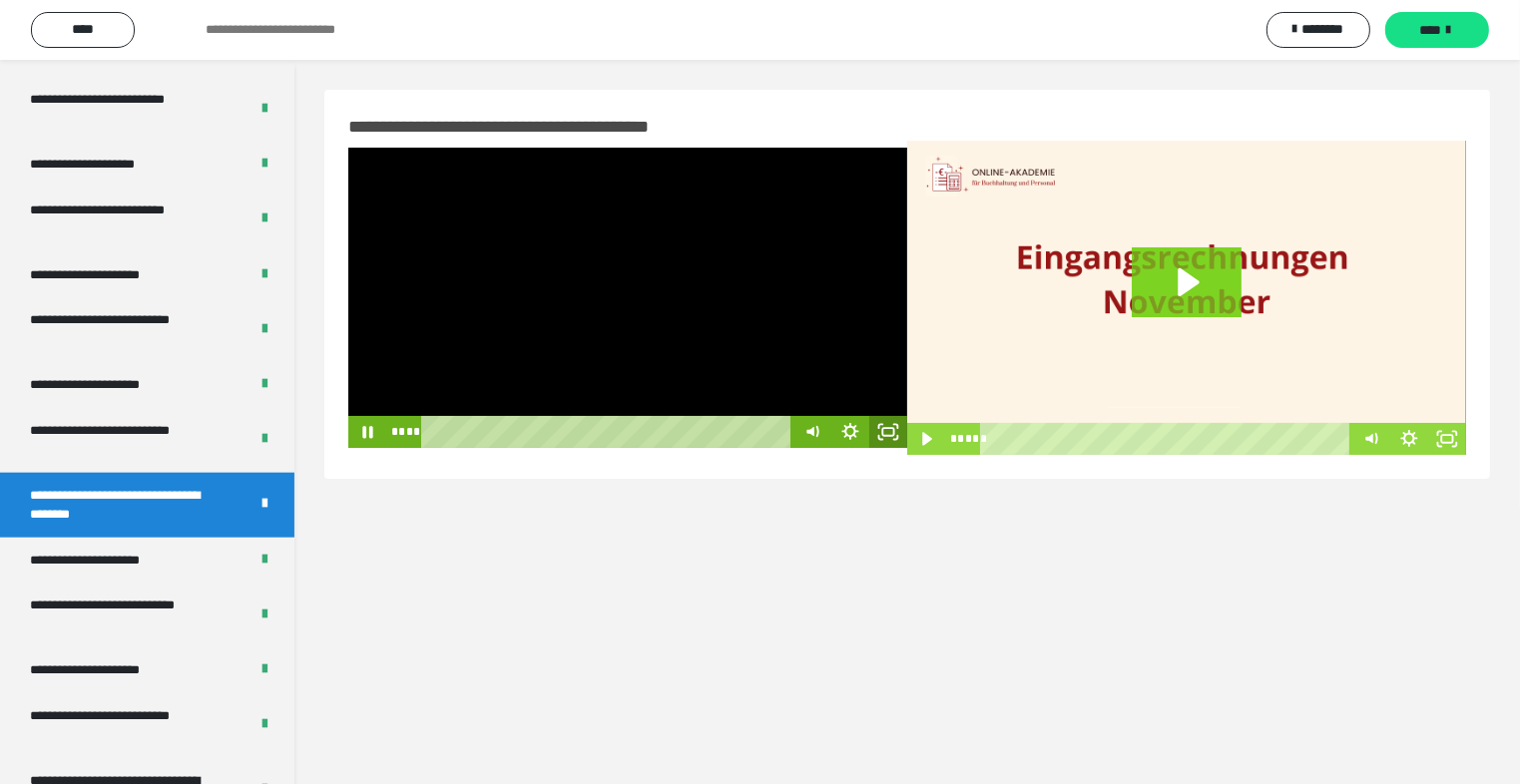 click 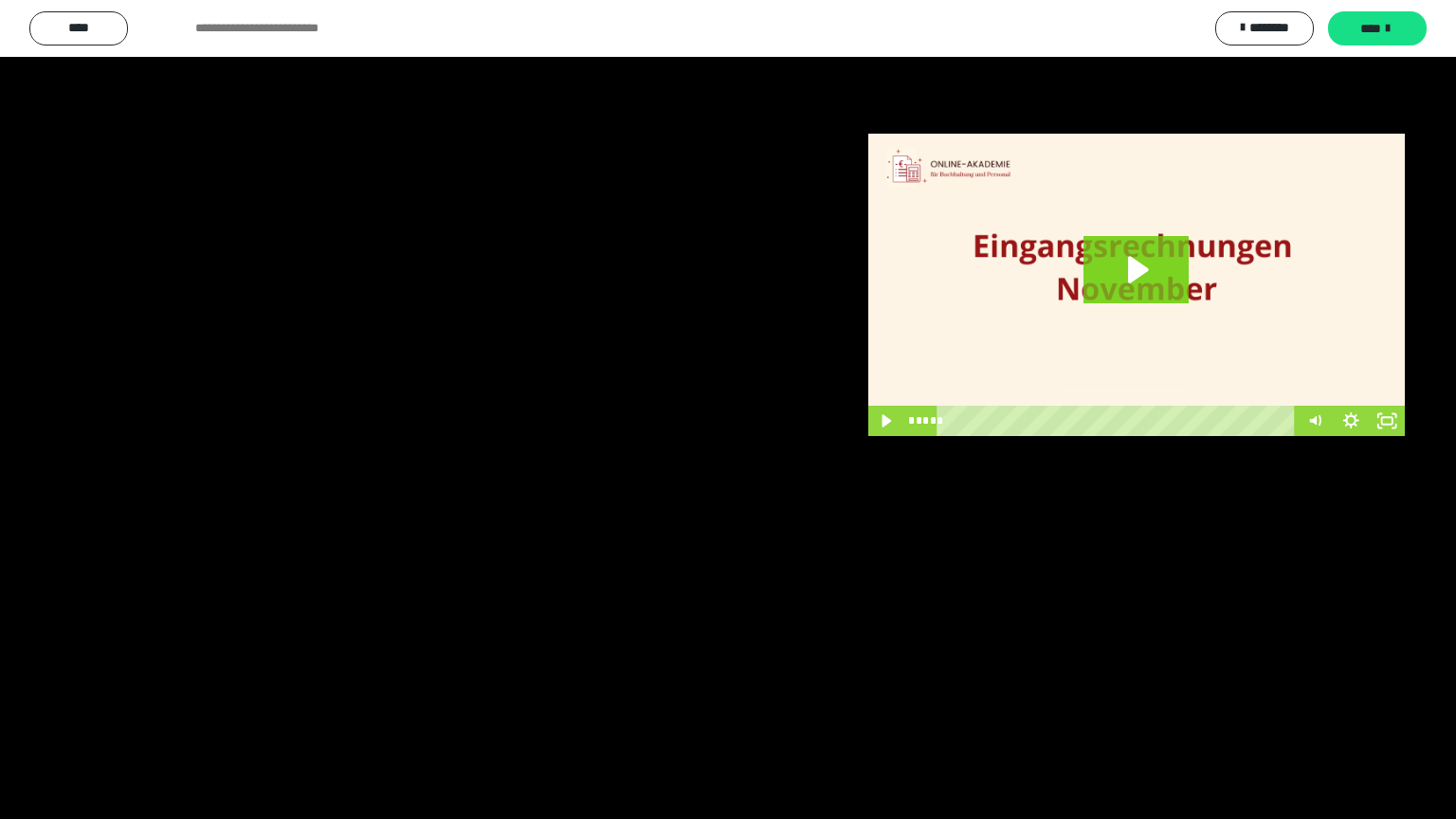 click at bounding box center (728, 410) 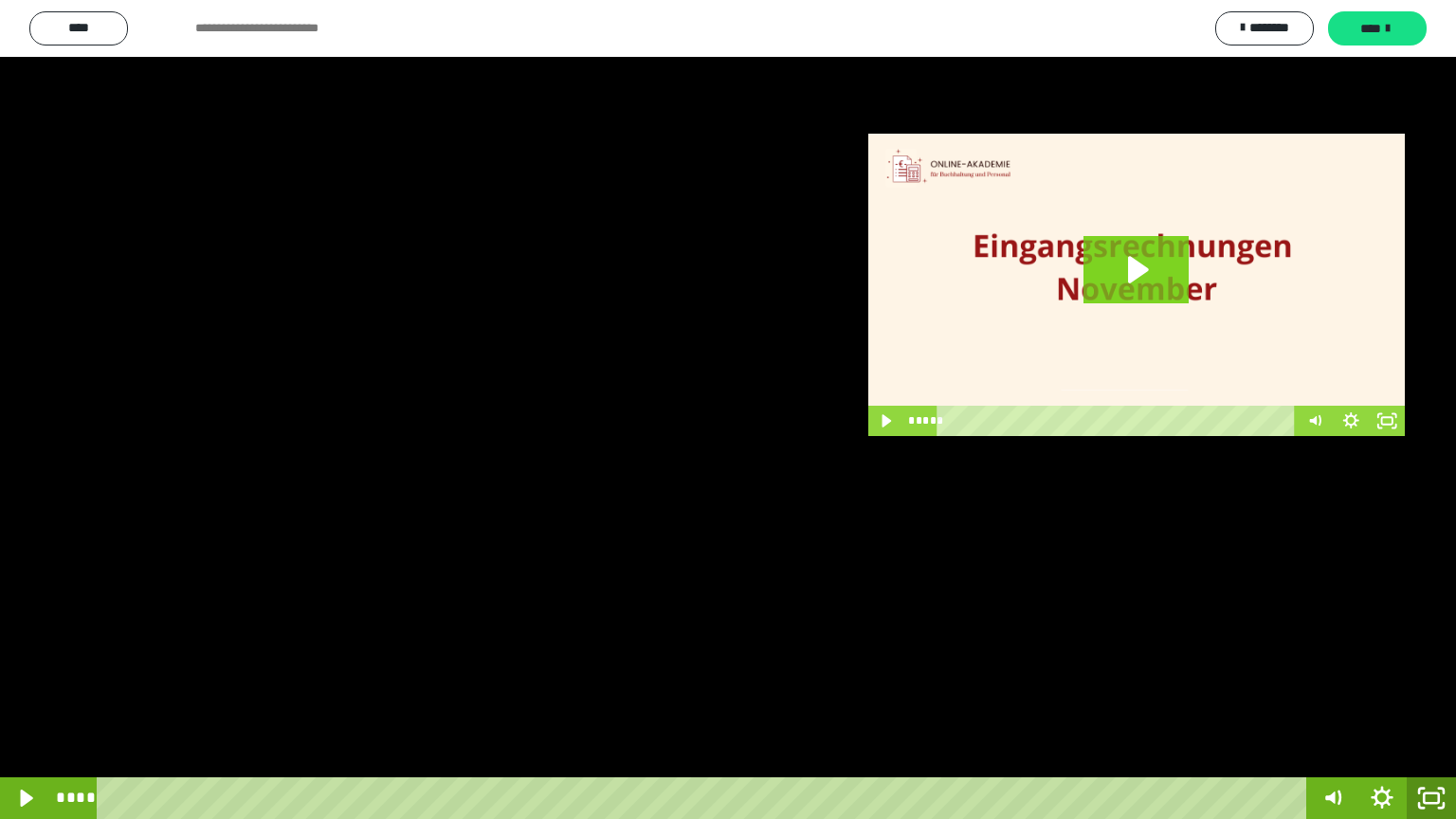 click 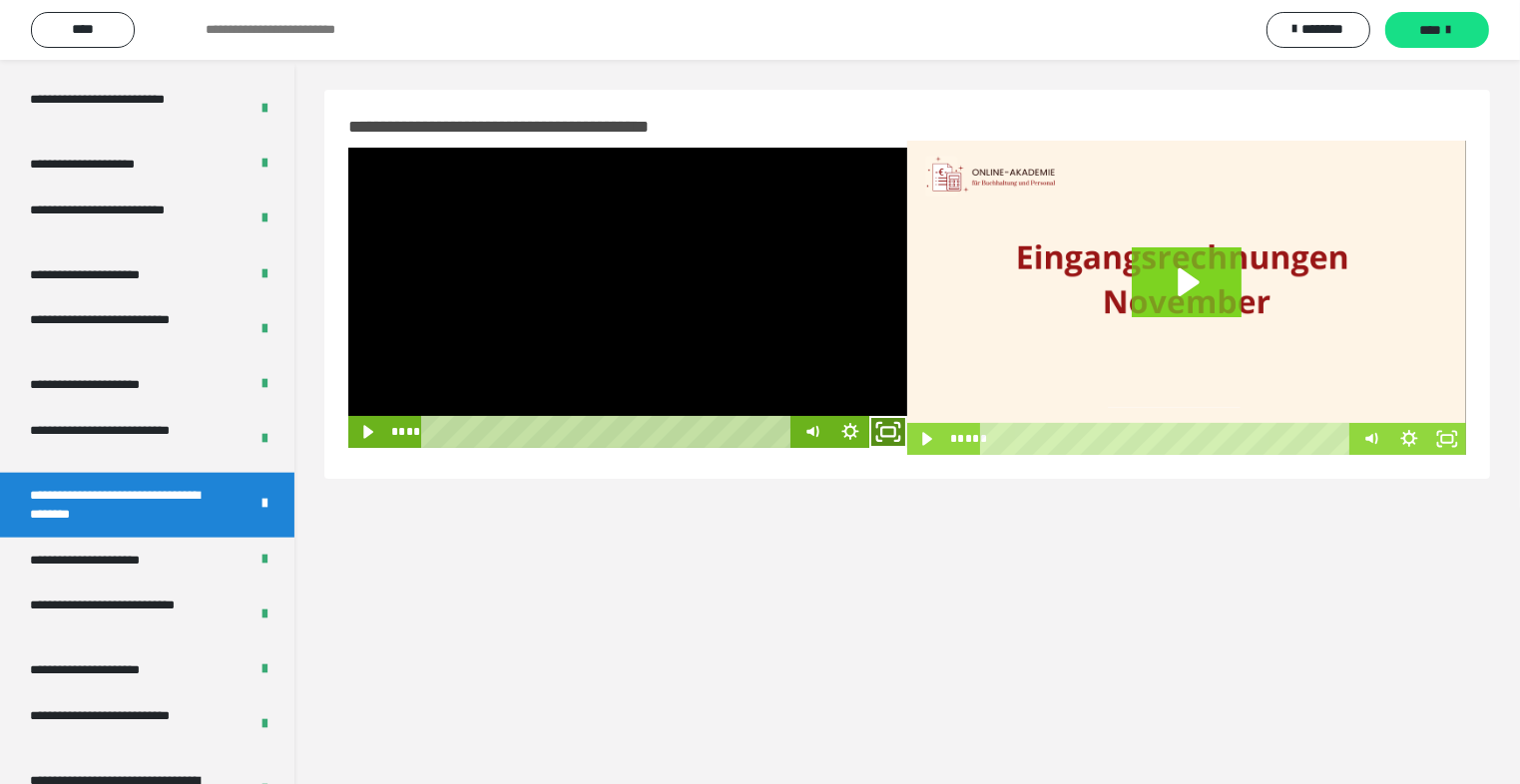 click 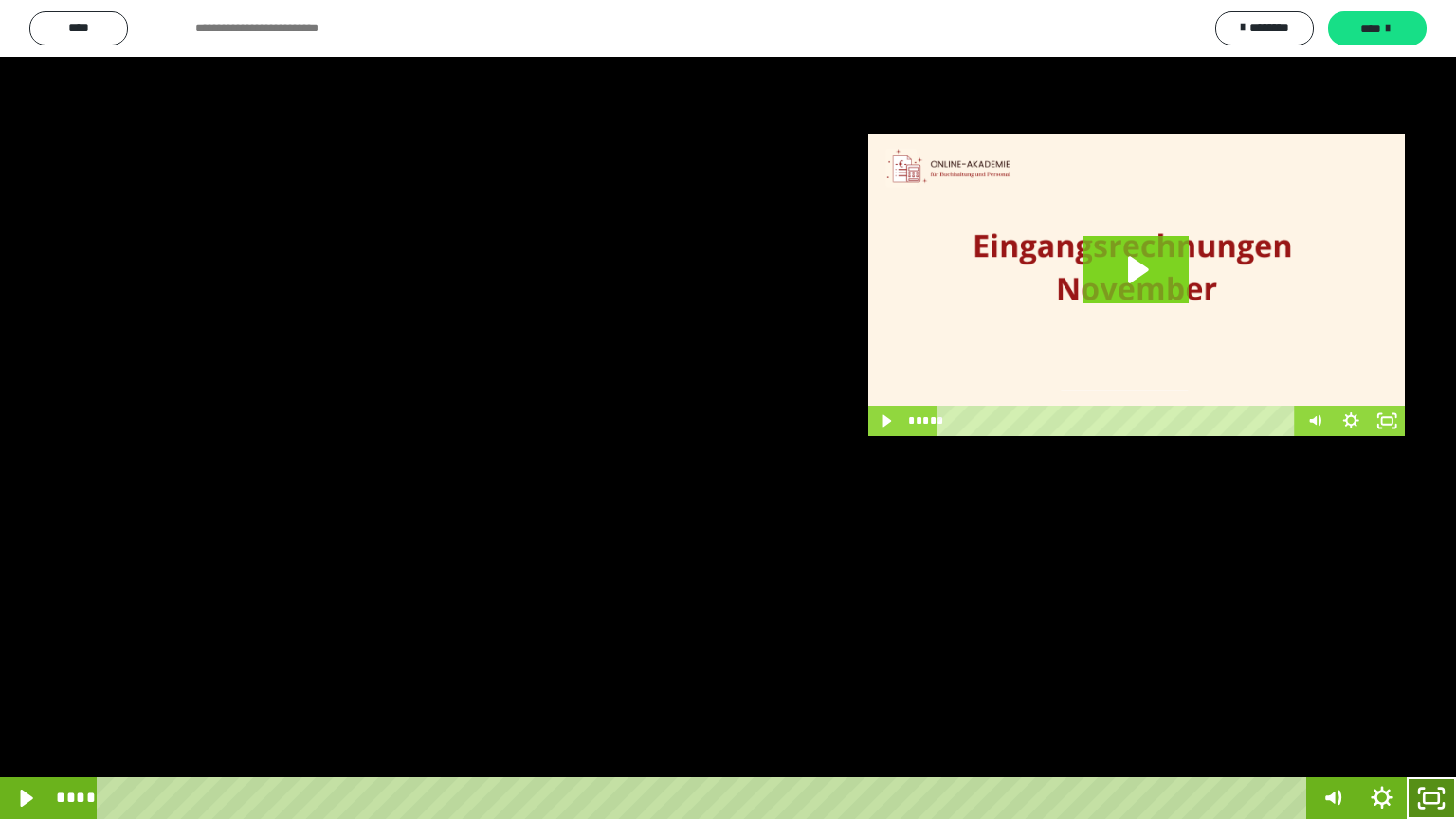 click 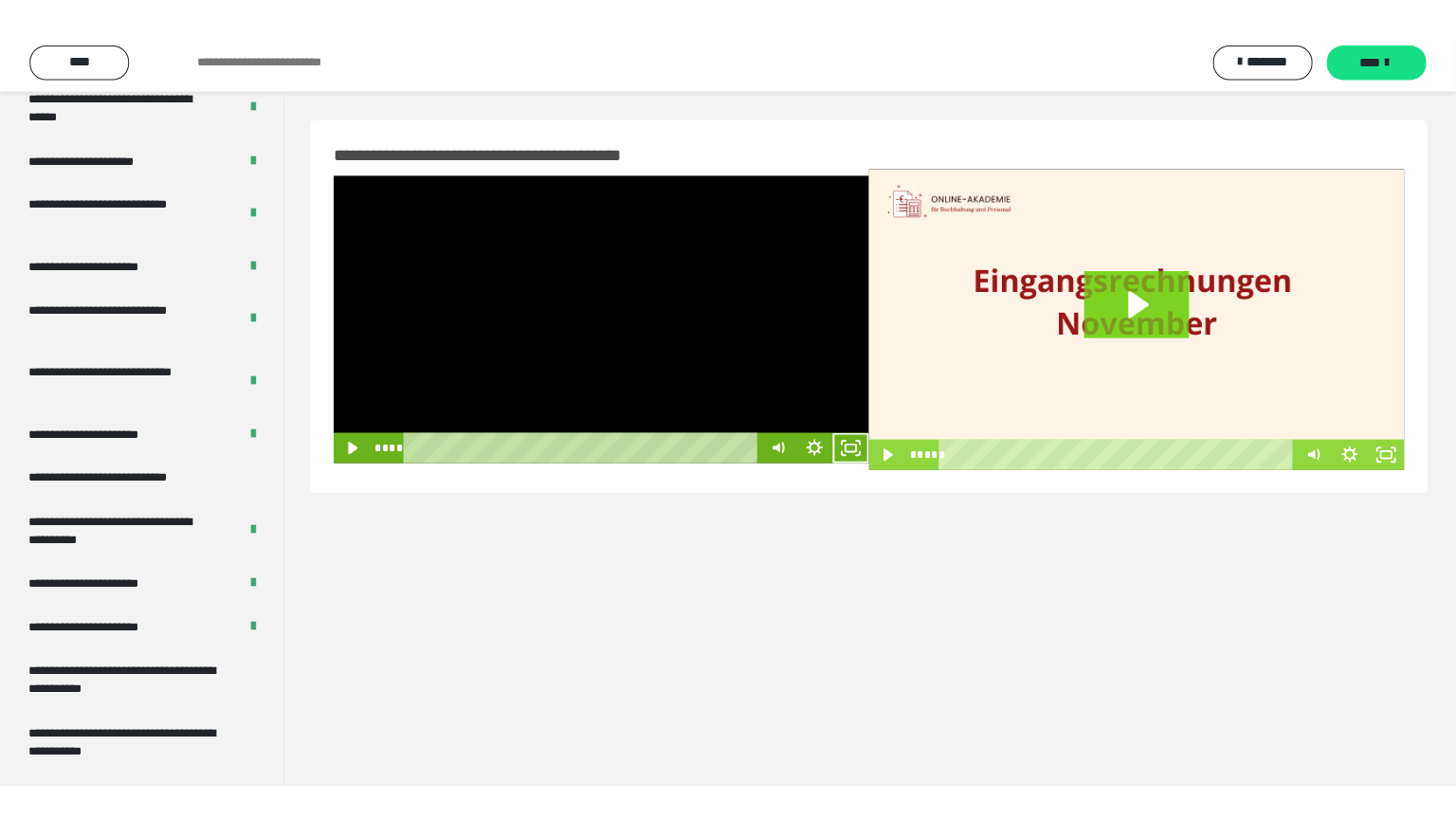 scroll, scrollTop: 2817, scrollLeft: 0, axis: vertical 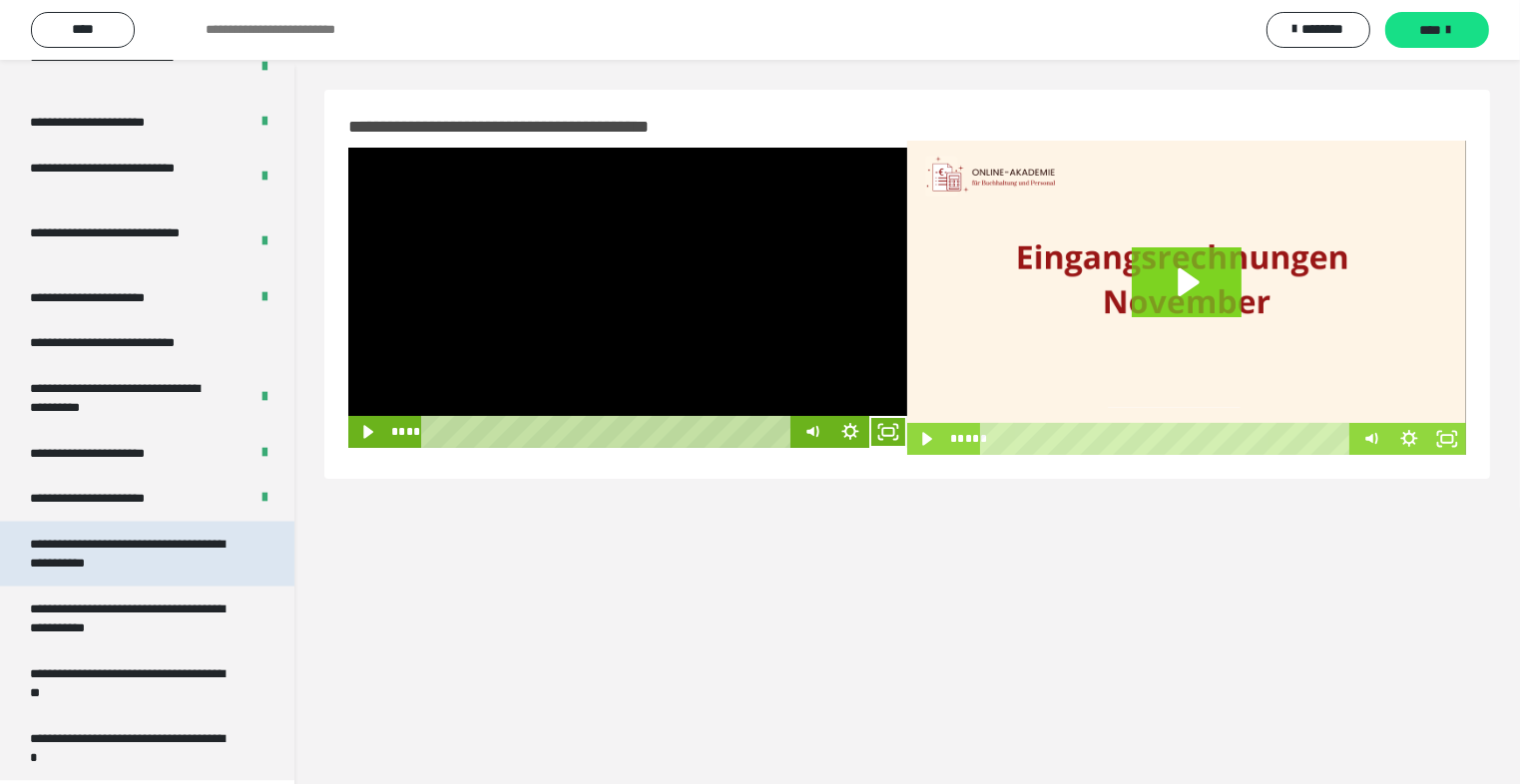 click on "**********" at bounding box center [132, 554] 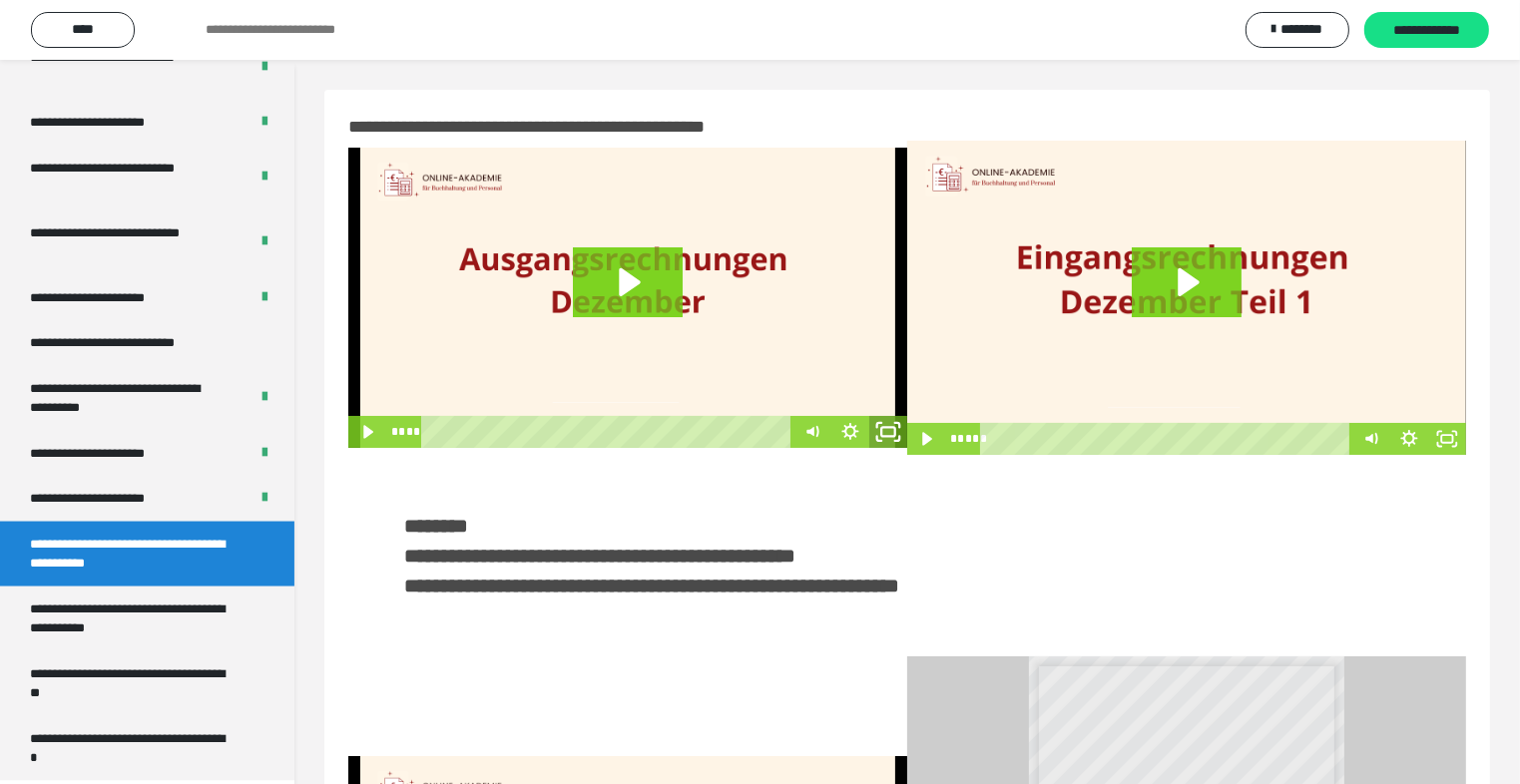 click 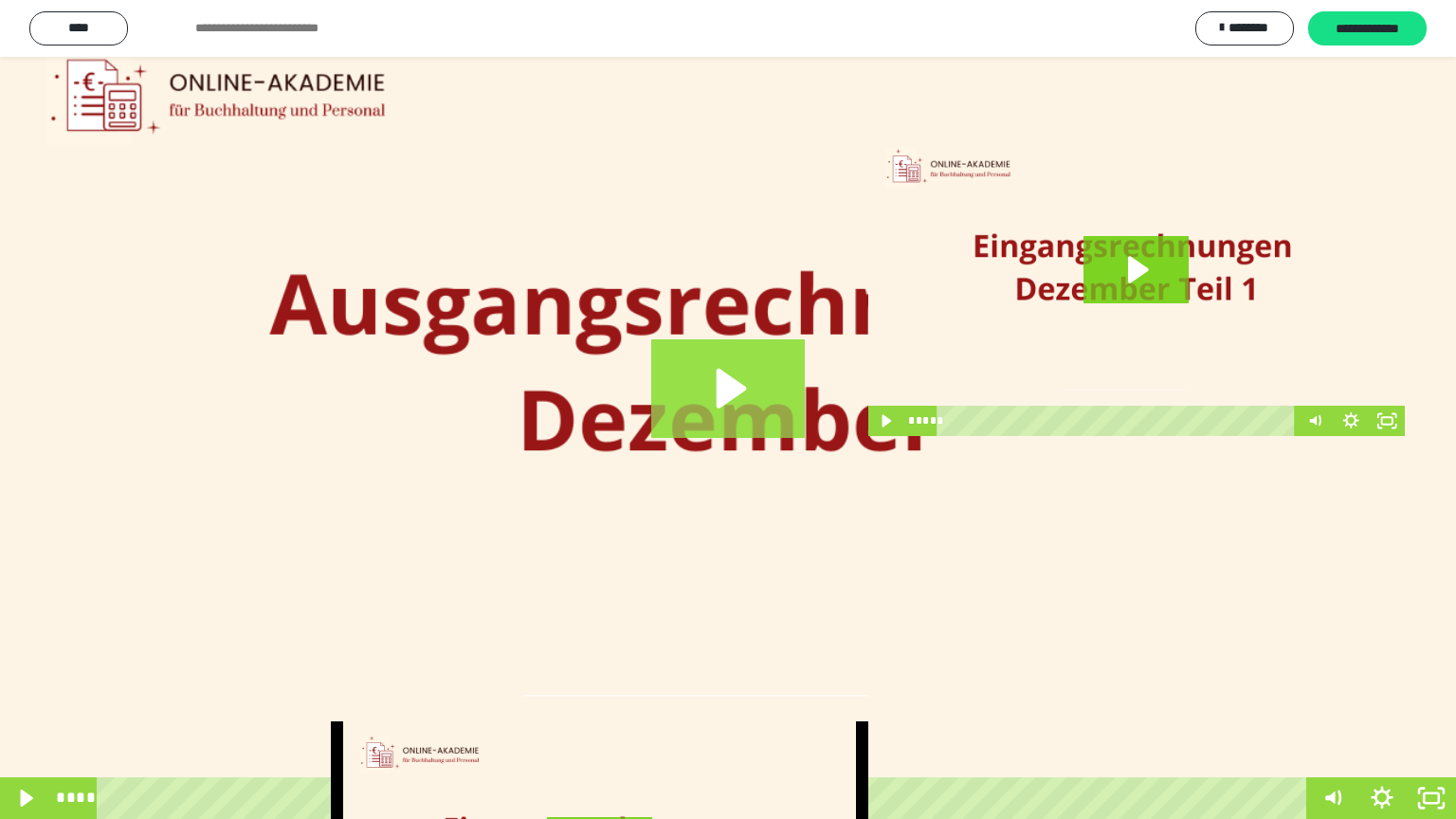 click 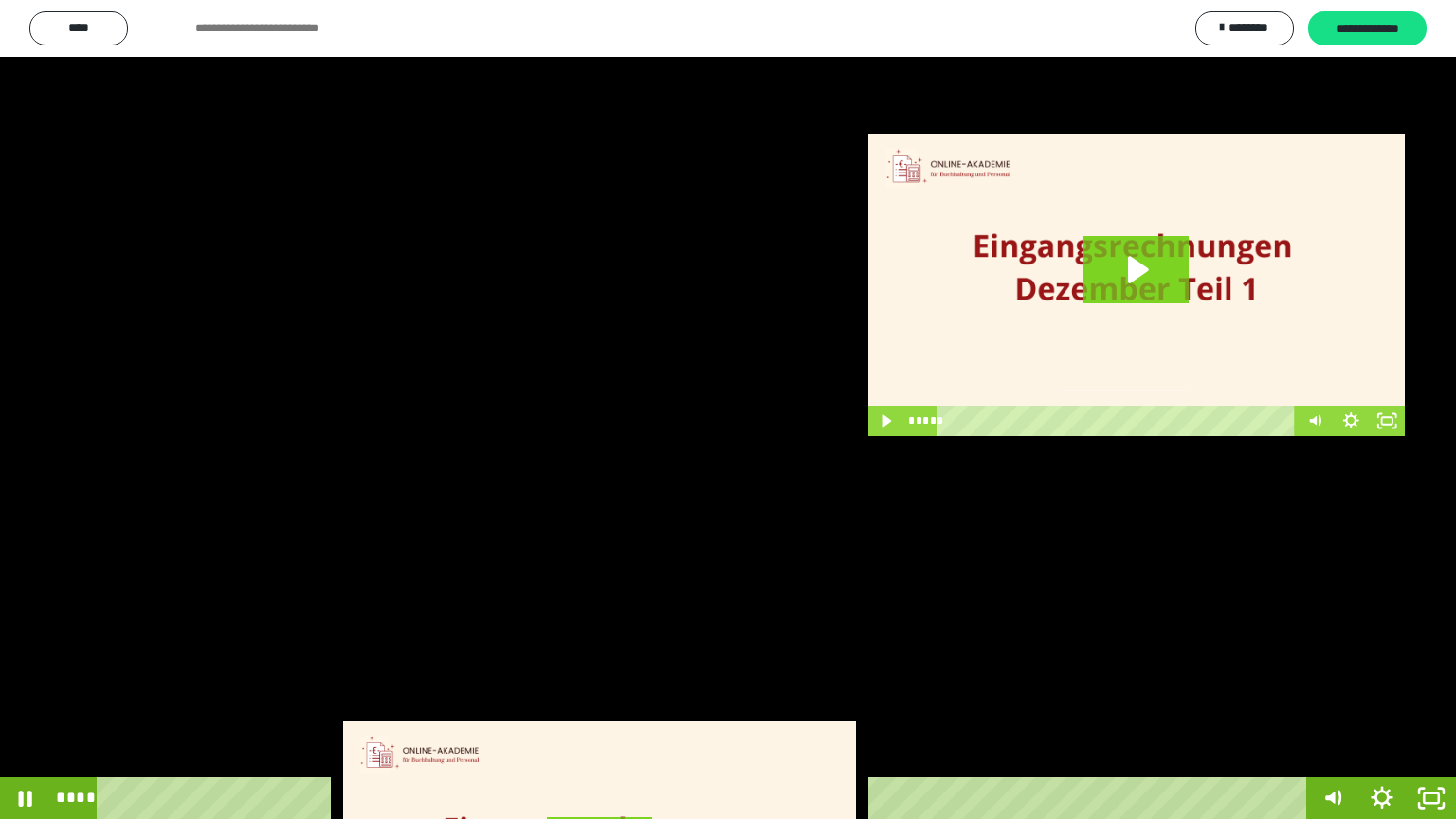 click at bounding box center (728, 410) 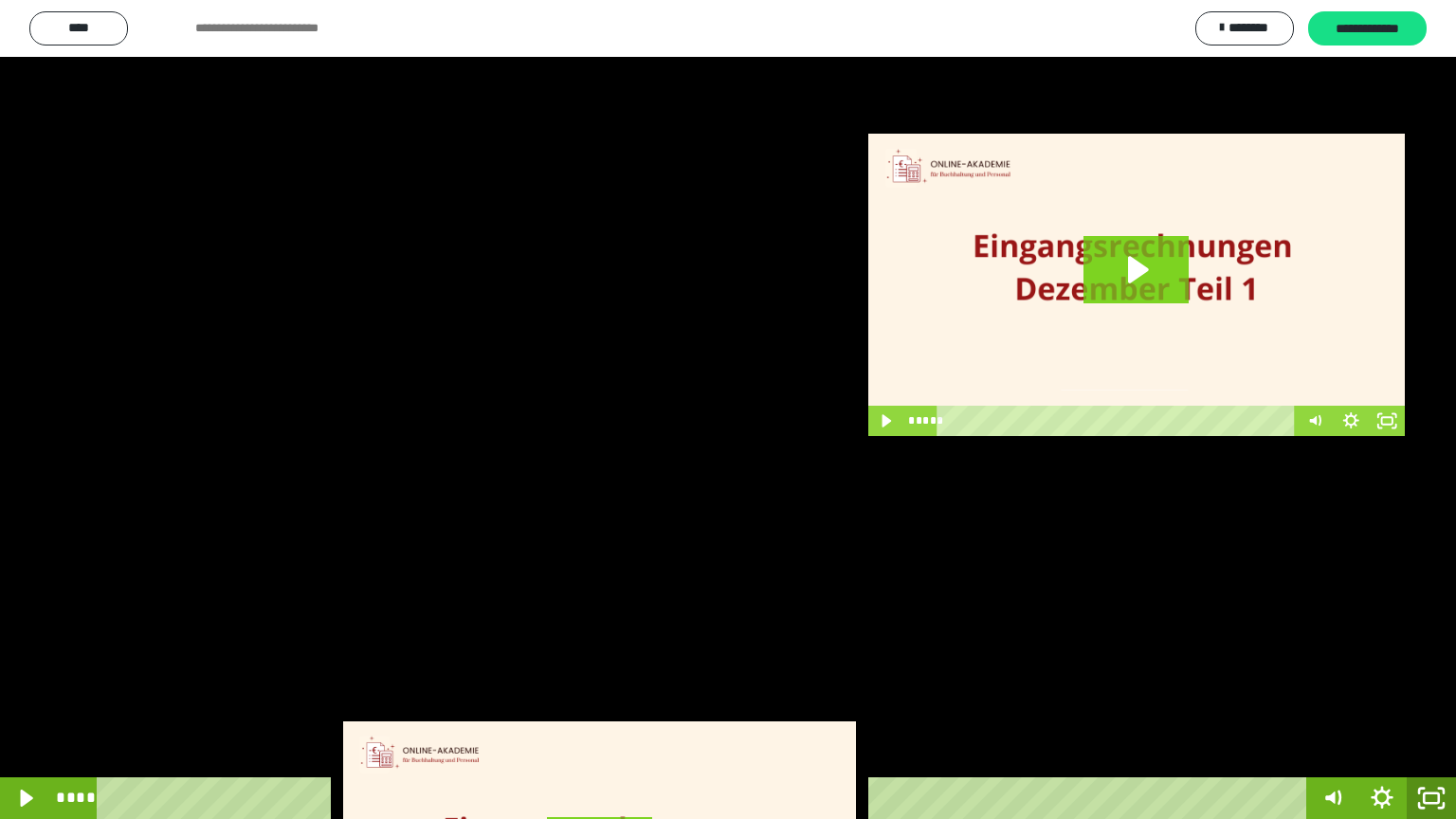 click 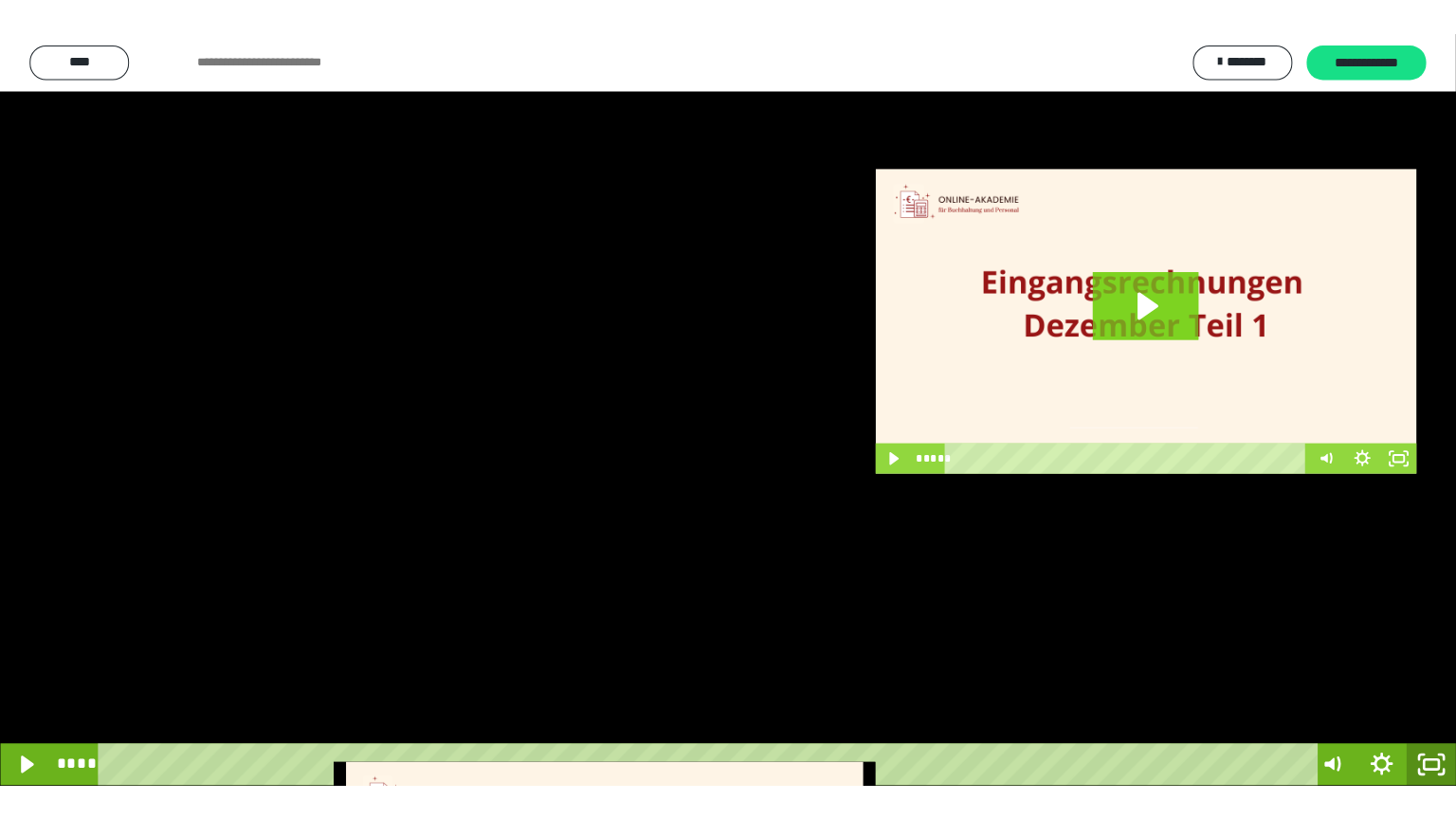 scroll, scrollTop: 2817, scrollLeft: 0, axis: vertical 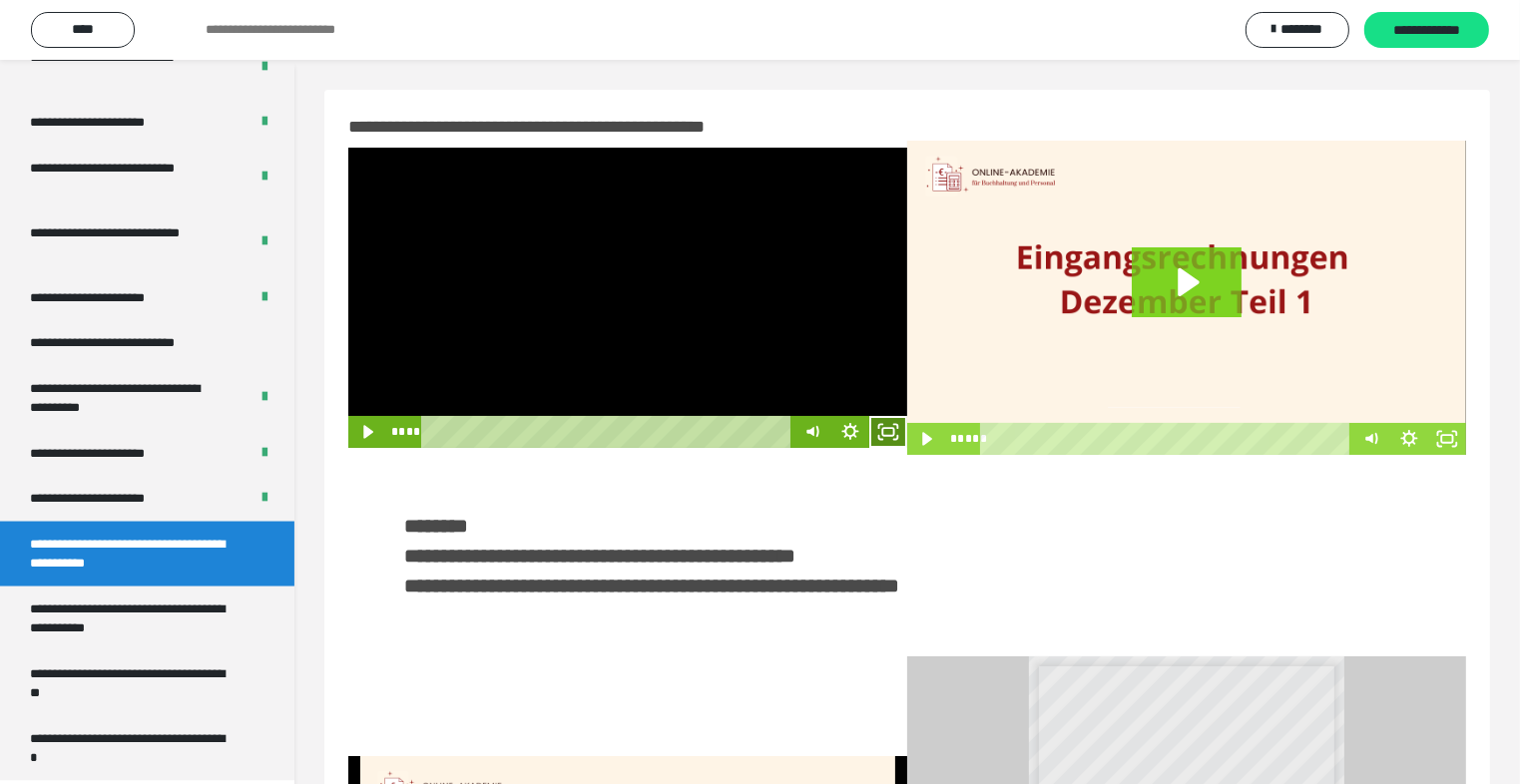 click 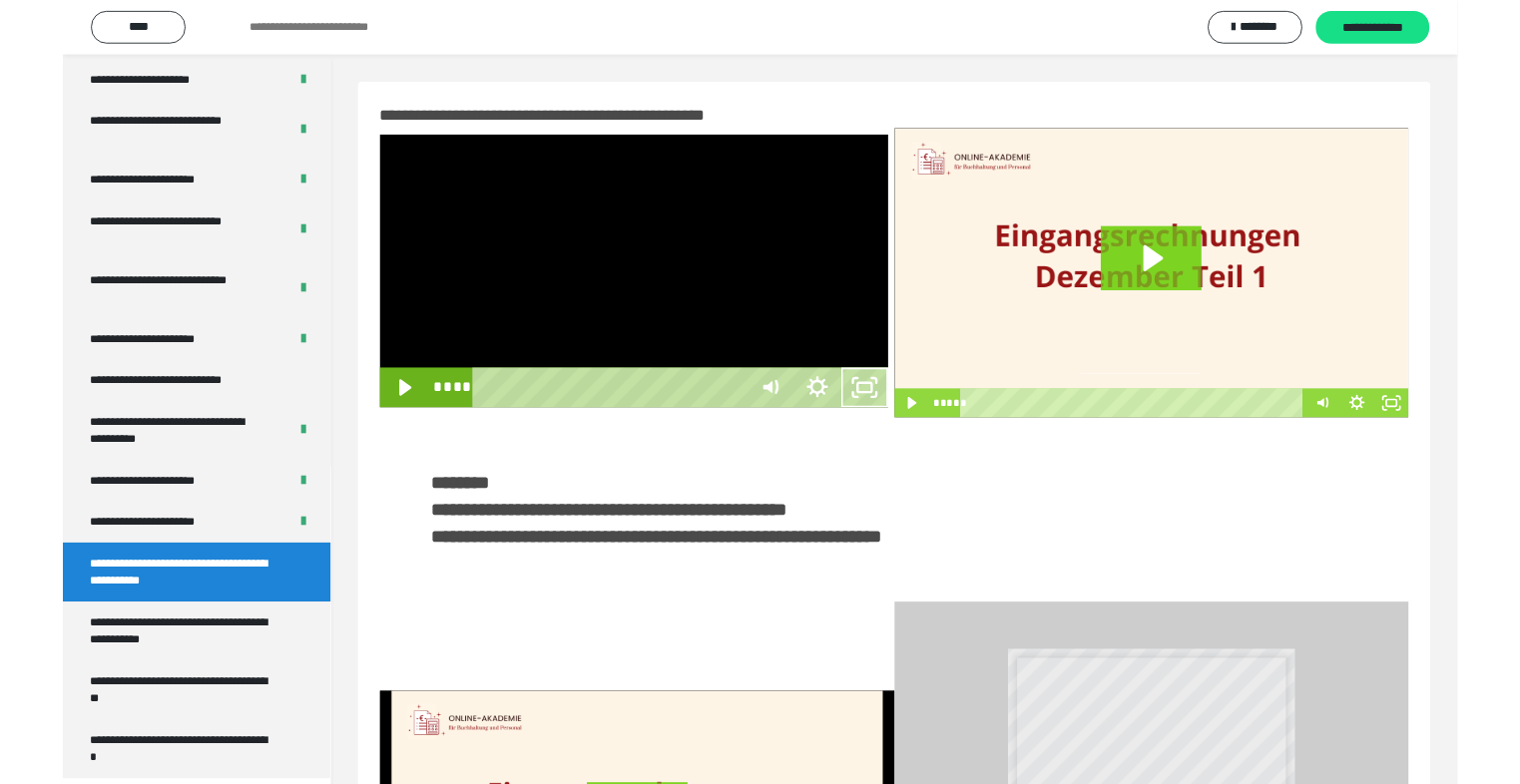 scroll, scrollTop: 2886, scrollLeft: 0, axis: vertical 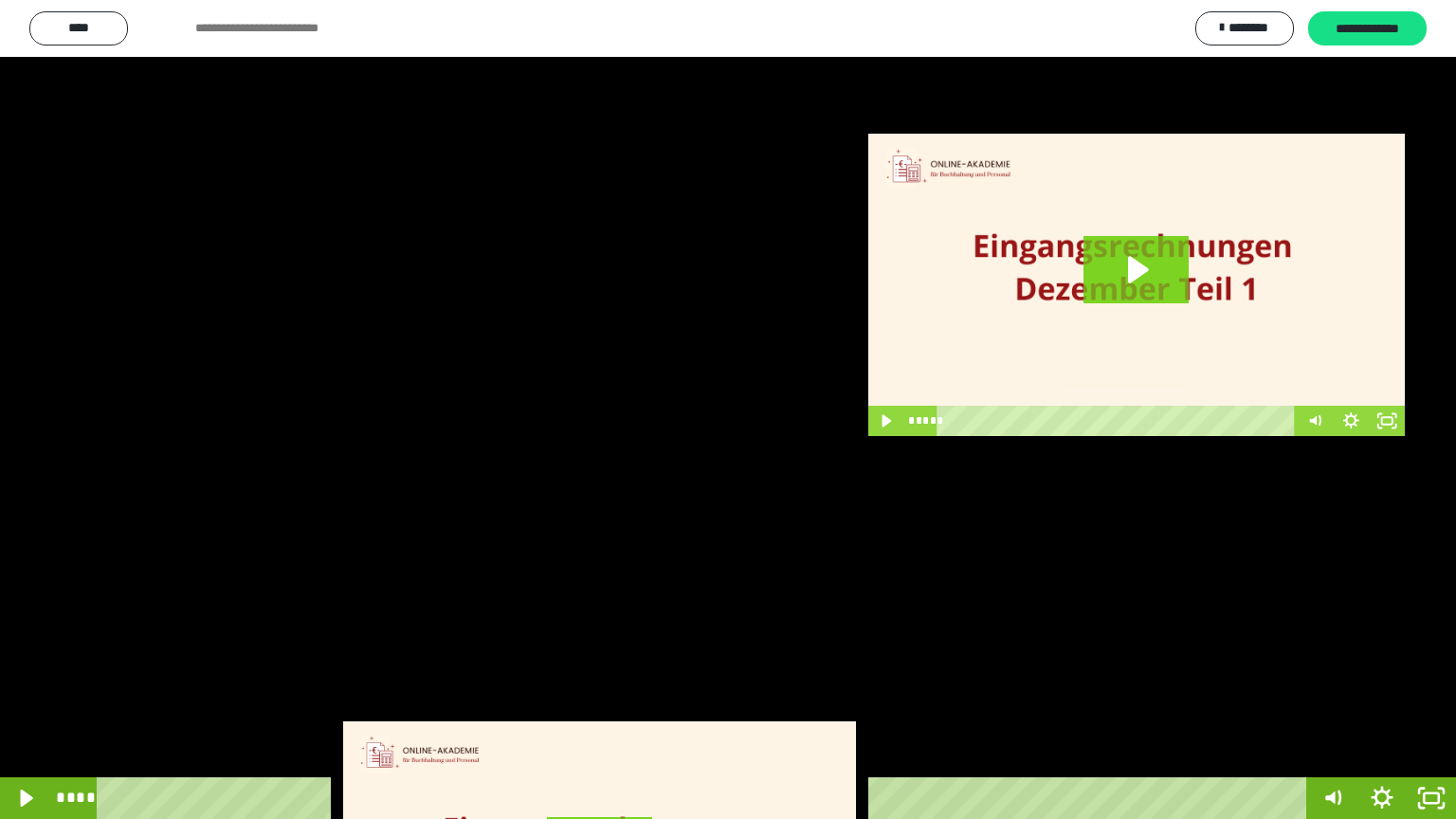 click at bounding box center (728, 410) 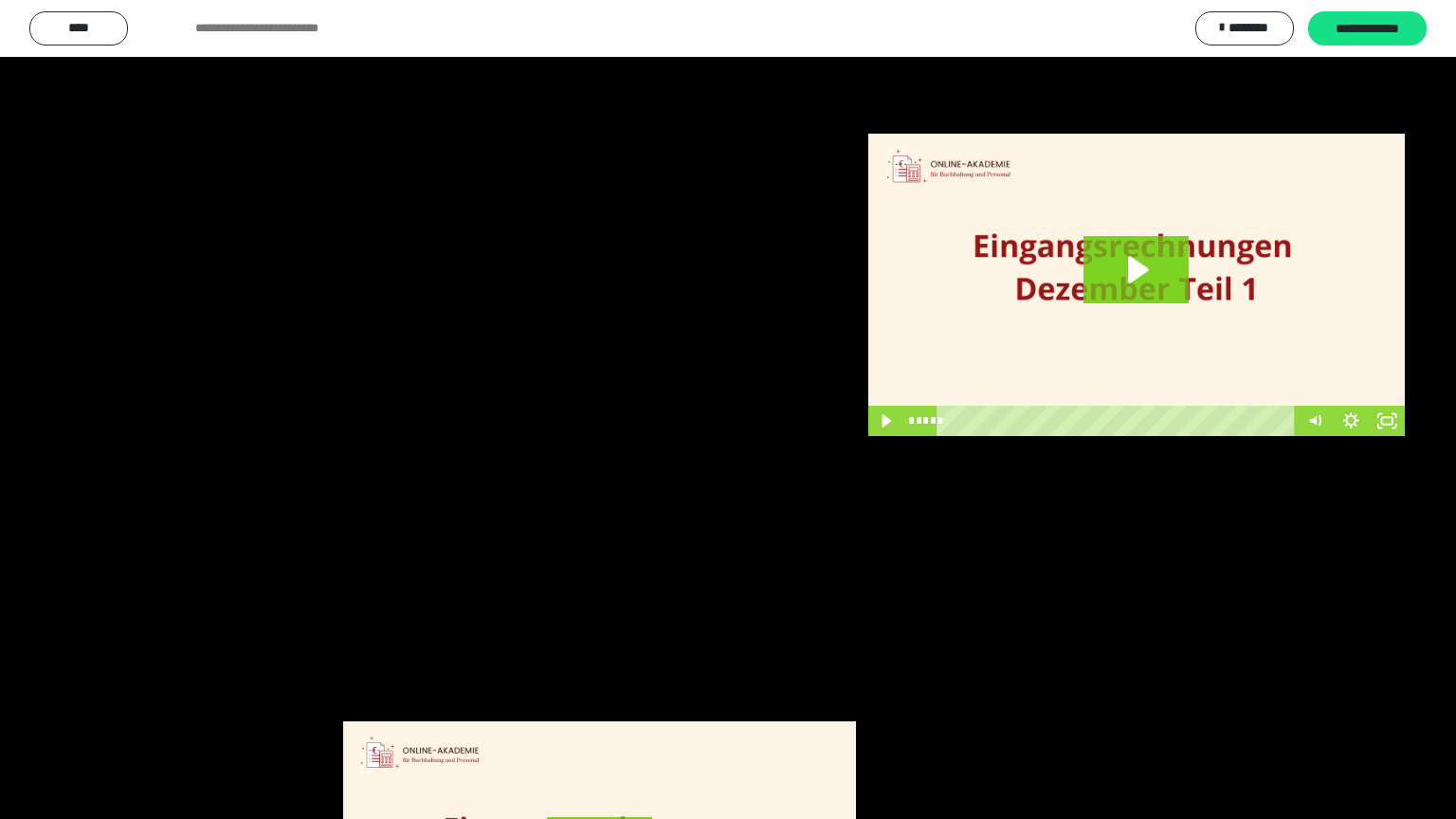 click at bounding box center (728, 410) 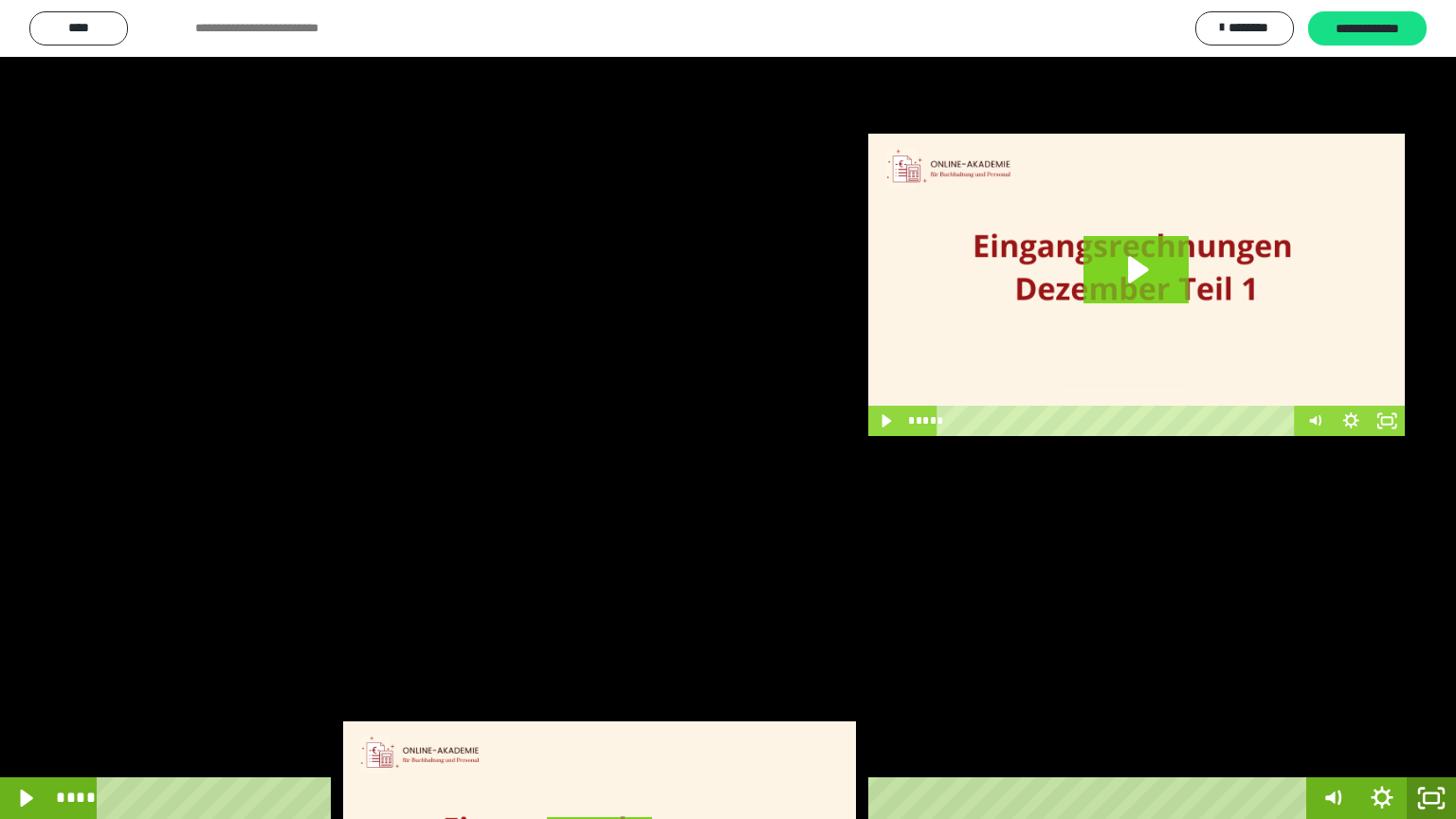 click 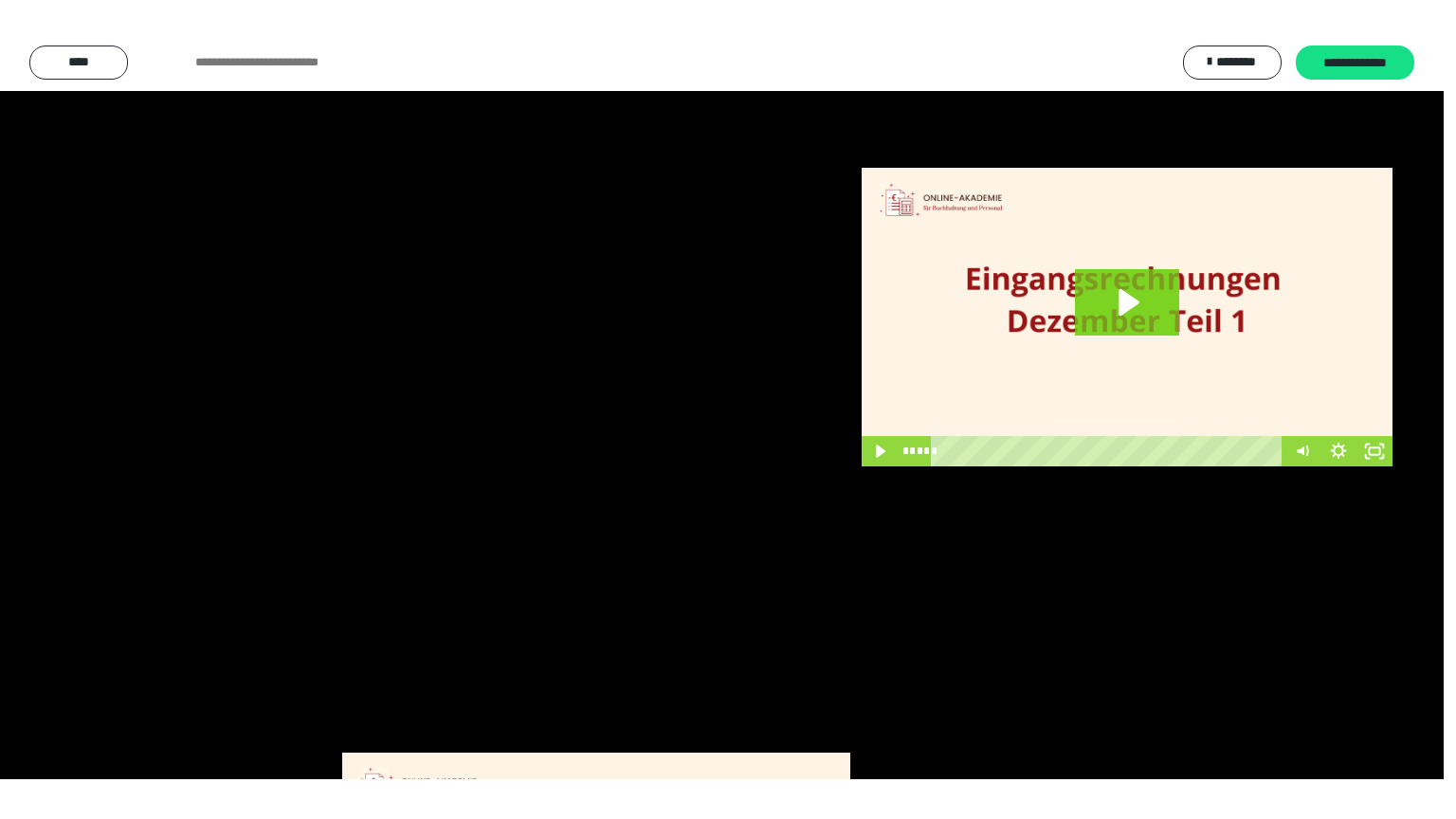 scroll, scrollTop: 2817, scrollLeft: 0, axis: vertical 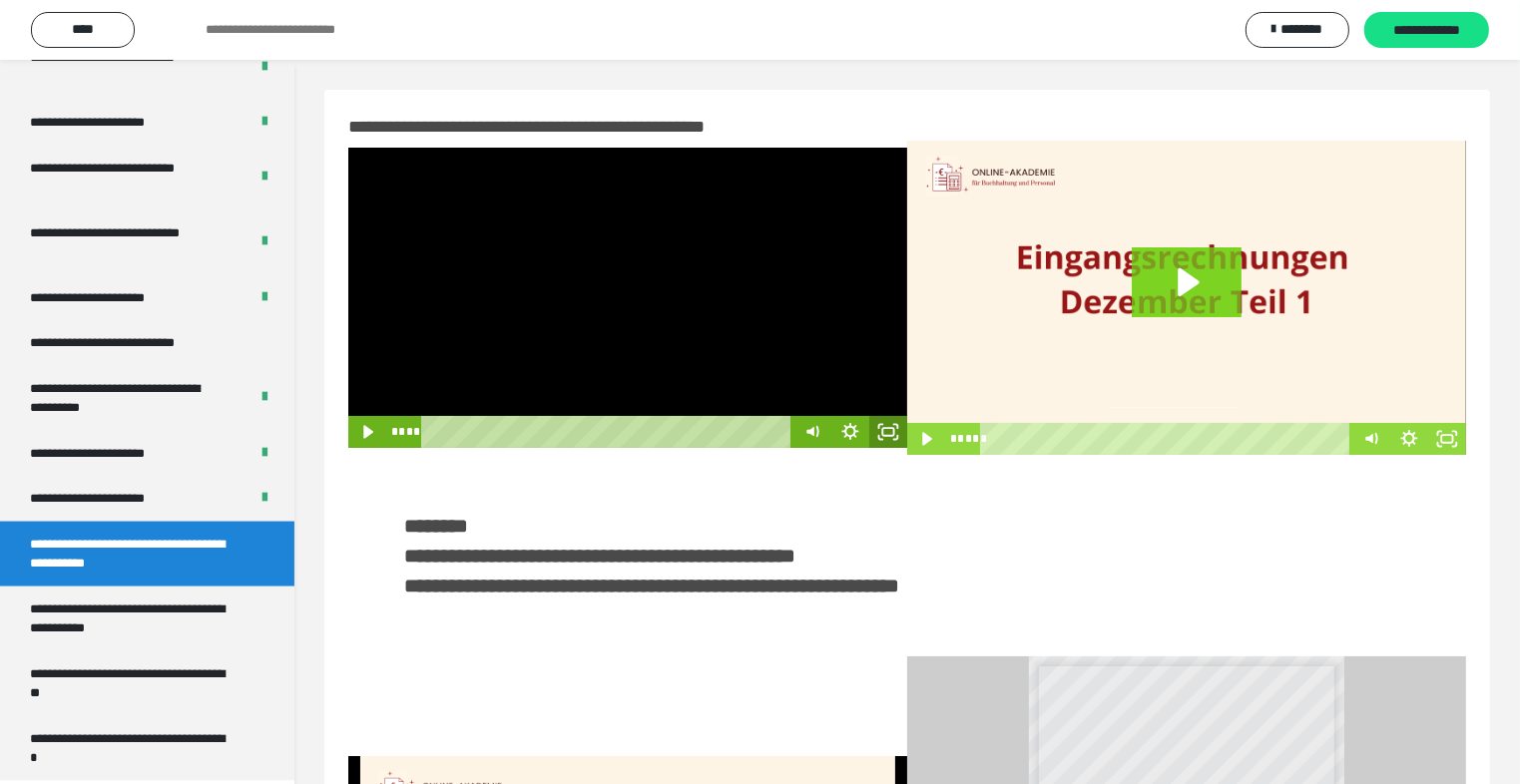 click 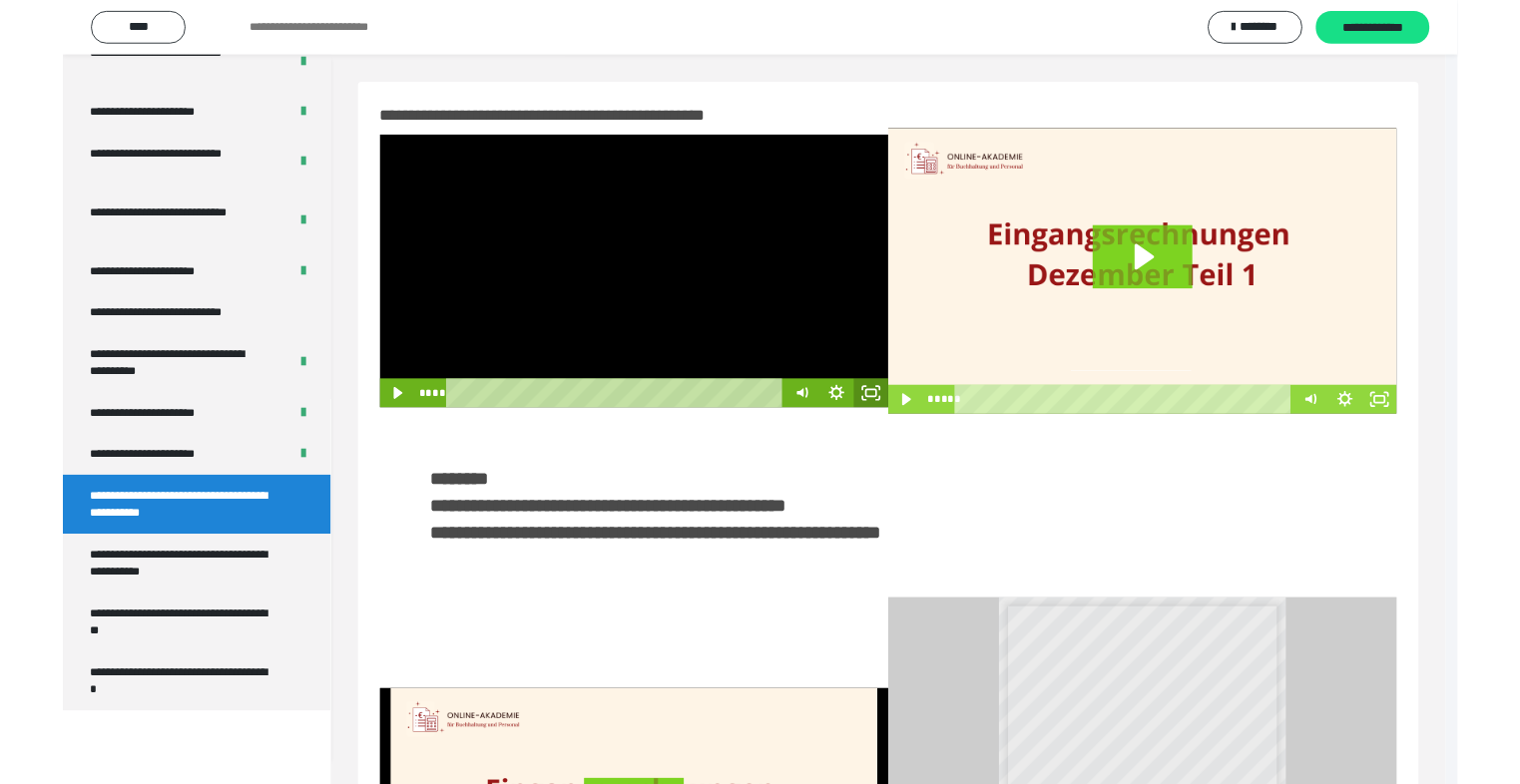 scroll, scrollTop: 2886, scrollLeft: 0, axis: vertical 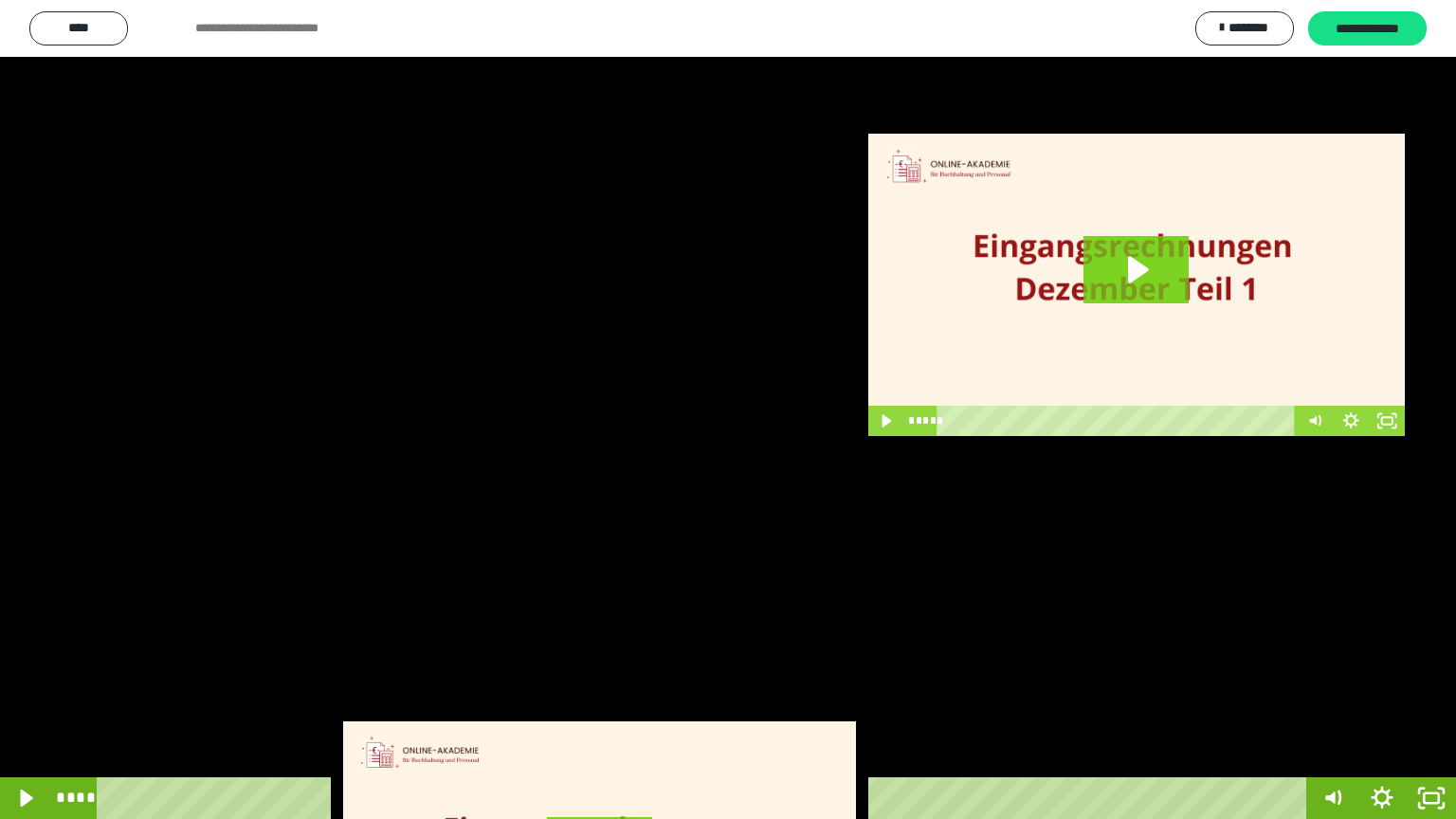 click at bounding box center (728, 410) 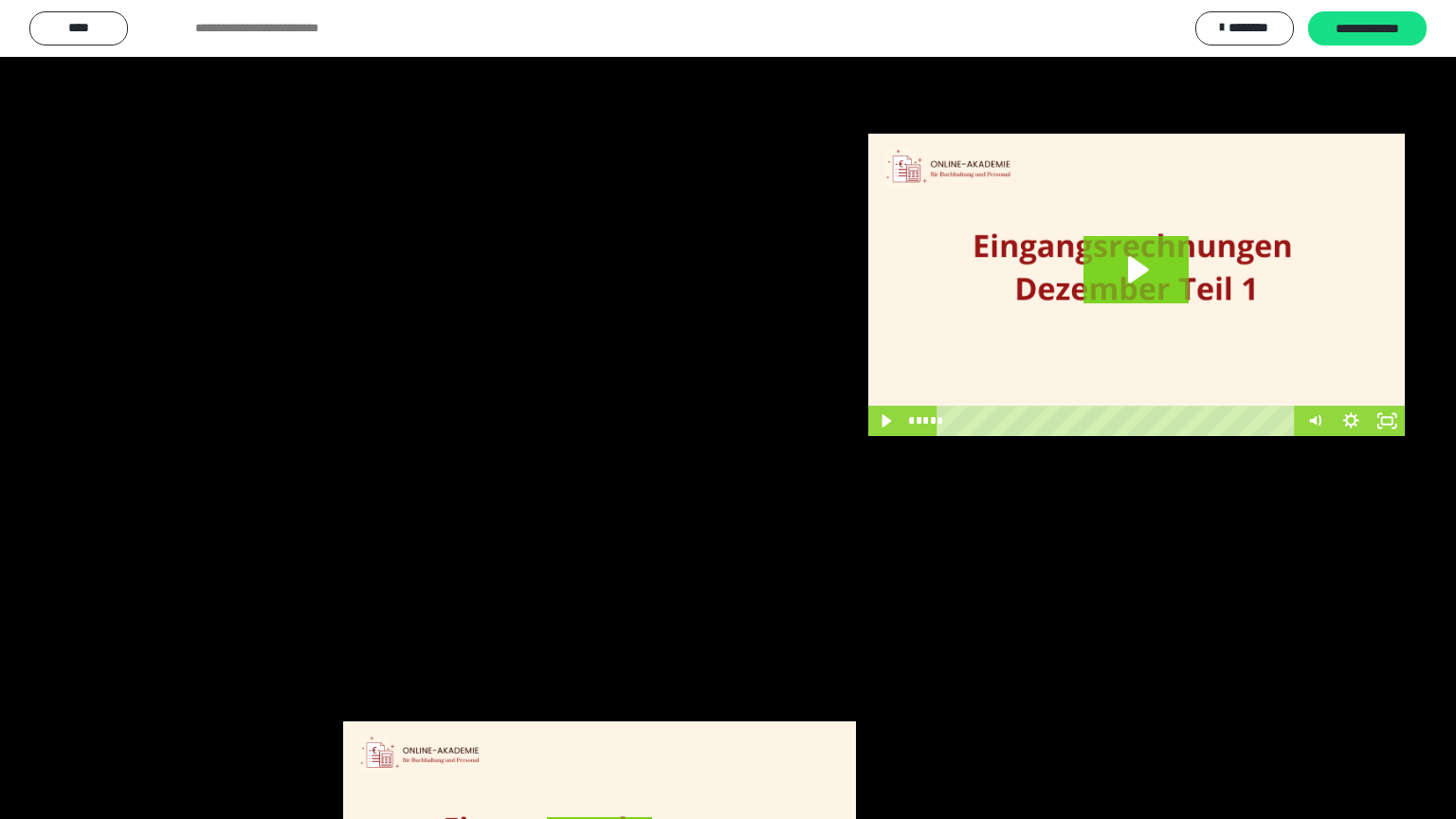 click at bounding box center [728, 410] 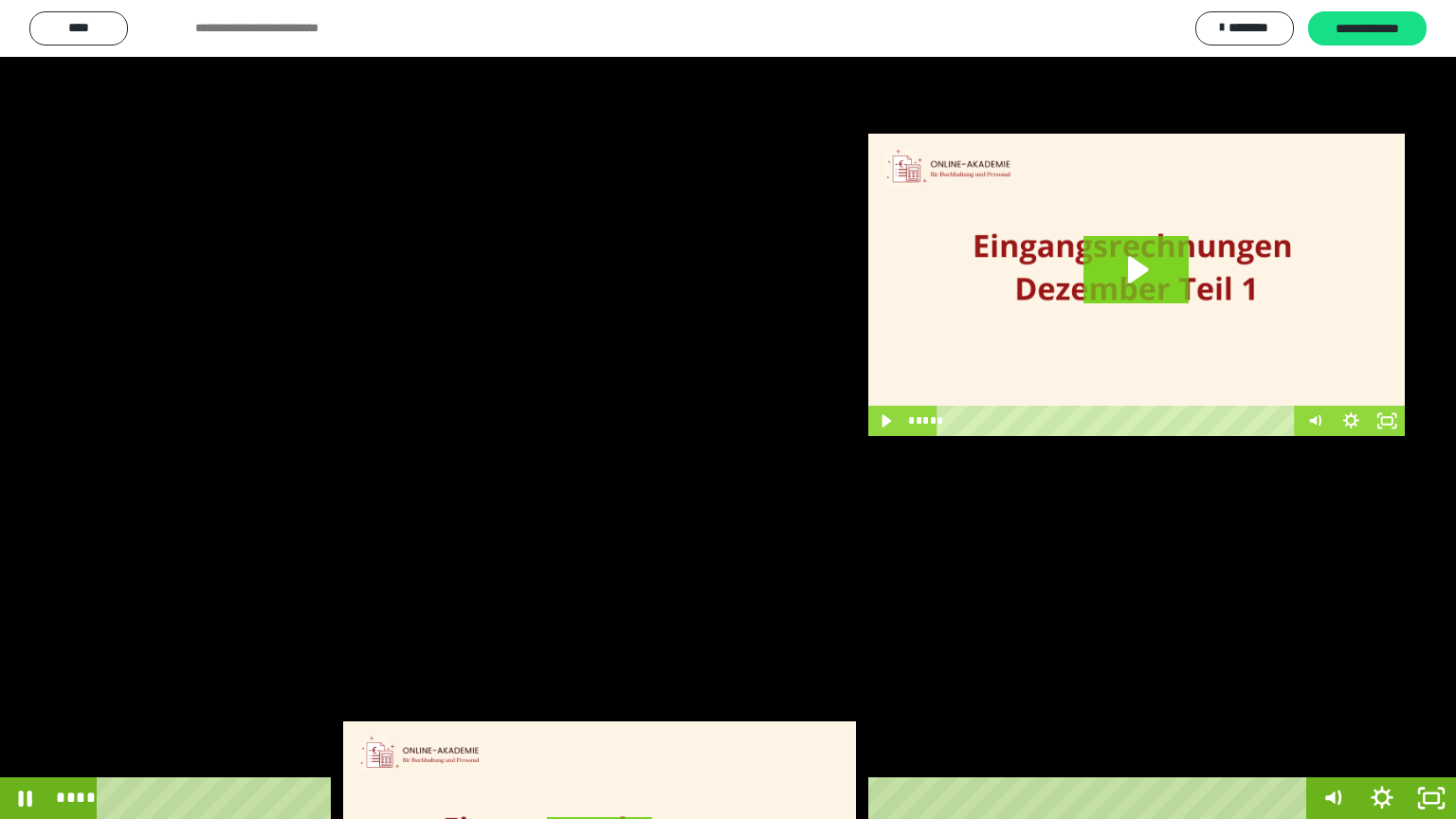 click at bounding box center [728, 410] 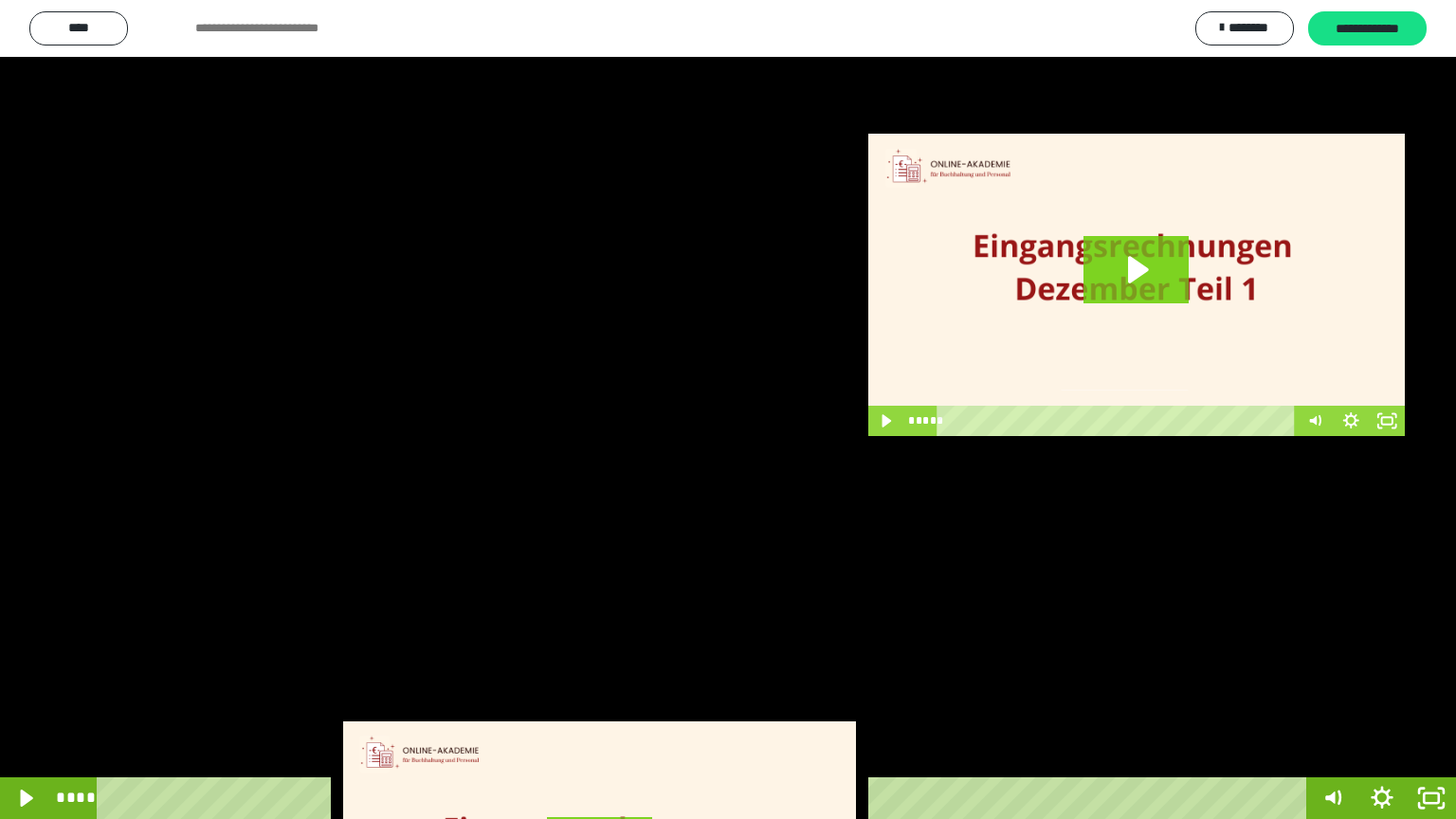 click at bounding box center (728, 410) 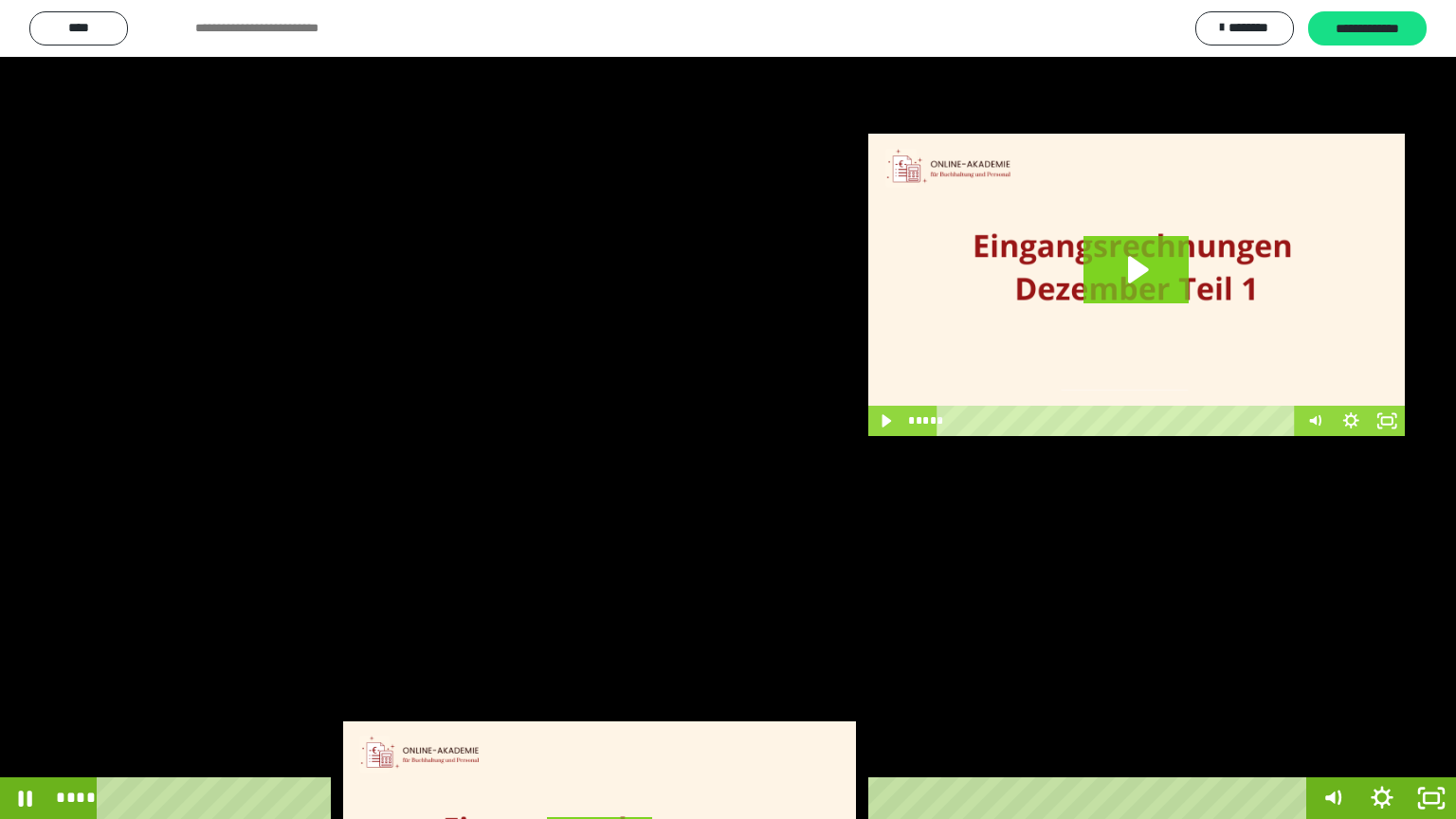 click at bounding box center [728, 410] 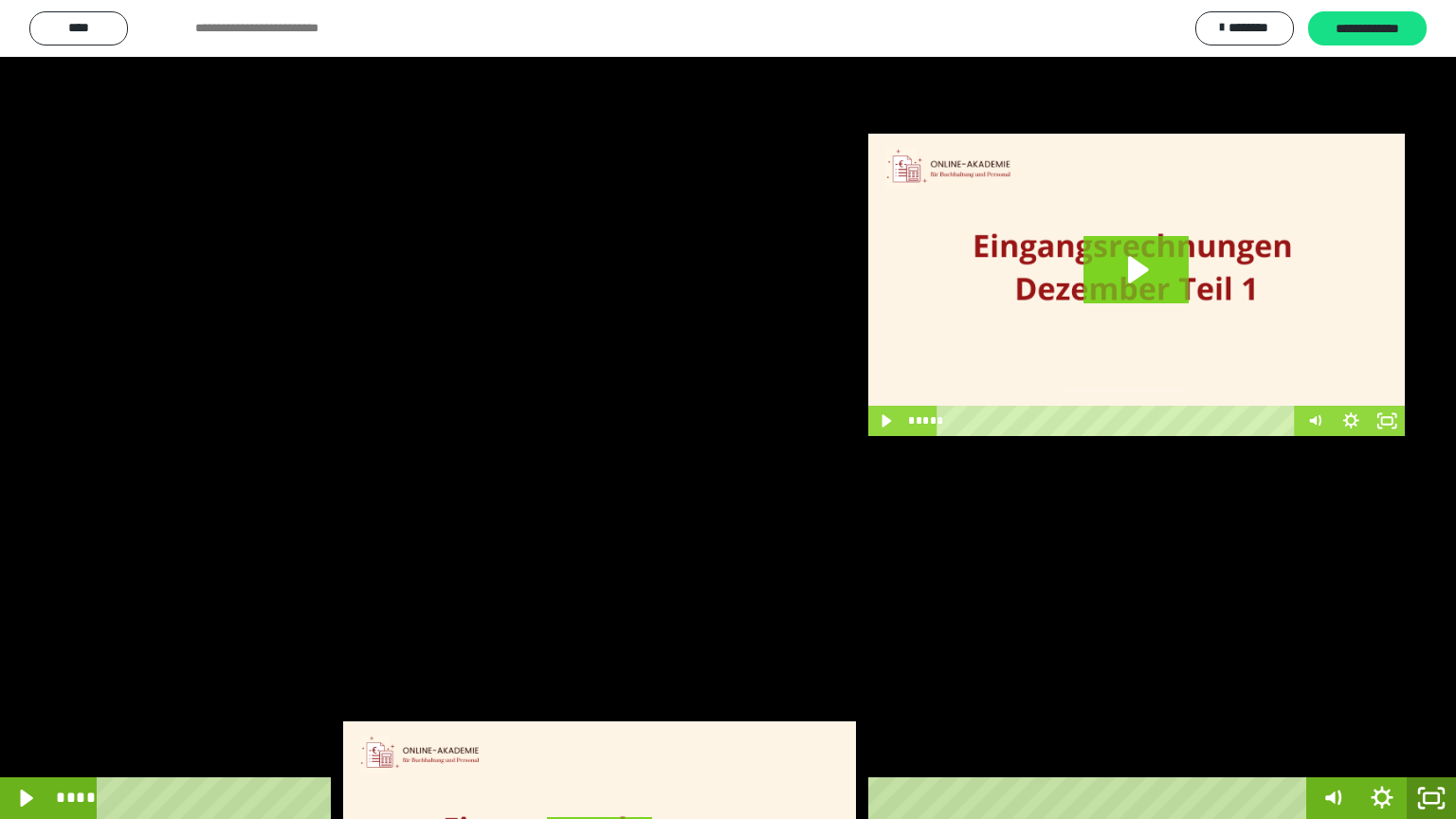 click 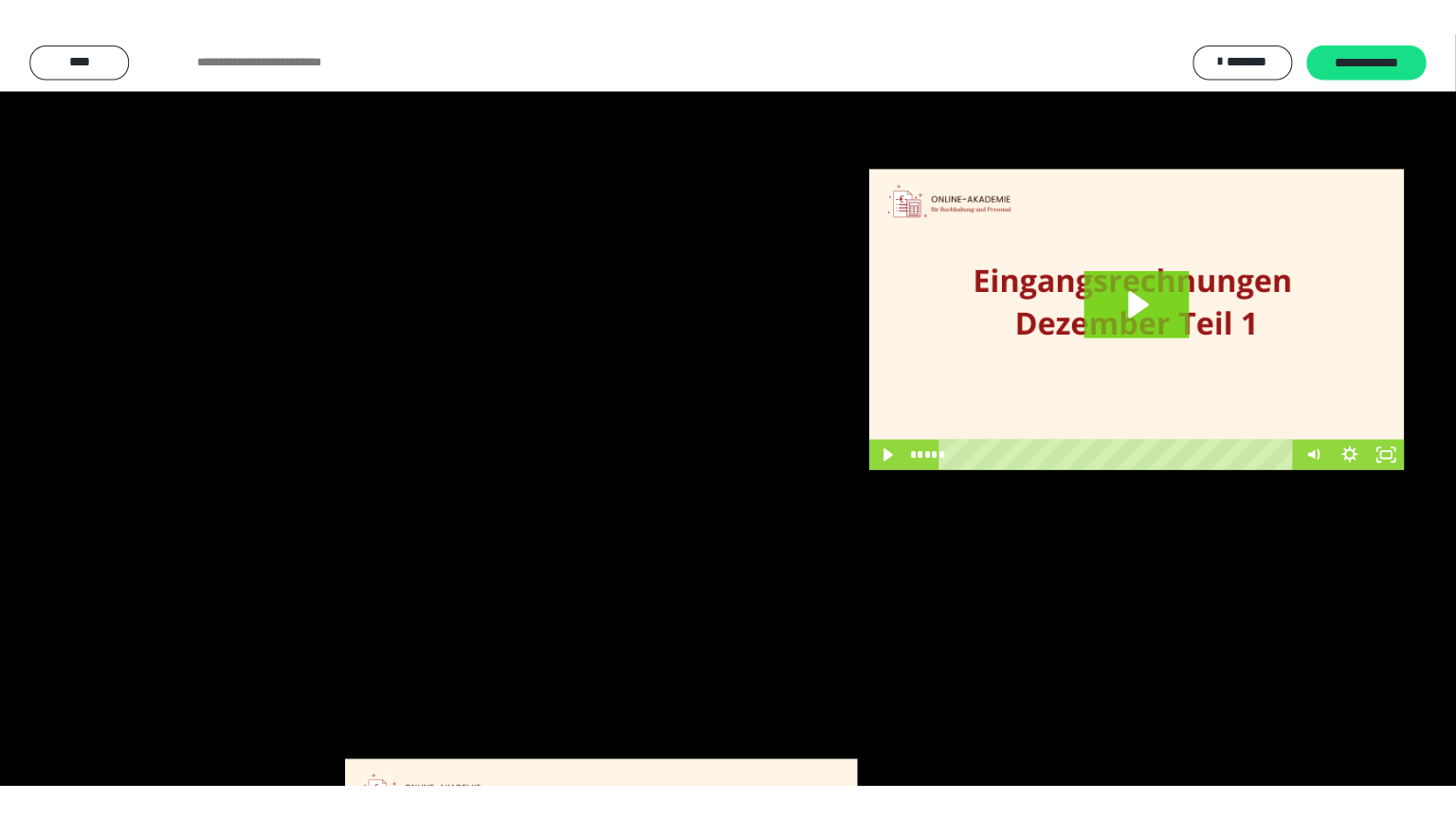 scroll, scrollTop: 2817, scrollLeft: 0, axis: vertical 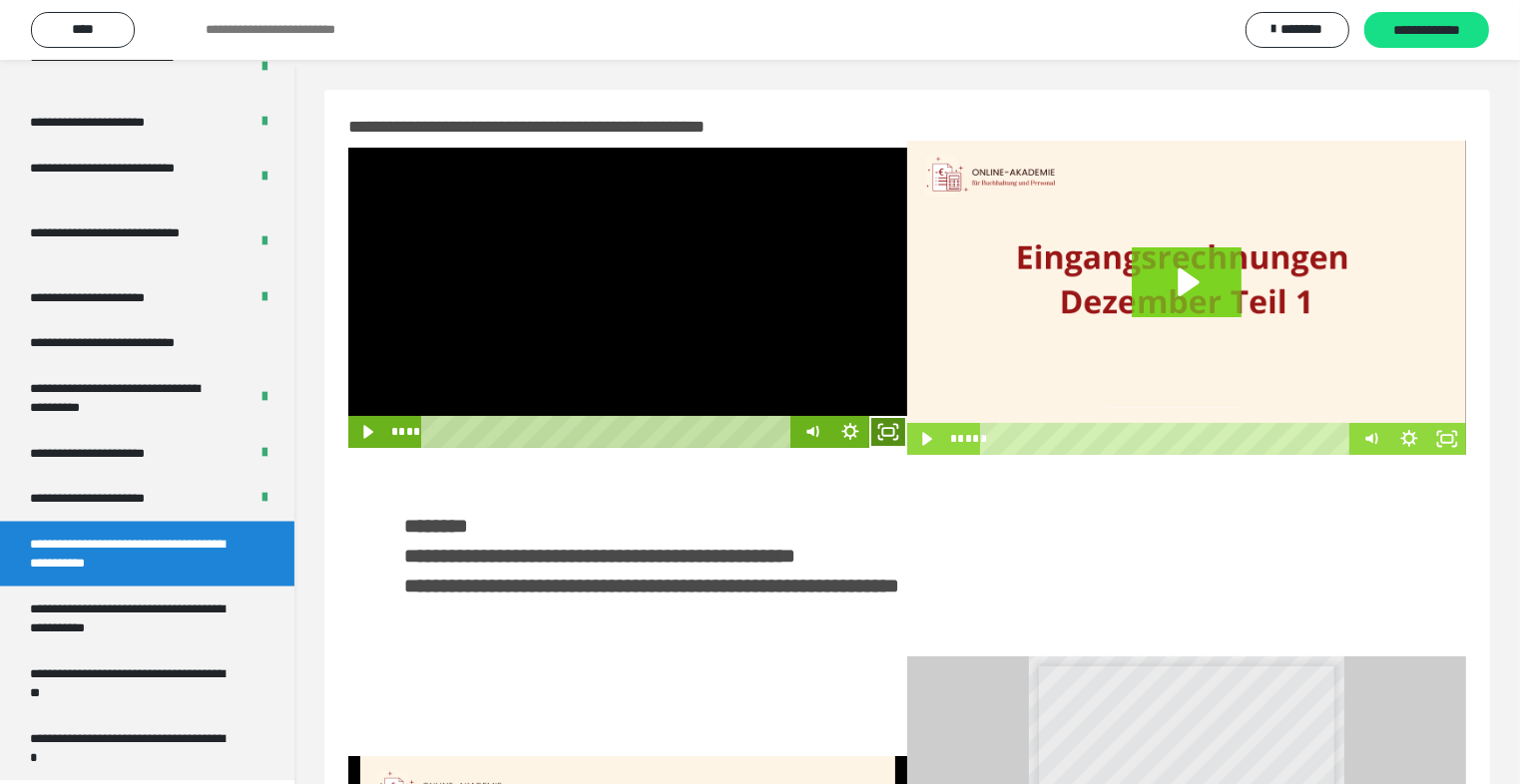 click 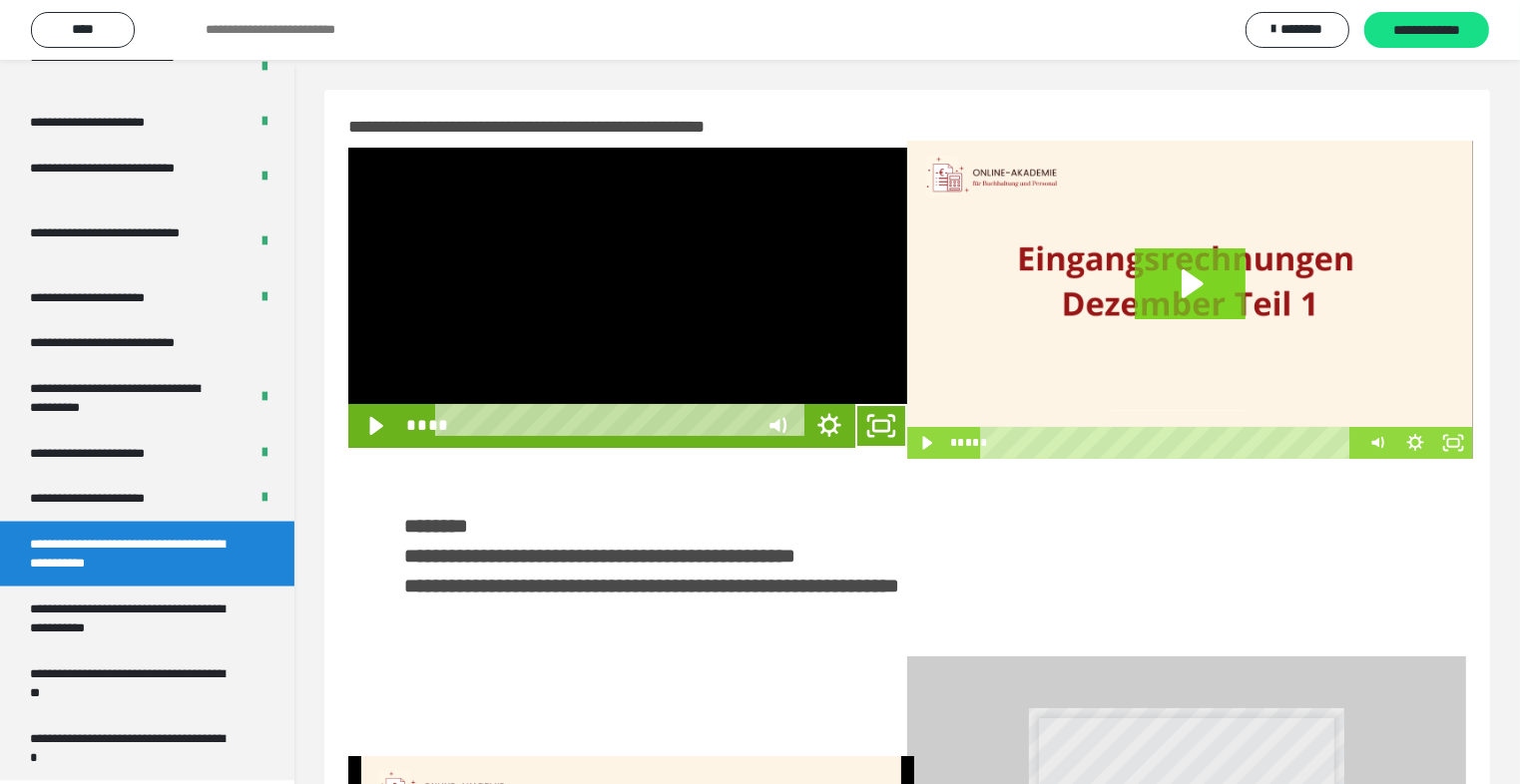 scroll, scrollTop: 2886, scrollLeft: 0, axis: vertical 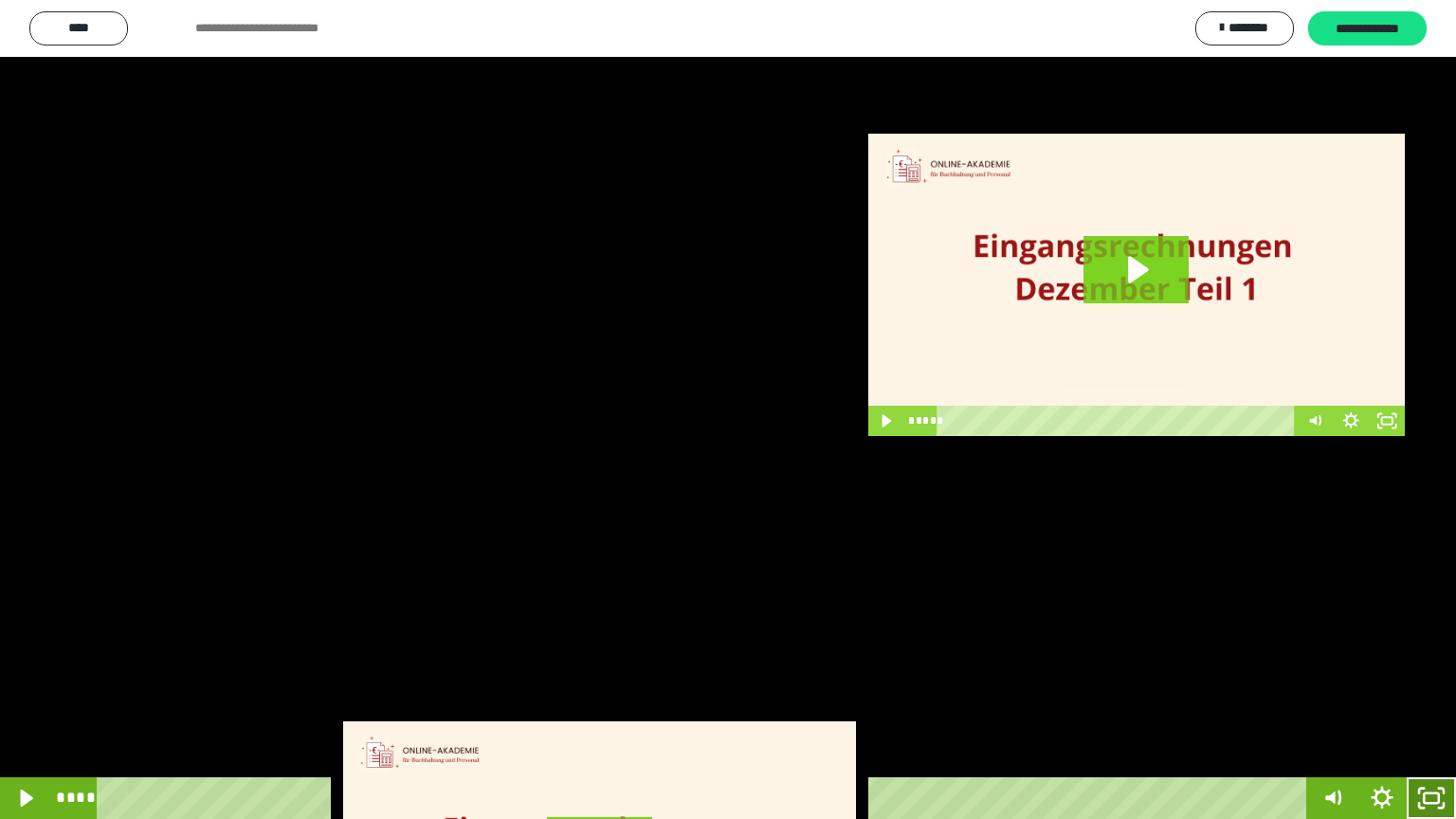 click 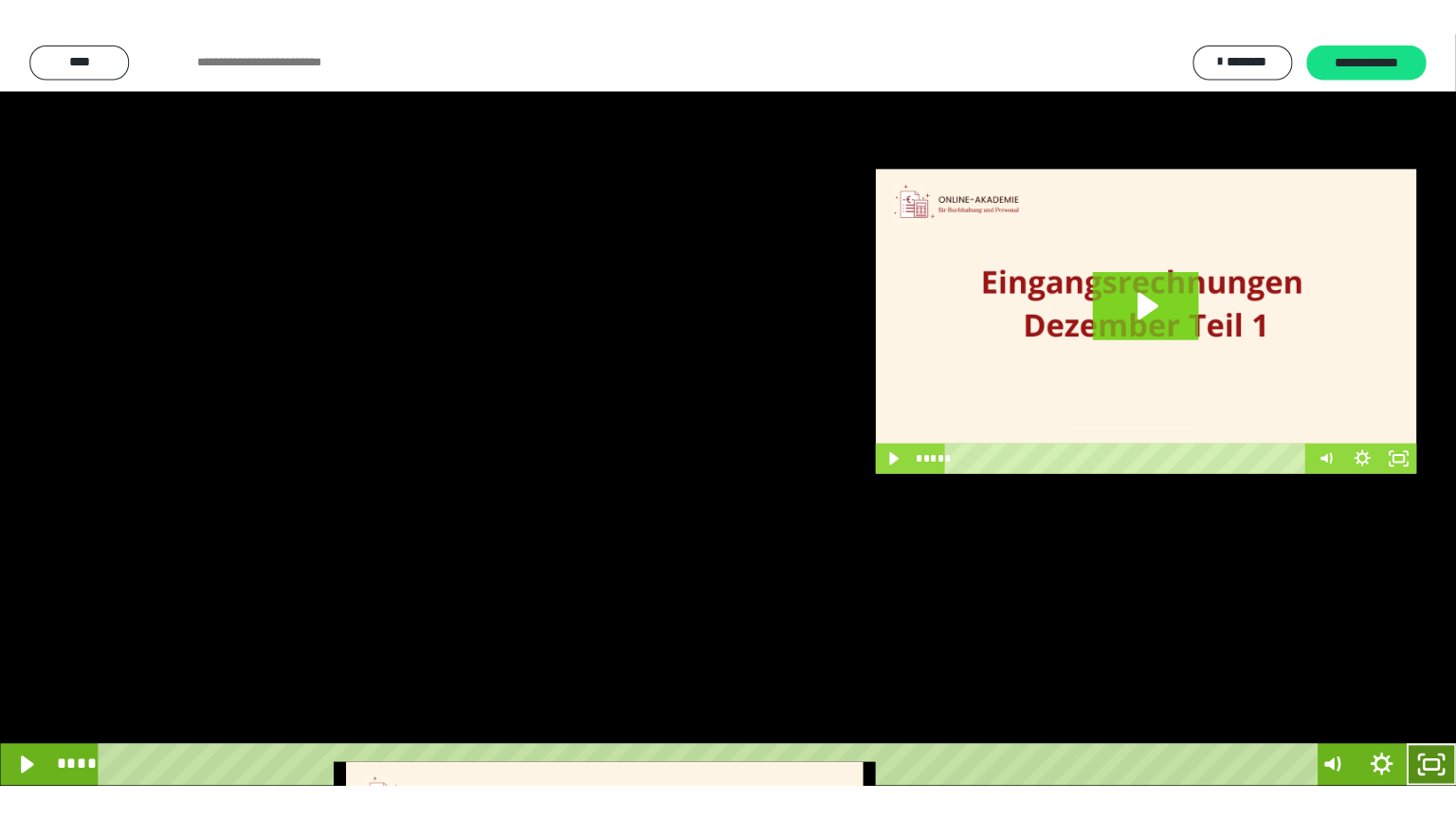 scroll, scrollTop: 2817, scrollLeft: 0, axis: vertical 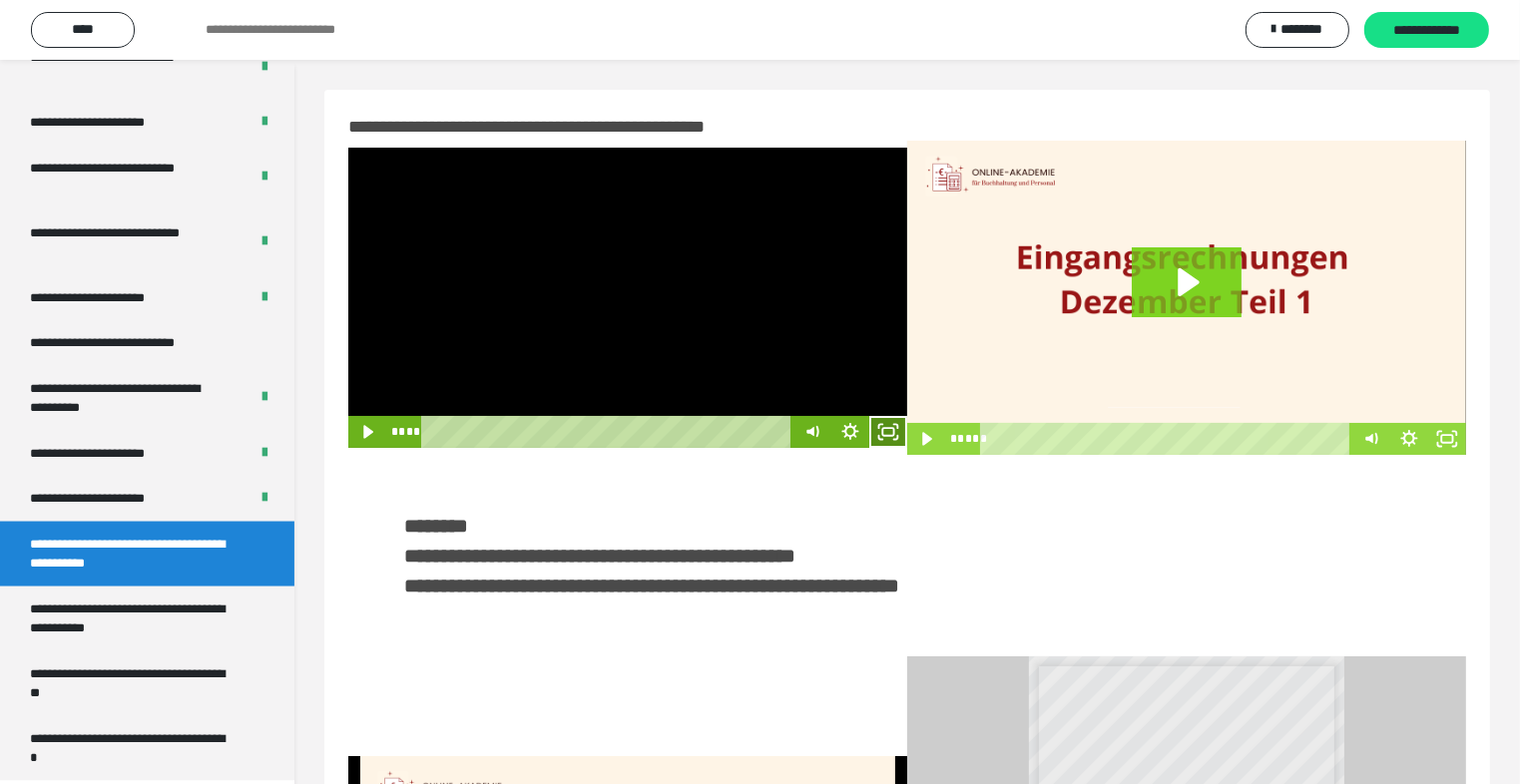 click 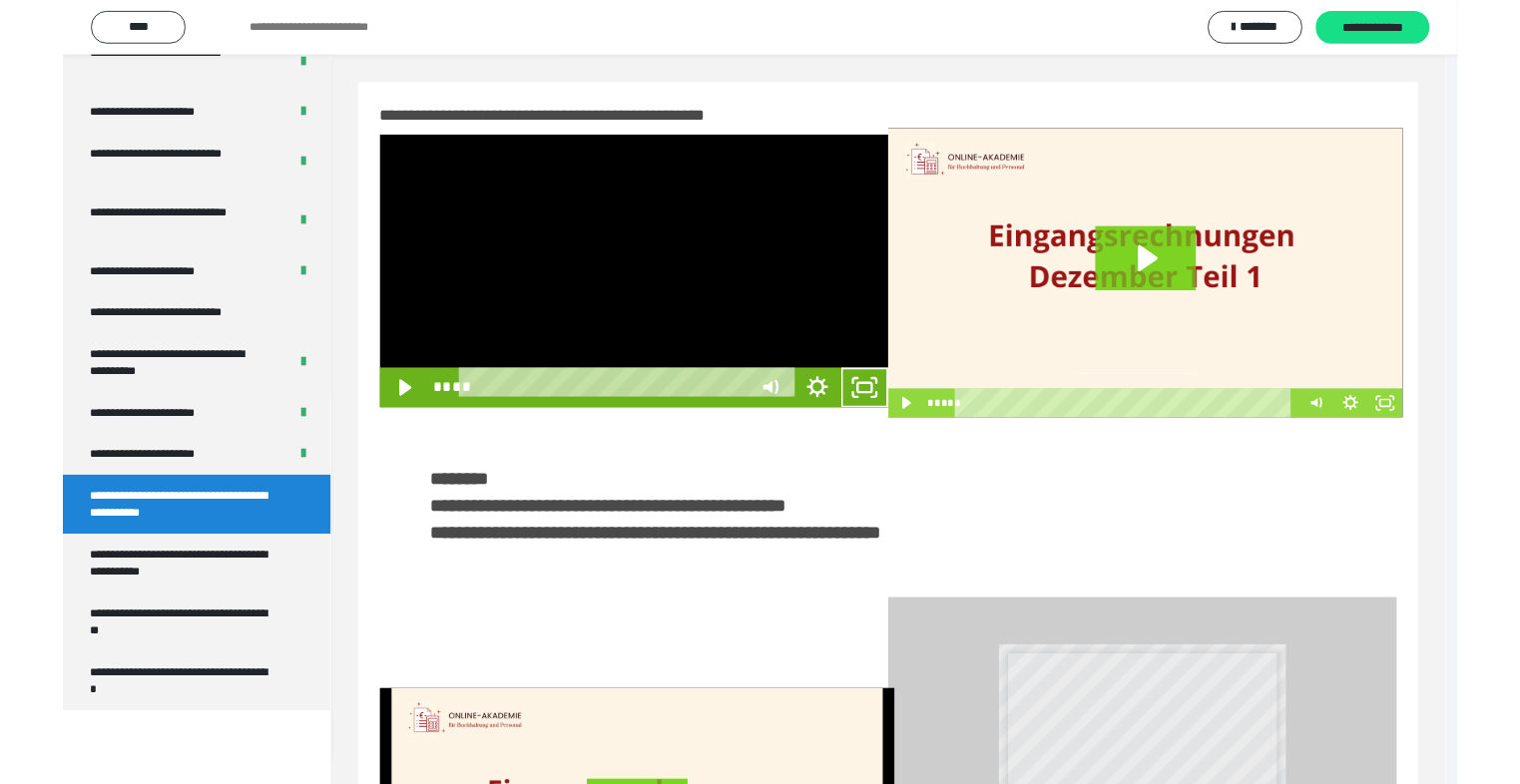 scroll, scrollTop: 2886, scrollLeft: 0, axis: vertical 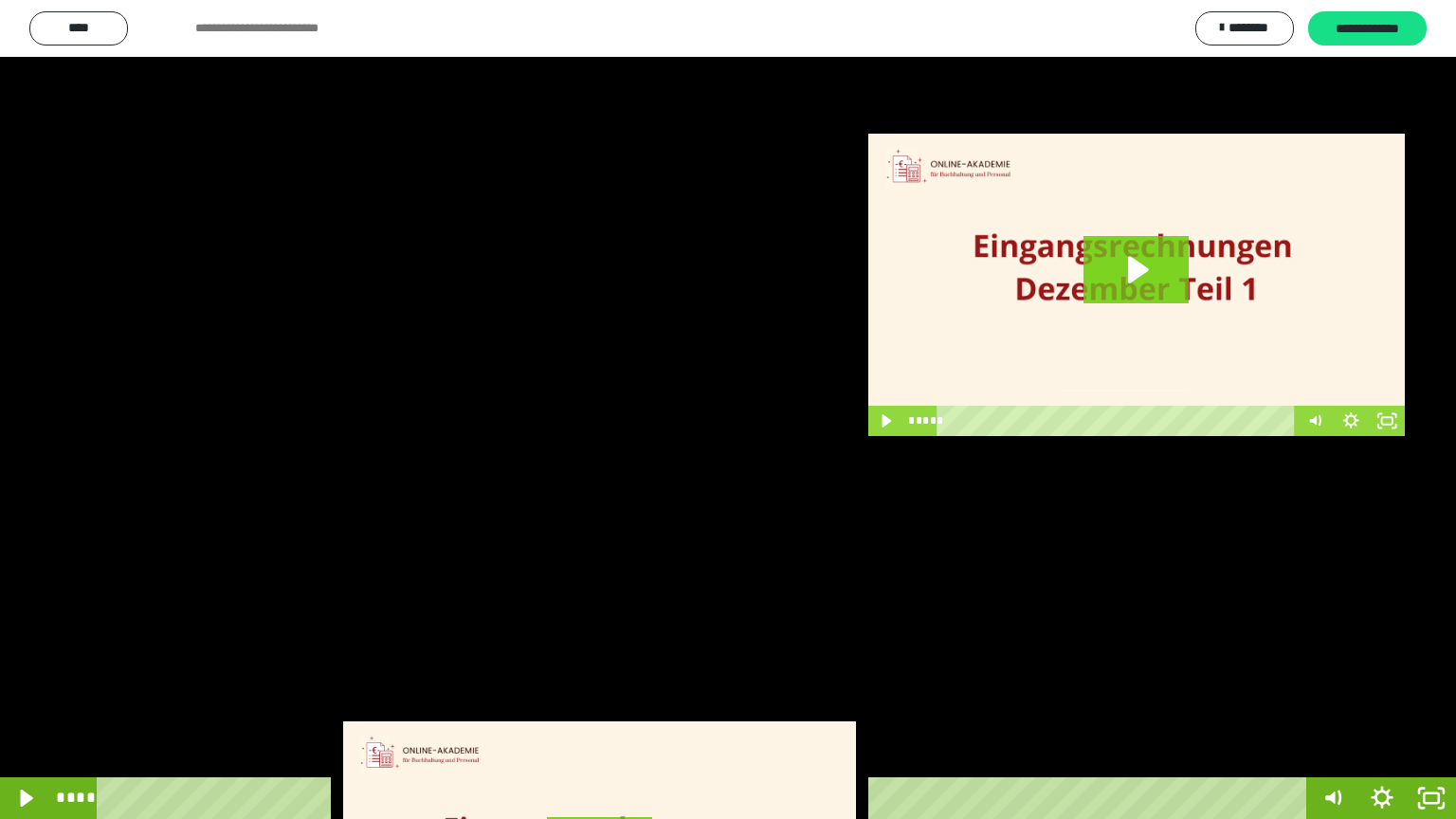 drag, startPoint x: 949, startPoint y: 428, endPoint x: 967, endPoint y: 430, distance: 18.11077 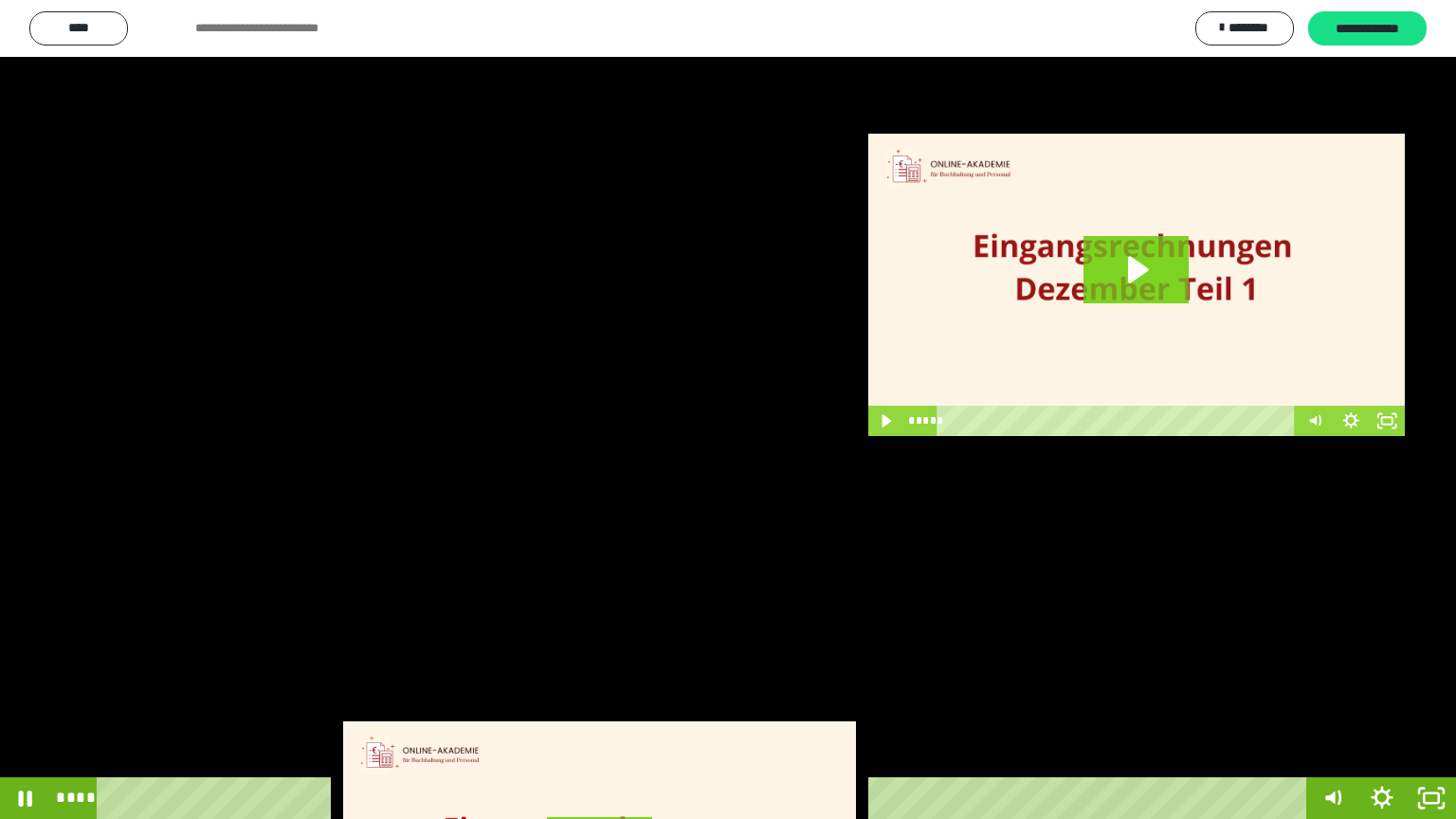 click at bounding box center (728, 410) 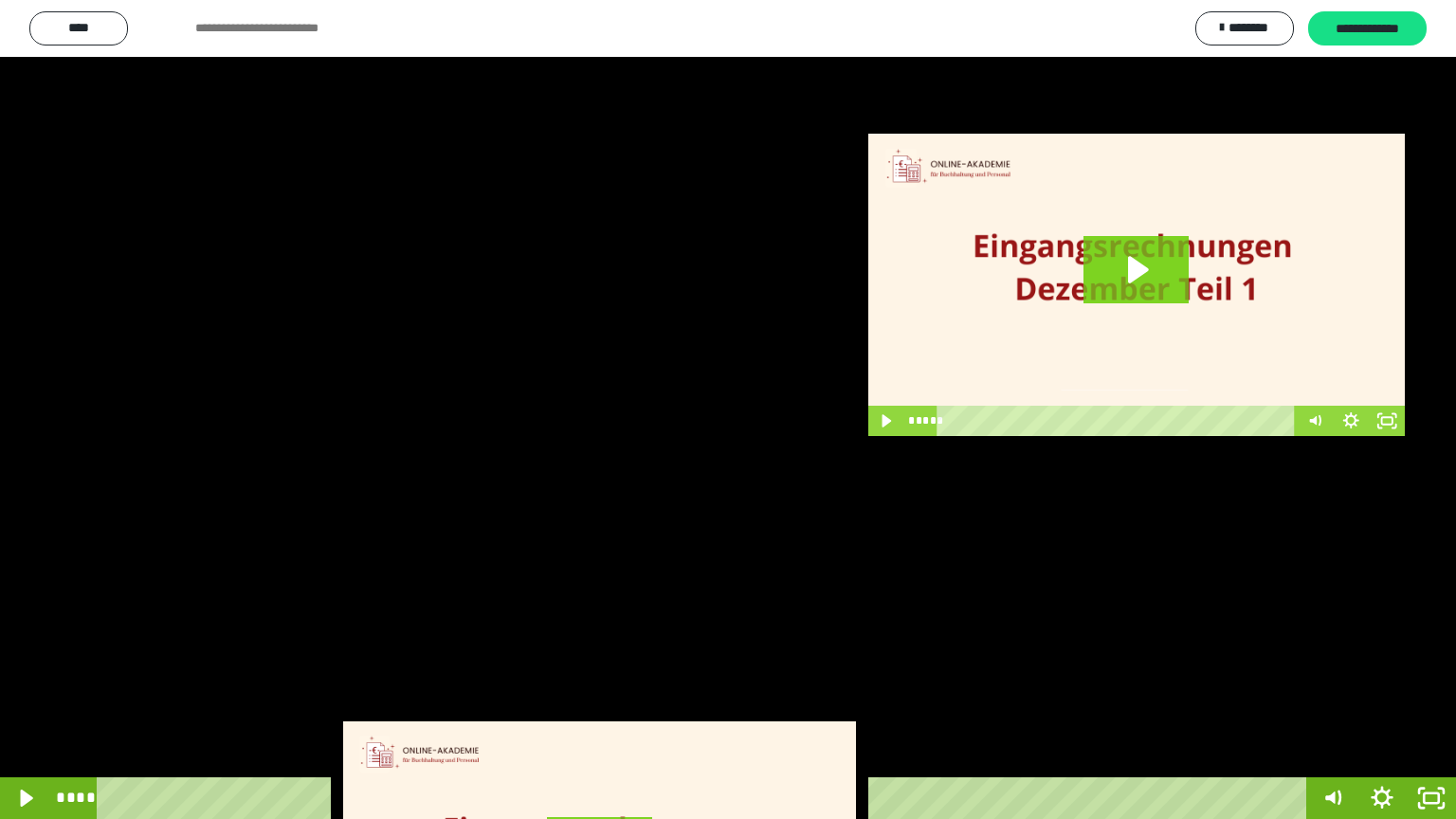 click at bounding box center [728, 410] 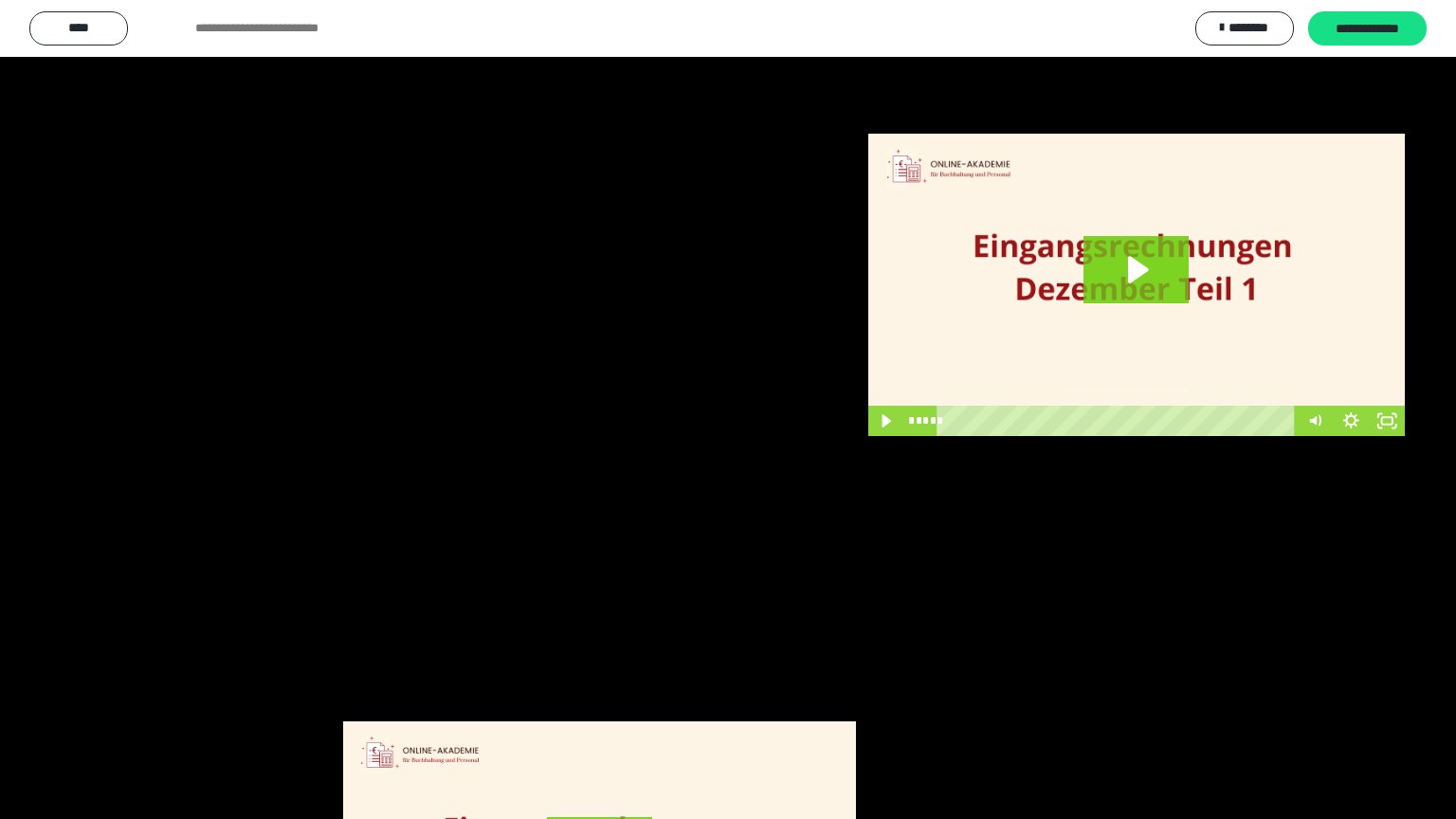 click at bounding box center [728, 410] 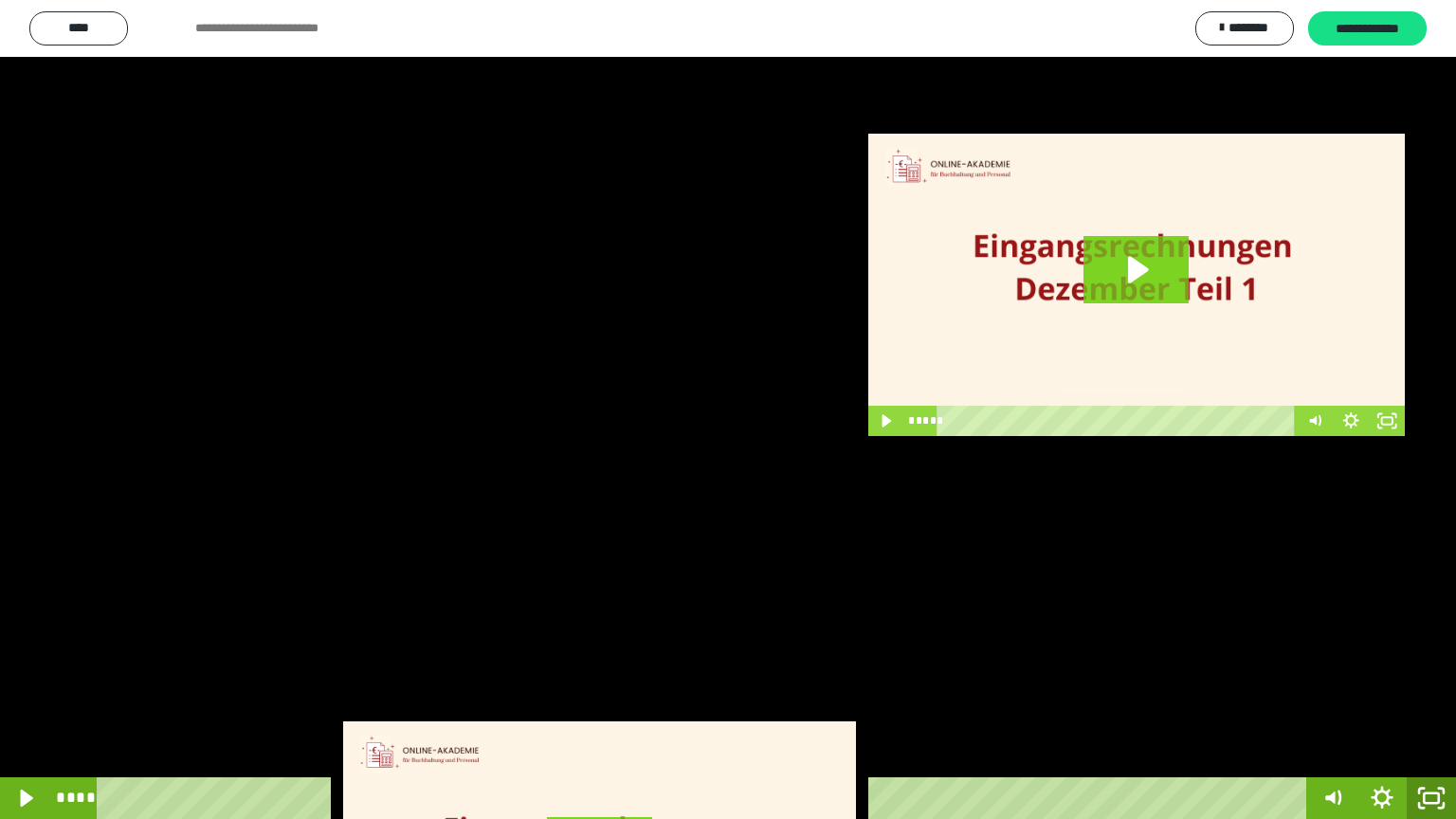 click 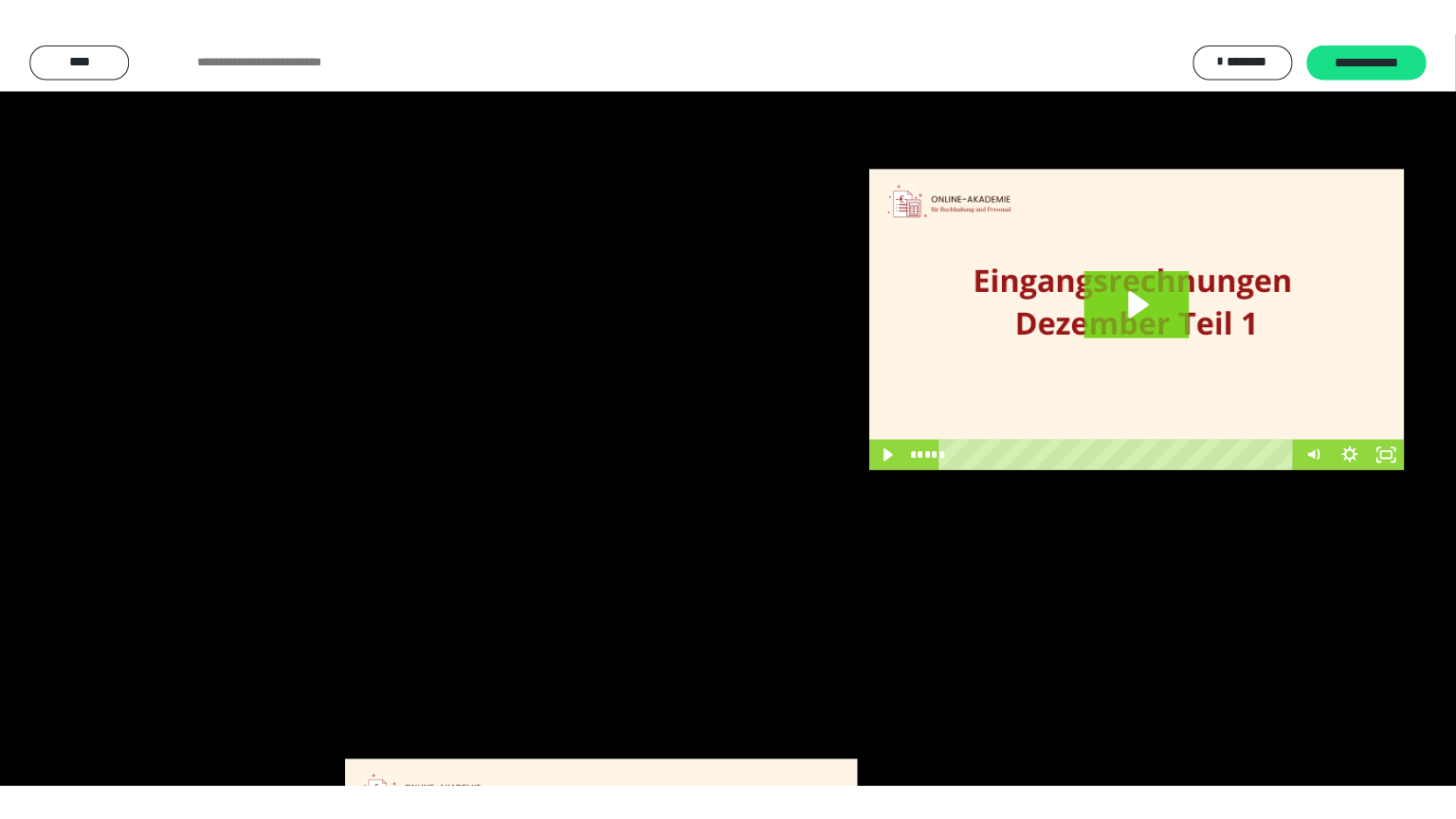 scroll, scrollTop: 2817, scrollLeft: 0, axis: vertical 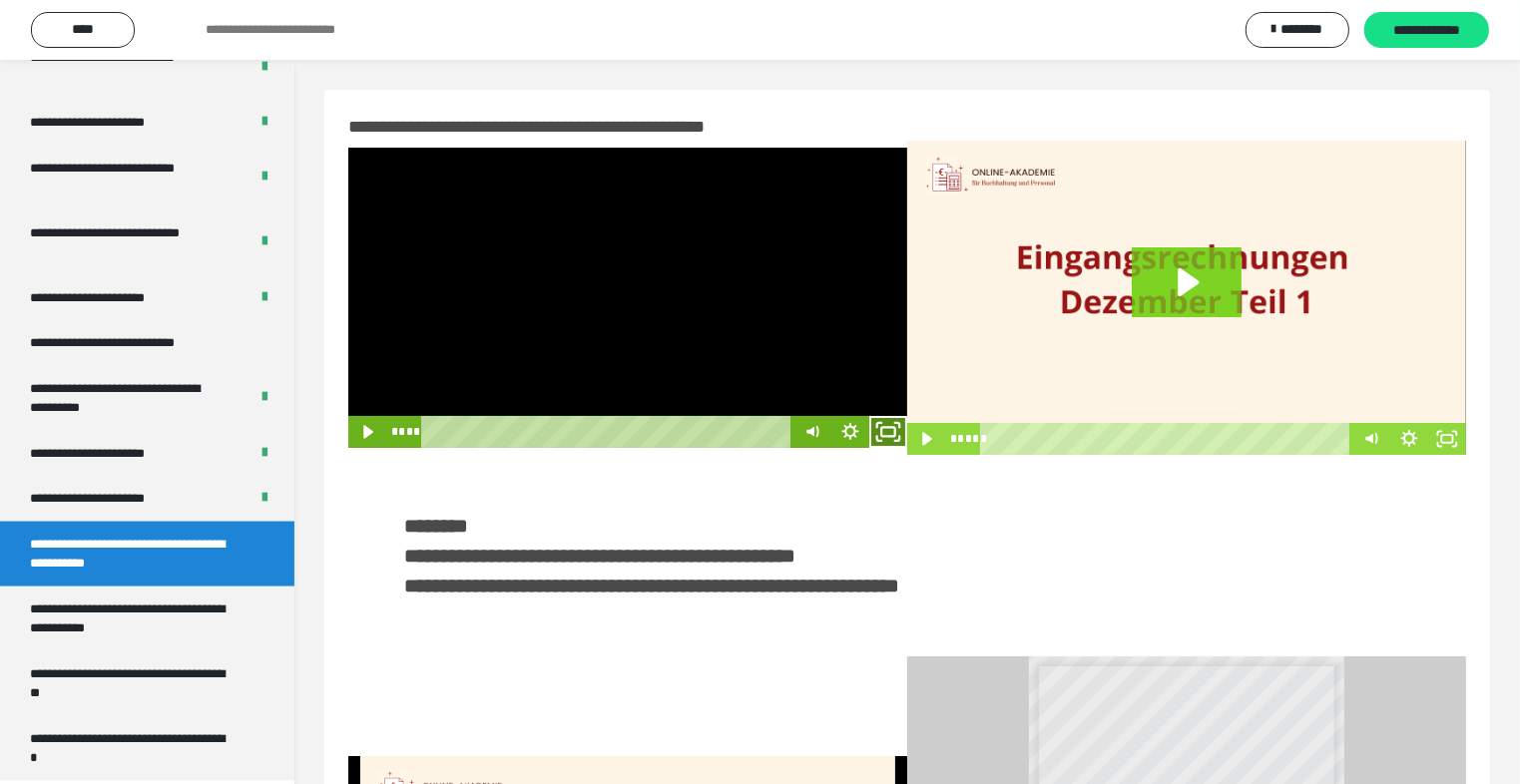 click 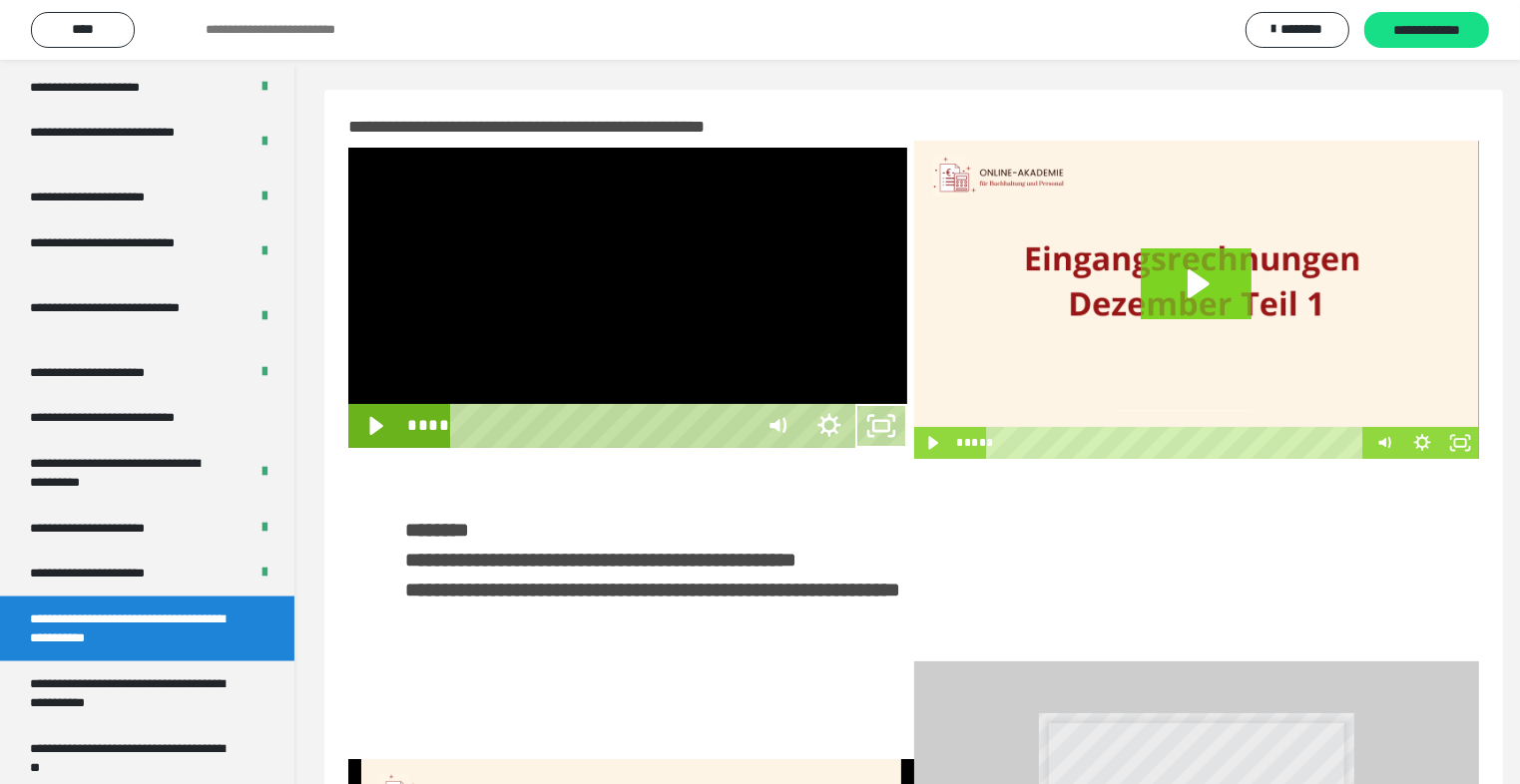 scroll, scrollTop: 2886, scrollLeft: 0, axis: vertical 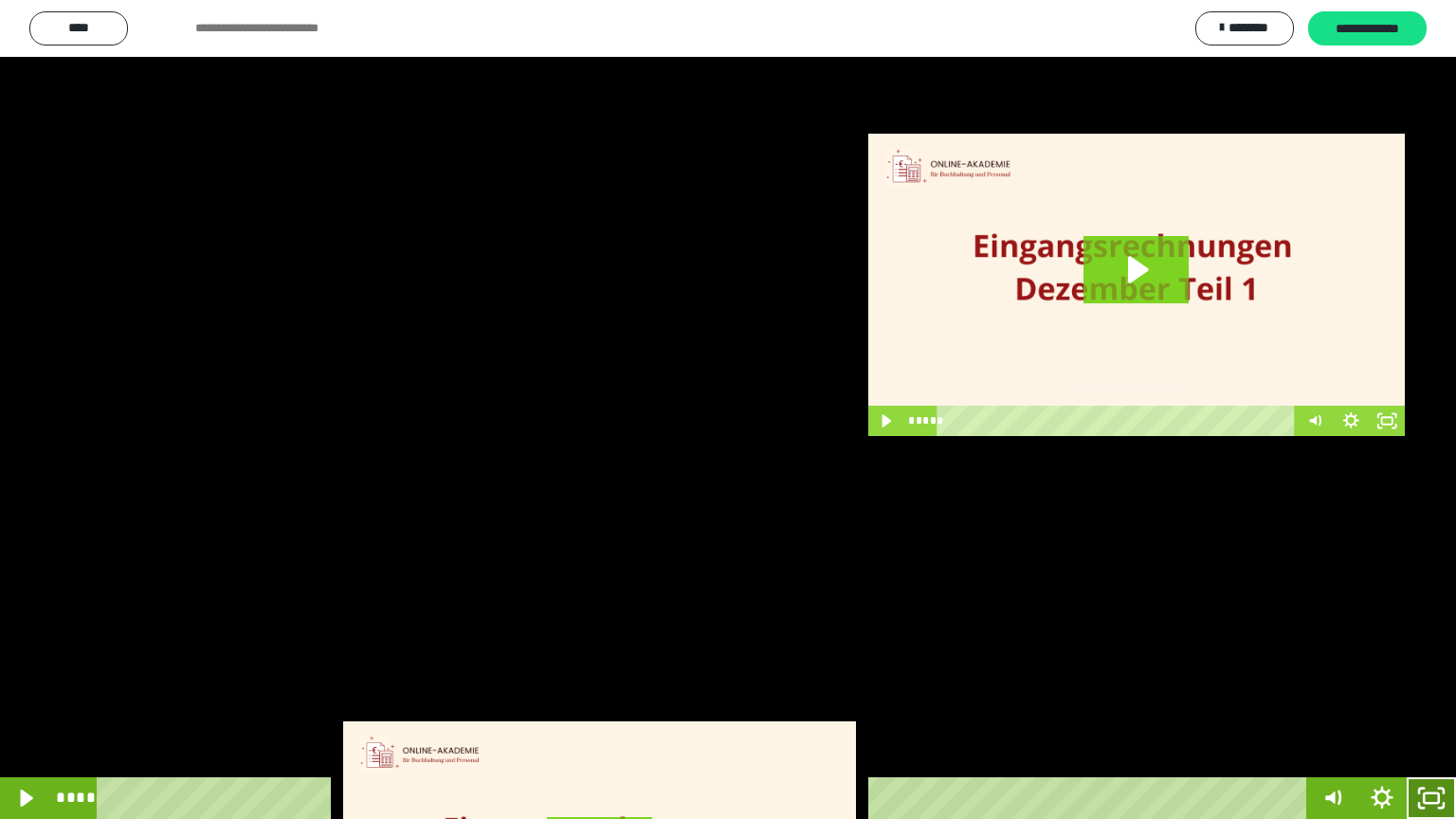 click 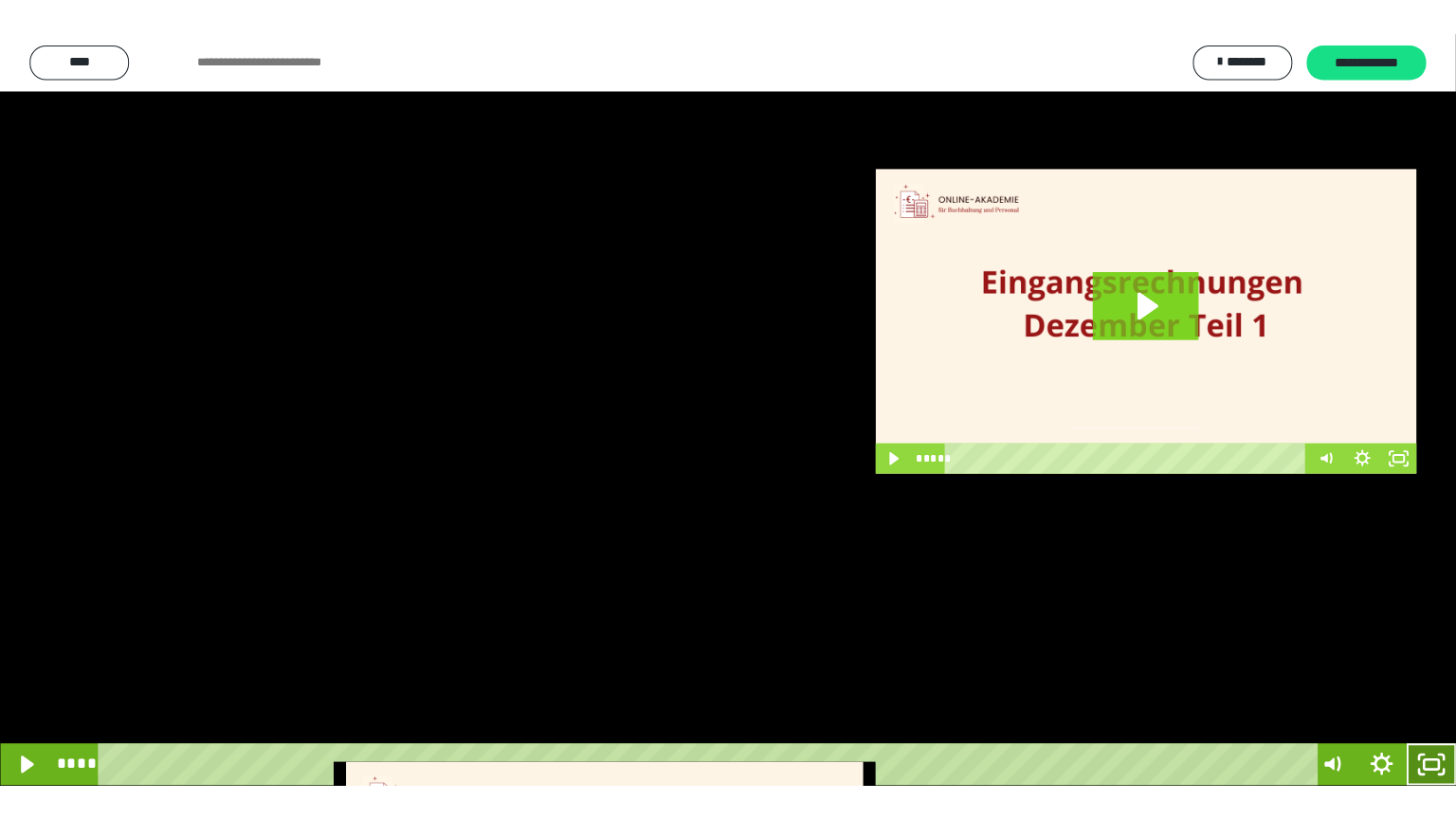 scroll, scrollTop: 2817, scrollLeft: 0, axis: vertical 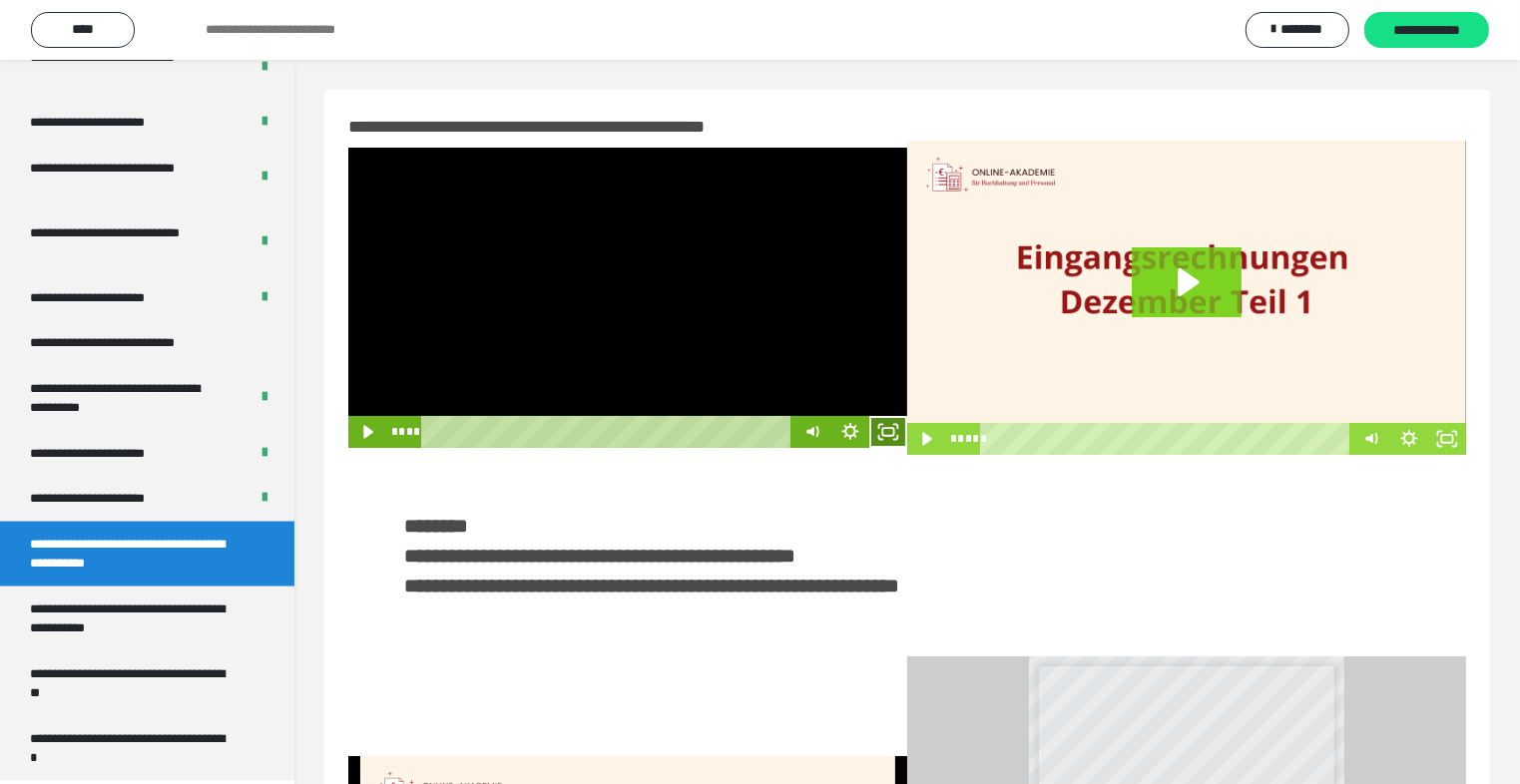 click 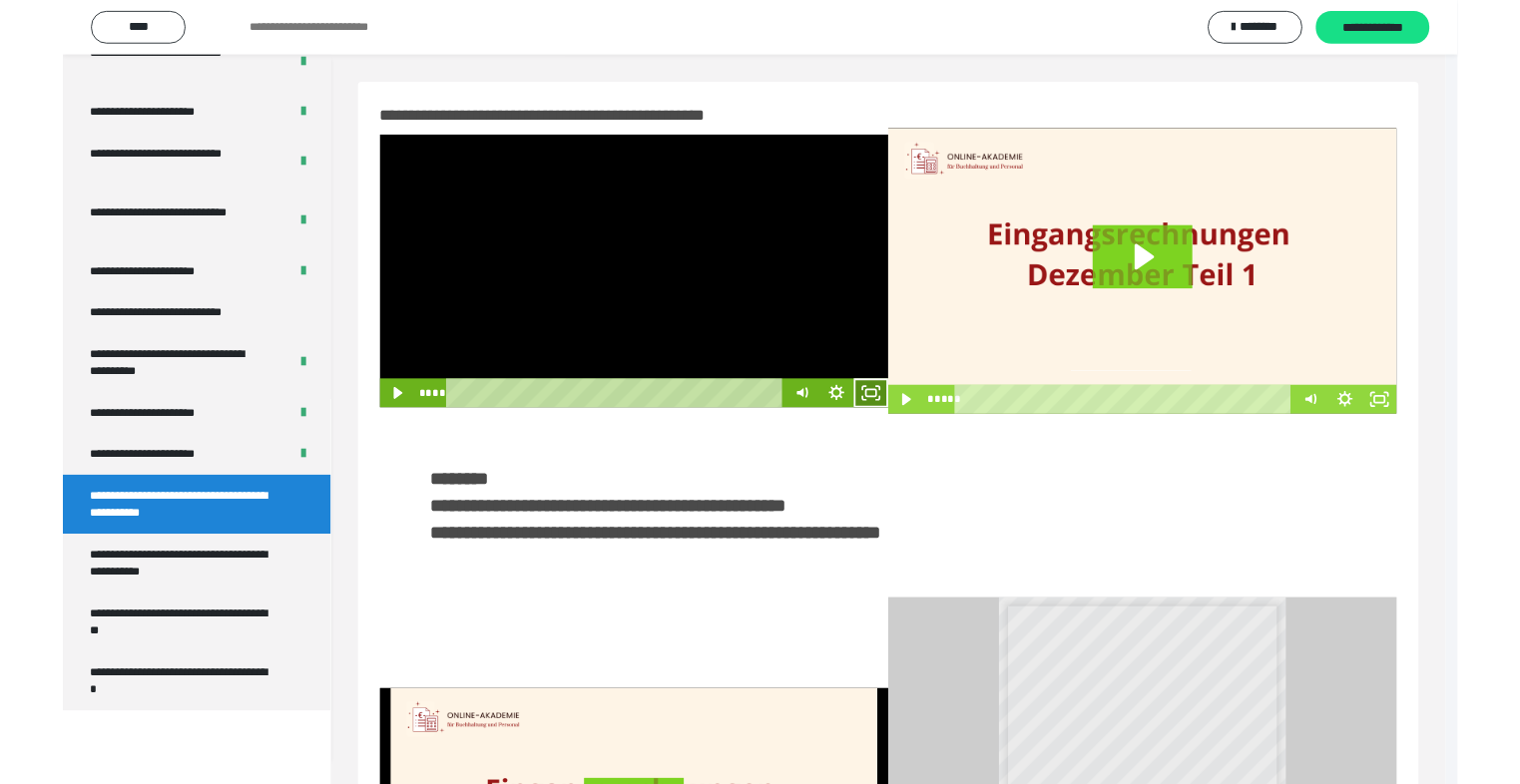 scroll, scrollTop: 2886, scrollLeft: 0, axis: vertical 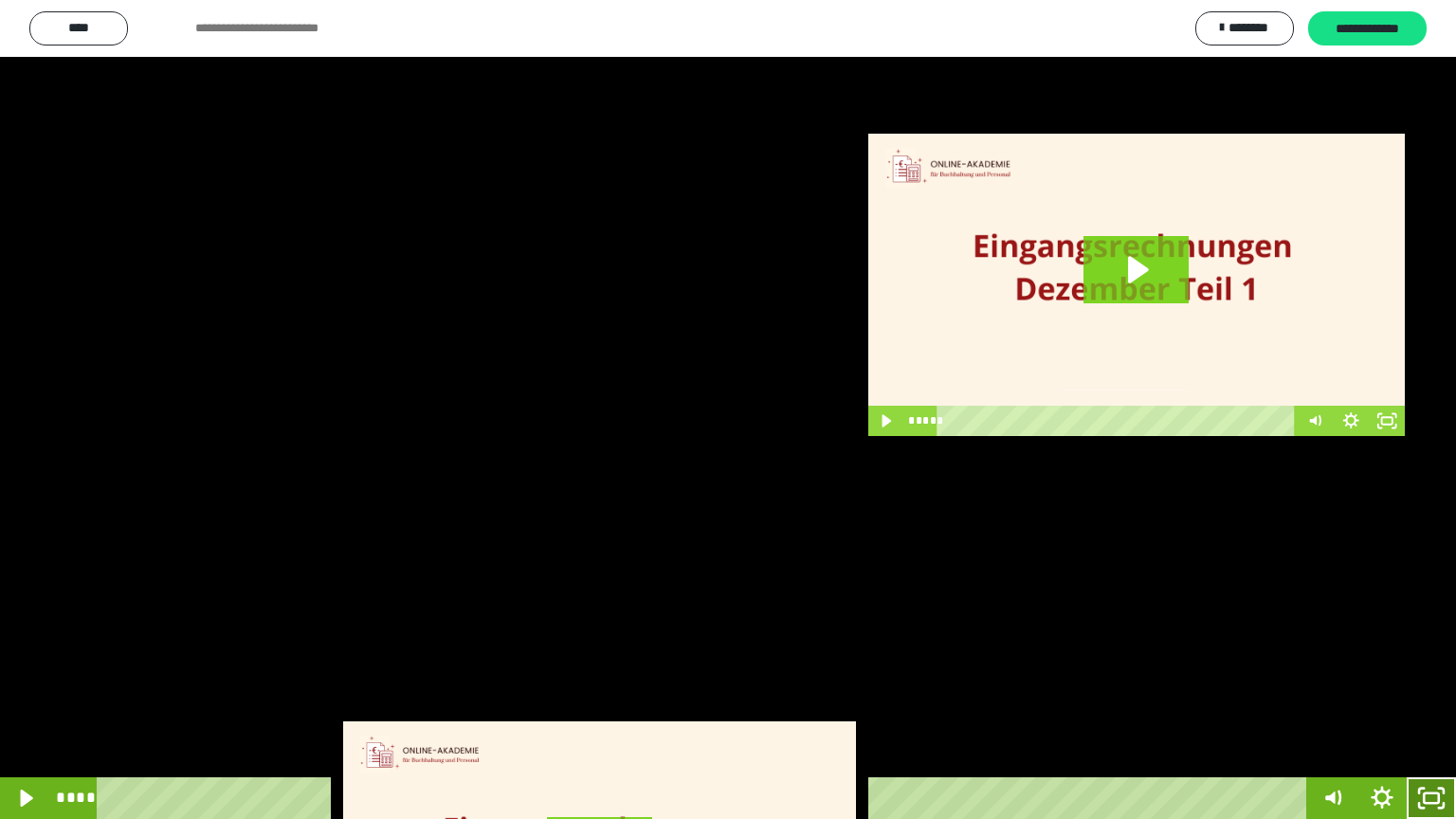 click 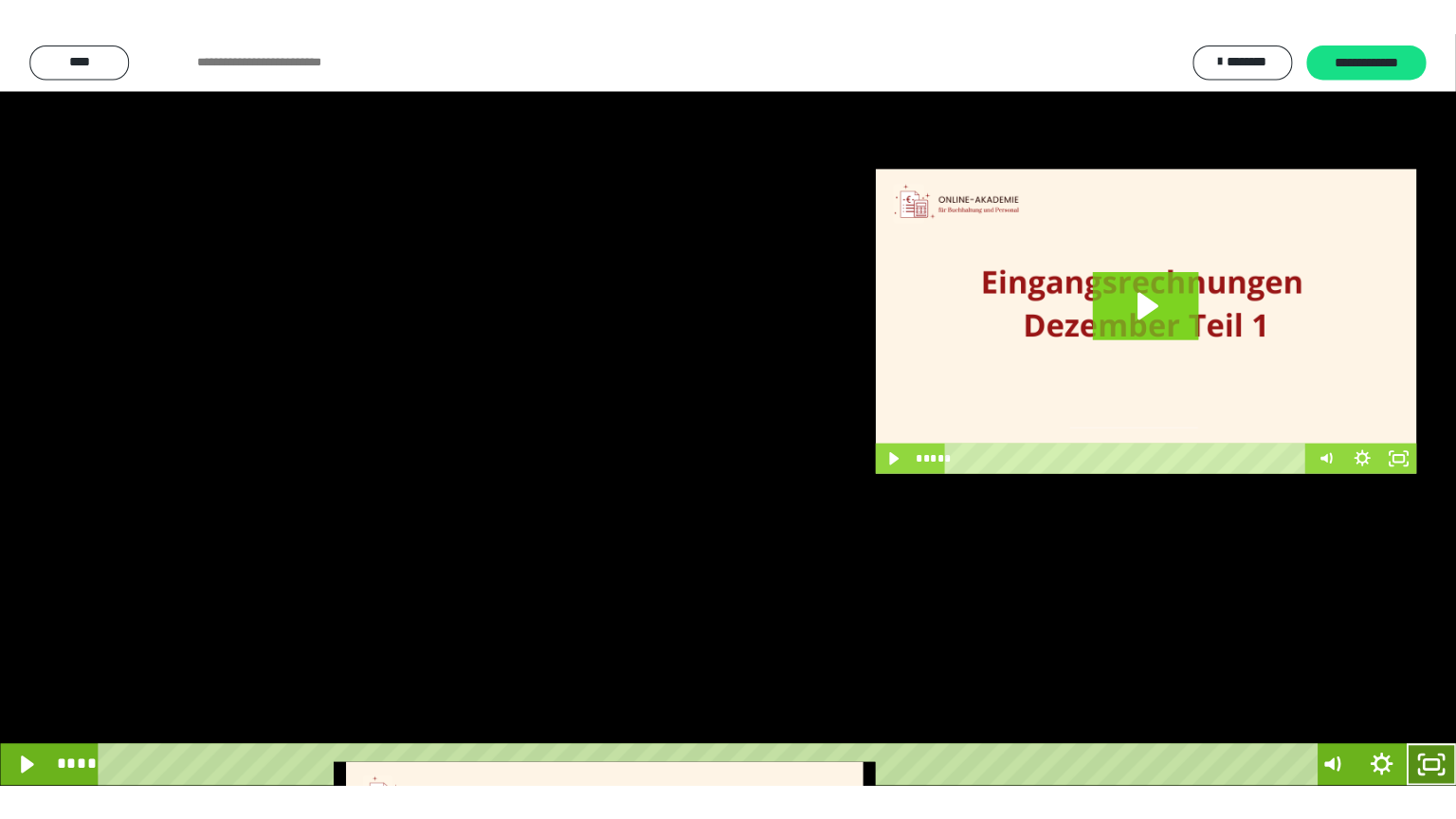 scroll, scrollTop: 2817, scrollLeft: 0, axis: vertical 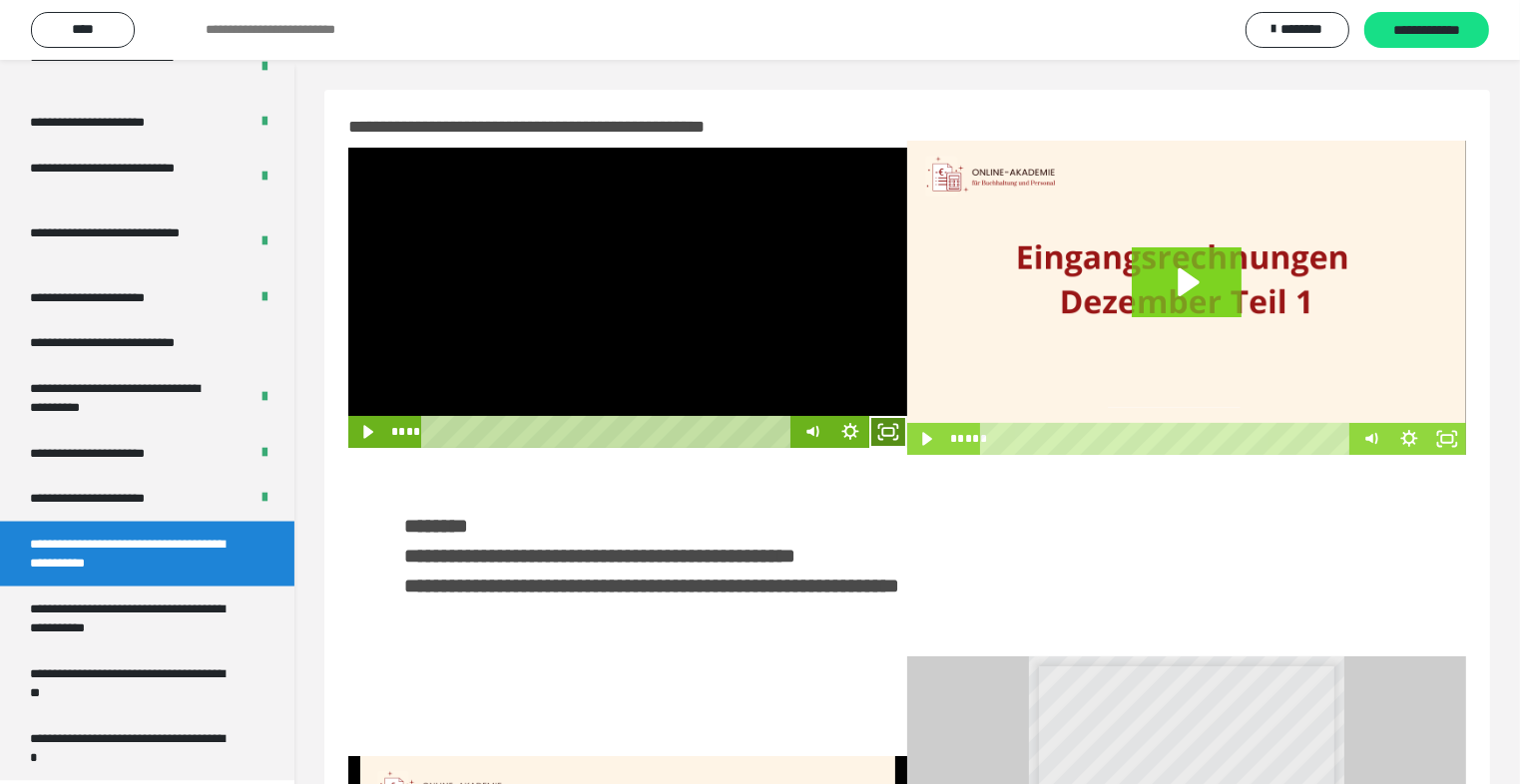 click 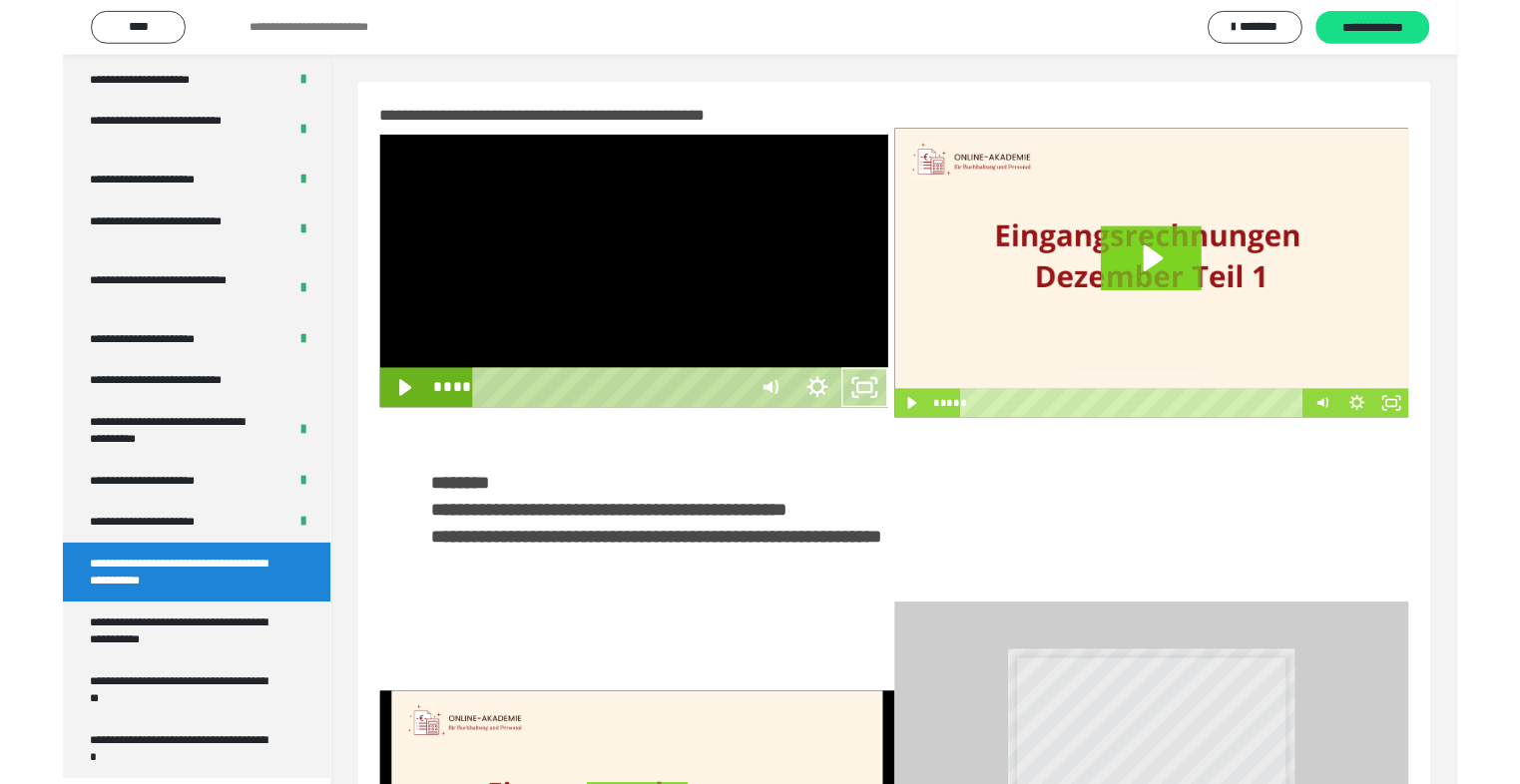 scroll, scrollTop: 2886, scrollLeft: 0, axis: vertical 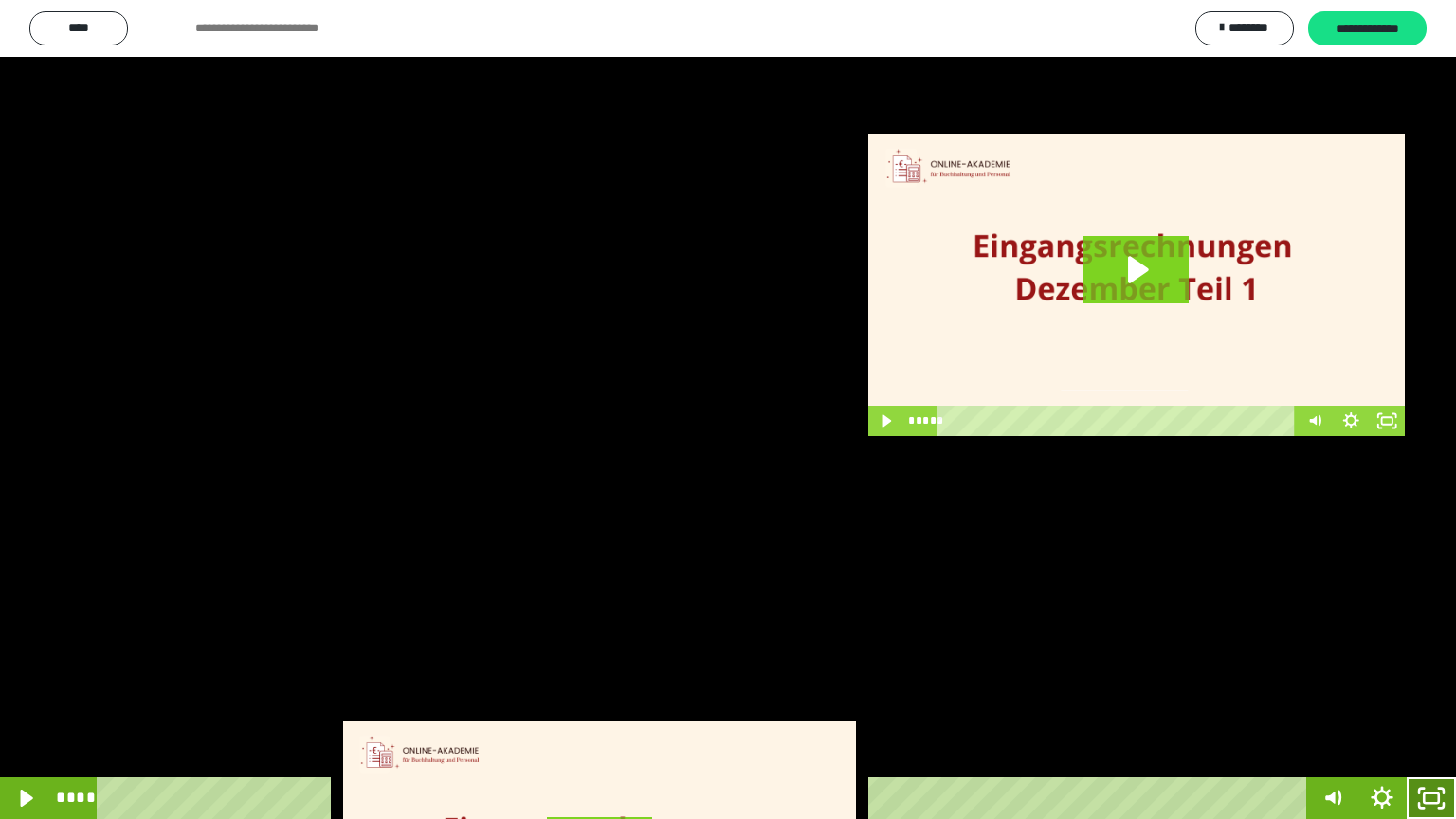 click 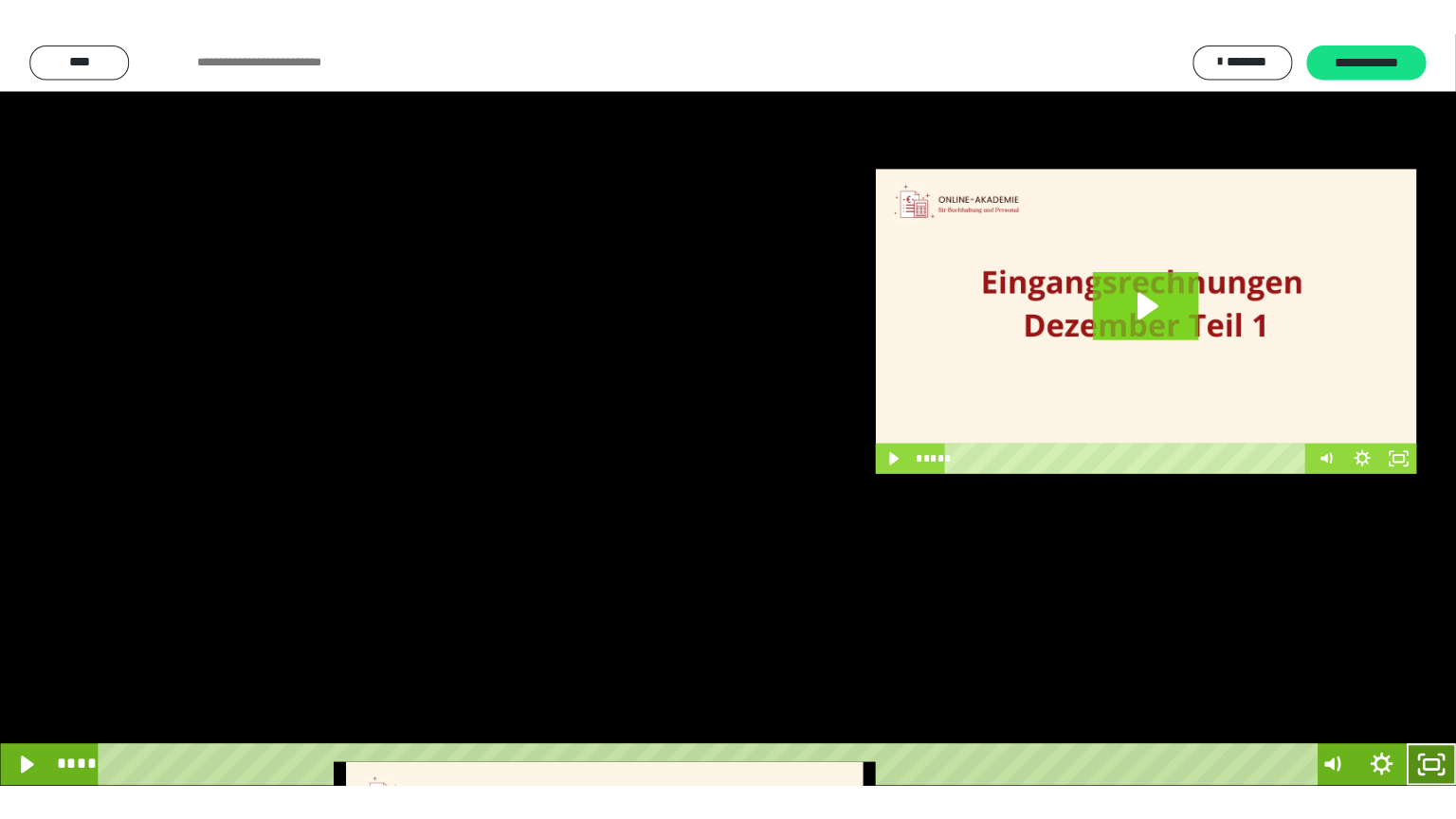 scroll, scrollTop: 2817, scrollLeft: 0, axis: vertical 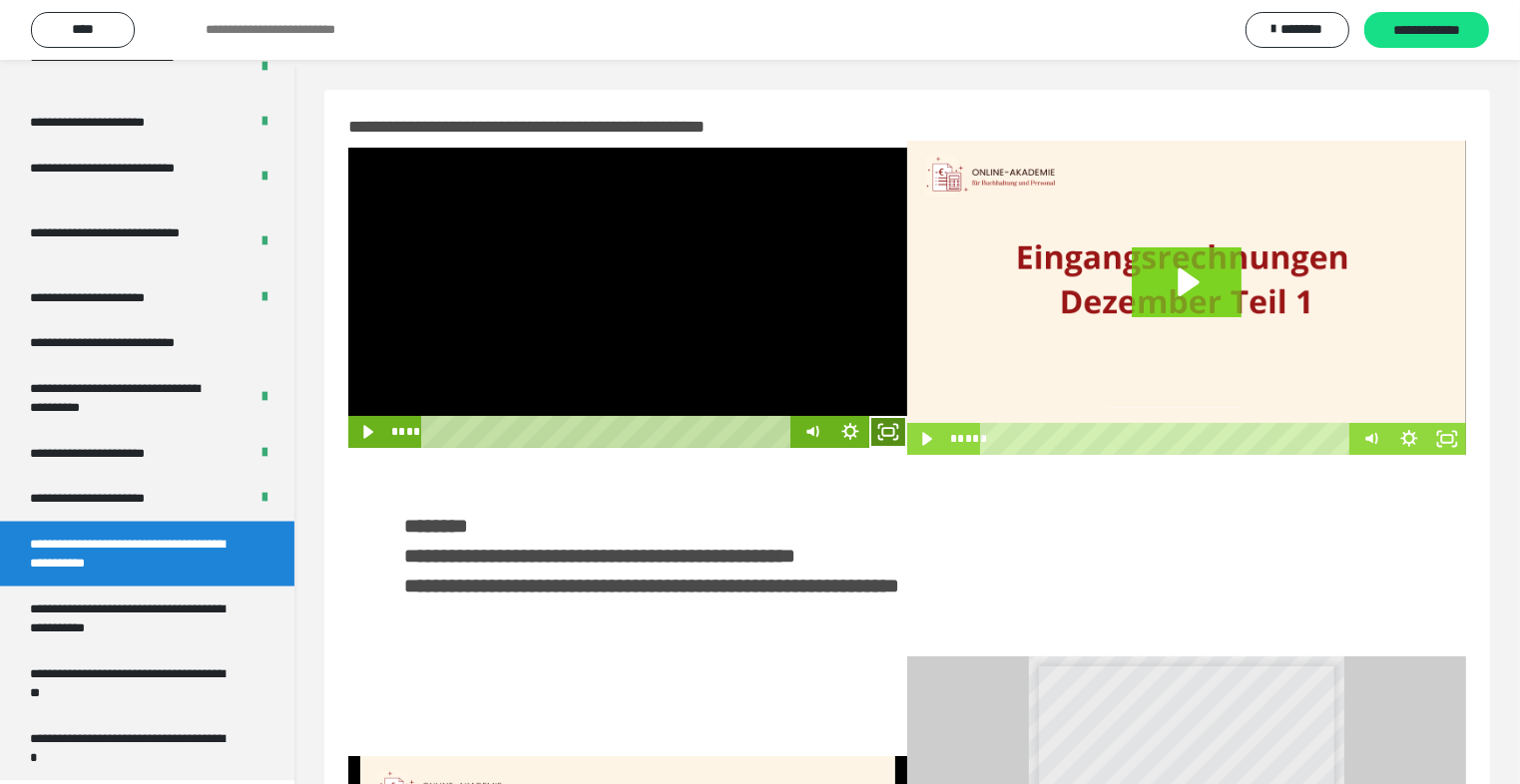 click 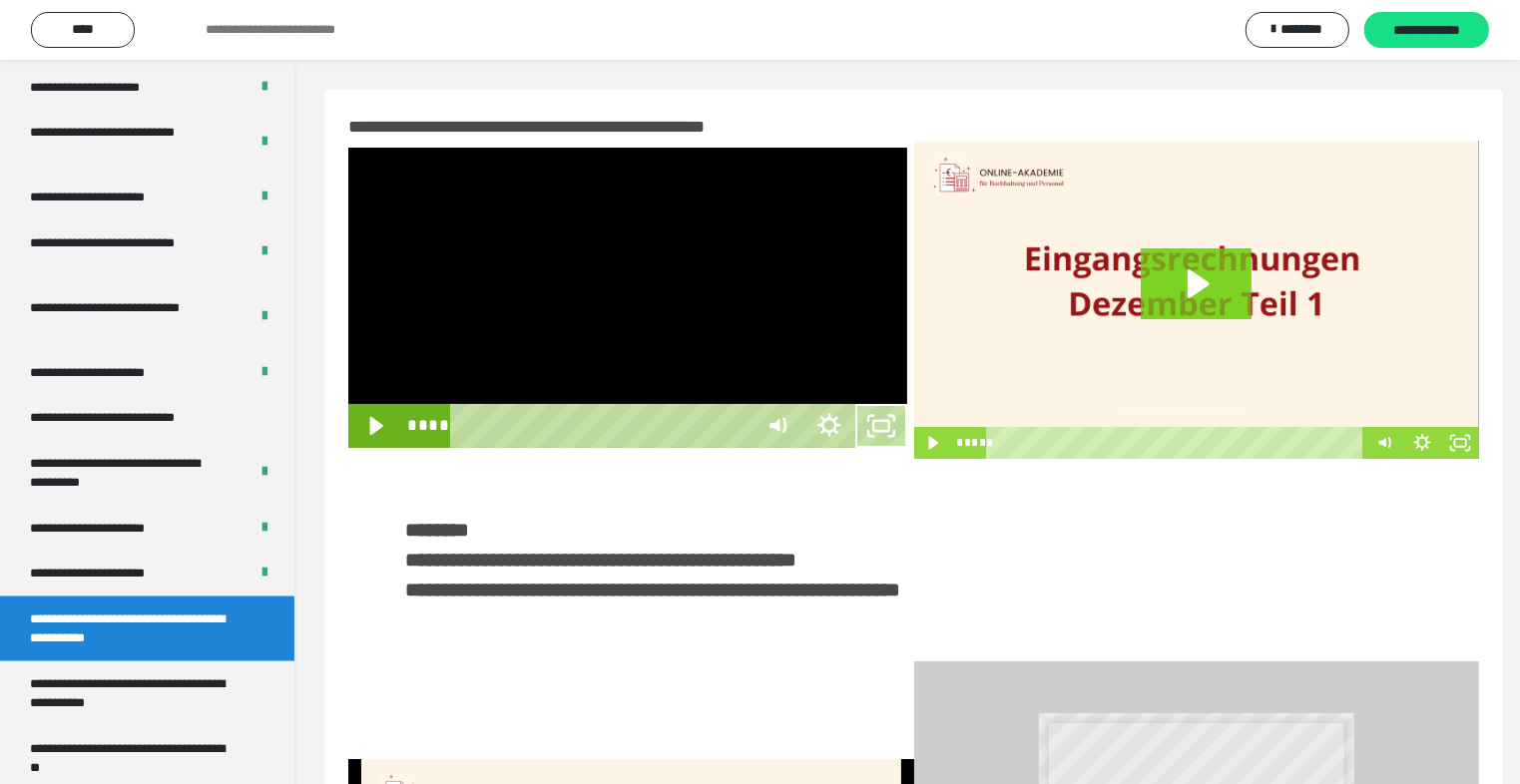 scroll, scrollTop: 2886, scrollLeft: 0, axis: vertical 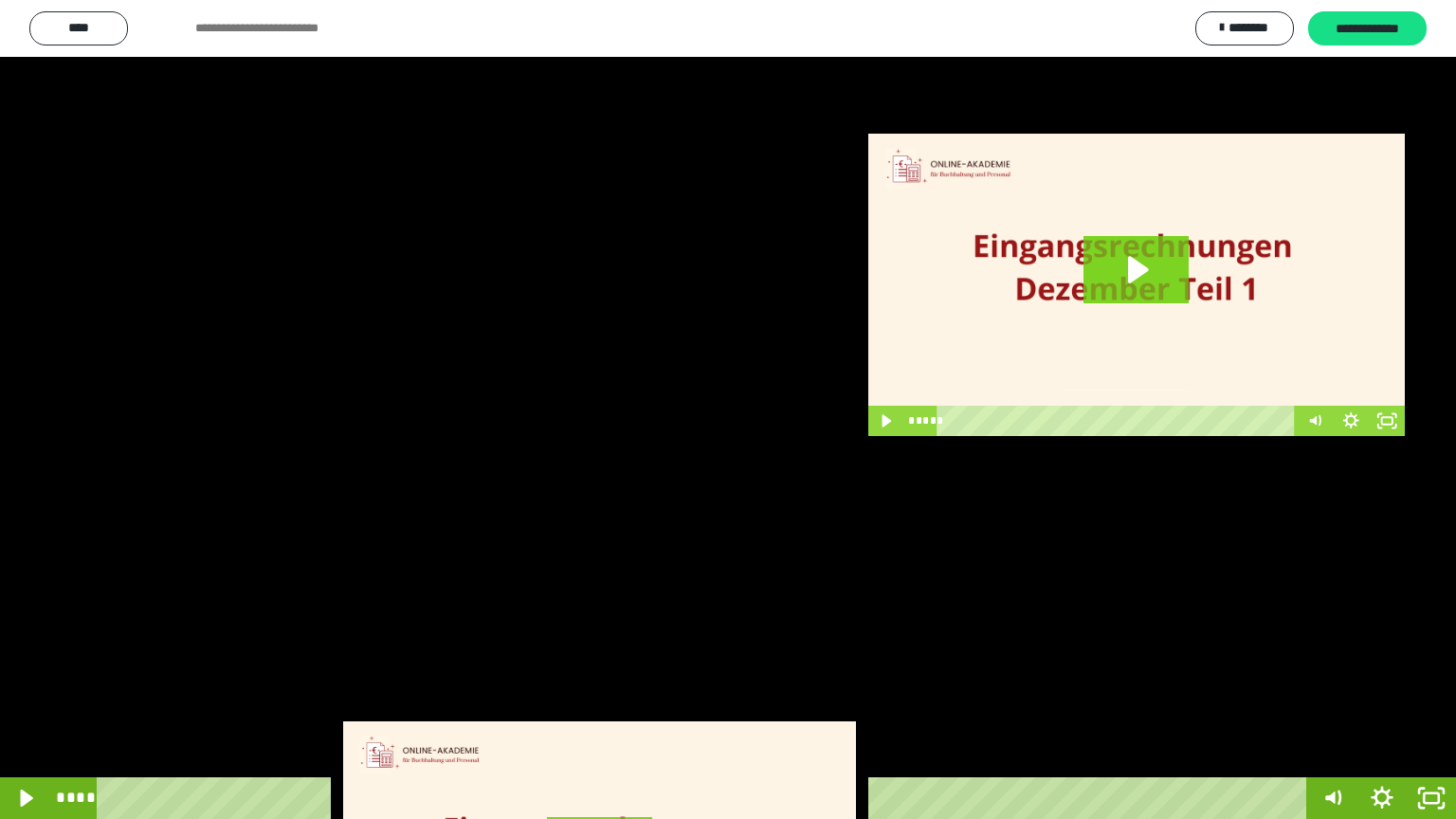 click at bounding box center (728, 410) 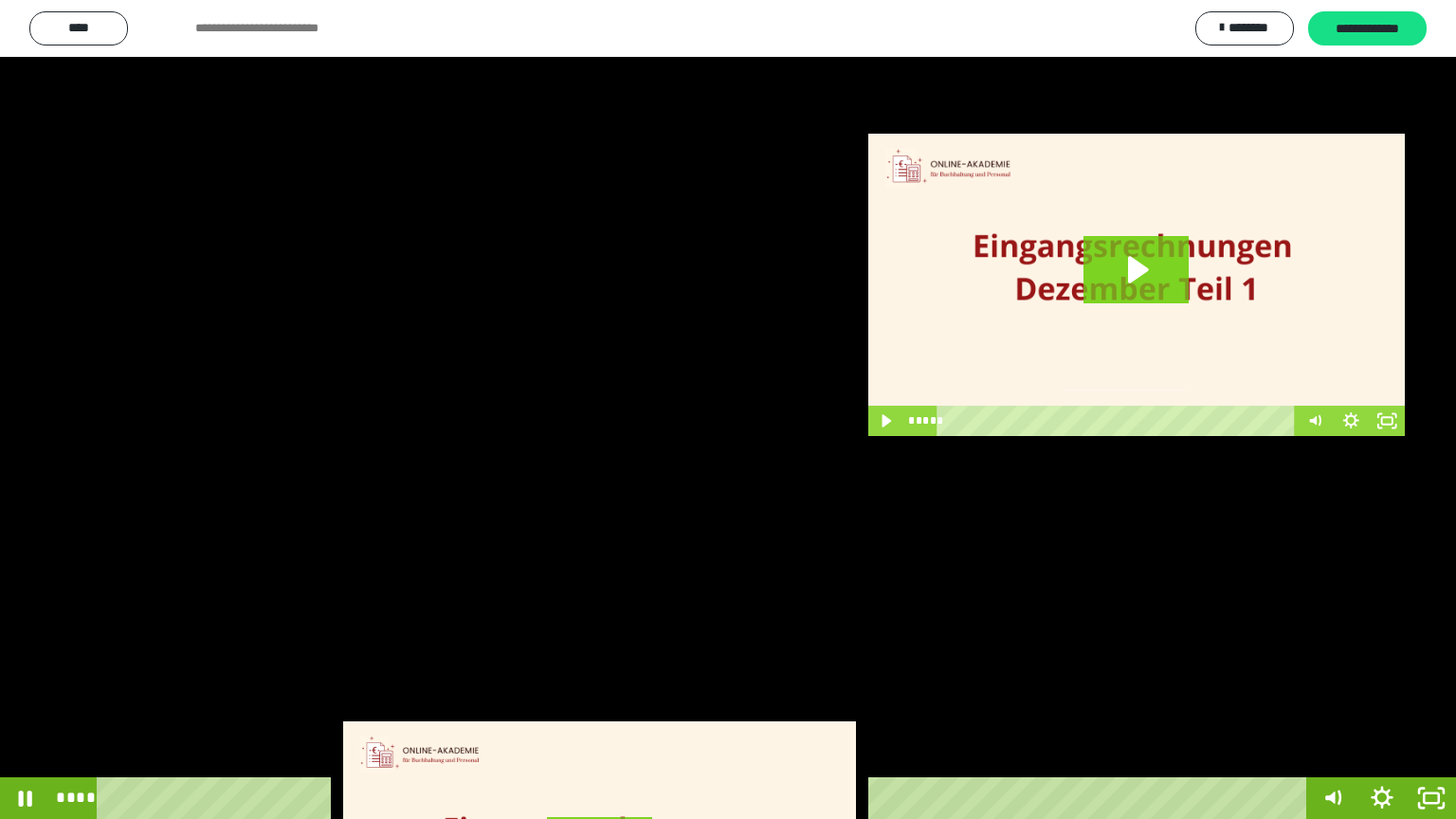 click at bounding box center [728, 410] 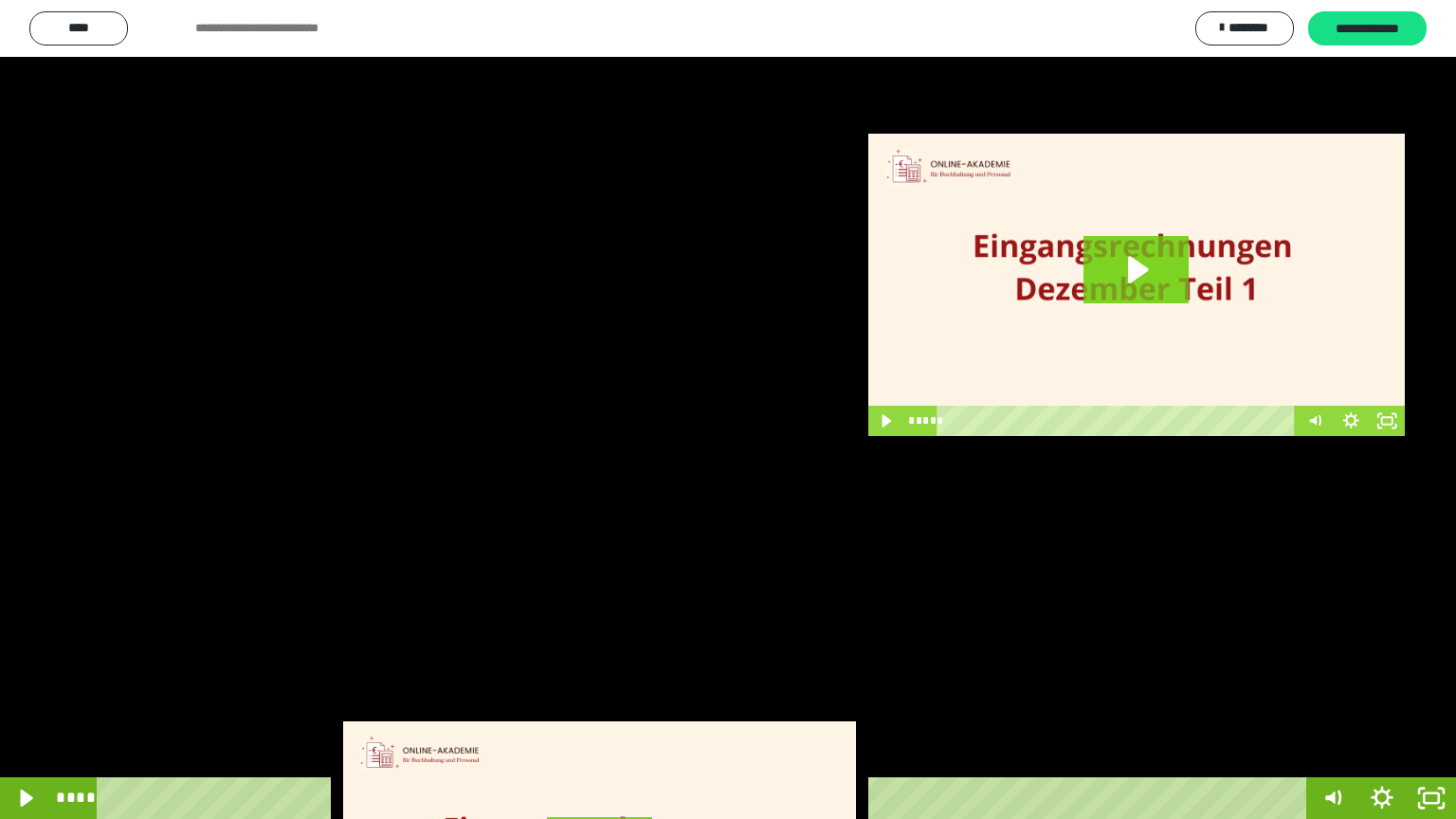 click at bounding box center (728, 410) 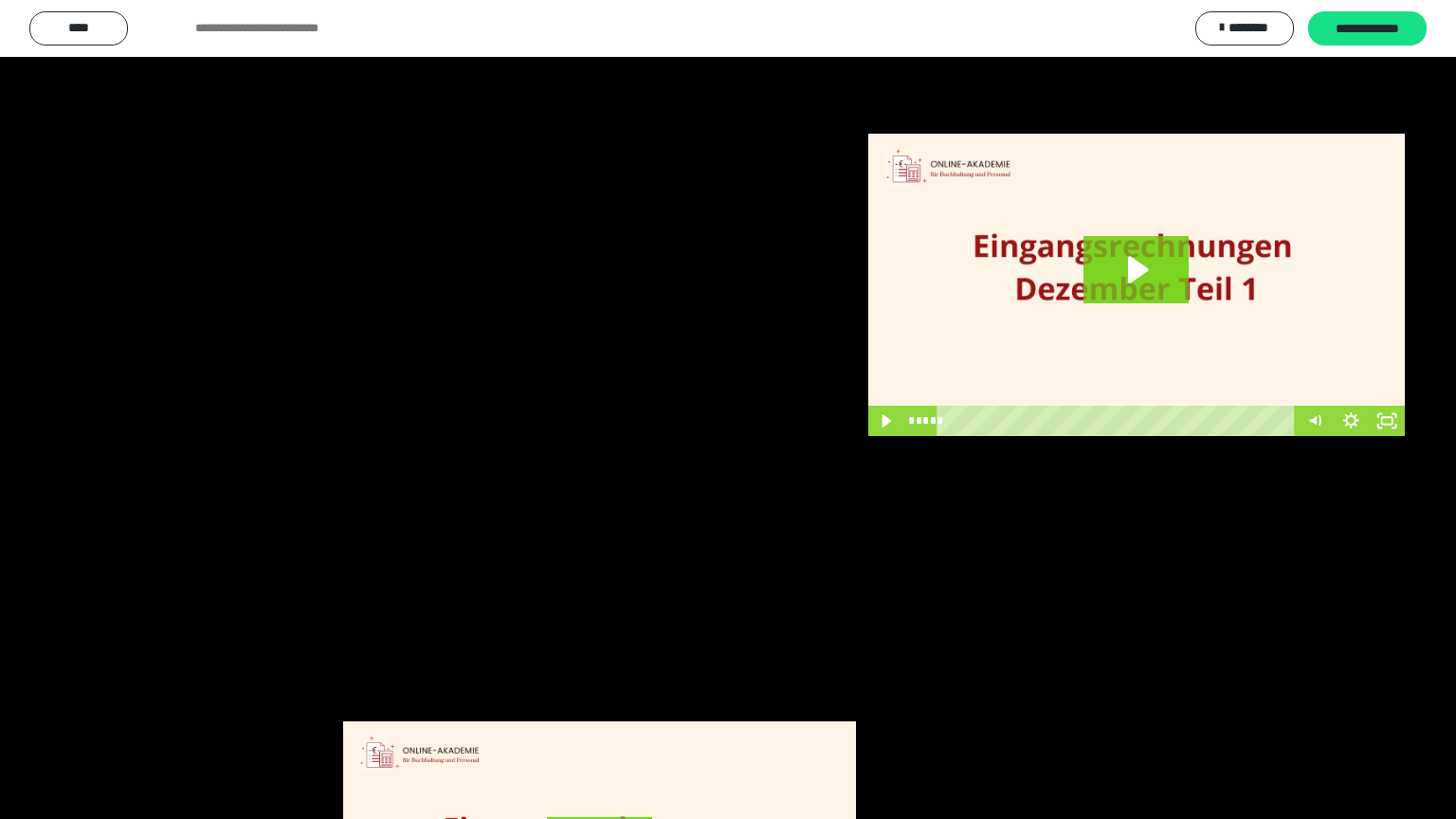 click at bounding box center (728, 410) 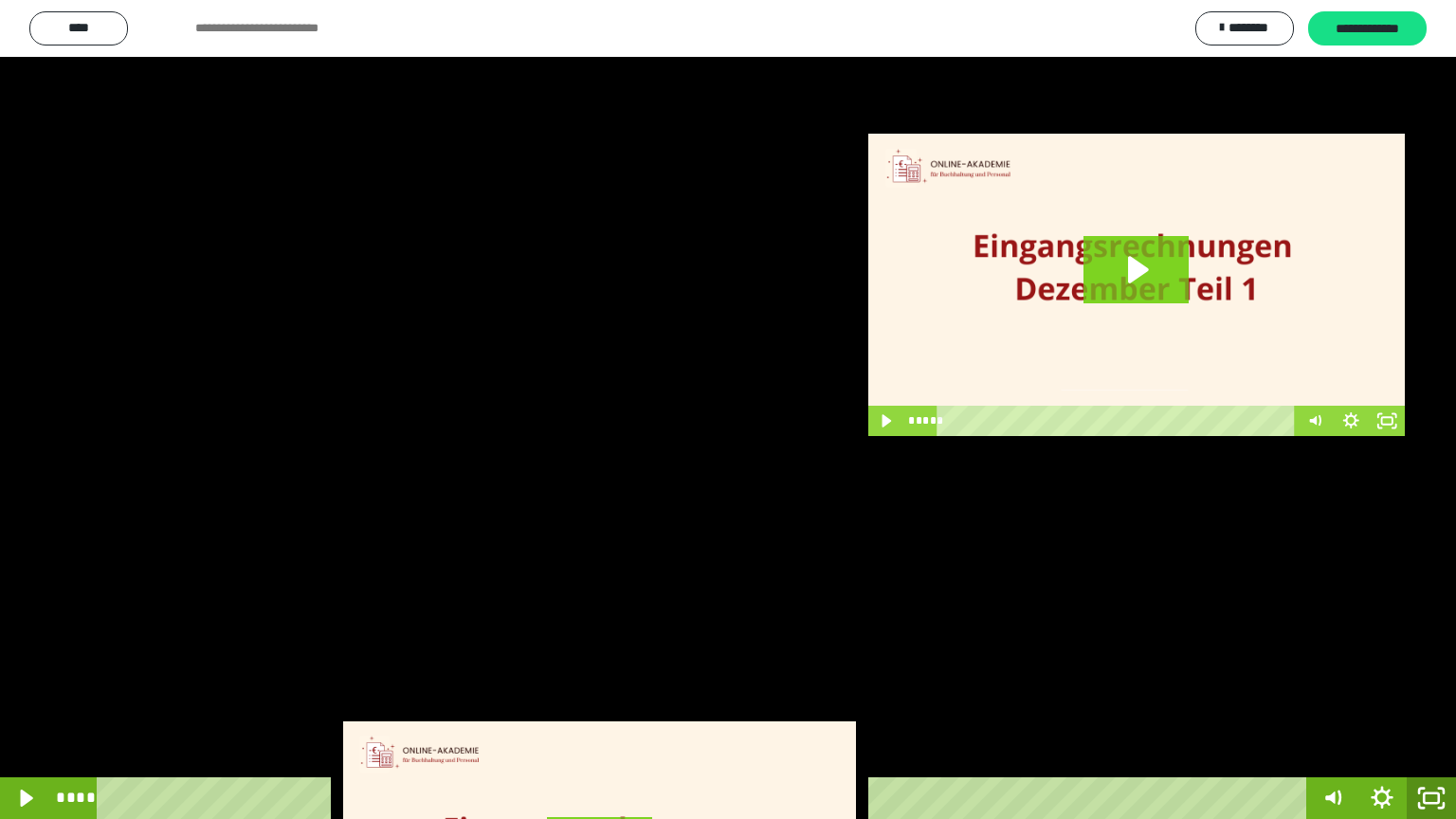 click 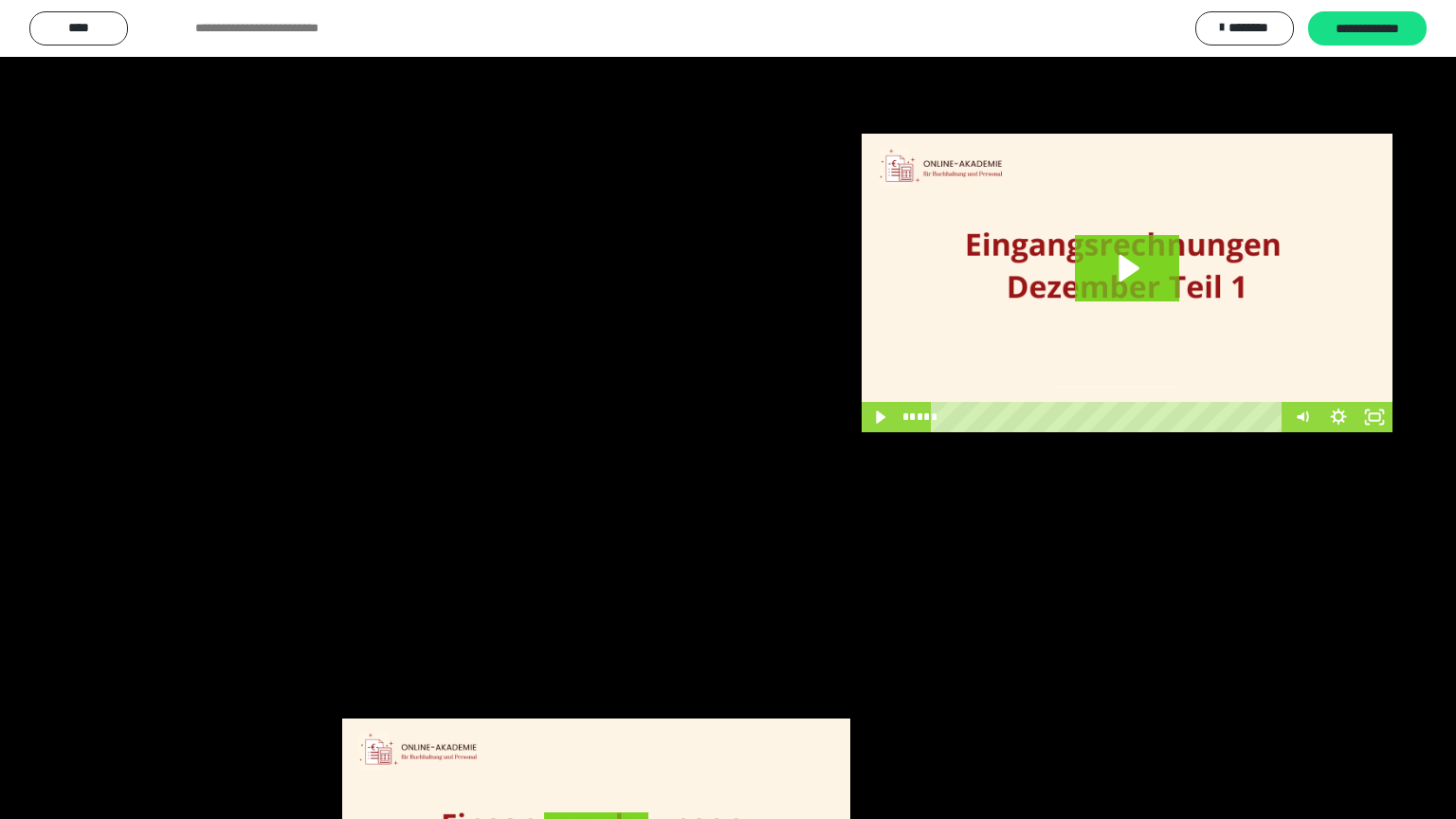 scroll, scrollTop: 2817, scrollLeft: 0, axis: vertical 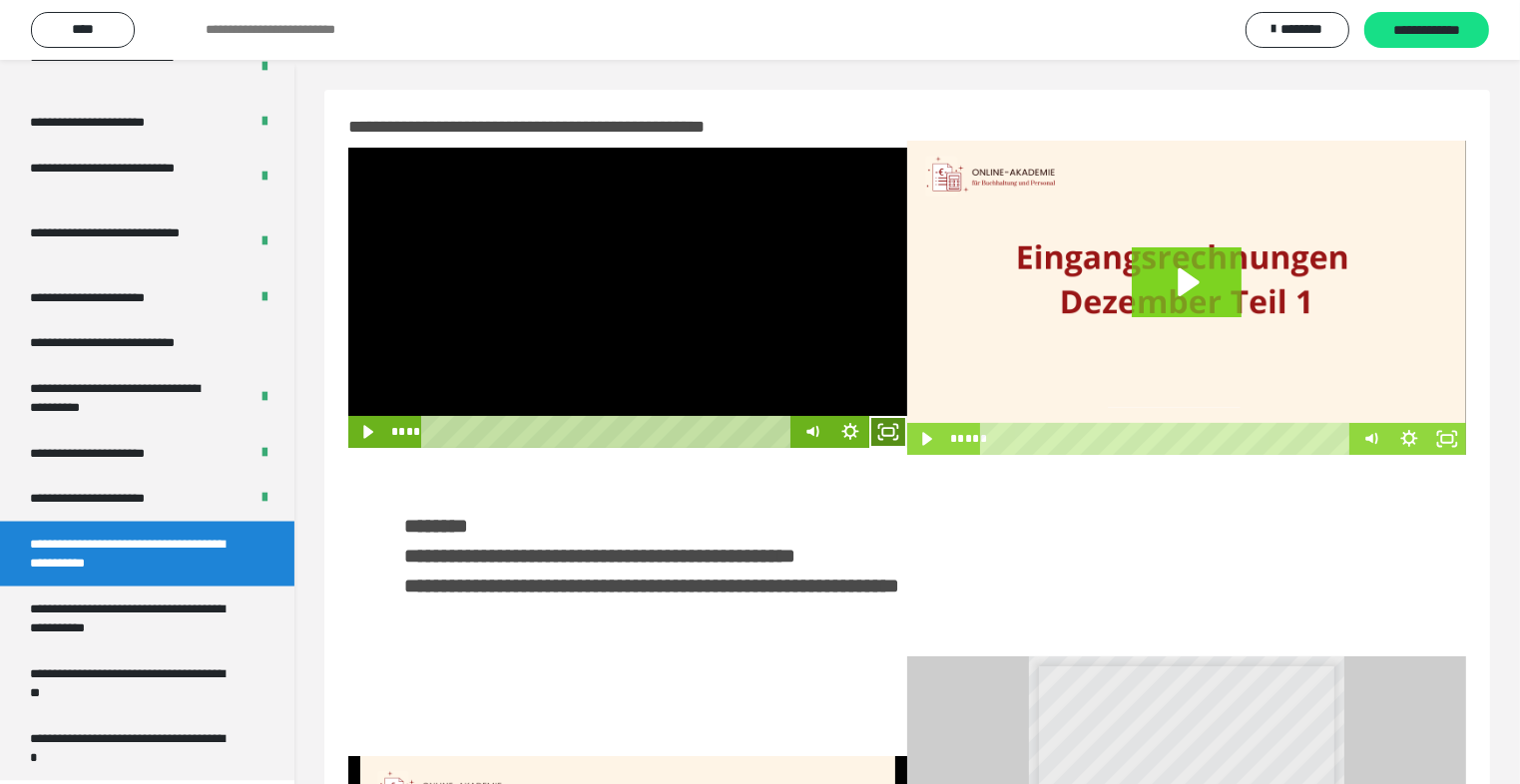 click 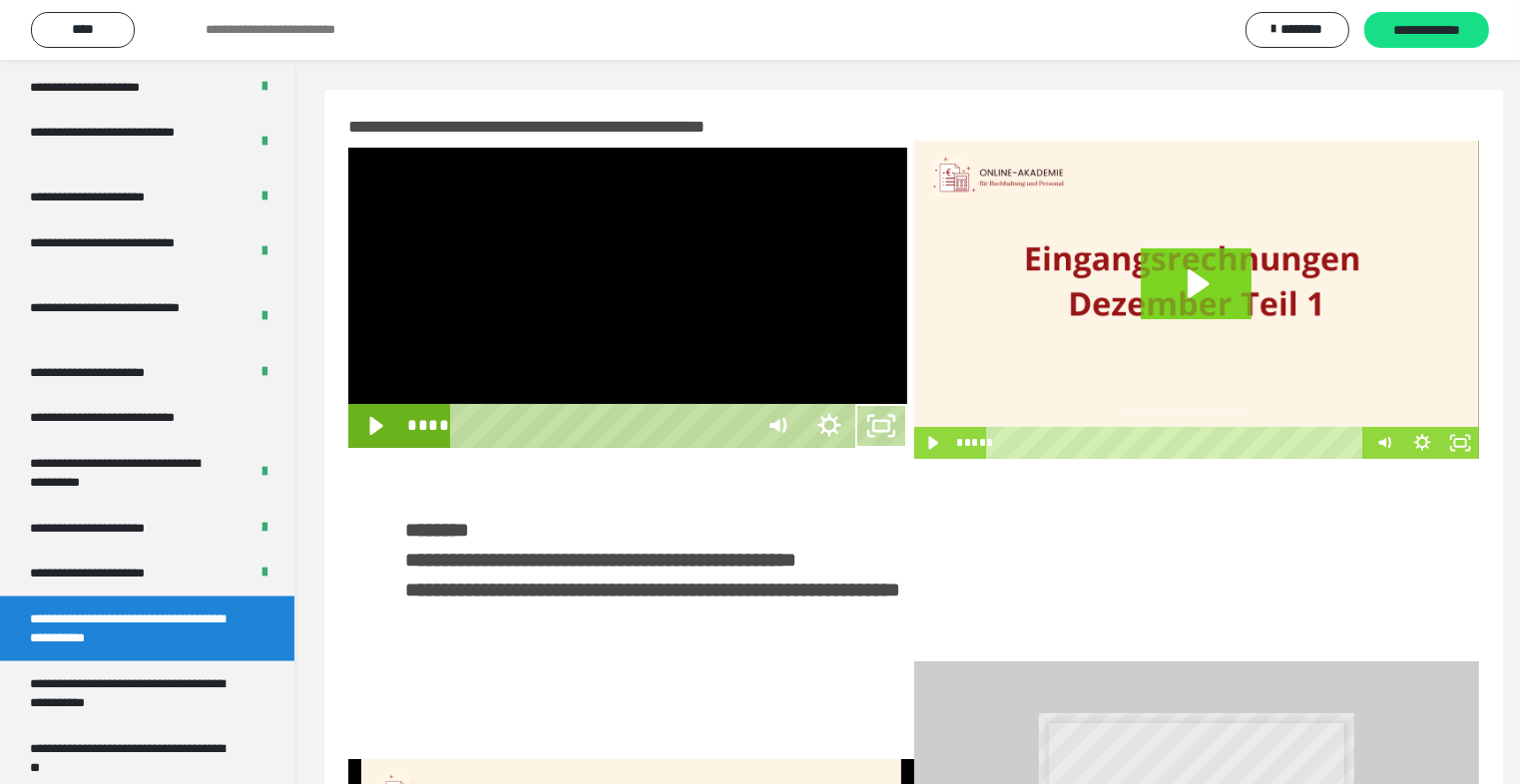 scroll, scrollTop: 2886, scrollLeft: 0, axis: vertical 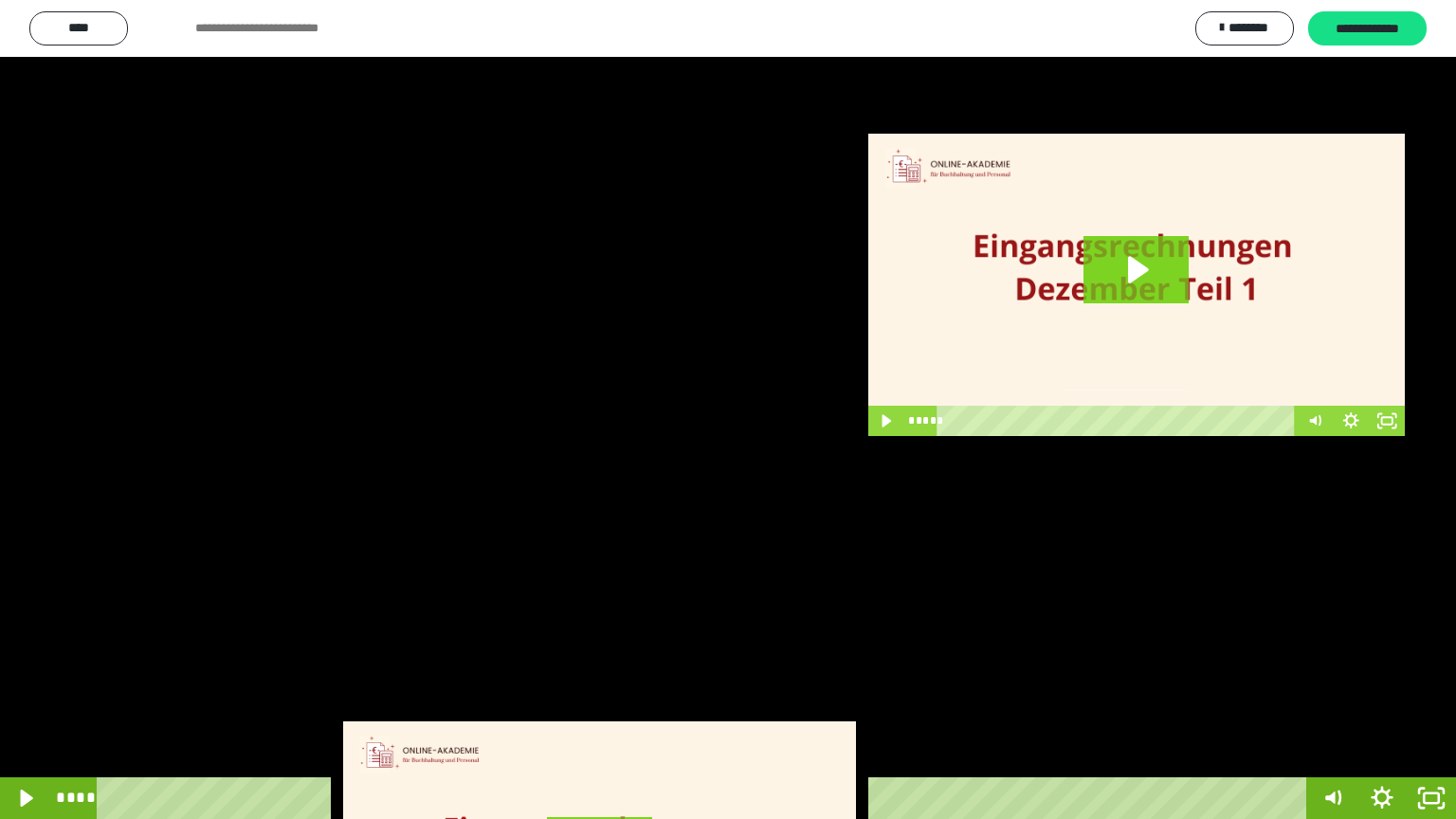 click at bounding box center [728, 410] 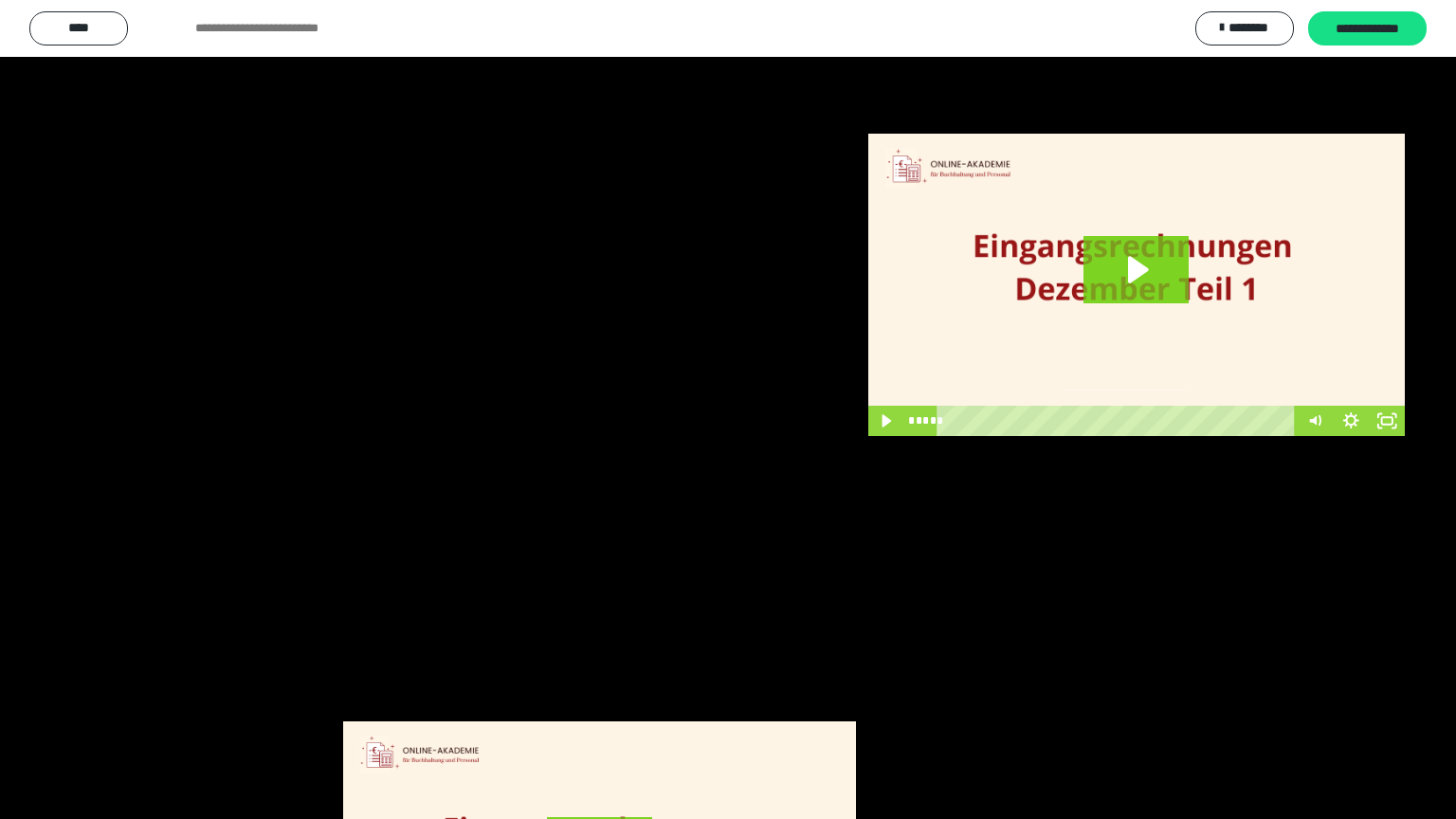 click at bounding box center (728, 410) 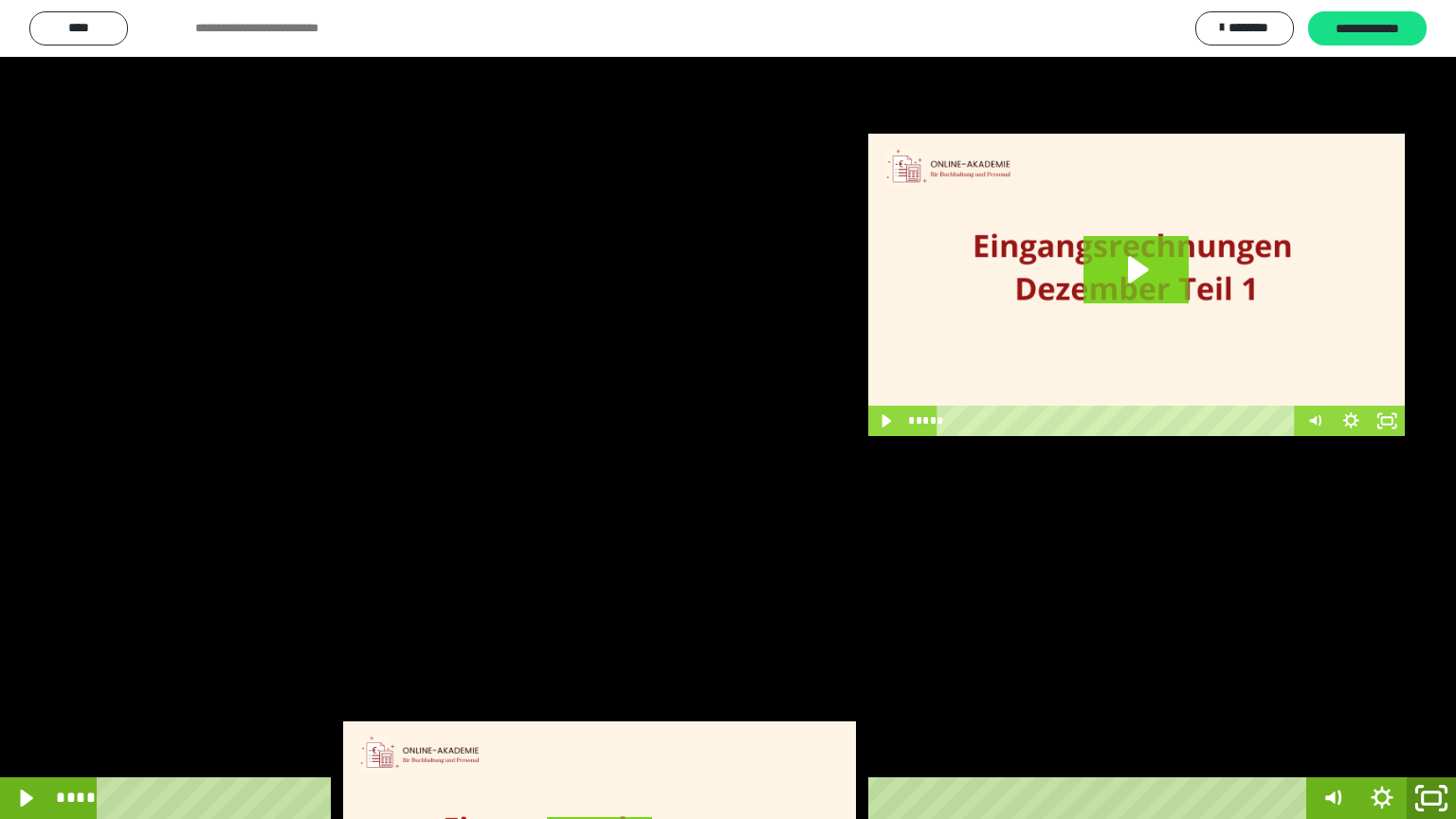 click 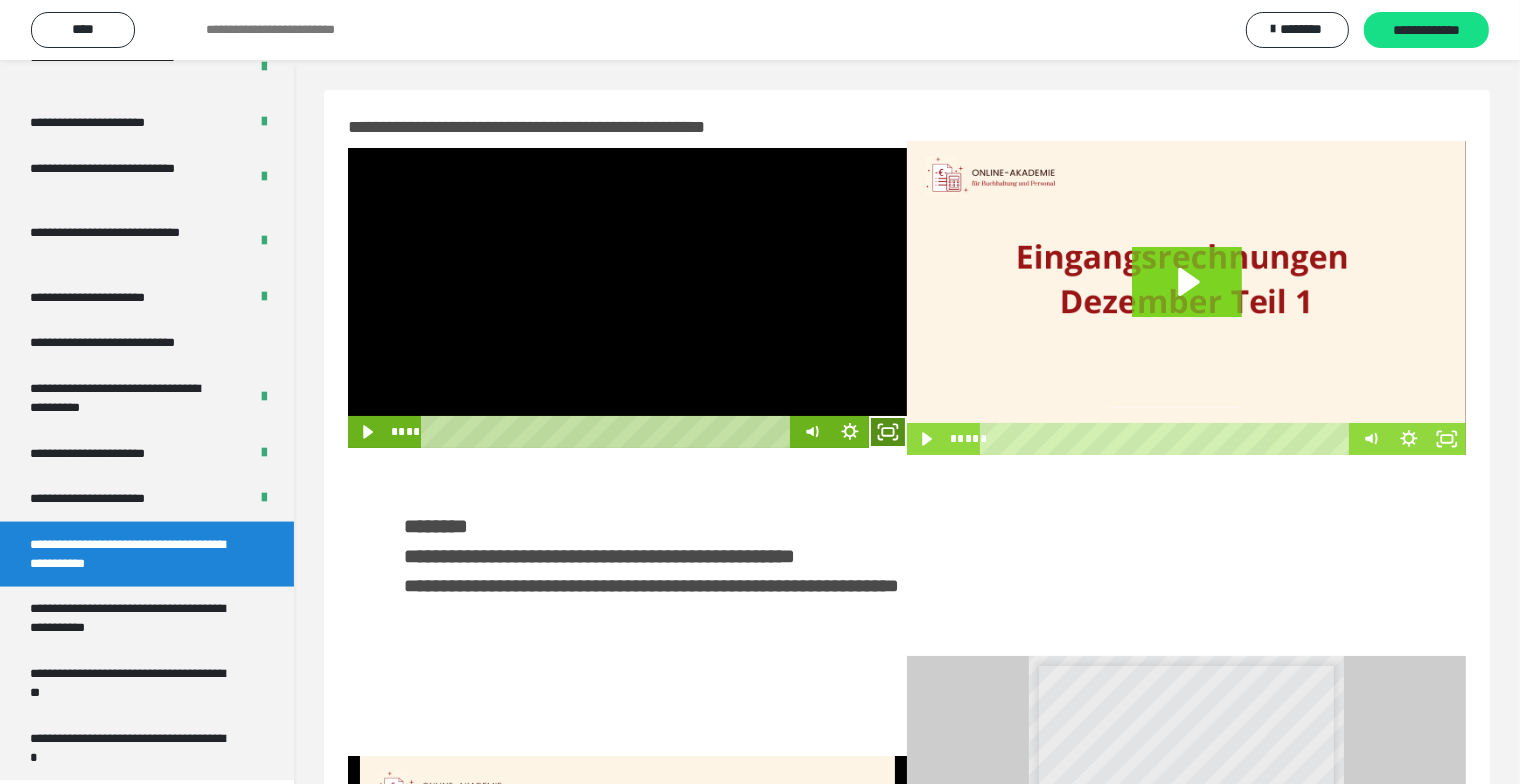 click 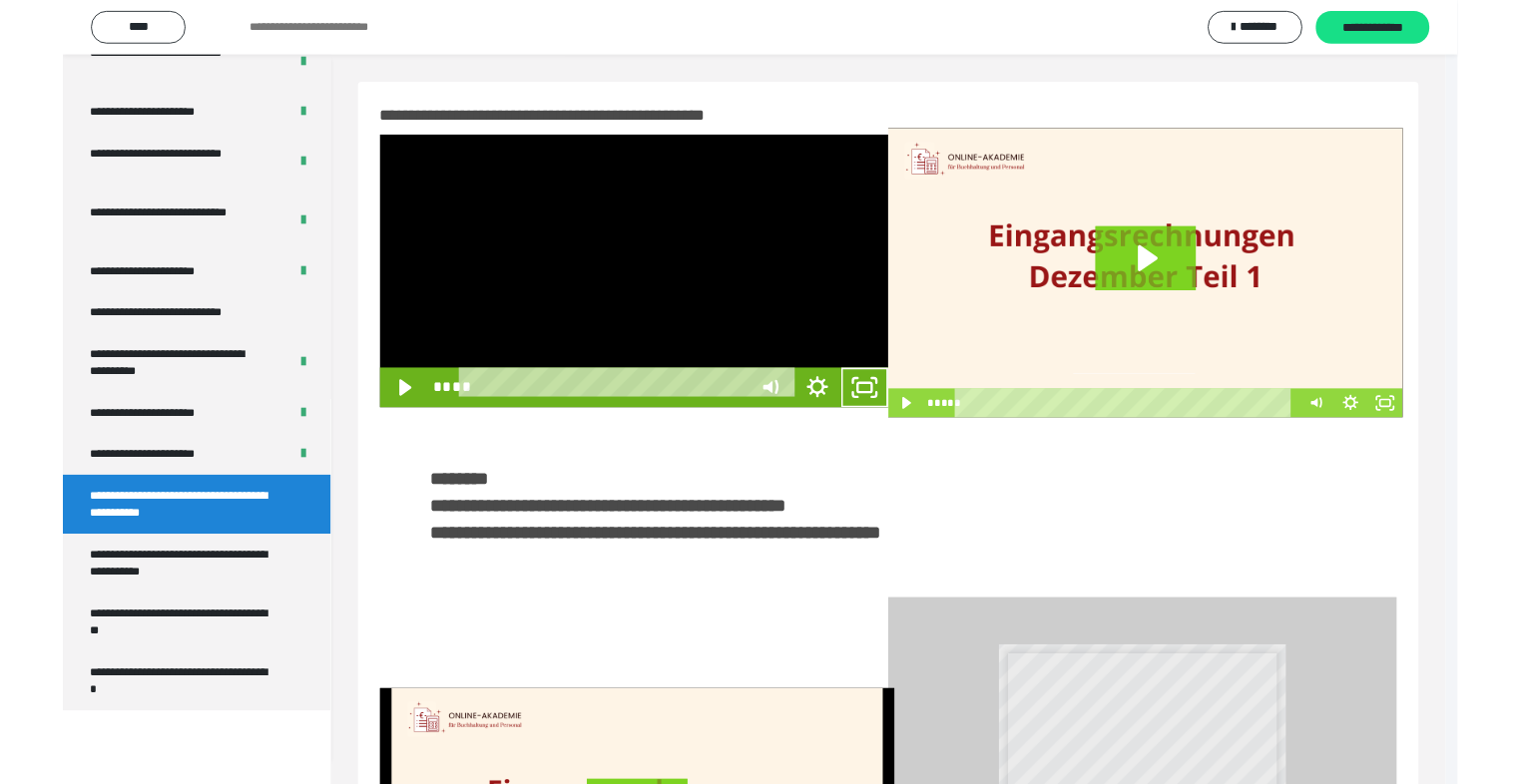 scroll, scrollTop: 2886, scrollLeft: 0, axis: vertical 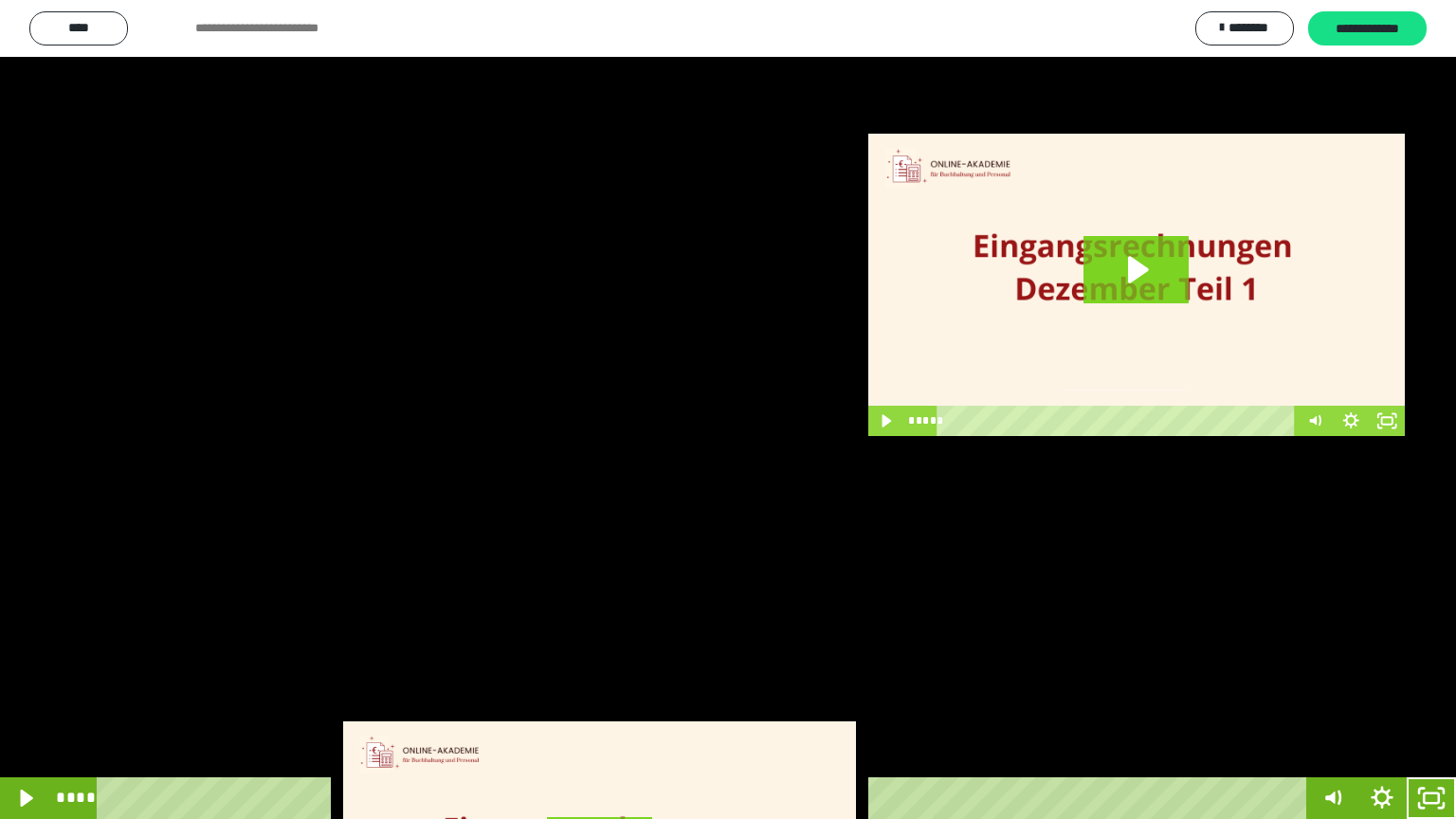 click at bounding box center (728, 410) 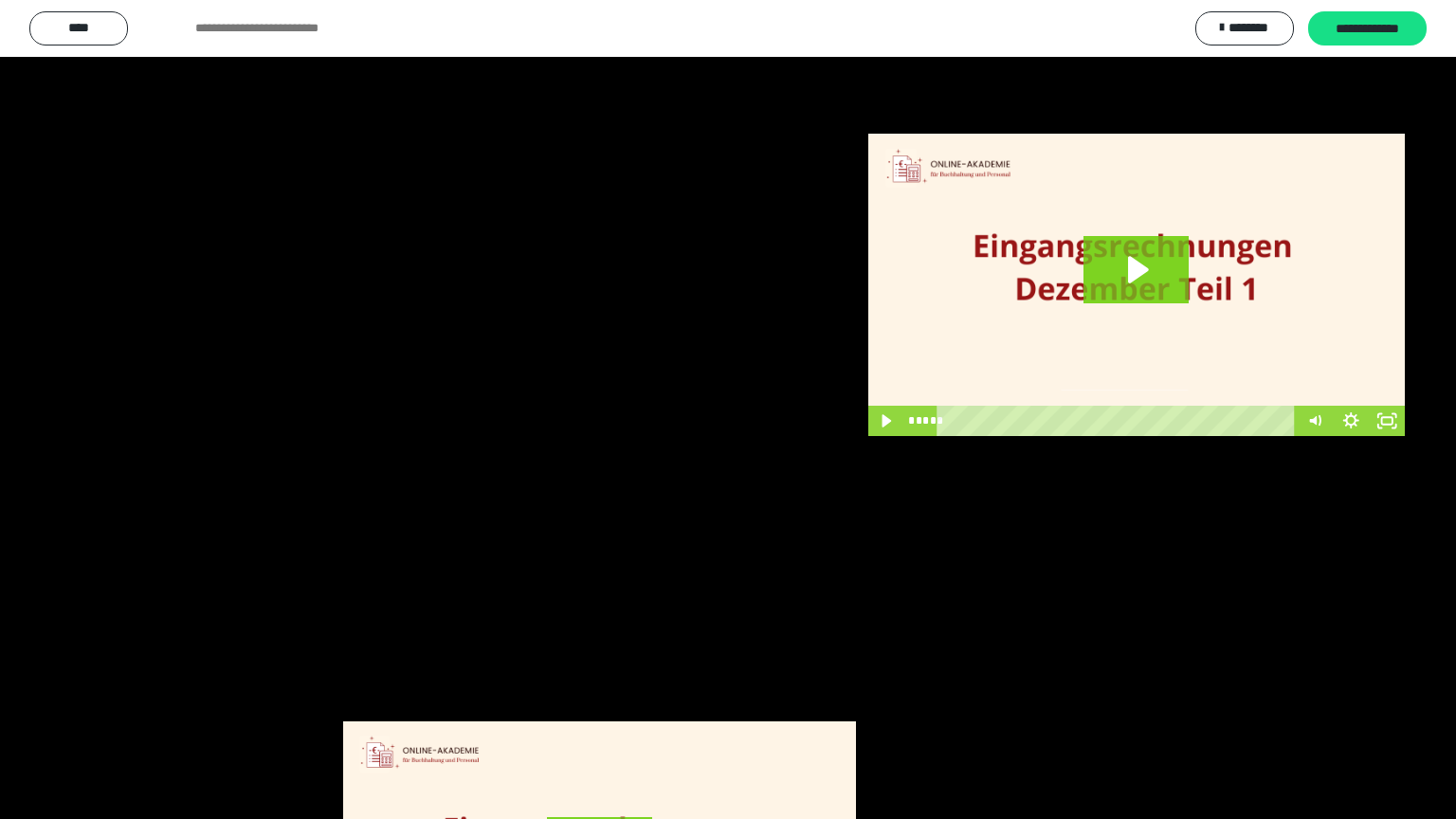 click at bounding box center (728, 410) 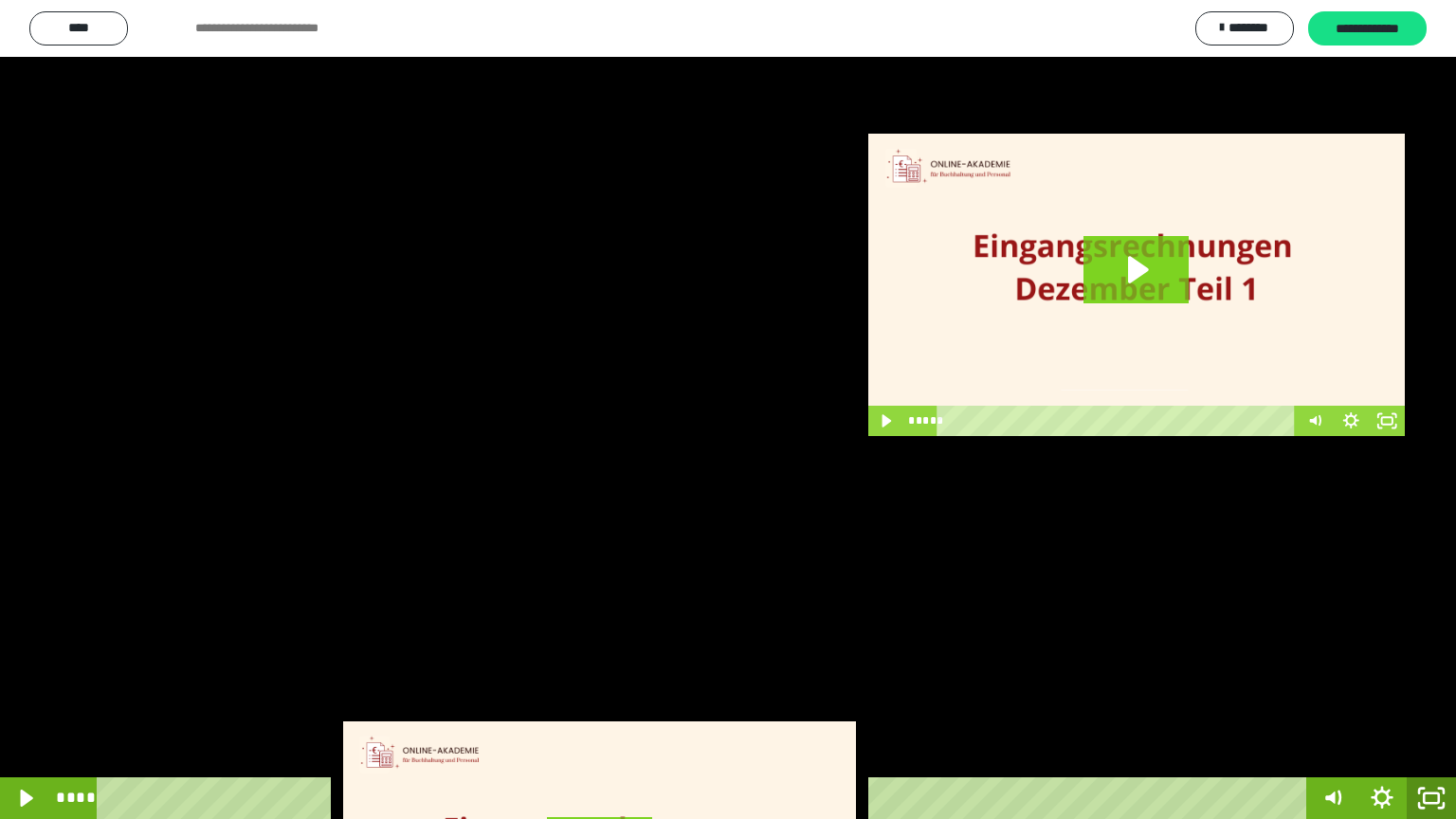 click 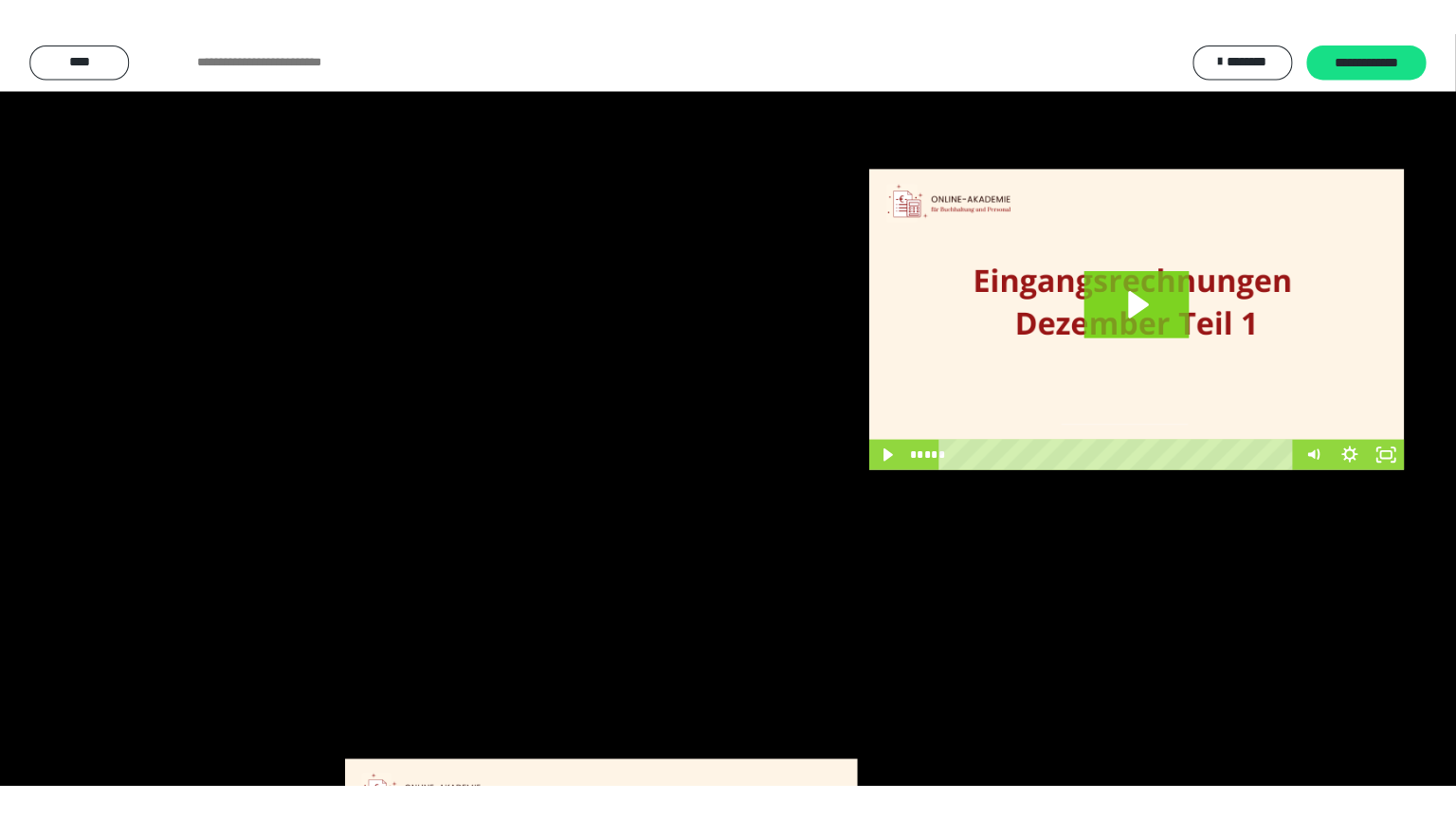 scroll, scrollTop: 2817, scrollLeft: 0, axis: vertical 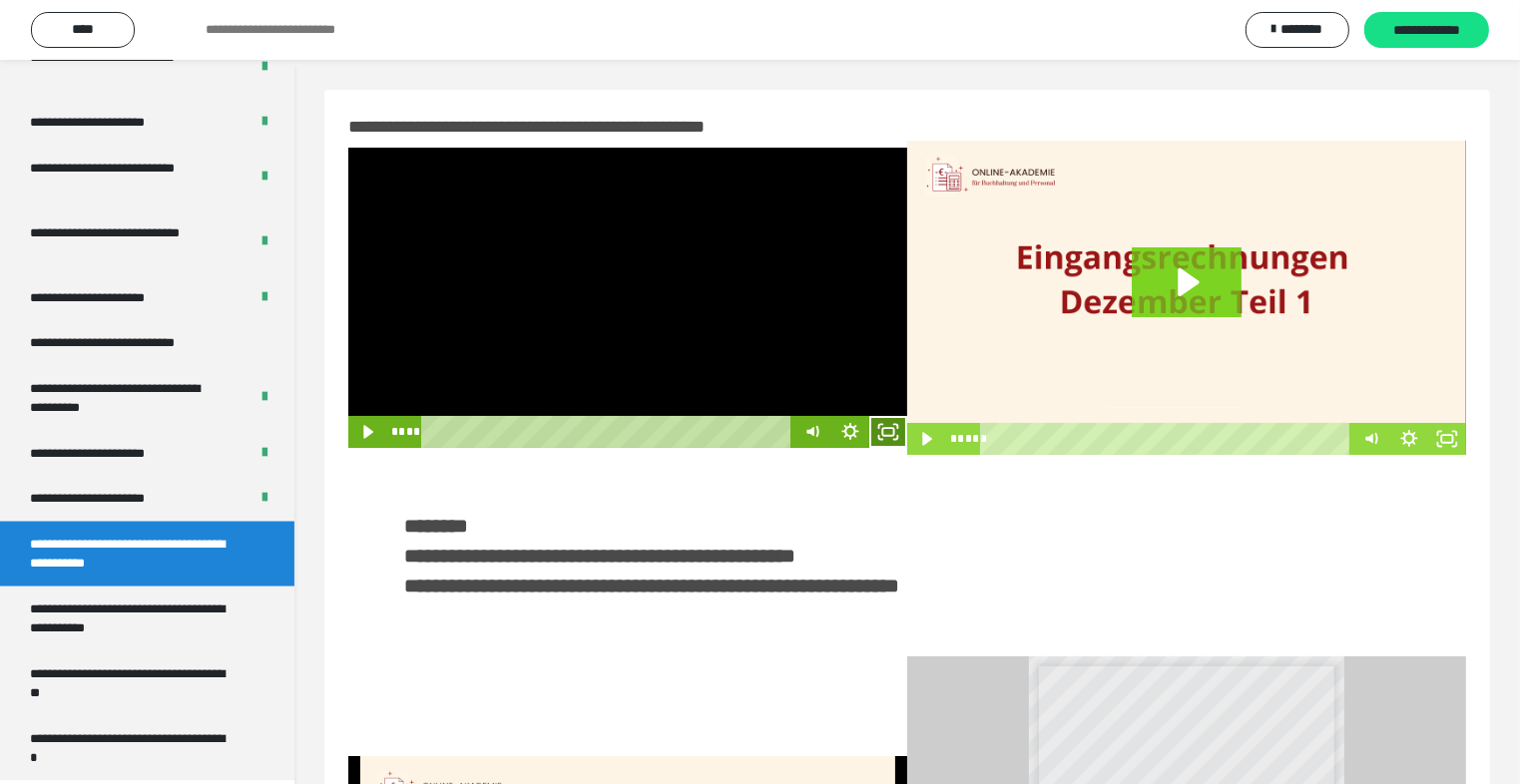 click 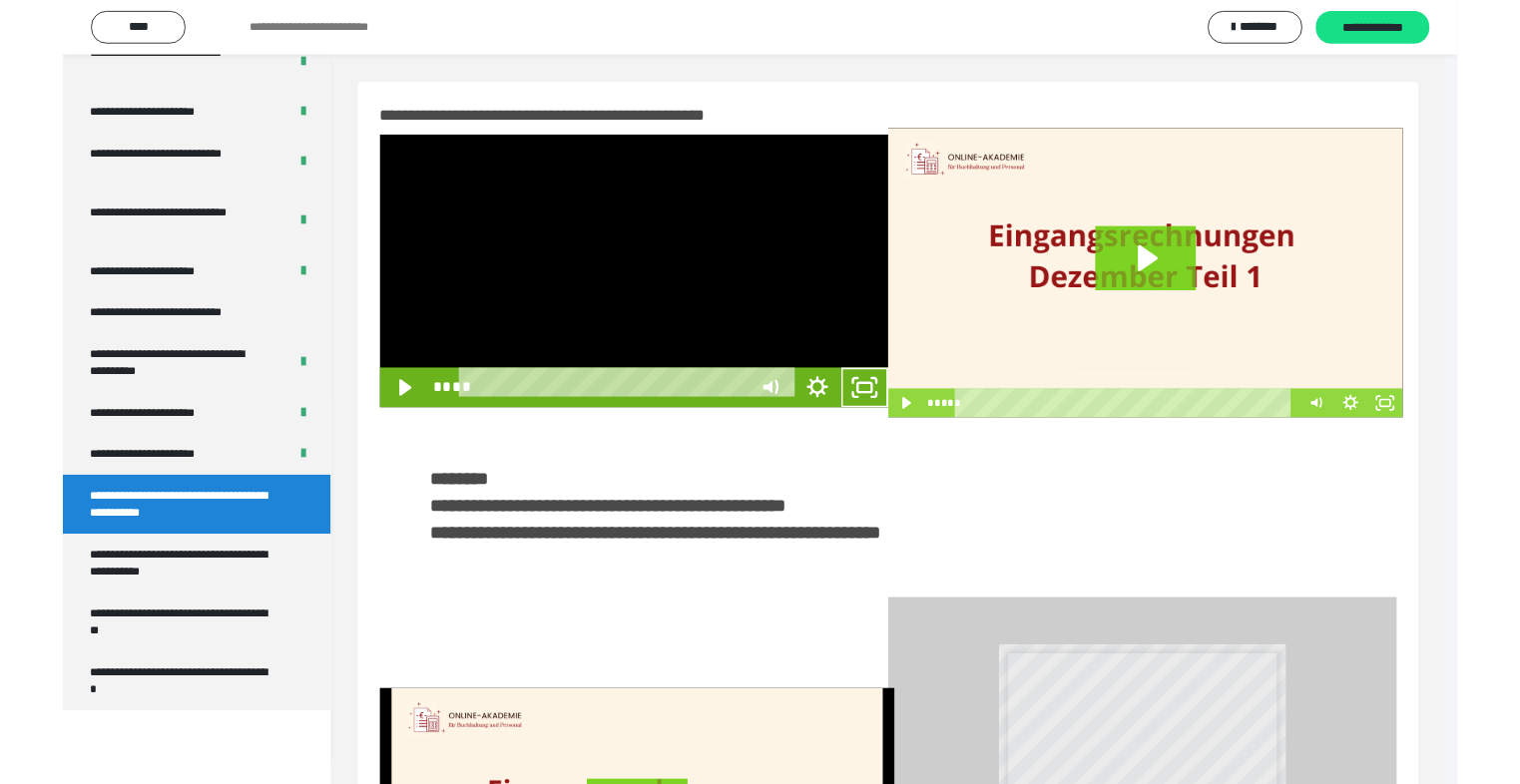 scroll, scrollTop: 2886, scrollLeft: 0, axis: vertical 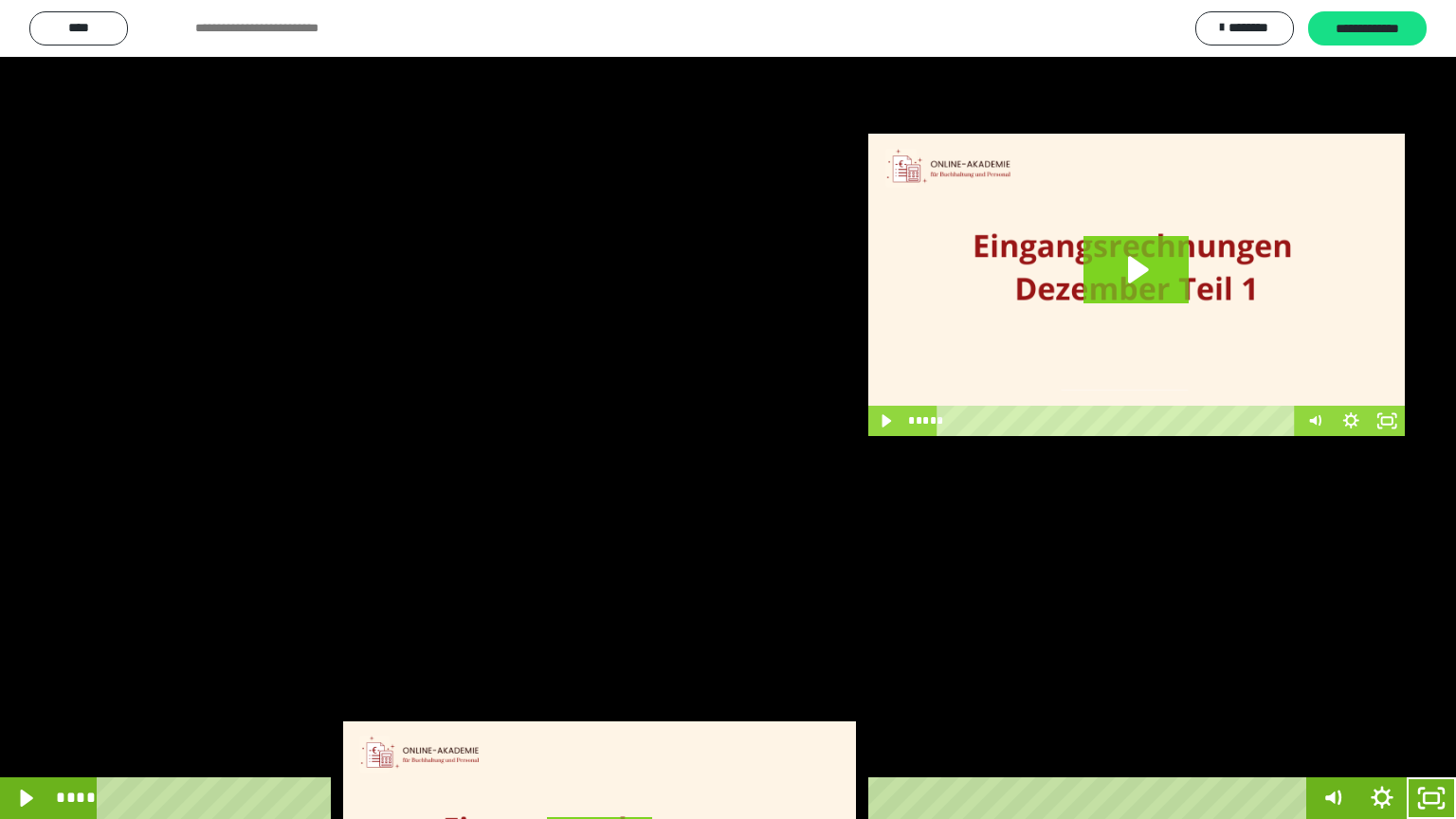 click at bounding box center (728, 410) 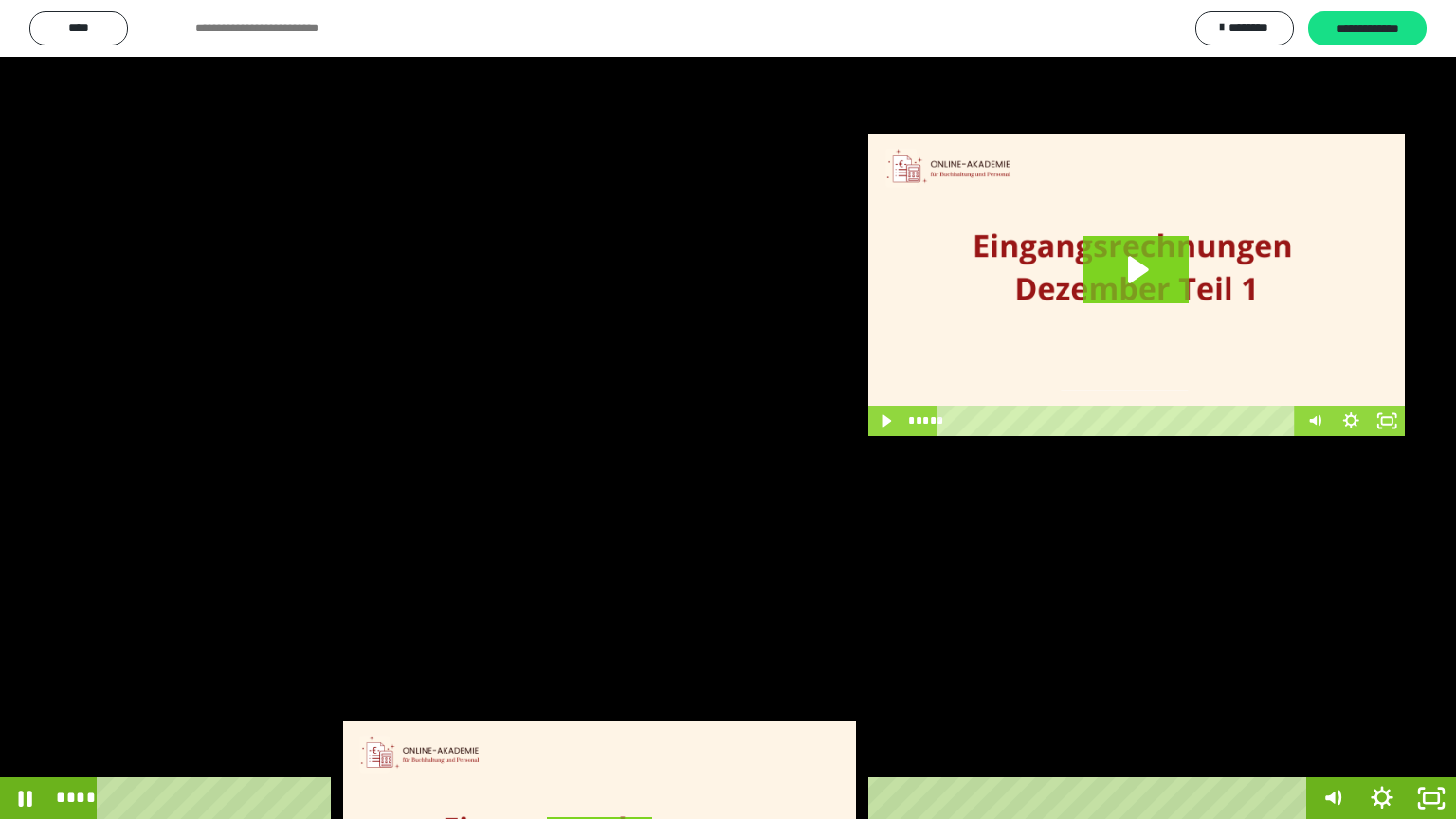click at bounding box center (728, 410) 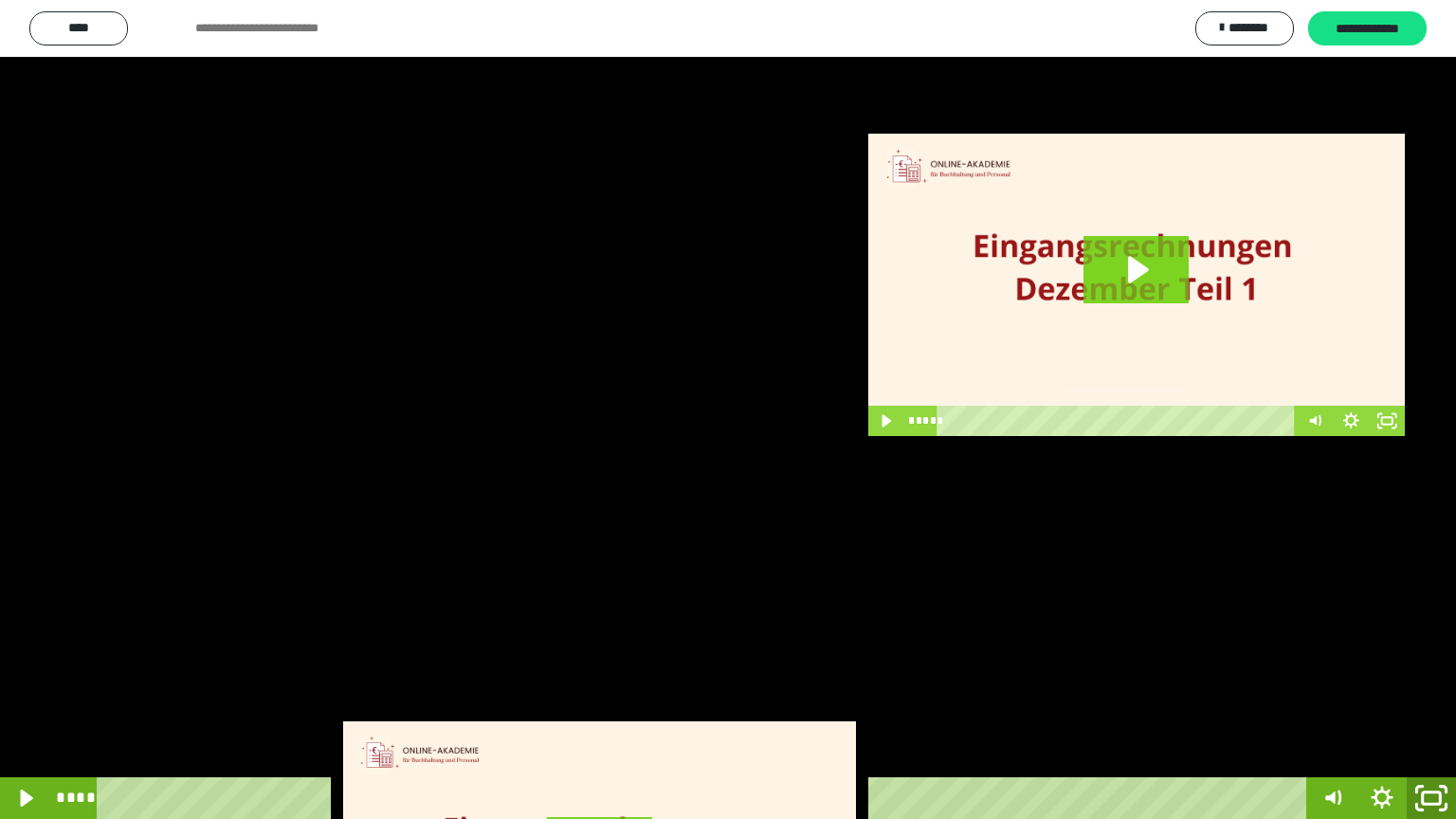 click 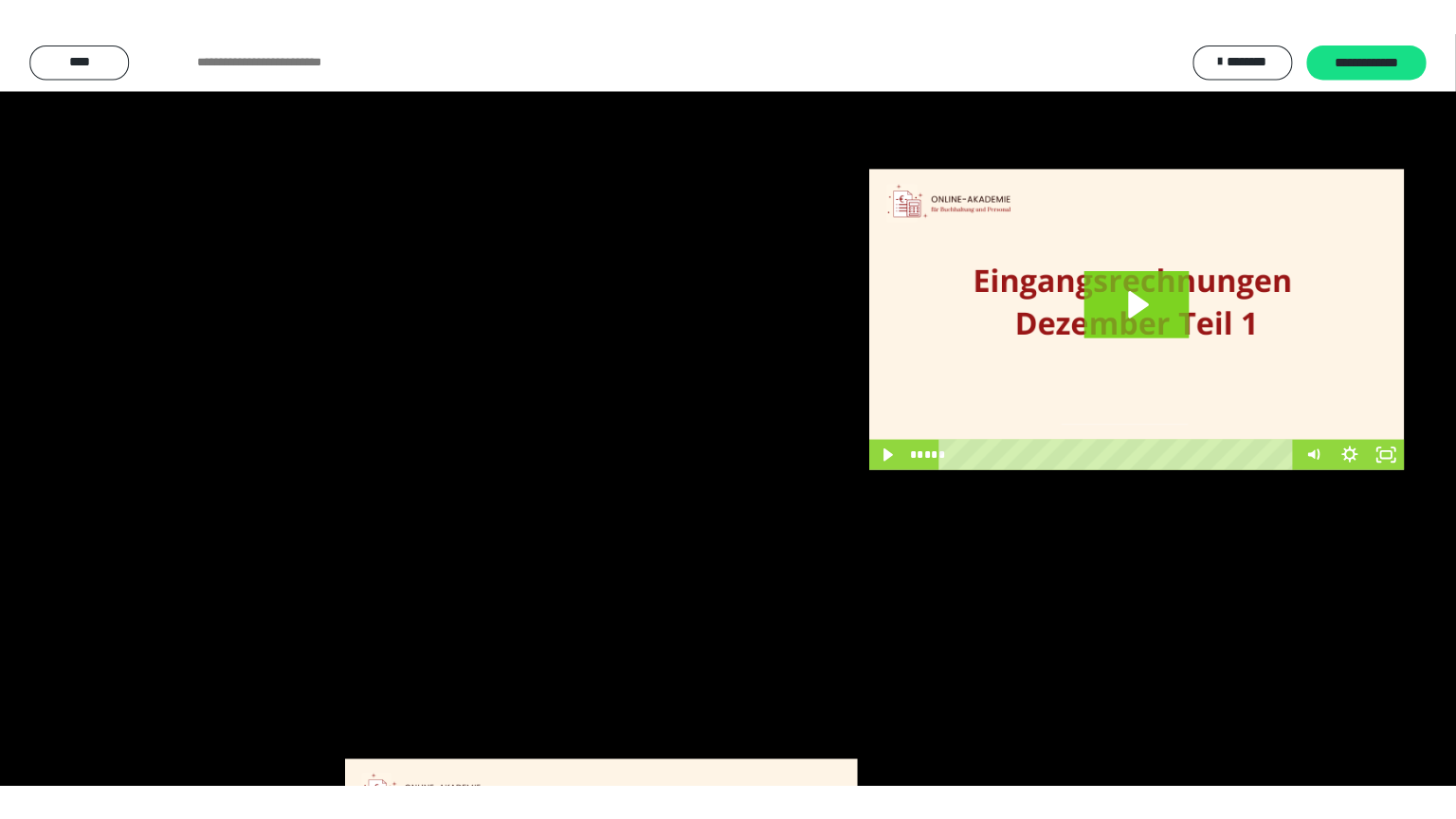 scroll, scrollTop: 2817, scrollLeft: 0, axis: vertical 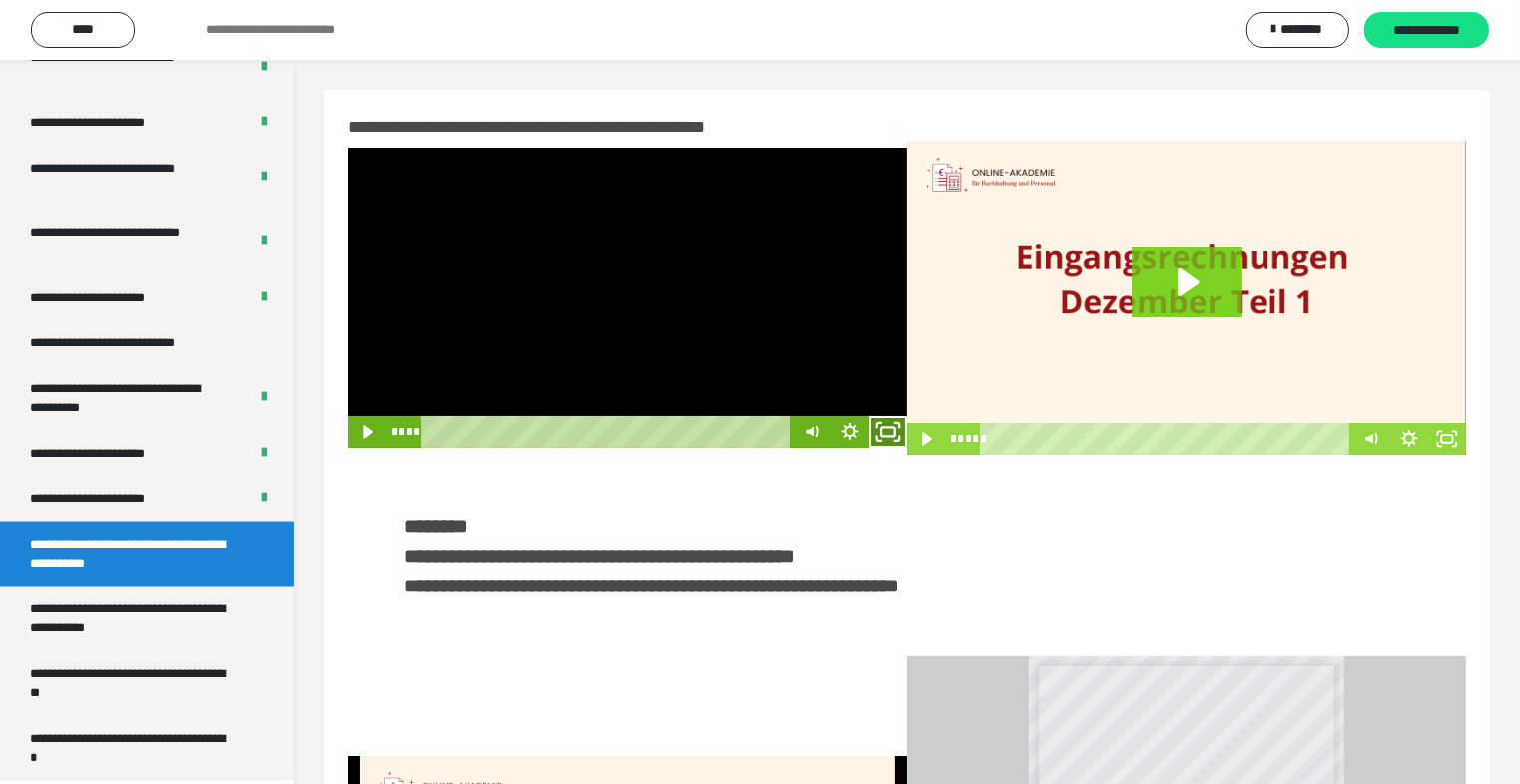 click 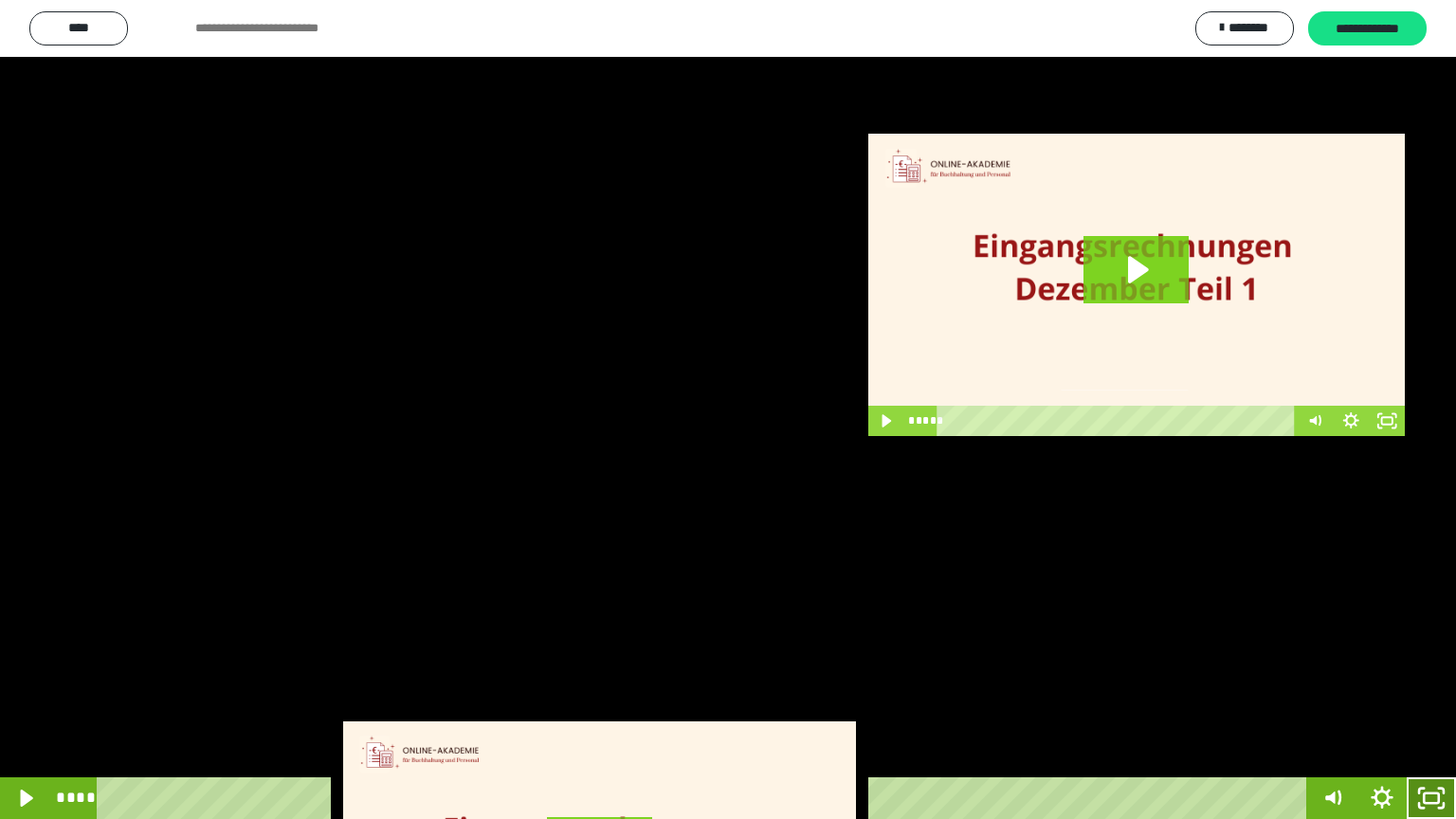 click 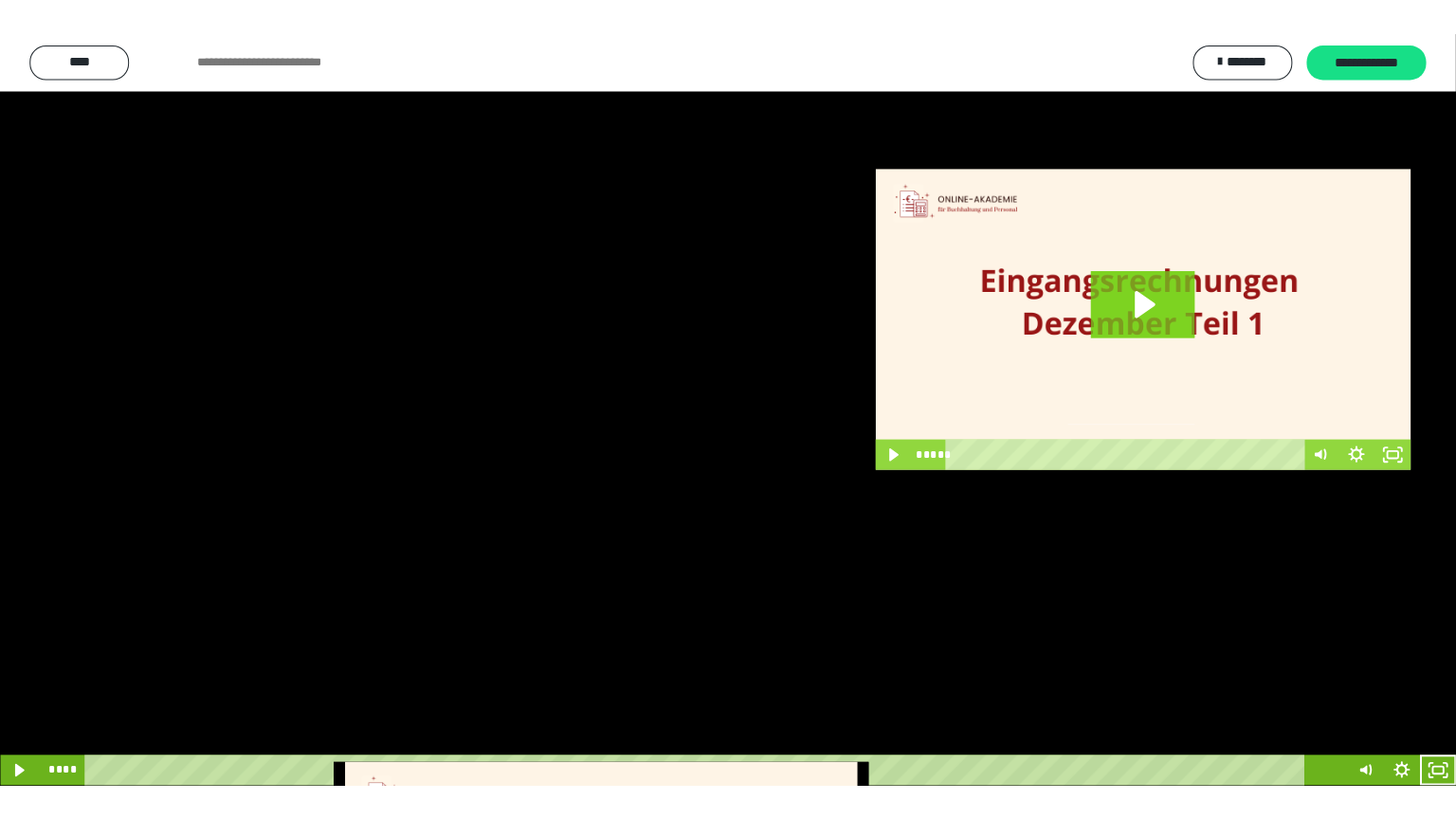 scroll, scrollTop: 2817, scrollLeft: 0, axis: vertical 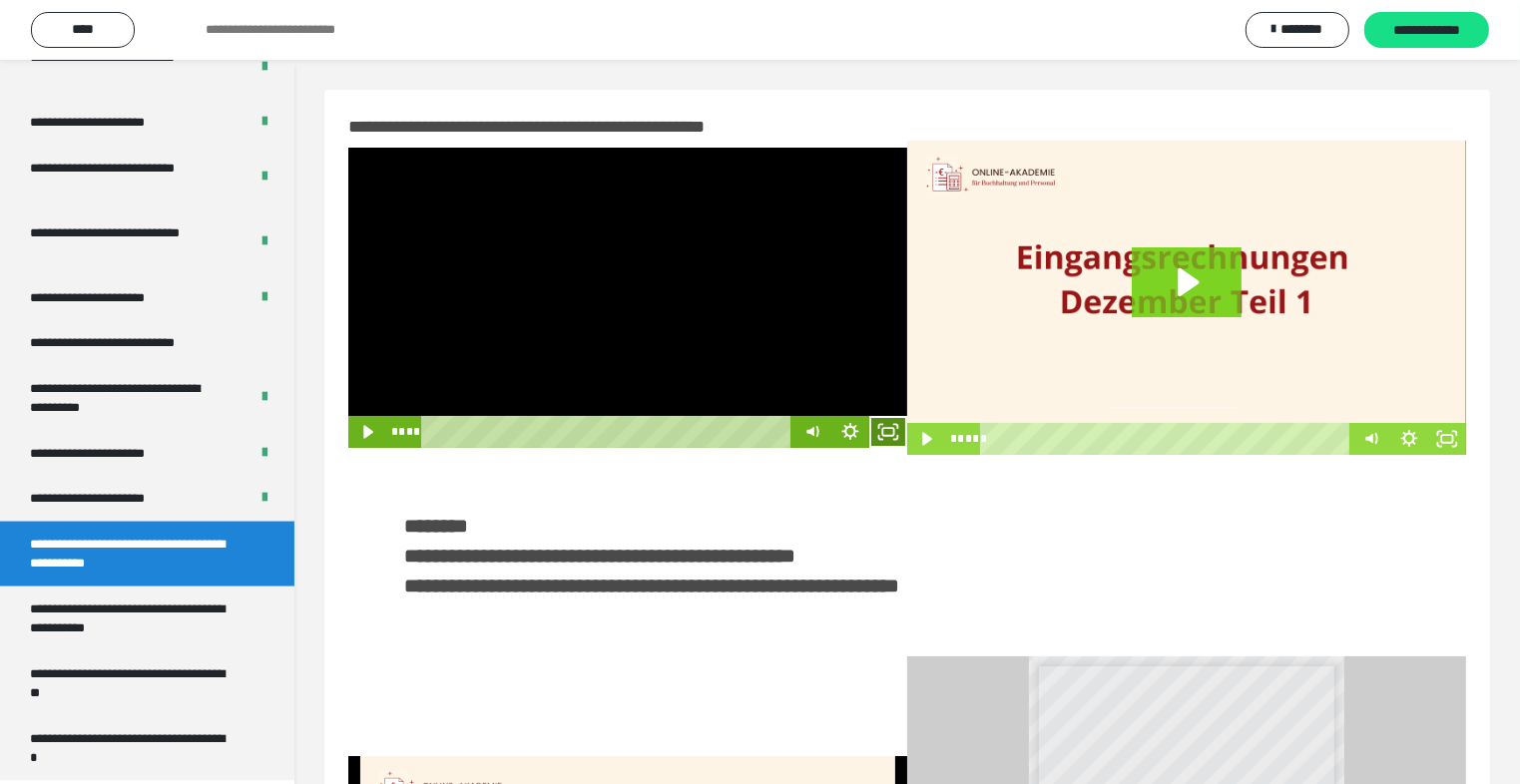 click 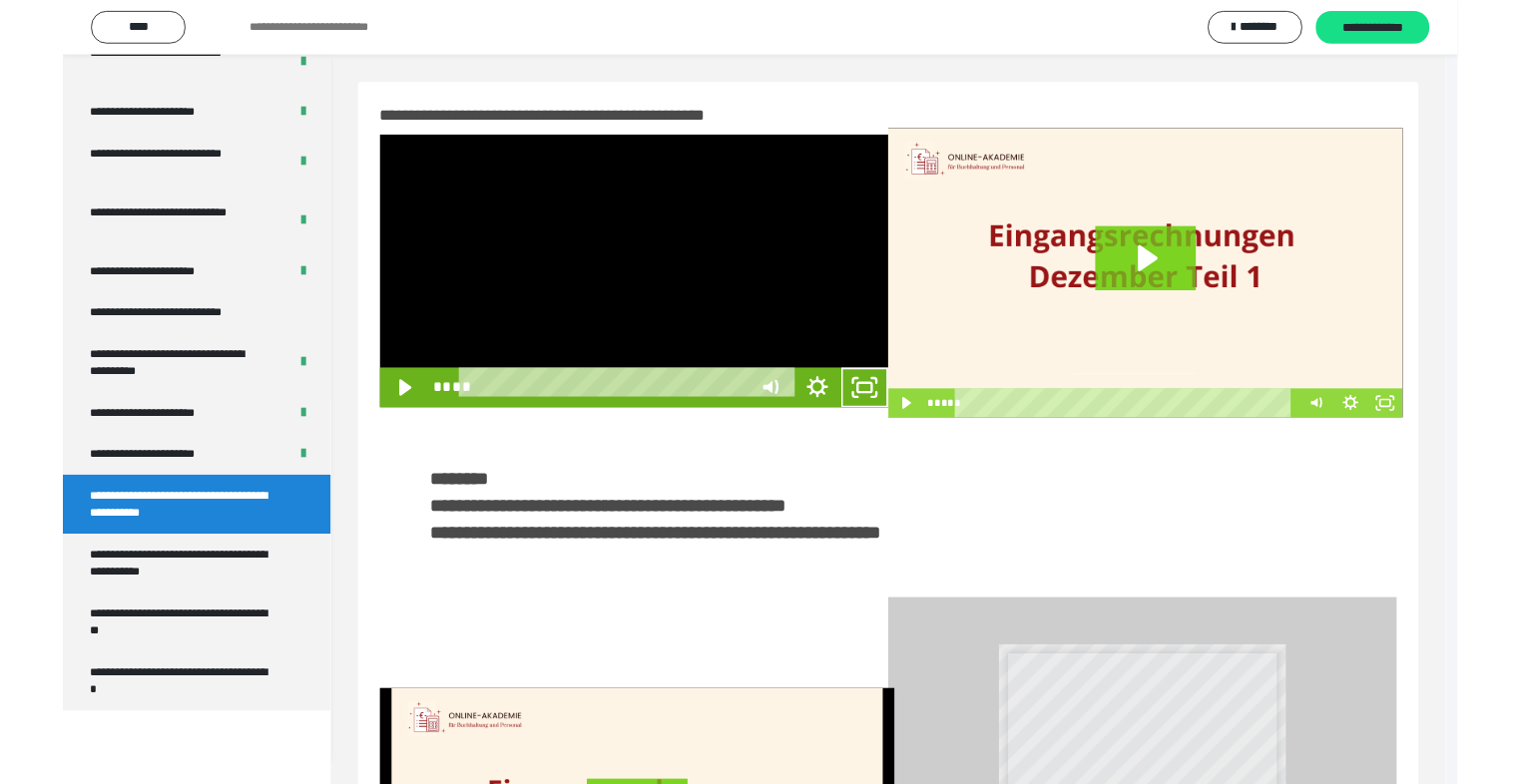 scroll, scrollTop: 2886, scrollLeft: 0, axis: vertical 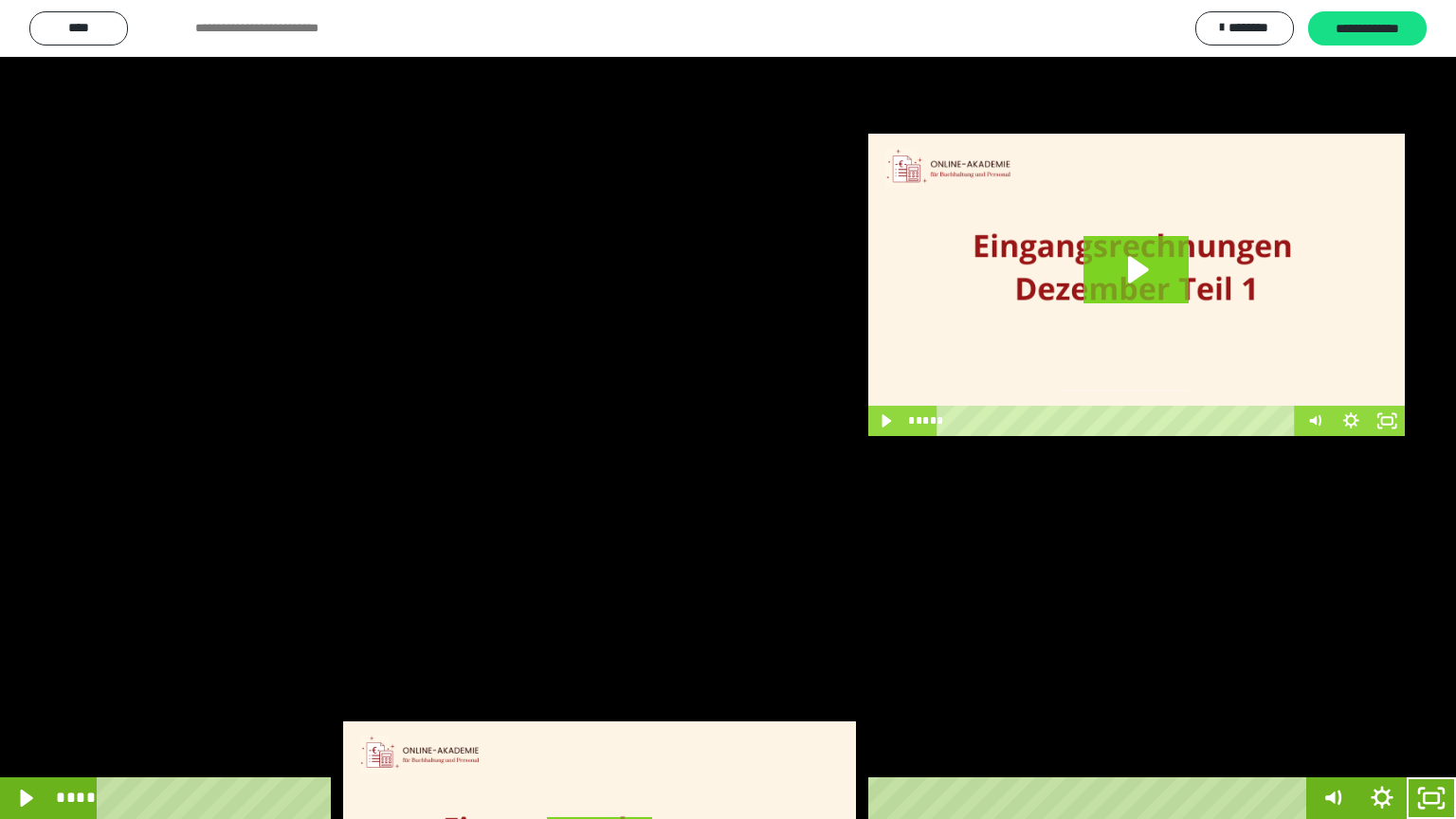 click at bounding box center [728, 410] 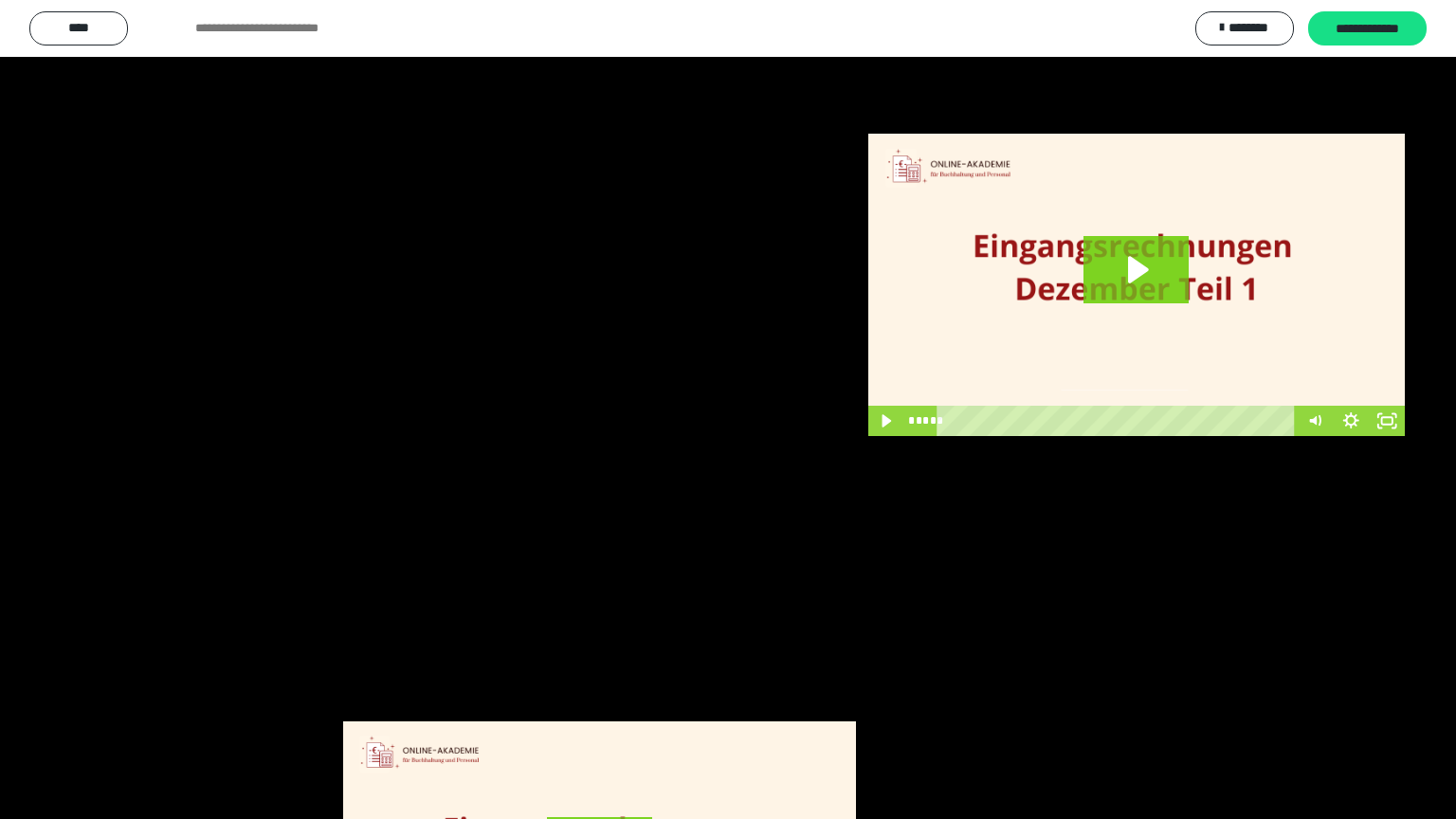 click at bounding box center (728, 410) 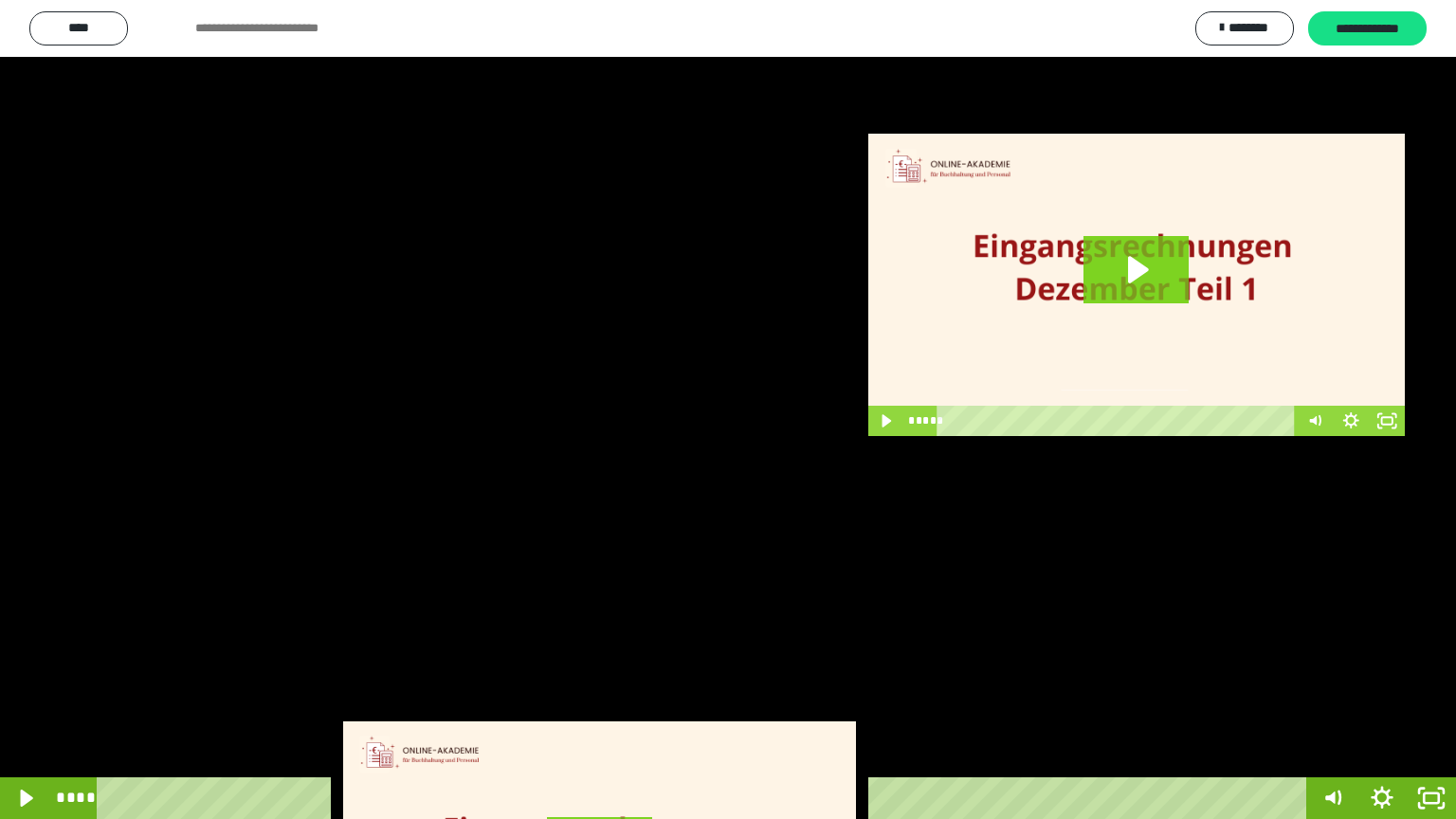 click at bounding box center (728, 410) 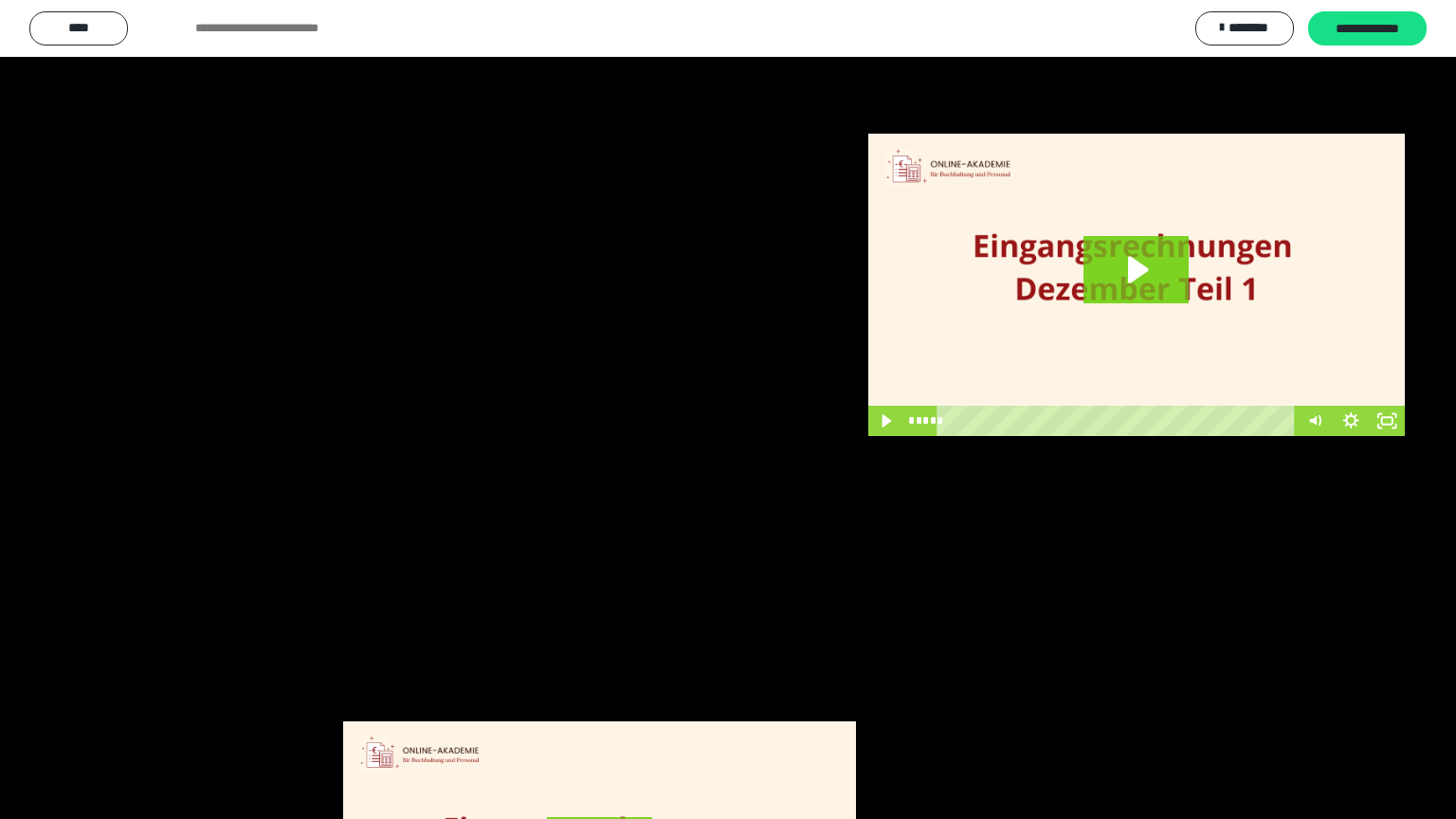 click at bounding box center [728, 410] 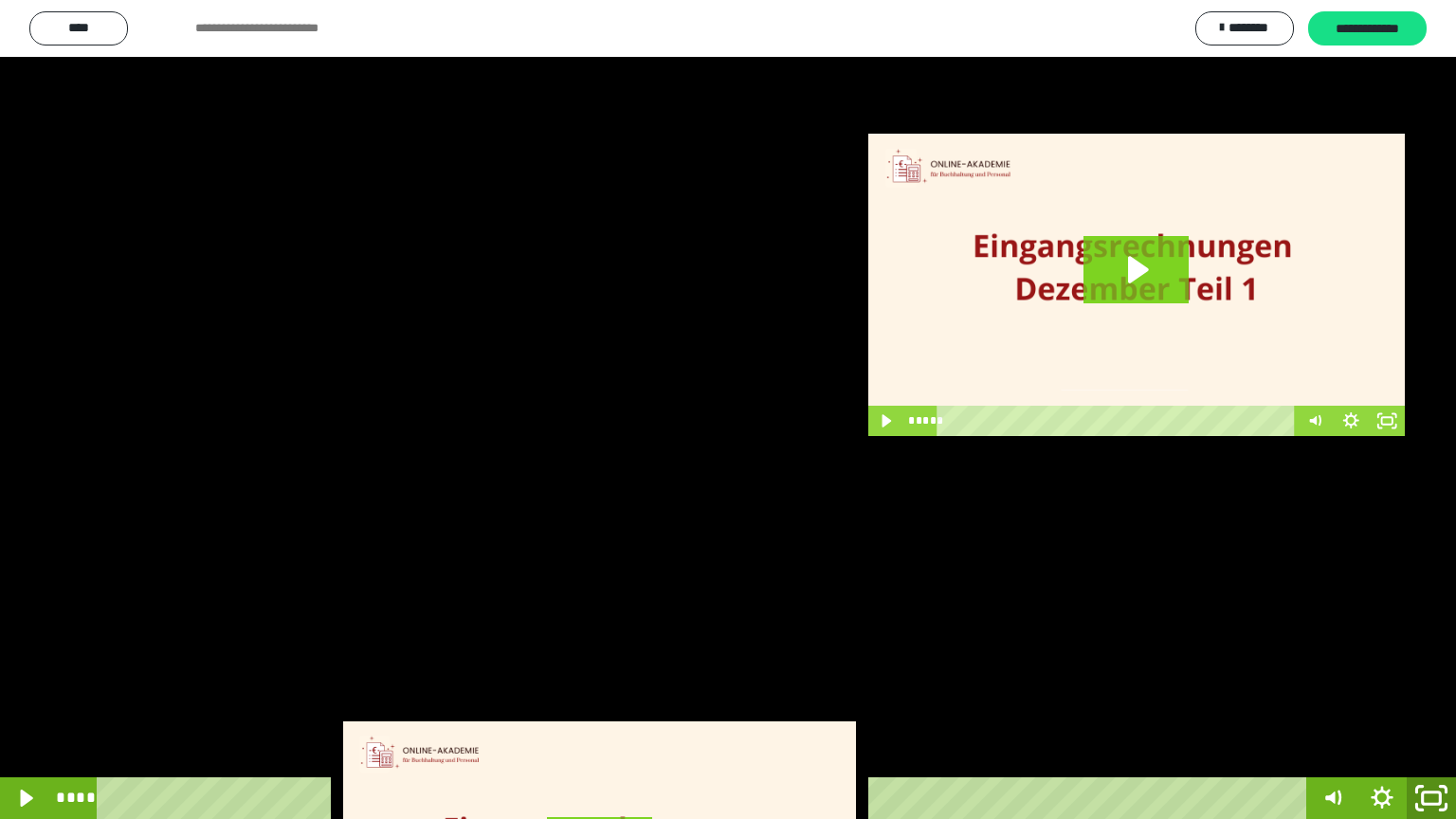 click 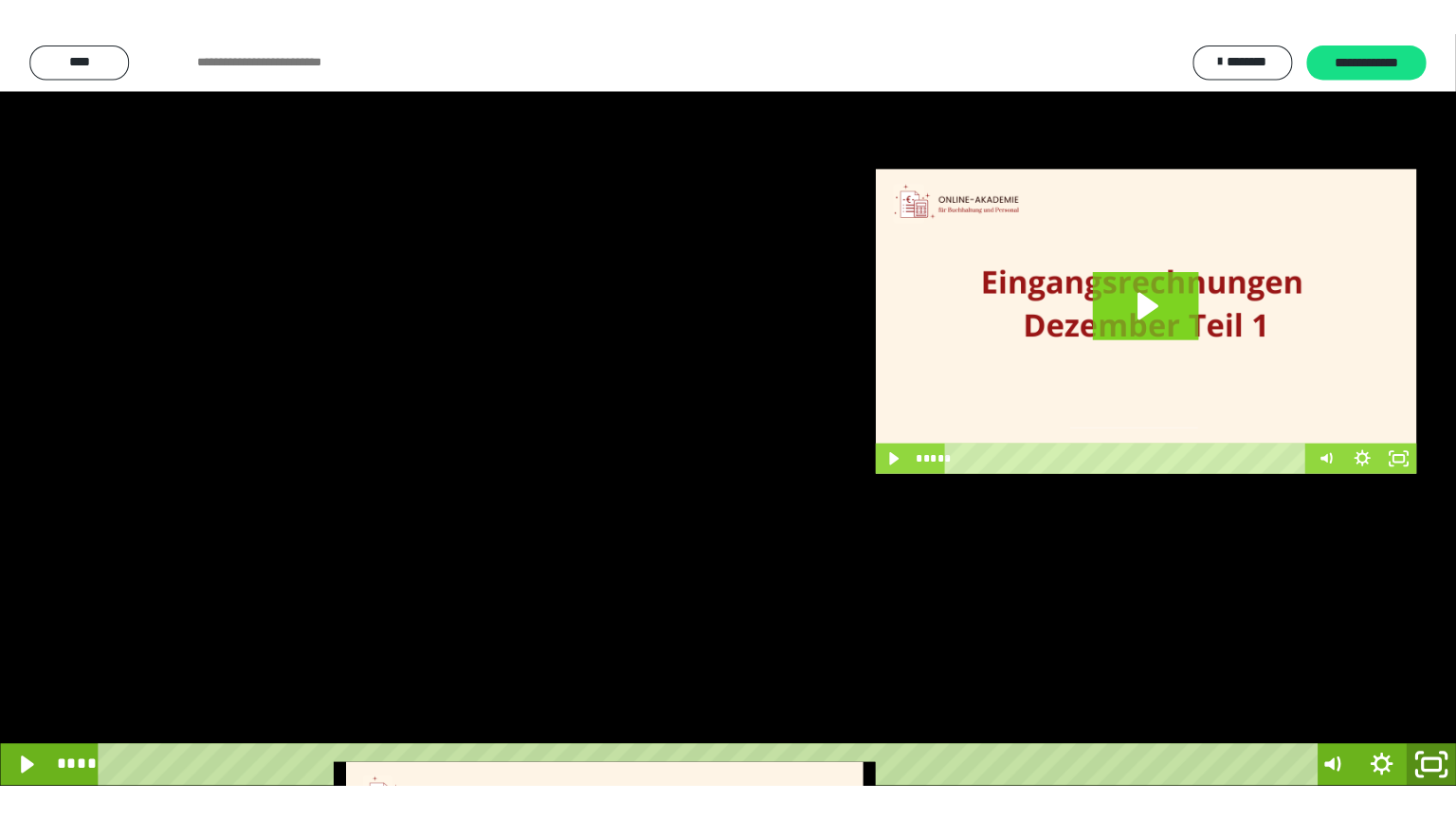 scroll, scrollTop: 2817, scrollLeft: 0, axis: vertical 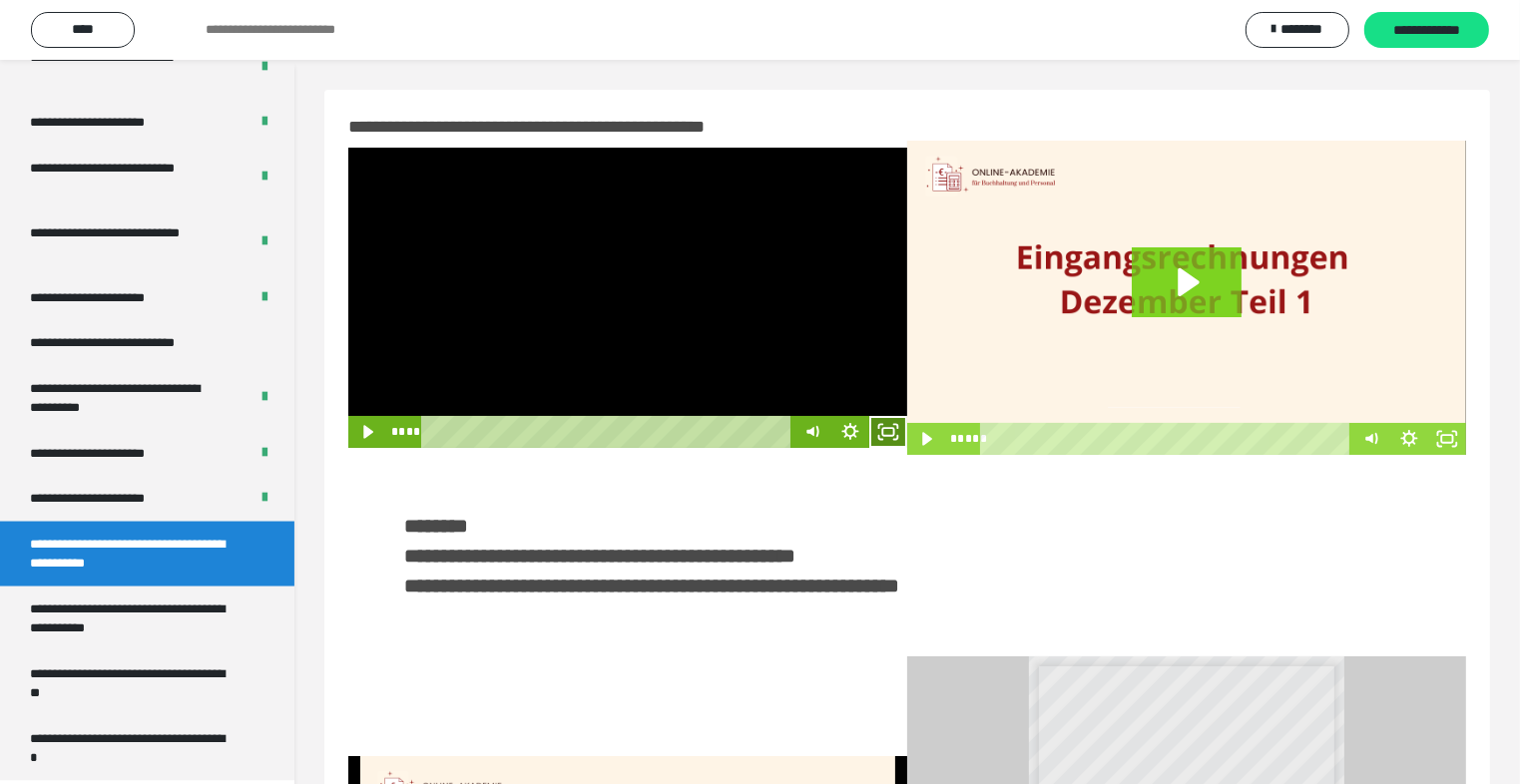 click 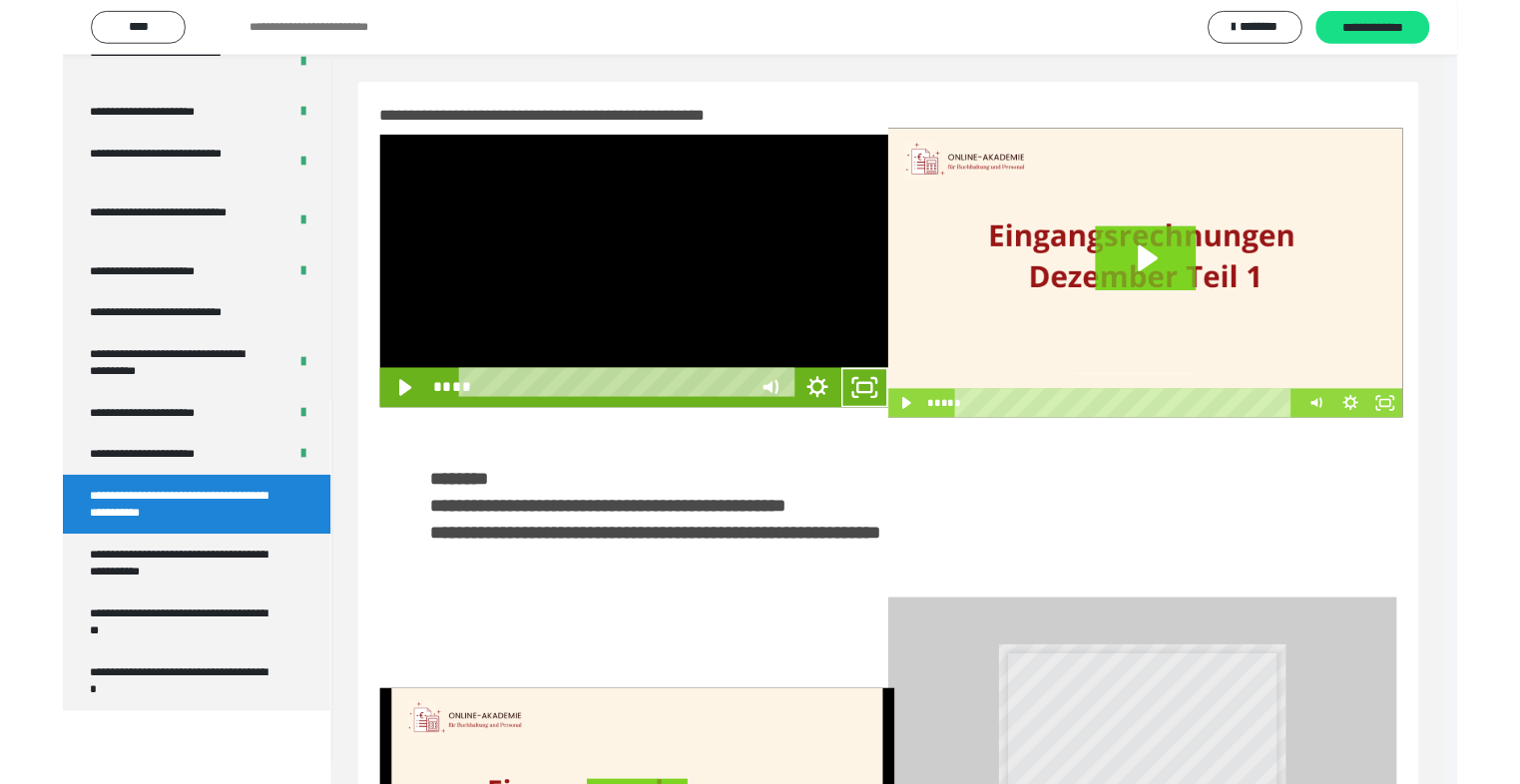scroll, scrollTop: 2886, scrollLeft: 0, axis: vertical 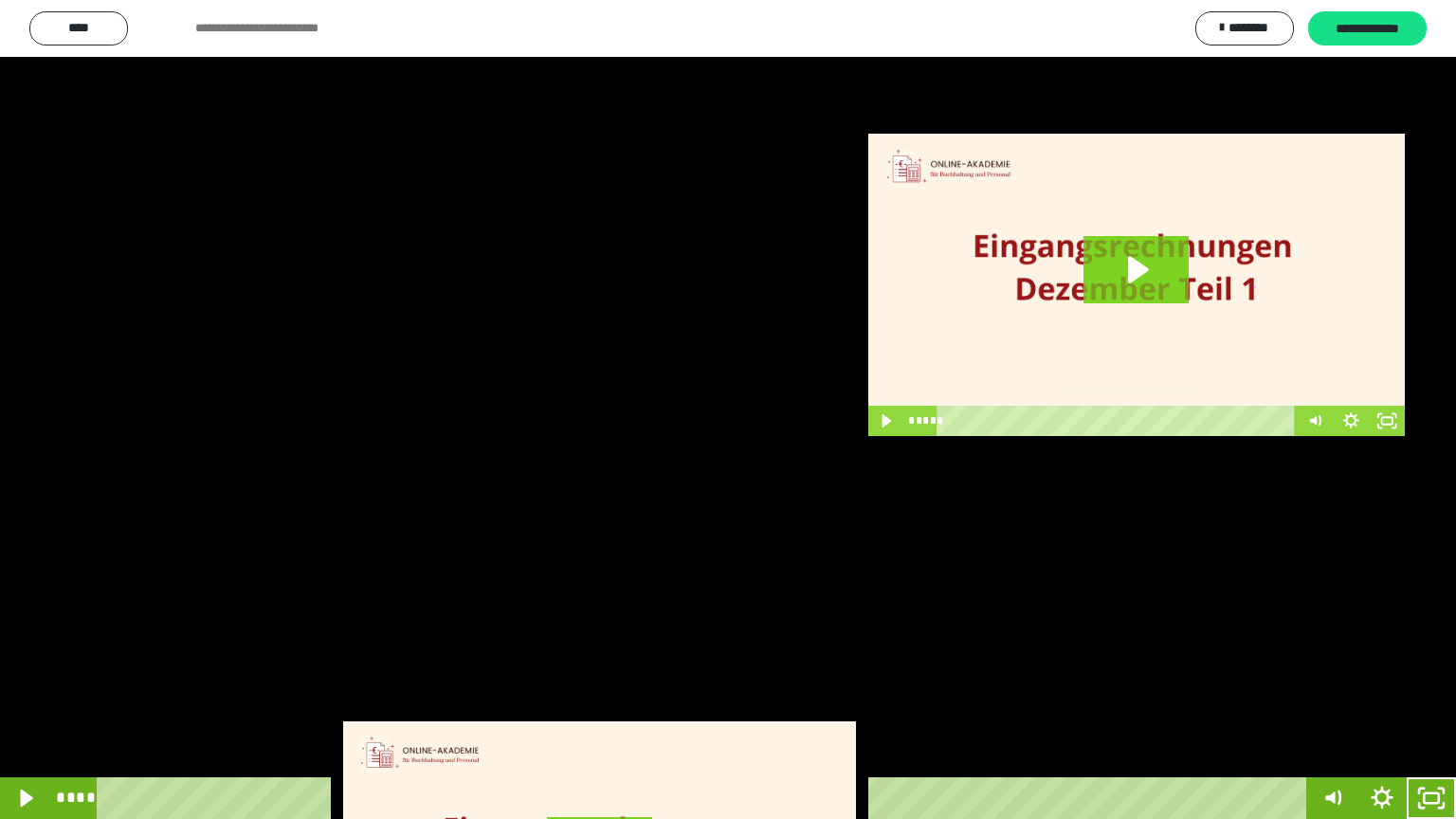 click at bounding box center [728, 410] 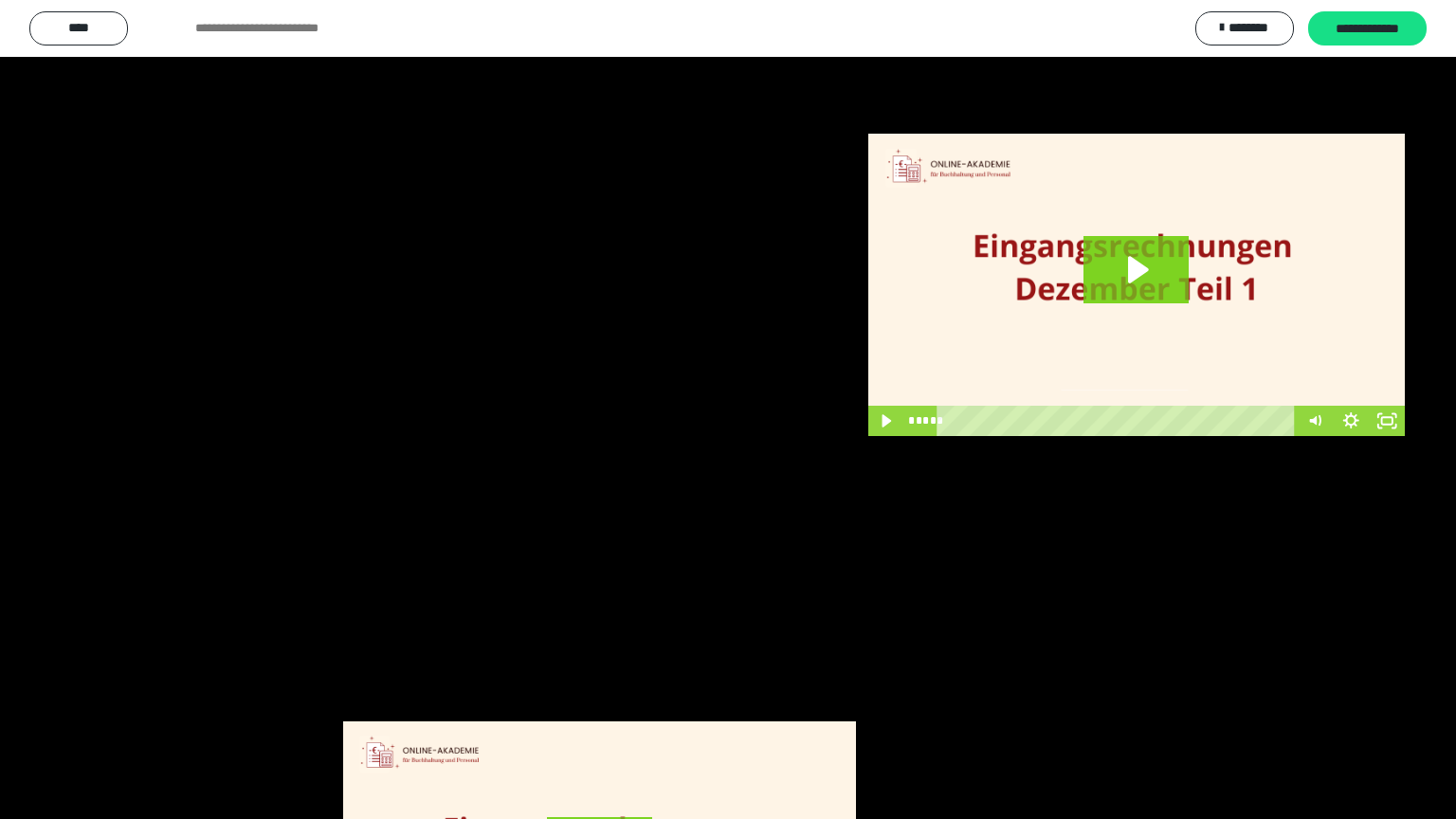 click at bounding box center (728, 410) 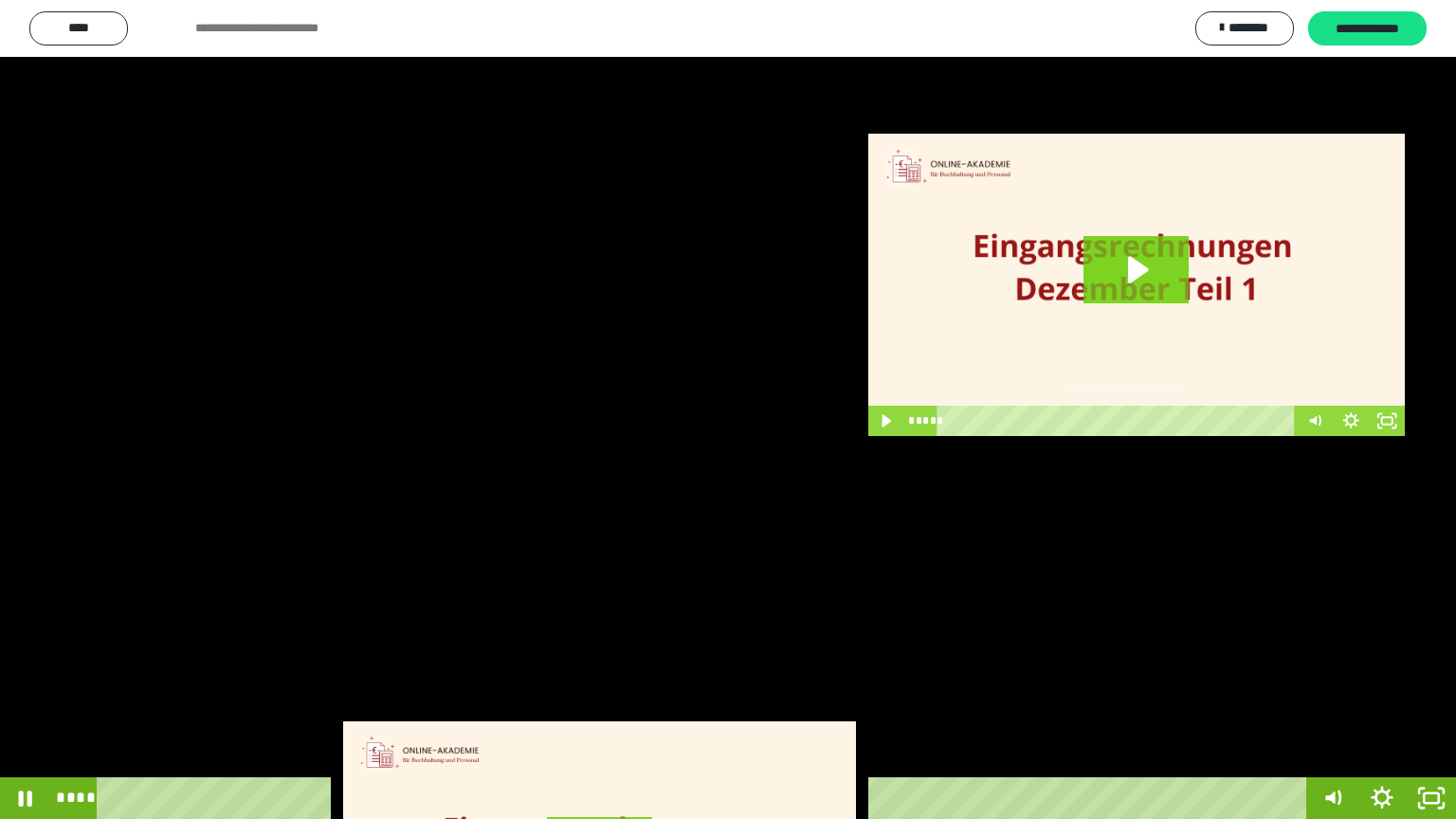 click at bounding box center (728, 410) 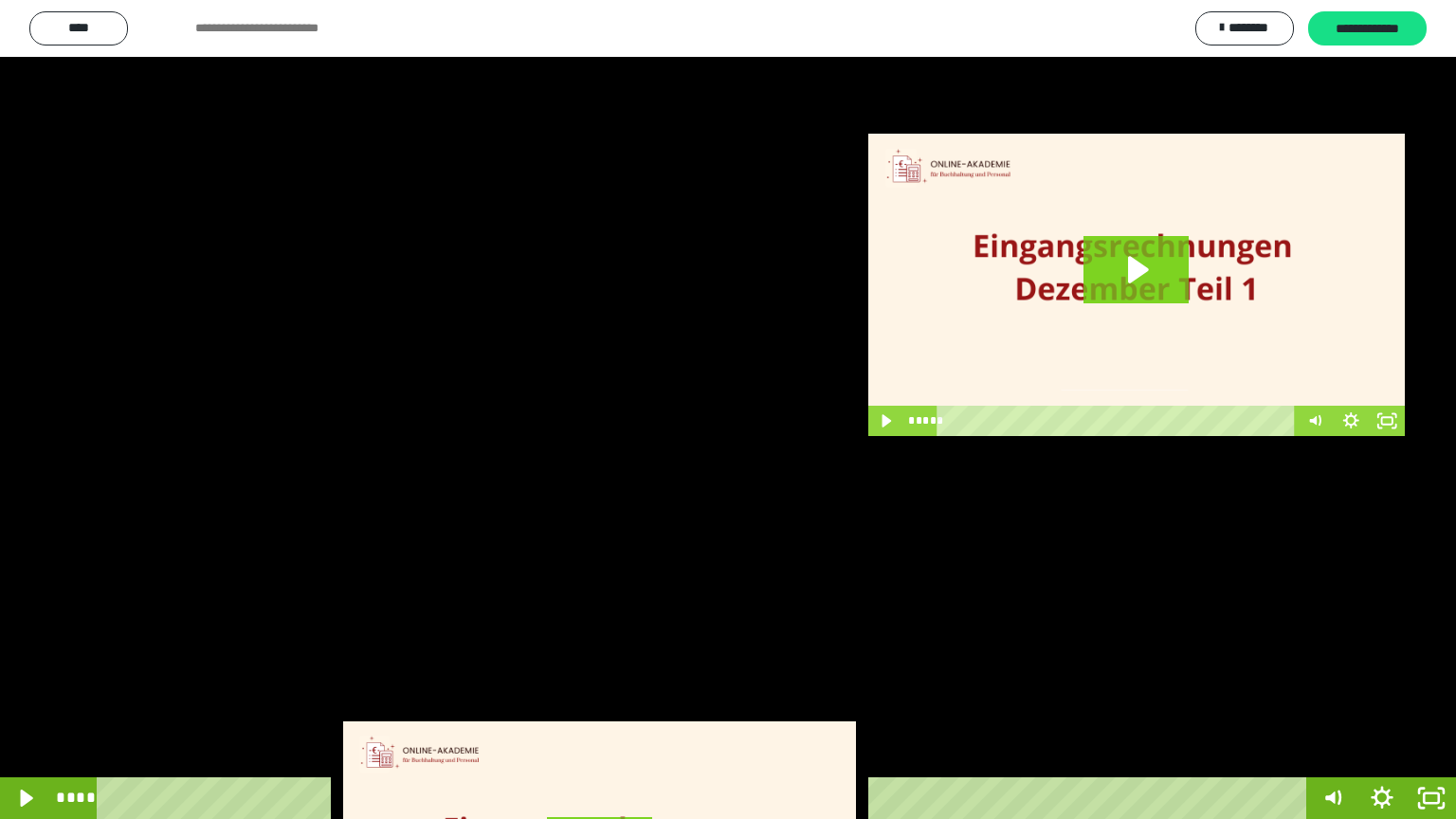 click at bounding box center (728, 410) 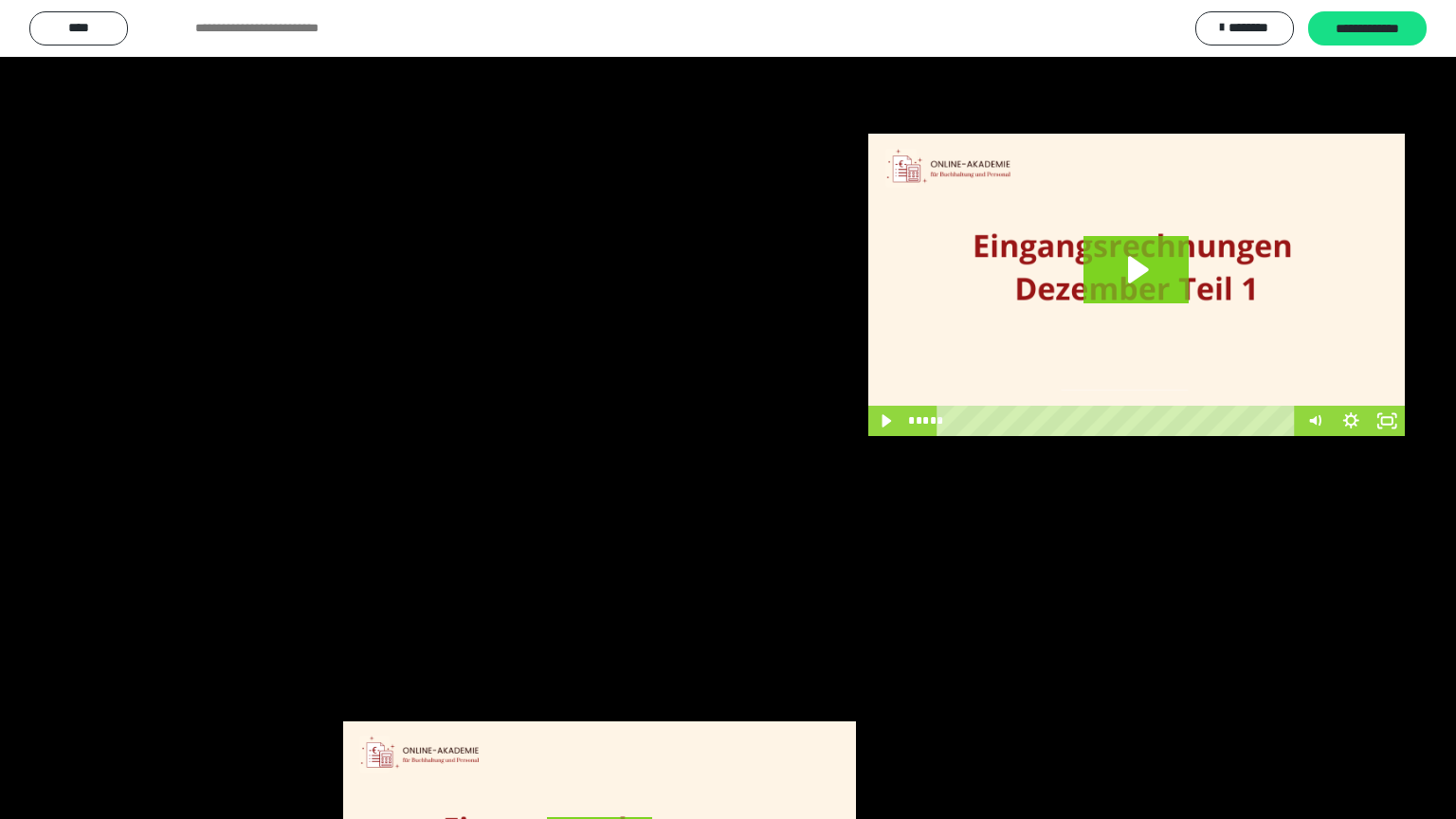 click at bounding box center [728, 410] 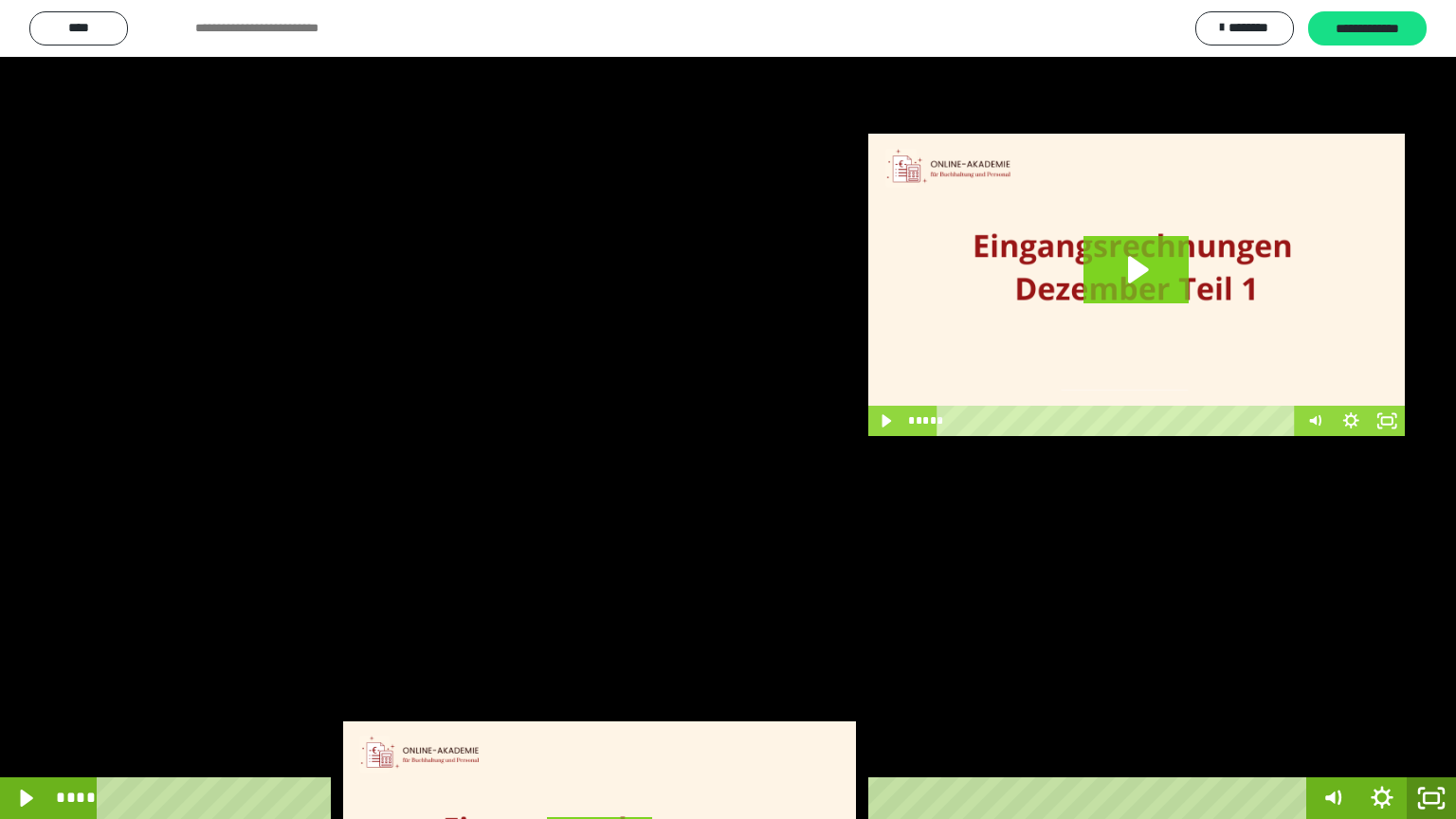 click 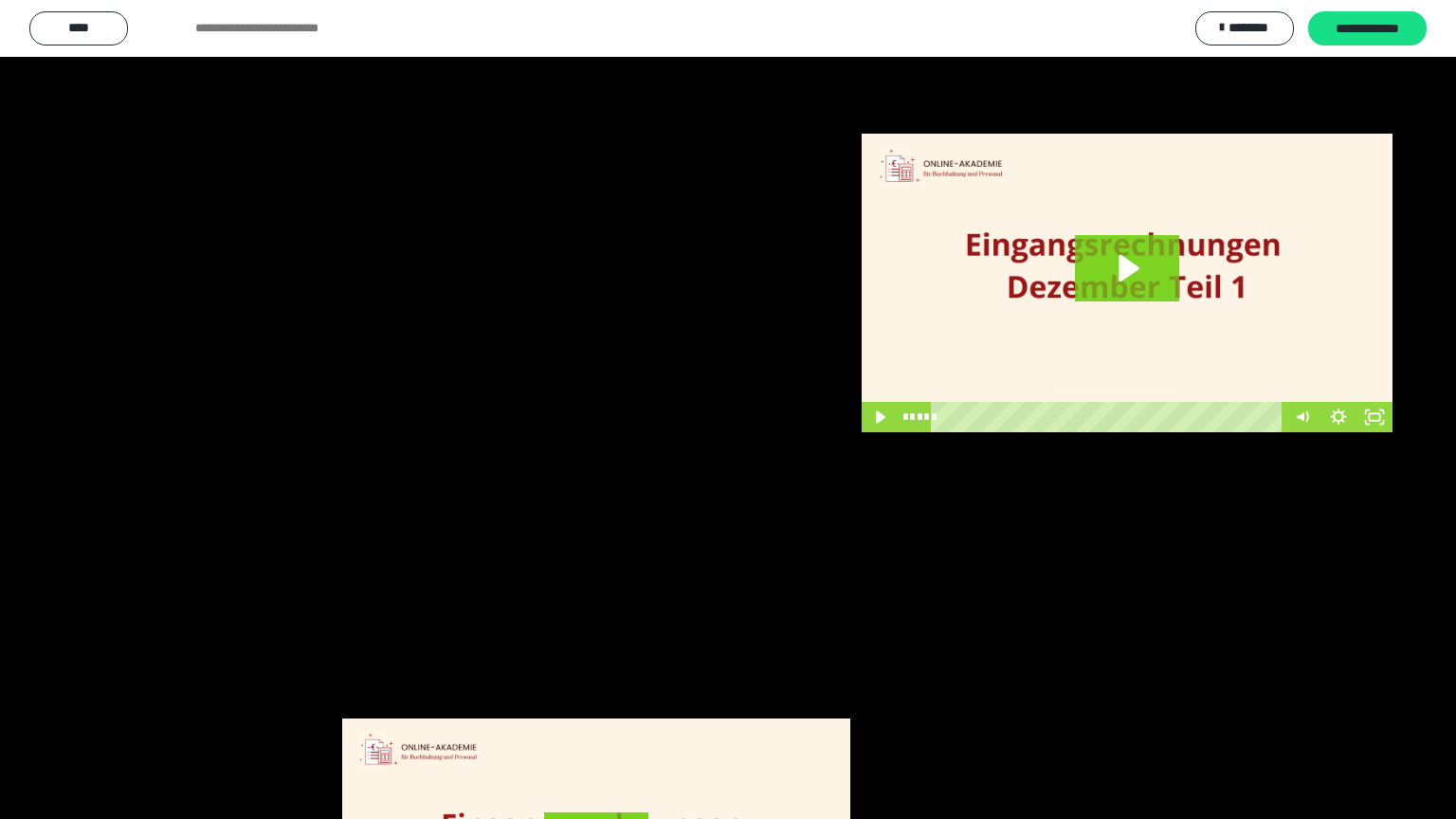 scroll, scrollTop: 2817, scrollLeft: 0, axis: vertical 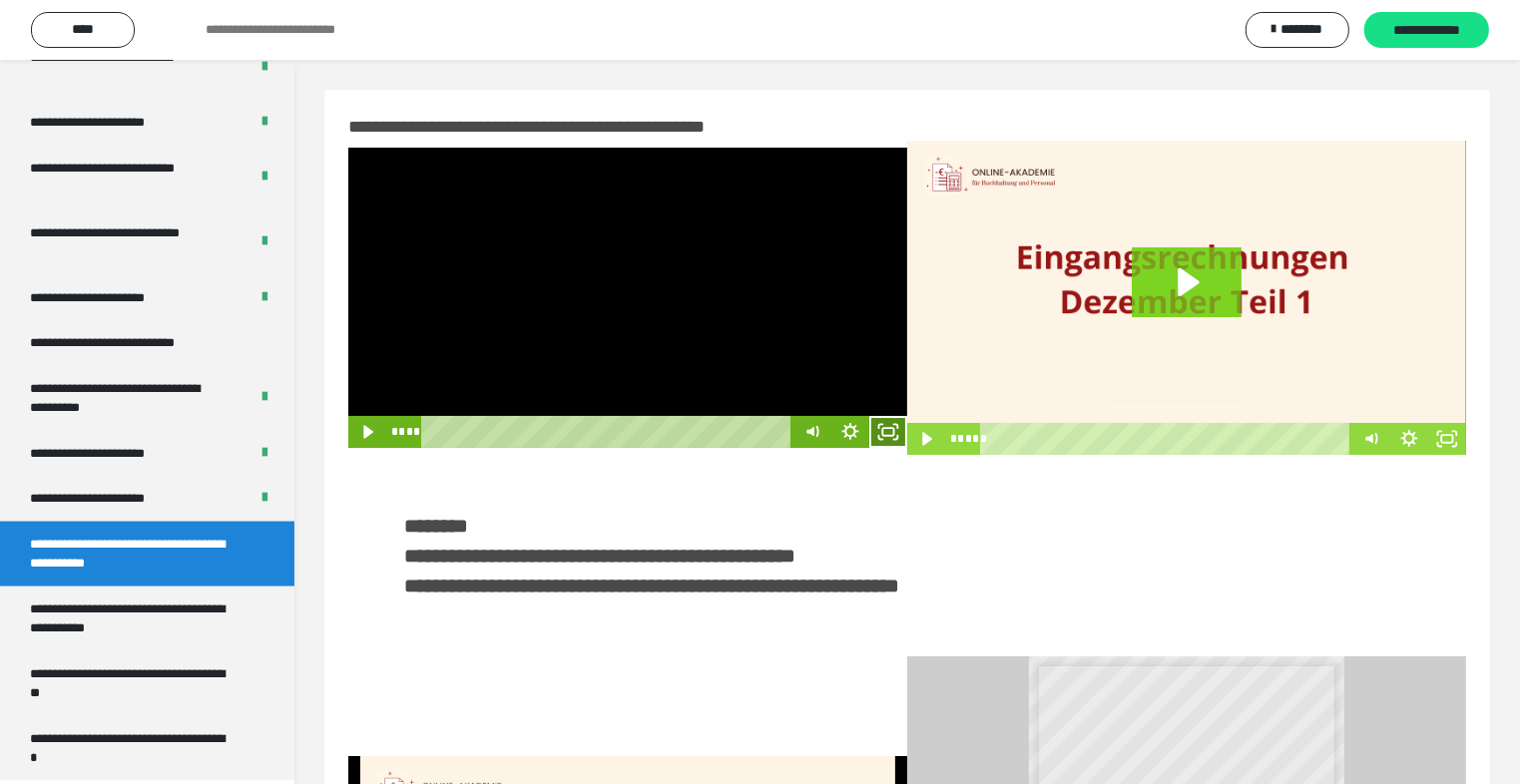 click 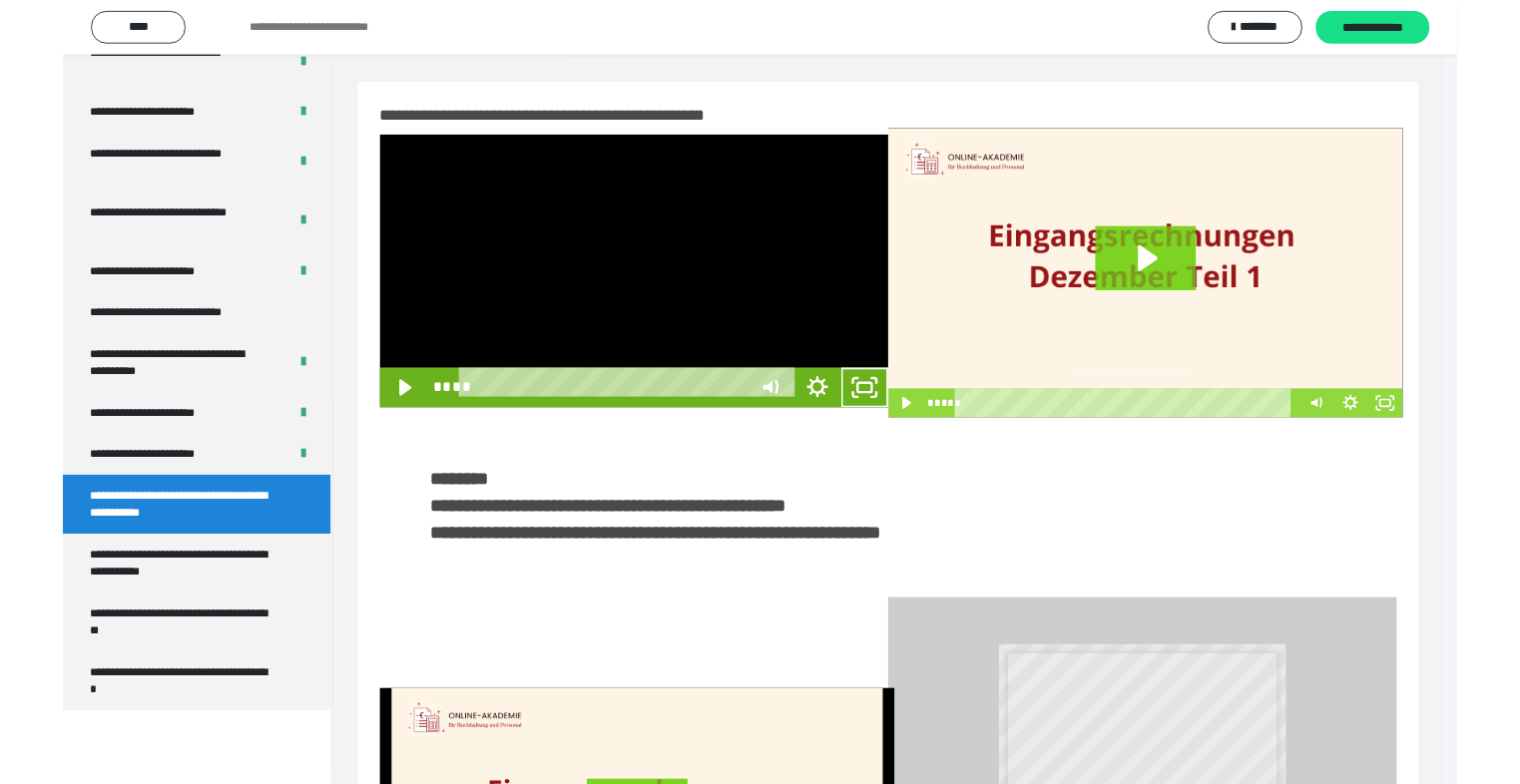 scroll, scrollTop: 2886, scrollLeft: 0, axis: vertical 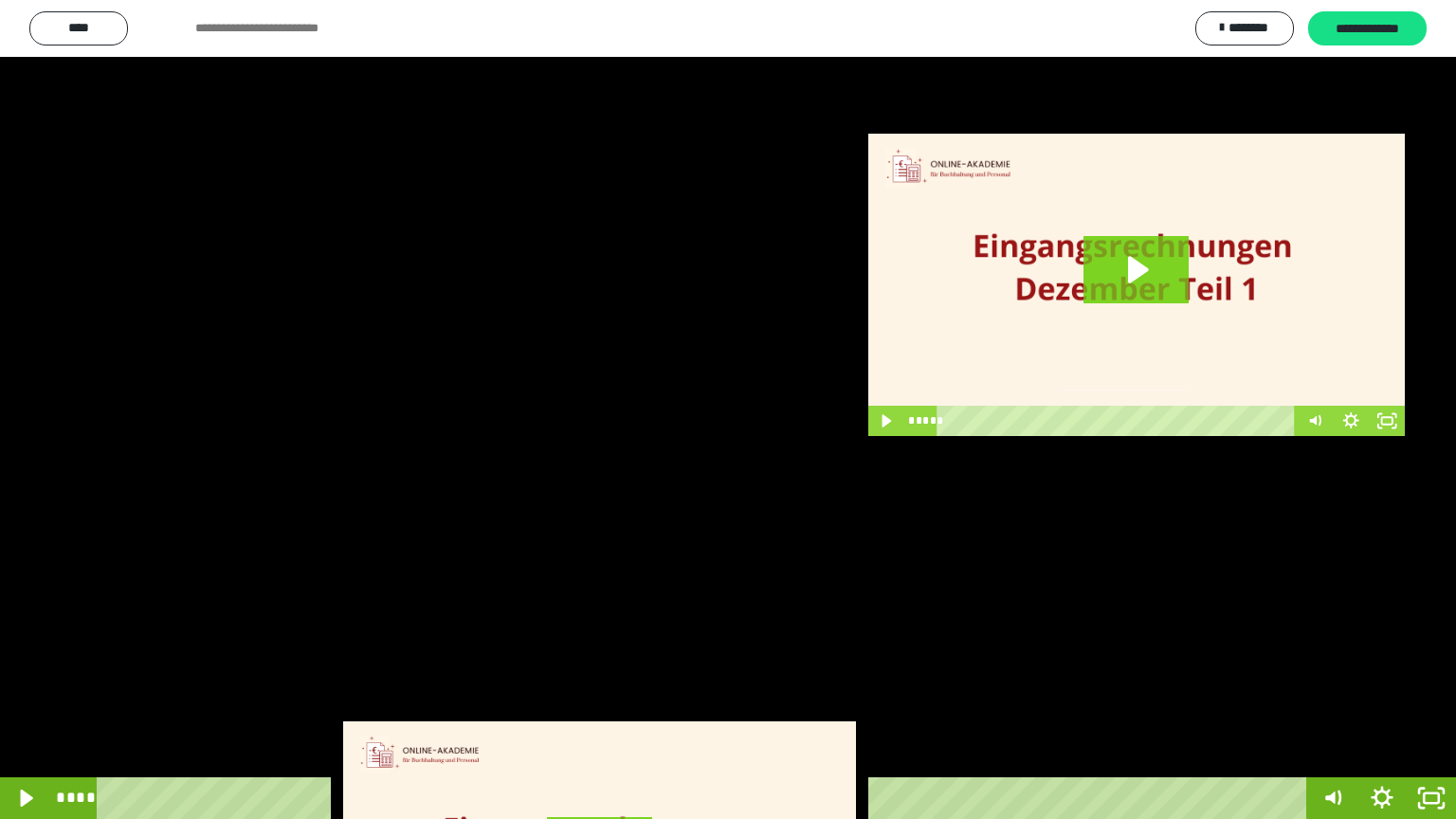 click at bounding box center [728, 410] 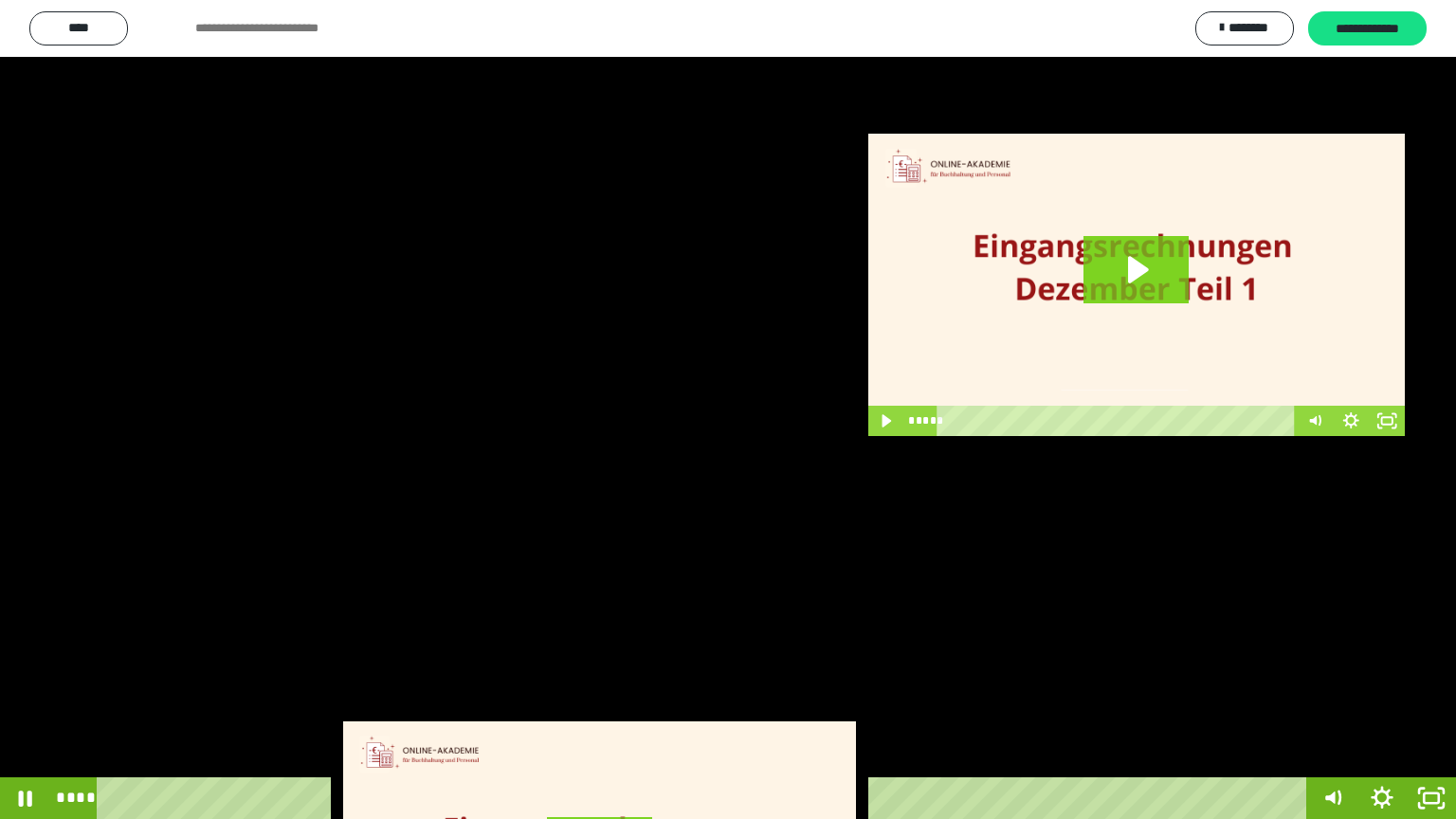 click at bounding box center [728, 410] 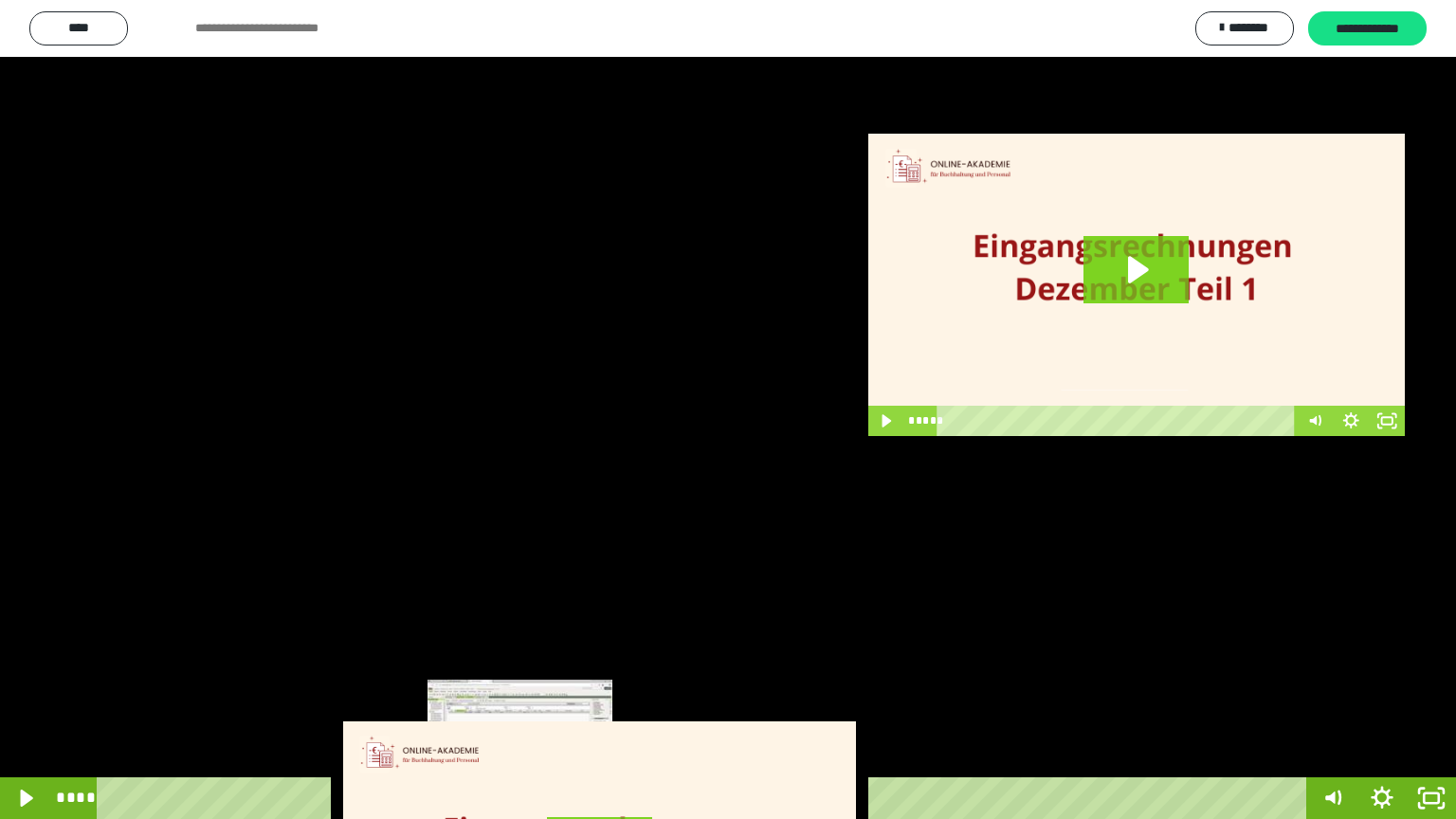 click on "****" at bounding box center [705, 798] 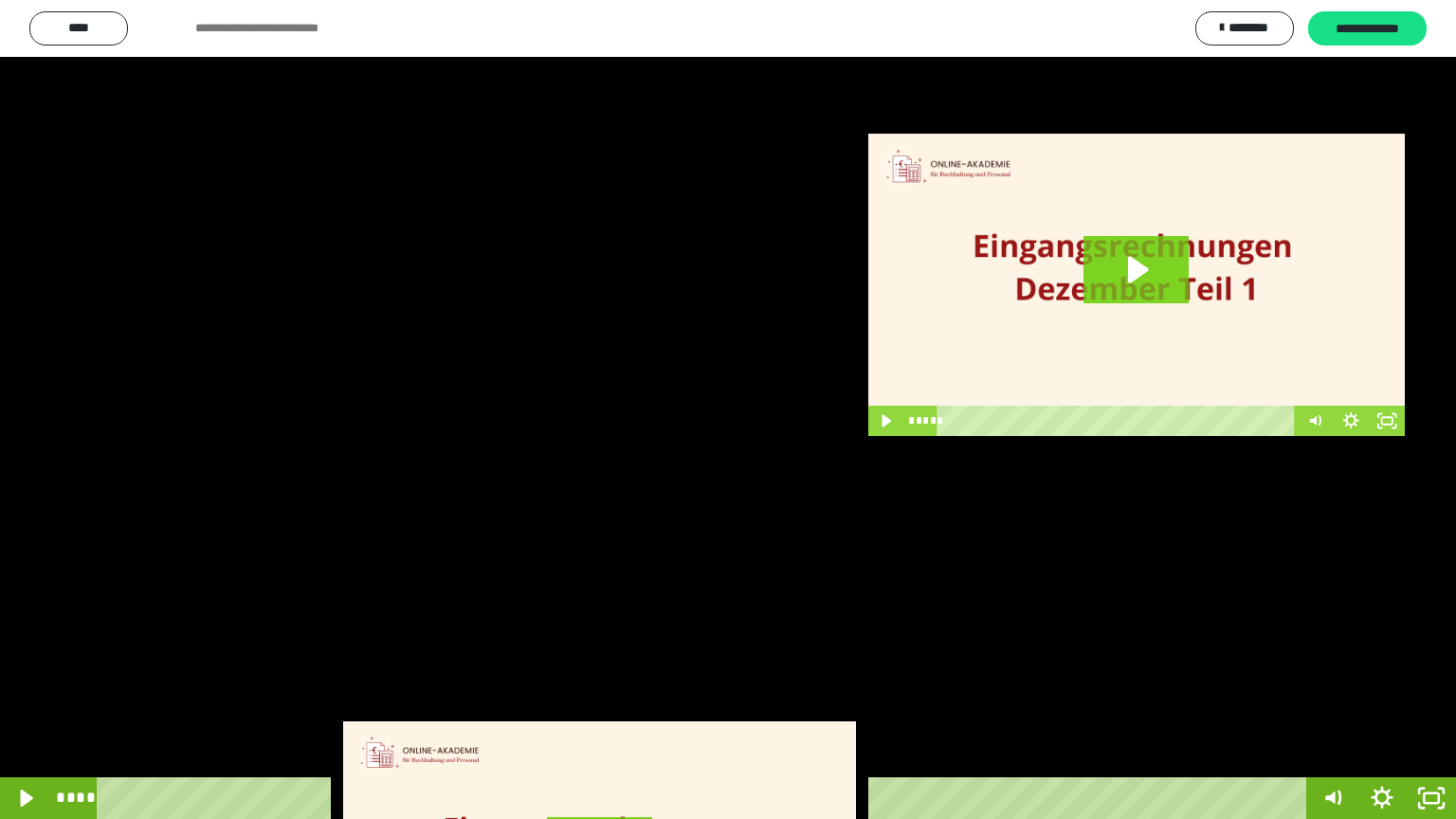 click at bounding box center [728, 410] 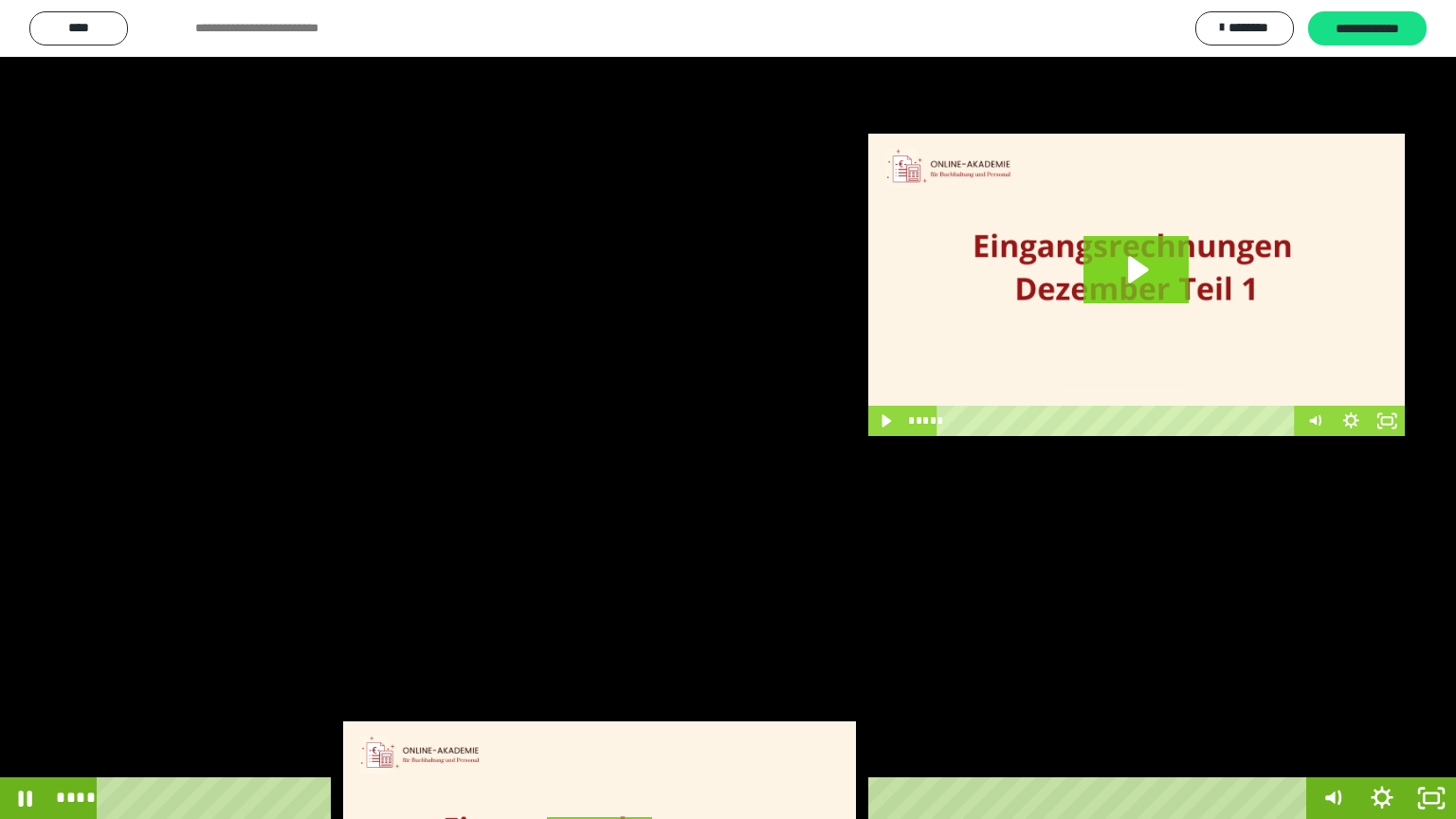 click at bounding box center [728, 410] 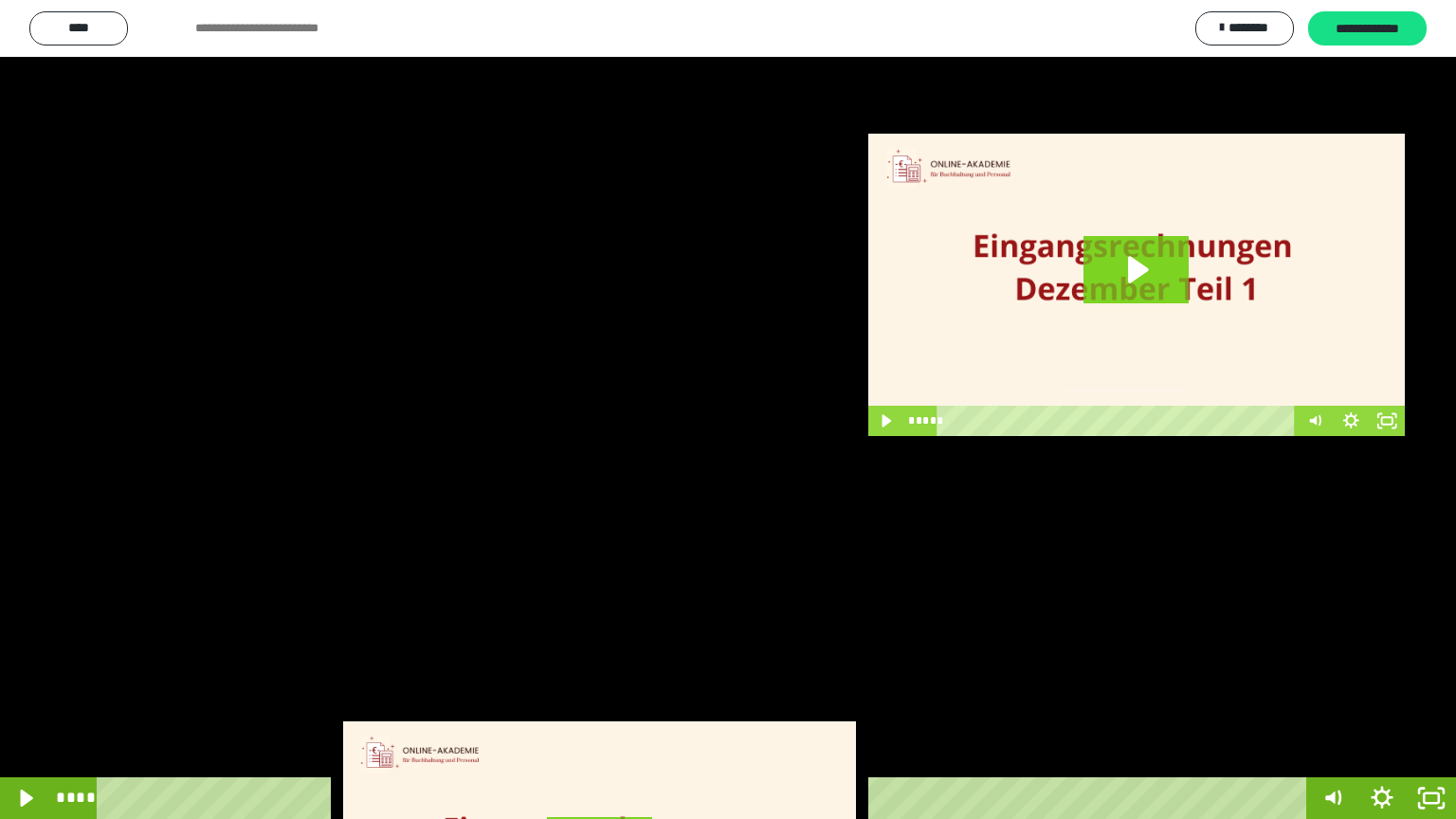 click at bounding box center (728, 410) 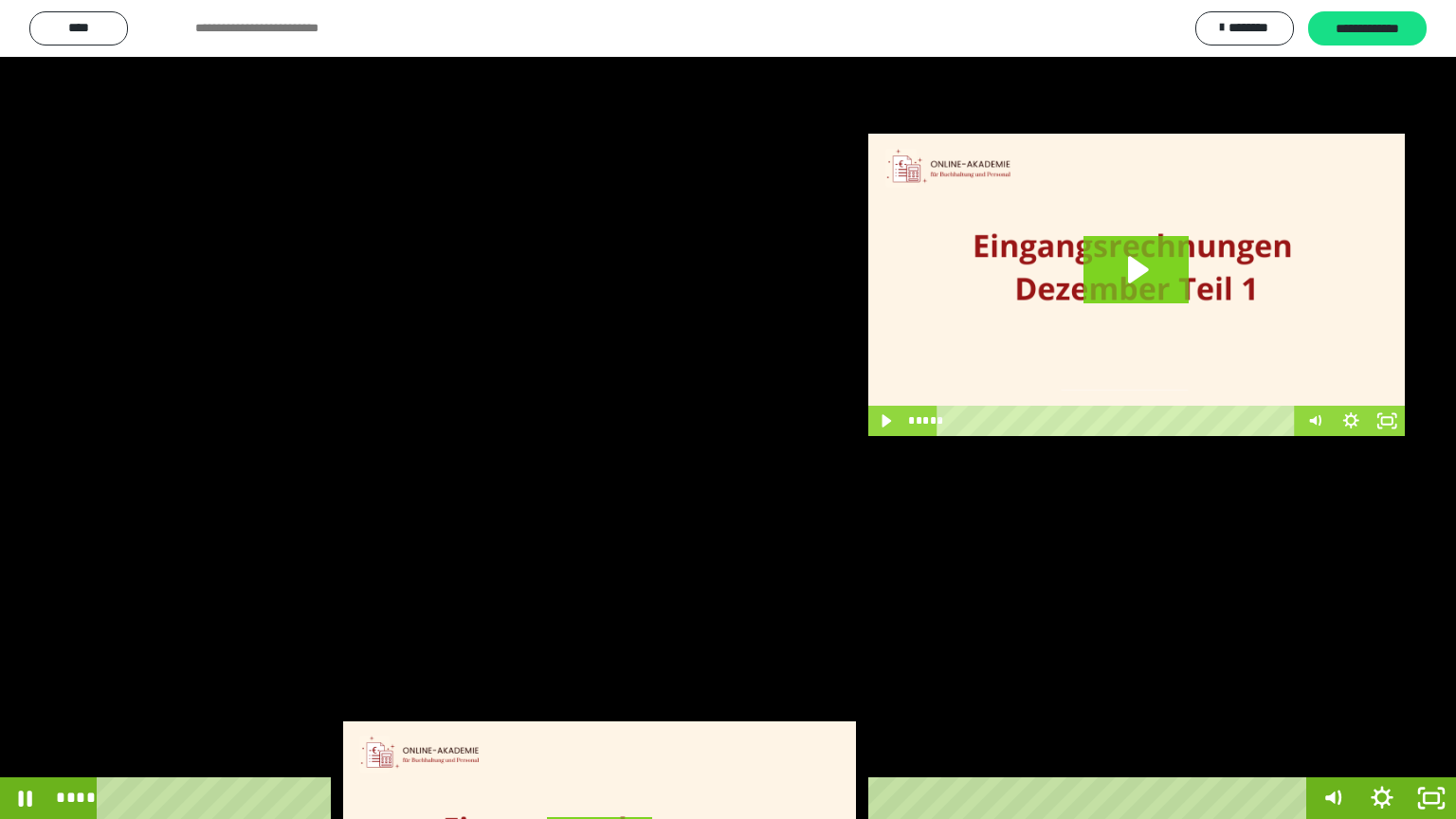 click at bounding box center [728, 410] 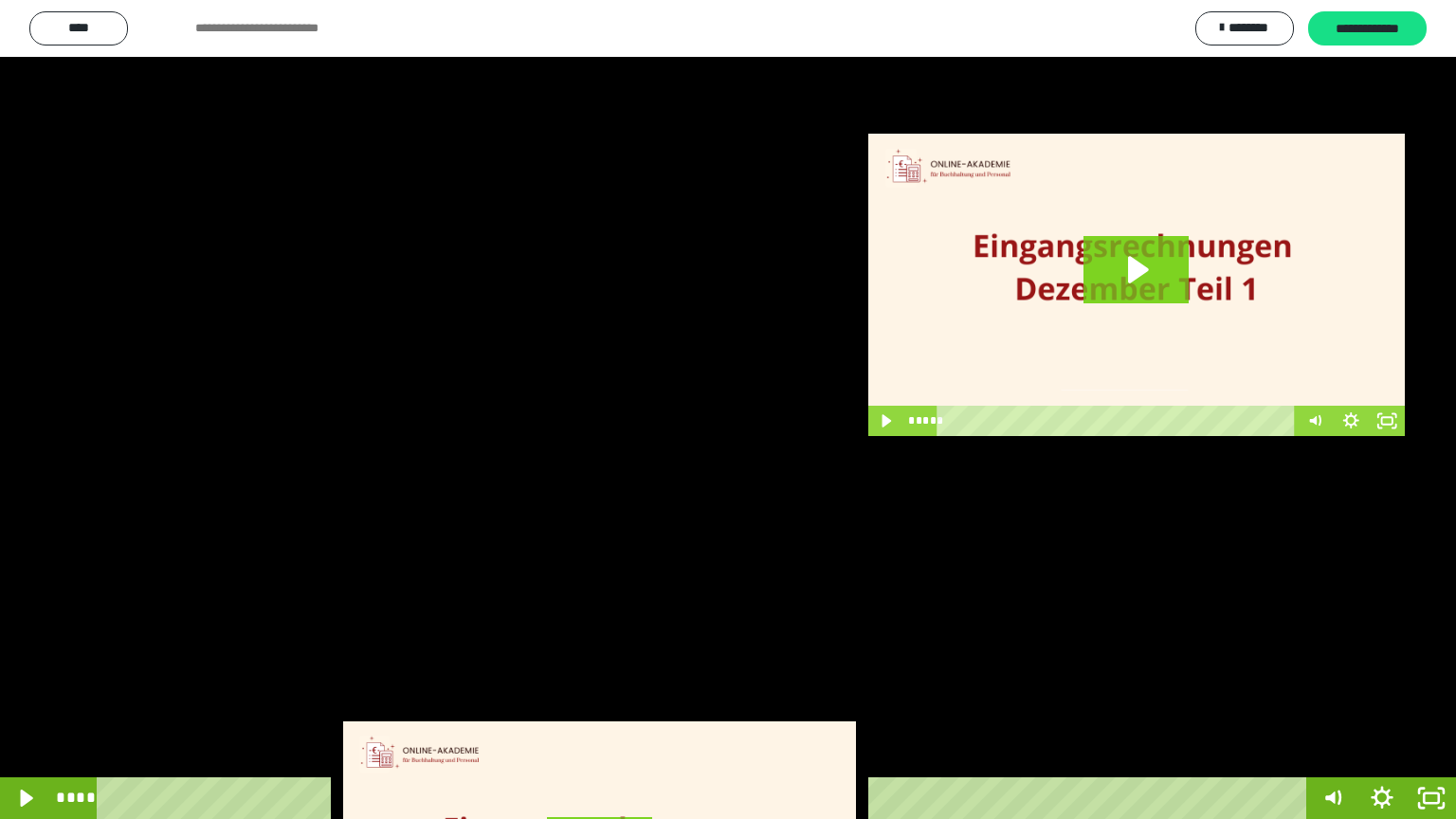 click at bounding box center [728, 410] 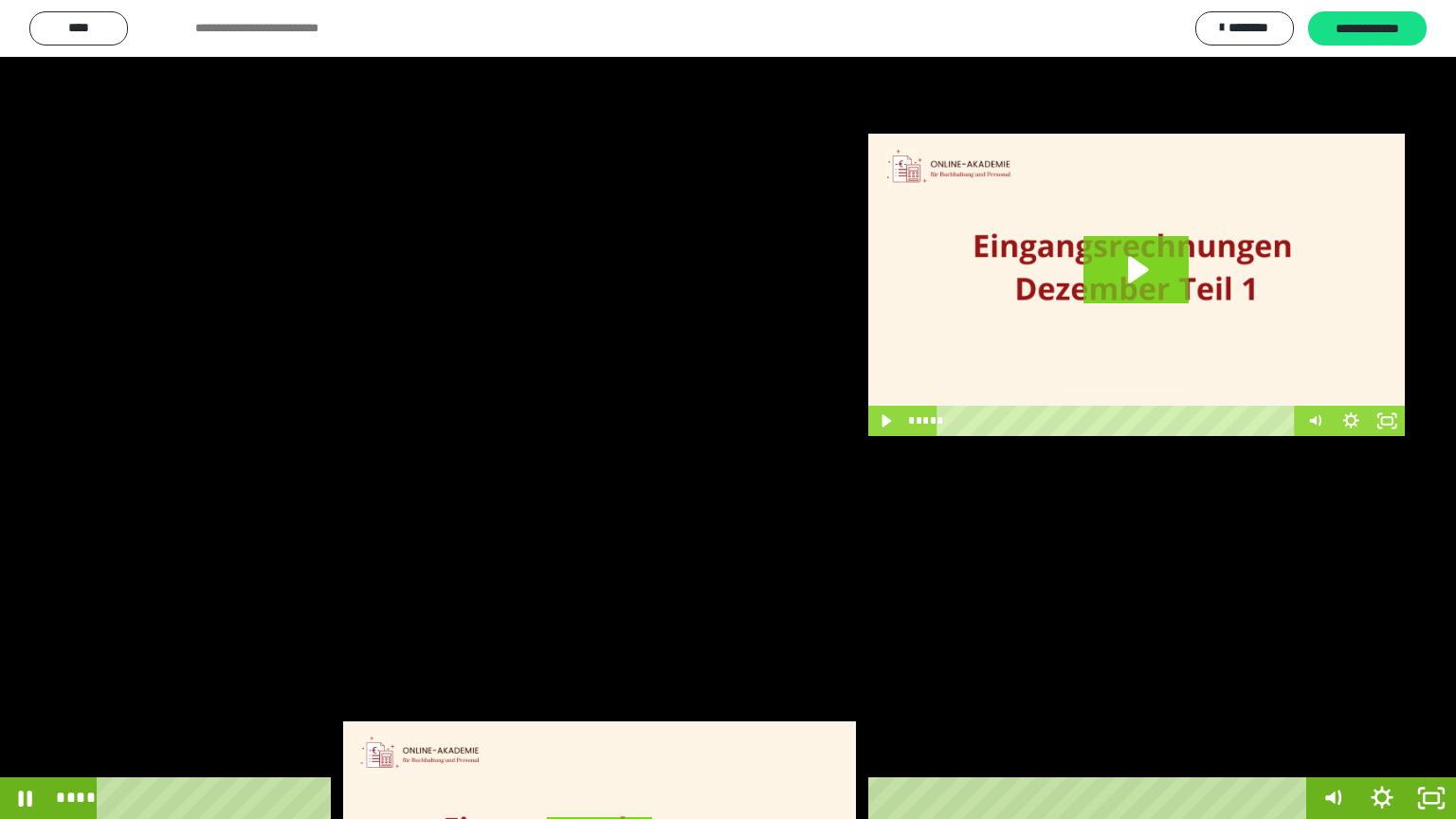 click at bounding box center [728, 410] 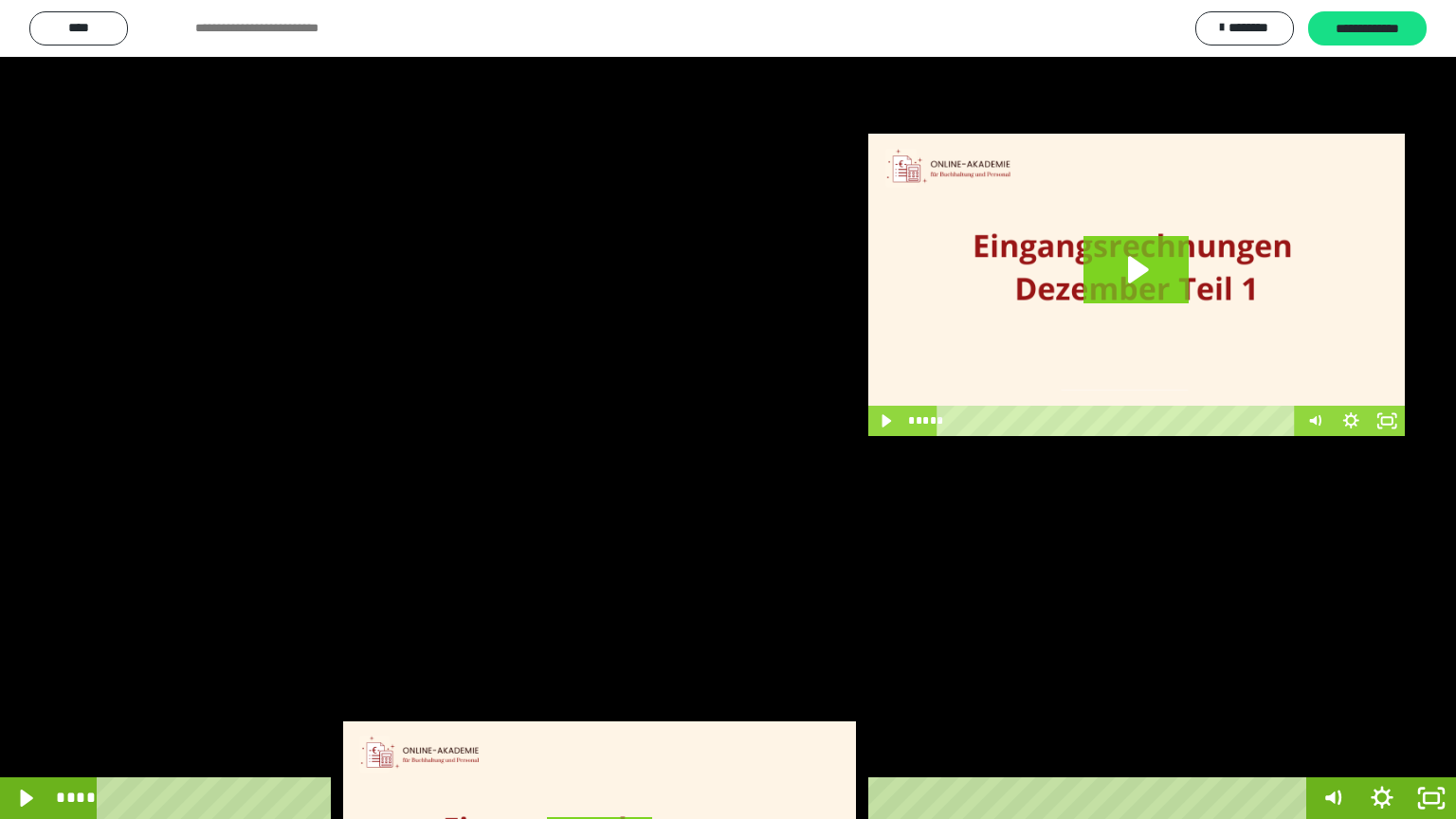 click at bounding box center (728, 410) 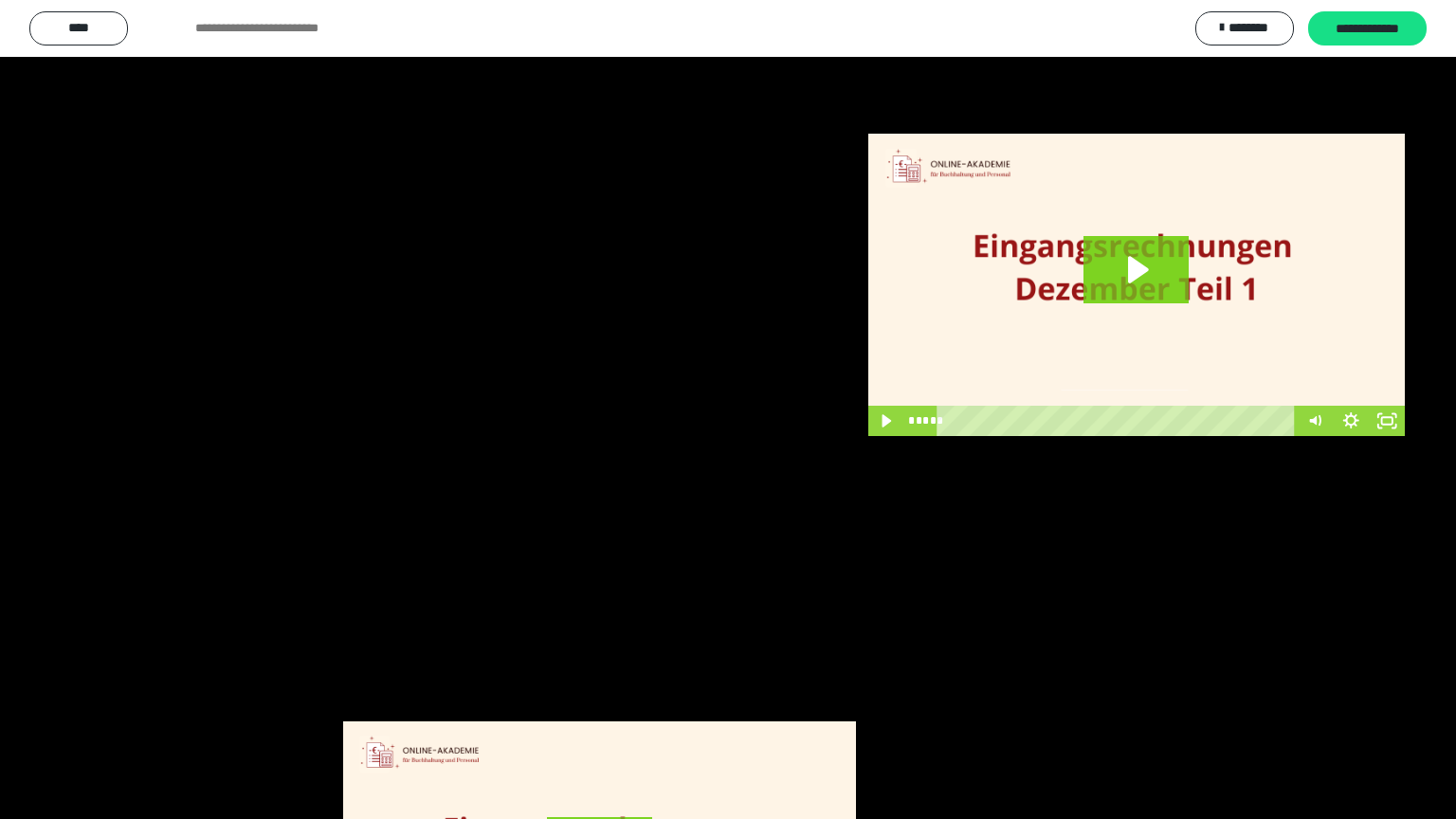 click at bounding box center (728, 410) 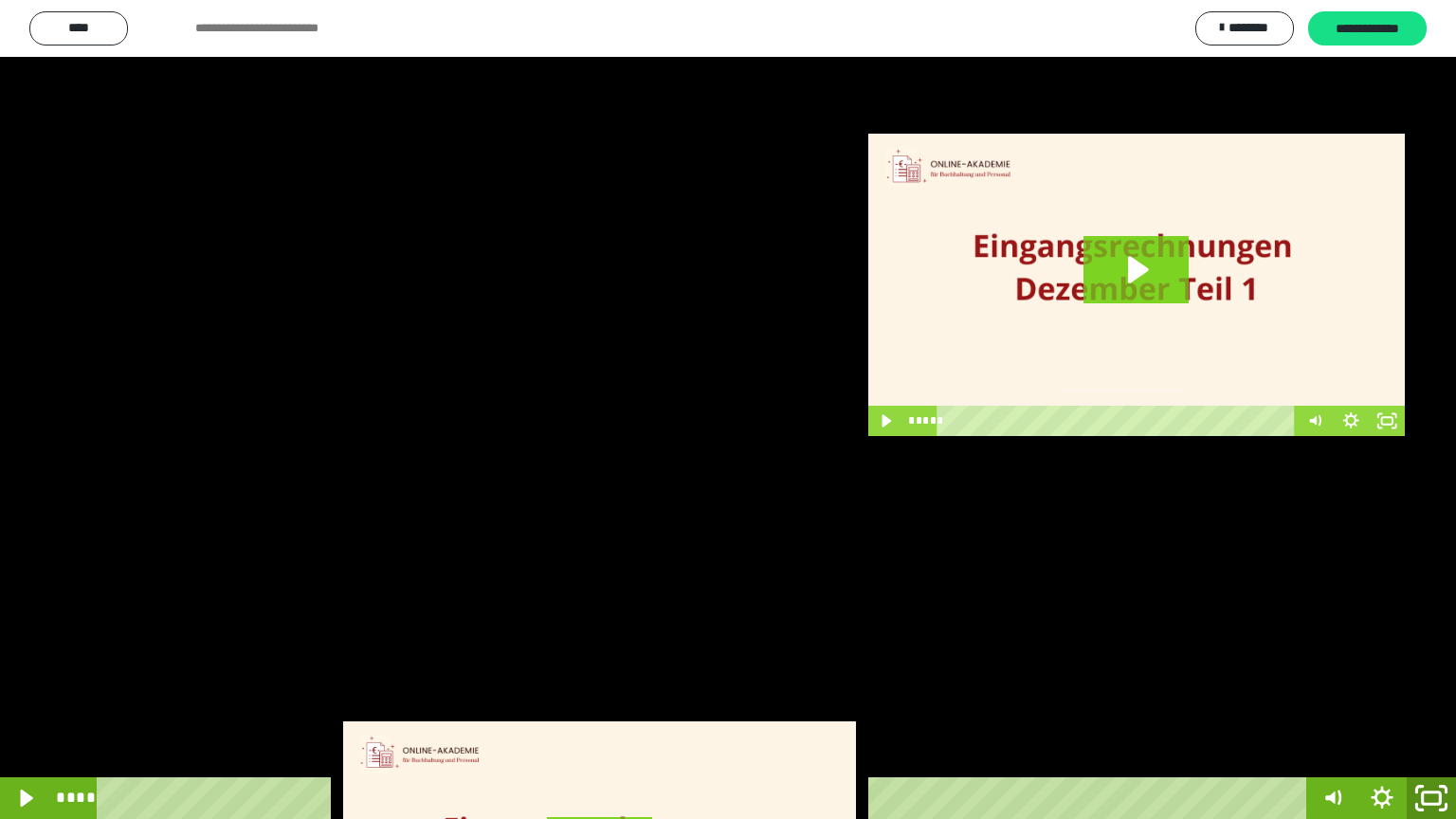 click 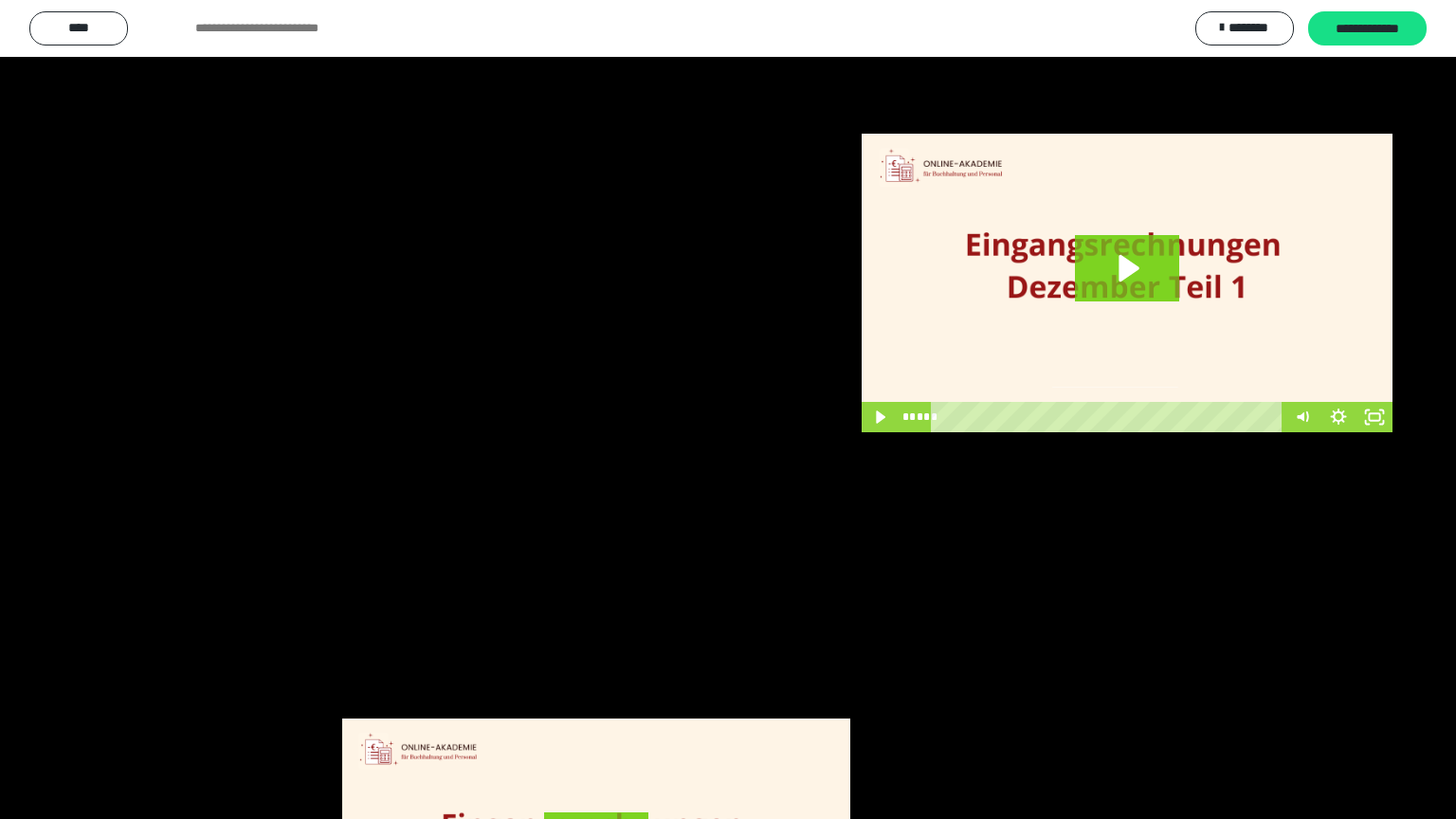 scroll, scrollTop: 2817, scrollLeft: 0, axis: vertical 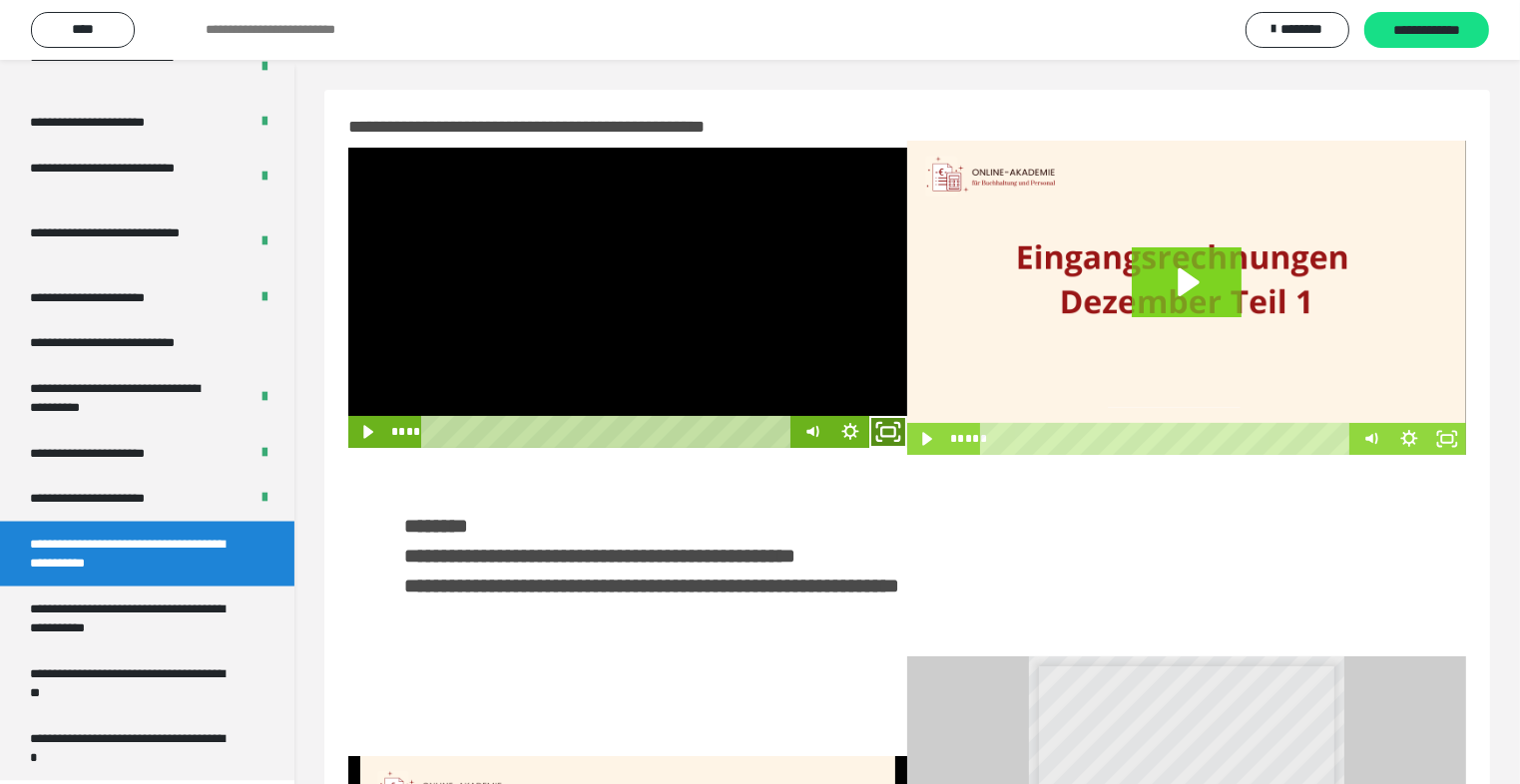 click 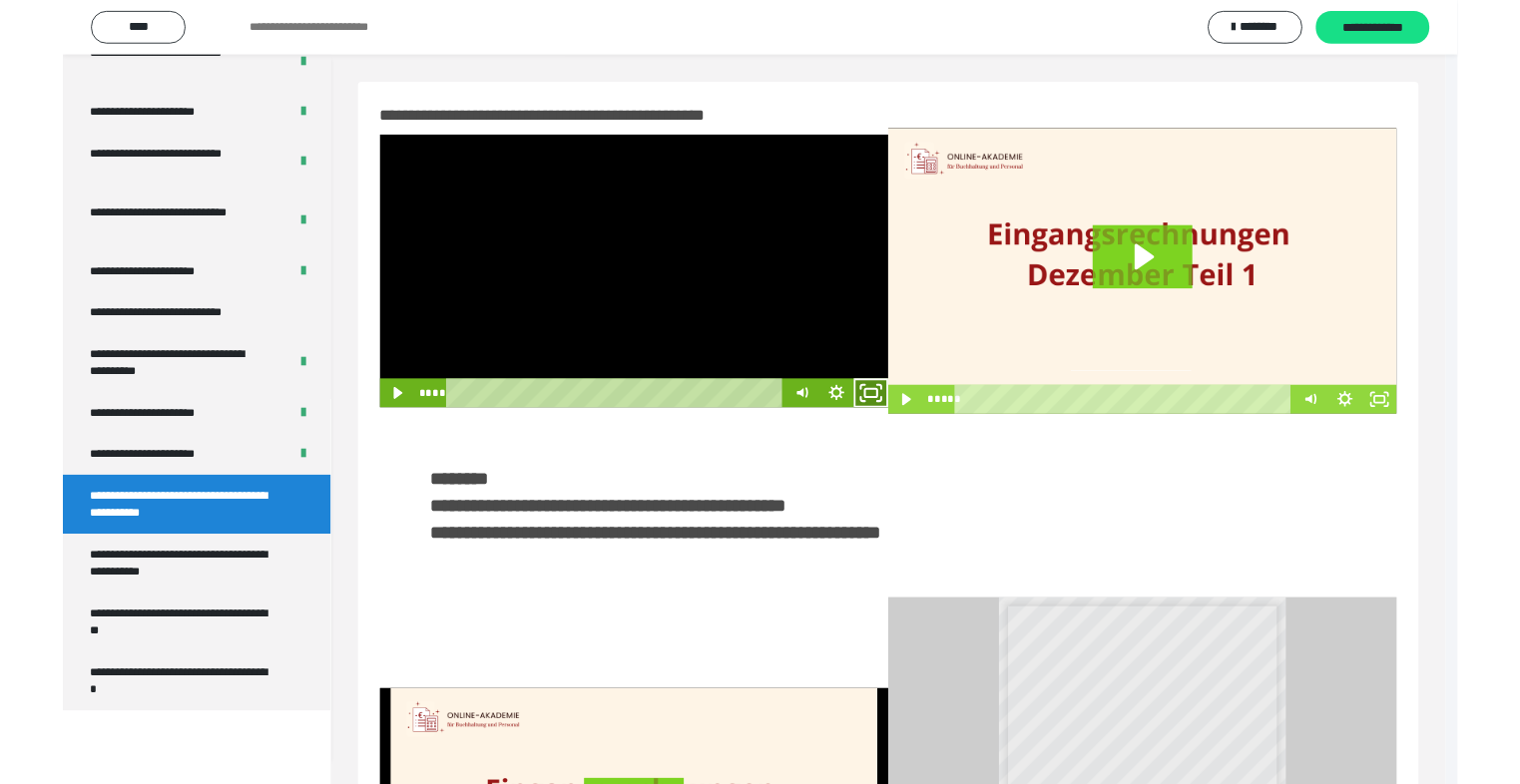 scroll, scrollTop: 2886, scrollLeft: 0, axis: vertical 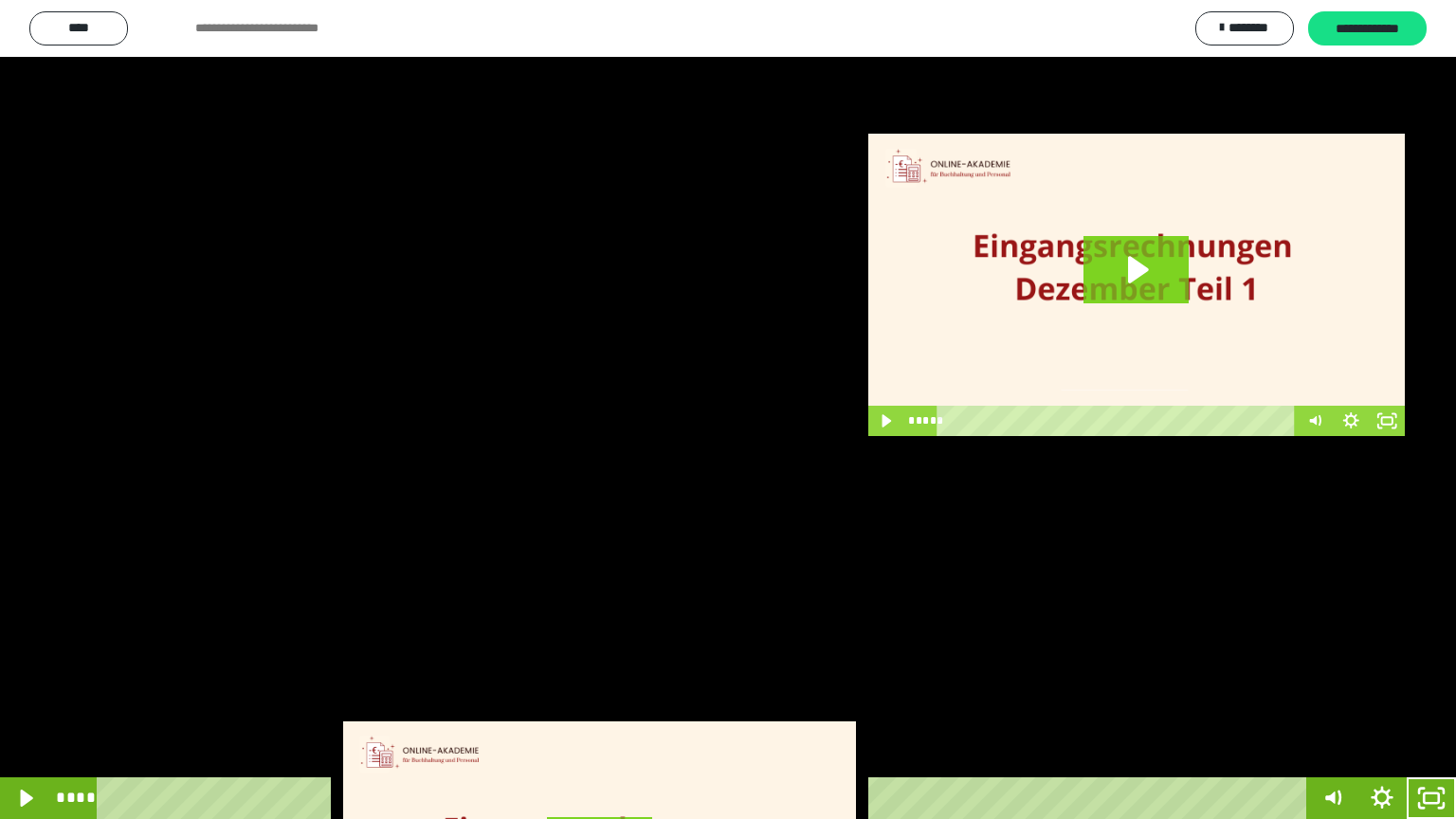 click at bounding box center [728, 410] 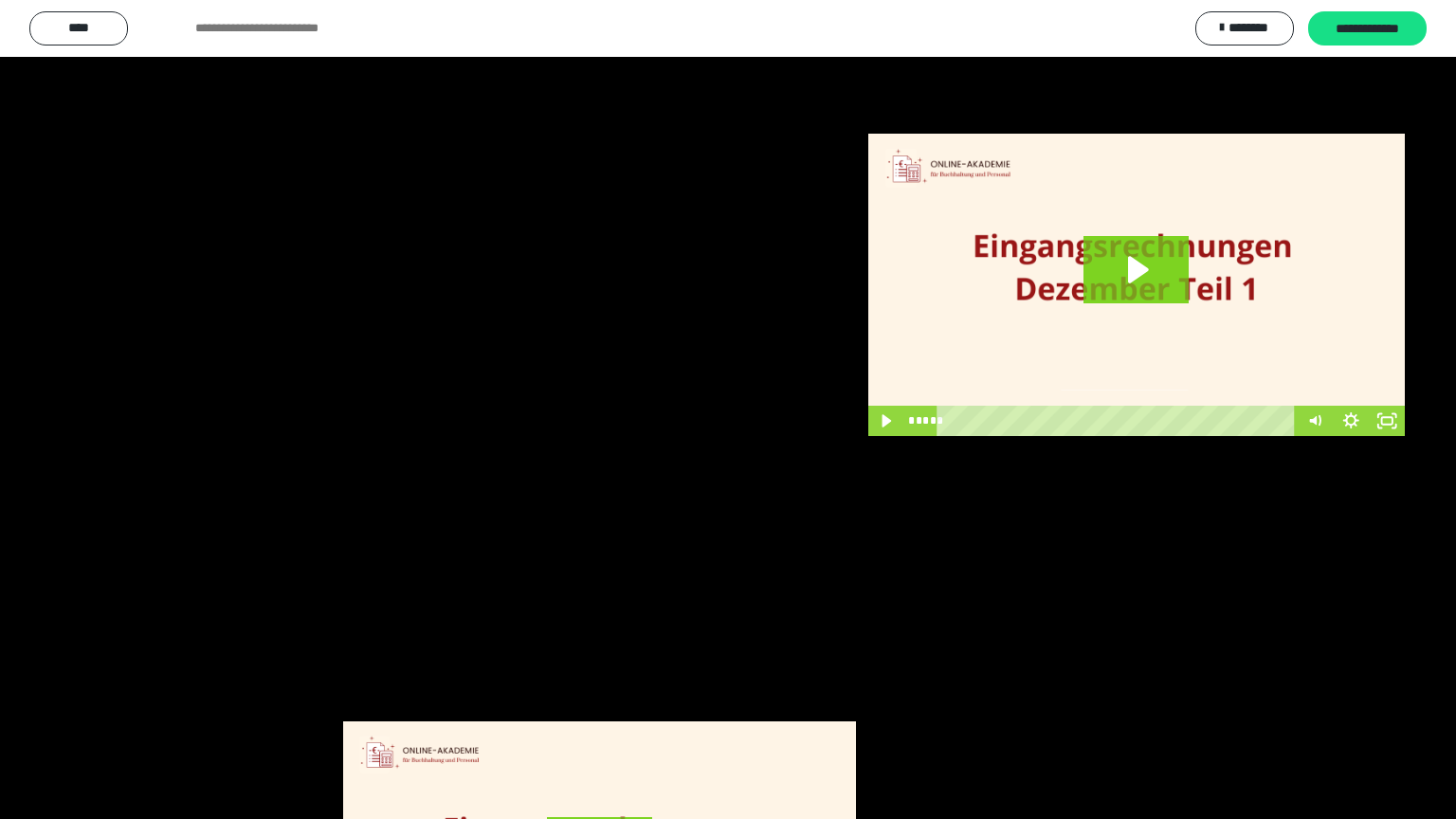 click at bounding box center (728, 410) 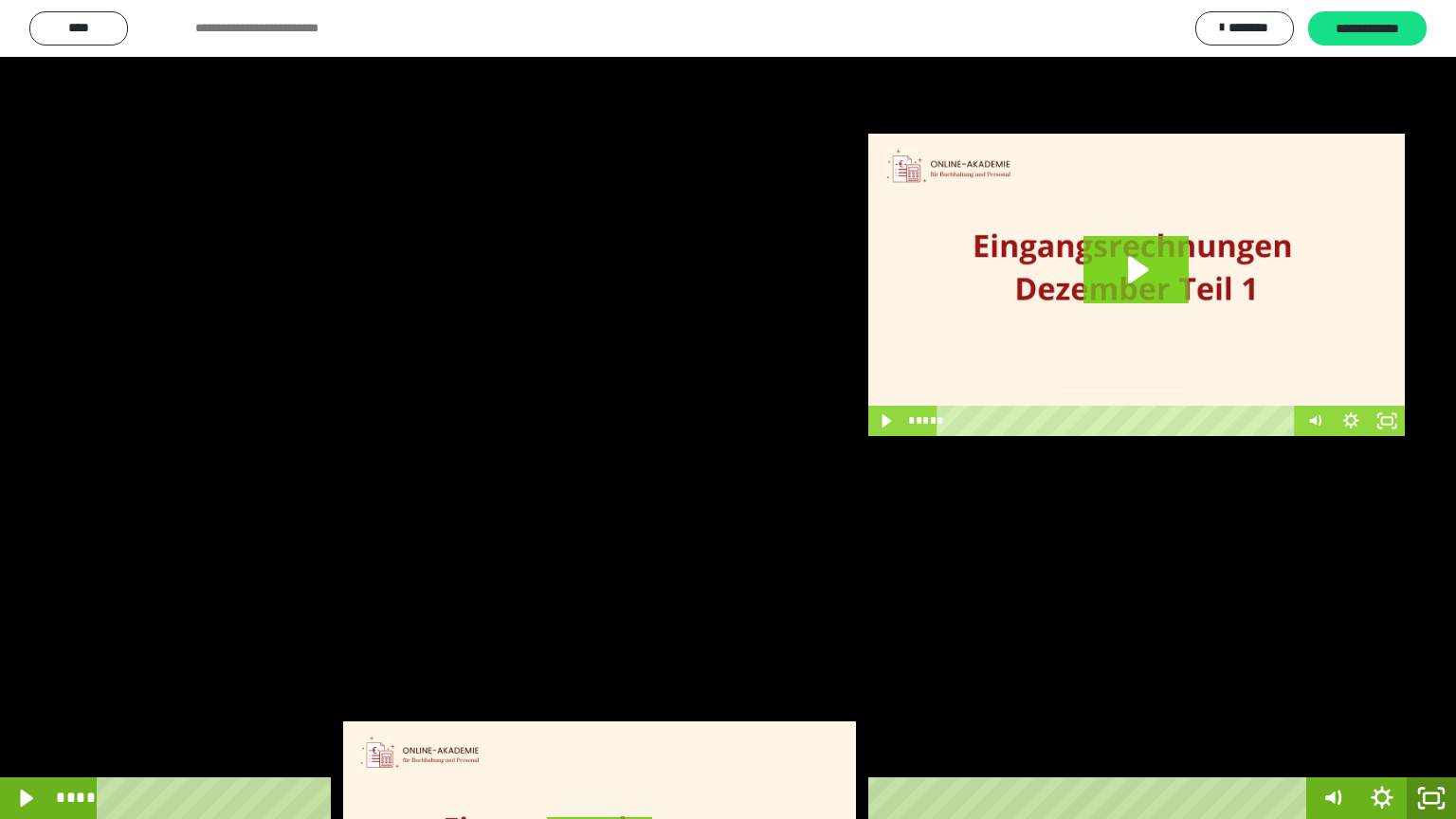 click 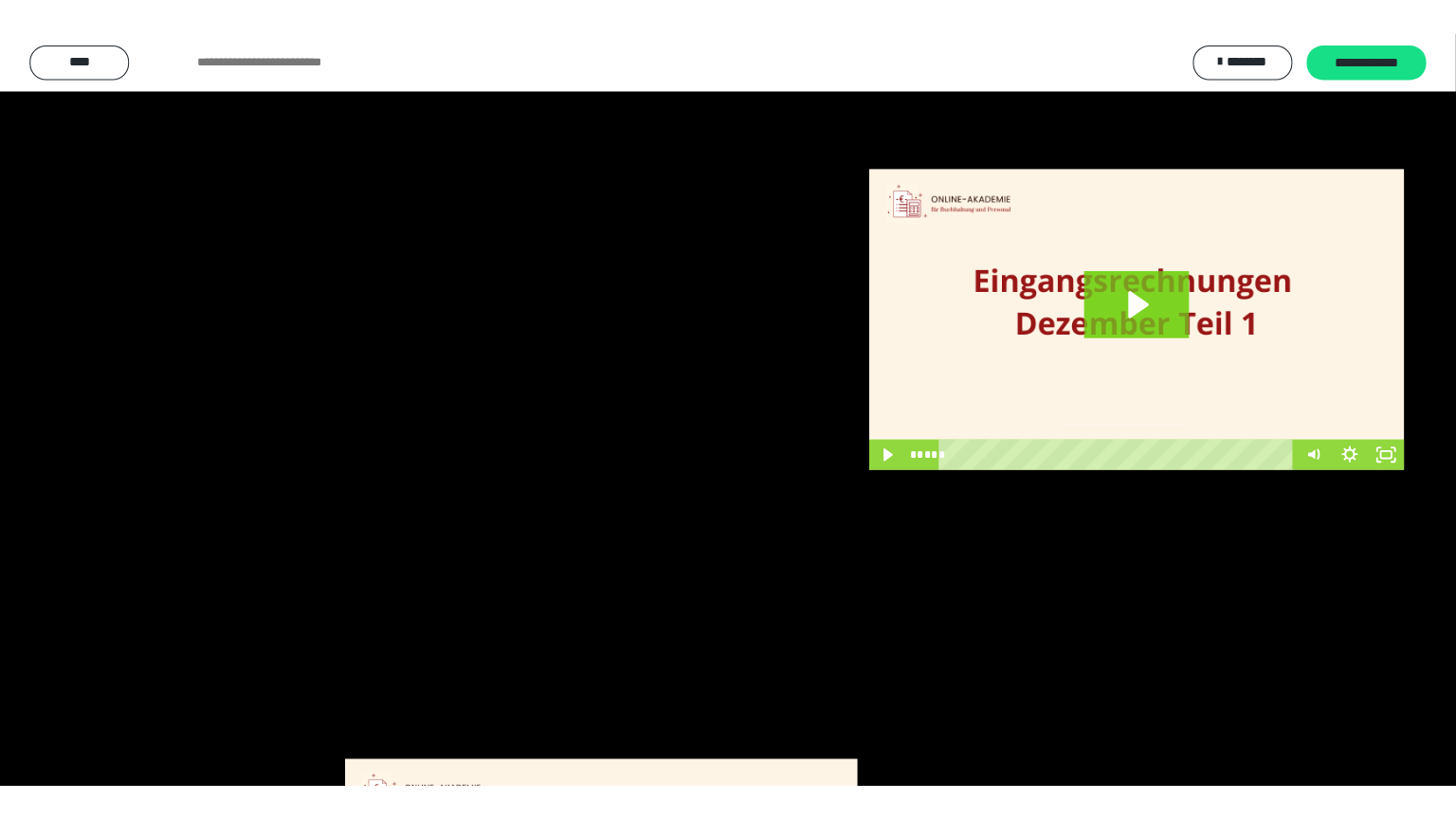 scroll, scrollTop: 2817, scrollLeft: 0, axis: vertical 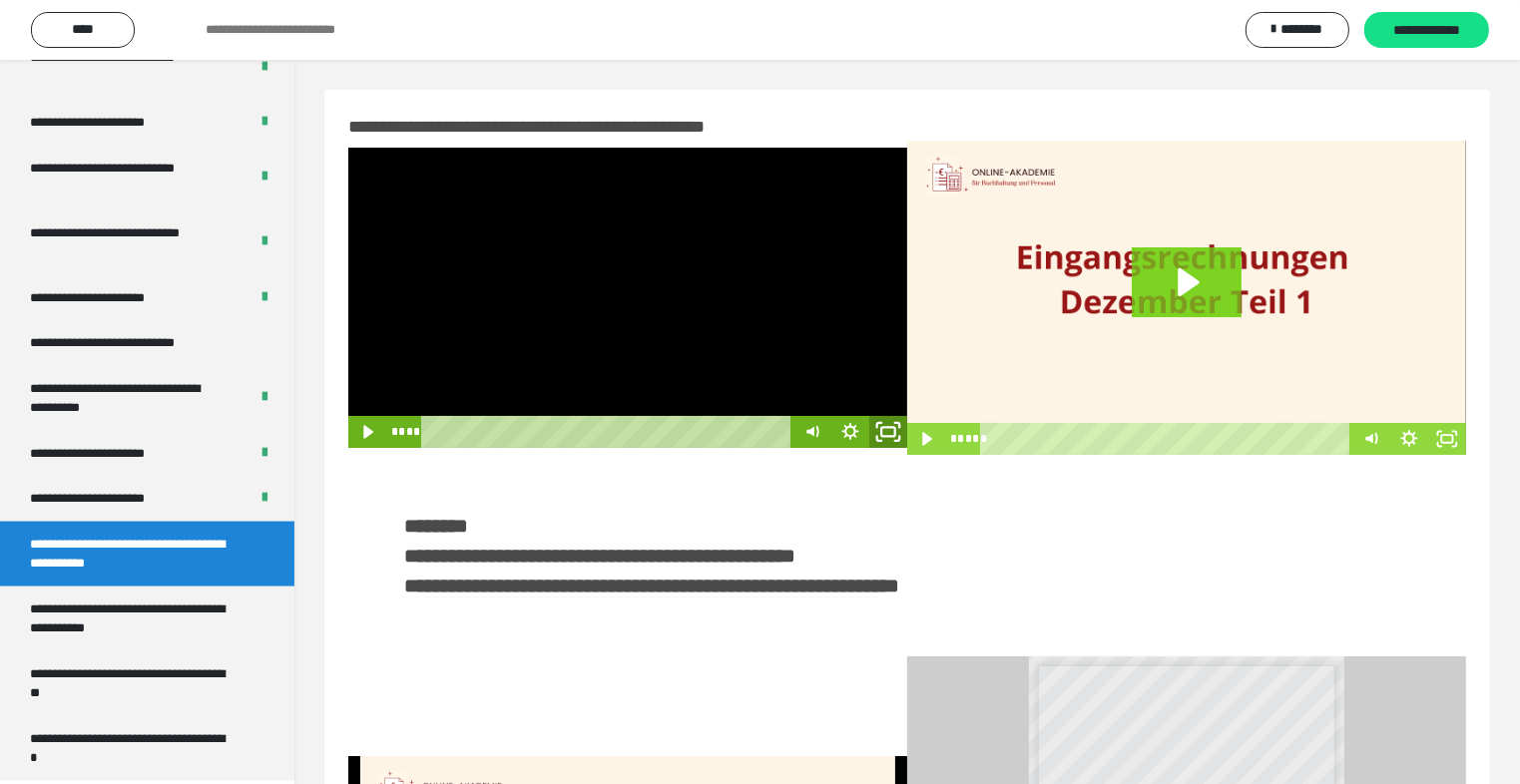 drag, startPoint x: 897, startPoint y: 430, endPoint x: 888, endPoint y: 519, distance: 89.453899 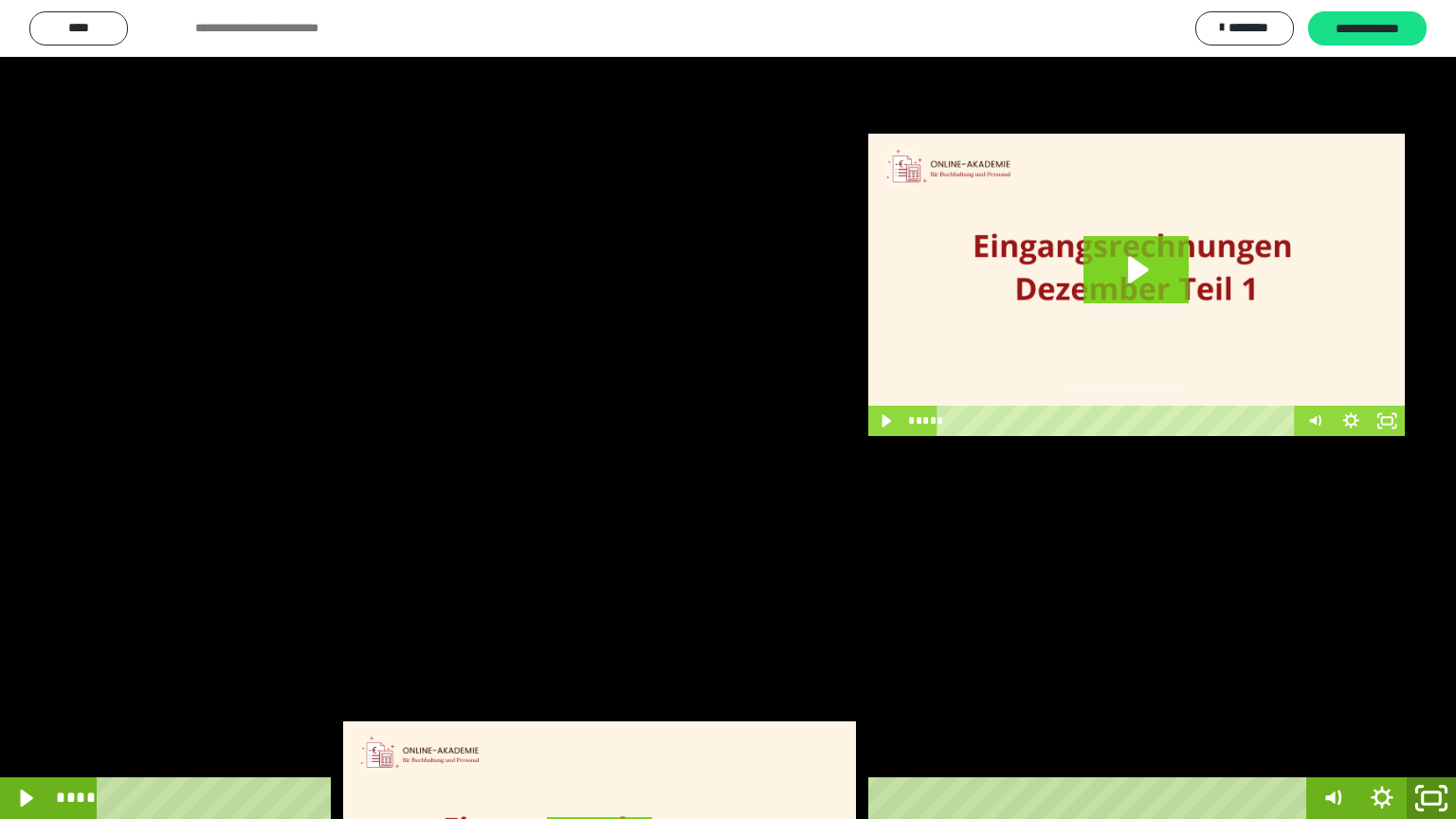 click 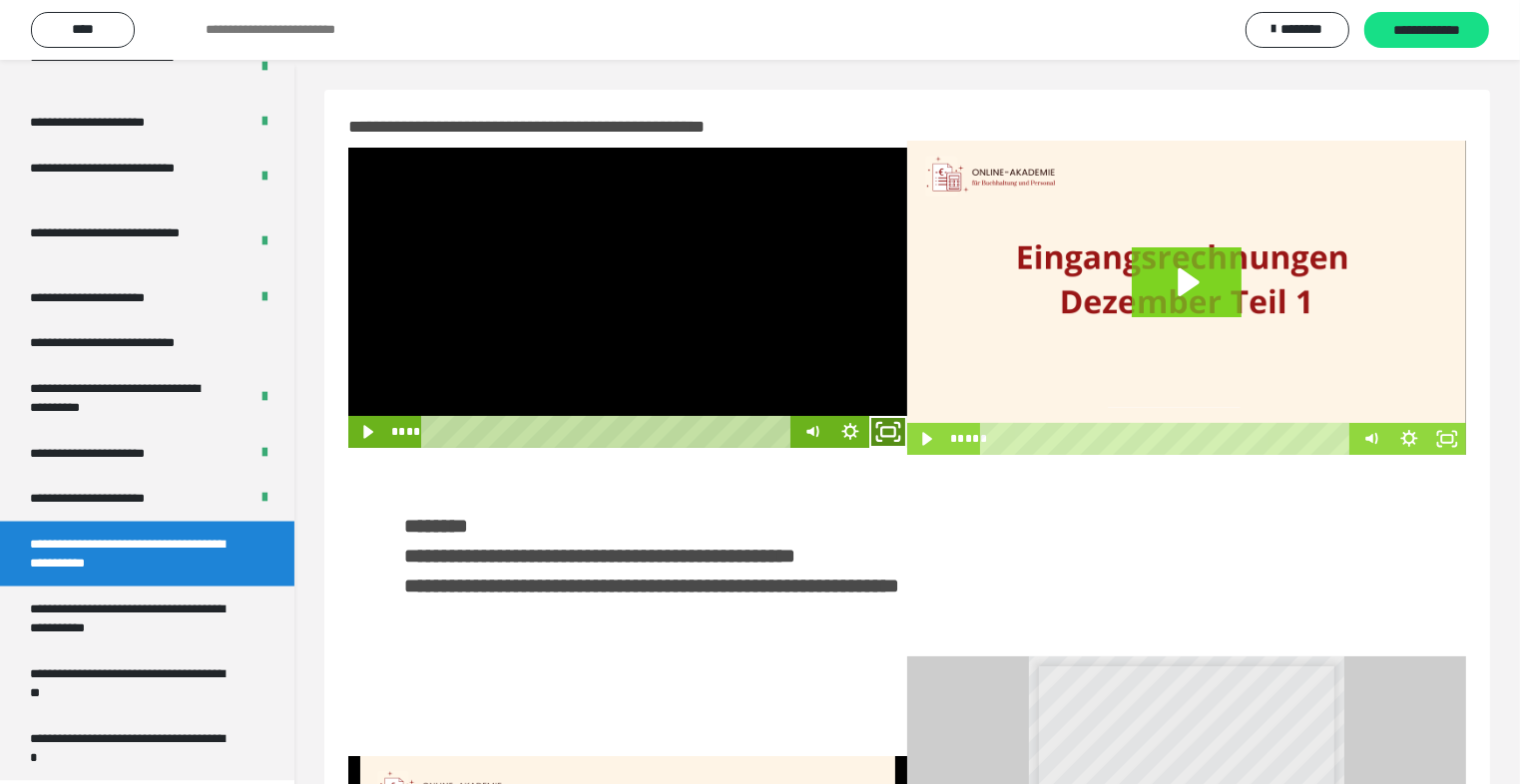 drag, startPoint x: 895, startPoint y: 436, endPoint x: 891, endPoint y: 524, distance: 88.09086 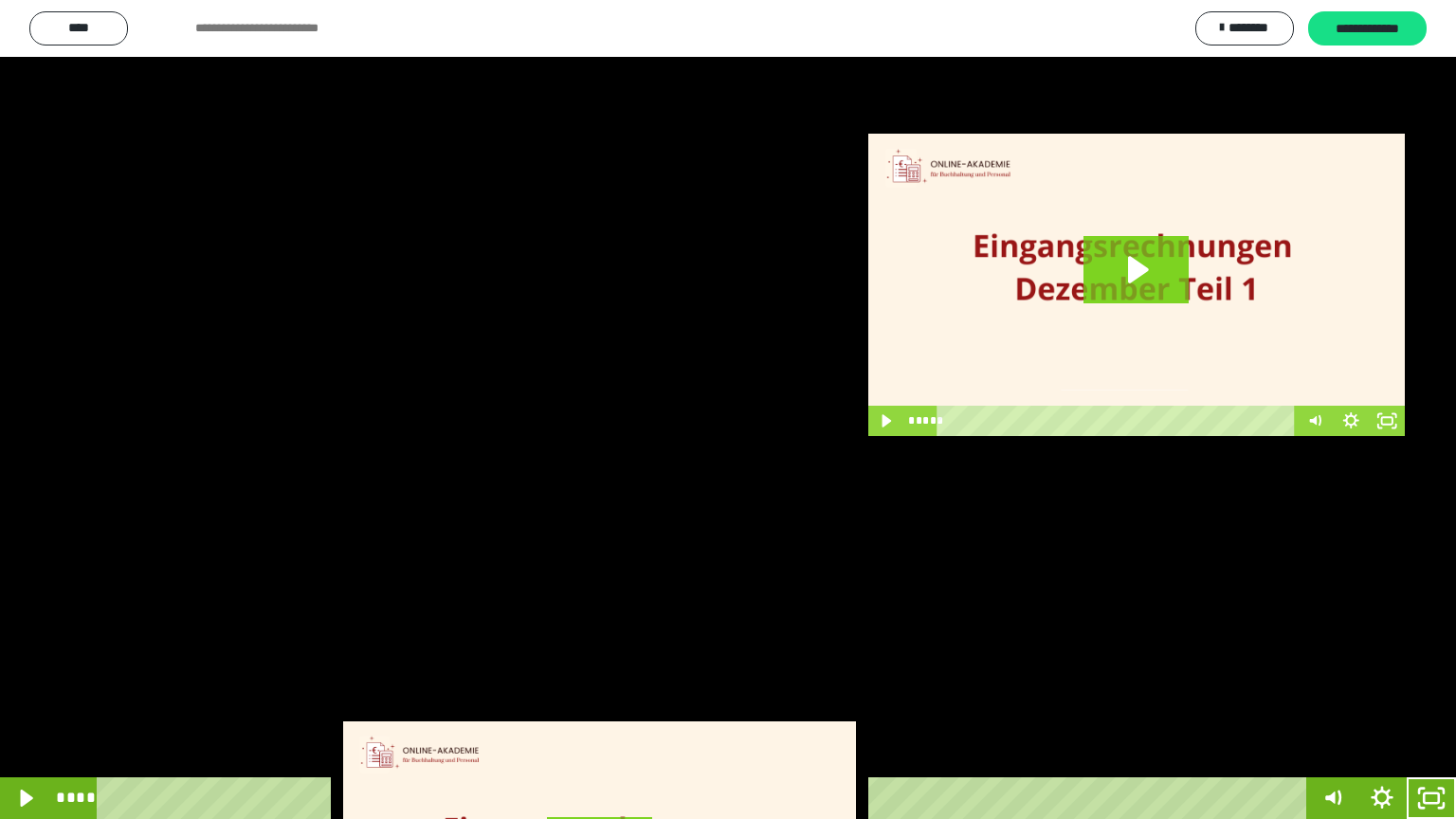 drag, startPoint x: 794, startPoint y: 385, endPoint x: 807, endPoint y: 384, distance: 13.038405 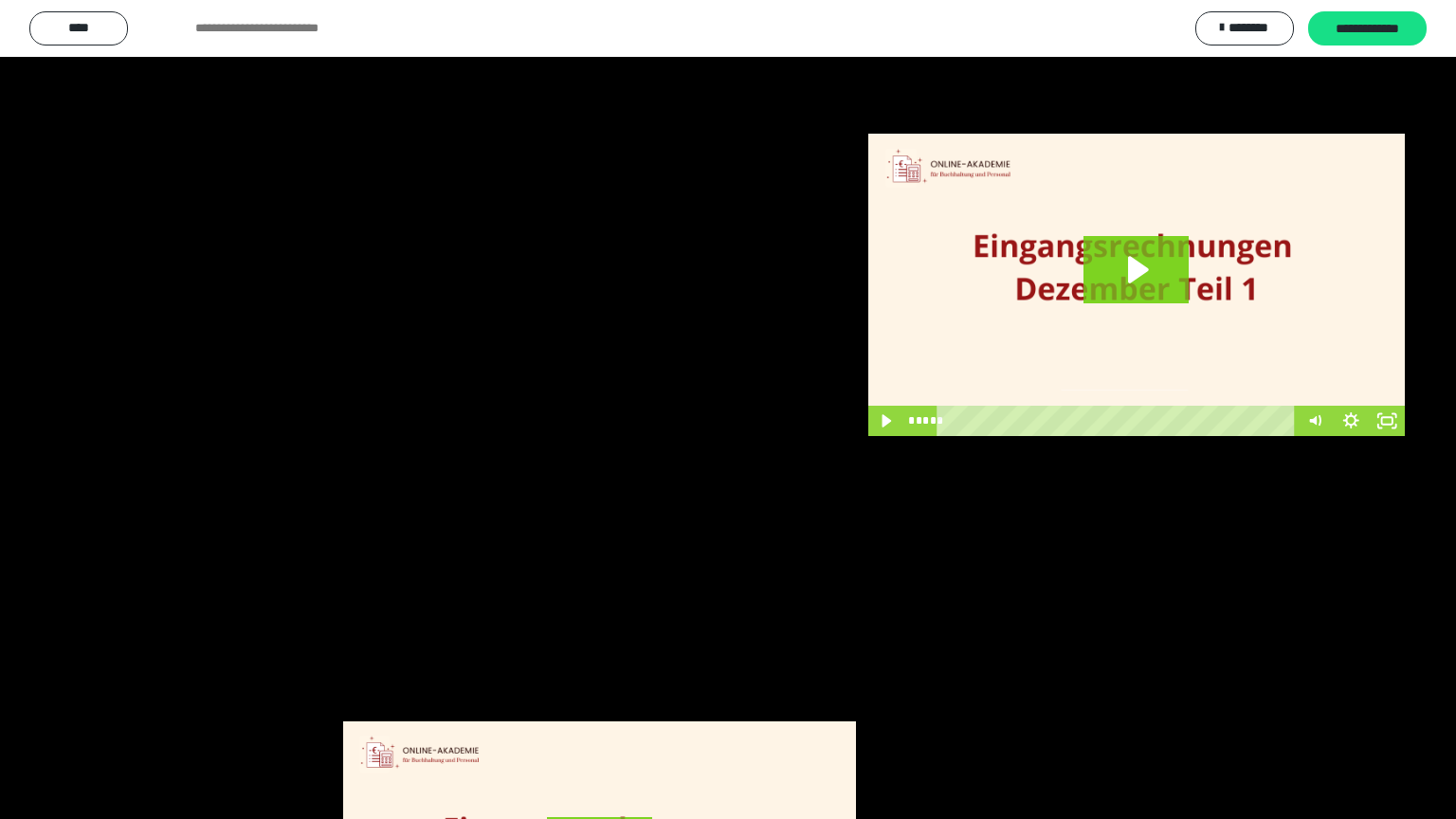 click at bounding box center (728, 410) 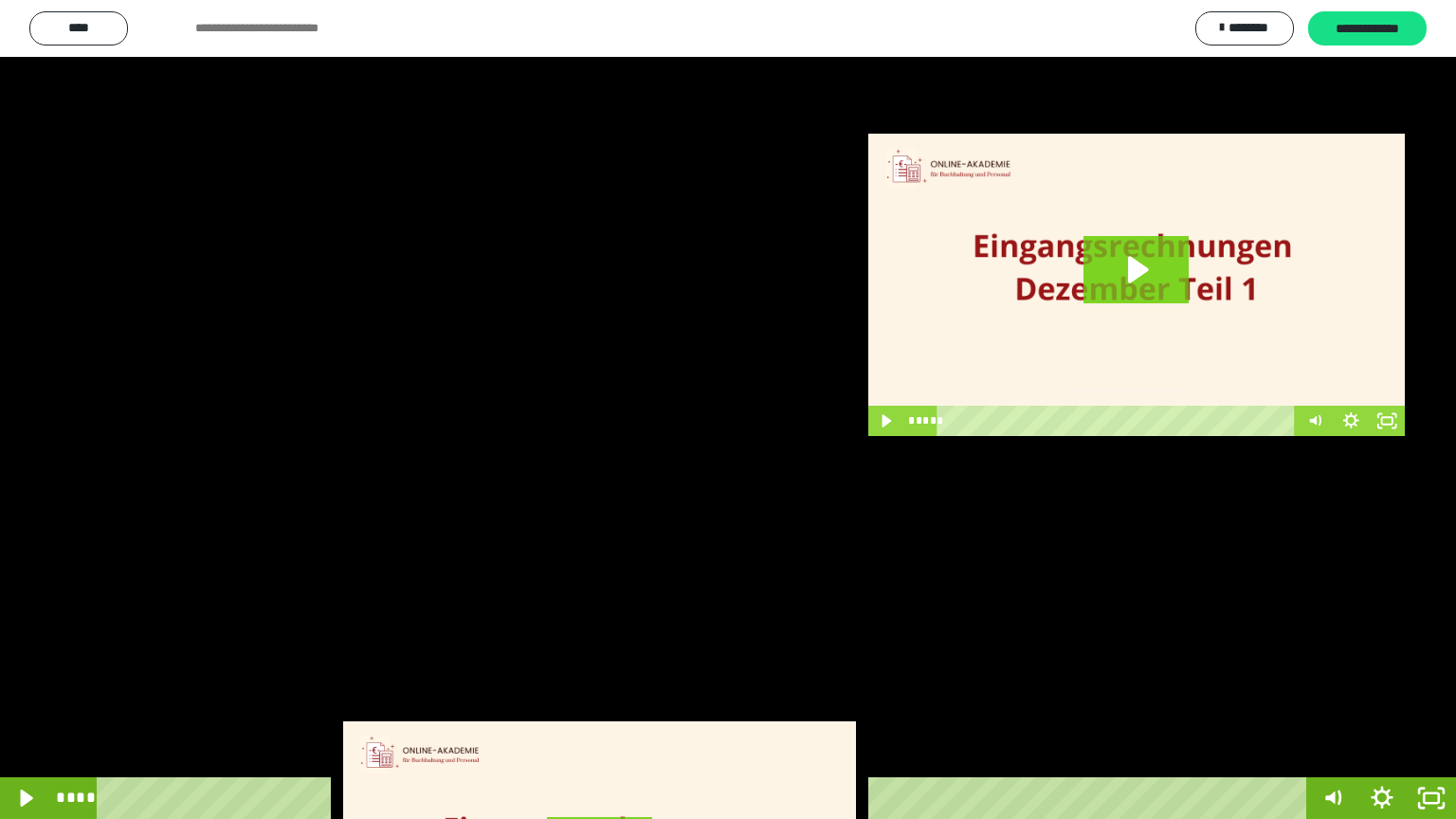 click at bounding box center (728, 410) 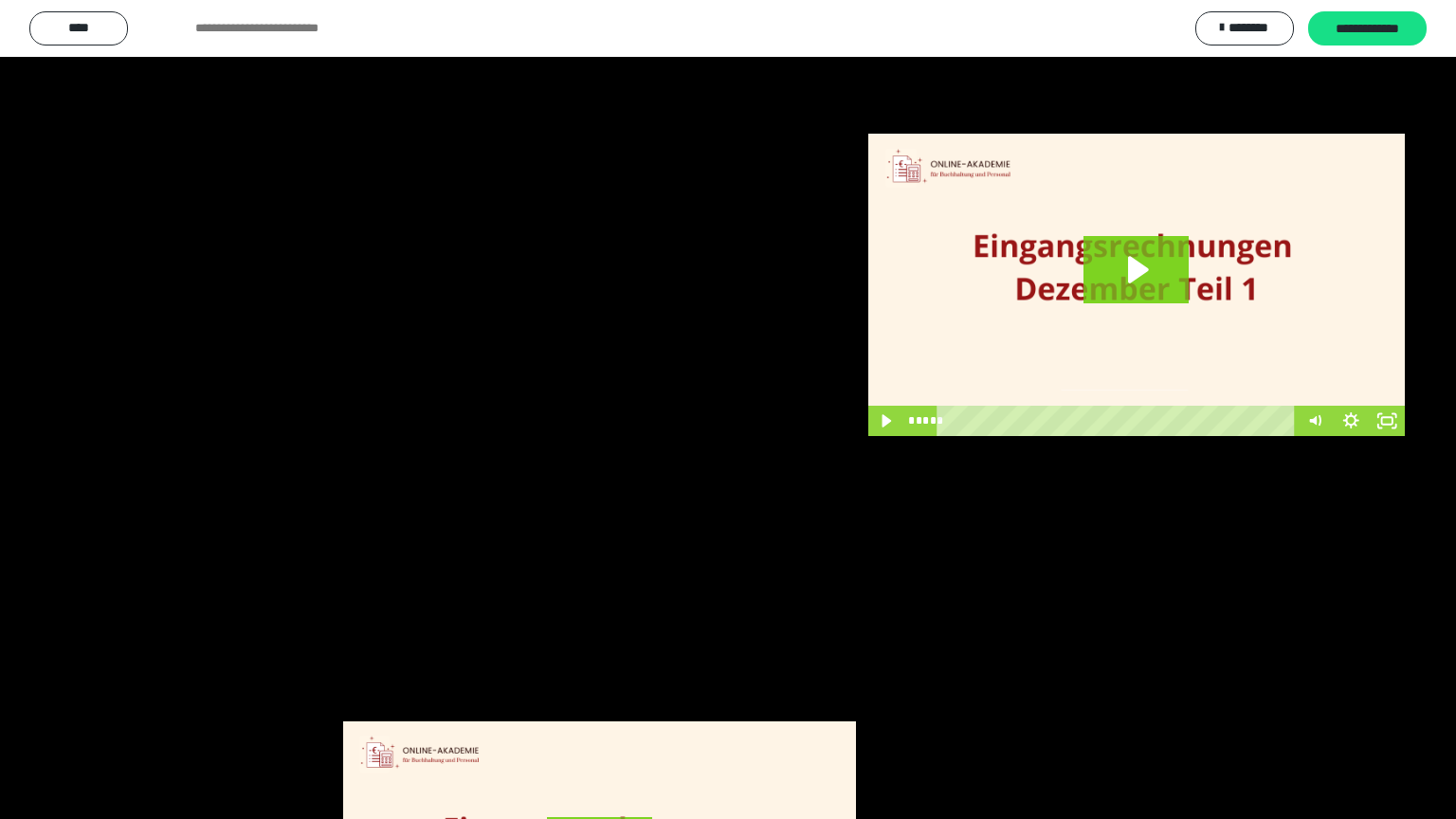 click at bounding box center (728, 410) 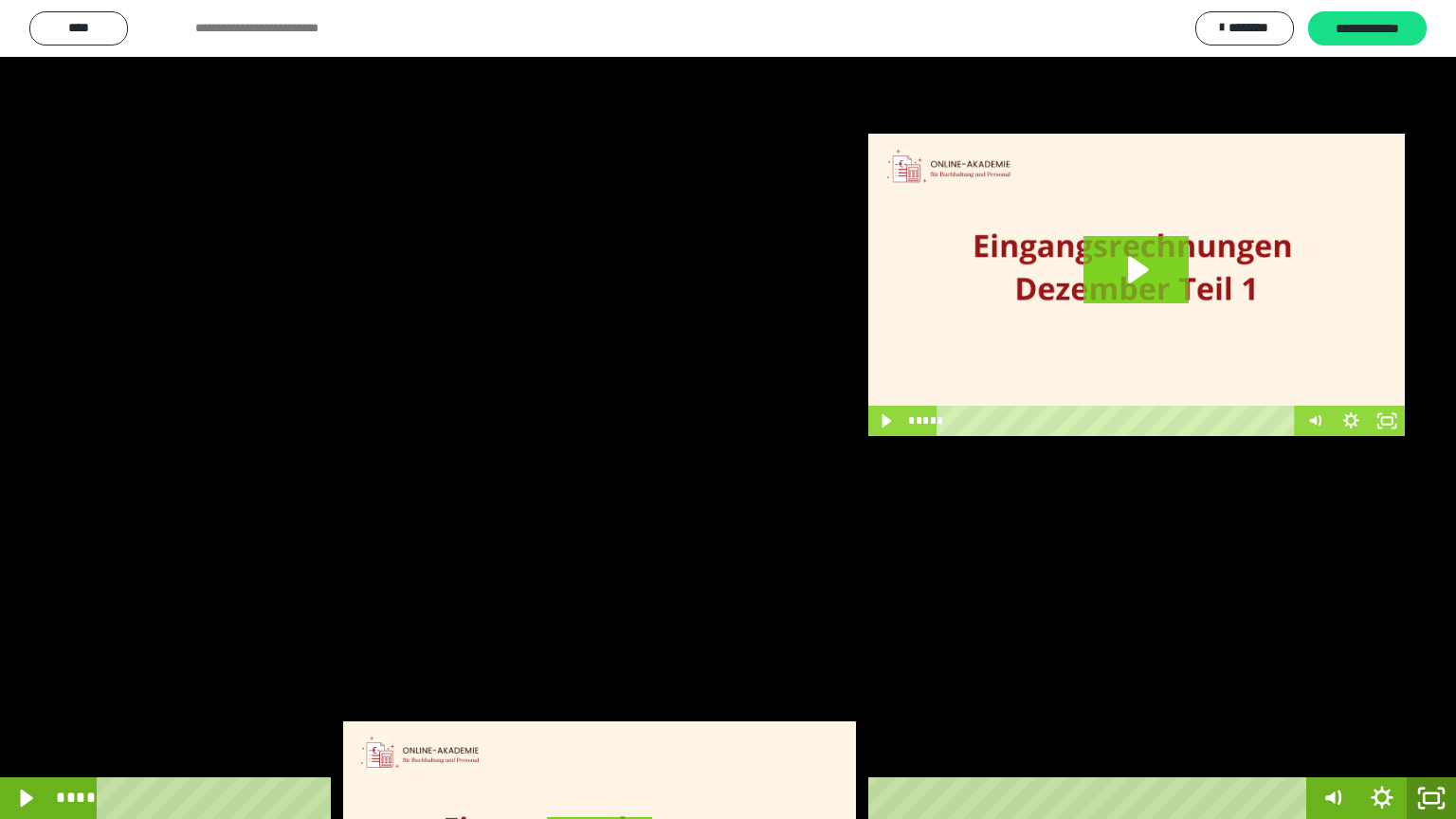 click 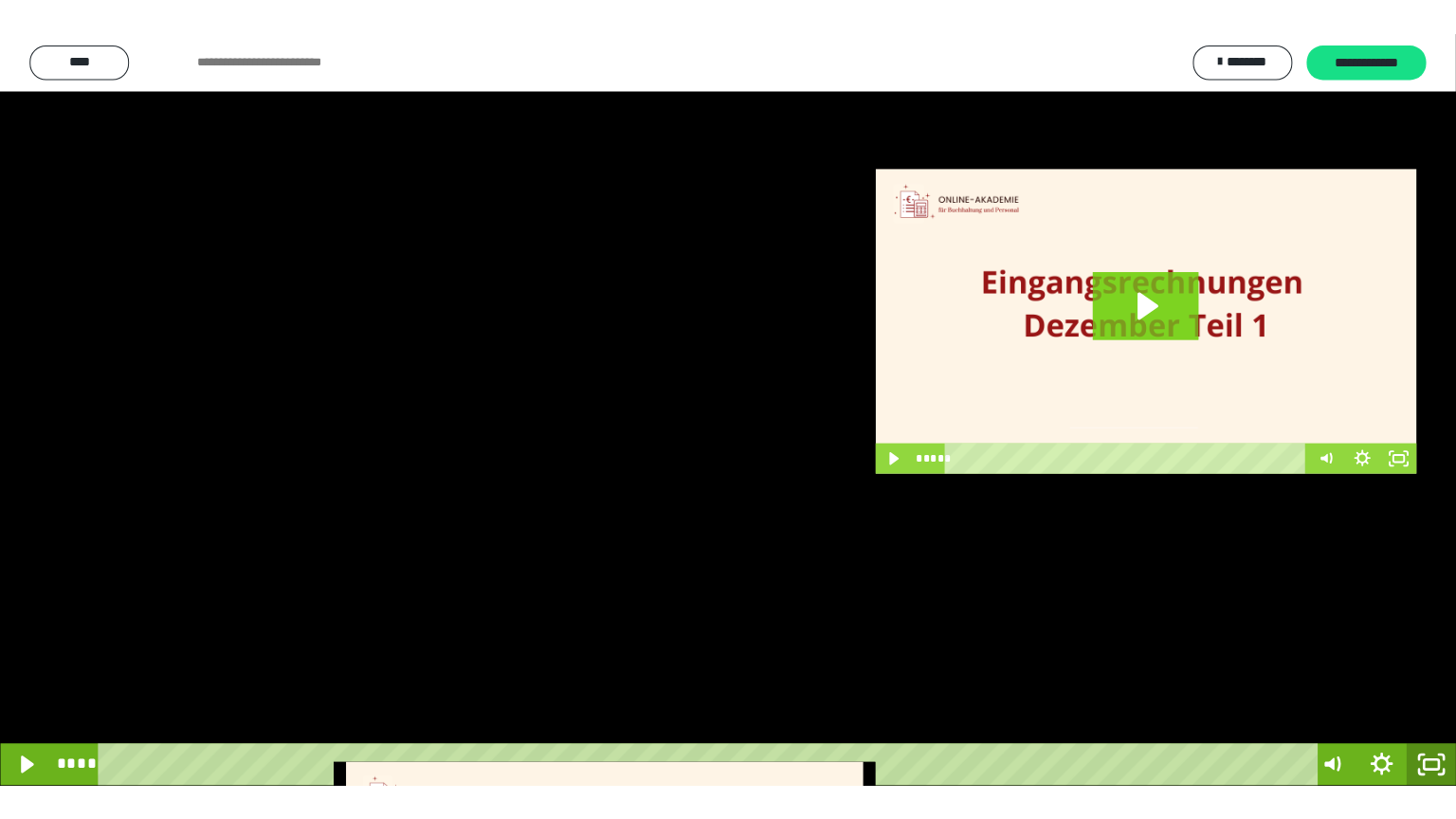scroll, scrollTop: 2817, scrollLeft: 0, axis: vertical 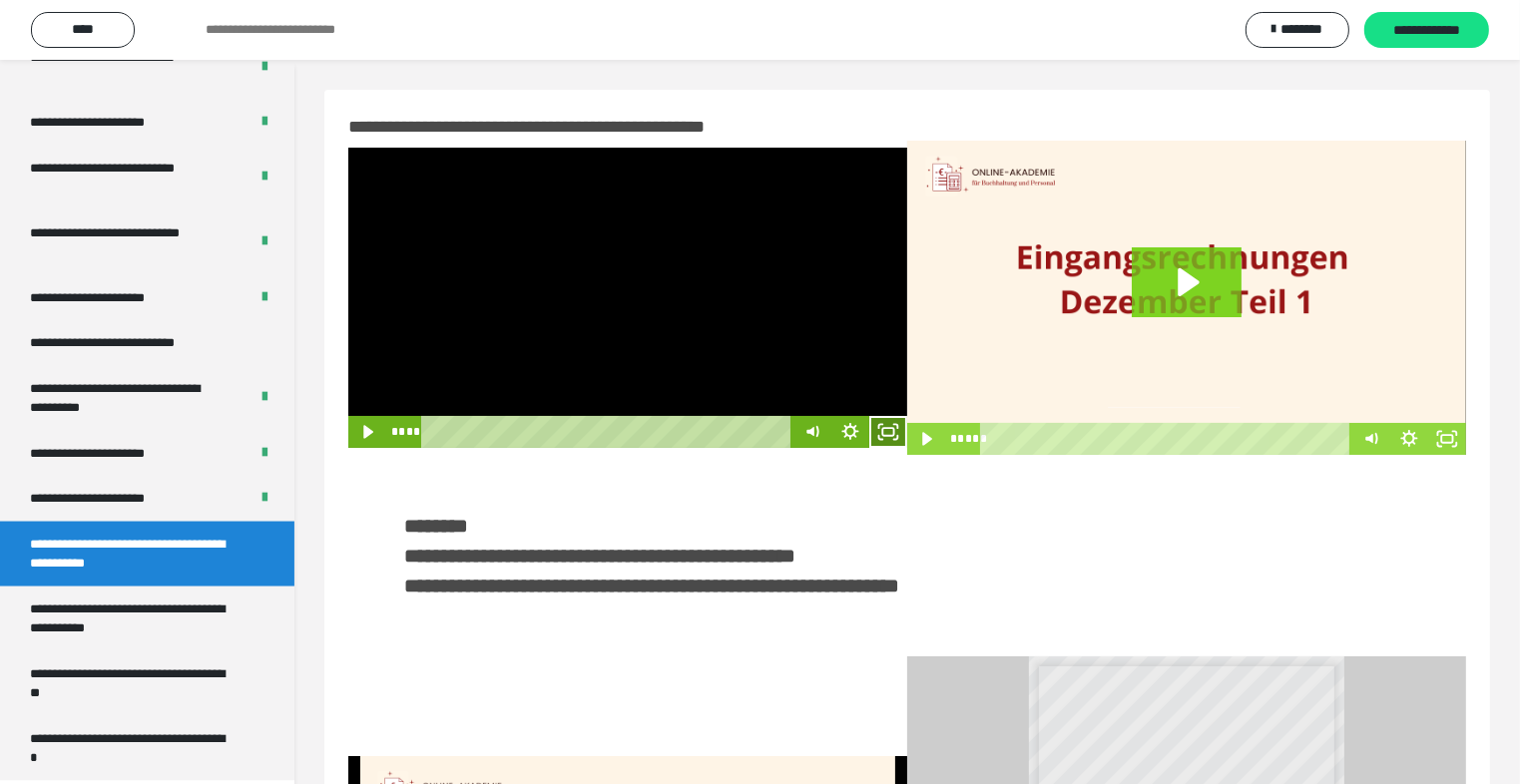 click 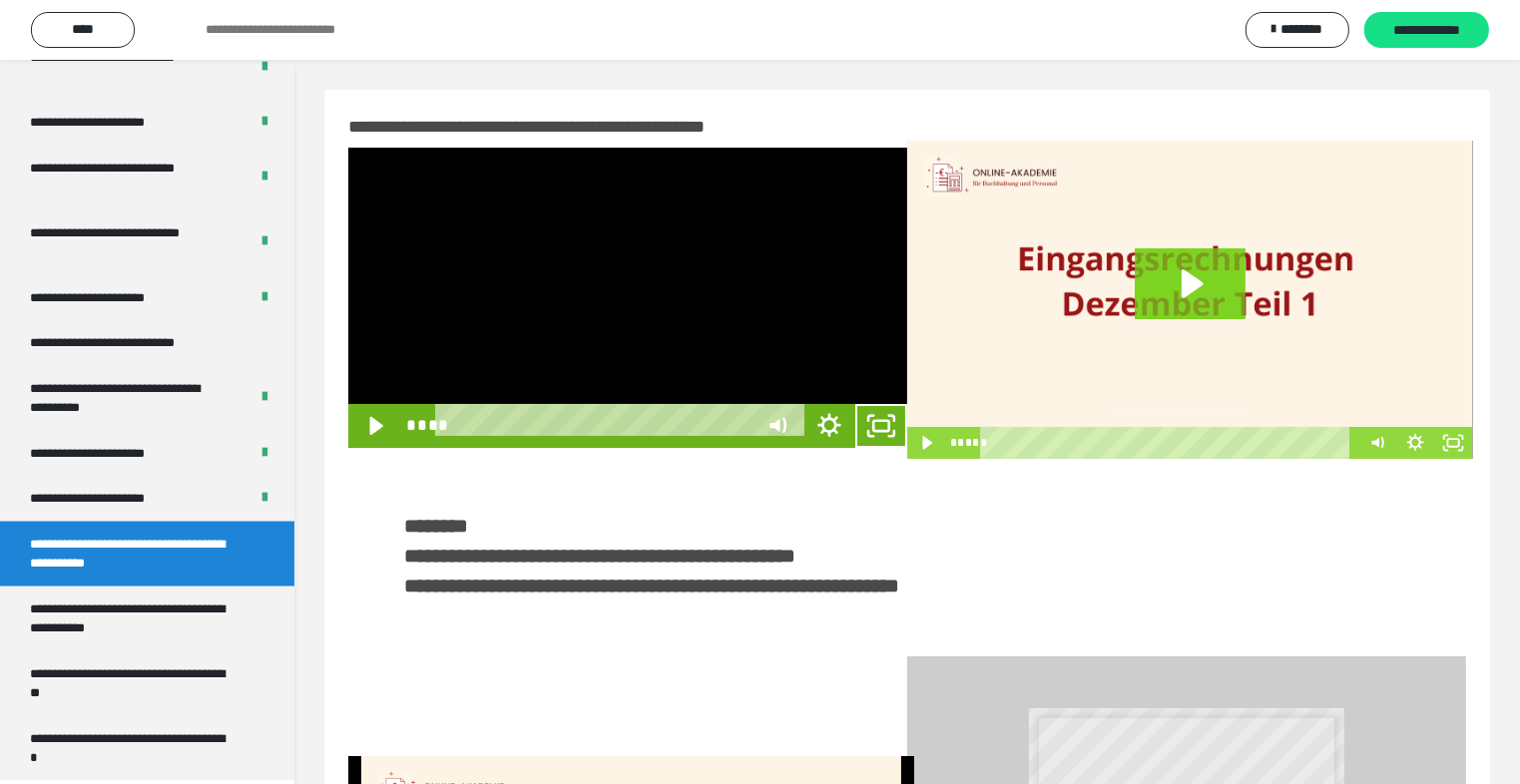 scroll, scrollTop: 2886, scrollLeft: 0, axis: vertical 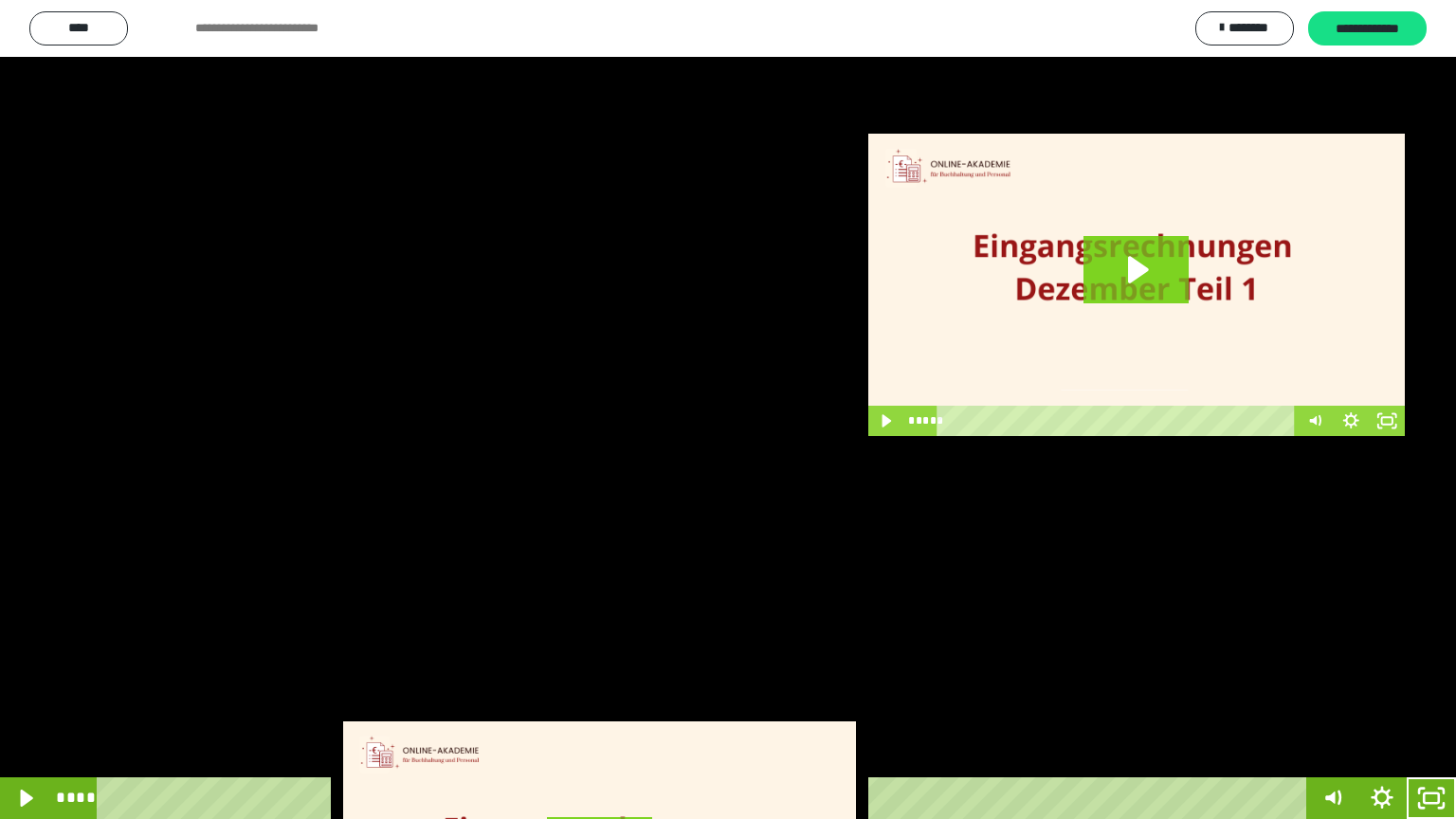 click at bounding box center (728, 410) 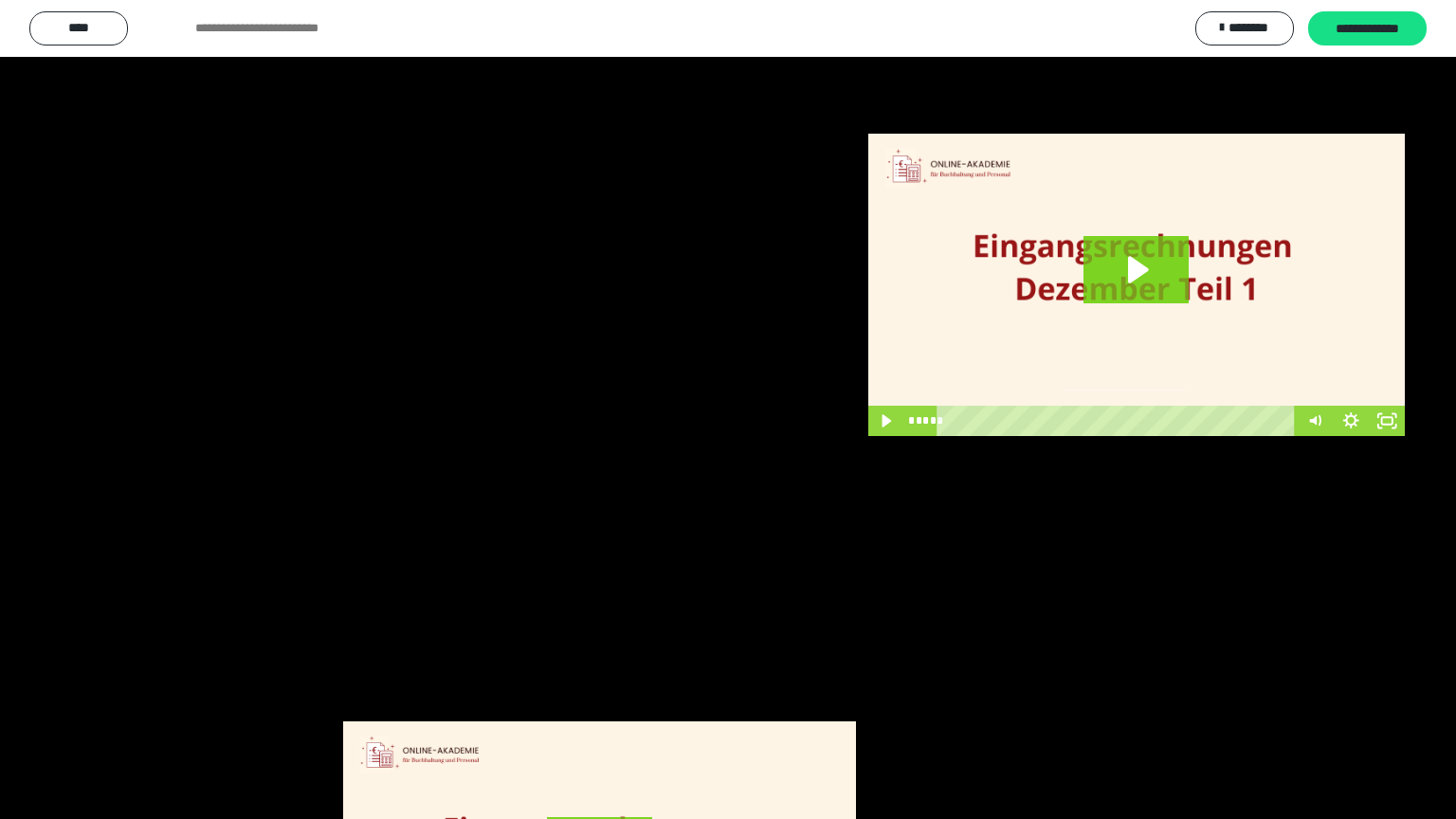 click at bounding box center [728, 410] 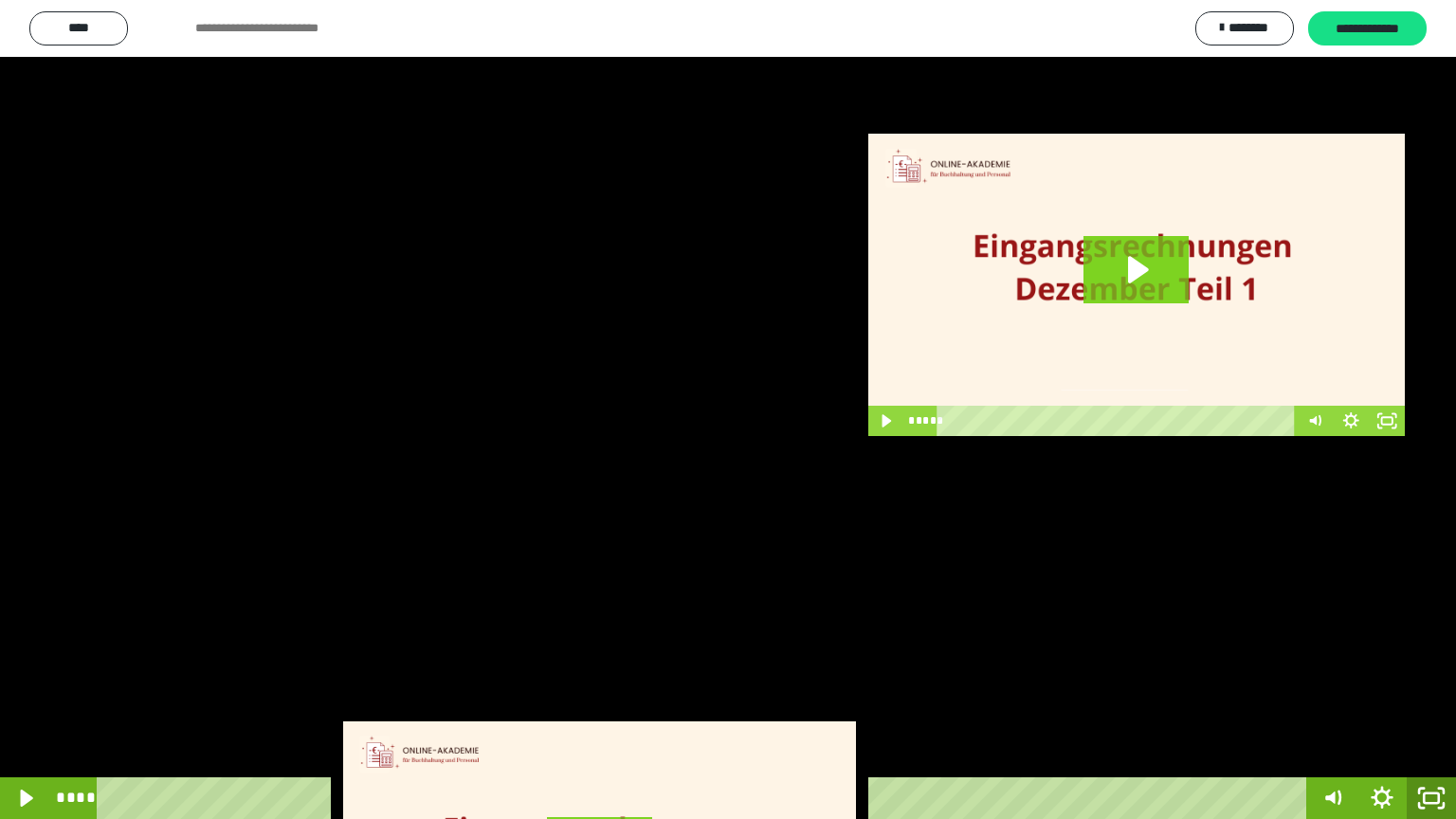 click 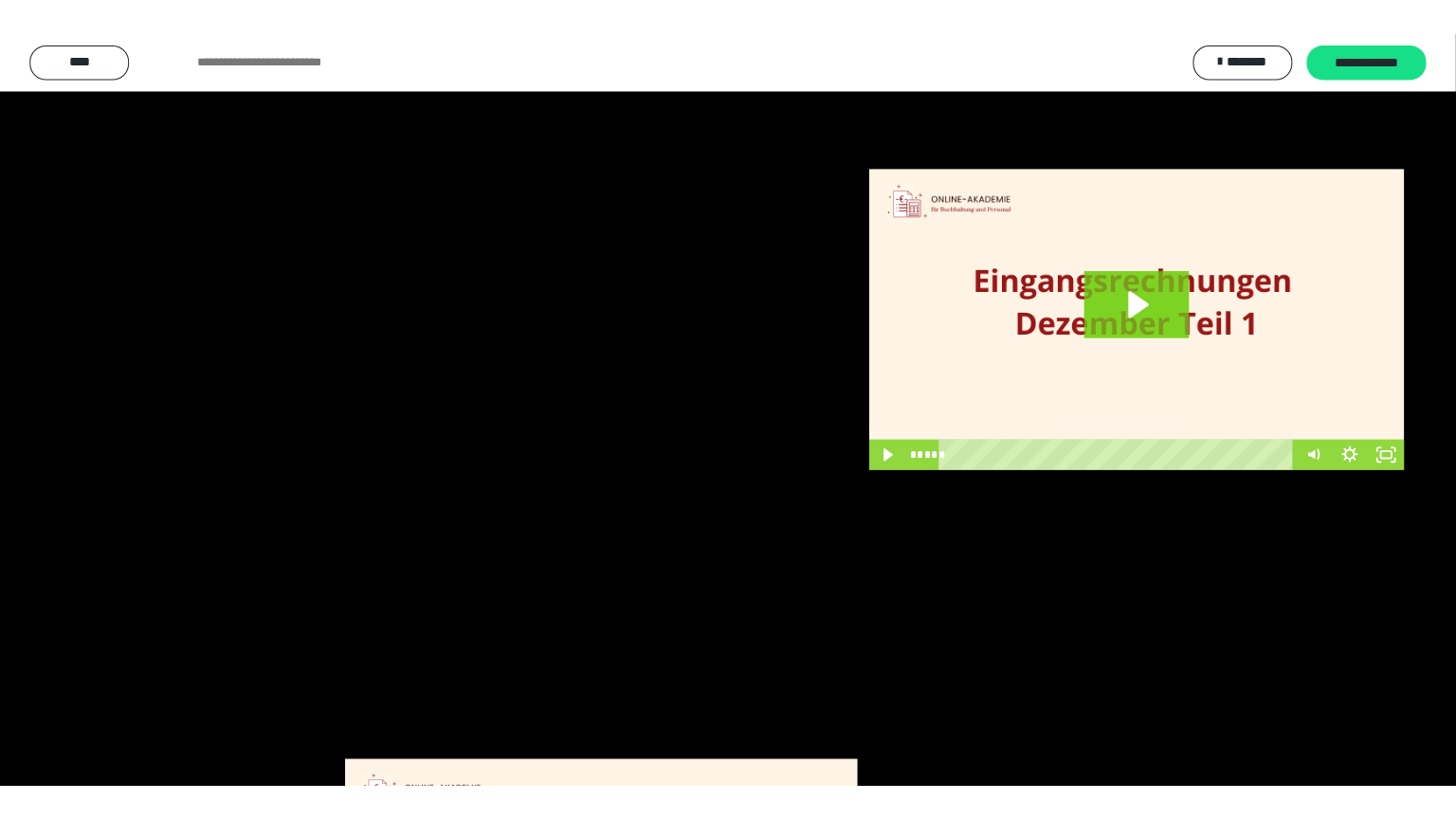 scroll, scrollTop: 2817, scrollLeft: 0, axis: vertical 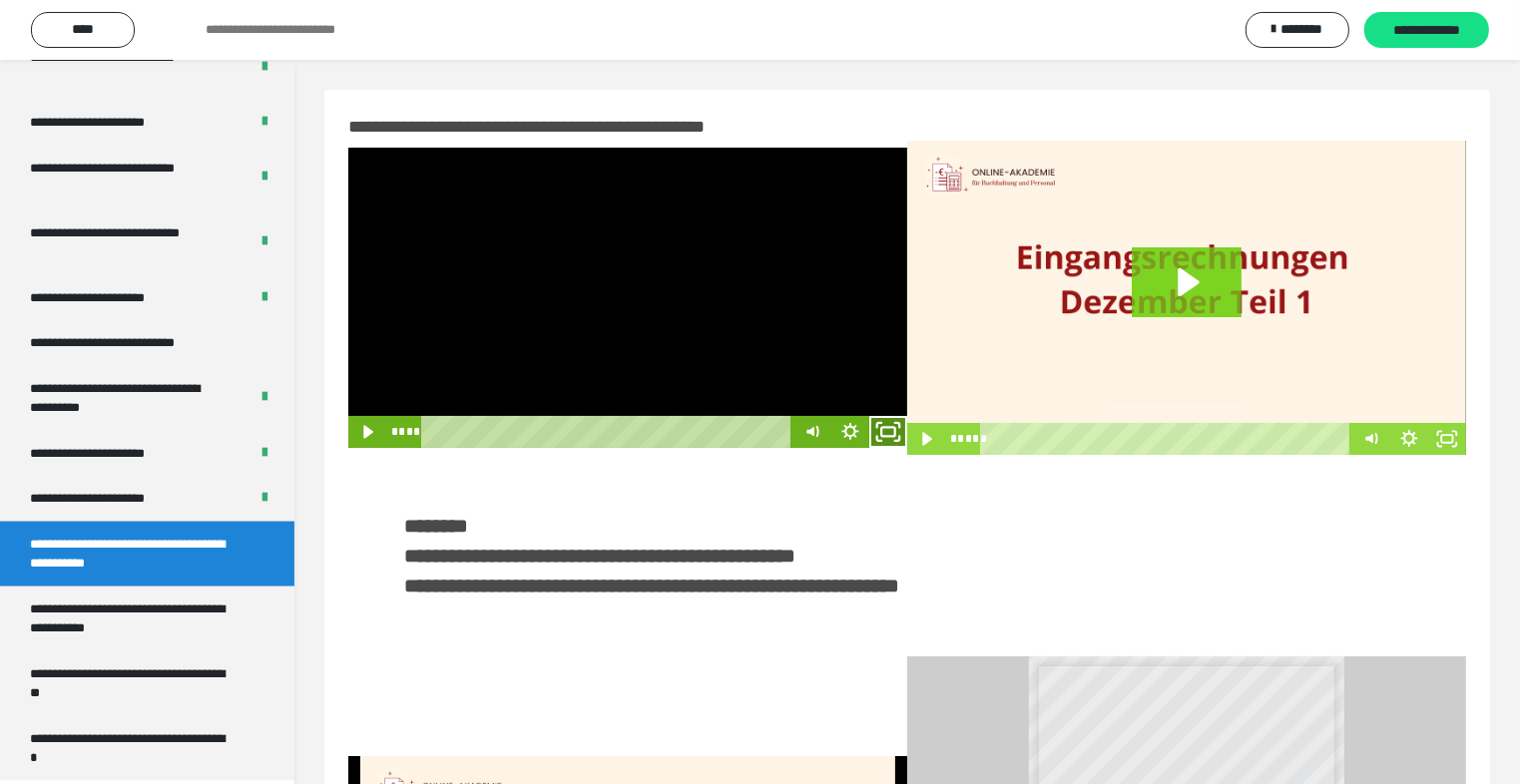 click 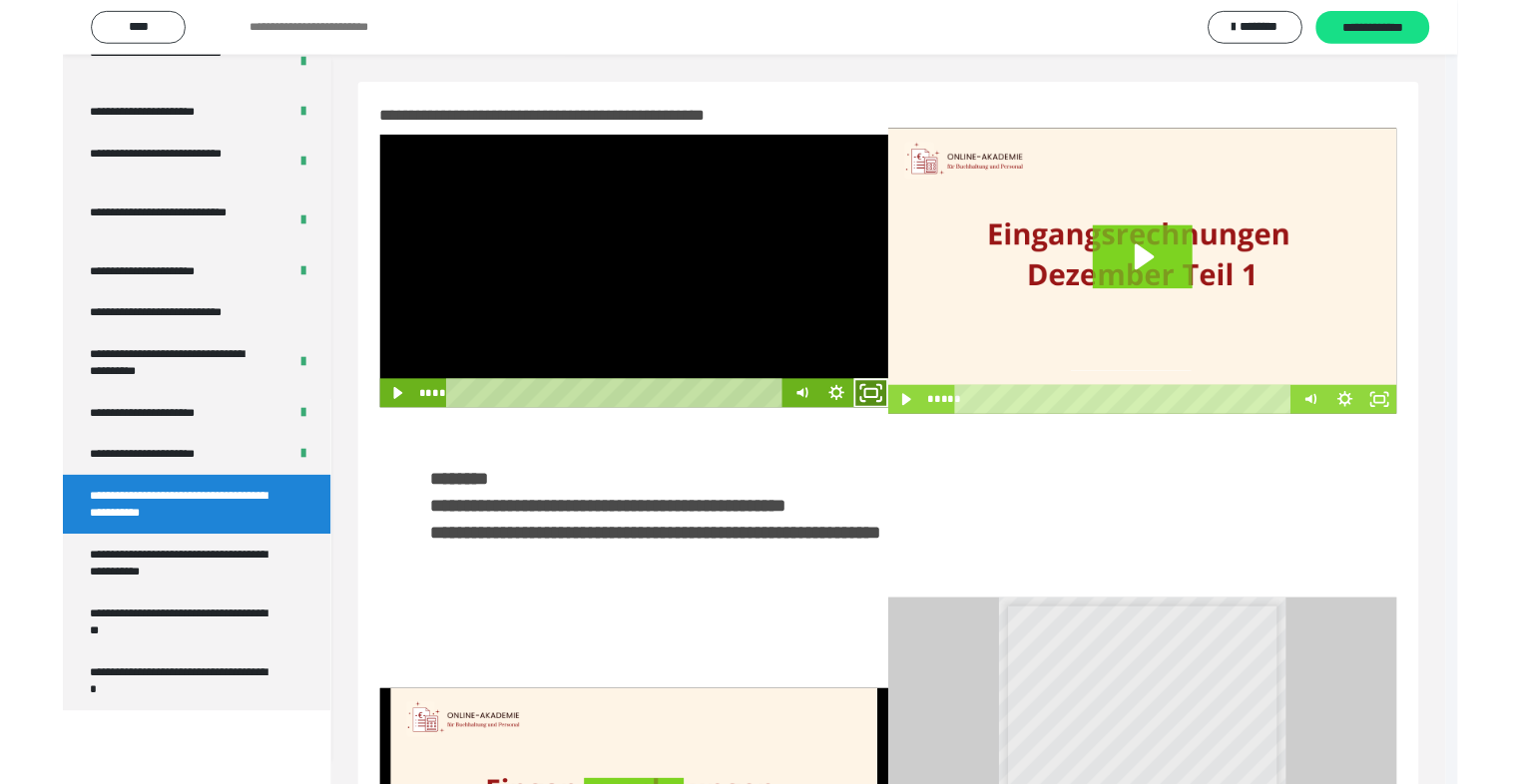 scroll, scrollTop: 2886, scrollLeft: 0, axis: vertical 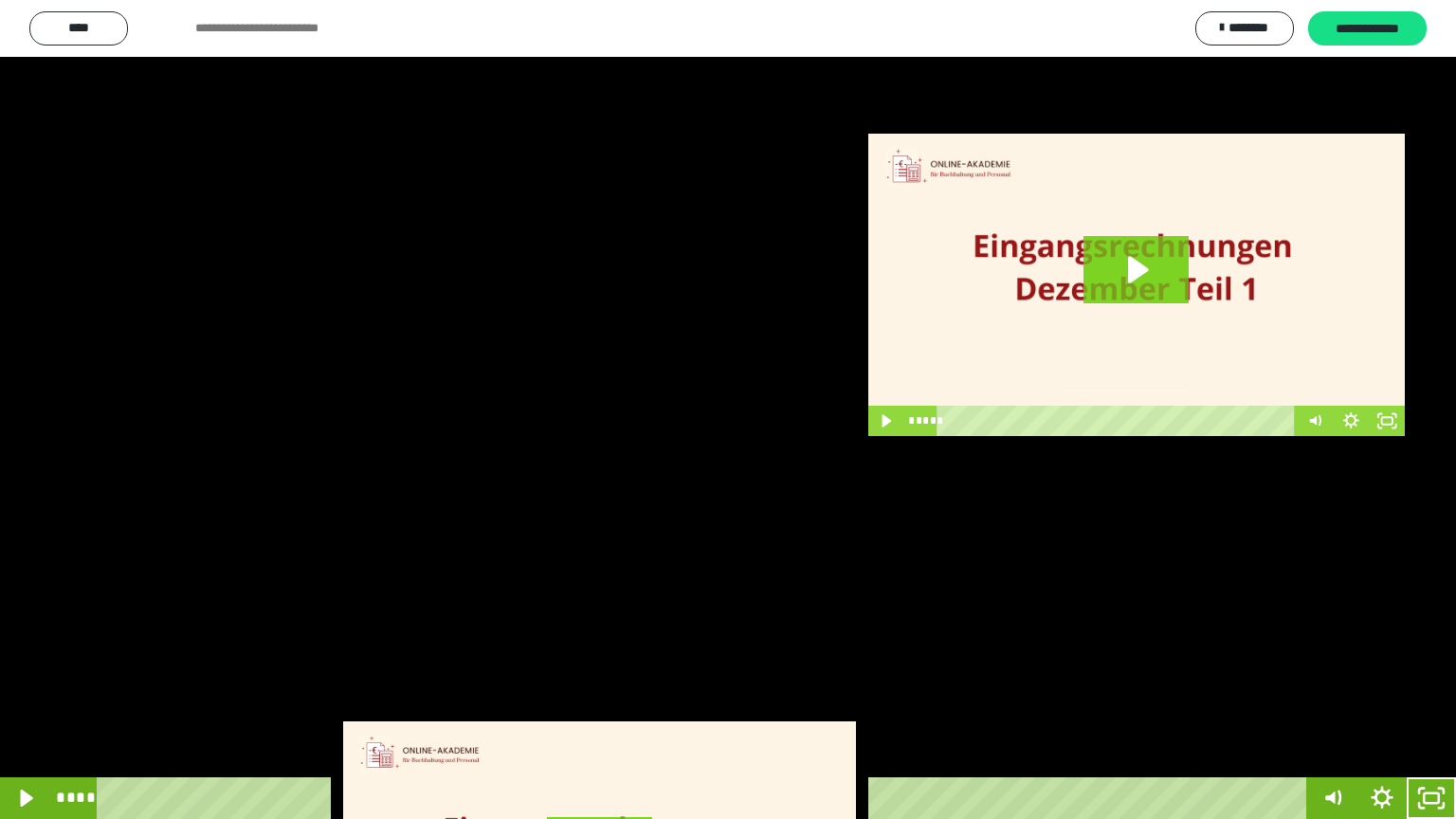 click at bounding box center [728, 410] 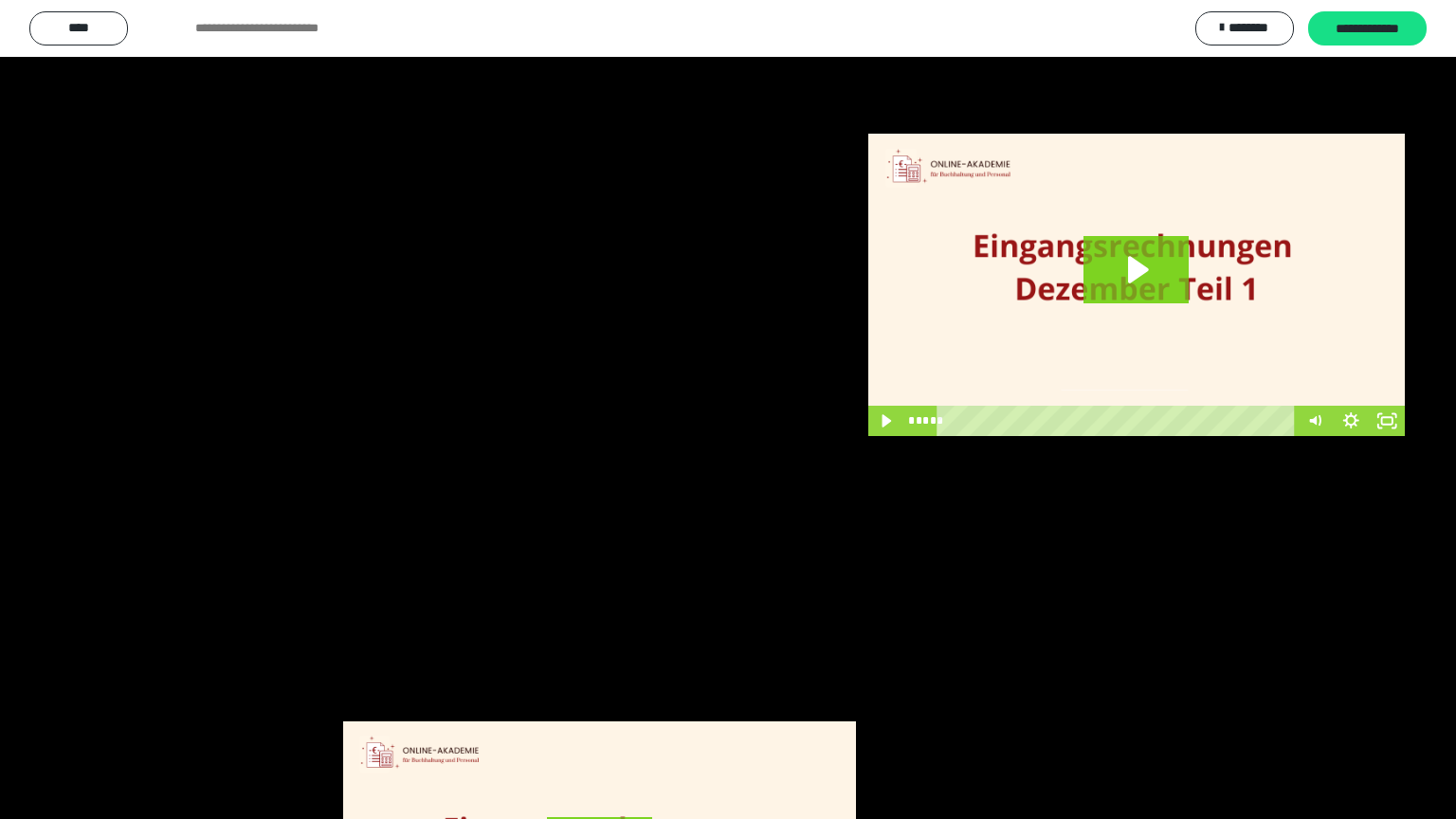 click at bounding box center (728, 410) 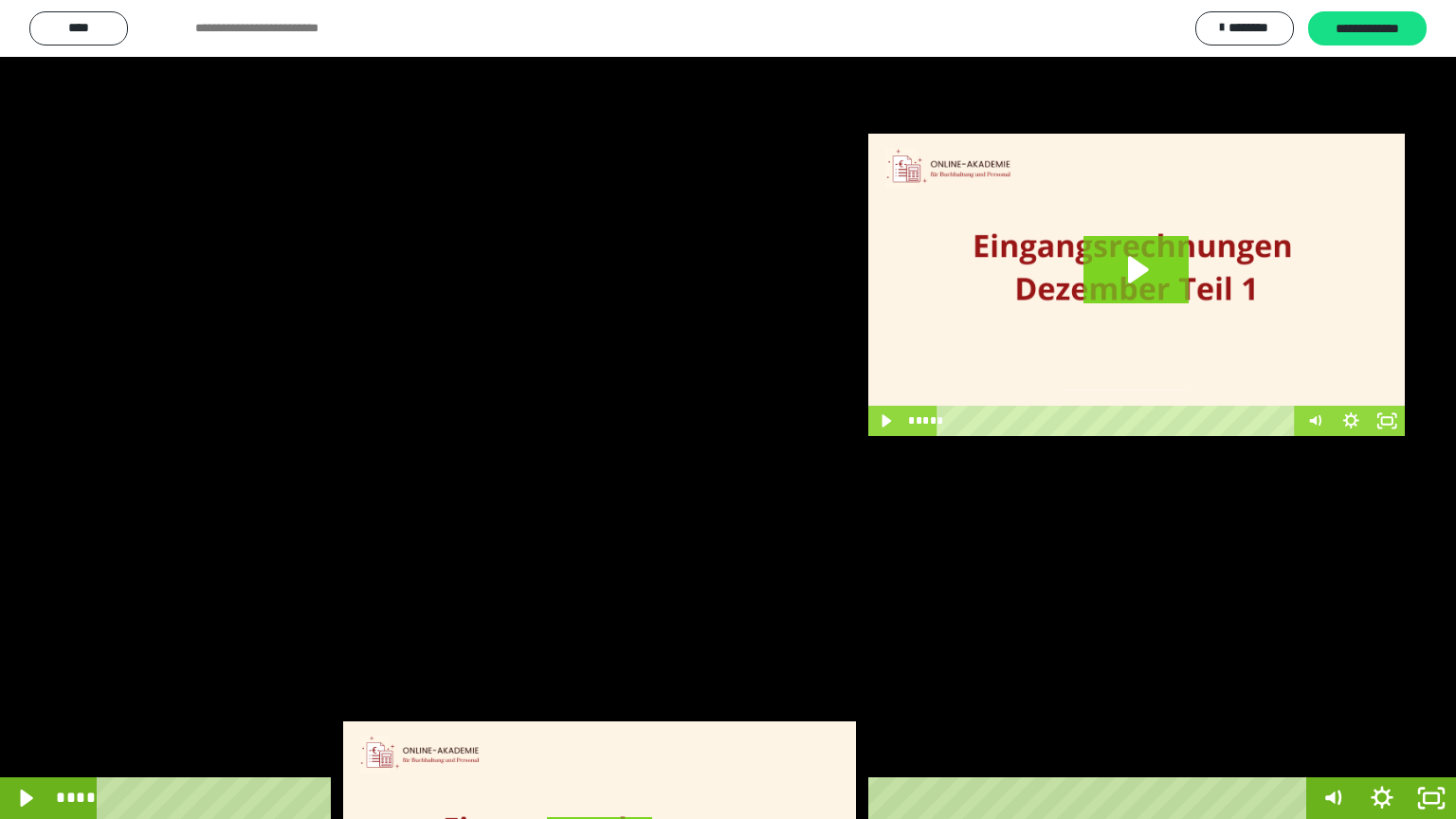 click at bounding box center [728, 410] 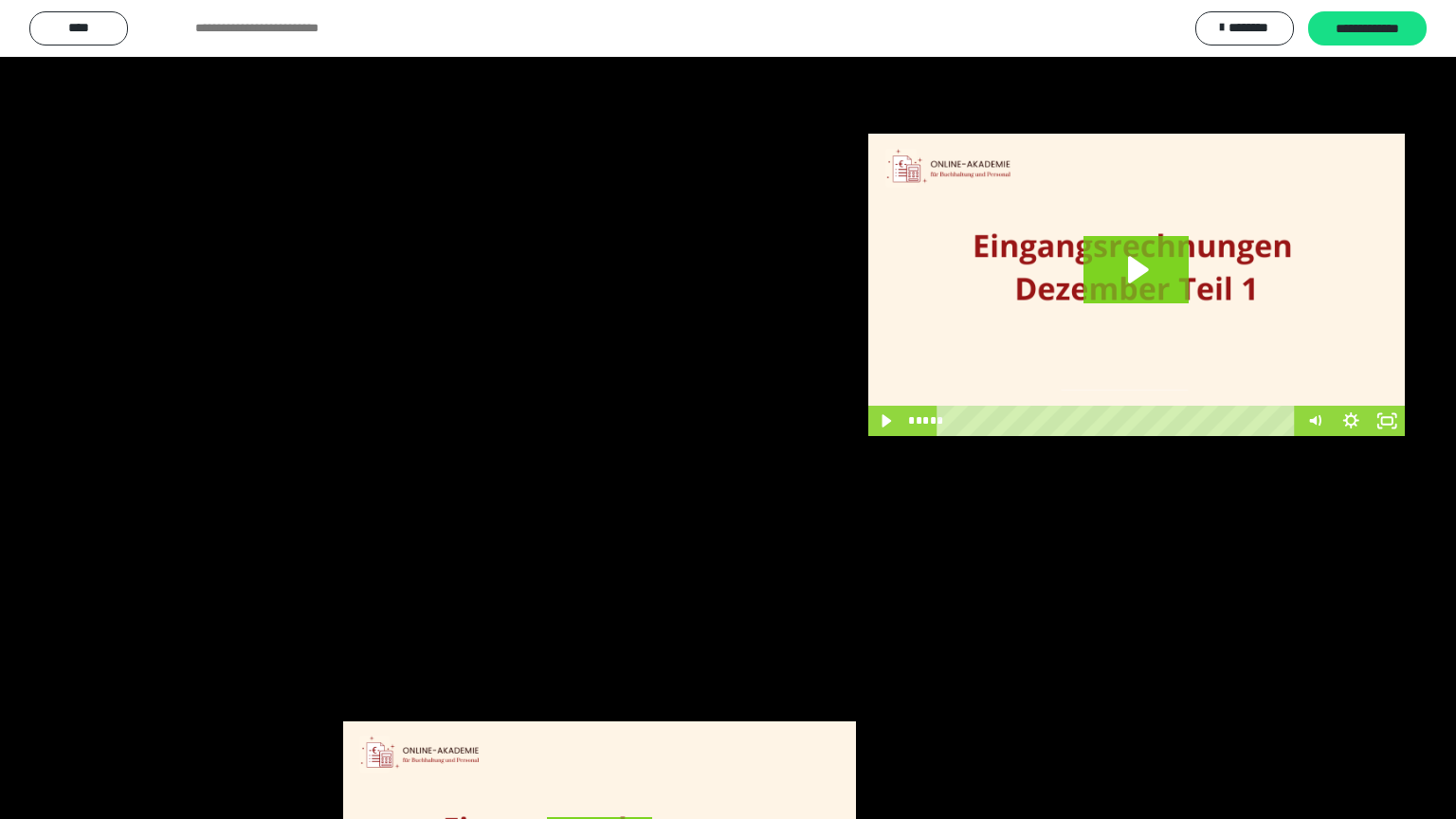 click at bounding box center [728, 410] 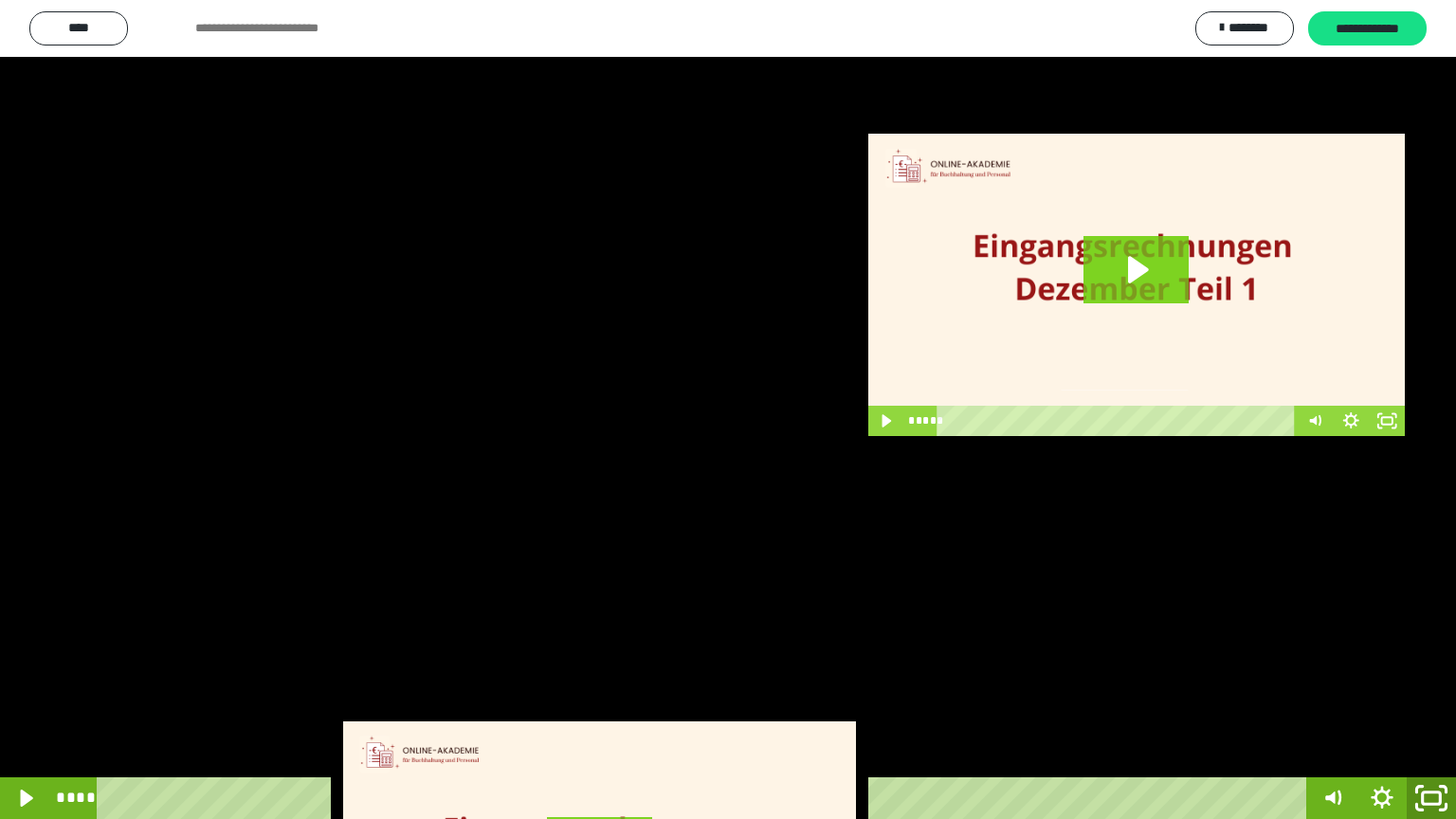 click 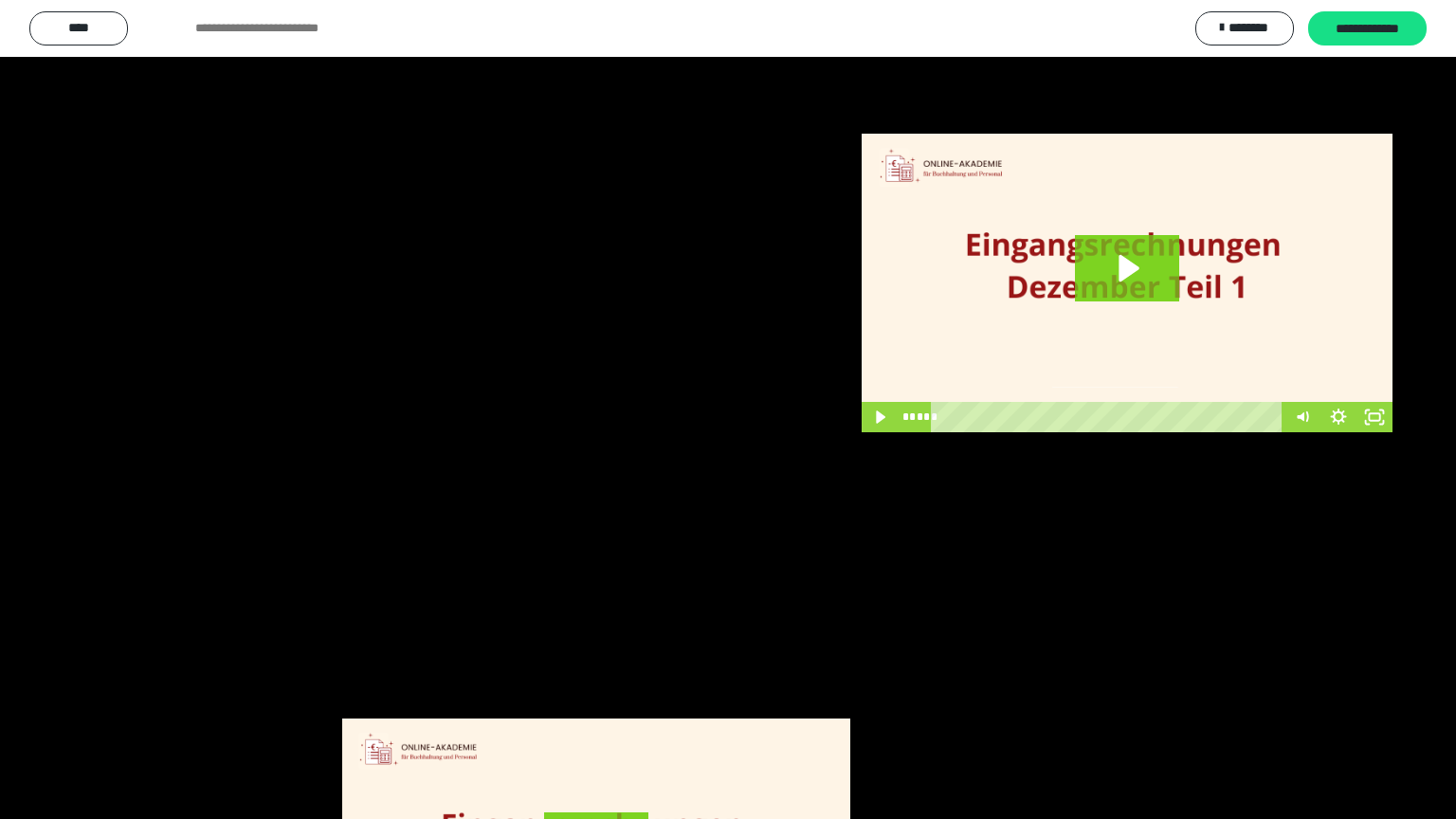 scroll, scrollTop: 2817, scrollLeft: 0, axis: vertical 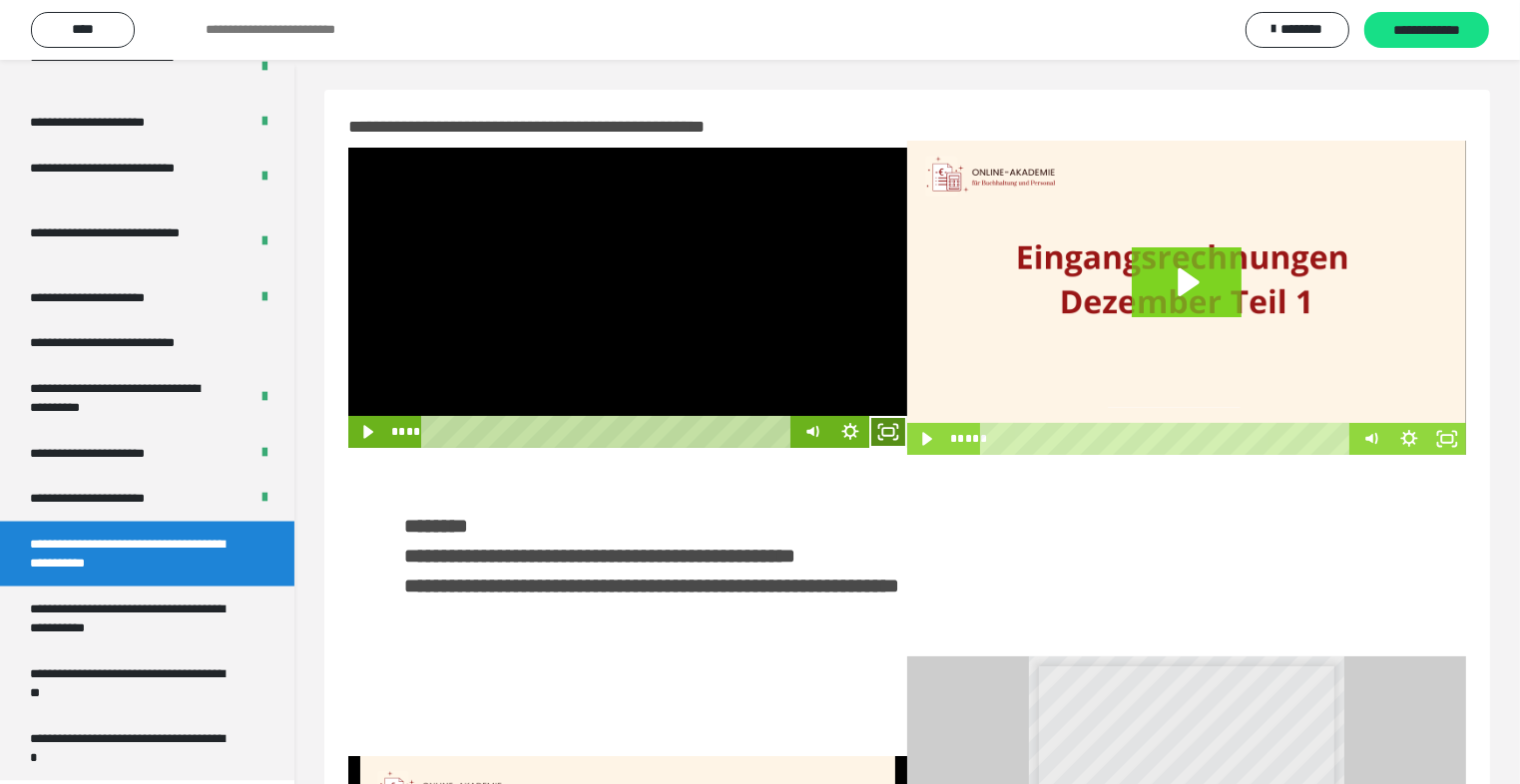 click 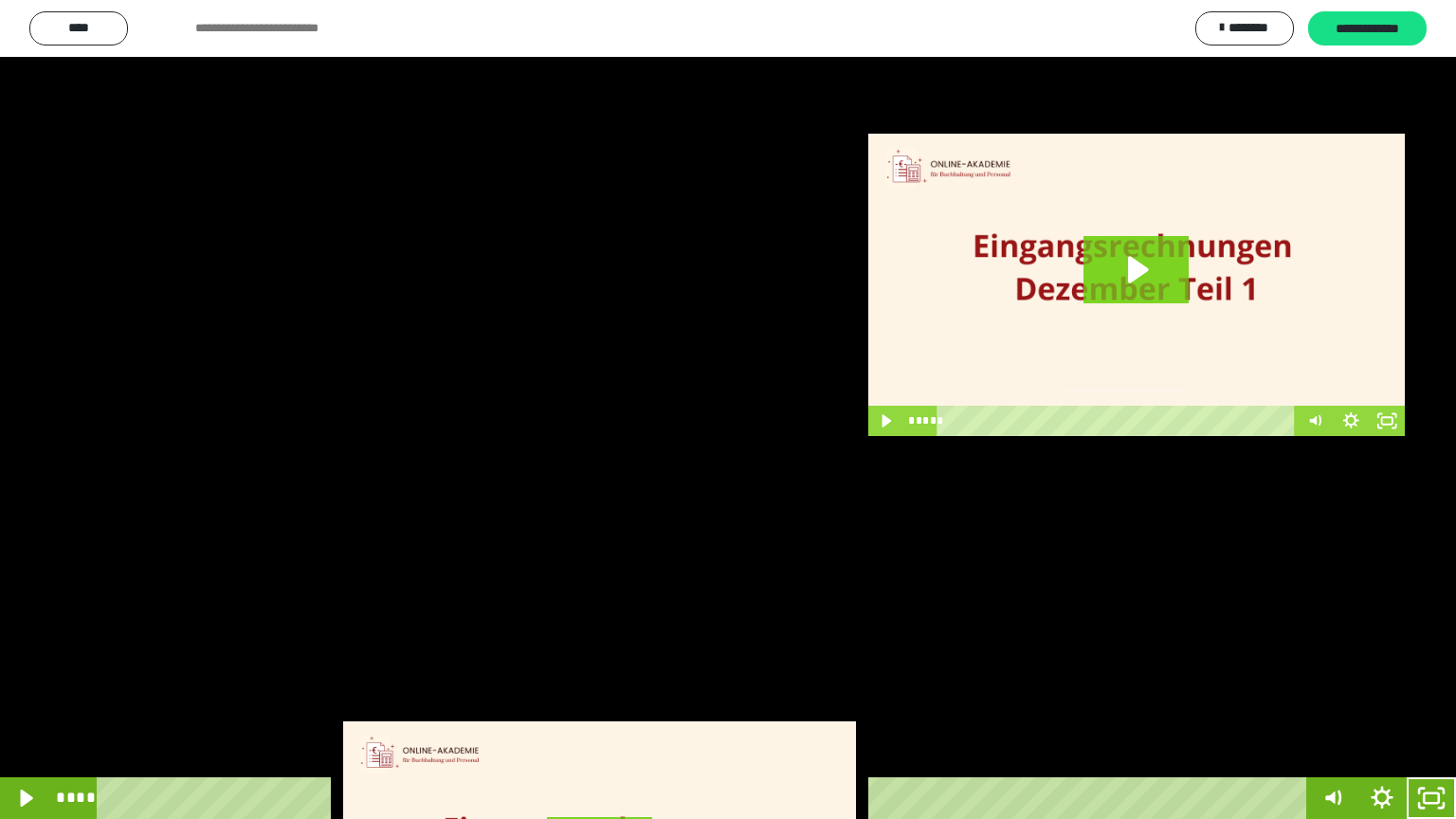drag, startPoint x: 868, startPoint y: 420, endPoint x: 895, endPoint y: 417, distance: 27.166155 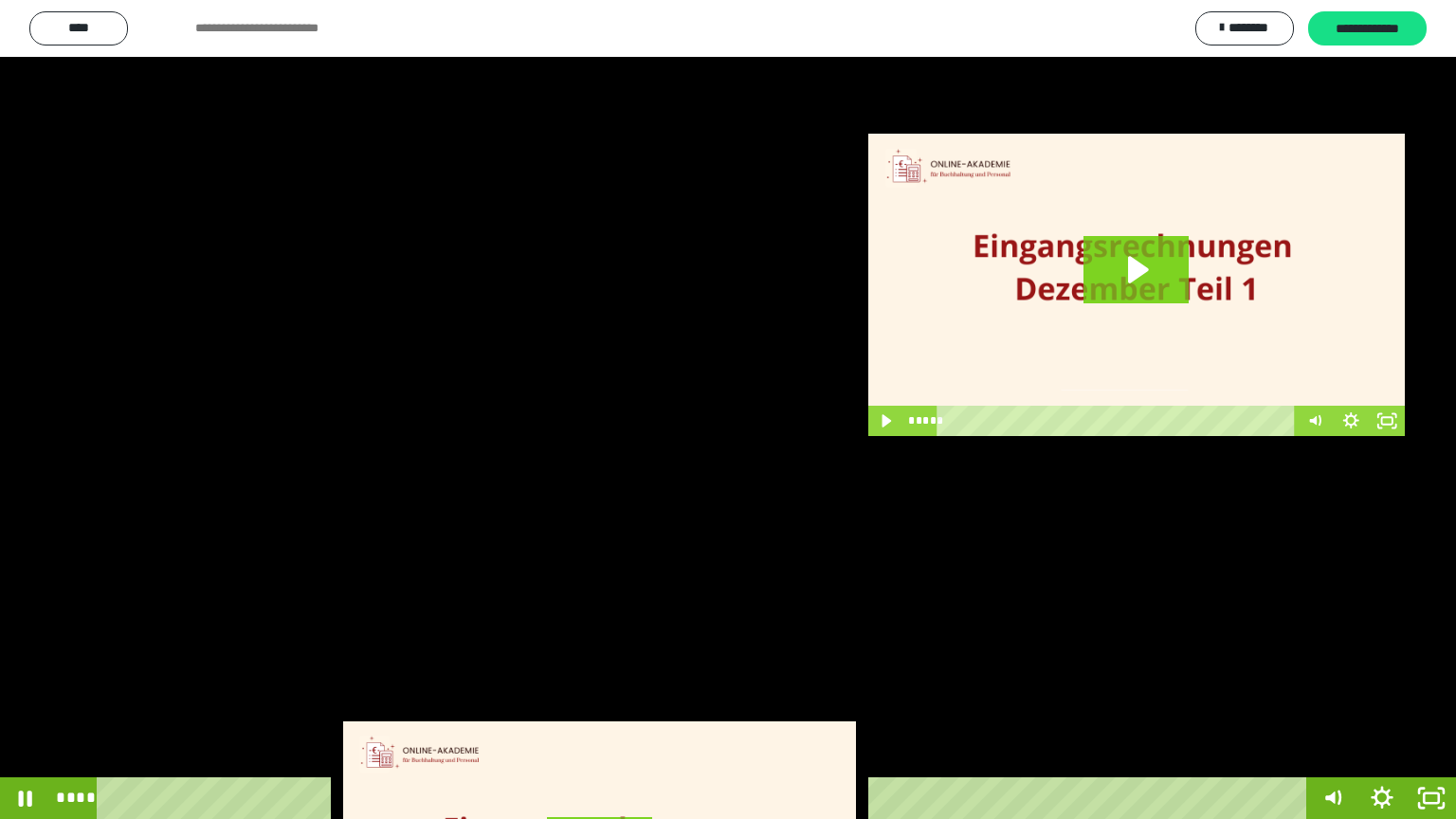 click at bounding box center (728, 410) 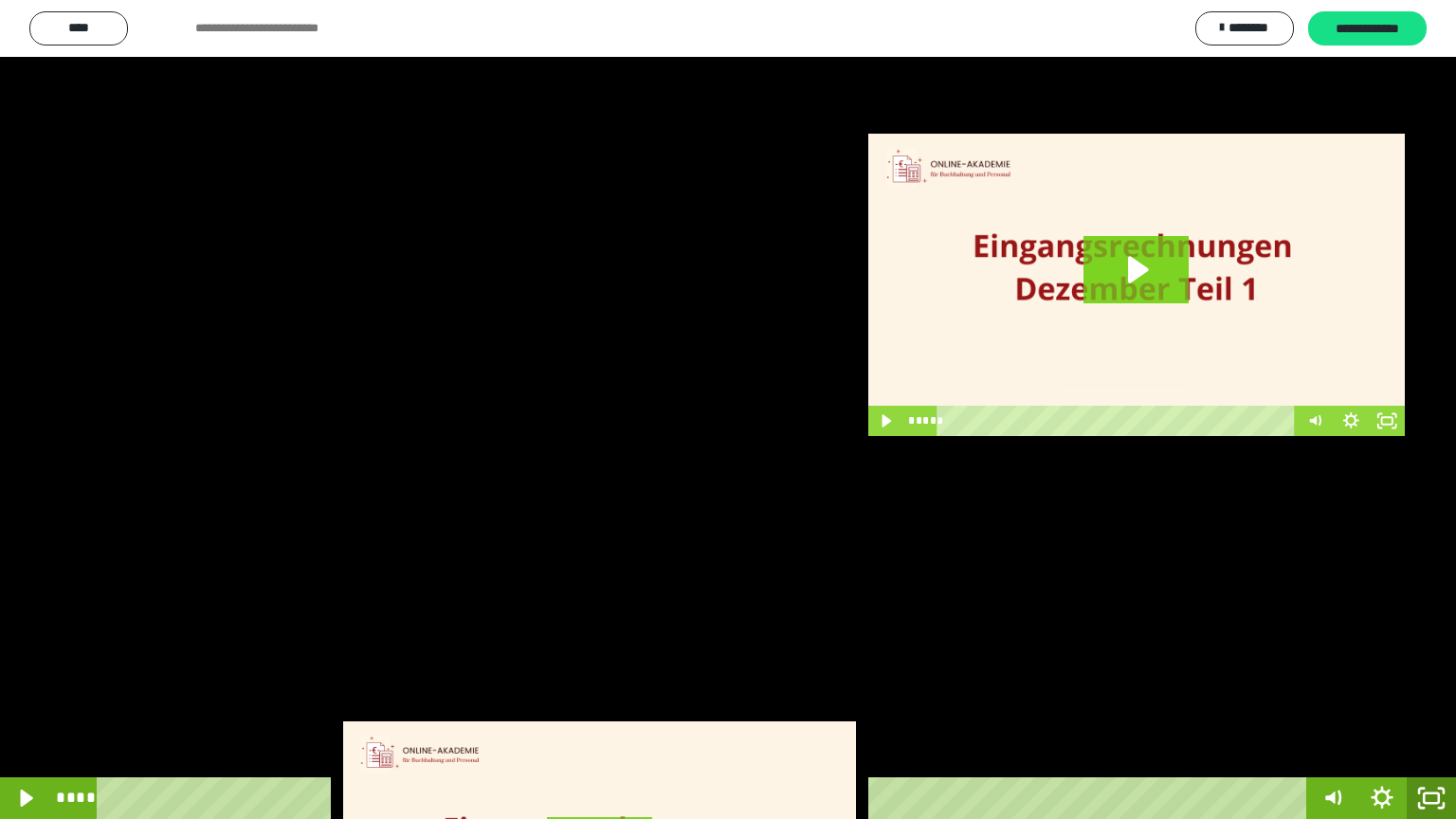 click 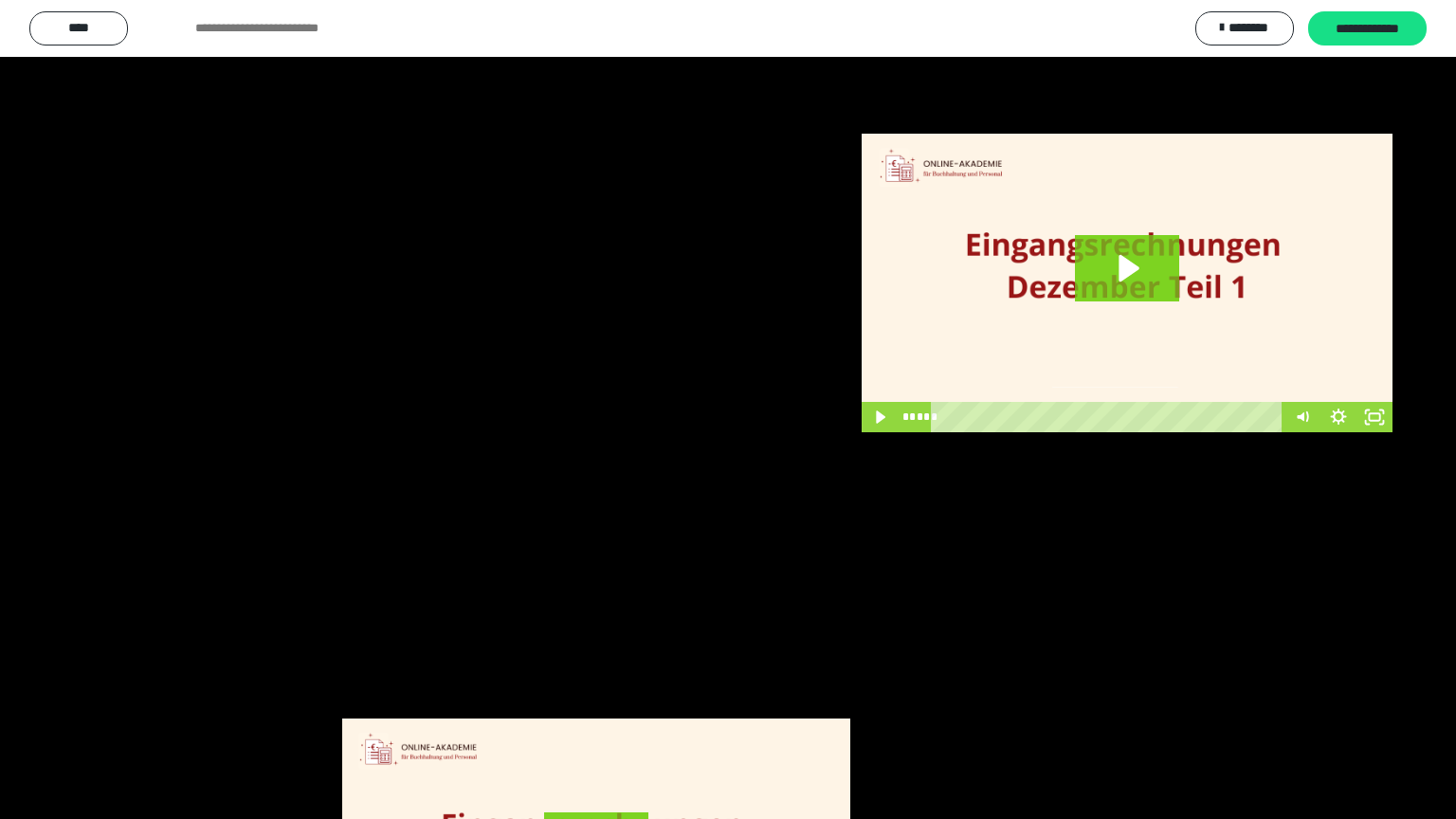 scroll, scrollTop: 2817, scrollLeft: 0, axis: vertical 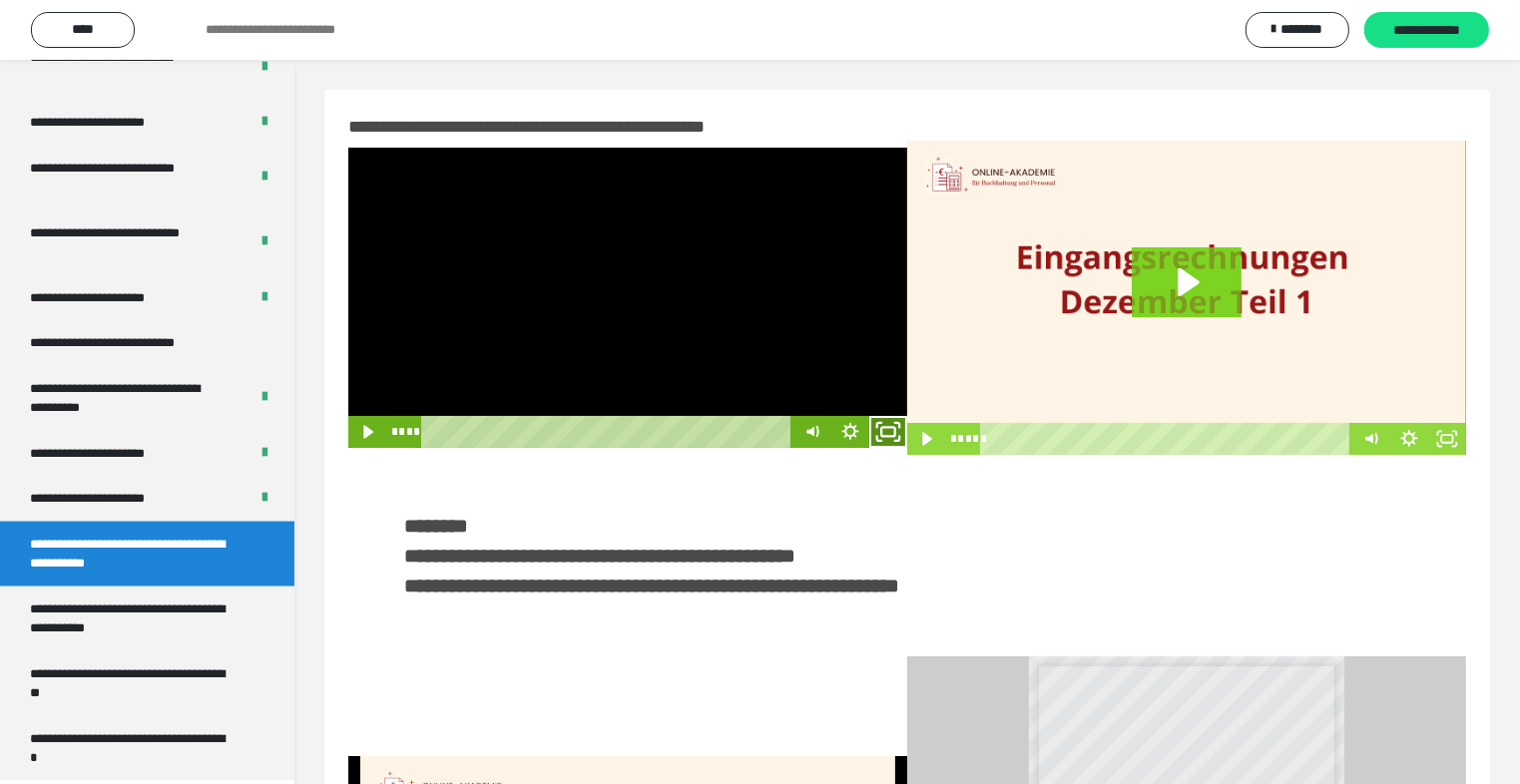 click 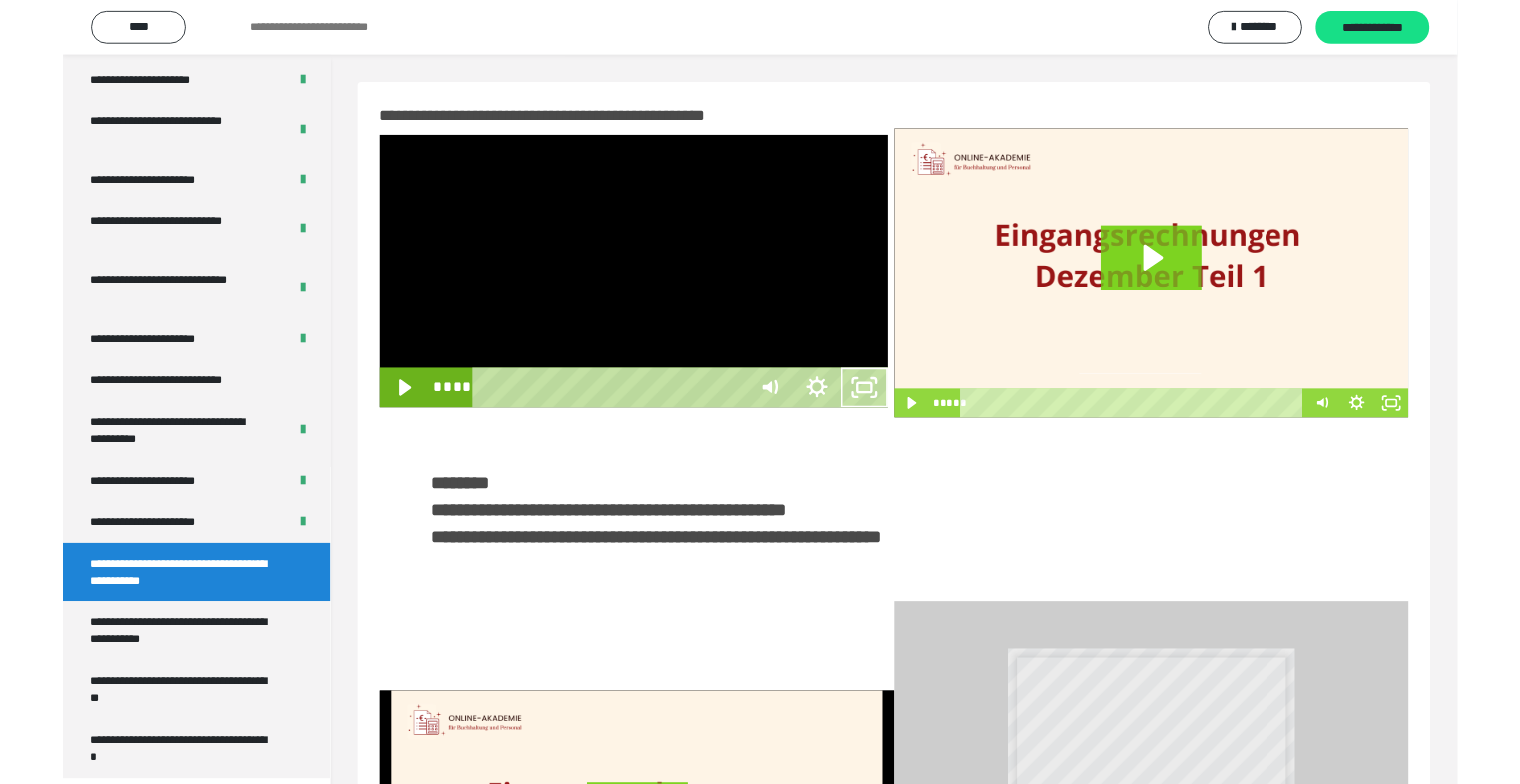 scroll, scrollTop: 2886, scrollLeft: 0, axis: vertical 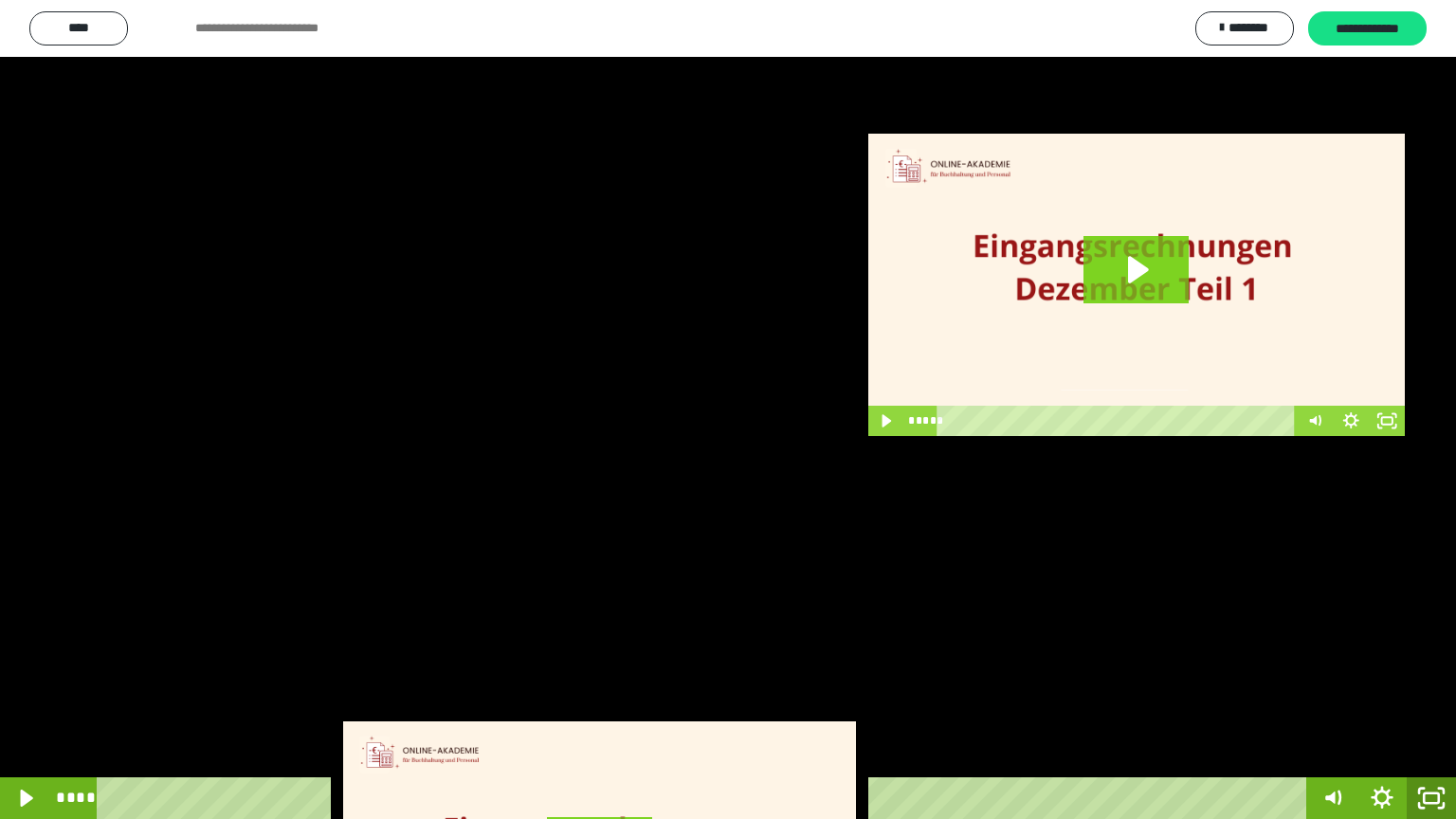 click 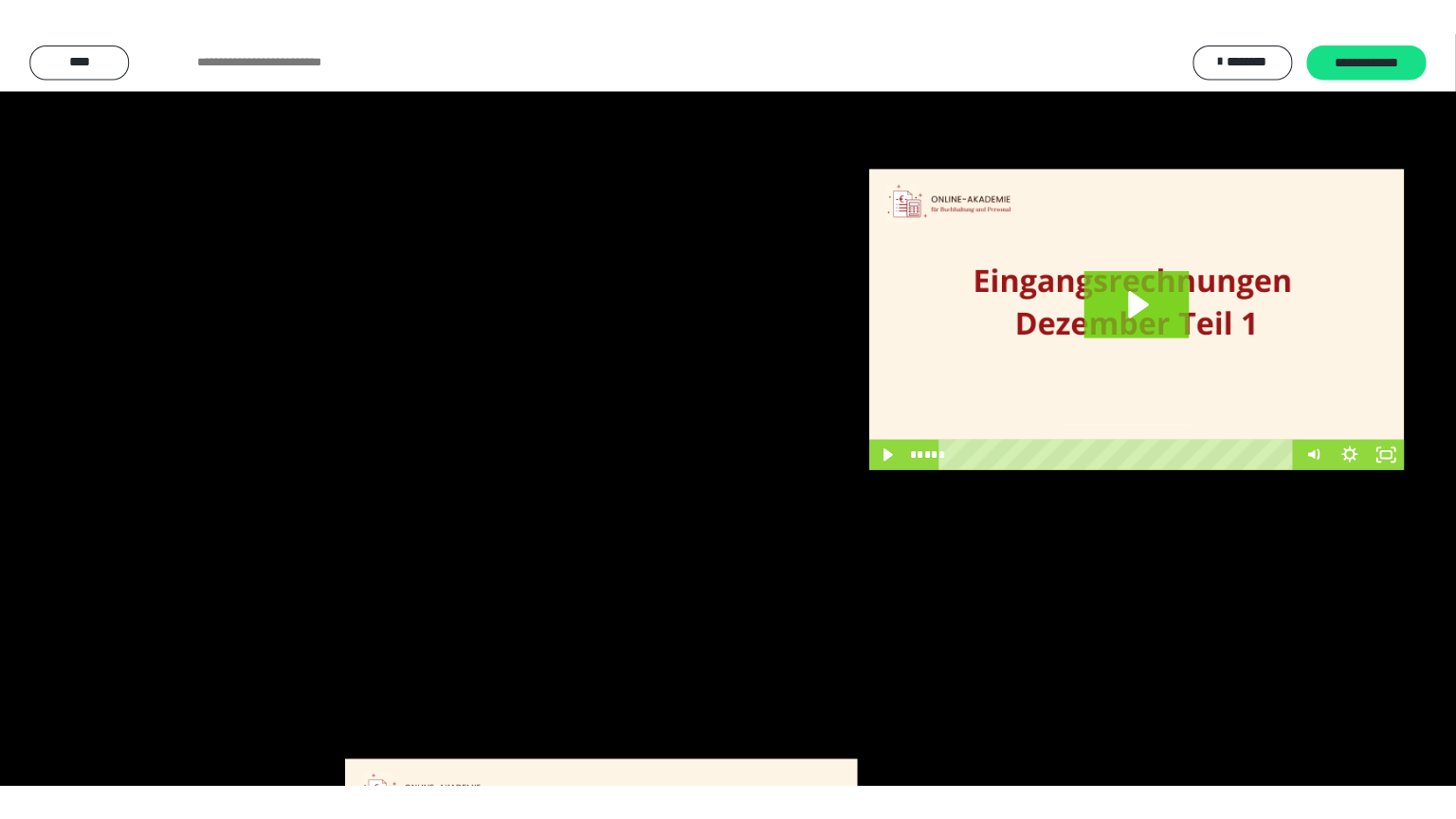 scroll, scrollTop: 2817, scrollLeft: 0, axis: vertical 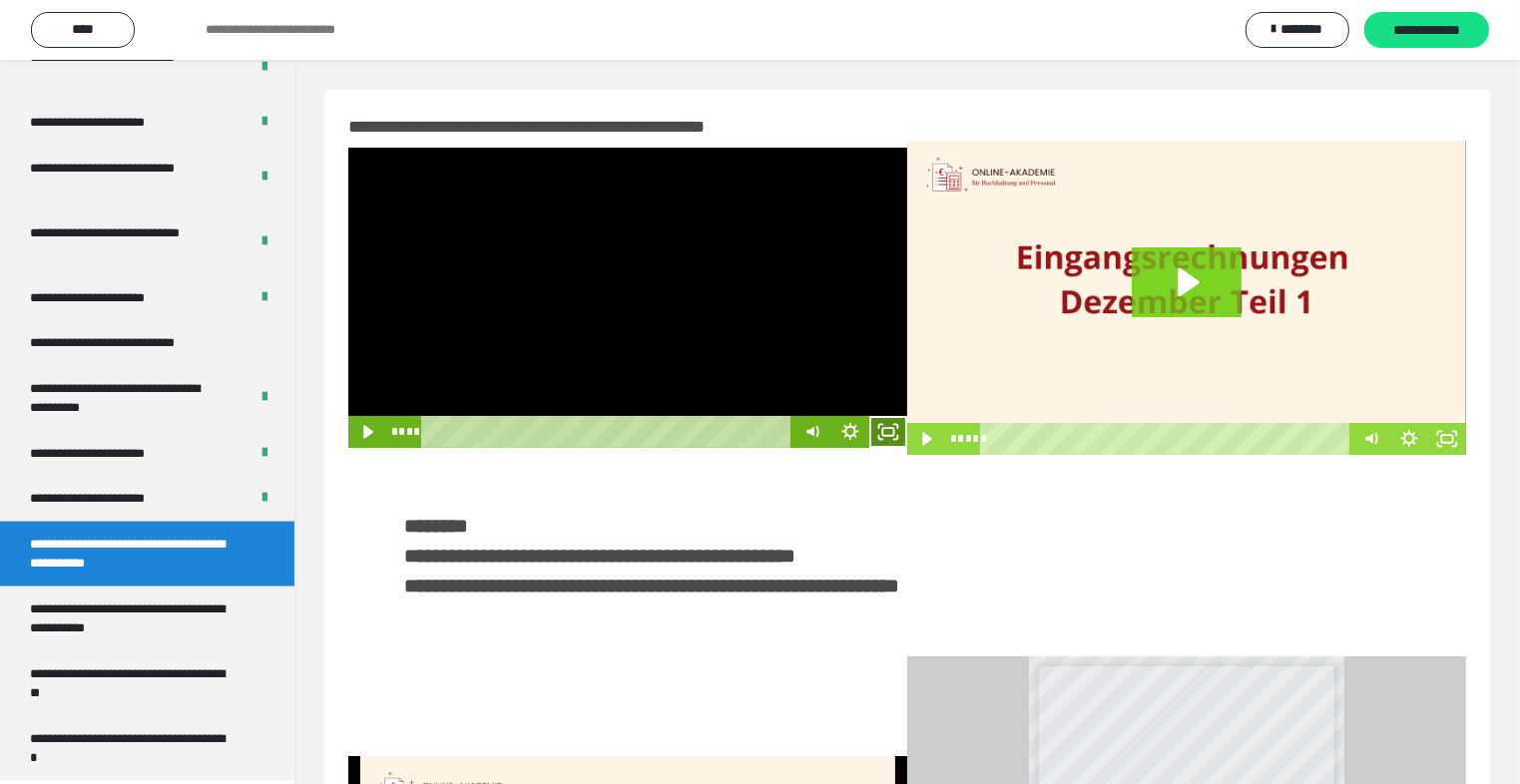 click 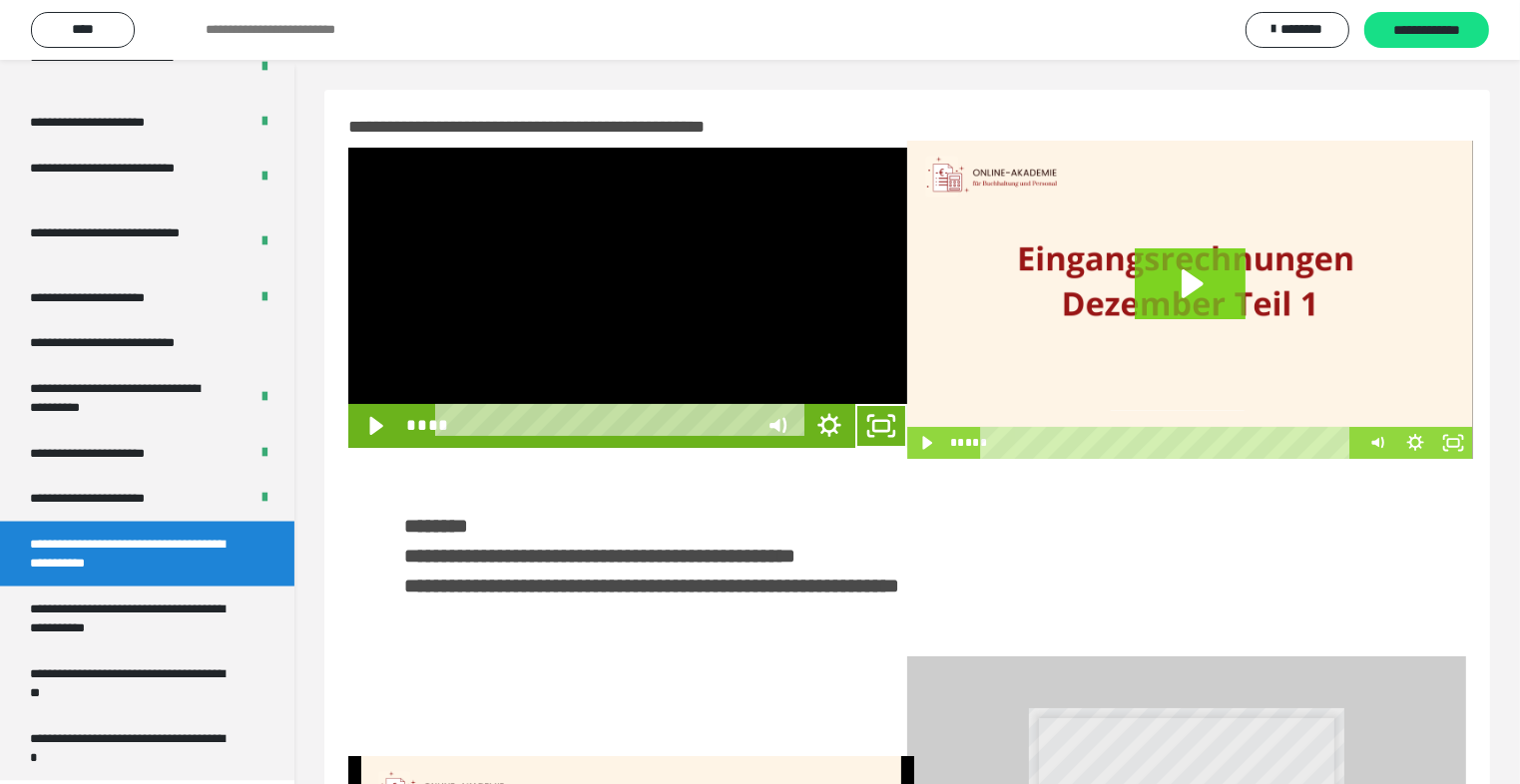 scroll, scrollTop: 2886, scrollLeft: 0, axis: vertical 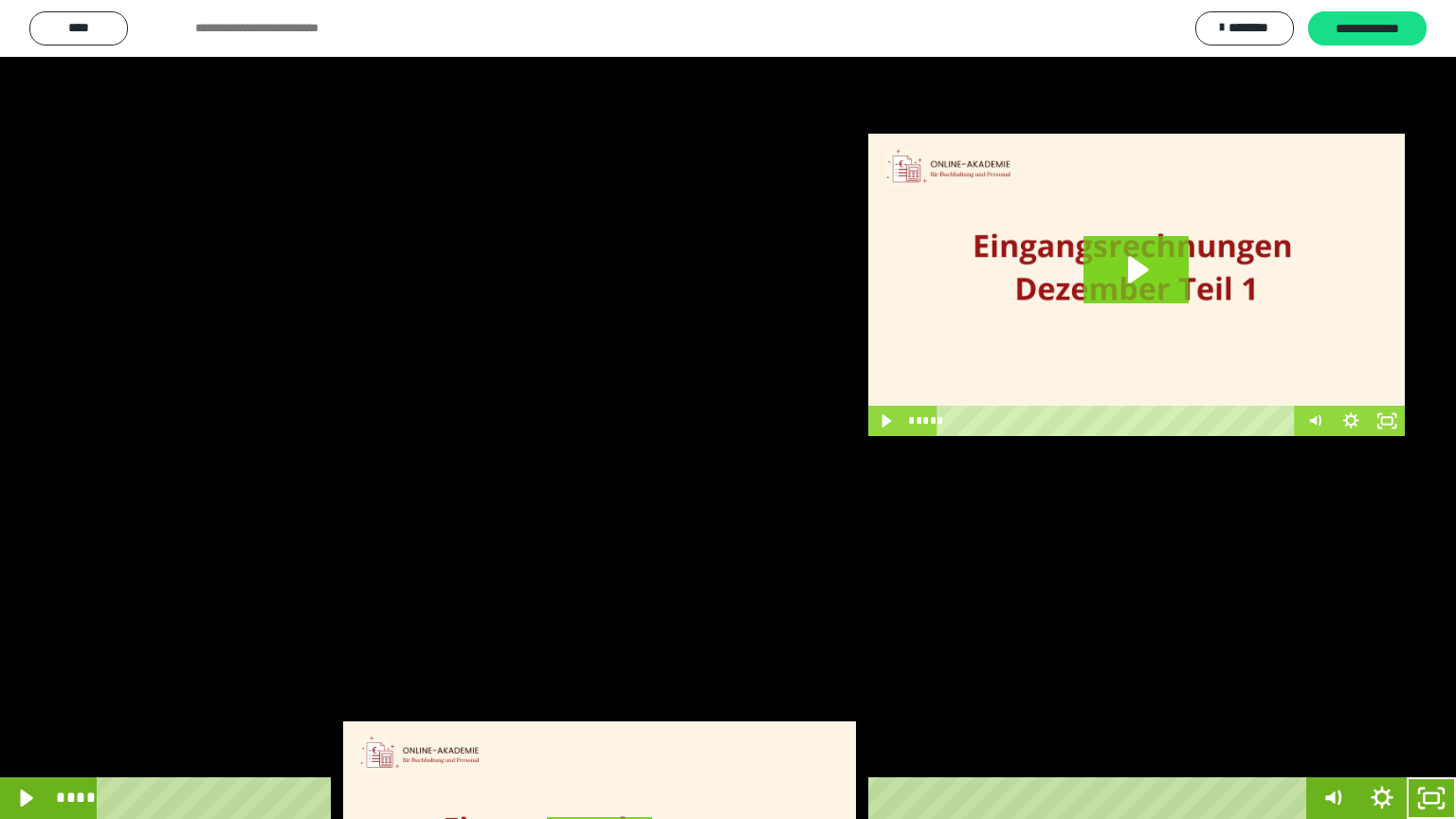 click at bounding box center (728, 410) 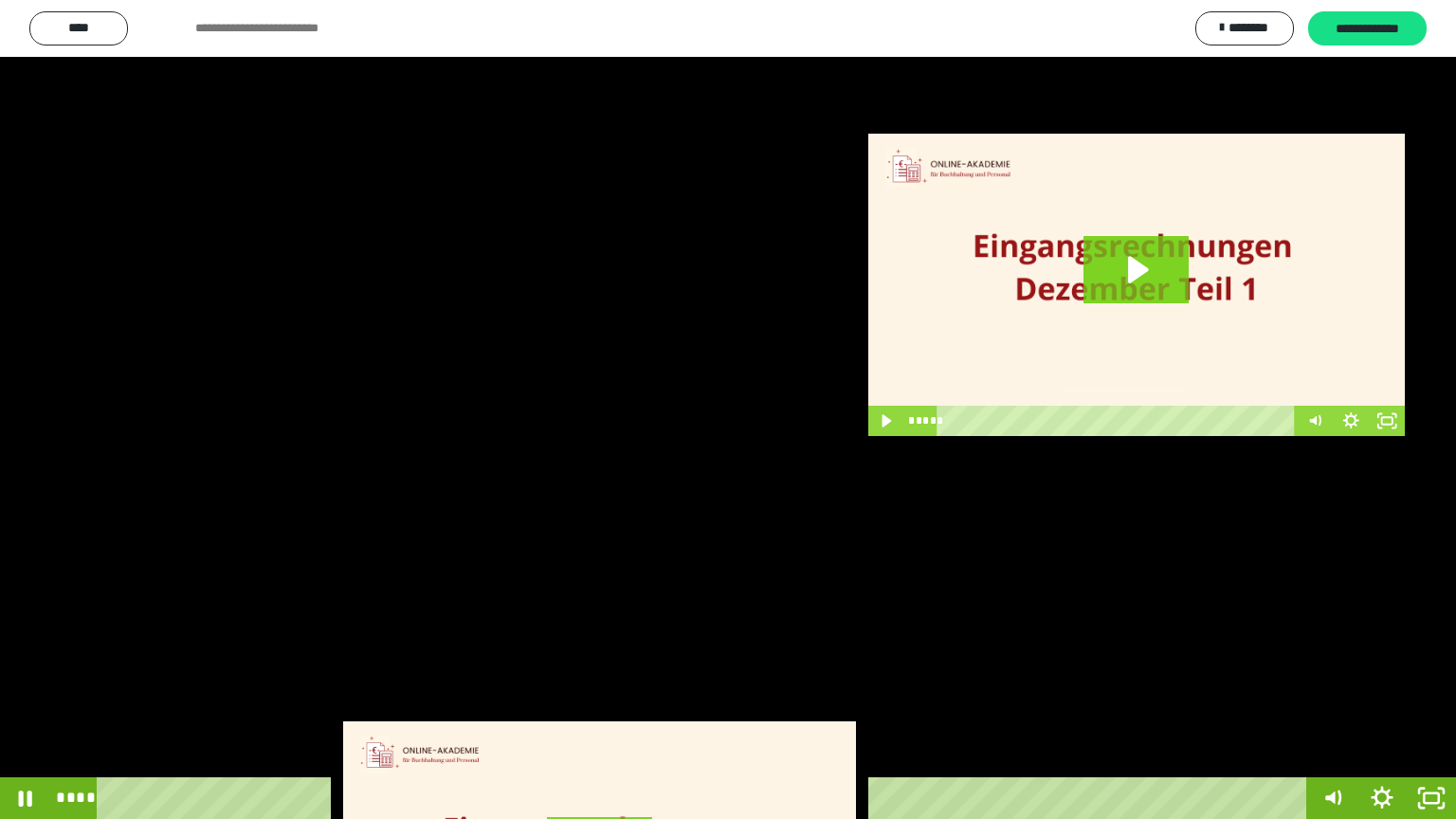 click at bounding box center [728, 410] 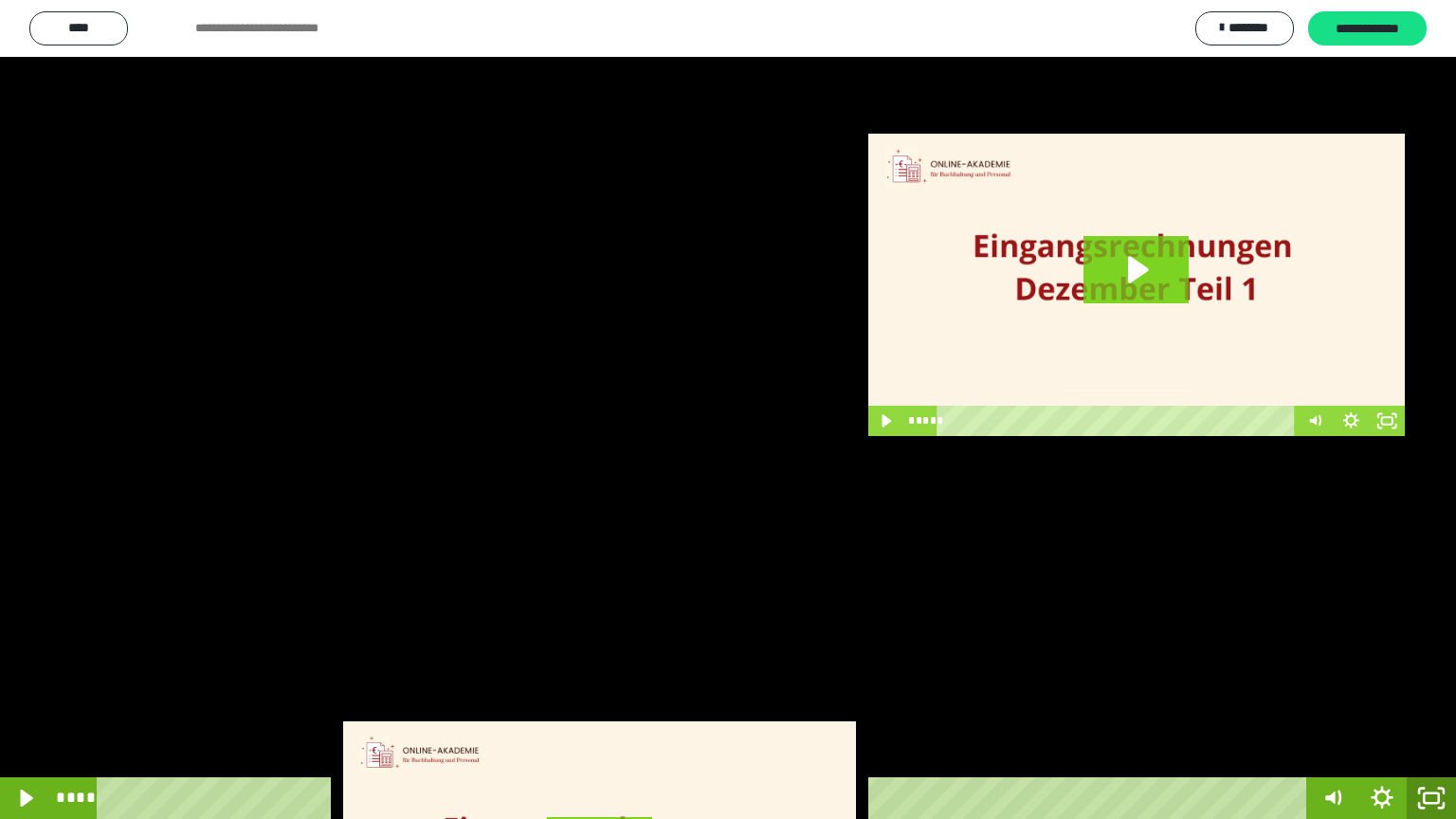 click 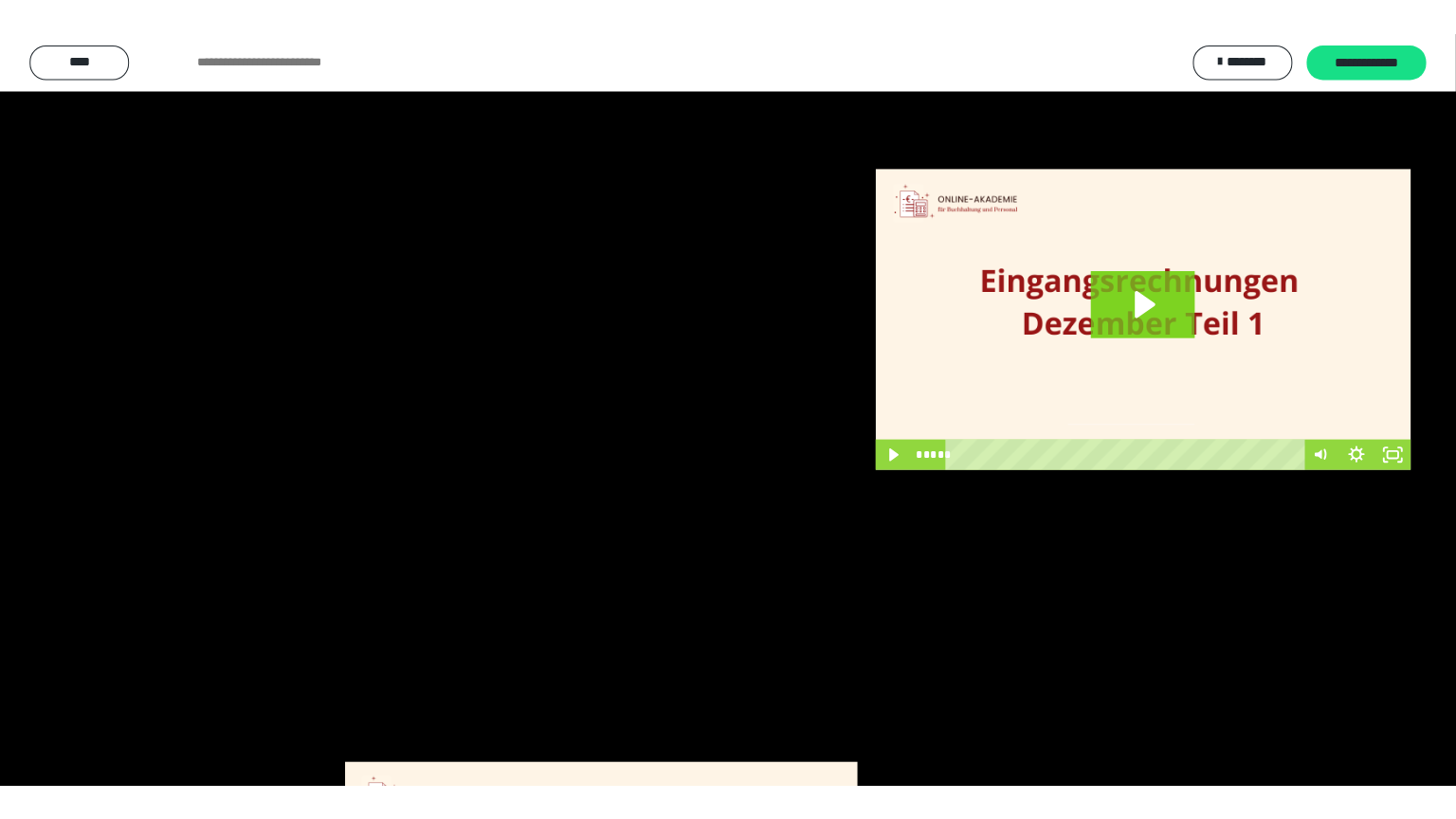 scroll, scrollTop: 2817, scrollLeft: 0, axis: vertical 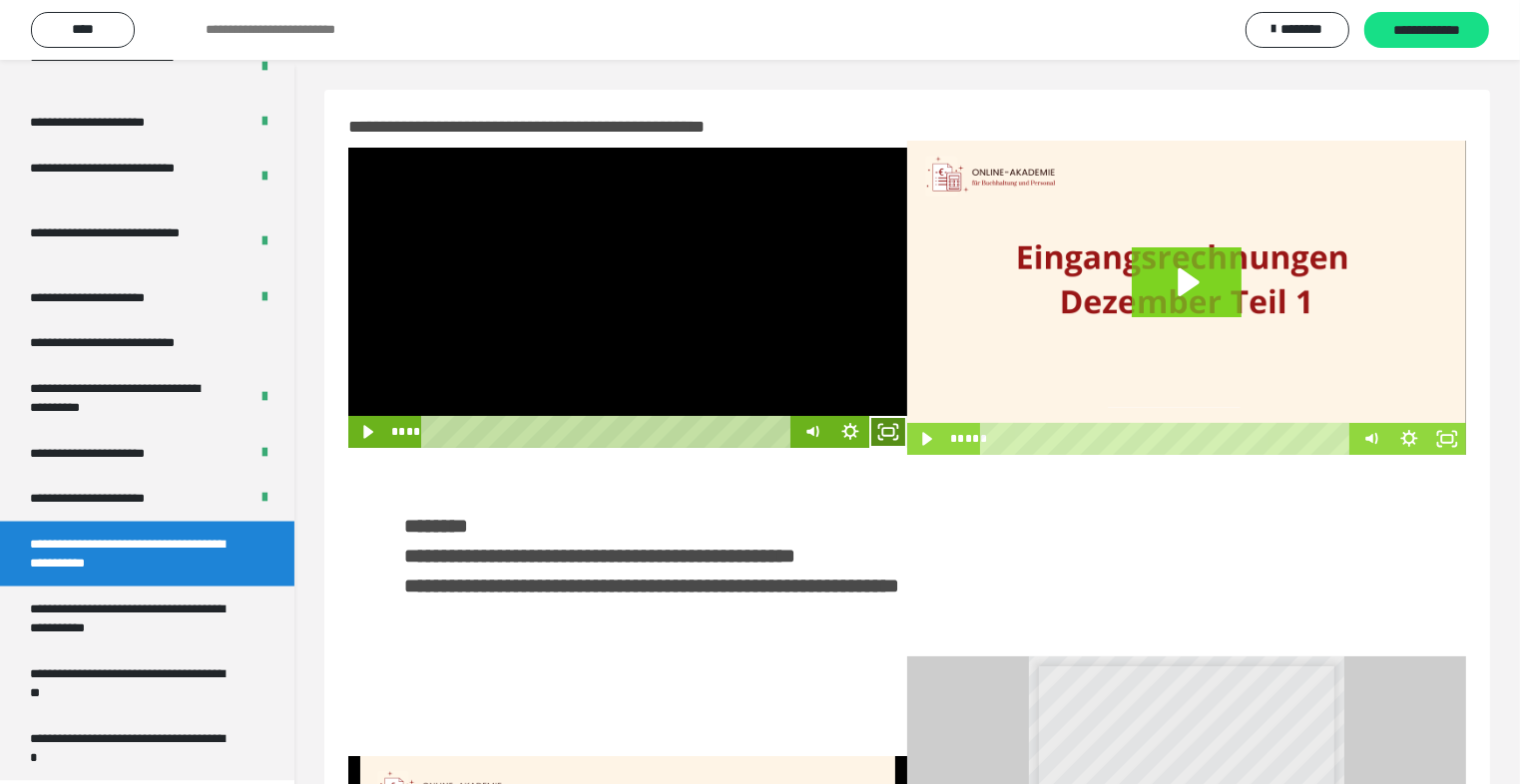 click 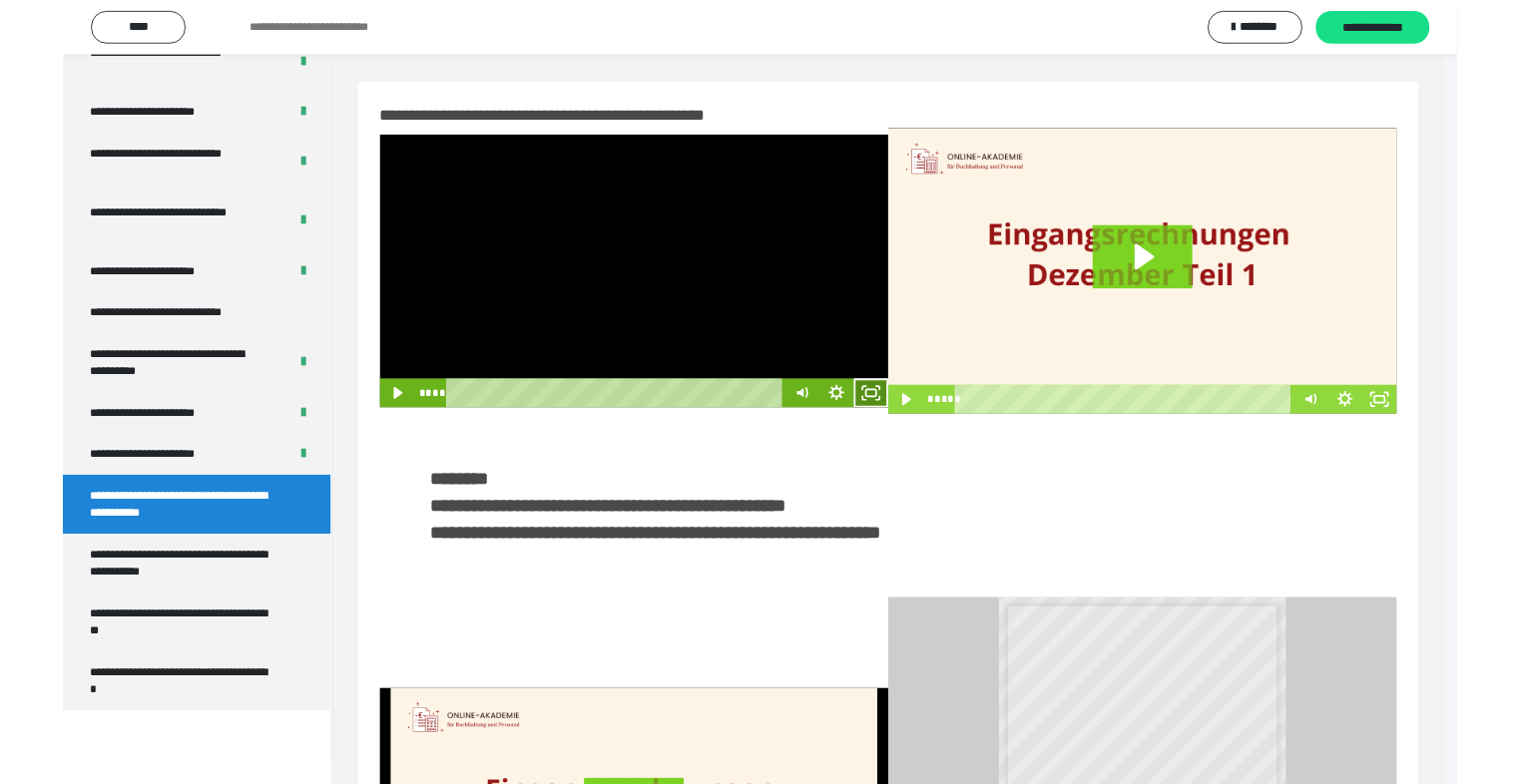 scroll, scrollTop: 2886, scrollLeft: 0, axis: vertical 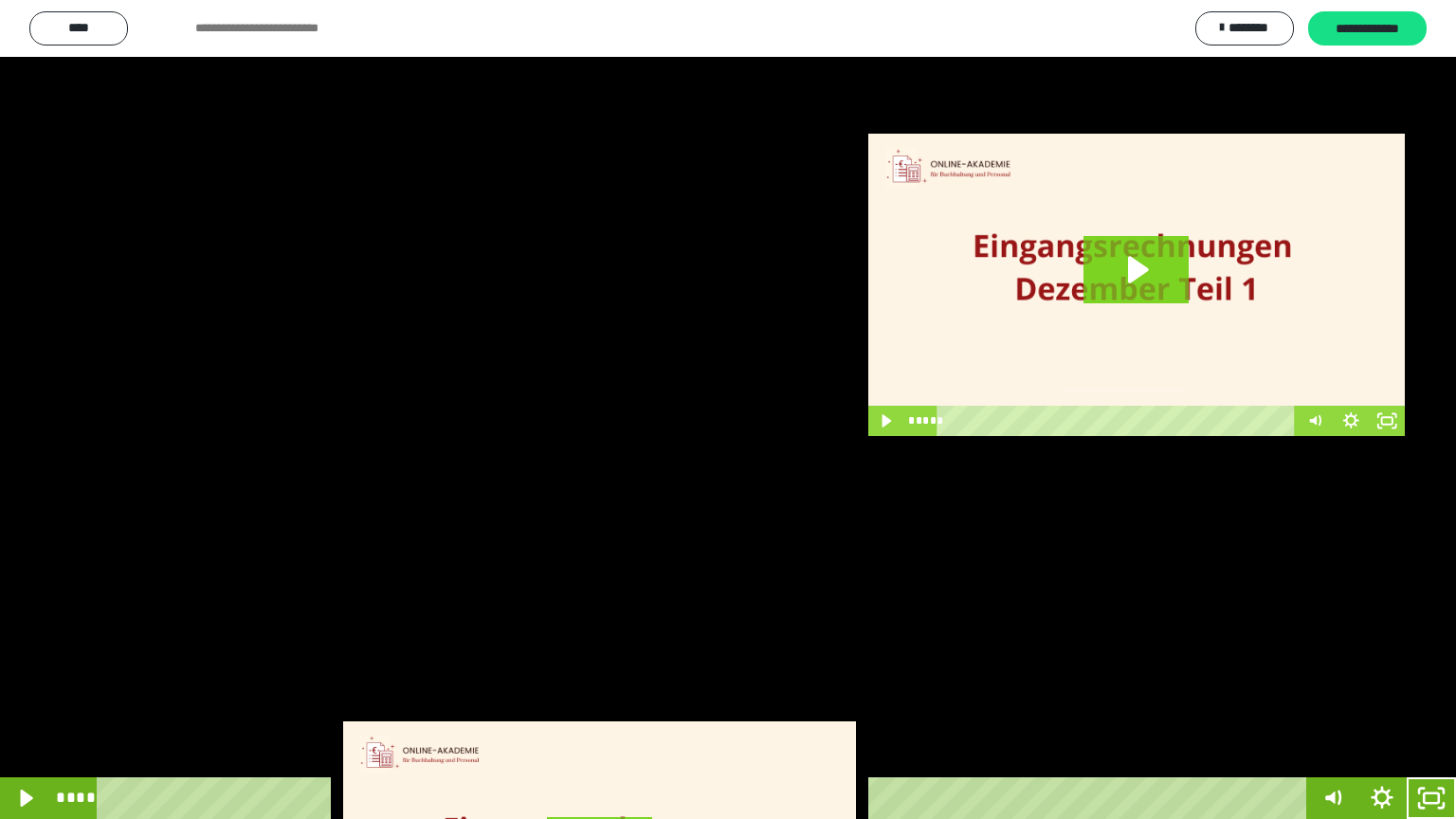click at bounding box center [728, 410] 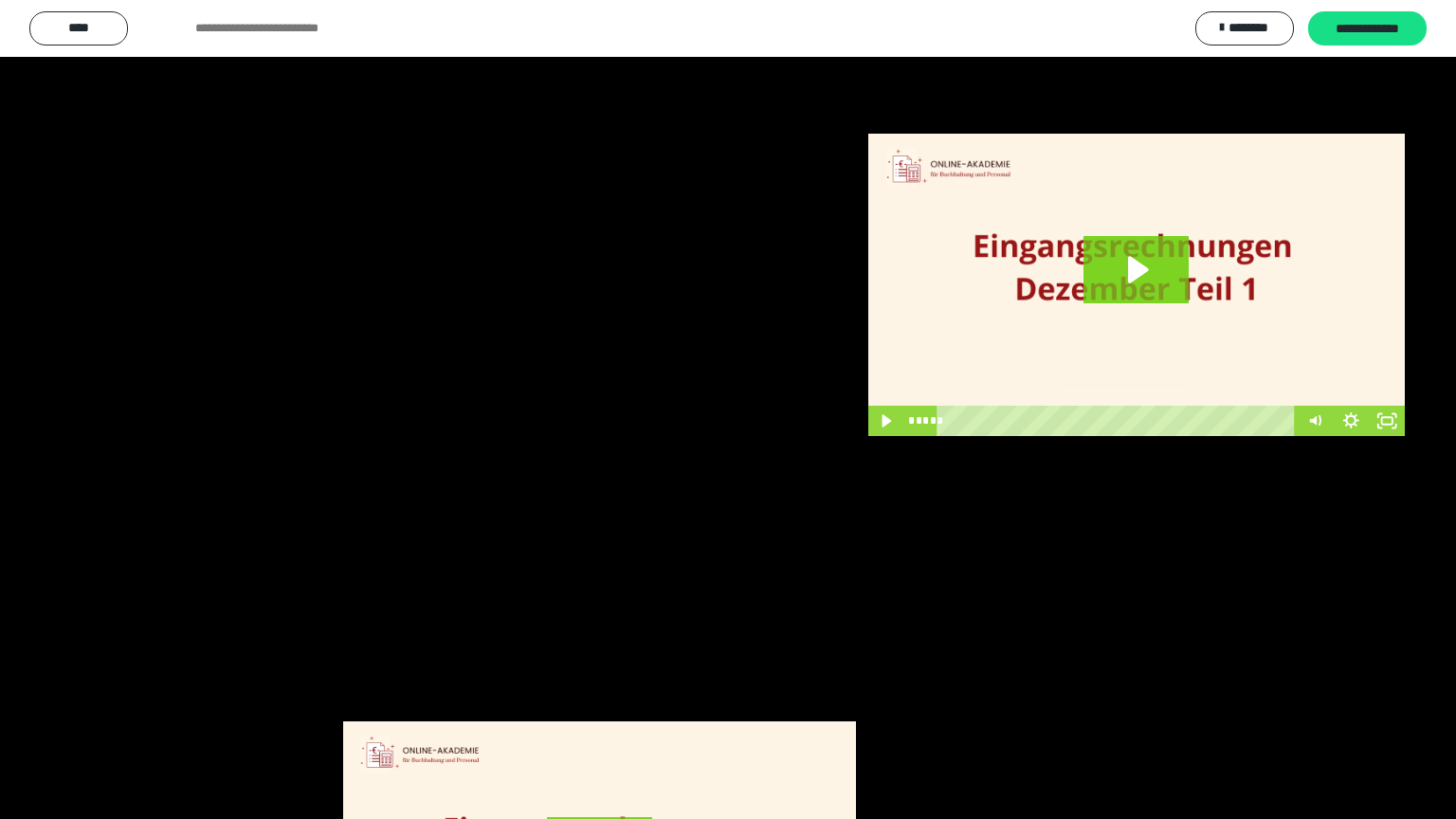 click at bounding box center [728, 410] 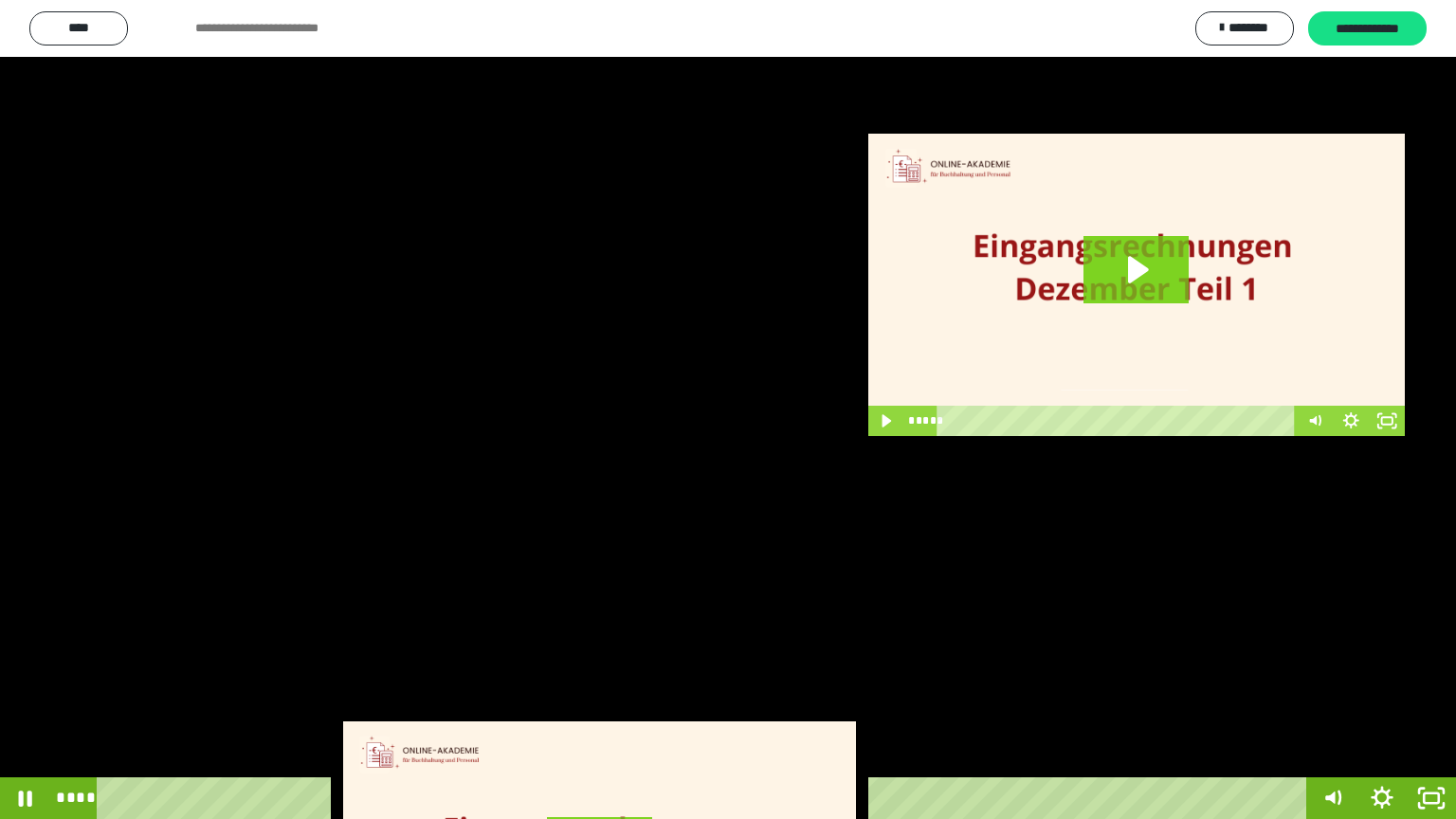 click at bounding box center [728, 410] 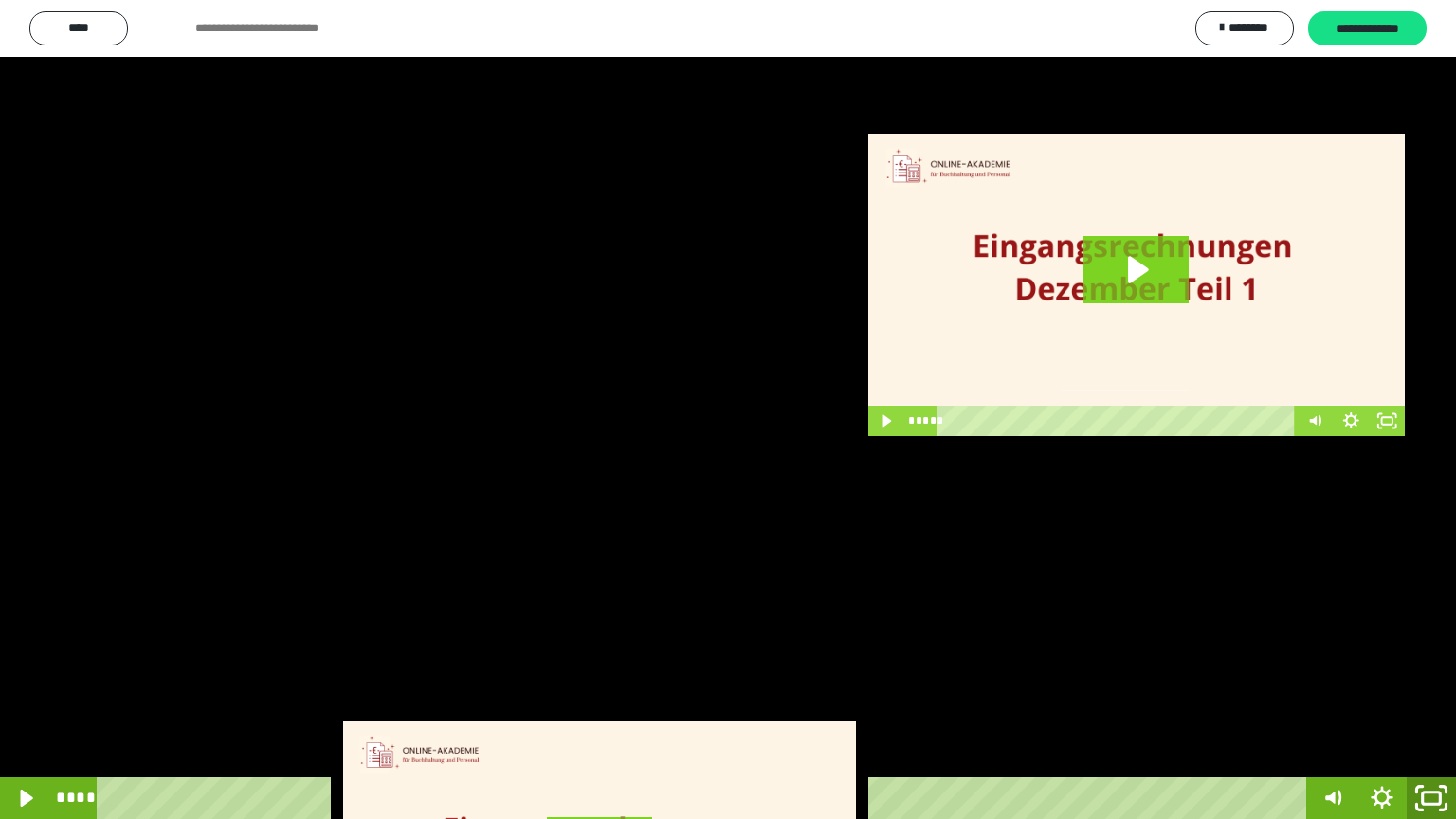 click 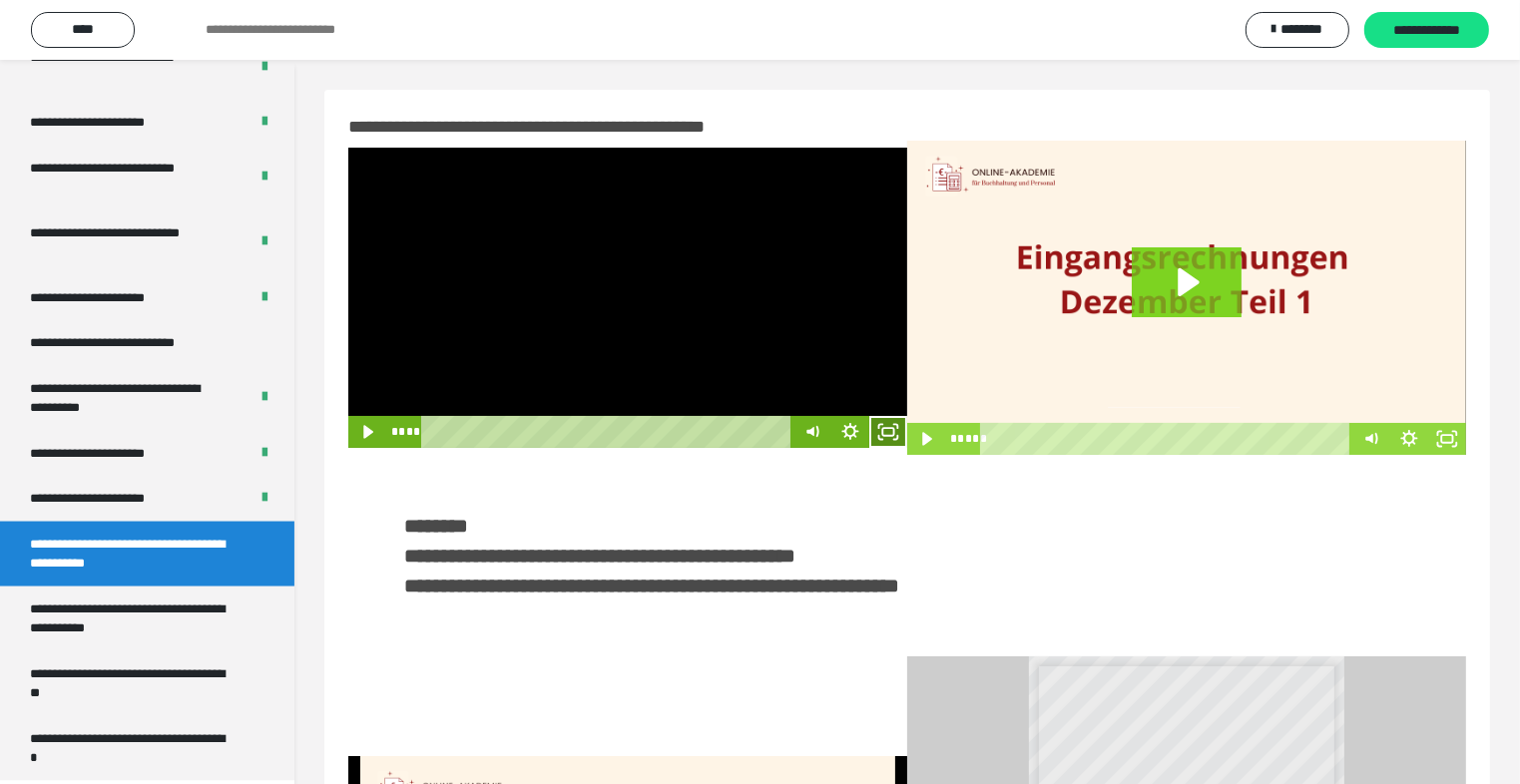 click 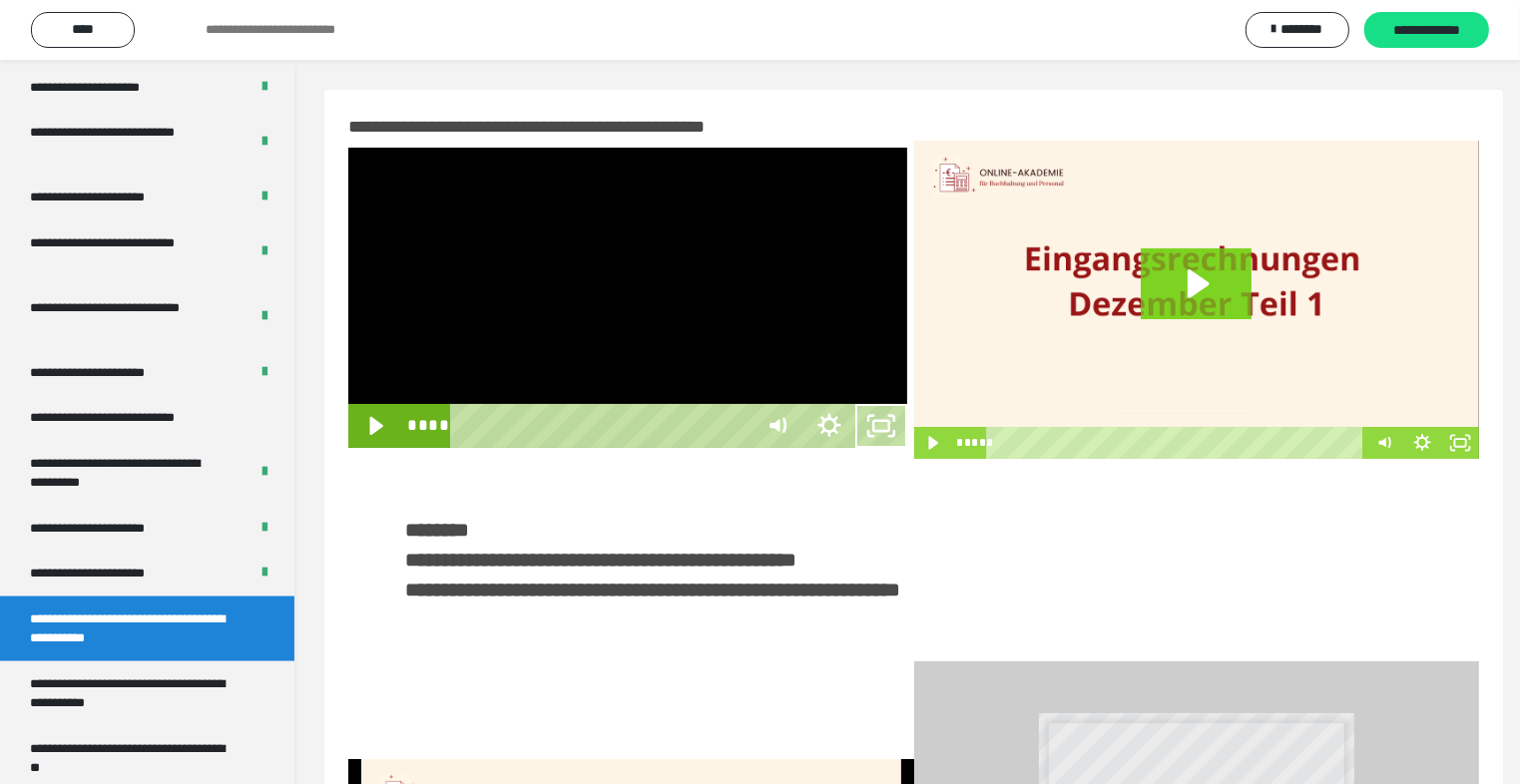 scroll, scrollTop: 2886, scrollLeft: 0, axis: vertical 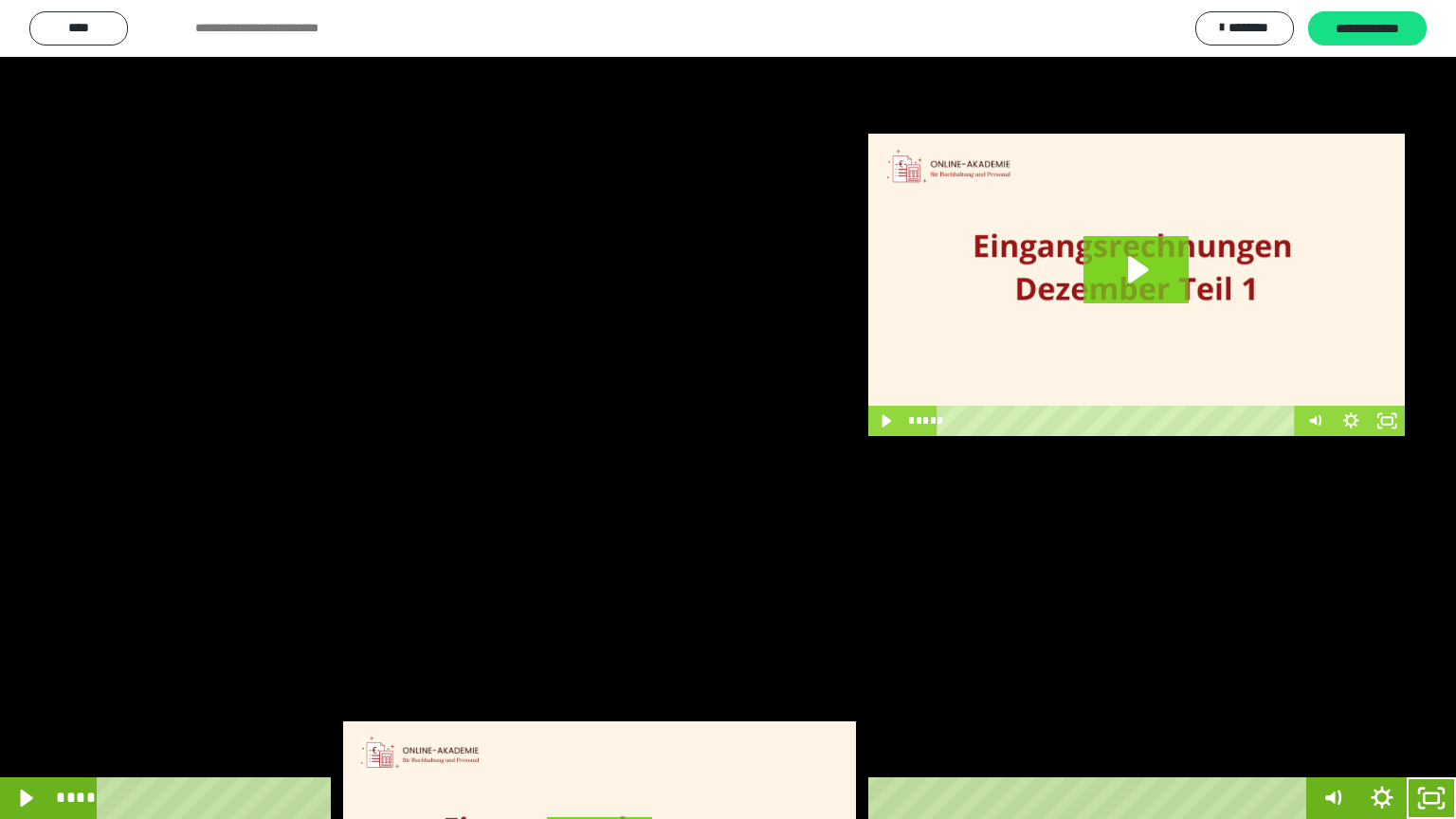 drag, startPoint x: 935, startPoint y: 448, endPoint x: 948, endPoint y: 451, distance: 13.3416641 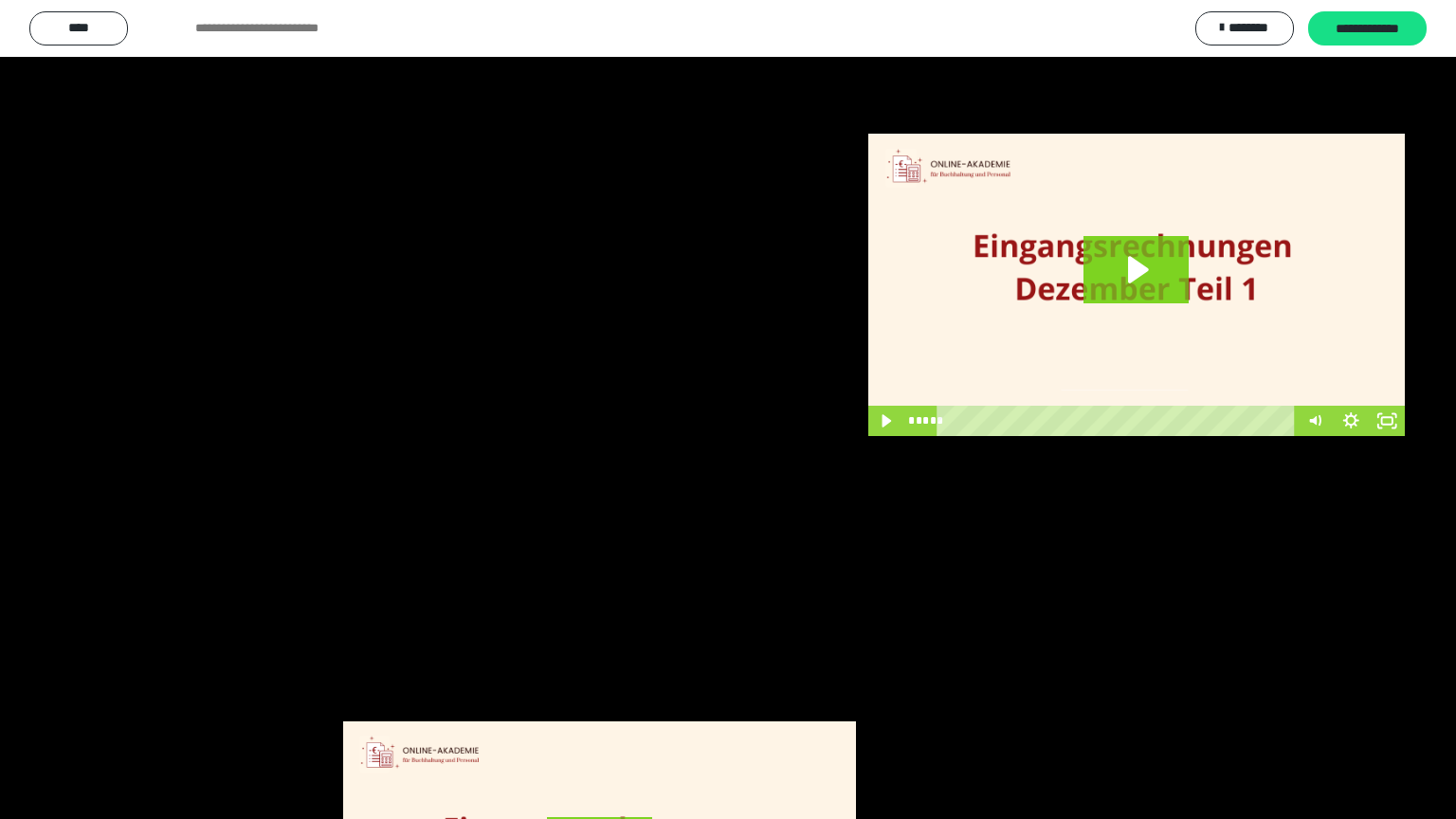 click at bounding box center [728, 410] 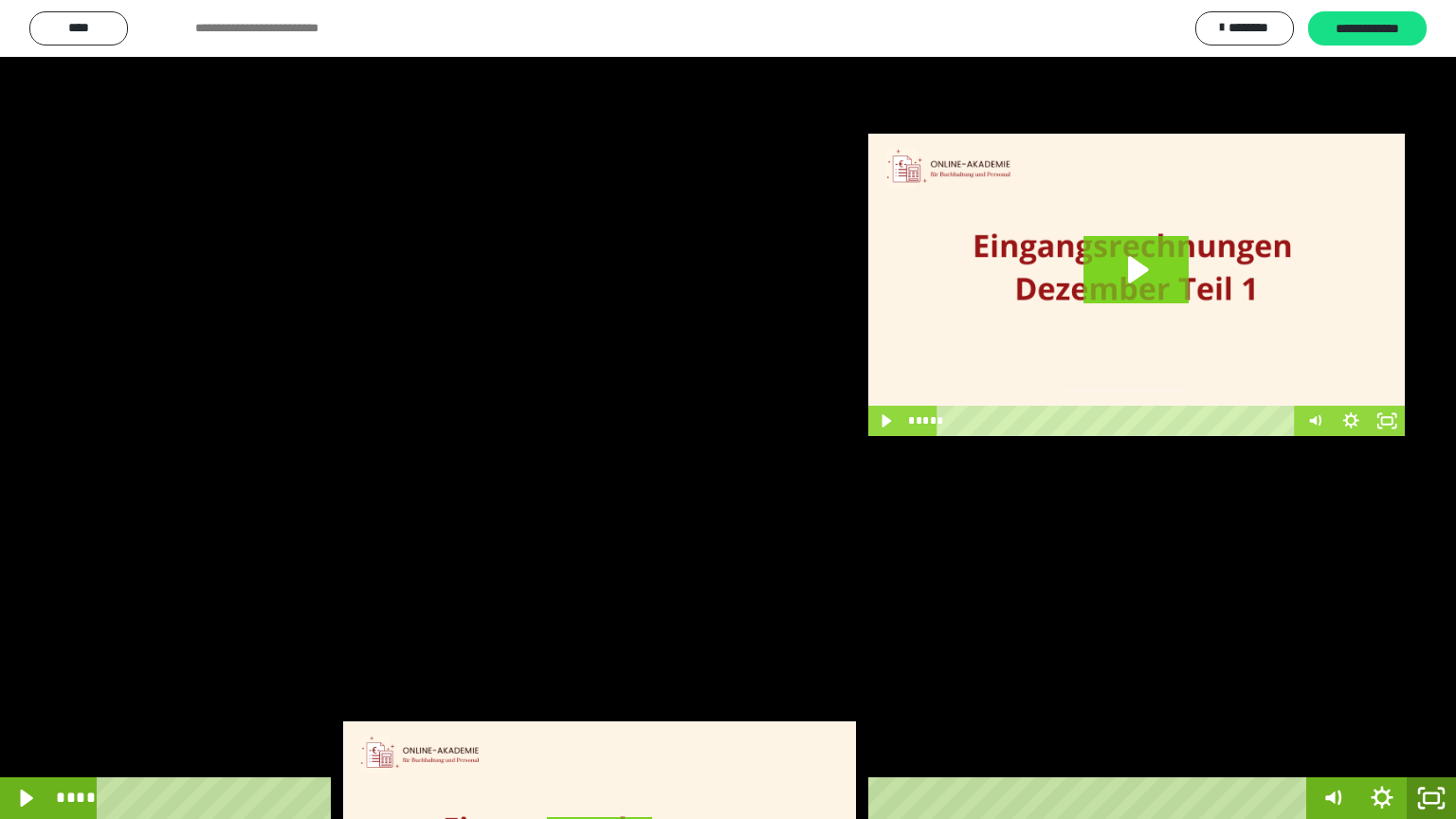 click 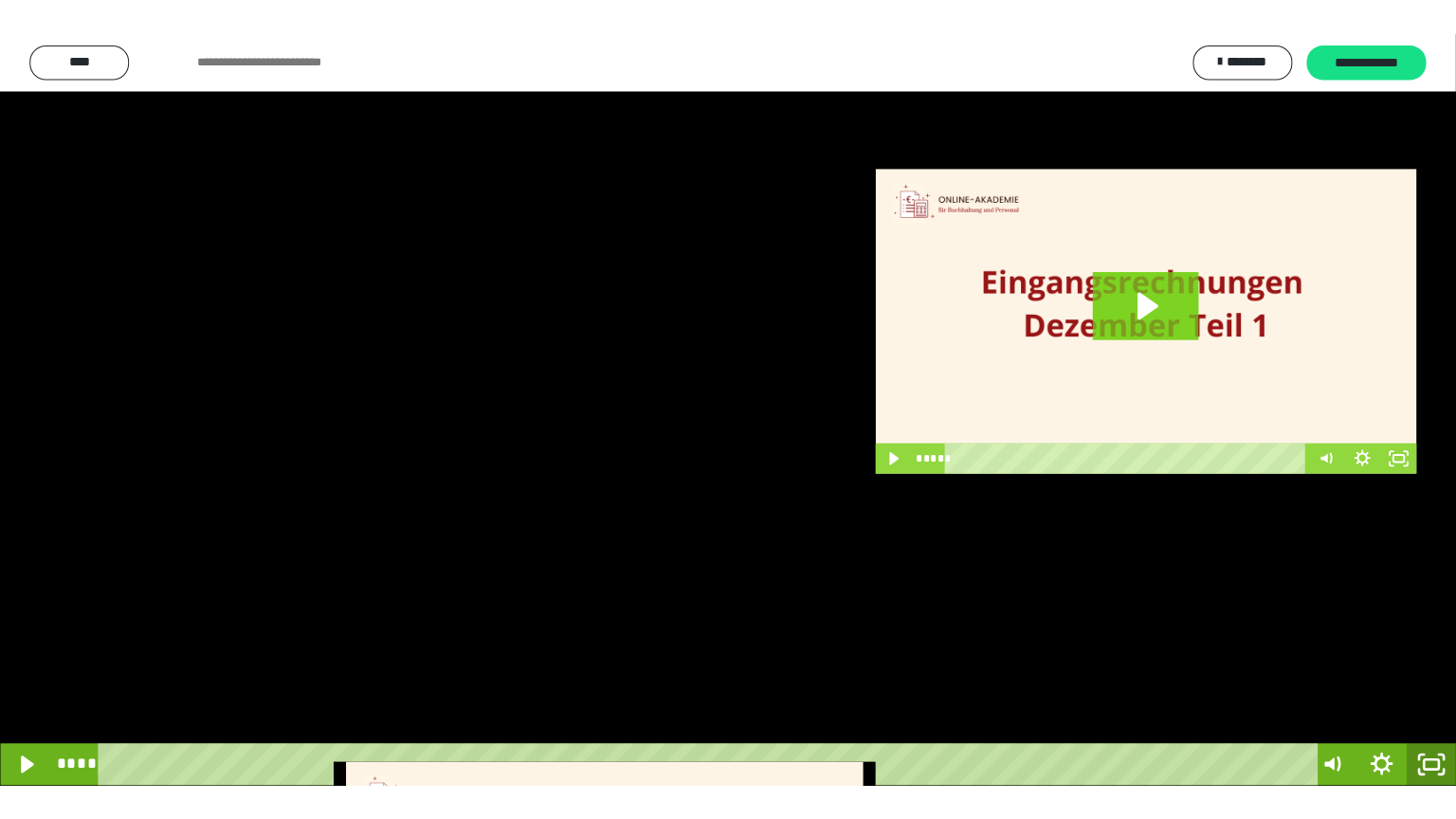 scroll, scrollTop: 2817, scrollLeft: 0, axis: vertical 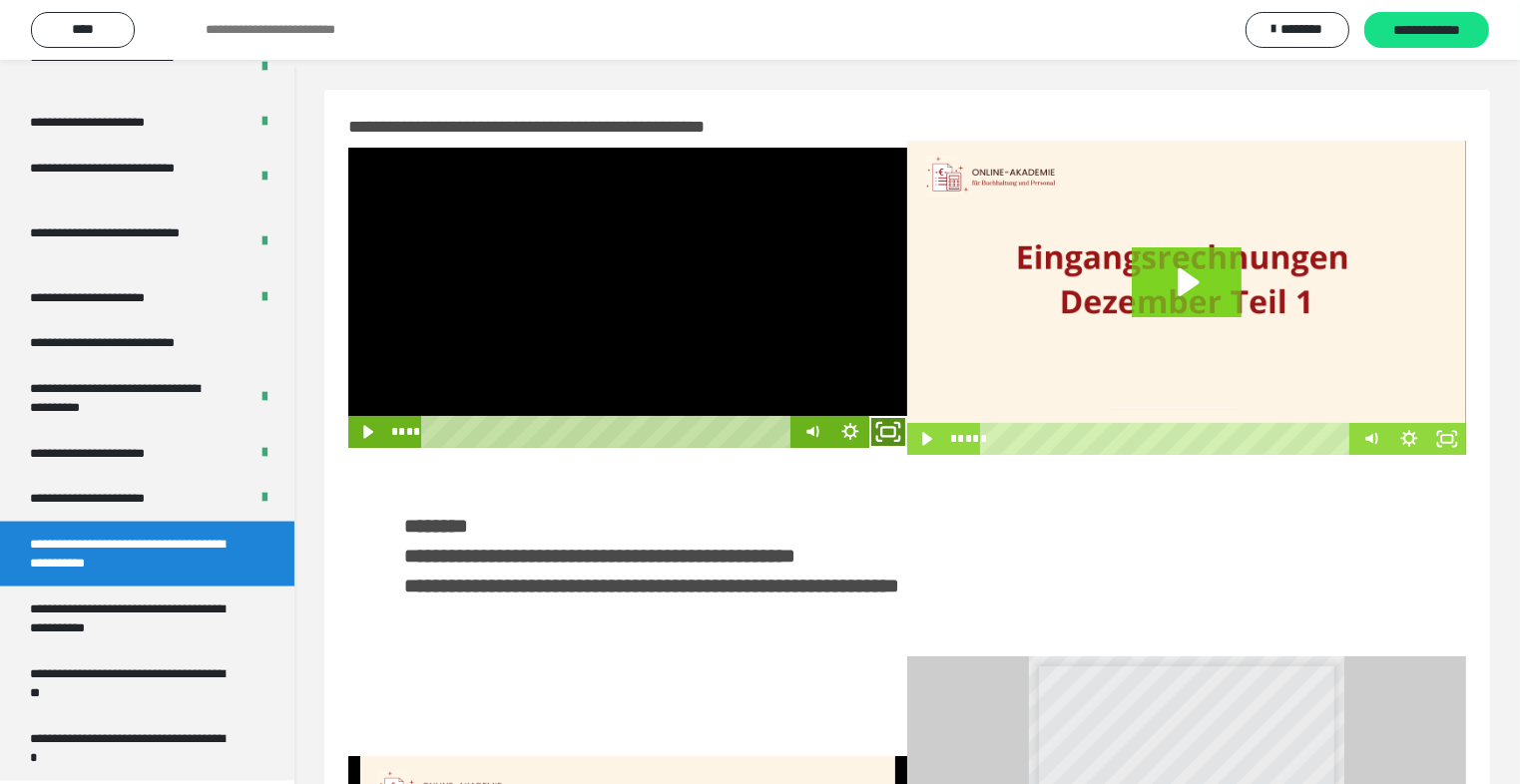 click 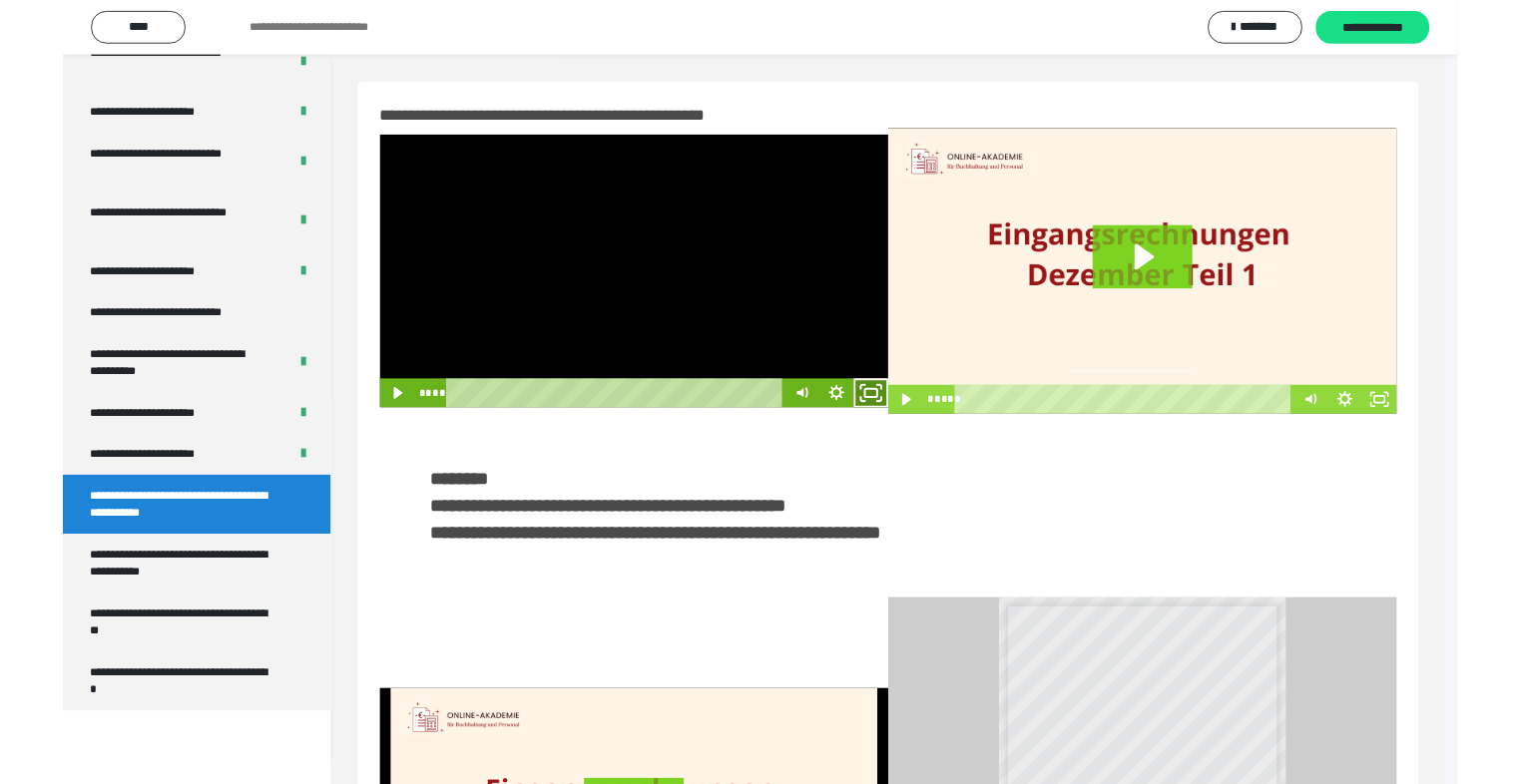 scroll, scrollTop: 2886, scrollLeft: 0, axis: vertical 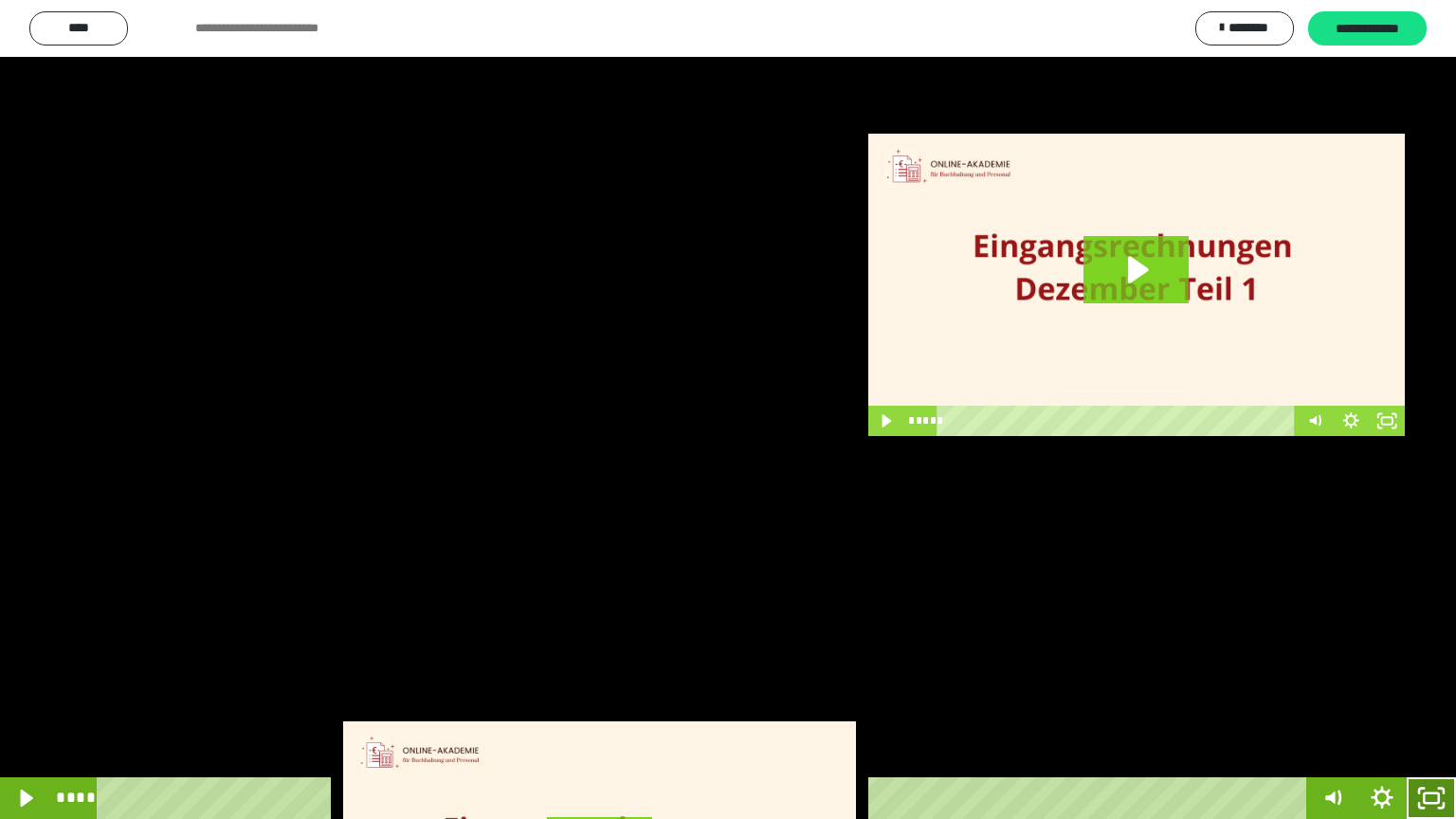 click 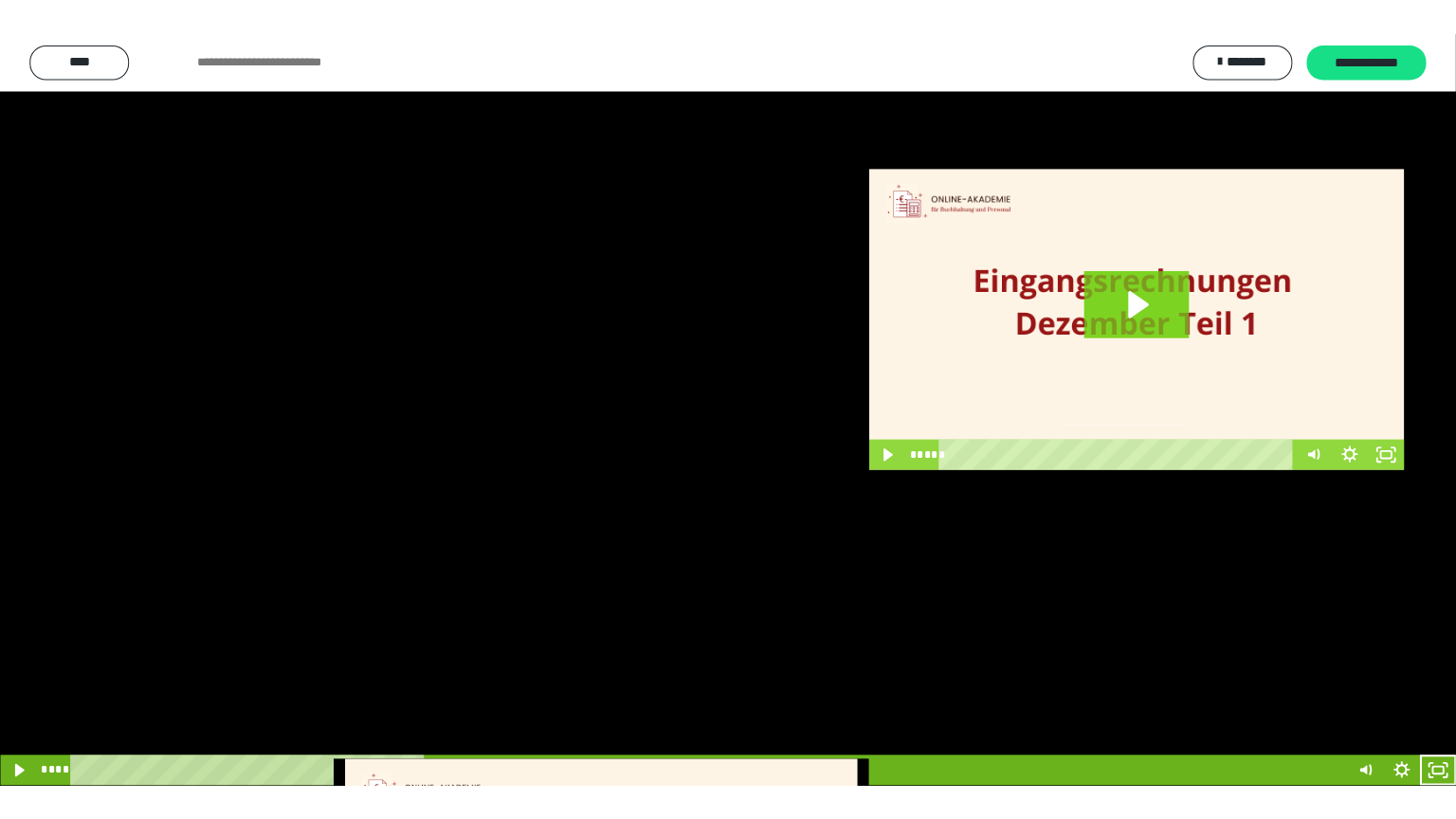 scroll, scrollTop: 2817, scrollLeft: 0, axis: vertical 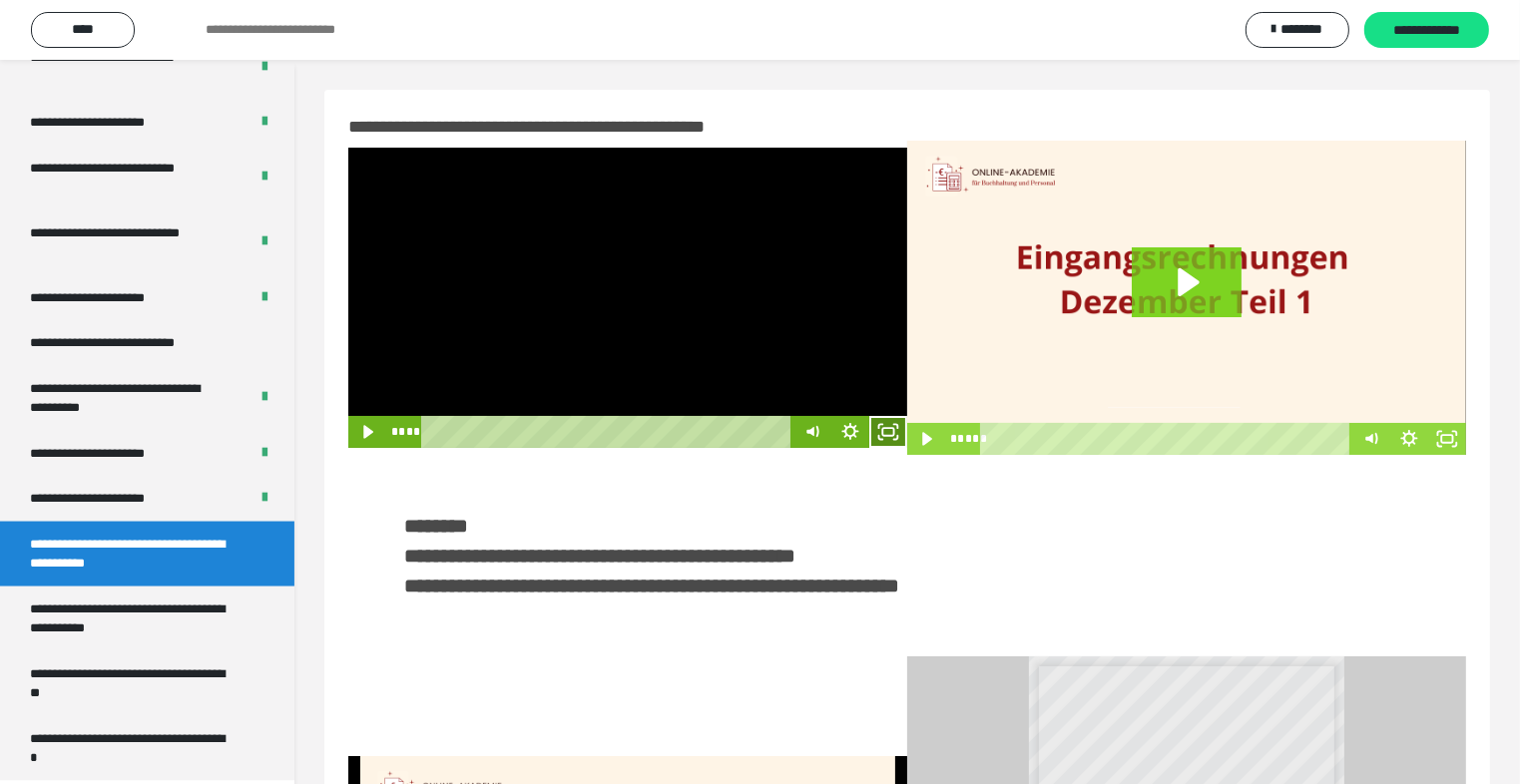 click 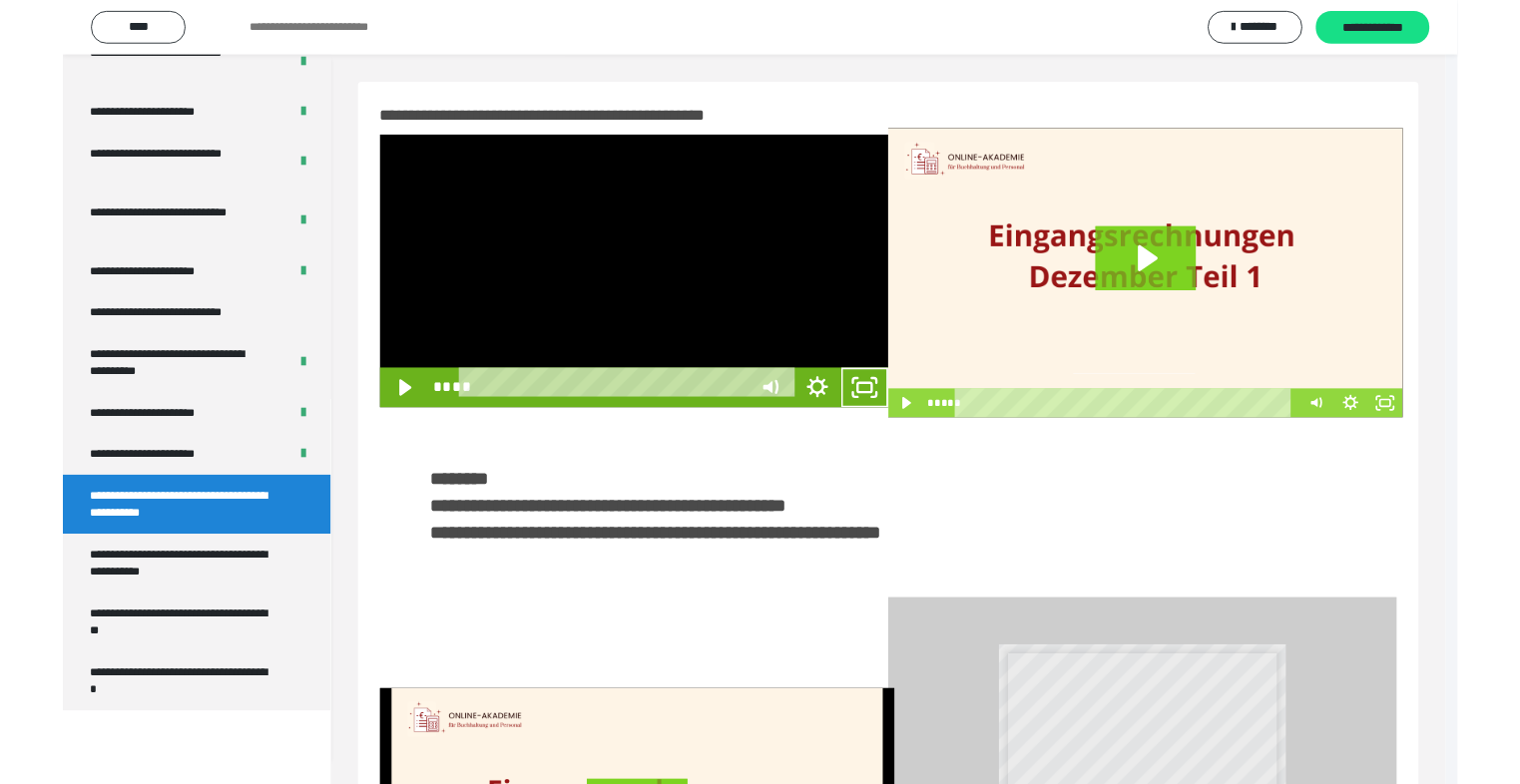 scroll, scrollTop: 2886, scrollLeft: 0, axis: vertical 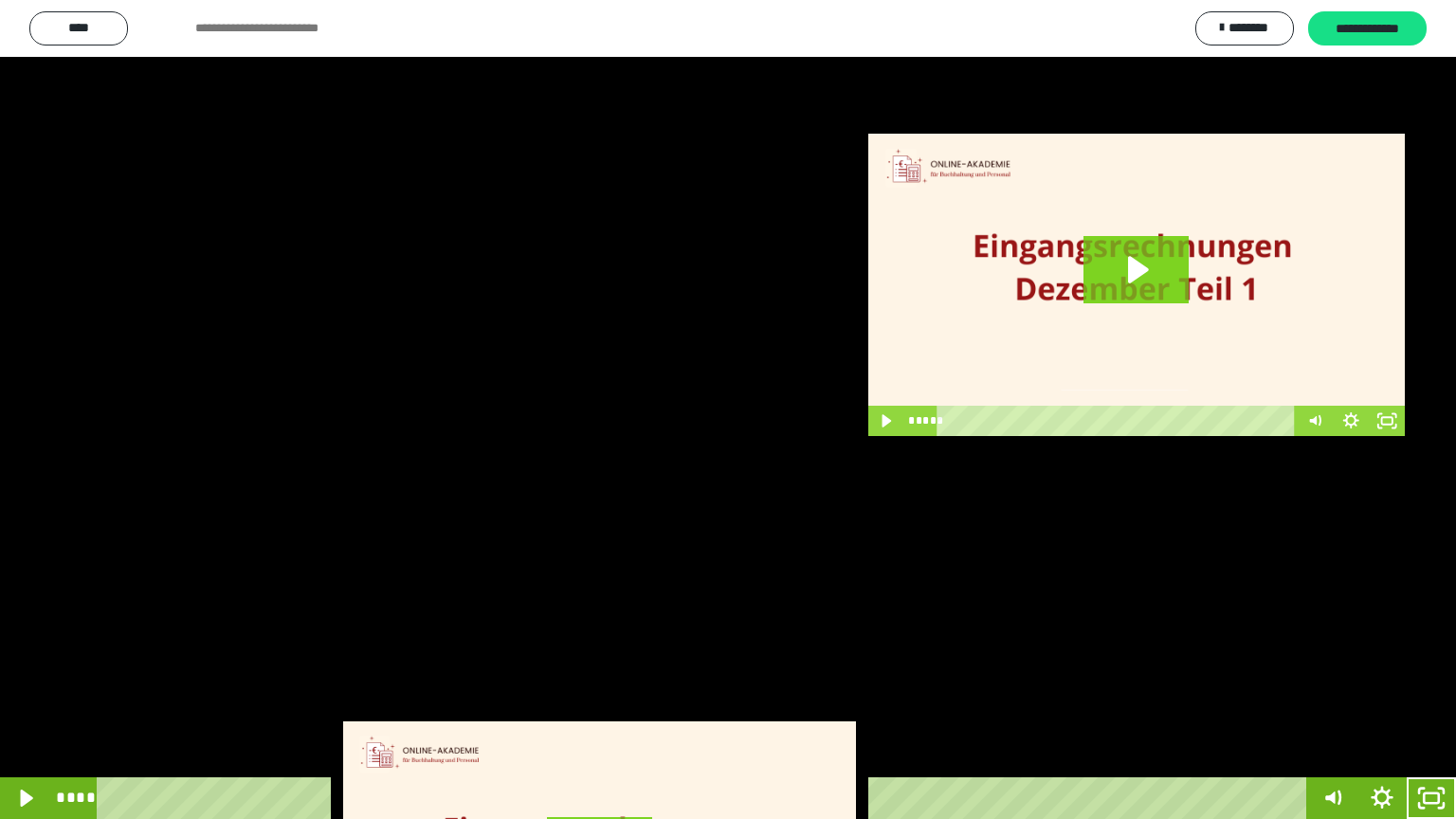 click at bounding box center [728, 410] 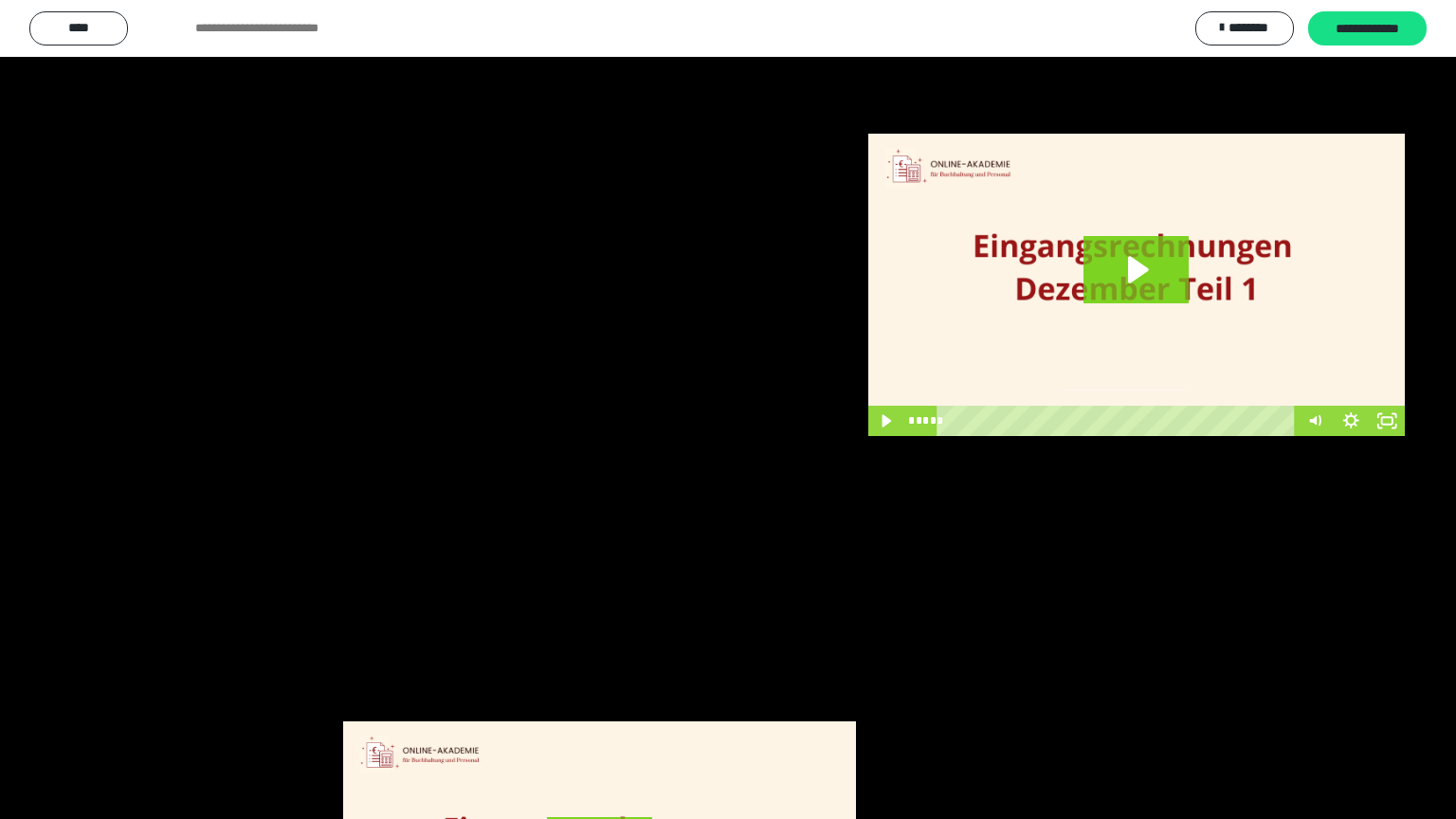 click at bounding box center [728, 410] 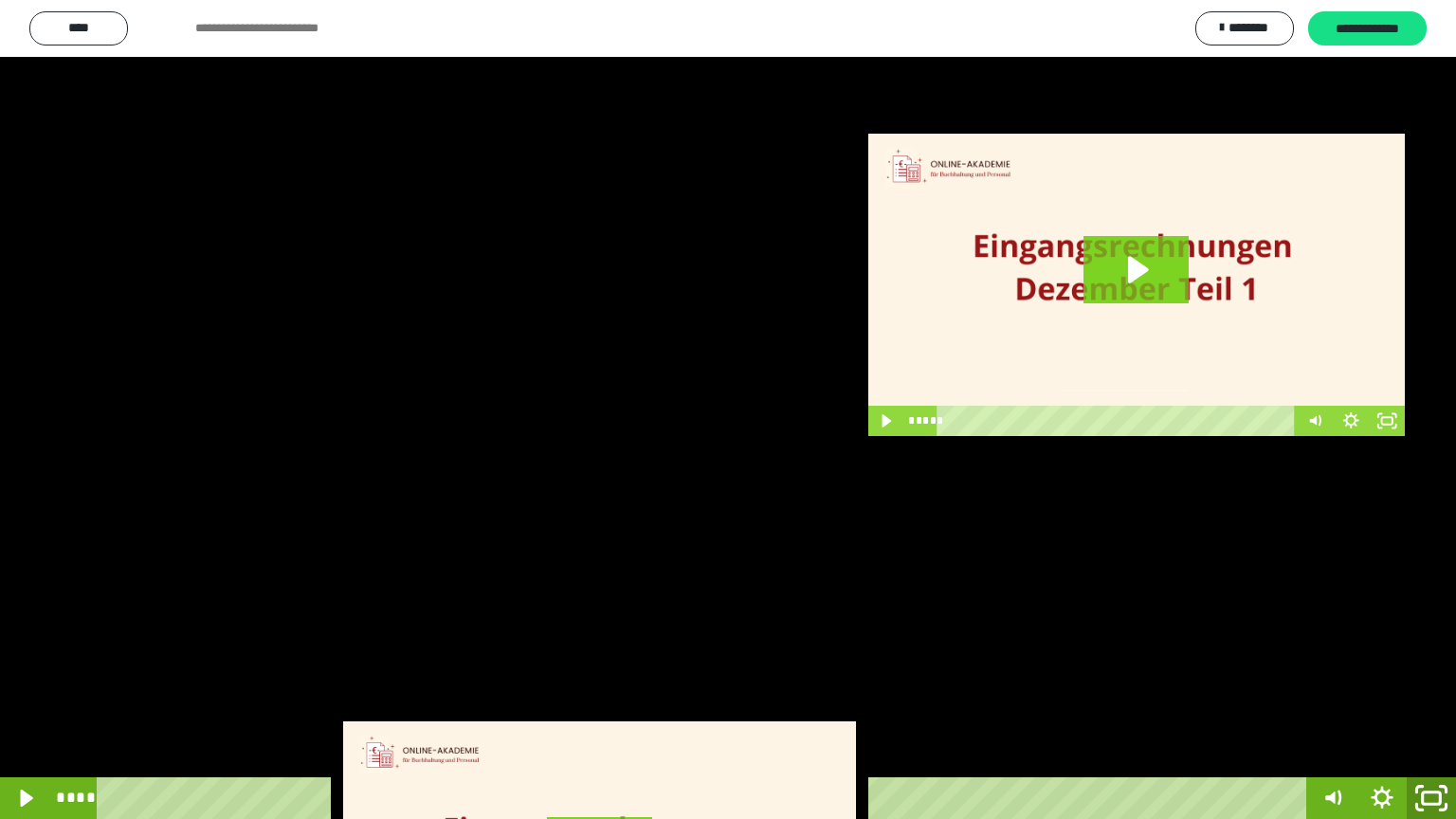 click 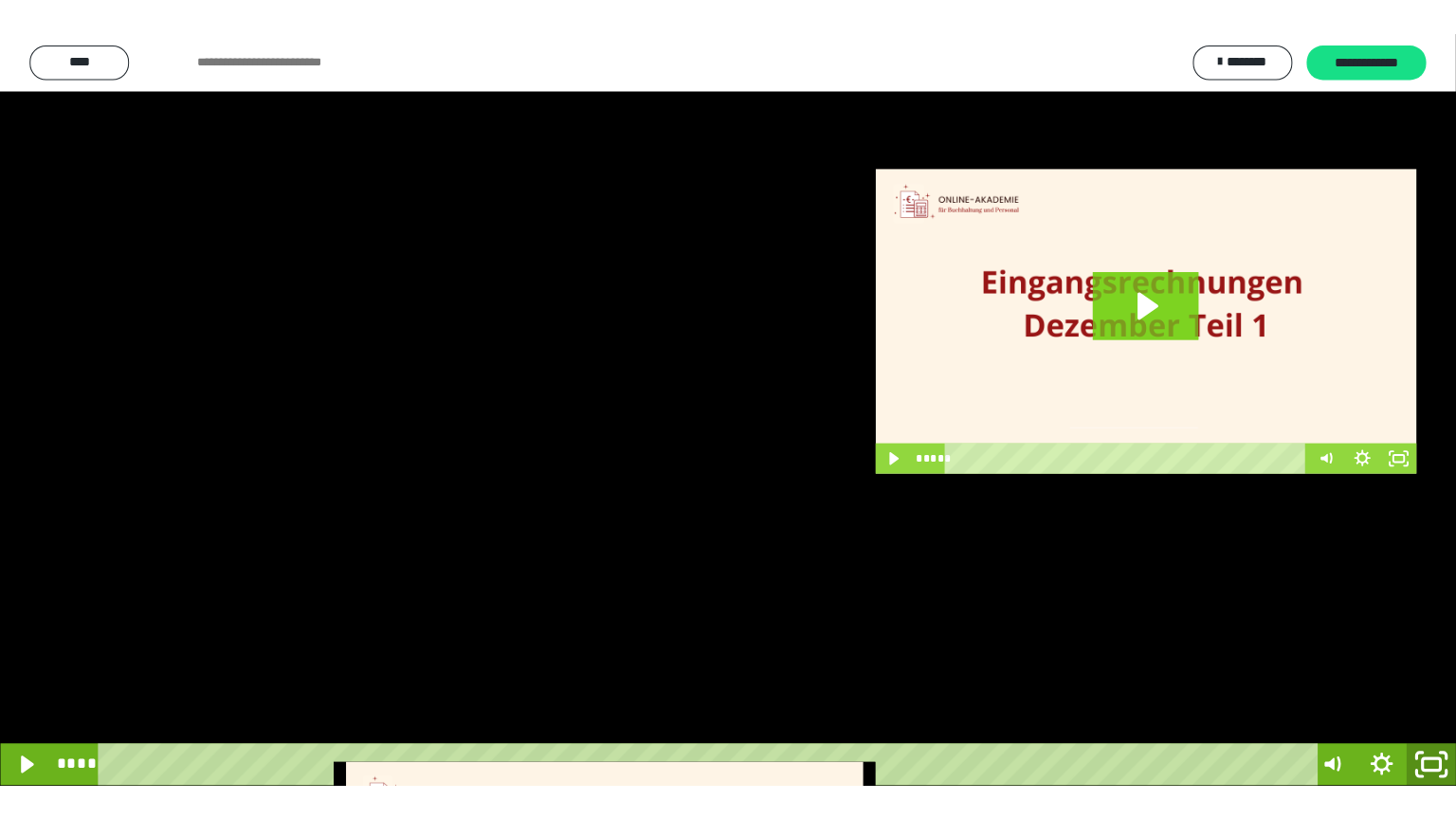 scroll, scrollTop: 2817, scrollLeft: 0, axis: vertical 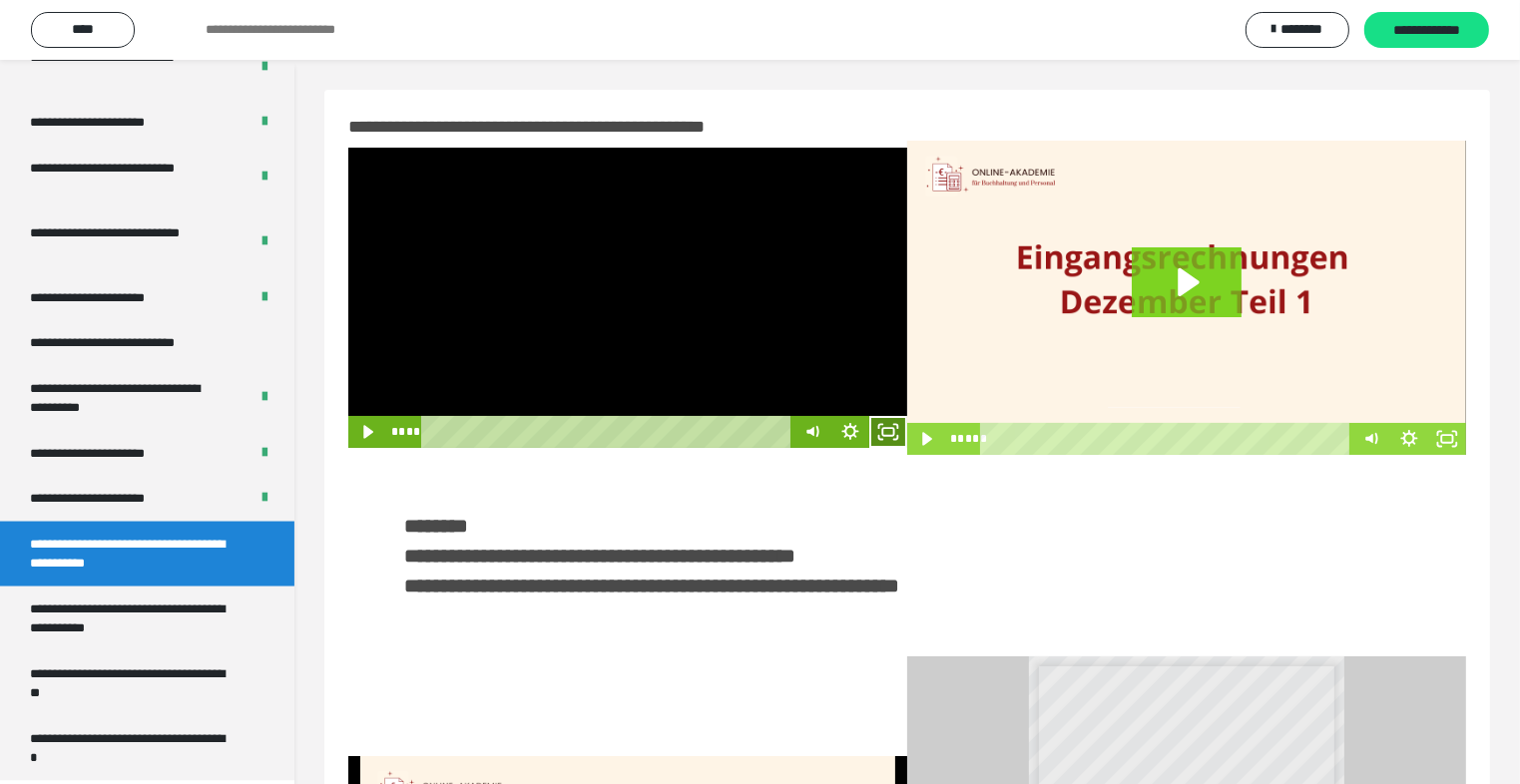 click 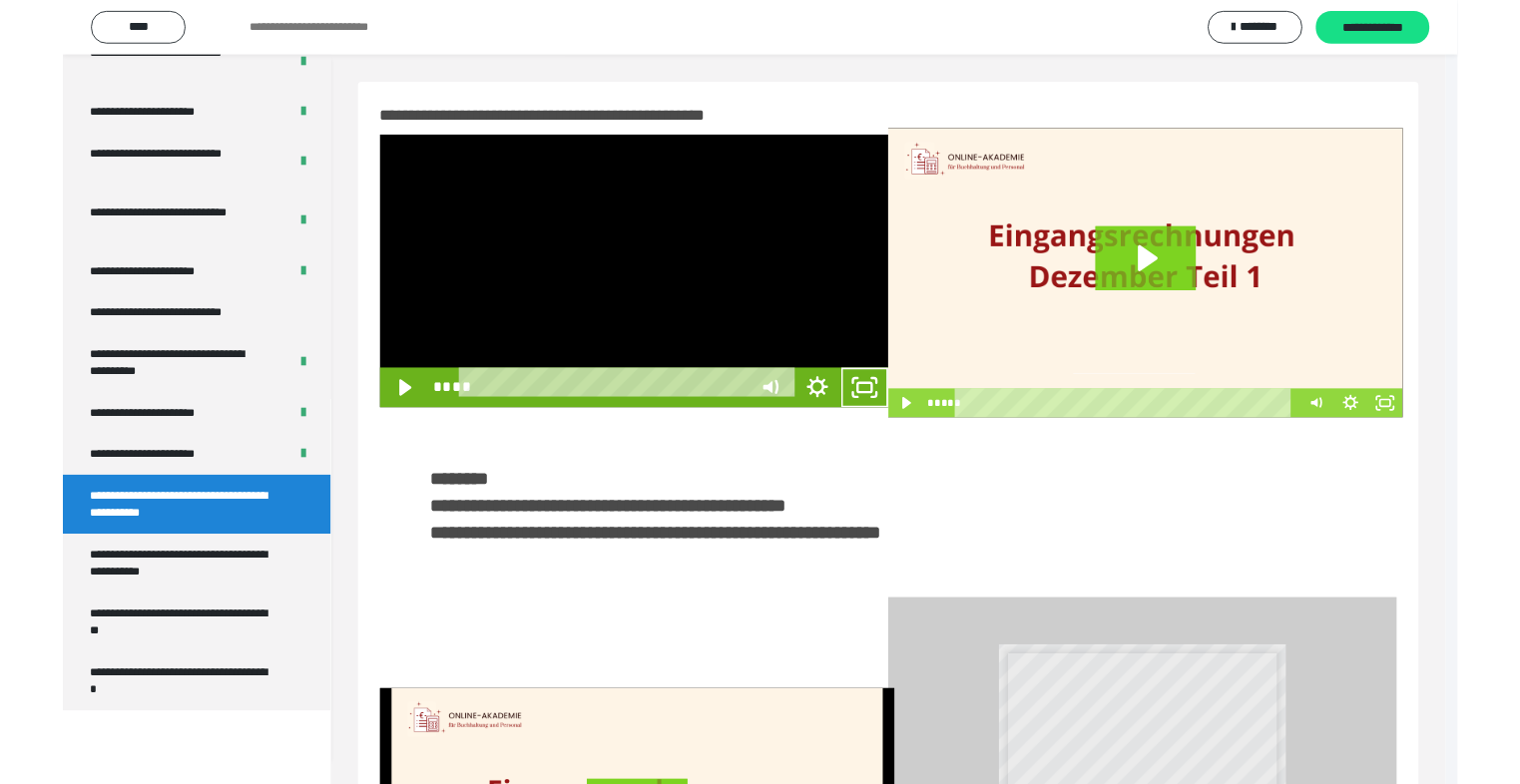 scroll, scrollTop: 2886, scrollLeft: 0, axis: vertical 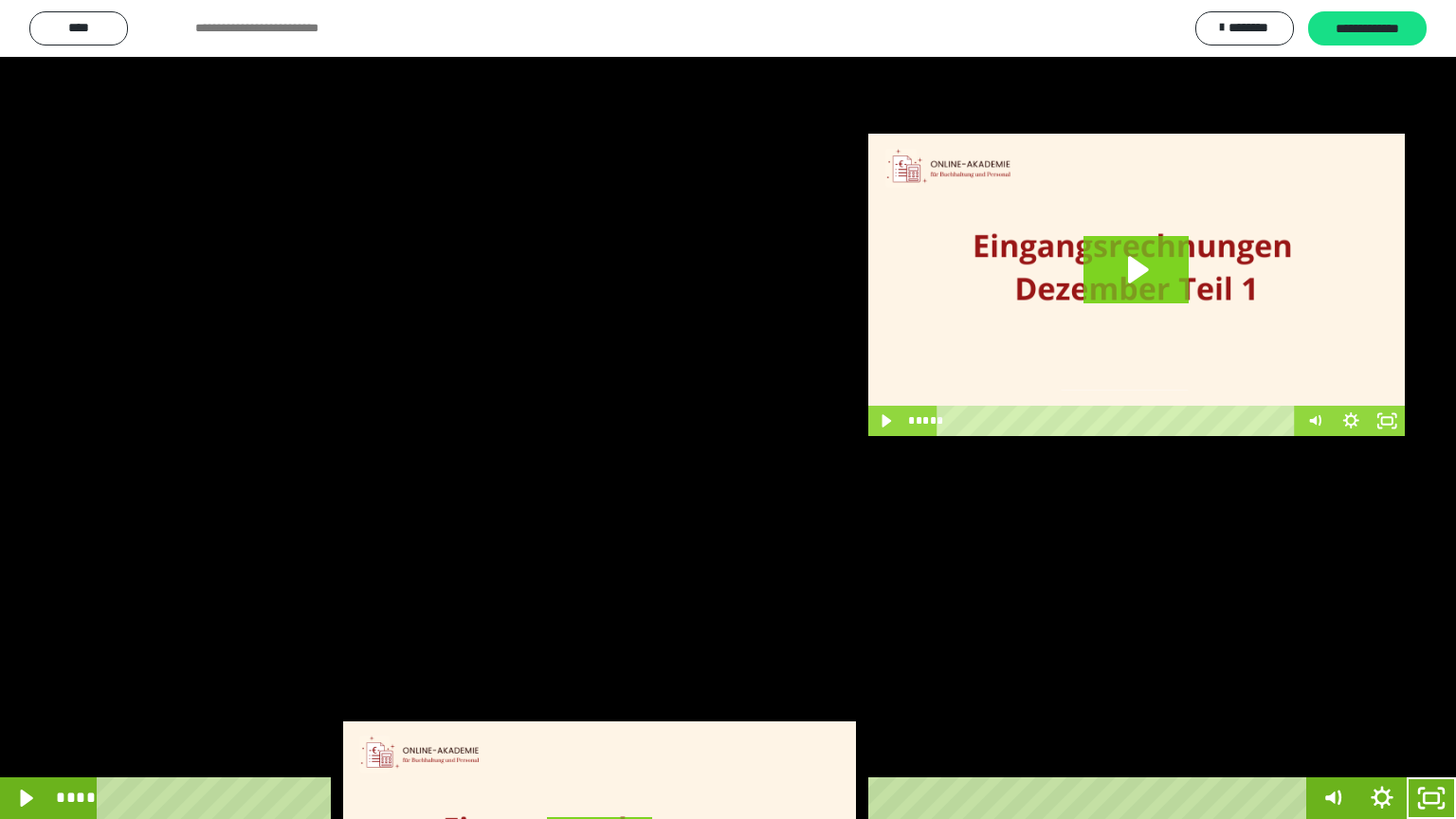 click at bounding box center (728, 410) 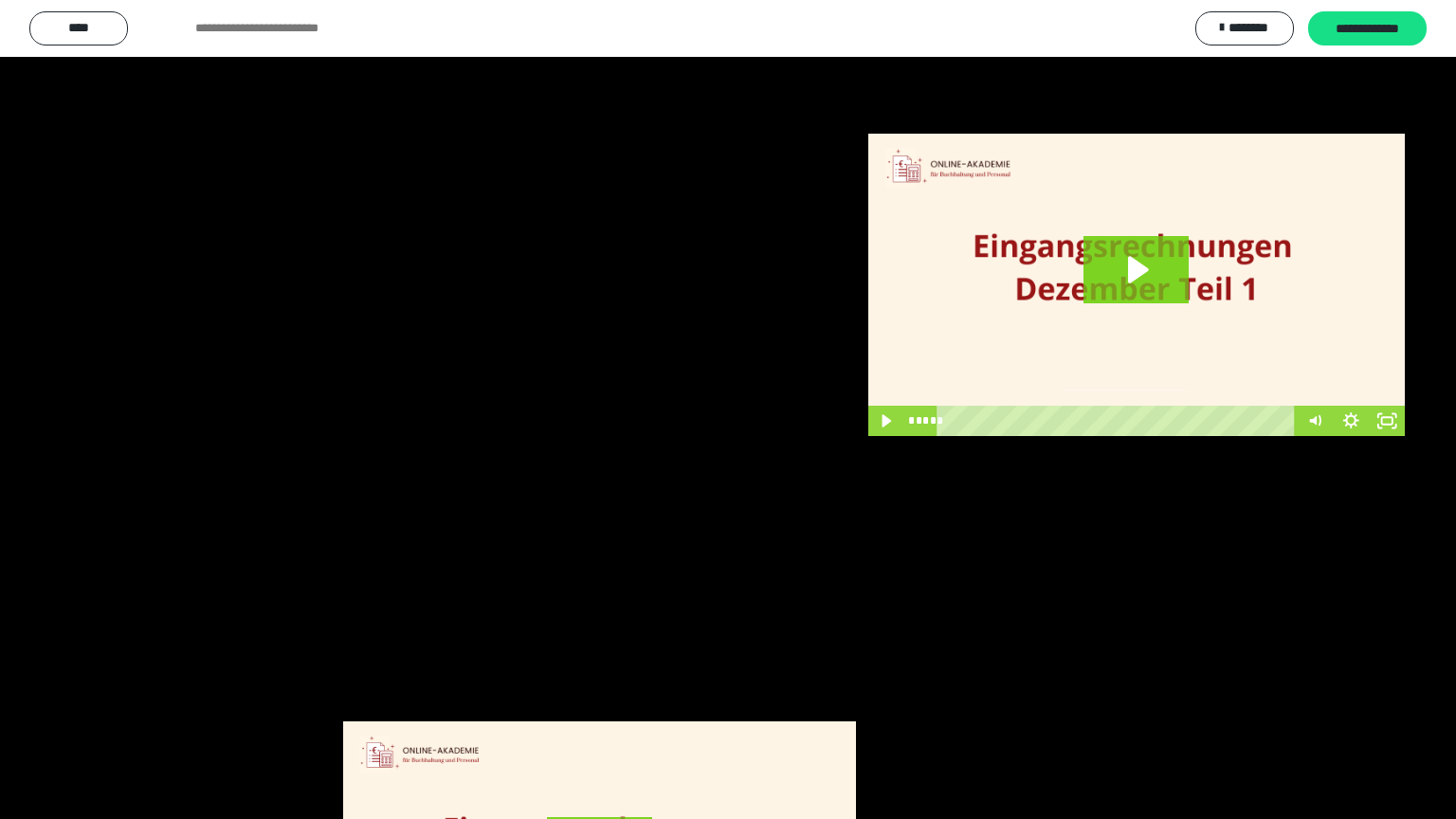 click at bounding box center [728, 410] 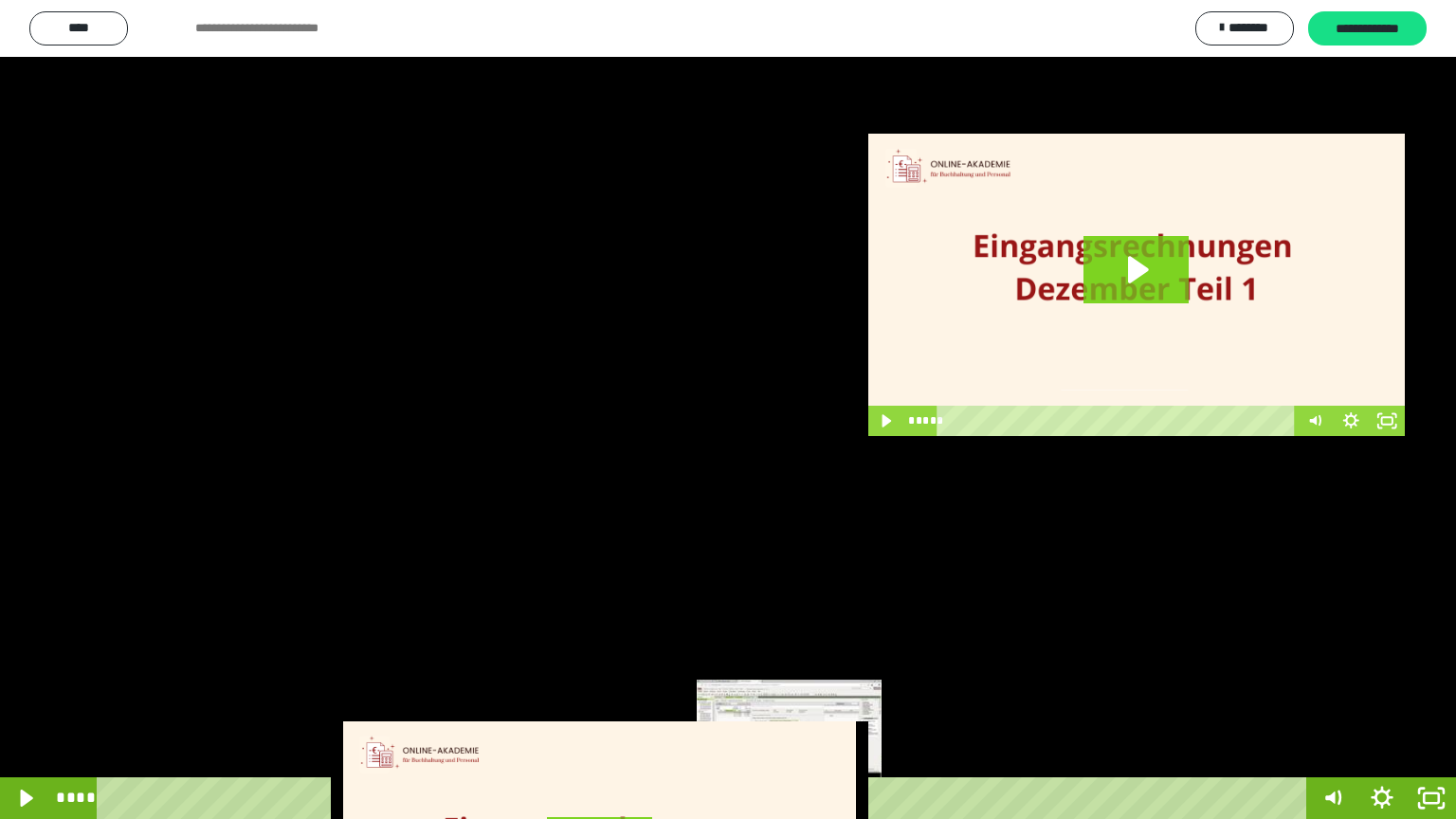 click on "****" at bounding box center [705, 798] 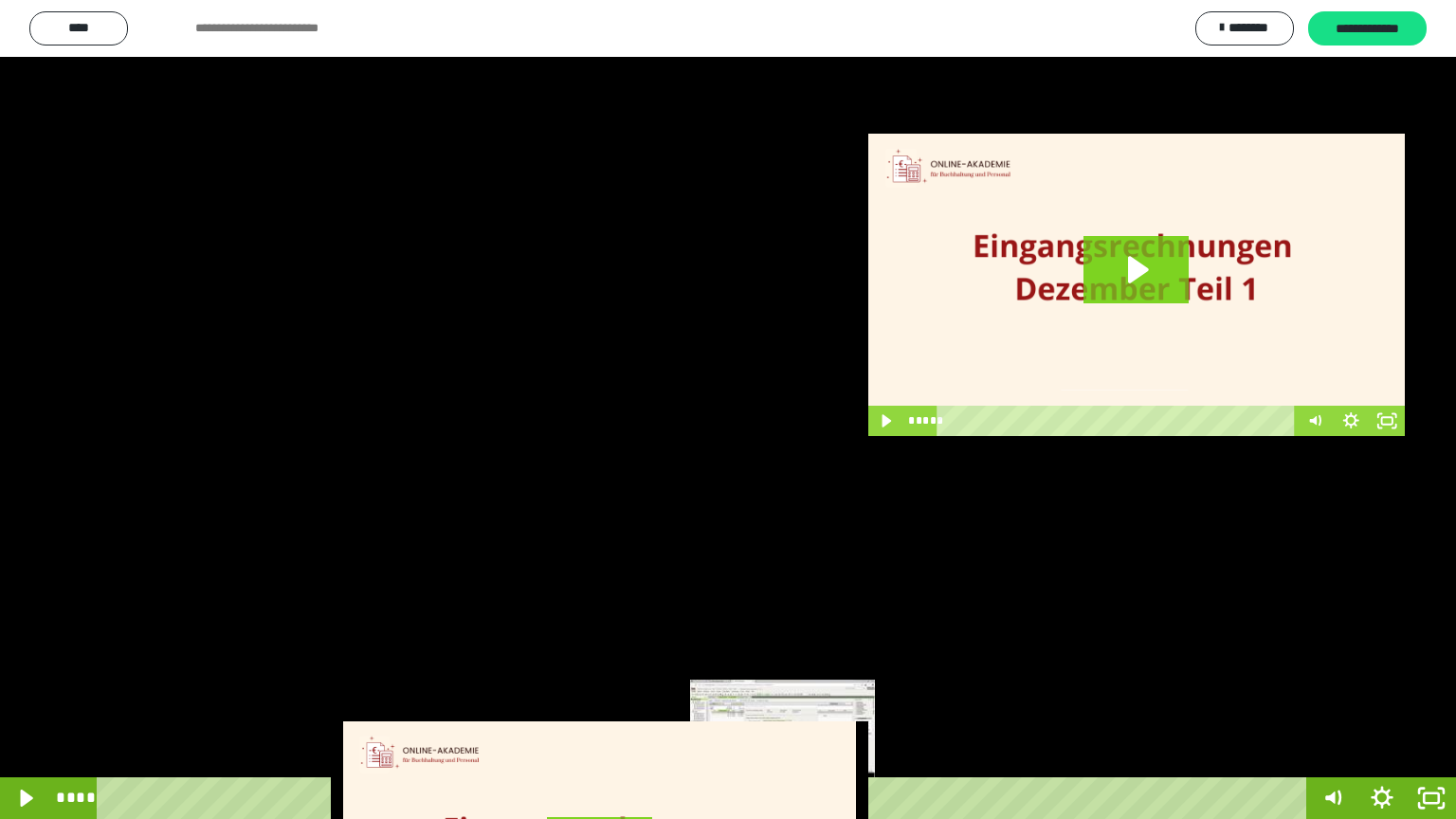 click at bounding box center (782, 798) 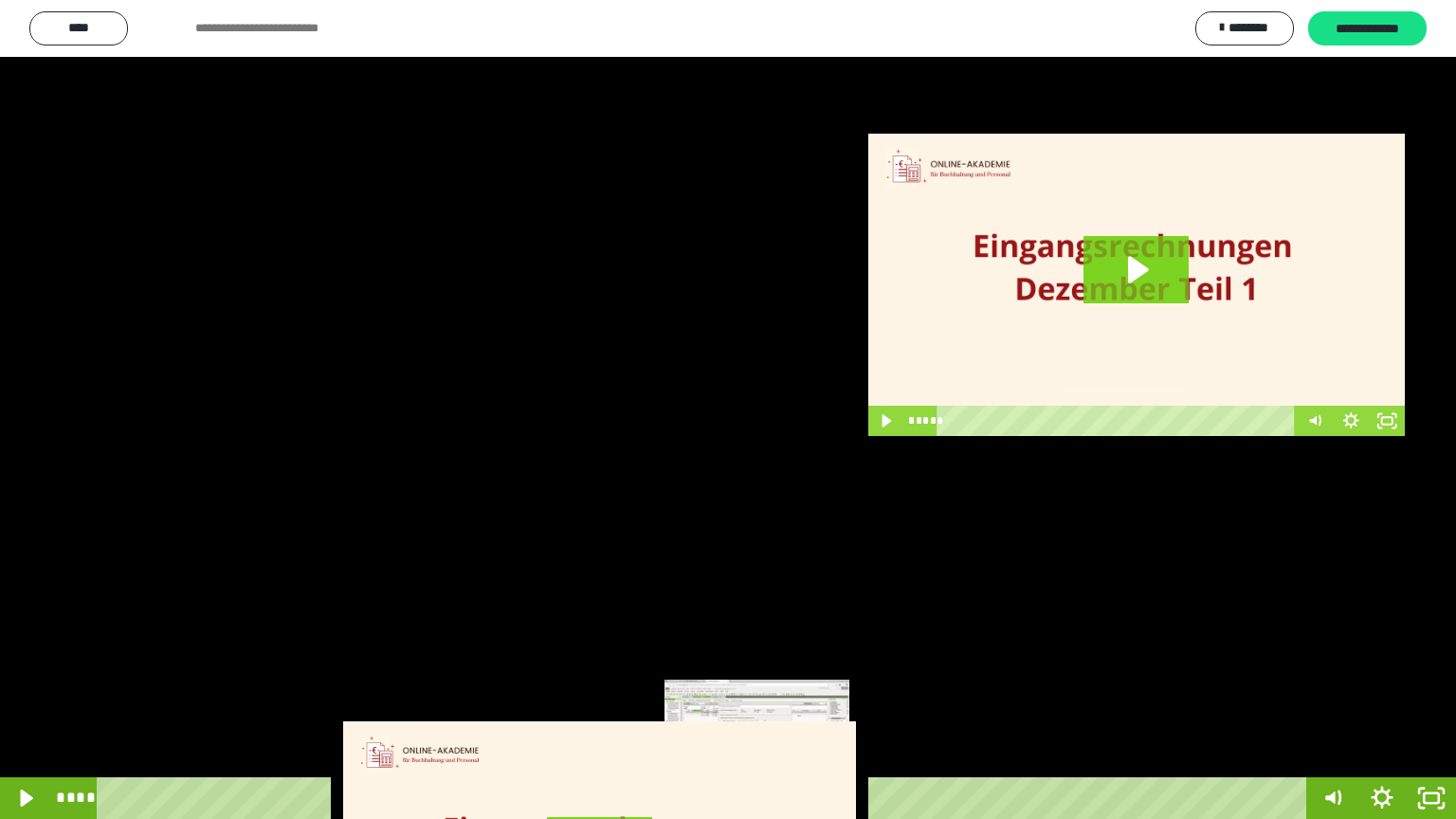 click on "****" at bounding box center [705, 798] 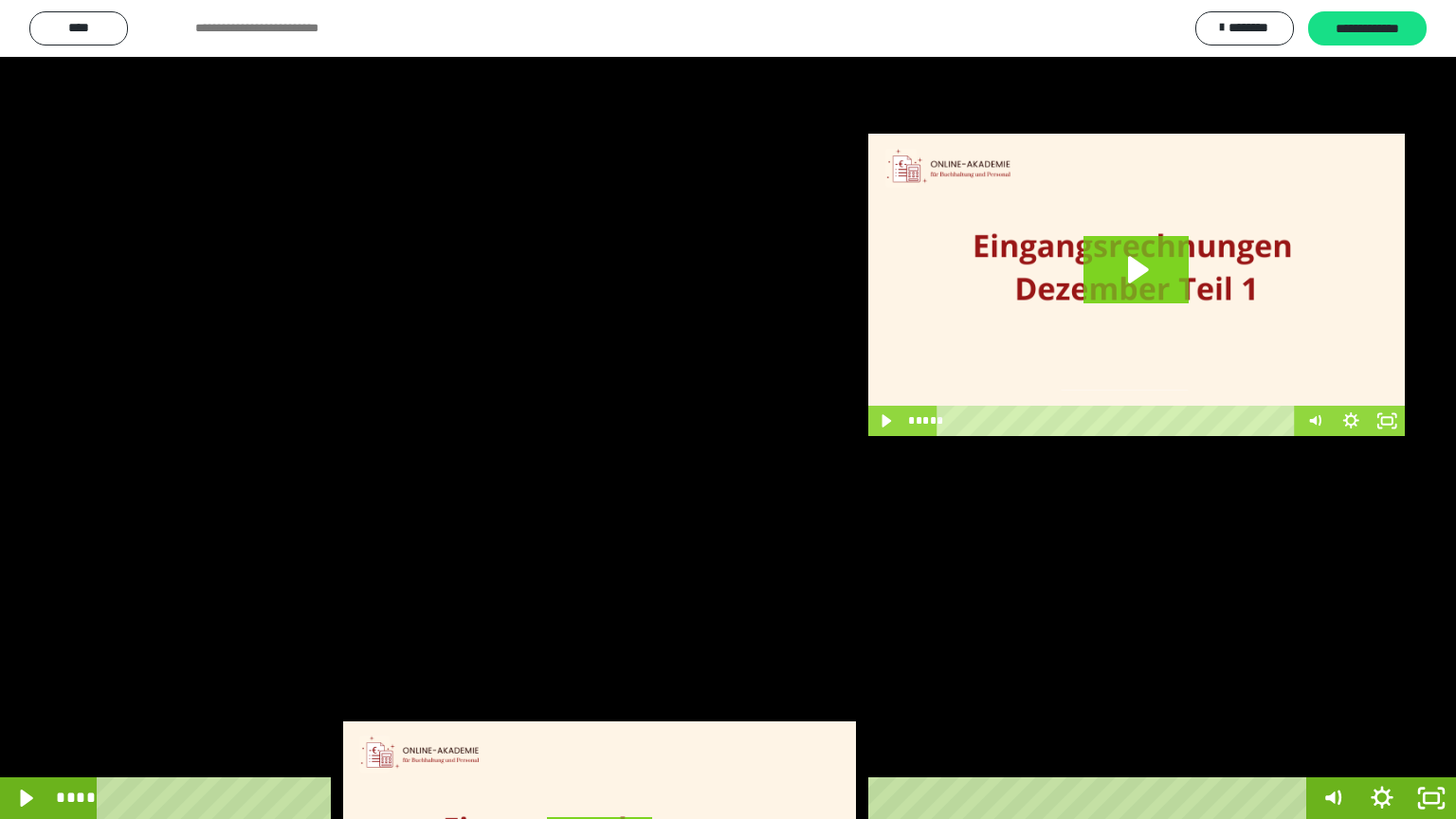 click at bounding box center [728, 410] 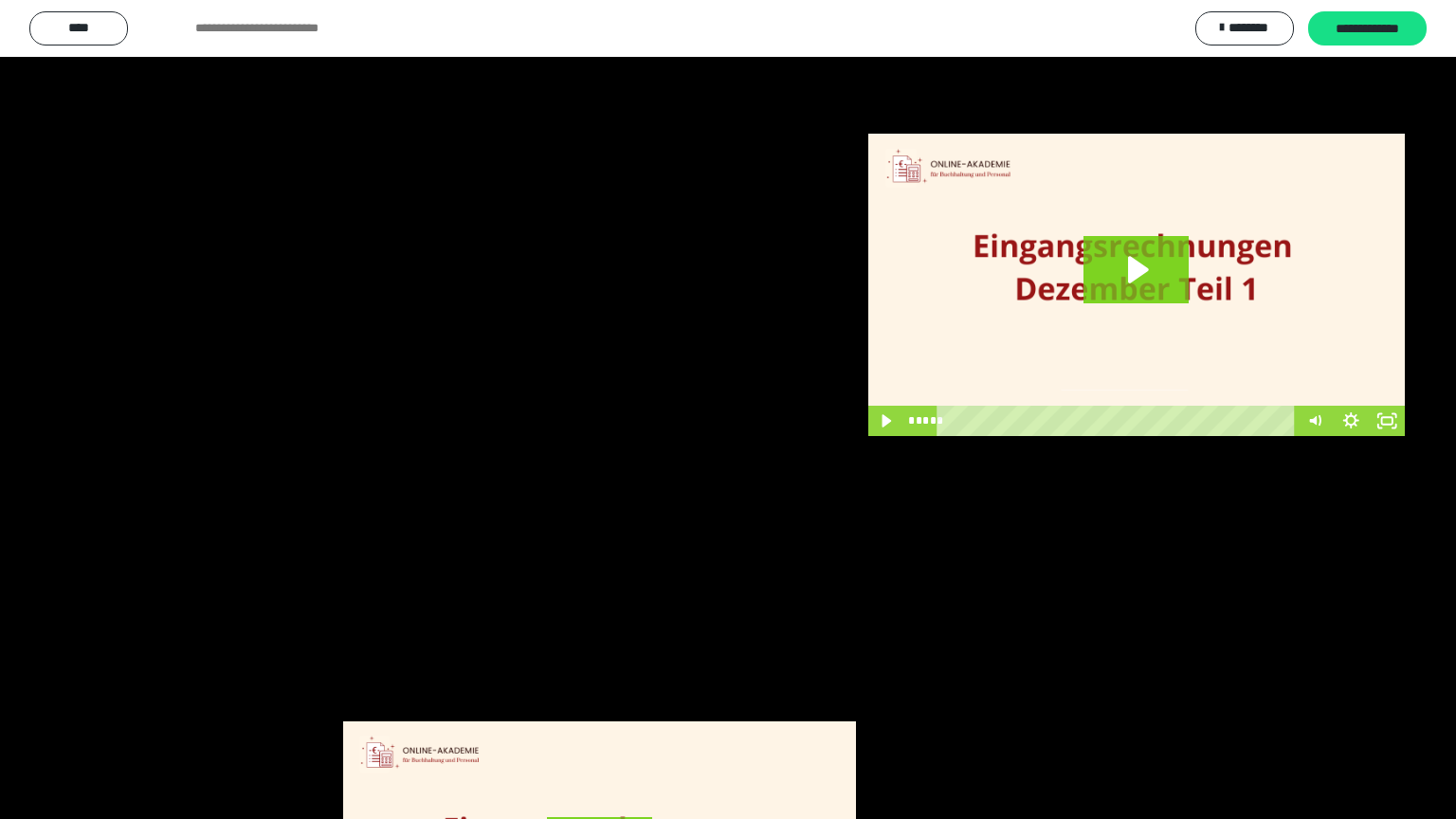 click at bounding box center [728, 410] 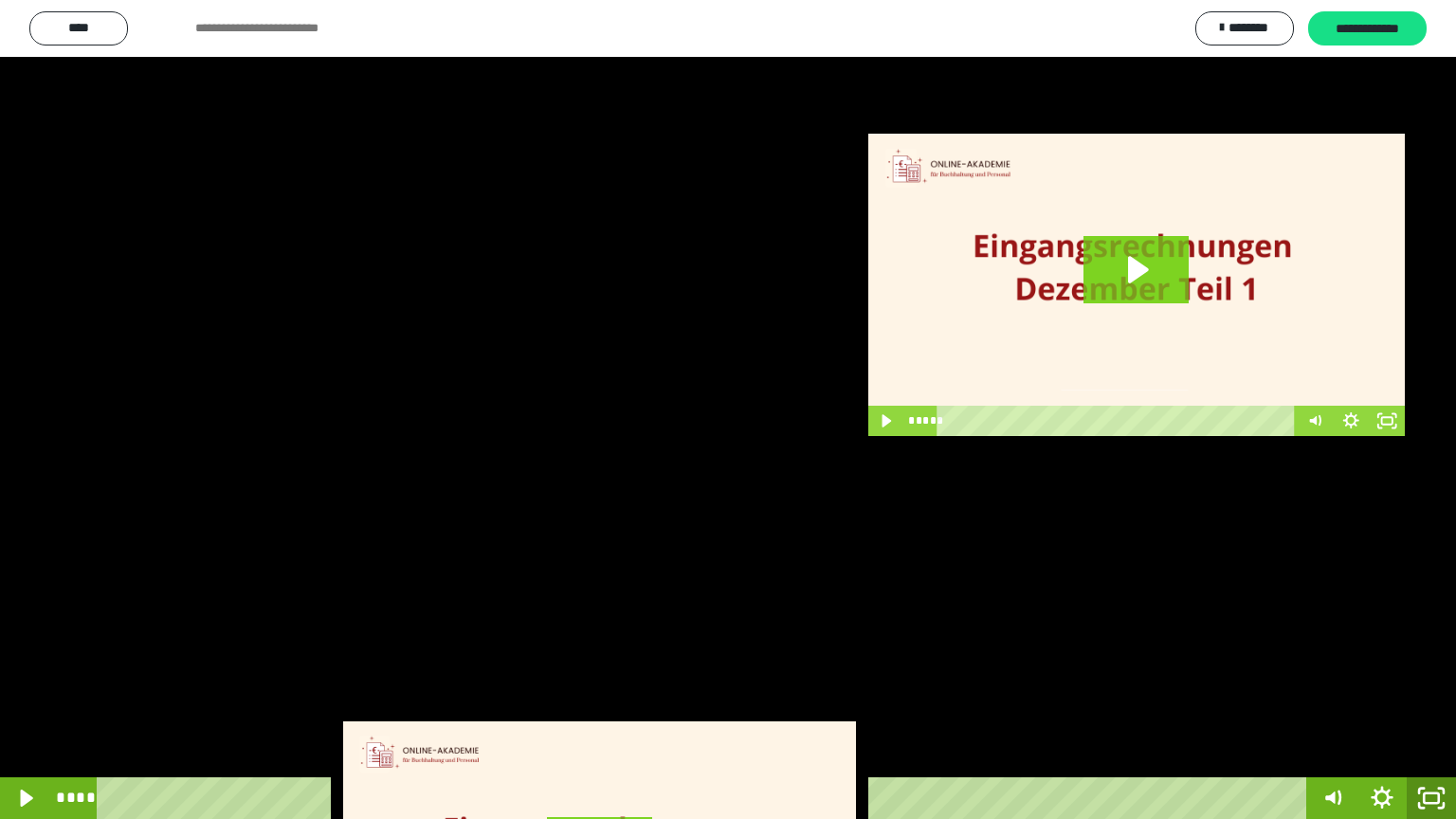 click 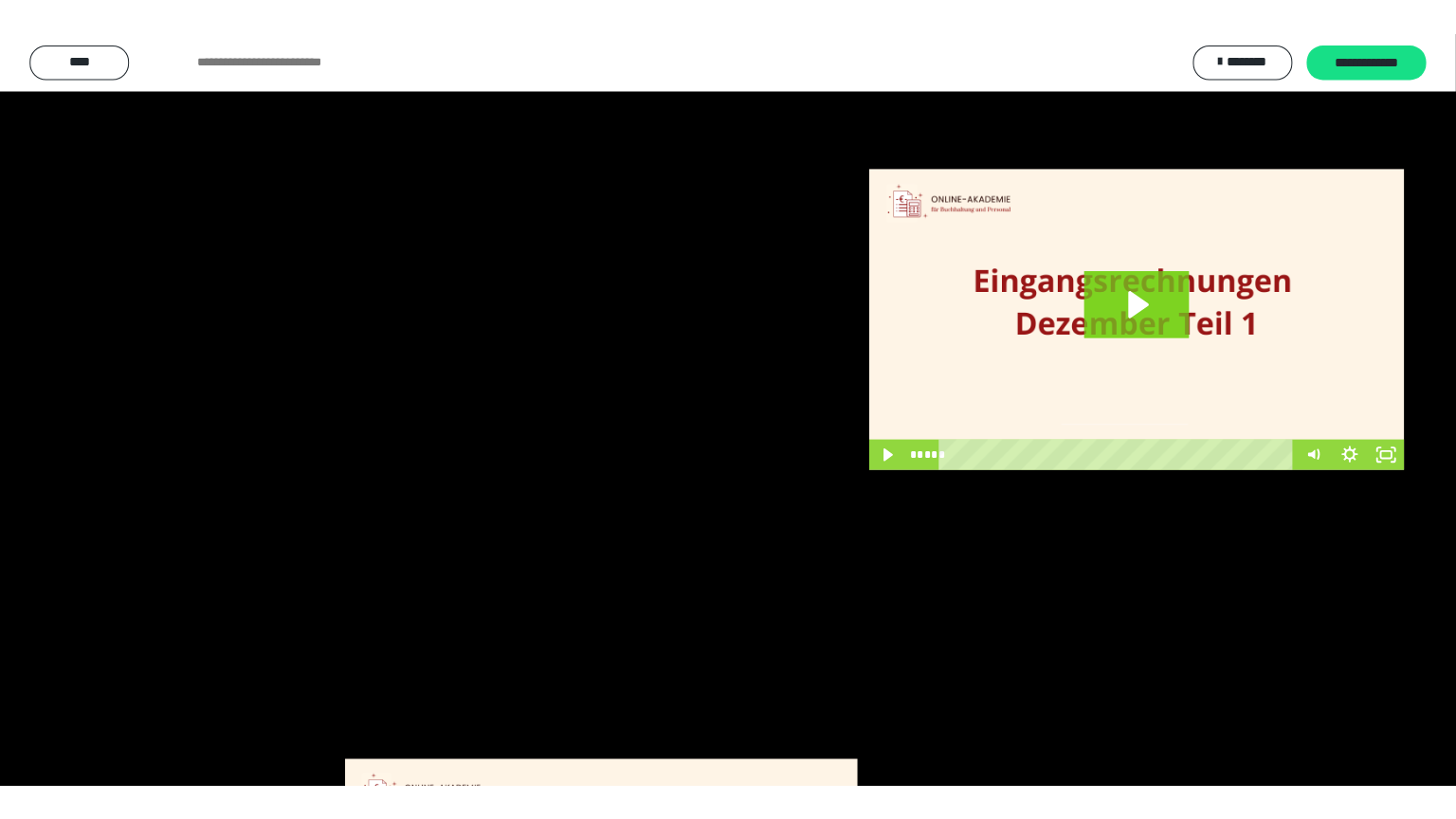 scroll, scrollTop: 2817, scrollLeft: 0, axis: vertical 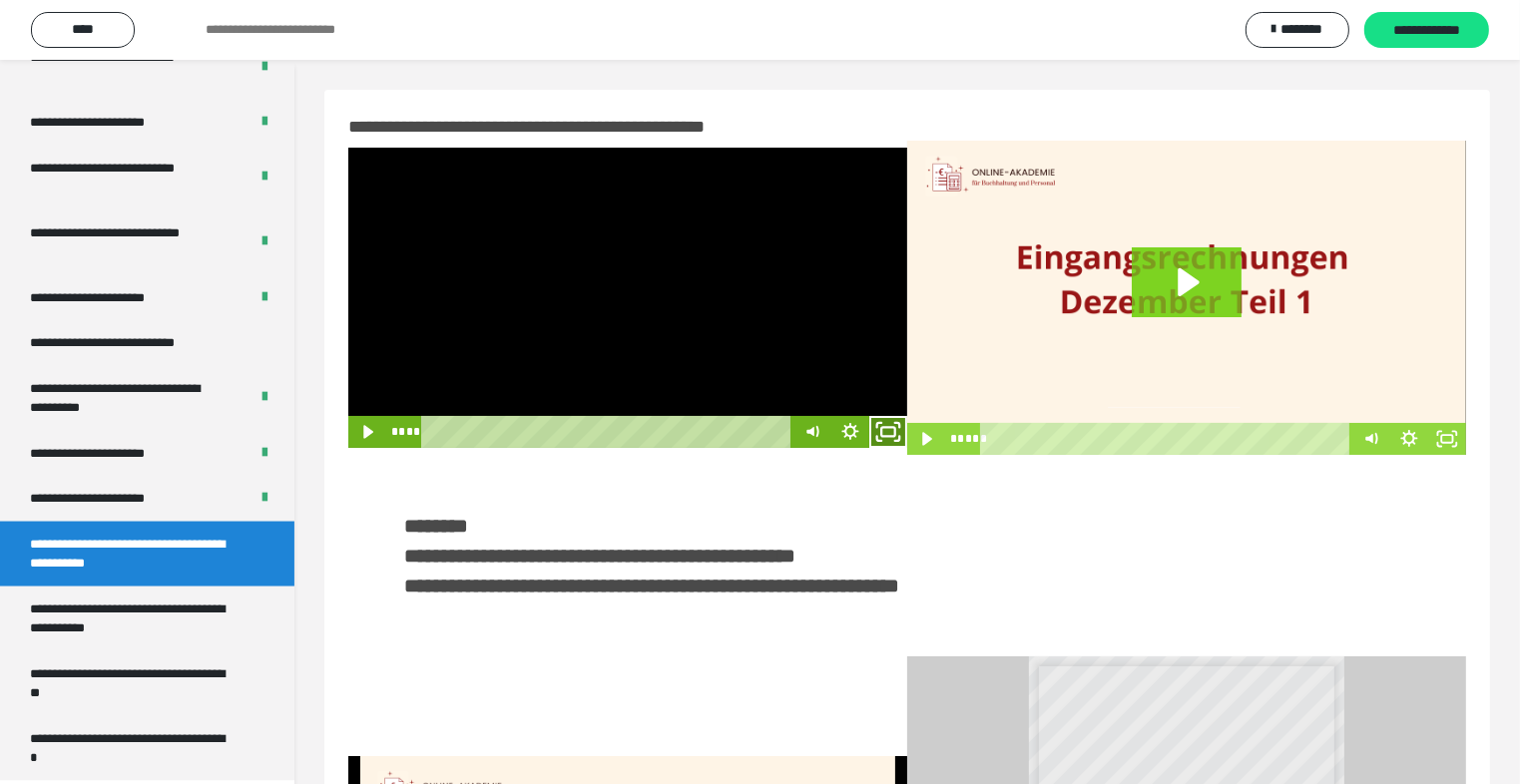 click 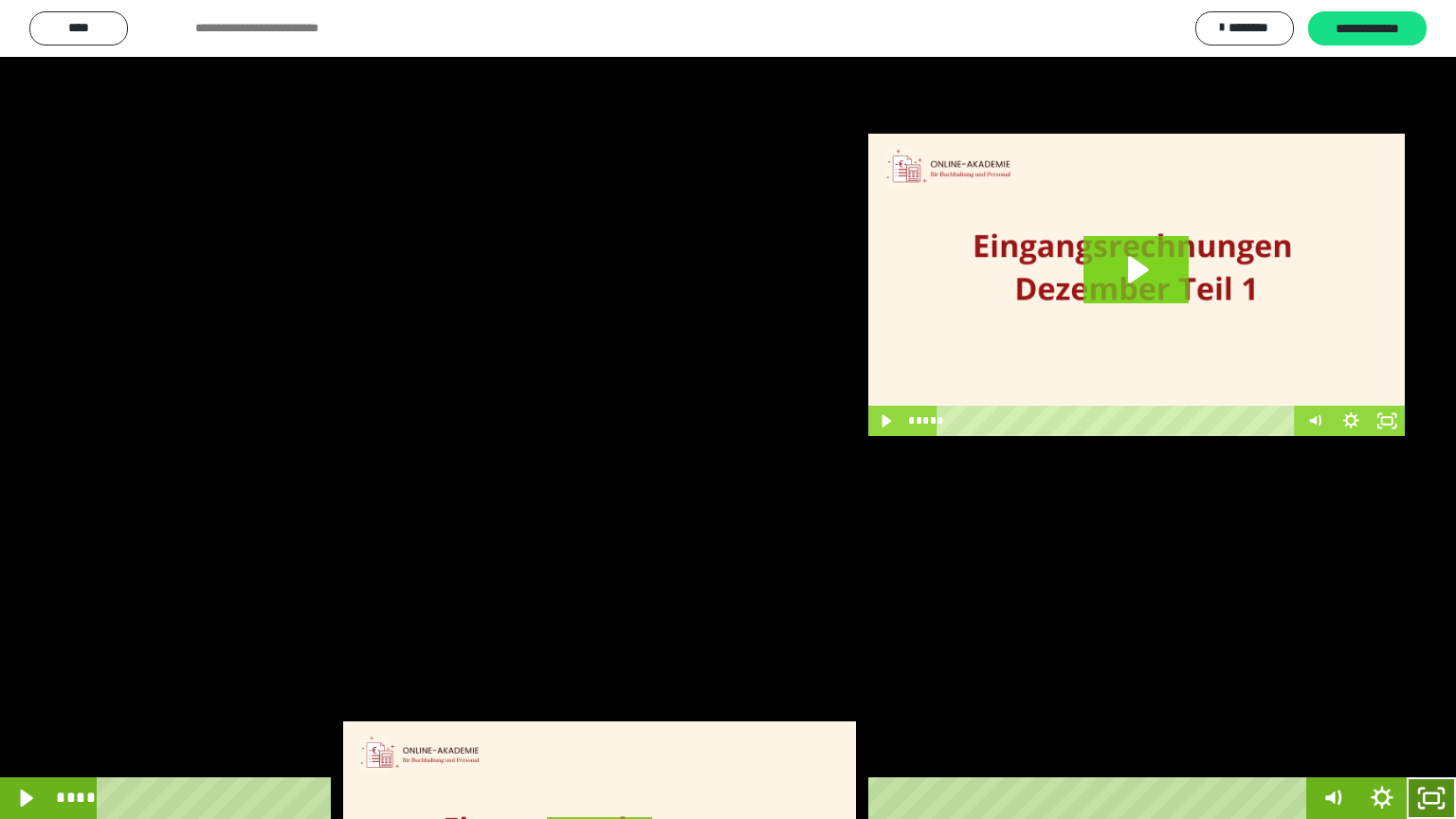 drag, startPoint x: 1444, startPoint y: 796, endPoint x: 1335, endPoint y: 498, distance: 317.309 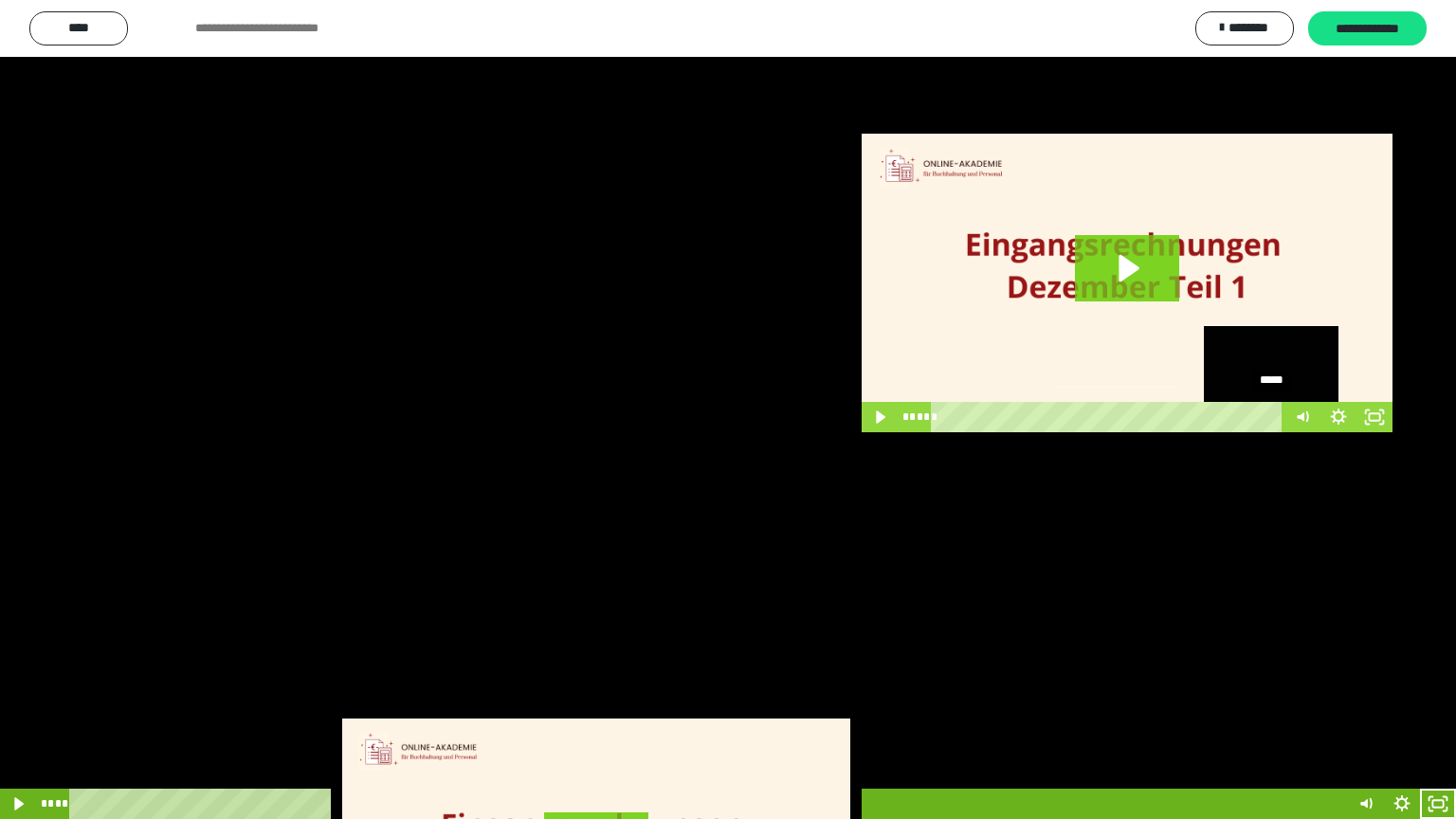 scroll, scrollTop: 2817, scrollLeft: 0, axis: vertical 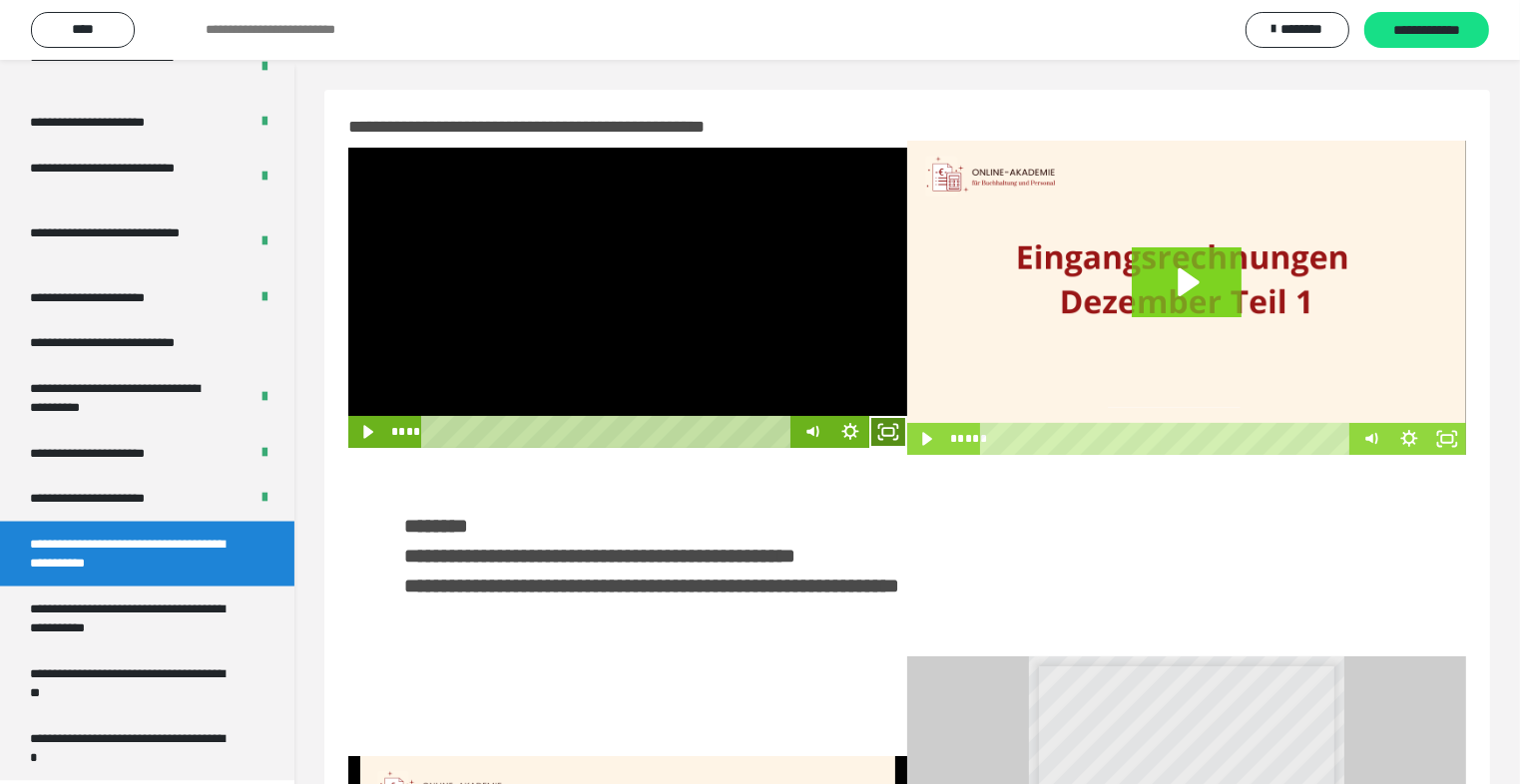 click 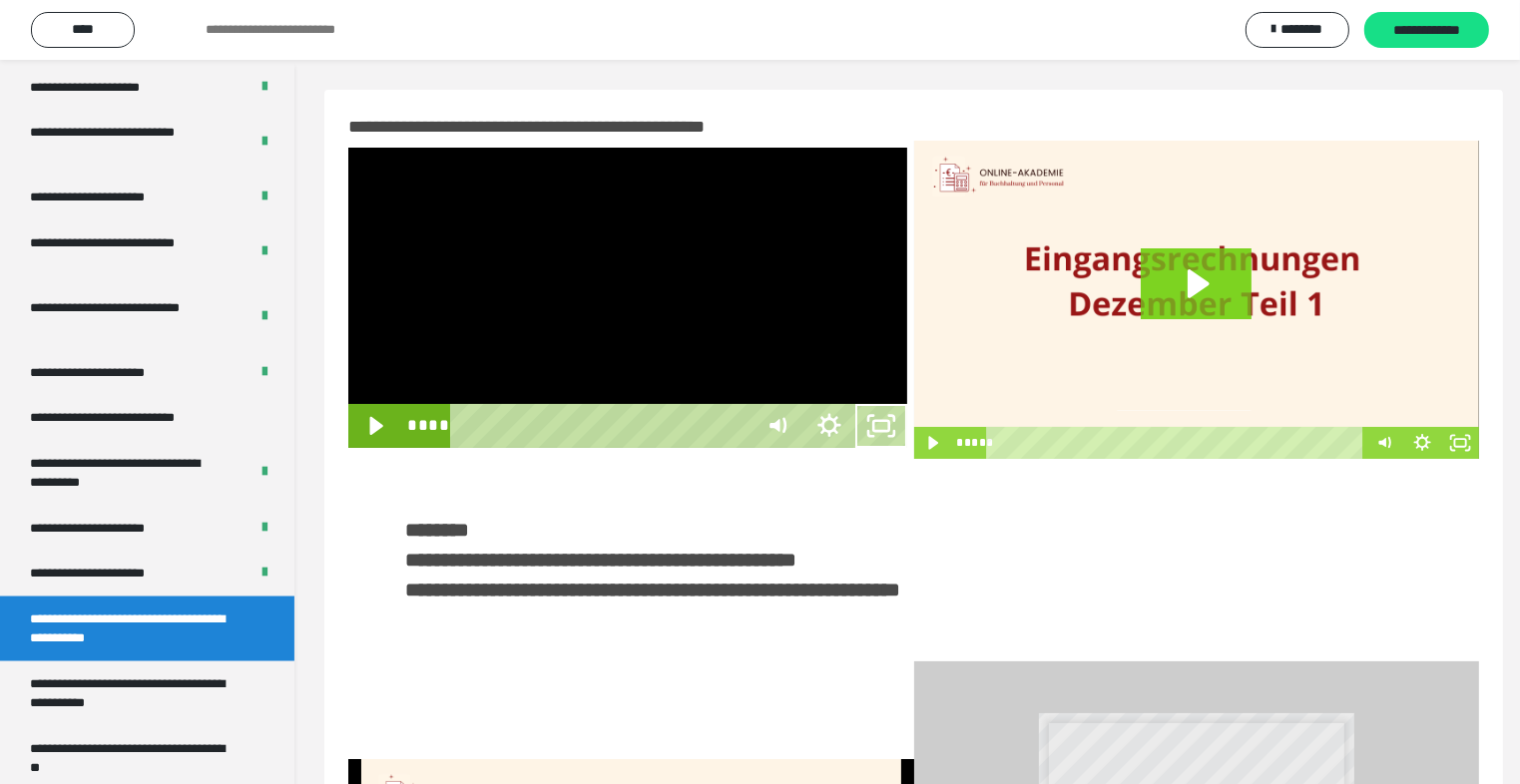 scroll, scrollTop: 2886, scrollLeft: 0, axis: vertical 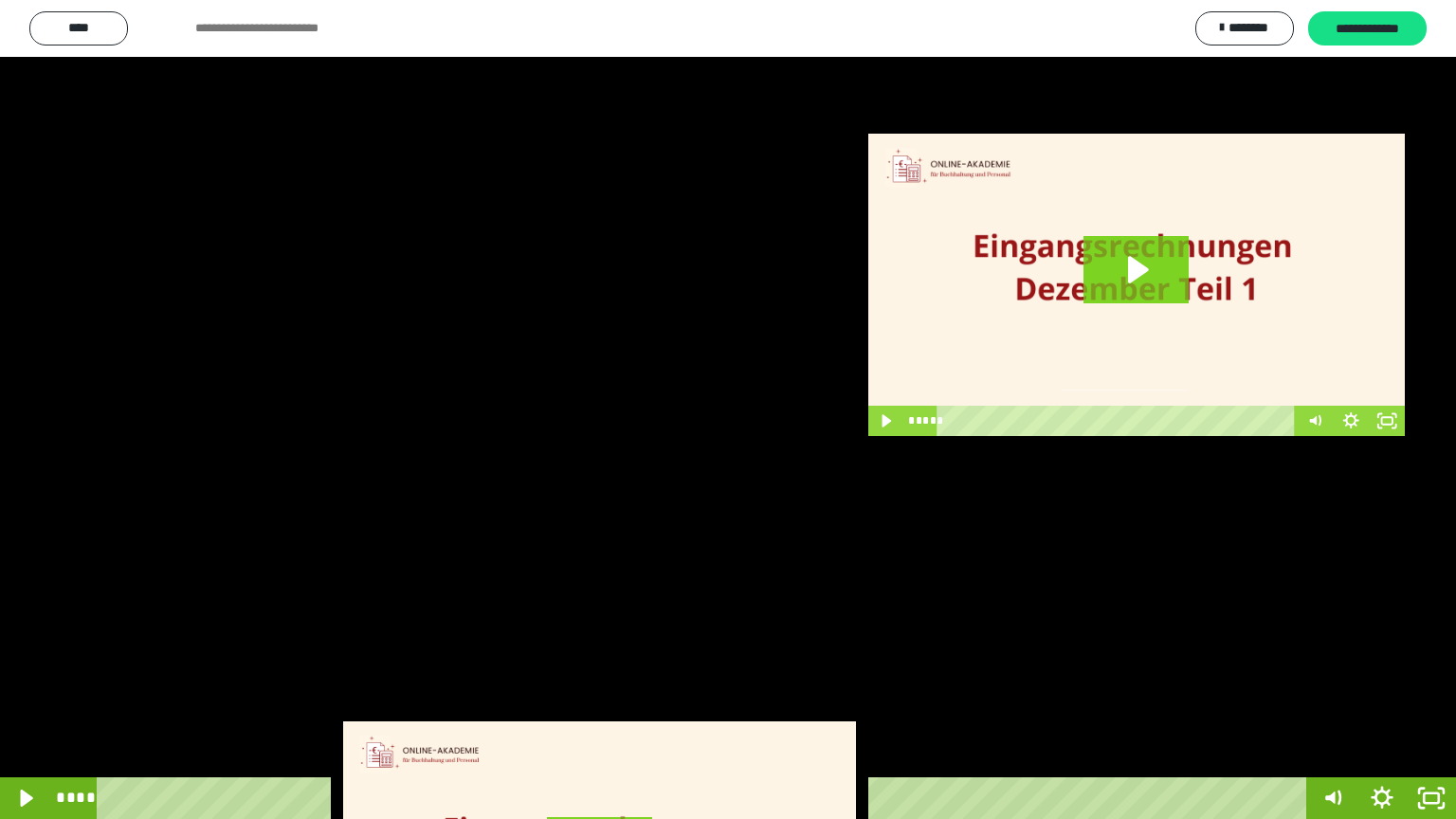 click at bounding box center (728, 410) 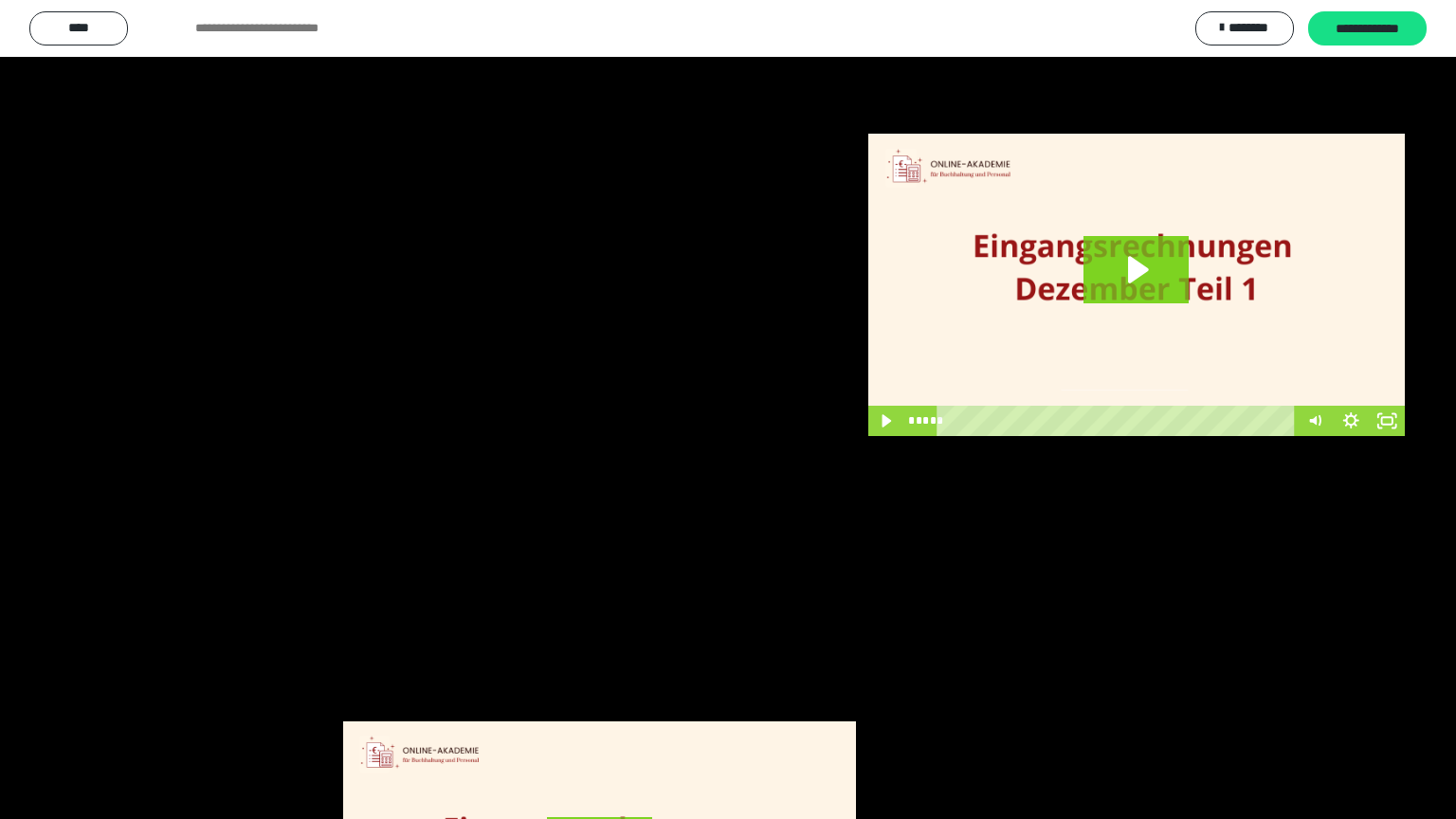 click at bounding box center (728, 410) 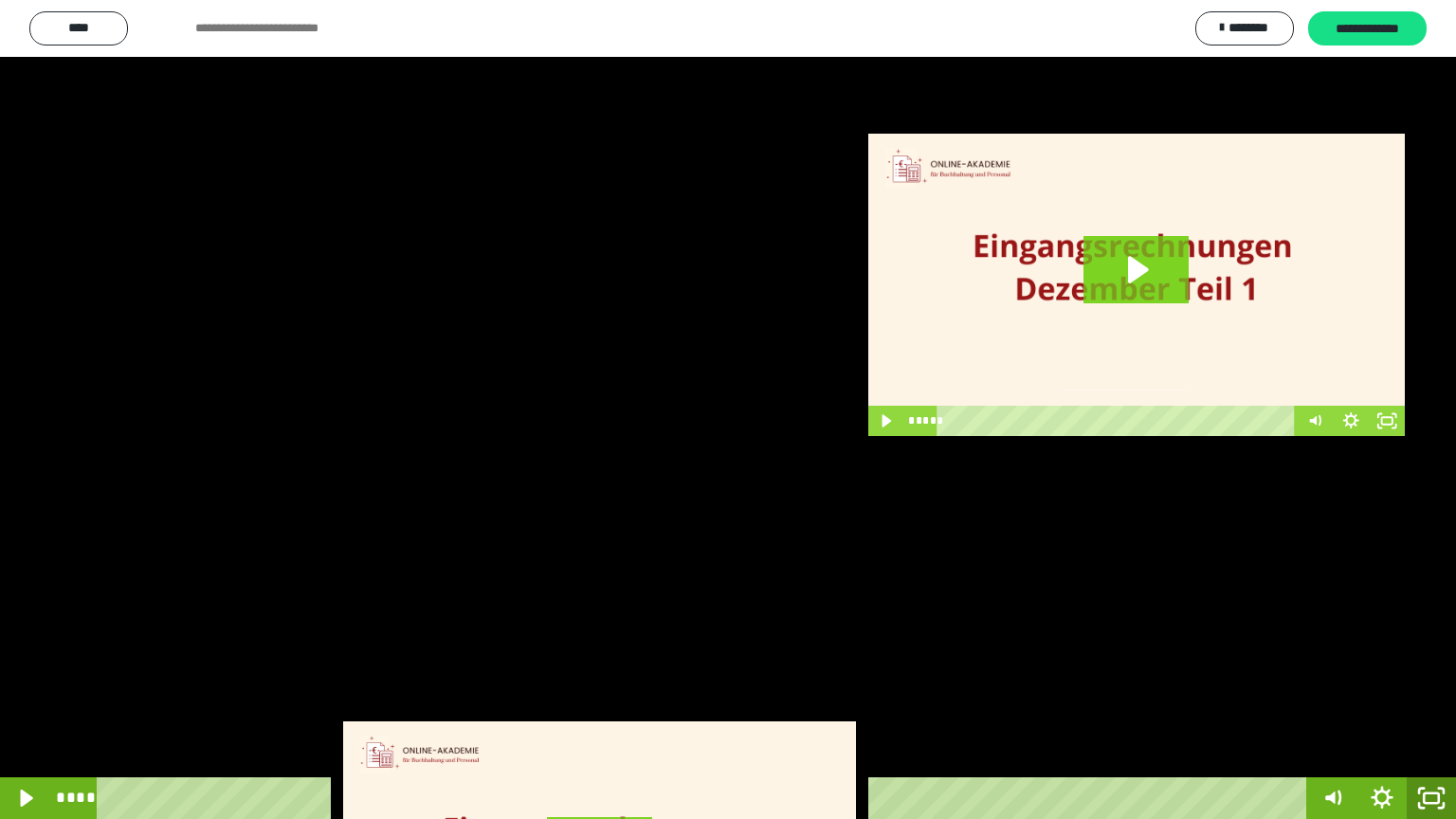 drag, startPoint x: 1435, startPoint y: 797, endPoint x: 1429, endPoint y: 680, distance: 117.153745 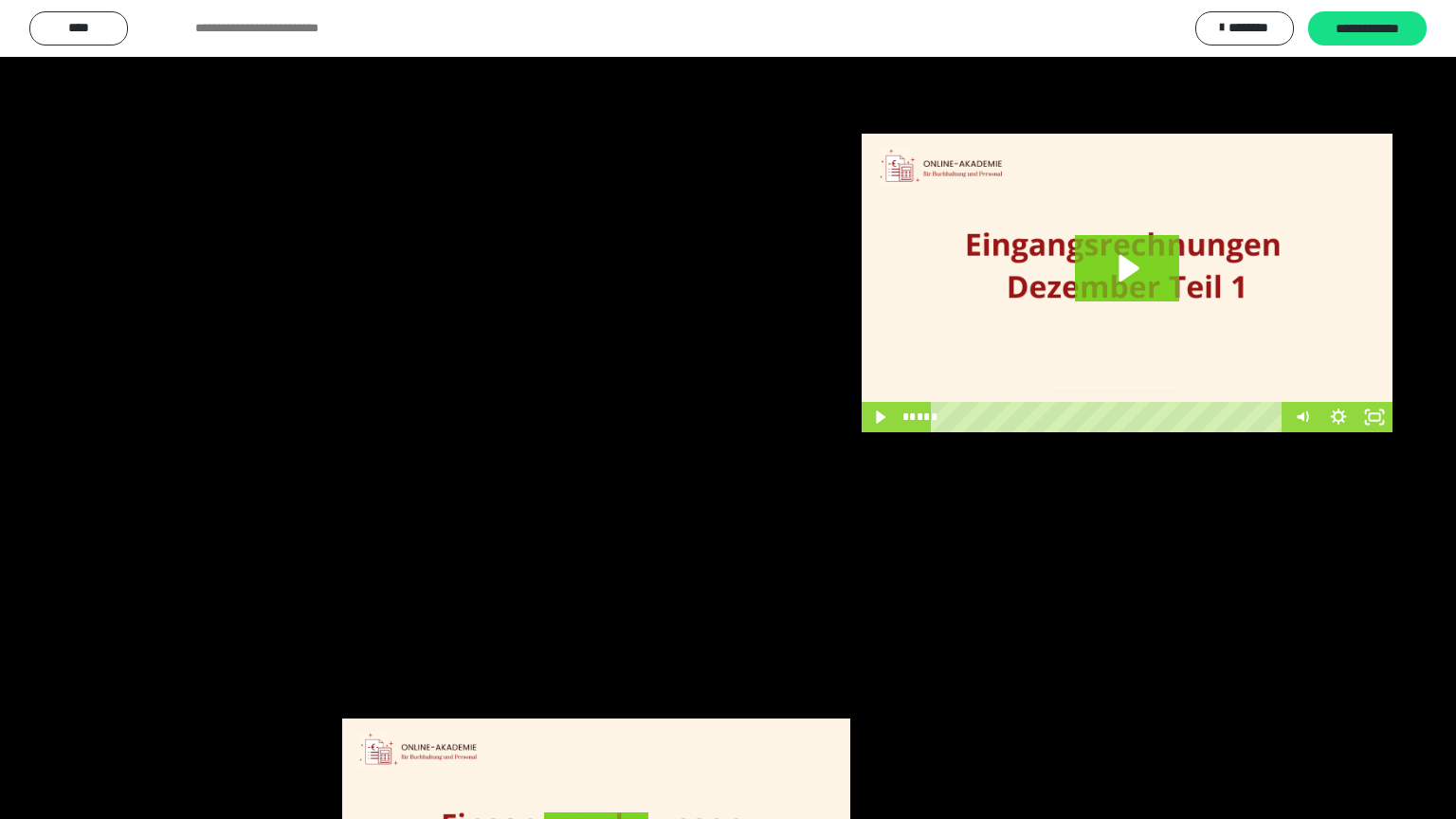 scroll, scrollTop: 2817, scrollLeft: 0, axis: vertical 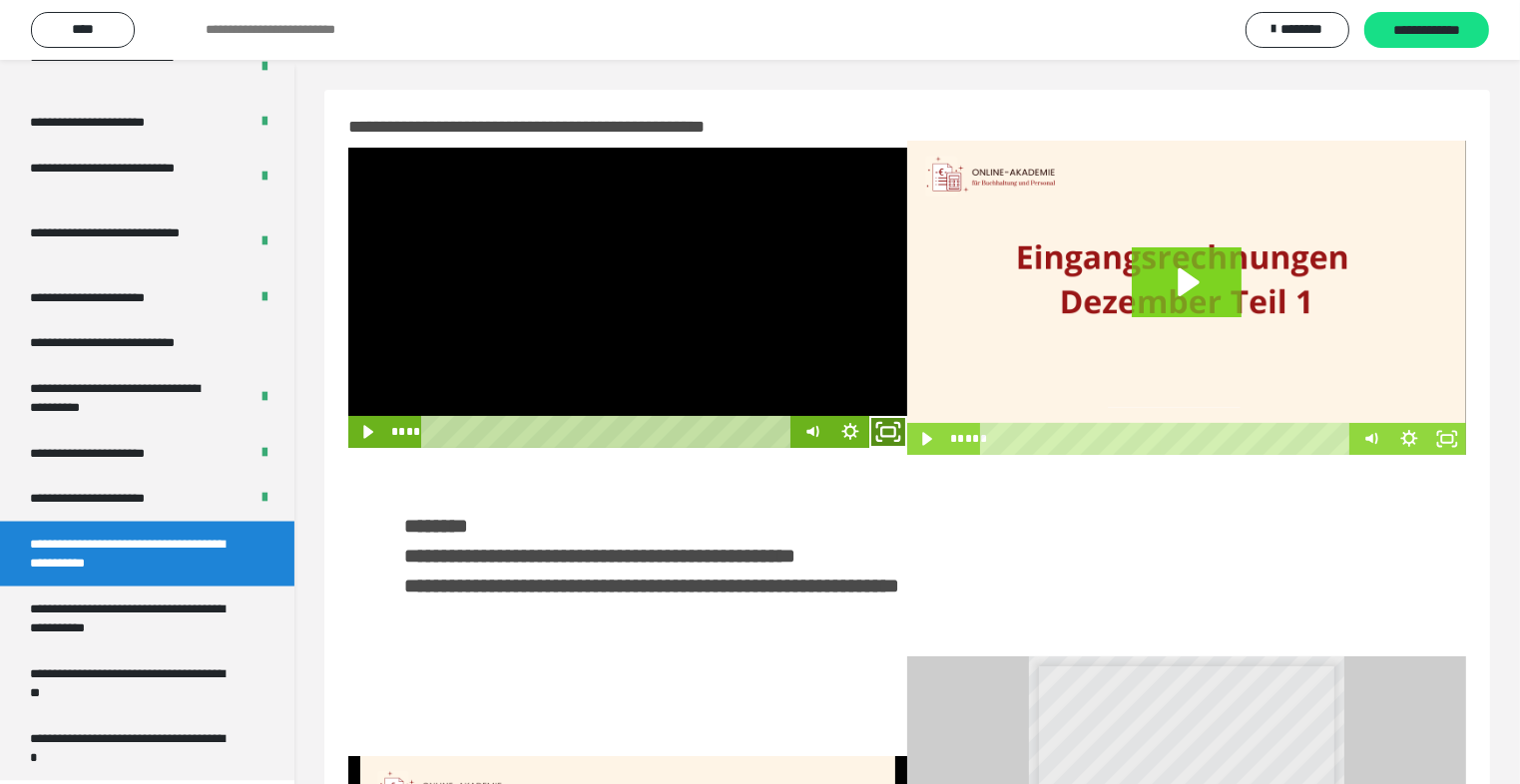 click 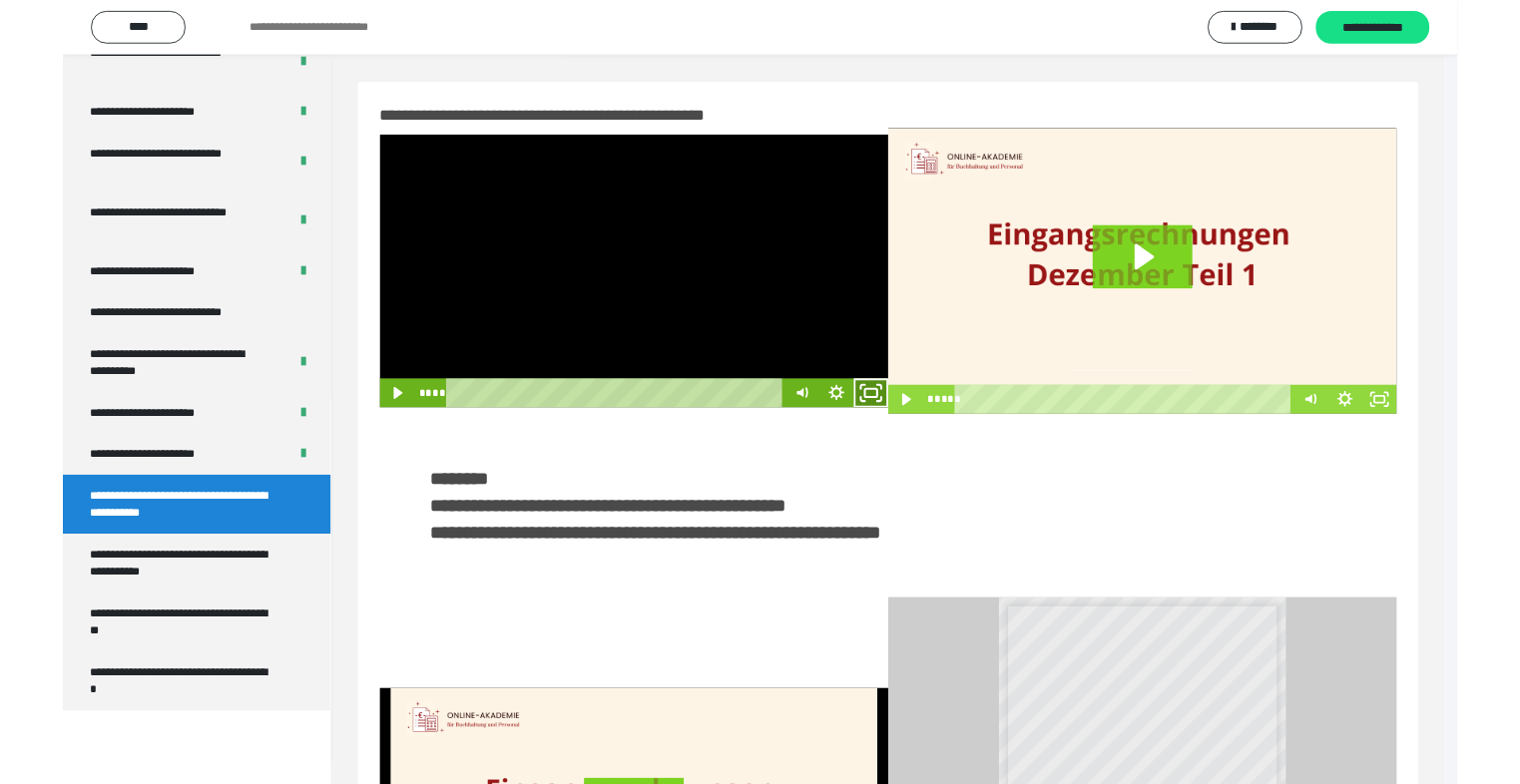 scroll, scrollTop: 2886, scrollLeft: 0, axis: vertical 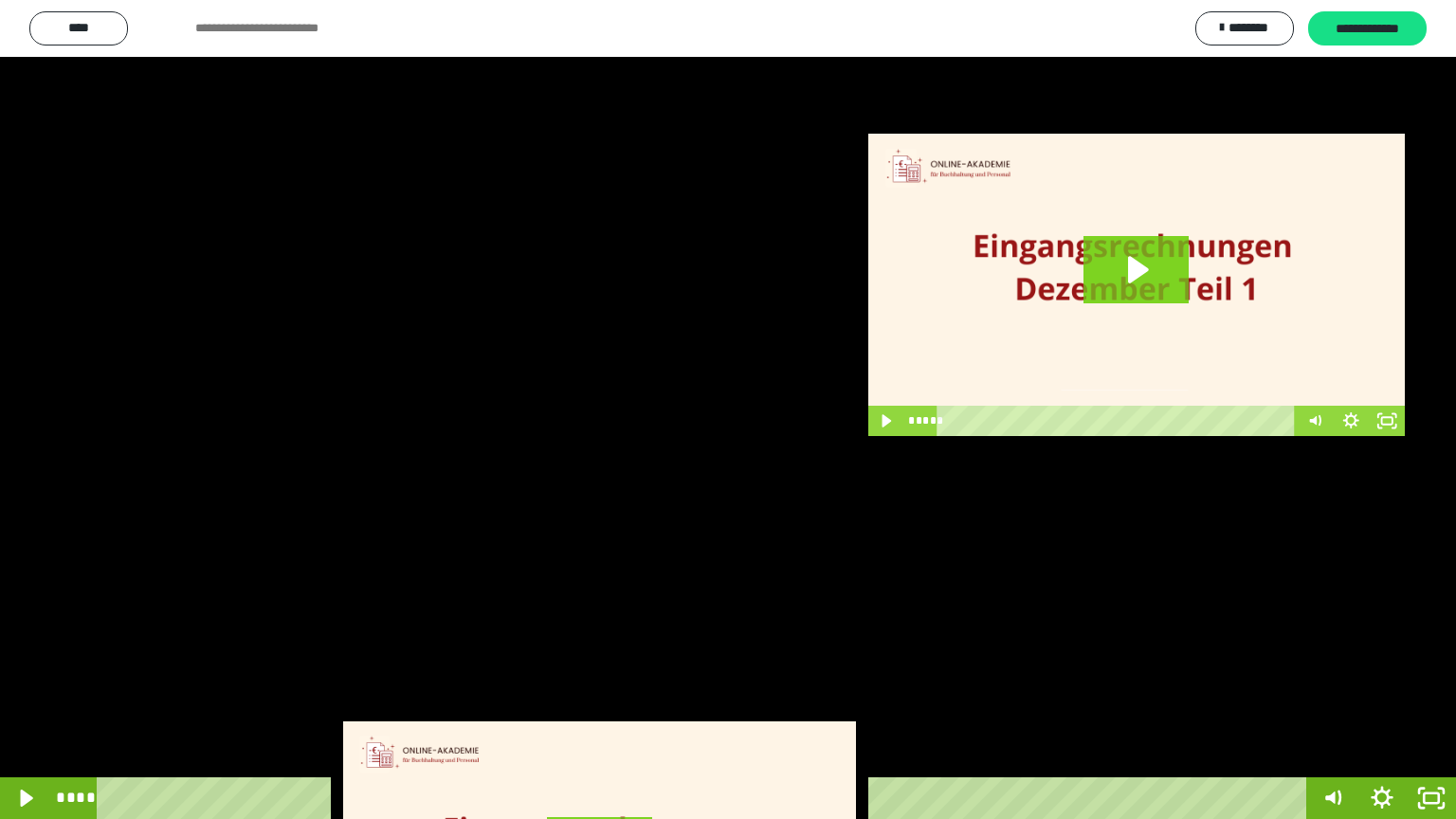 click at bounding box center [728, 410] 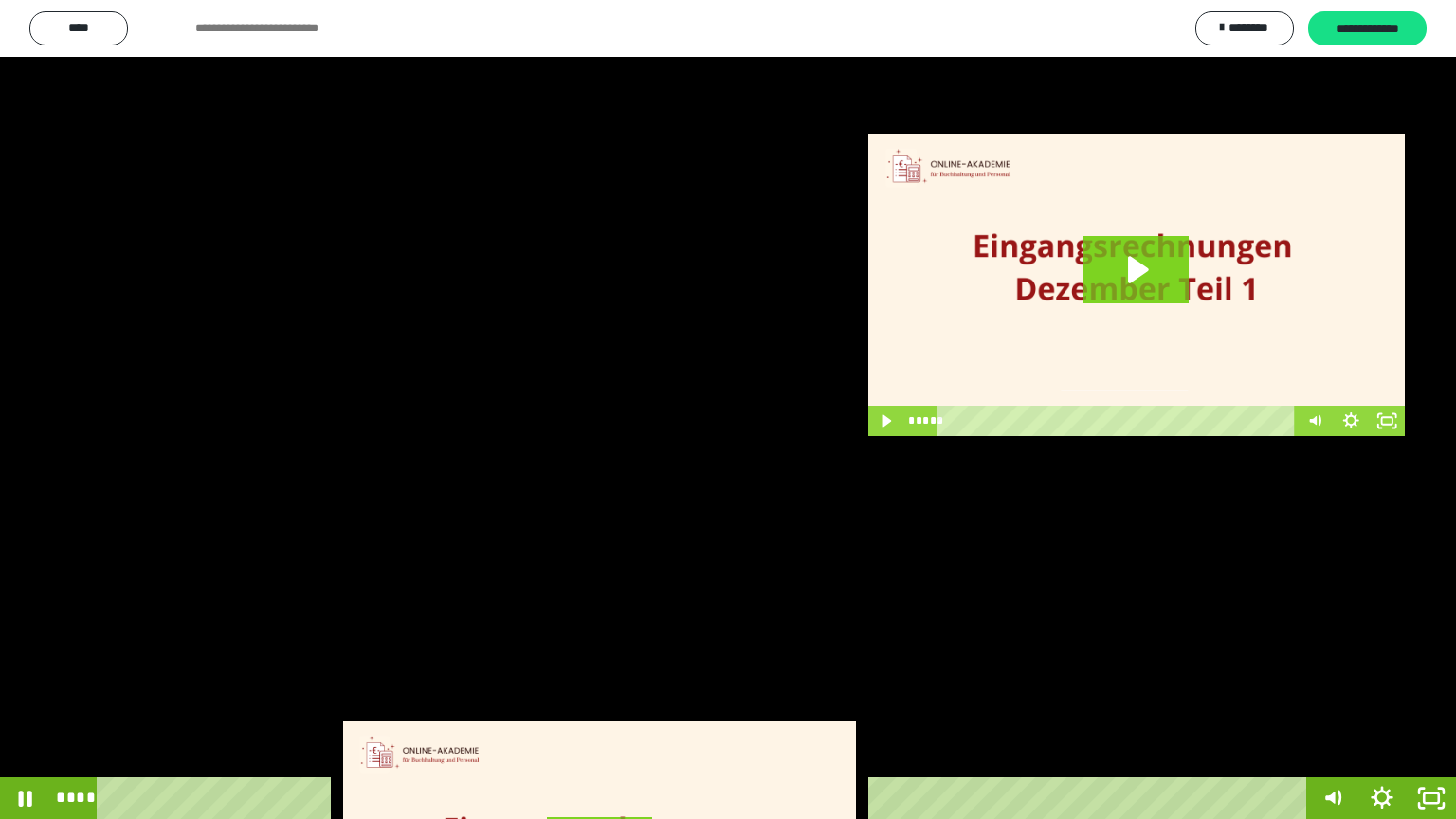 click at bounding box center [728, 410] 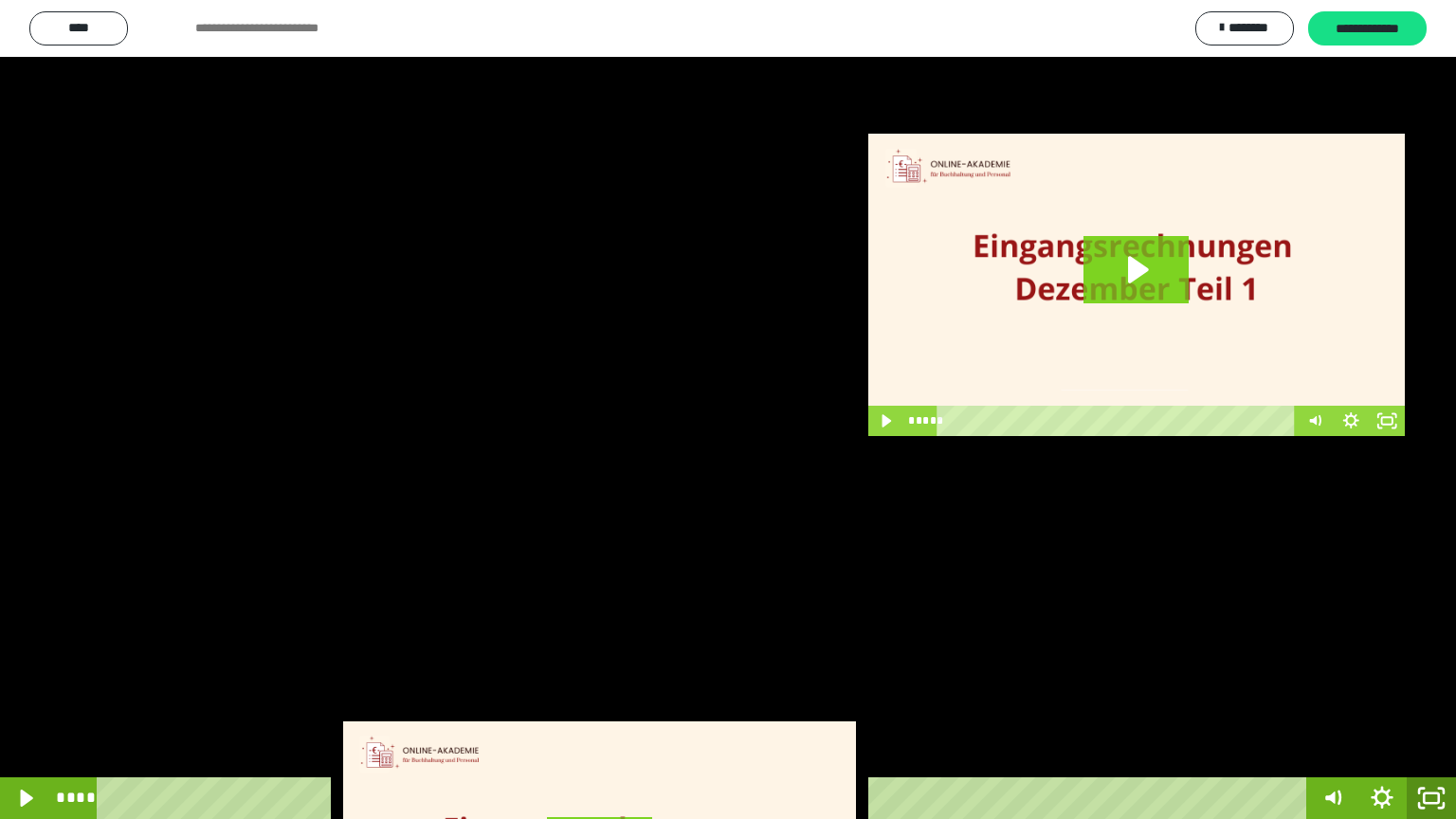 click 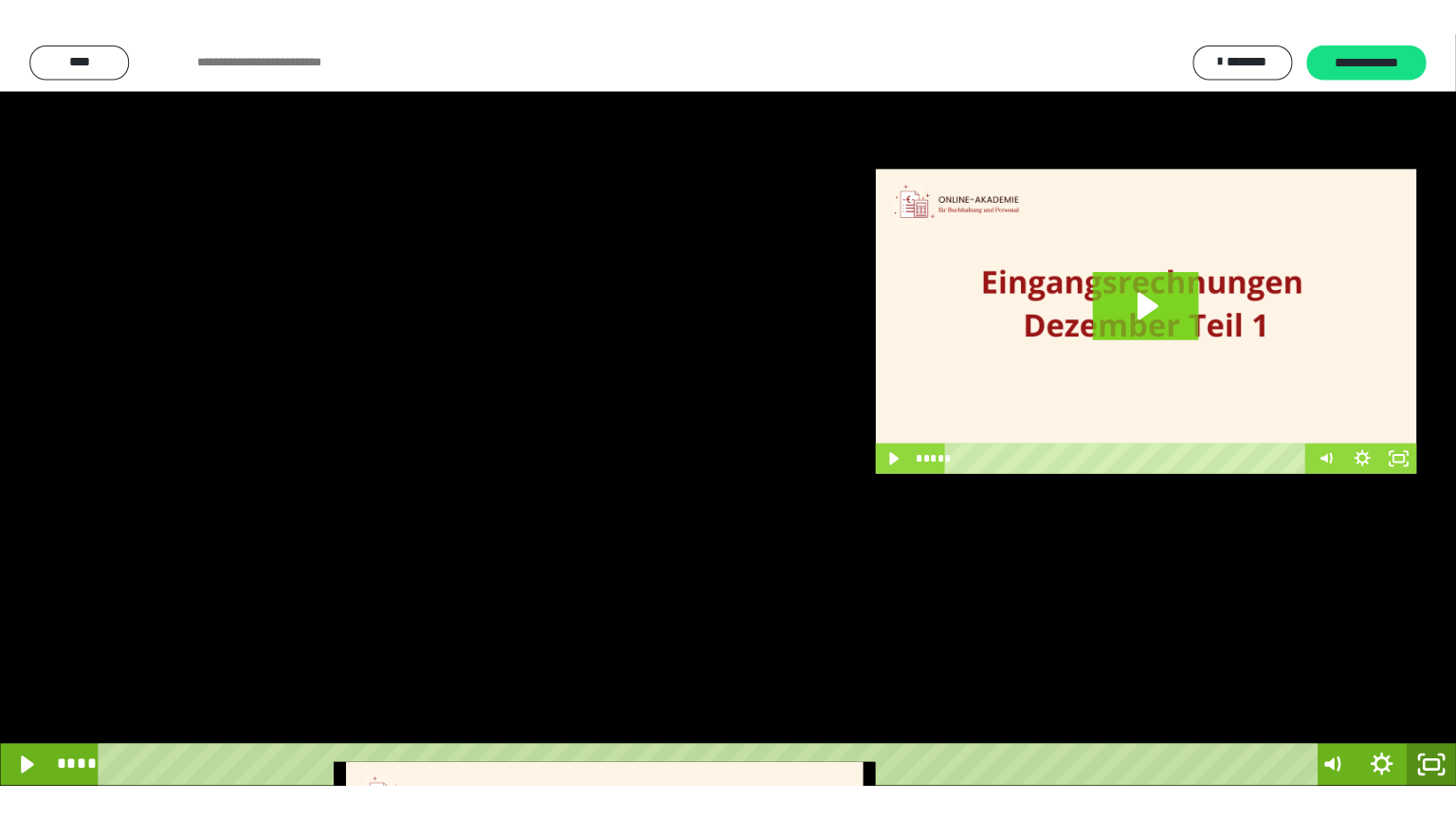 scroll, scrollTop: 2817, scrollLeft: 0, axis: vertical 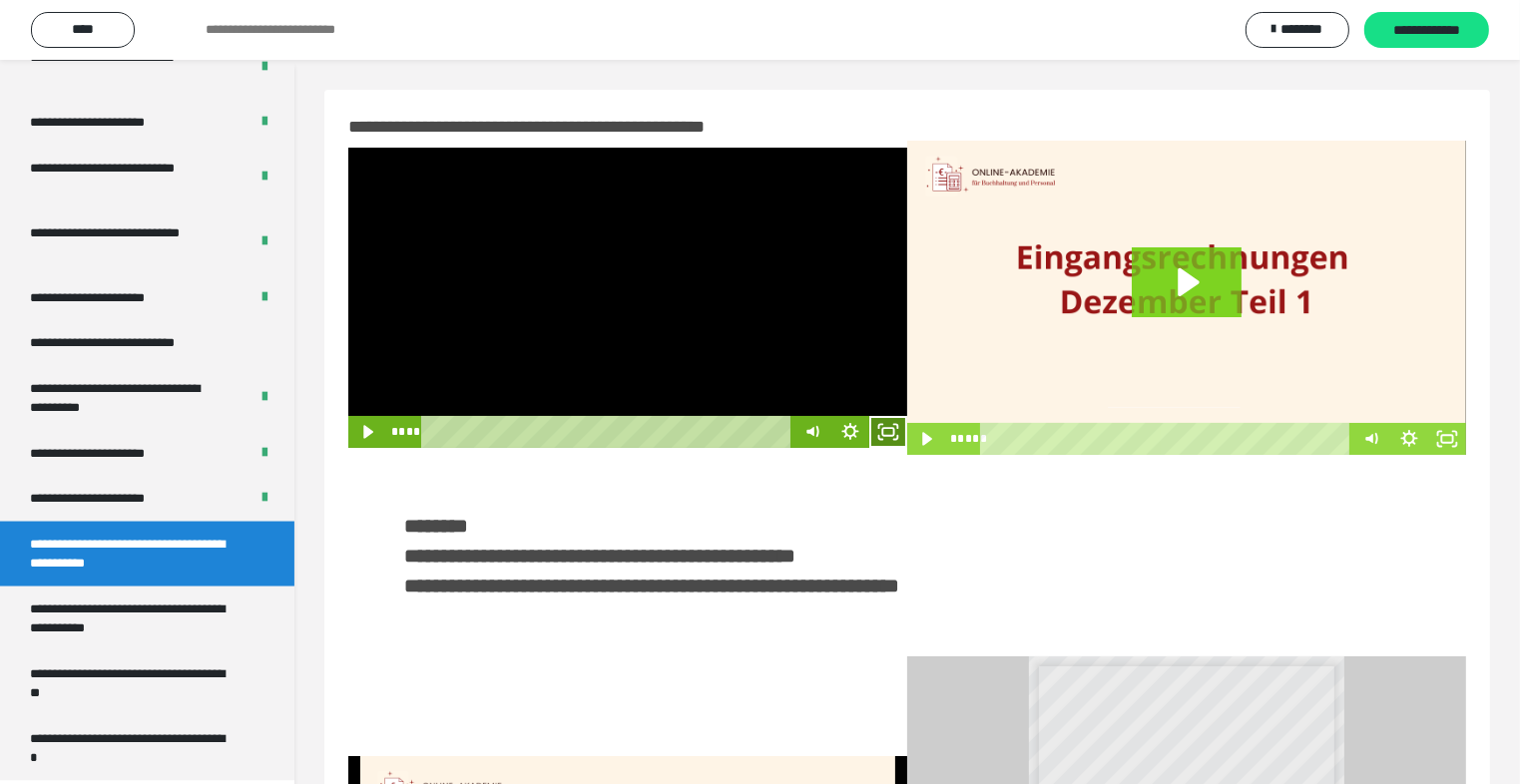click 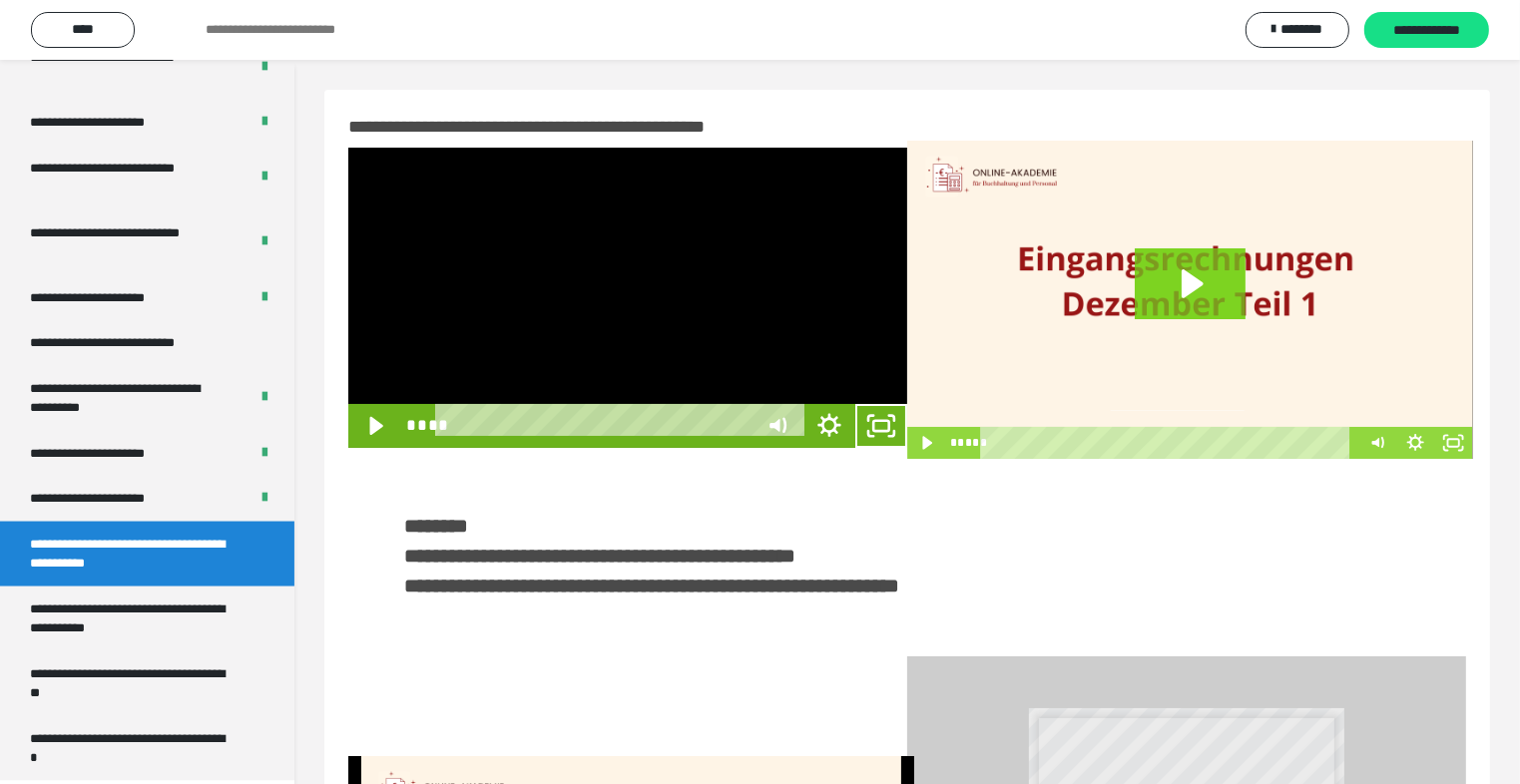 scroll, scrollTop: 2886, scrollLeft: 0, axis: vertical 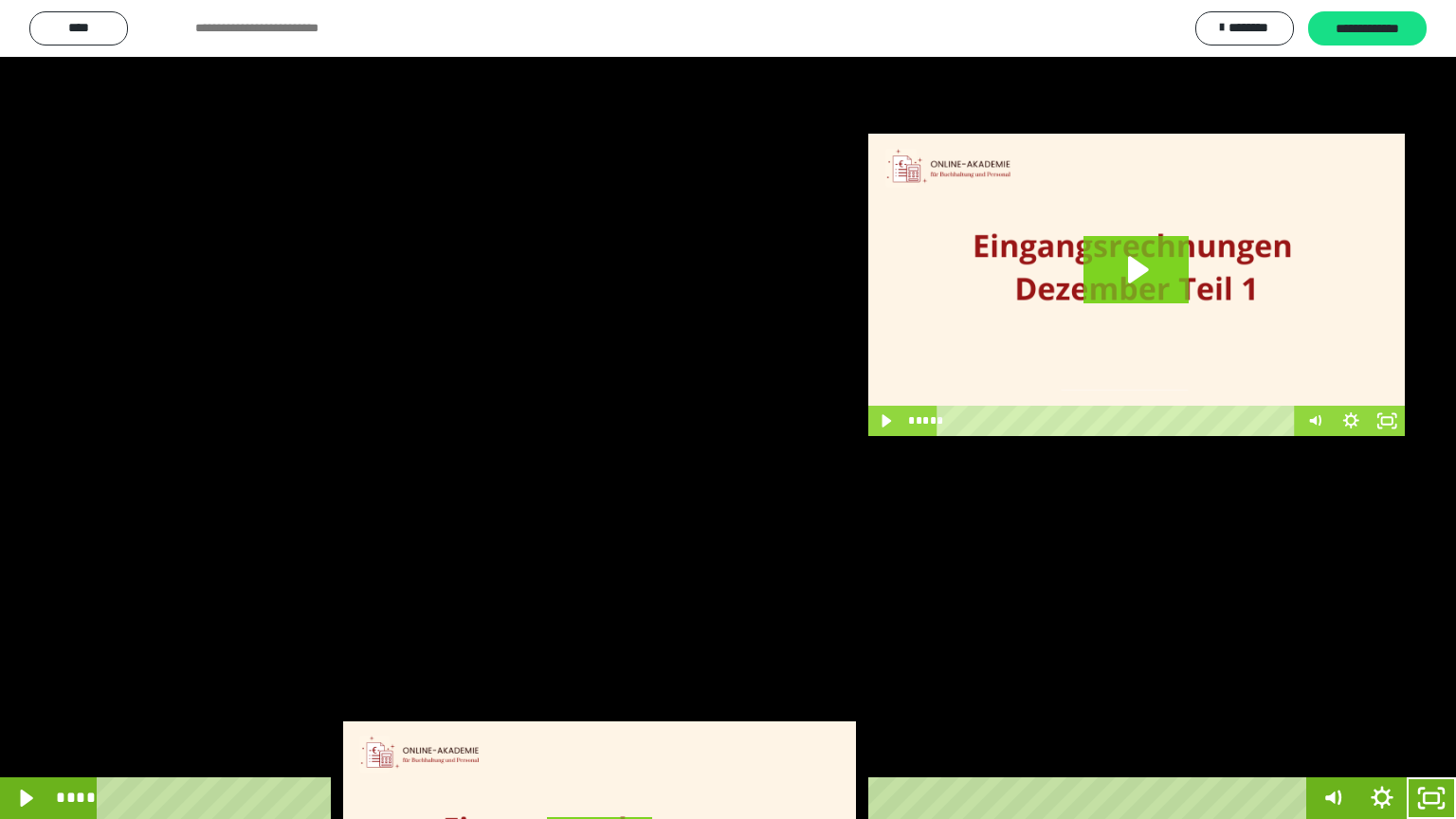 click at bounding box center [728, 410] 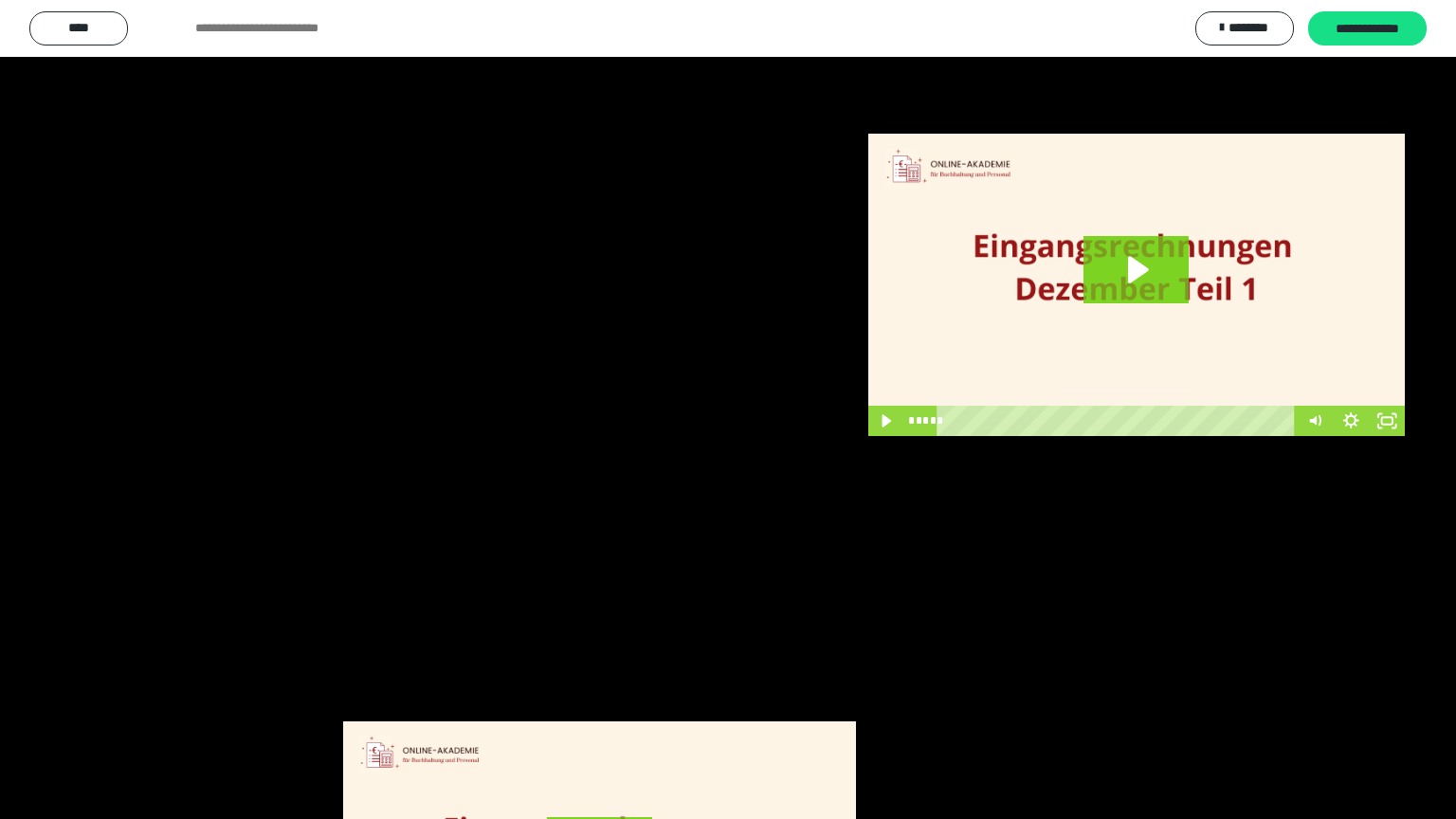 click at bounding box center (728, 410) 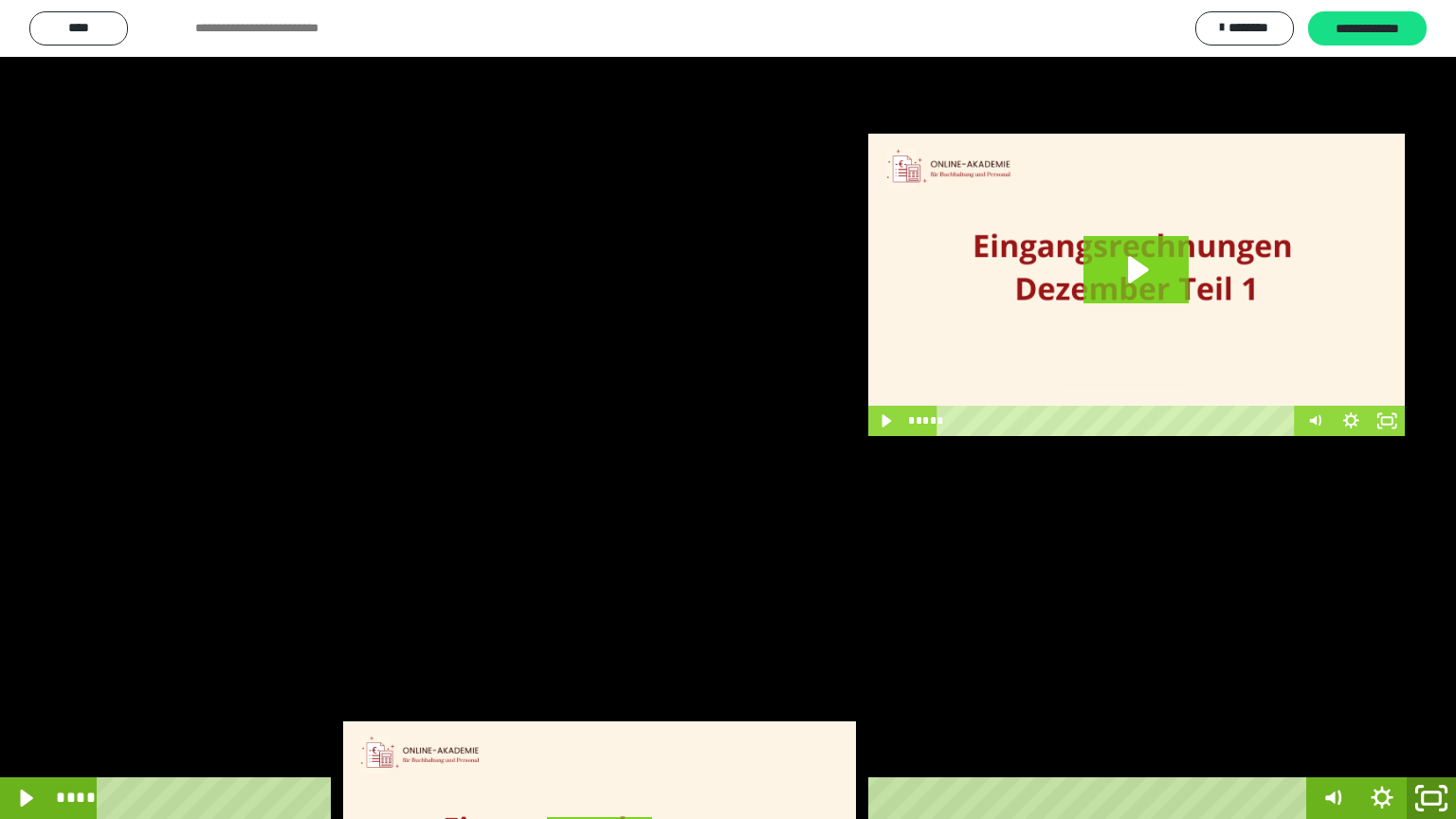 click 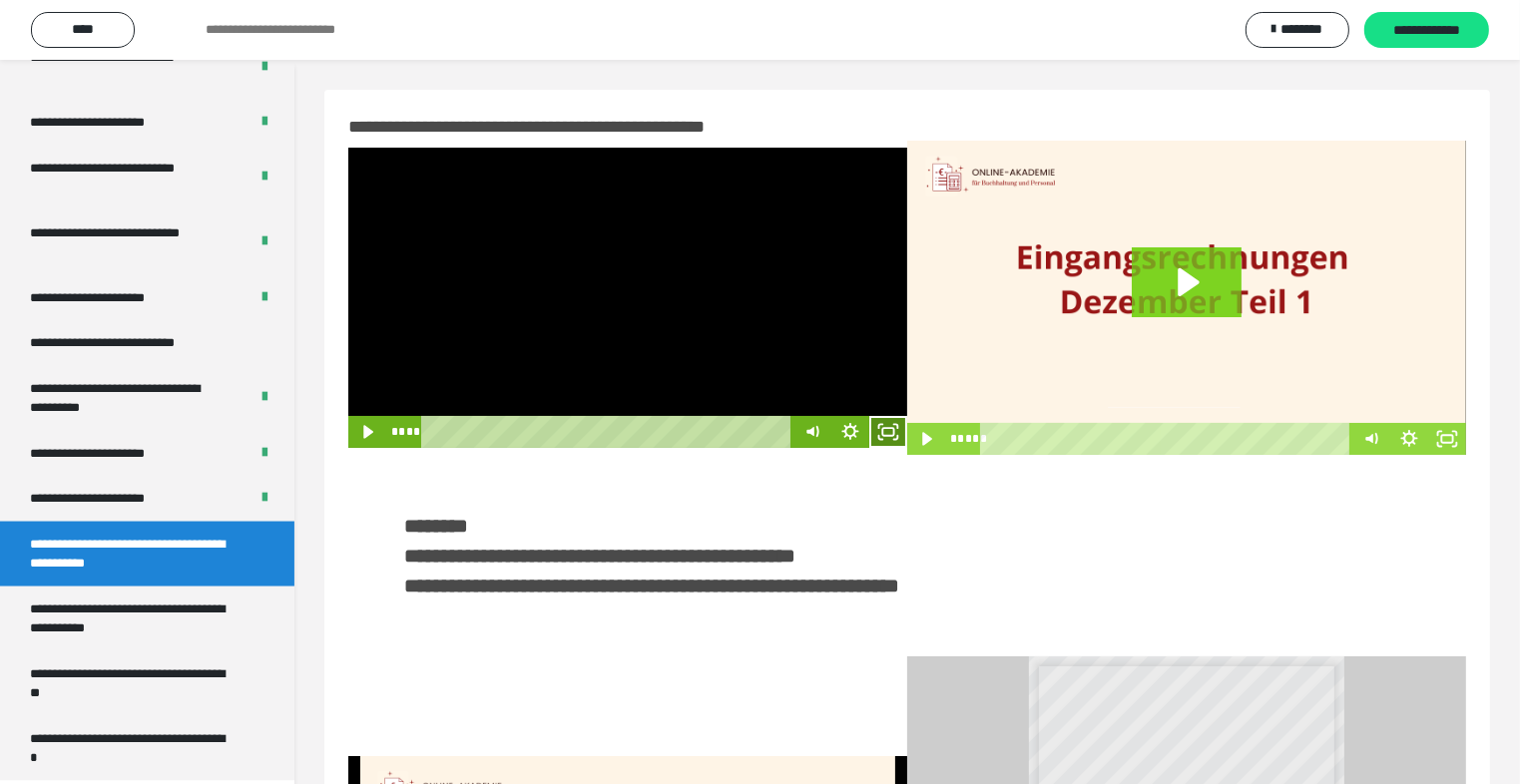 click 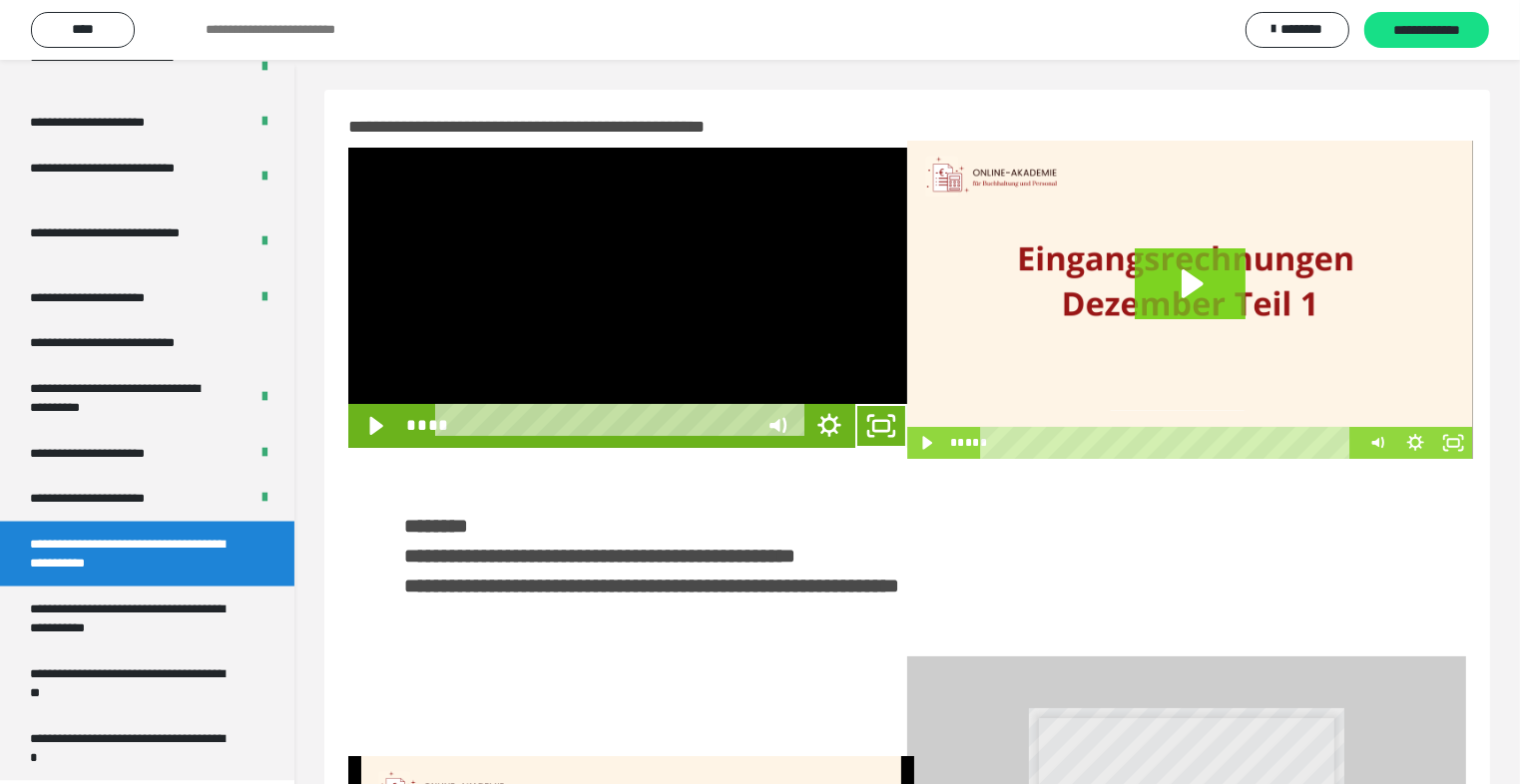 scroll, scrollTop: 2886, scrollLeft: 0, axis: vertical 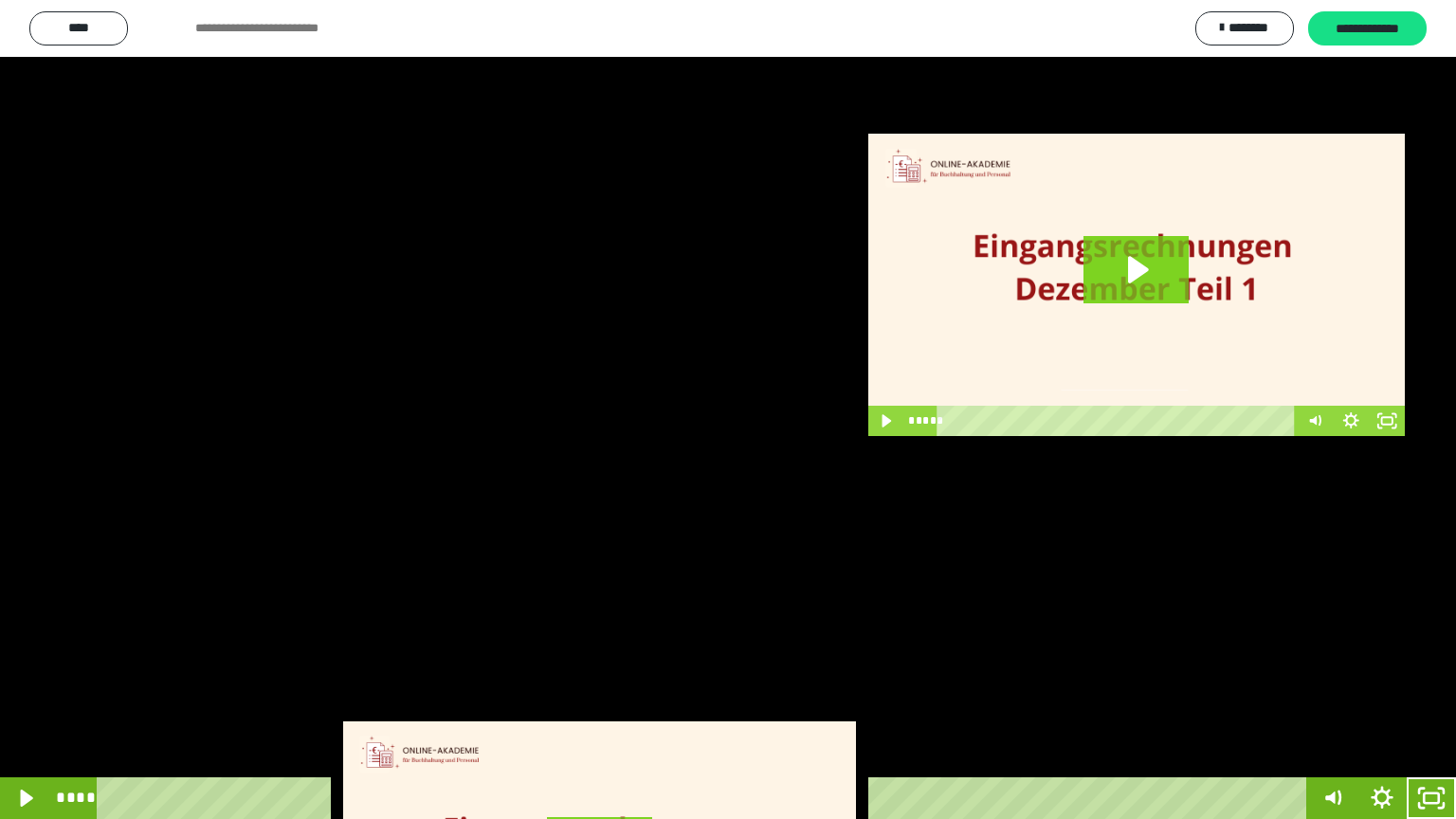 click at bounding box center [728, 410] 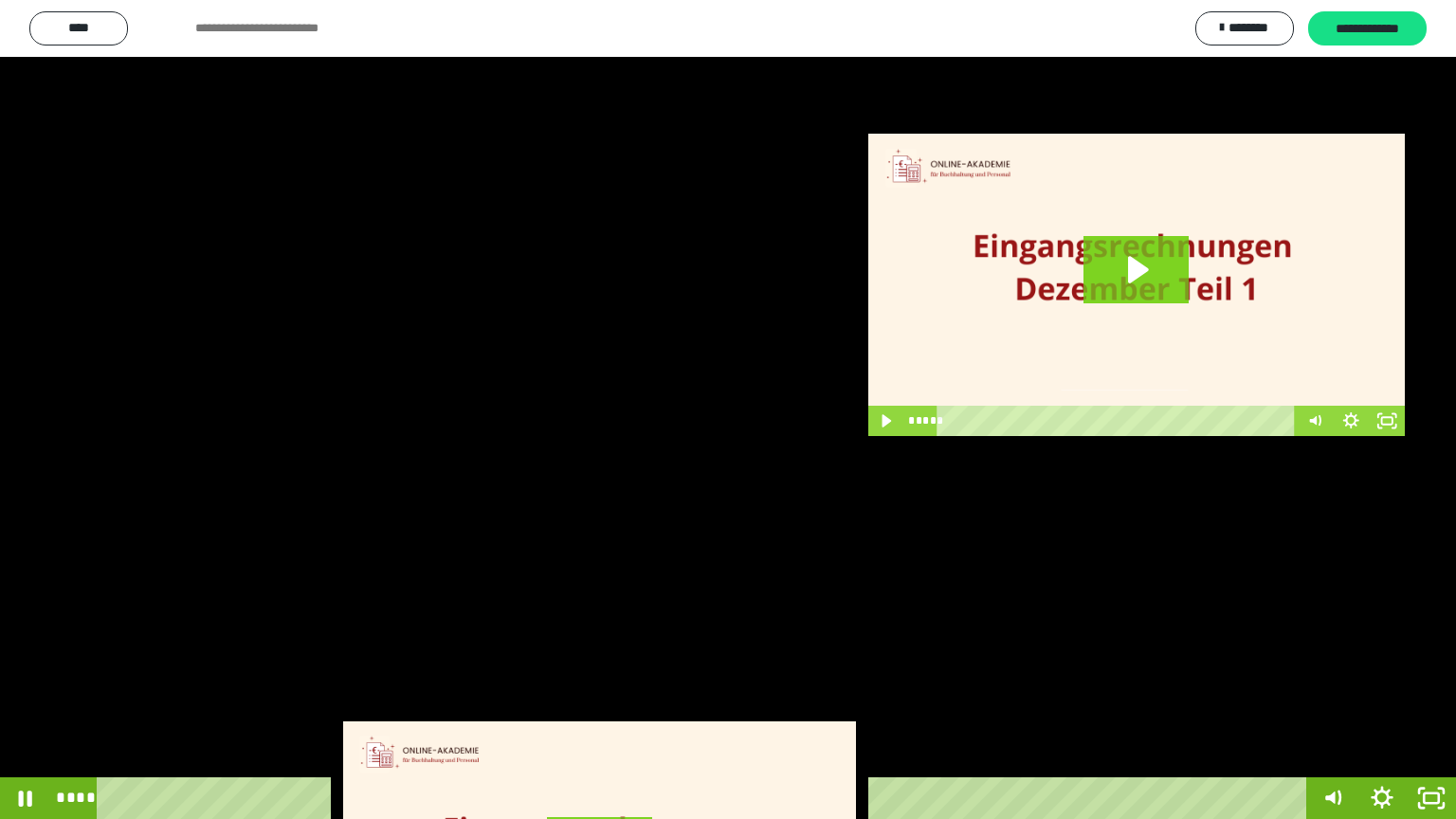 click at bounding box center (728, 410) 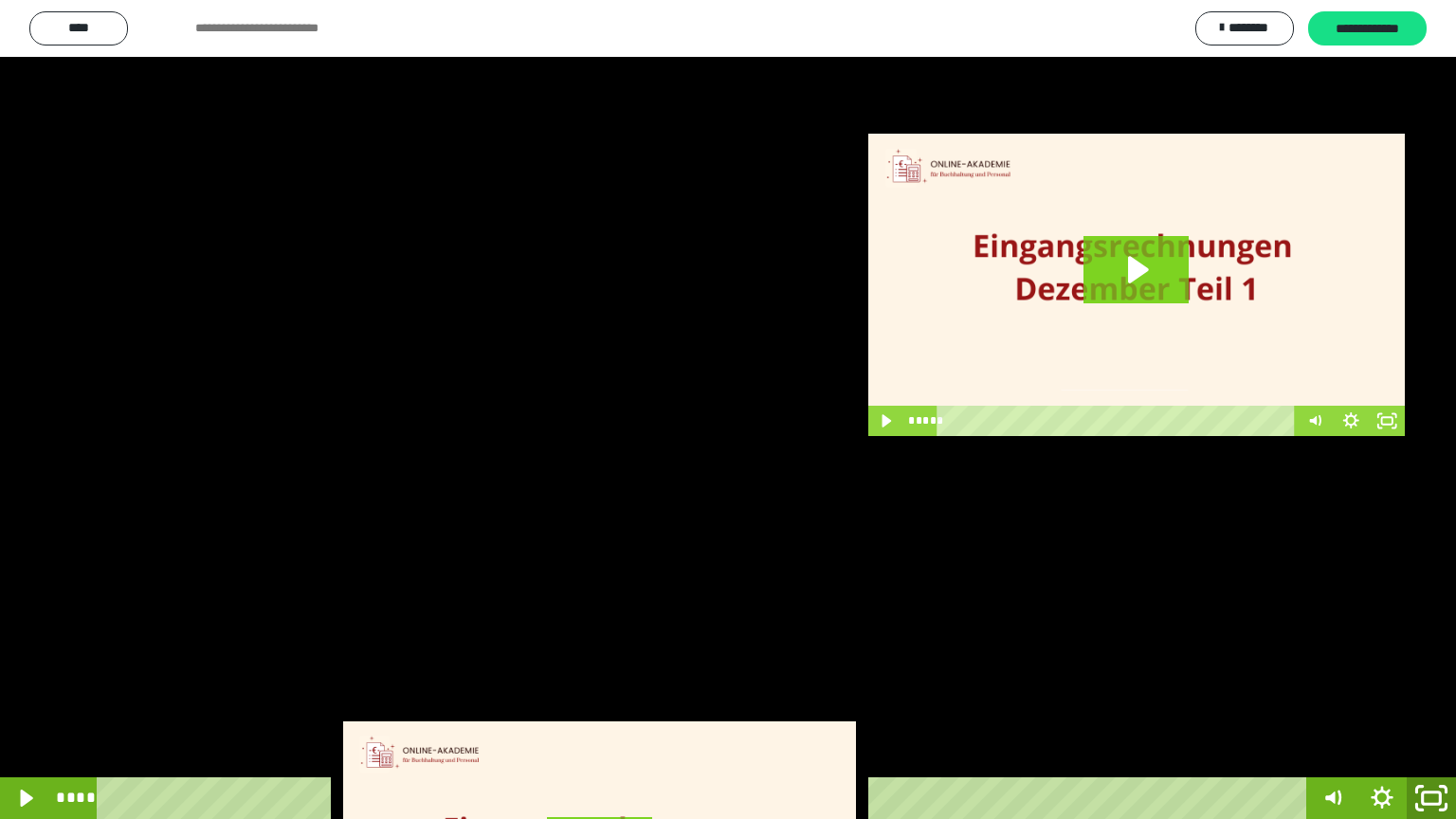 click 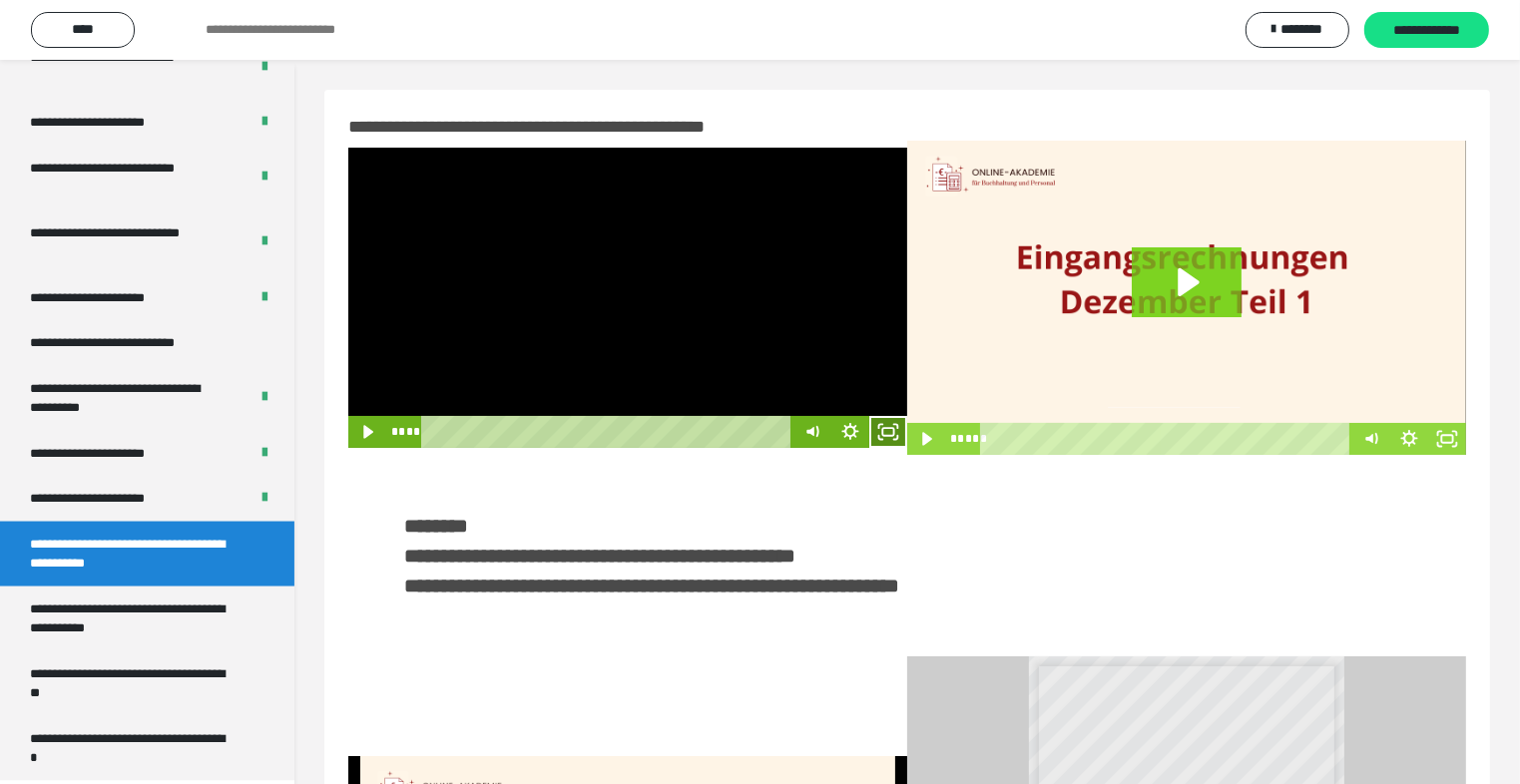 click 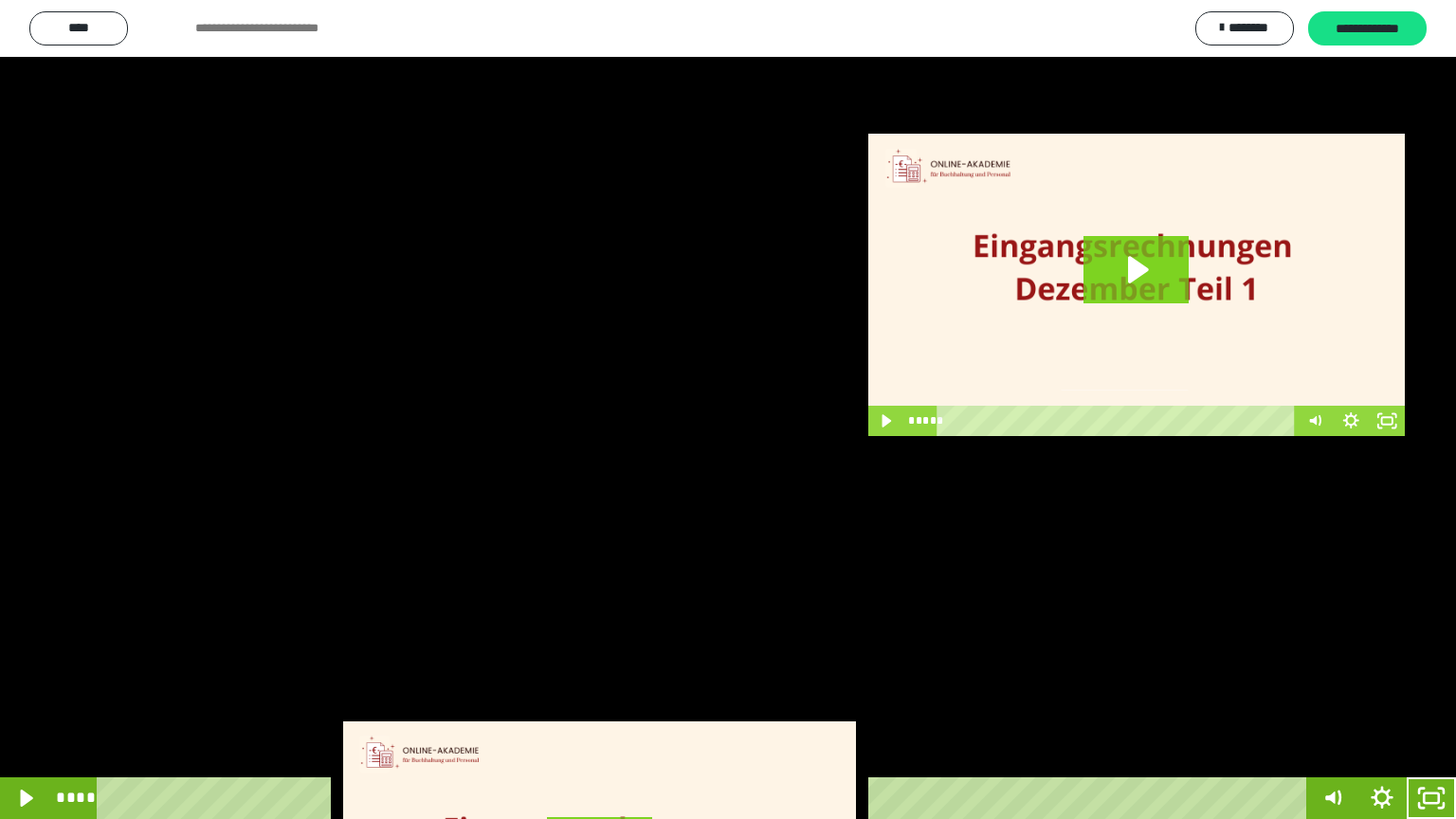 click at bounding box center [728, 410] 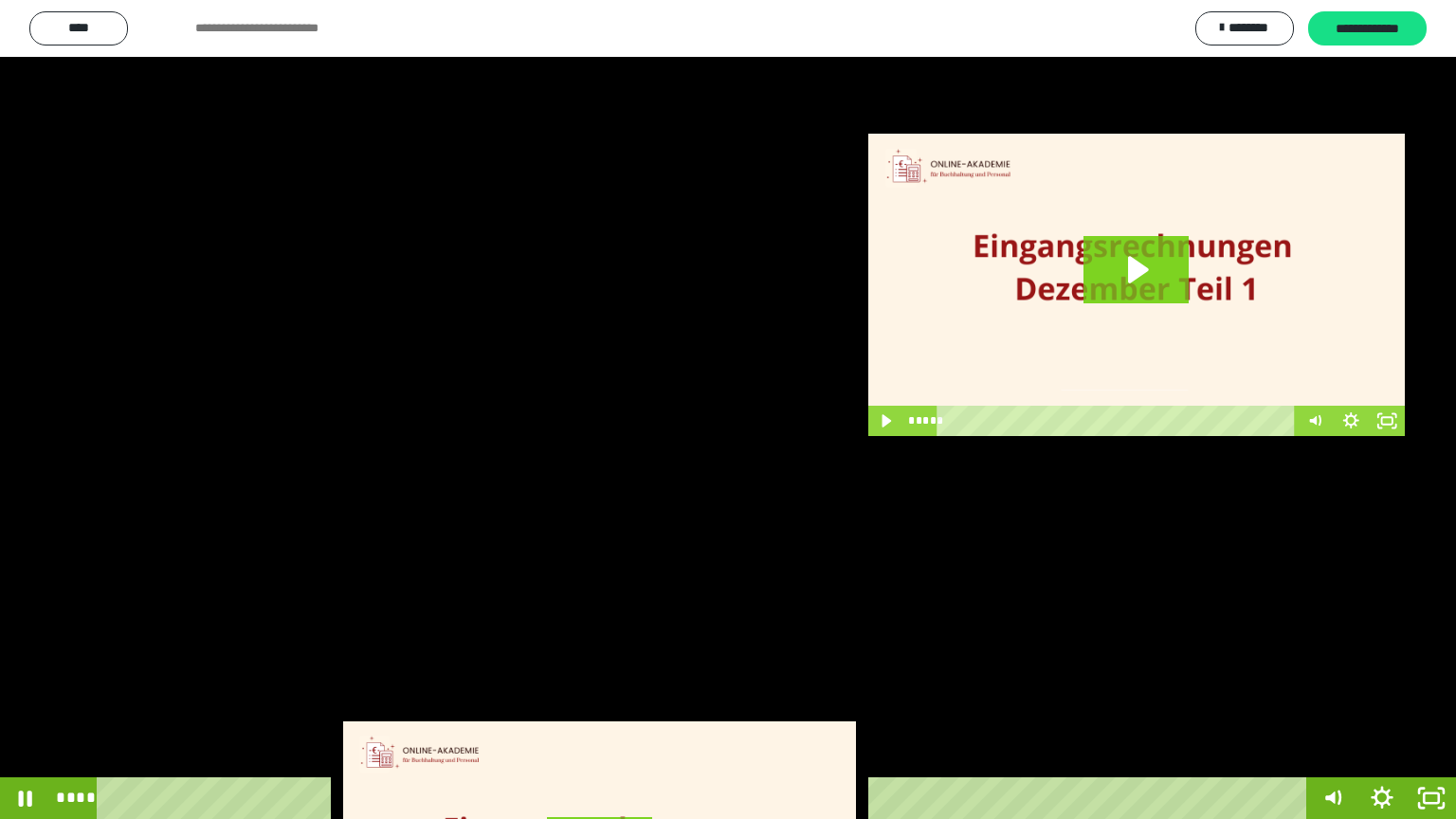 click at bounding box center [728, 410] 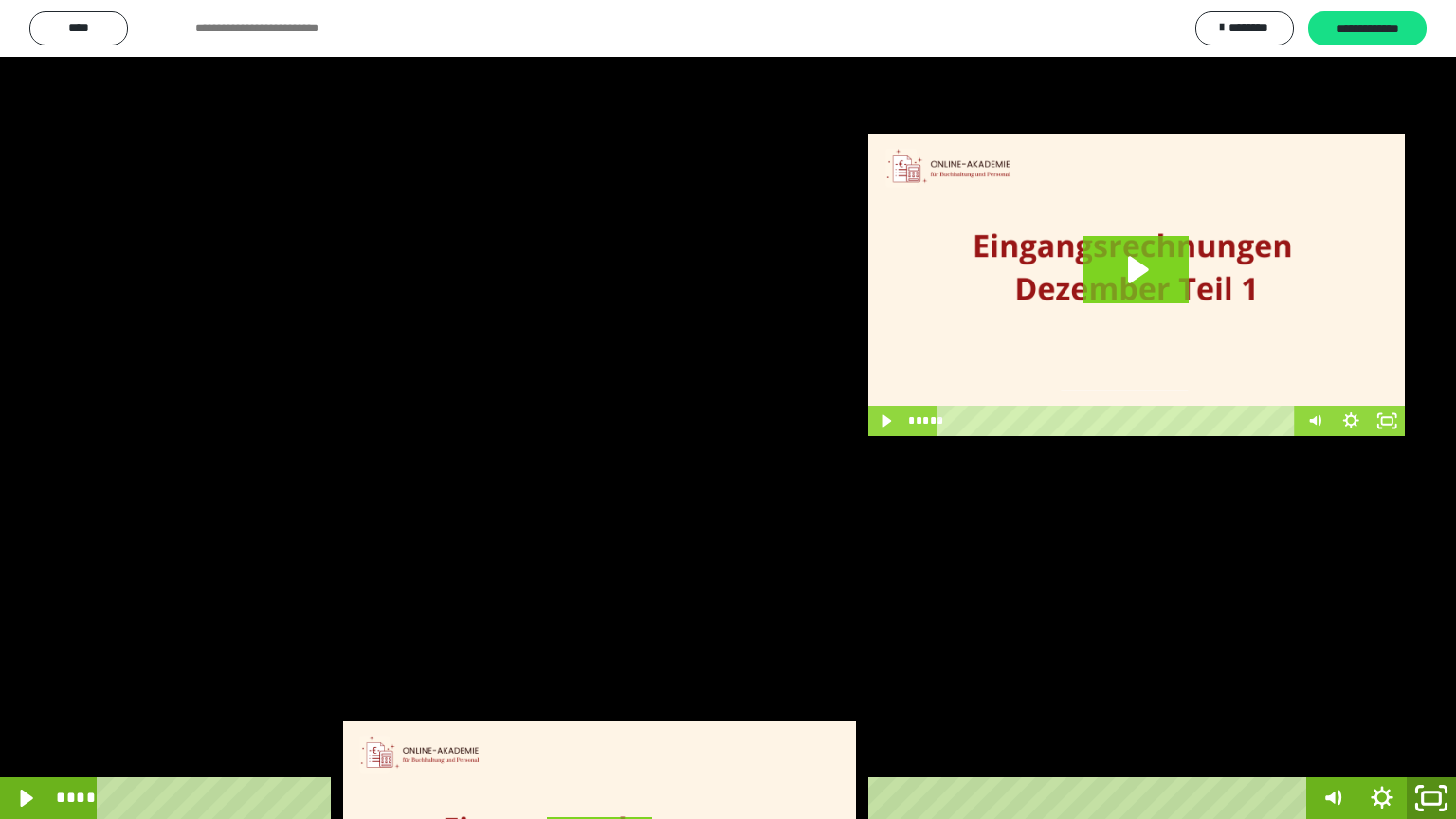 click 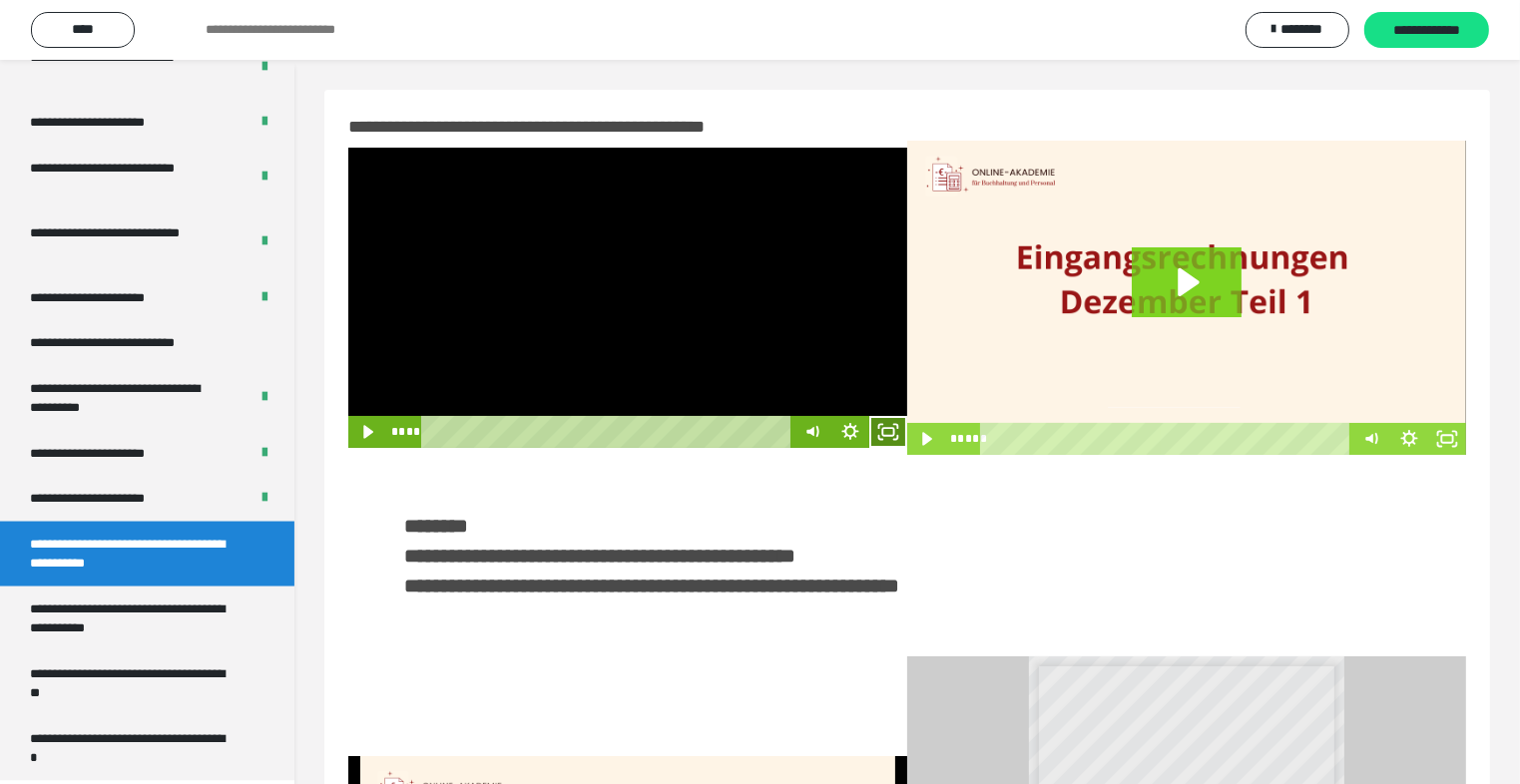 click 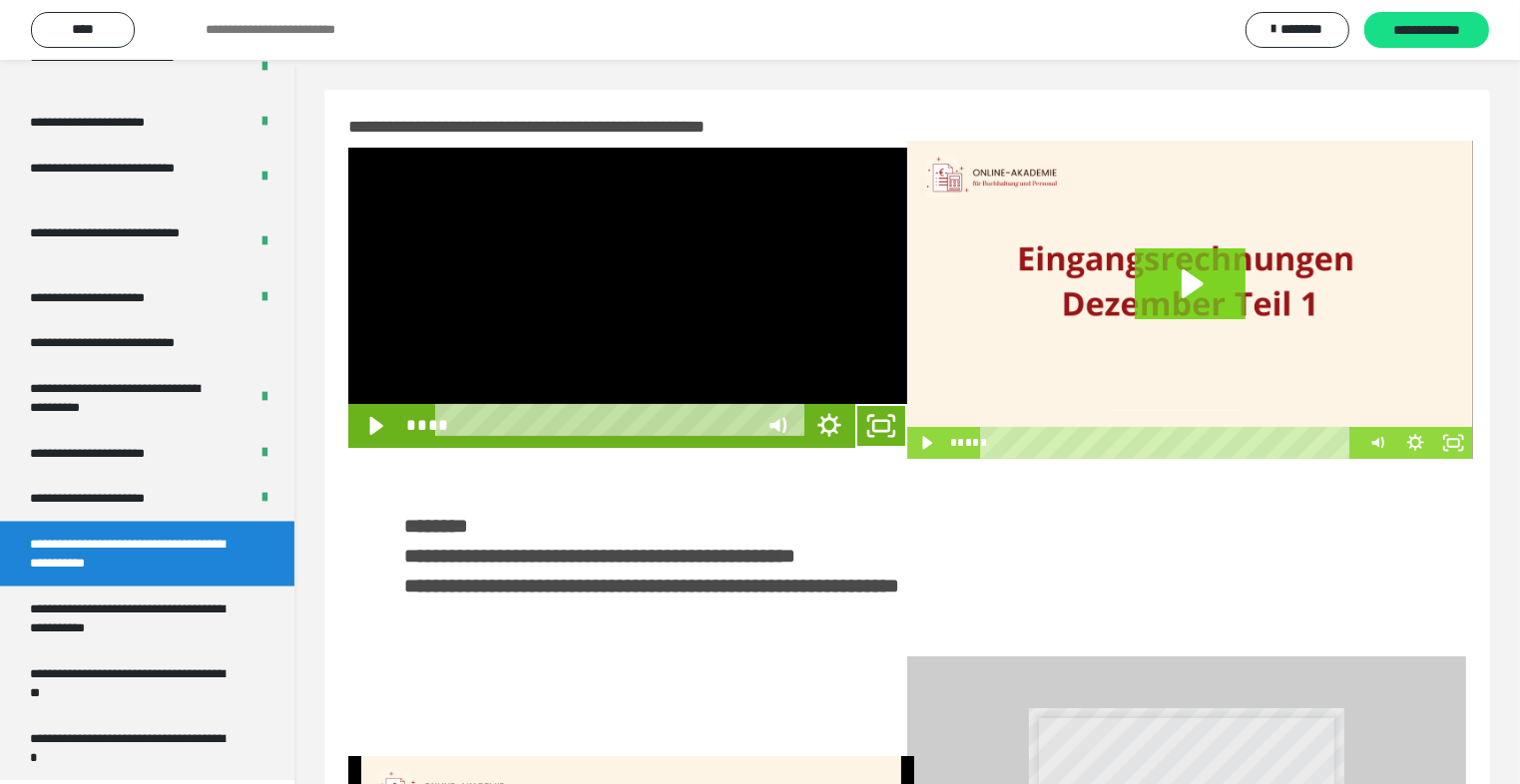 scroll, scrollTop: 2886, scrollLeft: 0, axis: vertical 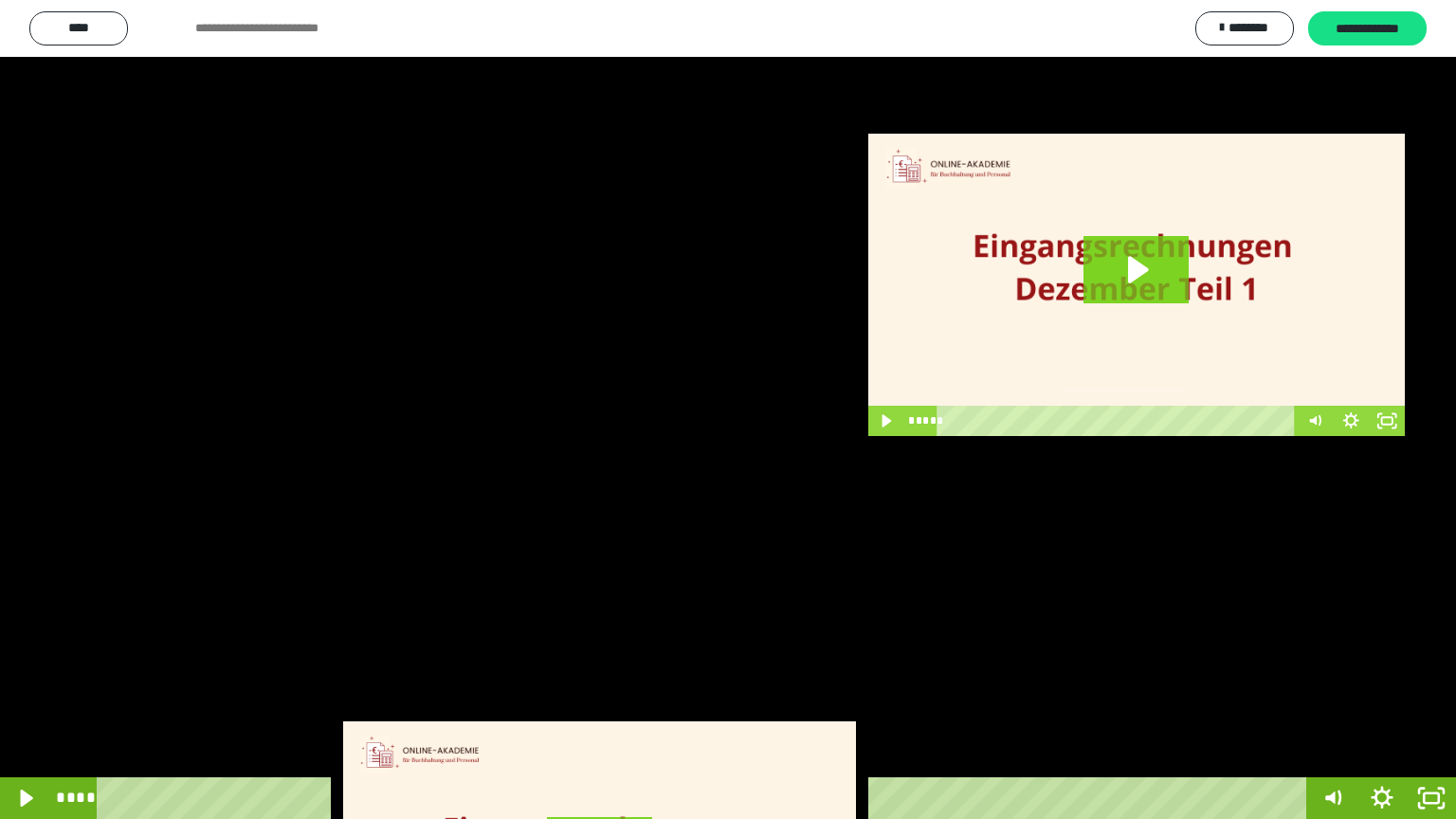 click at bounding box center [728, 410] 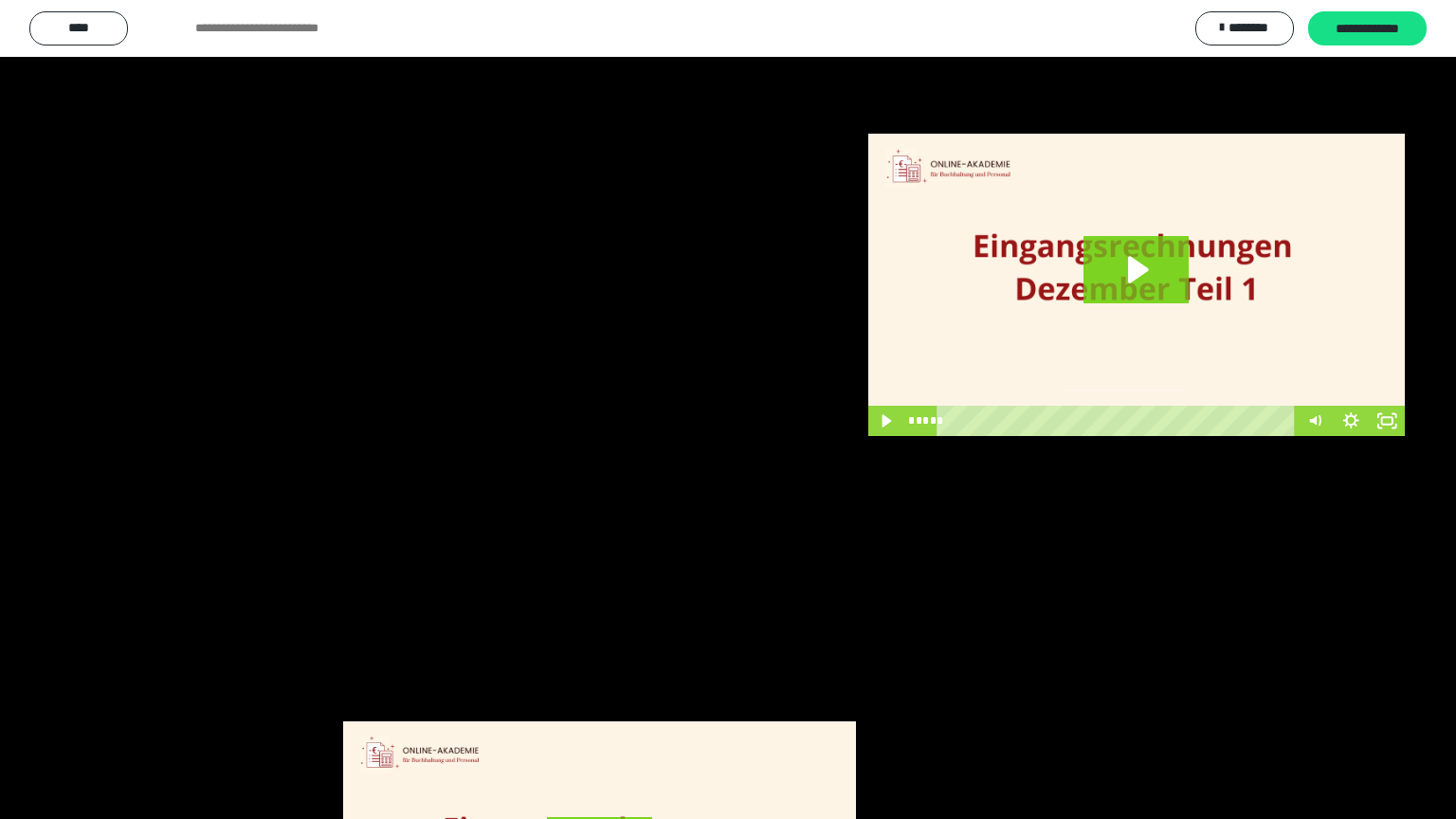 click at bounding box center (728, 410) 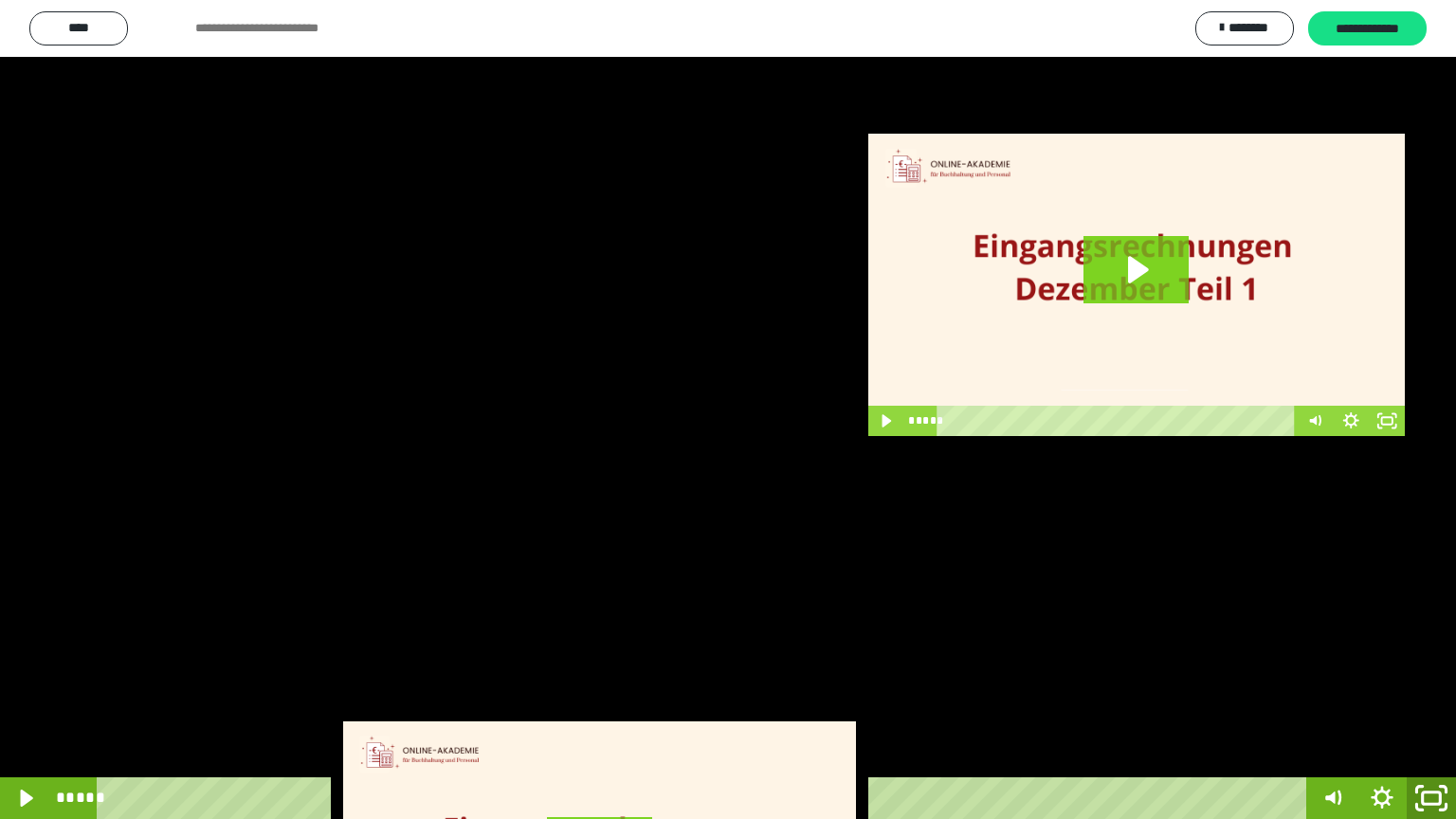 click 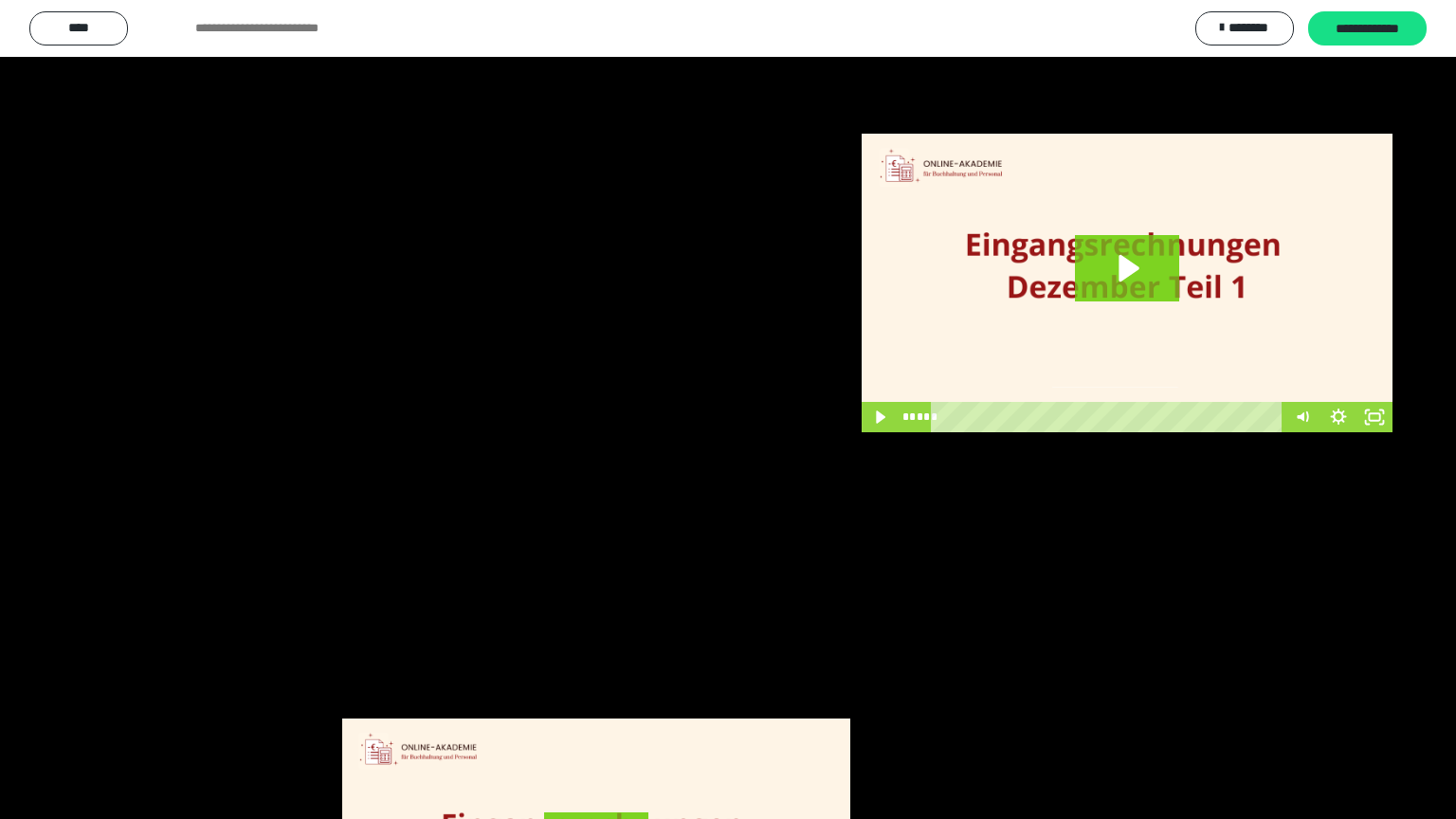 scroll, scrollTop: 2817, scrollLeft: 0, axis: vertical 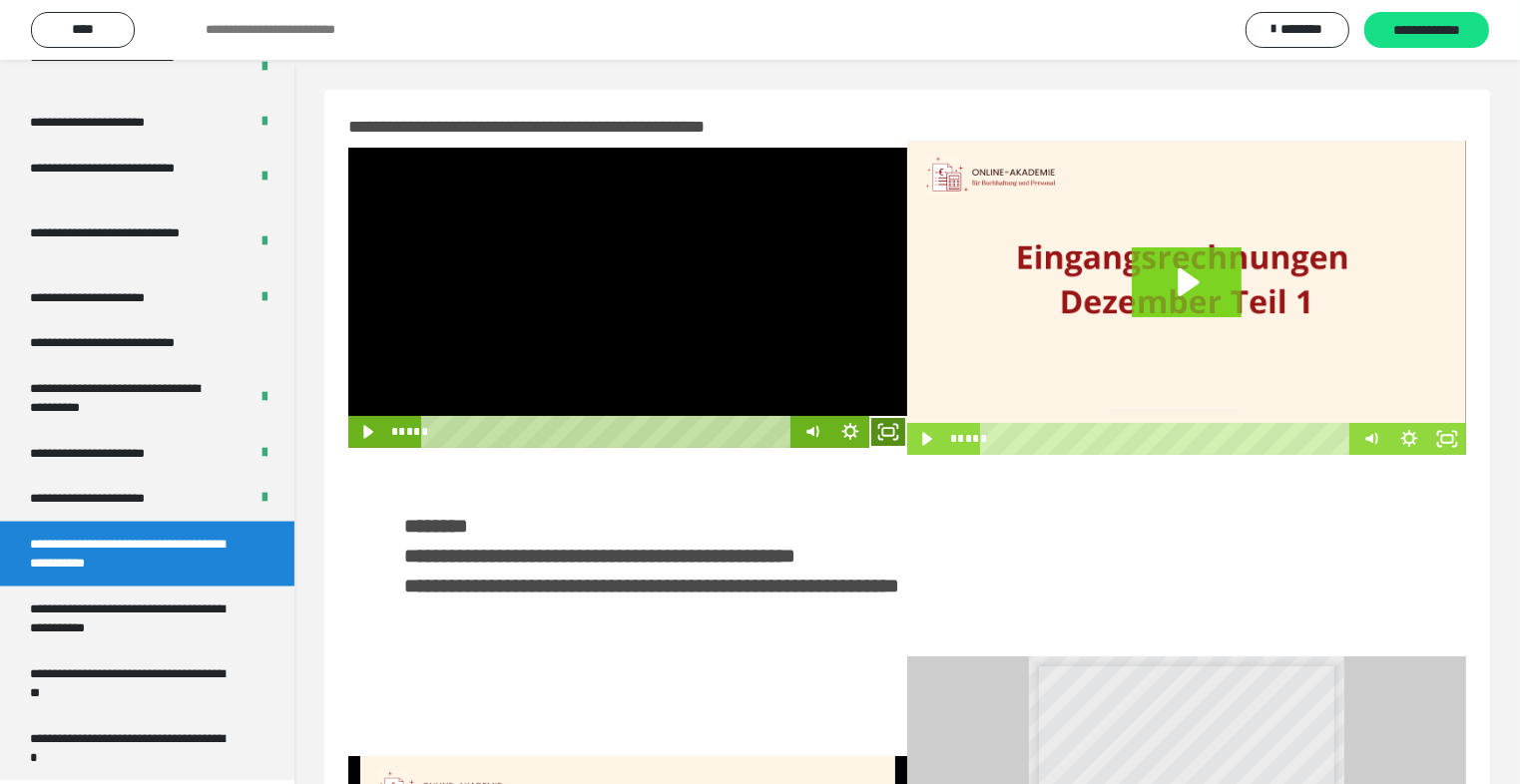 click 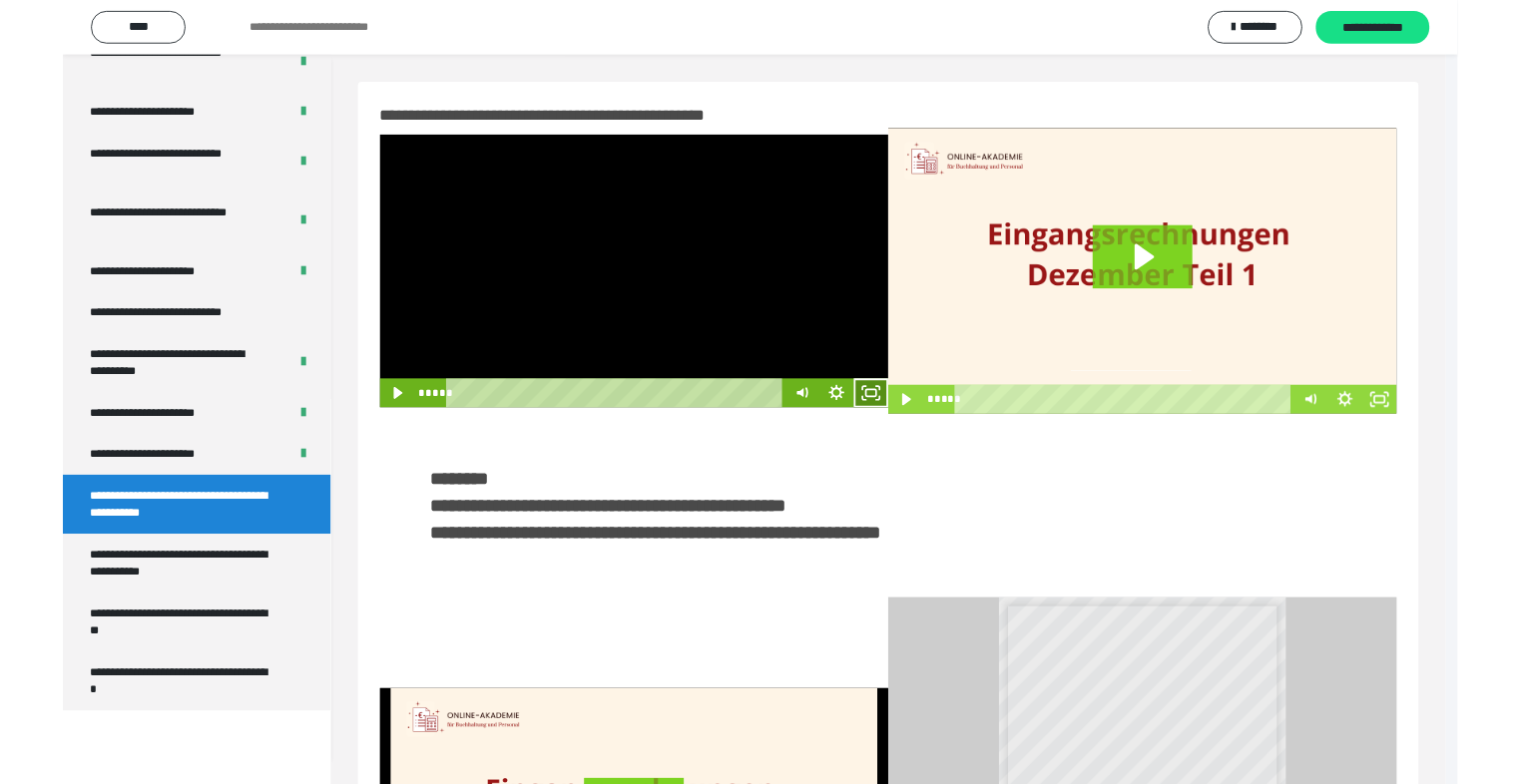 scroll, scrollTop: 2886, scrollLeft: 0, axis: vertical 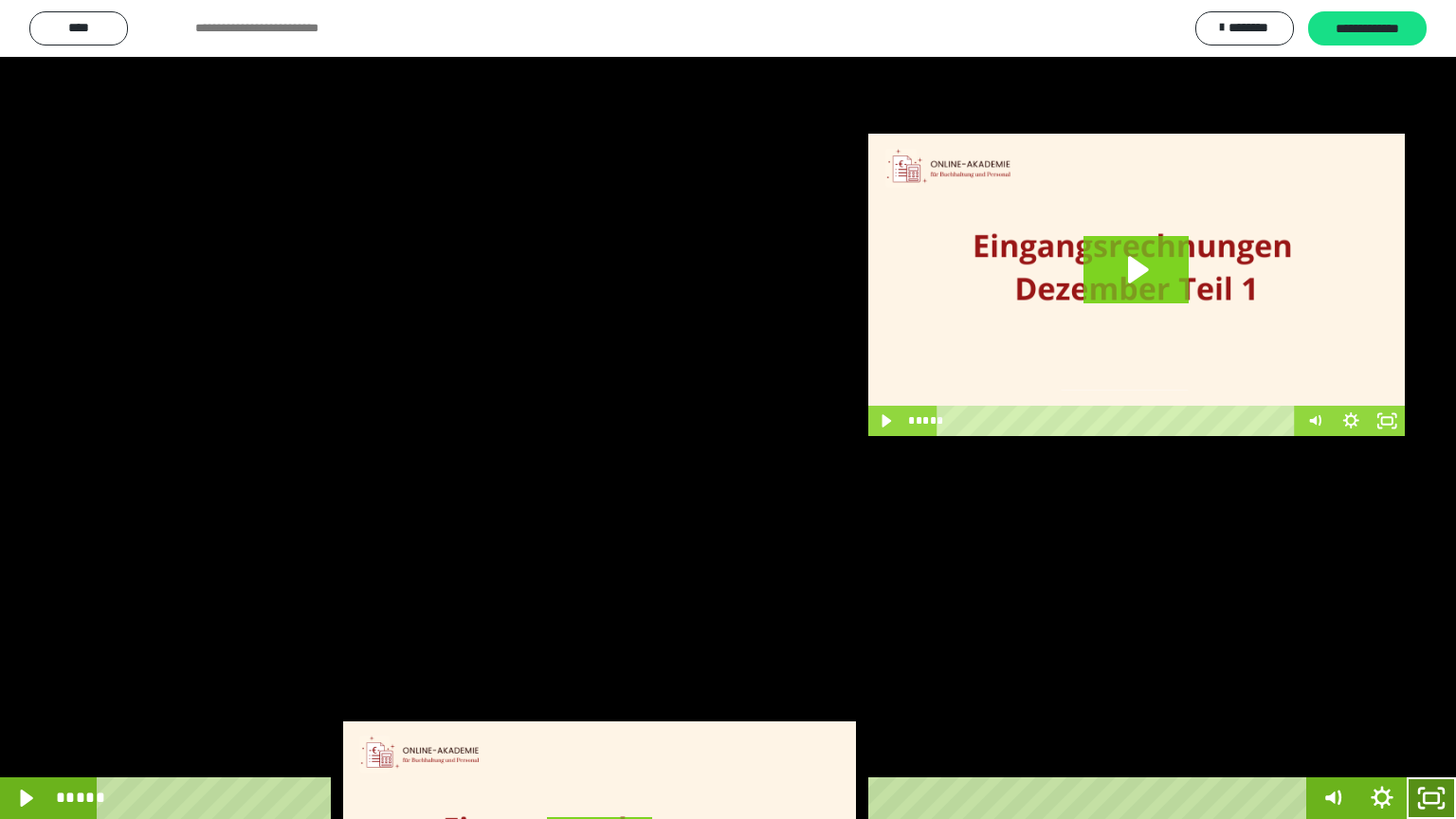 click 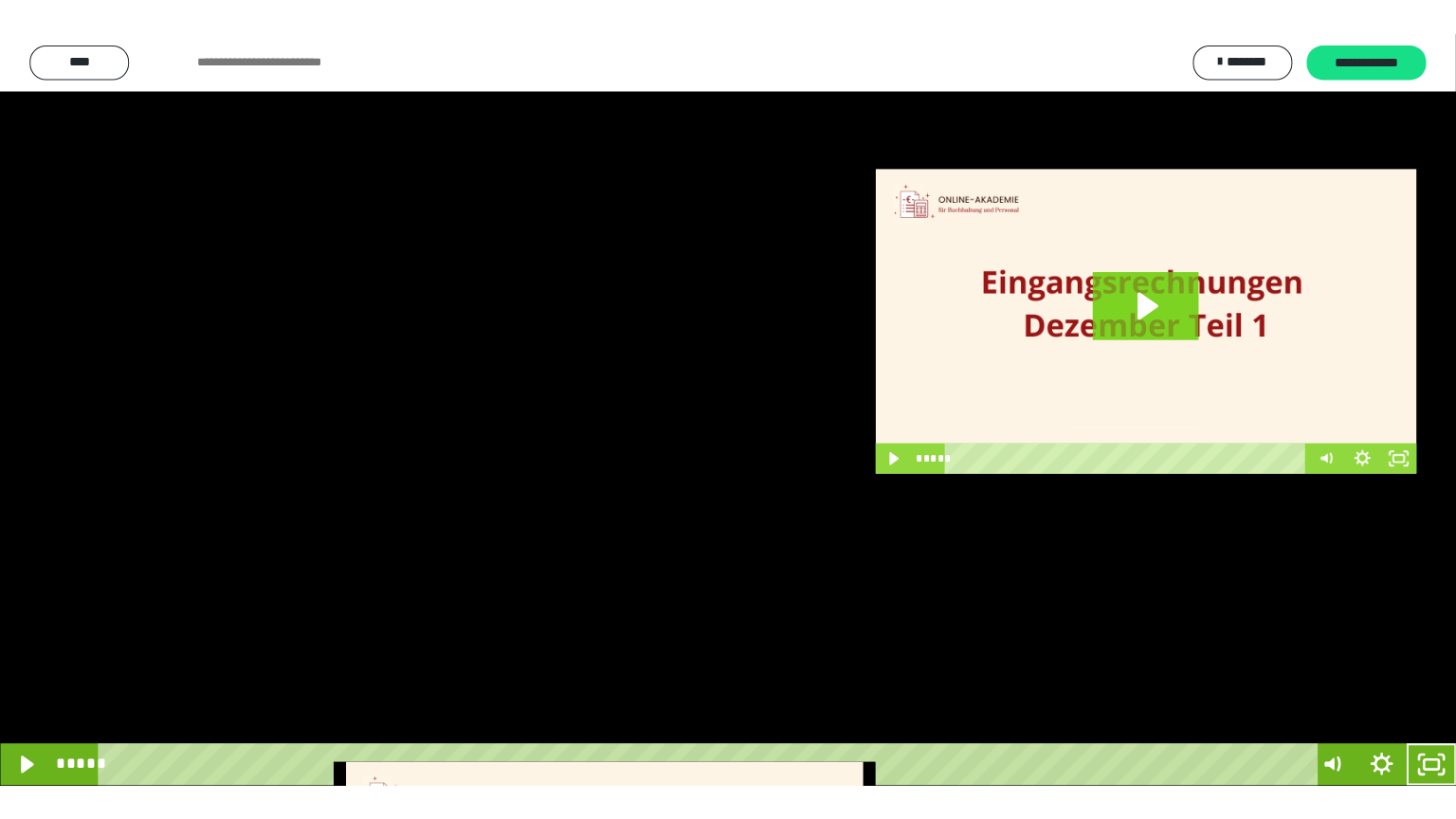 scroll, scrollTop: 2817, scrollLeft: 0, axis: vertical 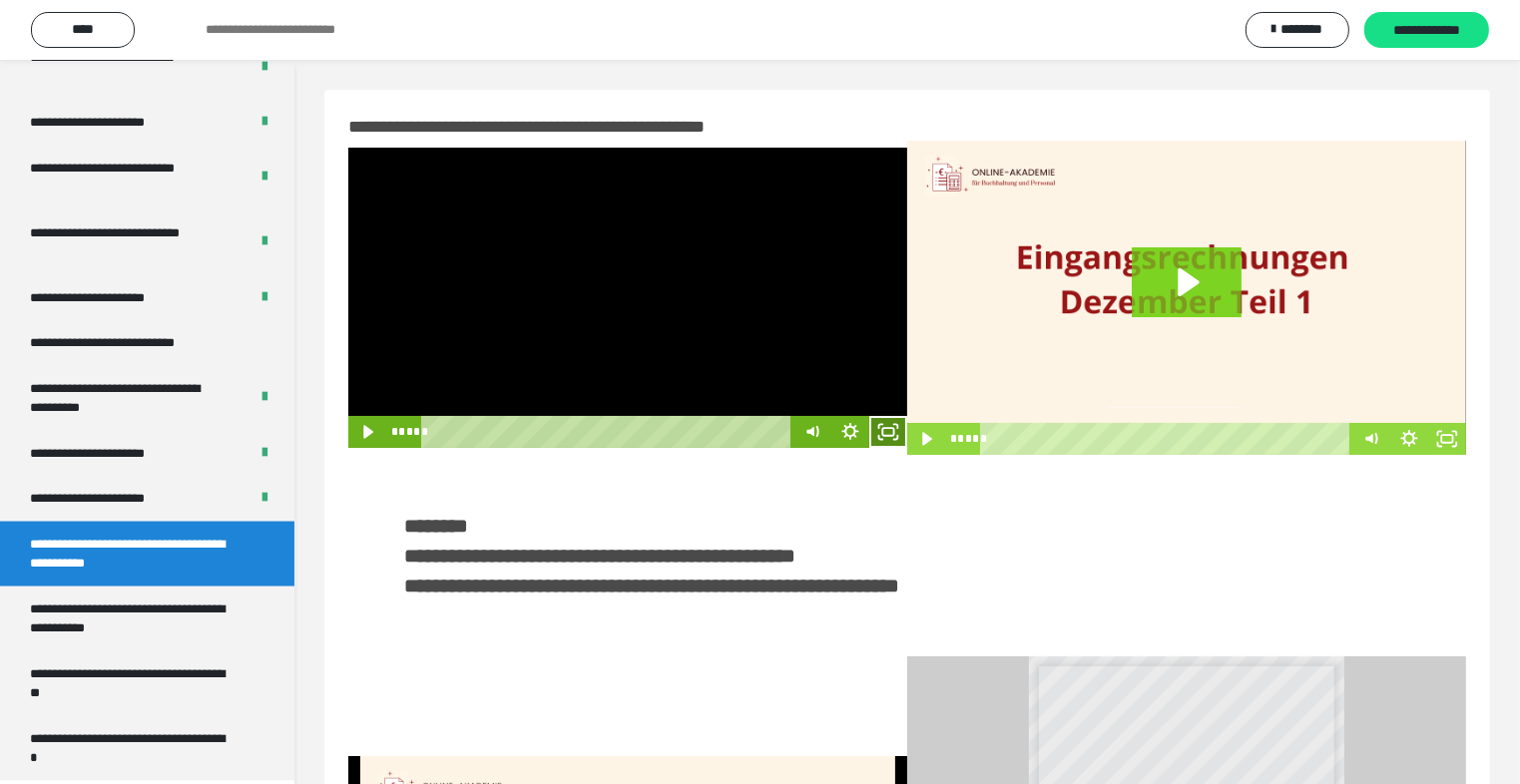 click 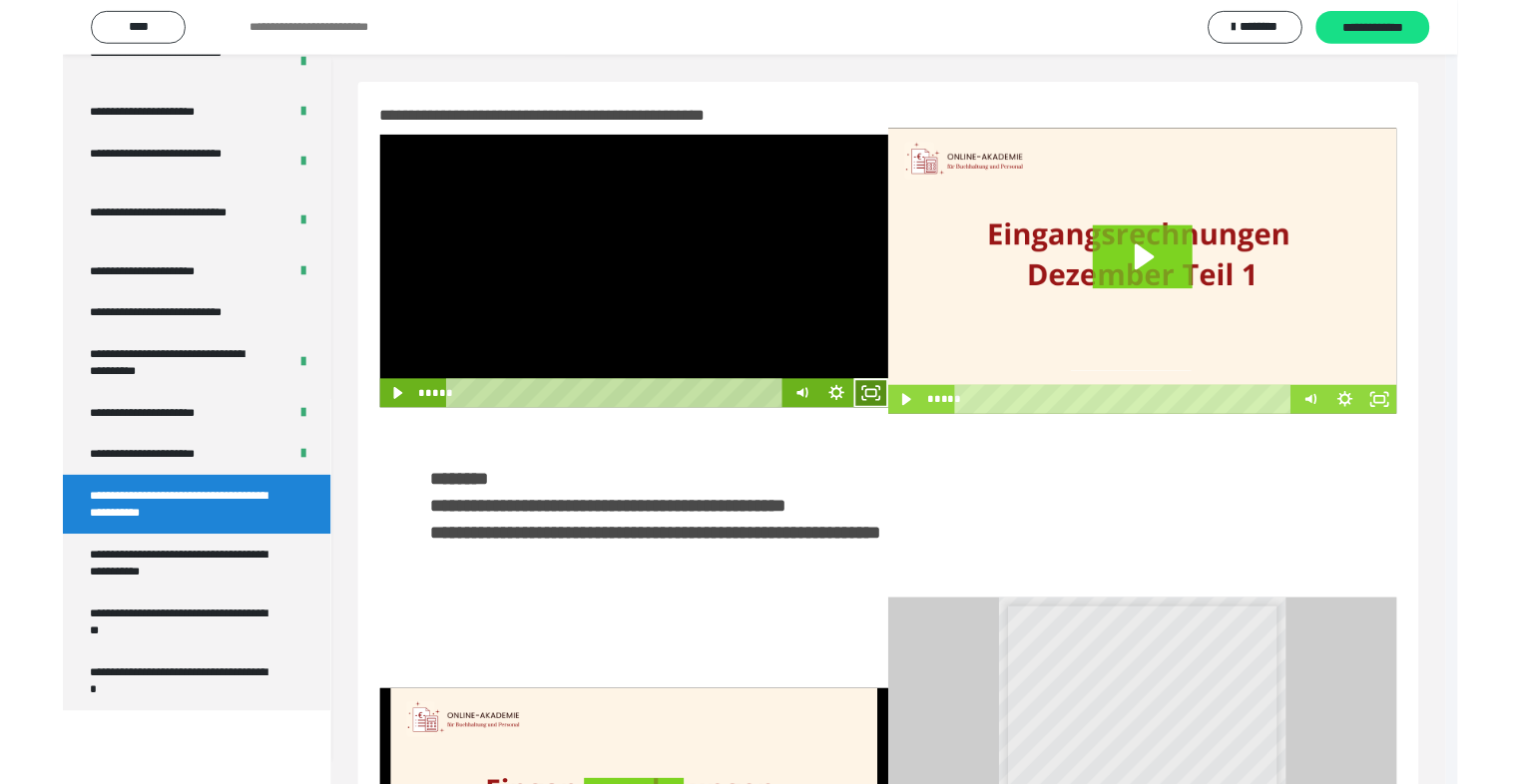 scroll, scrollTop: 2886, scrollLeft: 0, axis: vertical 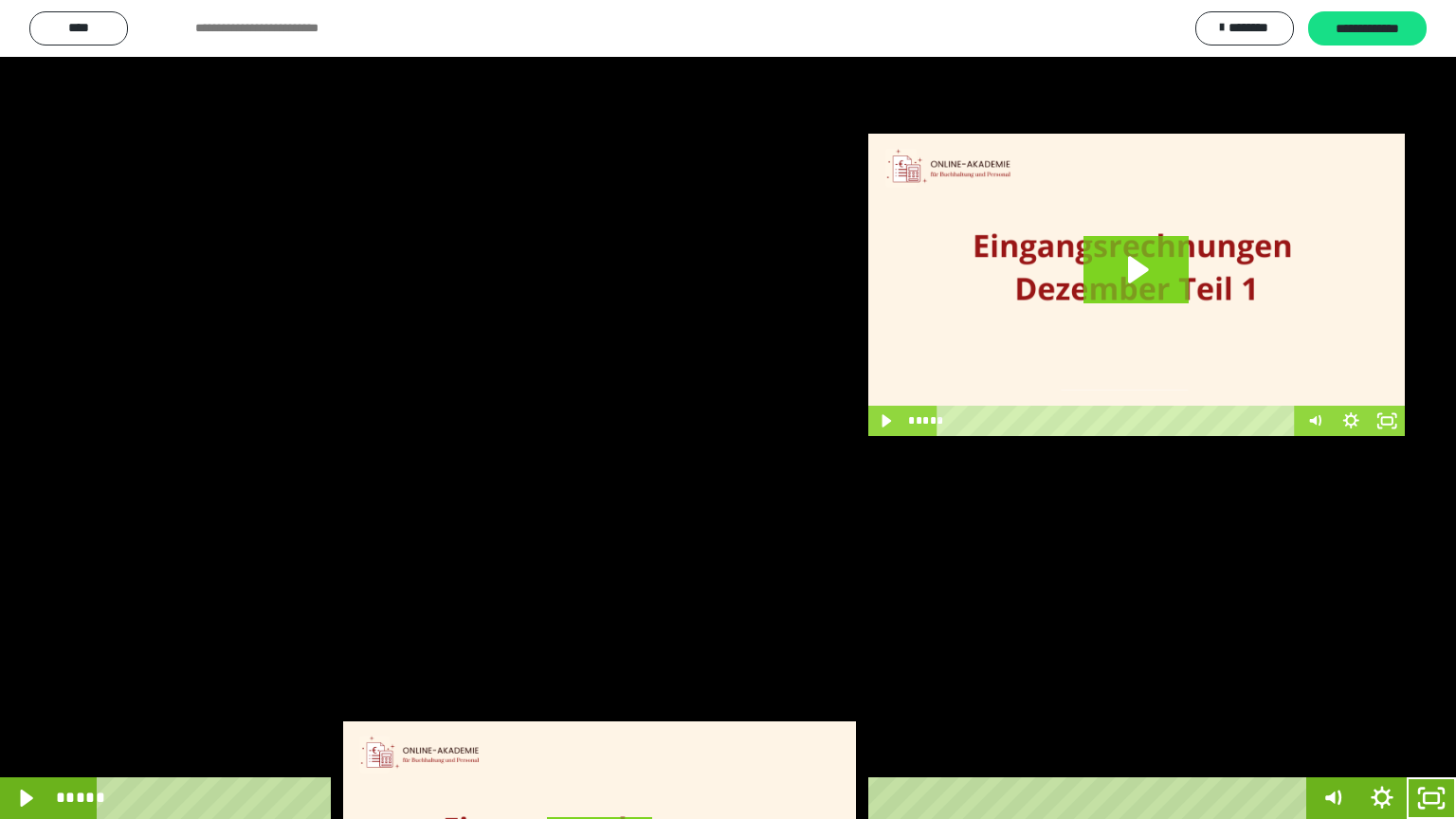 click at bounding box center [728, 410] 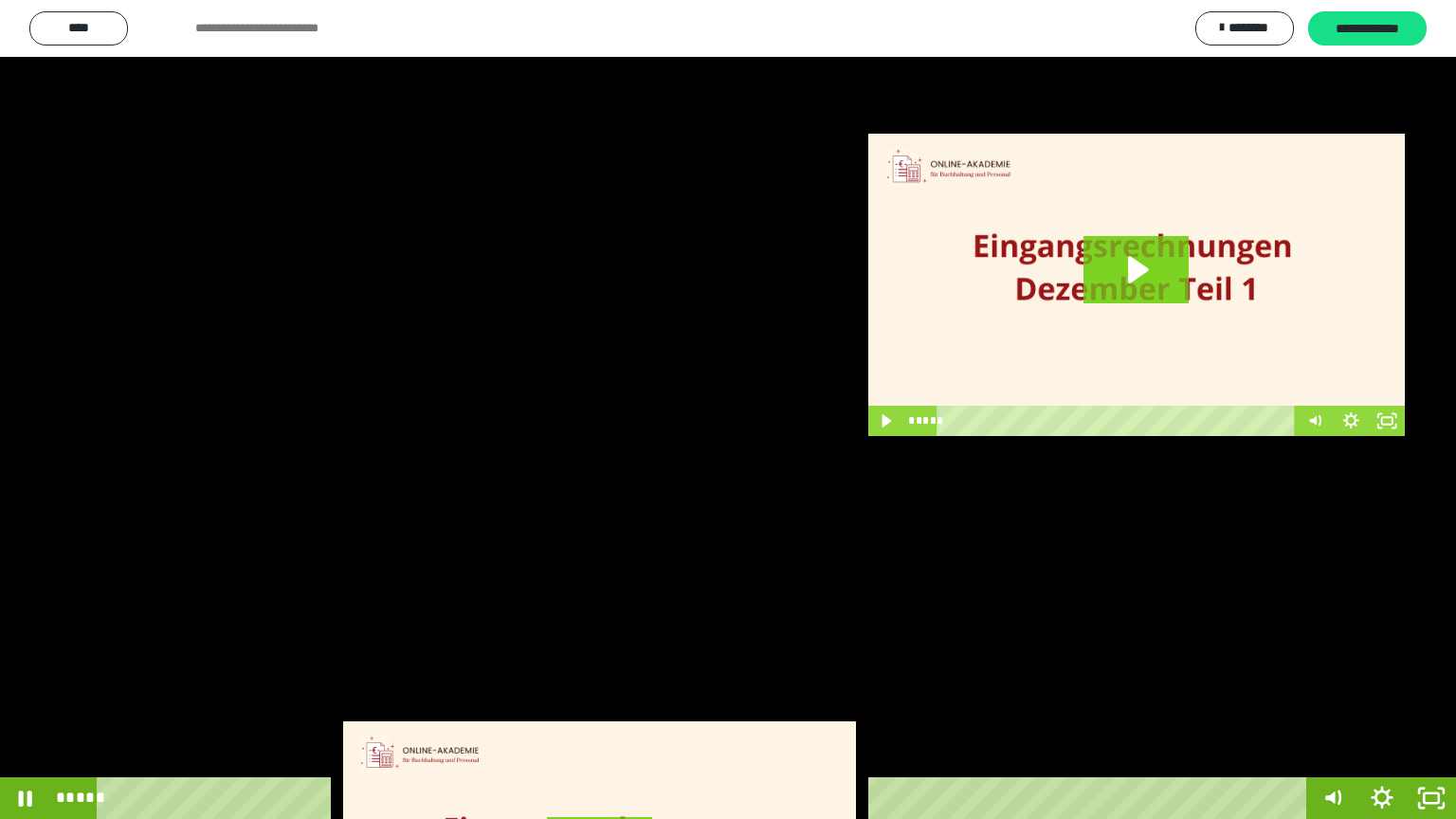 click at bounding box center (728, 410) 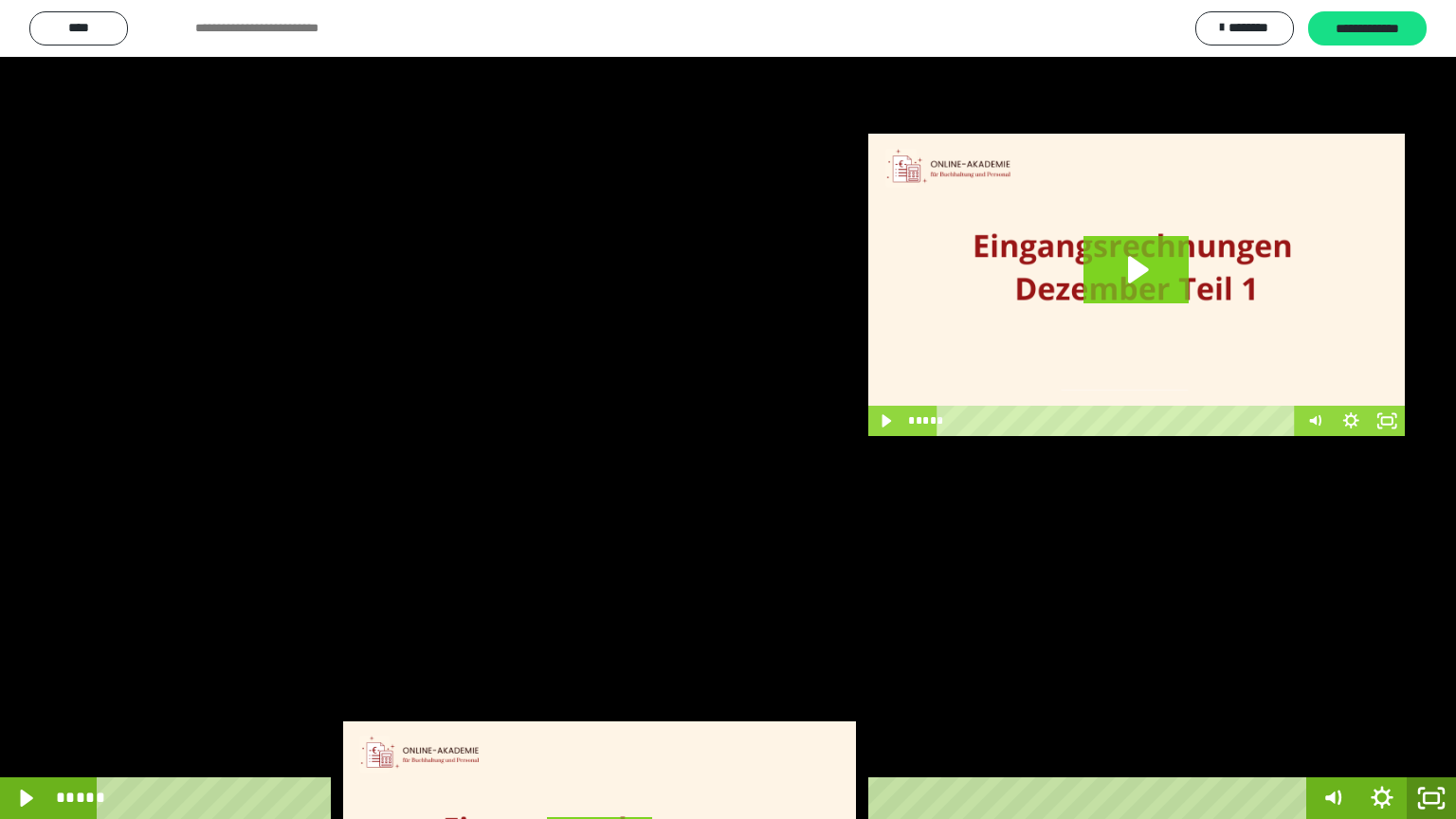 click 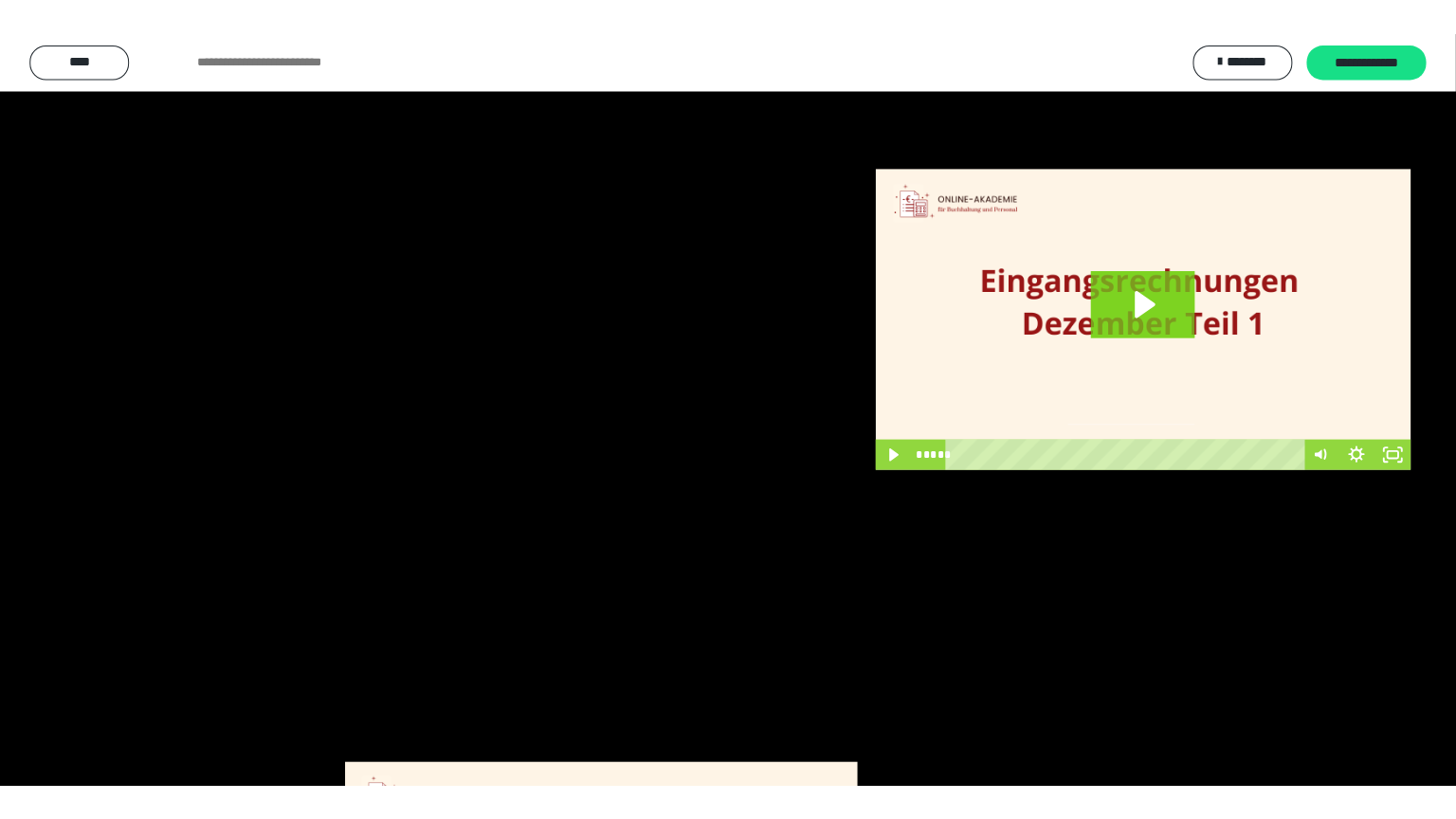 scroll, scrollTop: 2817, scrollLeft: 0, axis: vertical 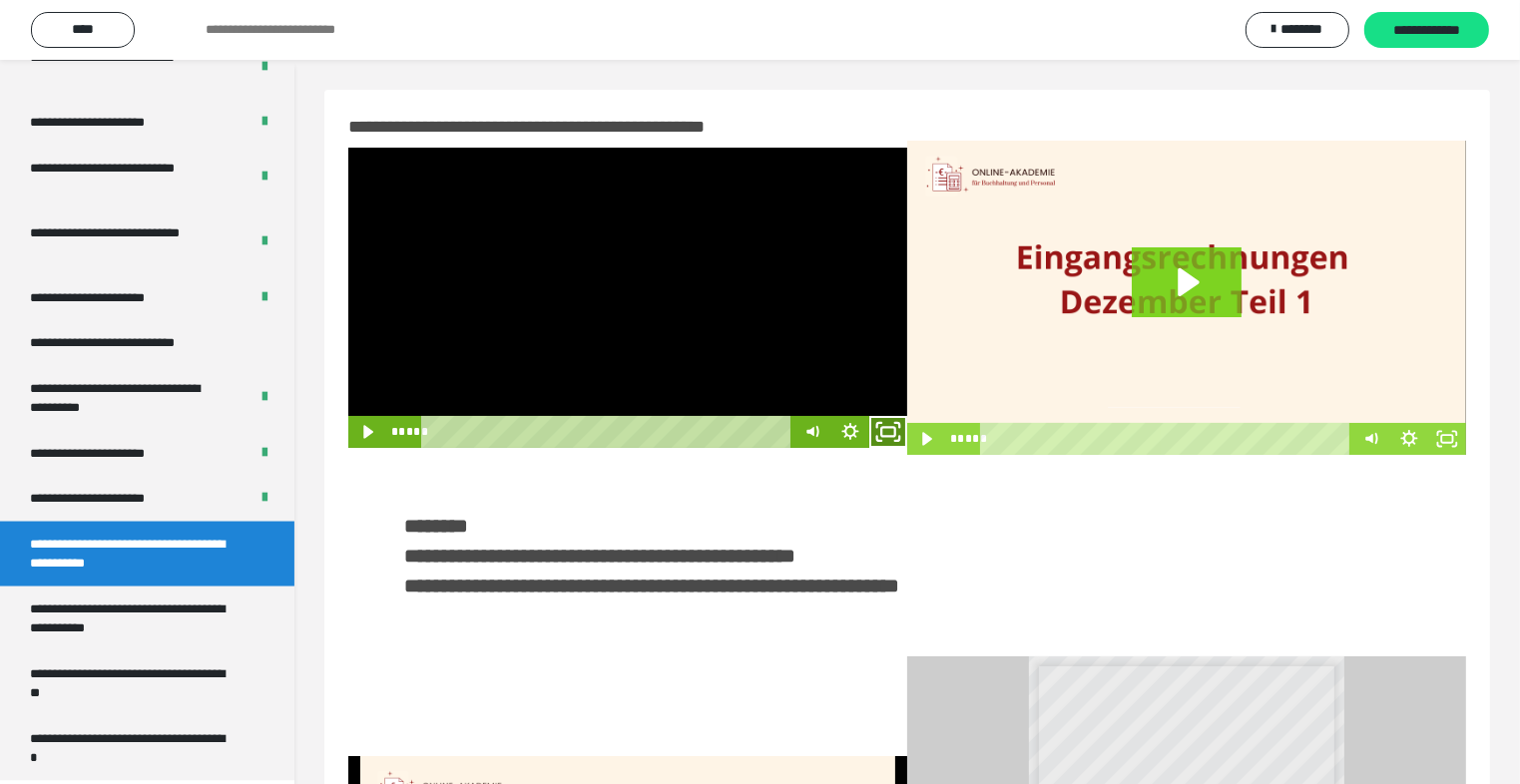 click 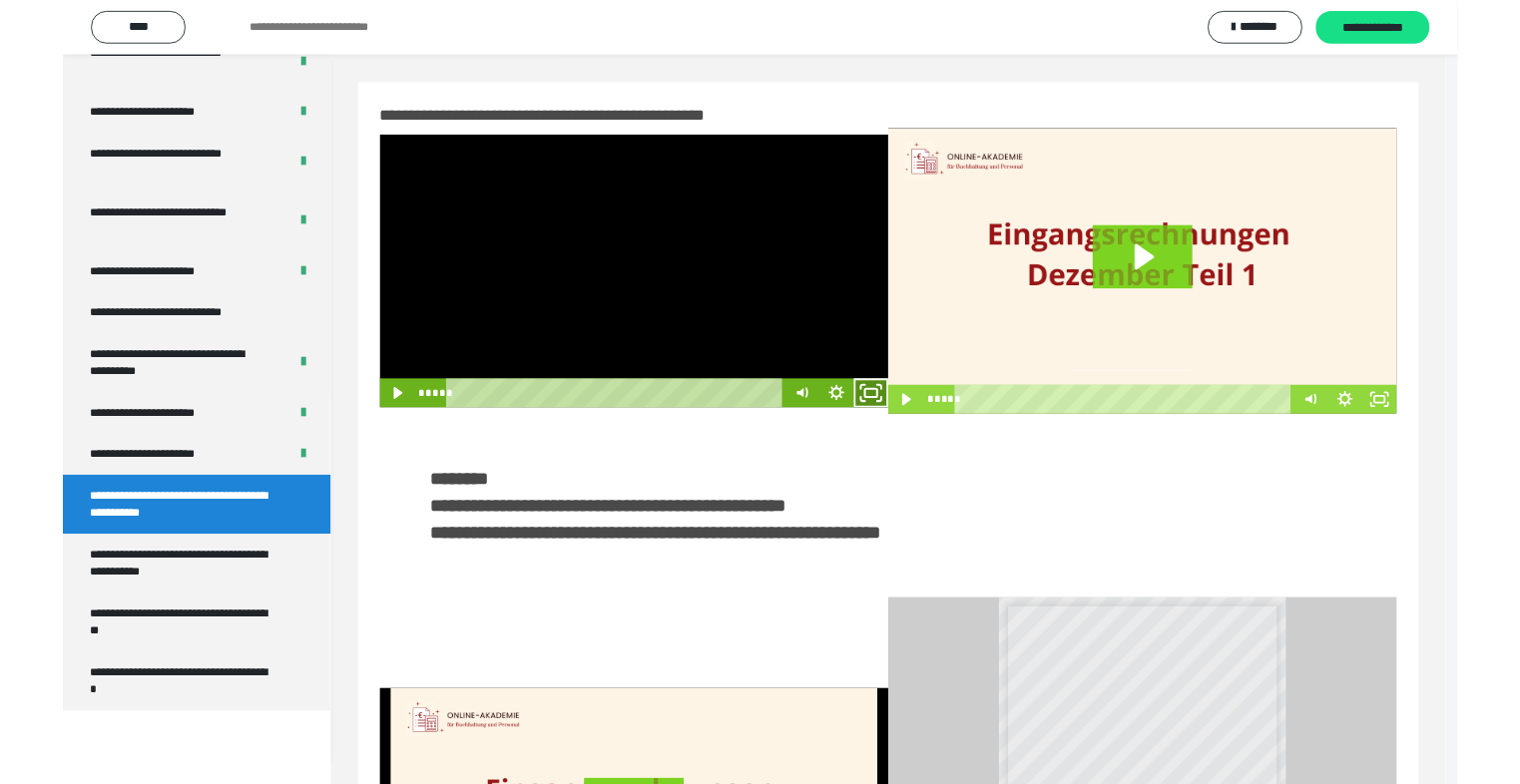 scroll, scrollTop: 2886, scrollLeft: 0, axis: vertical 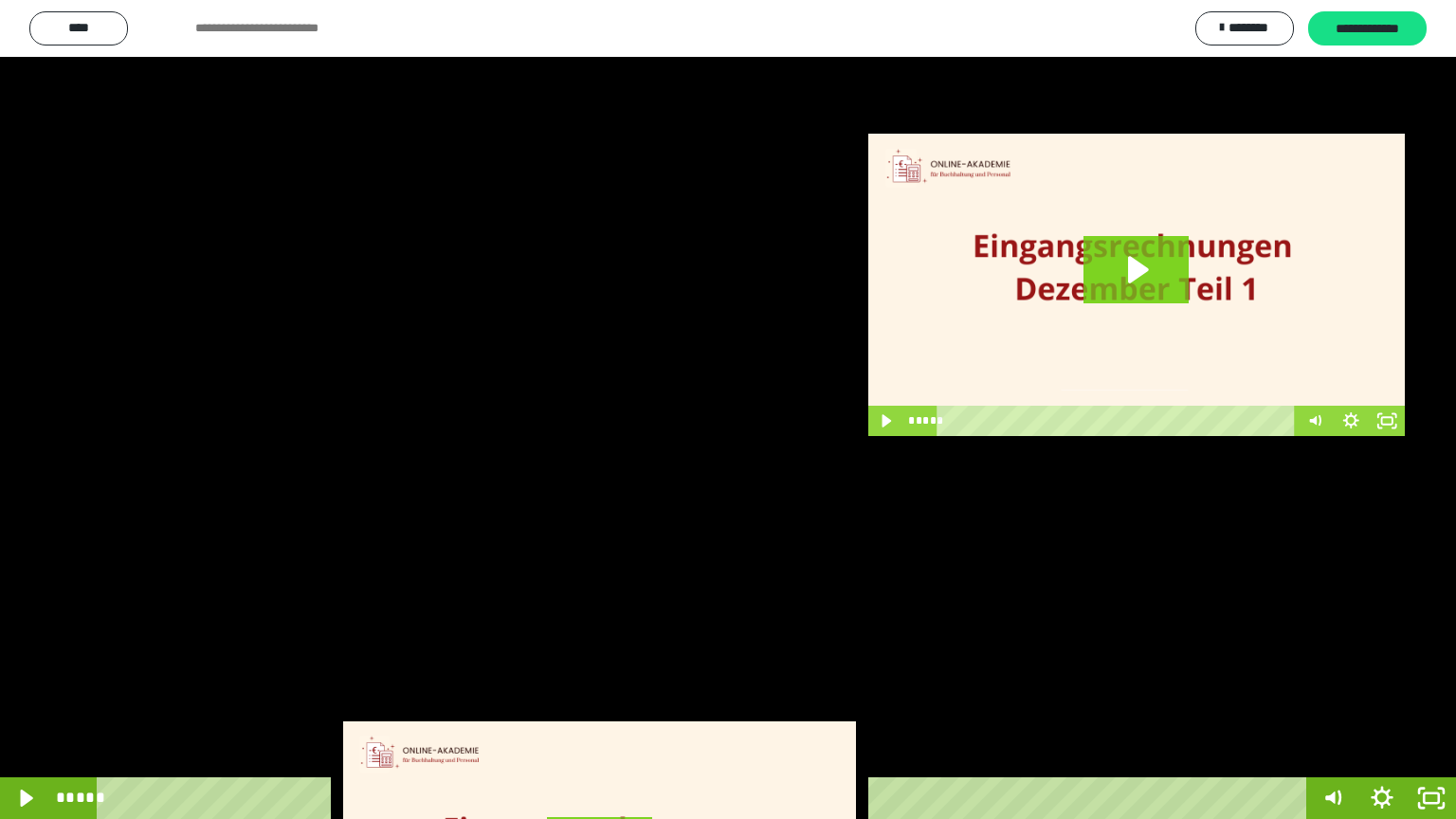 click at bounding box center (728, 410) 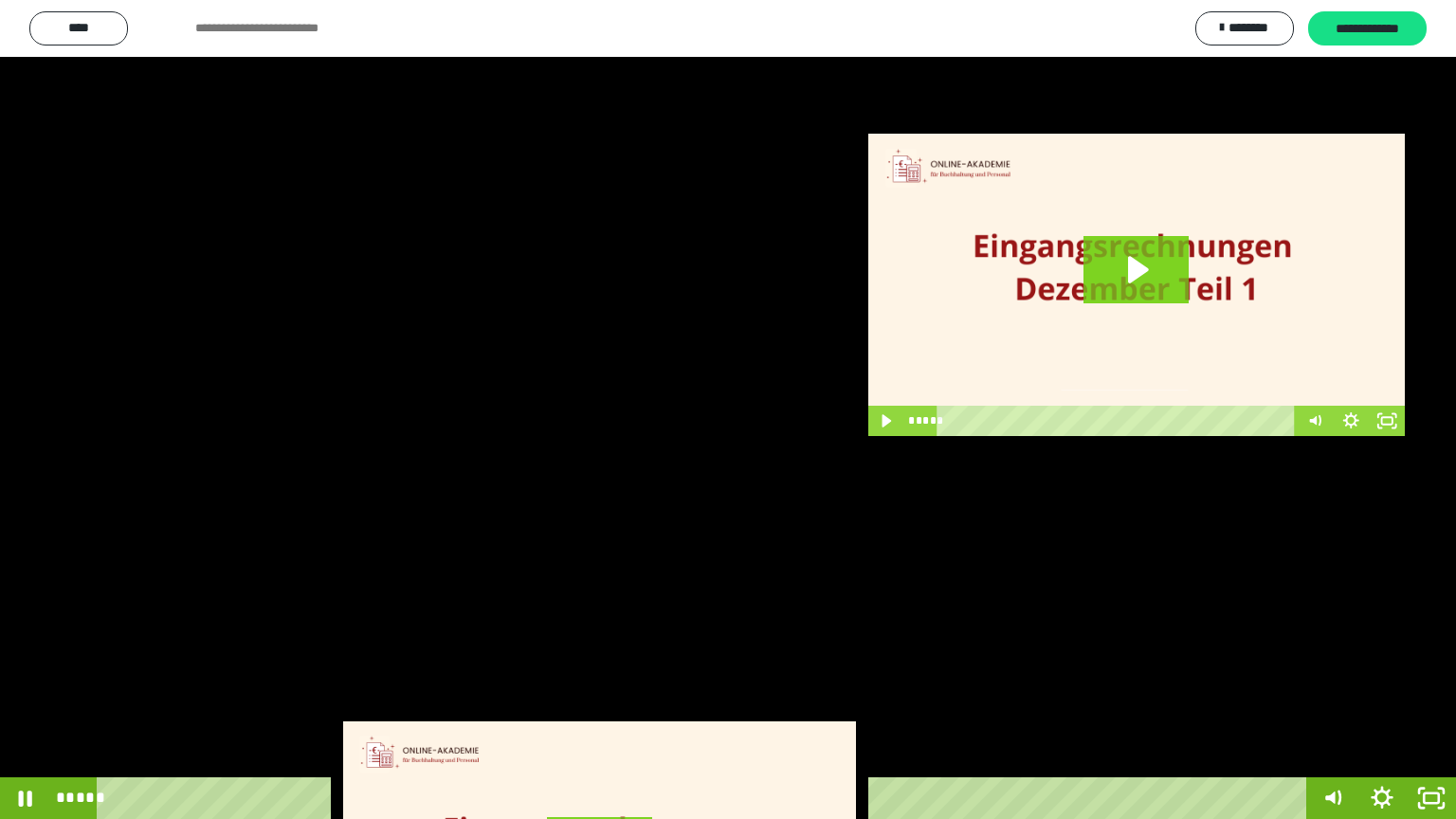 click at bounding box center [728, 410] 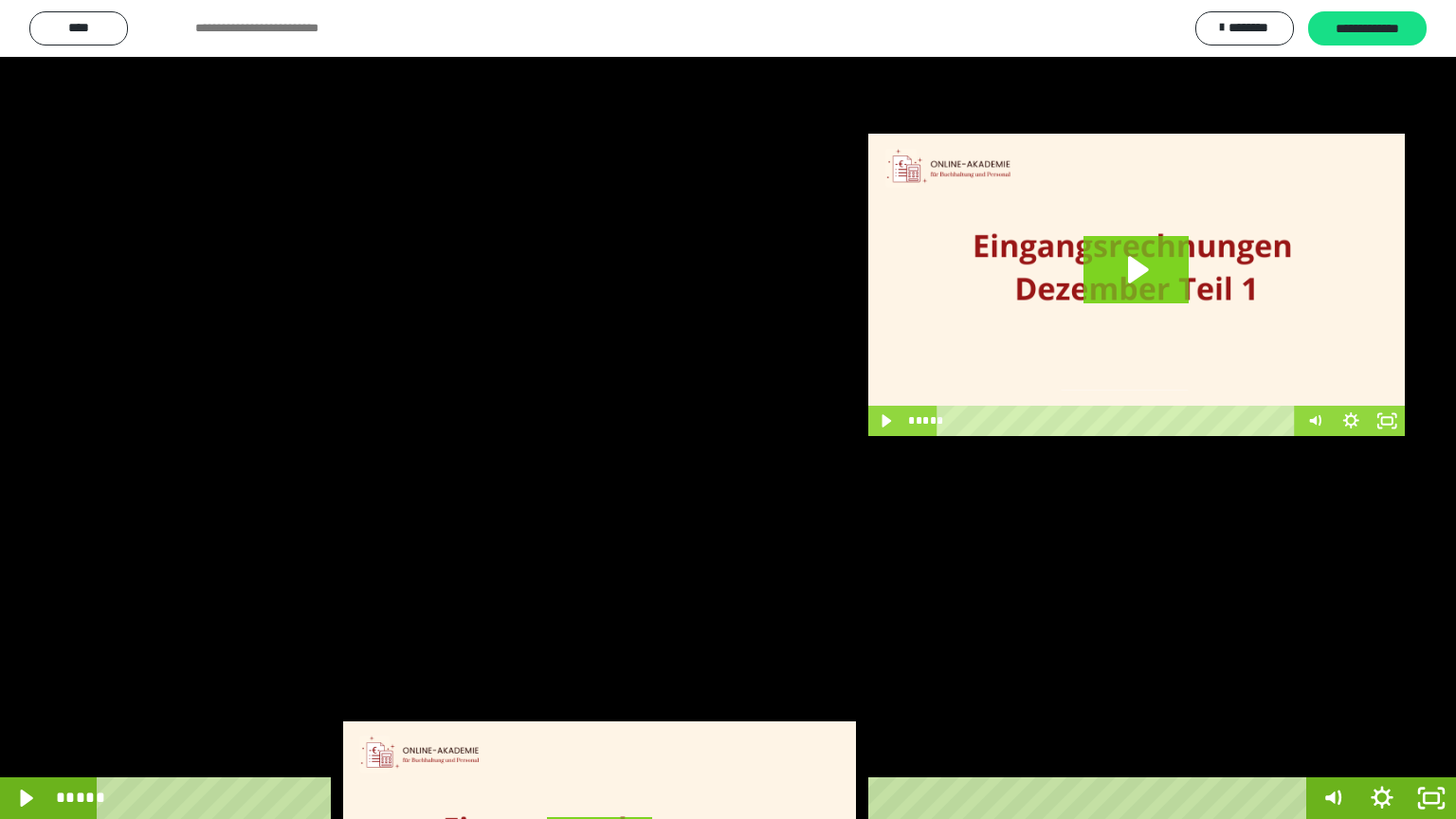 click at bounding box center (728, 410) 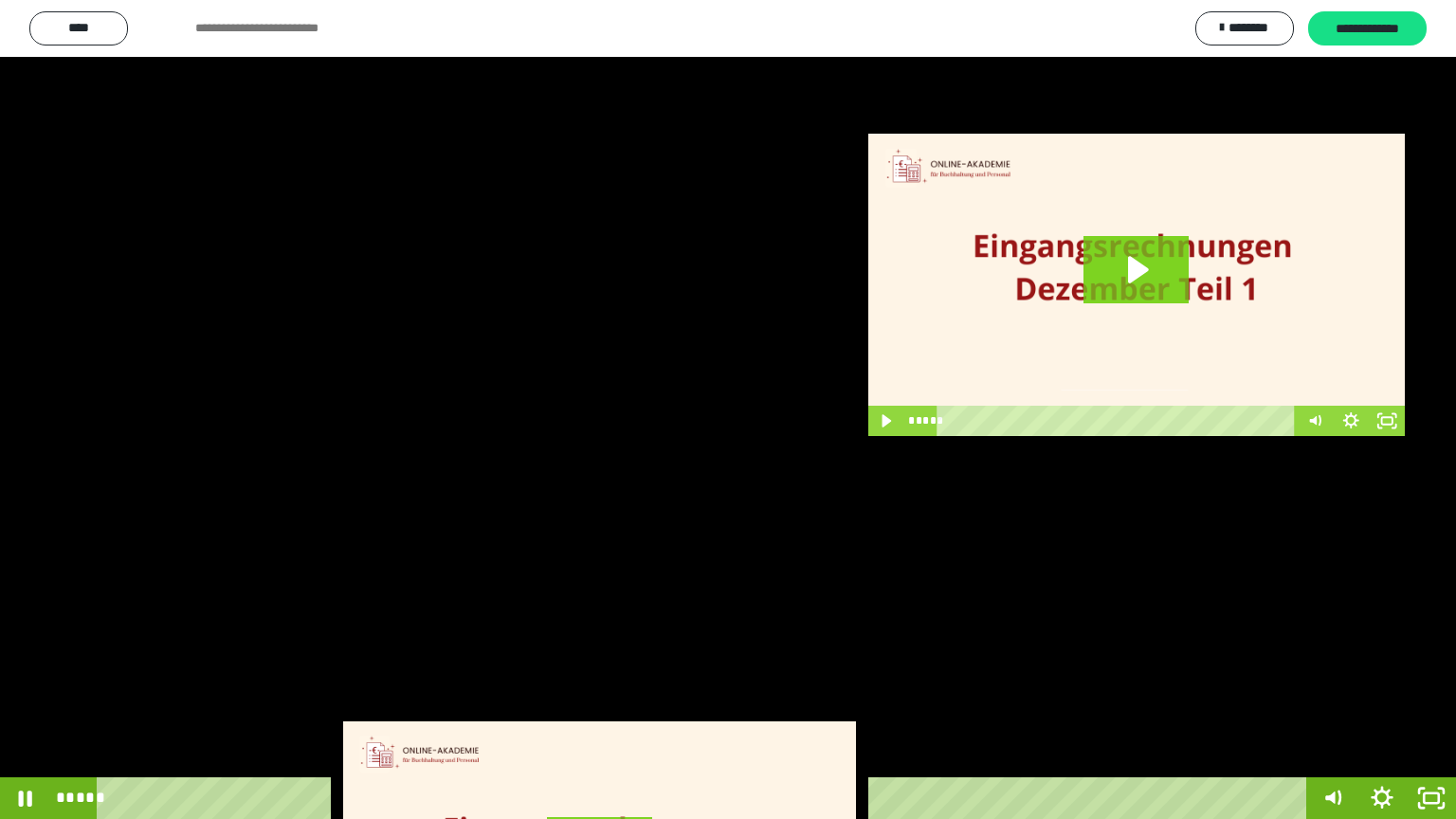 click at bounding box center [728, 410] 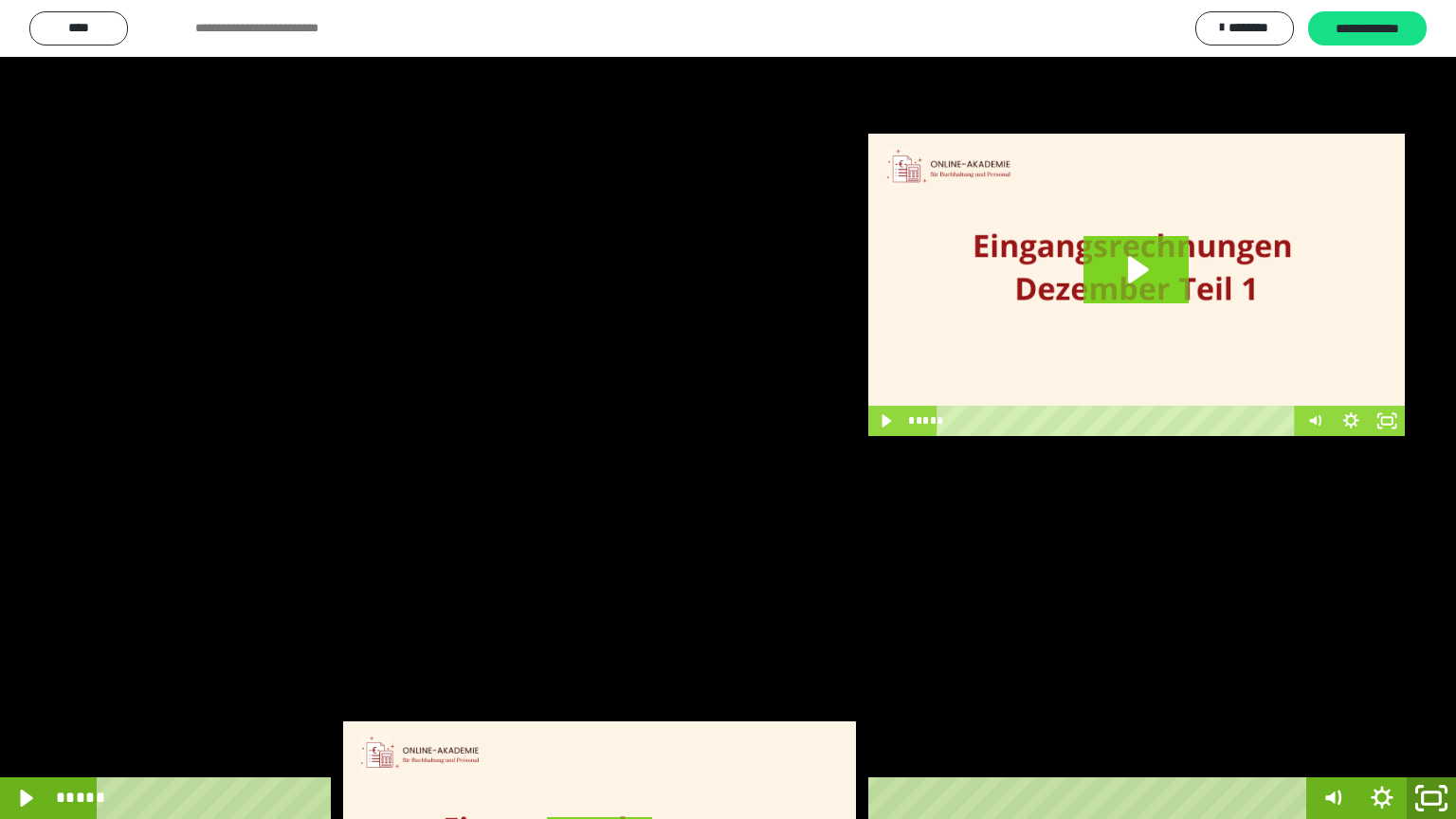 click 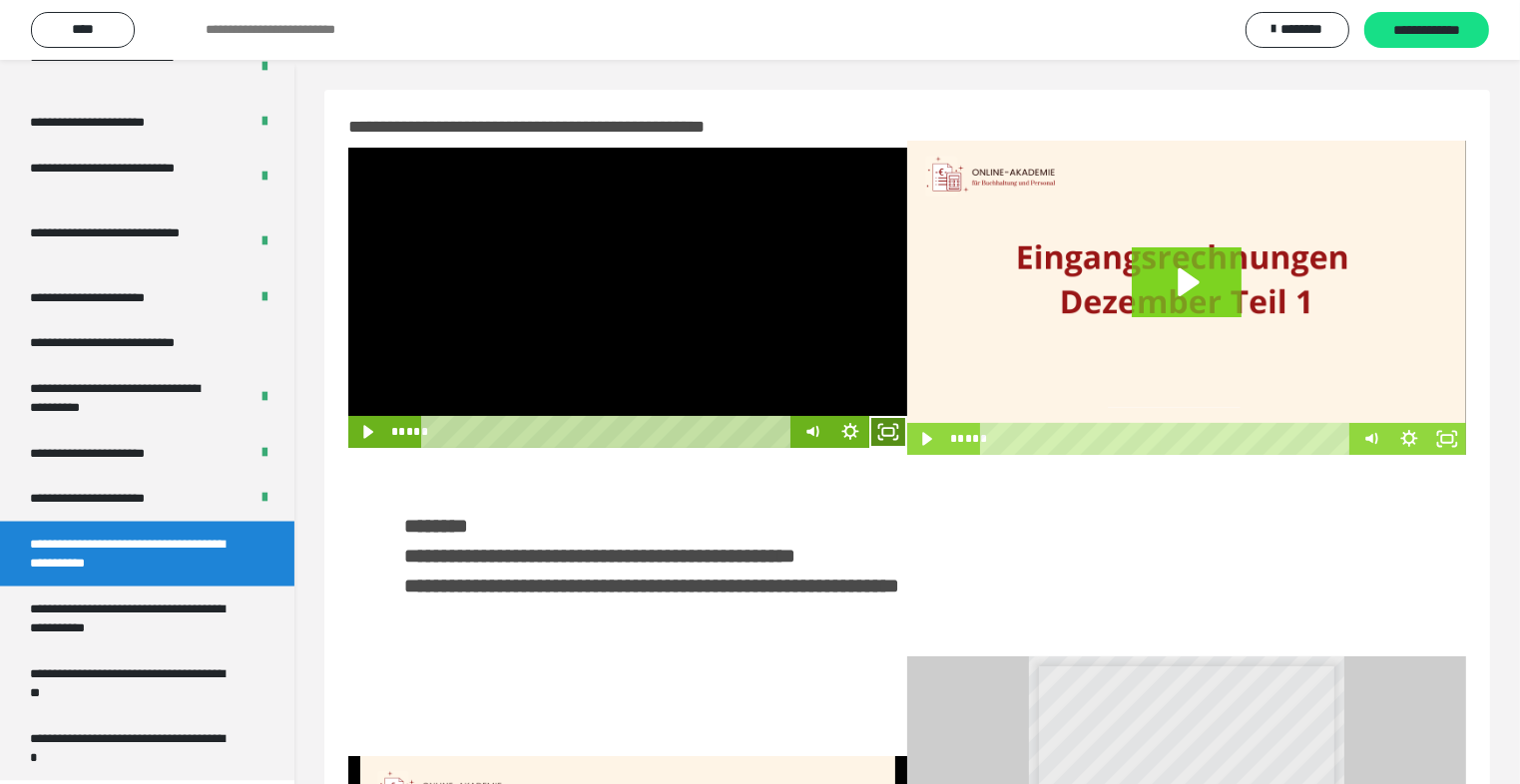 click 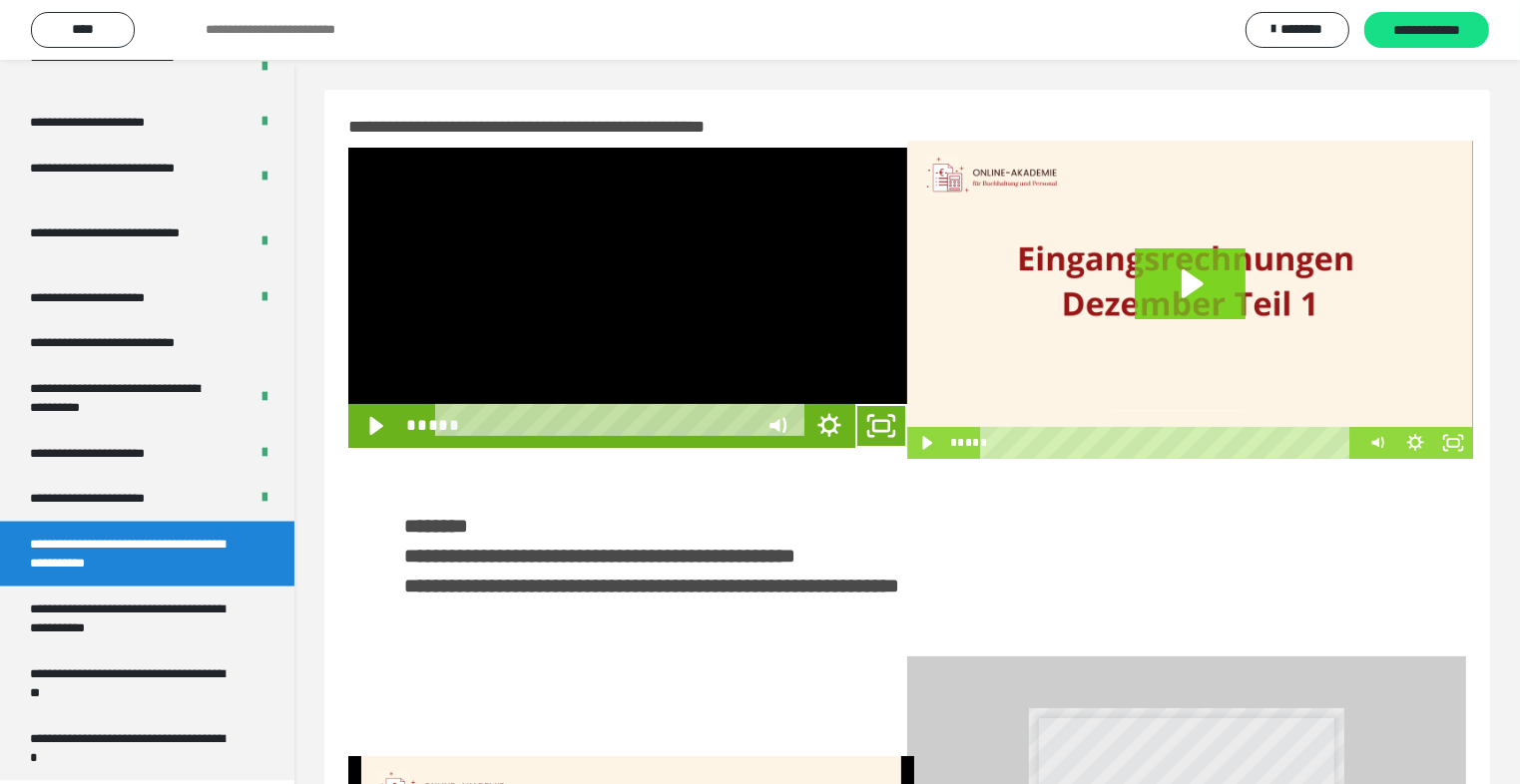 scroll, scrollTop: 2886, scrollLeft: 0, axis: vertical 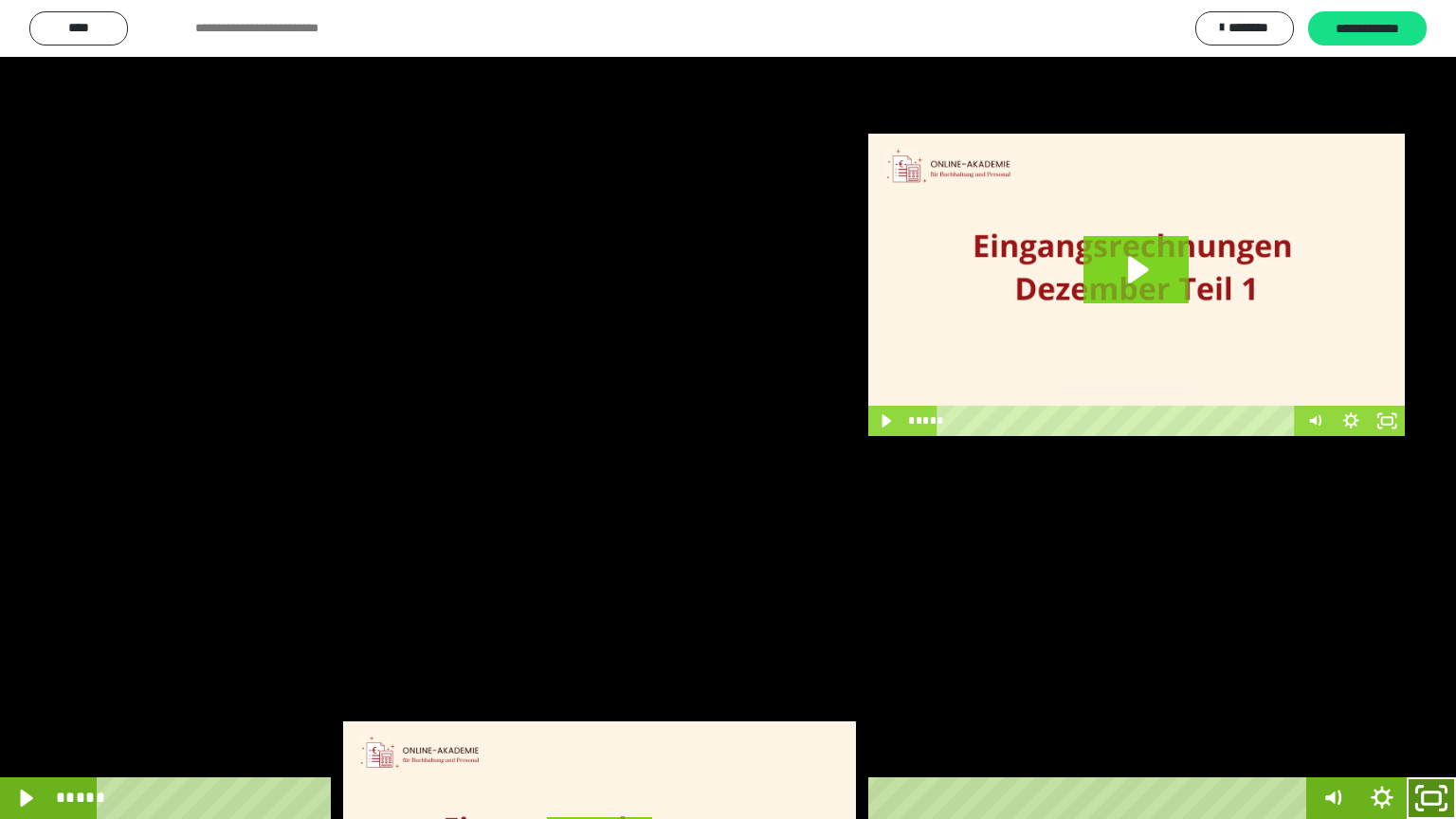 click 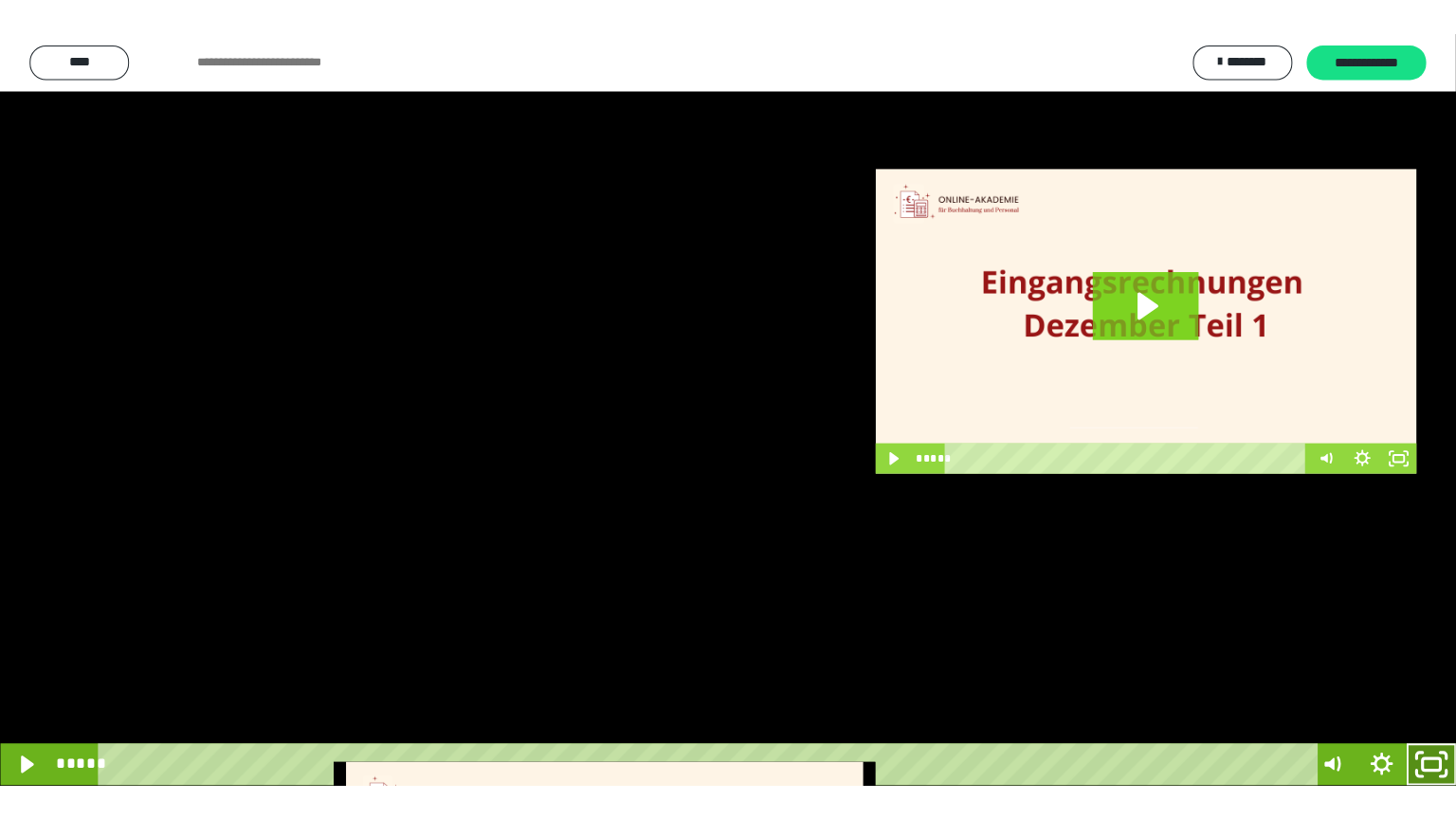 scroll, scrollTop: 2817, scrollLeft: 0, axis: vertical 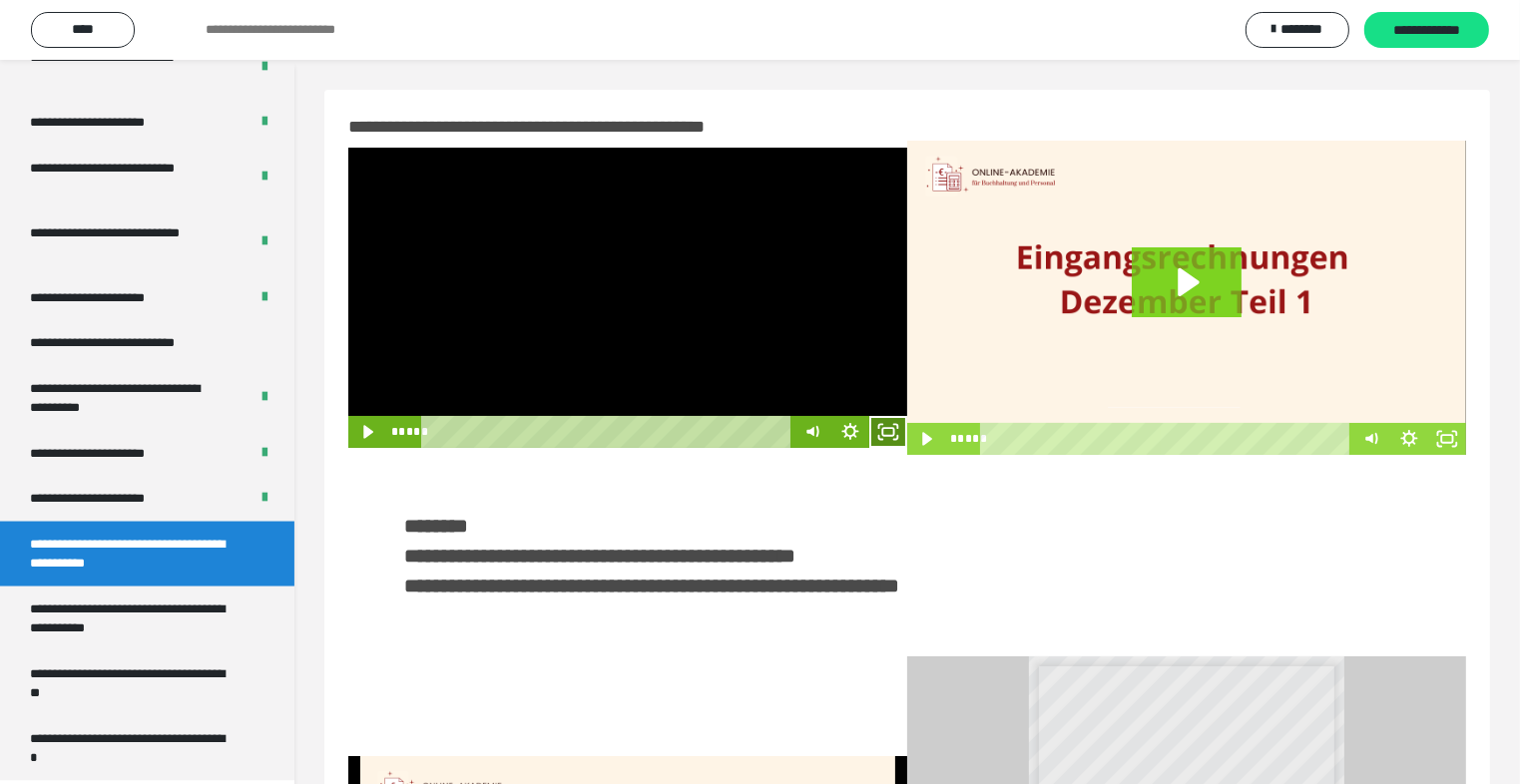 click 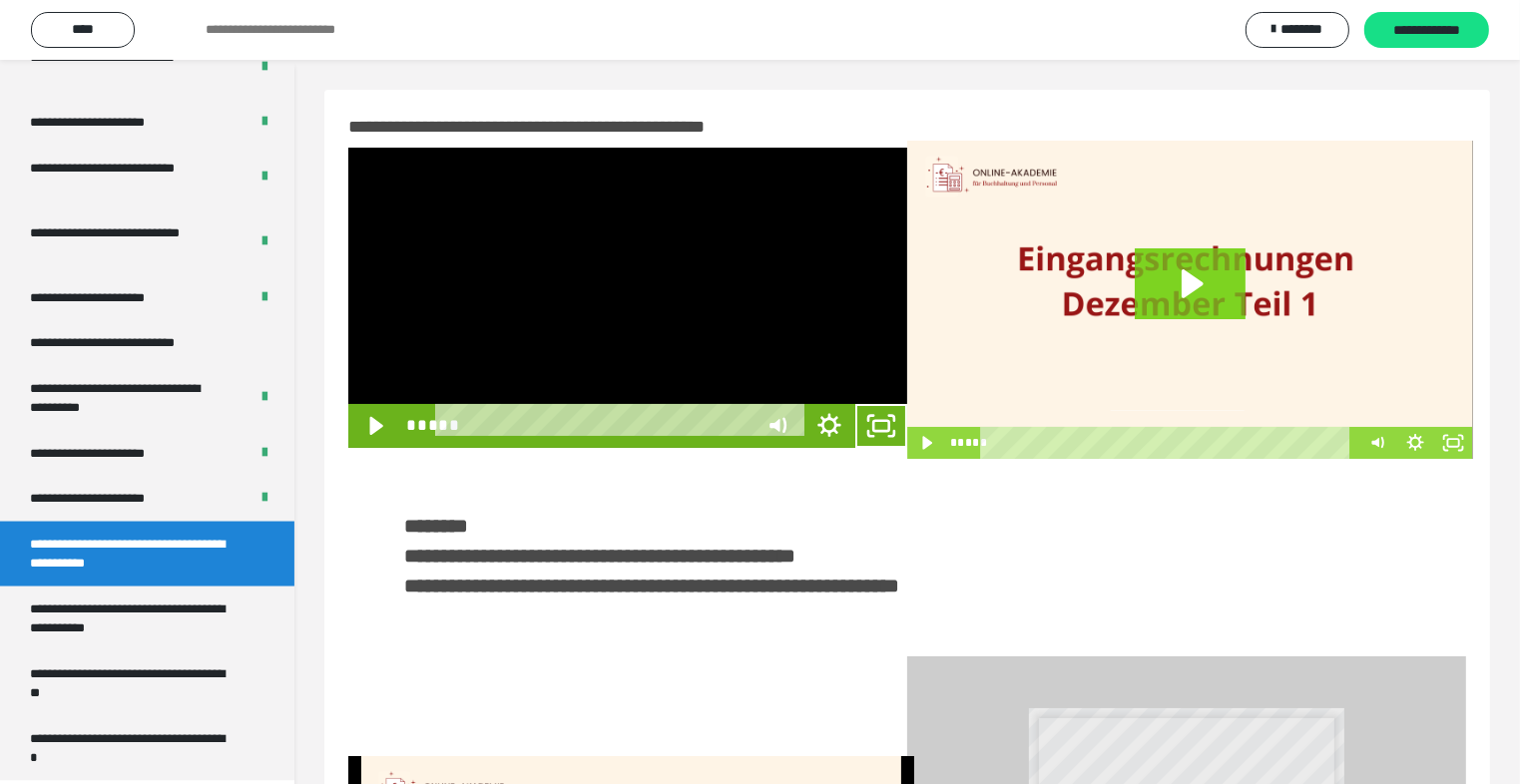 scroll, scrollTop: 2886, scrollLeft: 0, axis: vertical 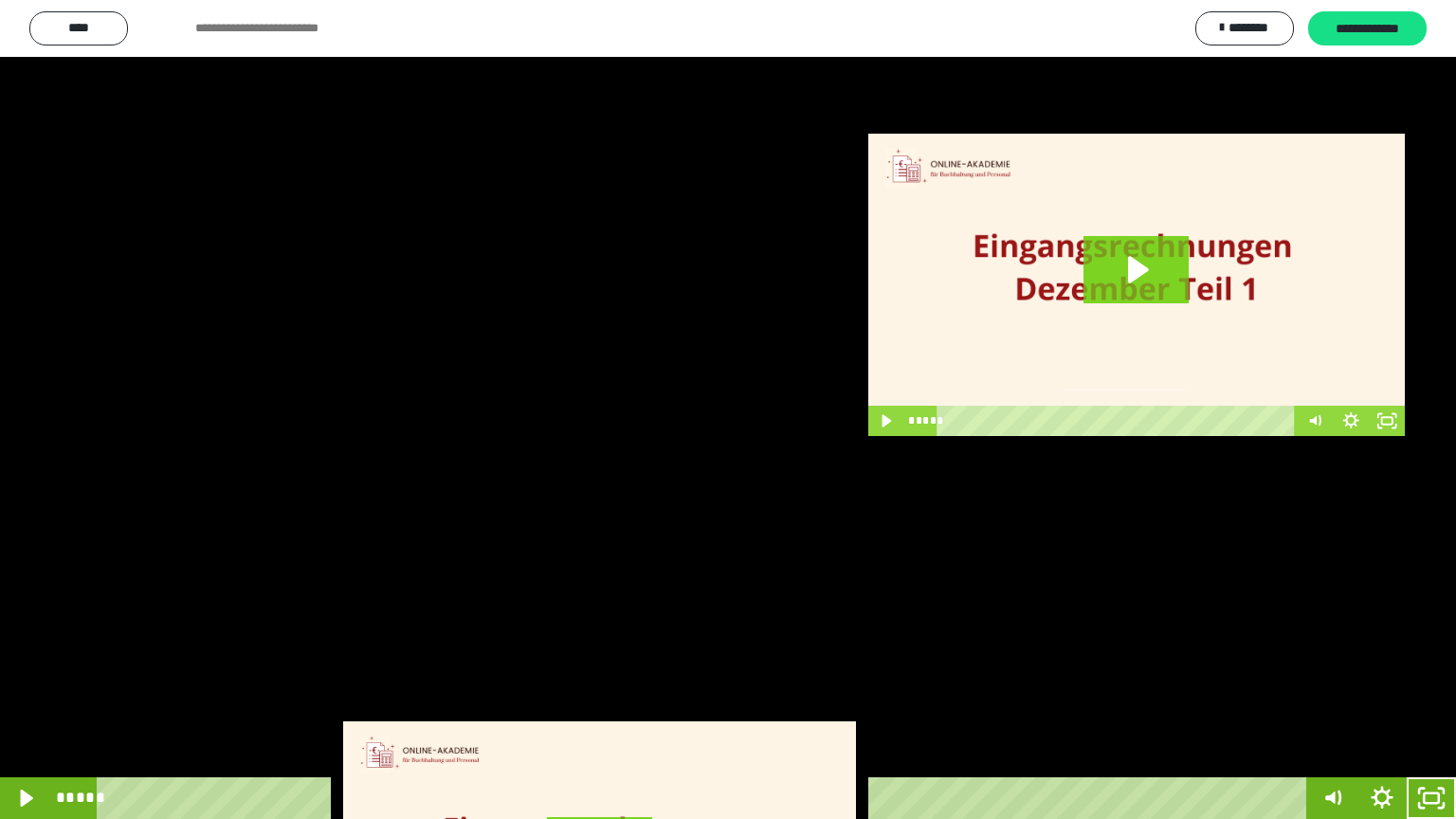 click at bounding box center [728, 410] 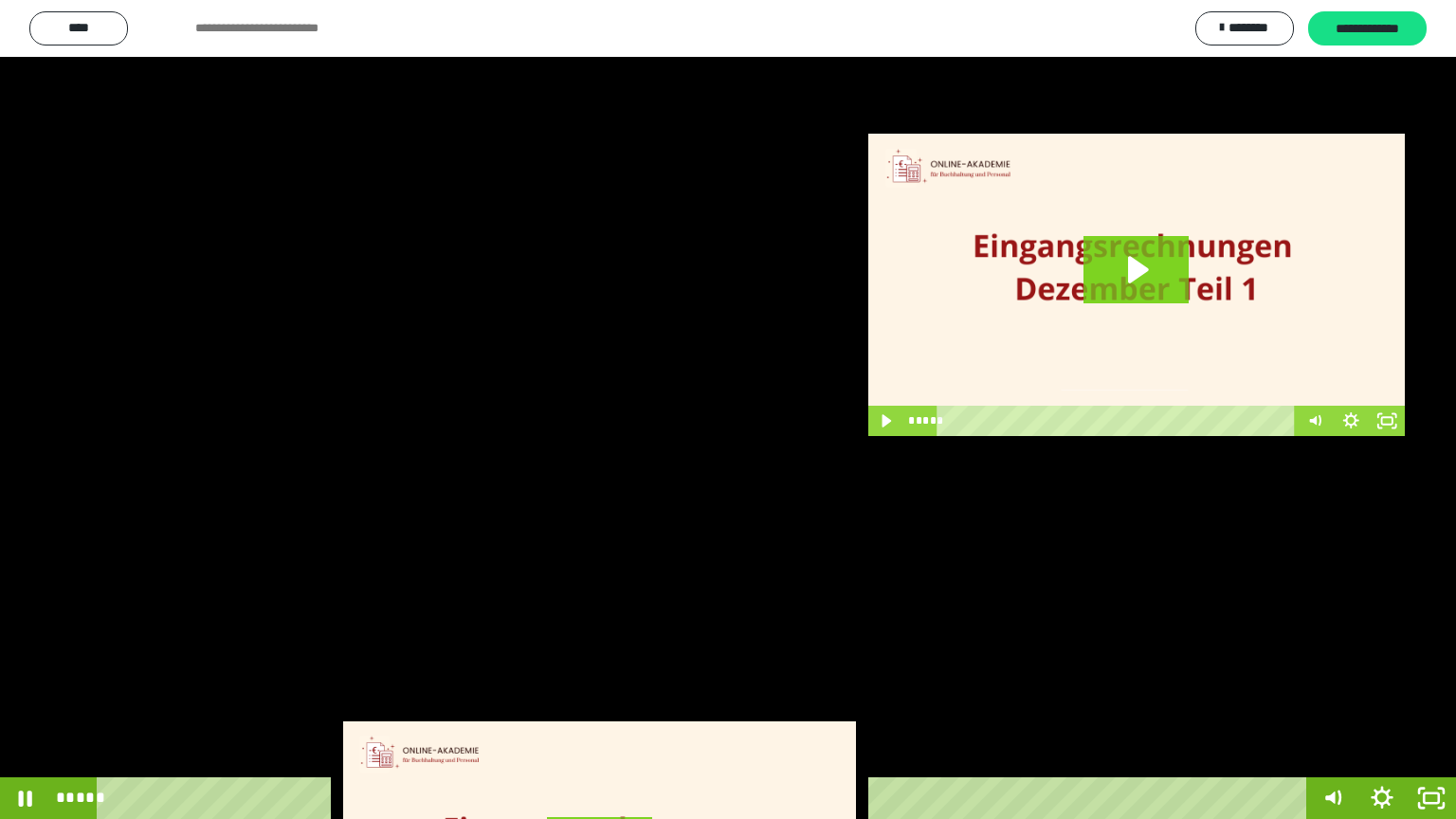 click at bounding box center [728, 410] 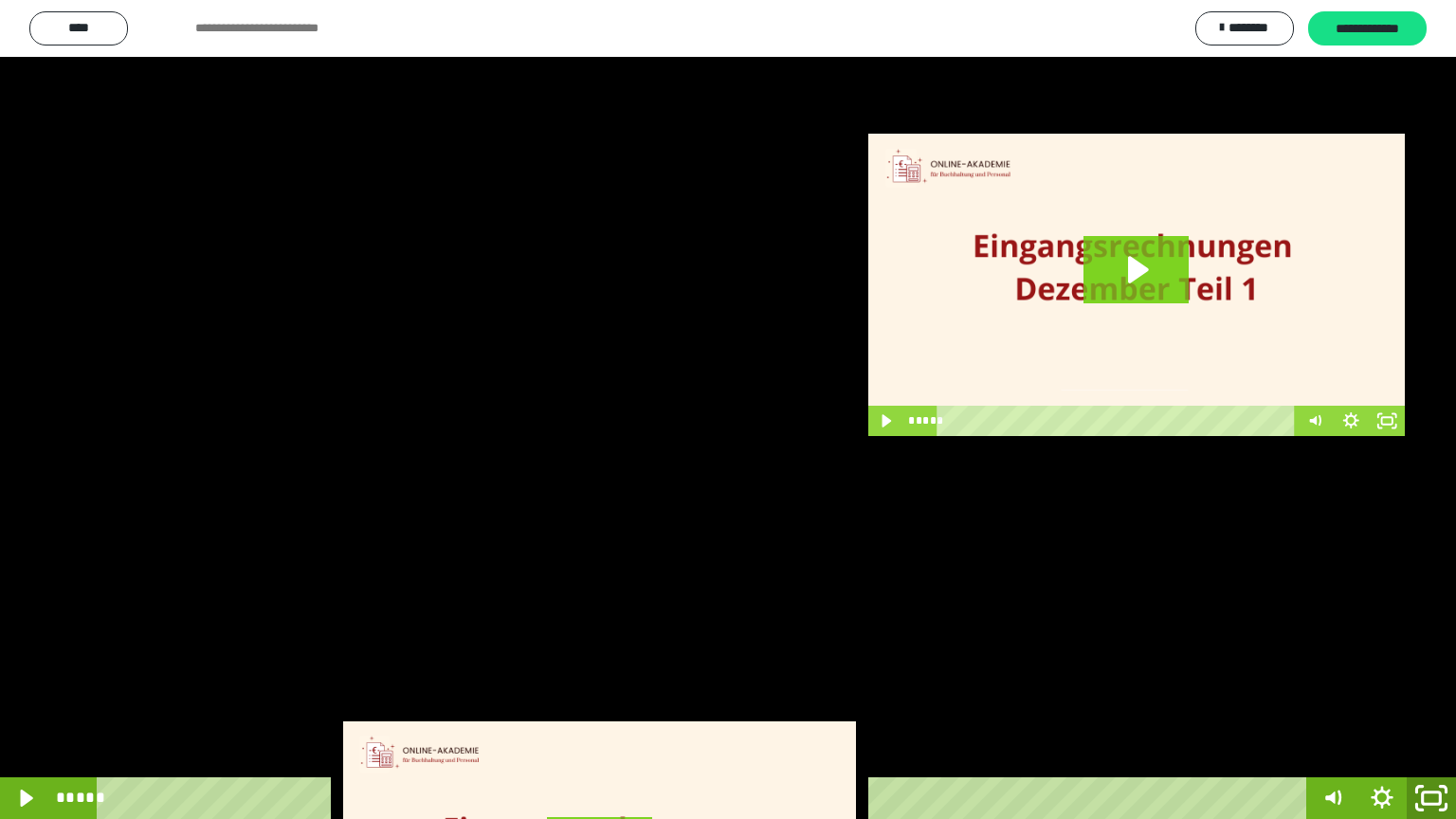 click 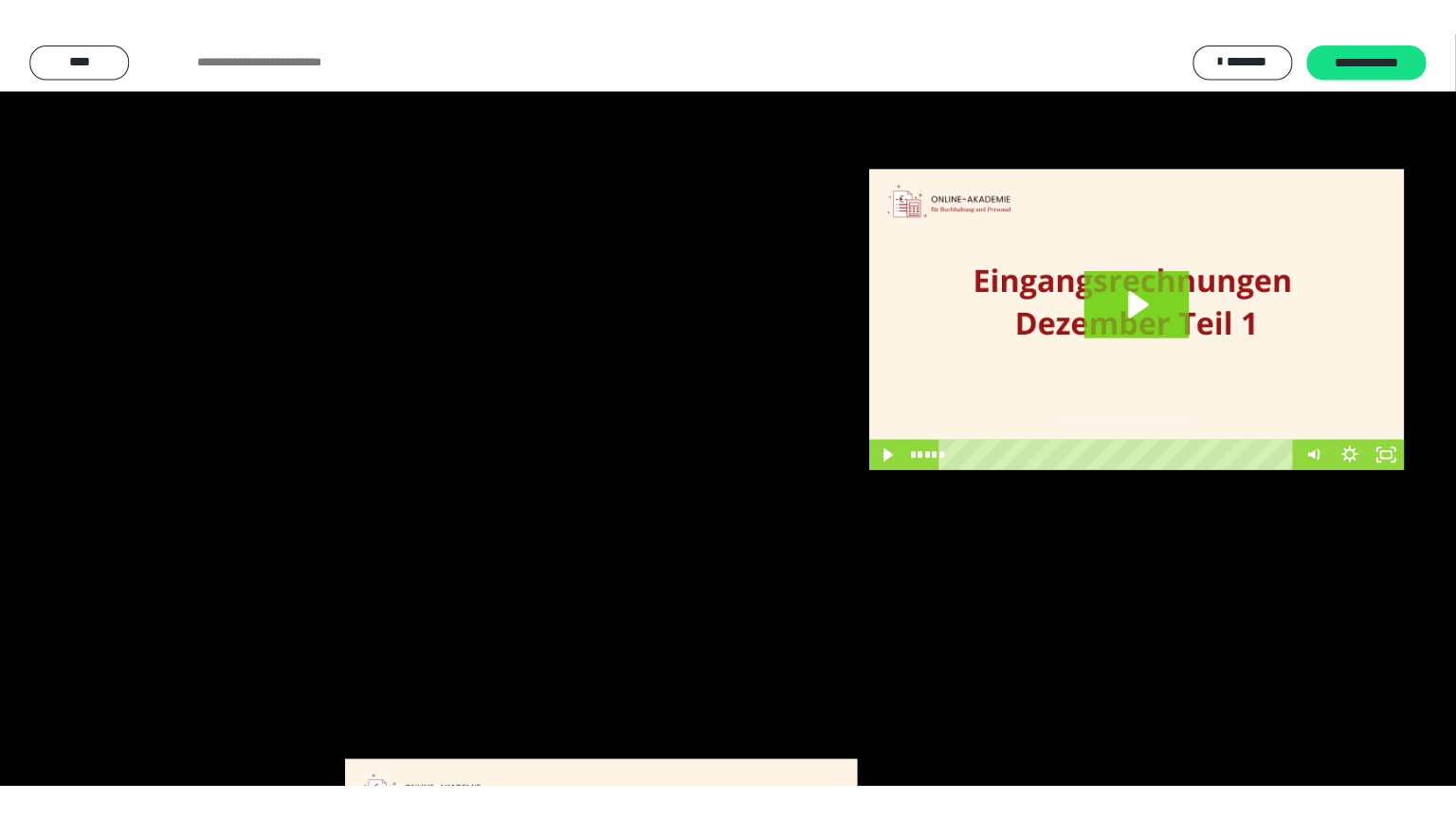 scroll, scrollTop: 2817, scrollLeft: 0, axis: vertical 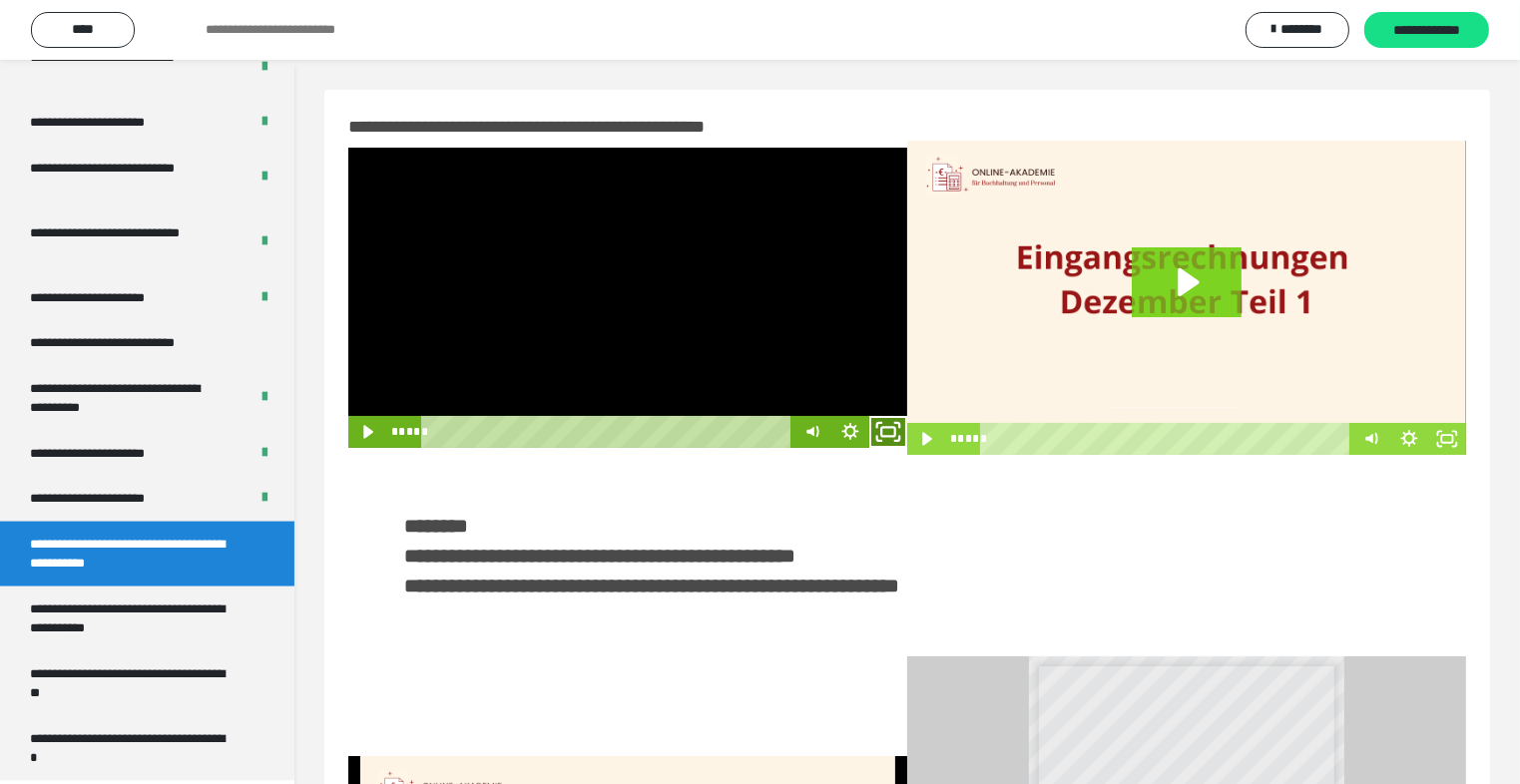 click 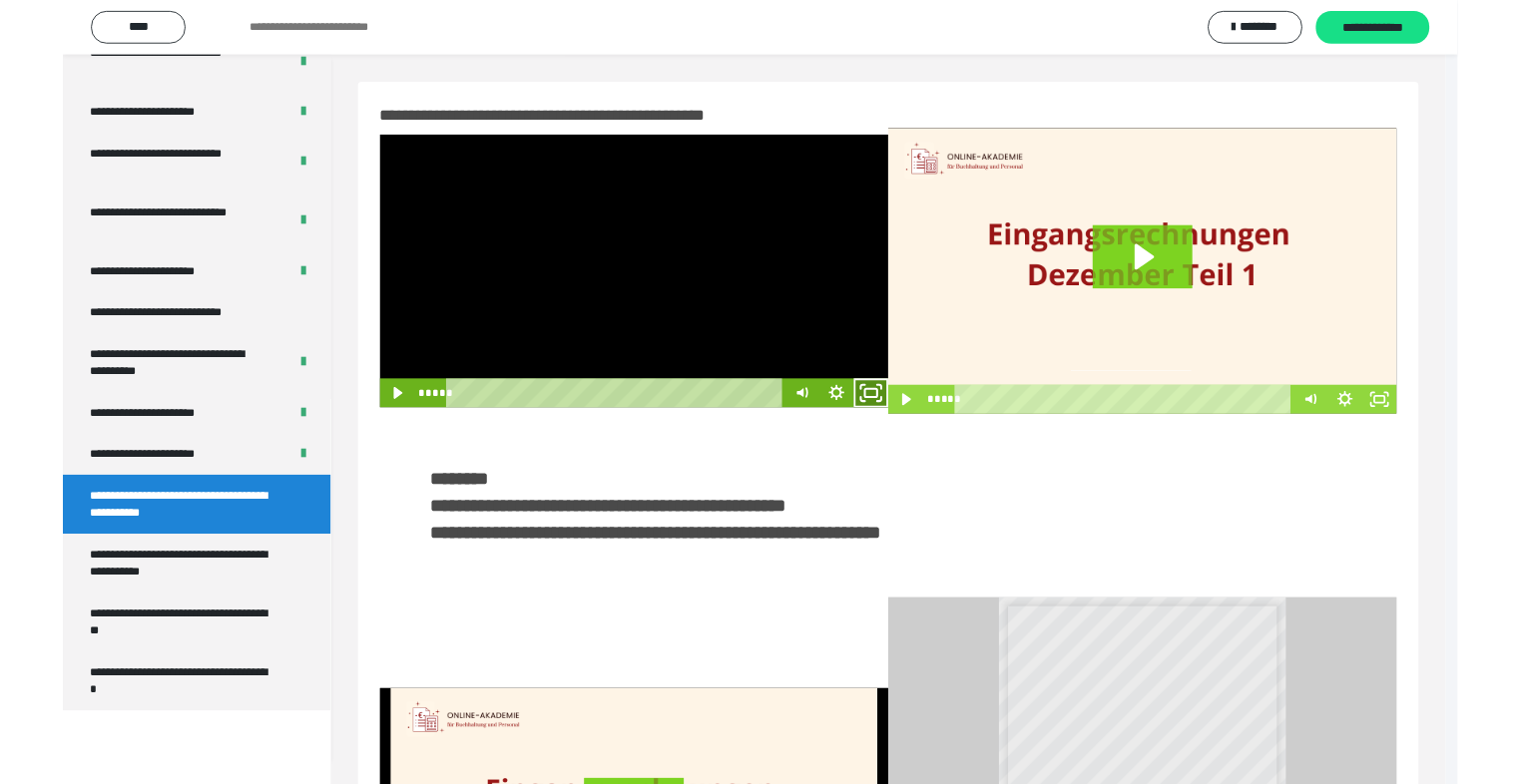 scroll, scrollTop: 2886, scrollLeft: 0, axis: vertical 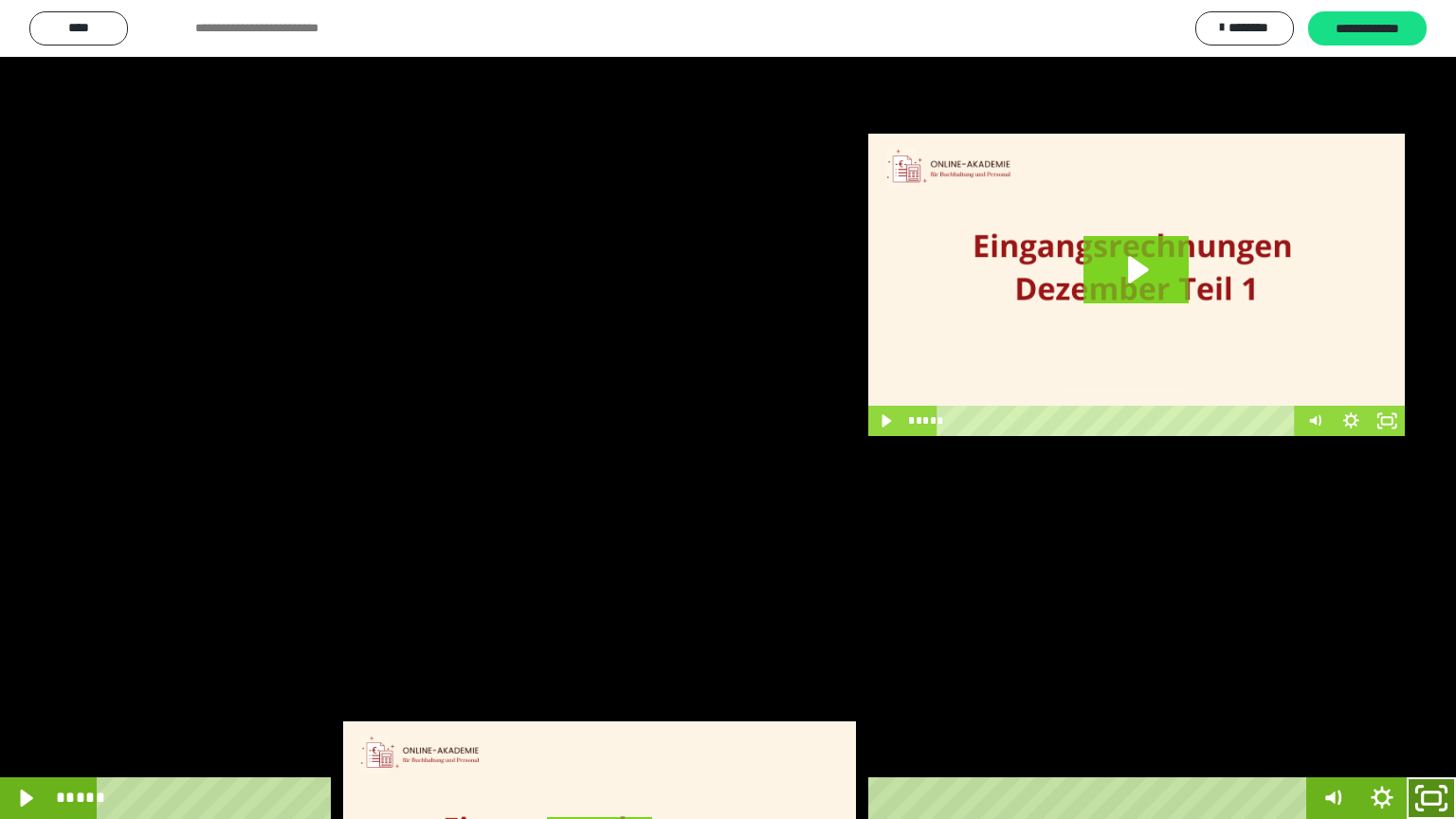 click 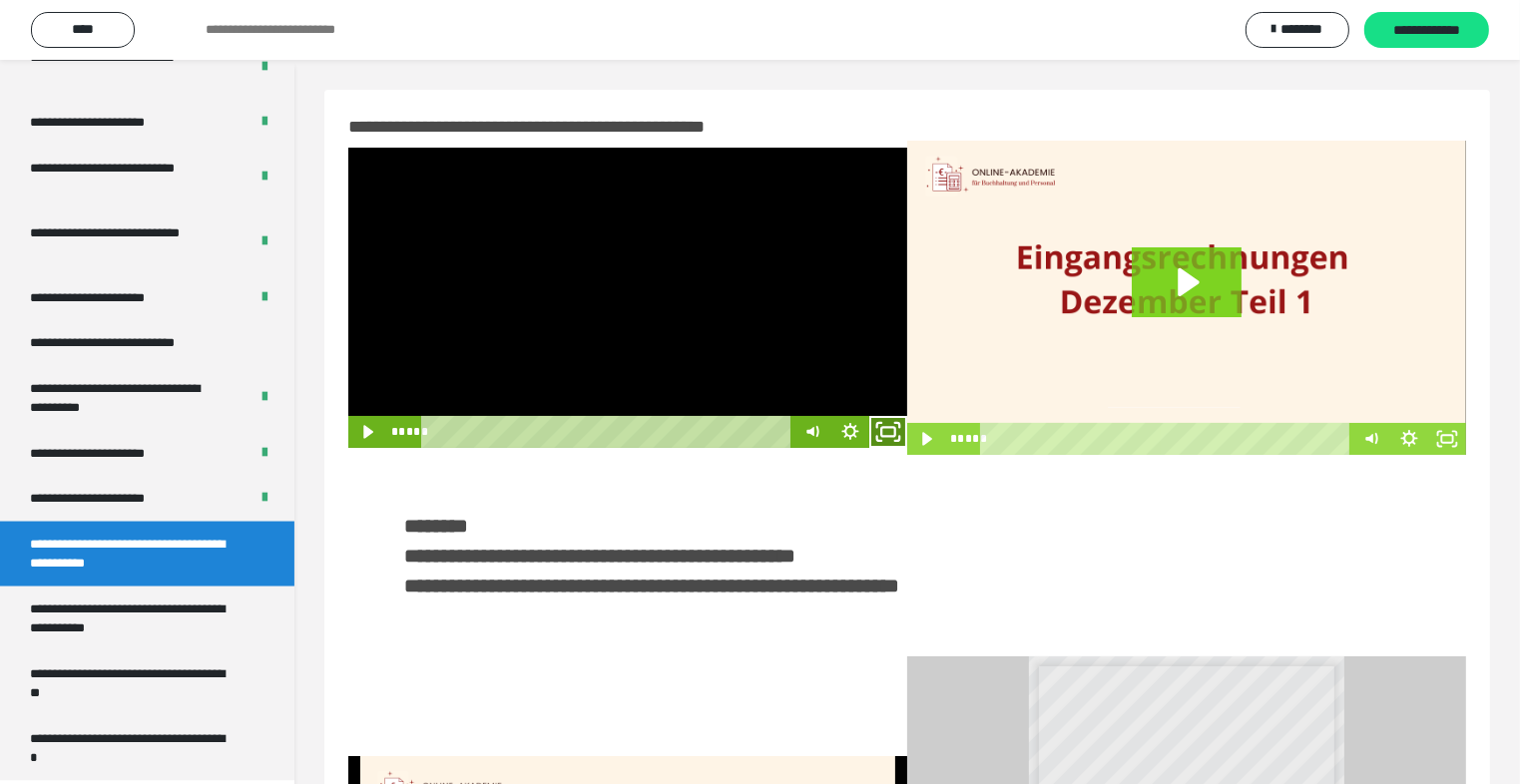 click 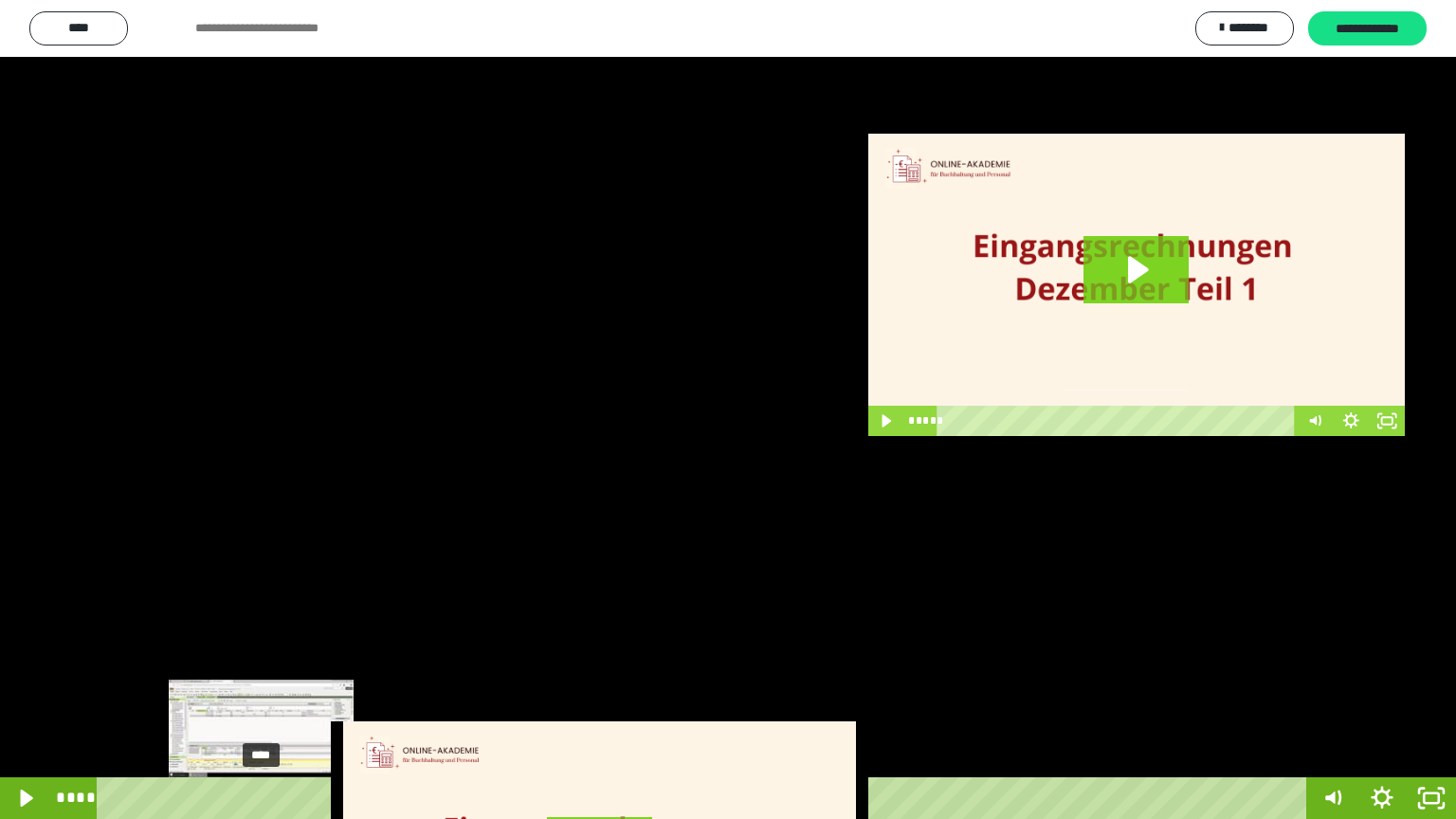 click on "****" at bounding box center [705, 798] 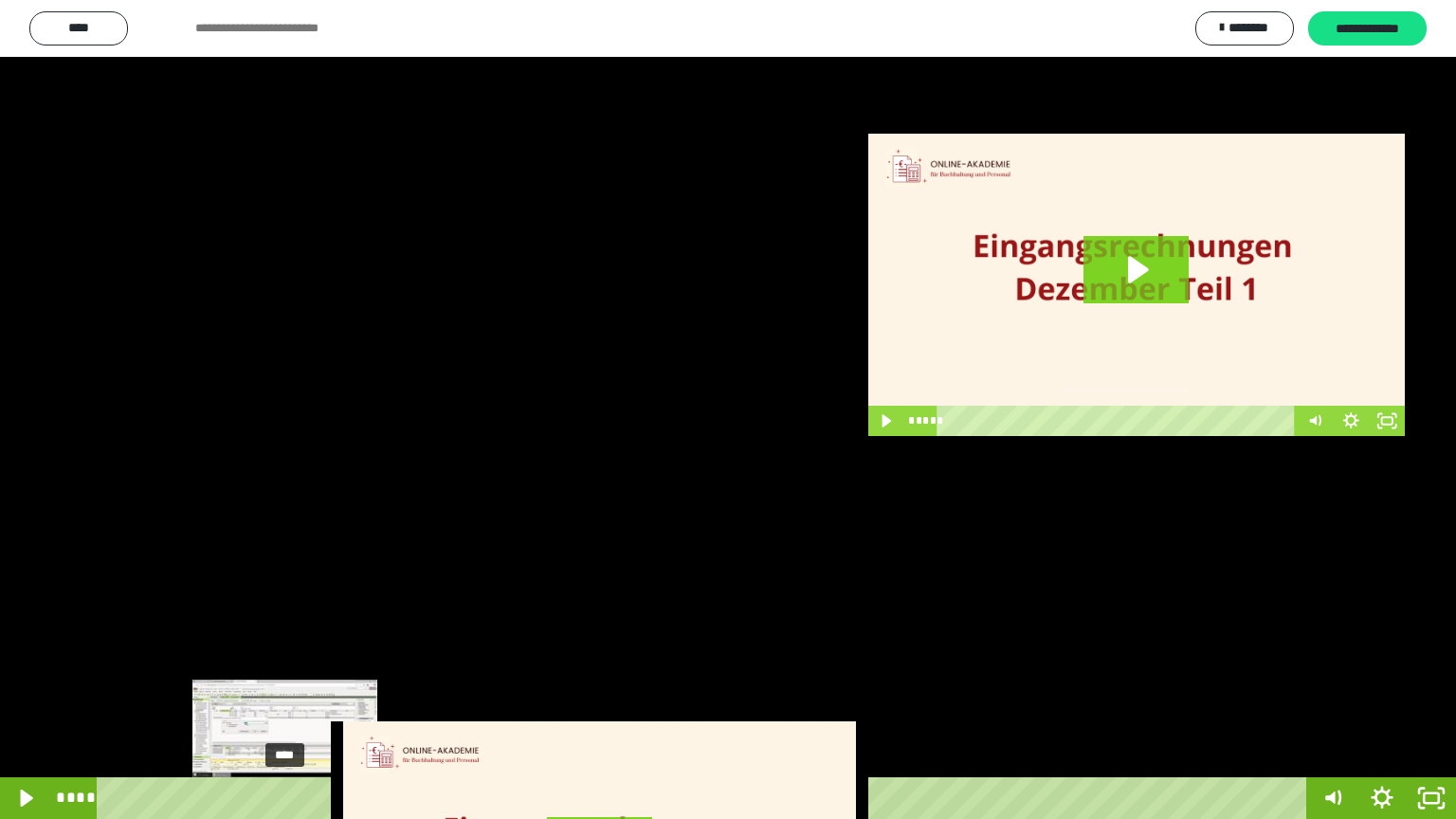 click on "****" at bounding box center (705, 798) 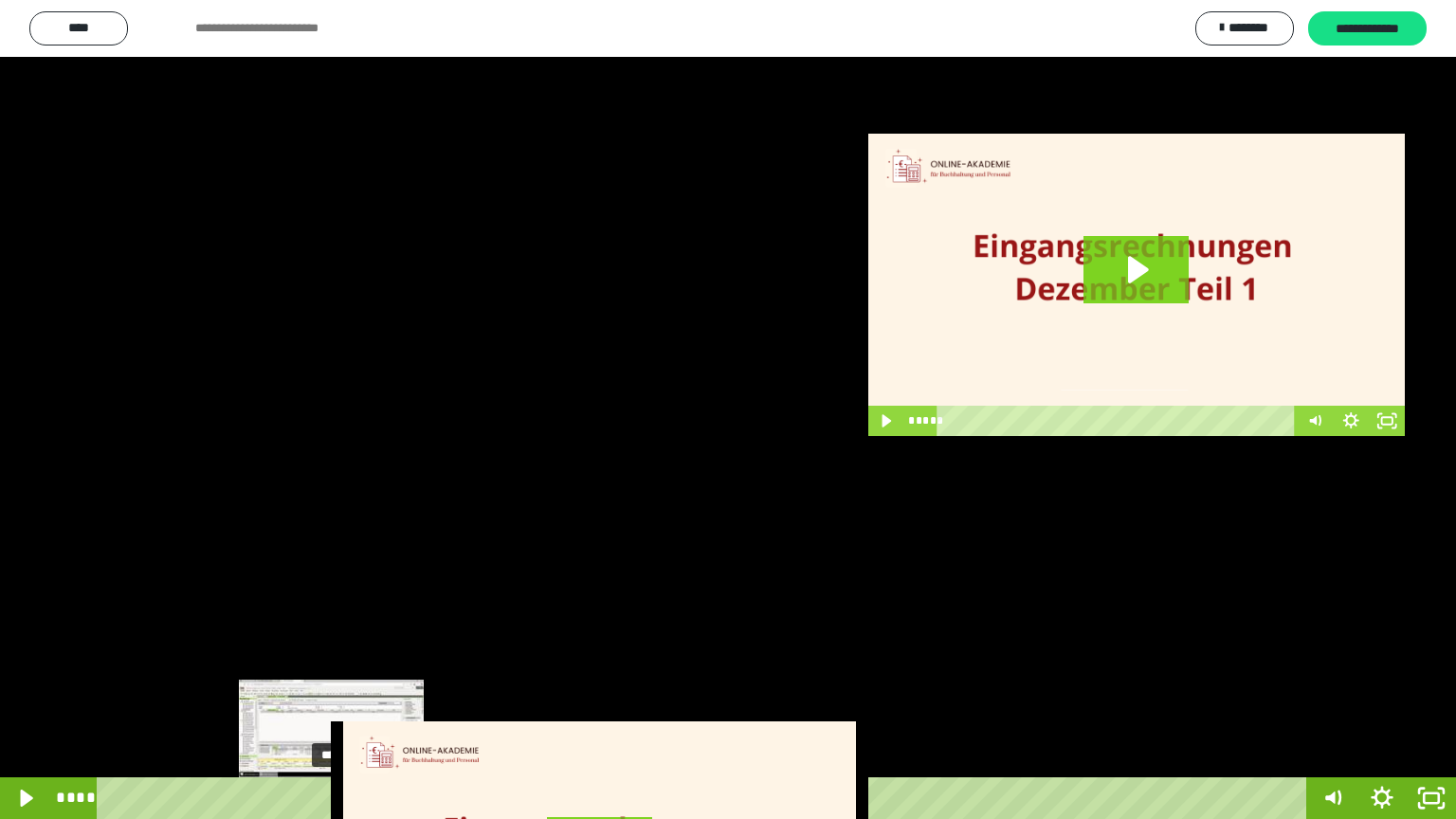 click on "****" at bounding box center [705, 798] 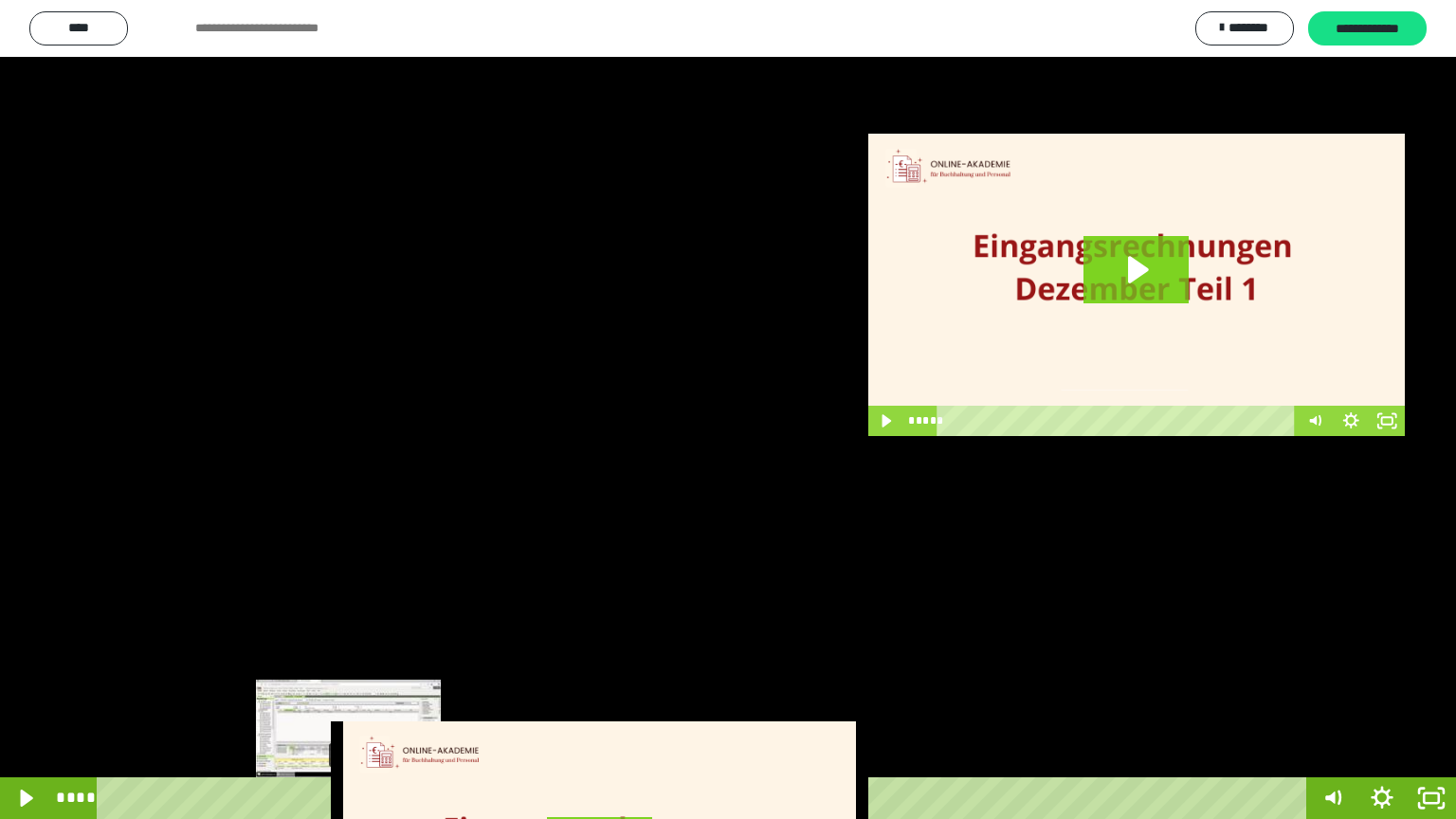 click on "****" at bounding box center [705, 798] 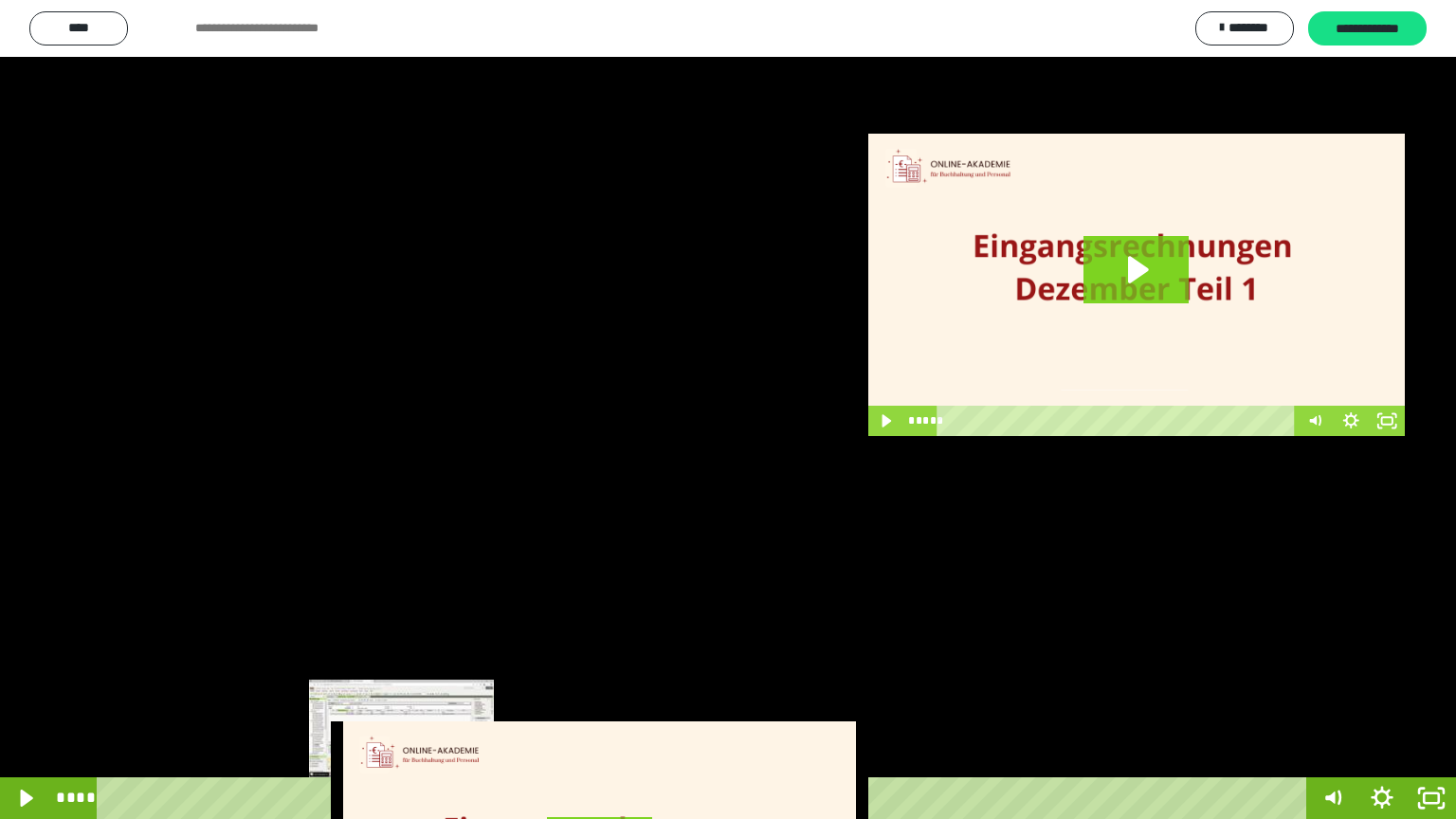 click on "****" at bounding box center [705, 798] 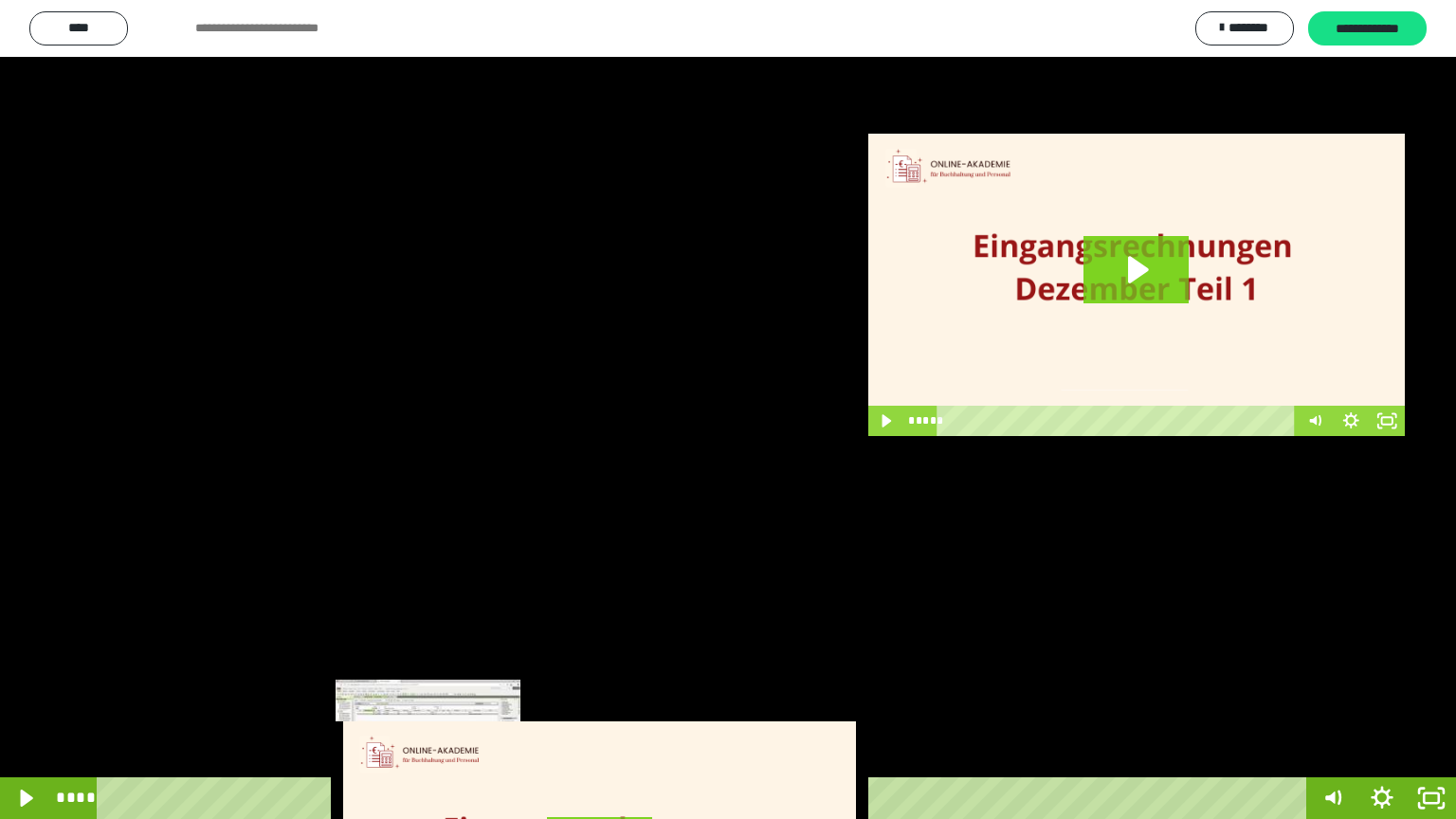 click on "****" at bounding box center [705, 798] 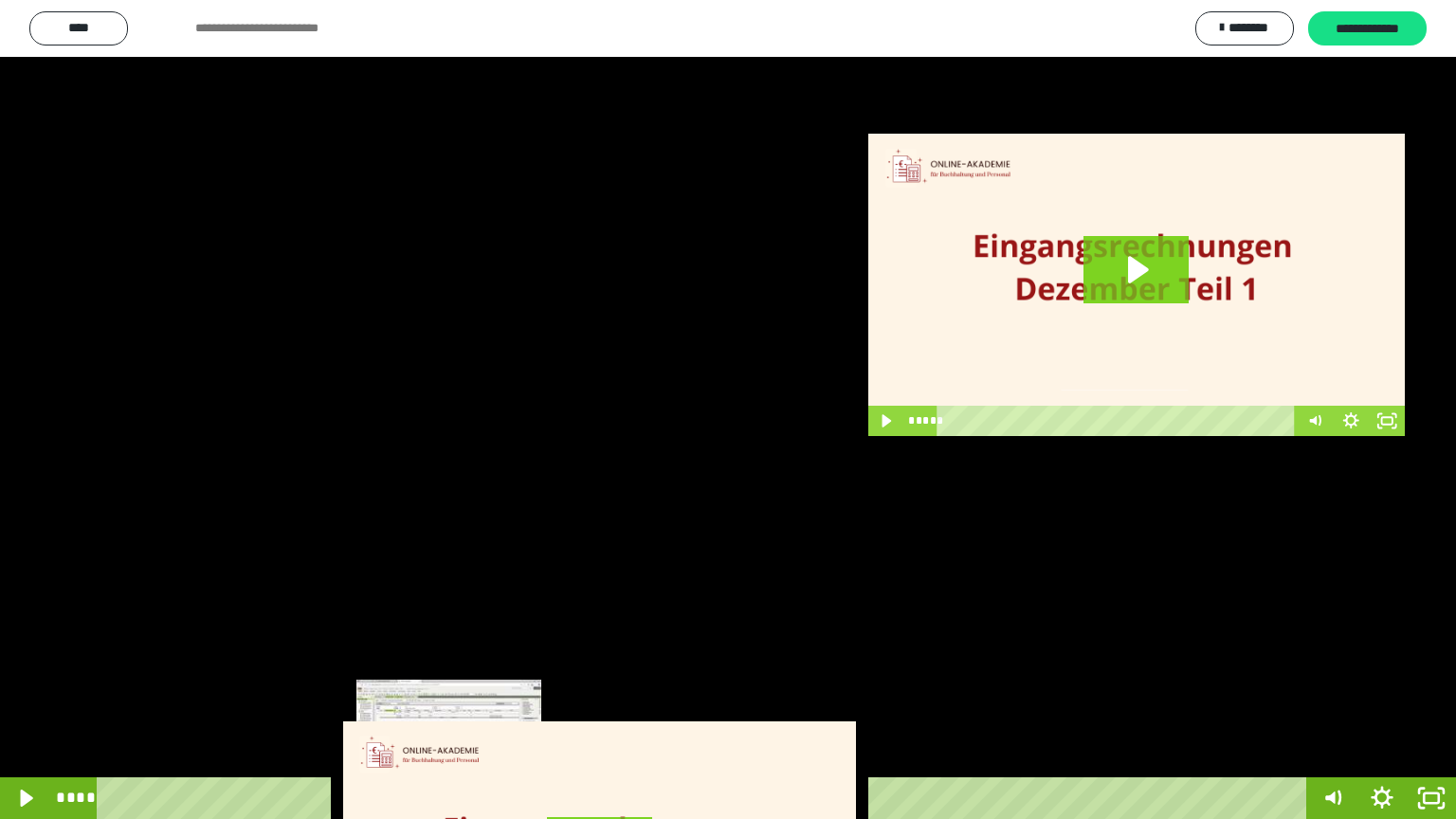 click on "****" at bounding box center (705, 798) 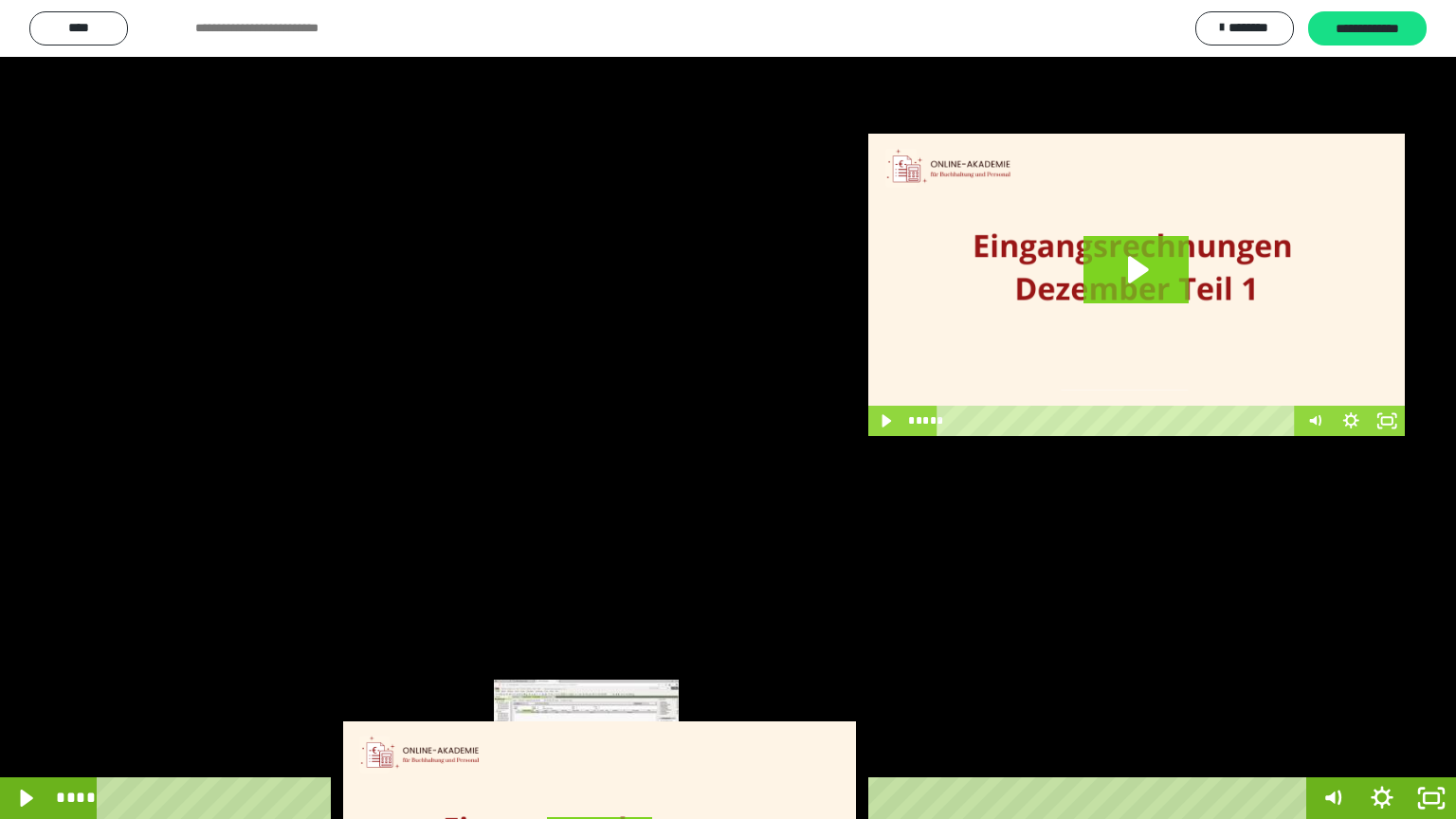 click on "****" at bounding box center [705, 798] 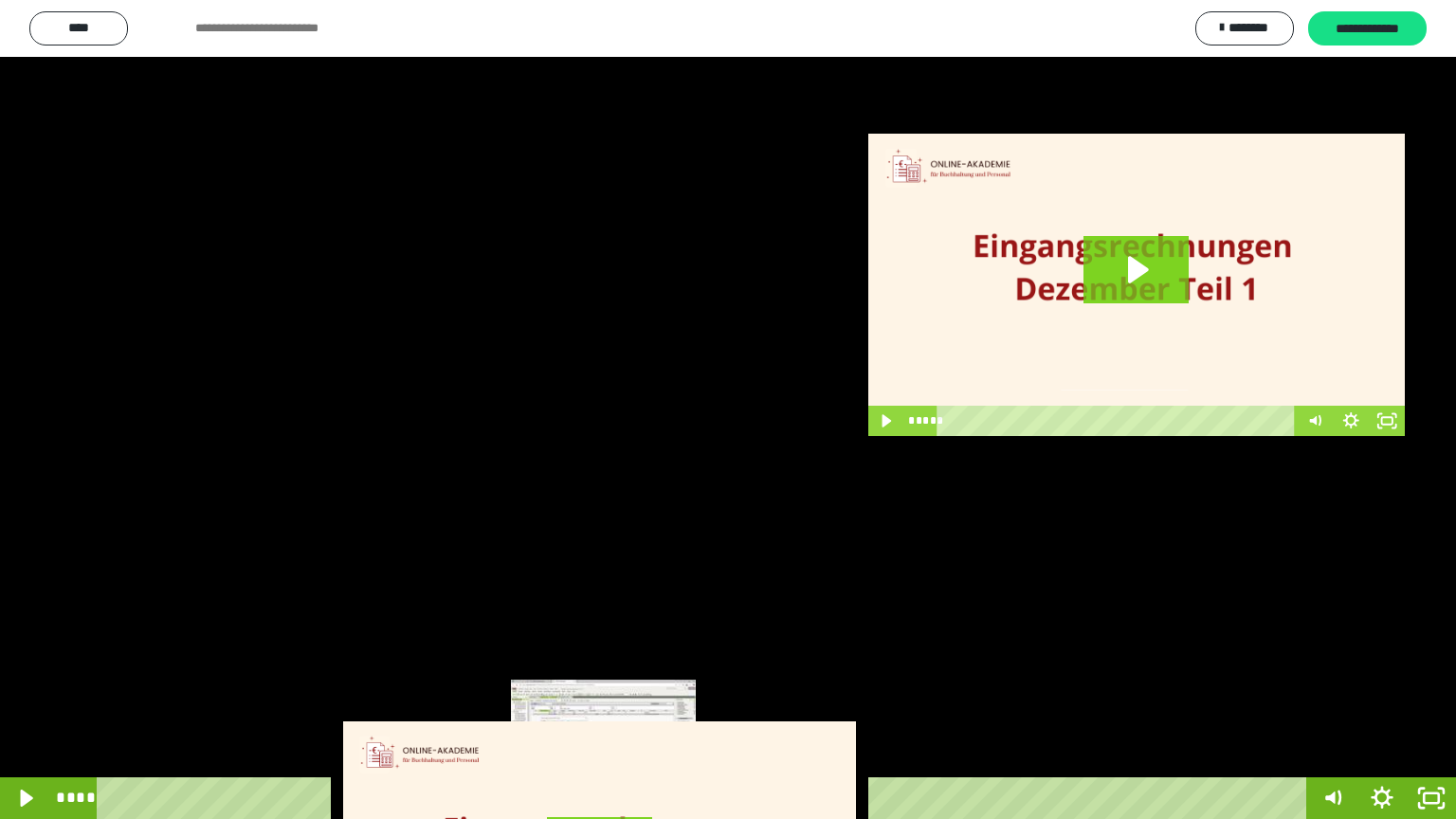 click on "****" at bounding box center [705, 798] 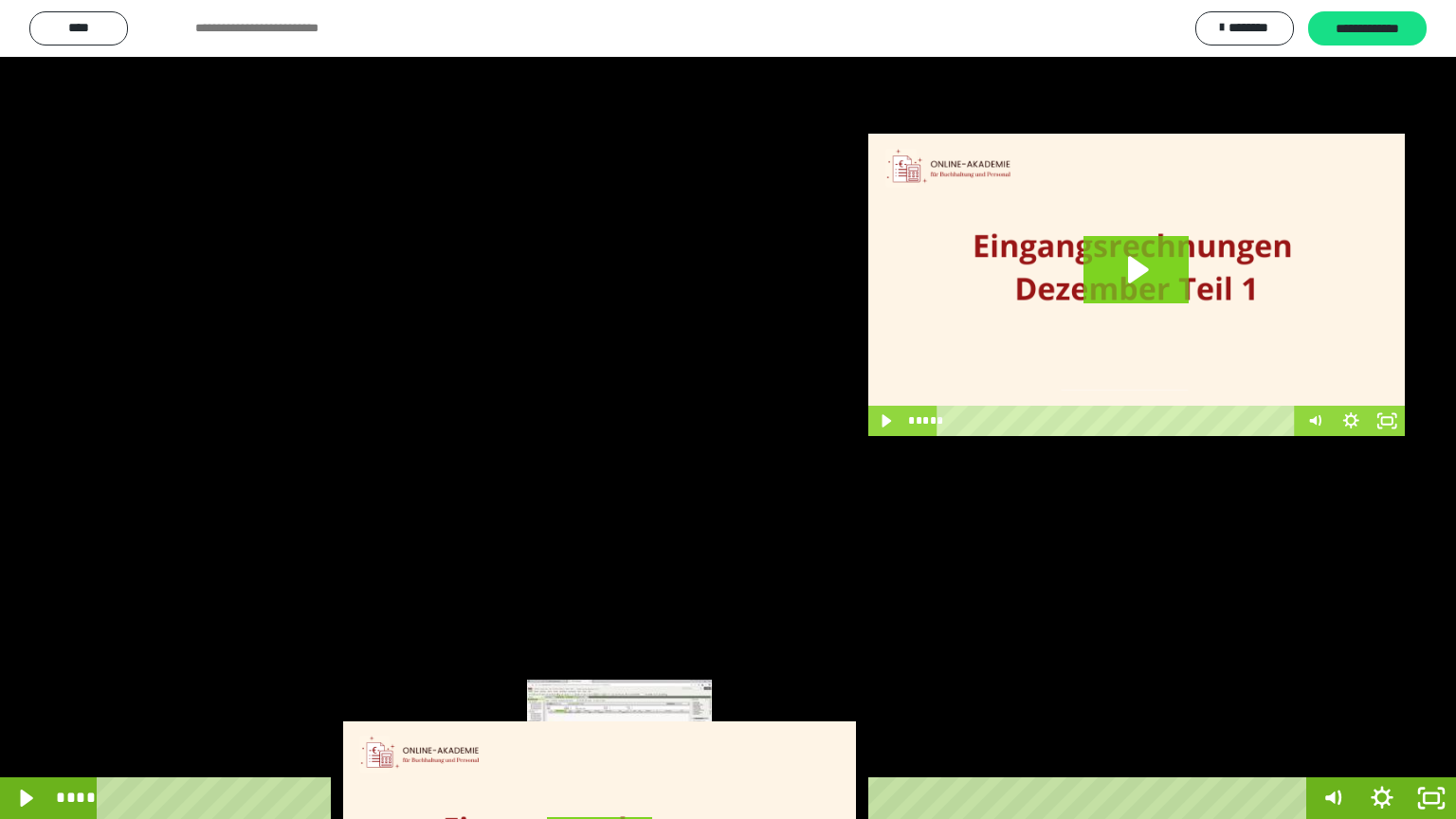 click on "****" at bounding box center [705, 798] 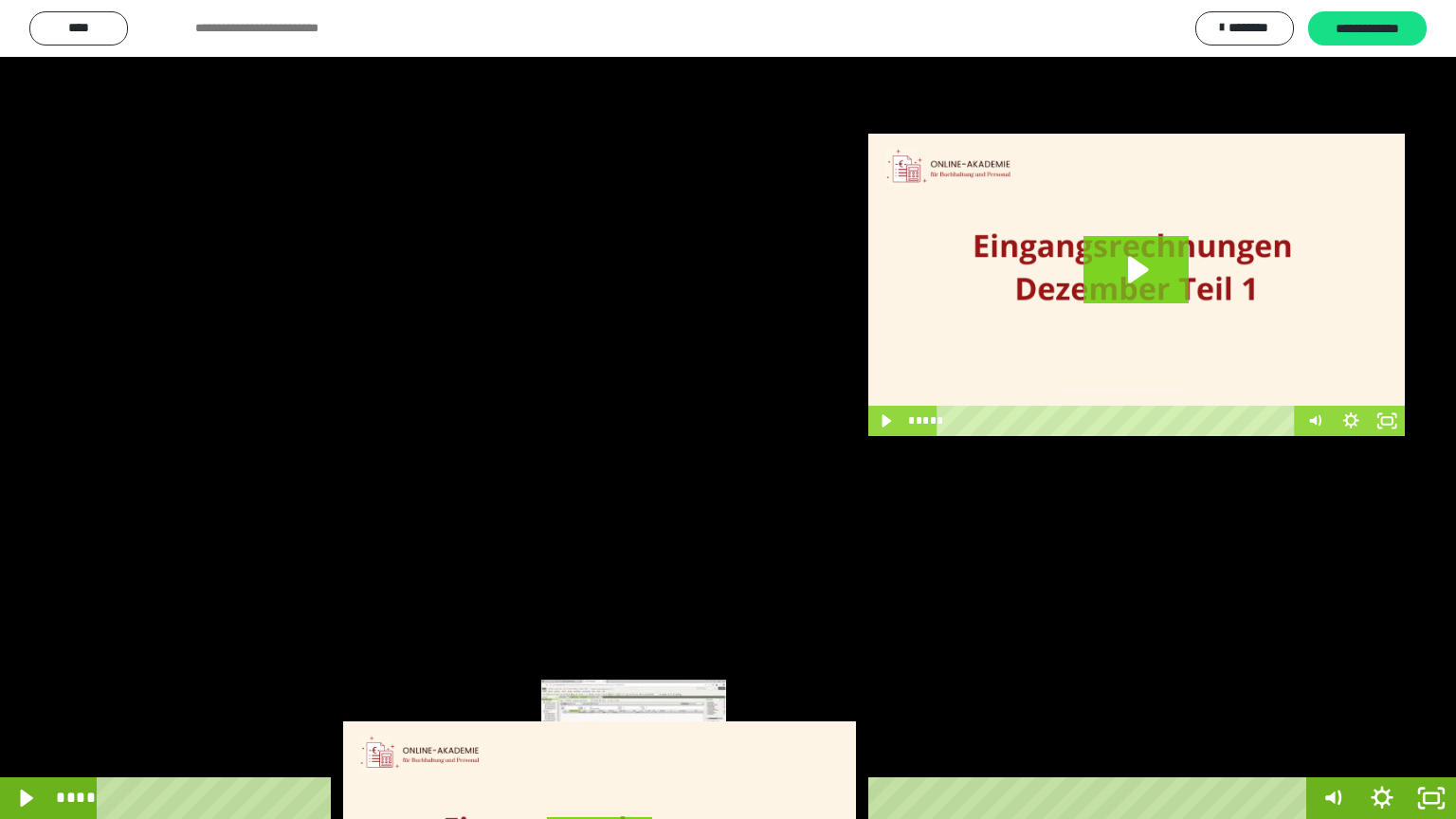click on "****" at bounding box center (705, 798) 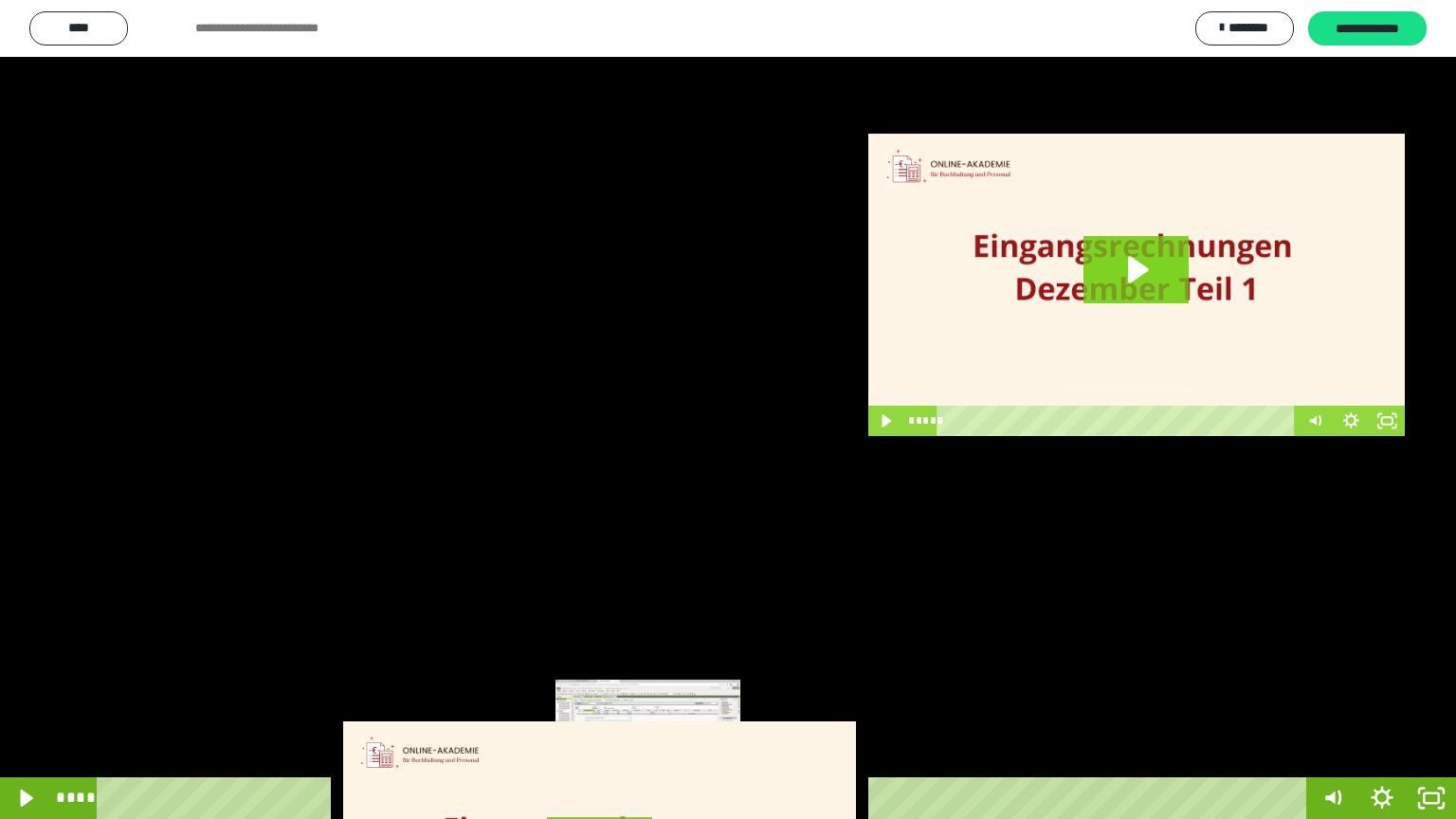 click on "****" at bounding box center (705, 798) 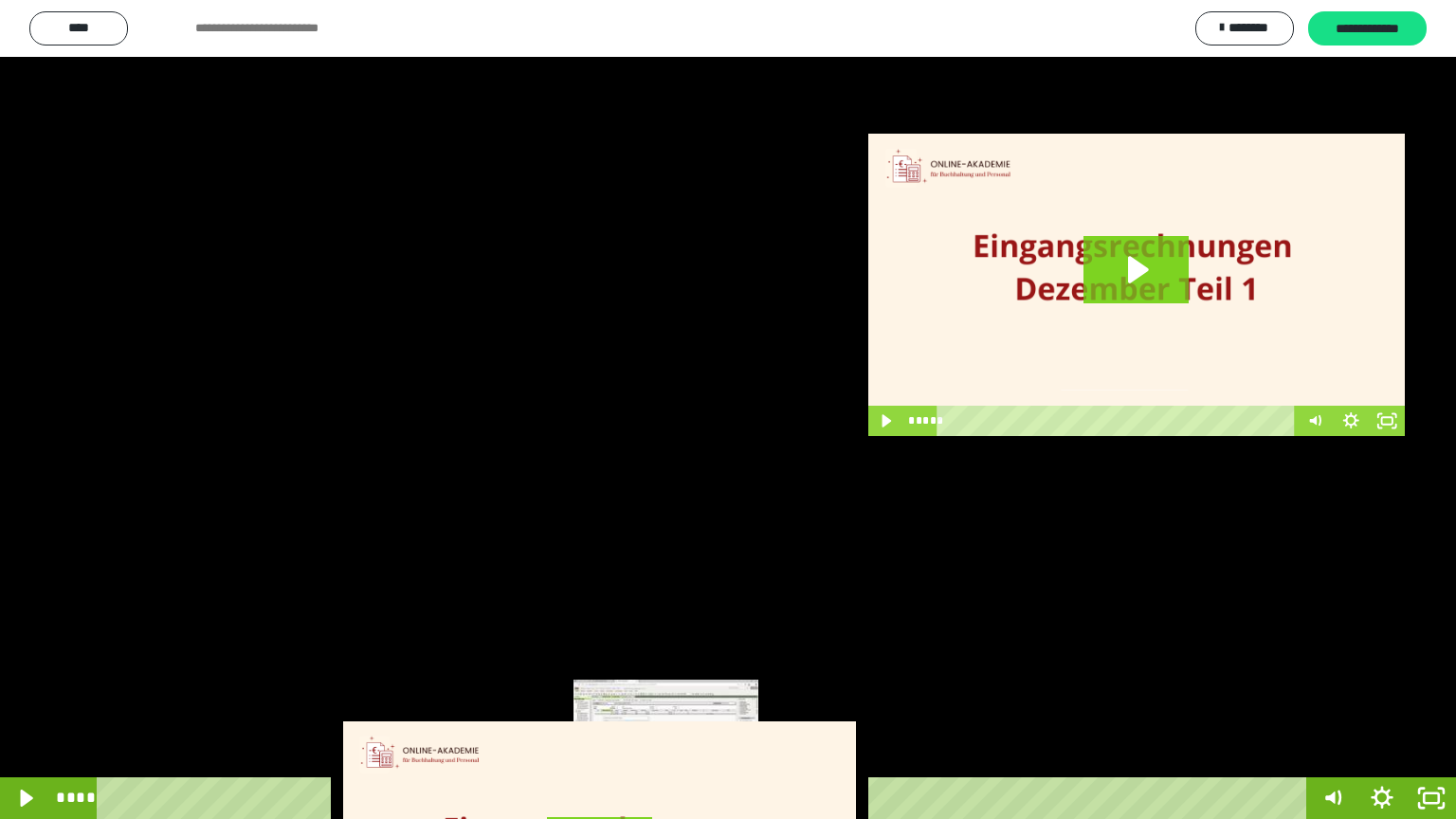 click on "****" at bounding box center (705, 798) 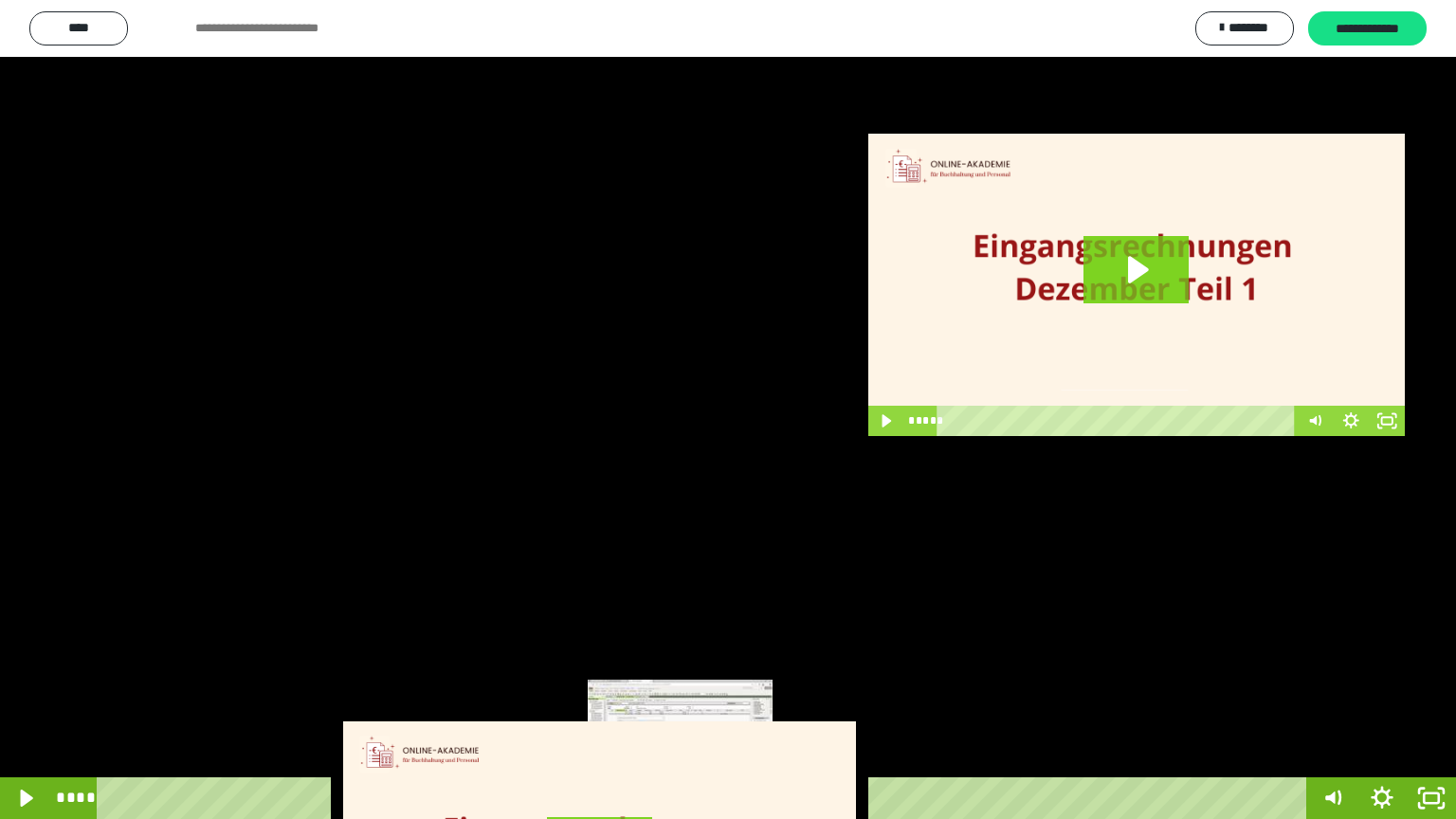 click on "****" at bounding box center (705, 798) 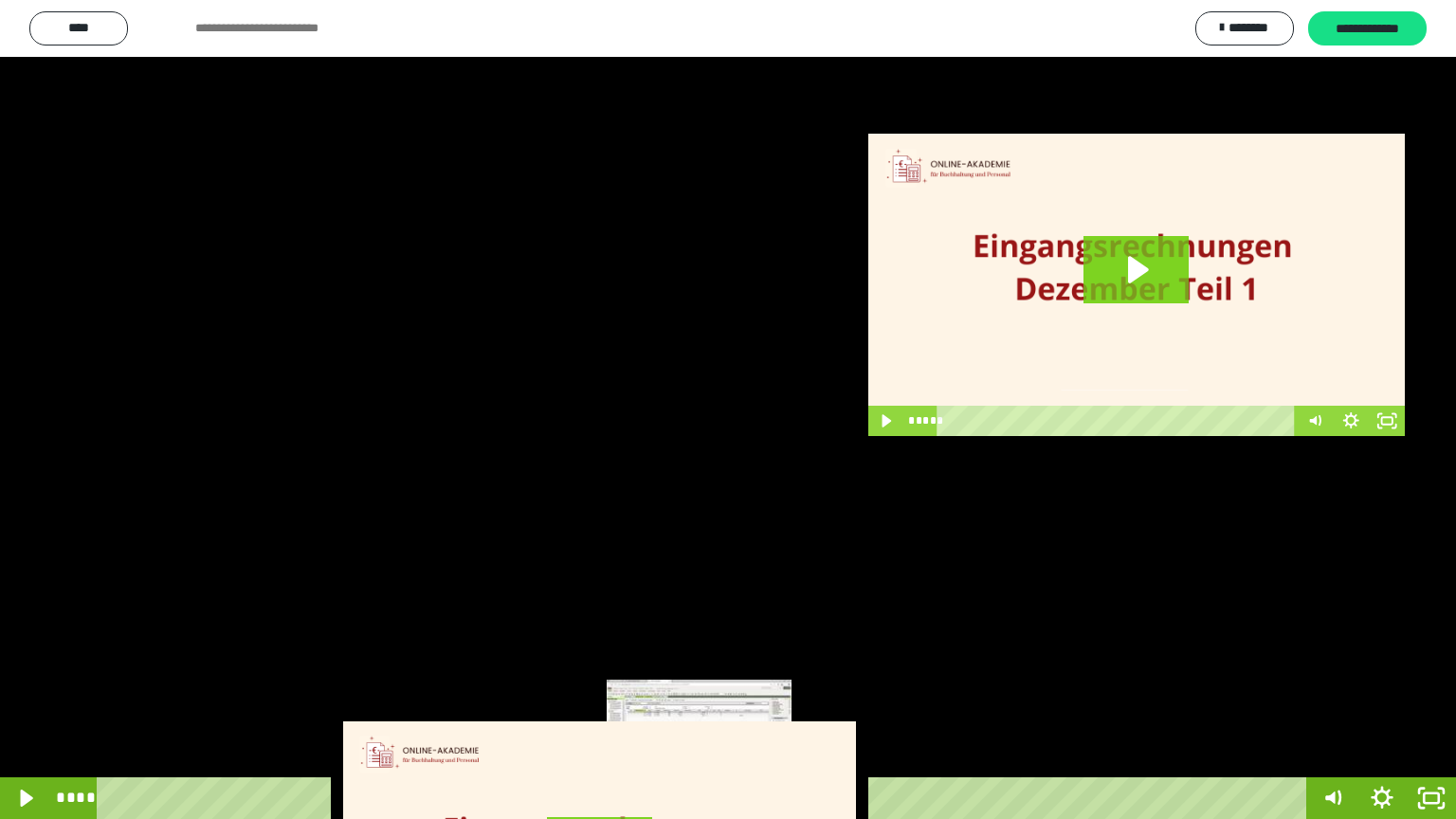 click on "****" at bounding box center [705, 798] 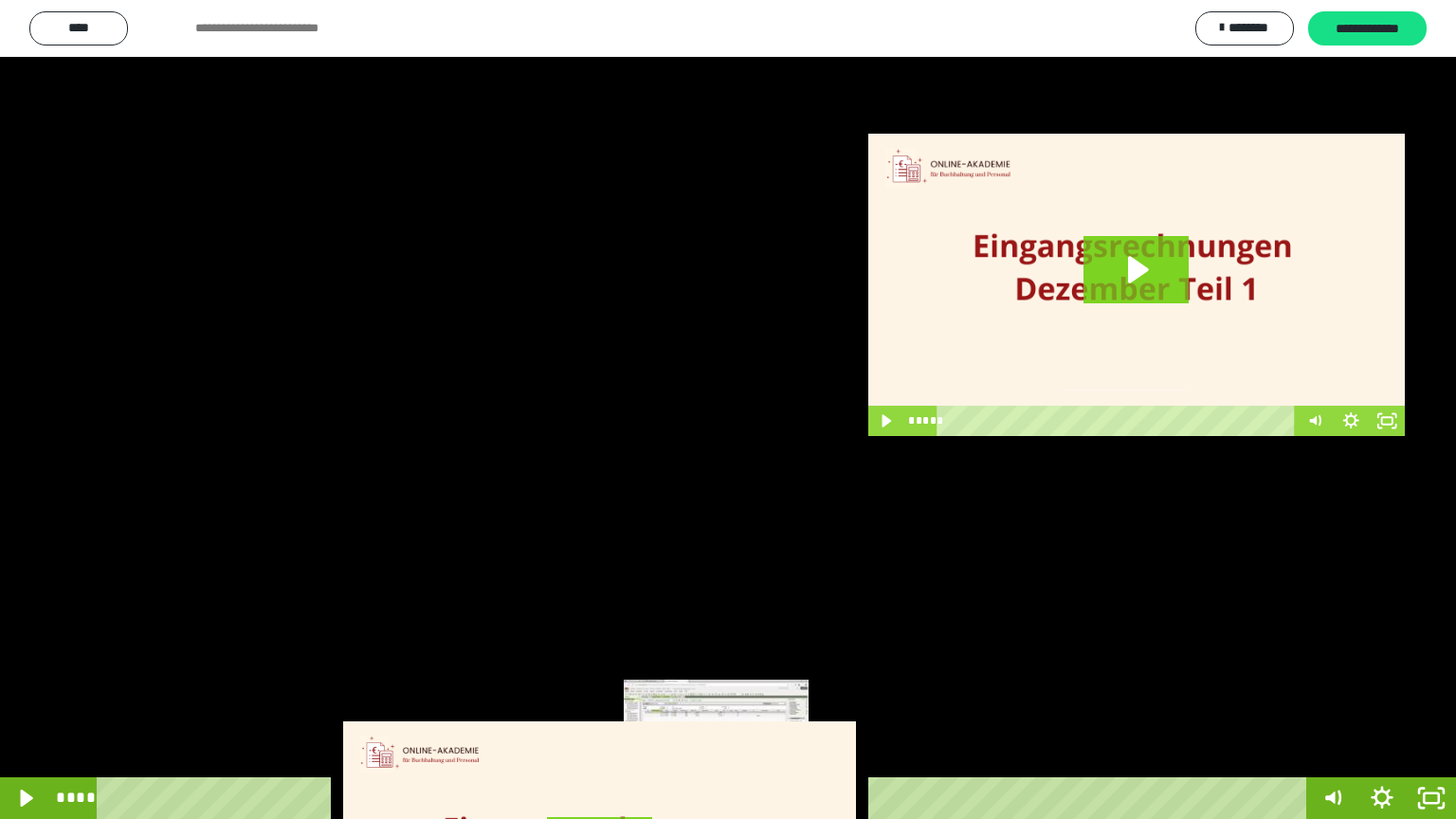click on "****" at bounding box center [705, 798] 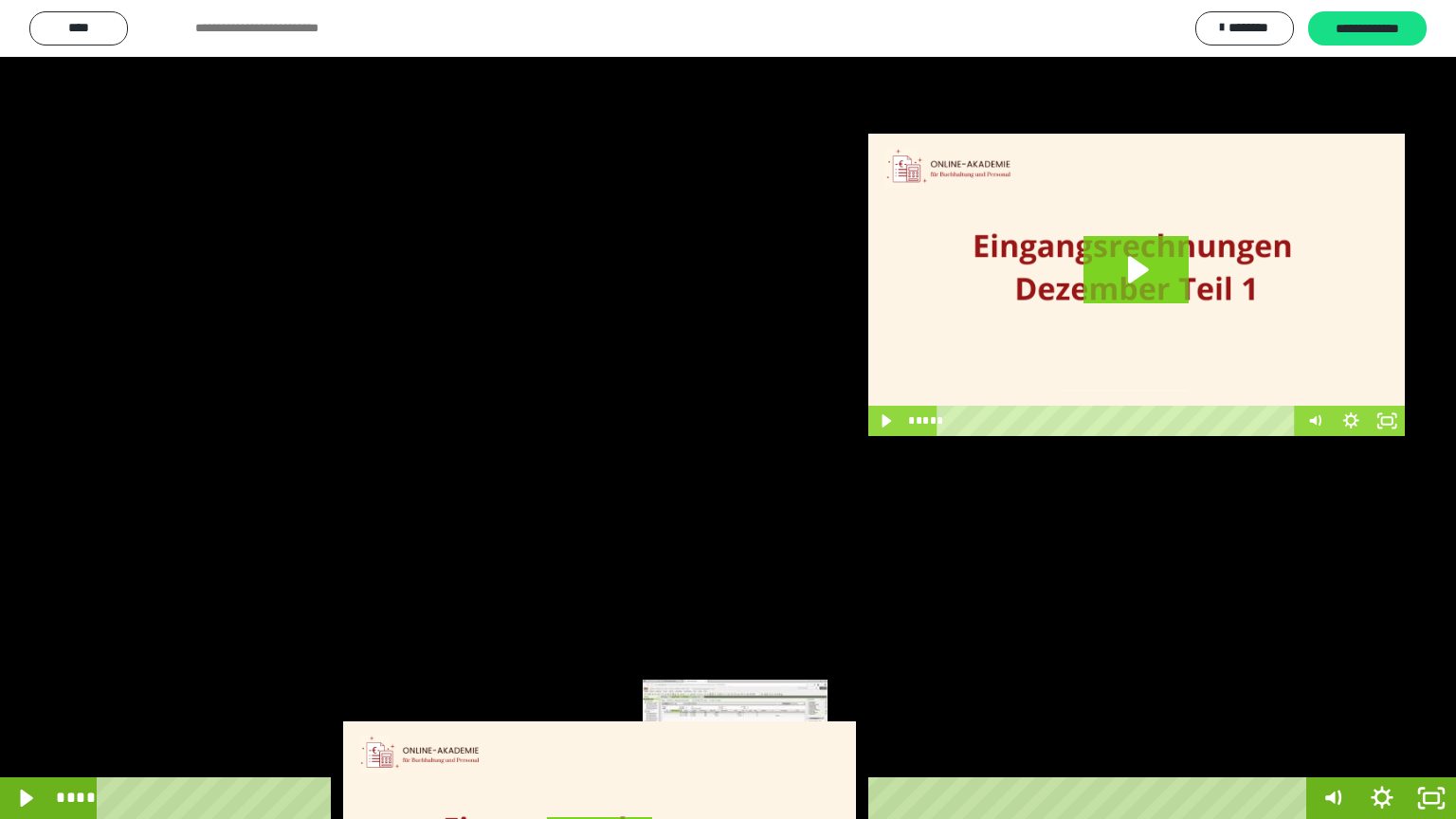 click on "****" at bounding box center (705, 798) 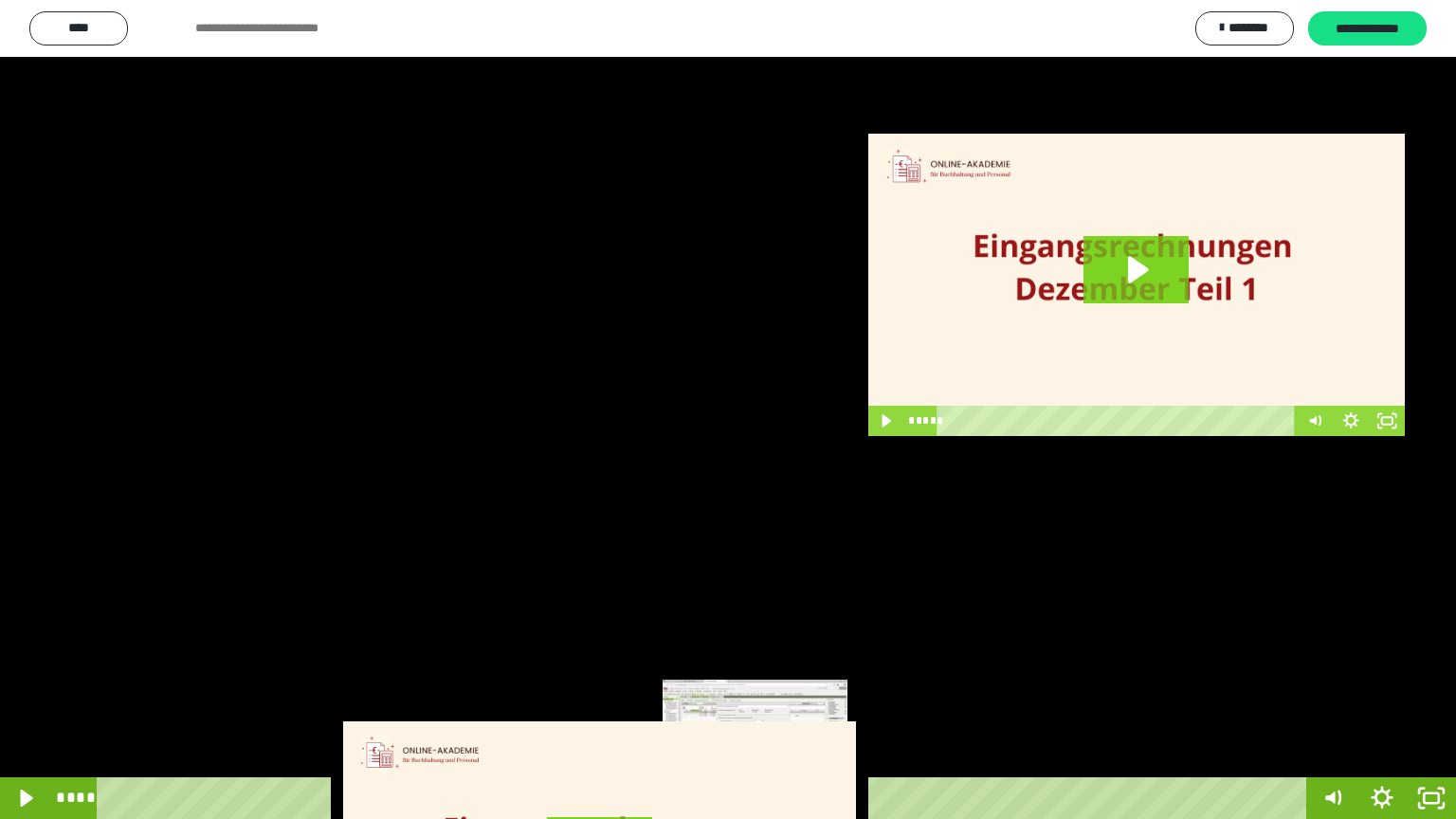click on "****" at bounding box center [705, 798] 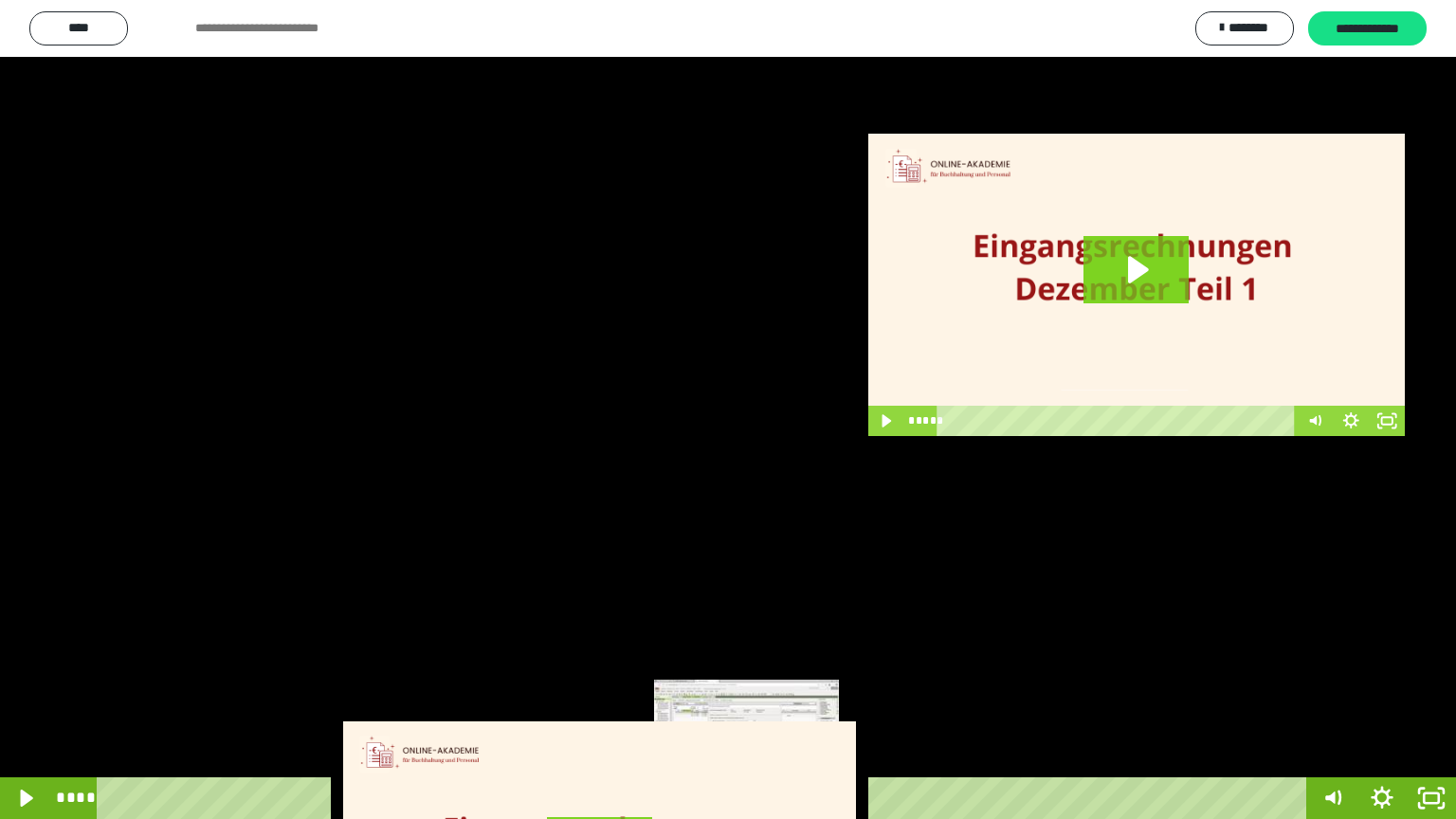 click at bounding box center (746, 798) 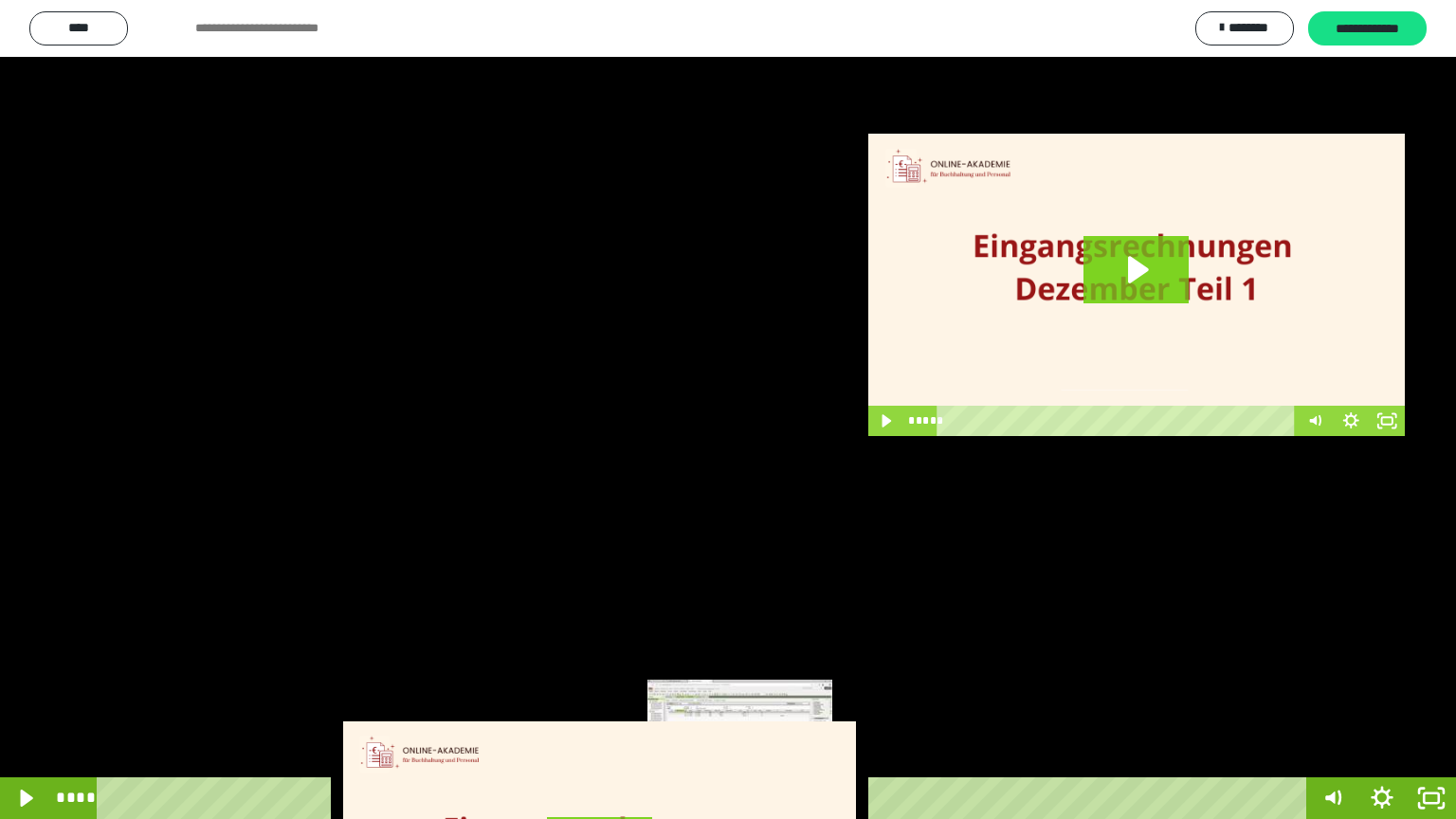 click at bounding box center (746, 798) 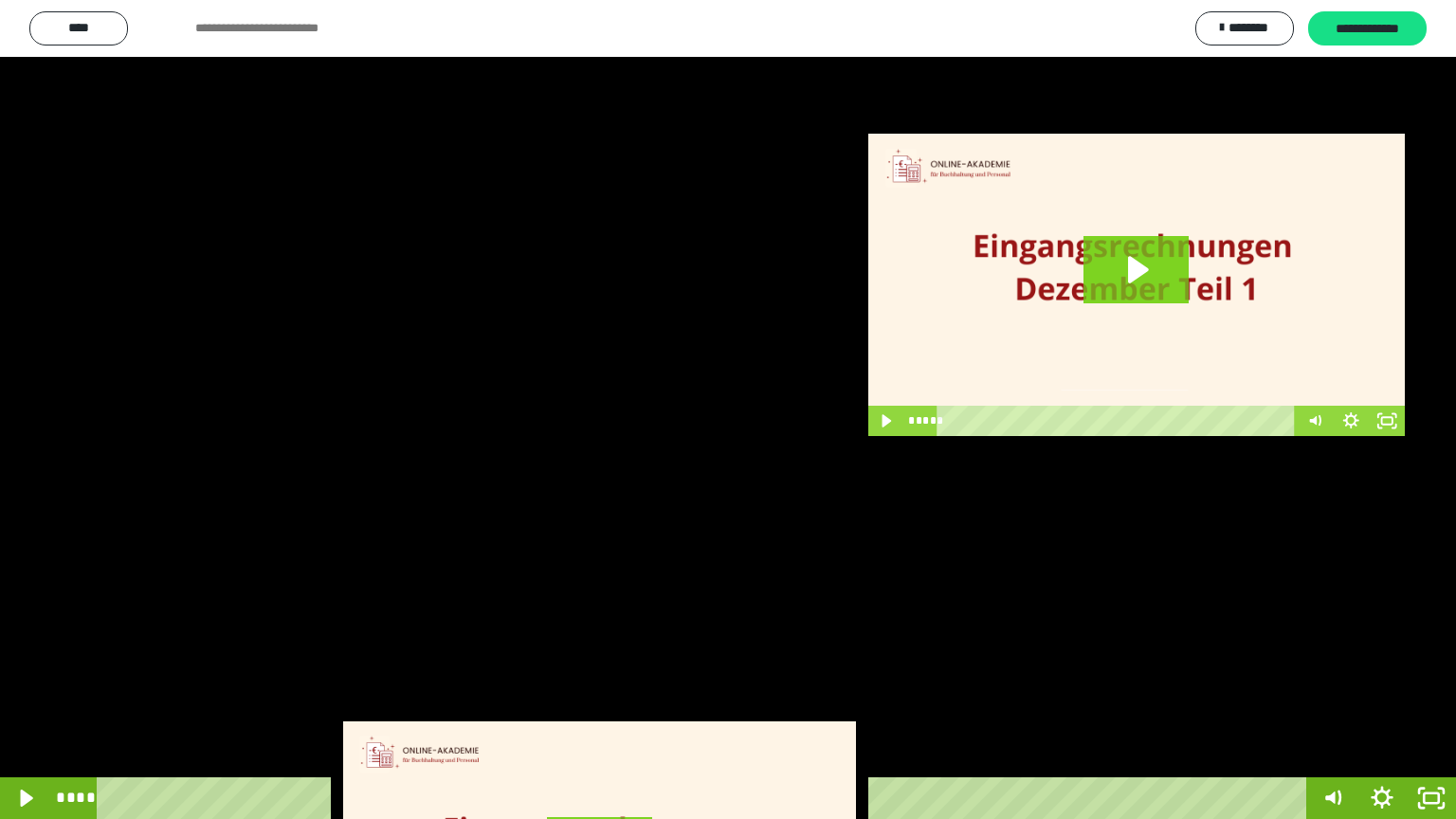 click at bounding box center (728, 410) 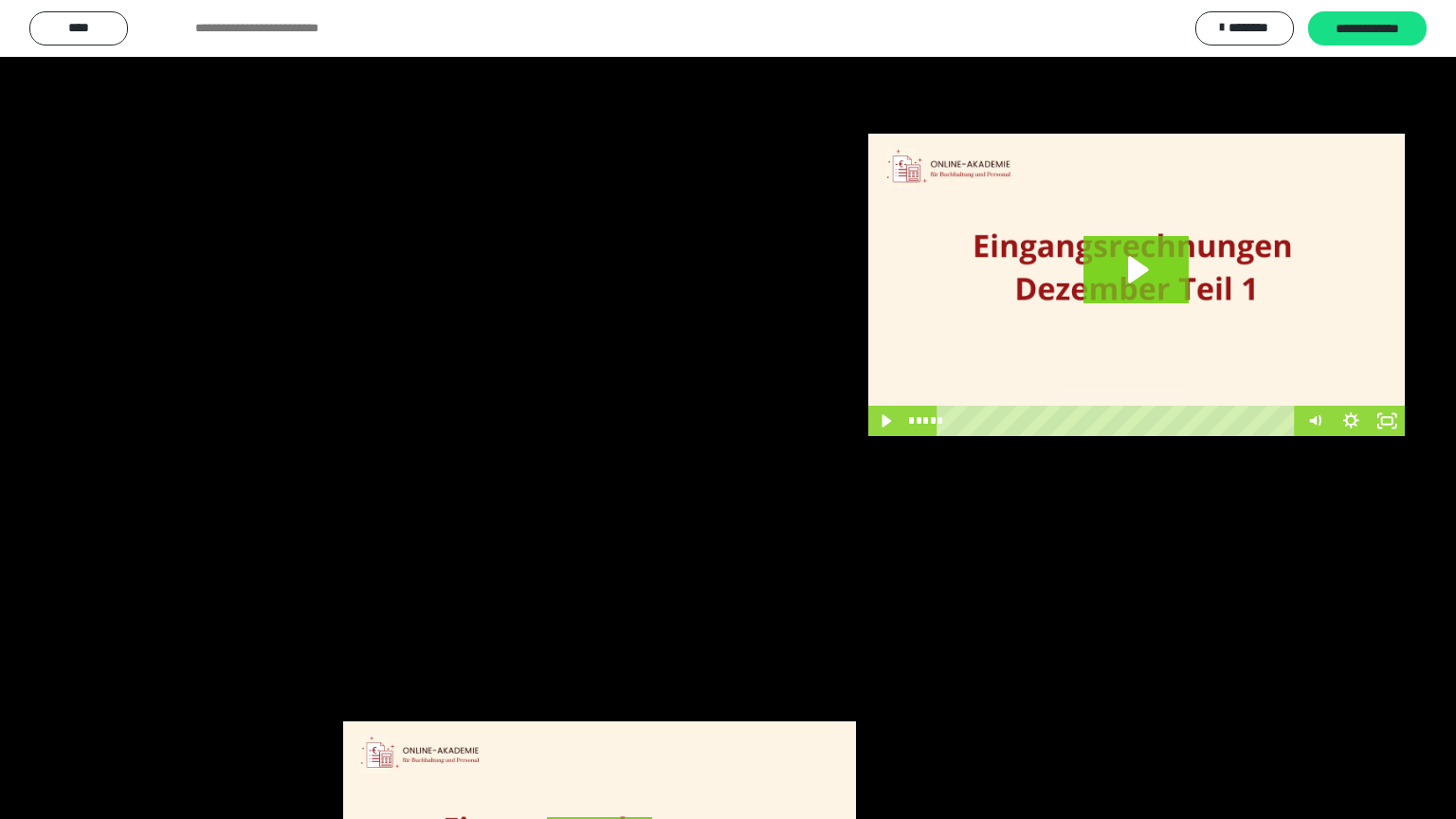 click at bounding box center (728, 410) 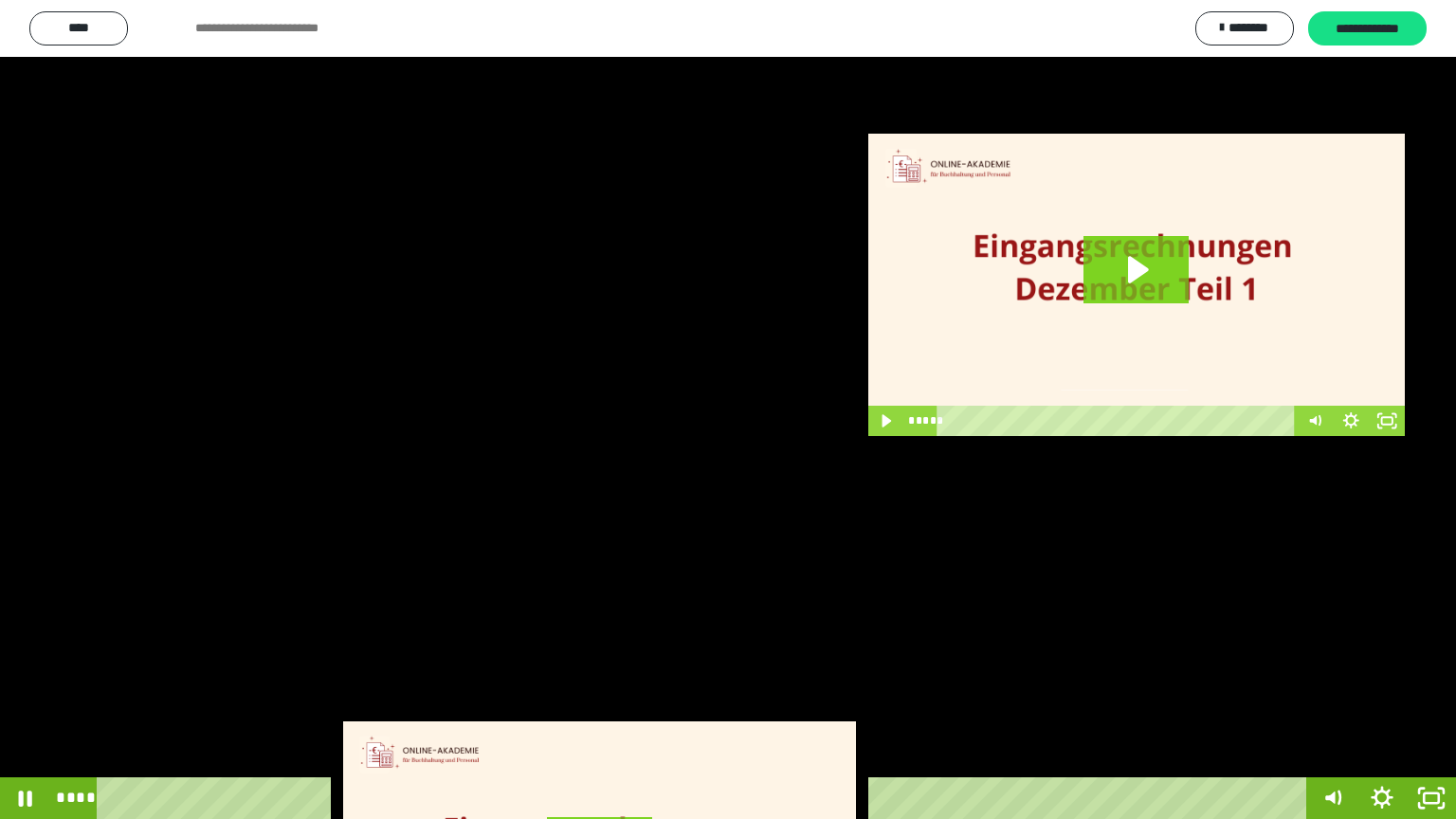 click at bounding box center [728, 410] 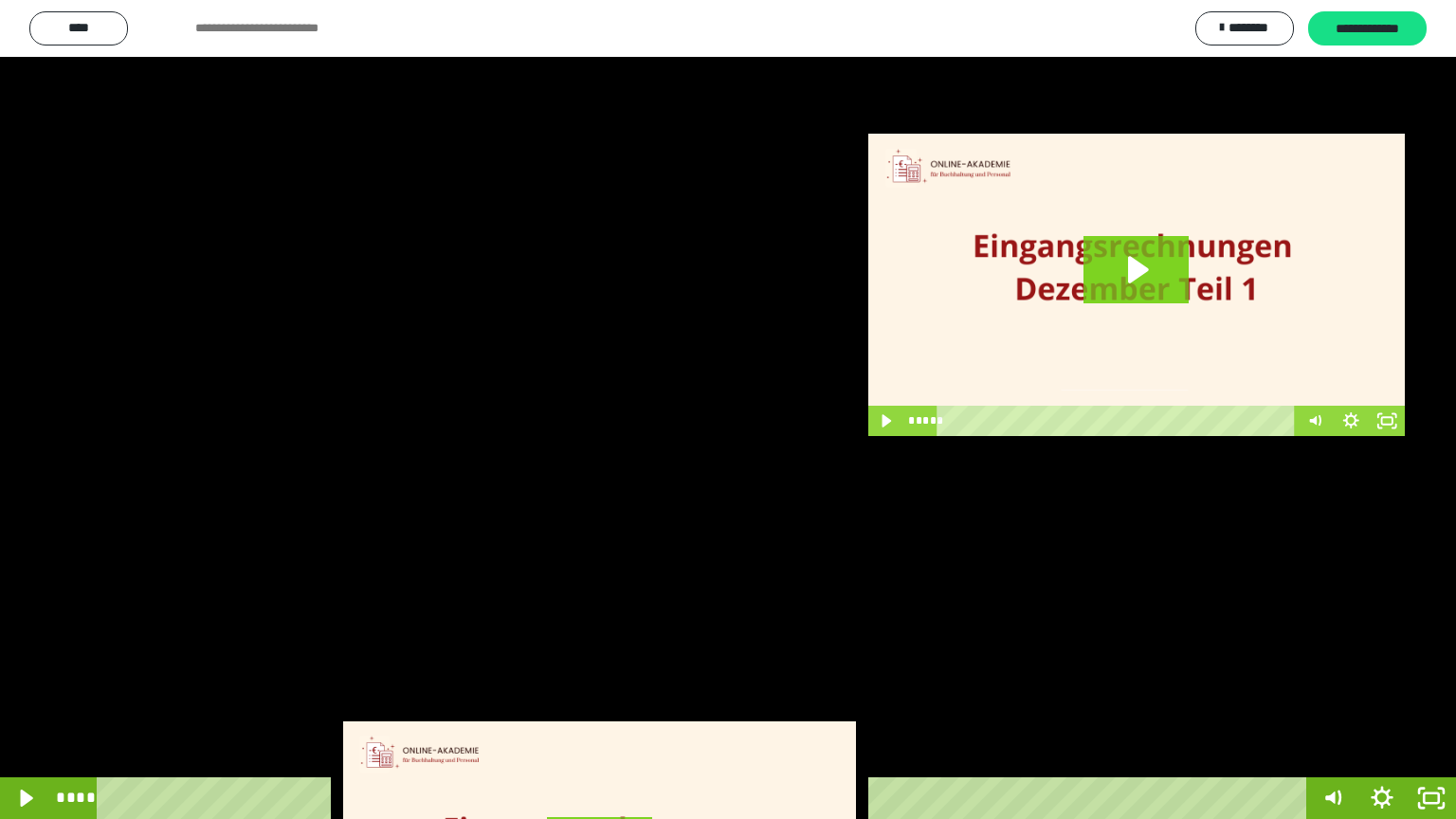 click at bounding box center (728, 410) 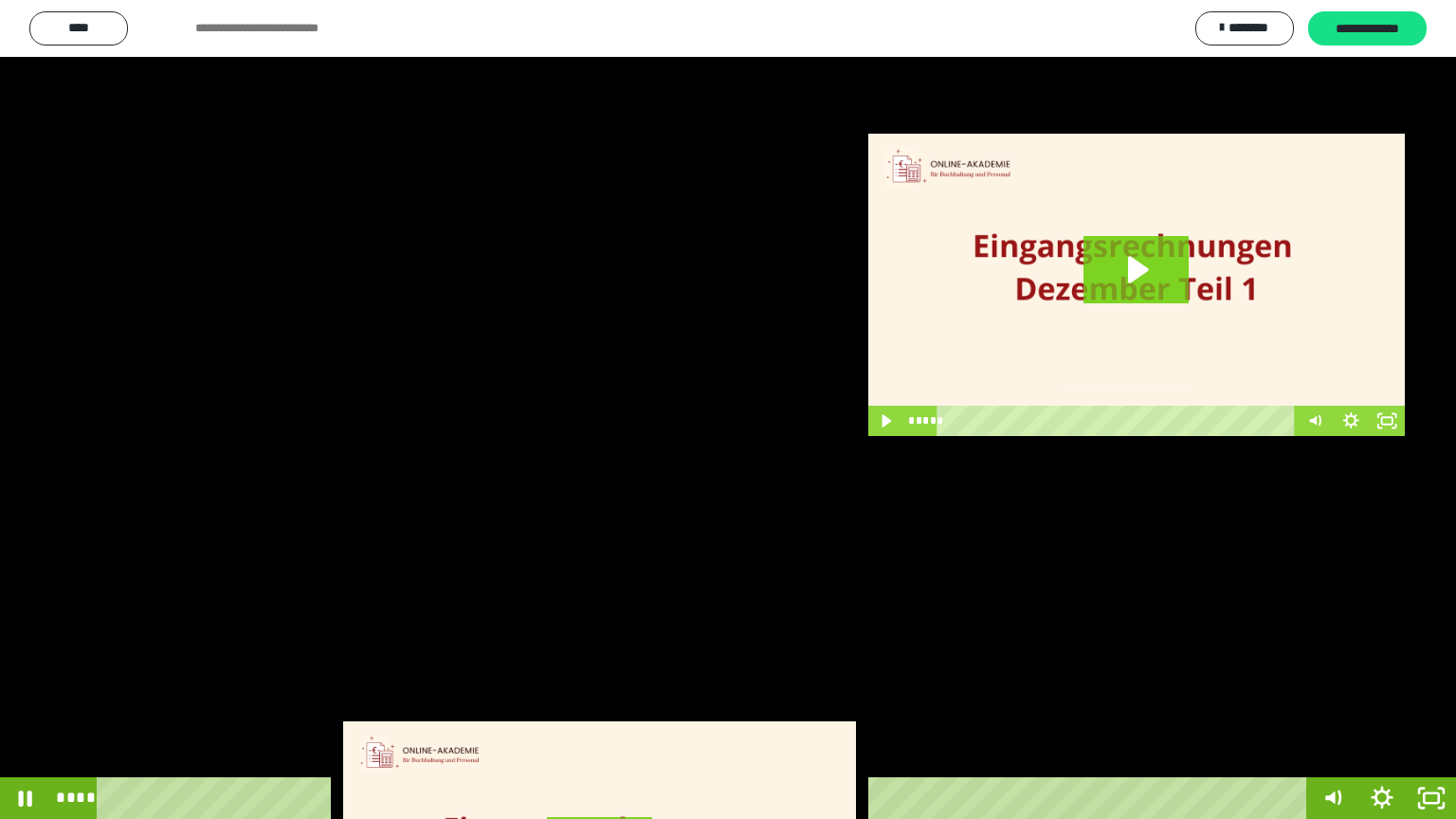 click at bounding box center (728, 410) 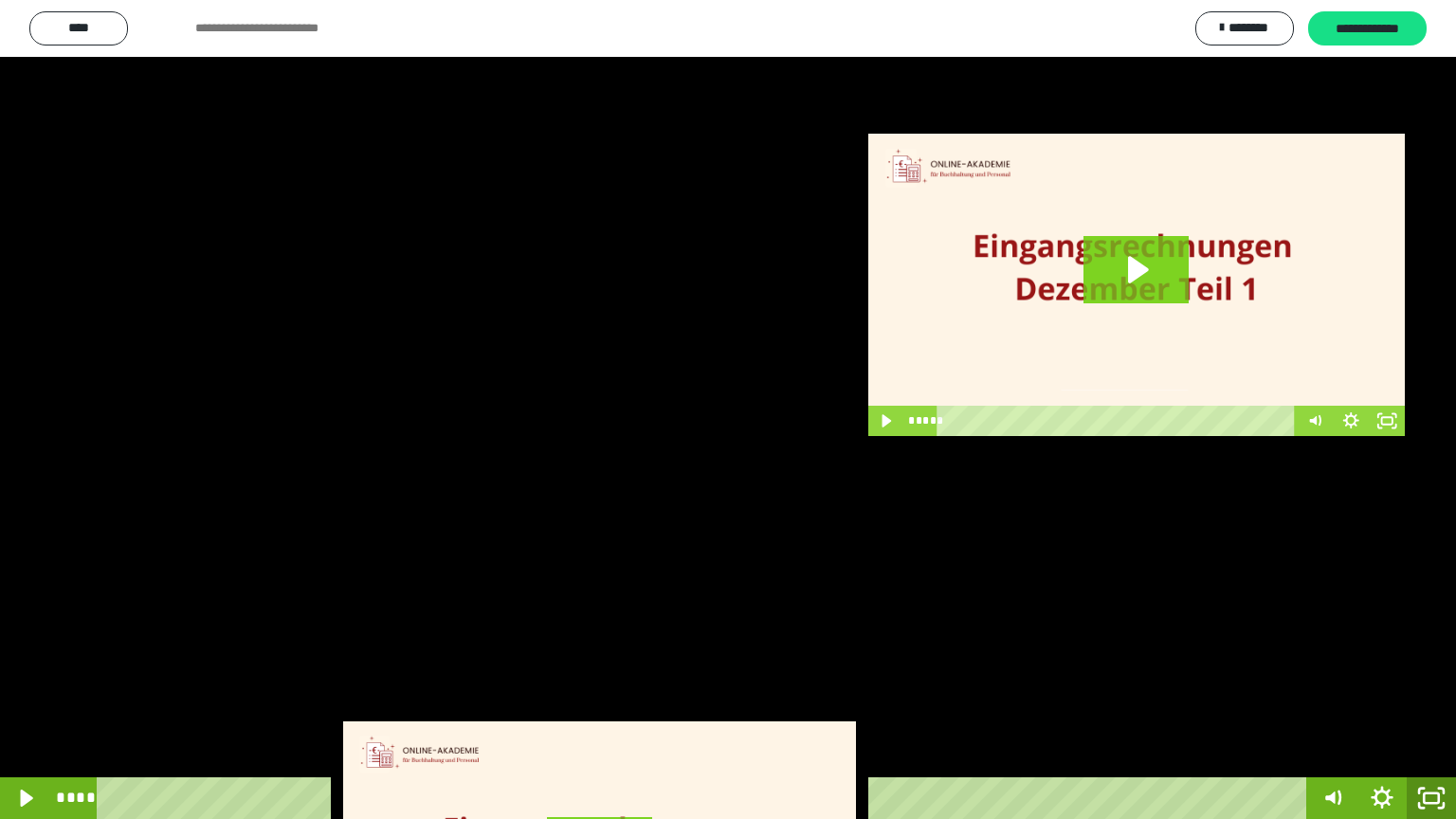 click 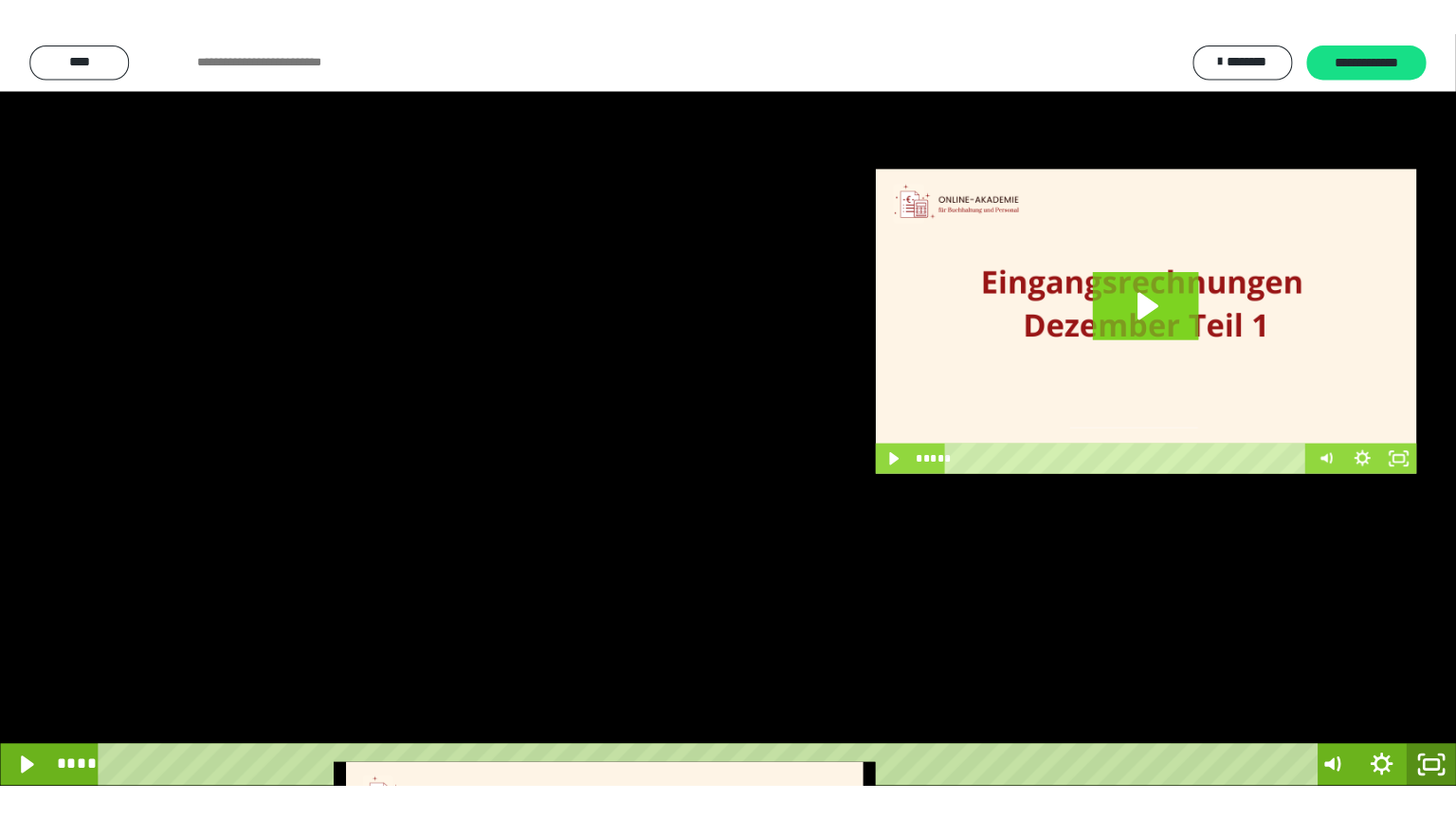 scroll, scrollTop: 2817, scrollLeft: 0, axis: vertical 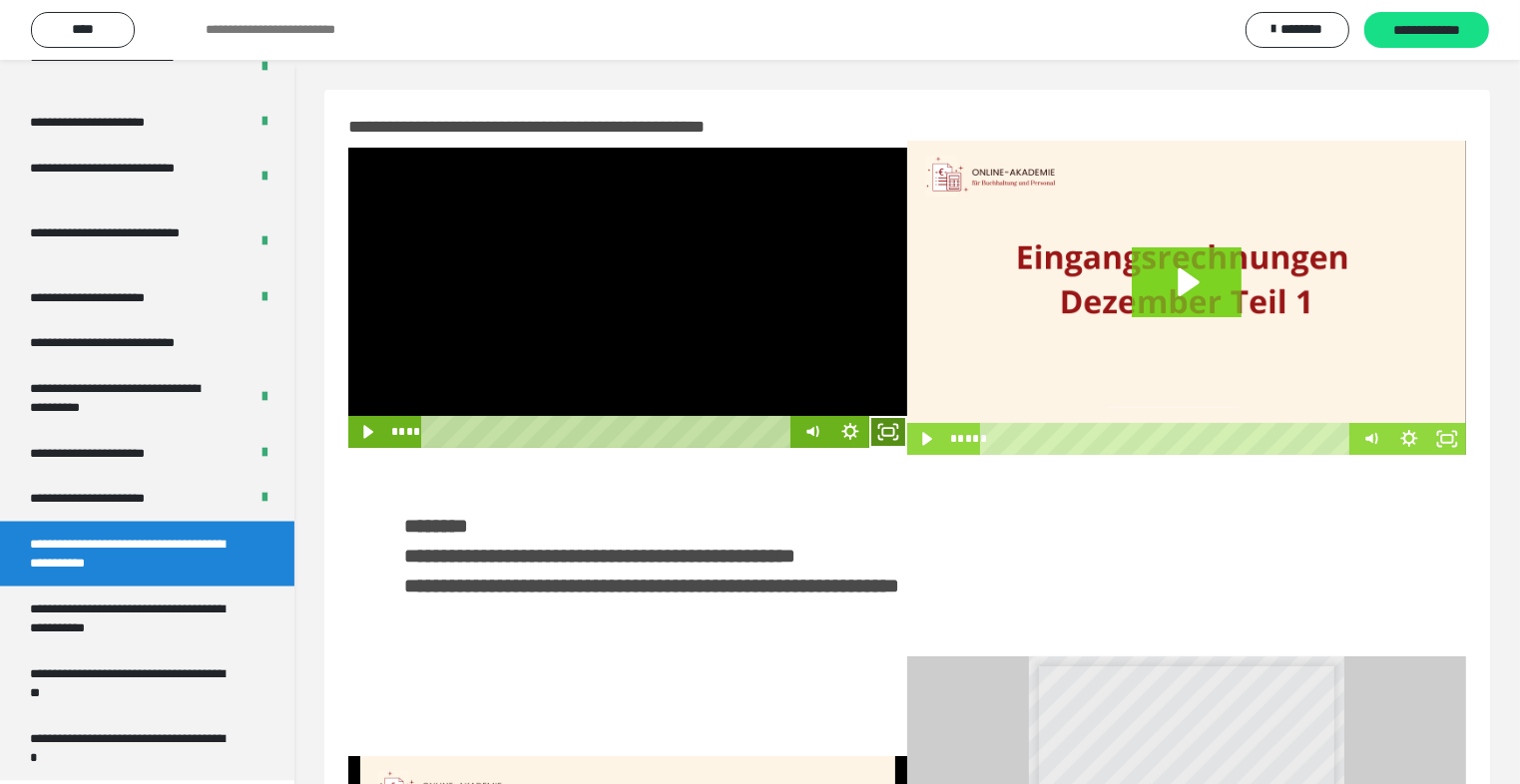 click 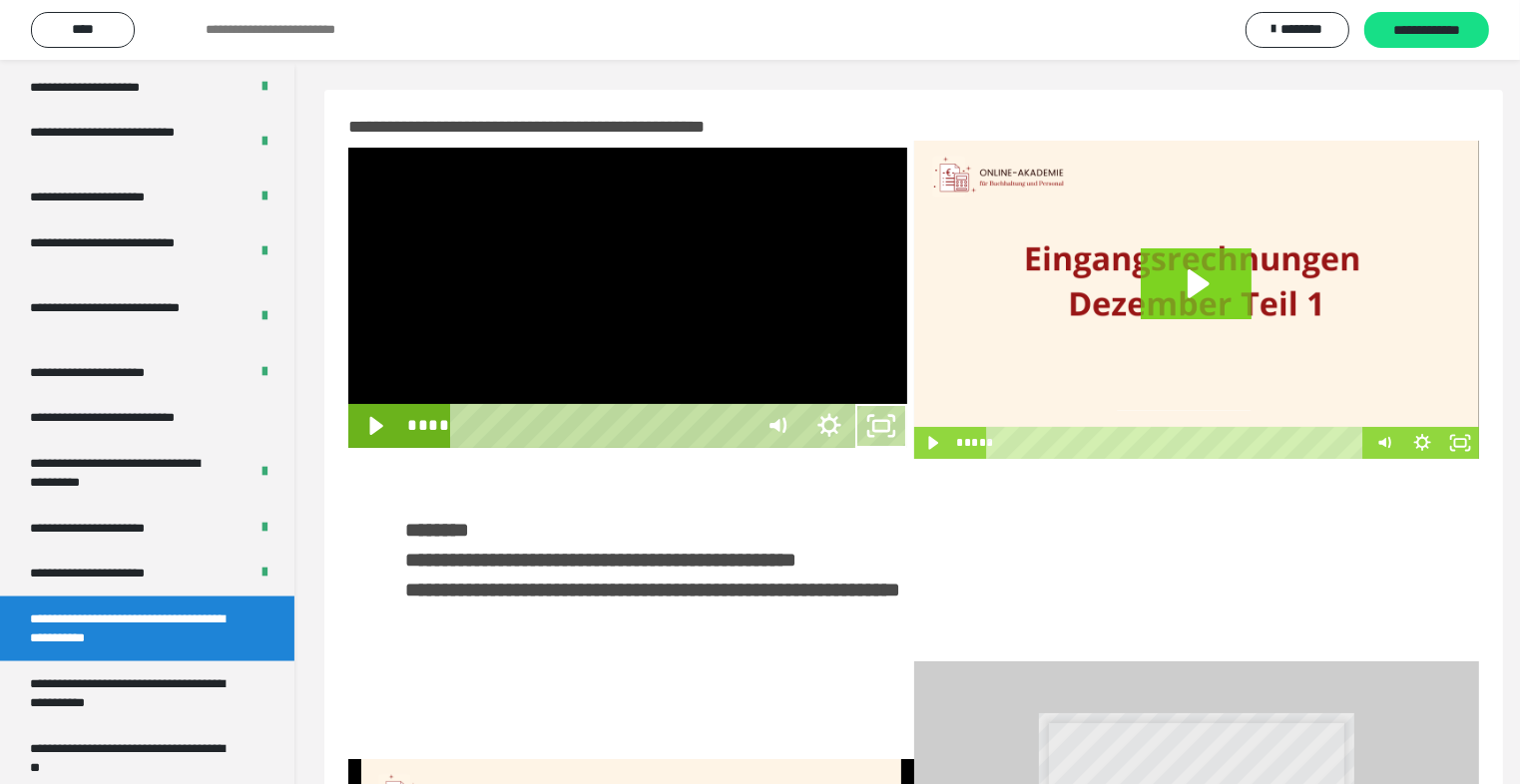 scroll, scrollTop: 2886, scrollLeft: 0, axis: vertical 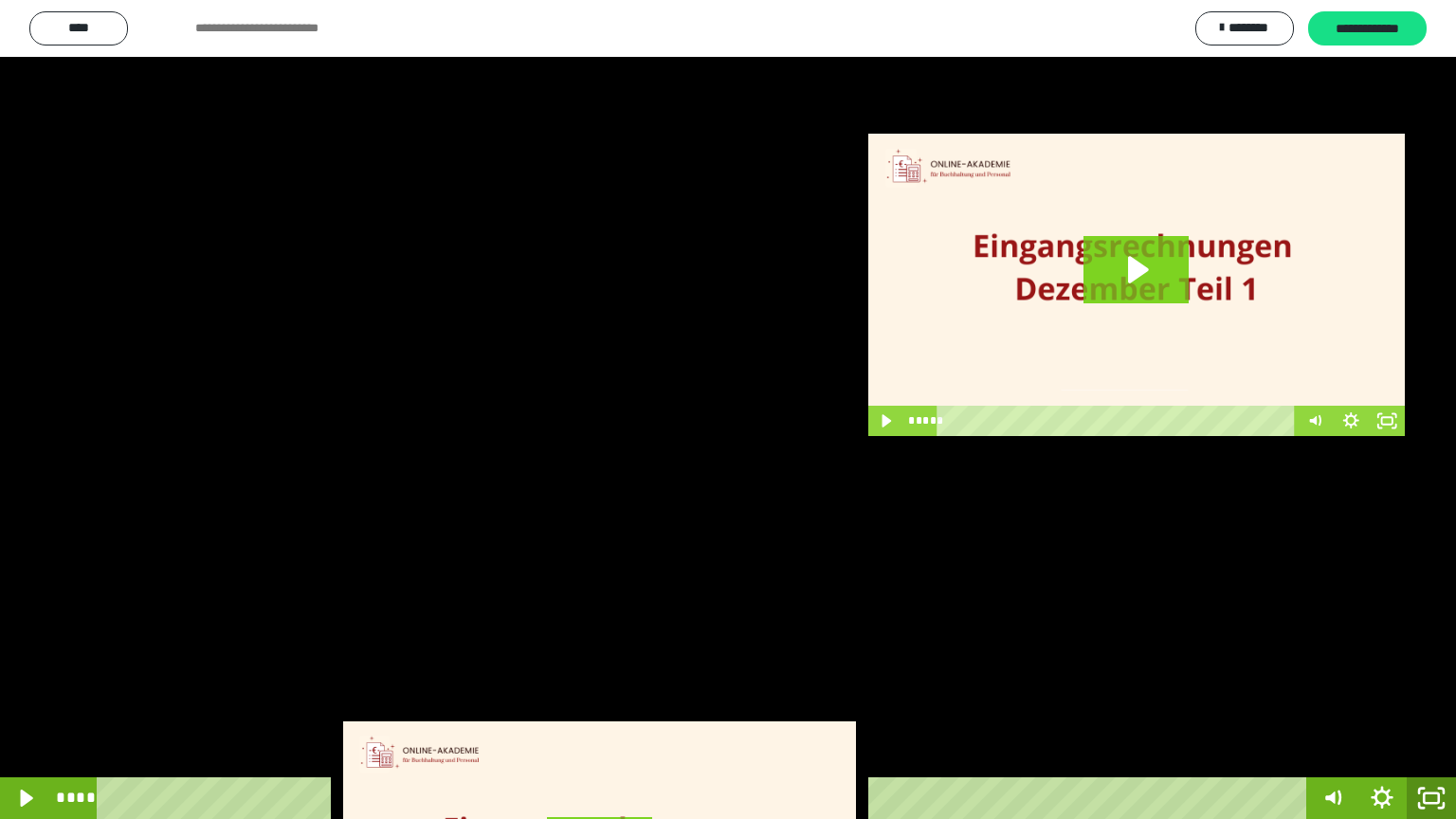 click 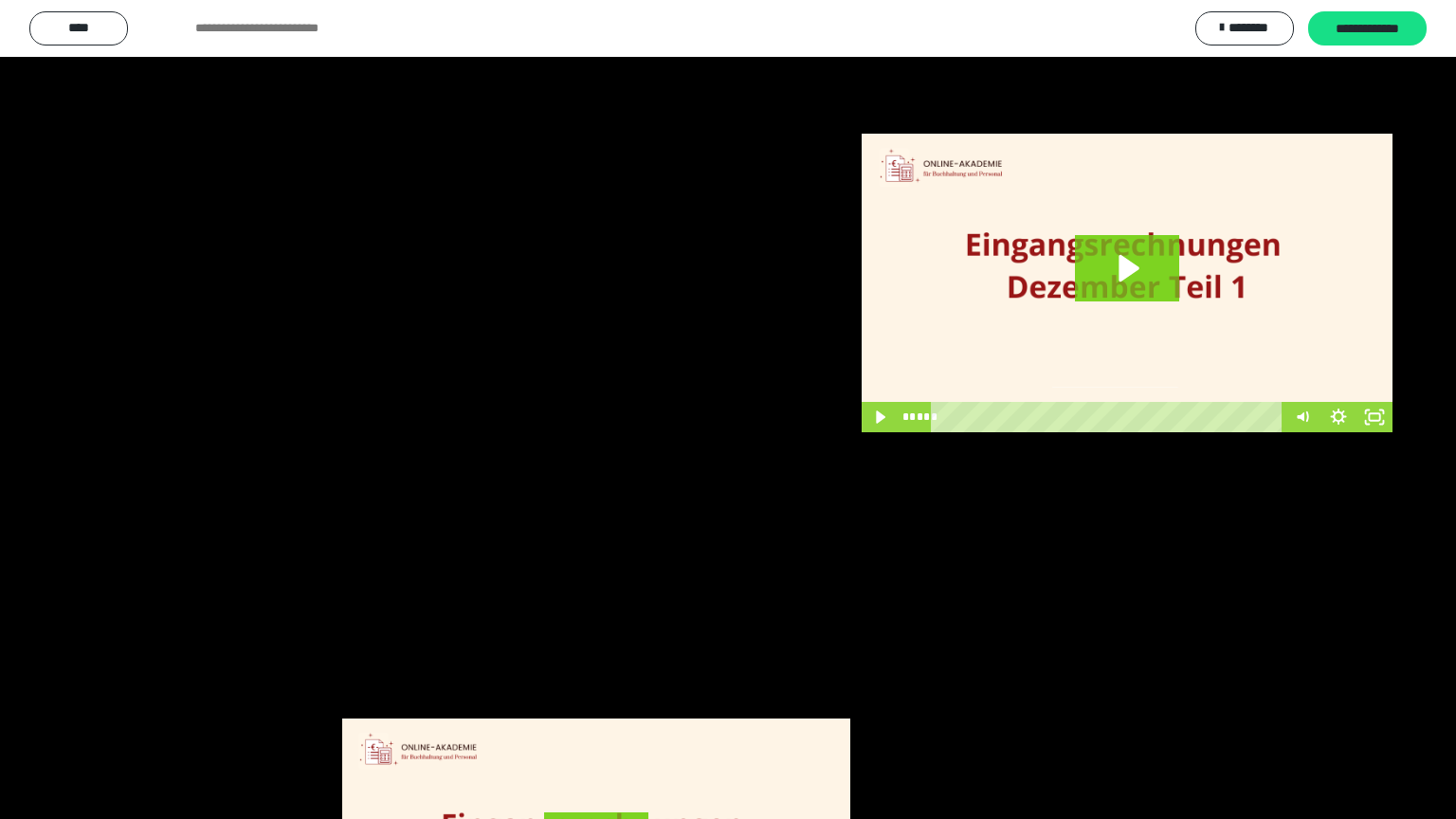 scroll, scrollTop: 2817, scrollLeft: 0, axis: vertical 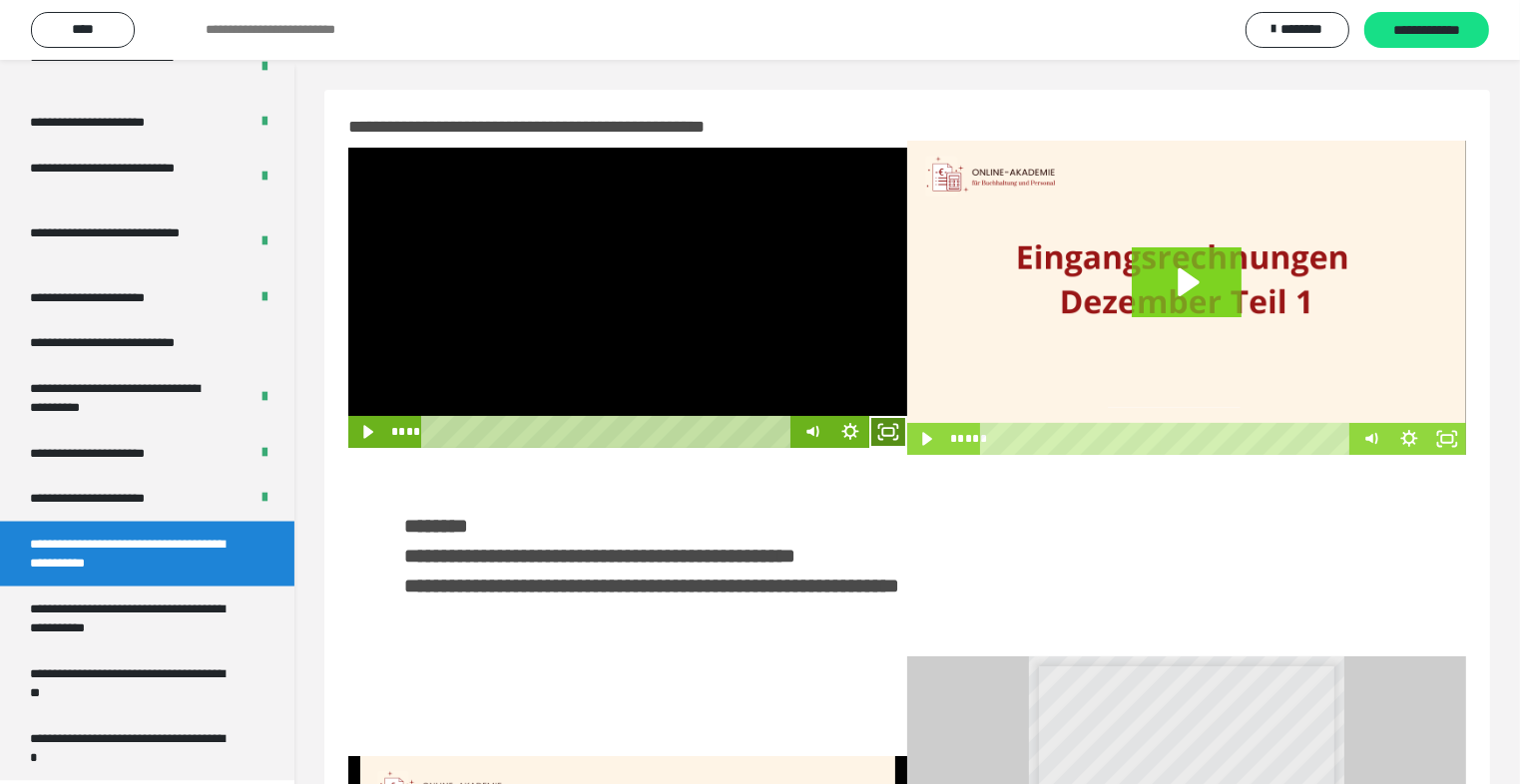 click 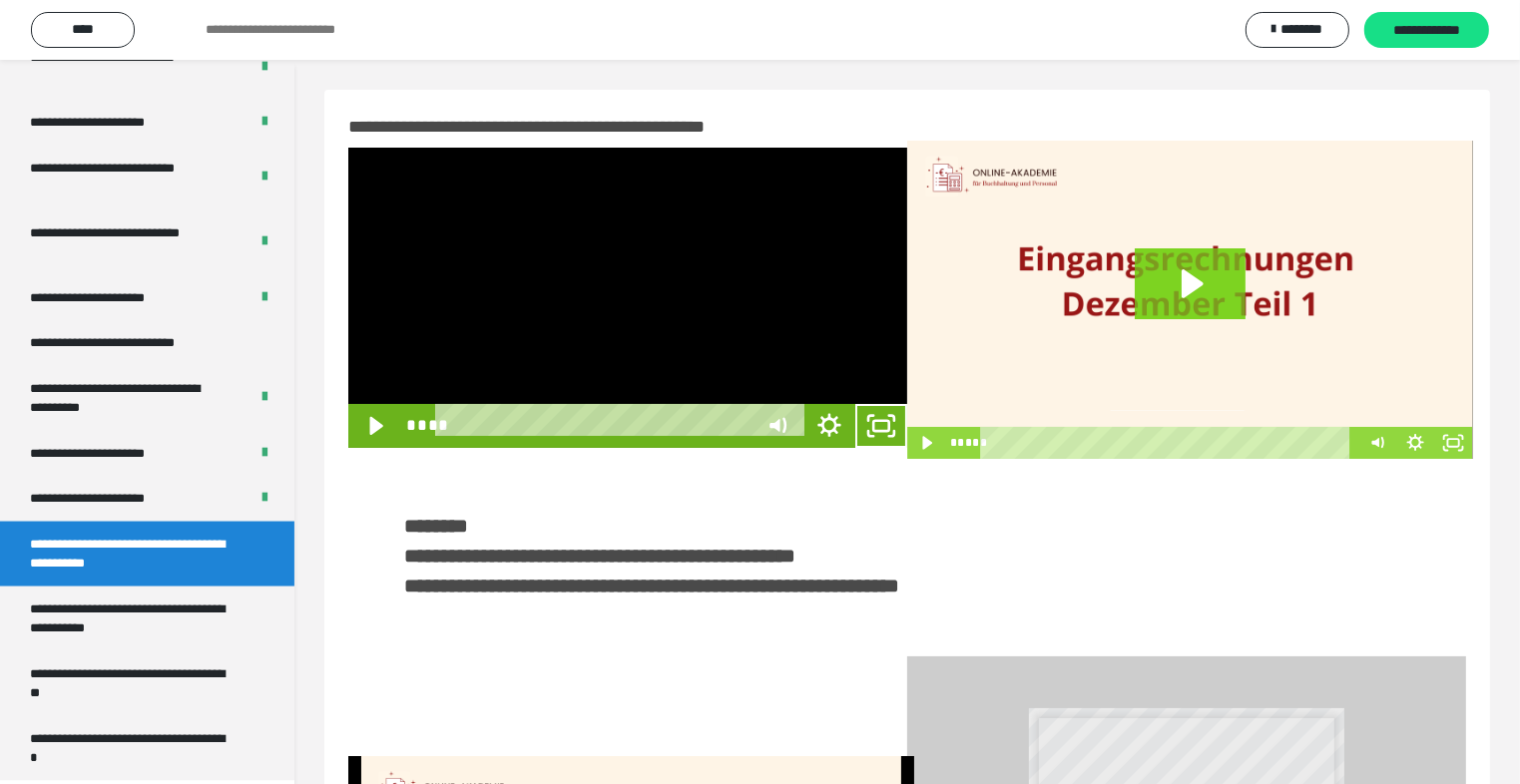 scroll, scrollTop: 2886, scrollLeft: 0, axis: vertical 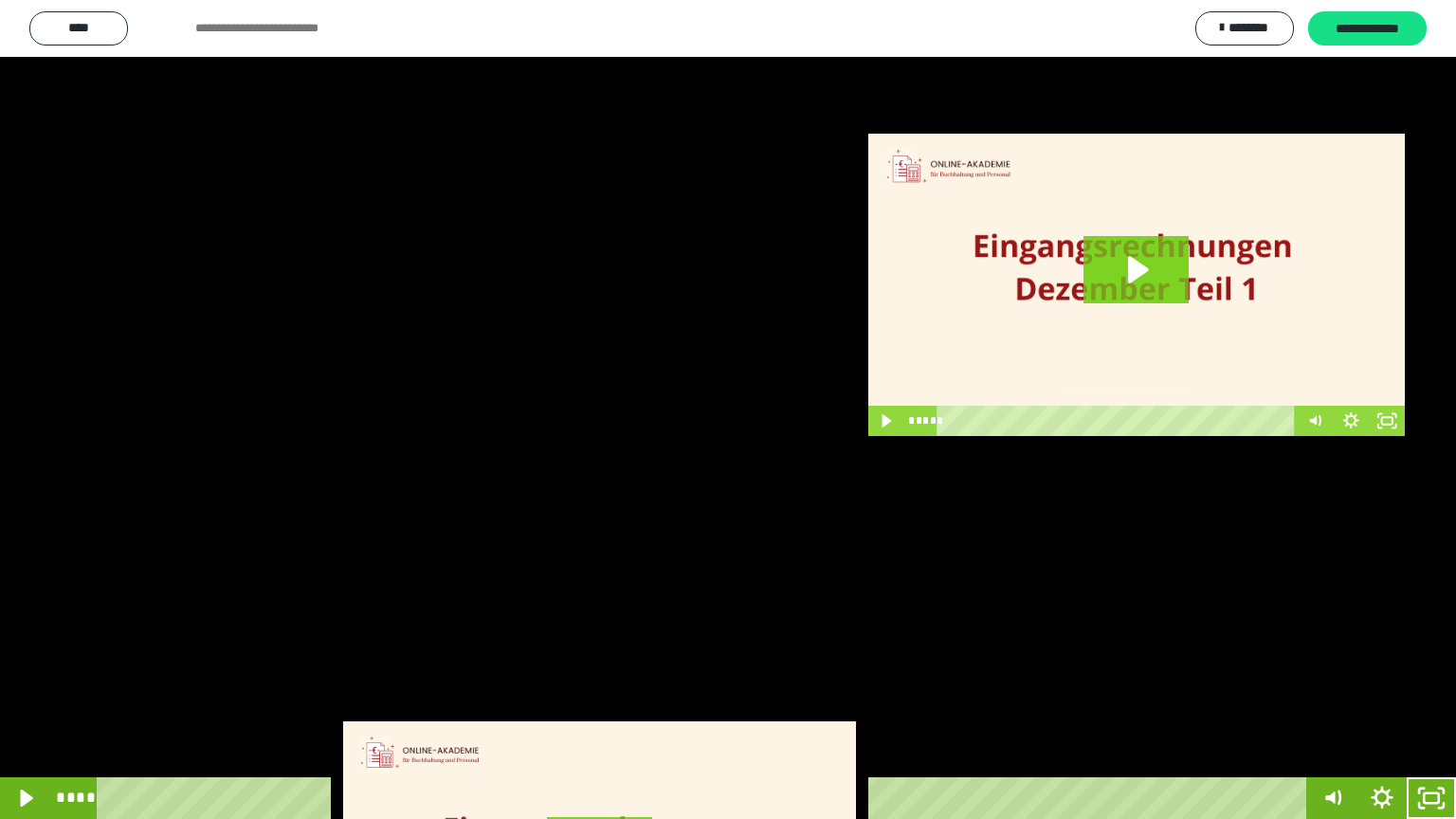 click at bounding box center [728, 410] 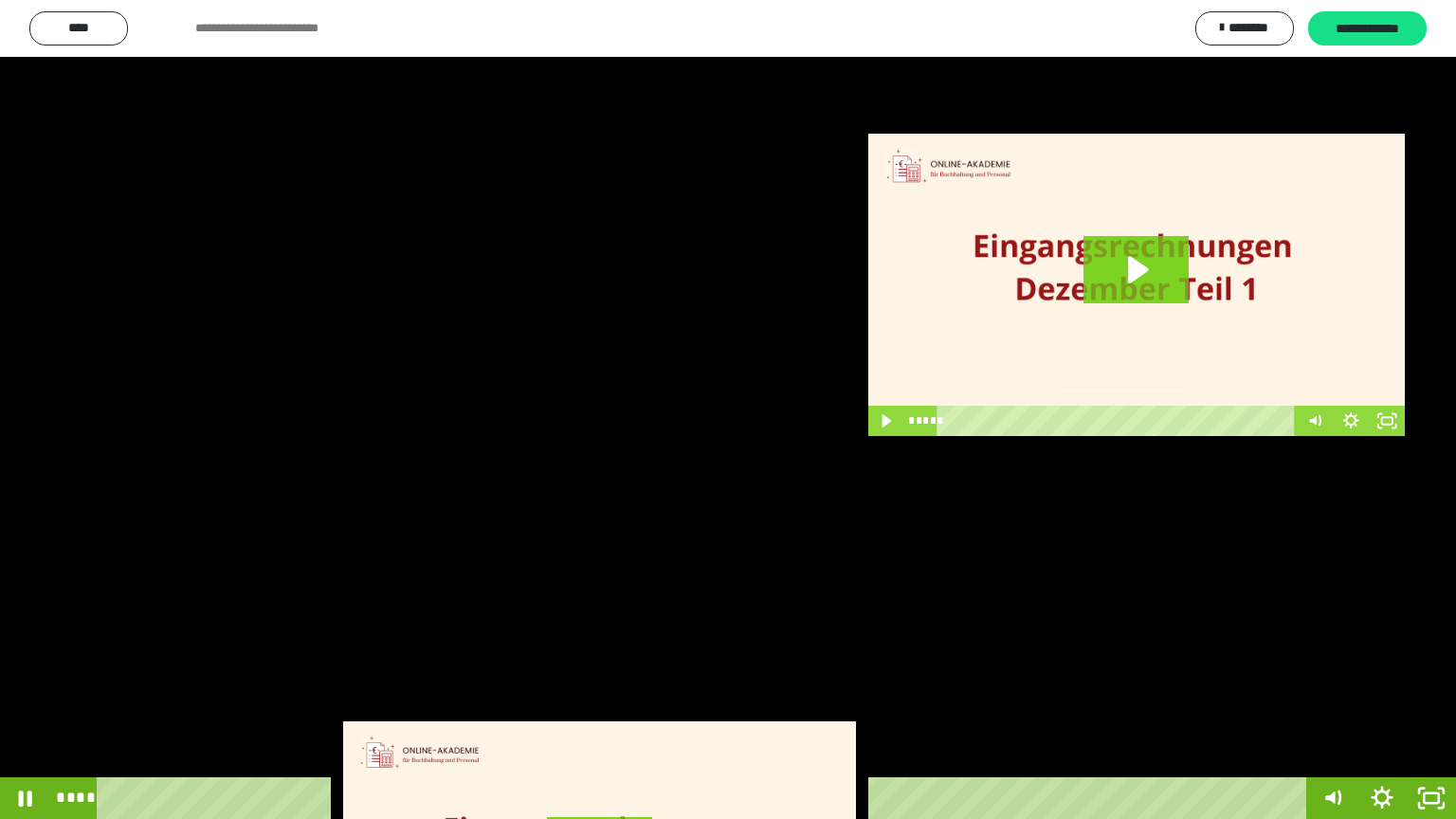 click at bounding box center [728, 410] 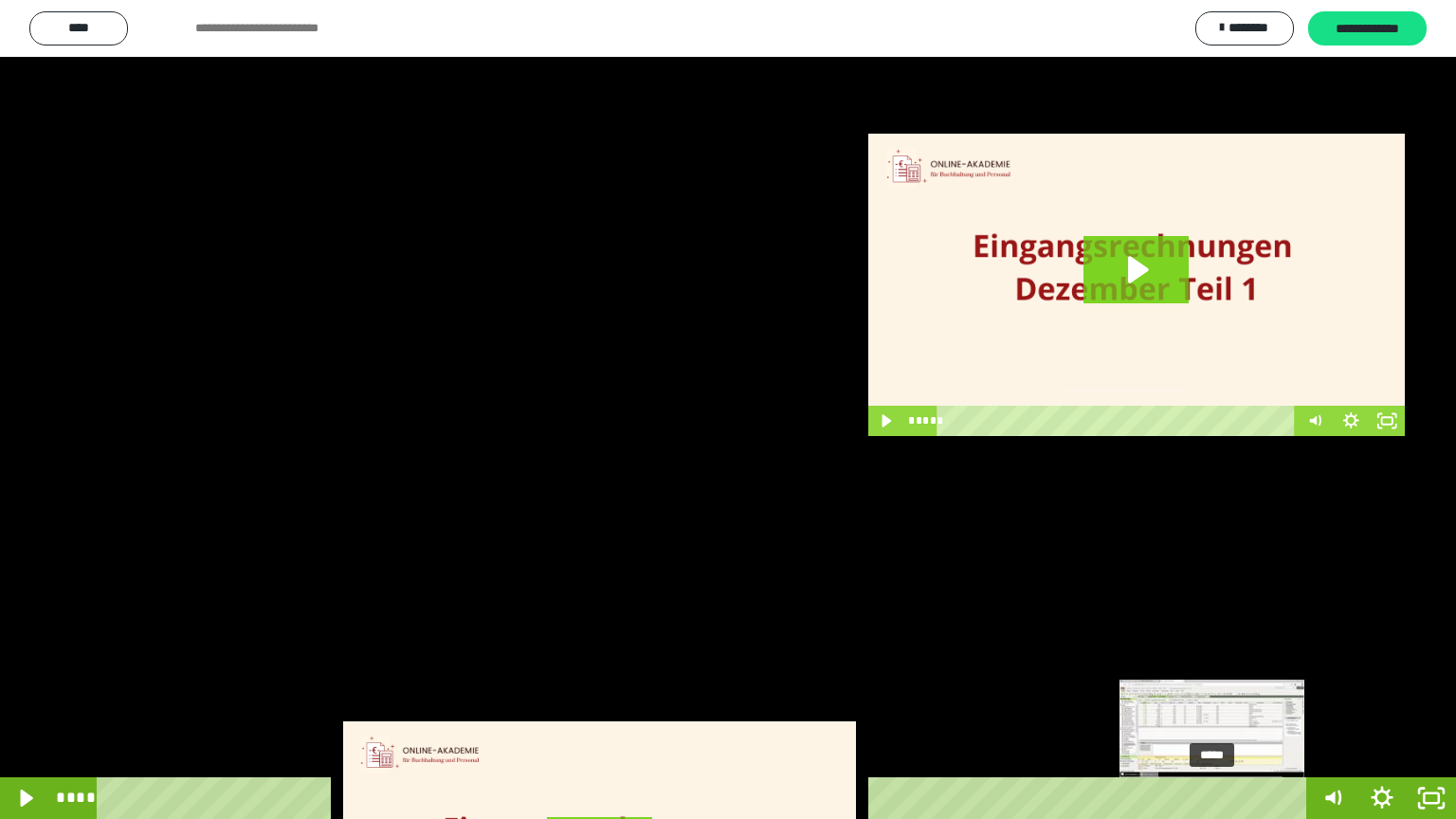 click on "*****" at bounding box center [705, 798] 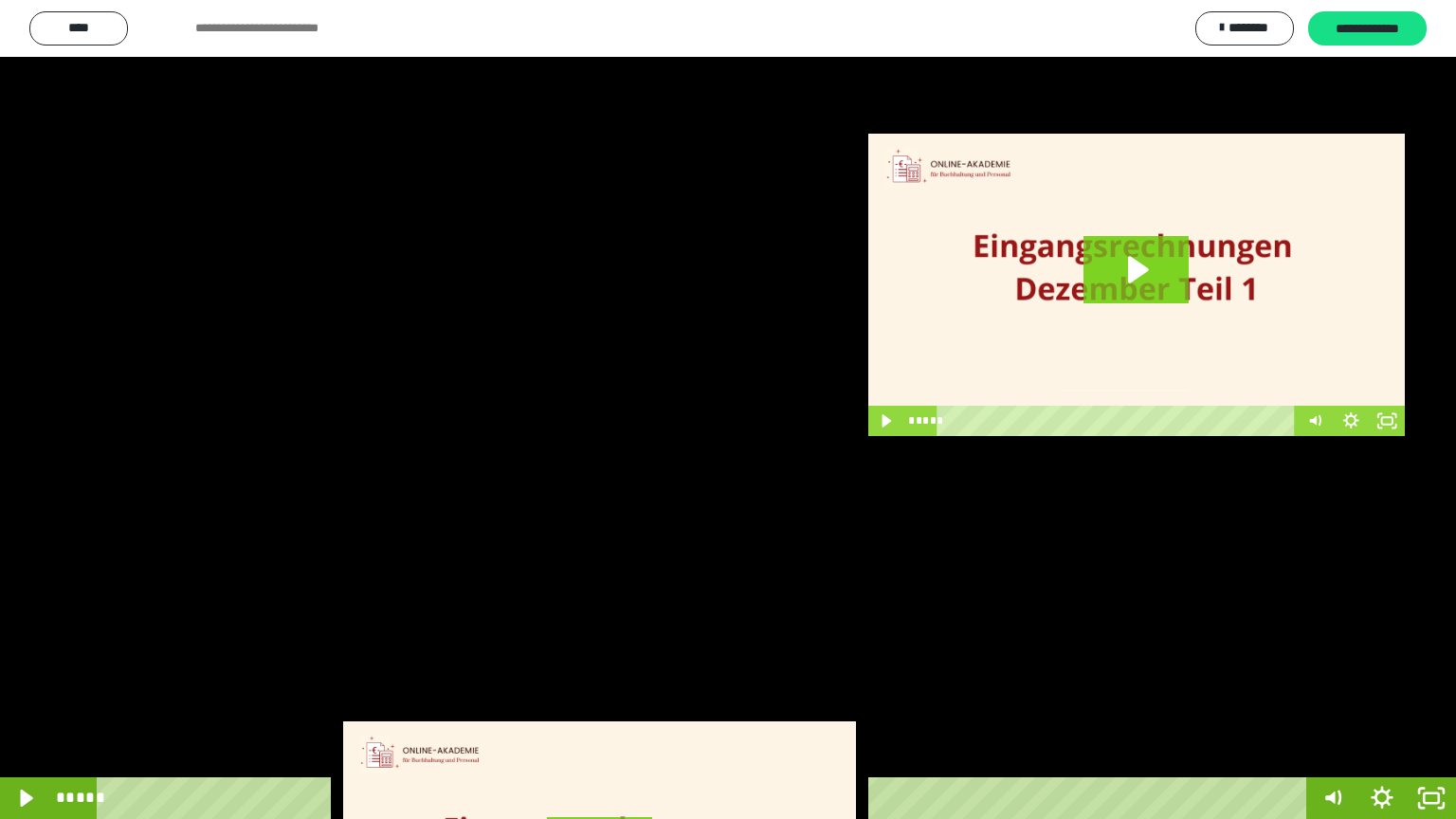 click at bounding box center (728, 410) 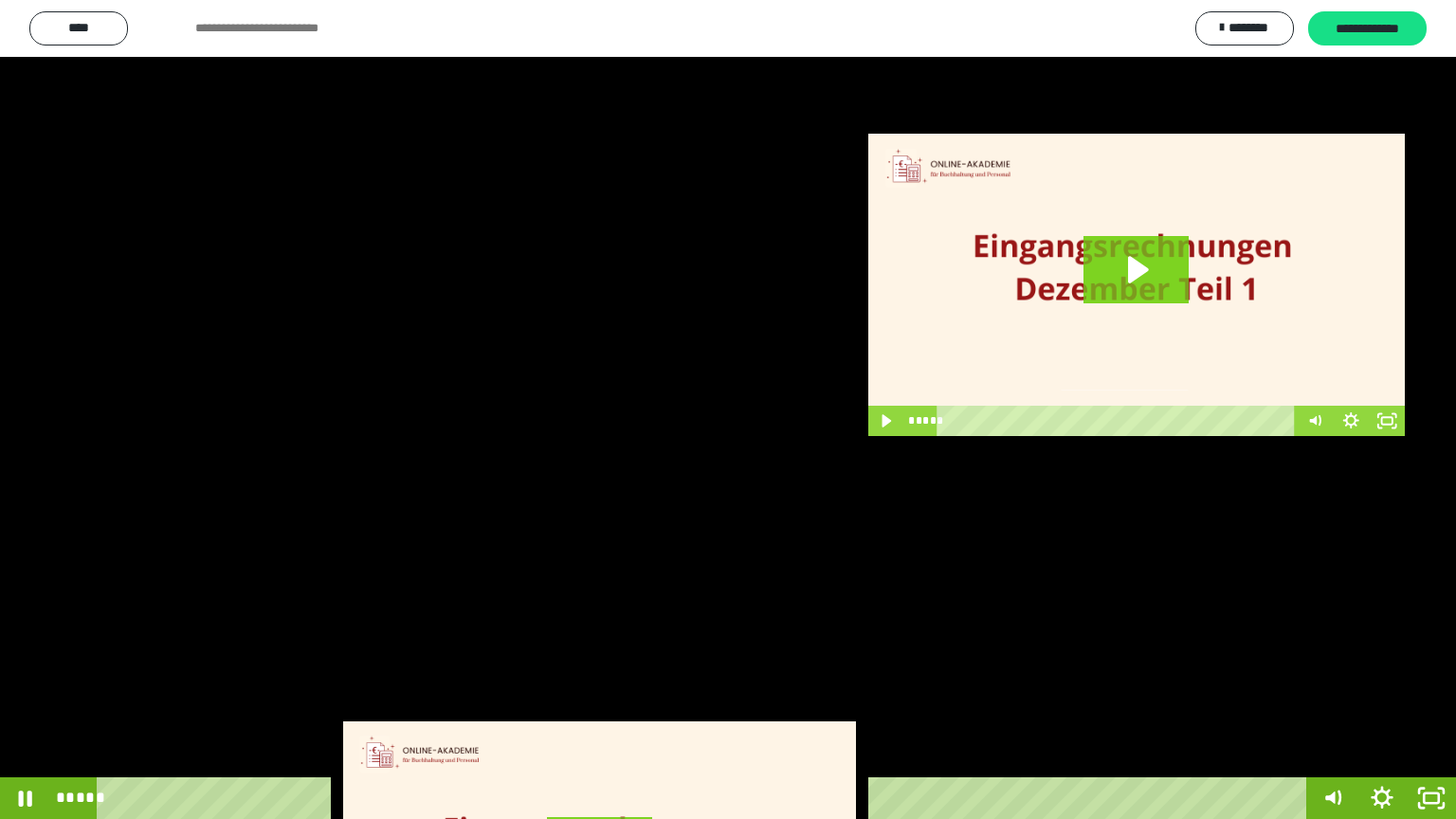 click at bounding box center [728, 410] 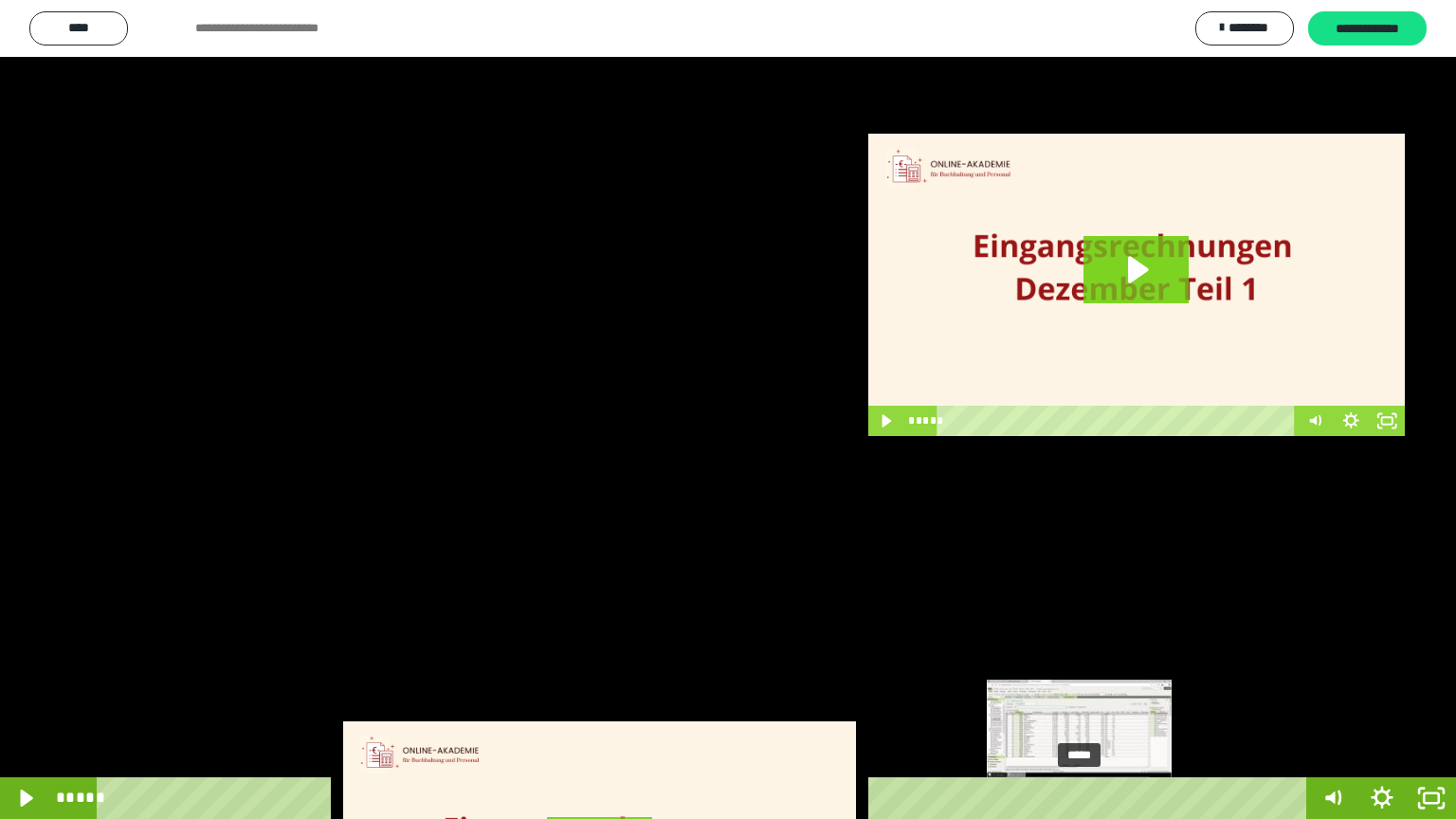 click on "*****" at bounding box center [705, 798] 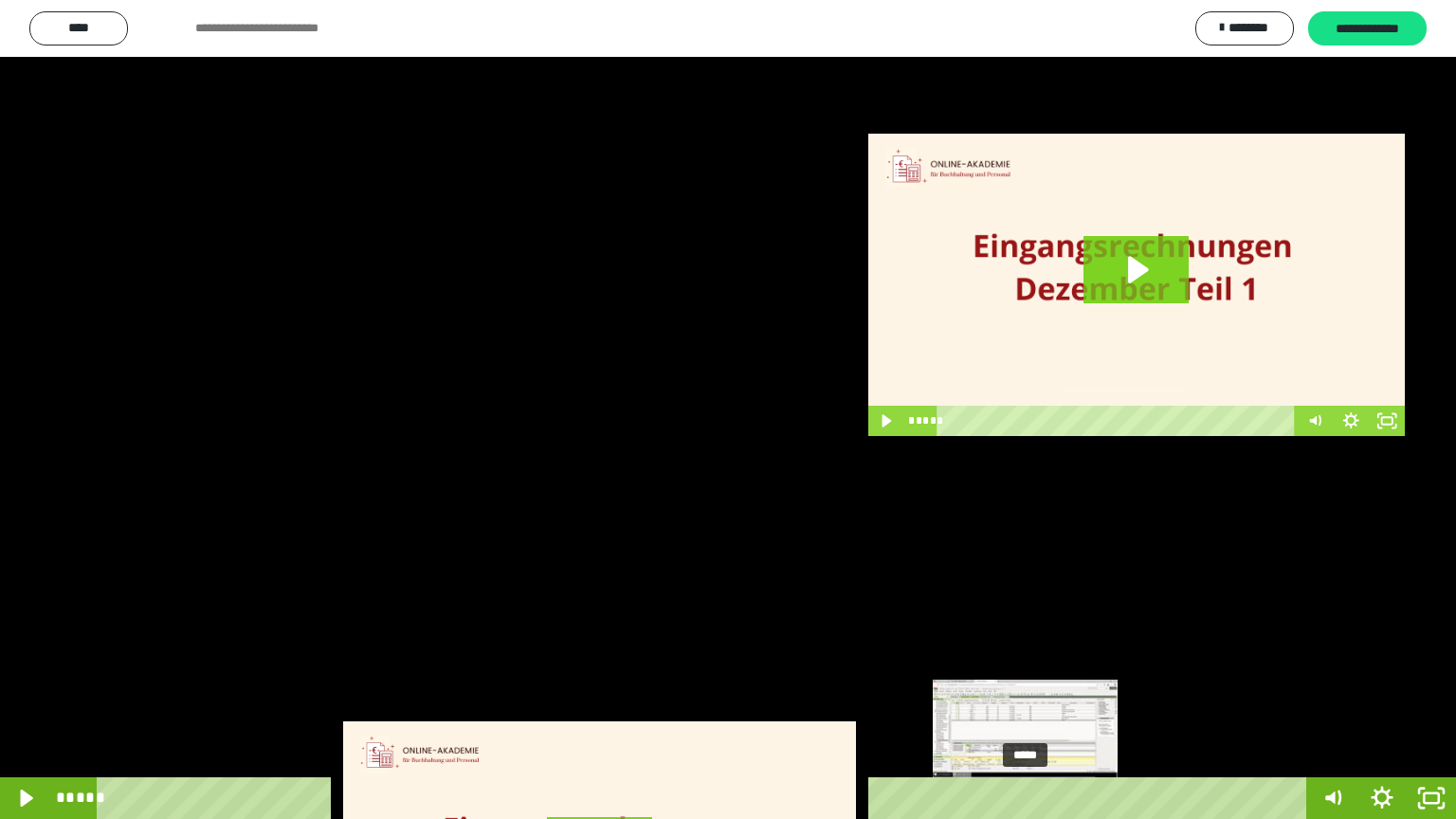click on "*****" at bounding box center (705, 798) 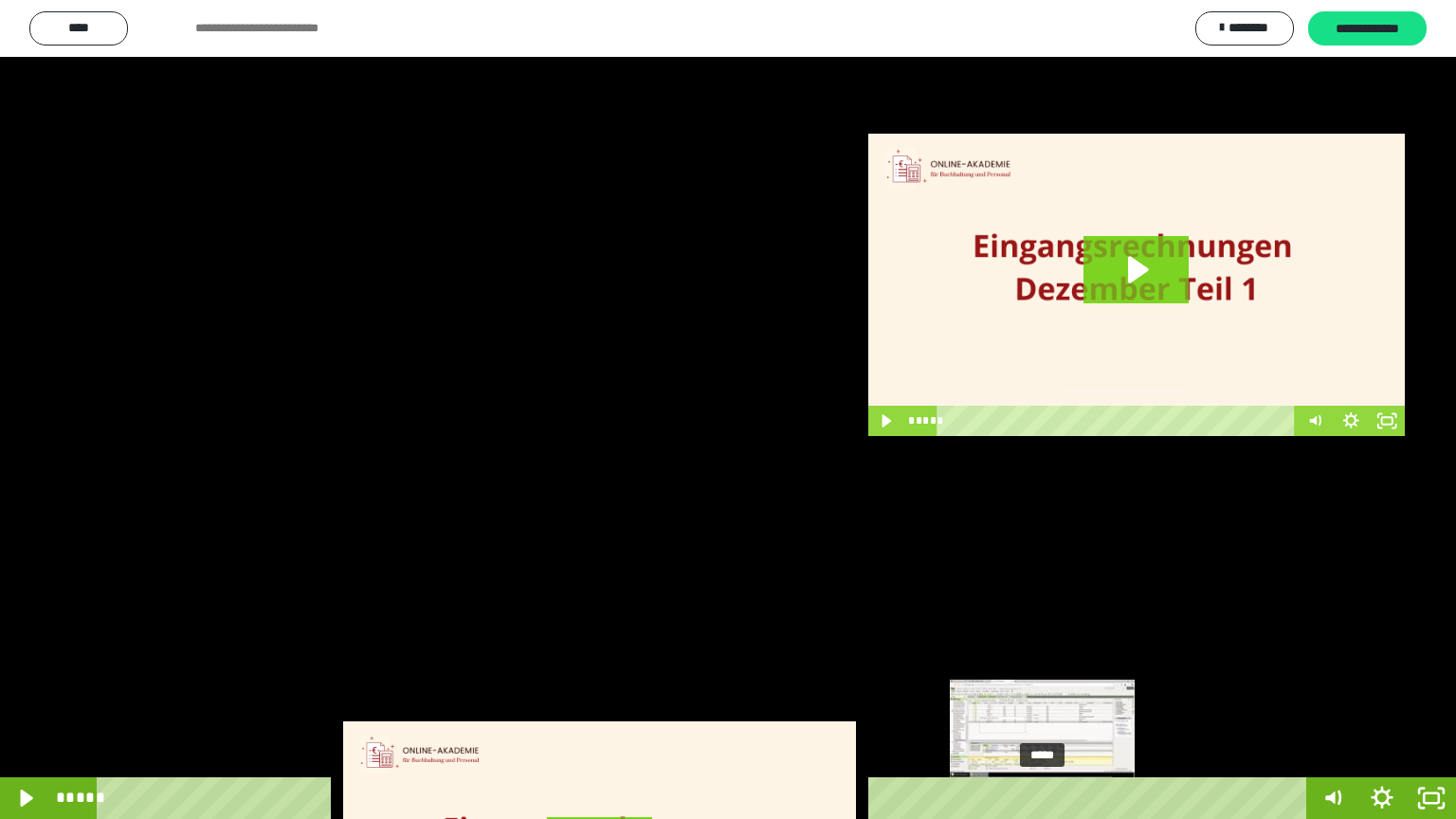 click on "*****" at bounding box center [705, 798] 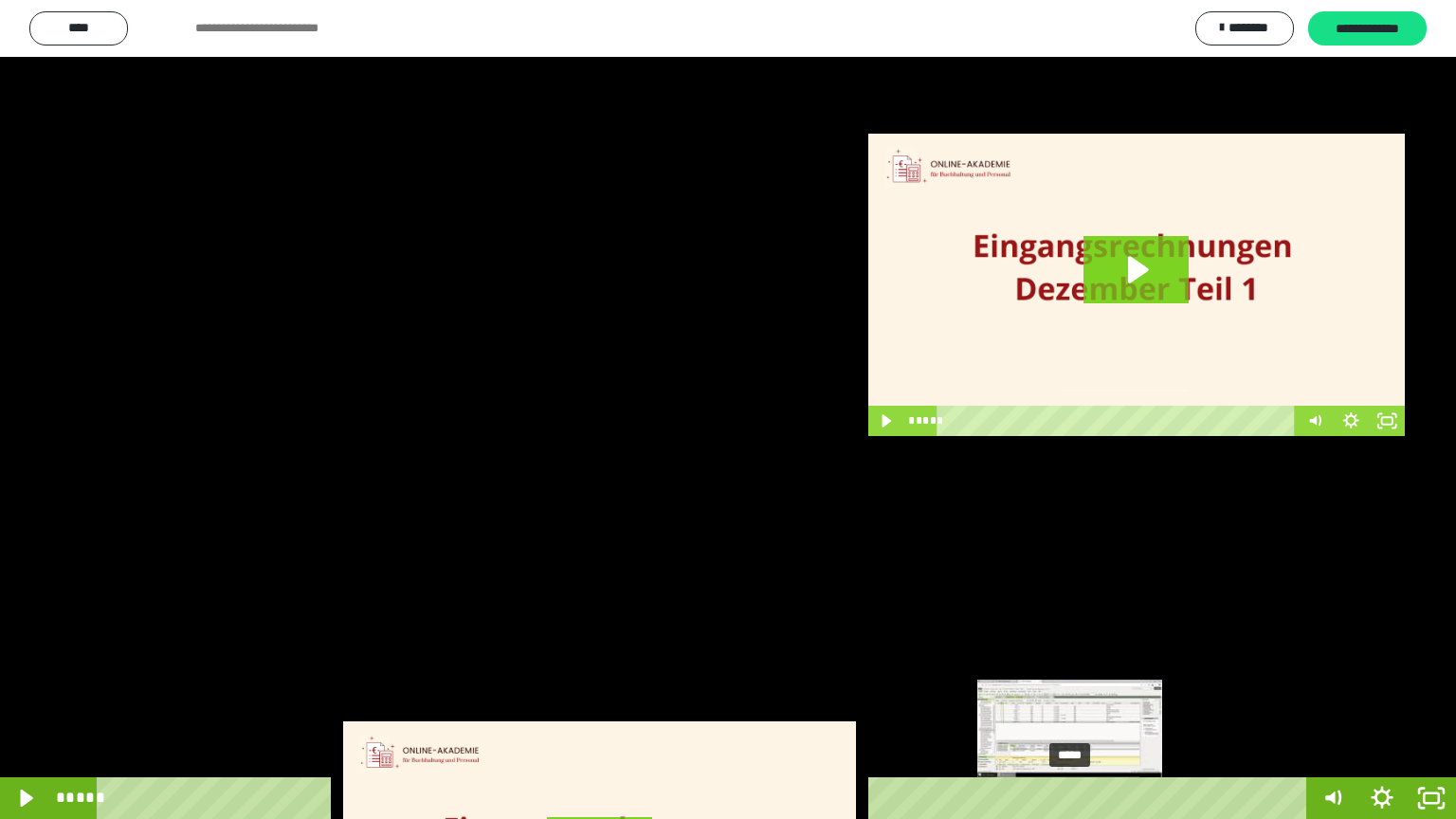 click on "*****" at bounding box center [705, 798] 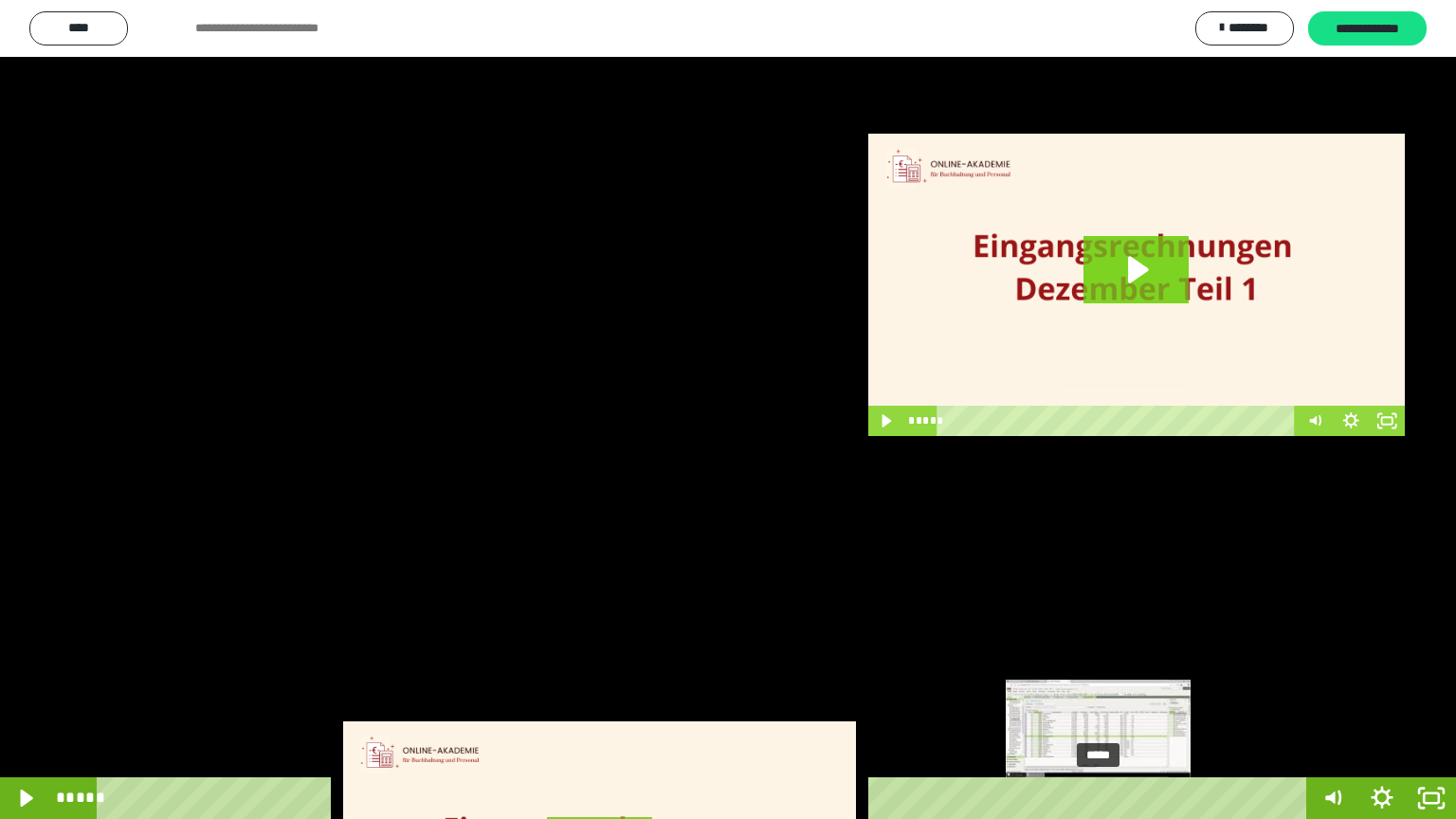 click on "*****" at bounding box center [705, 798] 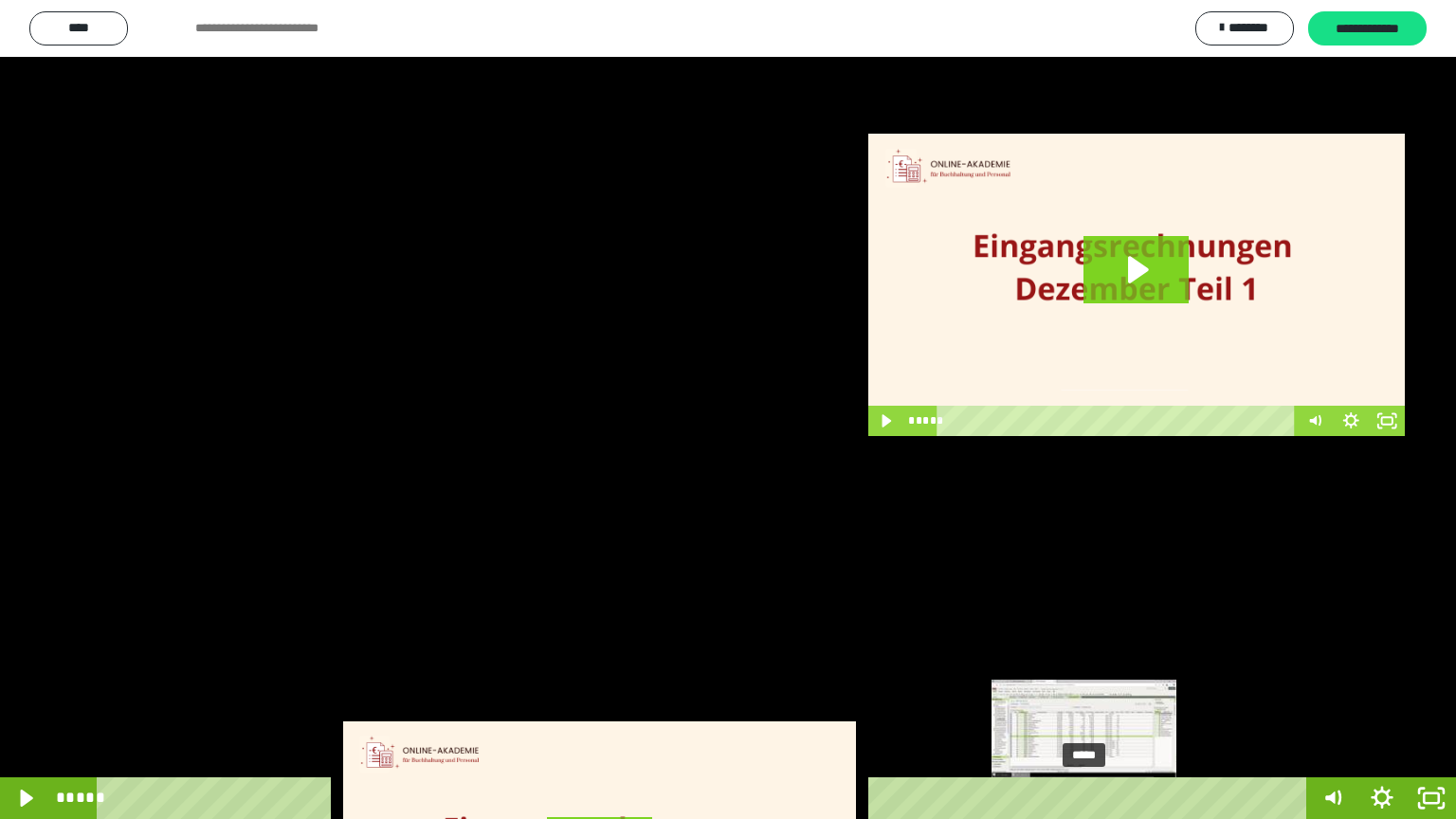 click on "*****" at bounding box center [705, 798] 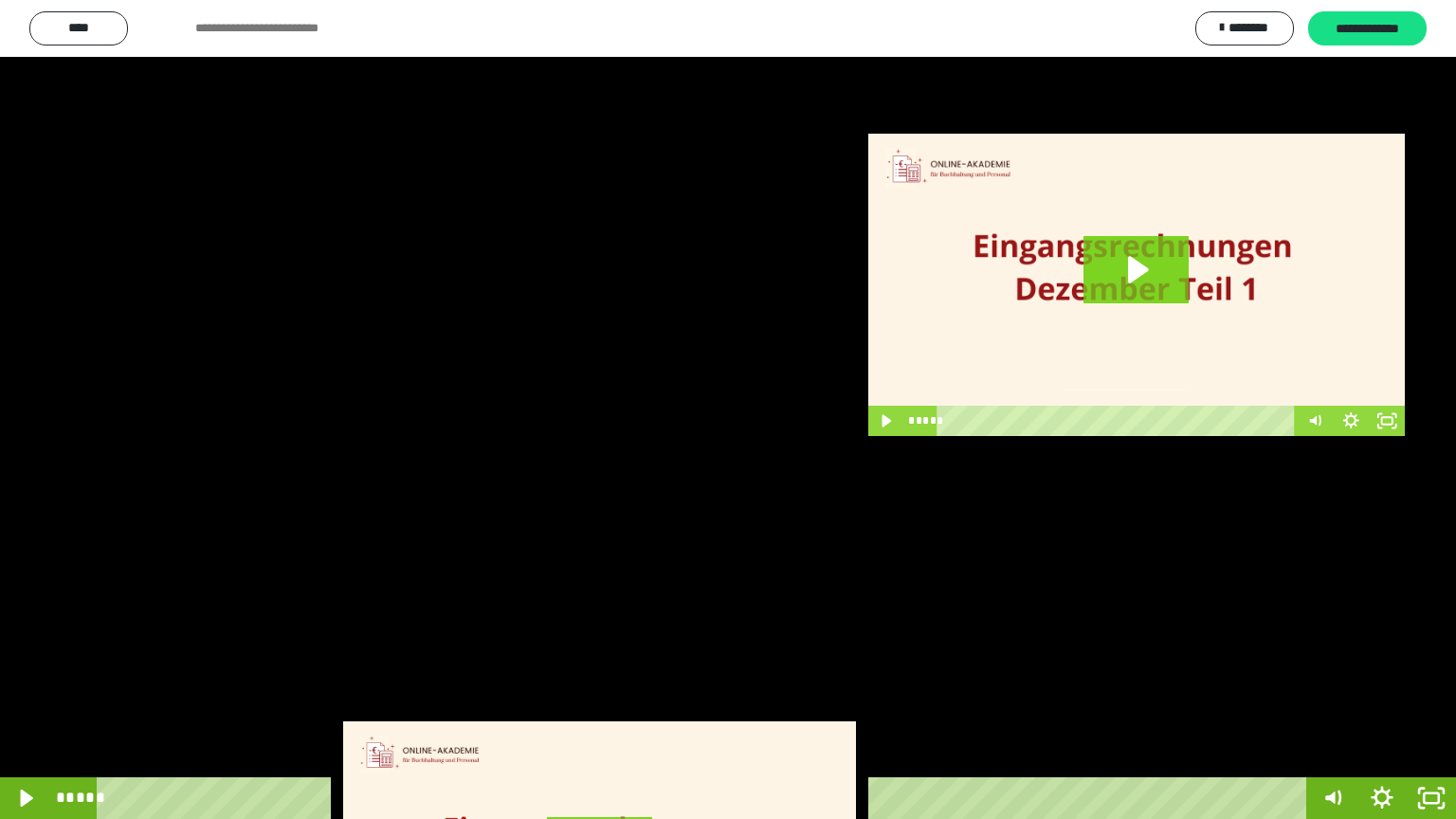 click at bounding box center [728, 410] 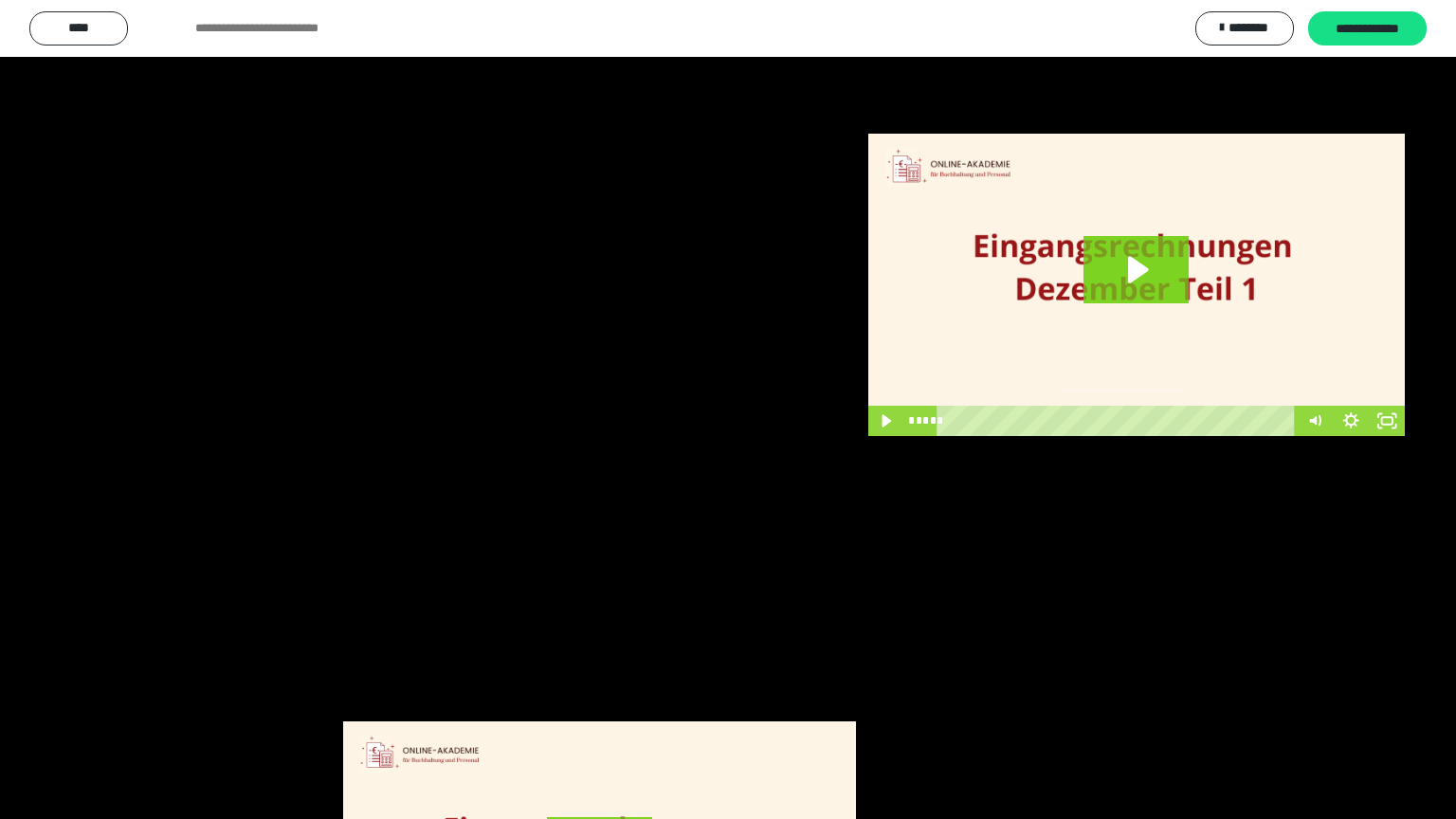 click at bounding box center (728, 410) 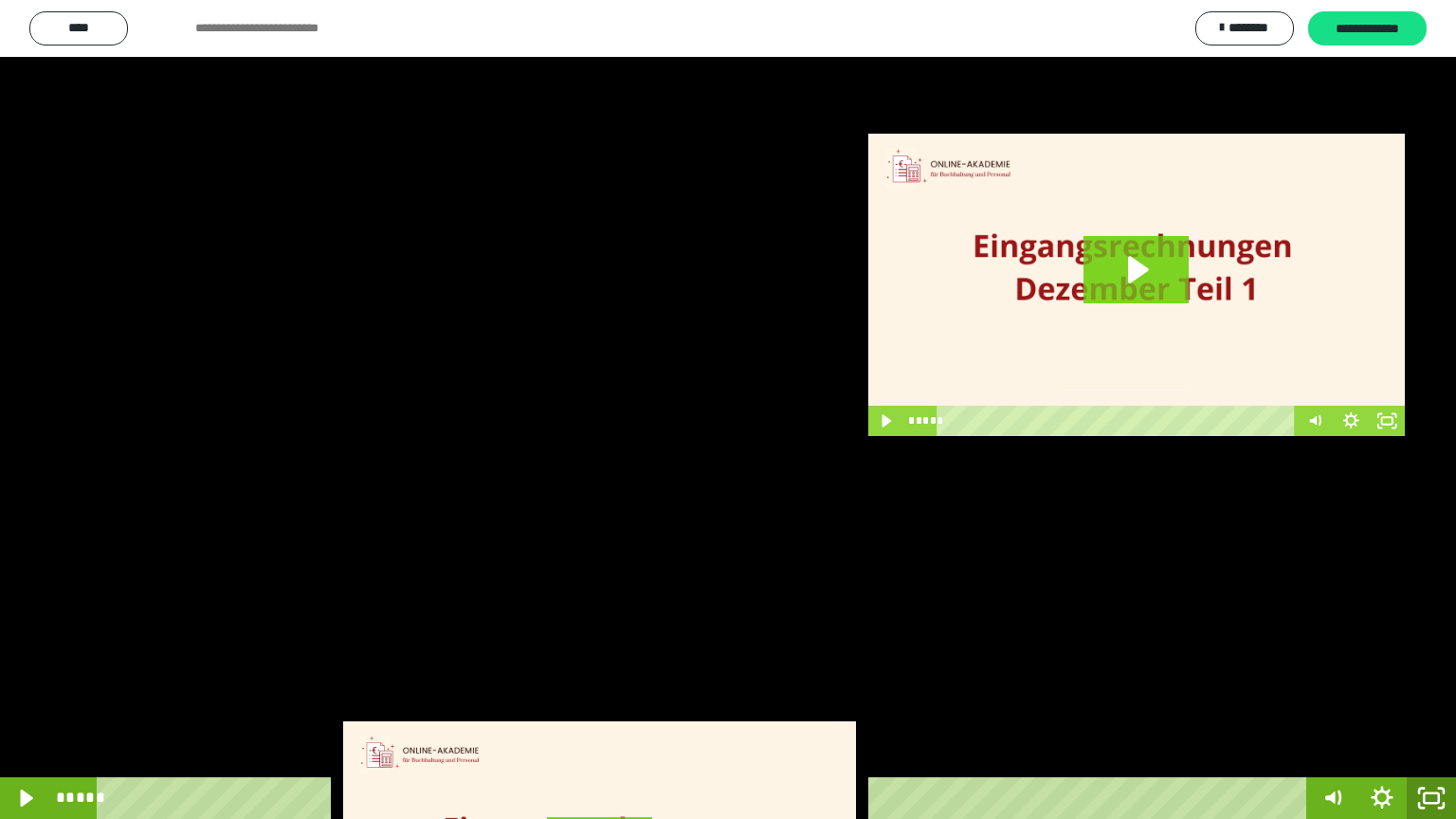 click 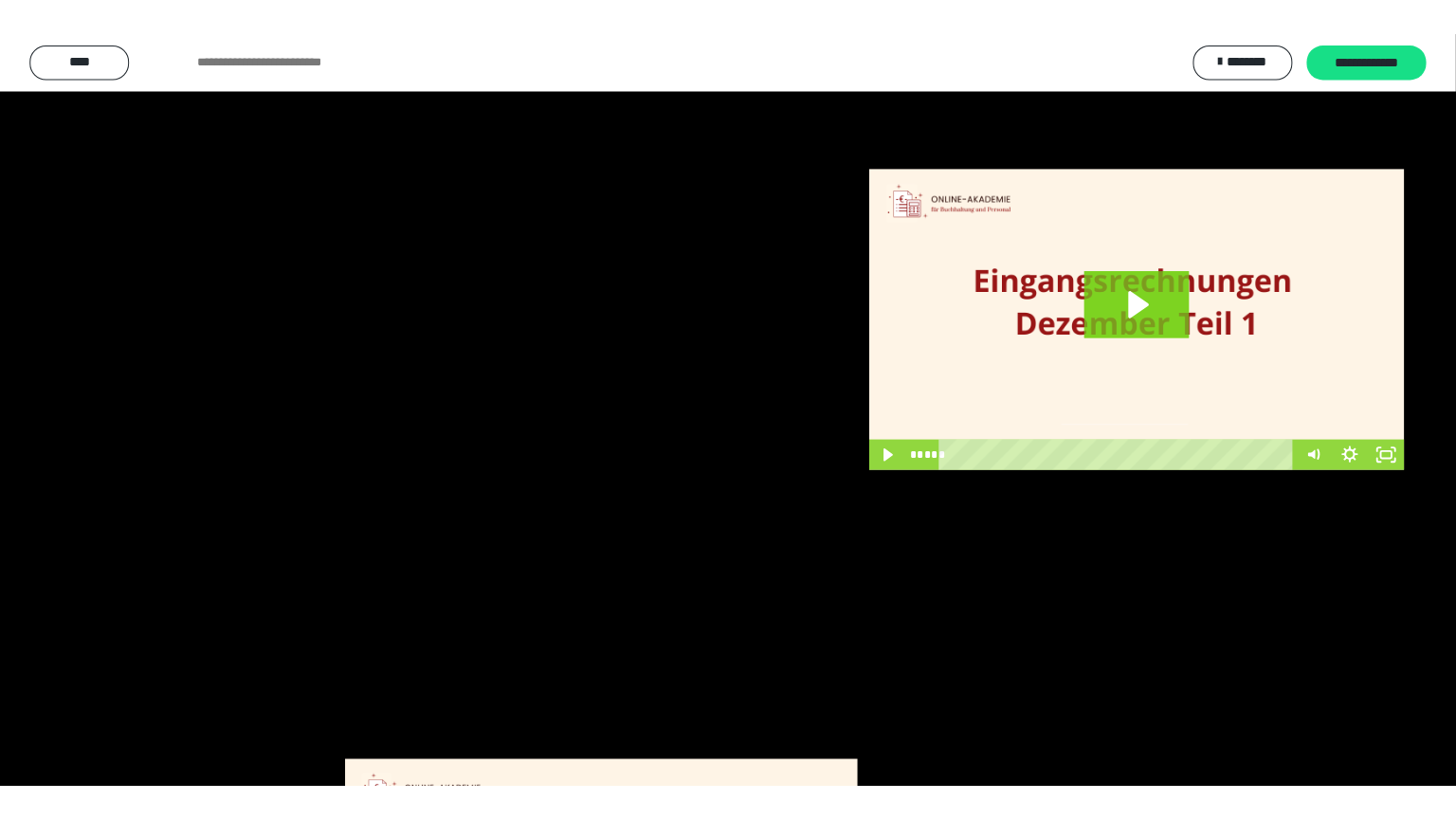 scroll, scrollTop: 2817, scrollLeft: 0, axis: vertical 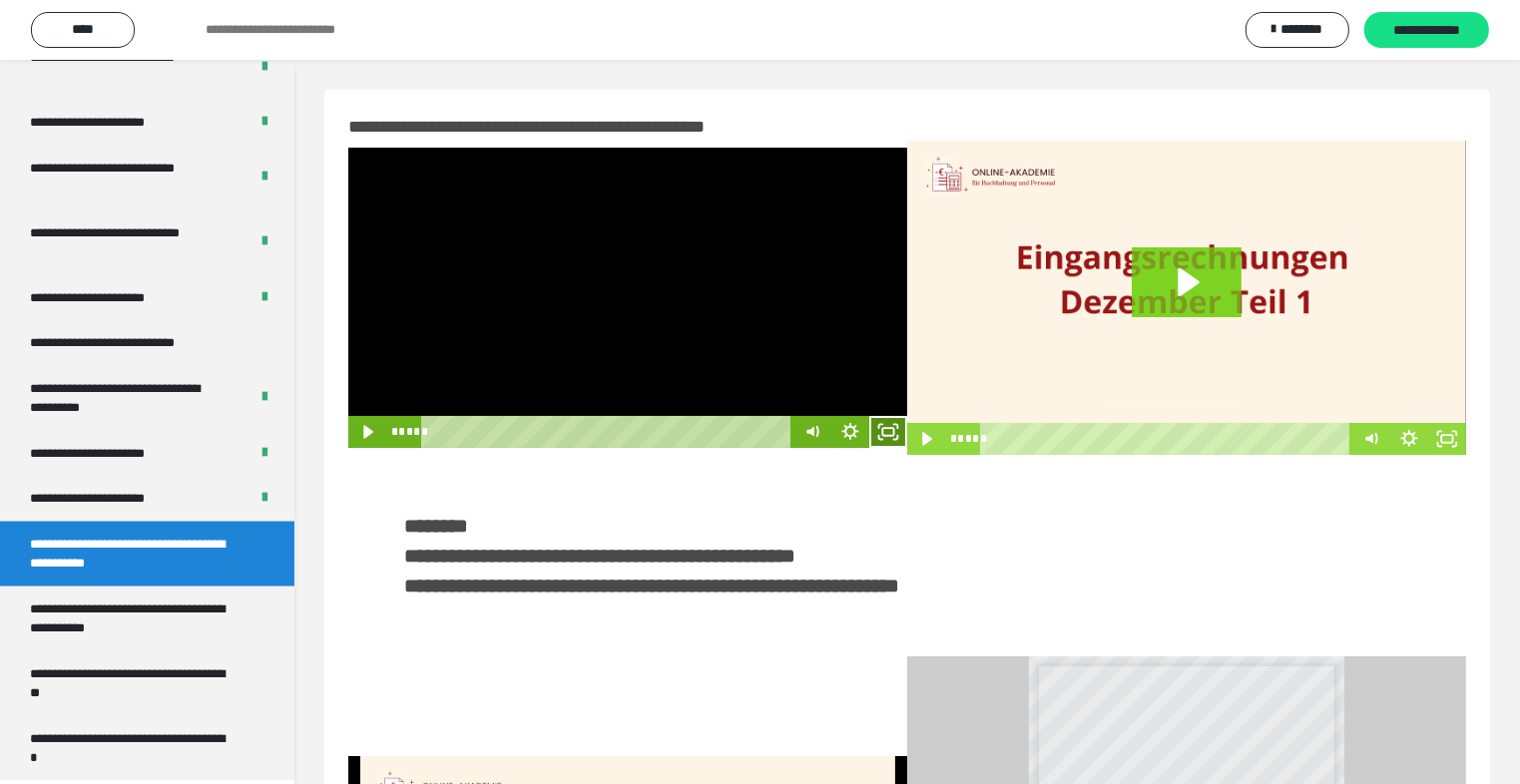 click 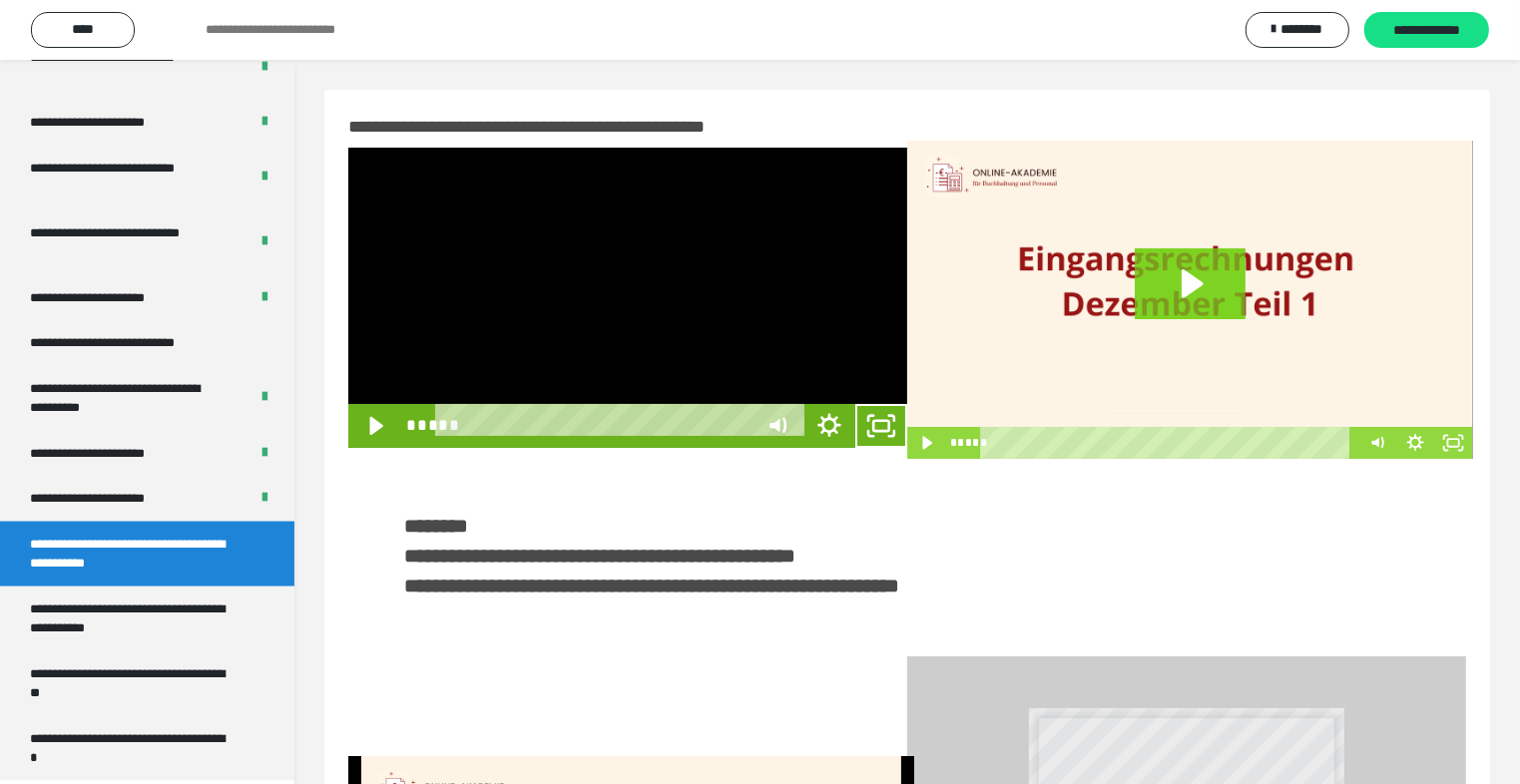 scroll, scrollTop: 2886, scrollLeft: 0, axis: vertical 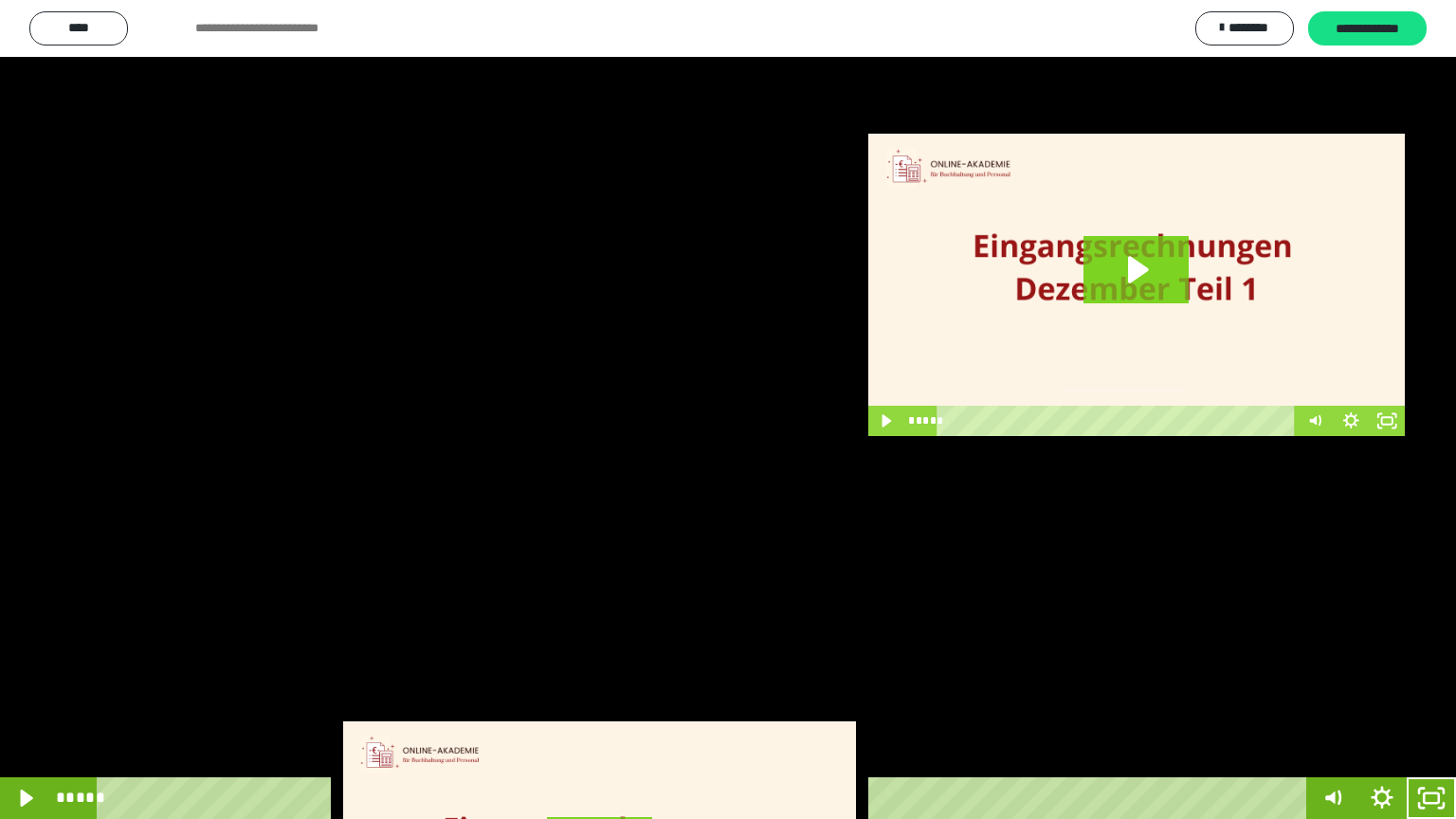 click at bounding box center [728, 410] 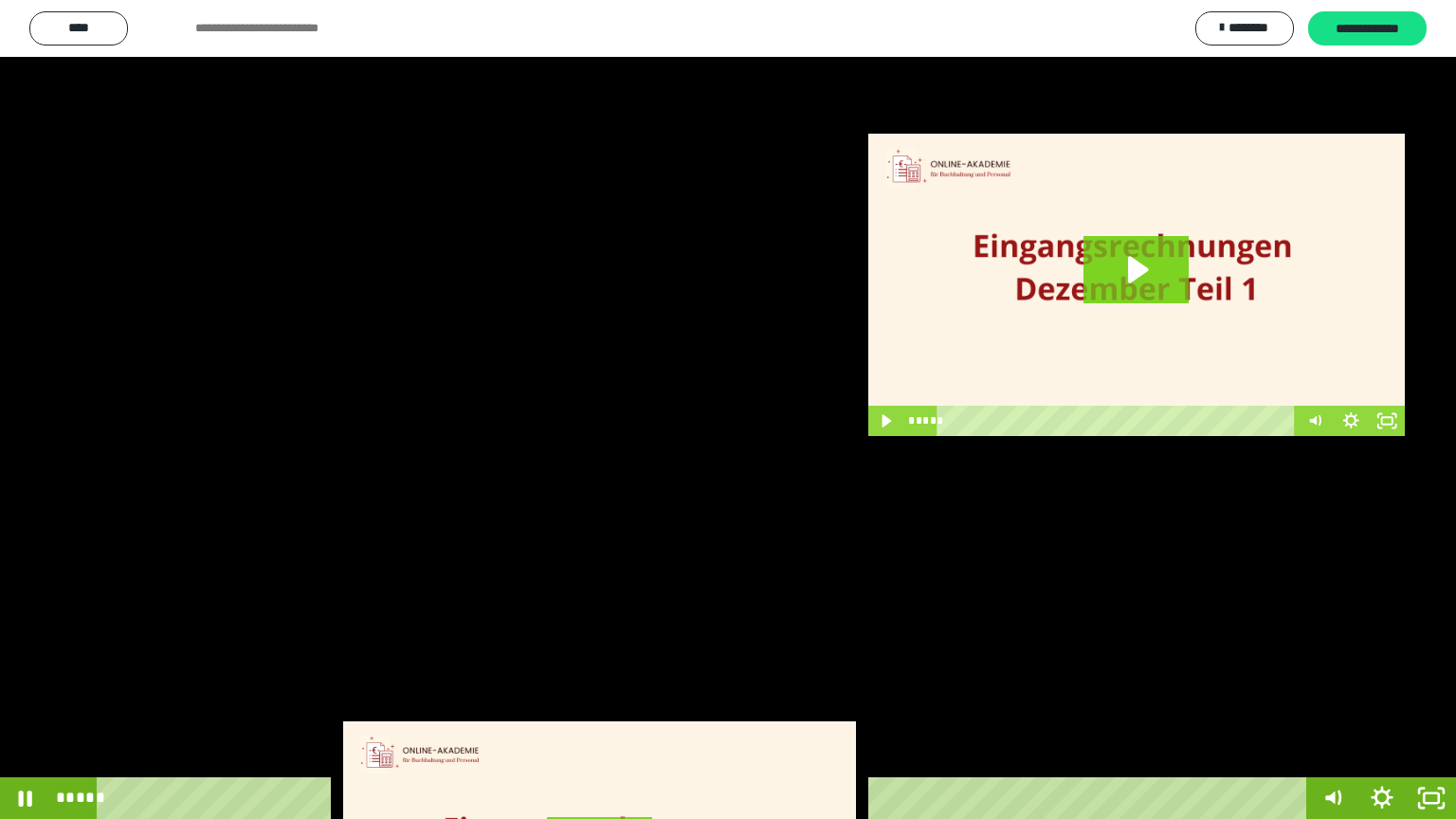 click at bounding box center [728, 410] 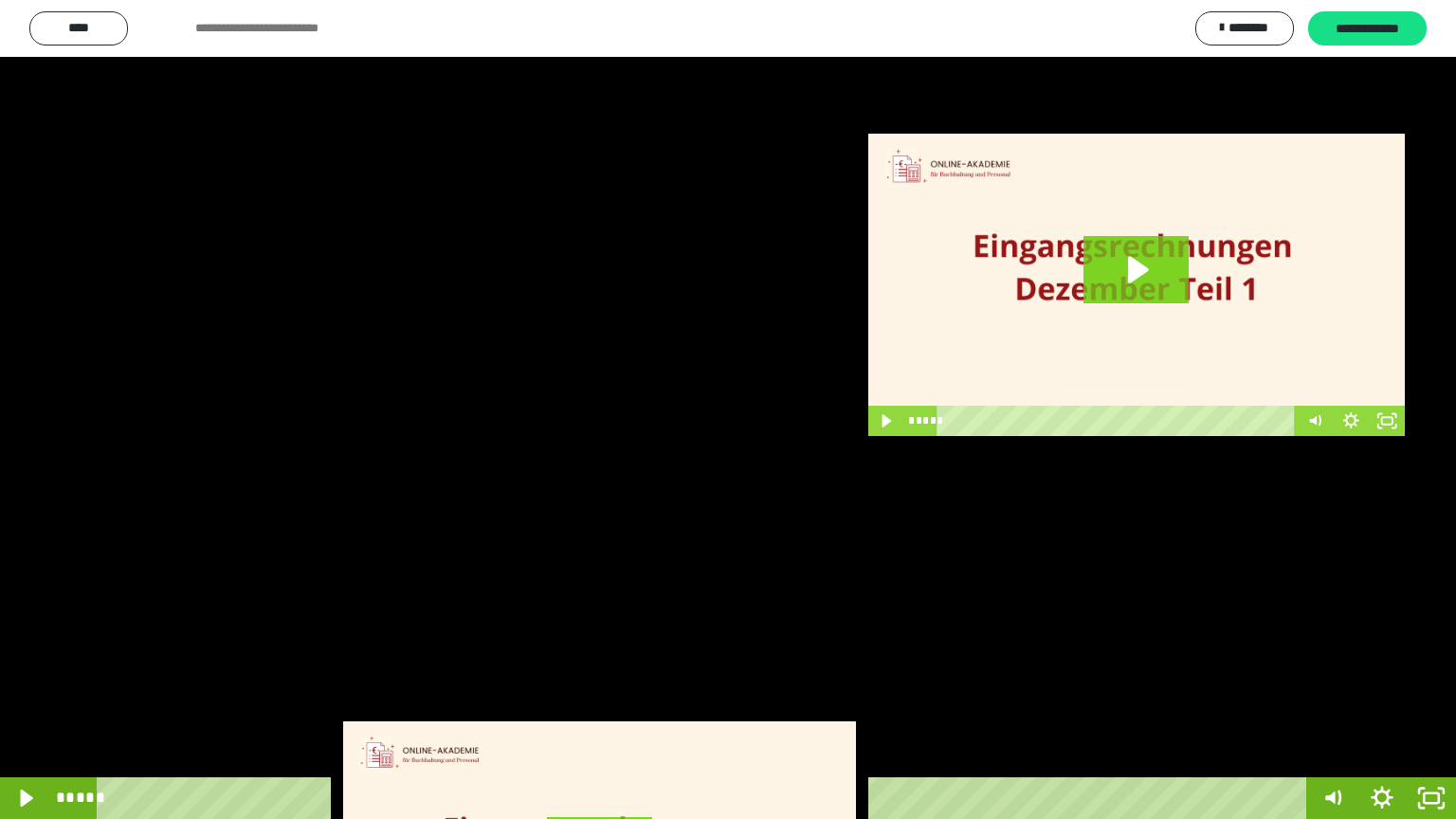 click at bounding box center (728, 410) 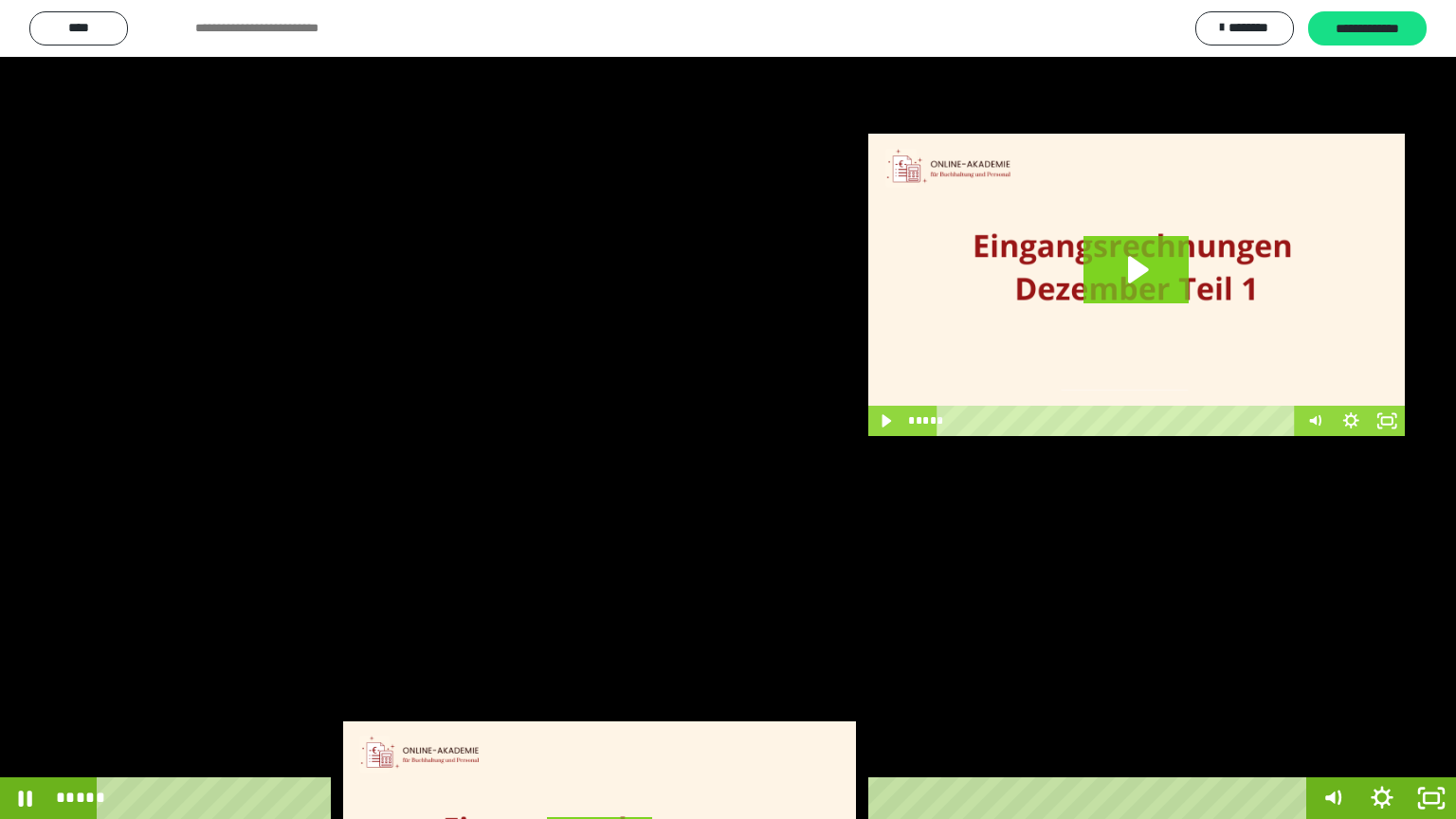 click at bounding box center [728, 410] 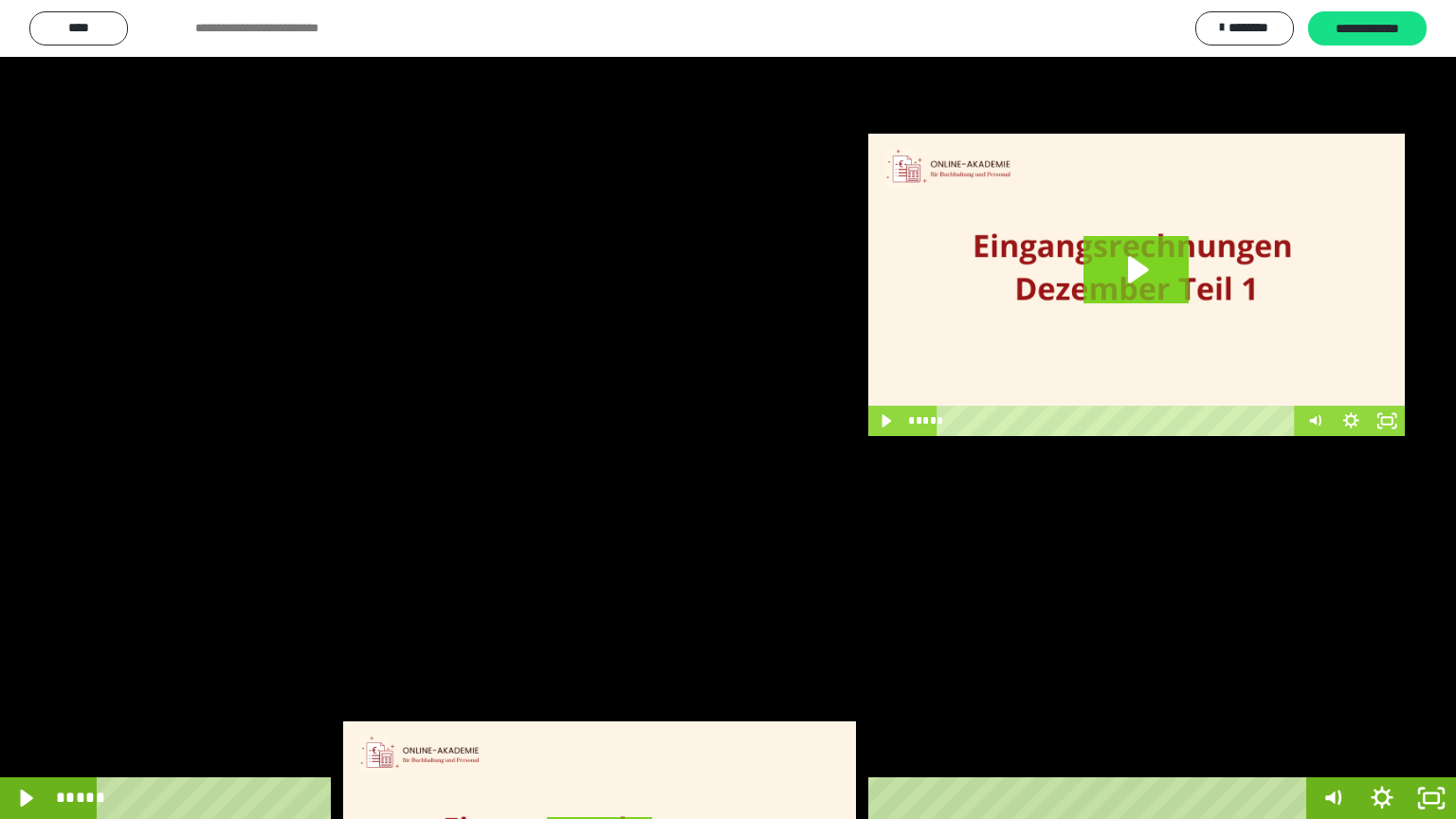 click at bounding box center [728, 410] 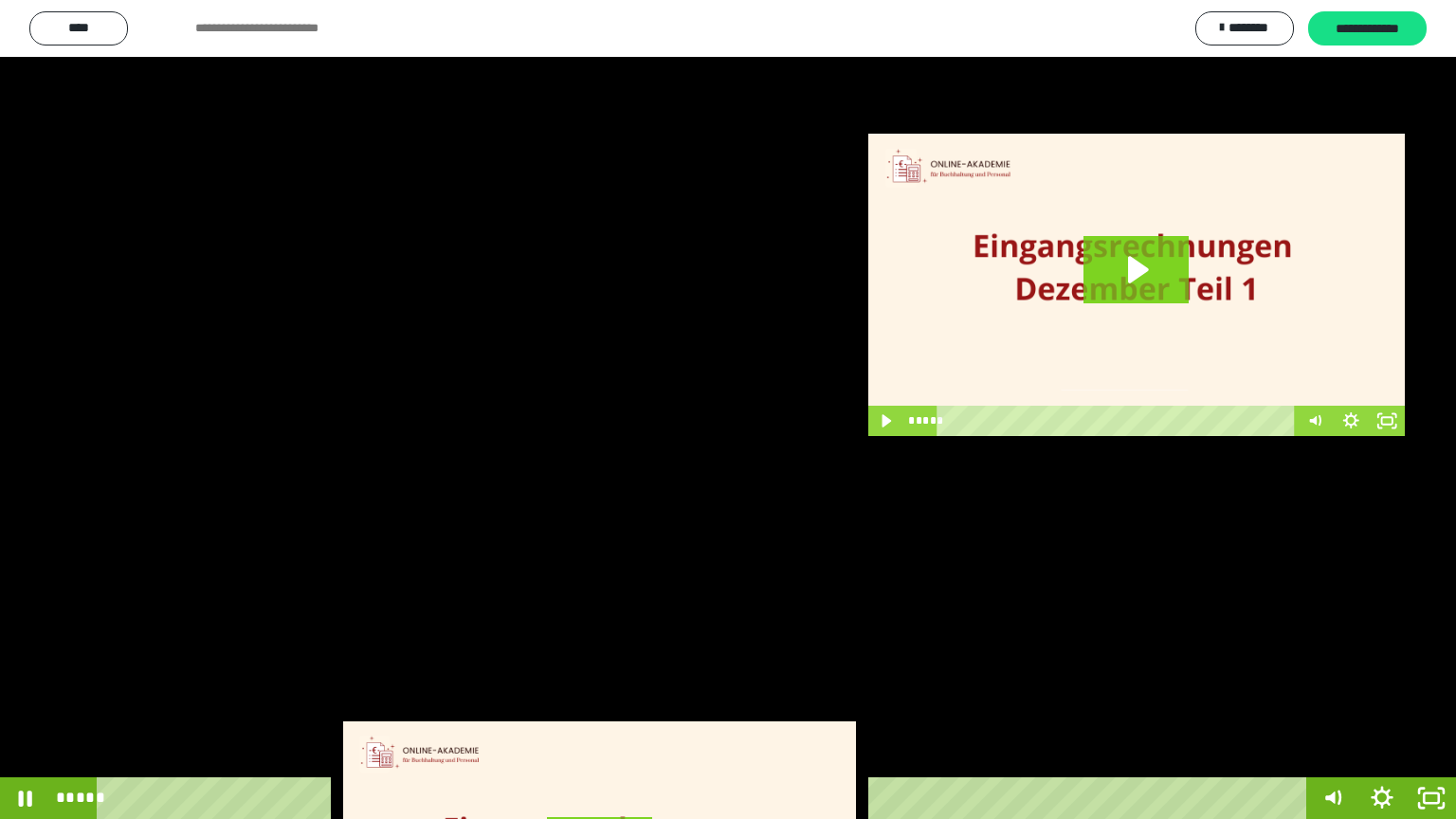 click at bounding box center (728, 410) 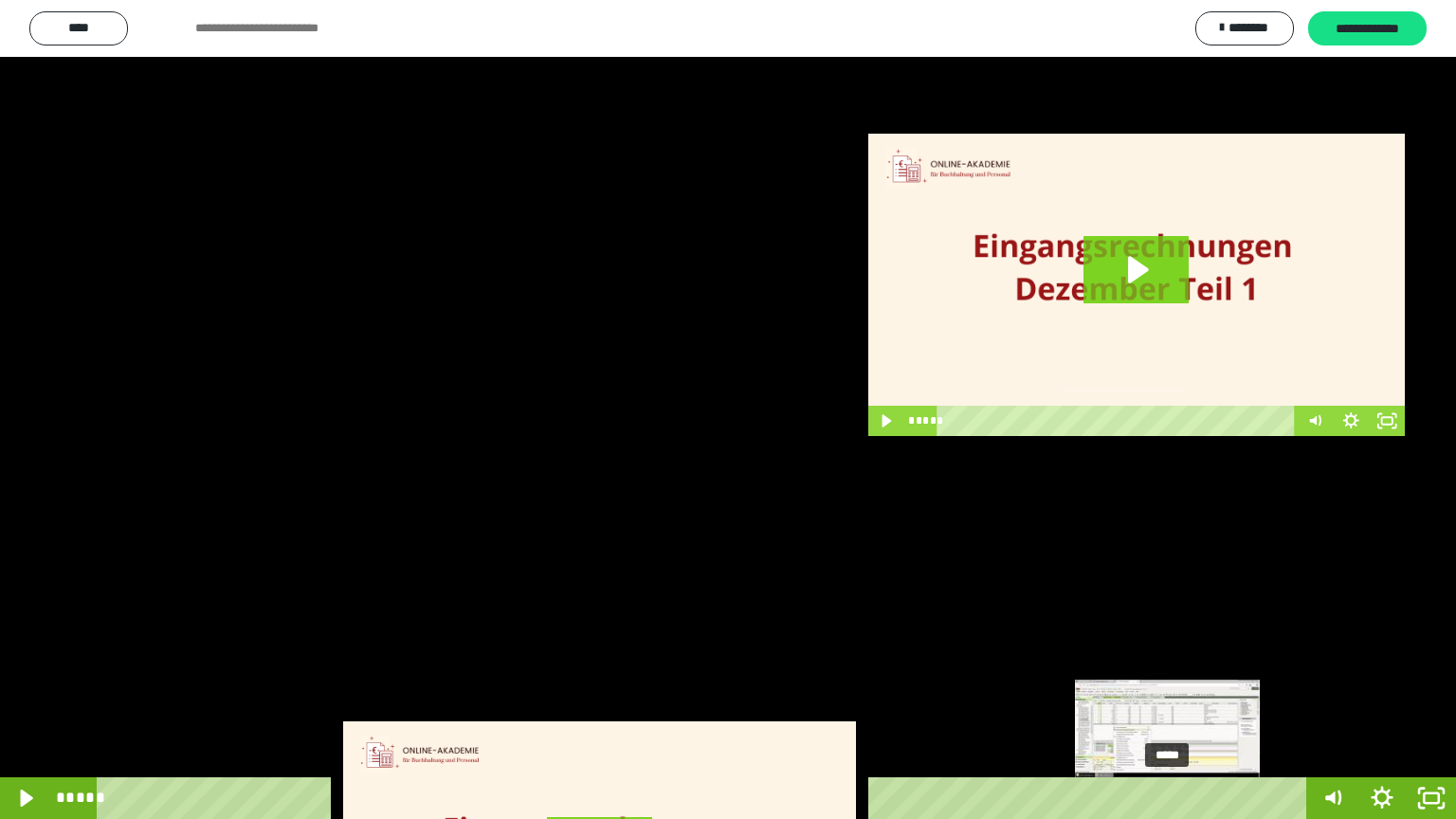 click at bounding box center (1172, 798) 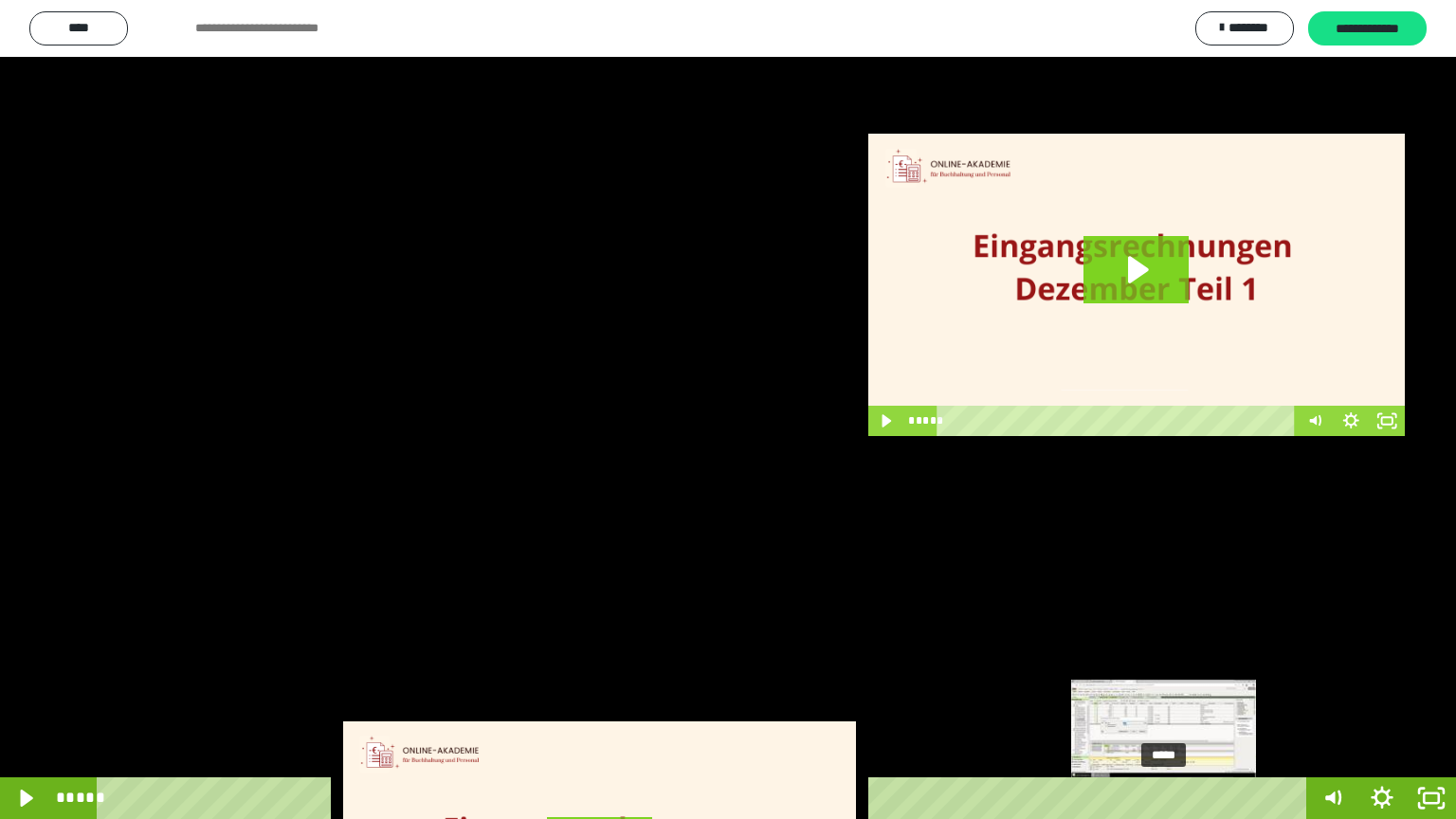 click at bounding box center [1167, 798] 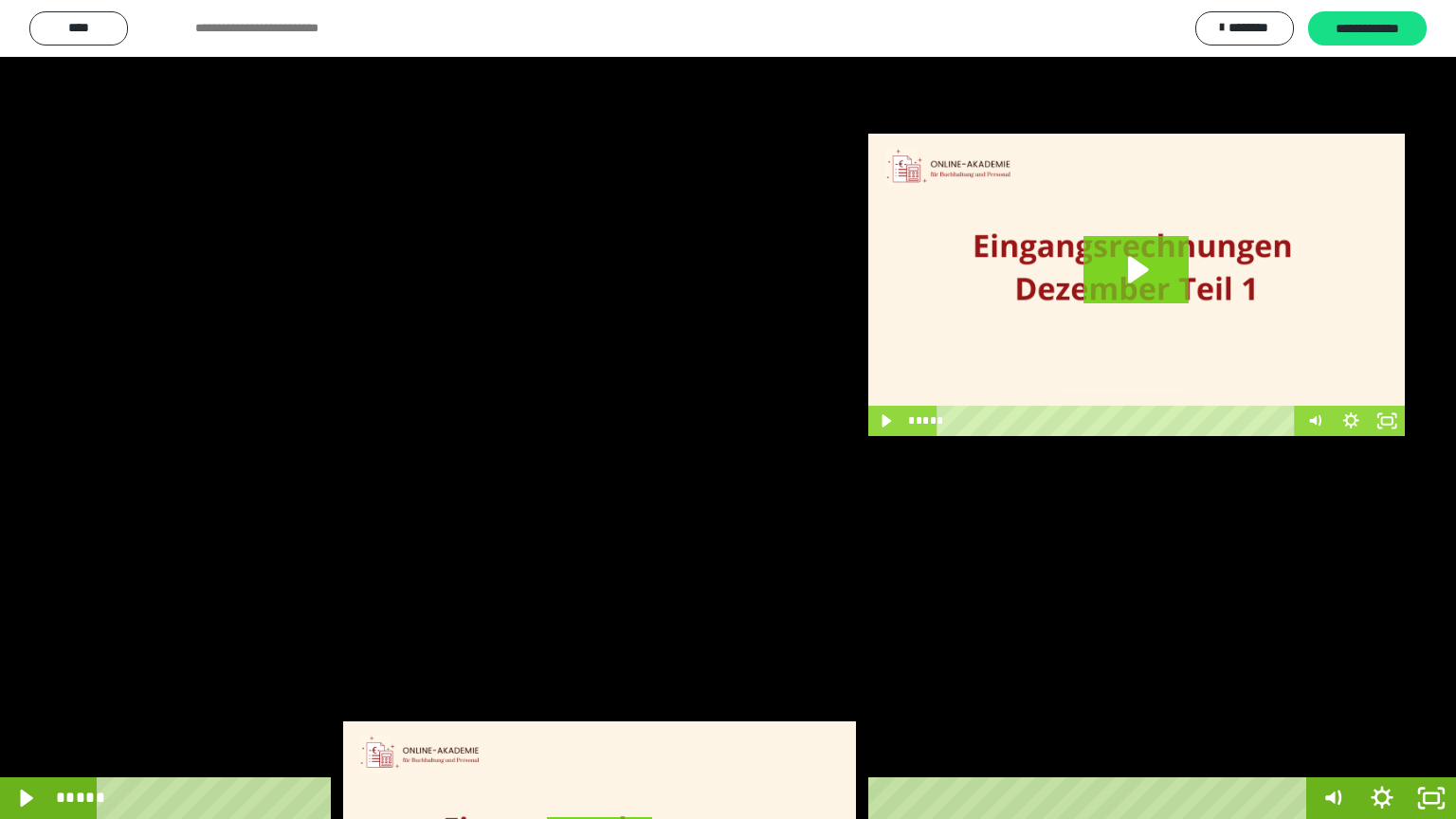 click at bounding box center [728, 410] 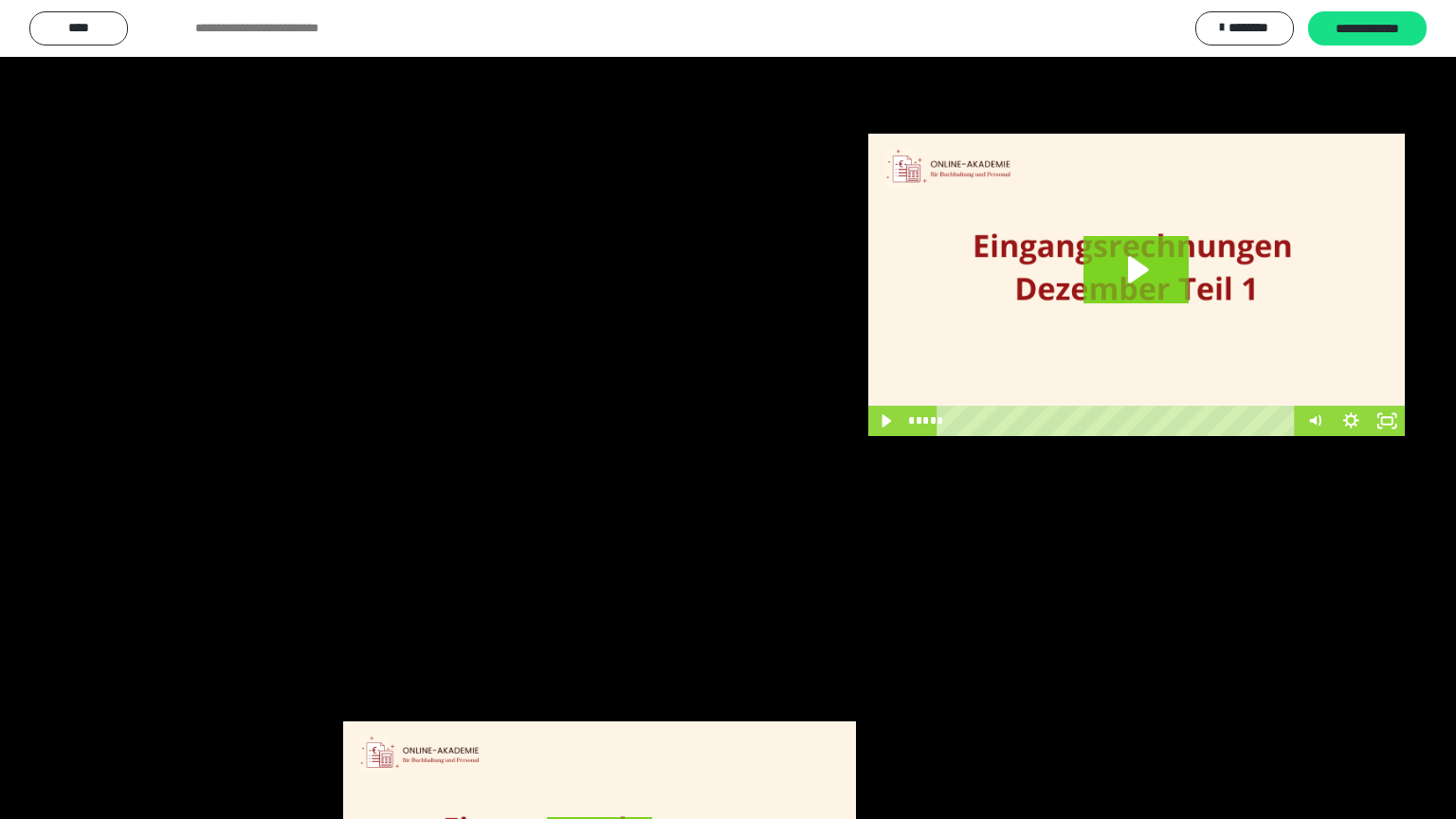 click at bounding box center (728, 410) 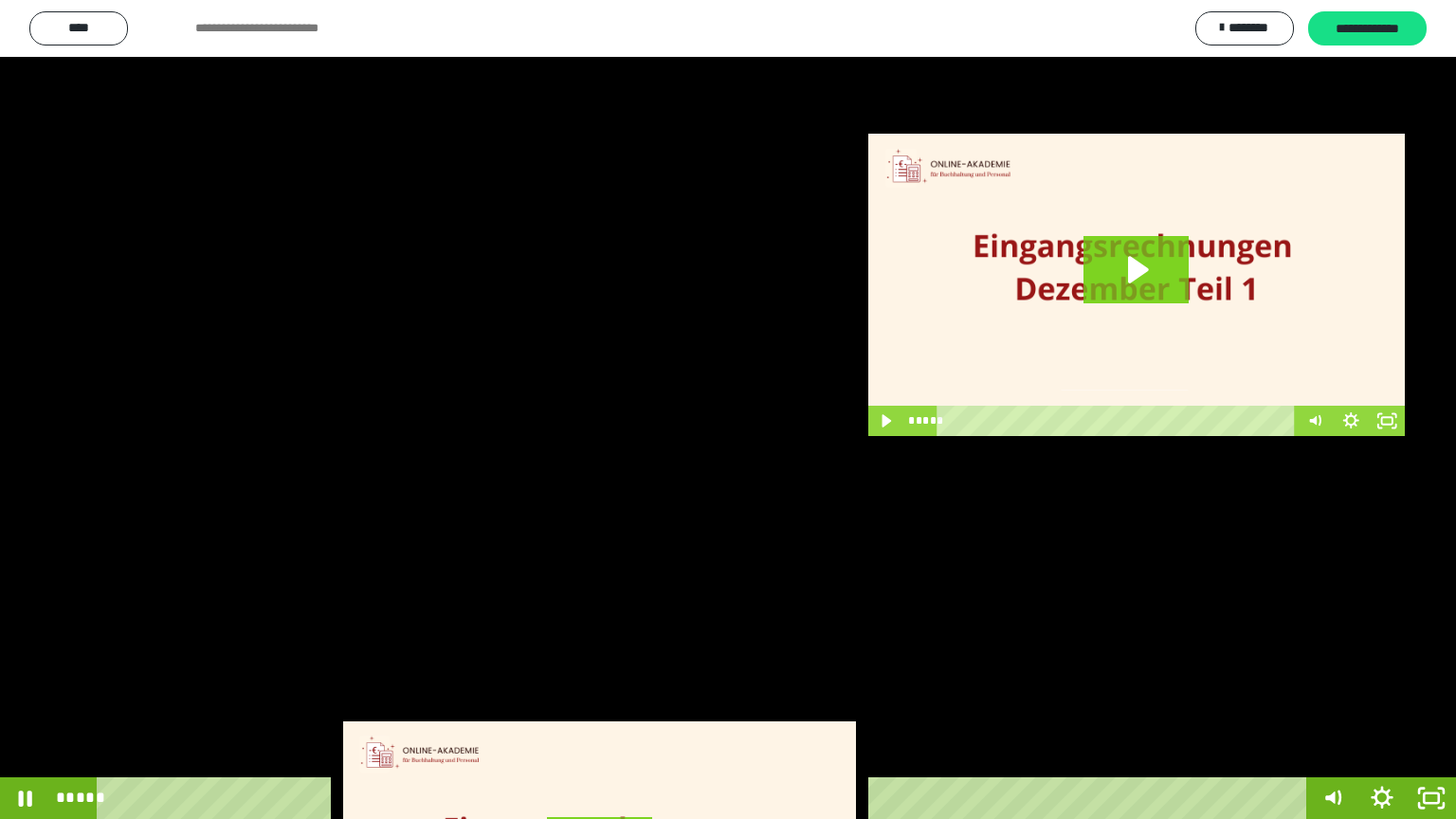 click at bounding box center [728, 410] 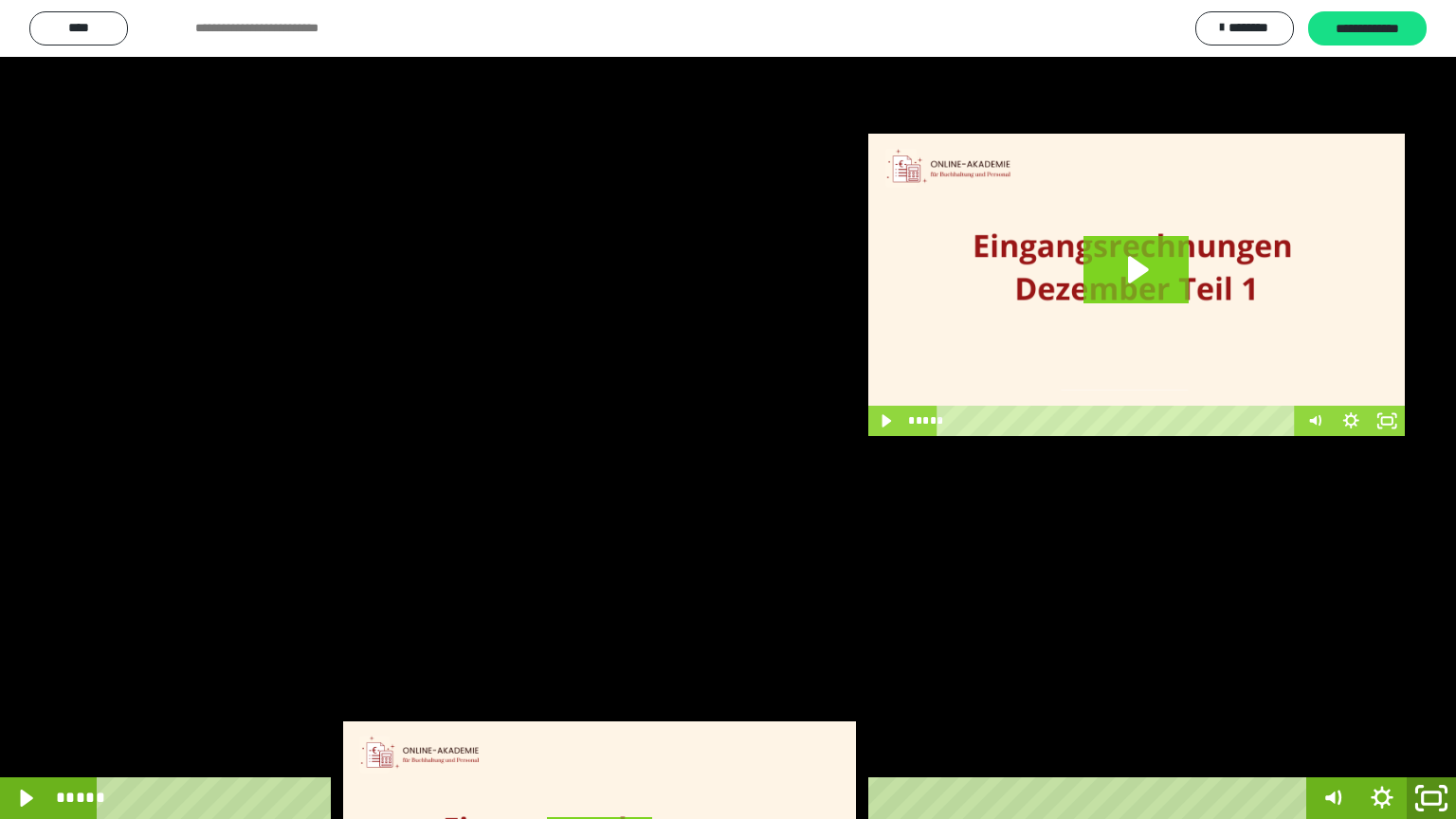 click 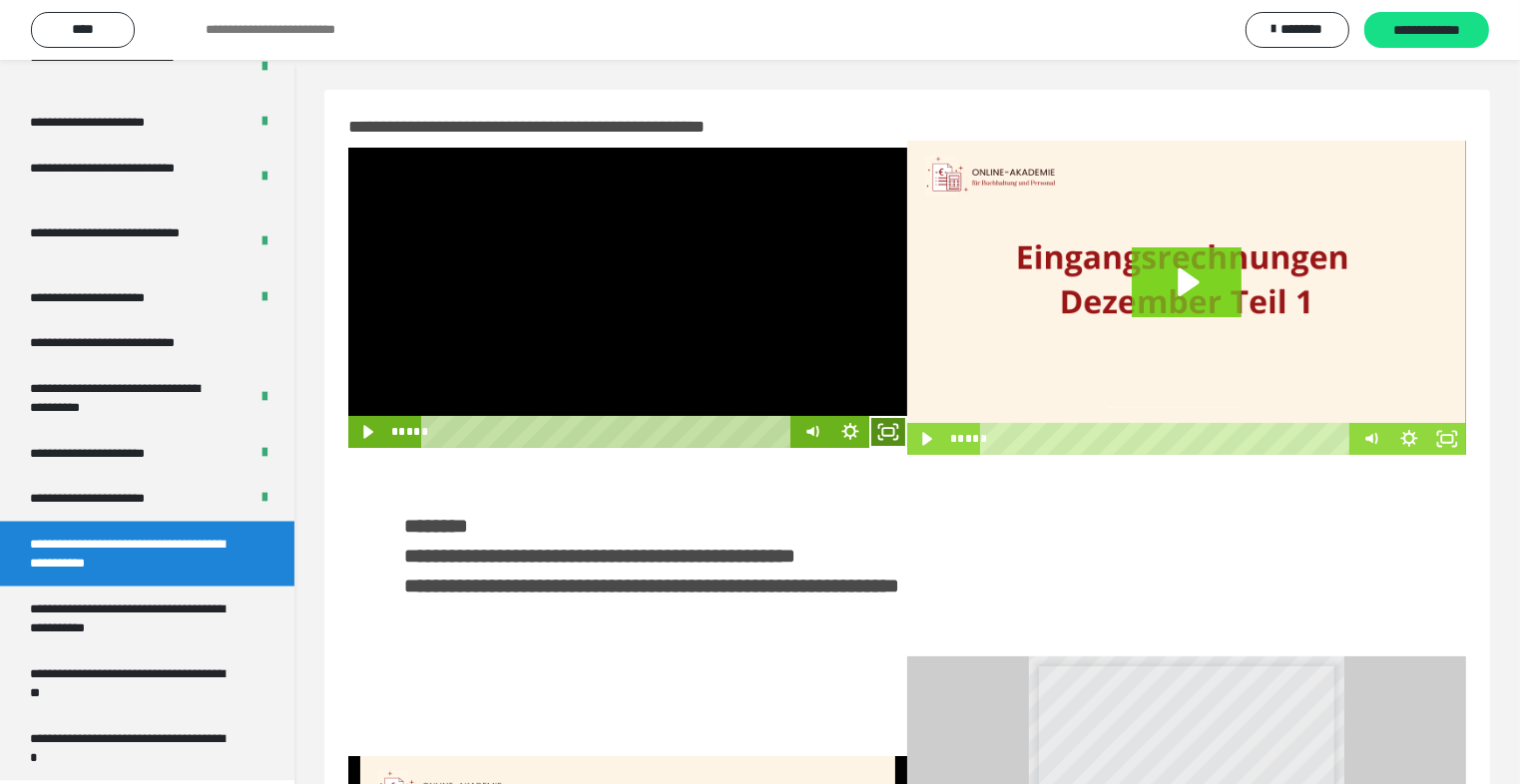 click 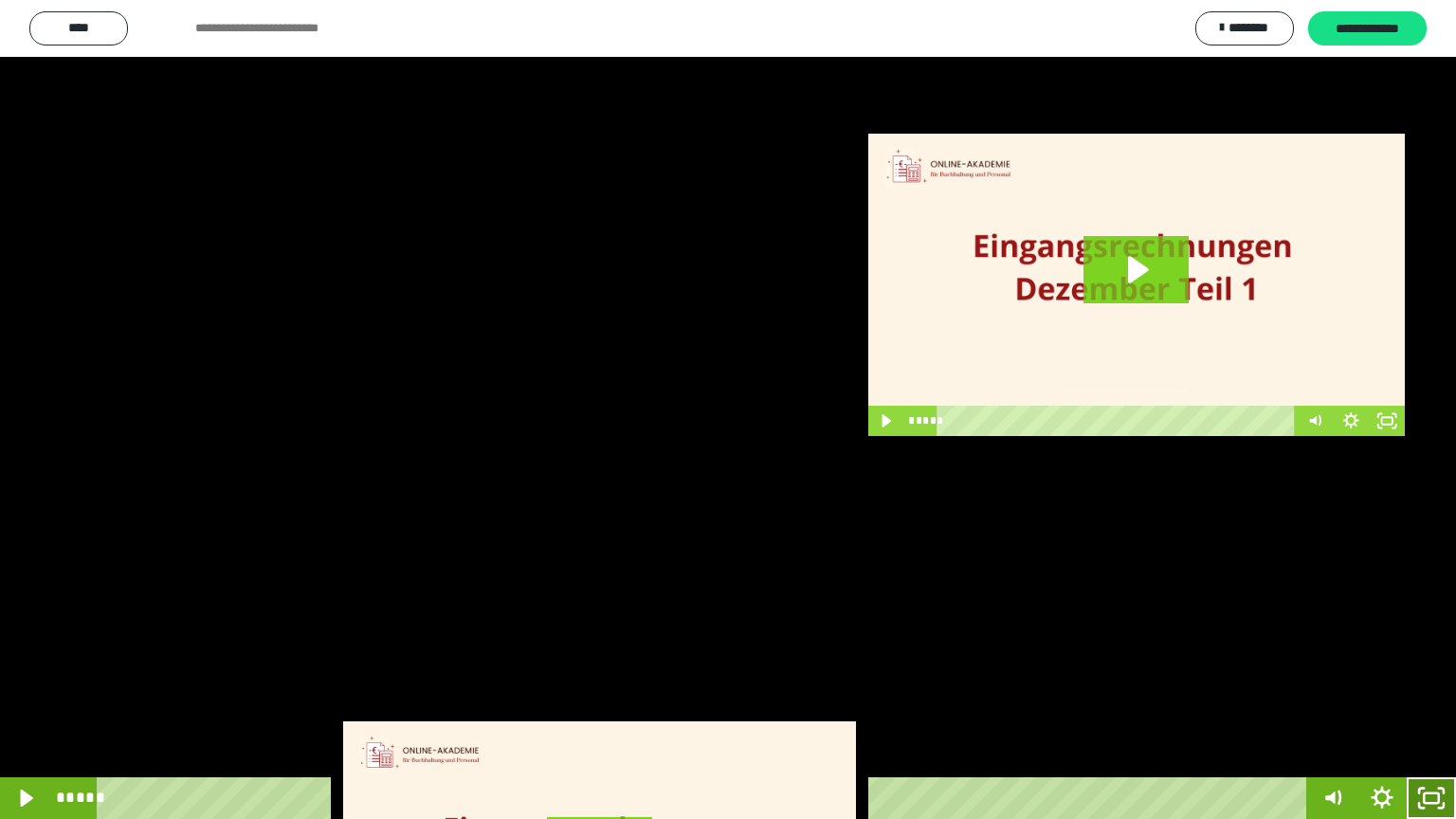 drag, startPoint x: 1441, startPoint y: 791, endPoint x: 1418, endPoint y: 652, distance: 140.89003 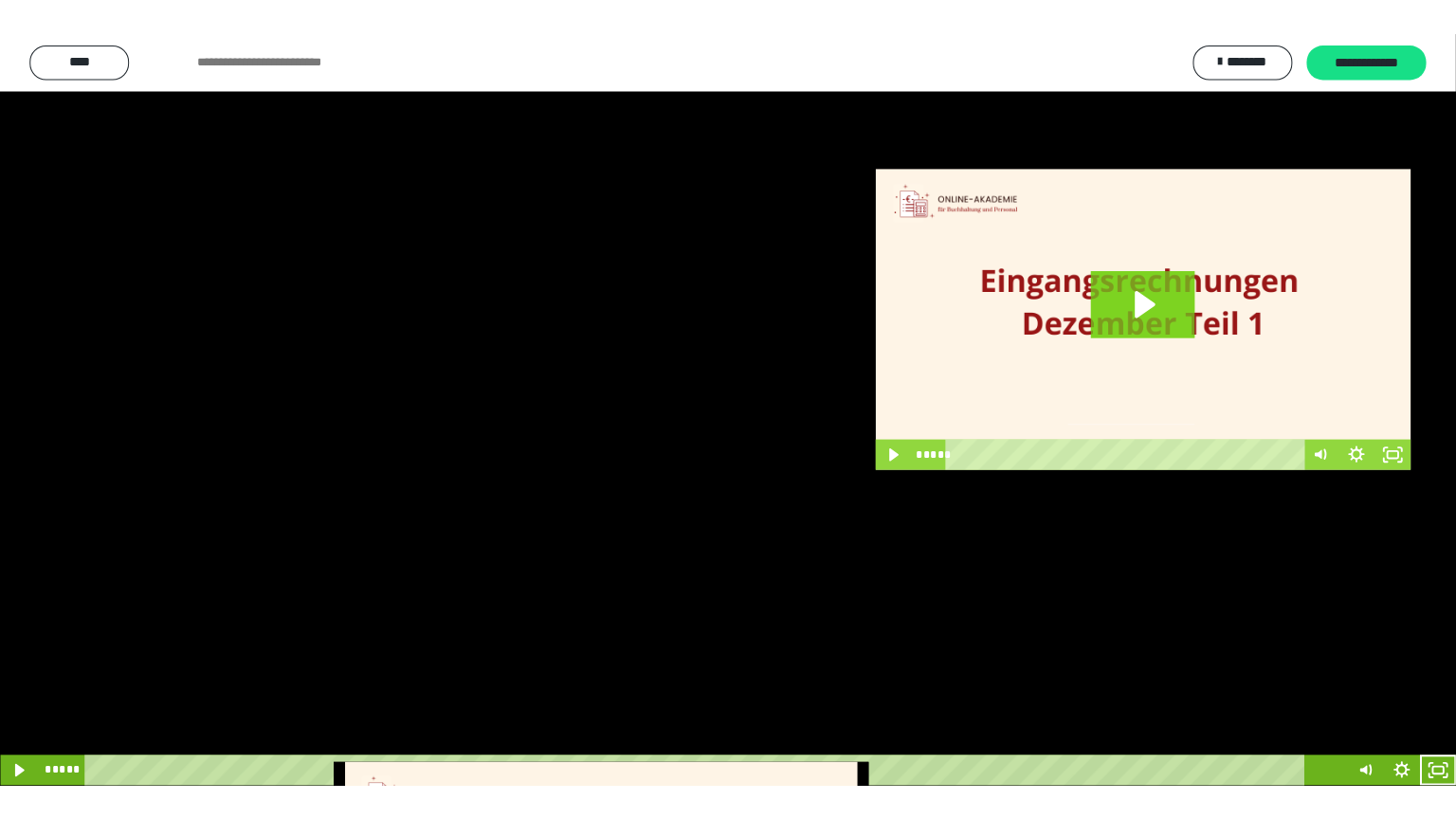scroll, scrollTop: 2817, scrollLeft: 0, axis: vertical 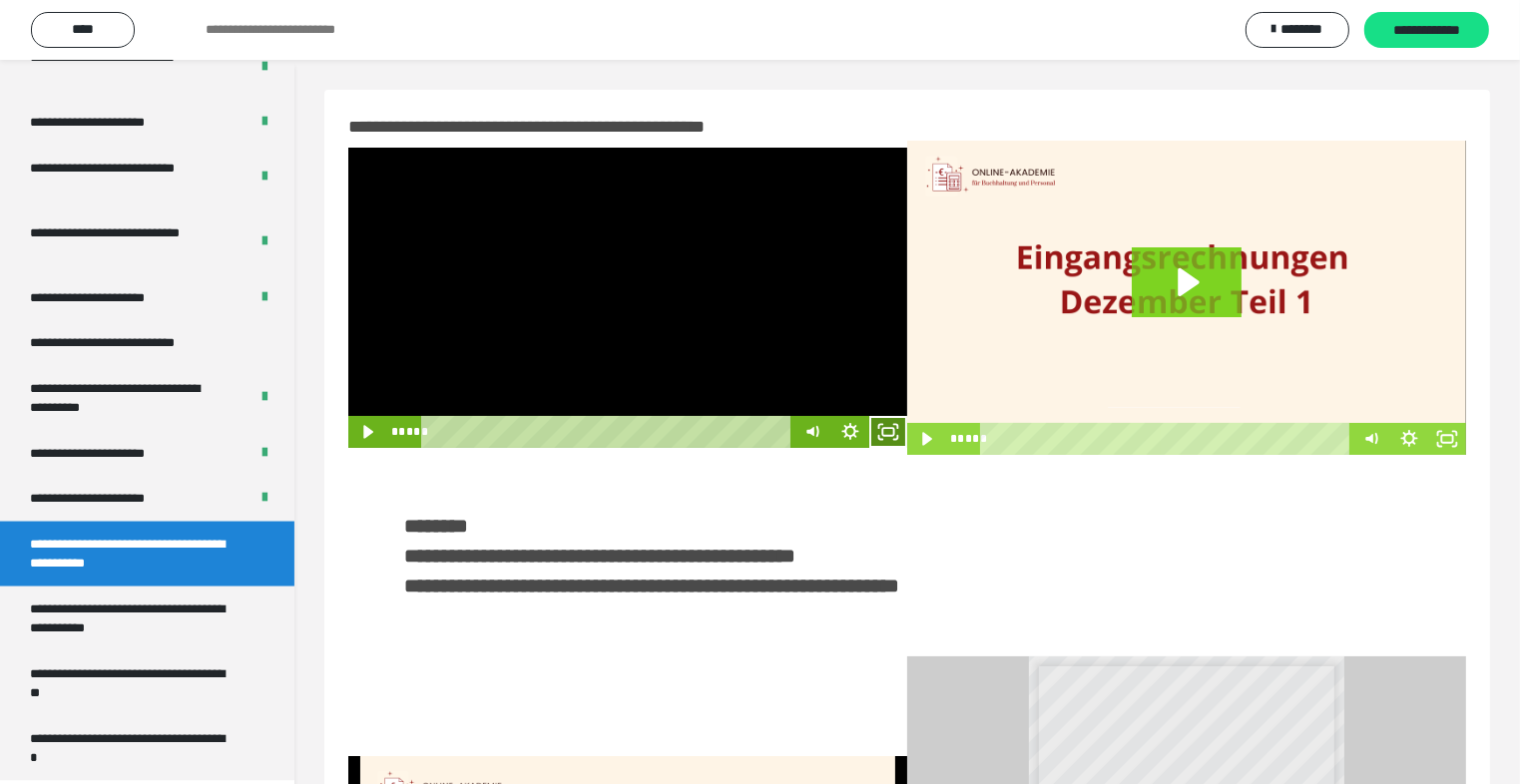 click 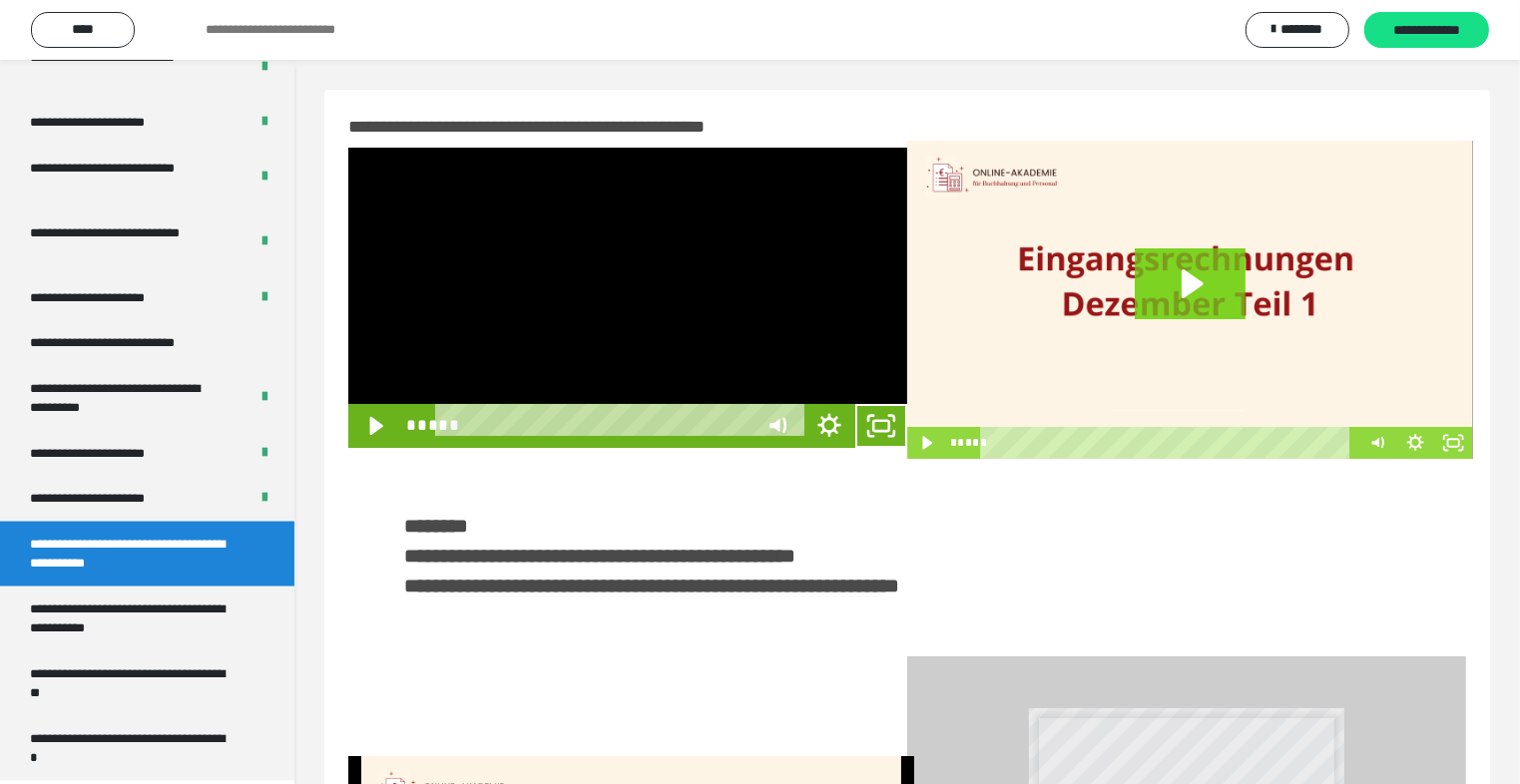 scroll, scrollTop: 2886, scrollLeft: 0, axis: vertical 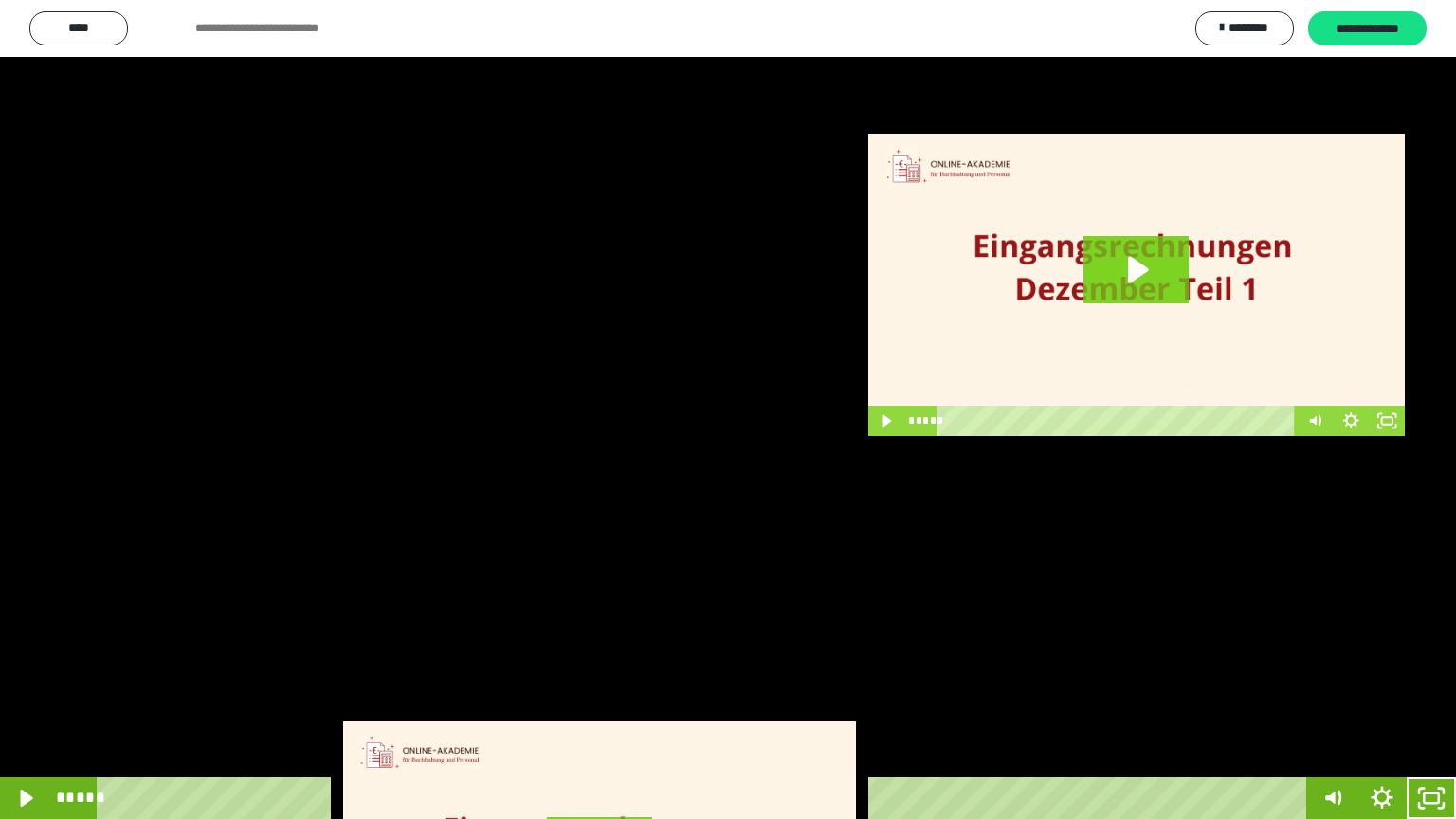click at bounding box center (728, 410) 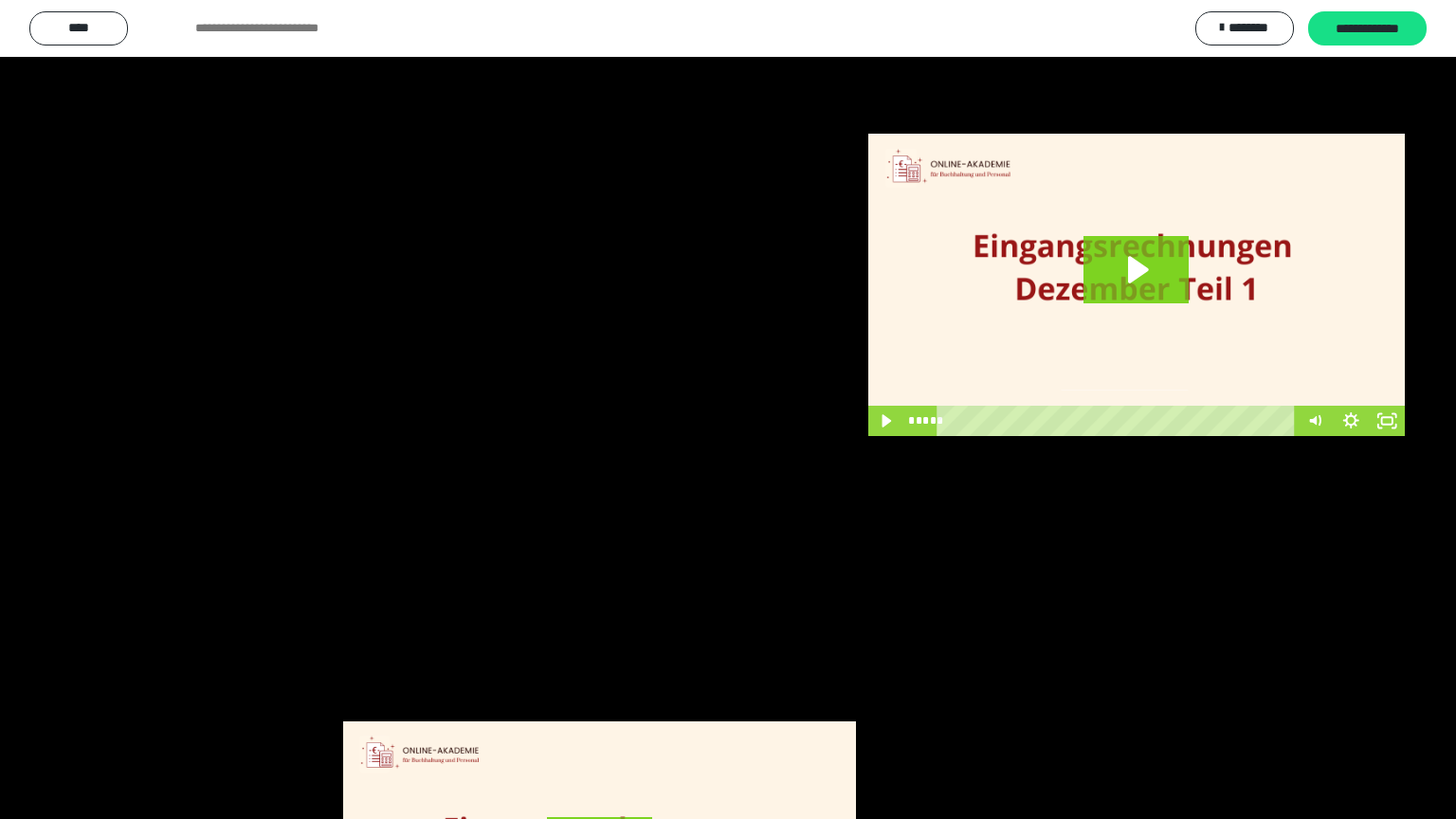 click at bounding box center [728, 410] 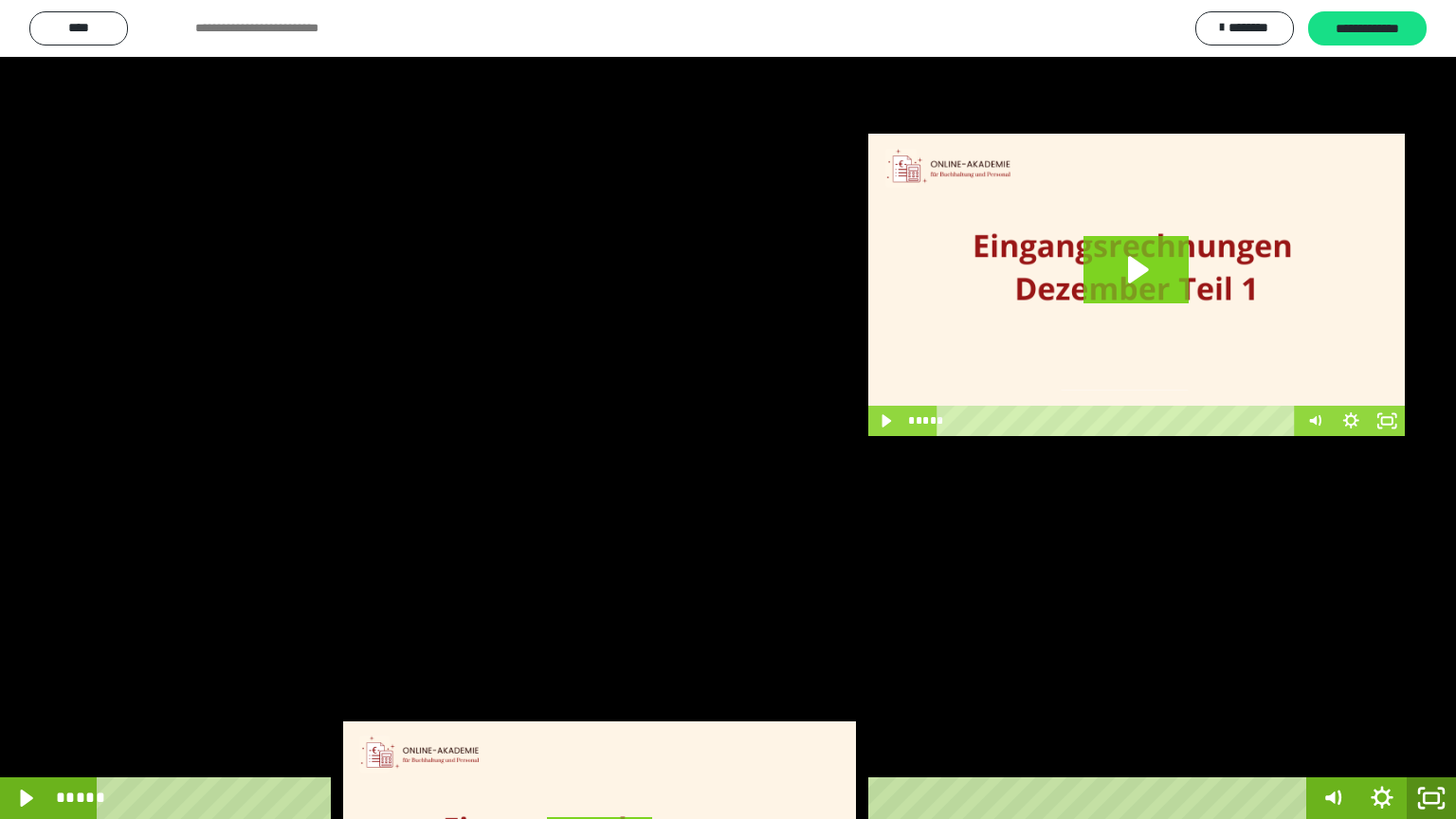 click 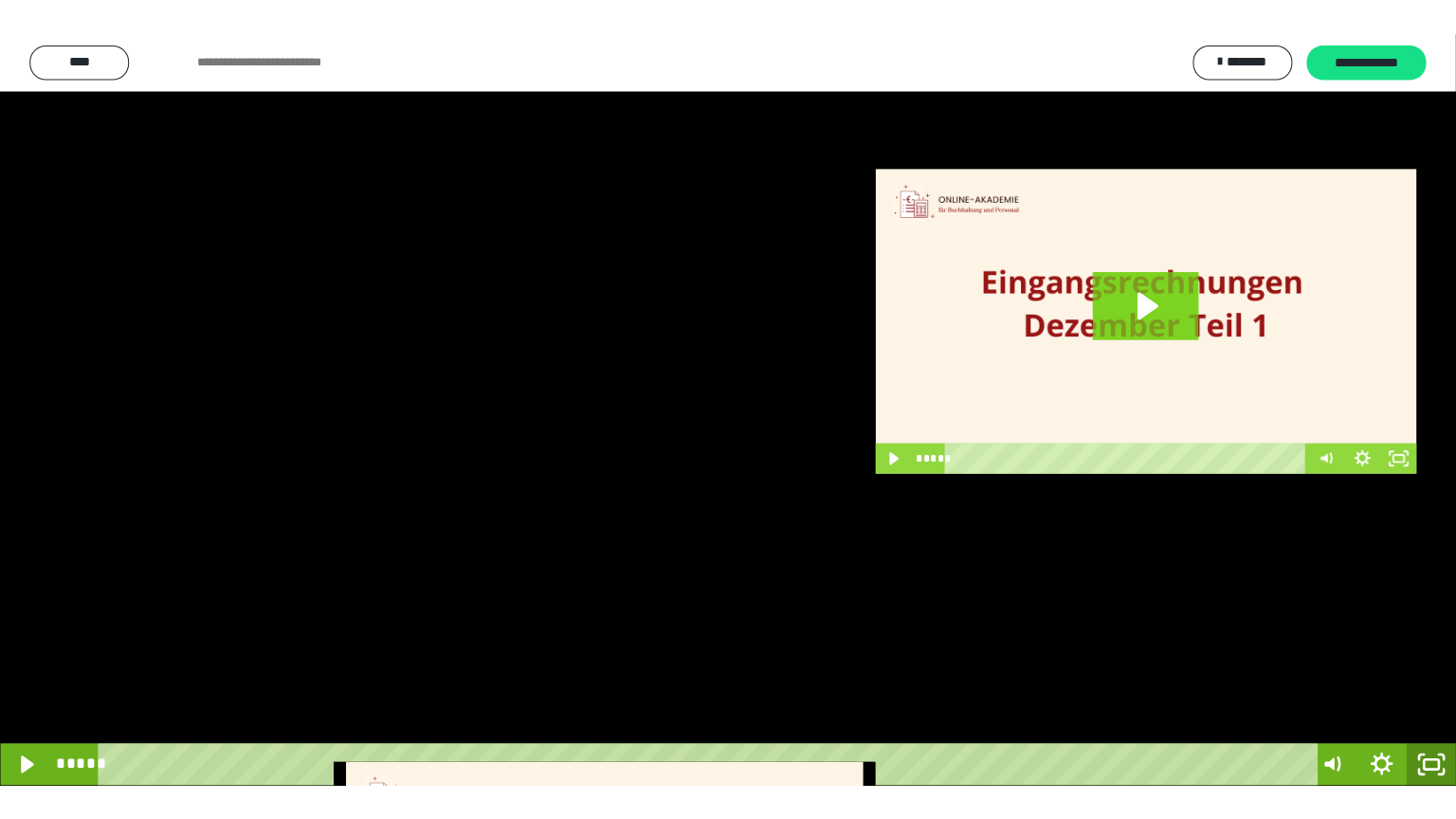 scroll, scrollTop: 2817, scrollLeft: 0, axis: vertical 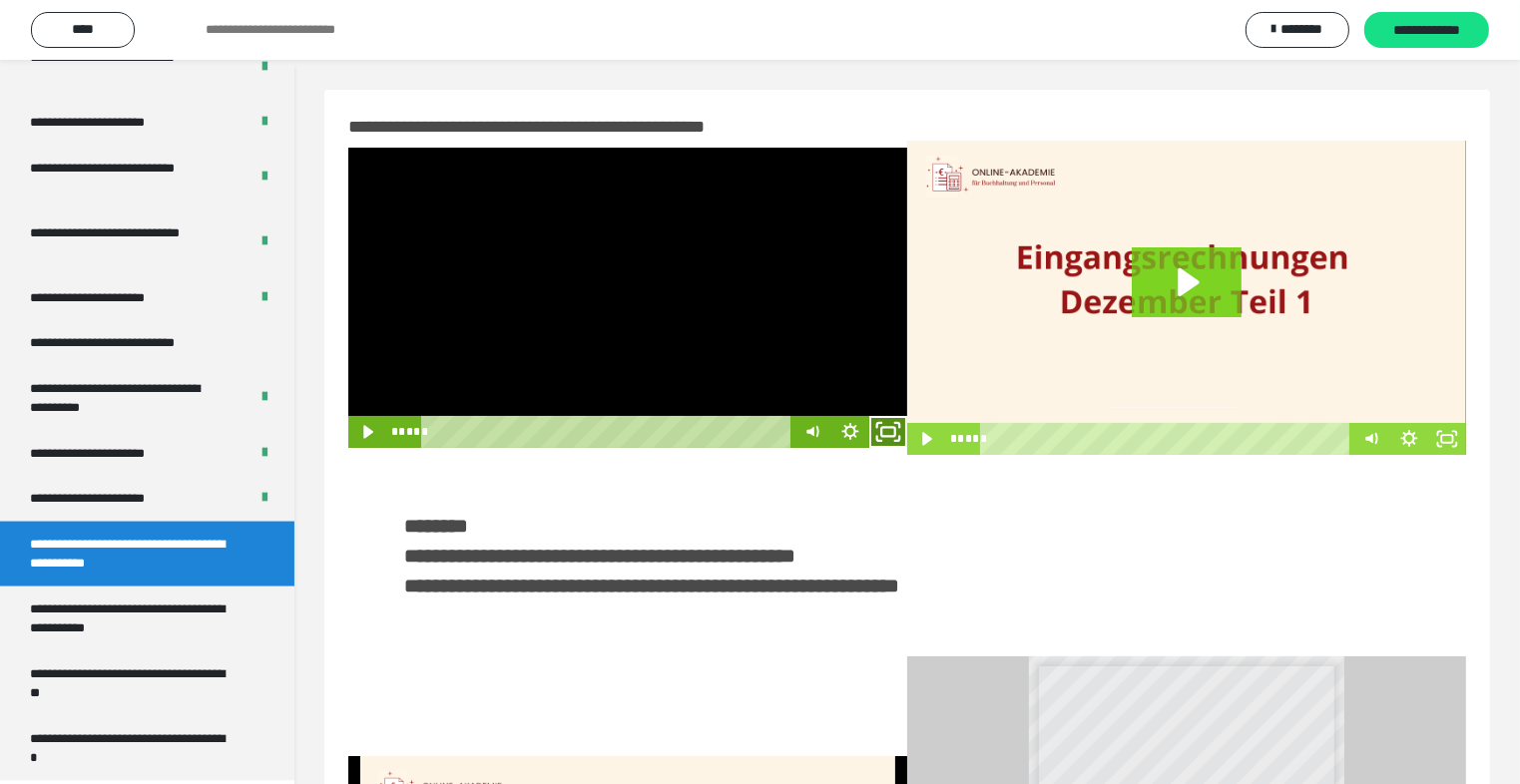 click 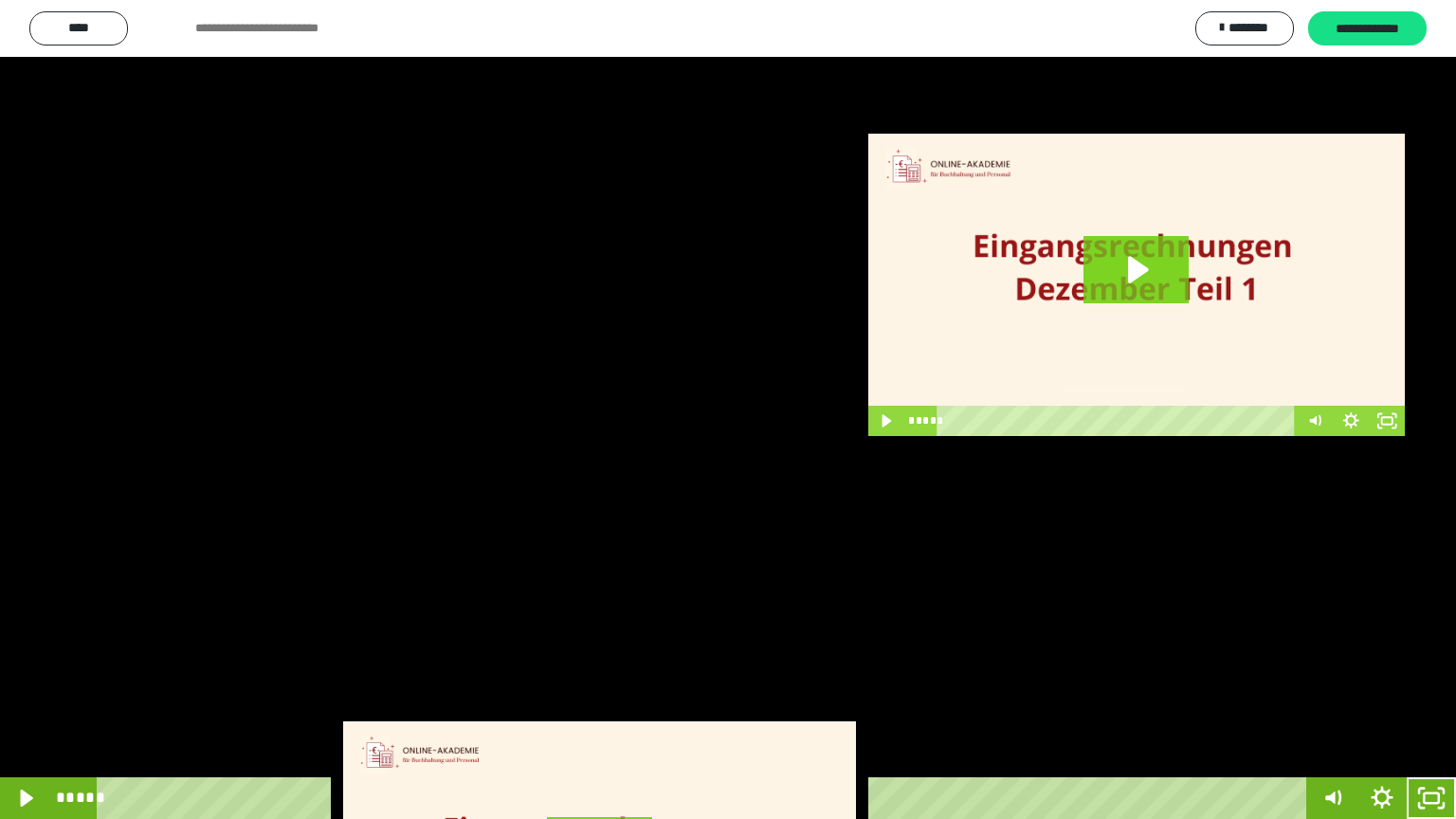 click at bounding box center [728, 410] 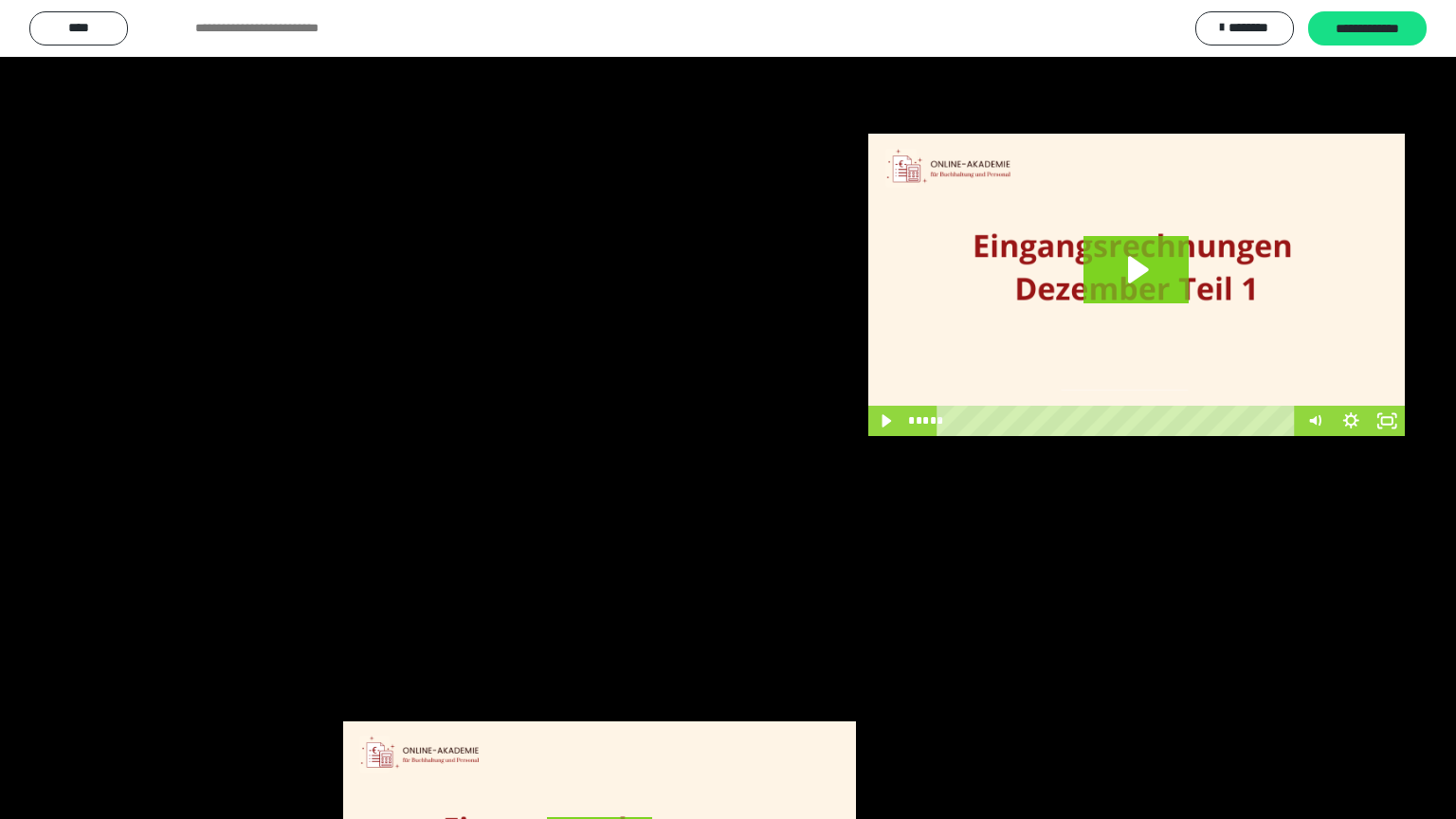 click at bounding box center [728, 410] 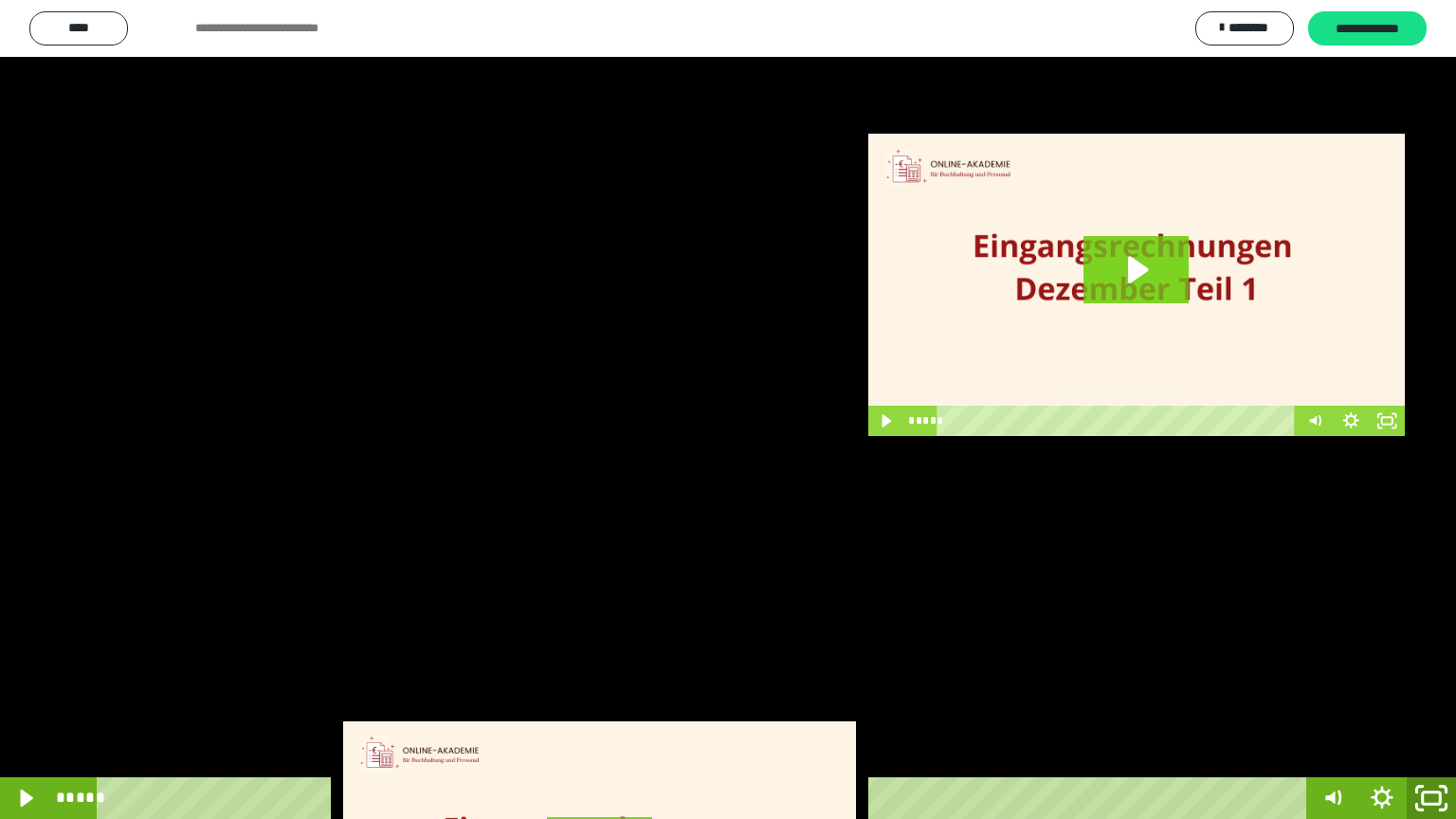 click 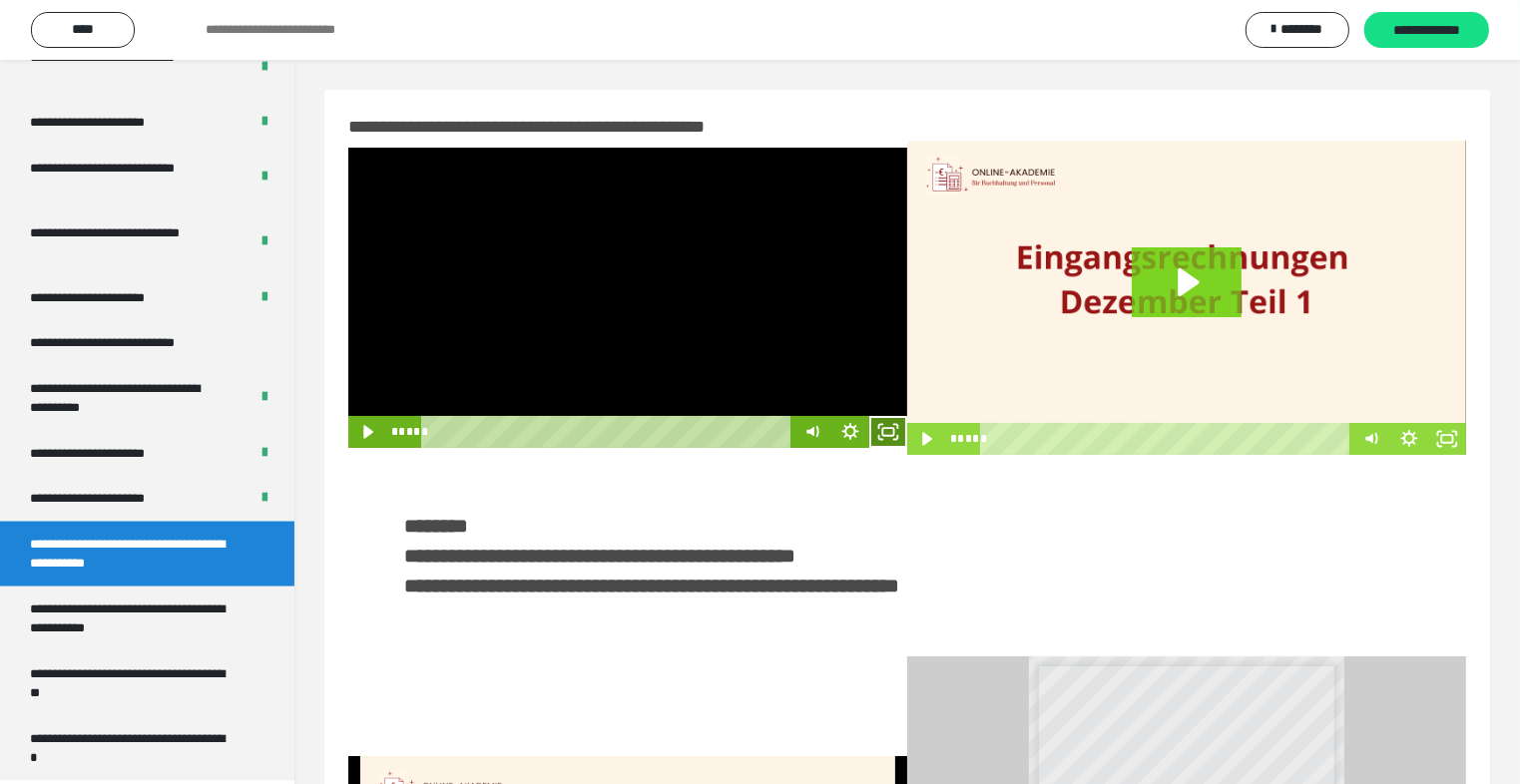 click 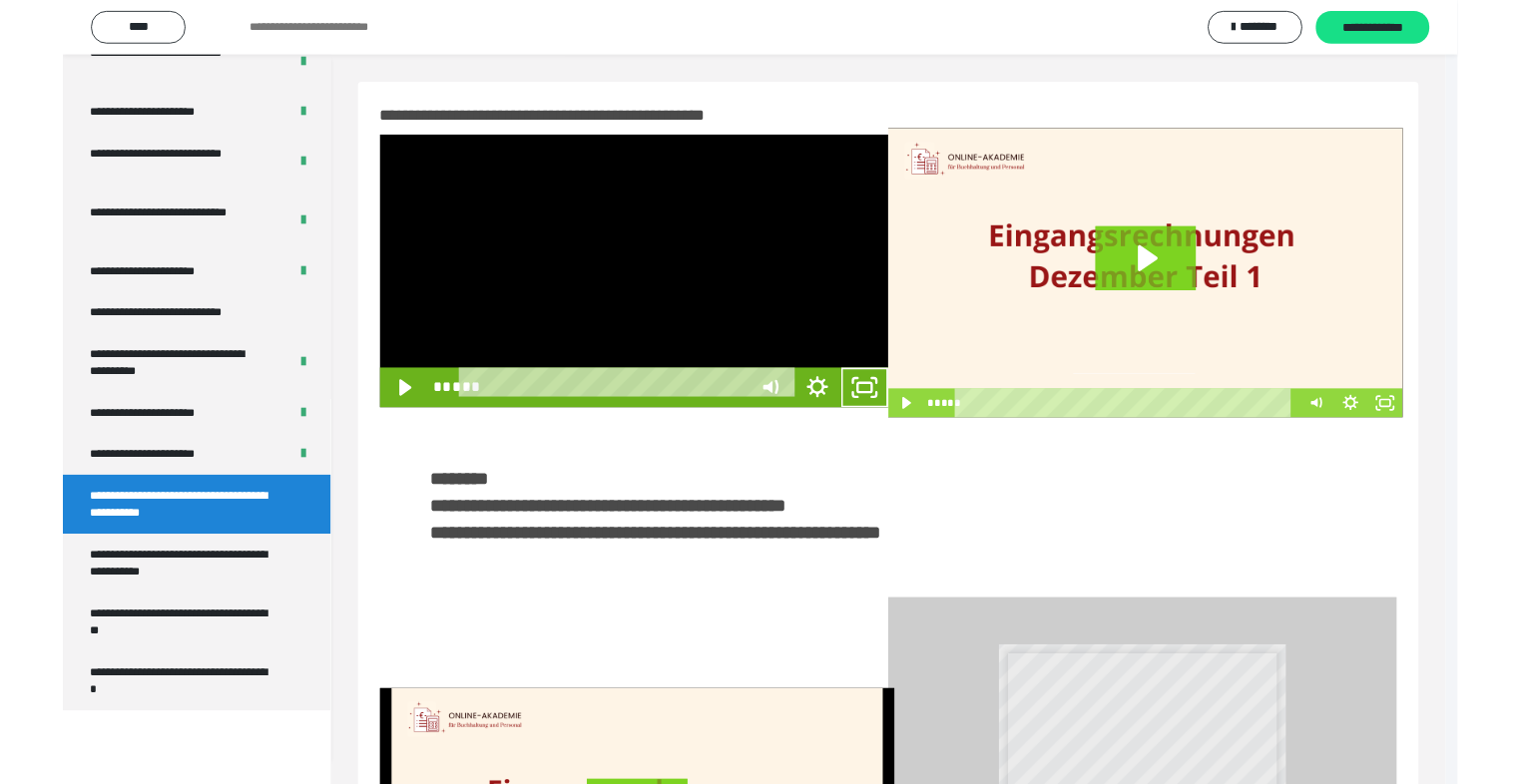 scroll, scrollTop: 2886, scrollLeft: 0, axis: vertical 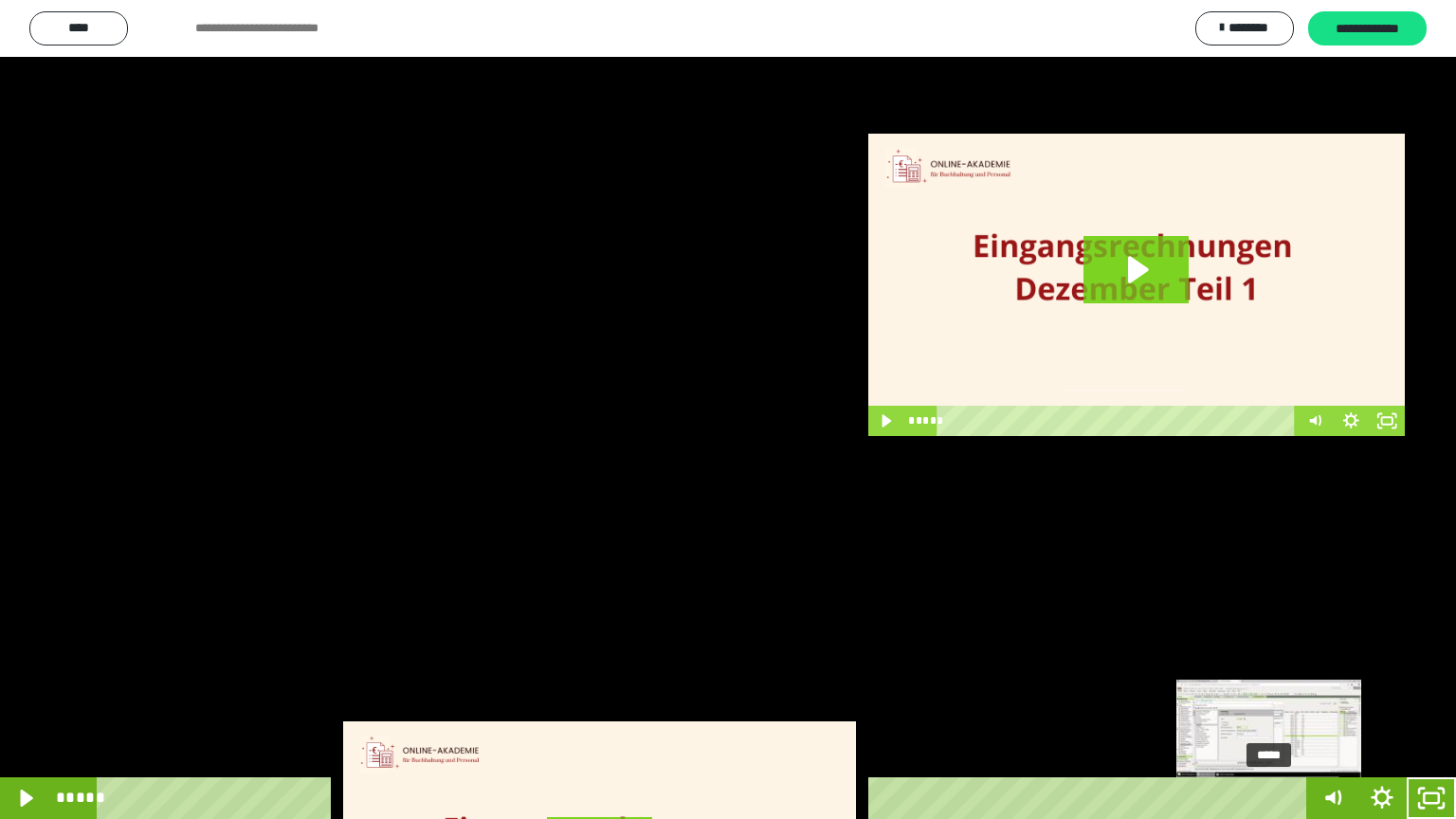 click on "*****" at bounding box center (705, 798) 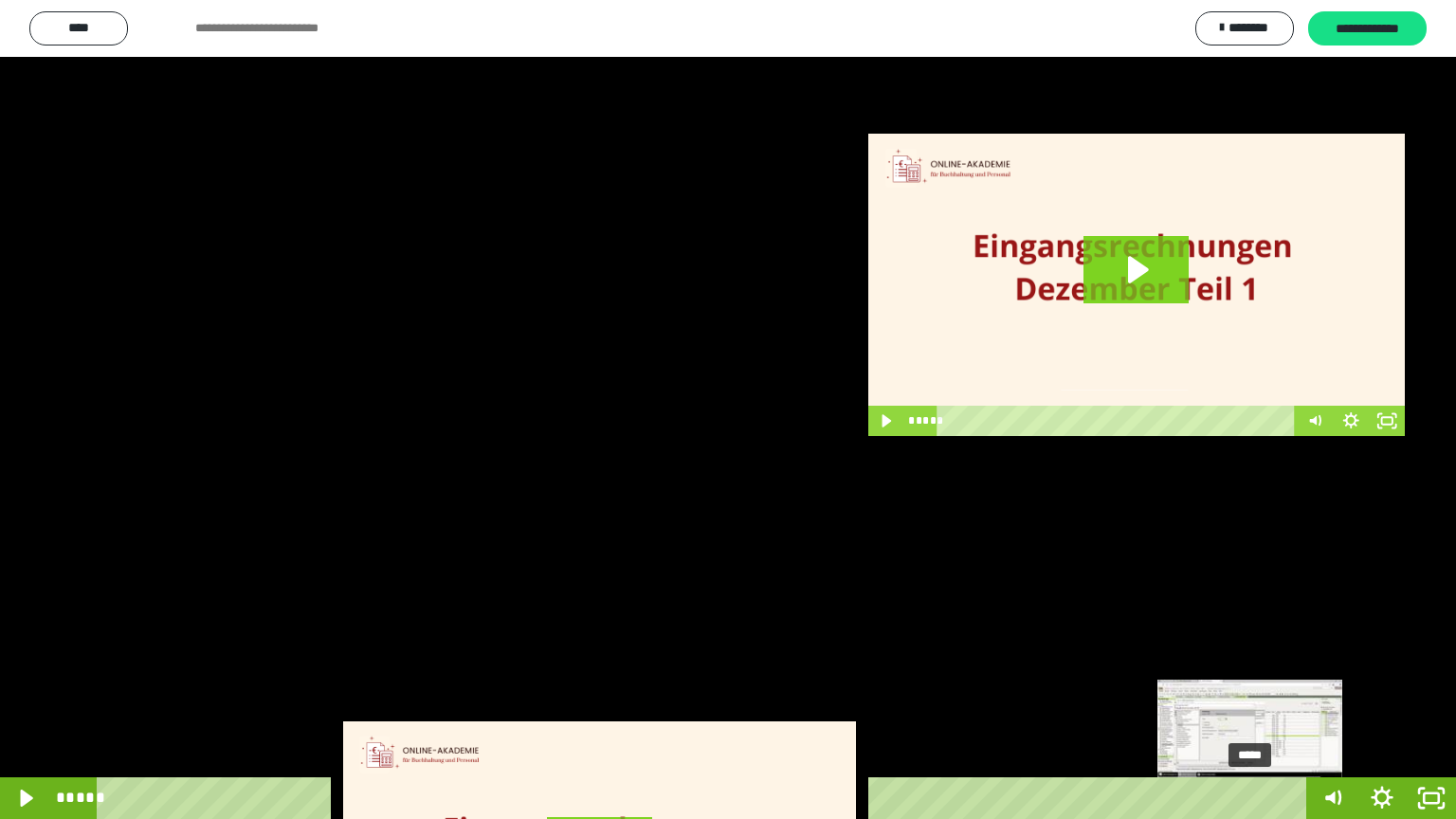 click on "*****" at bounding box center (705, 798) 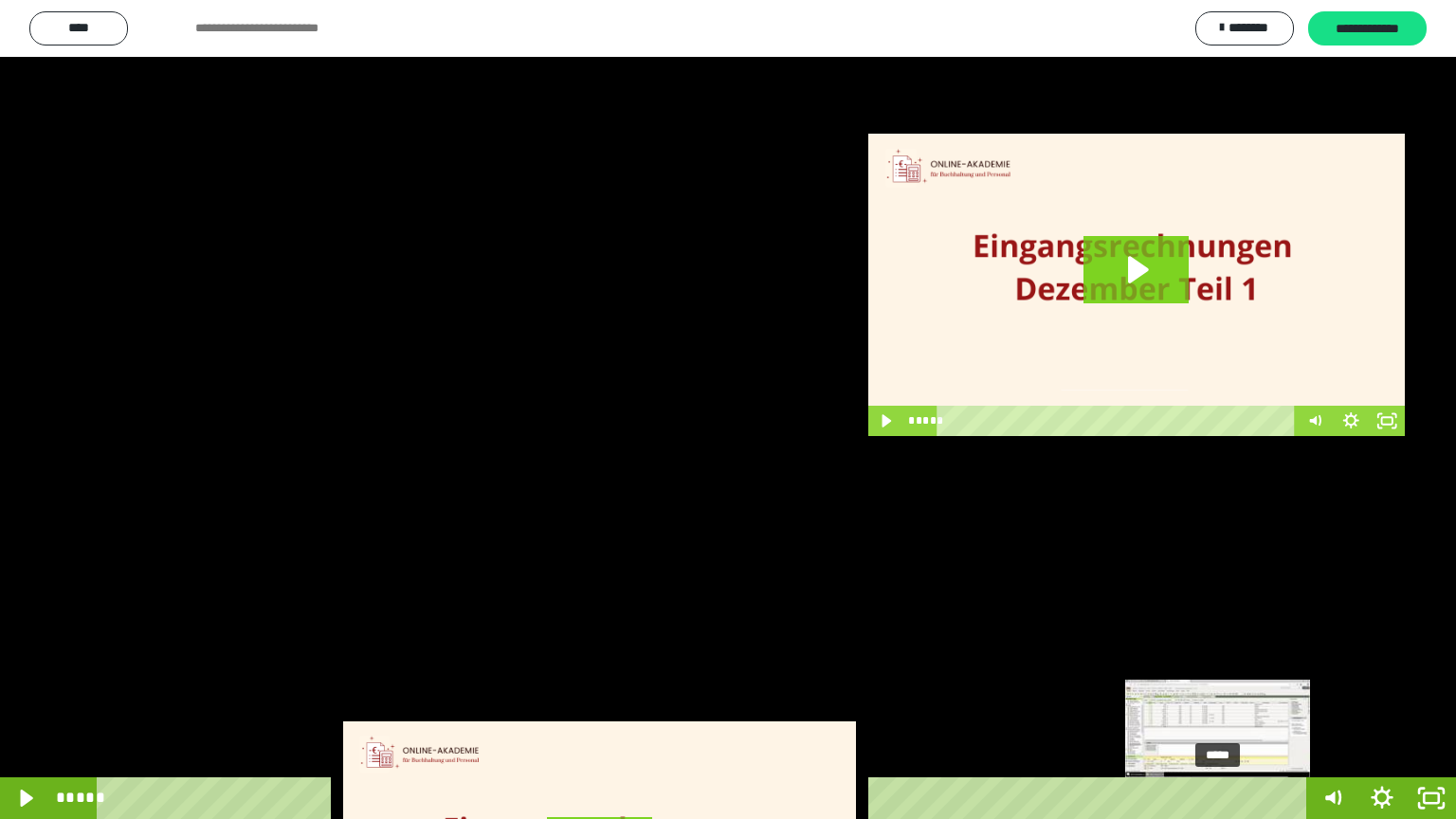 click on "*****" at bounding box center (705, 798) 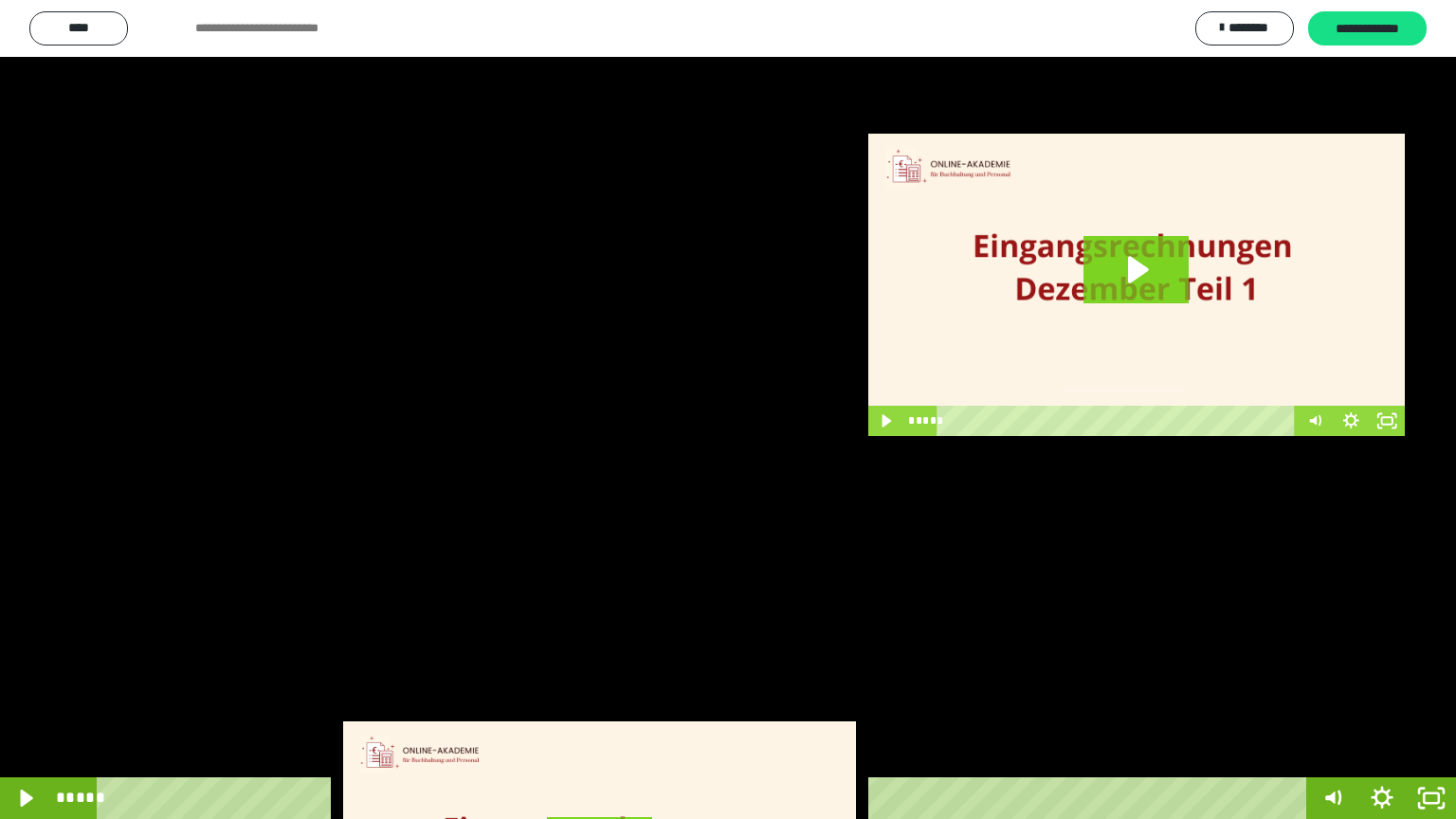 click at bounding box center [728, 410] 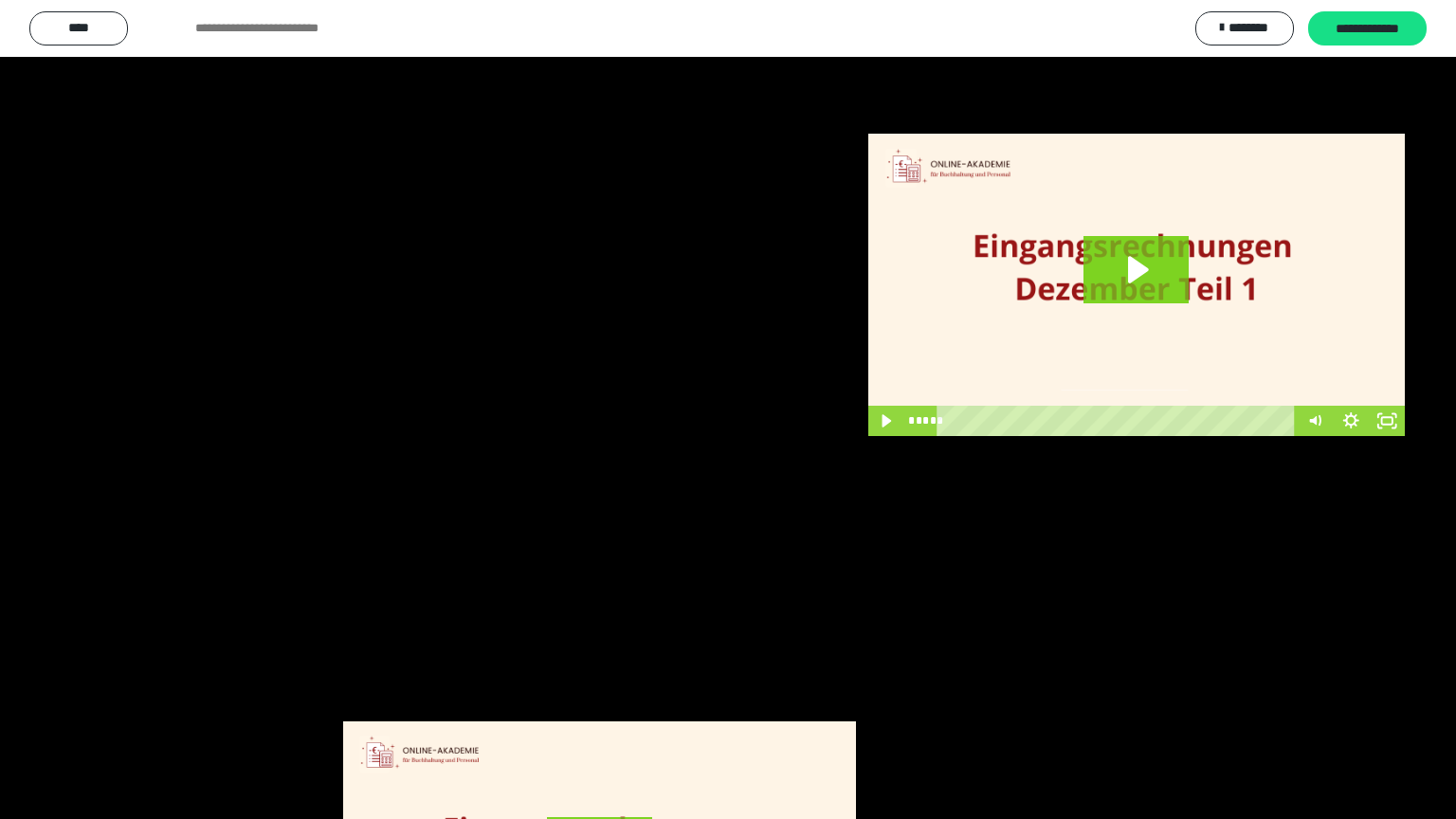 click at bounding box center [728, 410] 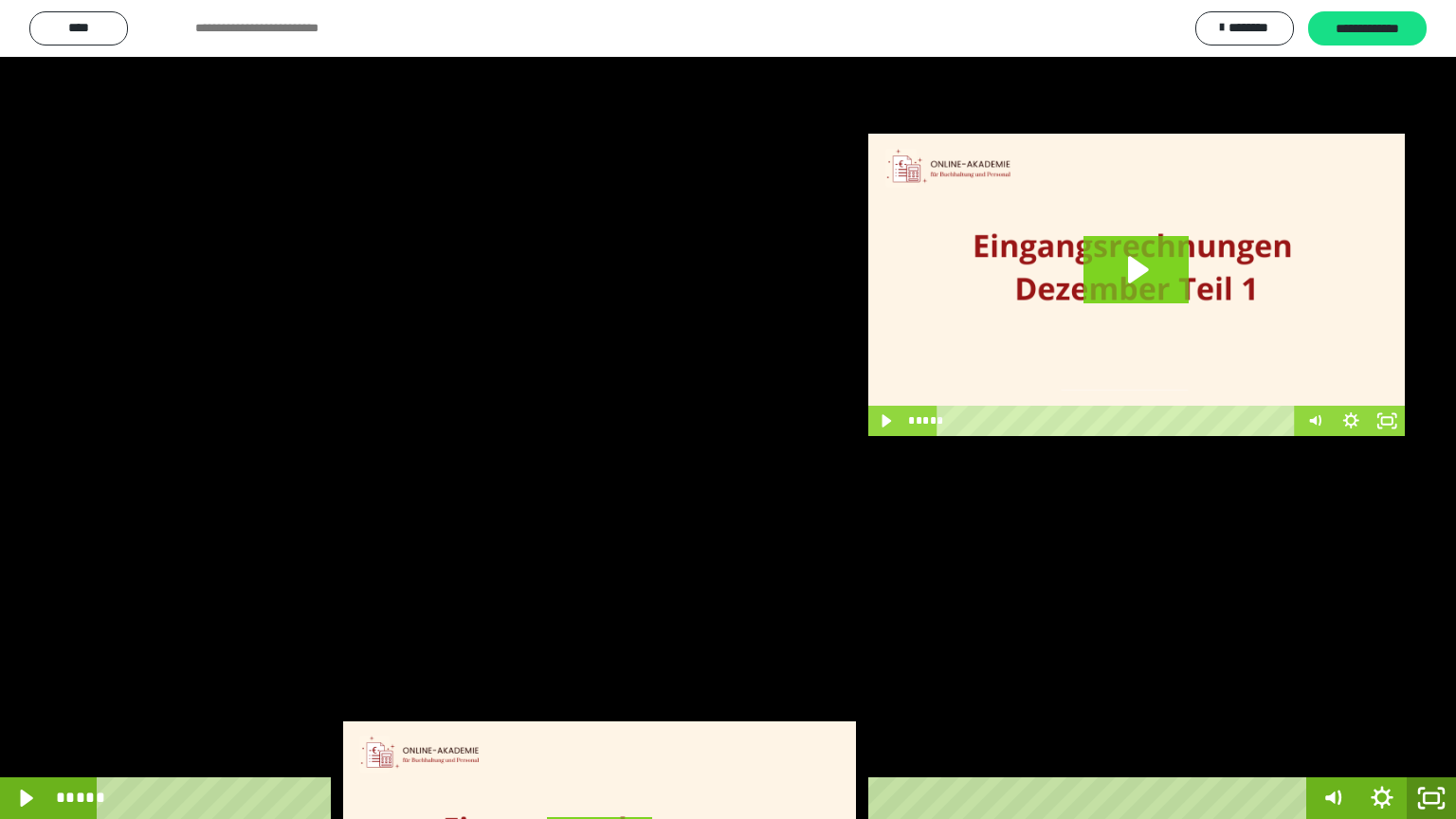 click 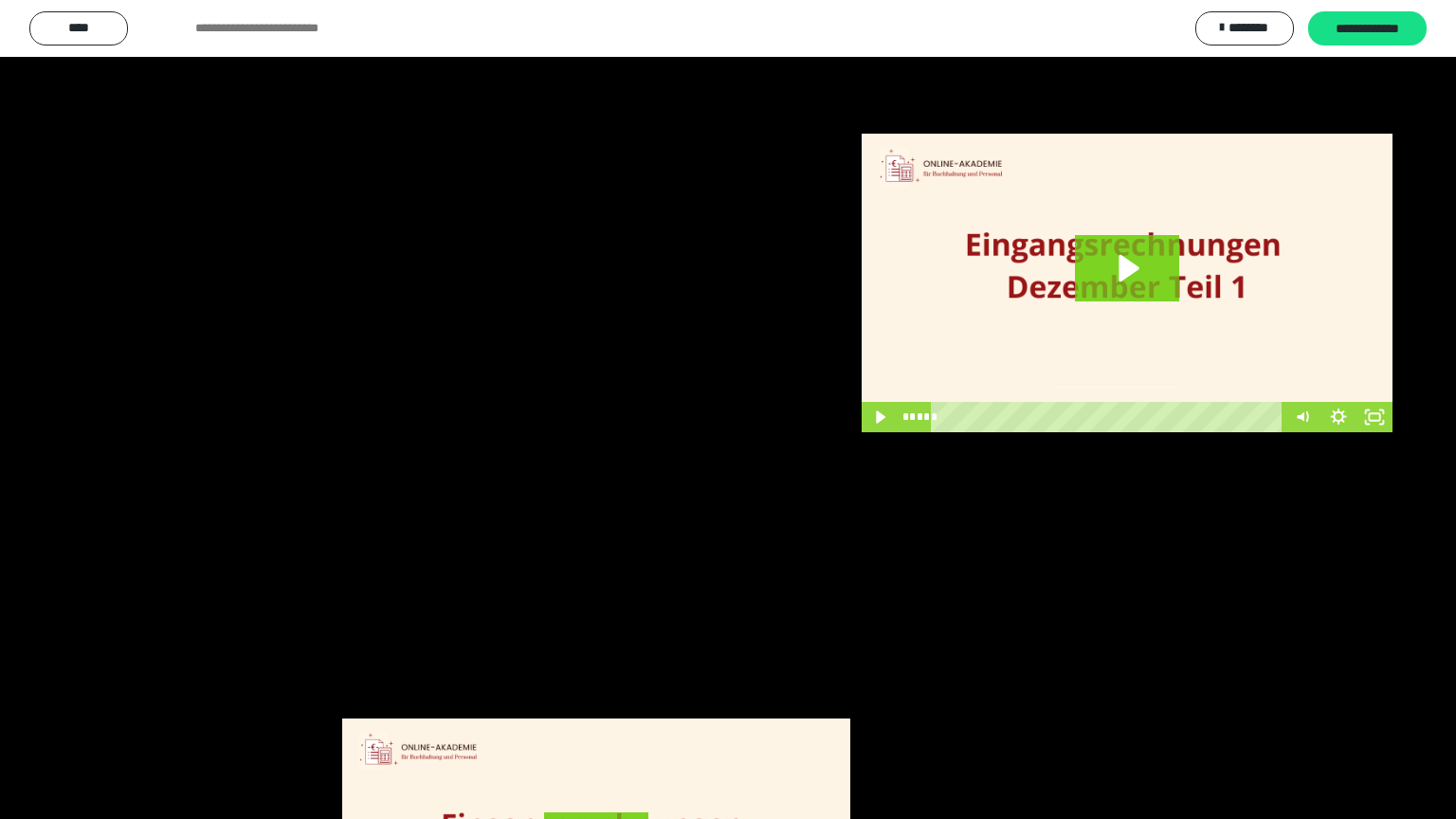 scroll, scrollTop: 2817, scrollLeft: 0, axis: vertical 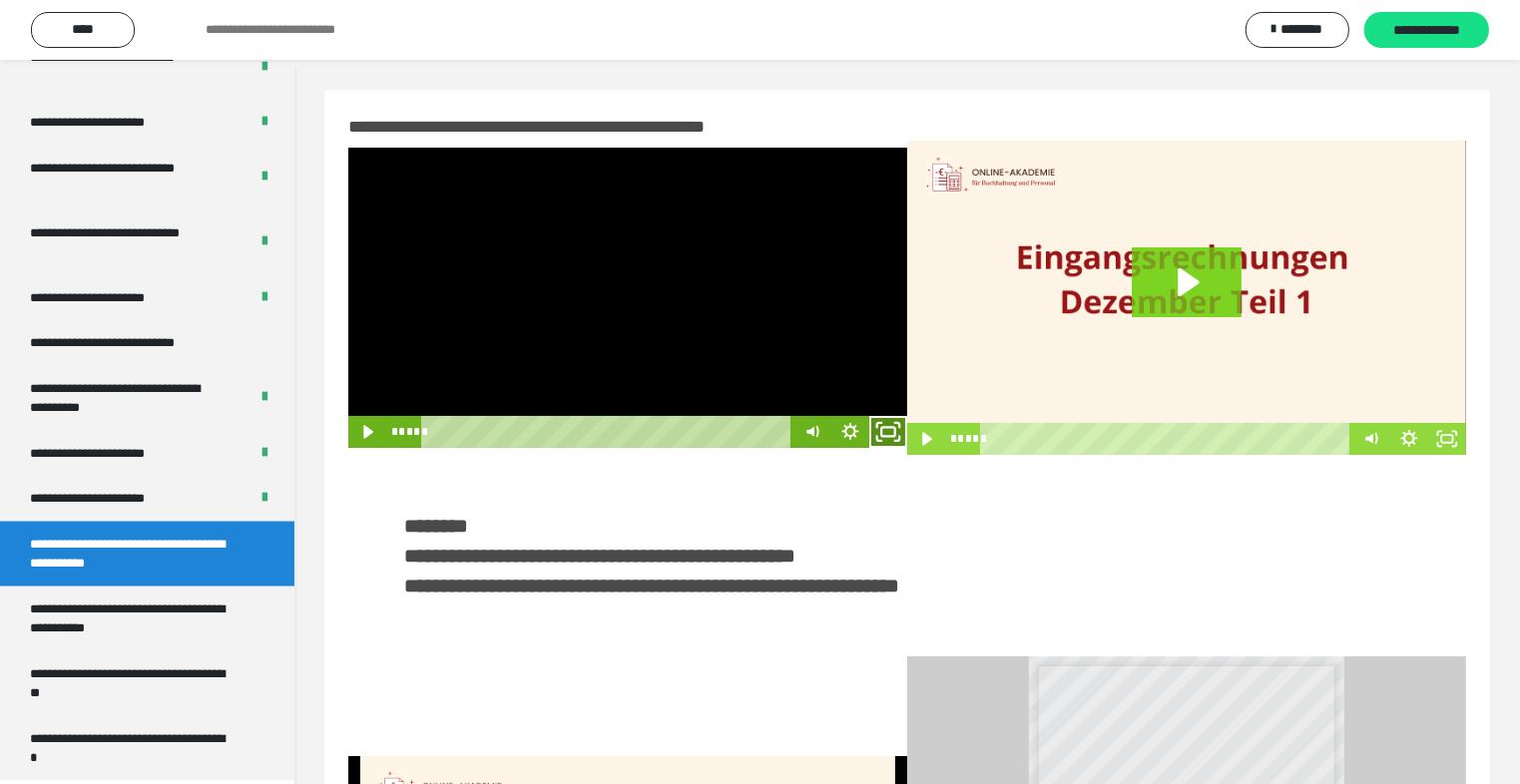 click 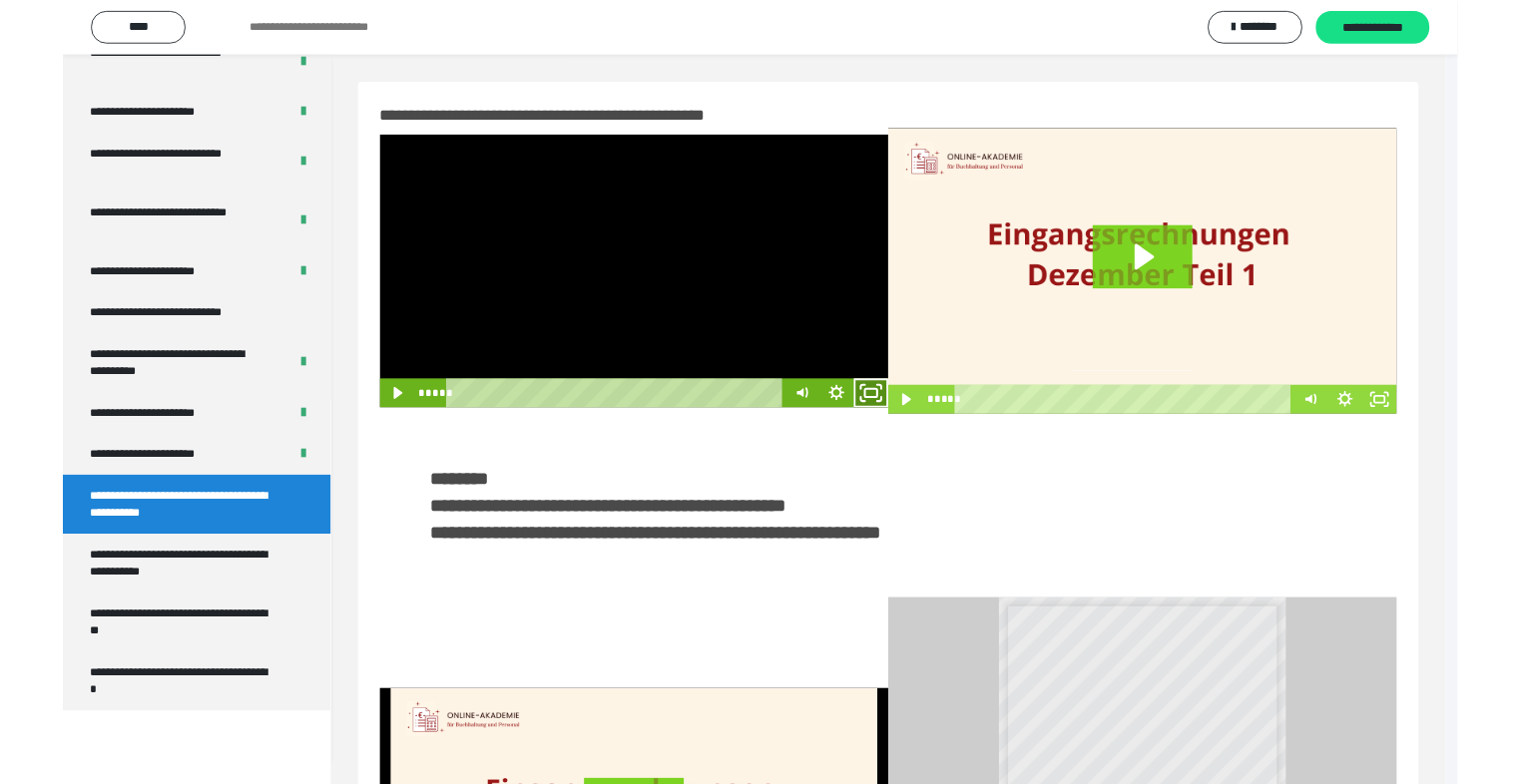 scroll, scrollTop: 2886, scrollLeft: 0, axis: vertical 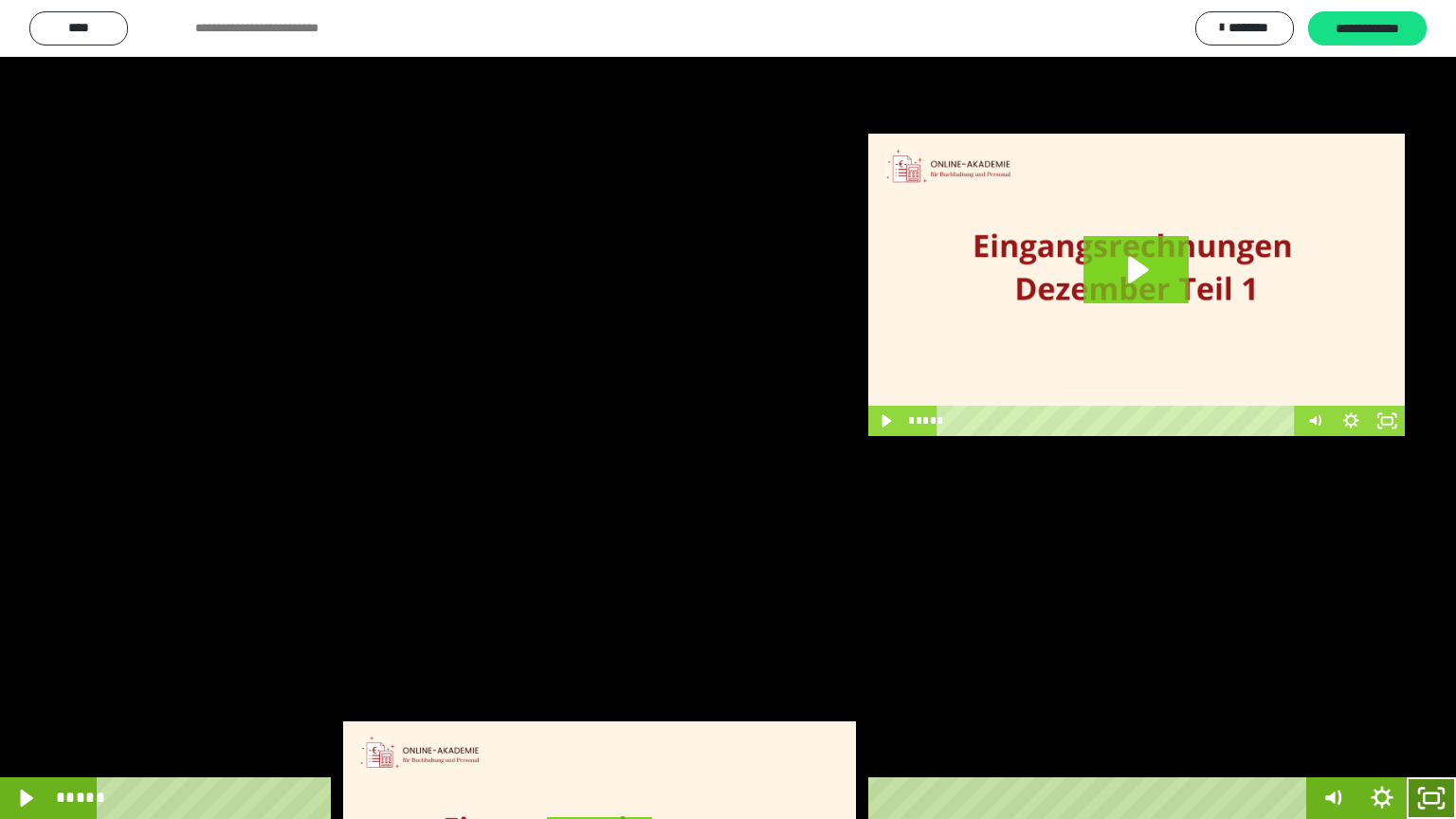 click 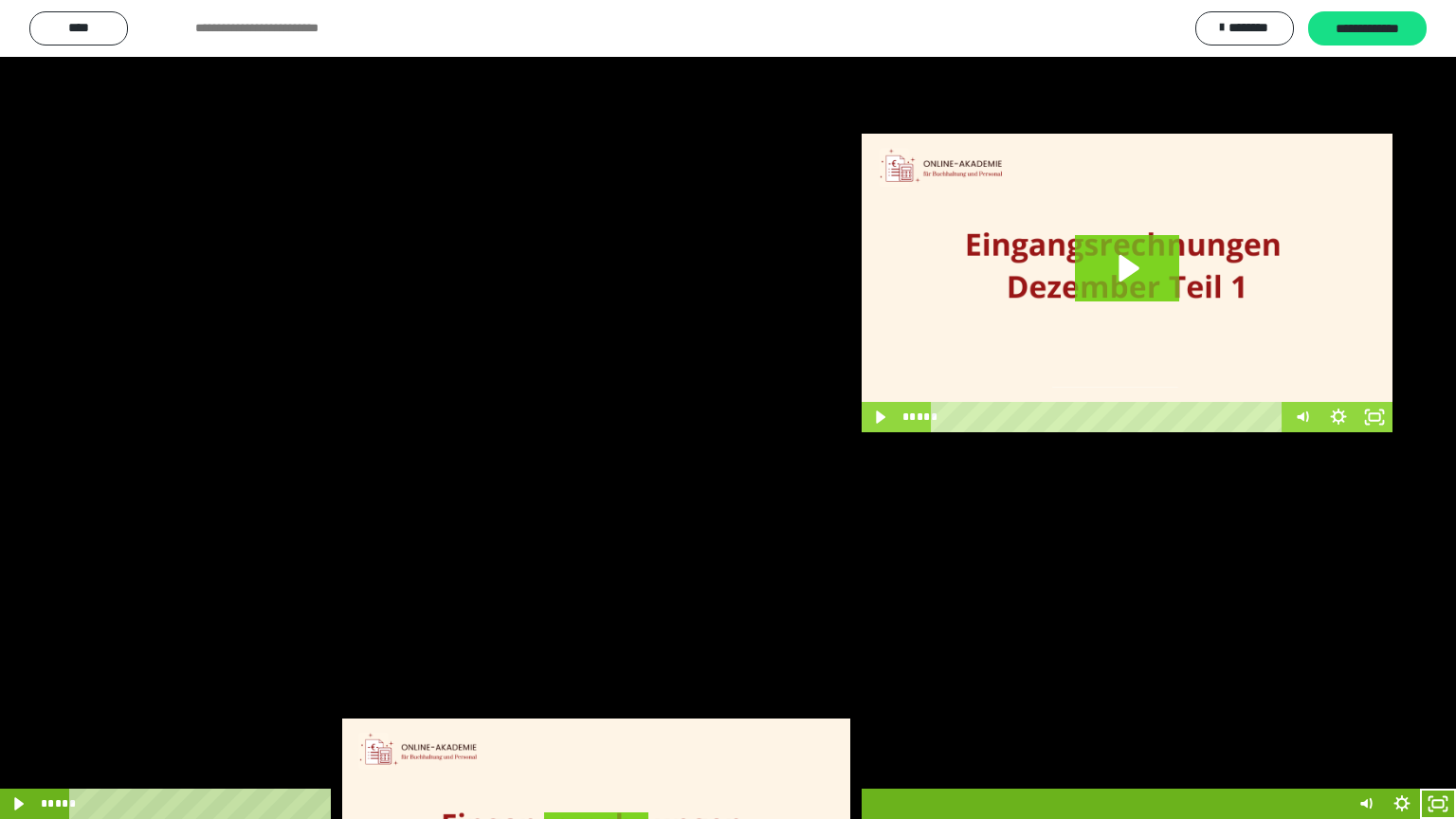 scroll, scrollTop: 2817, scrollLeft: 0, axis: vertical 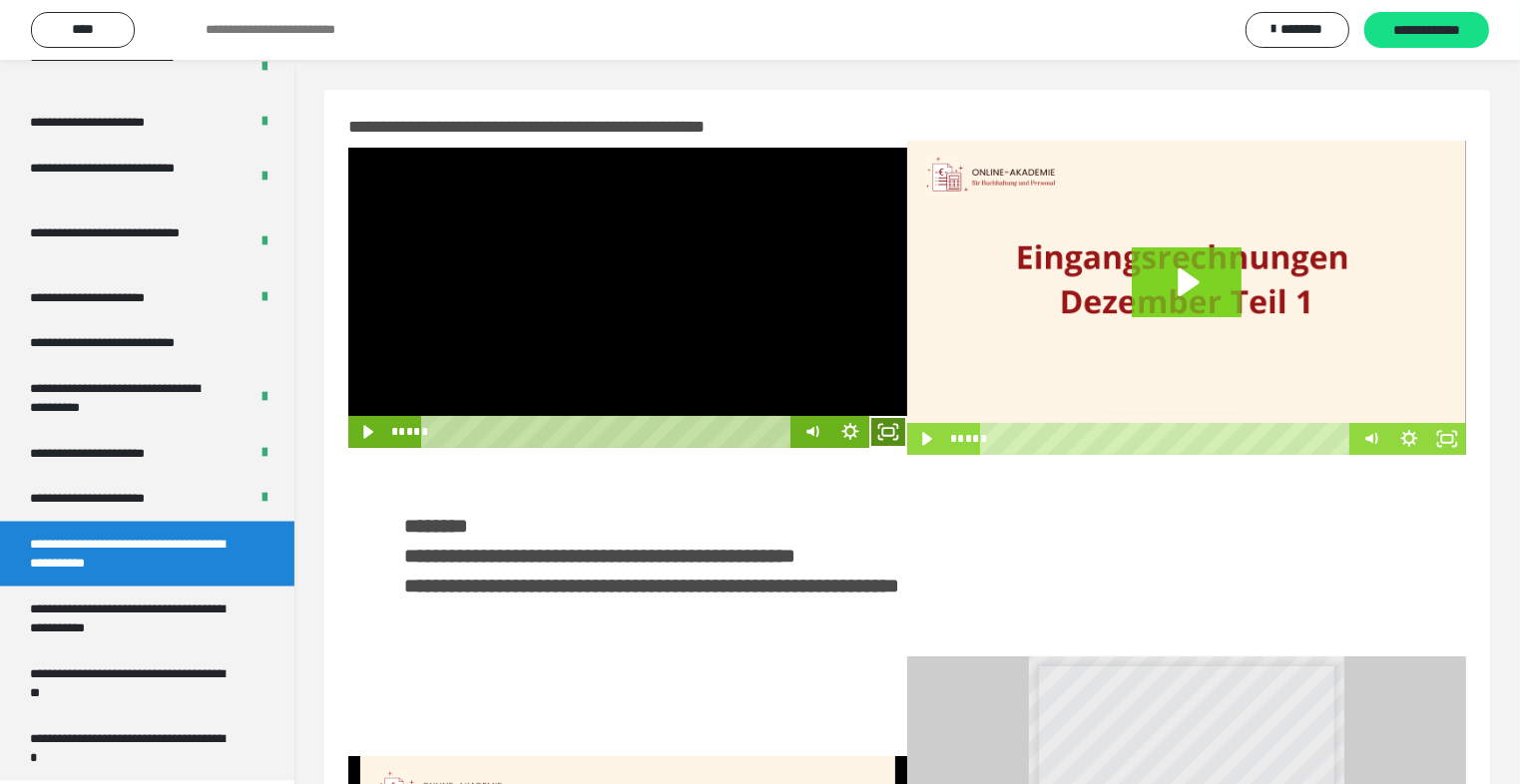 click 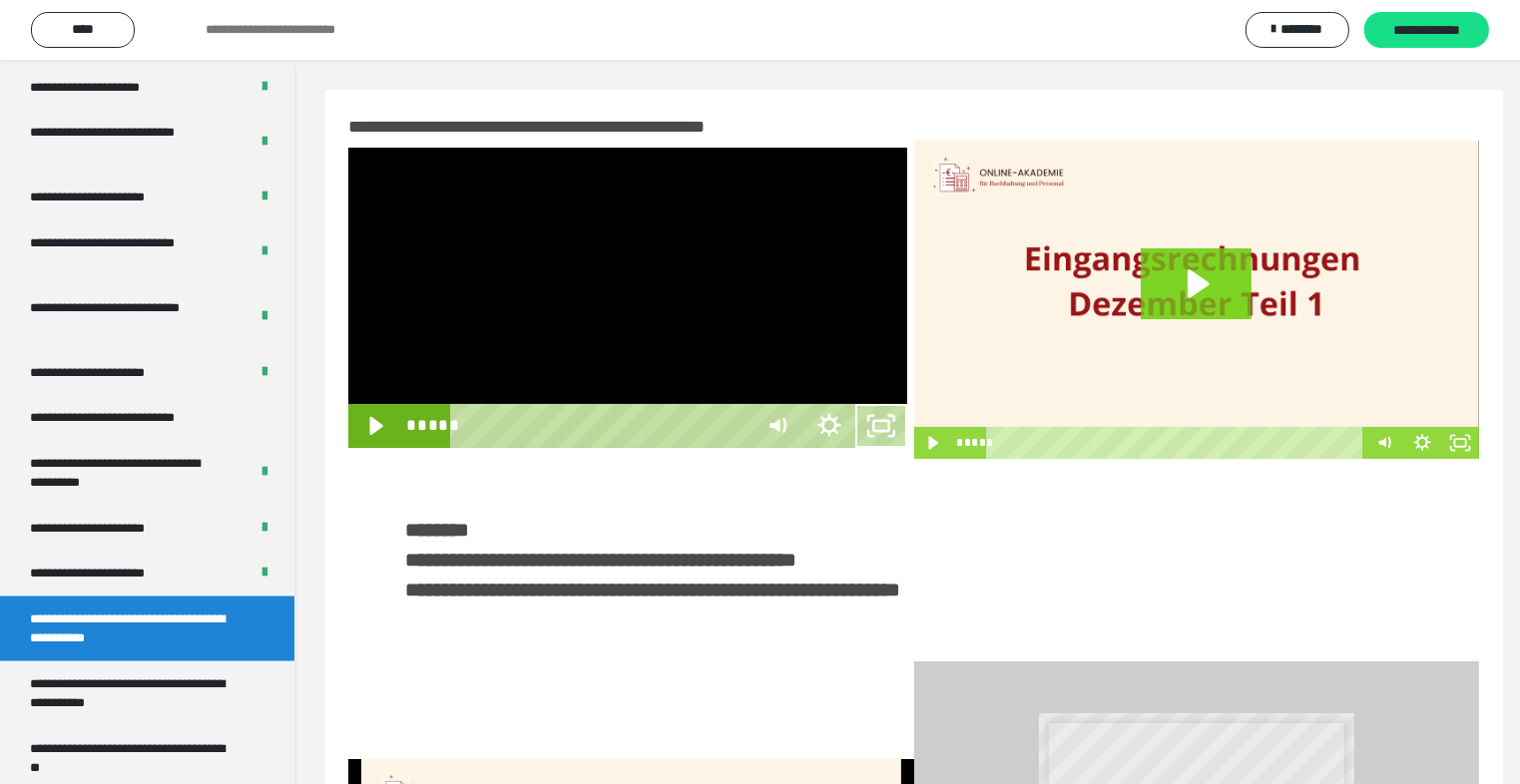 scroll, scrollTop: 2886, scrollLeft: 0, axis: vertical 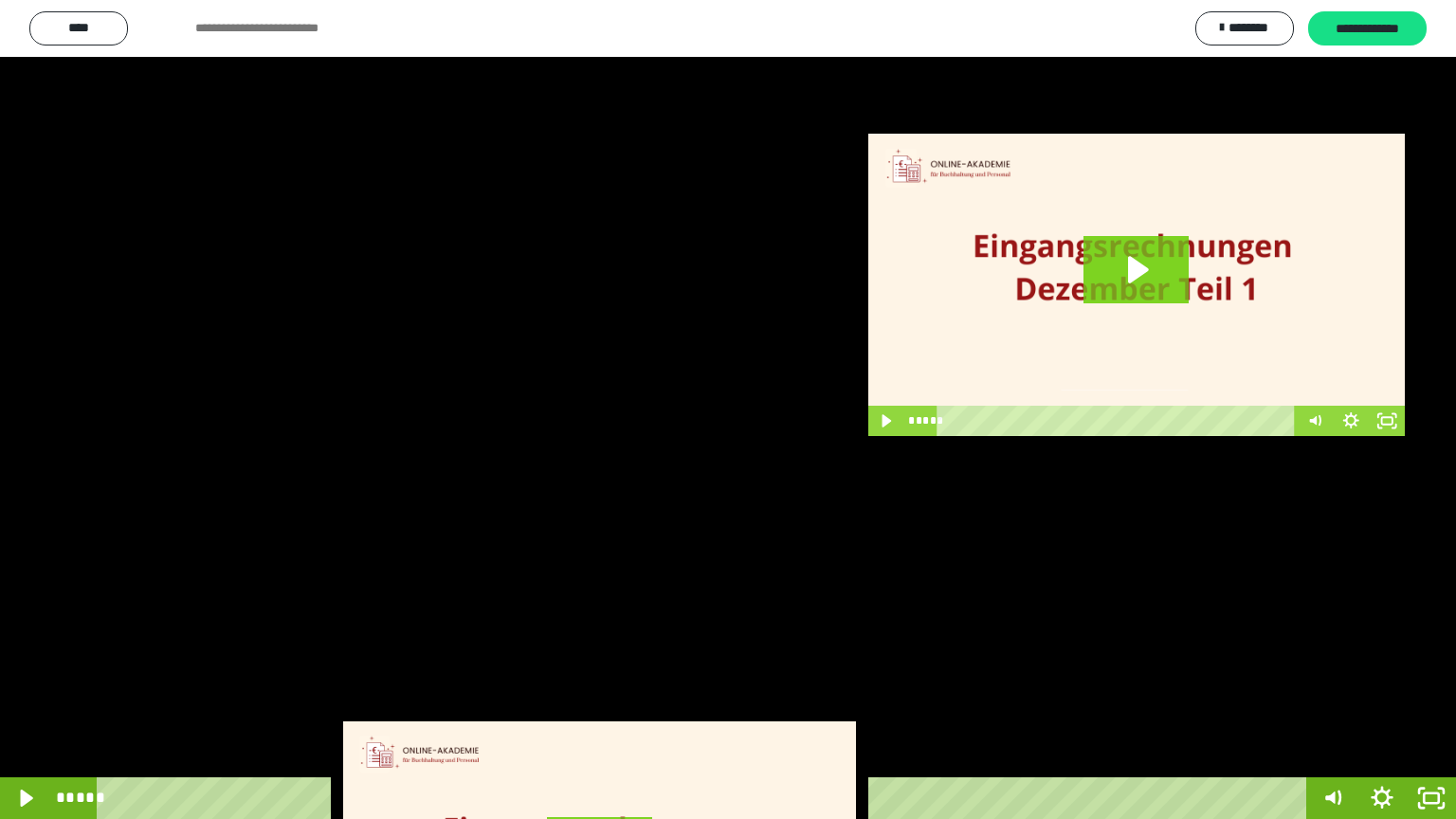 click at bounding box center [728, 410] 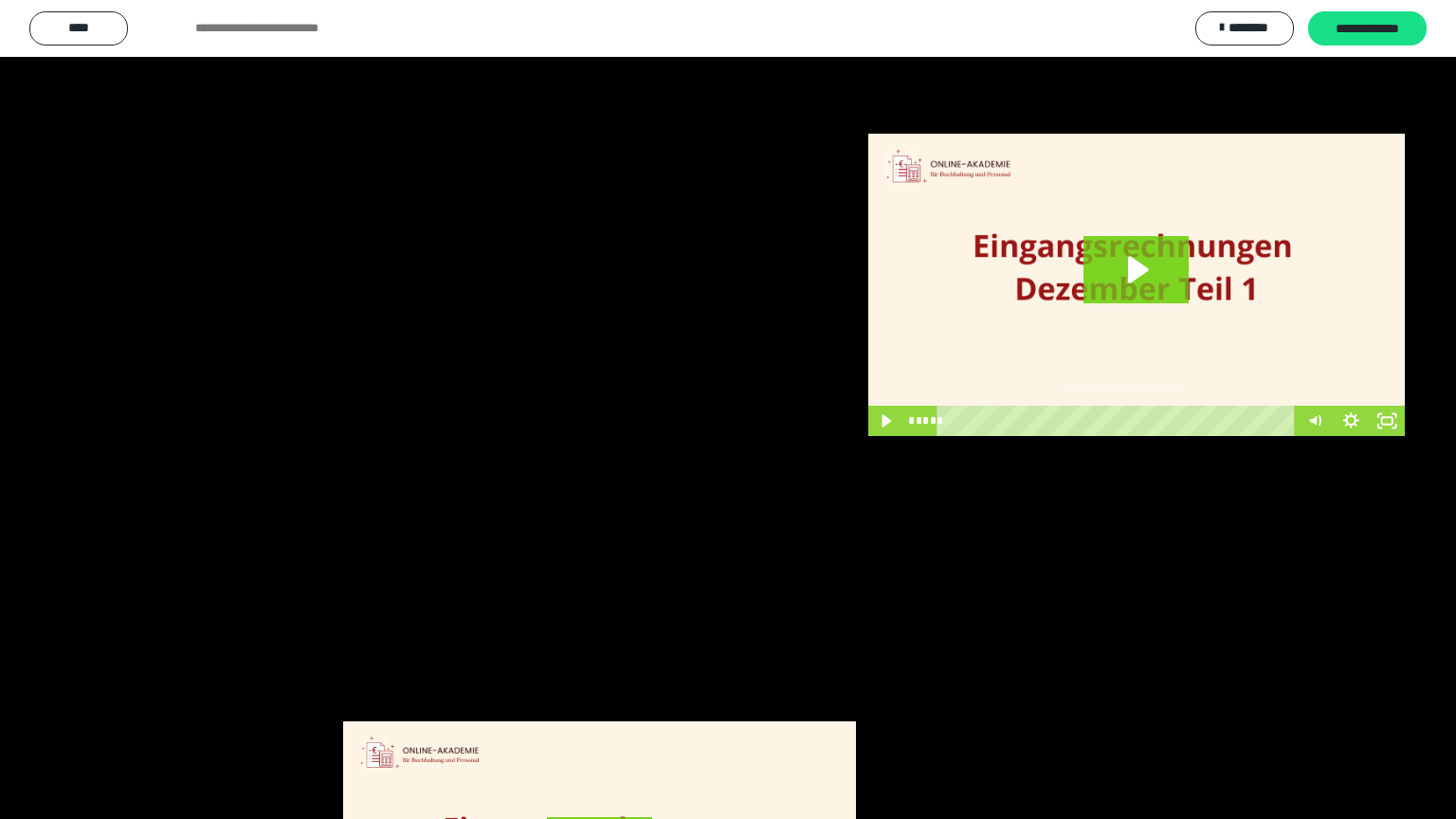 click at bounding box center [728, 410] 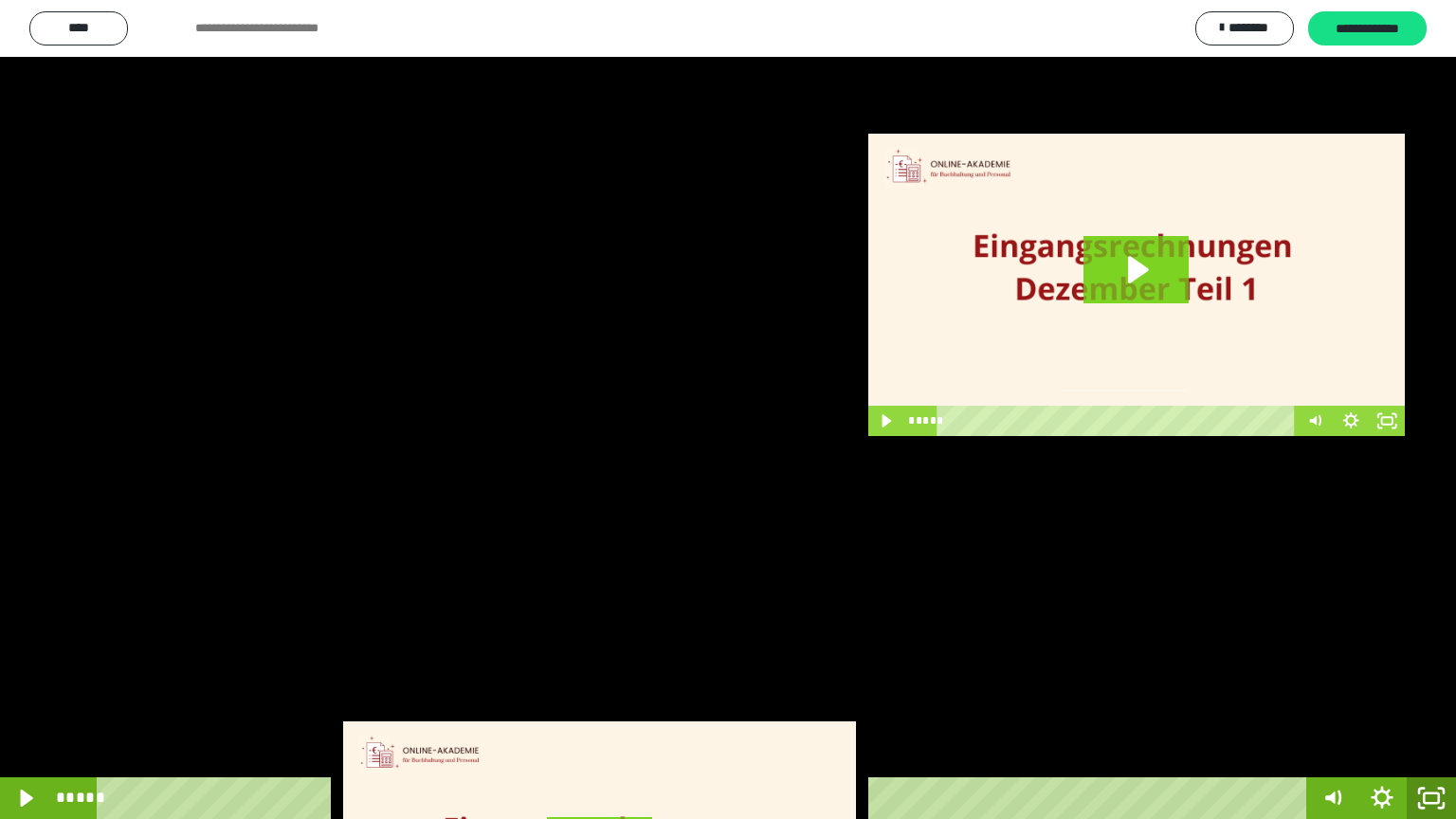 click 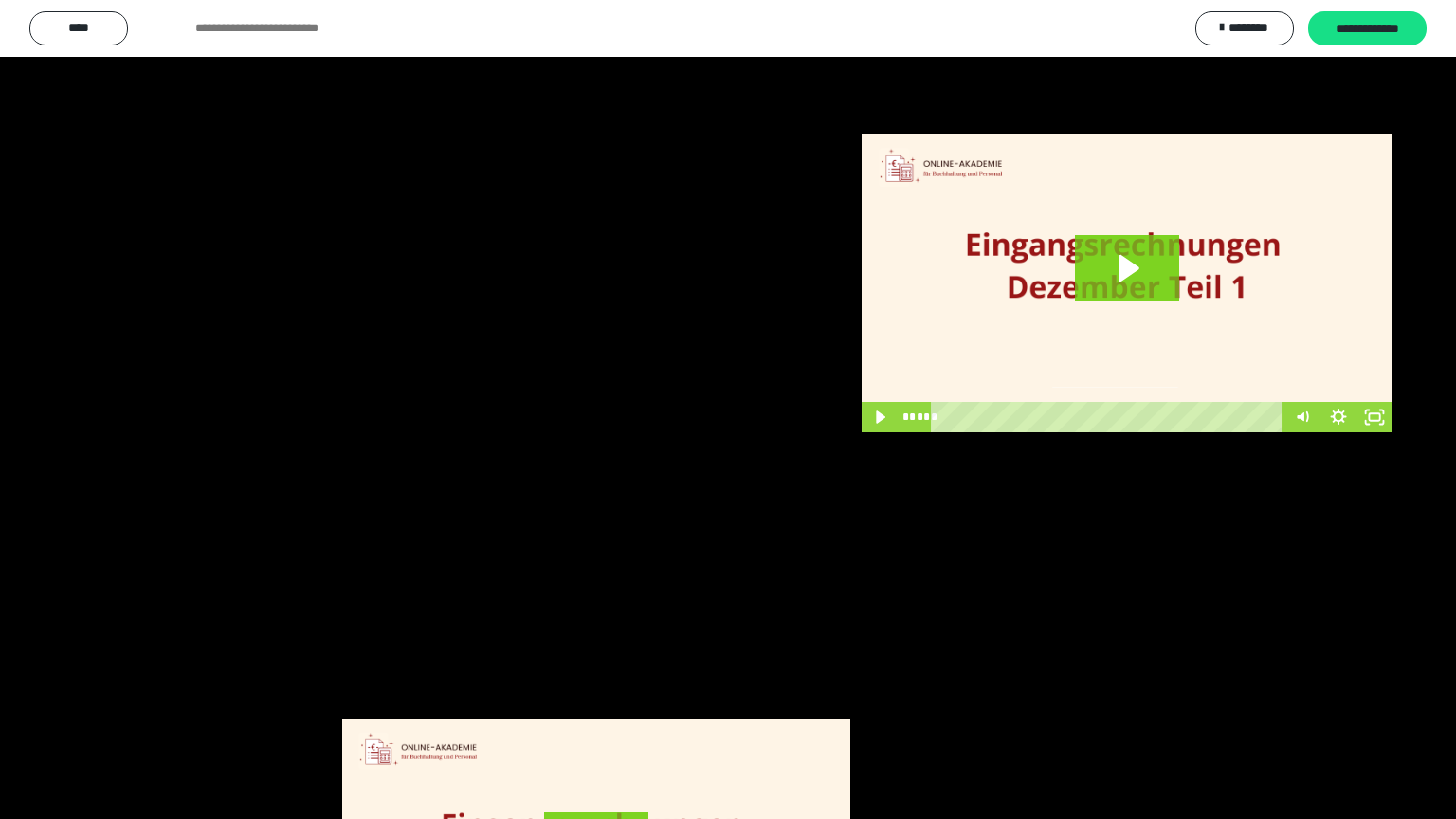 scroll, scrollTop: 2817, scrollLeft: 0, axis: vertical 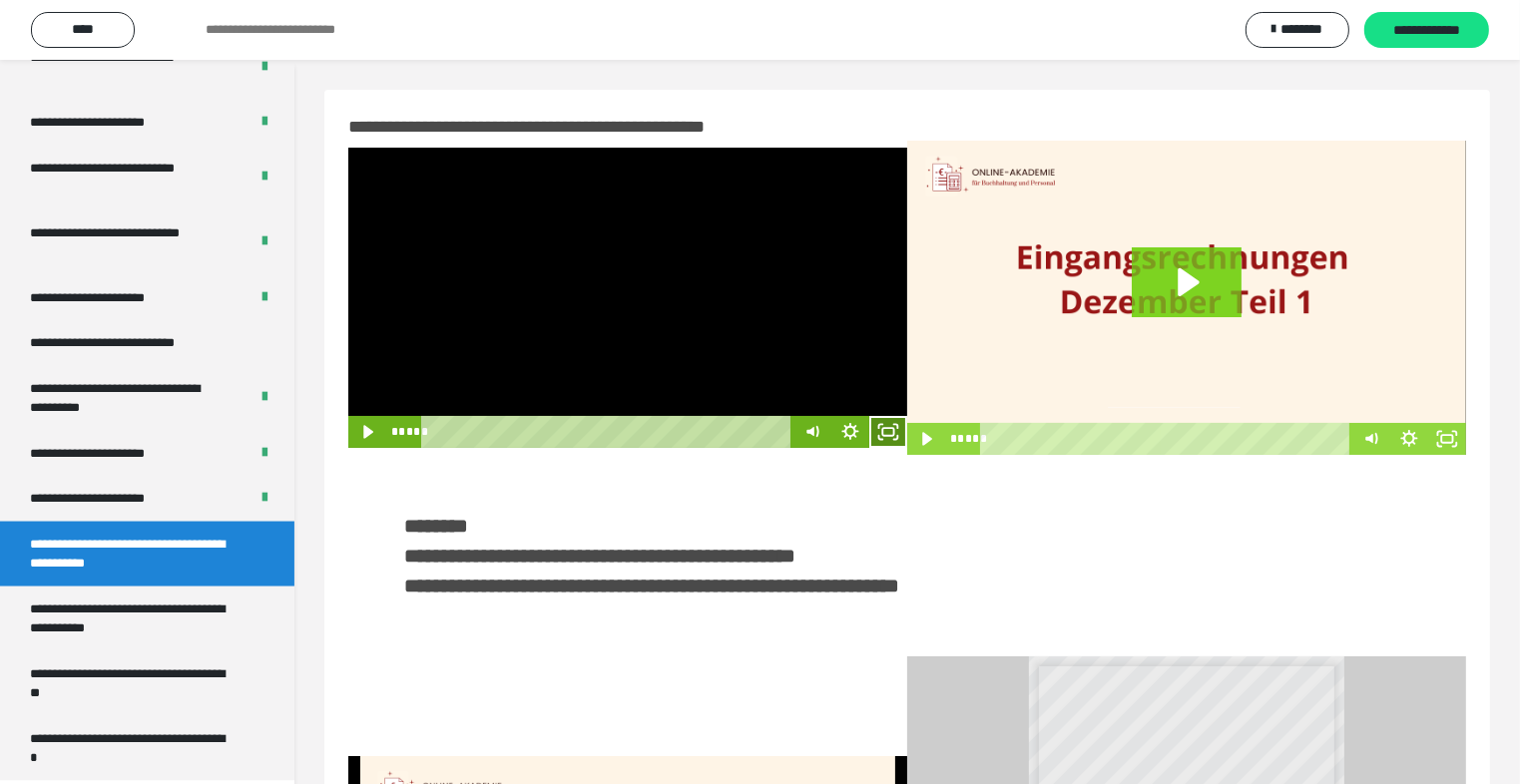 click 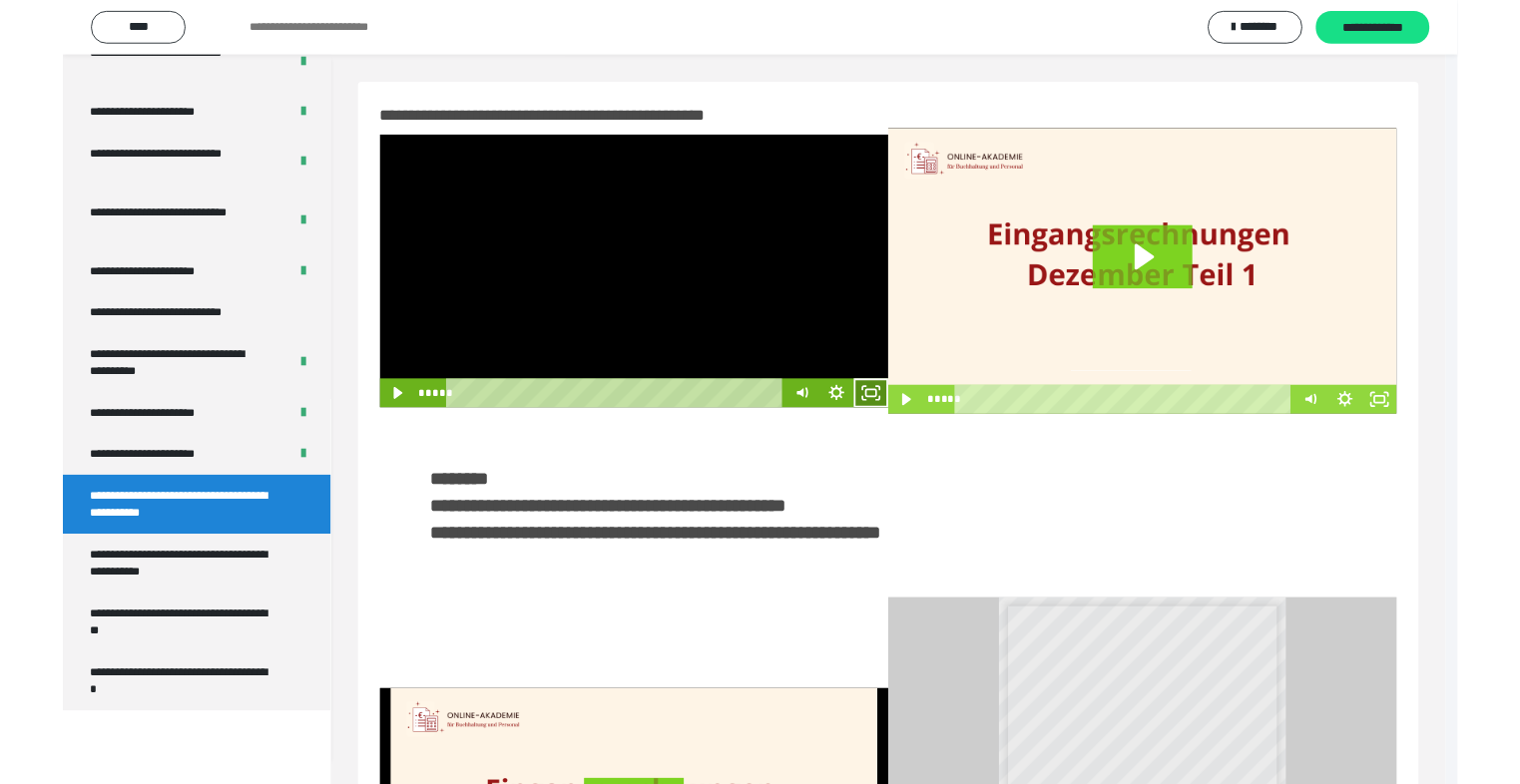 scroll, scrollTop: 2886, scrollLeft: 0, axis: vertical 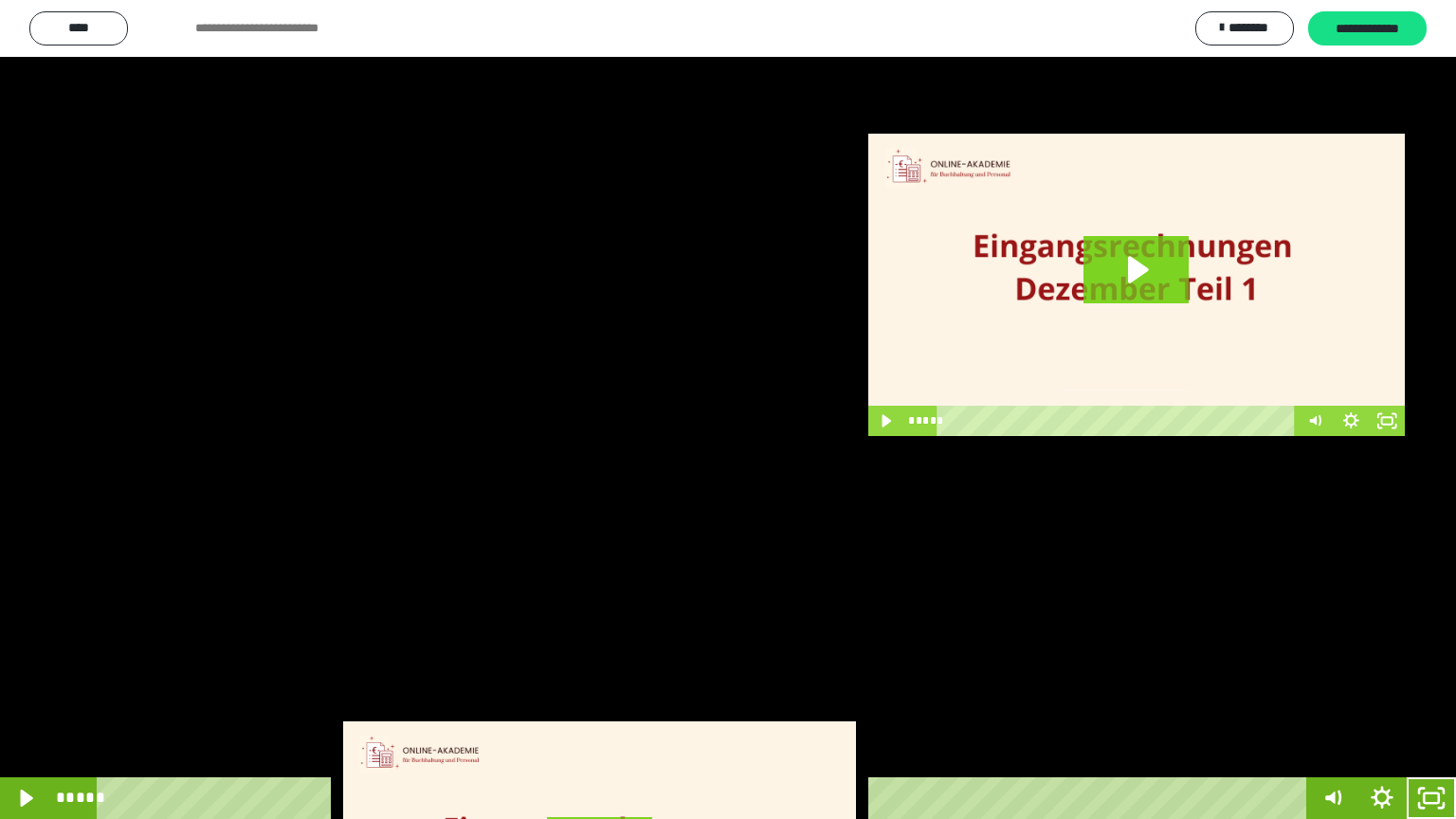 click at bounding box center [728, 410] 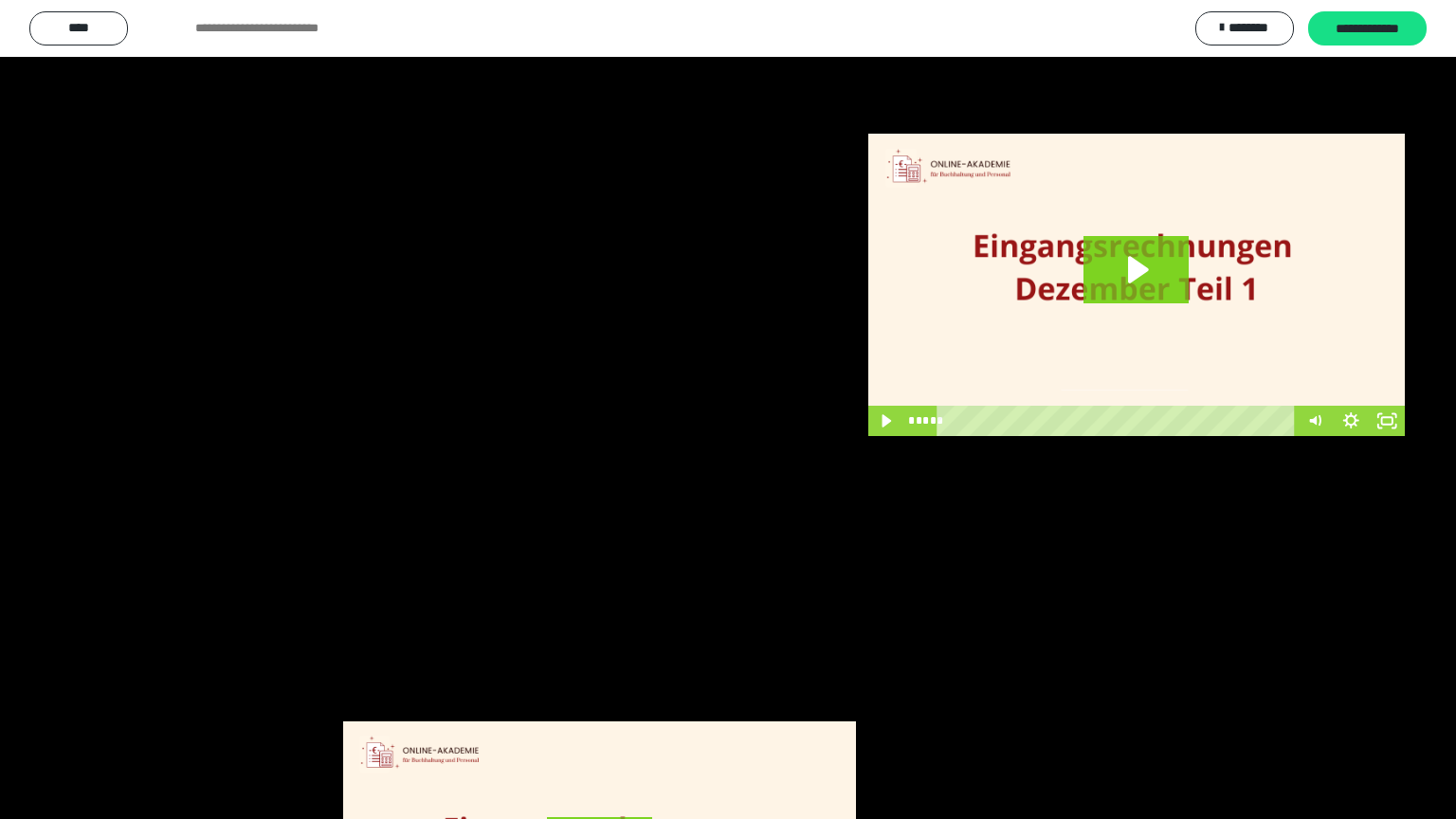 click at bounding box center (728, 410) 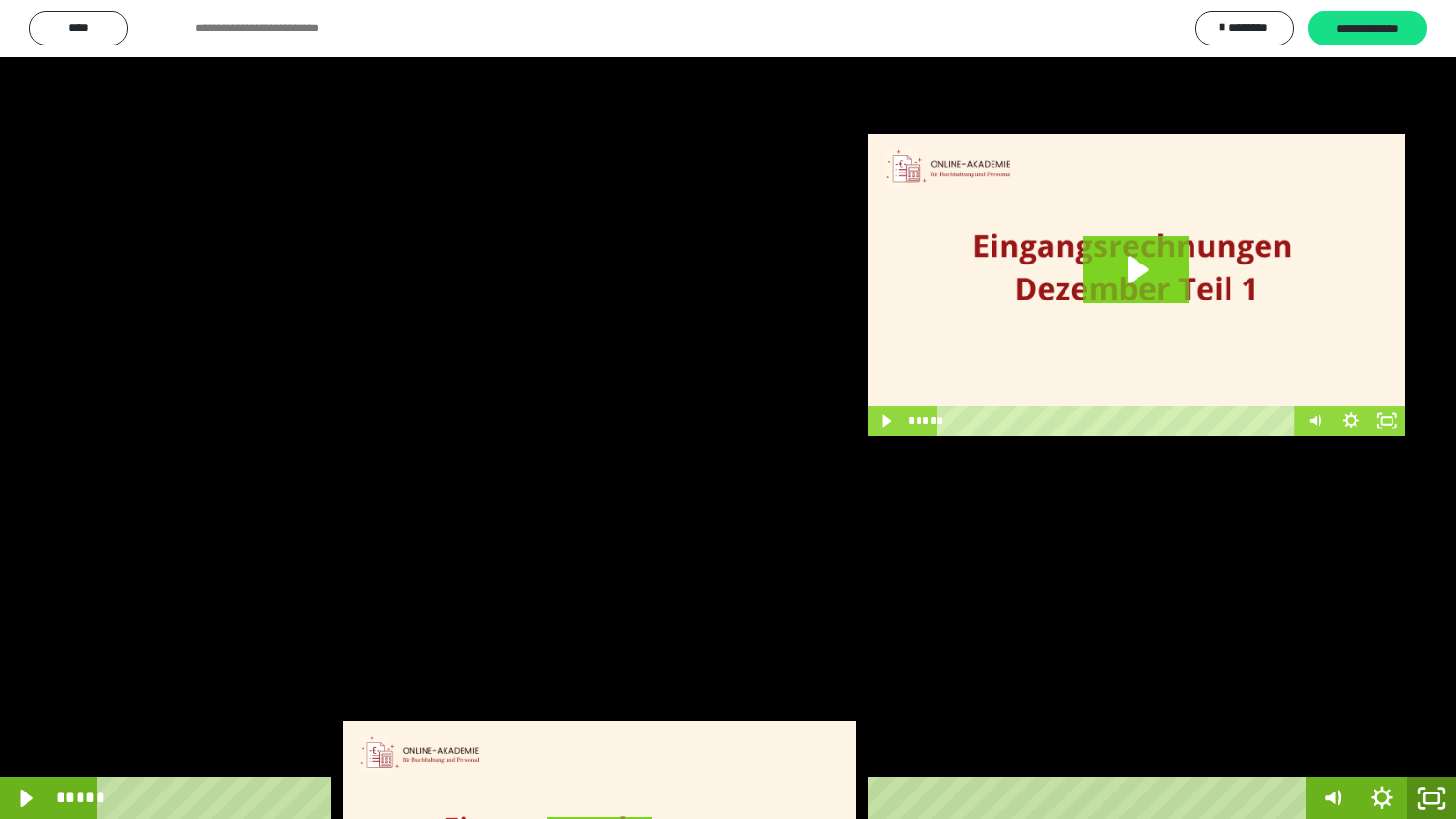 click 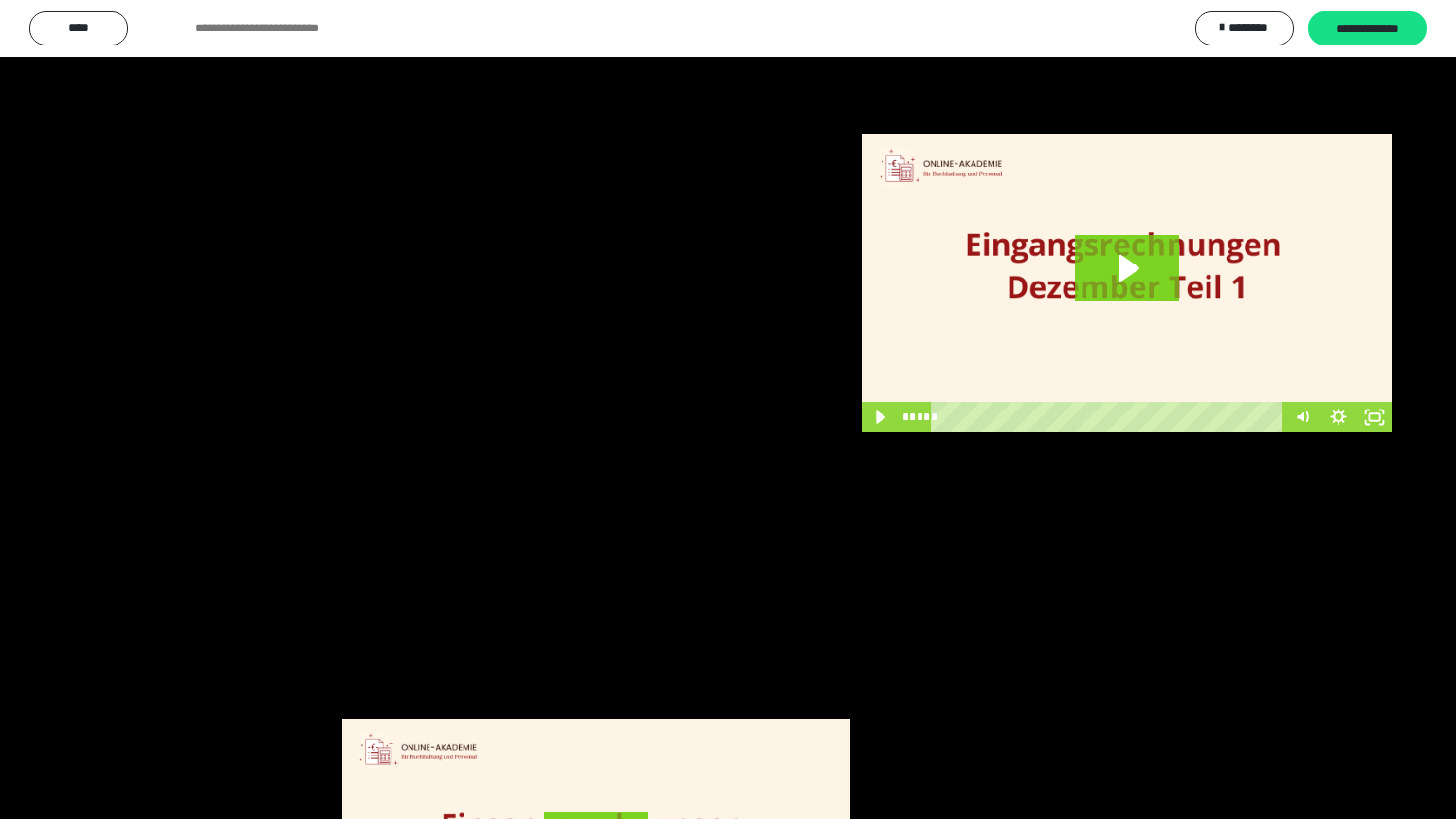 scroll, scrollTop: 2817, scrollLeft: 0, axis: vertical 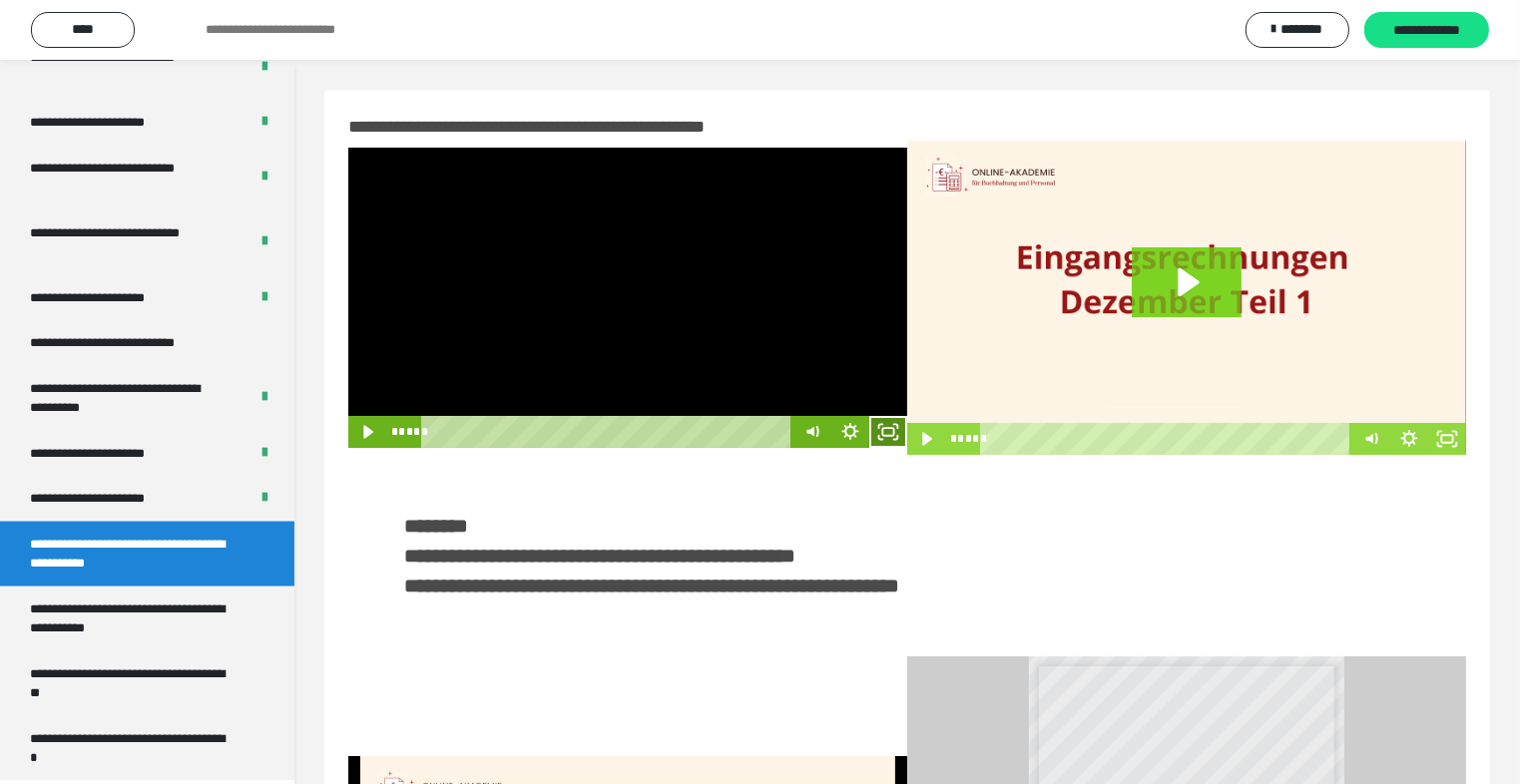 click 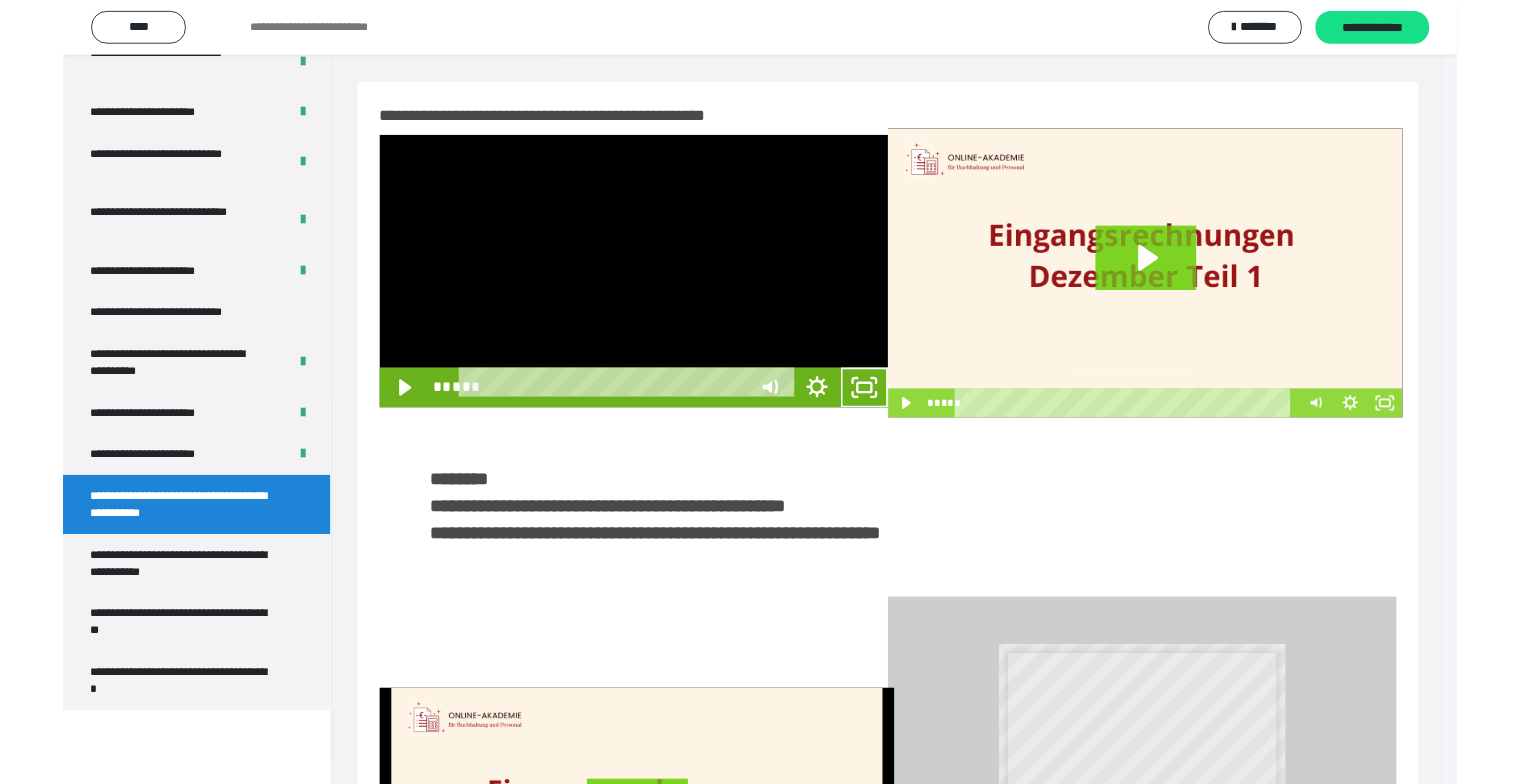 scroll, scrollTop: 2886, scrollLeft: 0, axis: vertical 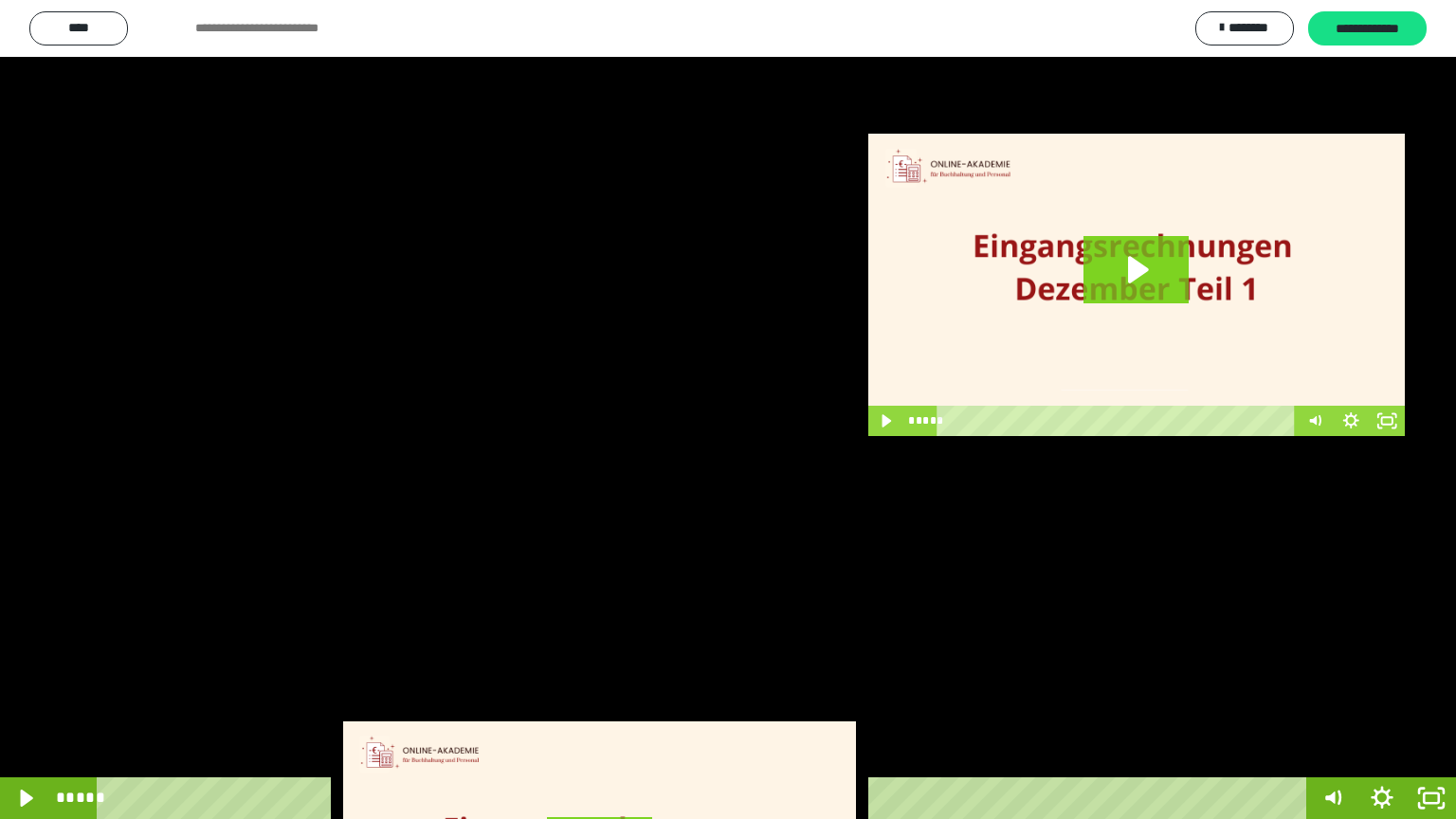 click at bounding box center [728, 410] 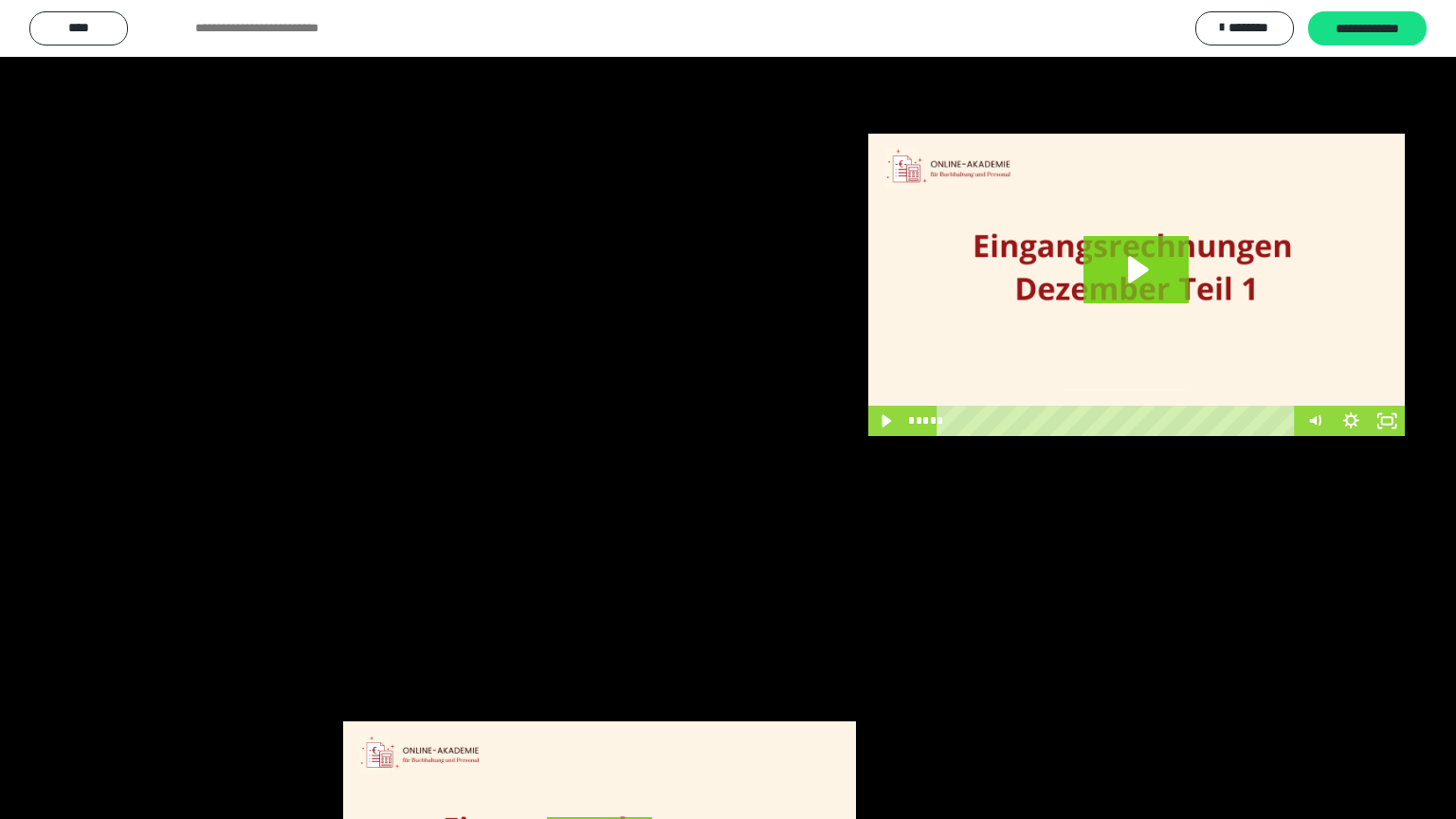 click at bounding box center (728, 410) 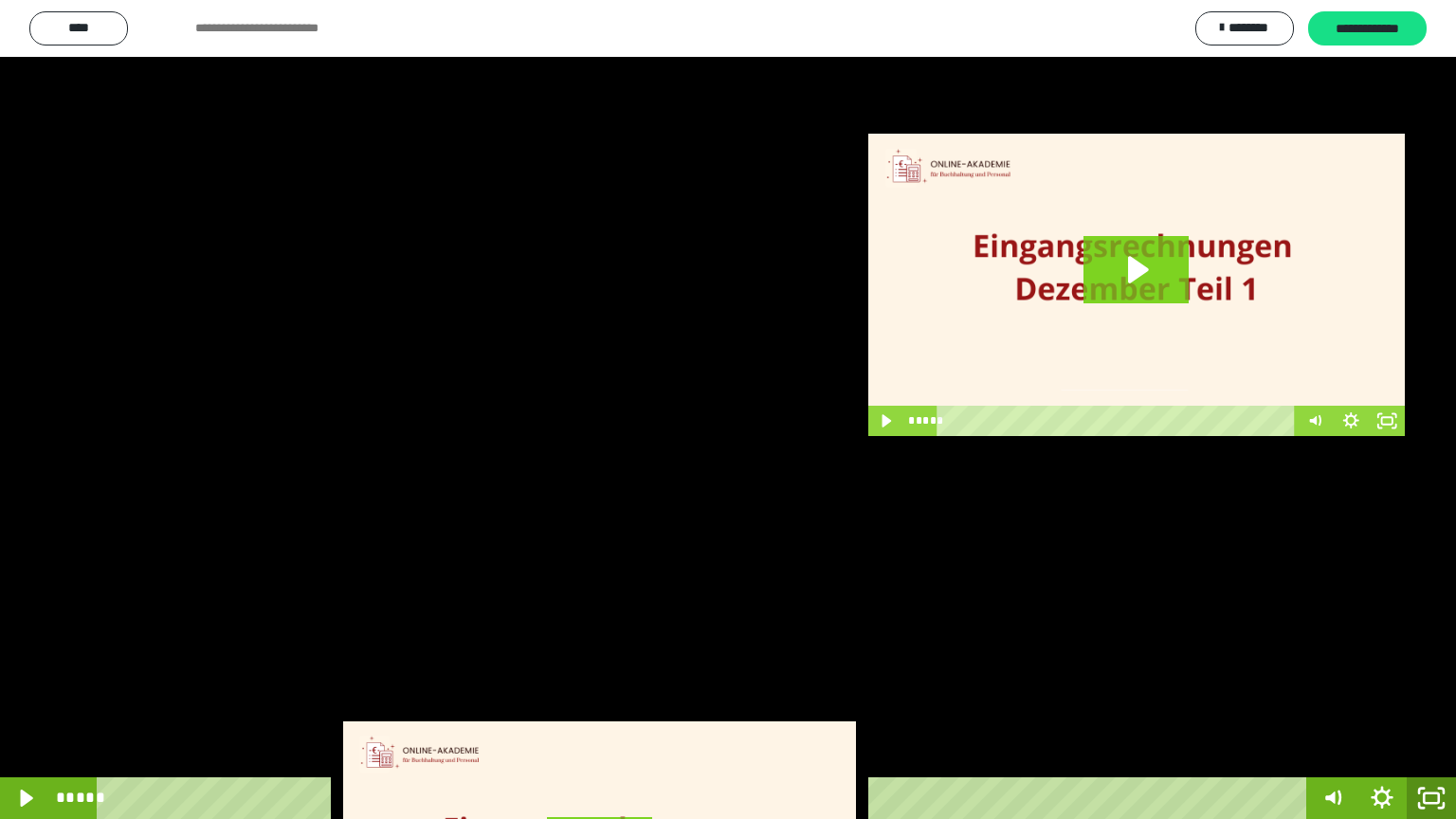 click 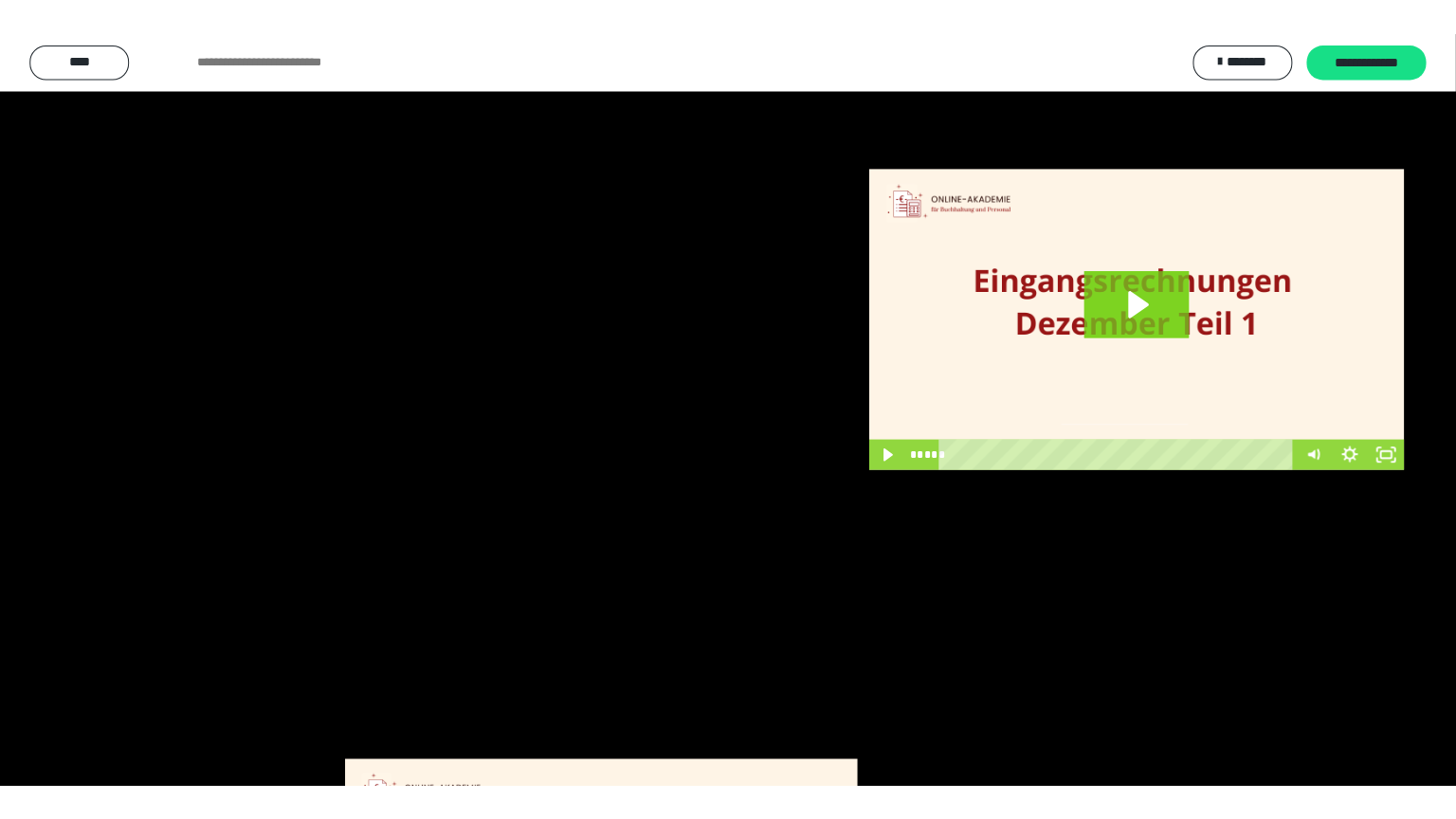 scroll, scrollTop: 2817, scrollLeft: 0, axis: vertical 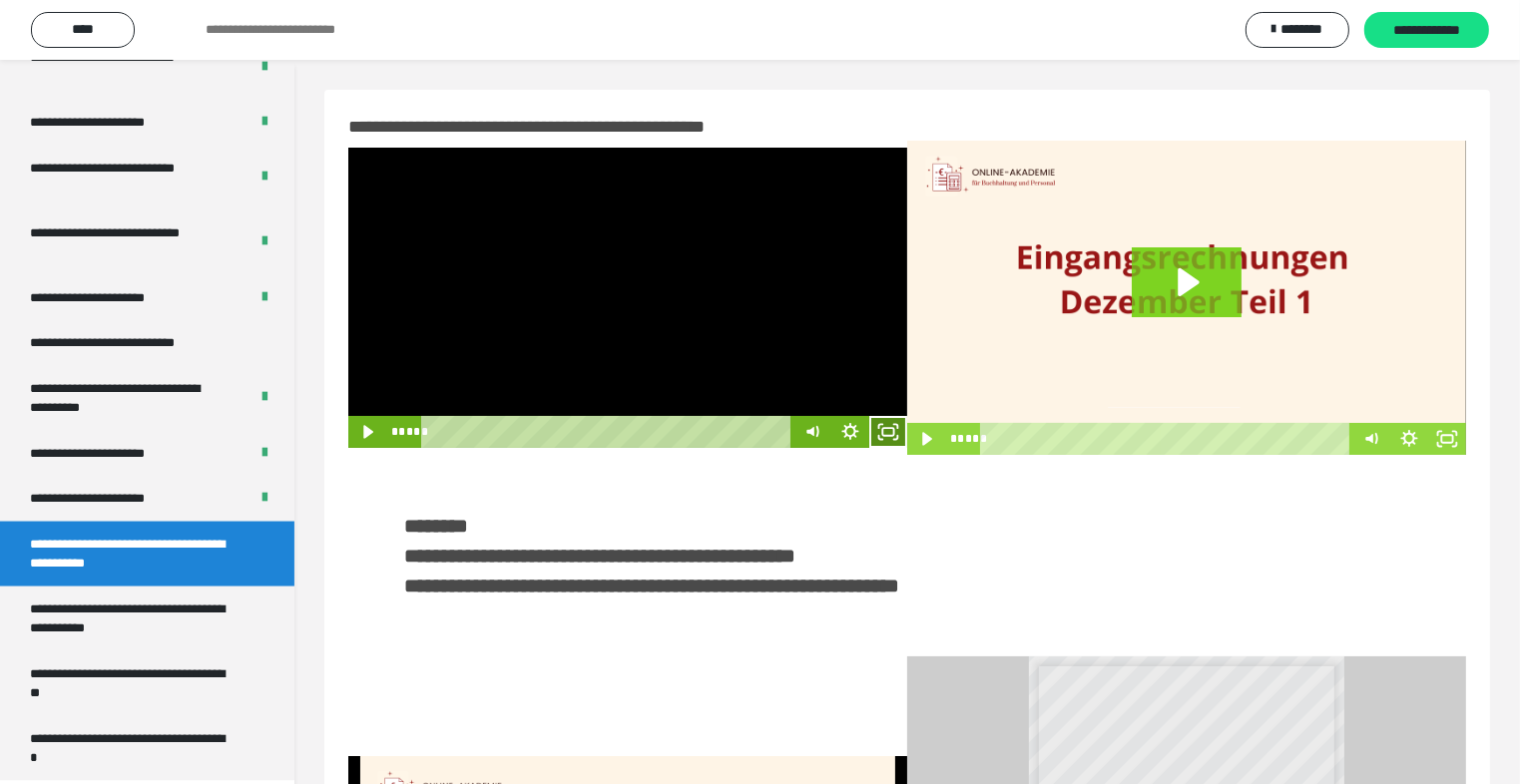 click 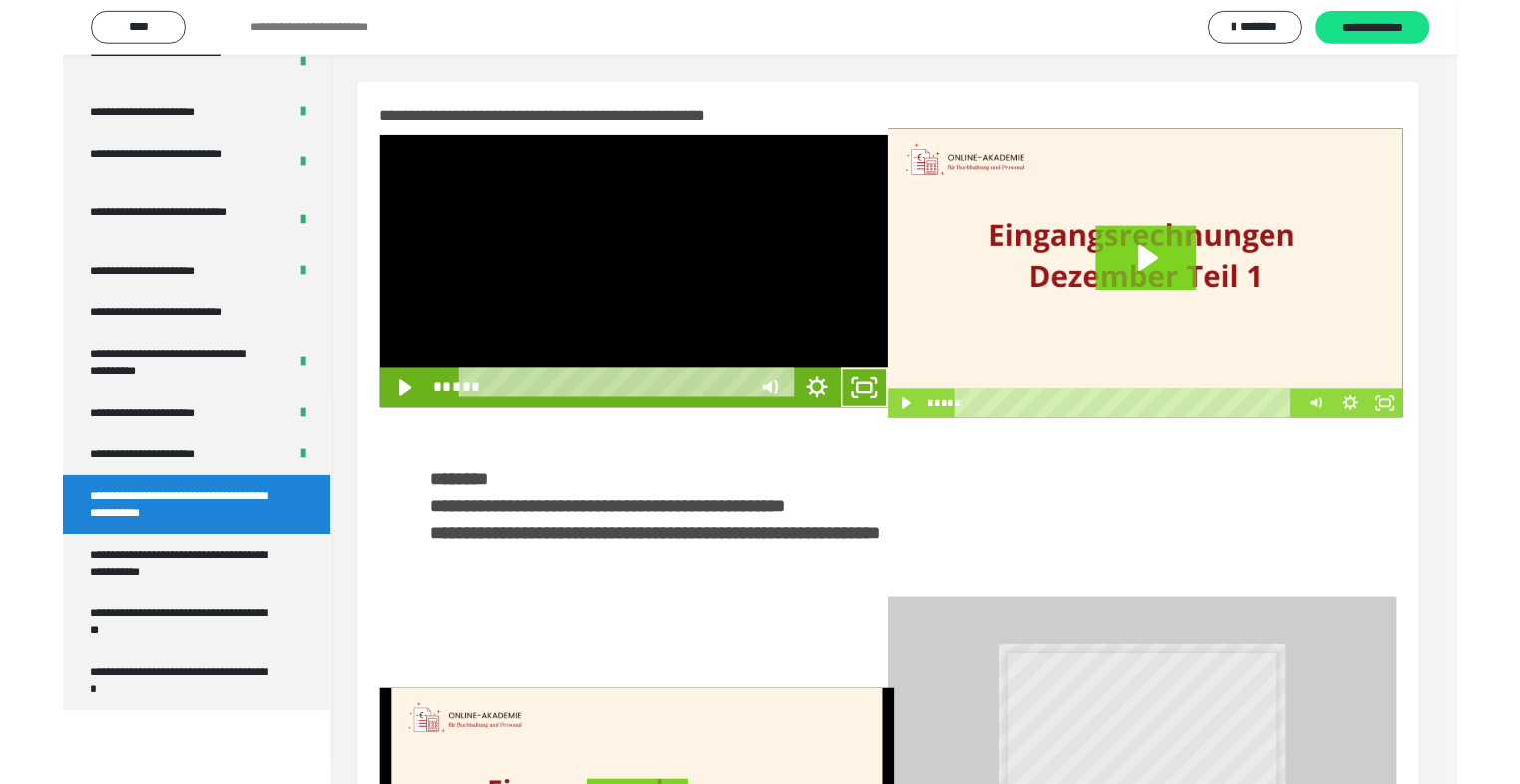 scroll, scrollTop: 2886, scrollLeft: 0, axis: vertical 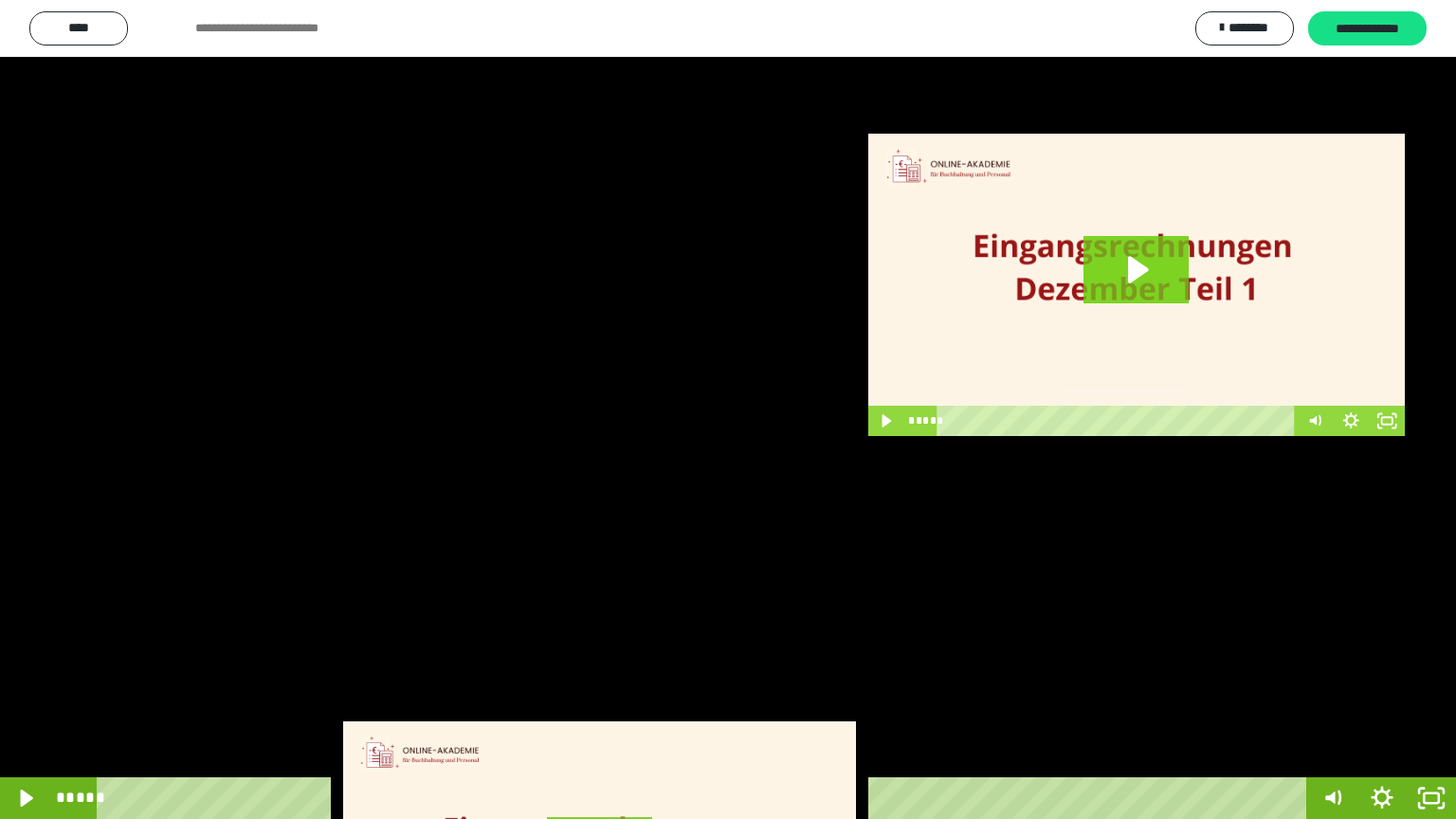 click at bounding box center (728, 410) 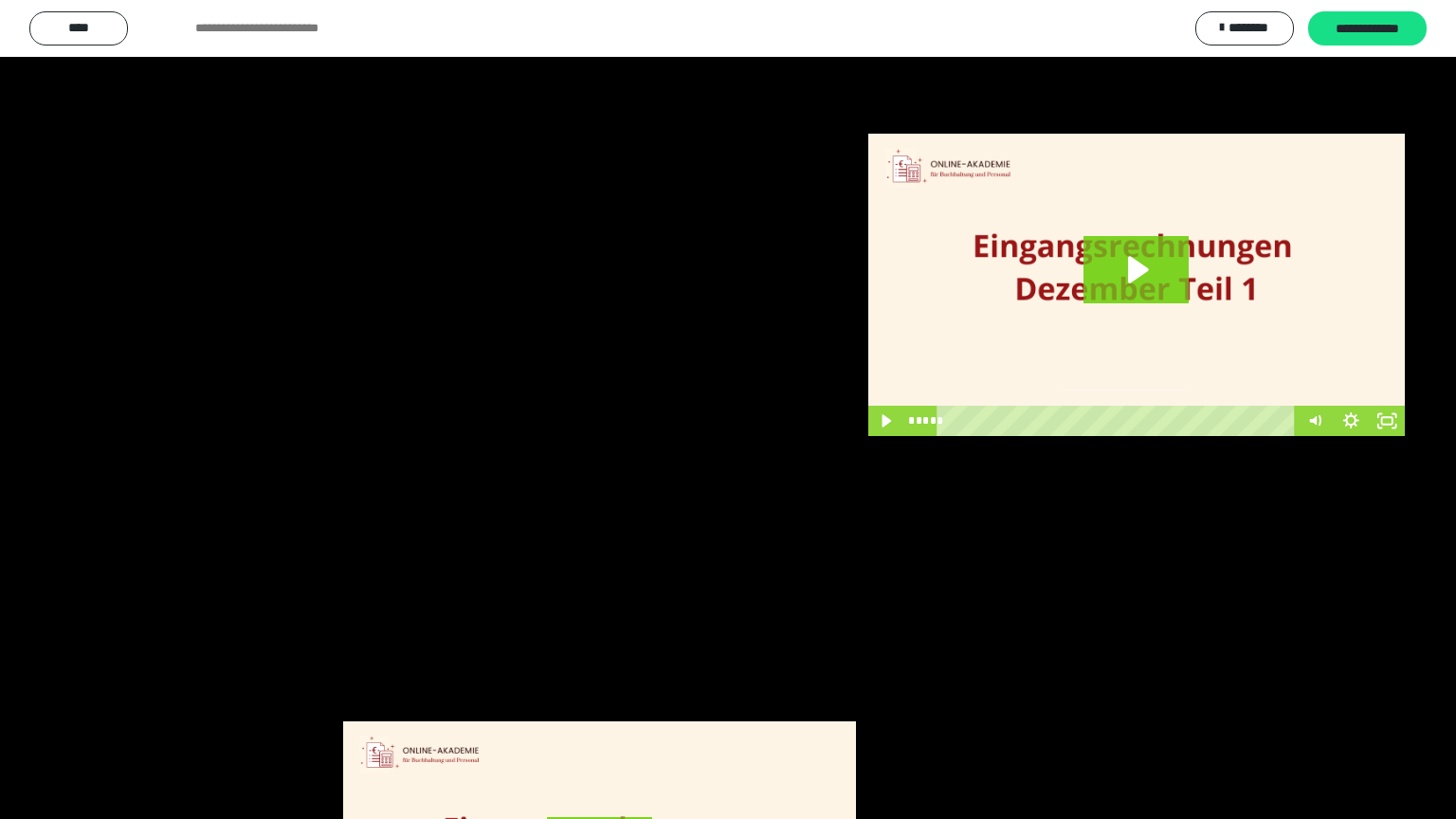 click at bounding box center (728, 410) 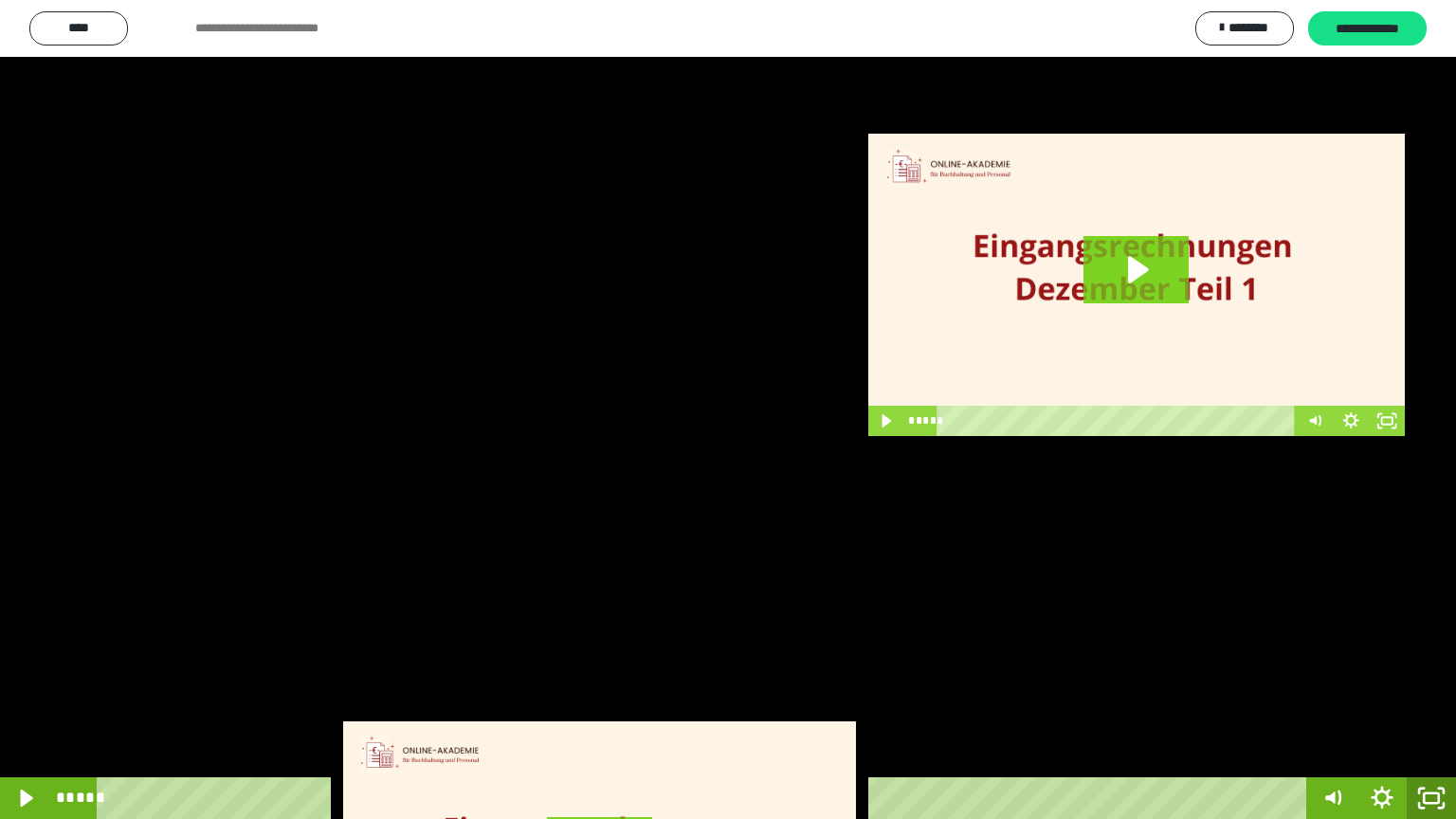 click 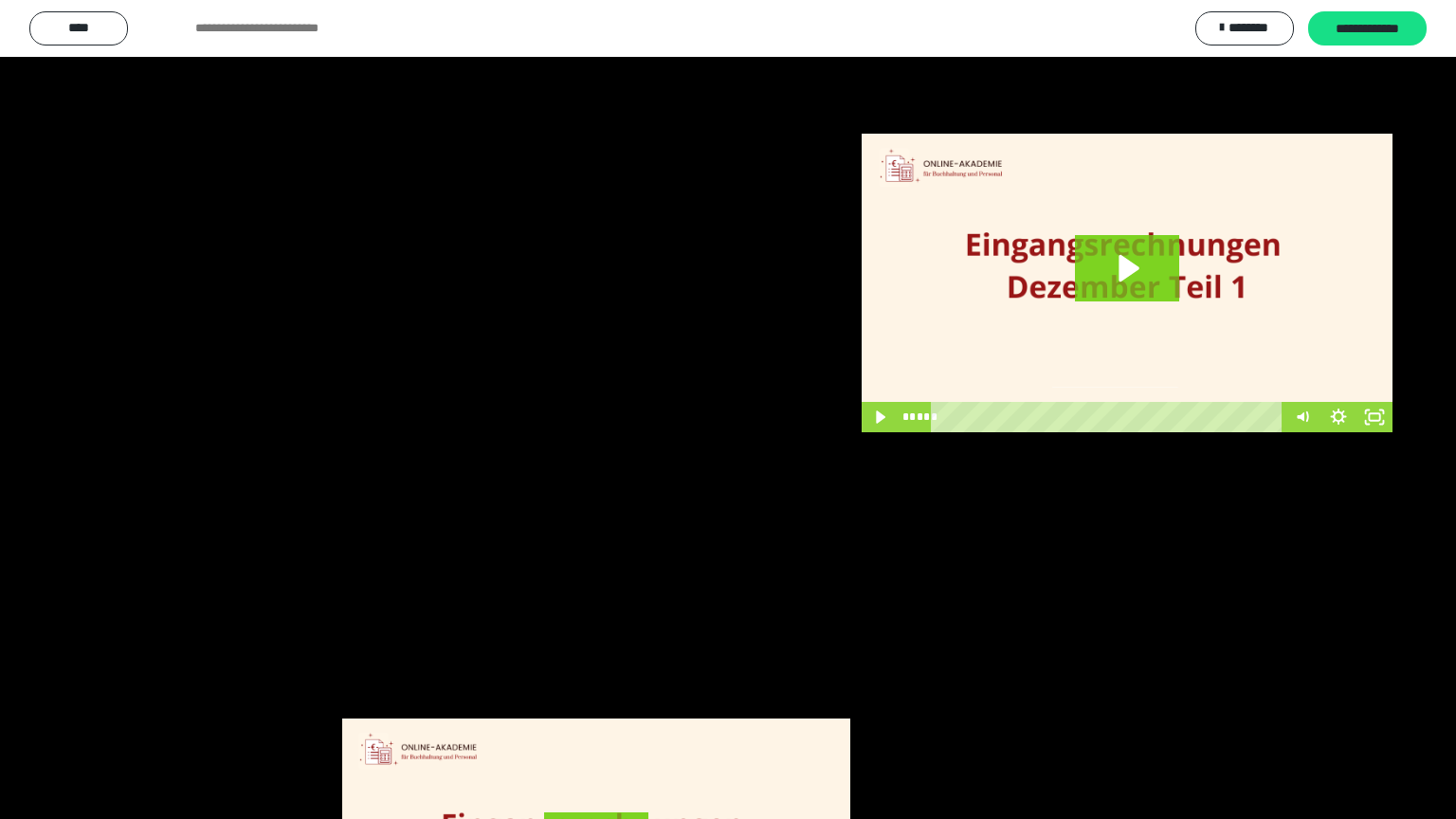 scroll, scrollTop: 2817, scrollLeft: 0, axis: vertical 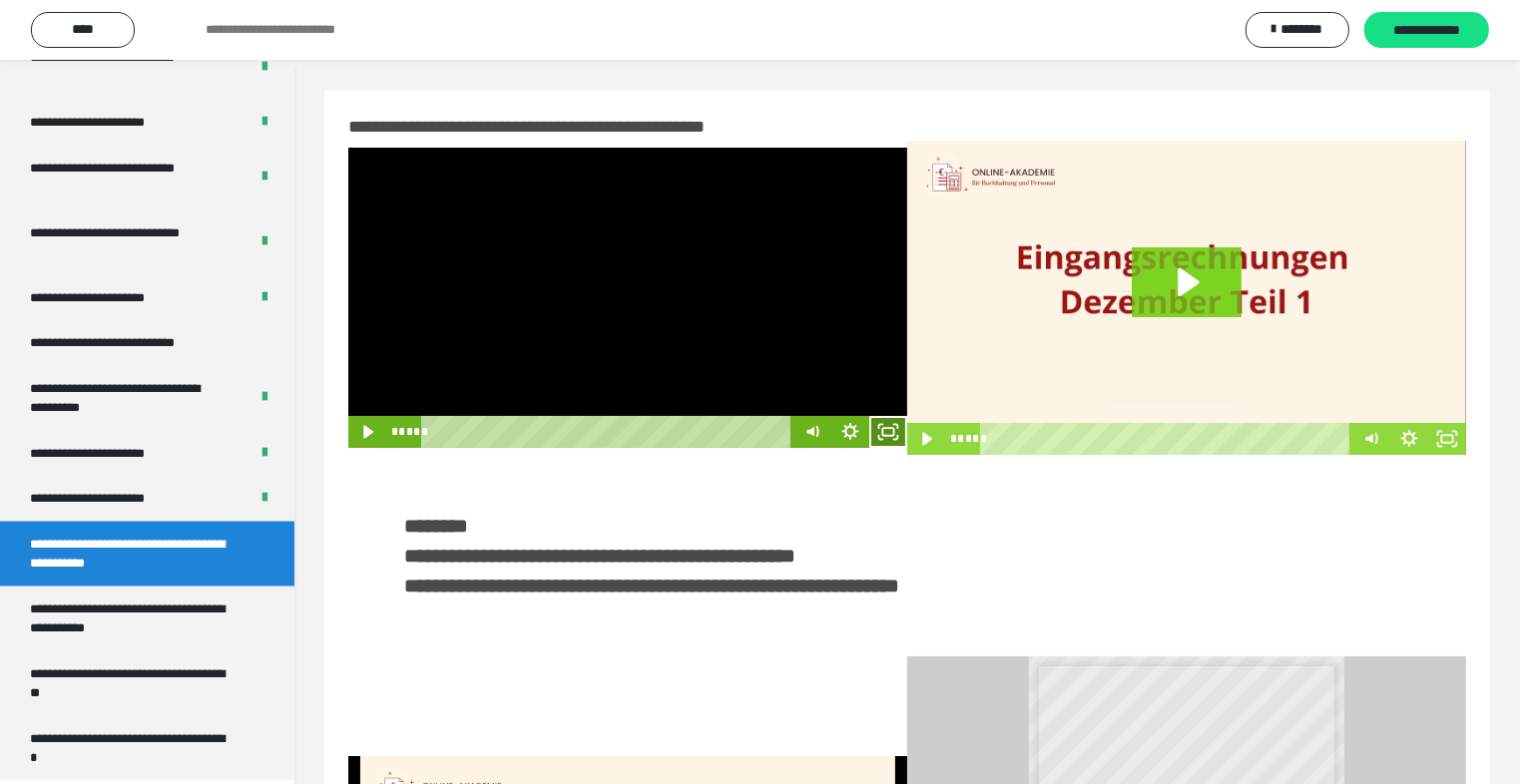 click 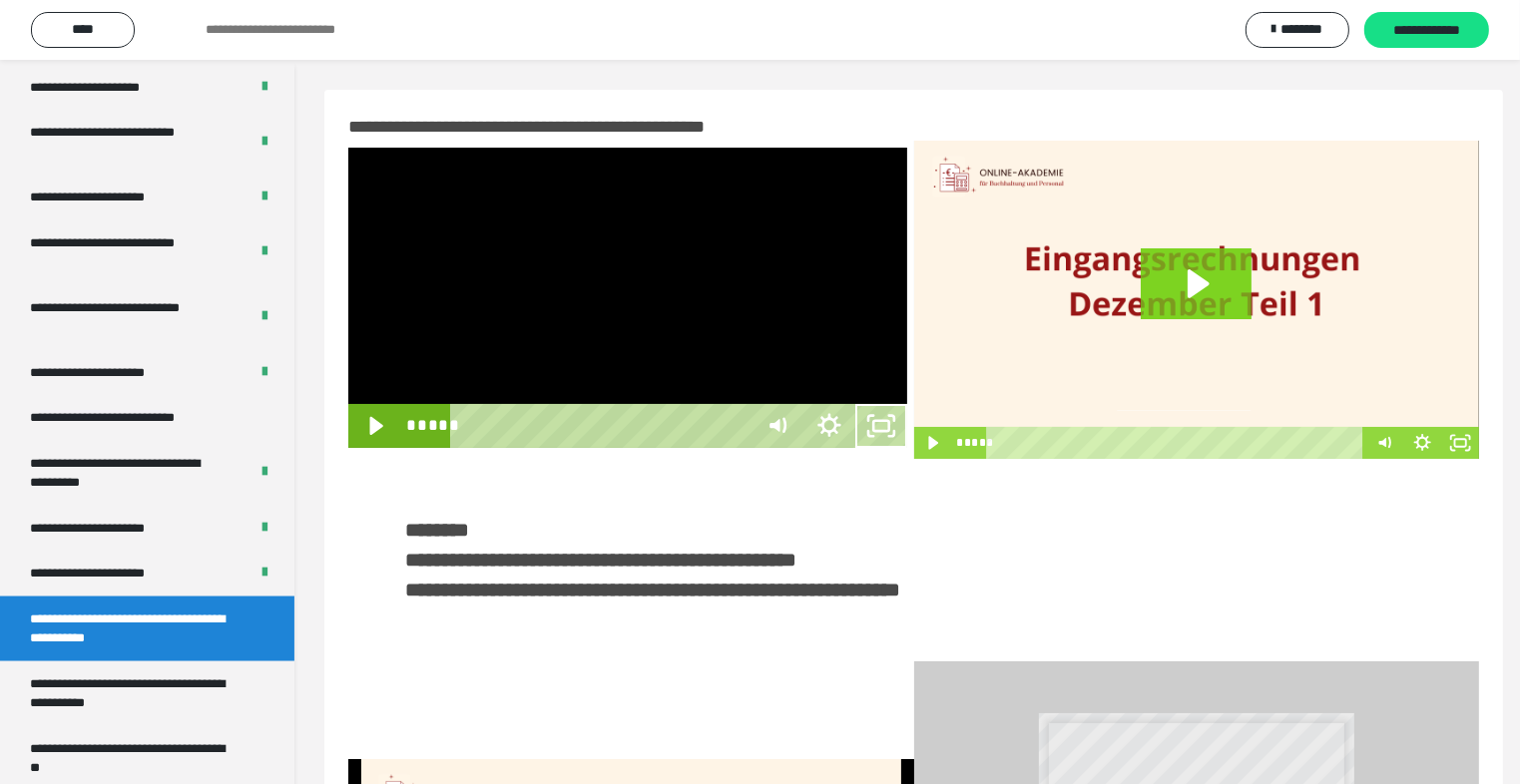 scroll, scrollTop: 2886, scrollLeft: 0, axis: vertical 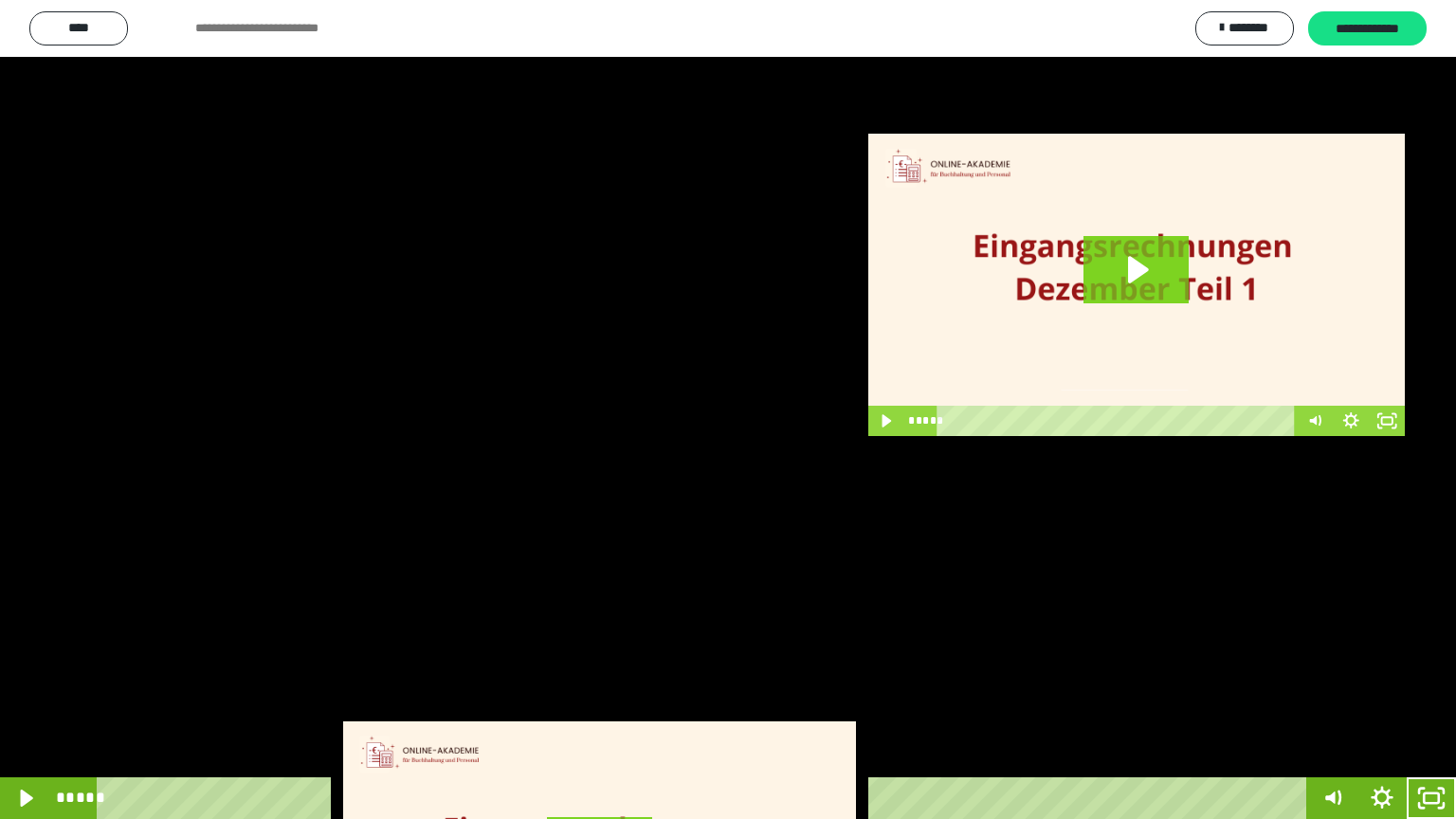 click at bounding box center (728, 410) 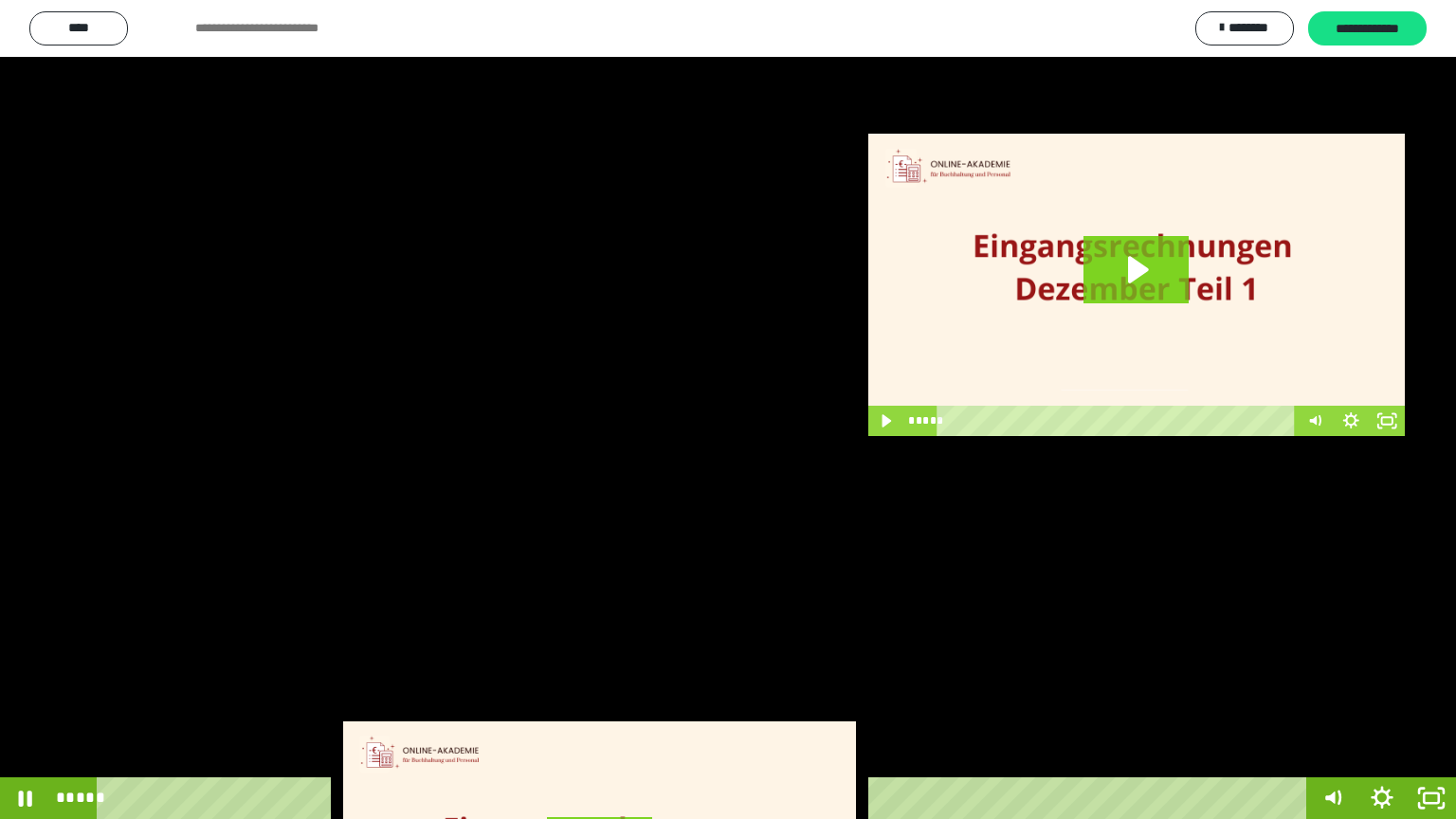 click at bounding box center [728, 410] 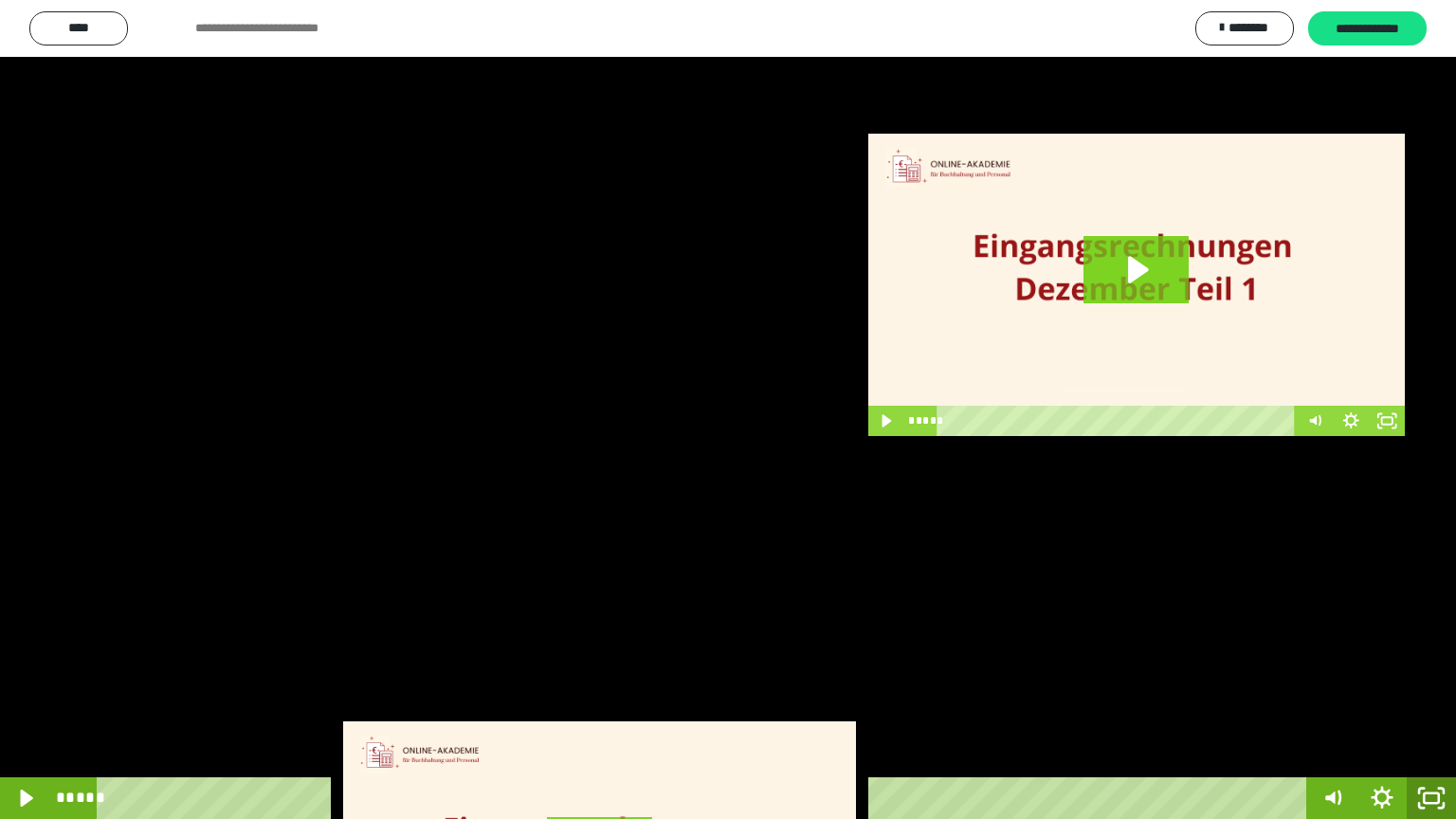 click 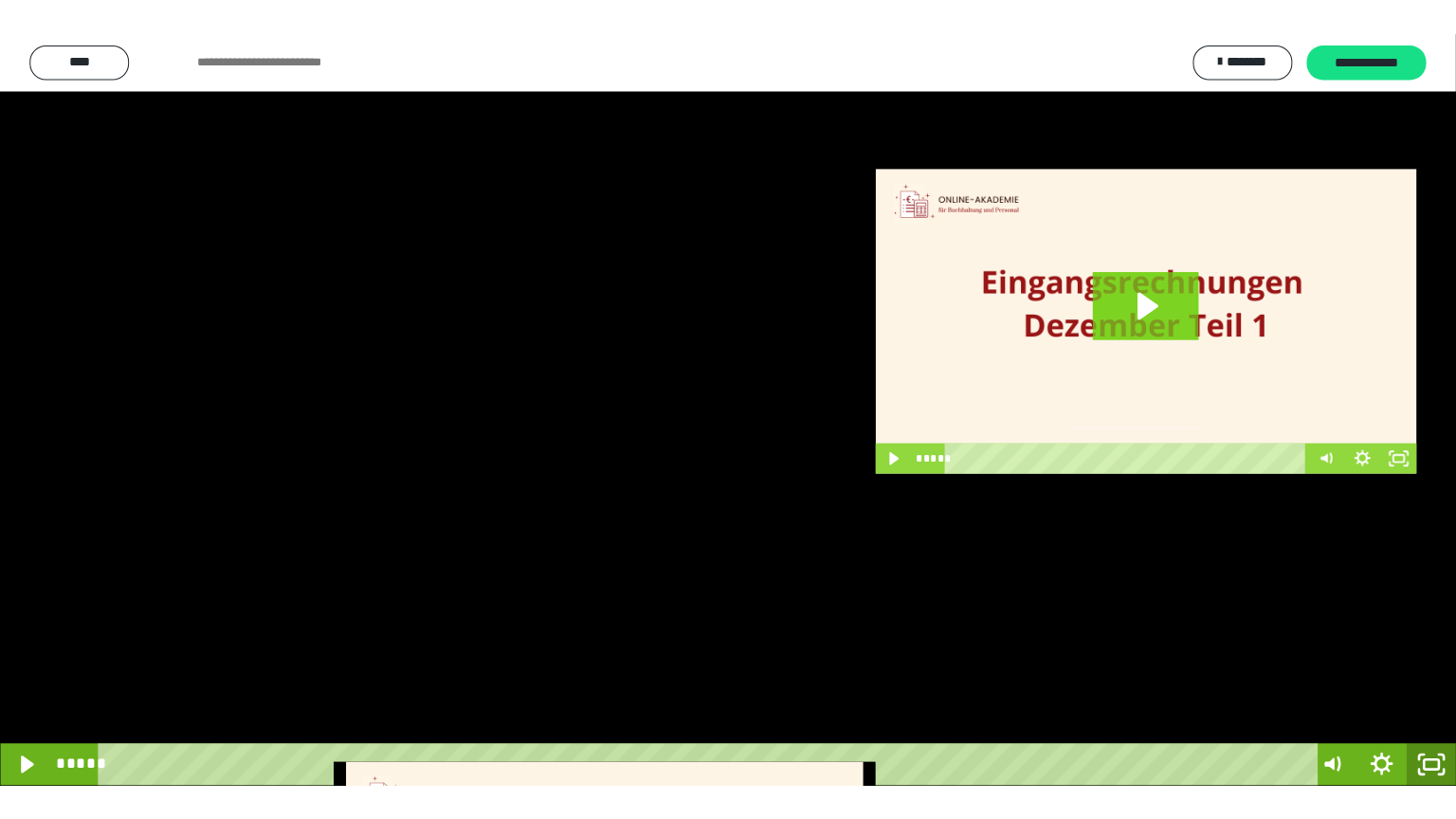 scroll, scrollTop: 2817, scrollLeft: 0, axis: vertical 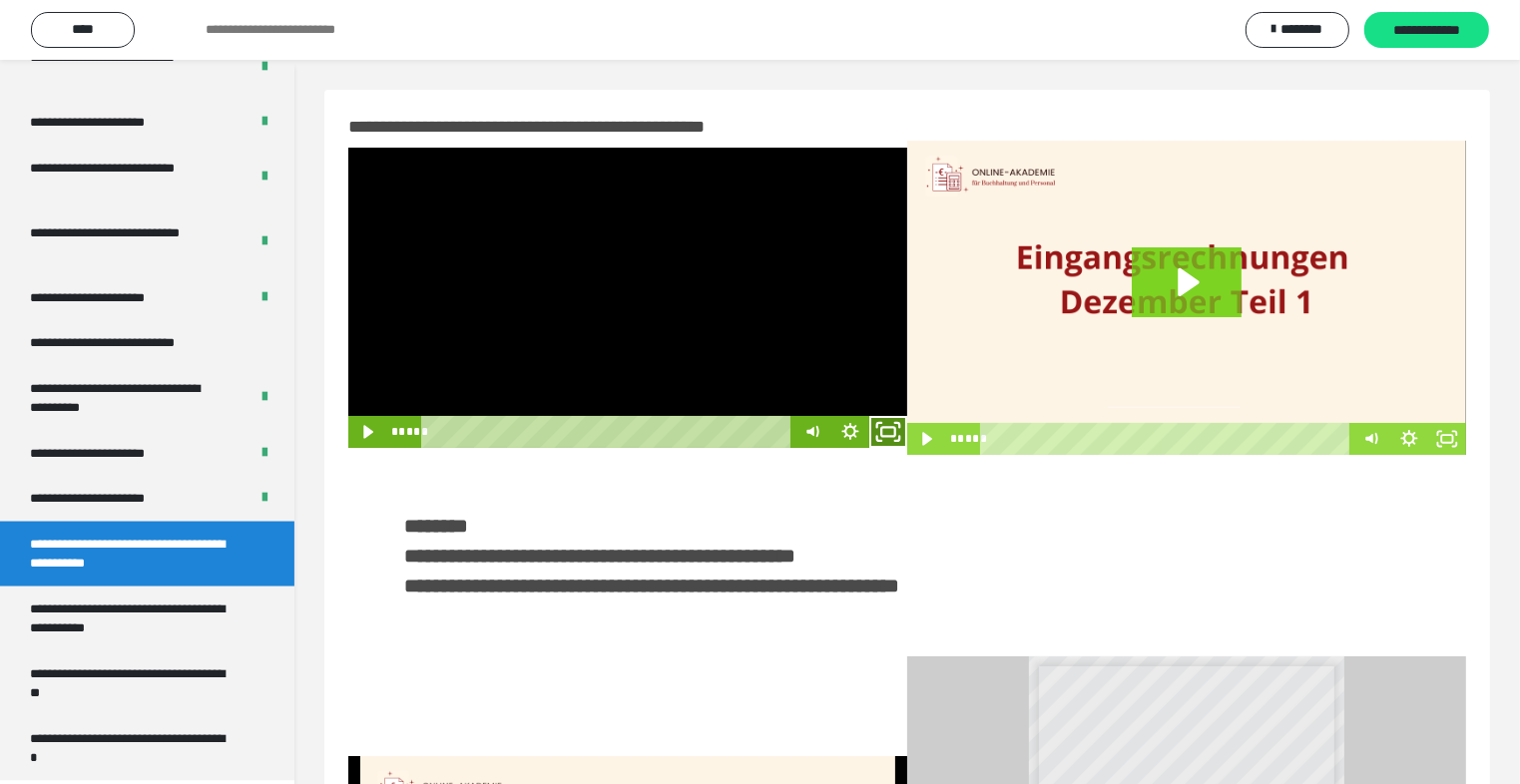 click 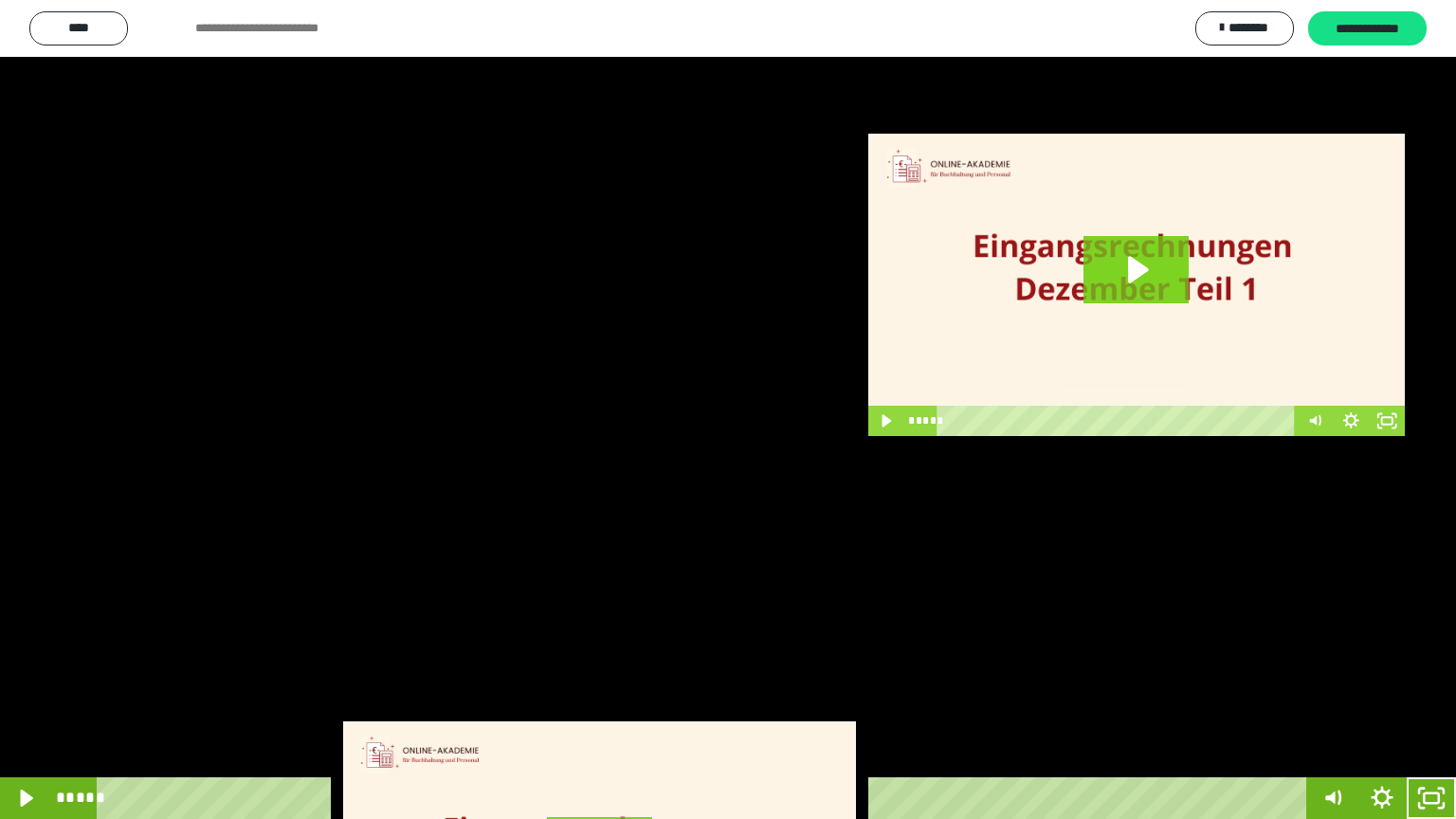click at bounding box center [728, 410] 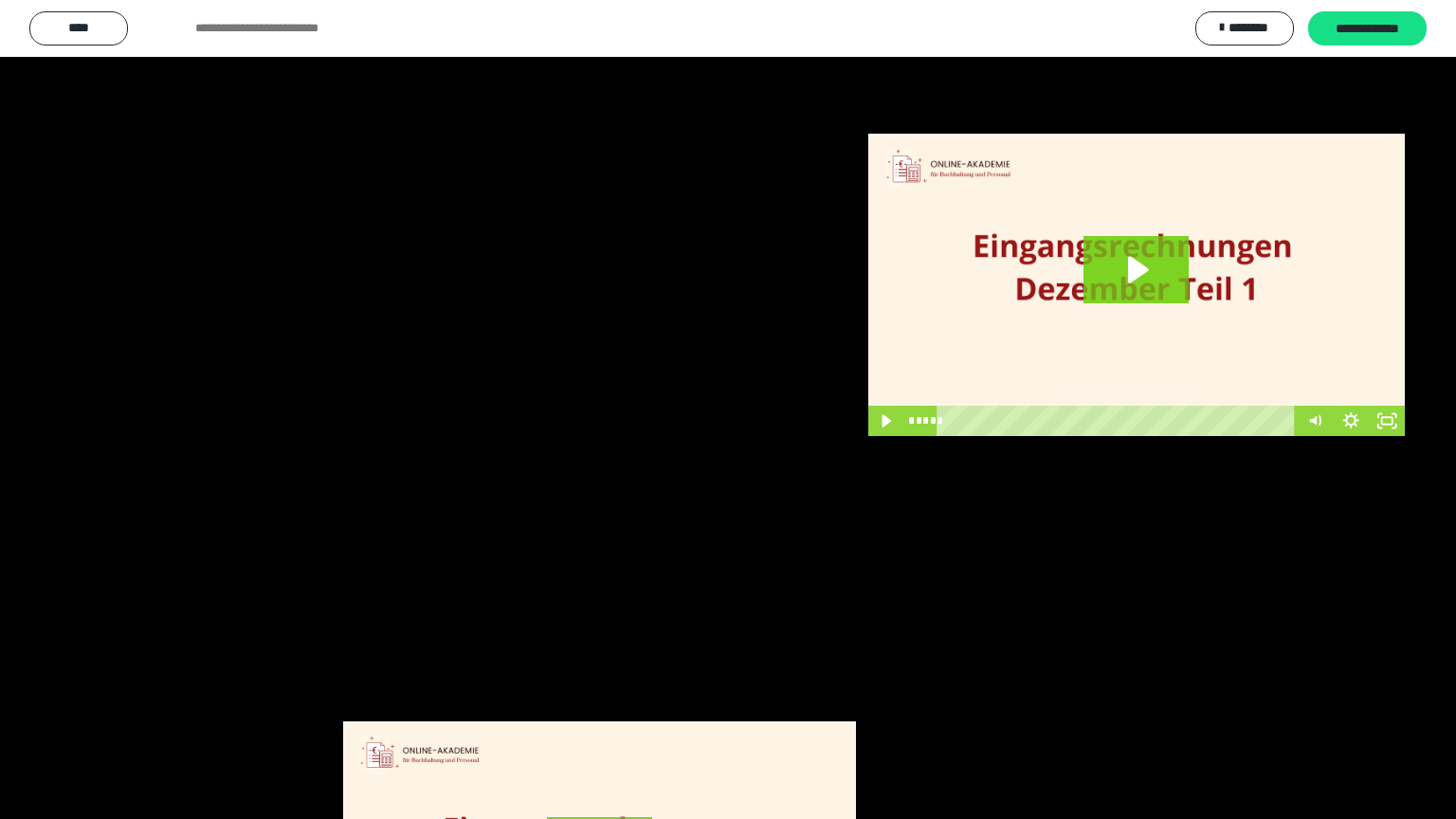 click at bounding box center (728, 410) 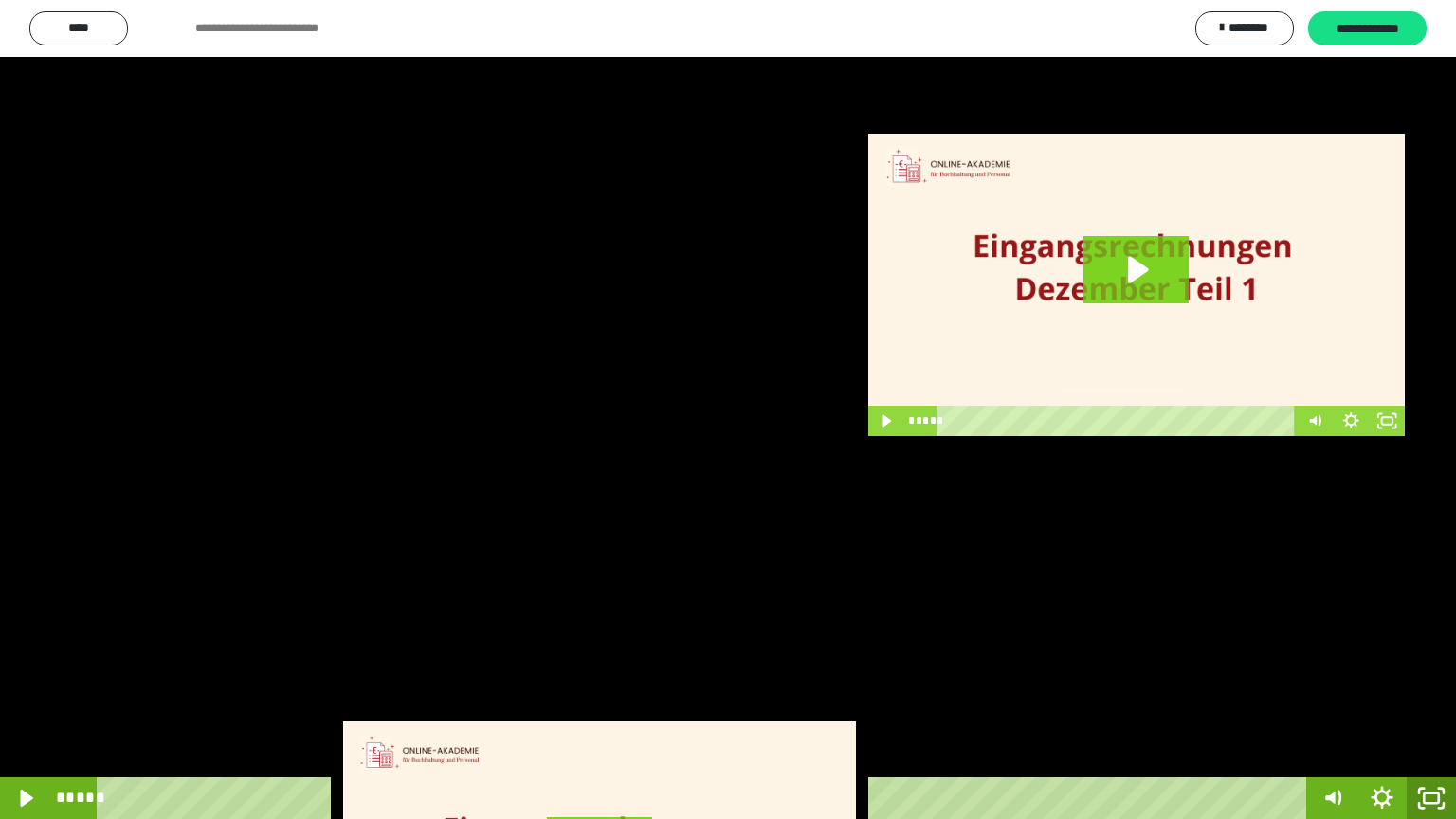 click 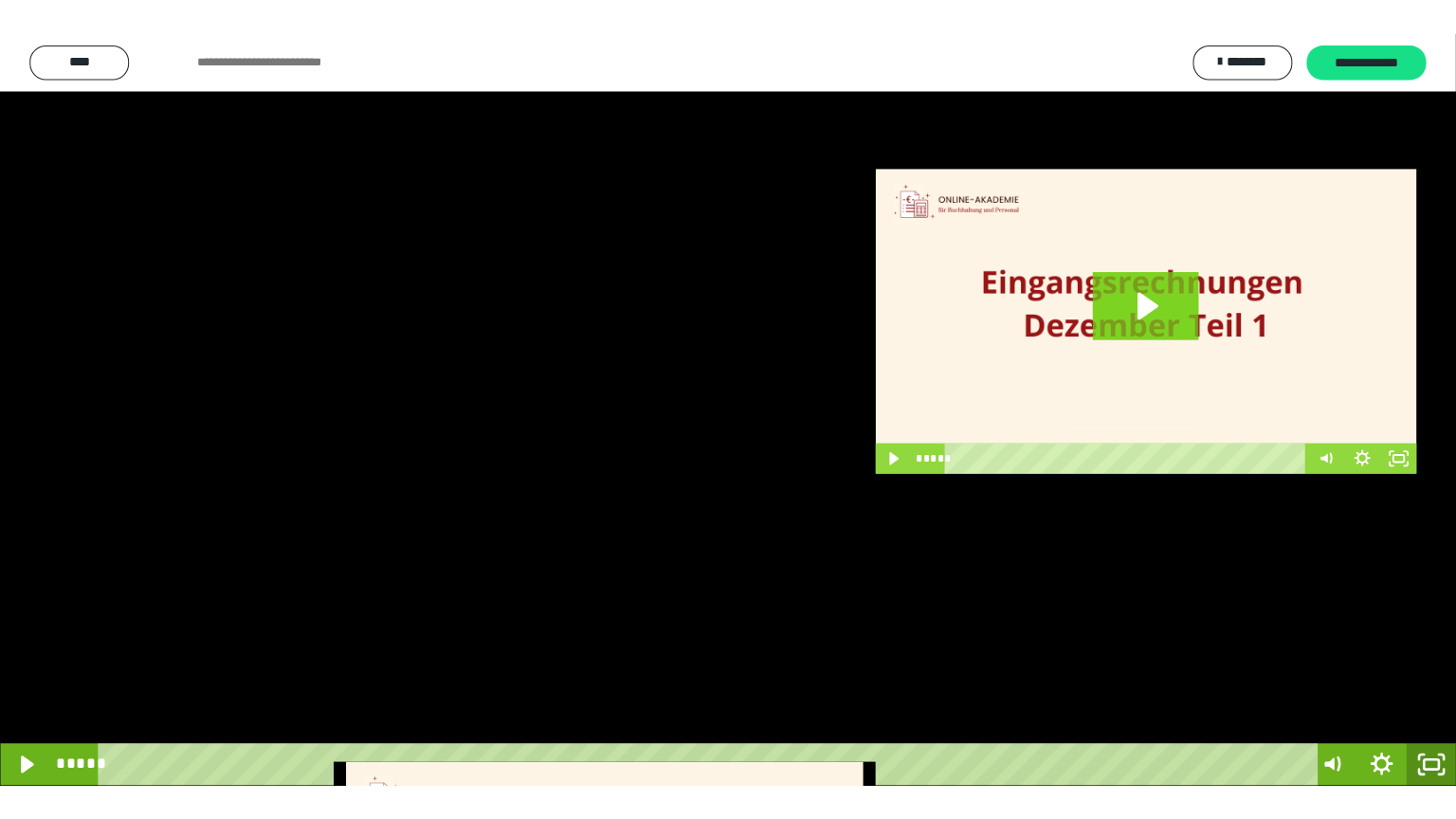 scroll, scrollTop: 2817, scrollLeft: 0, axis: vertical 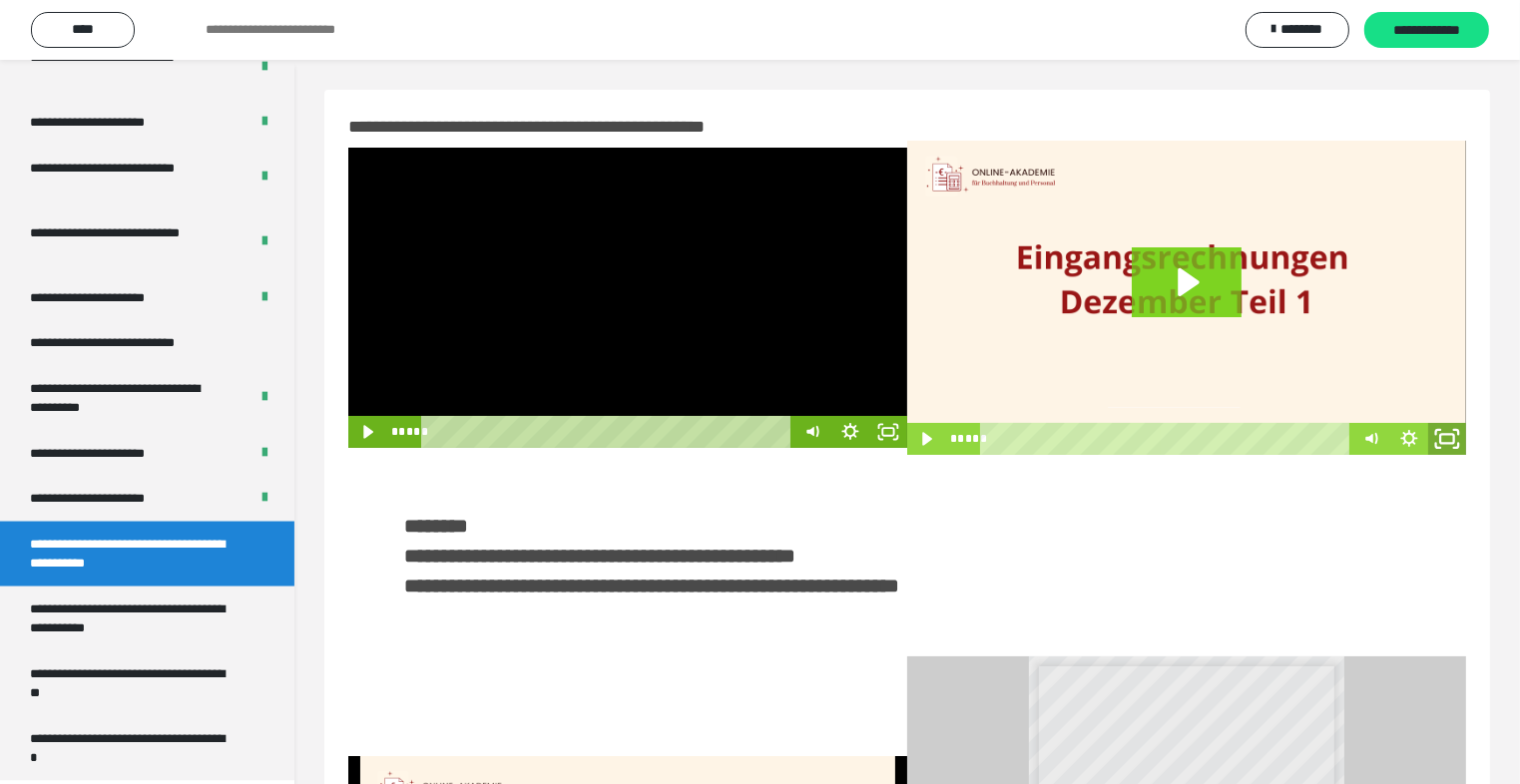 click 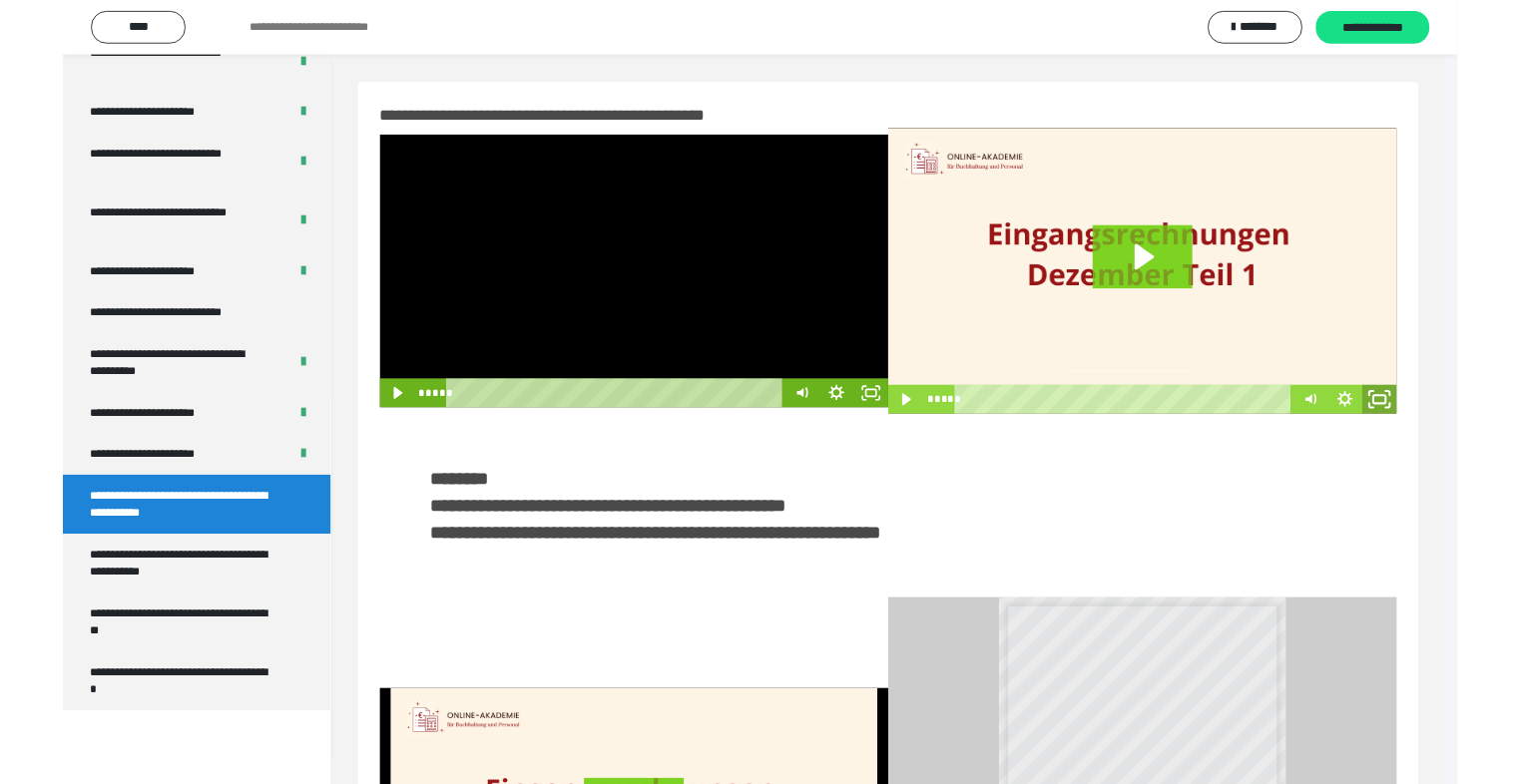 scroll, scrollTop: 2886, scrollLeft: 0, axis: vertical 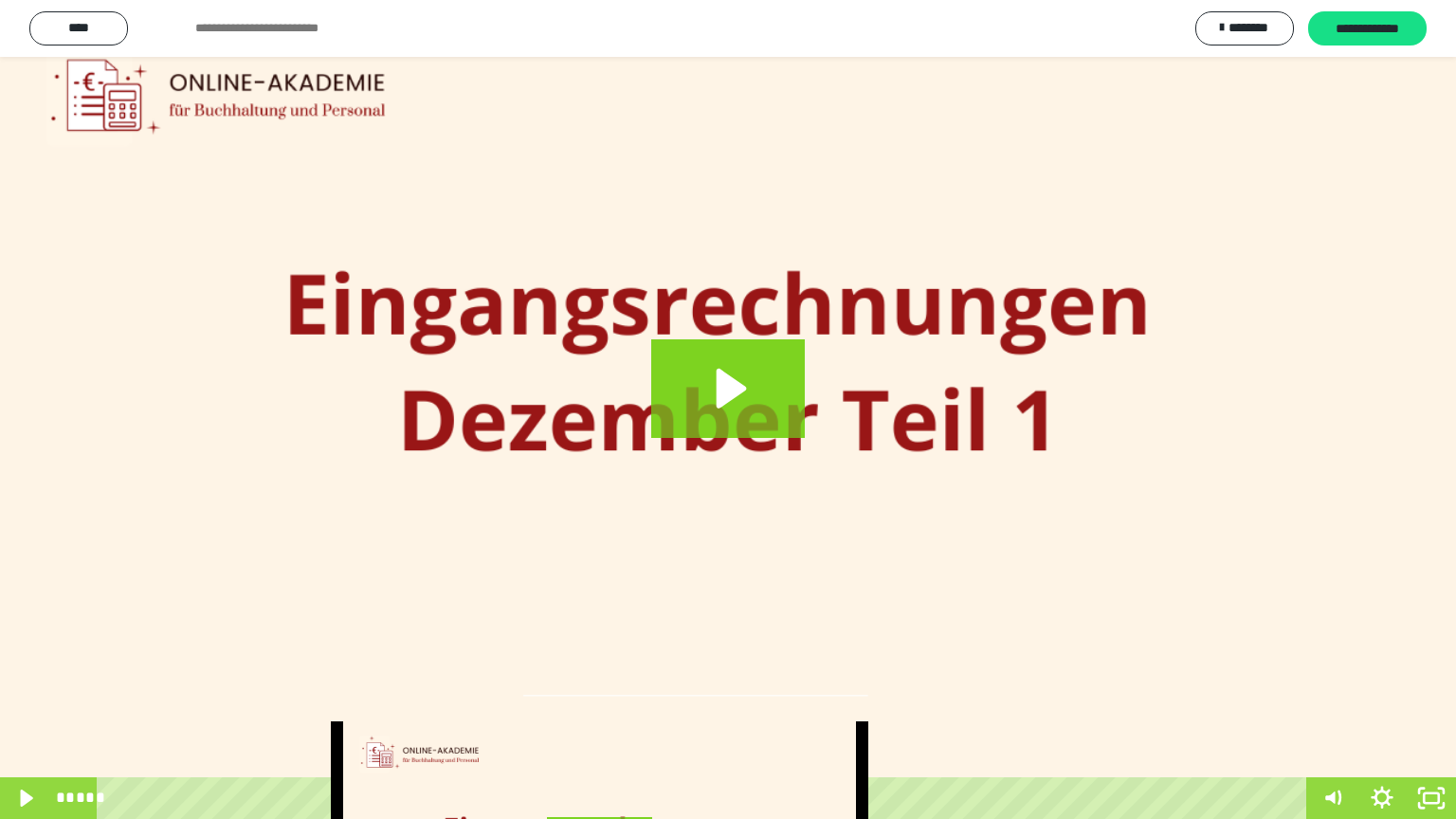 click at bounding box center [728, 410] 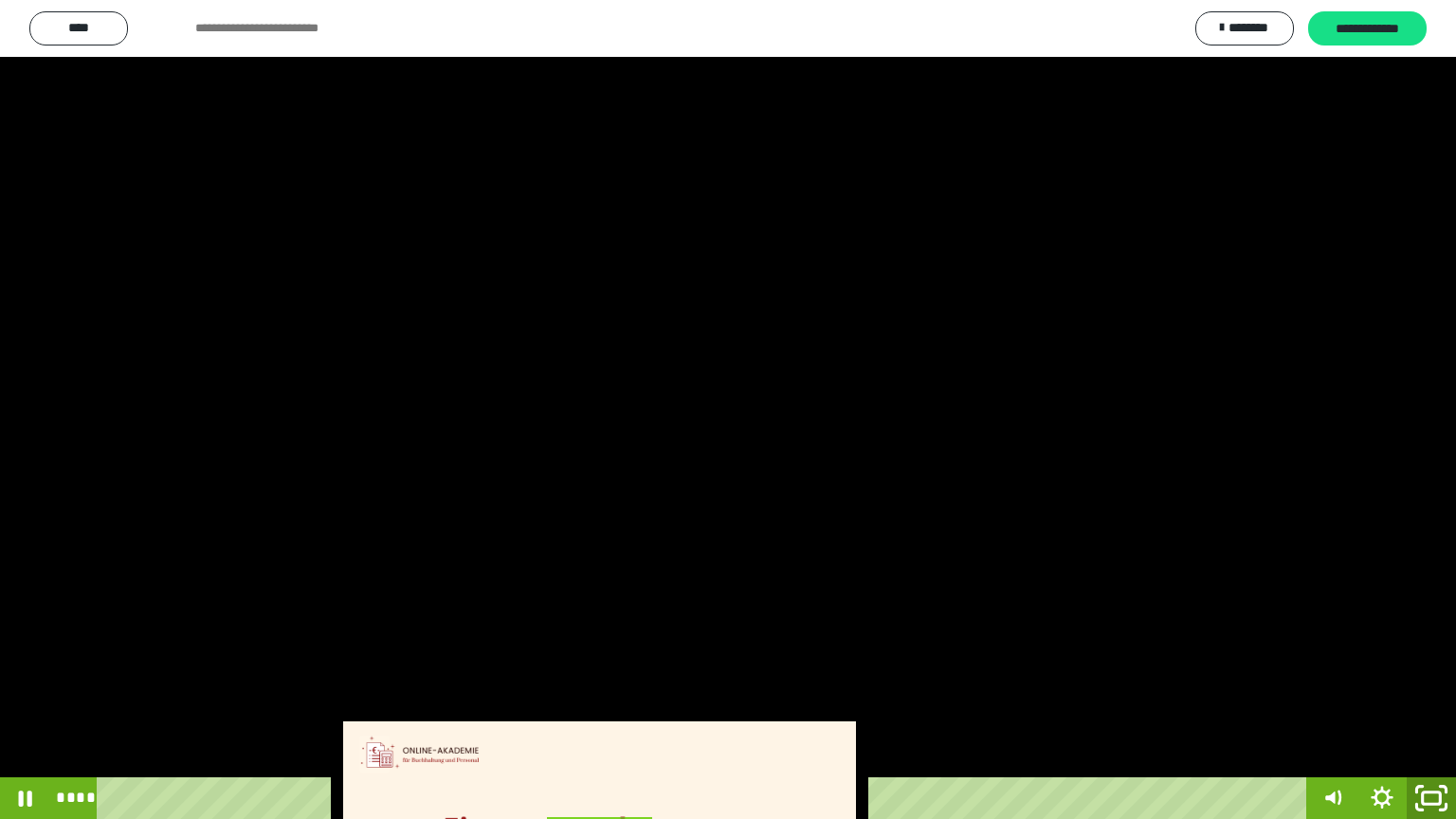 click 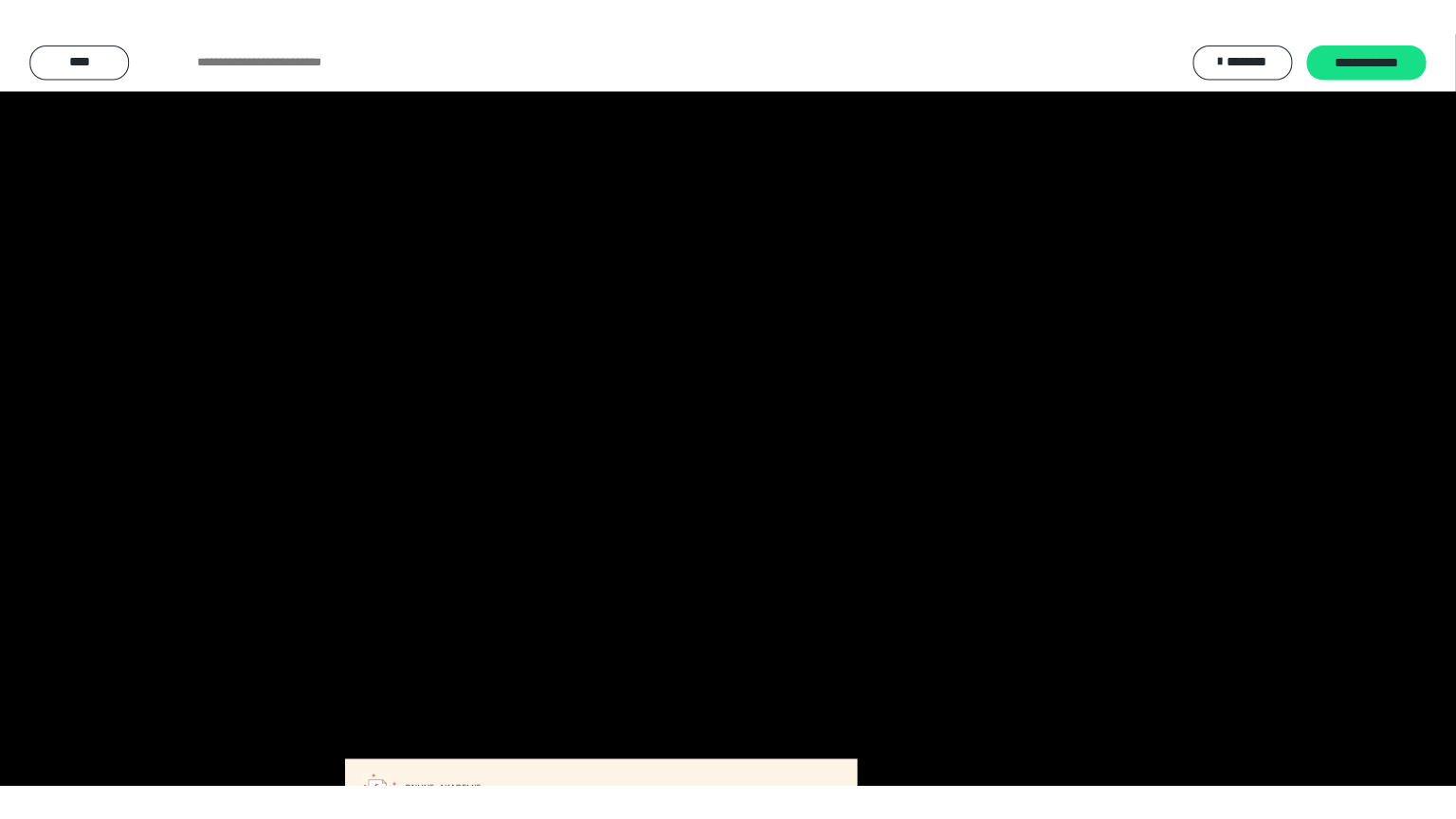 scroll, scrollTop: 2817, scrollLeft: 0, axis: vertical 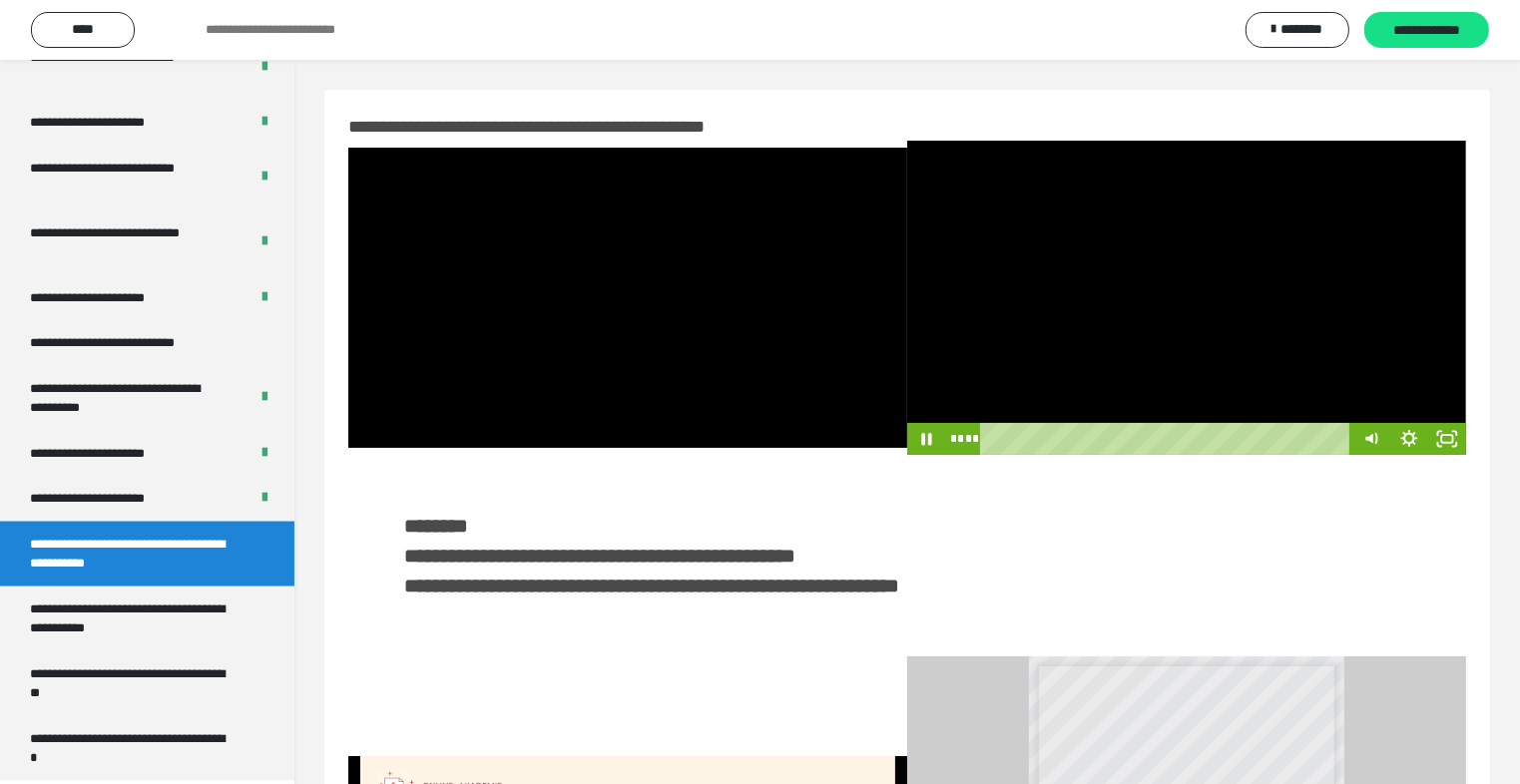 click at bounding box center (1187, 297) 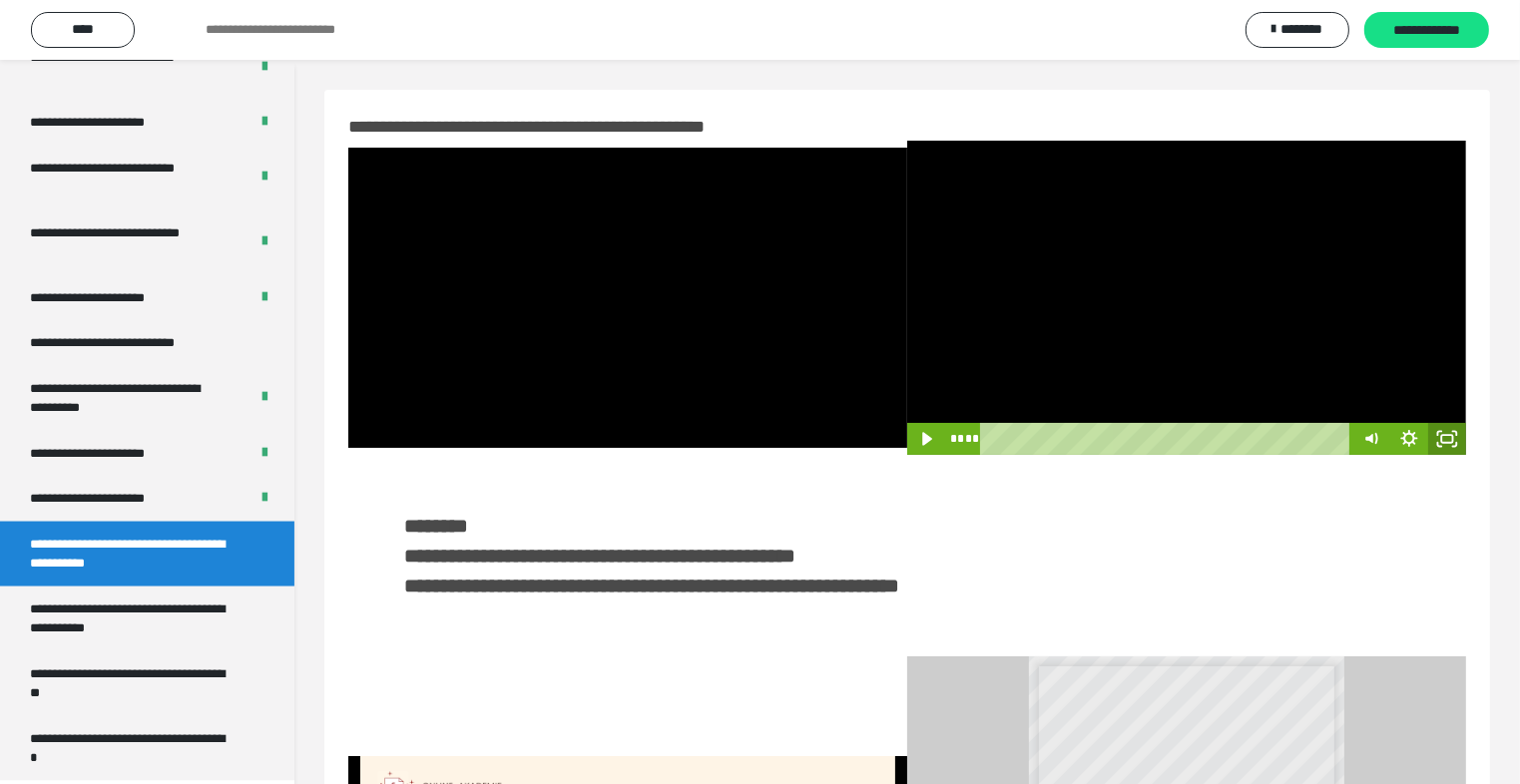 click 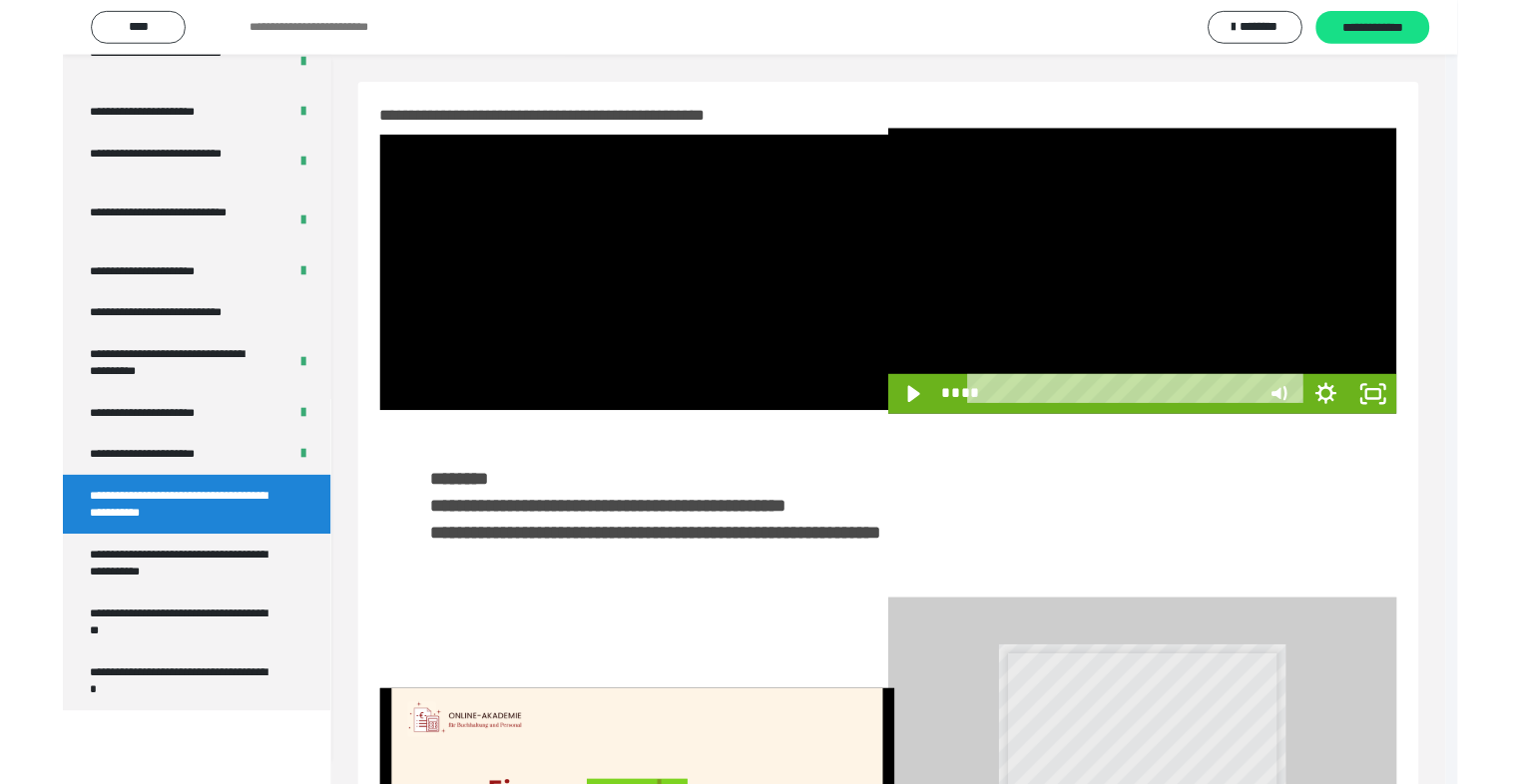 scroll, scrollTop: 2886, scrollLeft: 0, axis: vertical 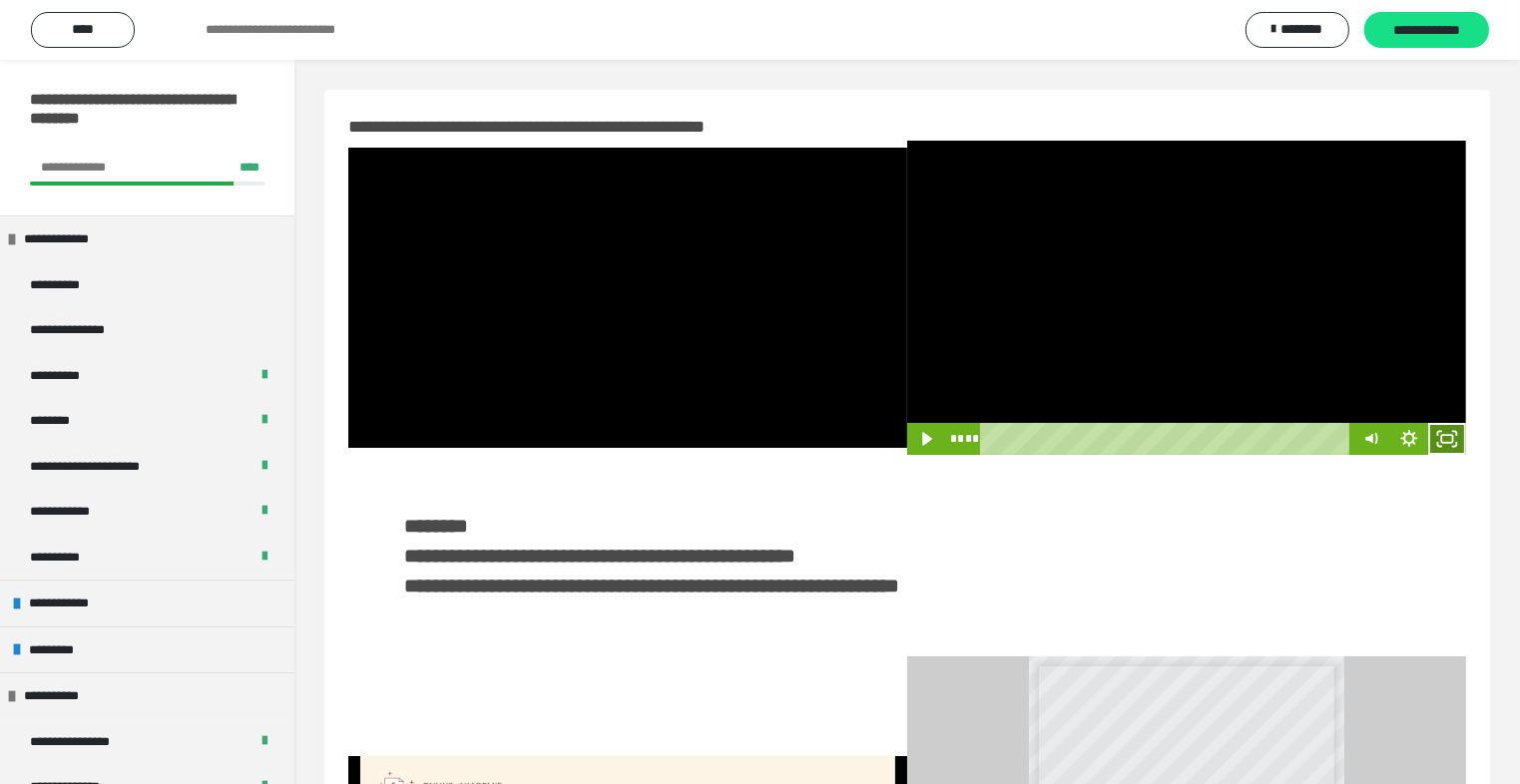 click 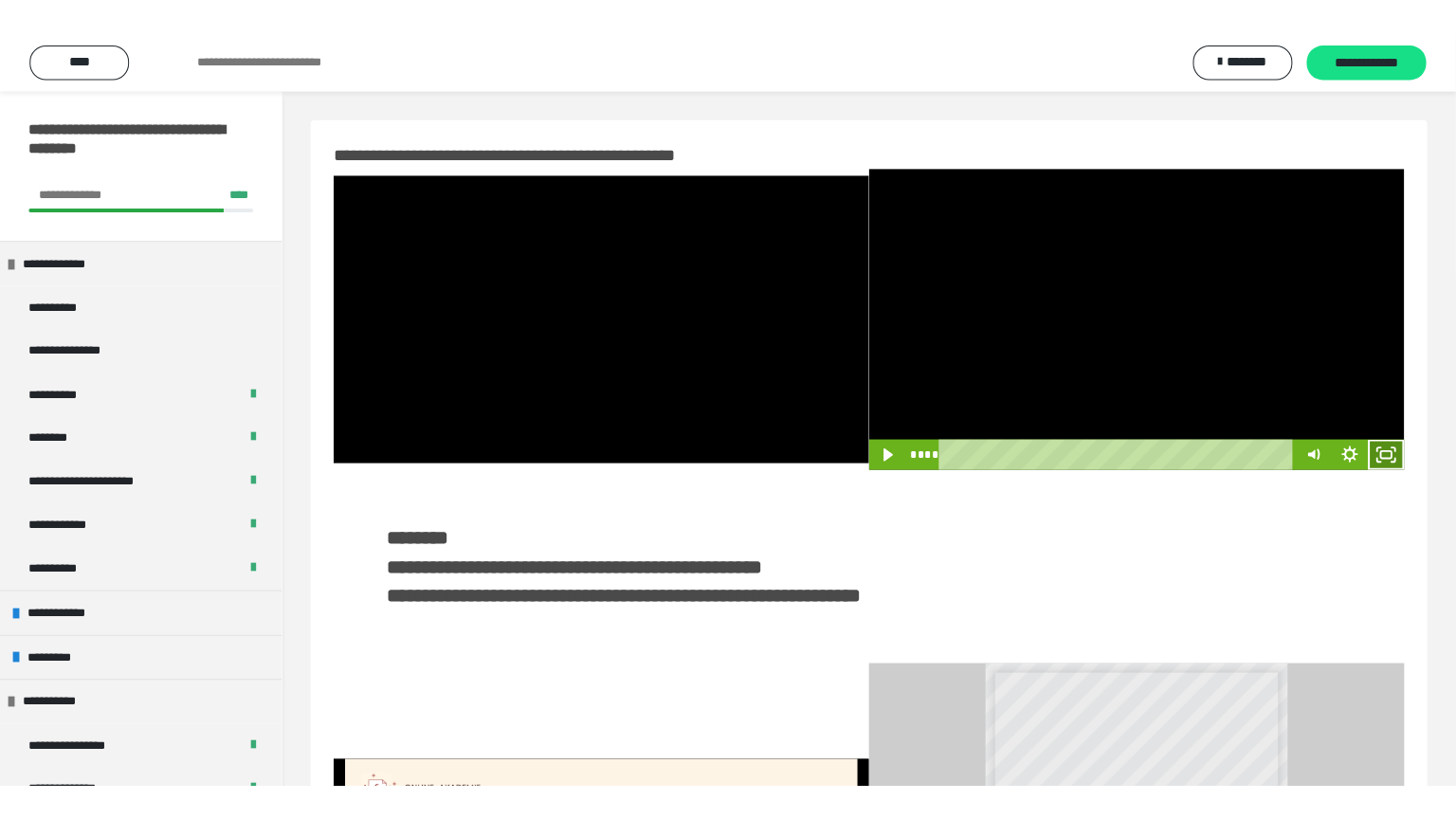 scroll, scrollTop: 2742, scrollLeft: 0, axis: vertical 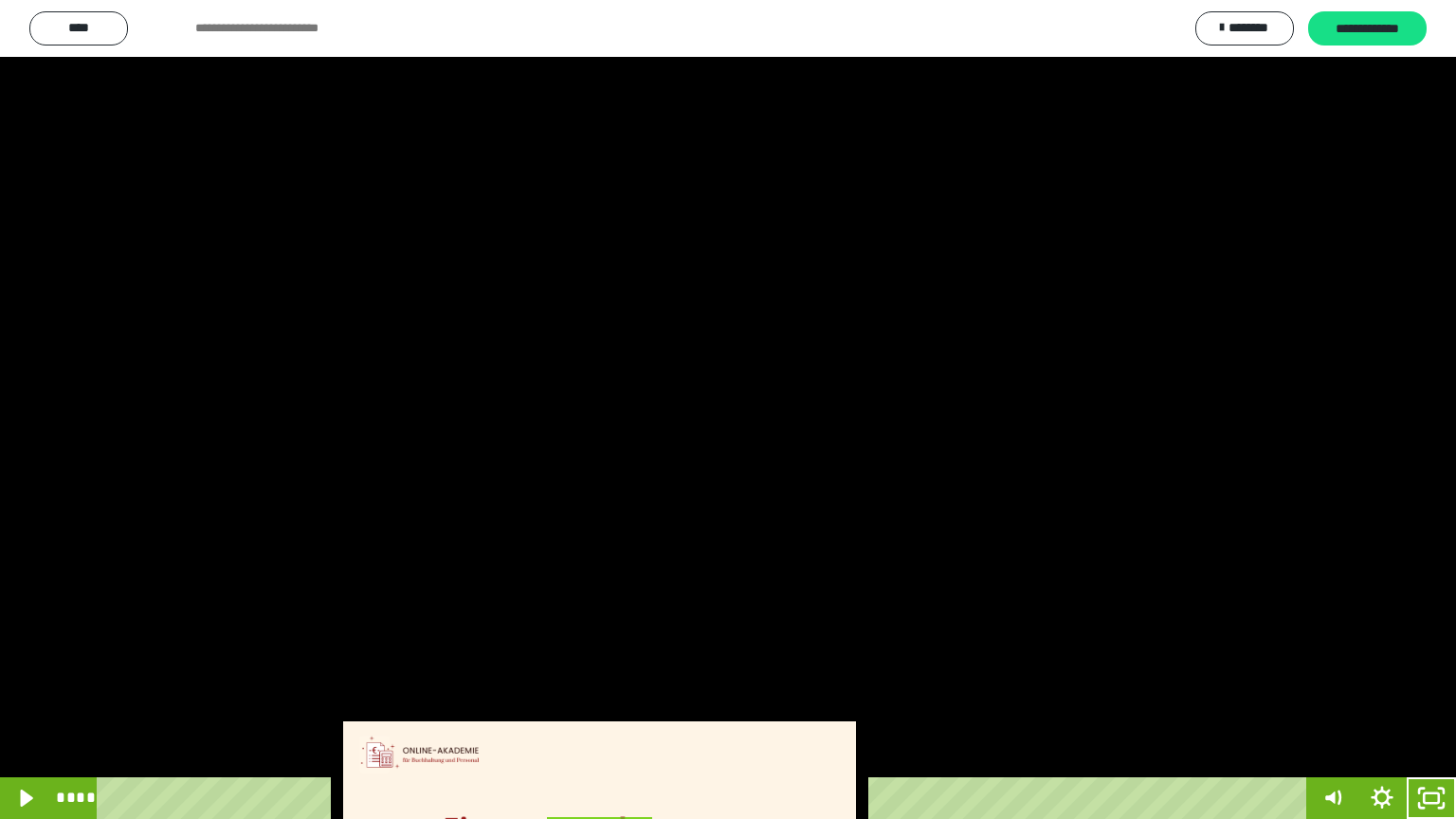 click at bounding box center (728, 410) 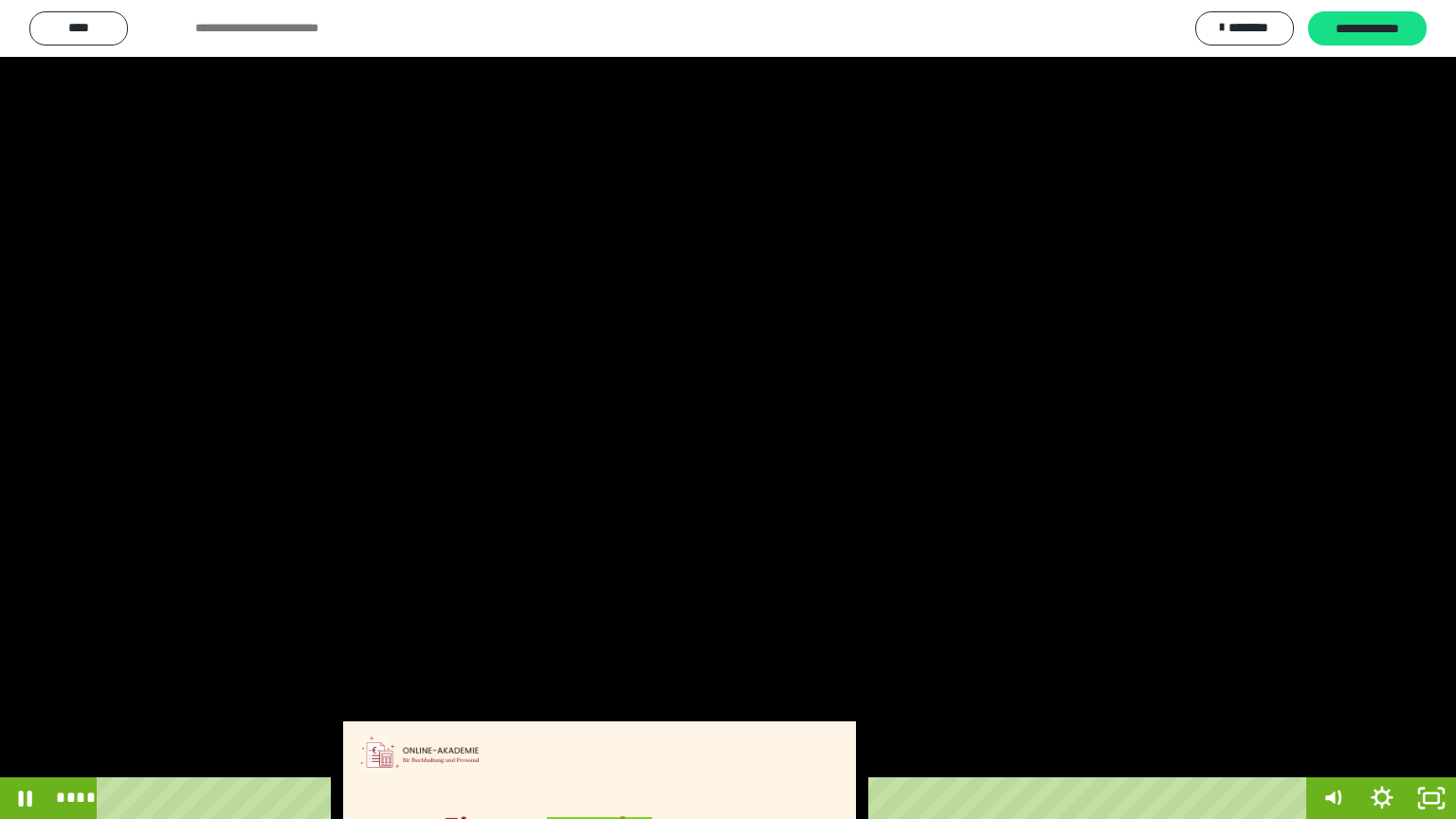 click at bounding box center [728, 410] 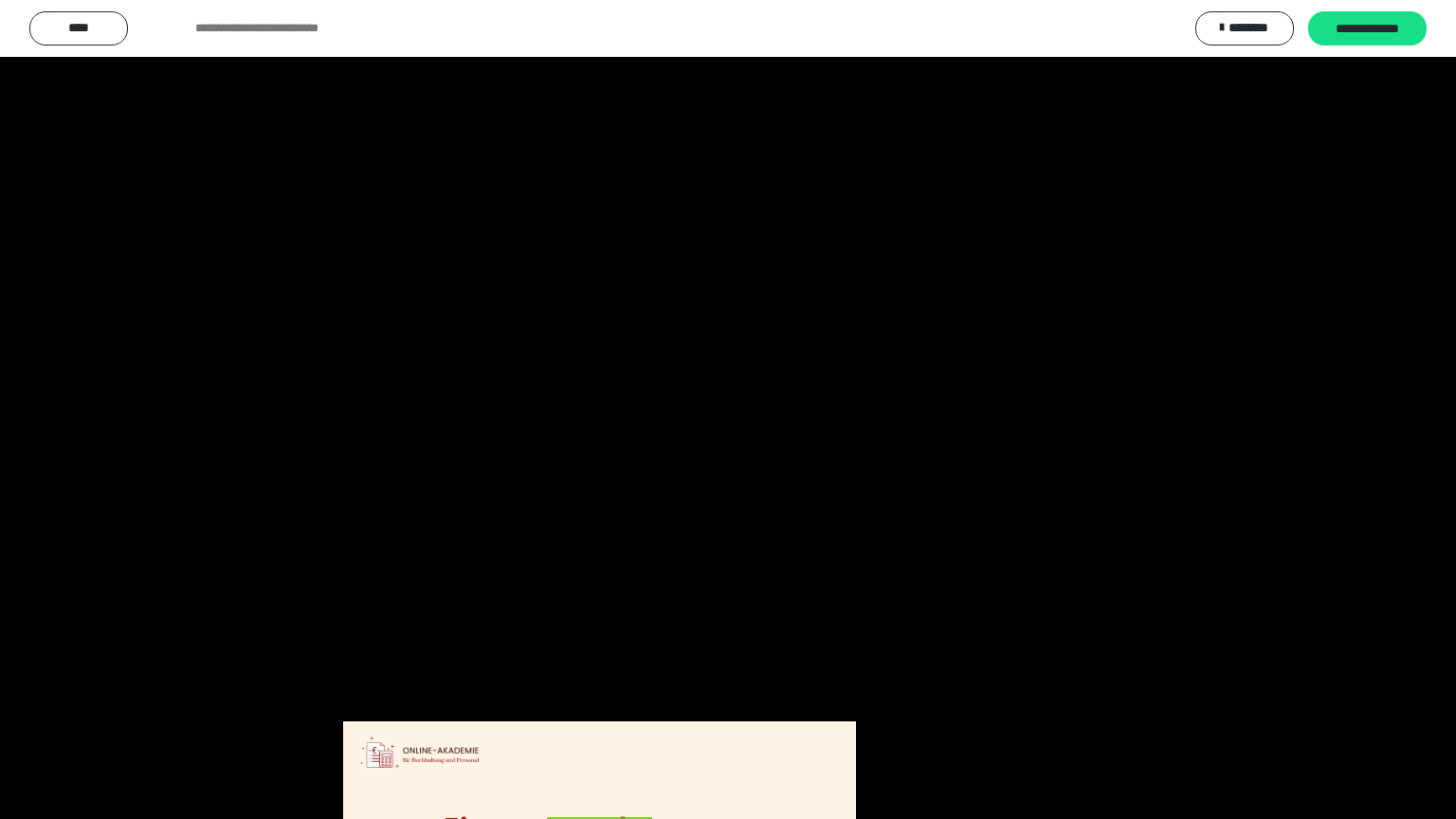click at bounding box center (728, 410) 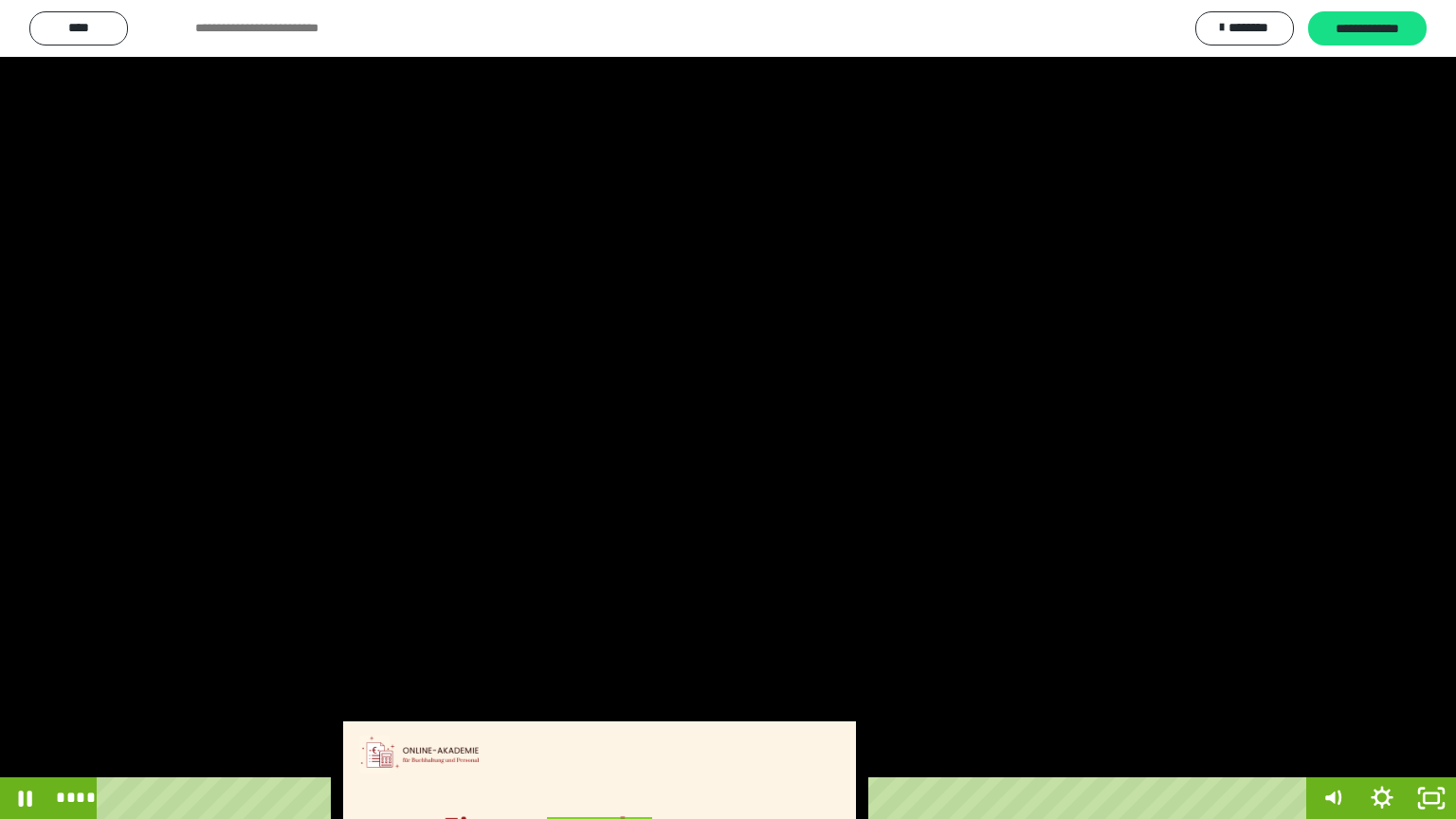 click at bounding box center (728, 410) 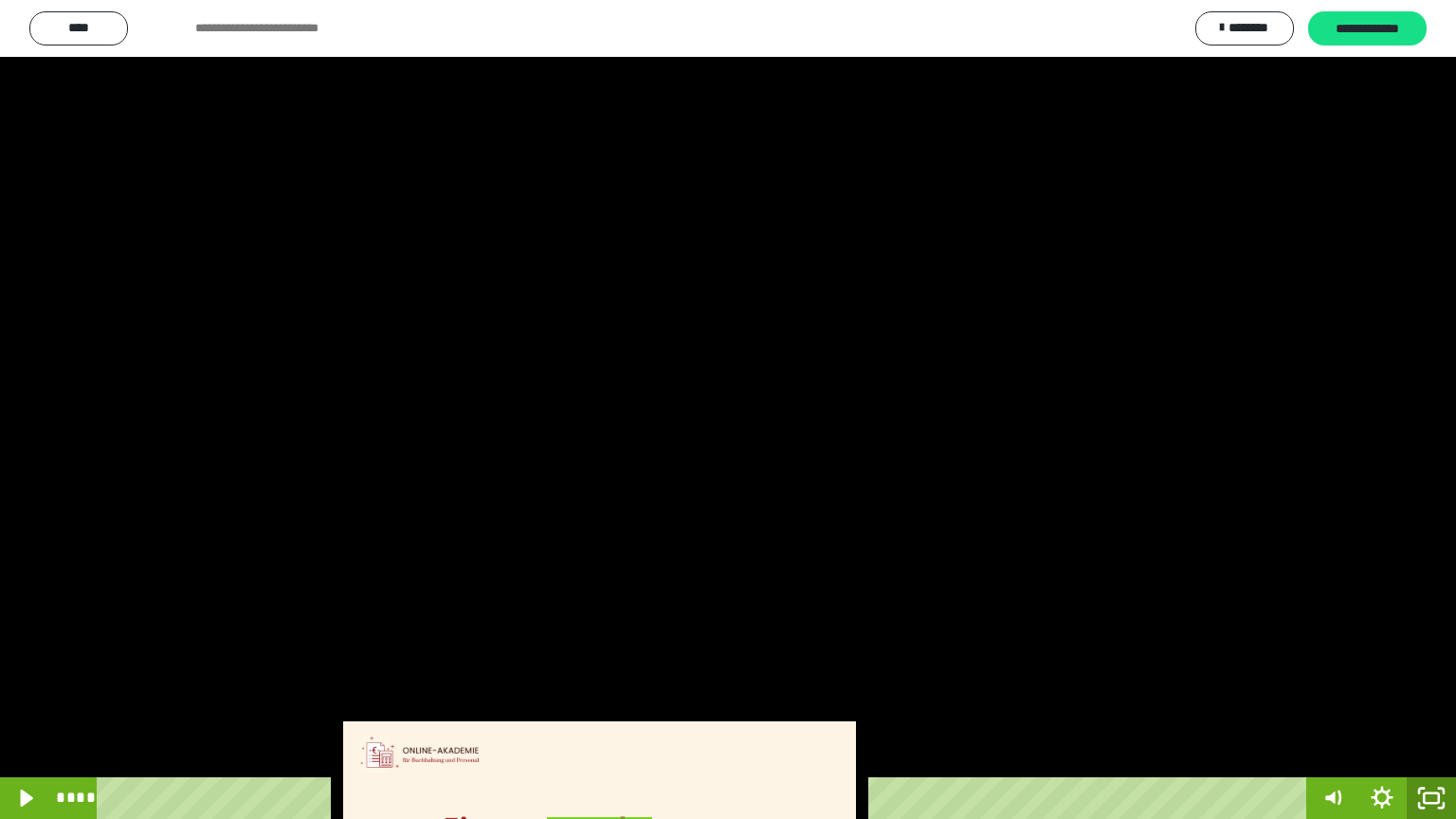 click 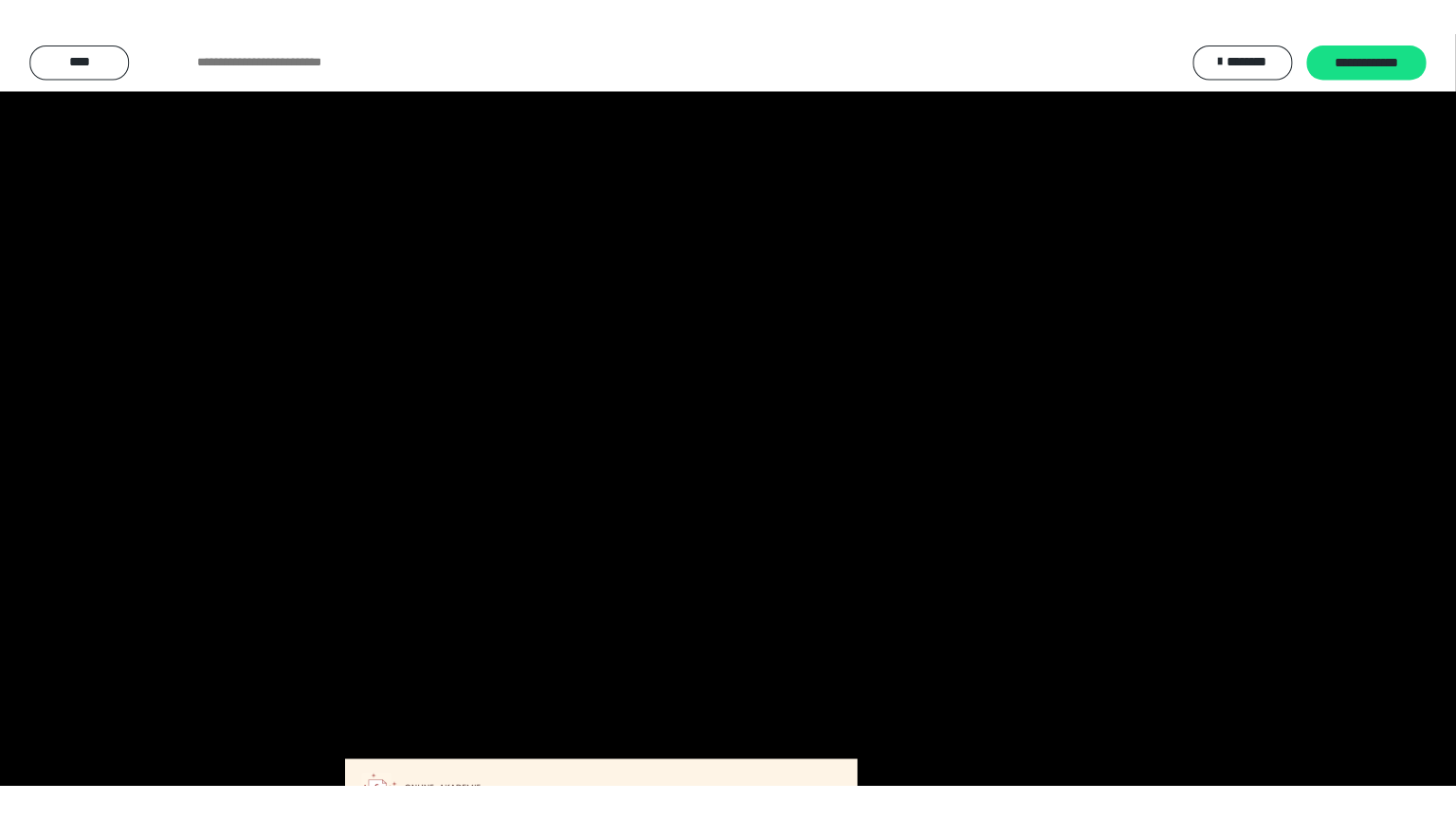 scroll, scrollTop: 2817, scrollLeft: 0, axis: vertical 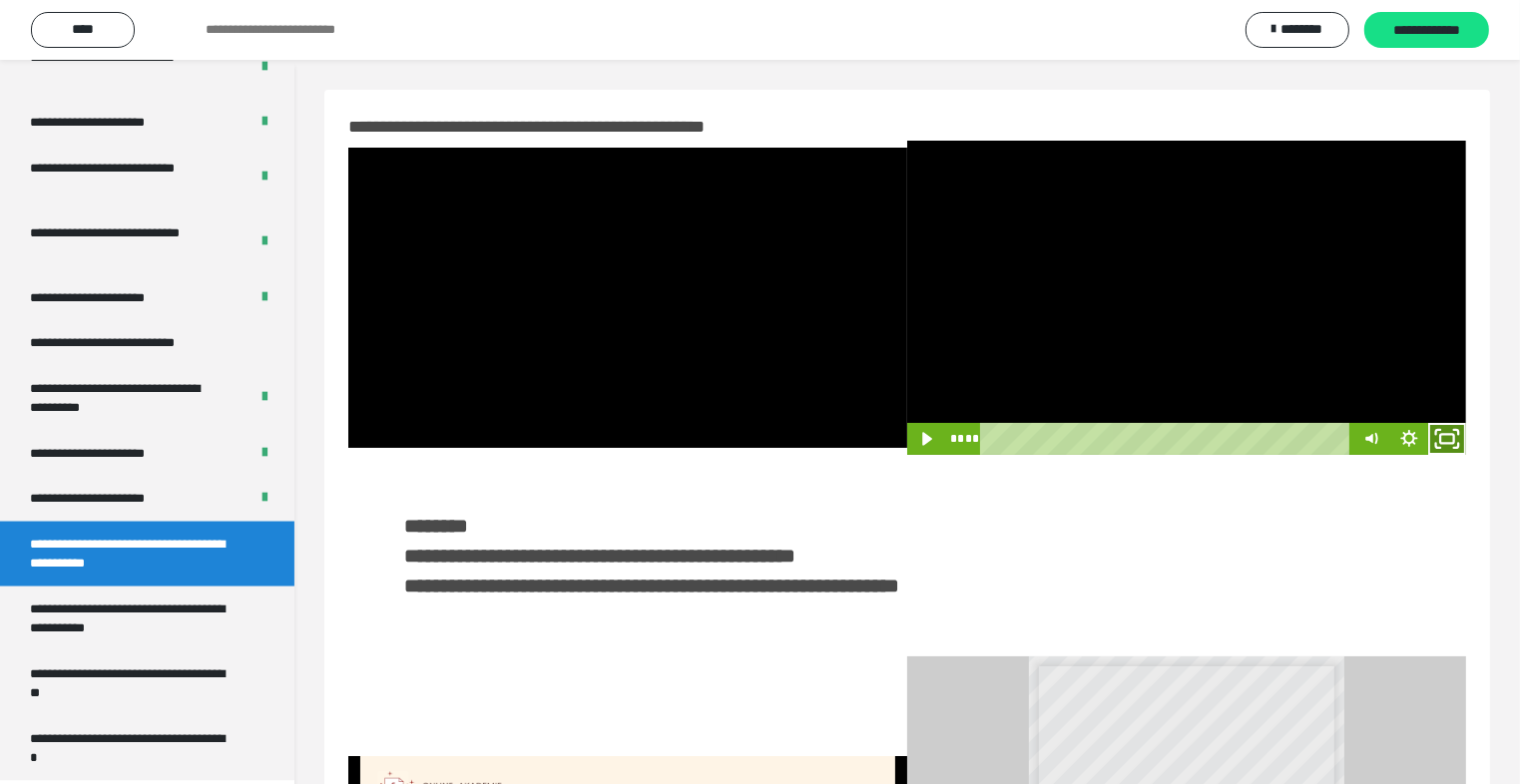 click 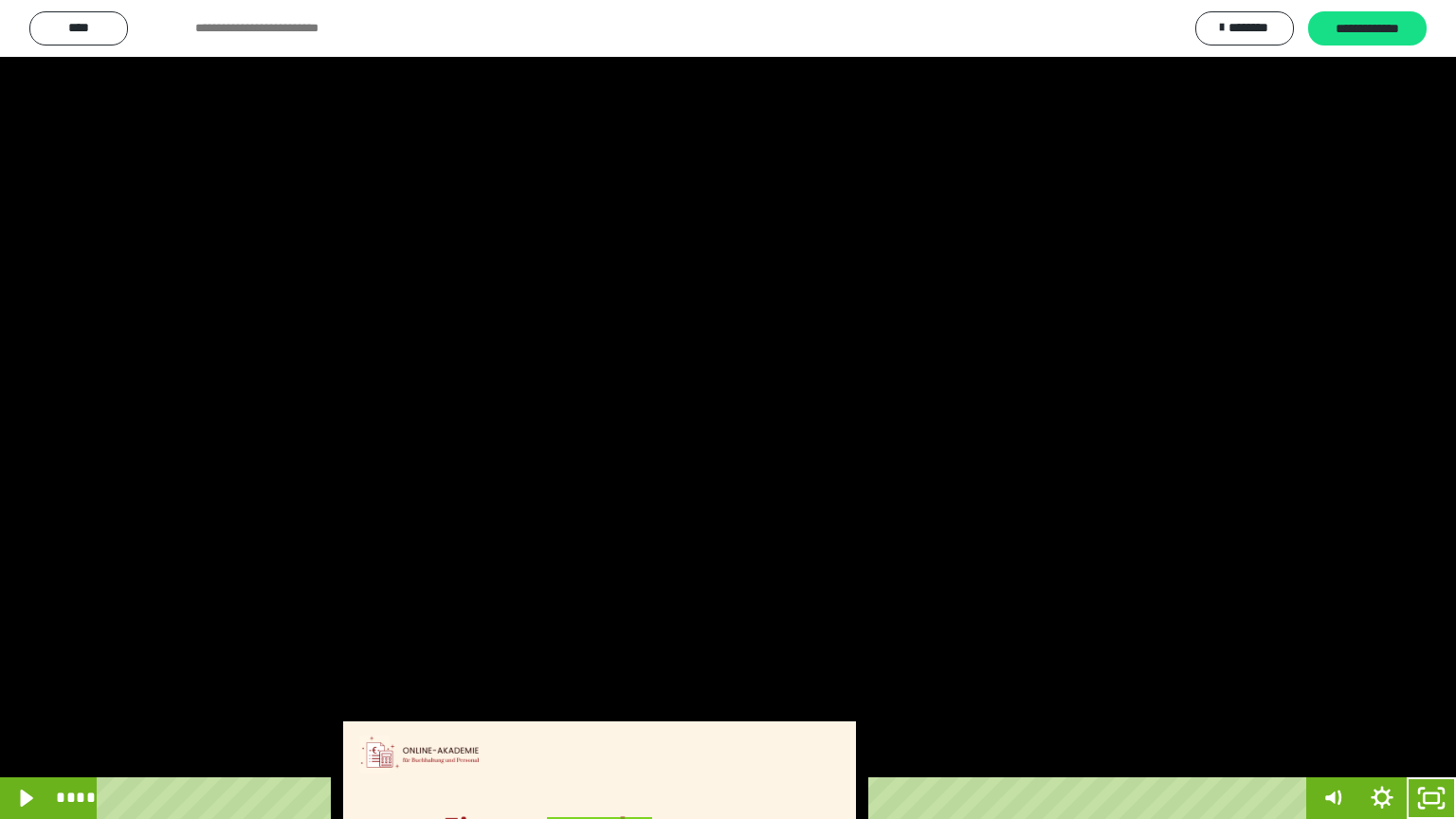 drag, startPoint x: 1090, startPoint y: 464, endPoint x: 1118, endPoint y: 459, distance: 28.442925 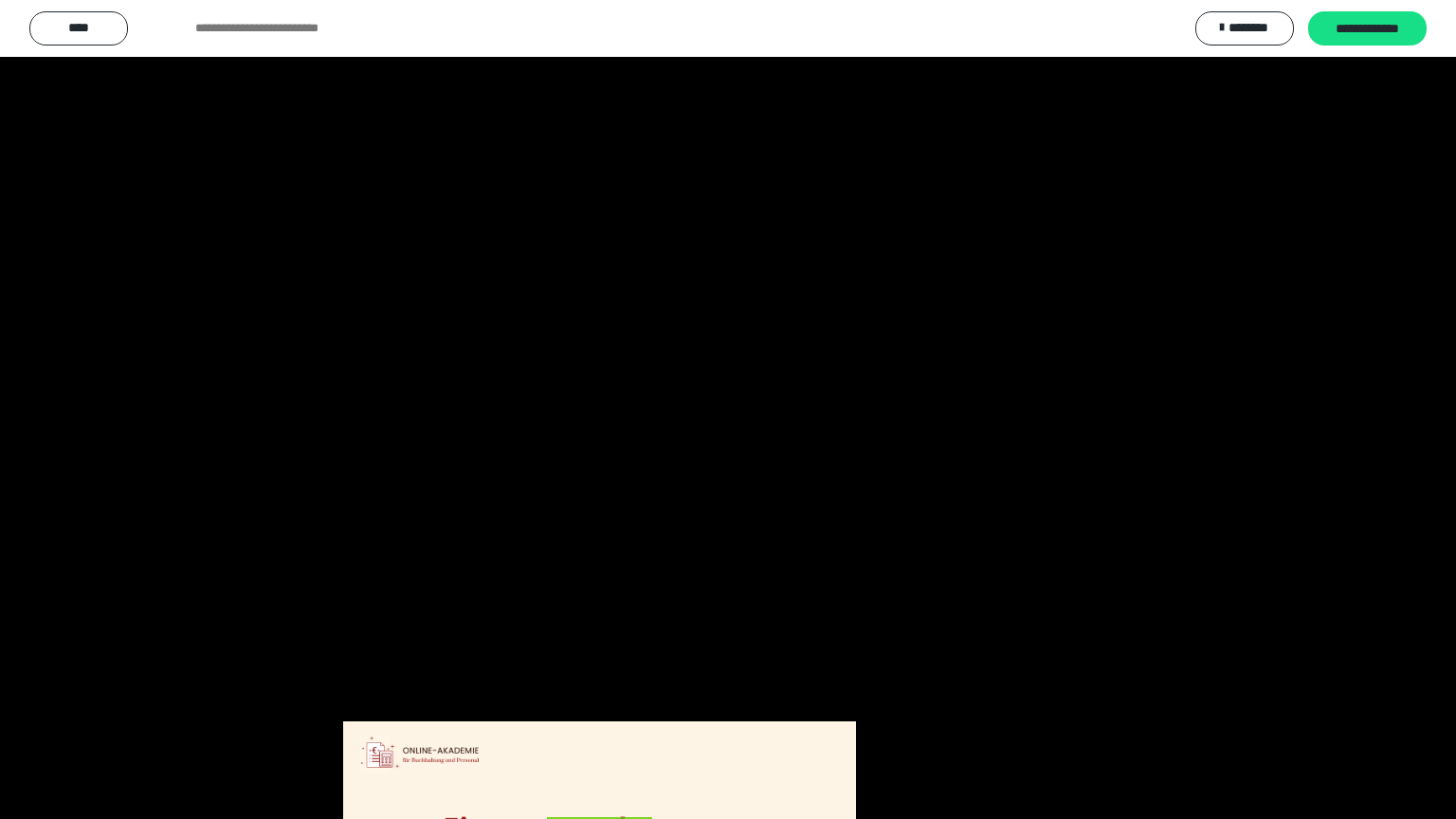 click at bounding box center [728, 410] 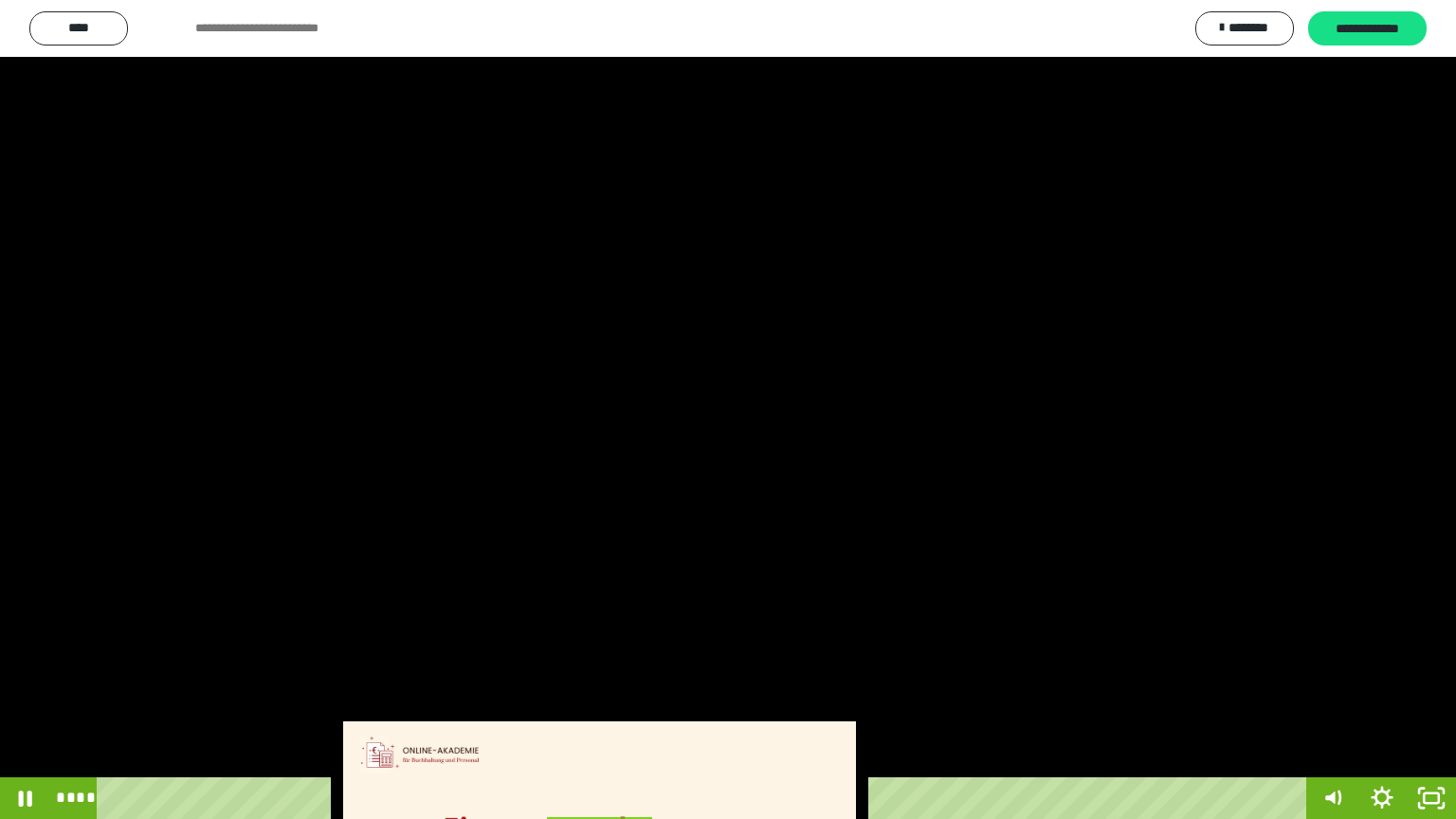 click at bounding box center (728, 410) 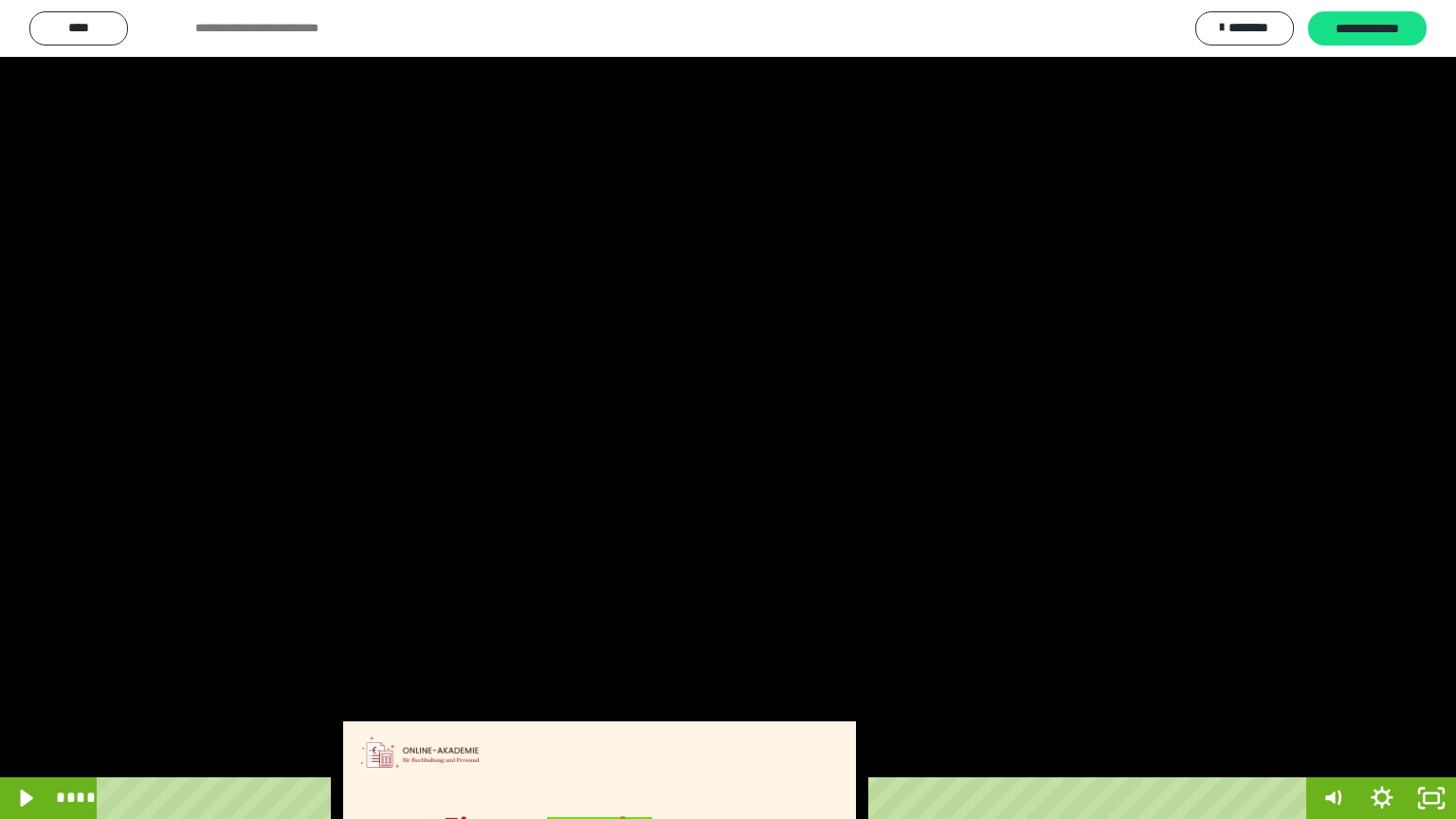 click at bounding box center [728, 410] 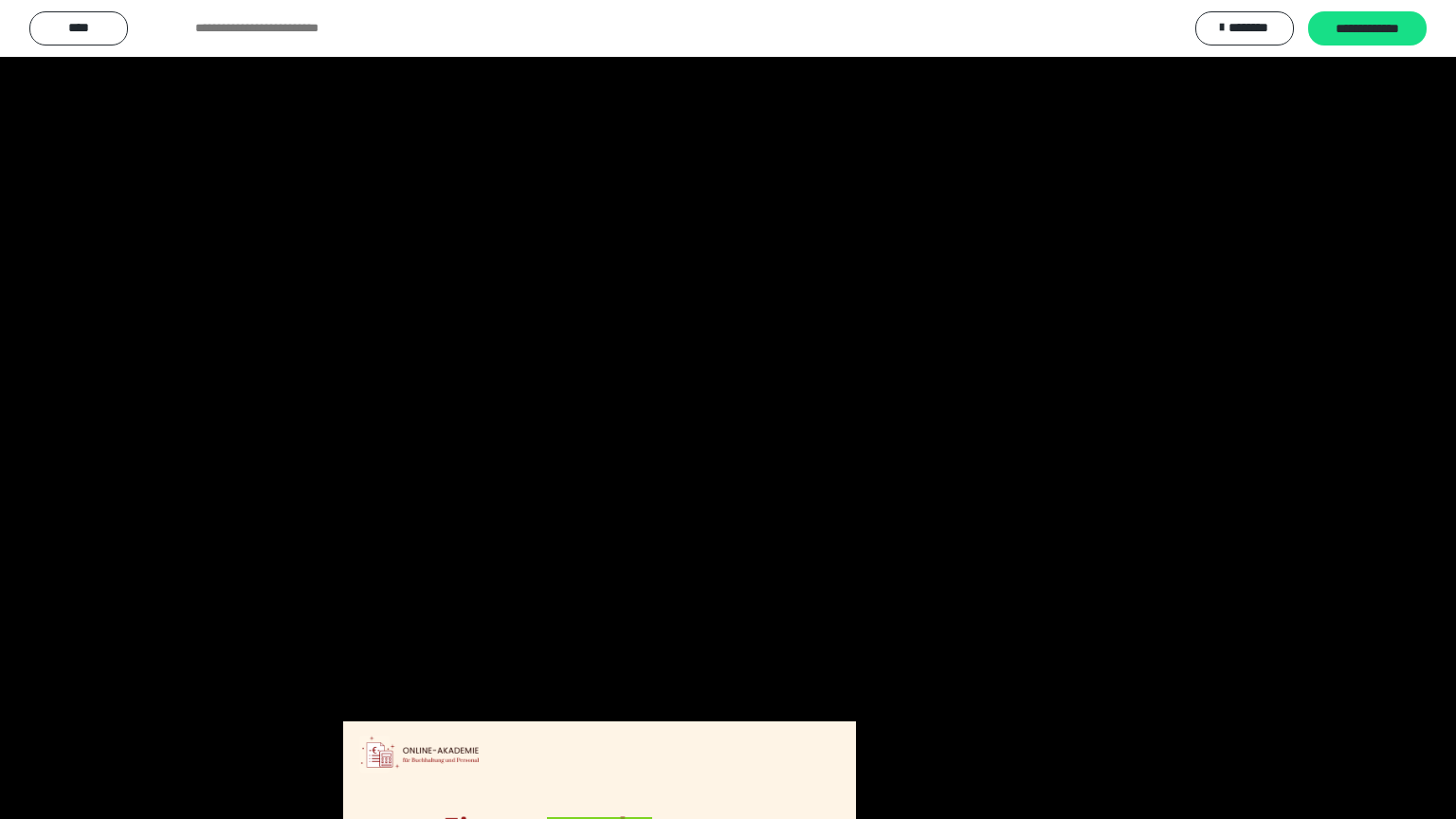 click at bounding box center [728, 410] 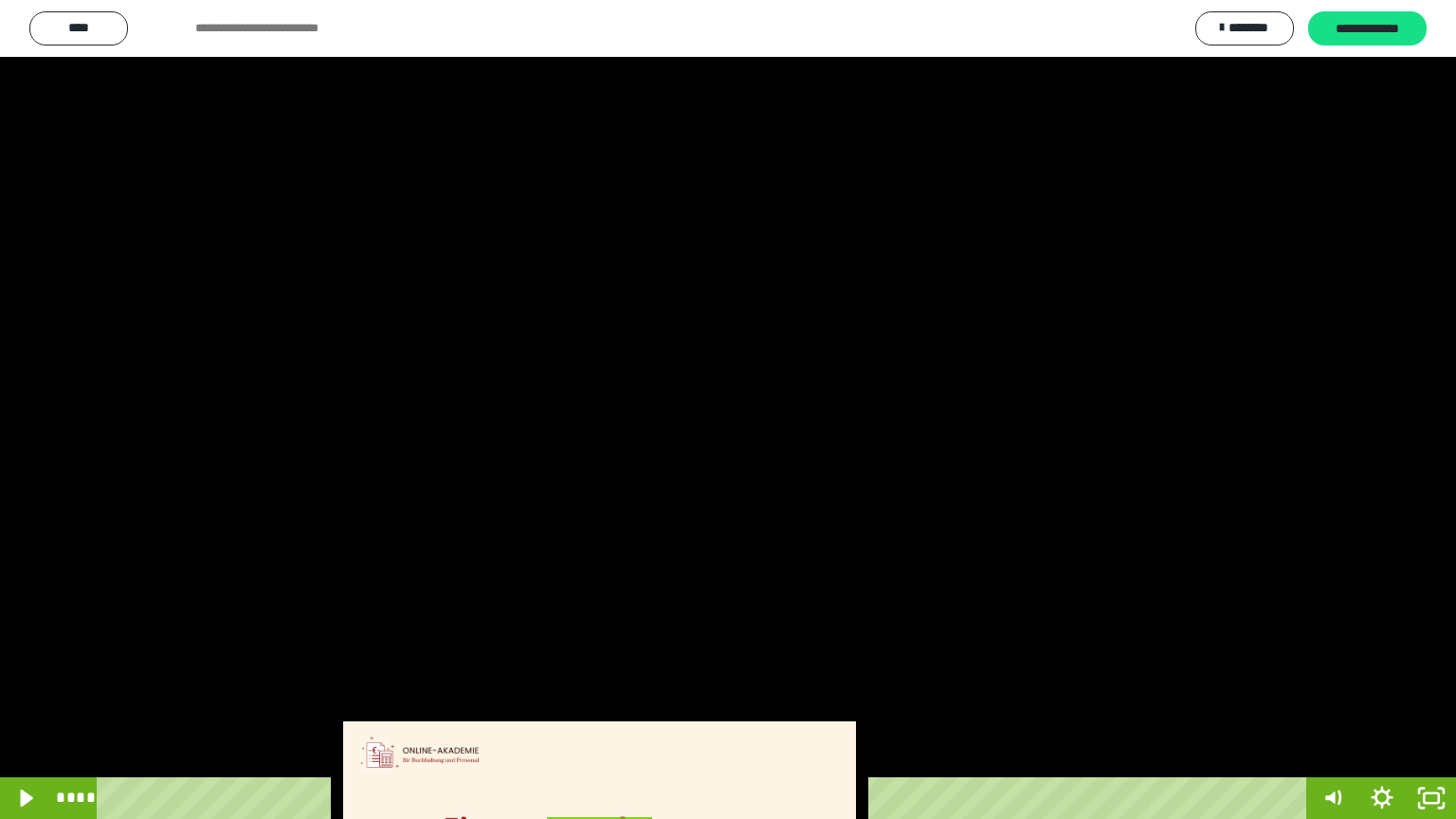 click at bounding box center [728, 410] 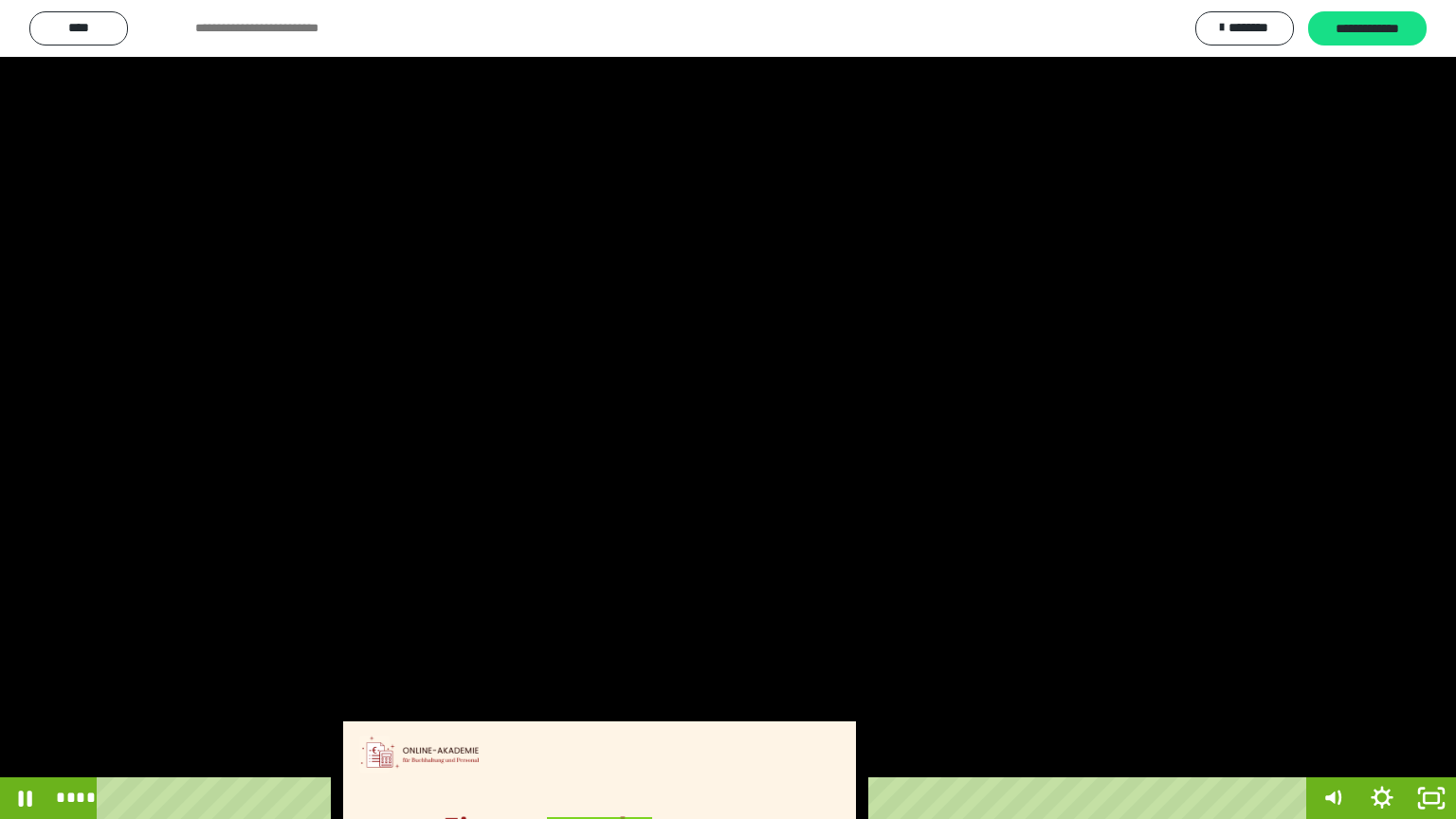 click at bounding box center (728, 410) 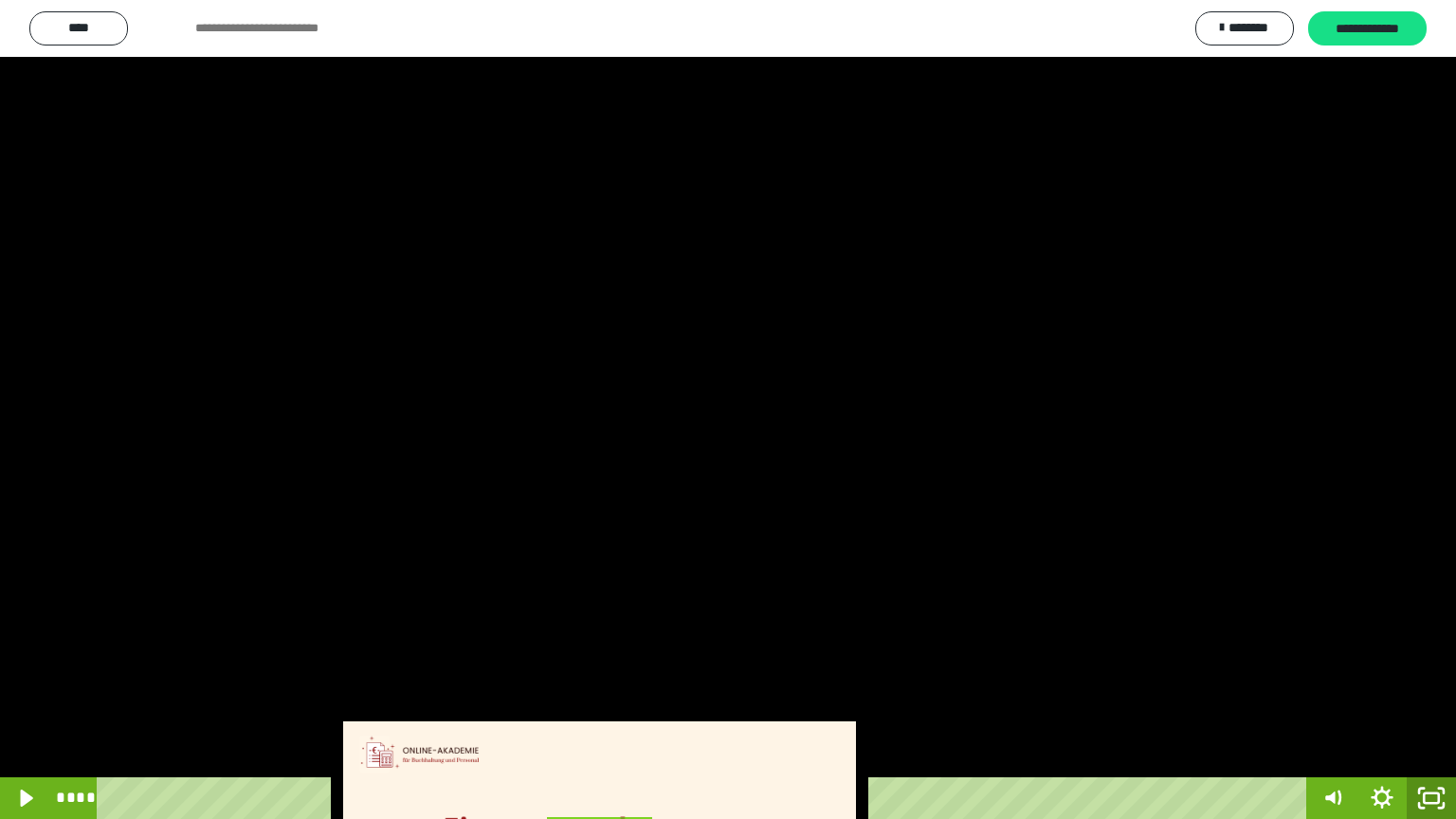 click 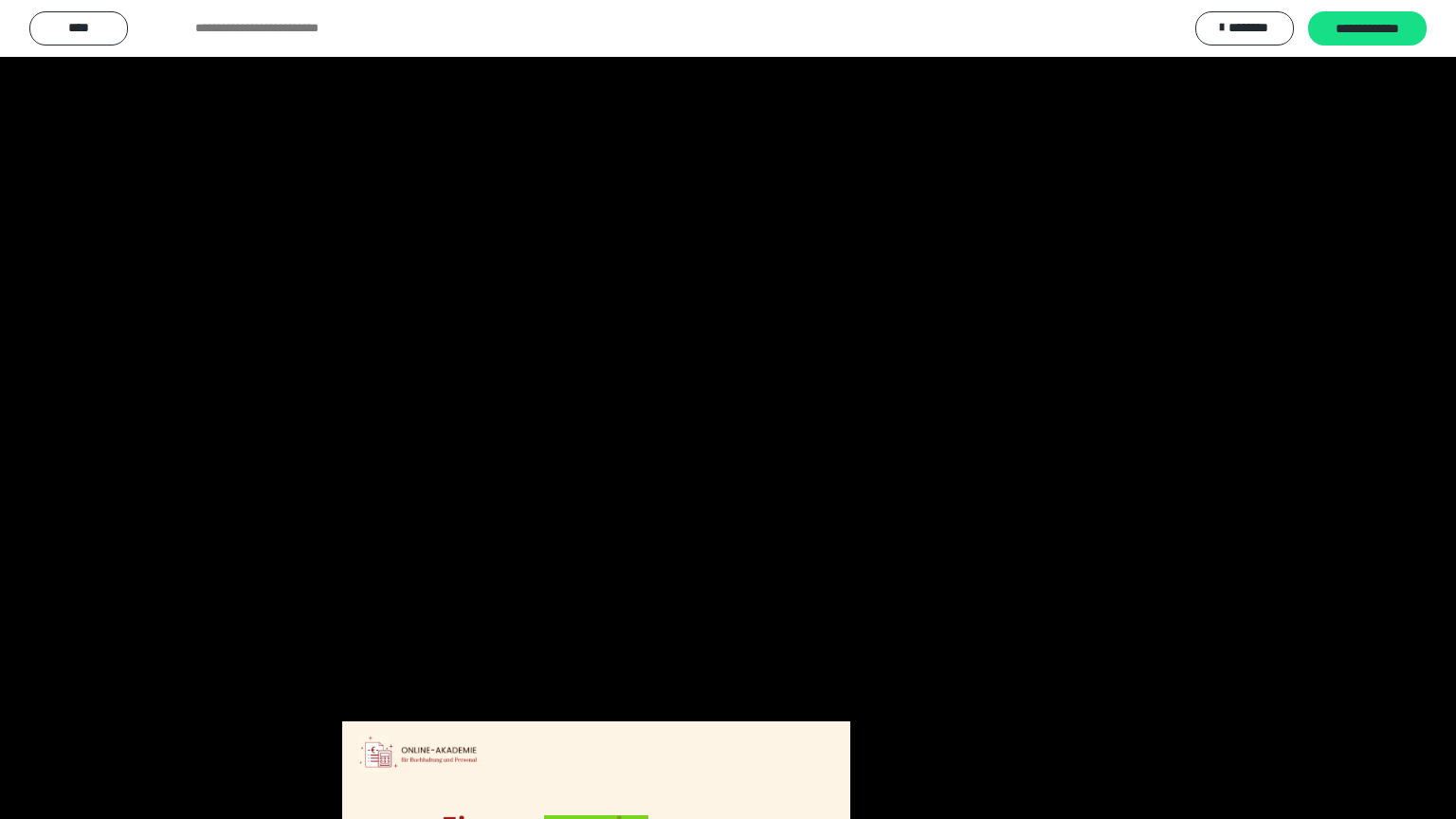 scroll, scrollTop: 2817, scrollLeft: 0, axis: vertical 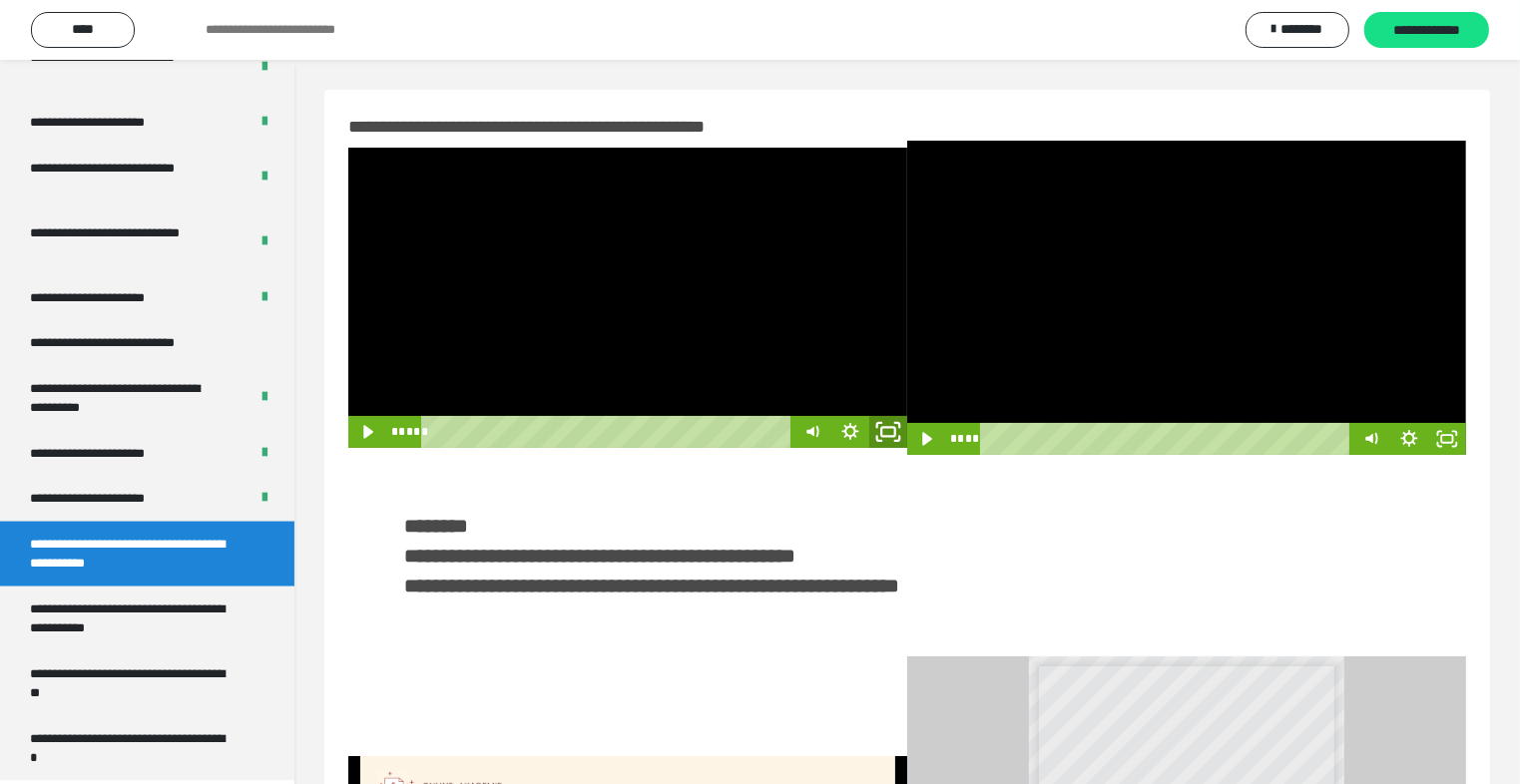 drag, startPoint x: 885, startPoint y: 434, endPoint x: 886, endPoint y: 525, distance: 91.00549 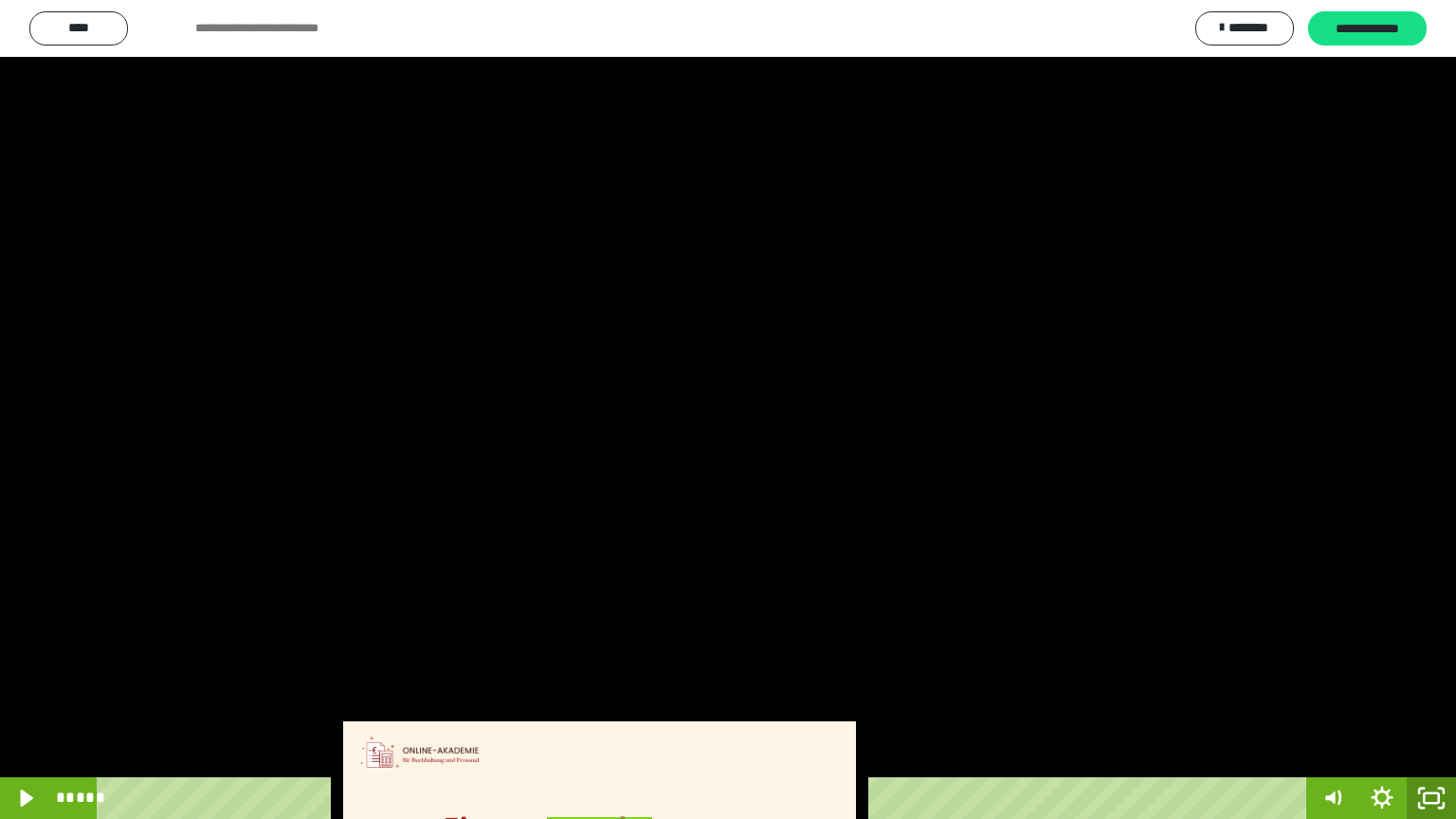 drag, startPoint x: 1440, startPoint y: 800, endPoint x: 1417, endPoint y: 691, distance: 111.40018 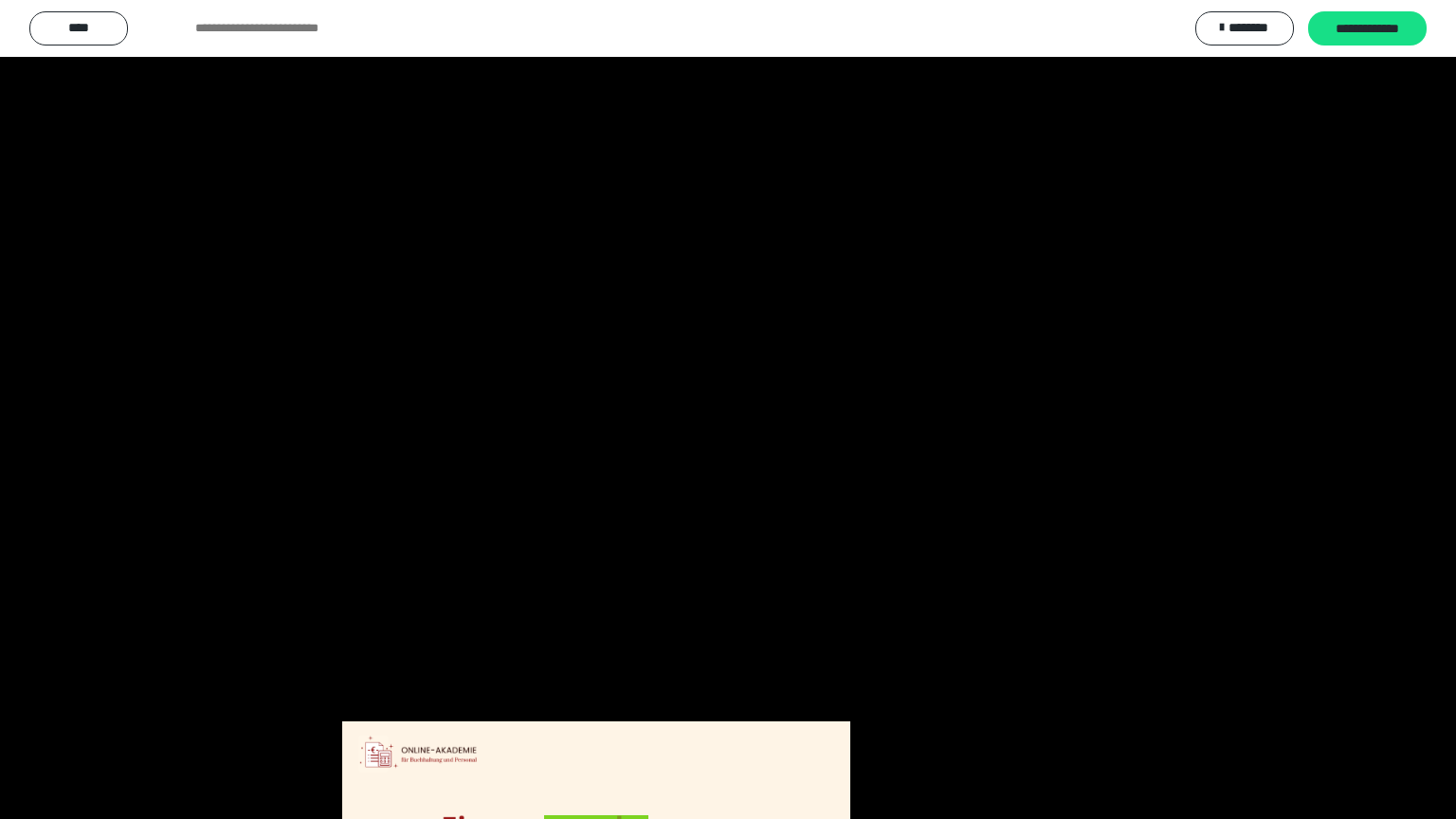 scroll, scrollTop: 2817, scrollLeft: 0, axis: vertical 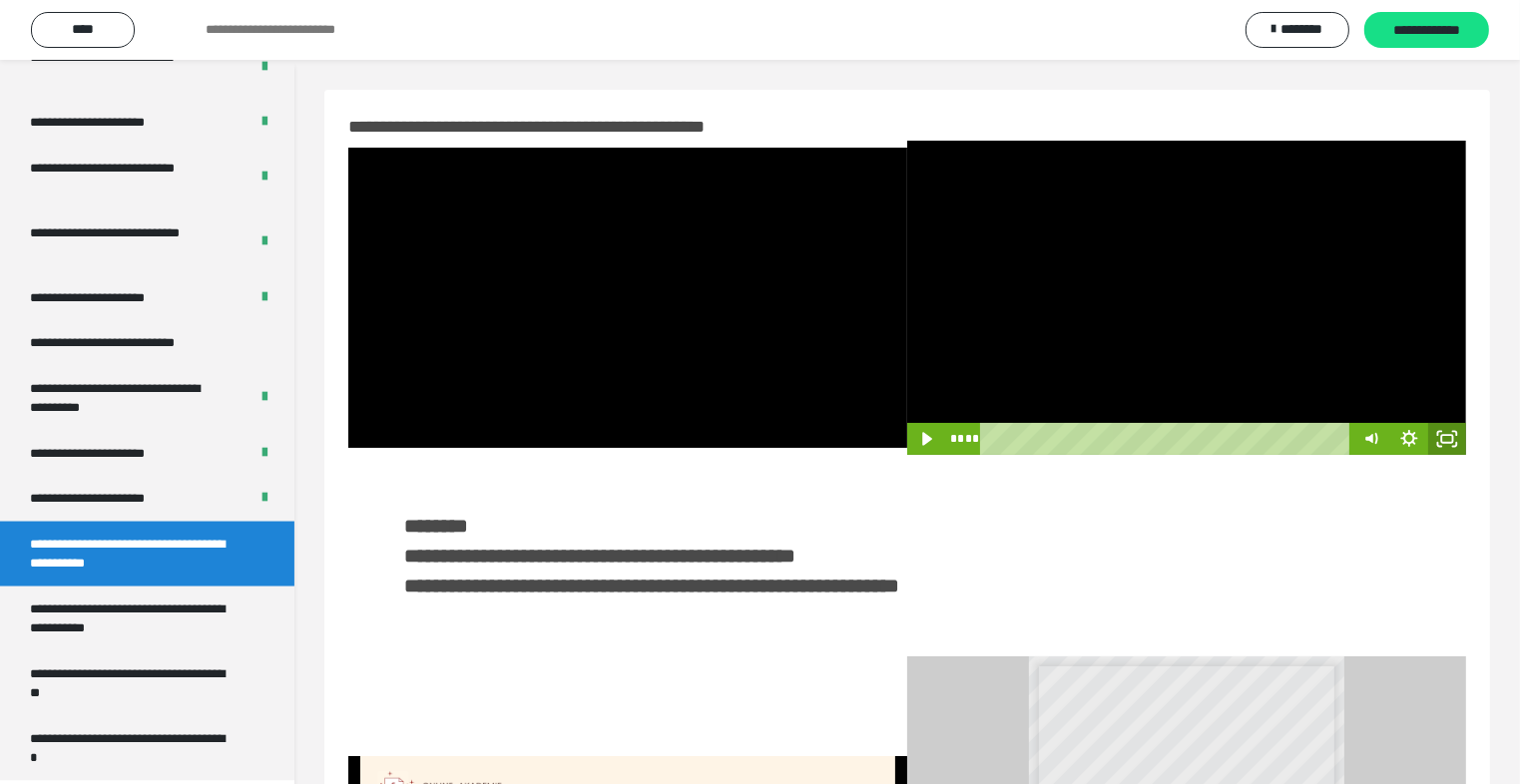 drag, startPoint x: 1441, startPoint y: 432, endPoint x: 1401, endPoint y: 524, distance: 100.31949 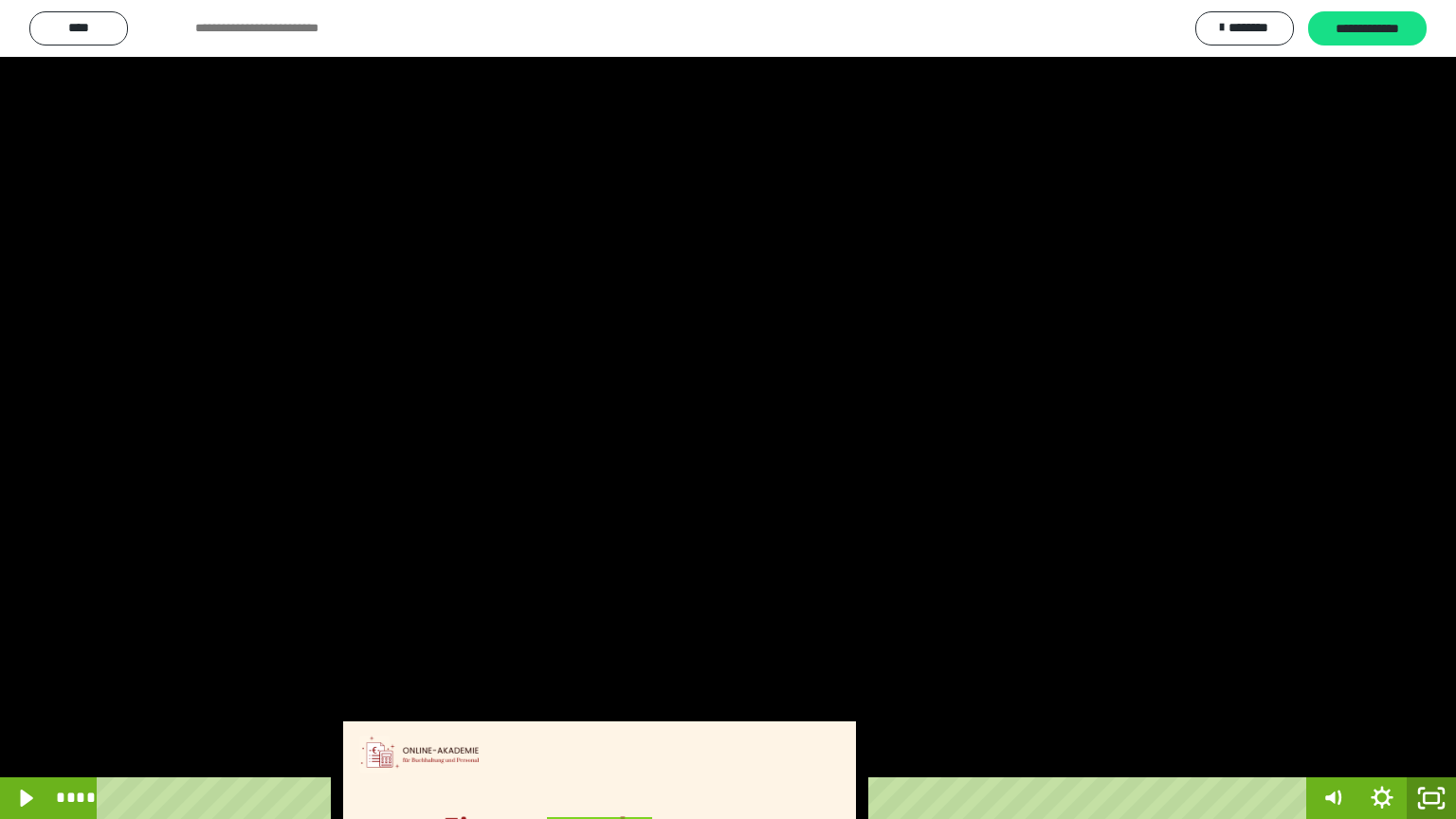click 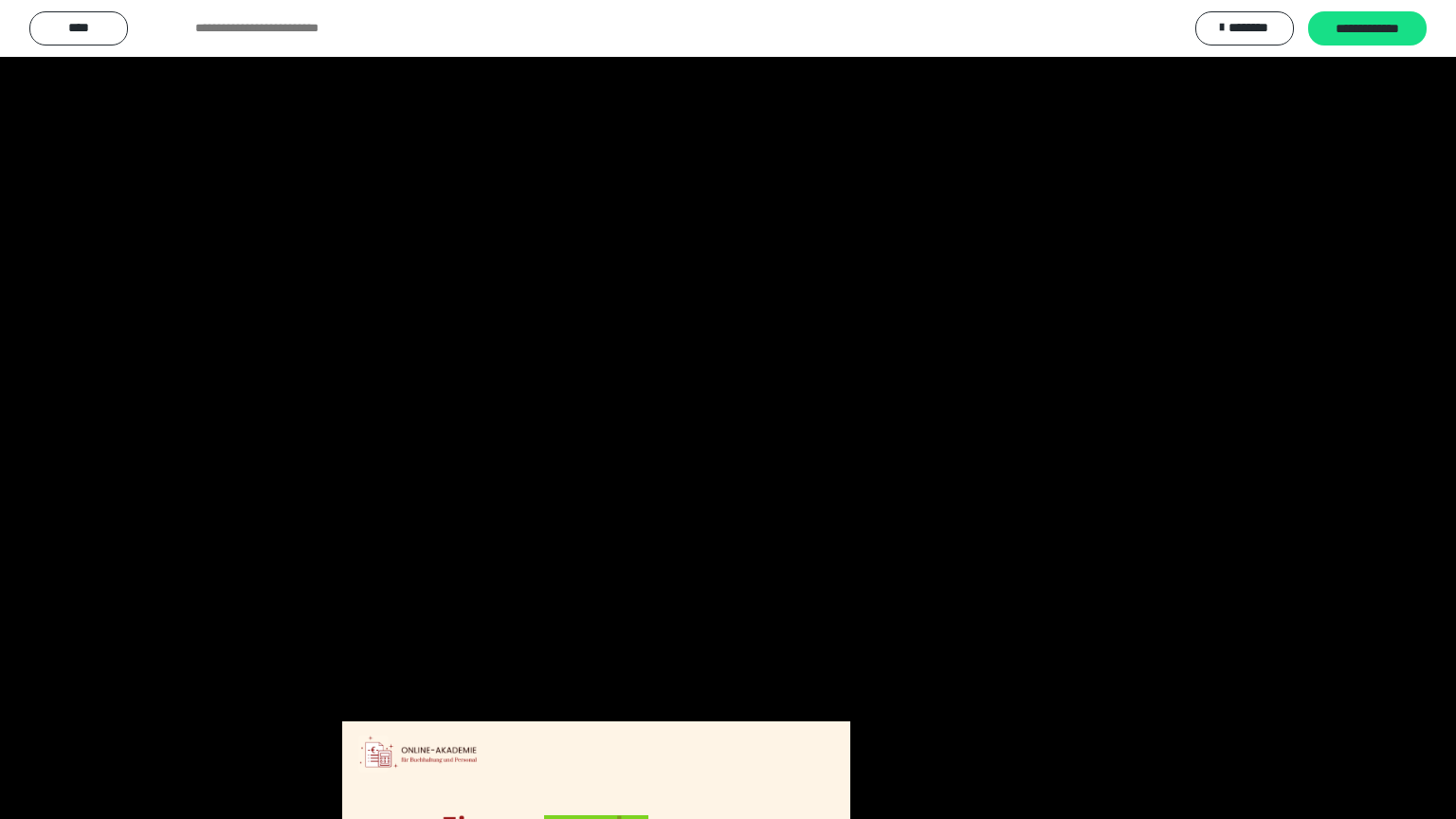 scroll, scrollTop: 2817, scrollLeft: 0, axis: vertical 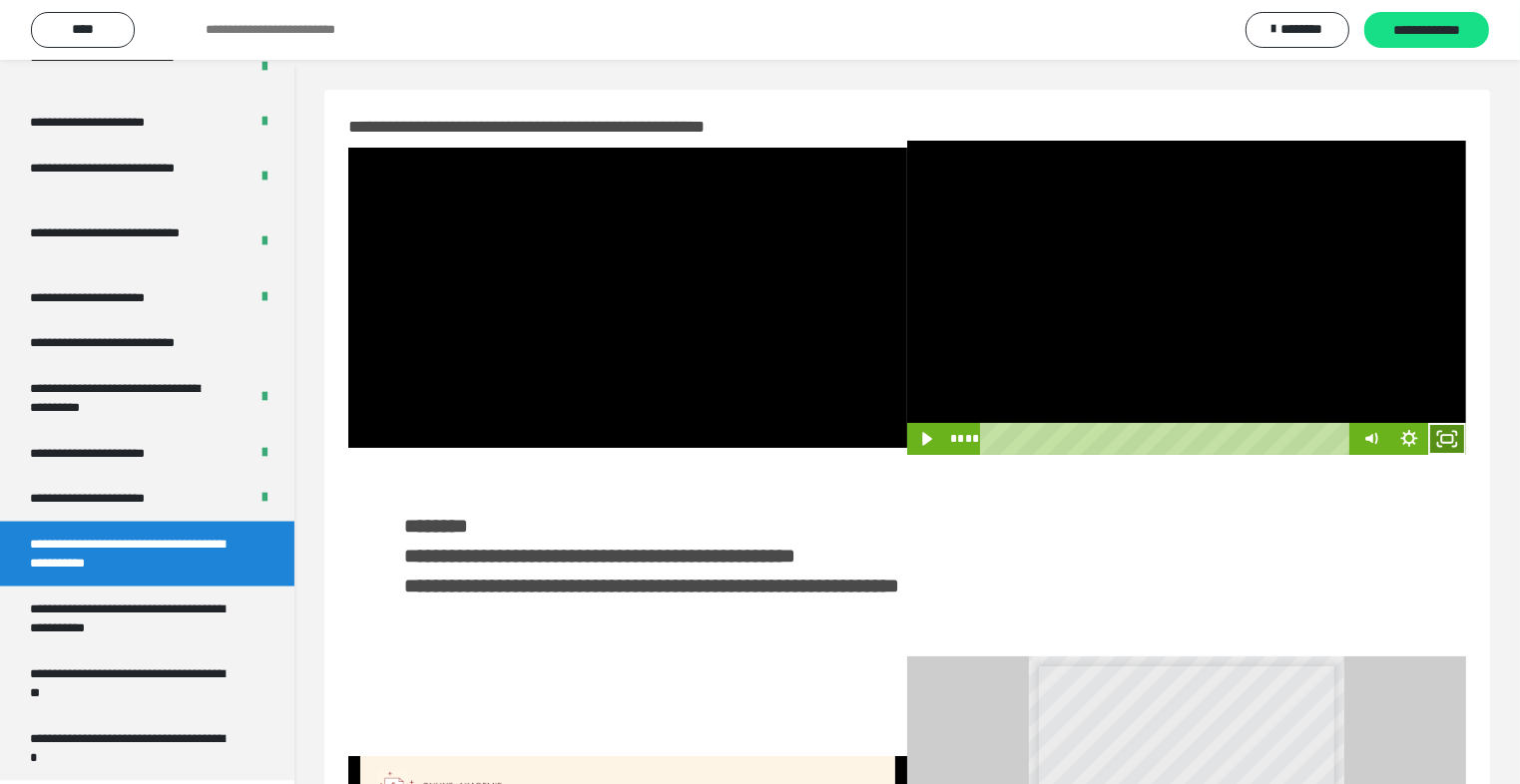 click 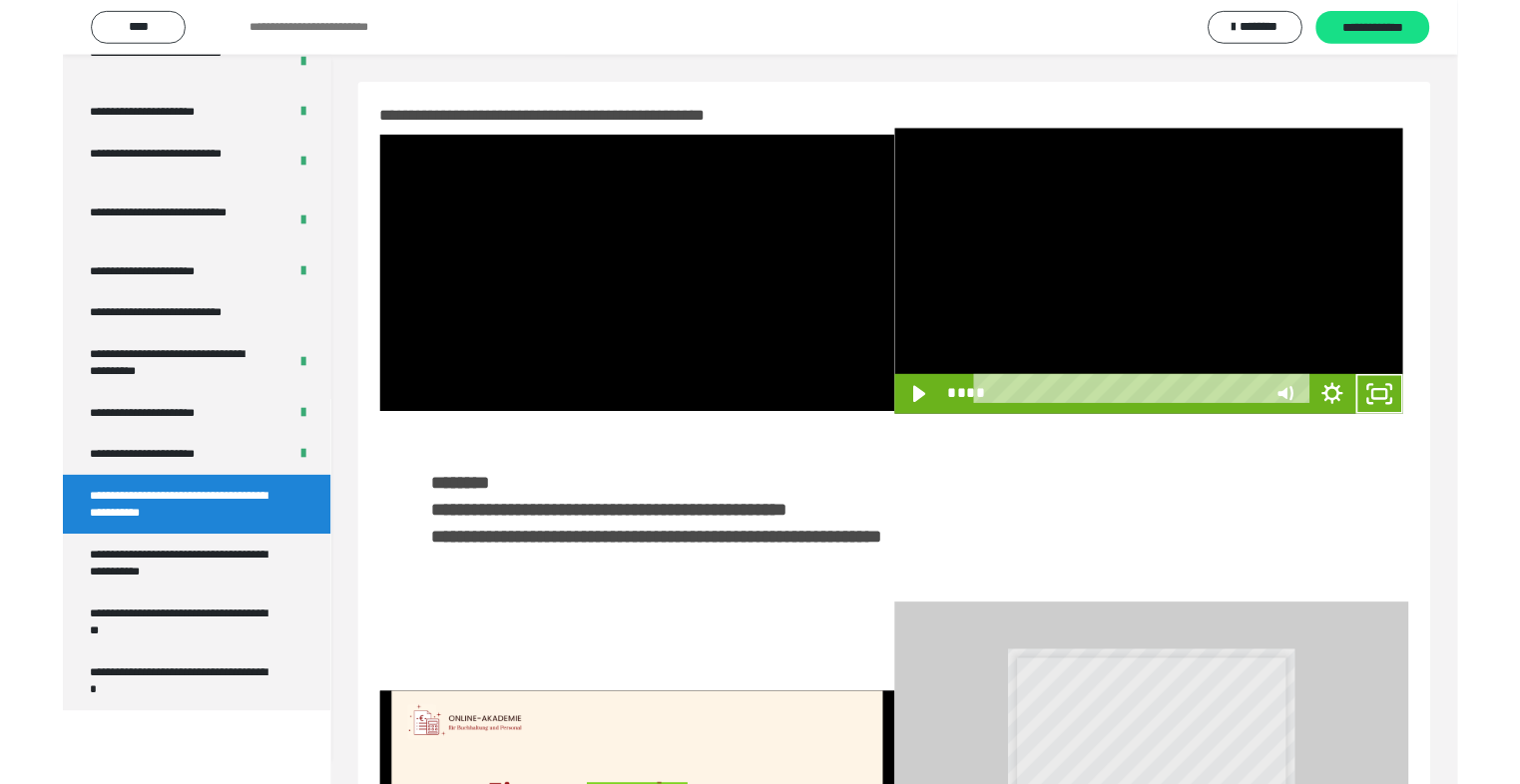 scroll, scrollTop: 2886, scrollLeft: 0, axis: vertical 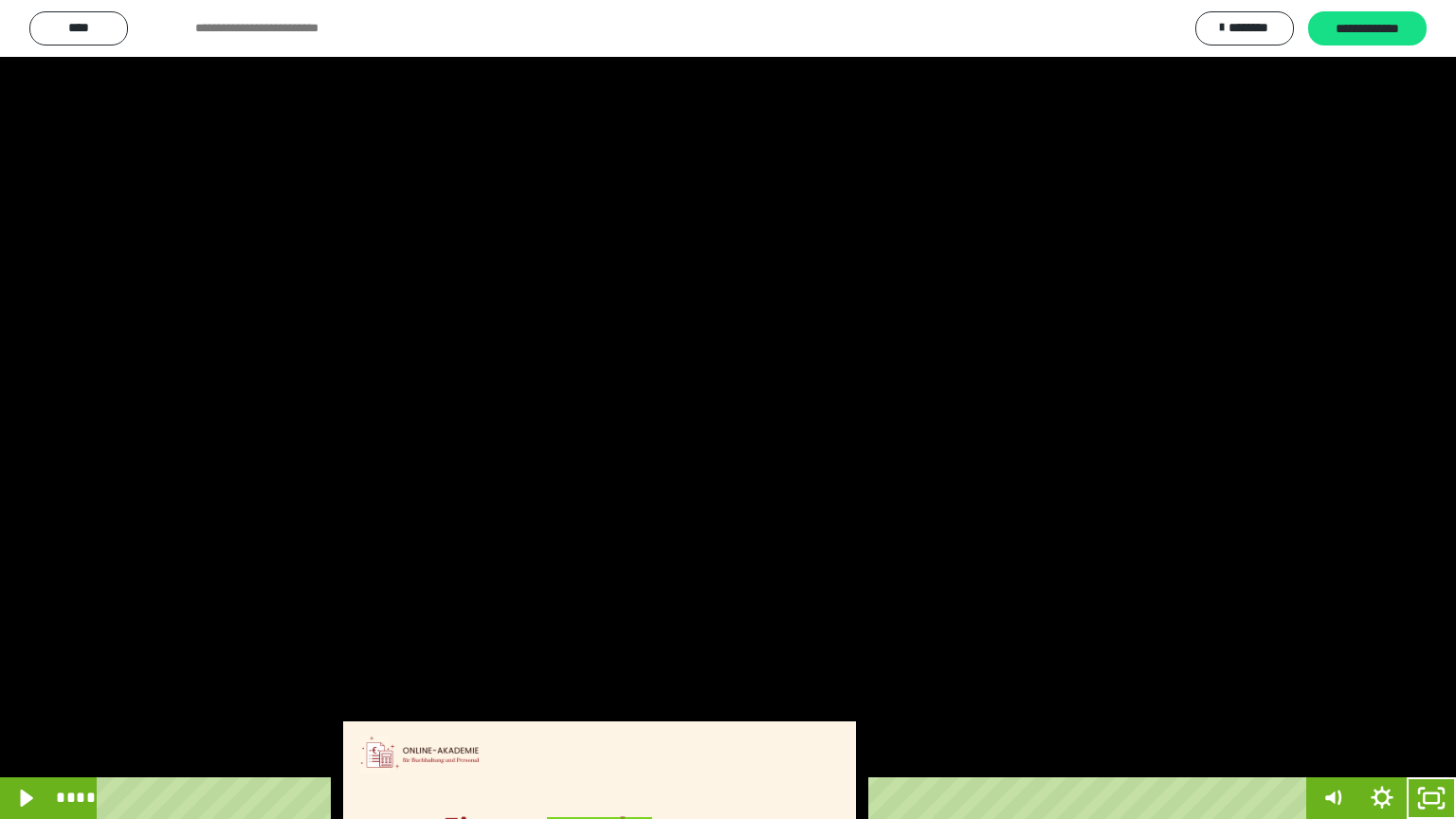 click at bounding box center (728, 410) 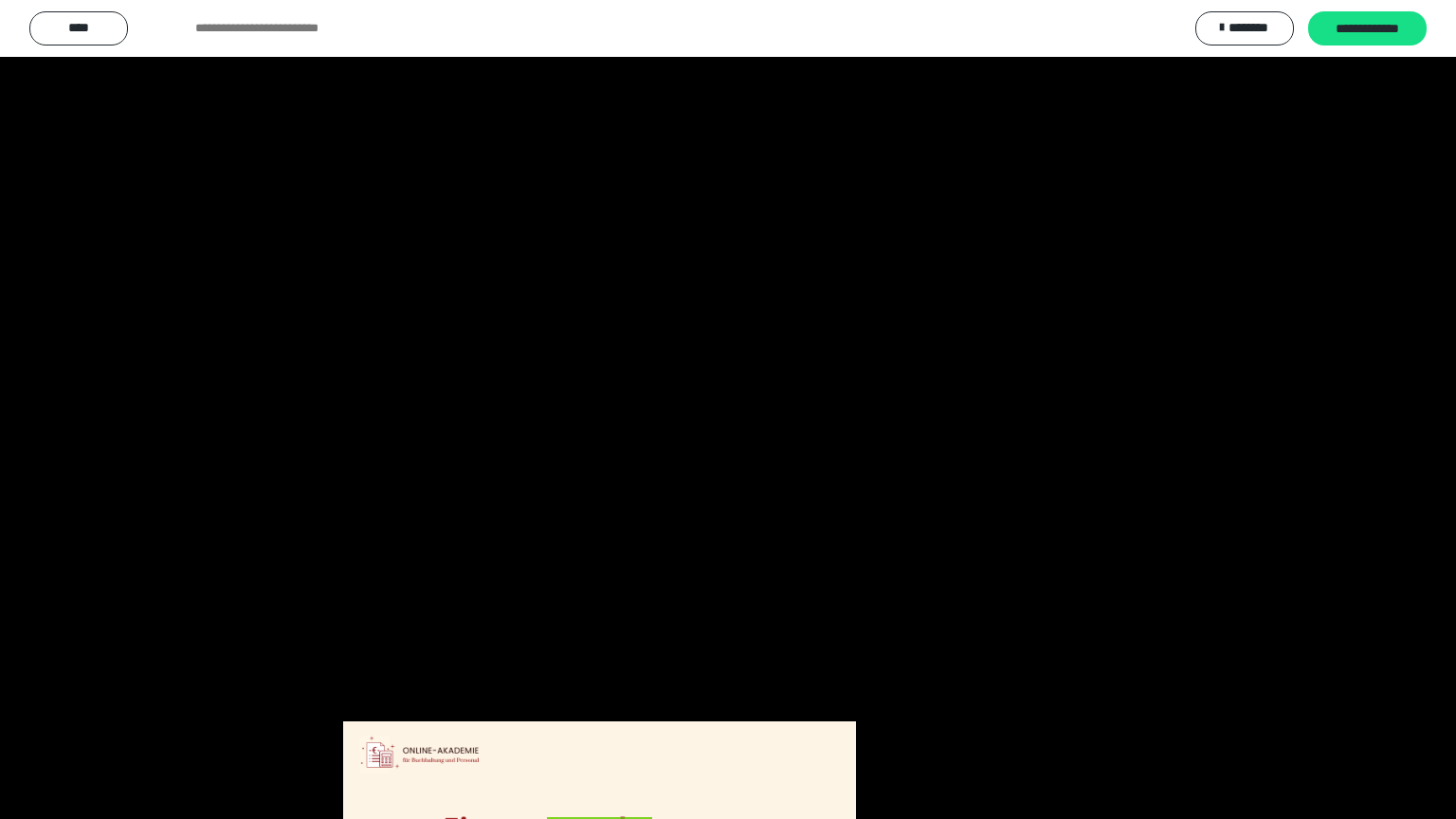 click at bounding box center (728, 410) 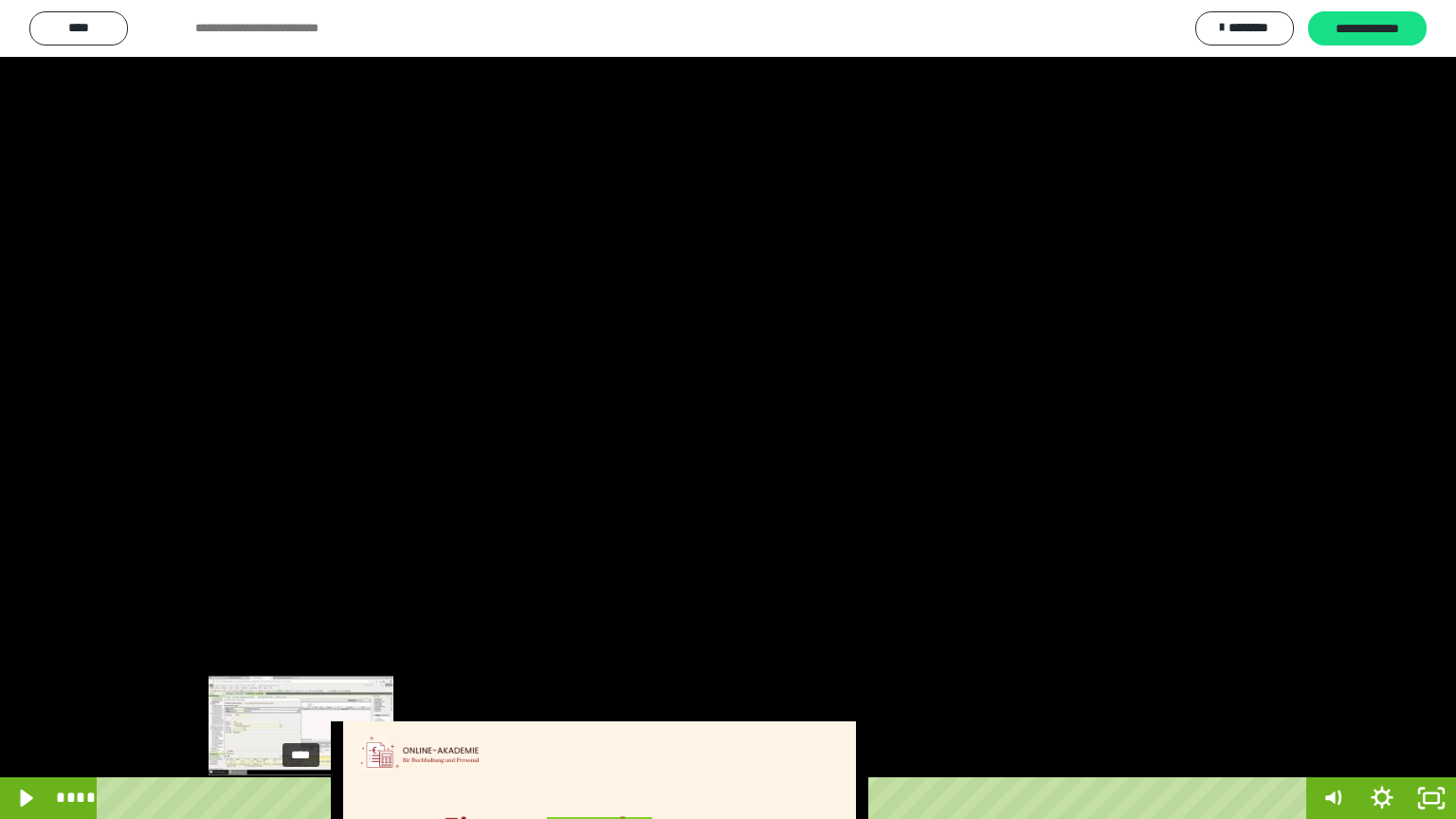 click on "****" at bounding box center (705, 798) 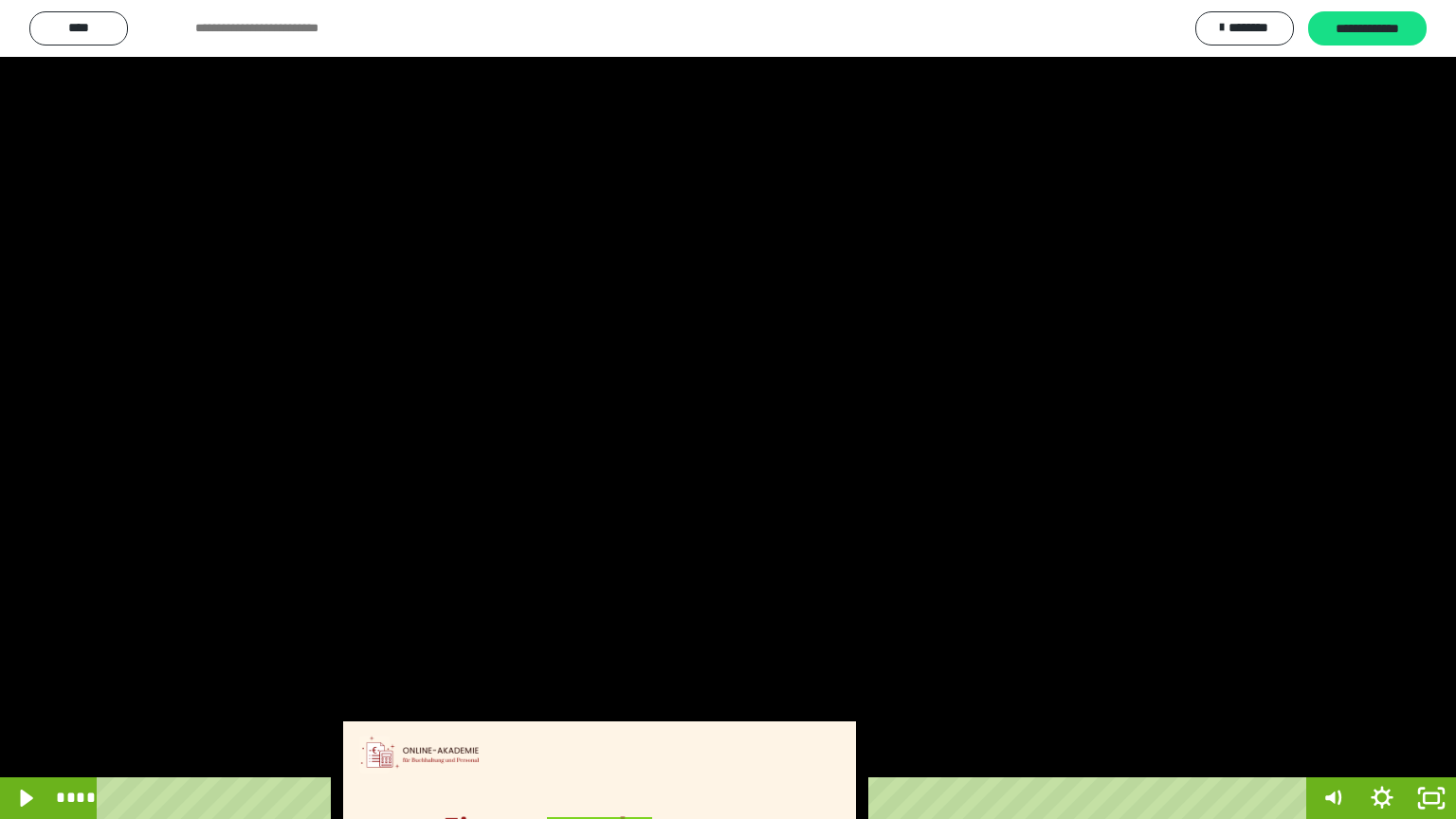 click at bounding box center (728, 410) 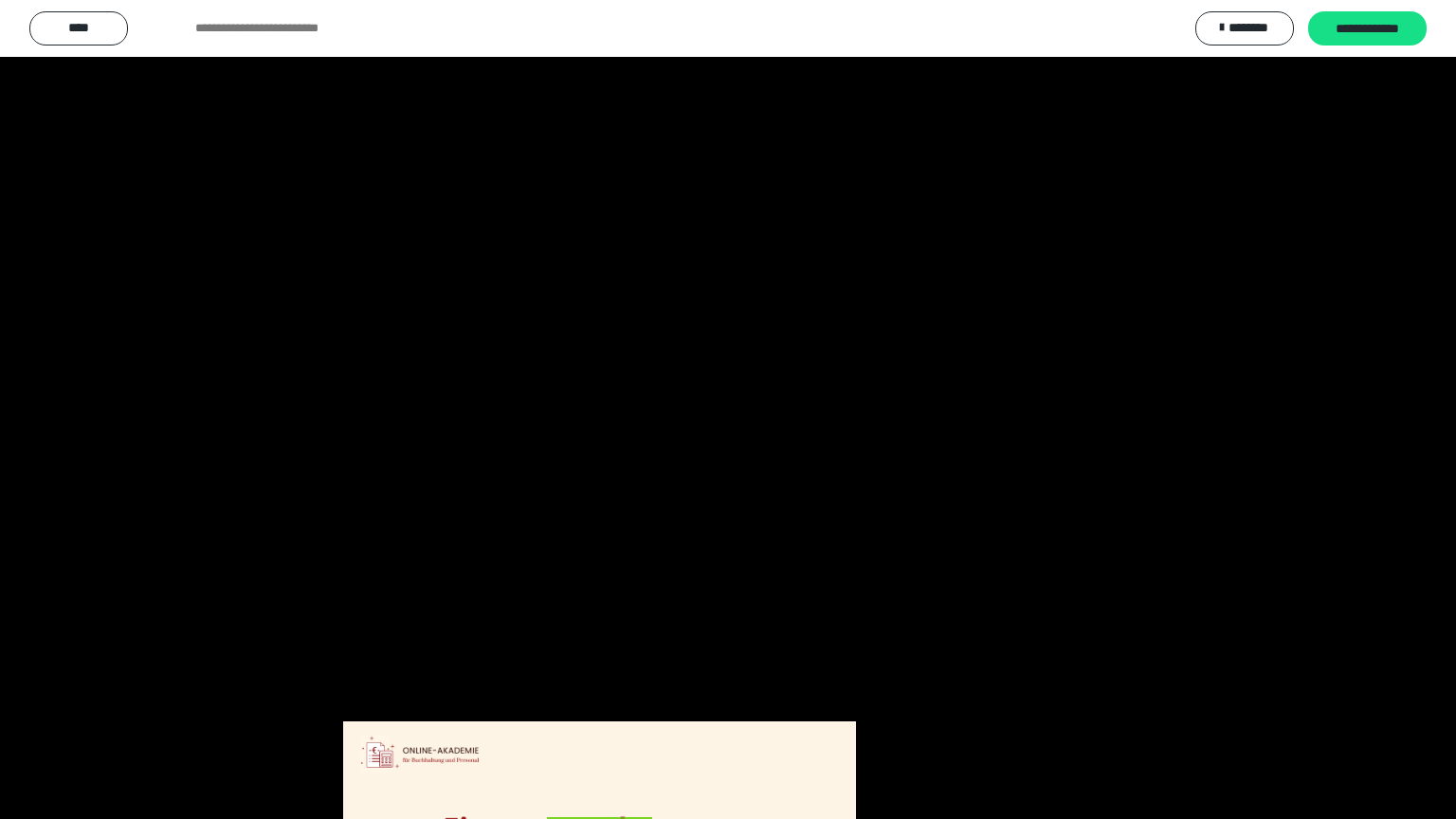 click at bounding box center [728, 410] 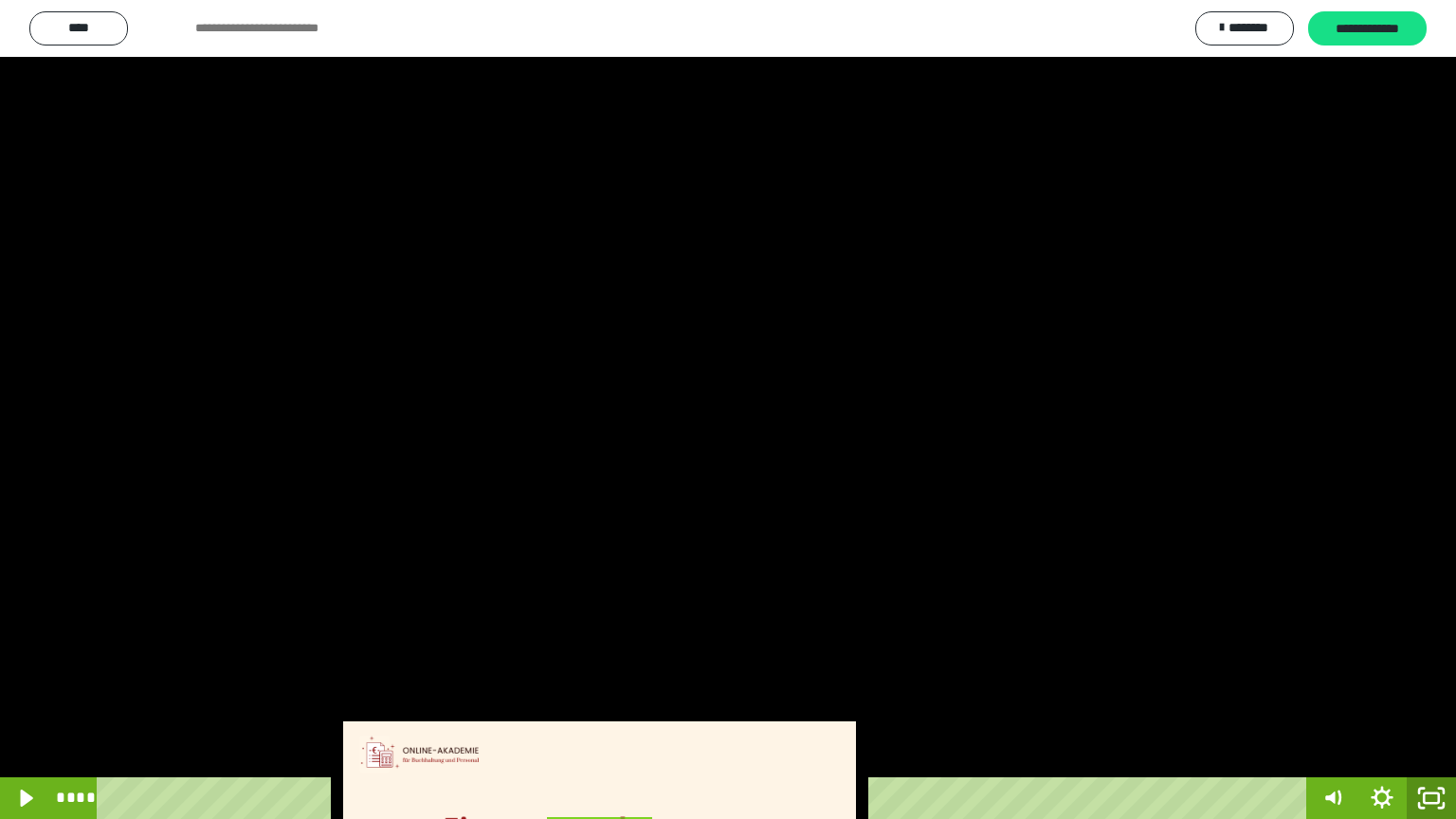 click 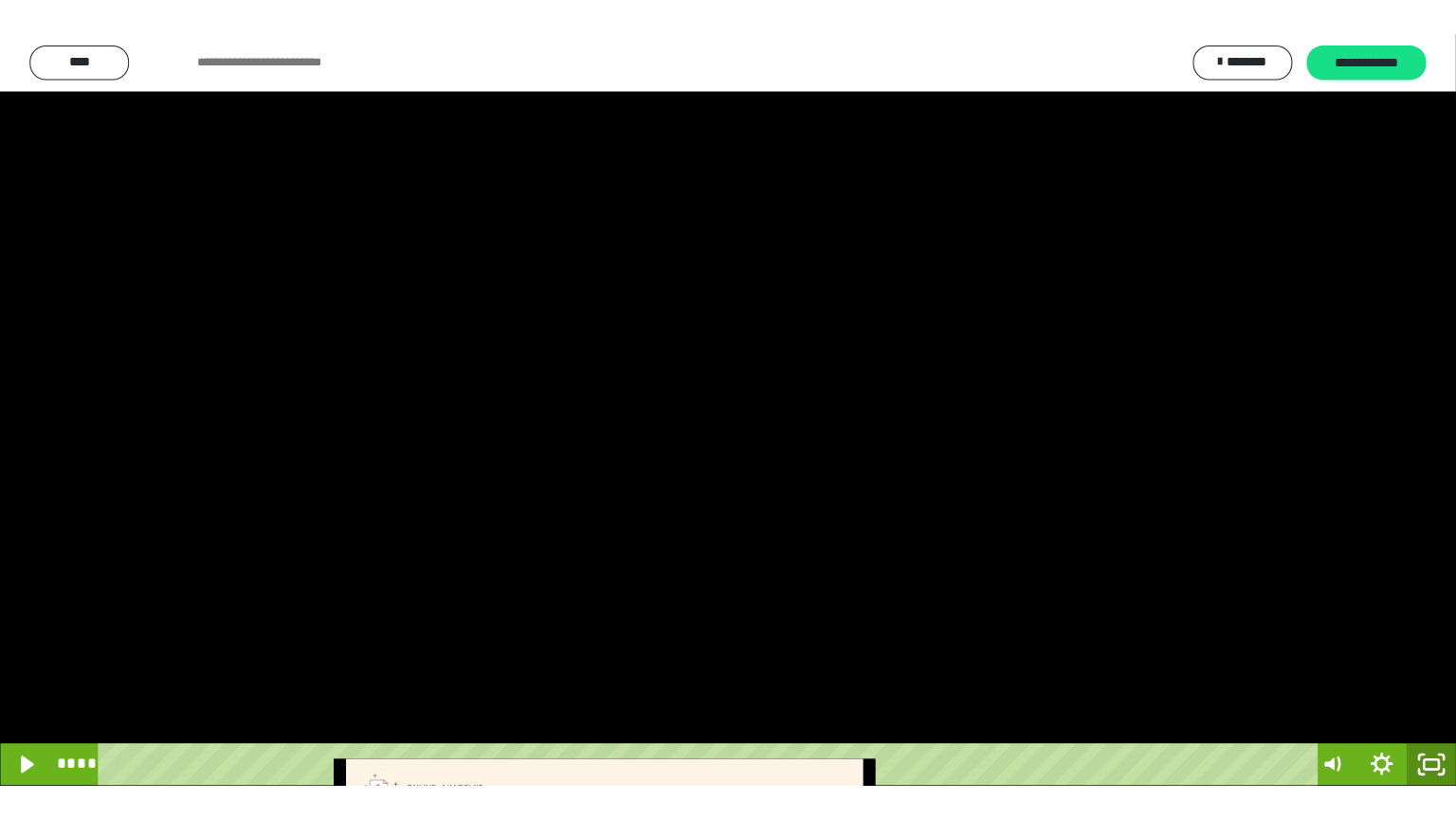 scroll, scrollTop: 2817, scrollLeft: 0, axis: vertical 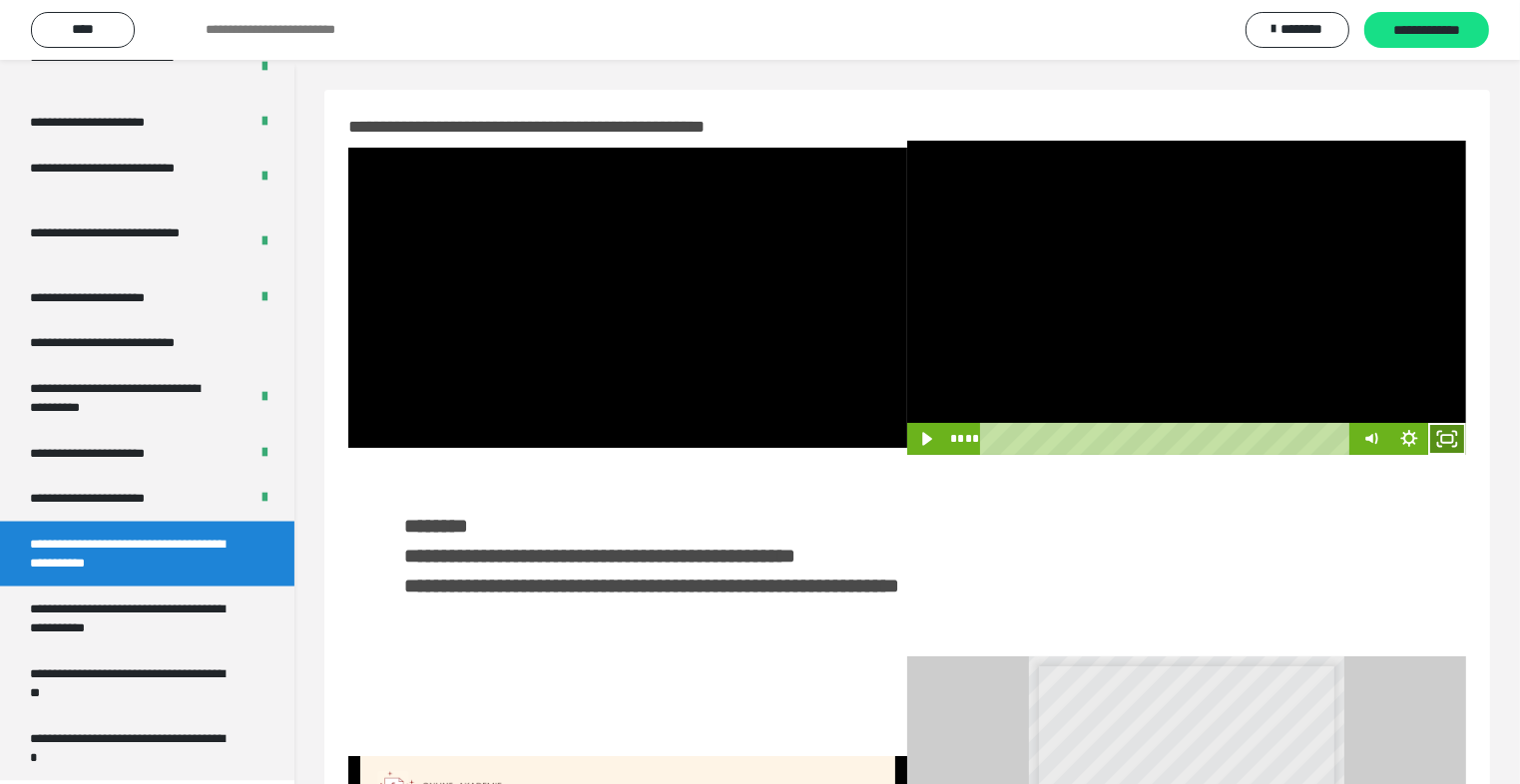 click 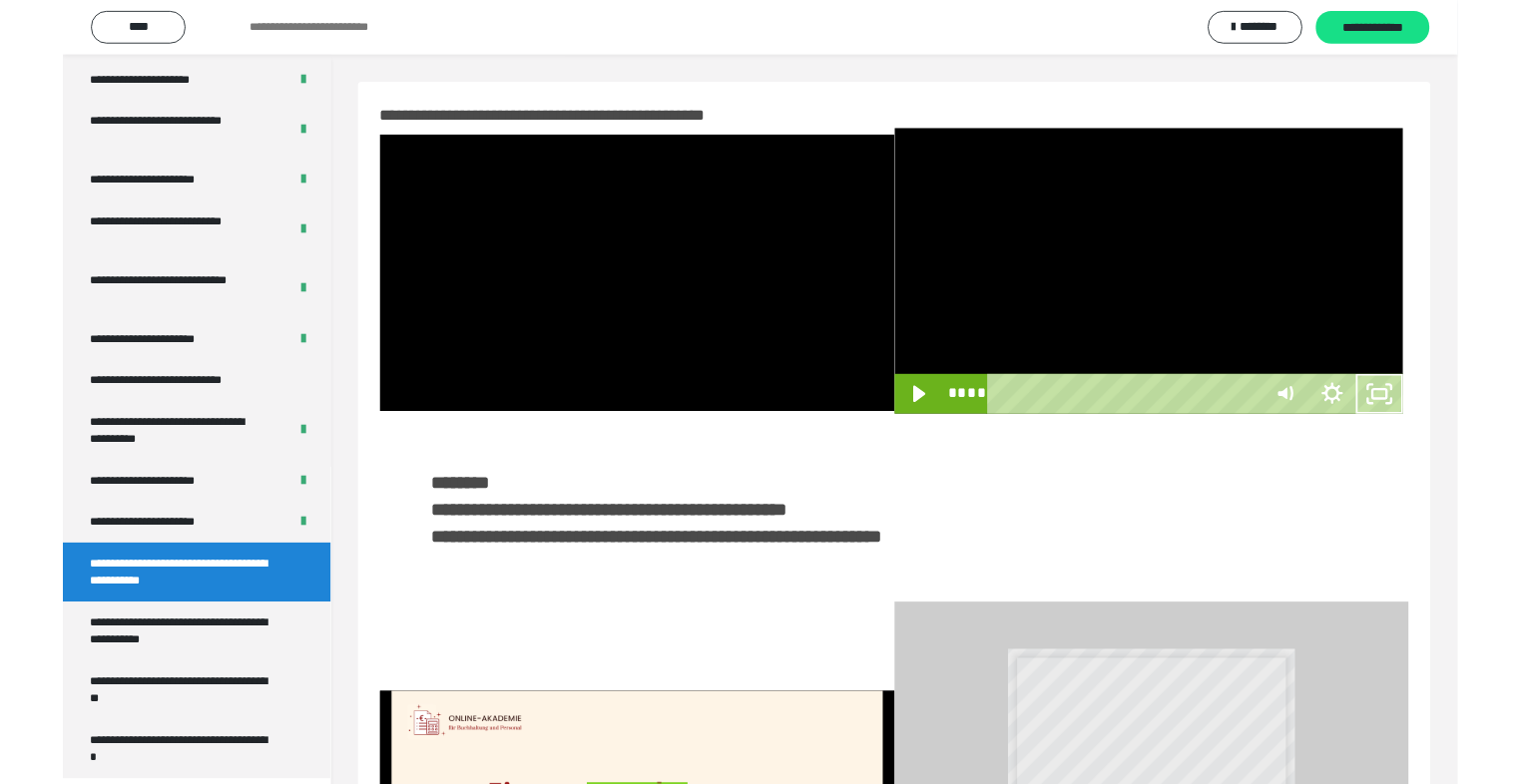 scroll, scrollTop: 2886, scrollLeft: 0, axis: vertical 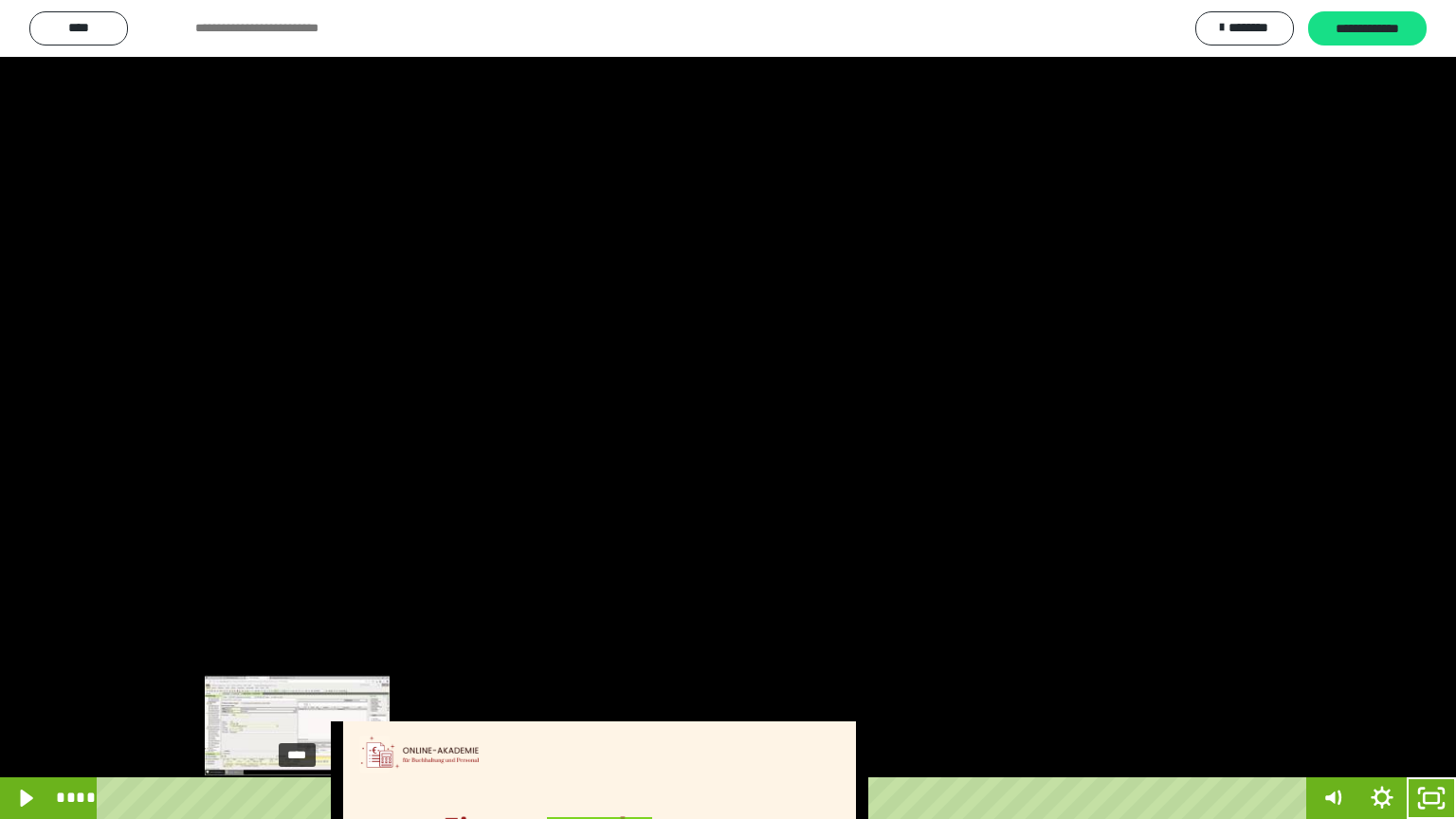 click on "****" at bounding box center (705, 798) 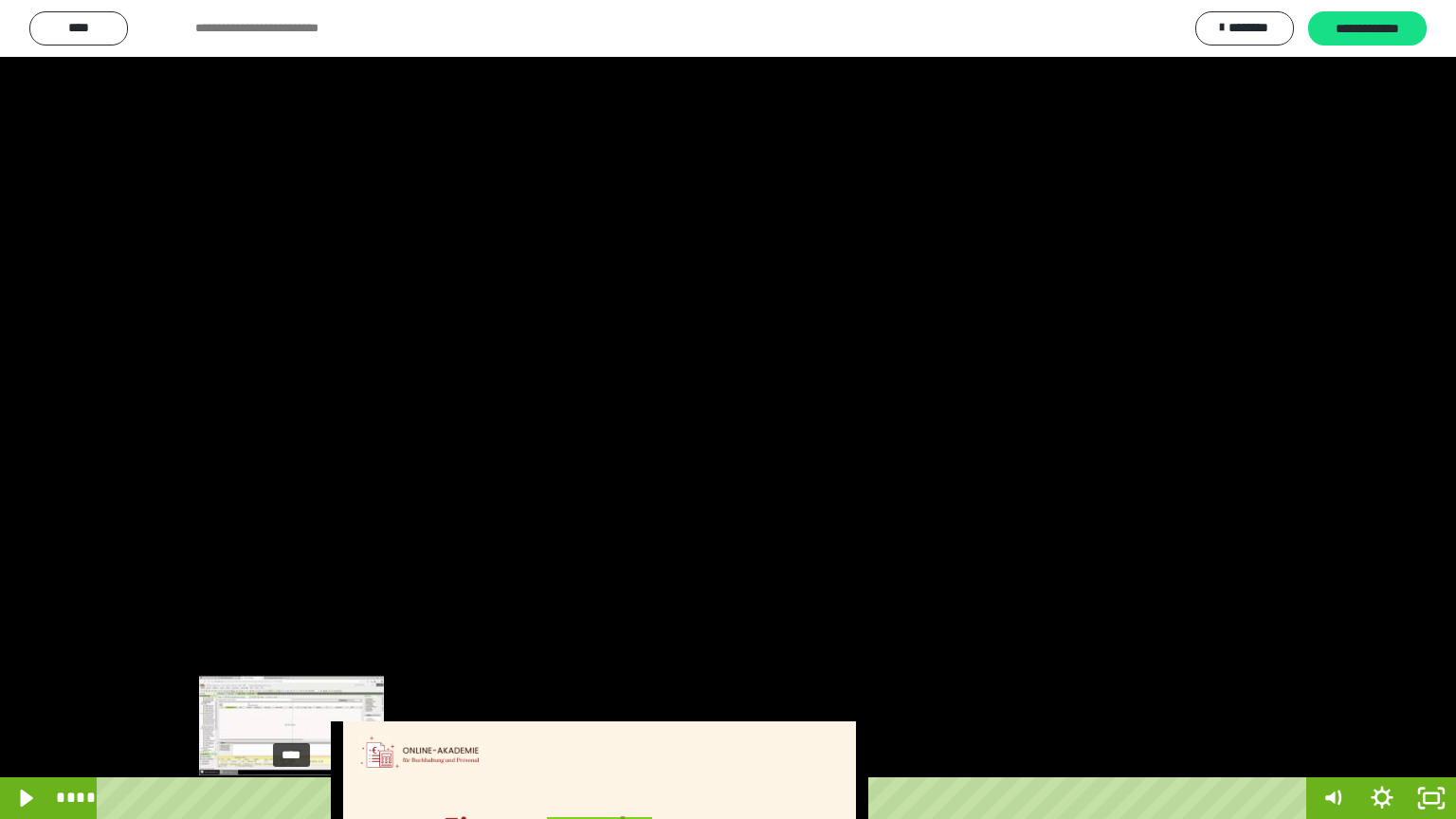 click at bounding box center [297, 798] 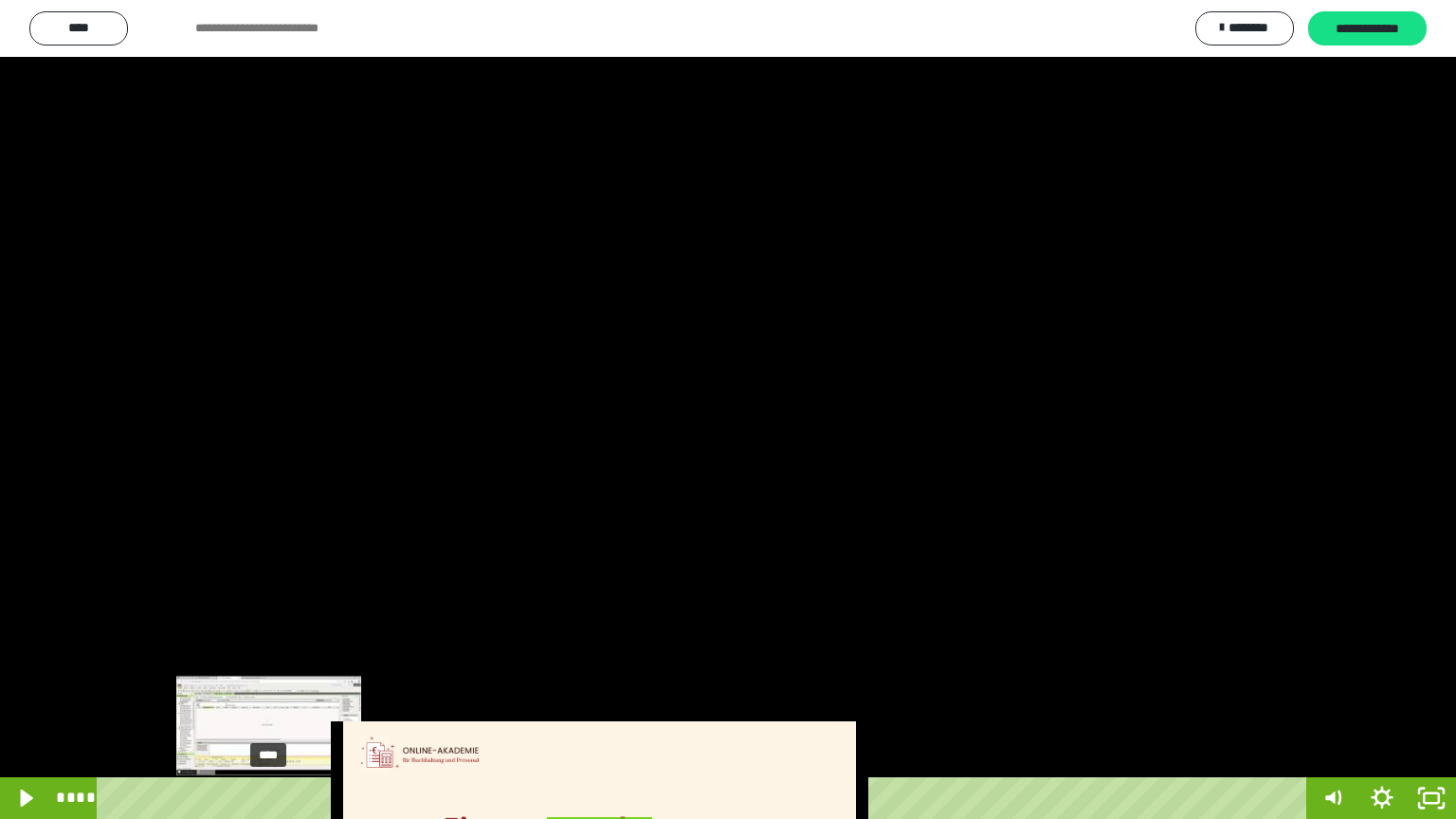 click on "****" at bounding box center [705, 798] 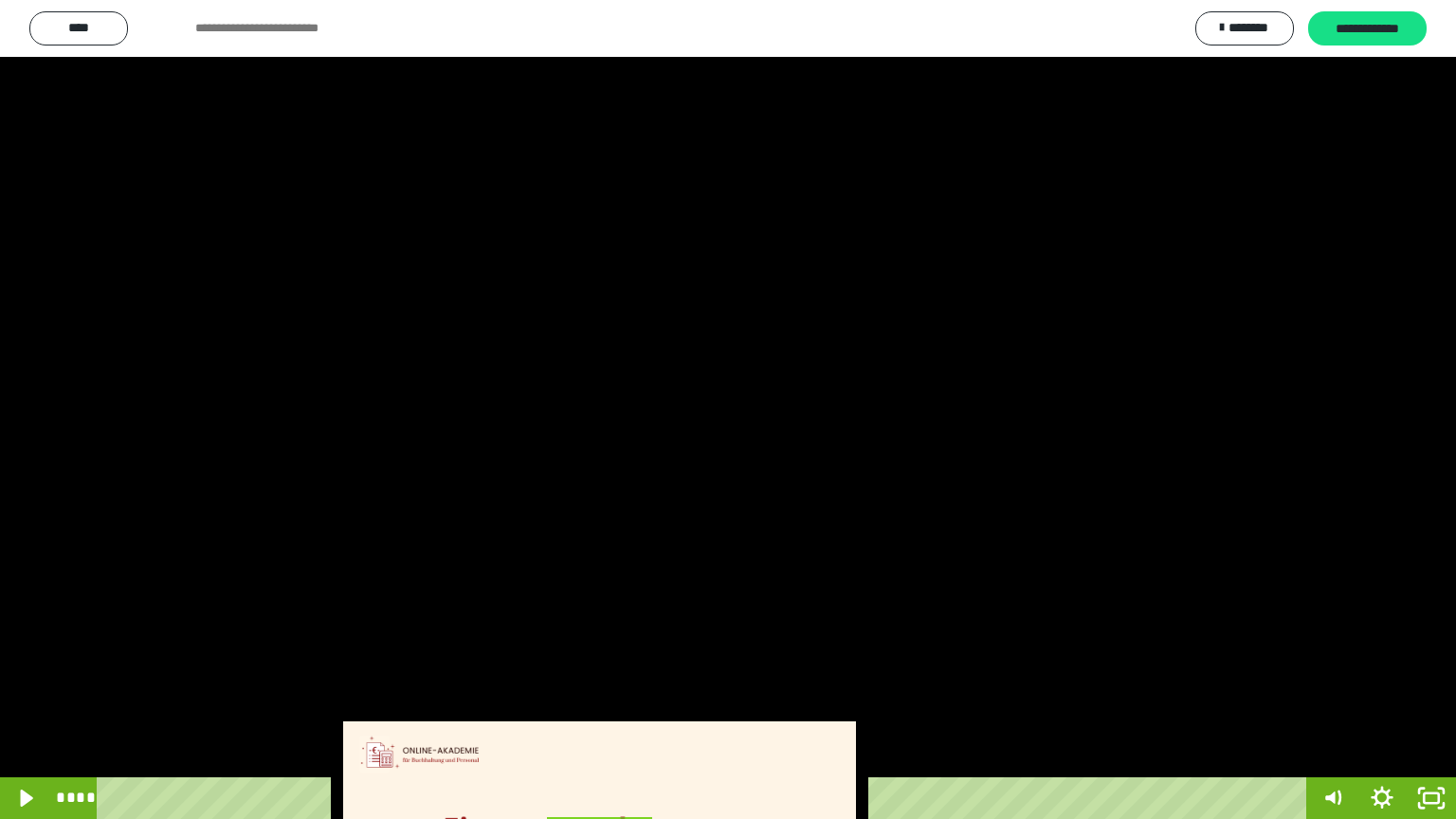 click at bounding box center [728, 410] 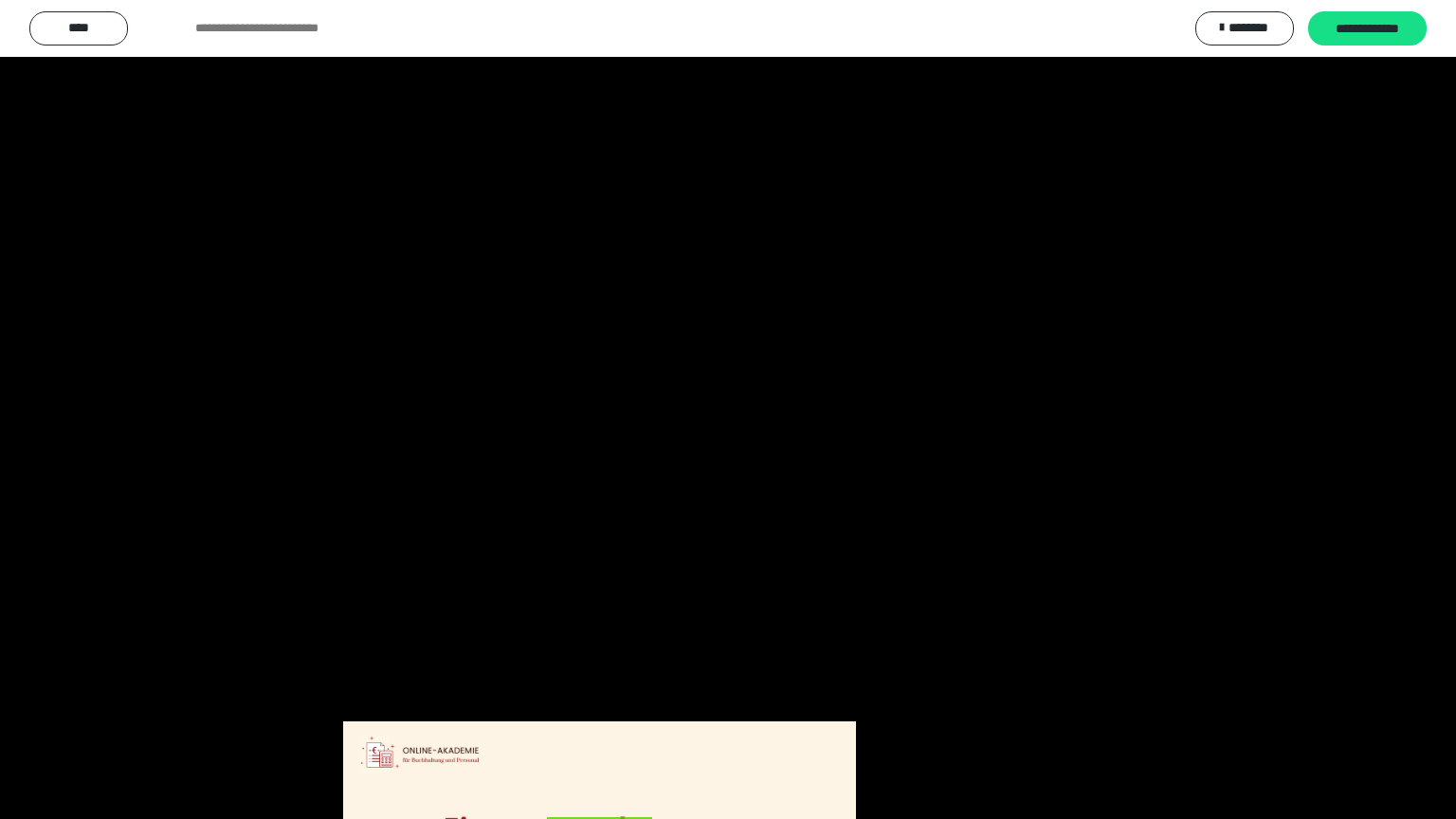 click at bounding box center [728, 410] 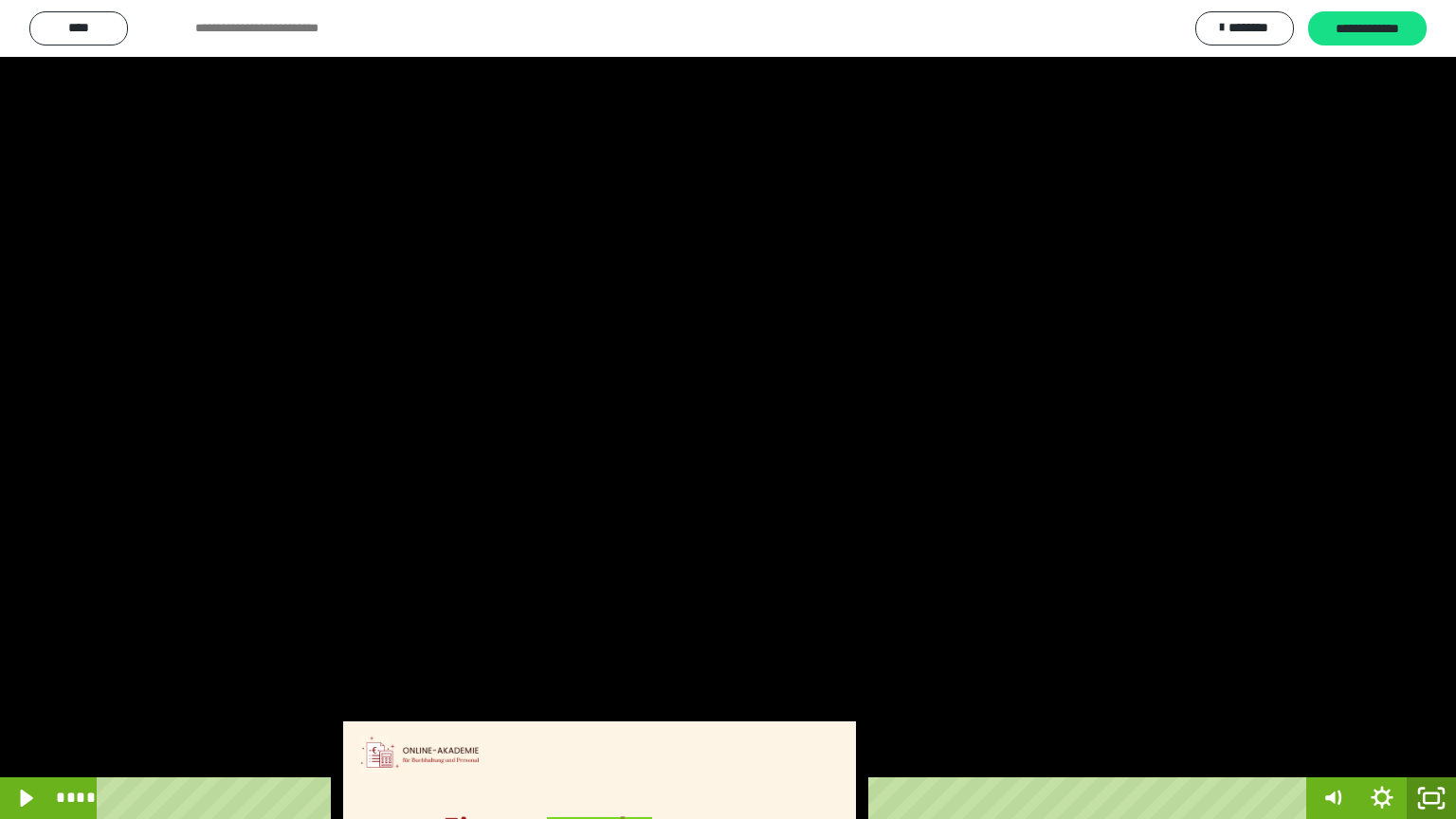 click 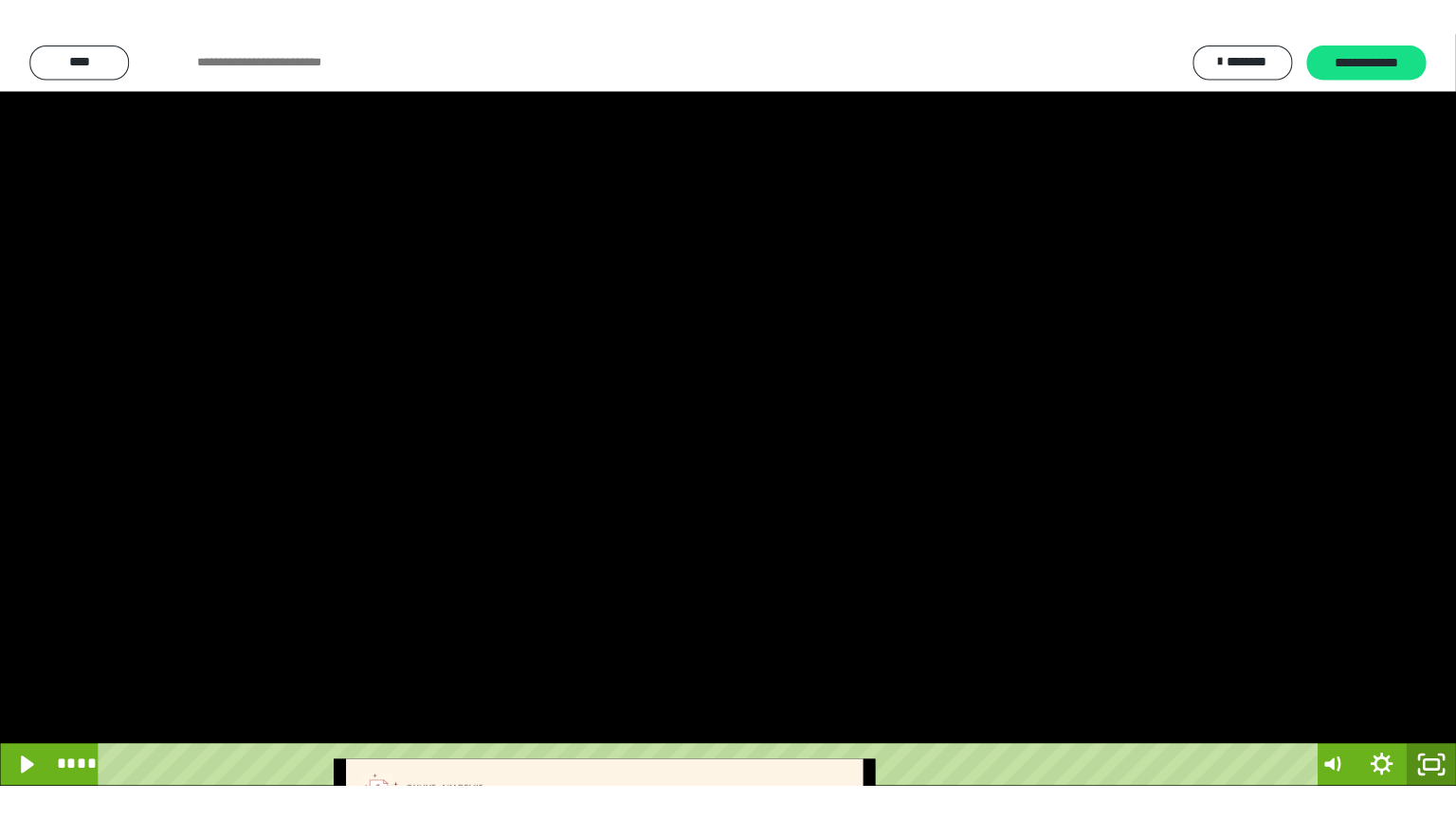 scroll, scrollTop: 2817, scrollLeft: 0, axis: vertical 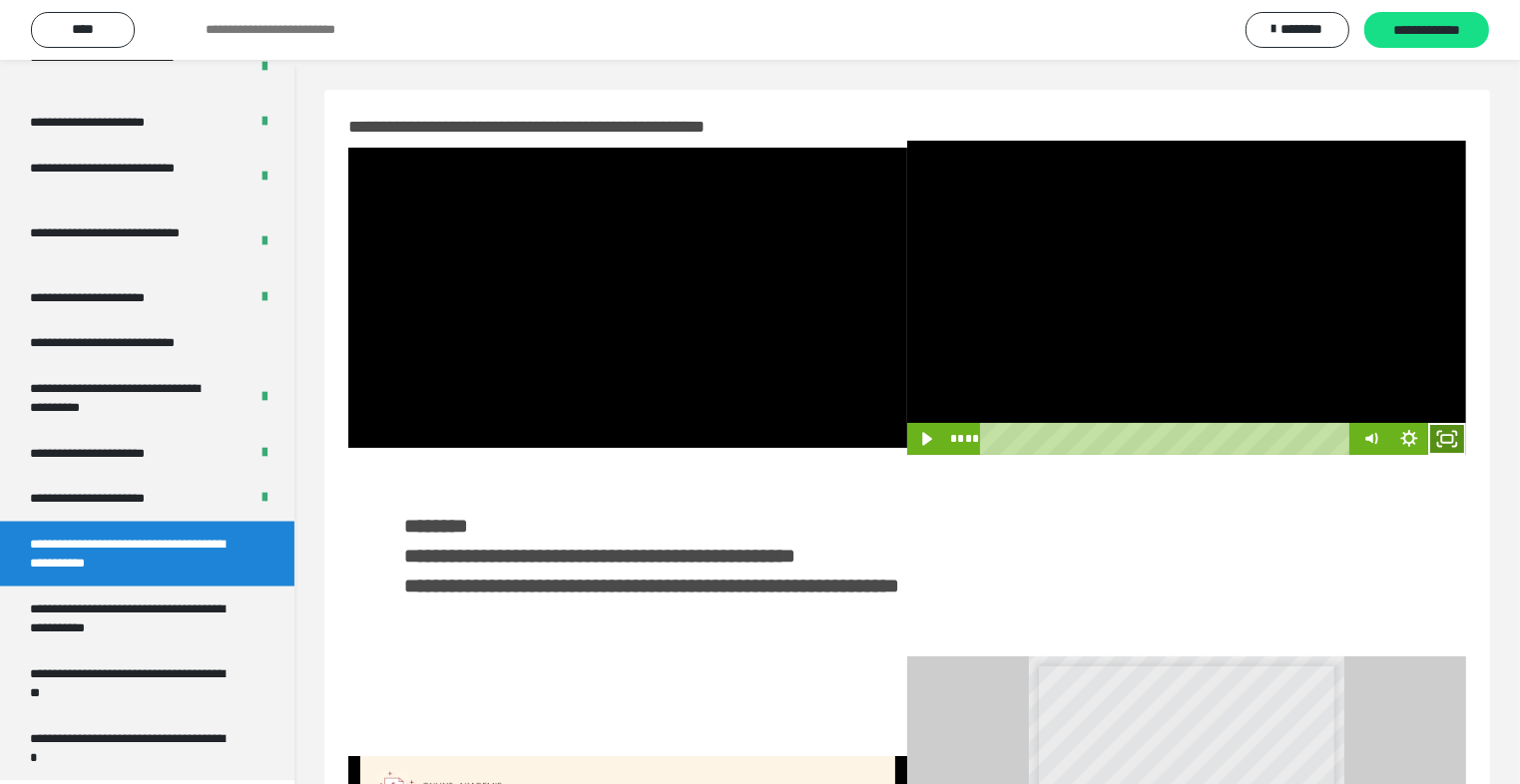 click 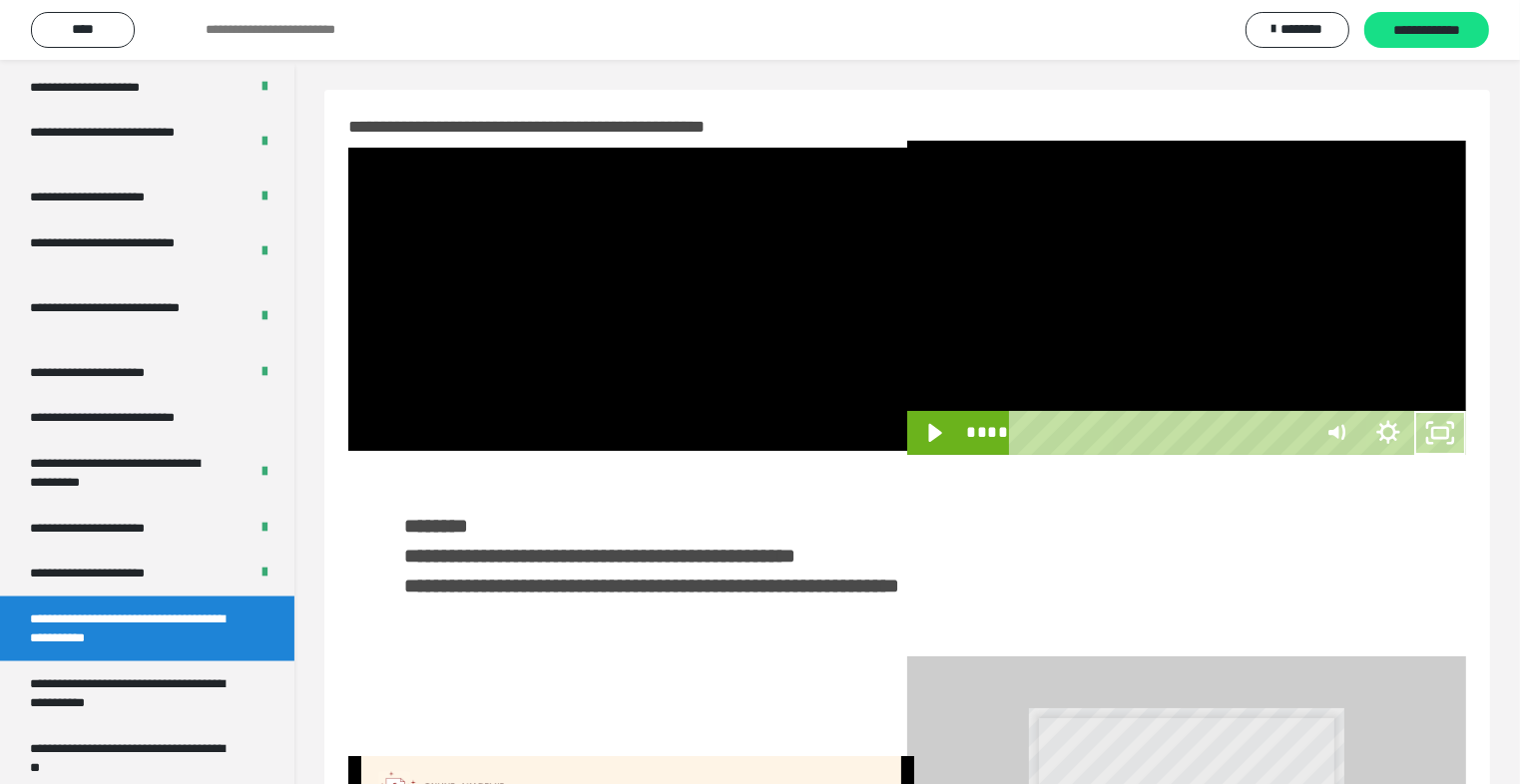 scroll, scrollTop: 2886, scrollLeft: 0, axis: vertical 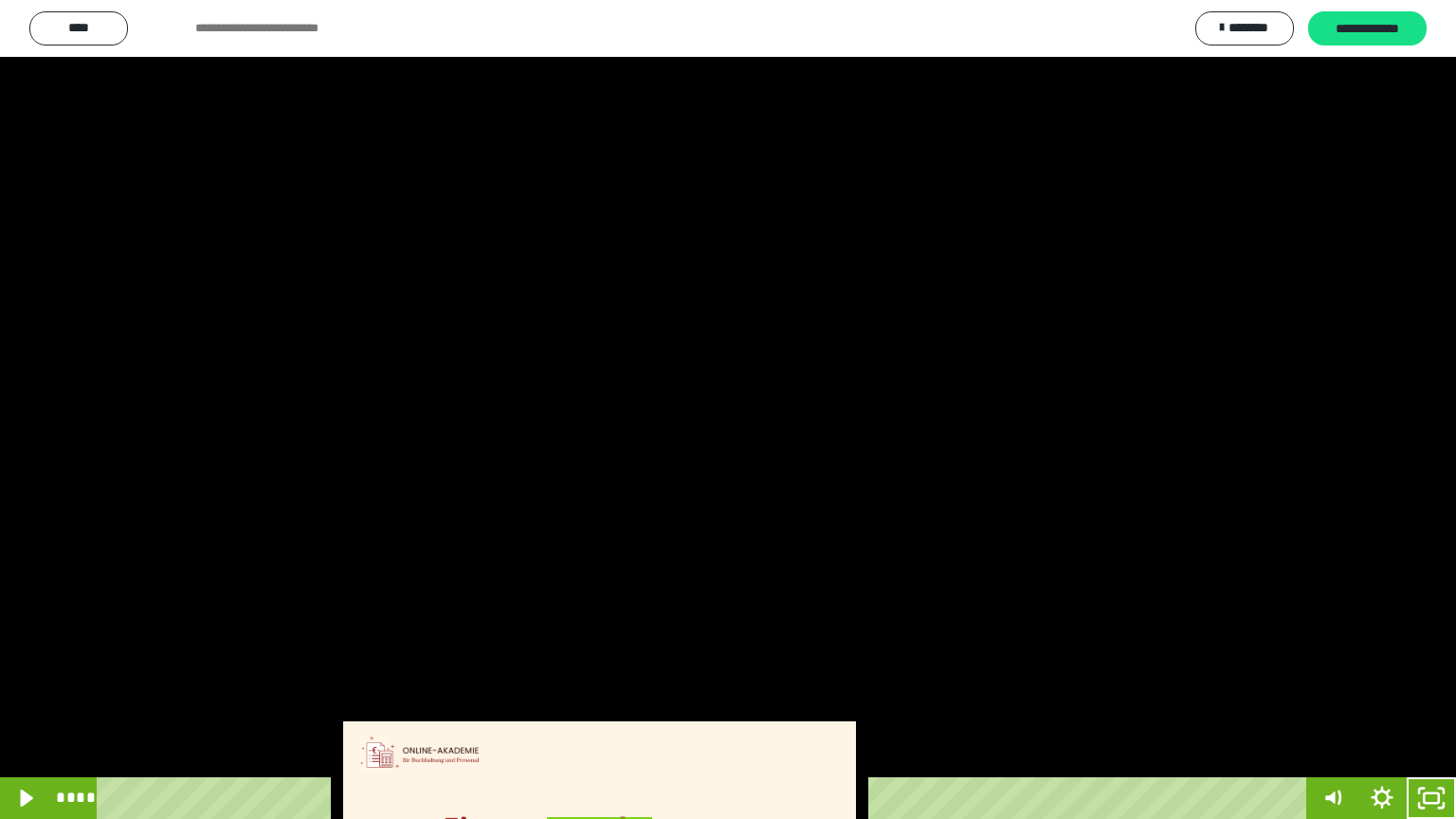 click at bounding box center [728, 410] 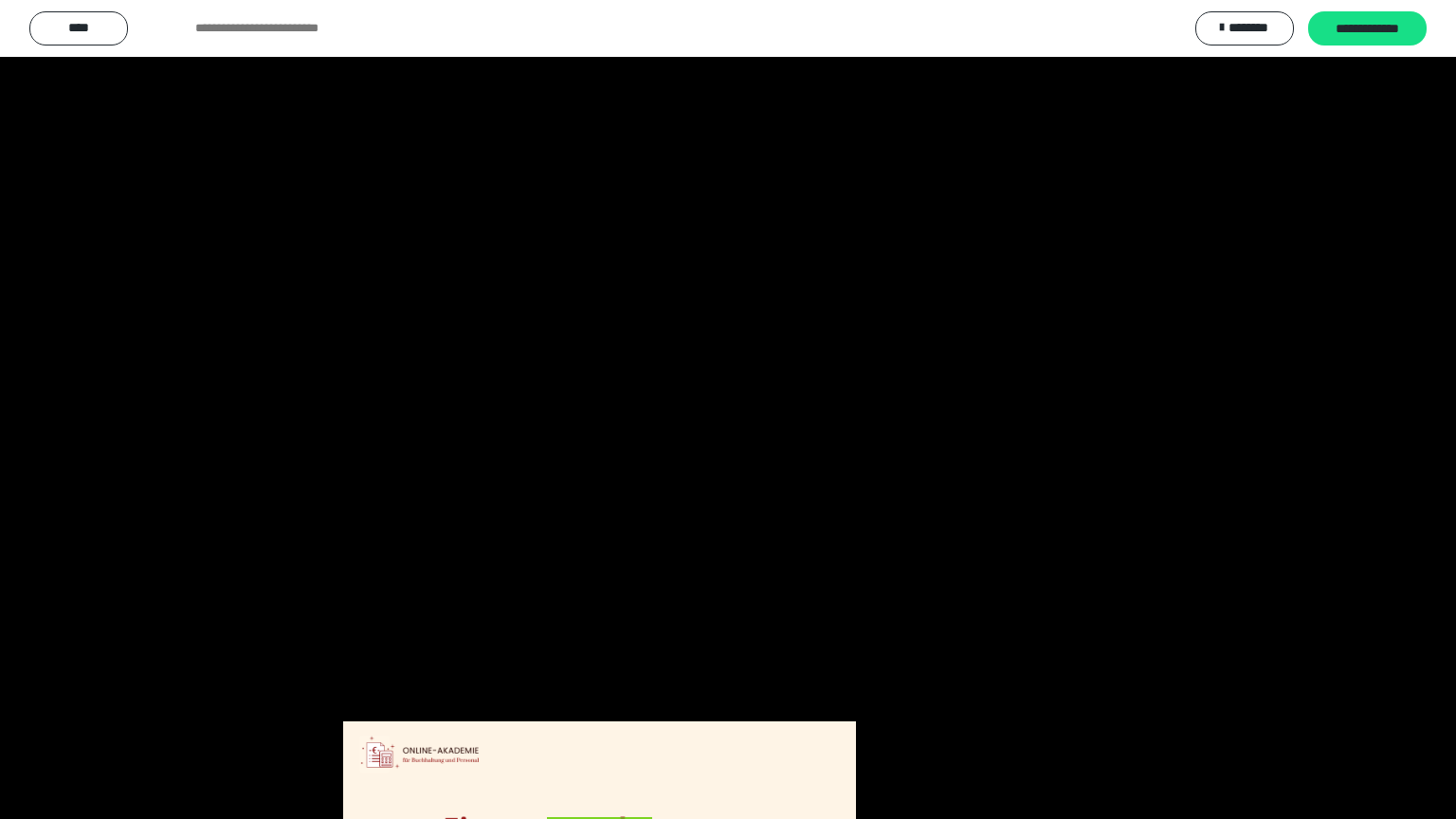 click at bounding box center [728, 410] 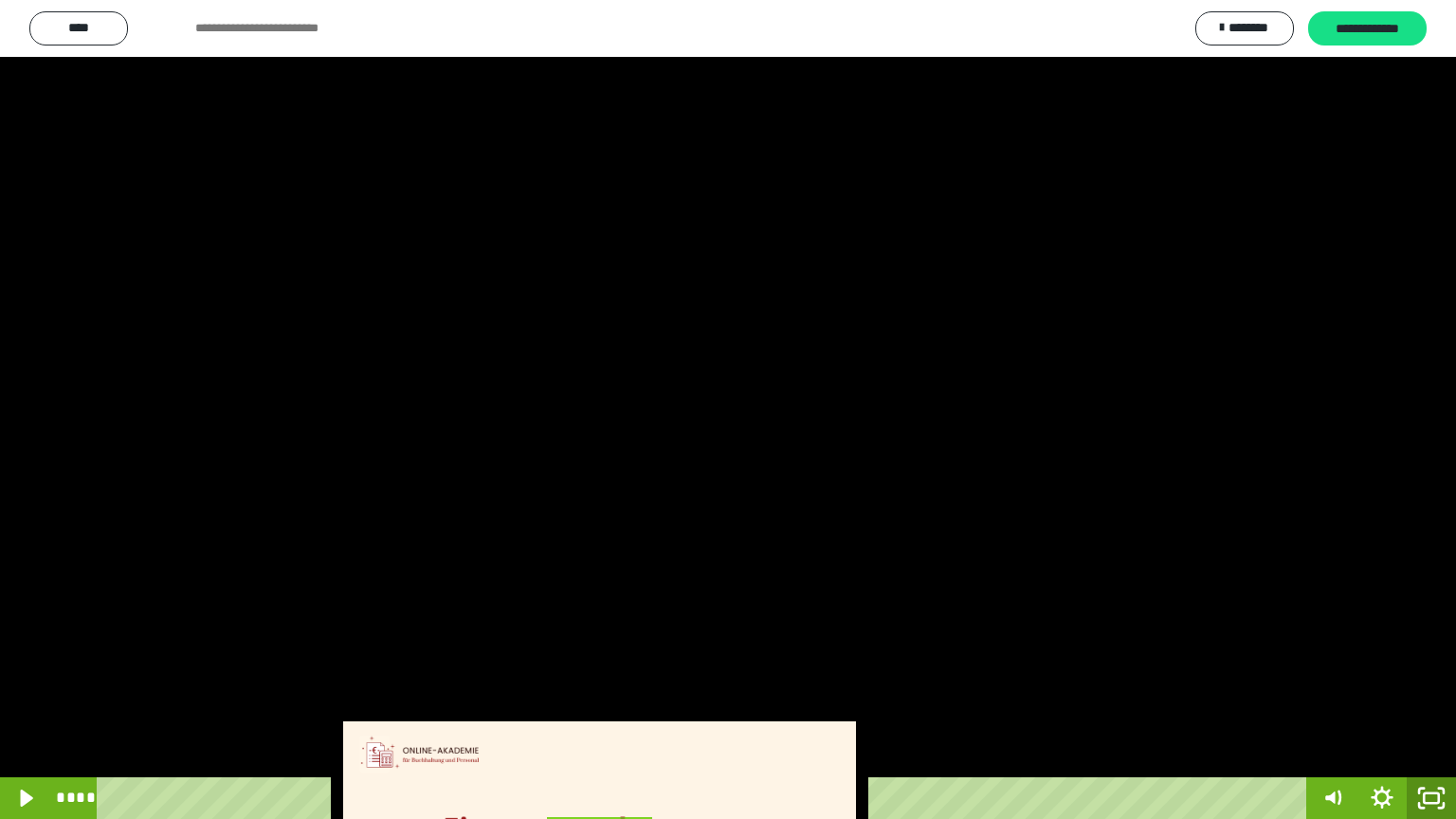 click 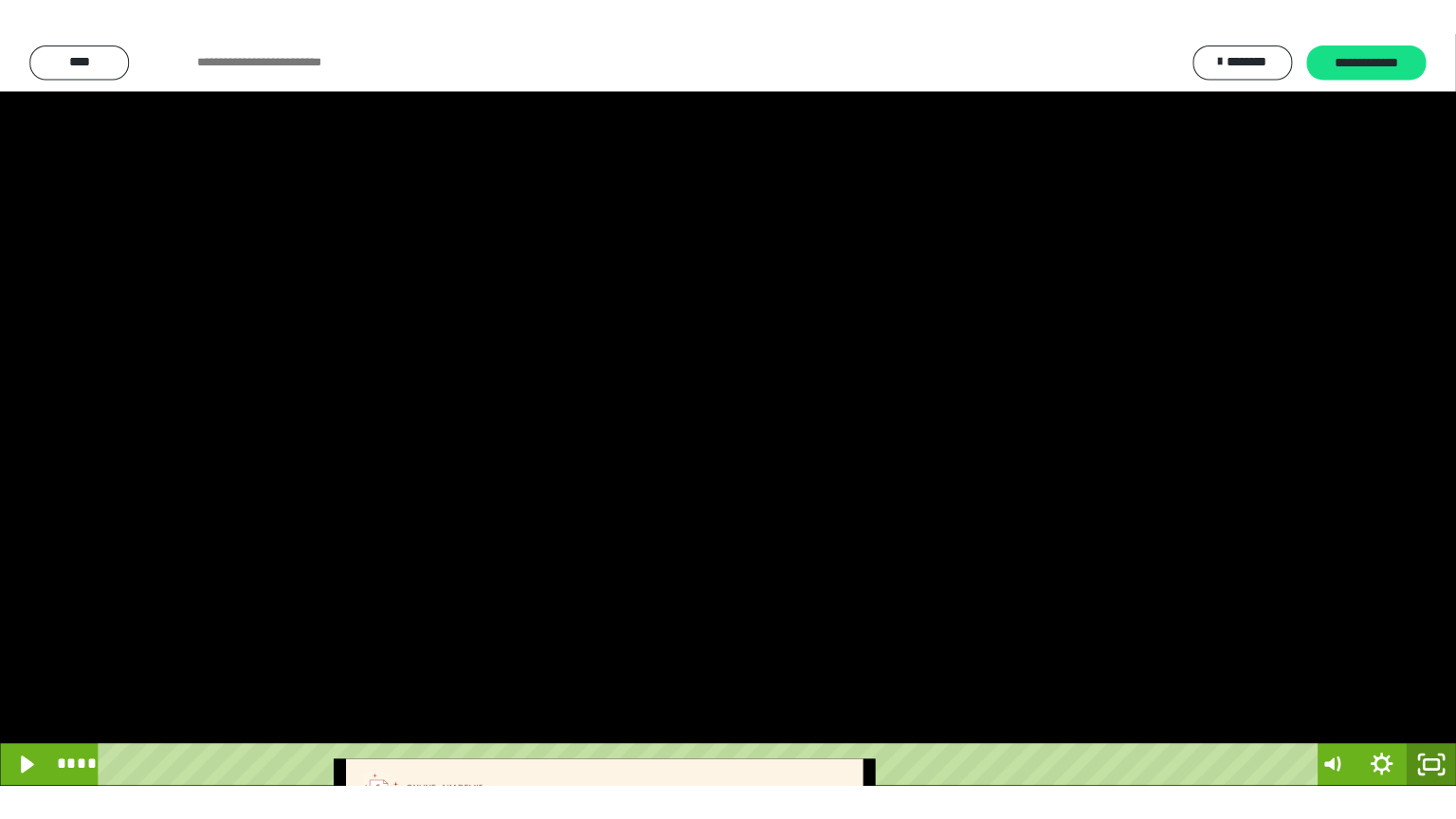 scroll, scrollTop: 2817, scrollLeft: 0, axis: vertical 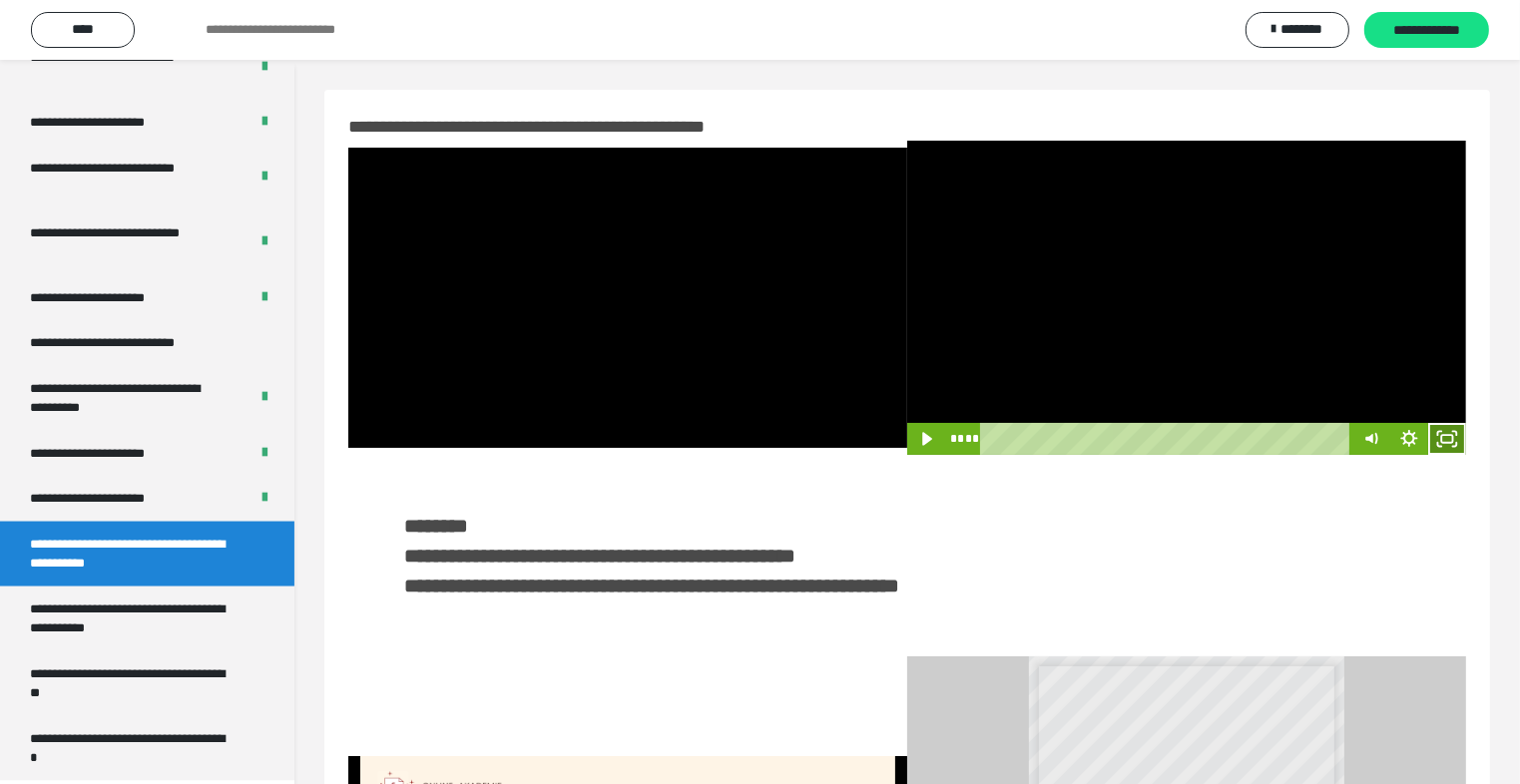 drag, startPoint x: 1450, startPoint y: 443, endPoint x: 1453, endPoint y: 536, distance: 93.04837 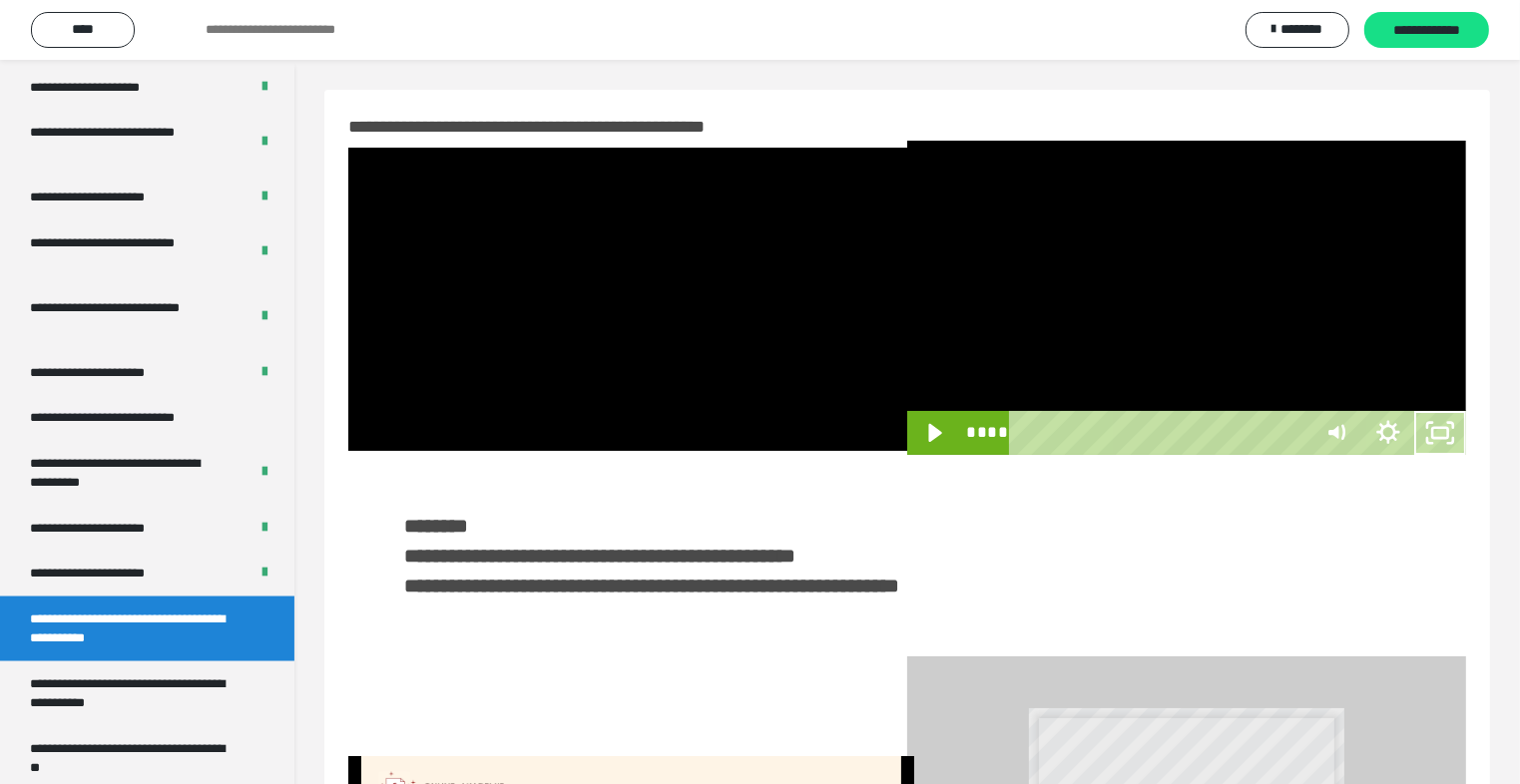 scroll, scrollTop: 2886, scrollLeft: 0, axis: vertical 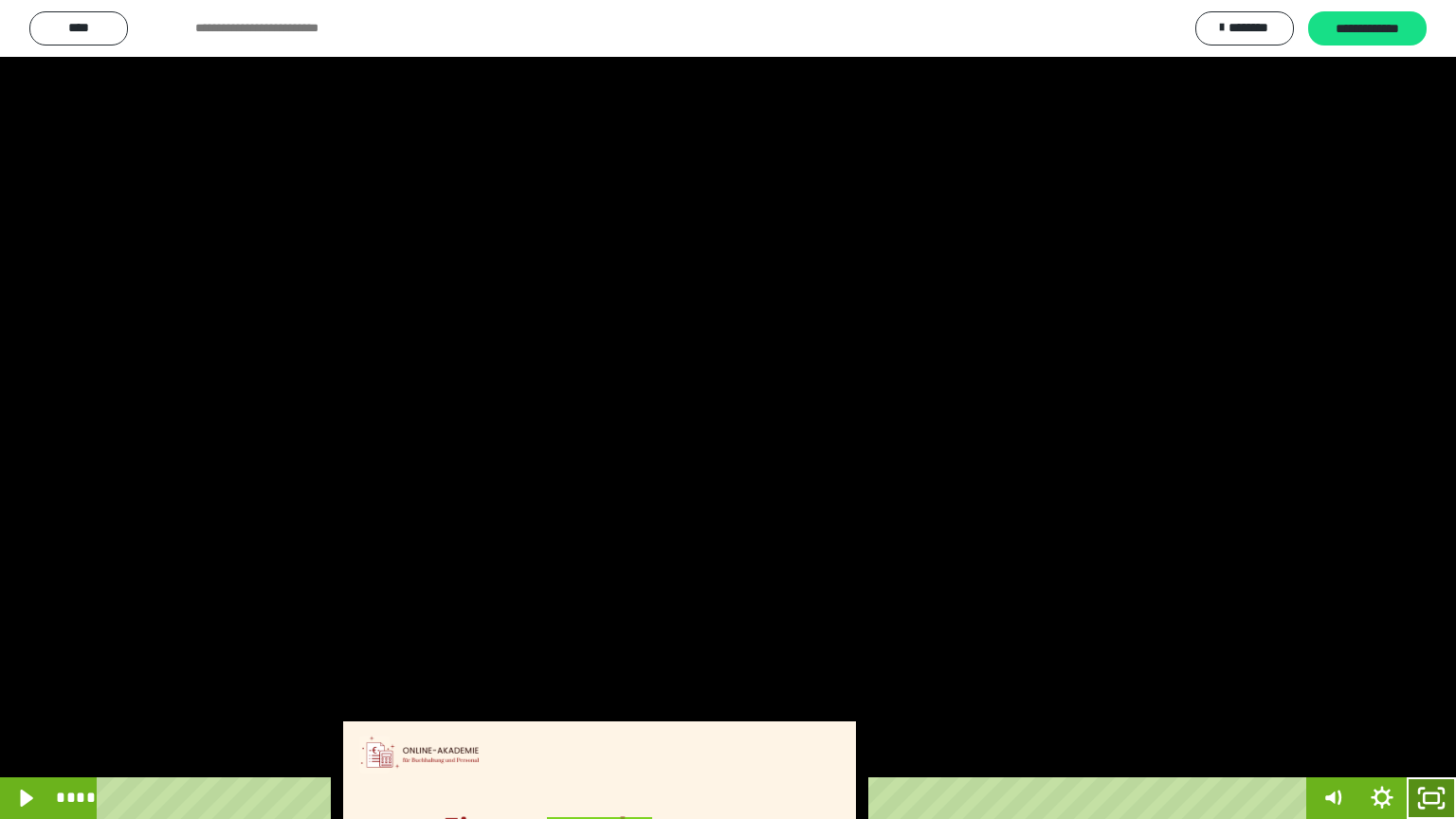 click 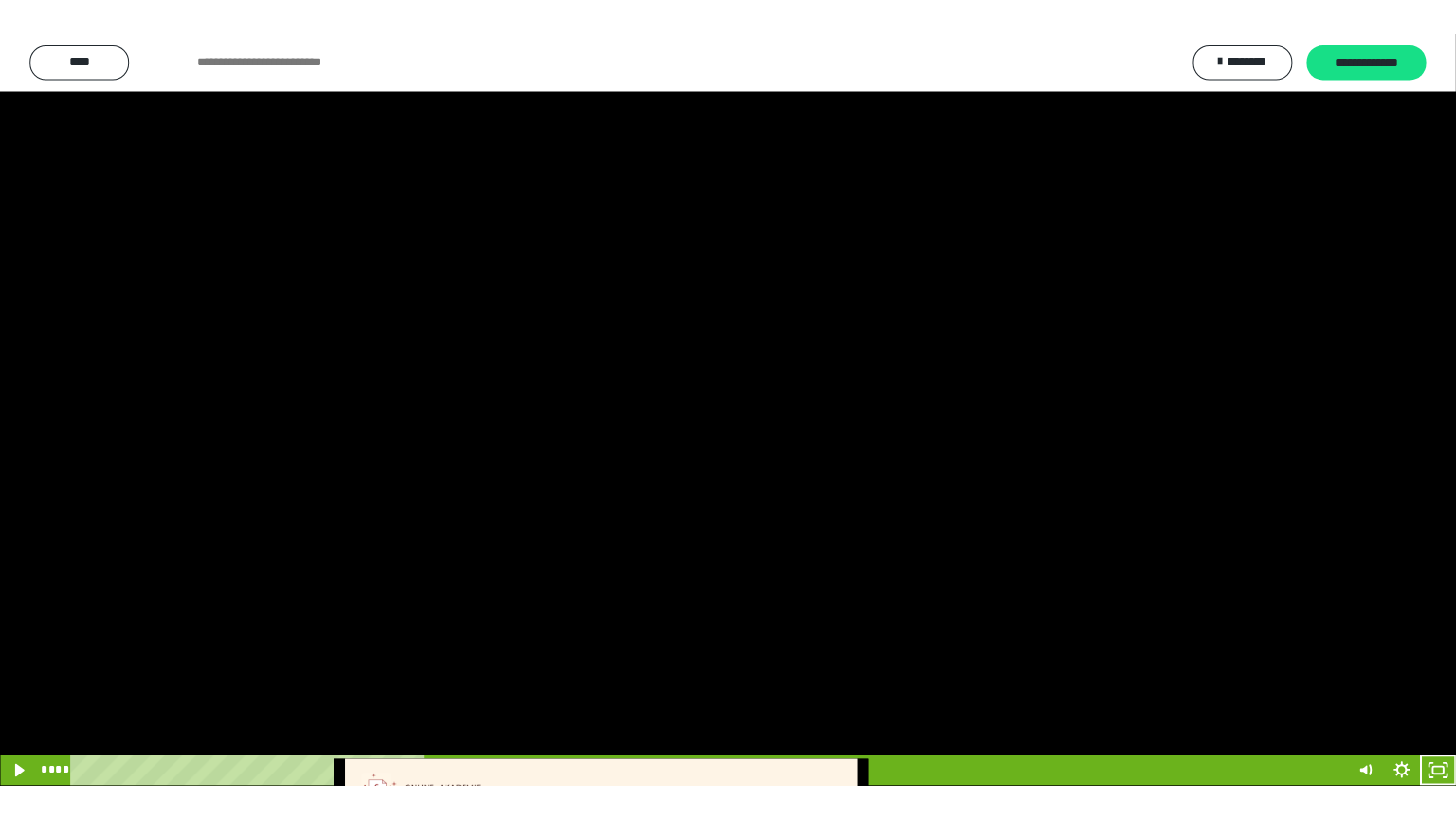 scroll, scrollTop: 2817, scrollLeft: 0, axis: vertical 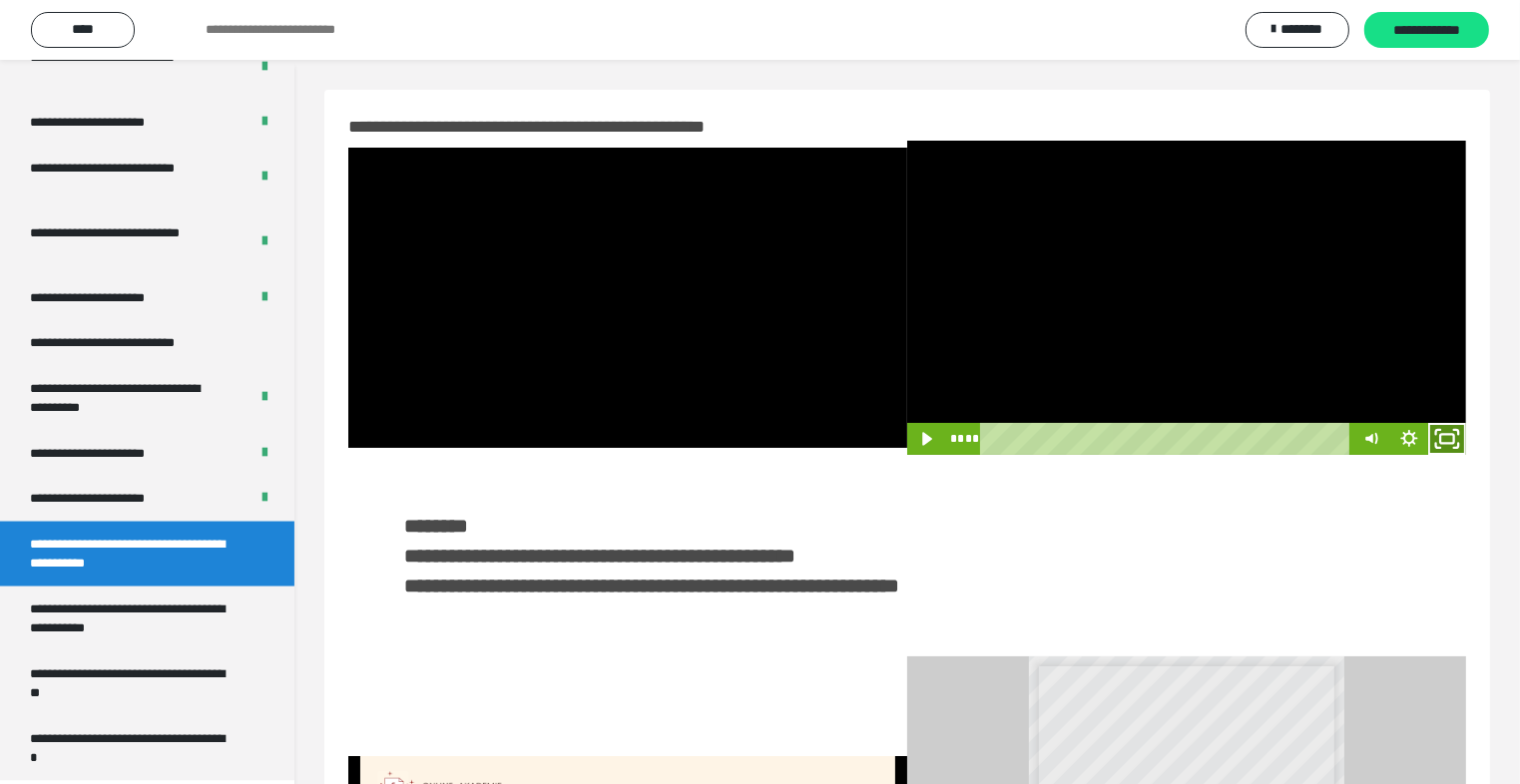 click 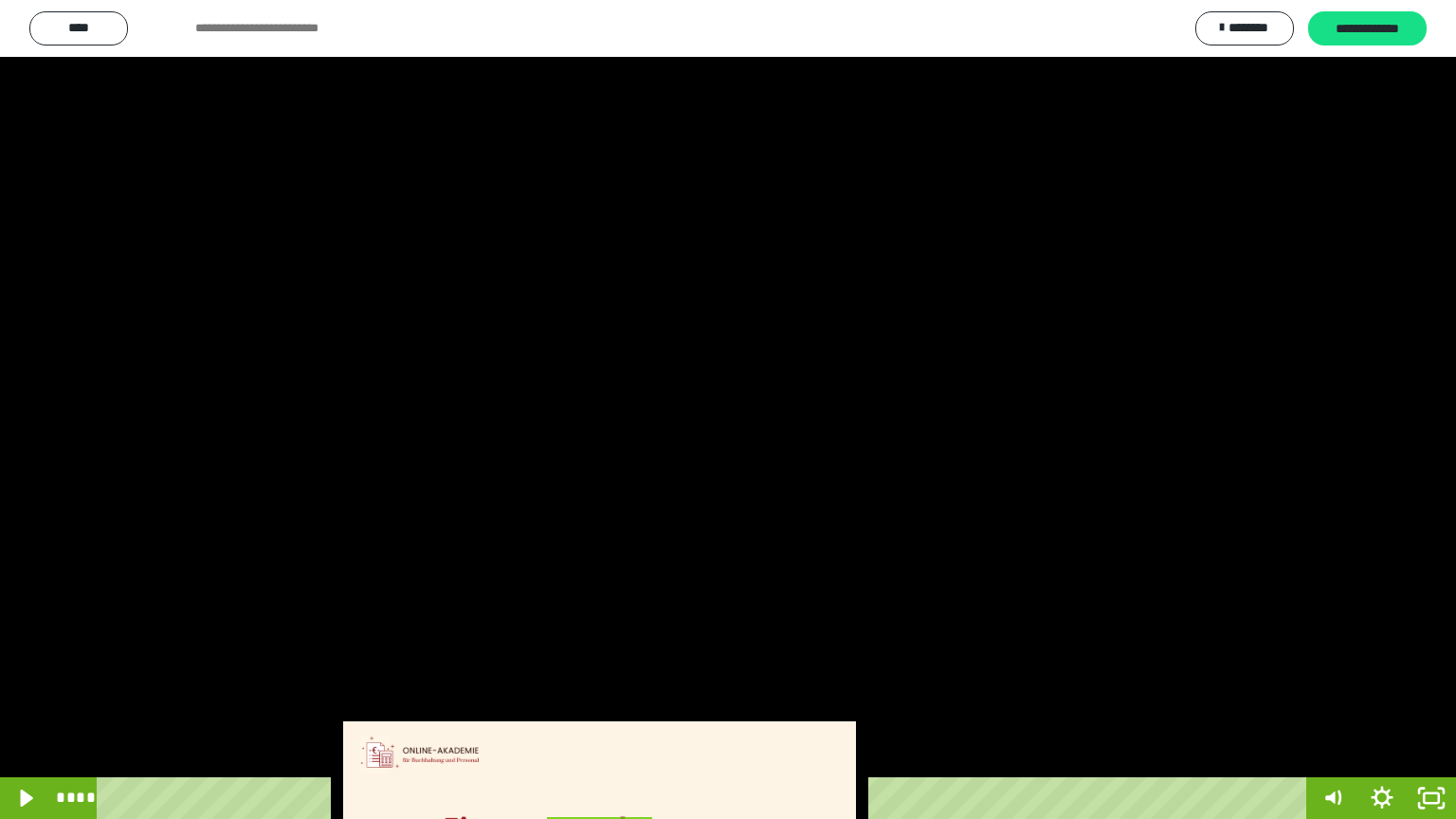 click at bounding box center [728, 410] 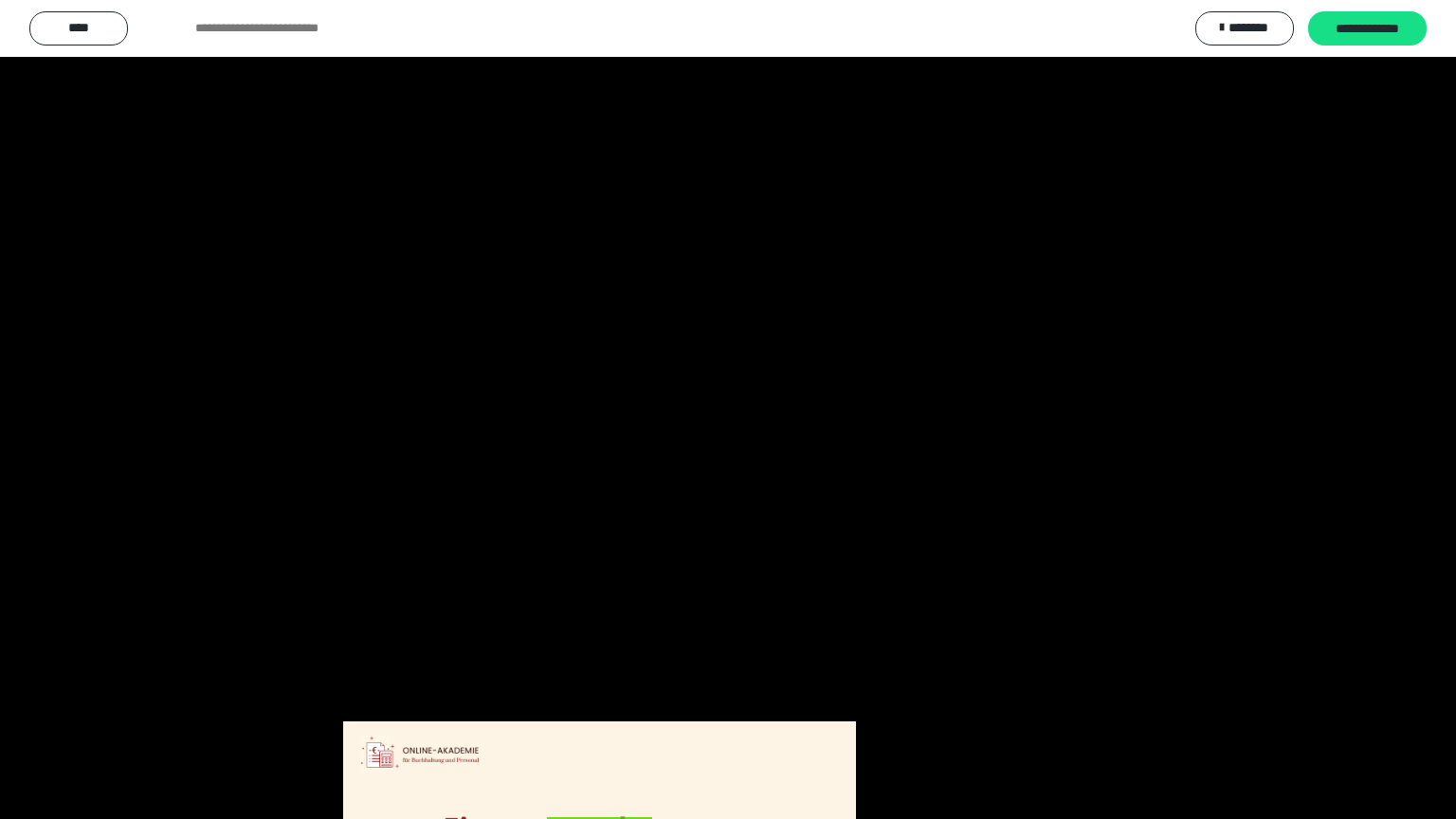 click at bounding box center [728, 410] 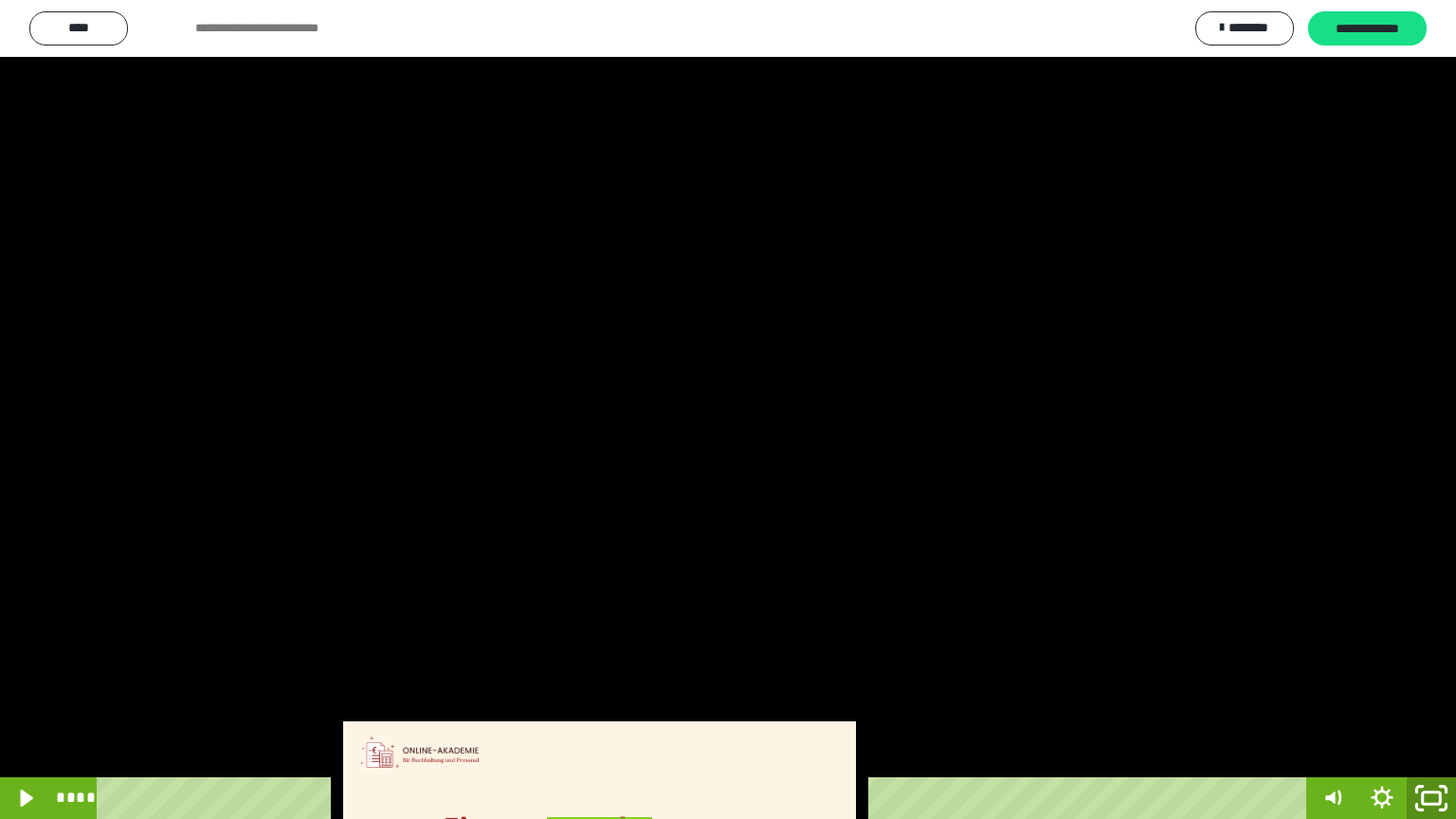 click 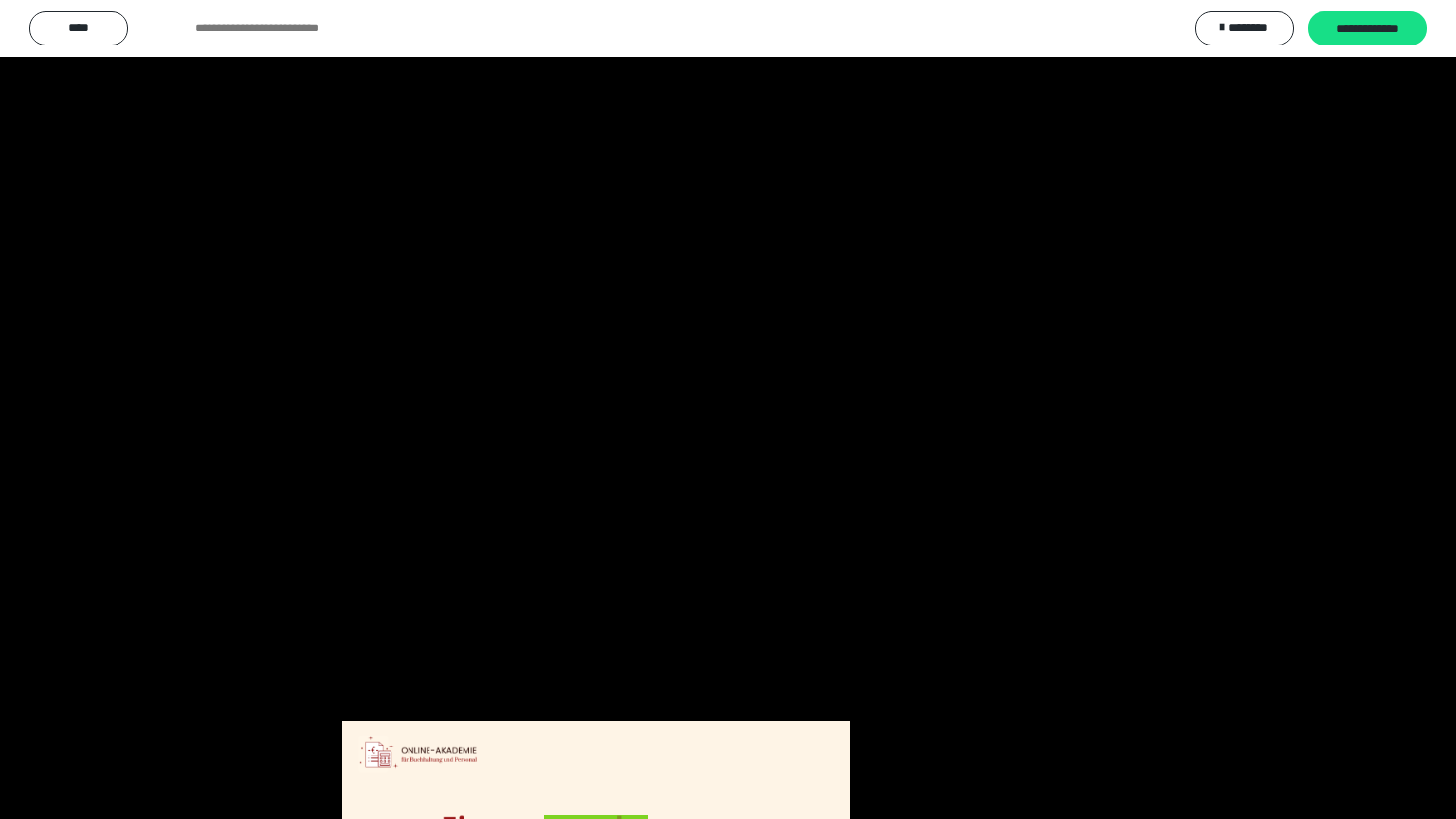 scroll, scrollTop: 2817, scrollLeft: 0, axis: vertical 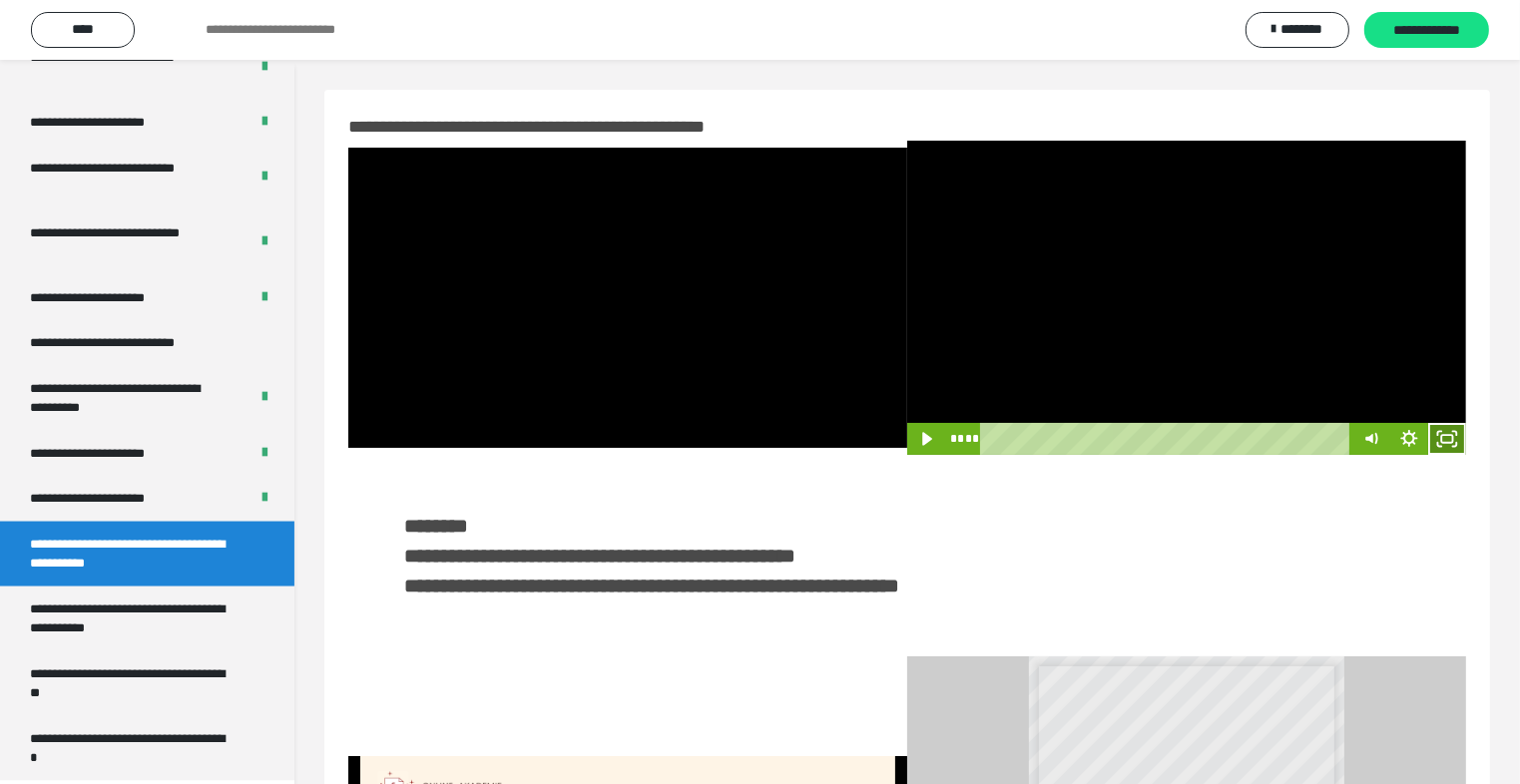 click 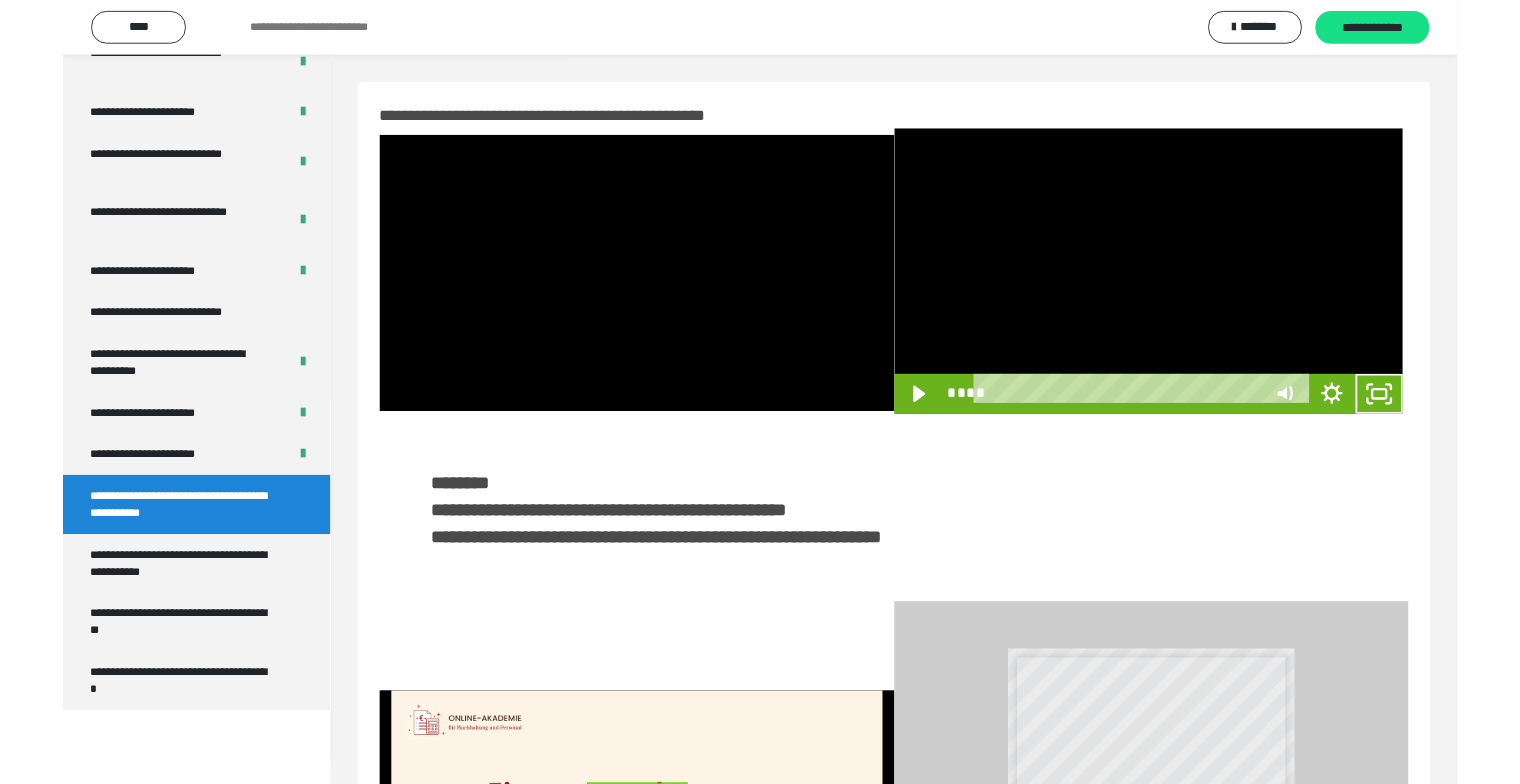 scroll, scrollTop: 2886, scrollLeft: 0, axis: vertical 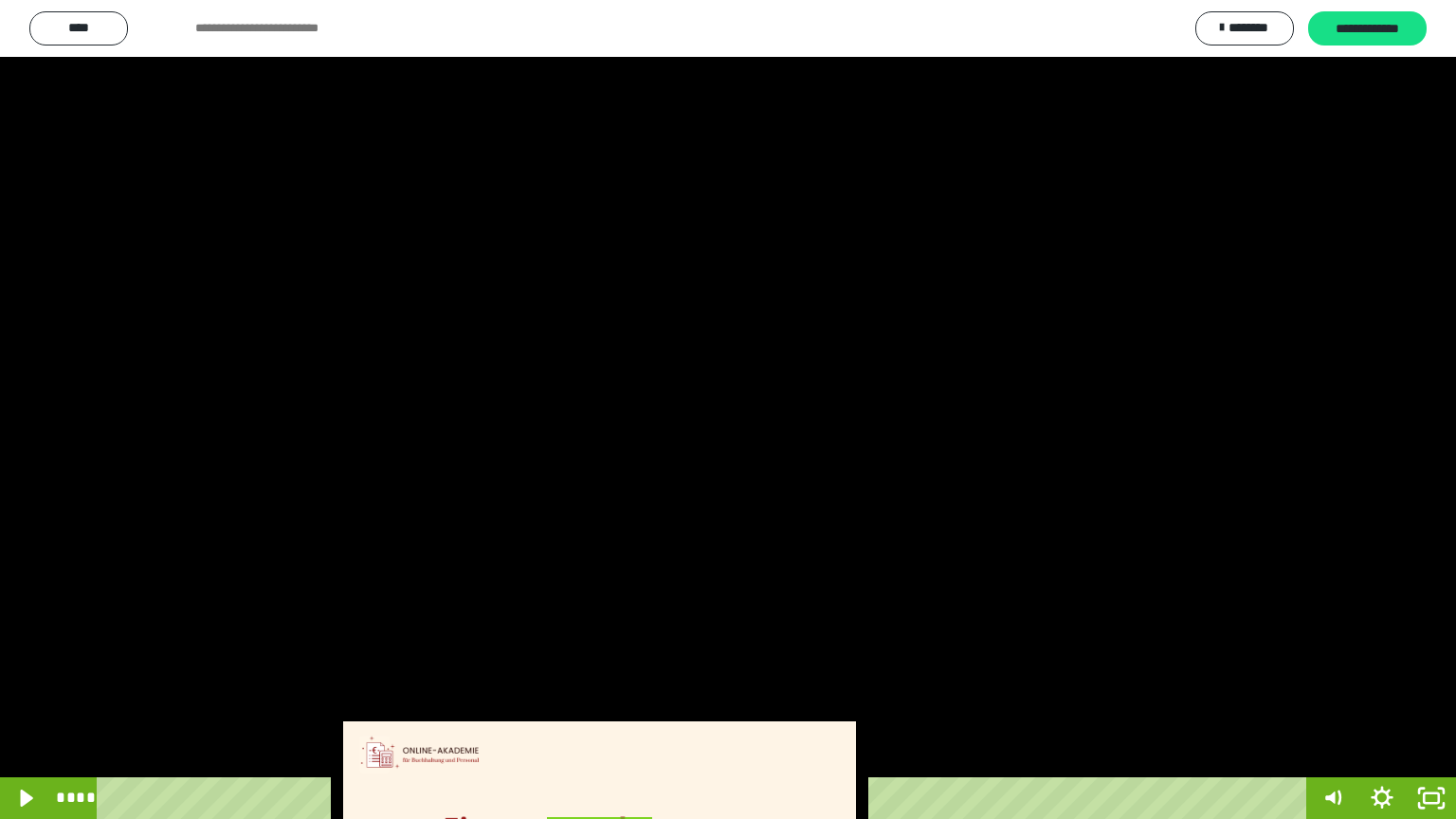 click at bounding box center (728, 410) 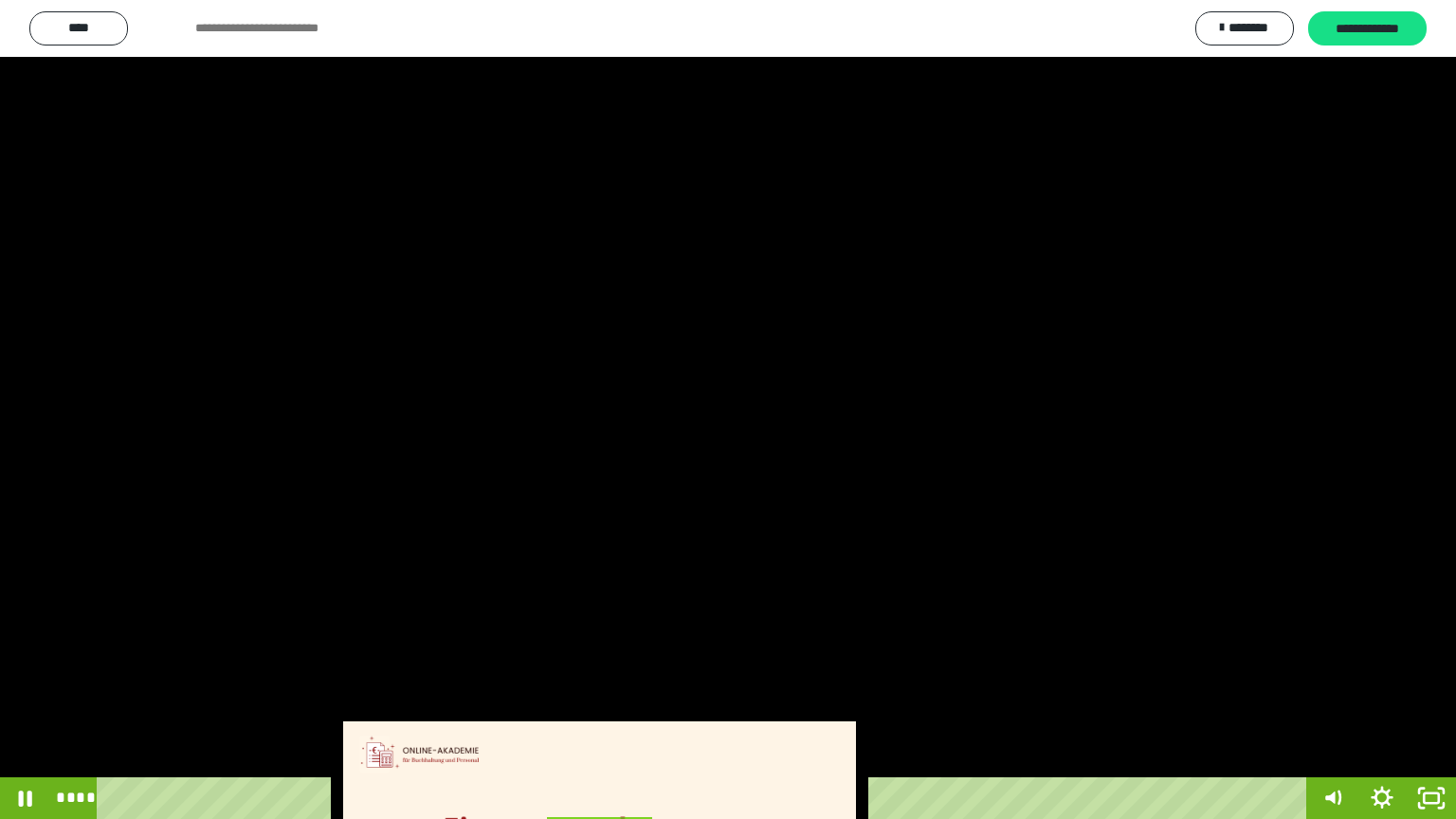 click at bounding box center (728, 410) 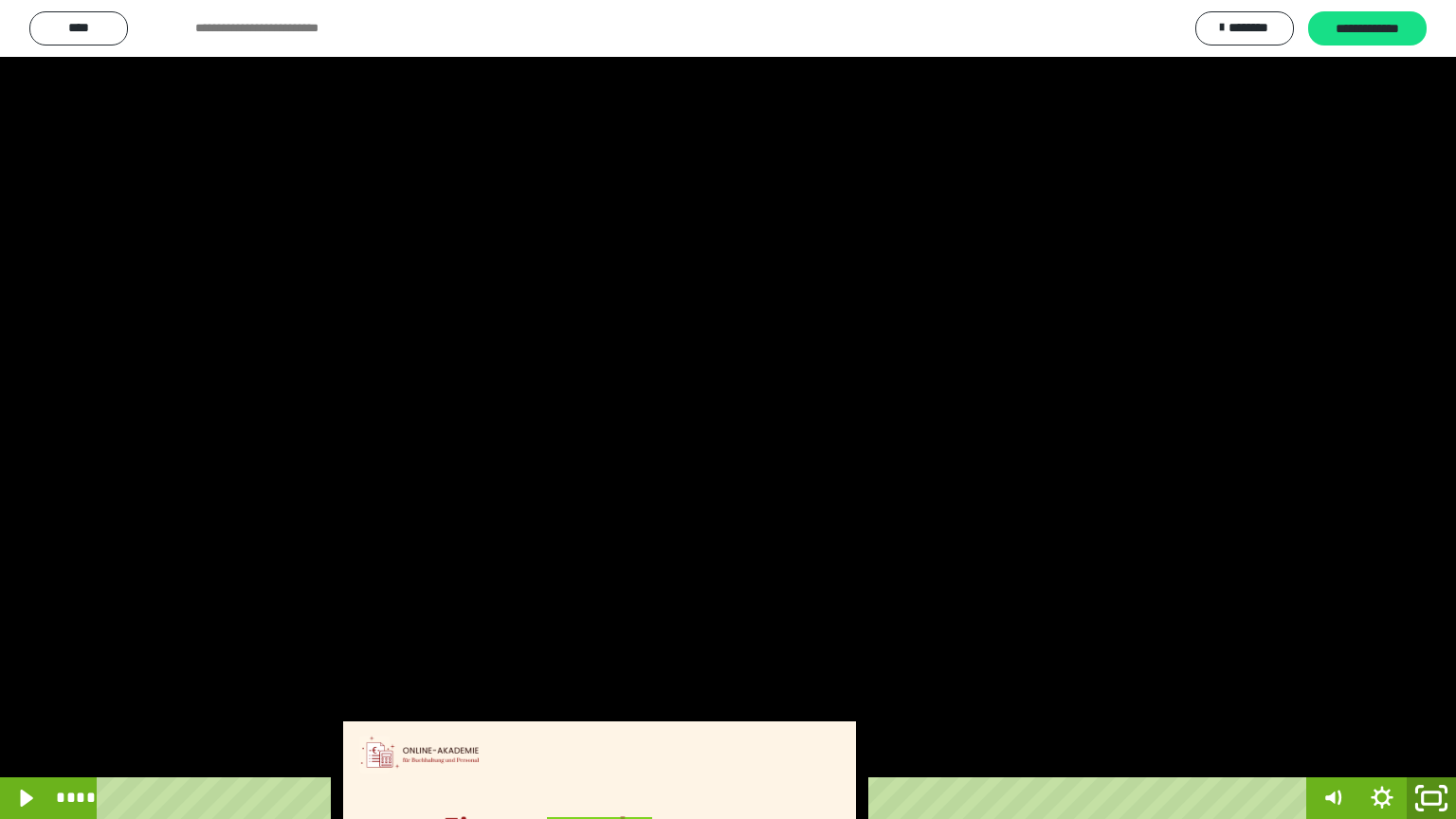 drag, startPoint x: 1436, startPoint y: 792, endPoint x: 1346, endPoint y: 537, distance: 270.41635 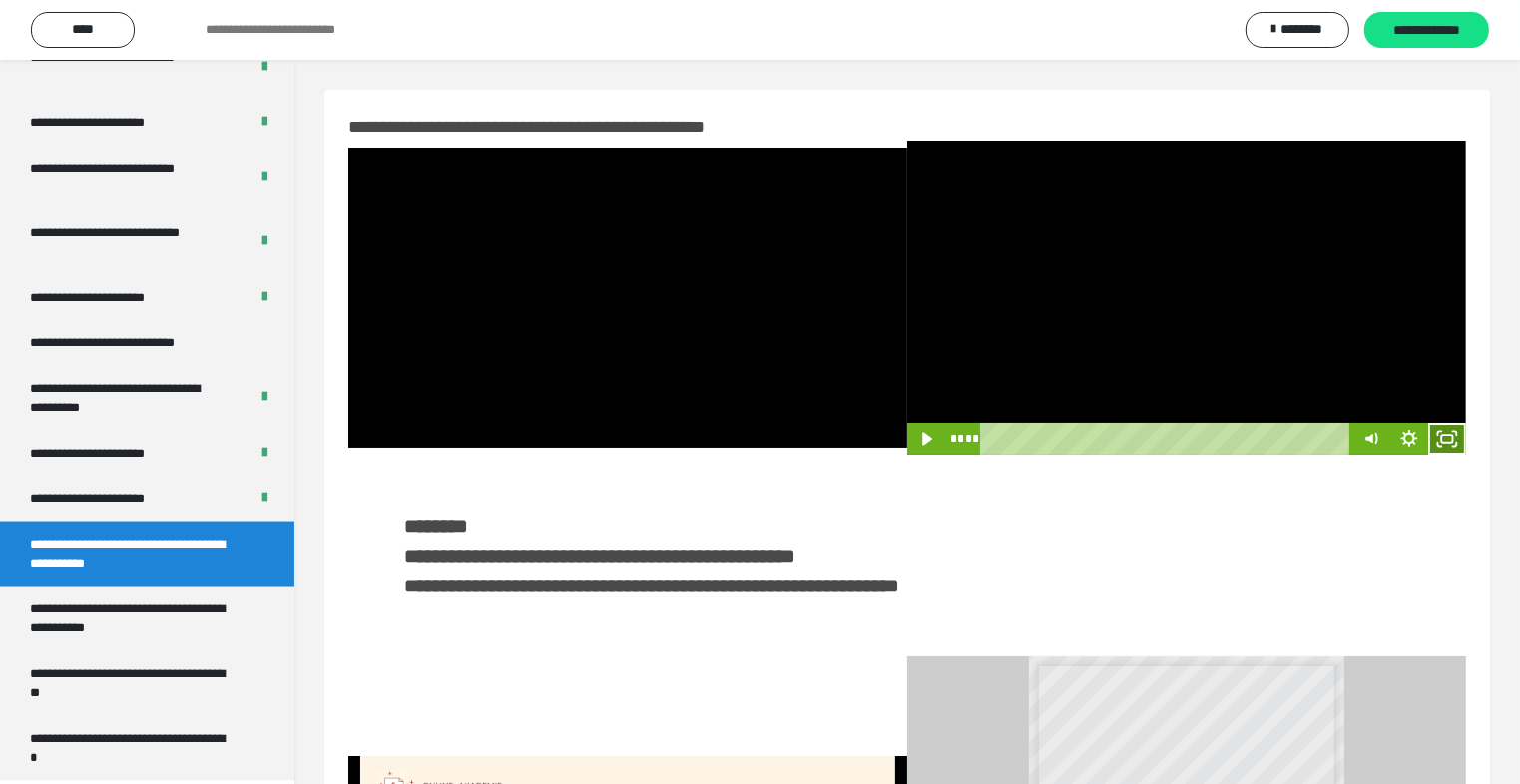 click 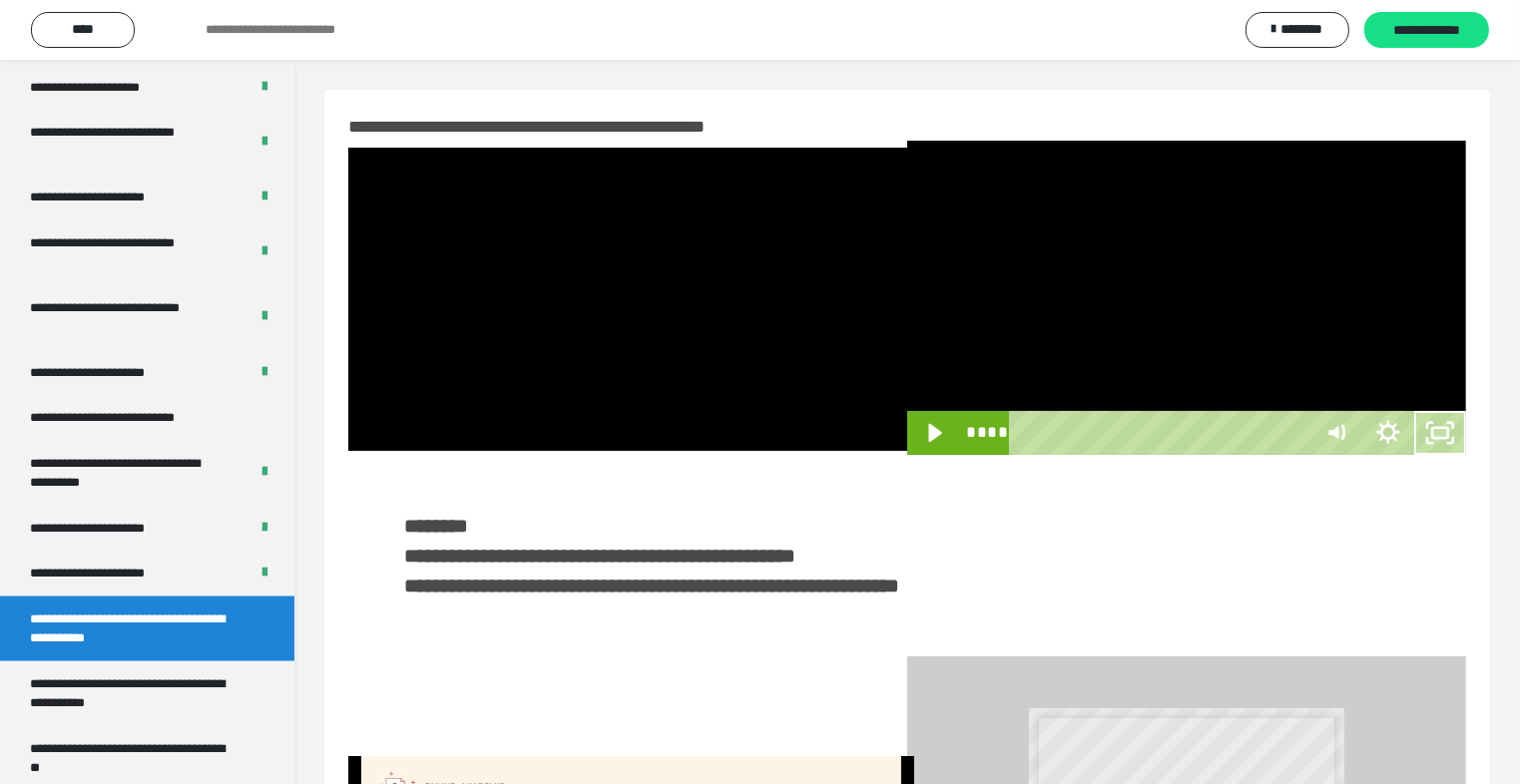 scroll, scrollTop: 2886, scrollLeft: 0, axis: vertical 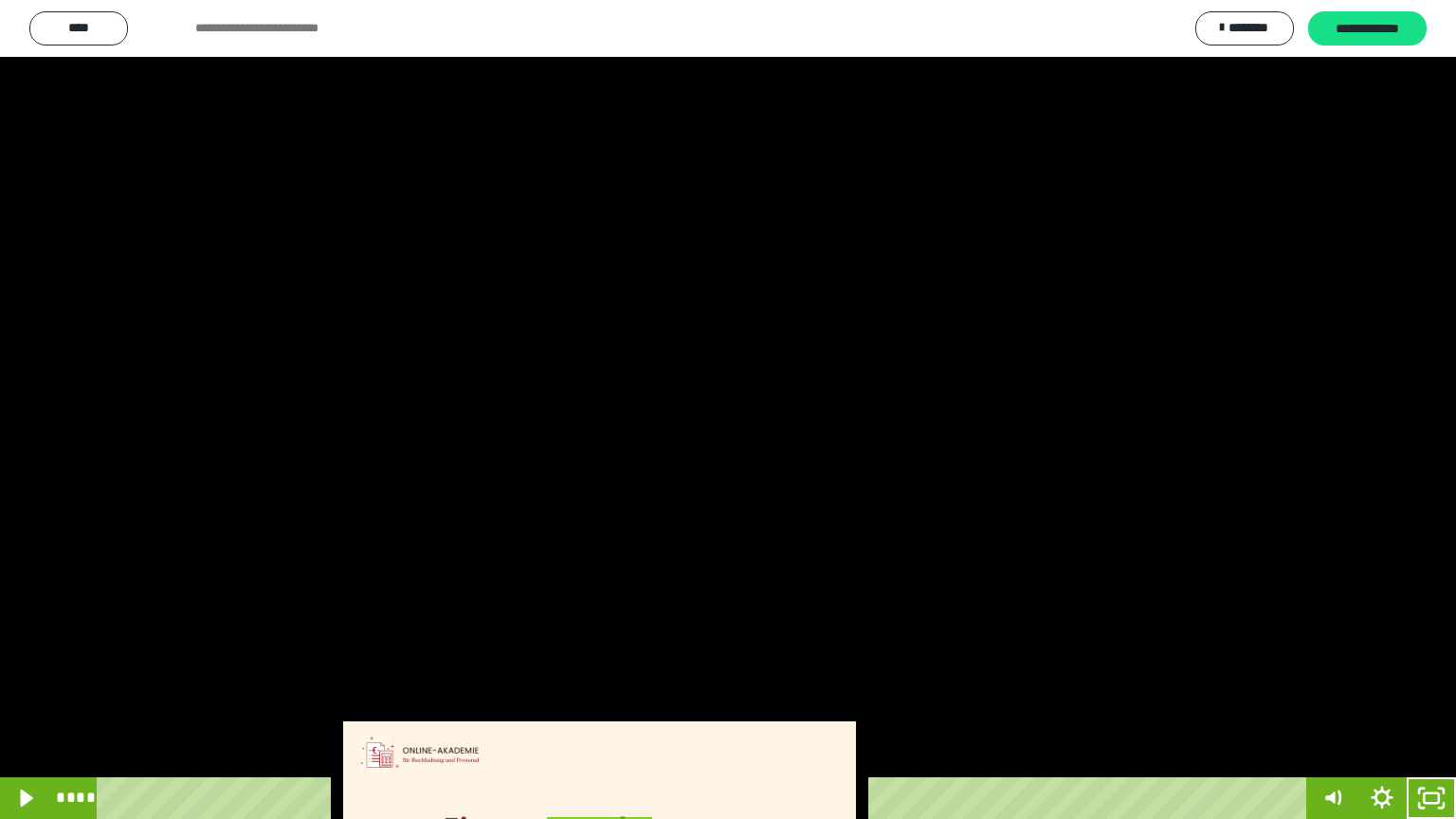 click at bounding box center [728, 410] 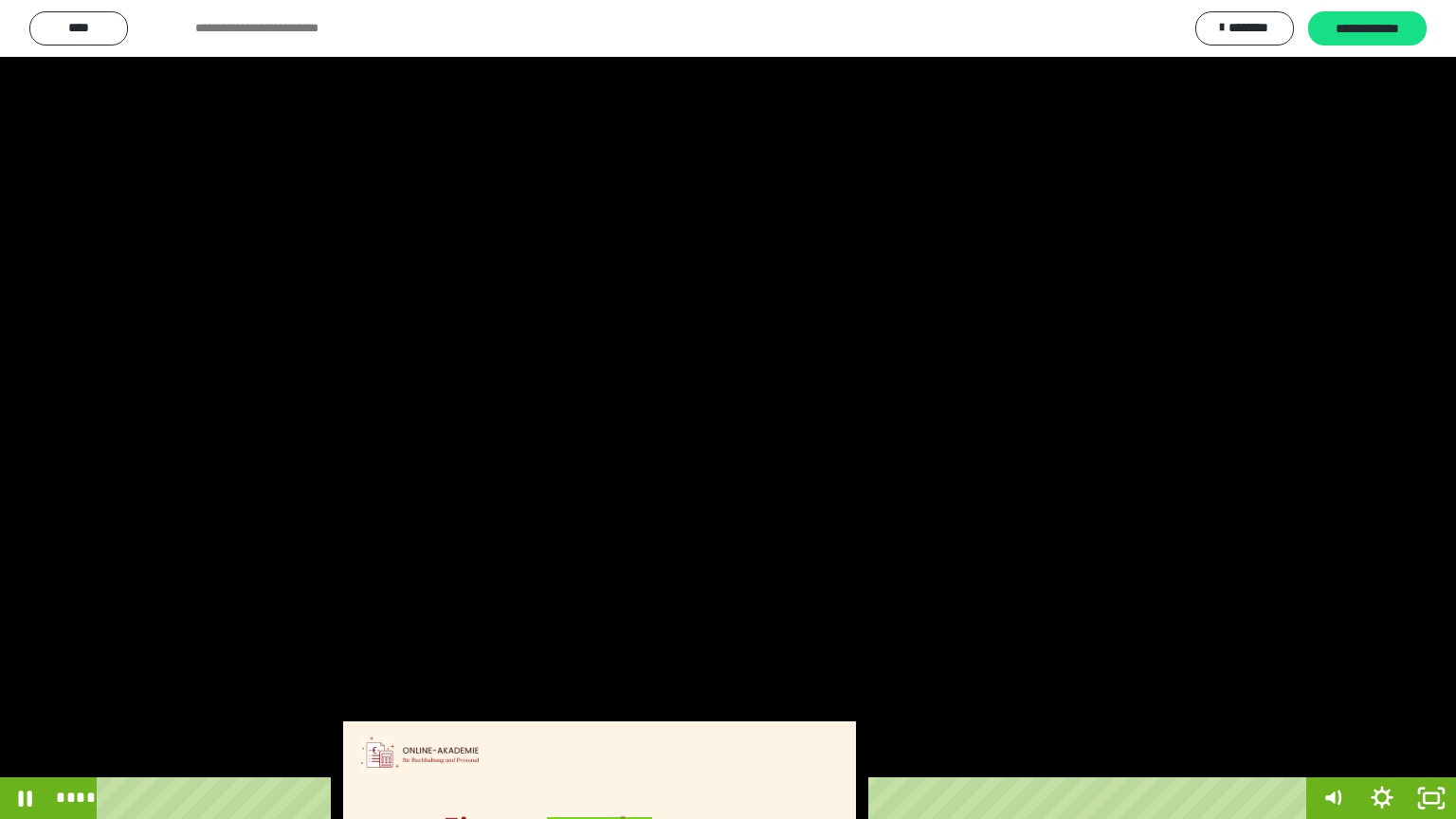 click at bounding box center (728, 410) 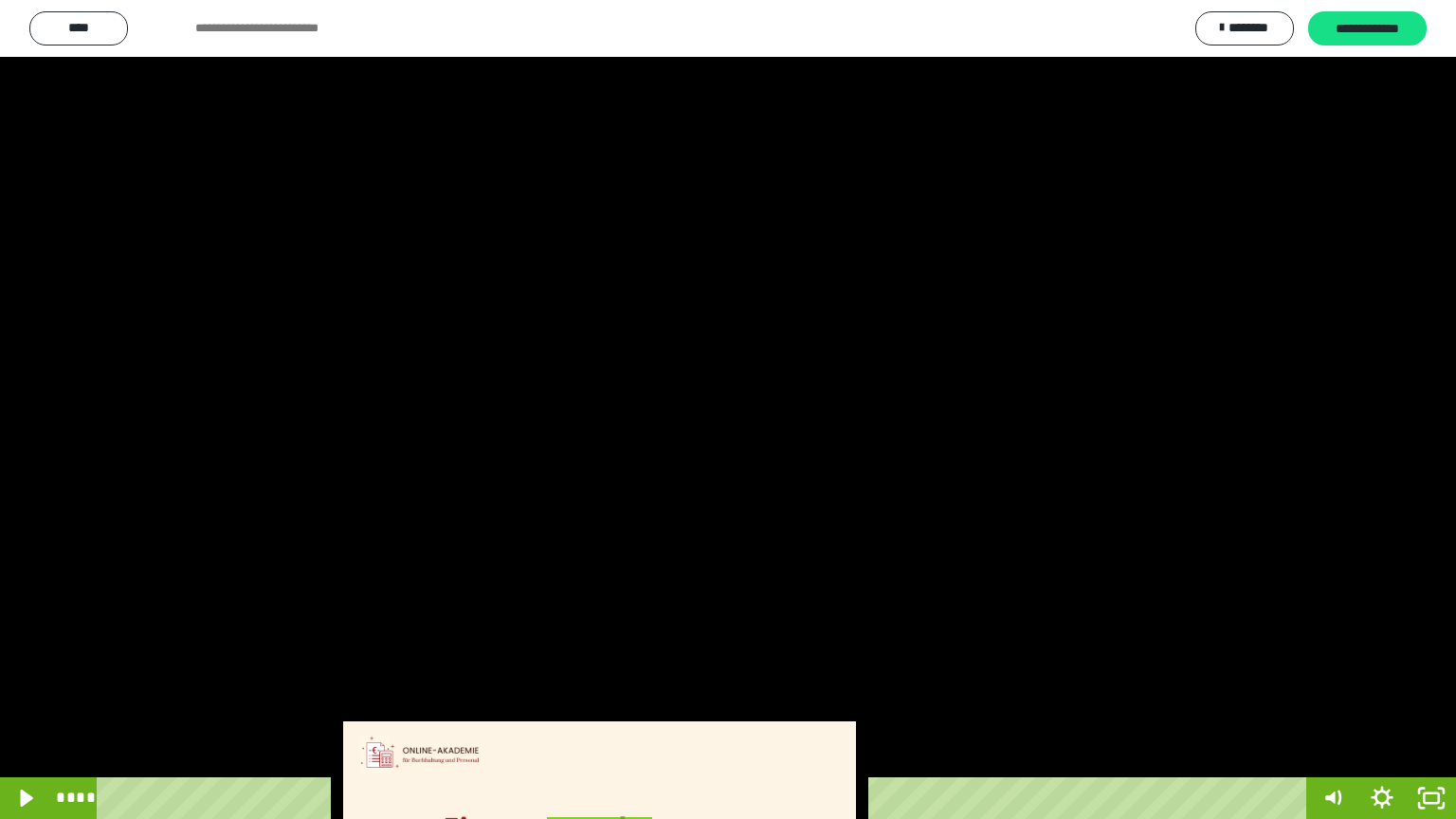click at bounding box center (728, 410) 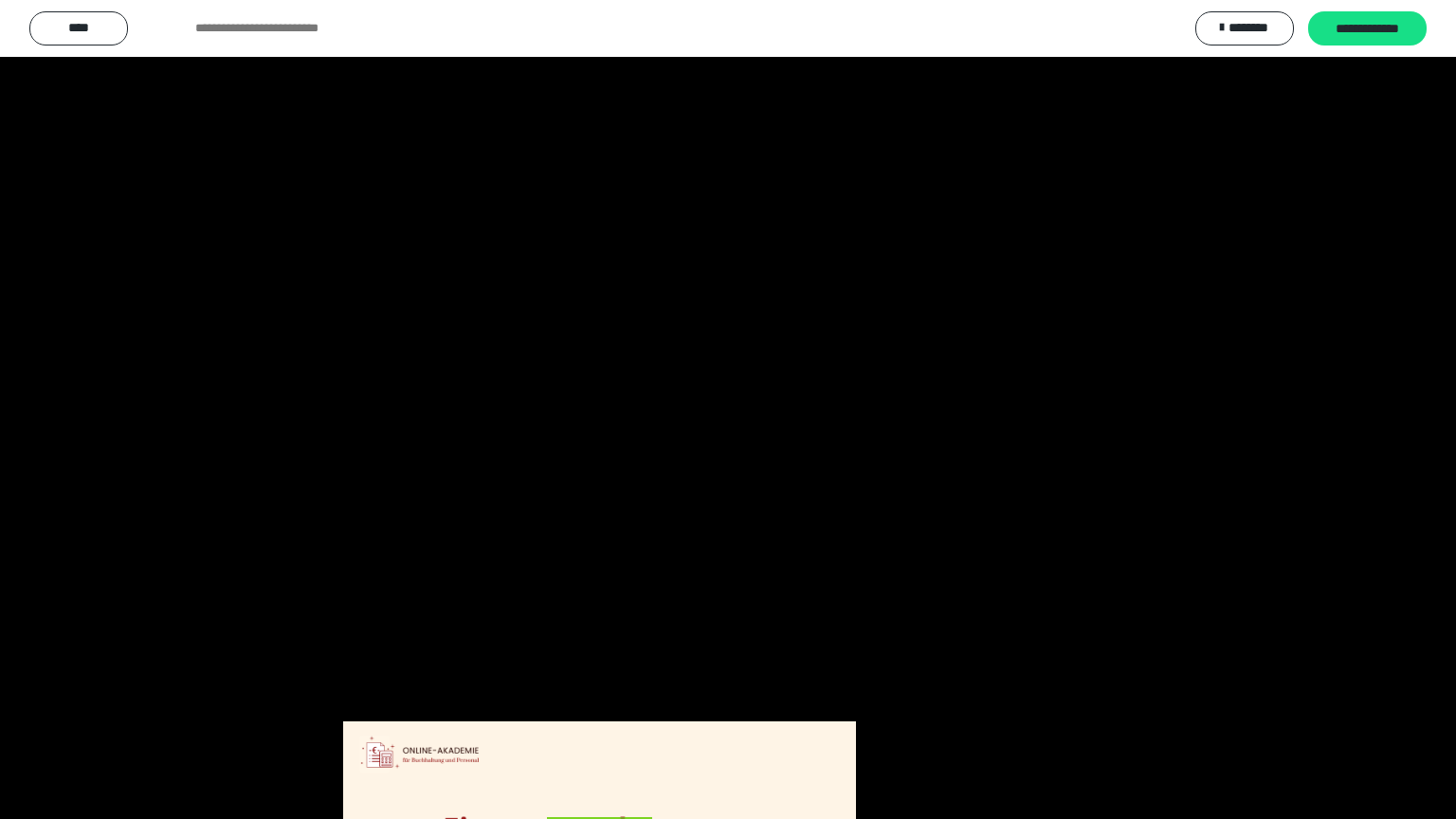 click at bounding box center [728, 410] 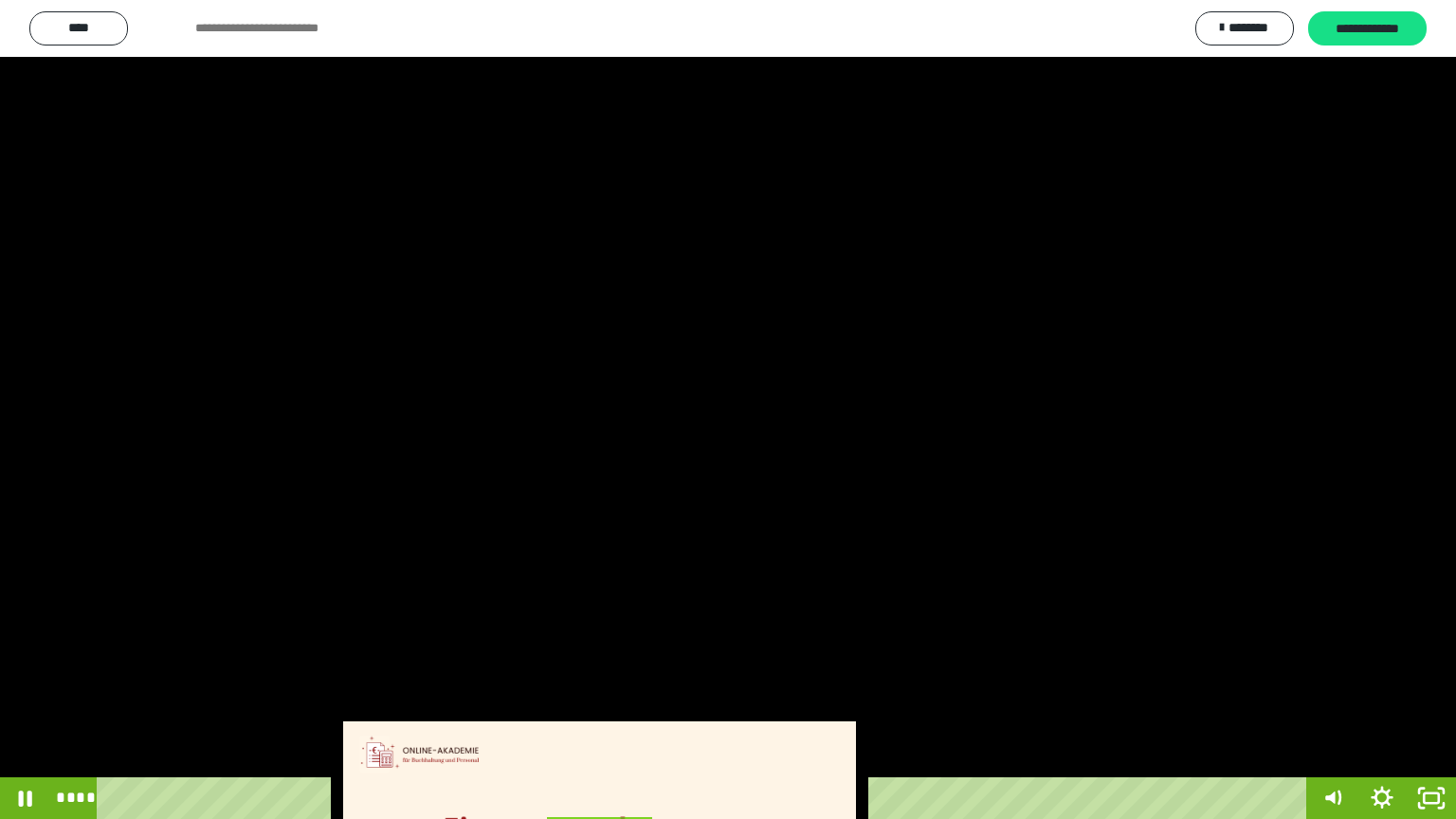 click at bounding box center (728, 410) 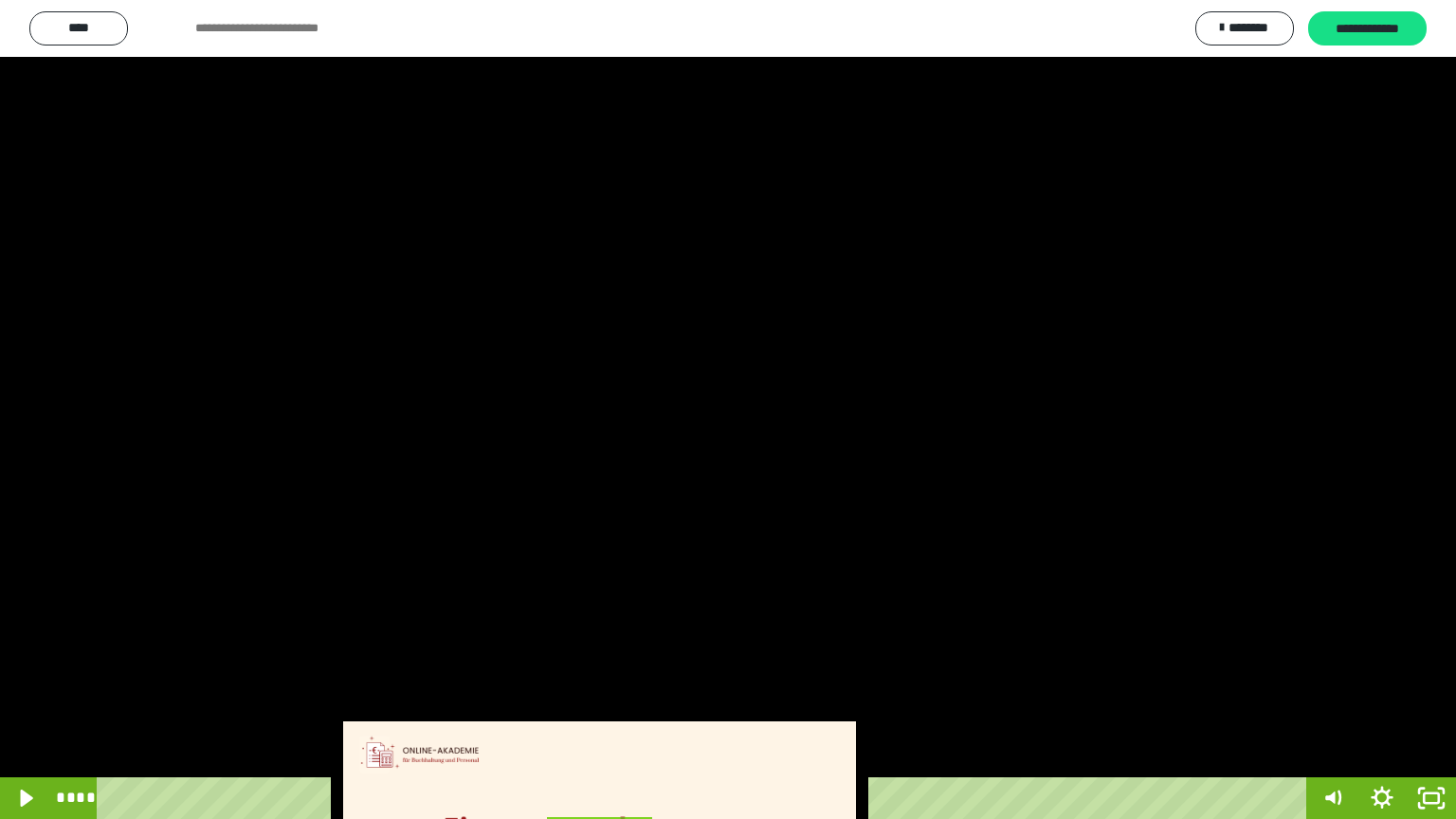 click at bounding box center (728, 410) 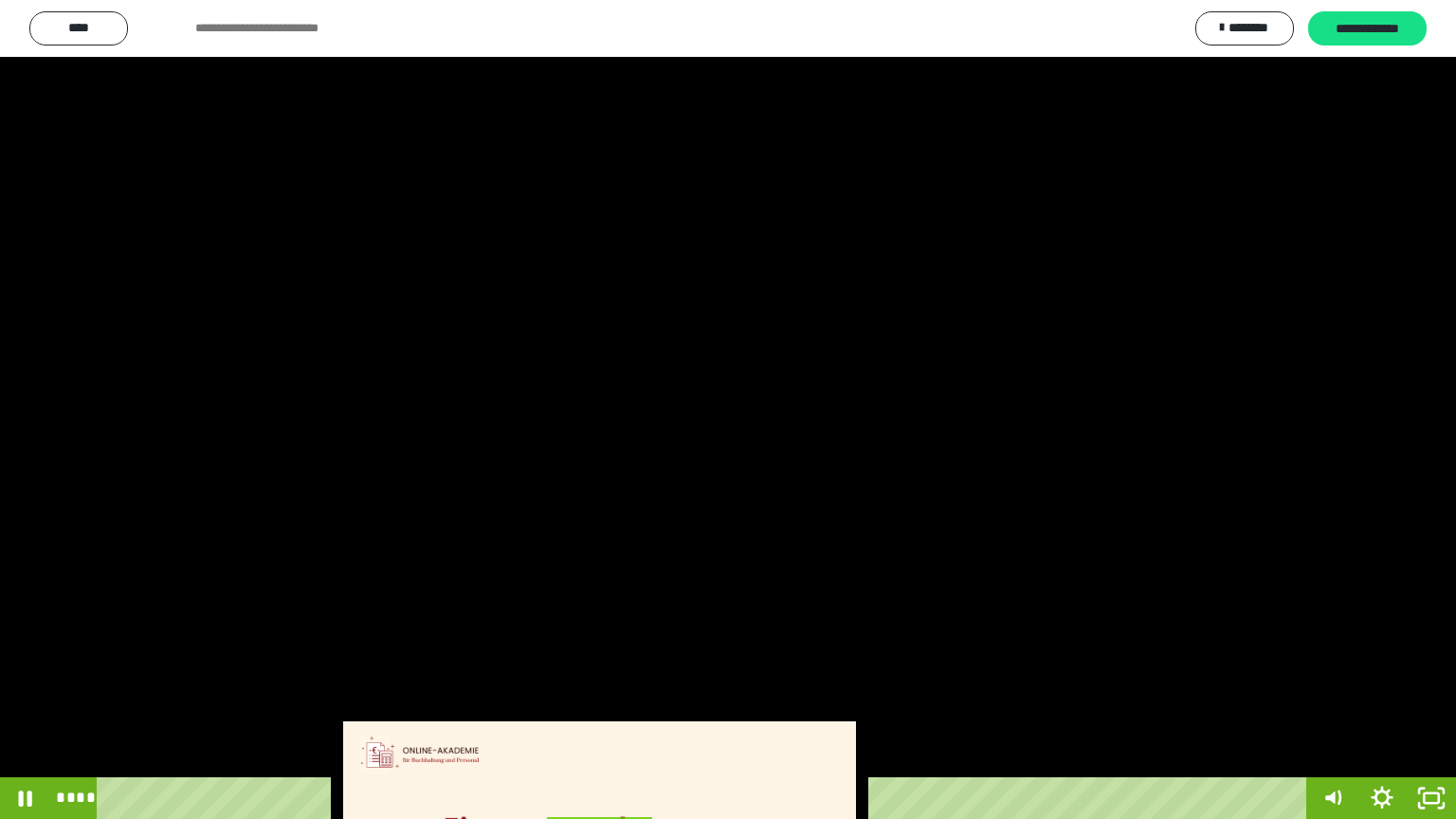 click at bounding box center (728, 410) 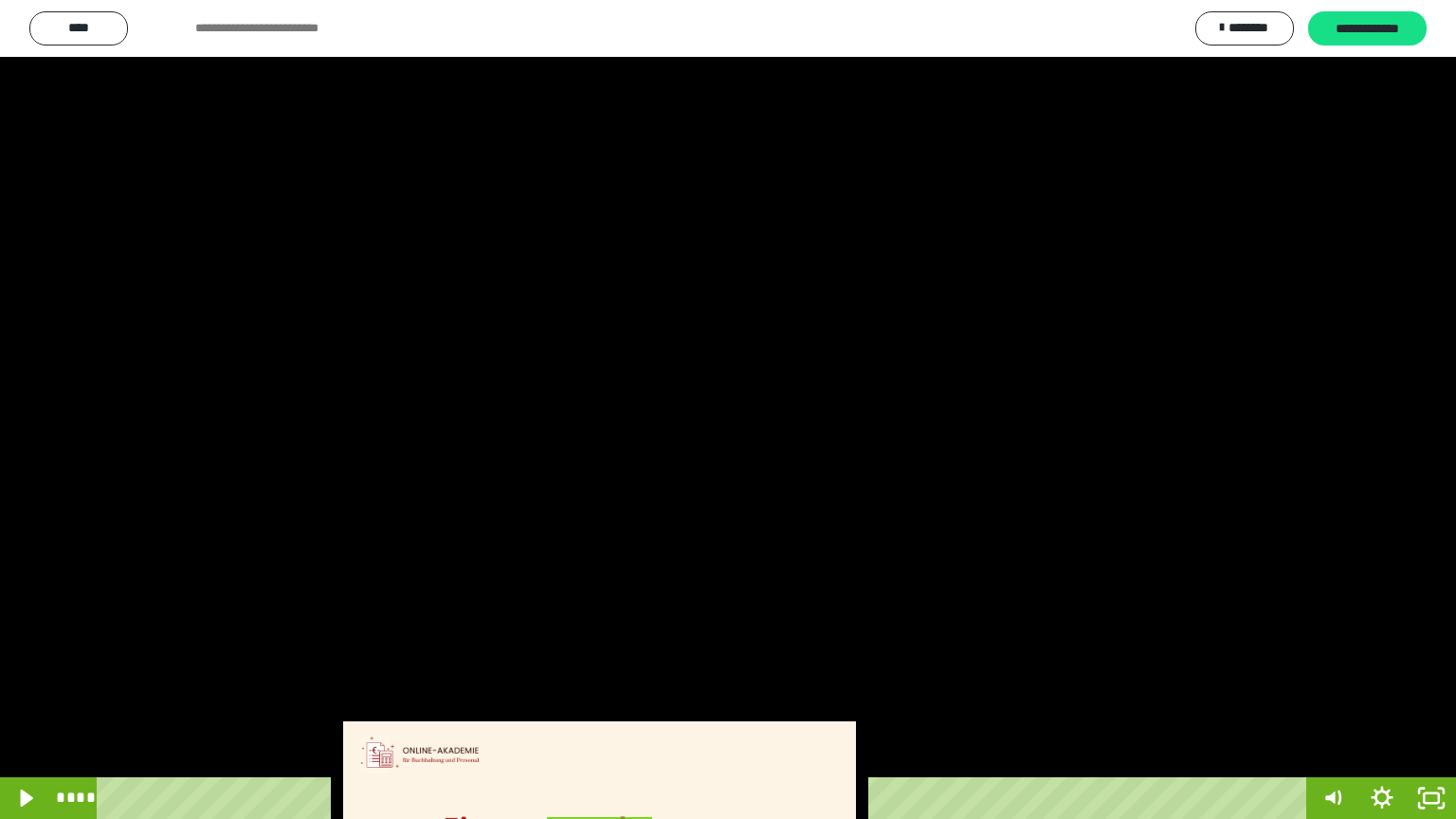 click at bounding box center (728, 410) 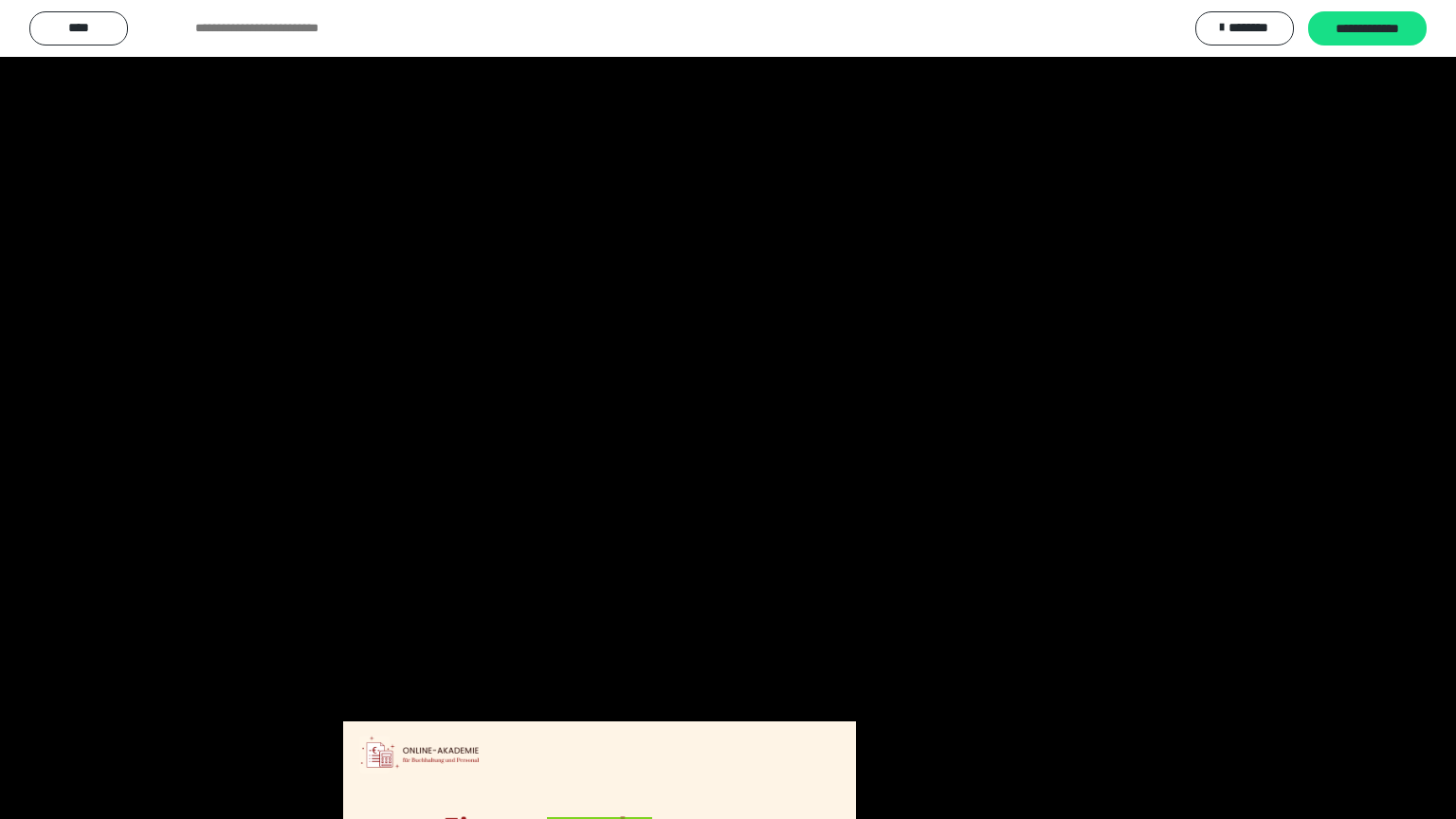 click at bounding box center (728, 410) 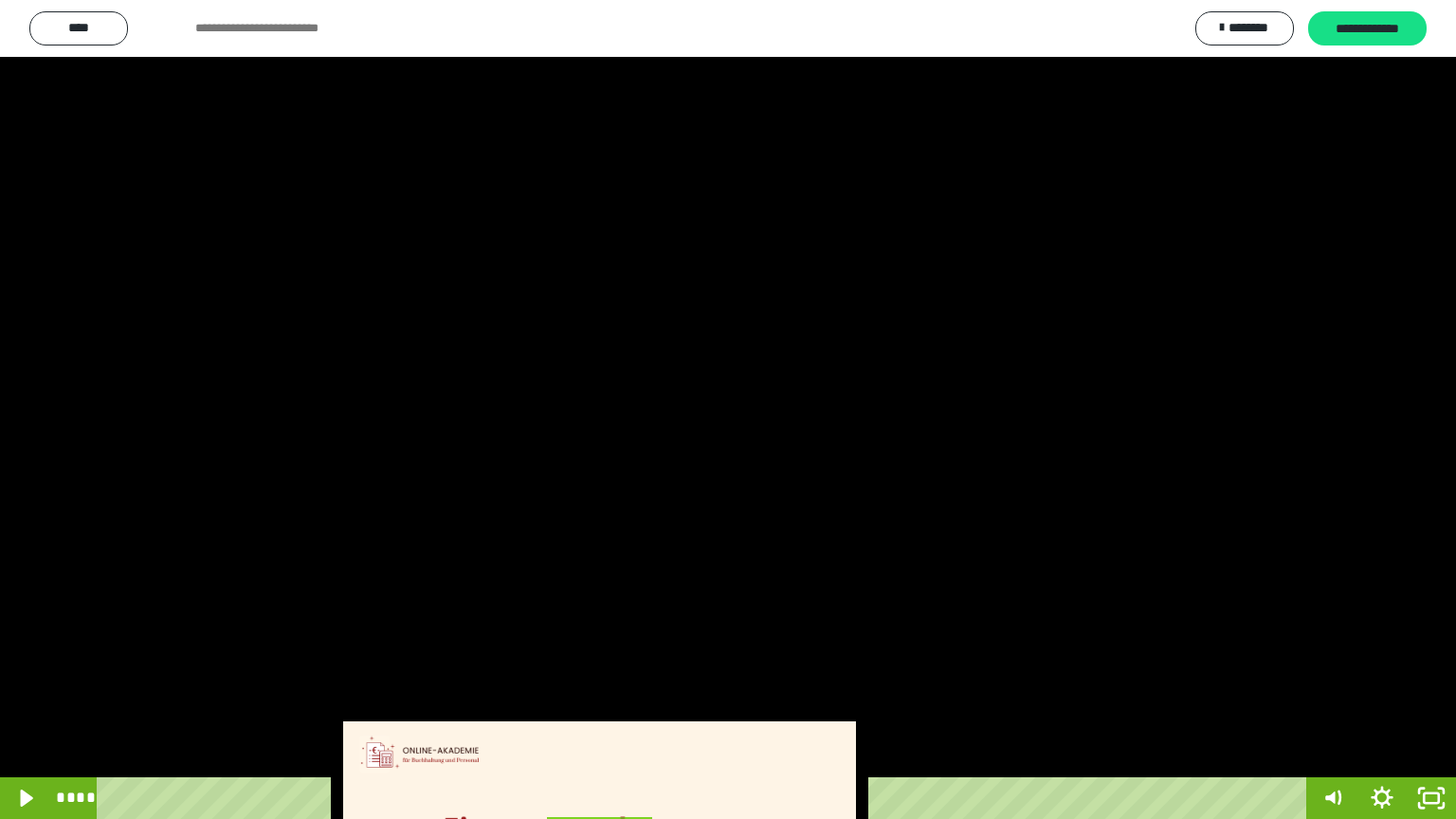 click at bounding box center [728, 410] 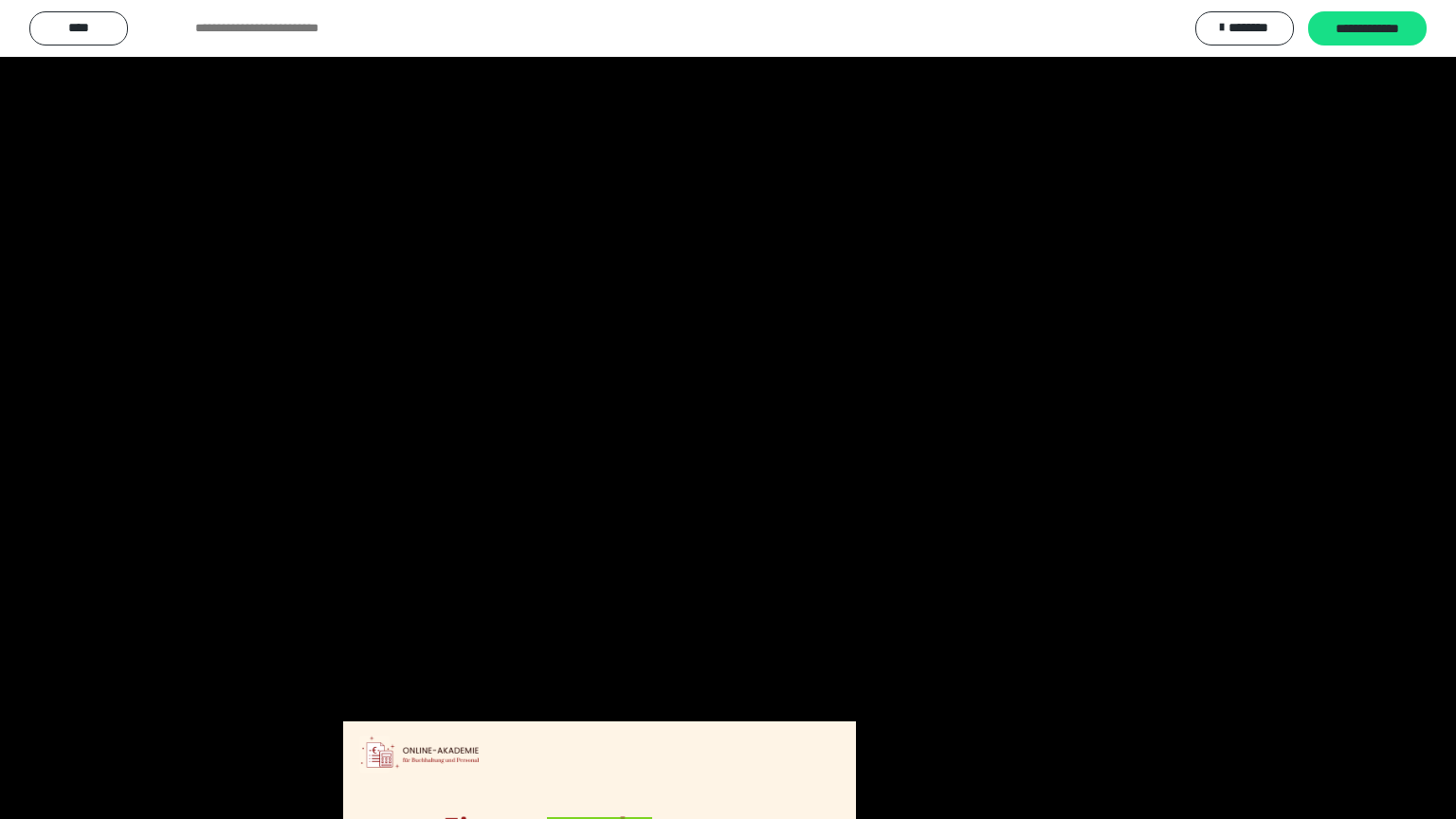 click at bounding box center [728, 410] 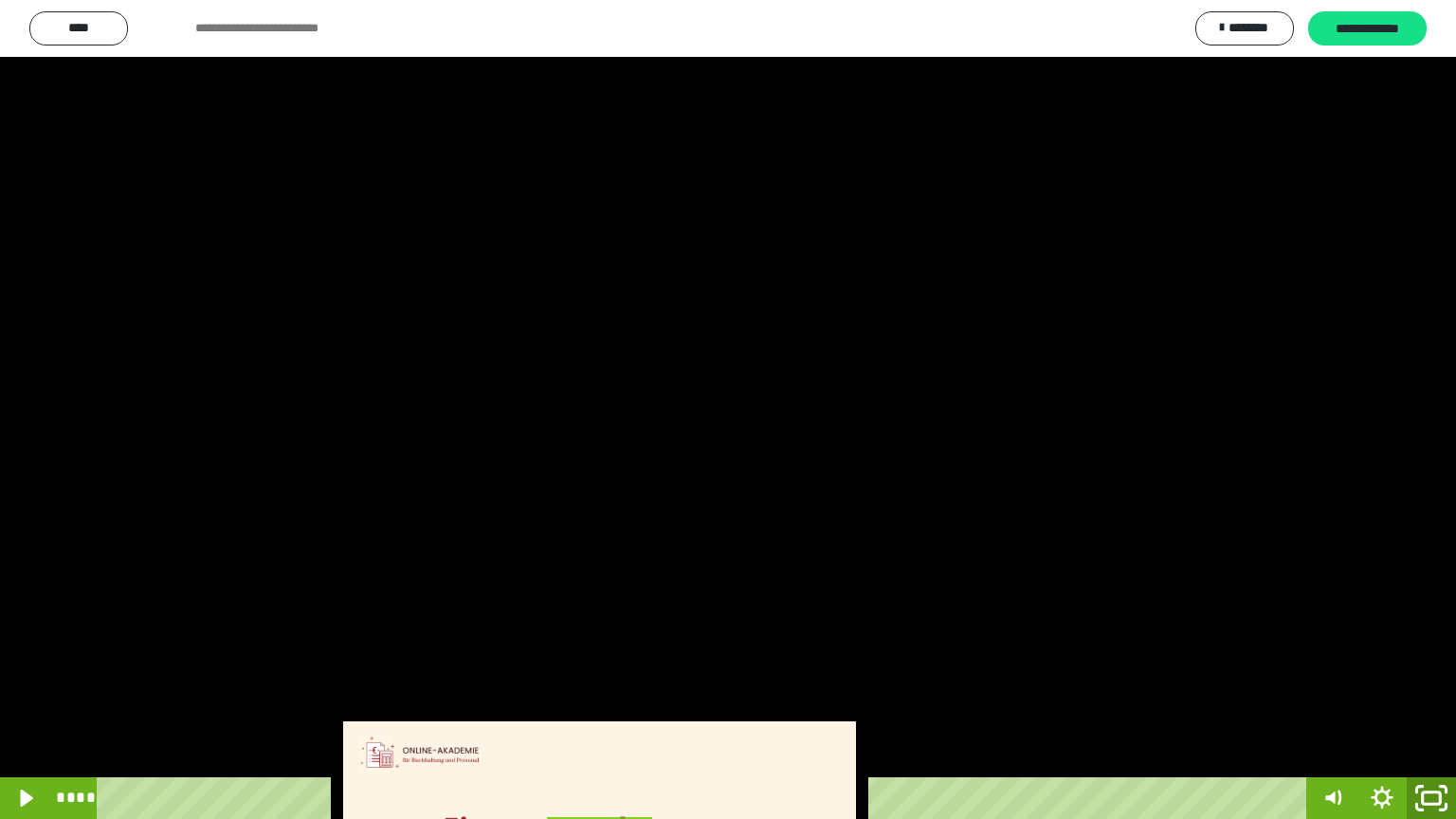 click 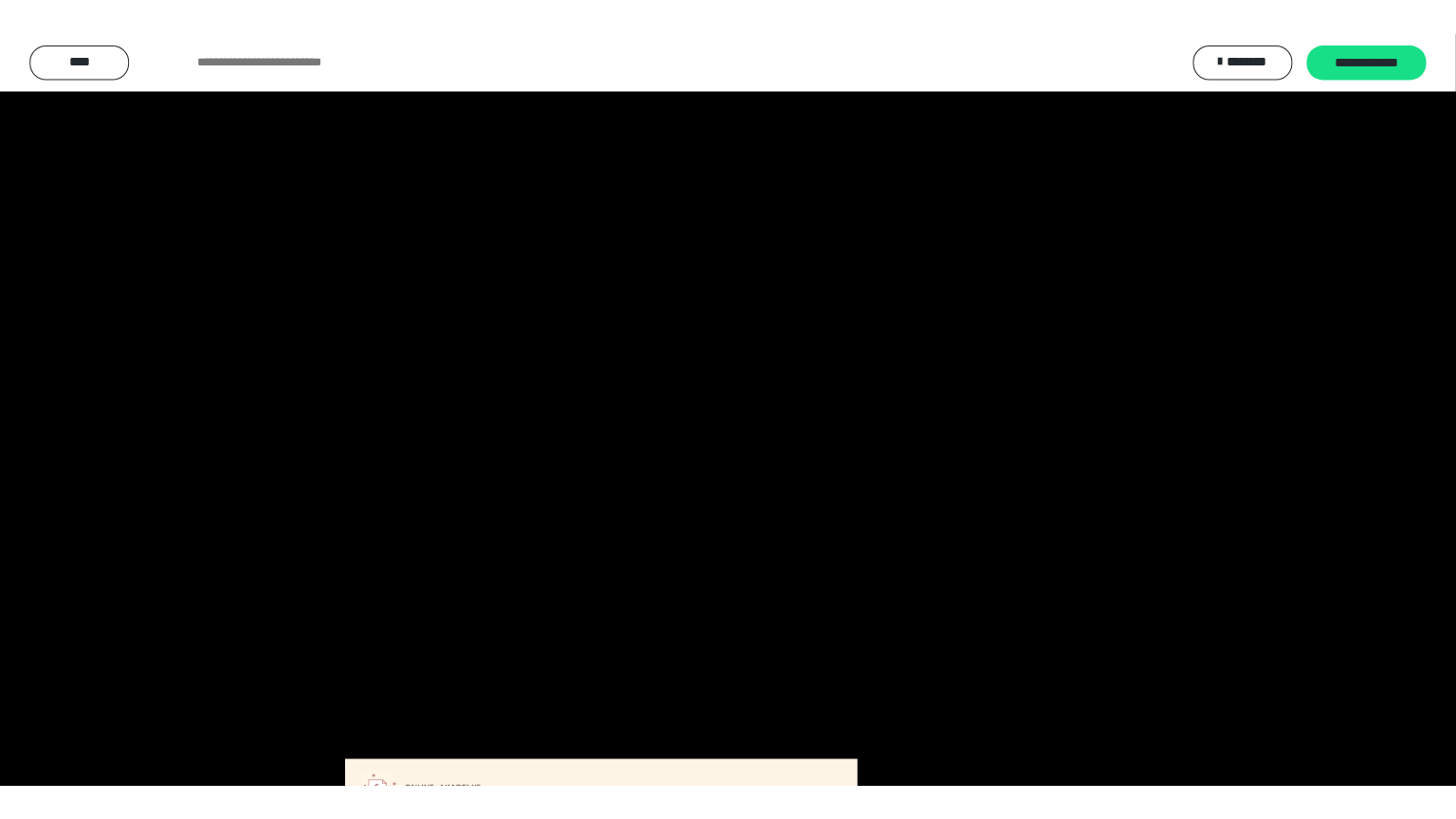 scroll, scrollTop: 2817, scrollLeft: 0, axis: vertical 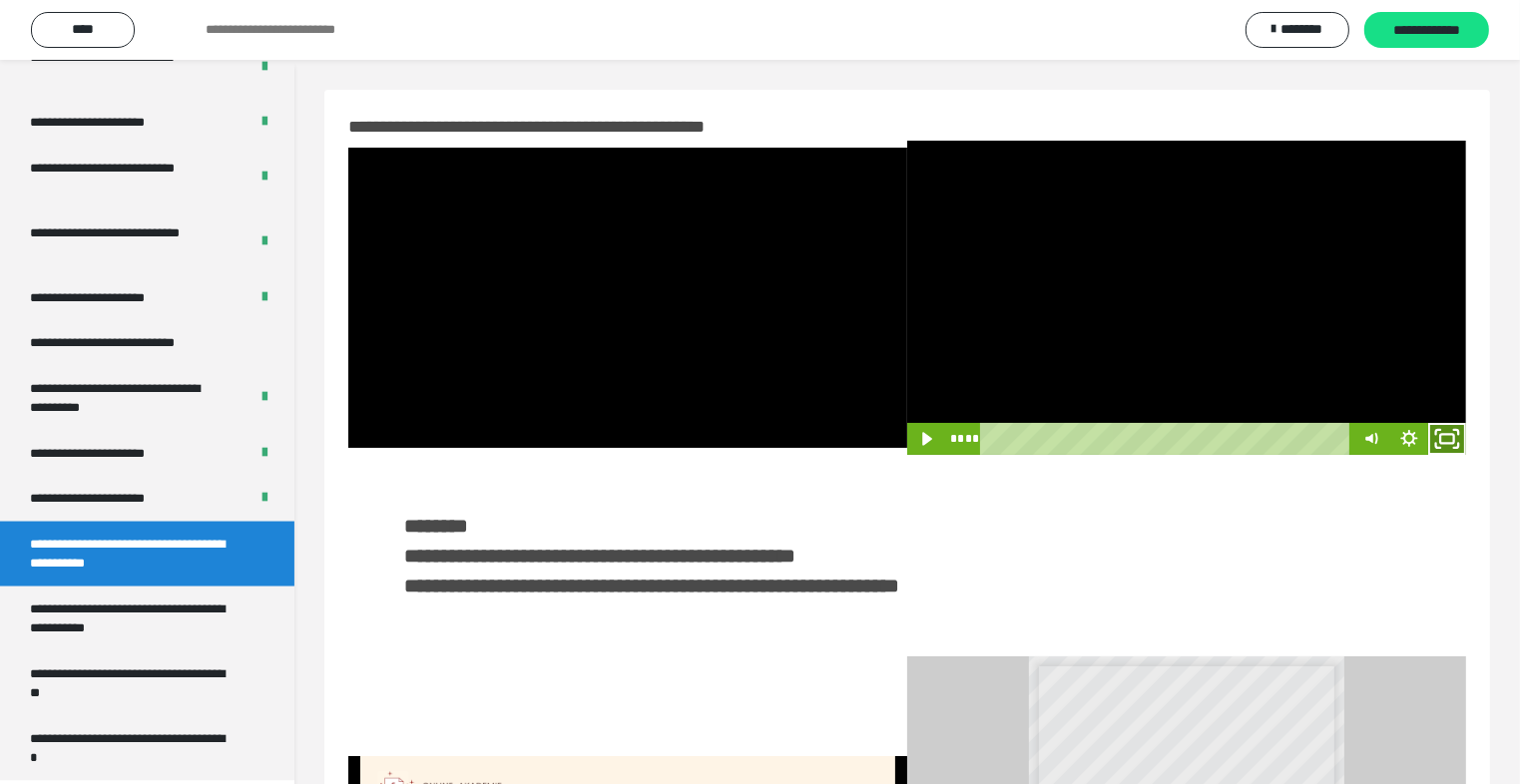 click 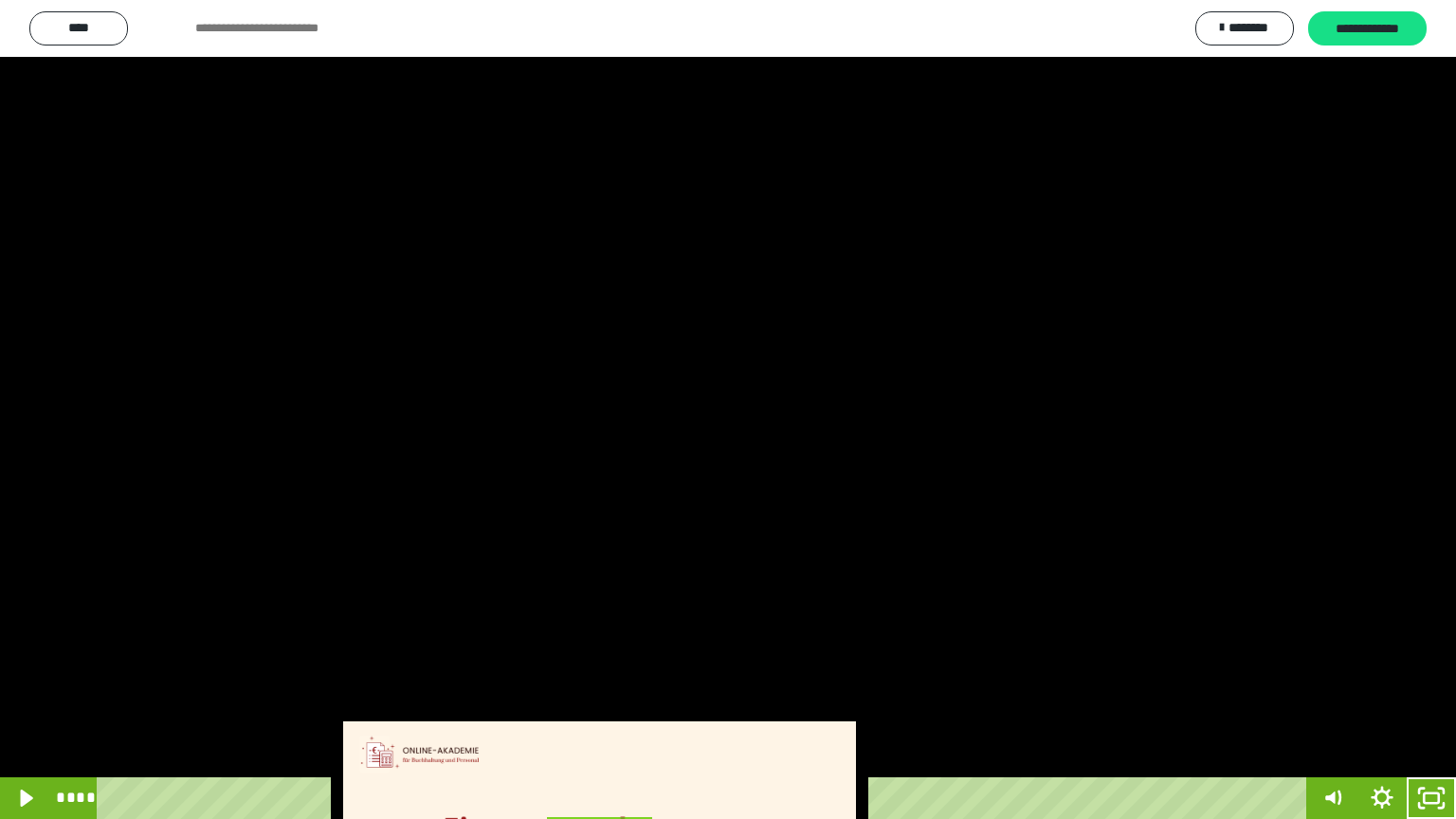 click at bounding box center (728, 410) 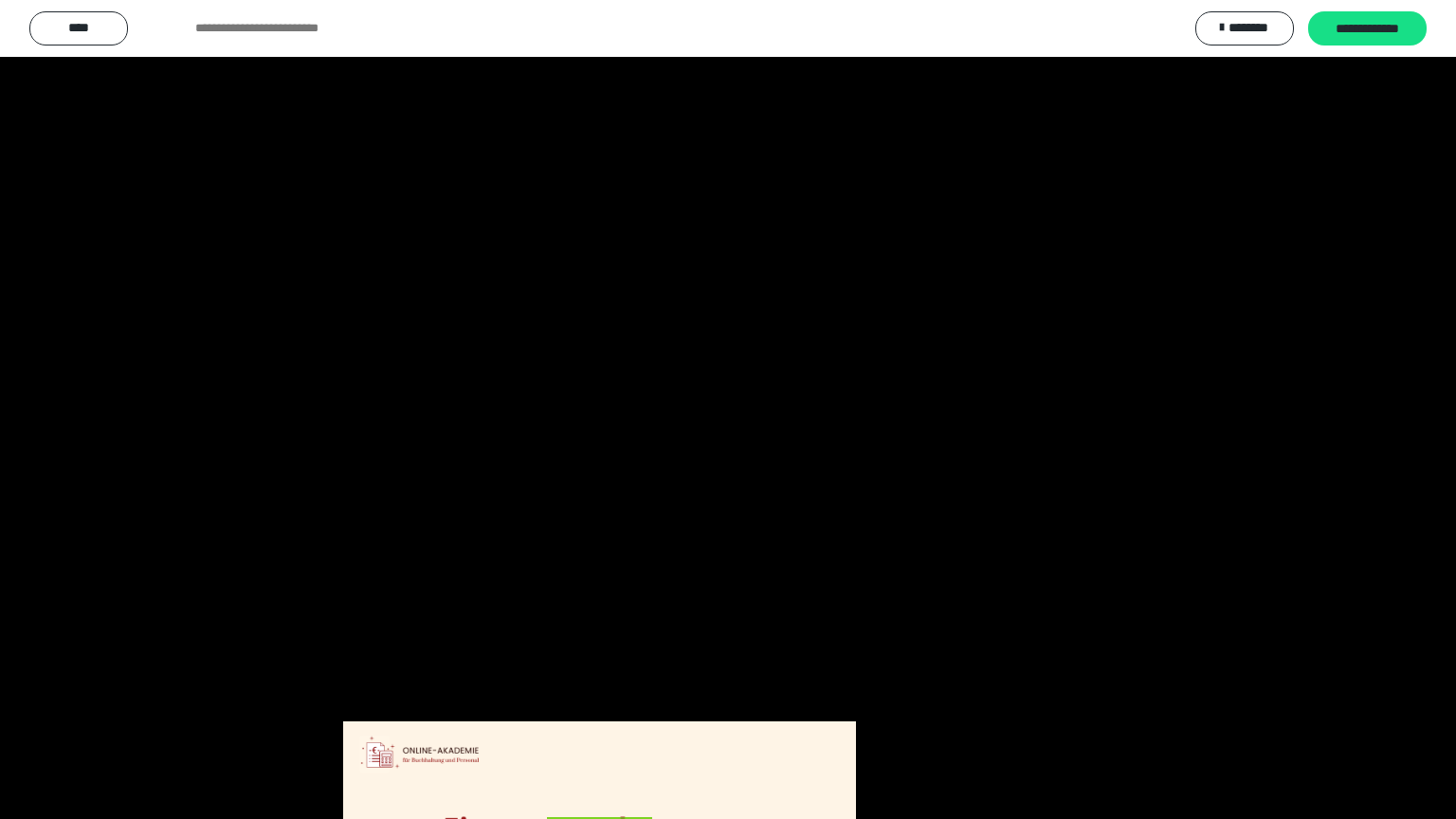 click at bounding box center [728, 410] 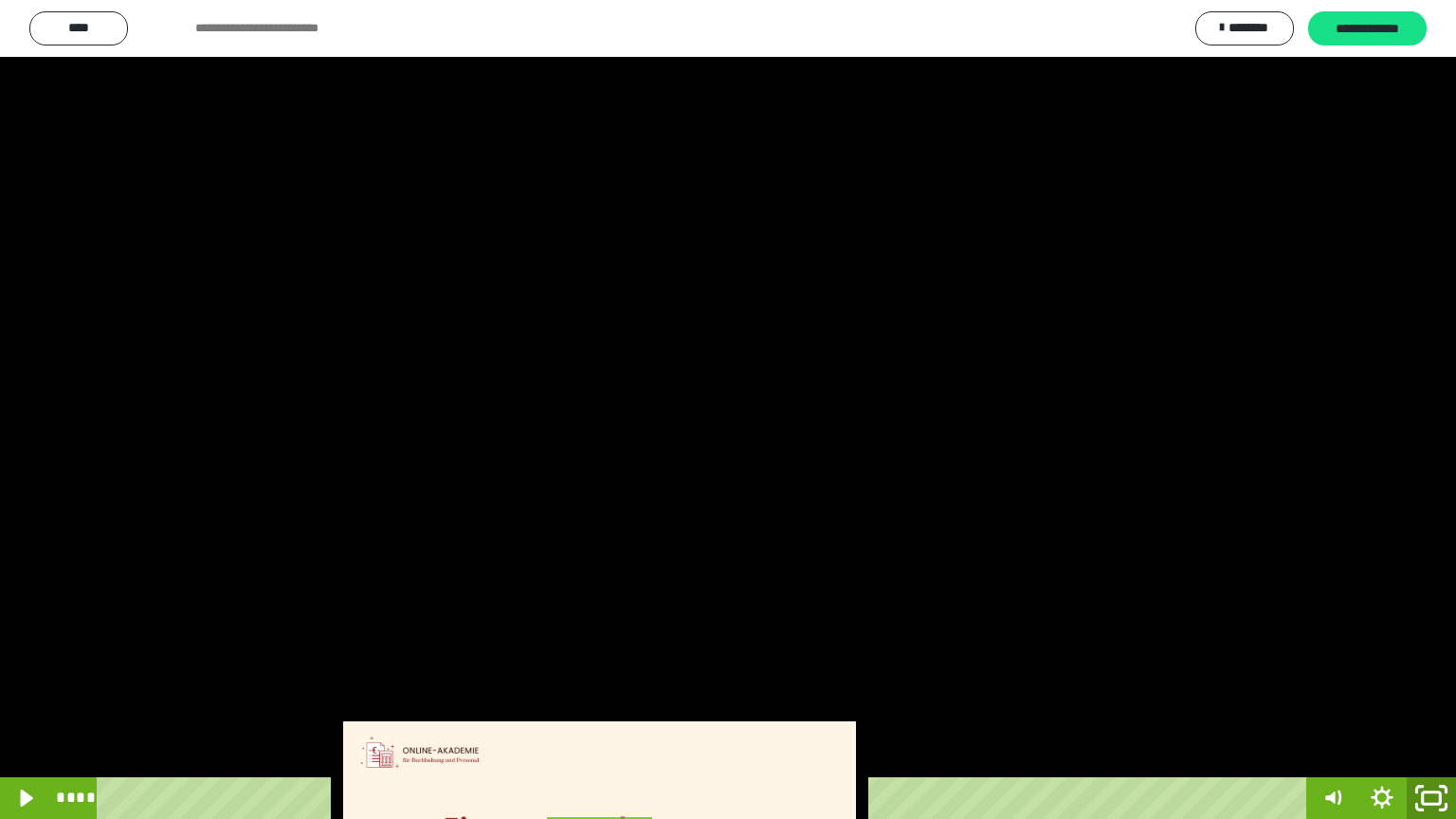 click 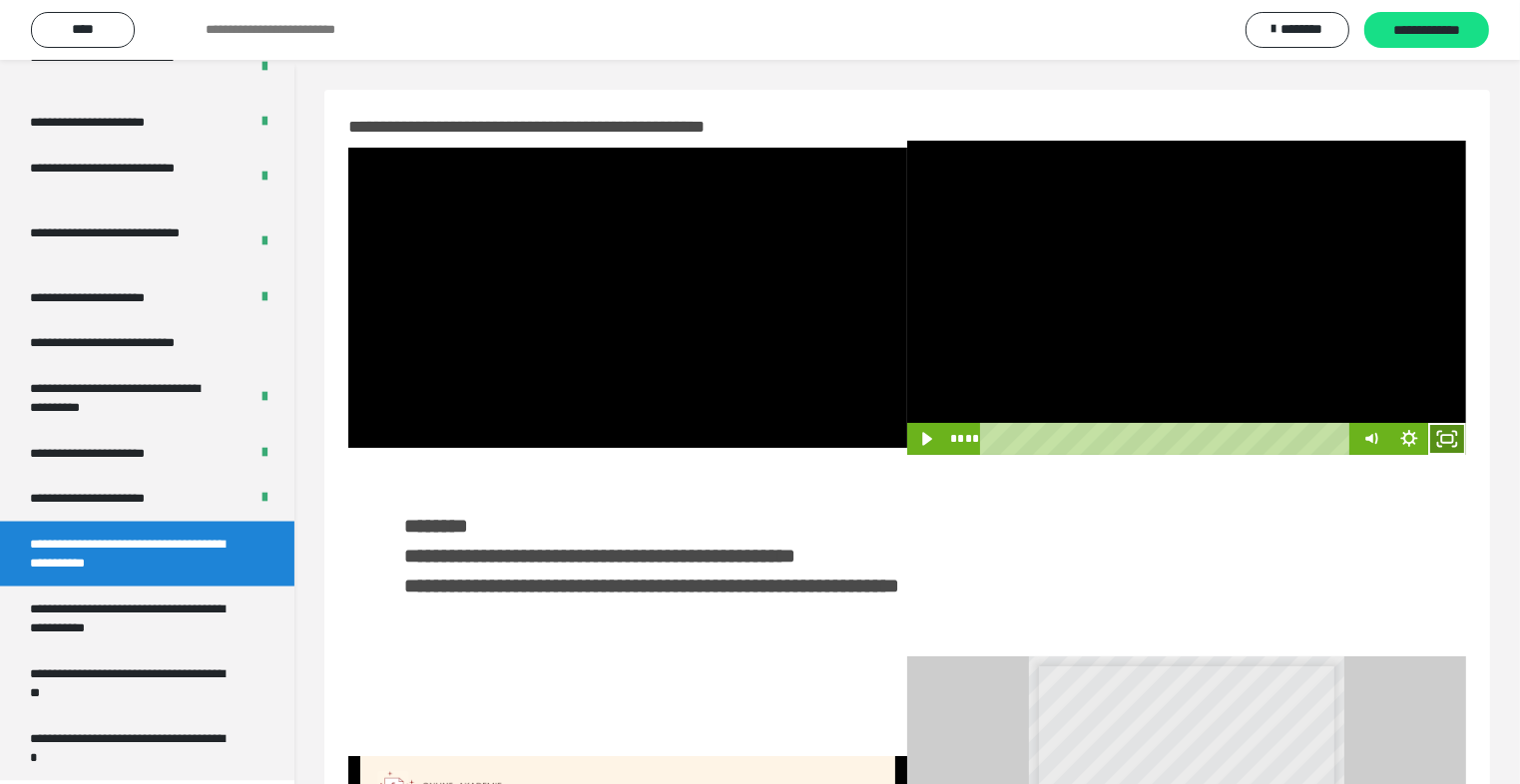 click 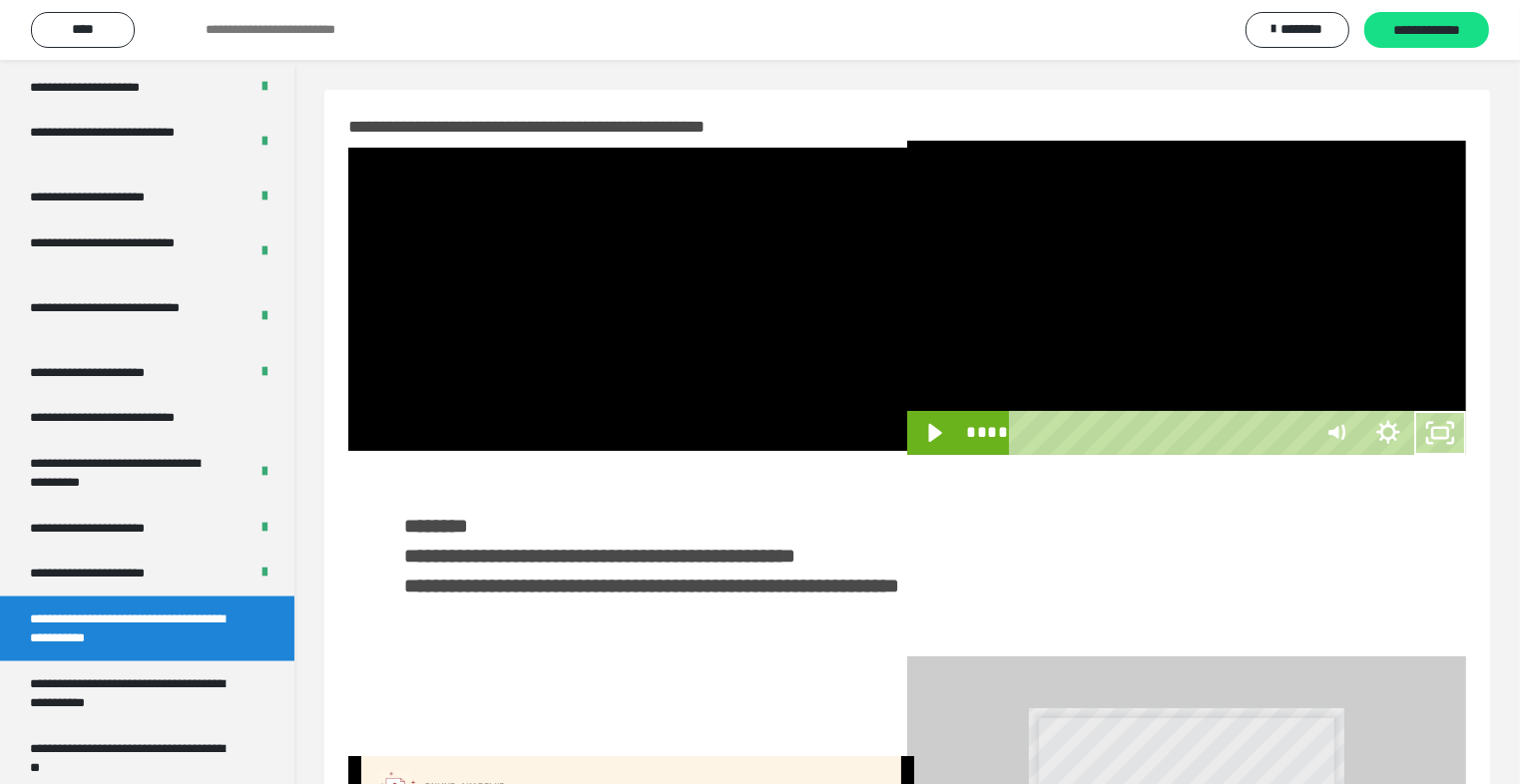 scroll, scrollTop: 2886, scrollLeft: 0, axis: vertical 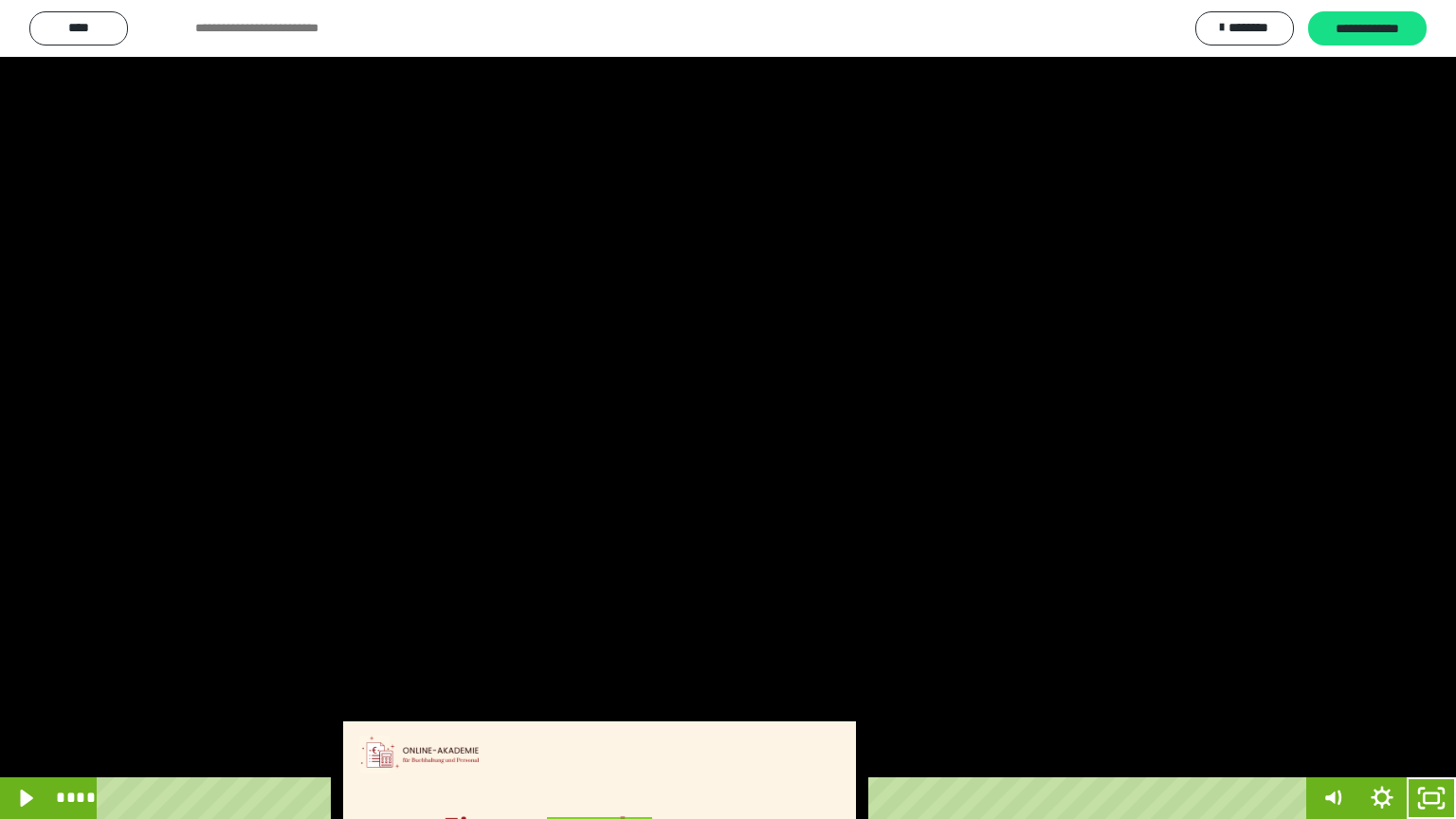click at bounding box center (728, 410) 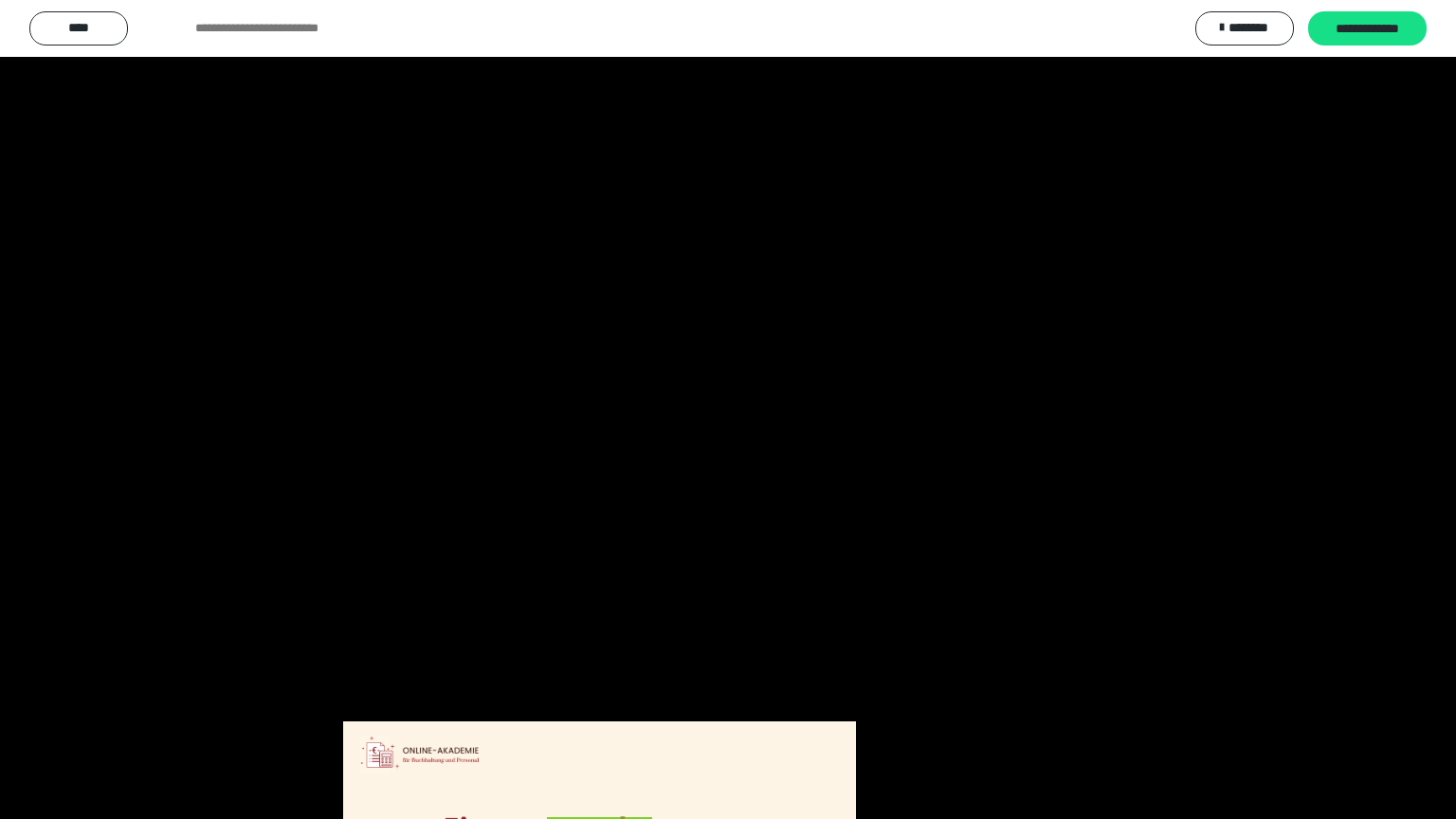 click at bounding box center (728, 410) 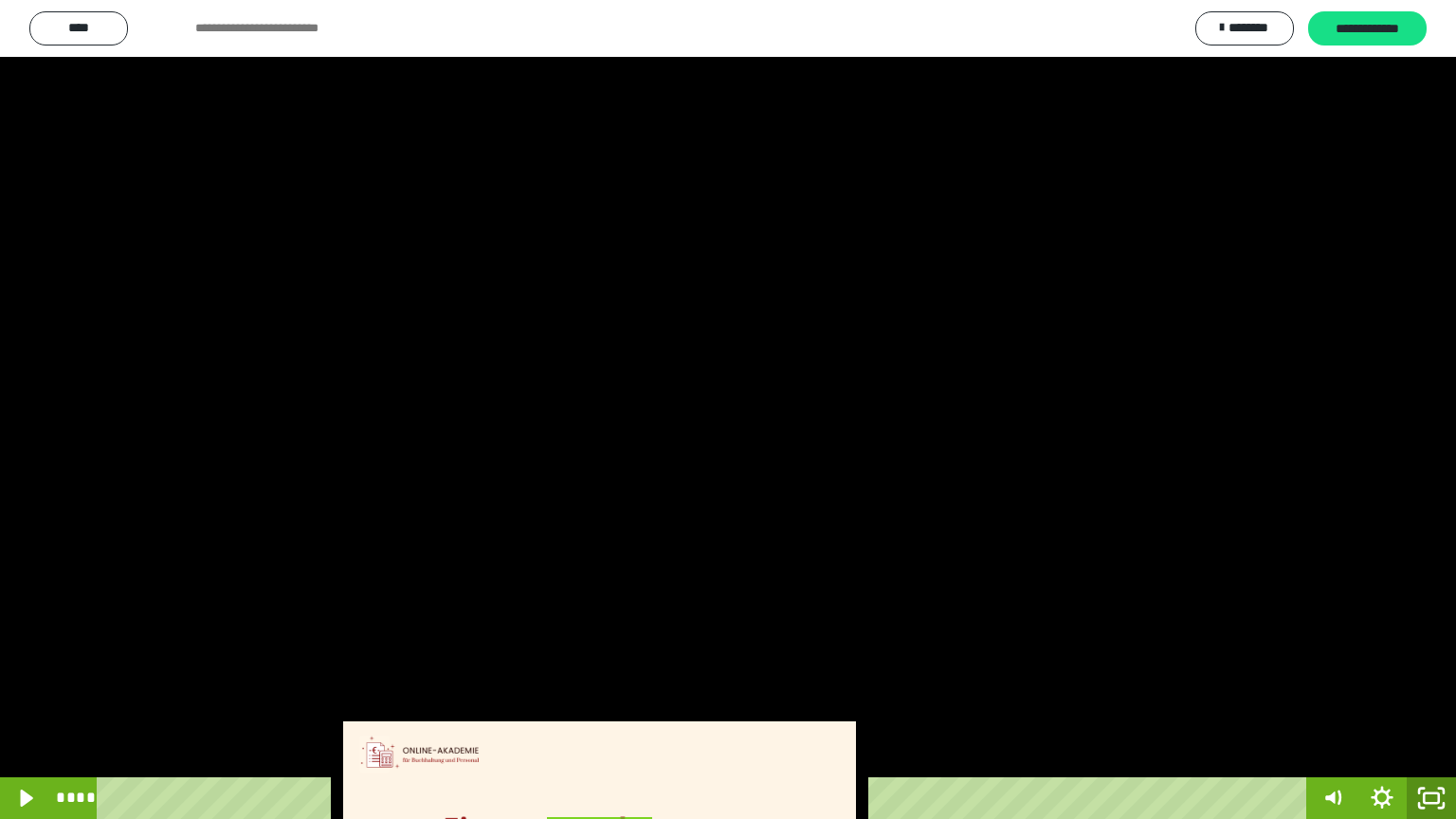 click 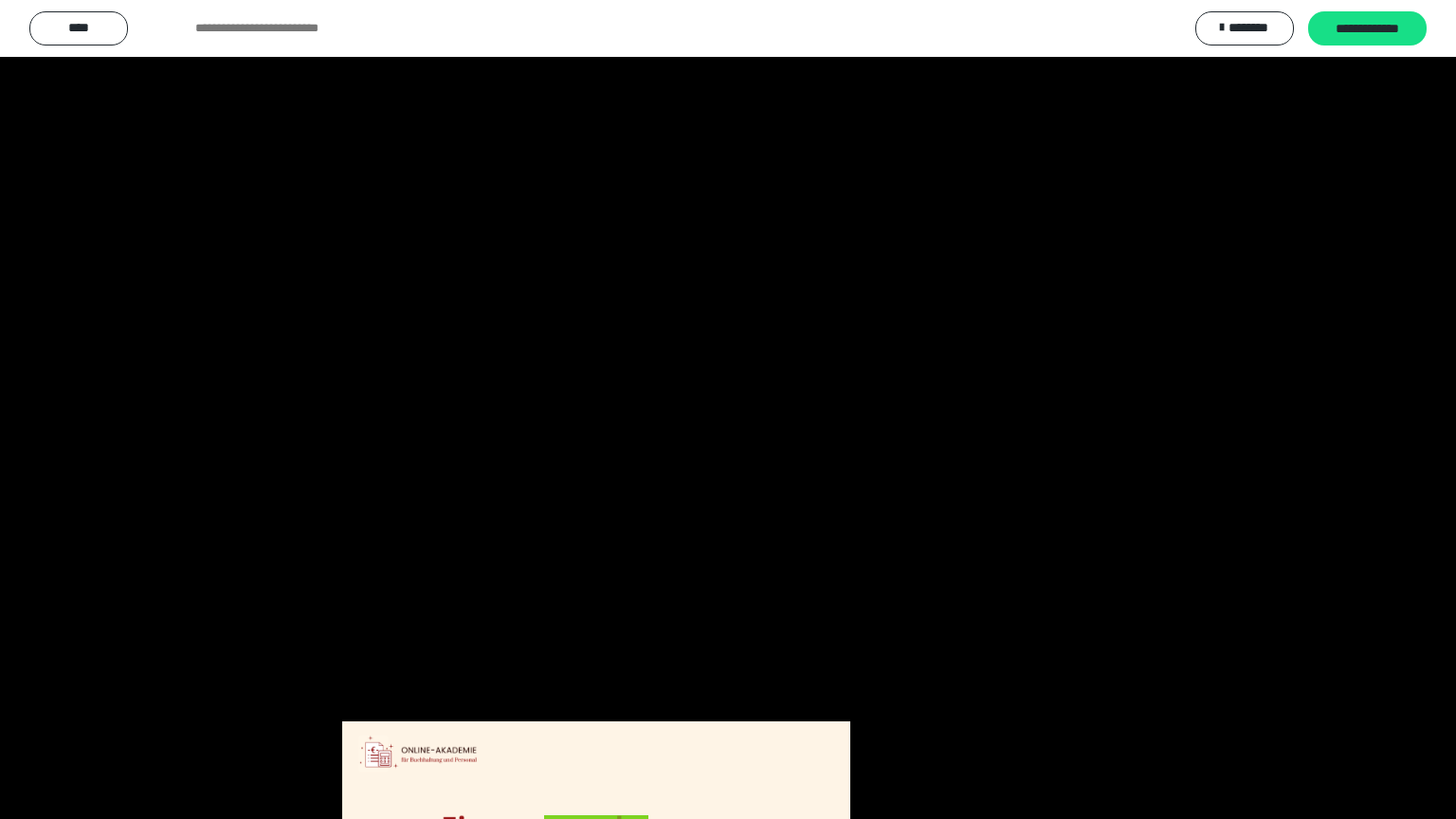 scroll, scrollTop: 2817, scrollLeft: 0, axis: vertical 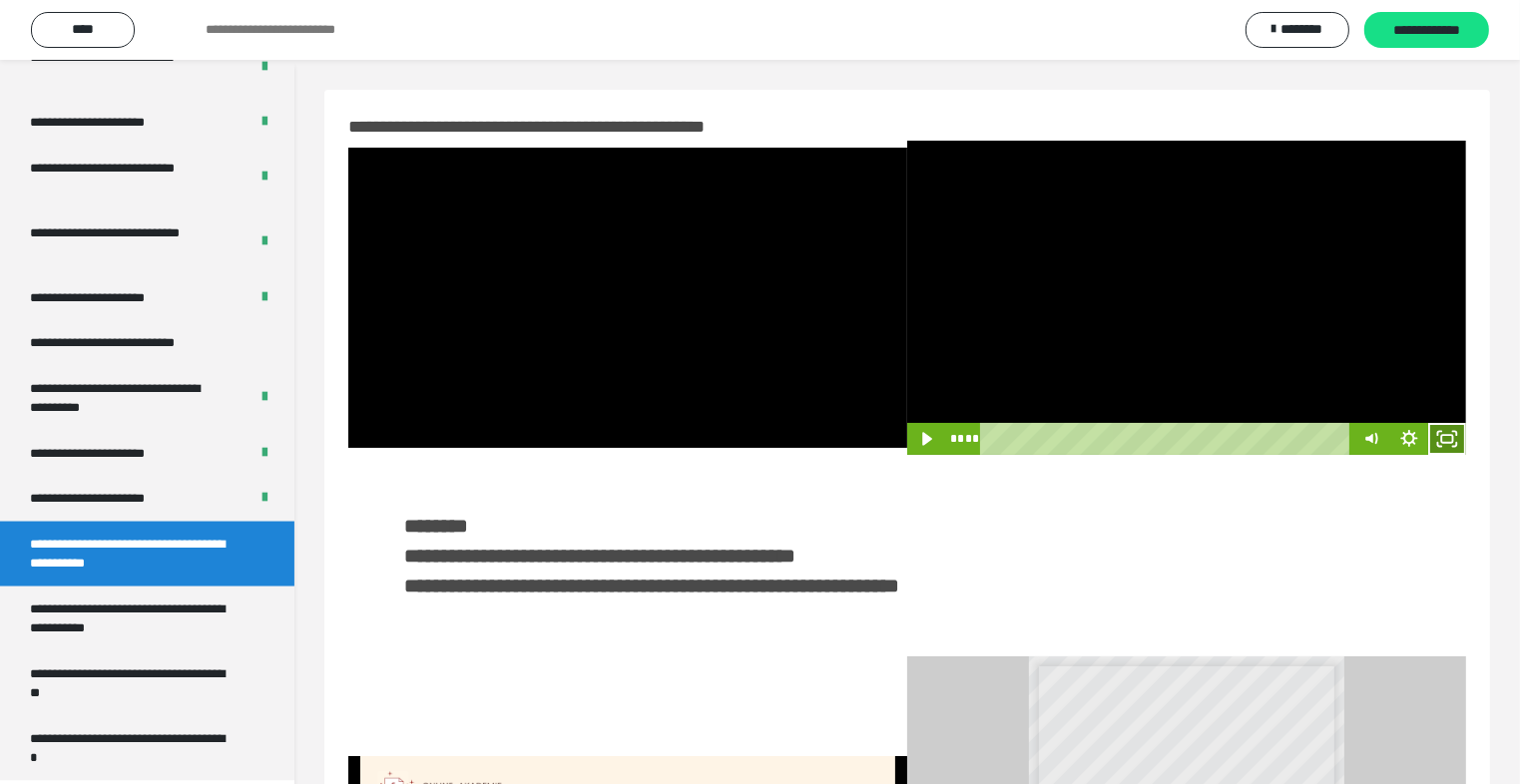 click 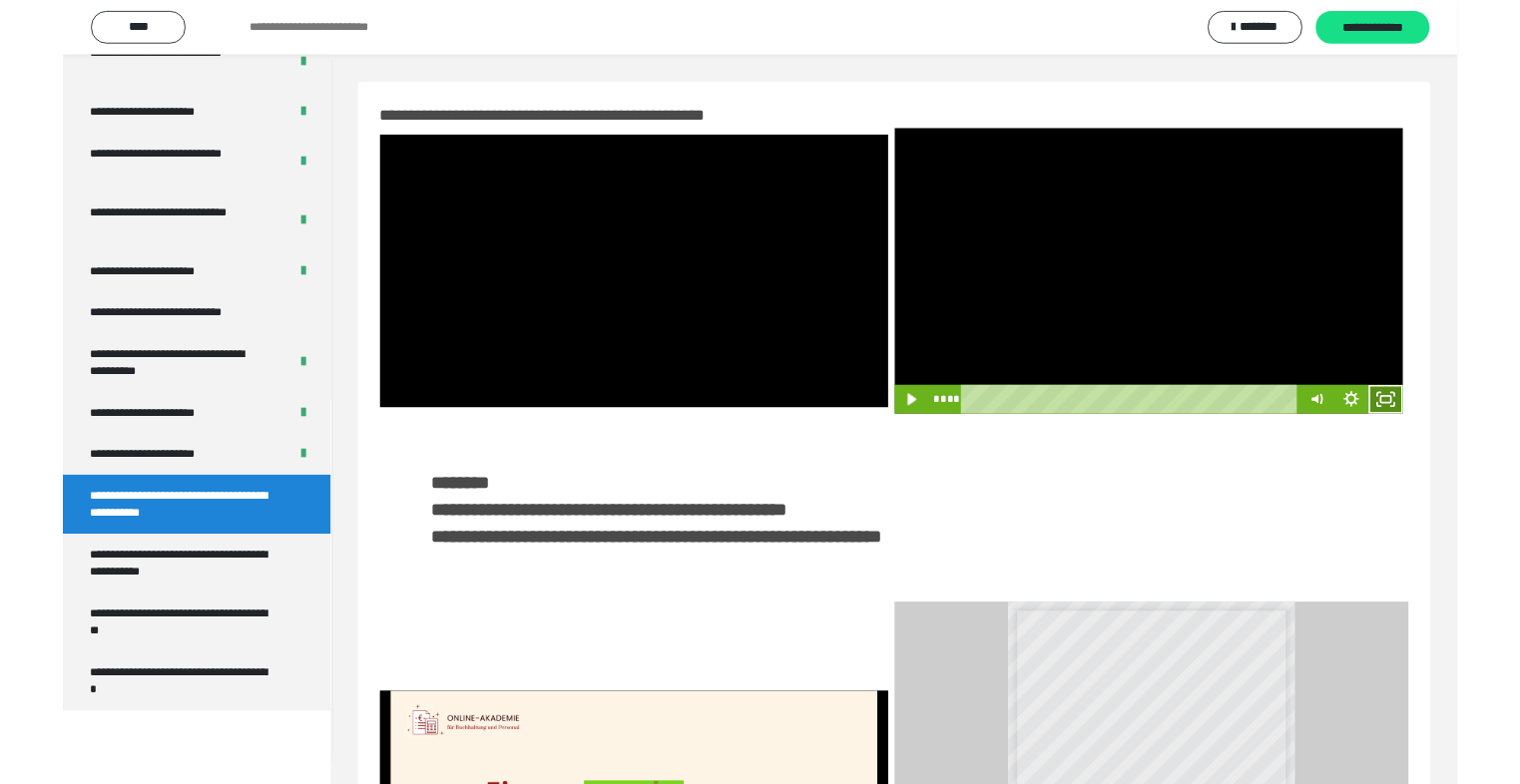 scroll, scrollTop: 2886, scrollLeft: 0, axis: vertical 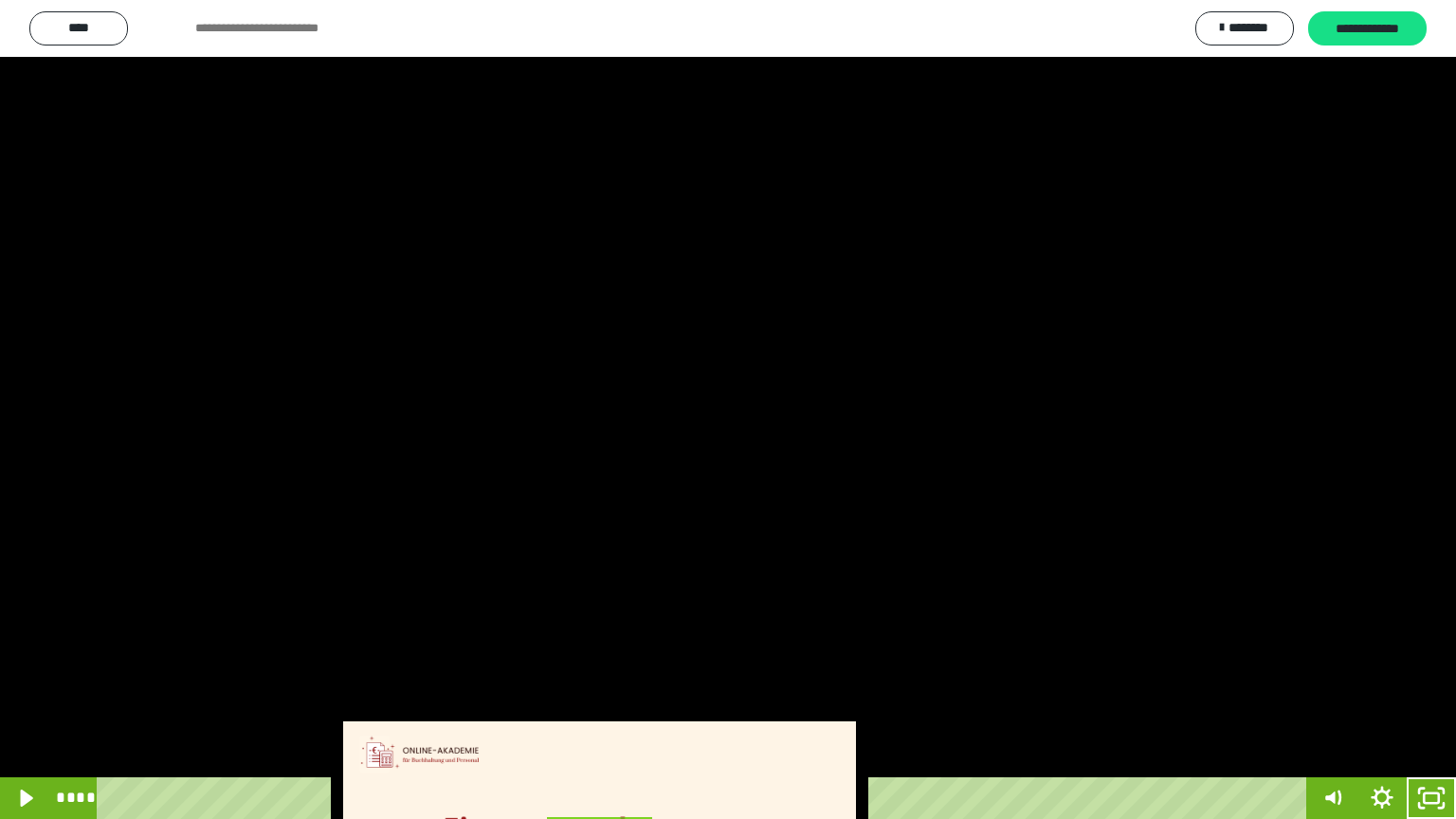 click at bounding box center (728, 410) 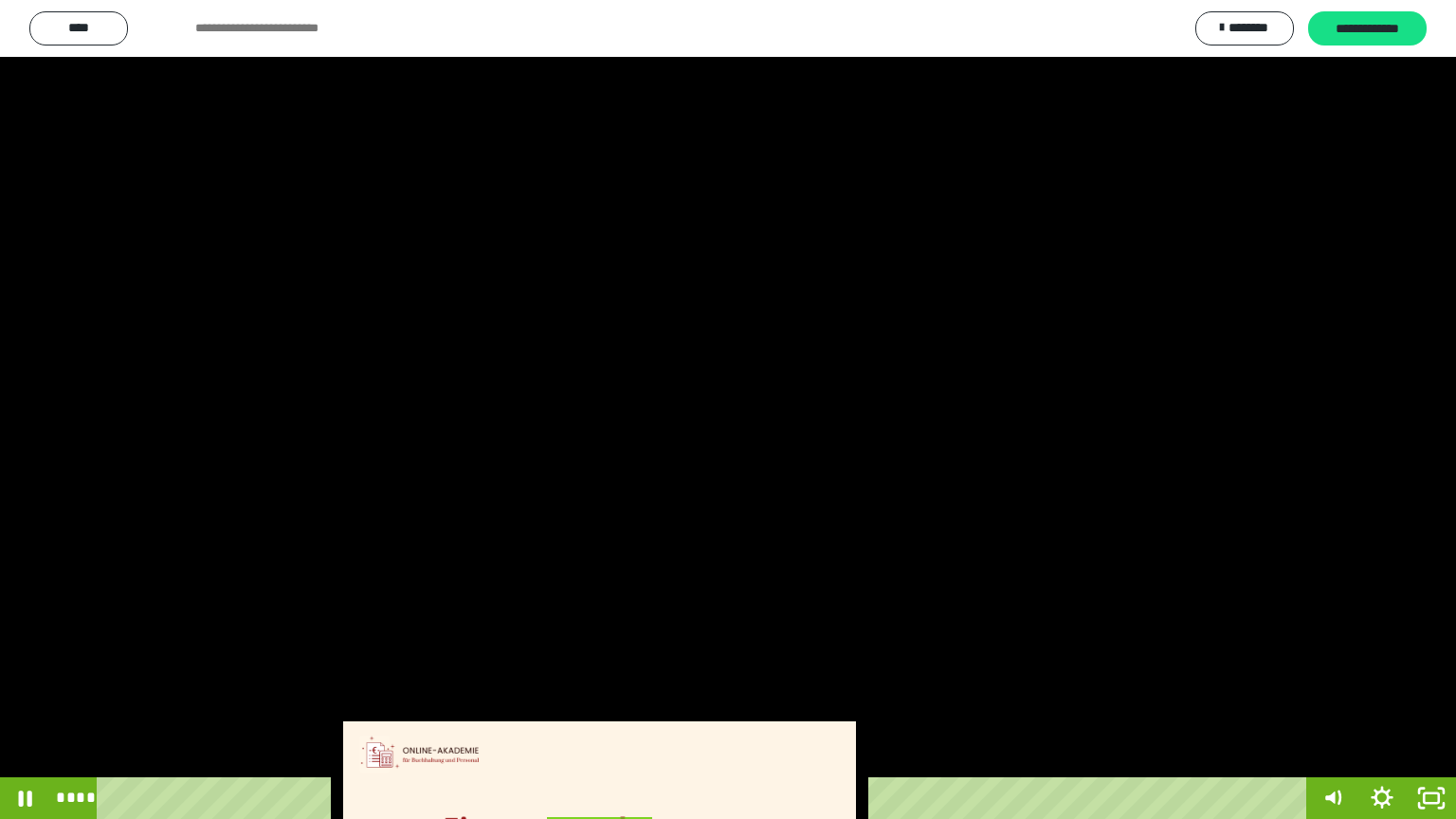click at bounding box center [728, 410] 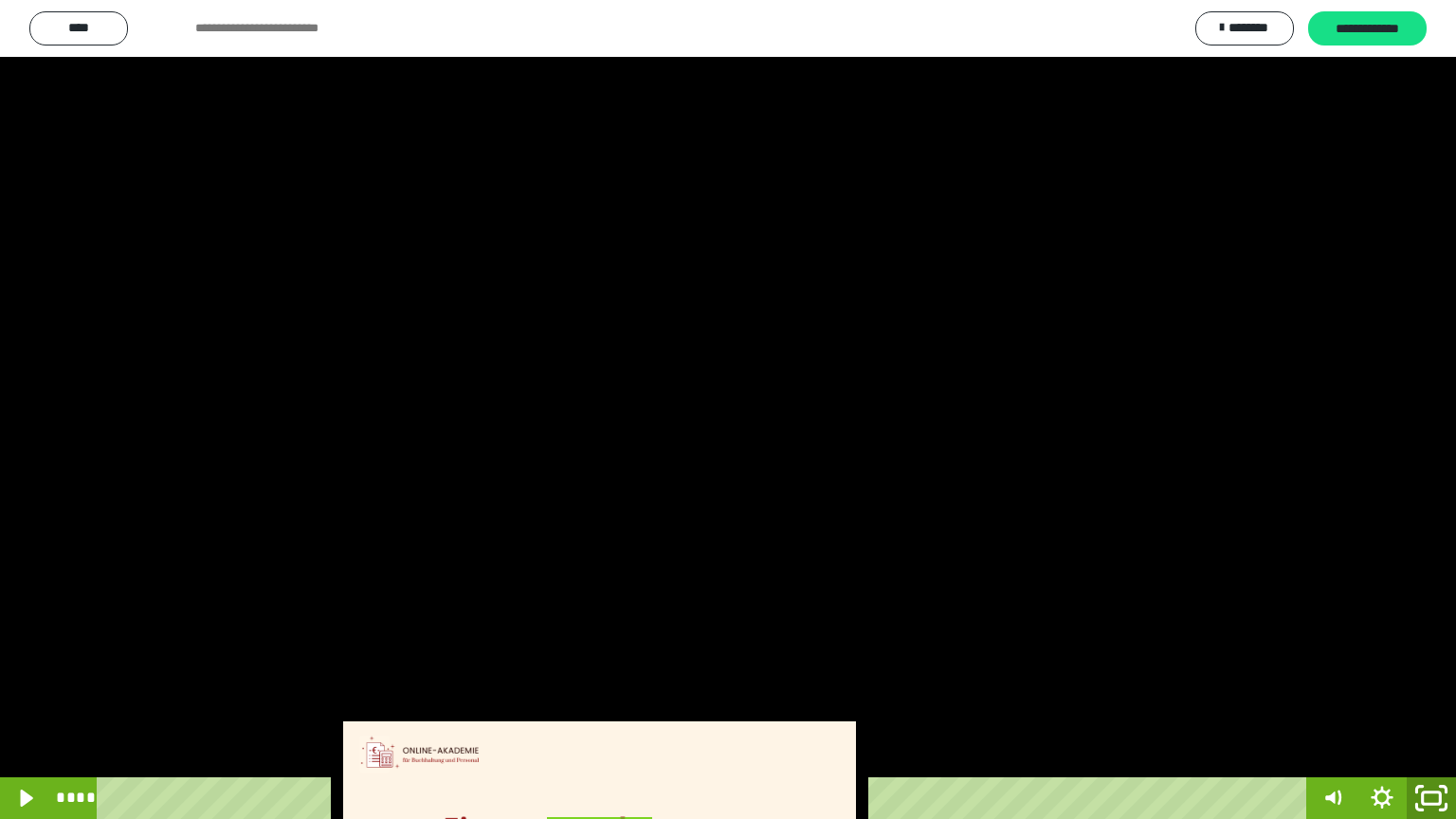 click 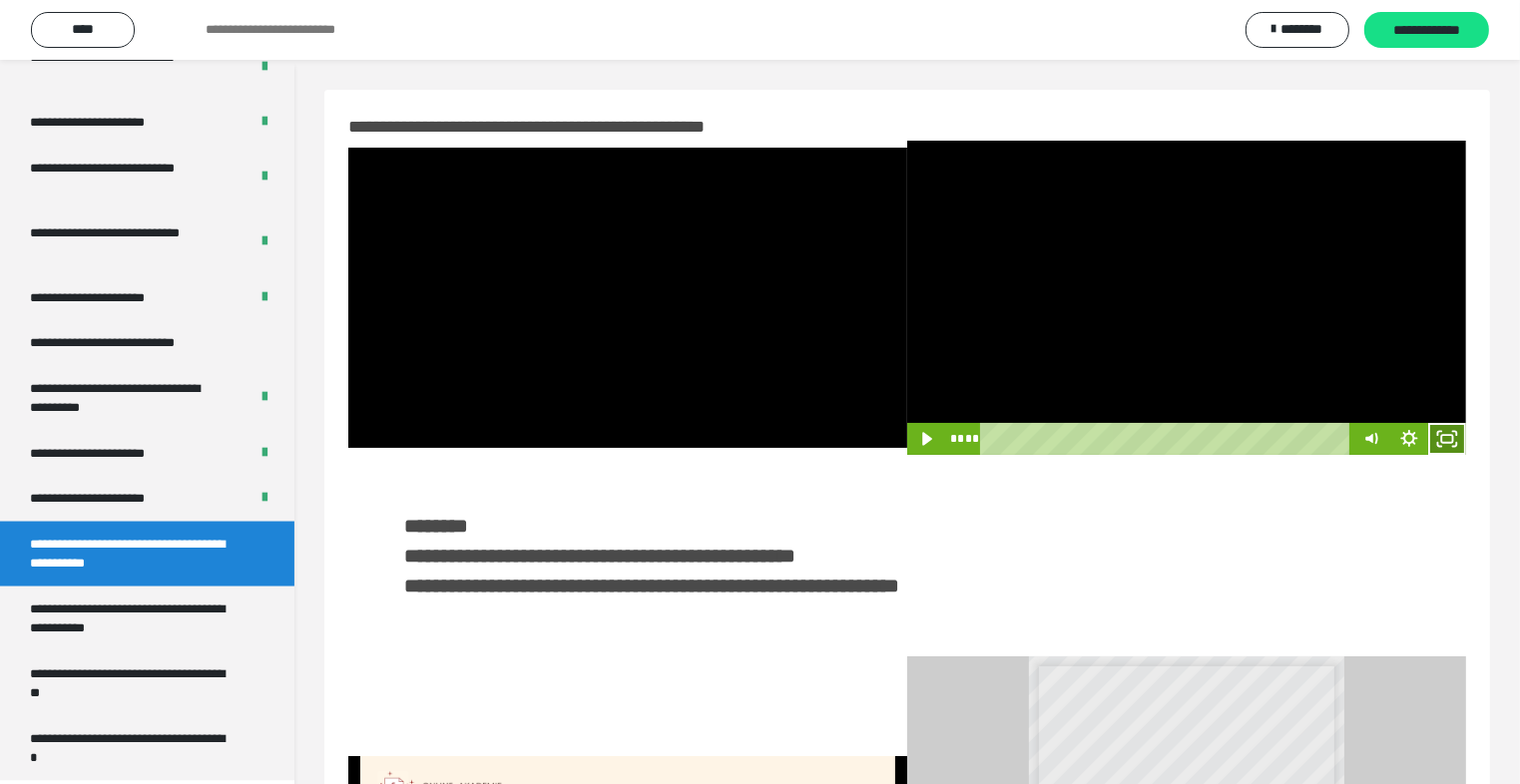 click 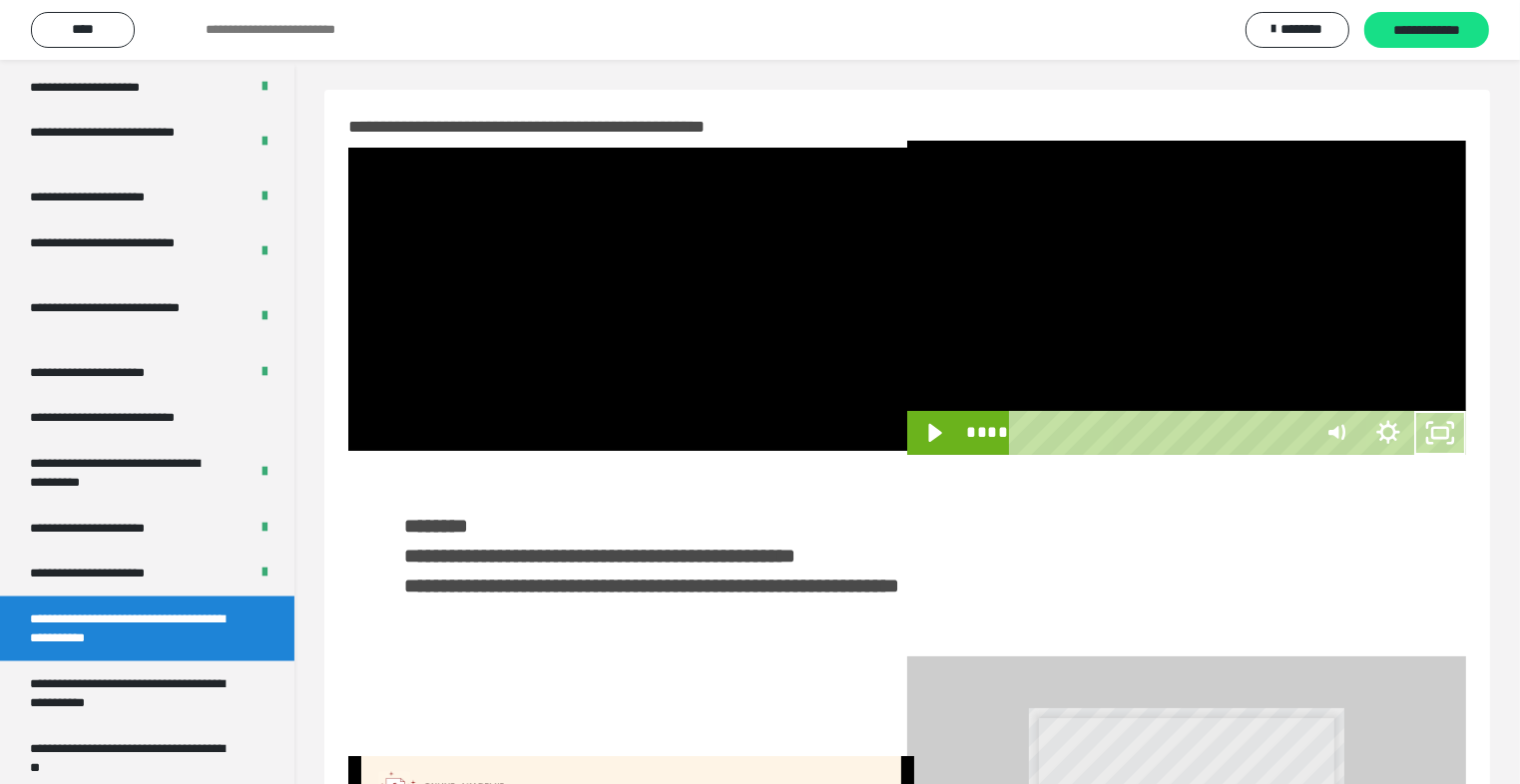 scroll, scrollTop: 2886, scrollLeft: 0, axis: vertical 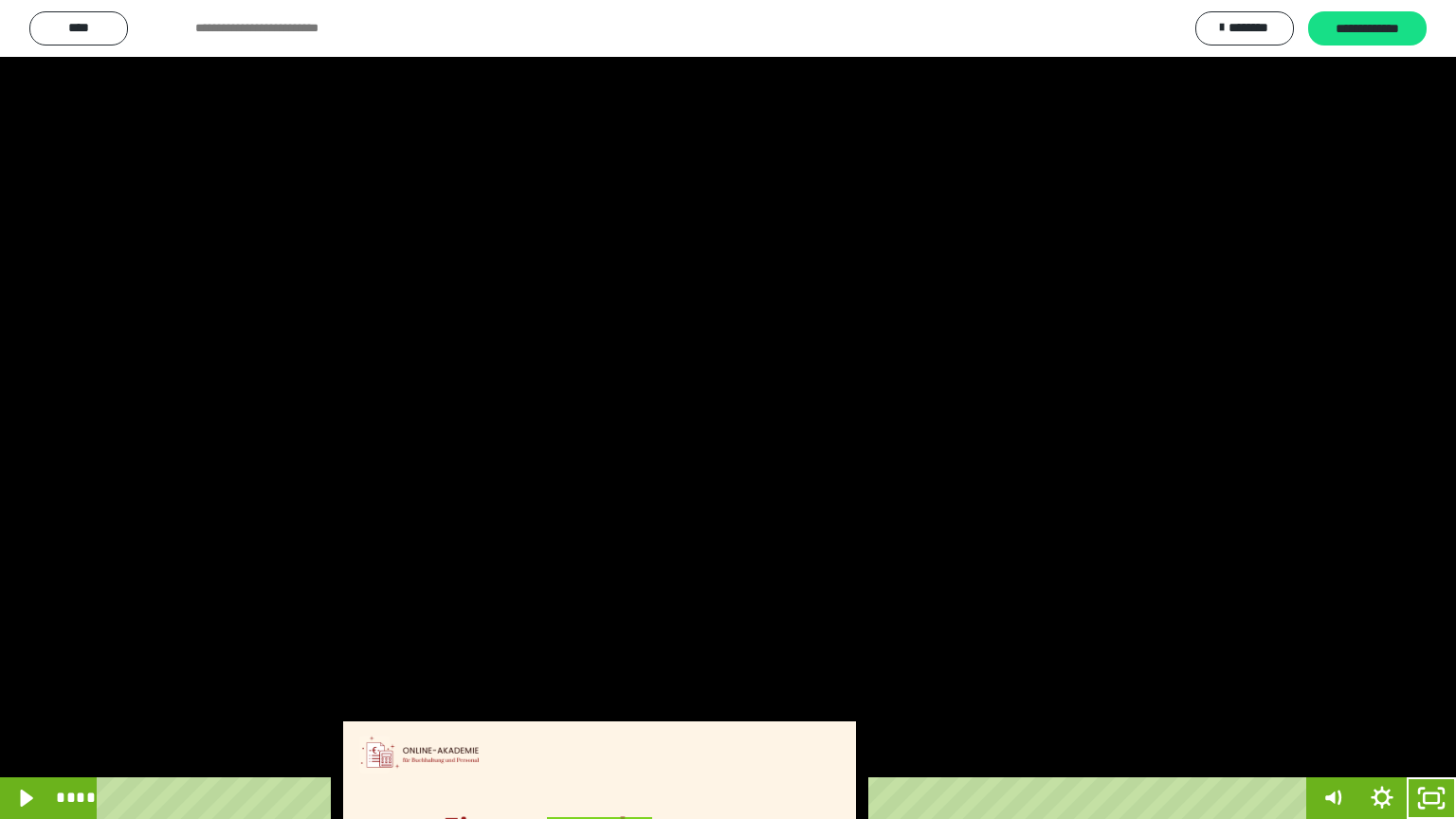 click at bounding box center (728, 410) 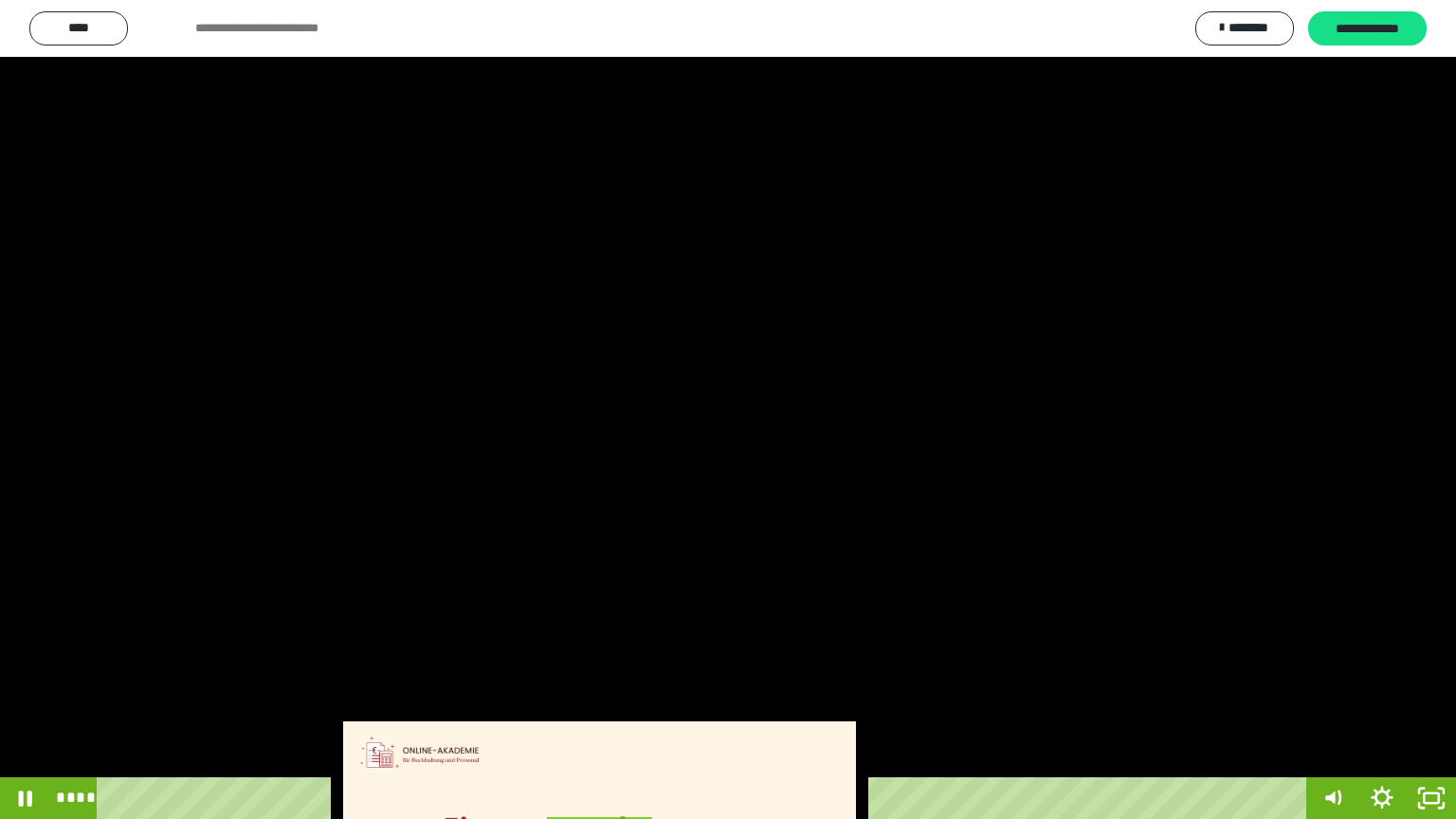 click at bounding box center [728, 410] 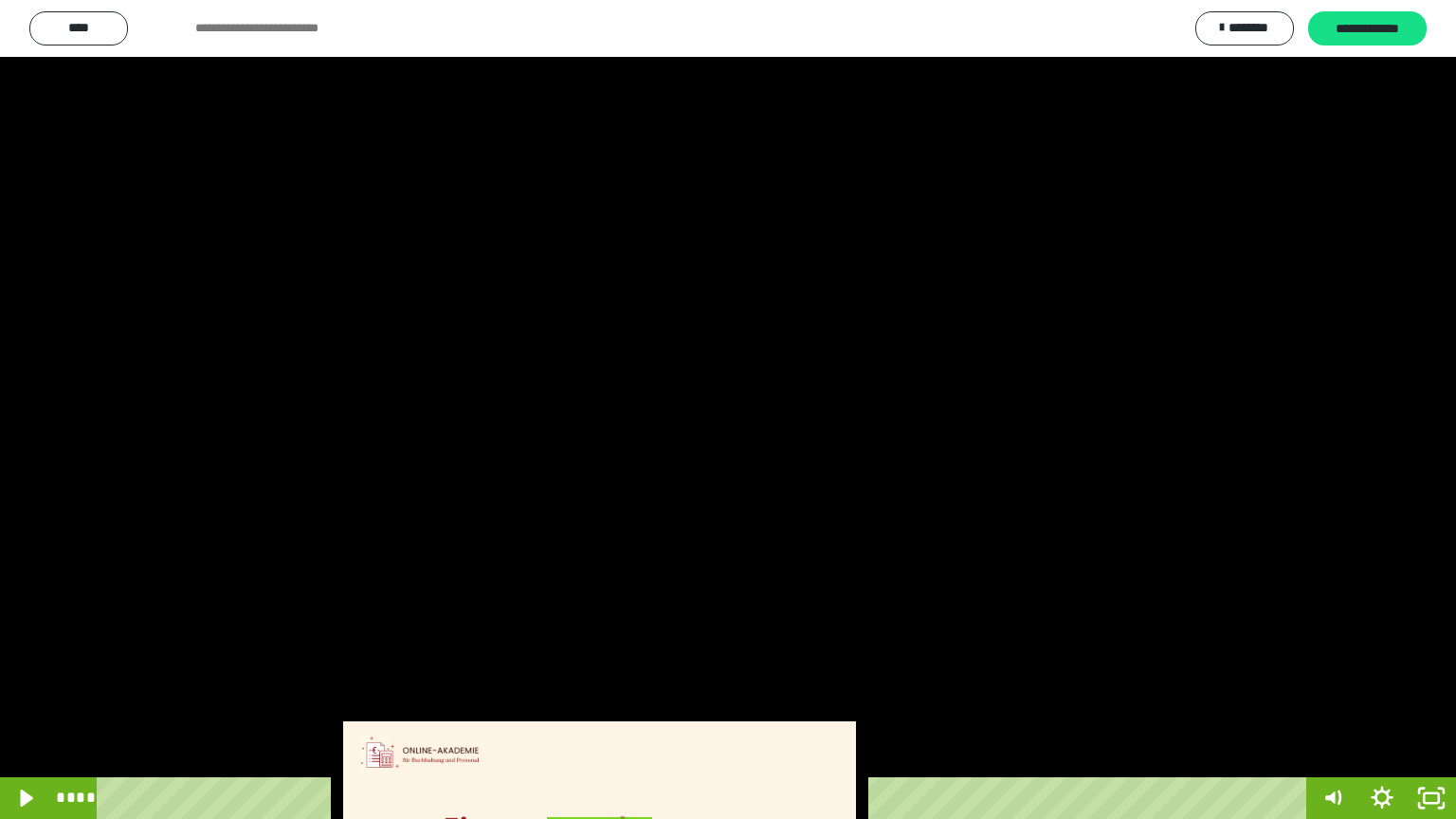 click at bounding box center [728, 410] 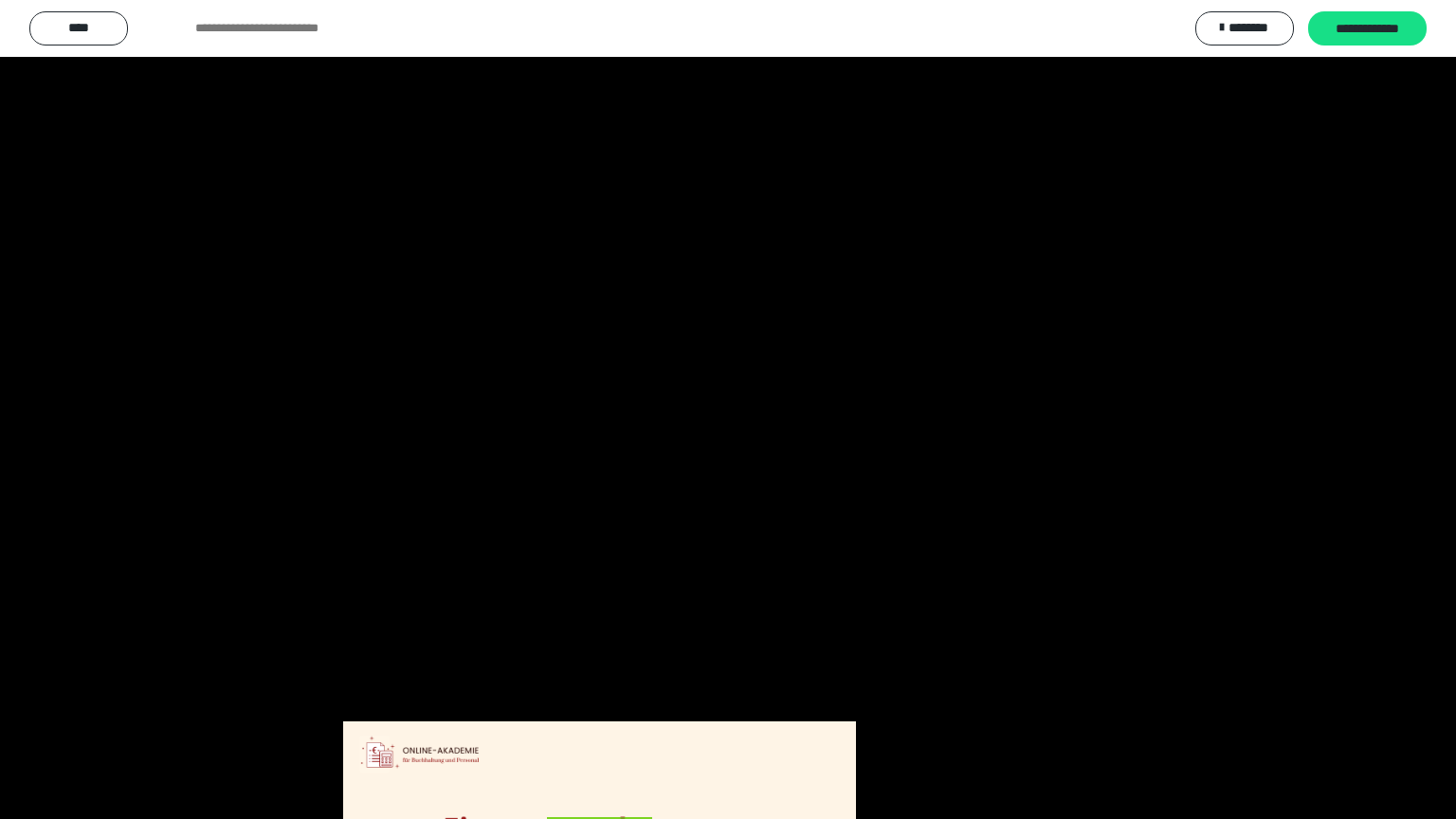 click at bounding box center (728, 410) 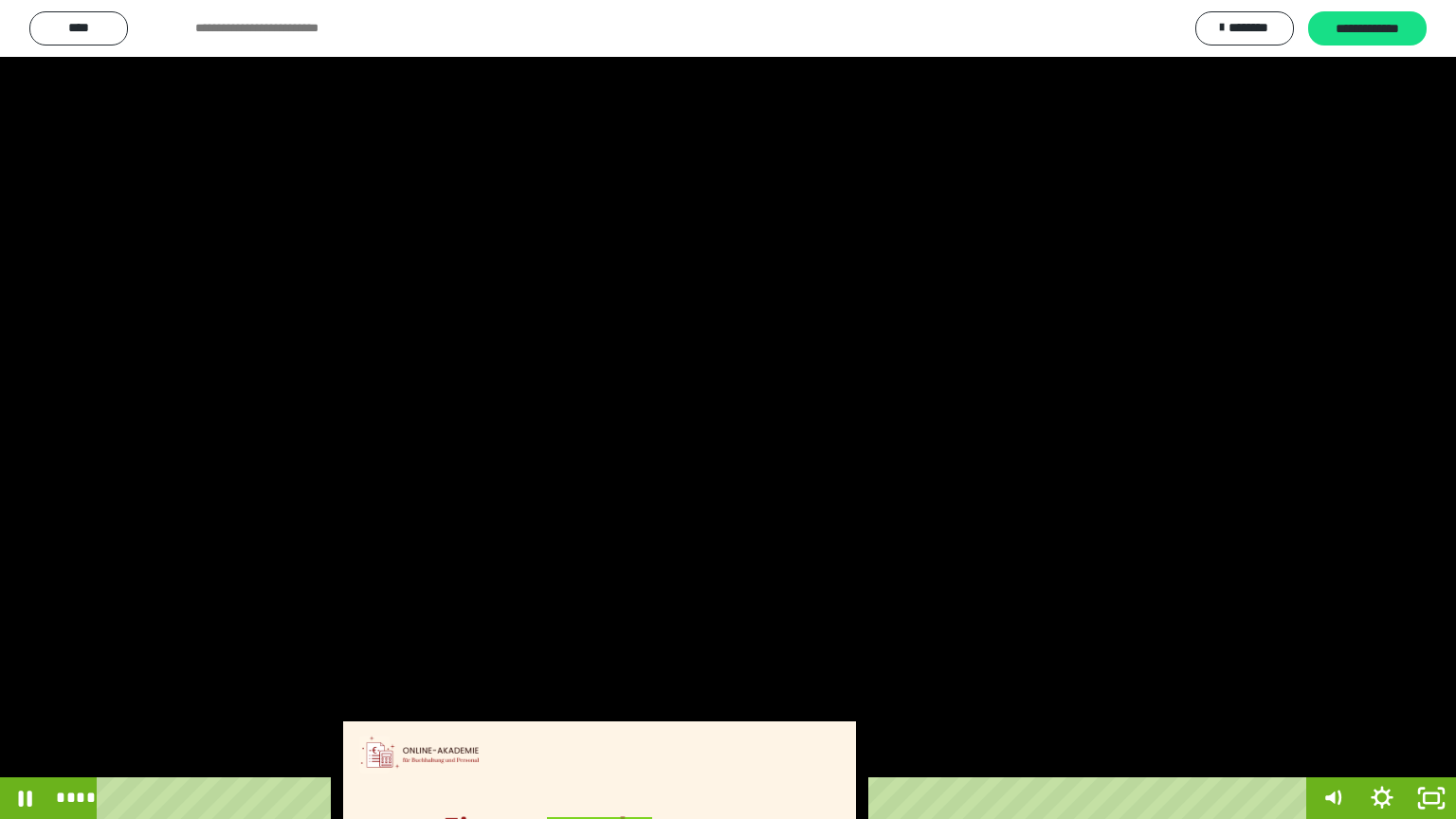 click at bounding box center [728, 410] 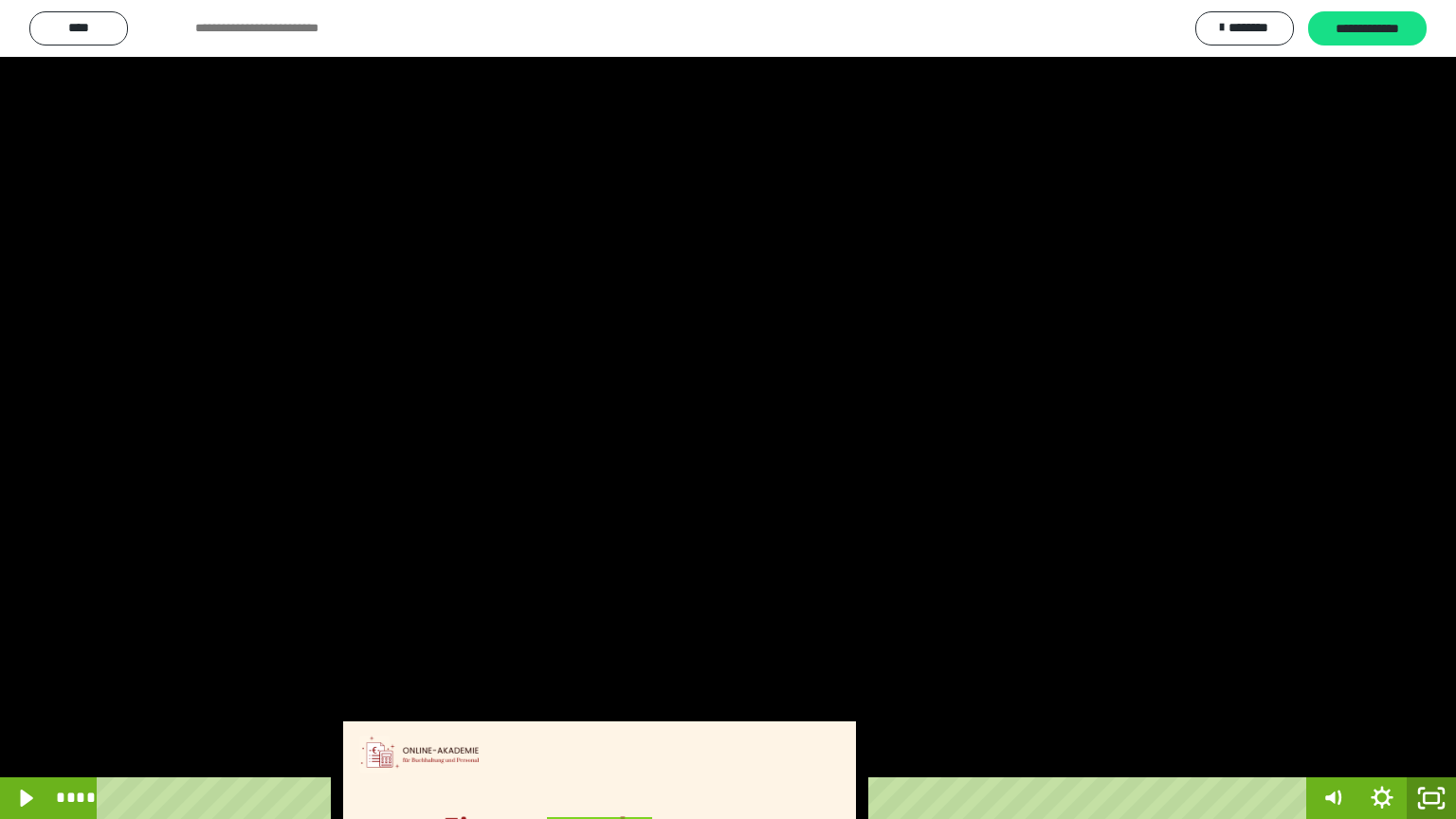 click 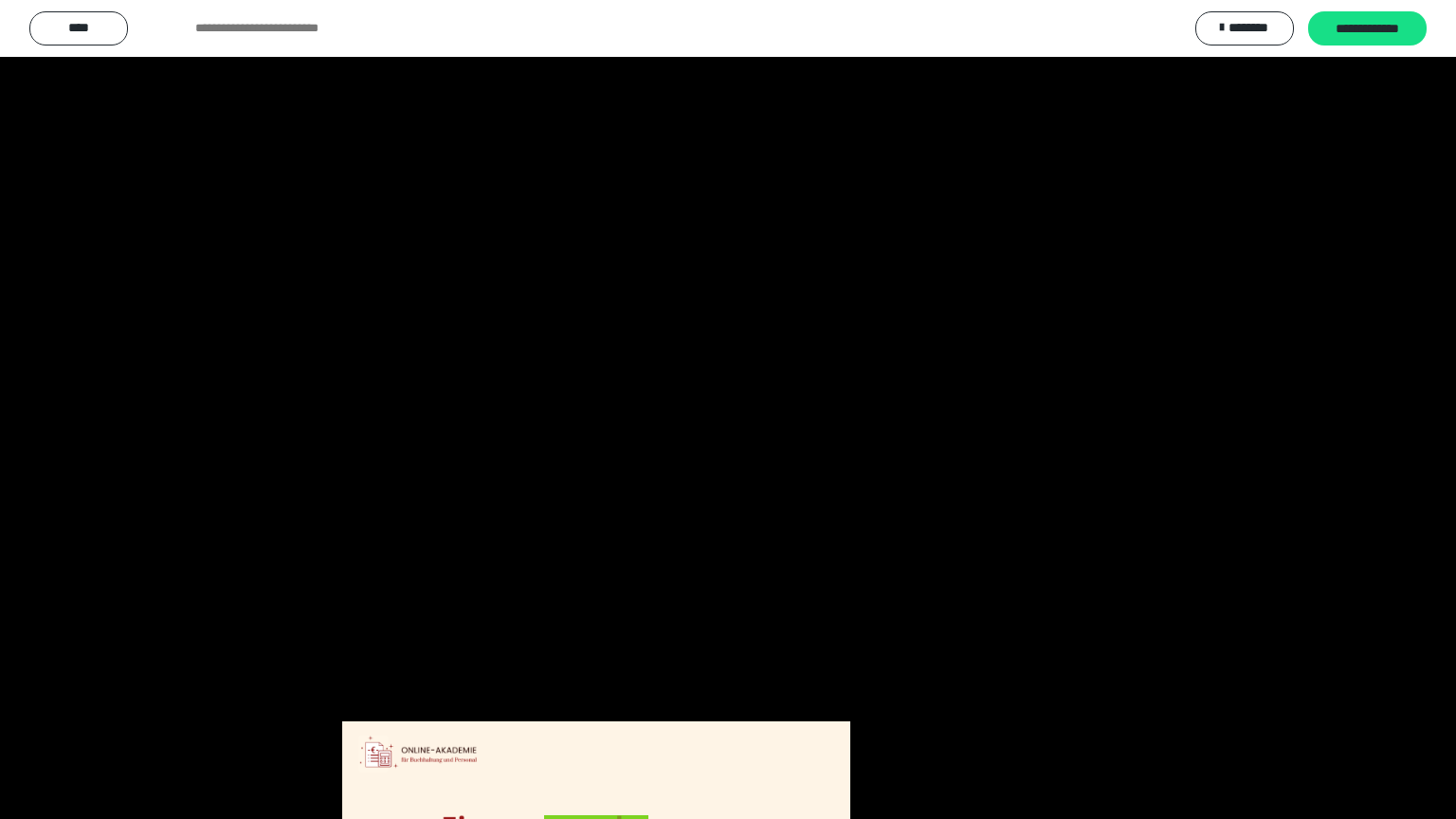 scroll, scrollTop: 2817, scrollLeft: 0, axis: vertical 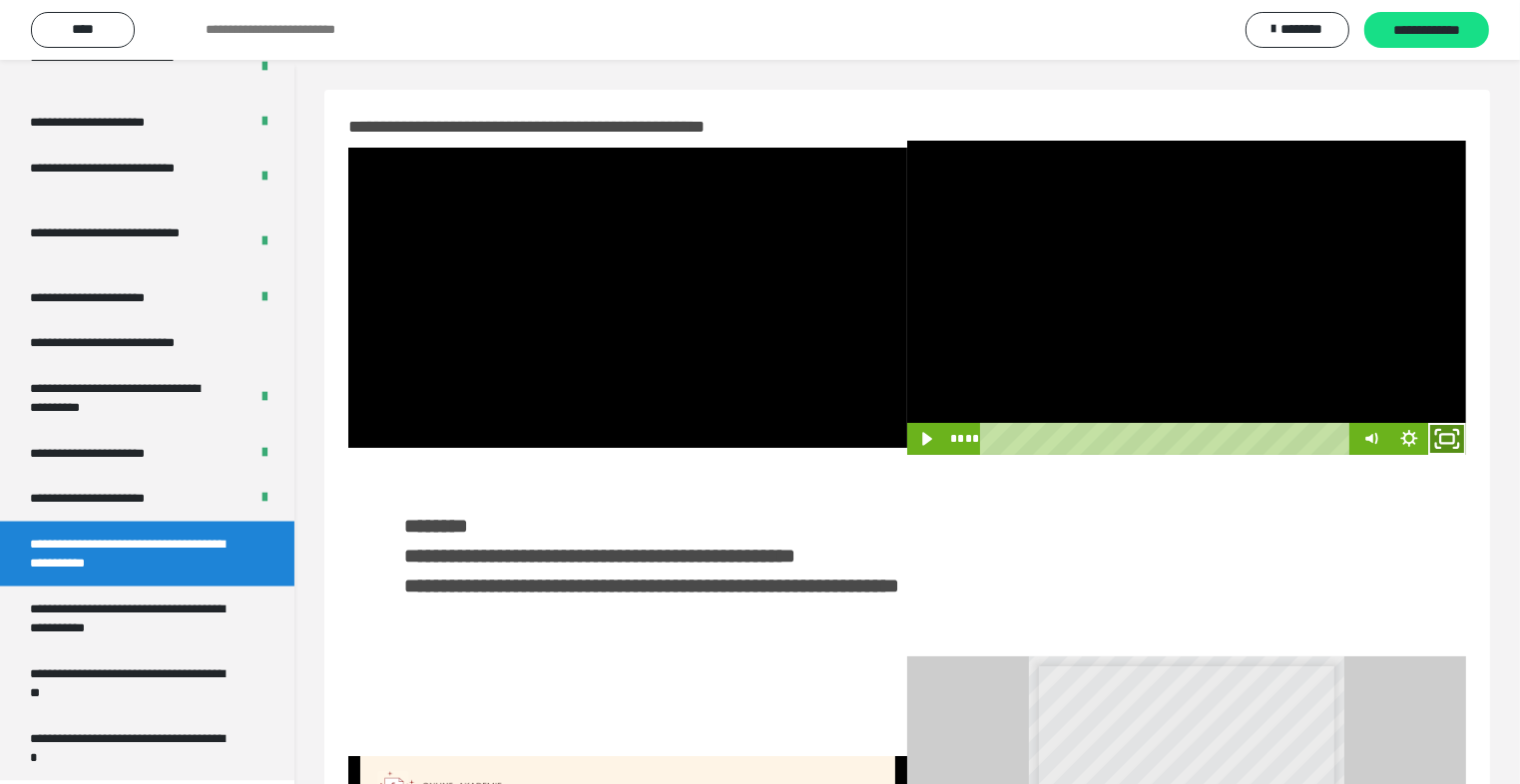 click 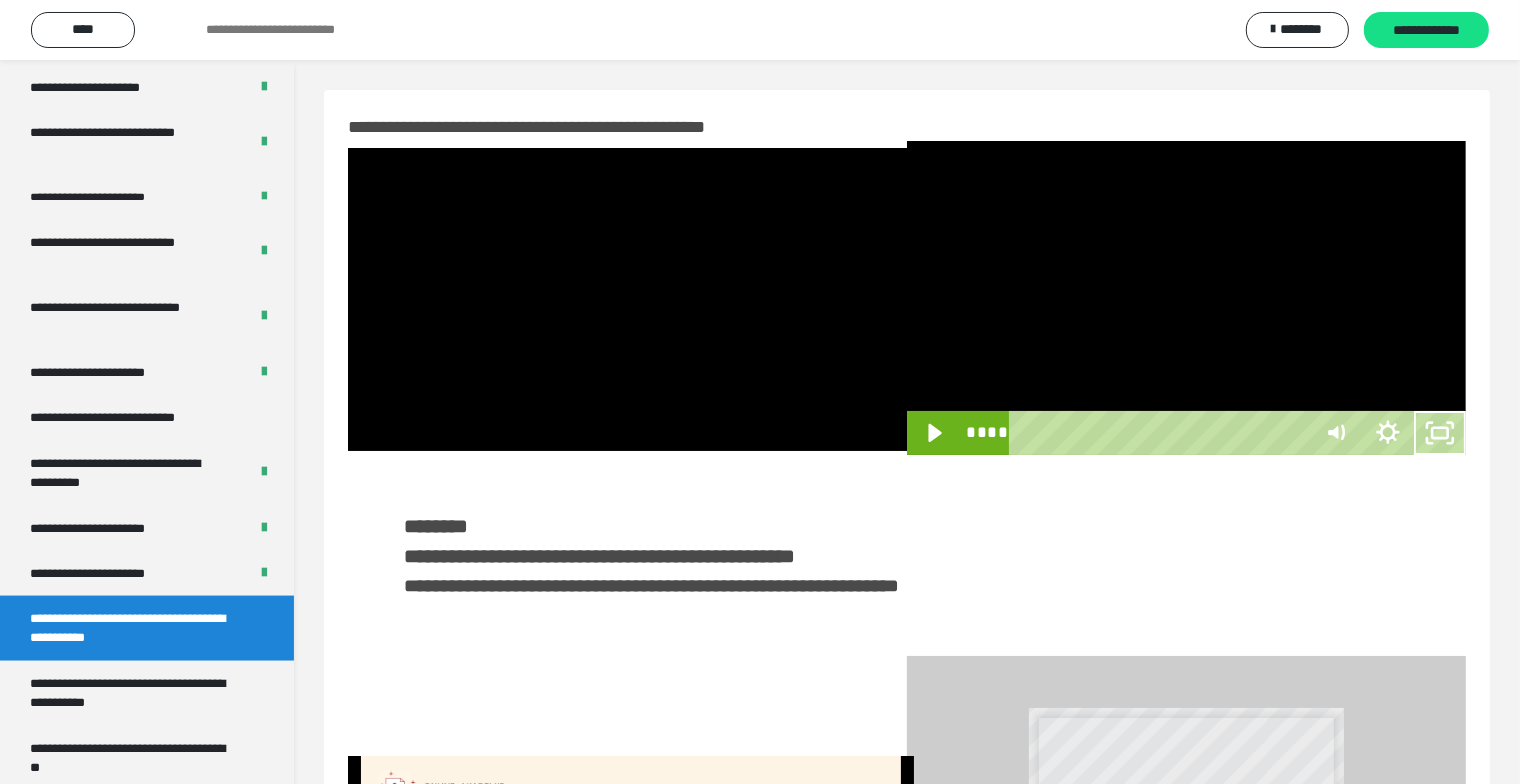 scroll, scrollTop: 2886, scrollLeft: 0, axis: vertical 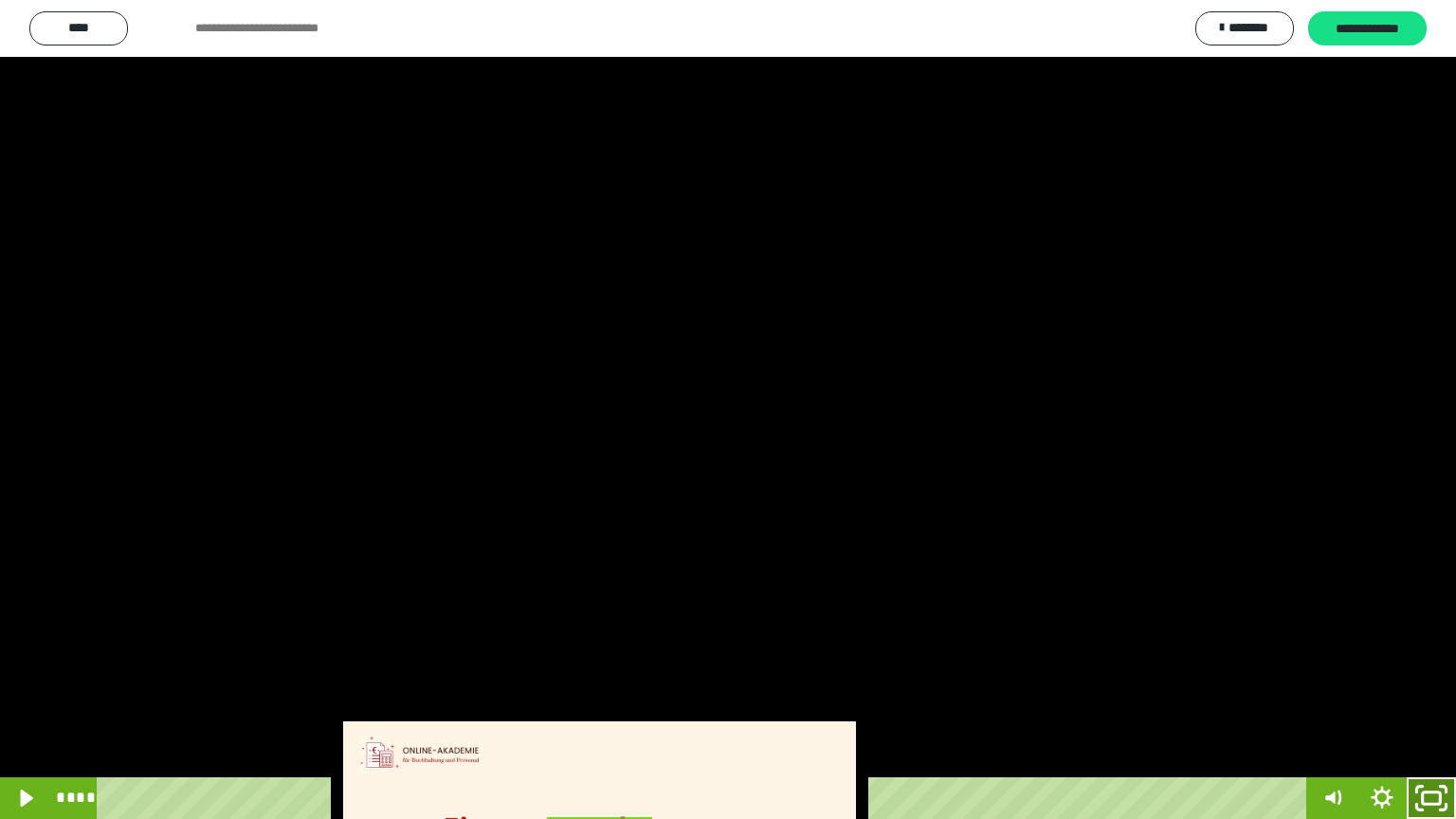 click 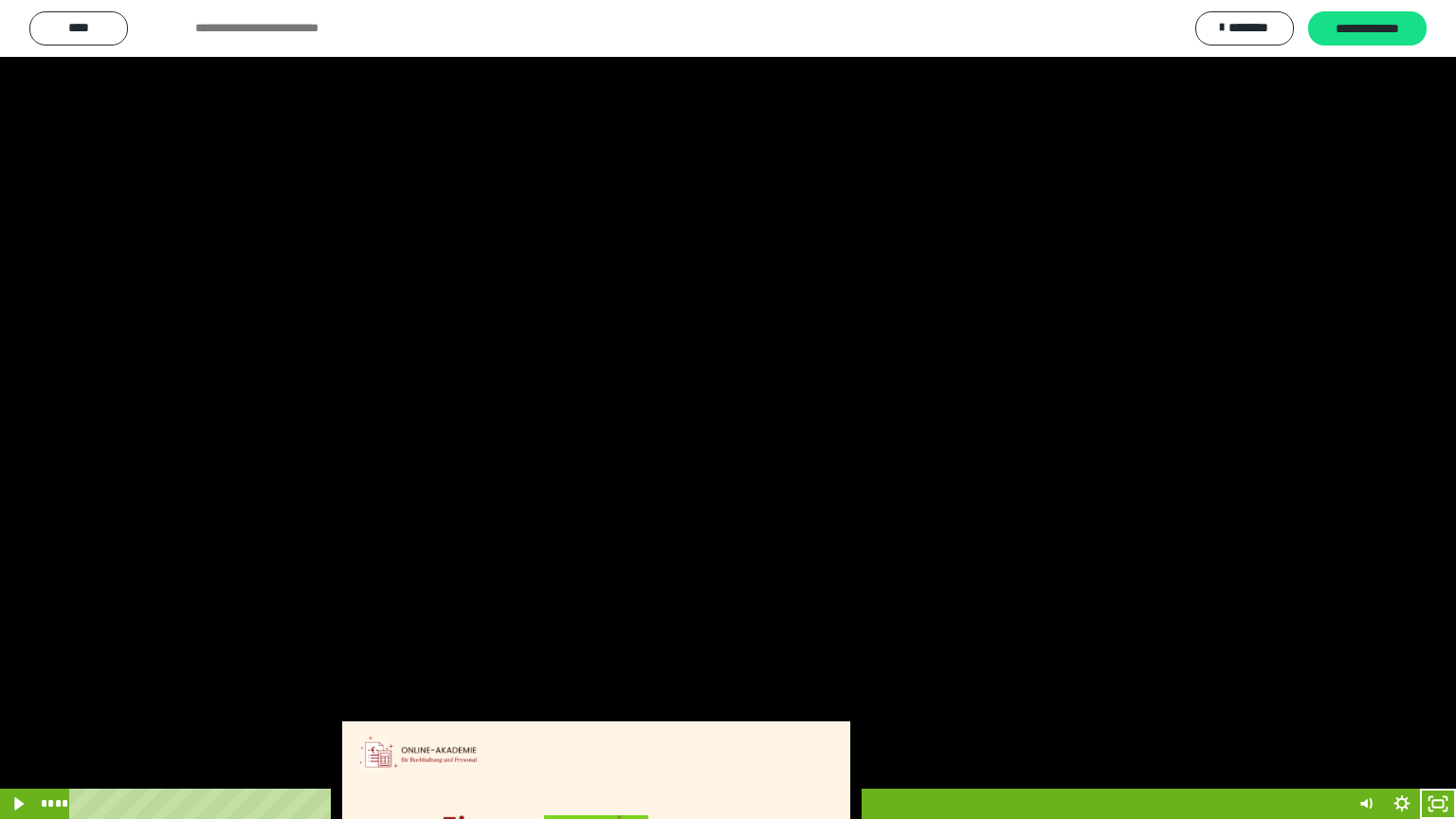scroll, scrollTop: 2817, scrollLeft: 0, axis: vertical 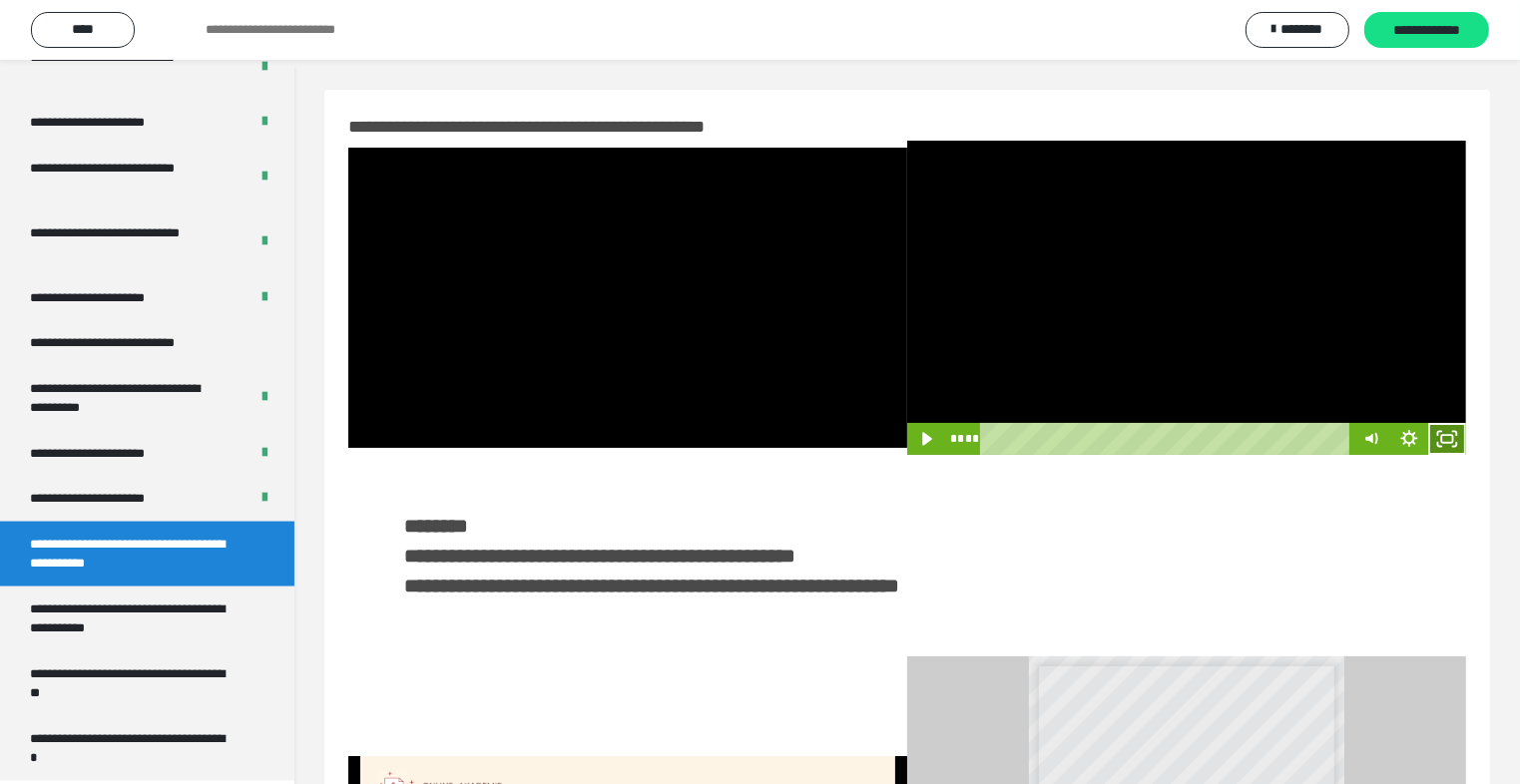 click 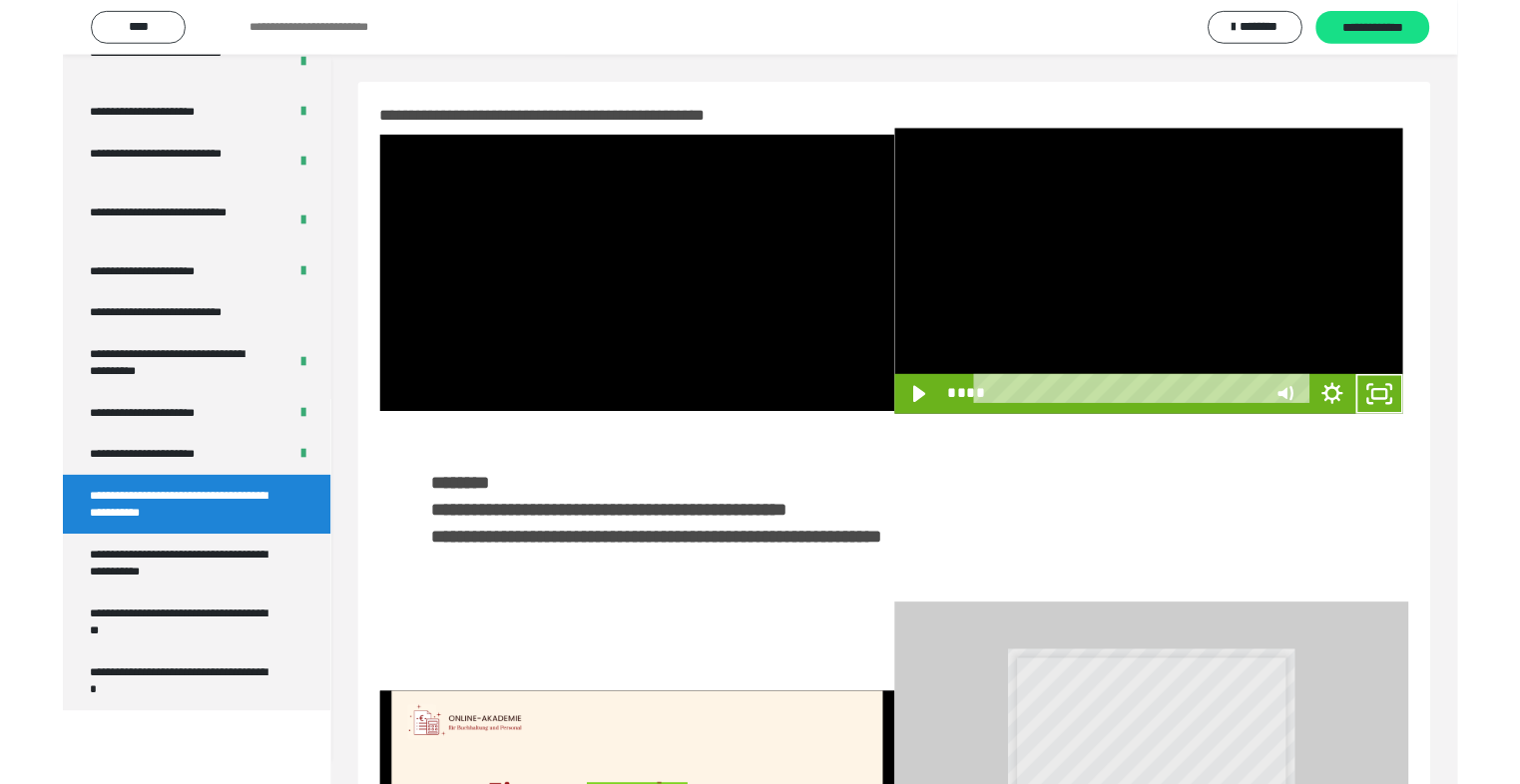 scroll, scrollTop: 2886, scrollLeft: 0, axis: vertical 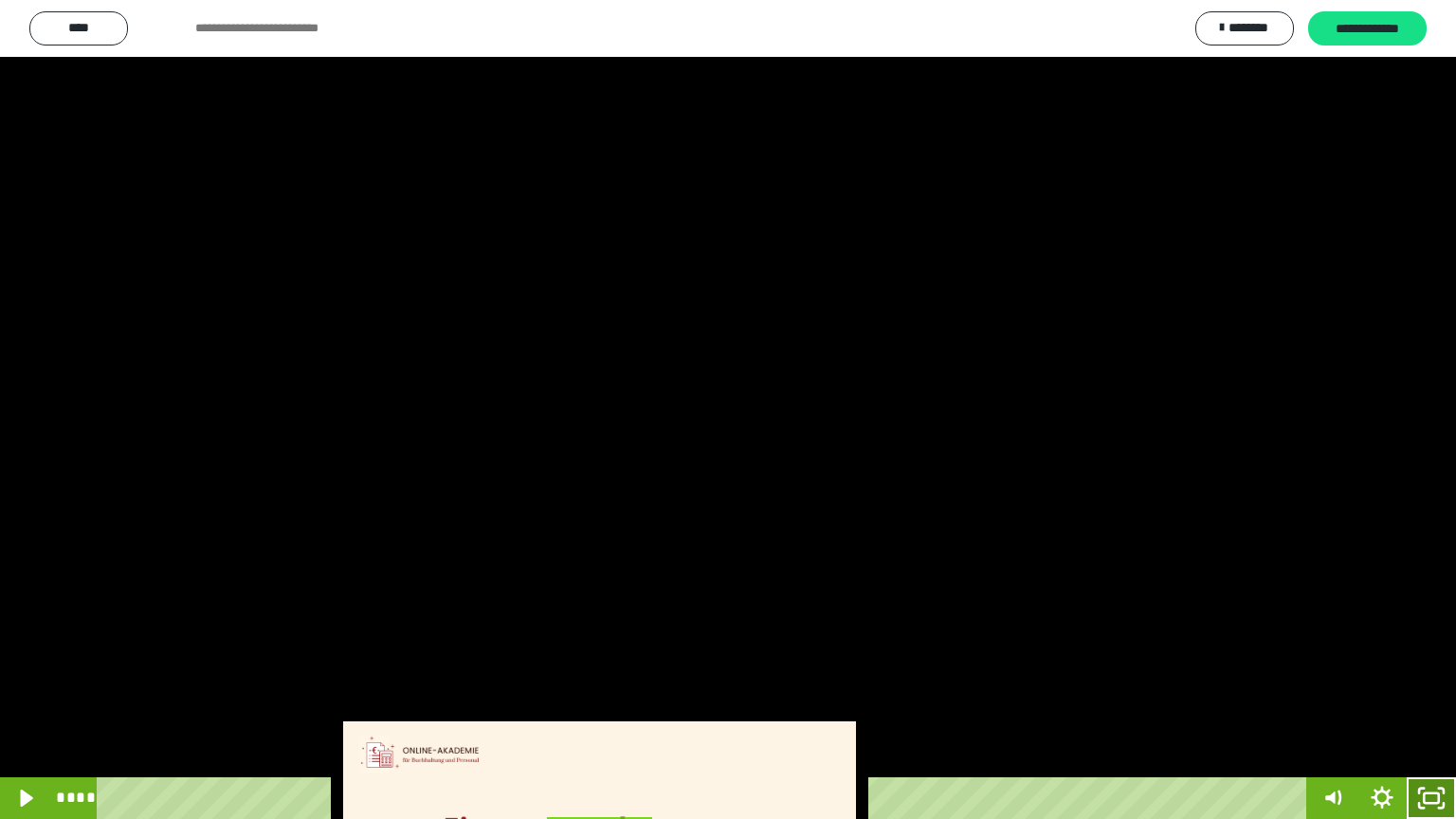 click 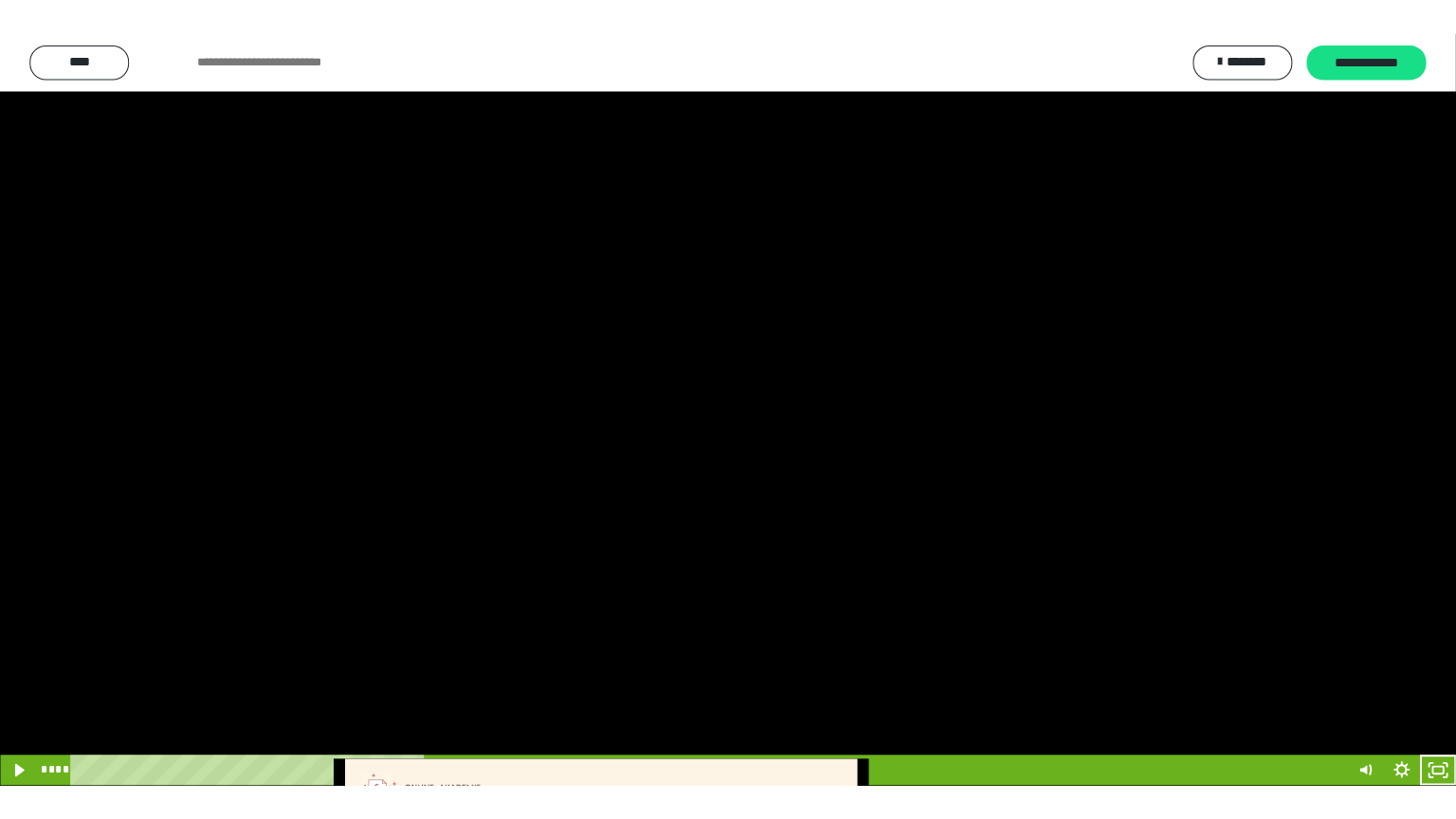scroll, scrollTop: 2817, scrollLeft: 0, axis: vertical 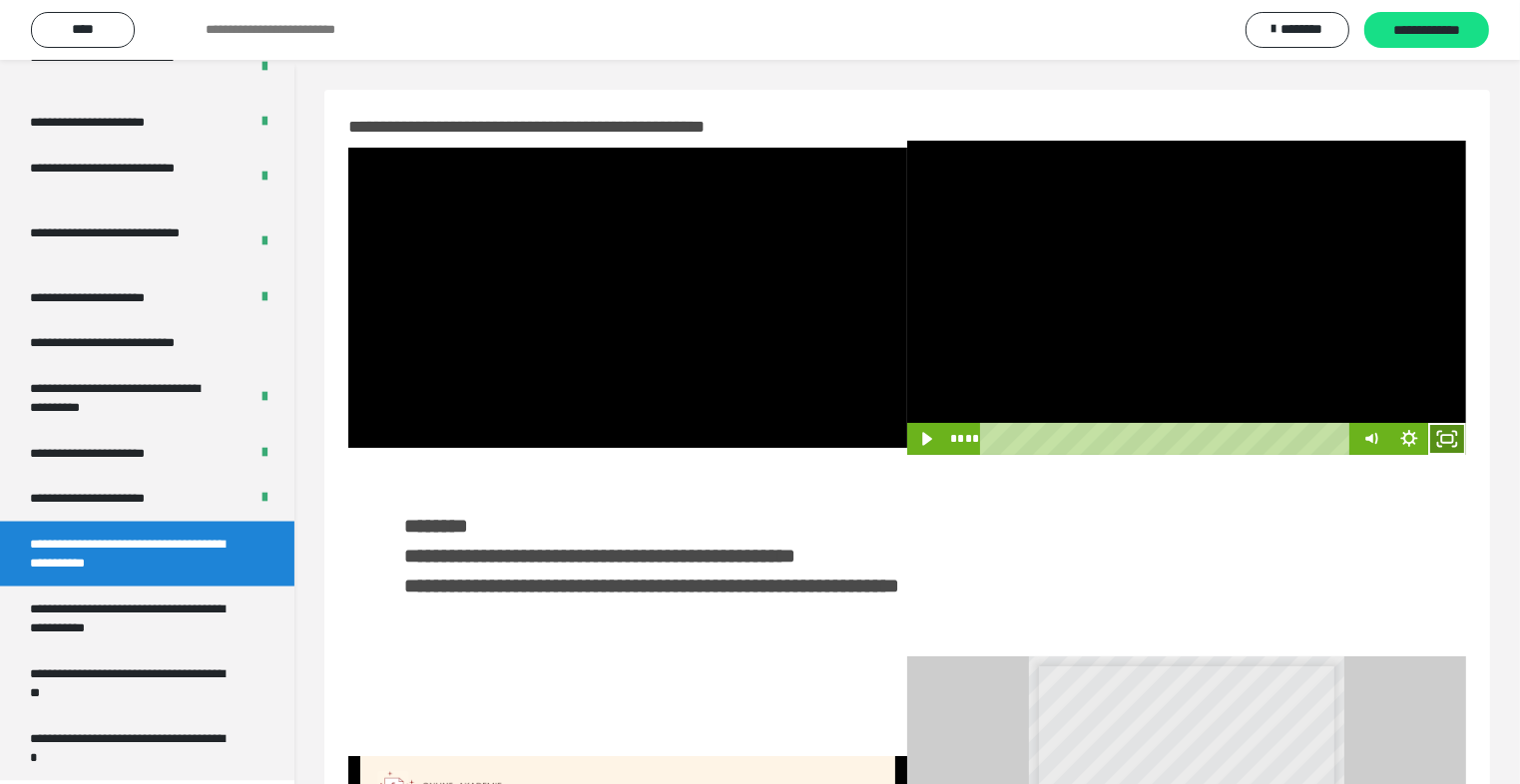 click 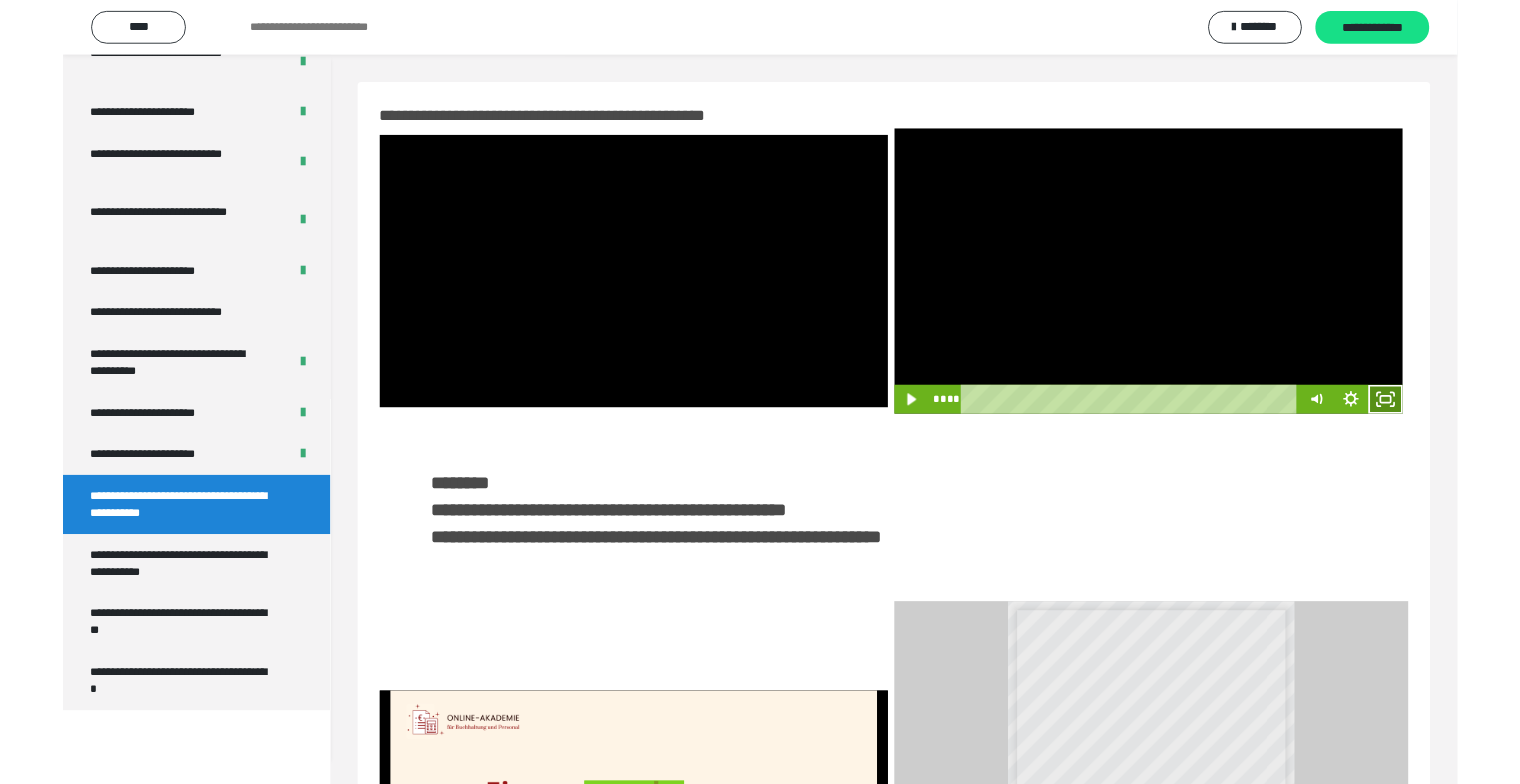 scroll, scrollTop: 2886, scrollLeft: 0, axis: vertical 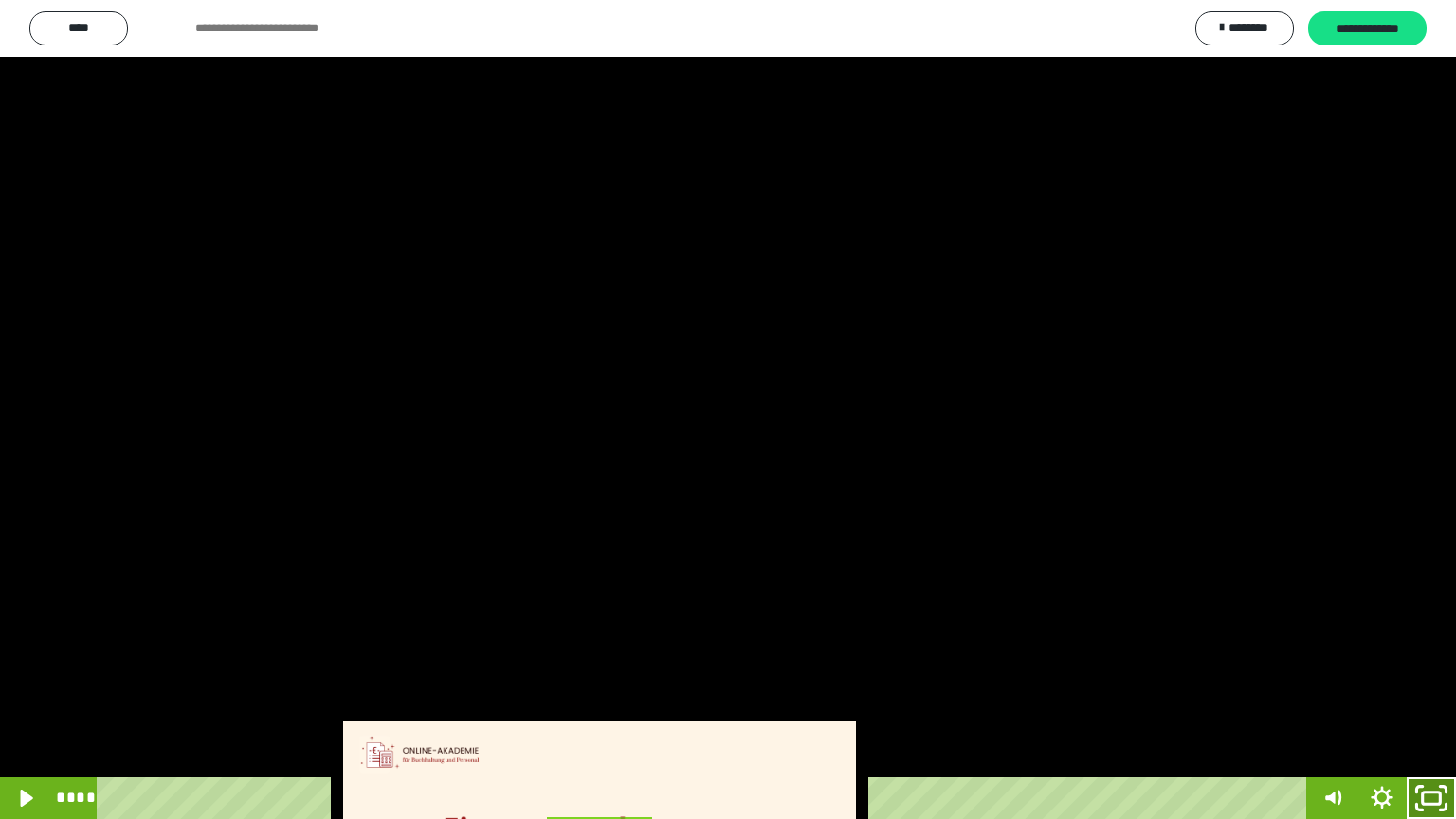 click 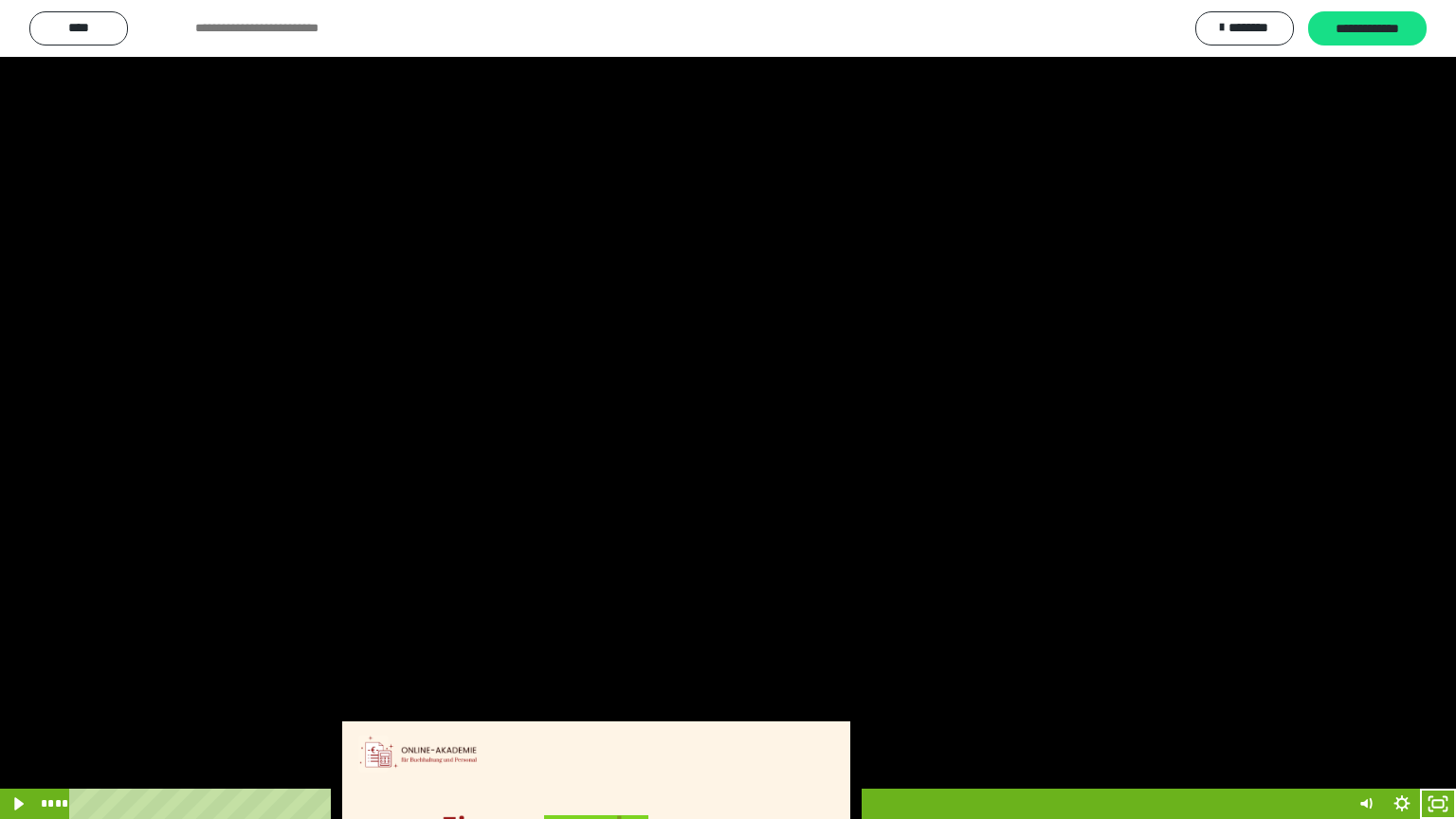 scroll, scrollTop: 2817, scrollLeft: 0, axis: vertical 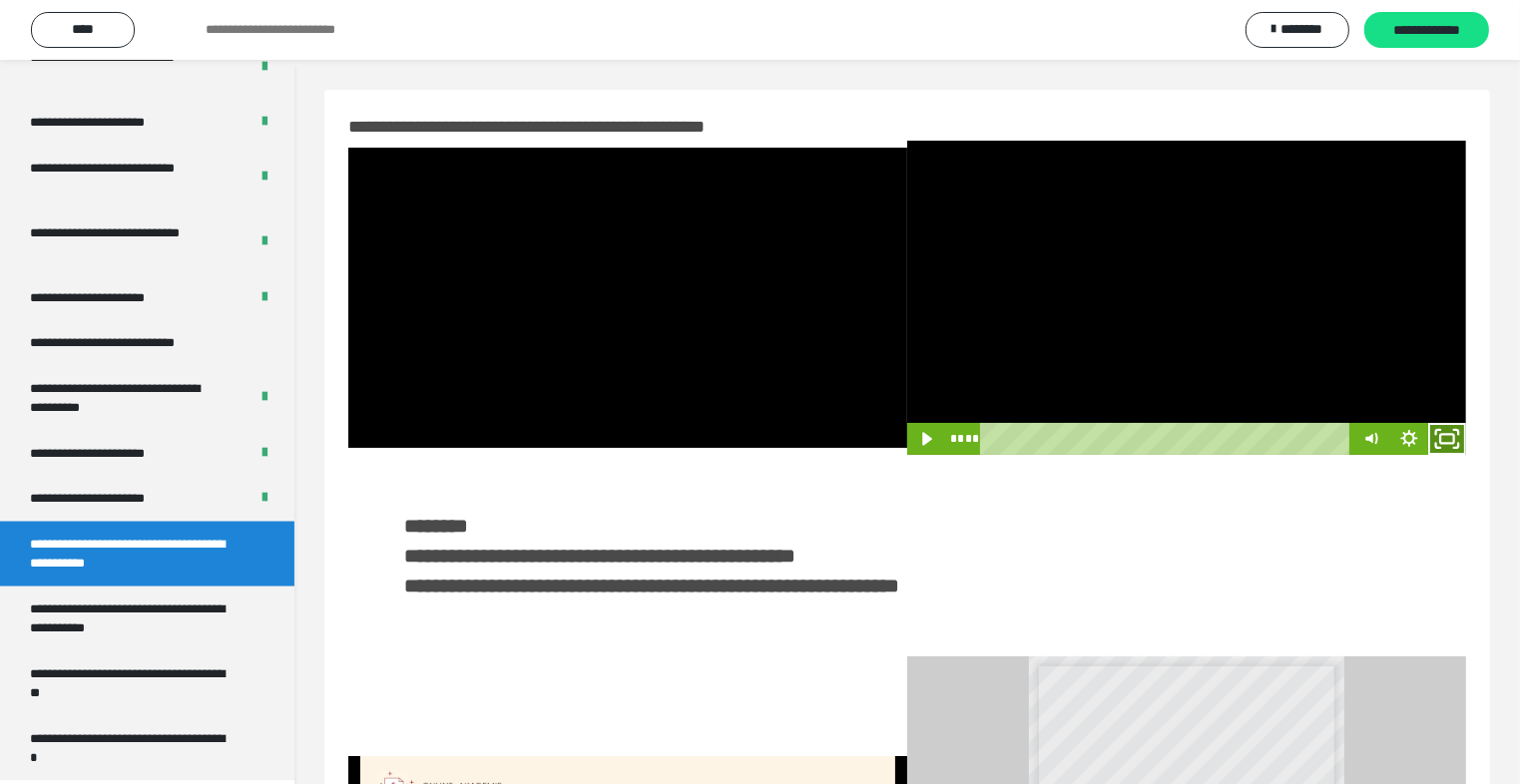 click 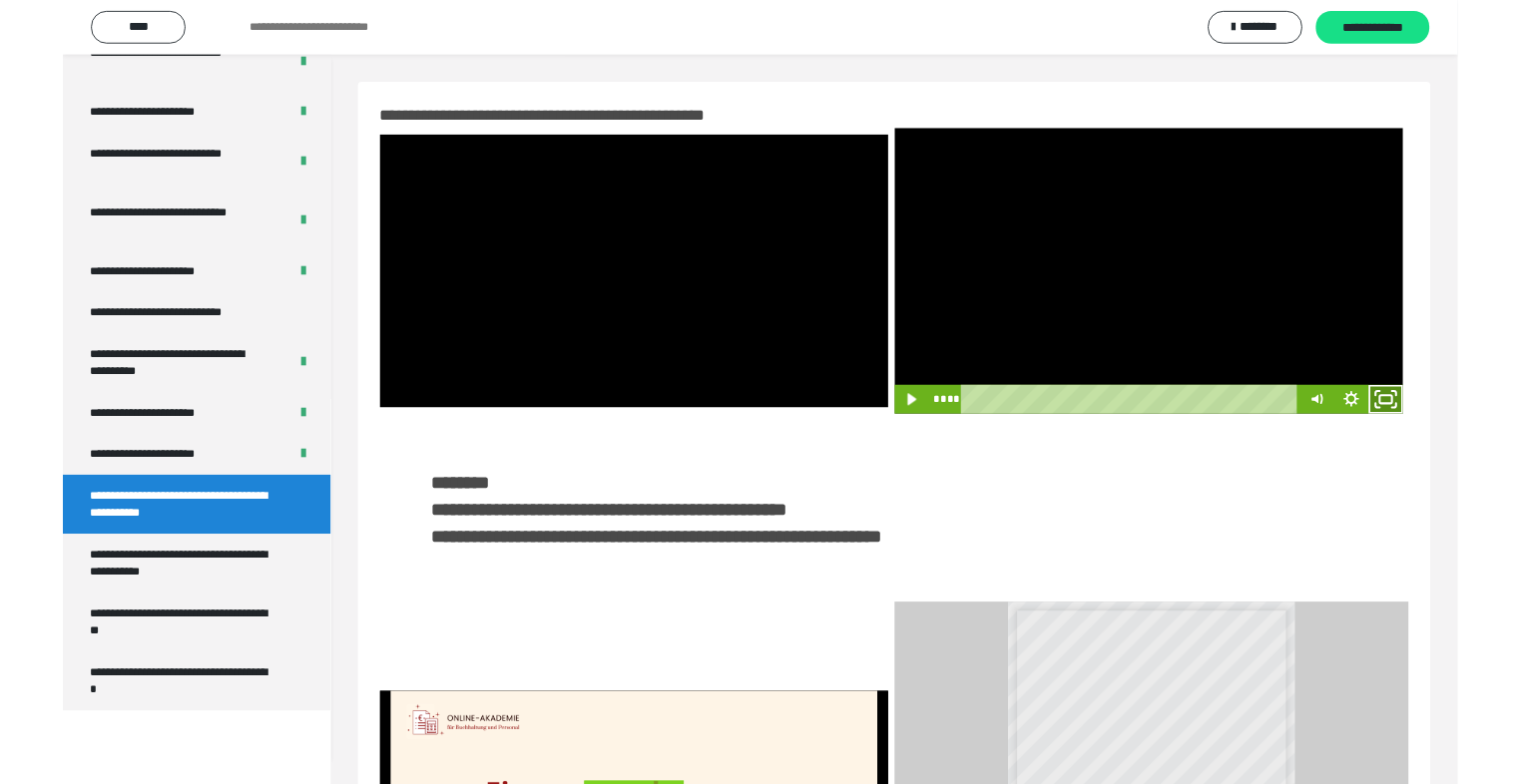 scroll, scrollTop: 2886, scrollLeft: 0, axis: vertical 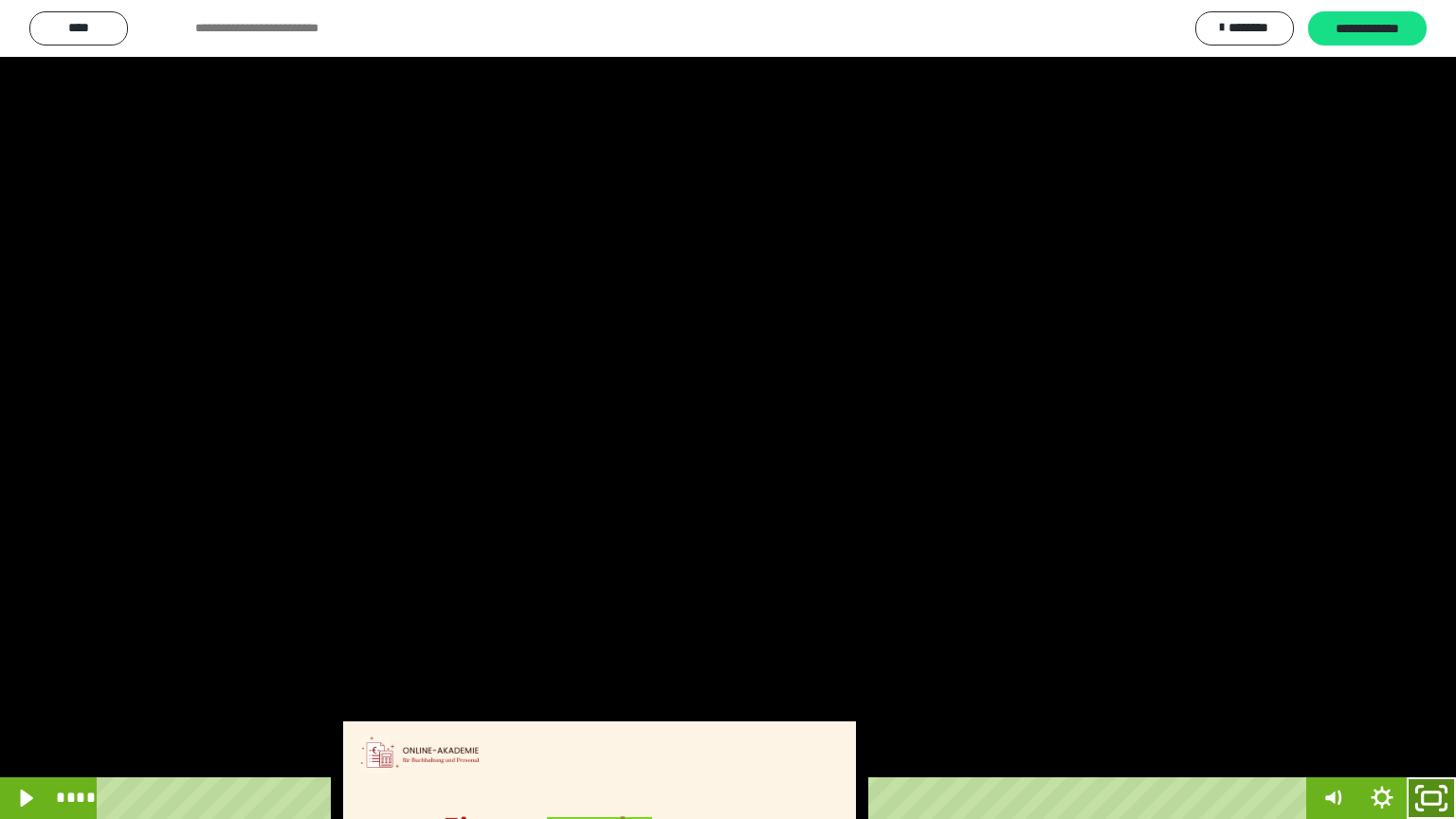 click 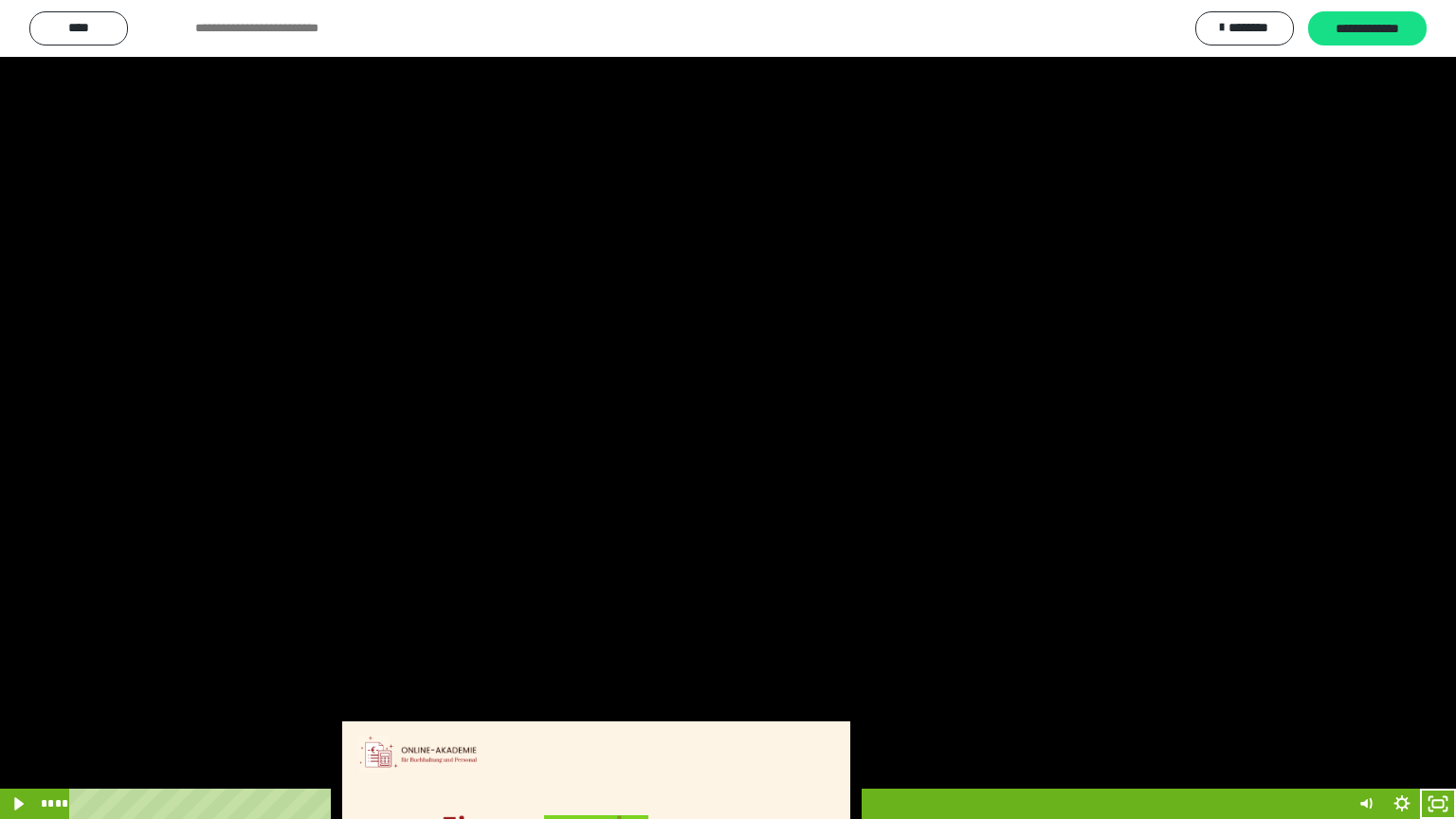 scroll, scrollTop: 2817, scrollLeft: 0, axis: vertical 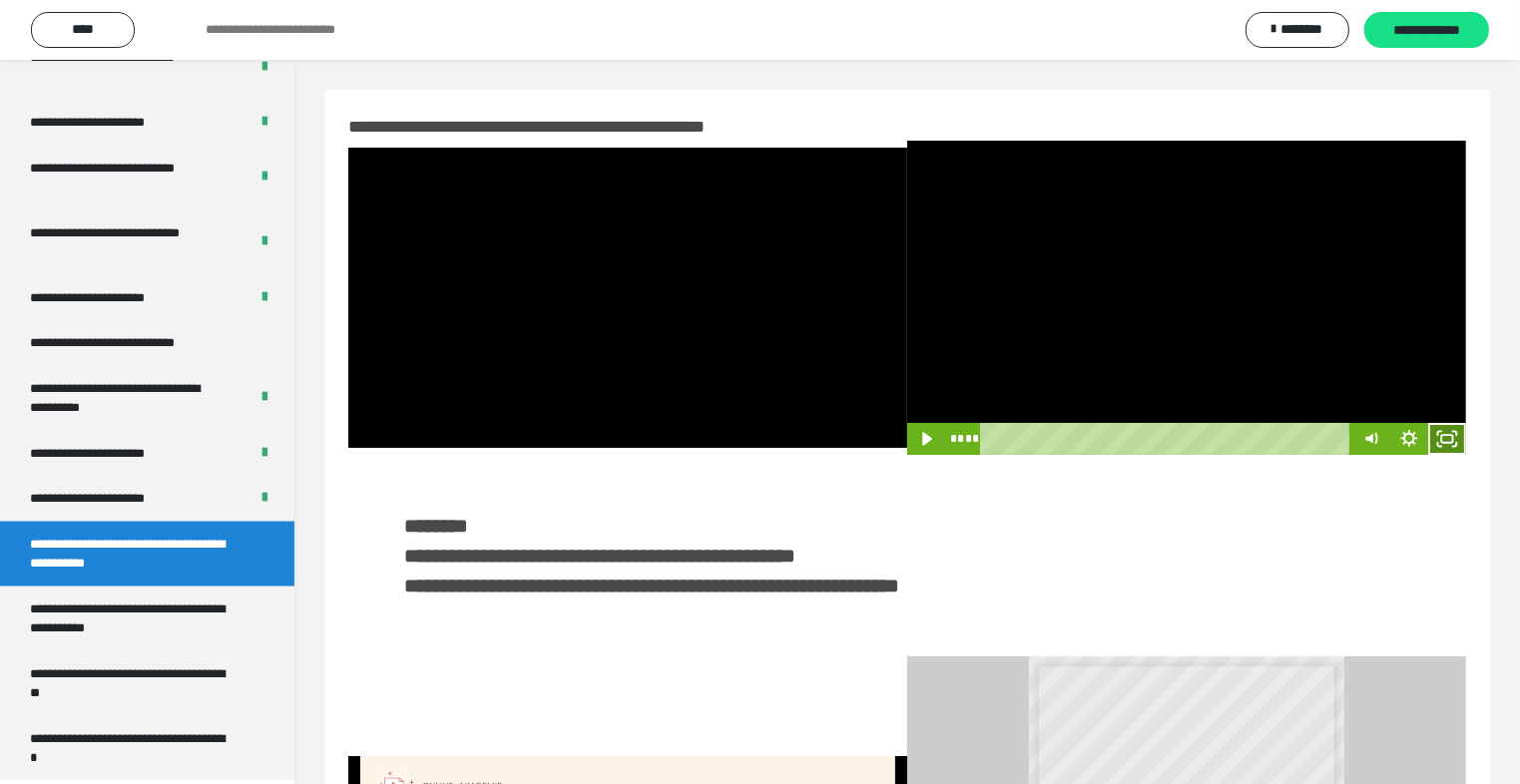 click 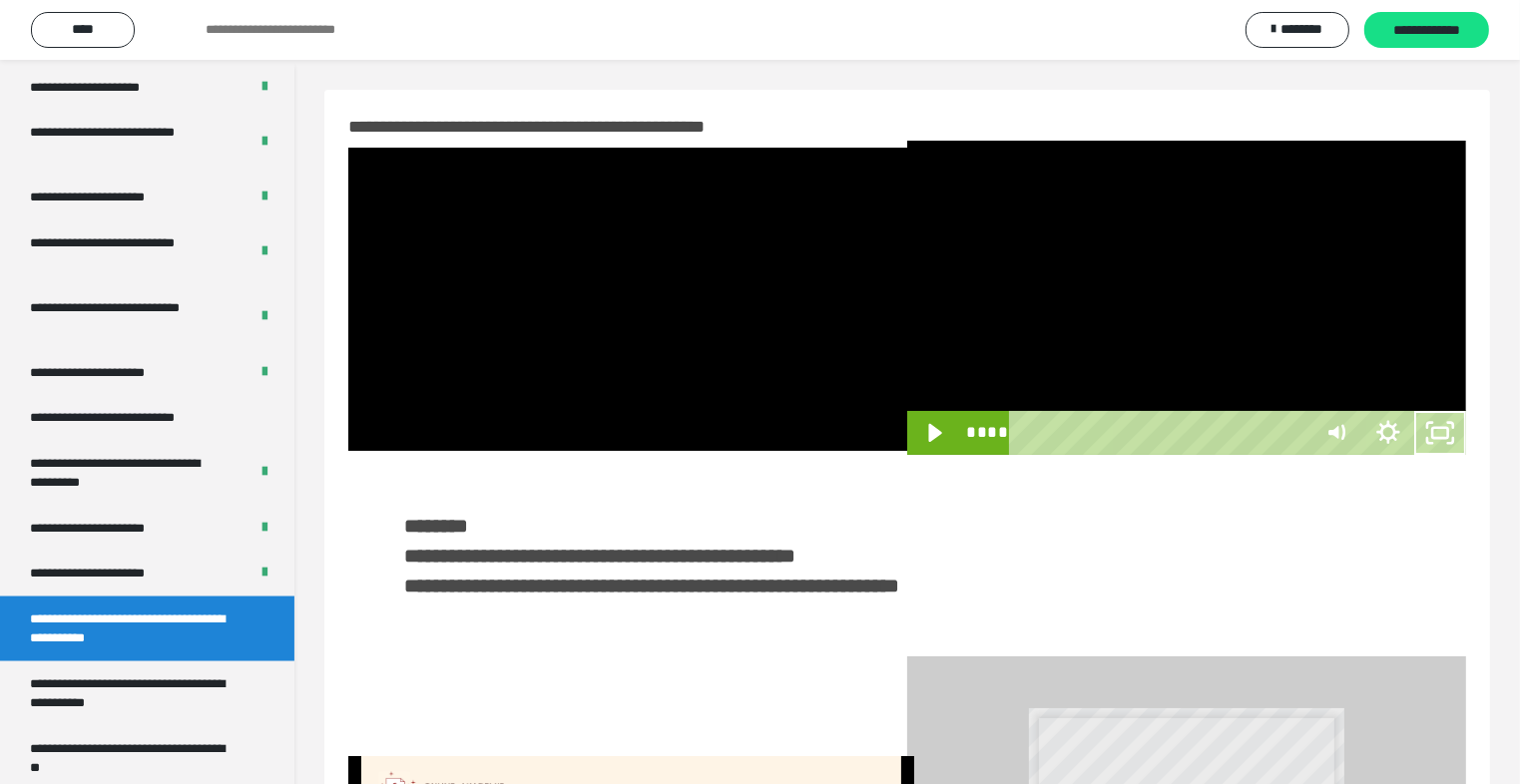 scroll, scrollTop: 2886, scrollLeft: 0, axis: vertical 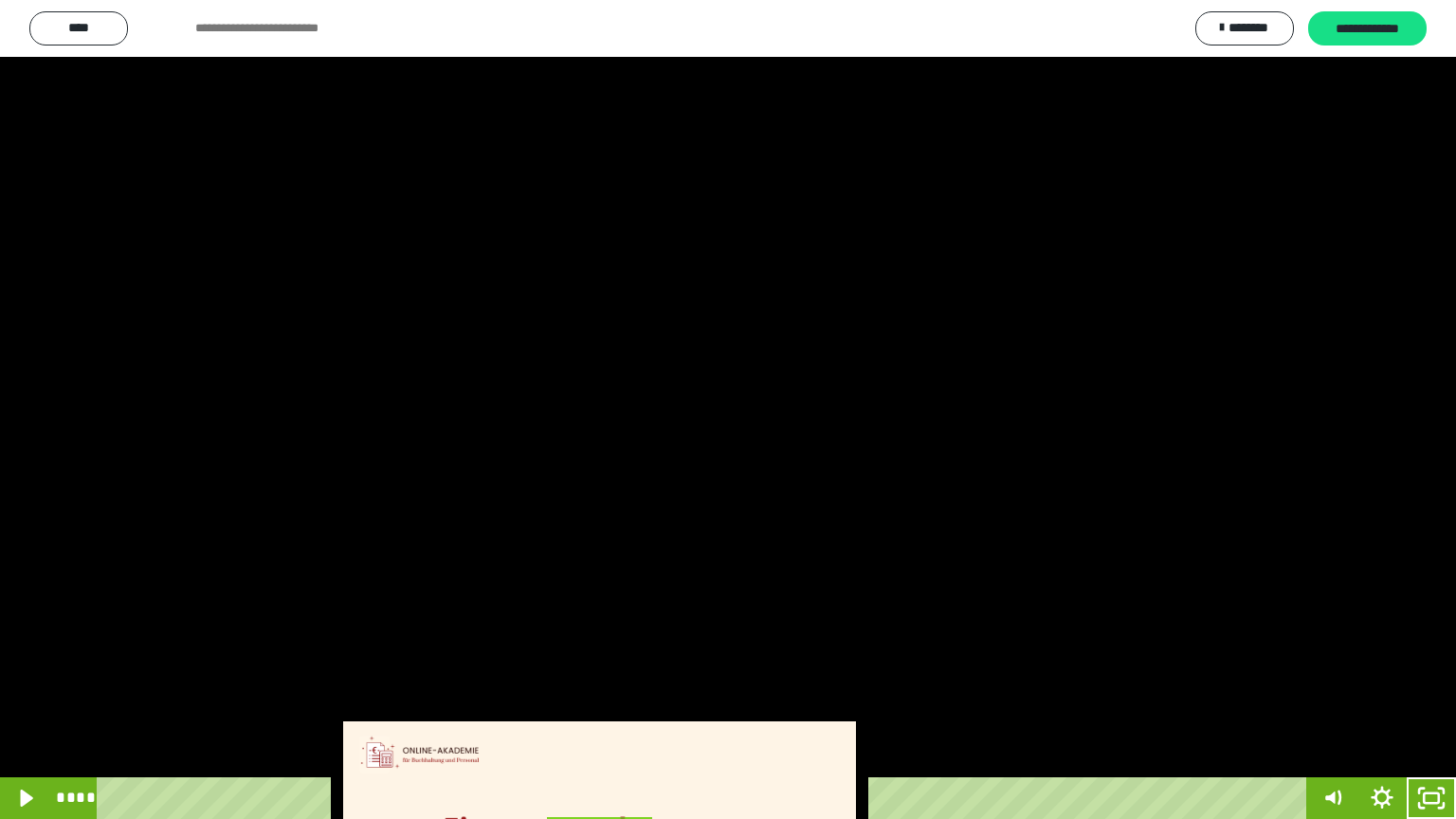click at bounding box center (728, 410) 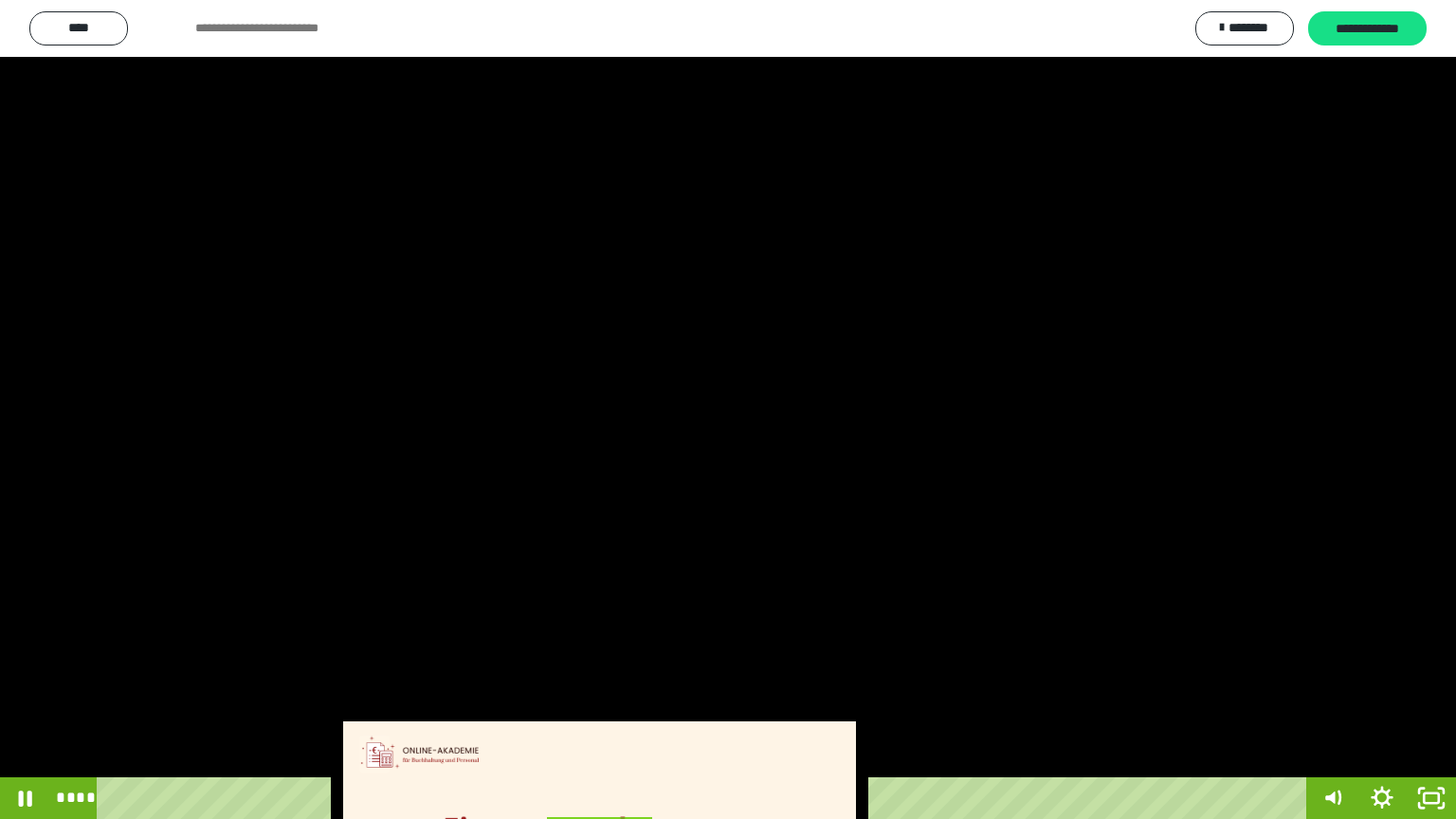 drag, startPoint x: 789, startPoint y: 444, endPoint x: 829, endPoint y: 455, distance: 41.48494 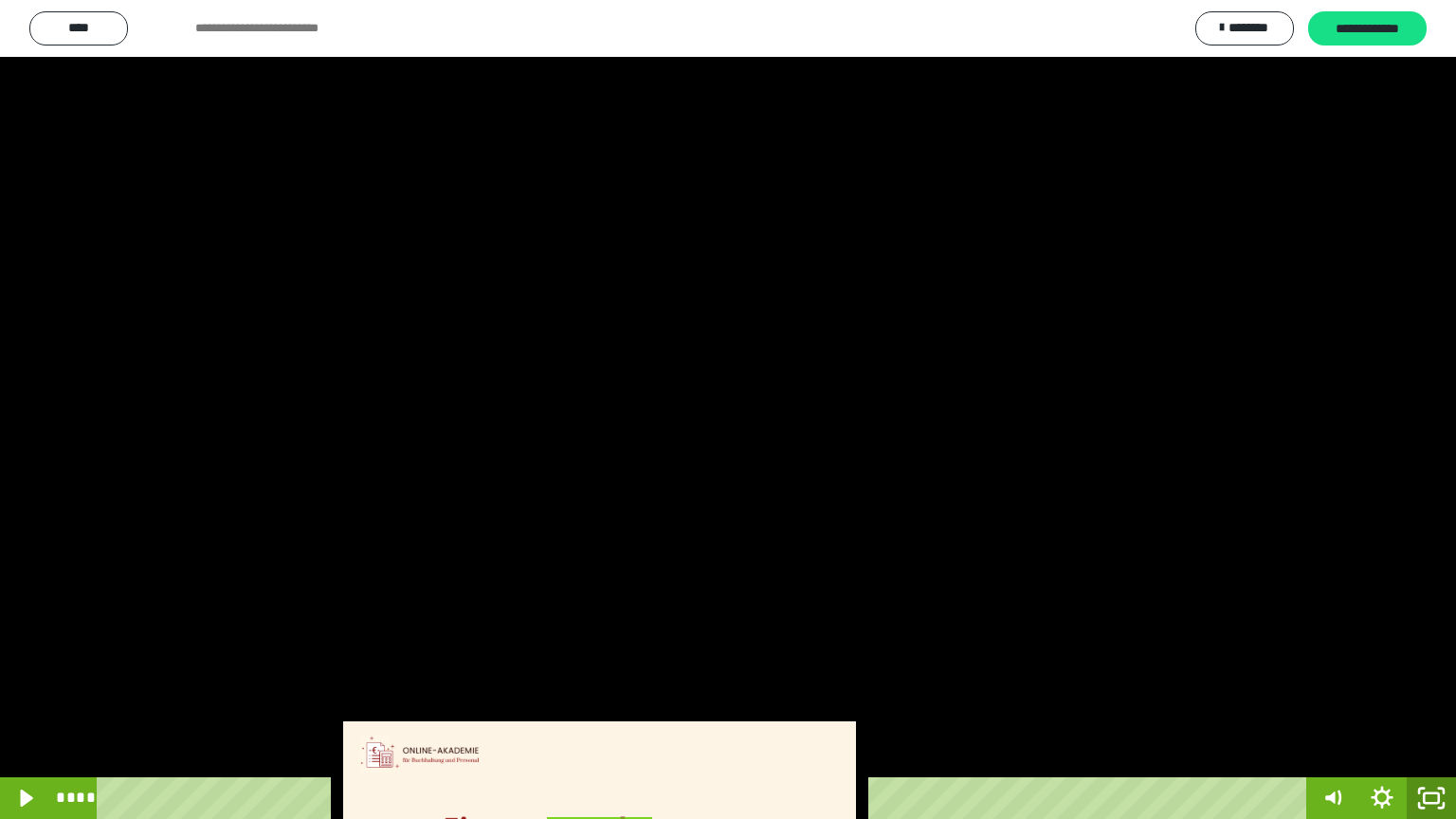 click 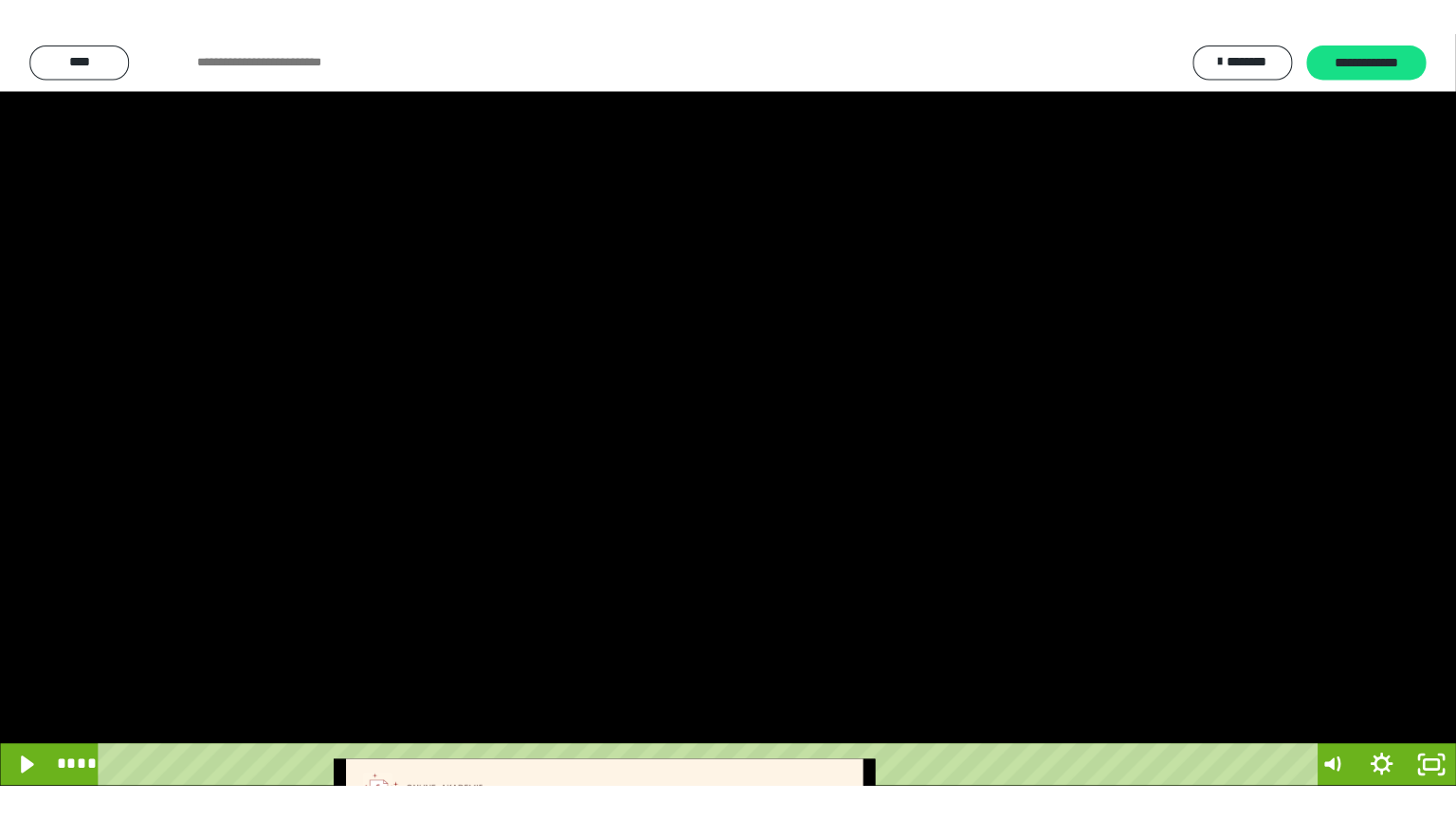 scroll, scrollTop: 2817, scrollLeft: 0, axis: vertical 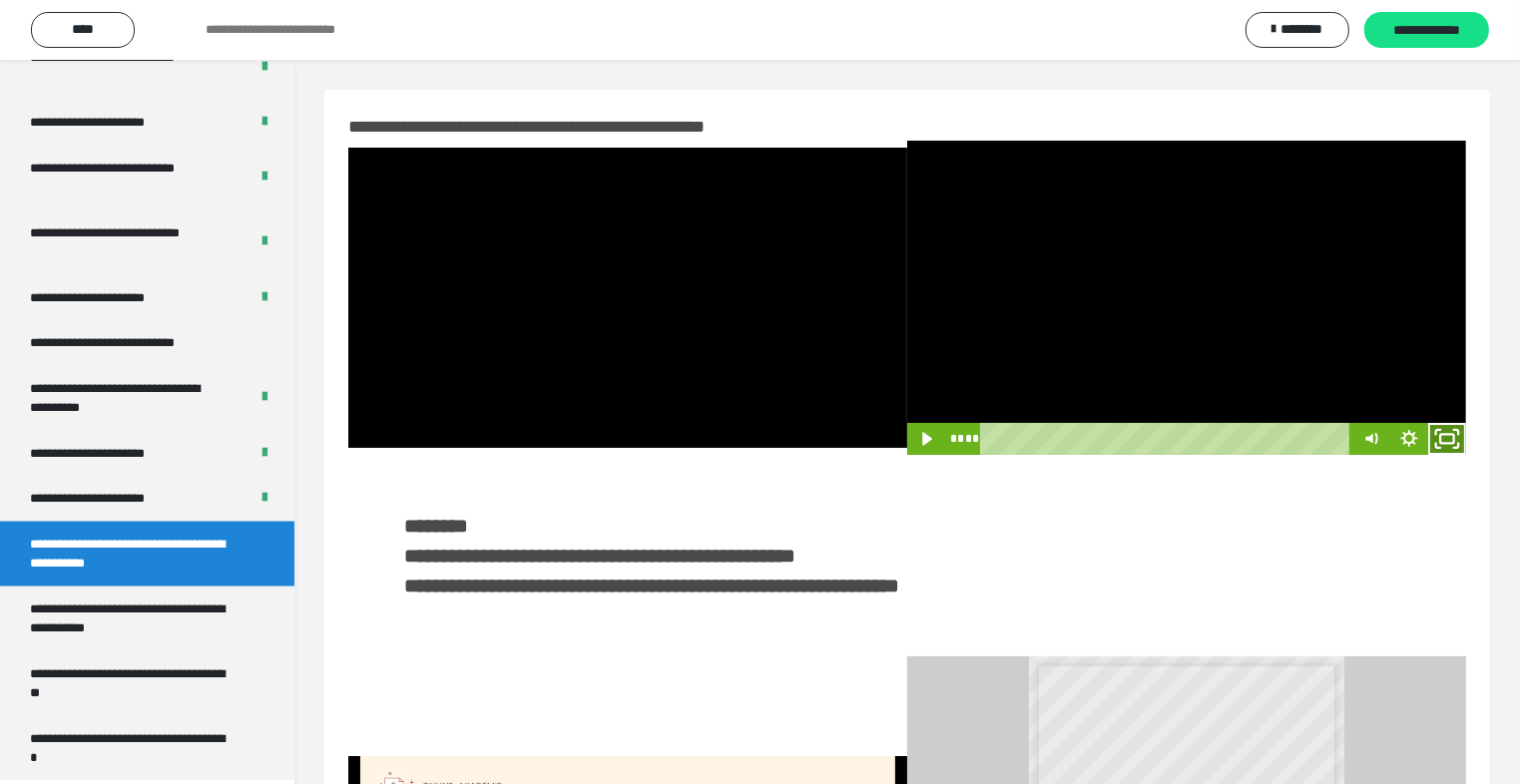 click 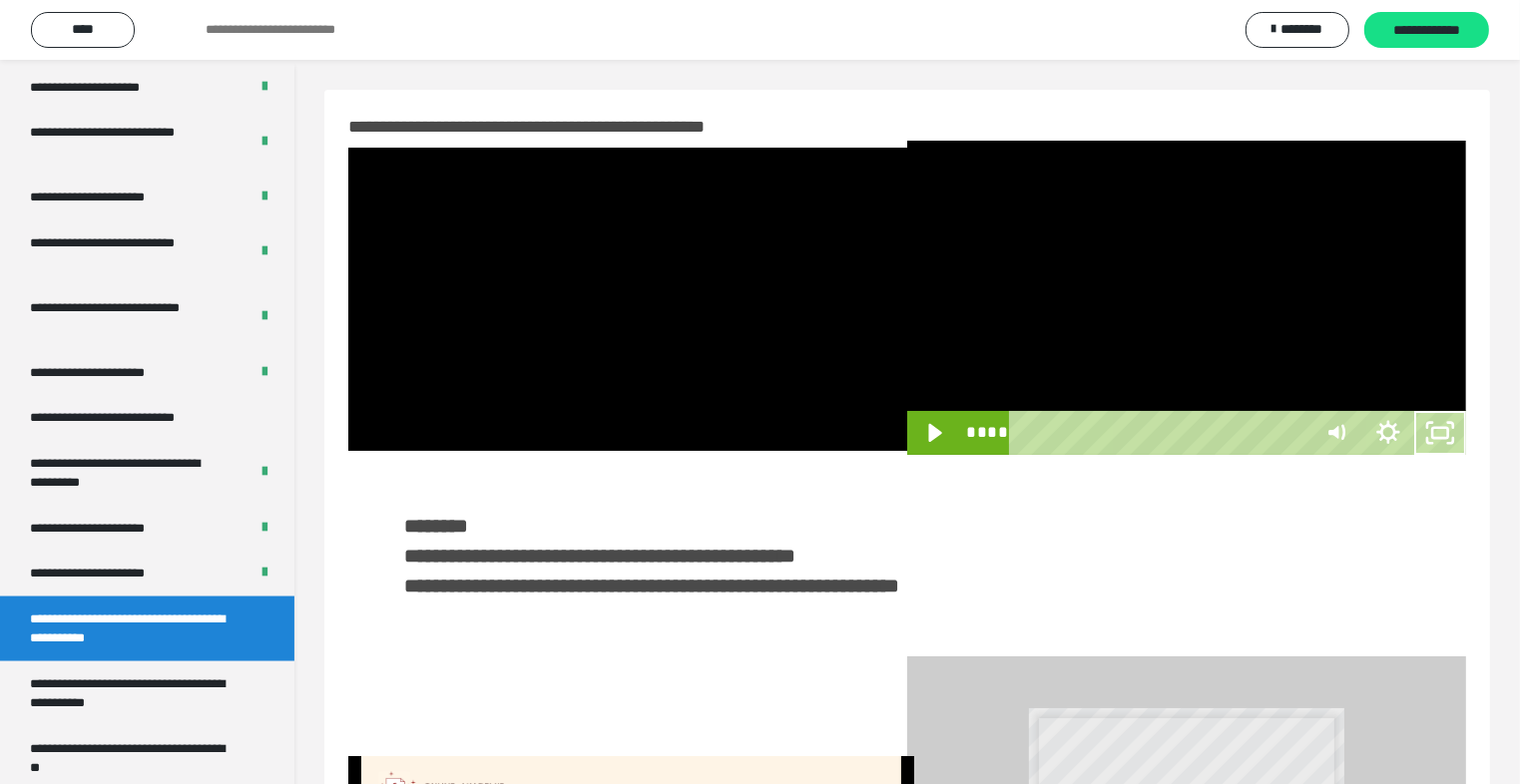 scroll, scrollTop: 2886, scrollLeft: 0, axis: vertical 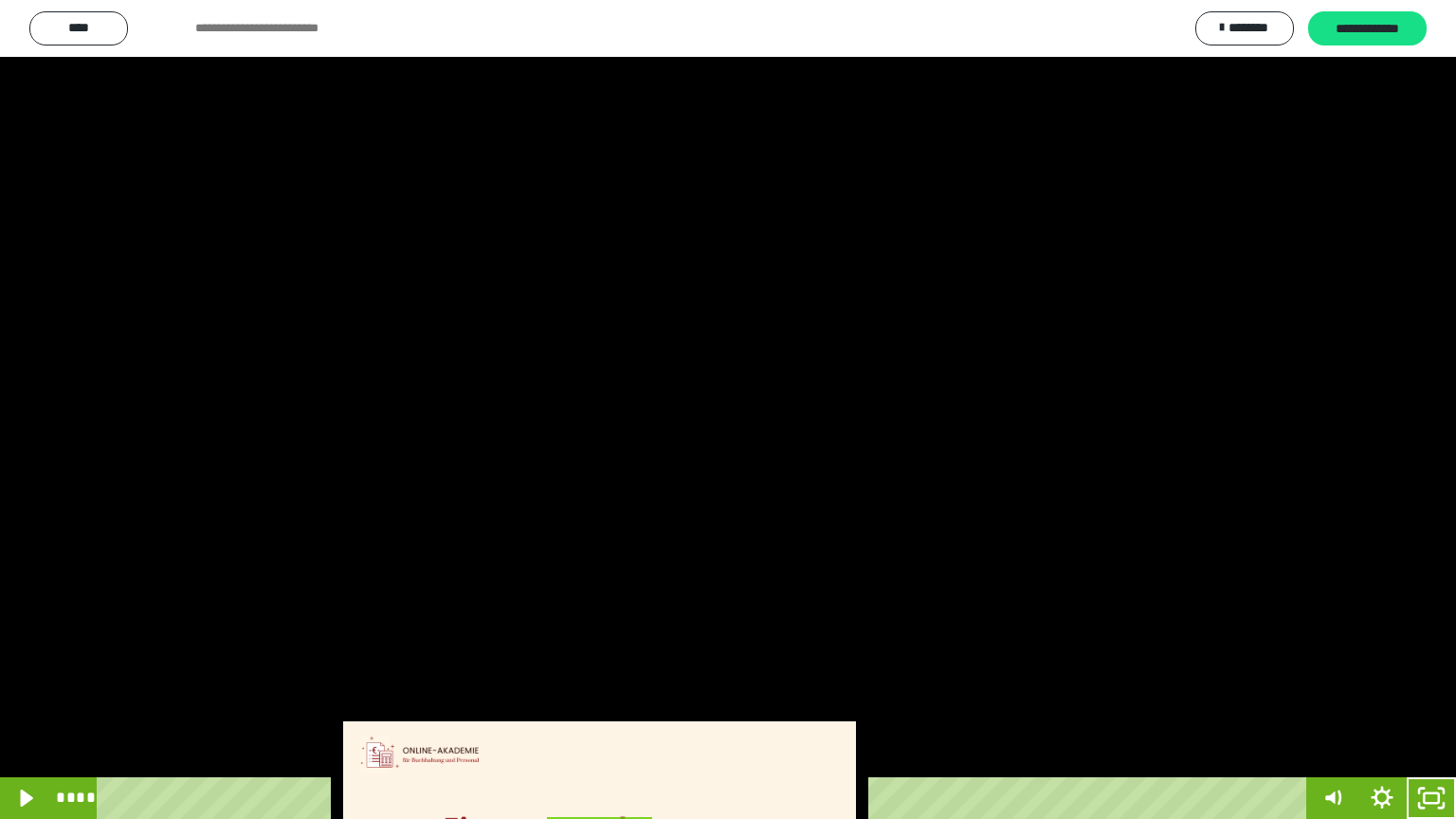 click at bounding box center (728, 410) 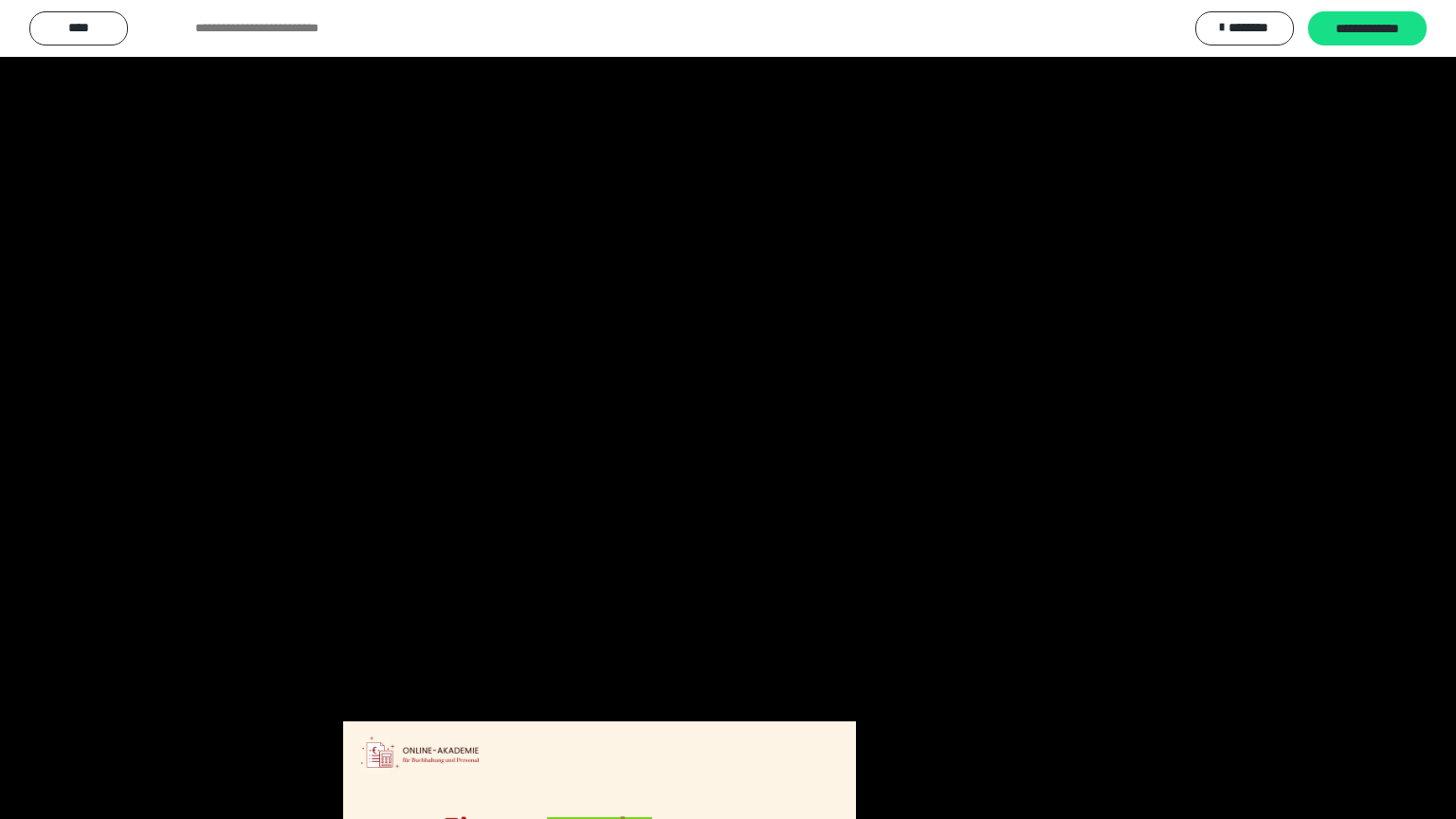 click at bounding box center [728, 410] 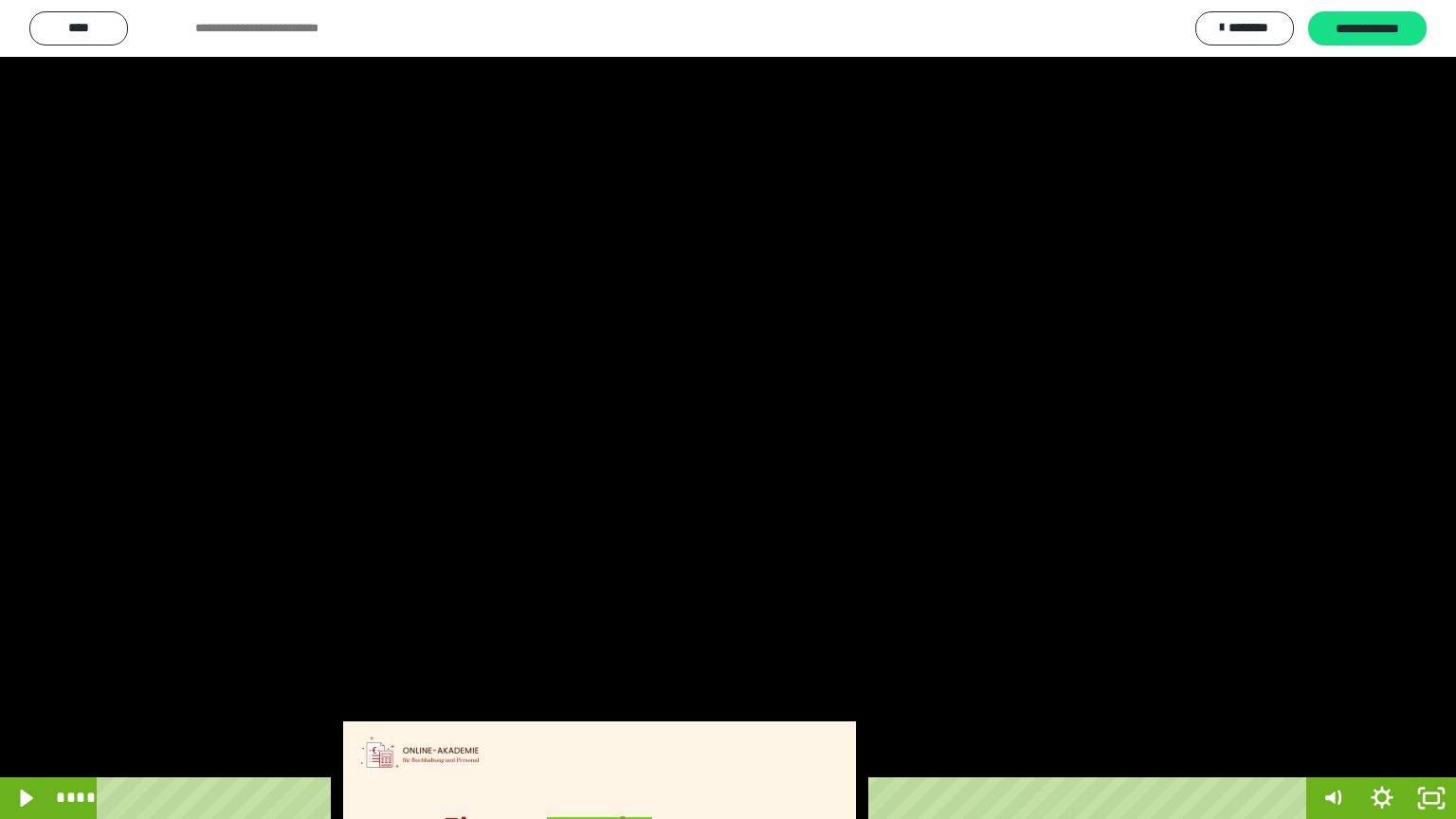 click at bounding box center (728, 410) 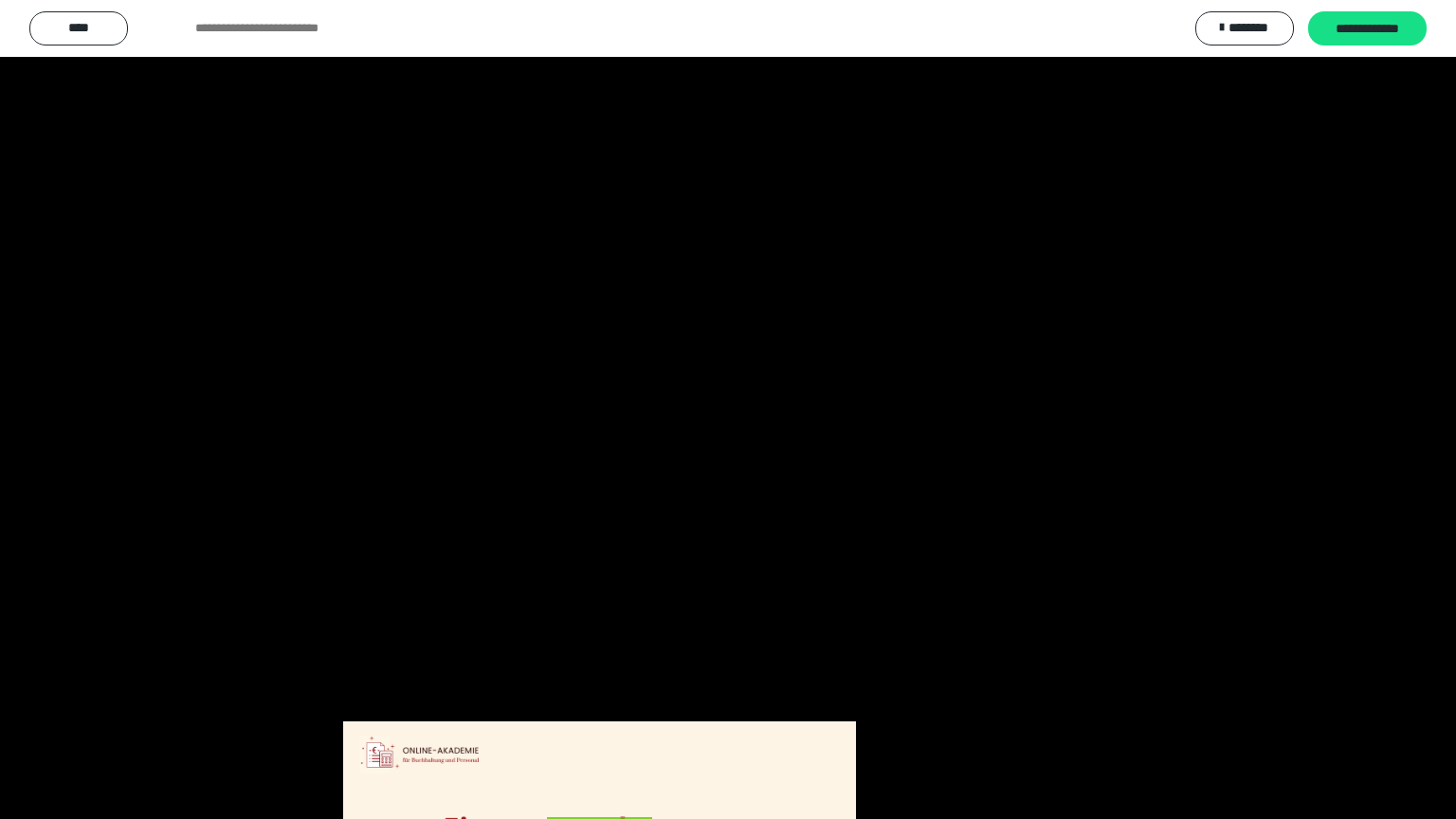 click at bounding box center (728, 410) 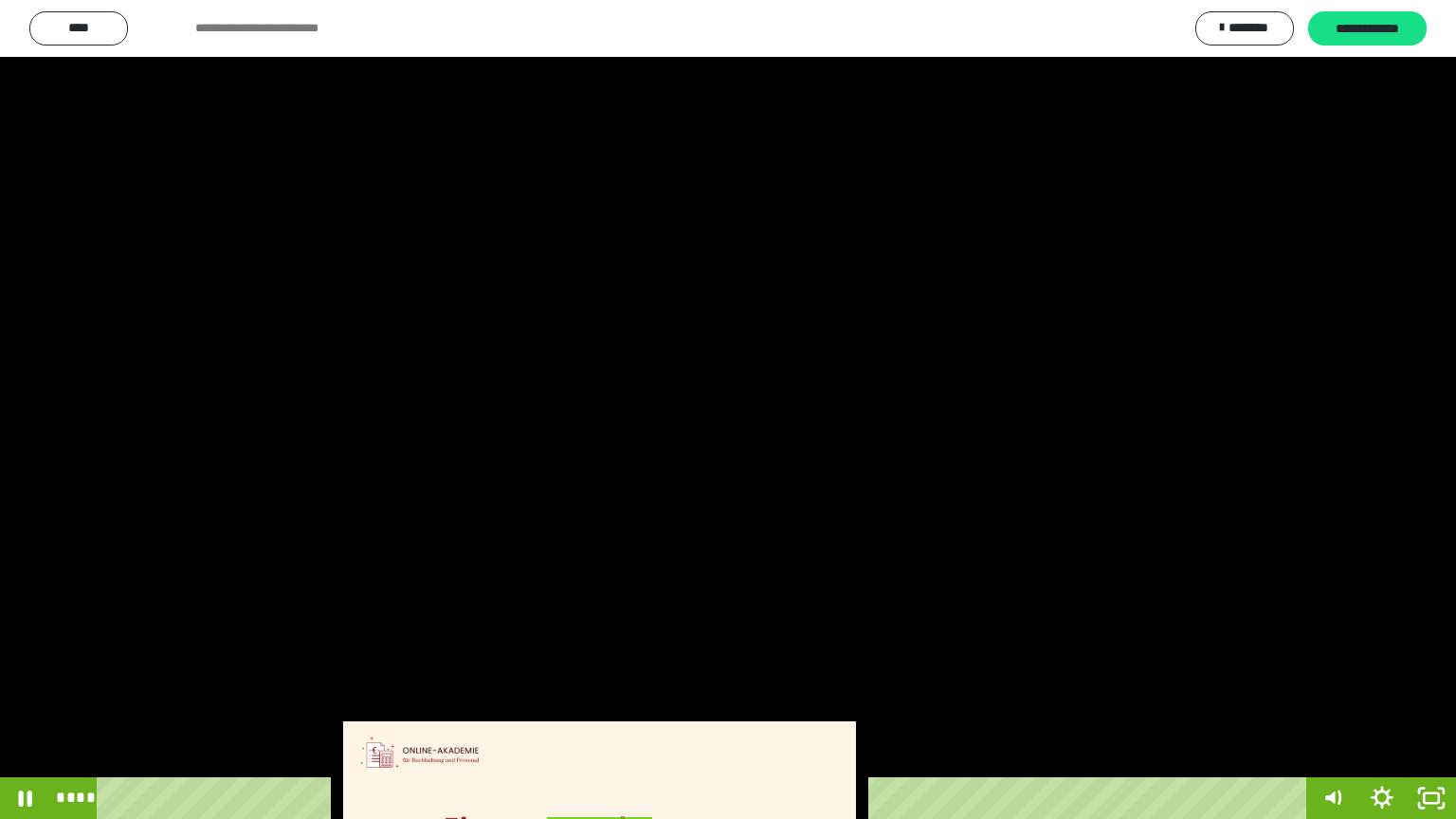 click at bounding box center (728, 410) 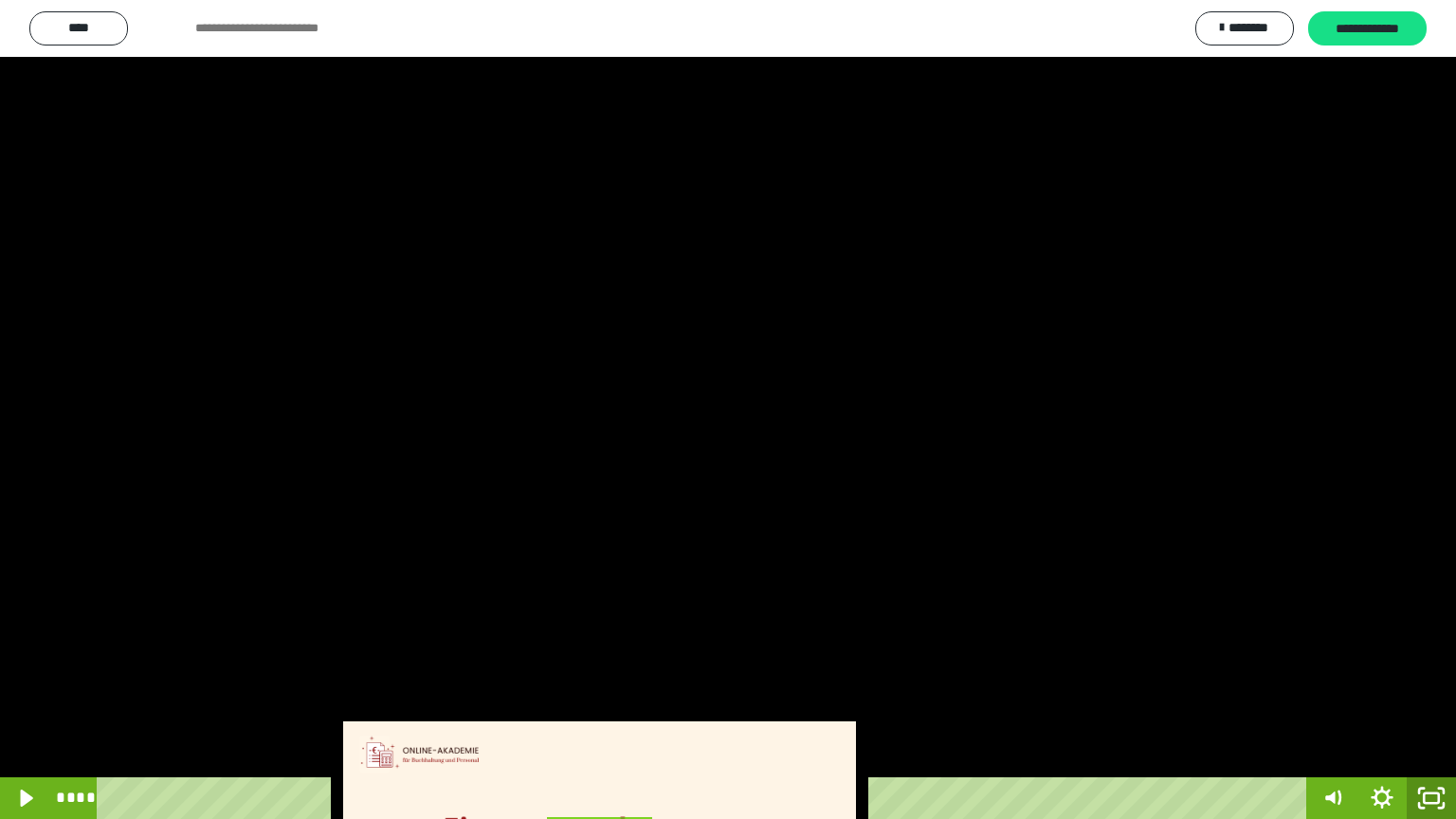 click 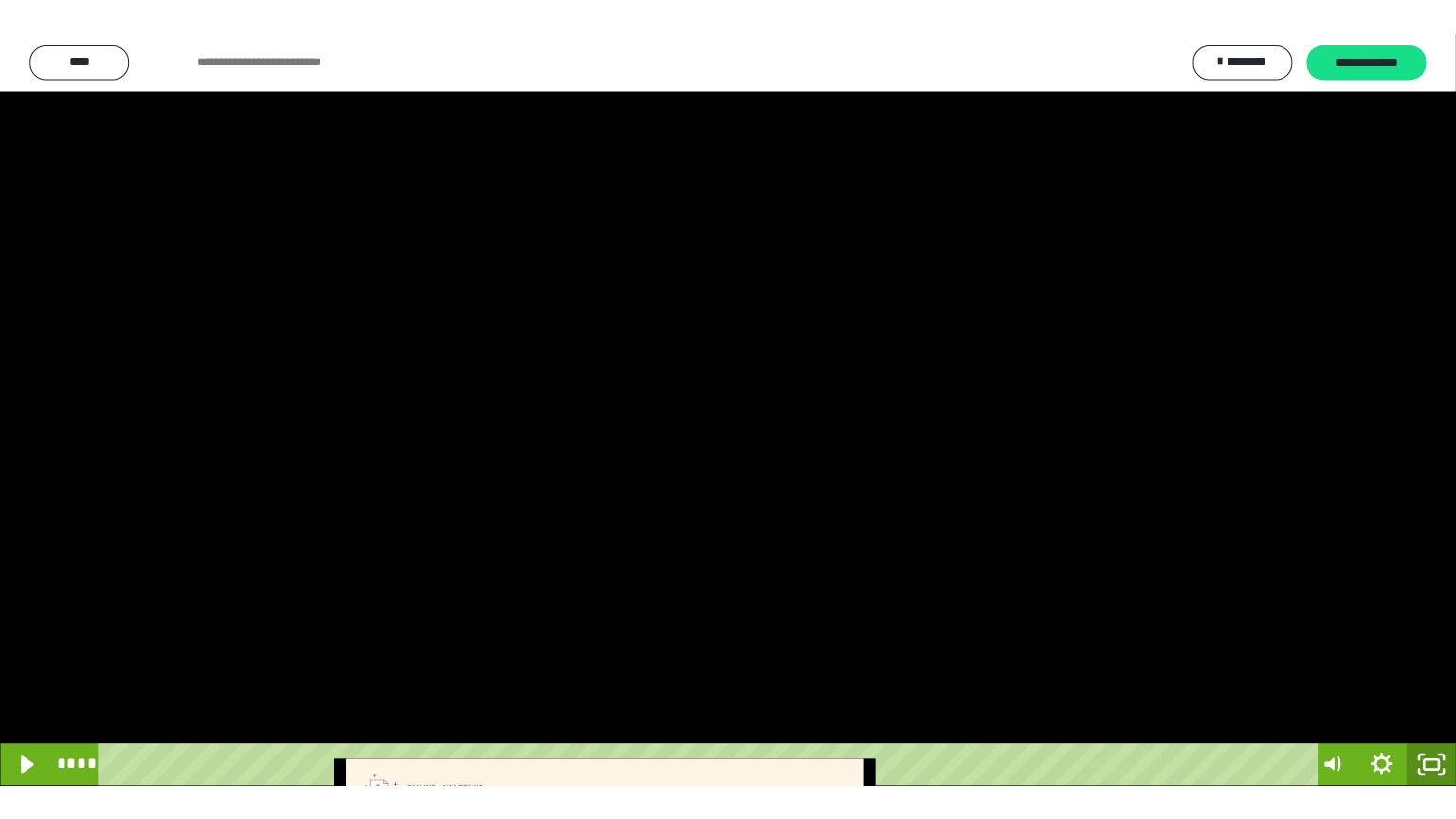 scroll, scrollTop: 2817, scrollLeft: 0, axis: vertical 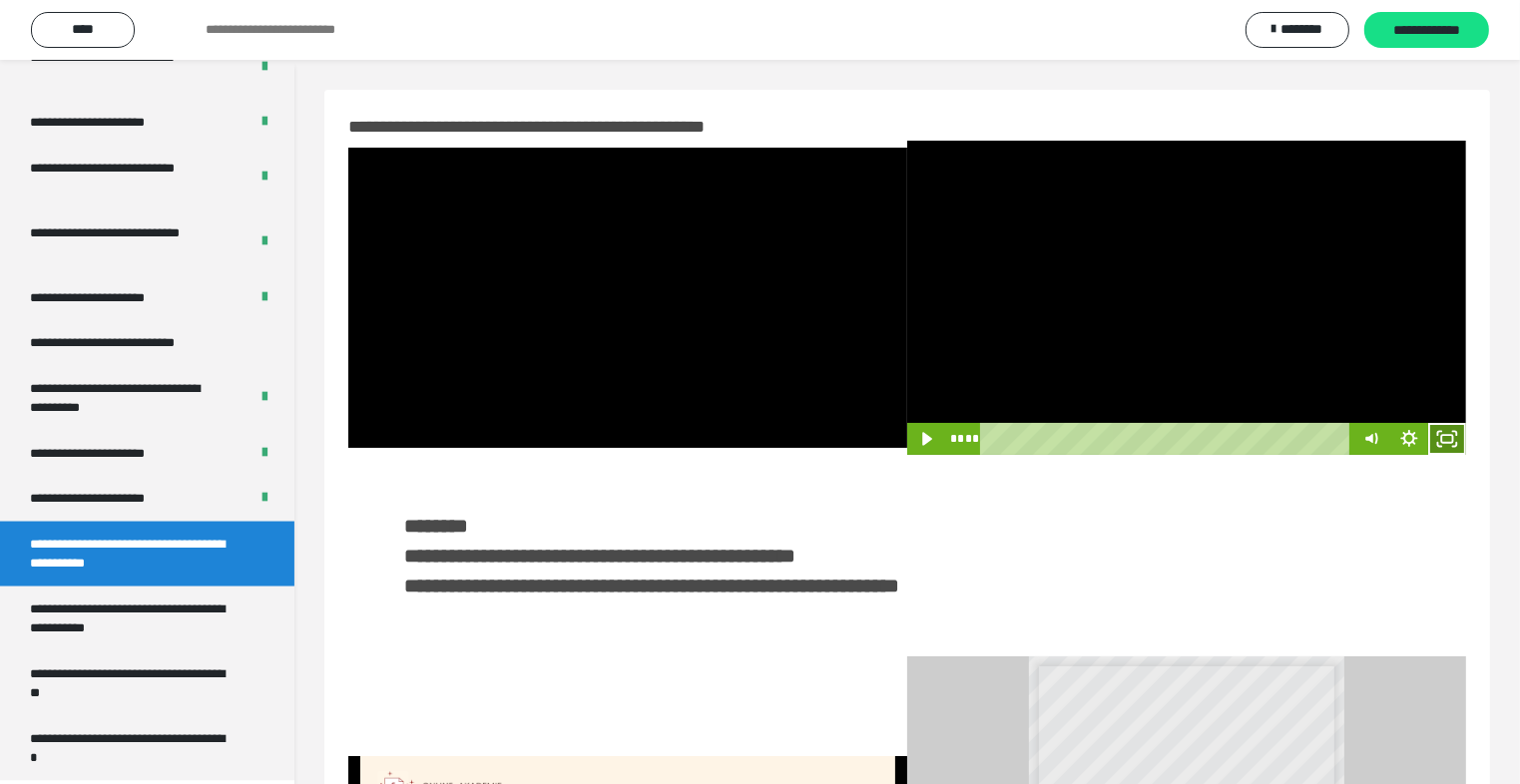click 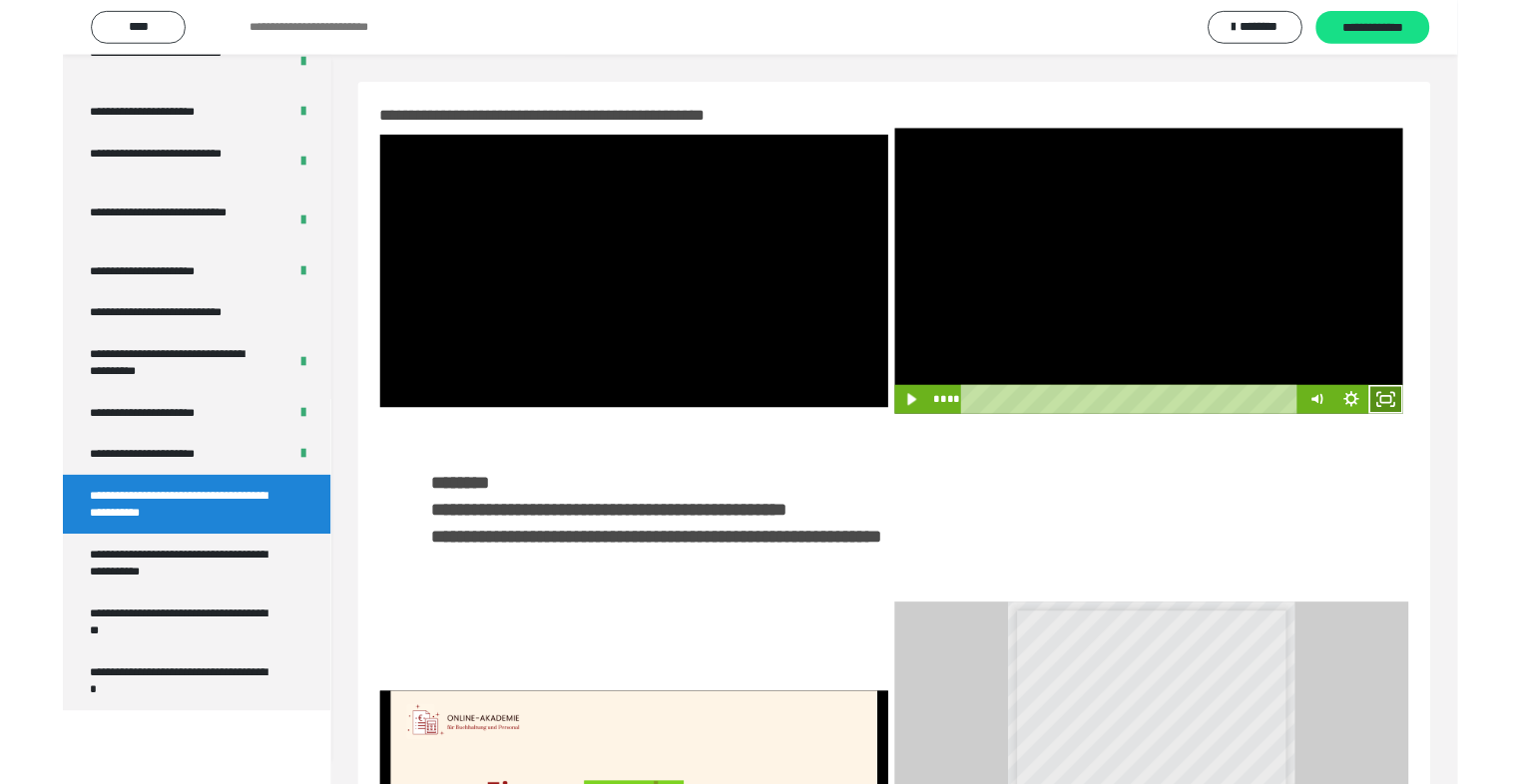 scroll, scrollTop: 2886, scrollLeft: 0, axis: vertical 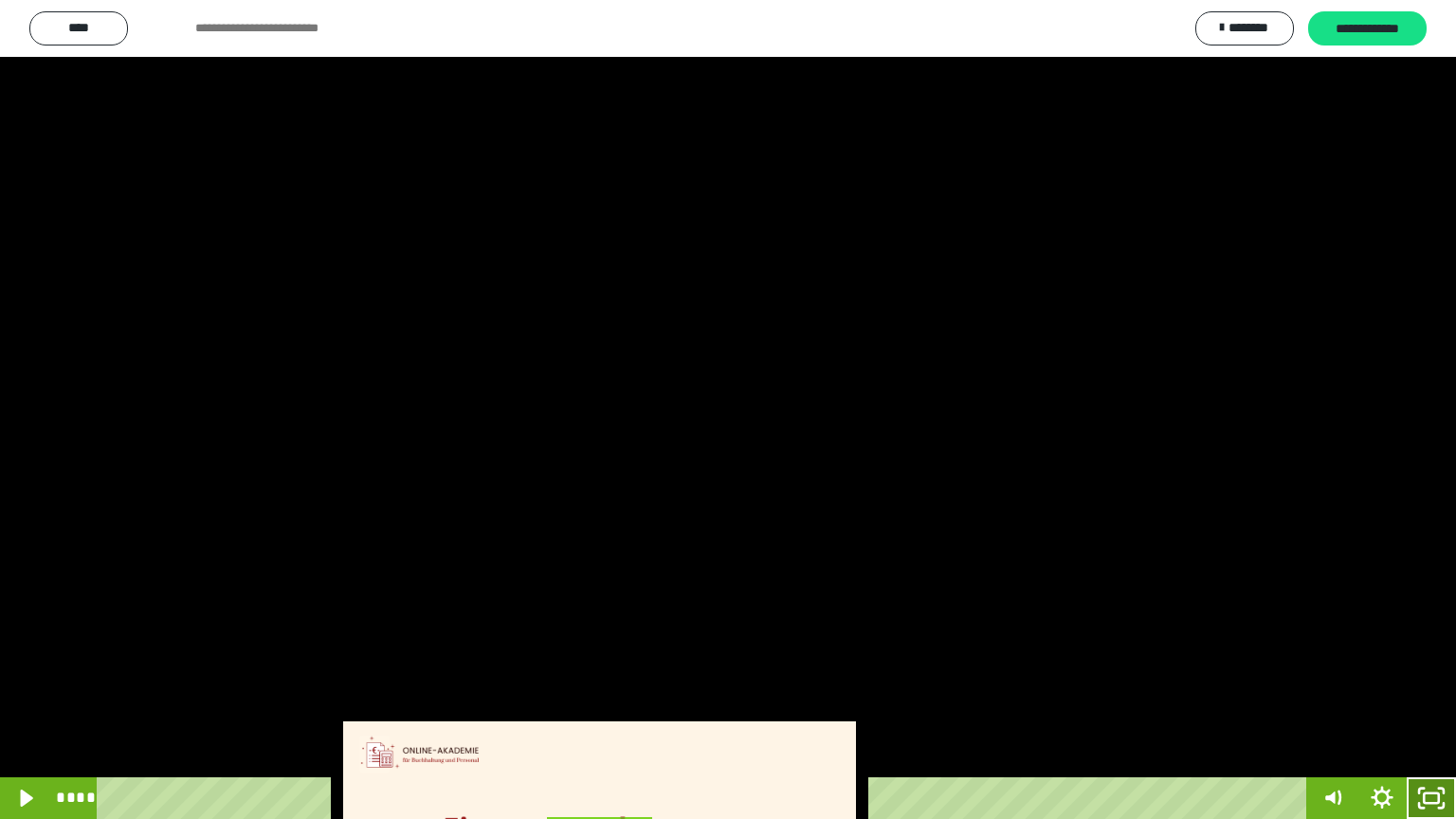 click 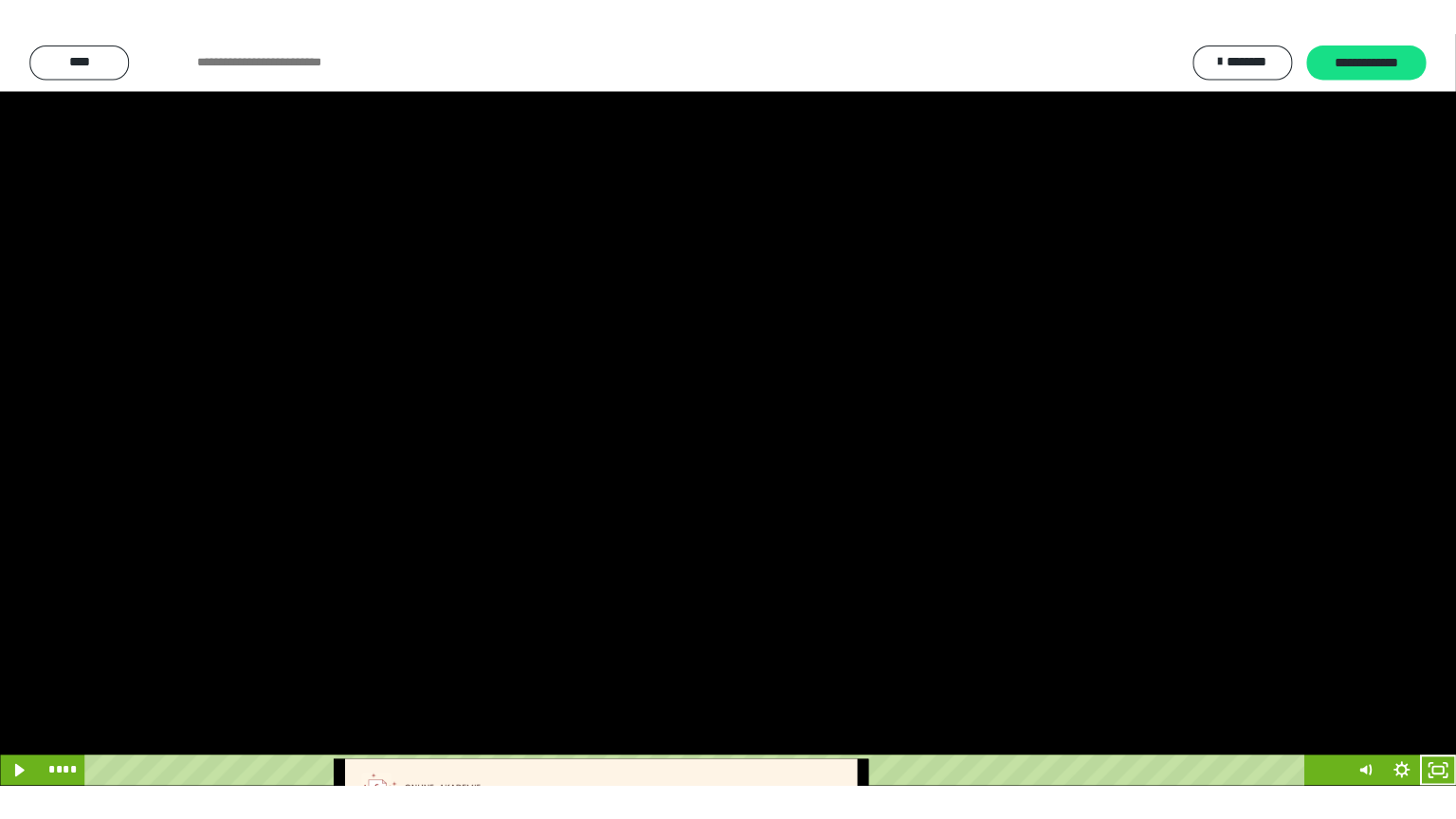 scroll, scrollTop: 2817, scrollLeft: 0, axis: vertical 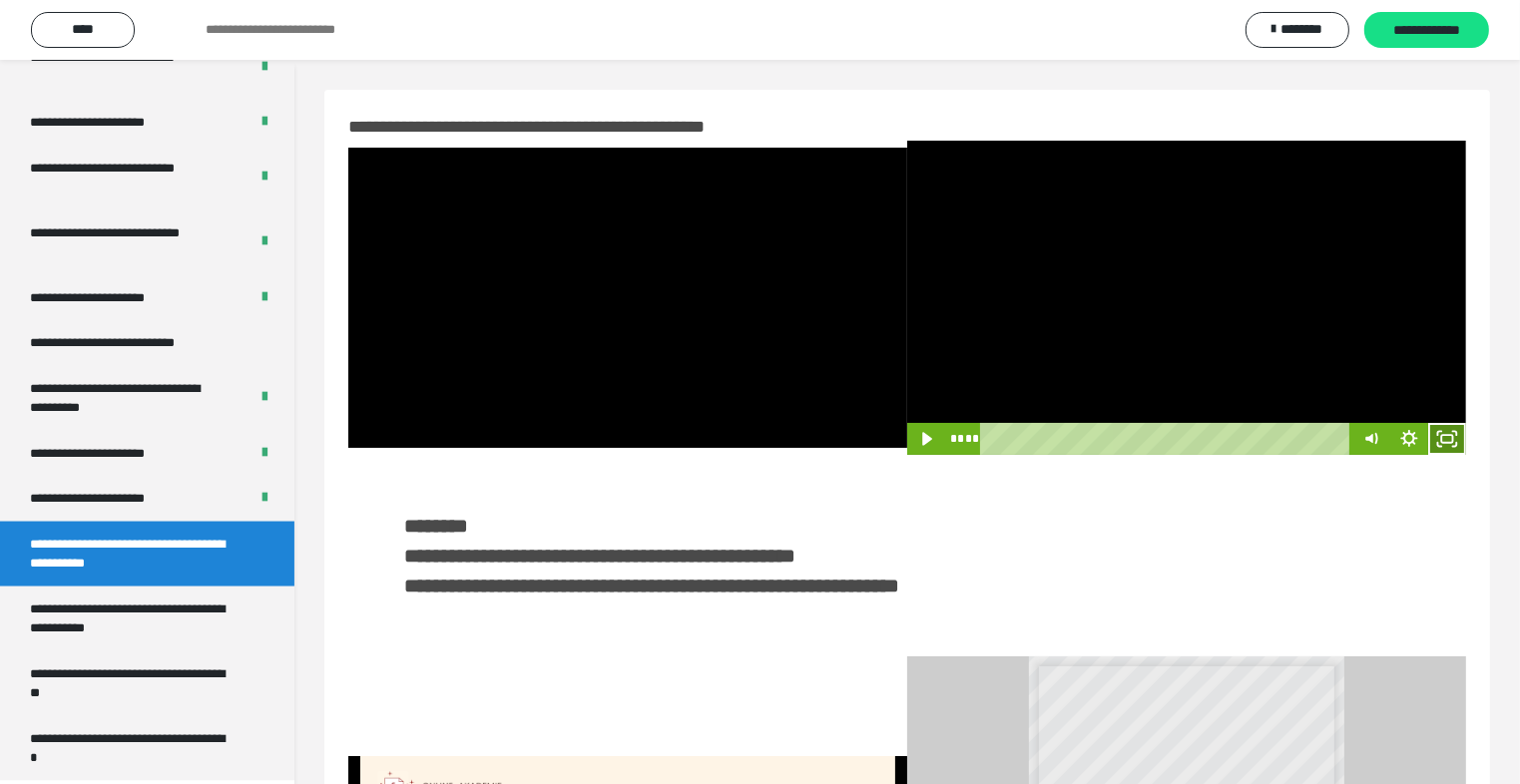 click 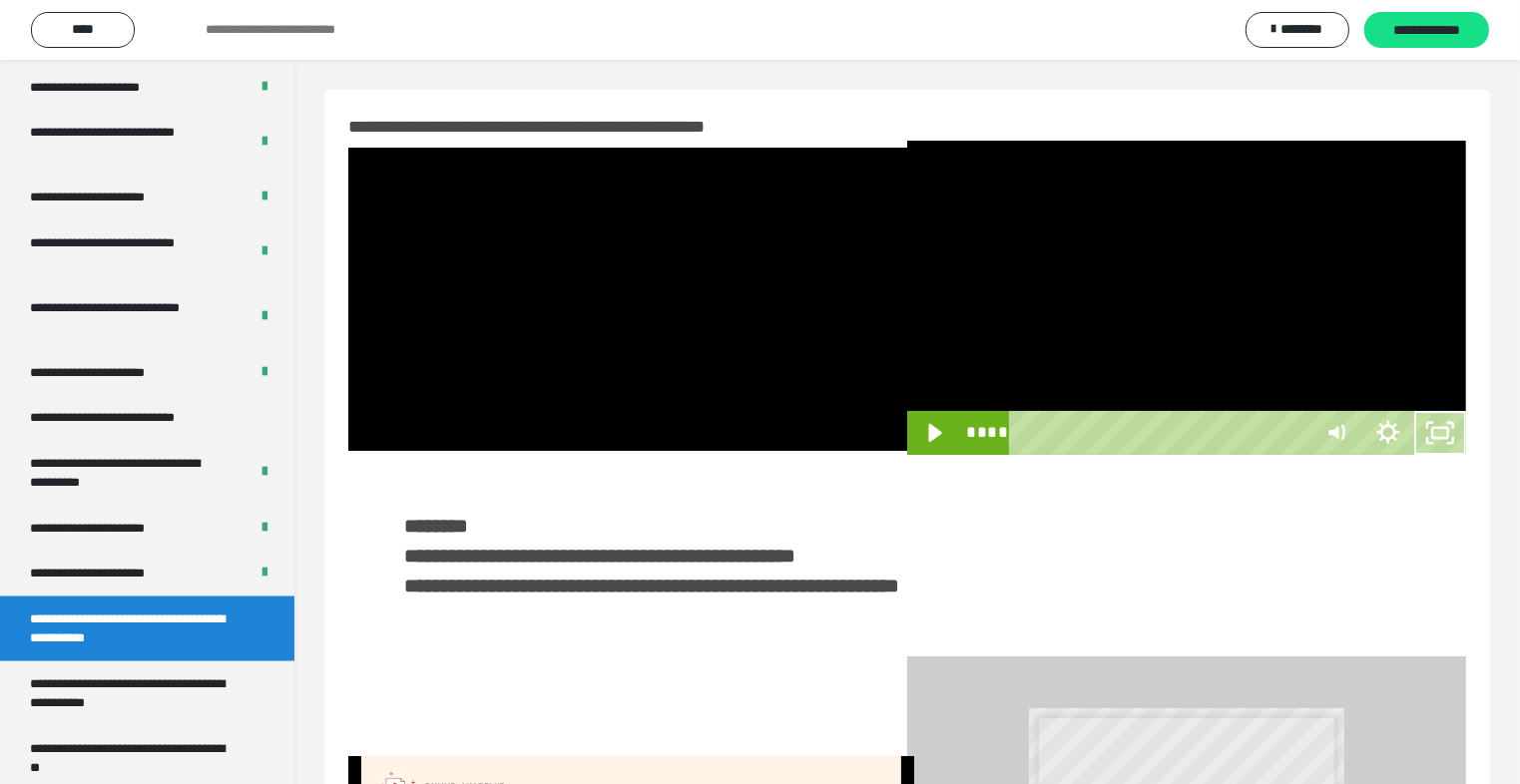 scroll, scrollTop: 2886, scrollLeft: 0, axis: vertical 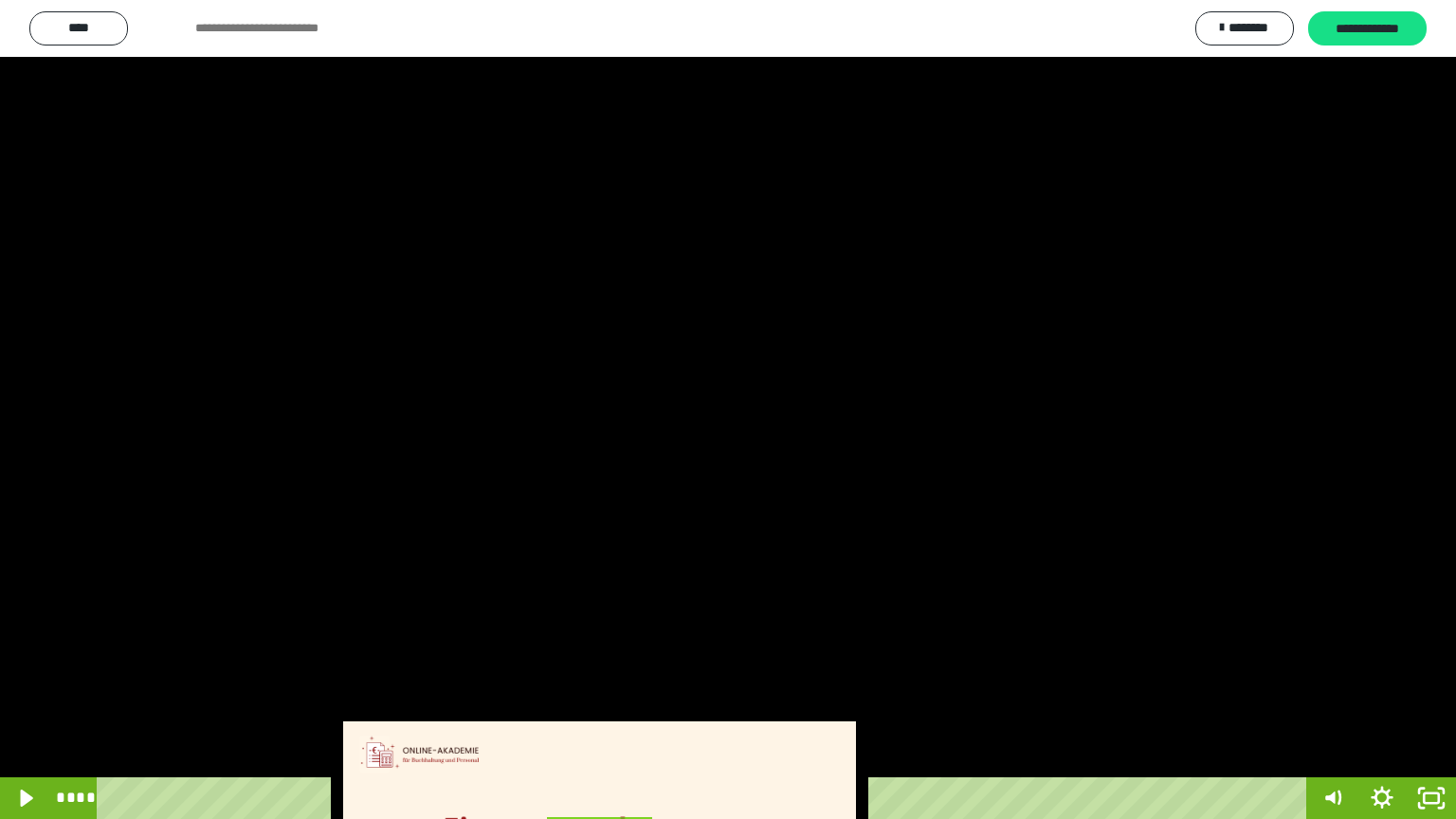click at bounding box center (728, 410) 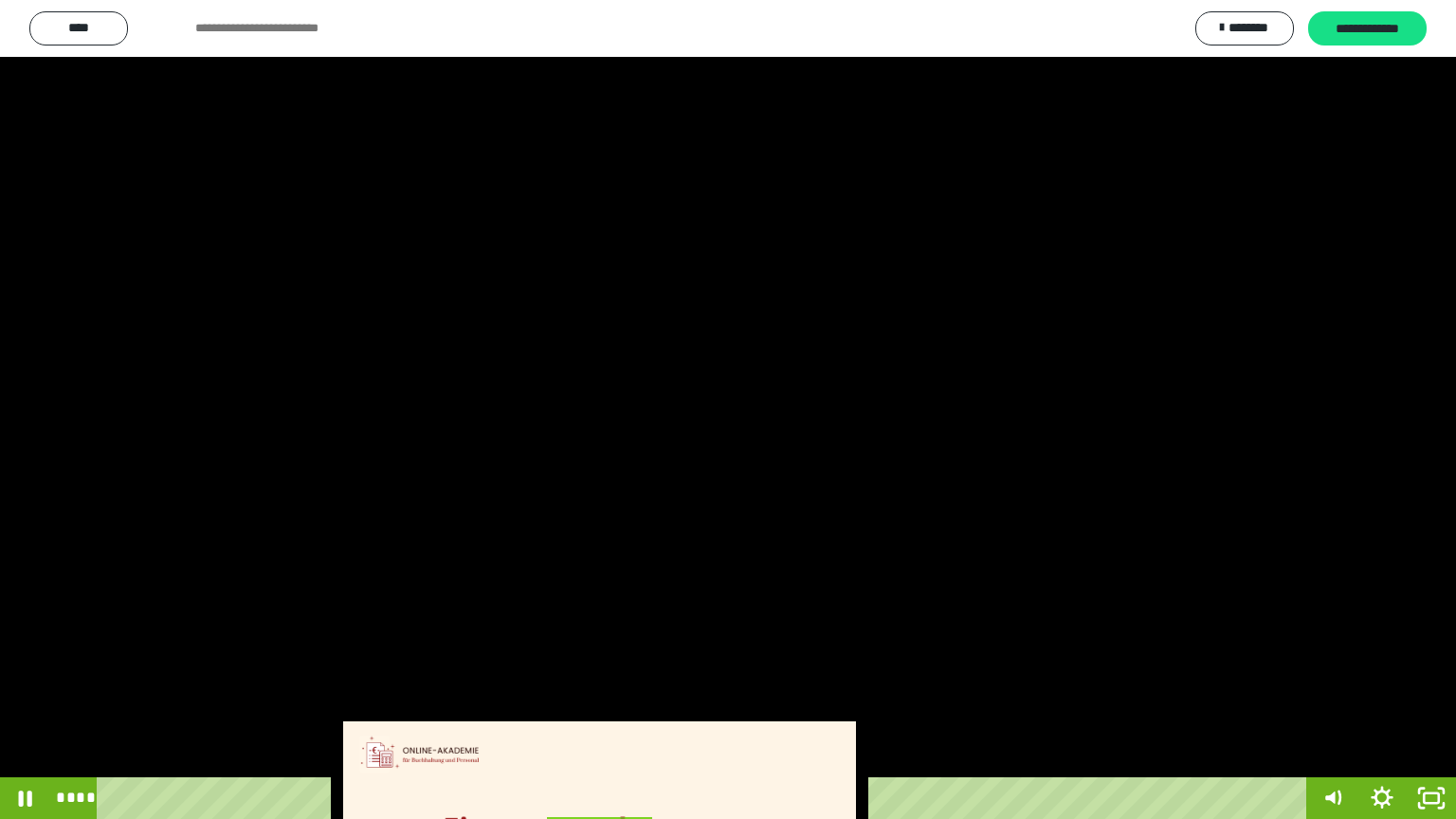 click at bounding box center [728, 410] 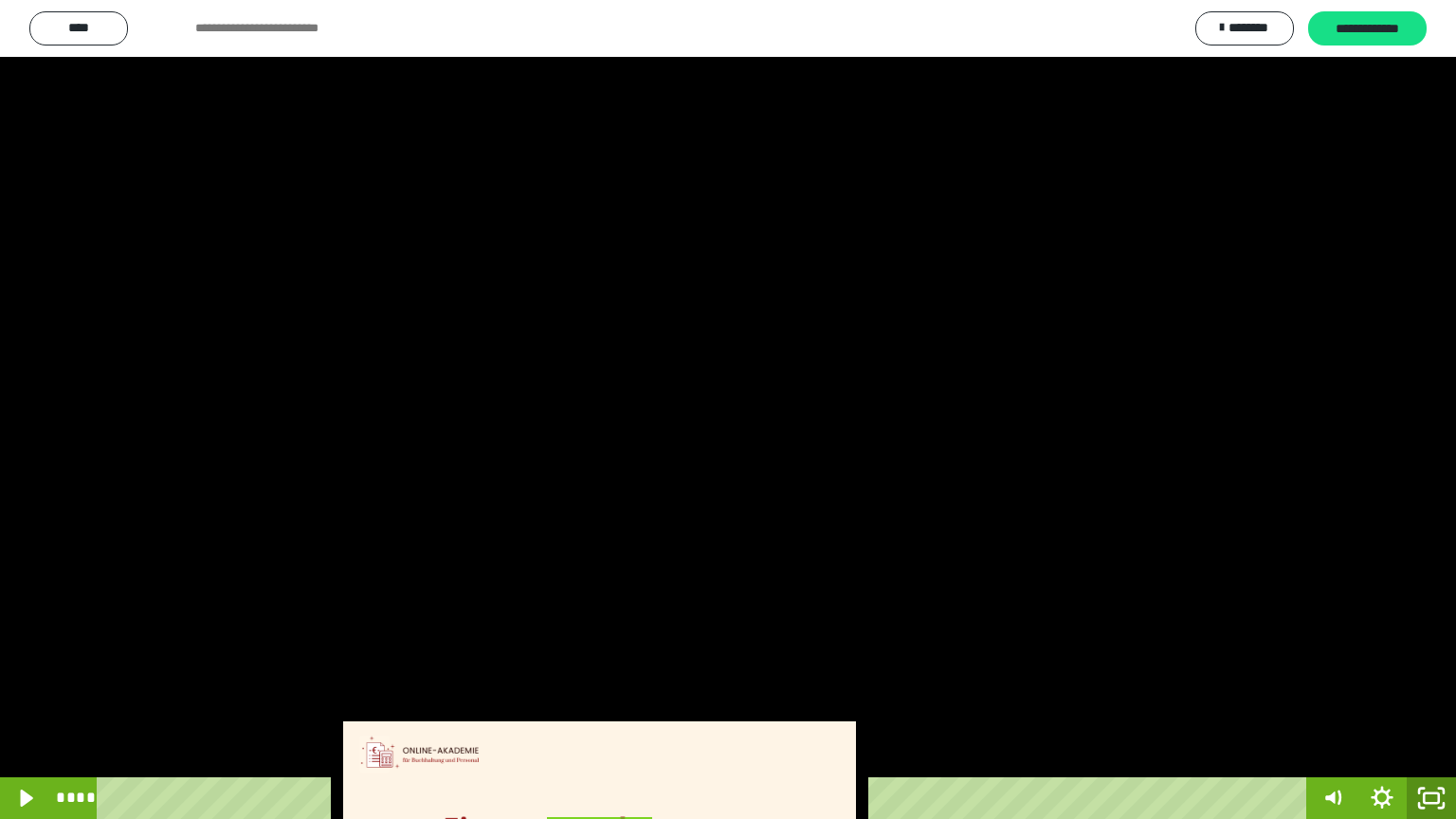 click 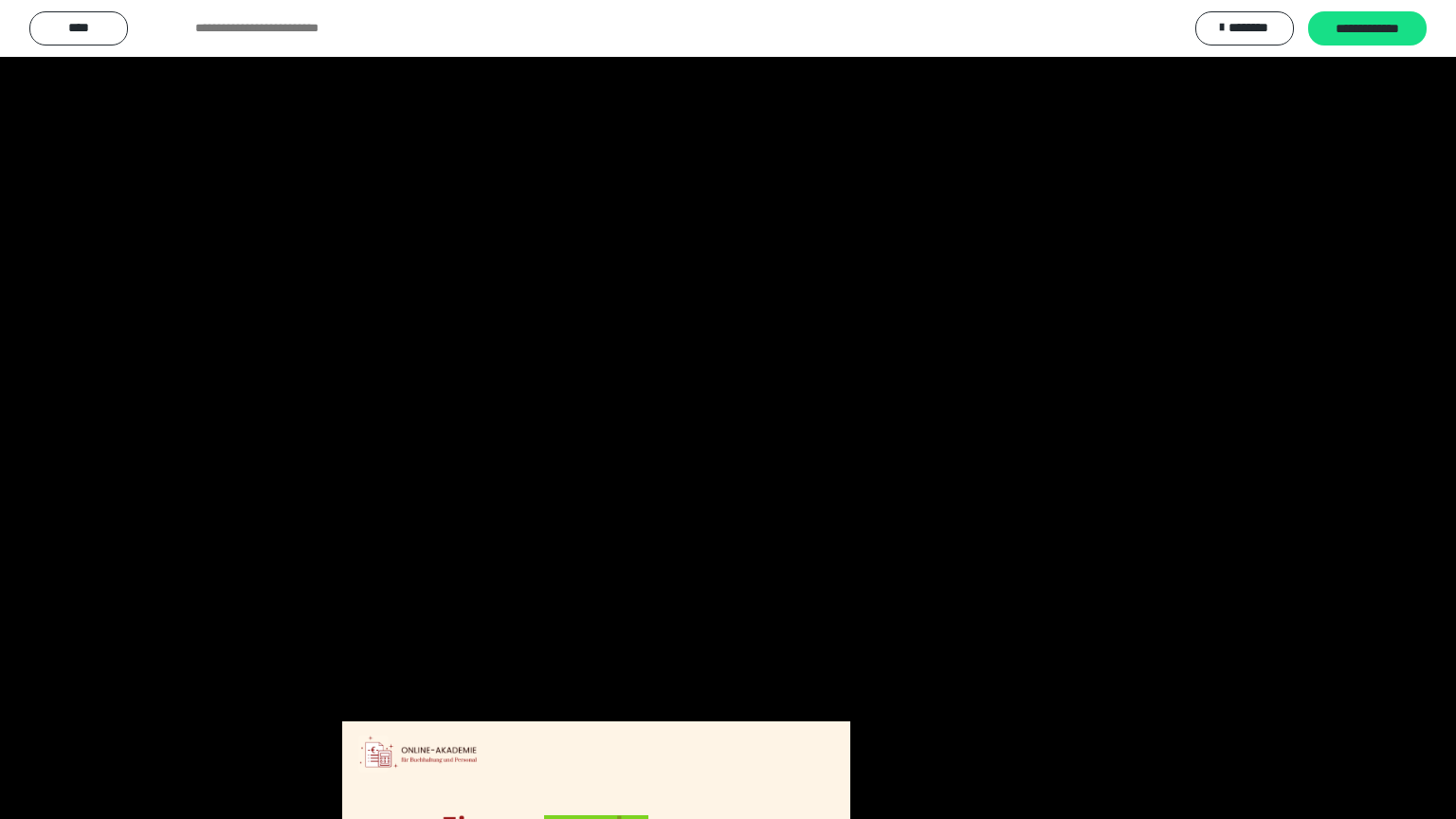 scroll, scrollTop: 2817, scrollLeft: 0, axis: vertical 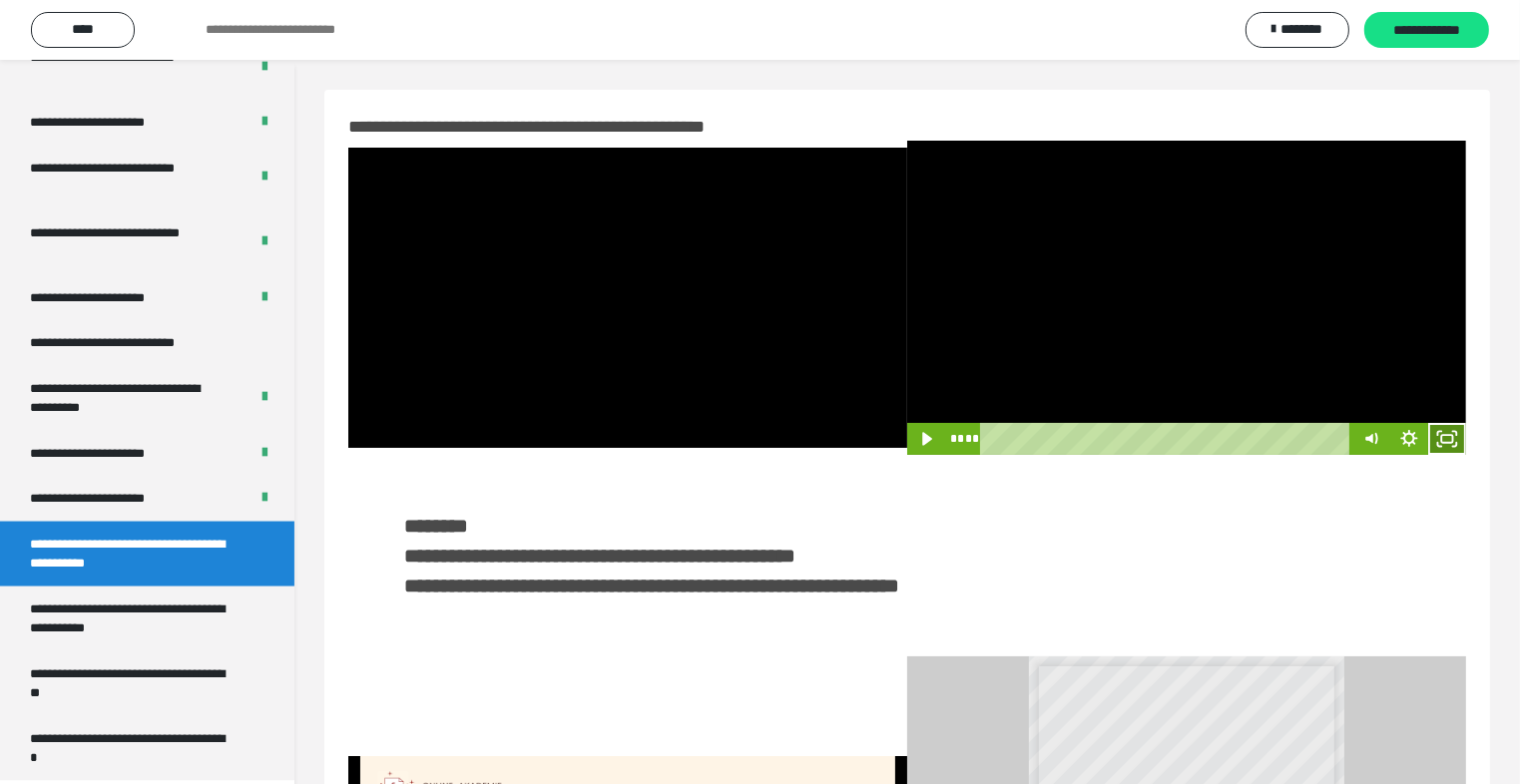 click 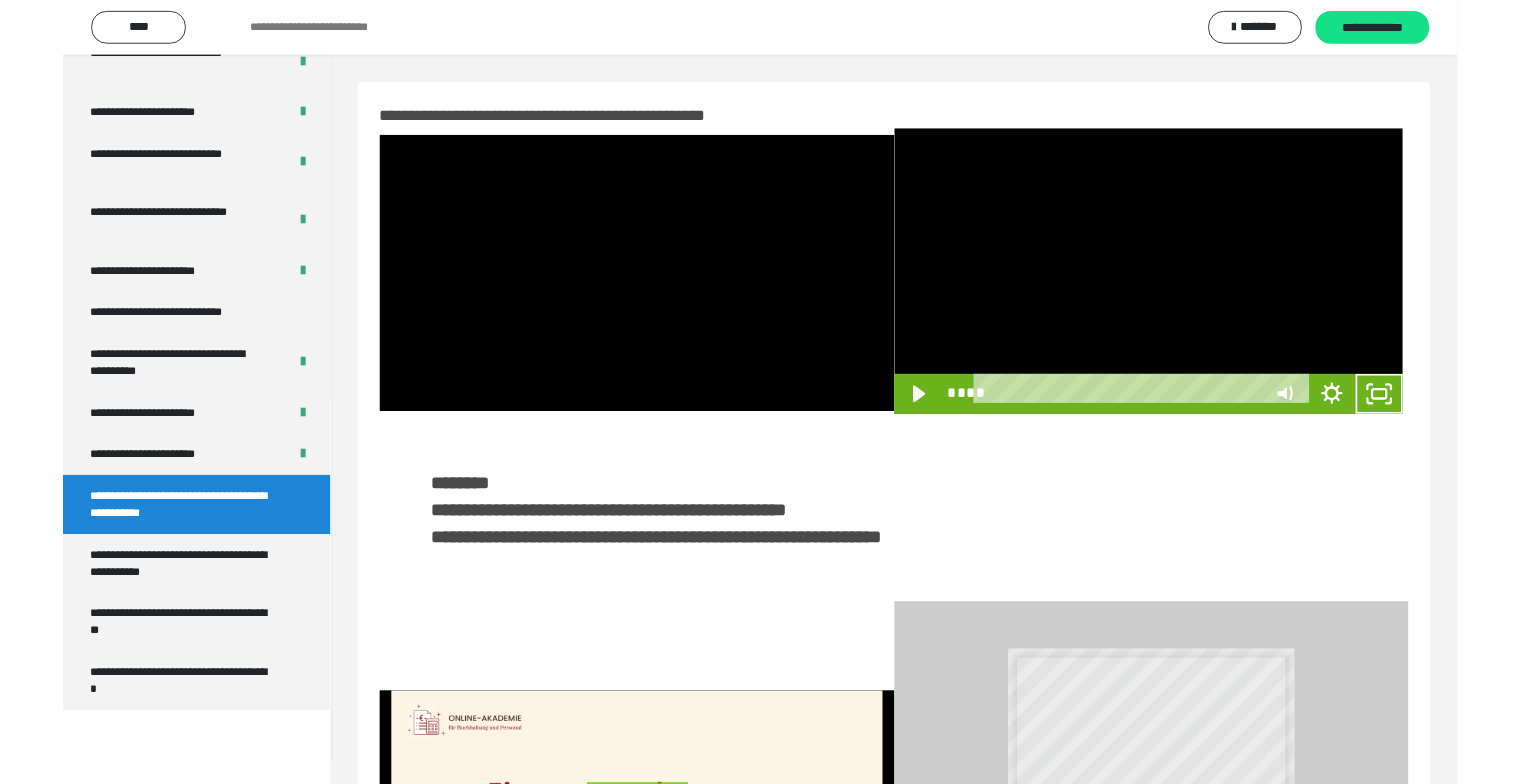 scroll, scrollTop: 2886, scrollLeft: 0, axis: vertical 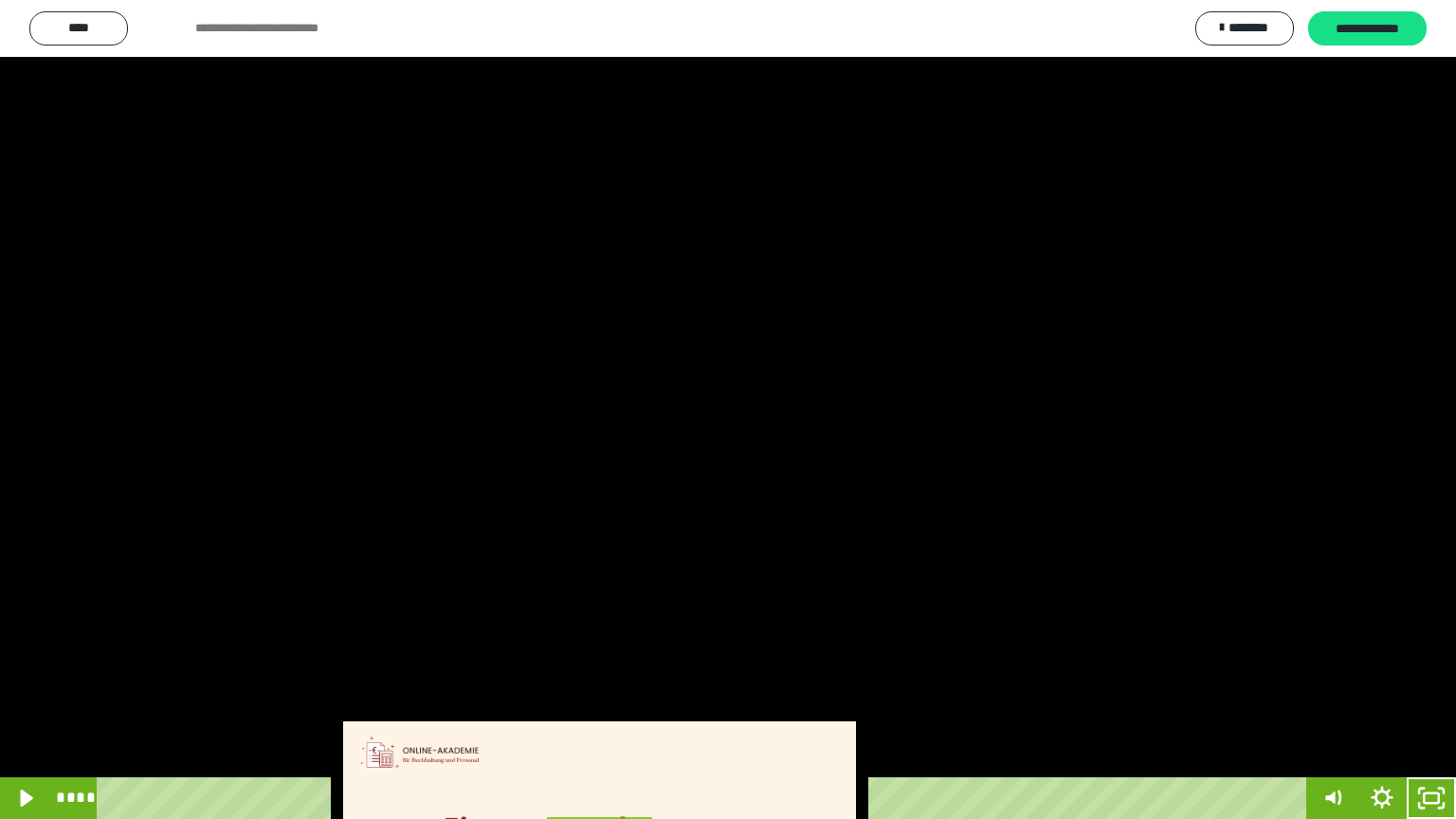 click at bounding box center (728, 410) 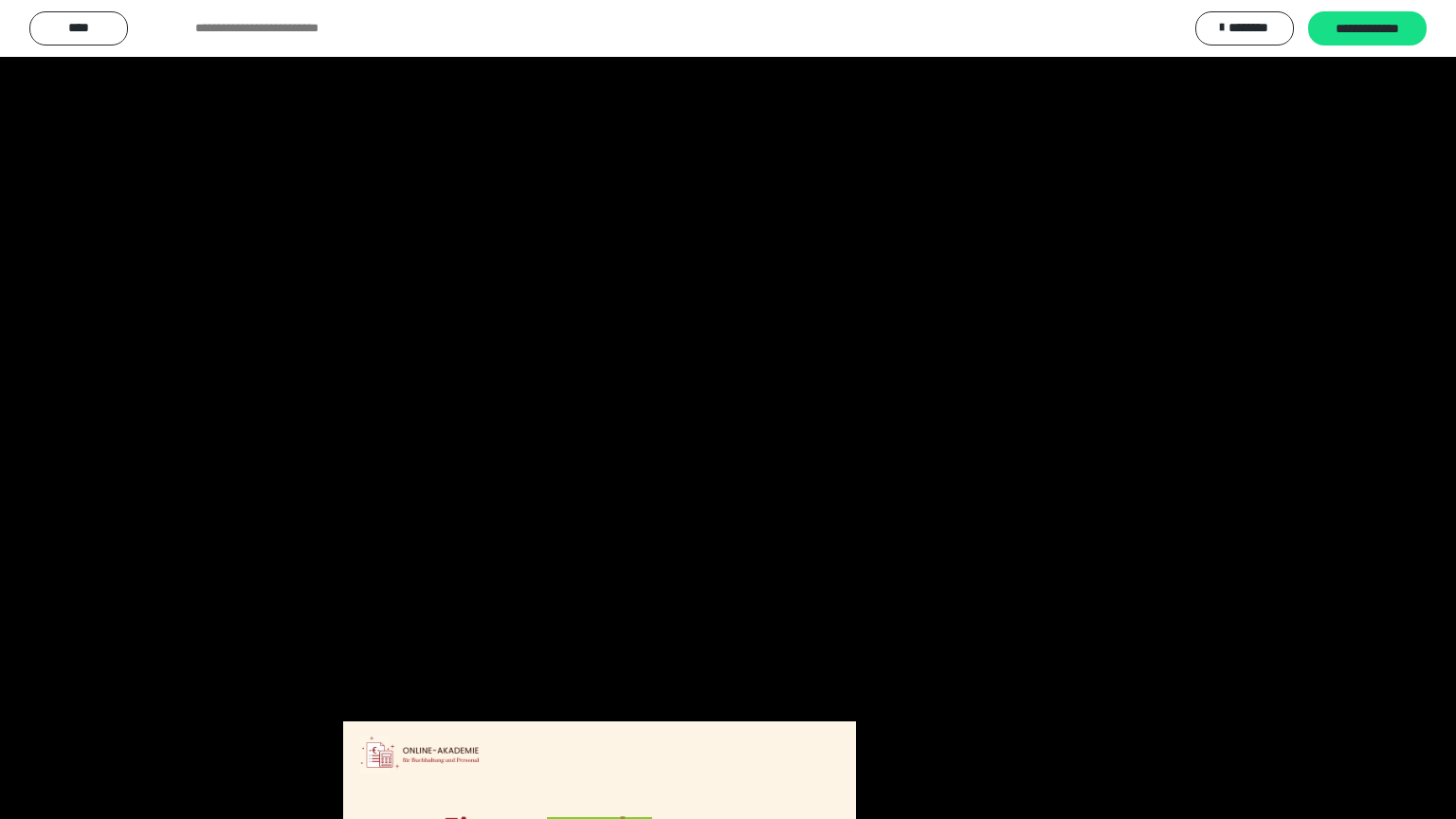click at bounding box center [728, 410] 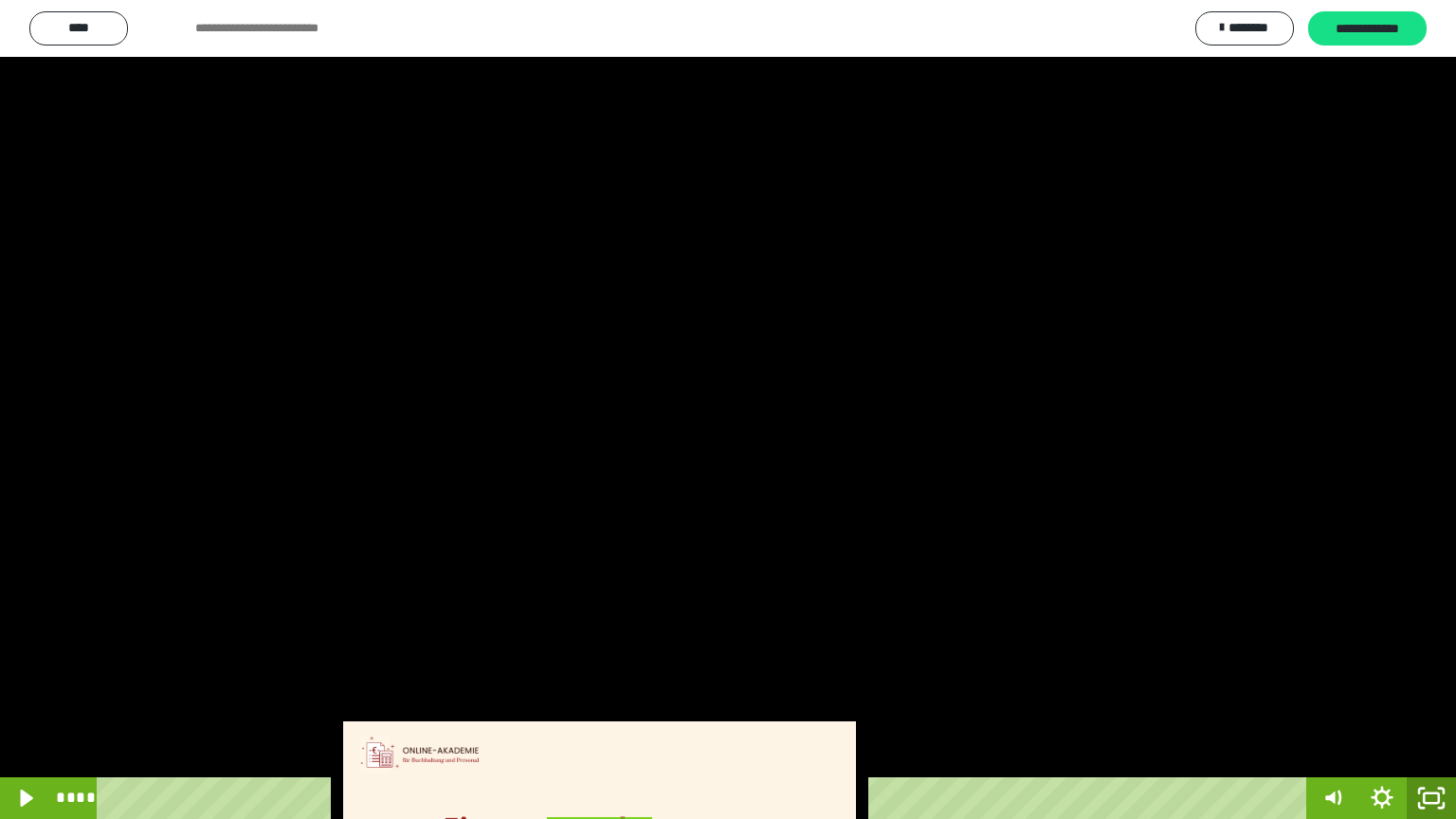 click 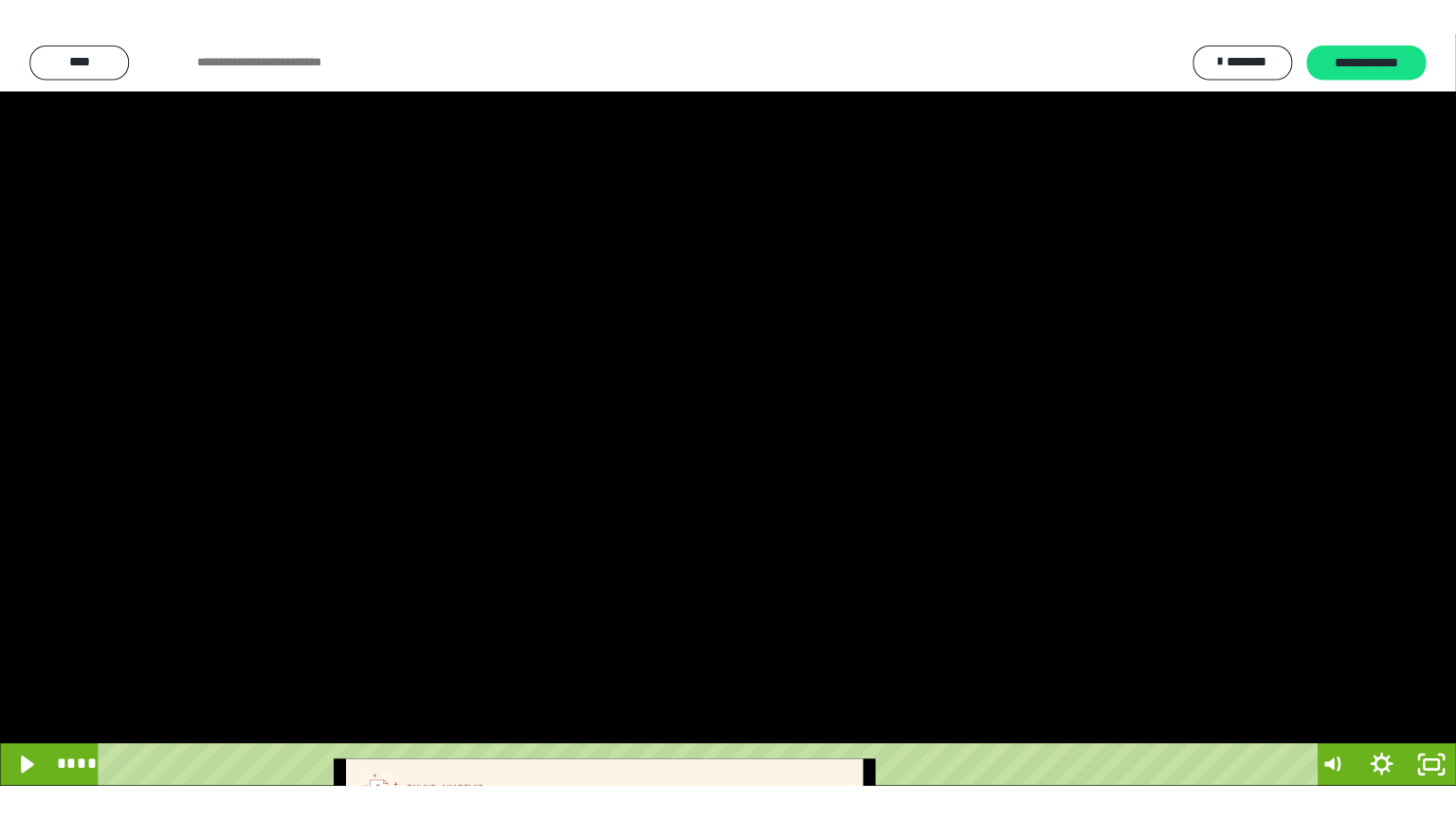 scroll, scrollTop: 2817, scrollLeft: 0, axis: vertical 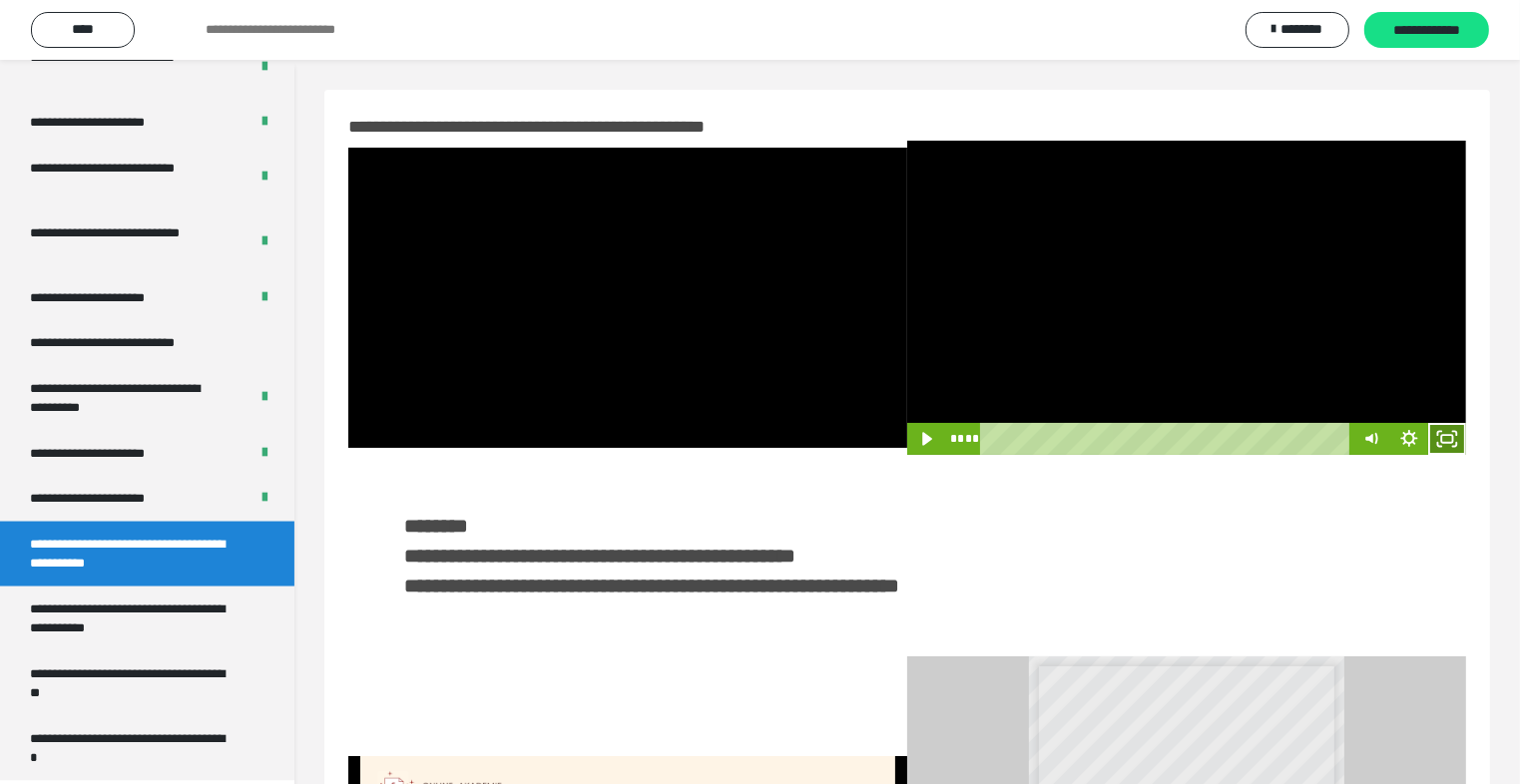click 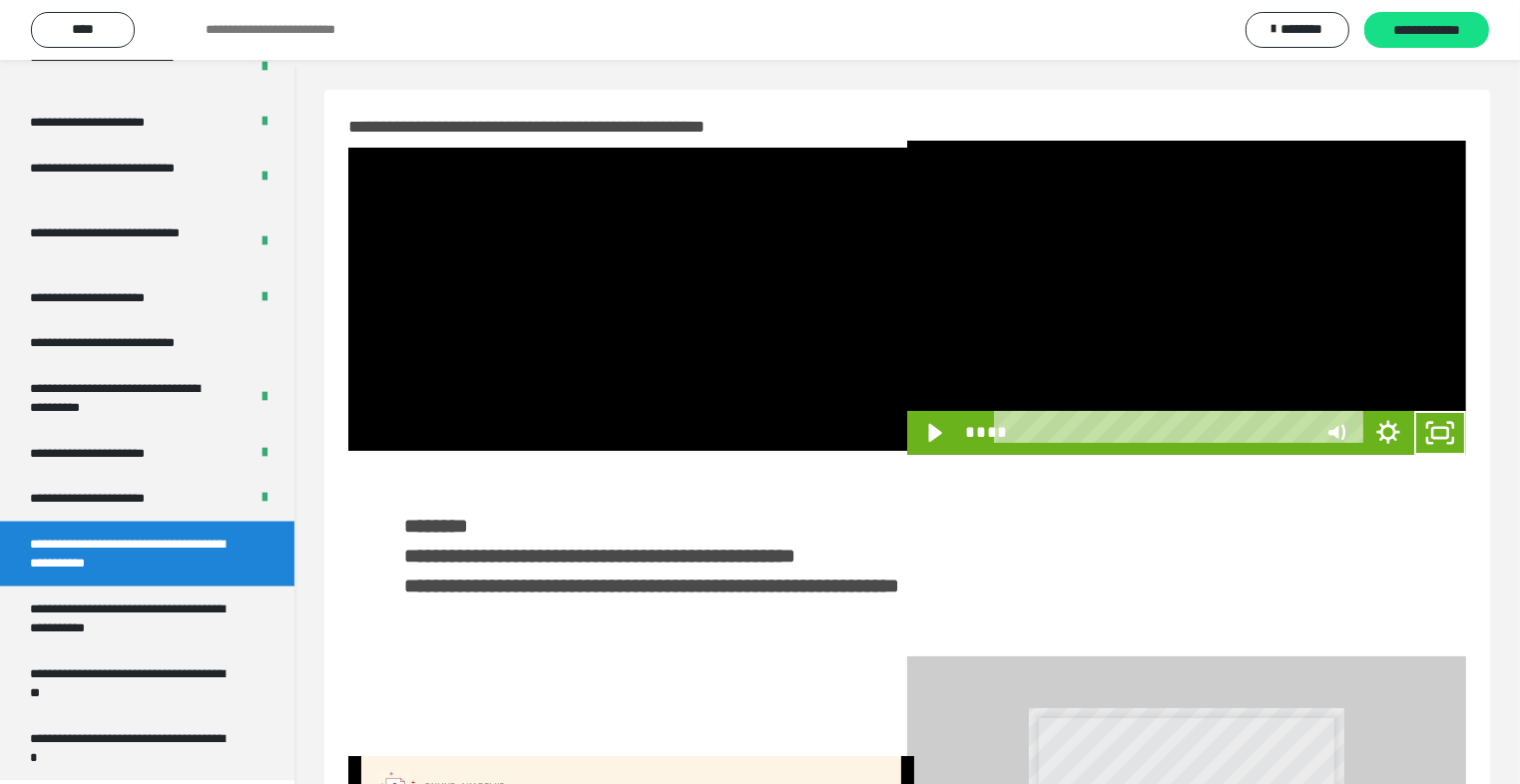 scroll, scrollTop: 2886, scrollLeft: 0, axis: vertical 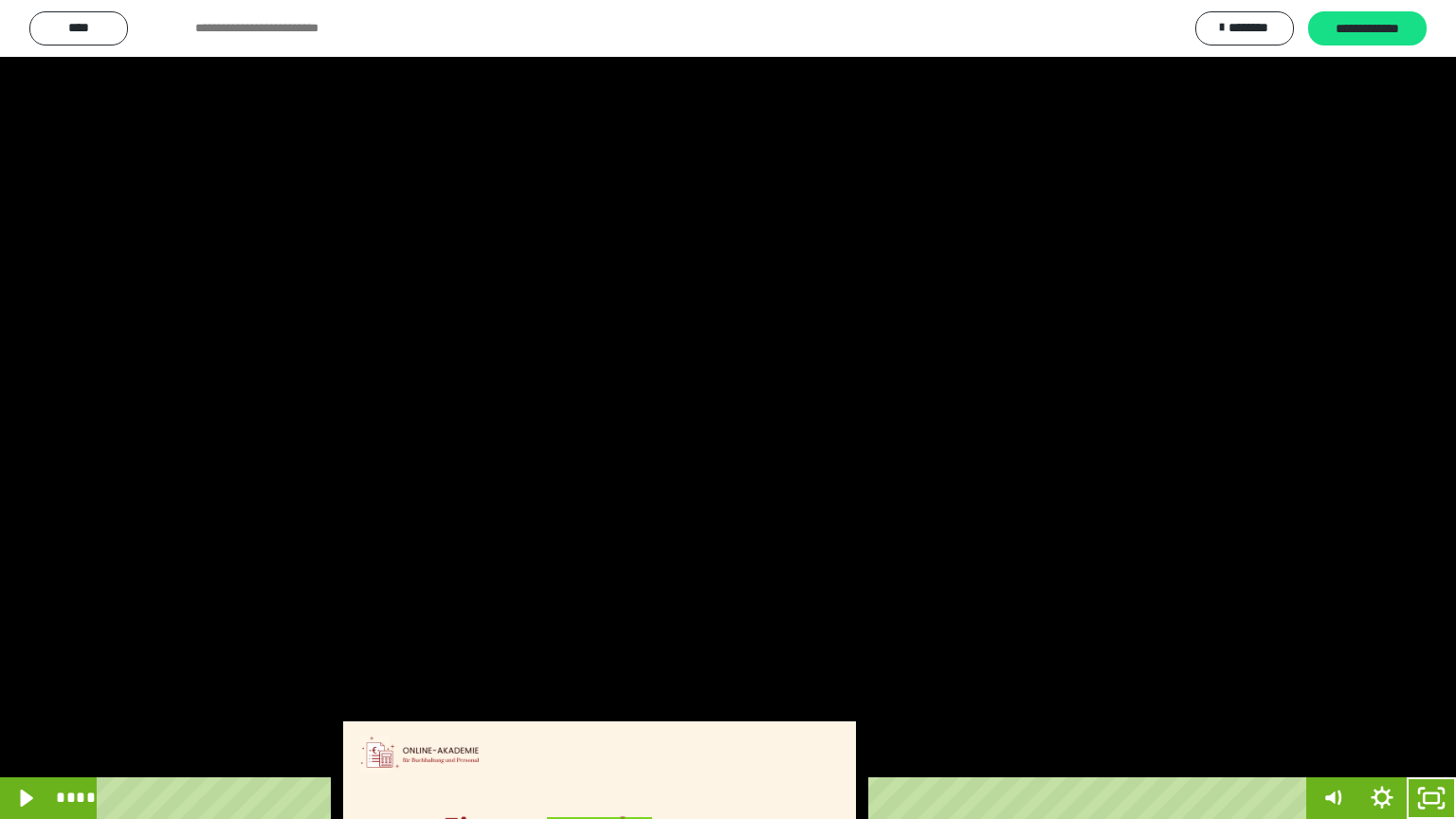 click at bounding box center [728, 410] 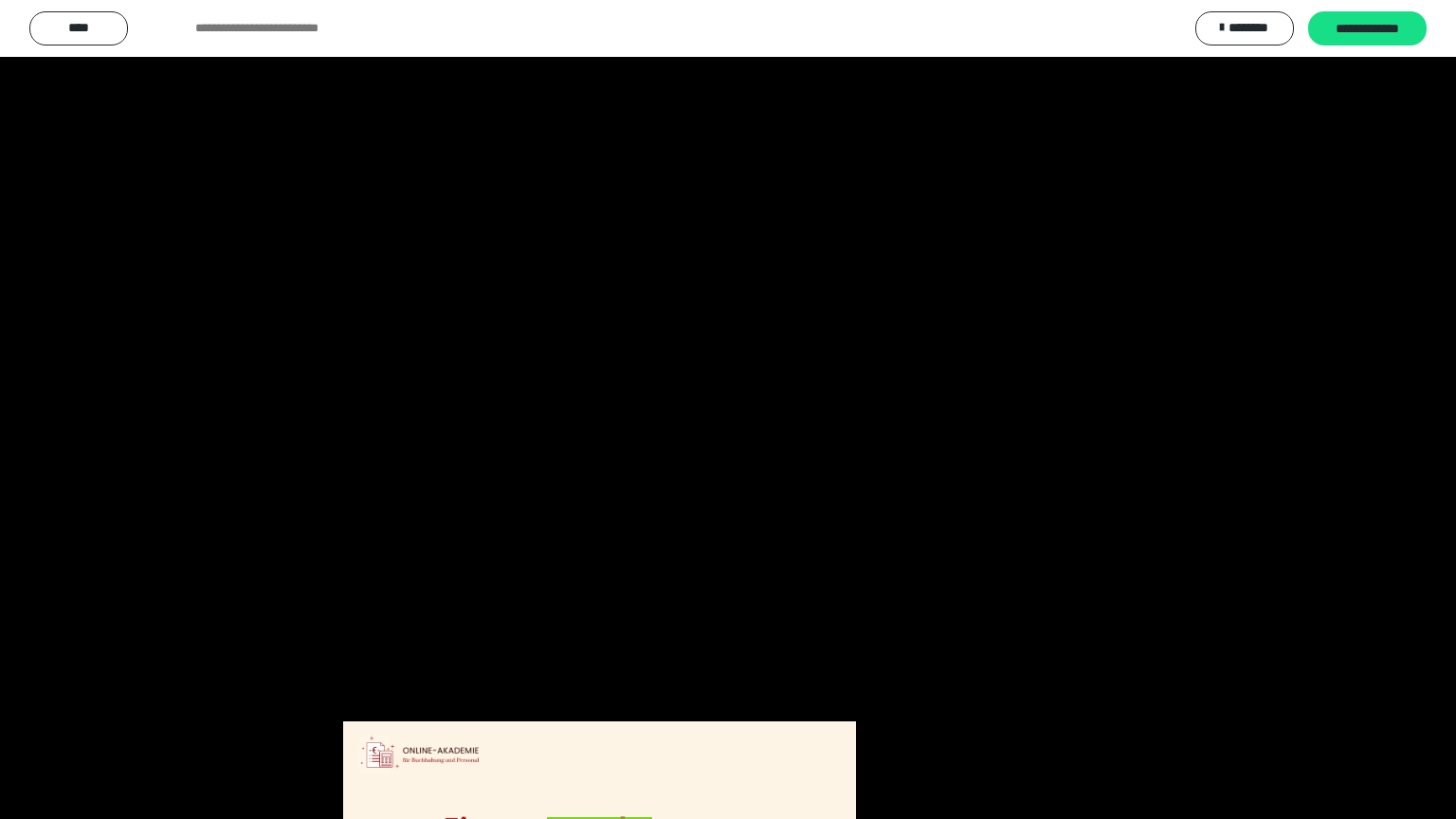 click at bounding box center [728, 410] 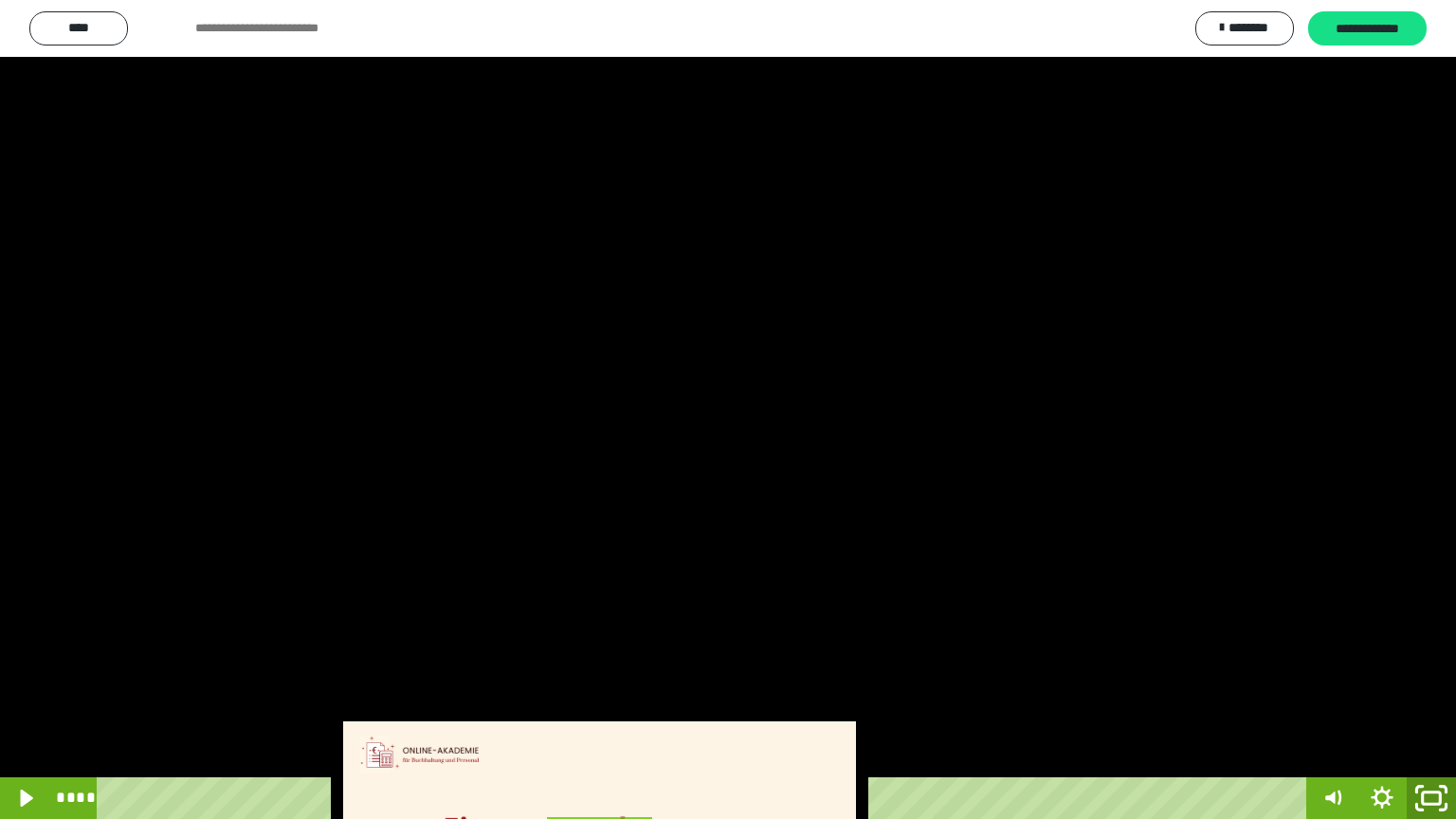 click 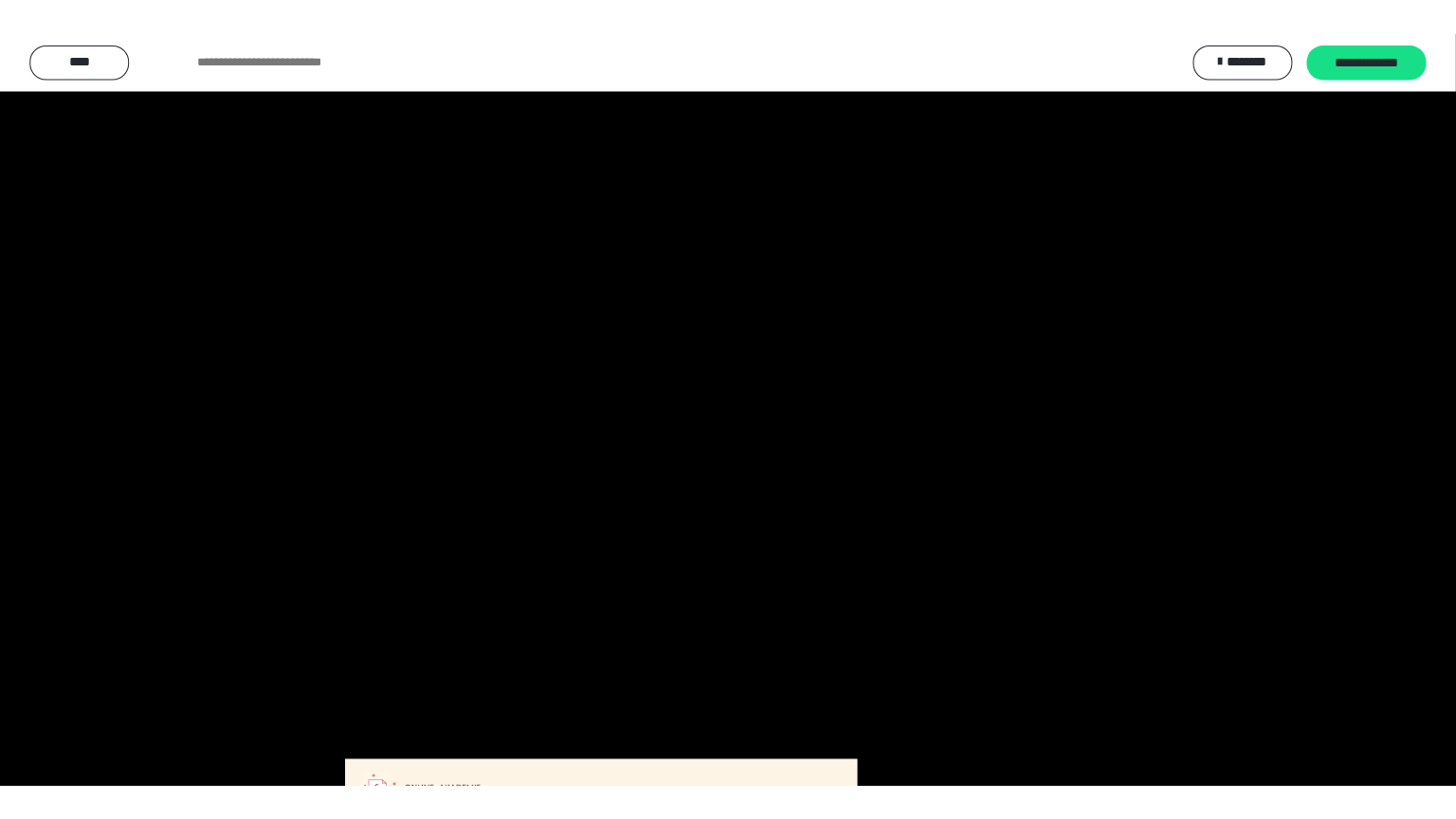 scroll, scrollTop: 2817, scrollLeft: 0, axis: vertical 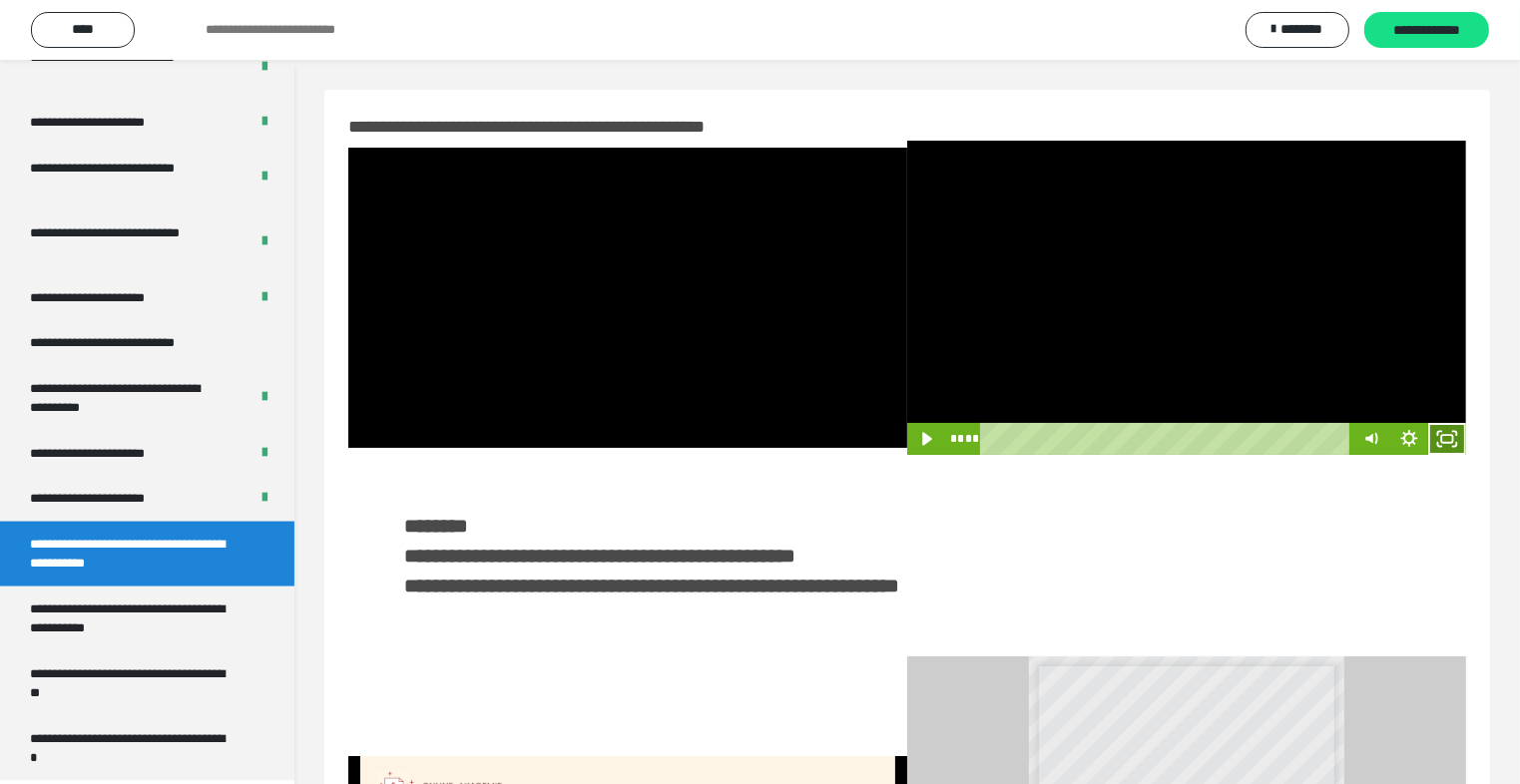 click 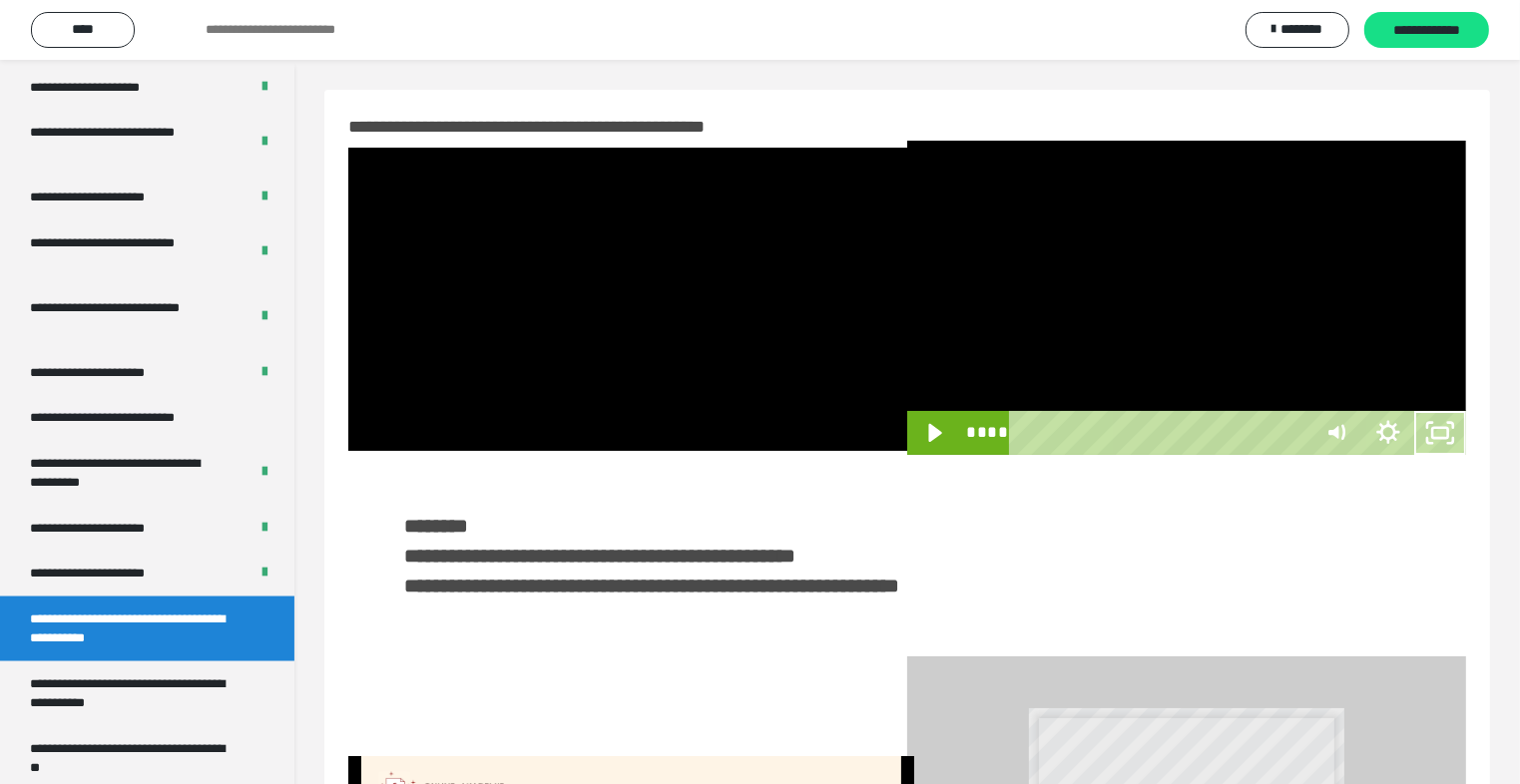 scroll, scrollTop: 2886, scrollLeft: 0, axis: vertical 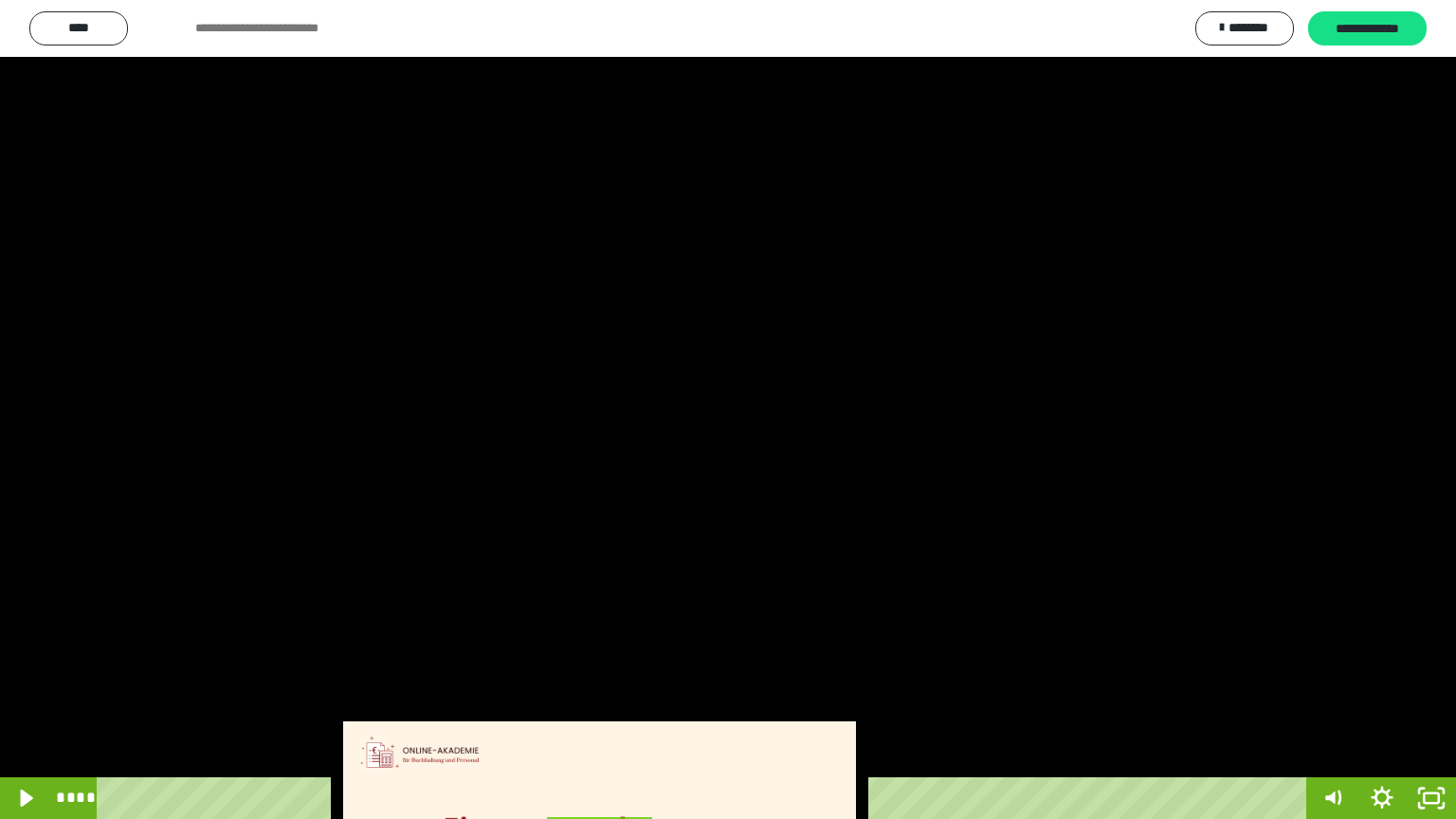 click at bounding box center (728, 410) 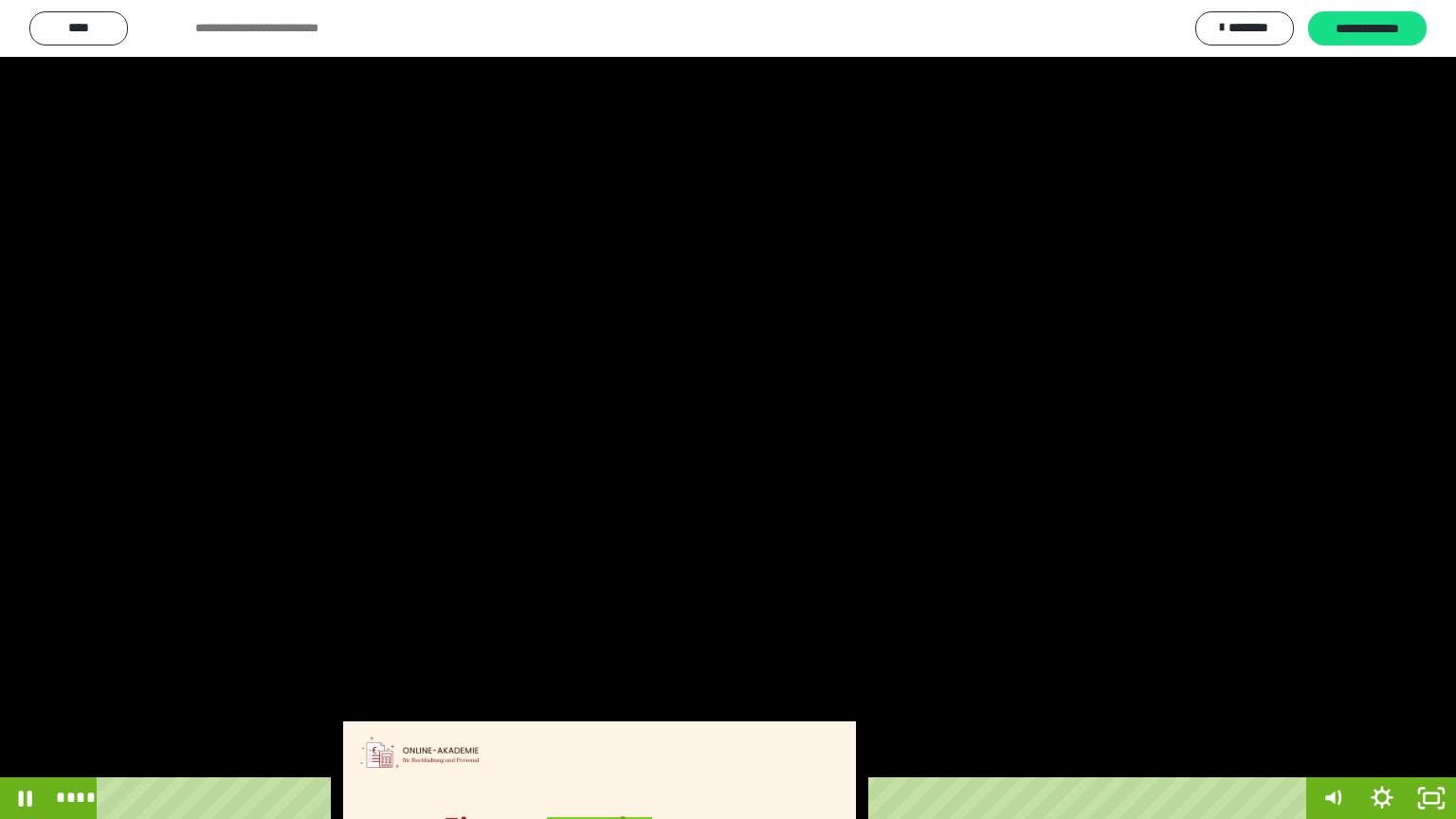 click at bounding box center [728, 410] 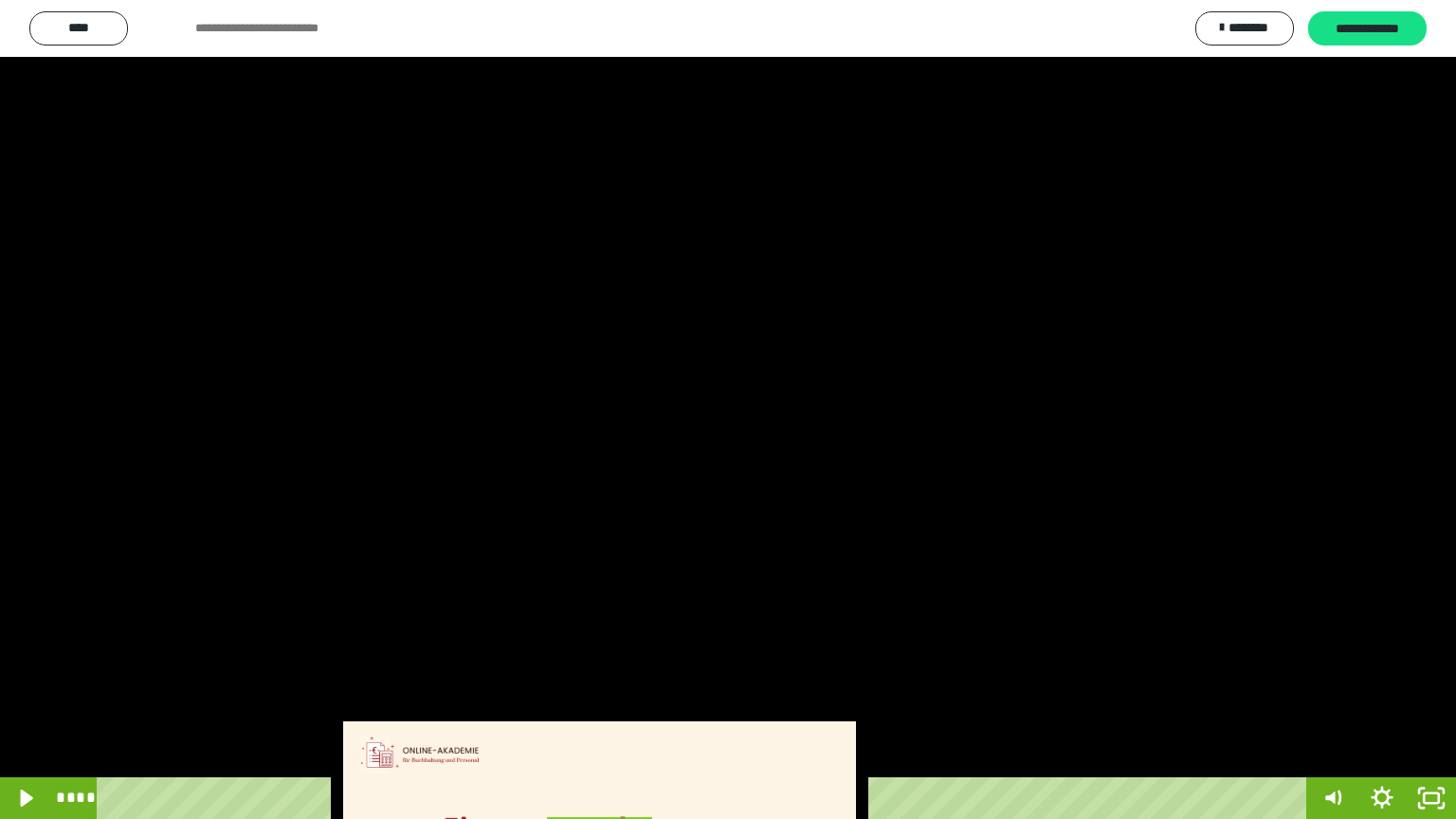 click at bounding box center (728, 410) 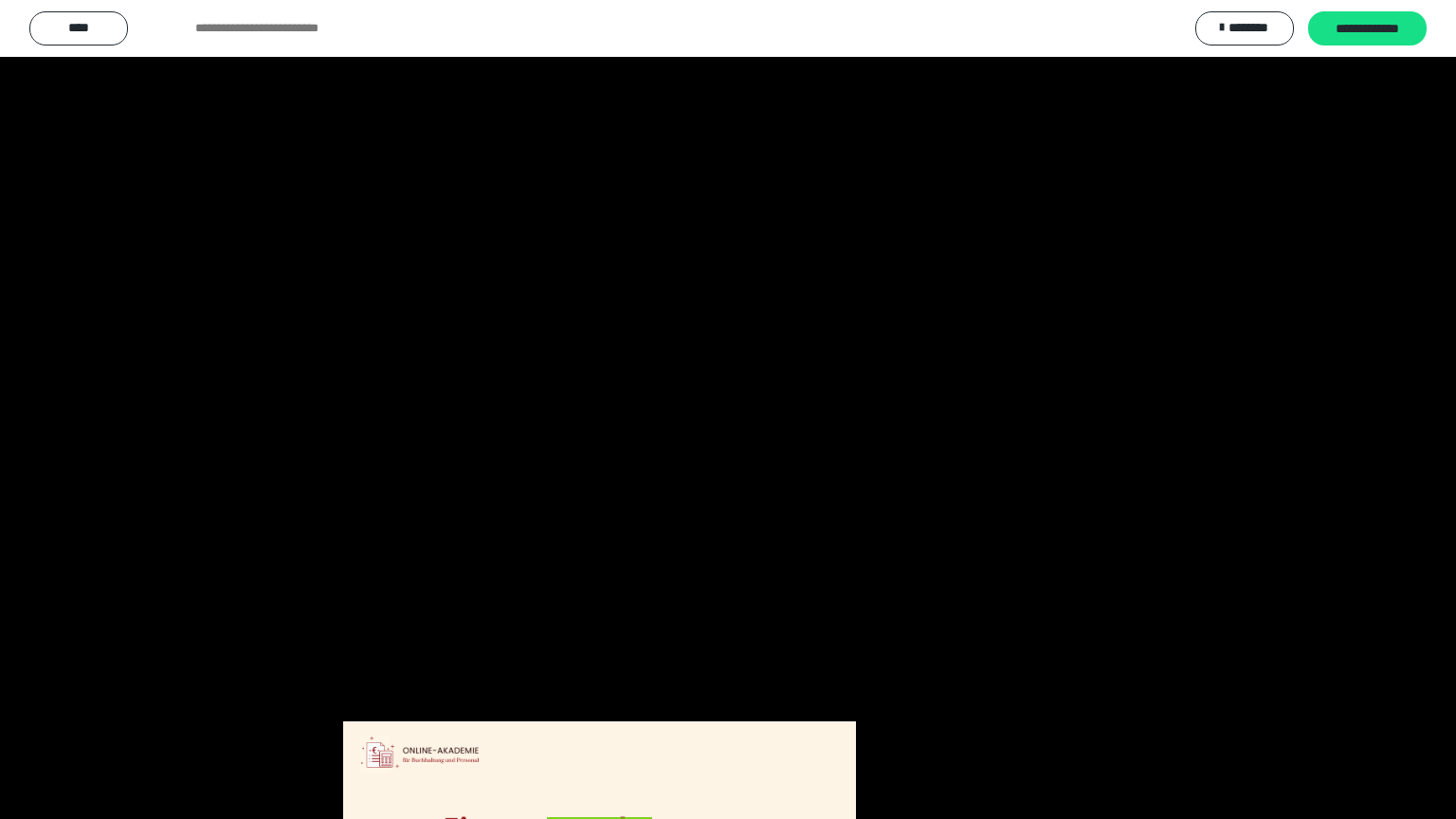 click at bounding box center [728, 410] 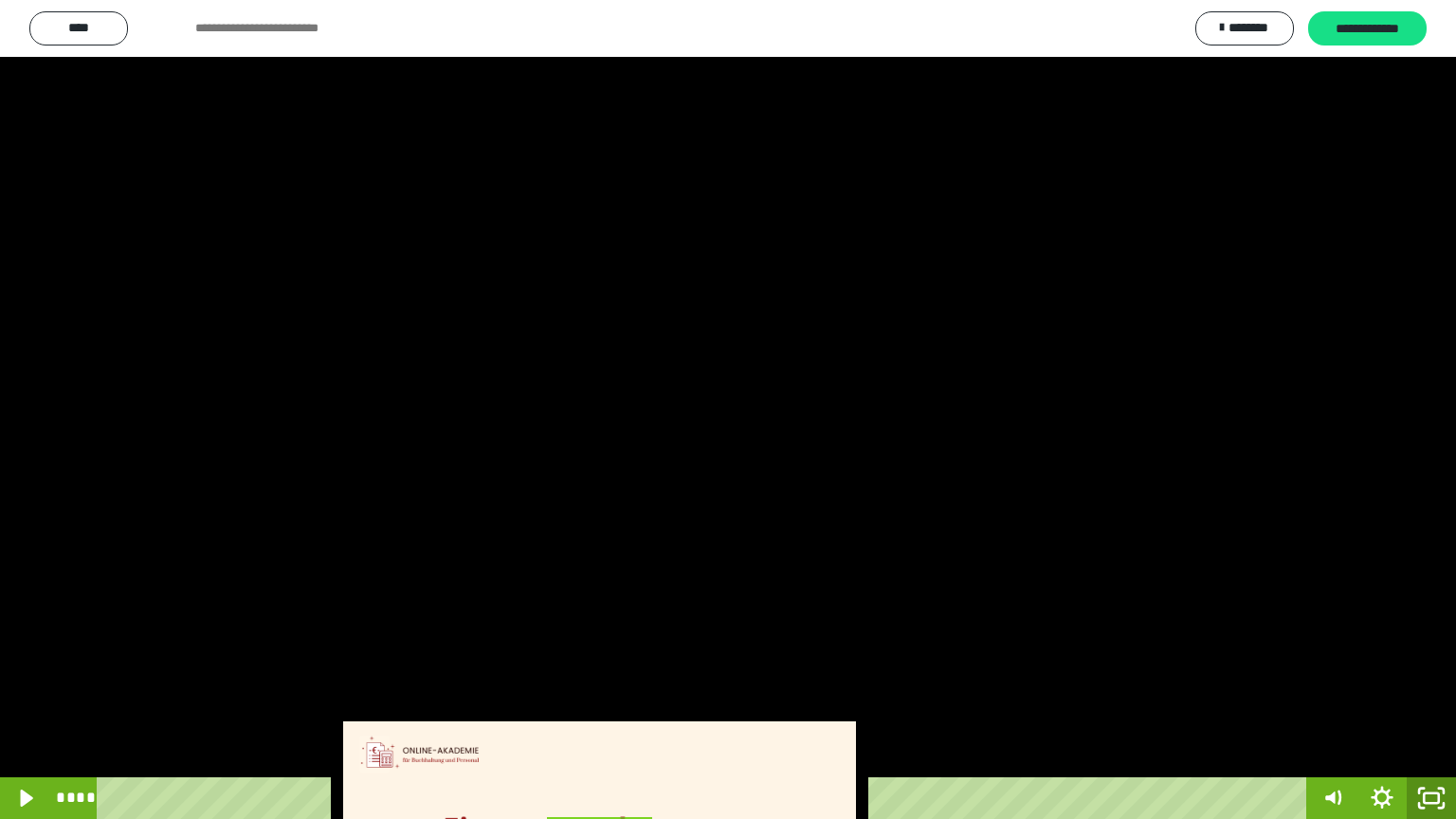 click 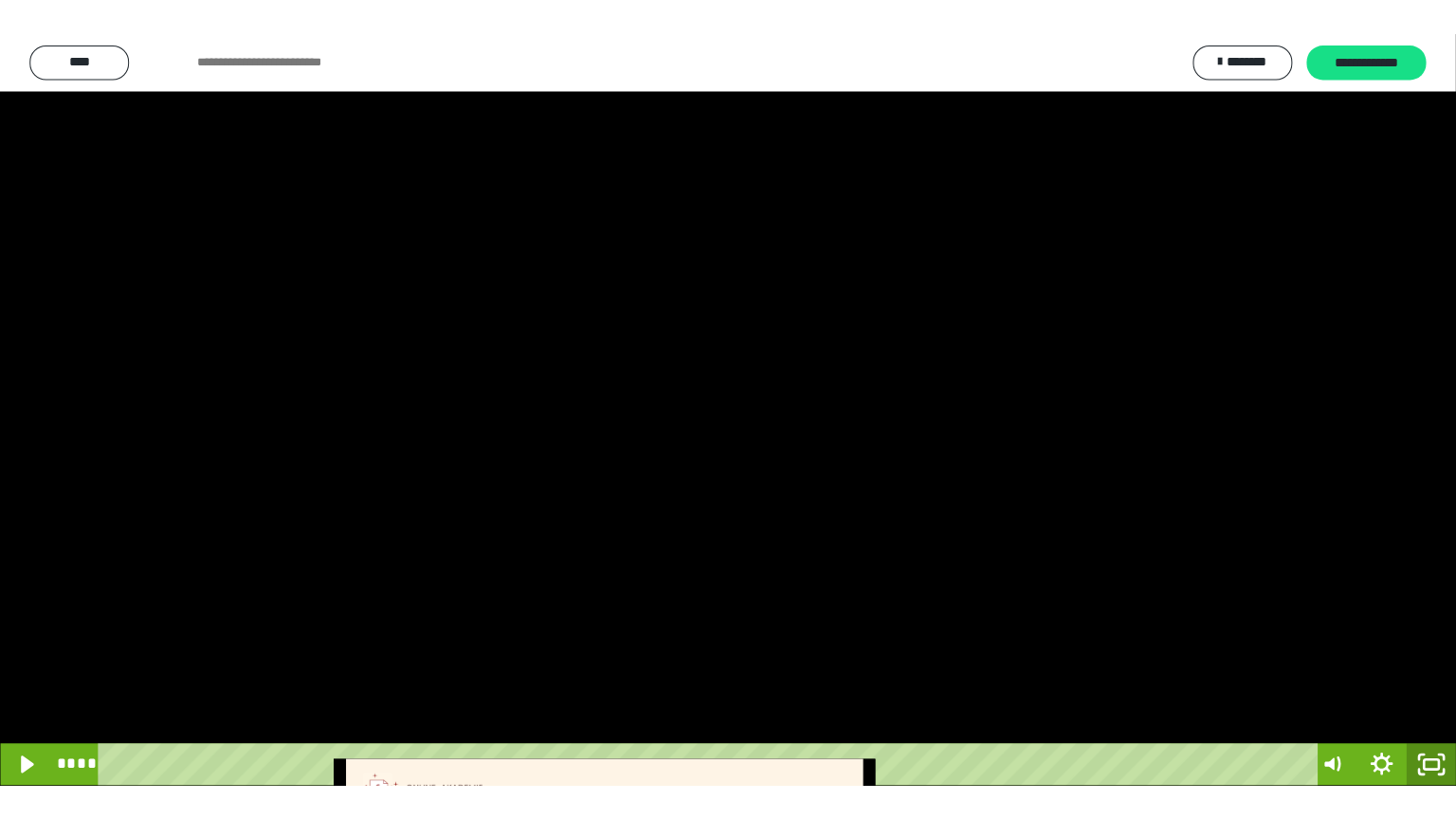 scroll, scrollTop: 2817, scrollLeft: 0, axis: vertical 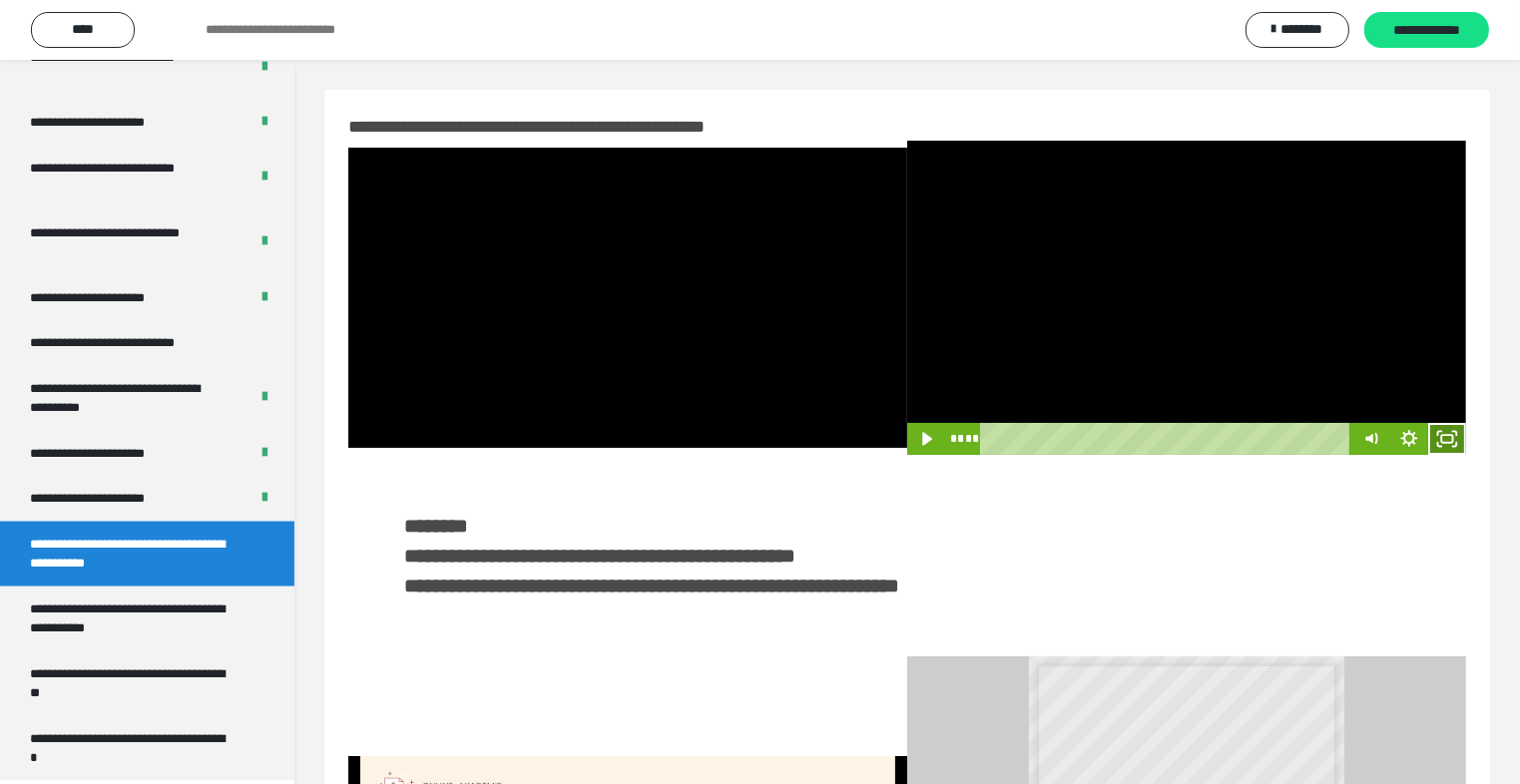 click 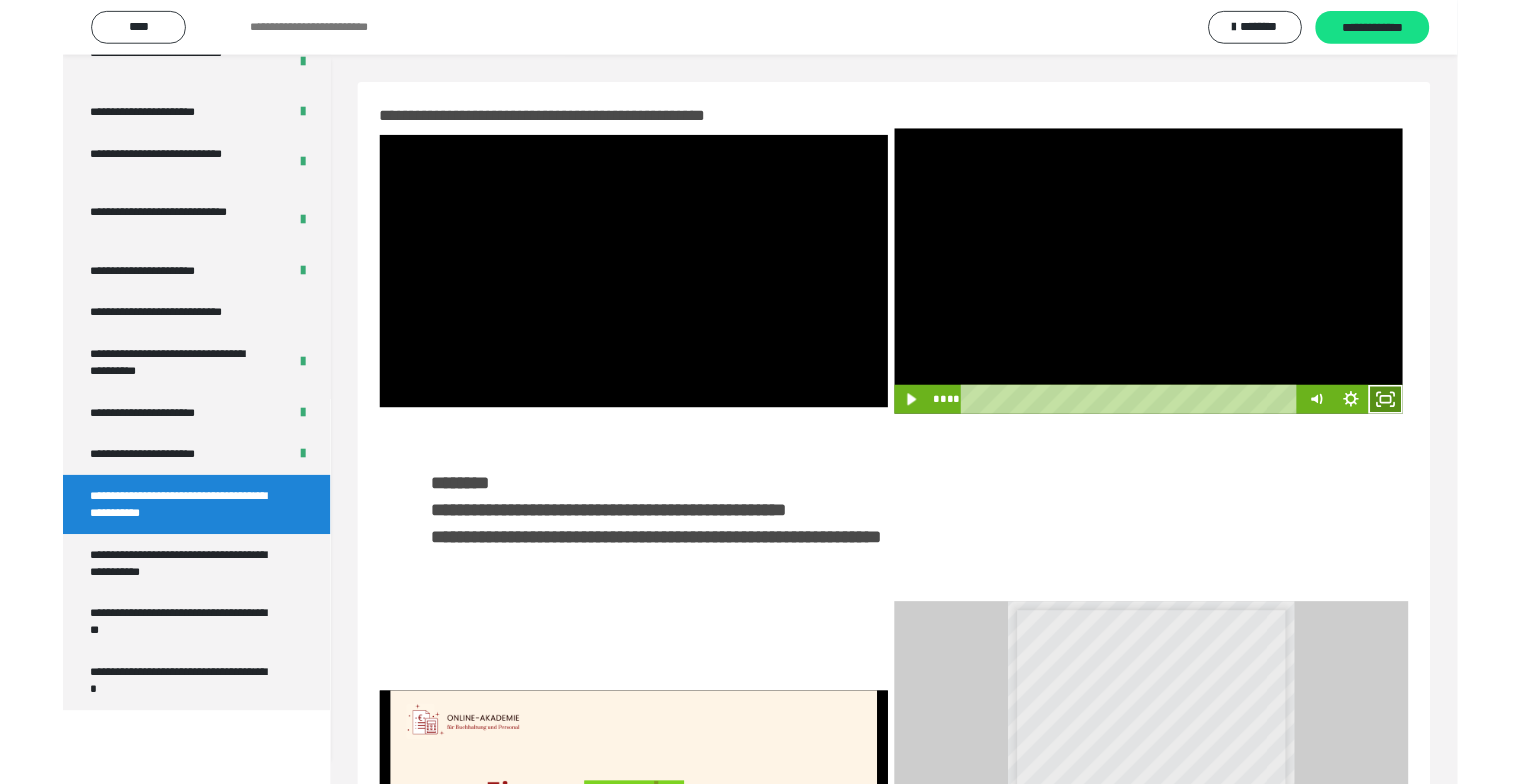 scroll, scrollTop: 2886, scrollLeft: 0, axis: vertical 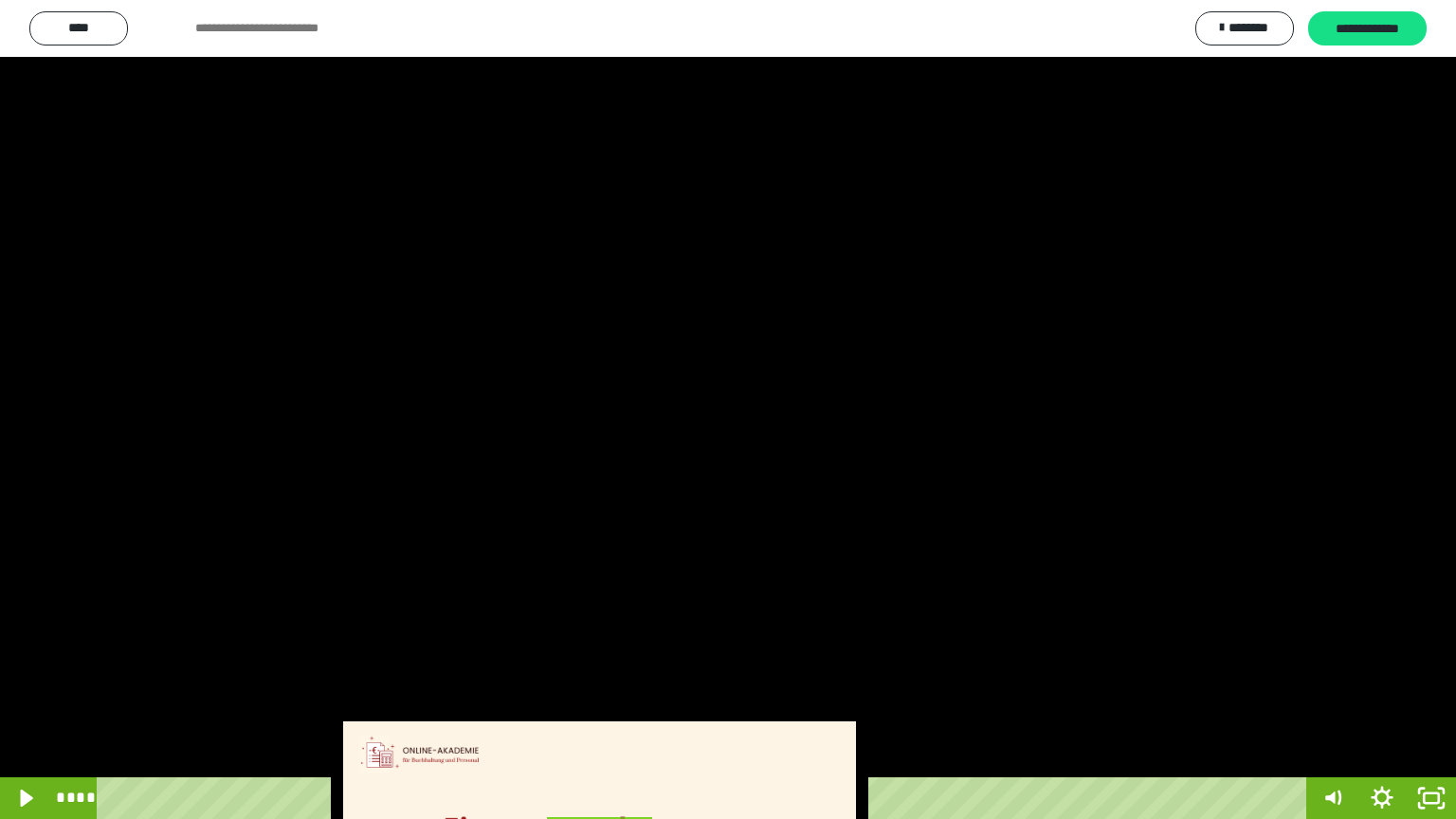 click at bounding box center [728, 410] 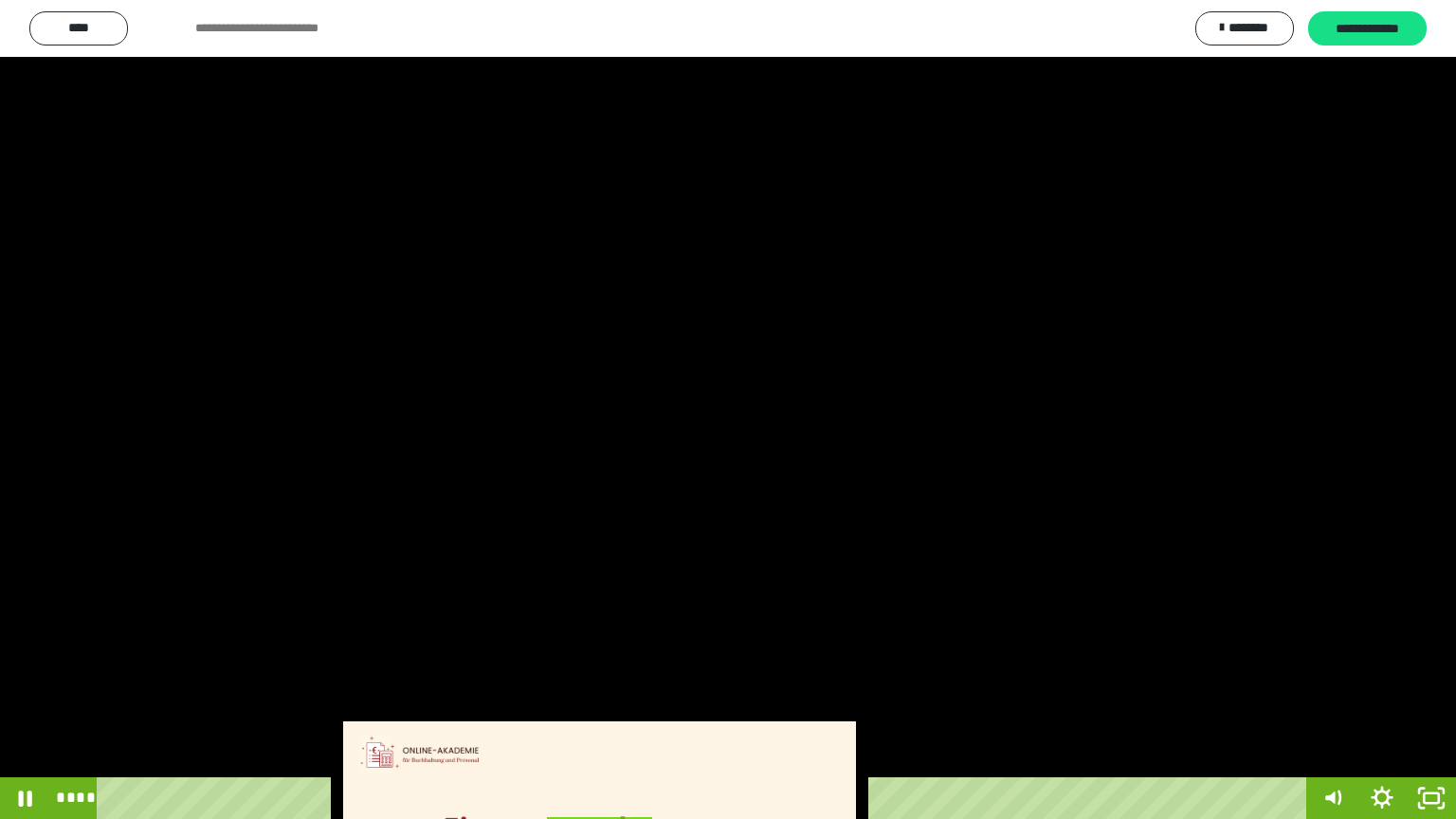 click at bounding box center (728, 410) 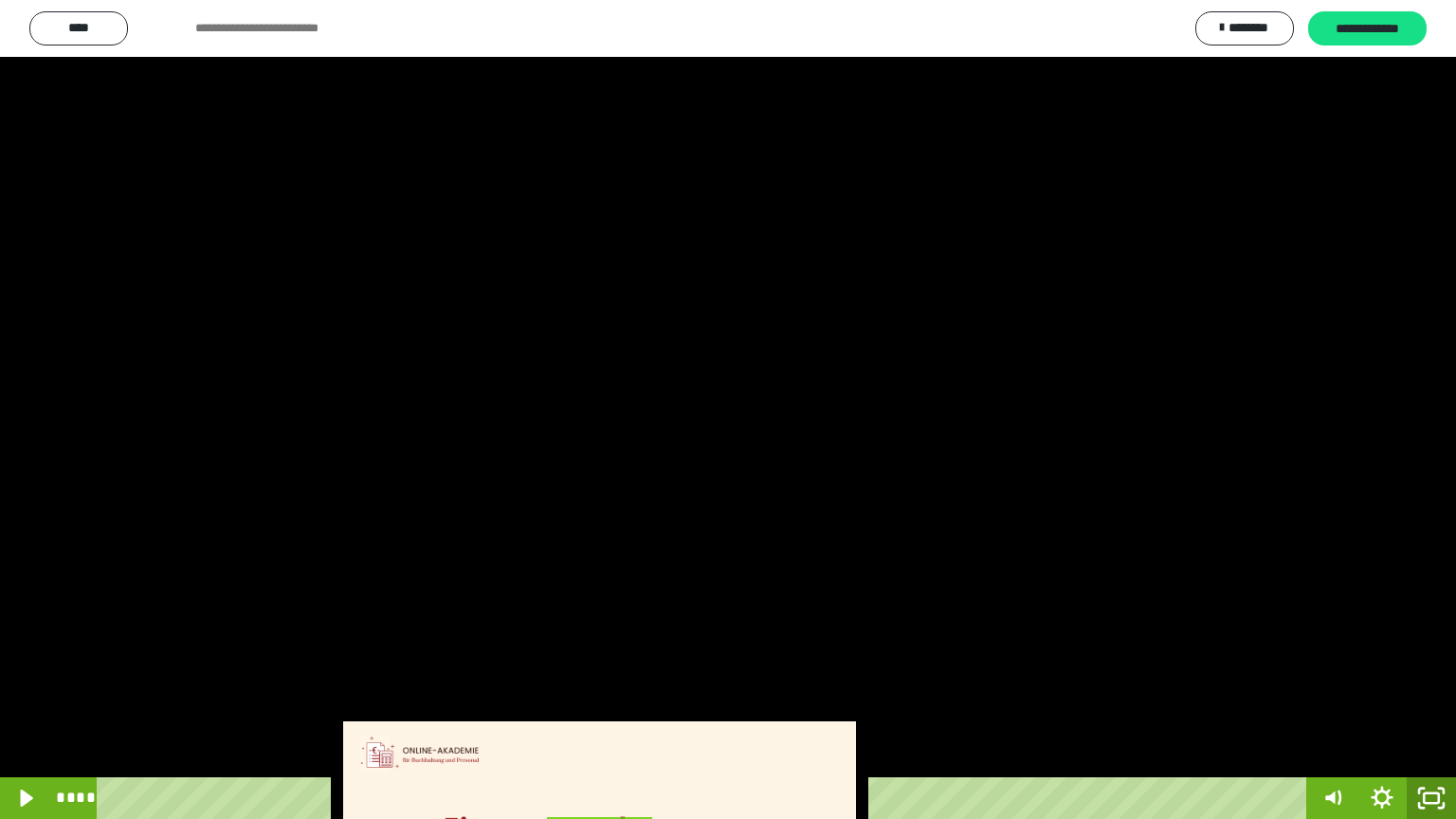 click 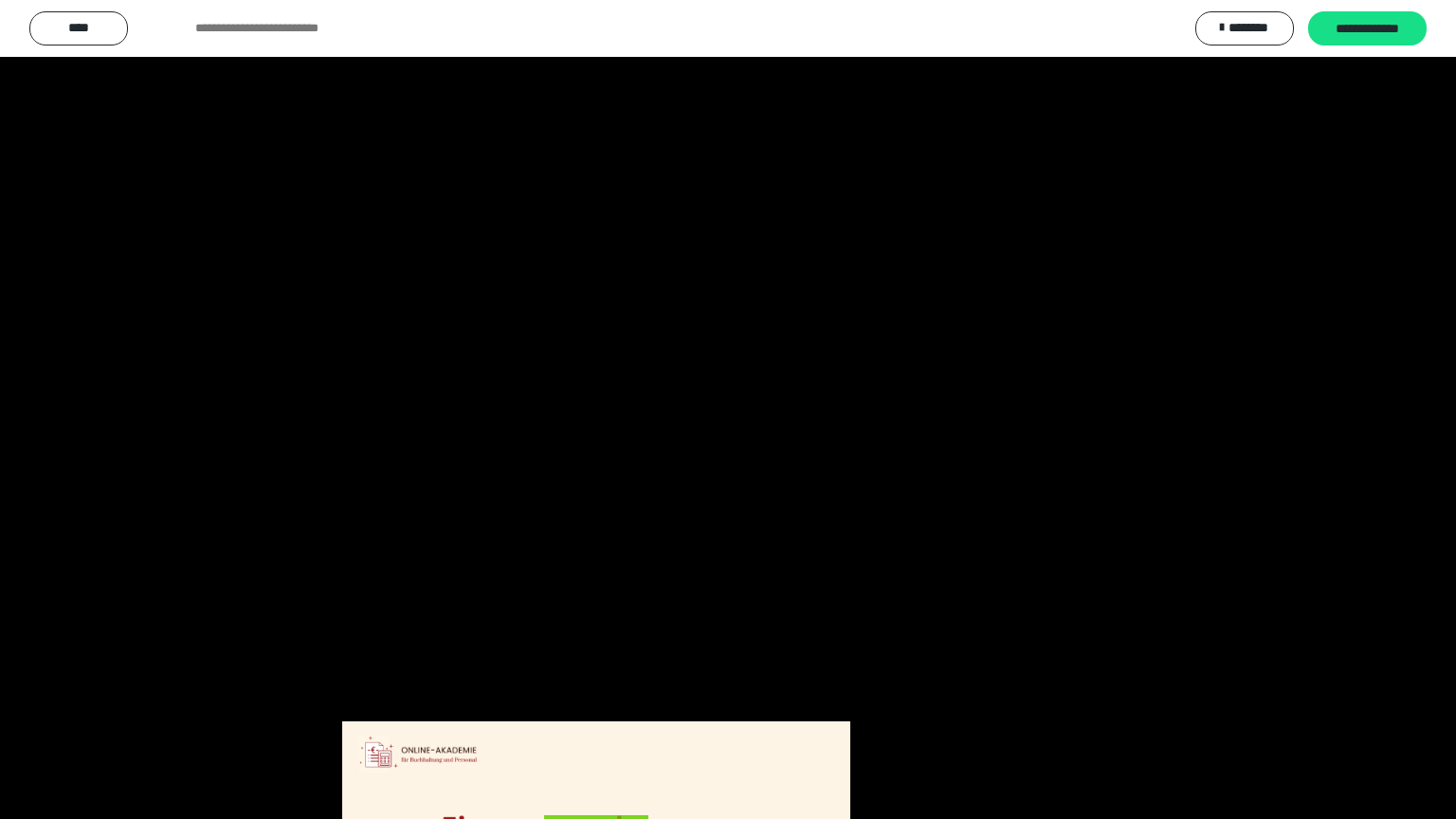 scroll, scrollTop: 2817, scrollLeft: 0, axis: vertical 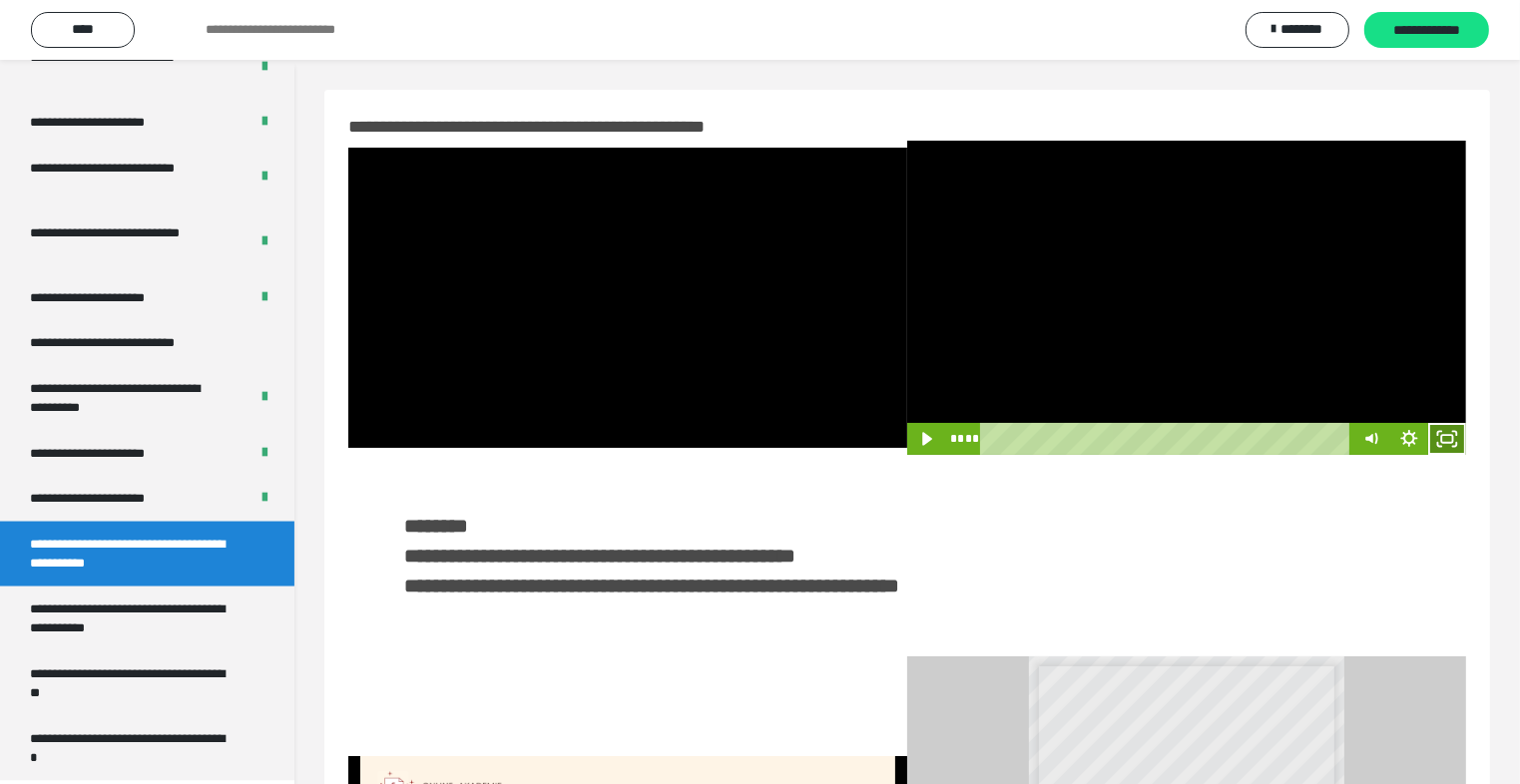 drag, startPoint x: 1453, startPoint y: 435, endPoint x: 1452, endPoint y: 523, distance: 88.005682 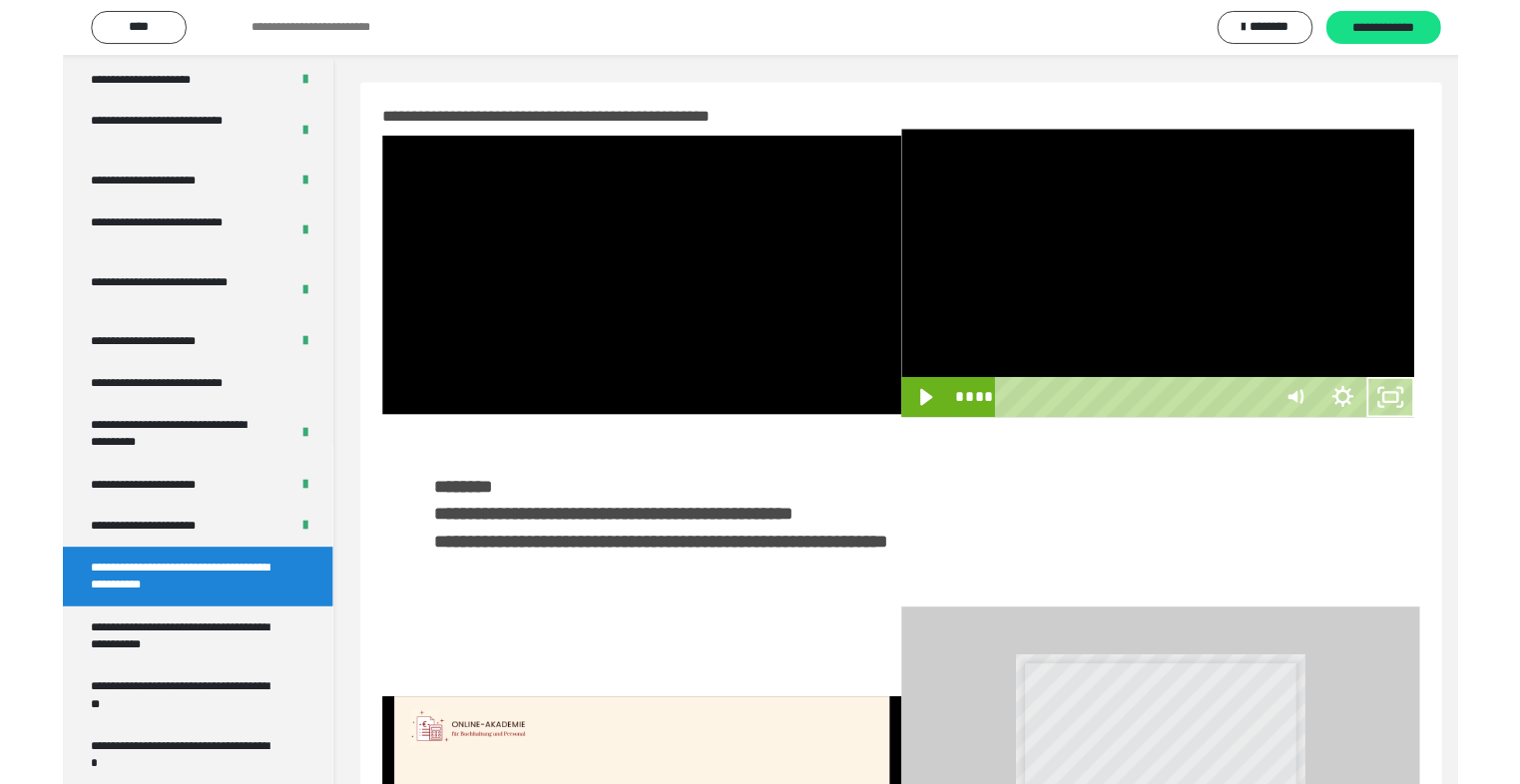 scroll, scrollTop: 2886, scrollLeft: 0, axis: vertical 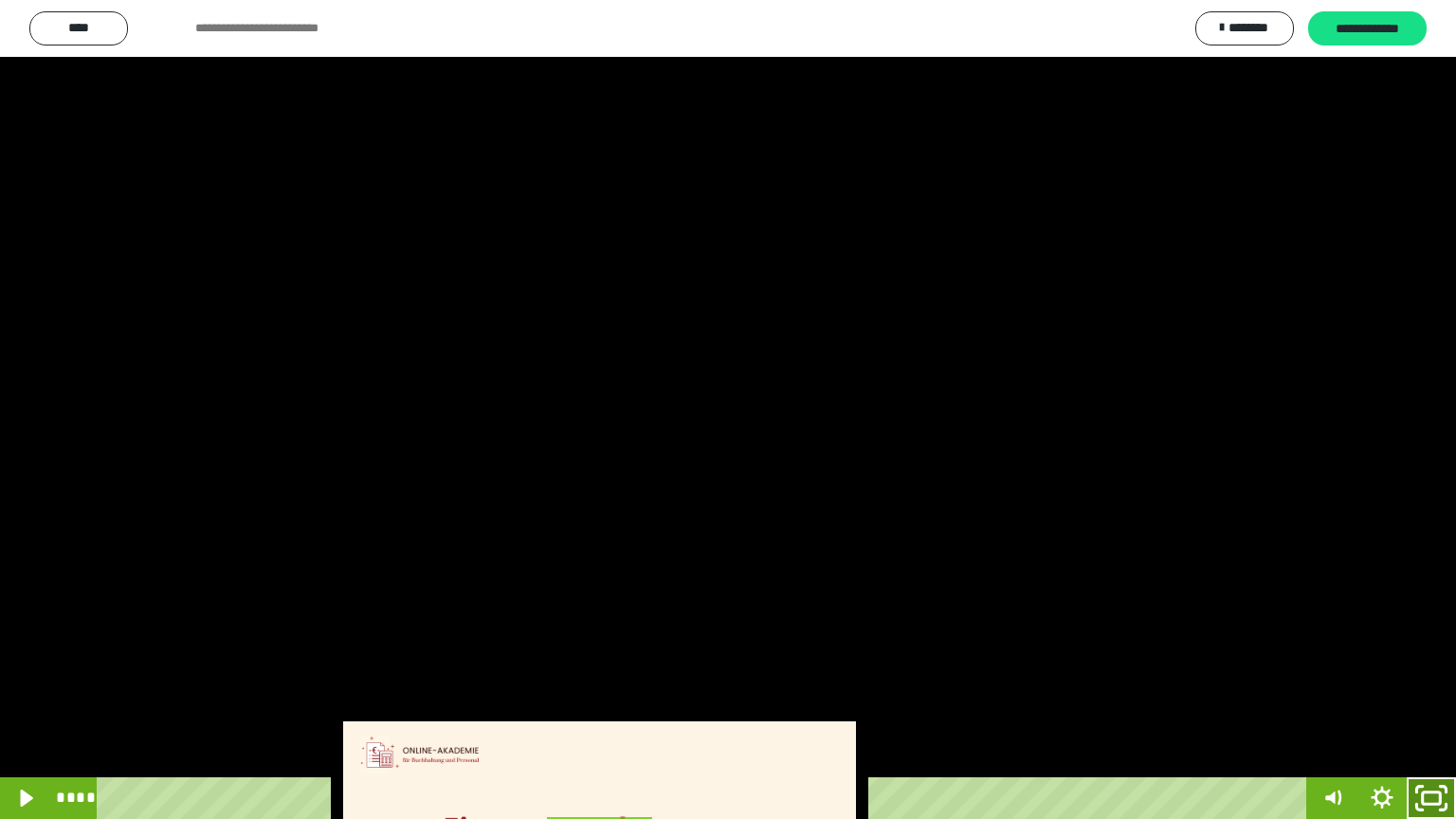 click 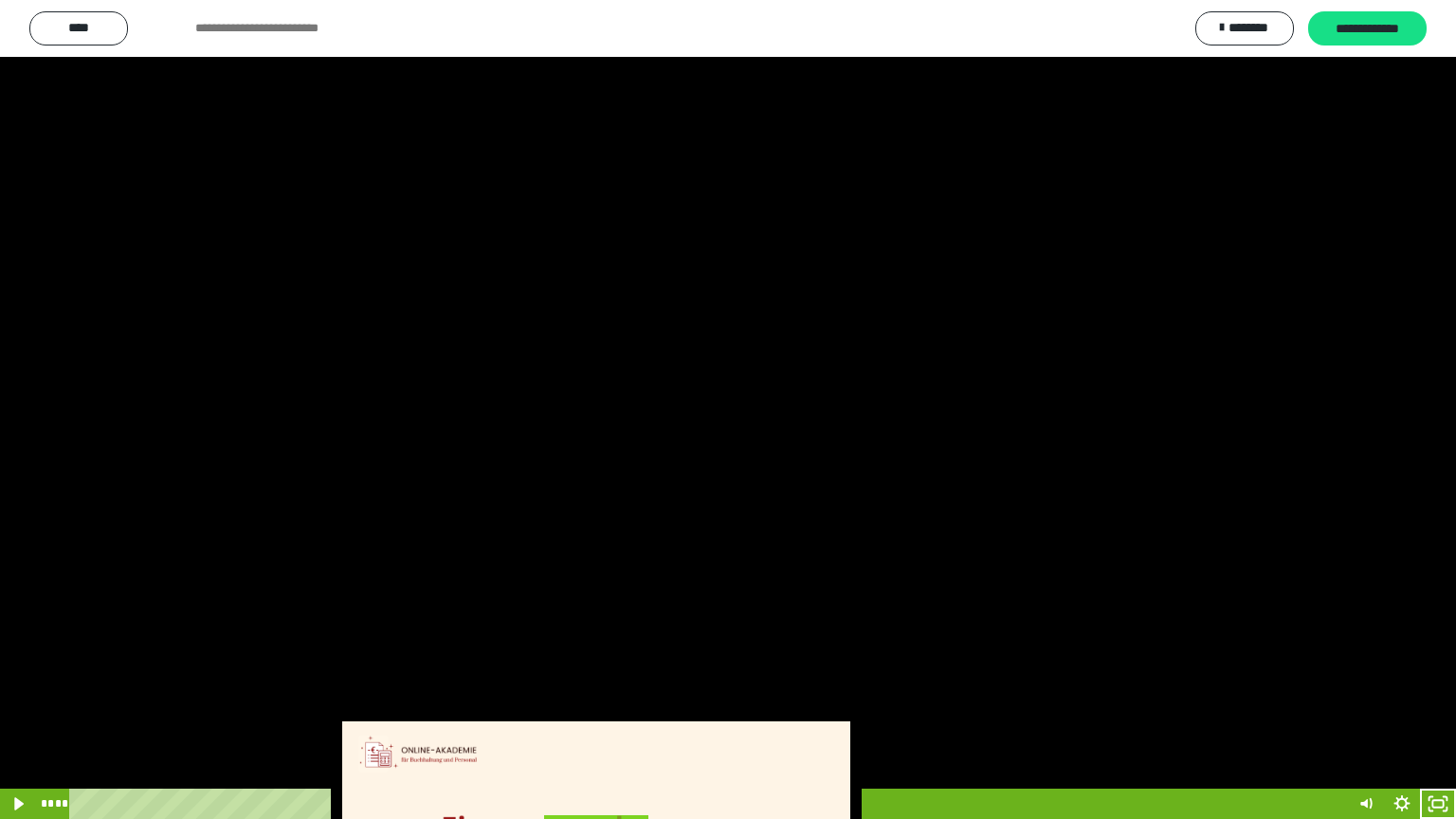 scroll, scrollTop: 2817, scrollLeft: 0, axis: vertical 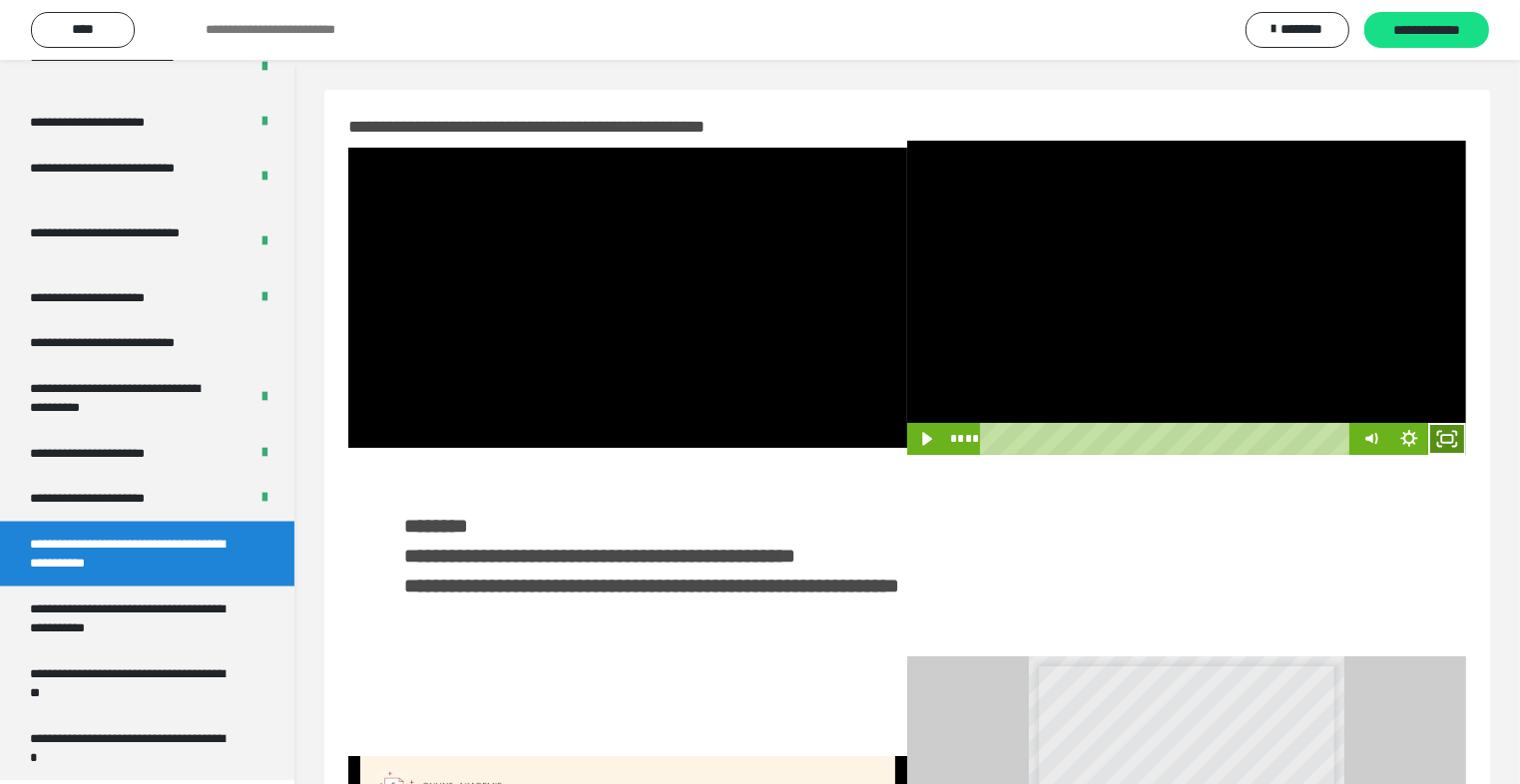 click 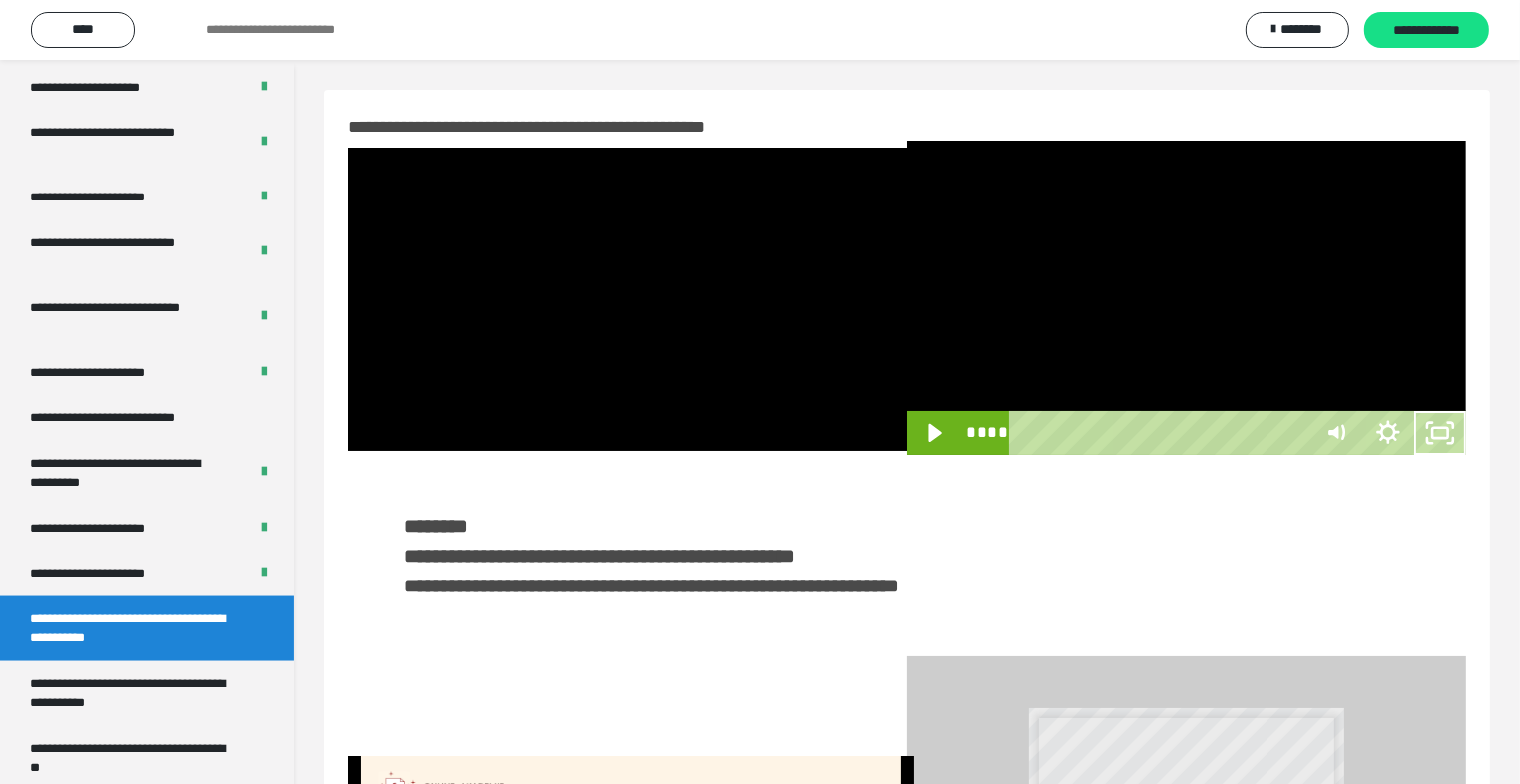 scroll, scrollTop: 2886, scrollLeft: 0, axis: vertical 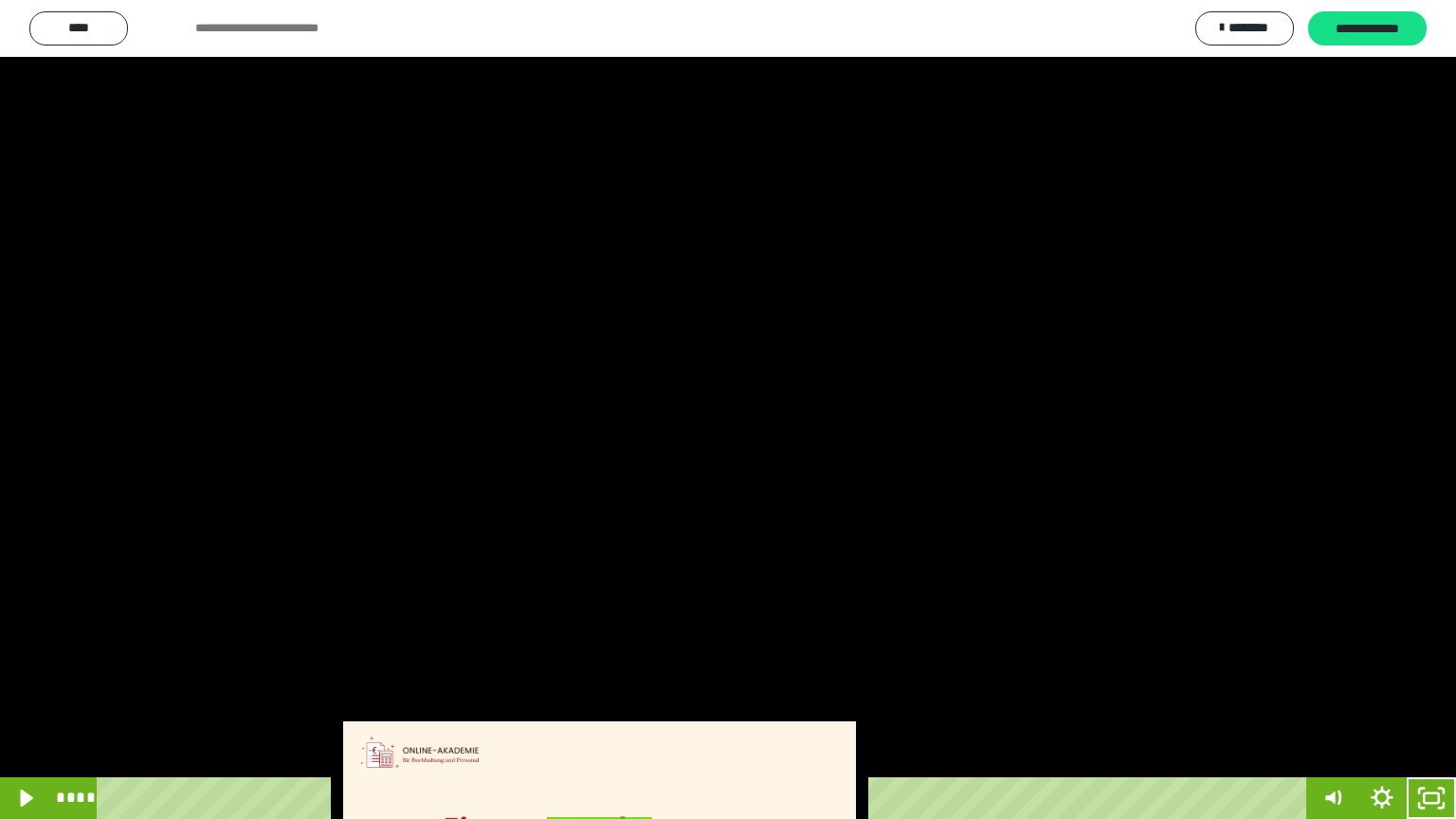 click at bounding box center (728, 410) 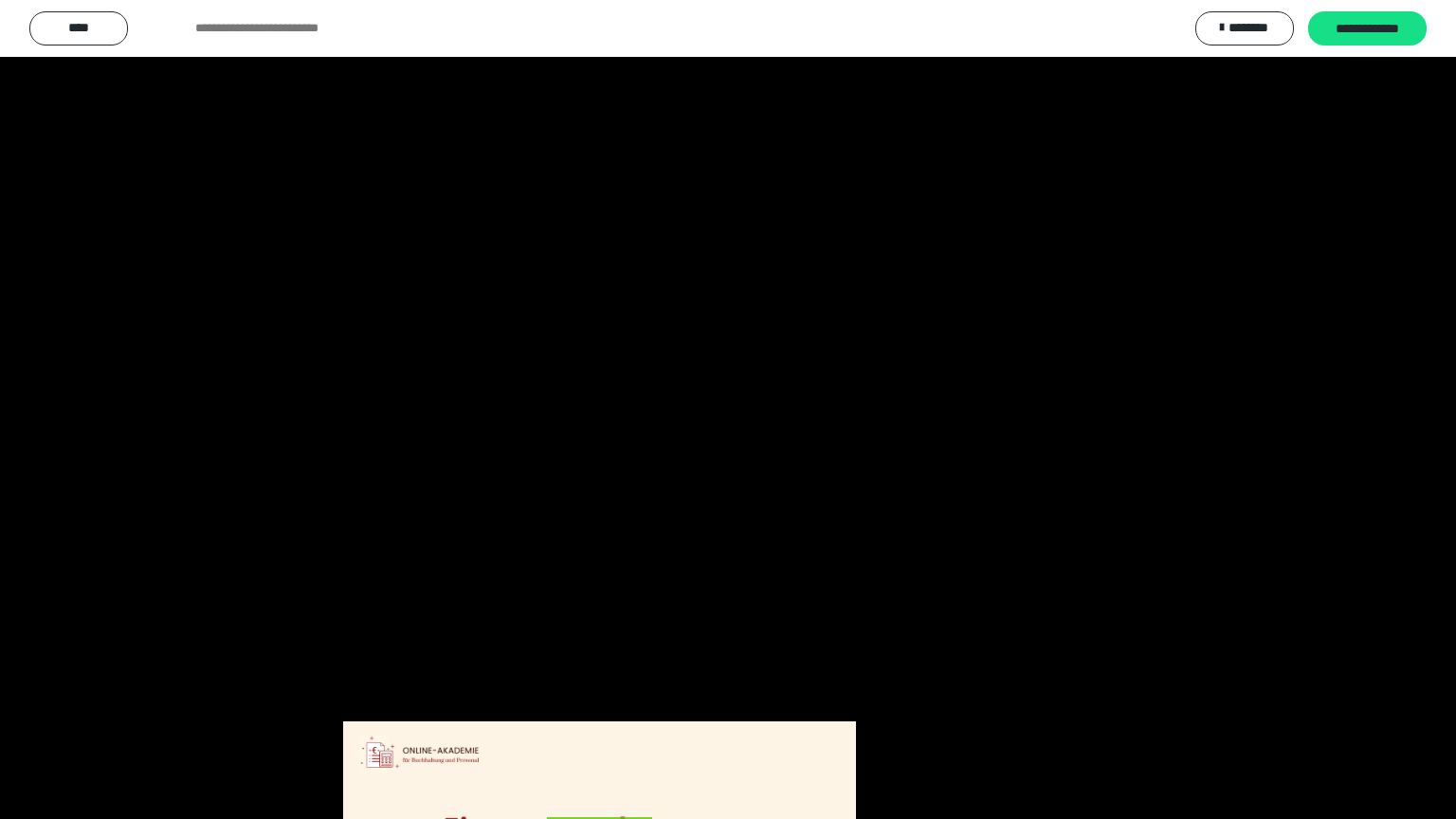 click at bounding box center (728, 410) 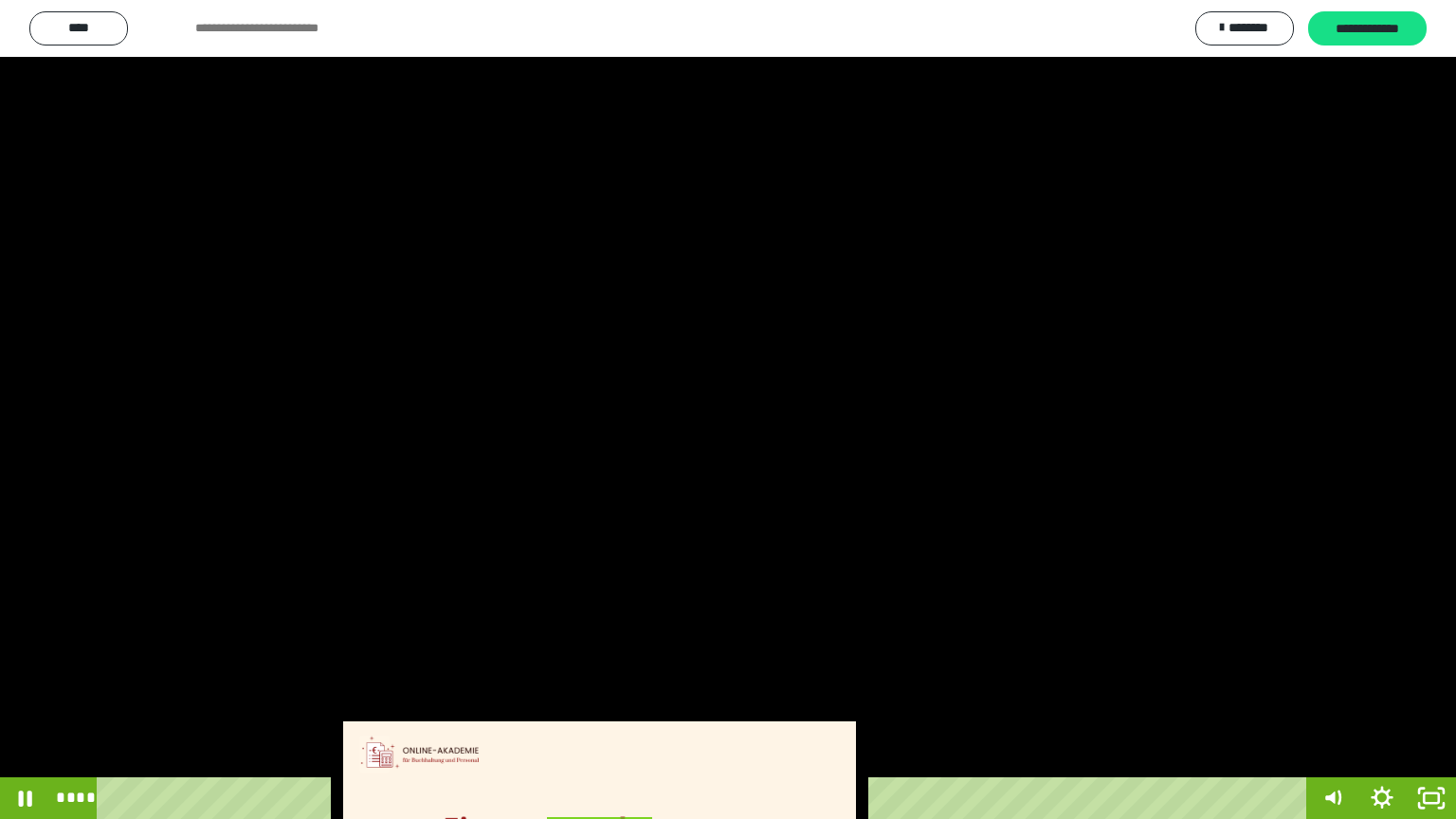 click at bounding box center [728, 410] 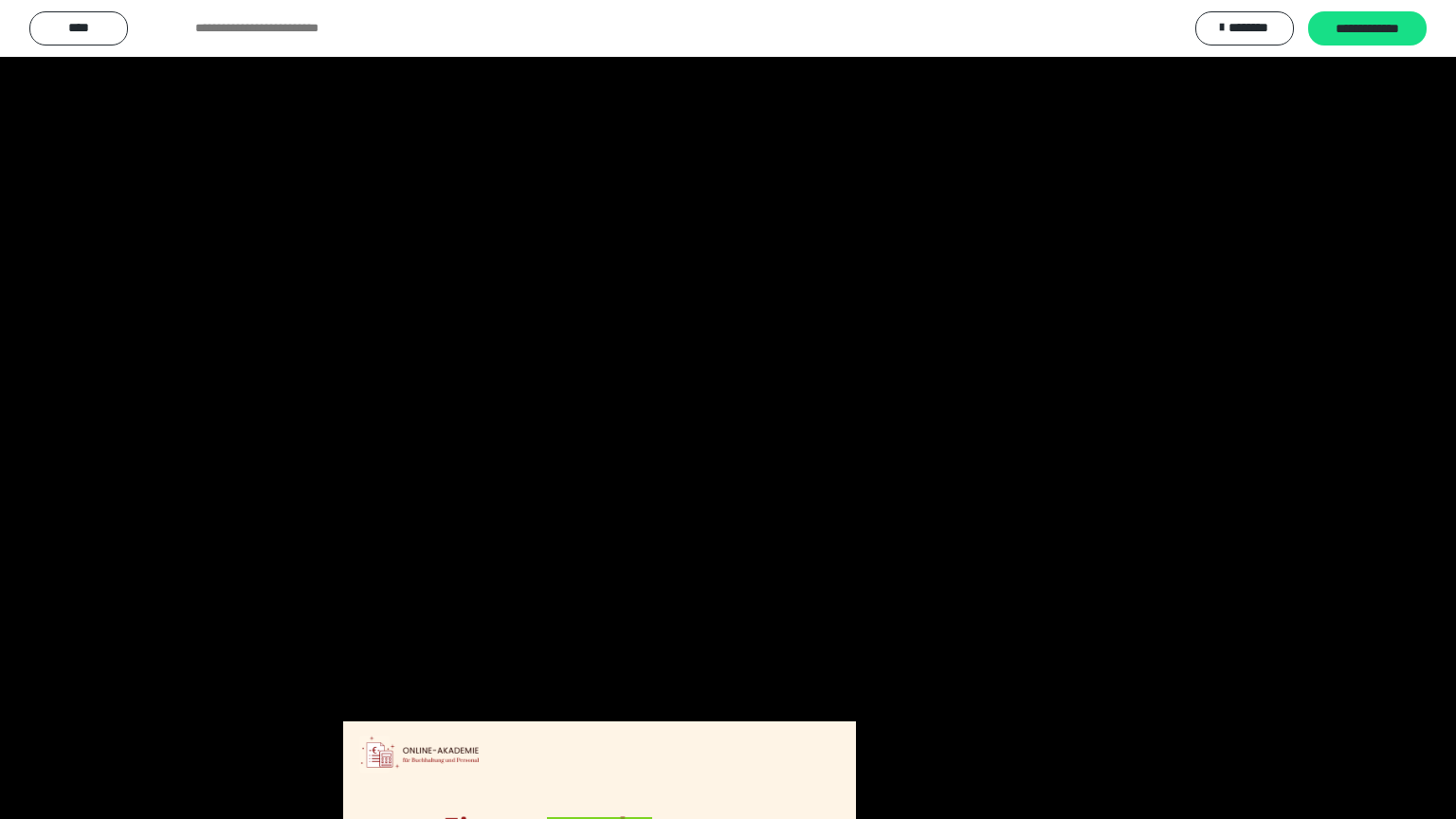 click at bounding box center (728, 410) 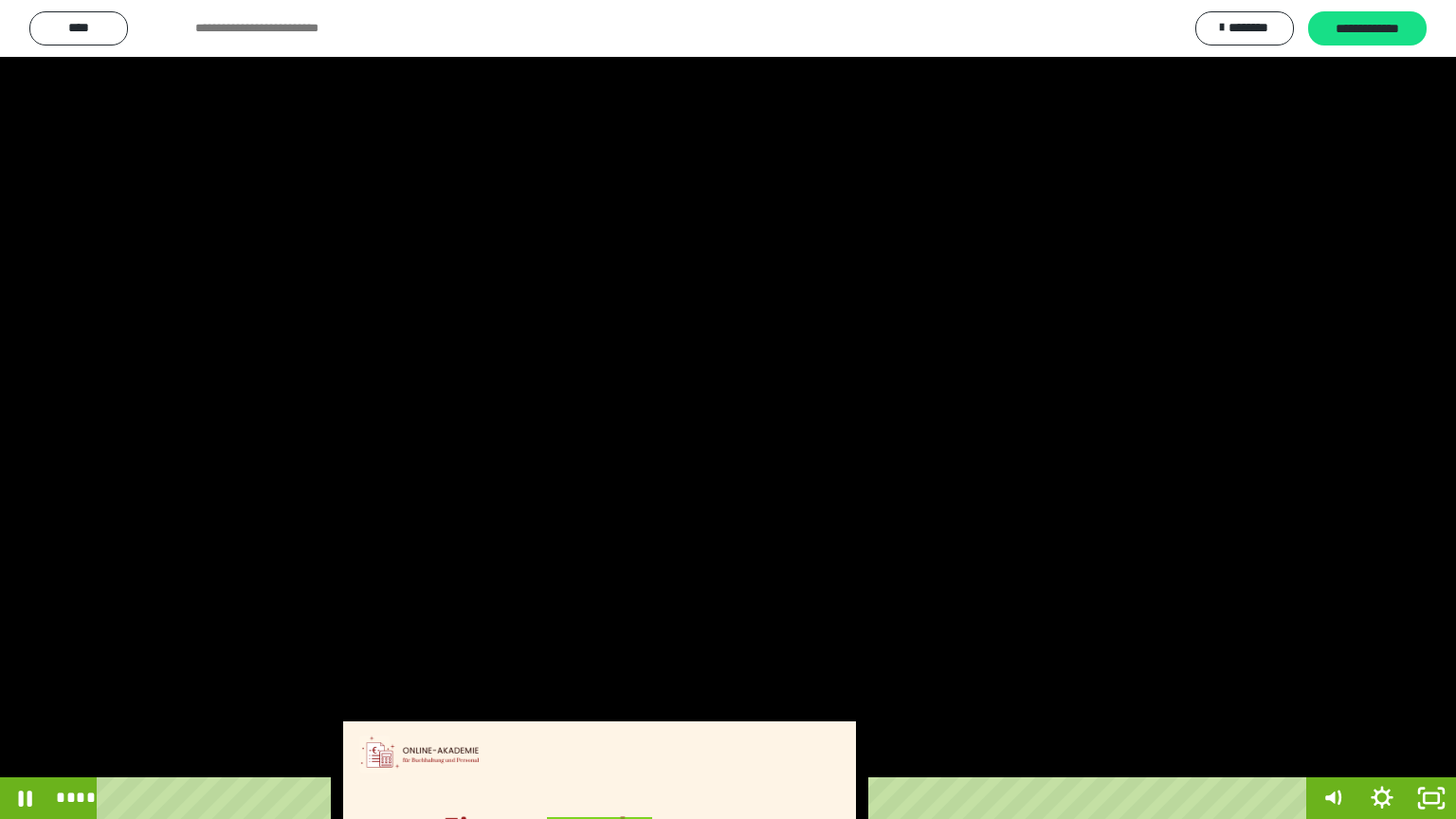 click at bounding box center (728, 410) 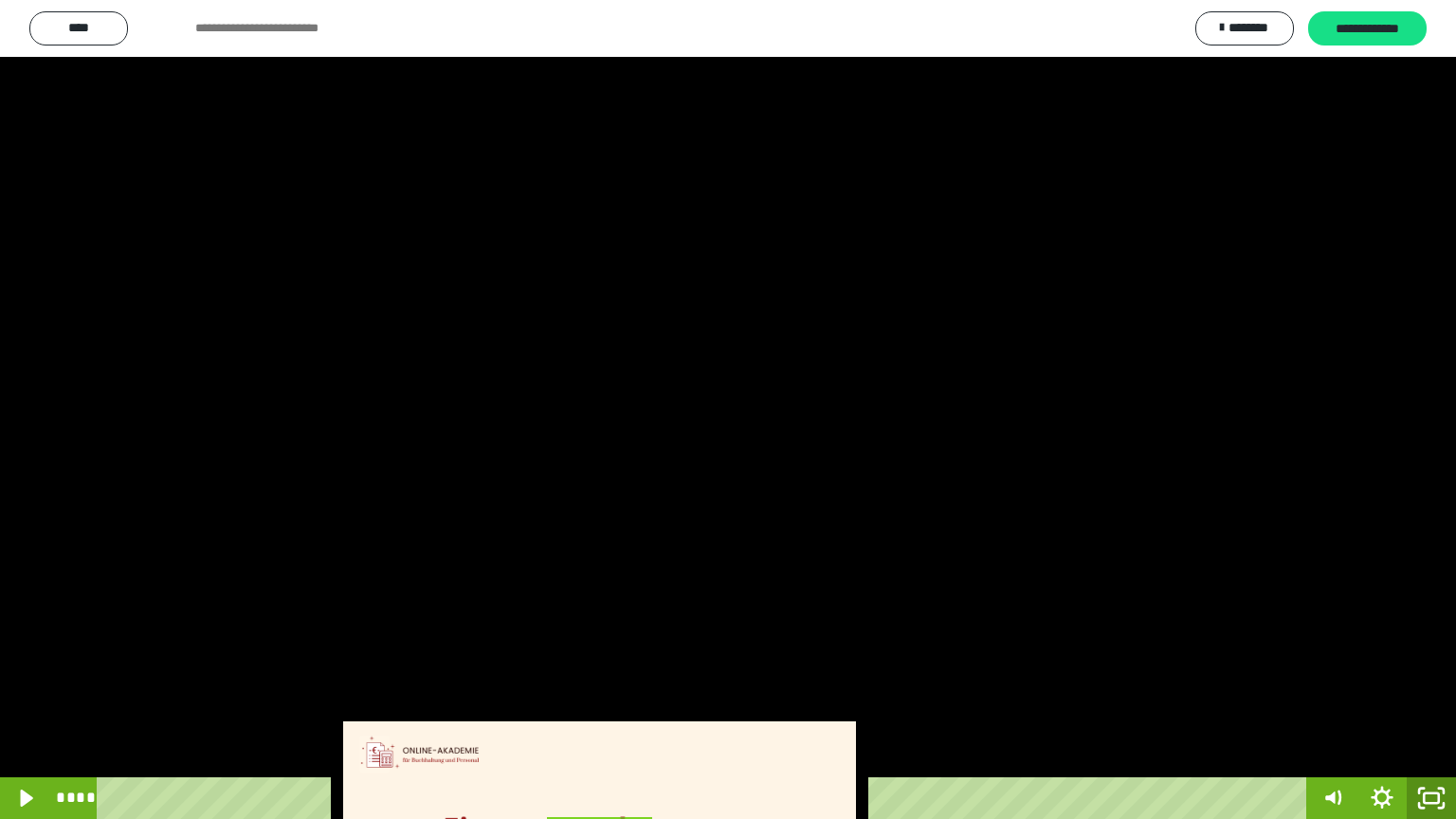 click 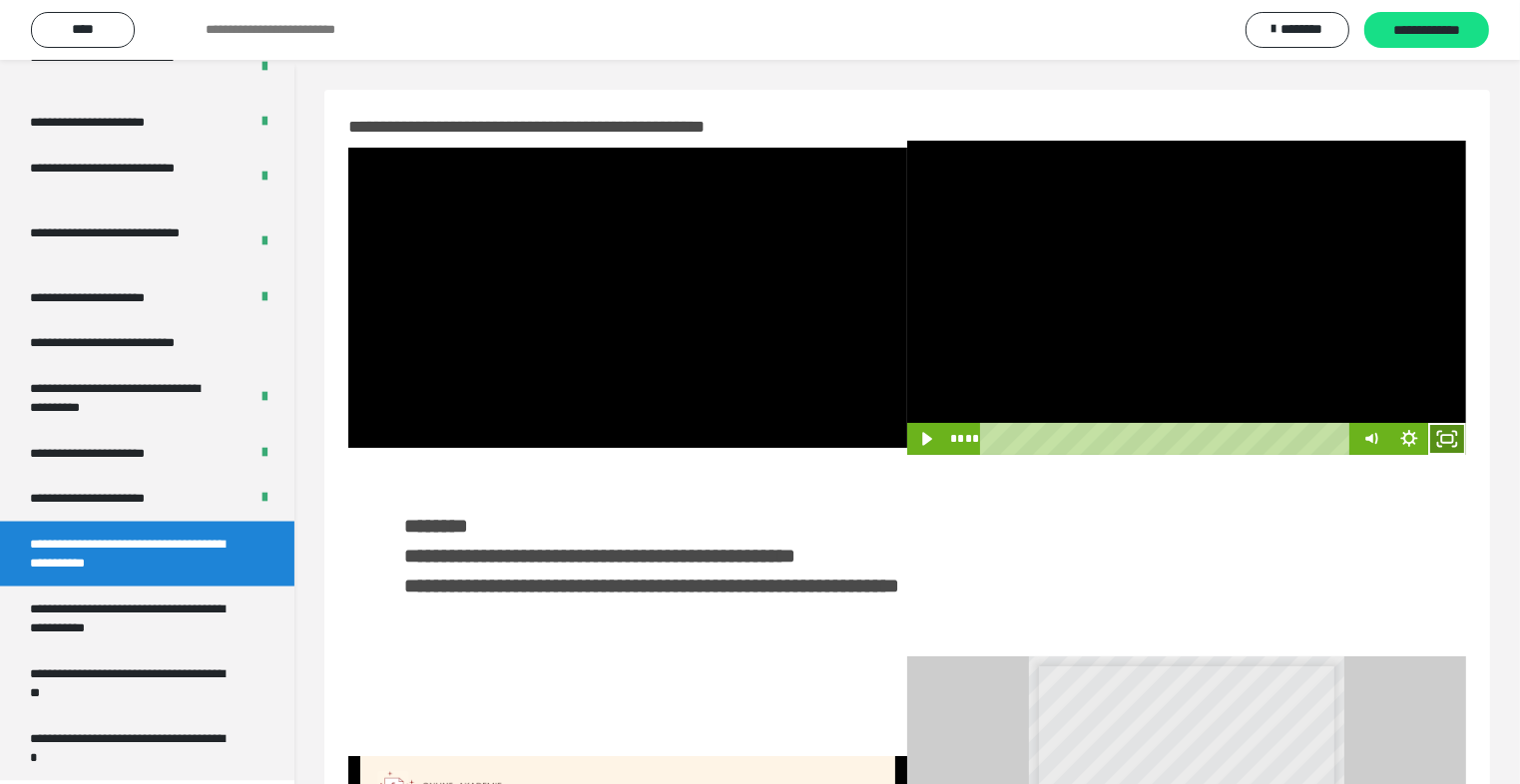 click 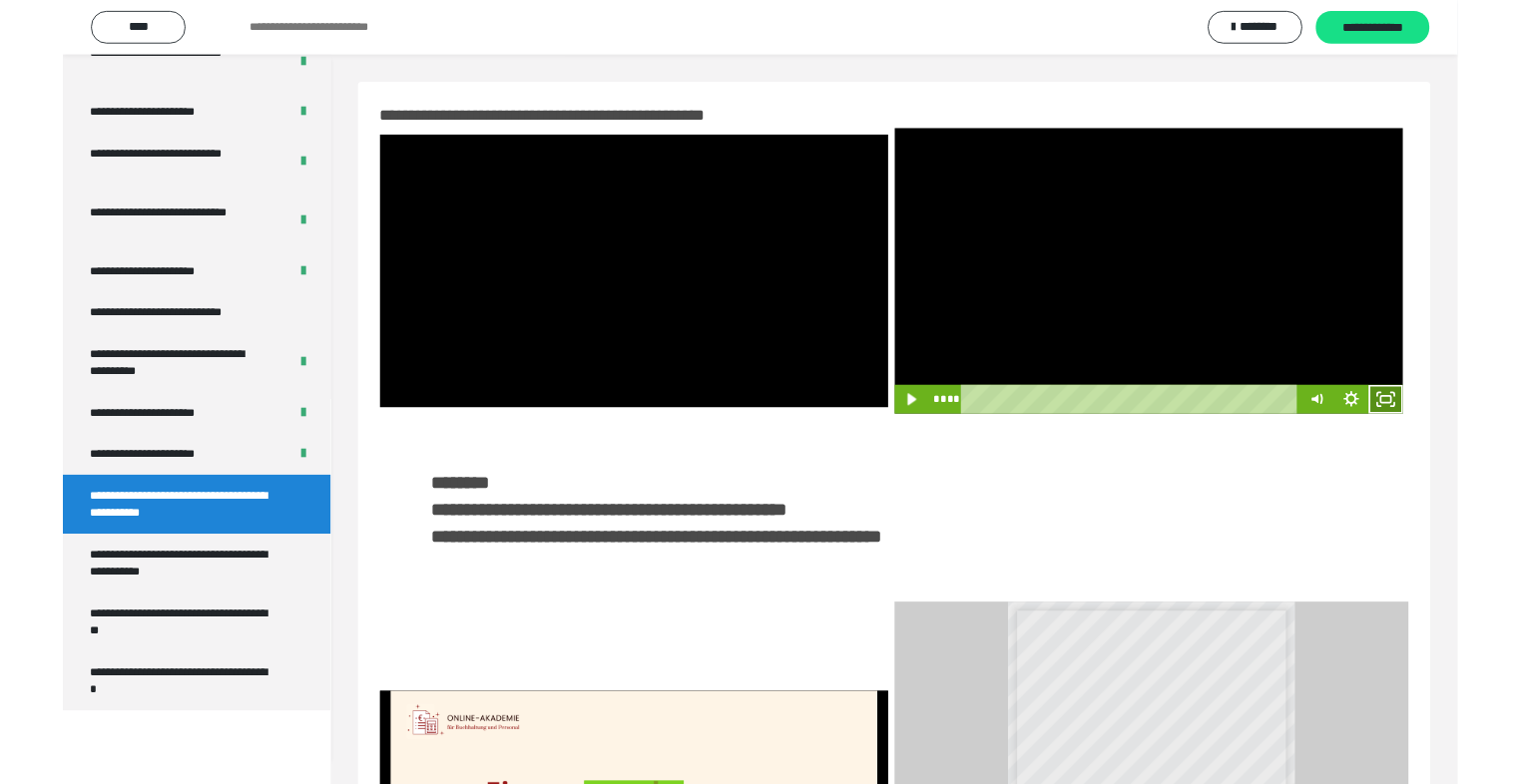 scroll, scrollTop: 2886, scrollLeft: 0, axis: vertical 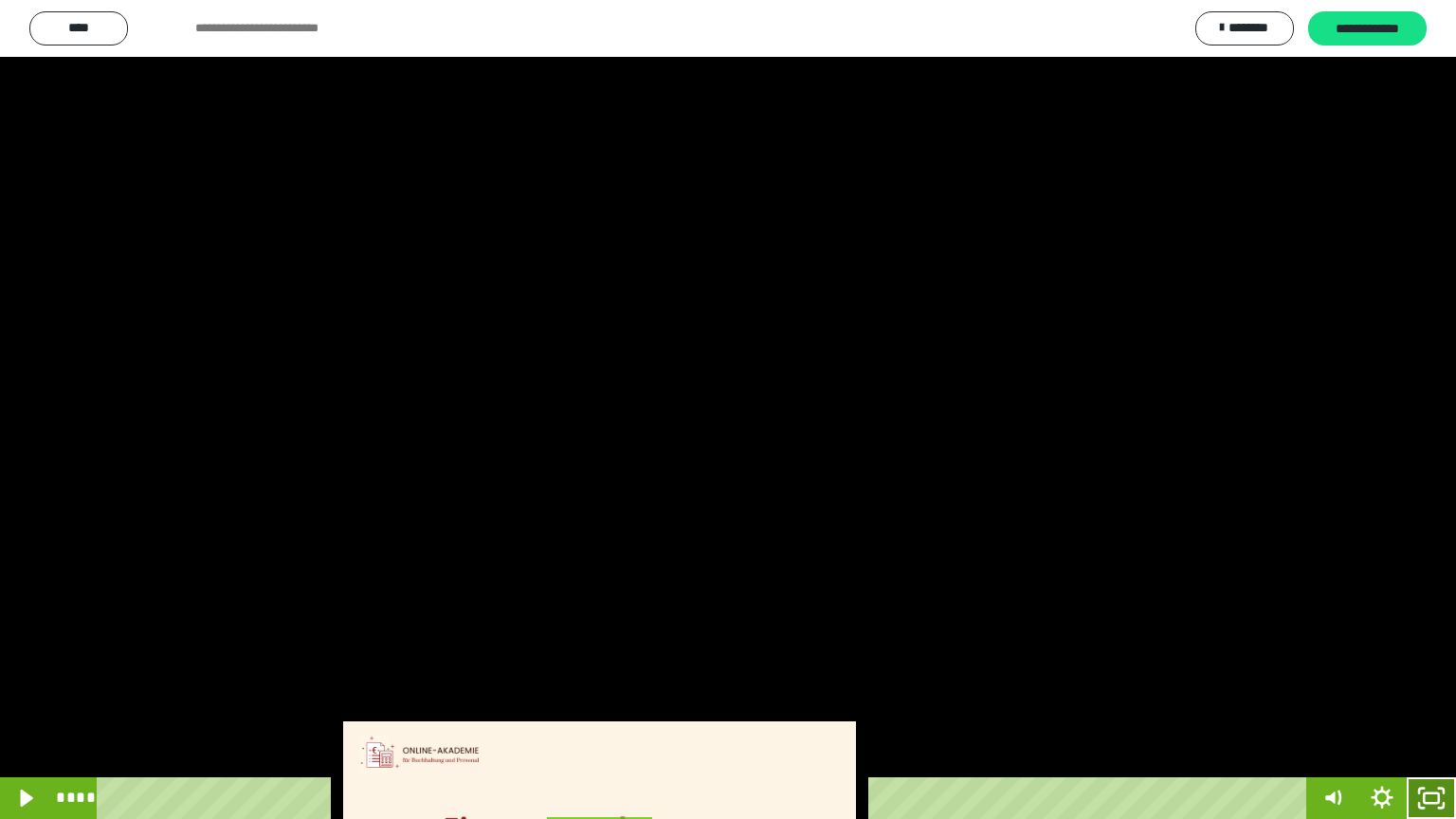 drag, startPoint x: 1421, startPoint y: 798, endPoint x: 1424, endPoint y: 682, distance: 116.03879 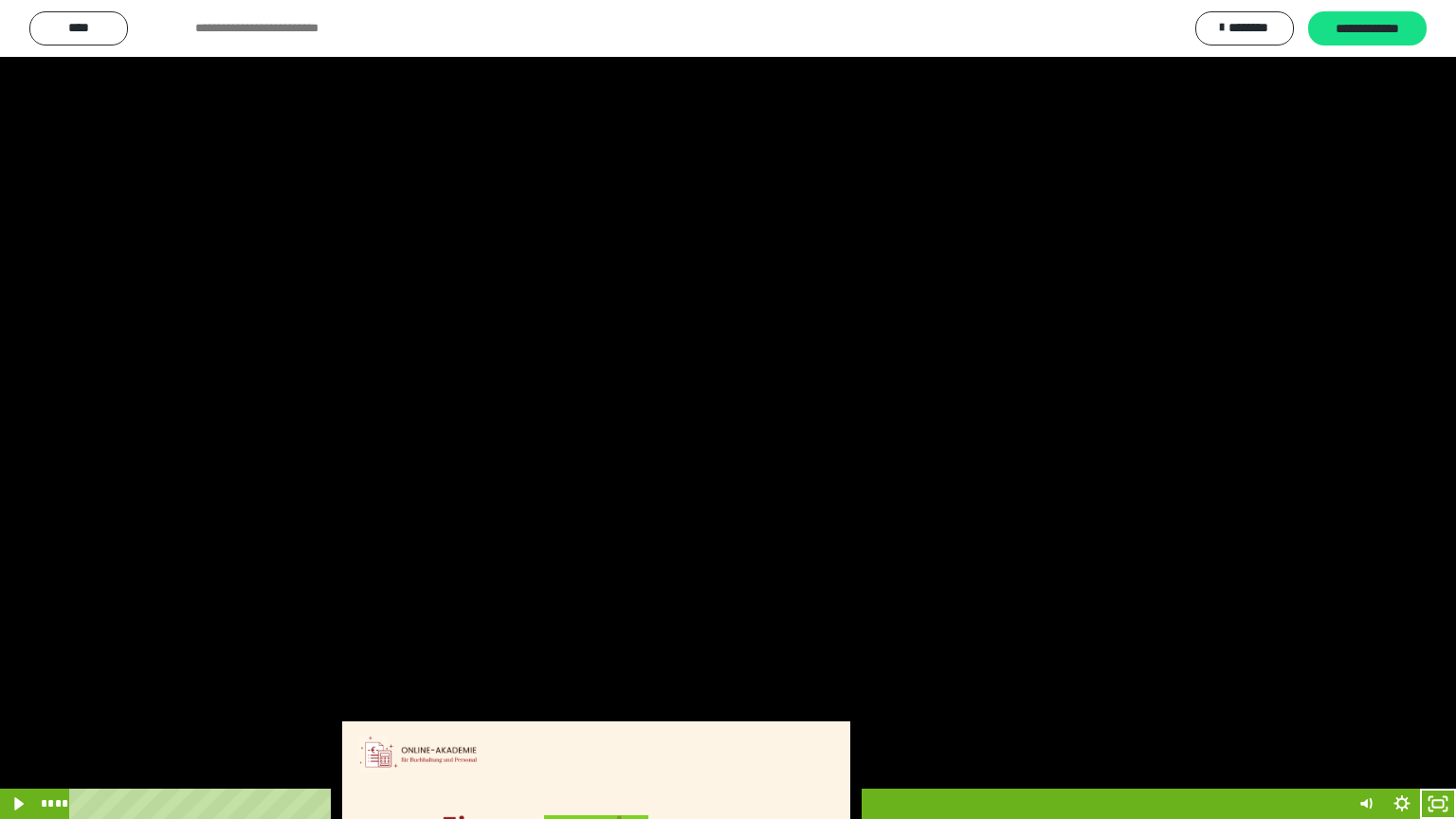 scroll, scrollTop: 2817, scrollLeft: 0, axis: vertical 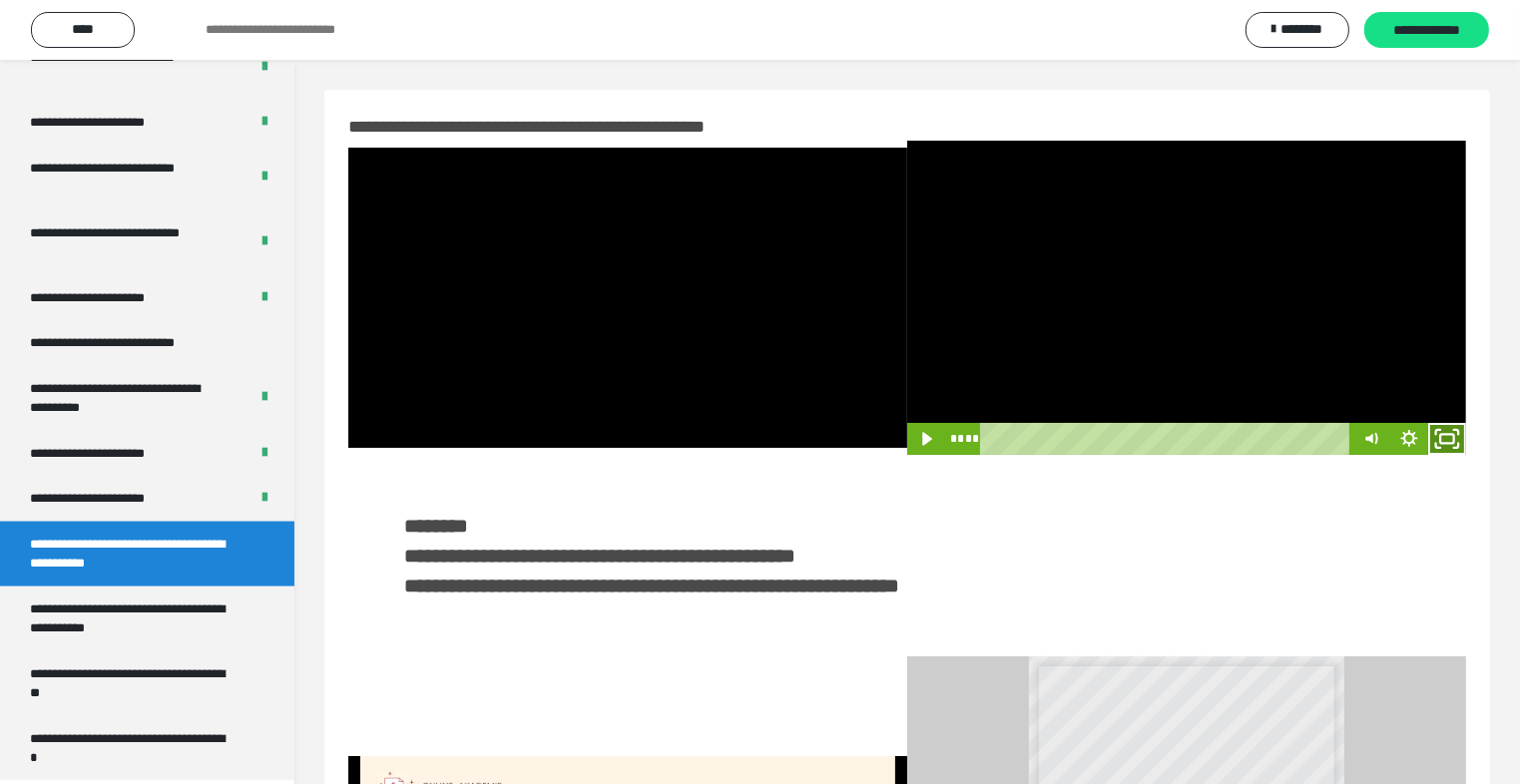 click 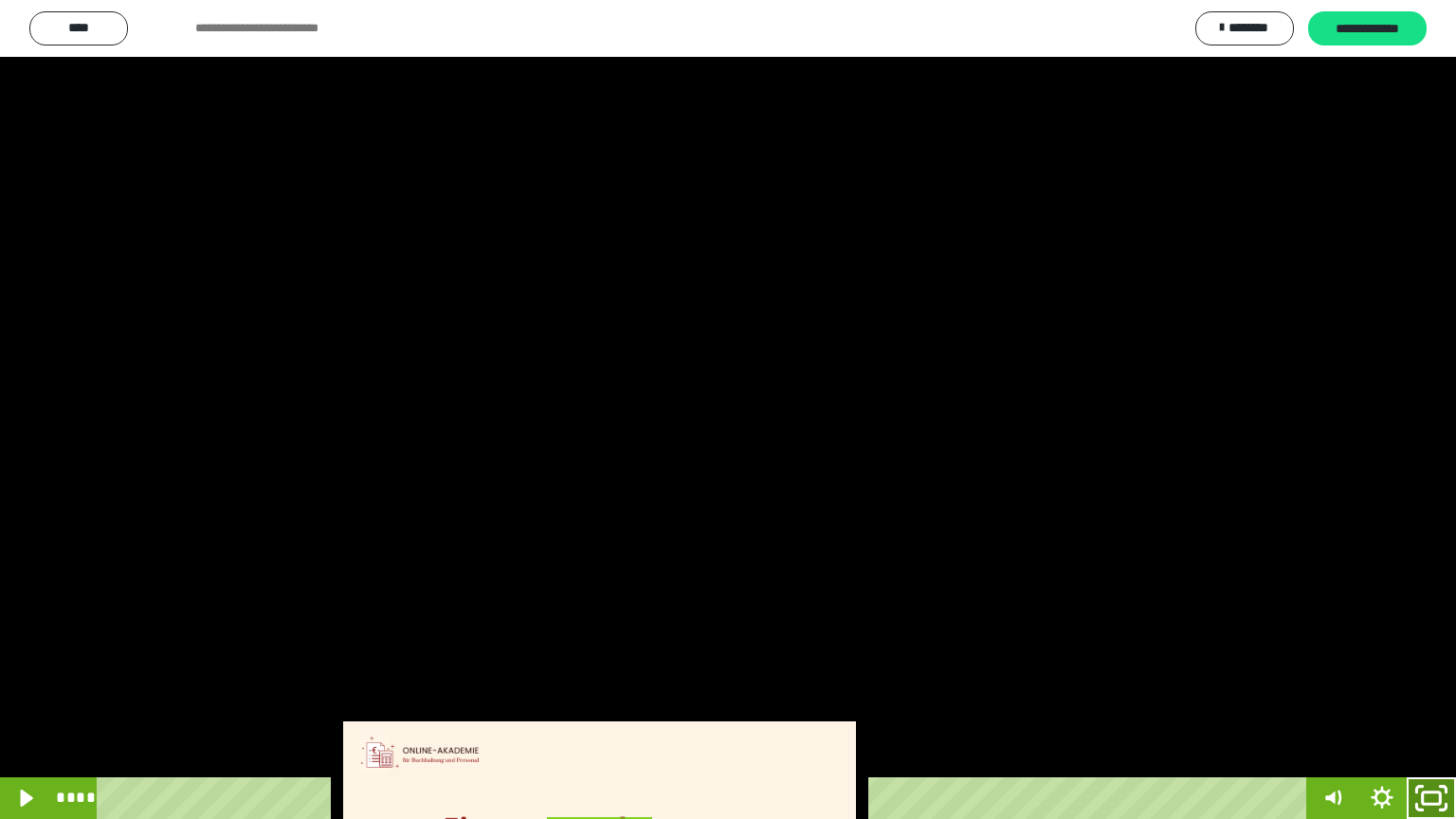 click 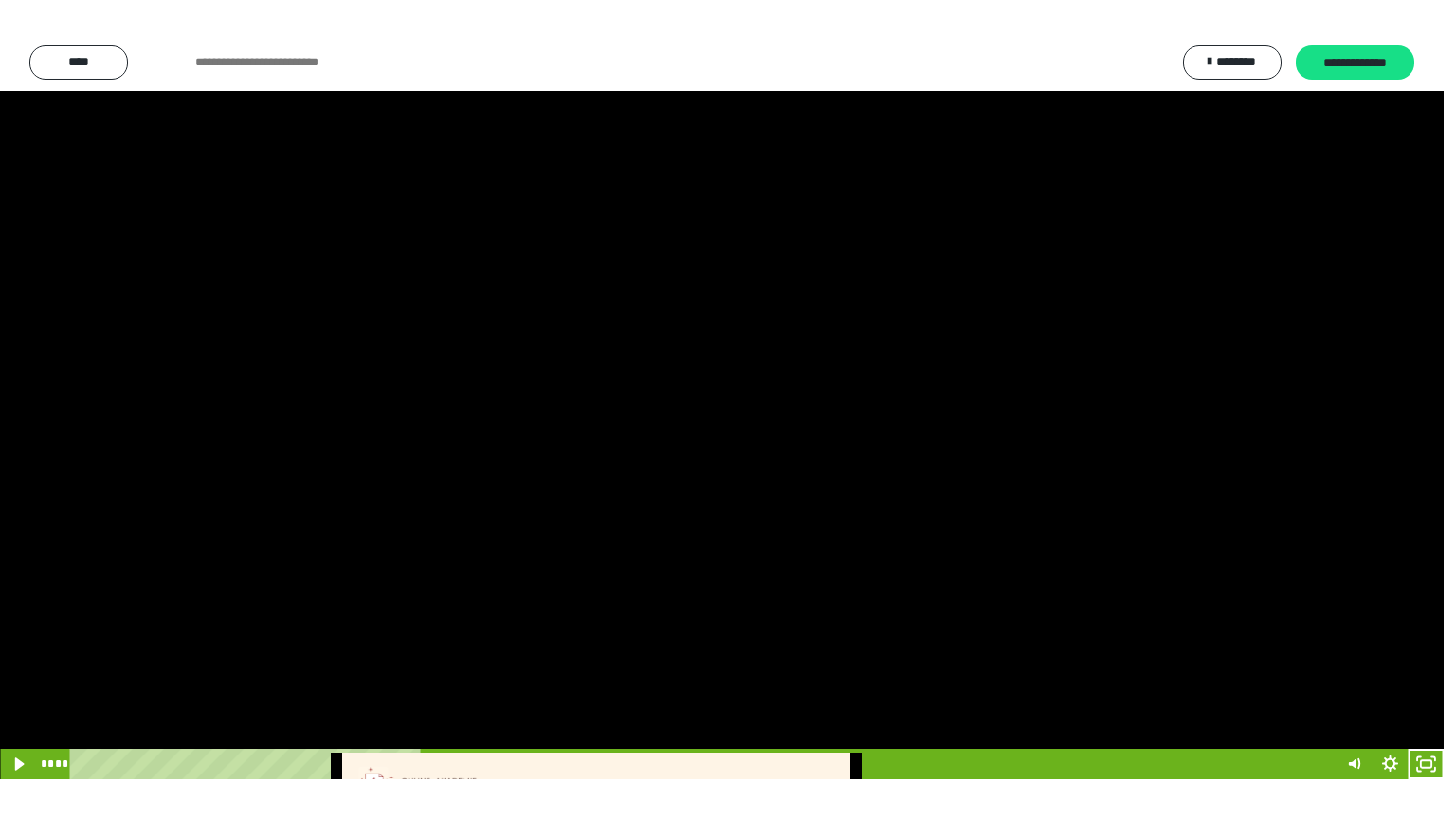 scroll, scrollTop: 2817, scrollLeft: 0, axis: vertical 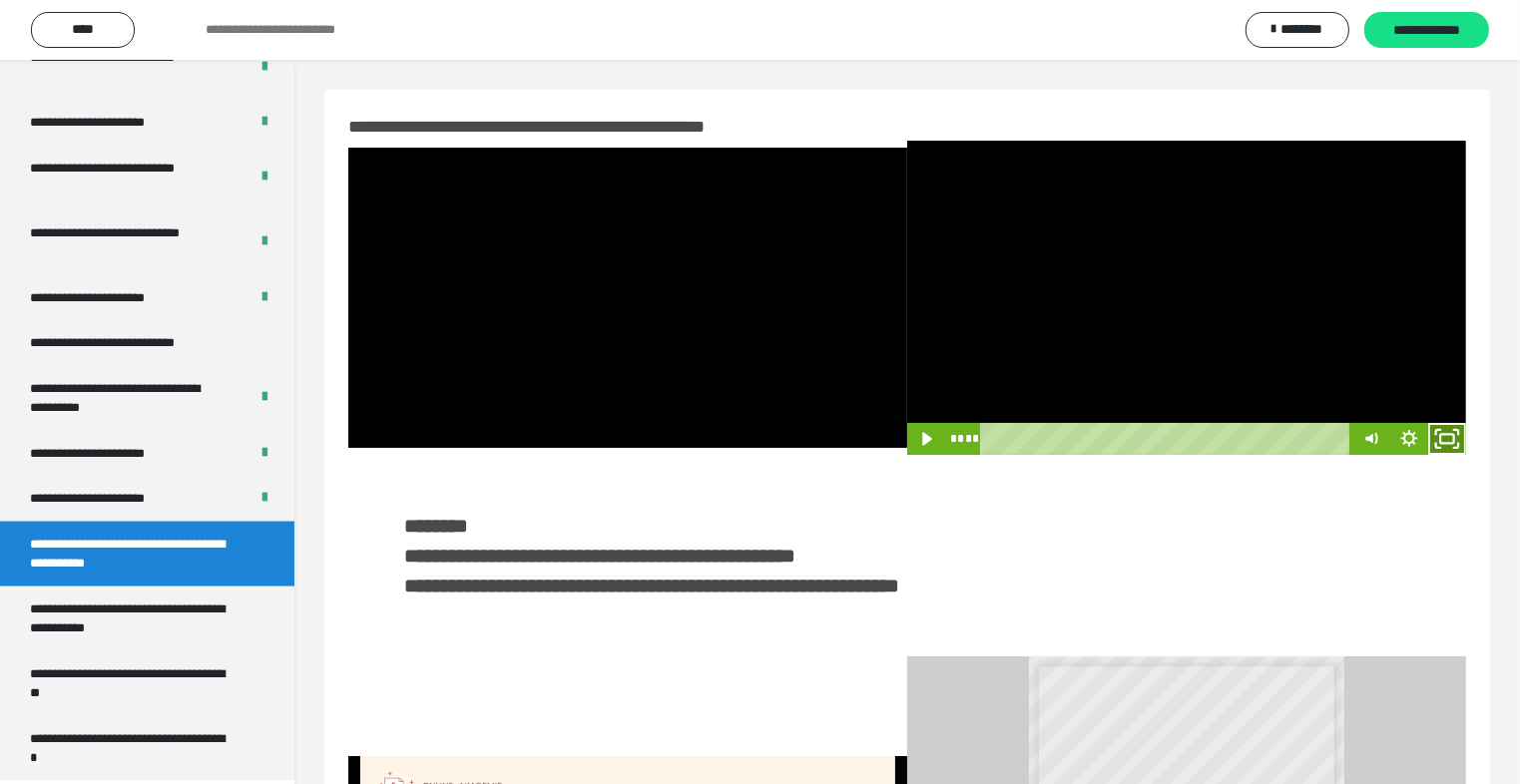 click 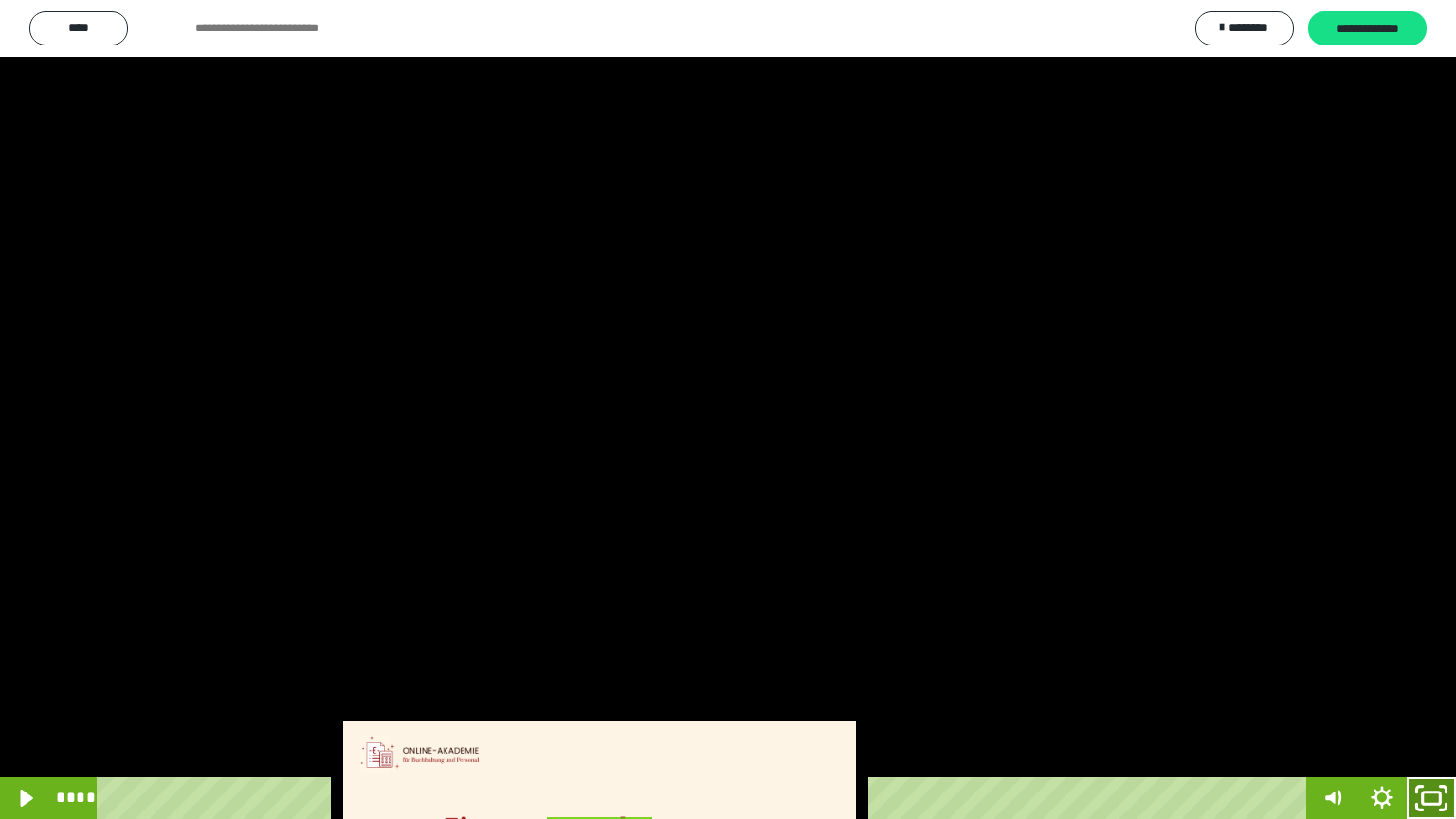click 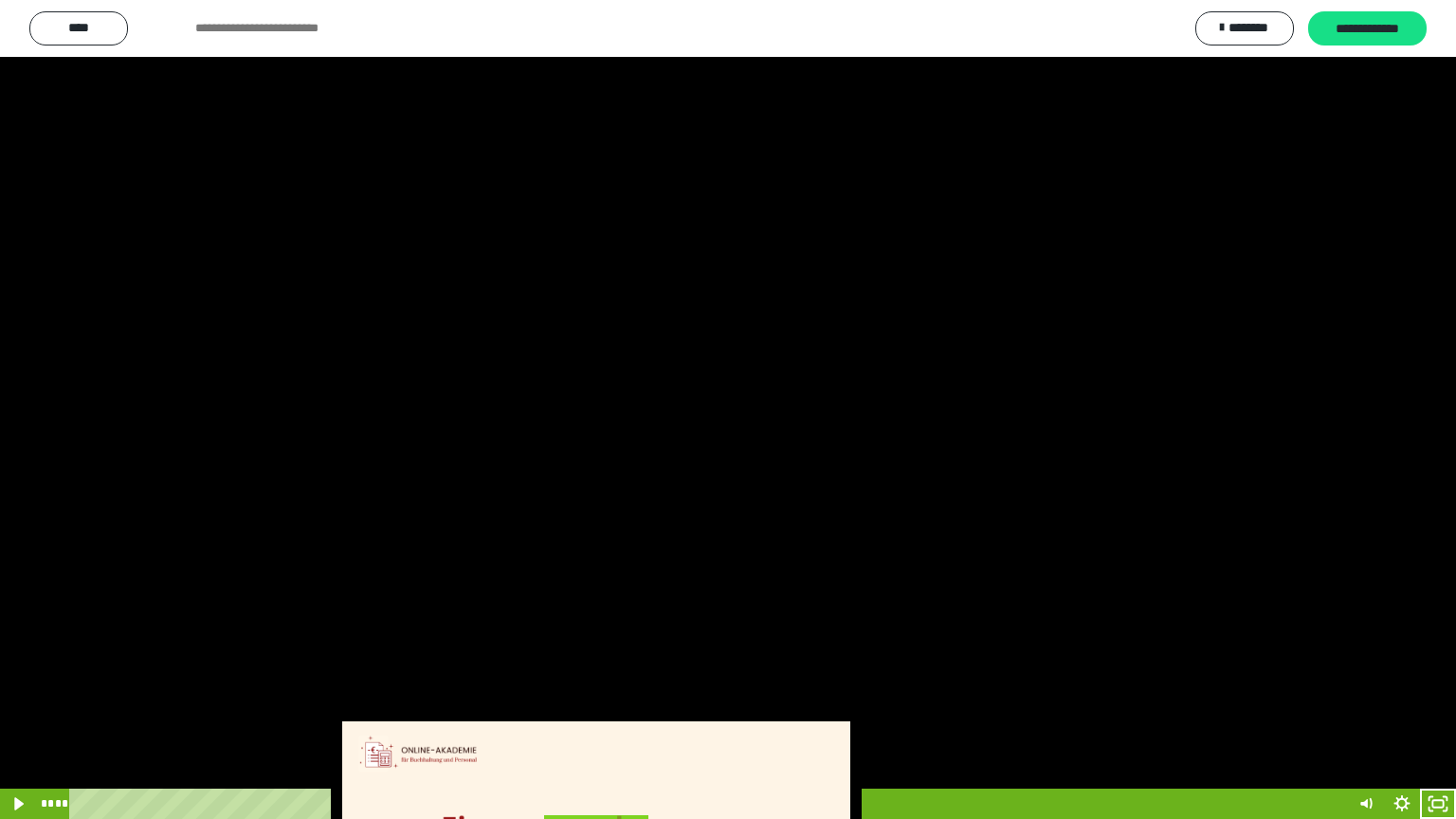 scroll, scrollTop: 2817, scrollLeft: 0, axis: vertical 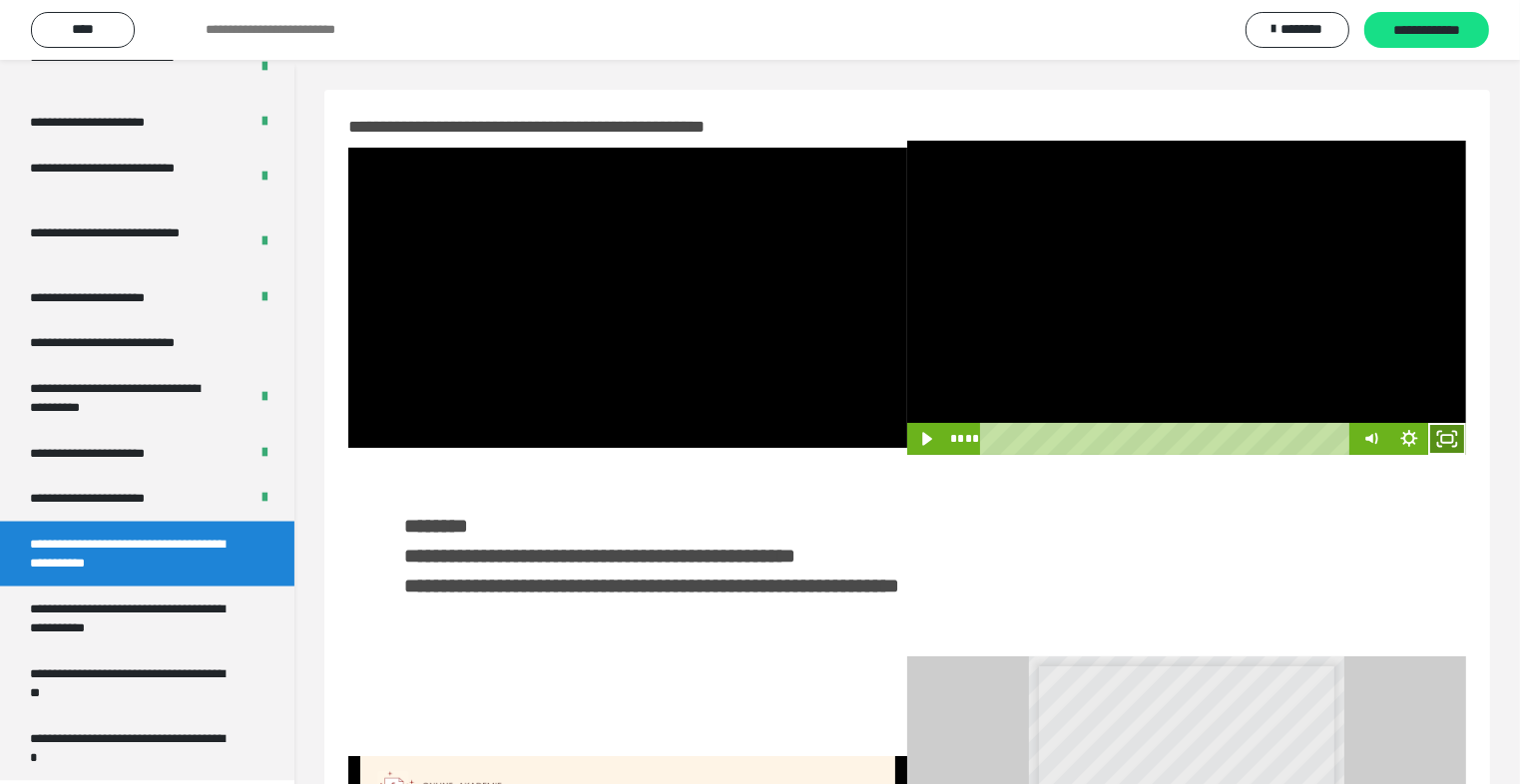 drag, startPoint x: 1453, startPoint y: 440, endPoint x: 1453, endPoint y: 528, distance: 88 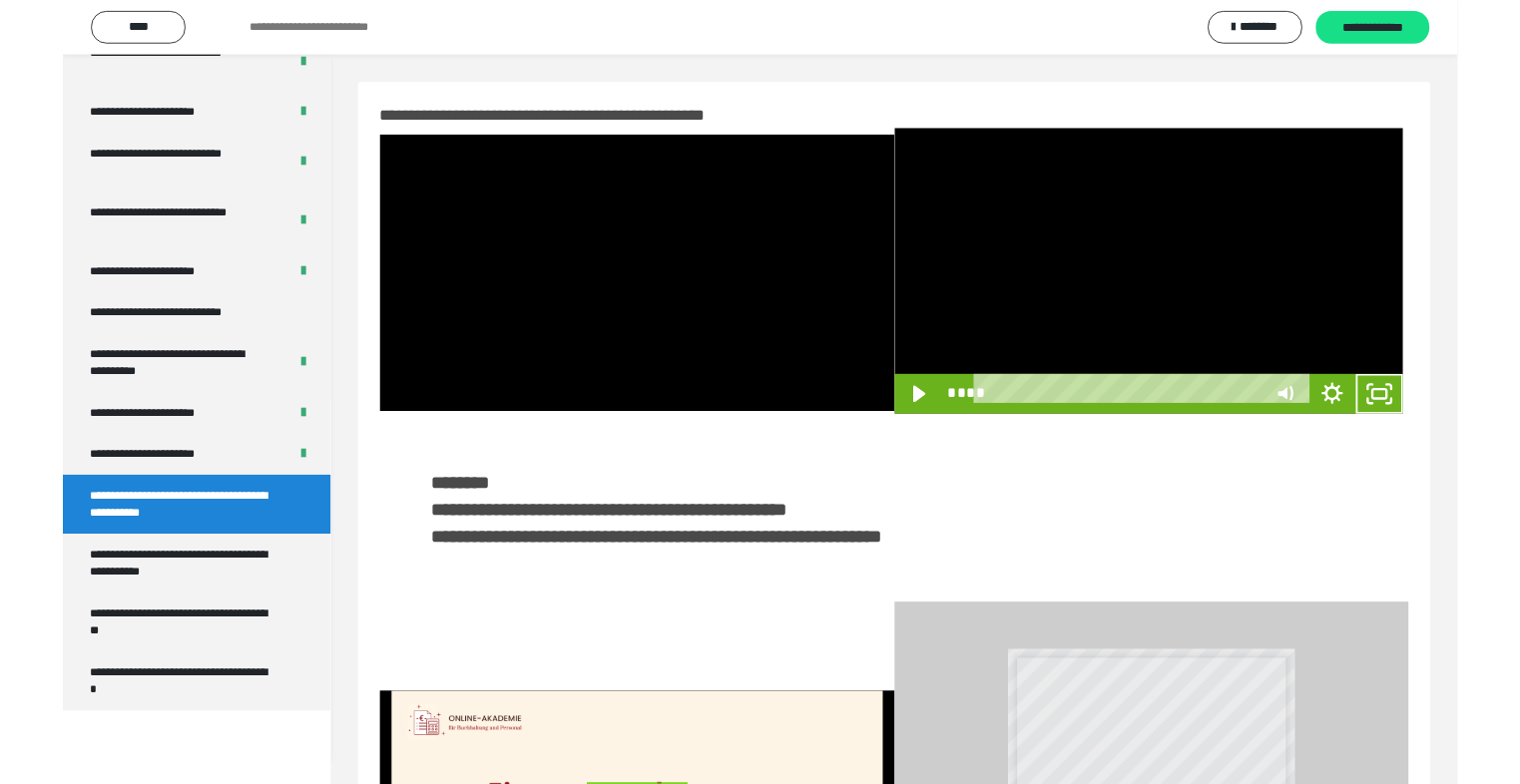 scroll, scrollTop: 2886, scrollLeft: 0, axis: vertical 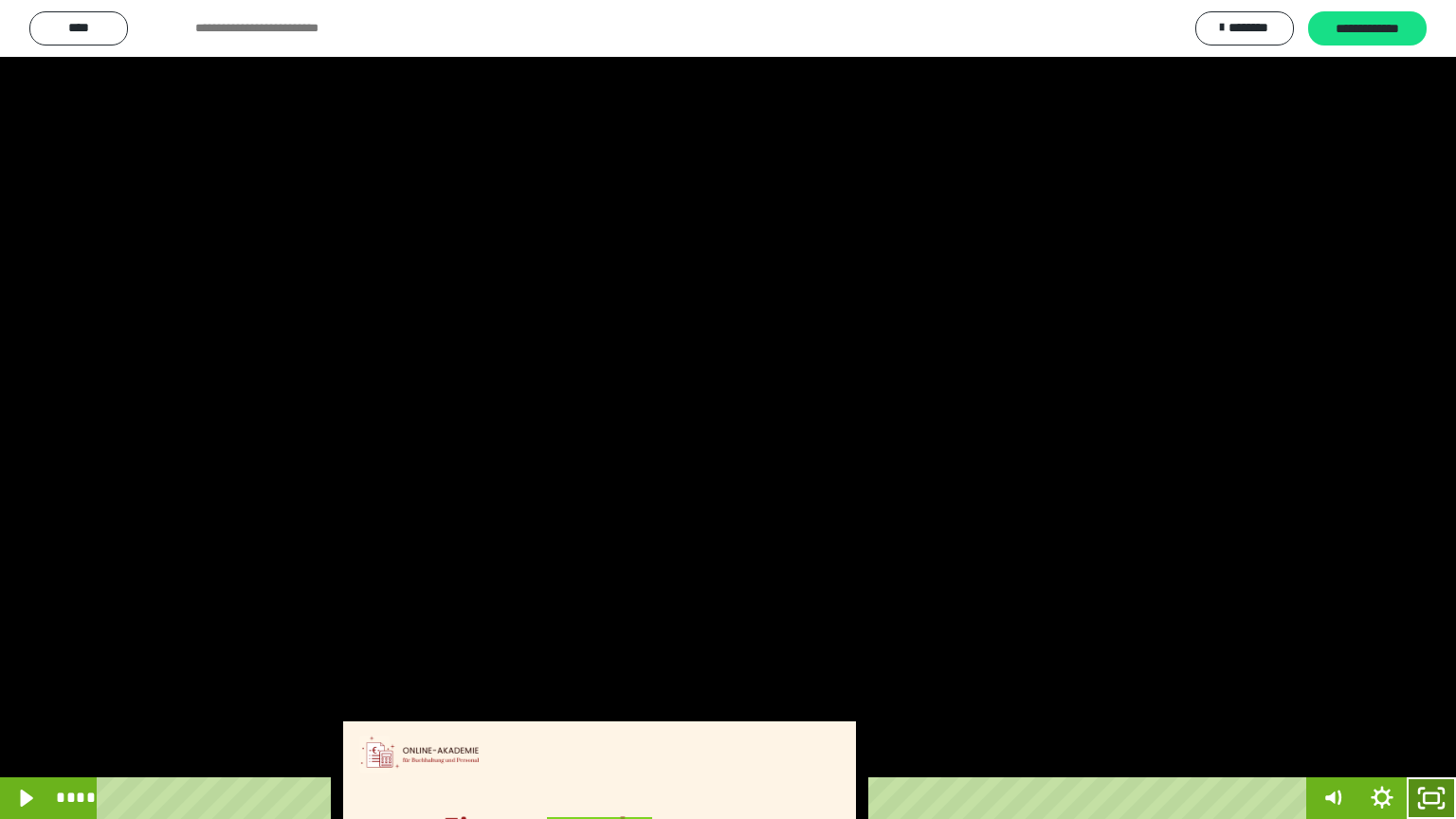 click 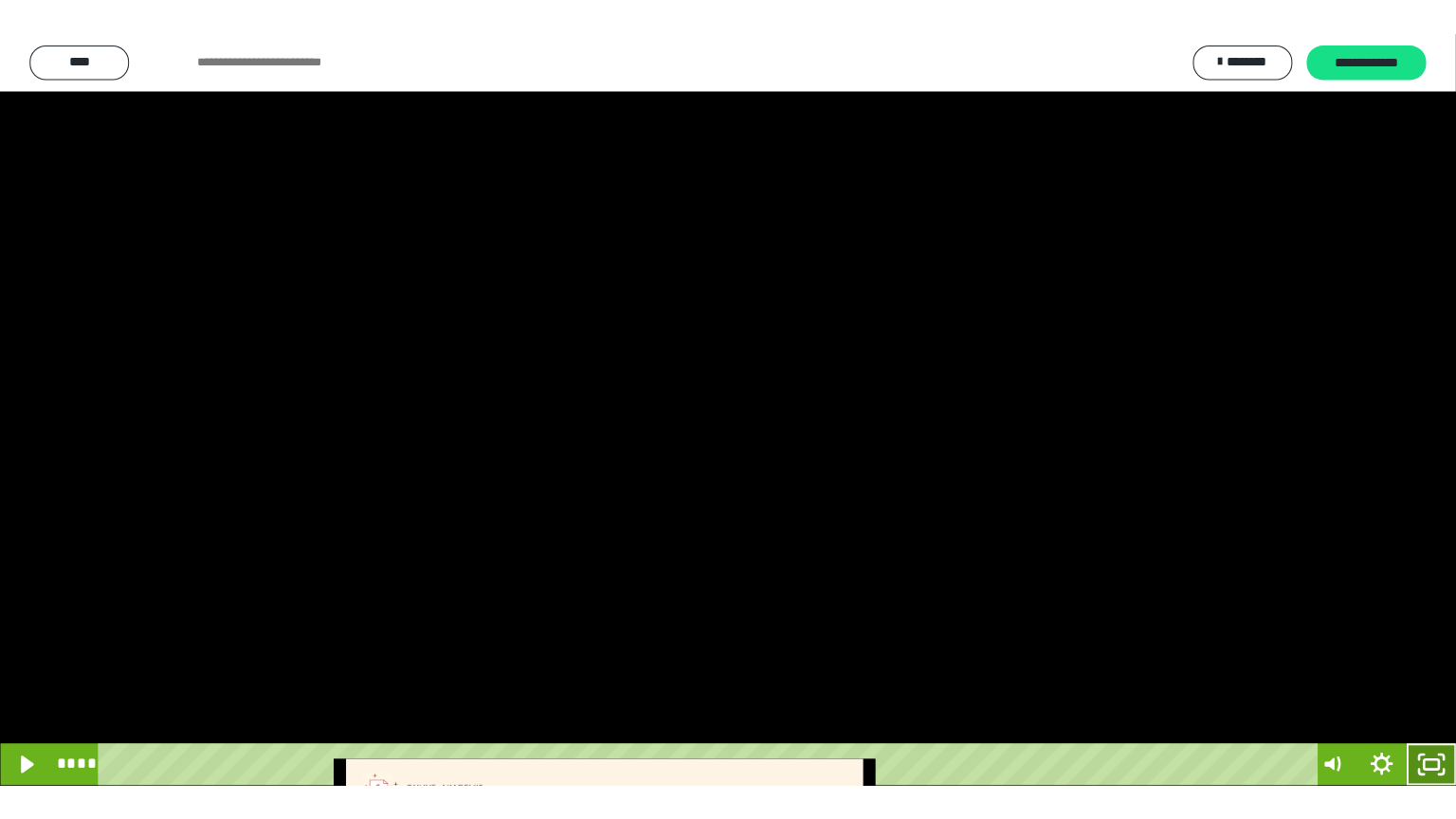 scroll, scrollTop: 2817, scrollLeft: 0, axis: vertical 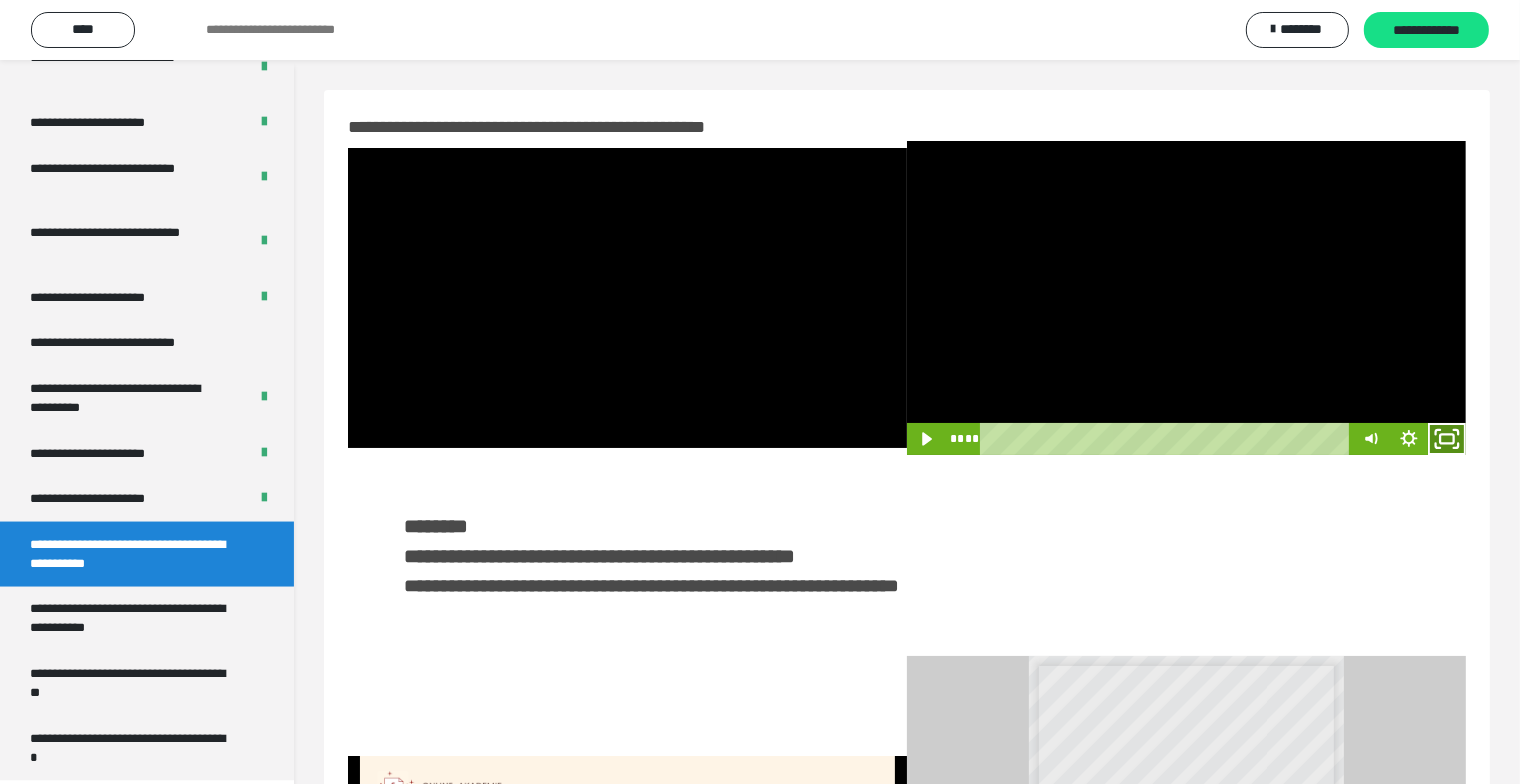 drag, startPoint x: 1441, startPoint y: 440, endPoint x: 1389, endPoint y: 542, distance: 114.49017 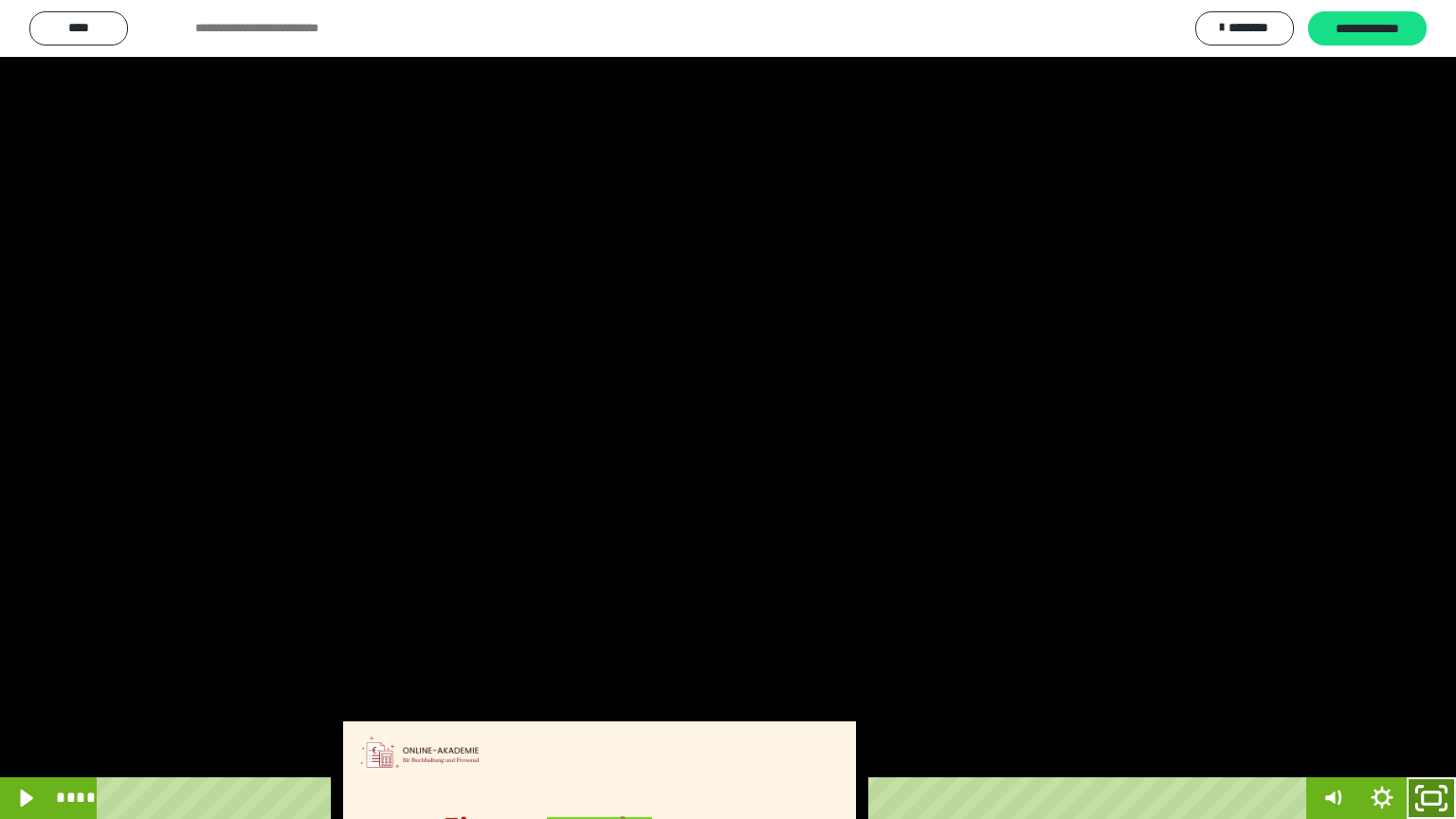 drag, startPoint x: 1426, startPoint y: 796, endPoint x: 1320, endPoint y: 542, distance: 275.2308 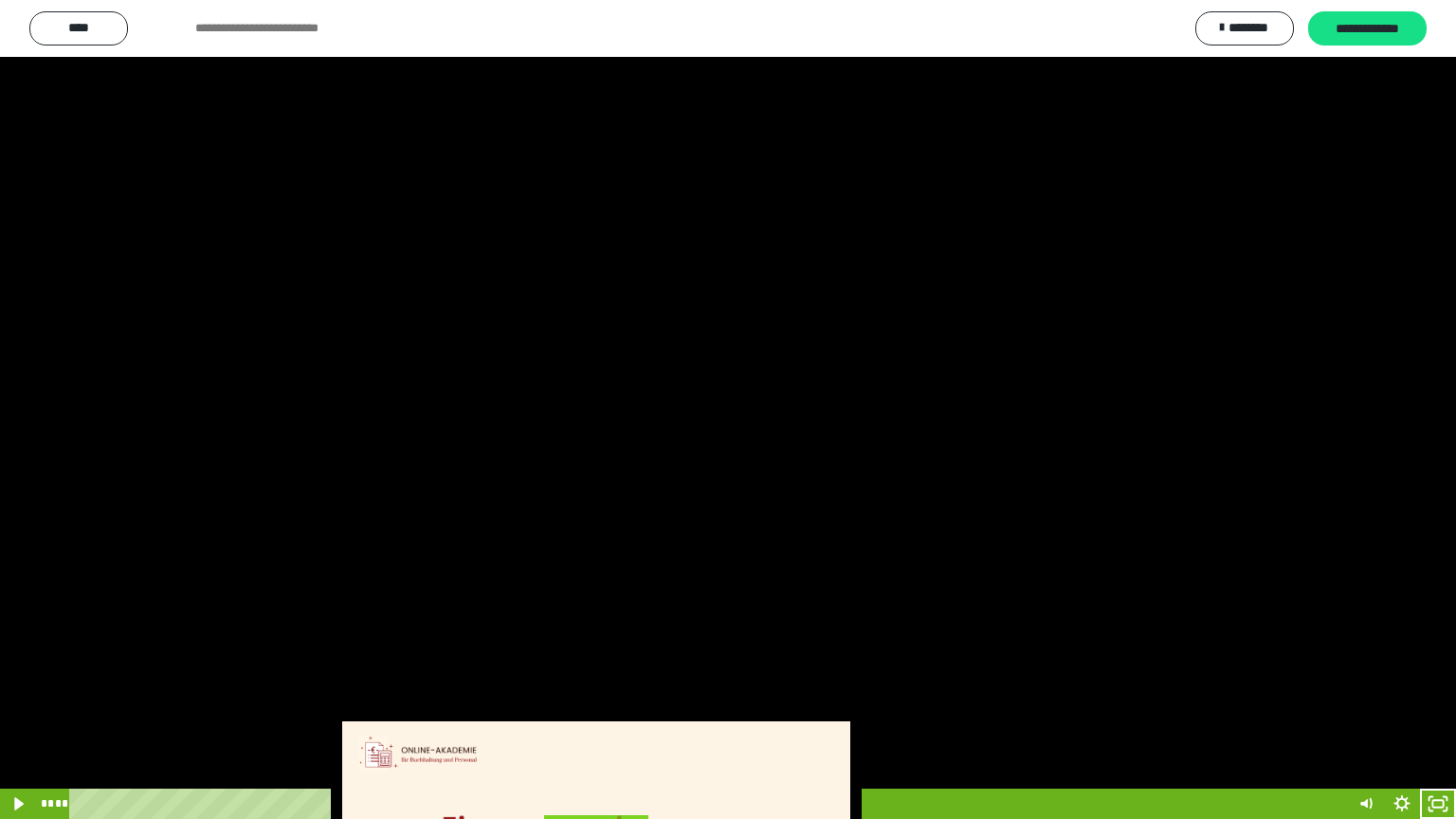 scroll, scrollTop: 2817, scrollLeft: 0, axis: vertical 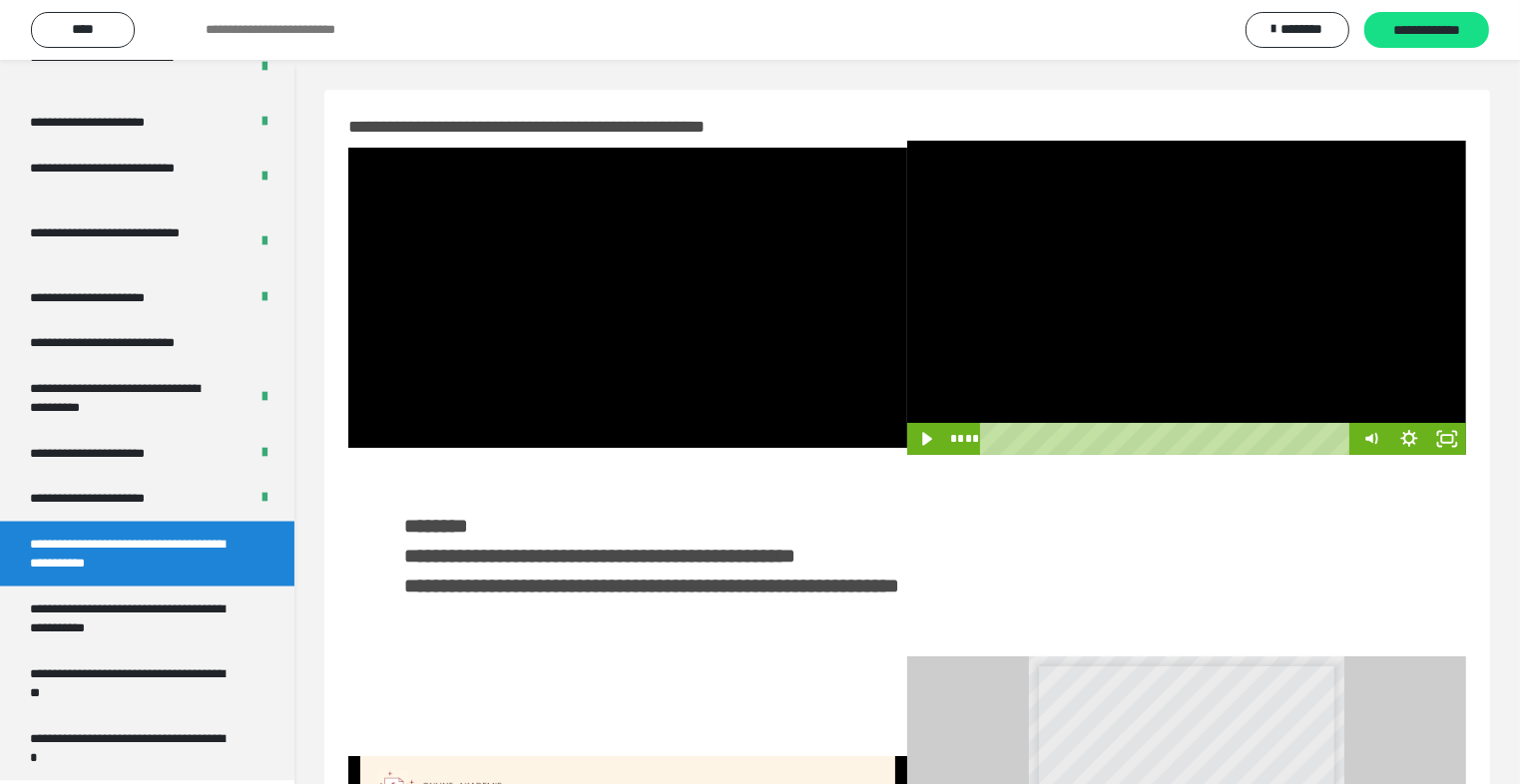 click at bounding box center [1187, 297] 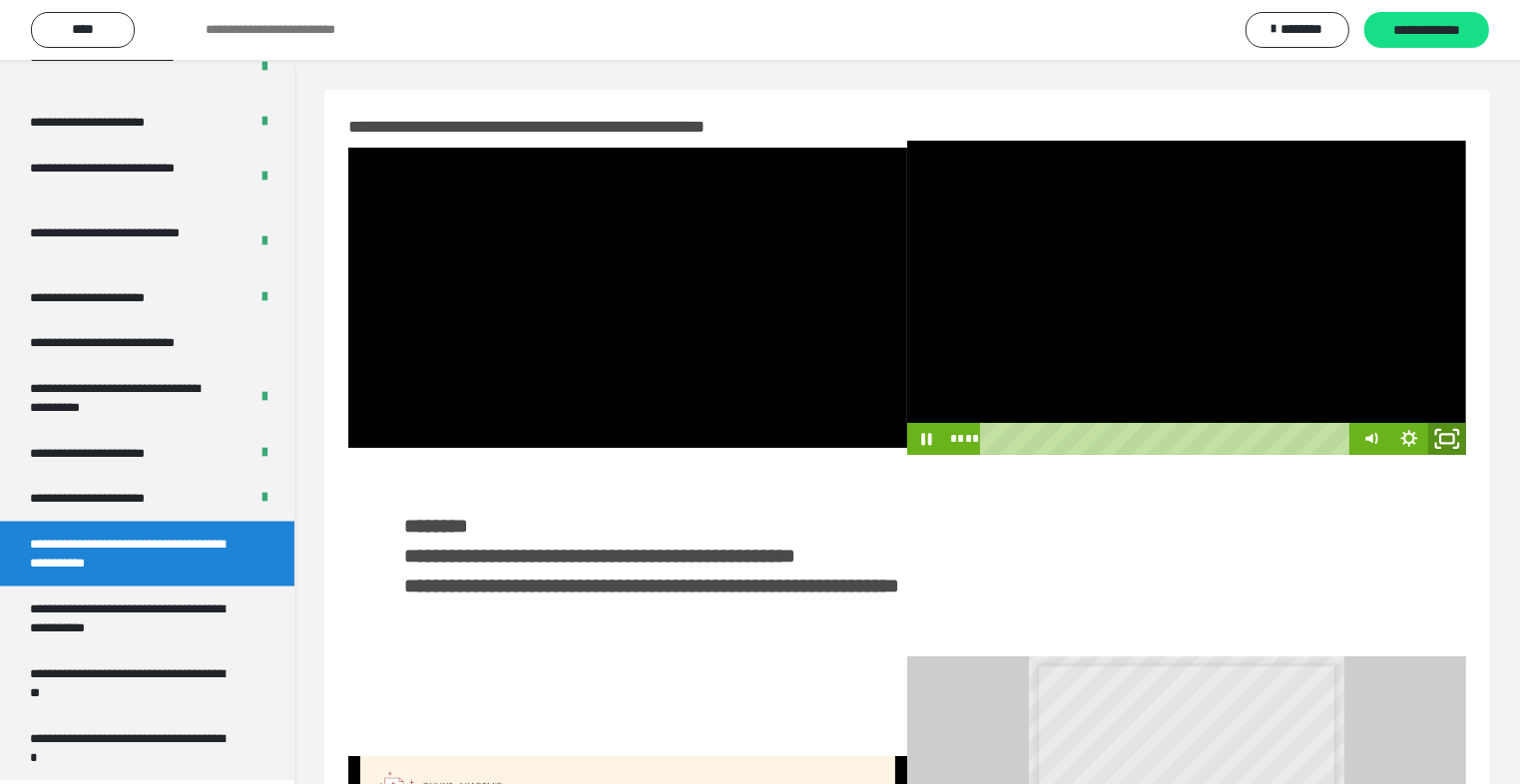 click 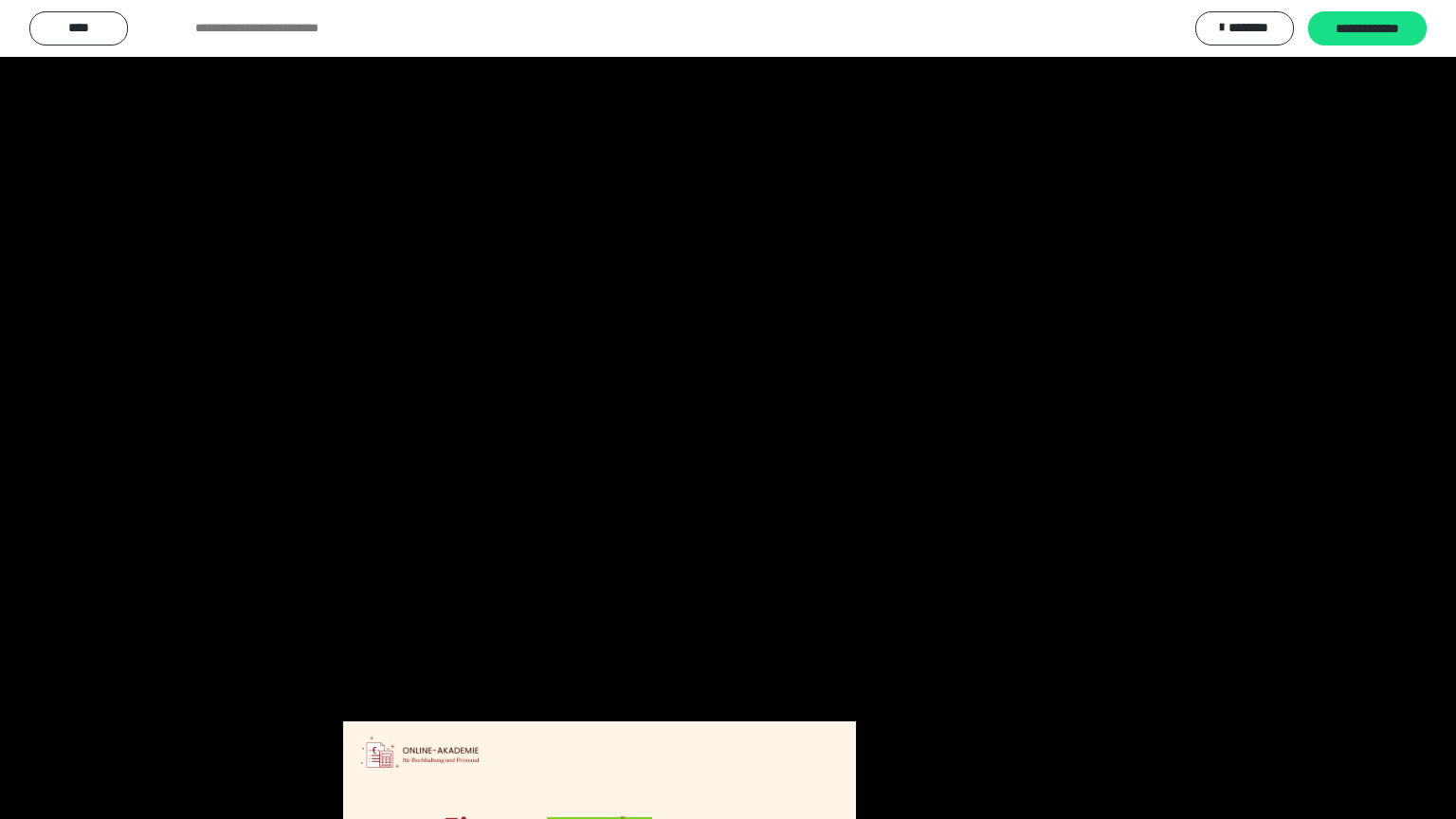 click at bounding box center (728, 410) 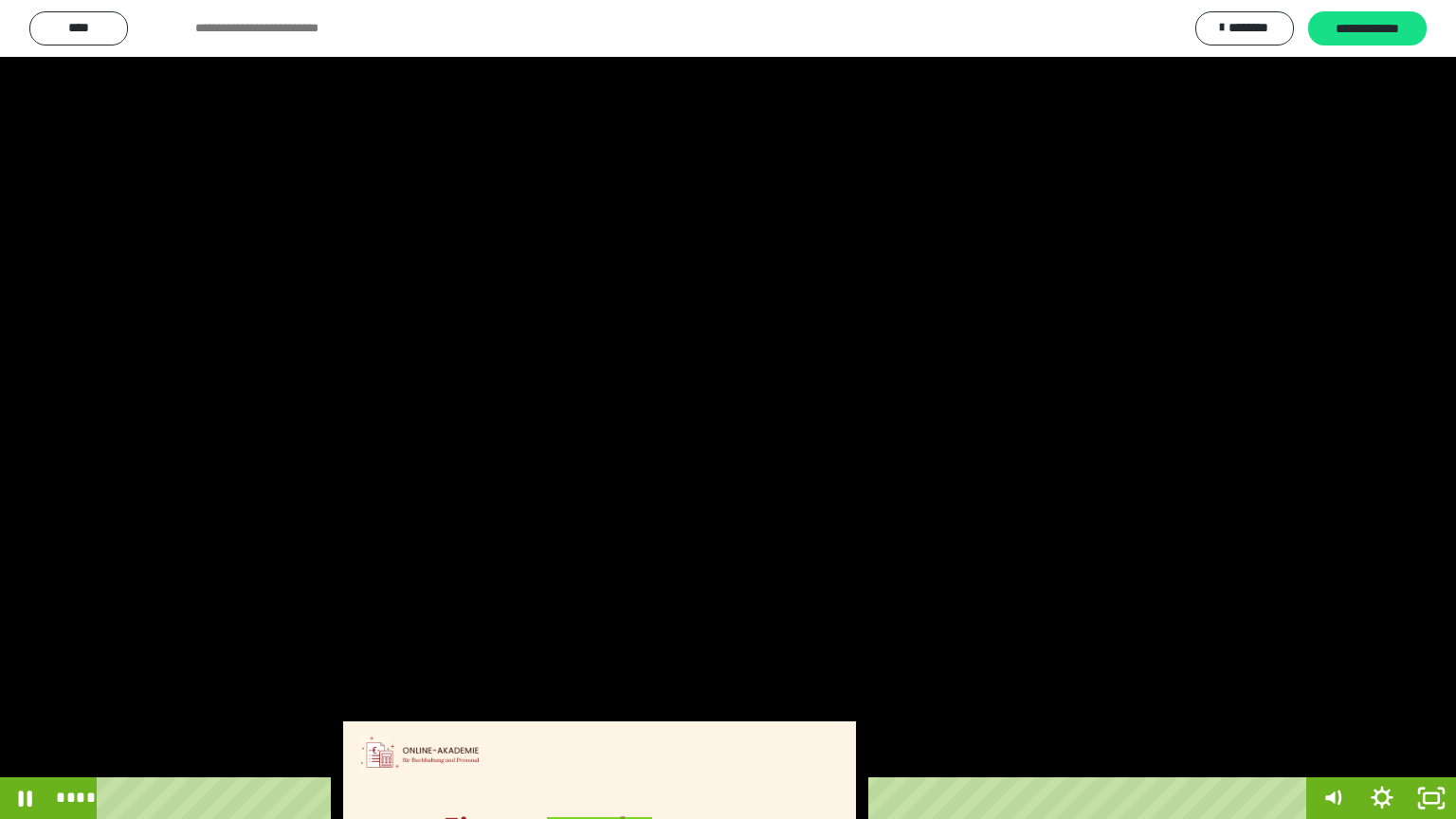 click at bounding box center [728, 410] 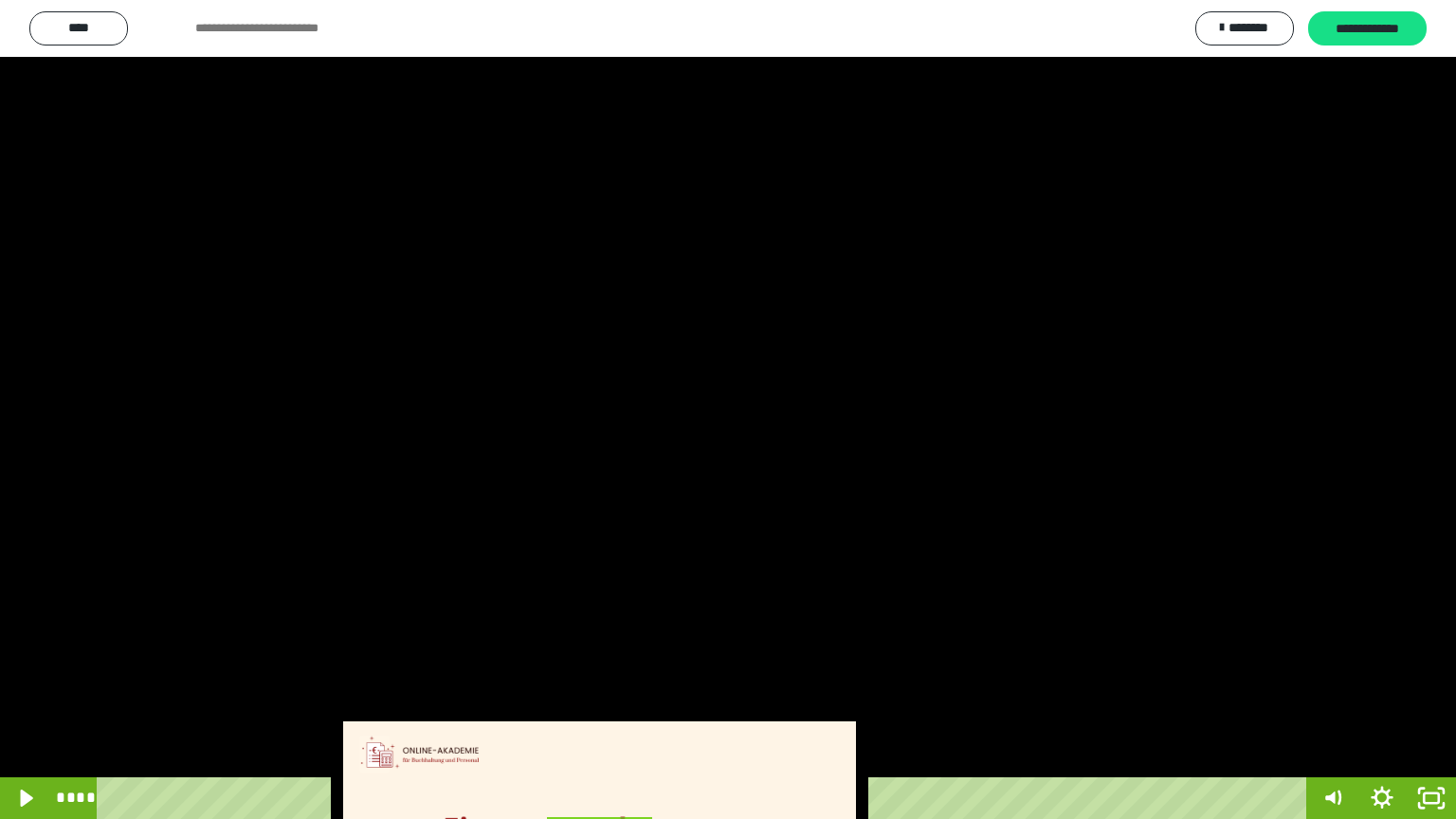 click at bounding box center (728, 410) 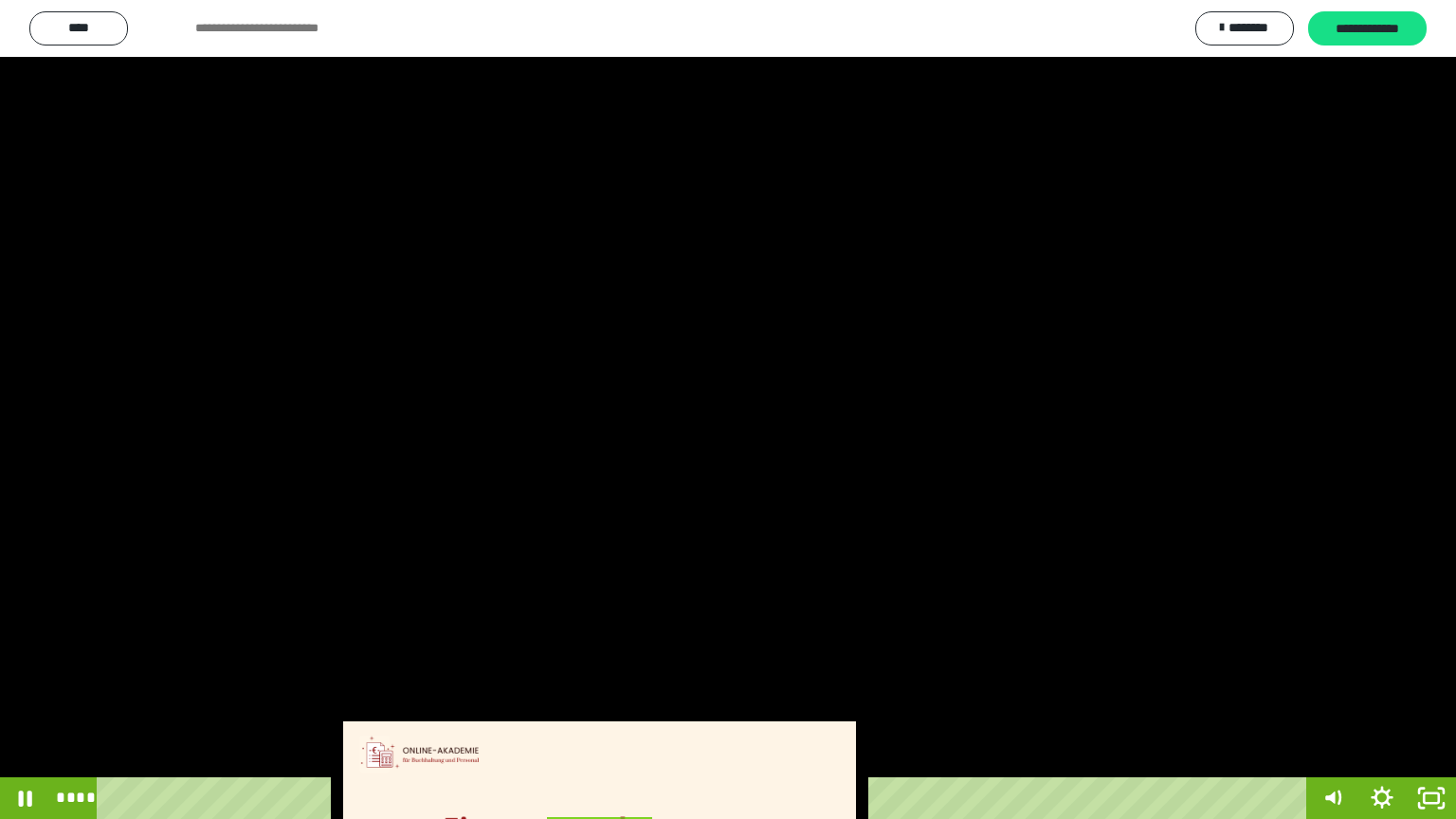 click at bounding box center [728, 410] 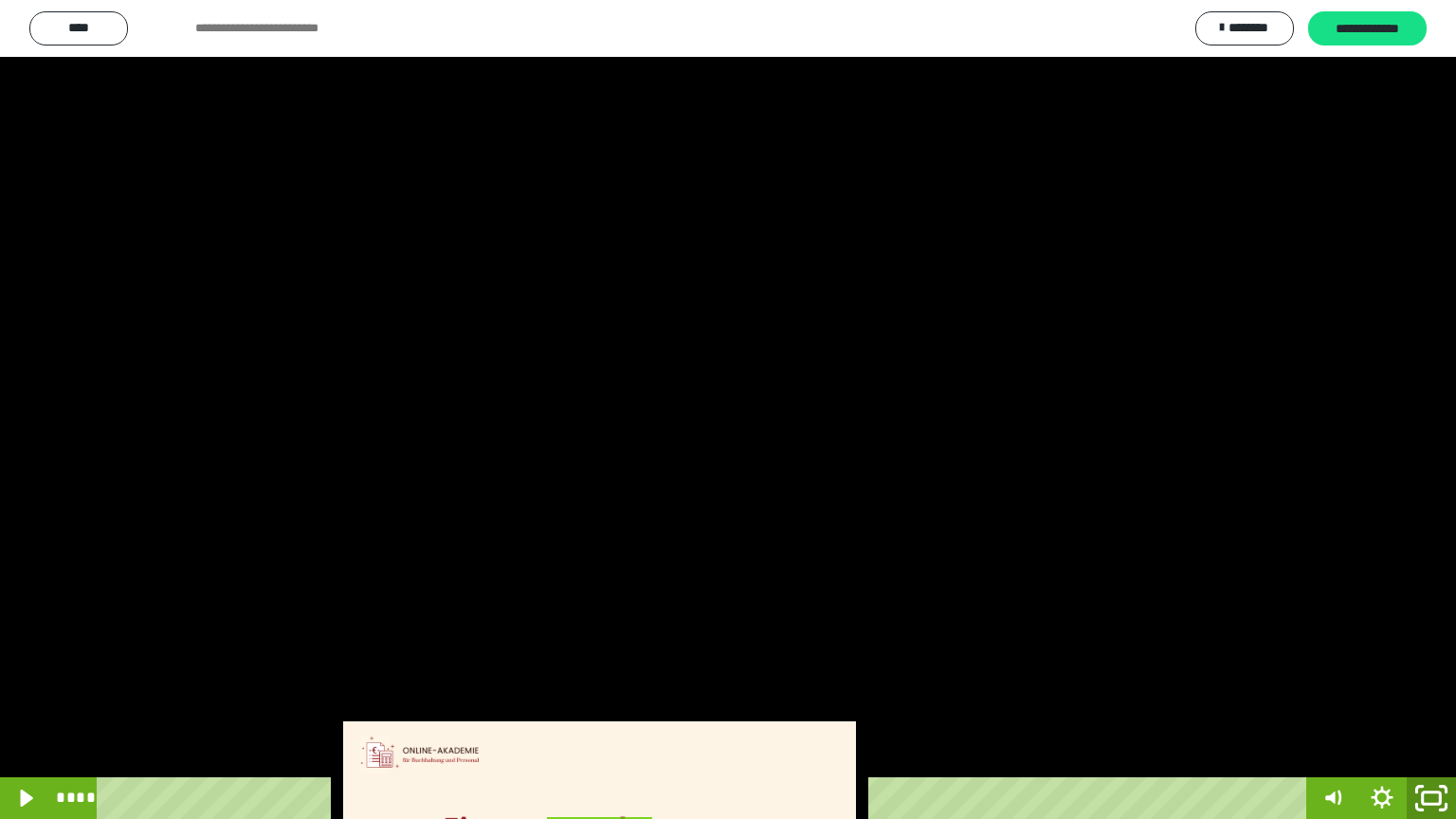 click 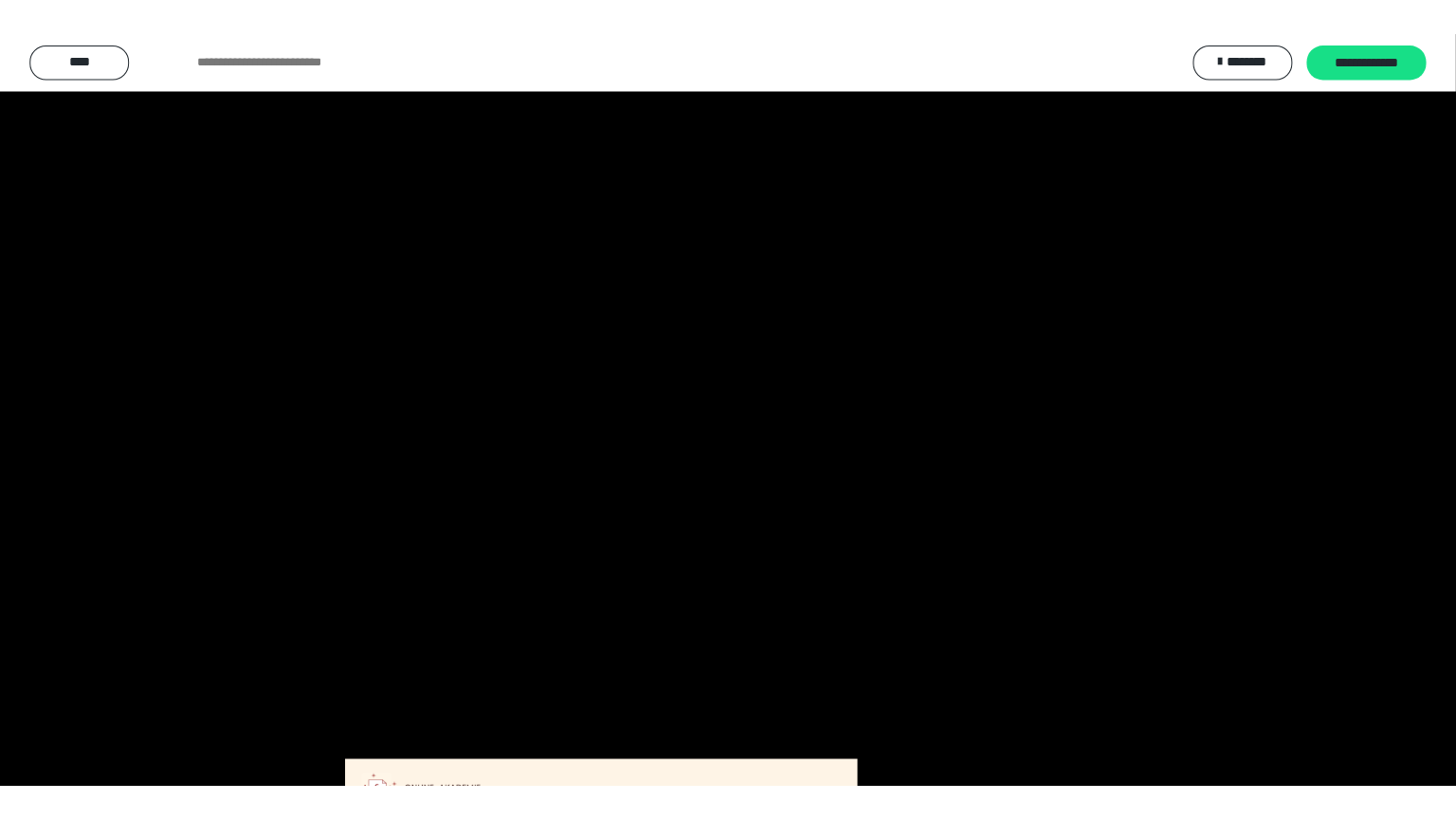 scroll, scrollTop: 2817, scrollLeft: 0, axis: vertical 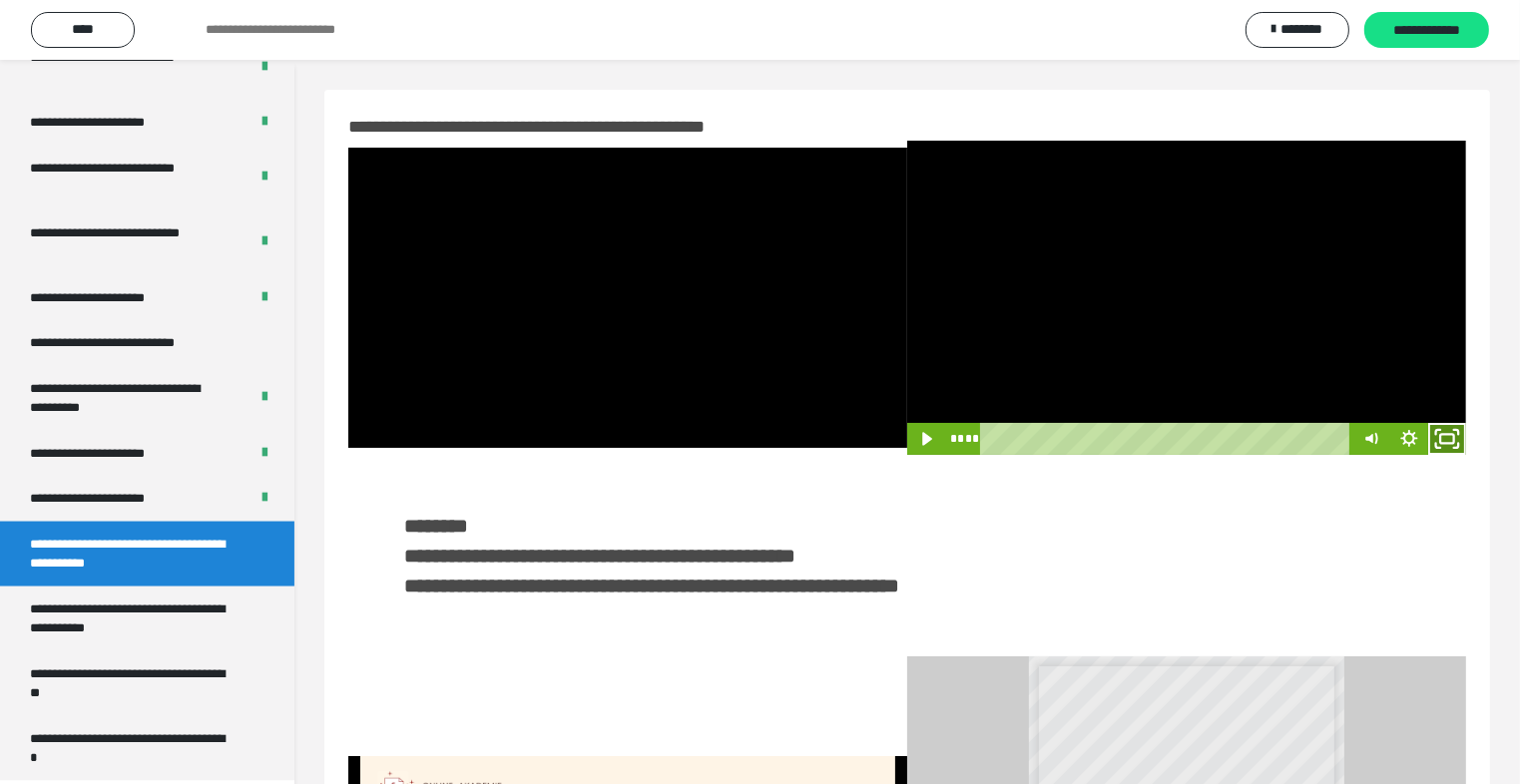 click 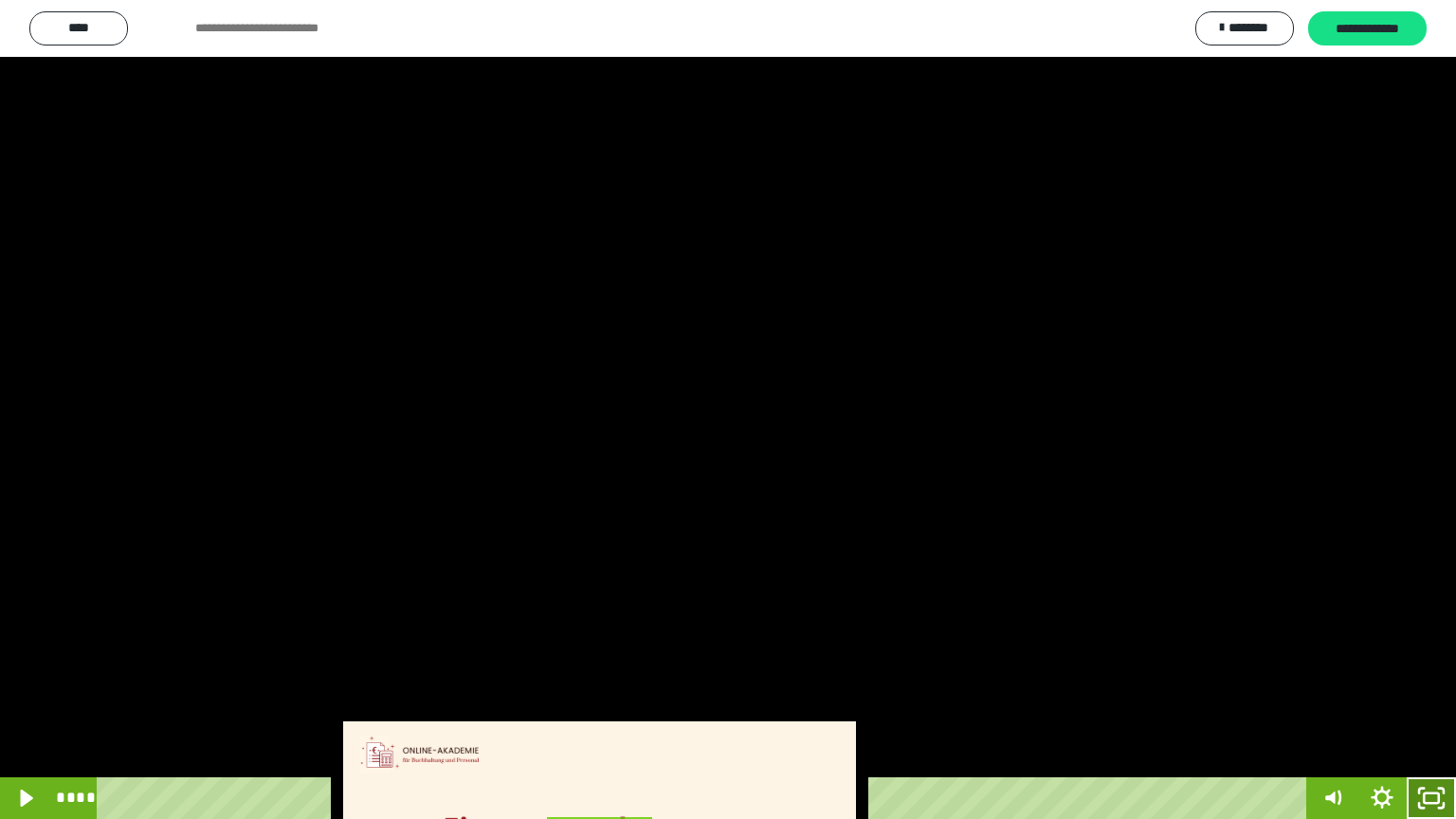 click 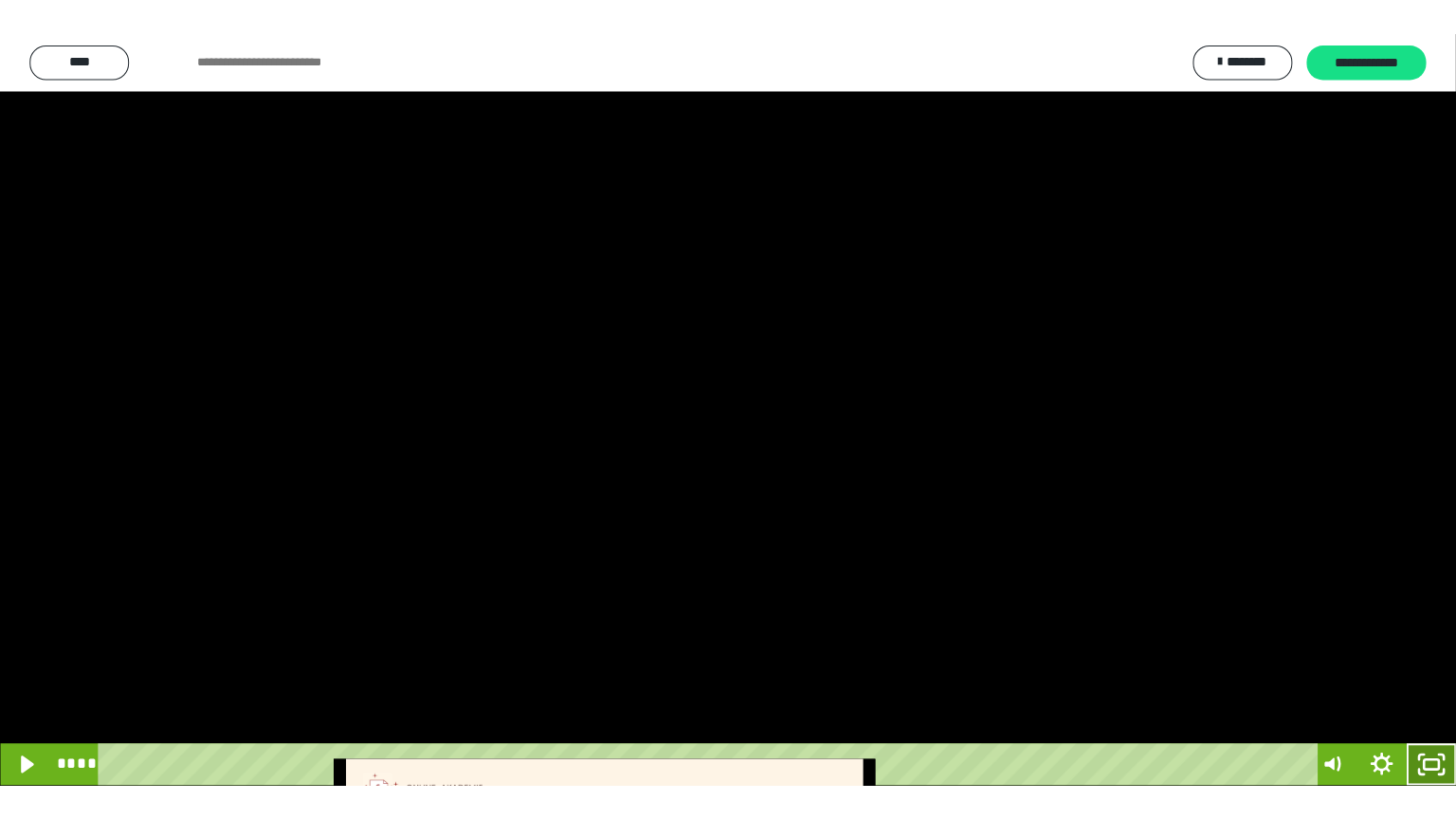 scroll, scrollTop: 2817, scrollLeft: 0, axis: vertical 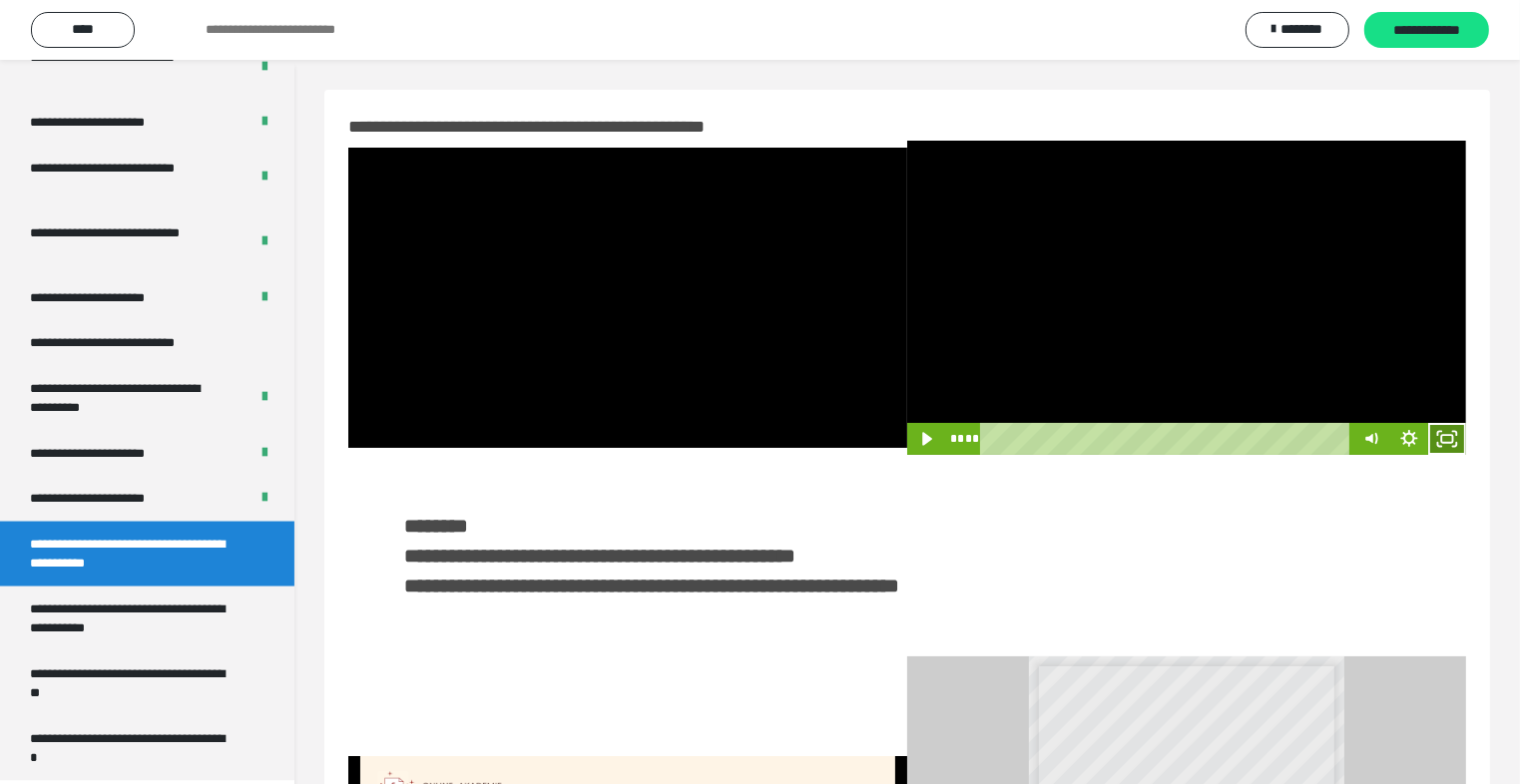 click 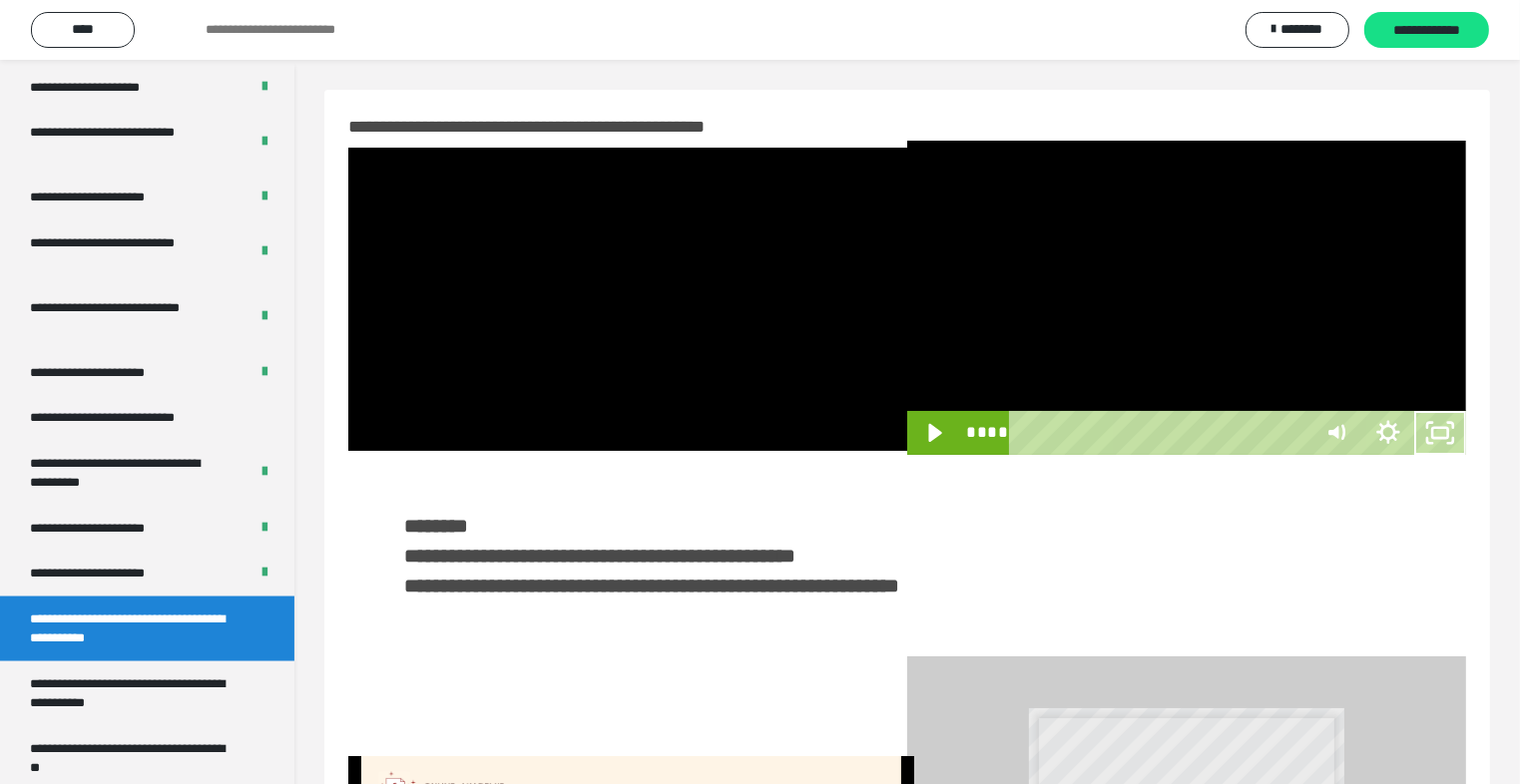 scroll, scrollTop: 2886, scrollLeft: 0, axis: vertical 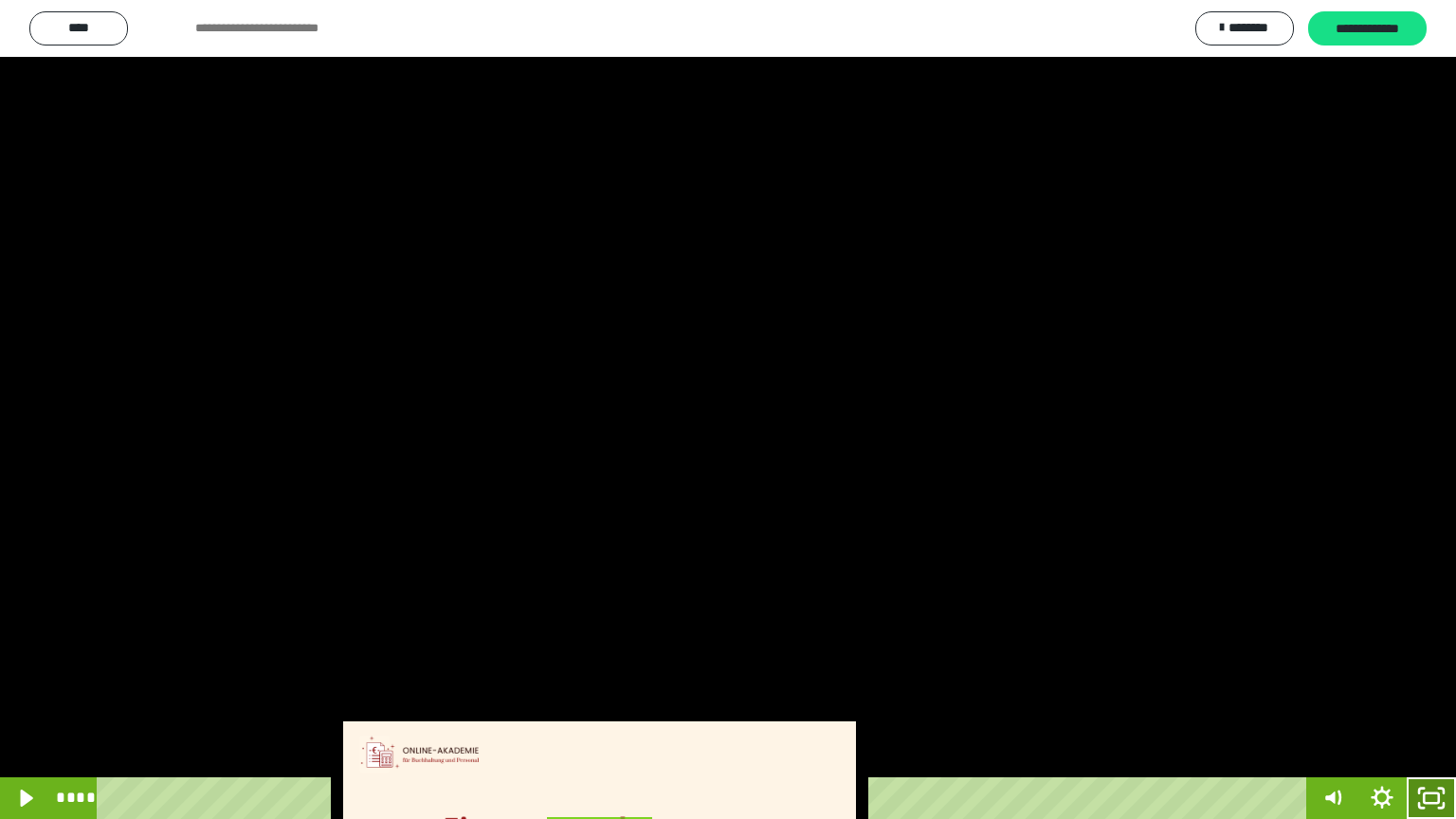 click 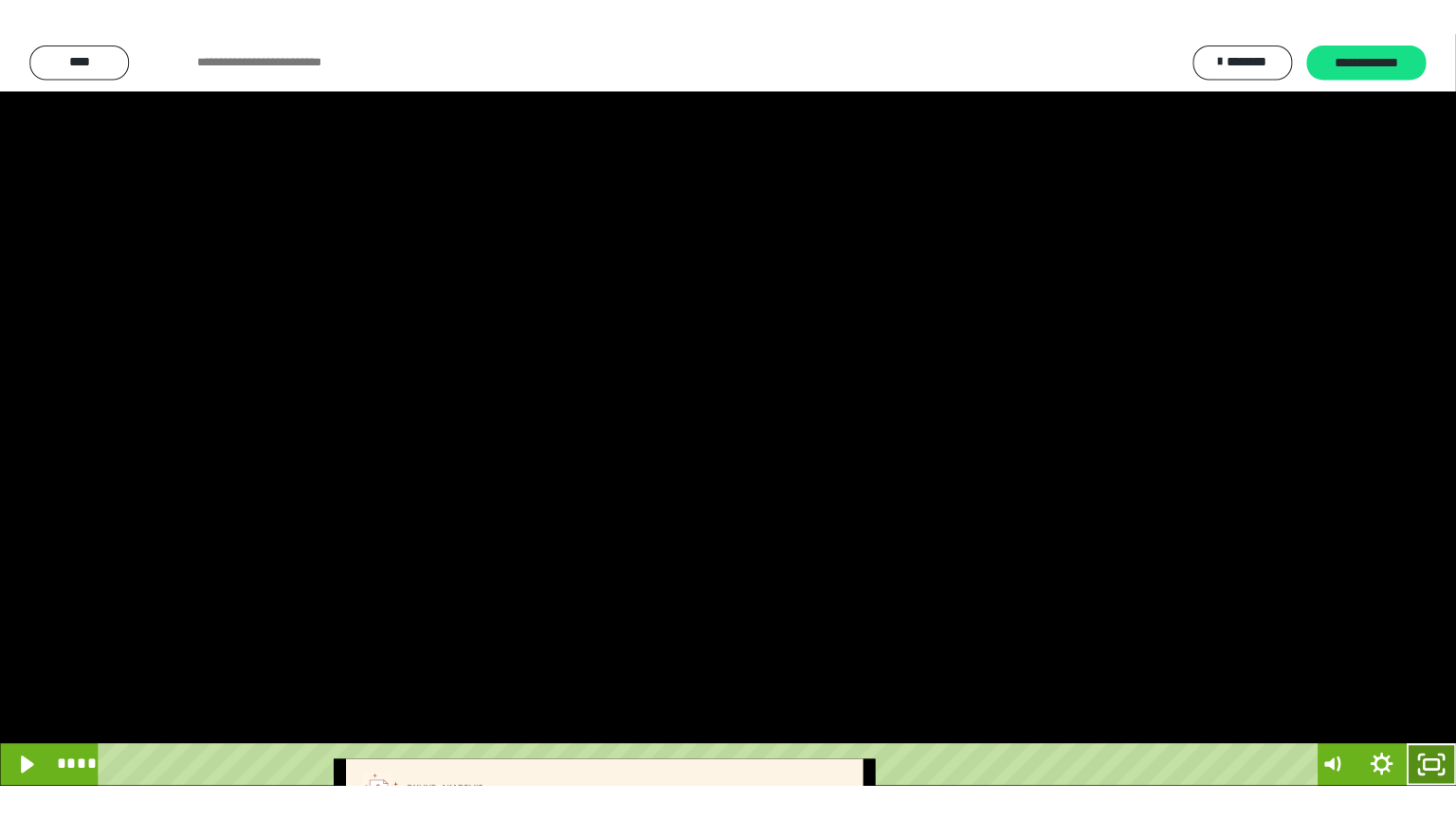 scroll, scrollTop: 2817, scrollLeft: 0, axis: vertical 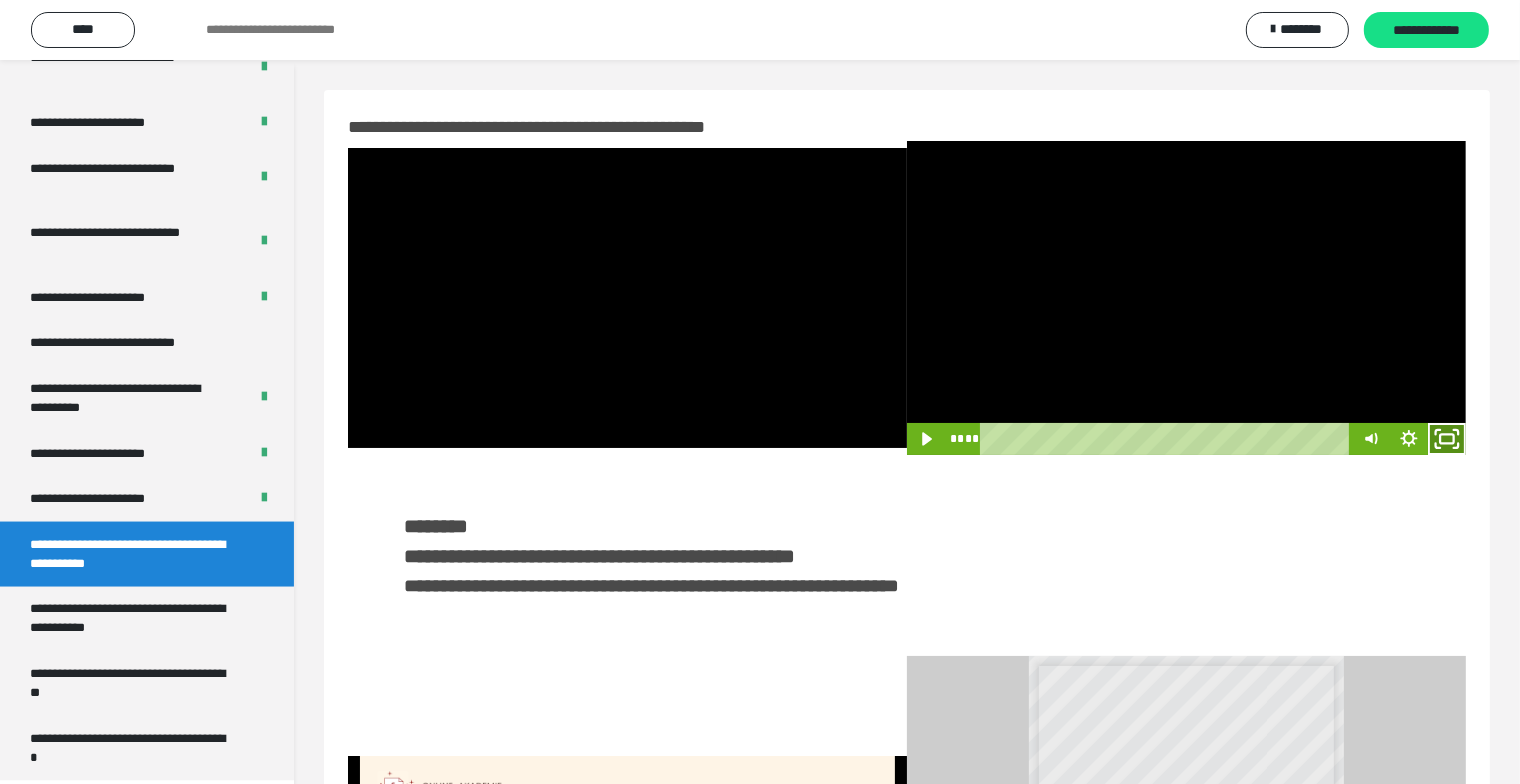 click 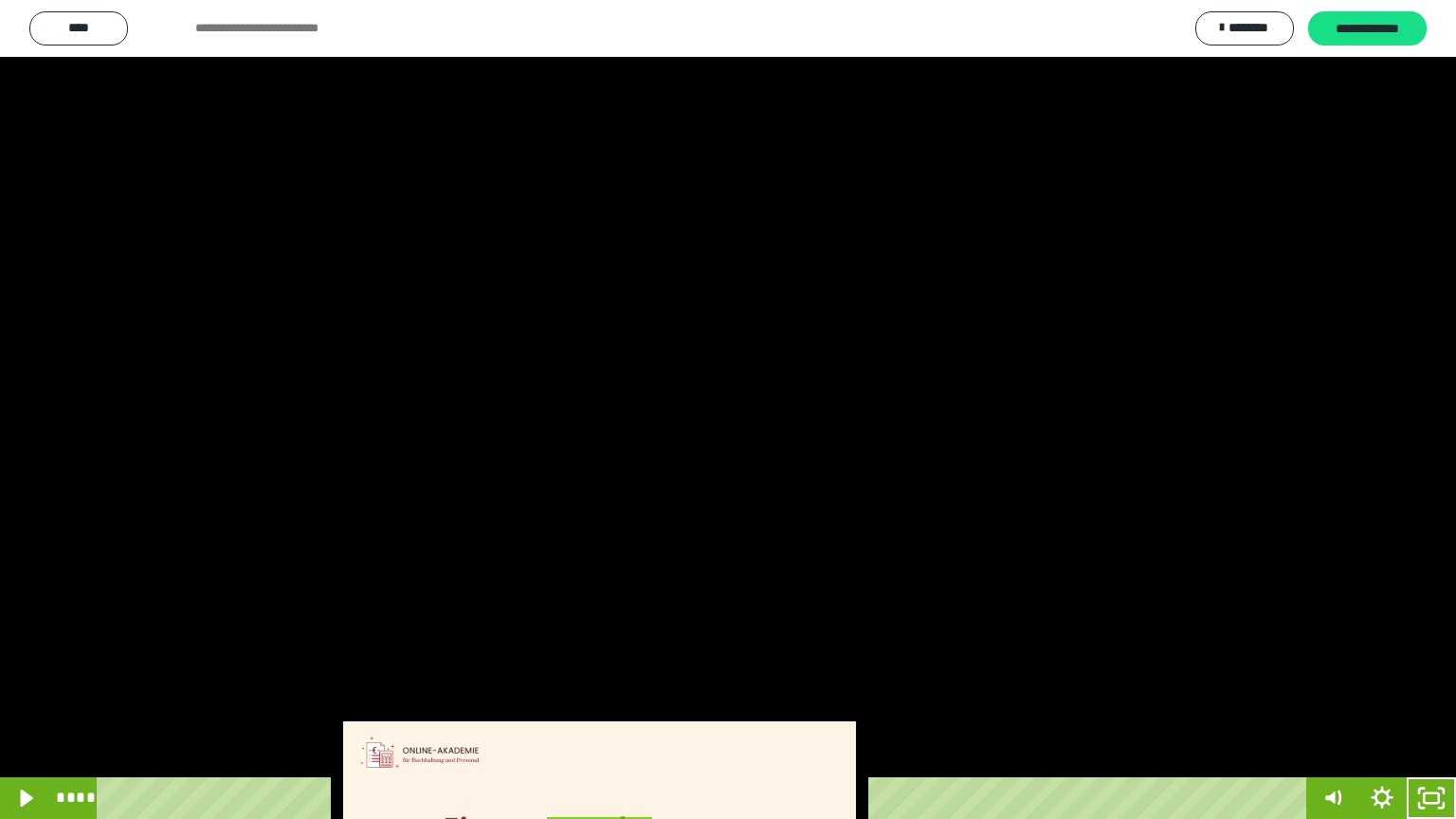click at bounding box center [728, 410] 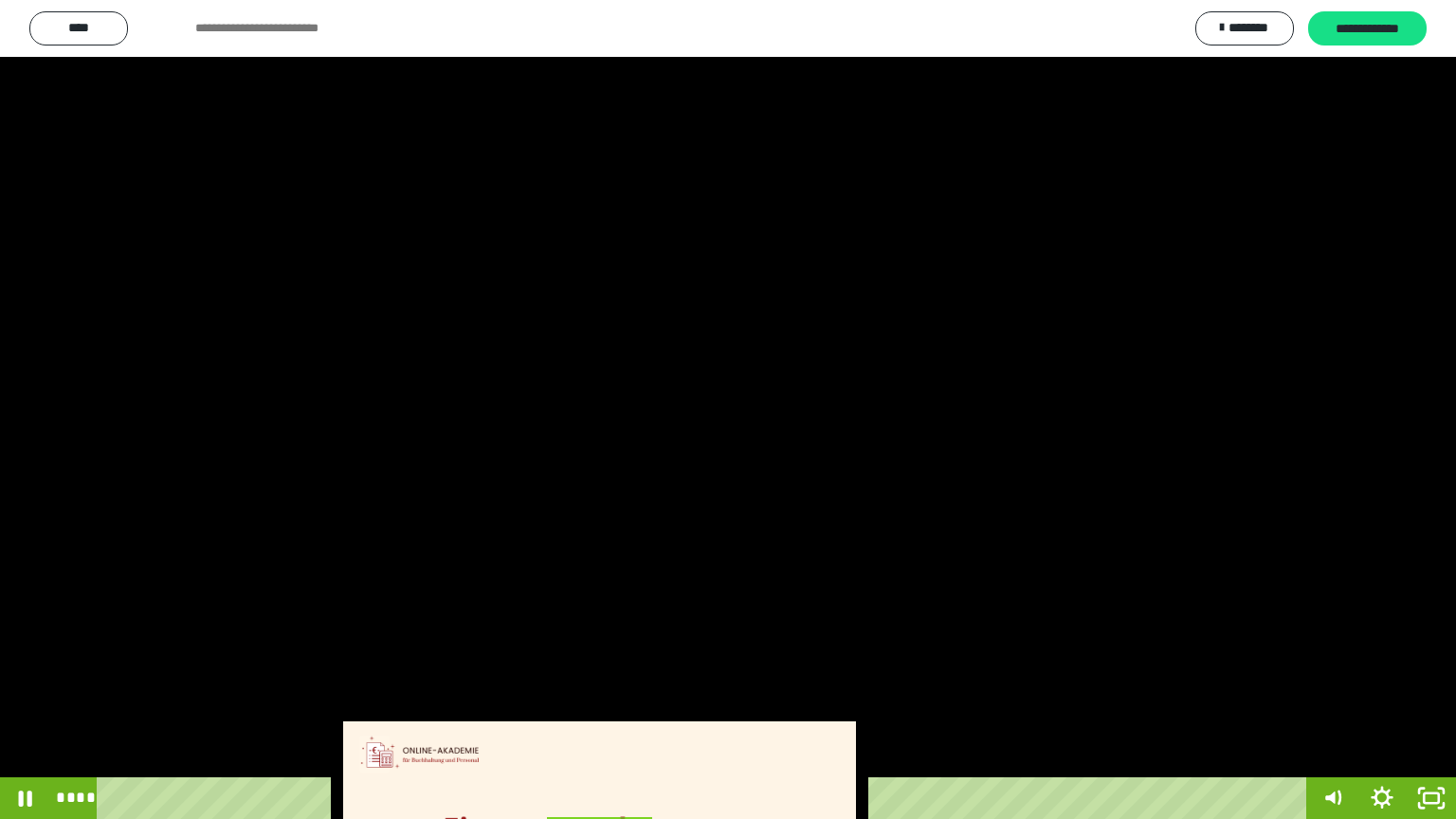 click at bounding box center (728, 410) 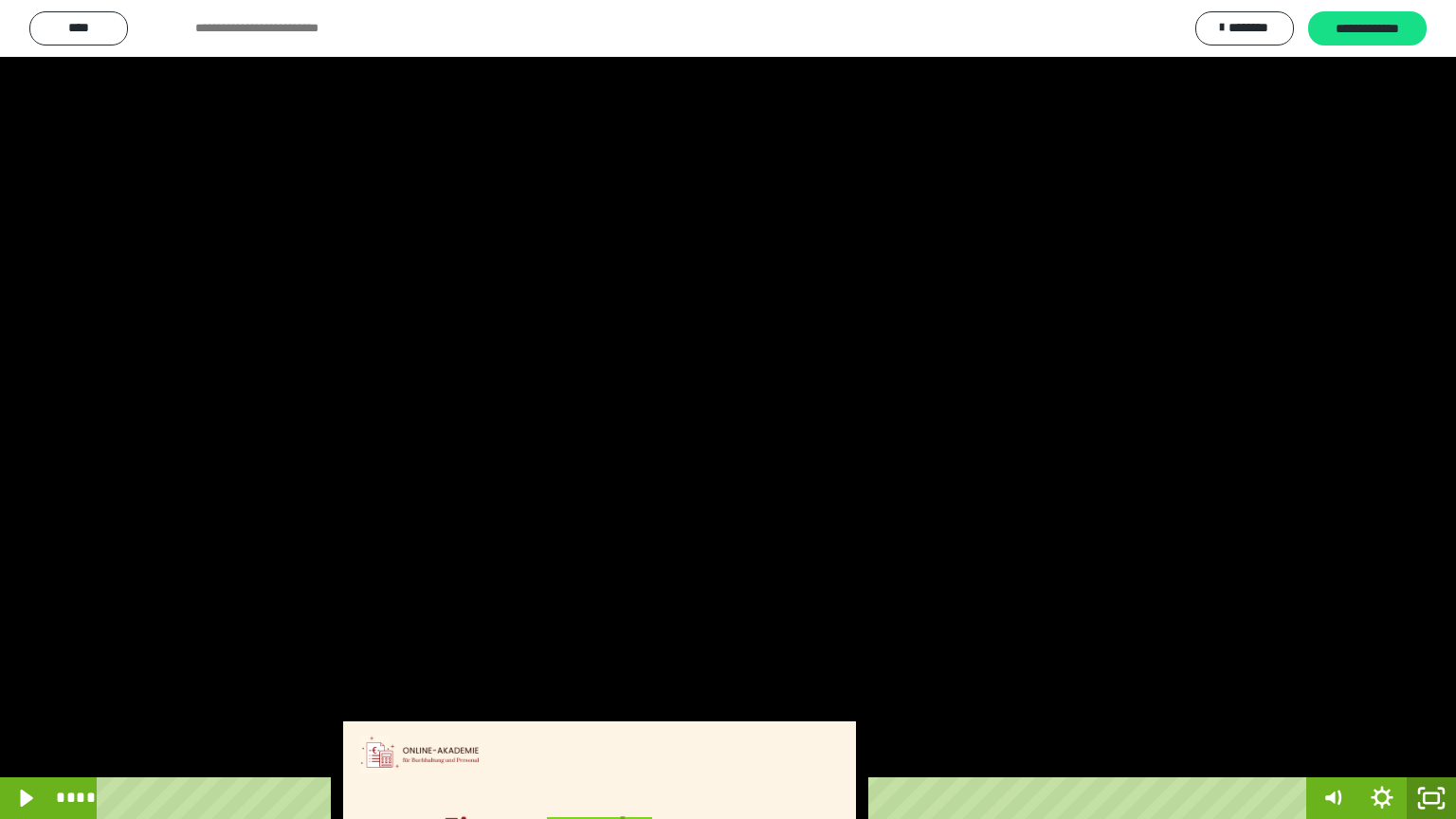 drag, startPoint x: 1430, startPoint y: 800, endPoint x: 1453, endPoint y: 606, distance: 195.3586 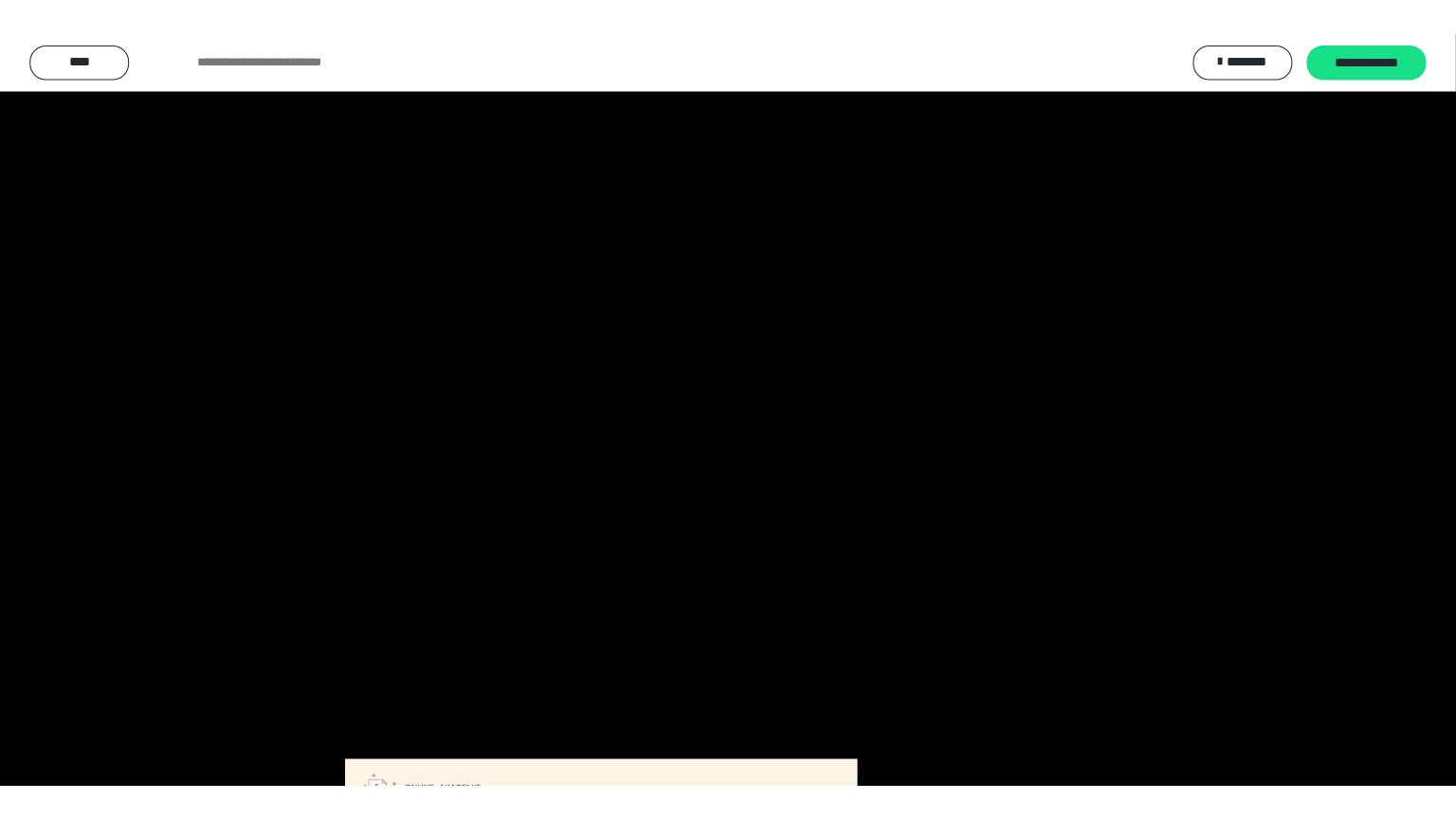 scroll, scrollTop: 2817, scrollLeft: 0, axis: vertical 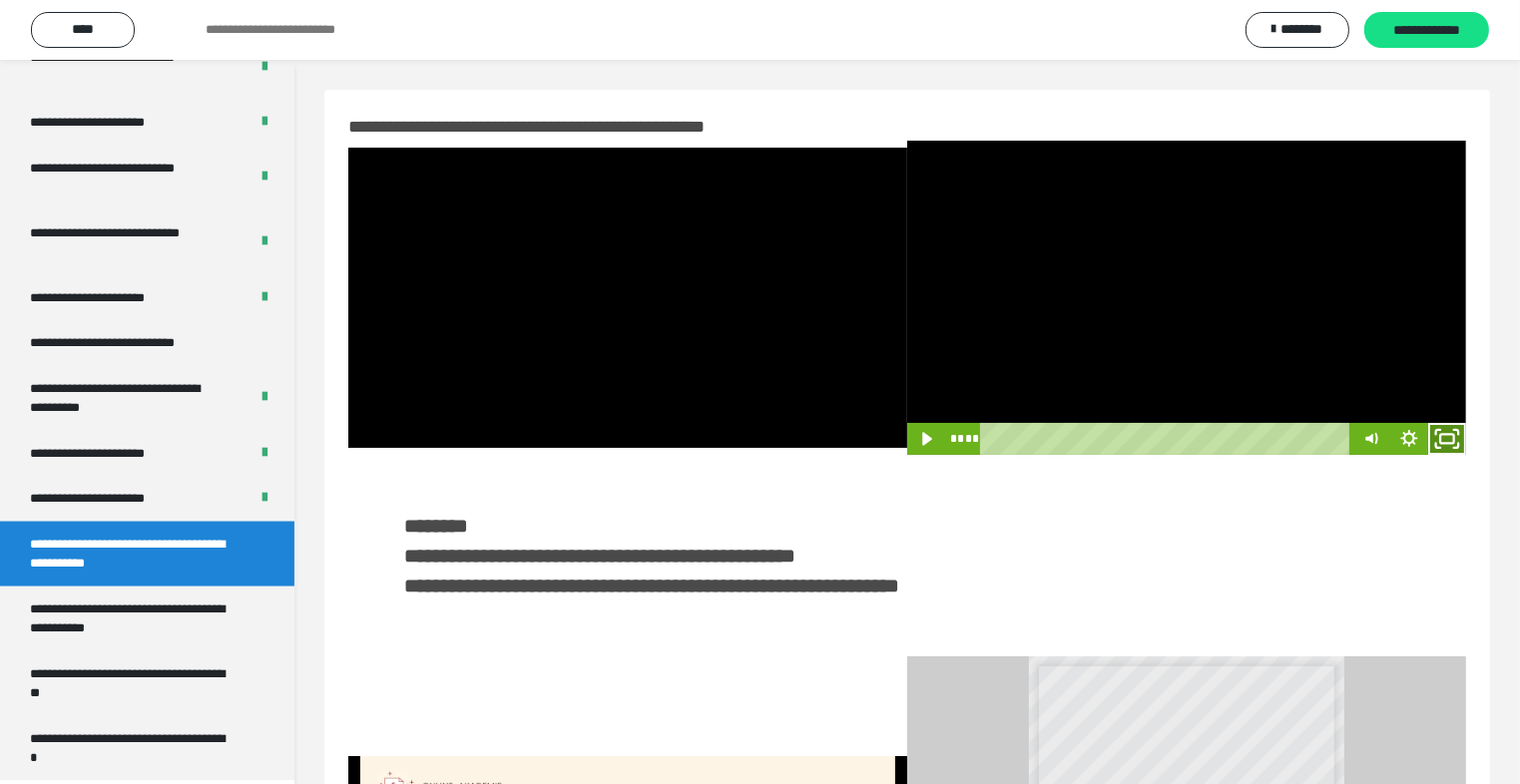 click 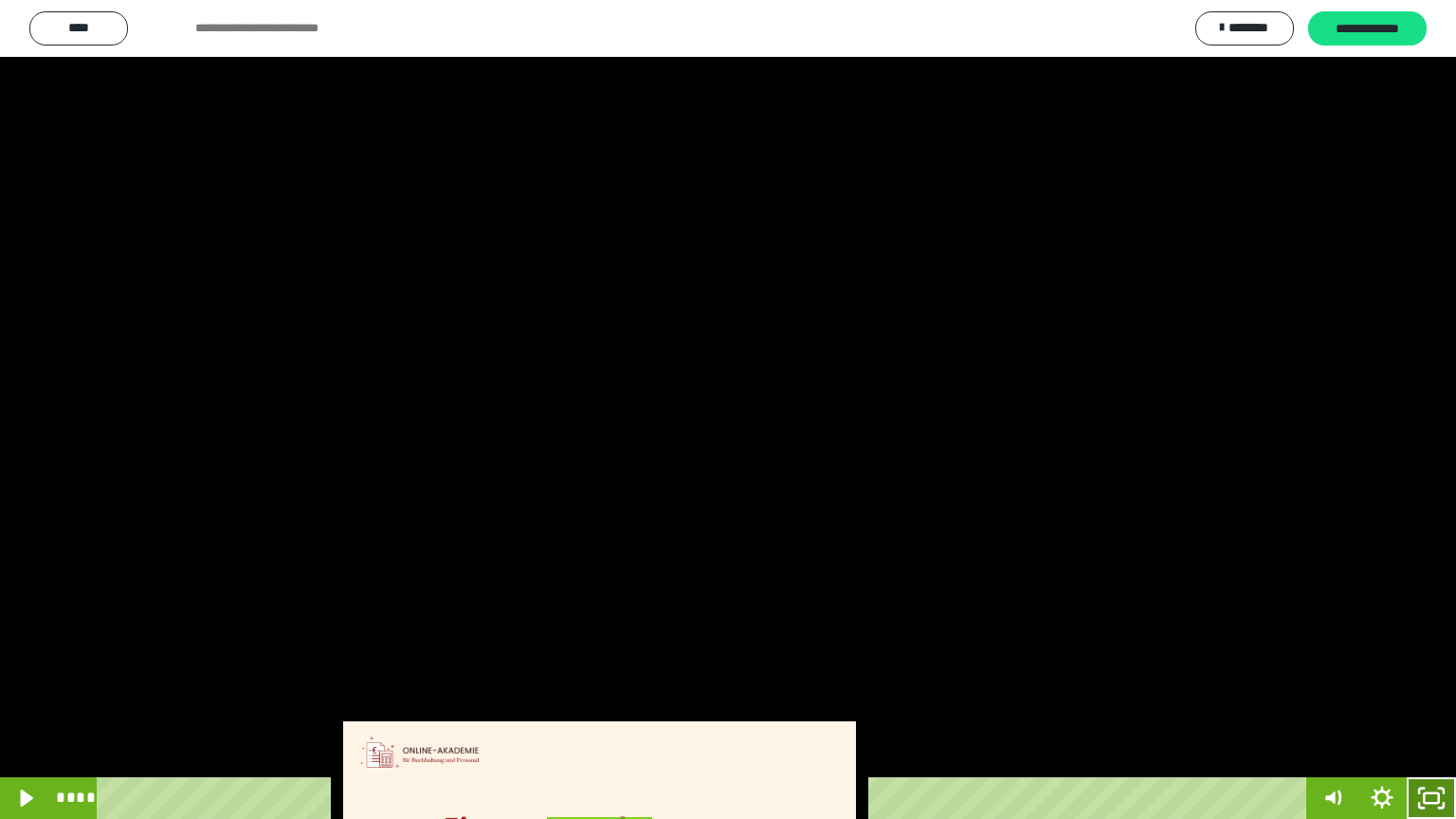 drag, startPoint x: 1426, startPoint y: 793, endPoint x: 1433, endPoint y: 658, distance: 135.1814 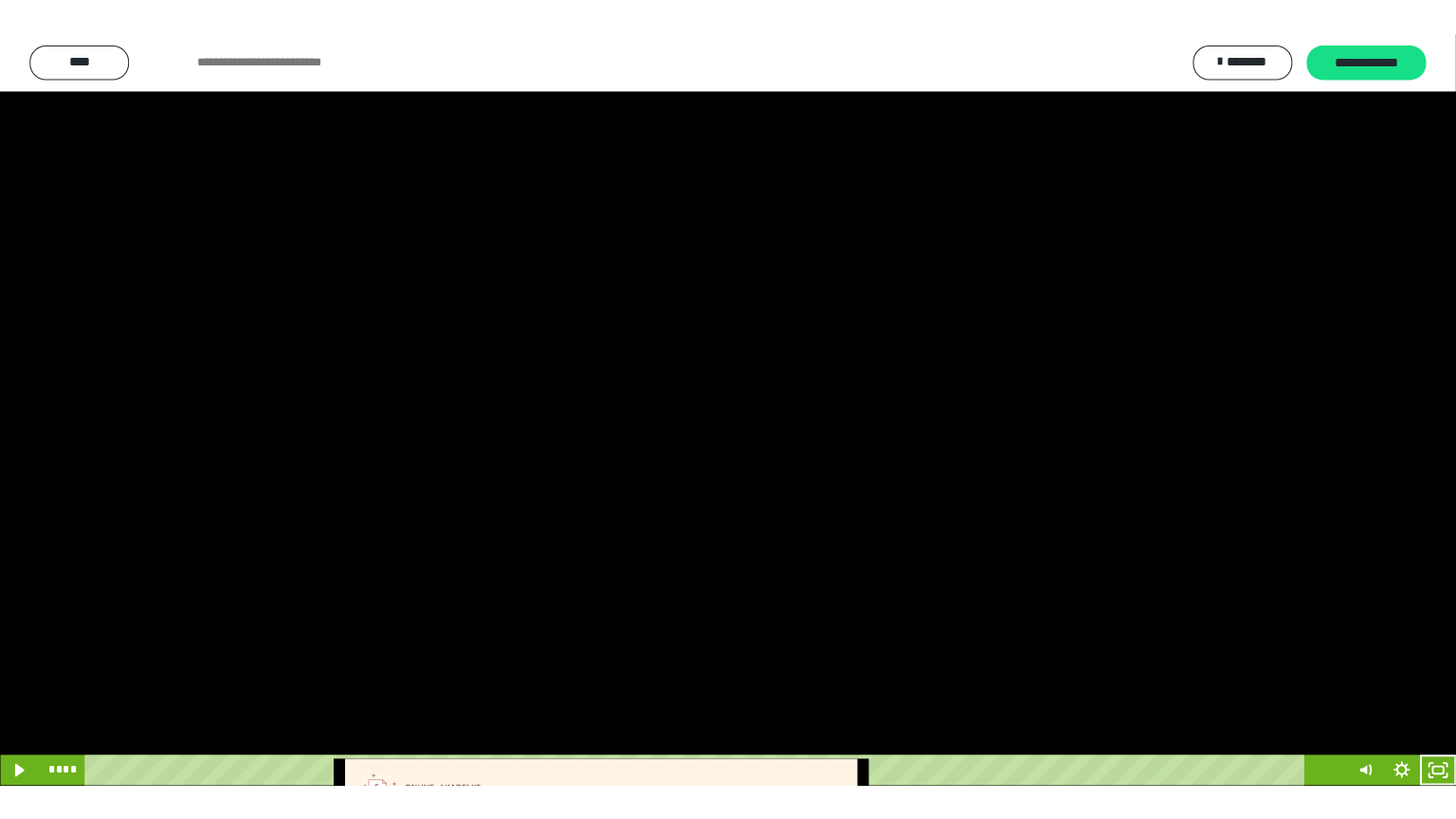 scroll, scrollTop: 2817, scrollLeft: 0, axis: vertical 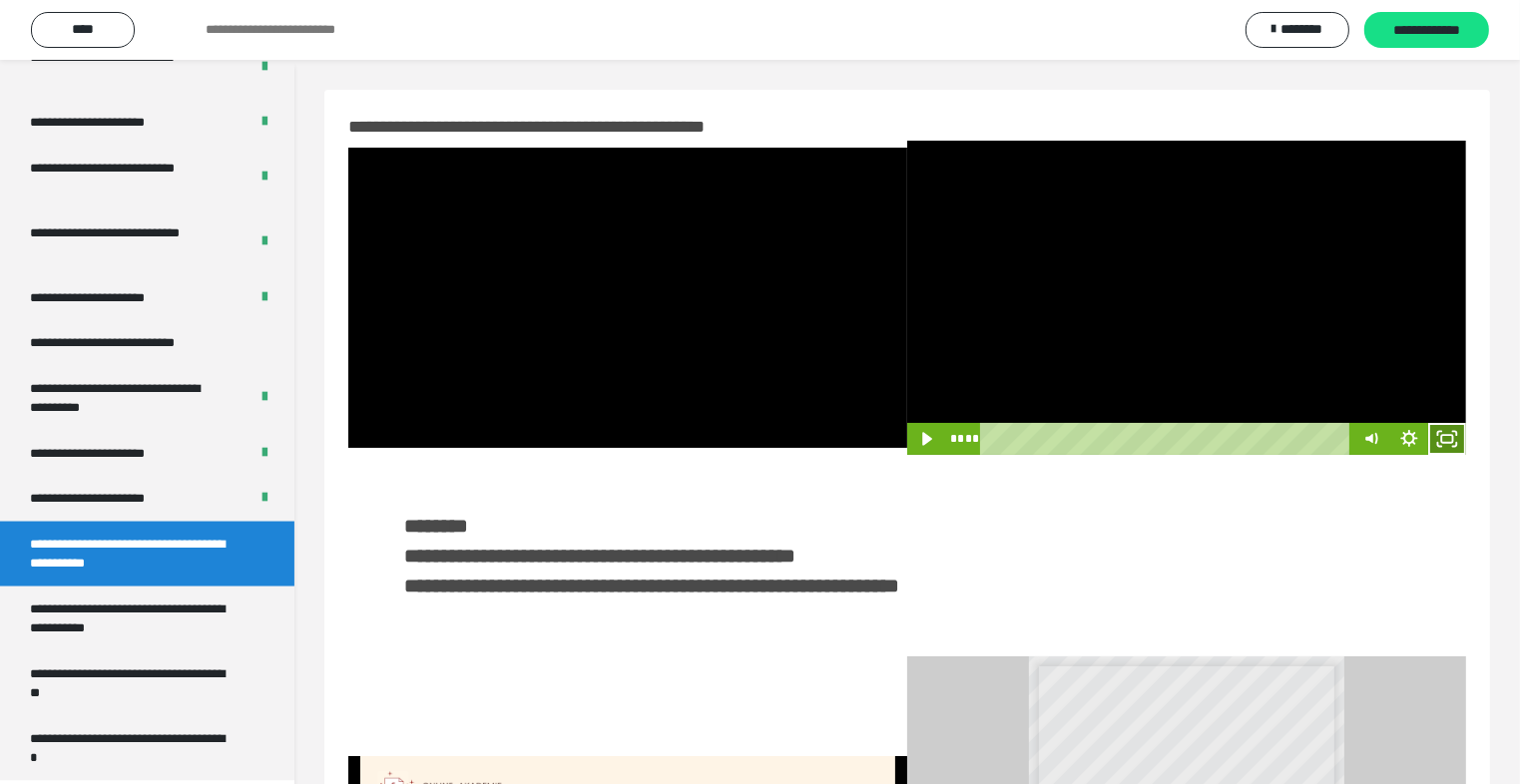 click 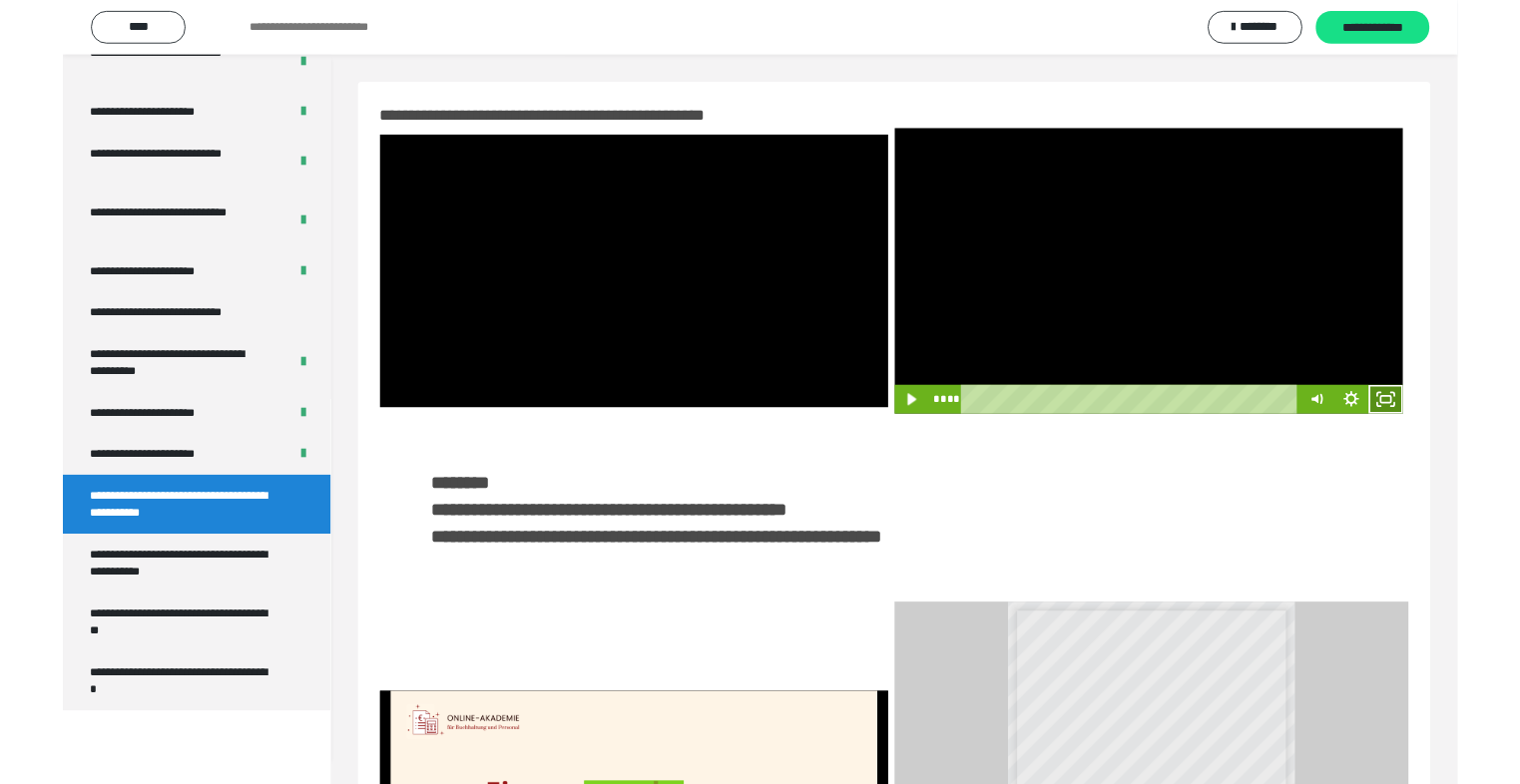 scroll, scrollTop: 2886, scrollLeft: 0, axis: vertical 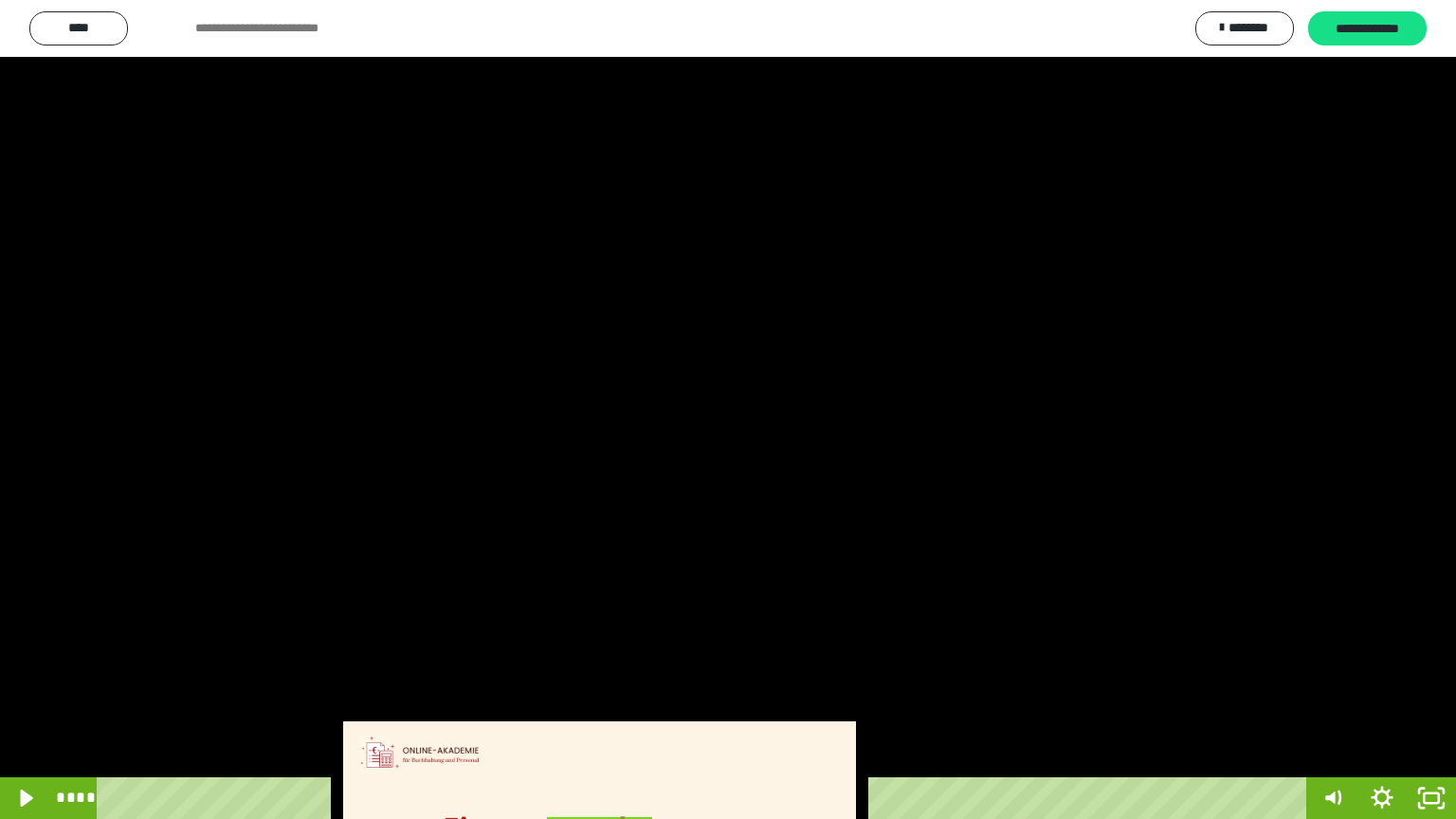 click at bounding box center (728, 410) 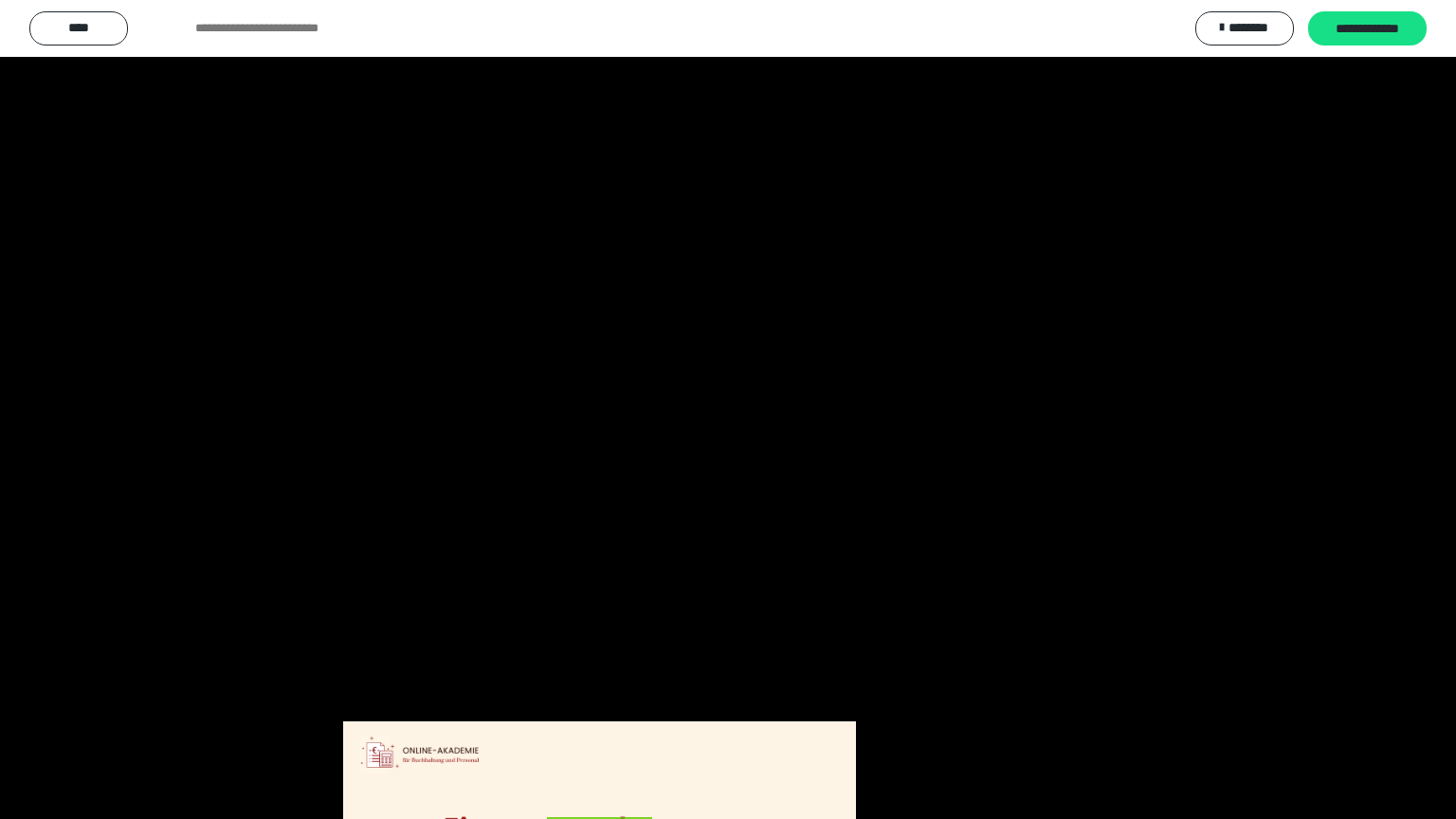 click at bounding box center [728, 410] 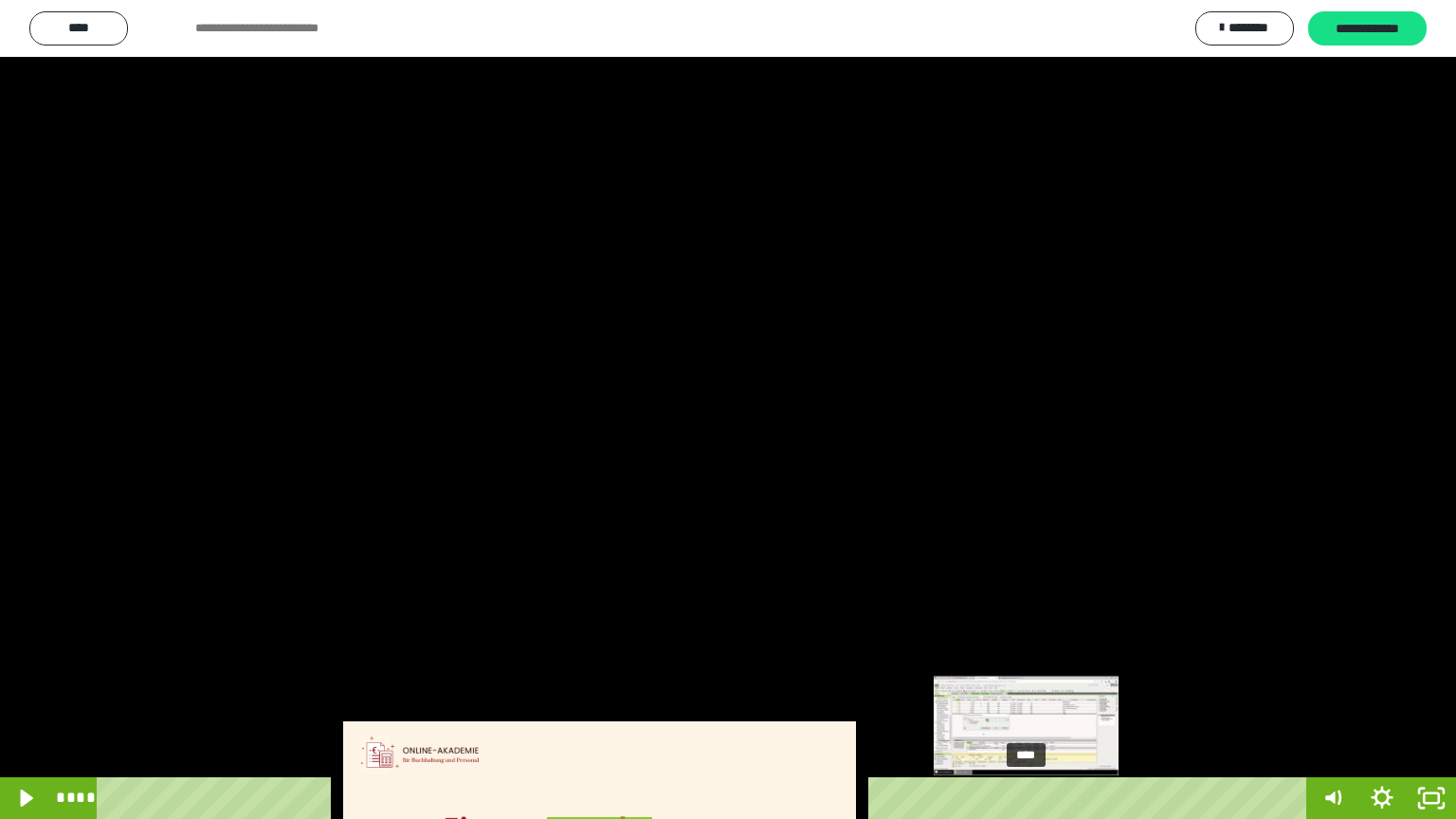 click on "****" at bounding box center (705, 798) 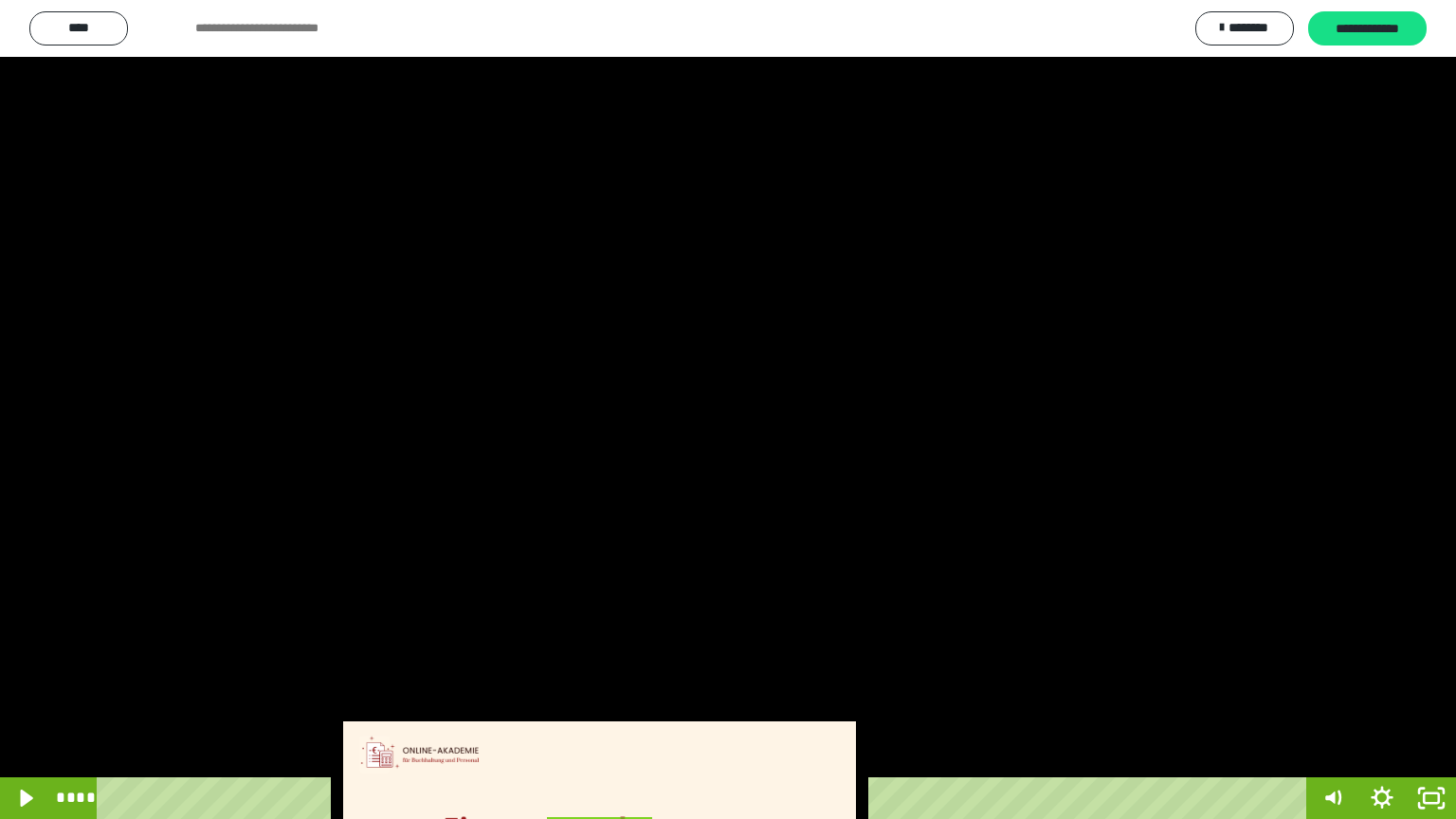 click at bounding box center [728, 410] 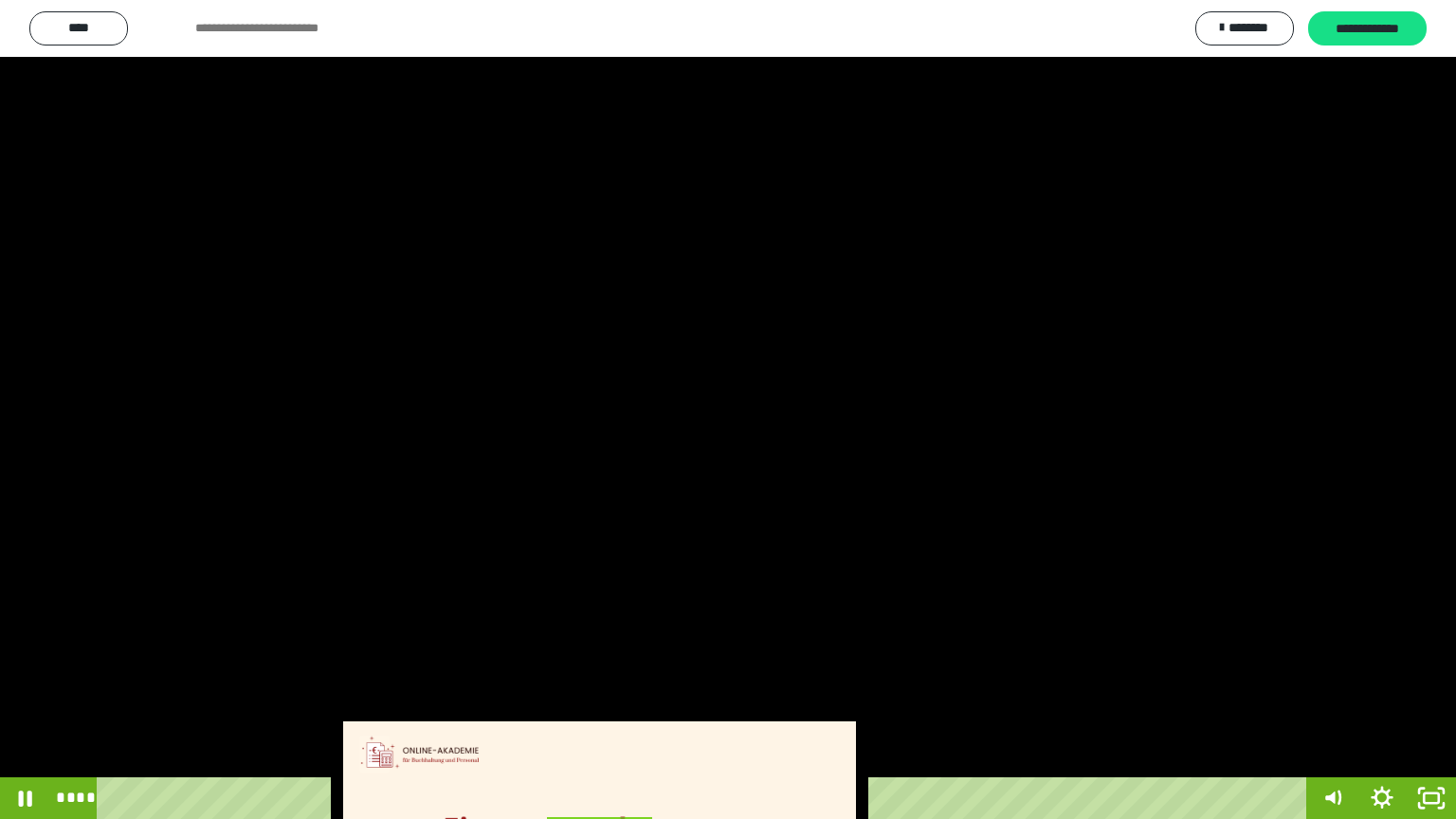 click at bounding box center [728, 410] 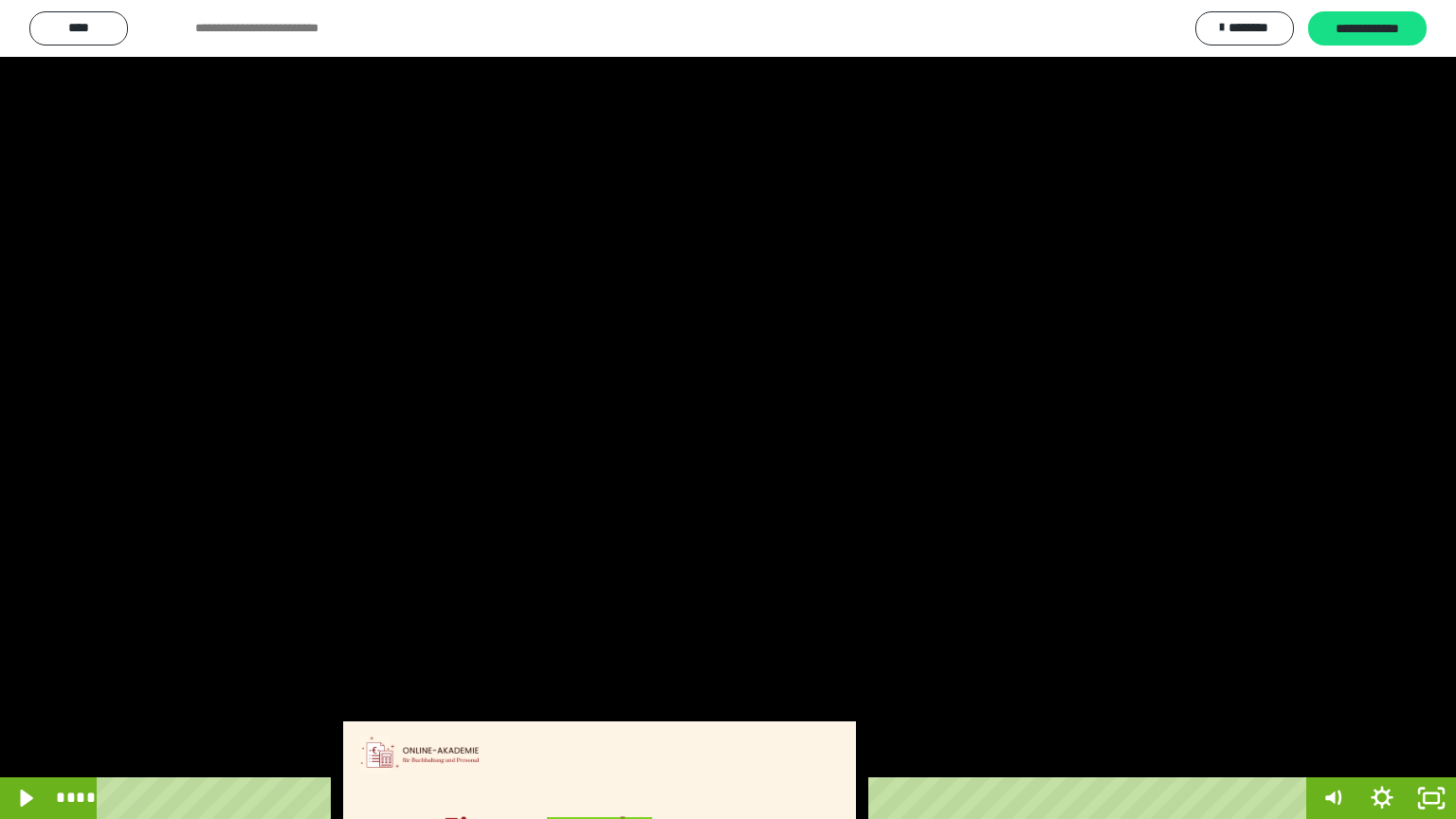 click at bounding box center (728, 410) 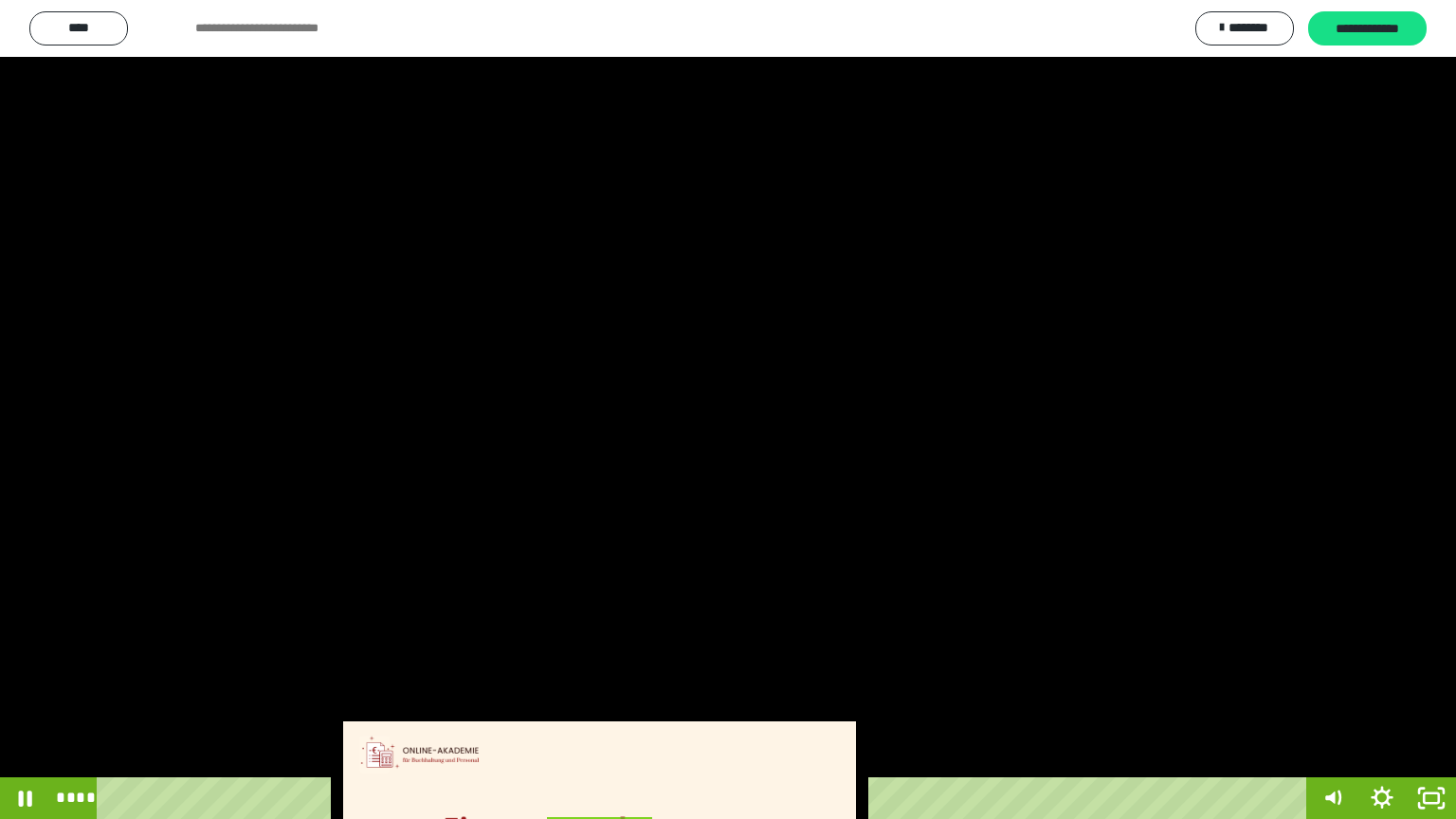 click at bounding box center (728, 410) 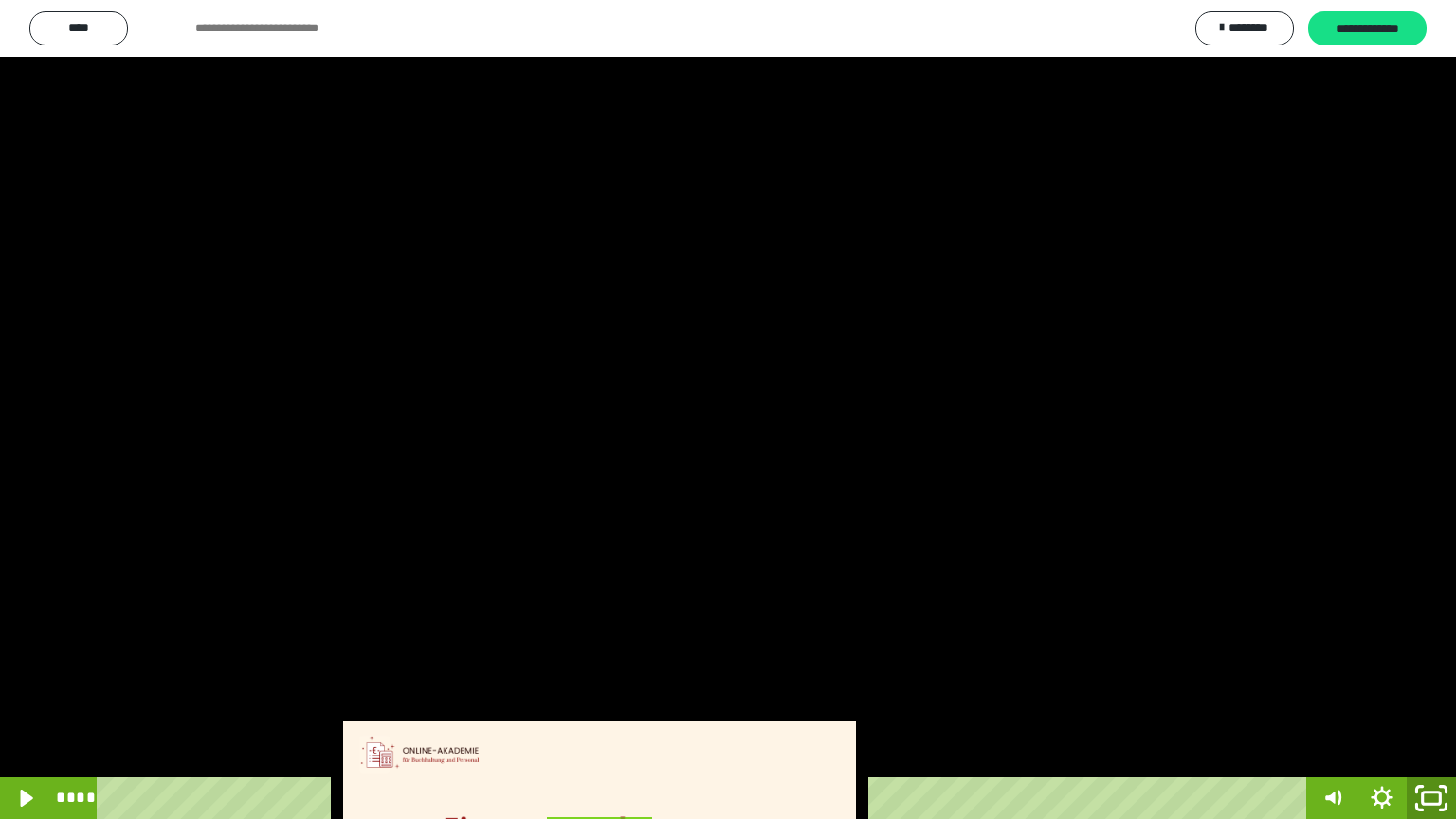 click 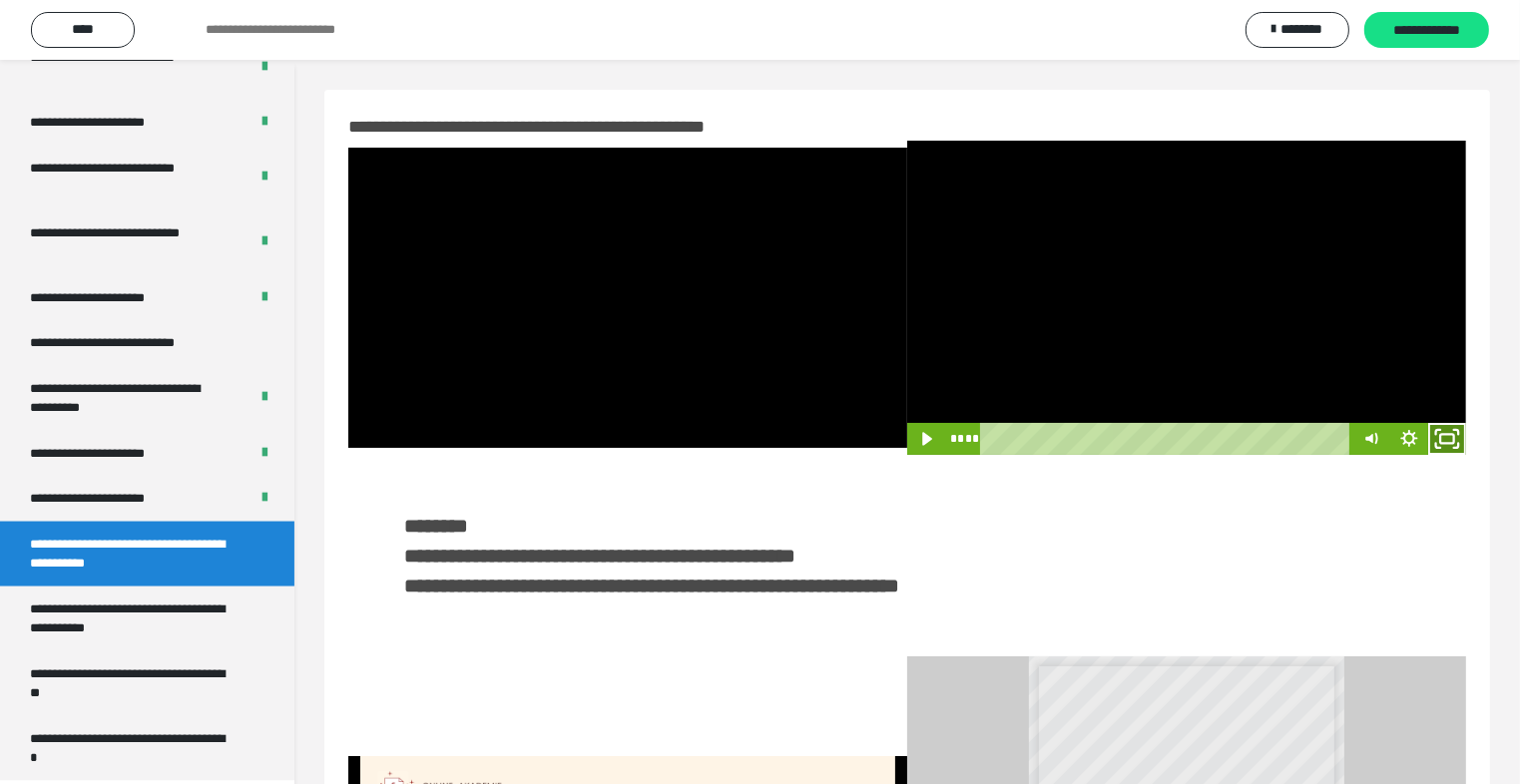 click 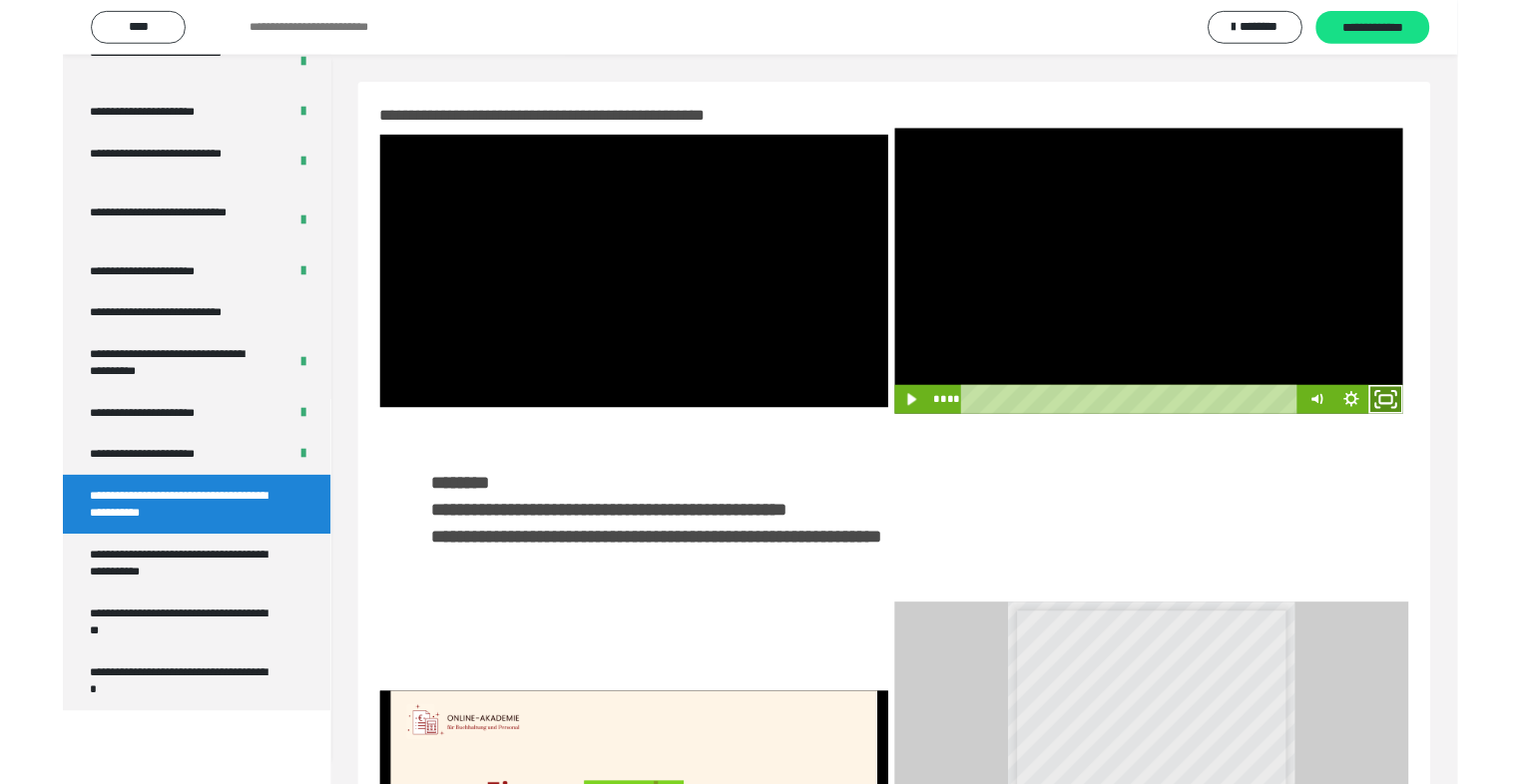 scroll, scrollTop: 2886, scrollLeft: 0, axis: vertical 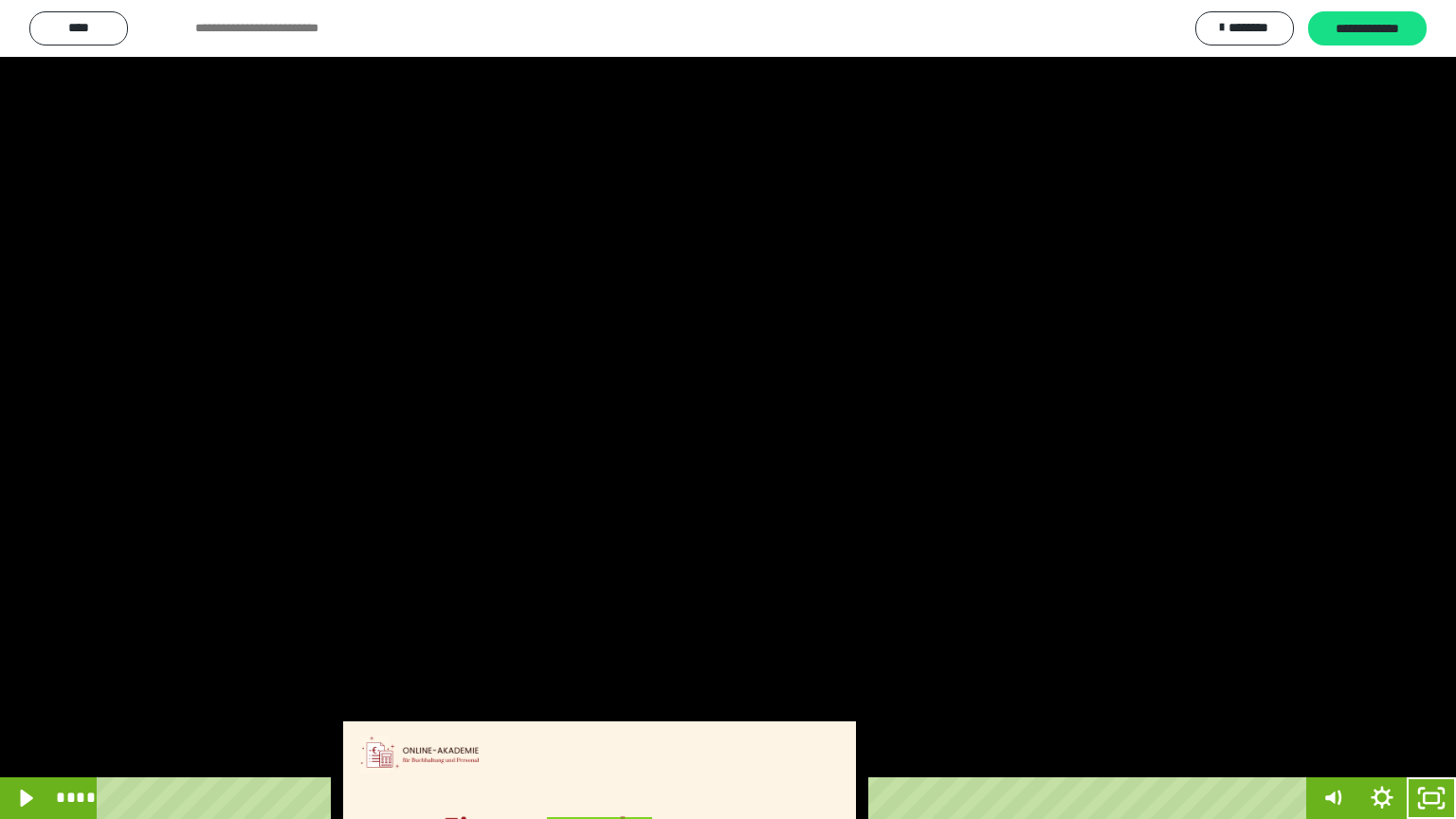 click at bounding box center [728, 410] 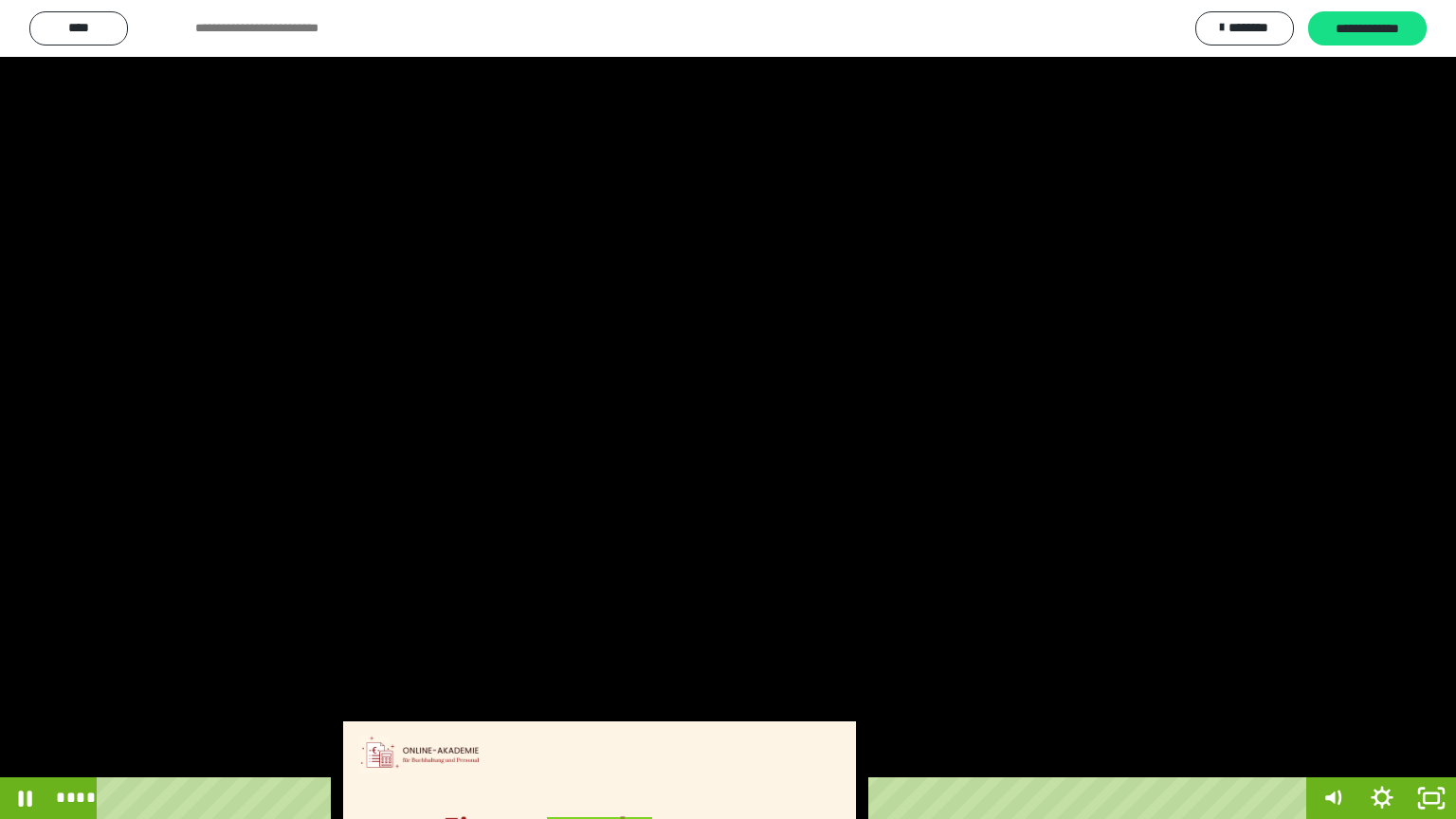 click at bounding box center (728, 410) 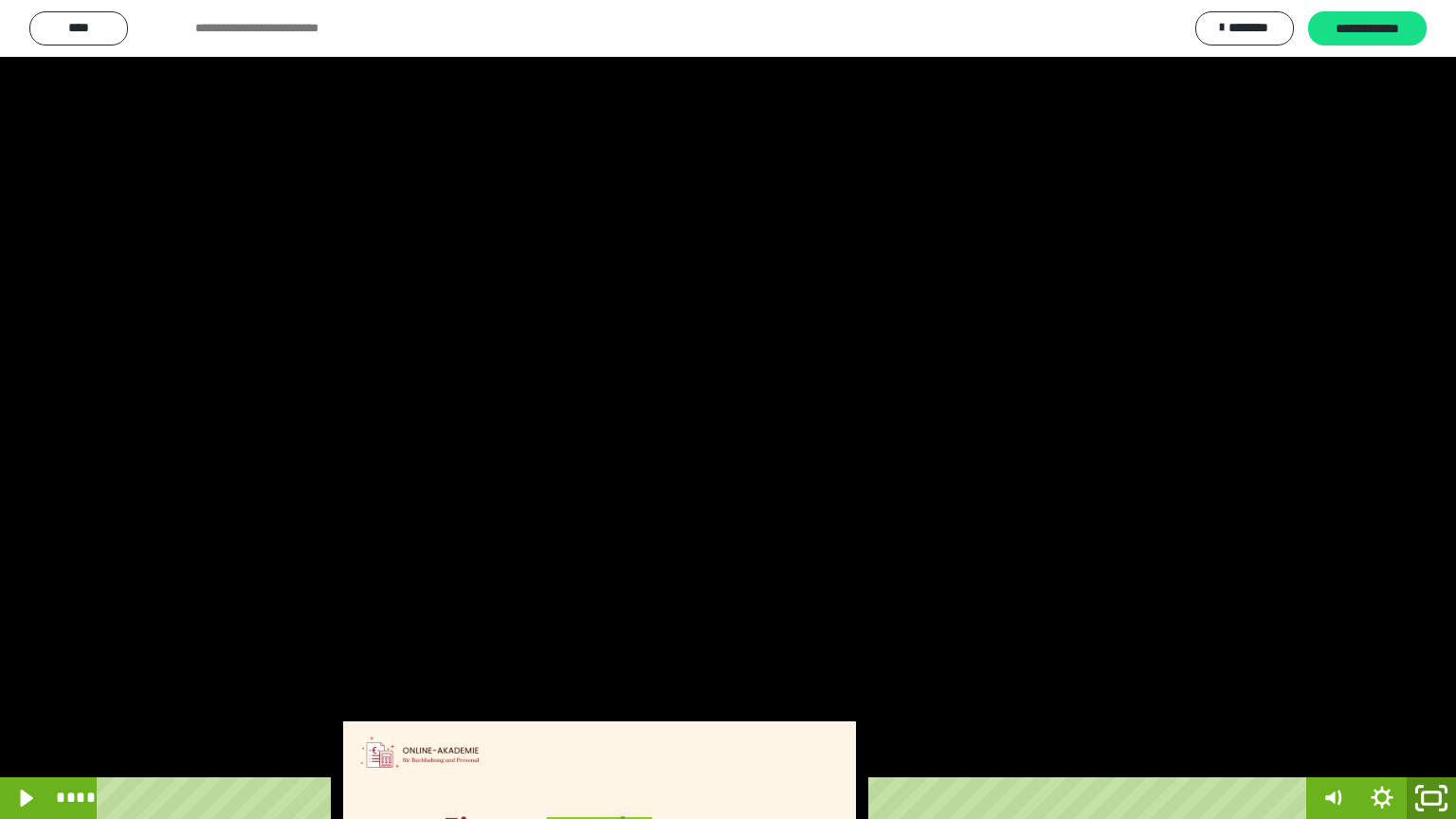 click 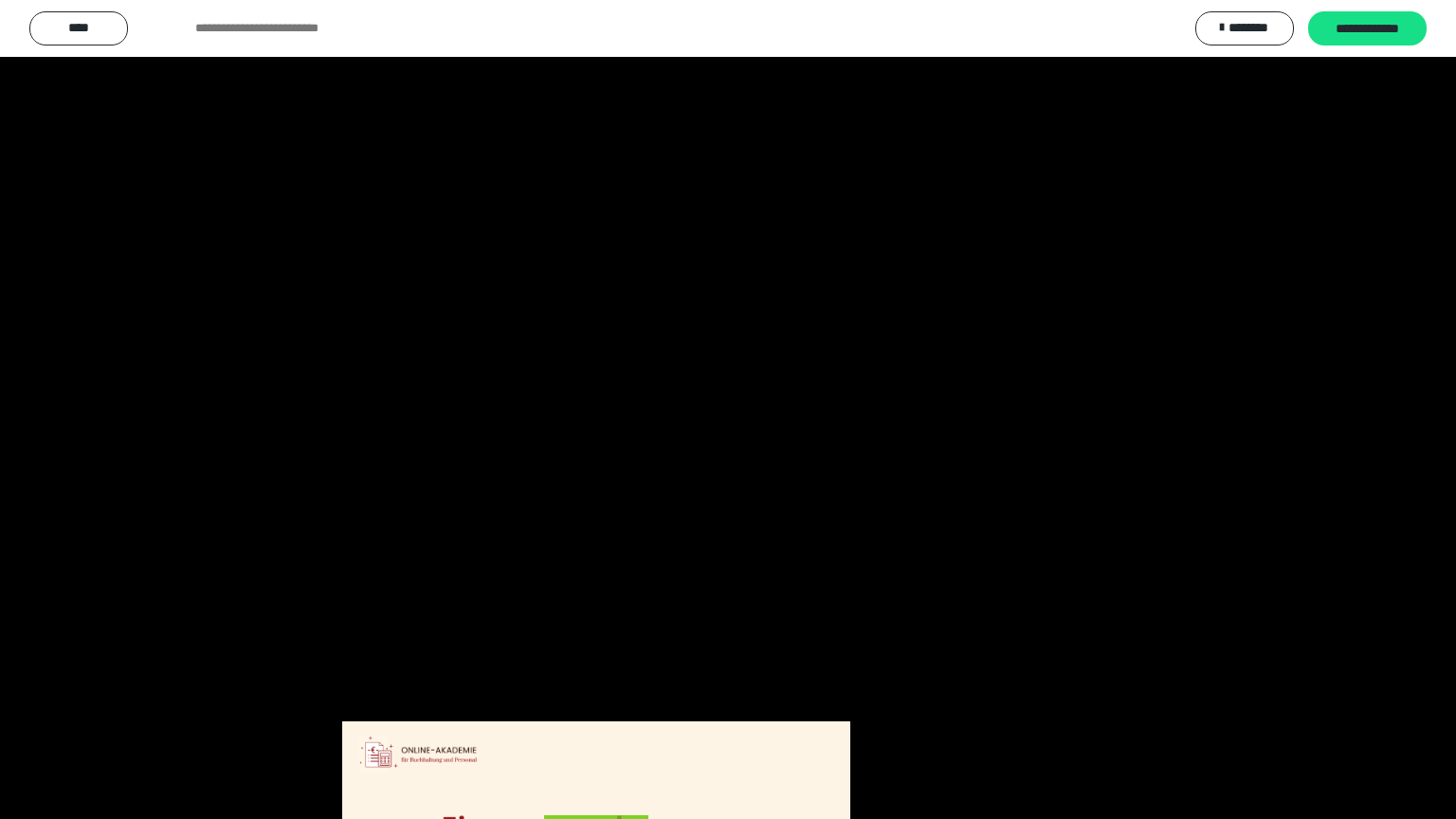 scroll, scrollTop: 2817, scrollLeft: 0, axis: vertical 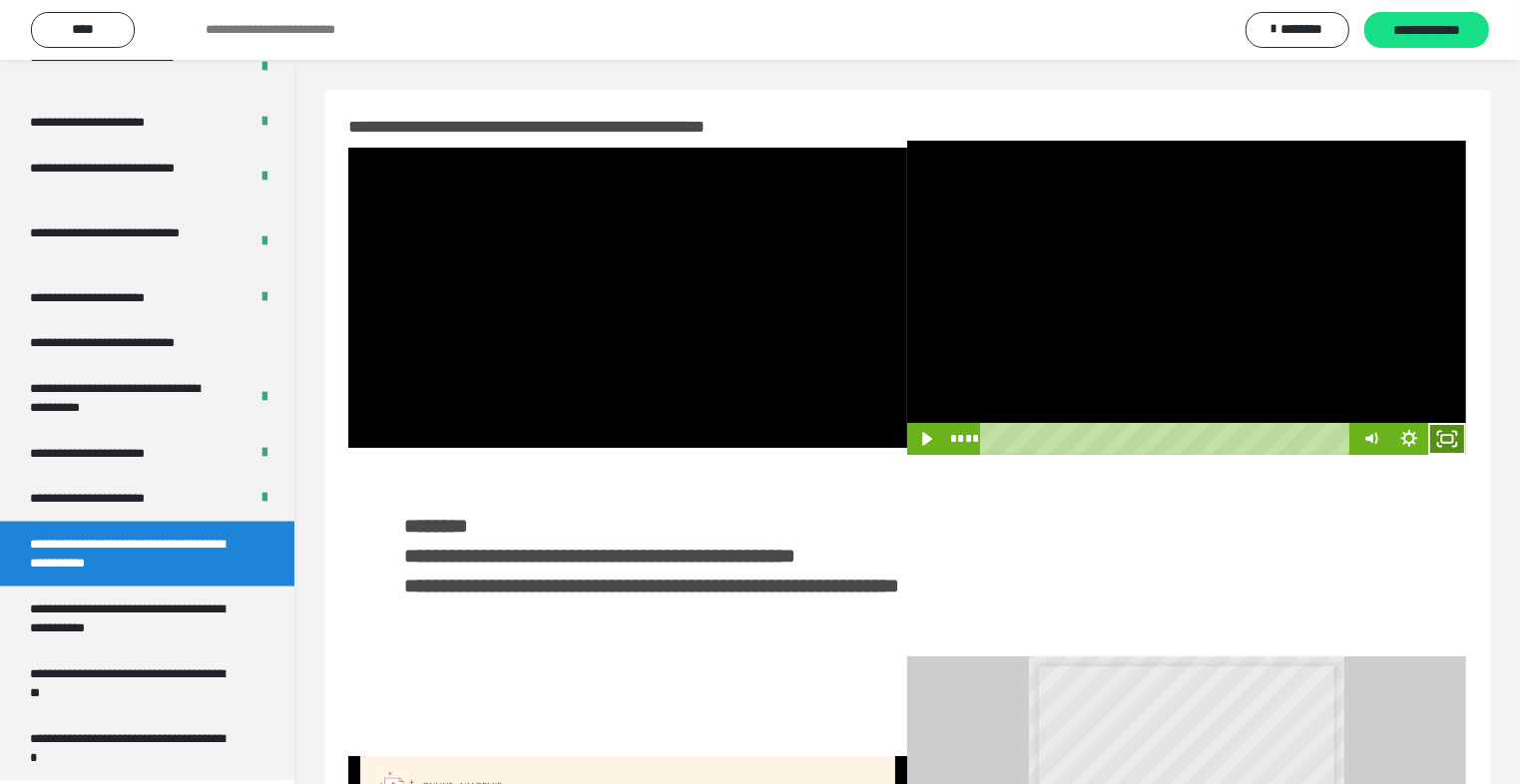 click 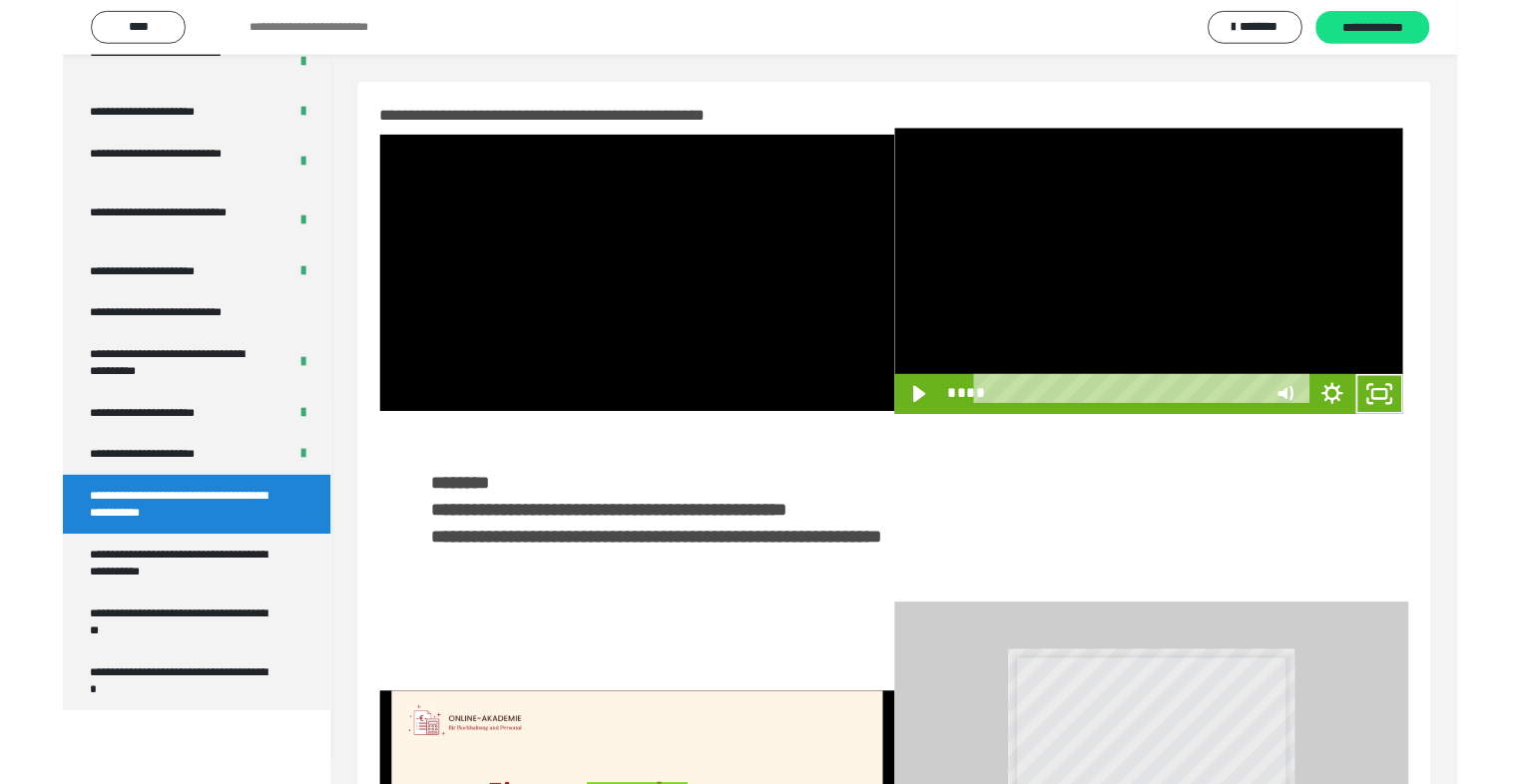 scroll, scrollTop: 2886, scrollLeft: 0, axis: vertical 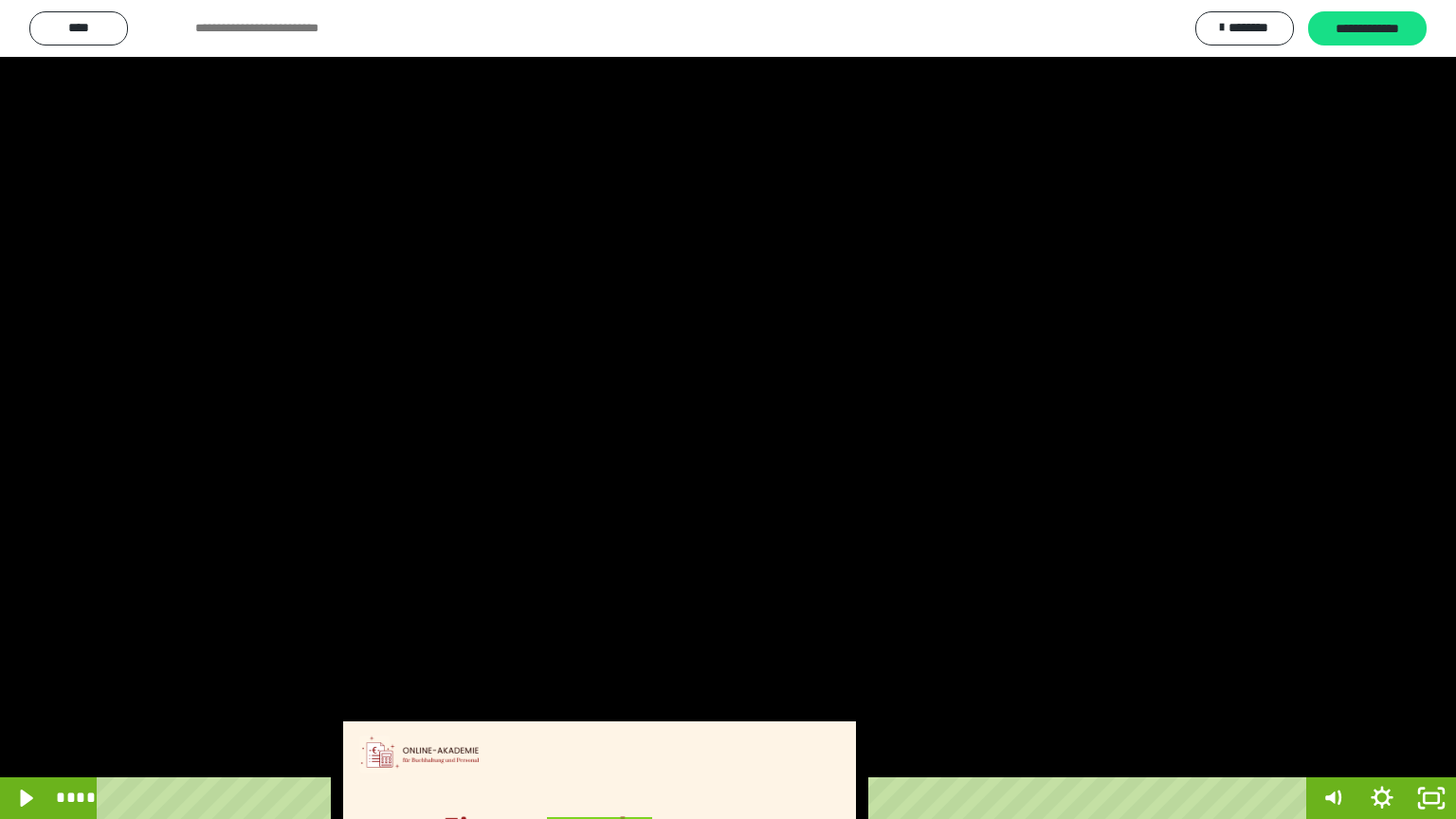 click at bounding box center [728, 410] 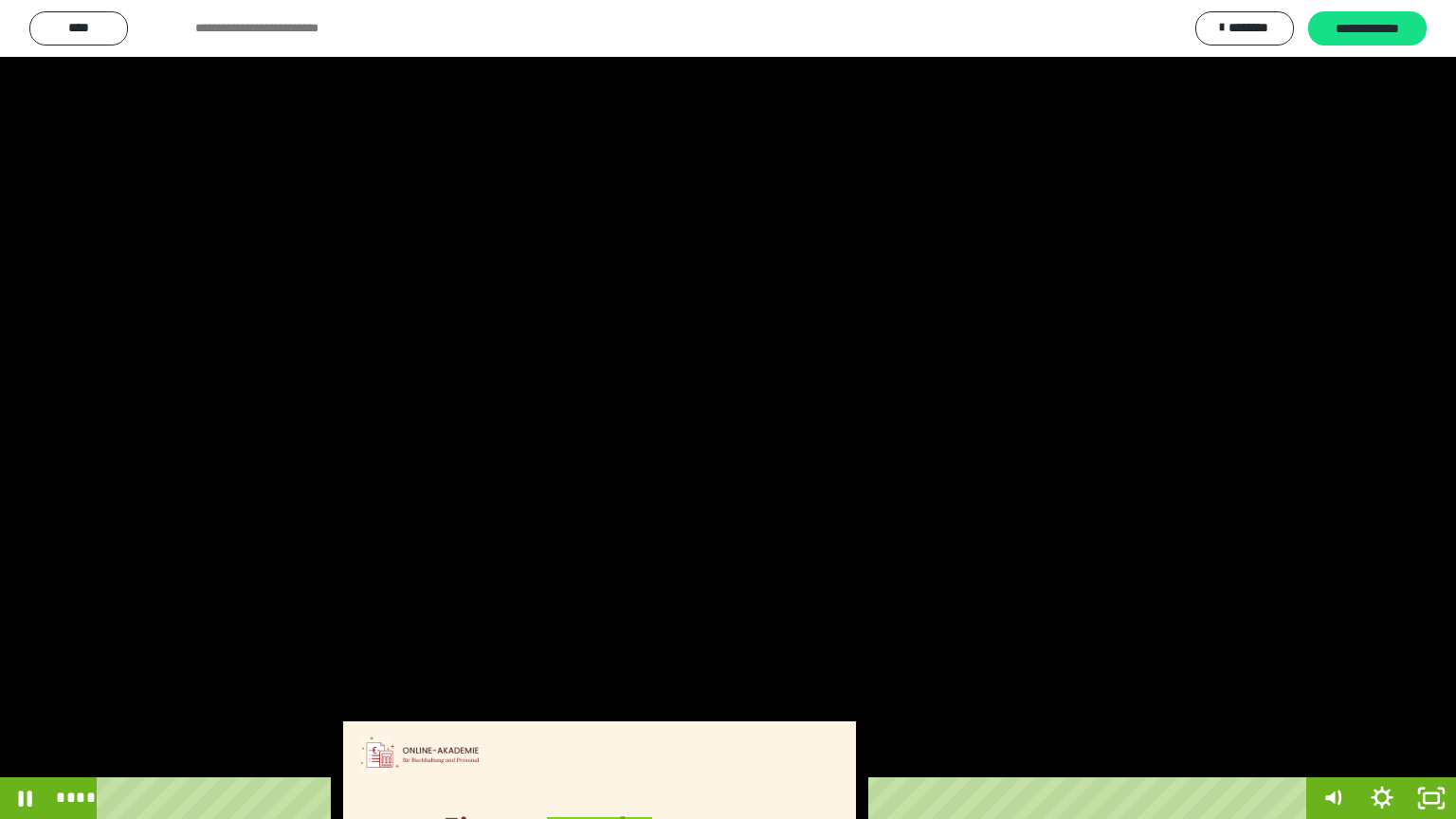 click at bounding box center [728, 410] 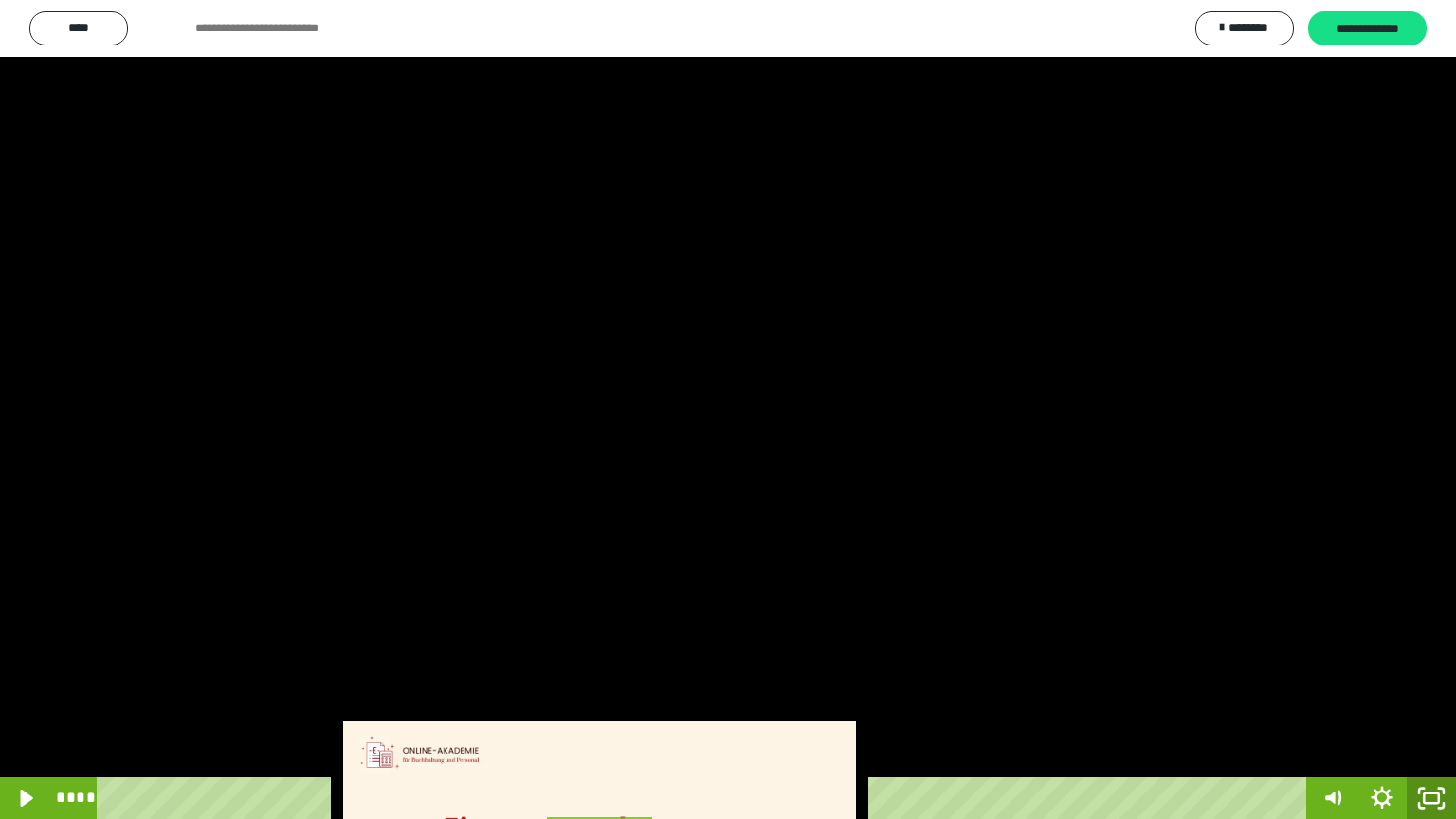 click 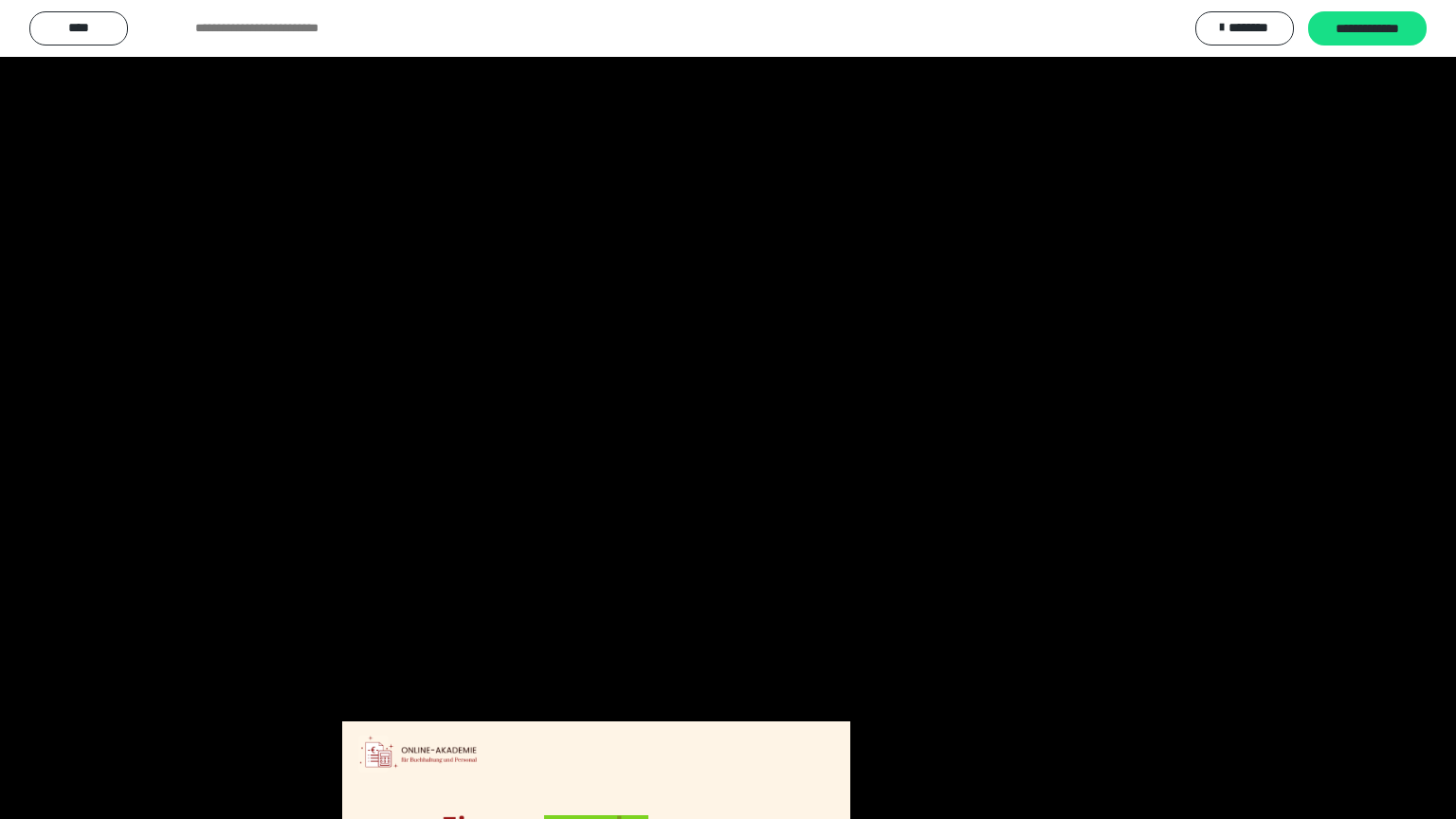scroll, scrollTop: 2817, scrollLeft: 0, axis: vertical 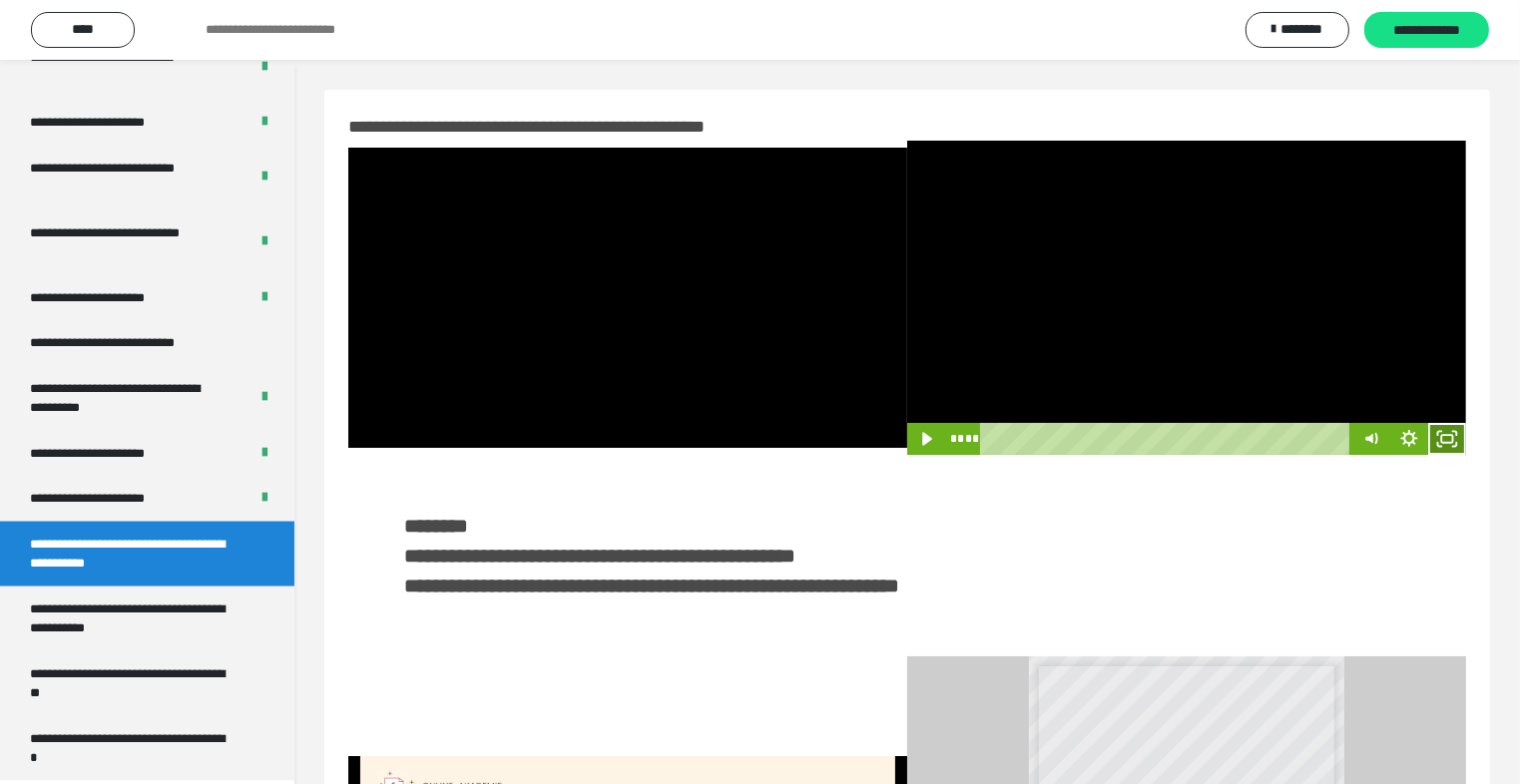click 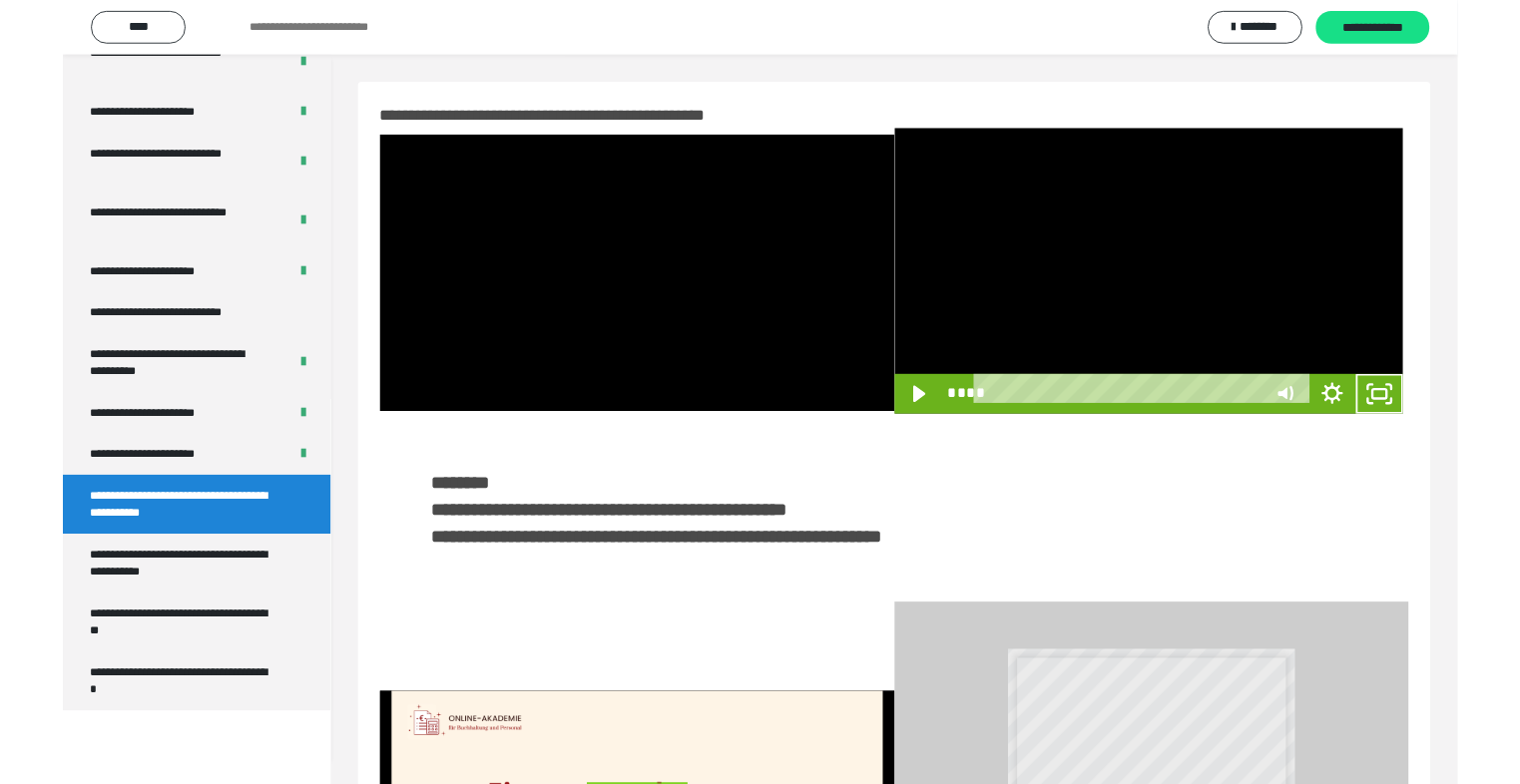 scroll, scrollTop: 2886, scrollLeft: 0, axis: vertical 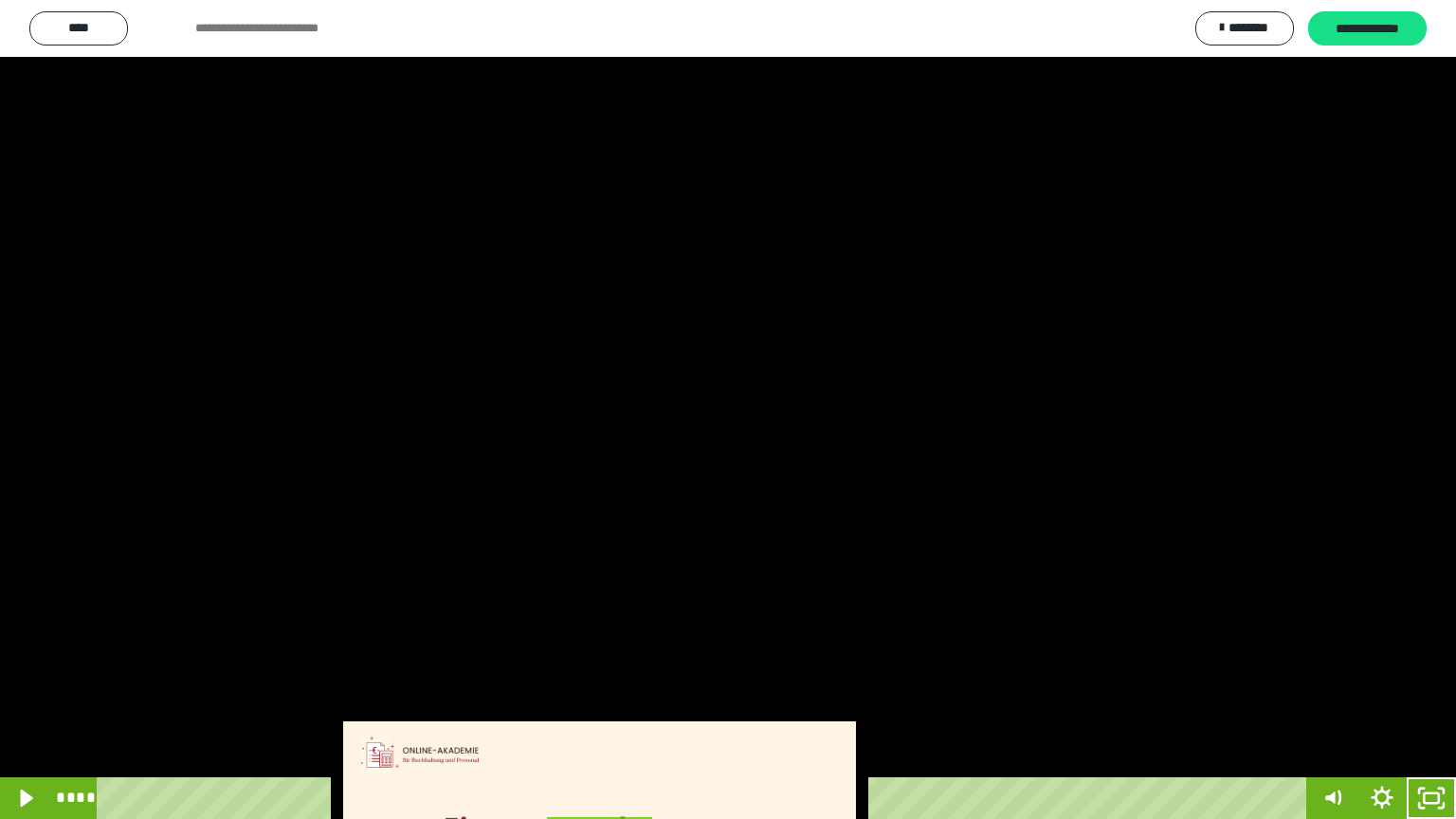 click at bounding box center (728, 410) 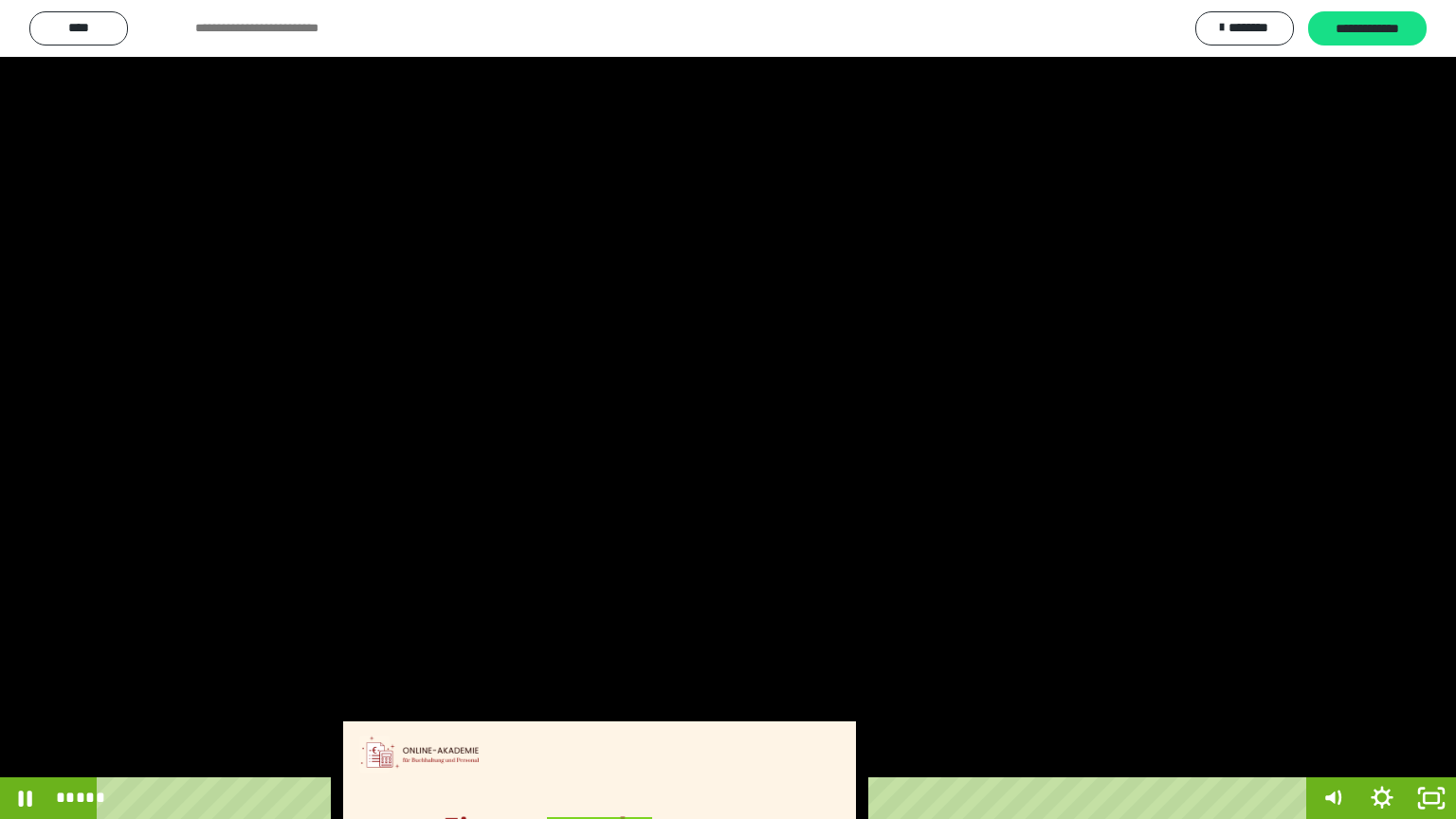 click at bounding box center [728, 410] 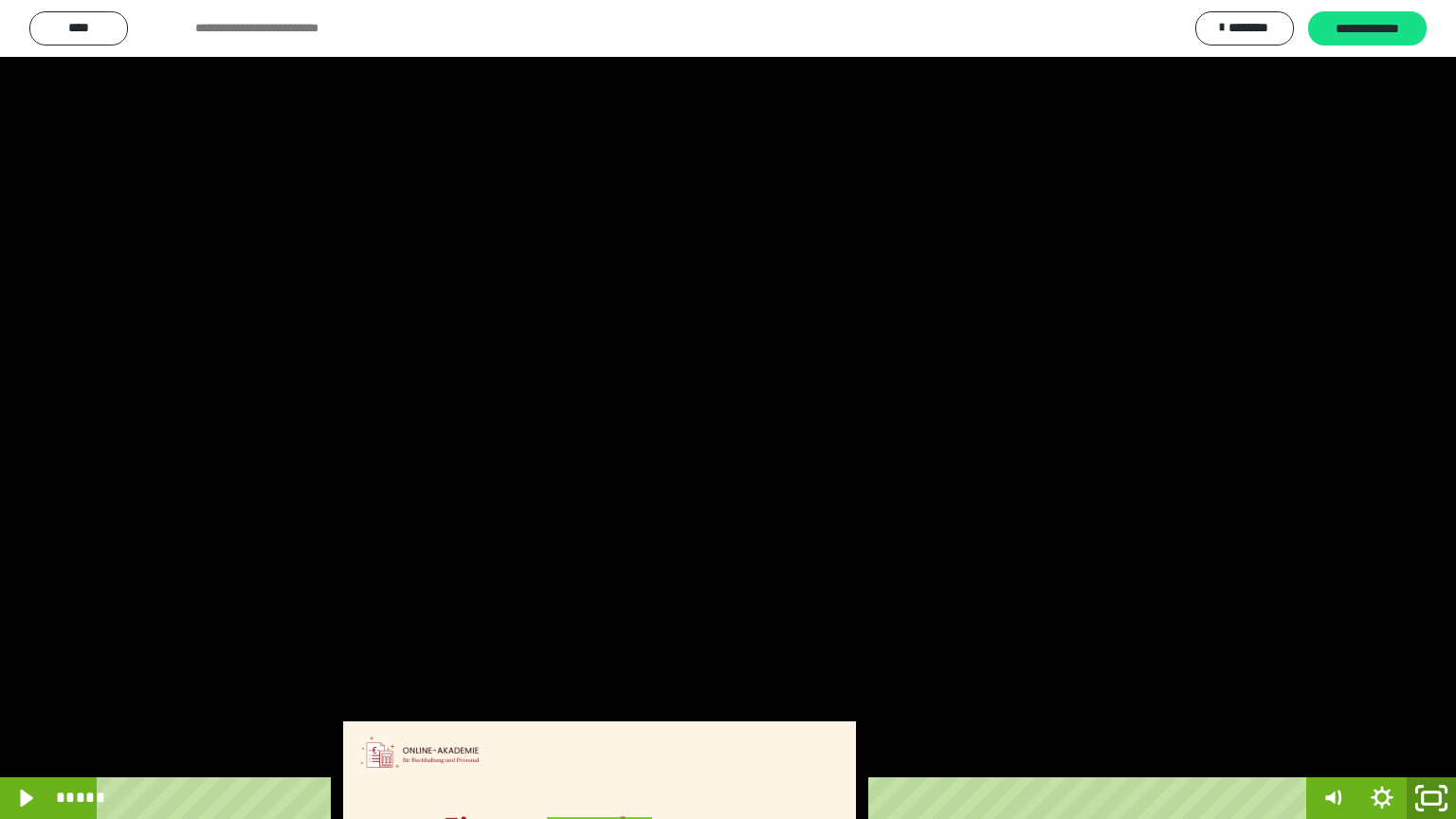 click 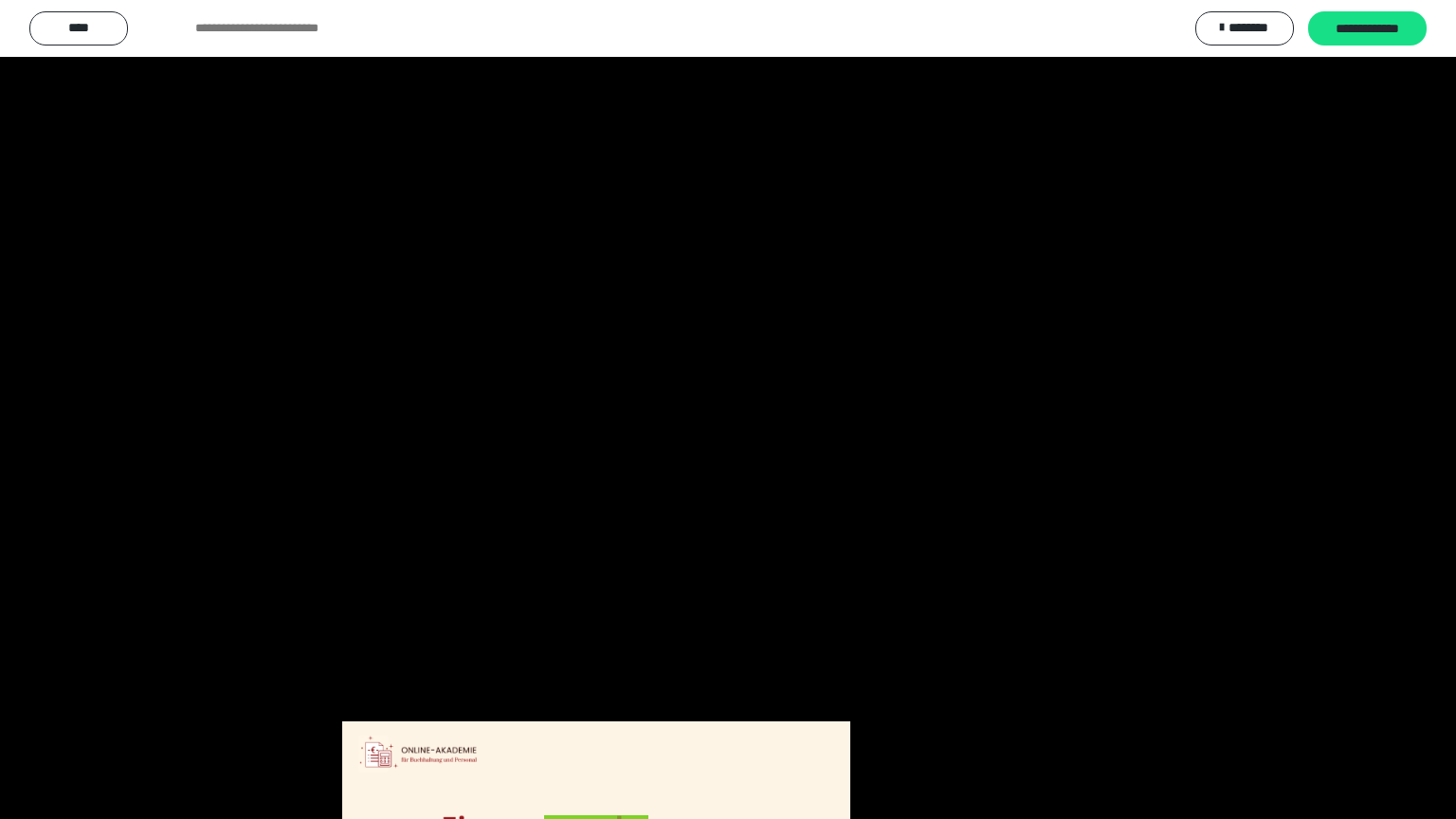 scroll, scrollTop: 2817, scrollLeft: 0, axis: vertical 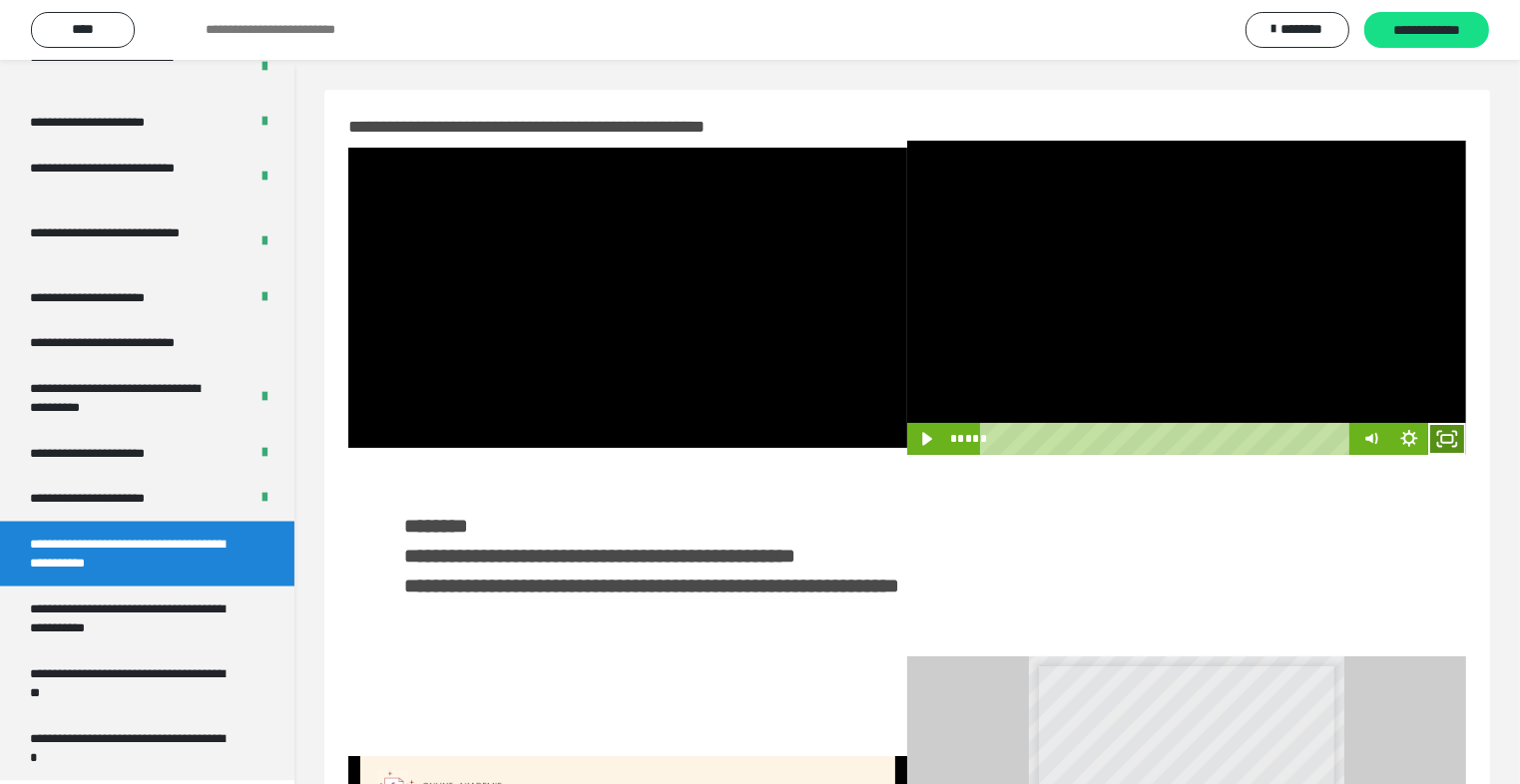 click 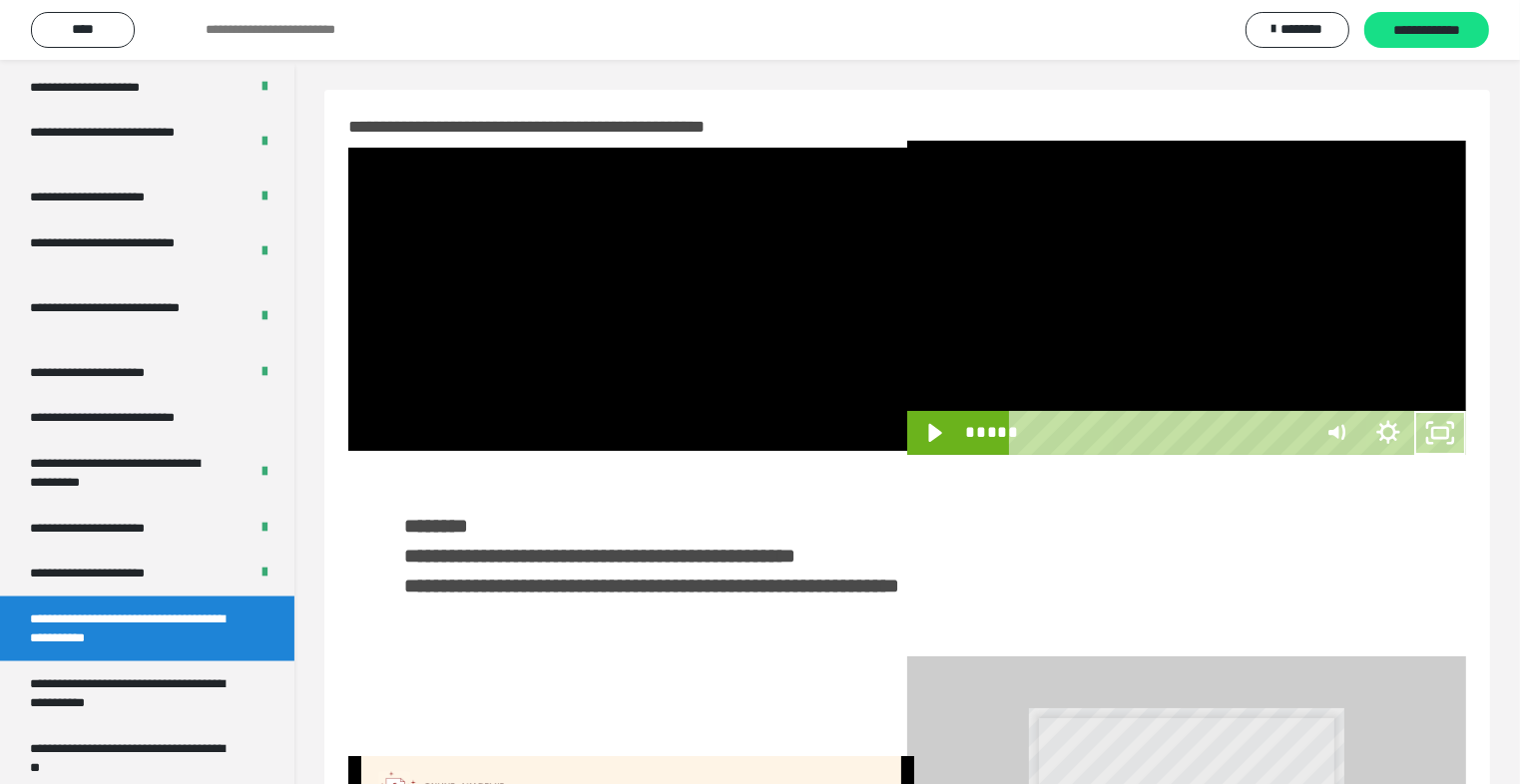 scroll, scrollTop: 2886, scrollLeft: 0, axis: vertical 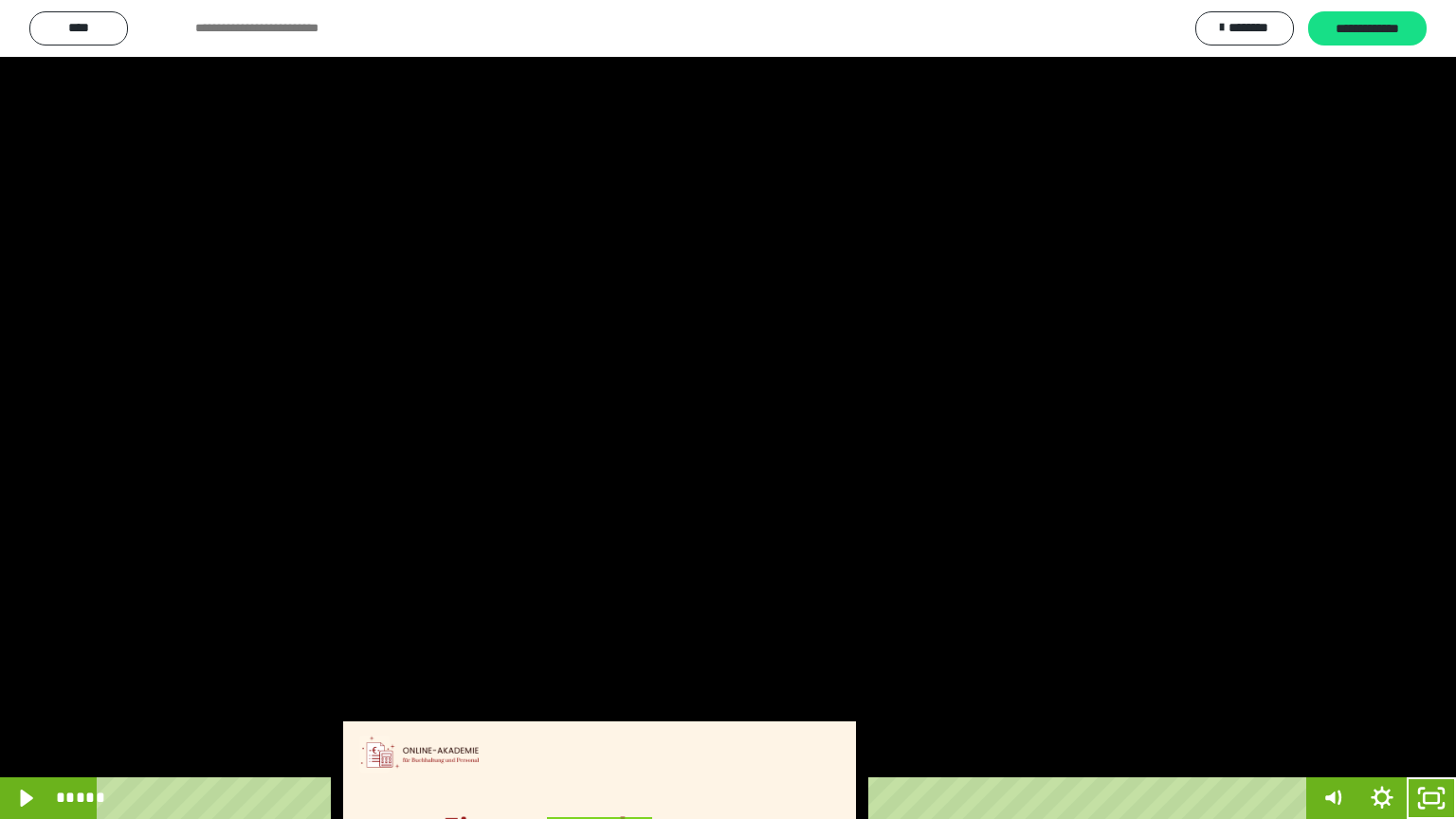 drag, startPoint x: 956, startPoint y: 409, endPoint x: 957, endPoint y: 394, distance: 15.033296 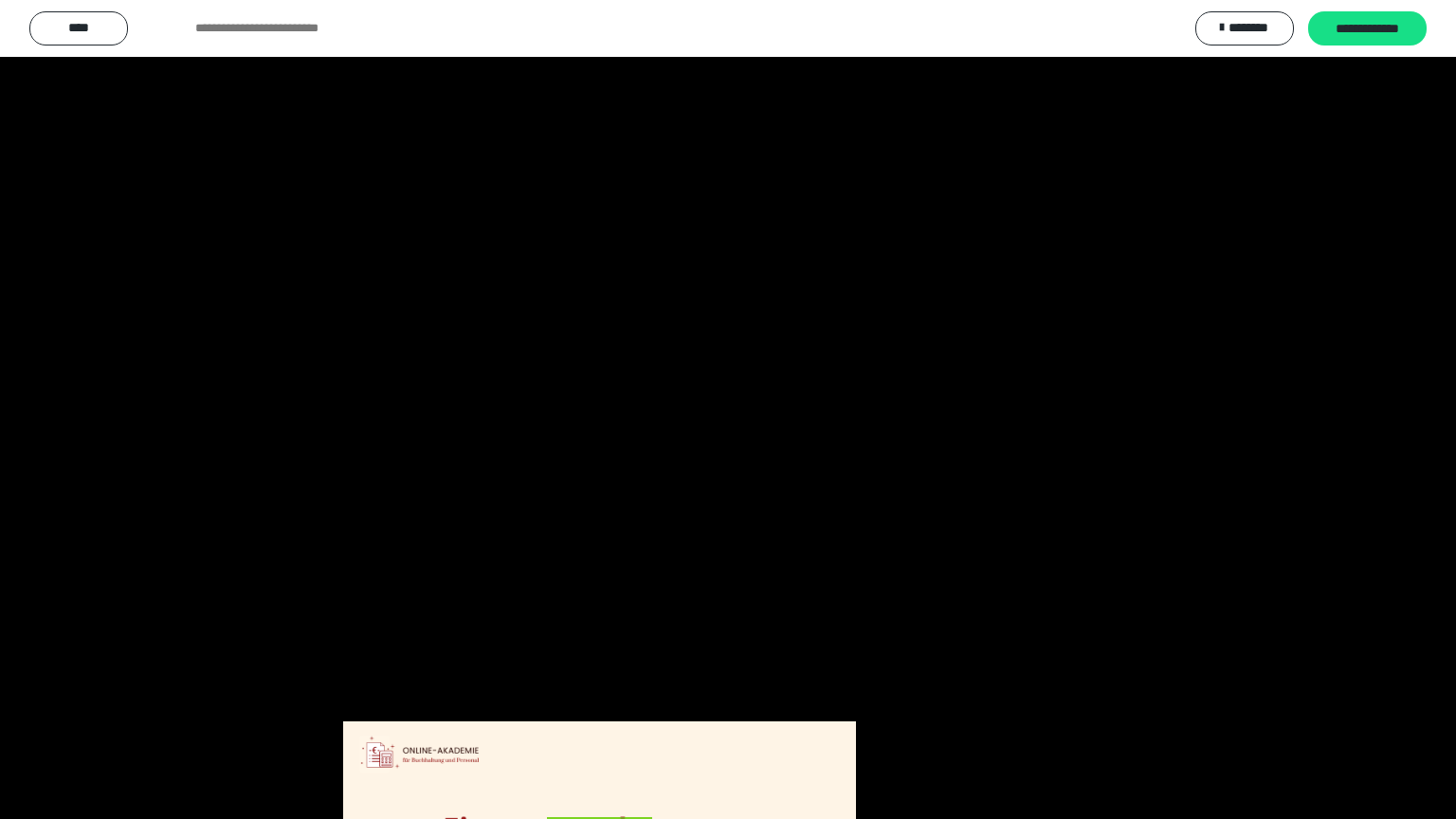 click at bounding box center (728, 410) 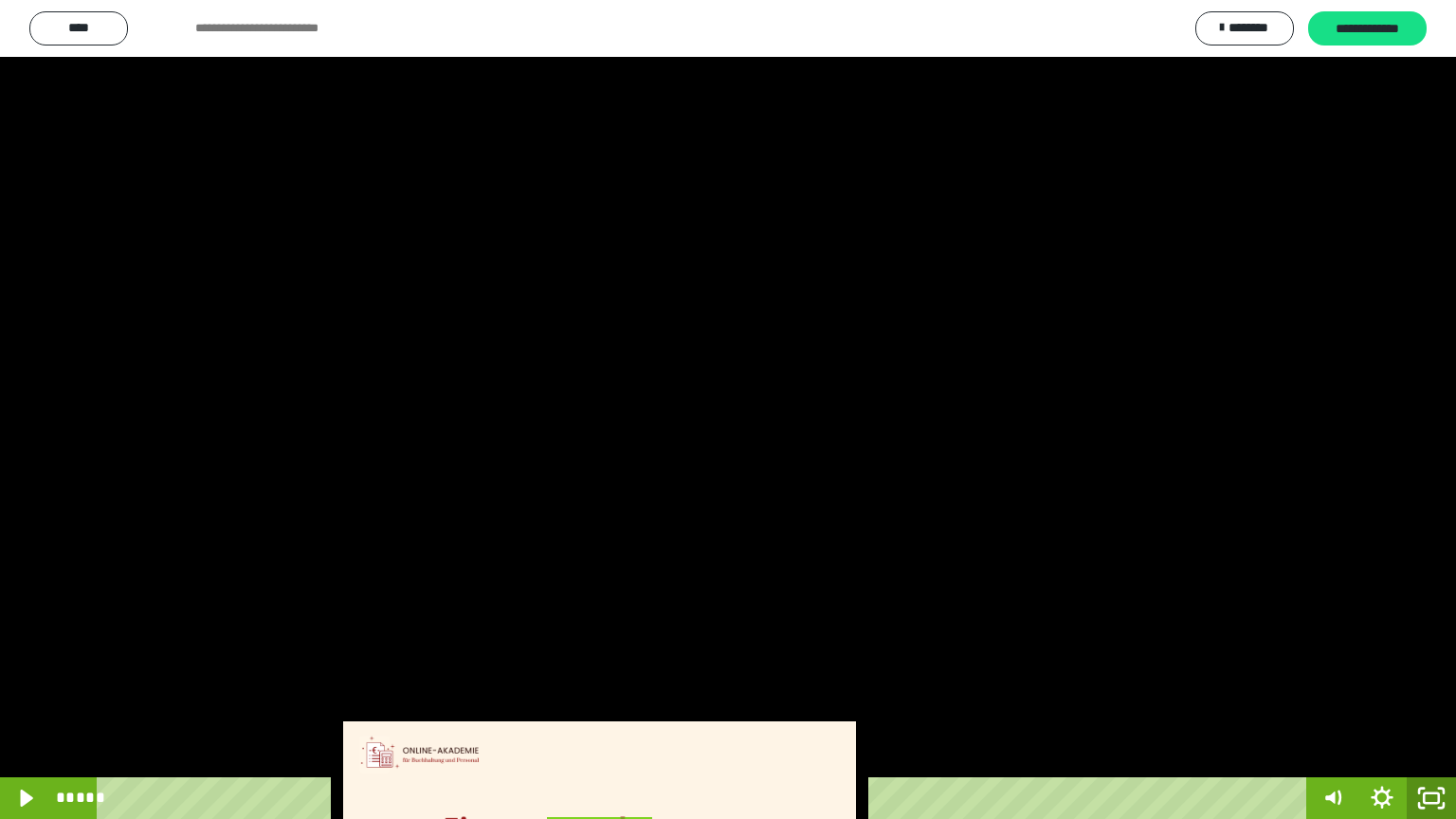 click 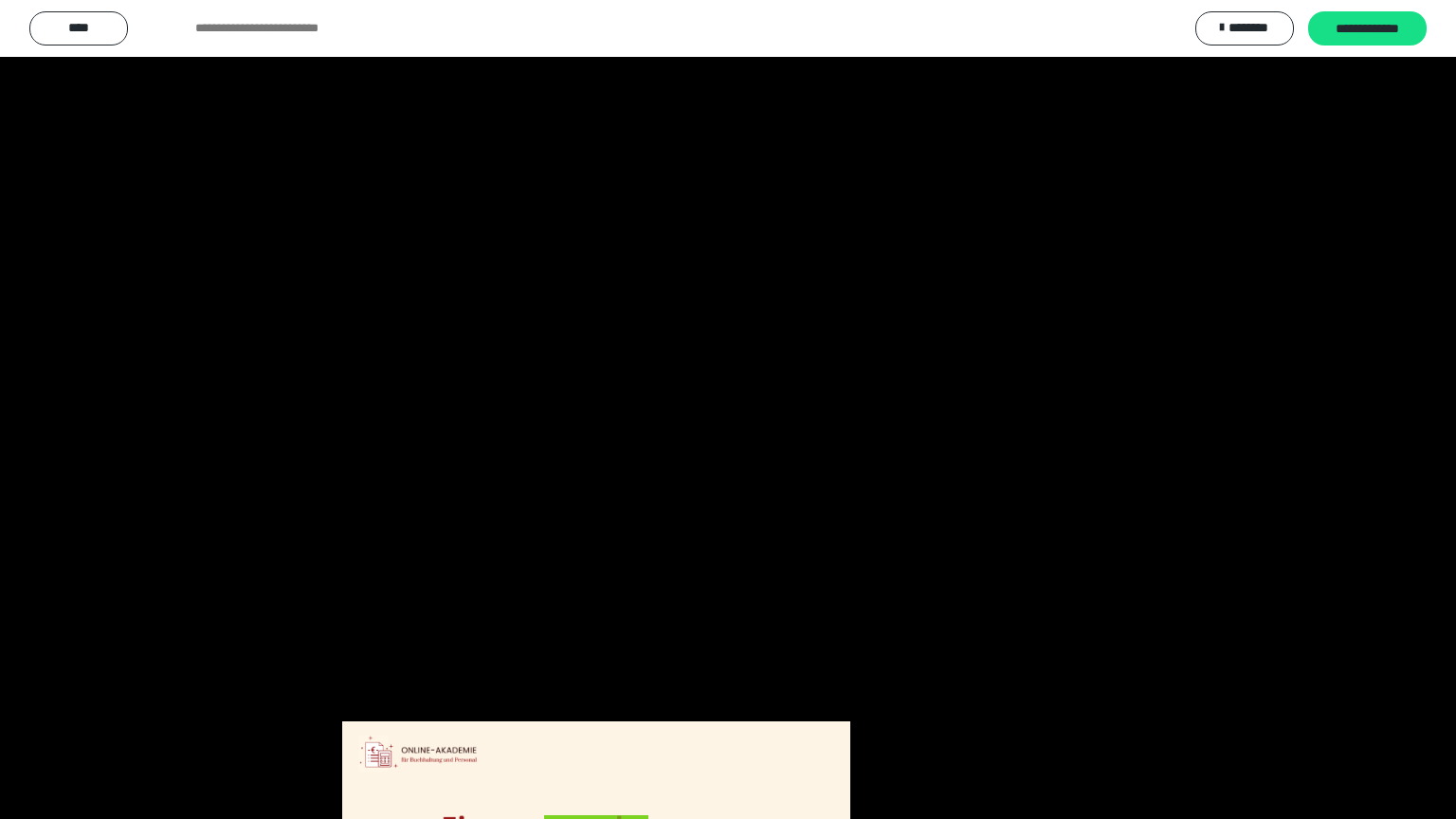 scroll, scrollTop: 2817, scrollLeft: 0, axis: vertical 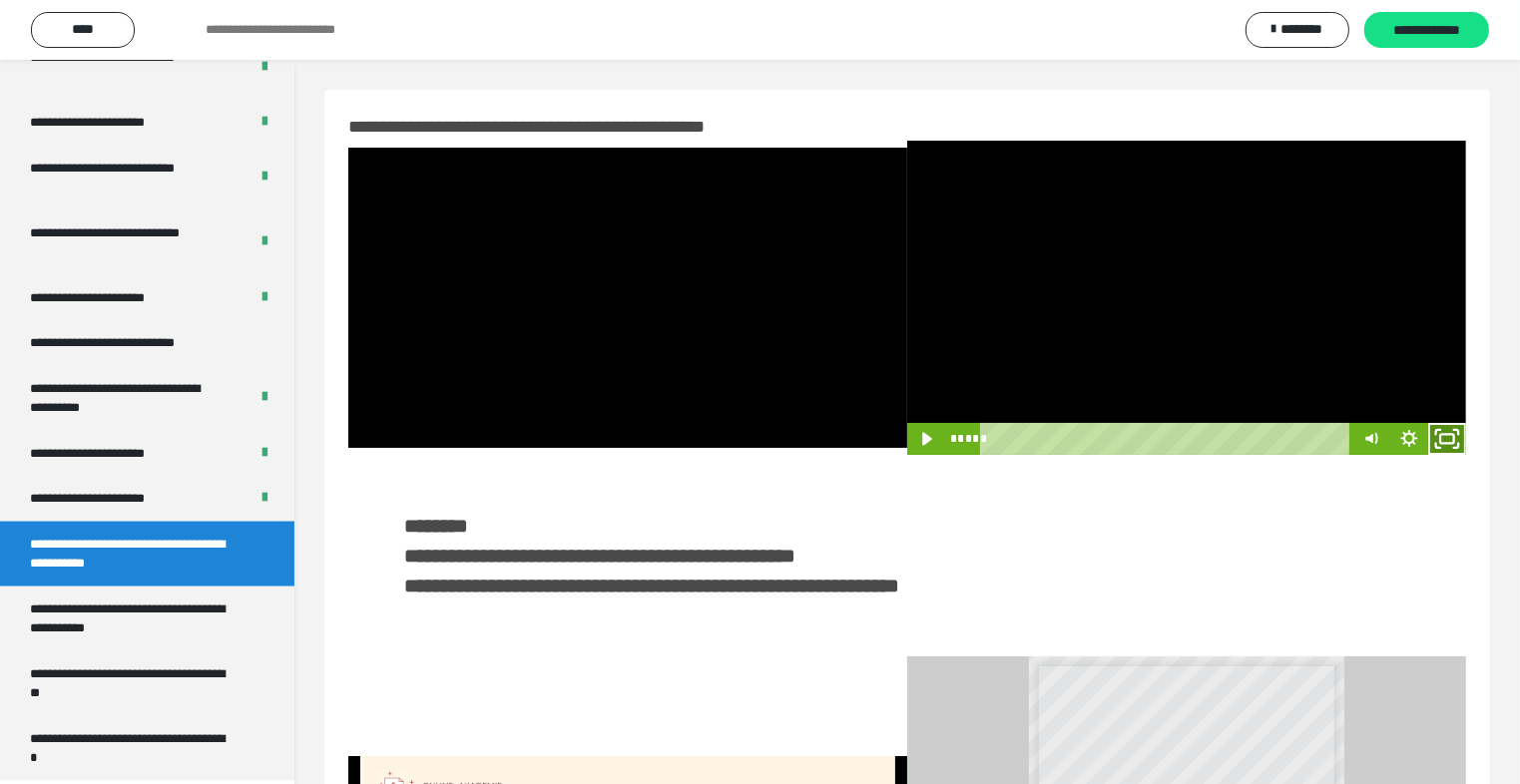 click 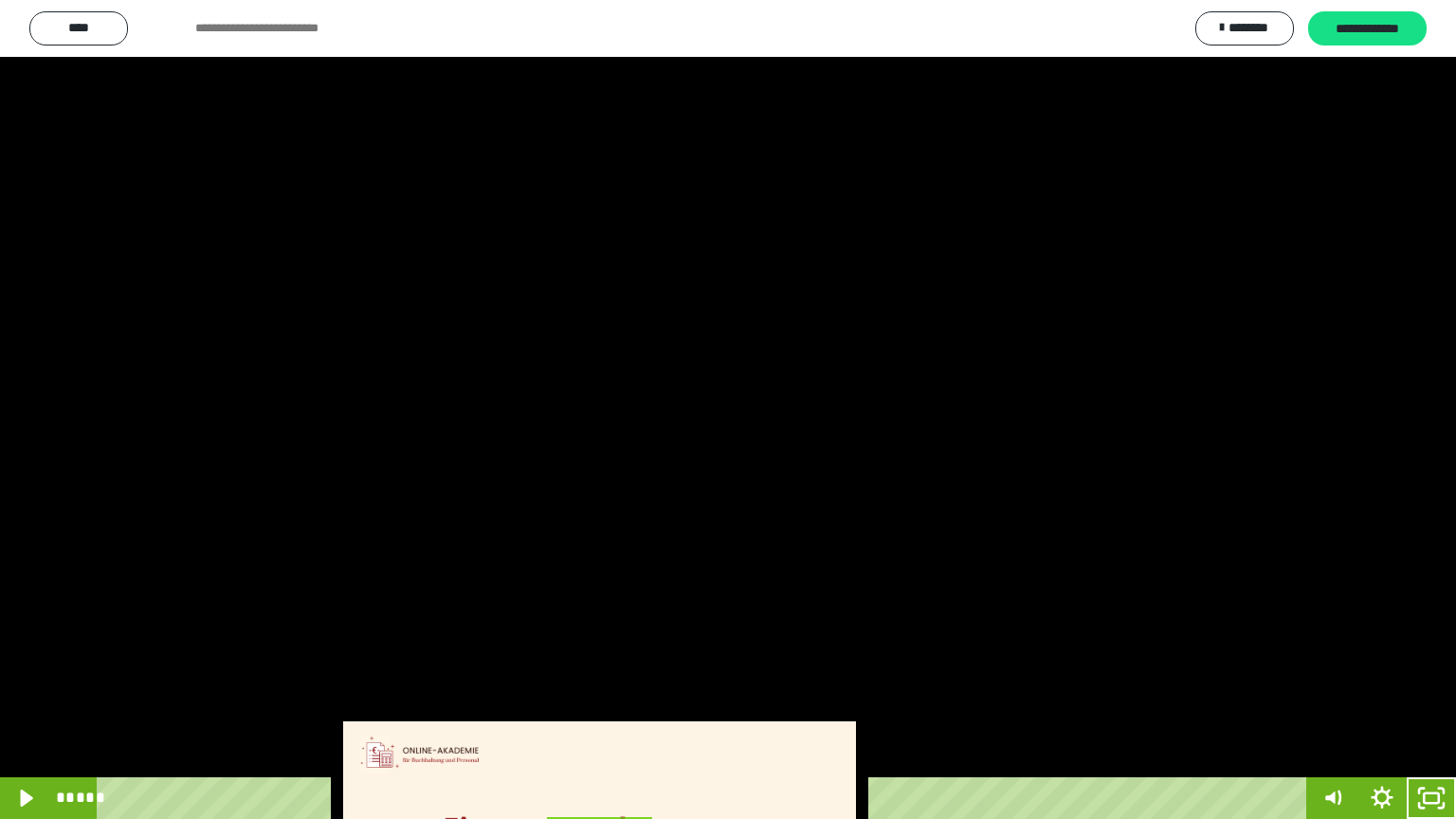 click at bounding box center [728, 410] 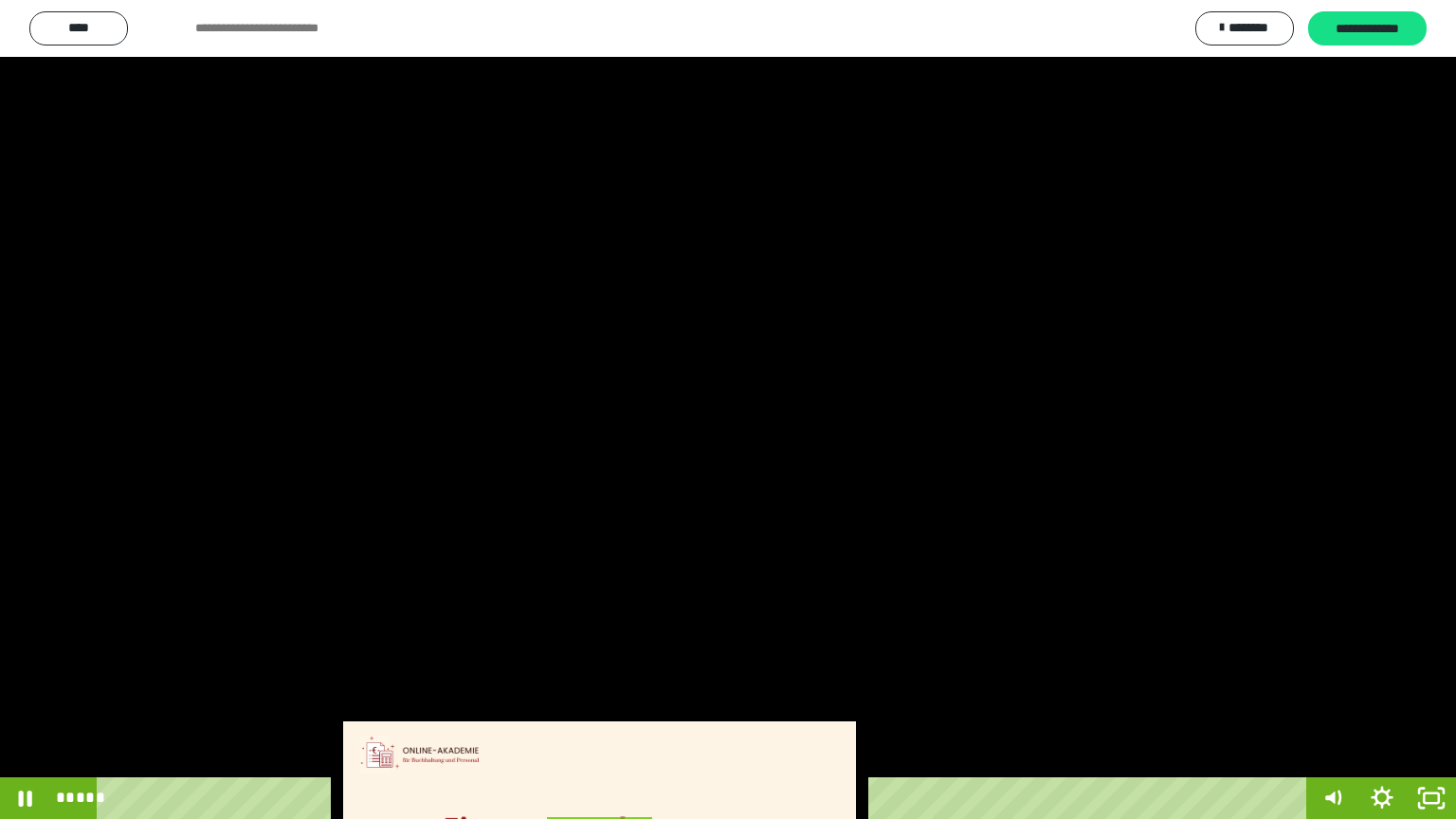 click at bounding box center (728, 410) 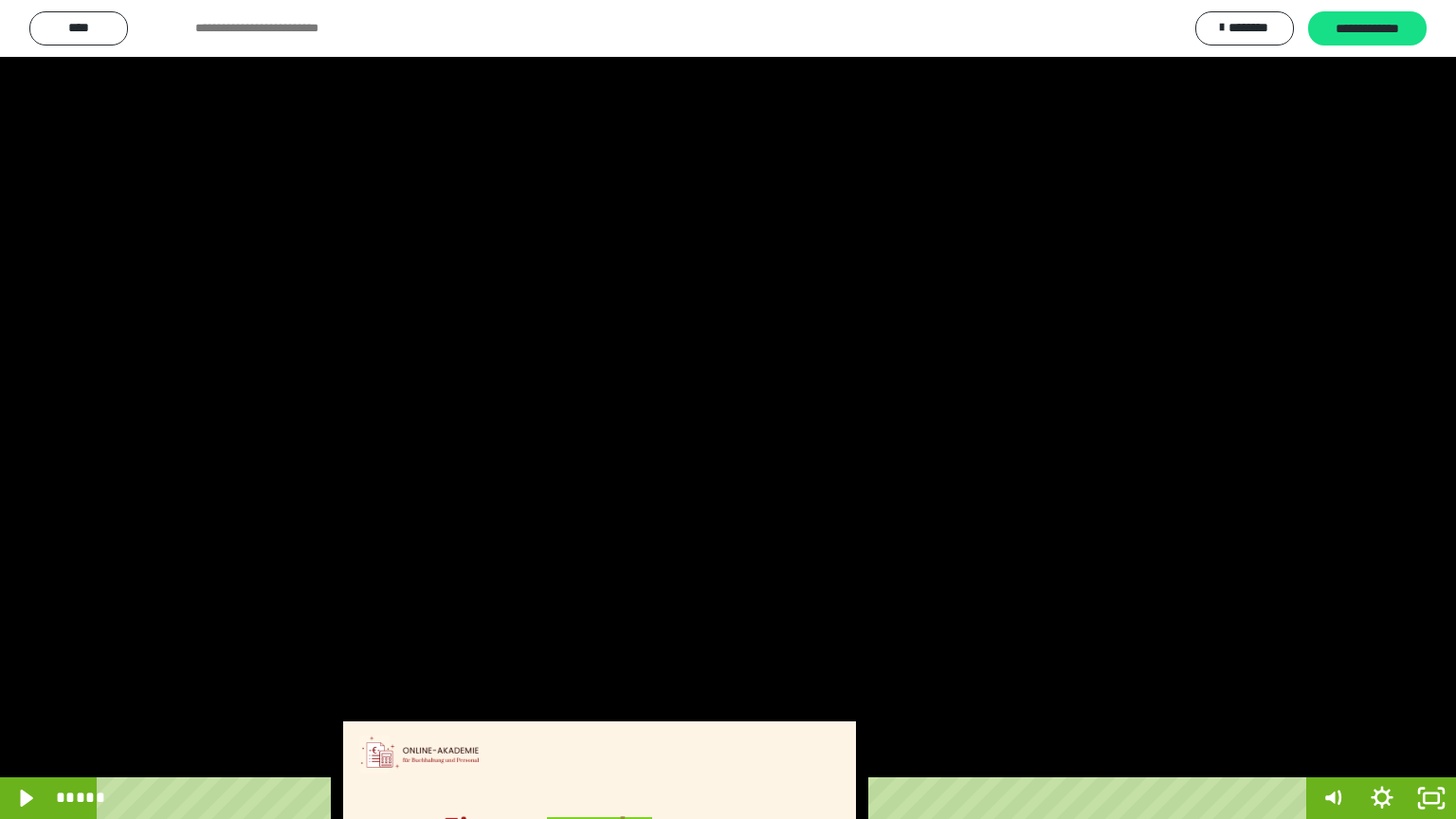 click at bounding box center (728, 410) 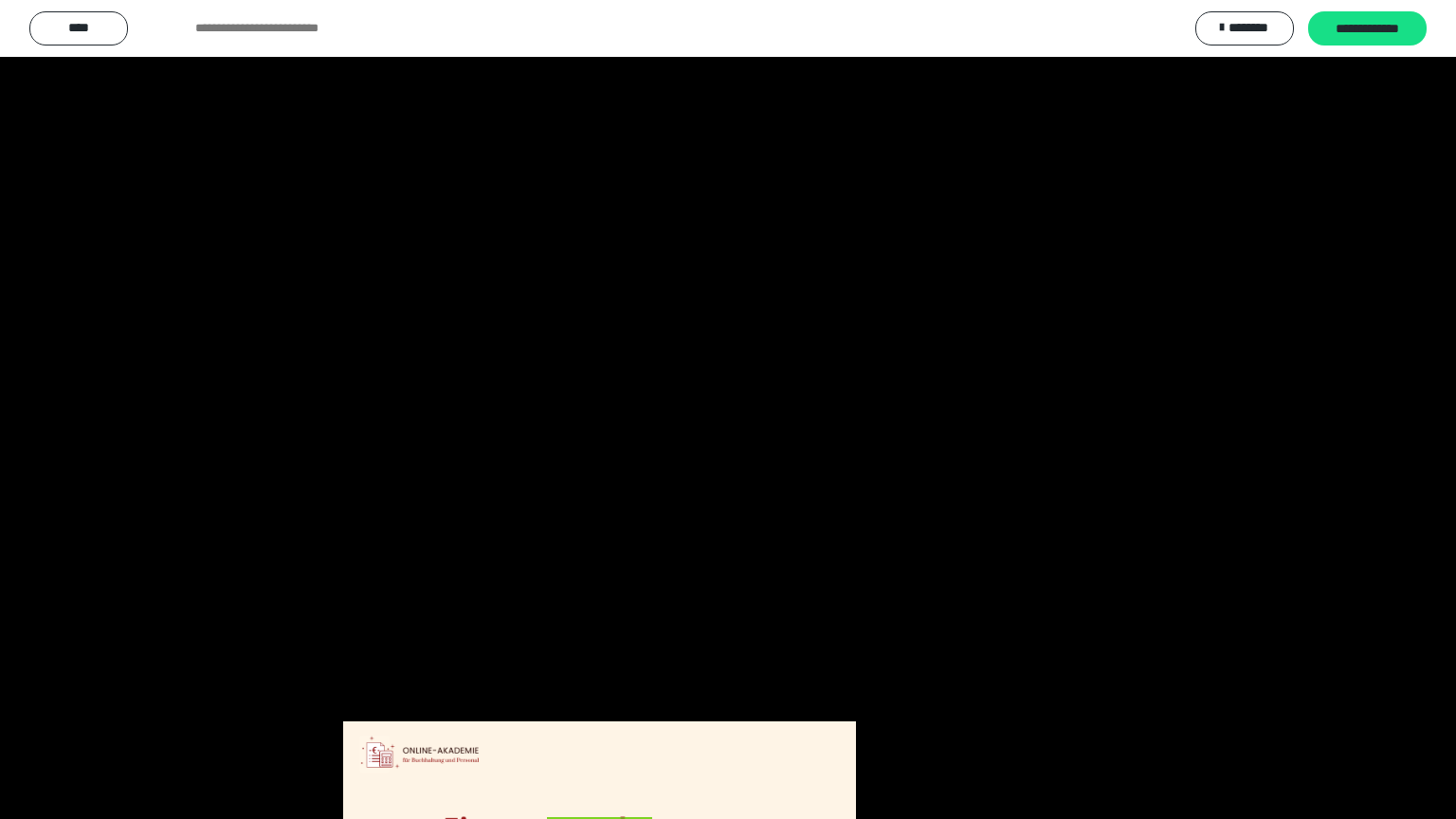 click at bounding box center [728, 410] 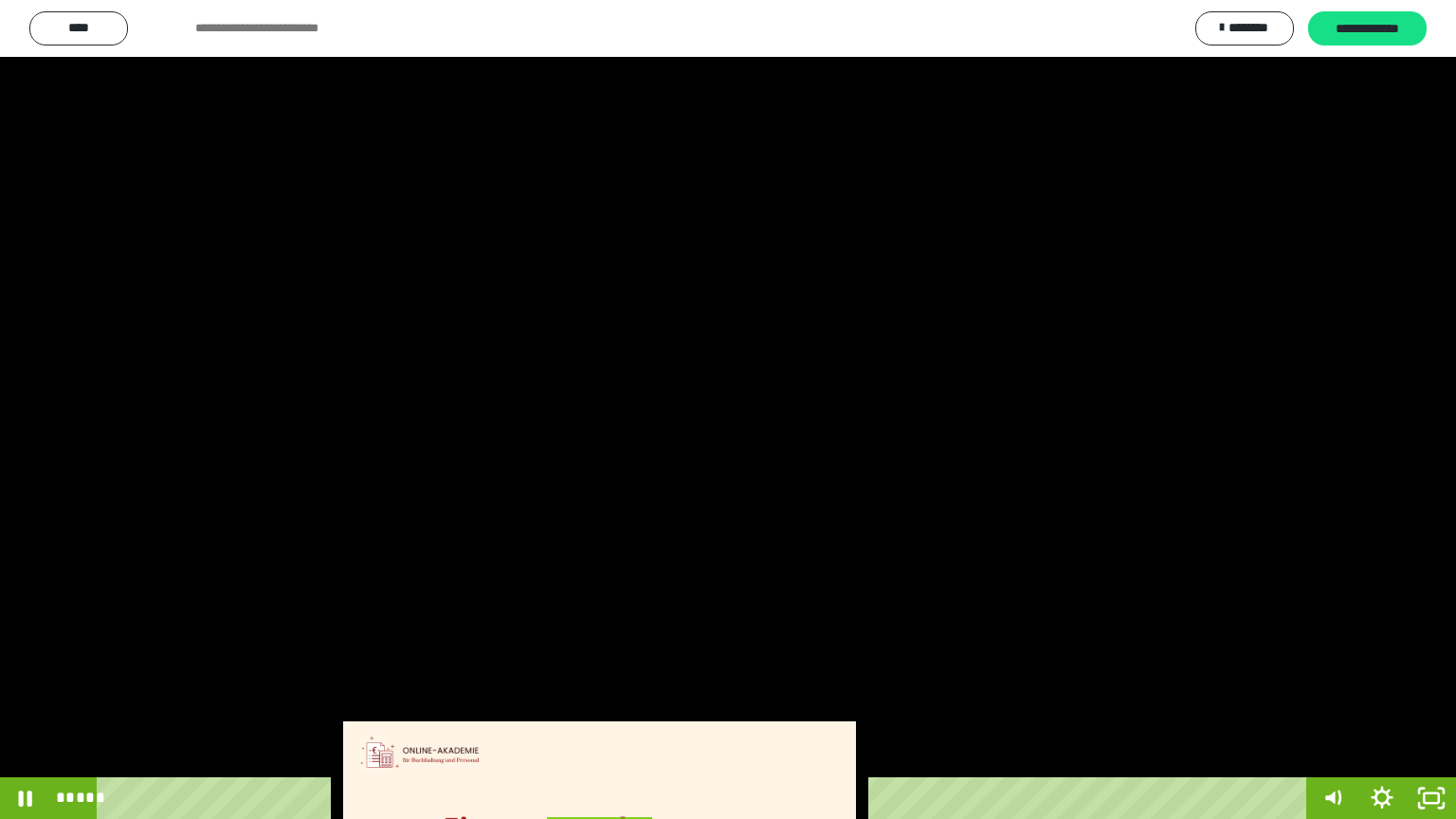 click at bounding box center [728, 410] 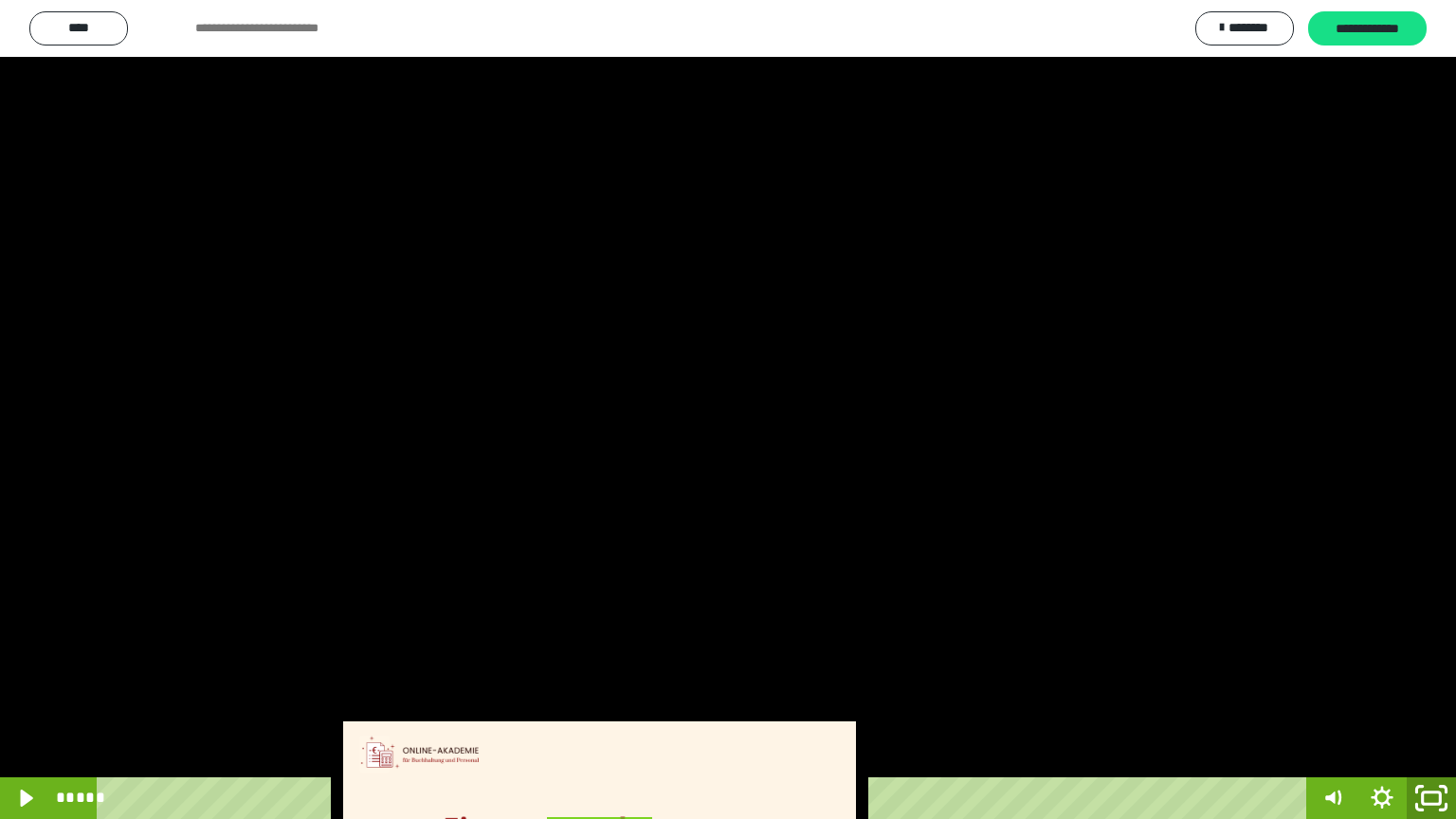 click 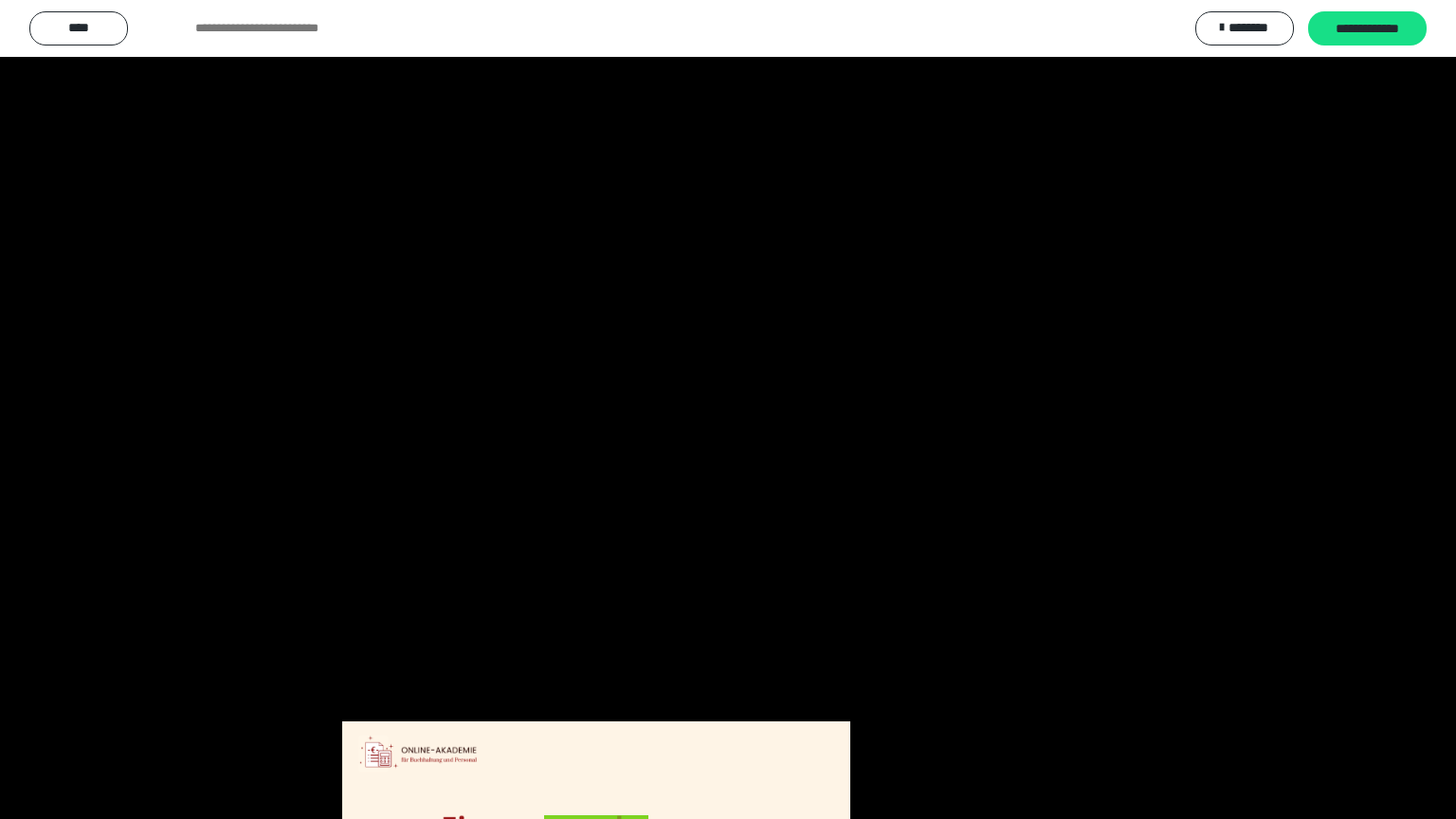 scroll, scrollTop: 2817, scrollLeft: 0, axis: vertical 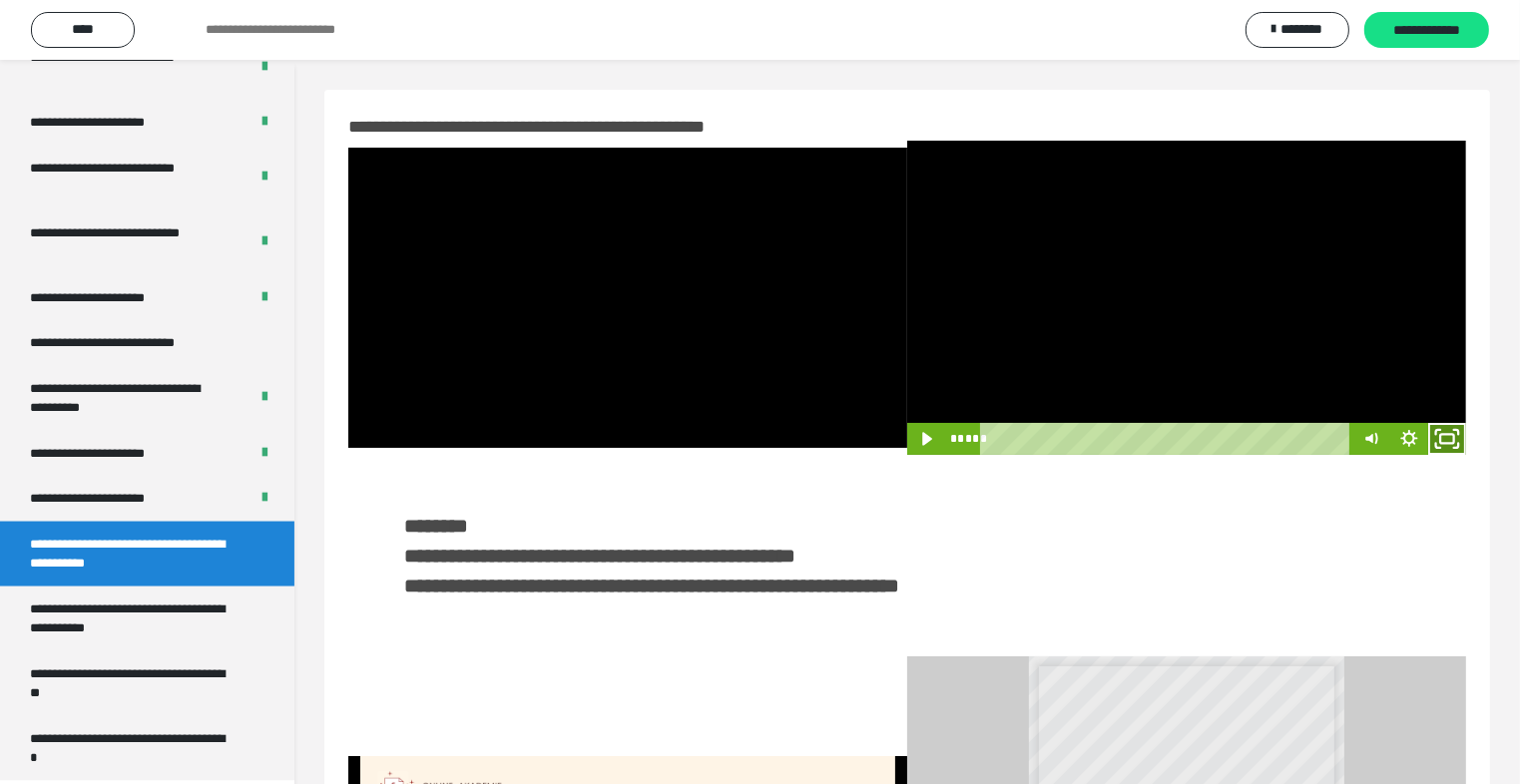 click 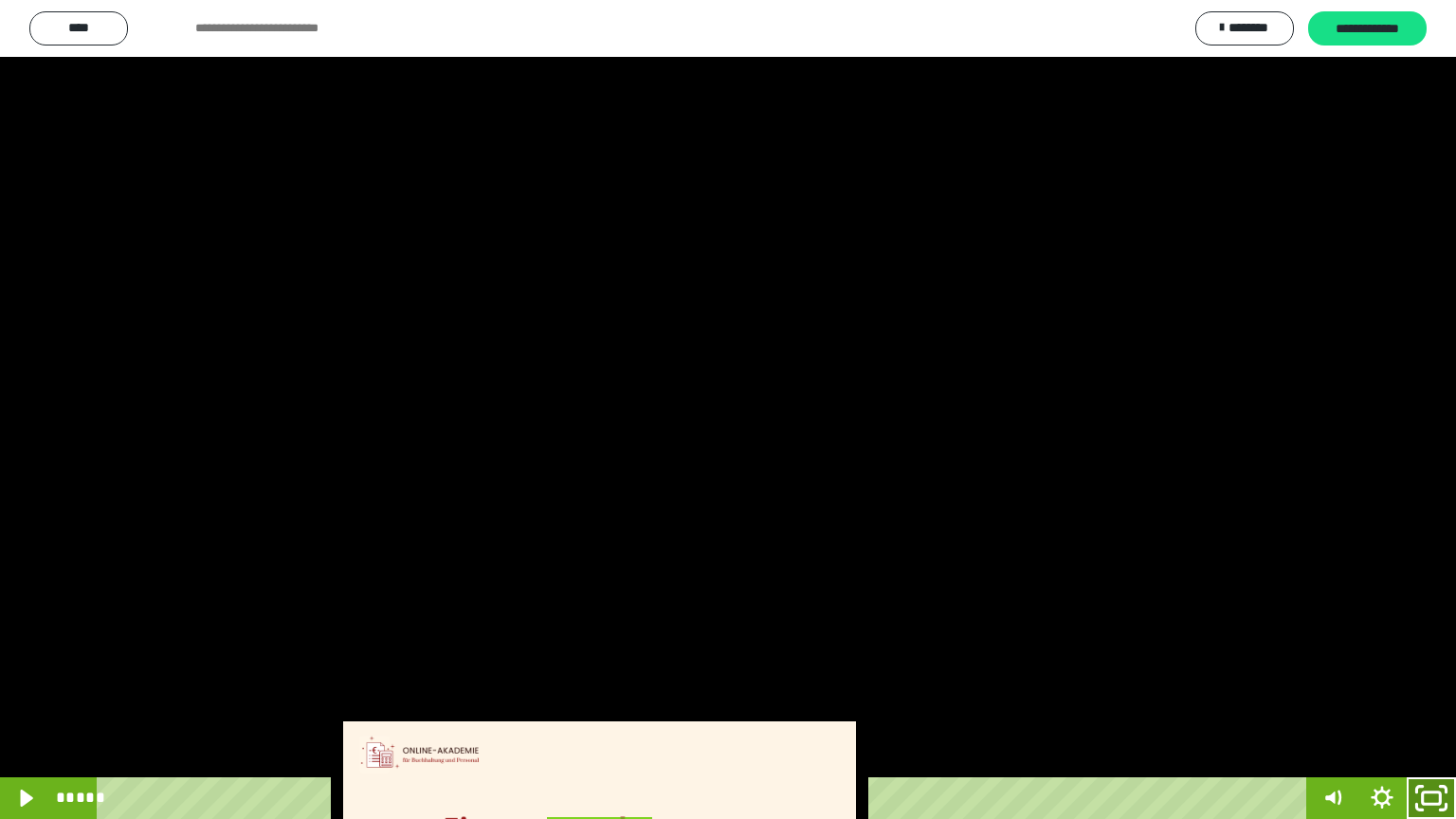 click 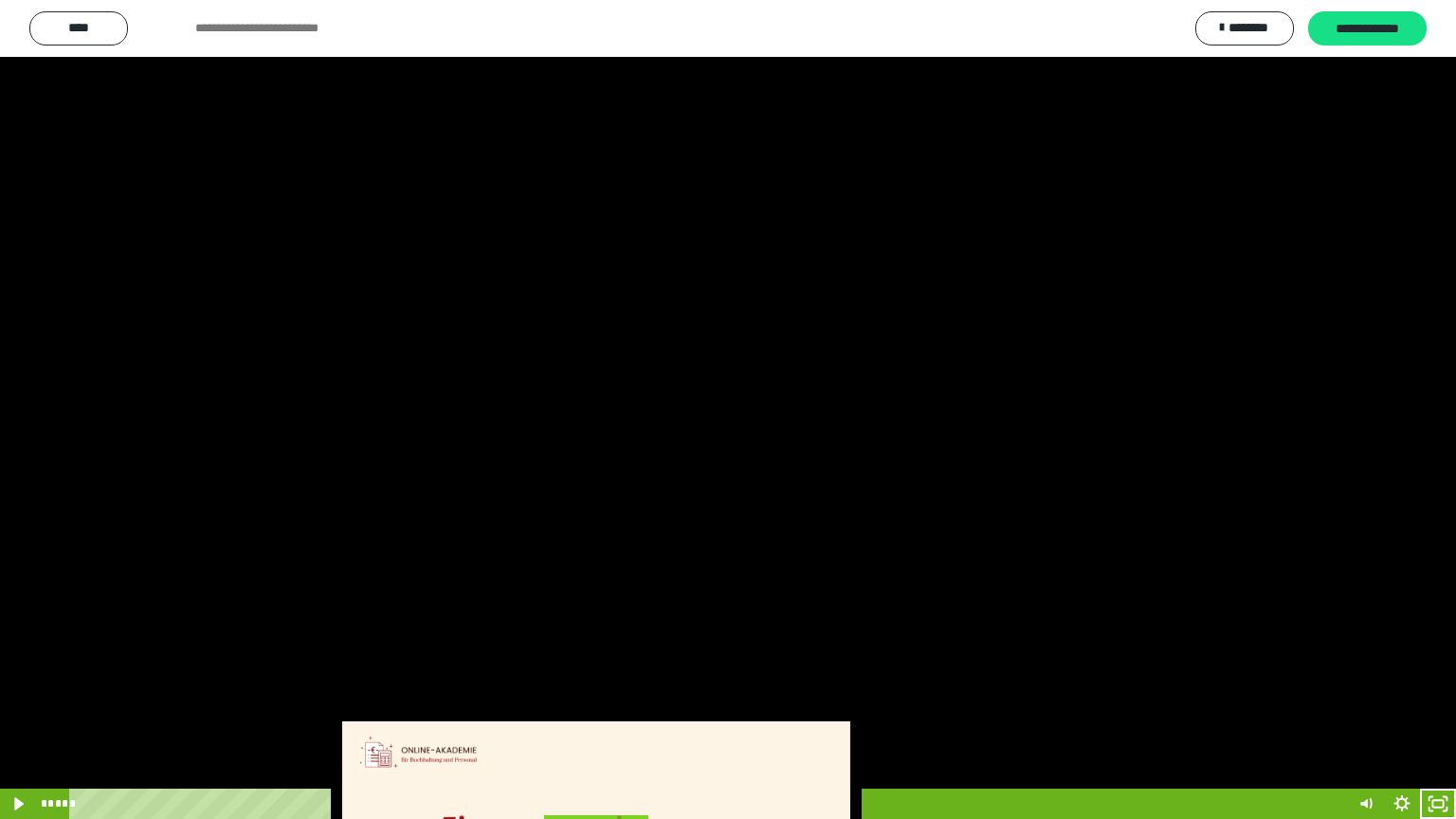 scroll, scrollTop: 2817, scrollLeft: 0, axis: vertical 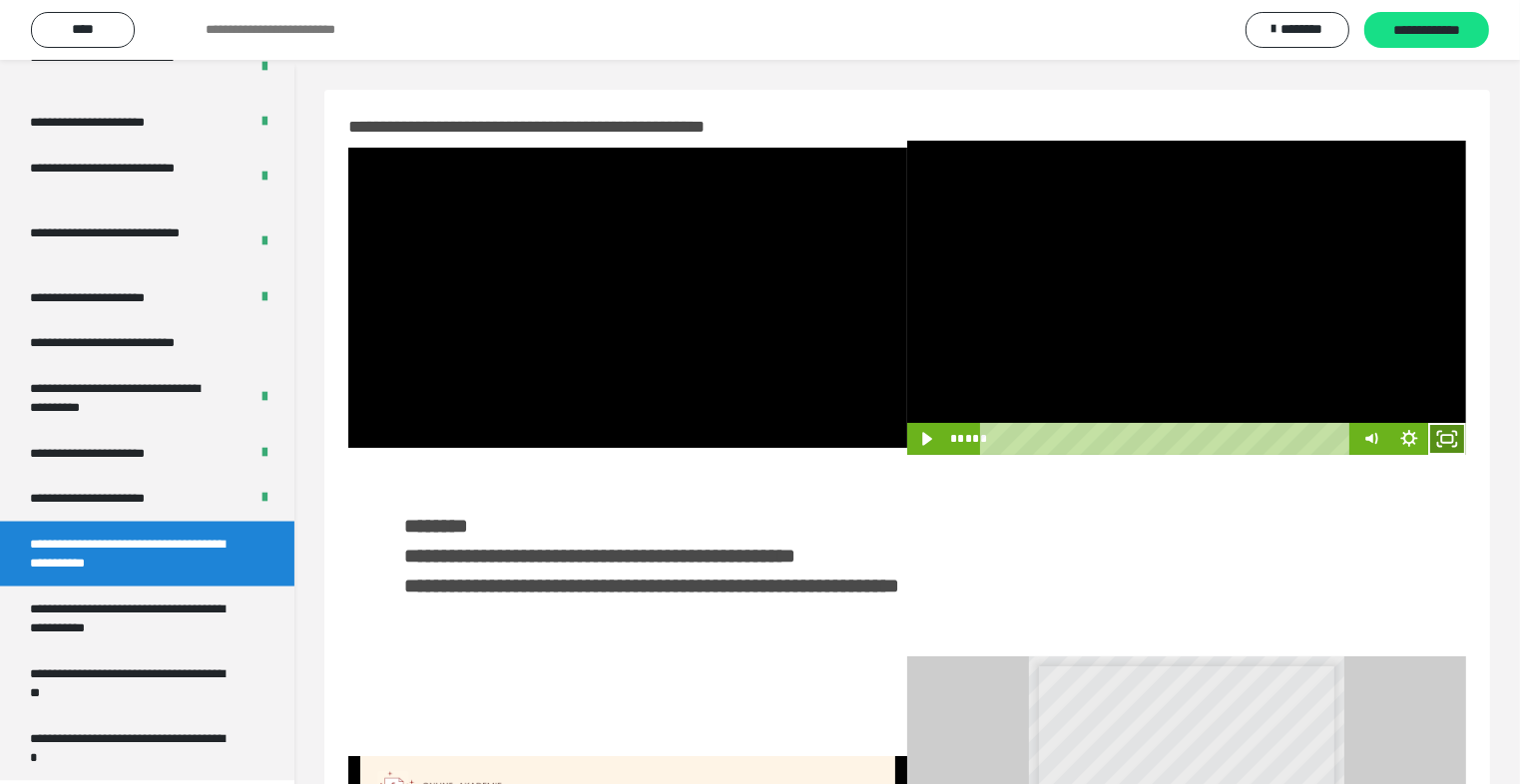click 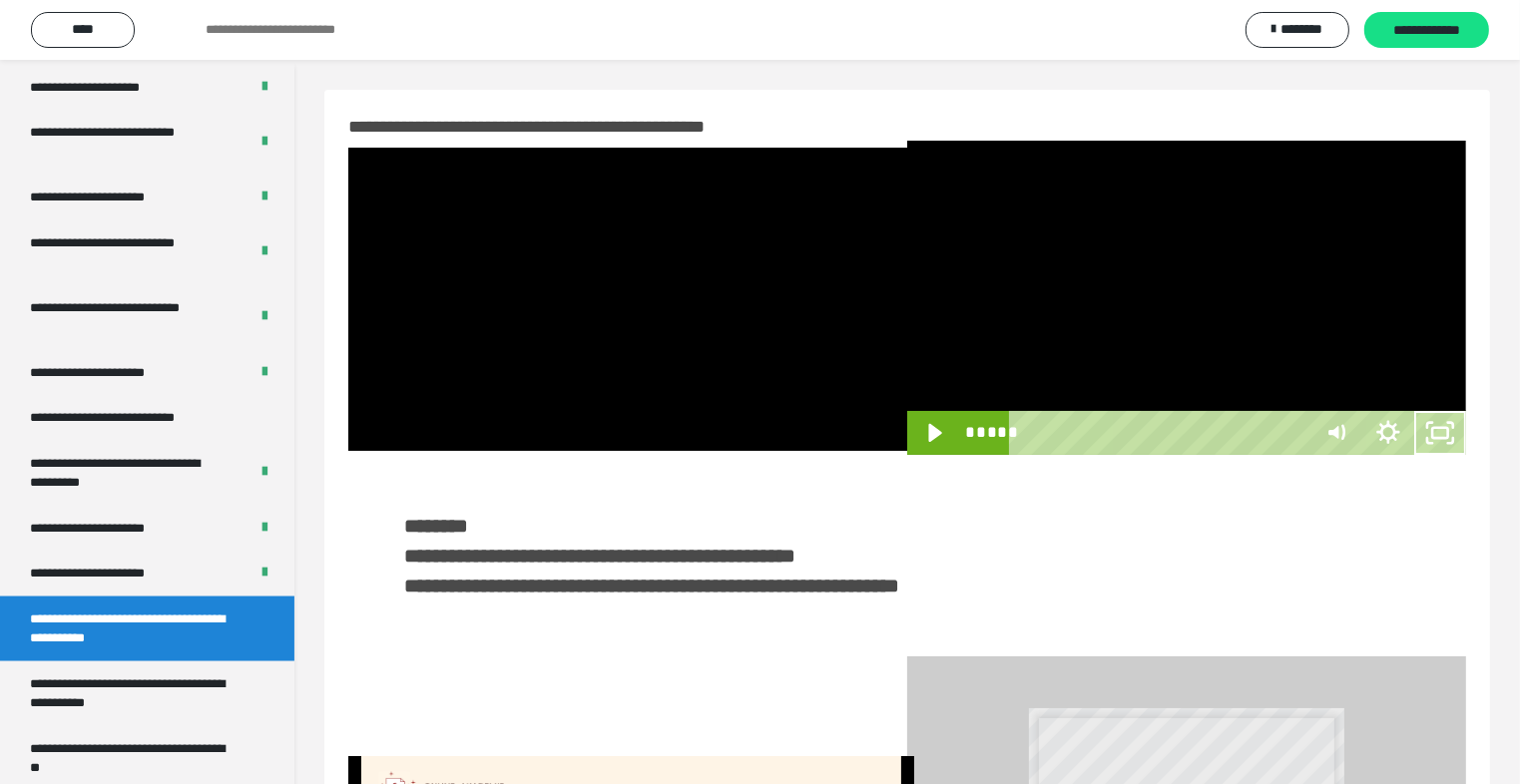 scroll, scrollTop: 2886, scrollLeft: 0, axis: vertical 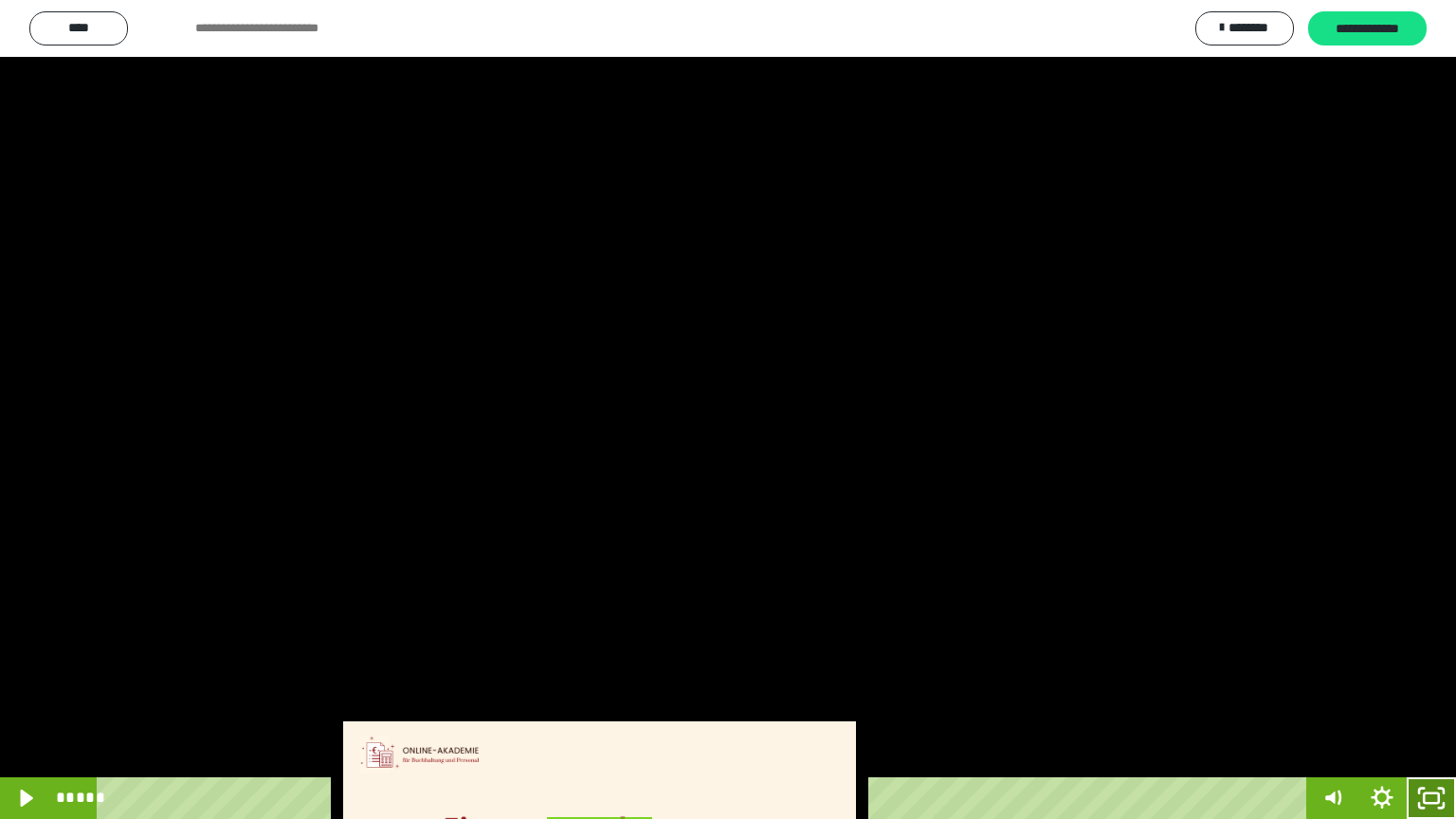 click 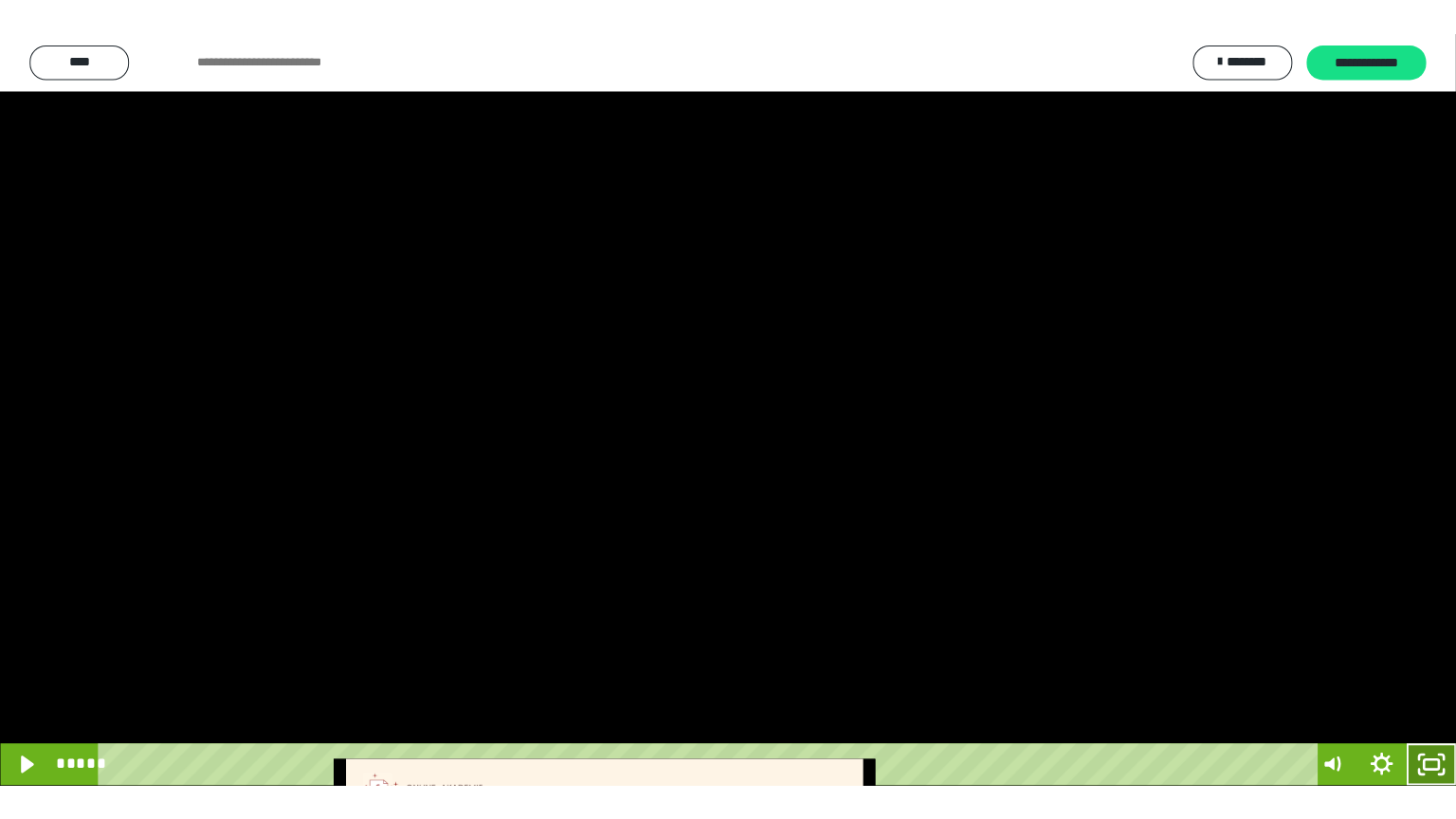 scroll, scrollTop: 2817, scrollLeft: 0, axis: vertical 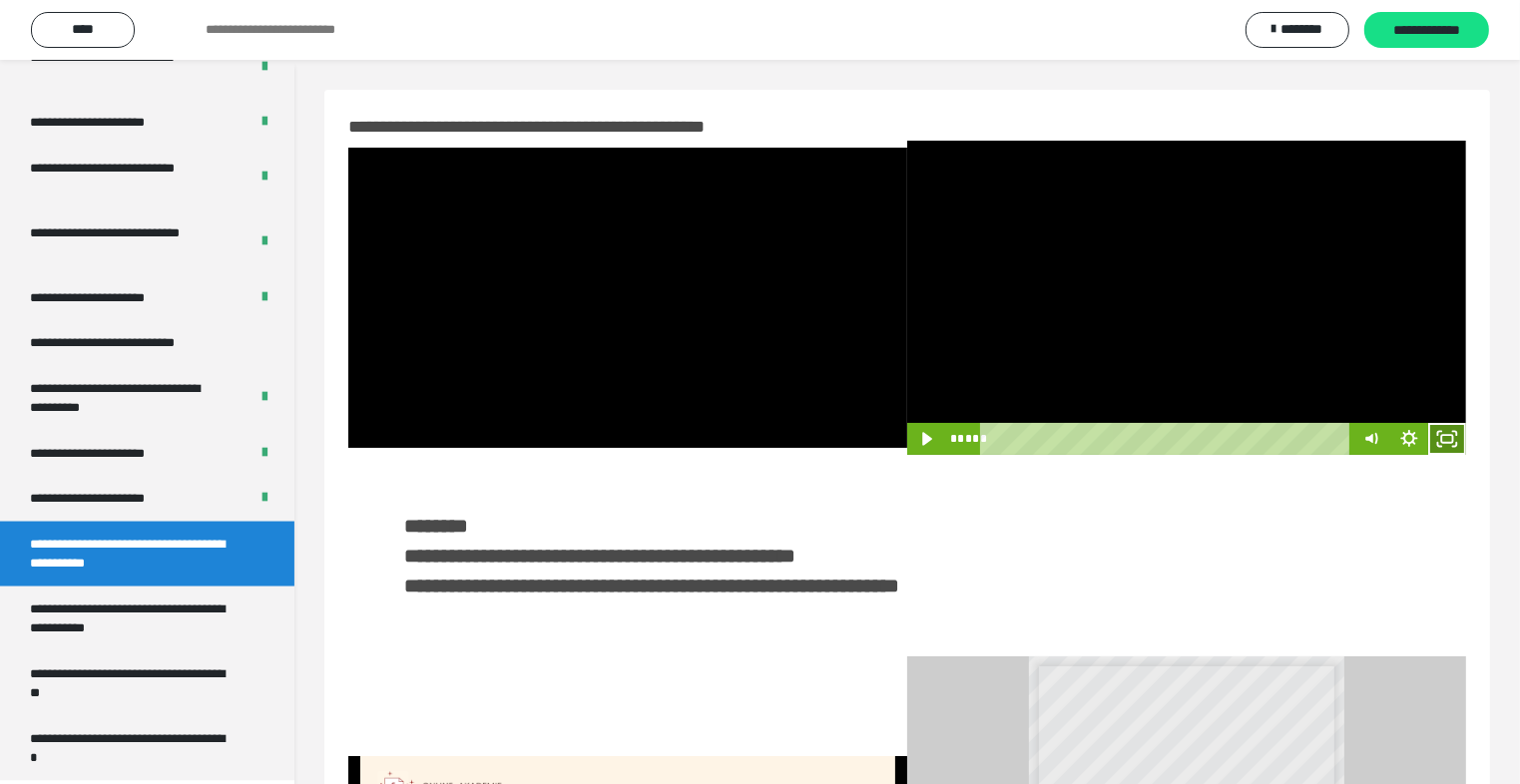 click 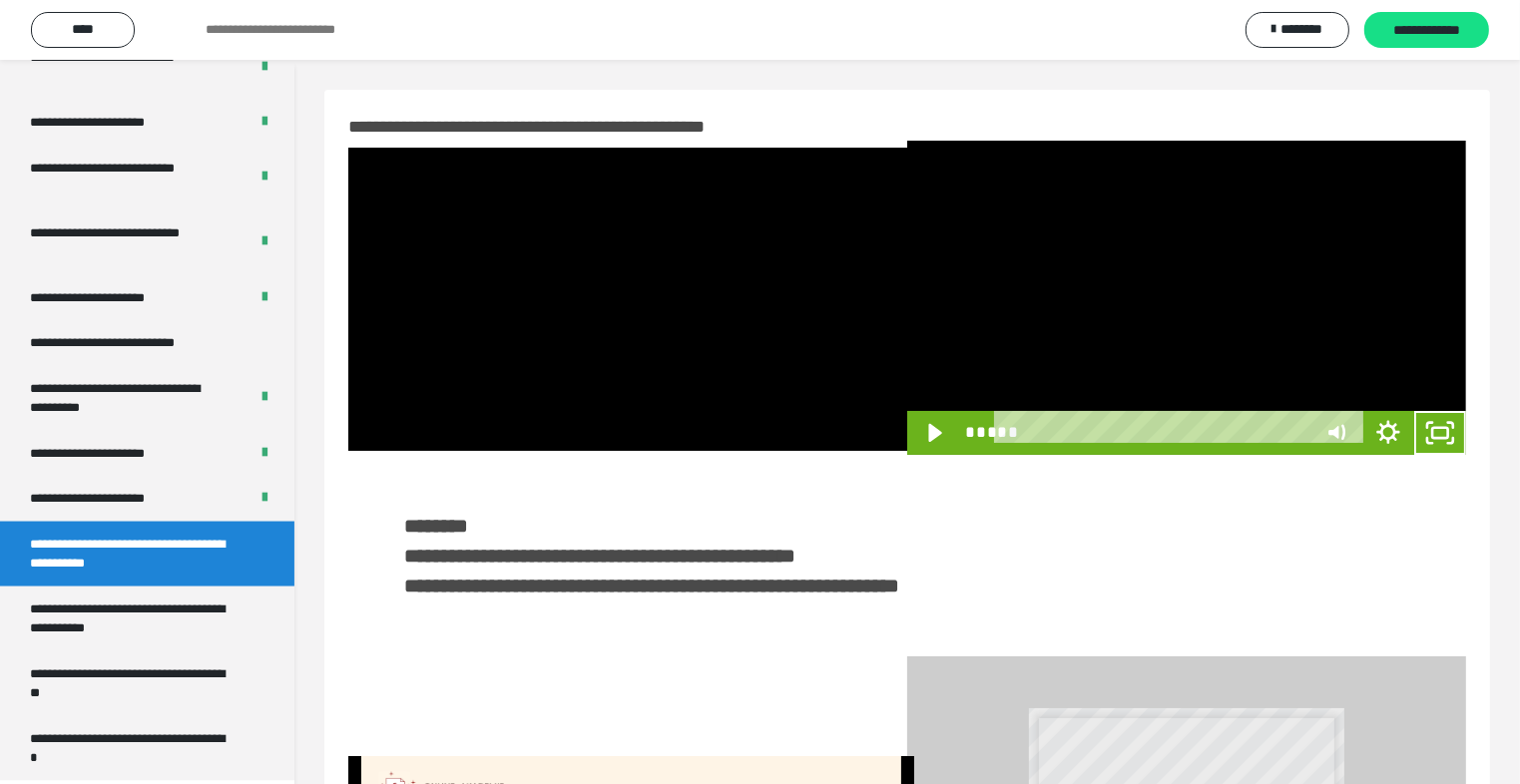 scroll, scrollTop: 2886, scrollLeft: 0, axis: vertical 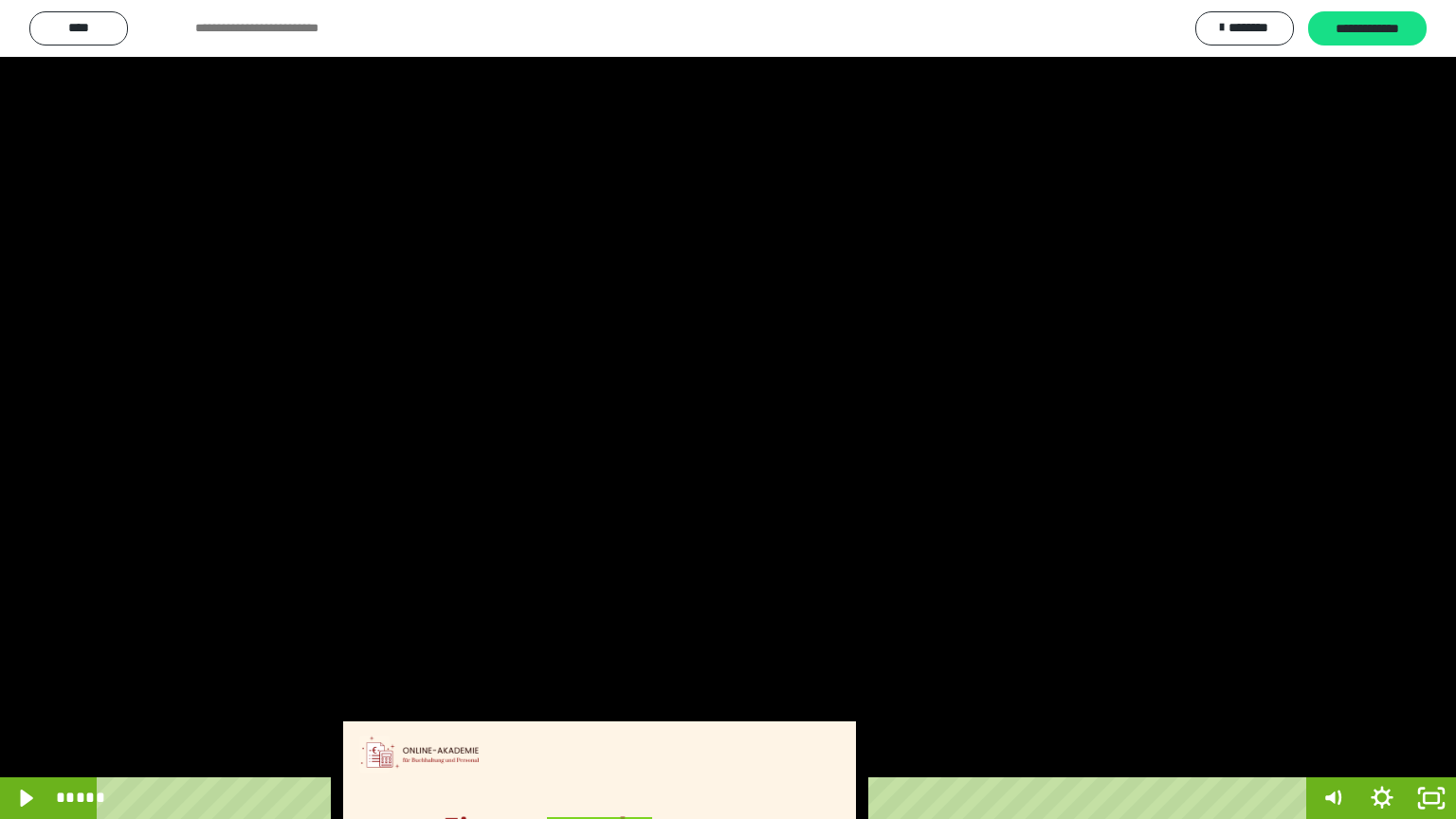 click at bounding box center [728, 410] 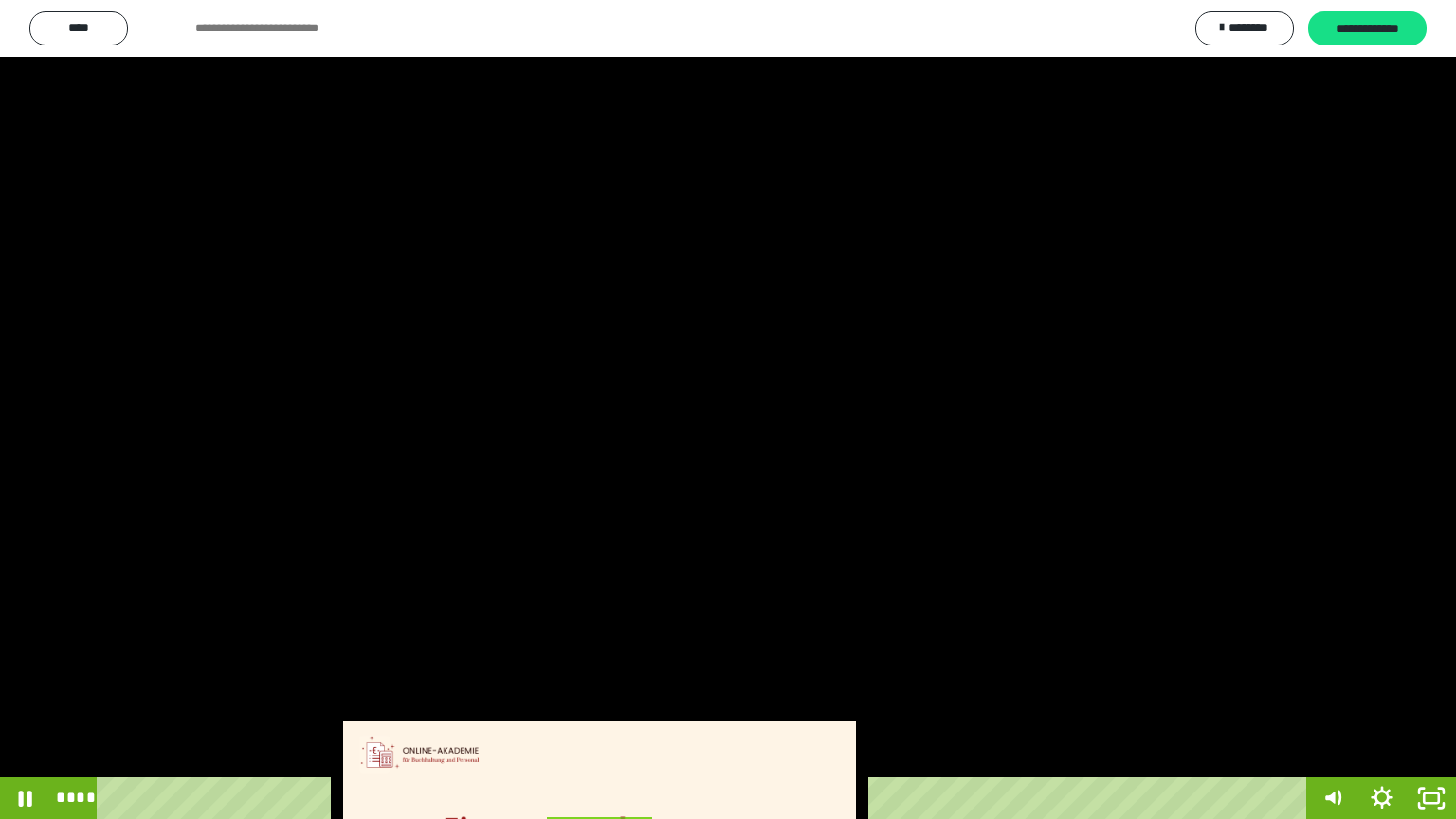 click at bounding box center [728, 410] 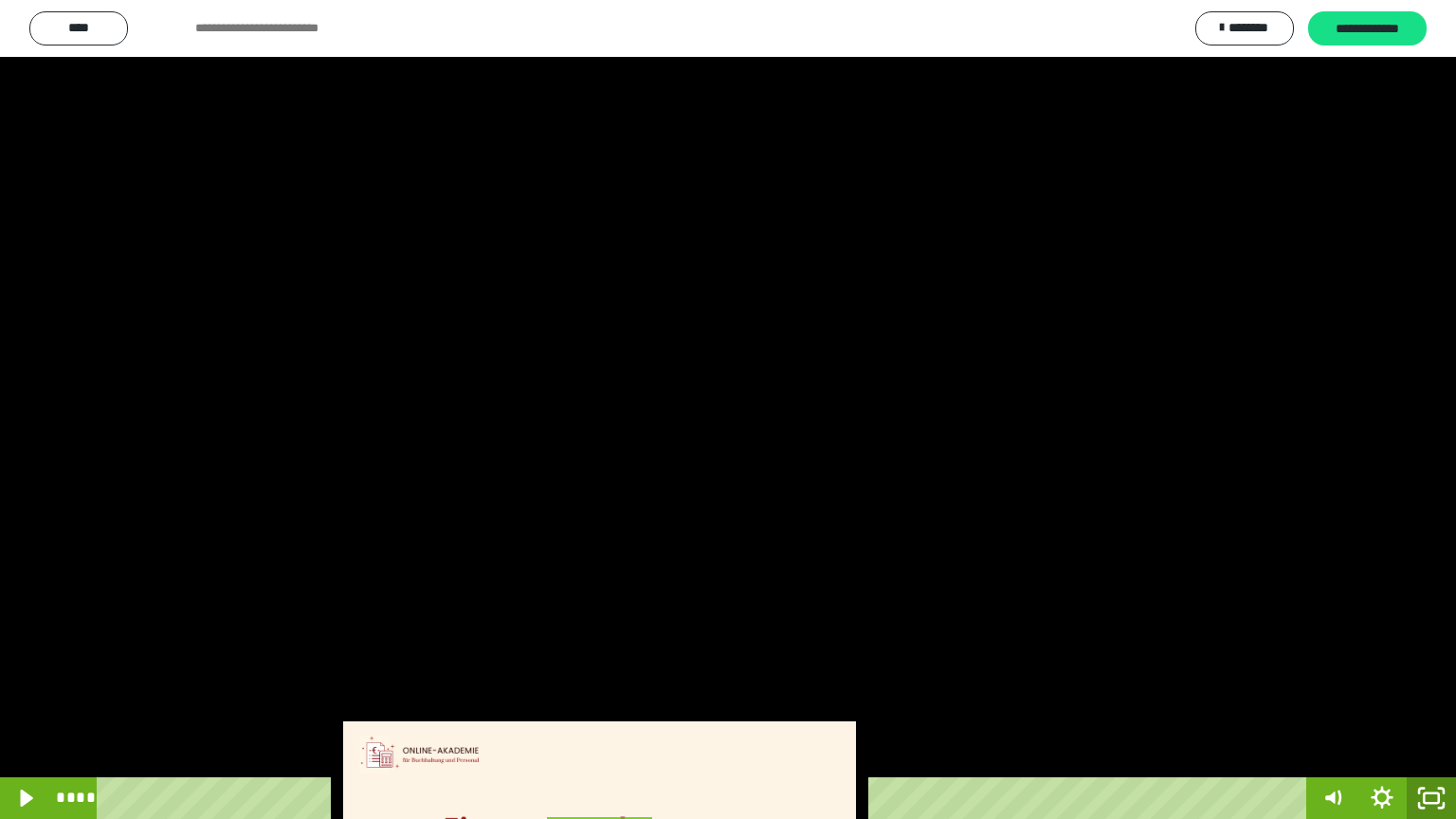 click 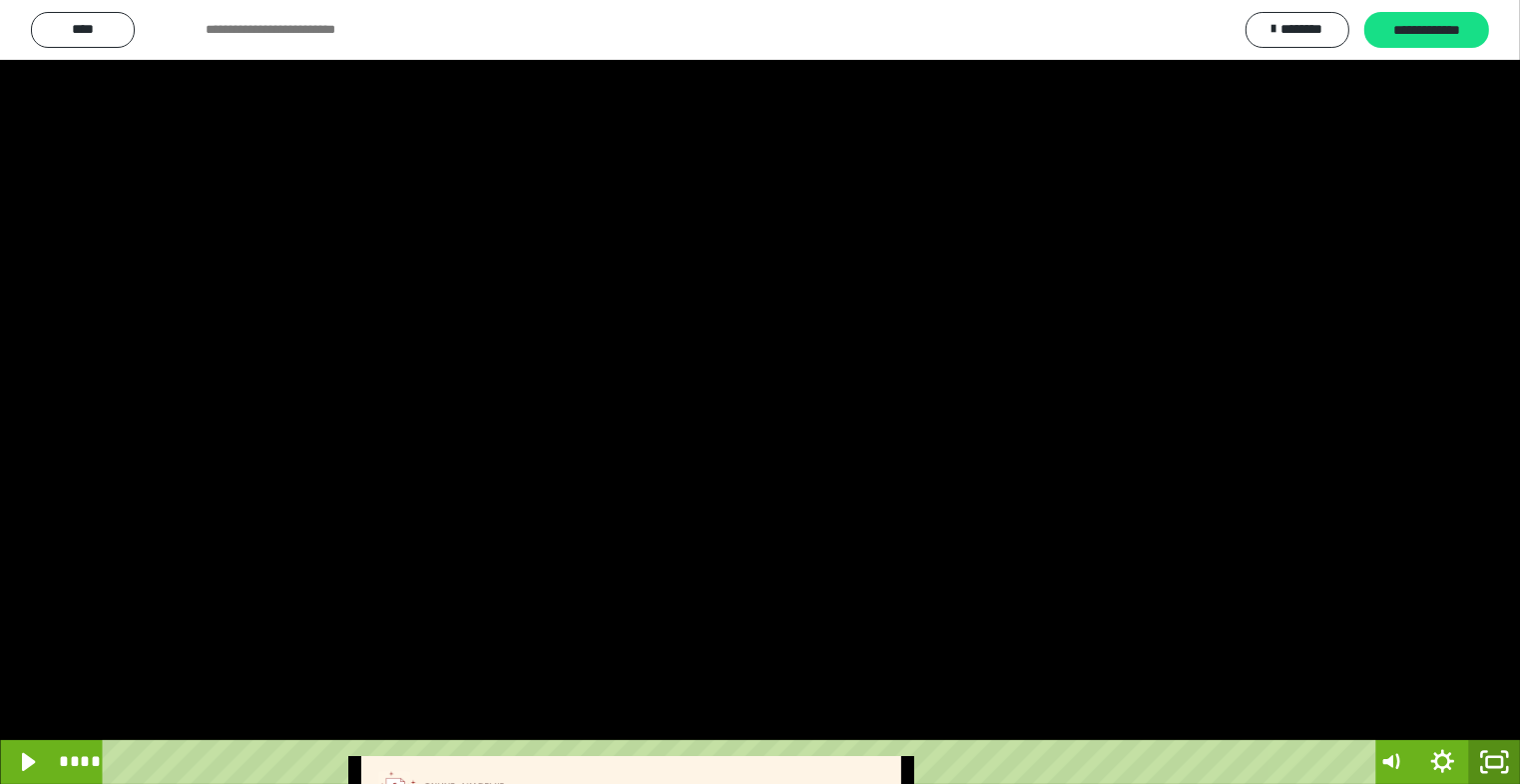 scroll, scrollTop: 2964, scrollLeft: 0, axis: vertical 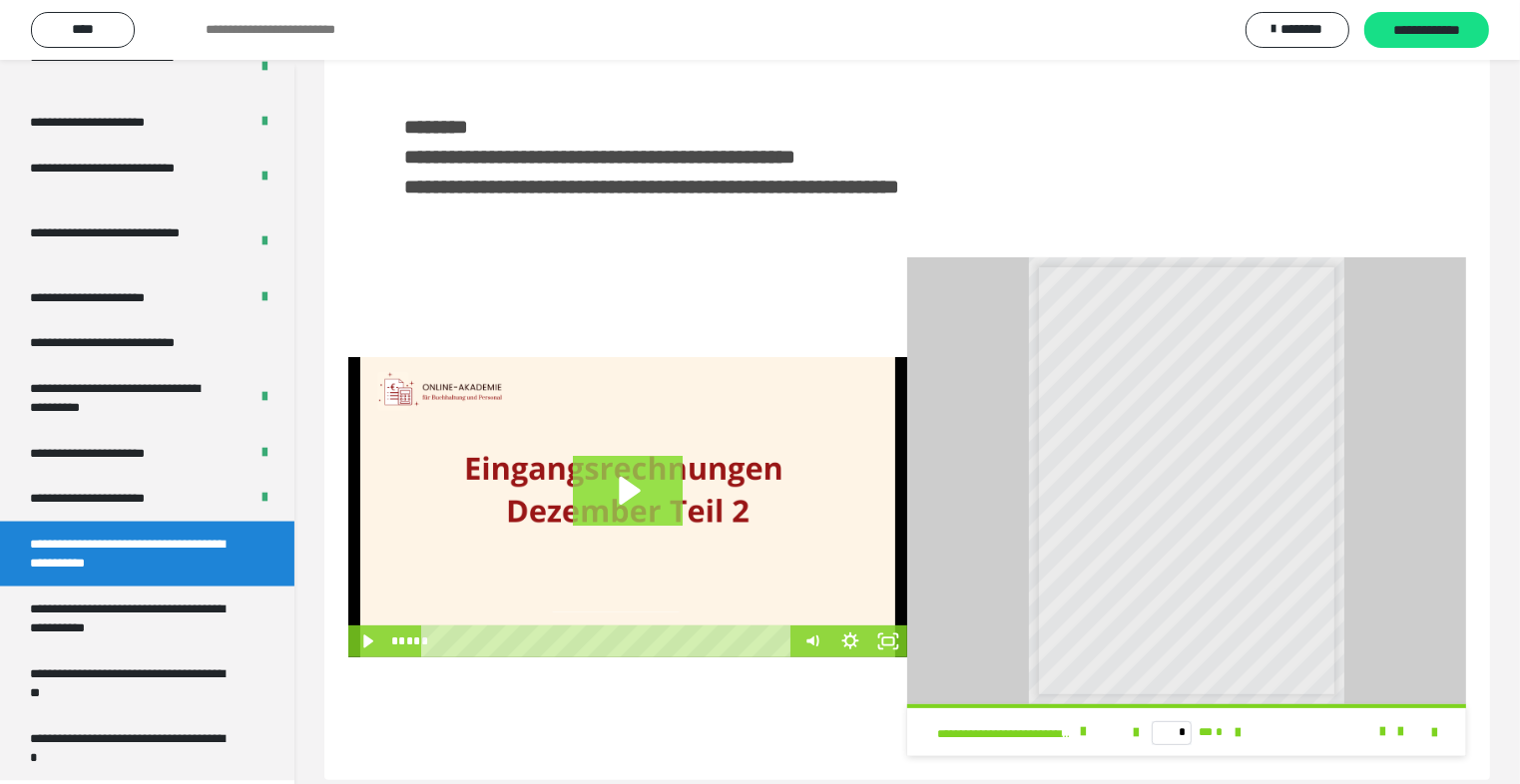 click 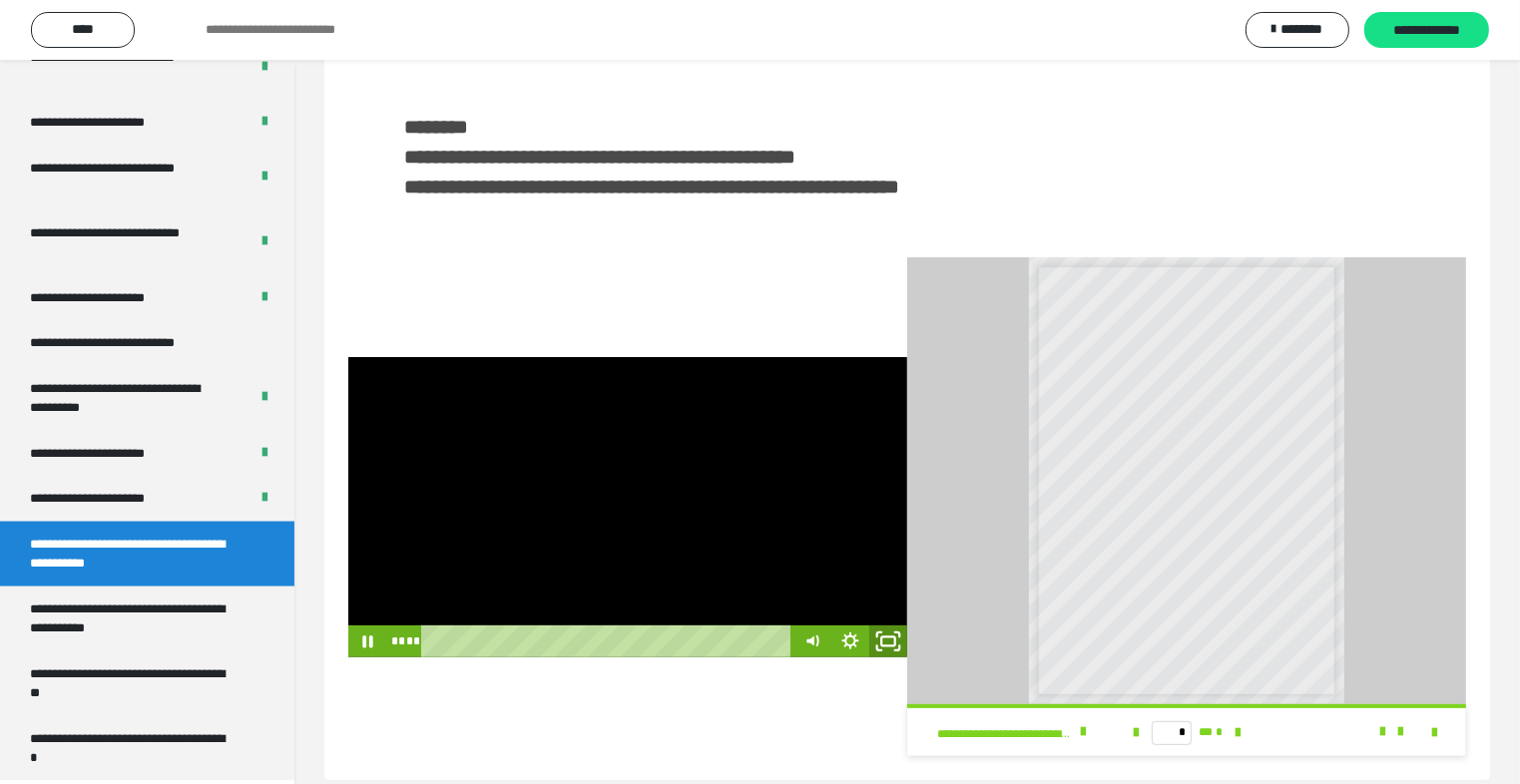 drag, startPoint x: 890, startPoint y: 640, endPoint x: 889, endPoint y: 728, distance: 88.005682 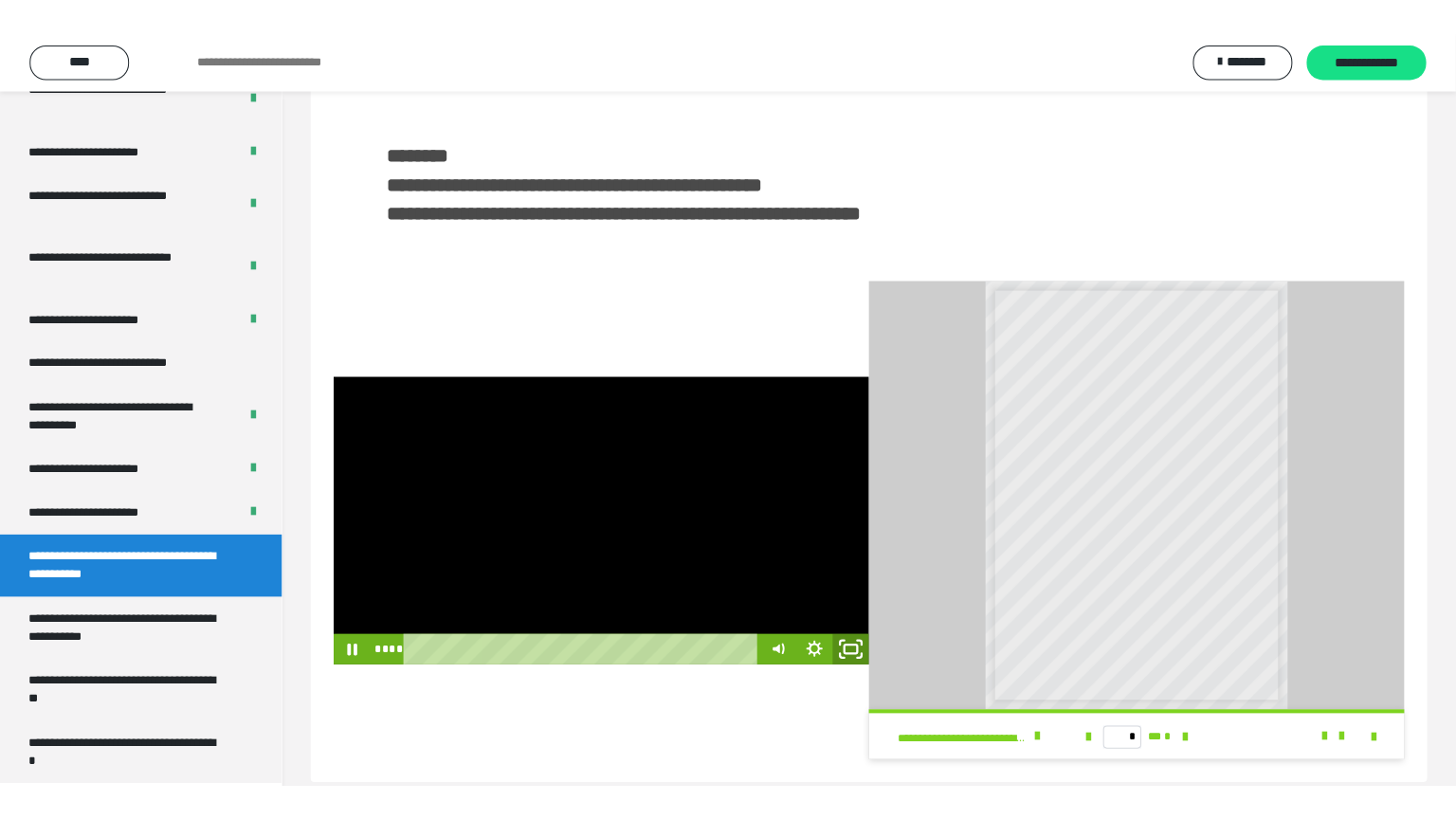 scroll, scrollTop: 334, scrollLeft: 0, axis: vertical 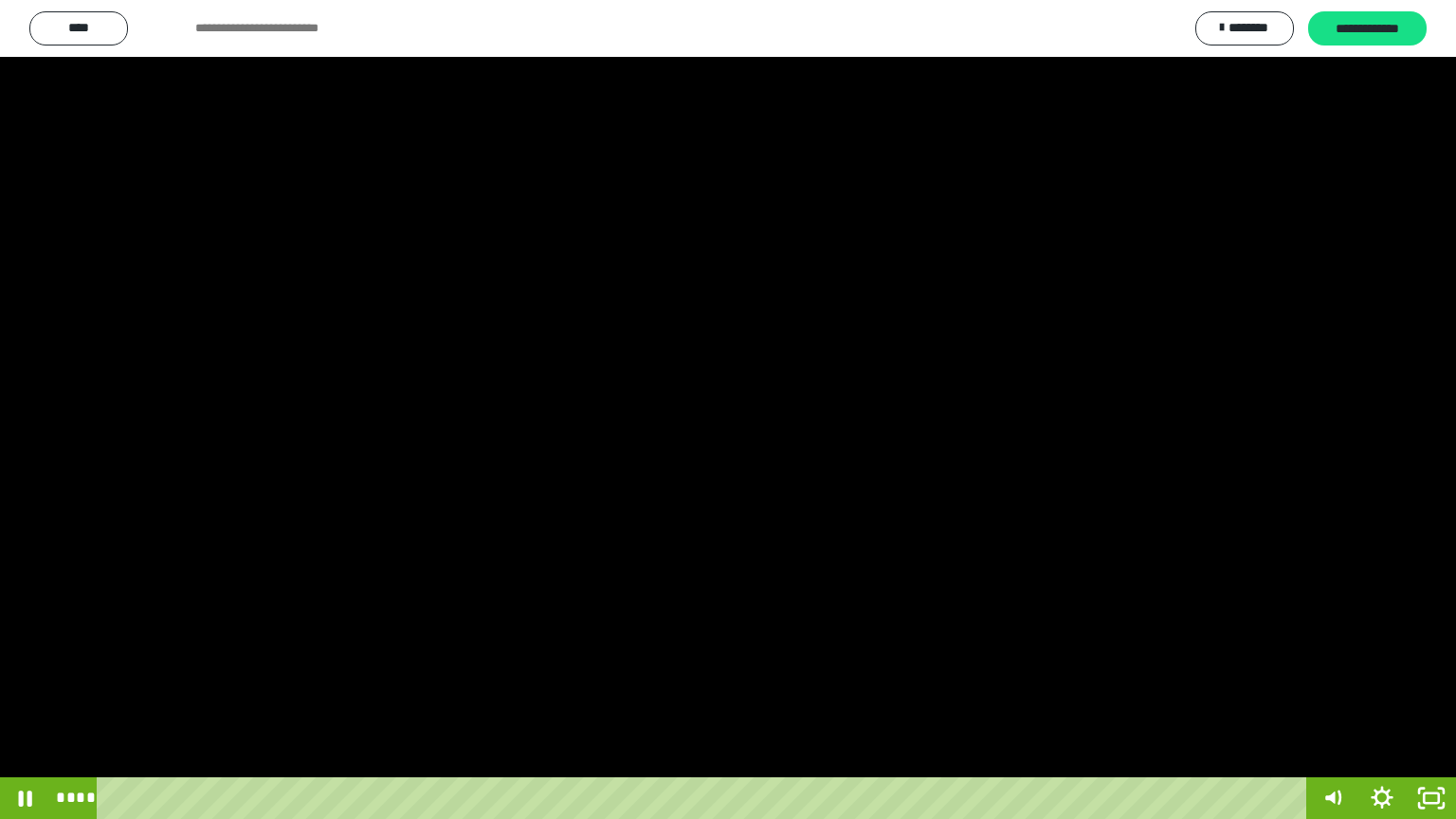 click at bounding box center (728, 410) 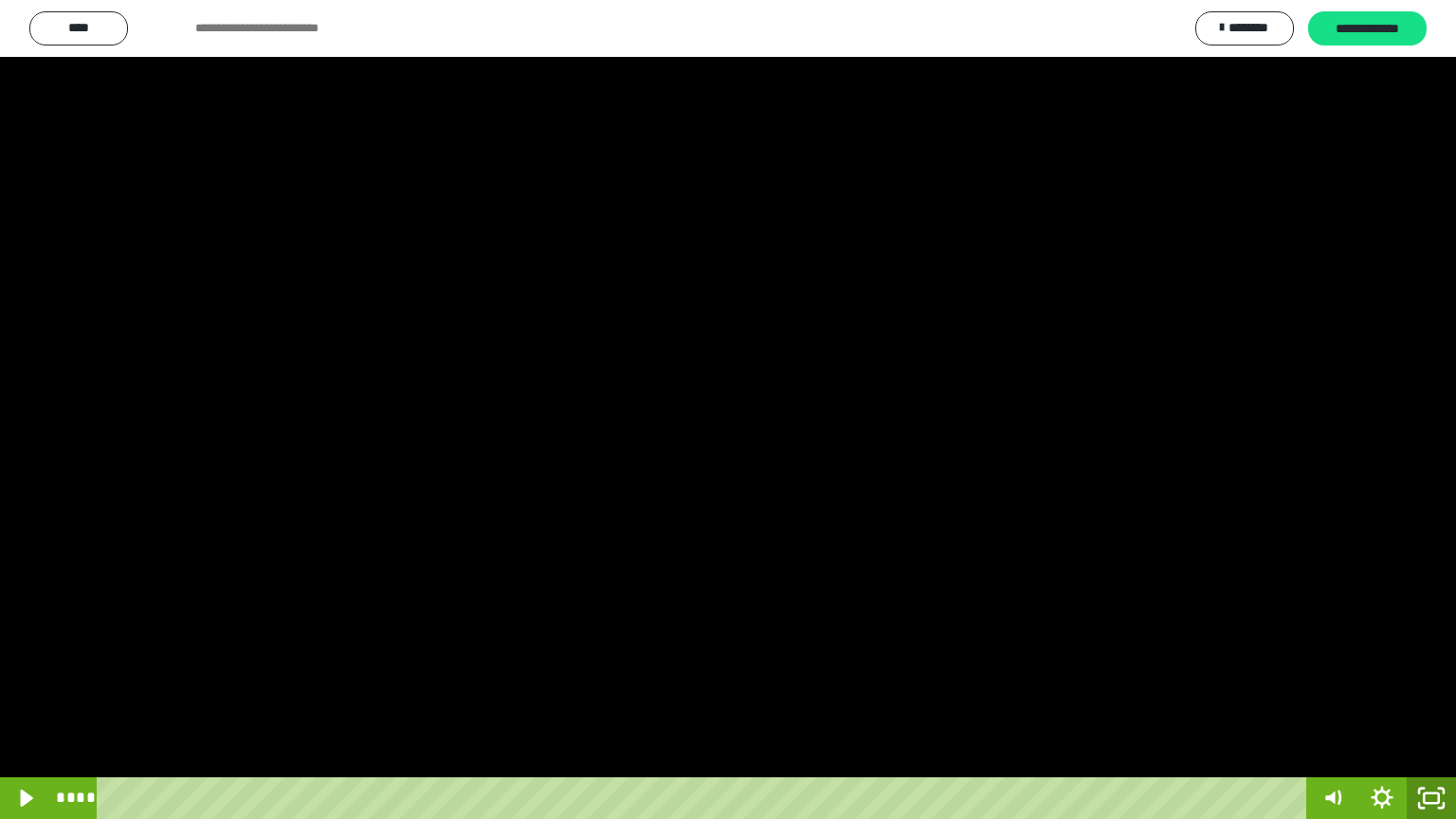 click 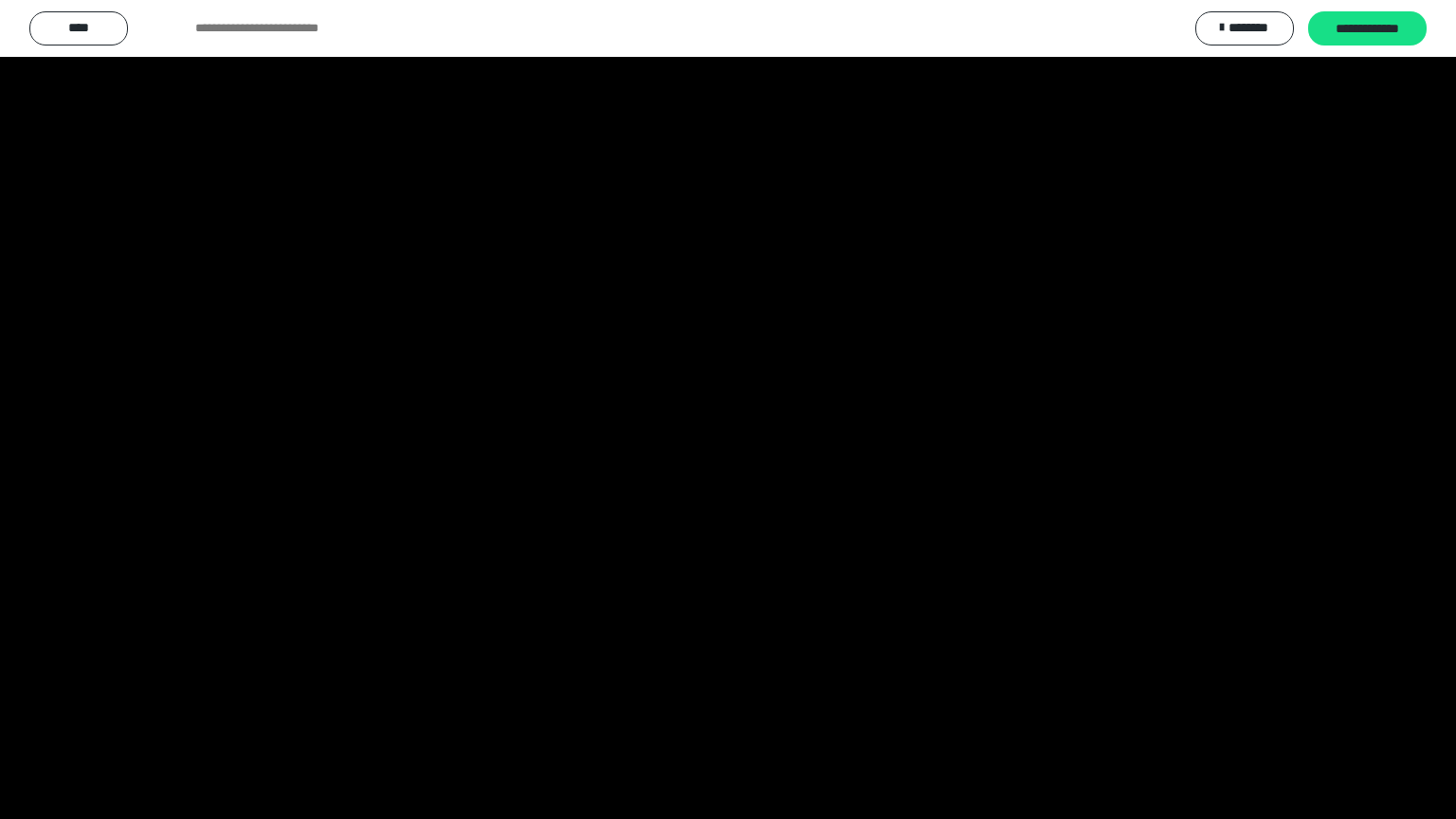 scroll, scrollTop: 2817, scrollLeft: 0, axis: vertical 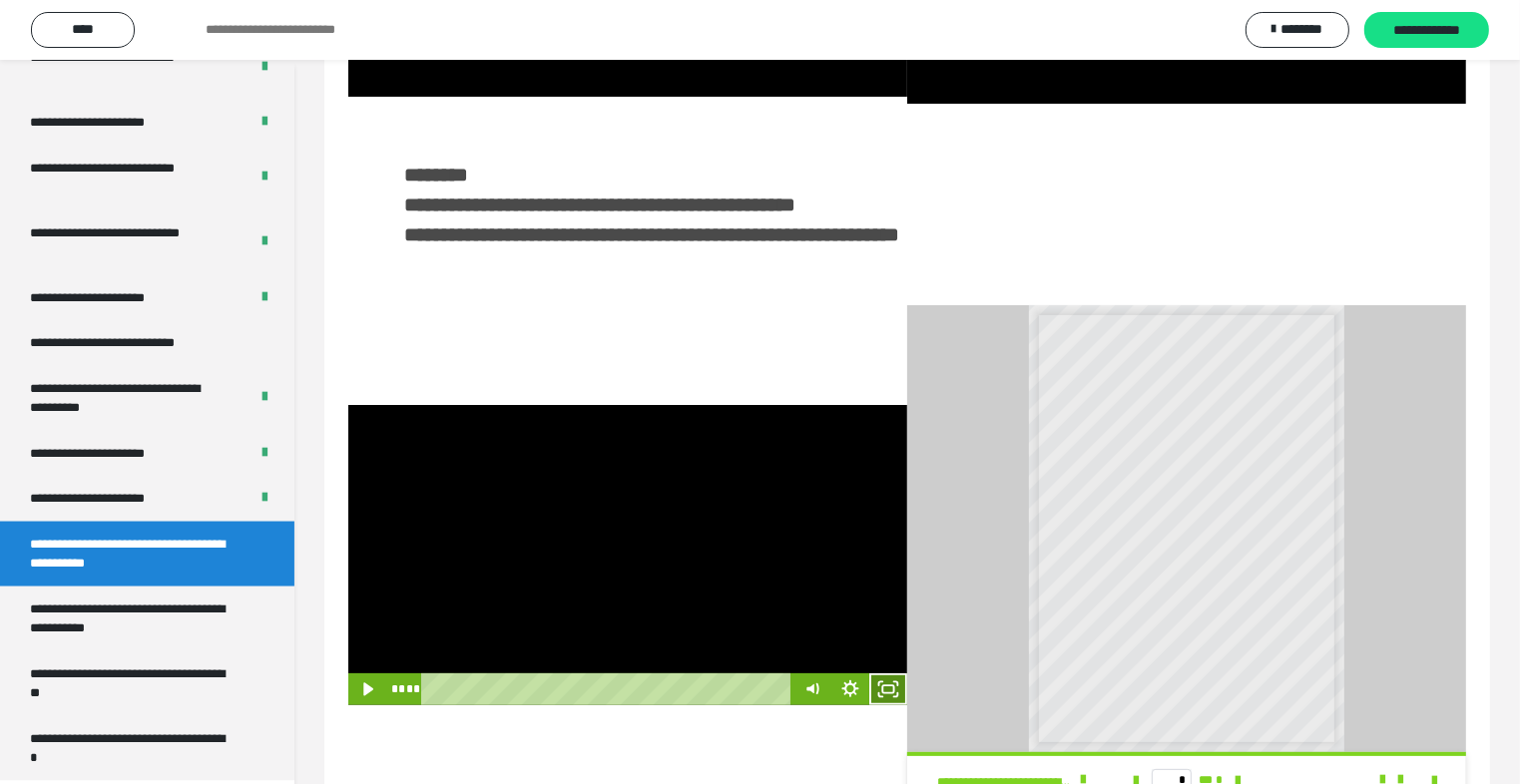 click 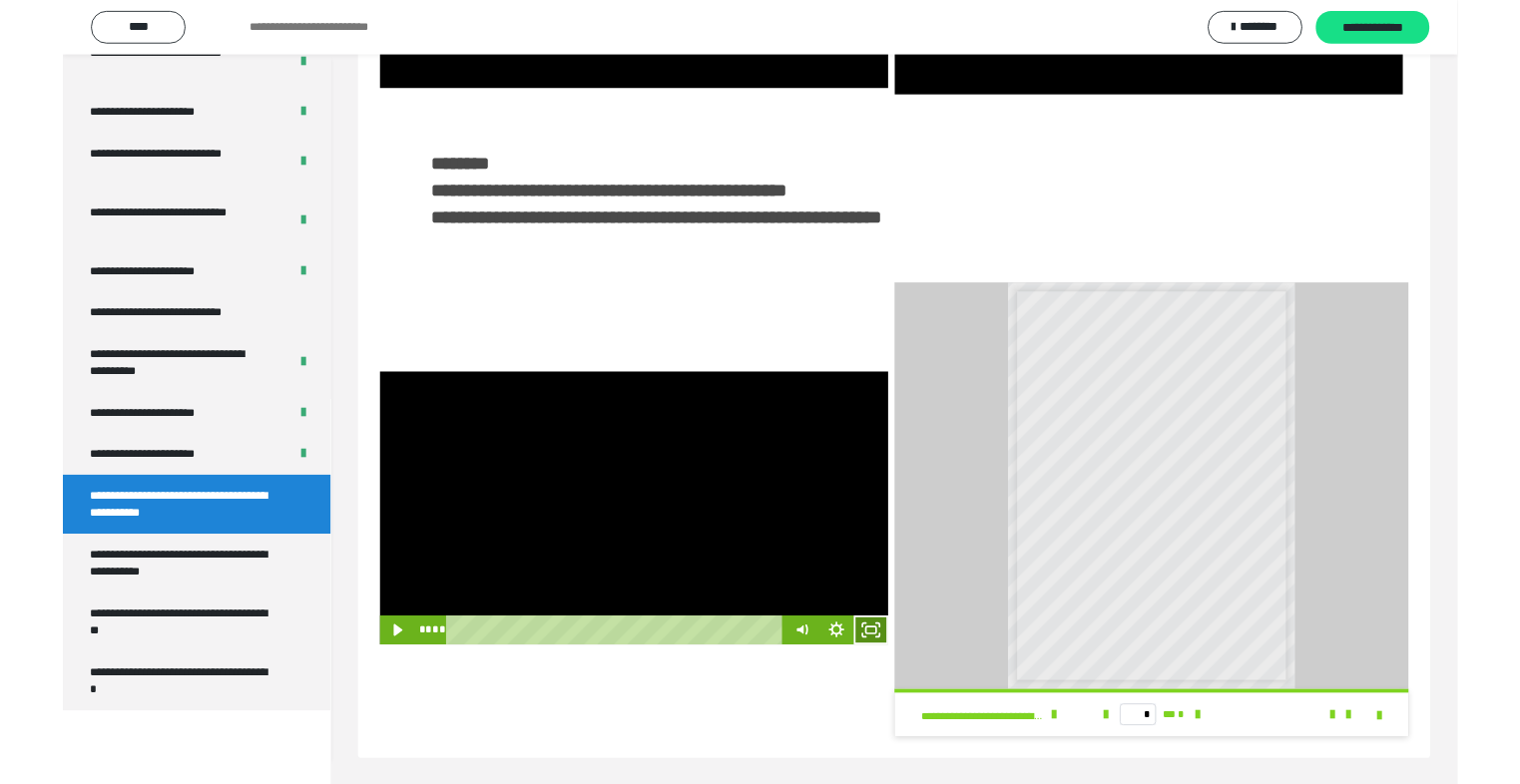 scroll, scrollTop: 2886, scrollLeft: 0, axis: vertical 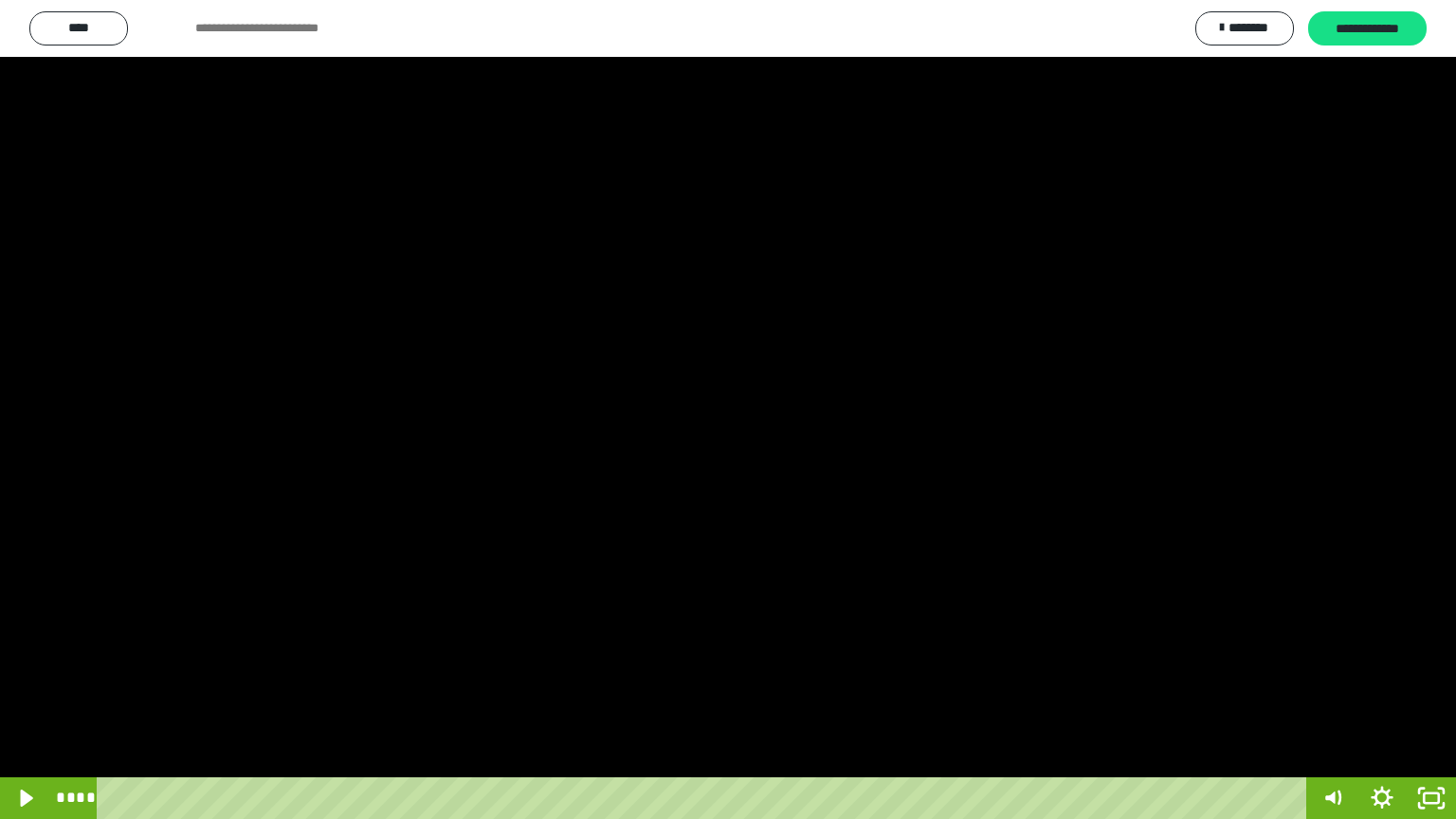 click at bounding box center [728, 410] 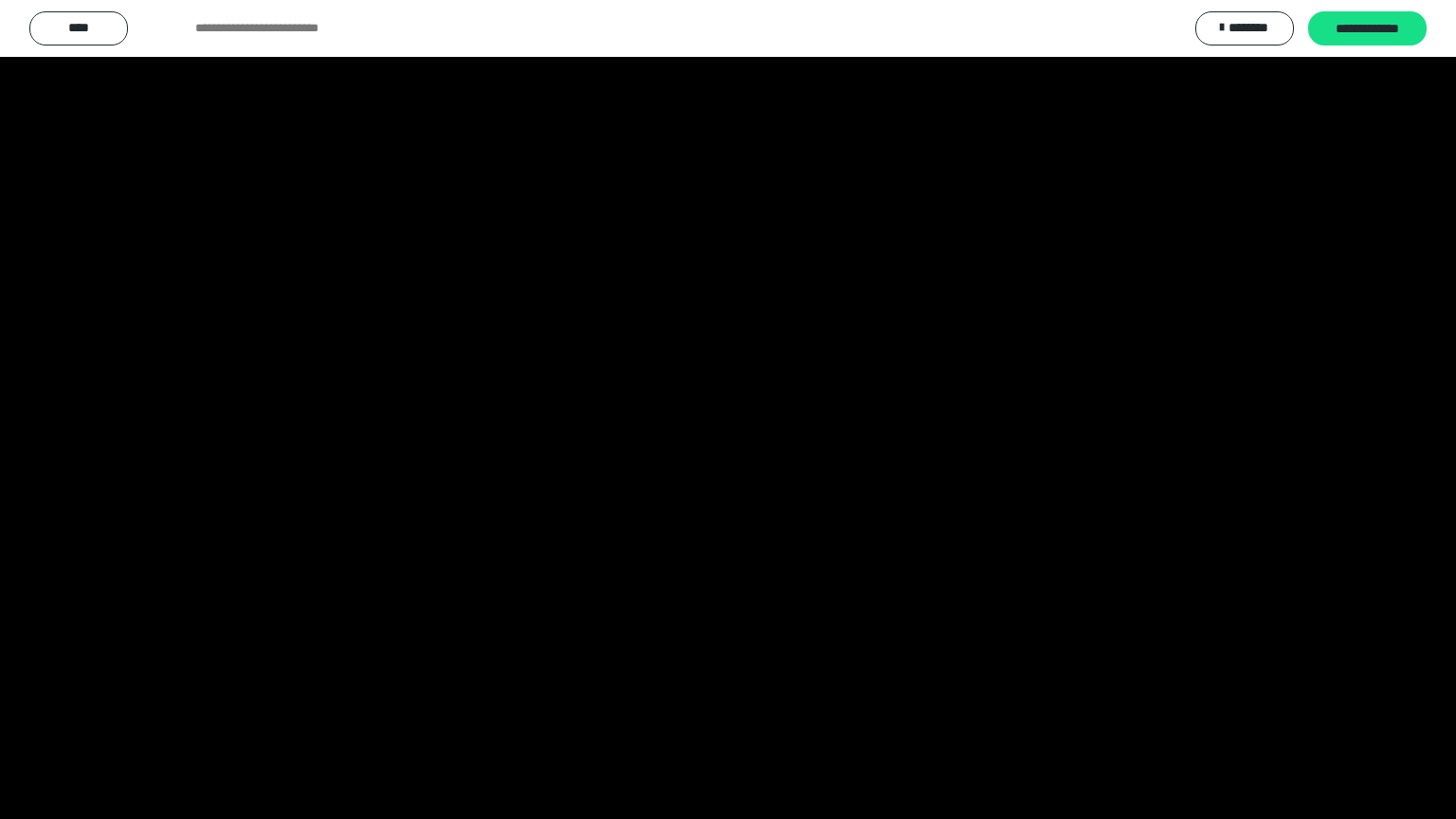 click at bounding box center [728, 410] 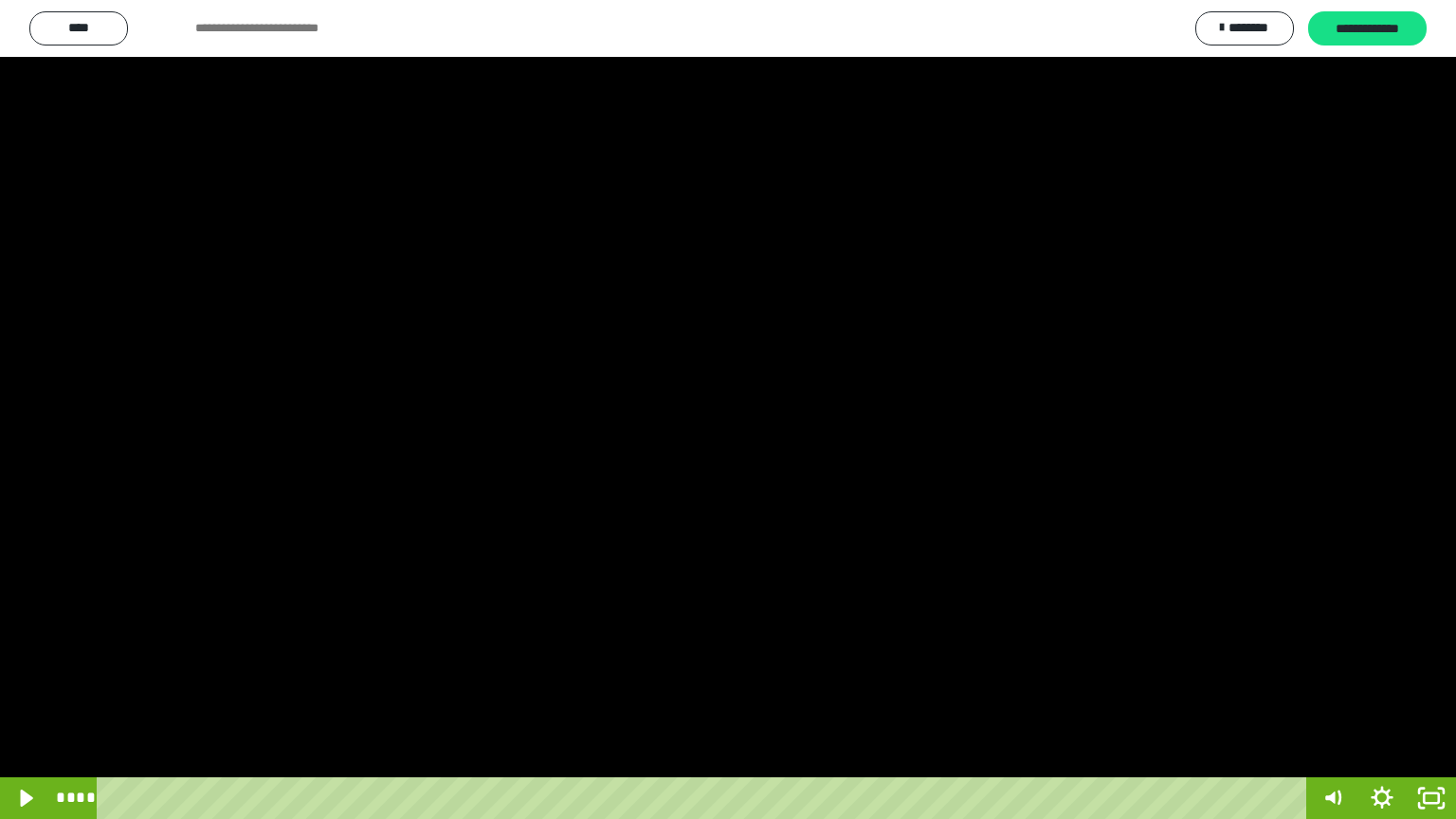 click at bounding box center (728, 410) 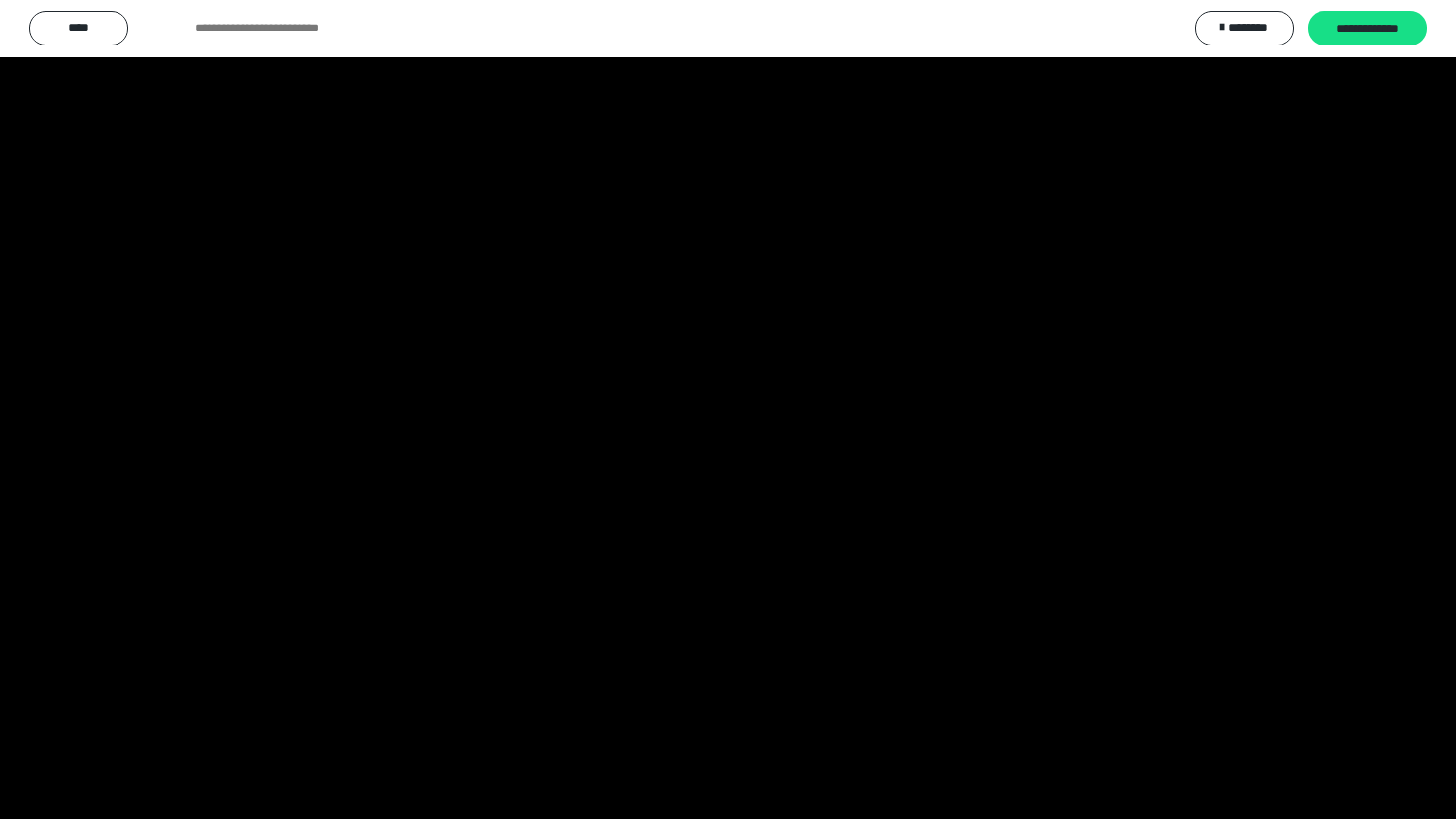 click at bounding box center (728, 410) 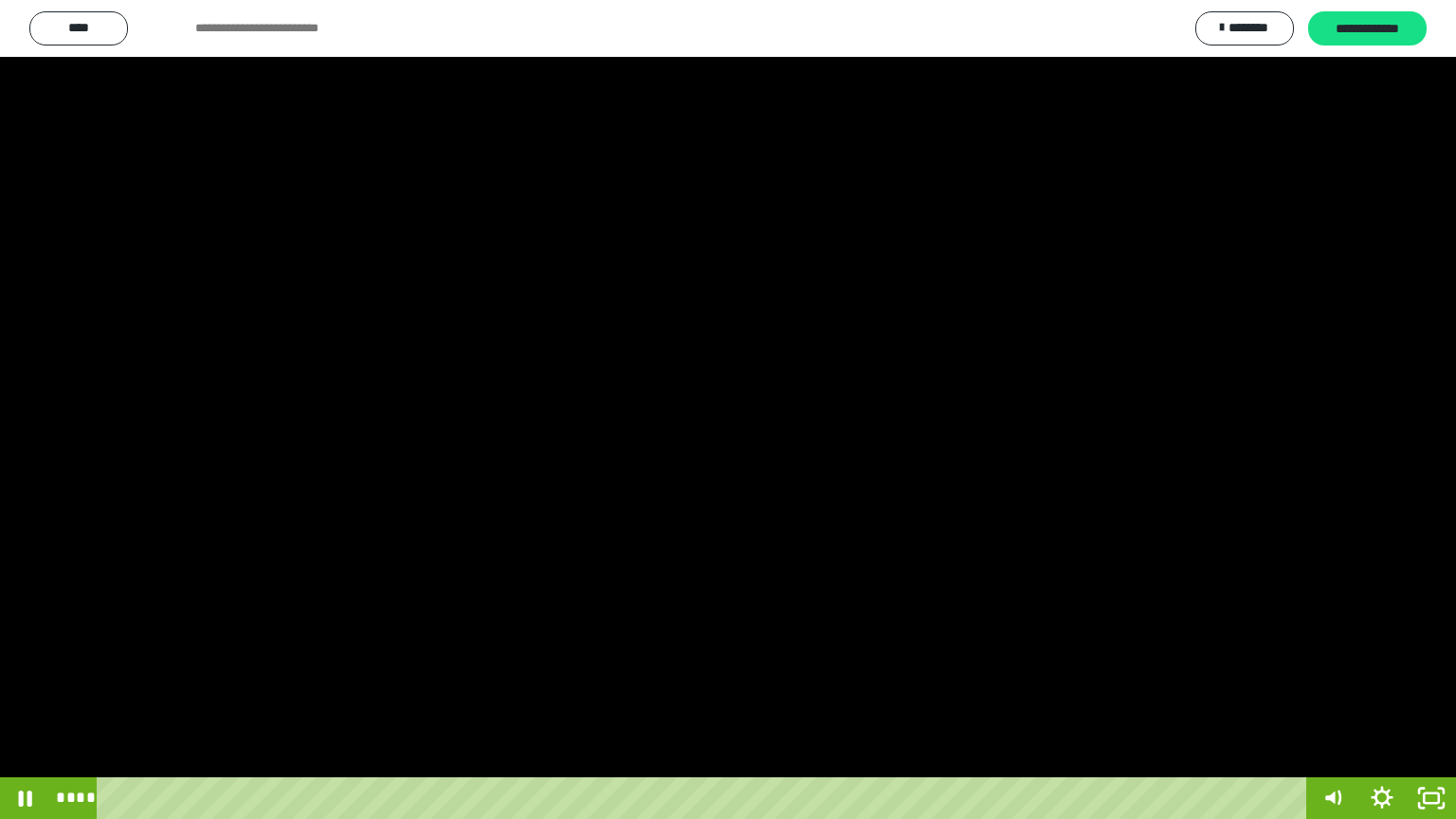 click at bounding box center [728, 410] 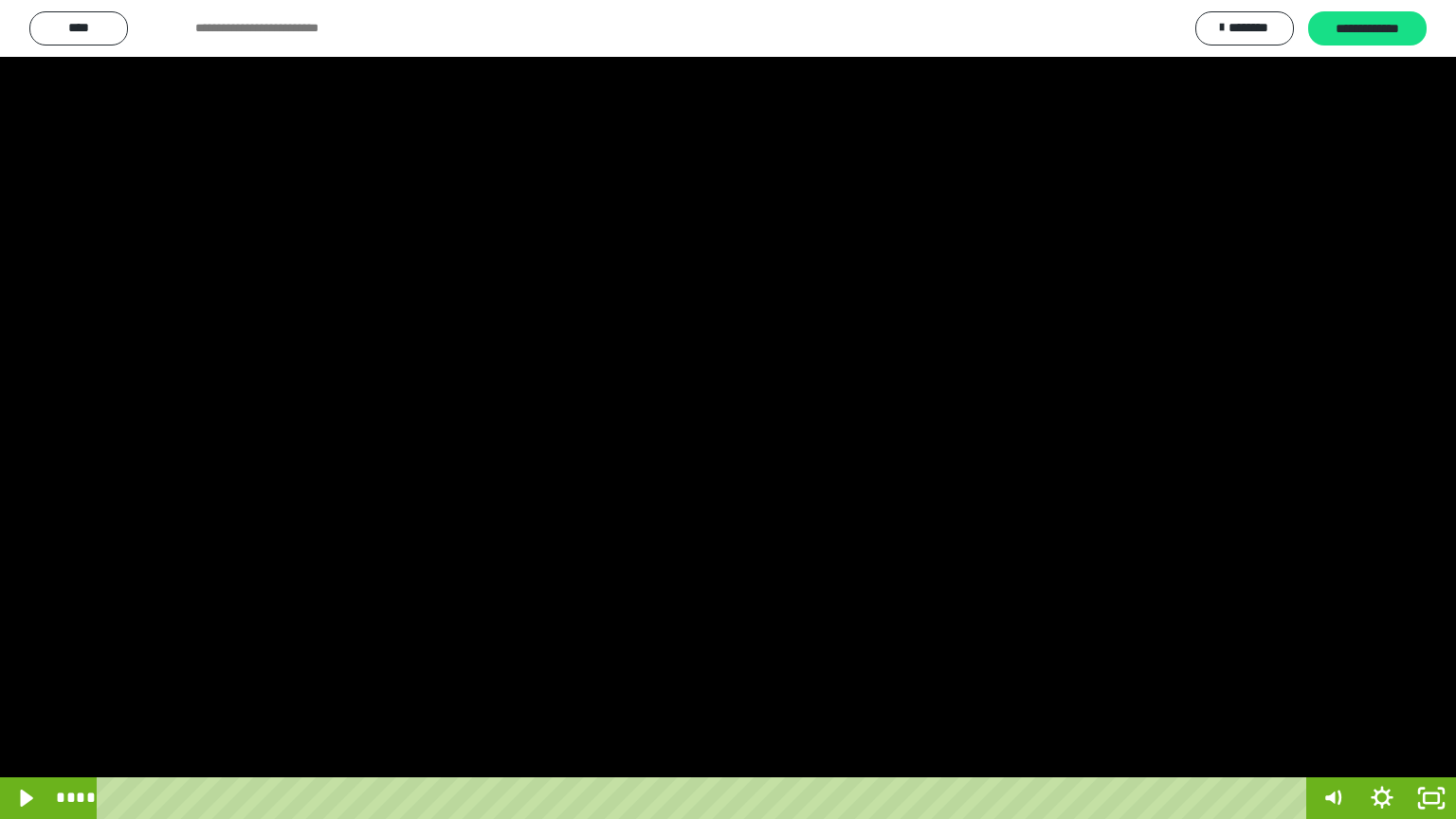 click at bounding box center [728, 410] 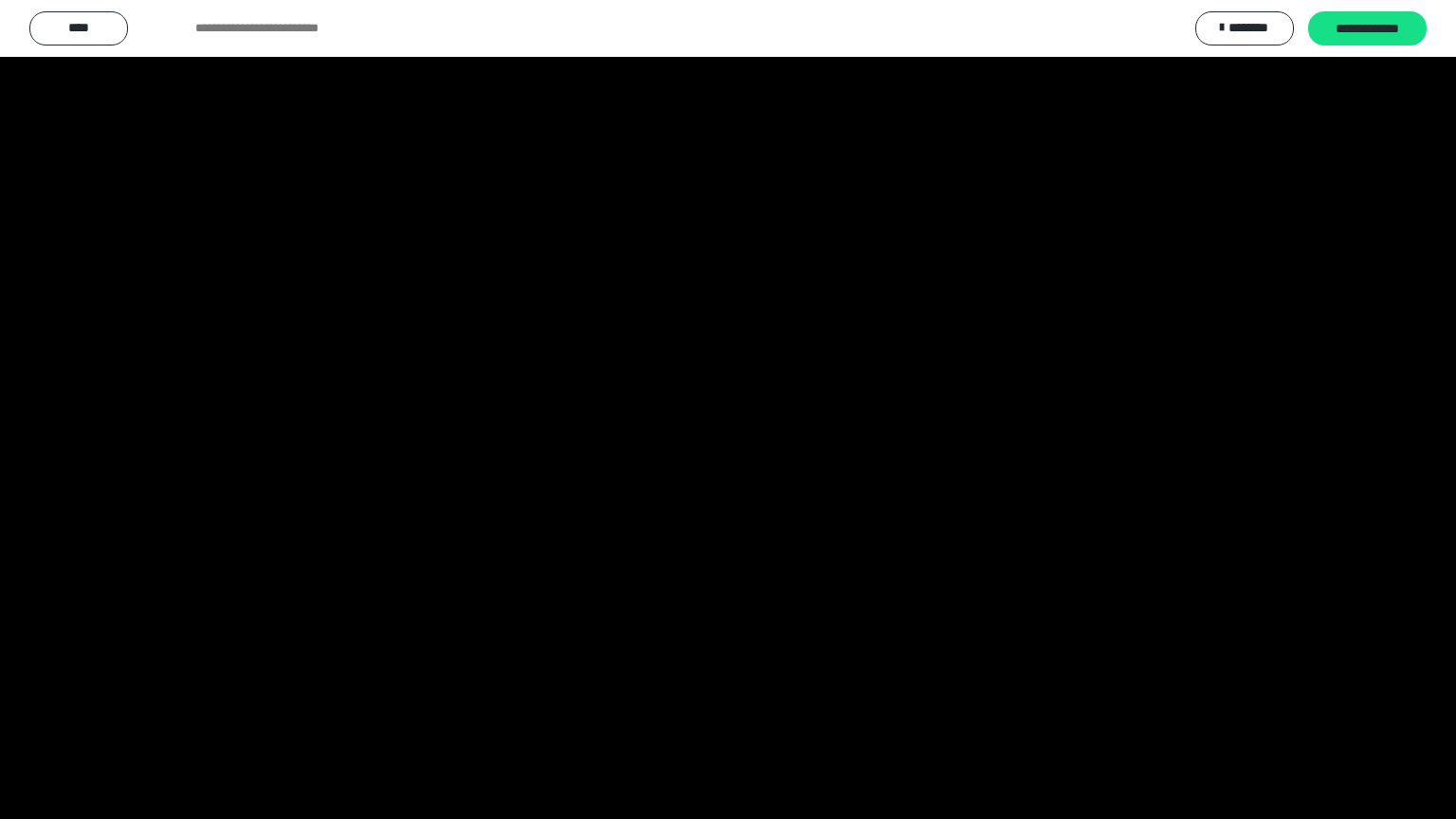click at bounding box center [728, 410] 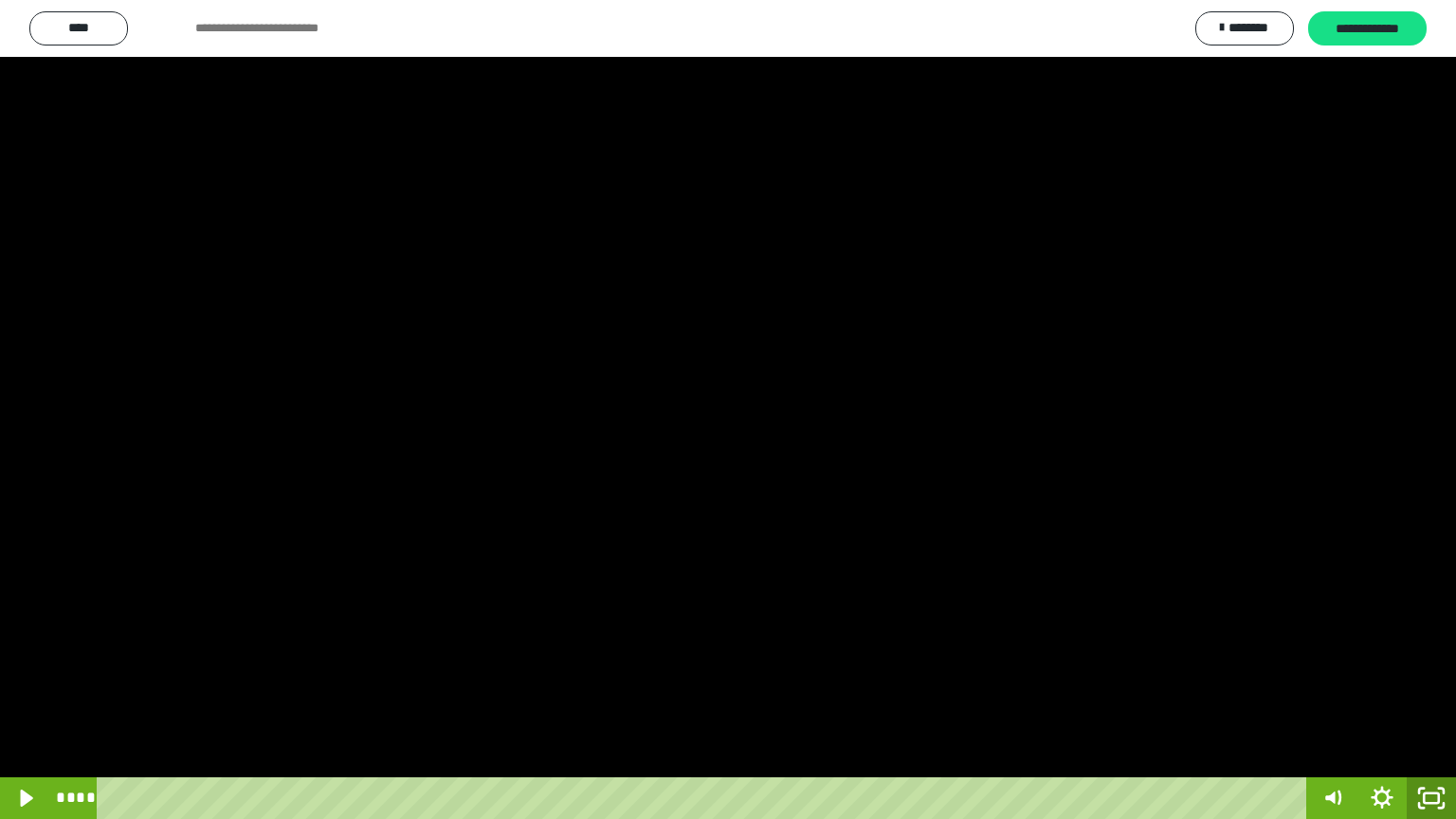 click 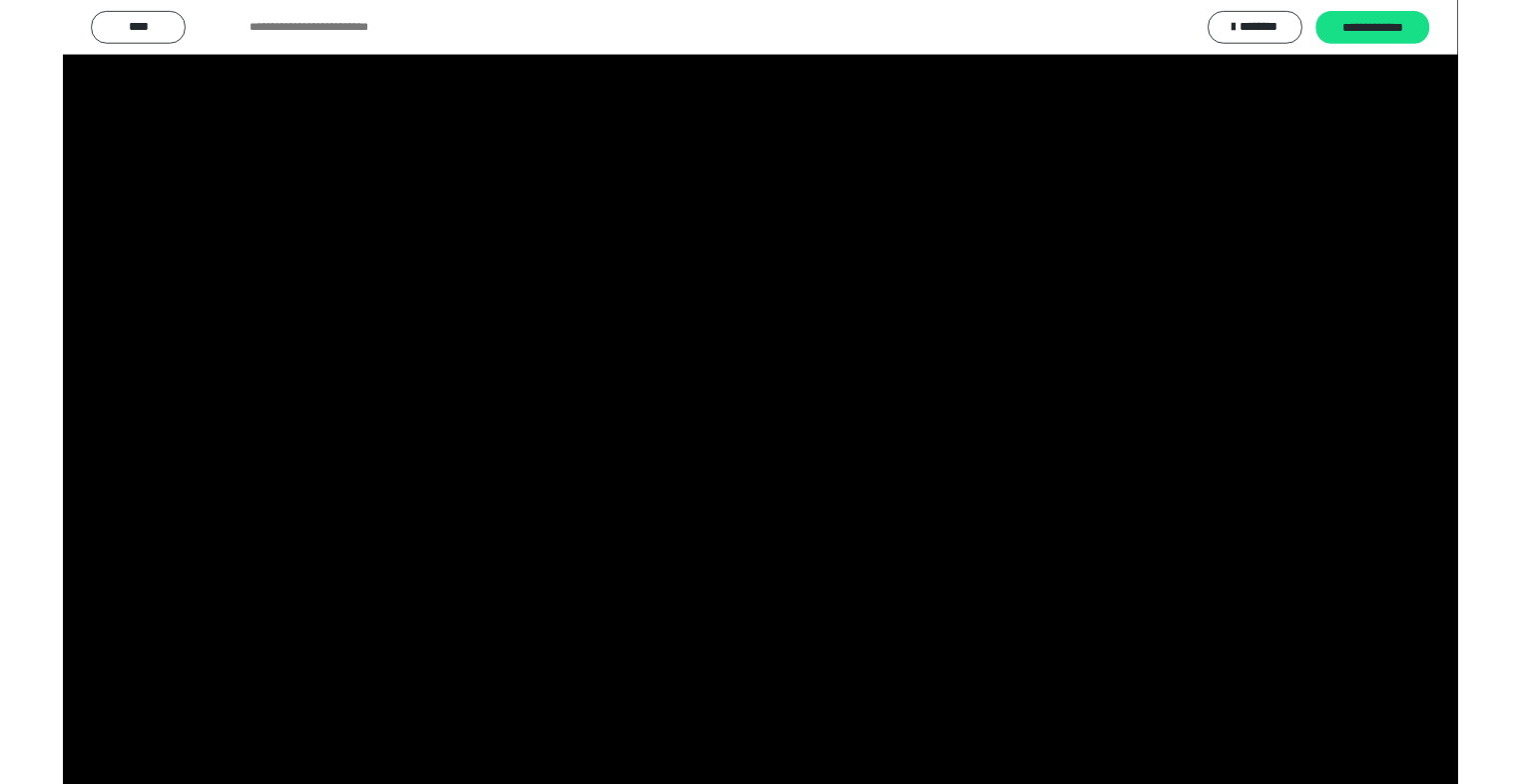 scroll, scrollTop: 2964, scrollLeft: 0, axis: vertical 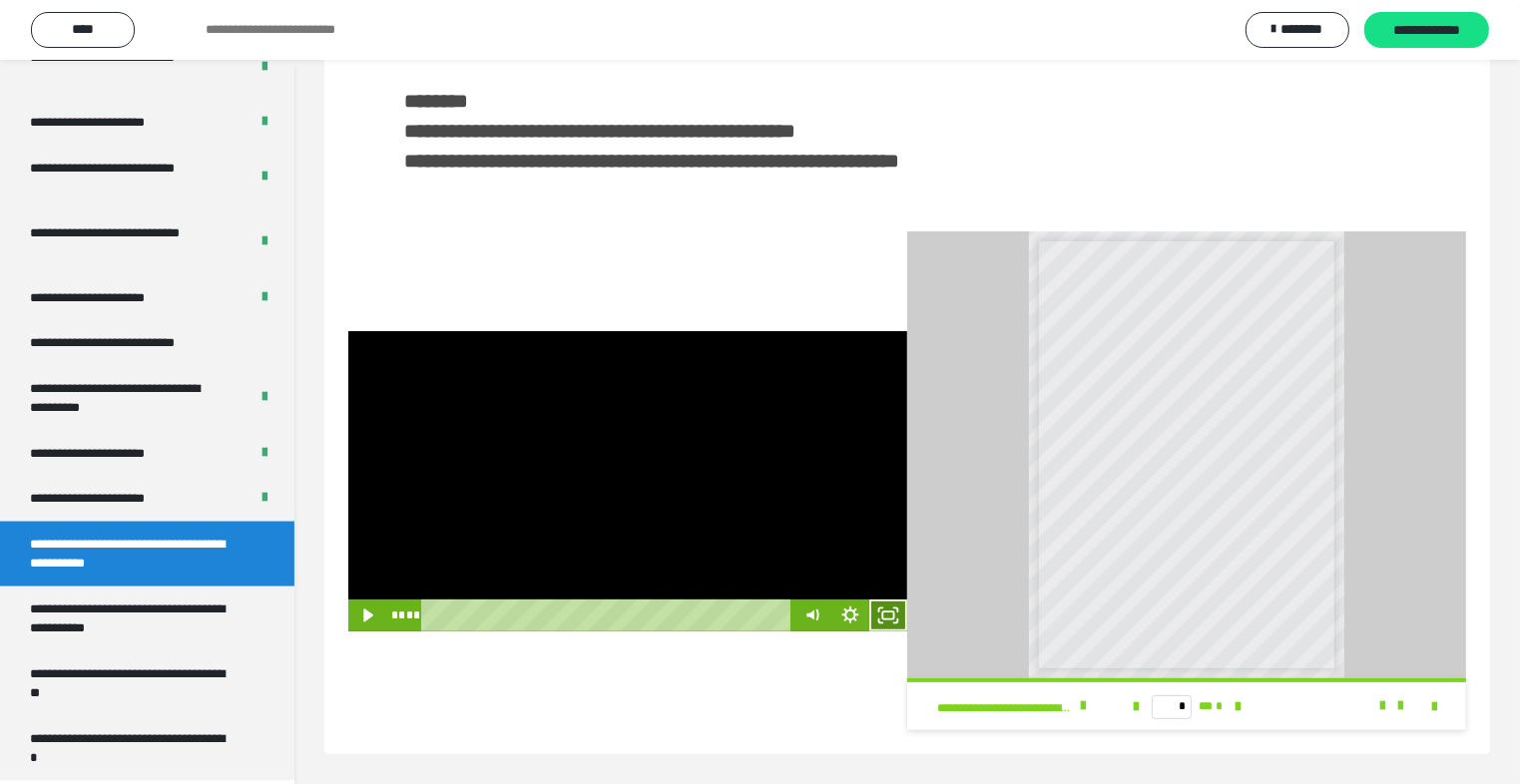 click 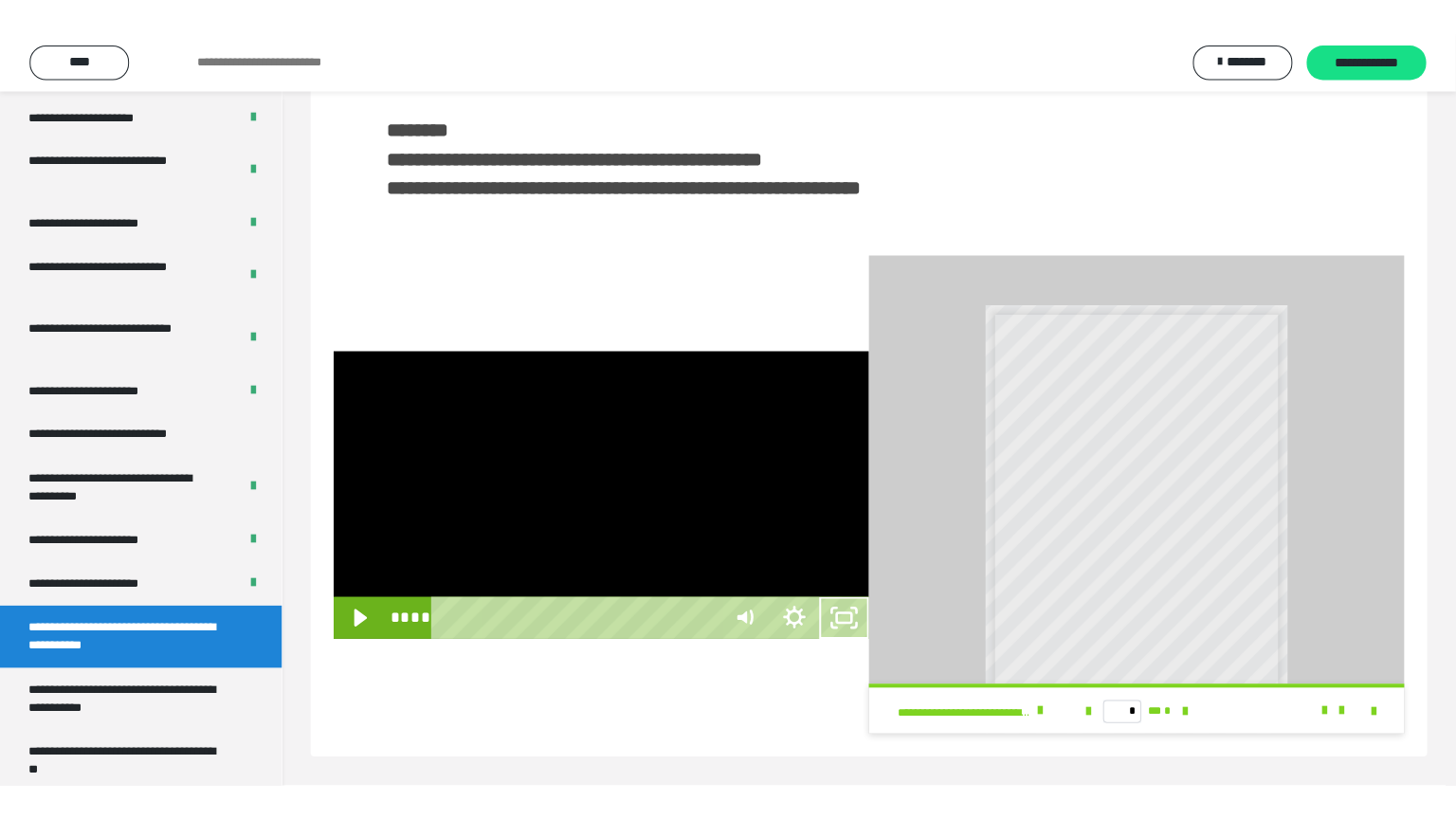 scroll, scrollTop: 334, scrollLeft: 0, axis: vertical 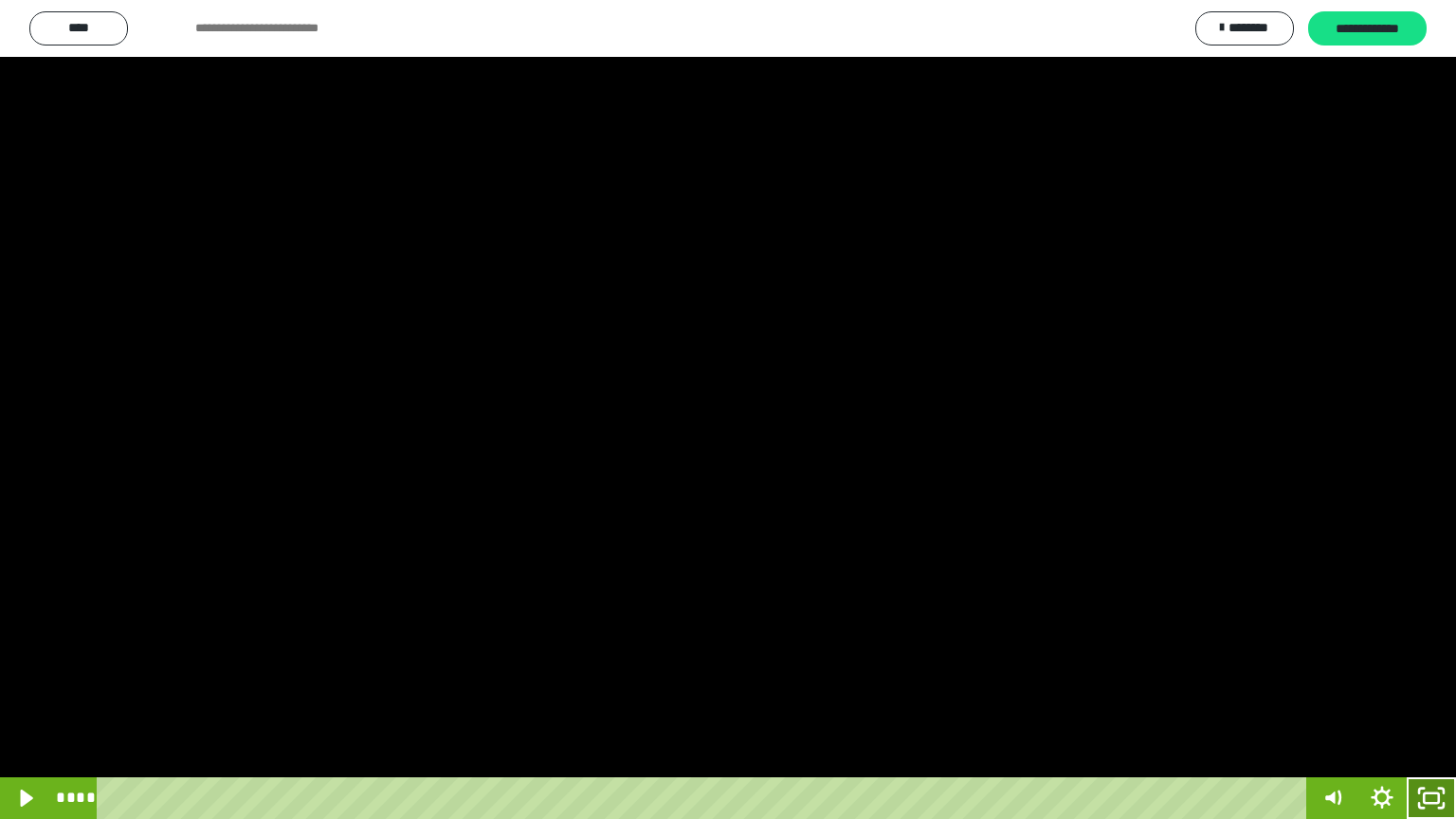 click 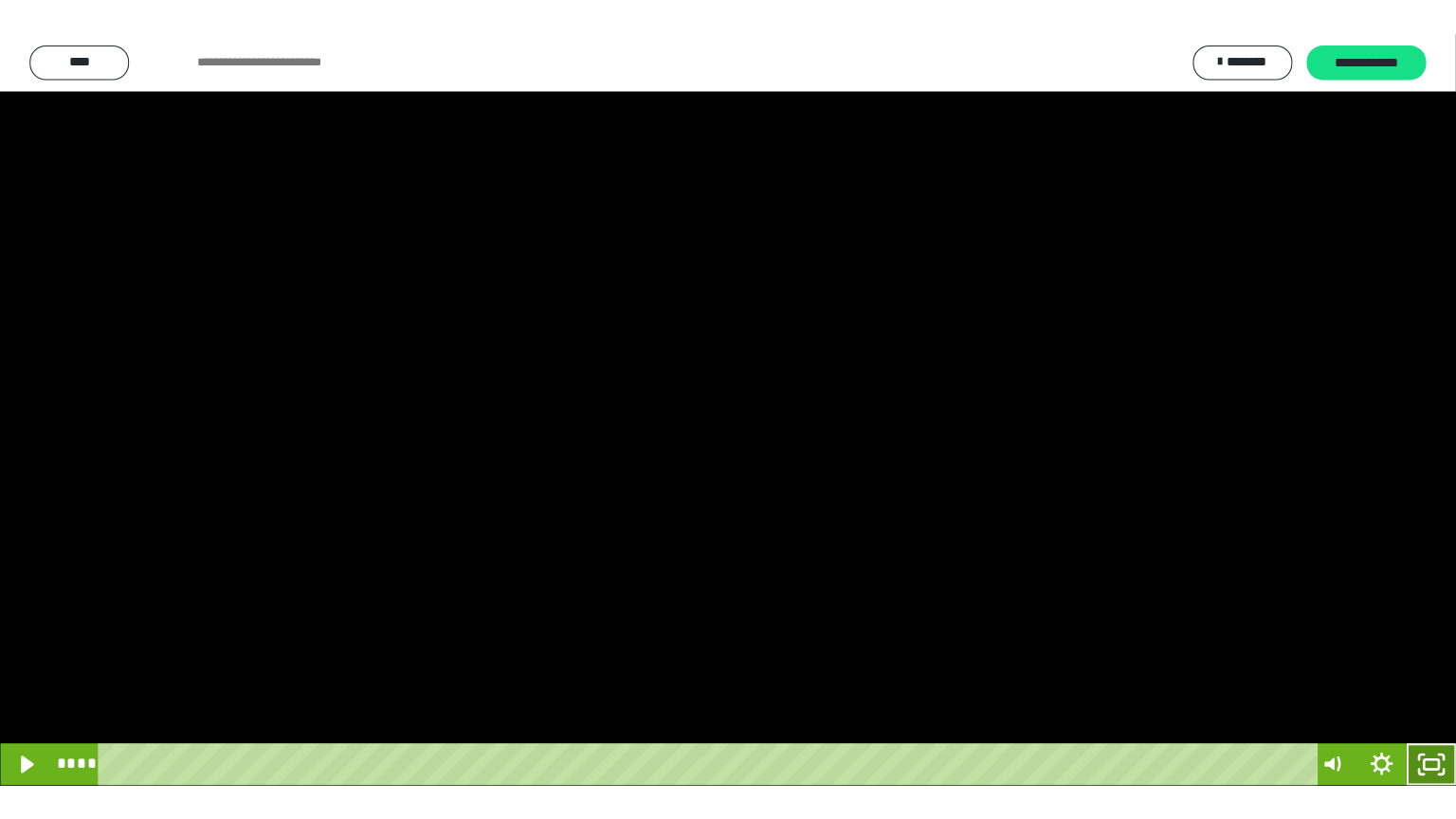 scroll, scrollTop: 2817, scrollLeft: 0, axis: vertical 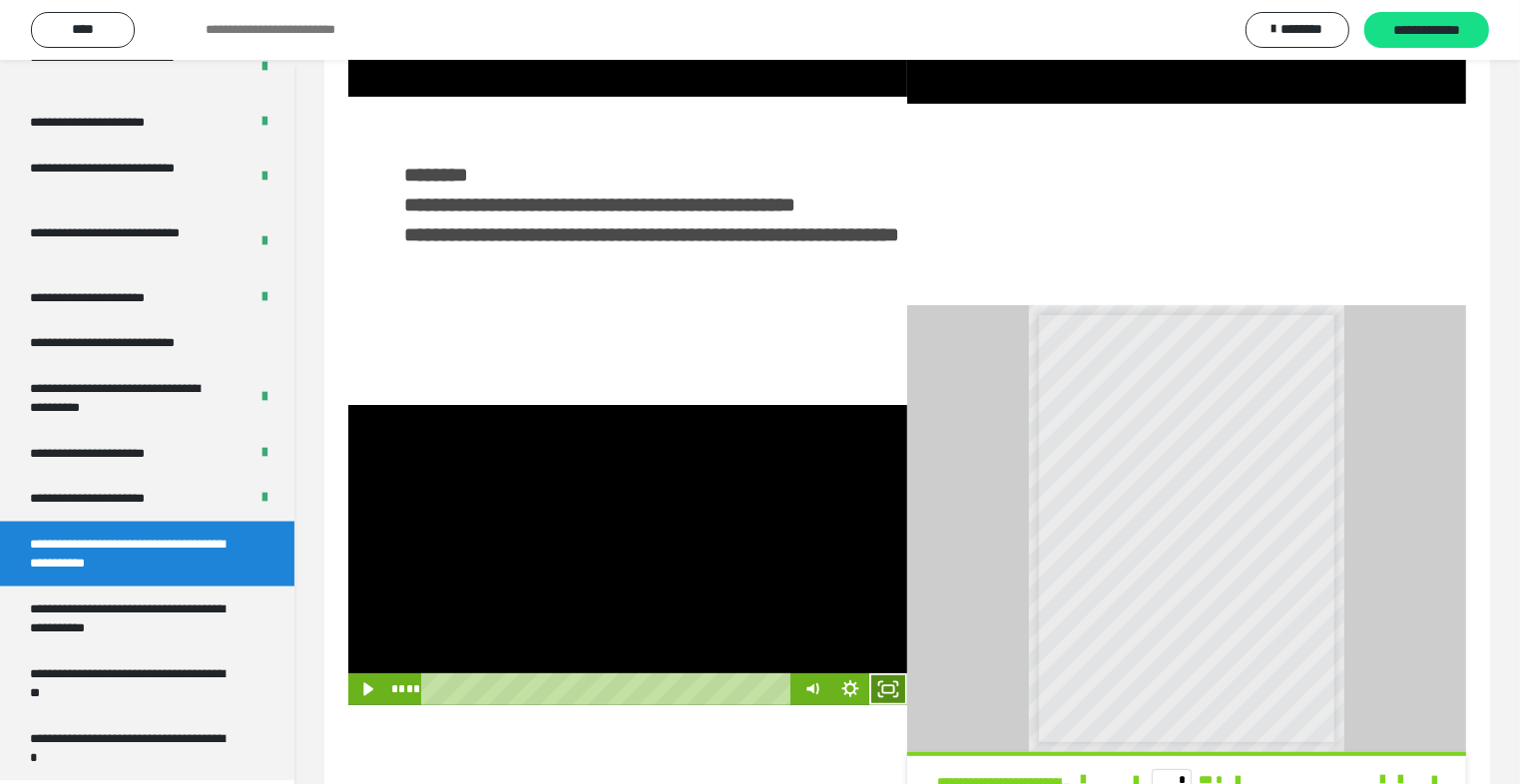 click 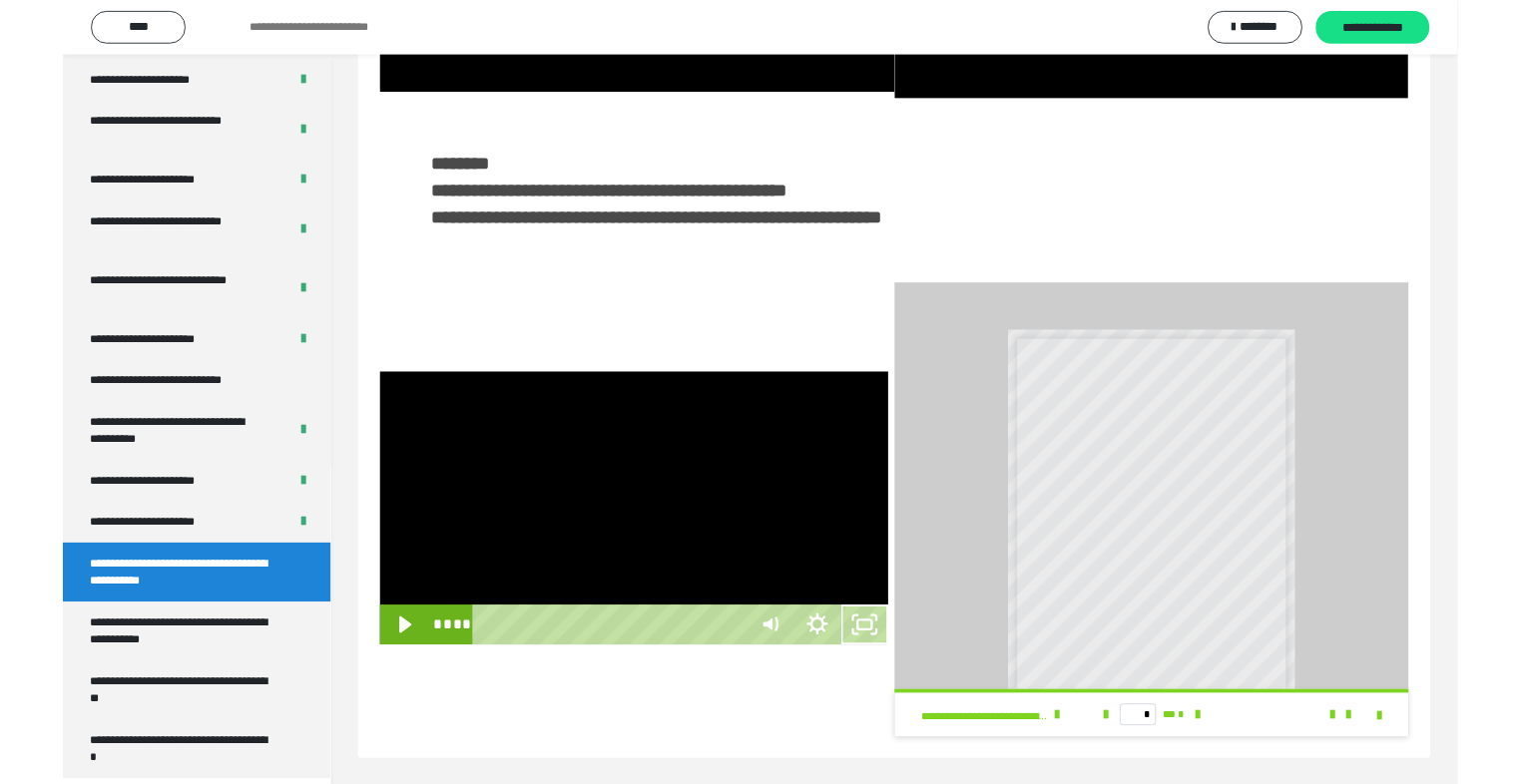 scroll, scrollTop: 2886, scrollLeft: 0, axis: vertical 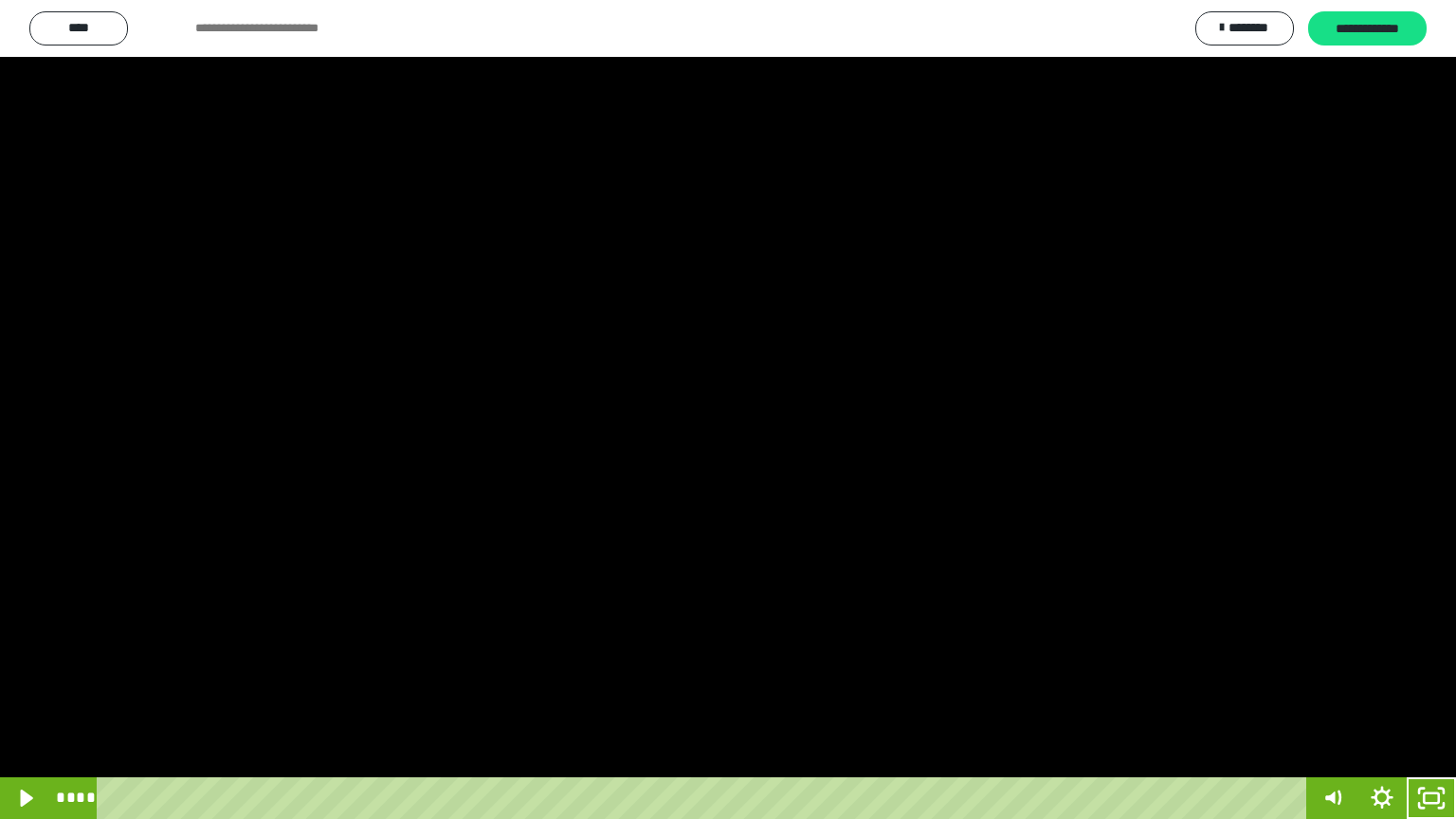 click at bounding box center (728, 410) 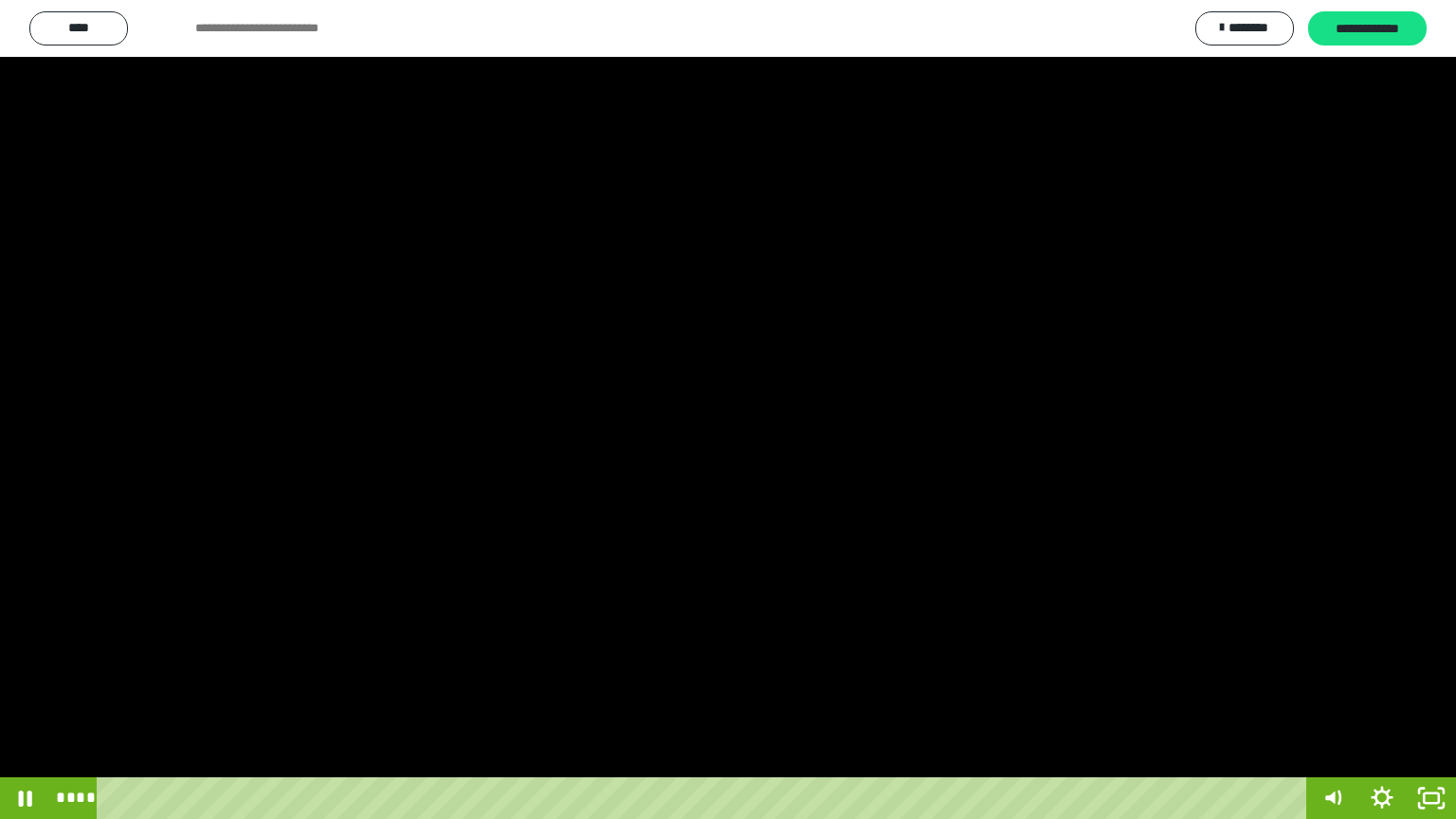 click at bounding box center (728, 410) 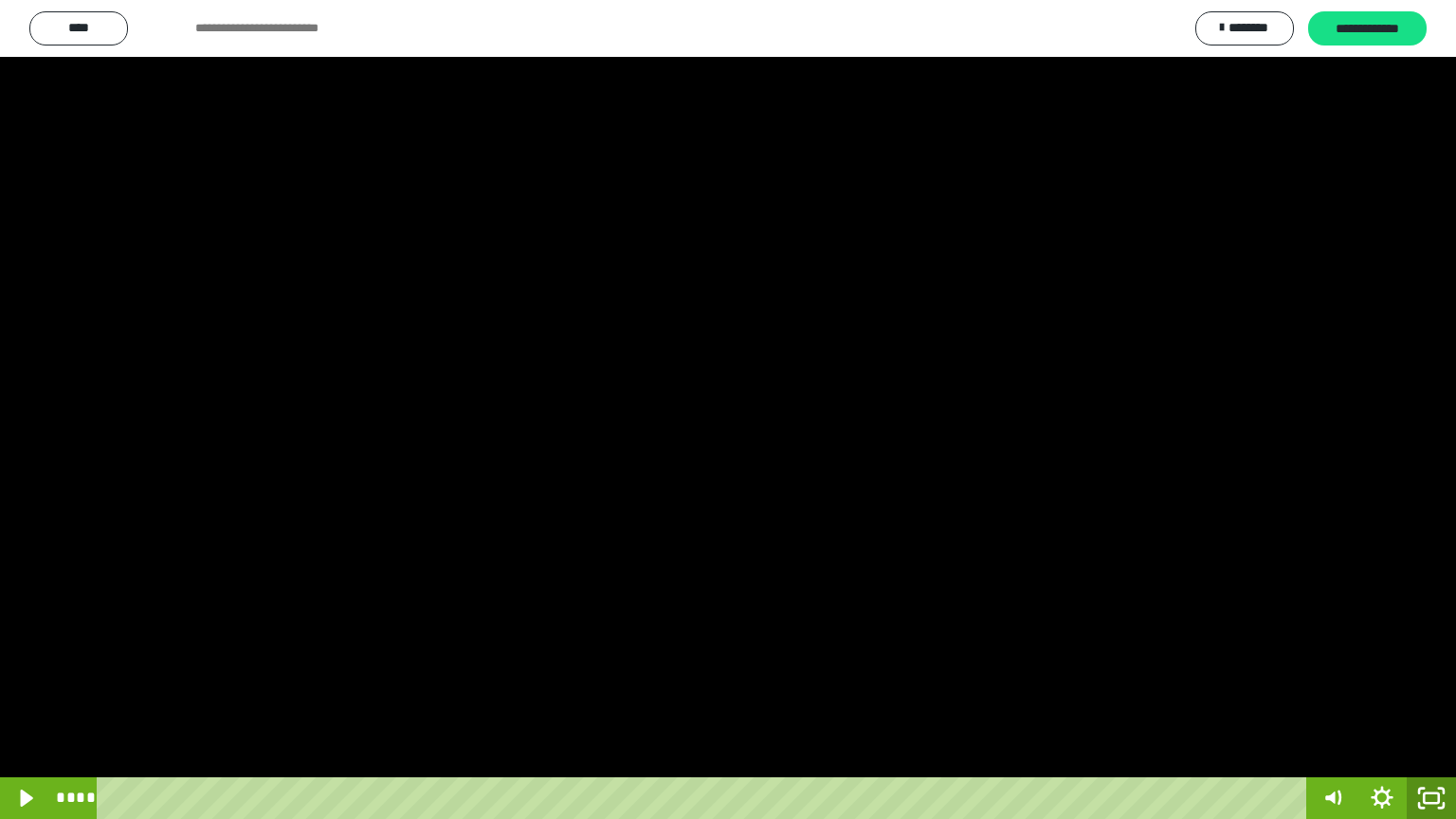 click 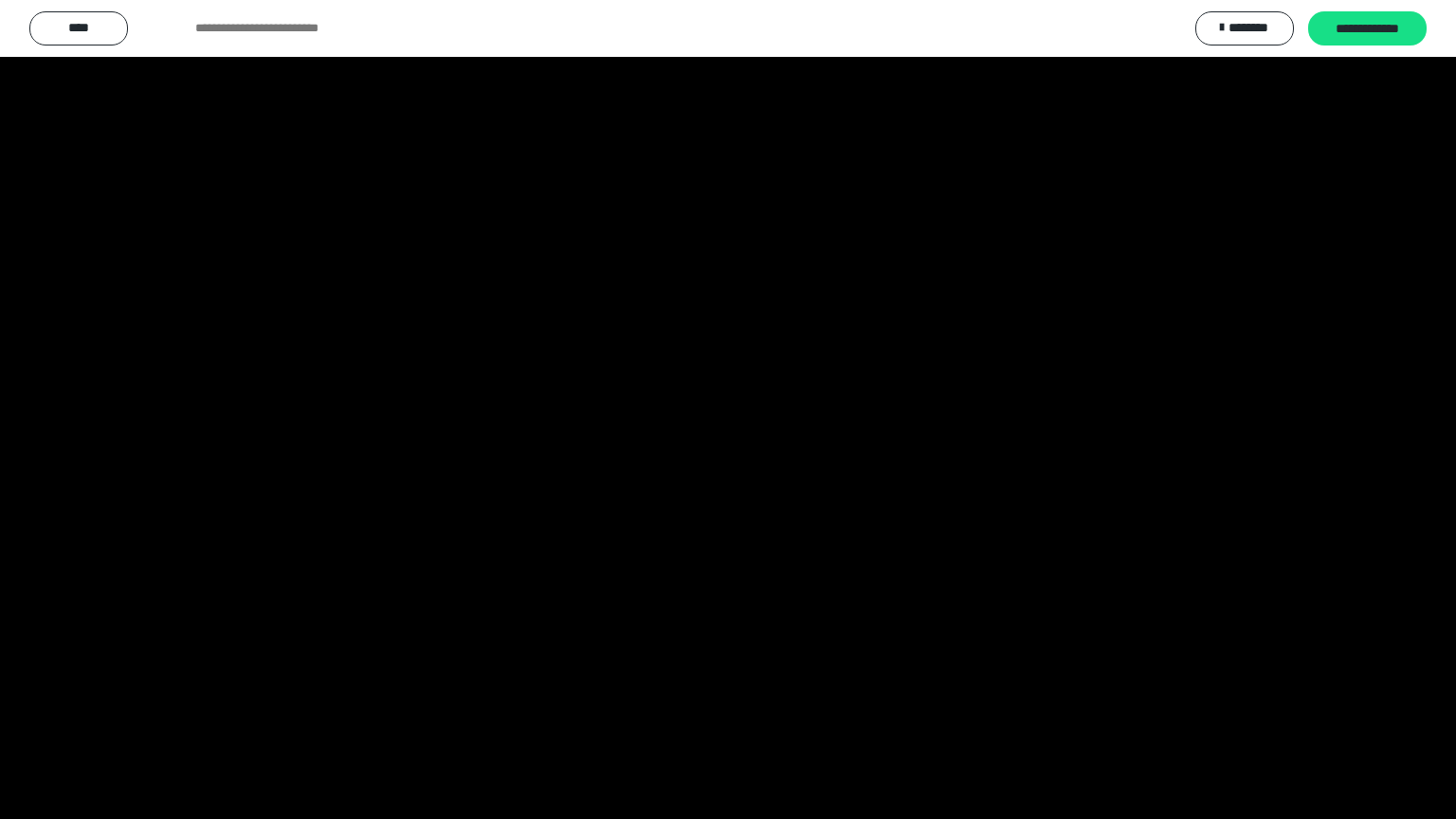 scroll, scrollTop: 2817, scrollLeft: 0, axis: vertical 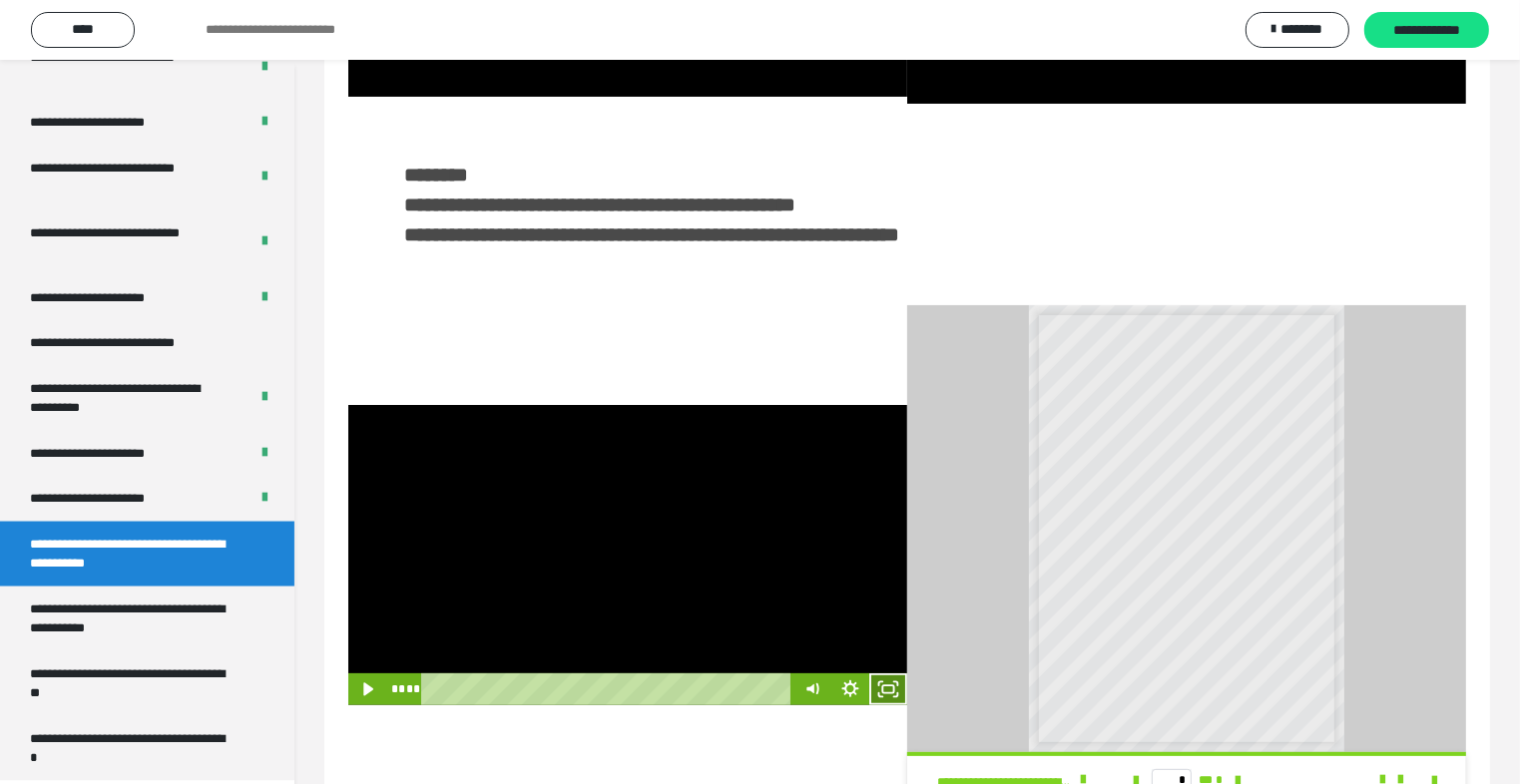 click 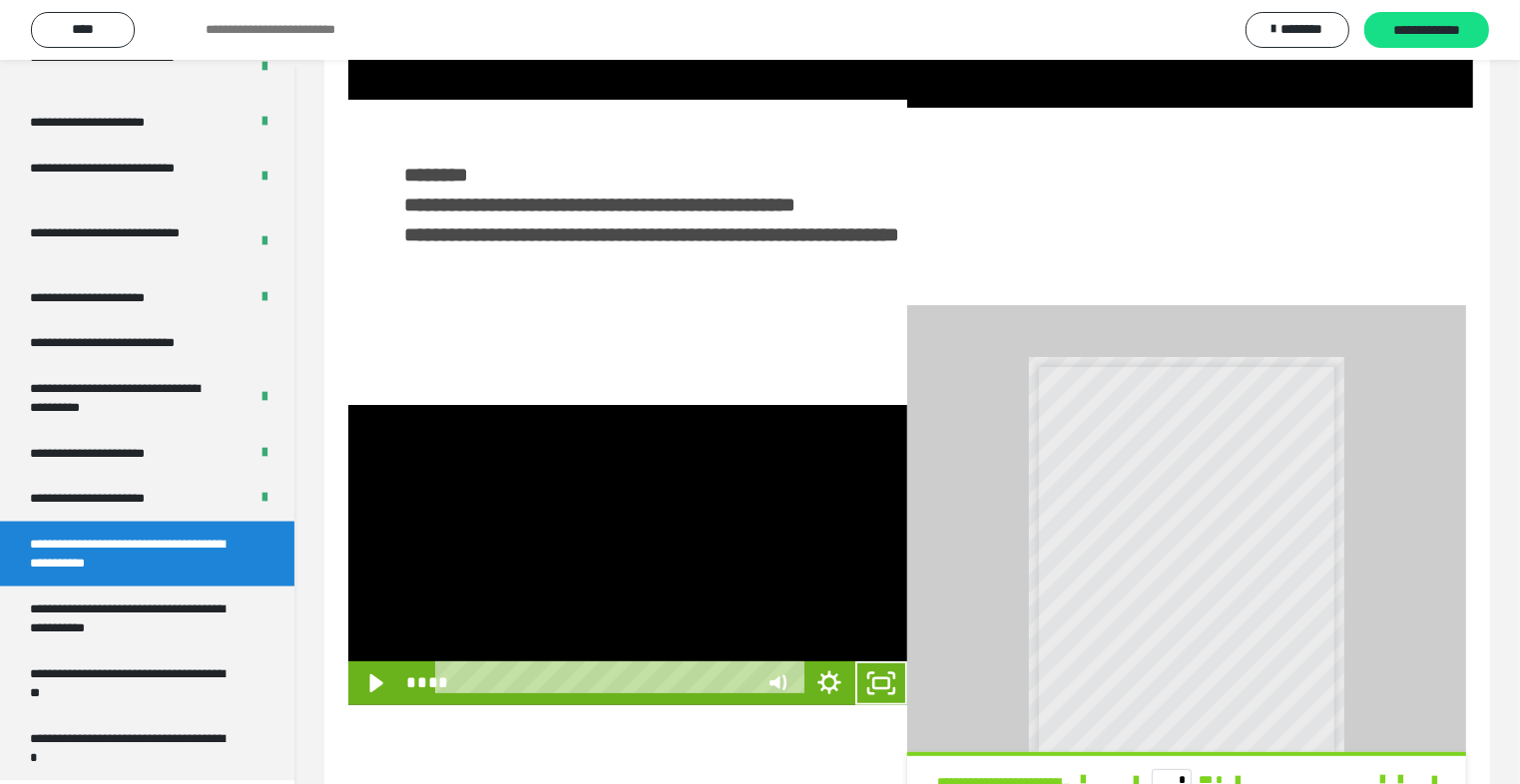 scroll, scrollTop: 2886, scrollLeft: 0, axis: vertical 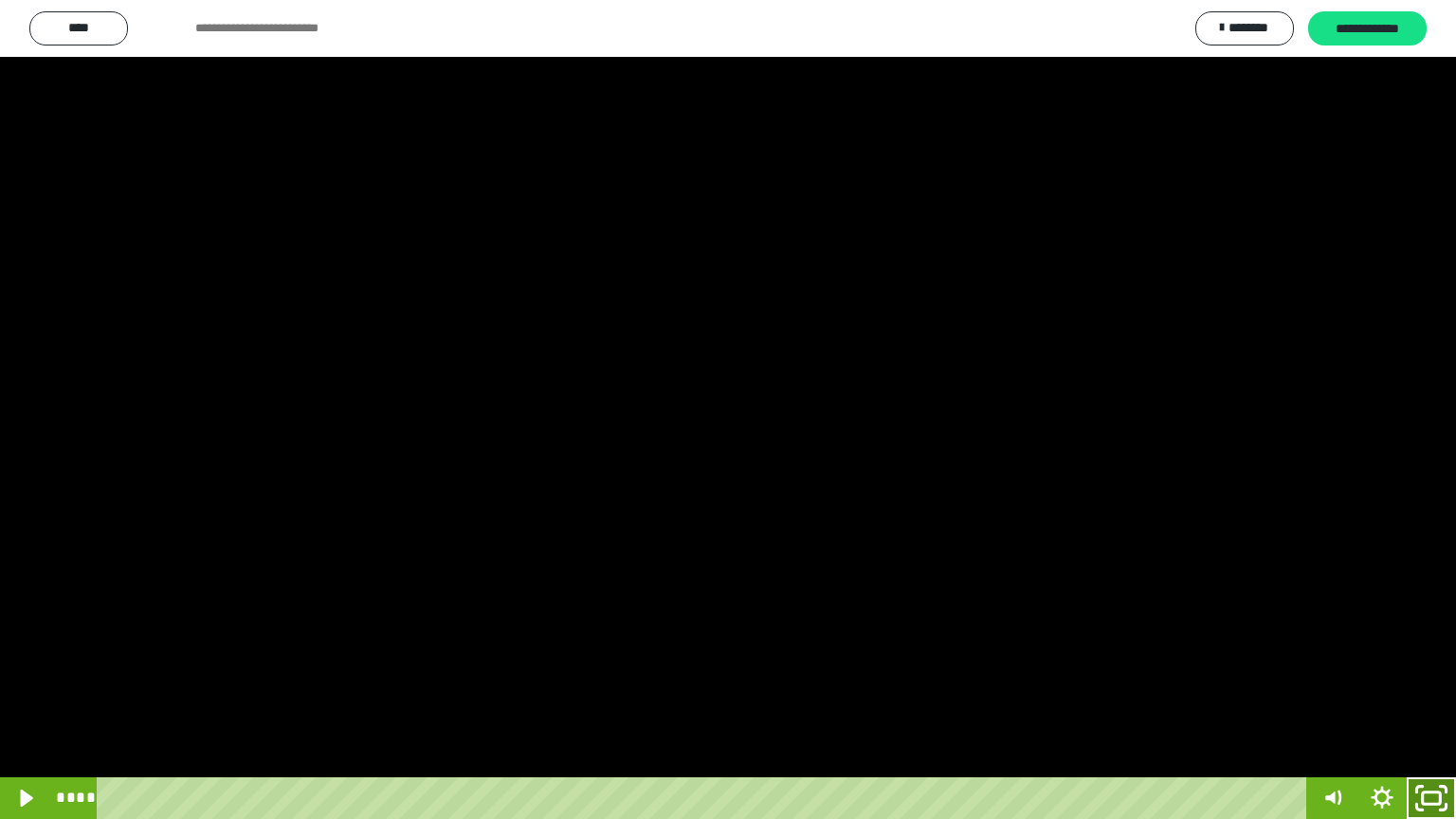 drag, startPoint x: 1429, startPoint y: 793, endPoint x: 1456, endPoint y: 609, distance: 186 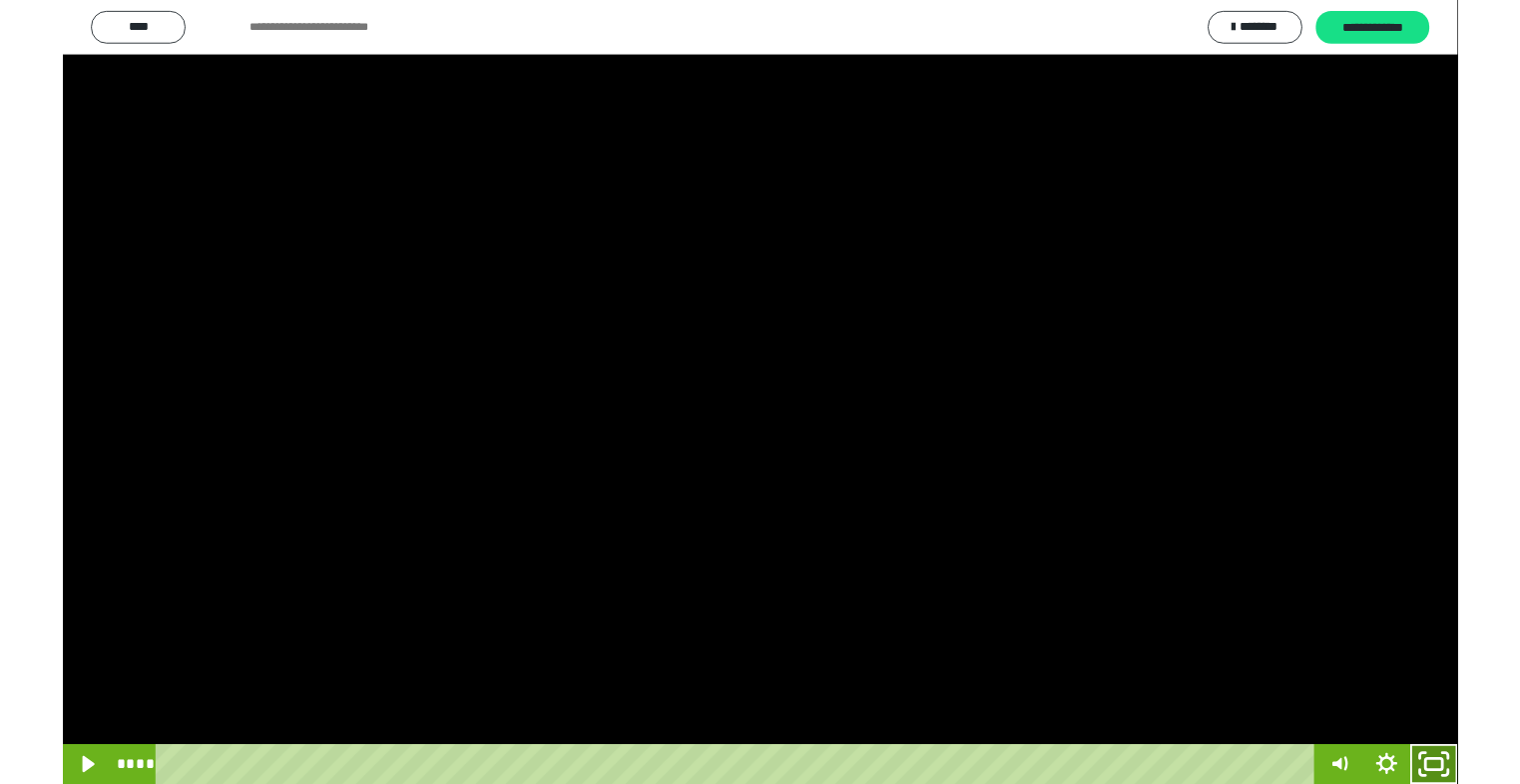 scroll, scrollTop: 2964, scrollLeft: 0, axis: vertical 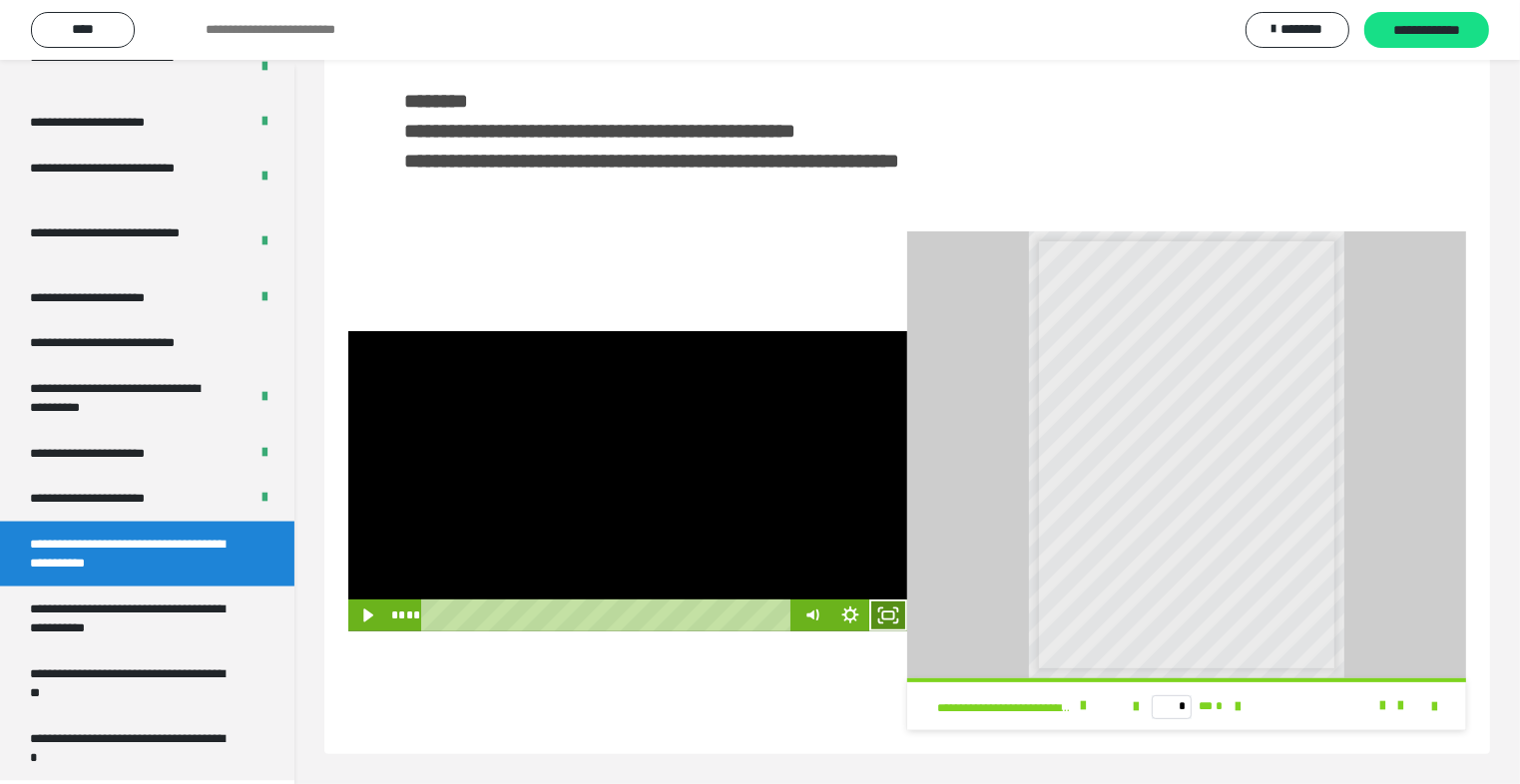 click 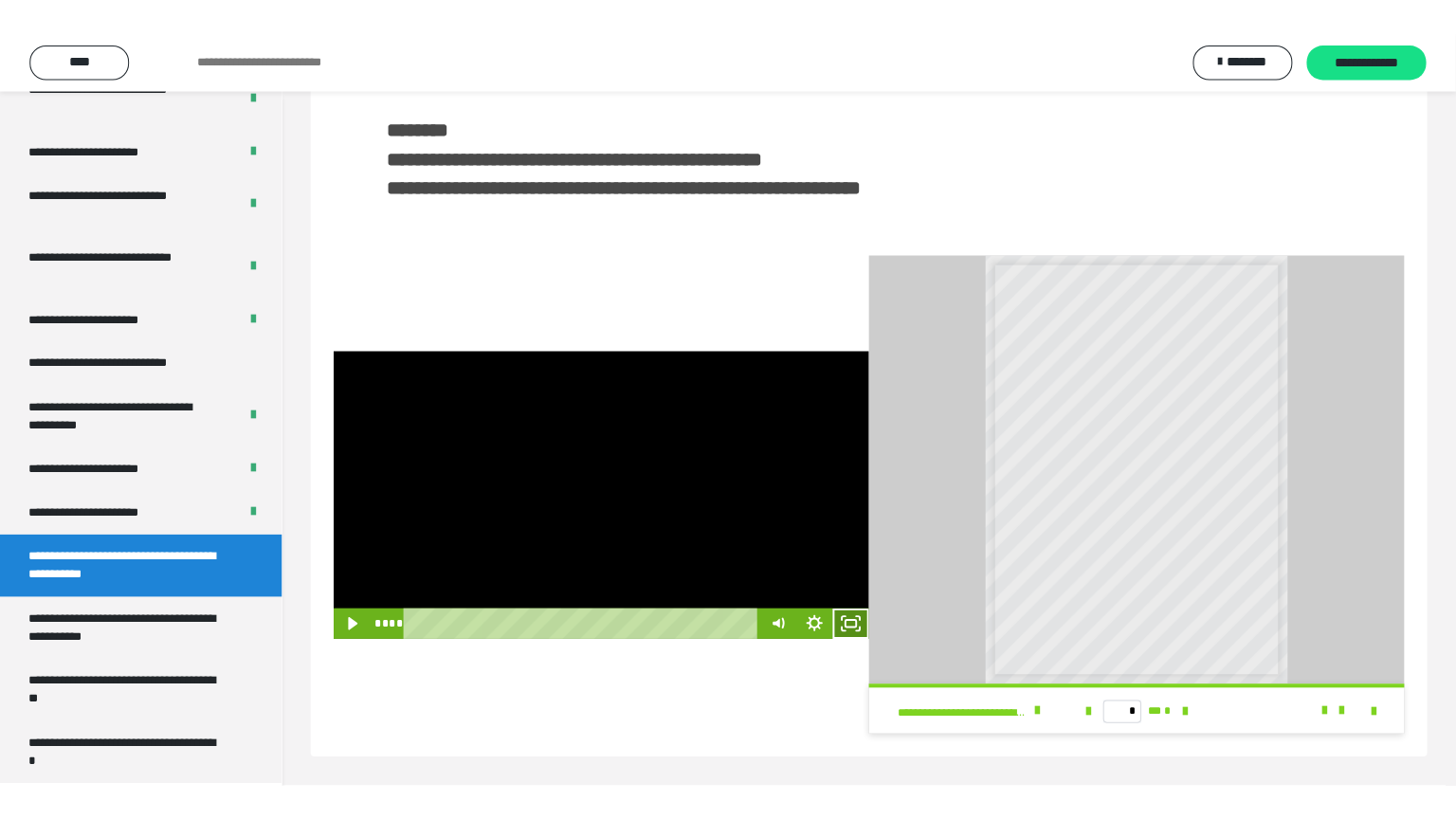 scroll, scrollTop: 334, scrollLeft: 0, axis: vertical 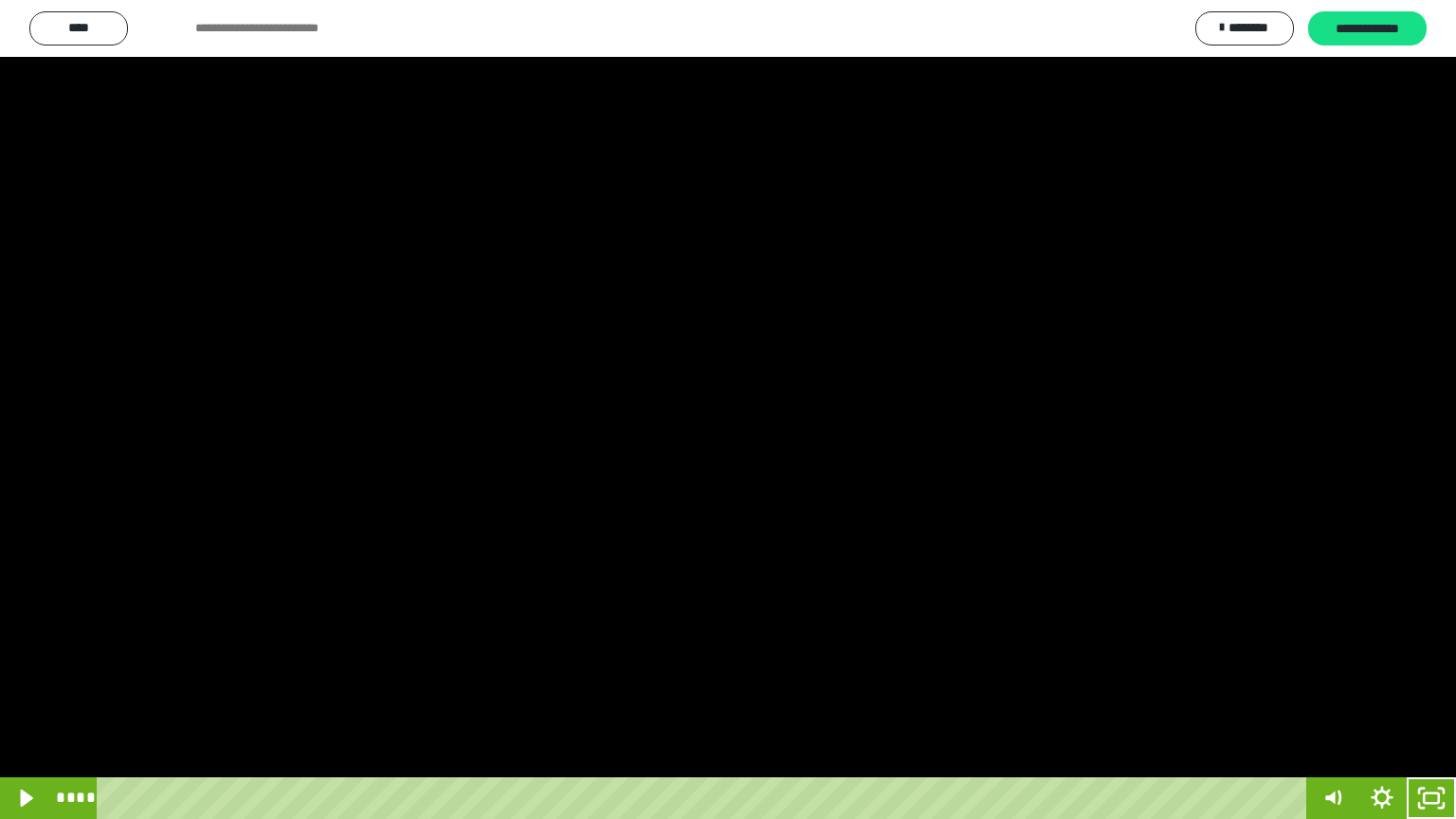 click at bounding box center [728, 410] 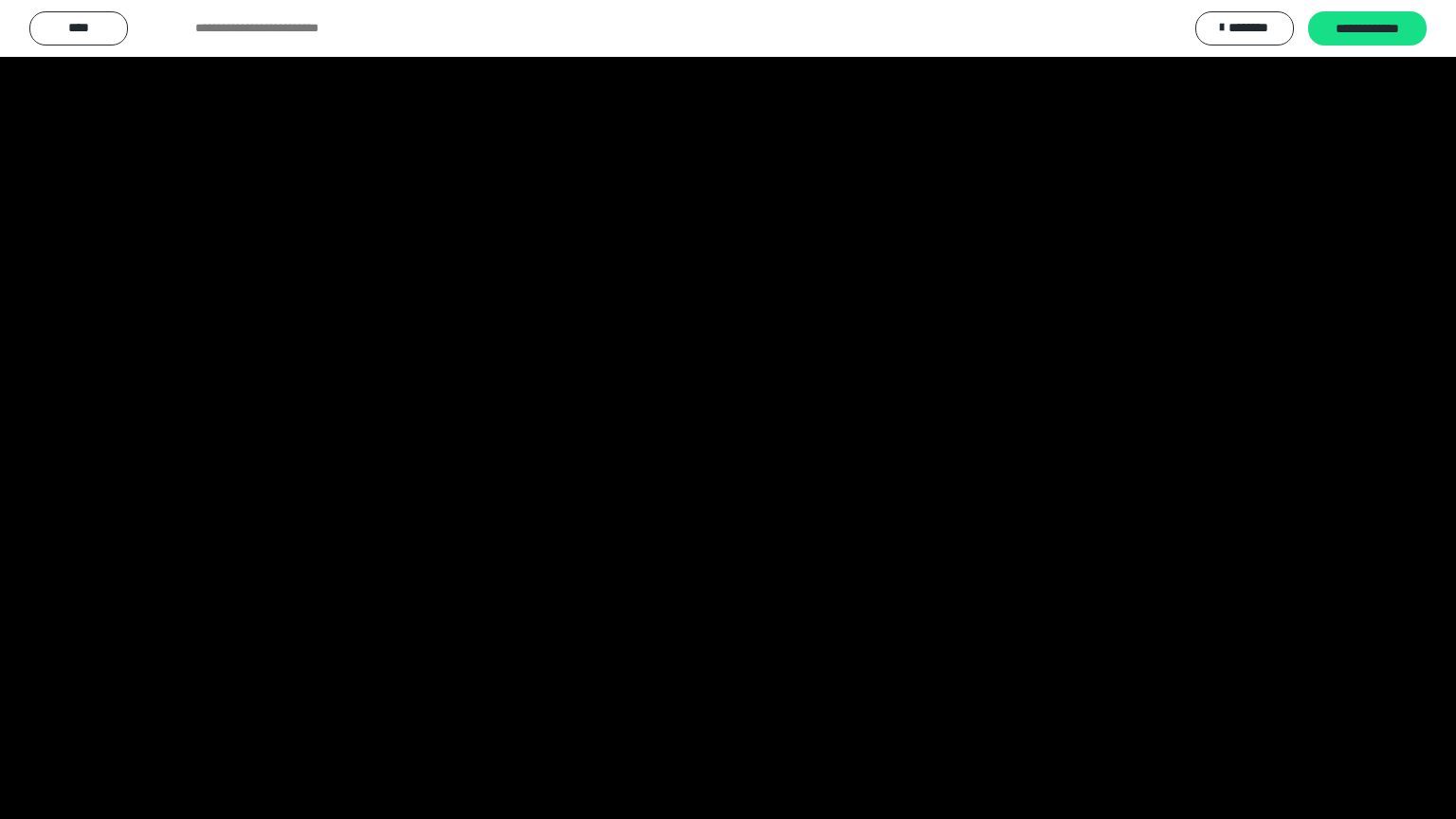 click at bounding box center [728, 410] 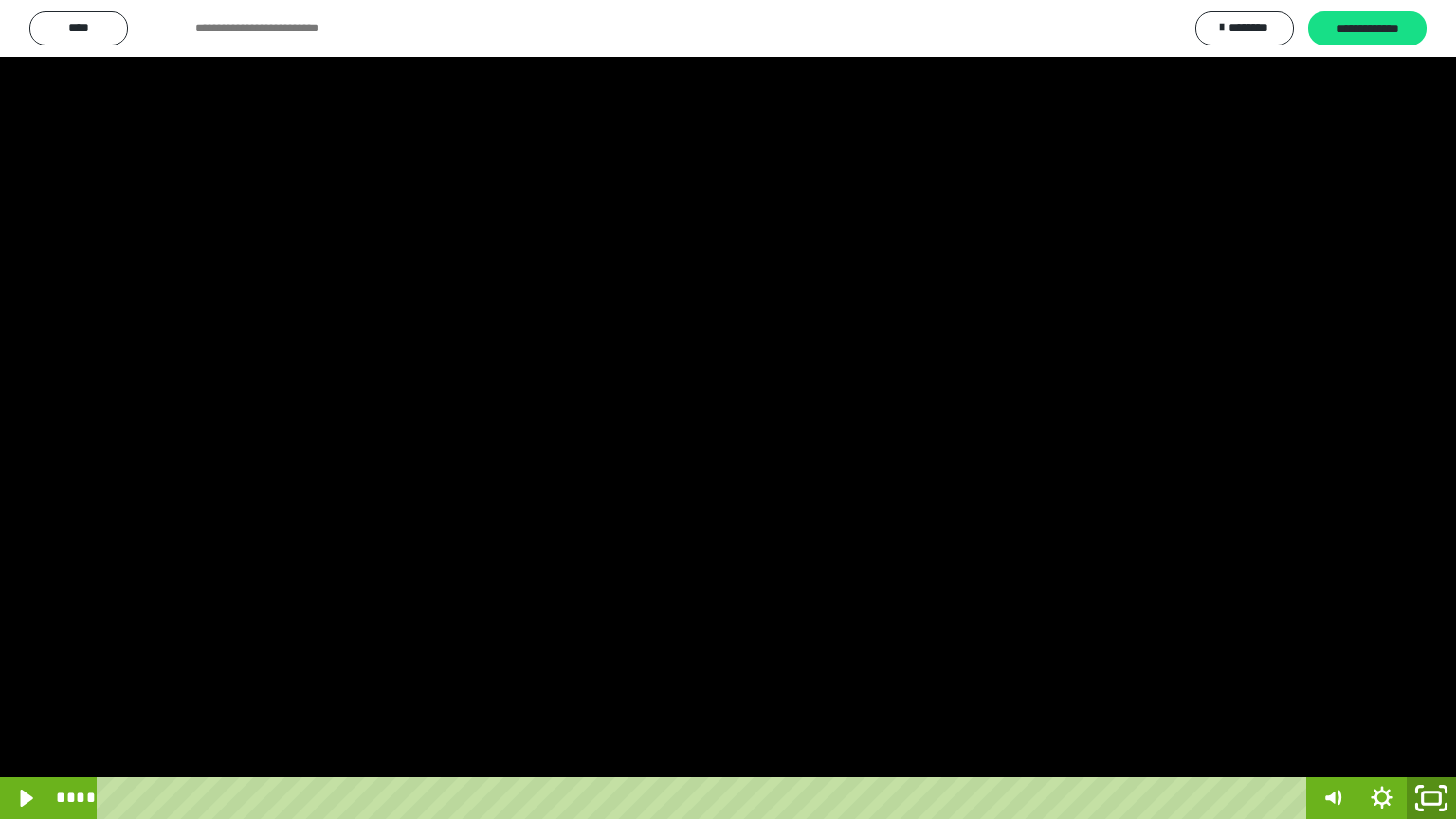 click 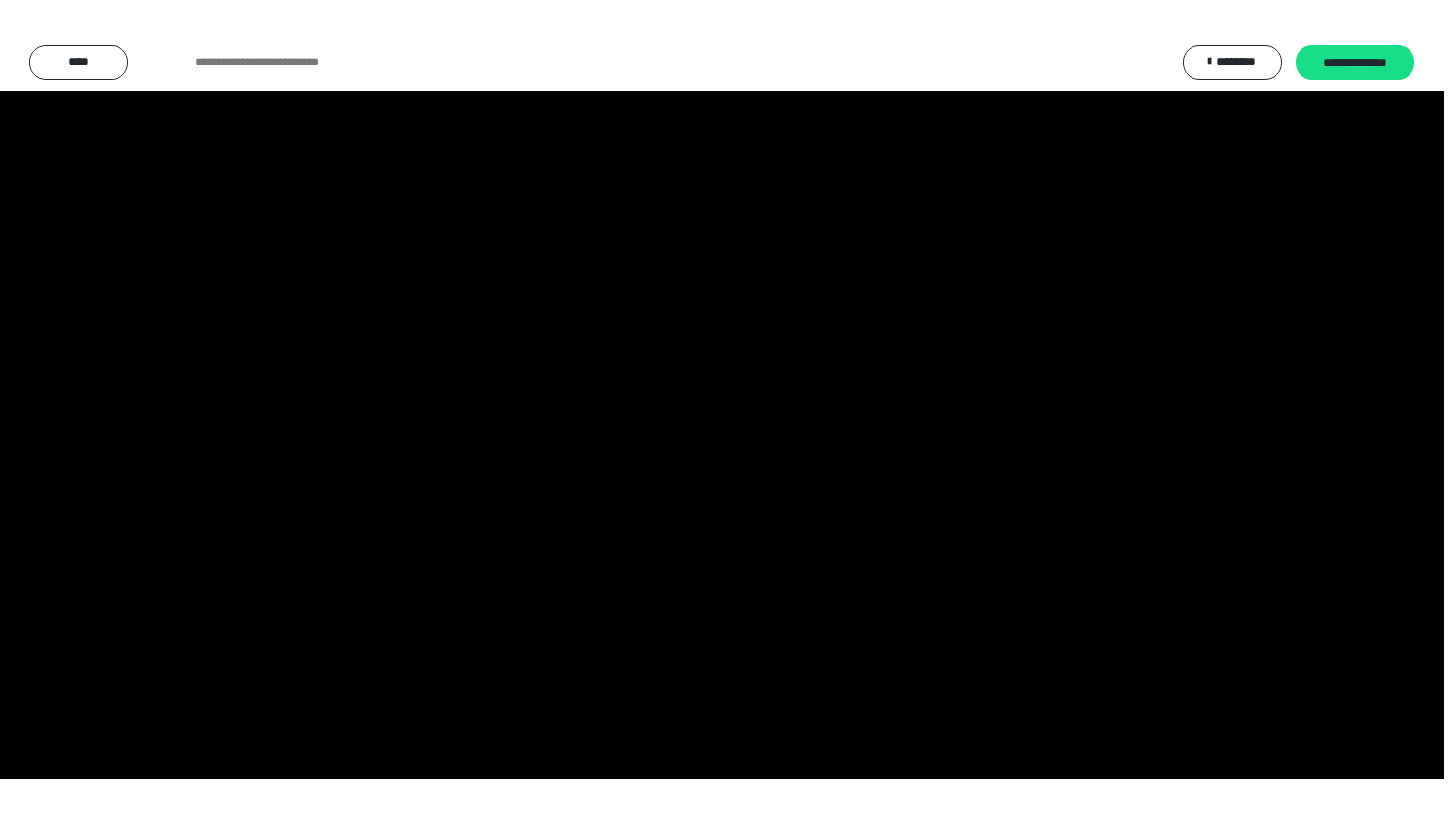 scroll, scrollTop: 2817, scrollLeft: 0, axis: vertical 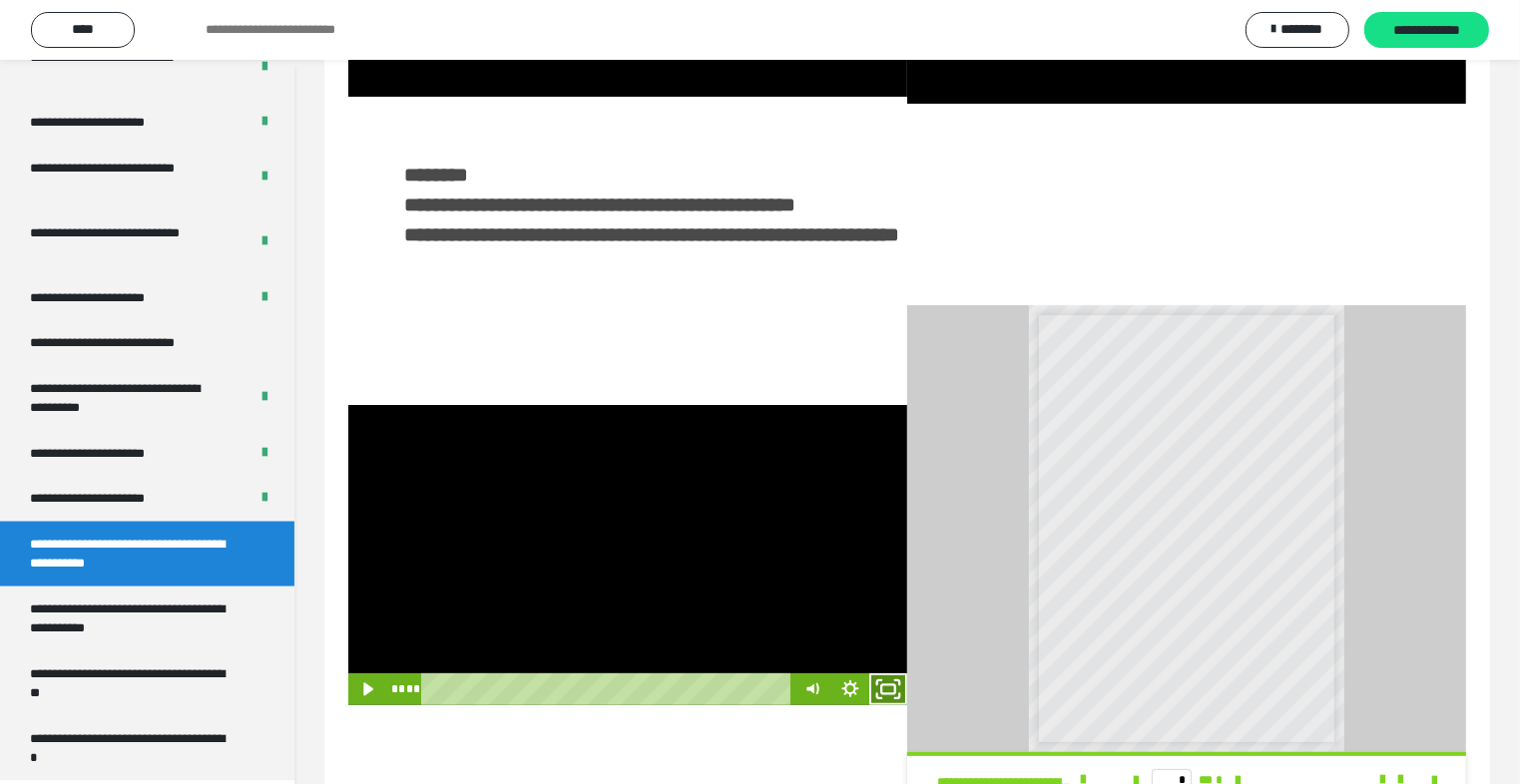 click 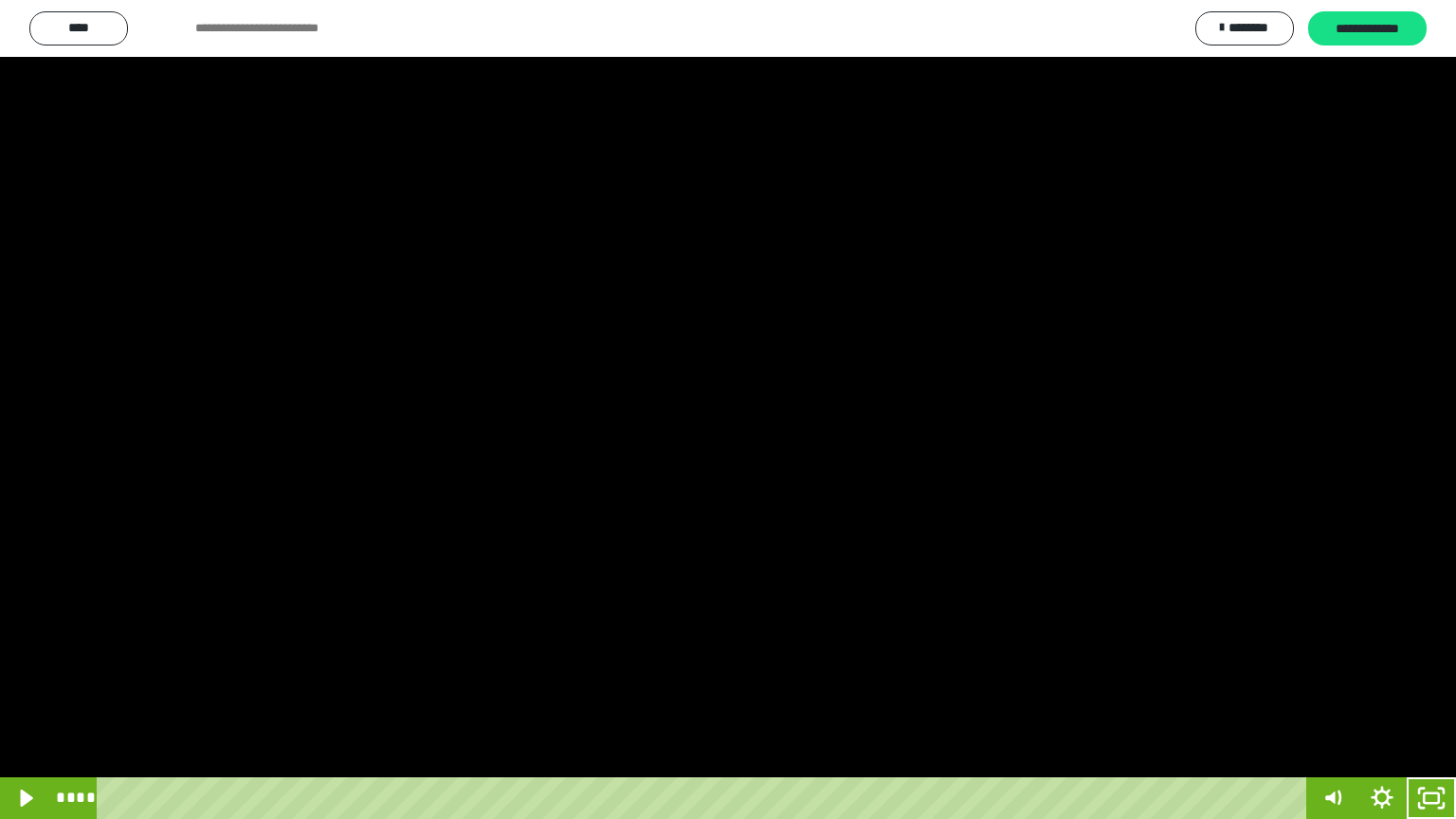click at bounding box center (728, 410) 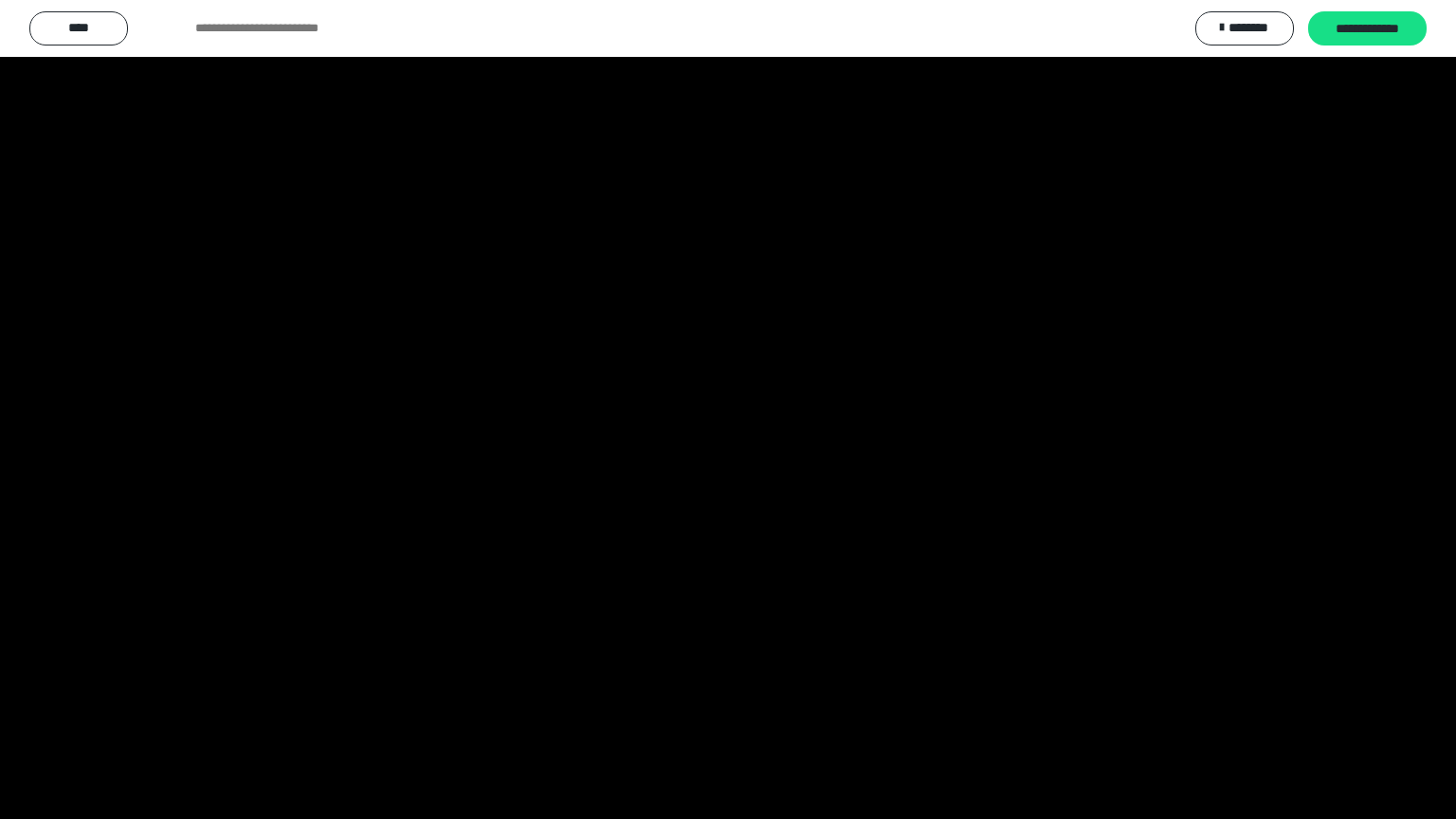 click at bounding box center (728, 410) 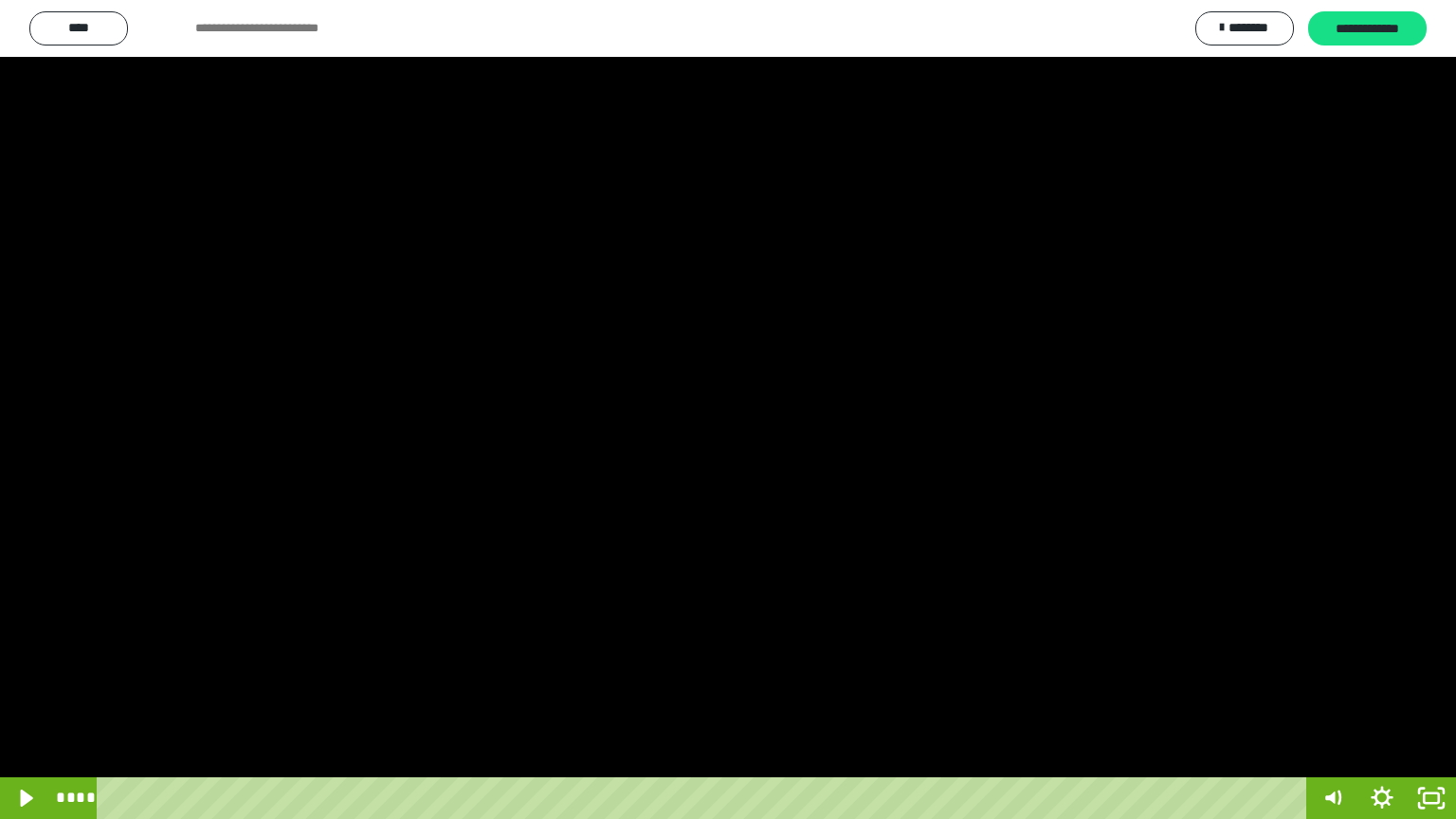 click at bounding box center [728, 410] 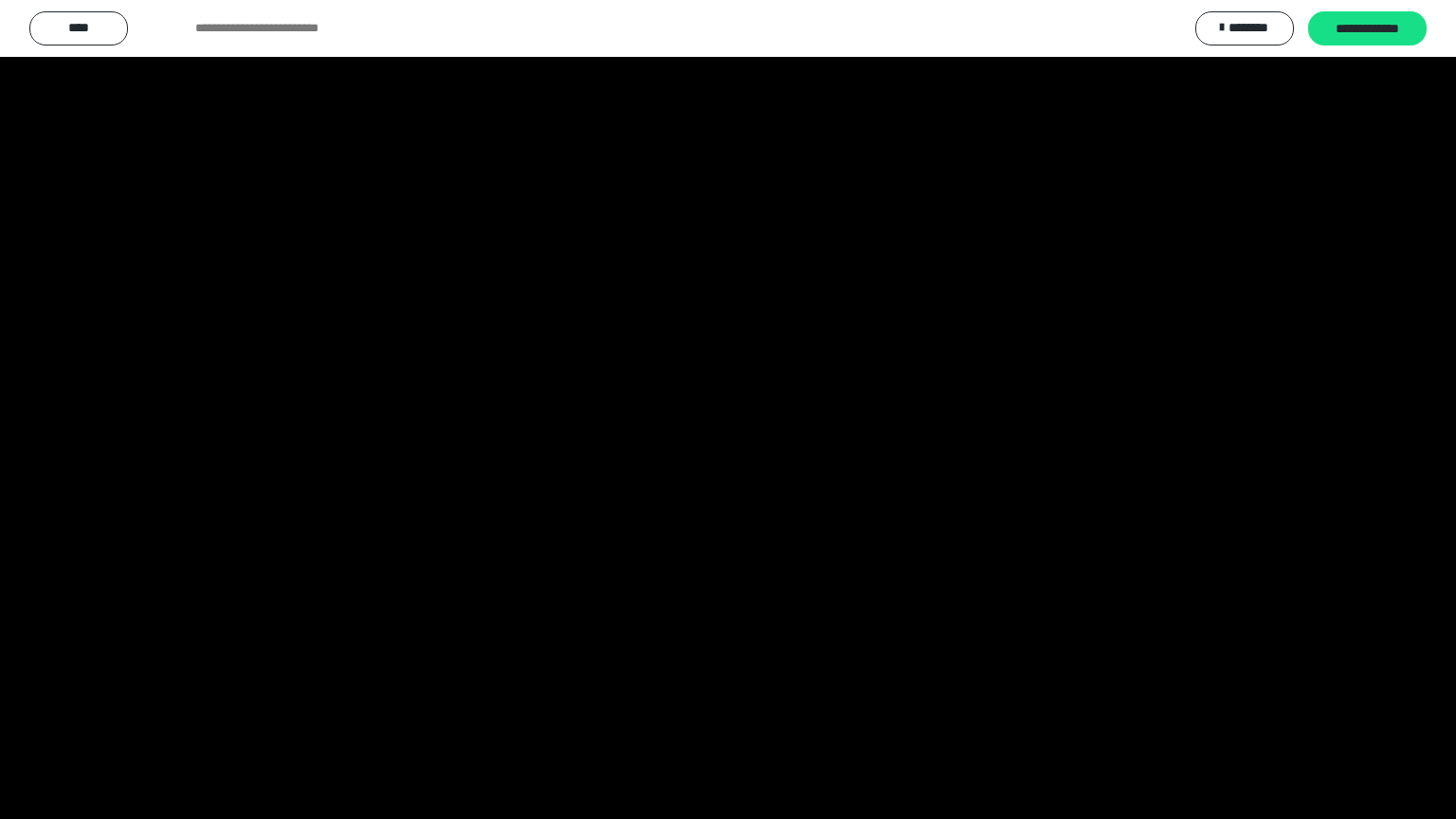 click at bounding box center (728, 410) 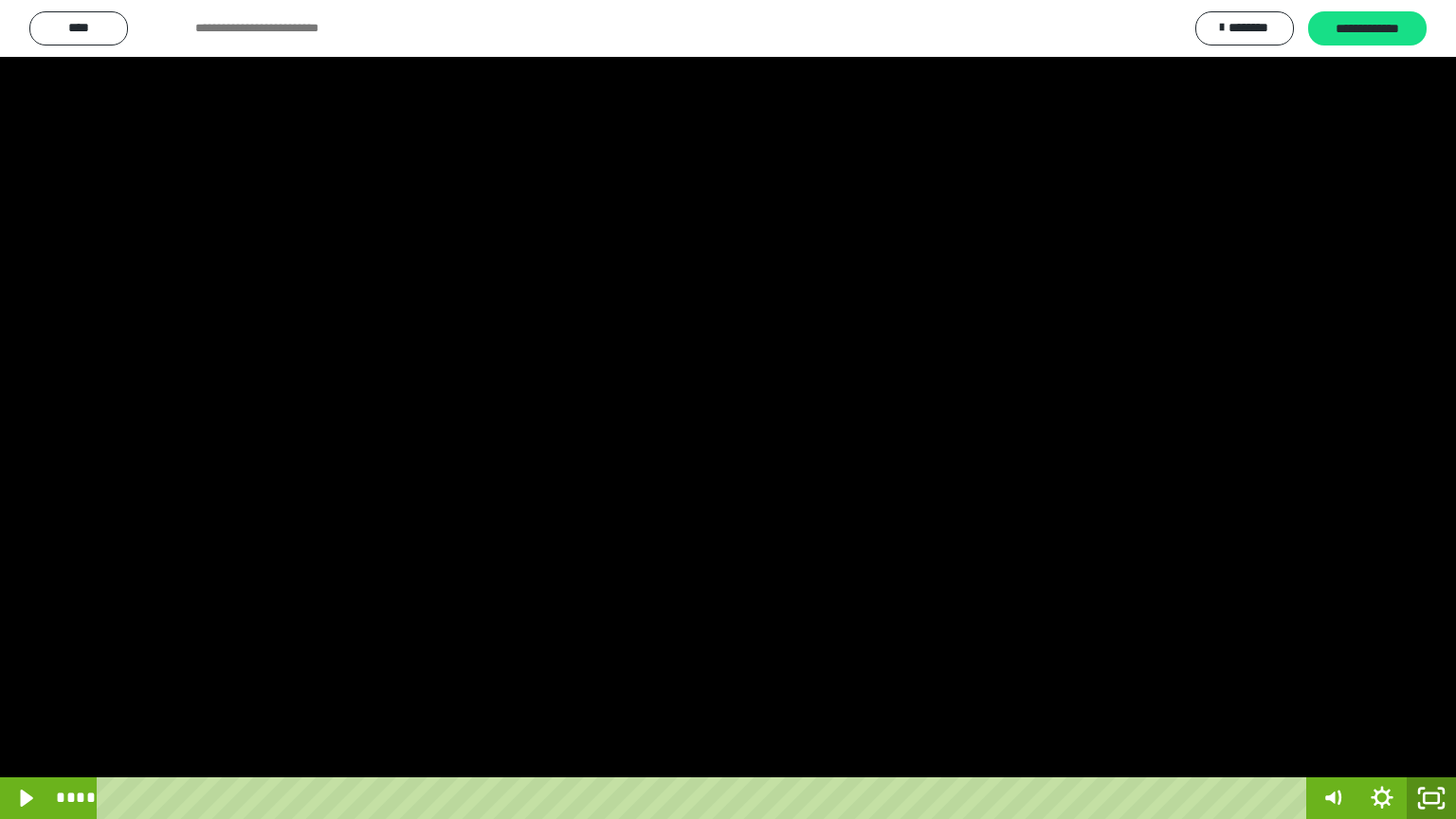 drag, startPoint x: 1426, startPoint y: 792, endPoint x: 1444, endPoint y: 664, distance: 129.25943 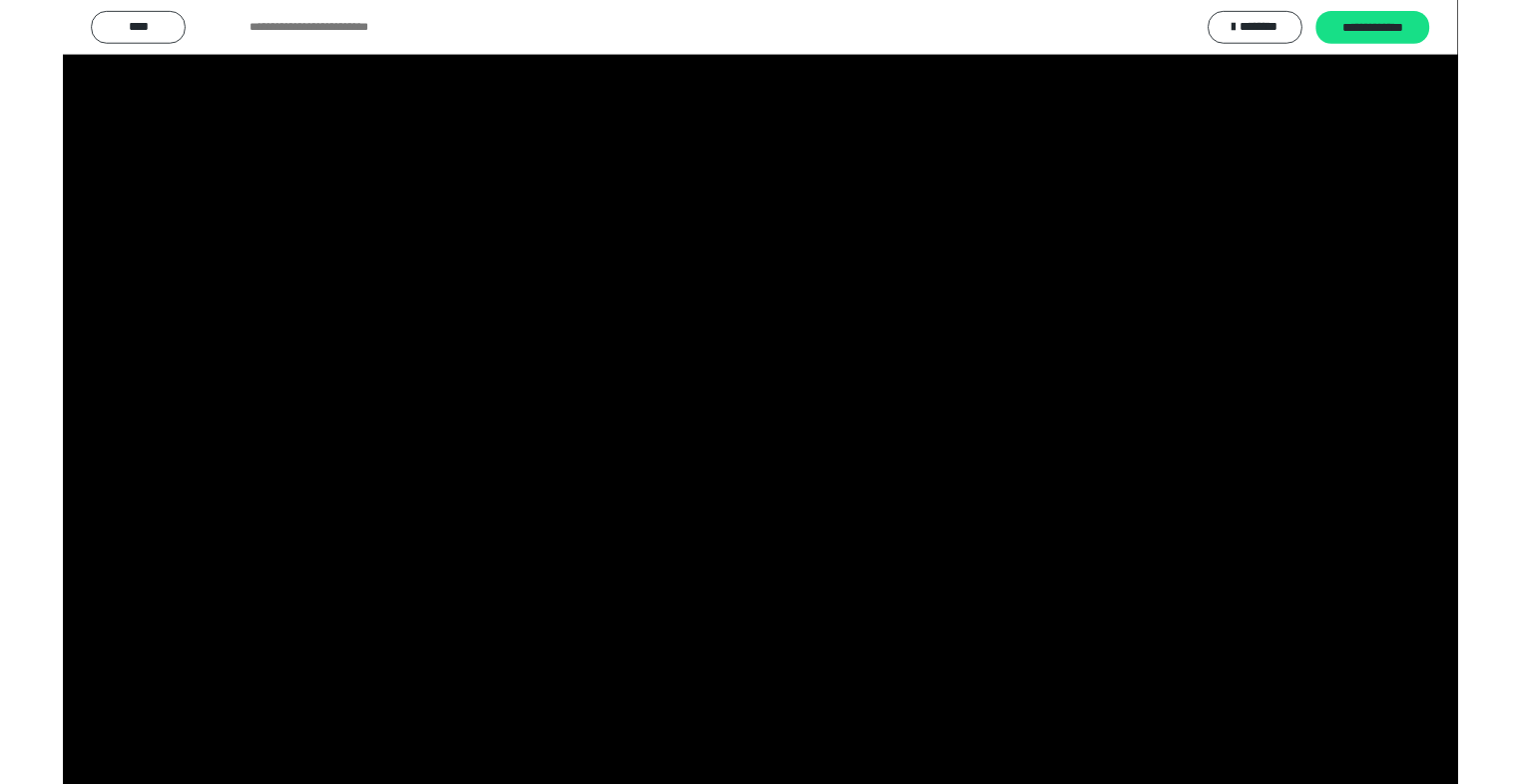 scroll, scrollTop: 2964, scrollLeft: 0, axis: vertical 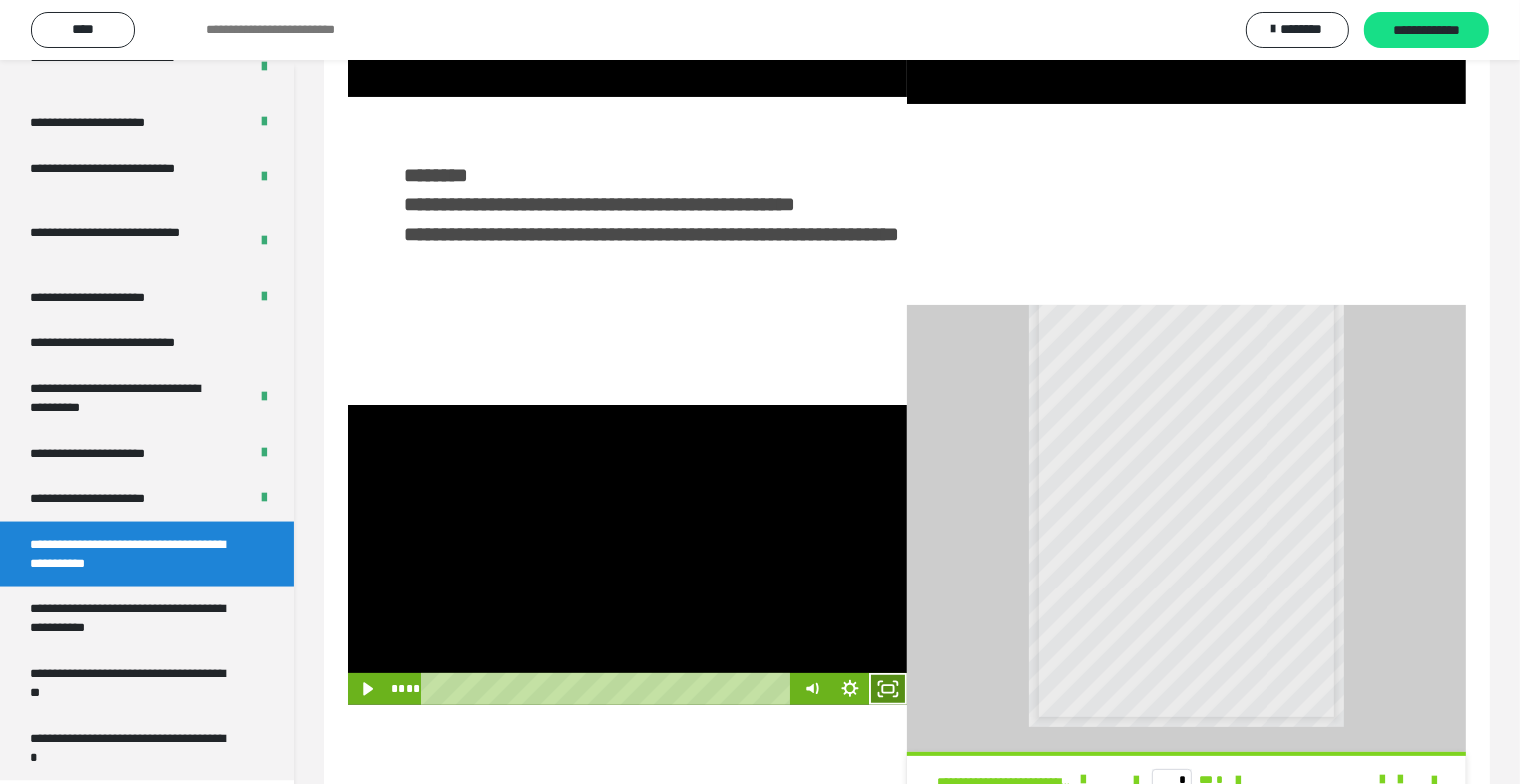 click 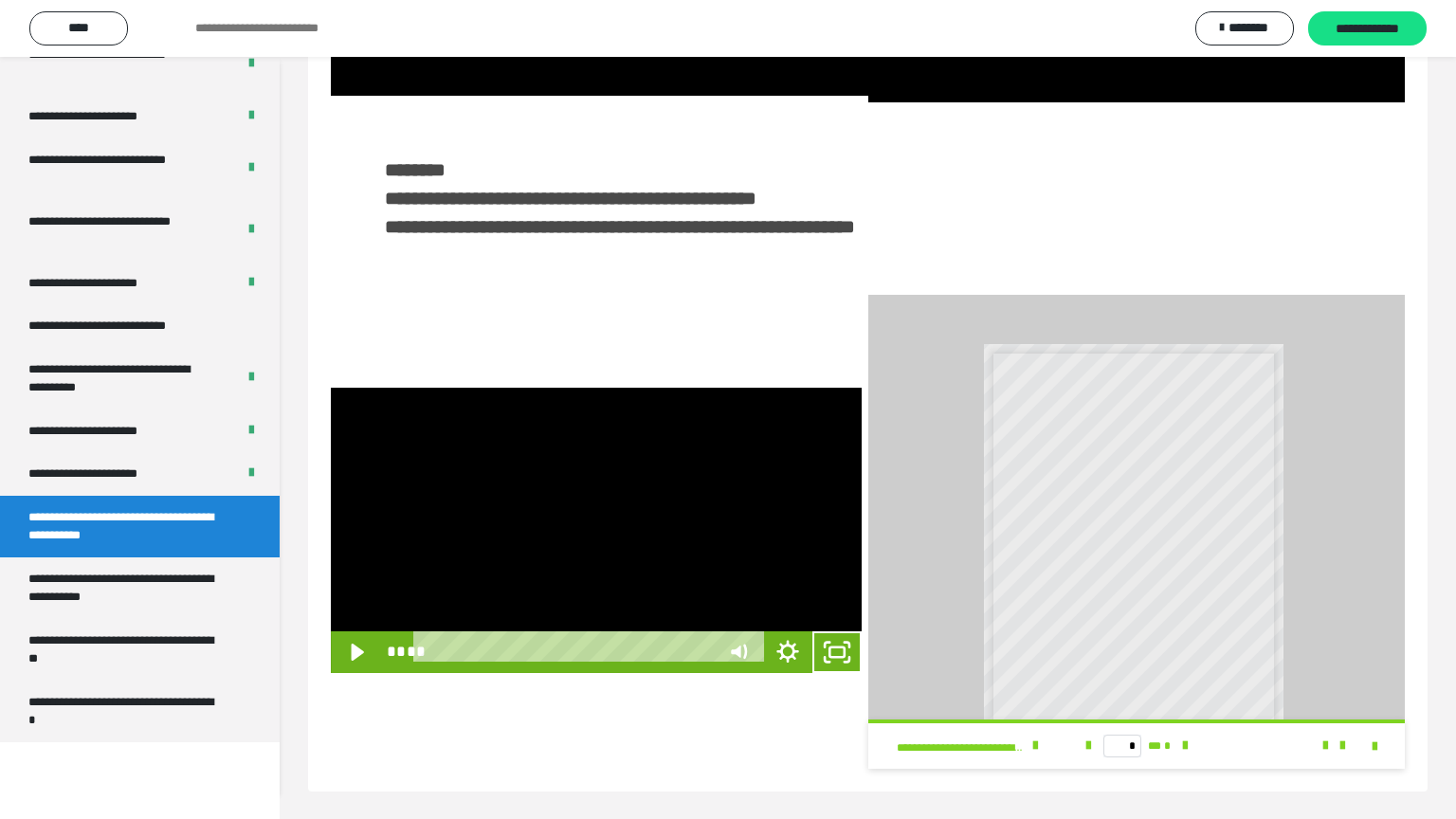 scroll, scrollTop: 2742, scrollLeft: 0, axis: vertical 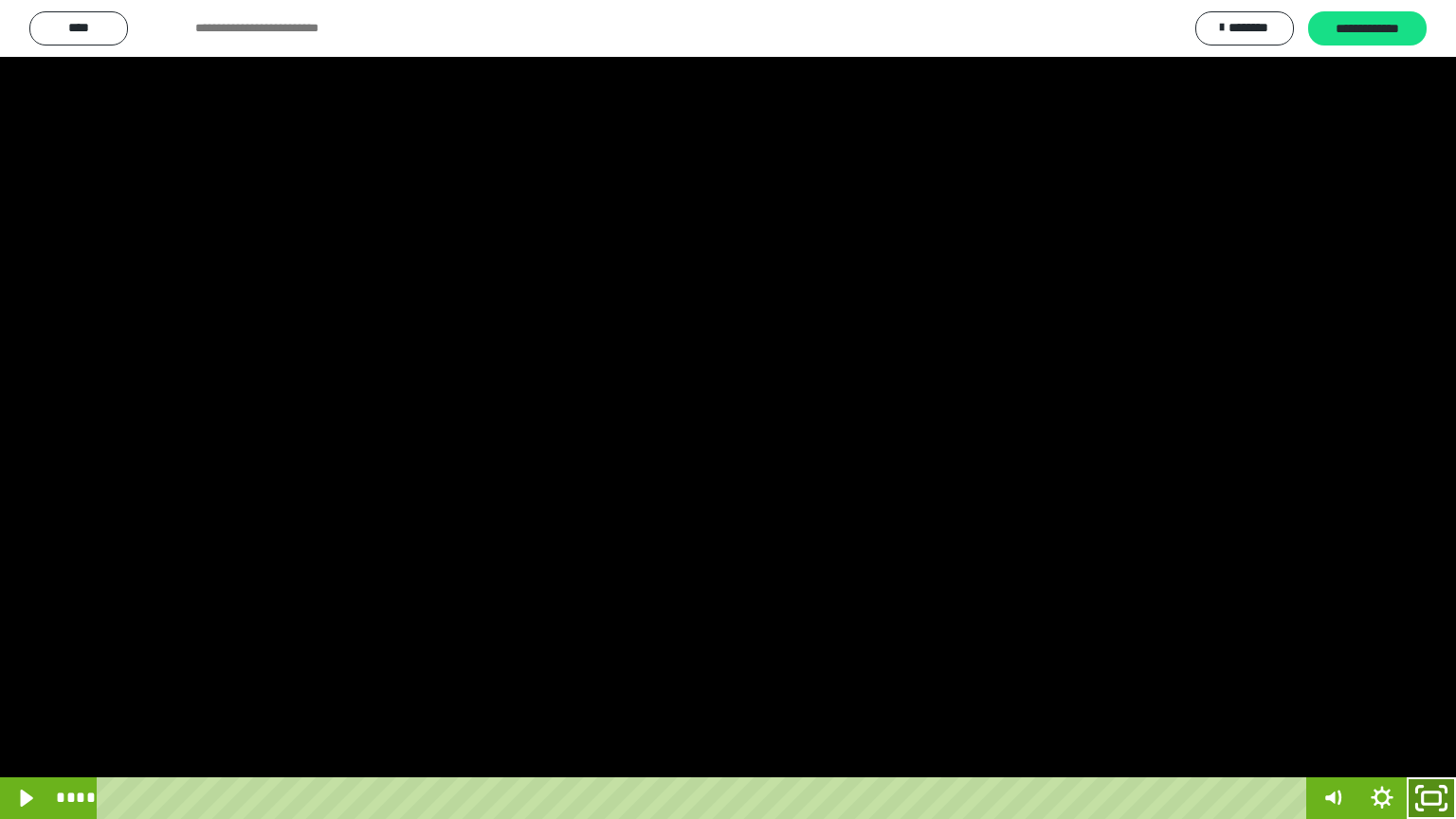 click 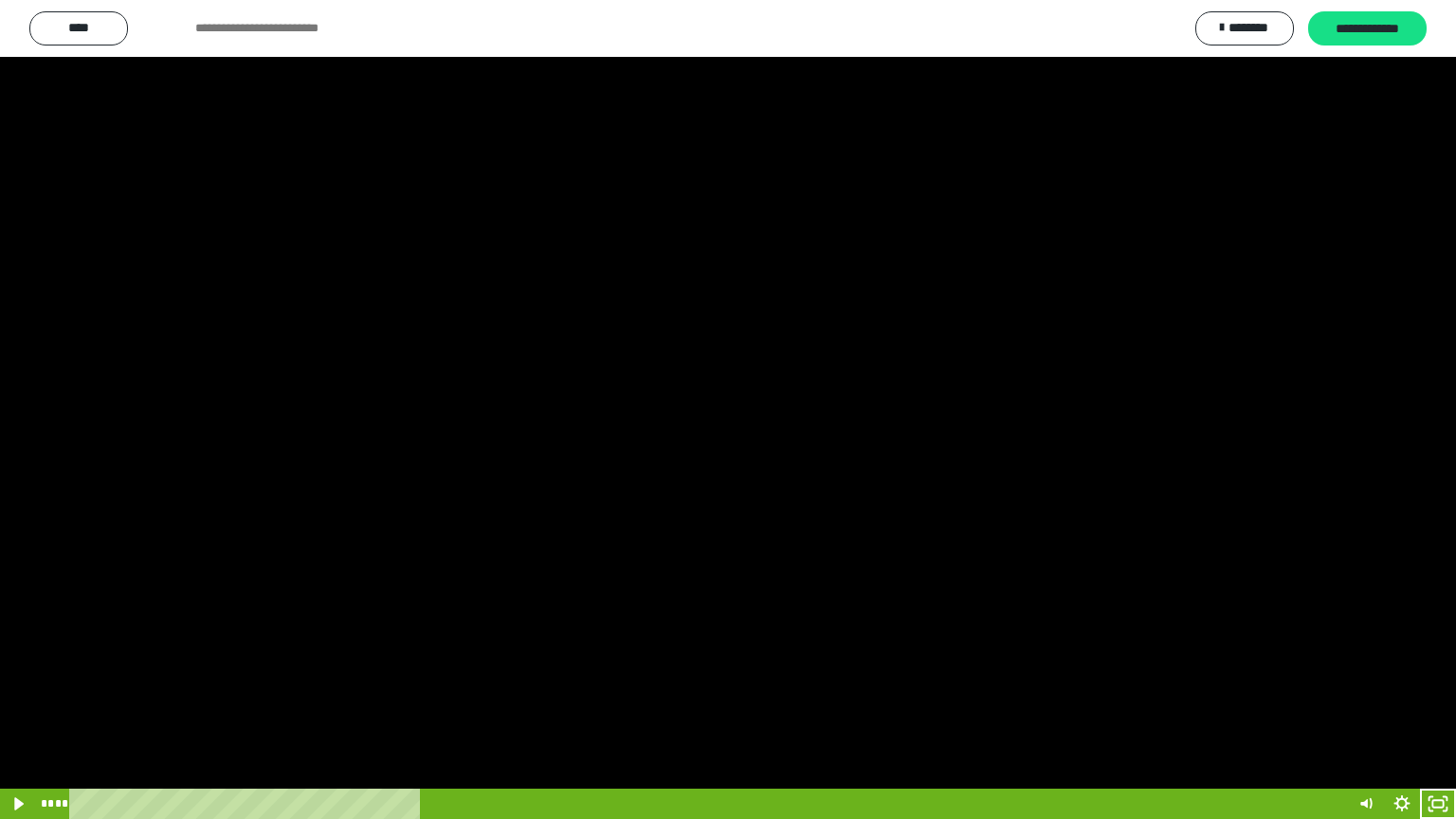 scroll, scrollTop: 2817, scrollLeft: 0, axis: vertical 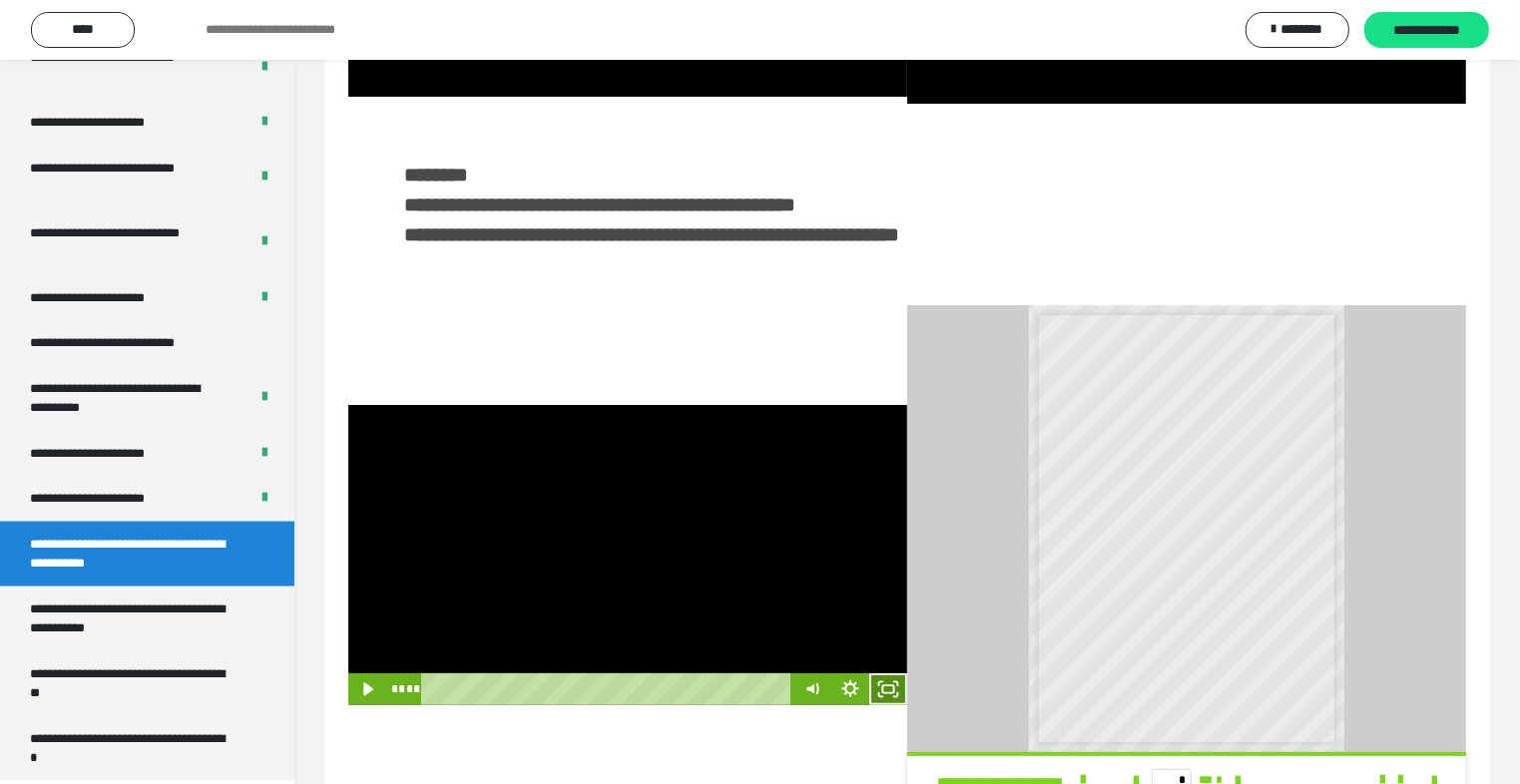 click 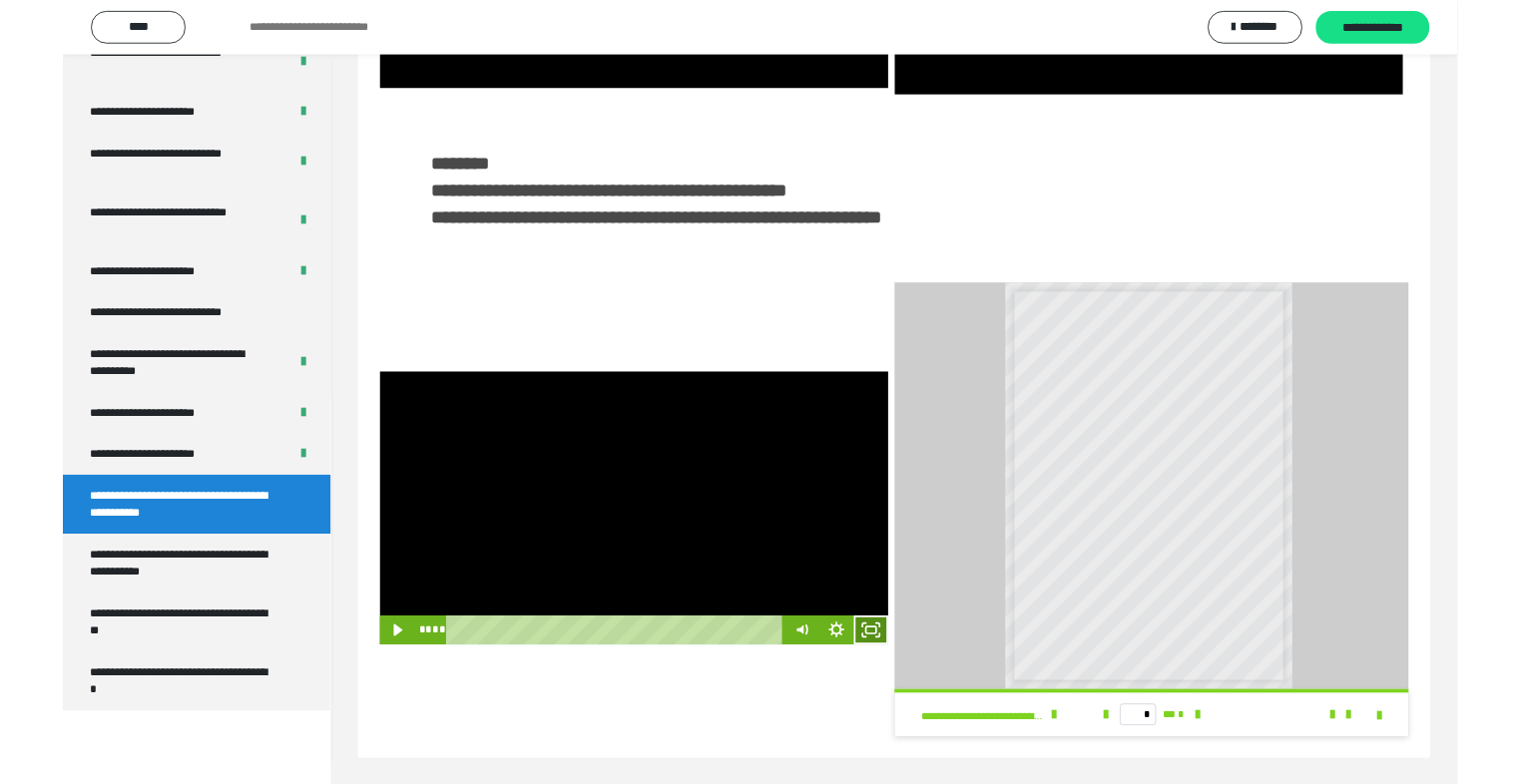 scroll, scrollTop: 2886, scrollLeft: 0, axis: vertical 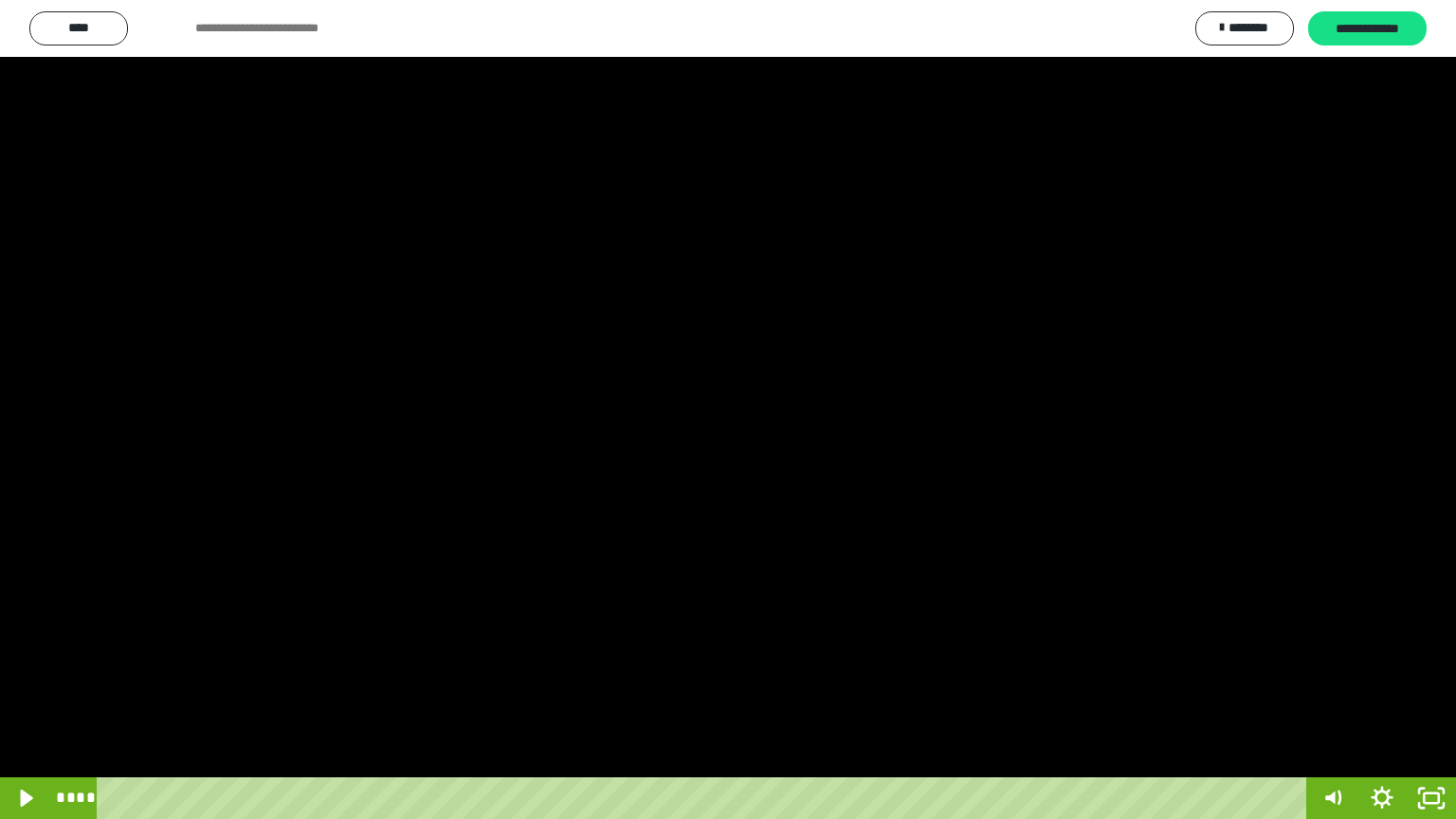 click at bounding box center [728, 410] 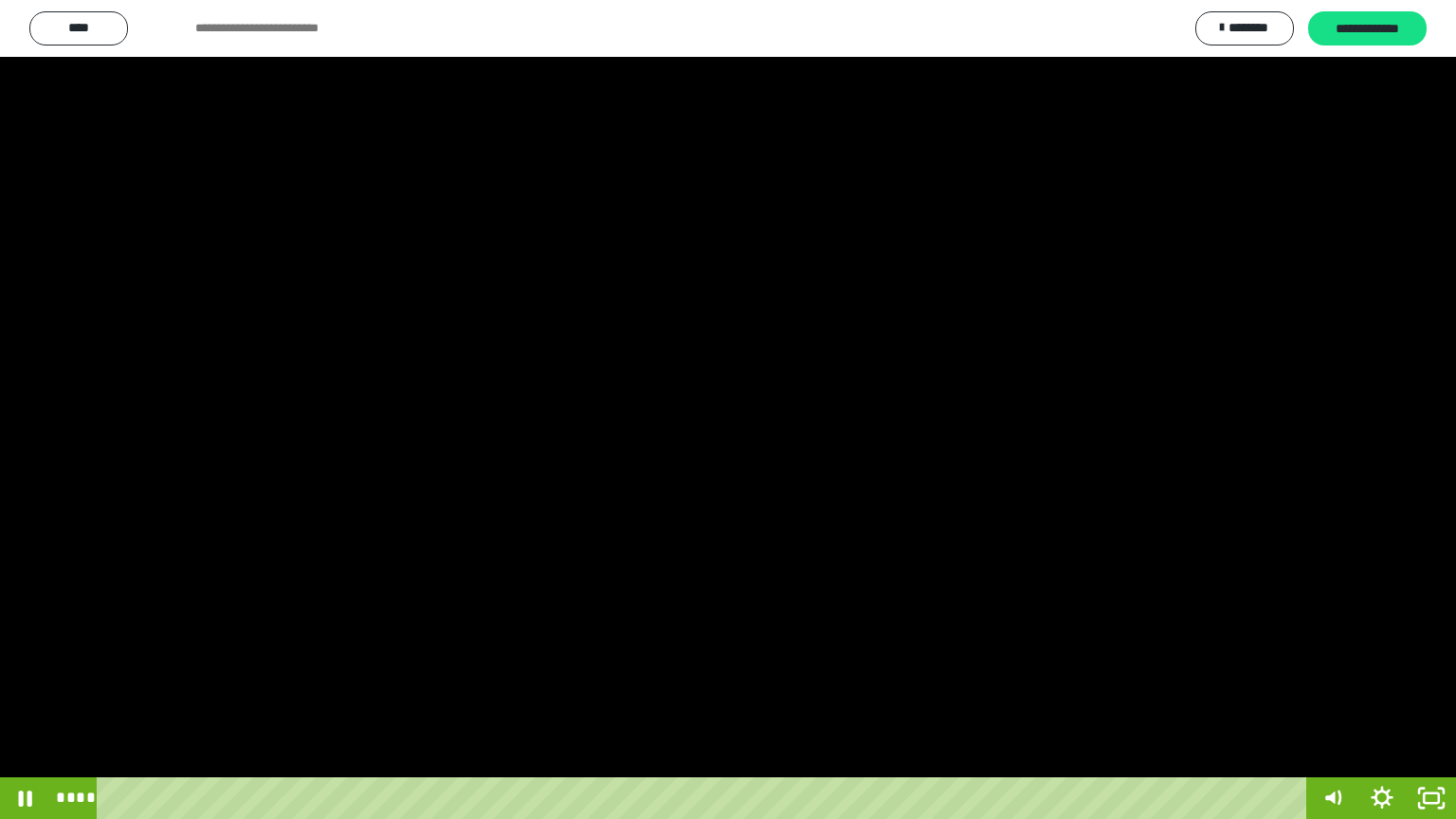 click at bounding box center (728, 410) 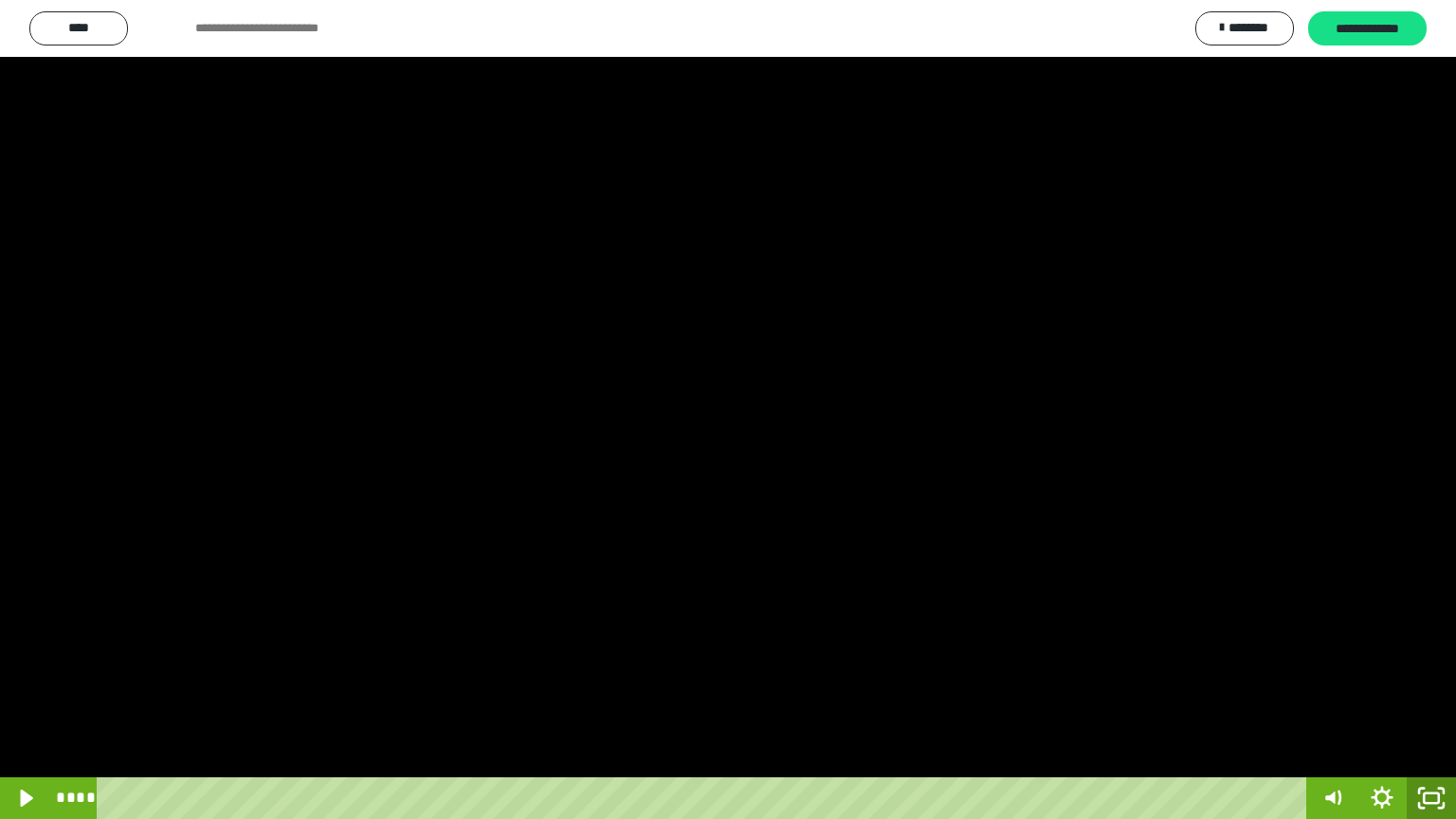 click 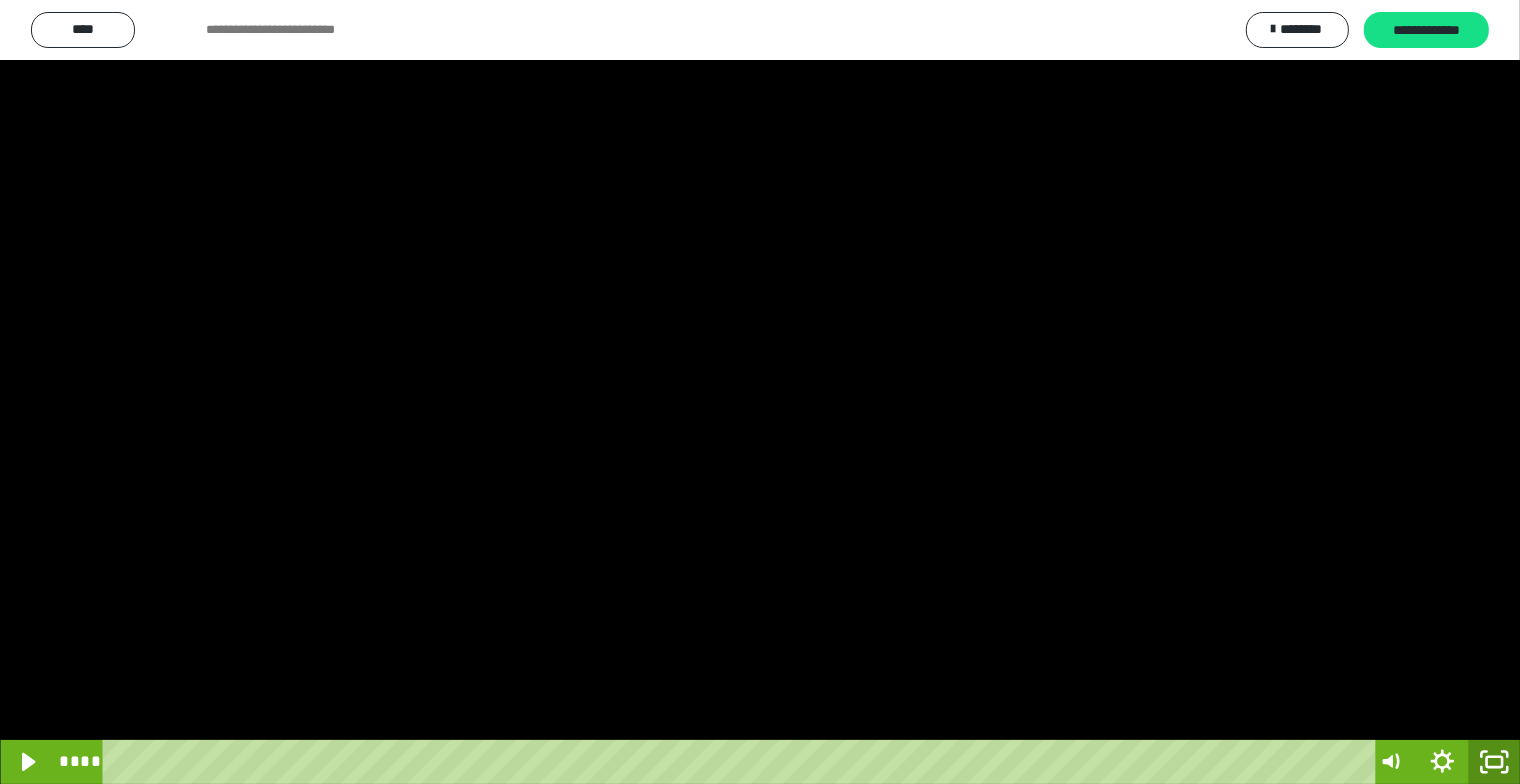 scroll, scrollTop: 2964, scrollLeft: 0, axis: vertical 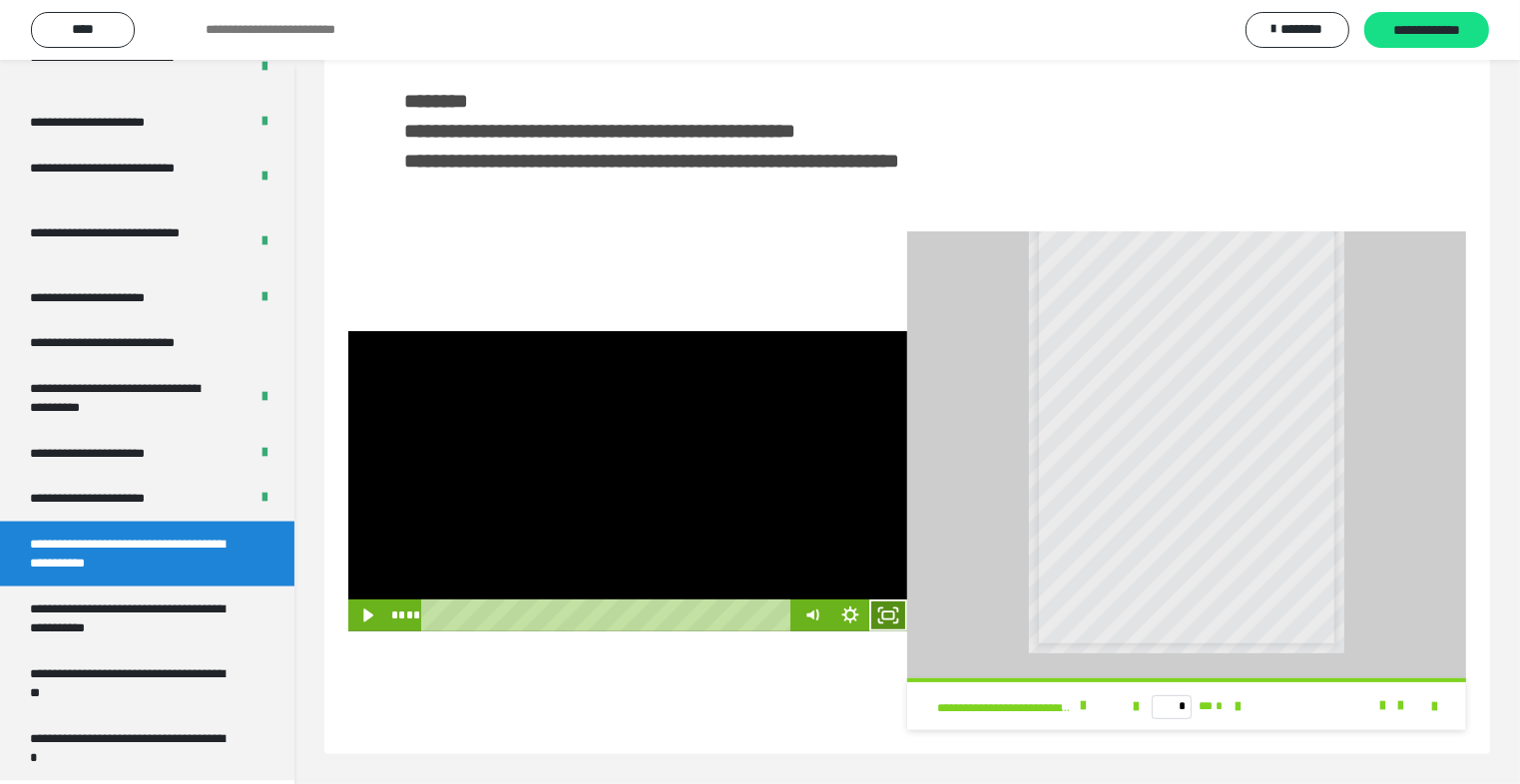 click 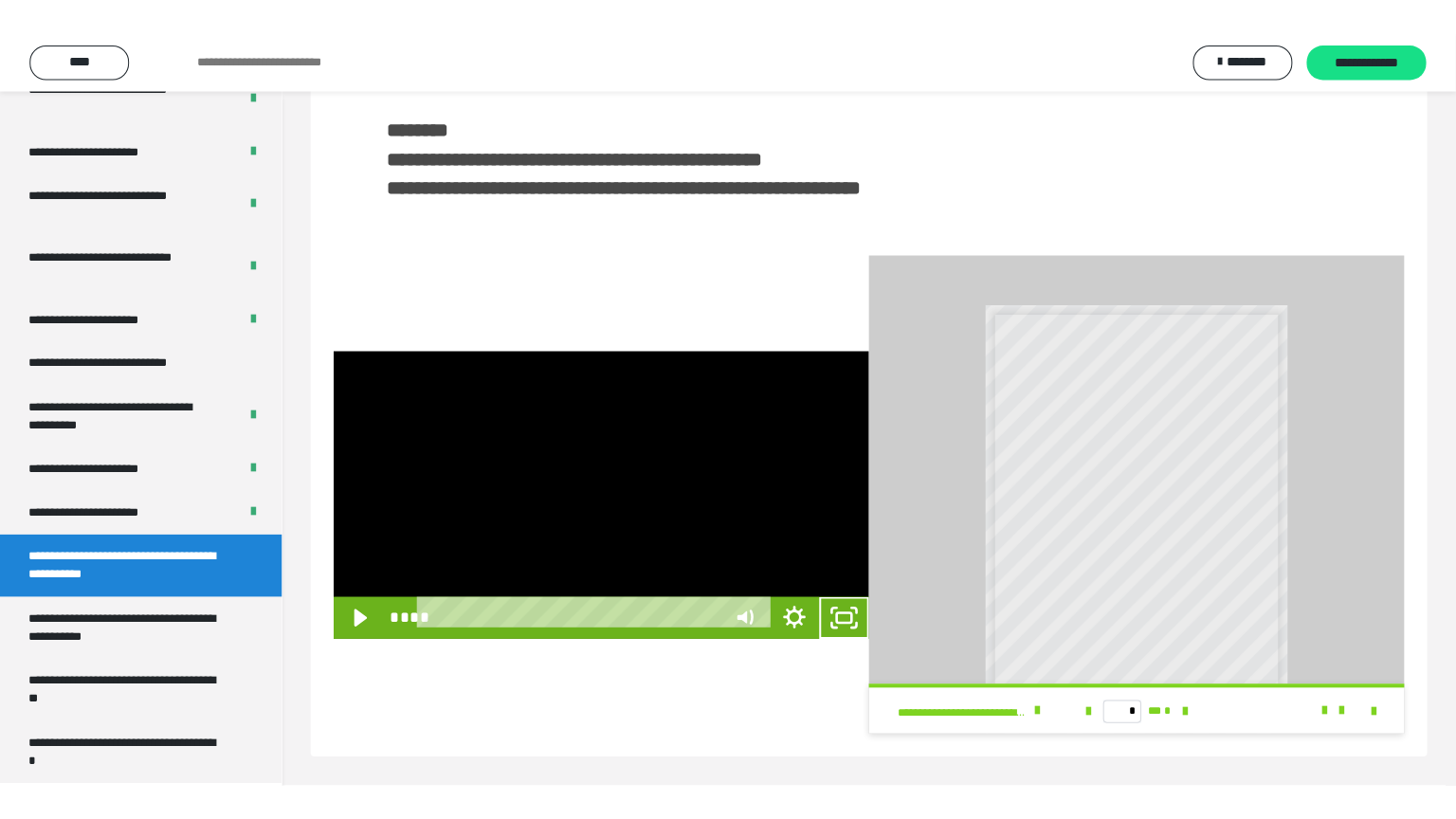 scroll, scrollTop: 334, scrollLeft: 0, axis: vertical 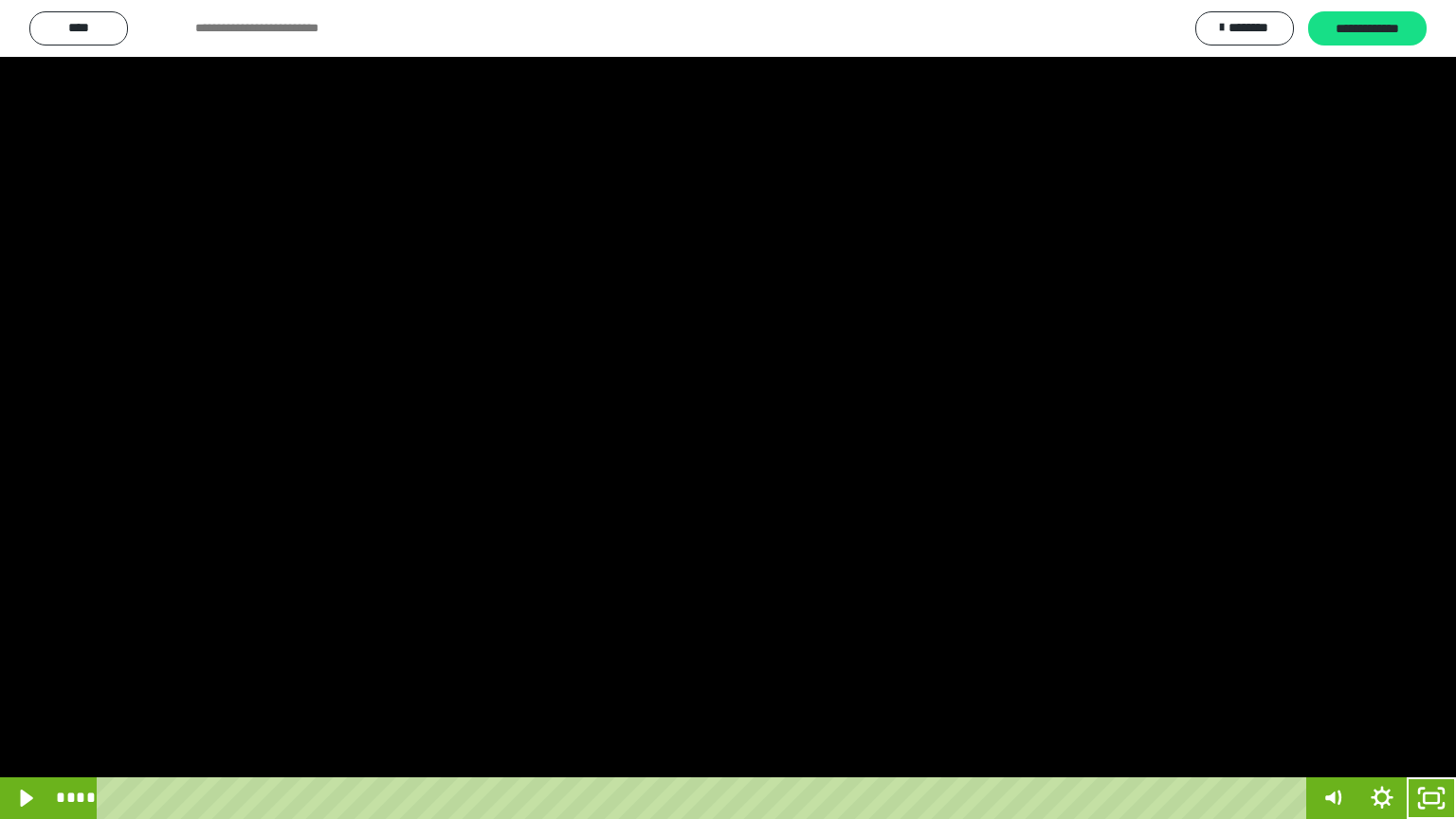 click at bounding box center [728, 410] 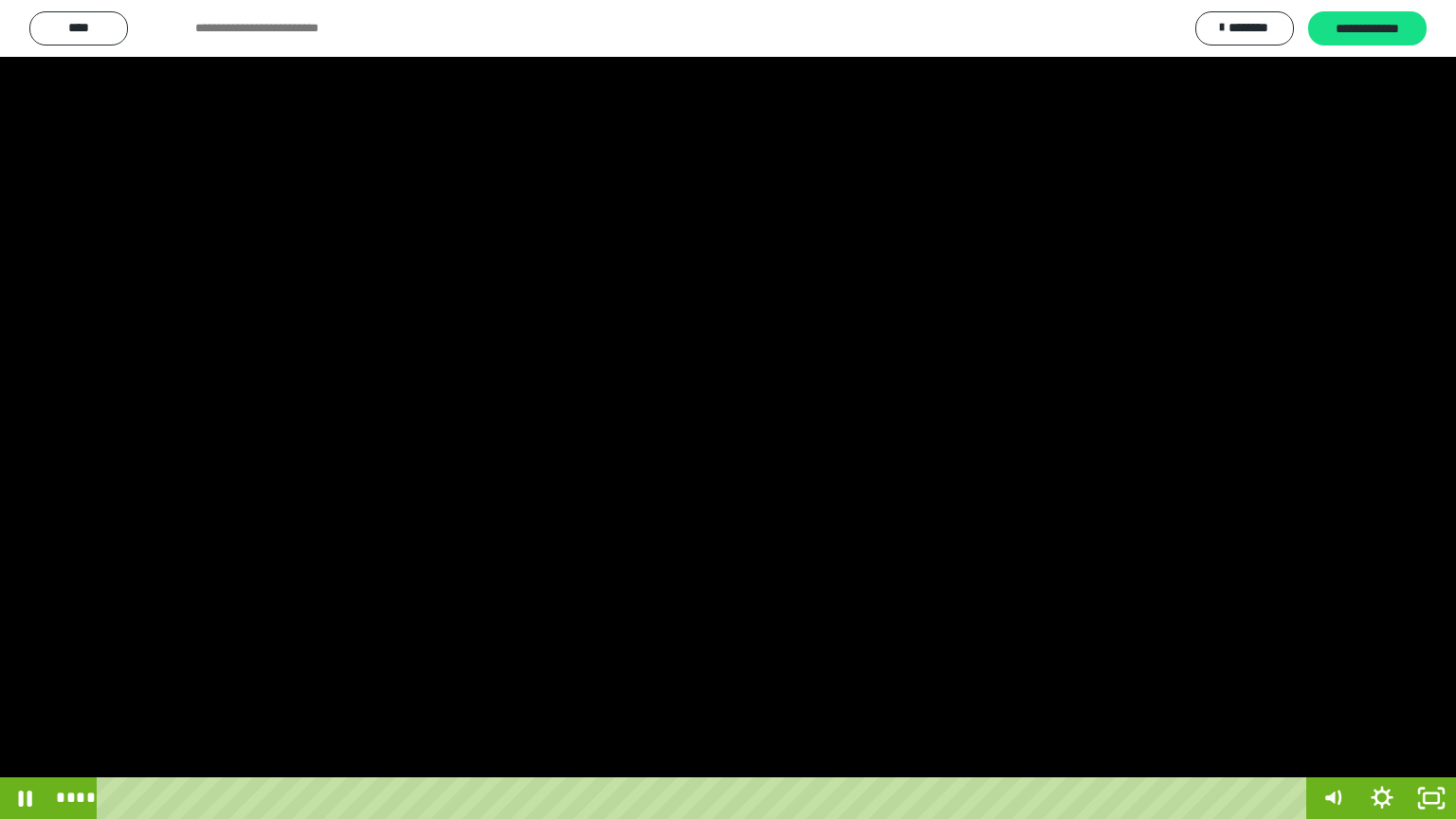 click at bounding box center (728, 410) 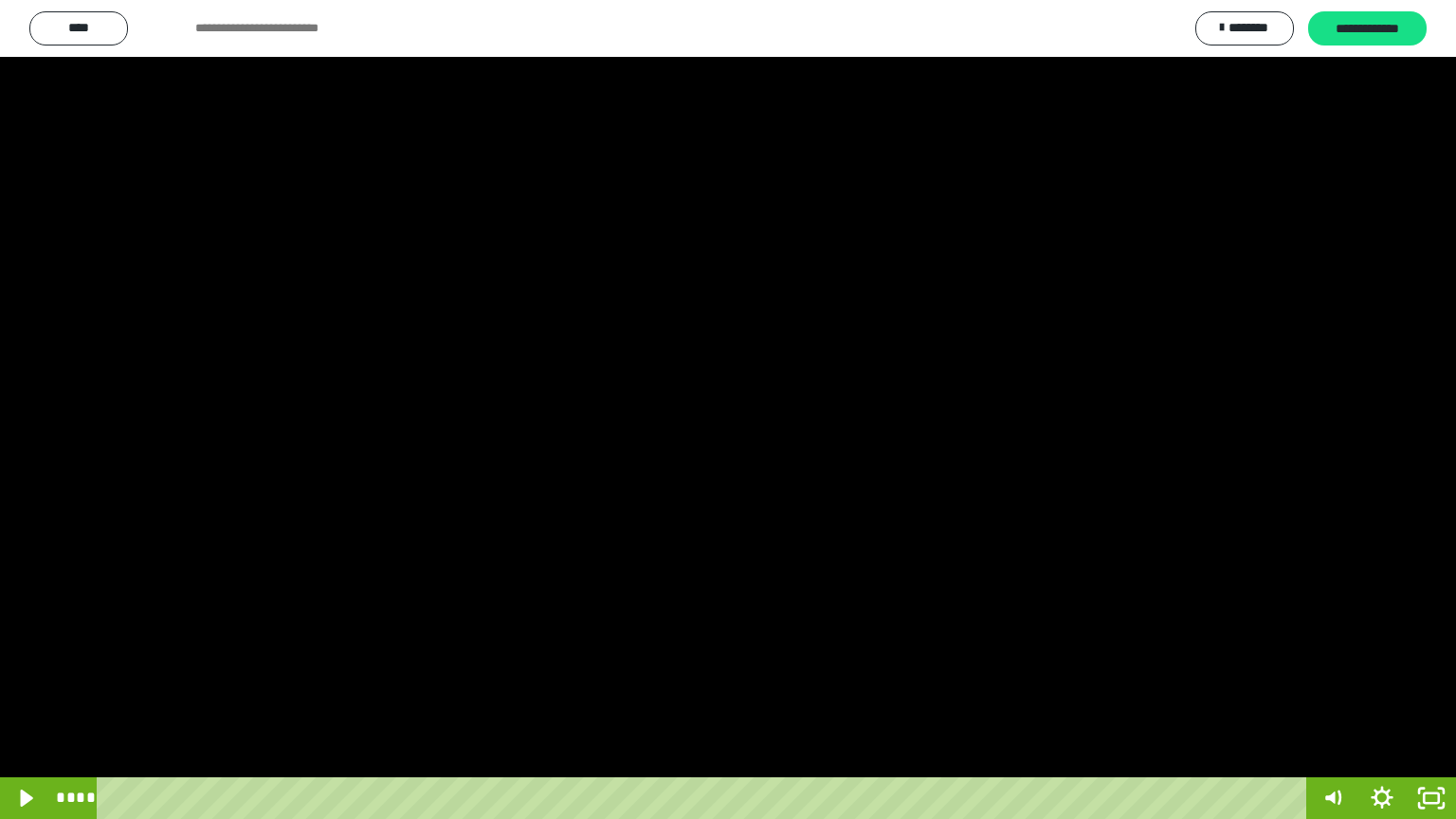 click at bounding box center [728, 410] 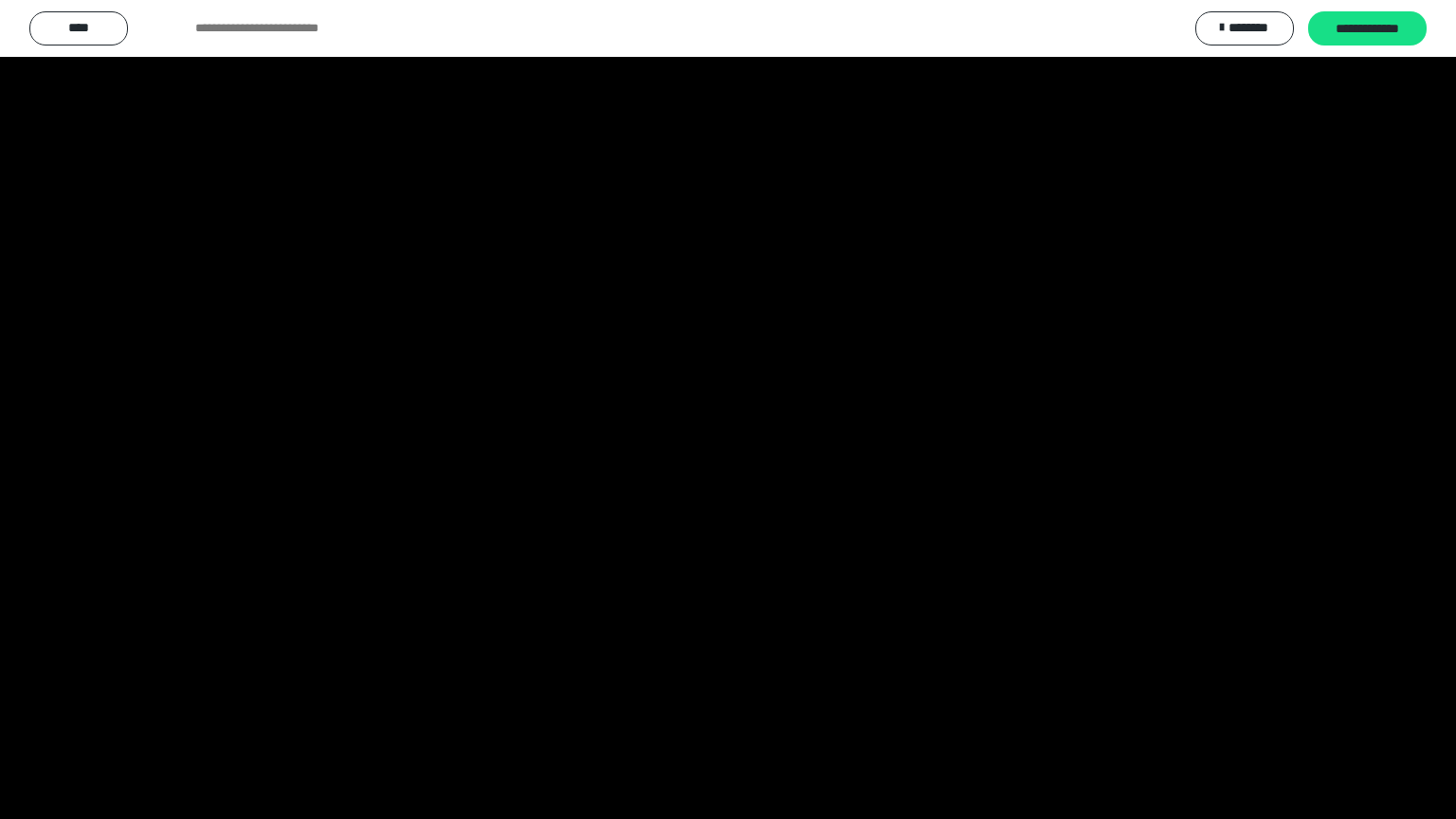 click at bounding box center (728, 410) 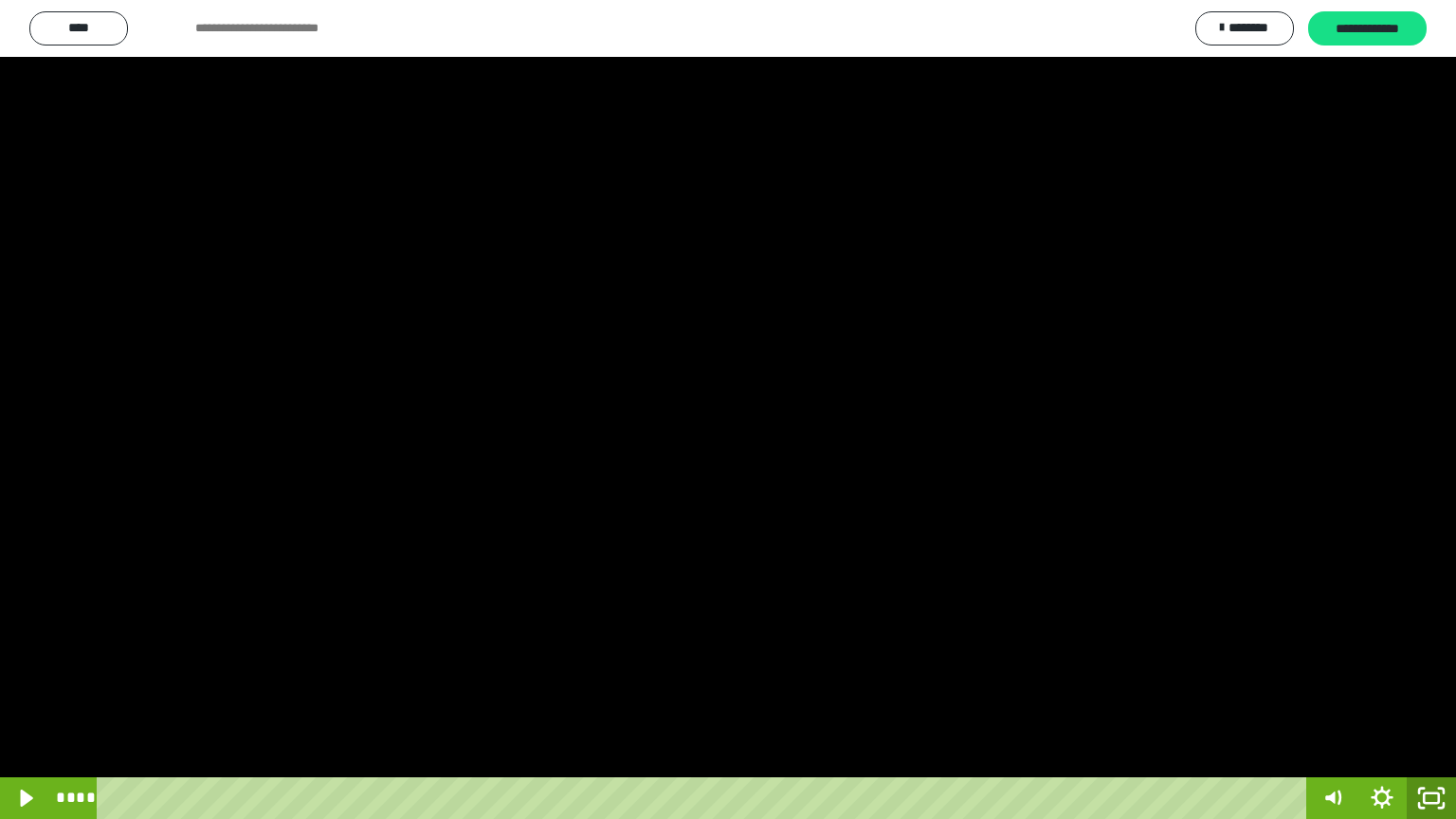 click 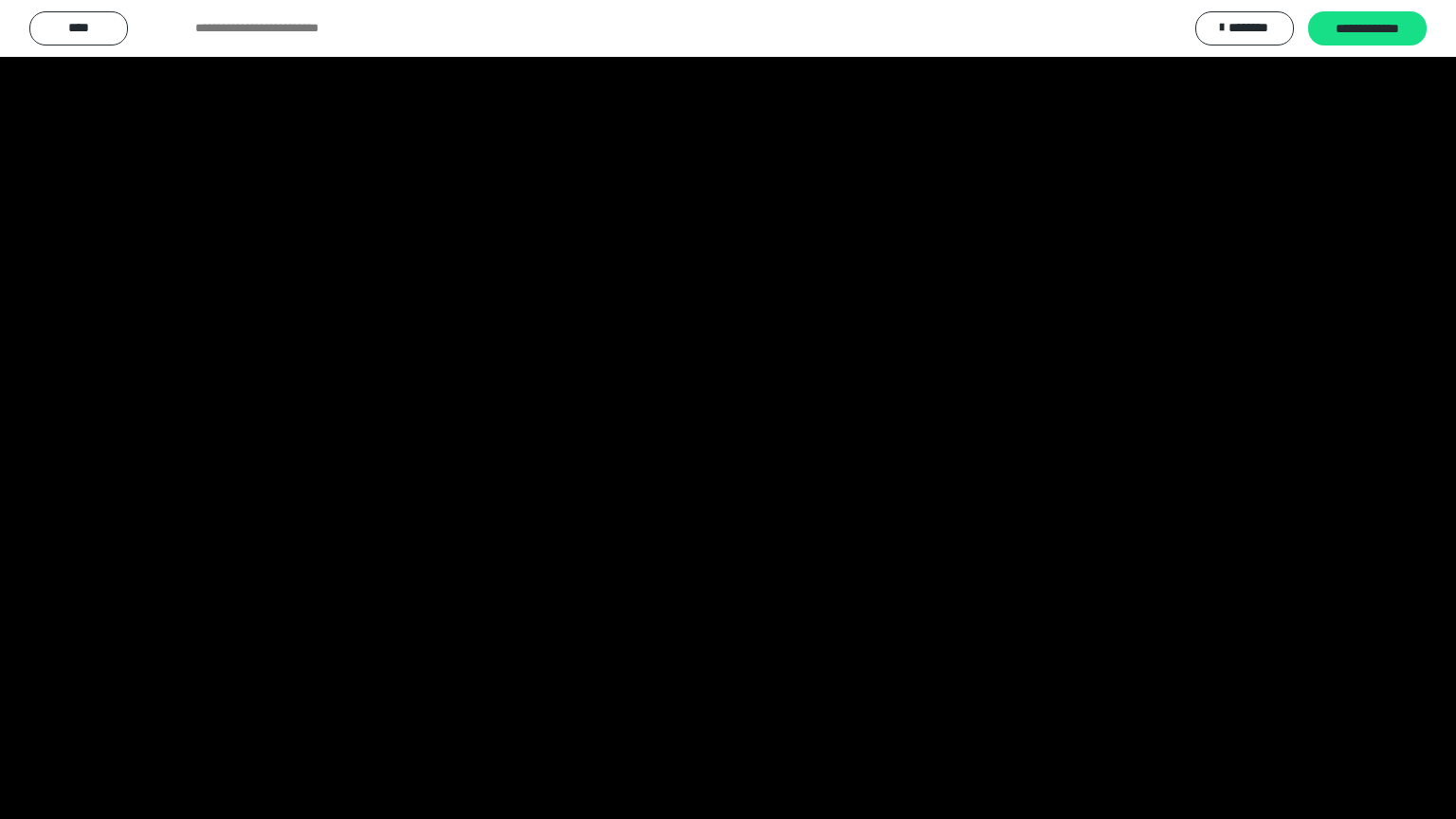 scroll, scrollTop: 2817, scrollLeft: 0, axis: vertical 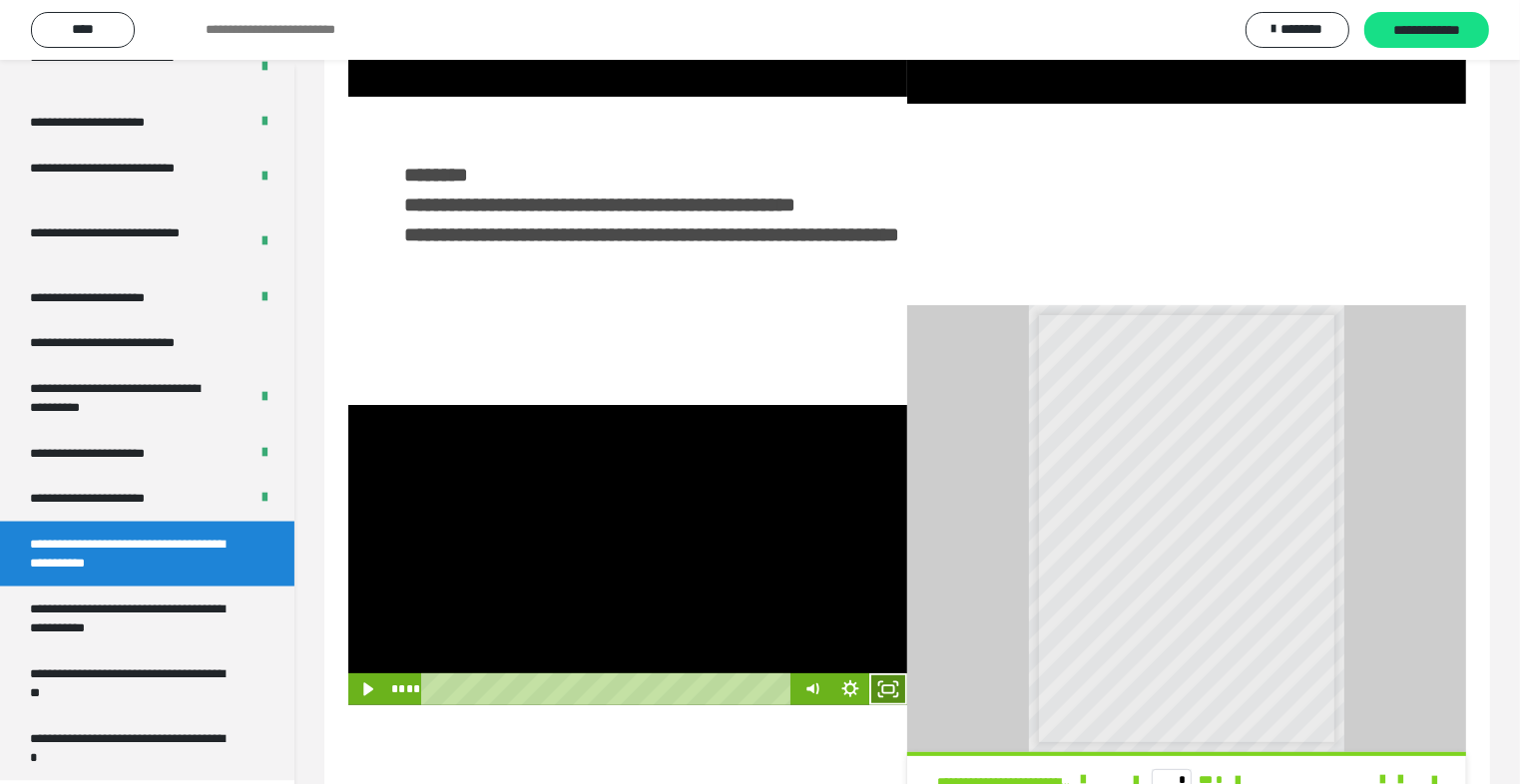 click 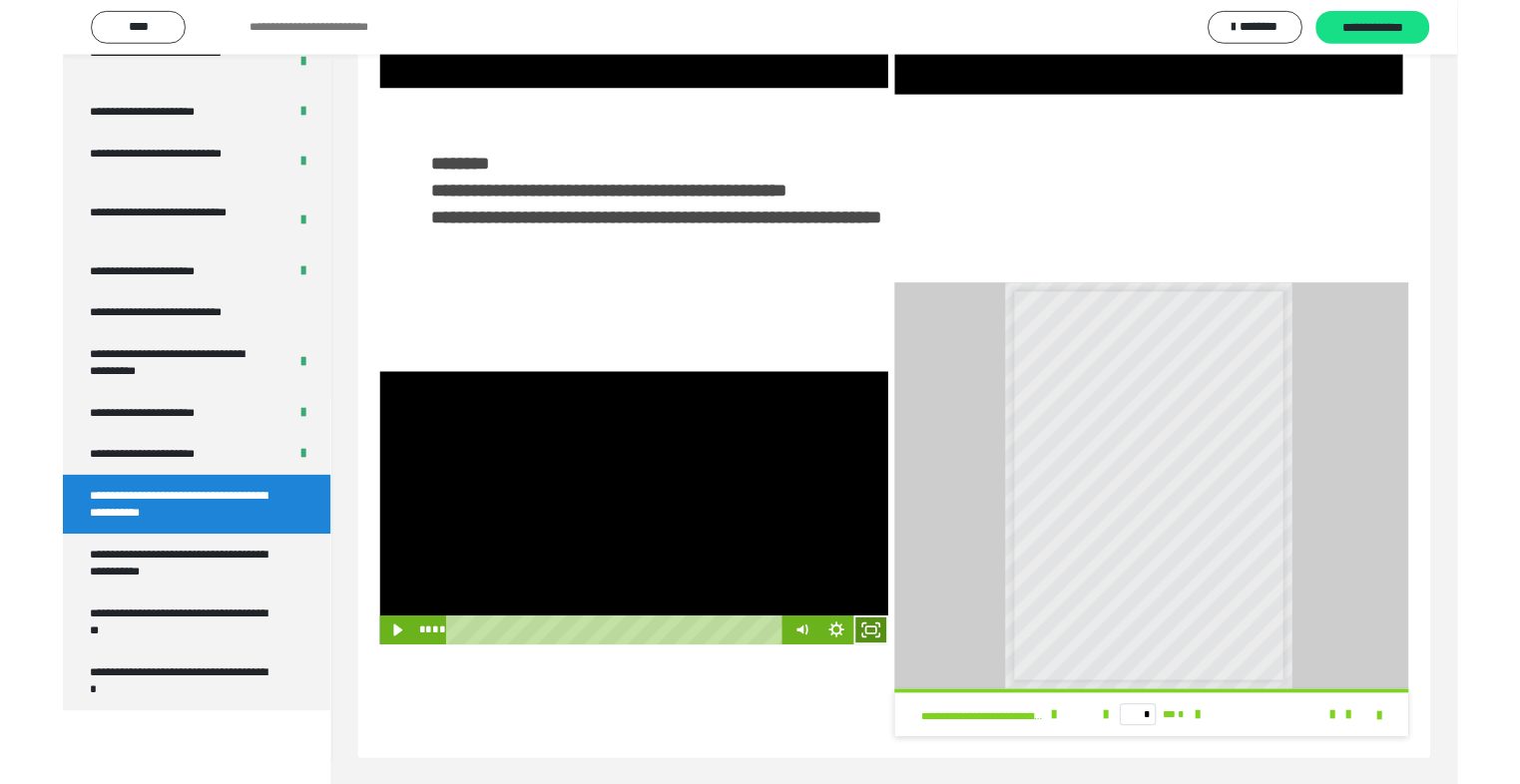 scroll, scrollTop: 2886, scrollLeft: 0, axis: vertical 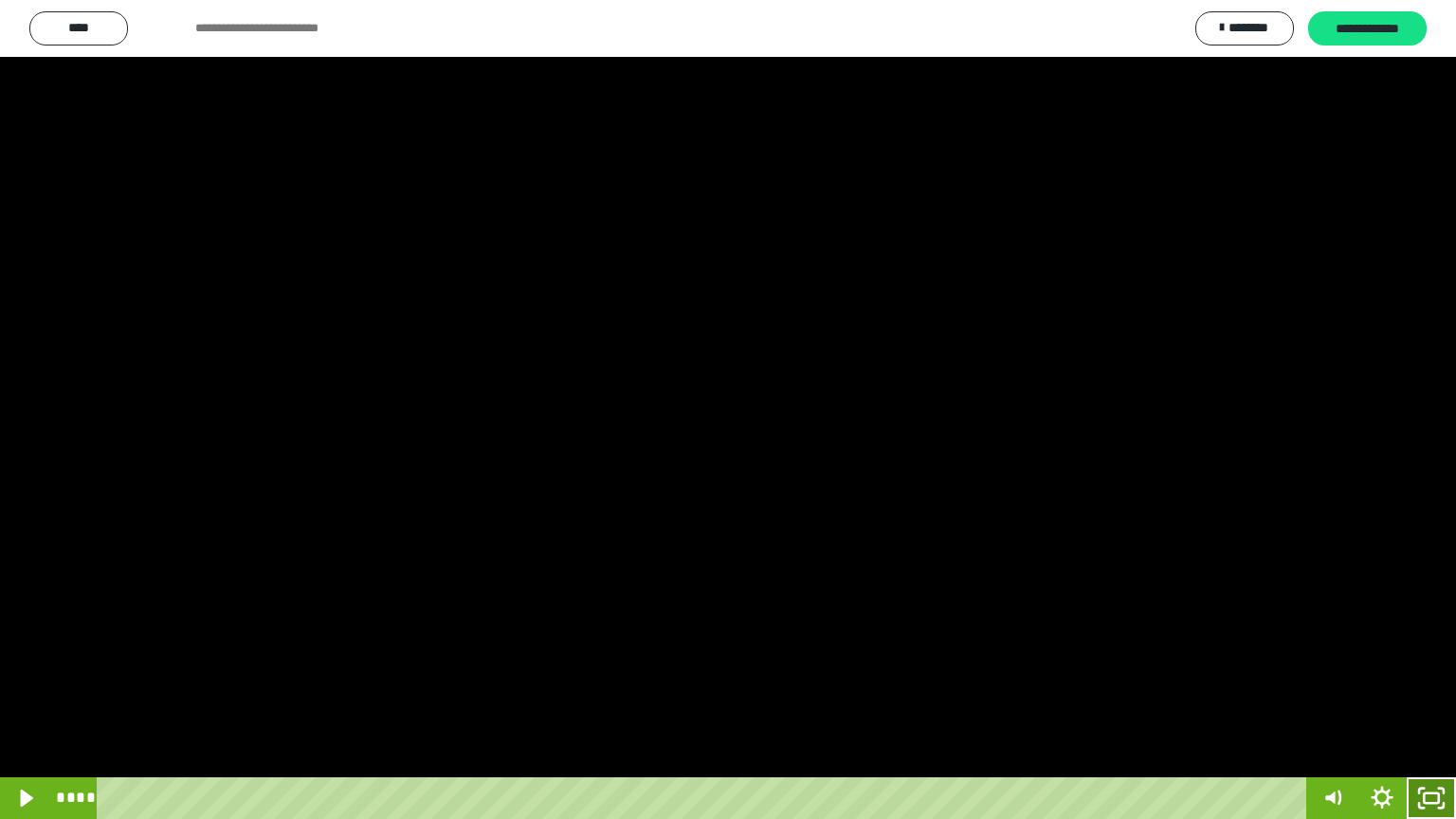 click 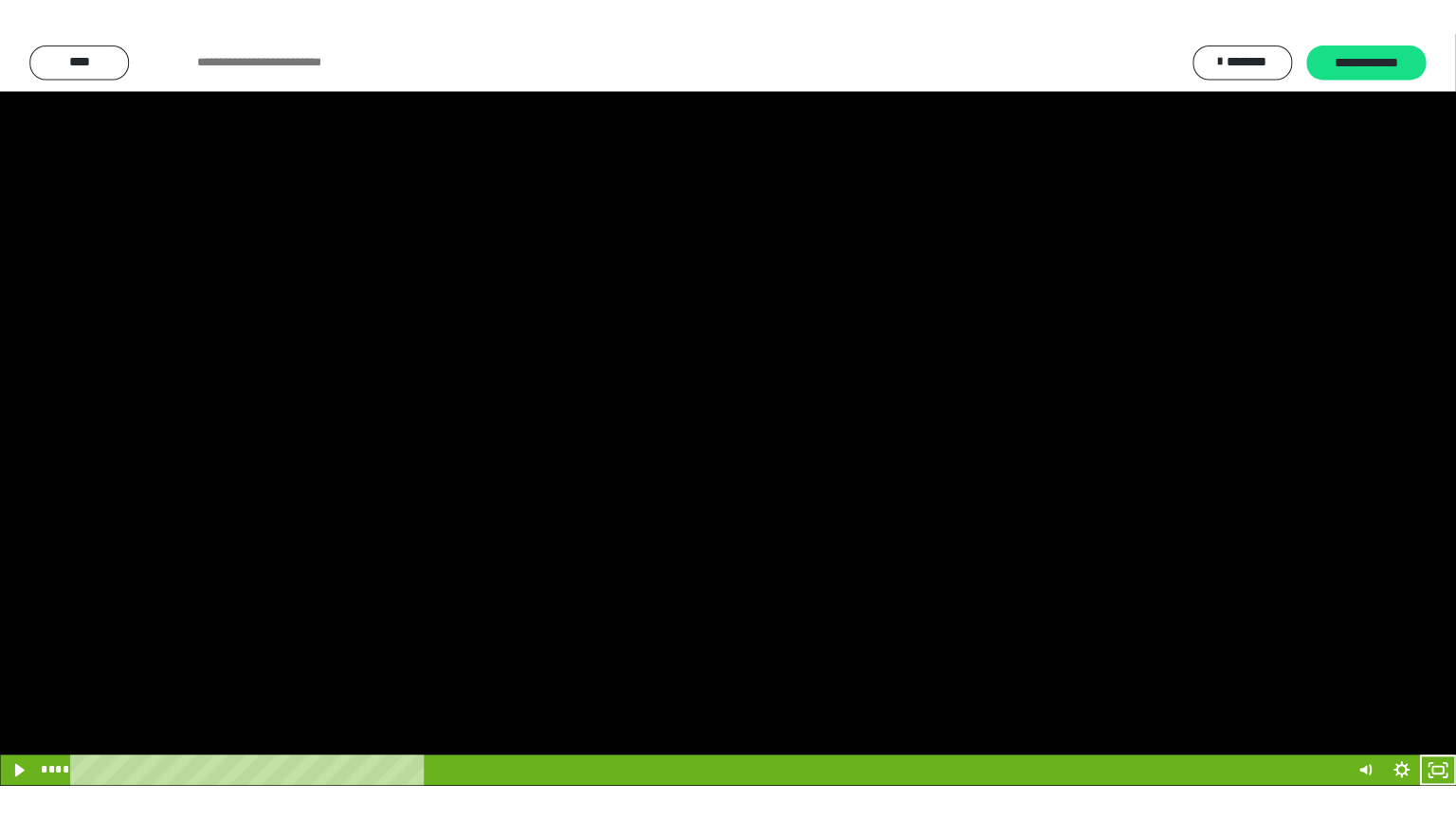 scroll, scrollTop: 2817, scrollLeft: 0, axis: vertical 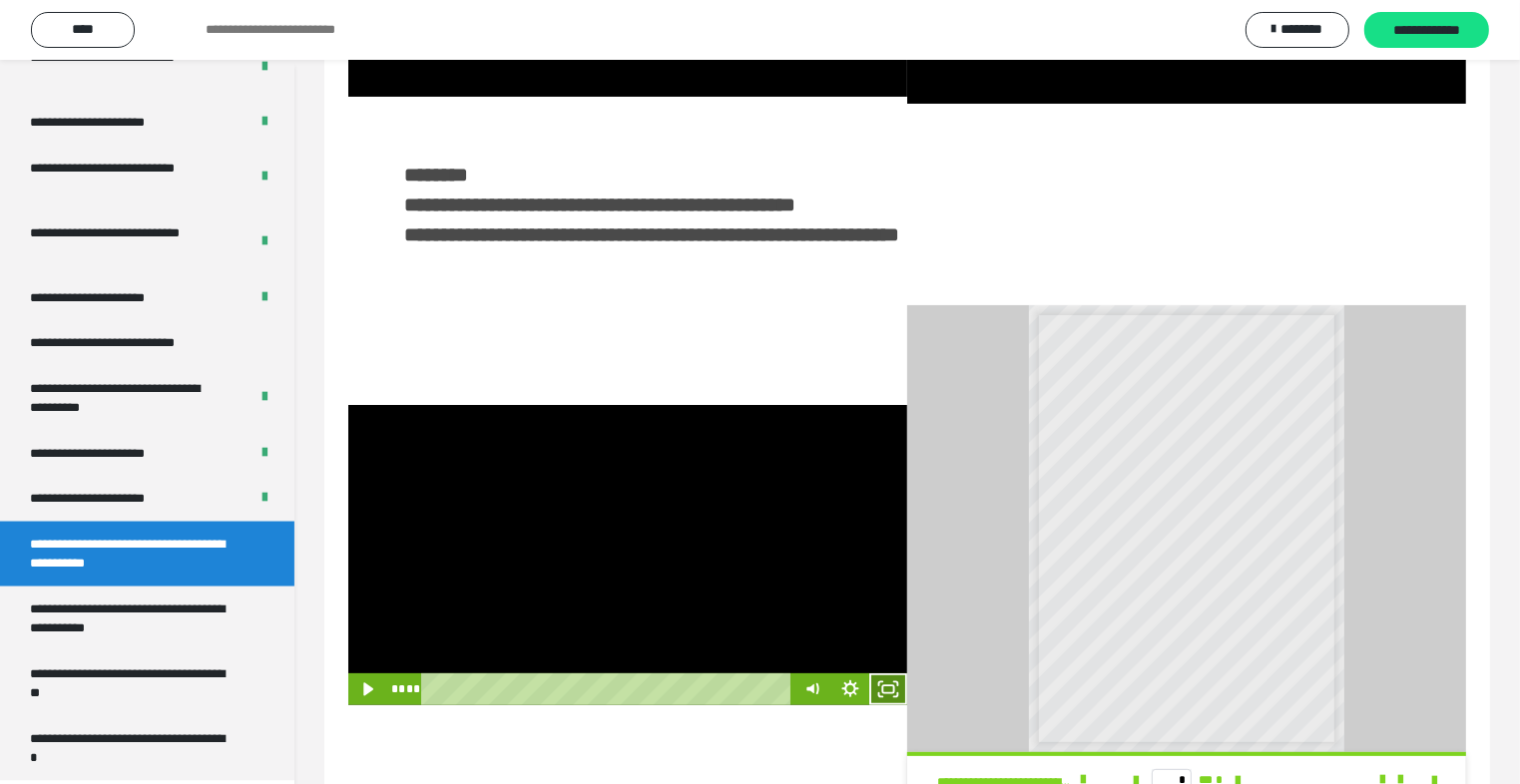 drag, startPoint x: 882, startPoint y: 685, endPoint x: 881, endPoint y: 773, distance: 88.005682 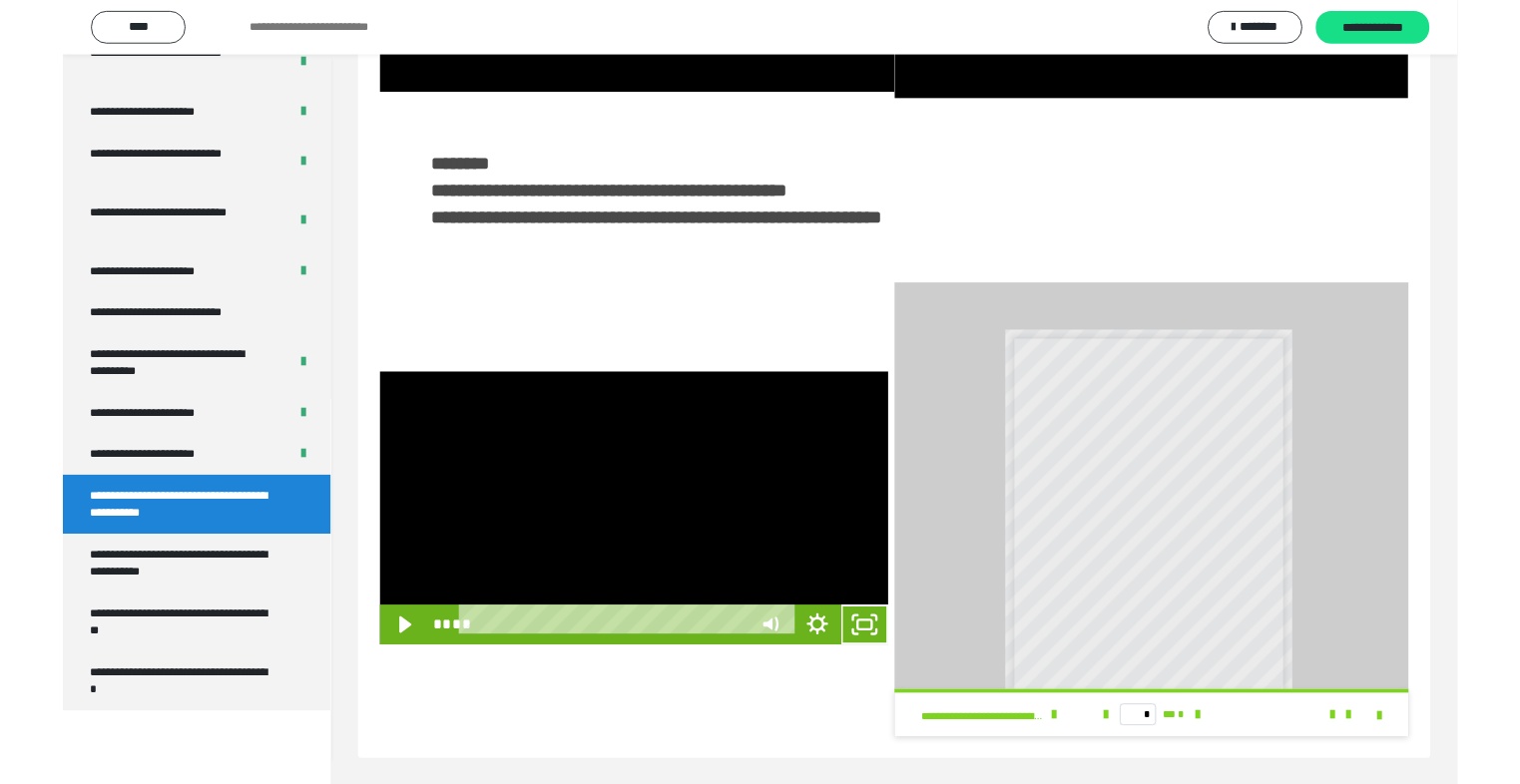 scroll, scrollTop: 2886, scrollLeft: 0, axis: vertical 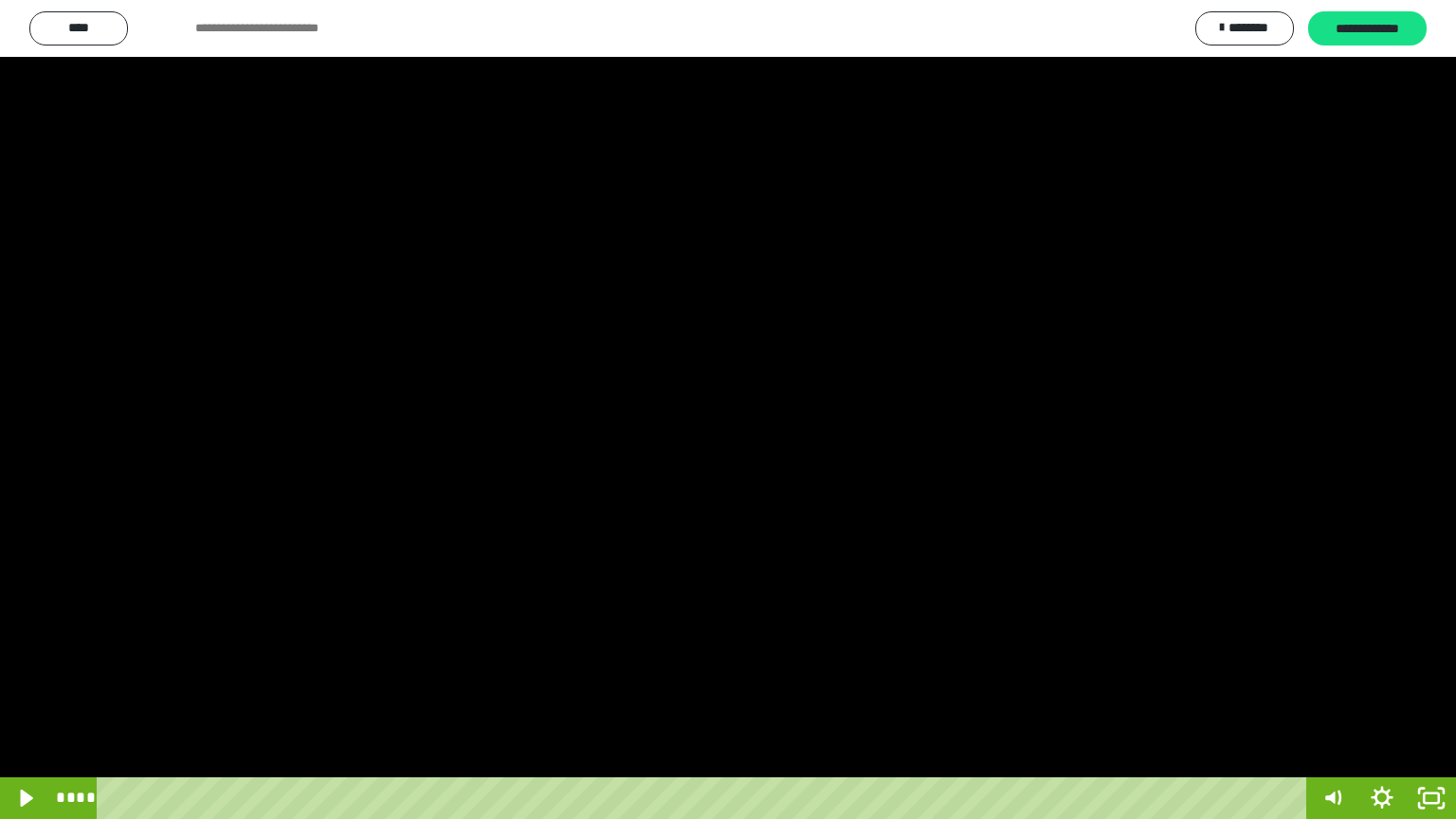 click at bounding box center (728, 410) 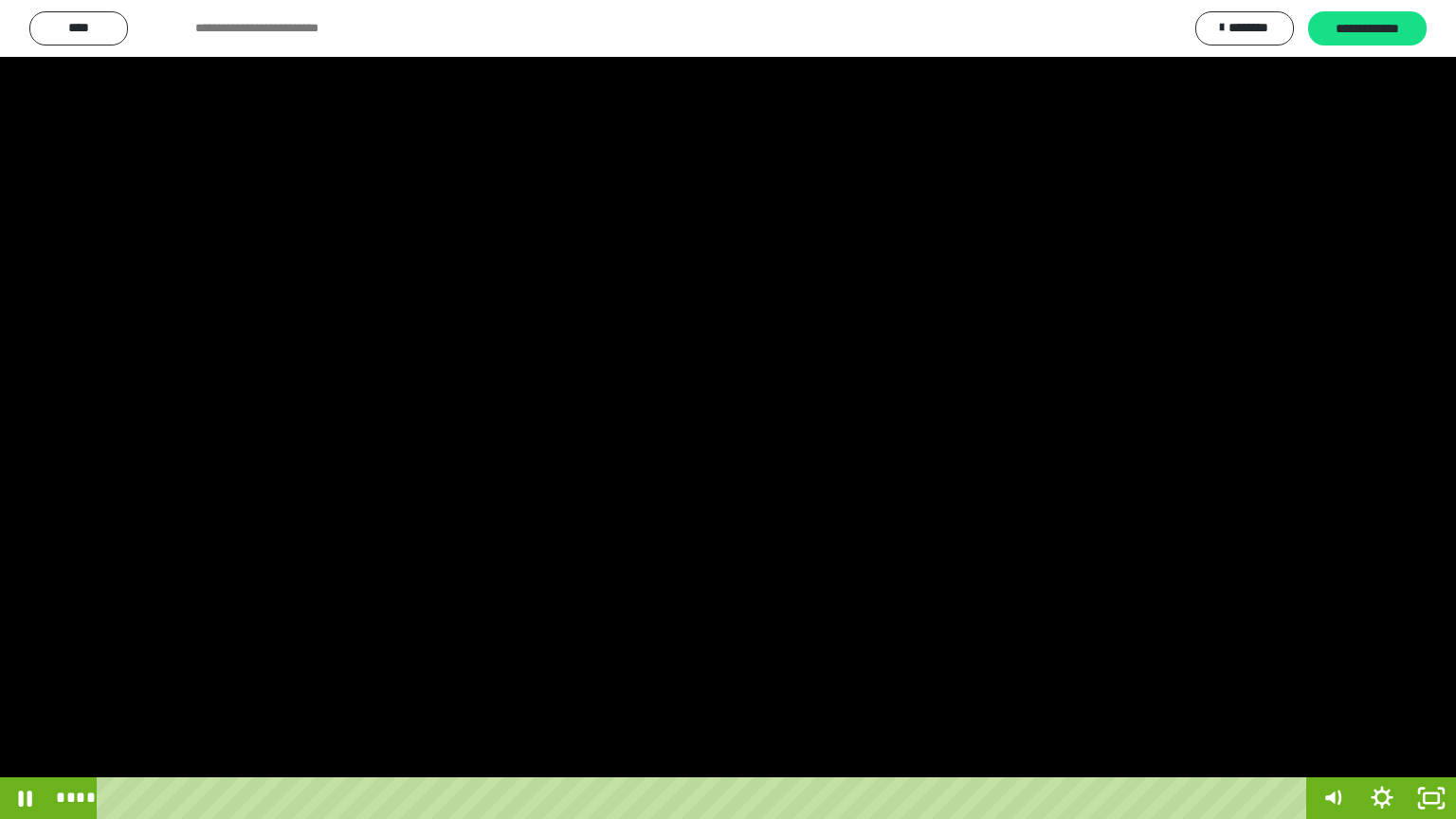 click at bounding box center [728, 410] 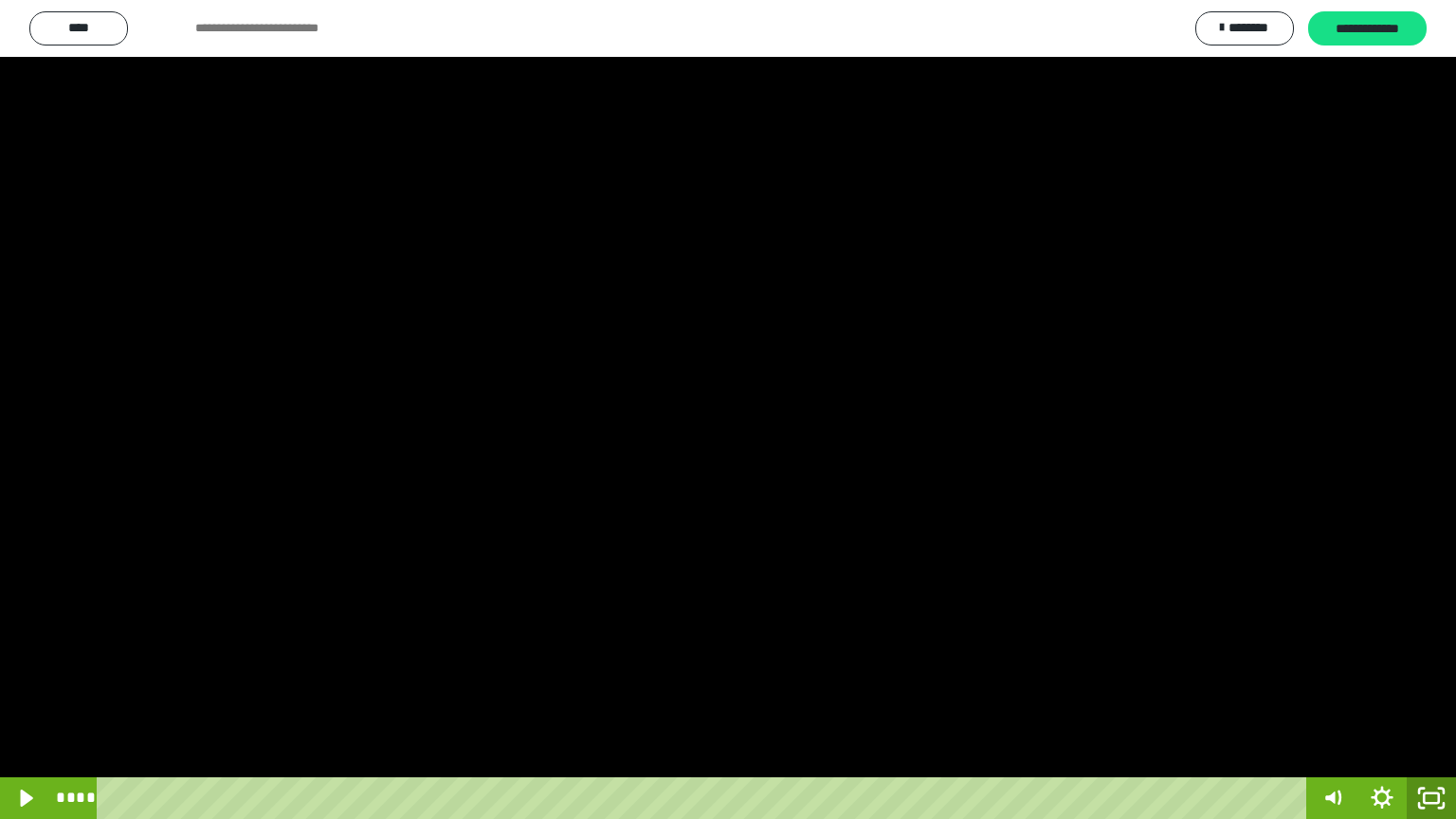 click 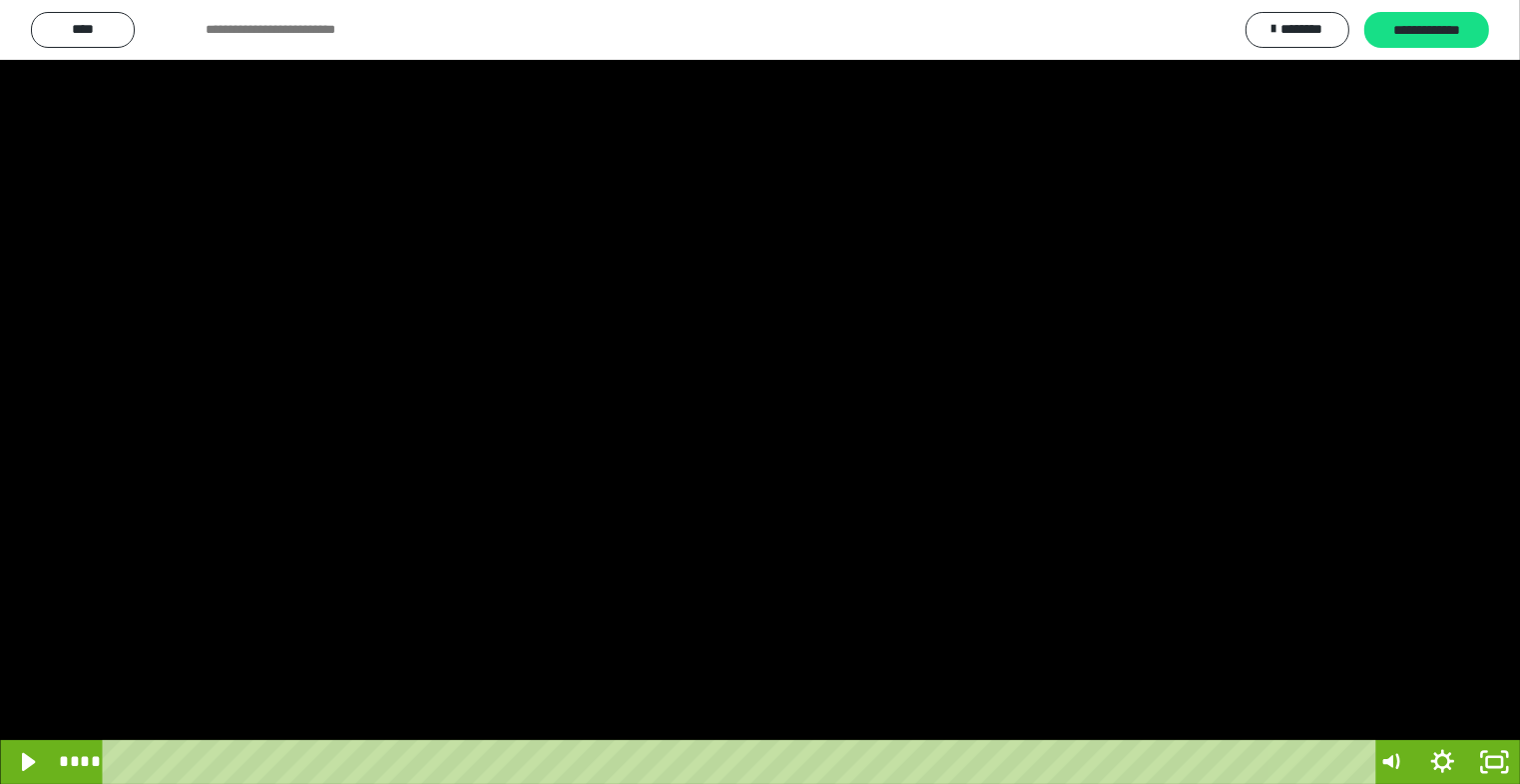 scroll, scrollTop: 2964, scrollLeft: 0, axis: vertical 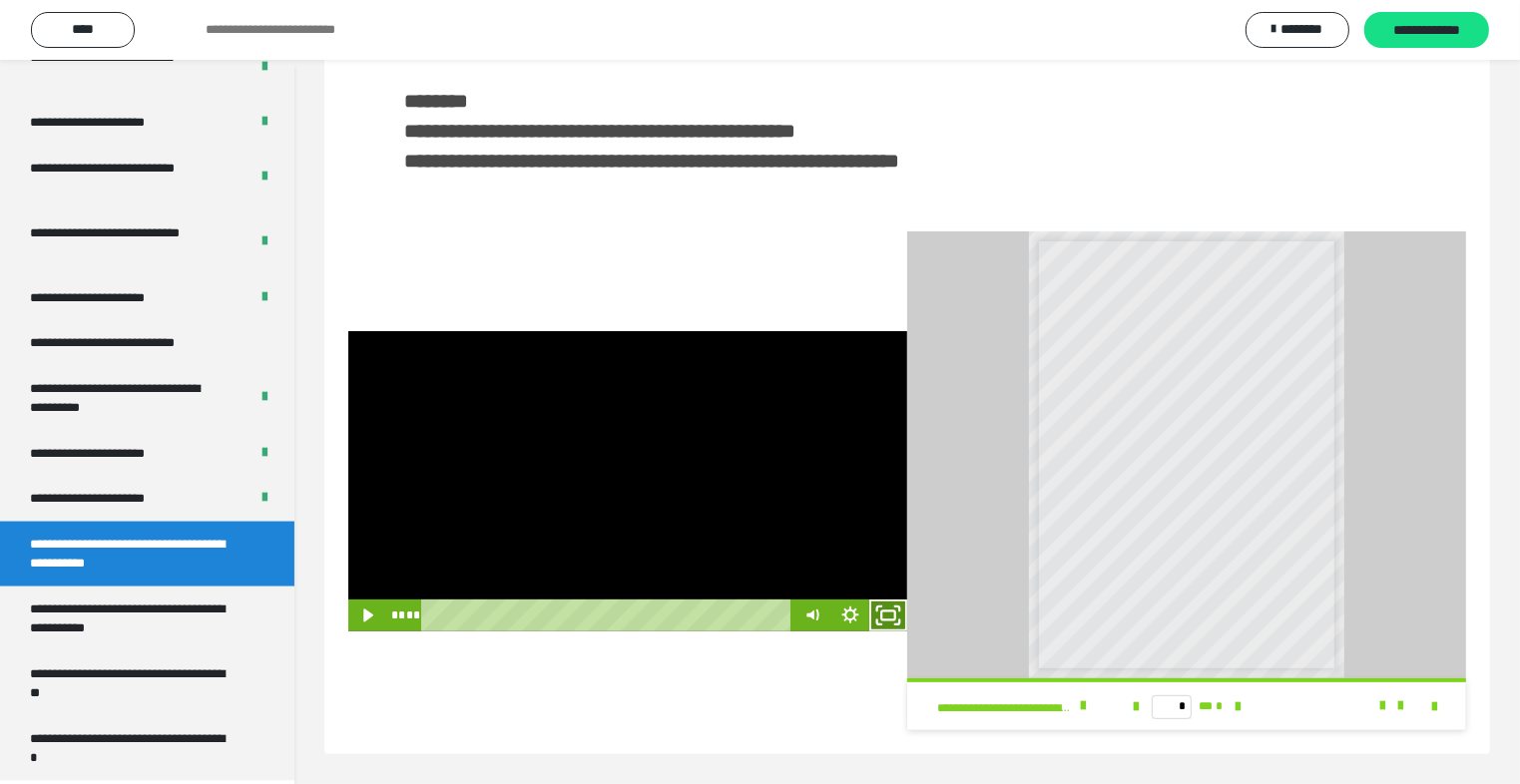 click 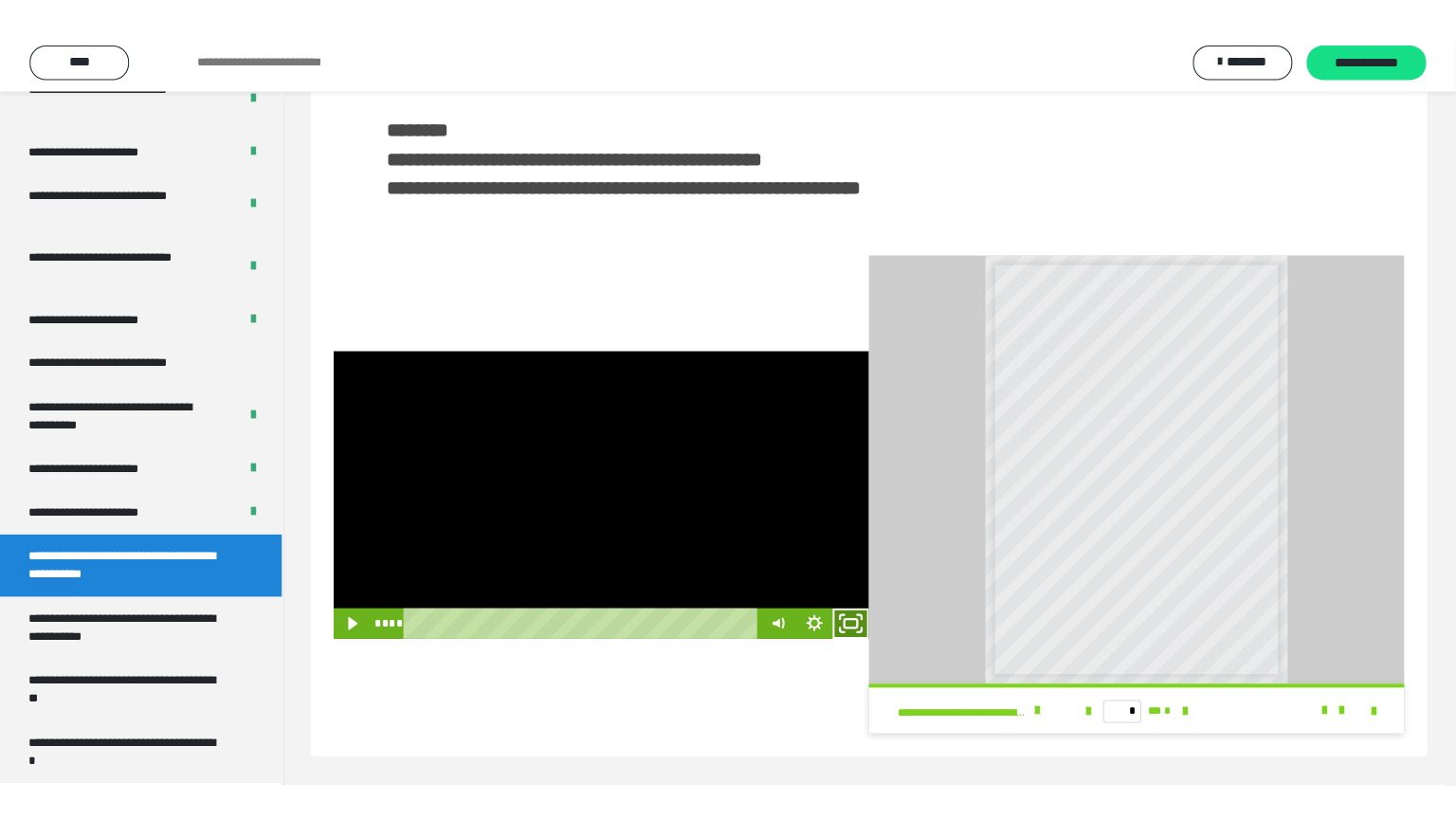 scroll, scrollTop: 334, scrollLeft: 0, axis: vertical 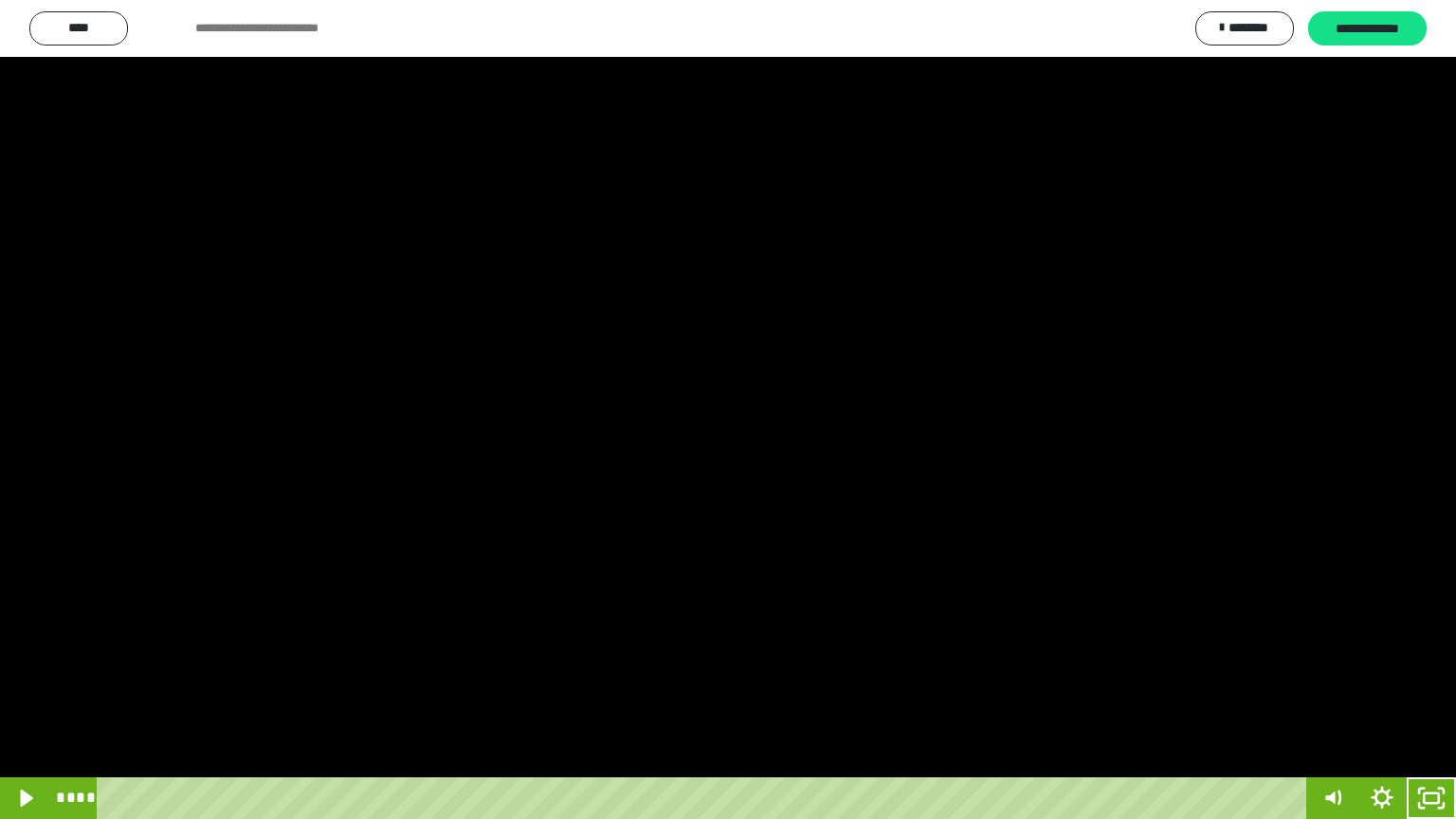 click at bounding box center (728, 410) 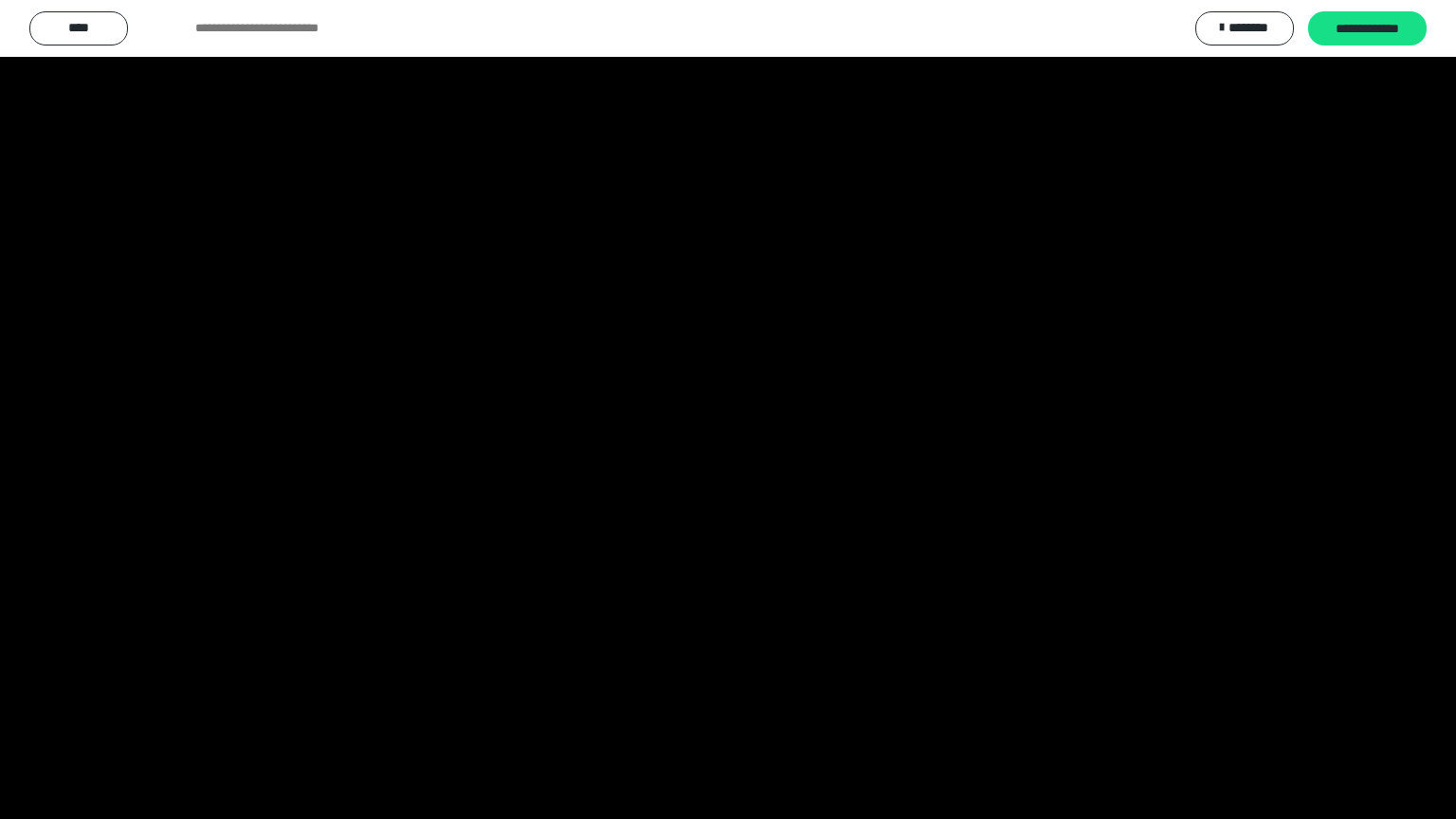click at bounding box center [728, 410] 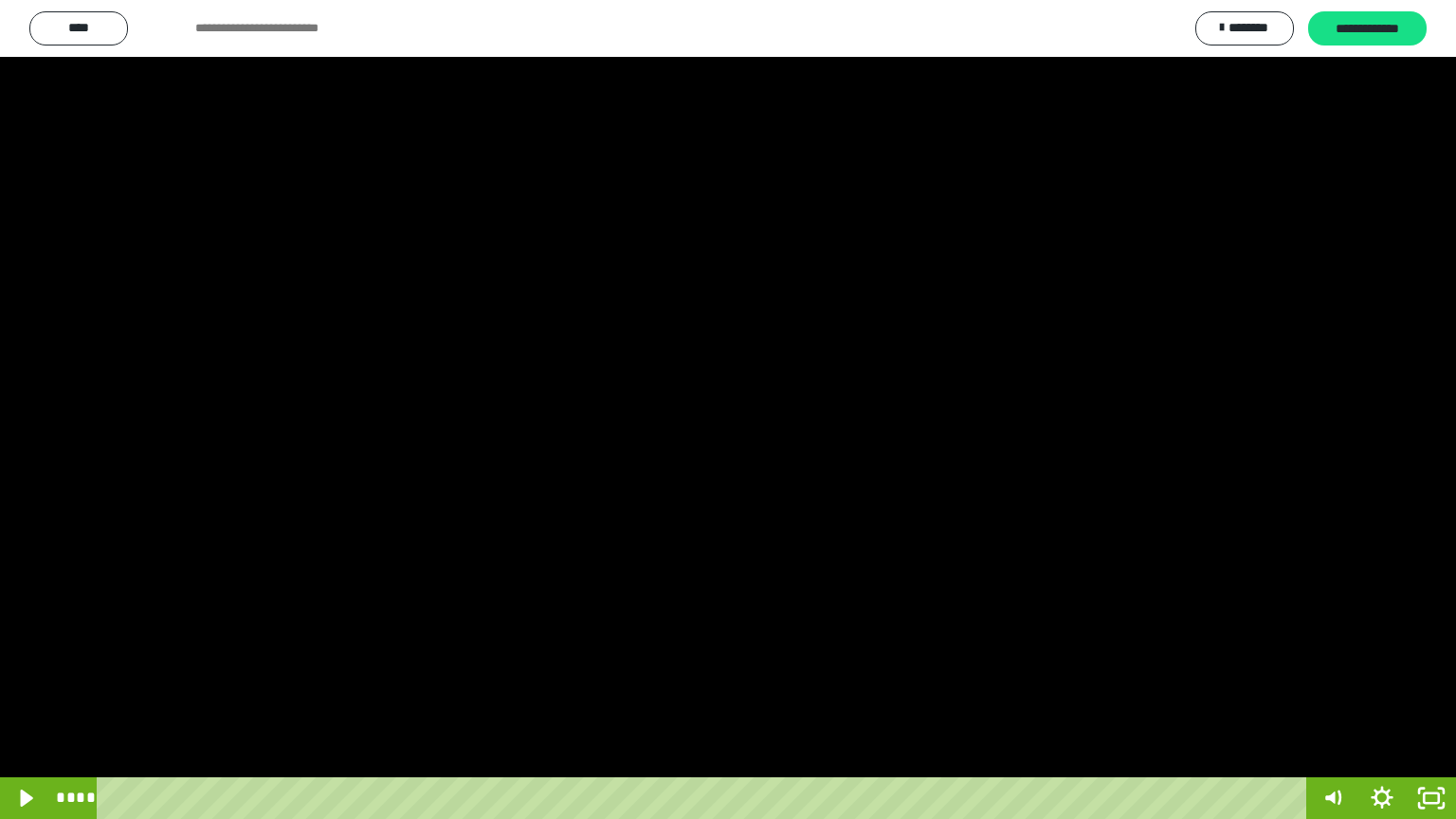 click at bounding box center [728, 410] 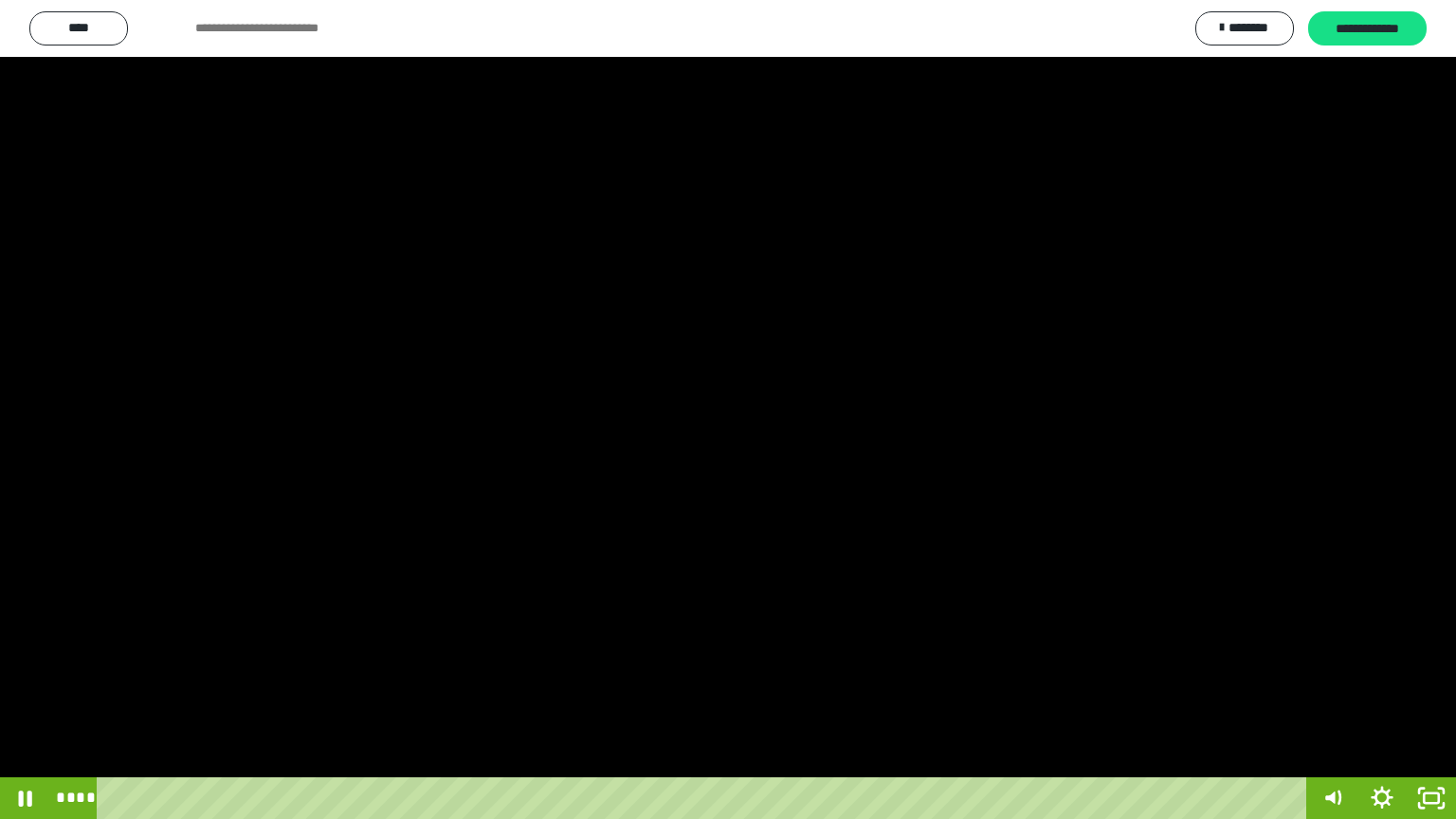 click at bounding box center (728, 410) 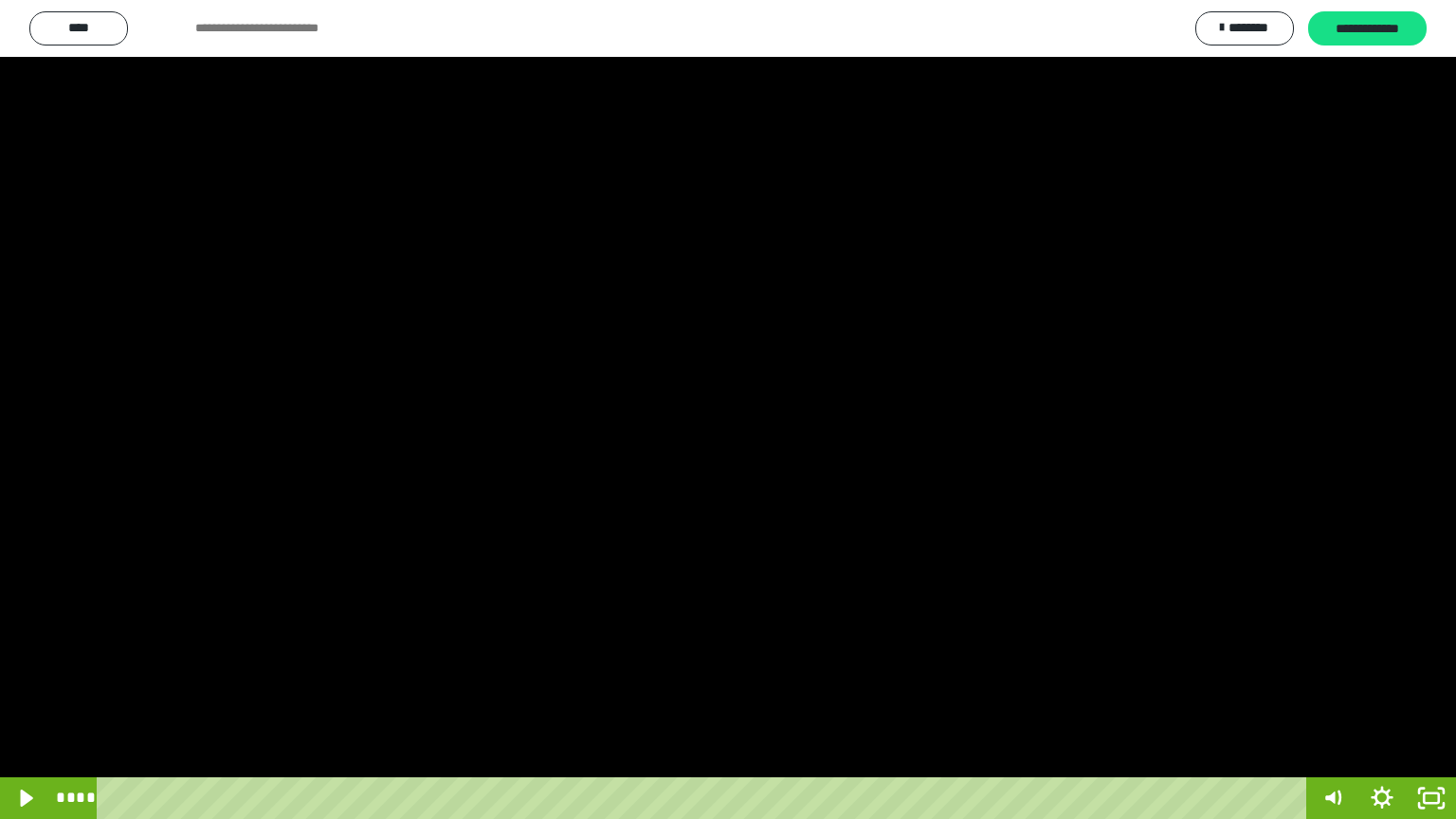 click at bounding box center (728, 410) 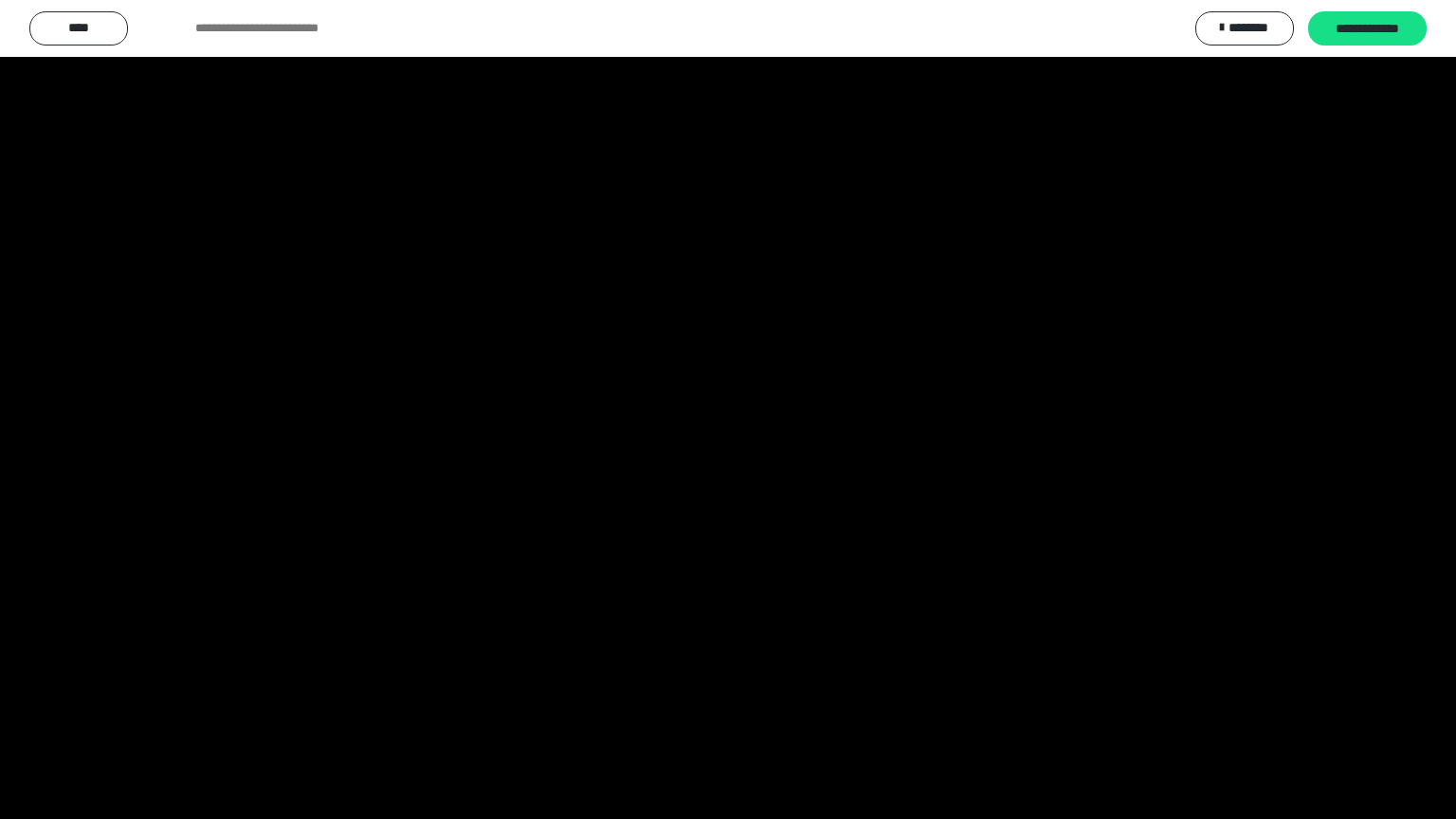 click at bounding box center (728, 410) 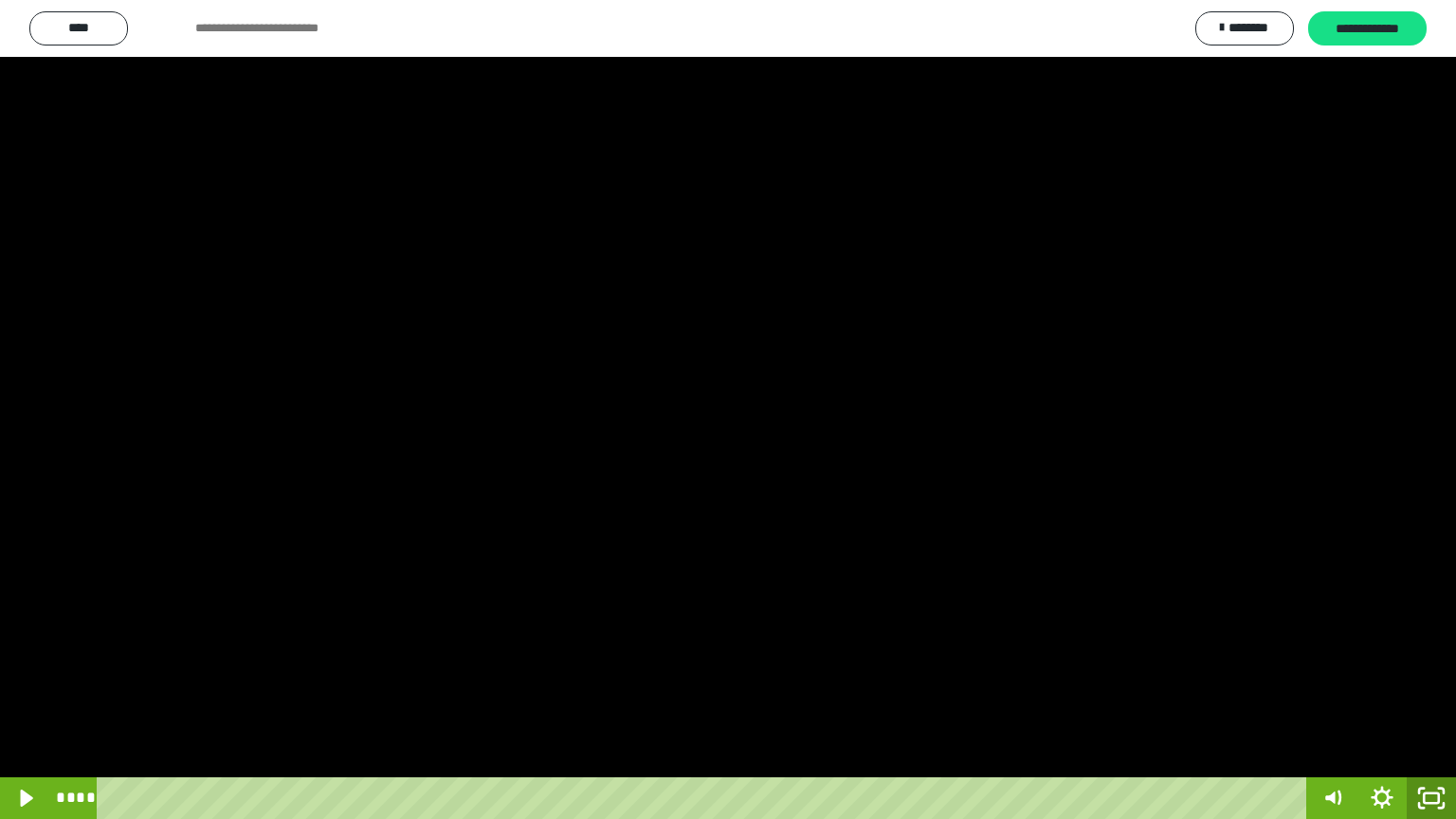 click 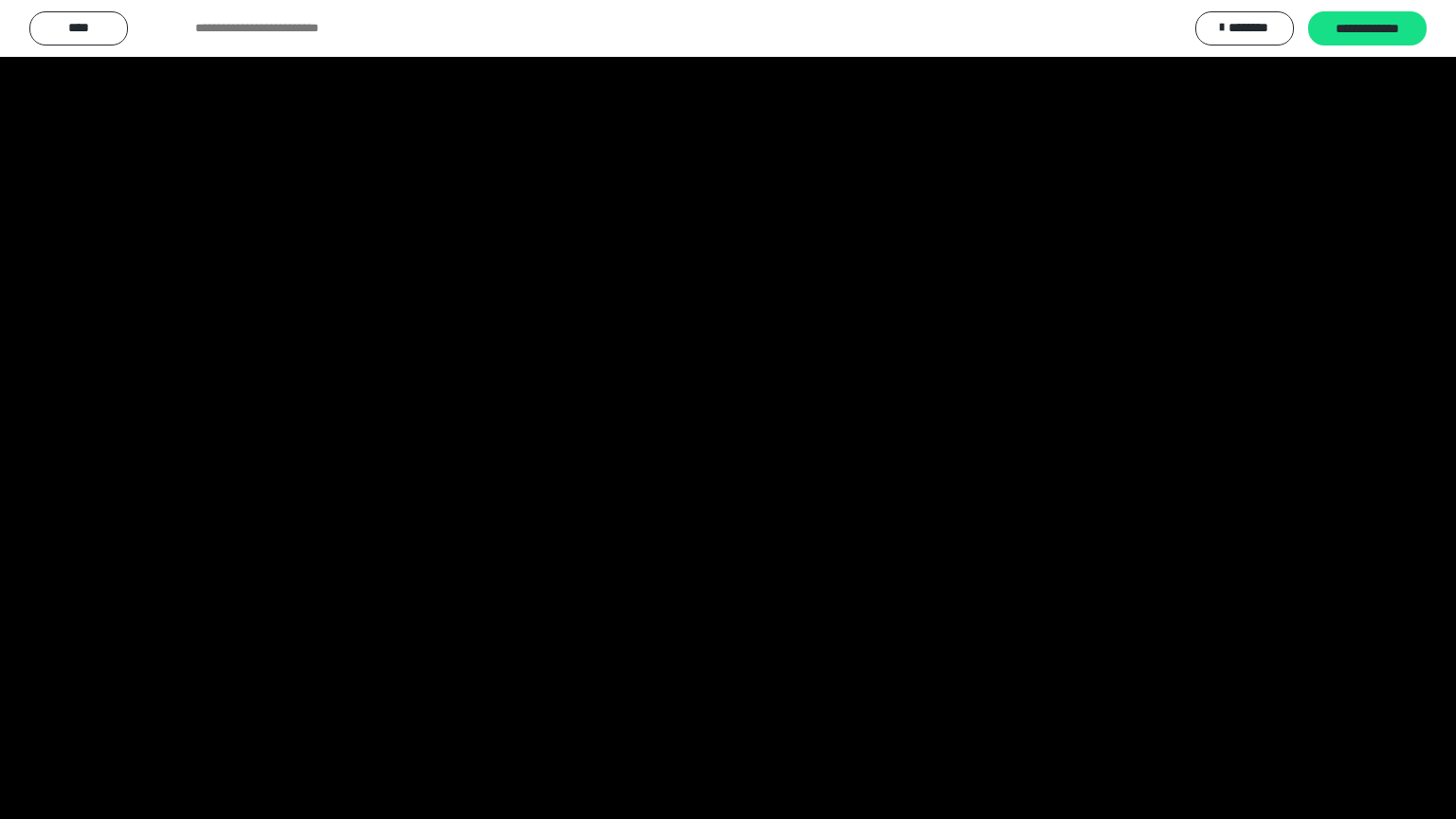 scroll, scrollTop: 2817, scrollLeft: 0, axis: vertical 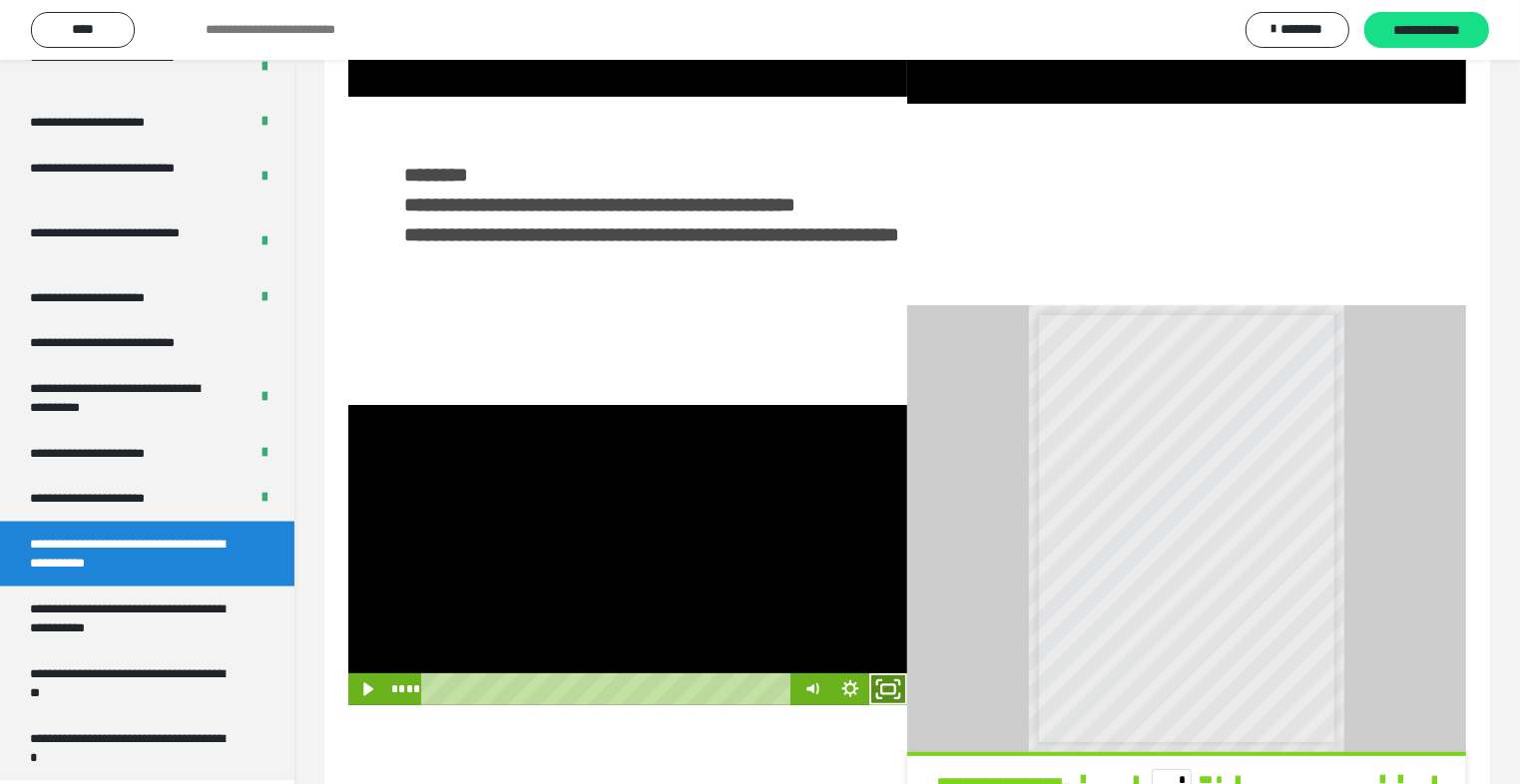 click 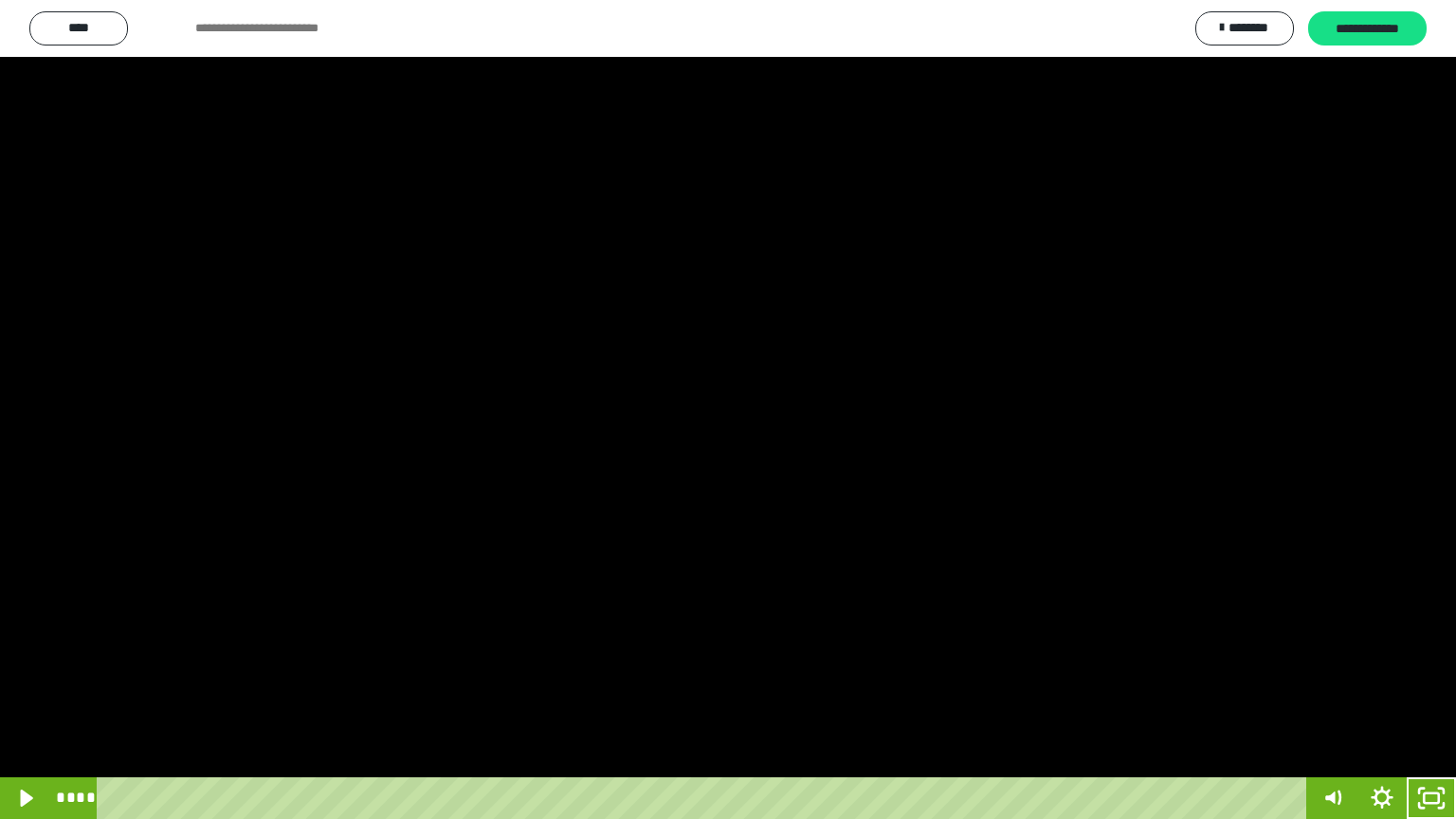 click at bounding box center (728, 410) 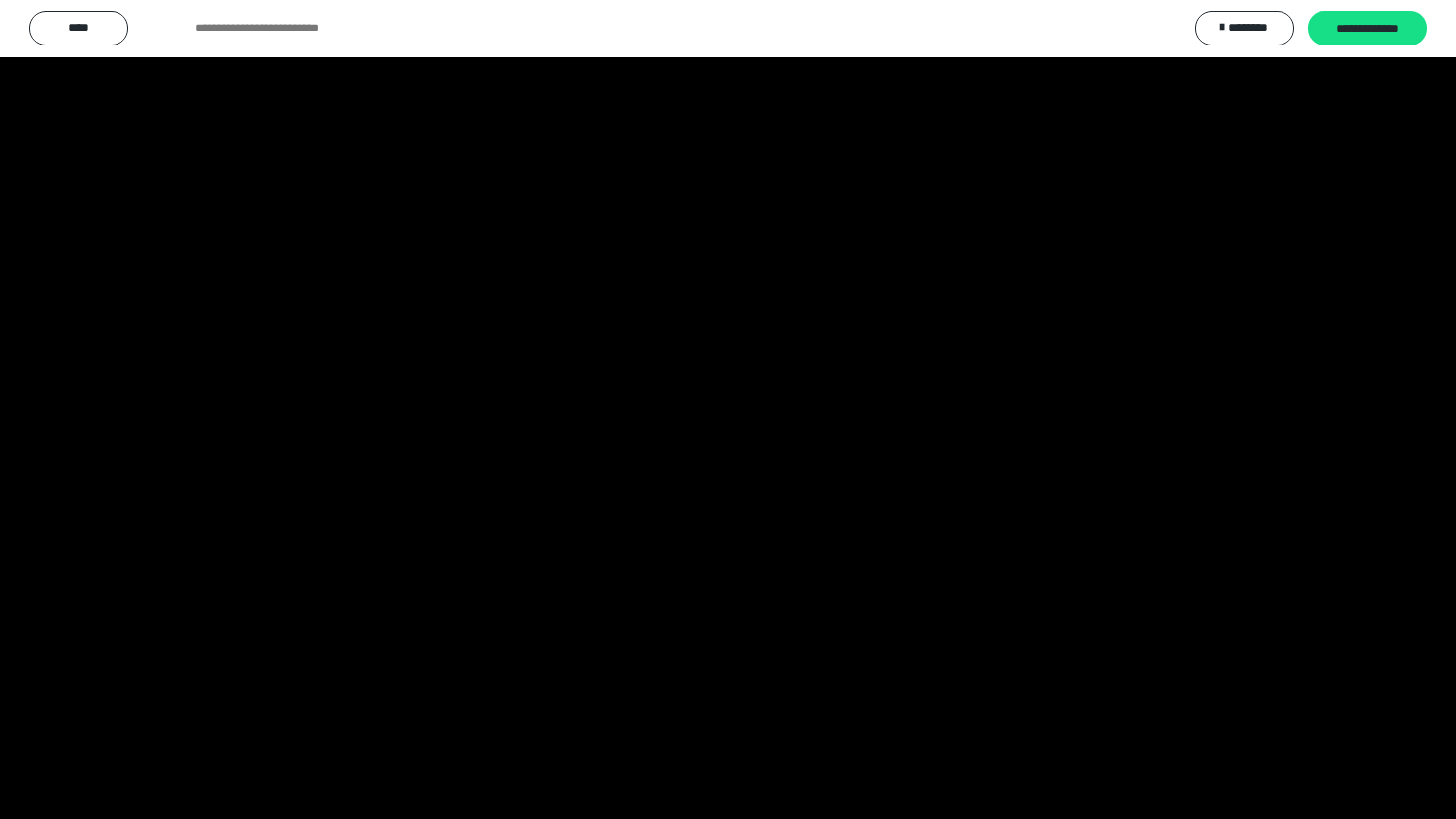 click at bounding box center (728, 410) 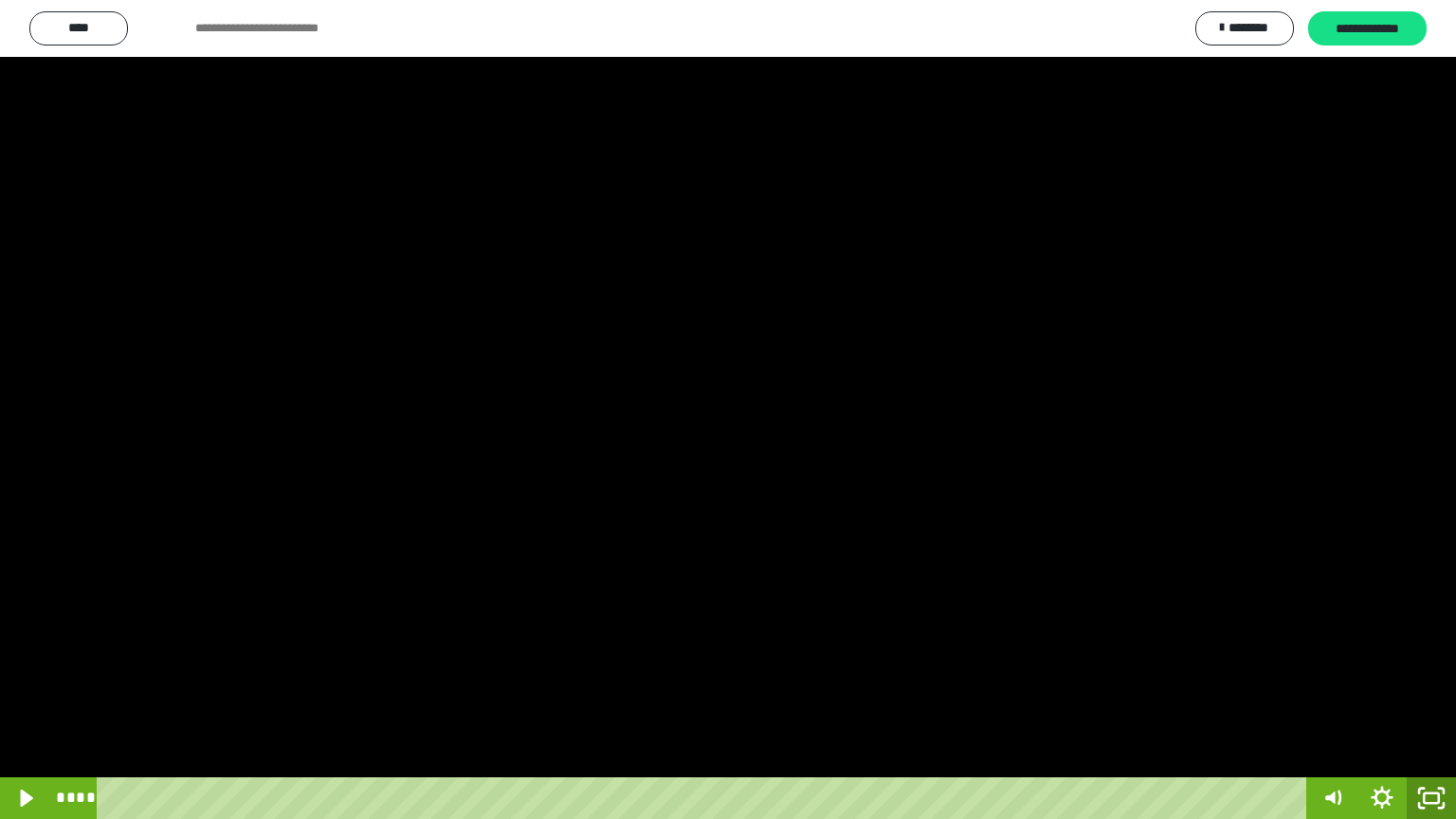 click 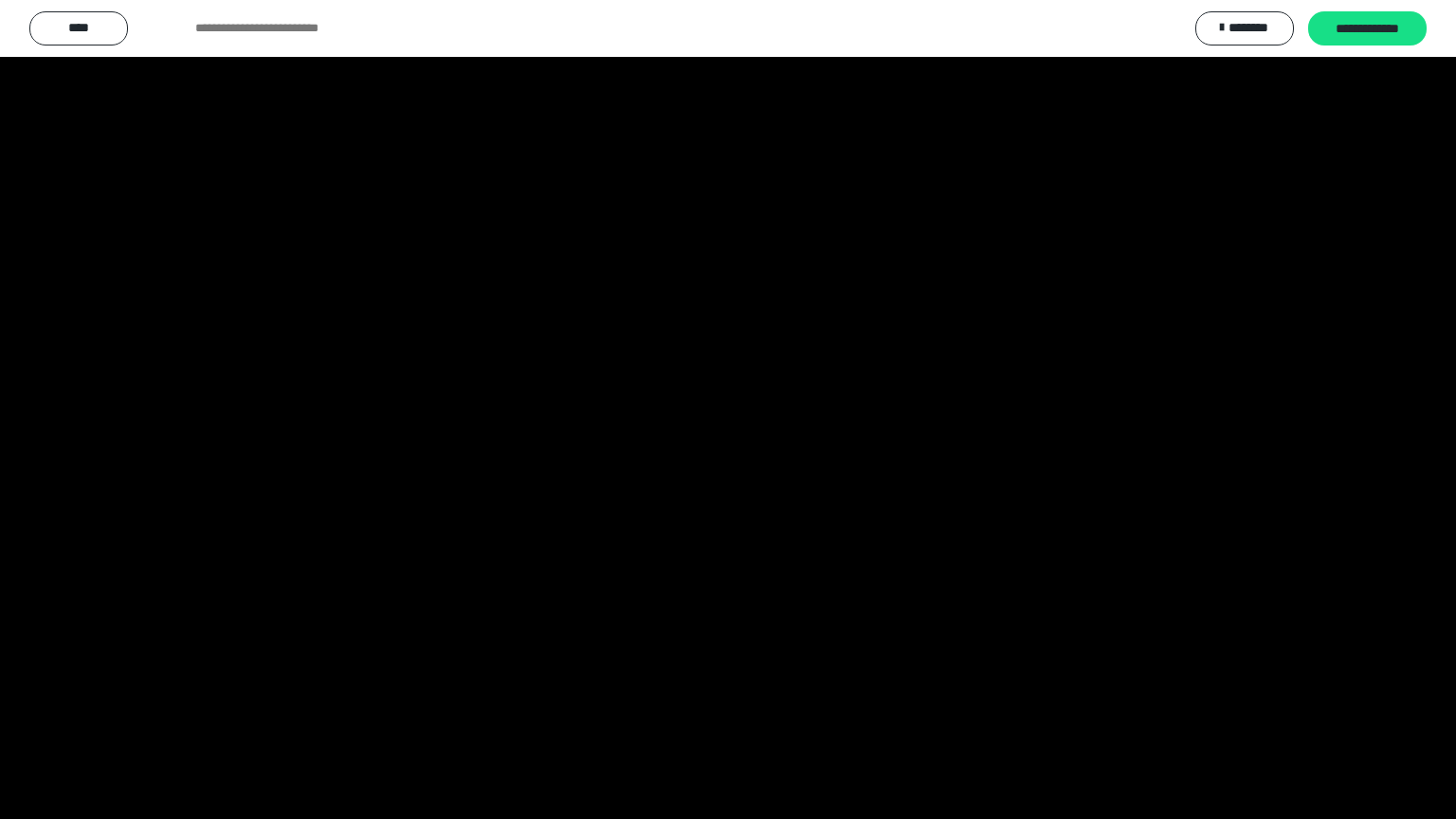 scroll, scrollTop: 2817, scrollLeft: 0, axis: vertical 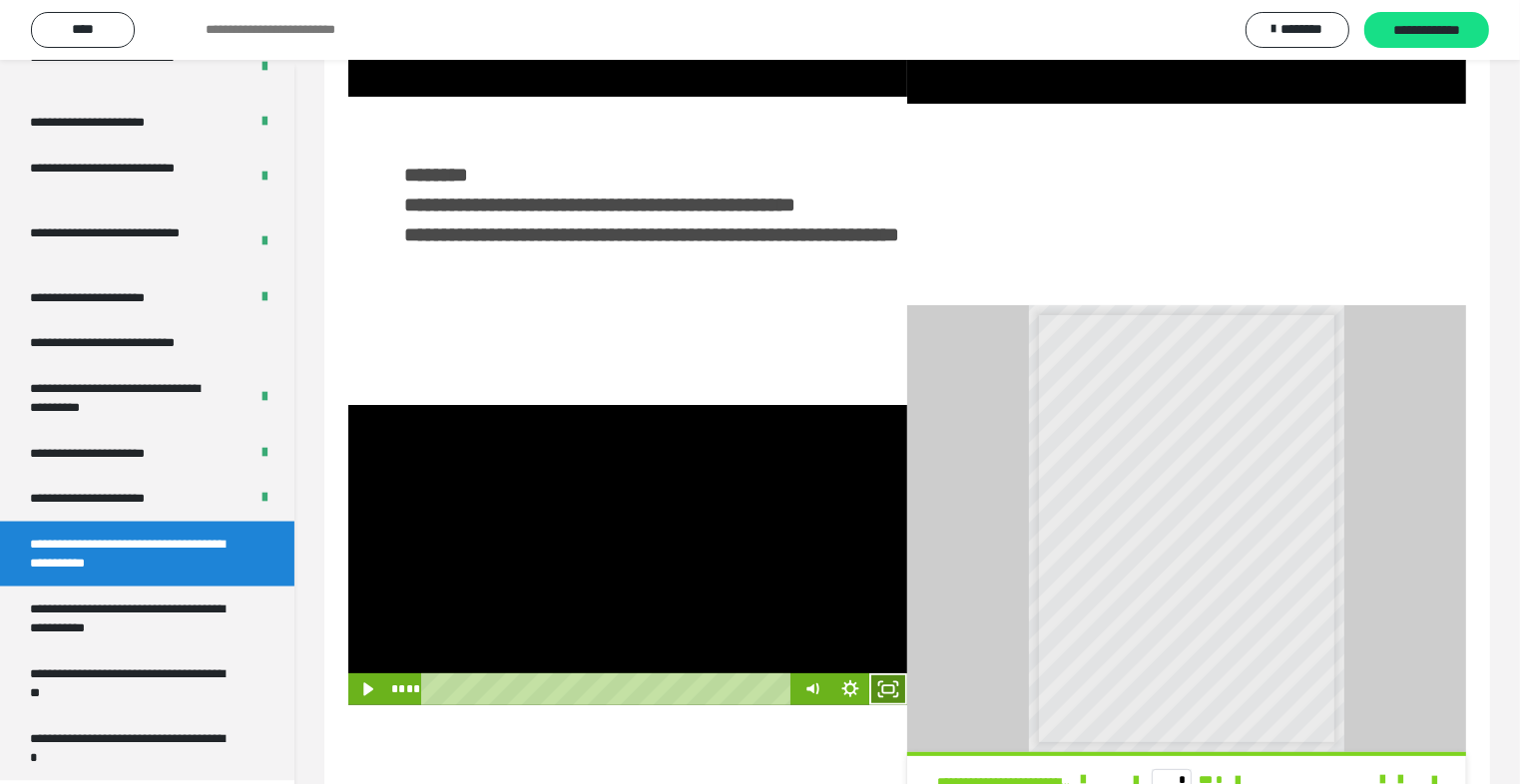 click 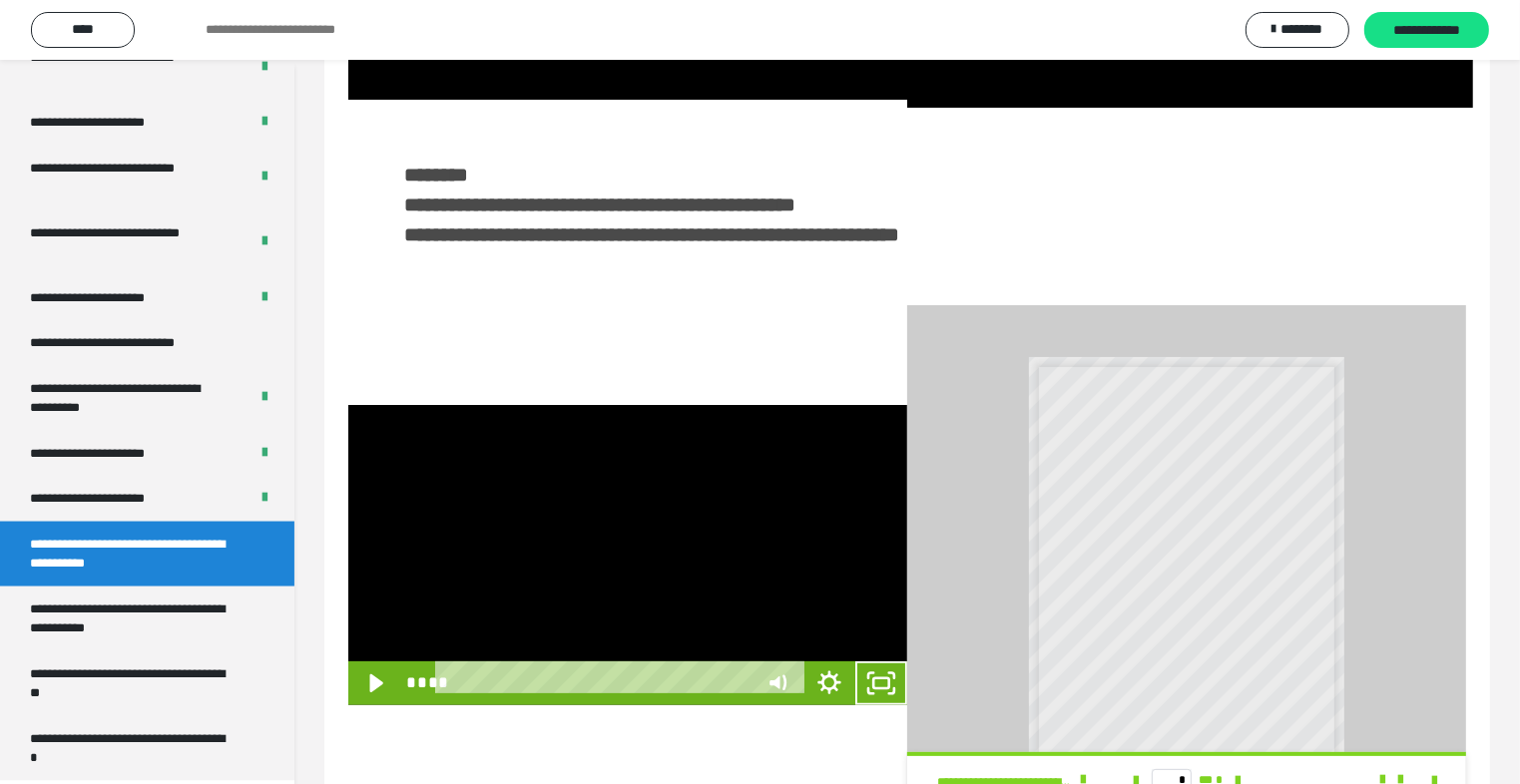 scroll, scrollTop: 2886, scrollLeft: 0, axis: vertical 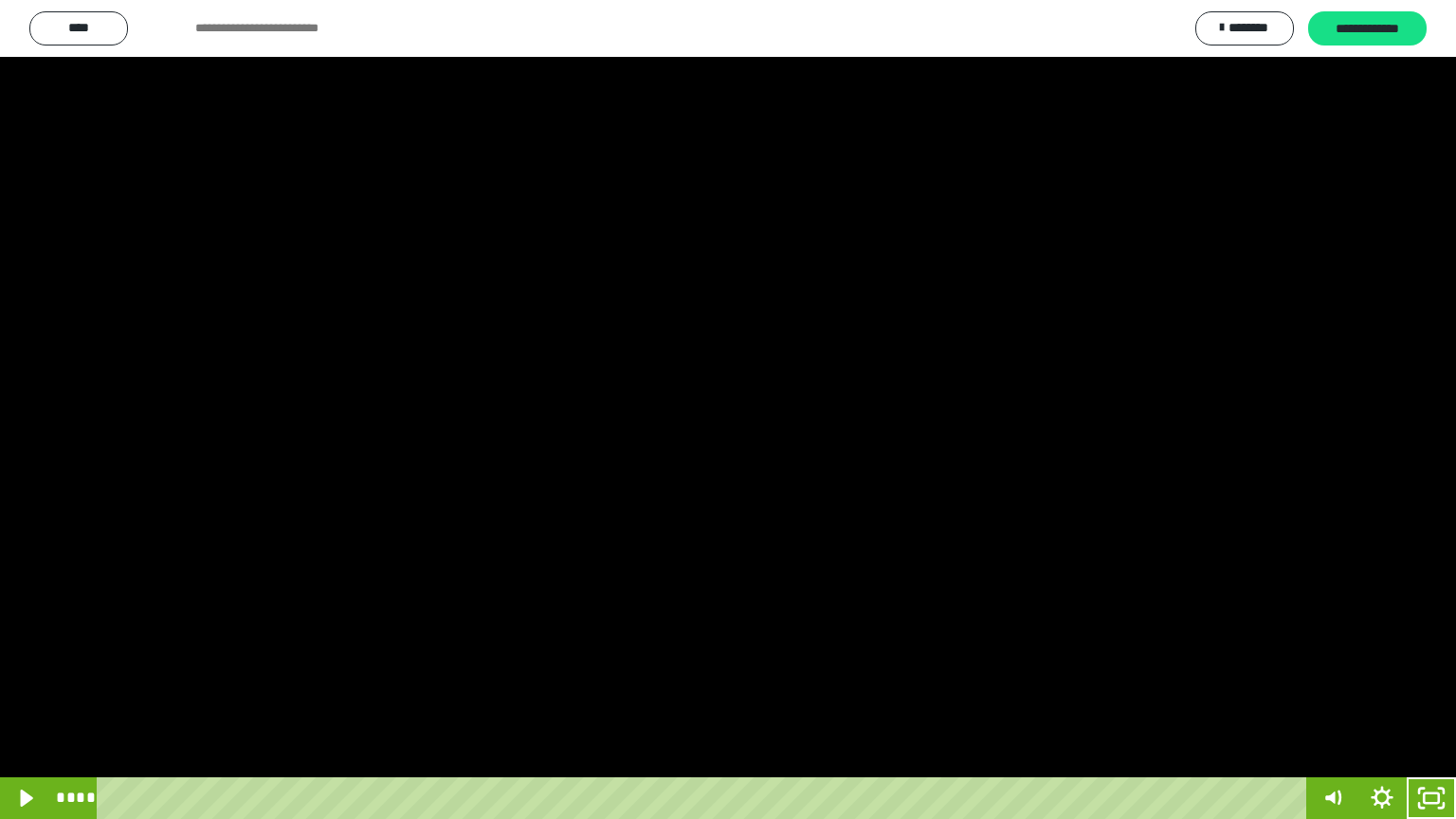 click at bounding box center (728, 410) 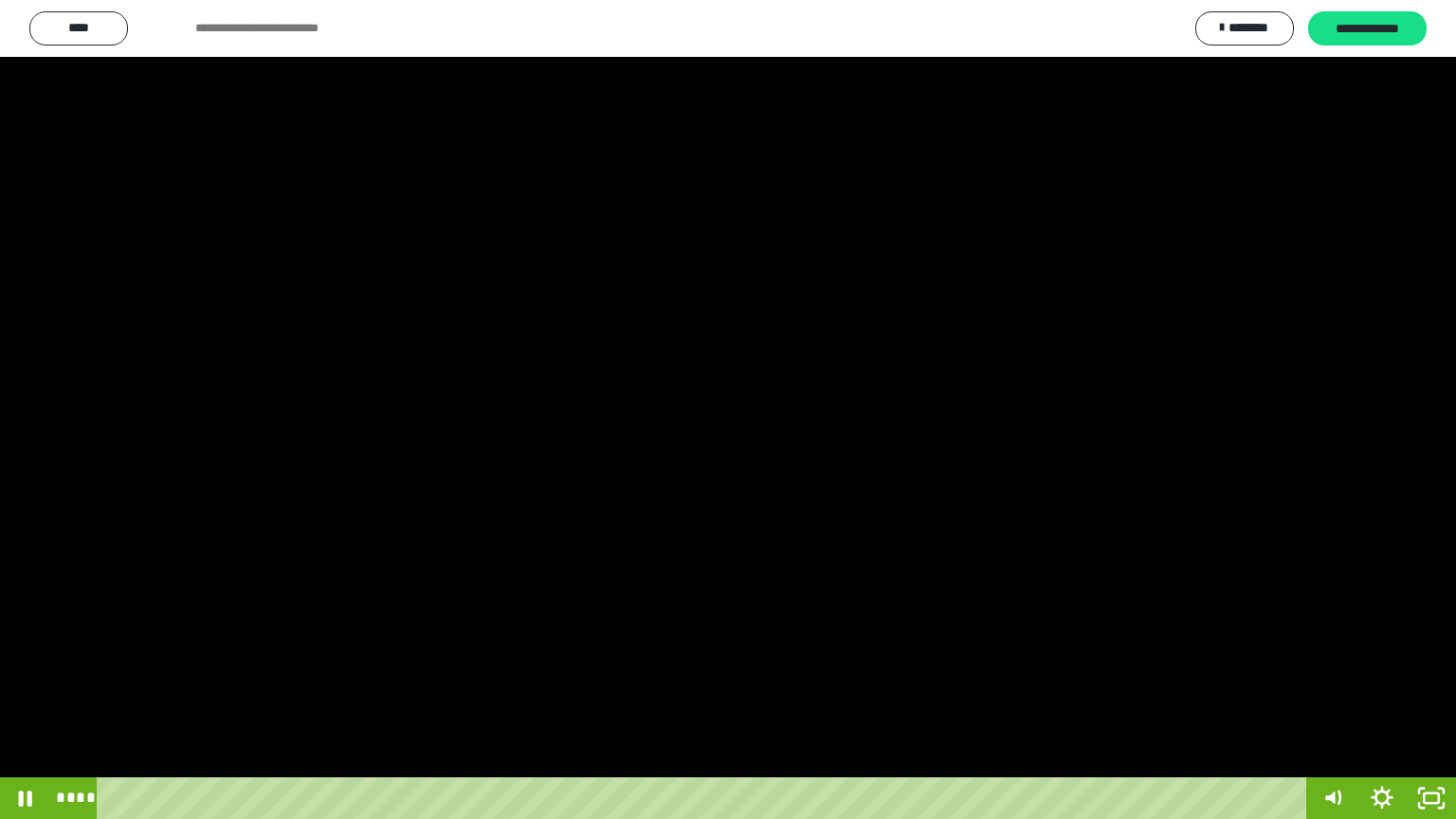 click at bounding box center [728, 410] 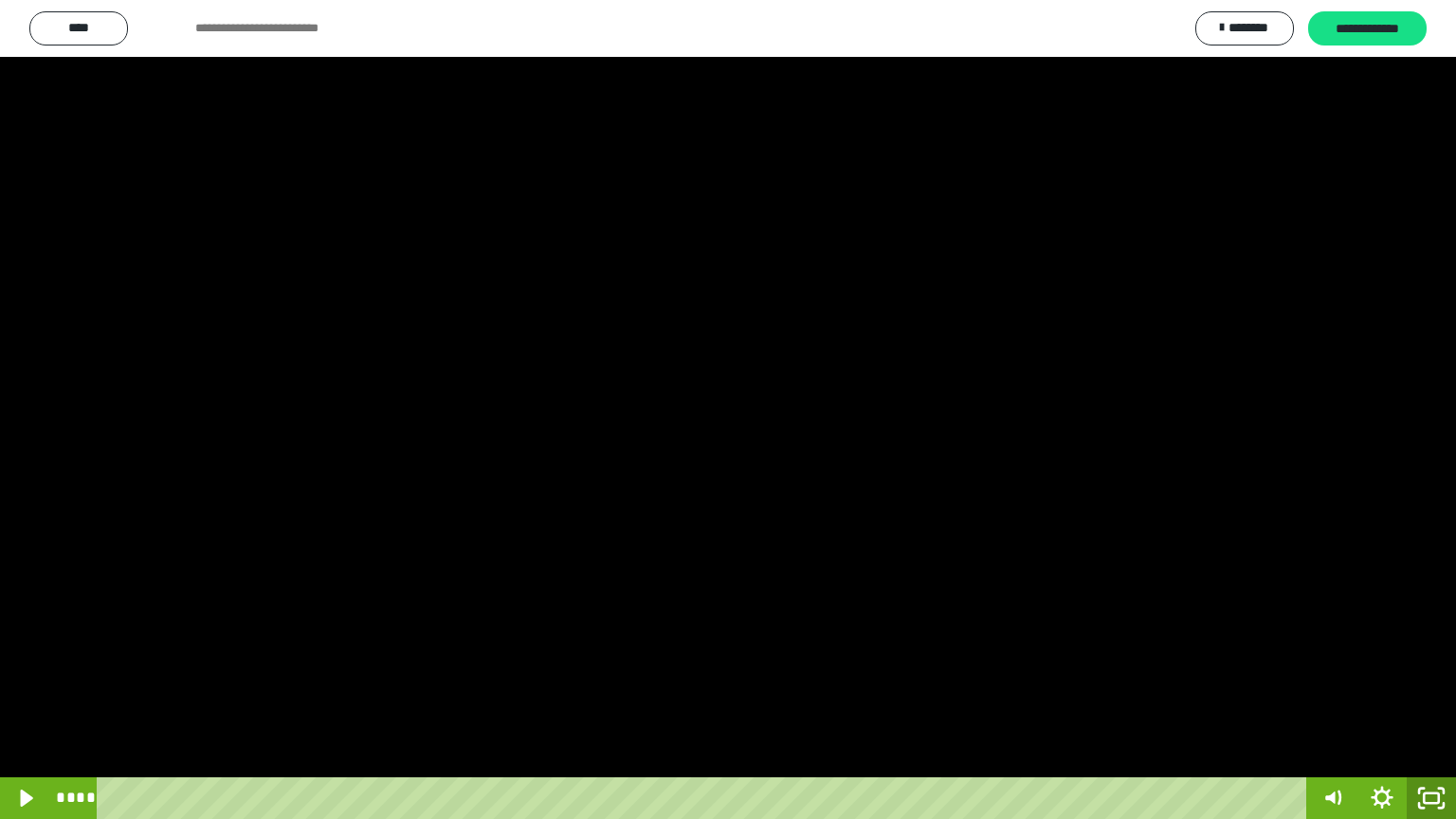 click 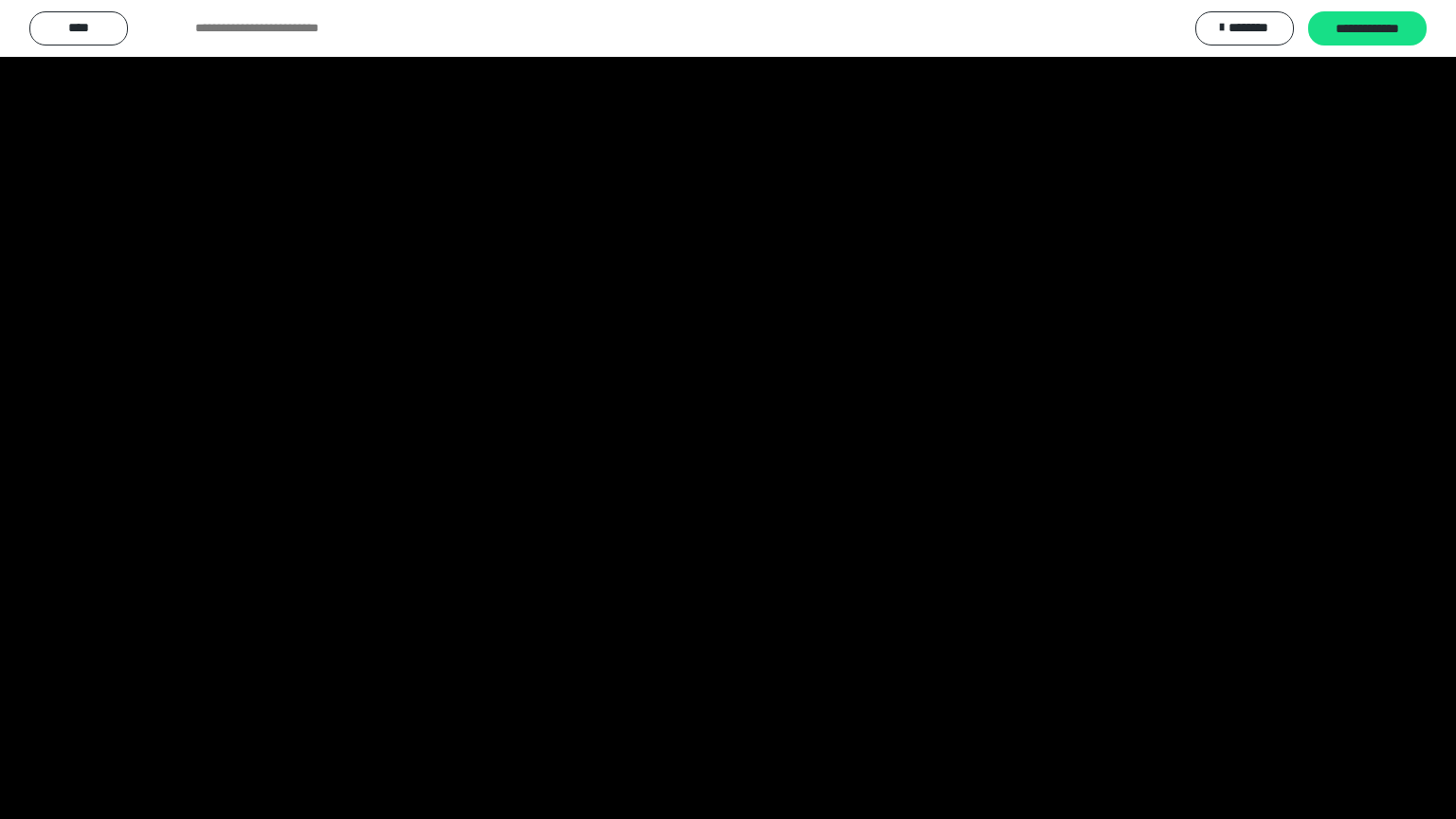 scroll, scrollTop: 2817, scrollLeft: 0, axis: vertical 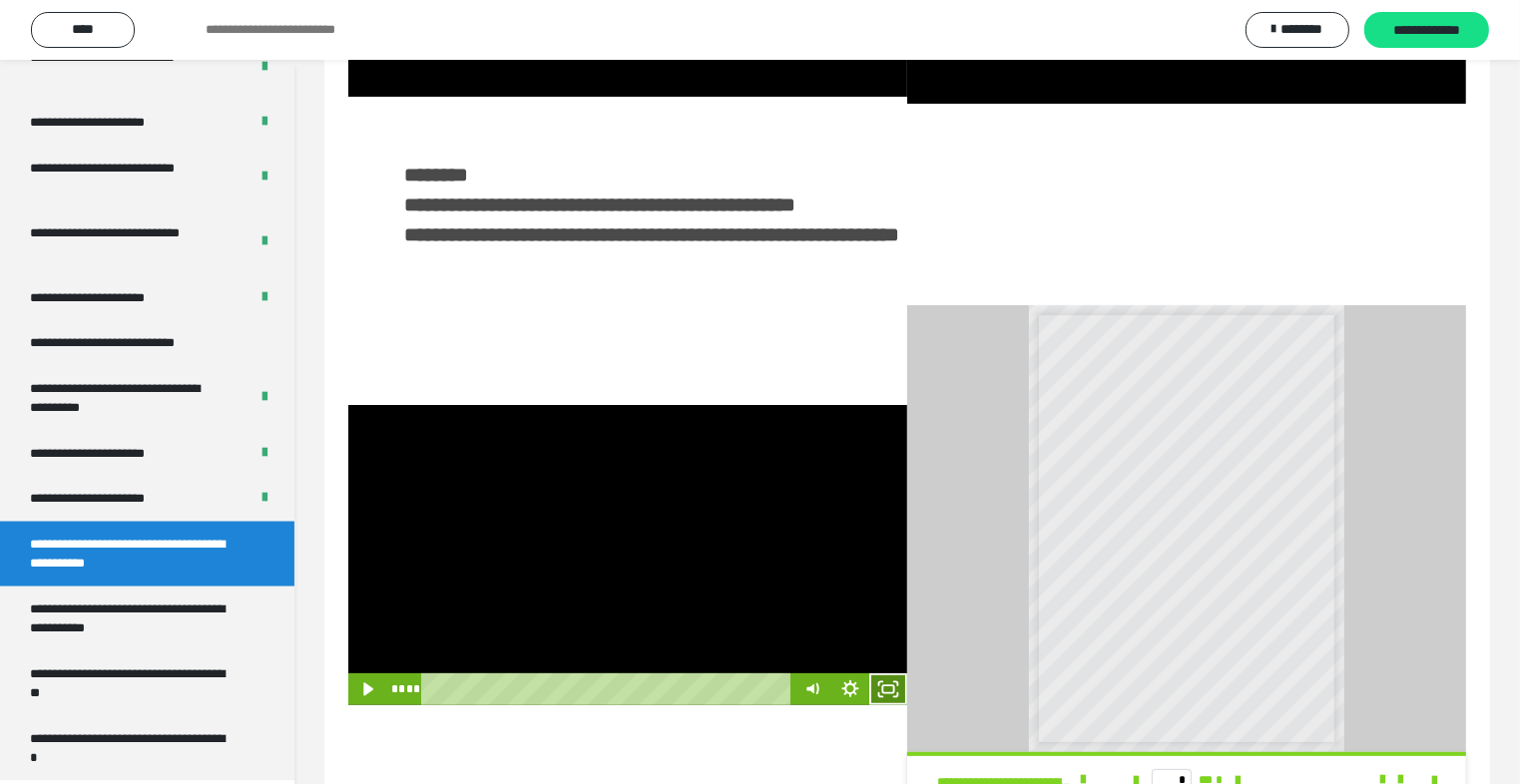 click 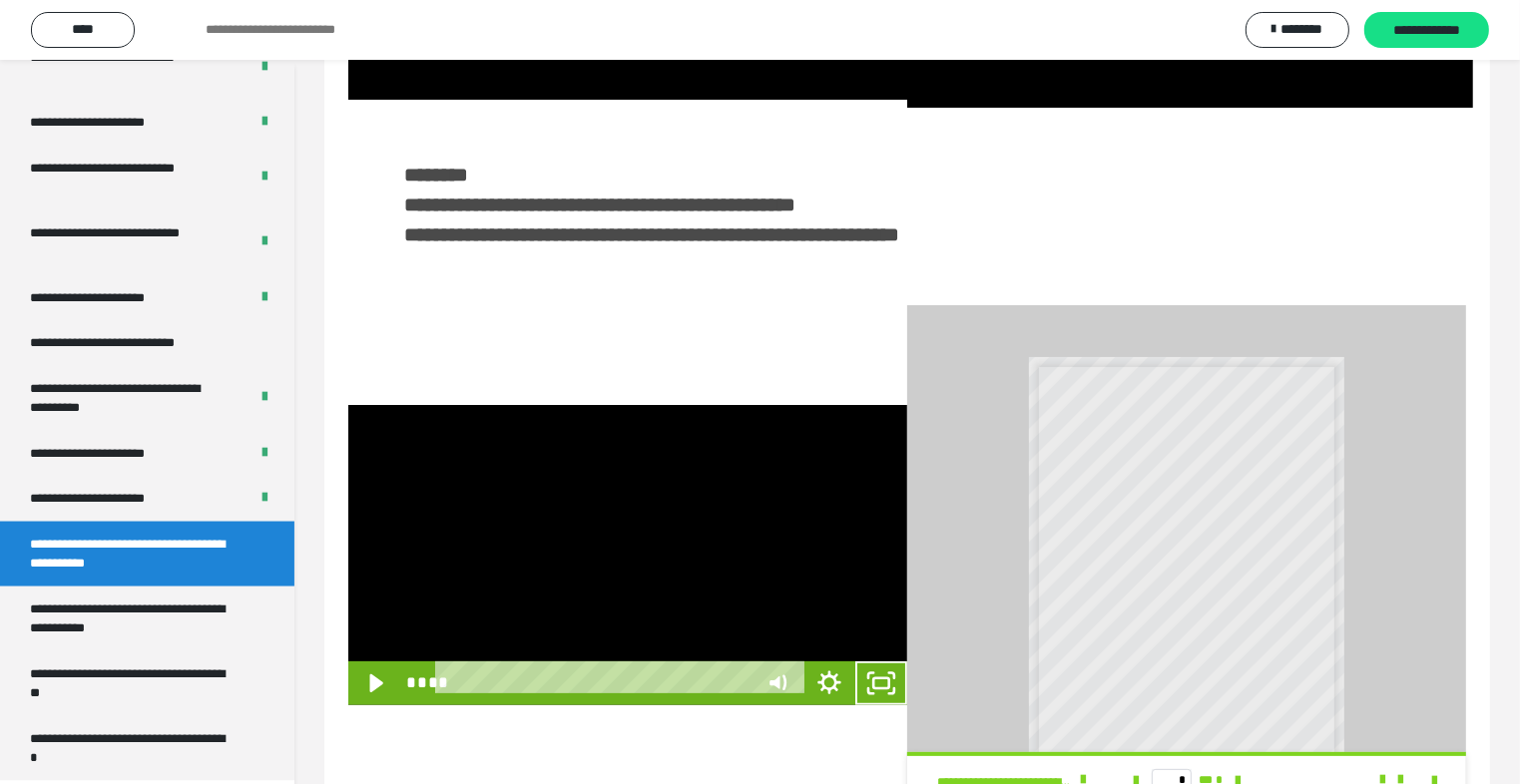 scroll, scrollTop: 2886, scrollLeft: 0, axis: vertical 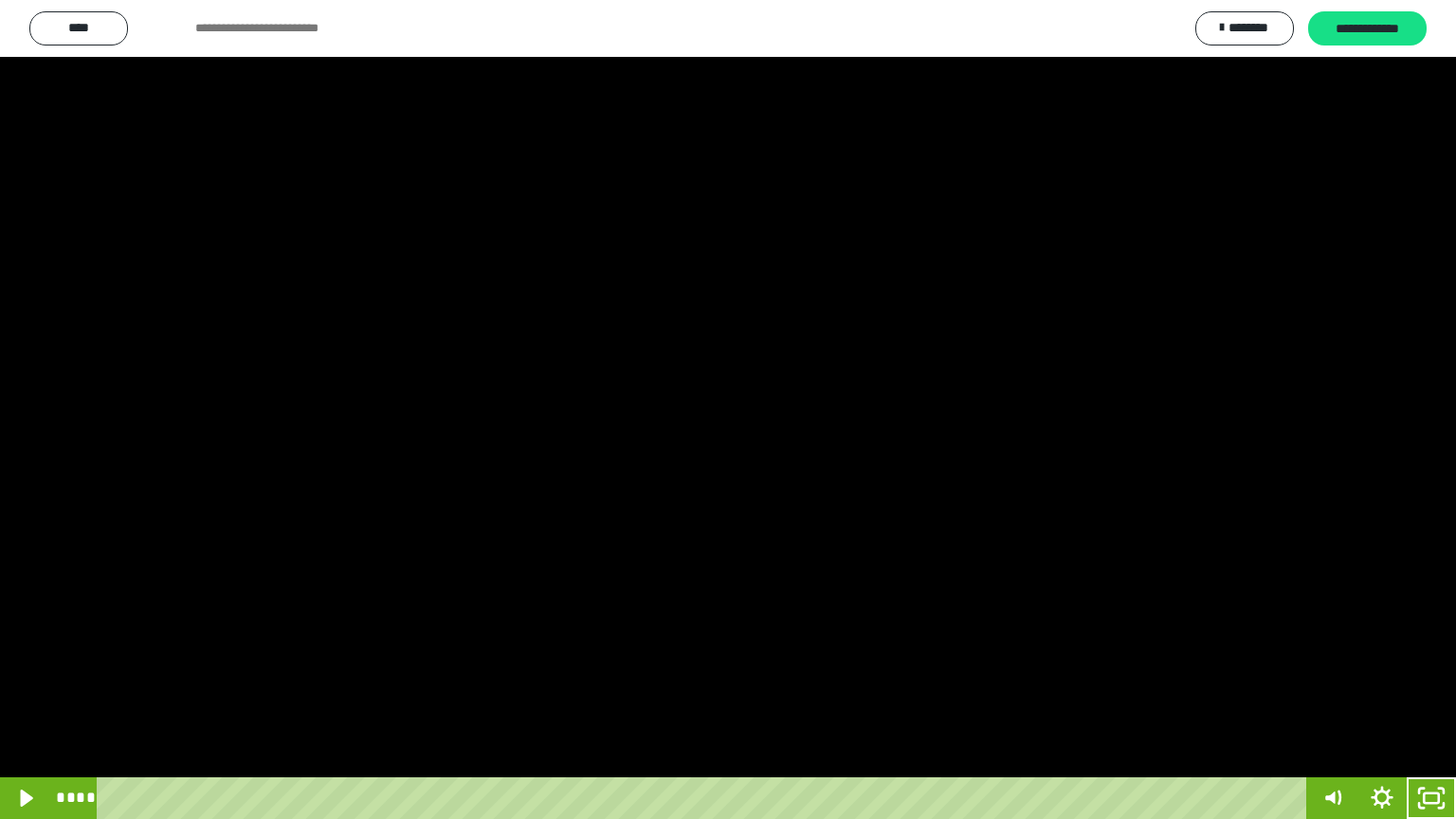 click at bounding box center [728, 410] 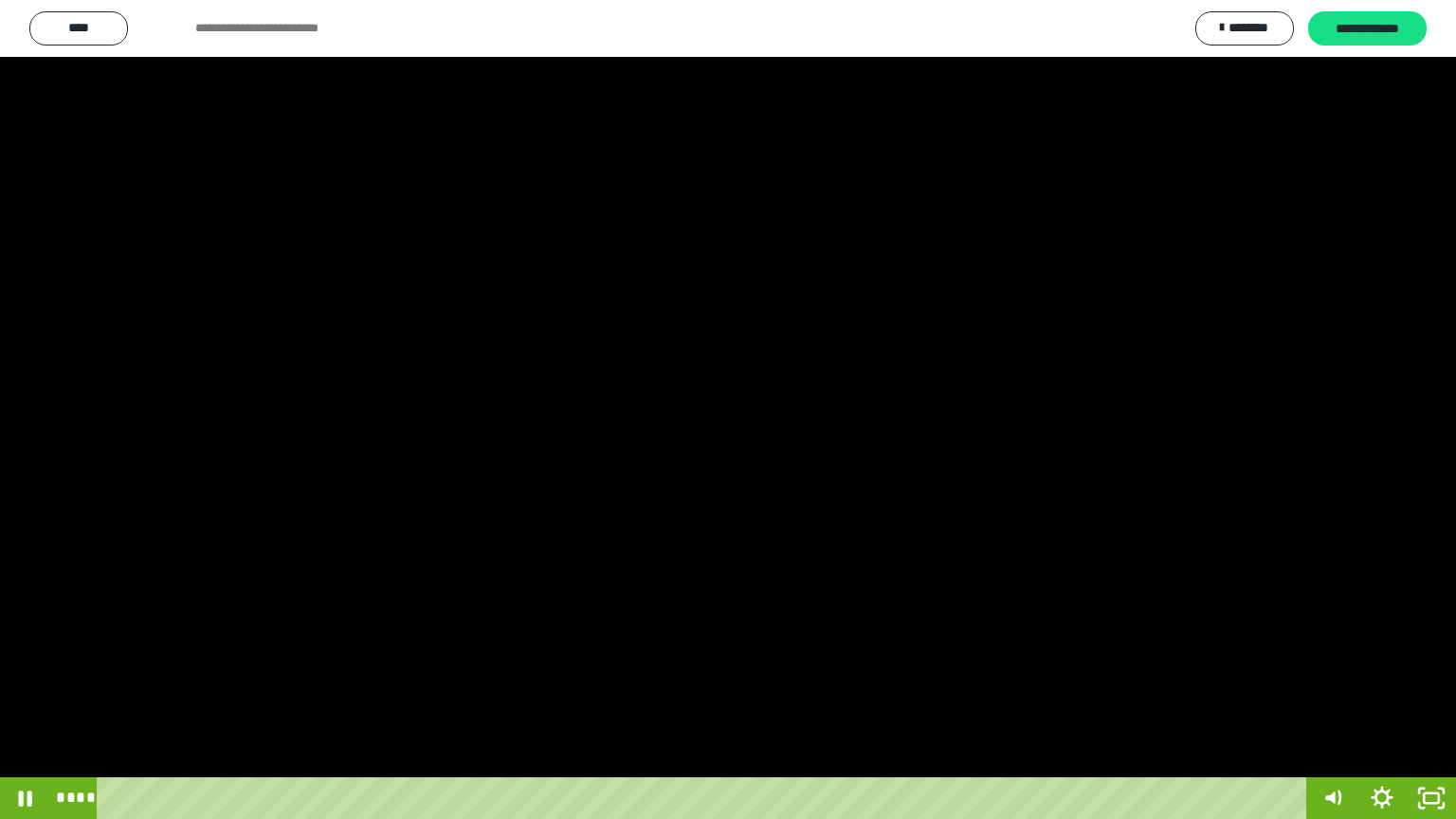 click at bounding box center (728, 410) 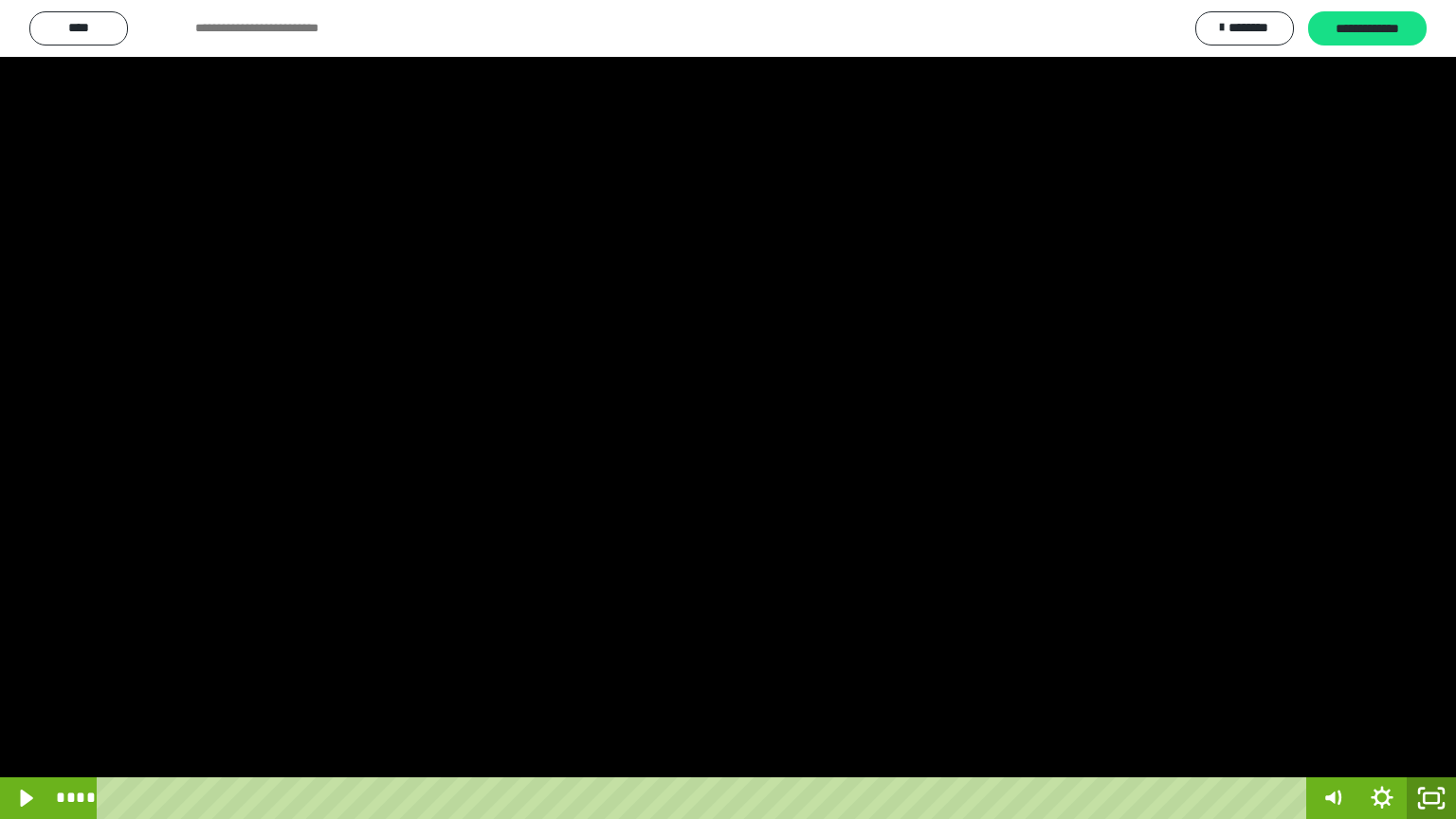 click 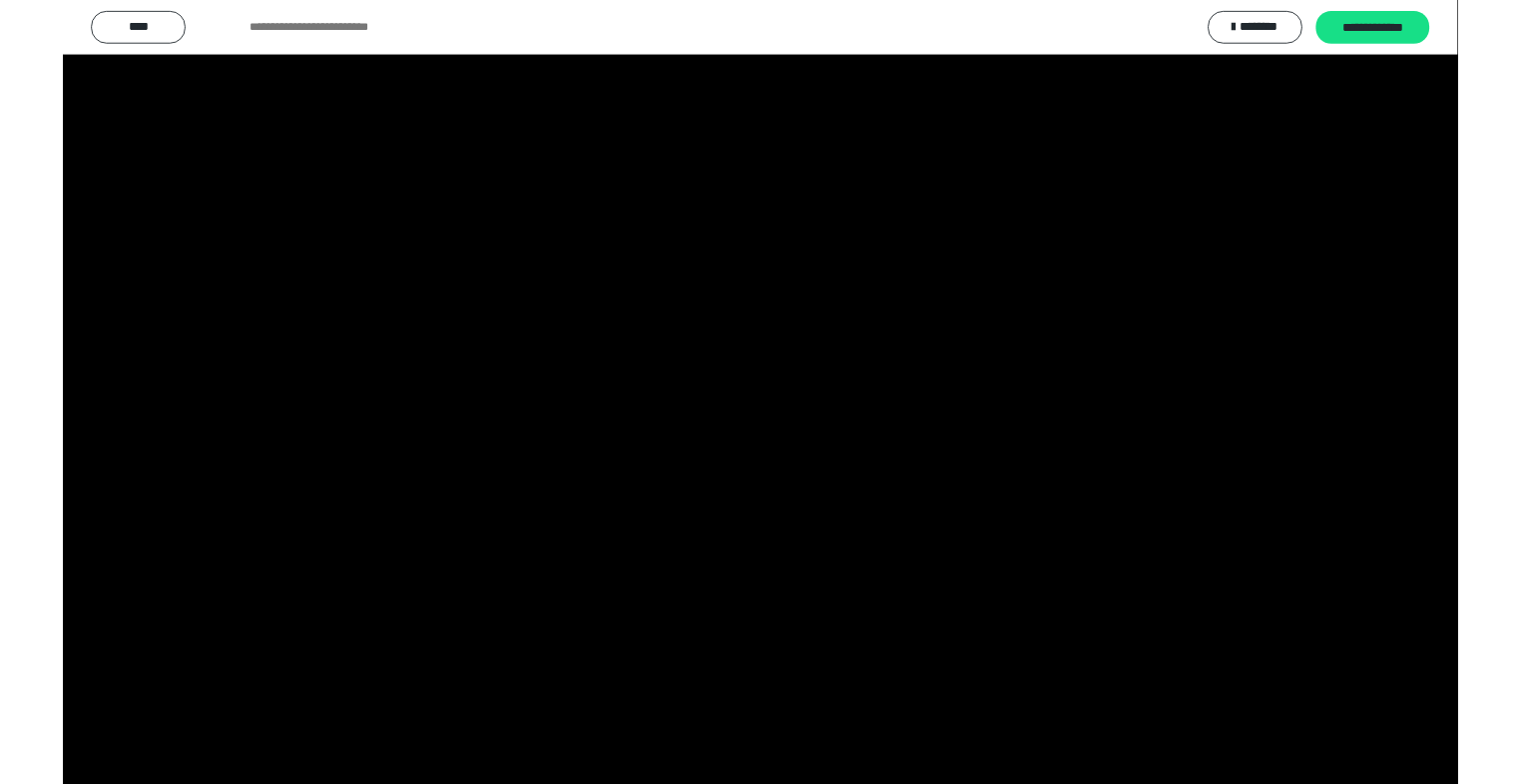 scroll, scrollTop: 2964, scrollLeft: 0, axis: vertical 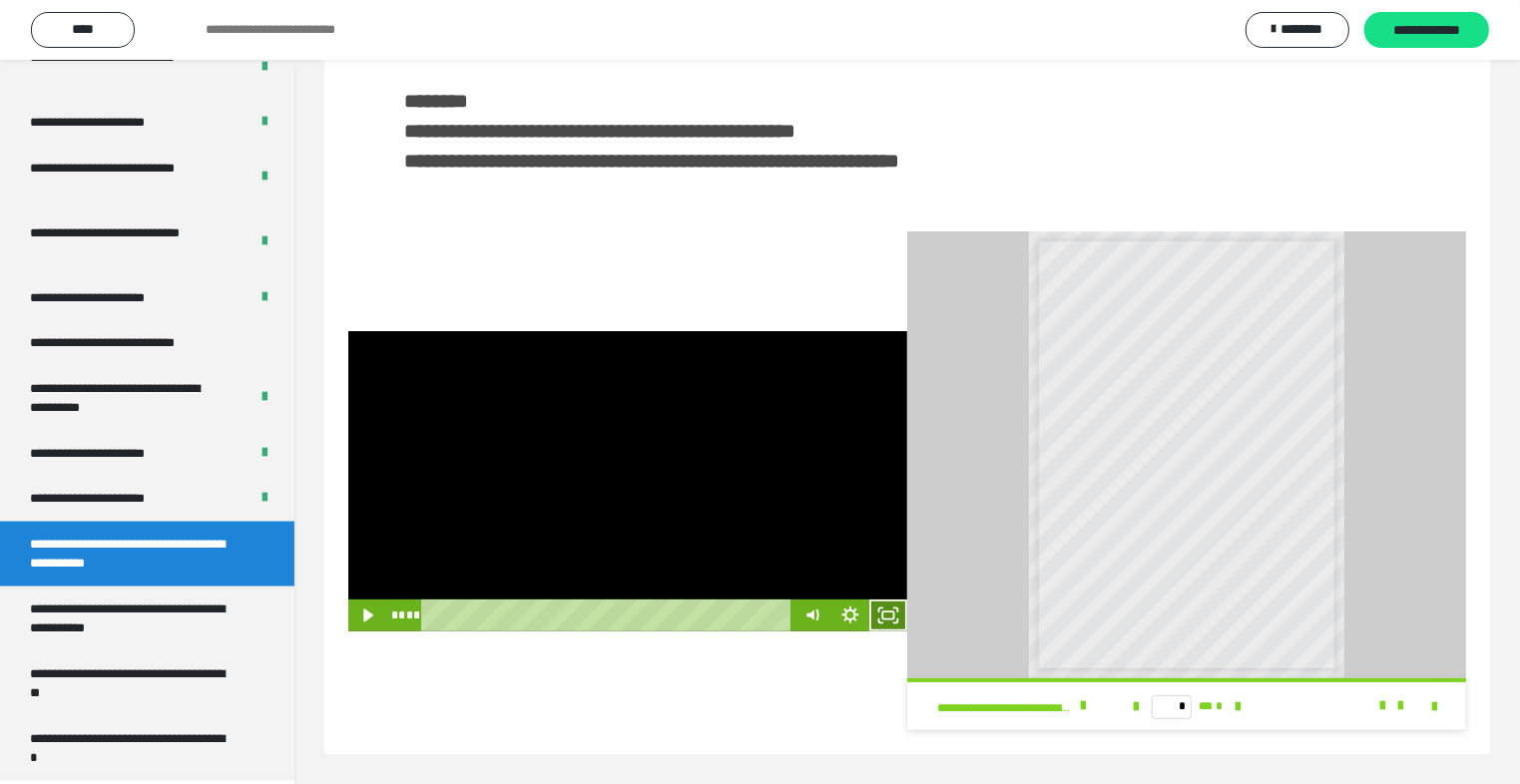 click 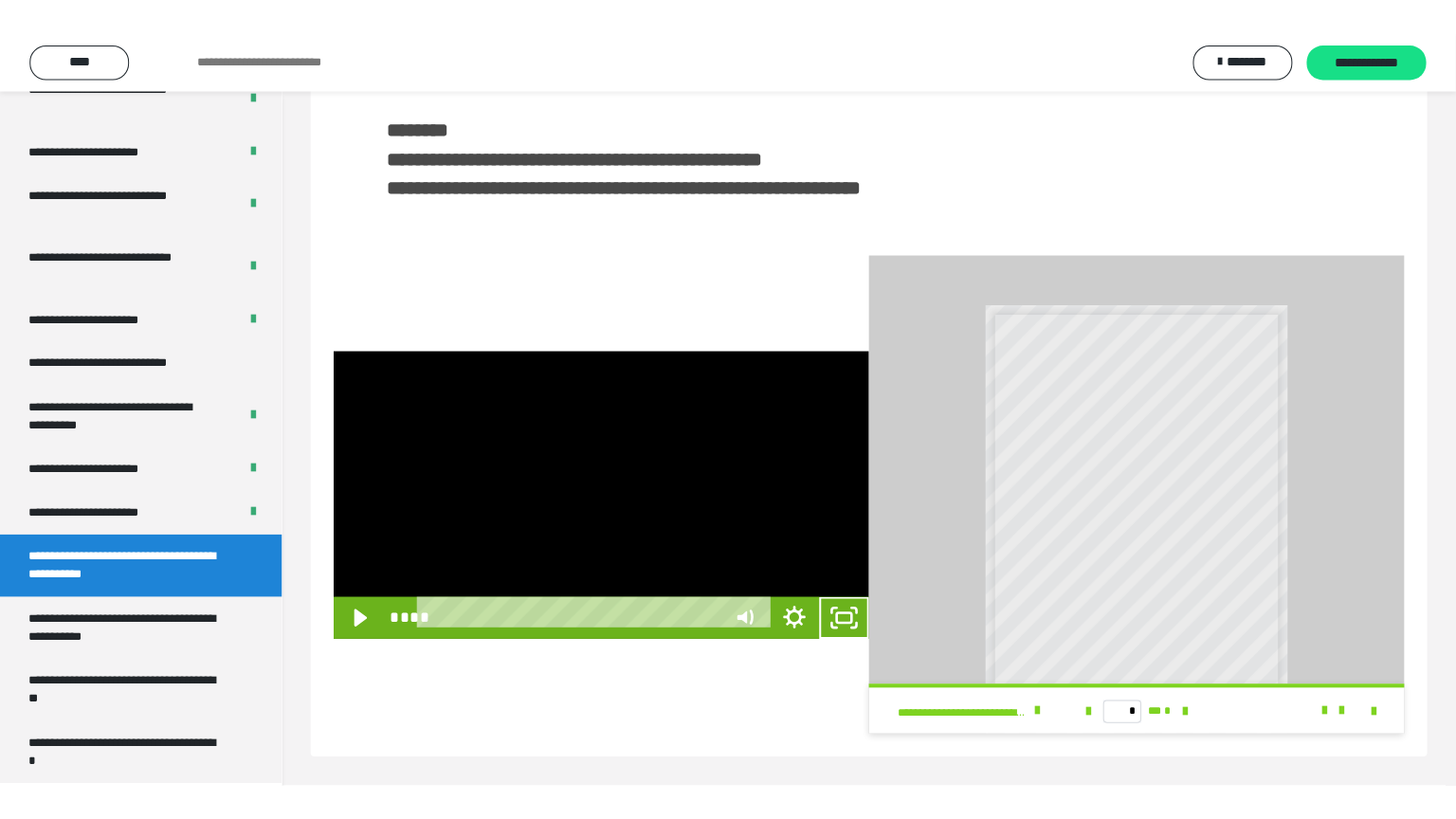 scroll, scrollTop: 334, scrollLeft: 0, axis: vertical 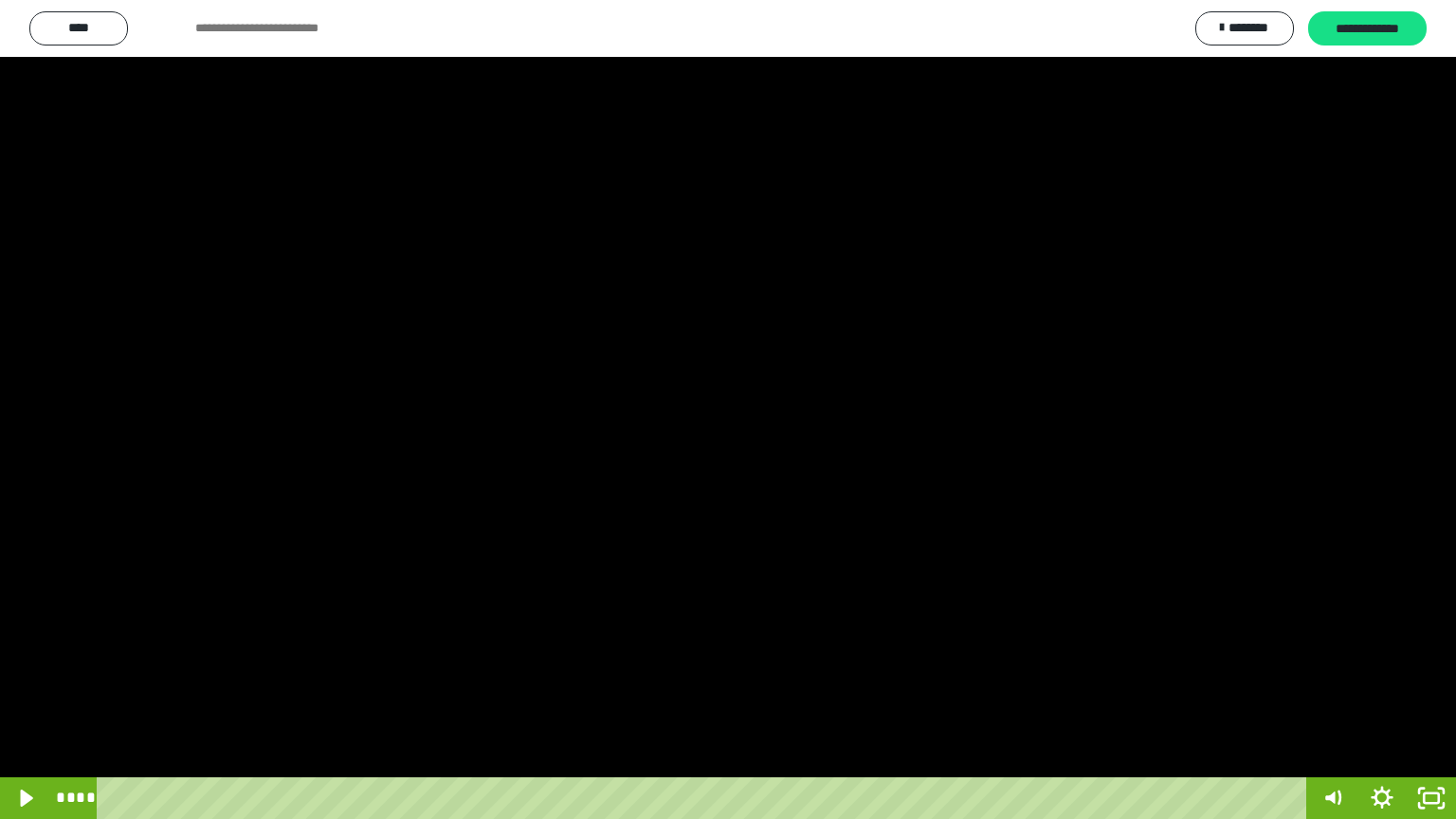 click at bounding box center [728, 410] 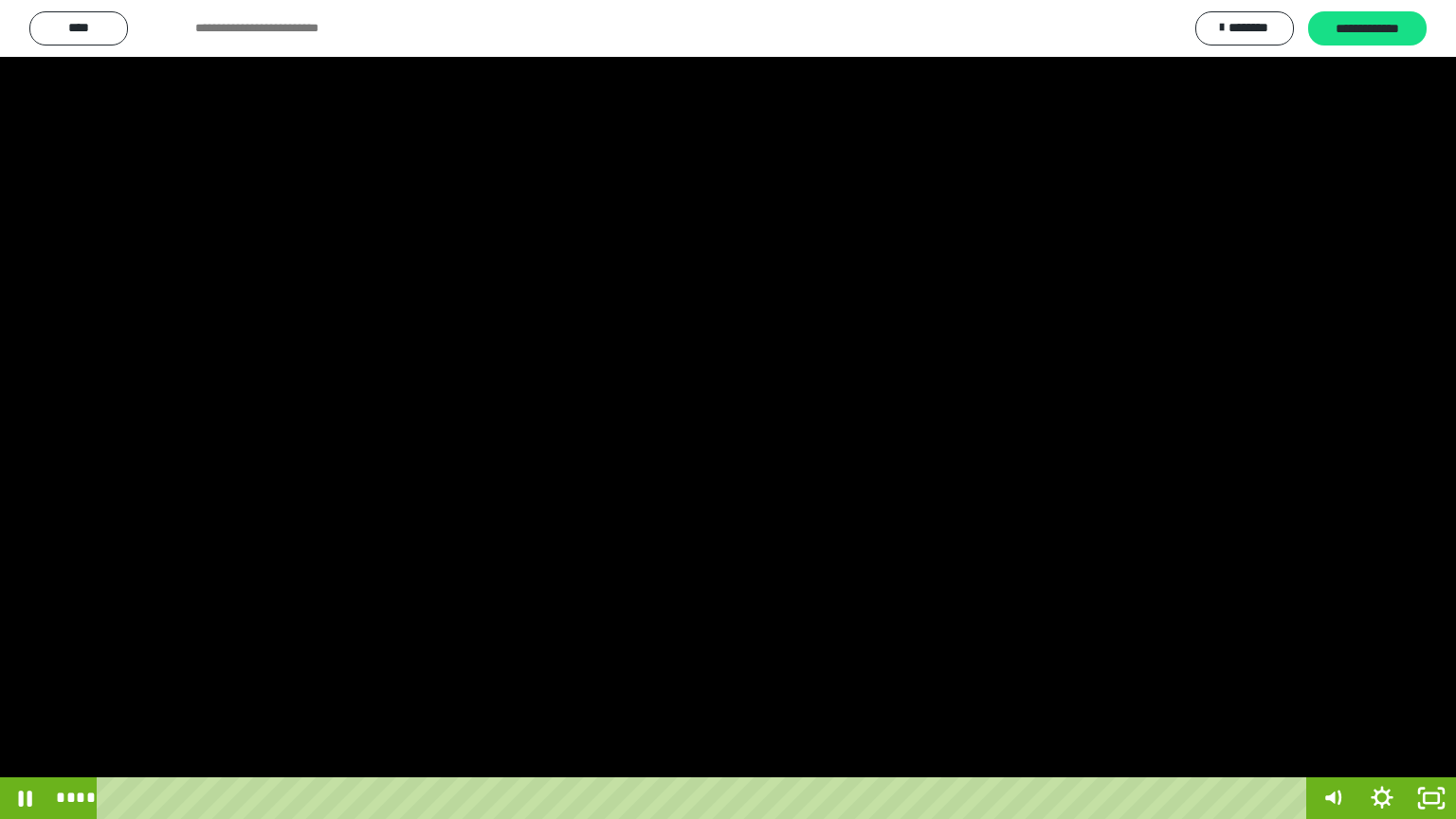 click at bounding box center (728, 410) 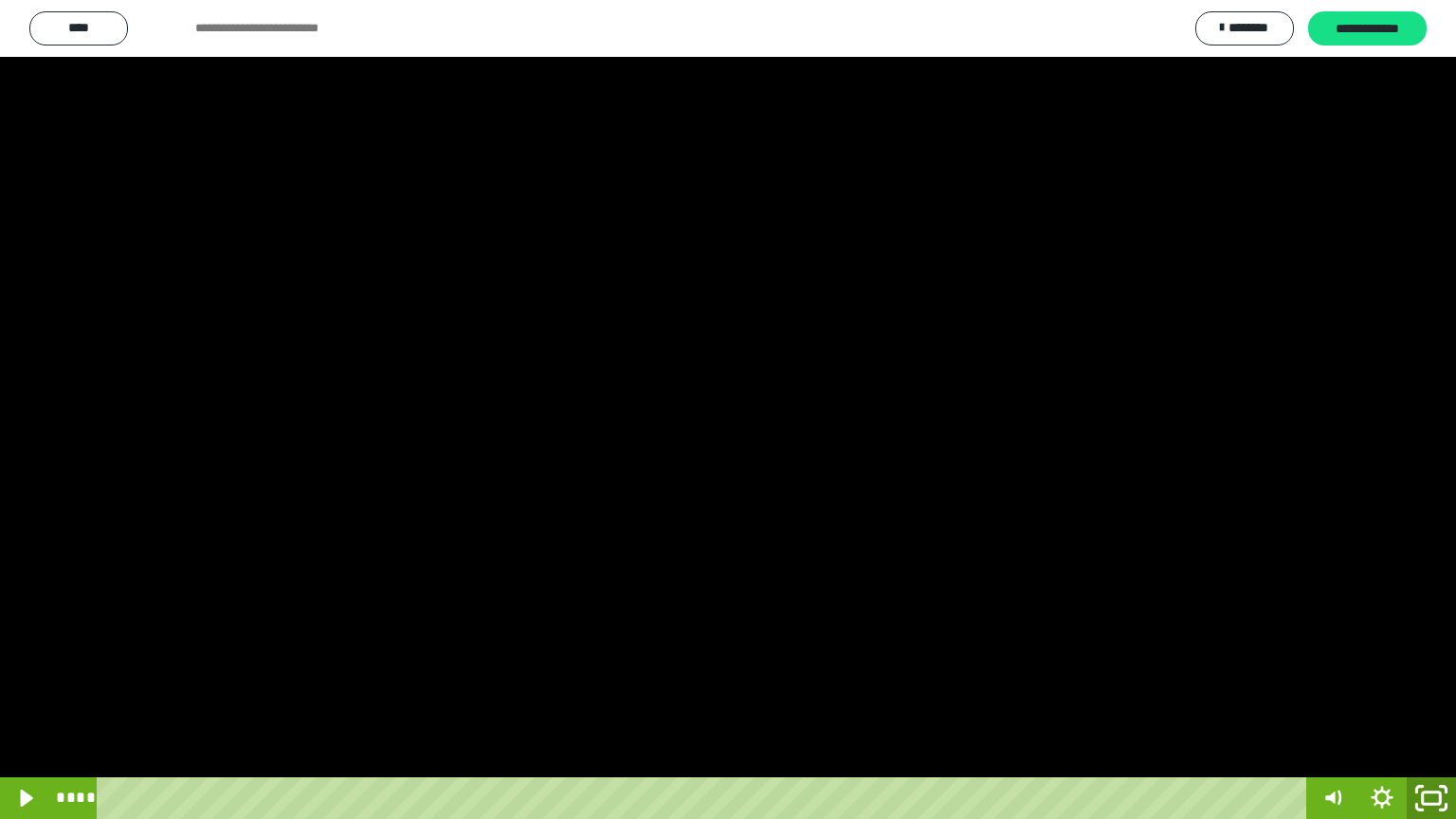 click 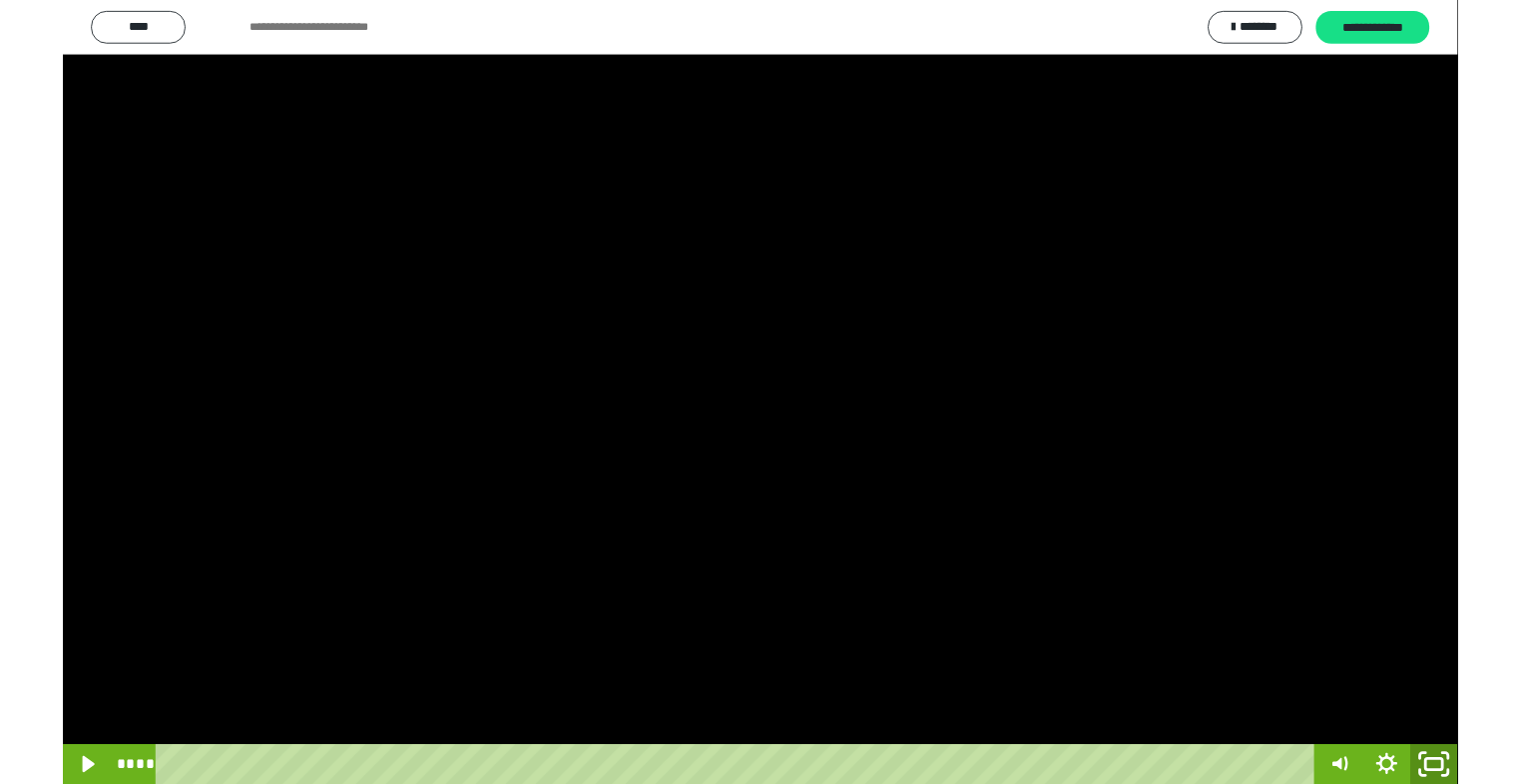 scroll, scrollTop: 2964, scrollLeft: 0, axis: vertical 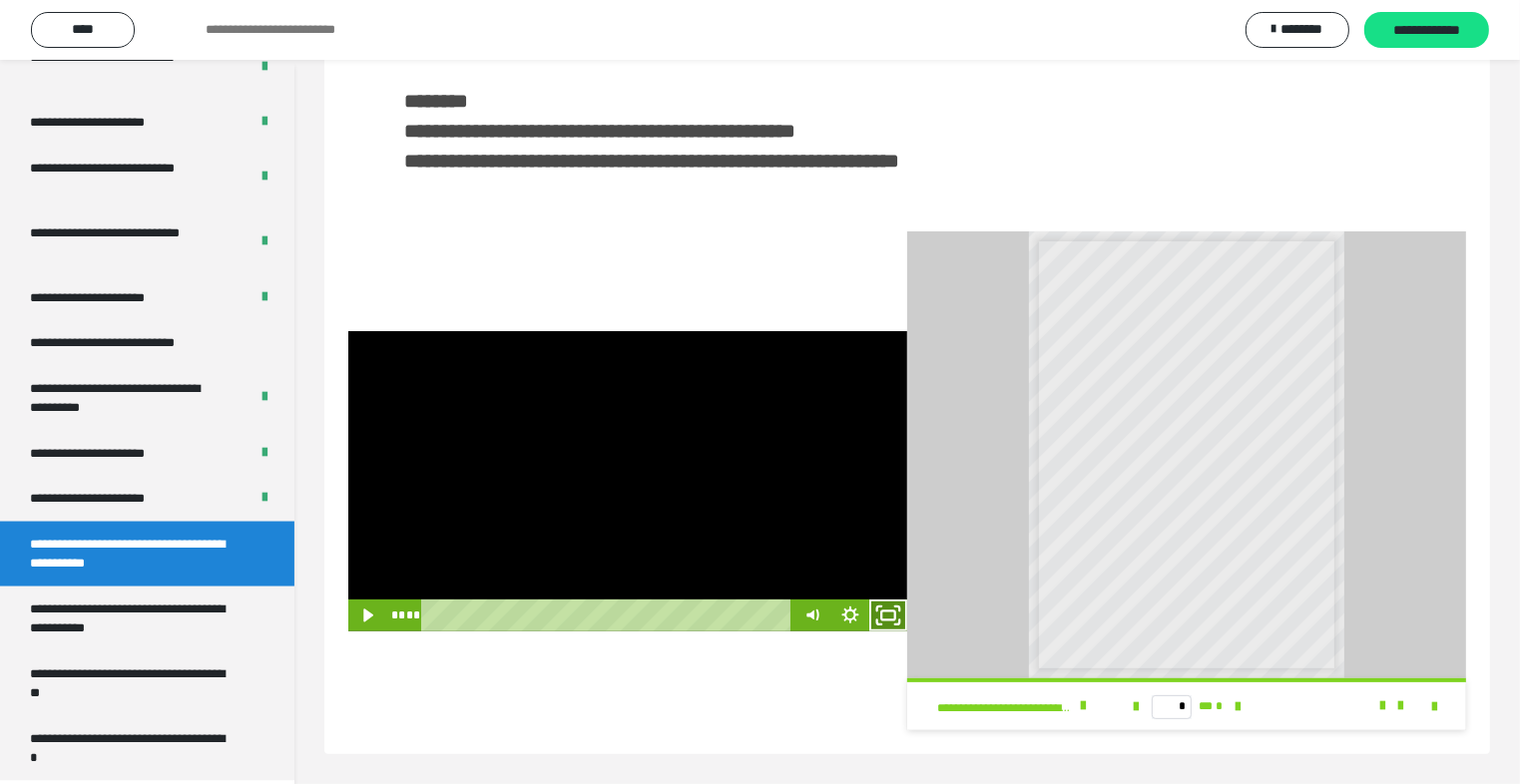 click 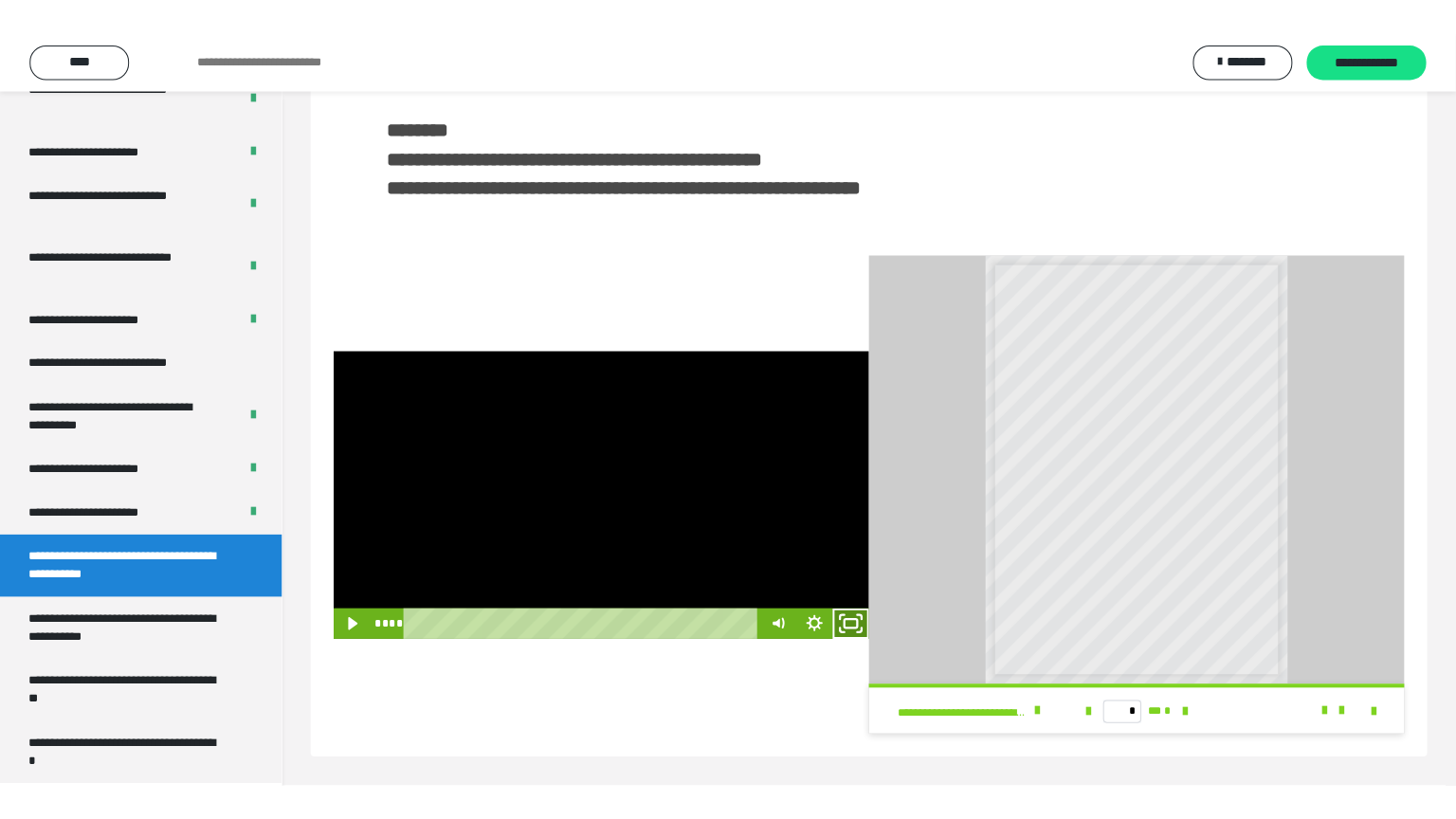 scroll, scrollTop: 334, scrollLeft: 0, axis: vertical 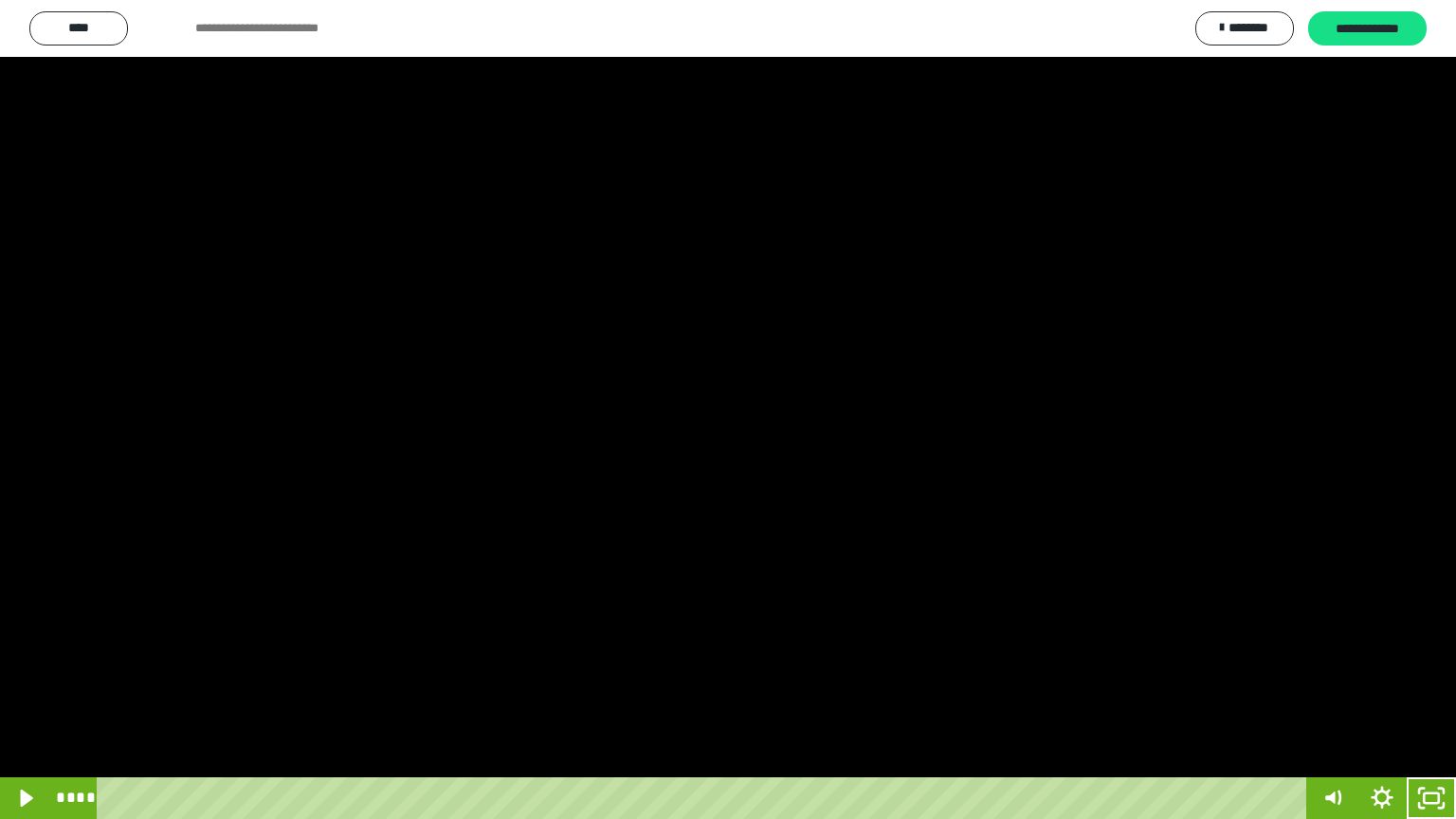 click at bounding box center (728, 410) 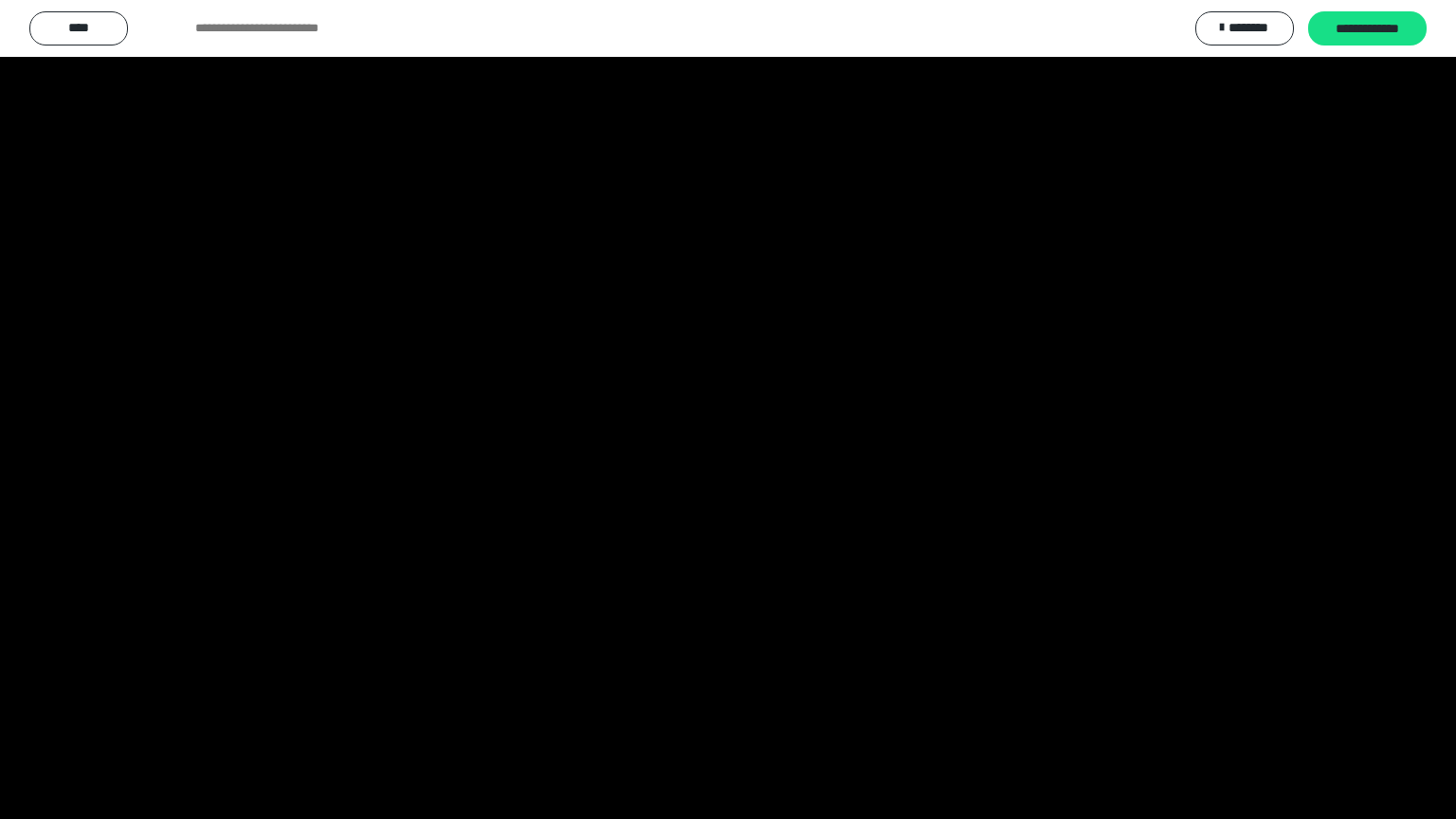 click at bounding box center [728, 410] 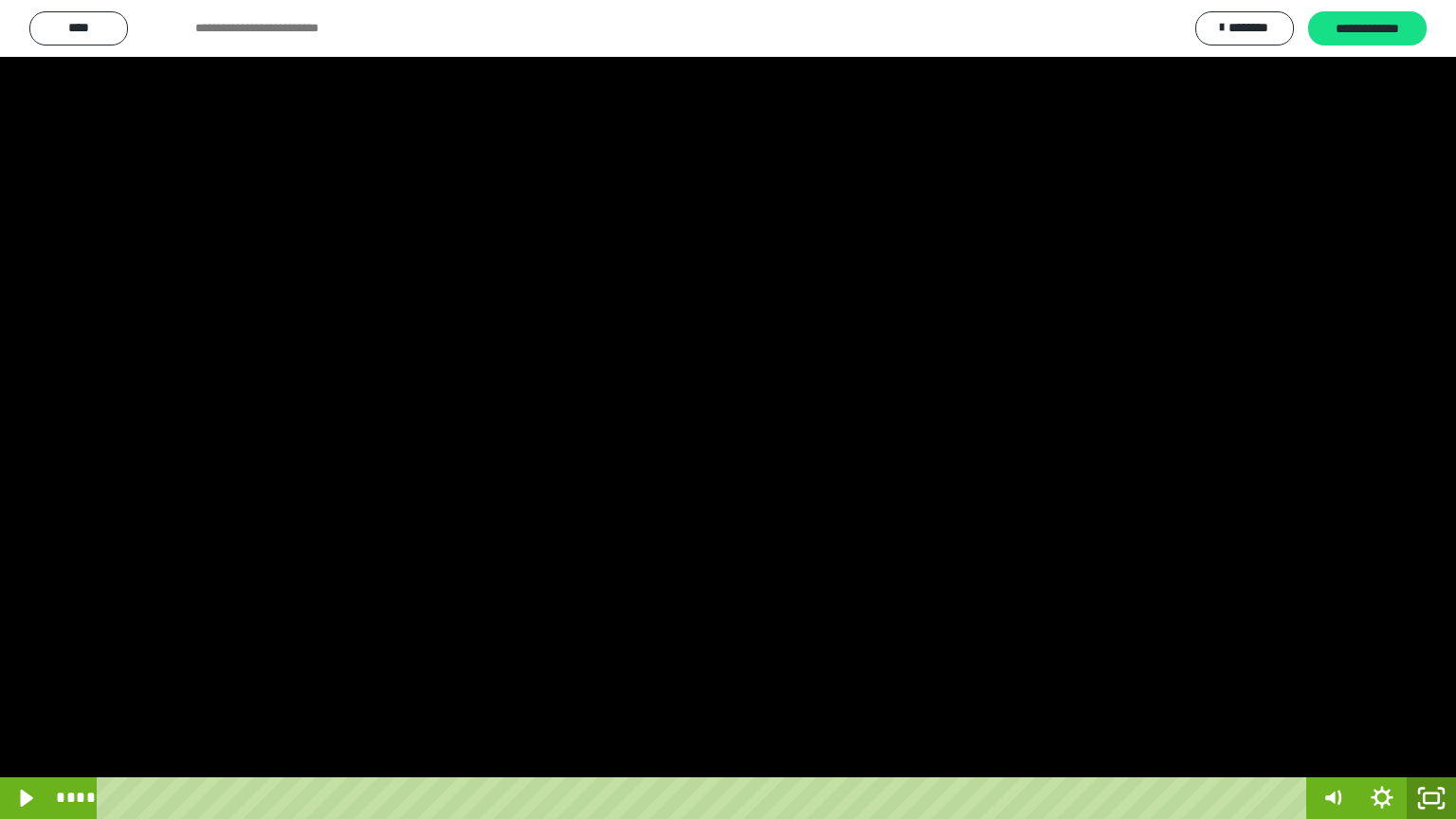 click 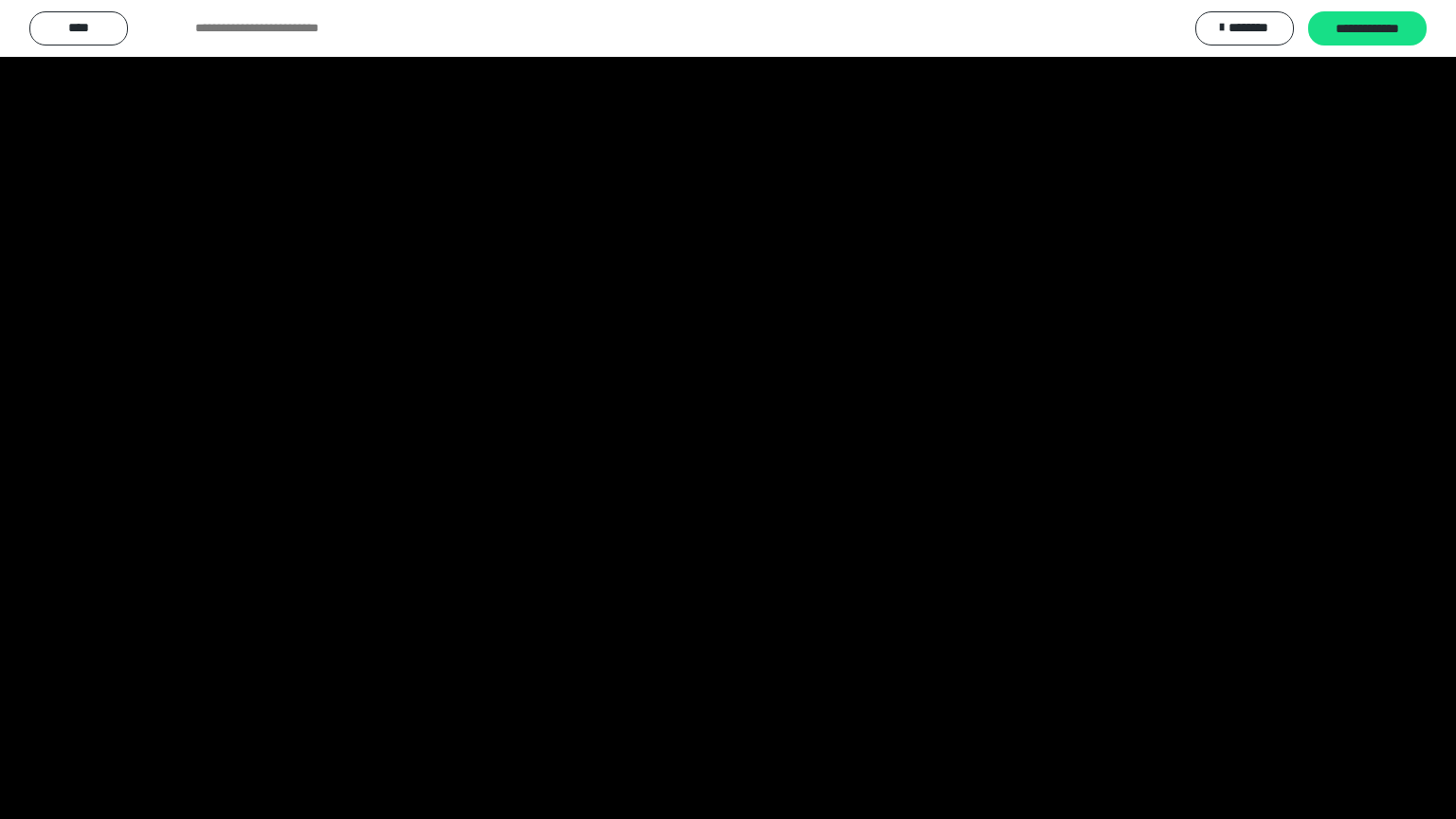 scroll, scrollTop: 2817, scrollLeft: 0, axis: vertical 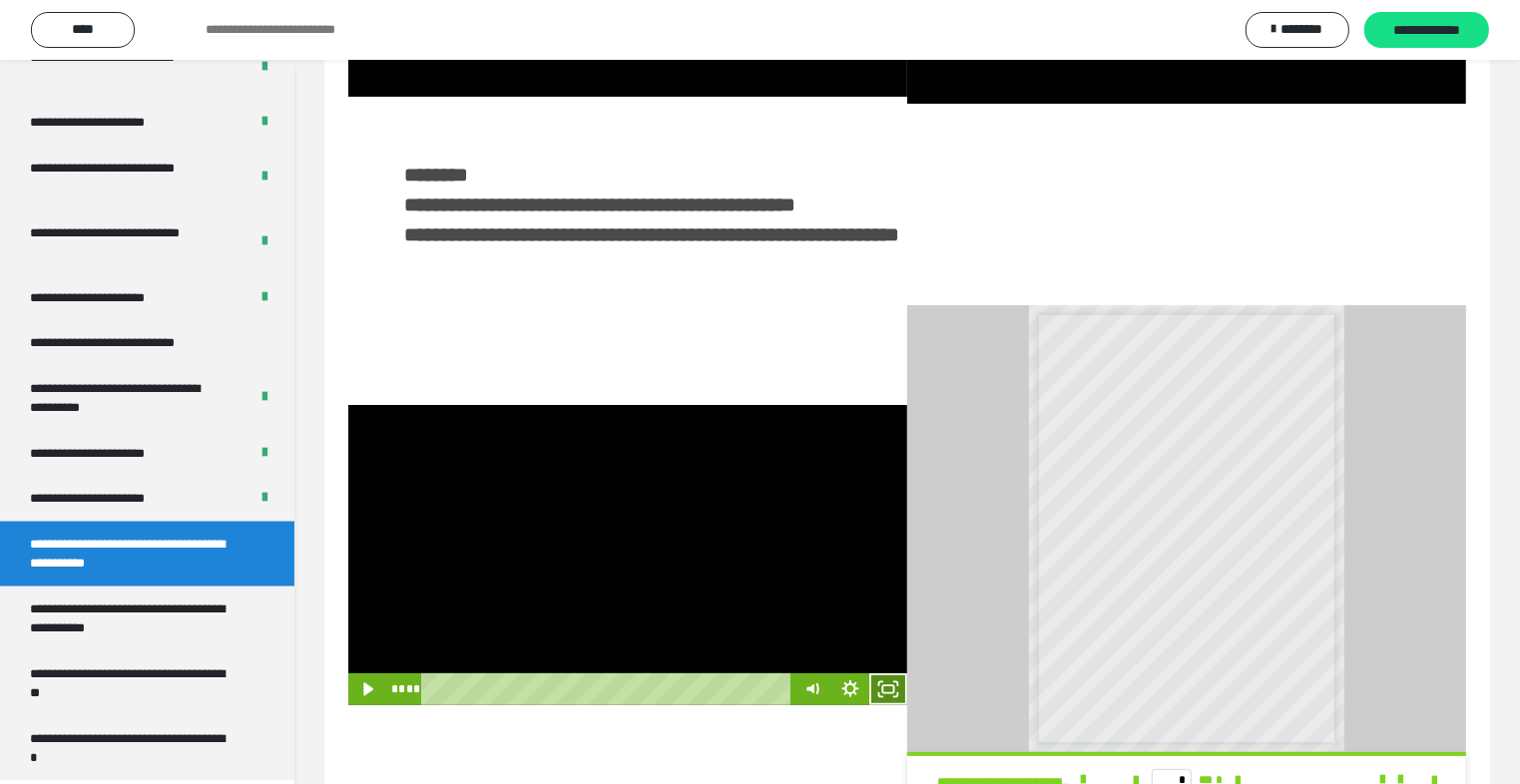 click 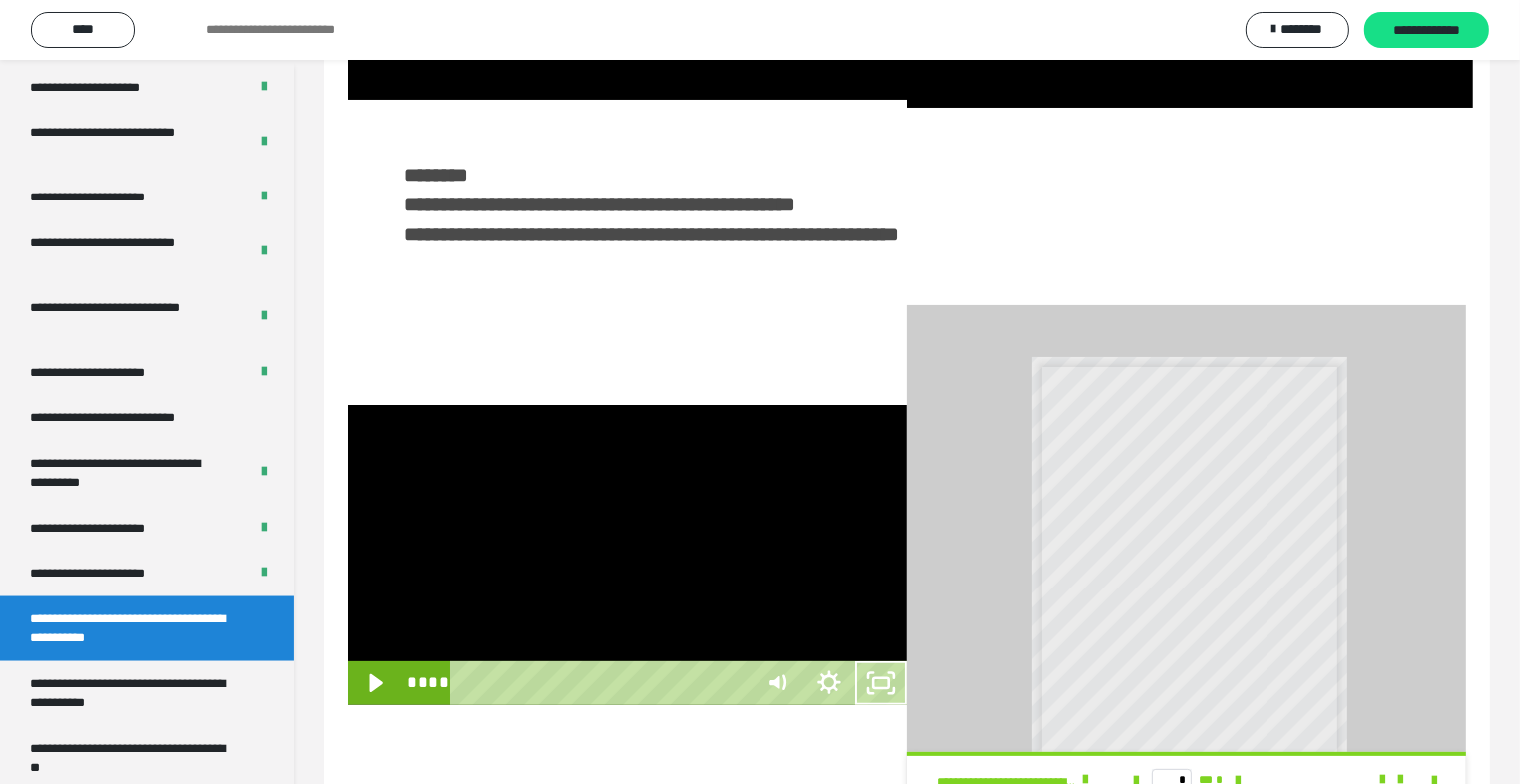 scroll, scrollTop: 2886, scrollLeft: 0, axis: vertical 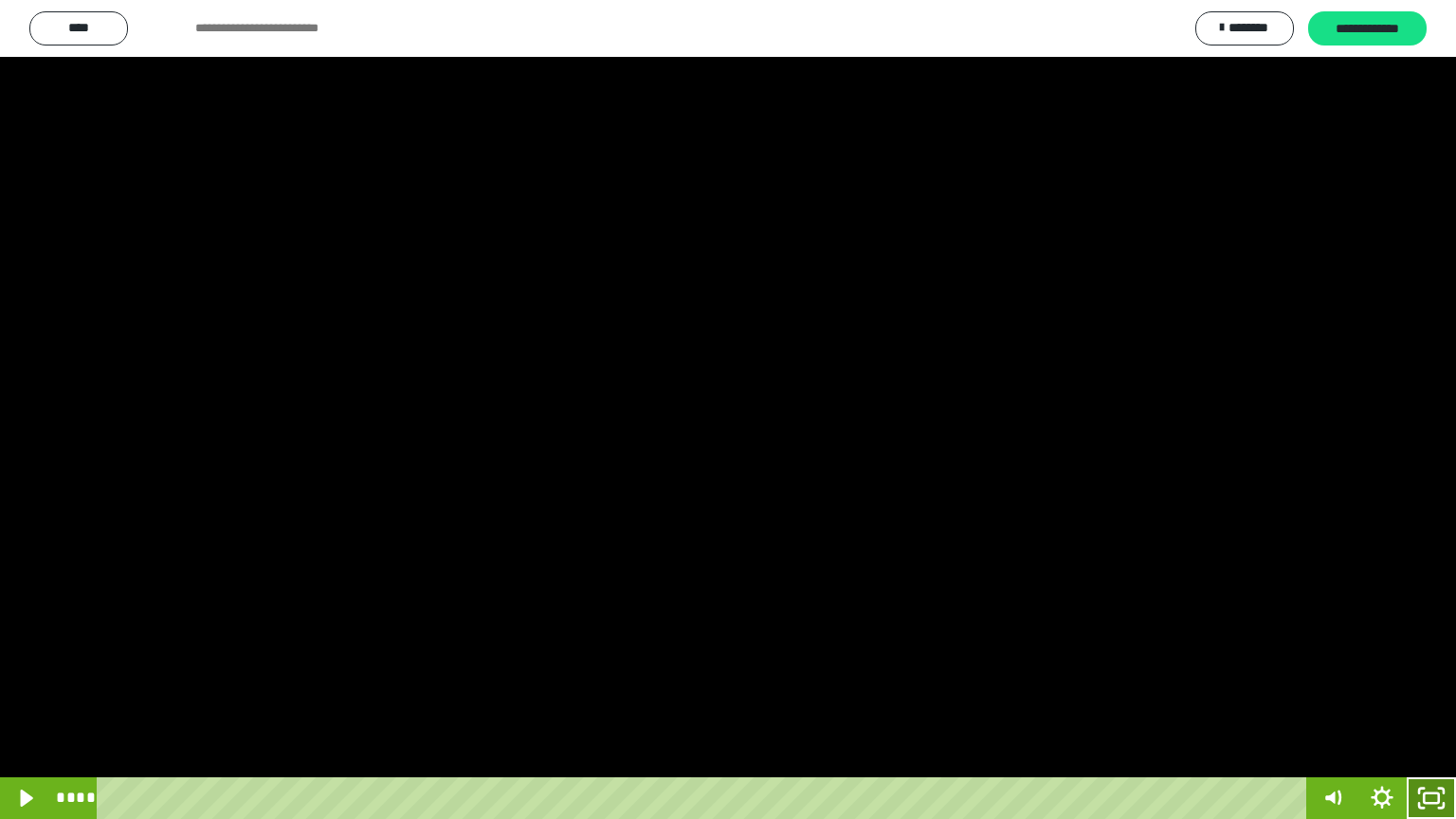 click 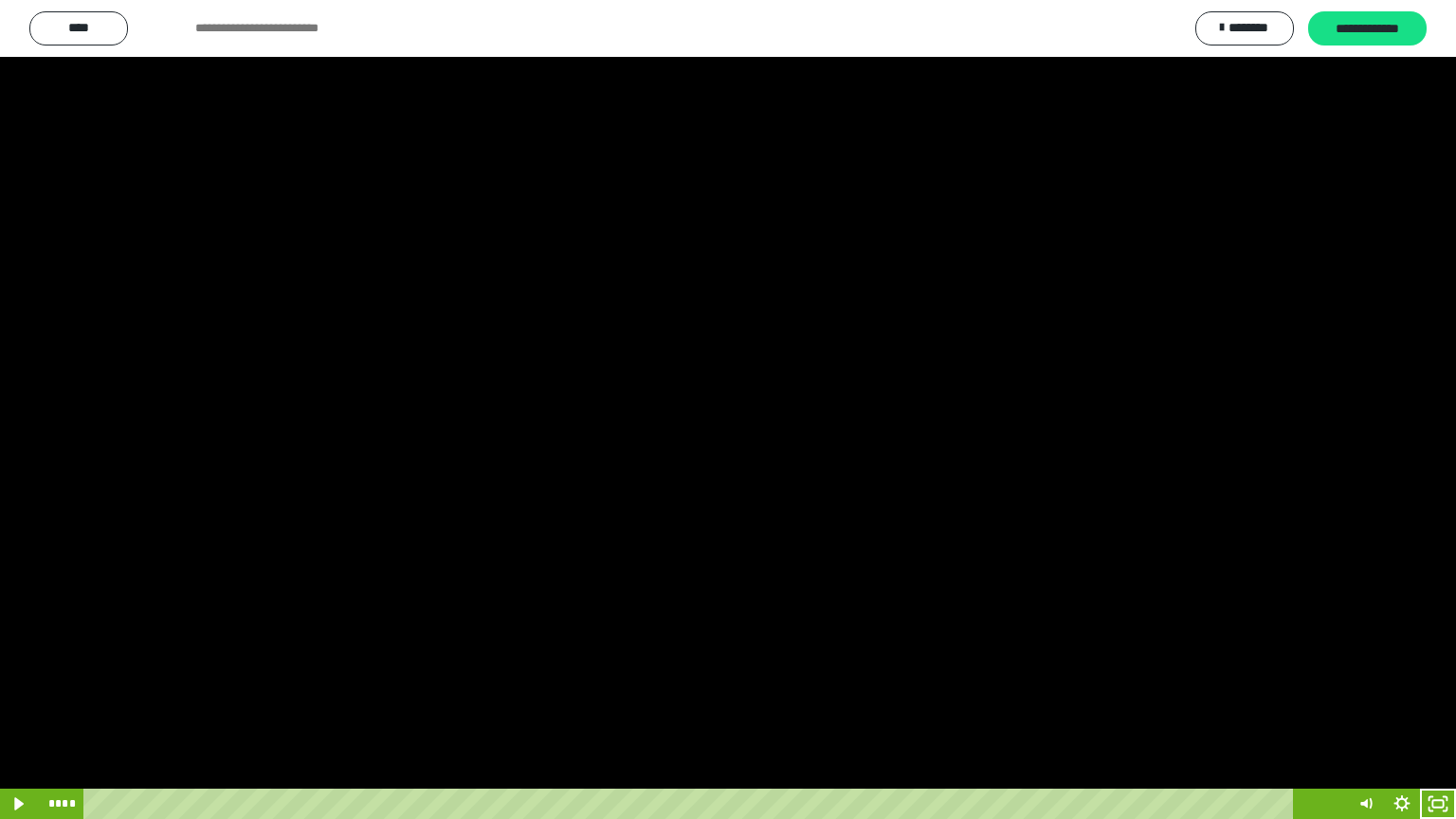 scroll, scrollTop: 2817, scrollLeft: 0, axis: vertical 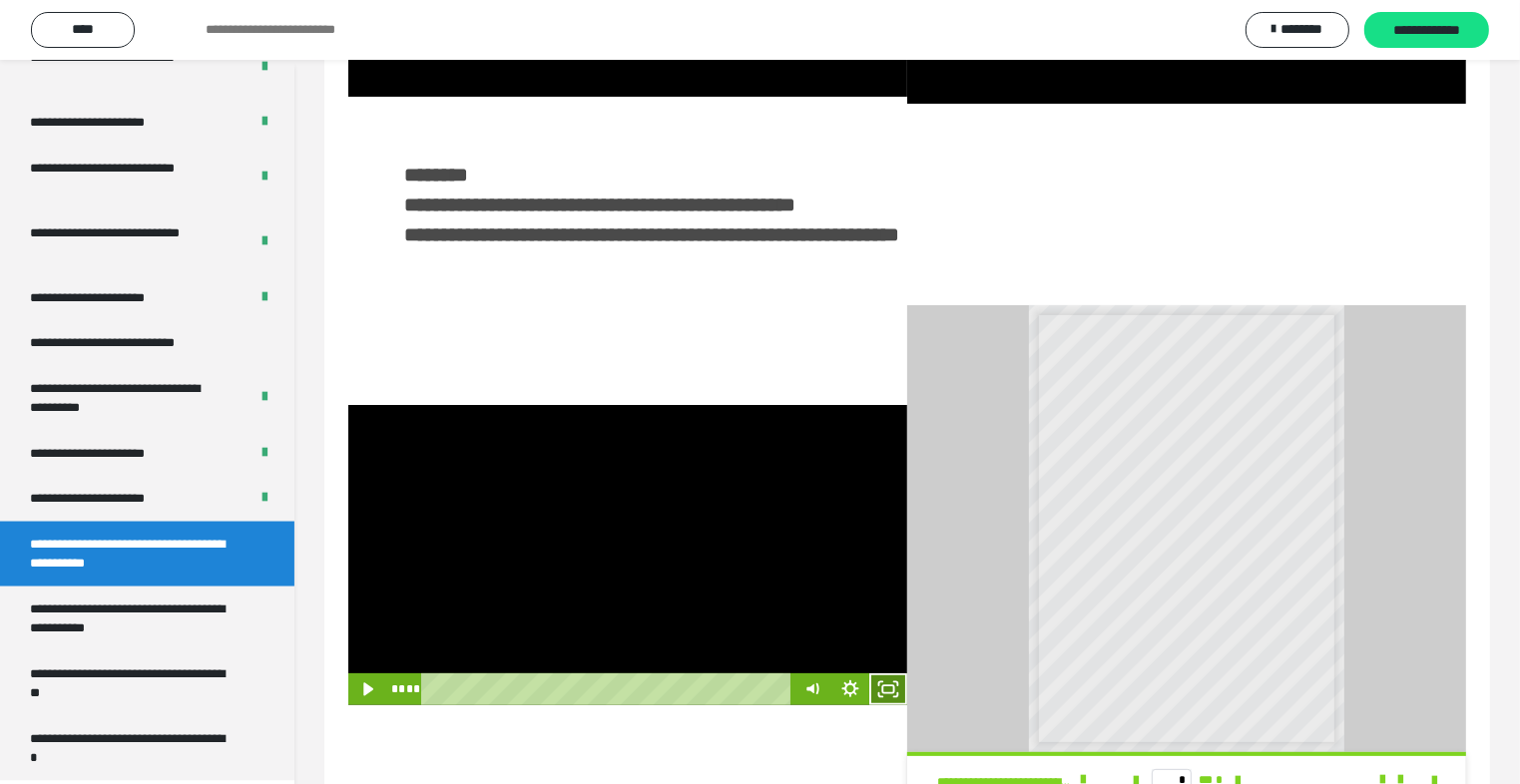 click 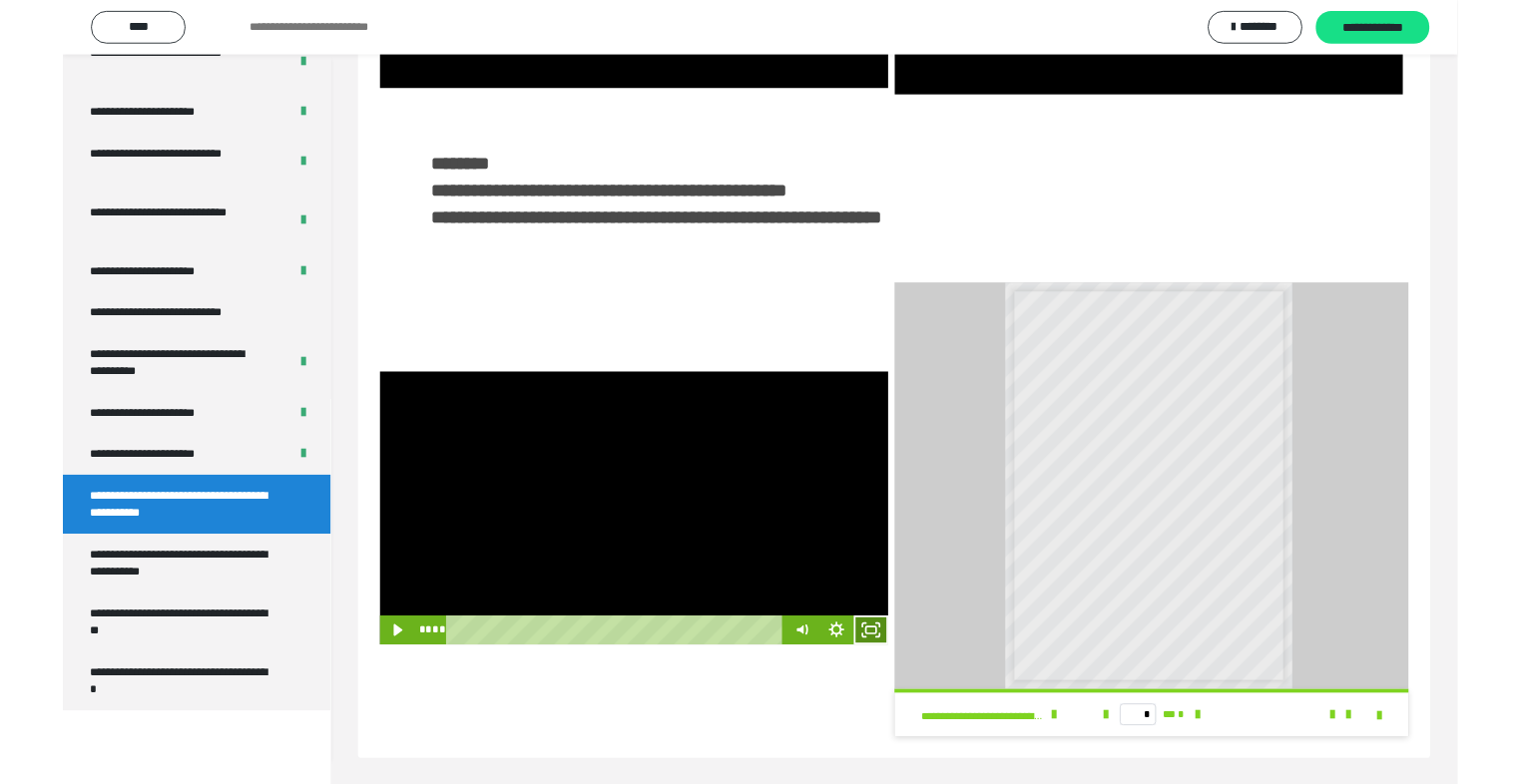 scroll, scrollTop: 2886, scrollLeft: 0, axis: vertical 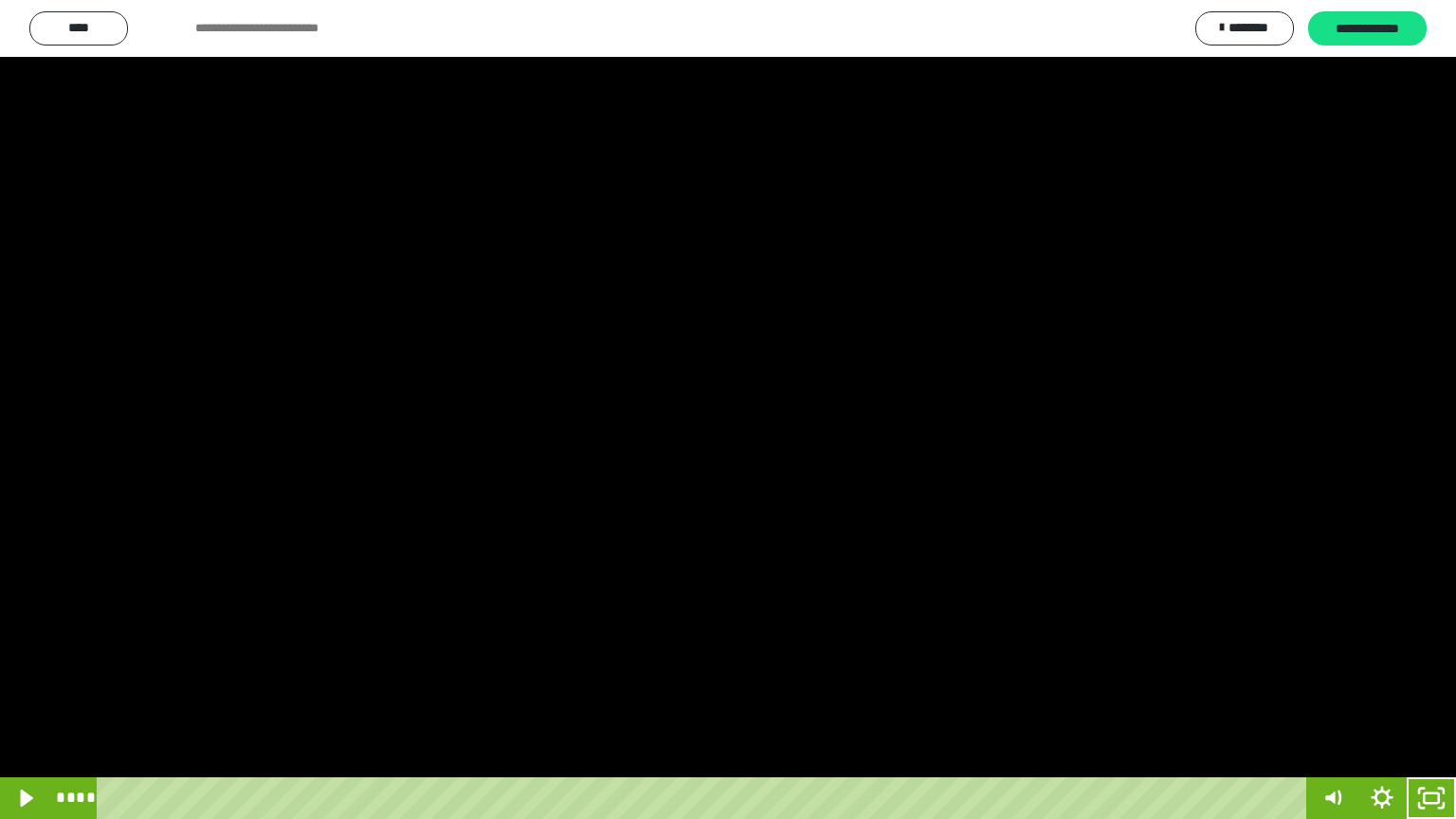 click at bounding box center [728, 410] 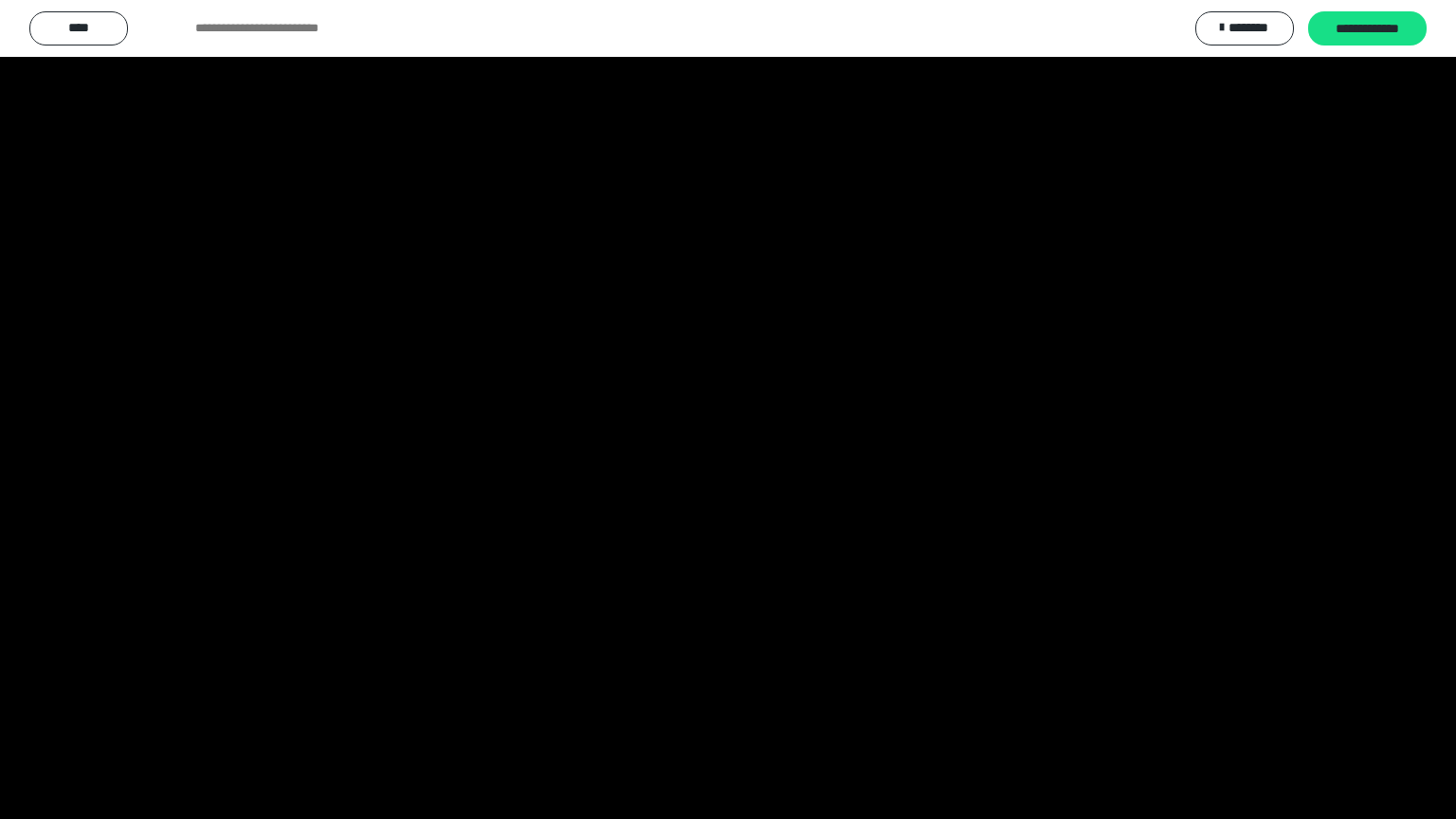 click at bounding box center (728, 410) 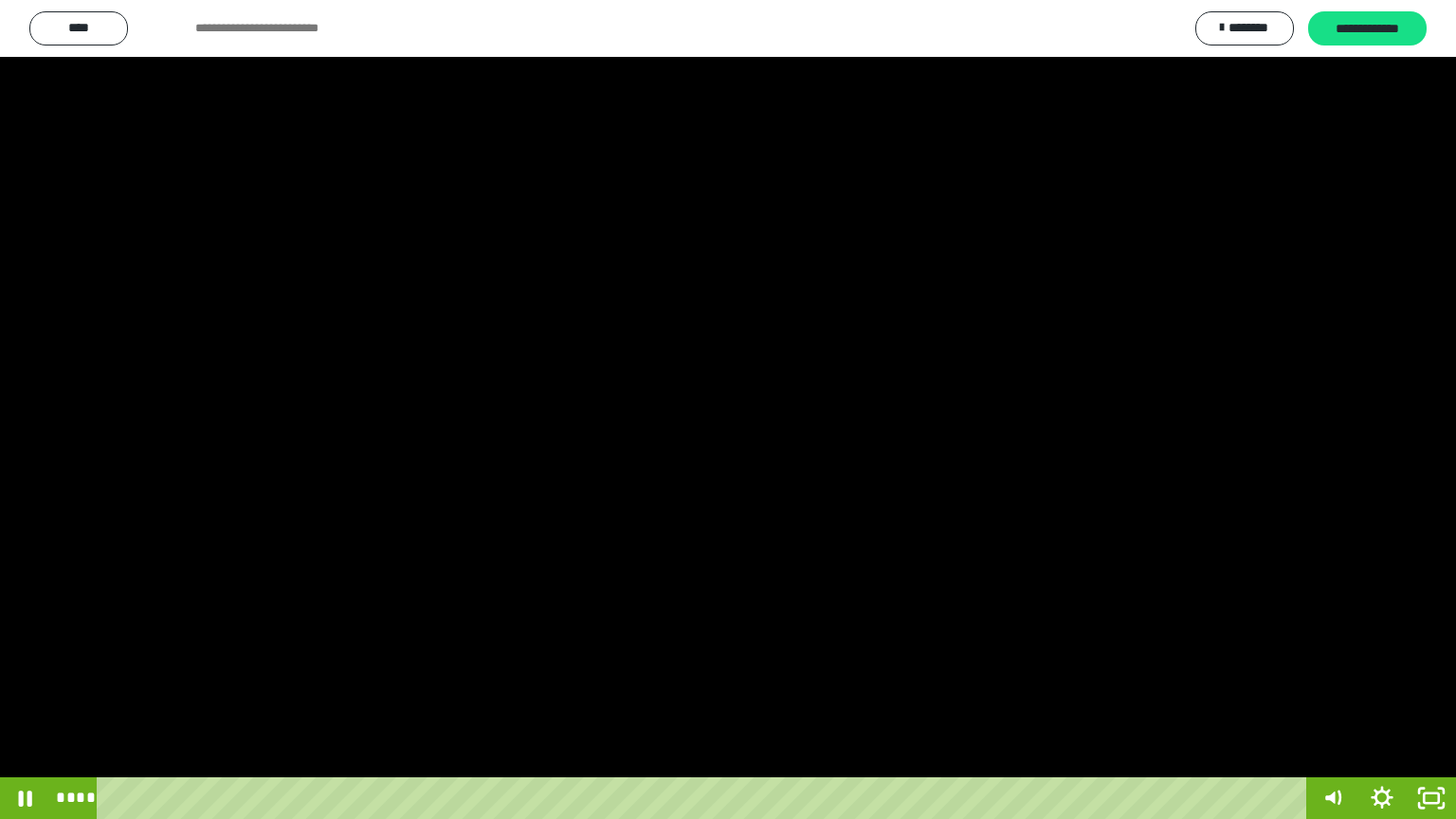 click at bounding box center [728, 410] 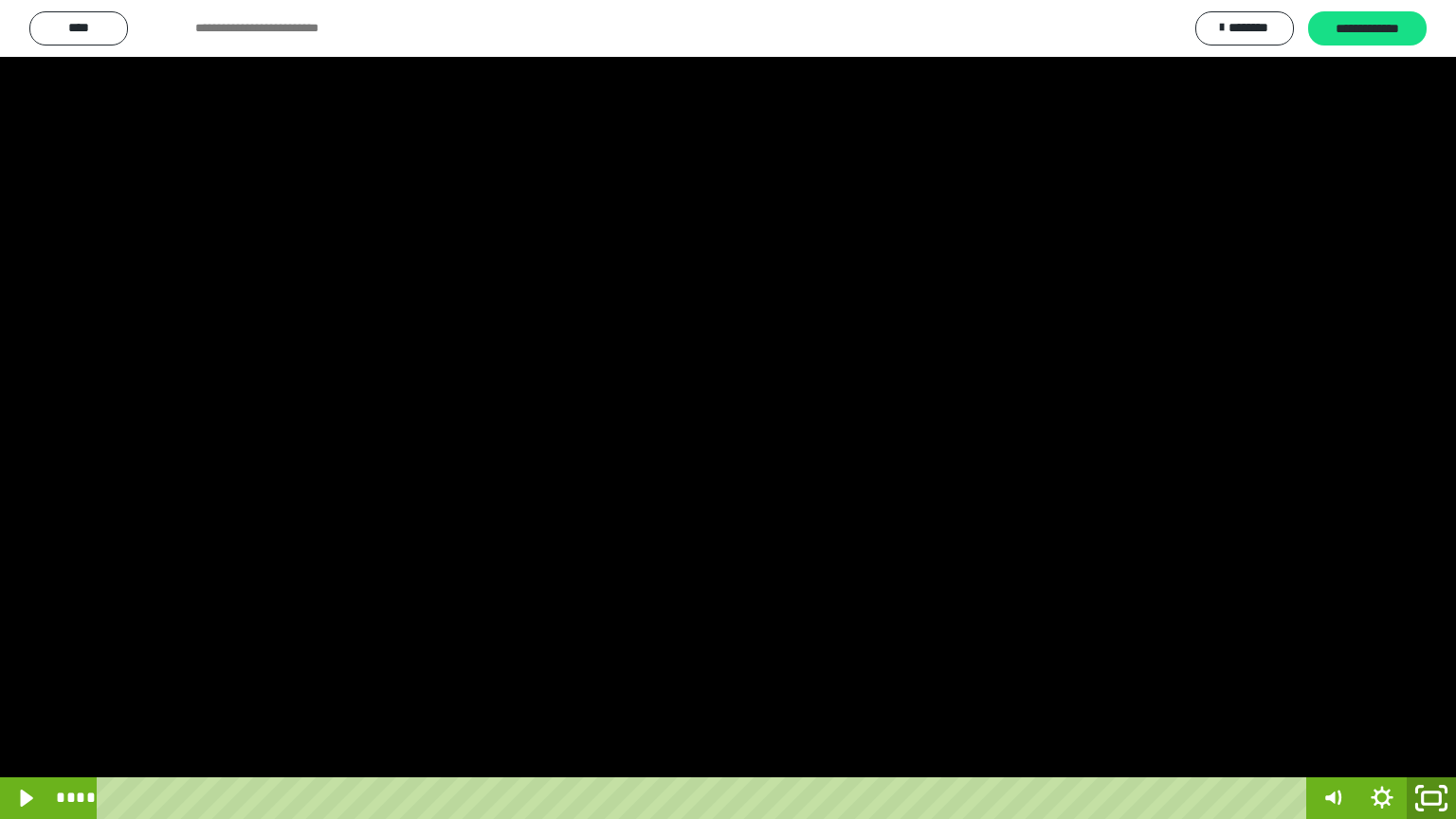 click 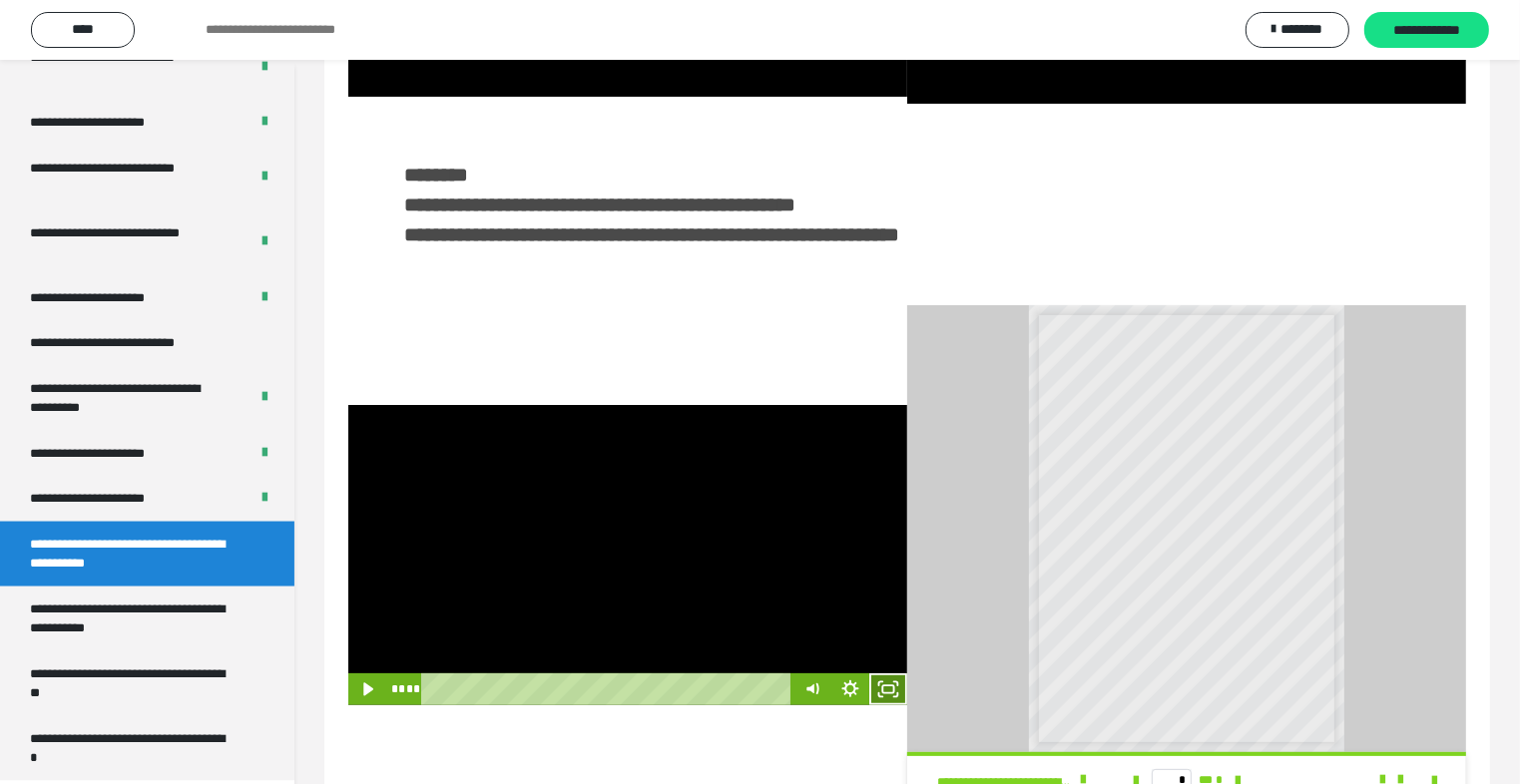 click 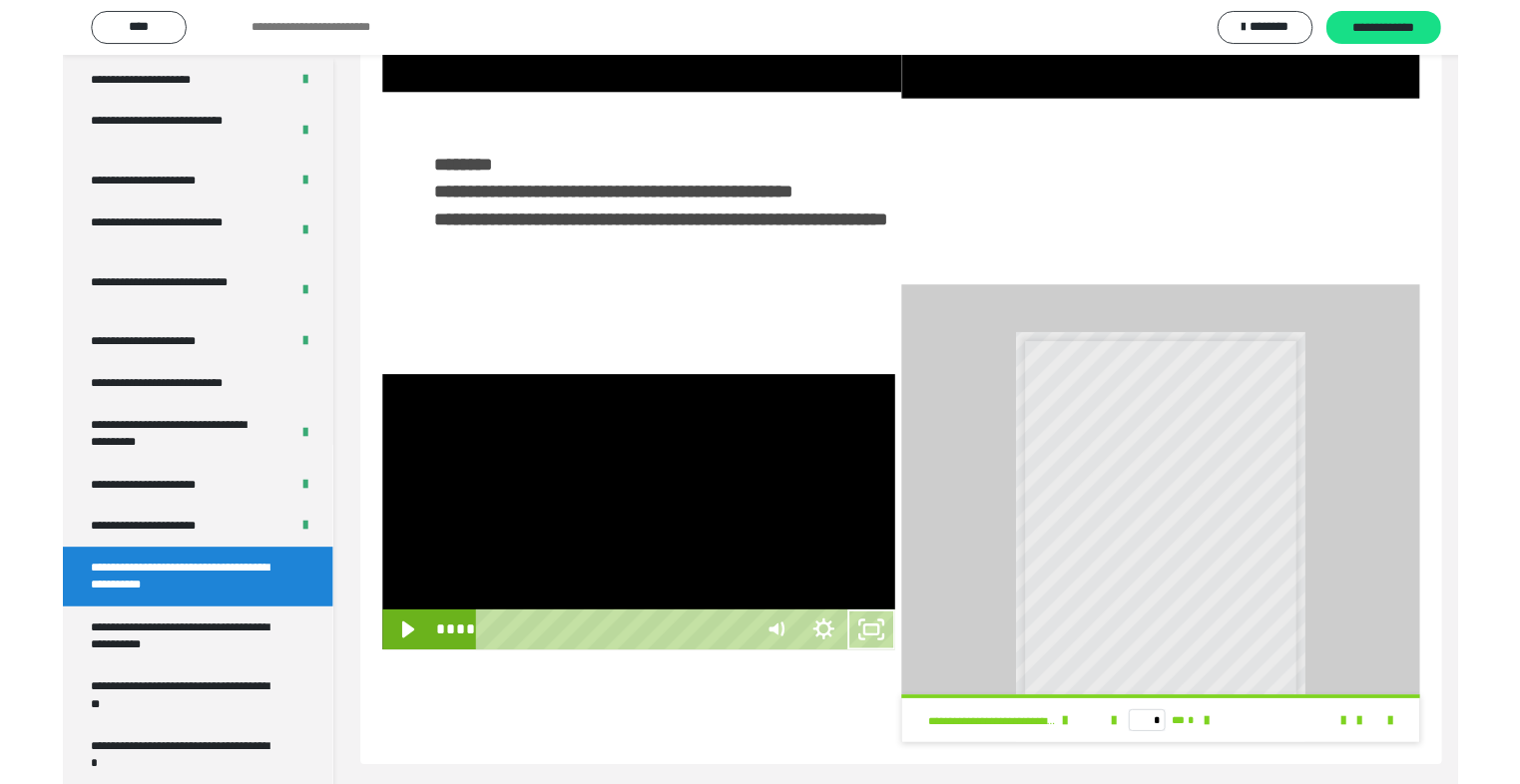 scroll, scrollTop: 2886, scrollLeft: 0, axis: vertical 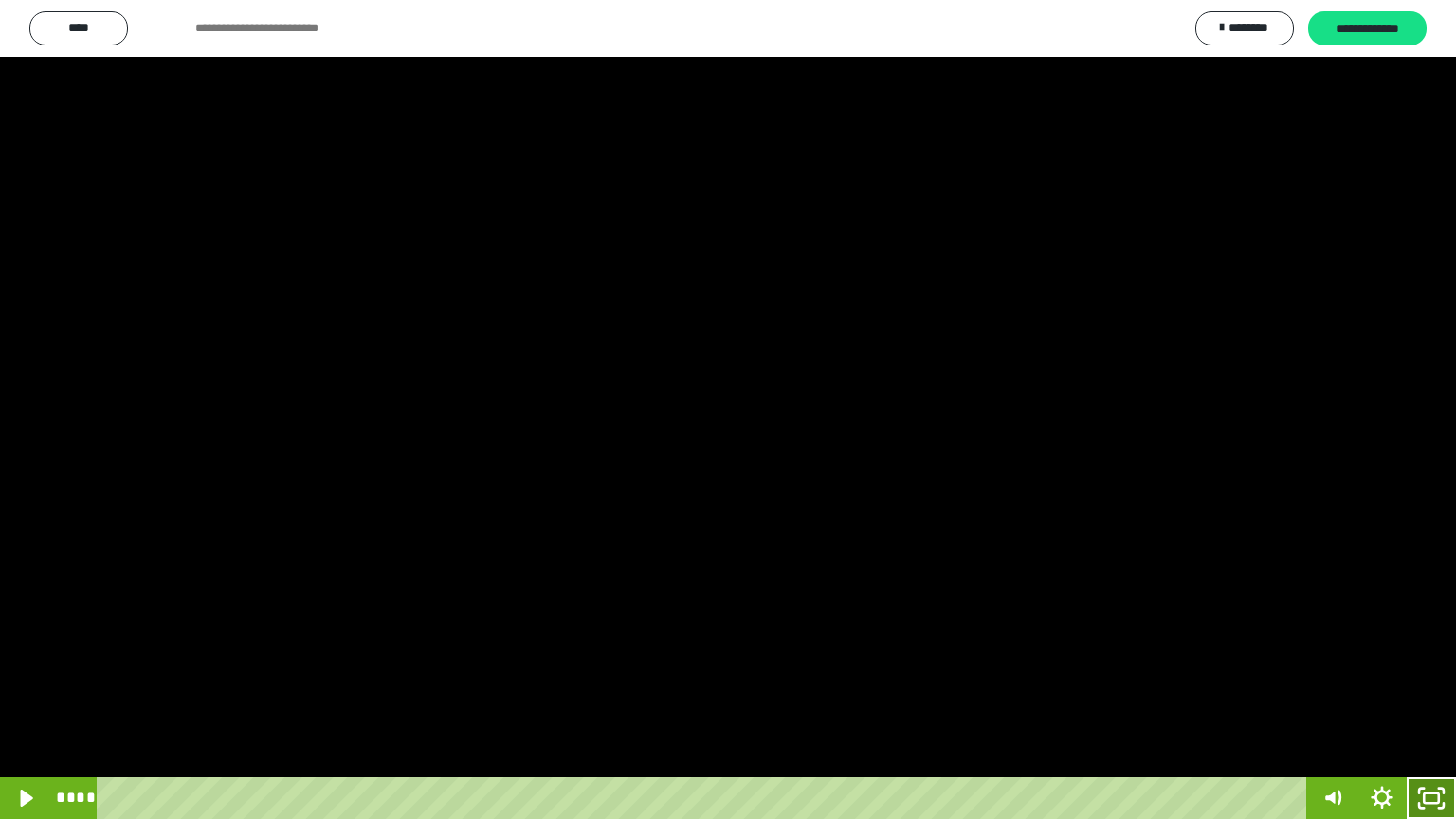 click 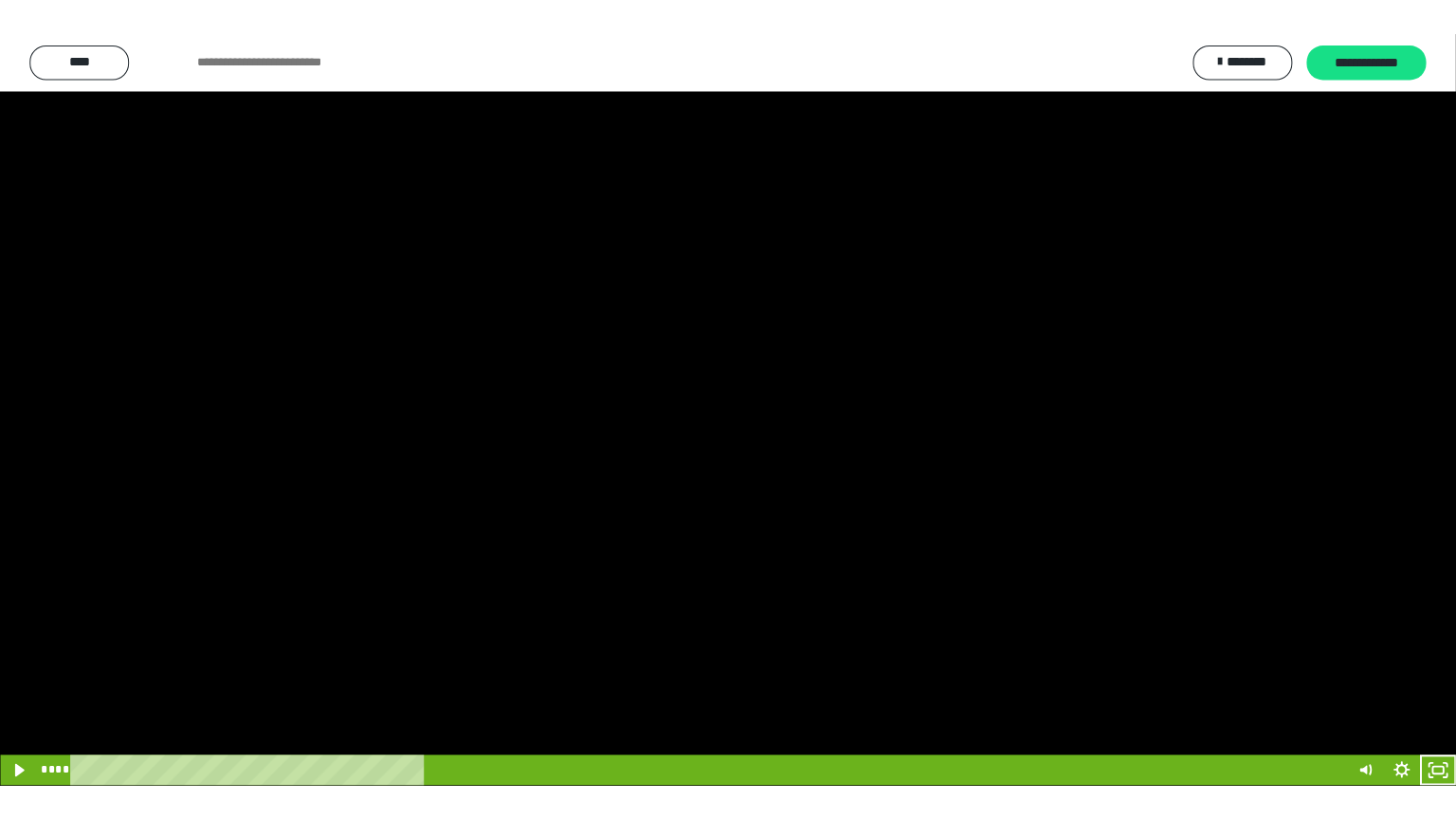 scroll, scrollTop: 2817, scrollLeft: 0, axis: vertical 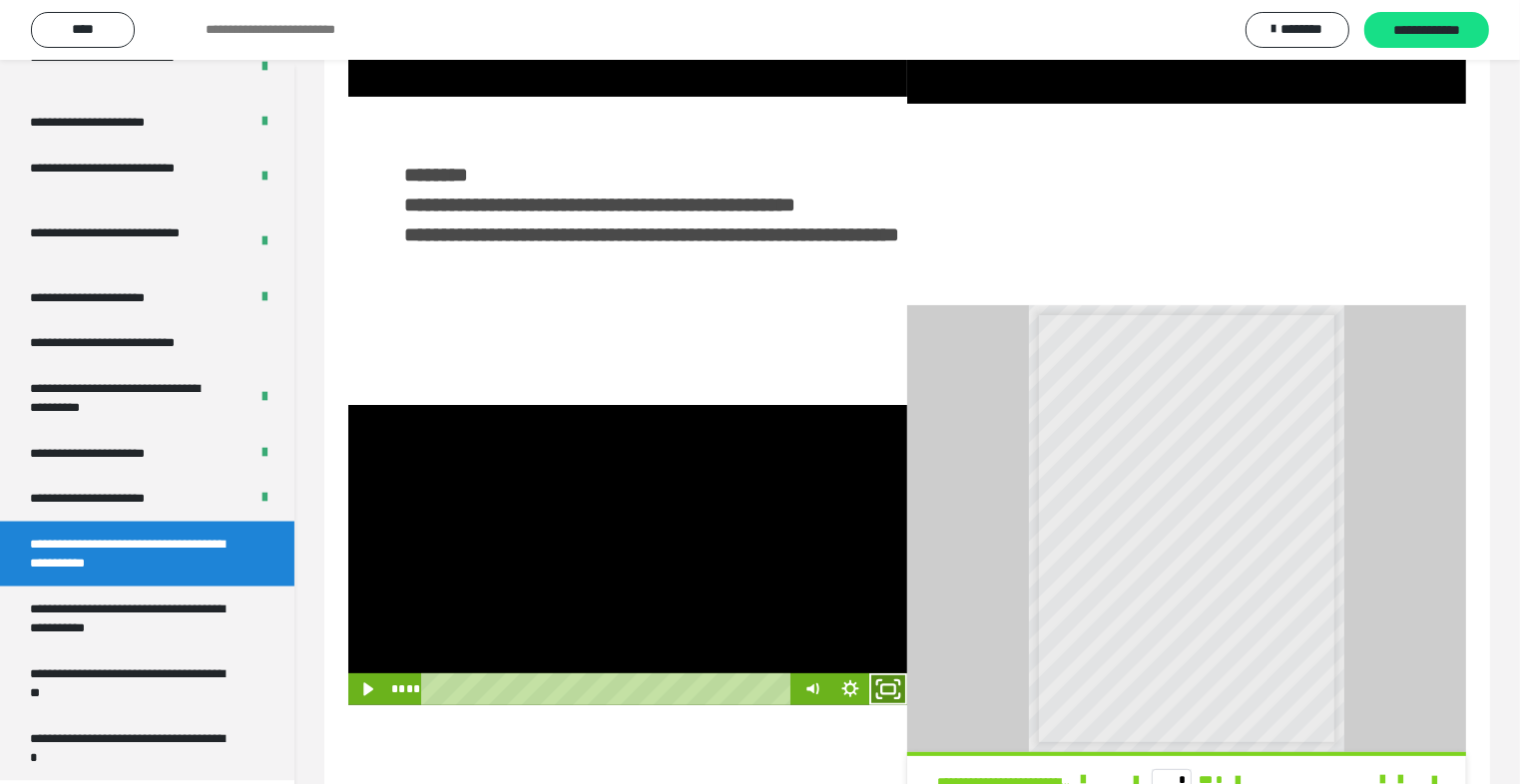 click 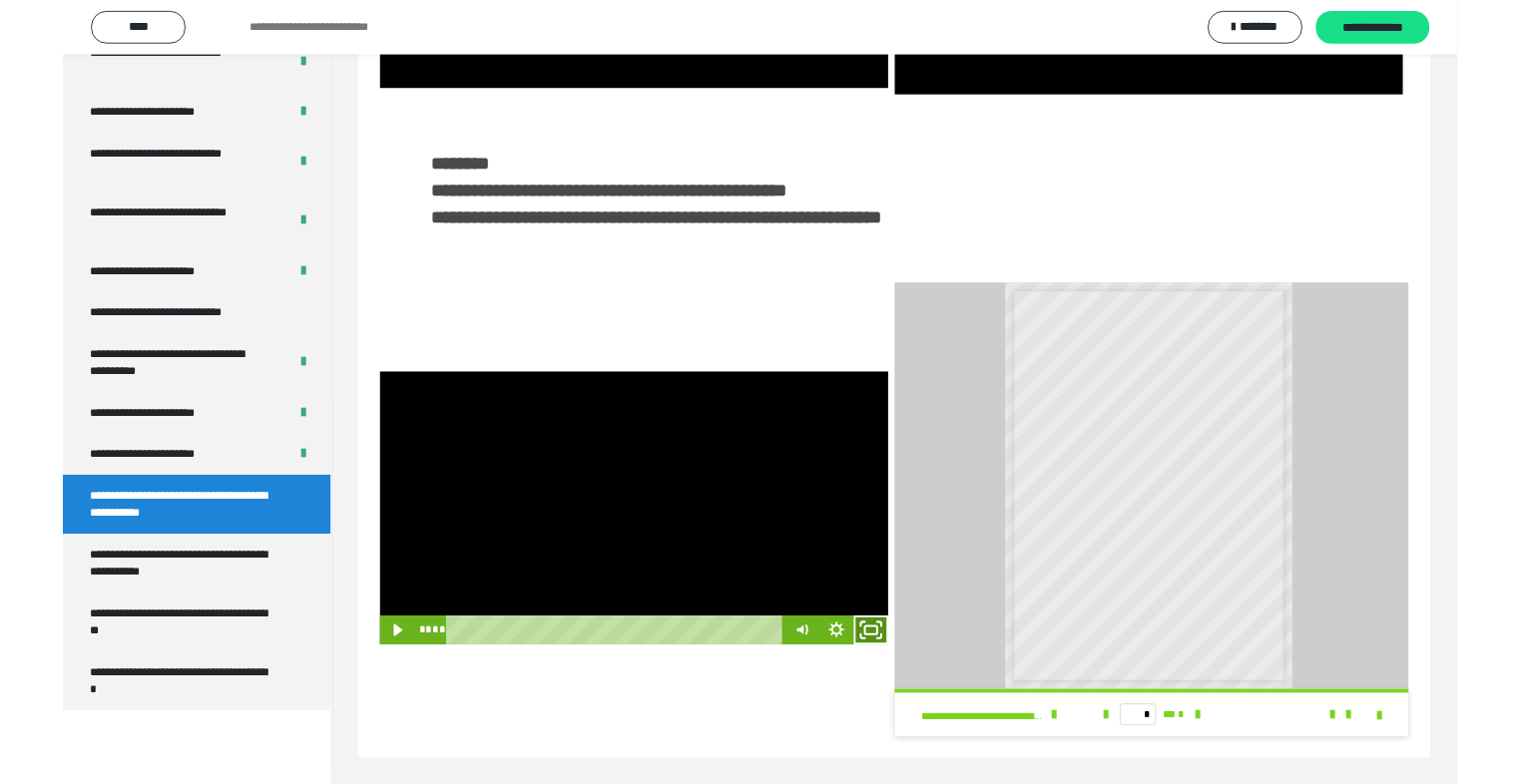 scroll, scrollTop: 2886, scrollLeft: 0, axis: vertical 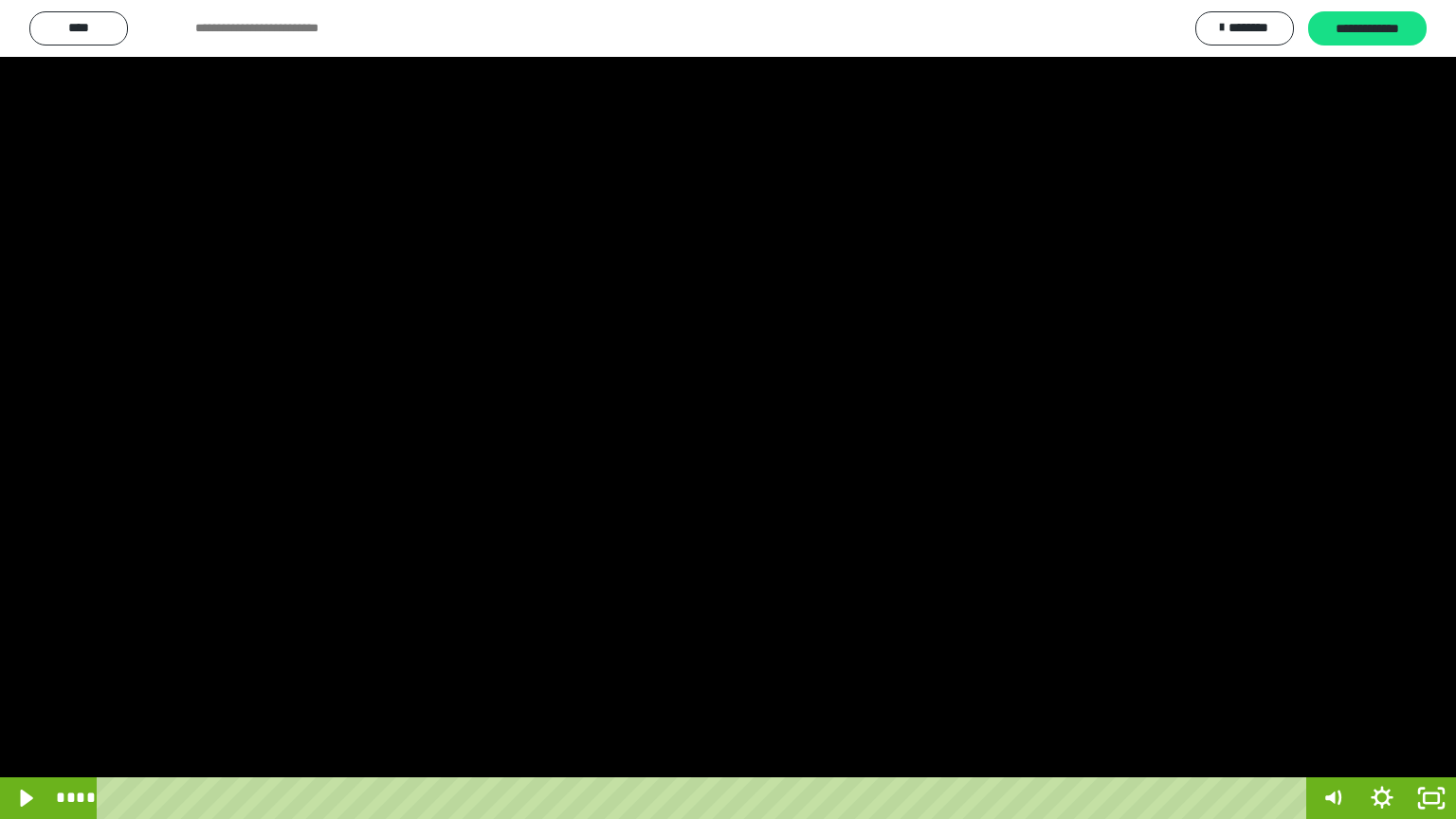 click at bounding box center (728, 410) 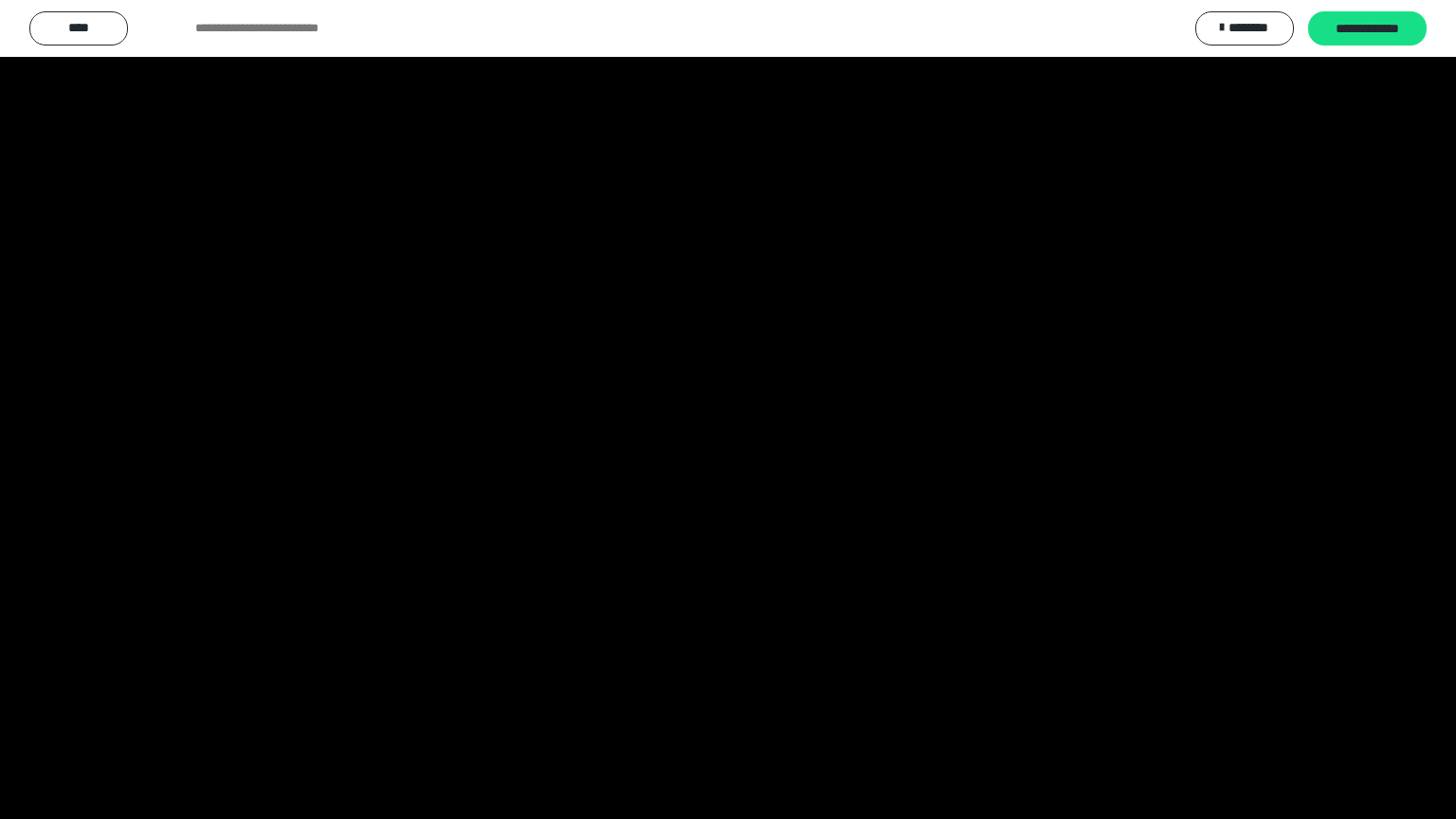 click at bounding box center [728, 410] 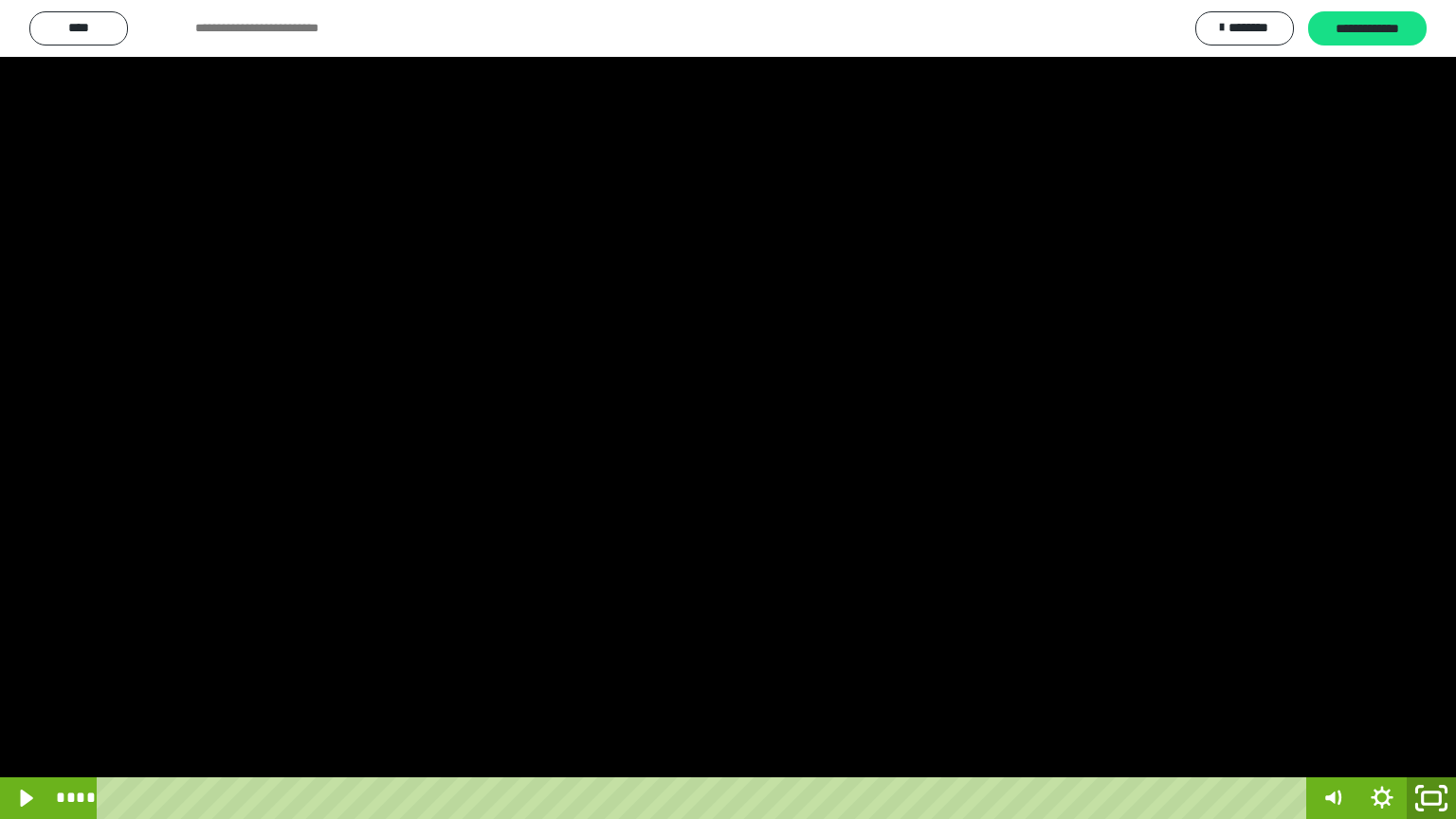 click 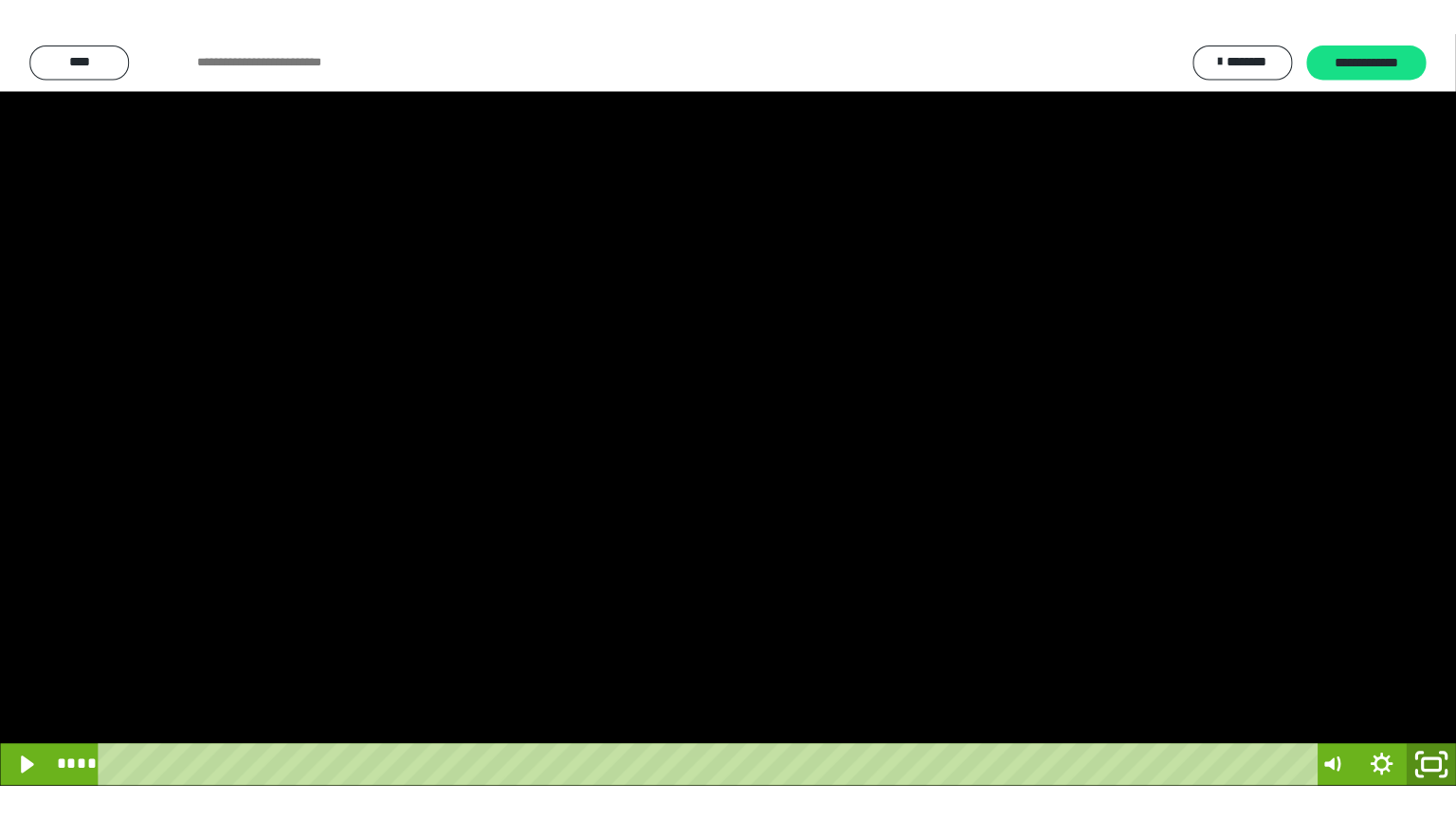 scroll, scrollTop: 2817, scrollLeft: 0, axis: vertical 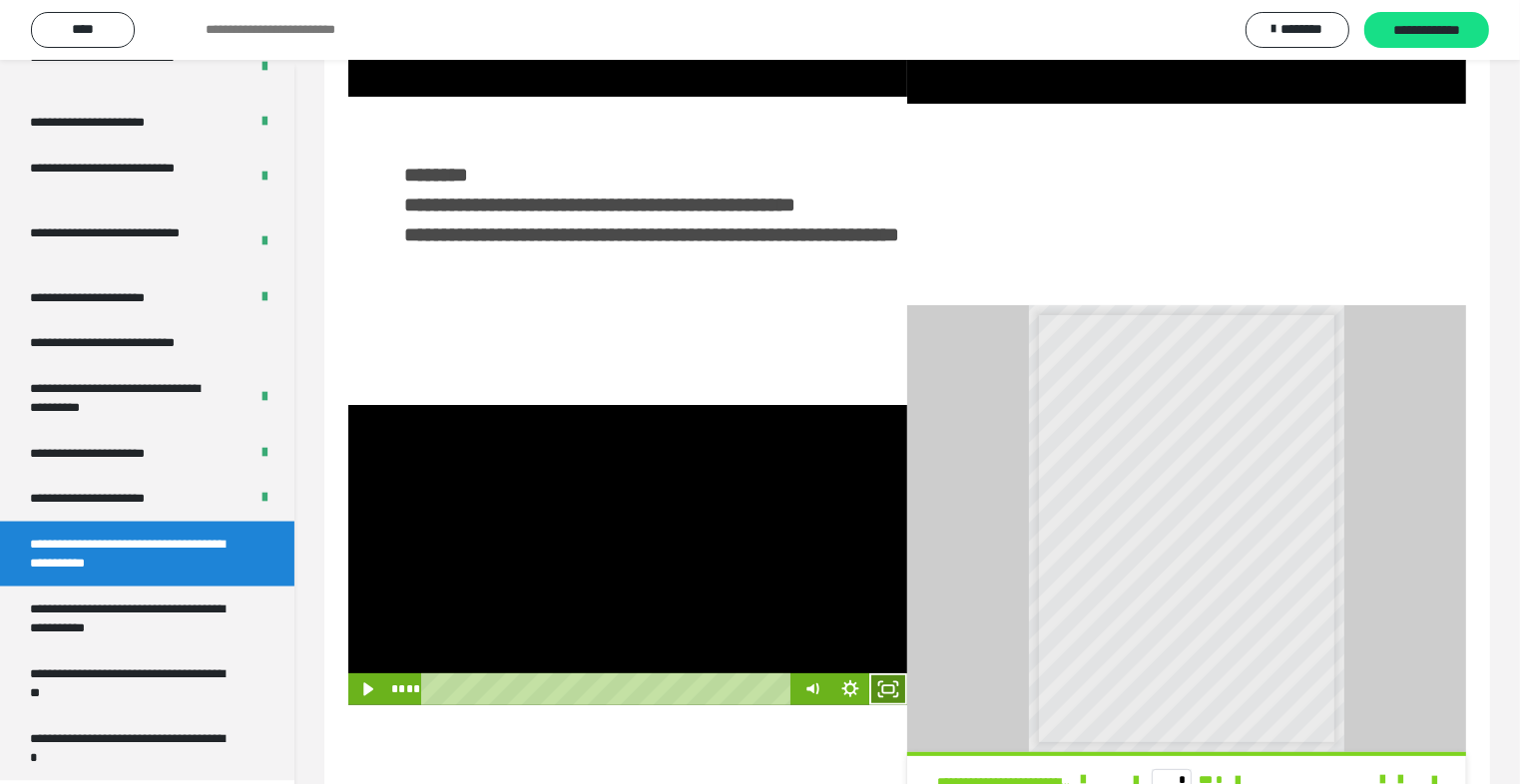 click 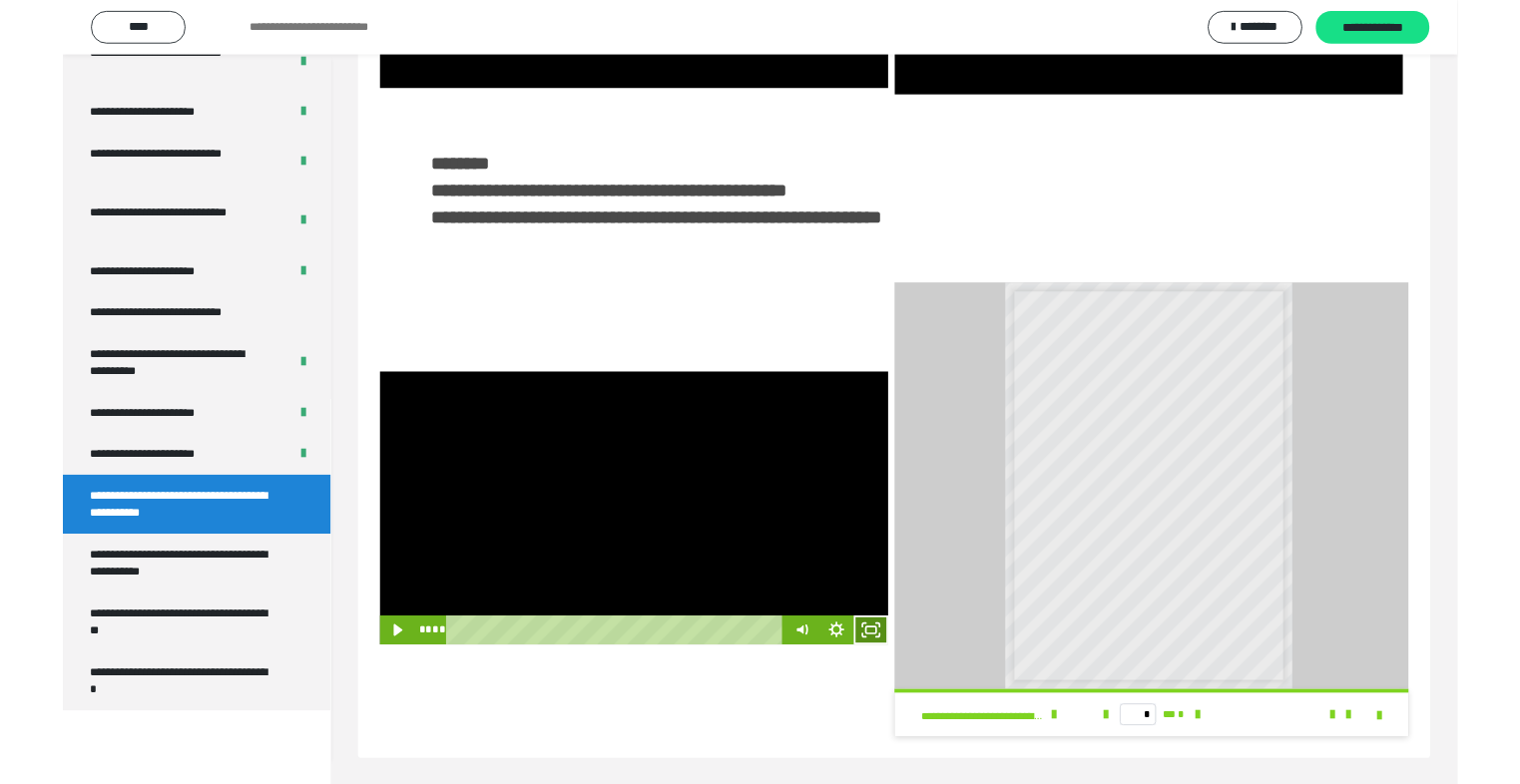 scroll, scrollTop: 2886, scrollLeft: 0, axis: vertical 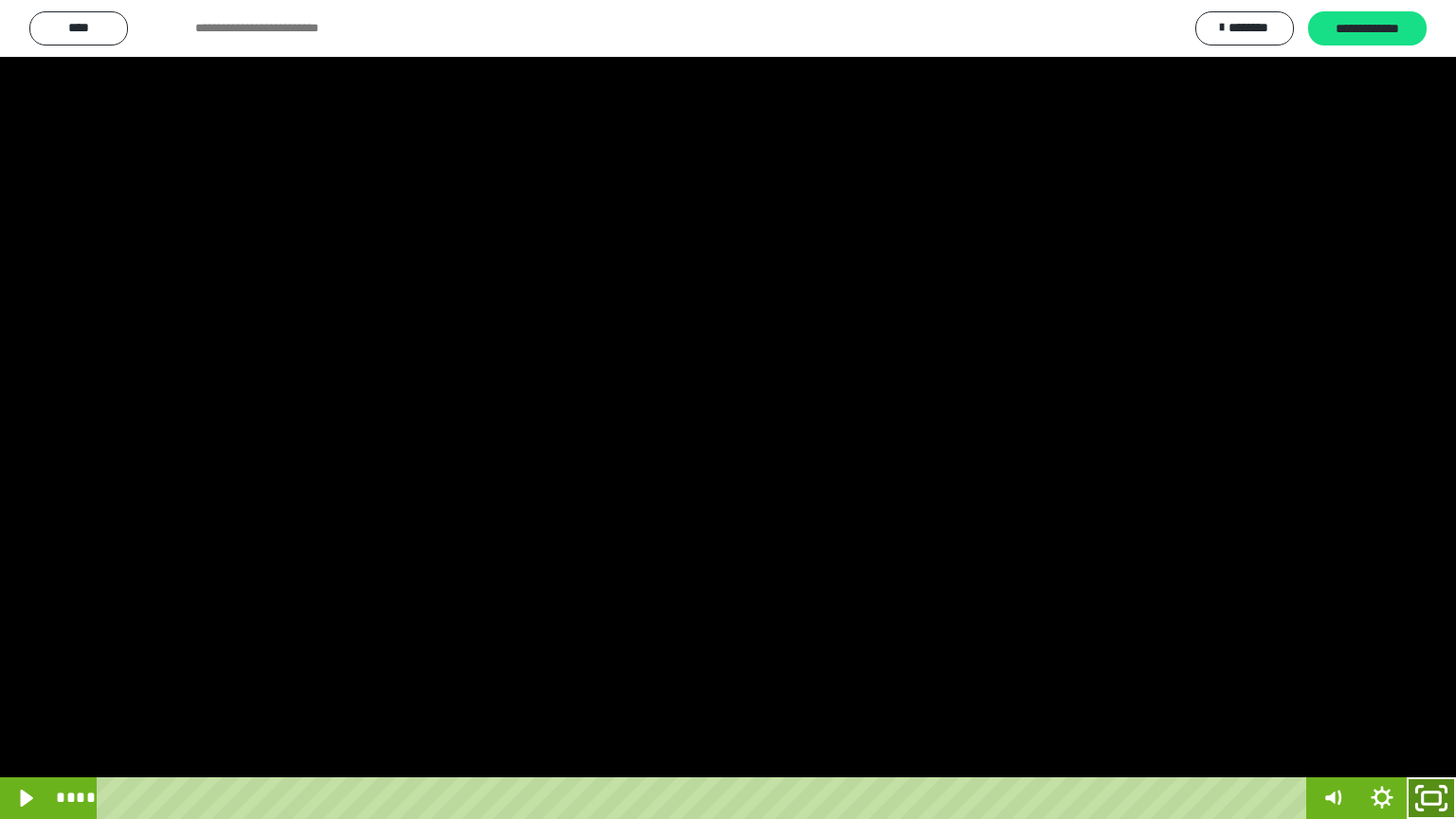 click 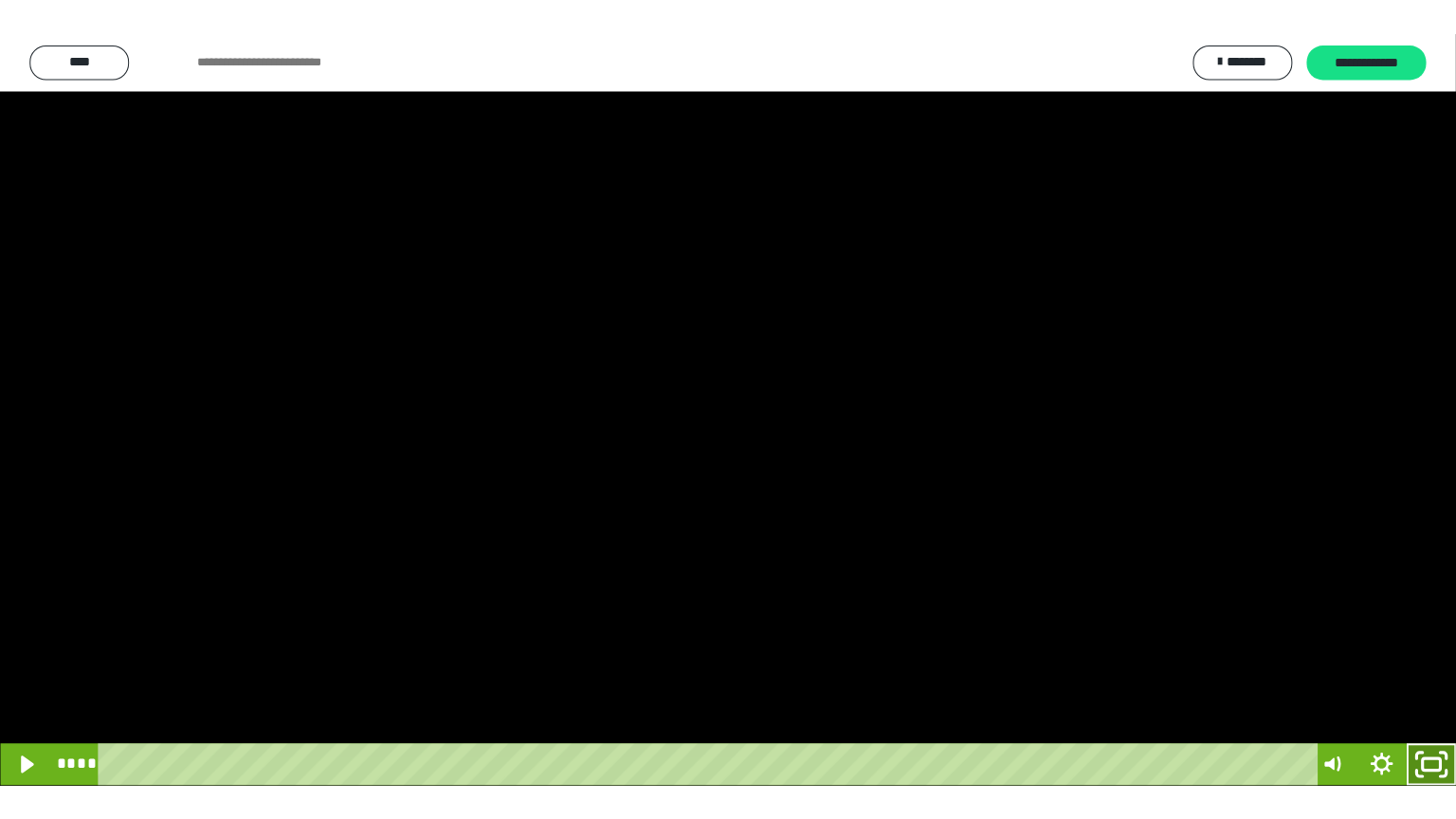 scroll, scrollTop: 2817, scrollLeft: 0, axis: vertical 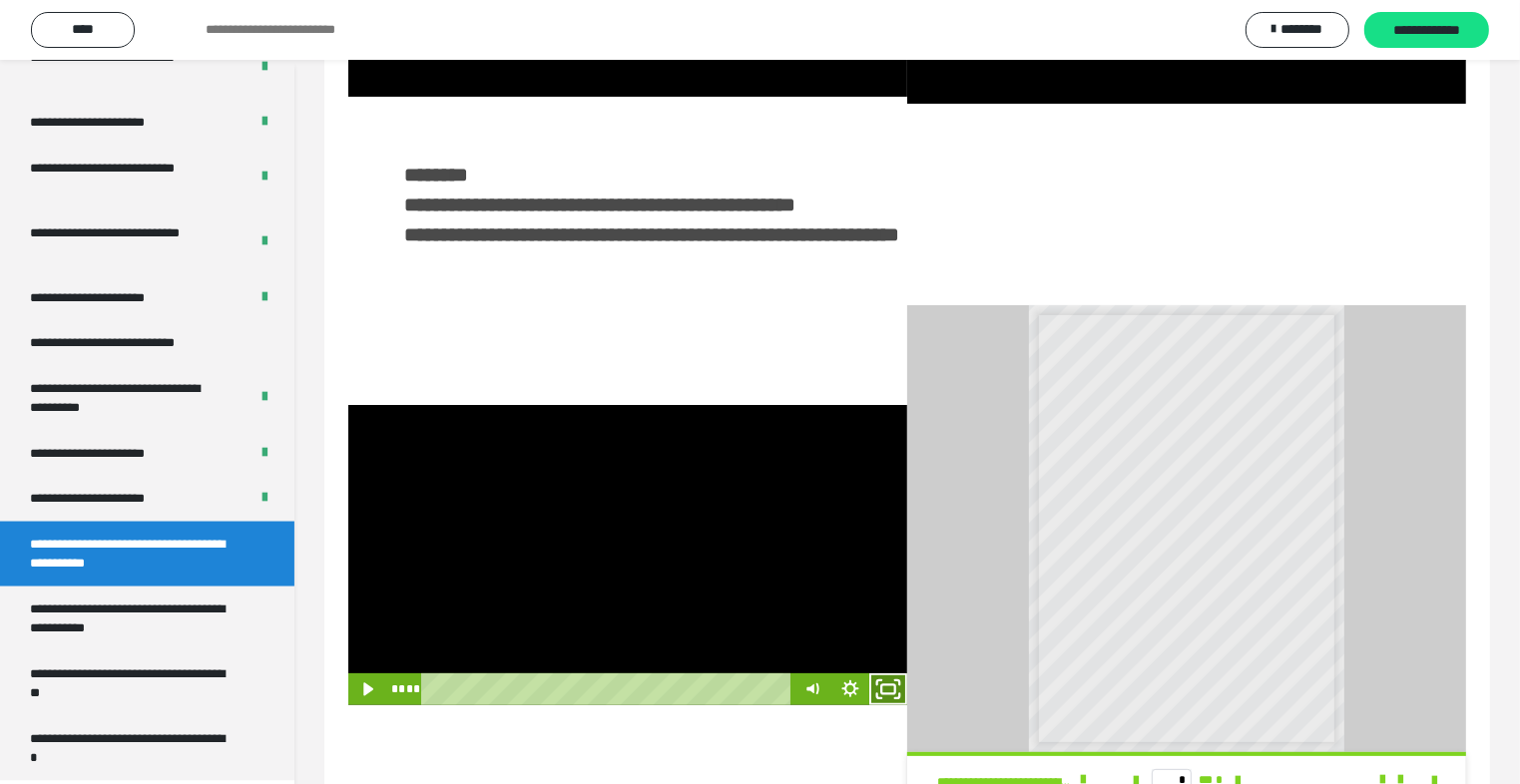 click 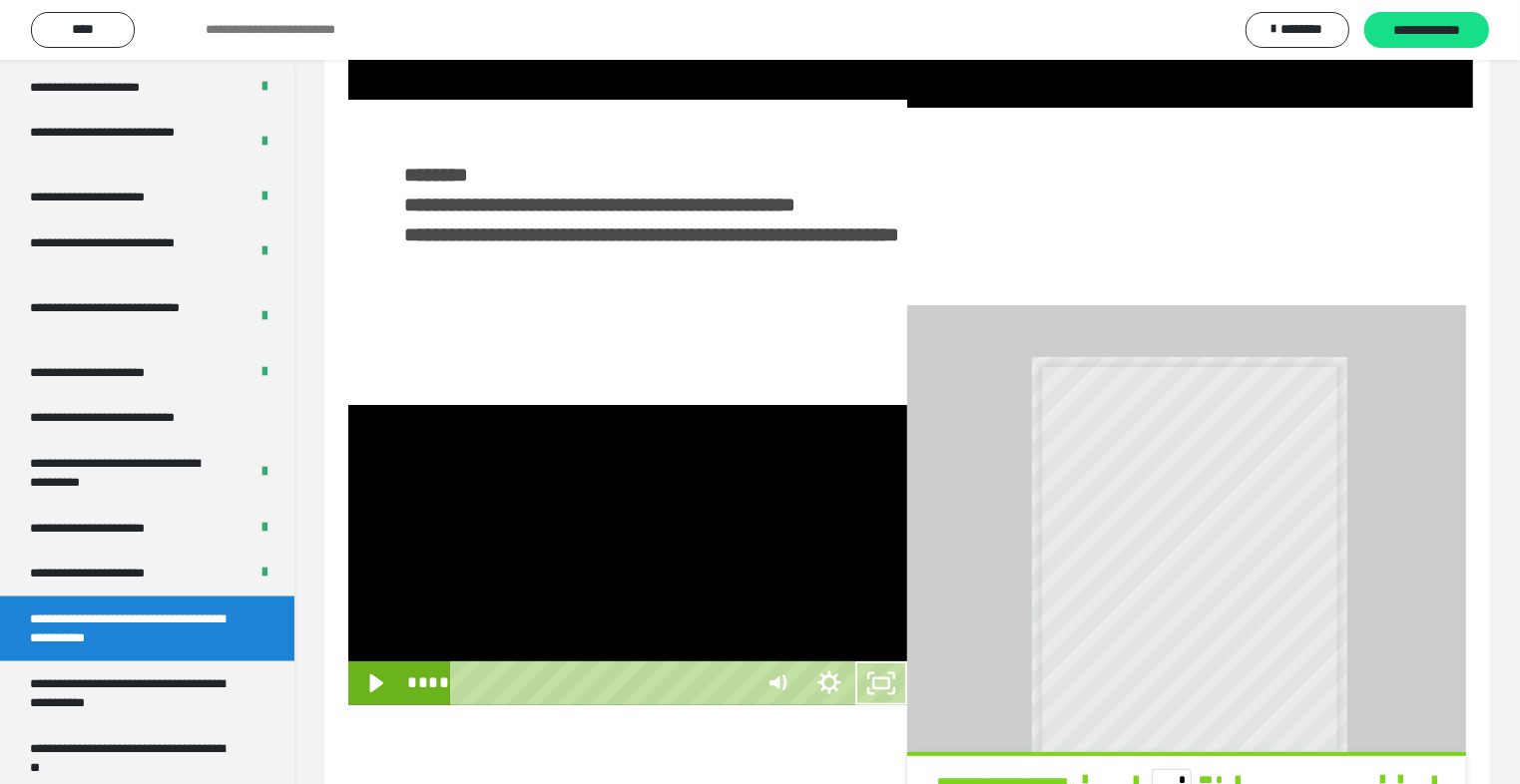 scroll, scrollTop: 2886, scrollLeft: 0, axis: vertical 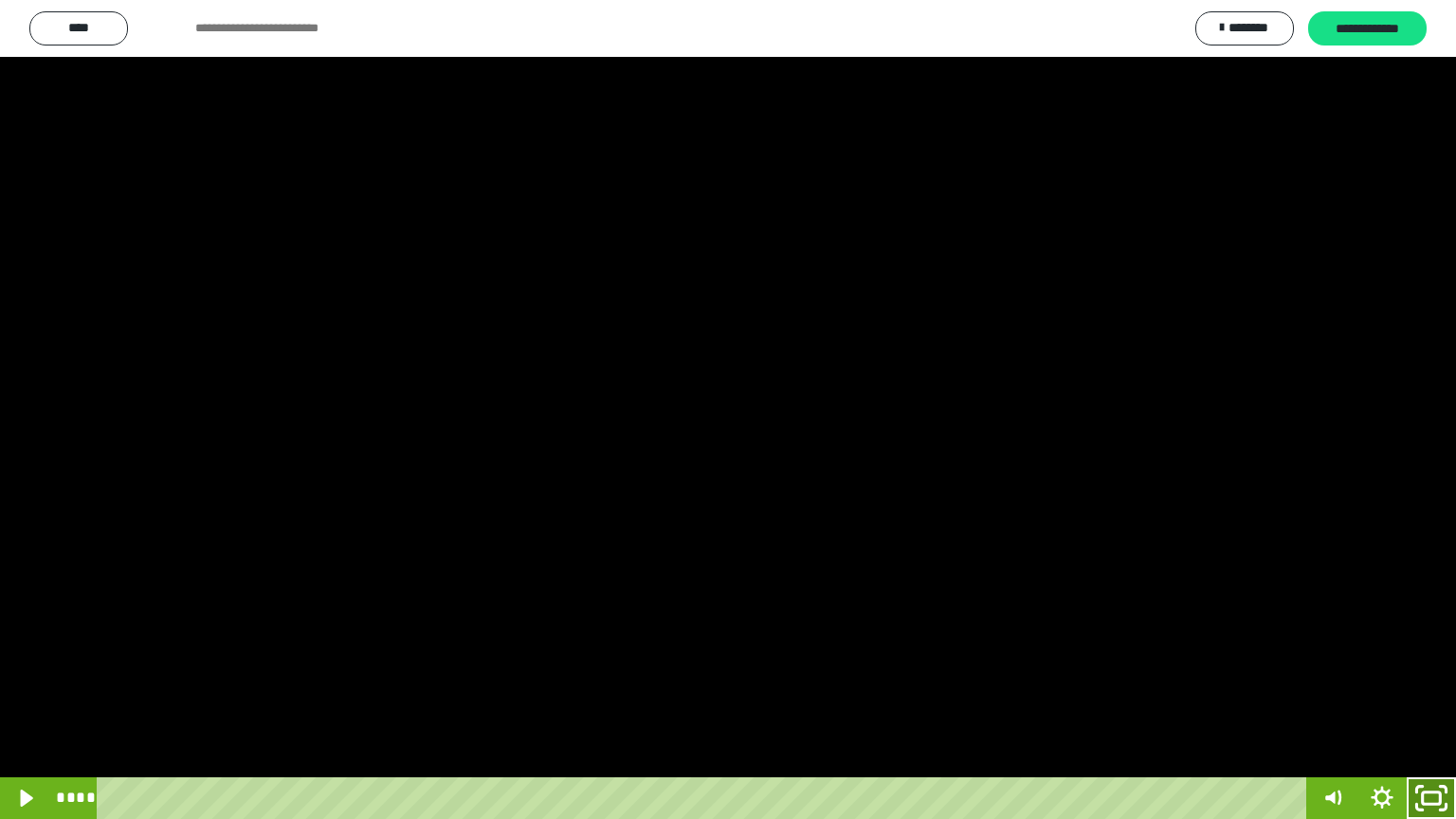 click 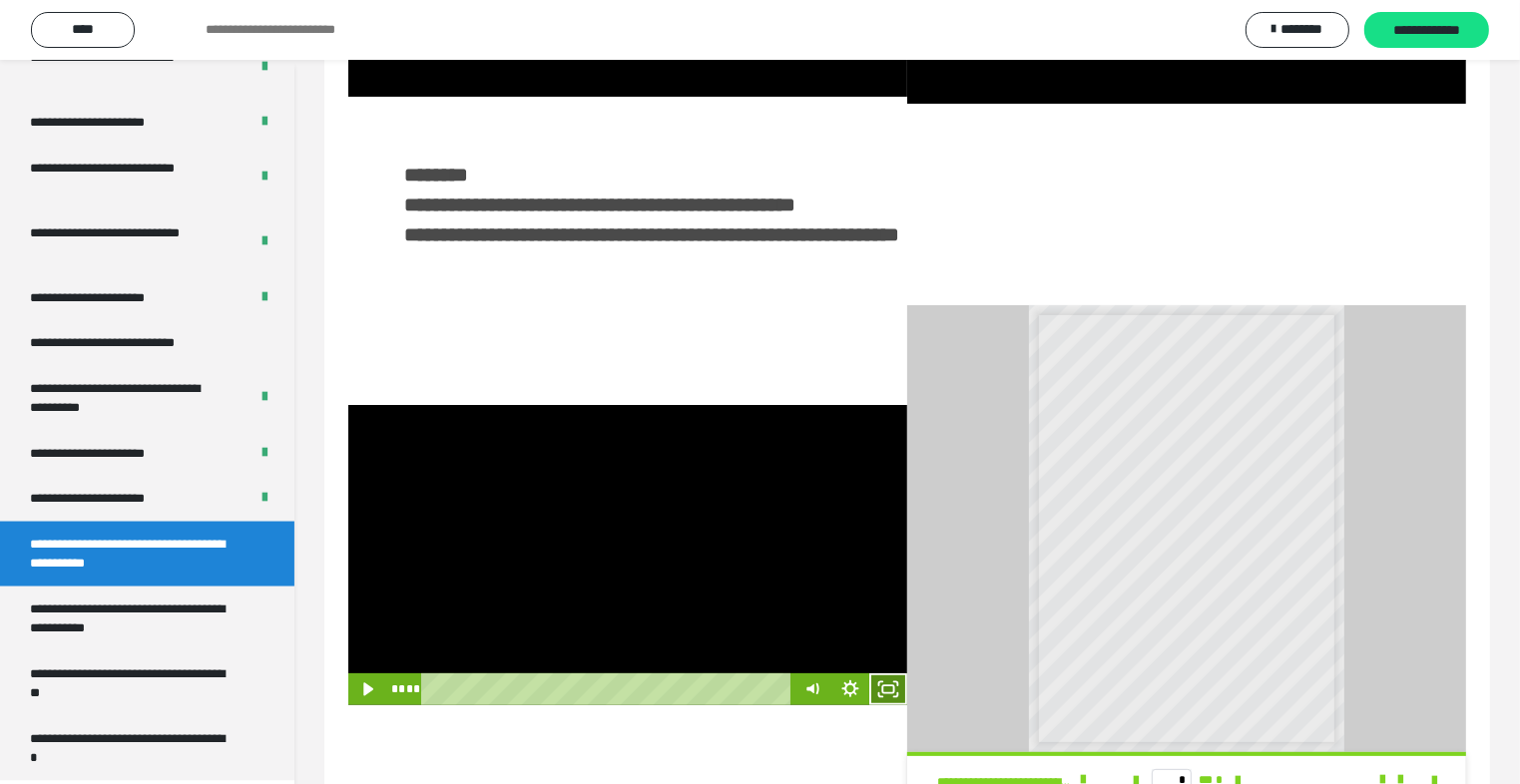 click 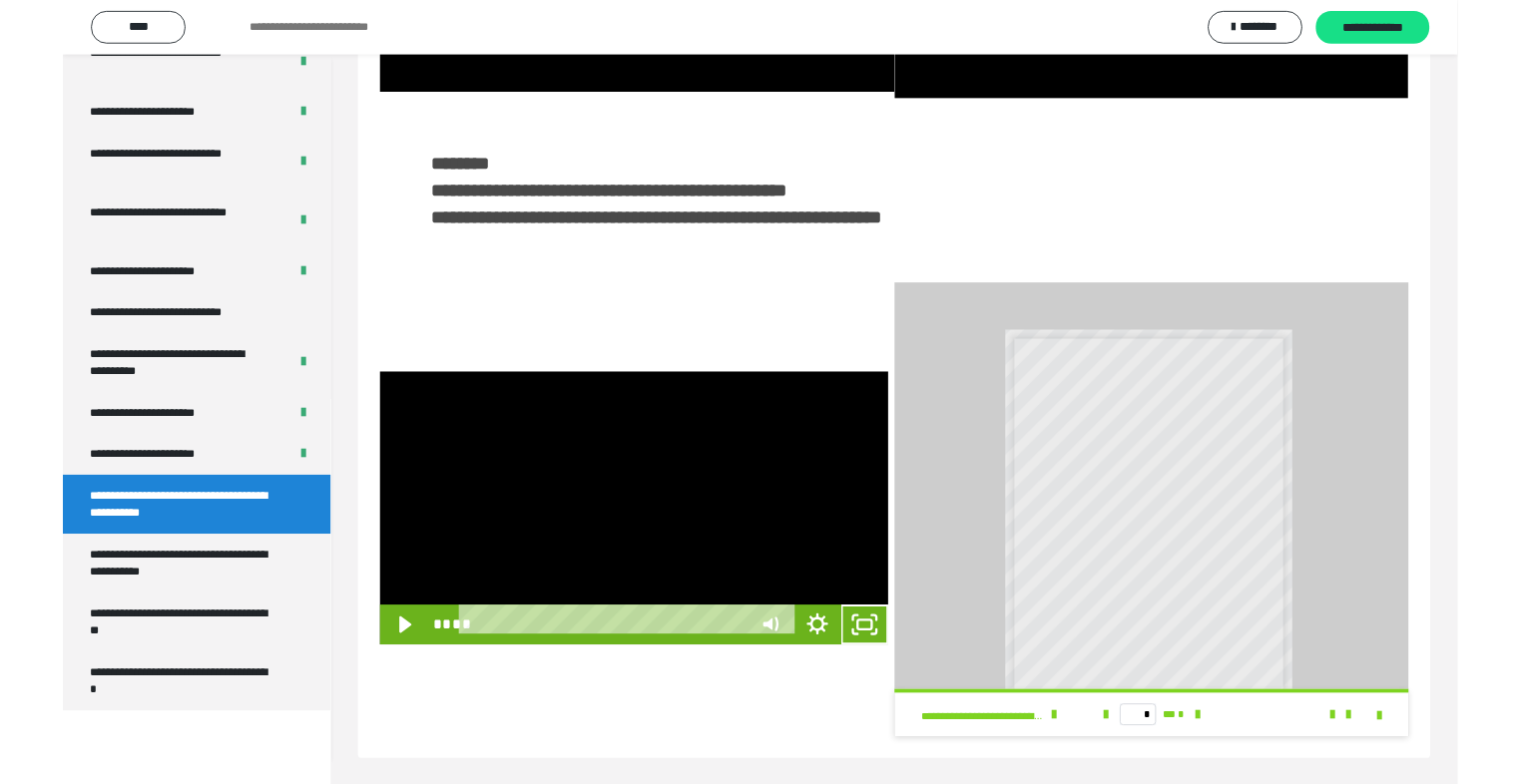 scroll, scrollTop: 2886, scrollLeft: 0, axis: vertical 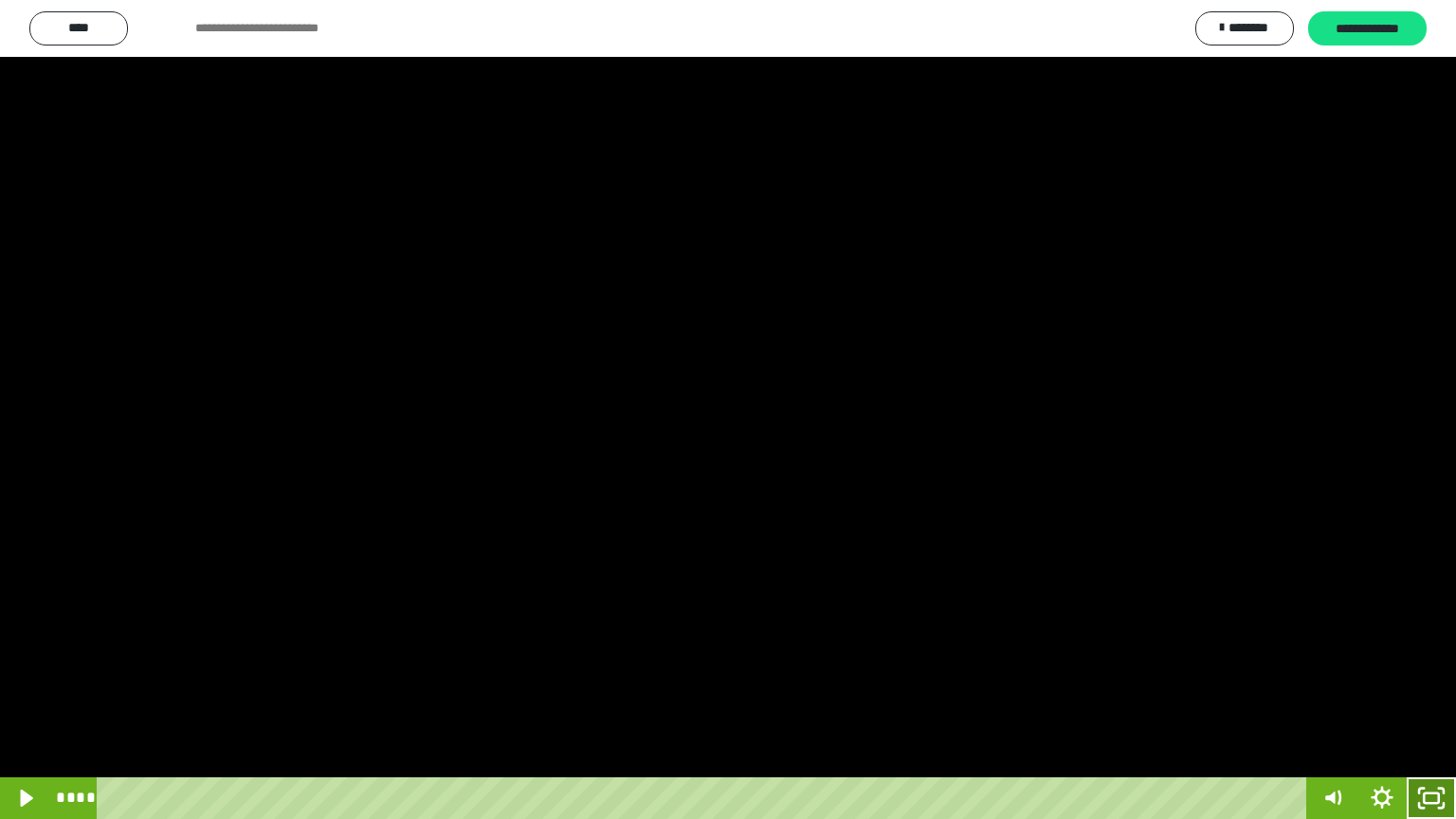 drag, startPoint x: 1429, startPoint y: 797, endPoint x: 1443, endPoint y: 693, distance: 104.93808 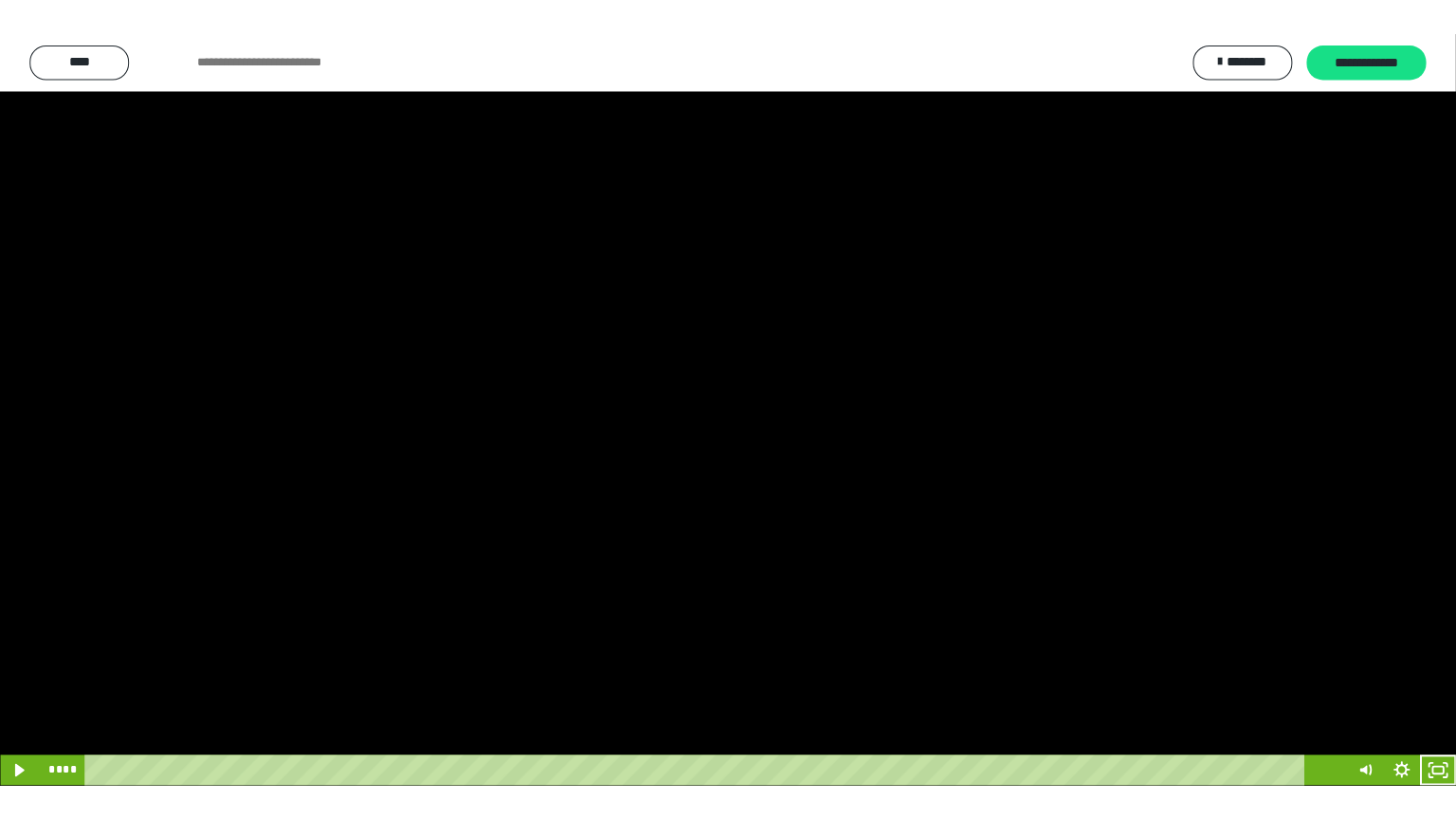 scroll, scrollTop: 2817, scrollLeft: 0, axis: vertical 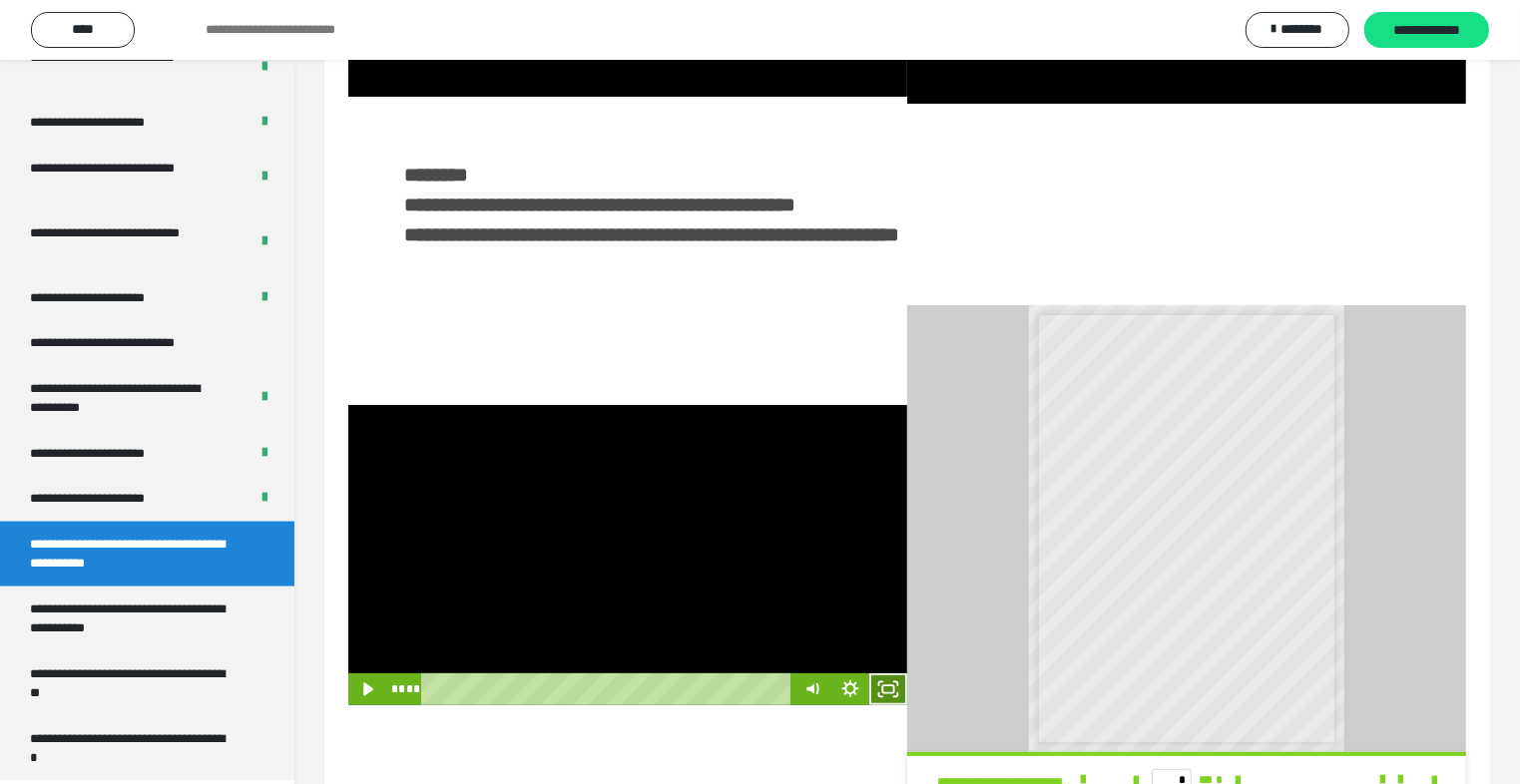 click 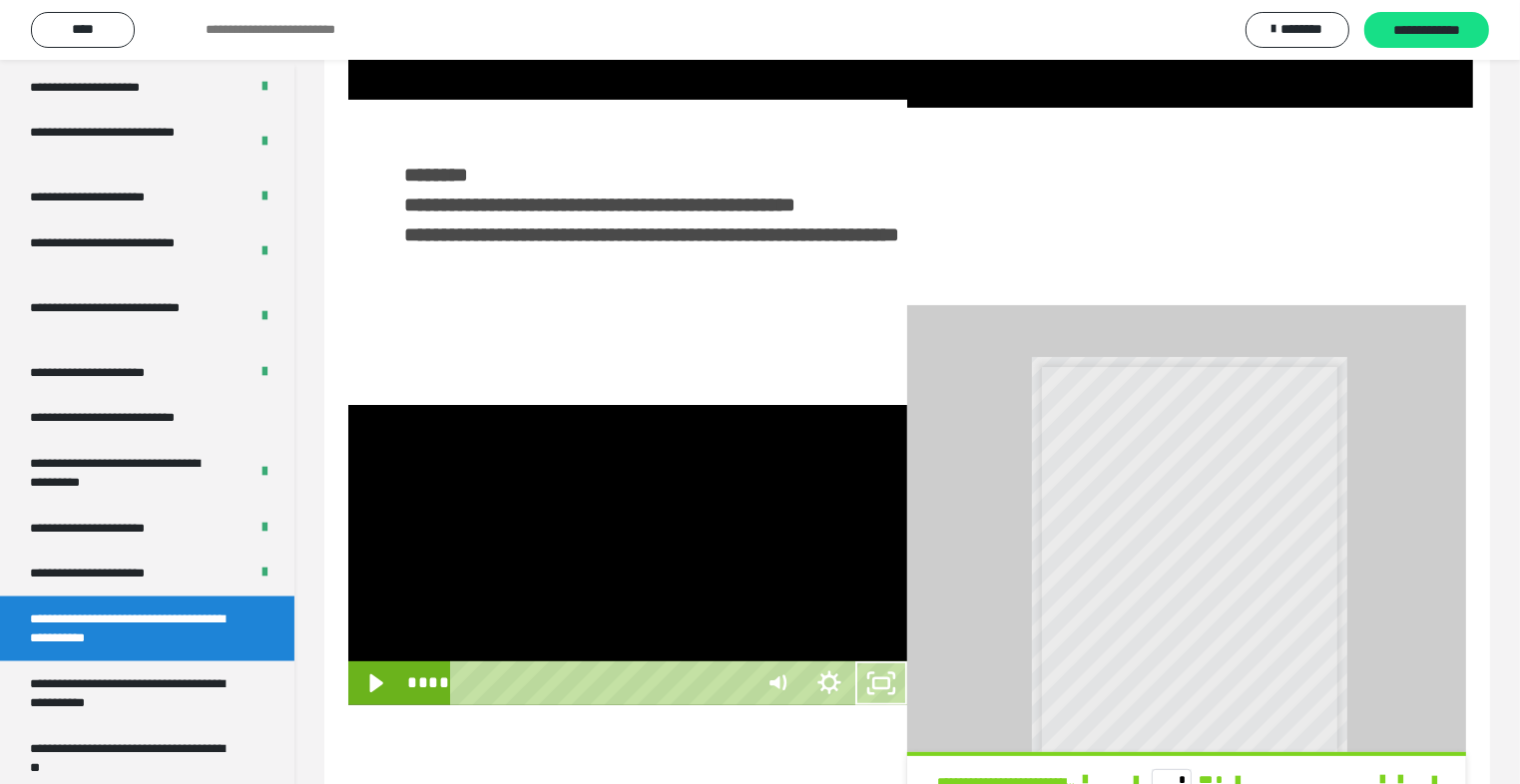 scroll, scrollTop: 2886, scrollLeft: 0, axis: vertical 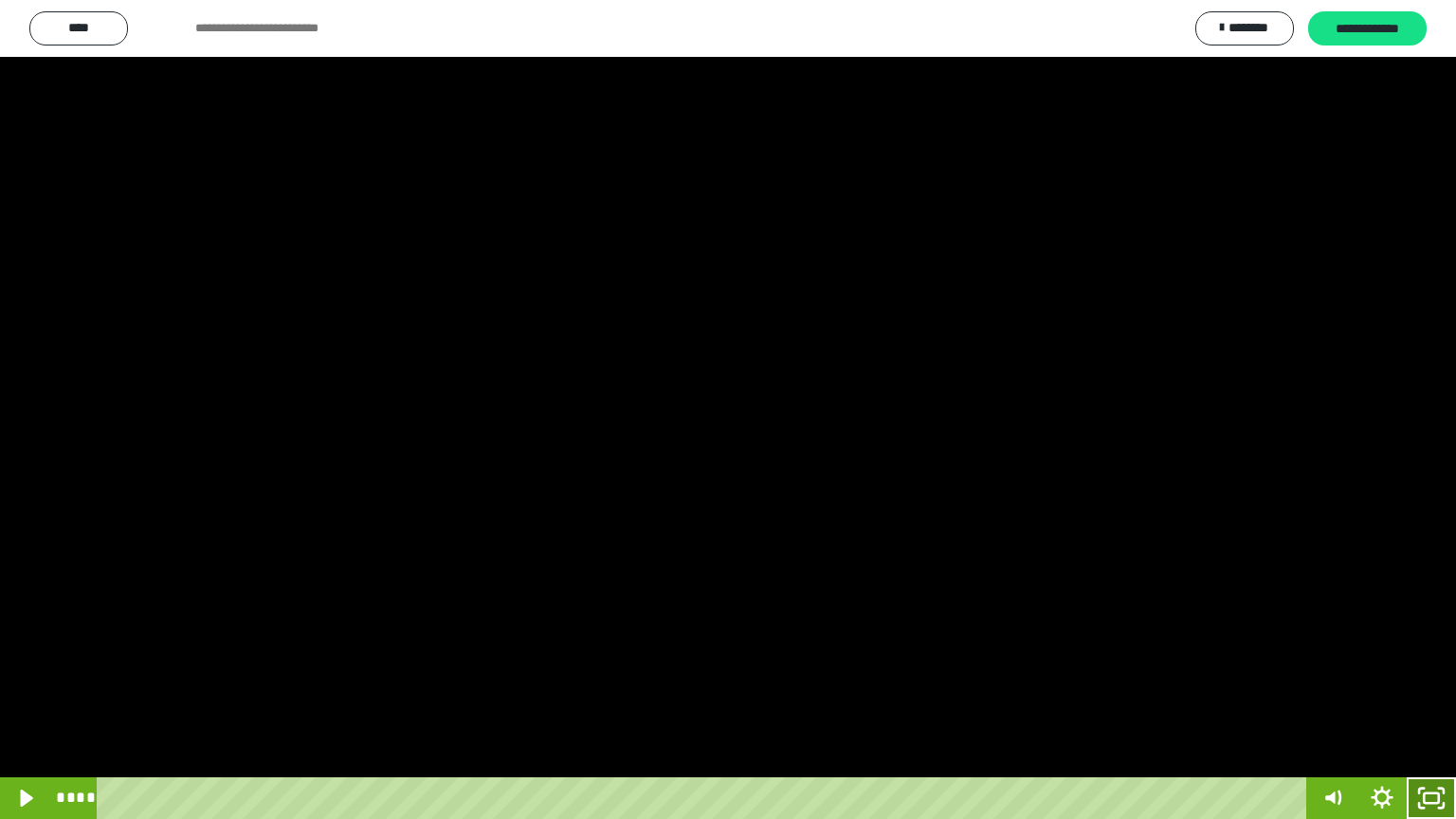 click 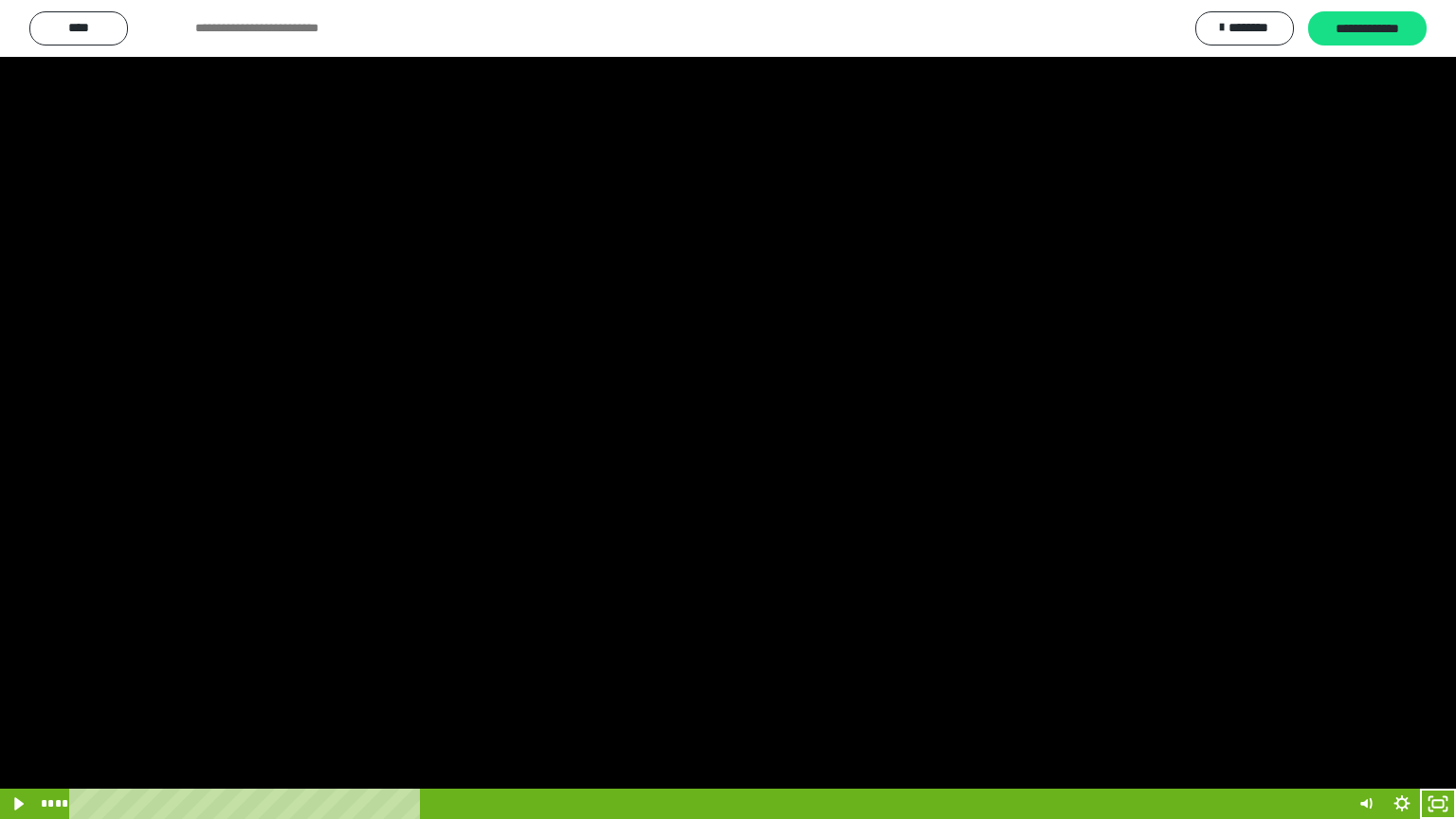 scroll, scrollTop: 2817, scrollLeft: 0, axis: vertical 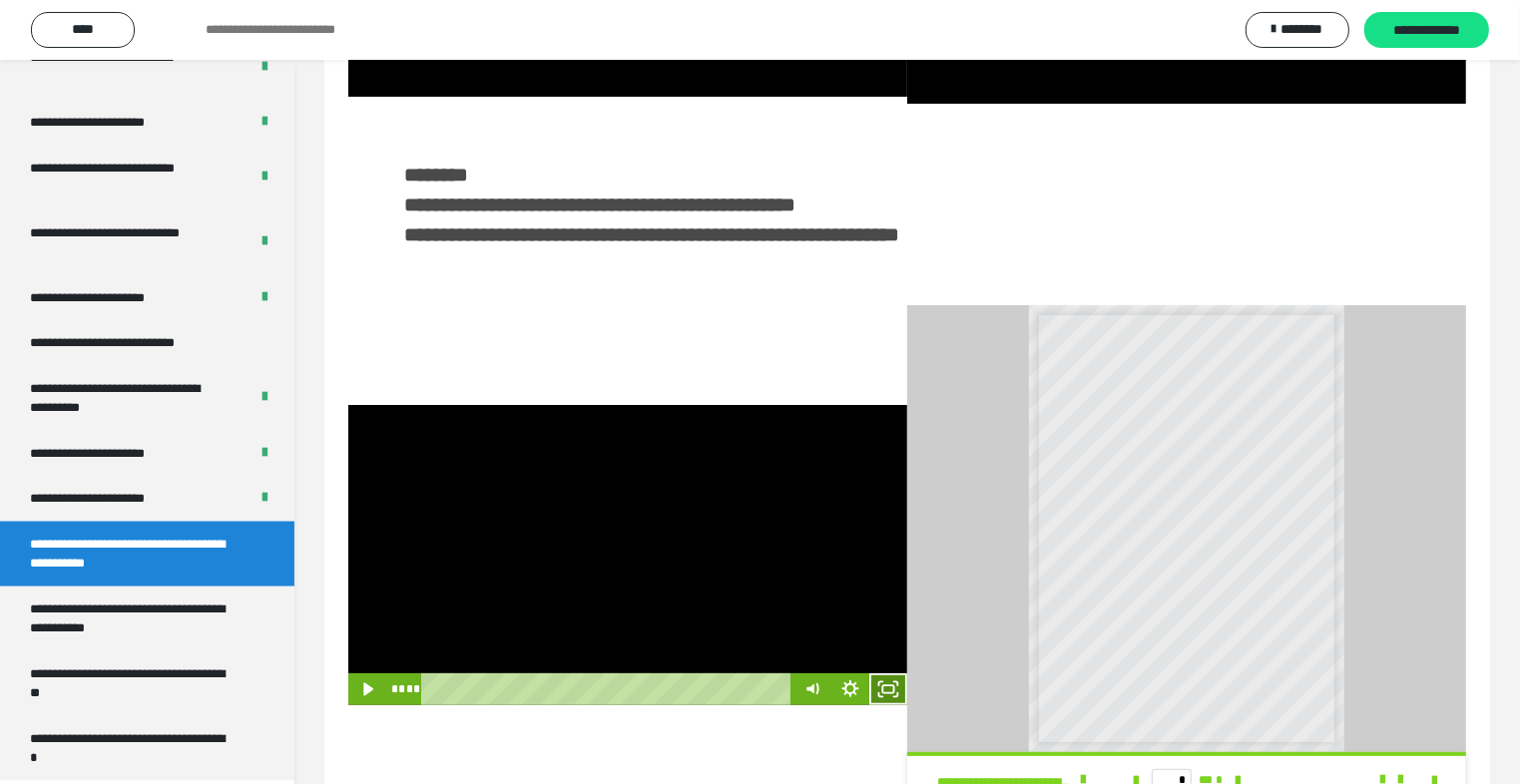 click 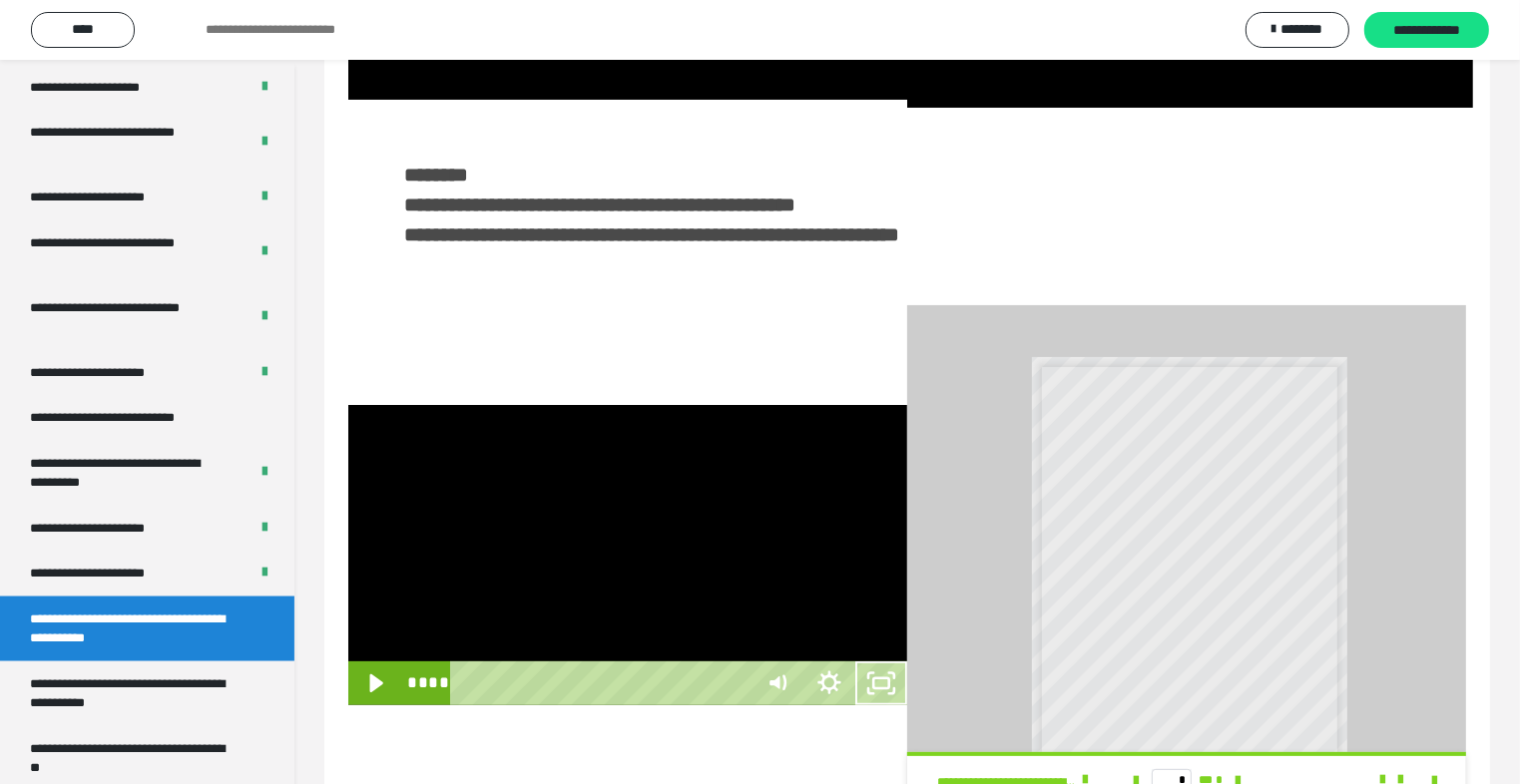 scroll, scrollTop: 2886, scrollLeft: 0, axis: vertical 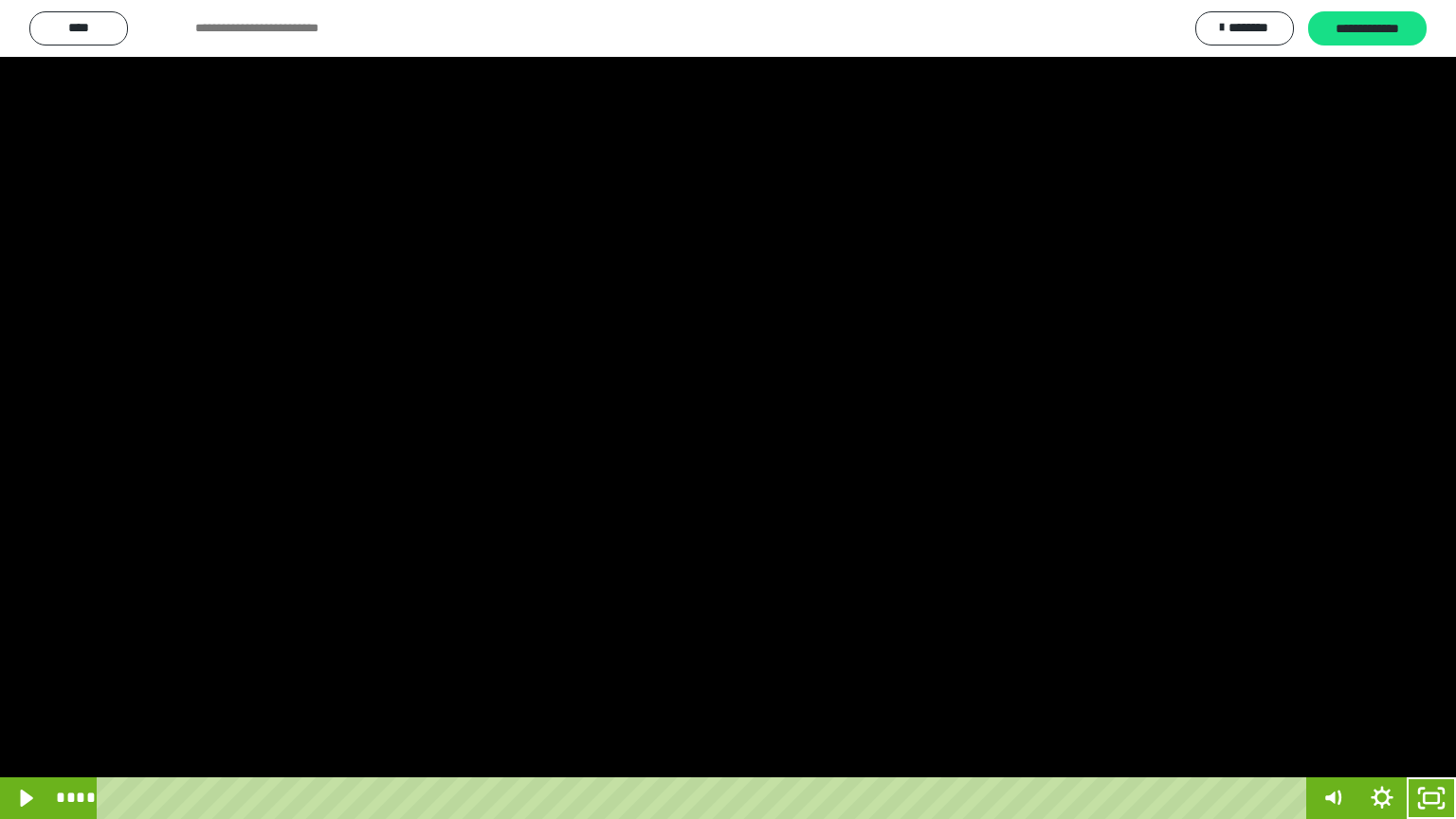 click at bounding box center (728, 410) 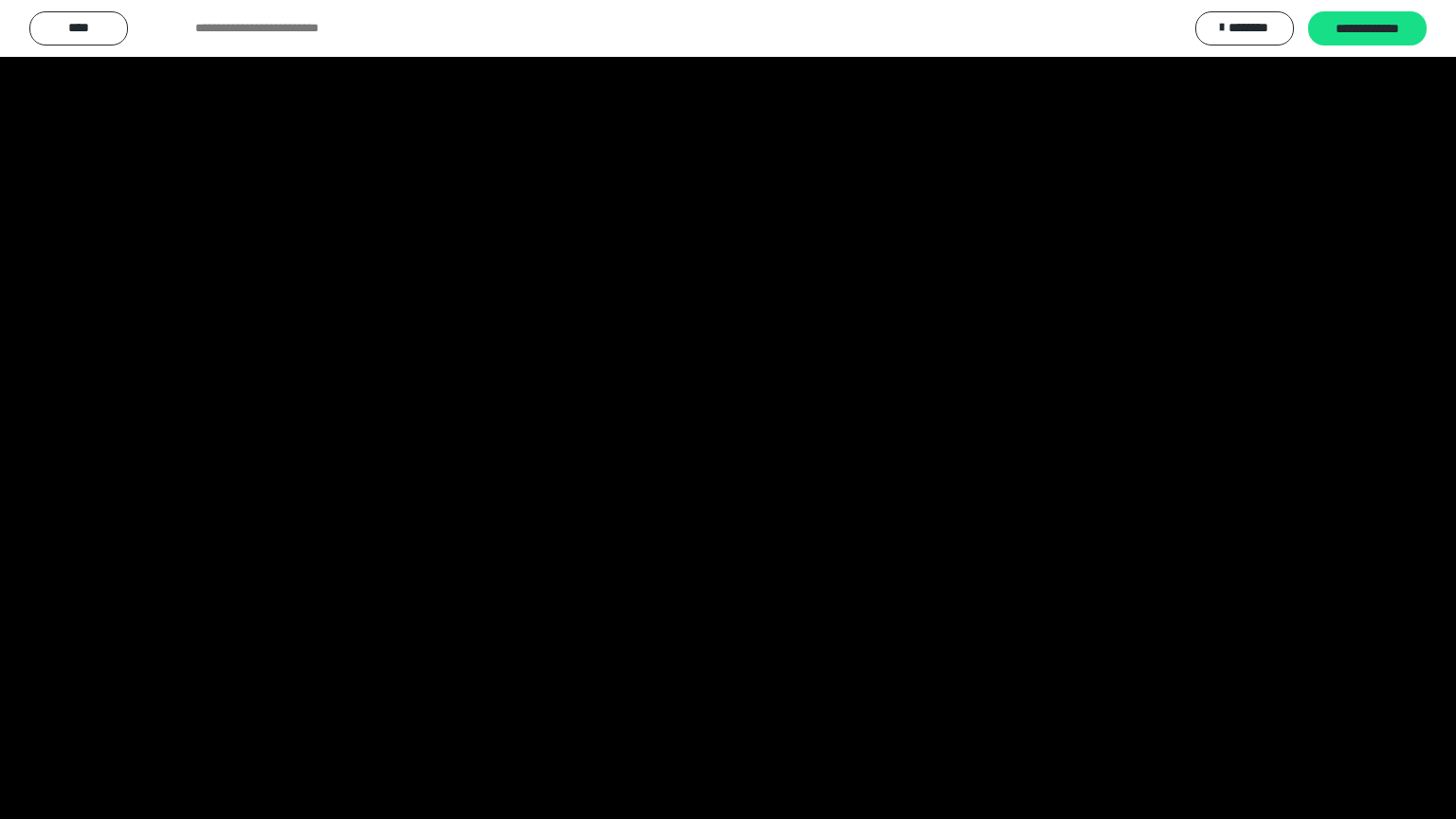 click at bounding box center (728, 410) 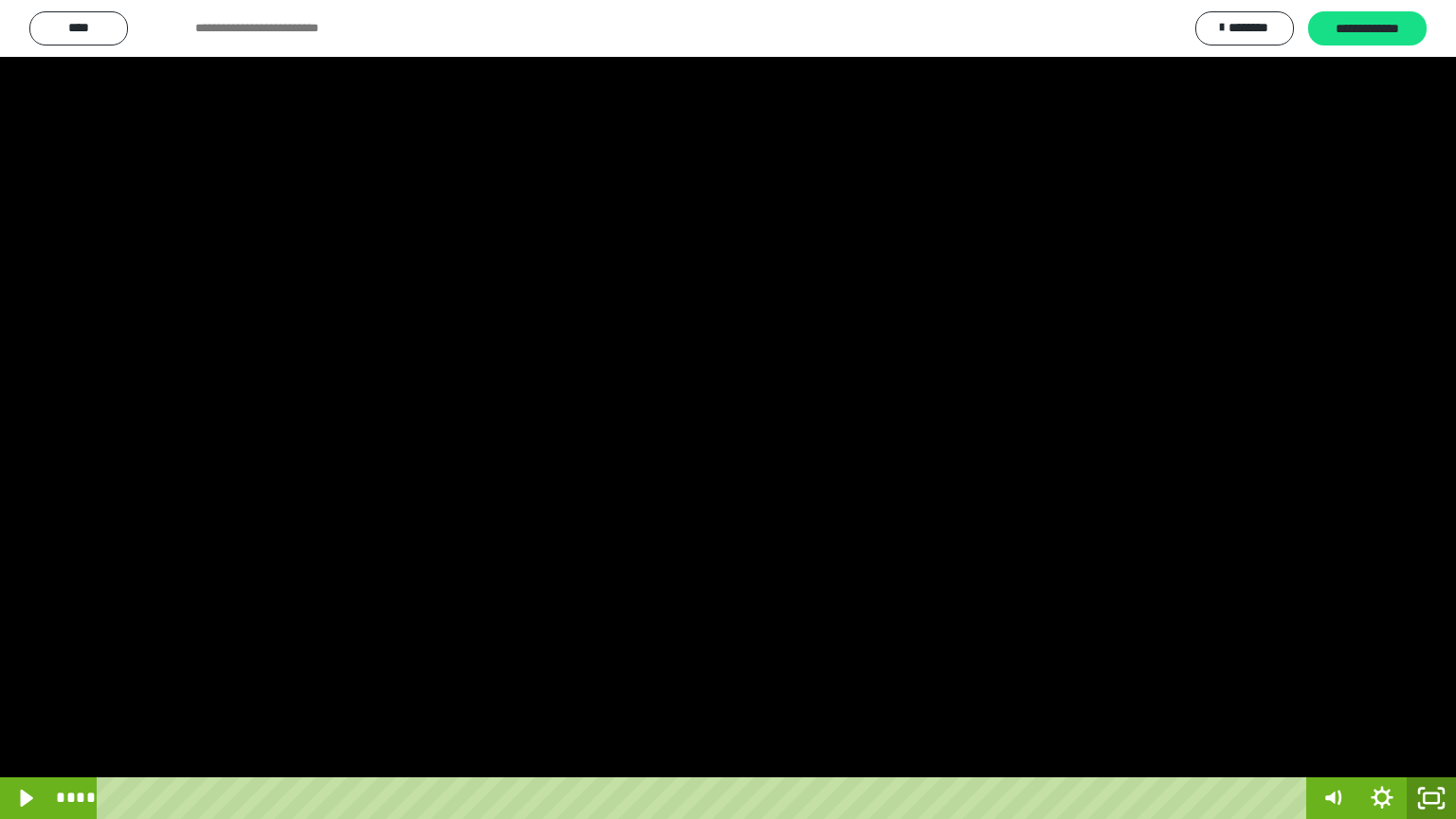 click 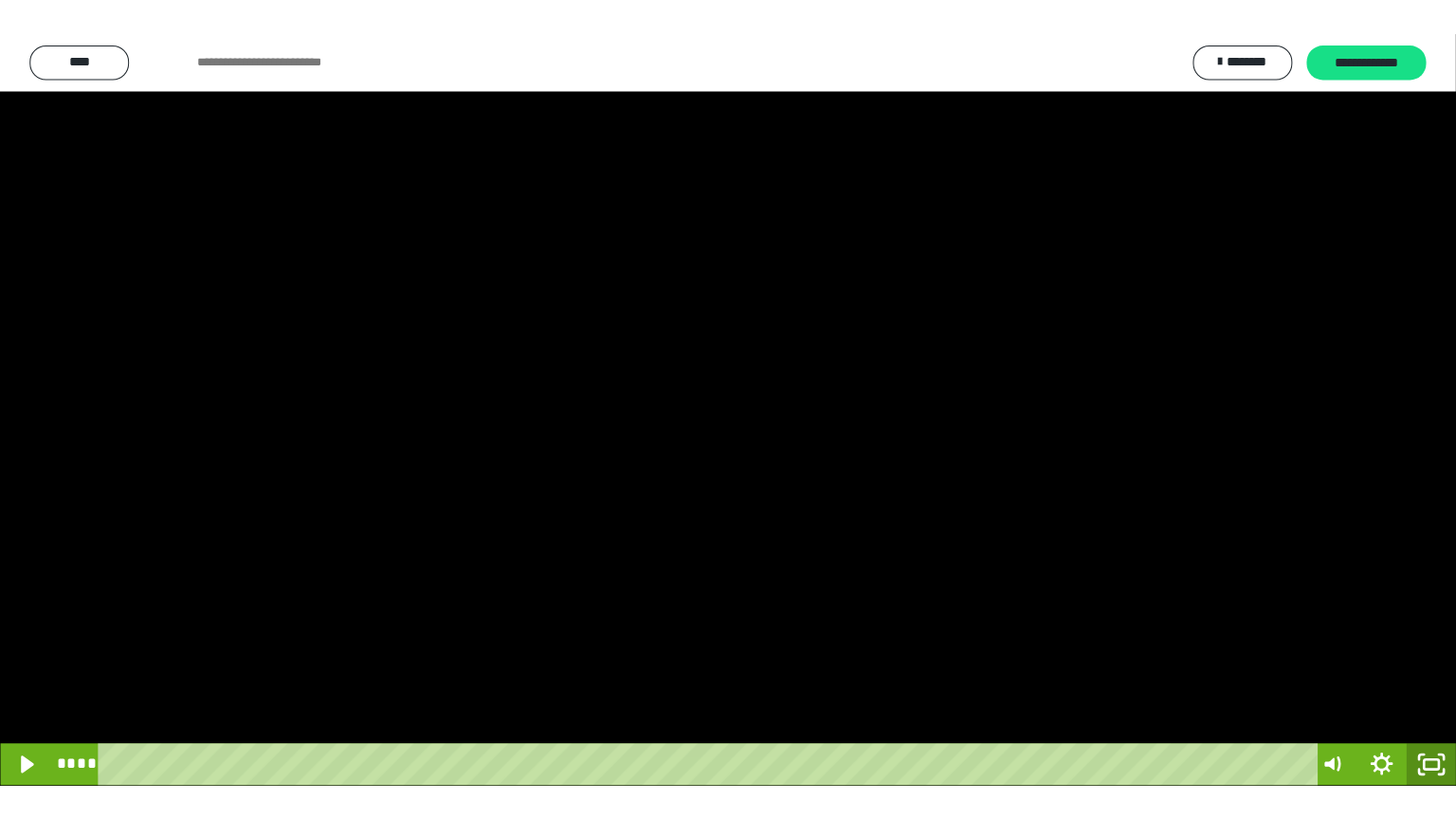 scroll, scrollTop: 2817, scrollLeft: 0, axis: vertical 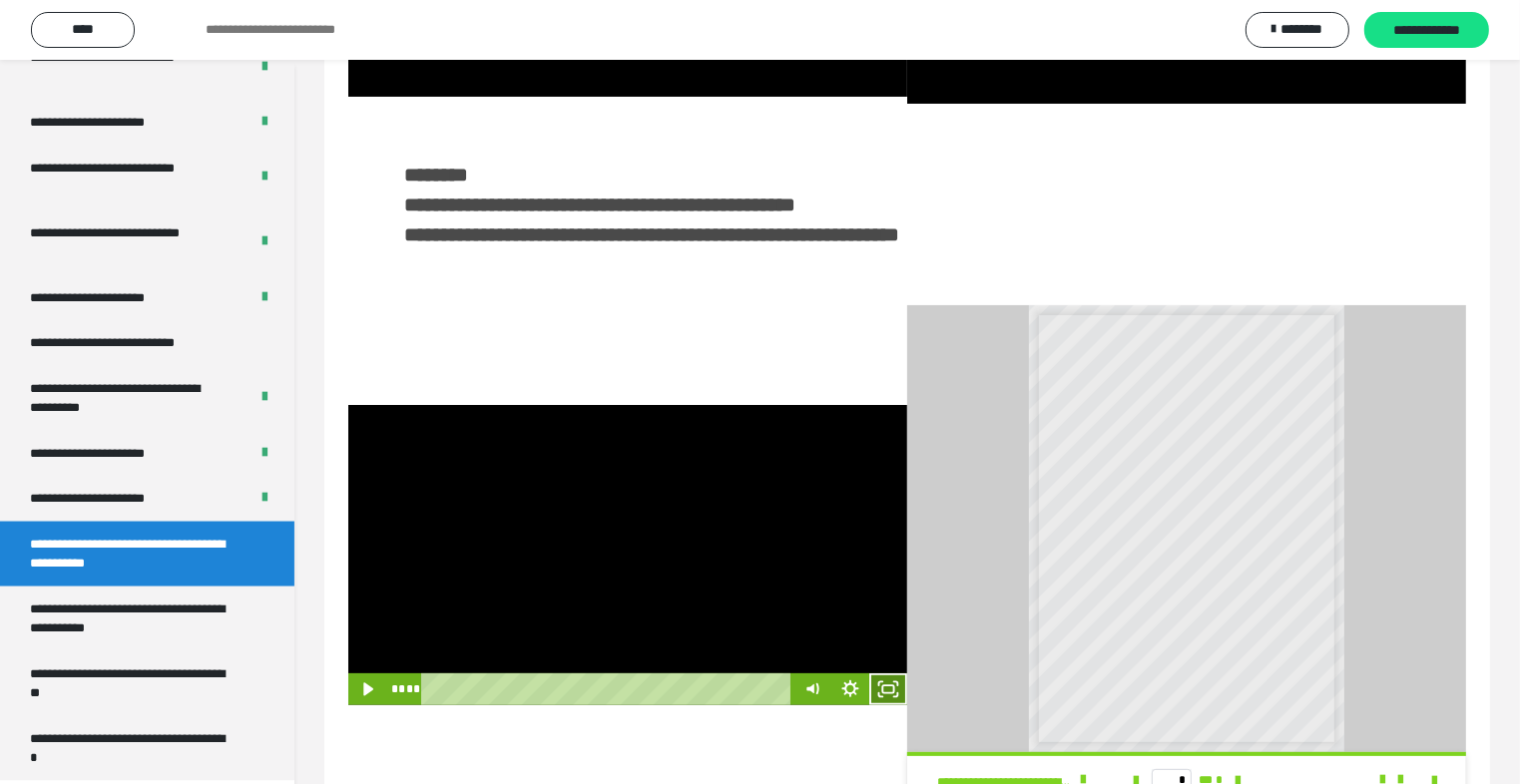 drag, startPoint x: 905, startPoint y: 683, endPoint x: 905, endPoint y: 772, distance: 89 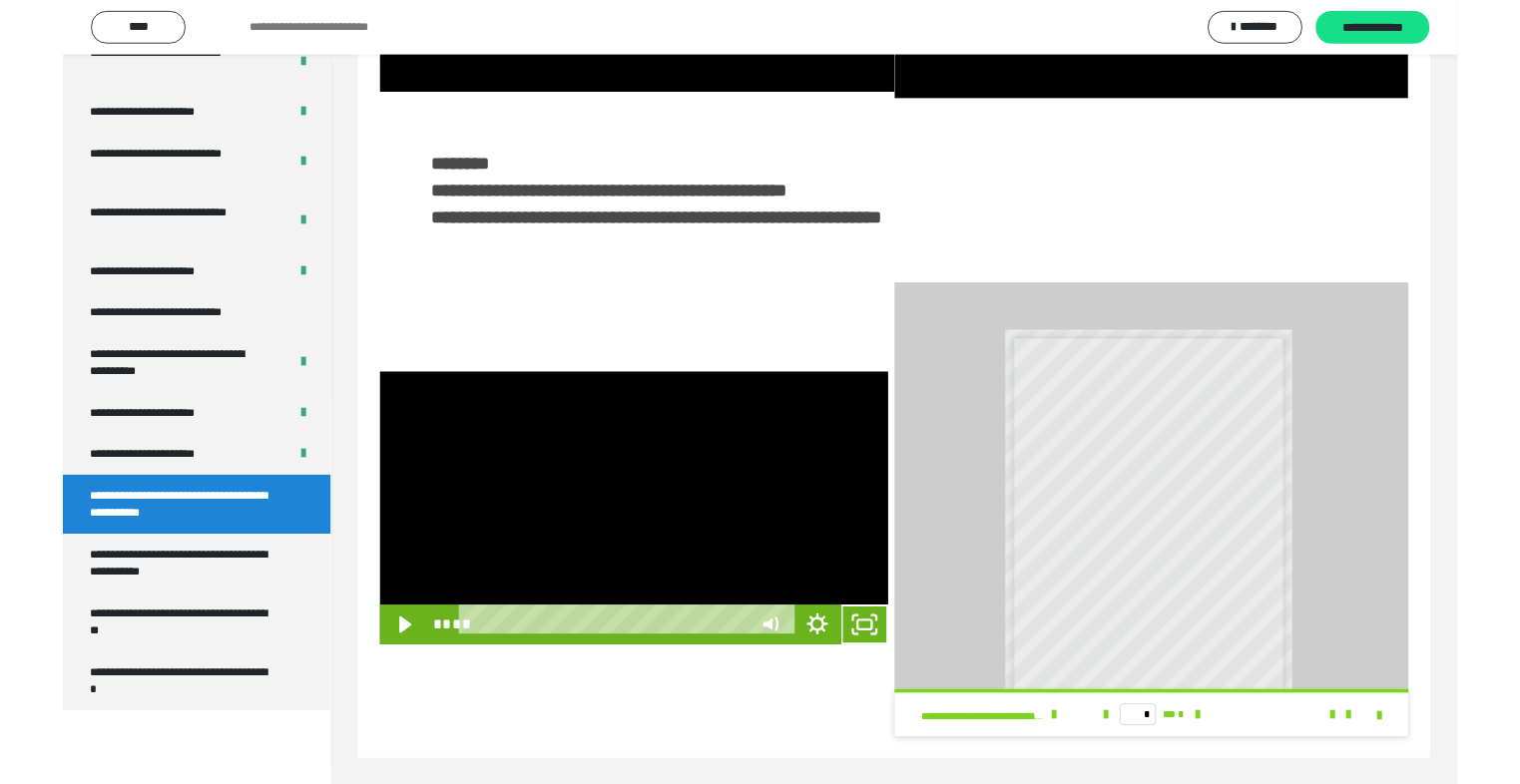 scroll, scrollTop: 2886, scrollLeft: 0, axis: vertical 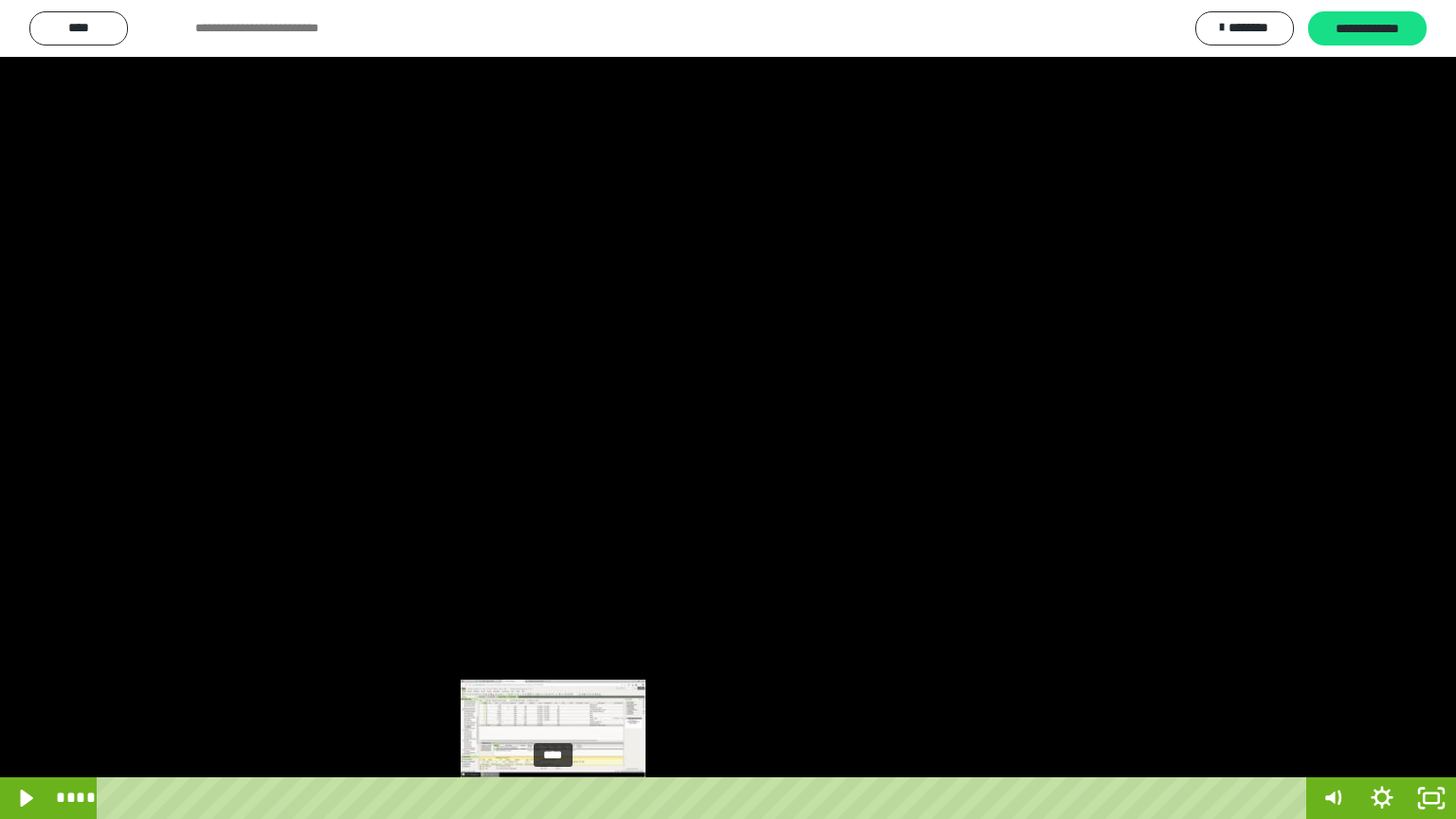 click at bounding box center [553, 798] 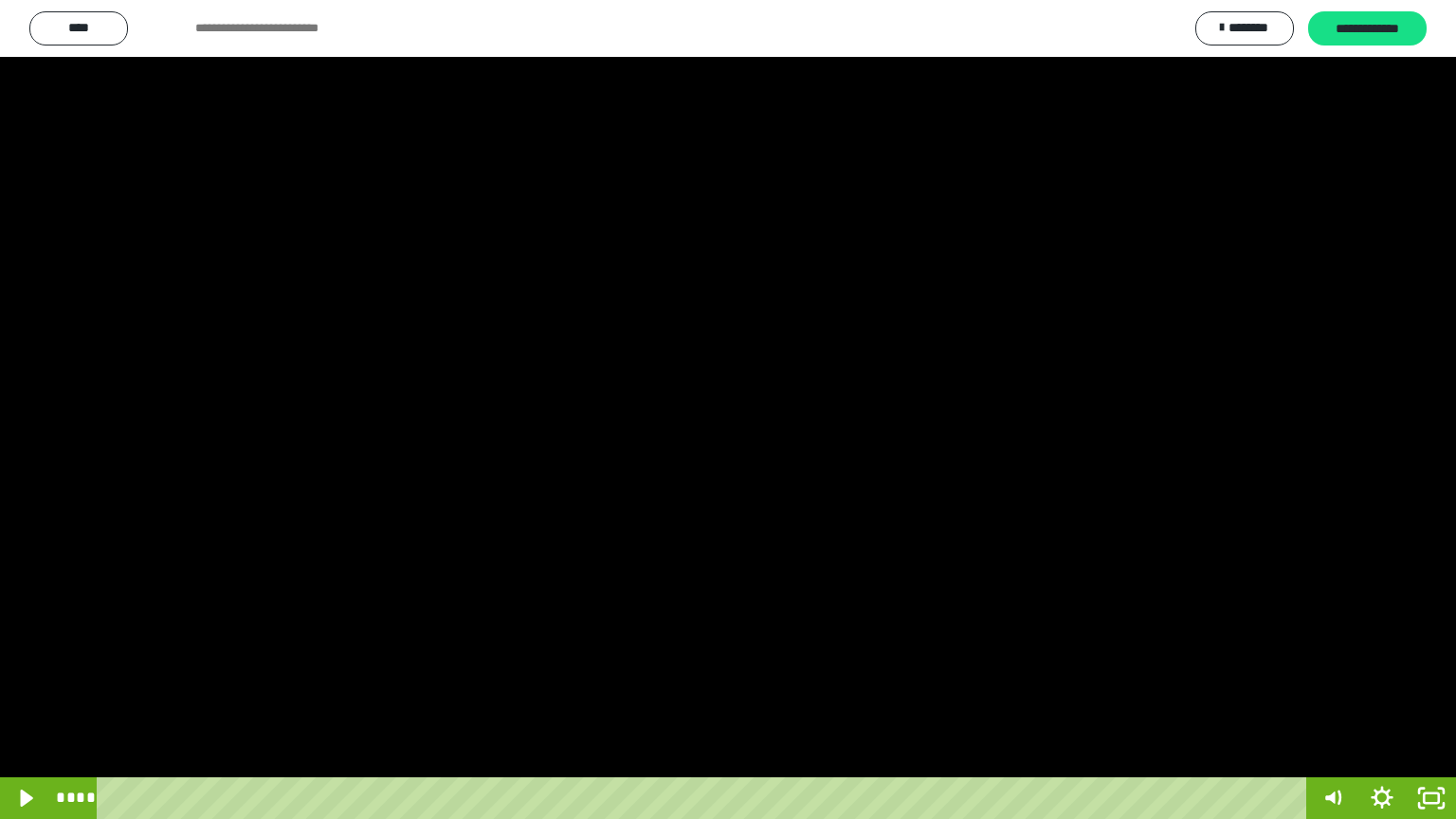 click at bounding box center (728, 410) 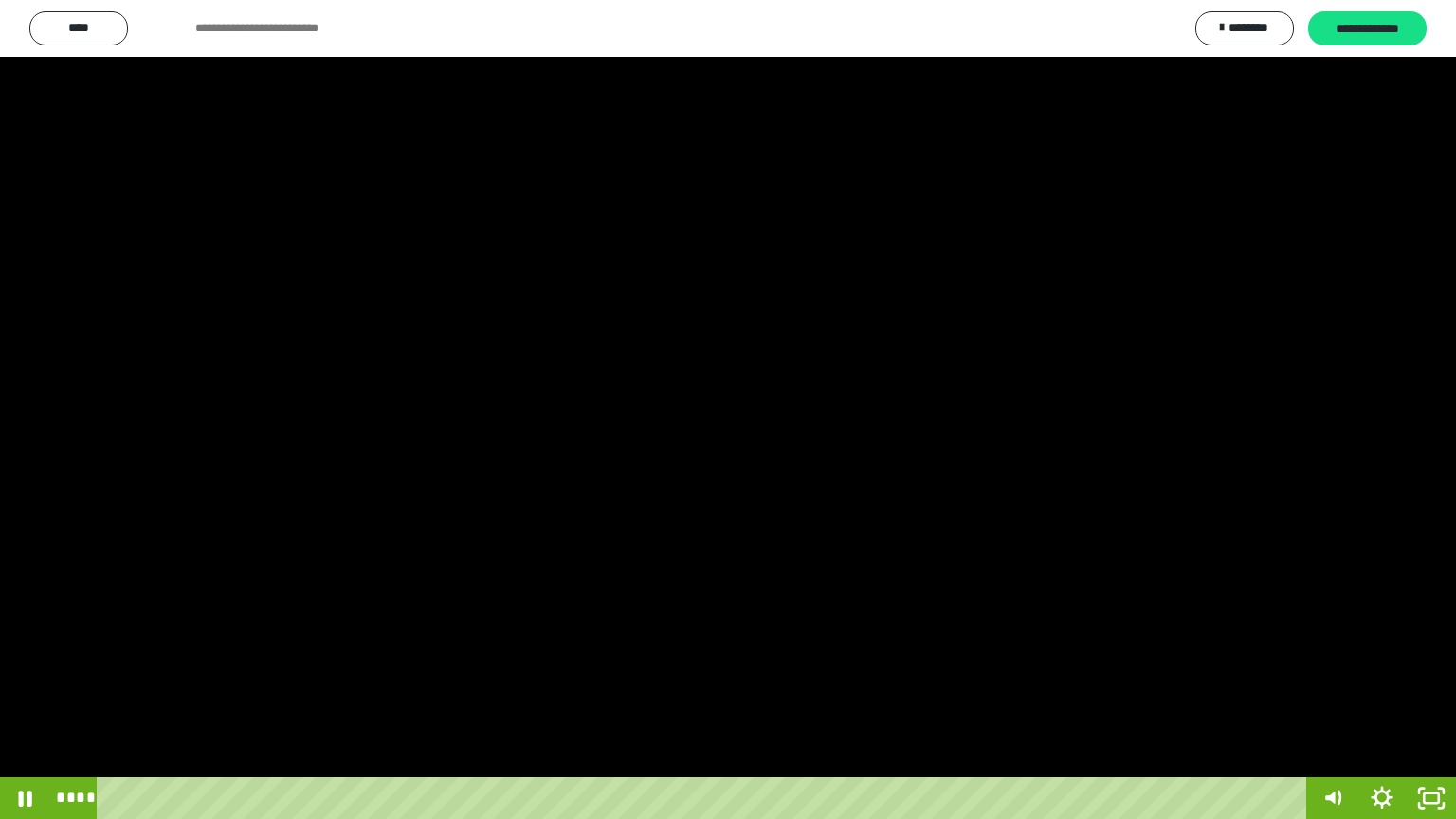 click at bounding box center (728, 410) 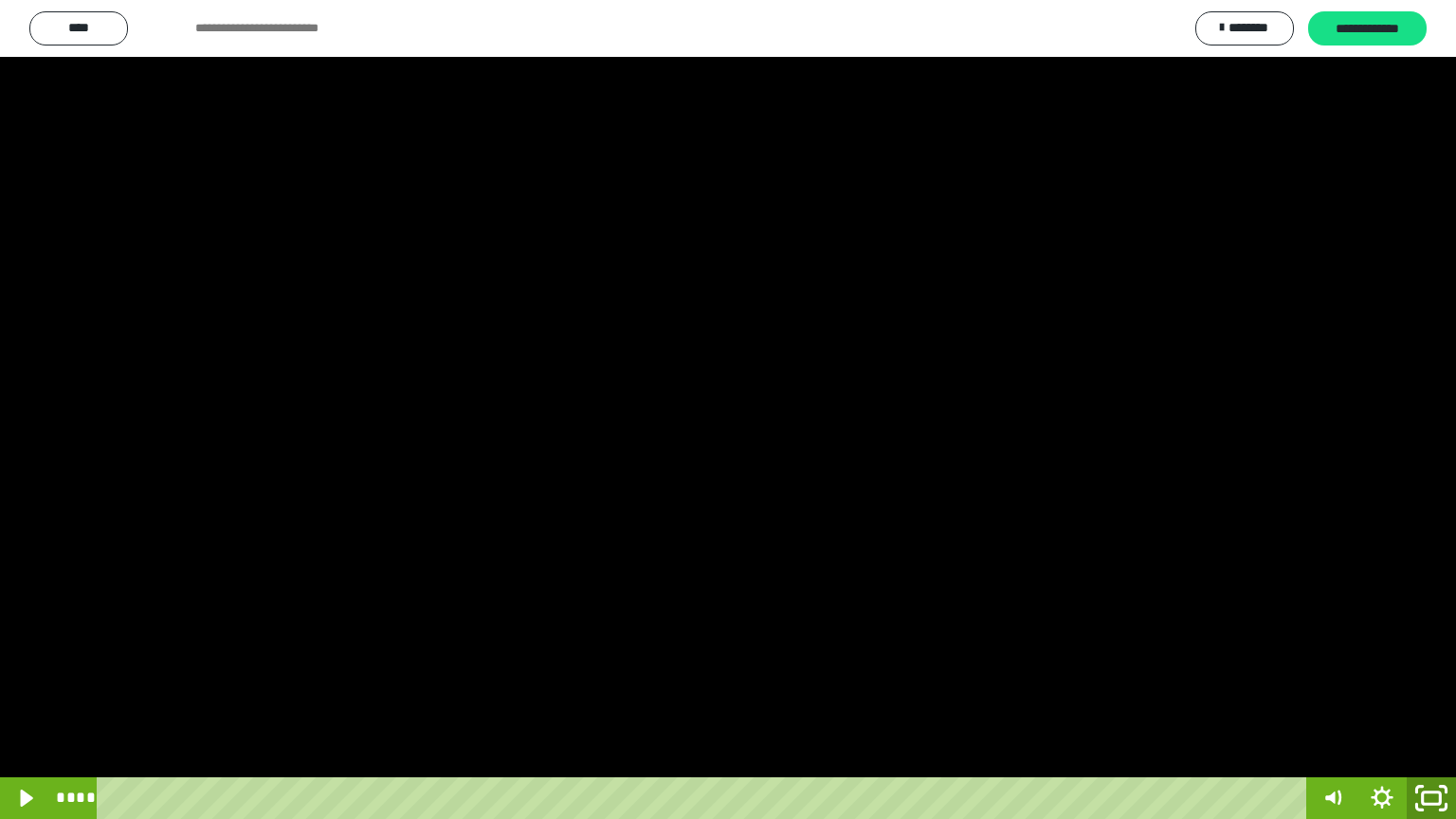 click 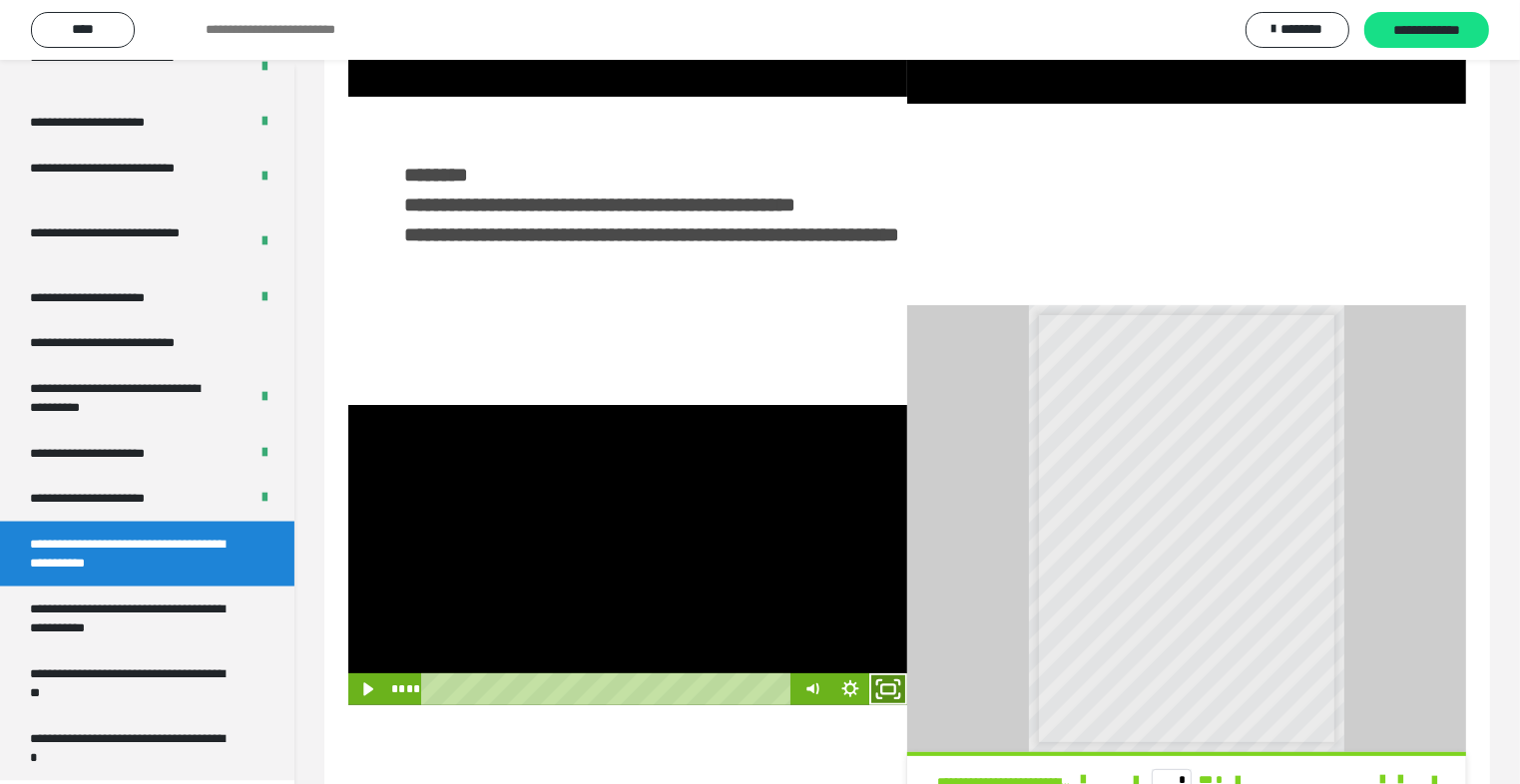 click 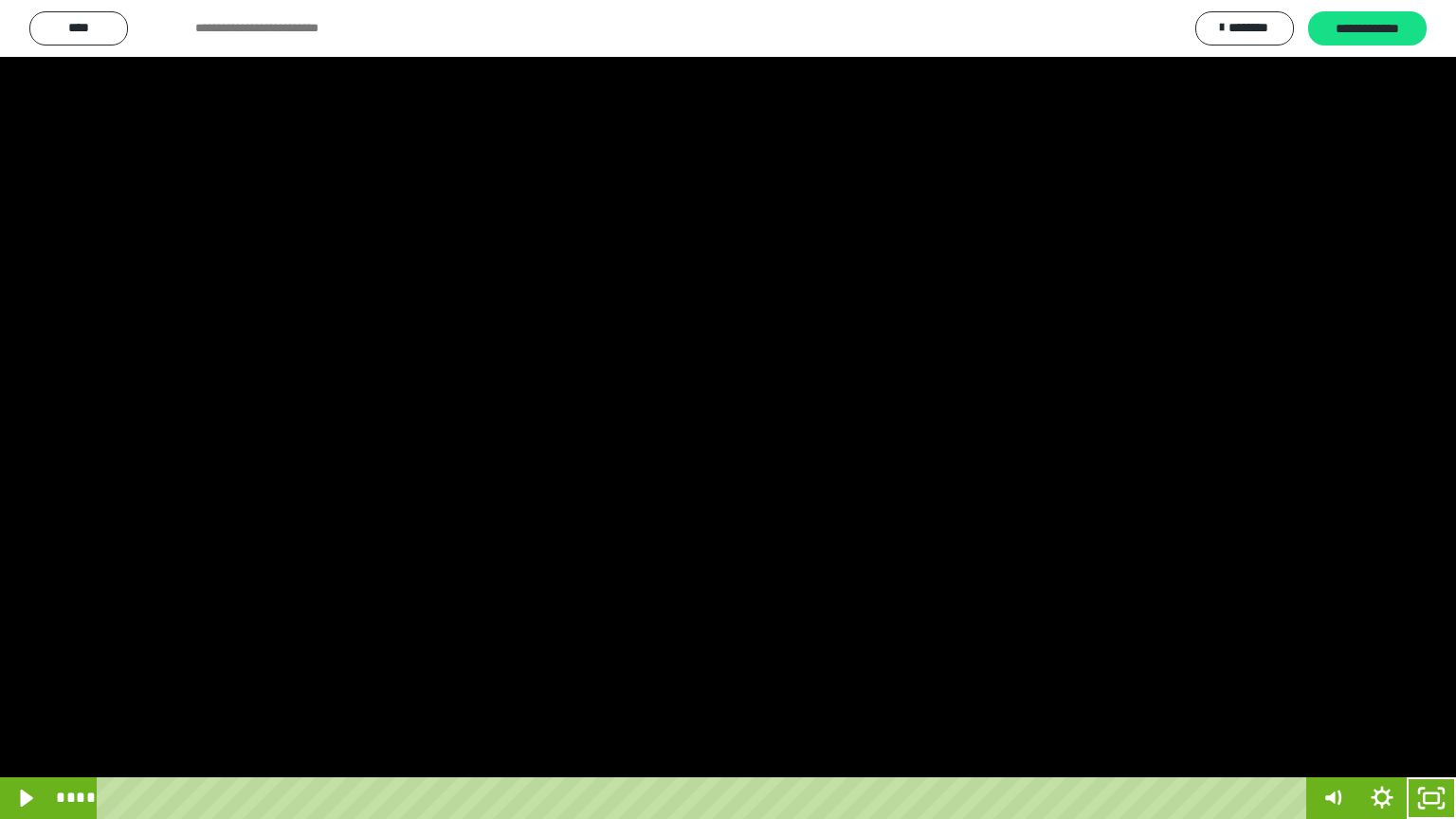click at bounding box center [728, 410] 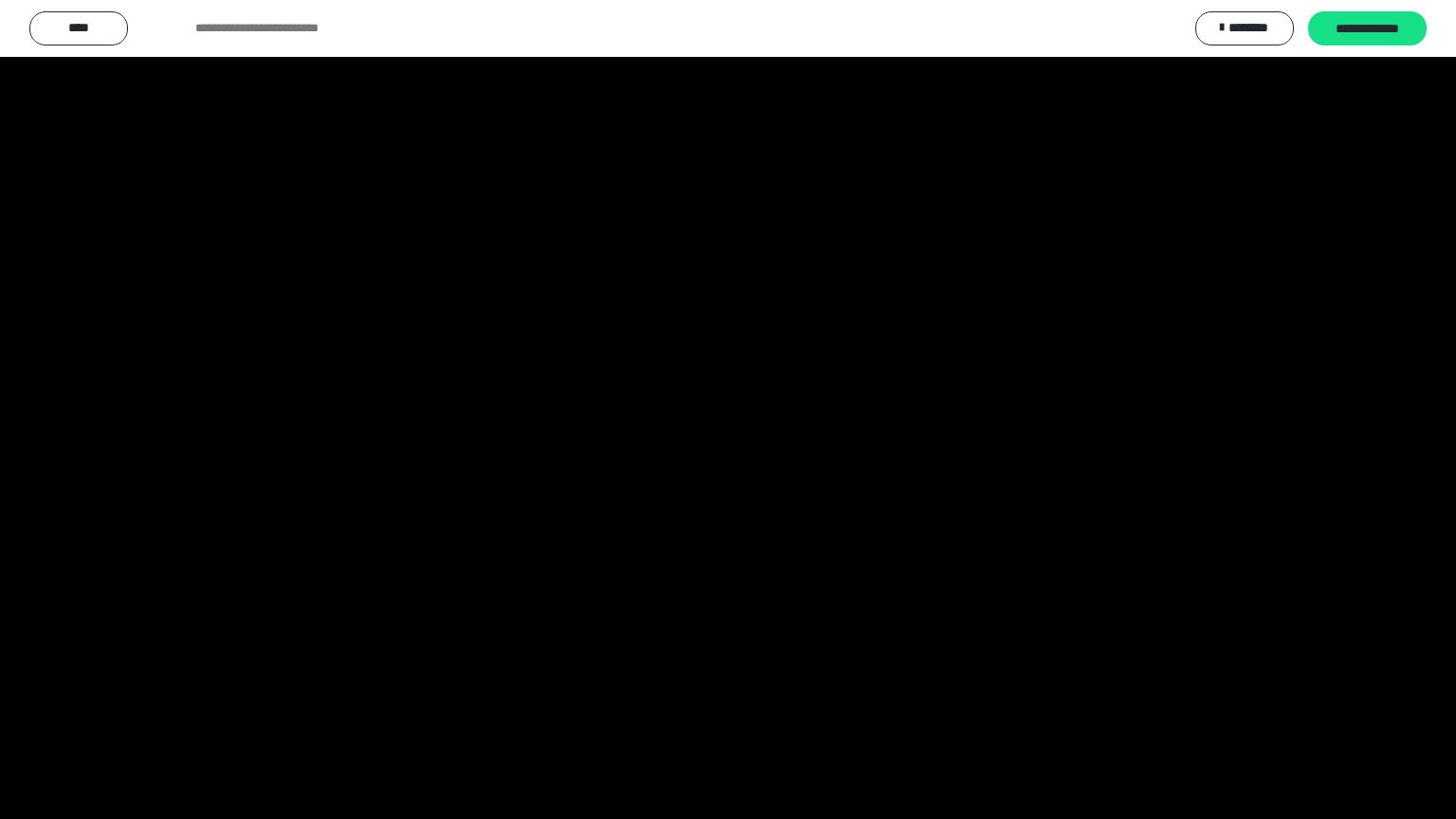 click at bounding box center (728, 410) 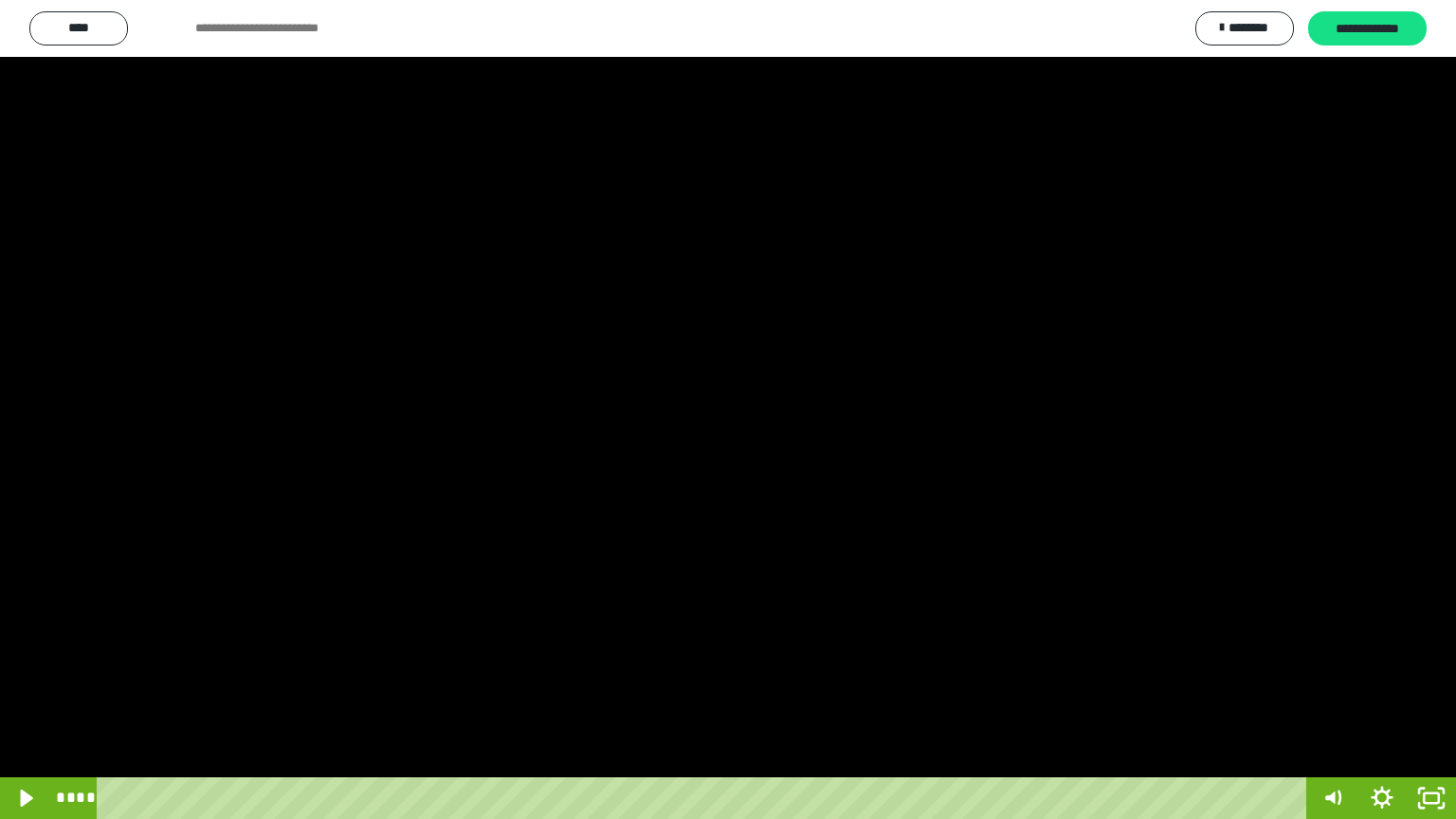 click at bounding box center [728, 410] 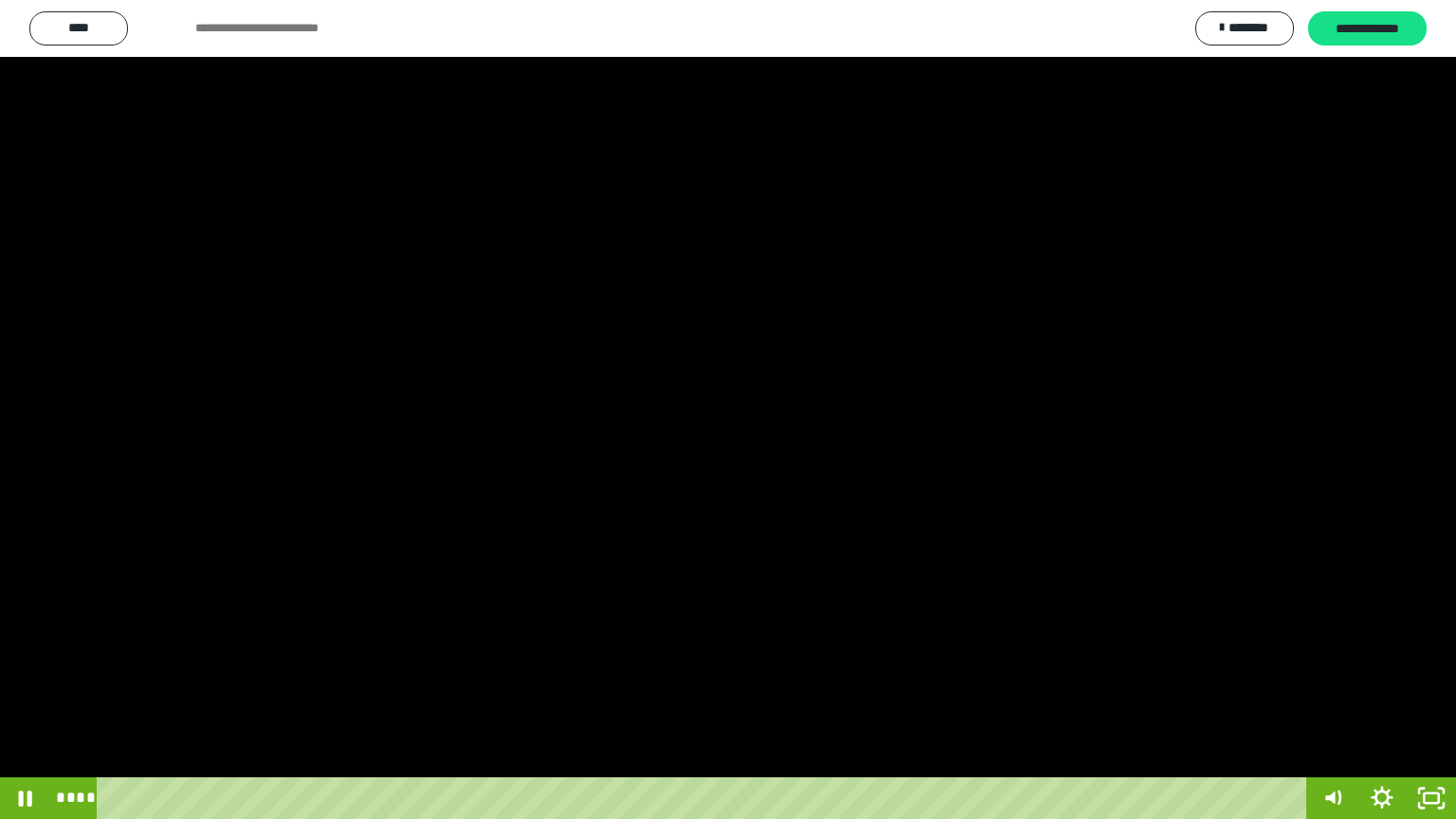 click at bounding box center (728, 410) 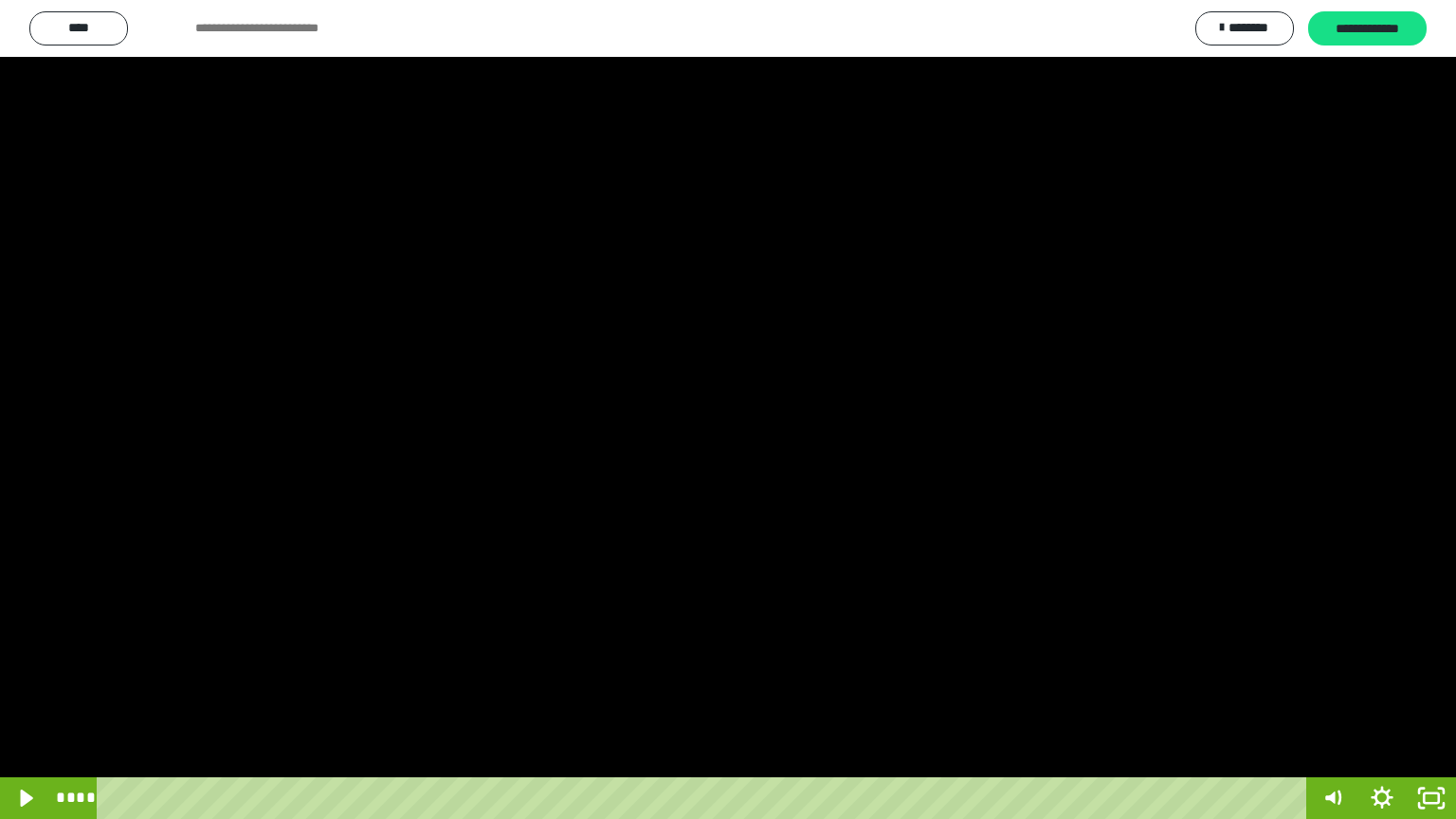 click at bounding box center [728, 410] 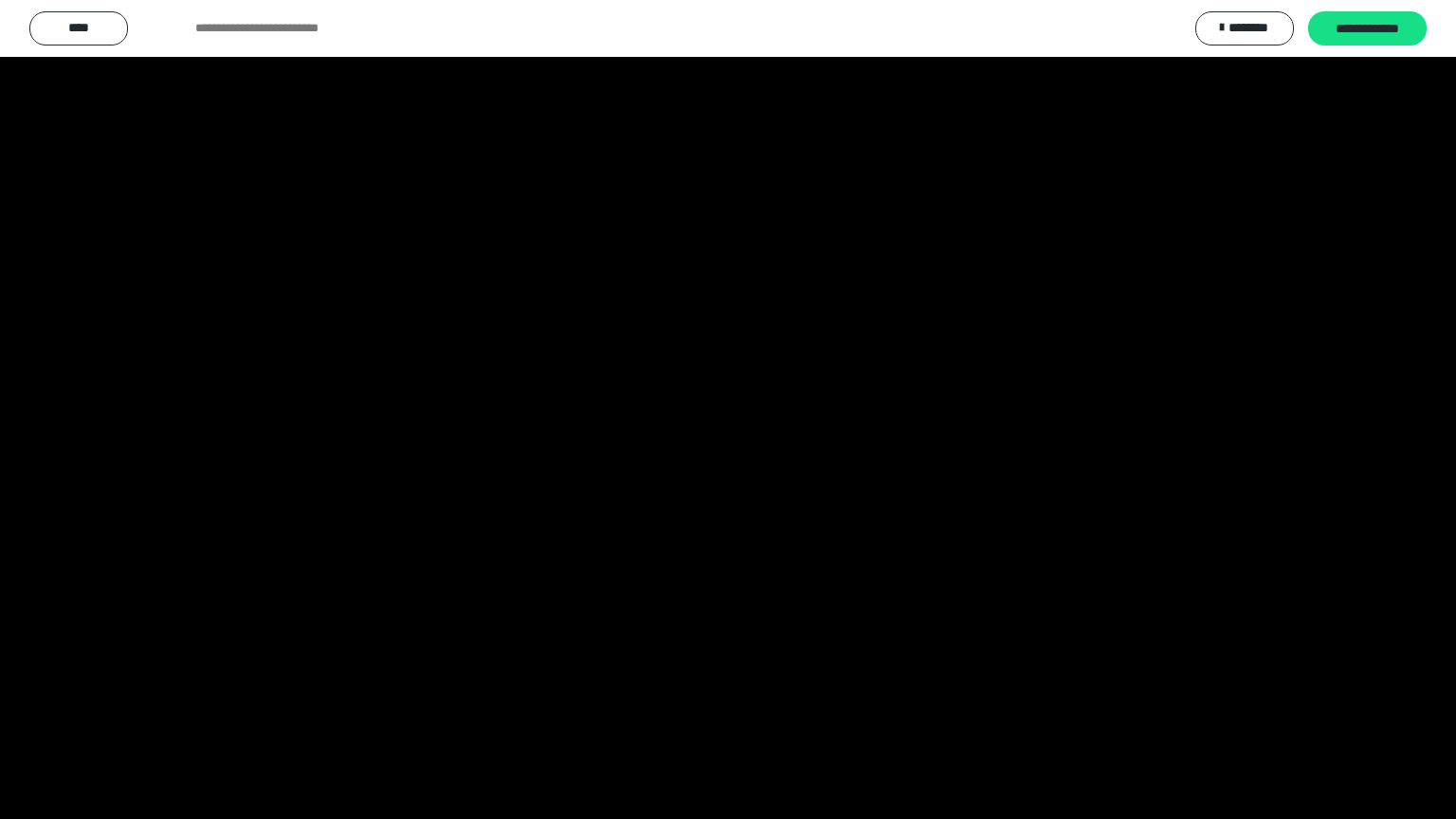 click at bounding box center (728, 410) 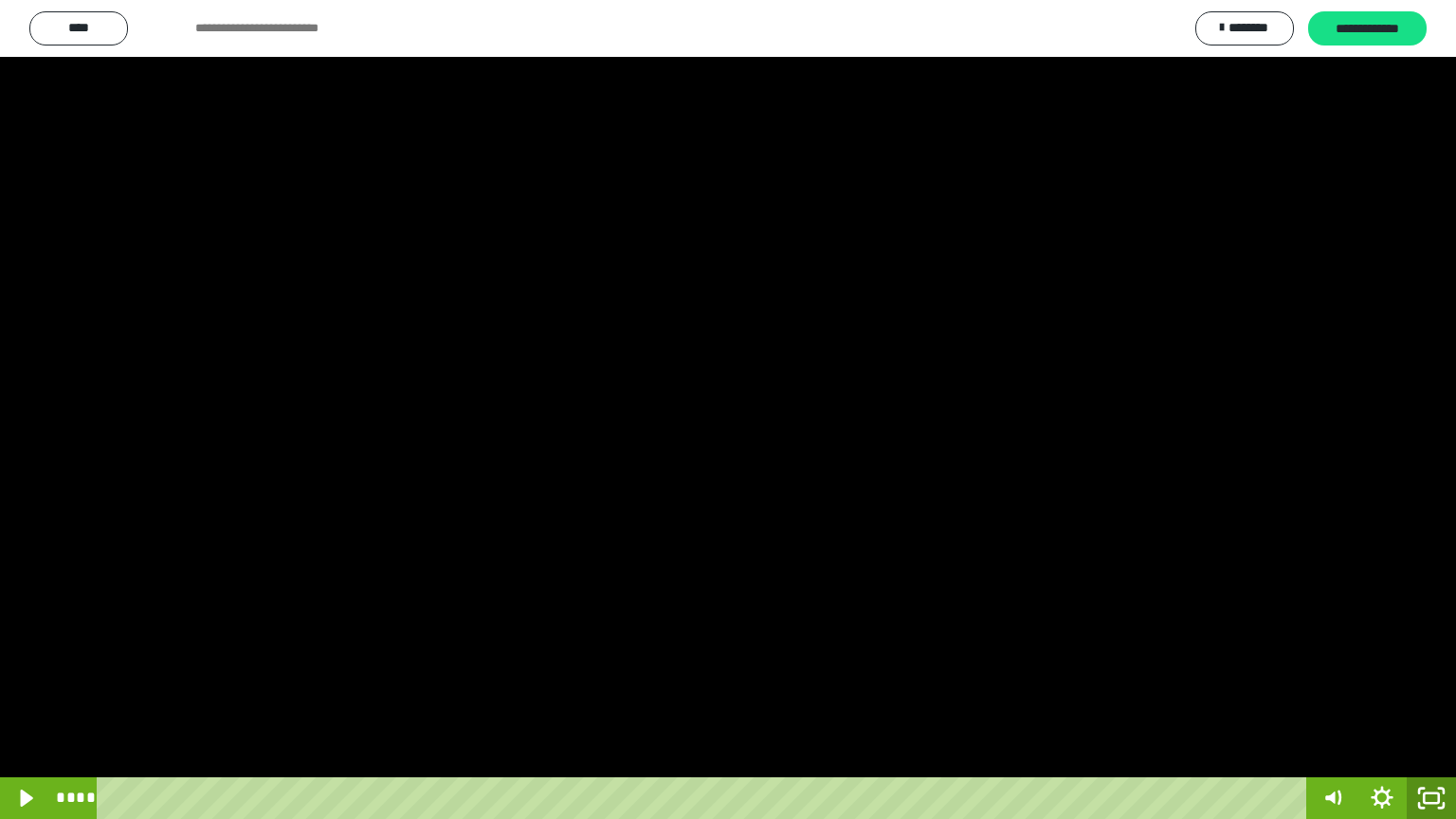 click 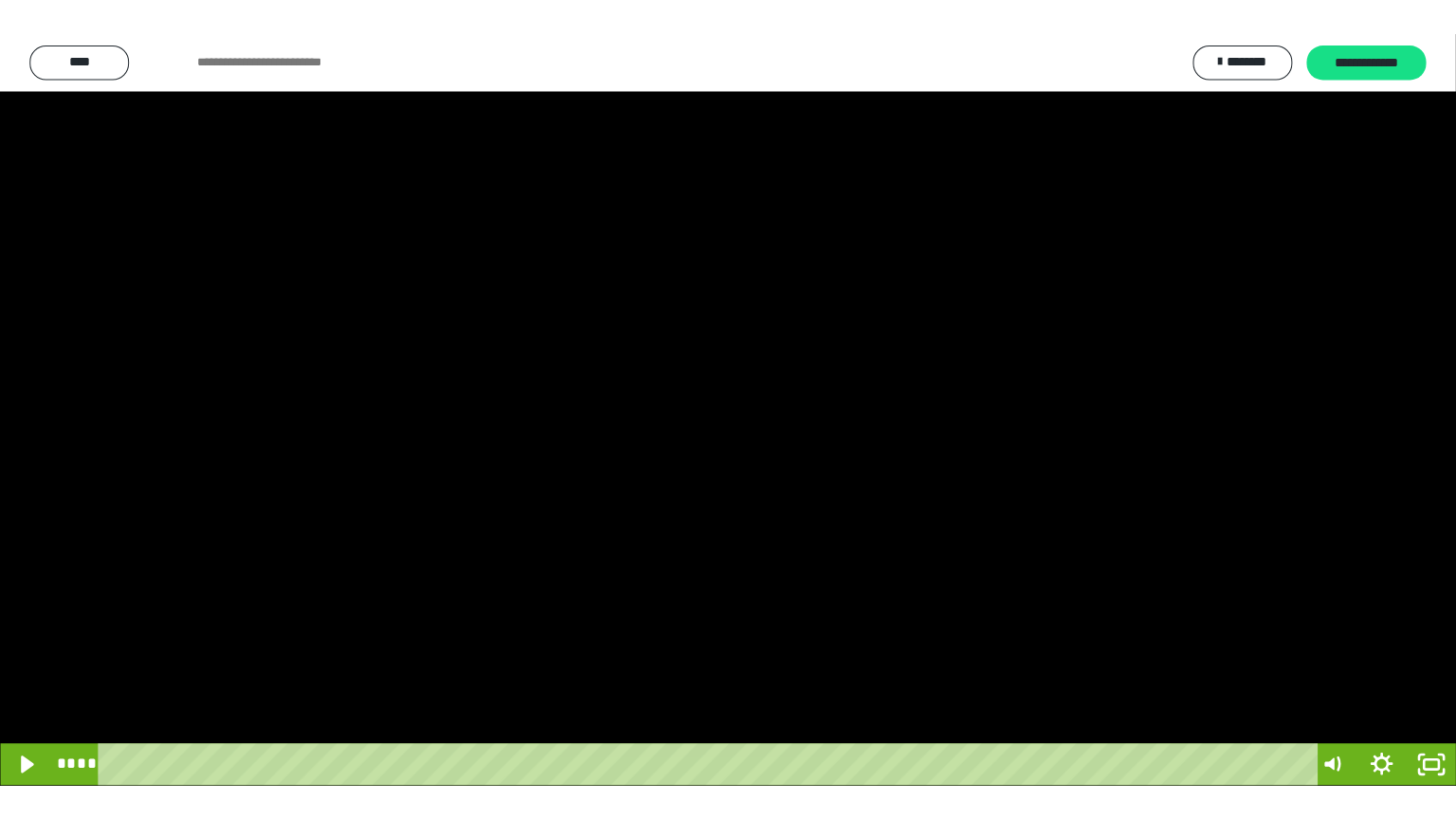 scroll, scrollTop: 2817, scrollLeft: 0, axis: vertical 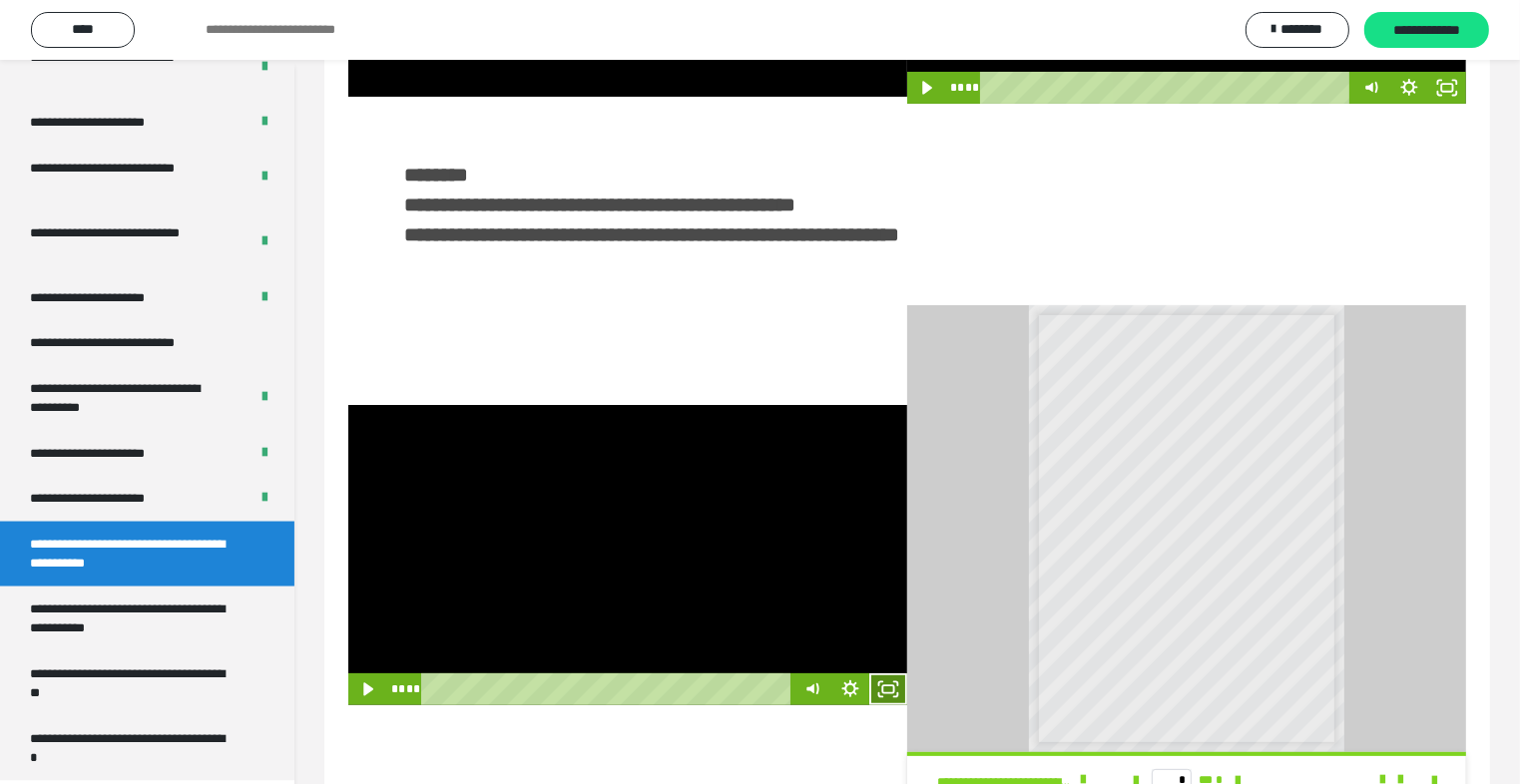 click 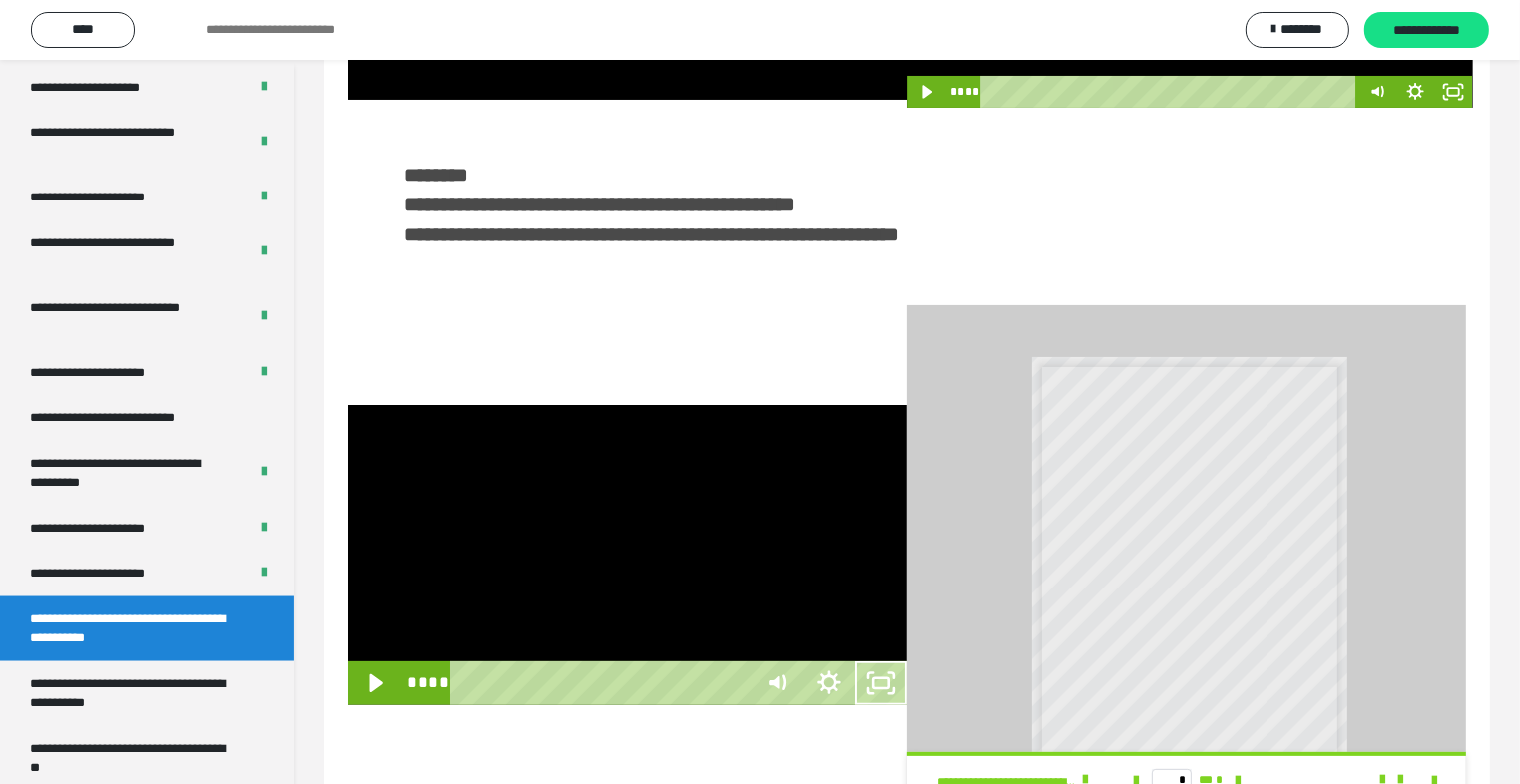 scroll, scrollTop: 2886, scrollLeft: 0, axis: vertical 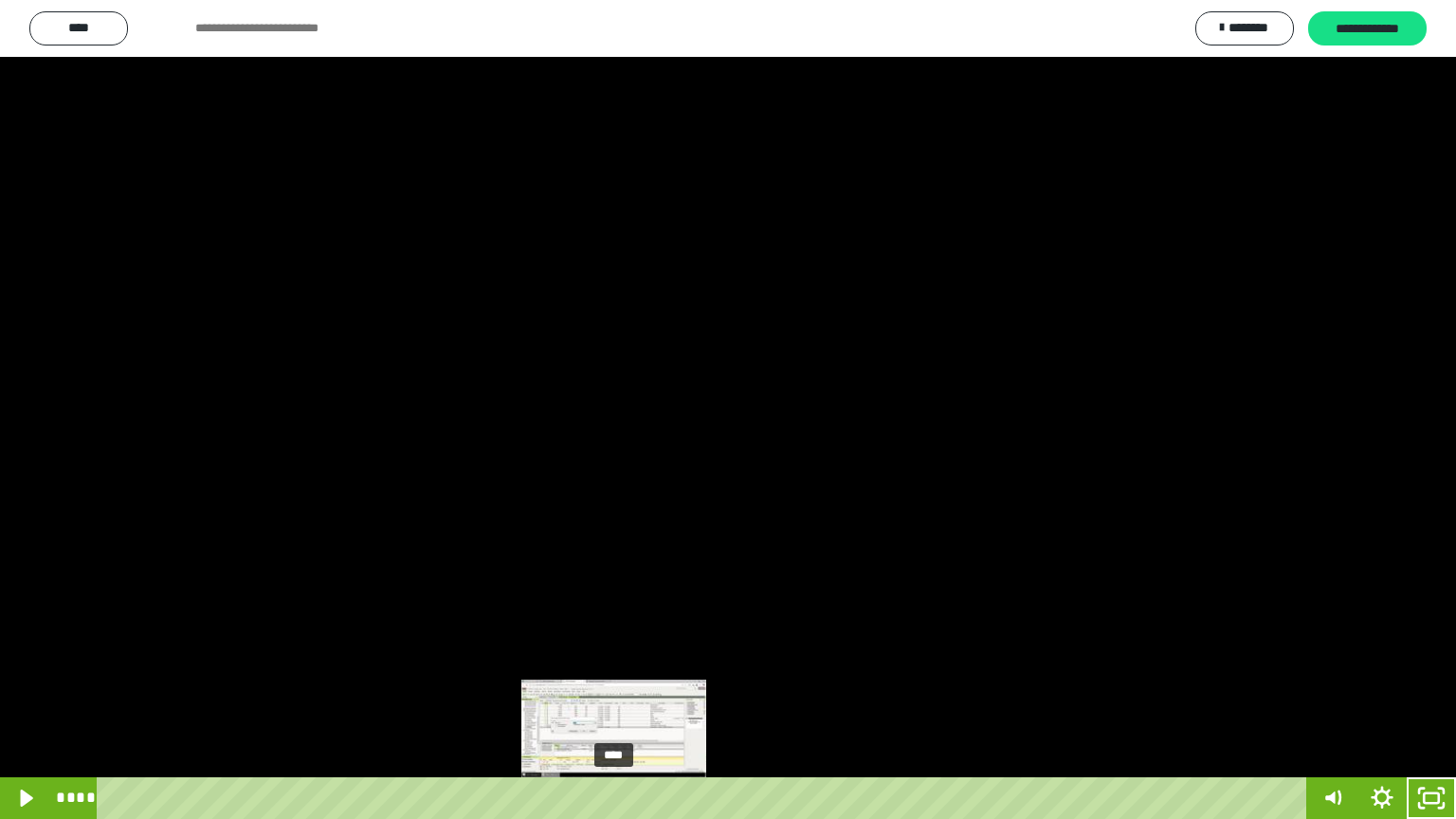 click on "****" at bounding box center [705, 798] 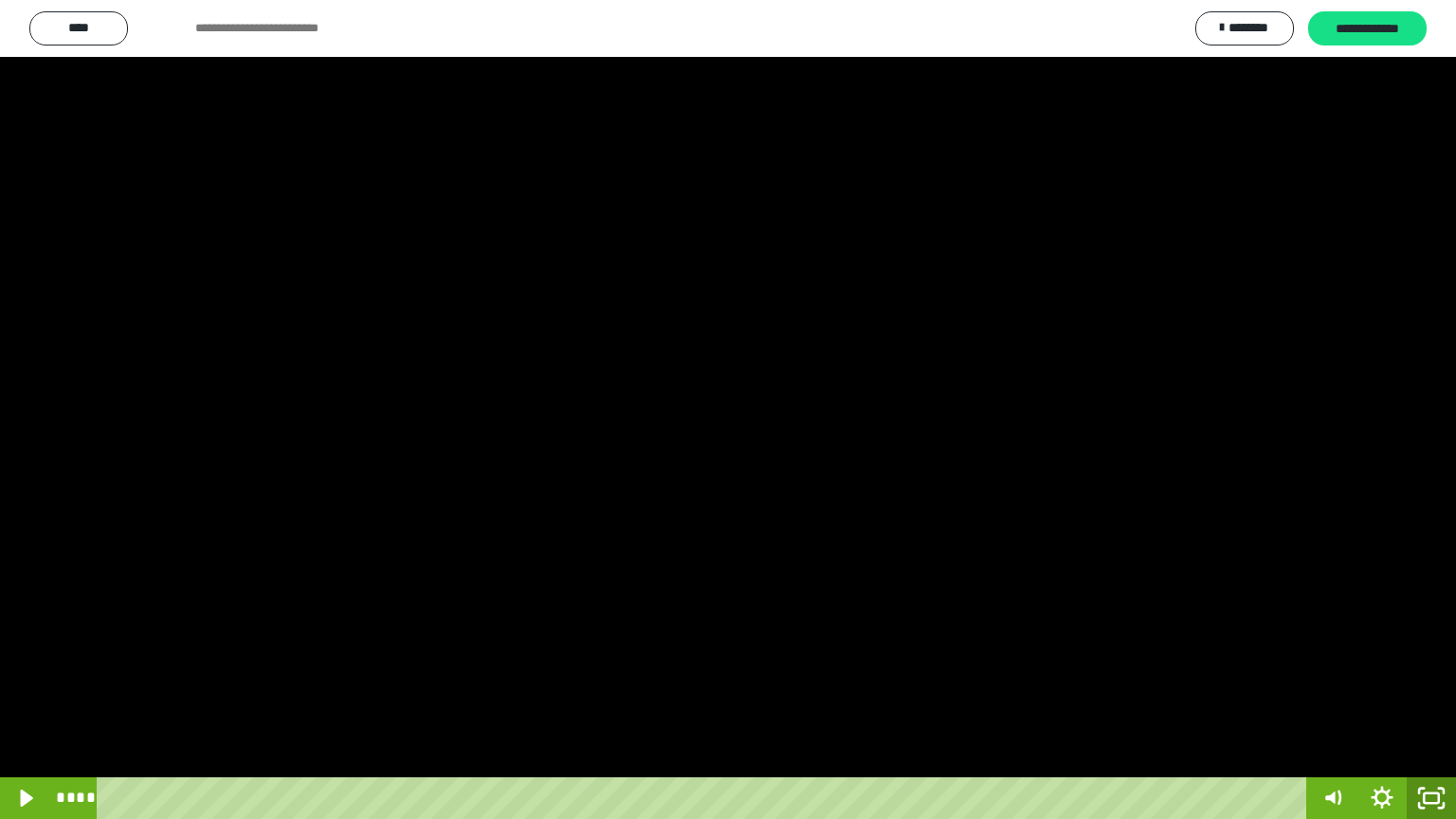 click 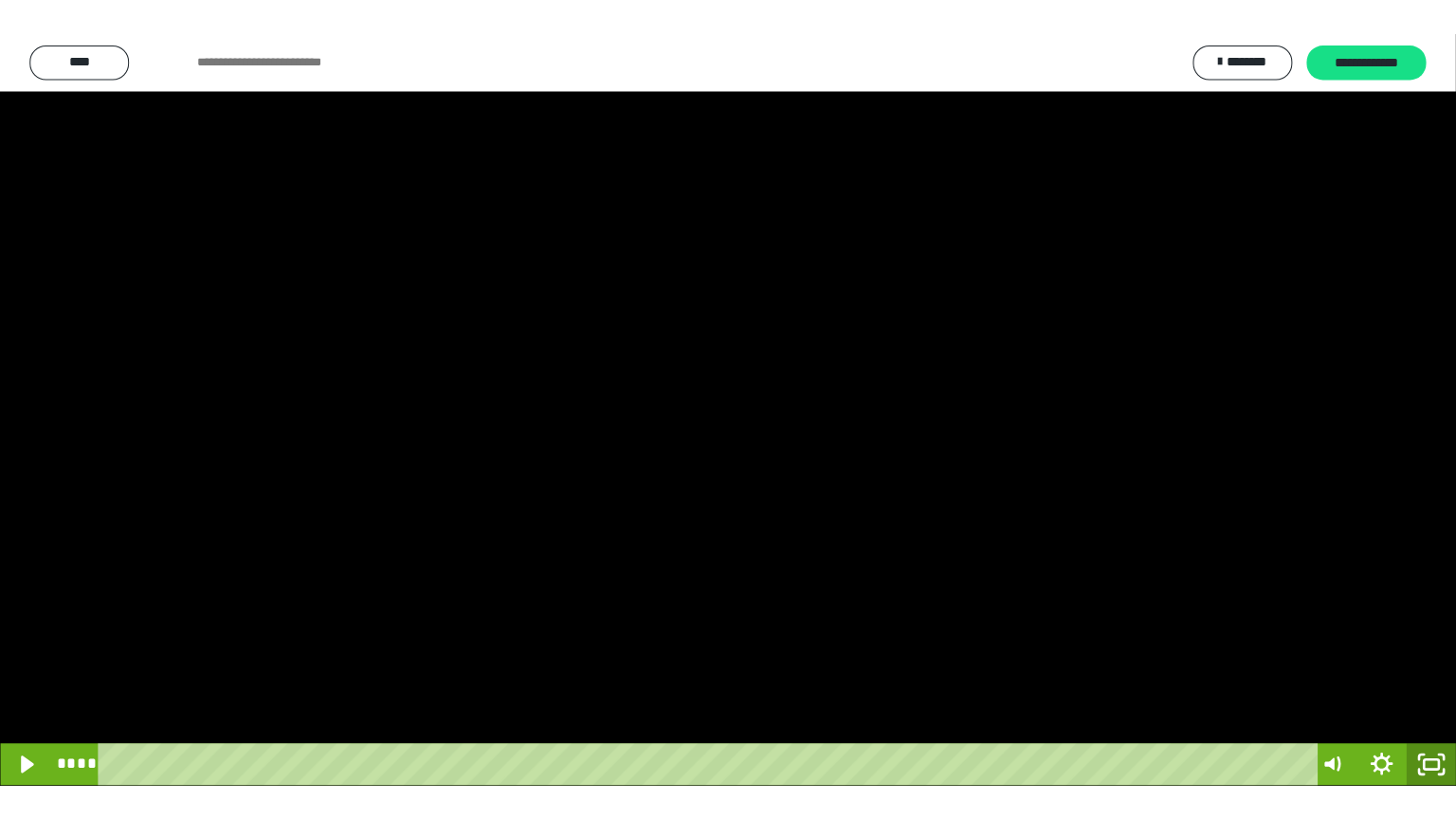 scroll, scrollTop: 2817, scrollLeft: 0, axis: vertical 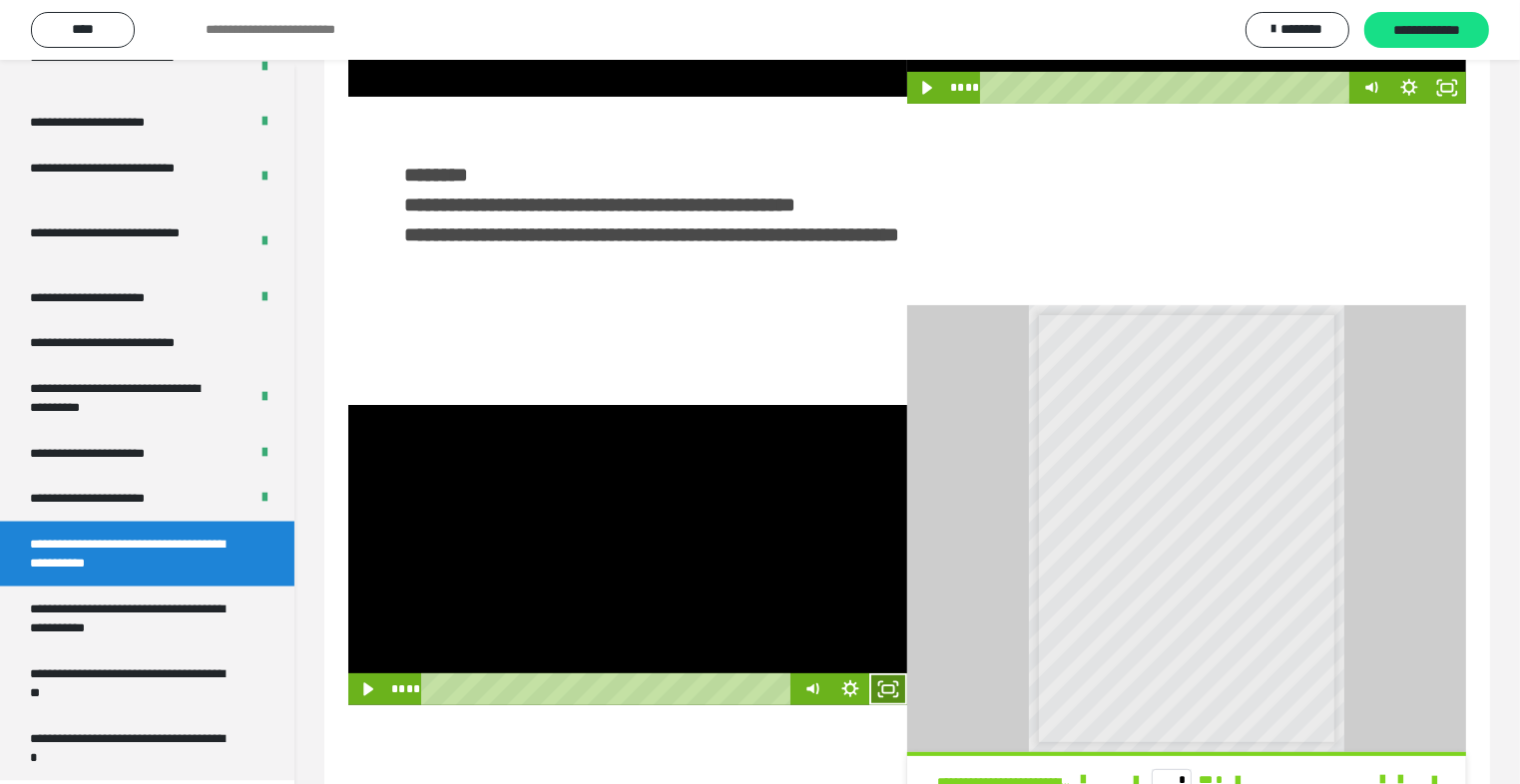 click 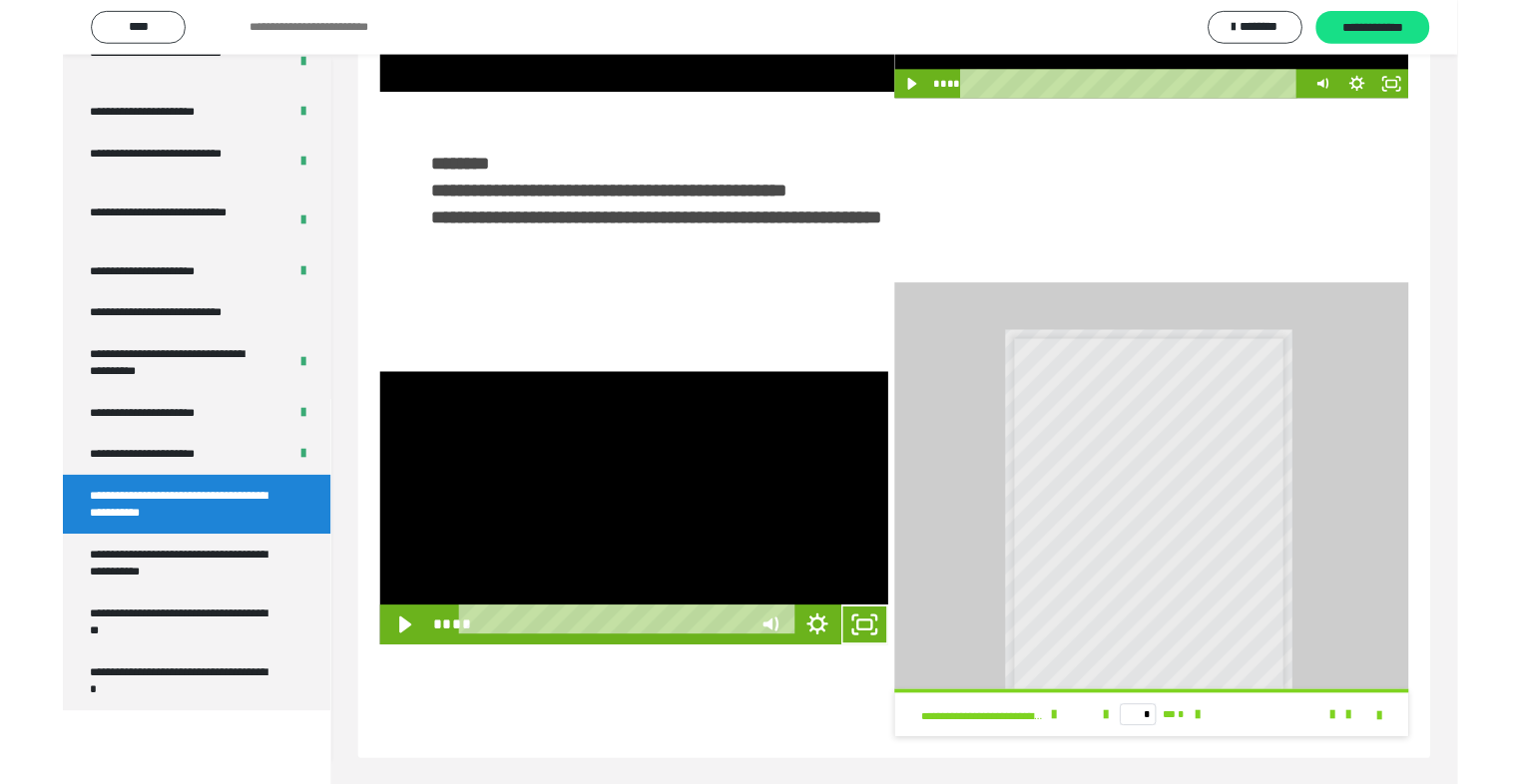 scroll, scrollTop: 2886, scrollLeft: 0, axis: vertical 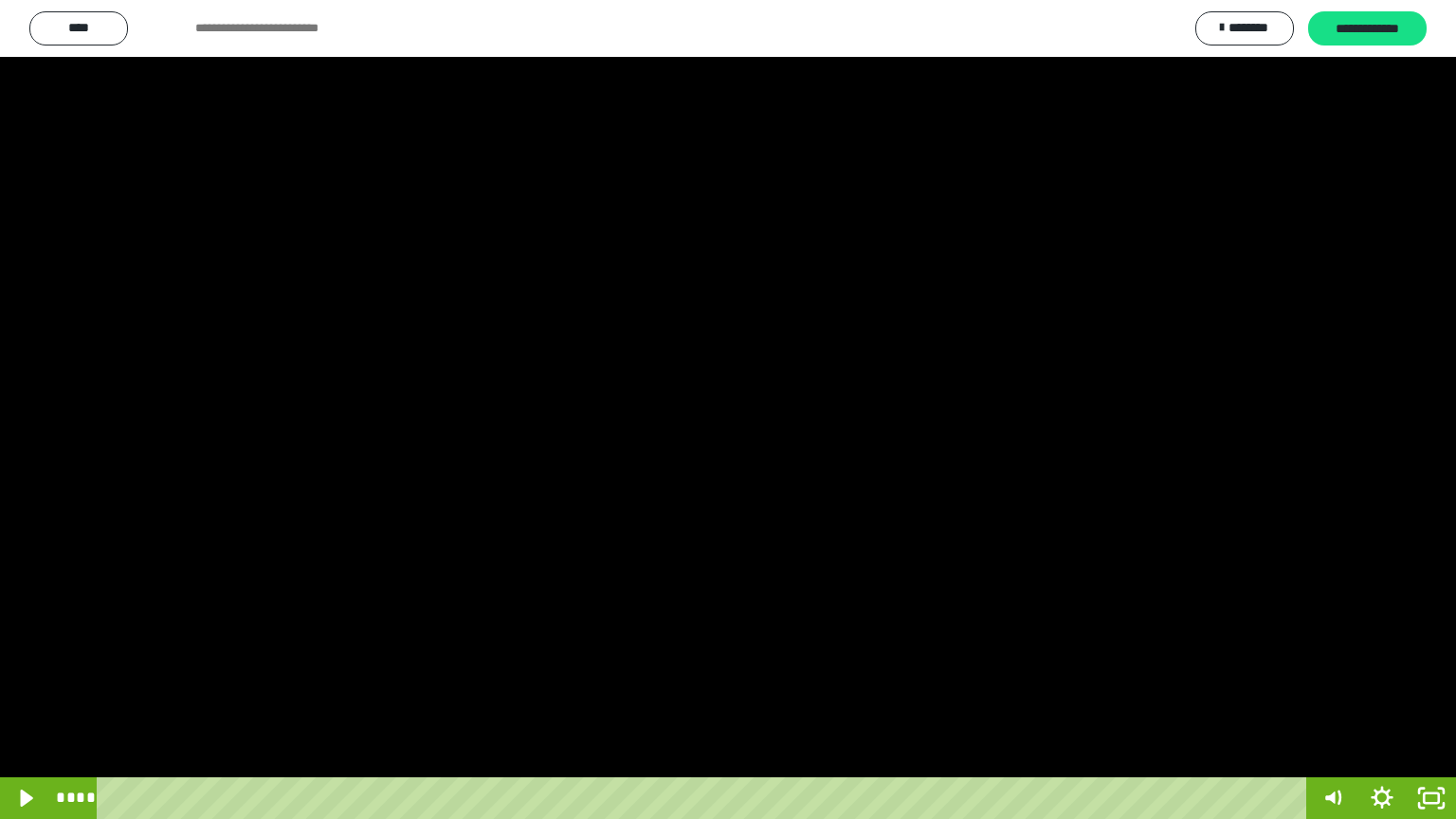 click at bounding box center [728, 410] 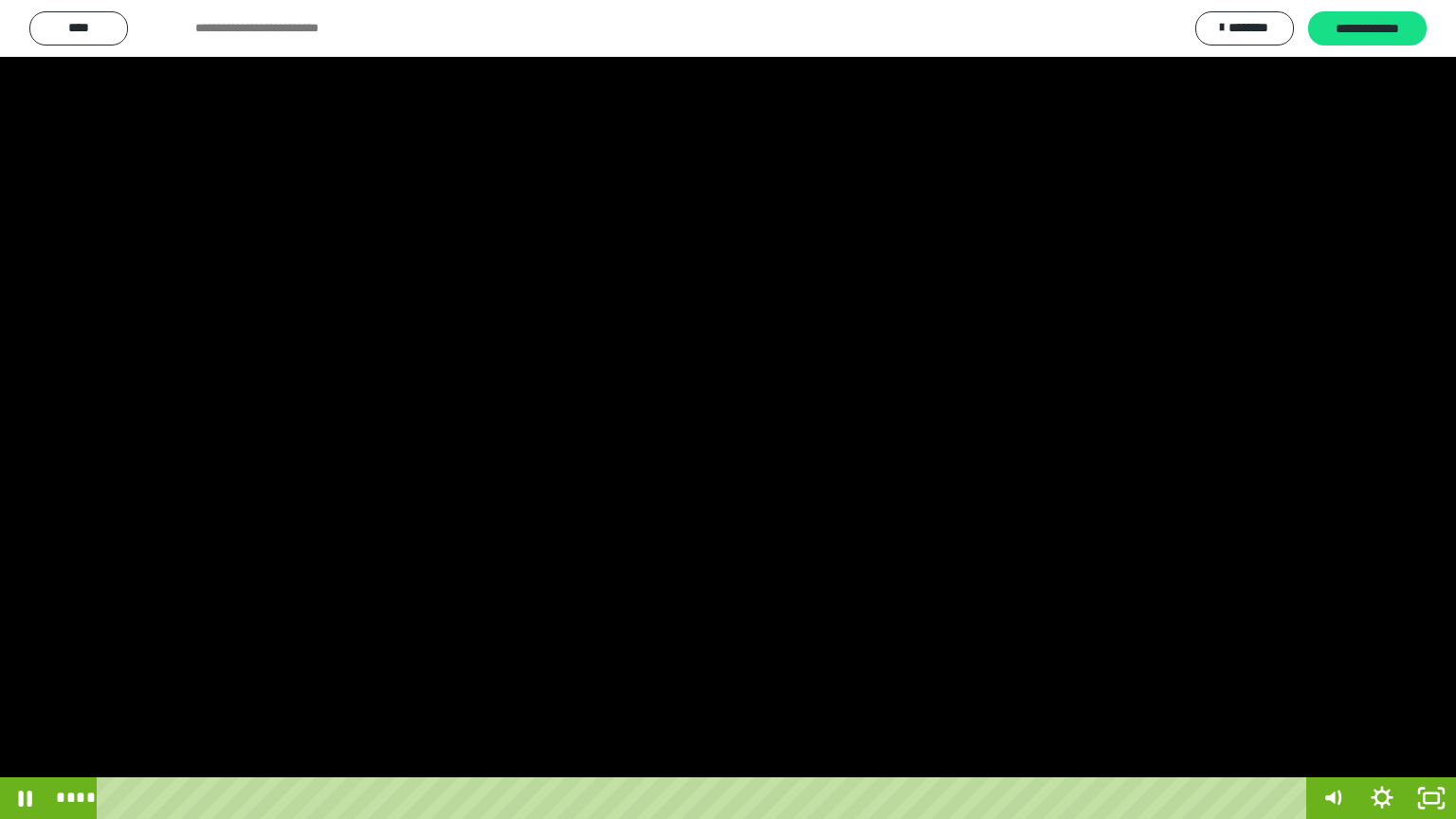 click at bounding box center [728, 410] 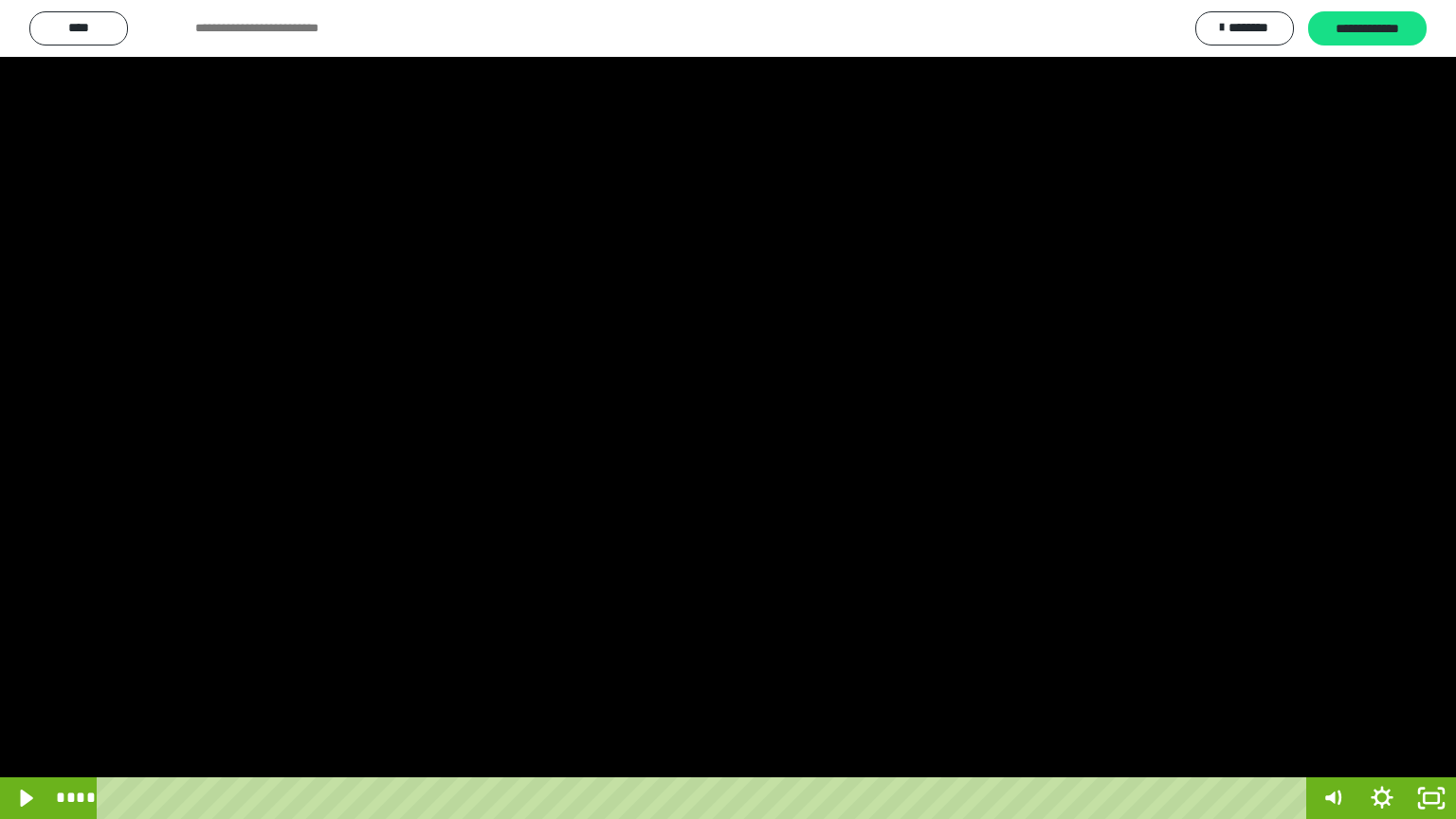 click at bounding box center [728, 410] 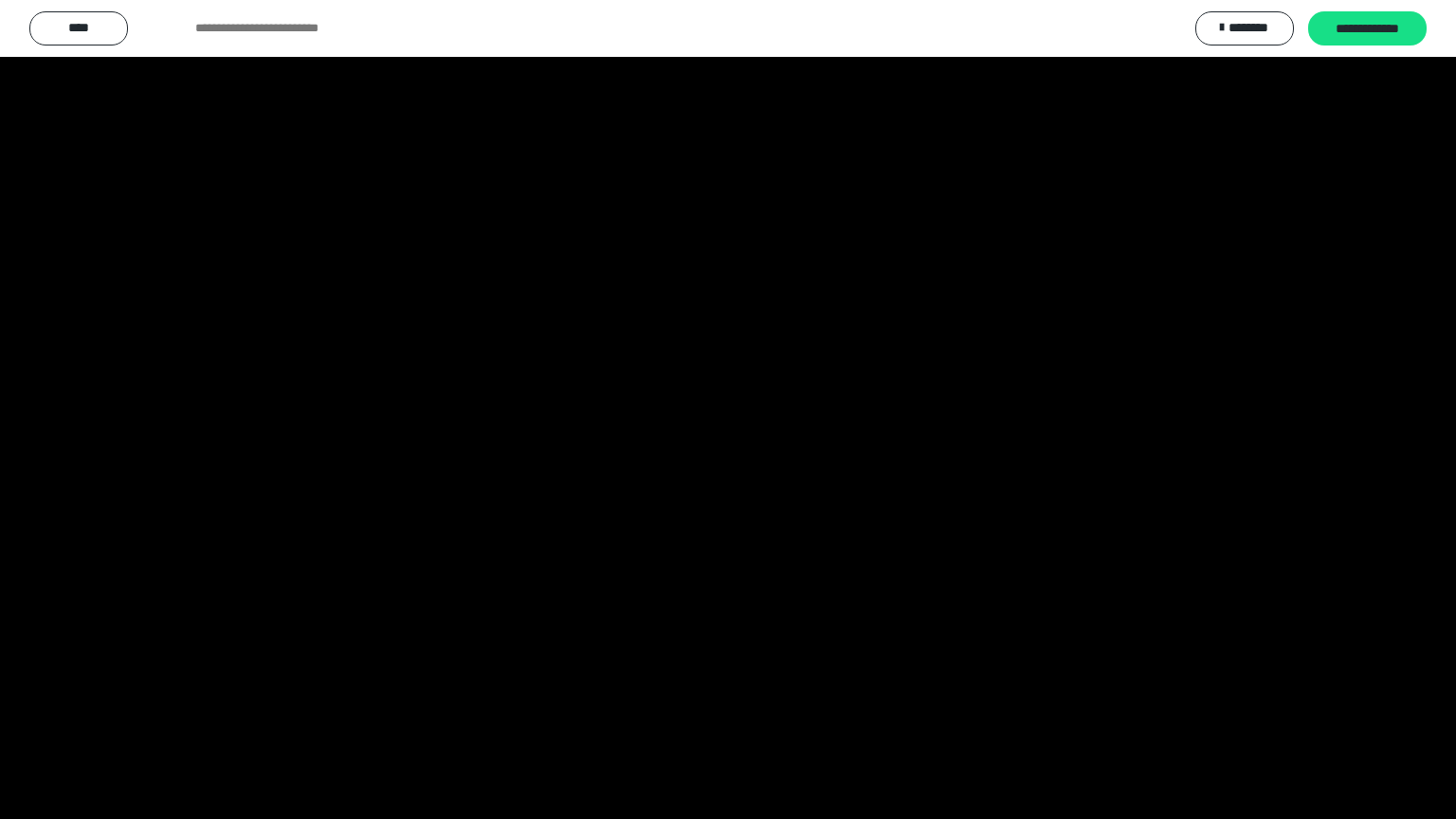 click at bounding box center (728, 410) 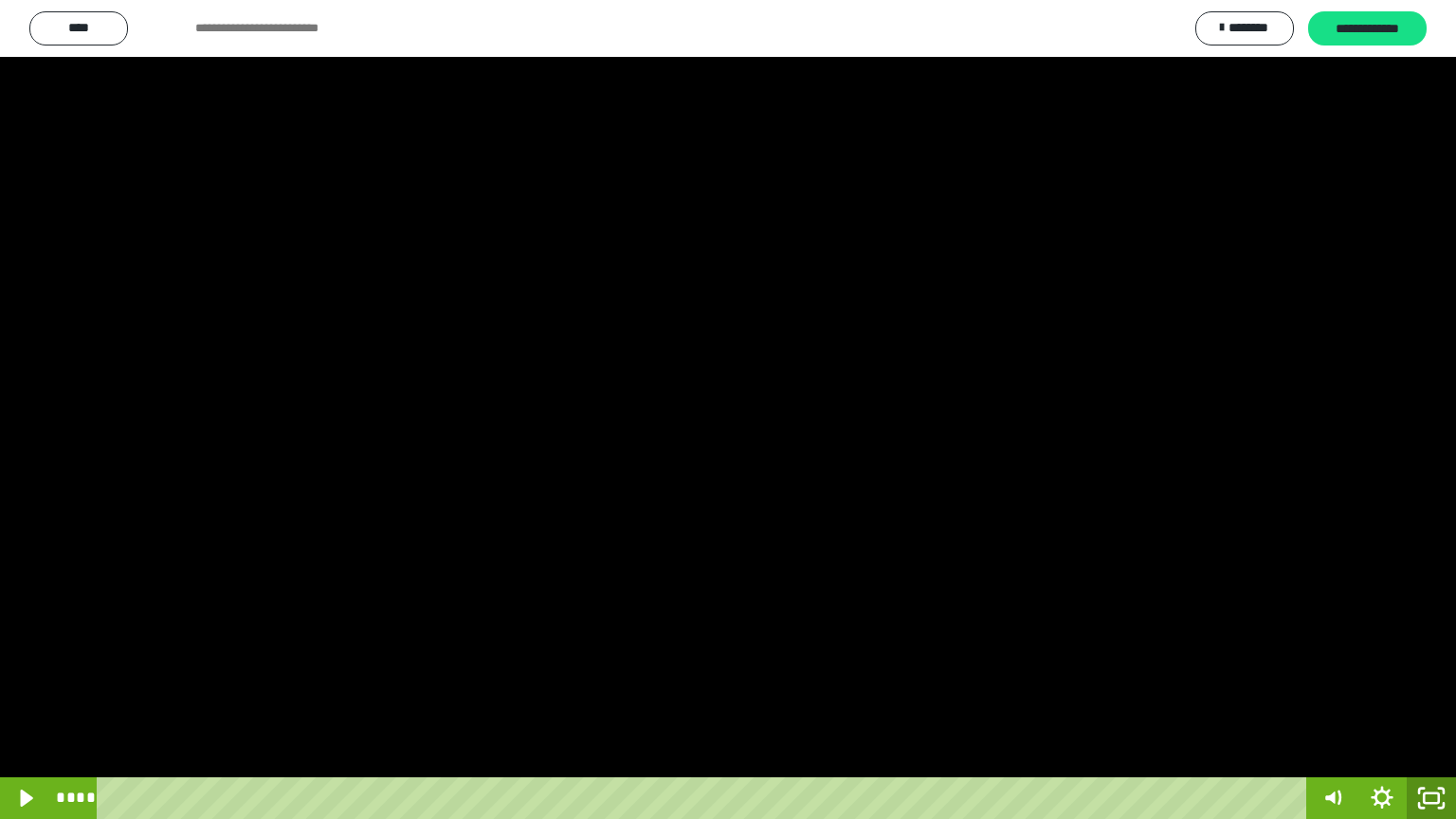 click 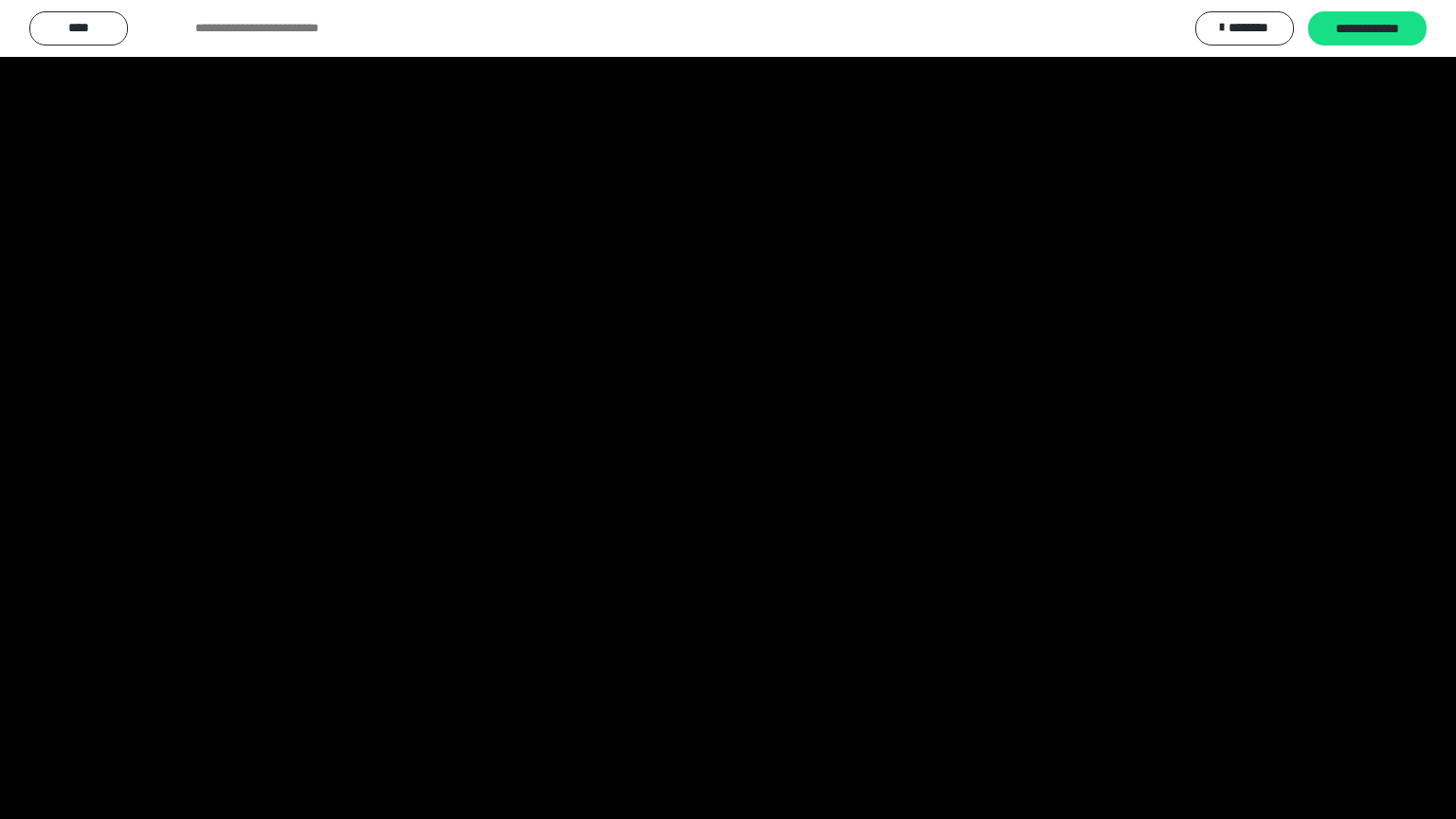 scroll, scrollTop: 2817, scrollLeft: 0, axis: vertical 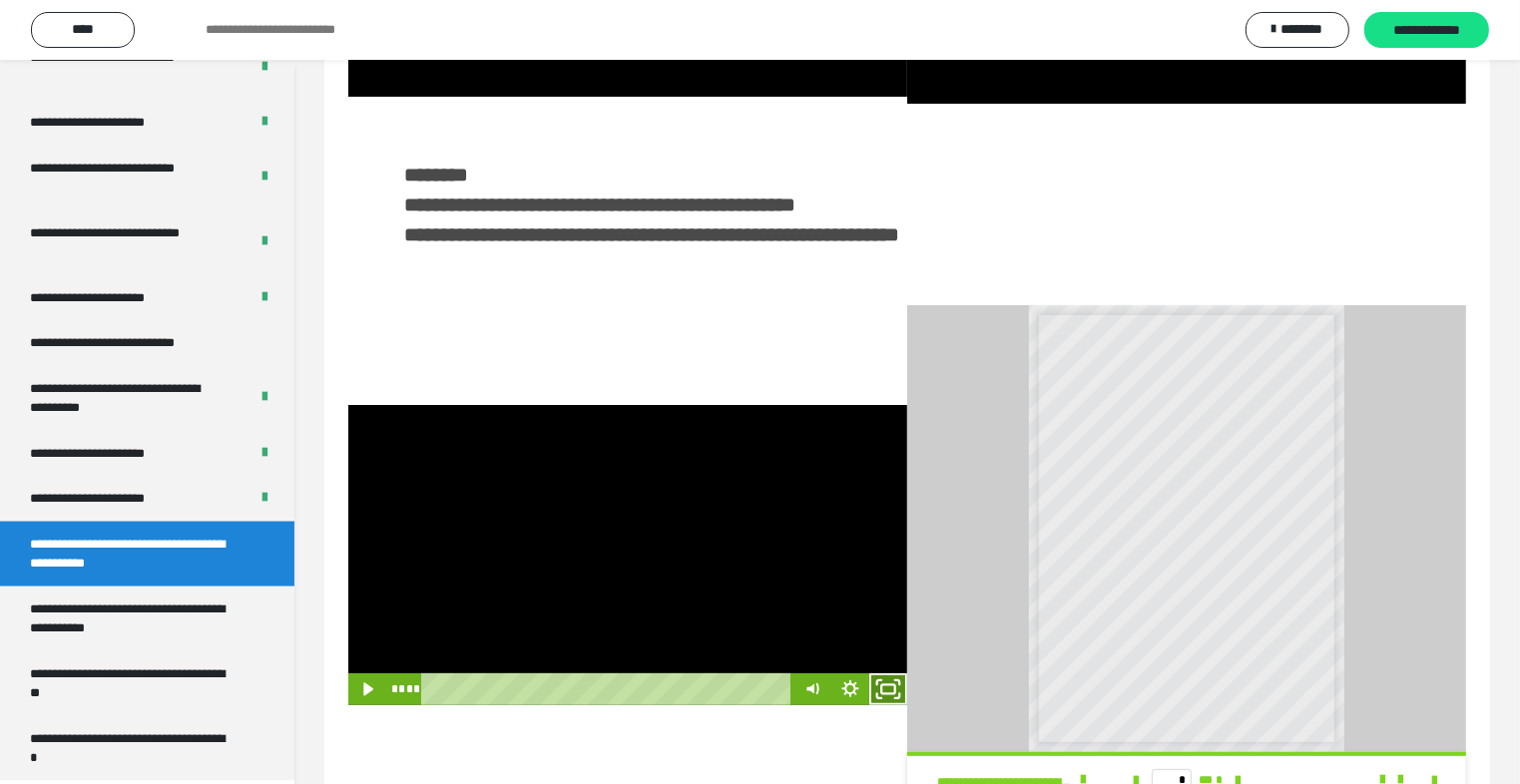 click 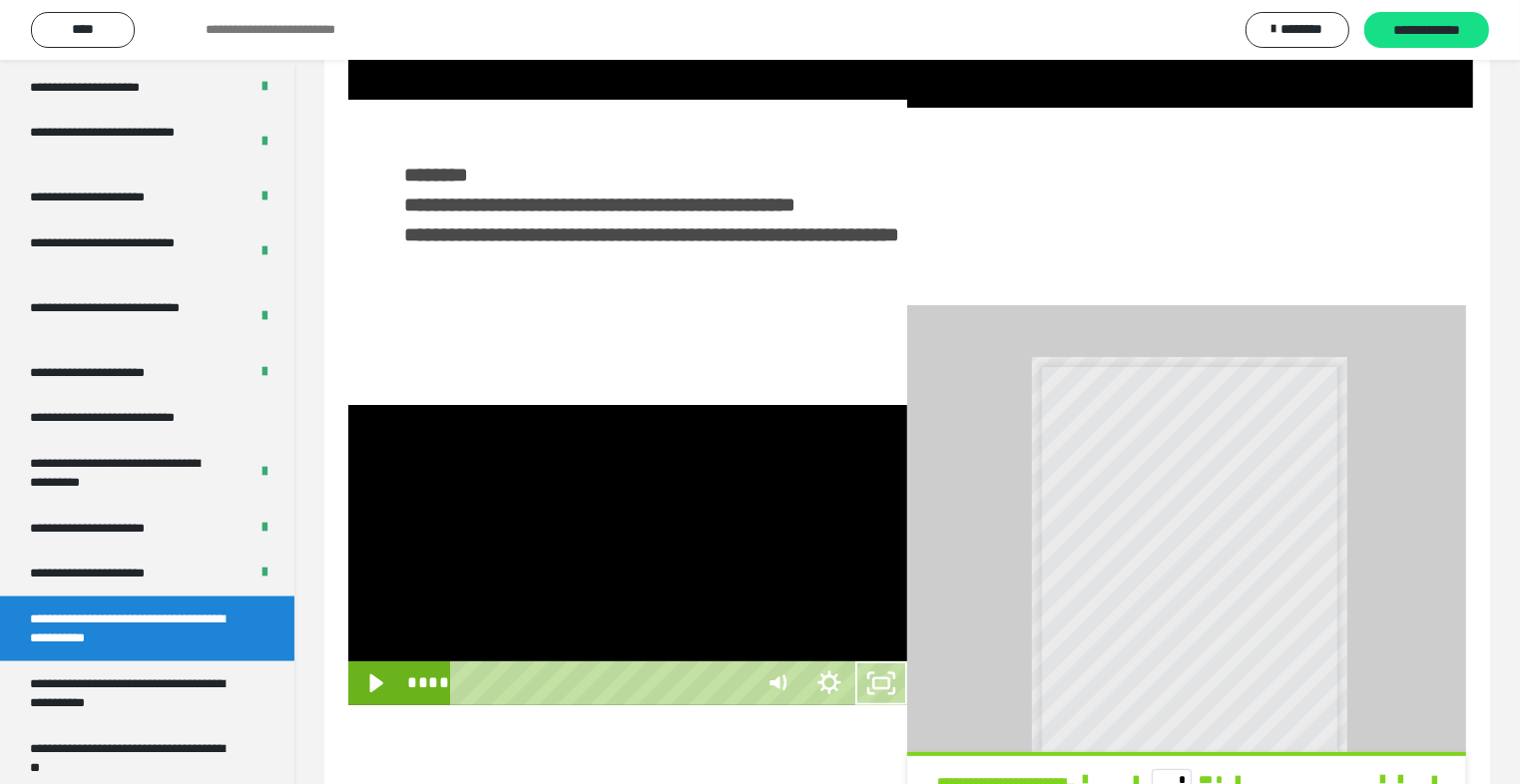 scroll, scrollTop: 2886, scrollLeft: 0, axis: vertical 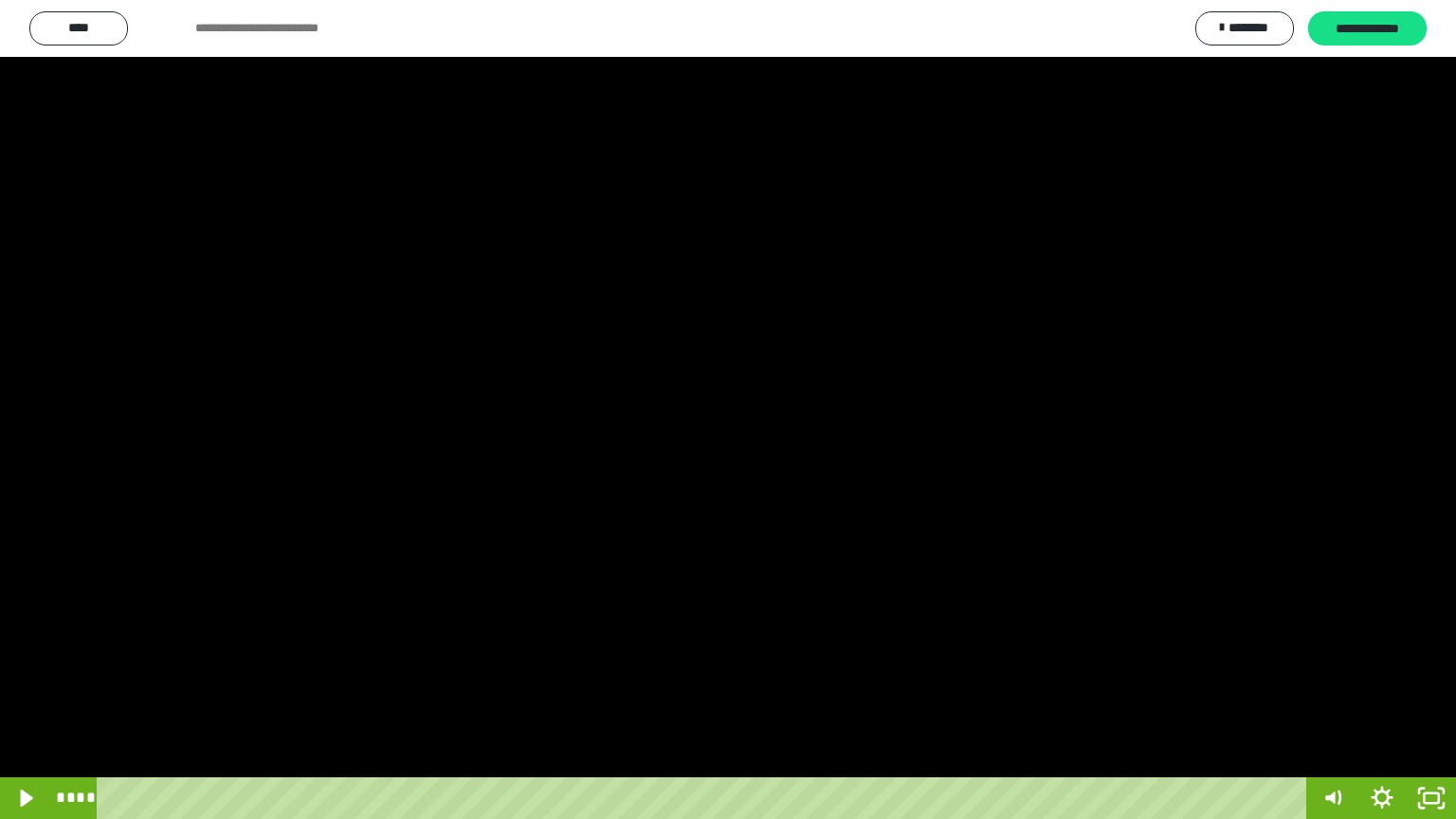 click at bounding box center [728, 410] 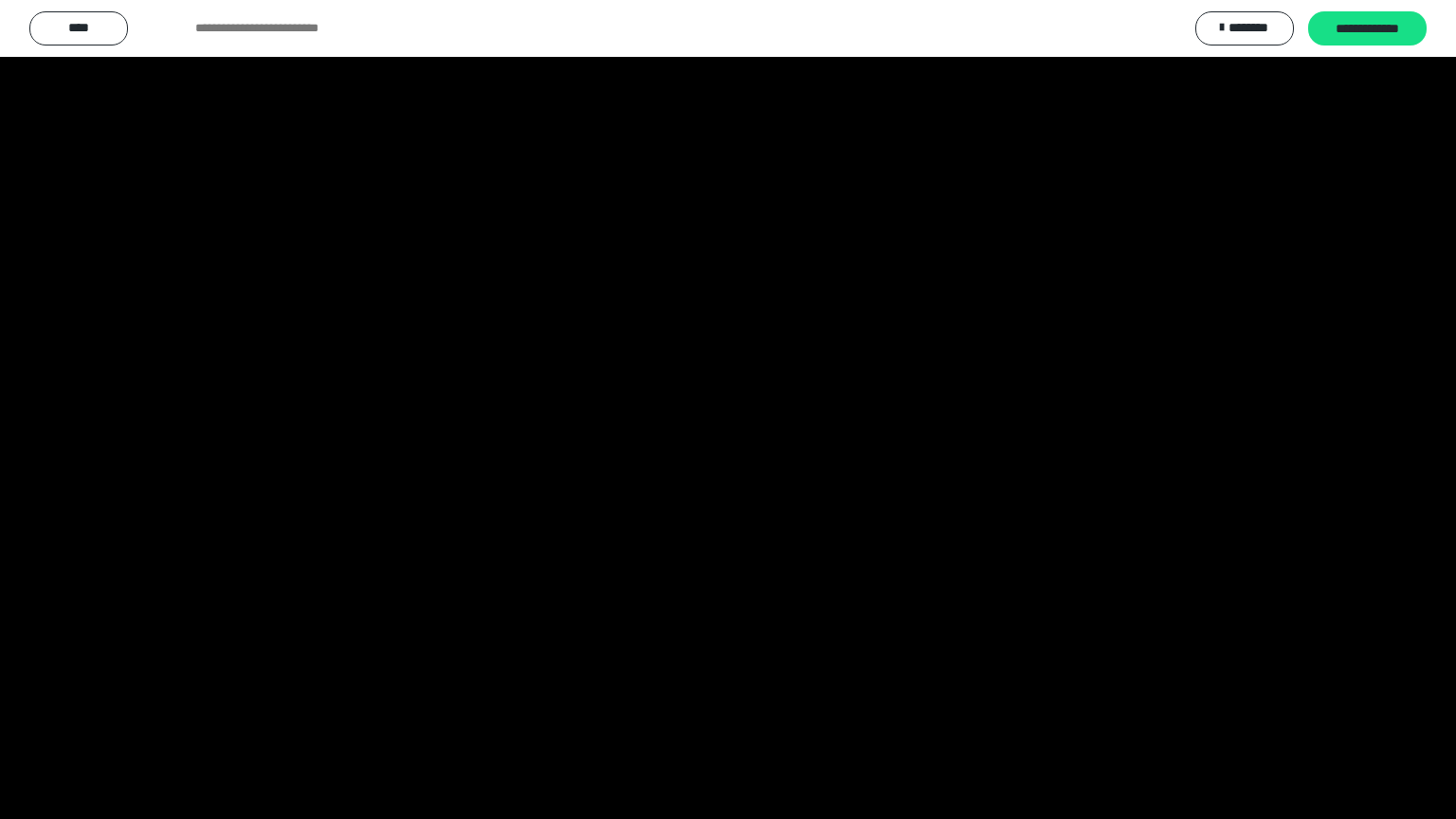 click at bounding box center (728, 410) 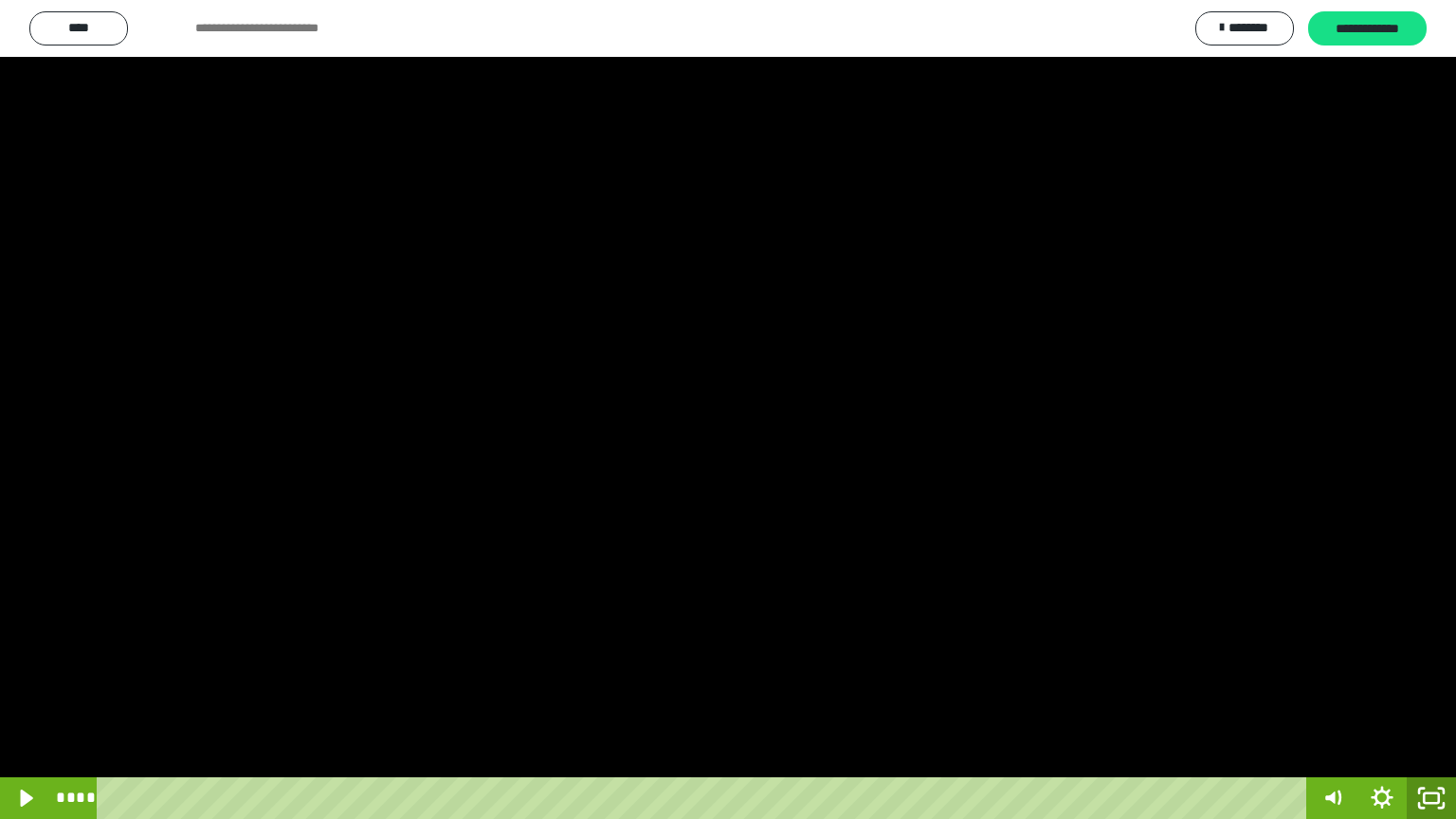 click 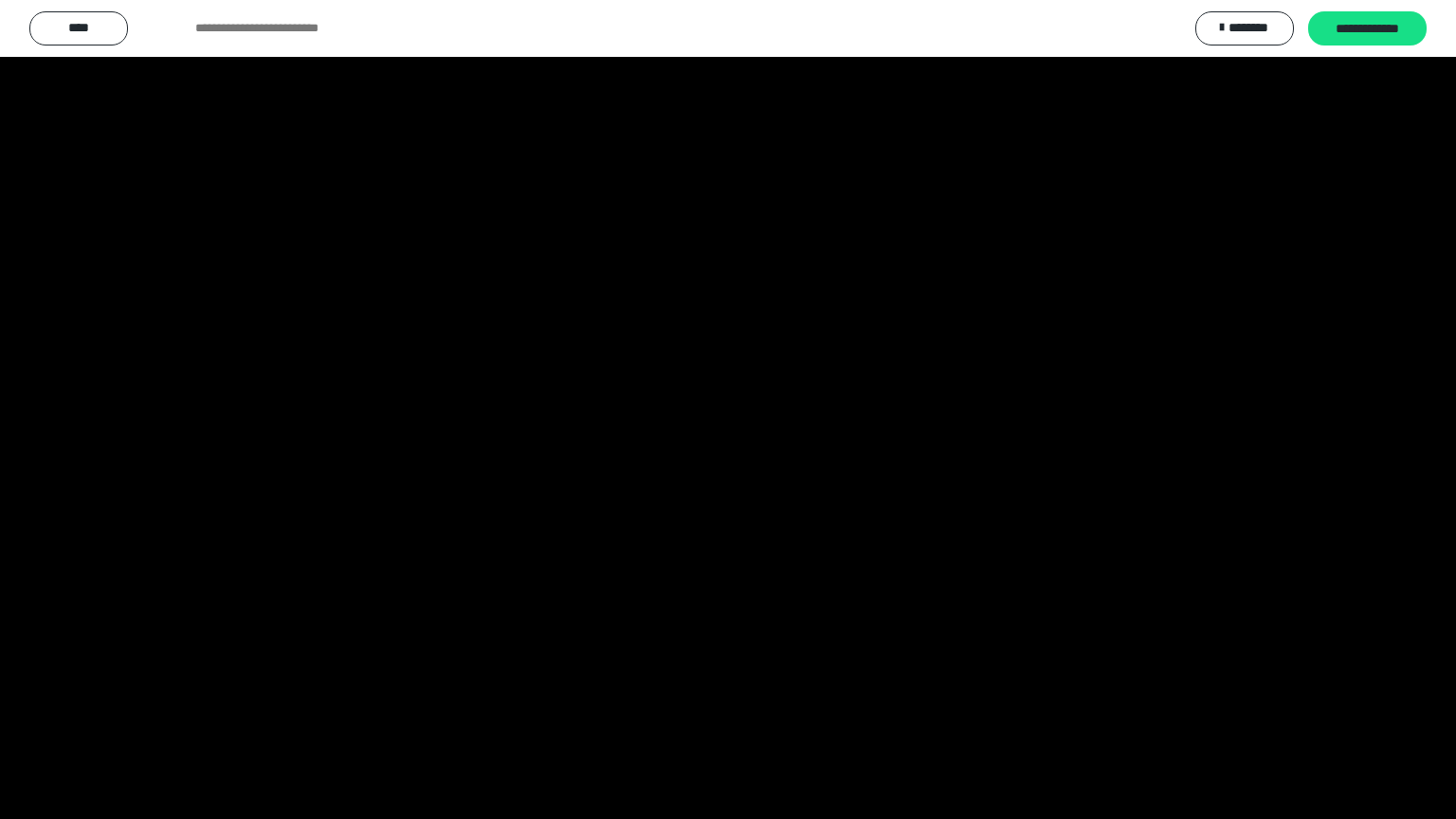 scroll, scrollTop: 2817, scrollLeft: 0, axis: vertical 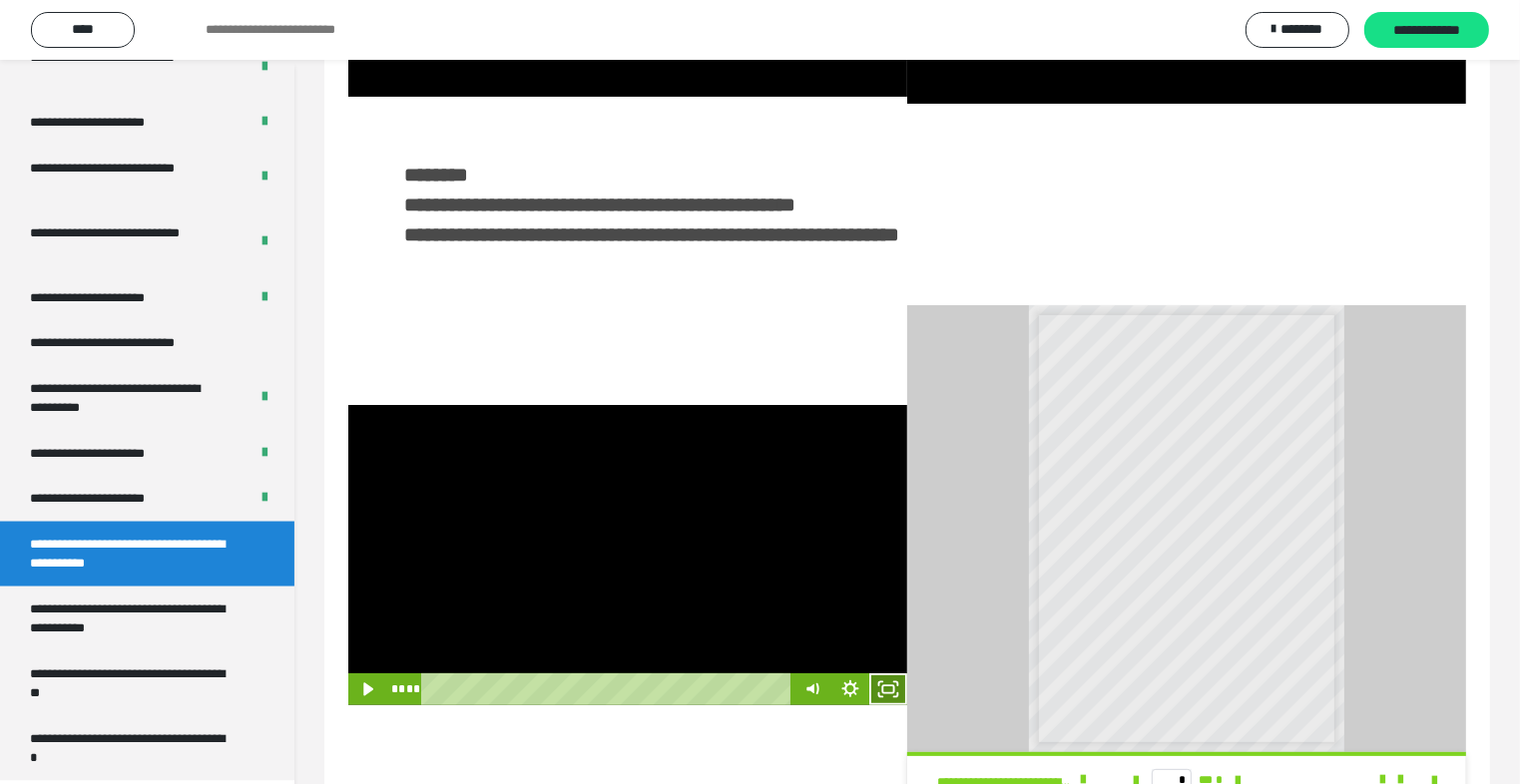 click 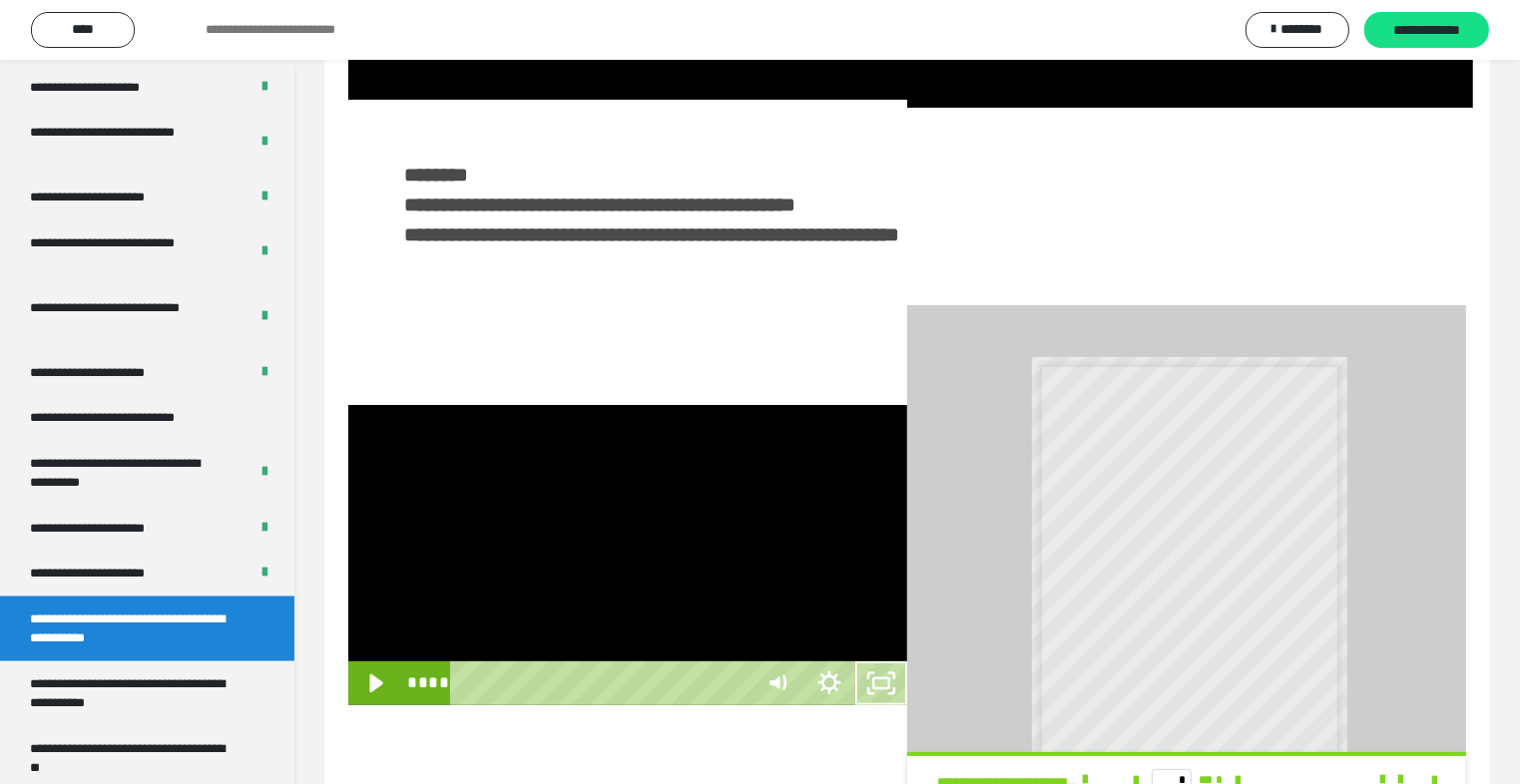 scroll, scrollTop: 2886, scrollLeft: 0, axis: vertical 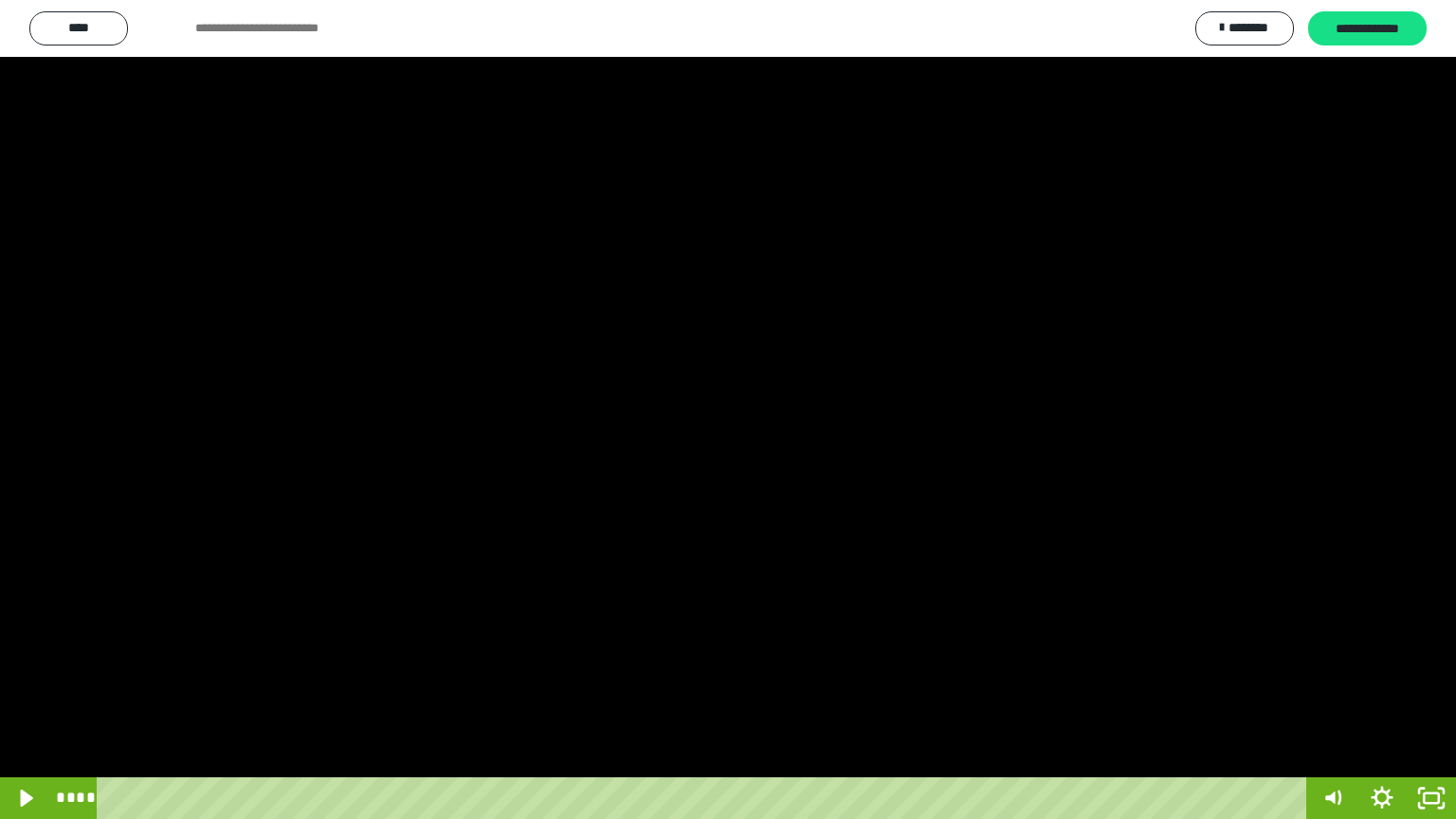click at bounding box center (728, 410) 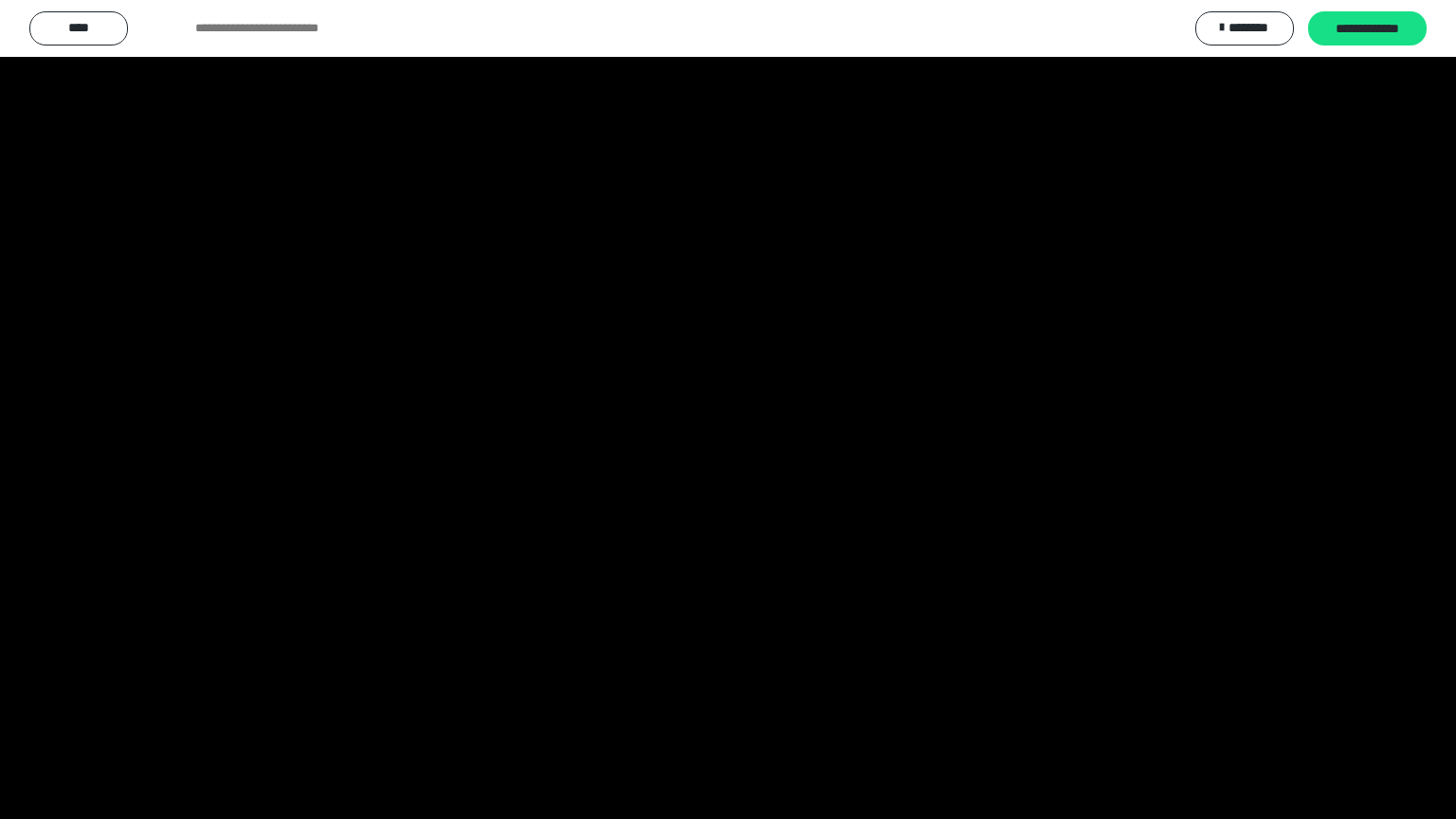 click at bounding box center [728, 410] 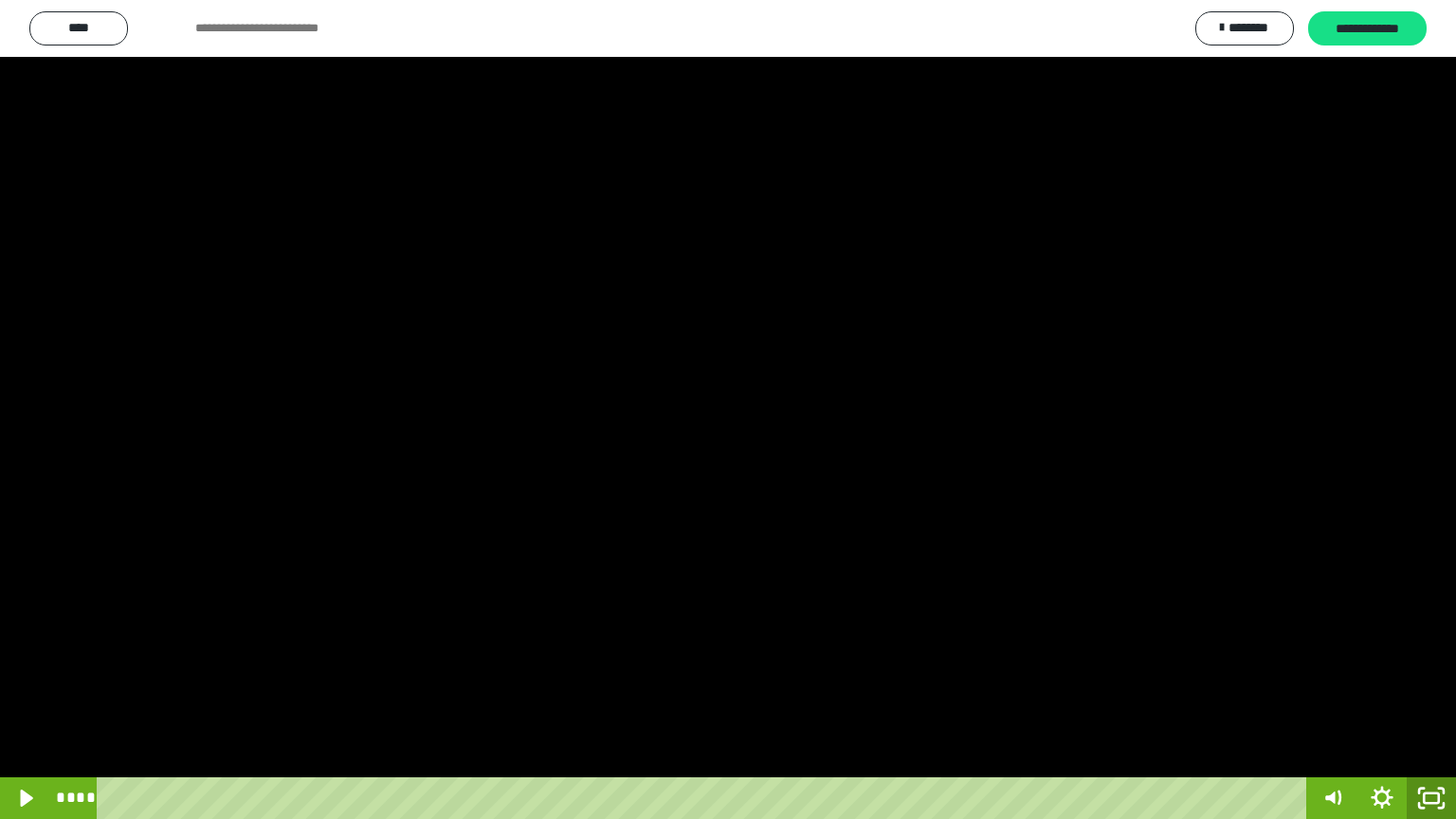click 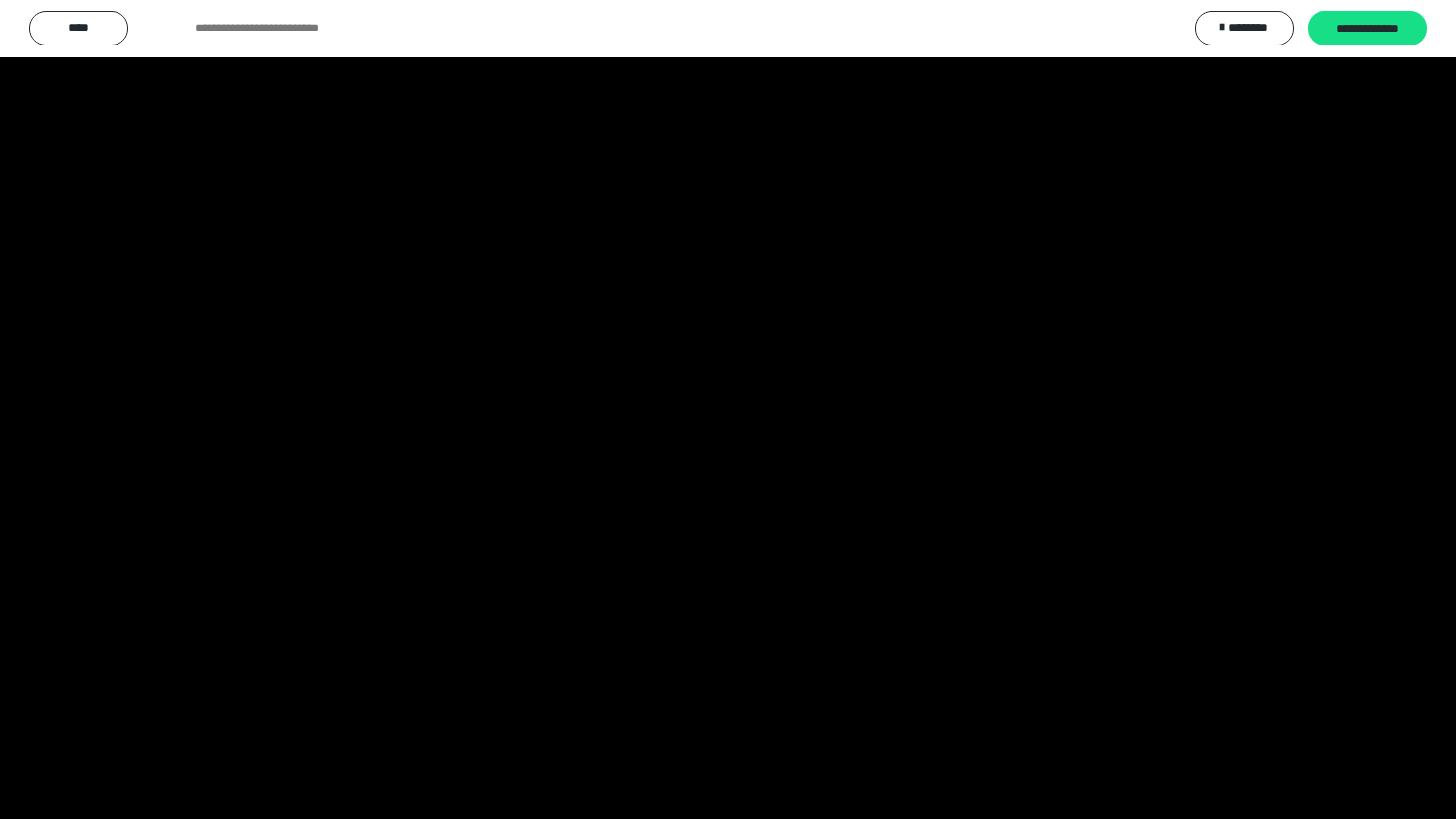 scroll, scrollTop: 2817, scrollLeft: 0, axis: vertical 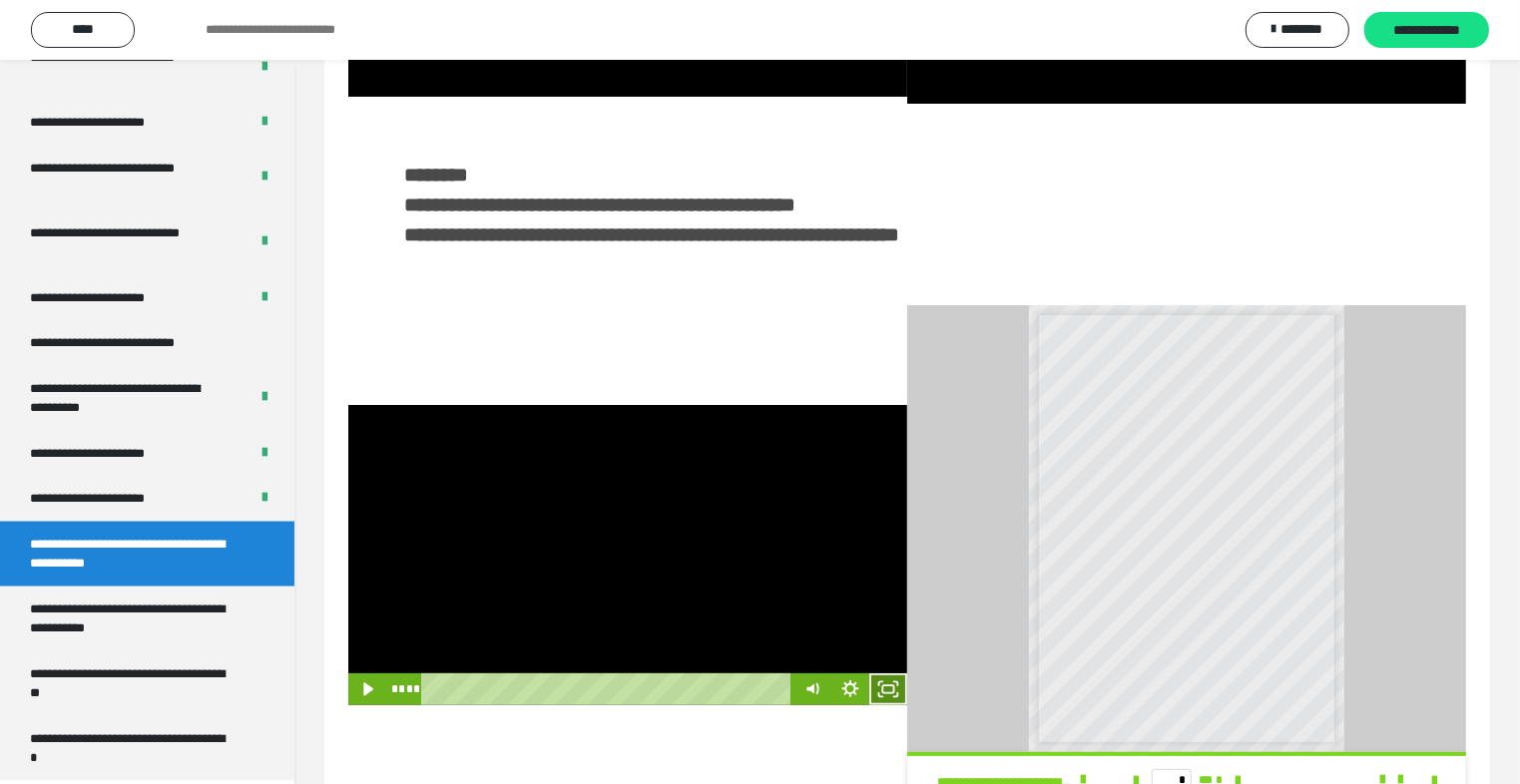 click 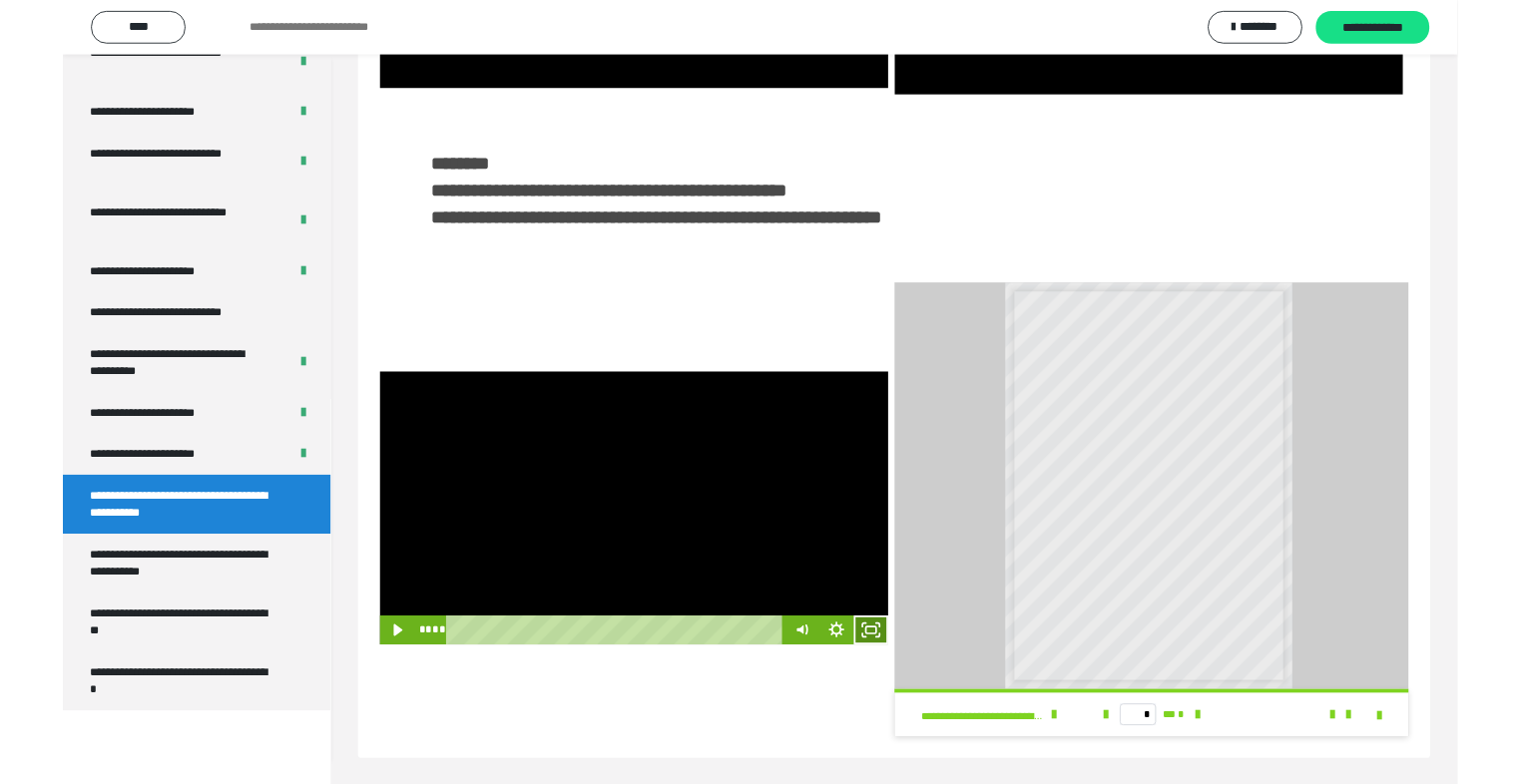 scroll, scrollTop: 2886, scrollLeft: 0, axis: vertical 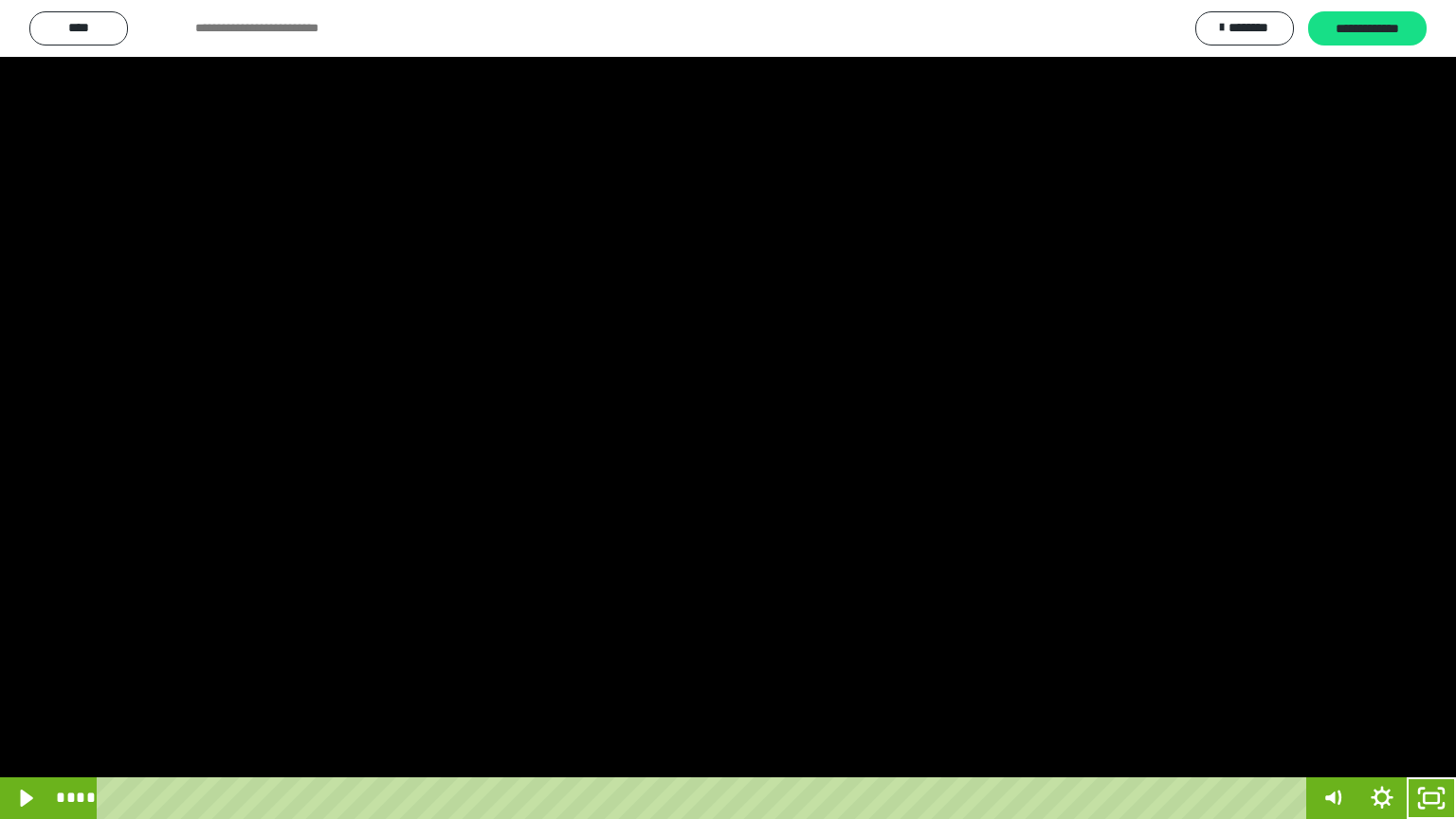 click at bounding box center (728, 410) 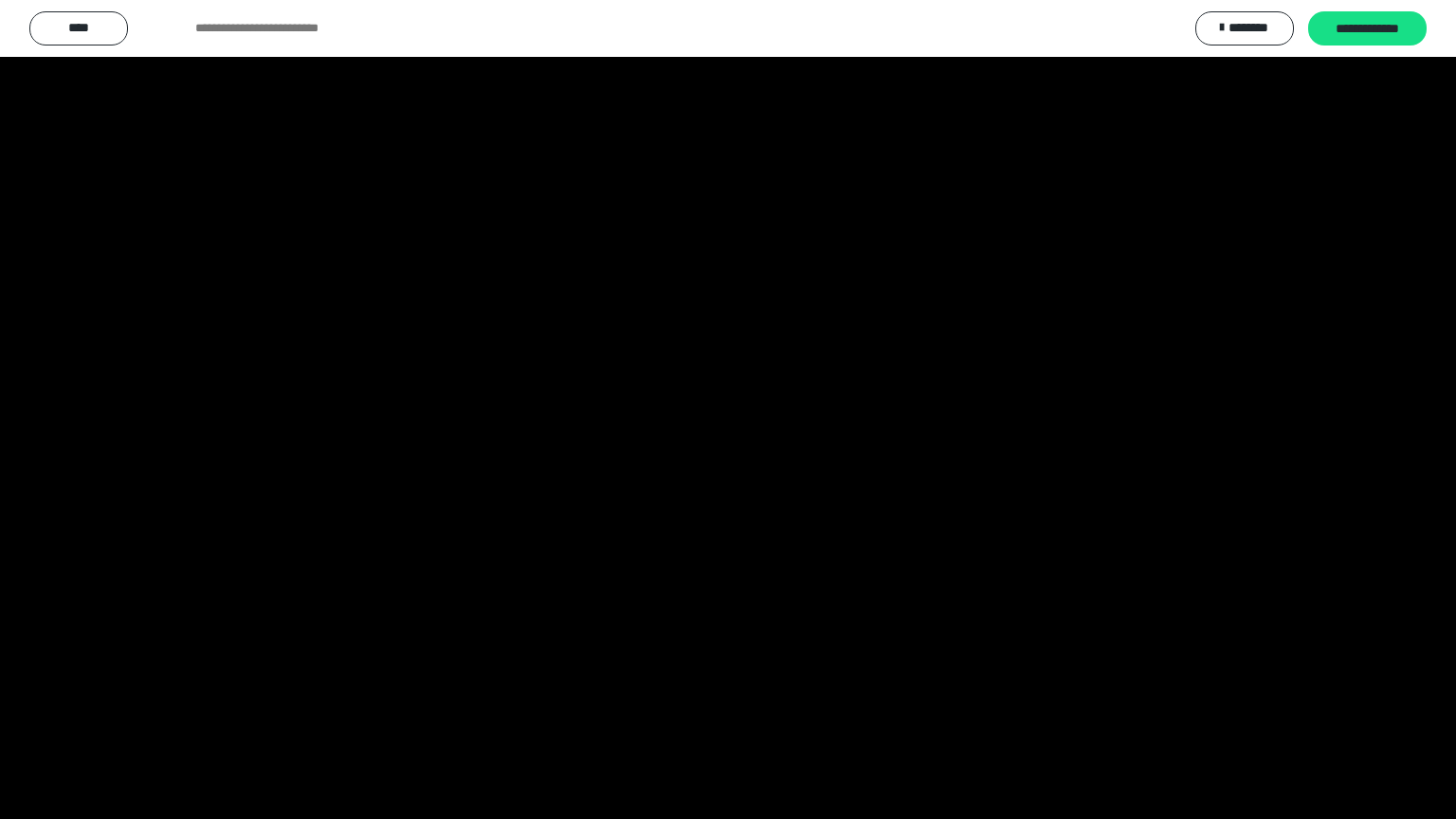 click at bounding box center [728, 410] 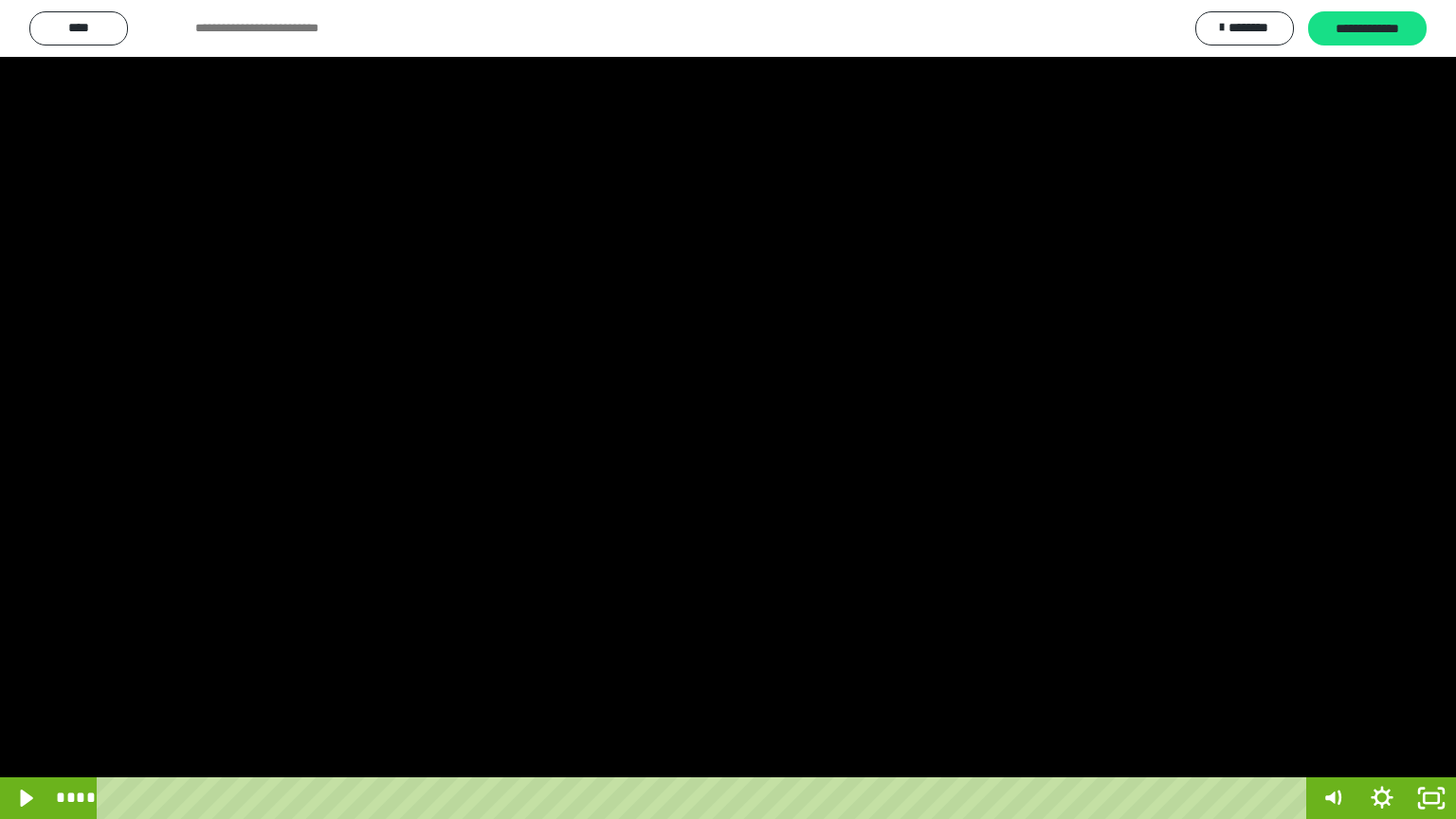 click at bounding box center [728, 410] 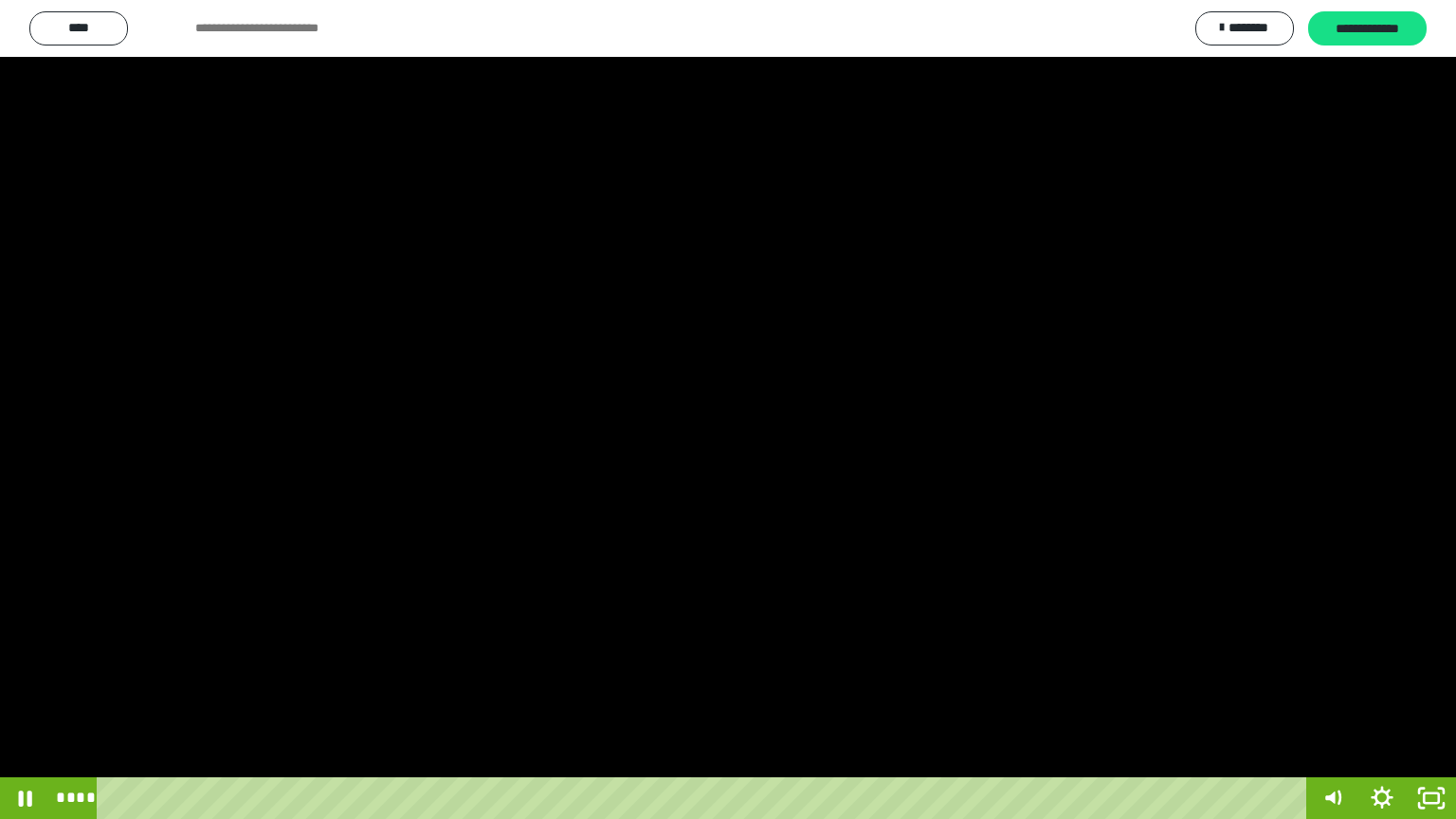 click at bounding box center (728, 410) 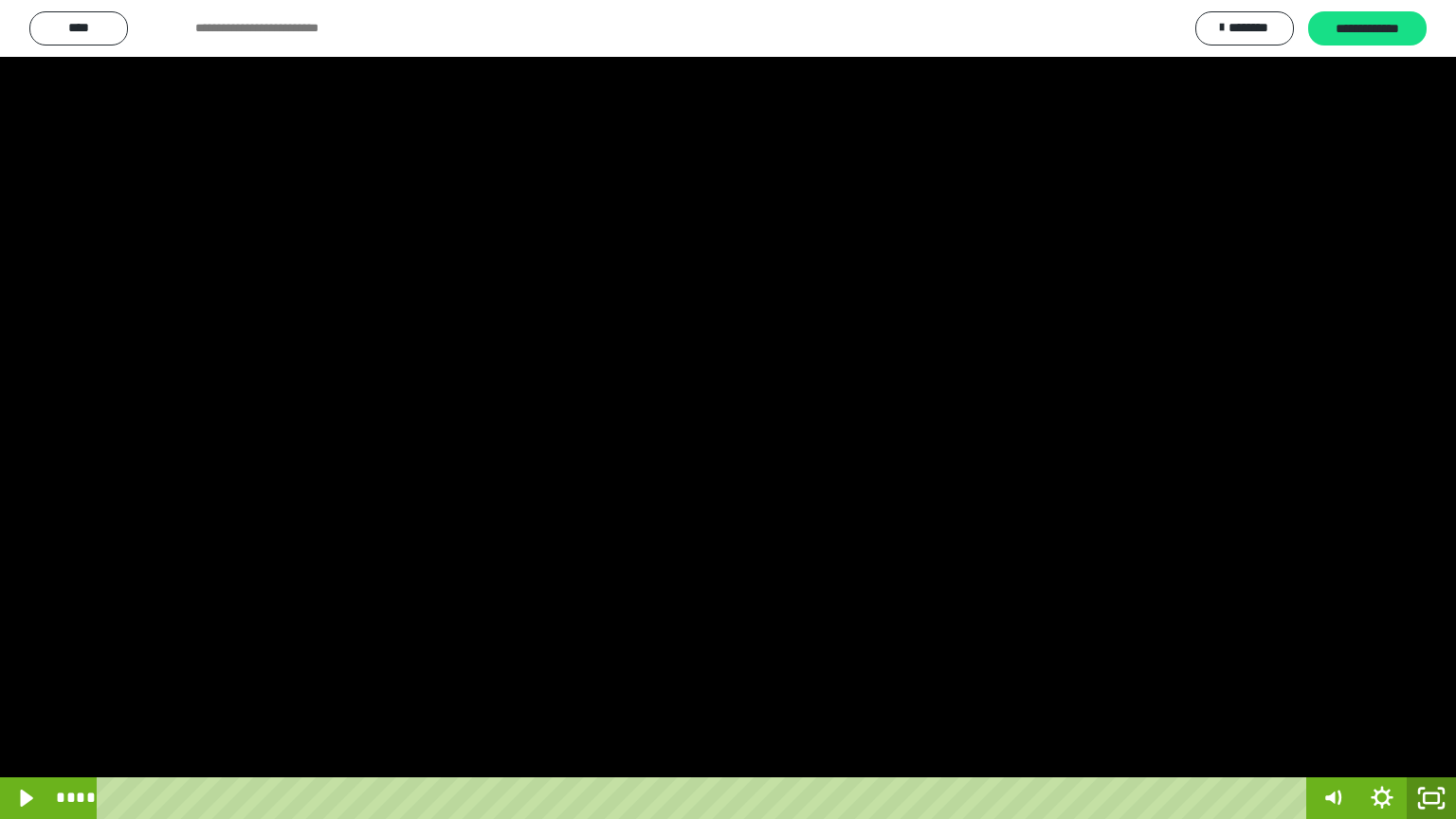 click 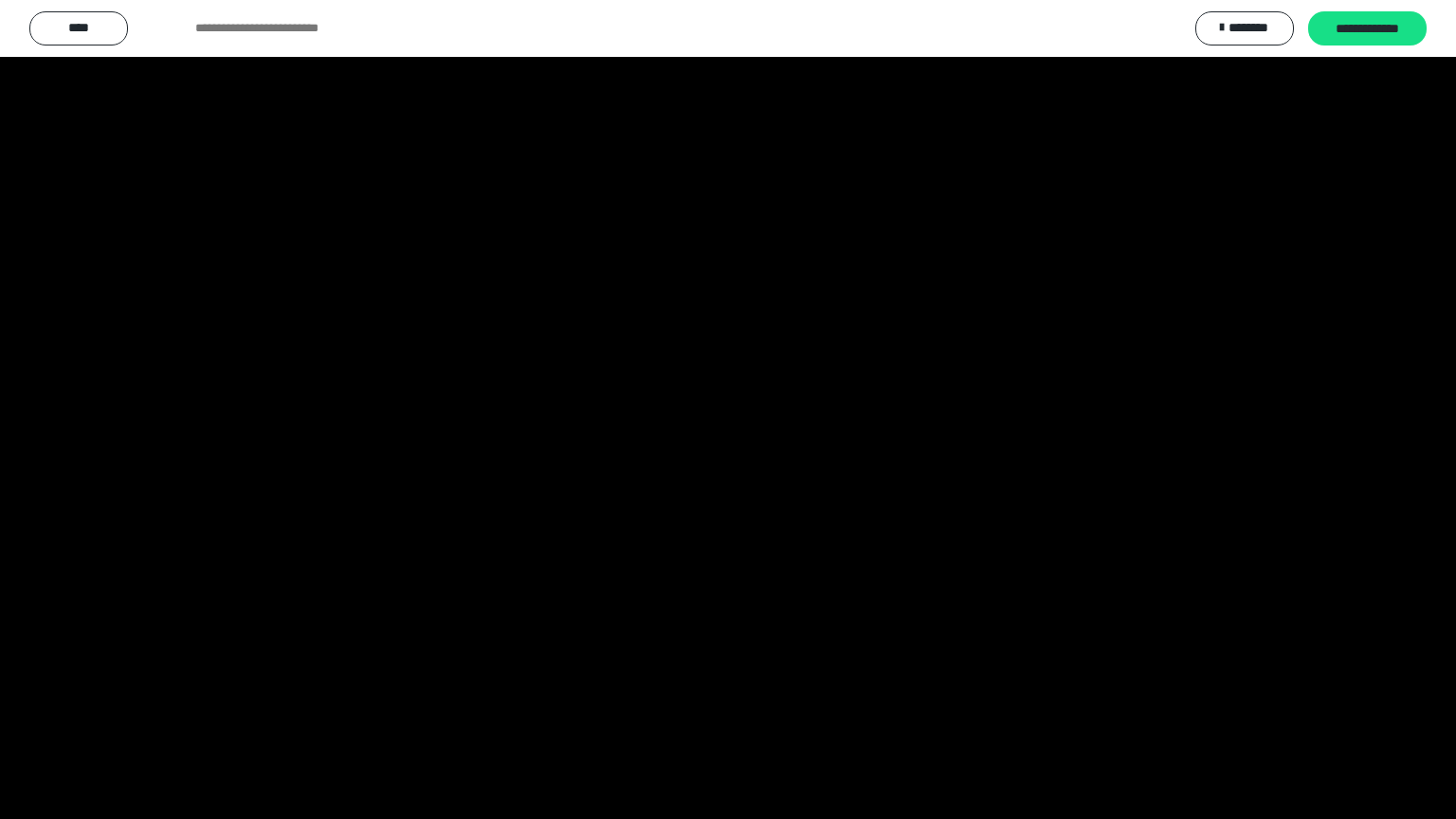 scroll, scrollTop: 2817, scrollLeft: 0, axis: vertical 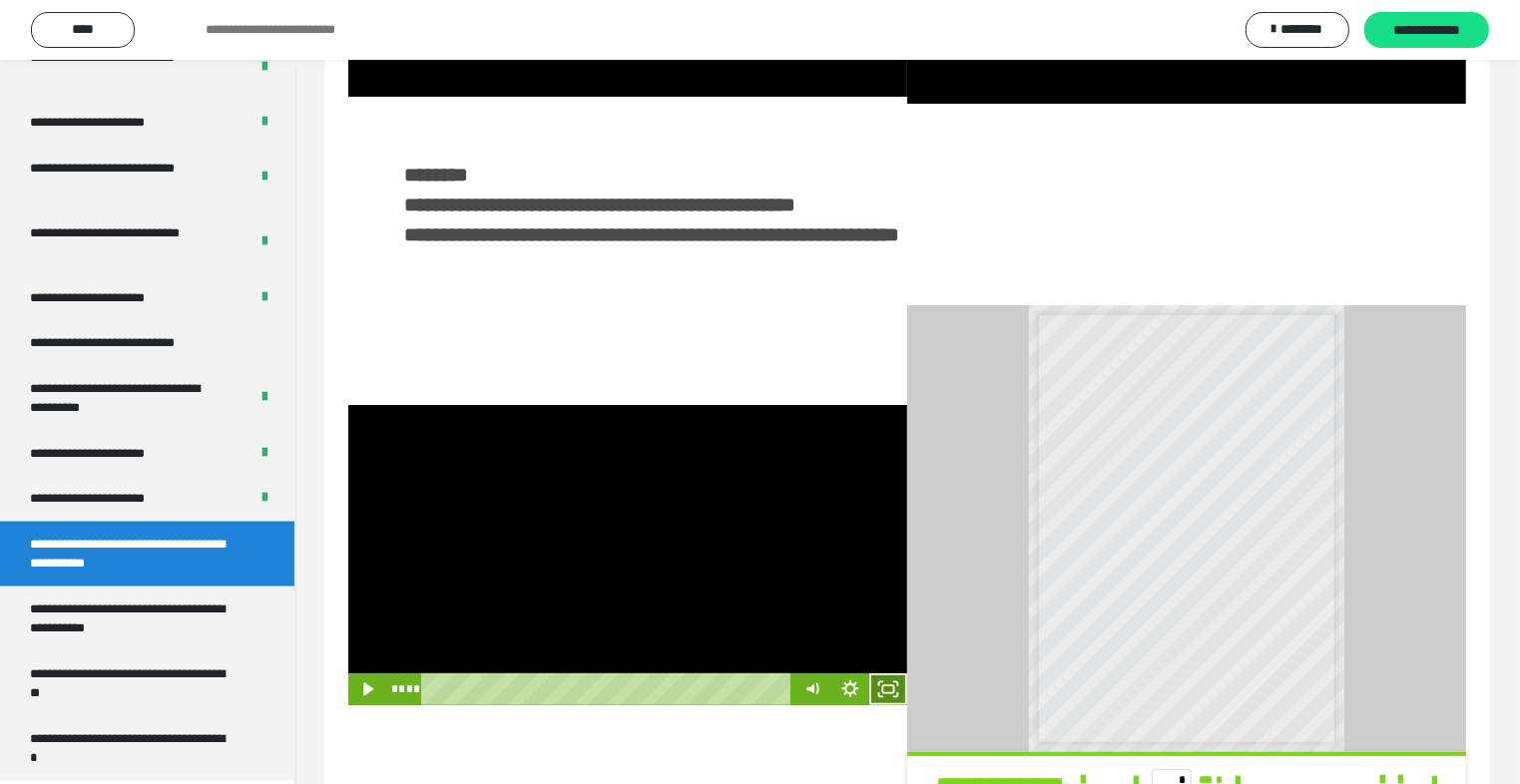 click 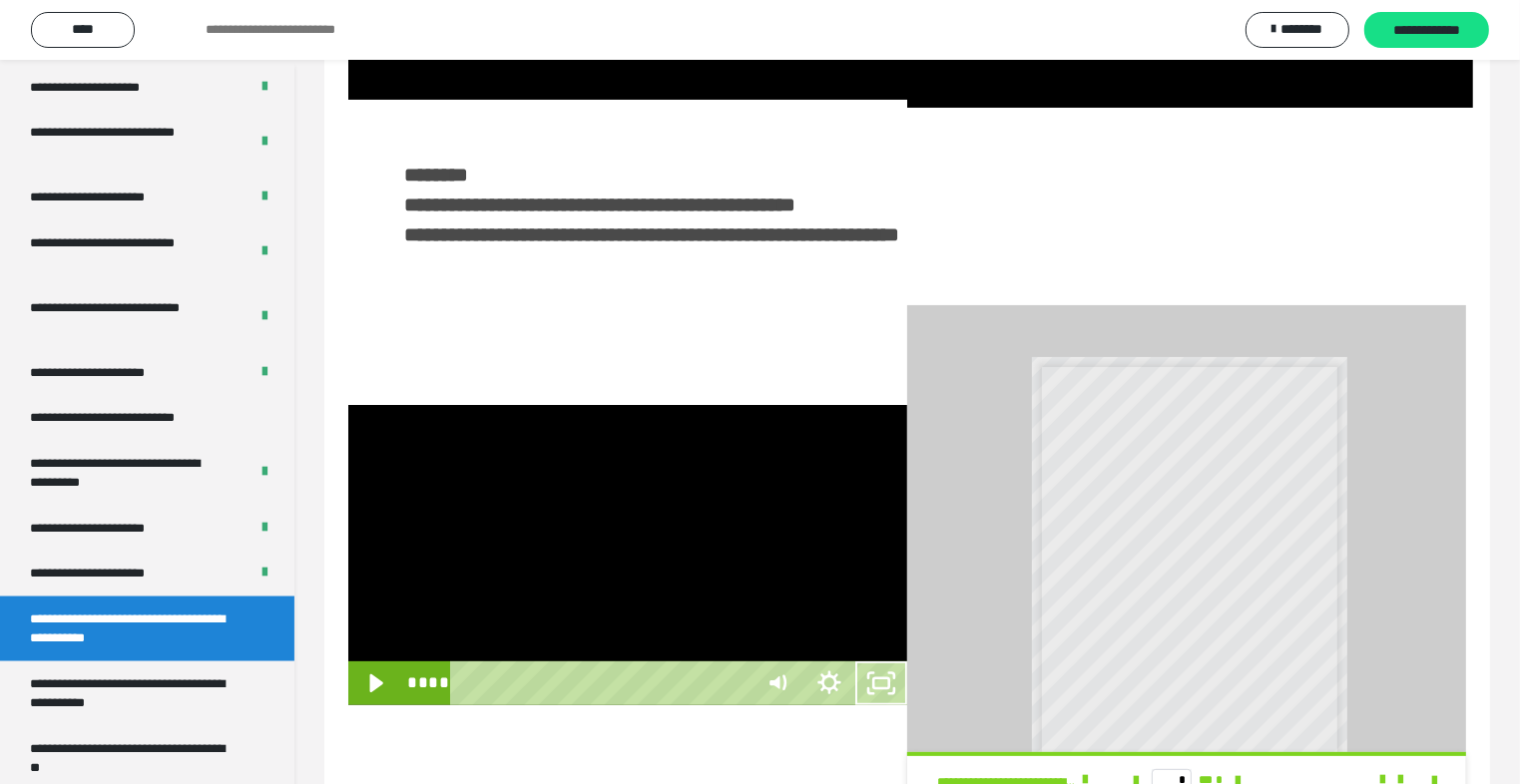 scroll, scrollTop: 2886, scrollLeft: 0, axis: vertical 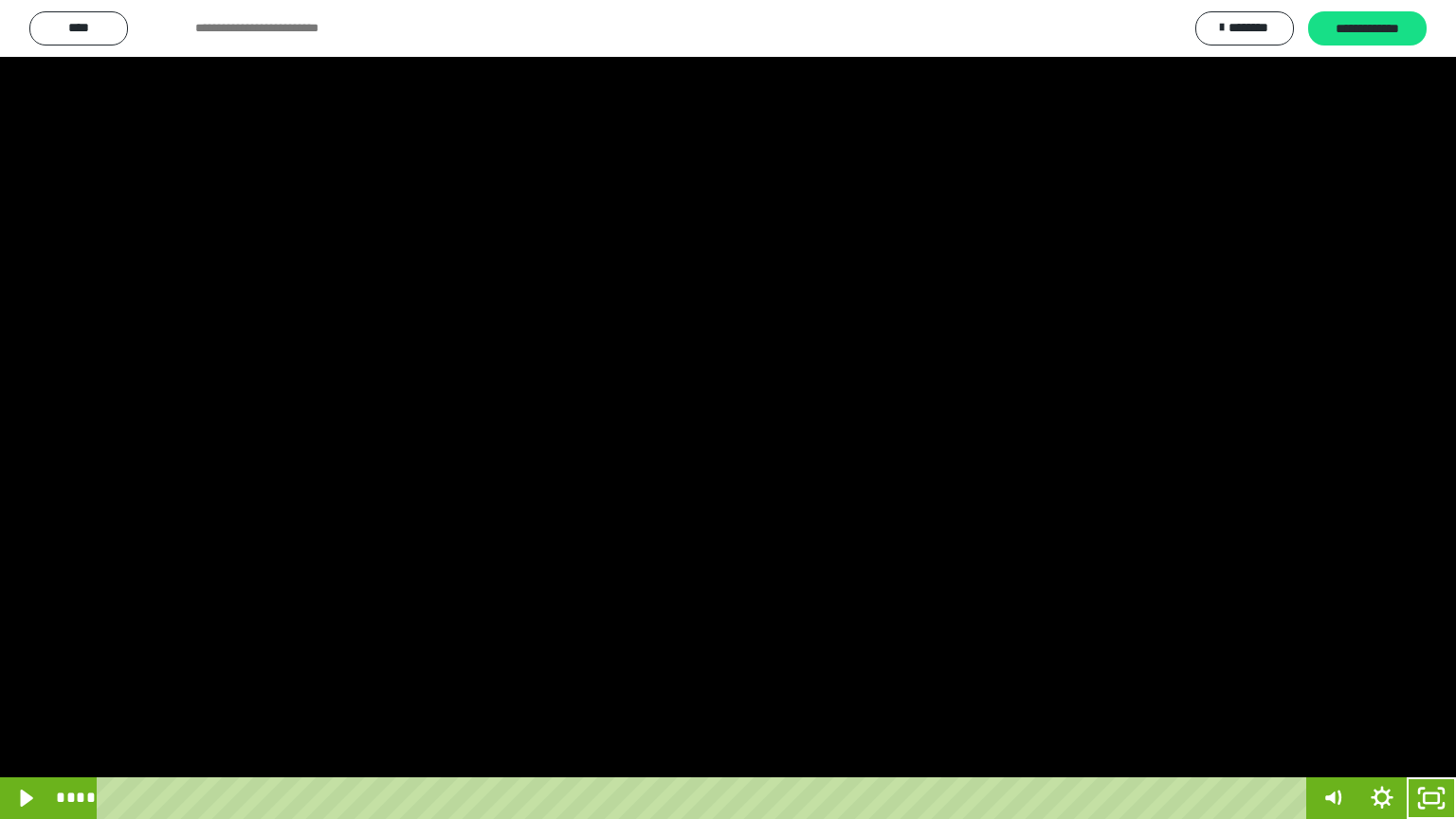 click at bounding box center (728, 410) 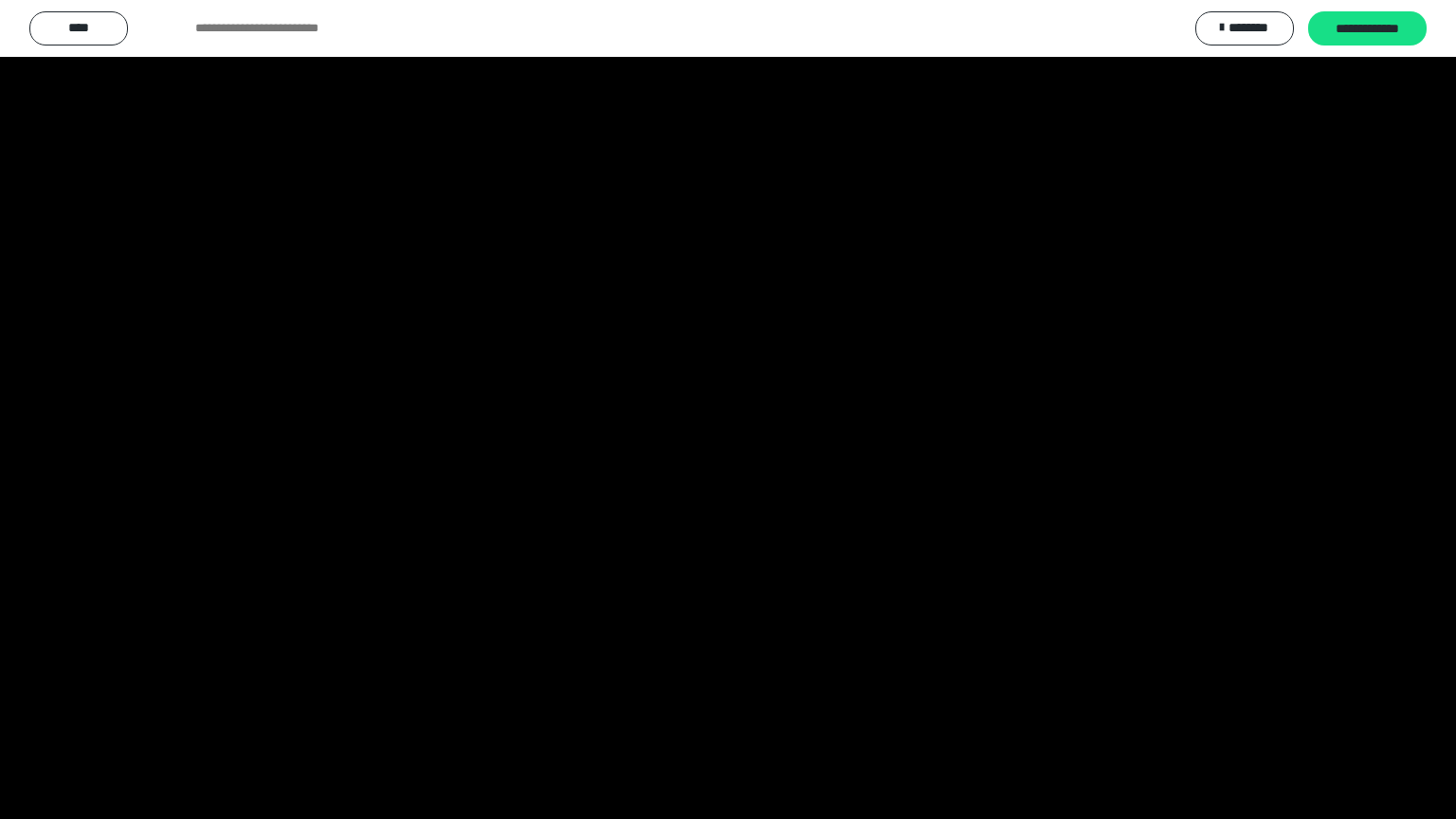 click at bounding box center [728, 410] 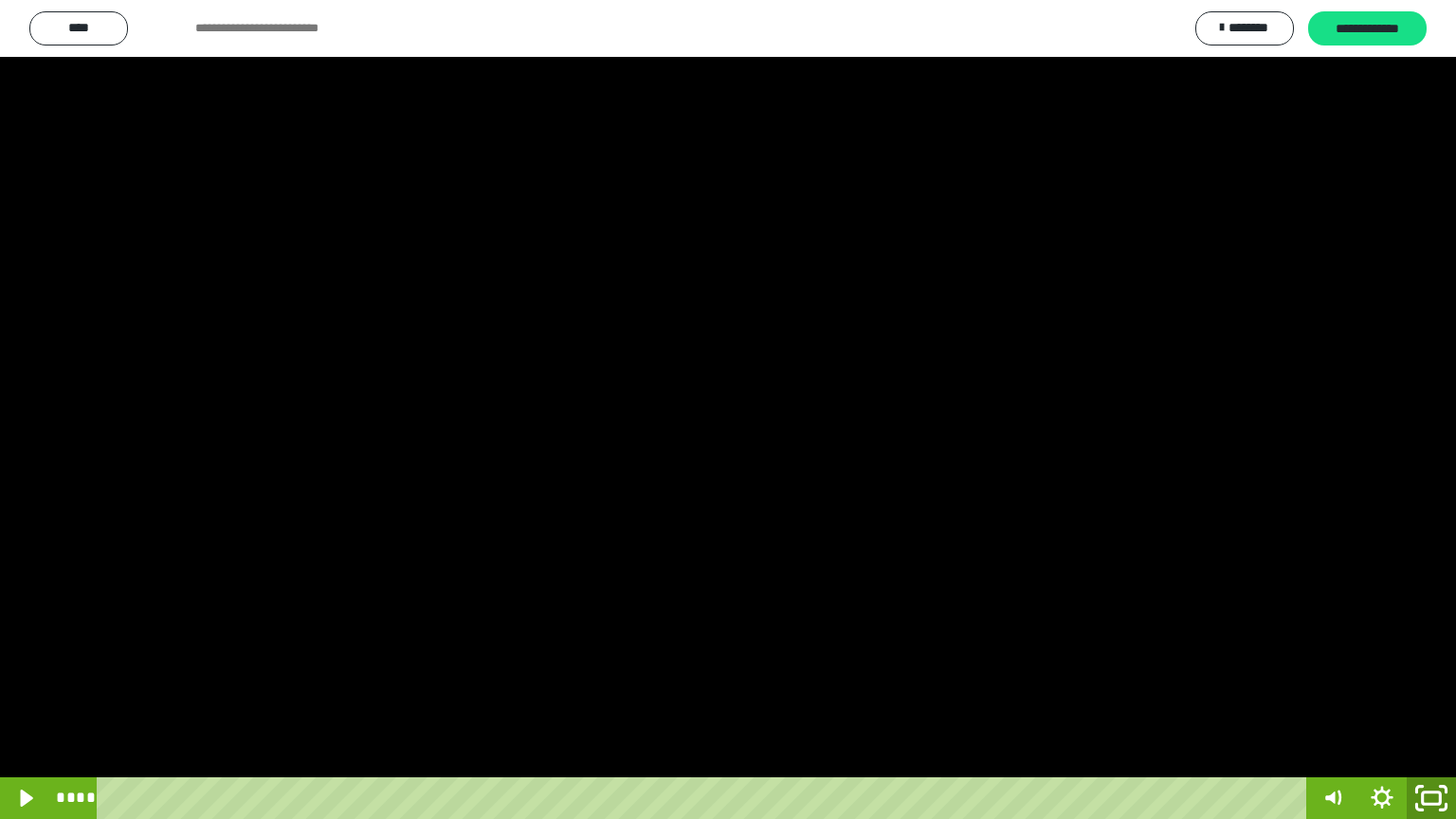 click 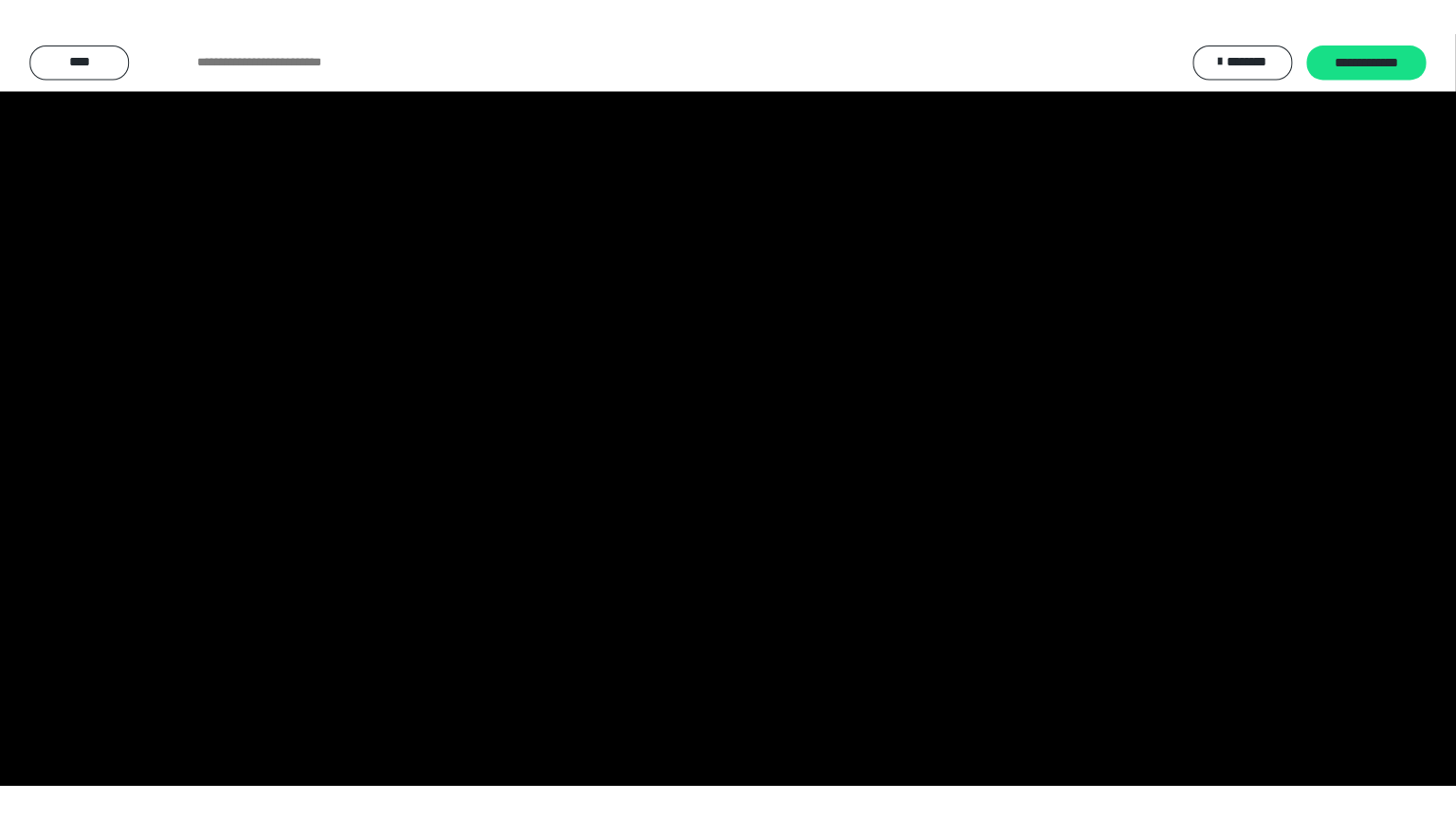scroll, scrollTop: 2817, scrollLeft: 0, axis: vertical 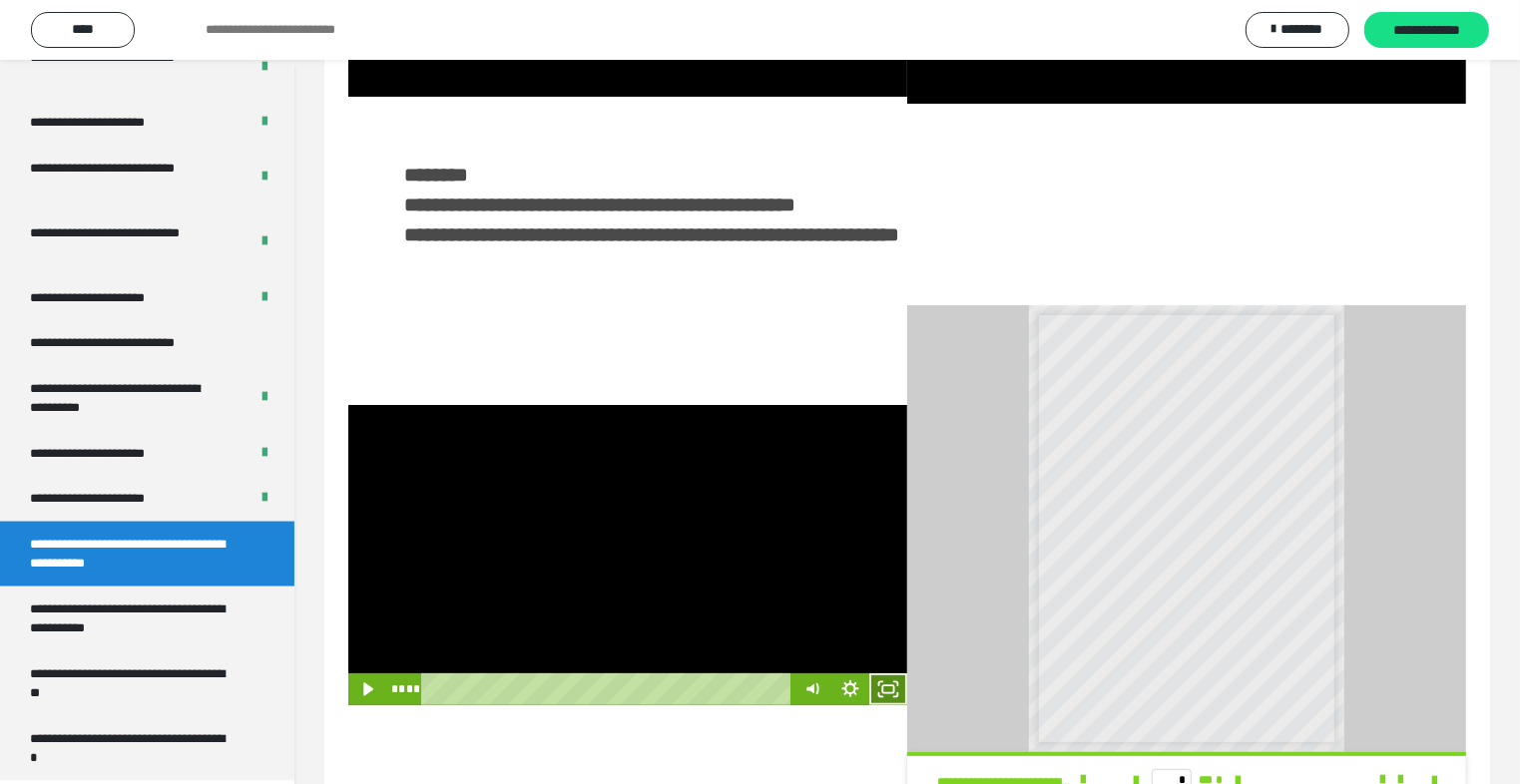 click 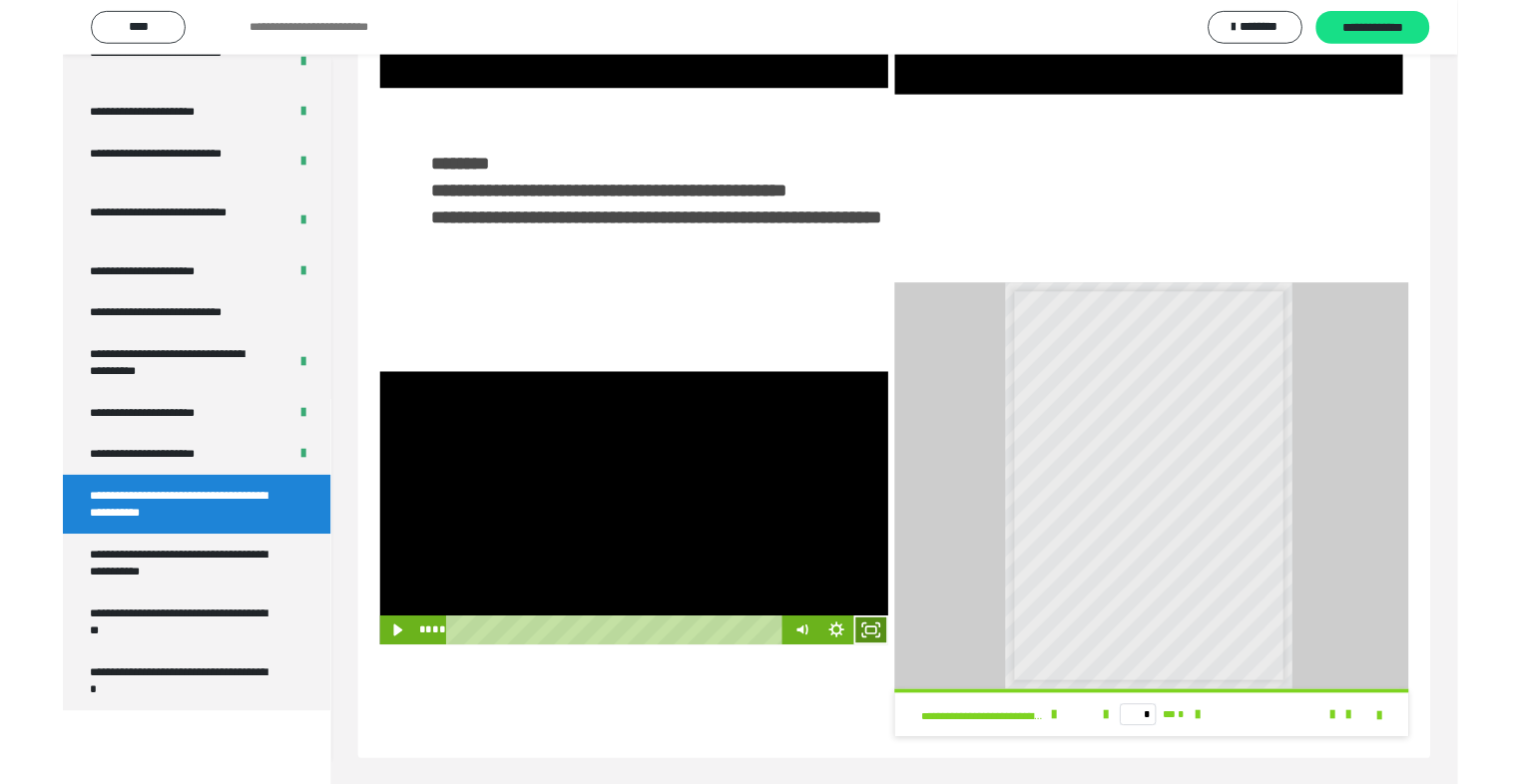 scroll, scrollTop: 2886, scrollLeft: 0, axis: vertical 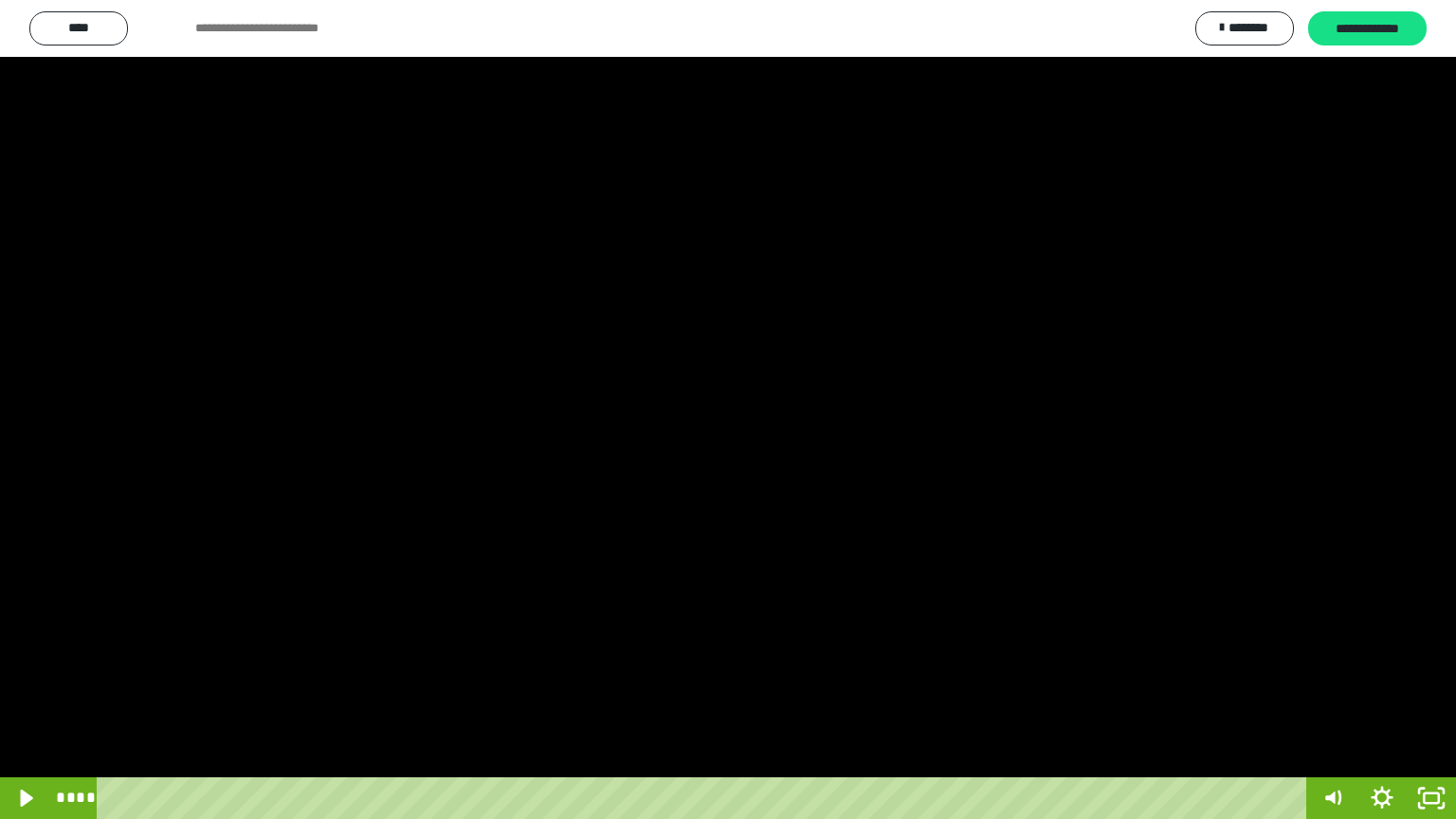 click at bounding box center [728, 410] 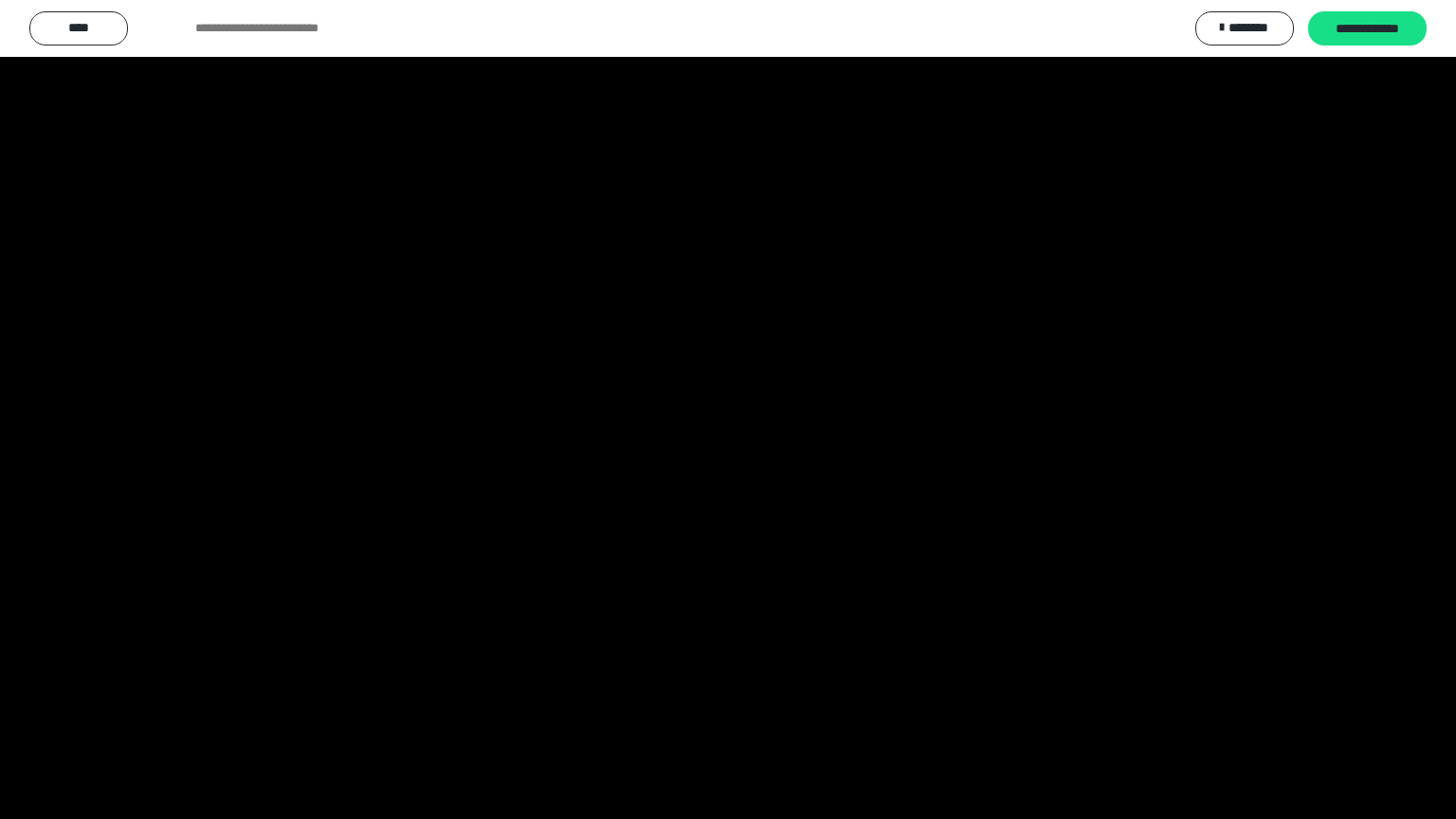 click at bounding box center (728, 410) 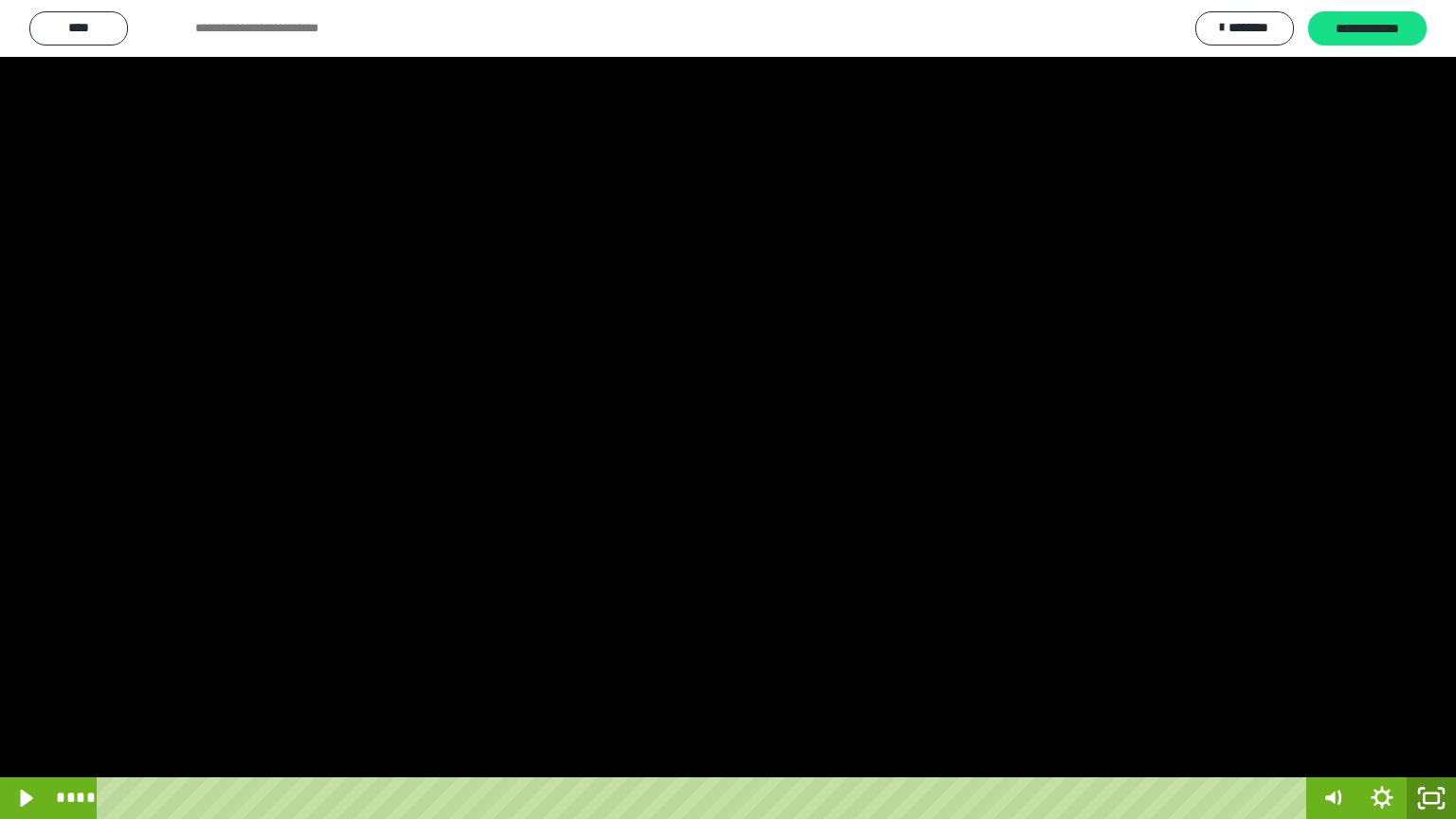 click 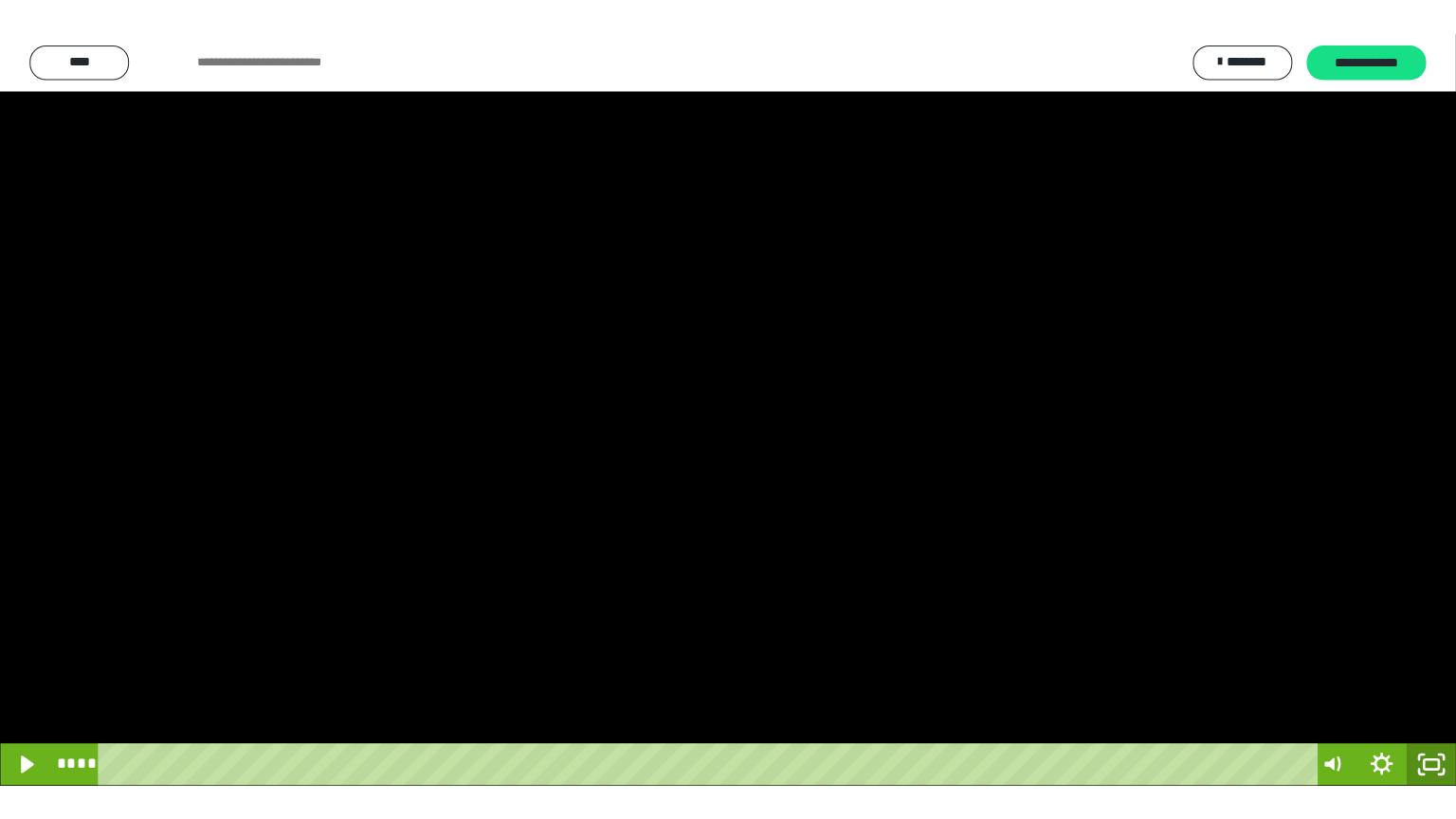 scroll, scrollTop: 2817, scrollLeft: 0, axis: vertical 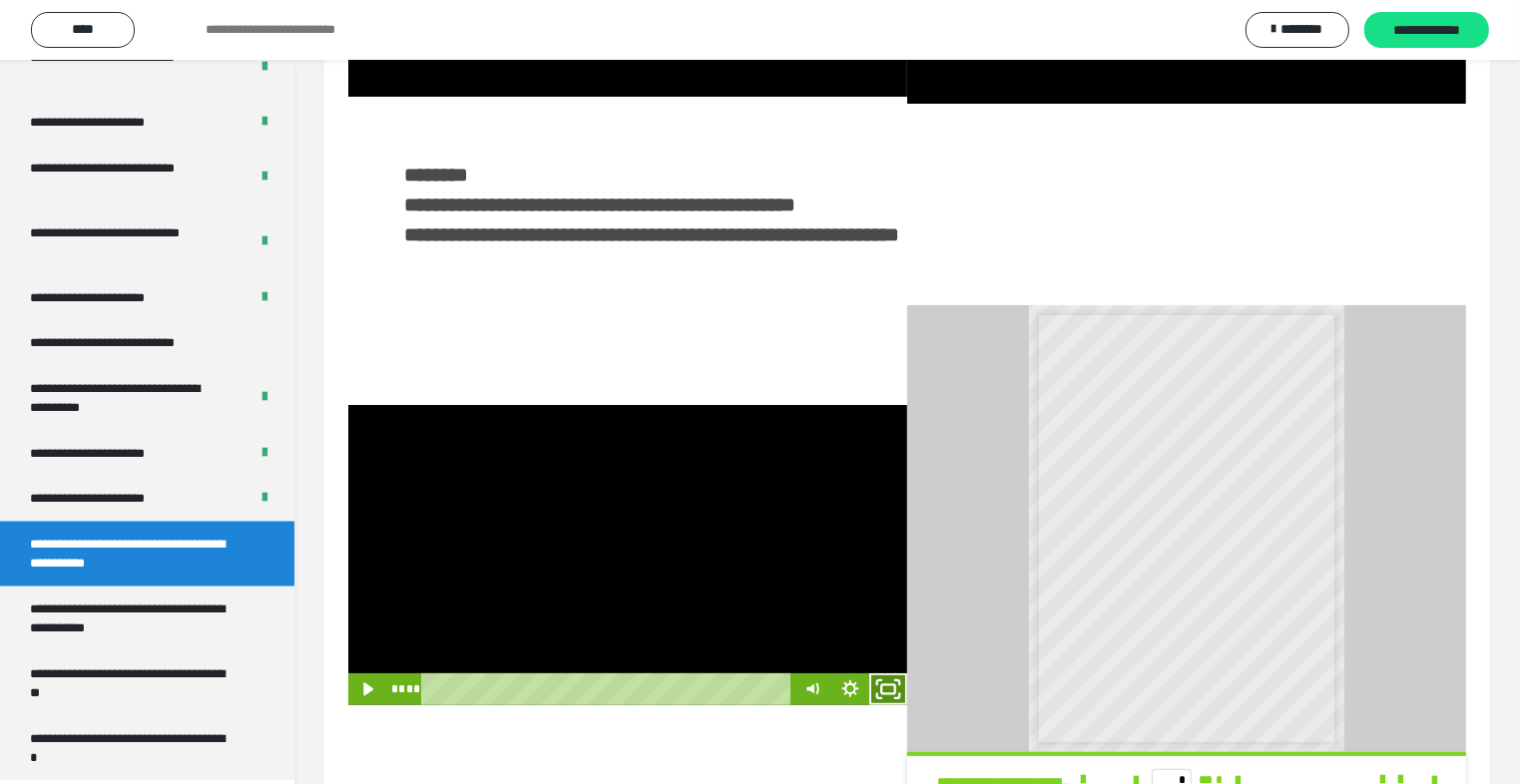click 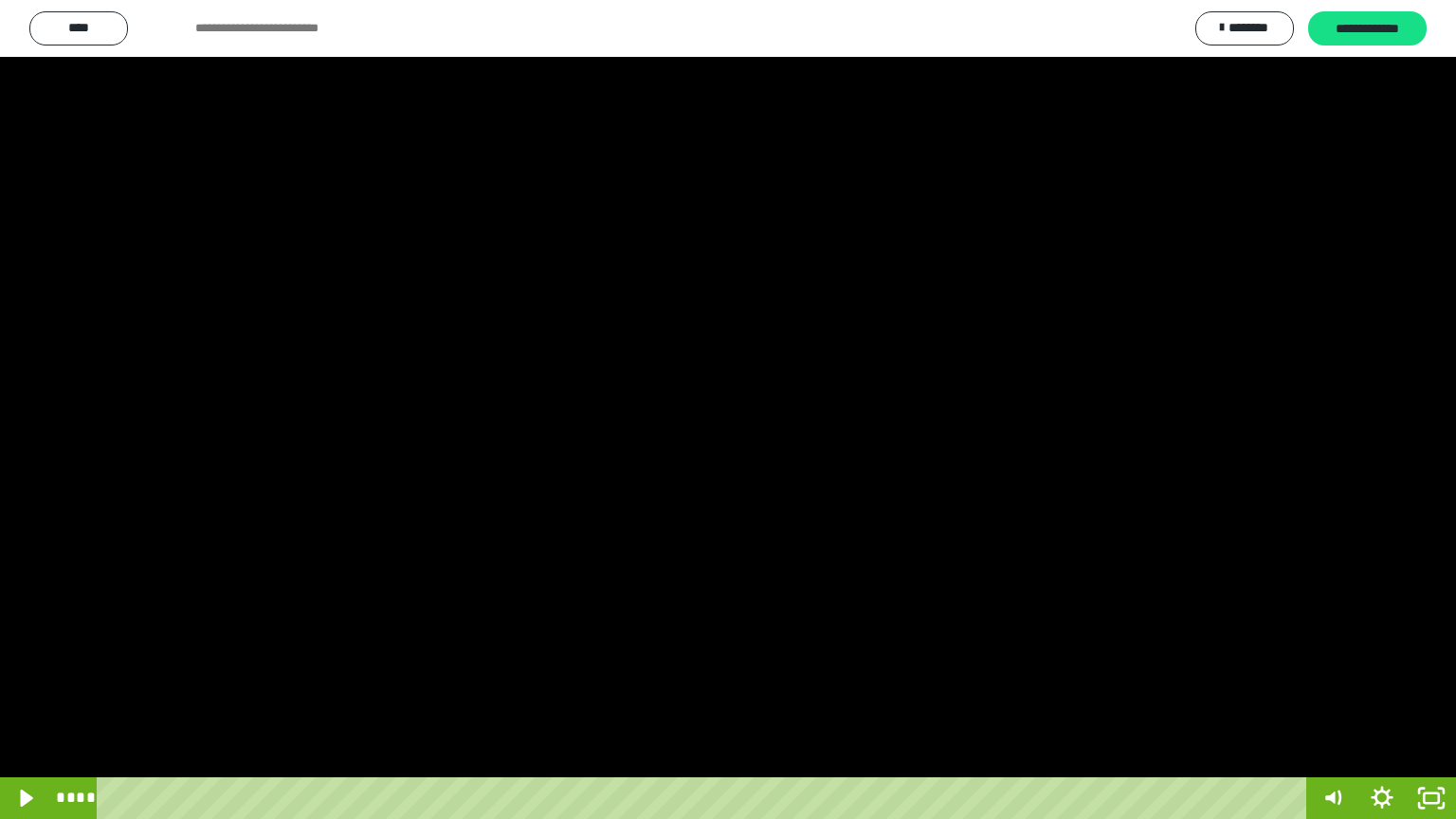 click at bounding box center [728, 410] 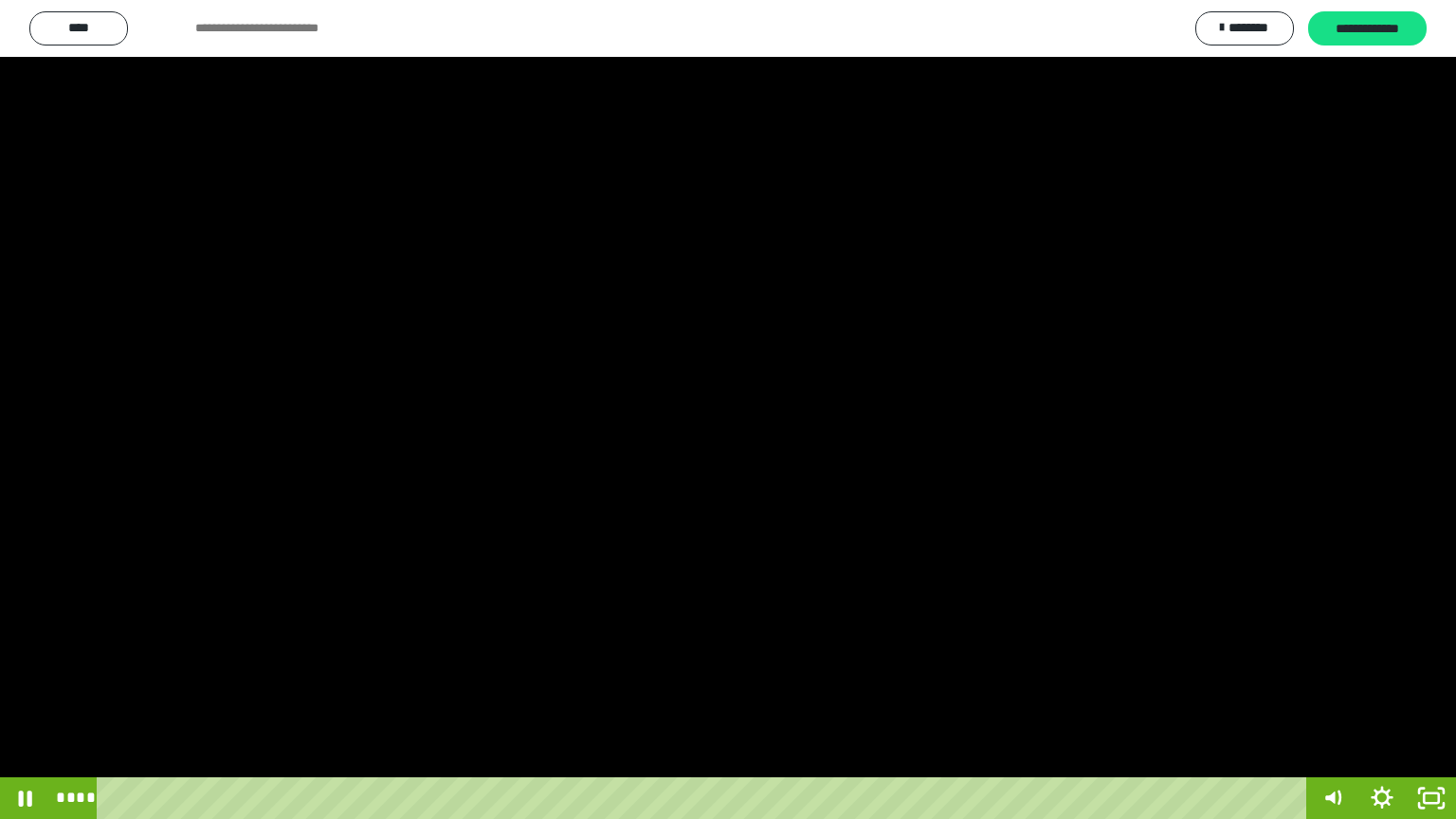 click at bounding box center [728, 410] 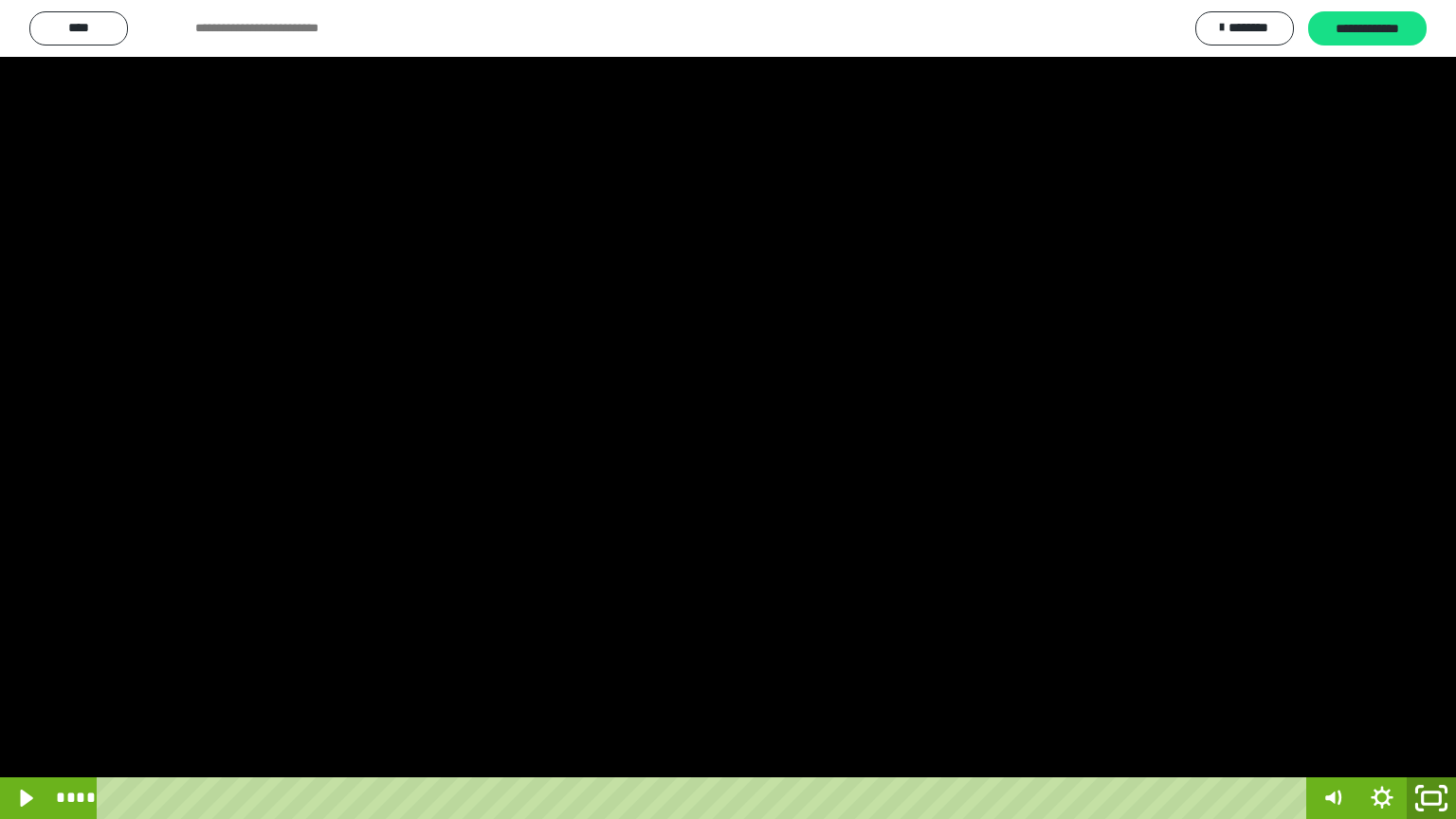 click 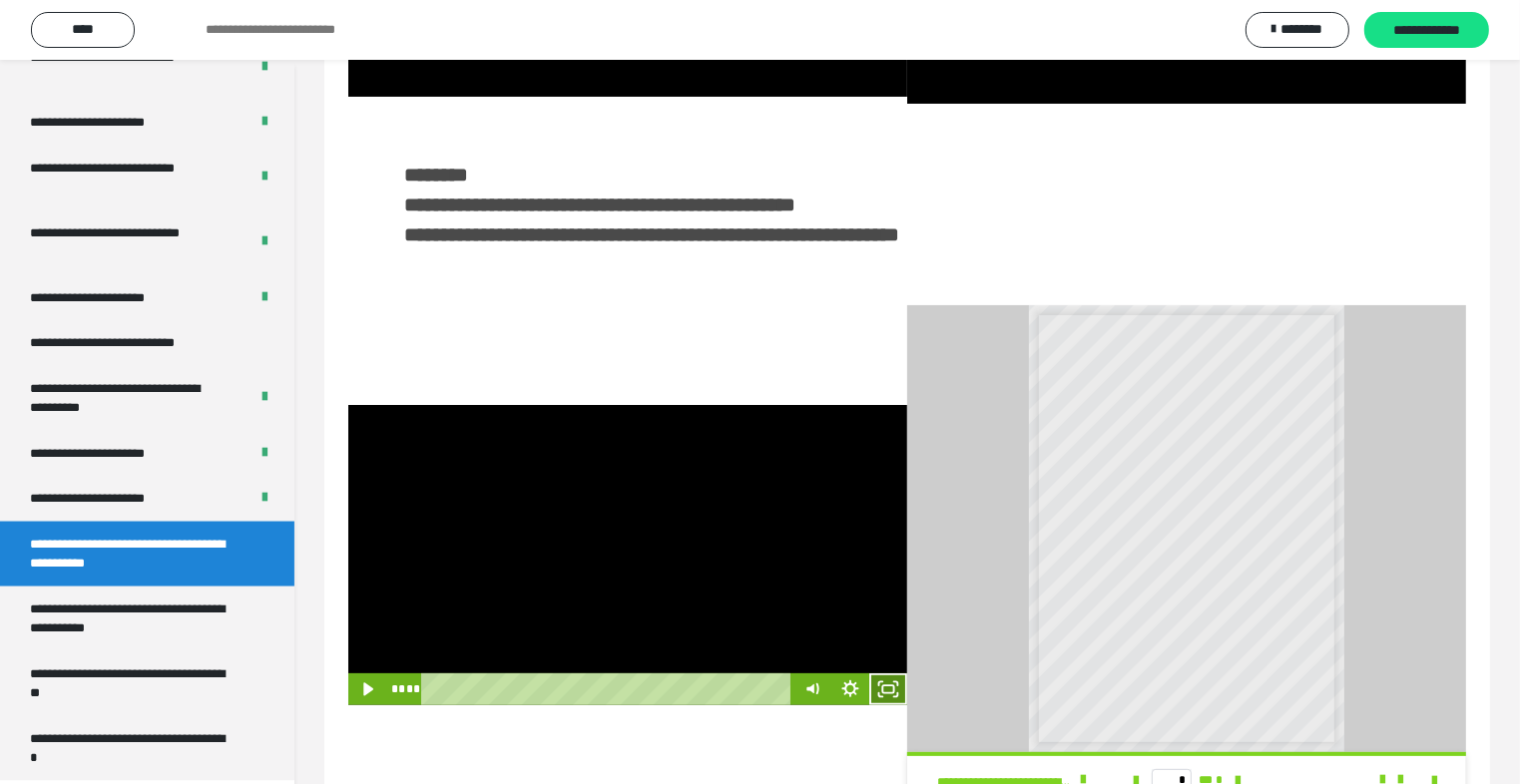 click 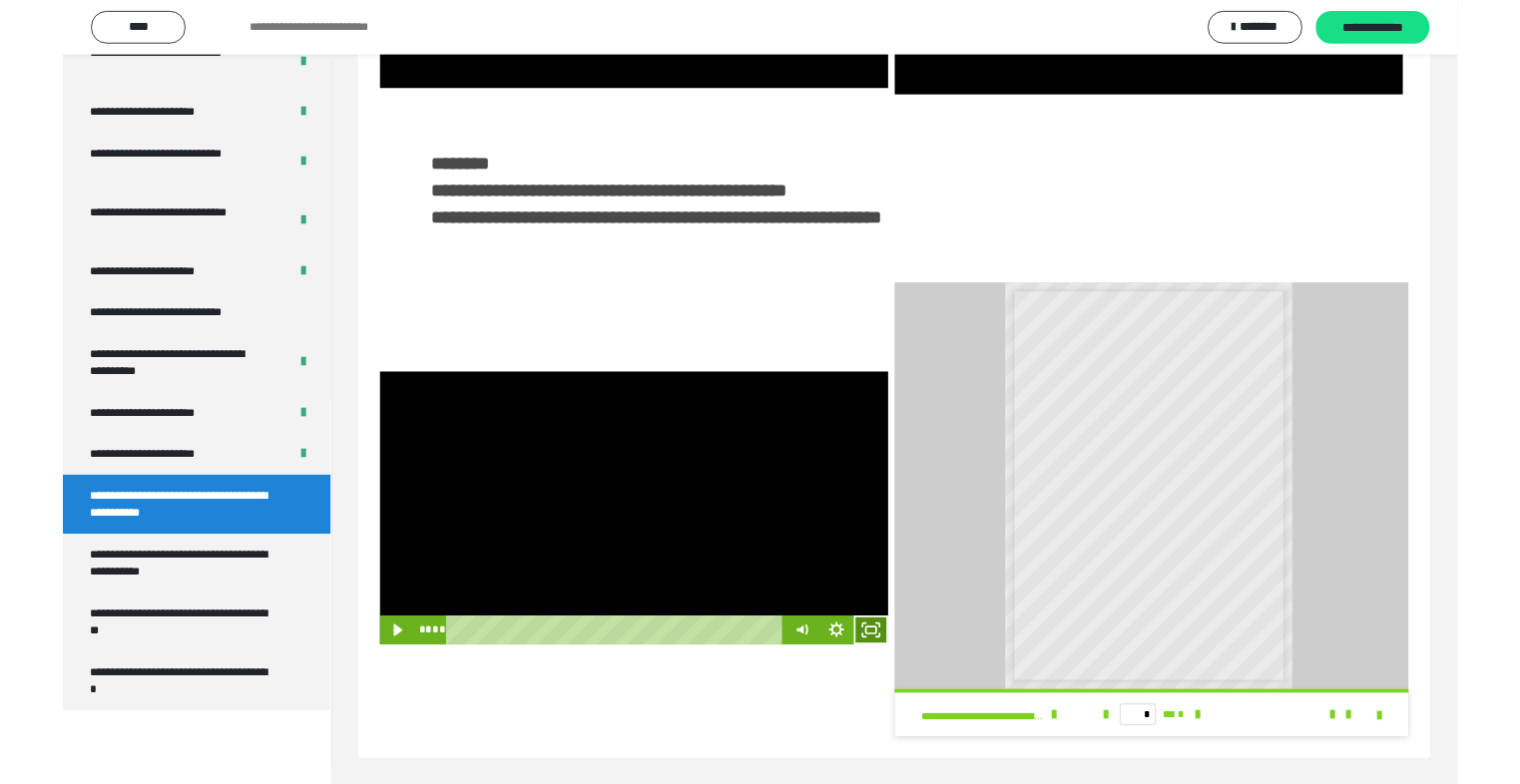scroll, scrollTop: 2886, scrollLeft: 0, axis: vertical 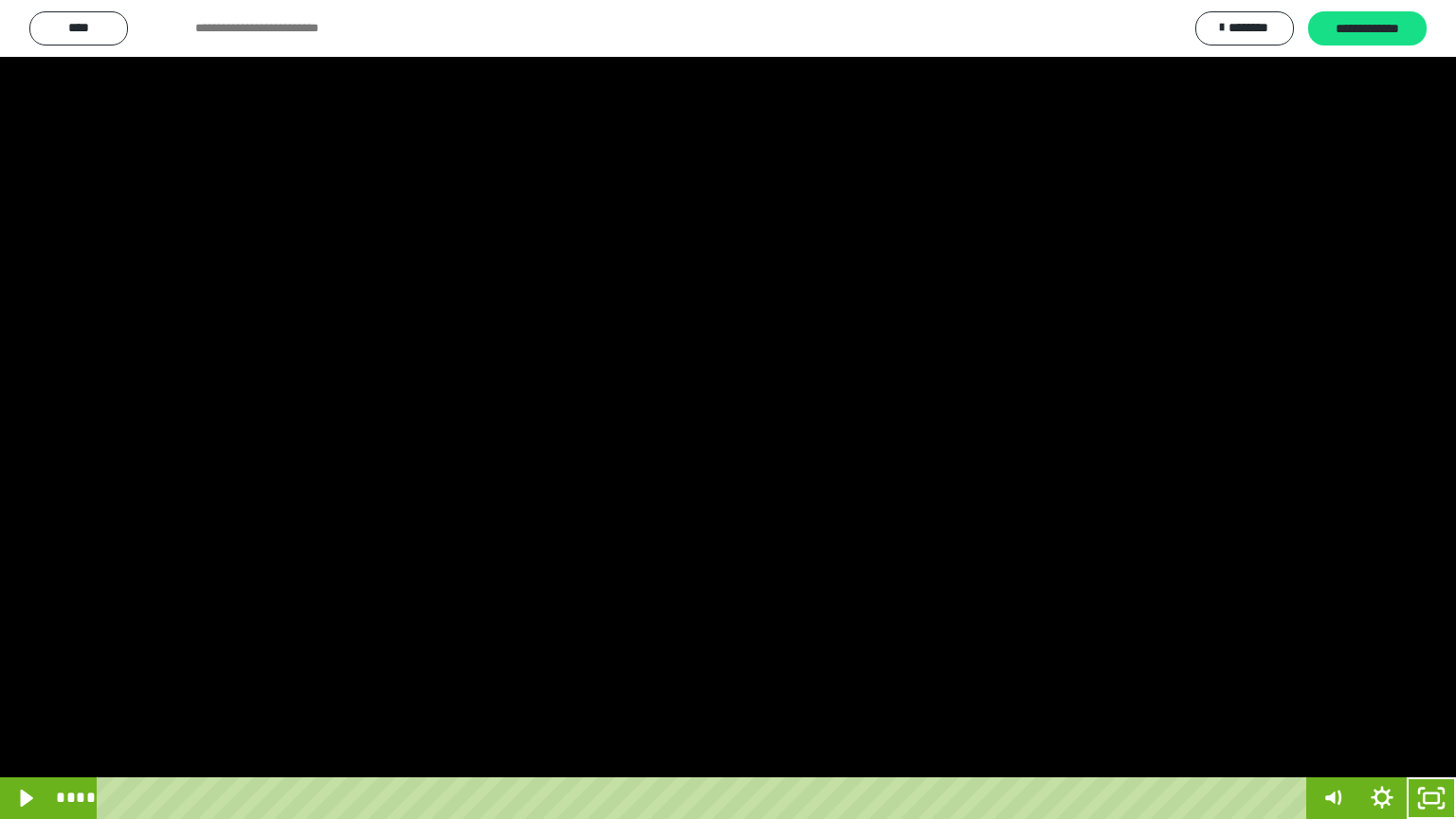 click at bounding box center (728, 410) 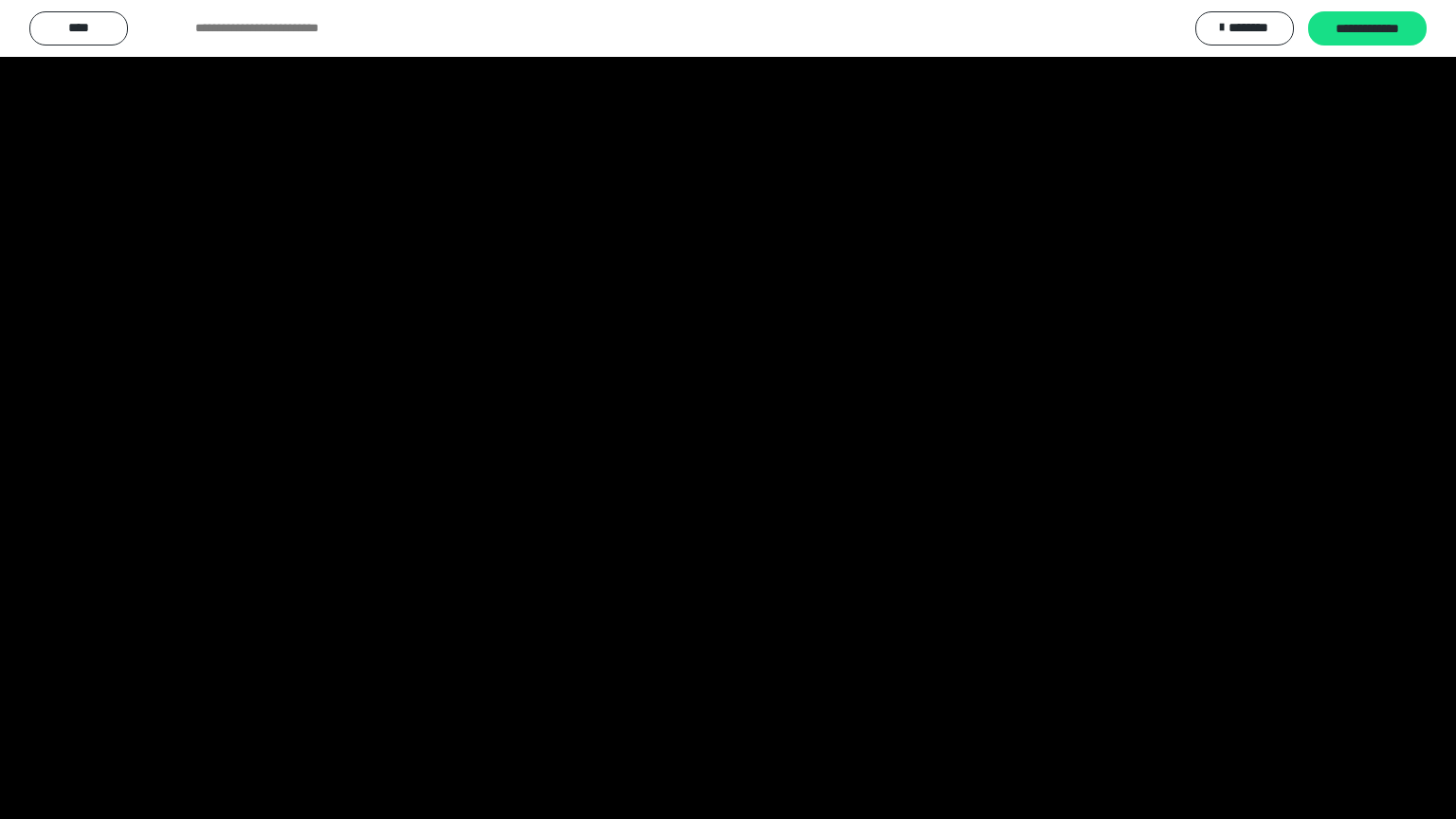 click at bounding box center (728, 410) 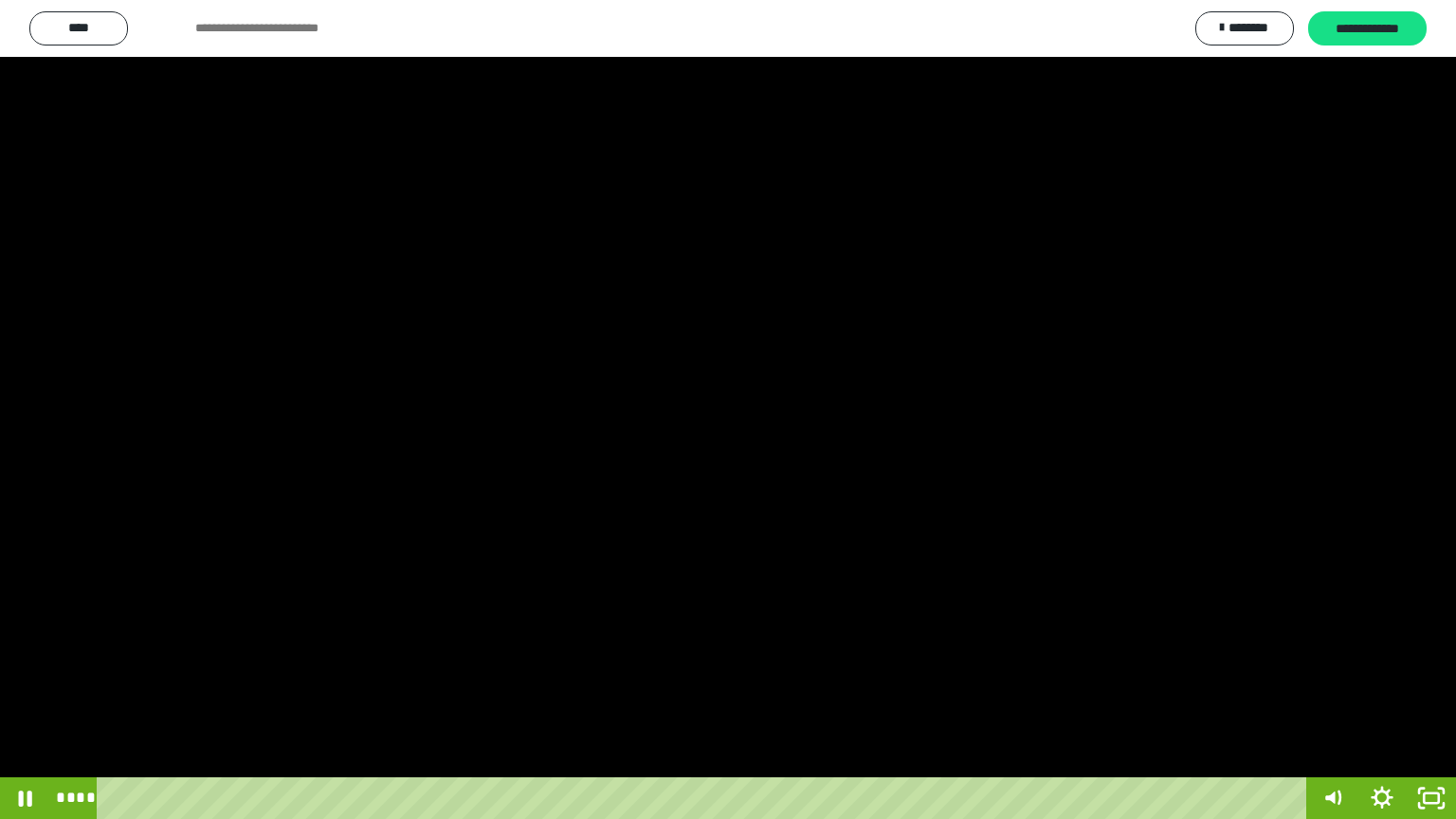 click at bounding box center [728, 410] 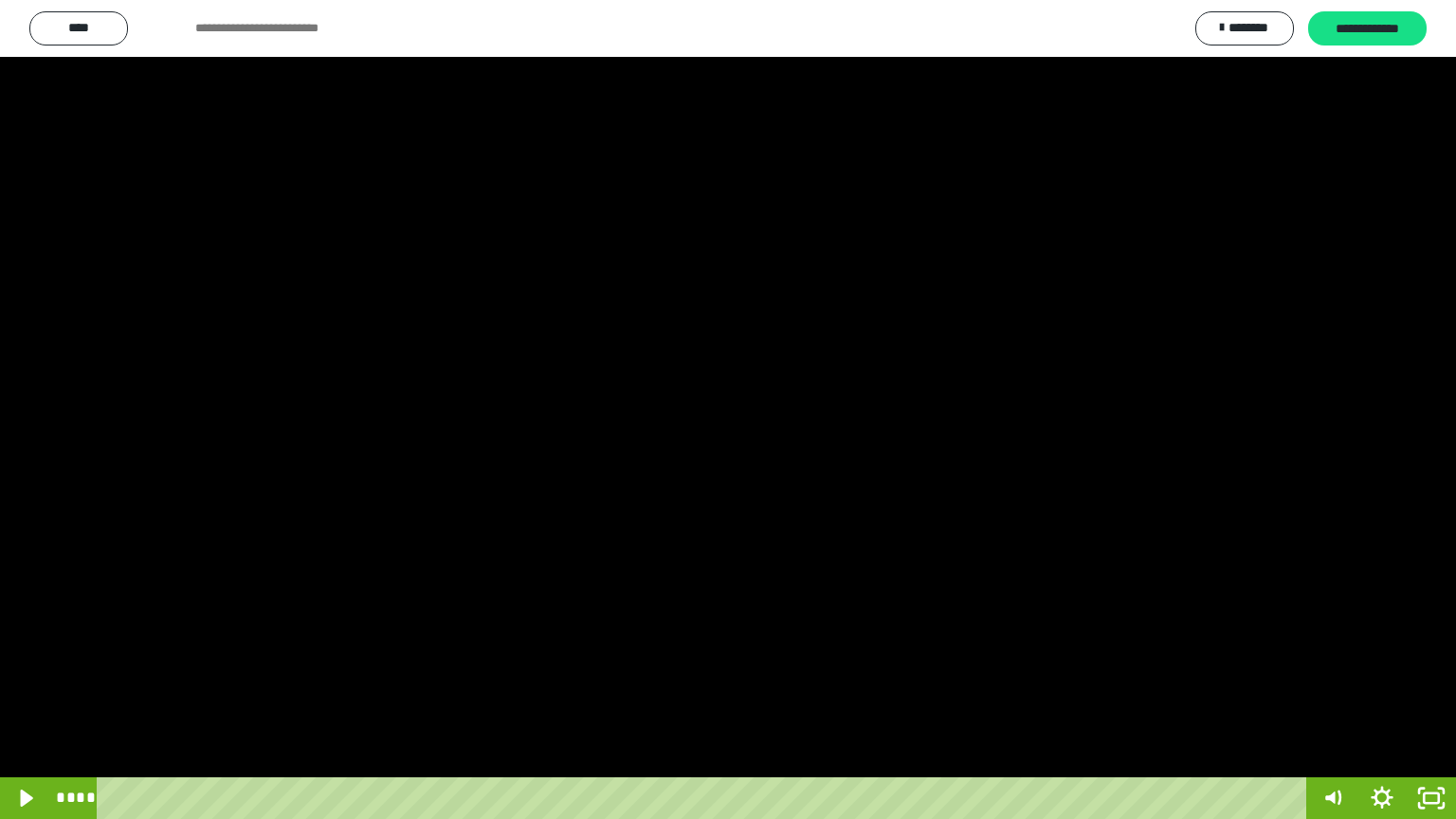 click at bounding box center (728, 410) 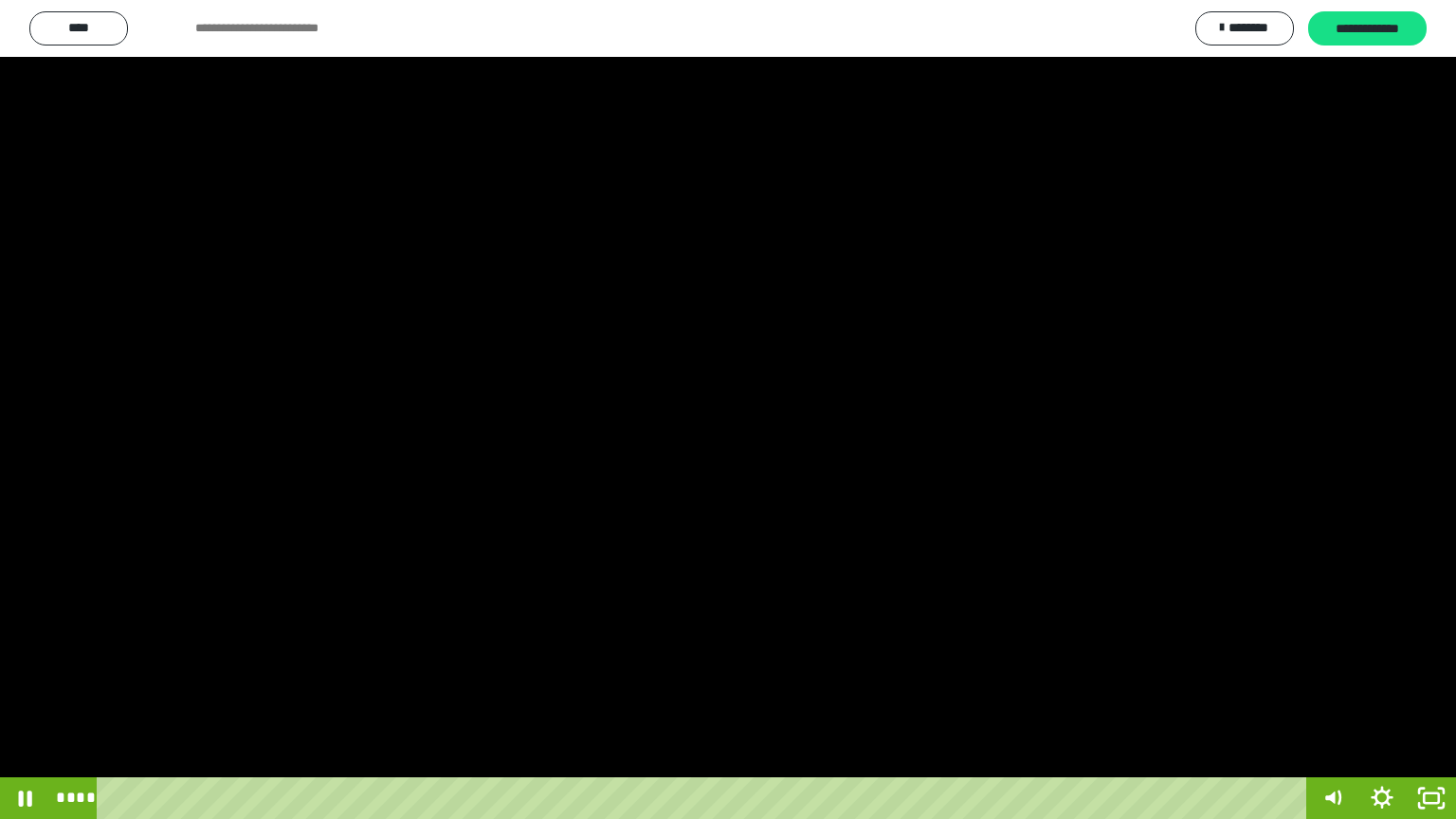click at bounding box center [728, 410] 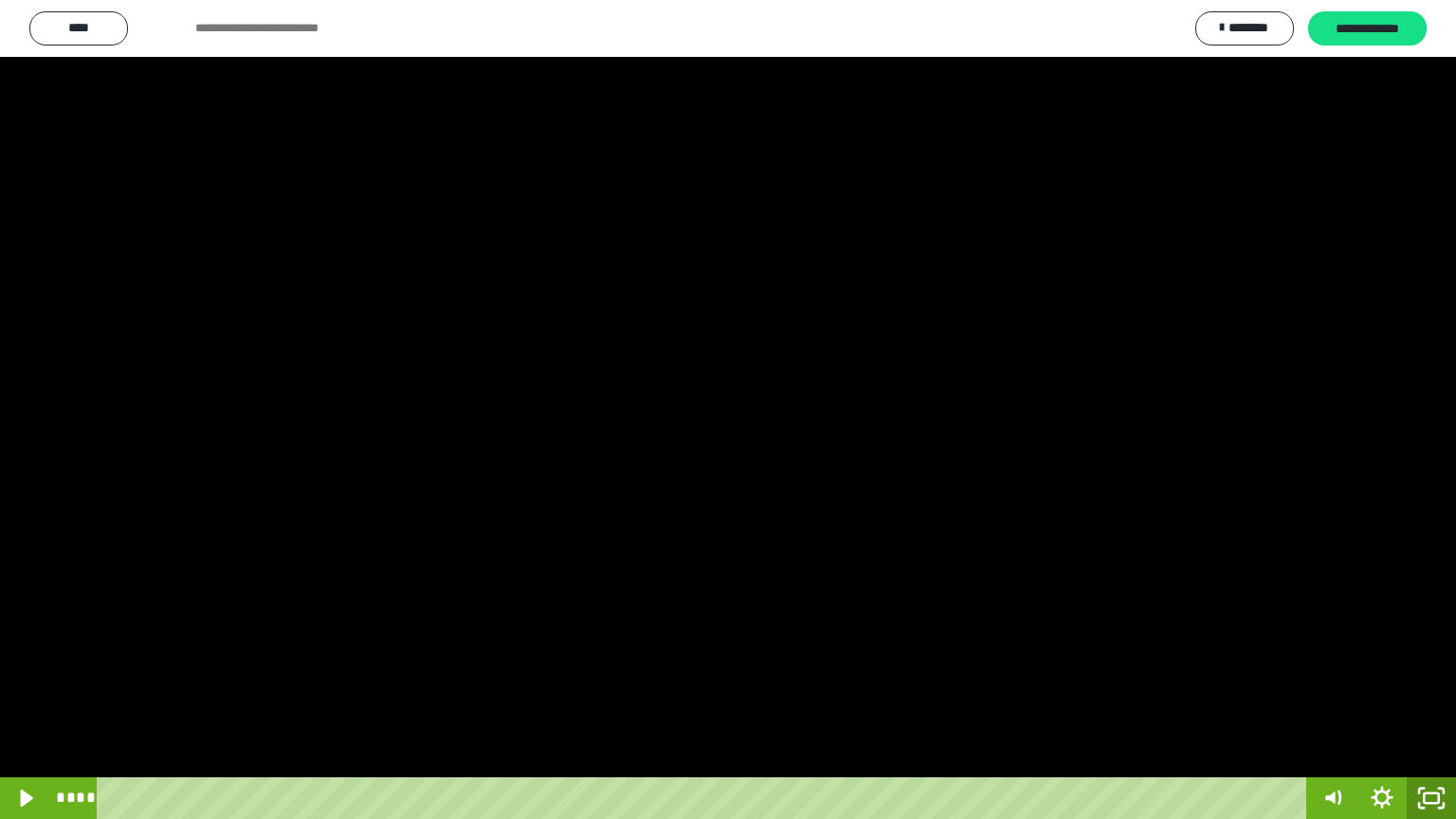 click 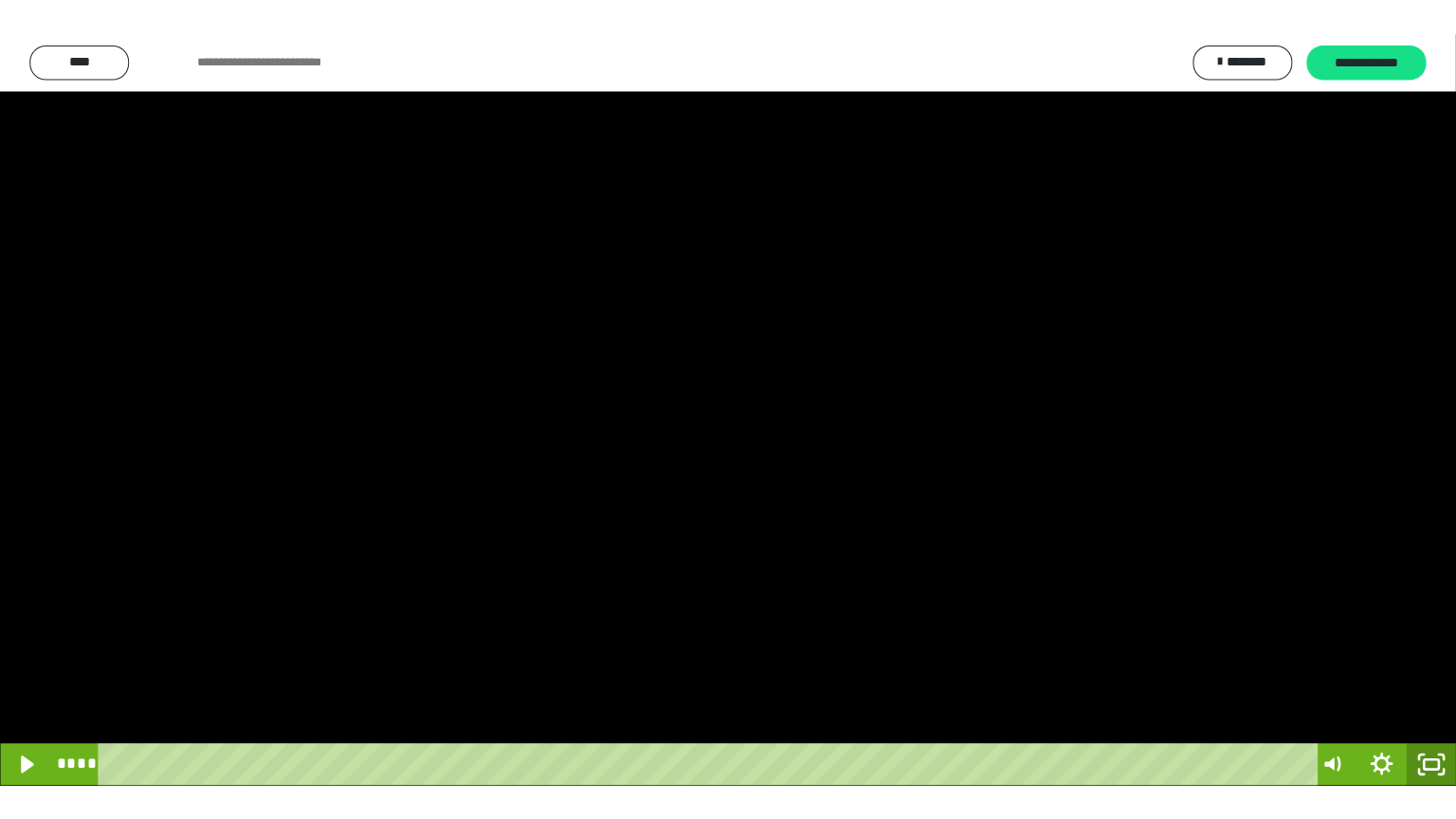 scroll, scrollTop: 2817, scrollLeft: 0, axis: vertical 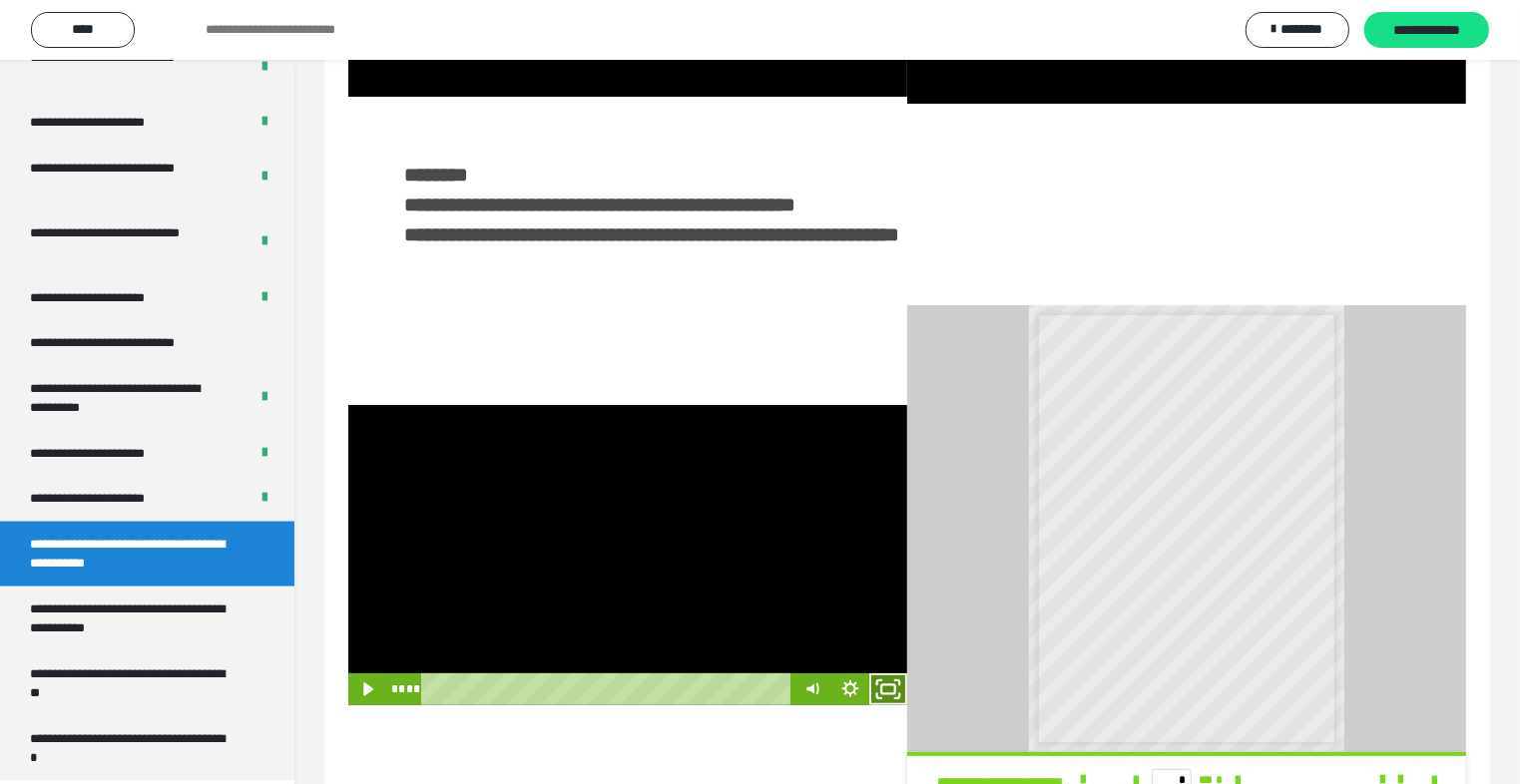click 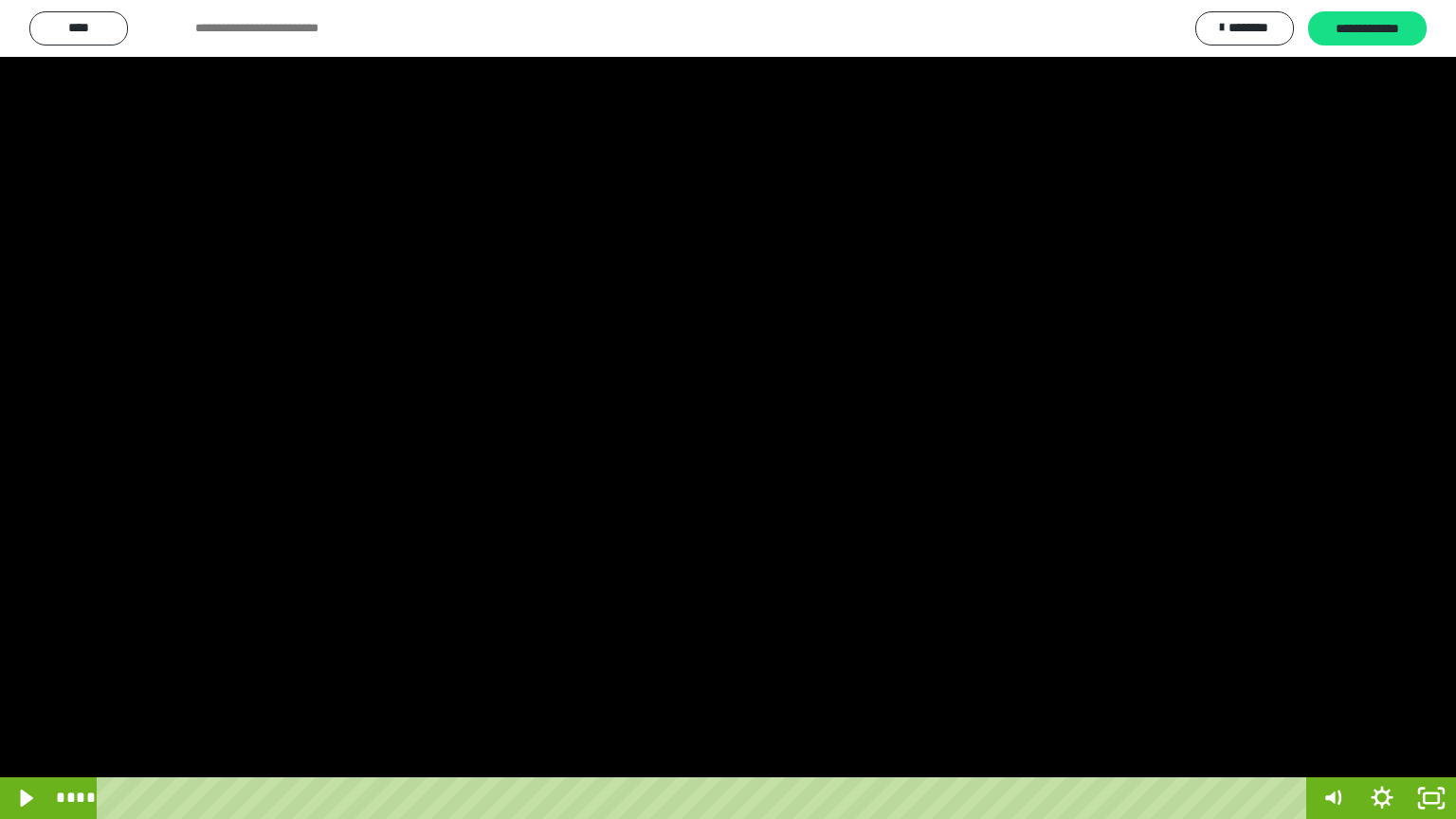 click at bounding box center (728, 410) 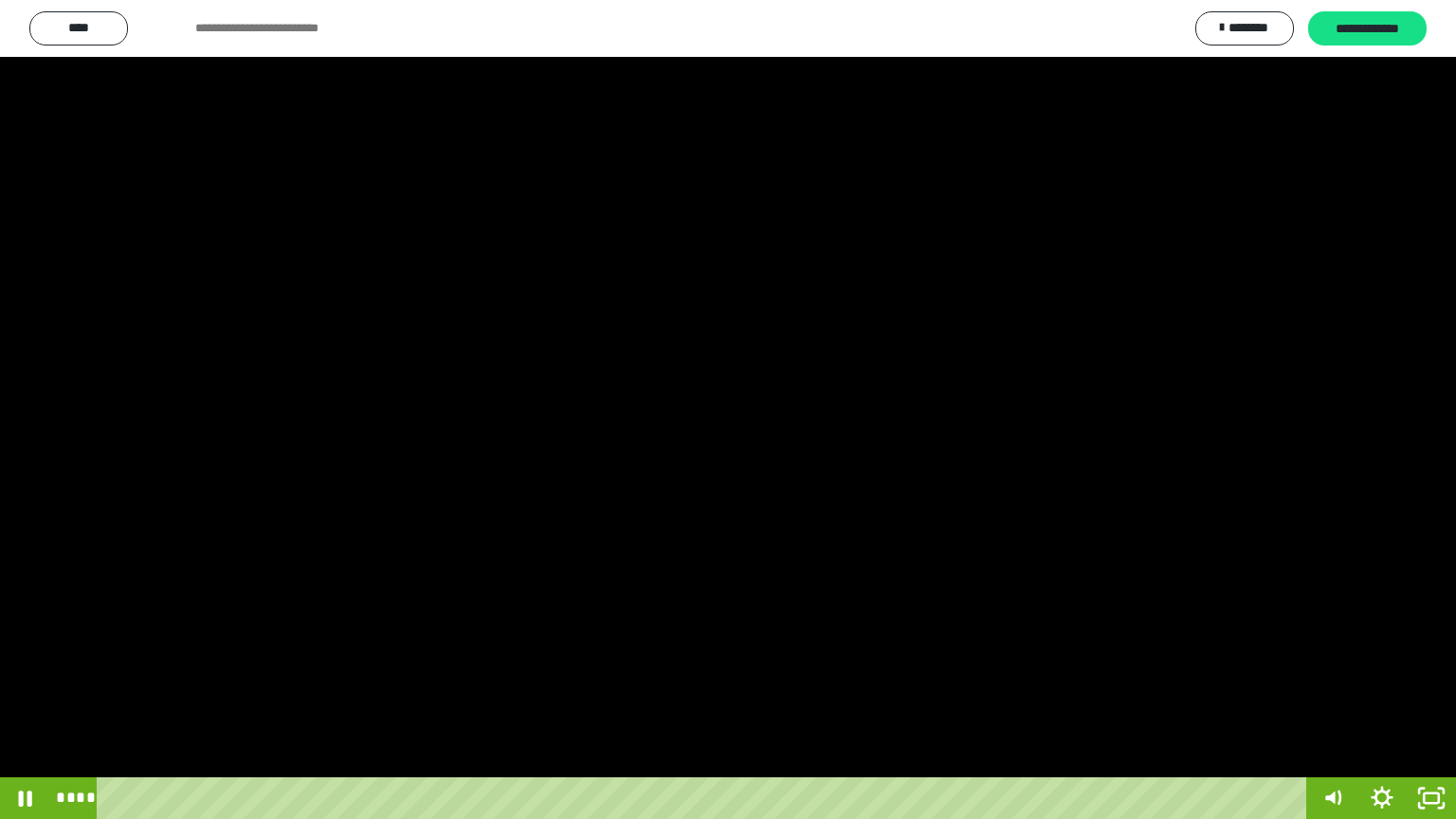 click at bounding box center [728, 410] 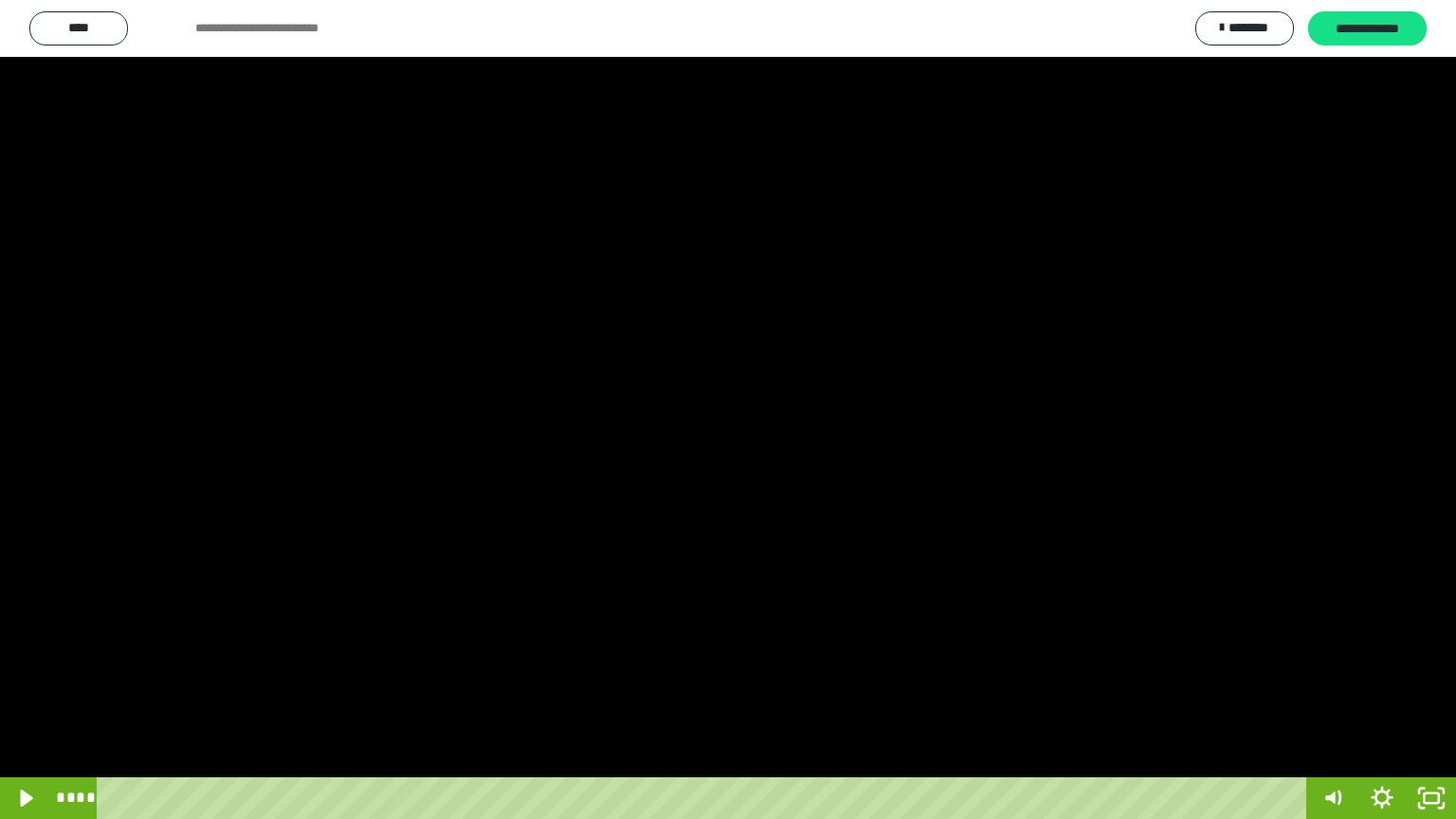 click at bounding box center (728, 410) 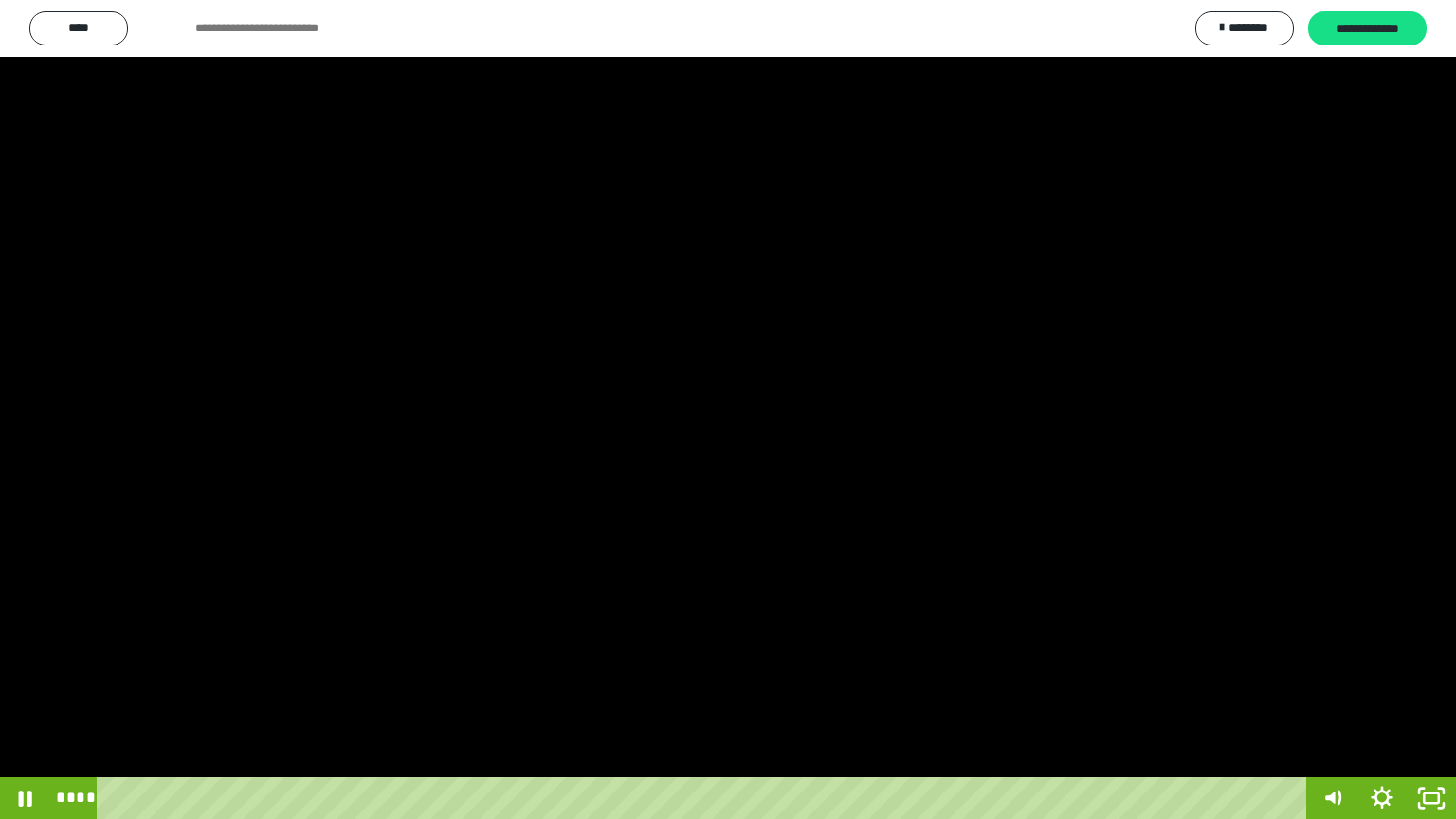 click at bounding box center (728, 410) 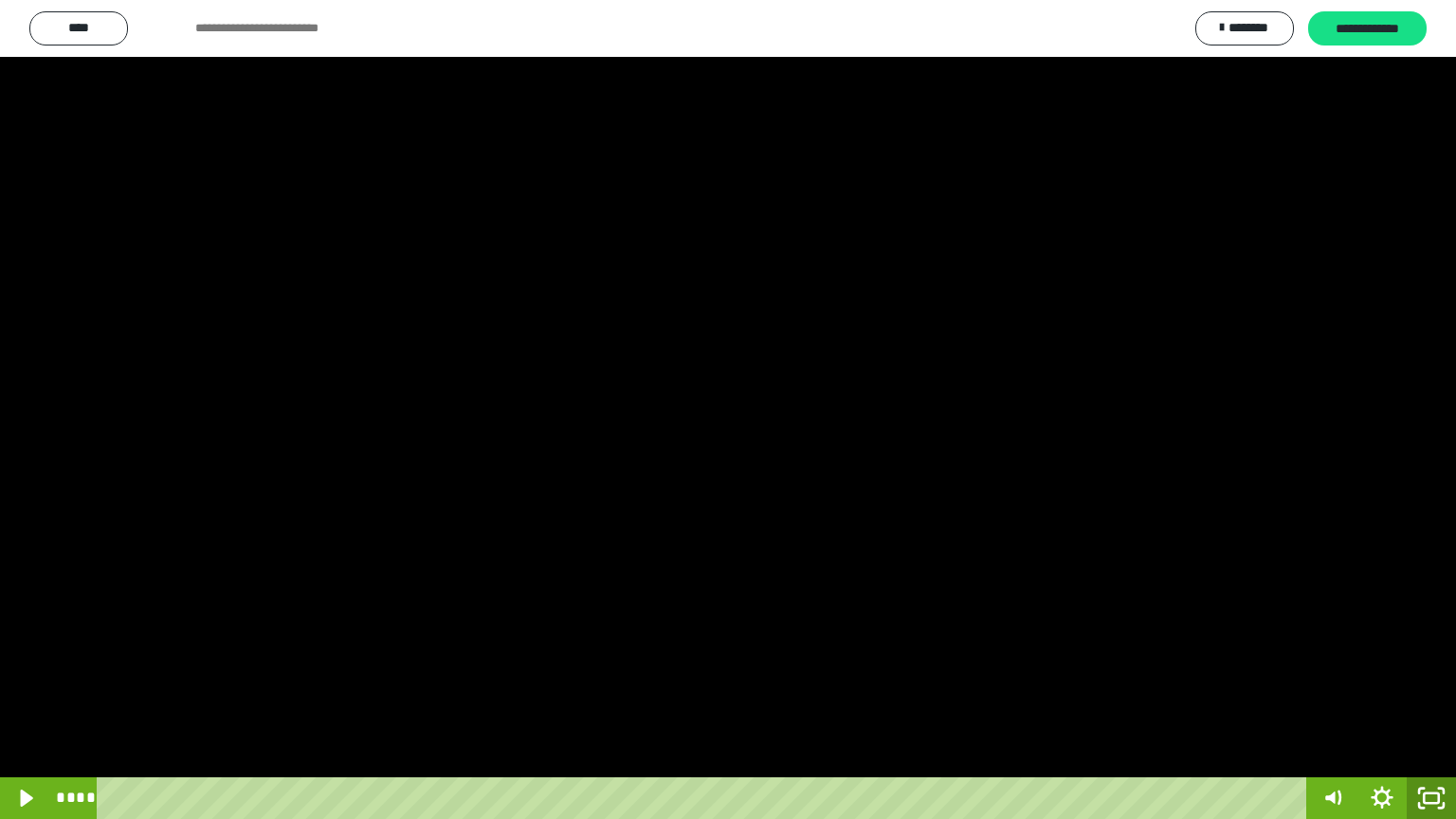 click 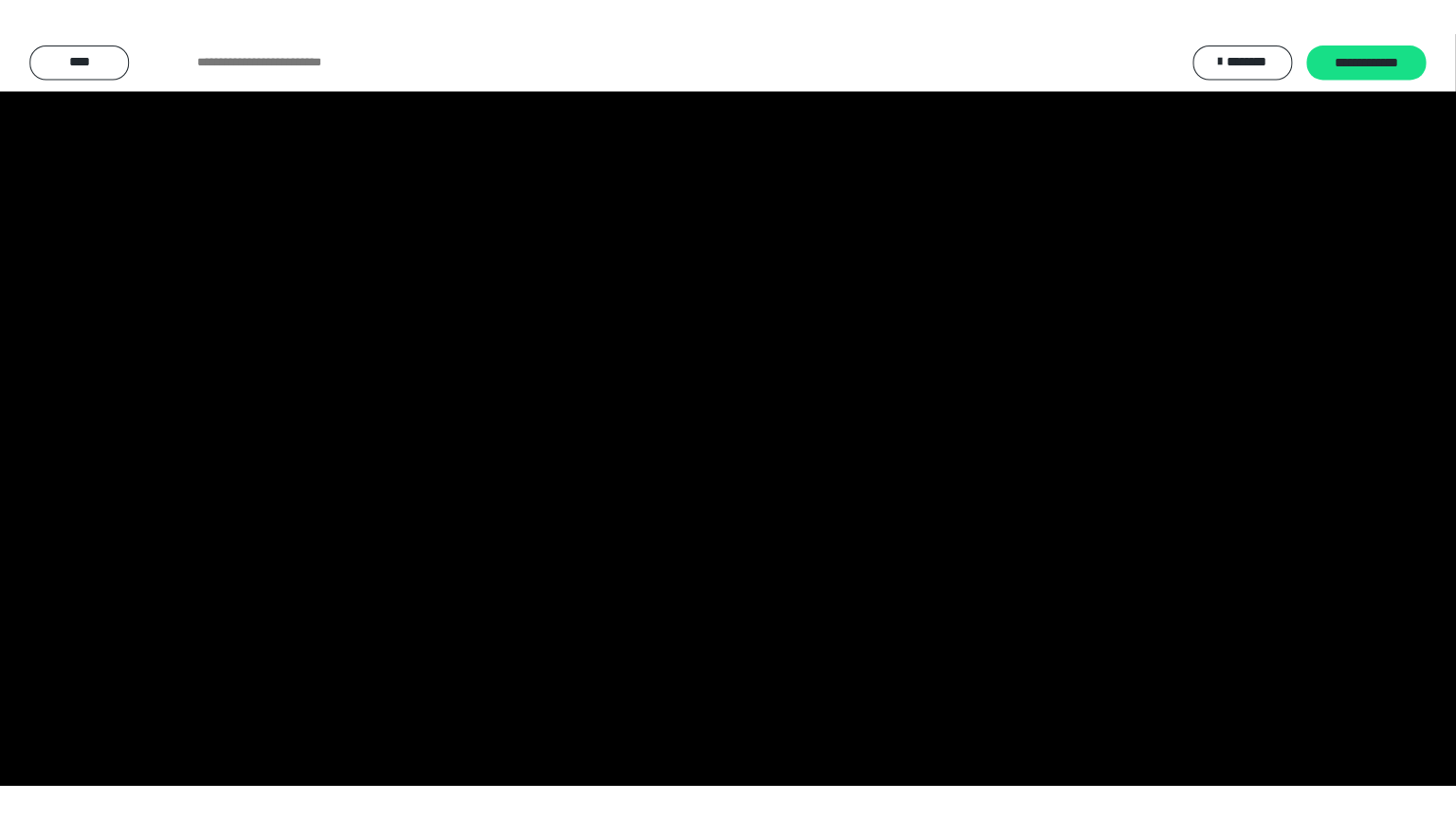 scroll, scrollTop: 2817, scrollLeft: 0, axis: vertical 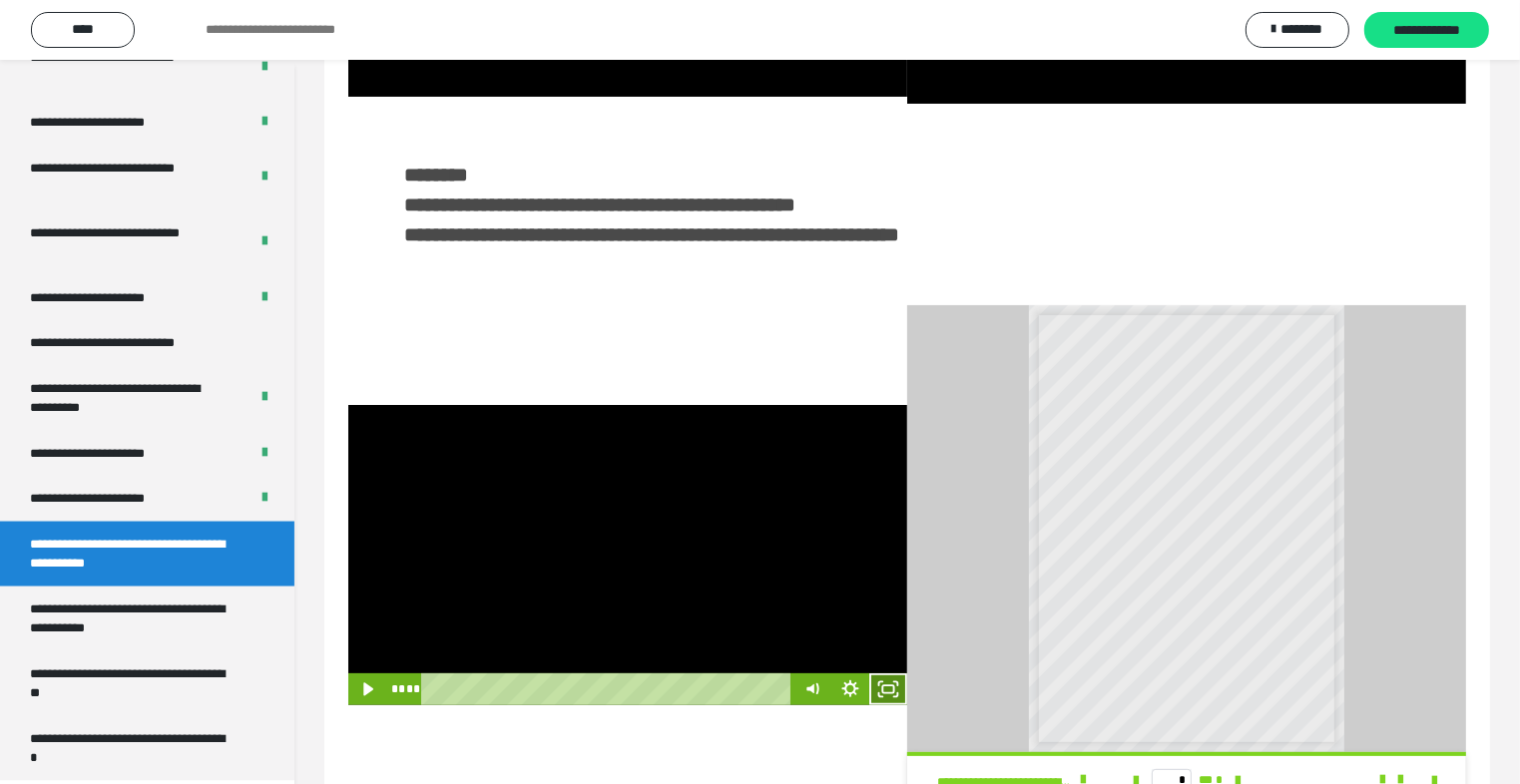 click 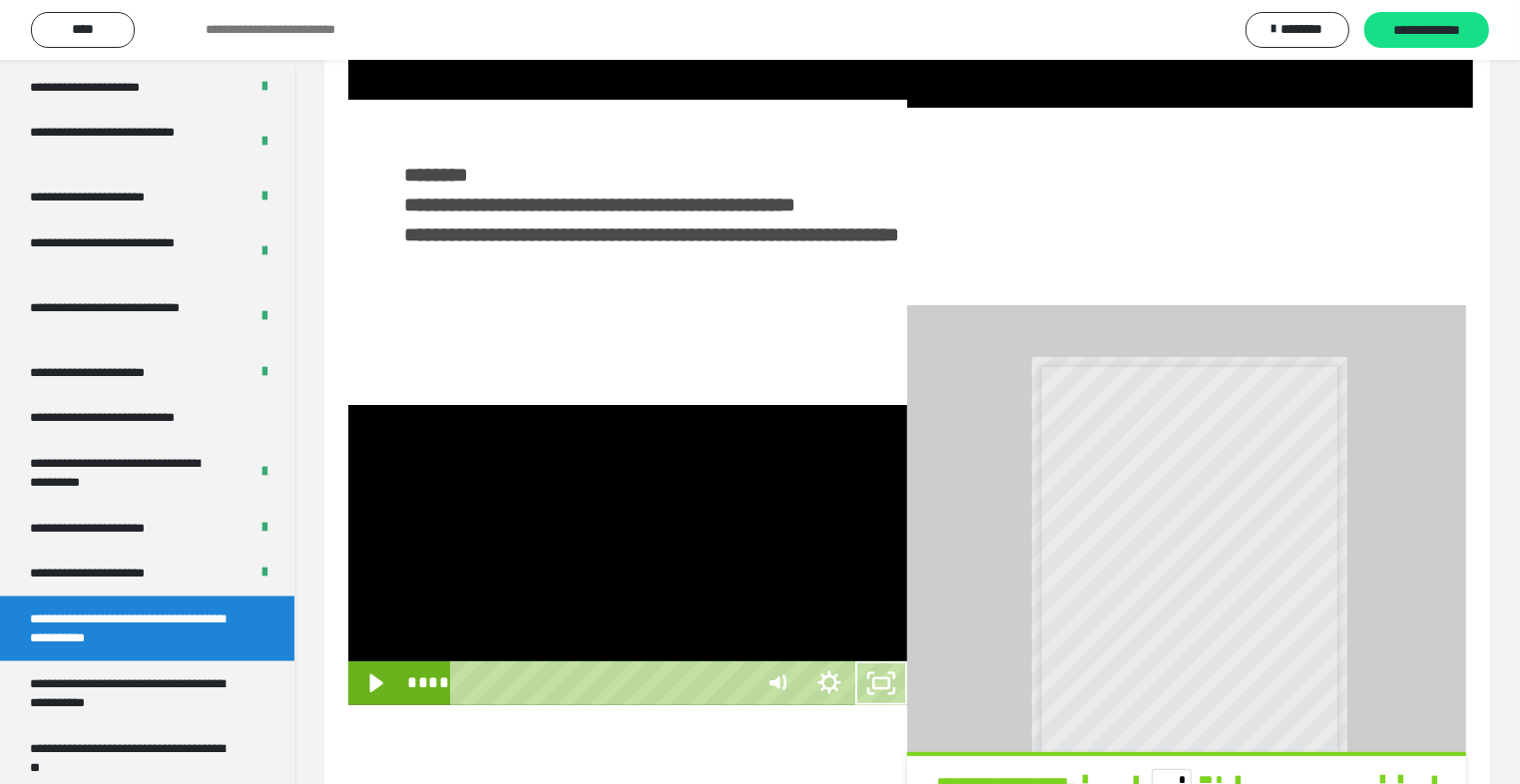 scroll, scrollTop: 2886, scrollLeft: 0, axis: vertical 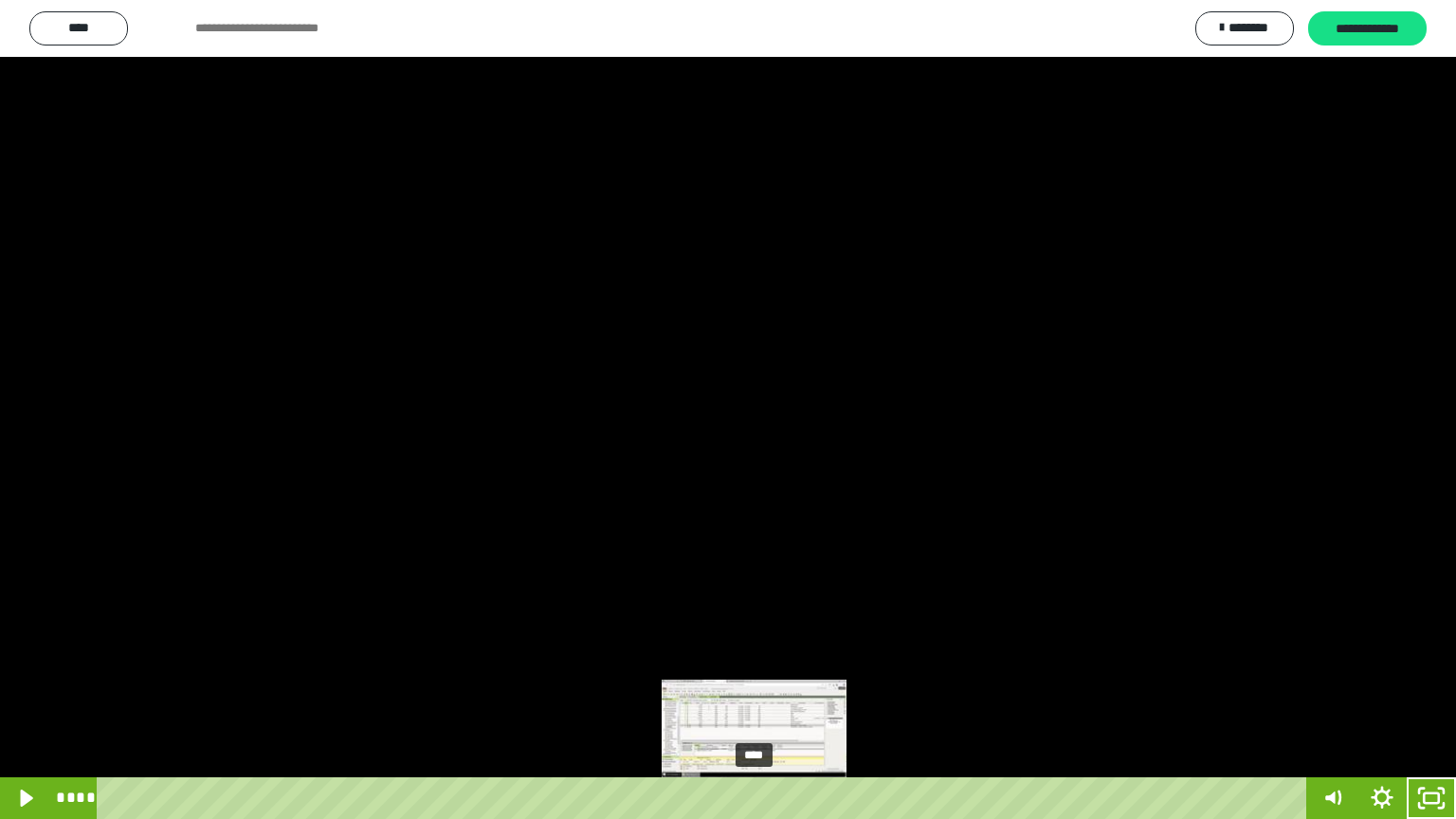 click on "****" at bounding box center (705, 798) 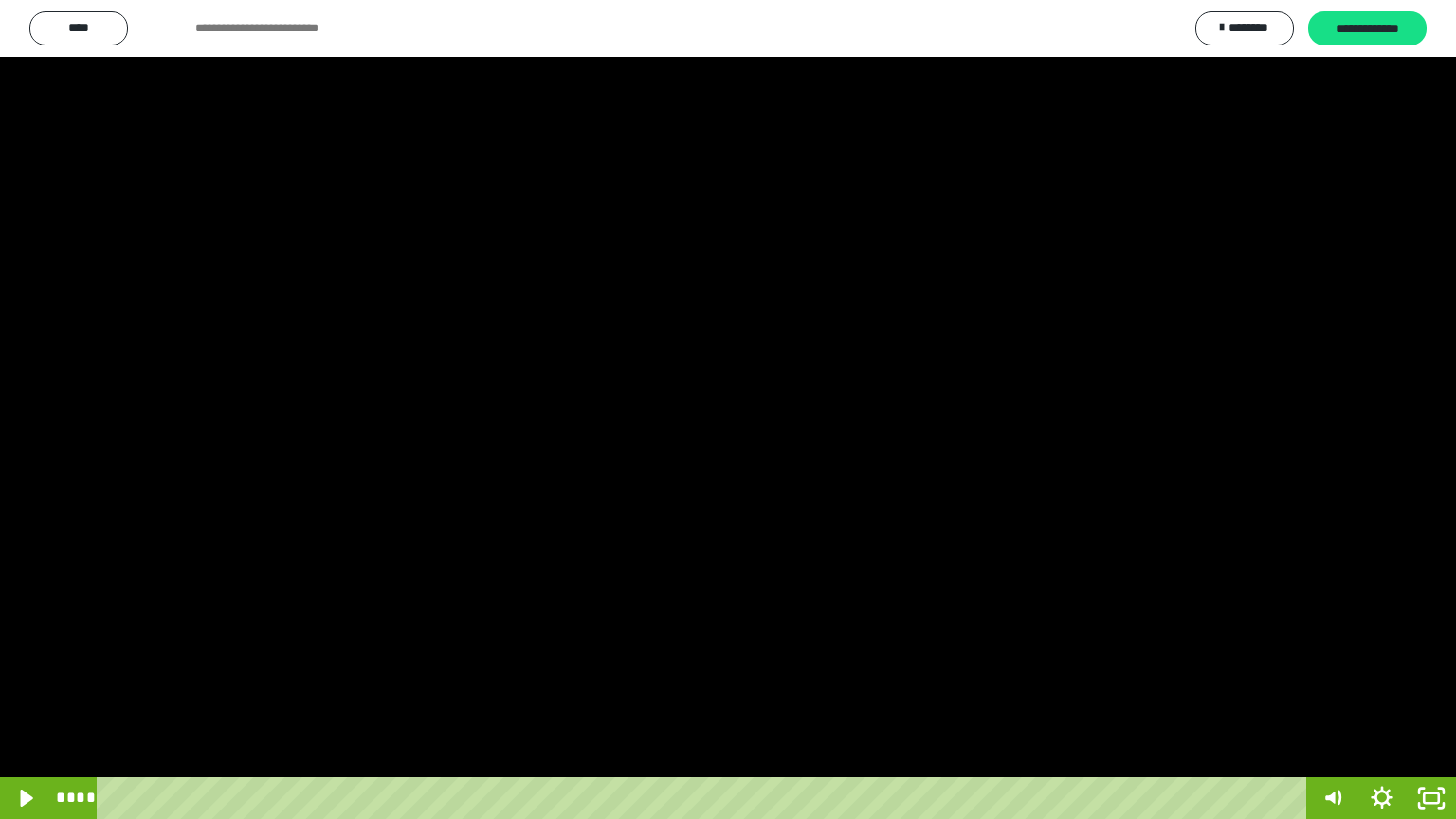 click at bounding box center [728, 410] 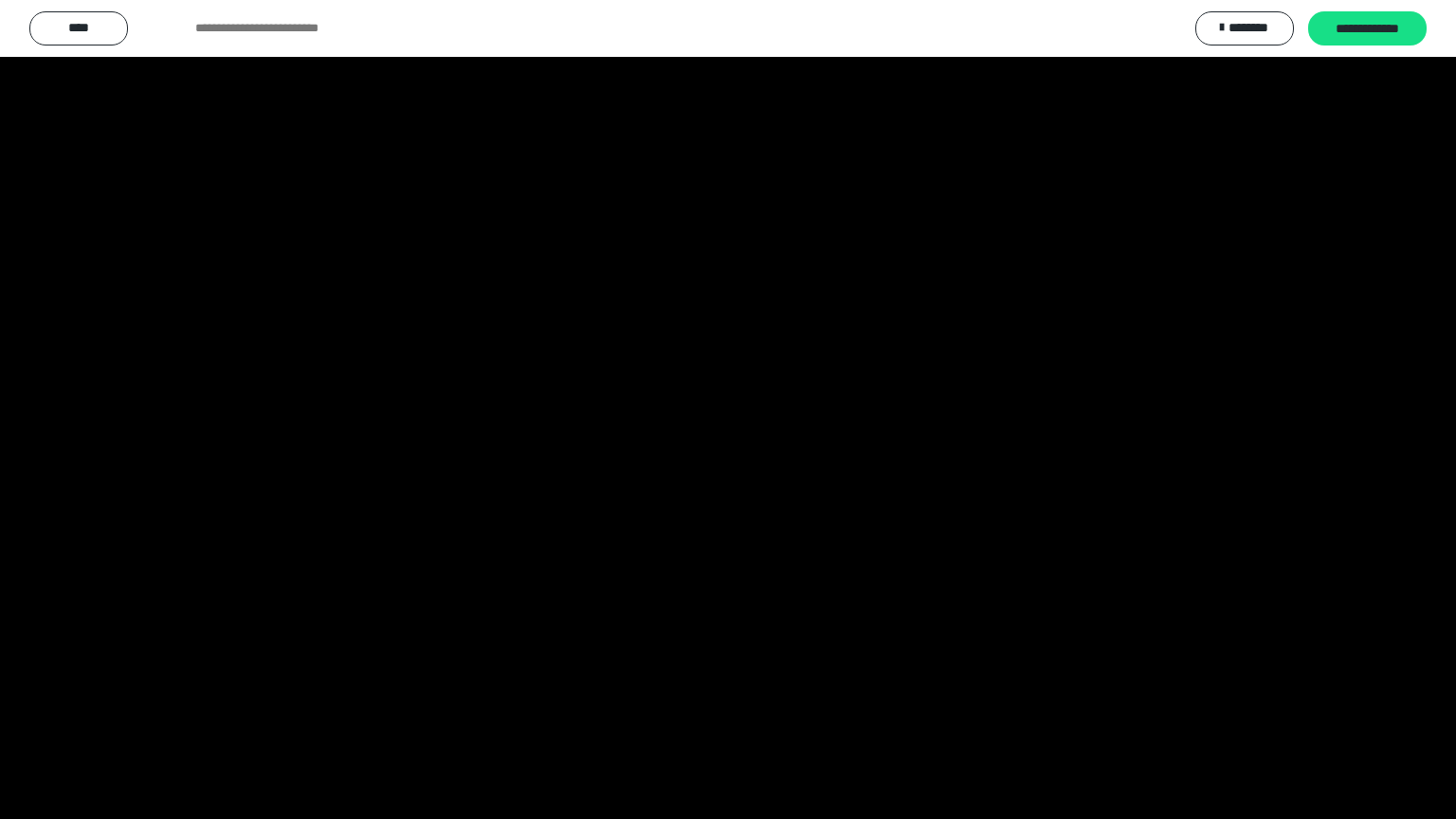 click at bounding box center [728, 410] 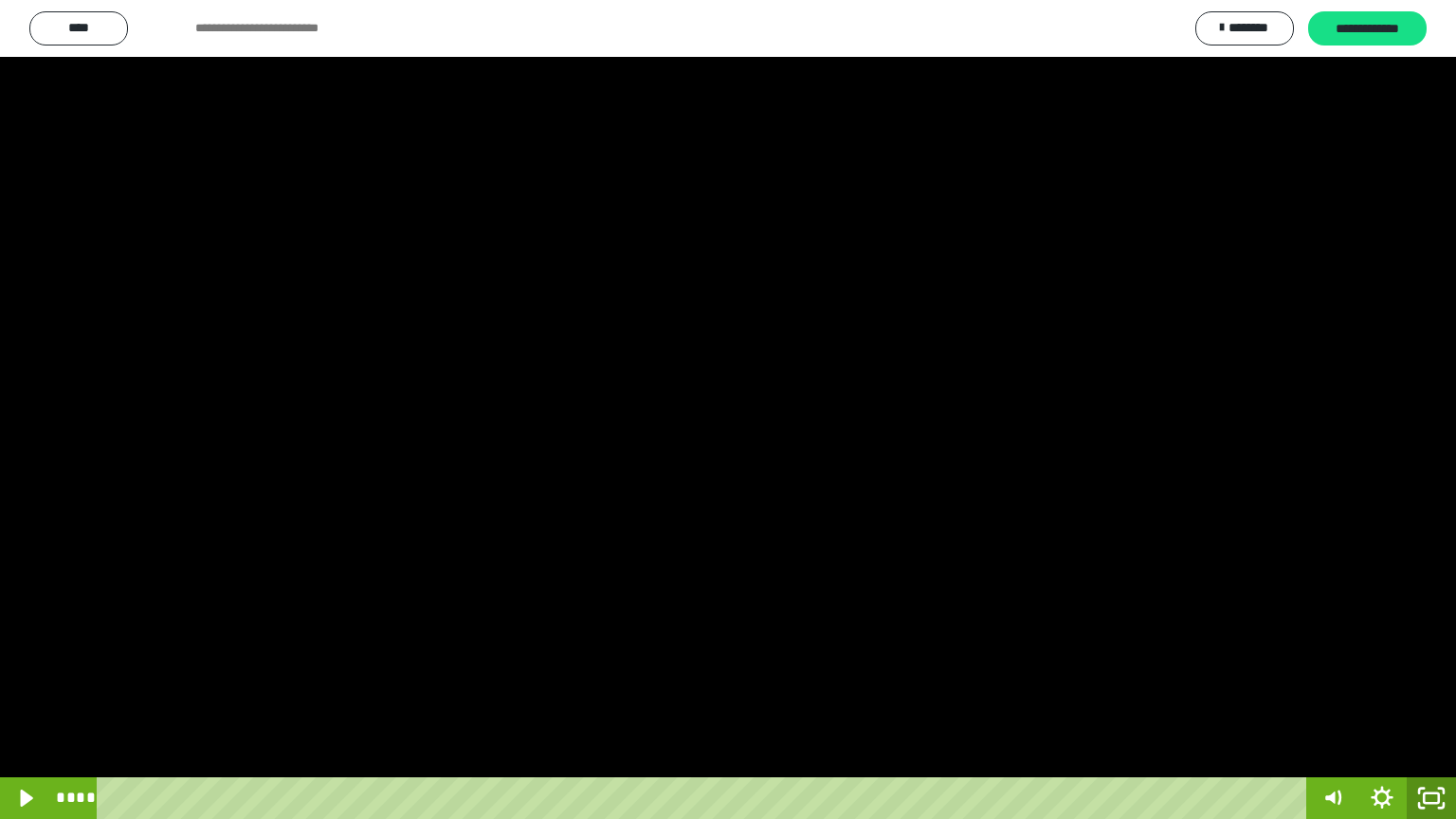 click 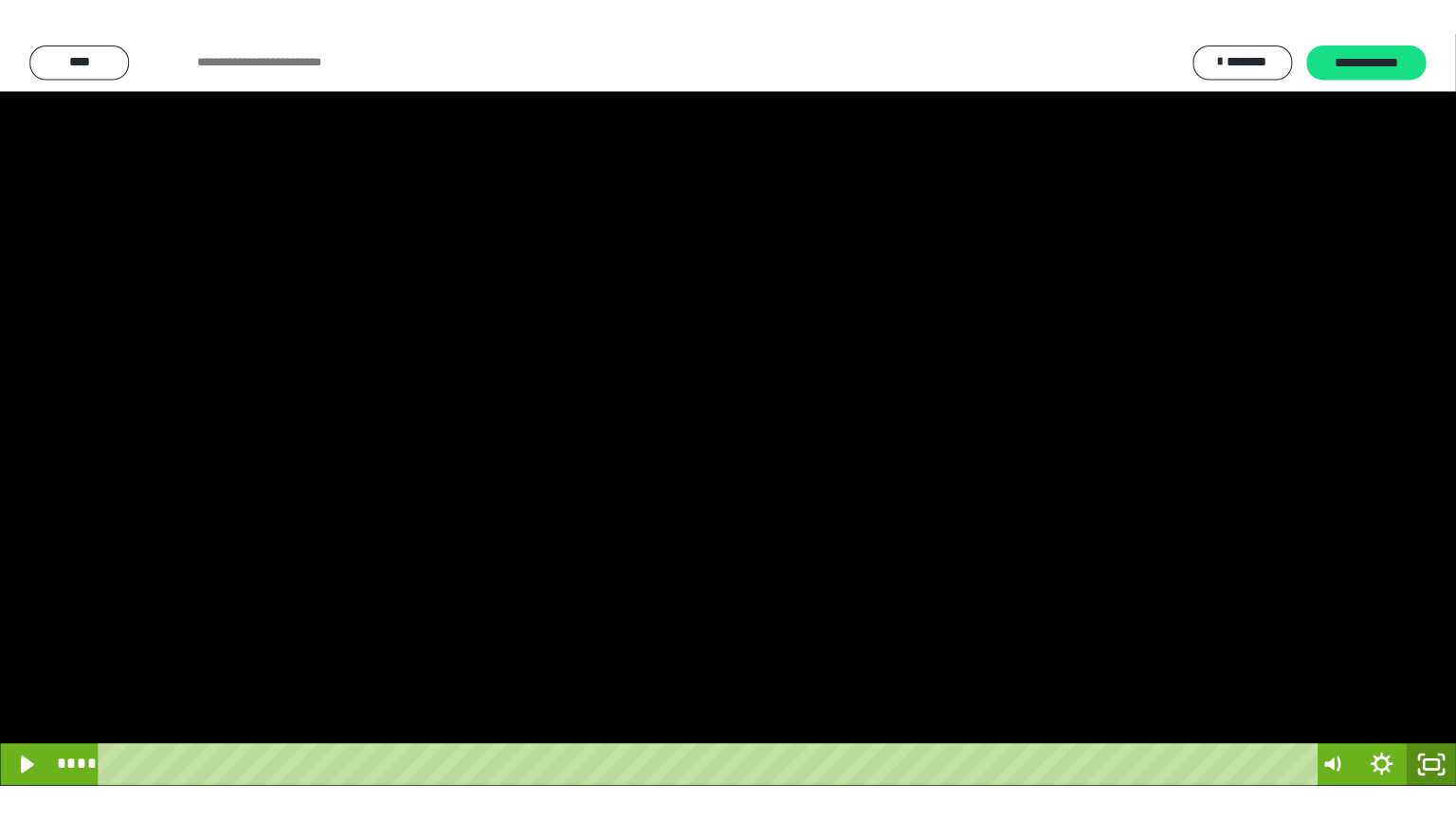 scroll, scrollTop: 2817, scrollLeft: 0, axis: vertical 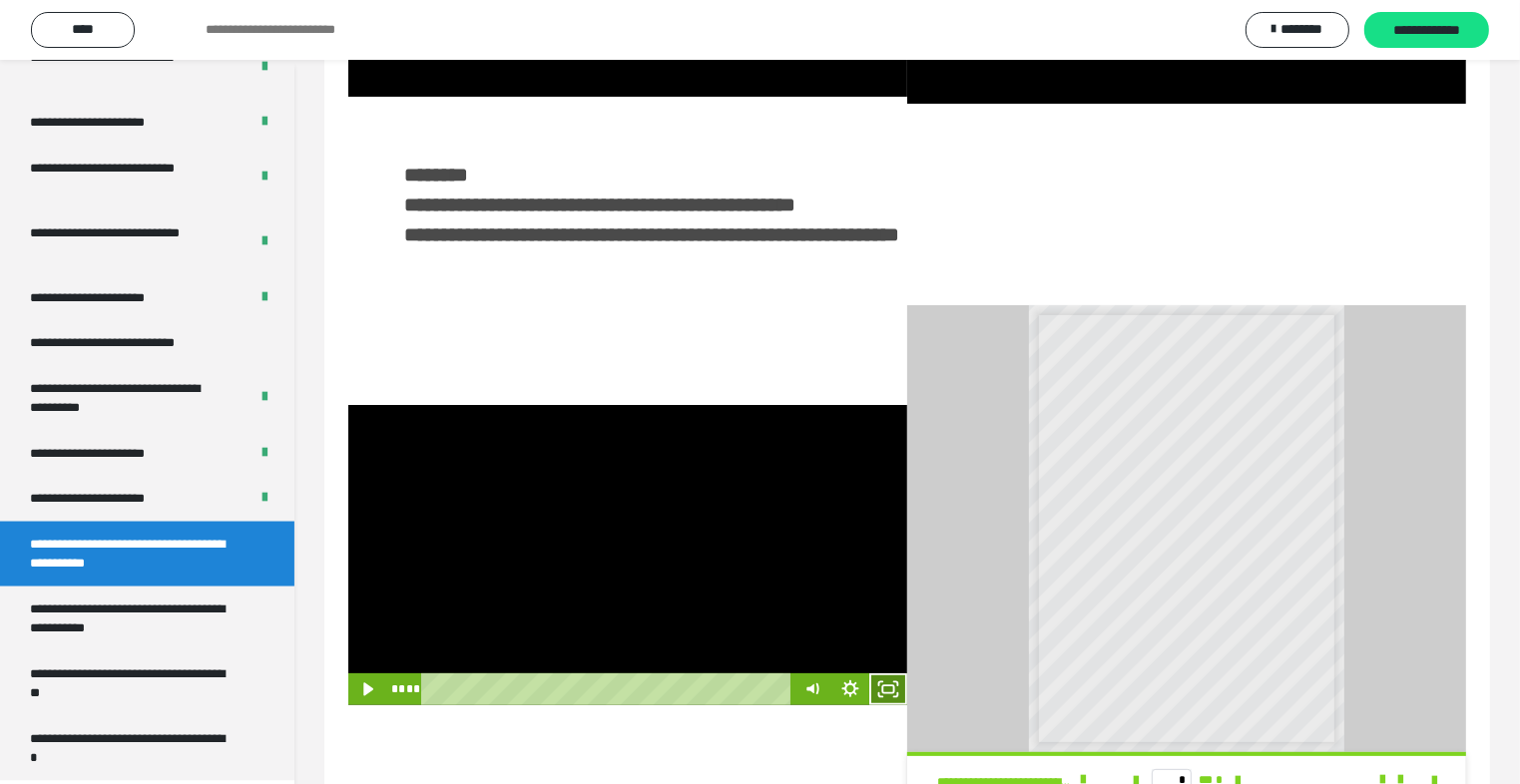 click 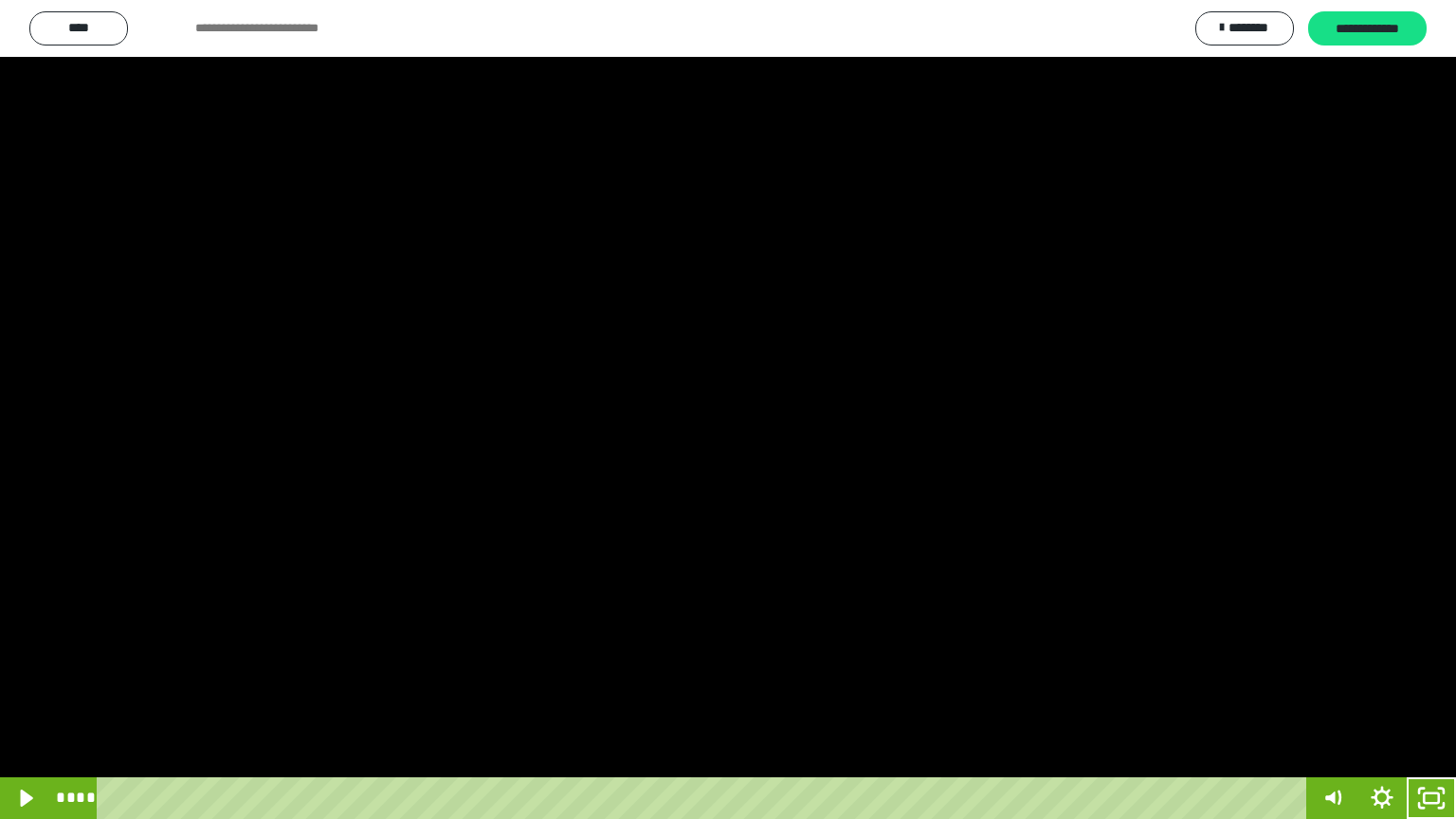 click at bounding box center [728, 410] 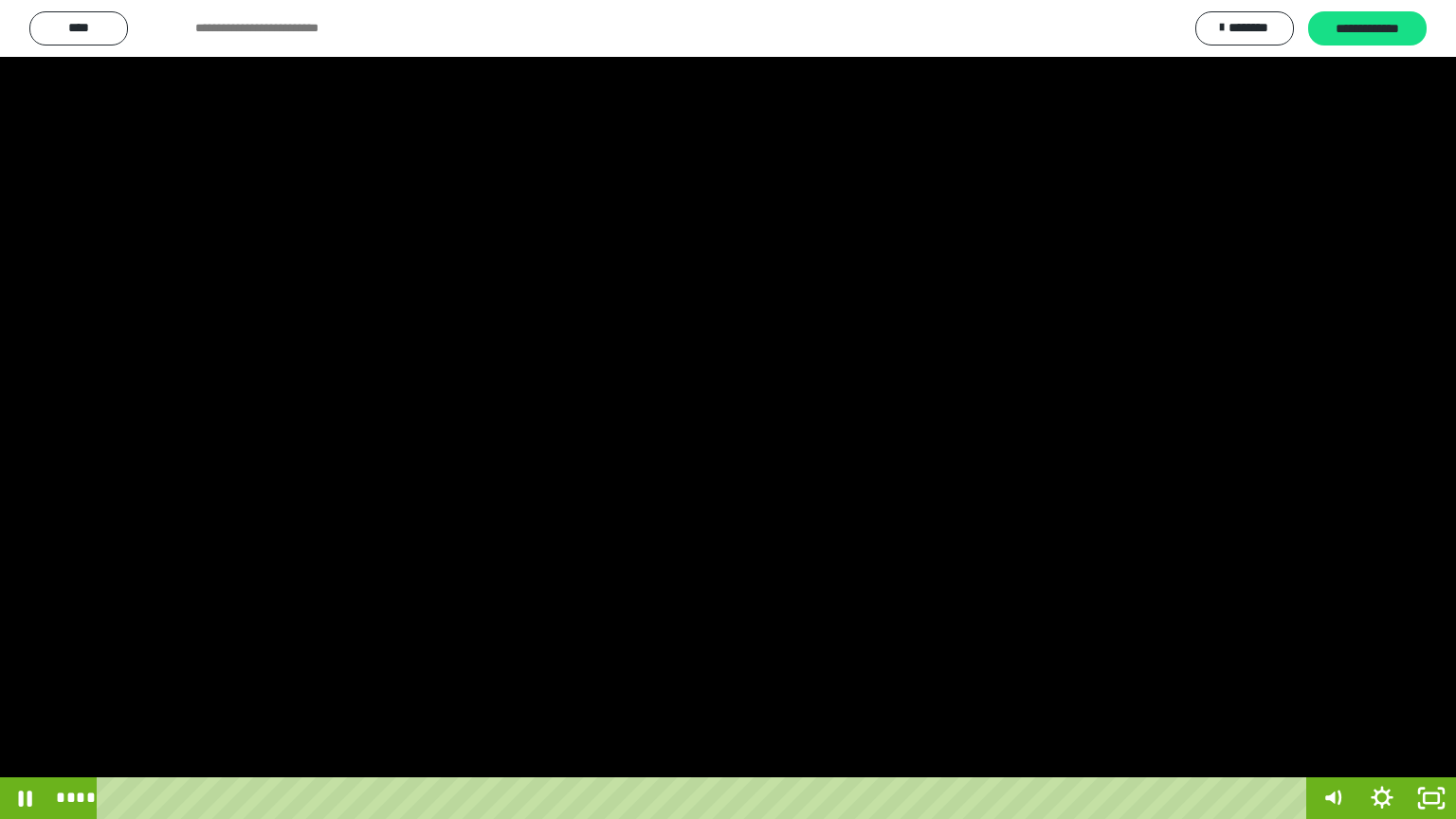 click at bounding box center (728, 410) 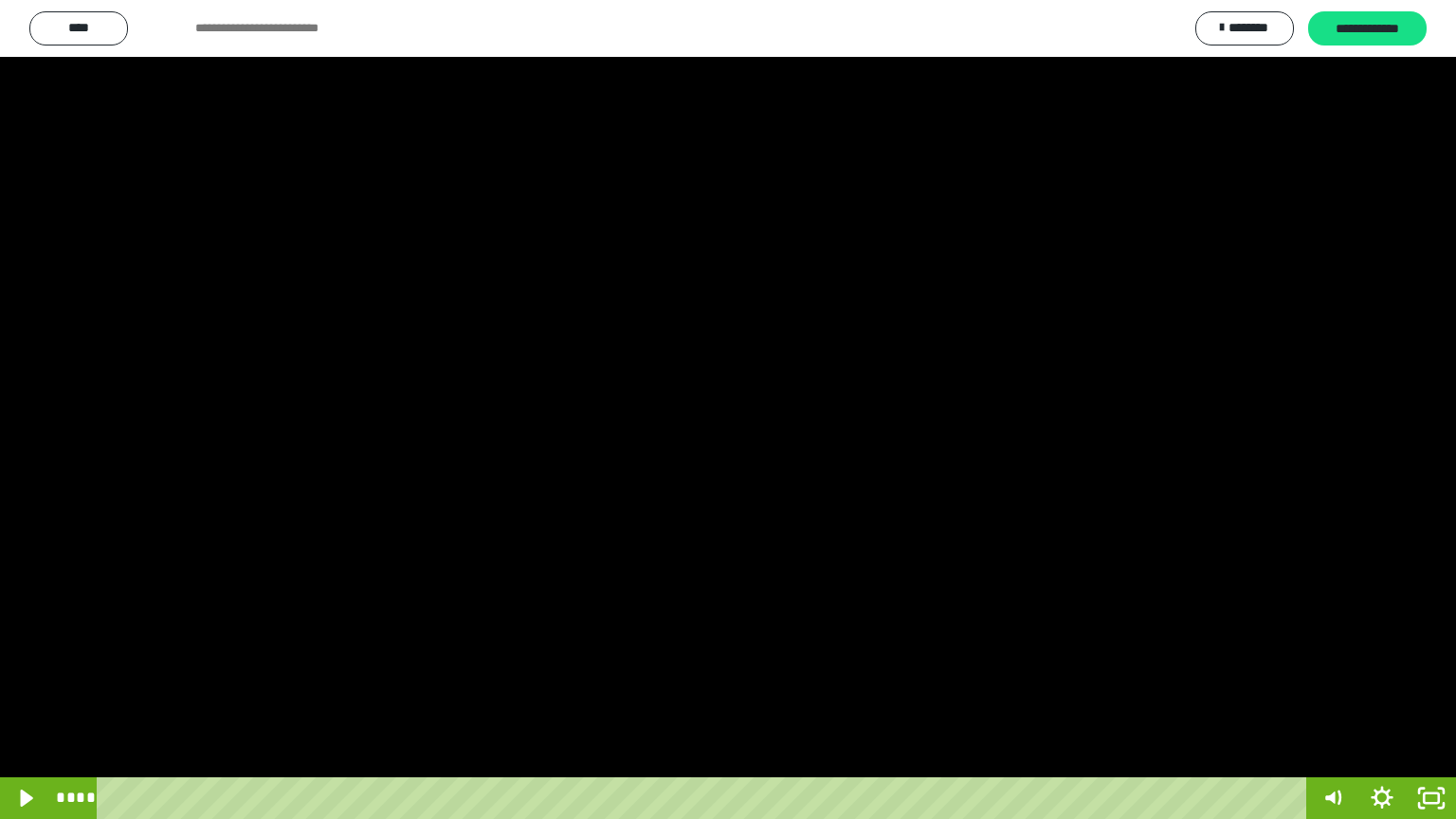 click at bounding box center (728, 410) 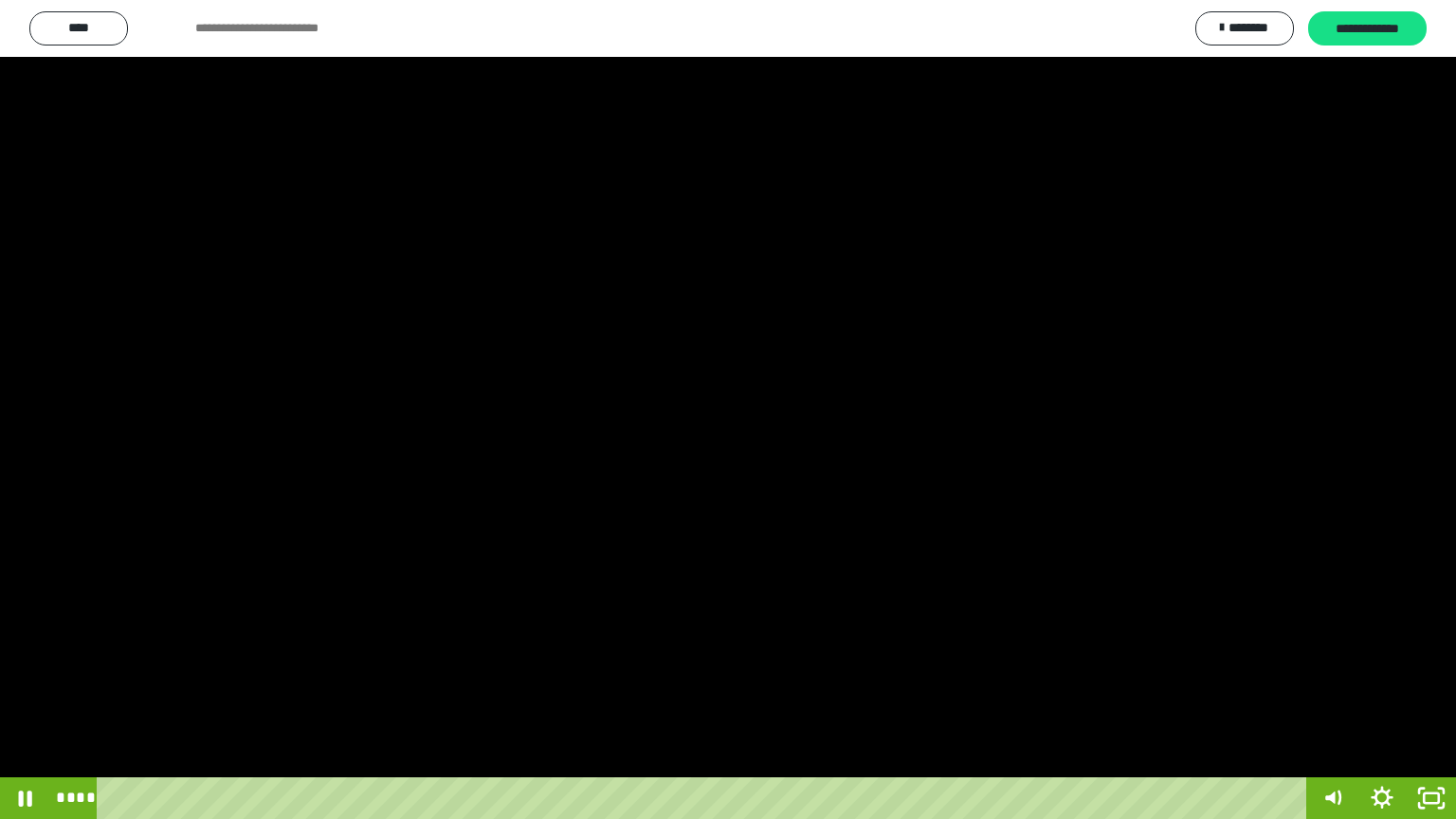 click at bounding box center [728, 410] 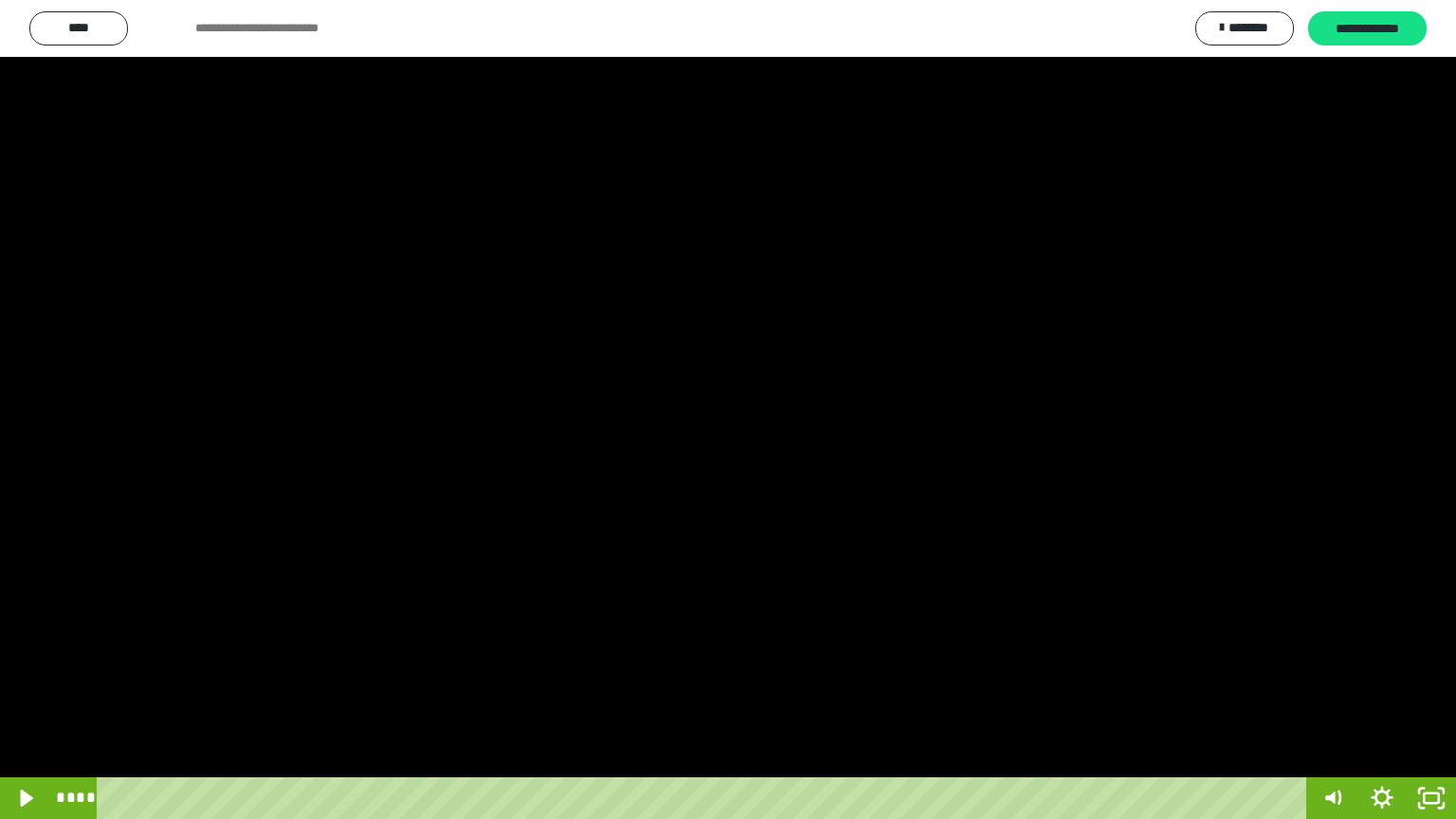 click at bounding box center [728, 410] 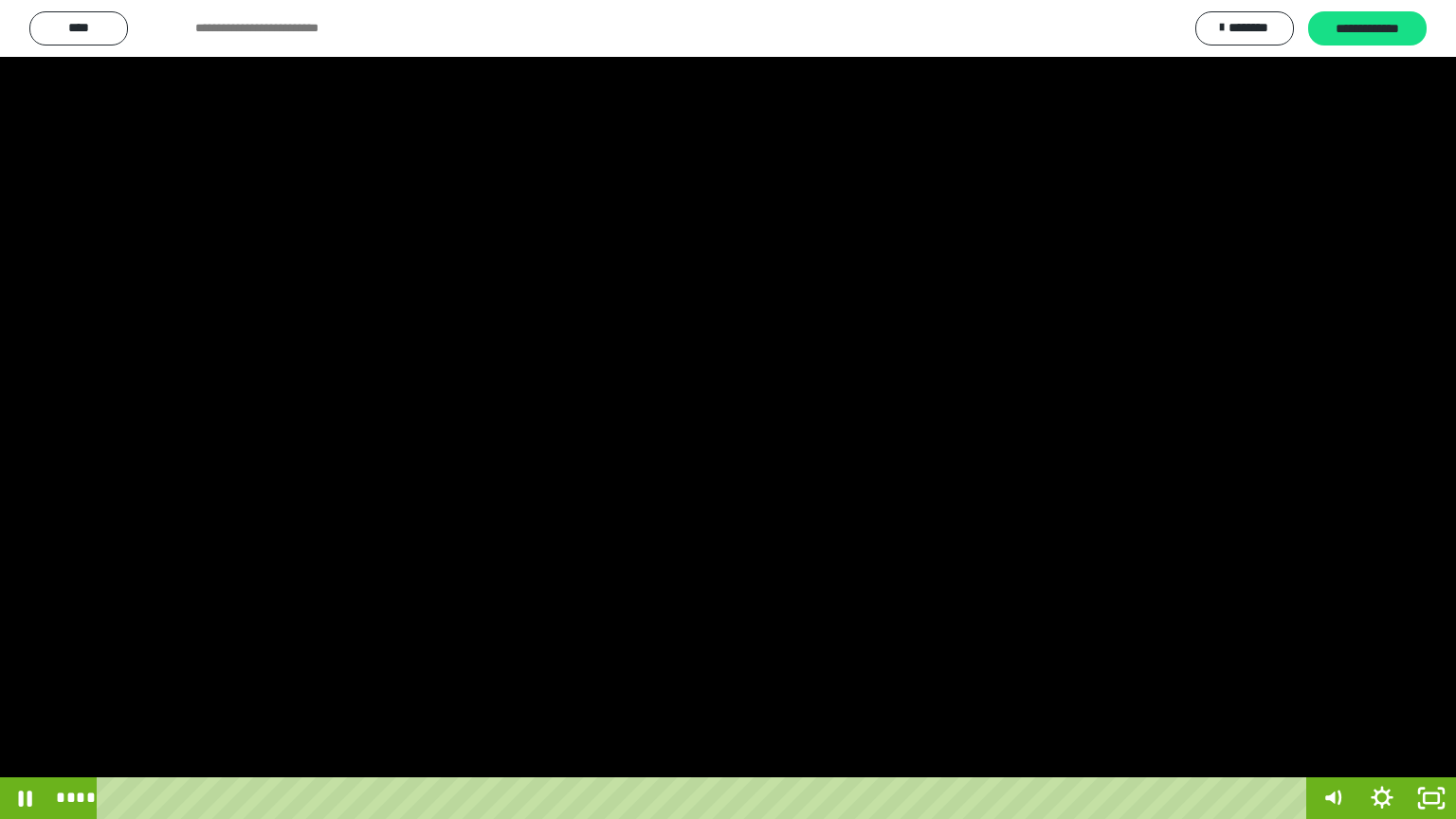 click at bounding box center (728, 410) 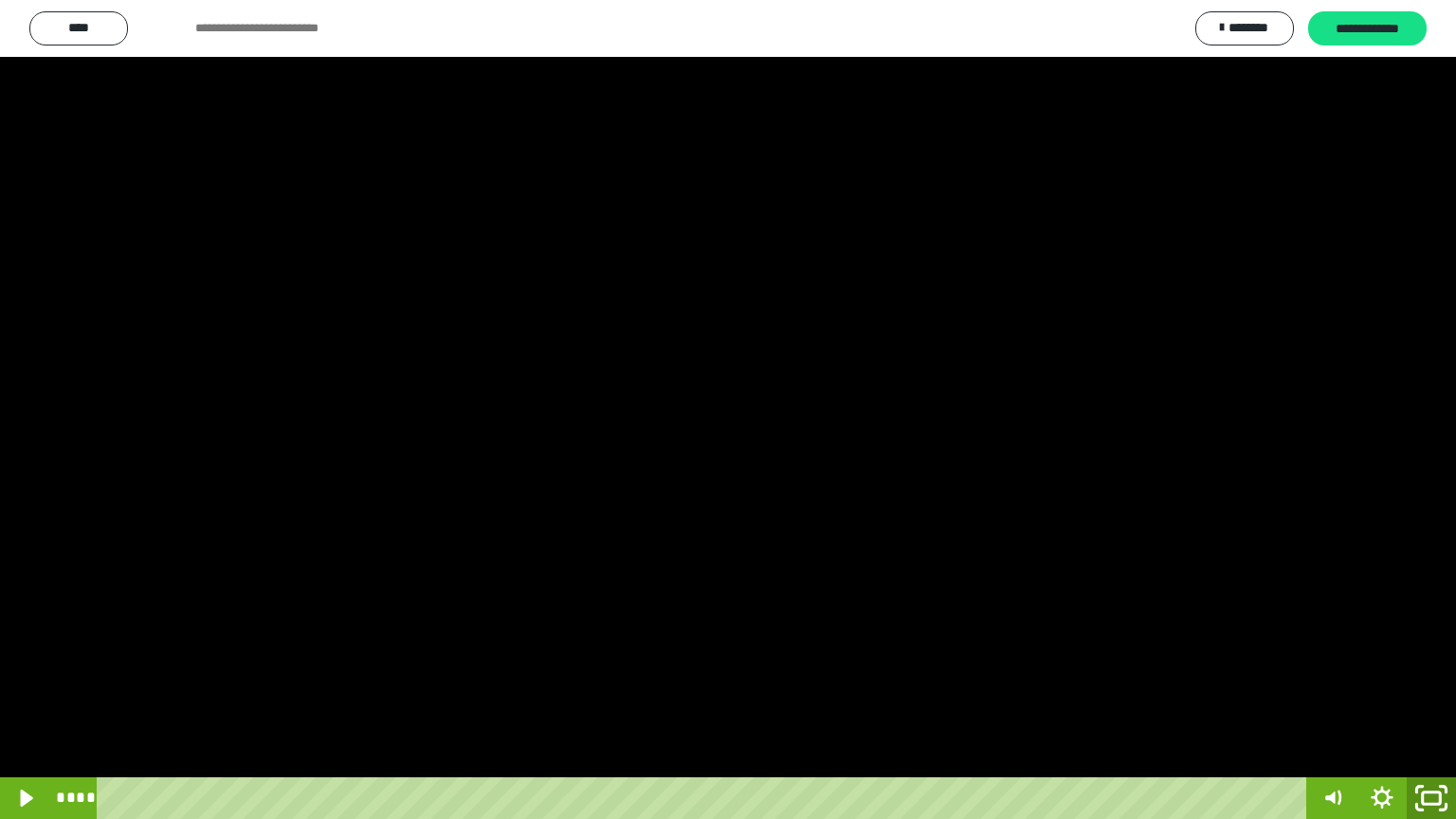 click 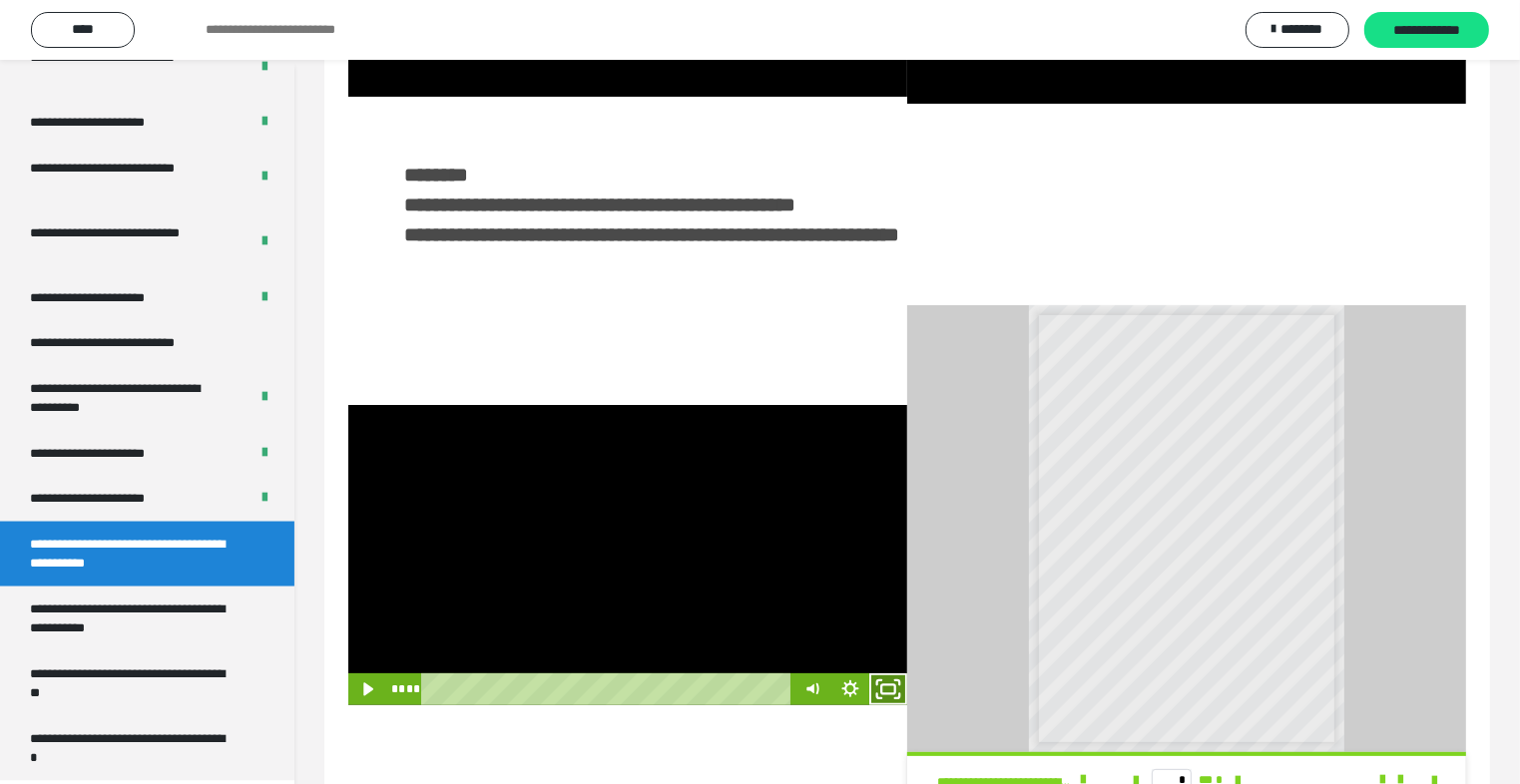 click 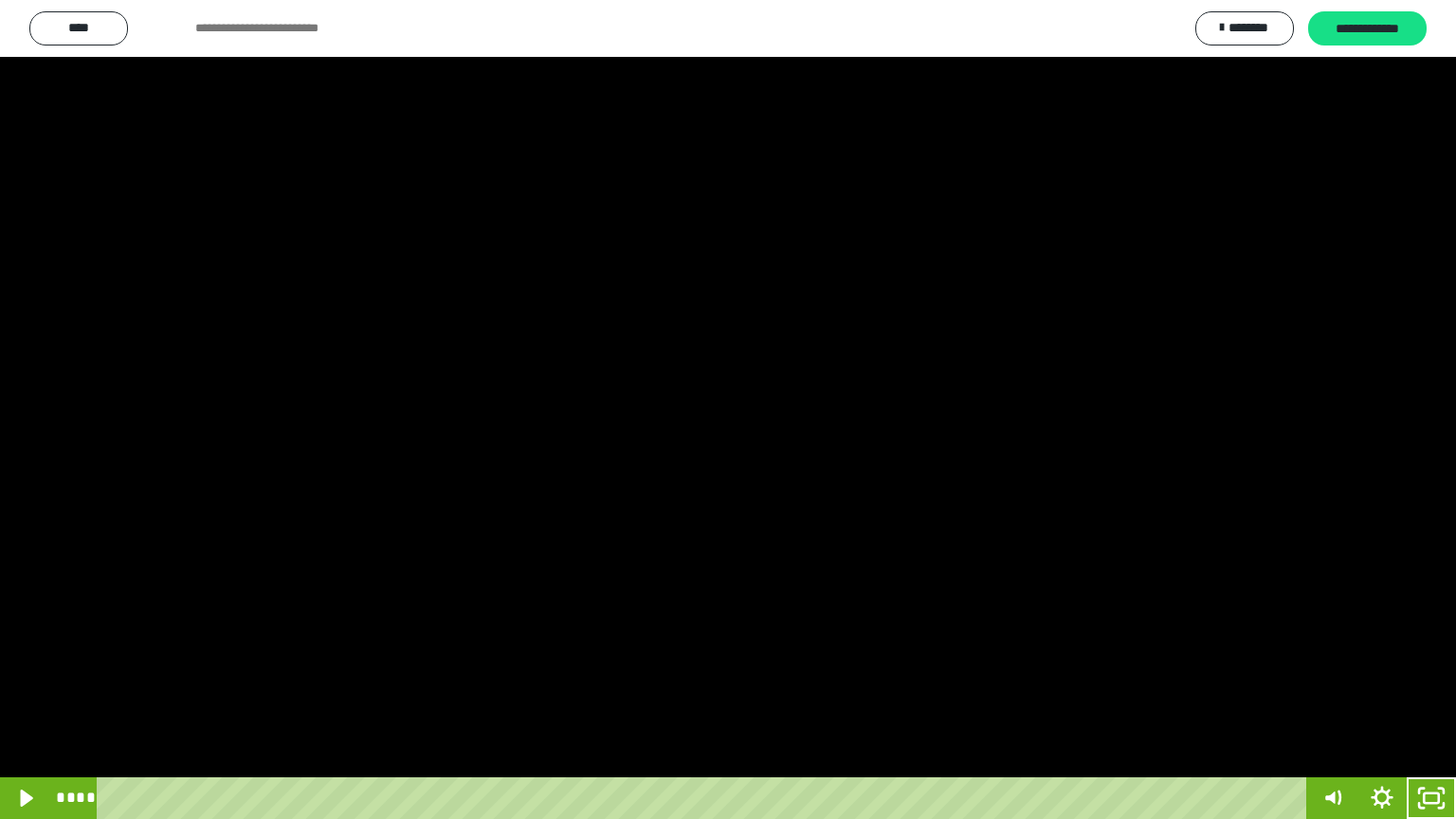 click at bounding box center (728, 410) 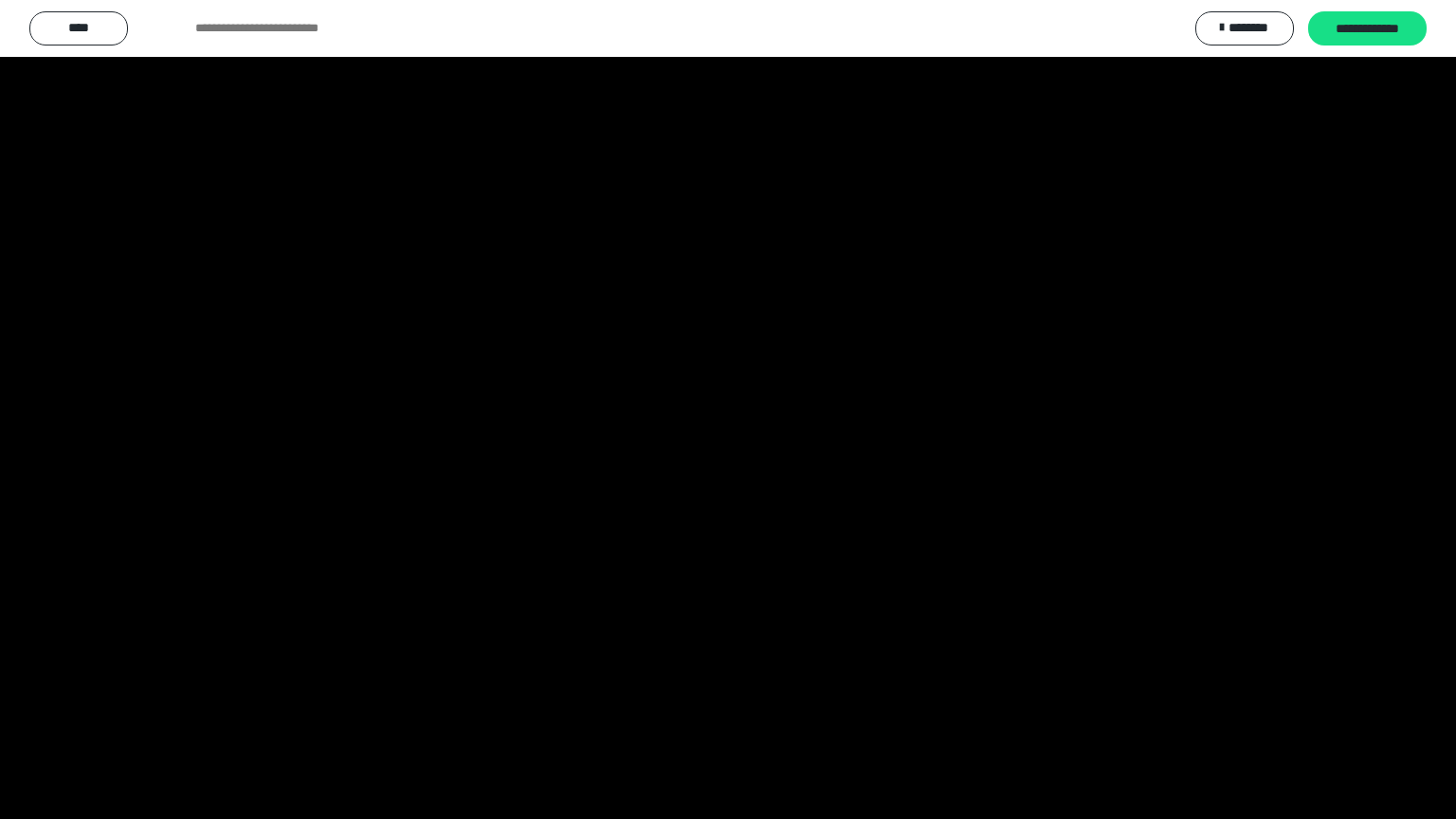 click at bounding box center (728, 410) 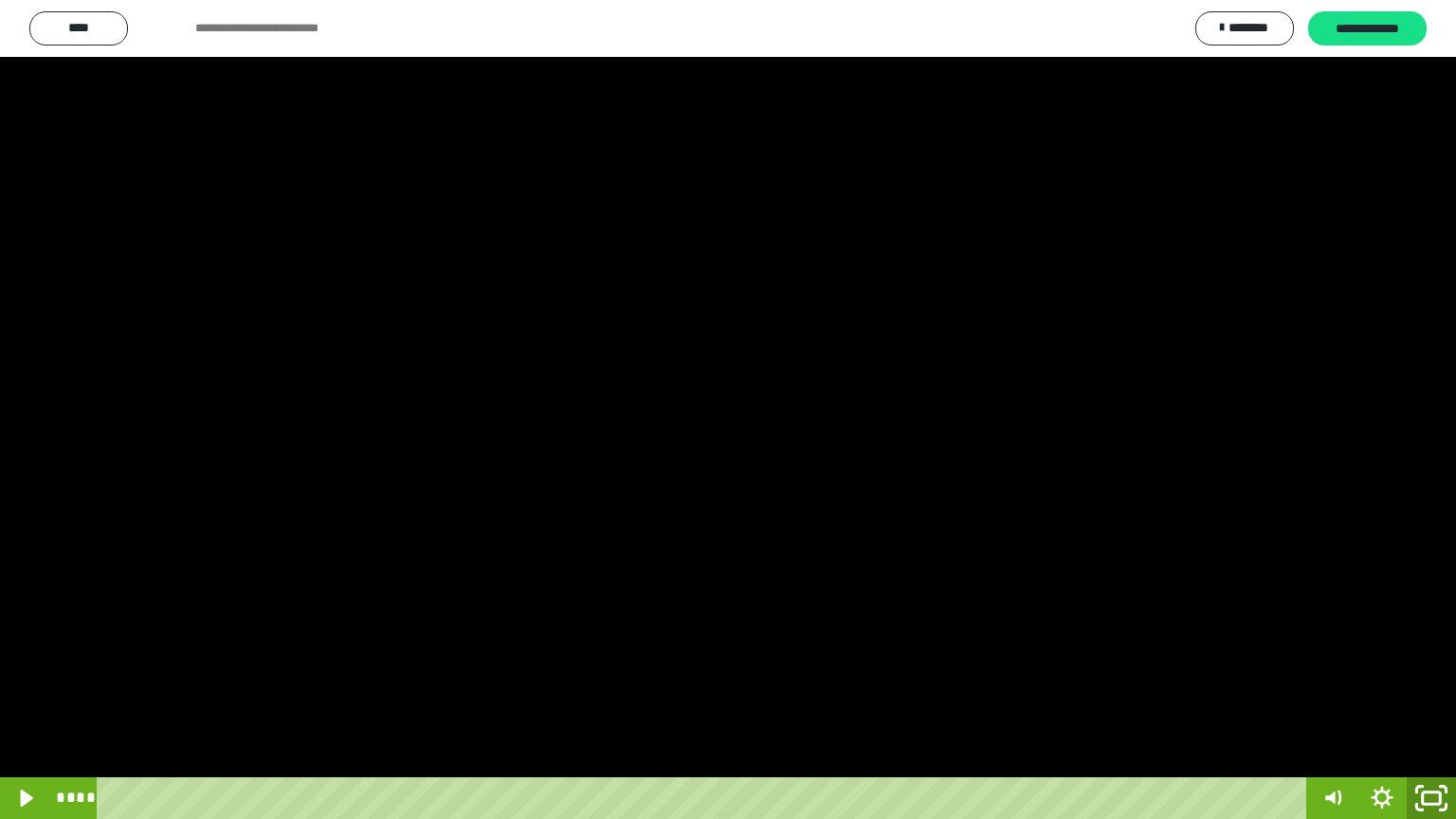 click 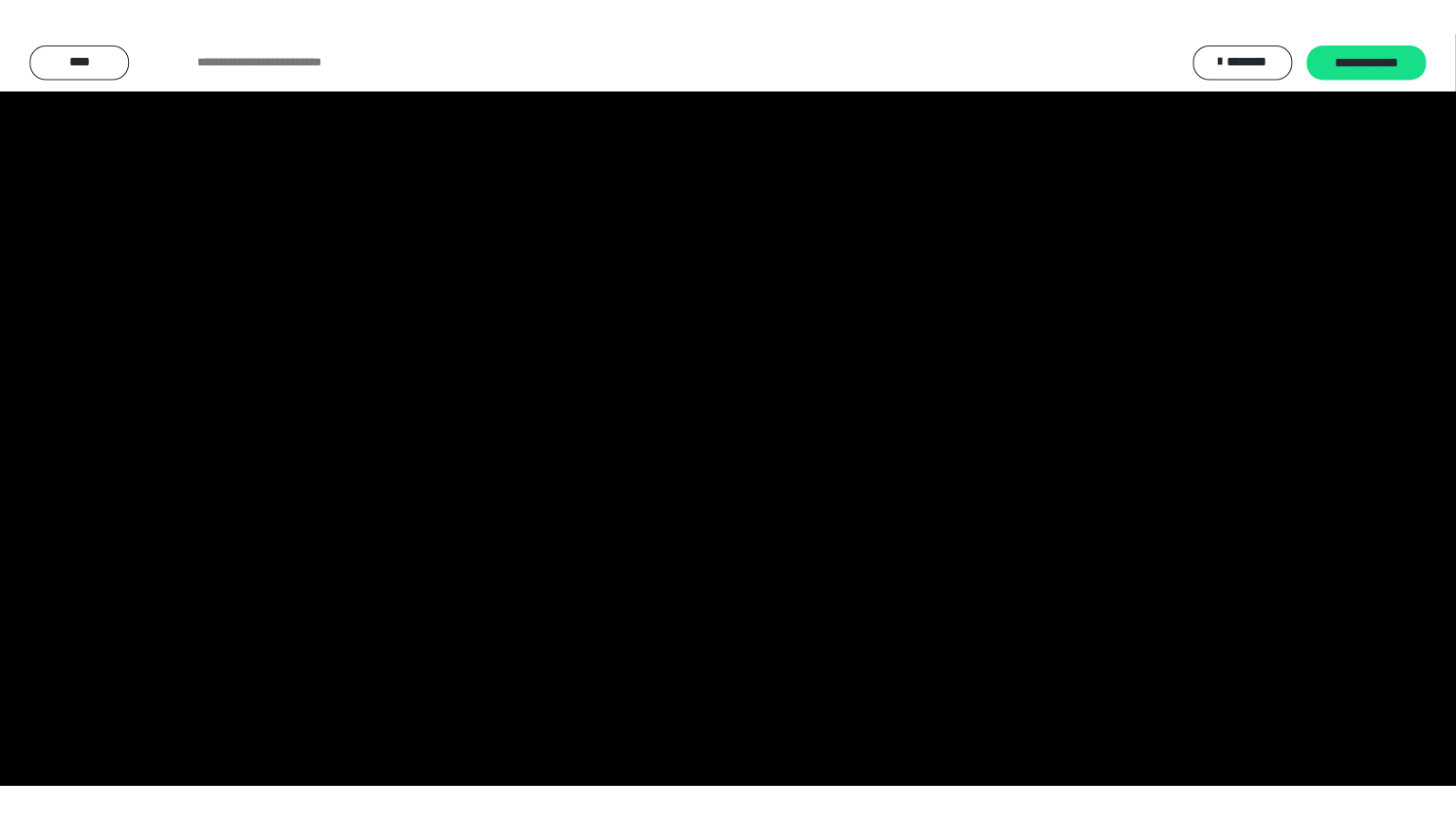 scroll, scrollTop: 2817, scrollLeft: 0, axis: vertical 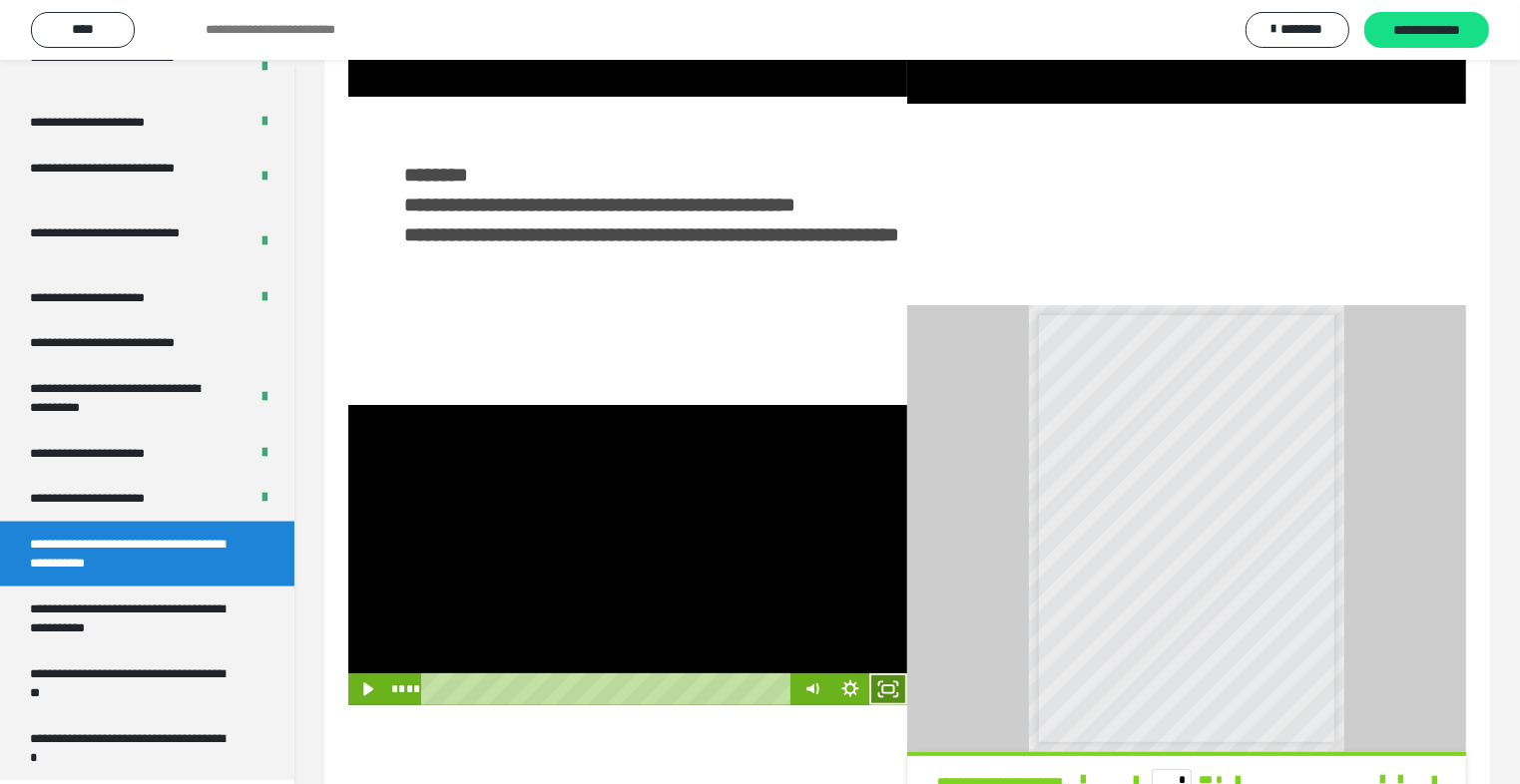 click 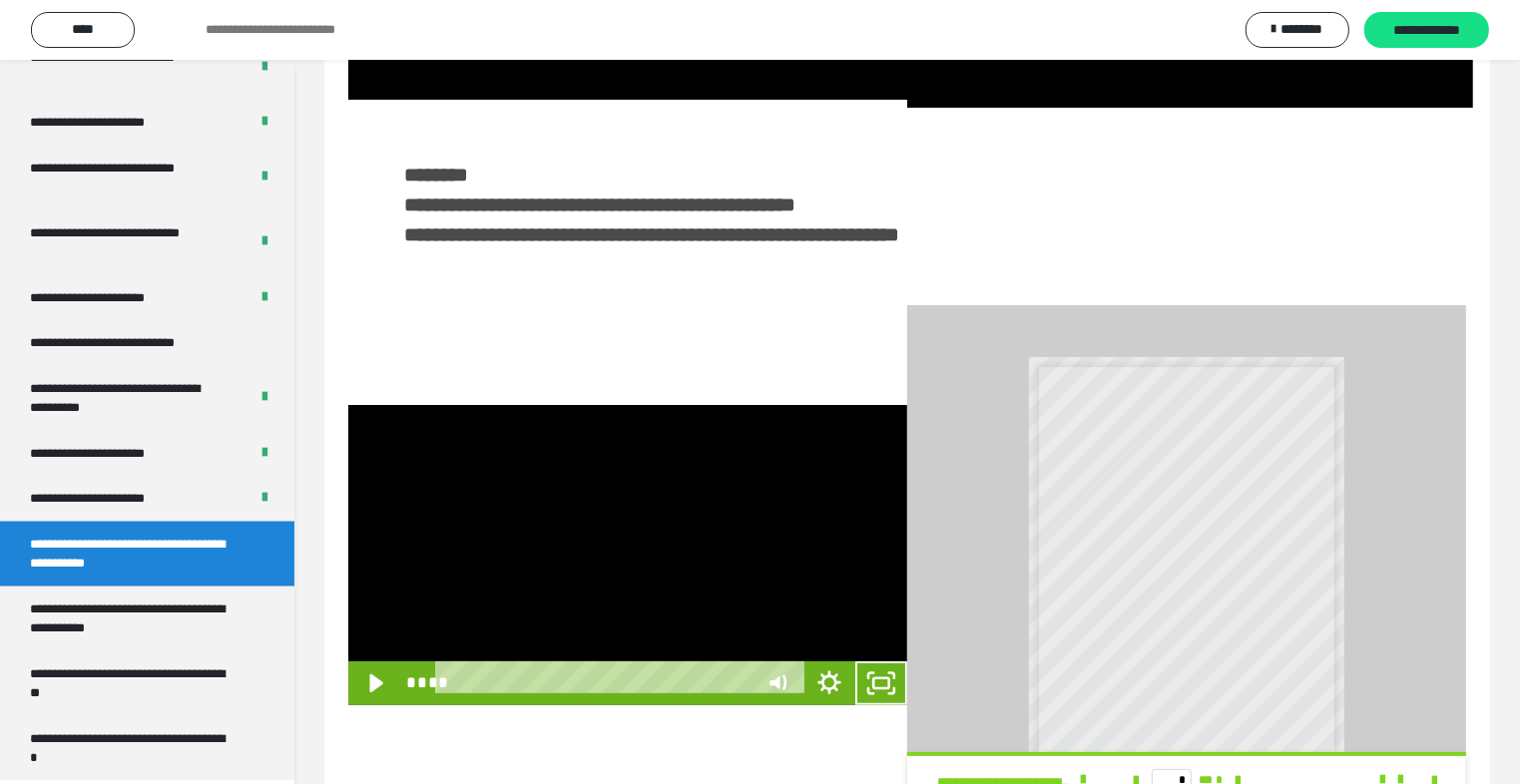 scroll, scrollTop: 2886, scrollLeft: 0, axis: vertical 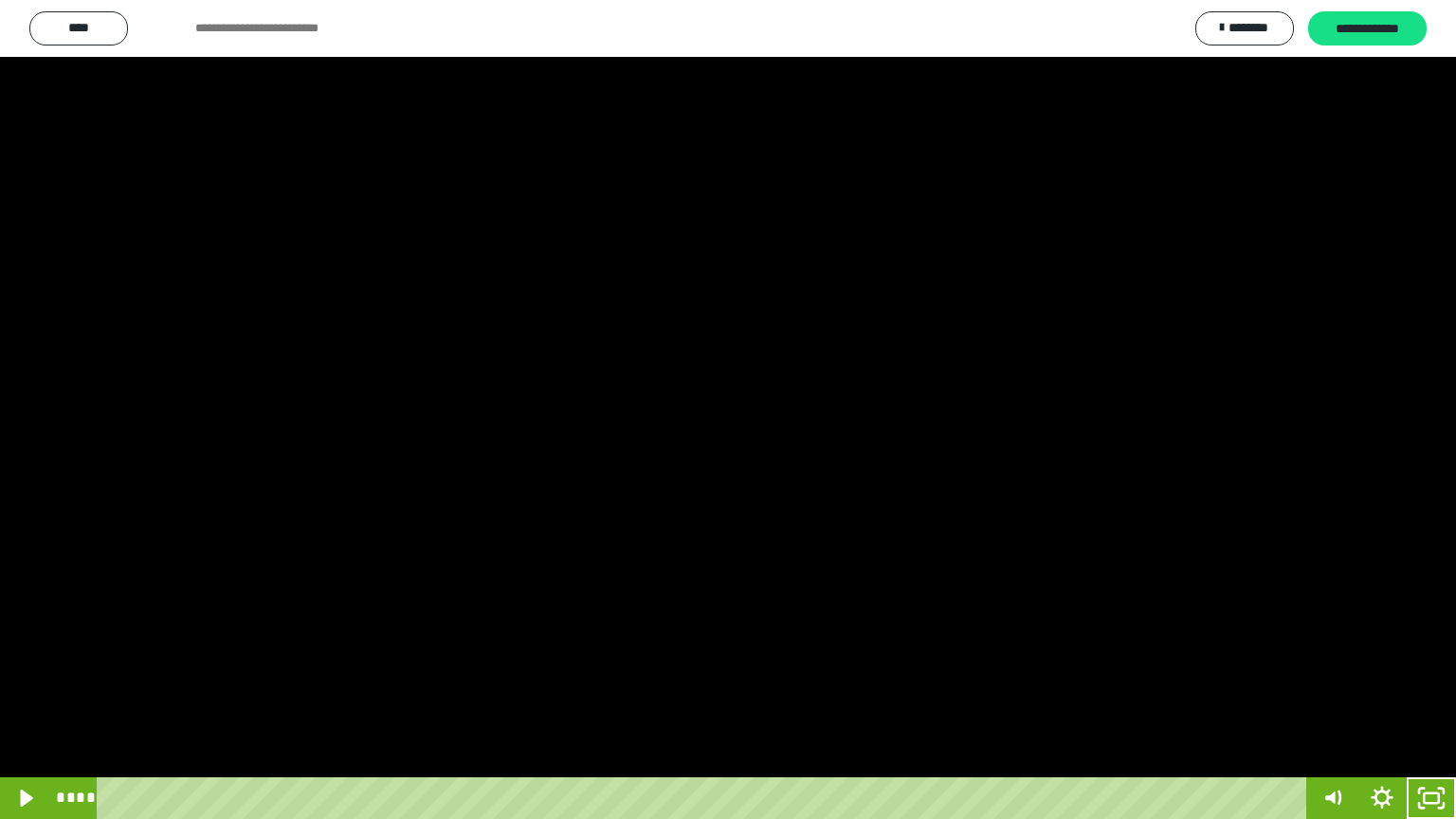 click at bounding box center [728, 410] 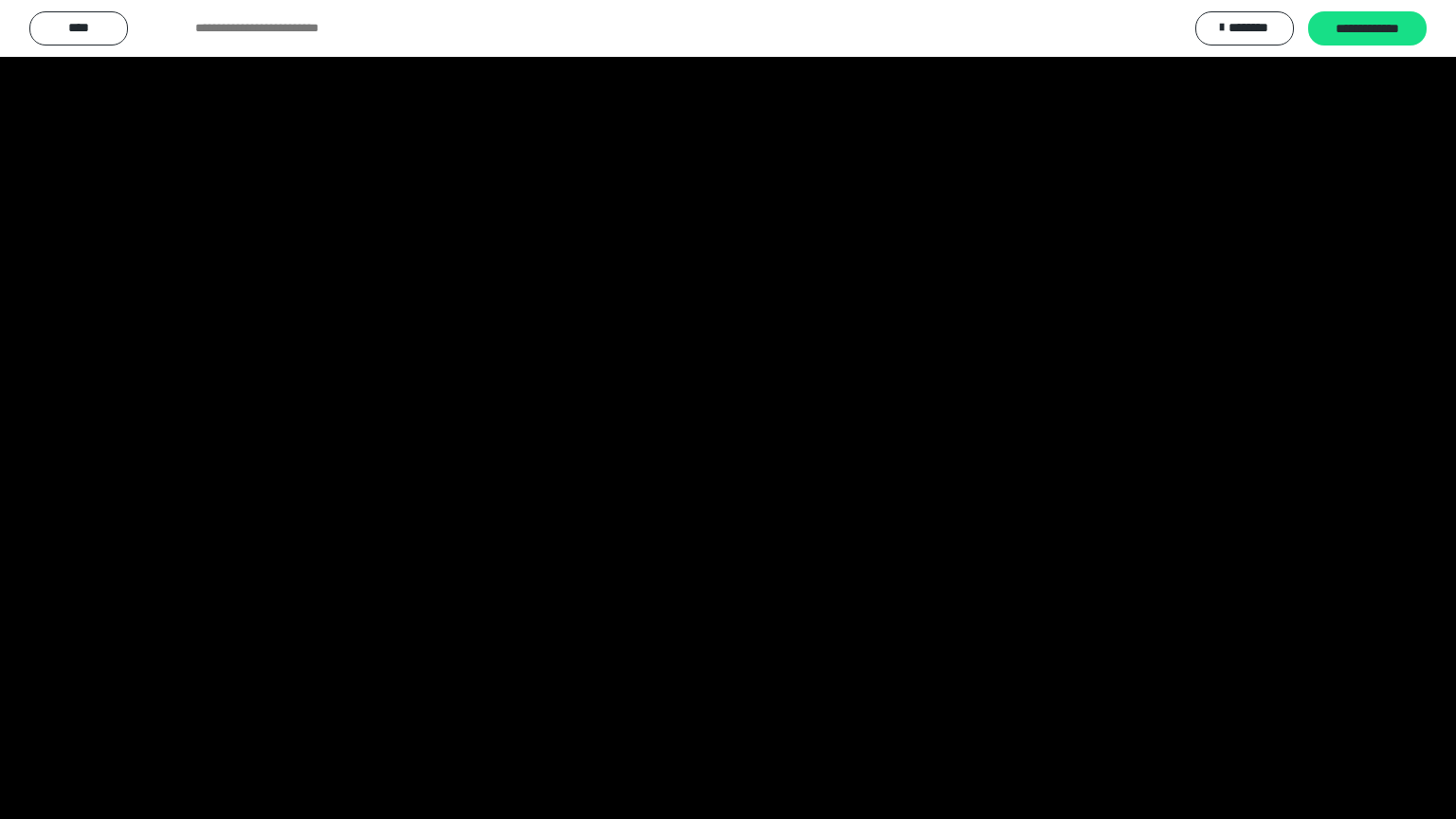 click at bounding box center [728, 410] 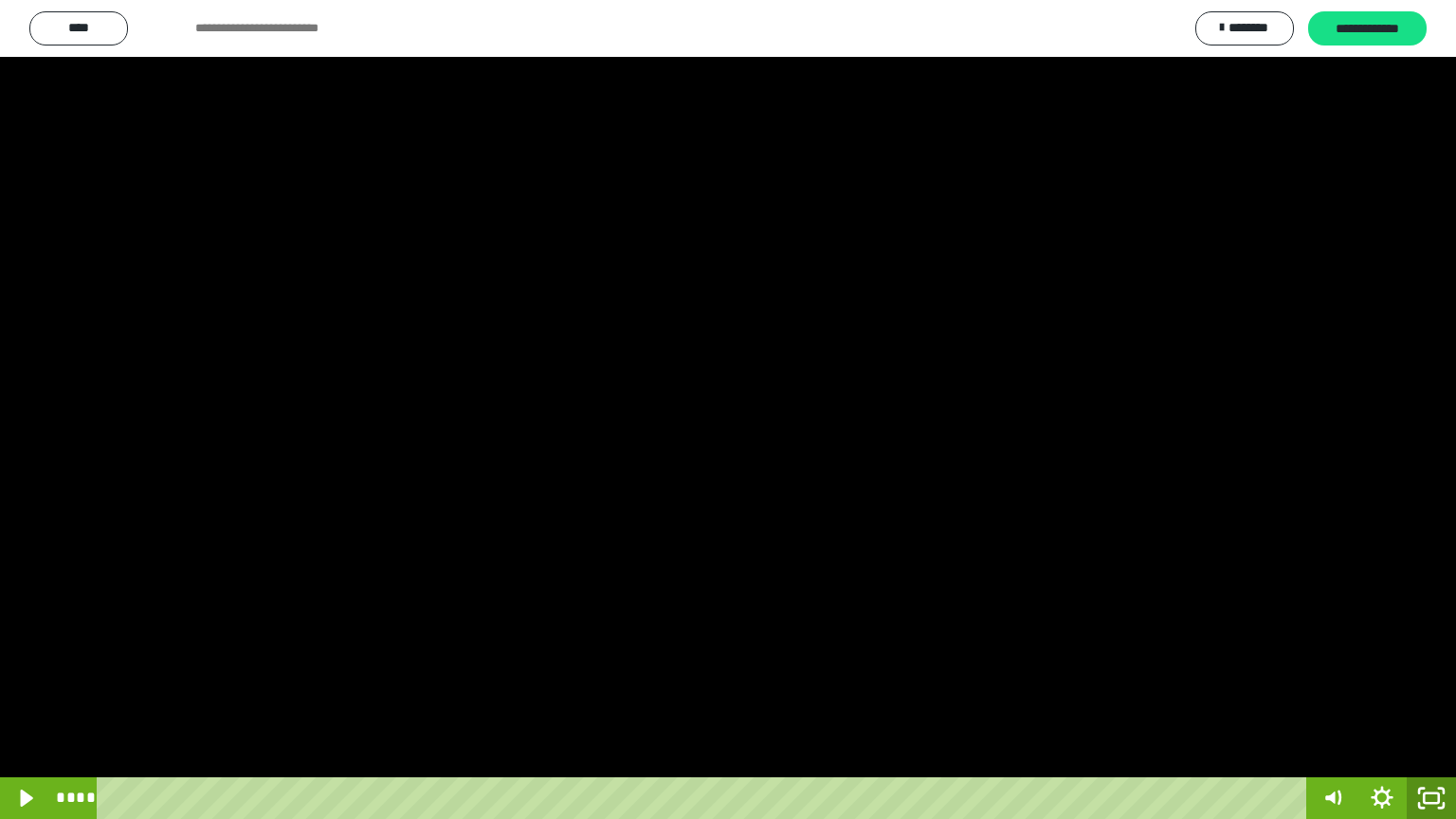 click 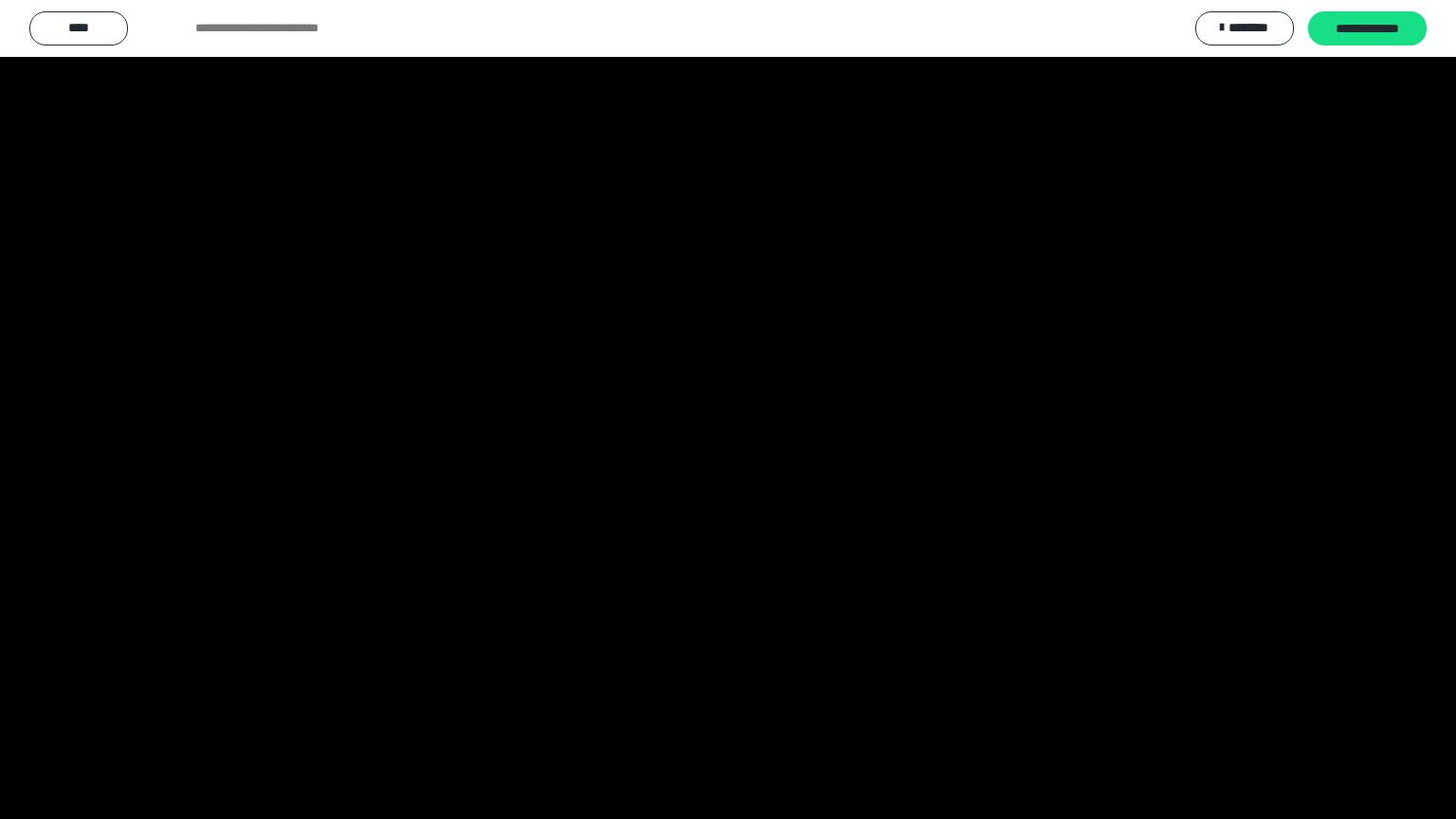 scroll, scrollTop: 2817, scrollLeft: 0, axis: vertical 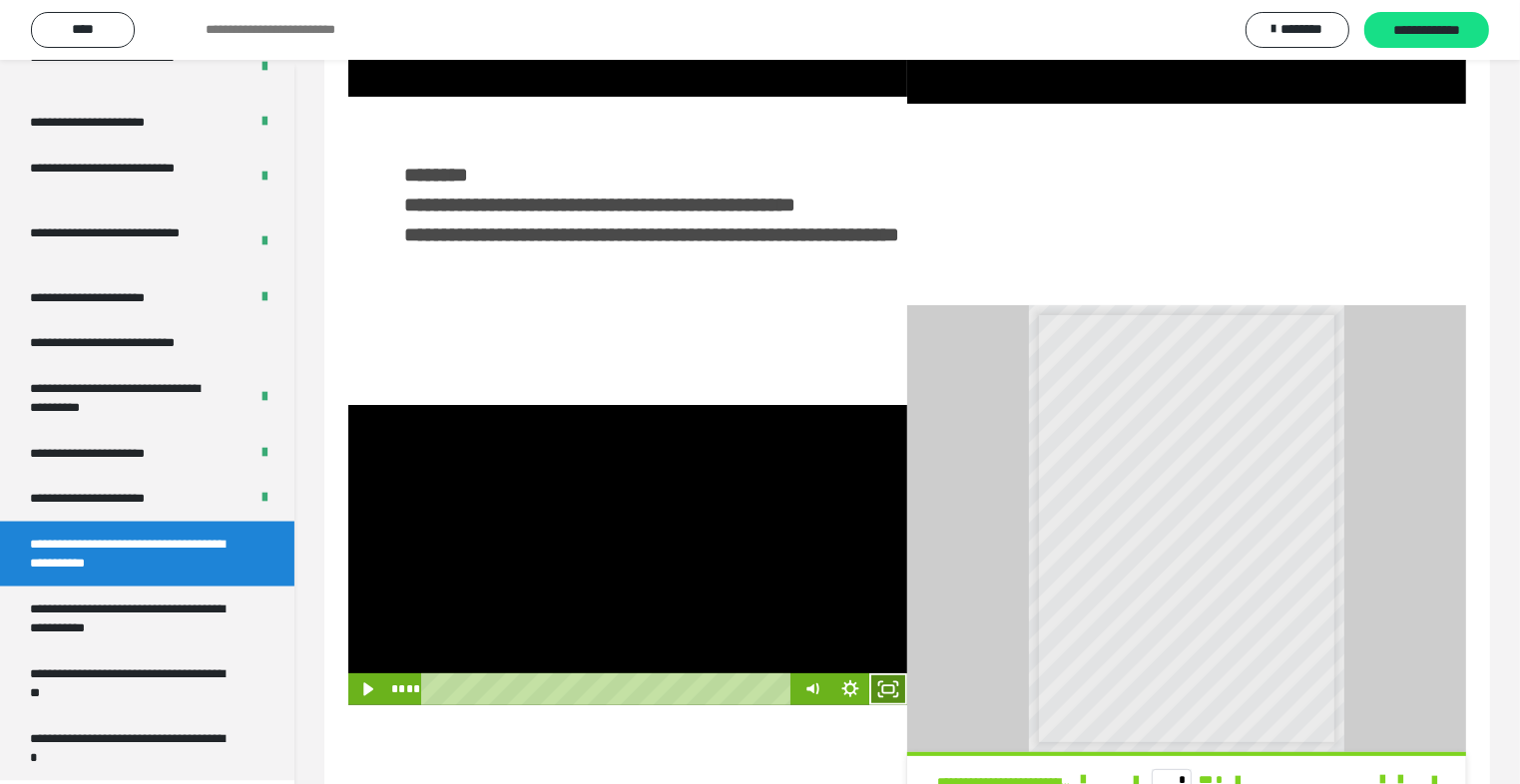 click 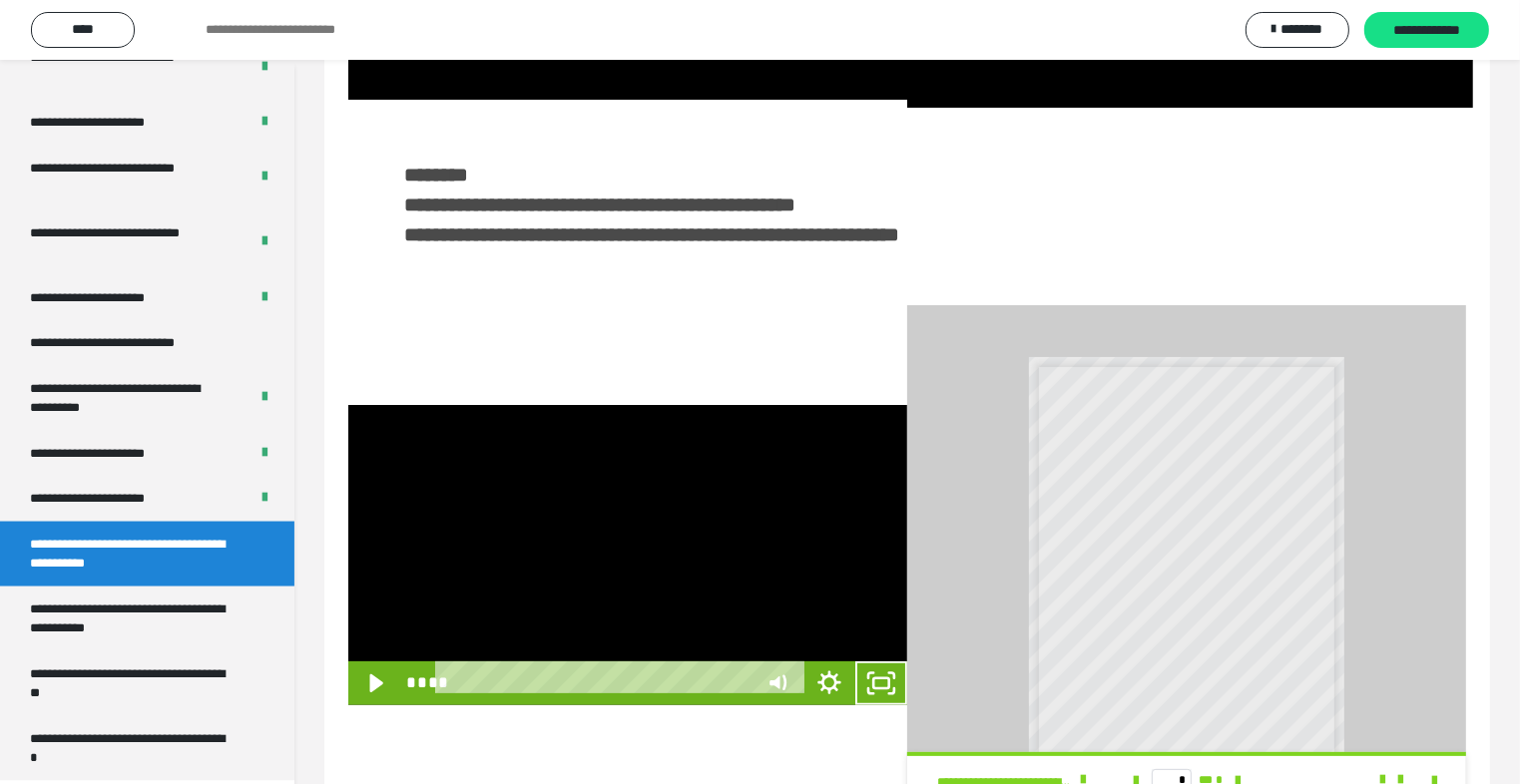 scroll, scrollTop: 2886, scrollLeft: 0, axis: vertical 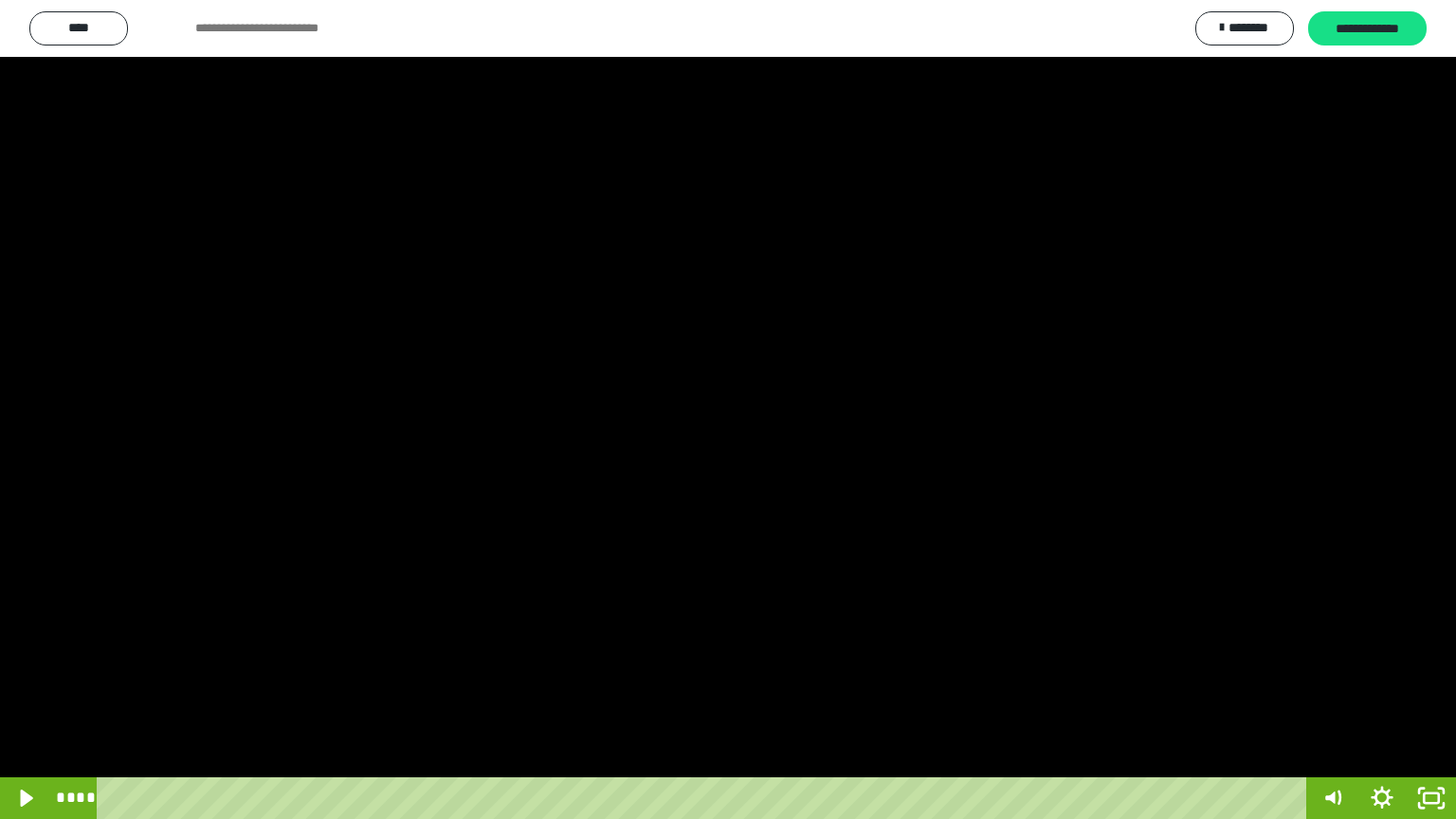 click at bounding box center (728, 410) 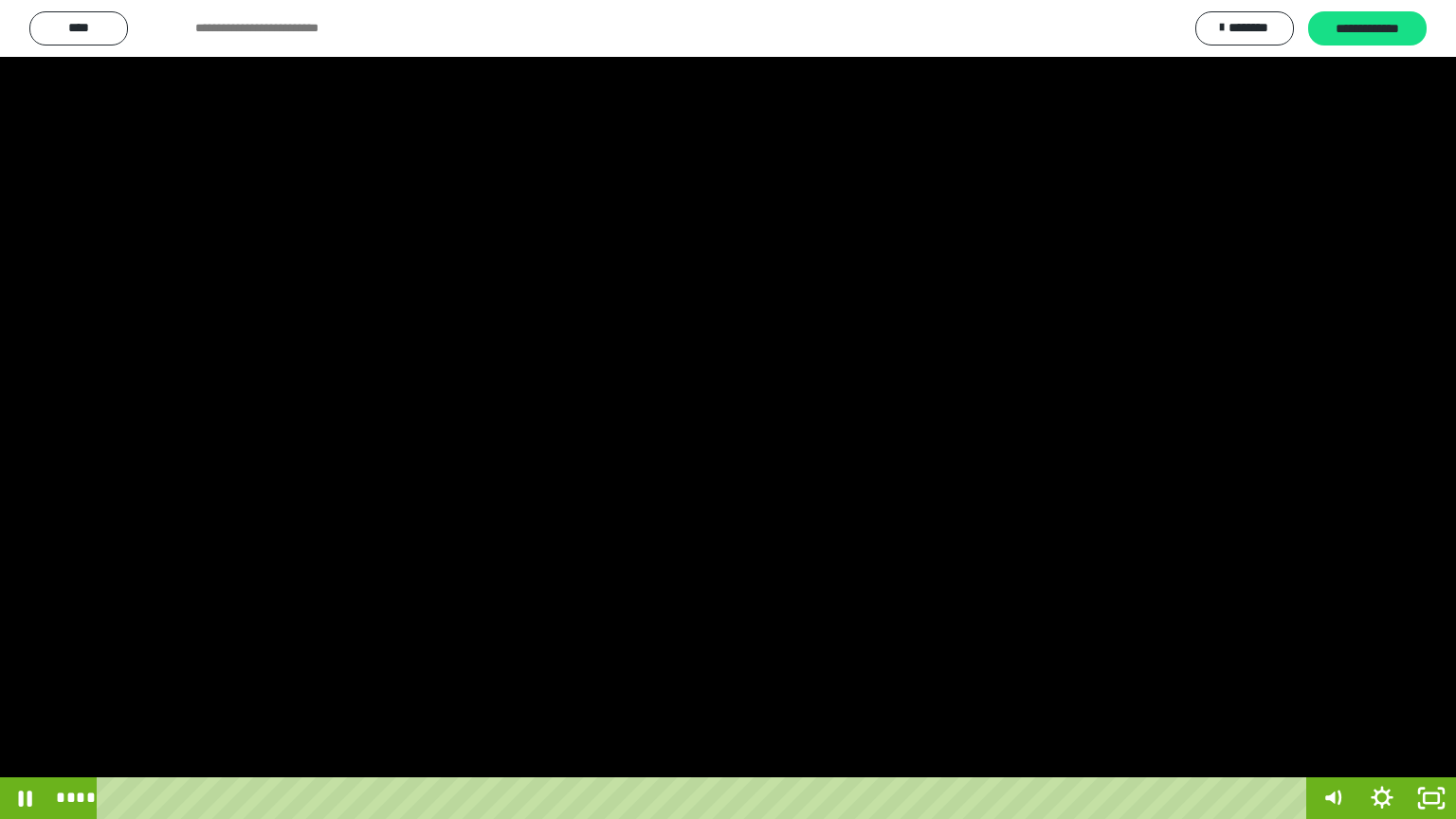 click at bounding box center (728, 410) 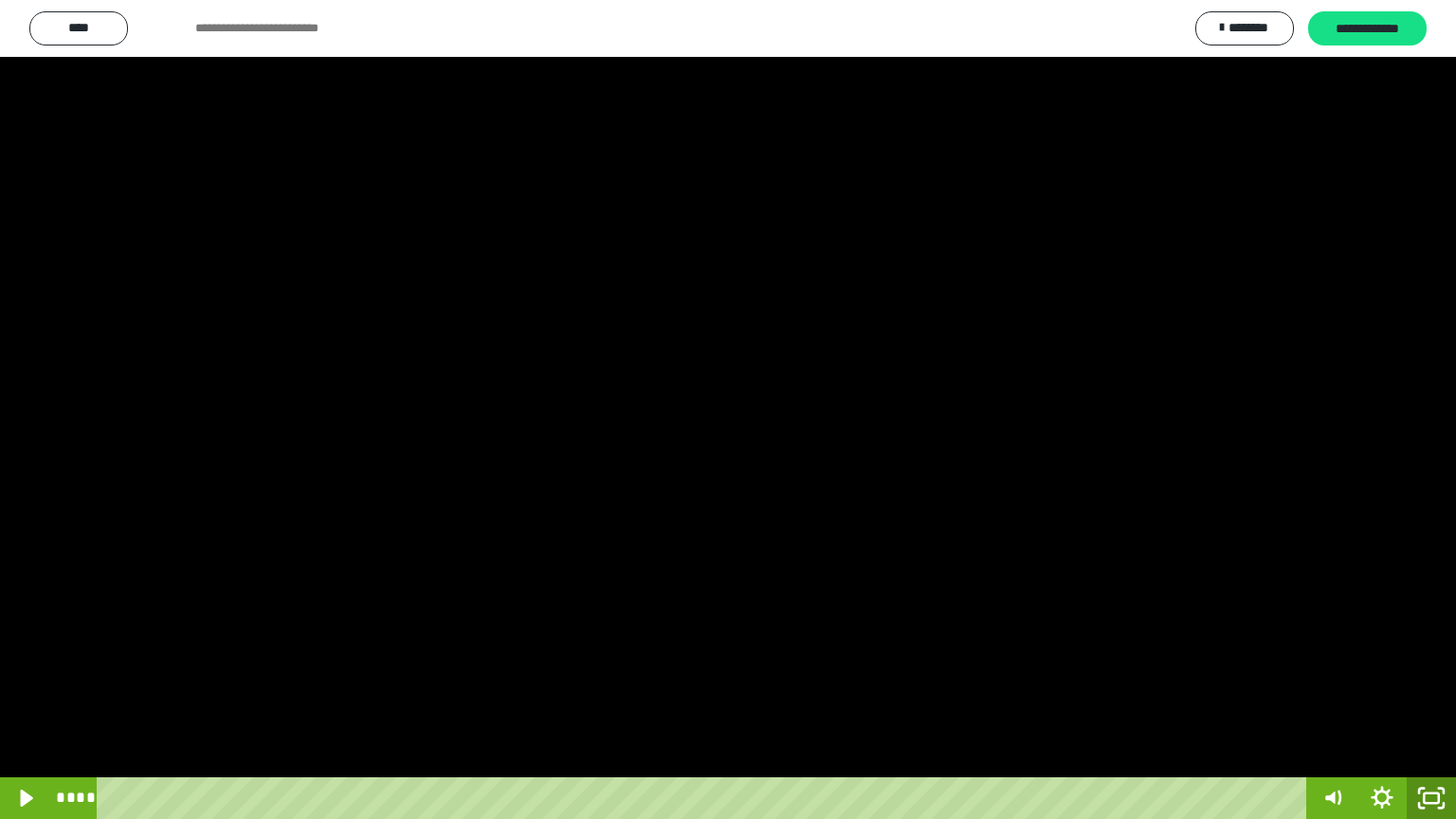 click 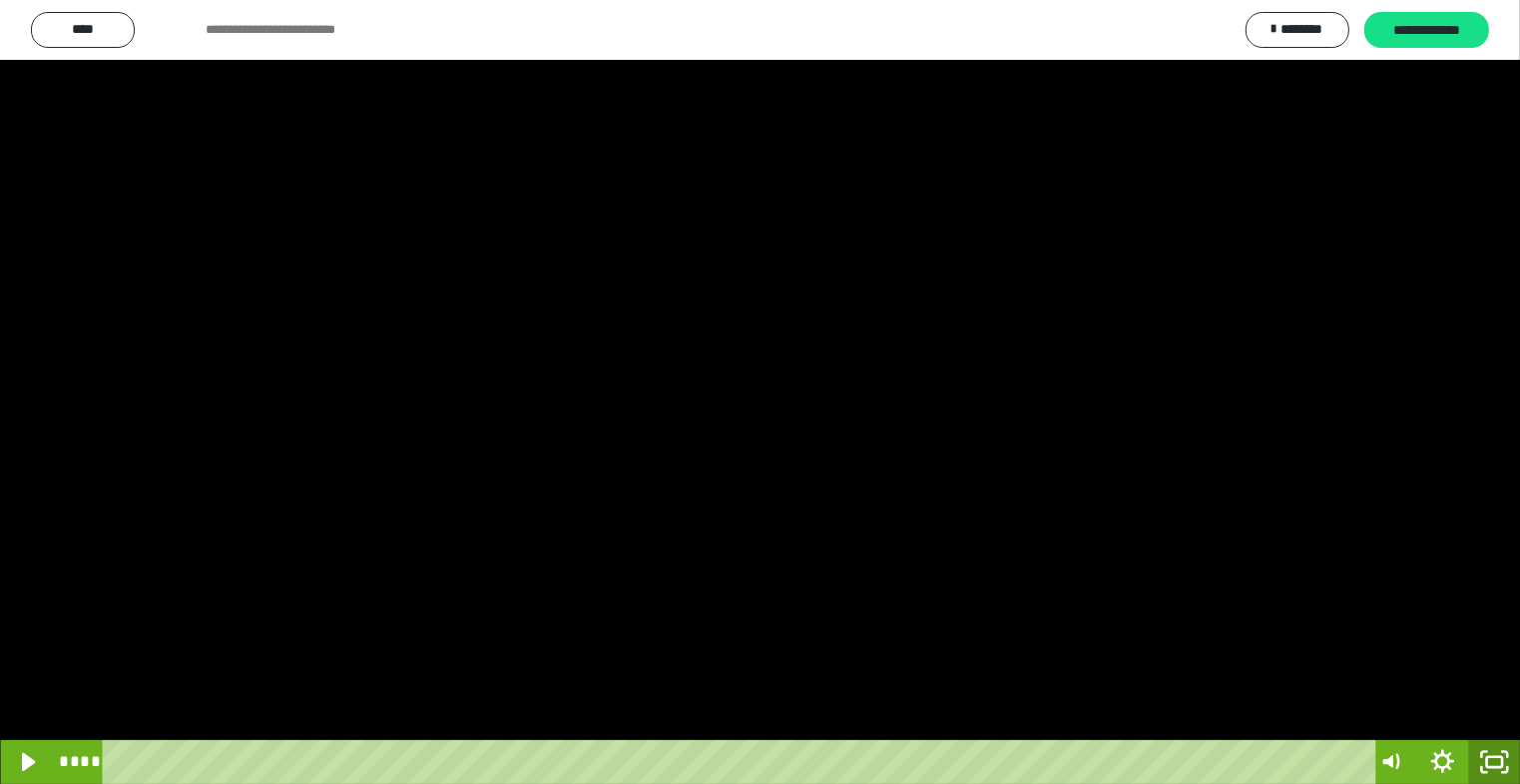 scroll, scrollTop: 2964, scrollLeft: 0, axis: vertical 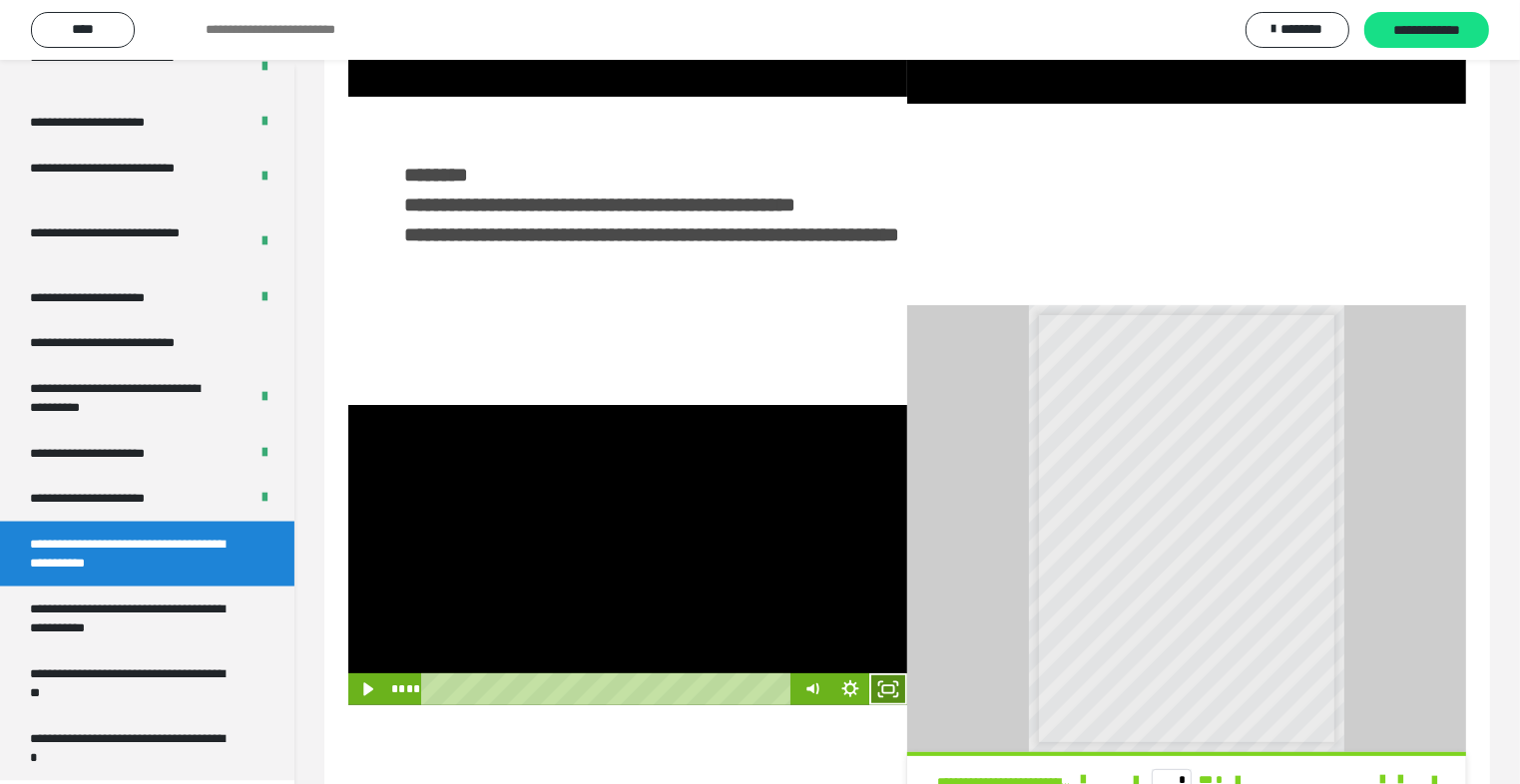 click 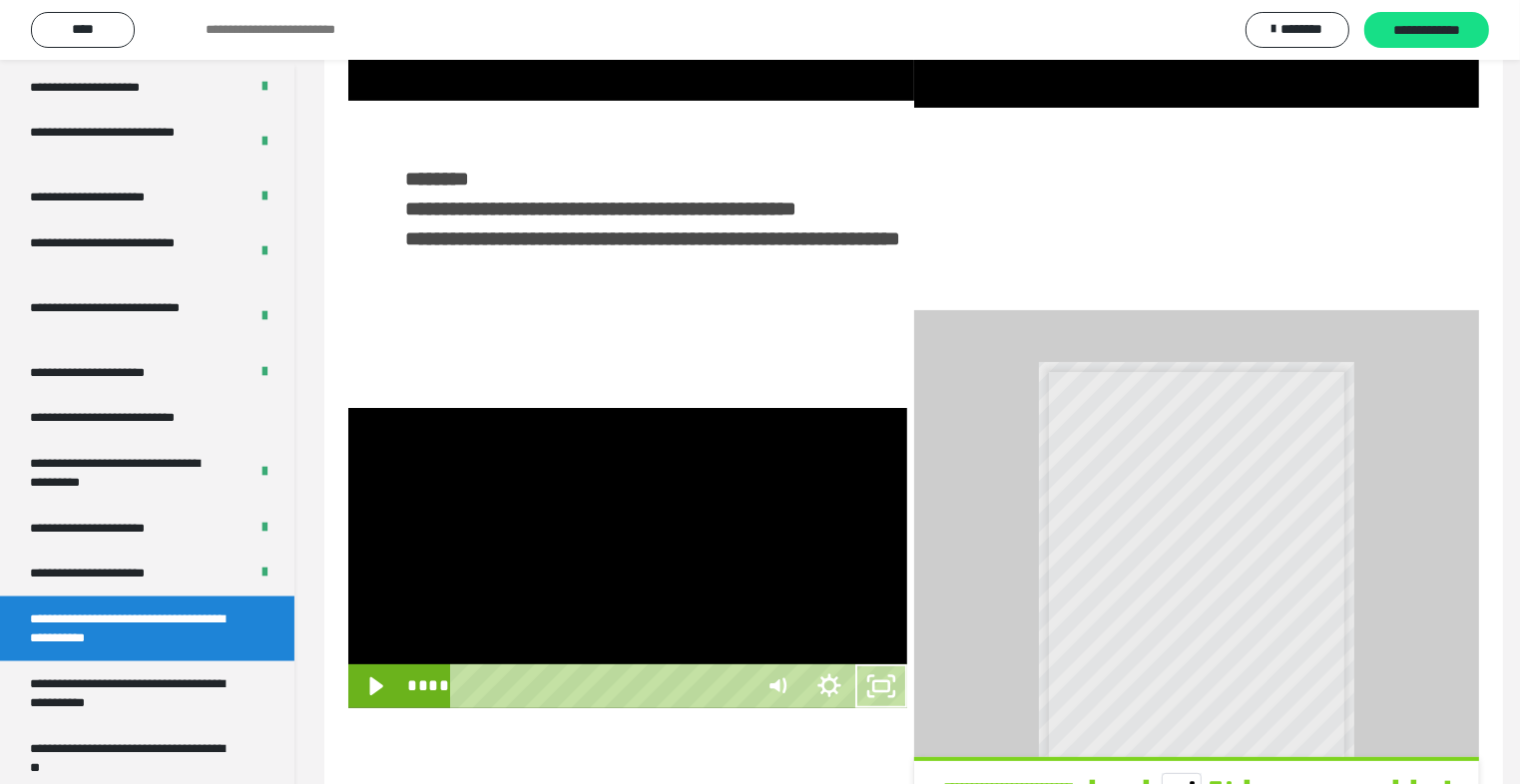 scroll, scrollTop: 2886, scrollLeft: 0, axis: vertical 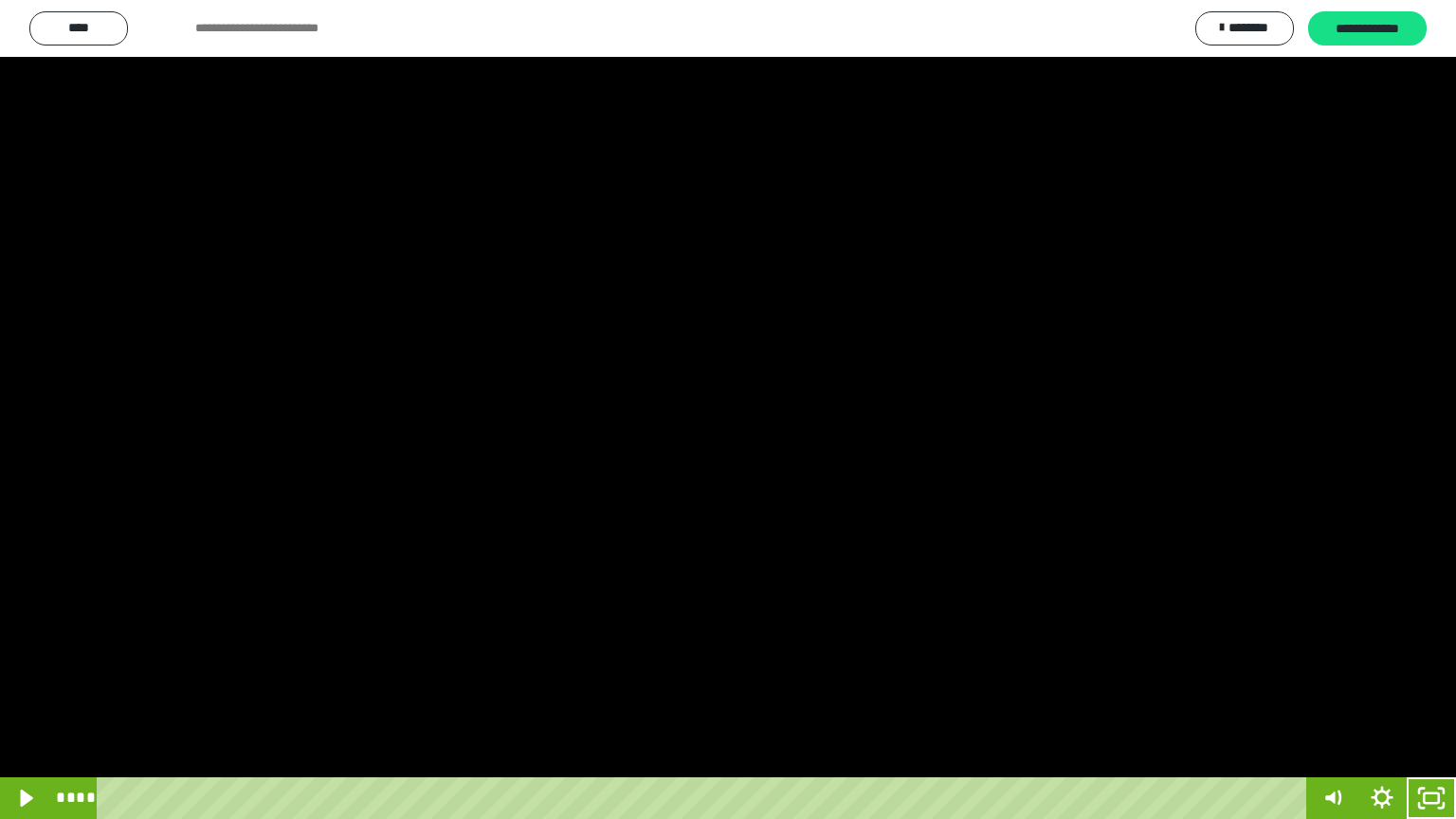 click at bounding box center [728, 410] 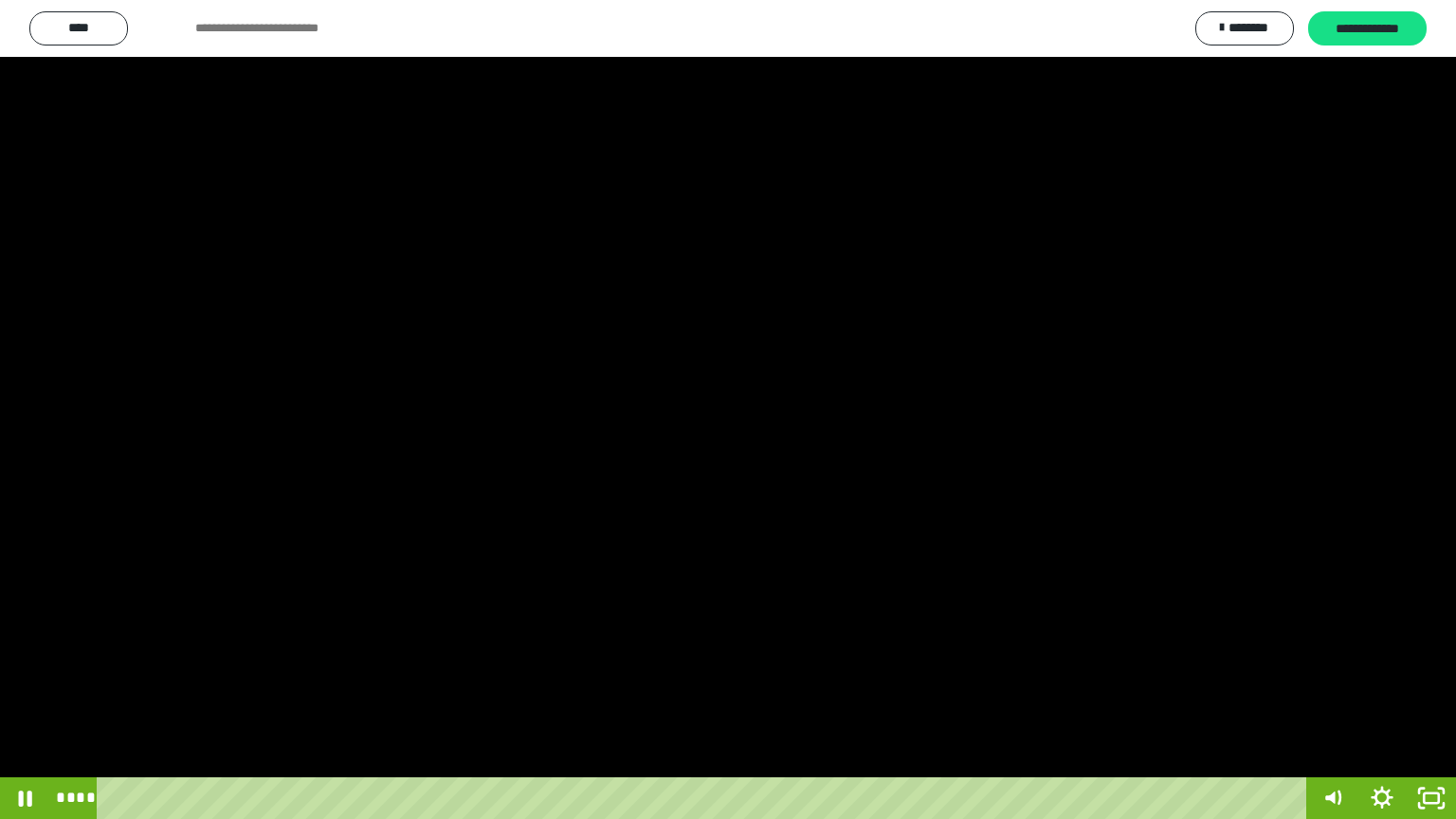 click at bounding box center [728, 410] 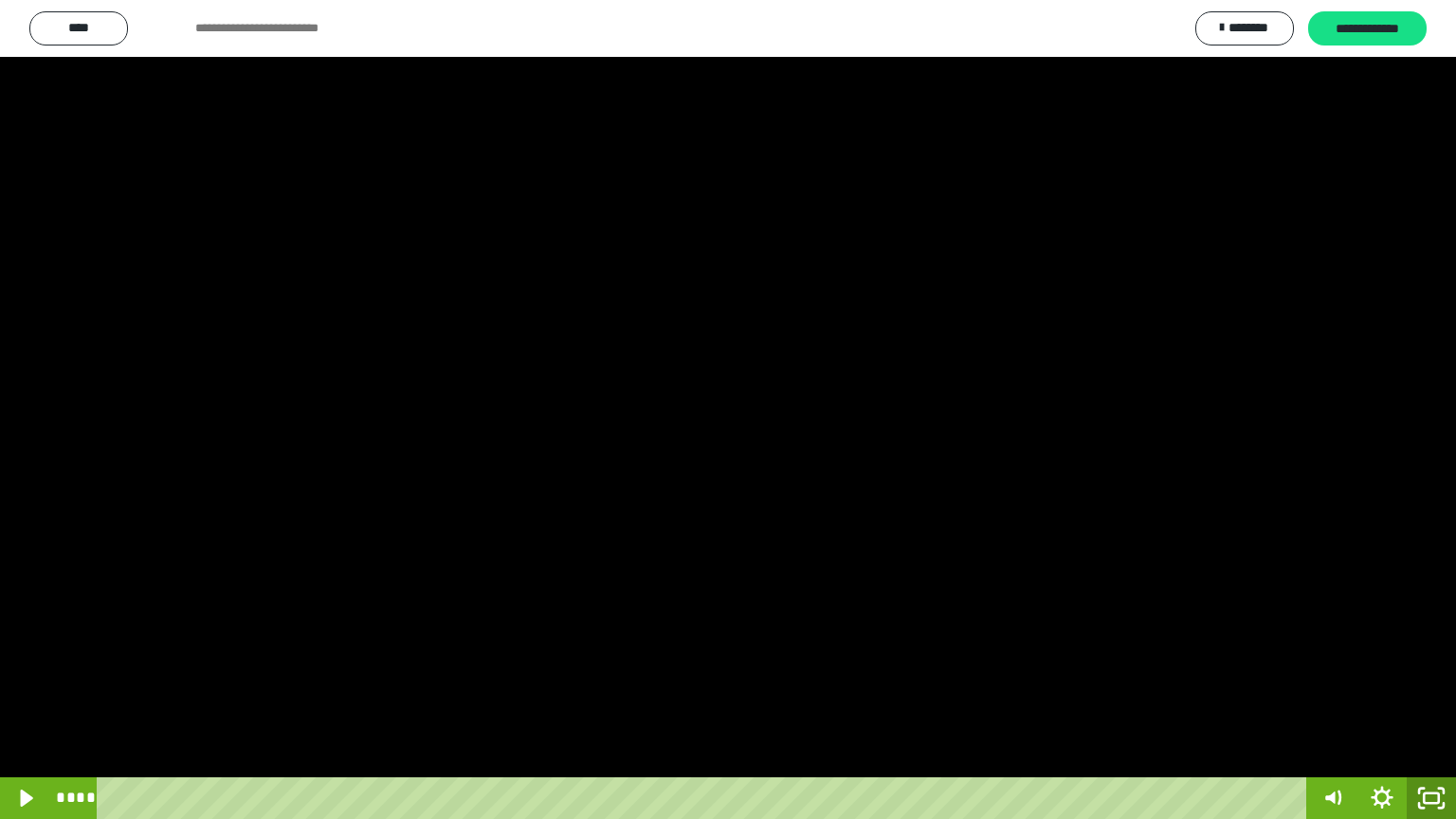 click 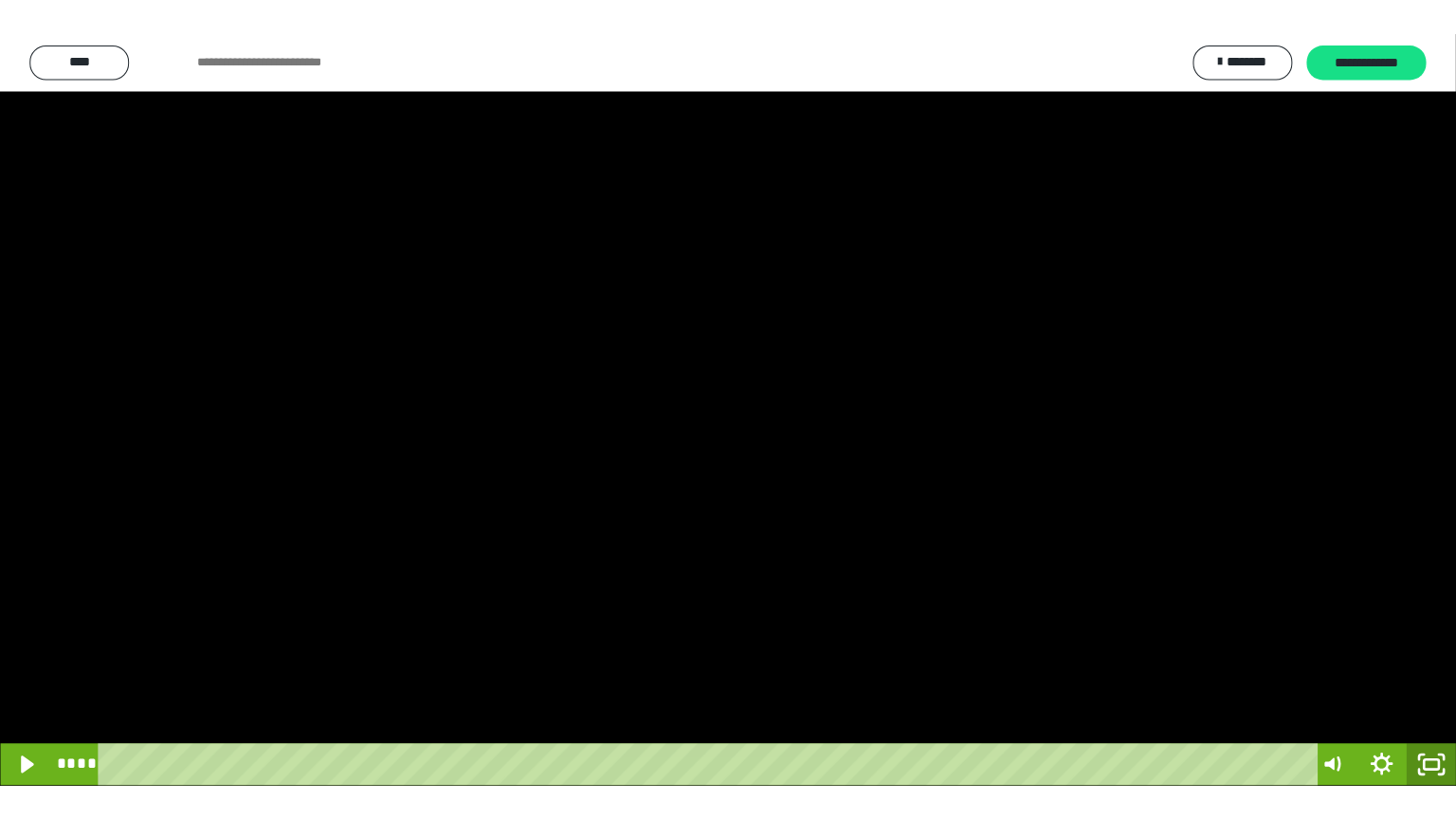scroll, scrollTop: 2817, scrollLeft: 0, axis: vertical 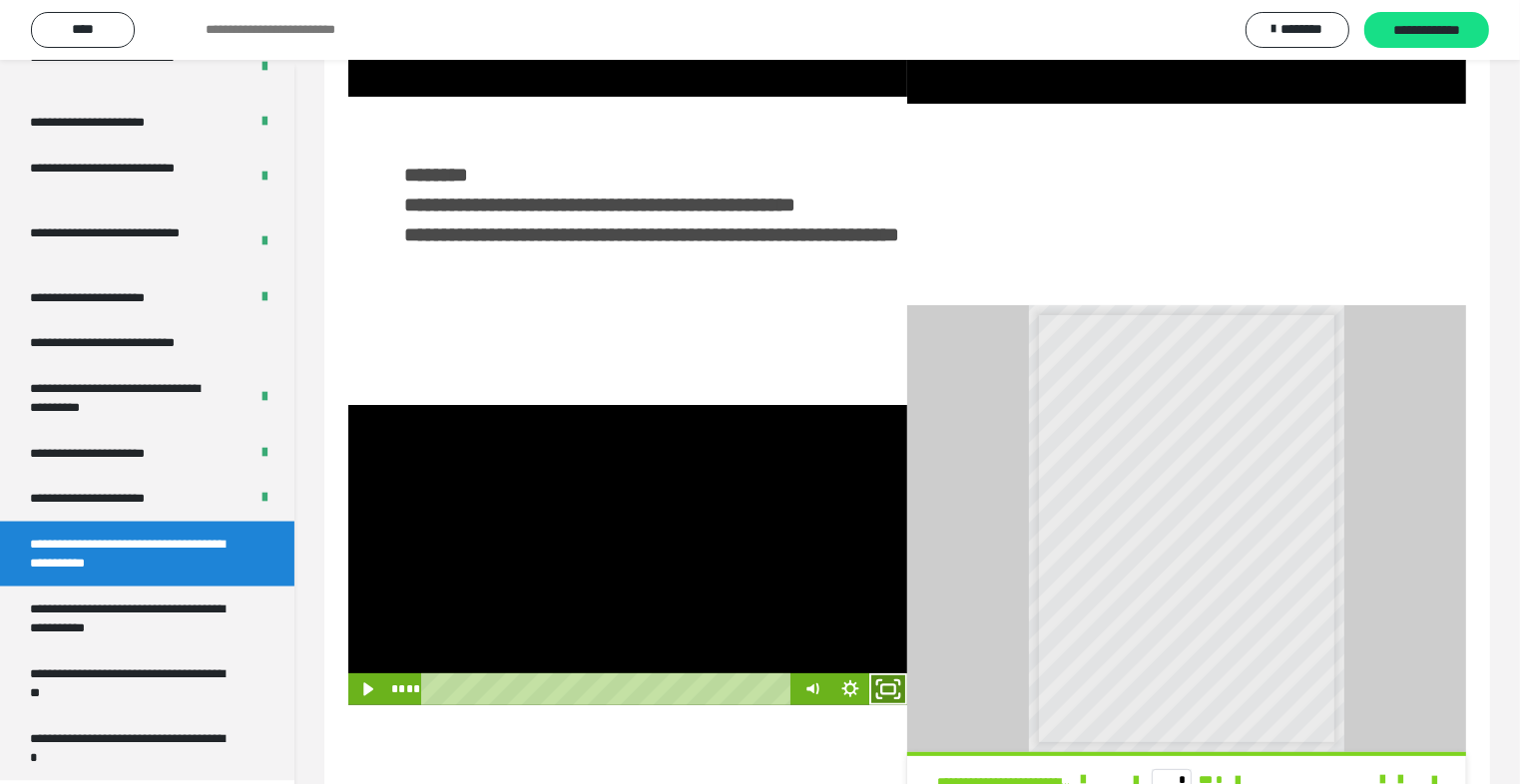 click 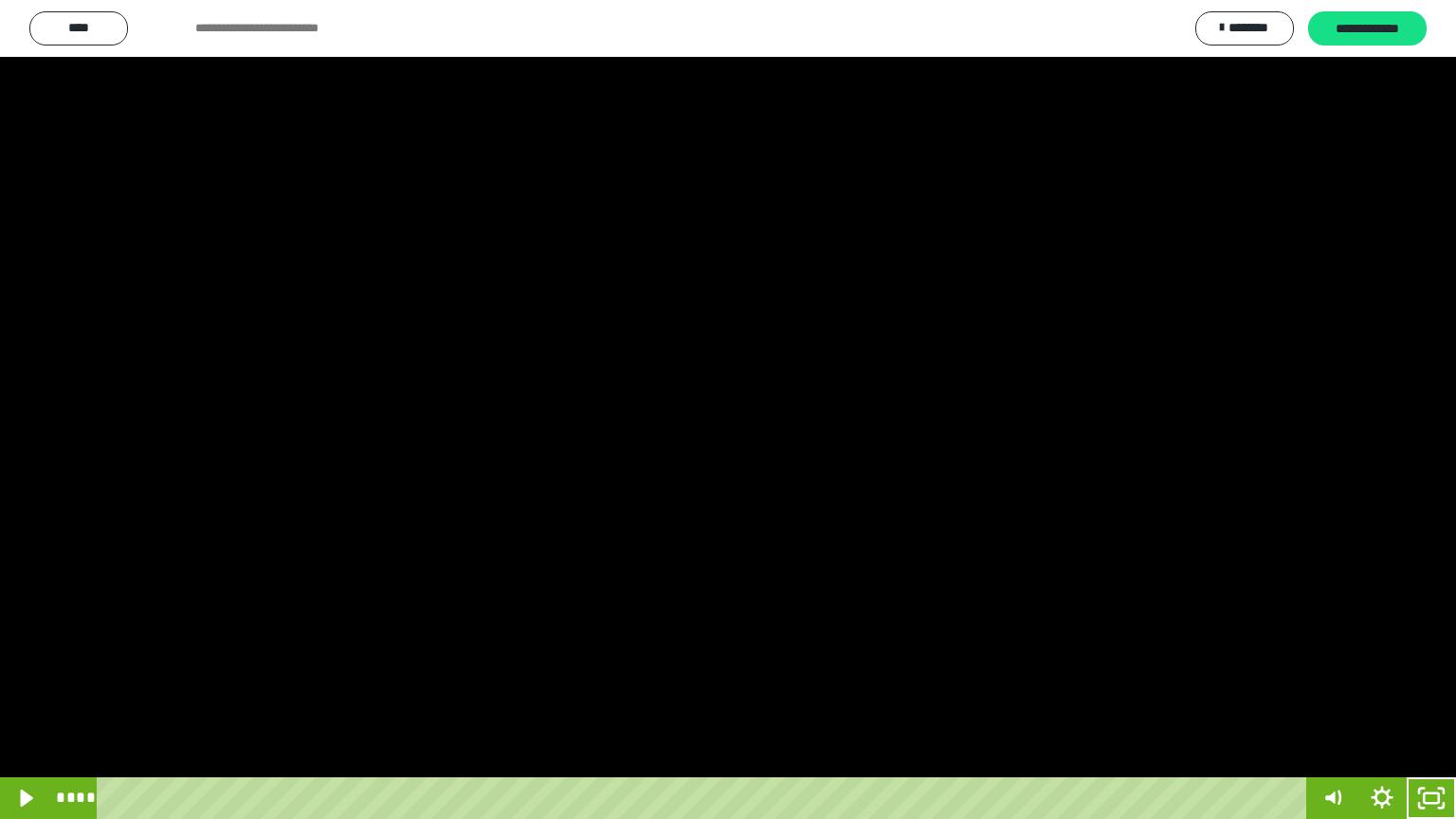 click at bounding box center [728, 410] 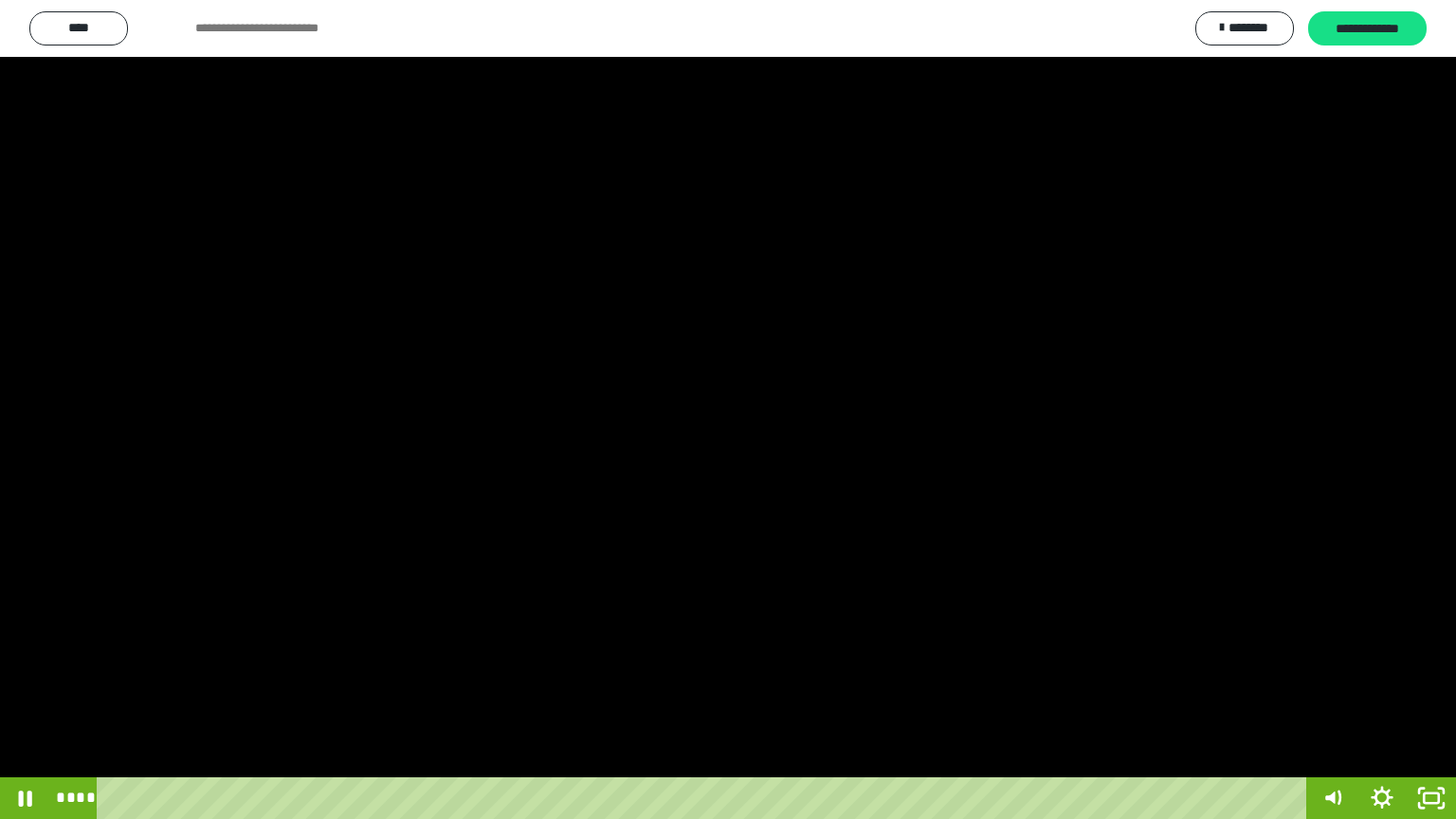 click at bounding box center (728, 410) 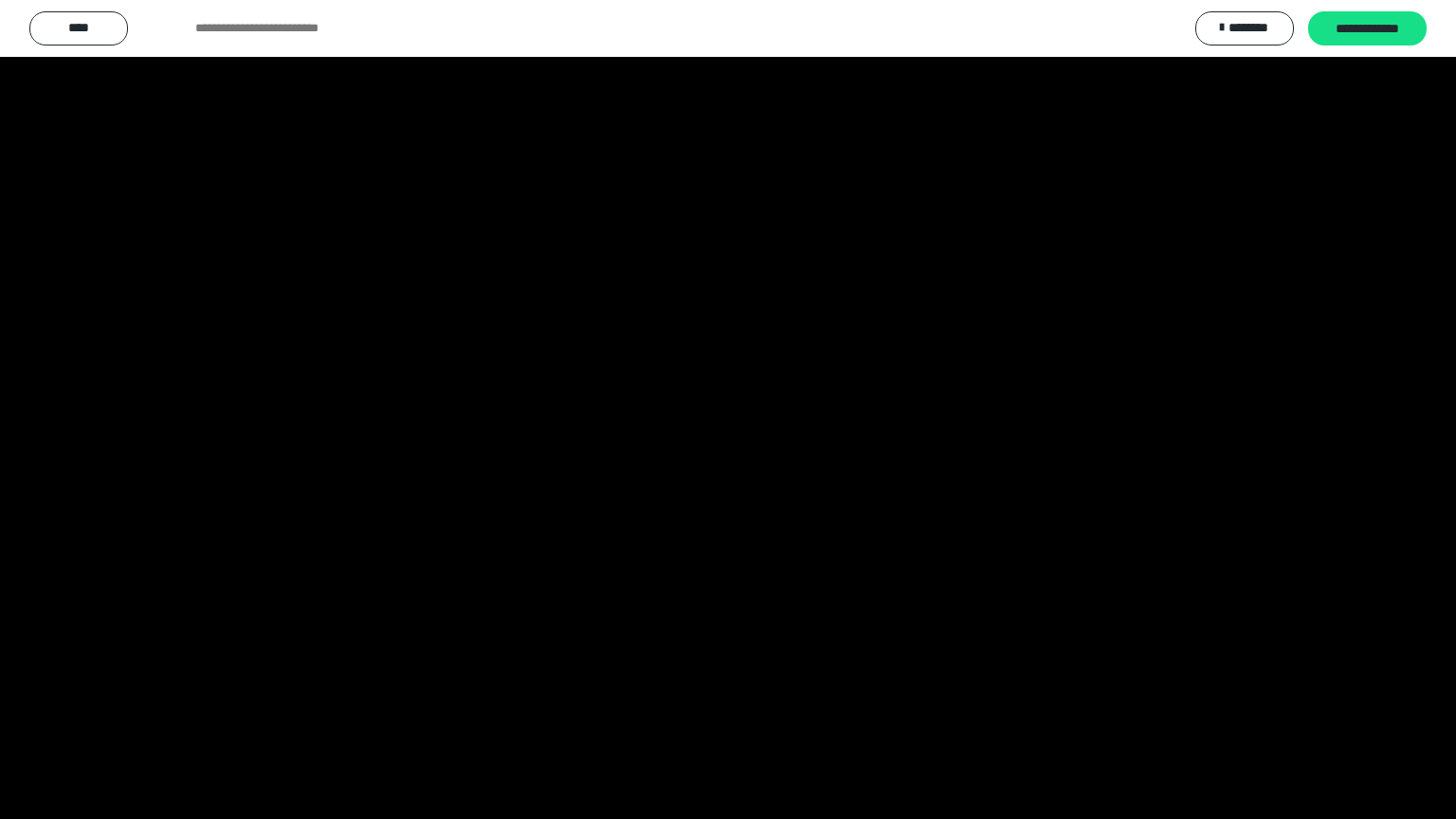 click at bounding box center [728, 410] 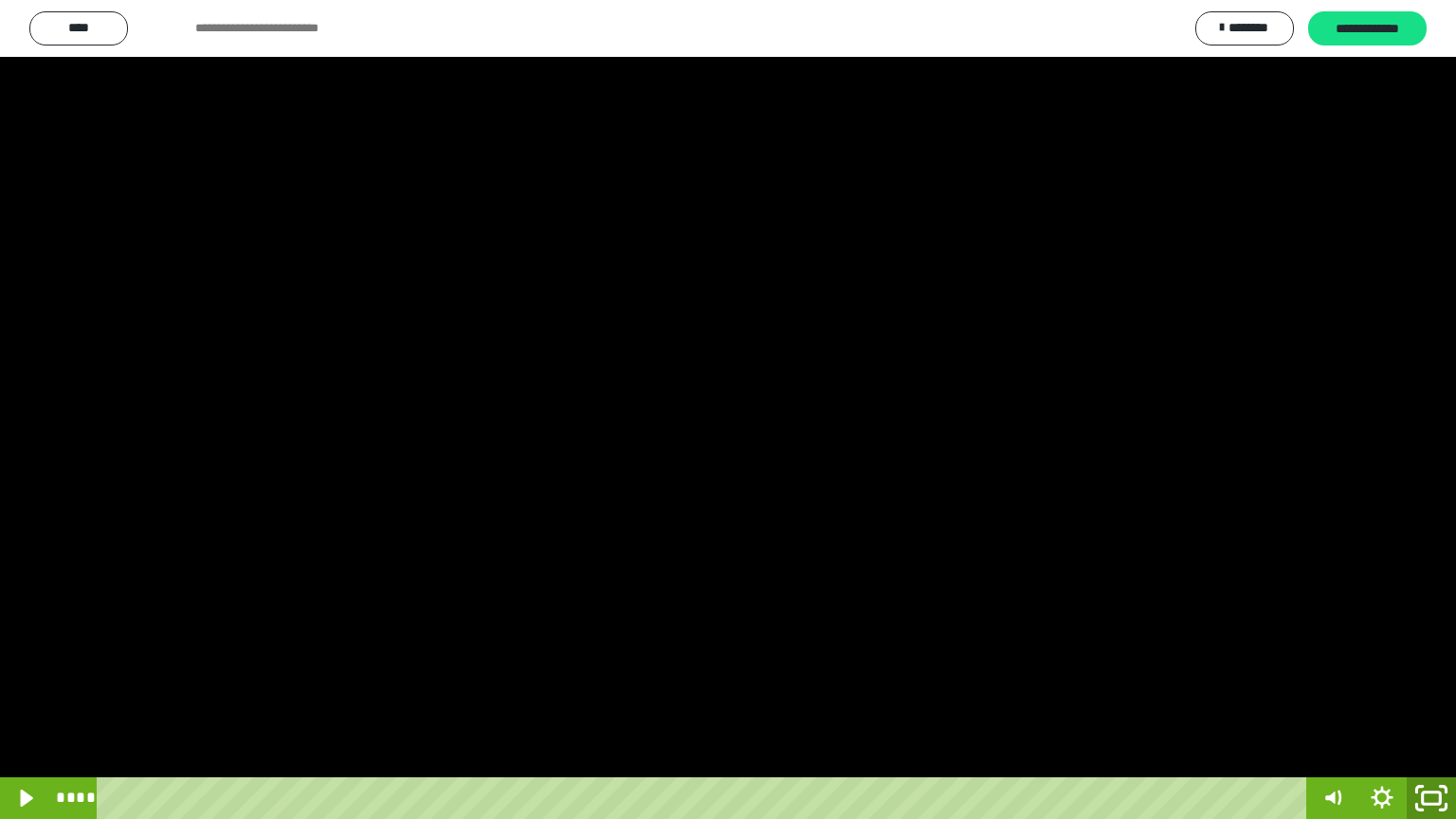 click 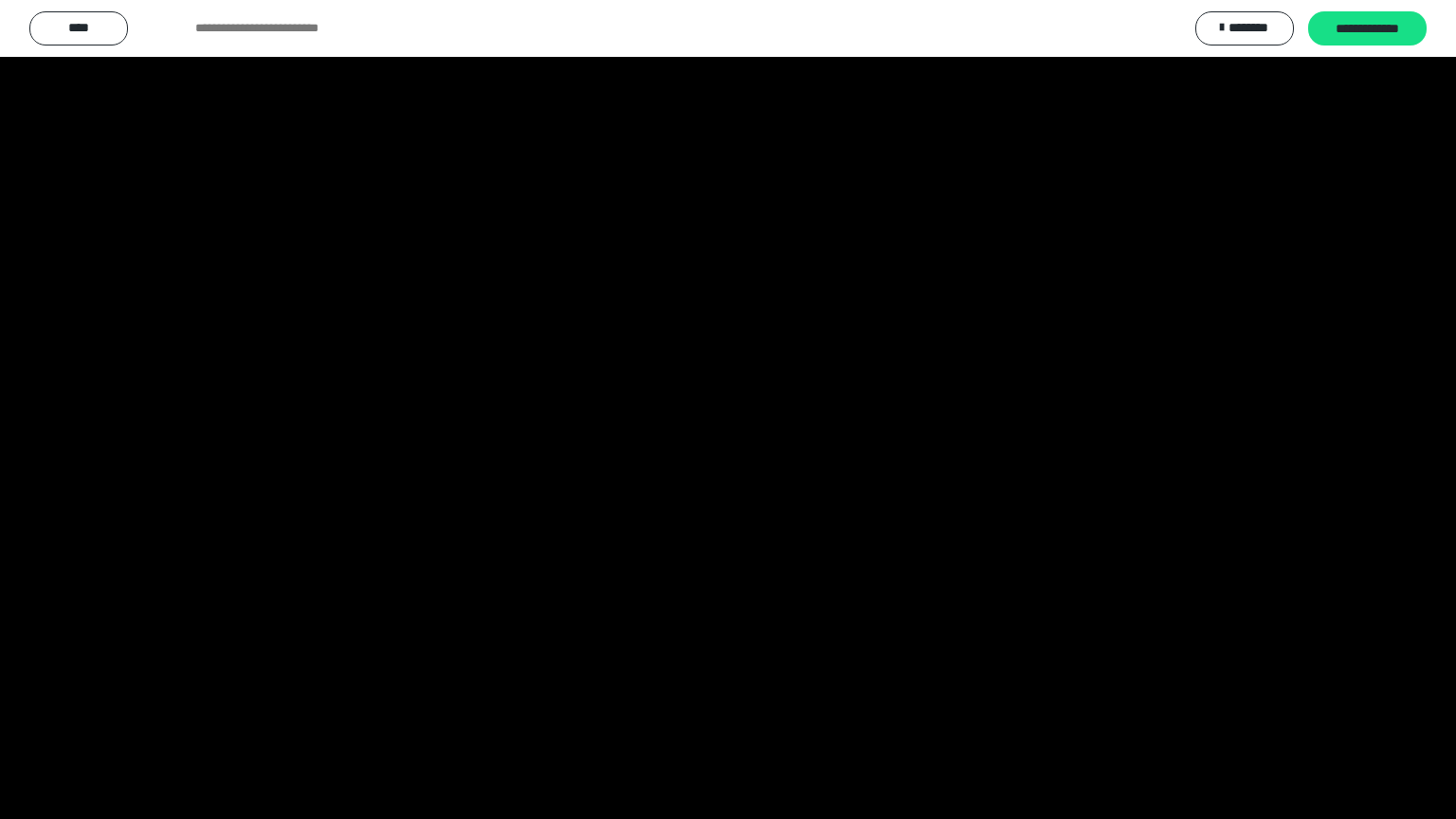 scroll, scrollTop: 2817, scrollLeft: 0, axis: vertical 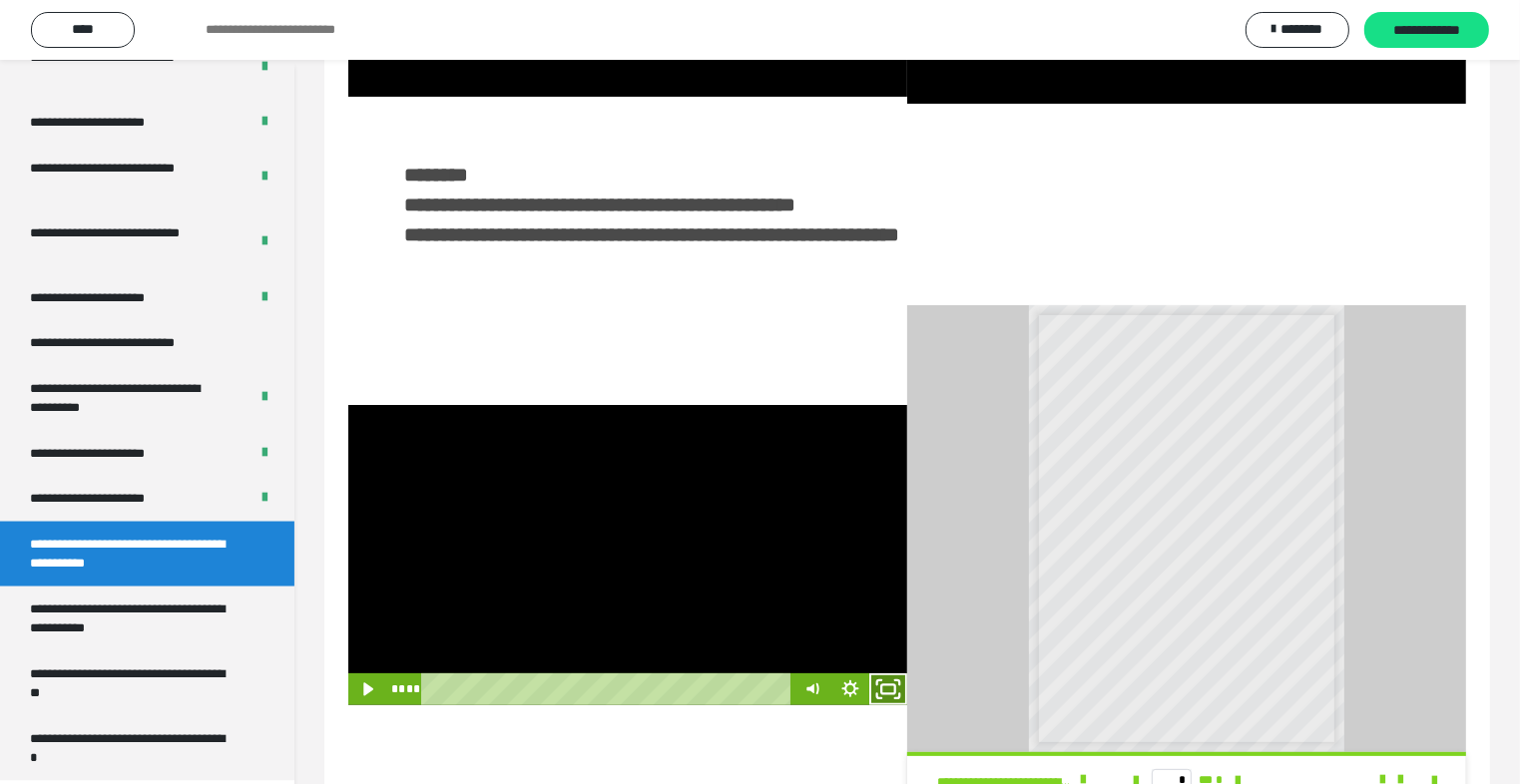 click 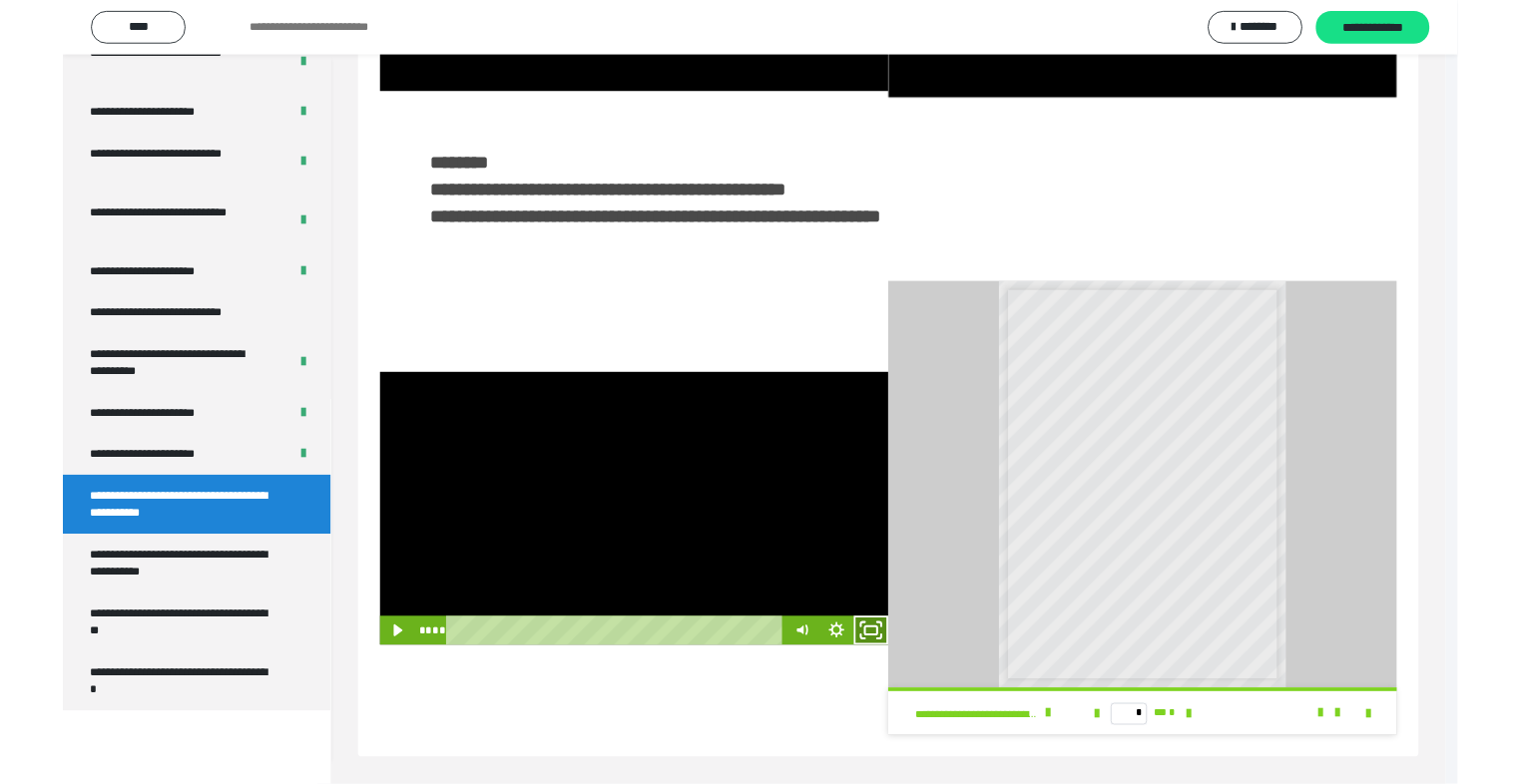 scroll, scrollTop: 2886, scrollLeft: 0, axis: vertical 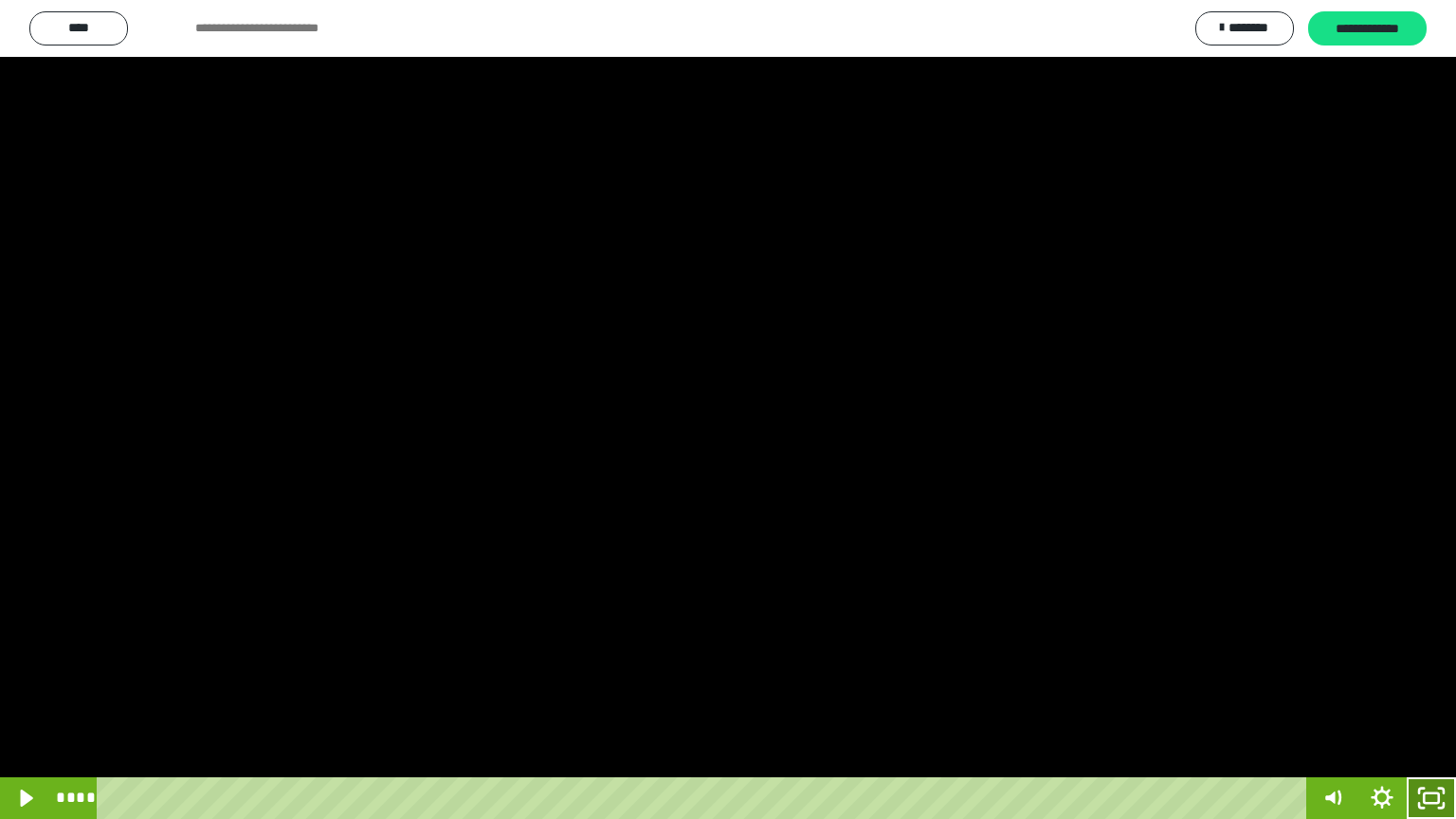 click 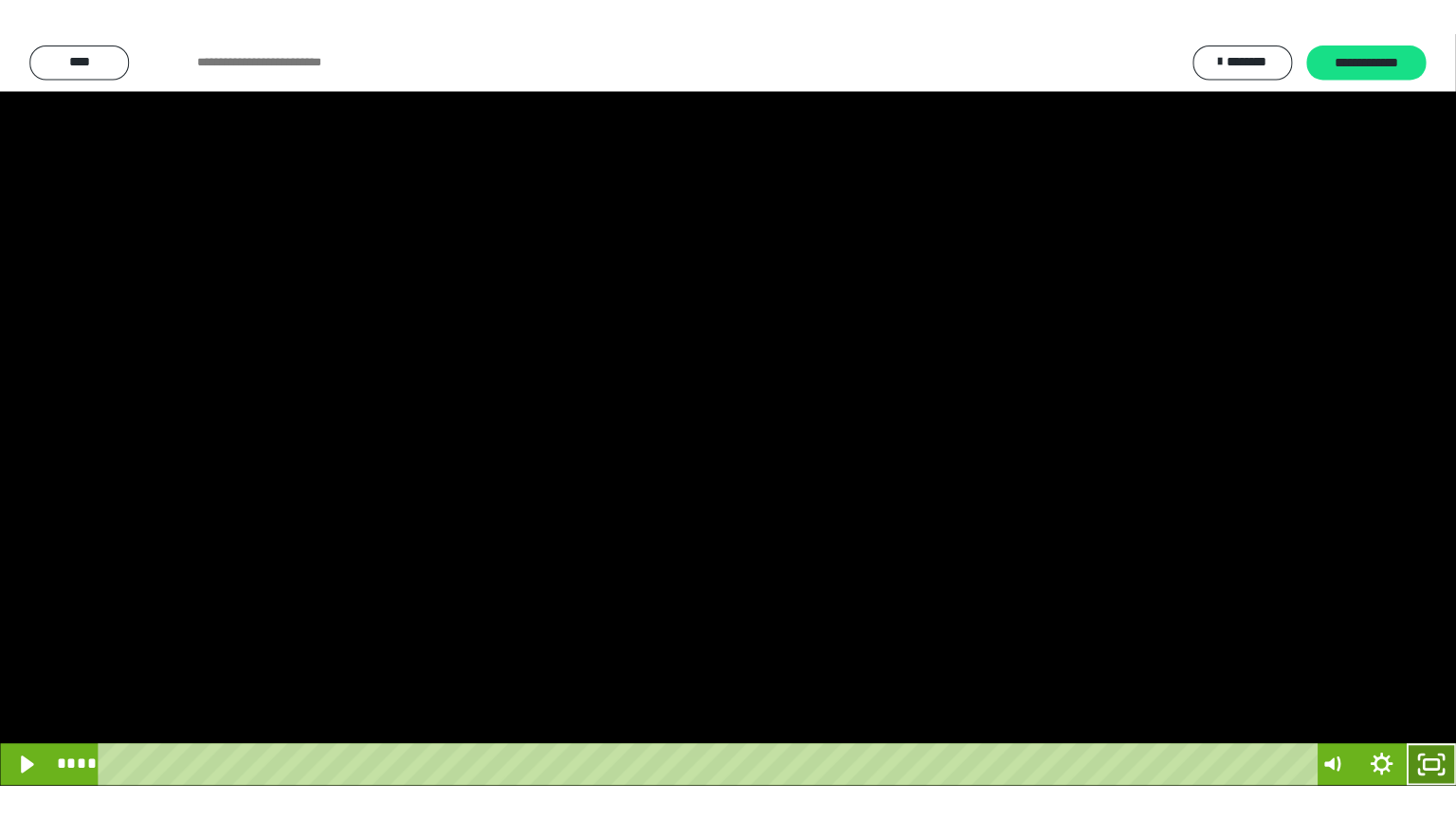 scroll, scrollTop: 2817, scrollLeft: 0, axis: vertical 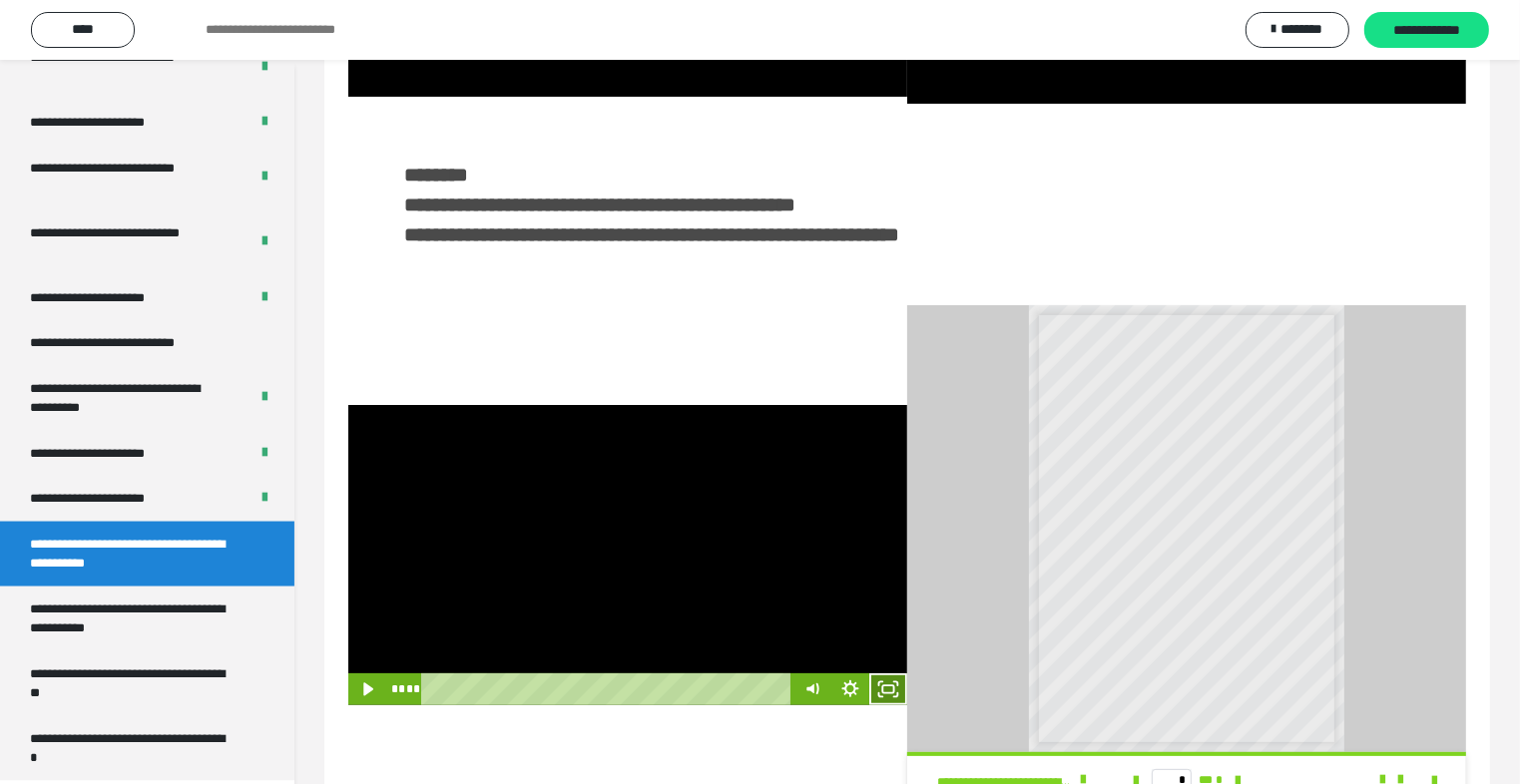 click 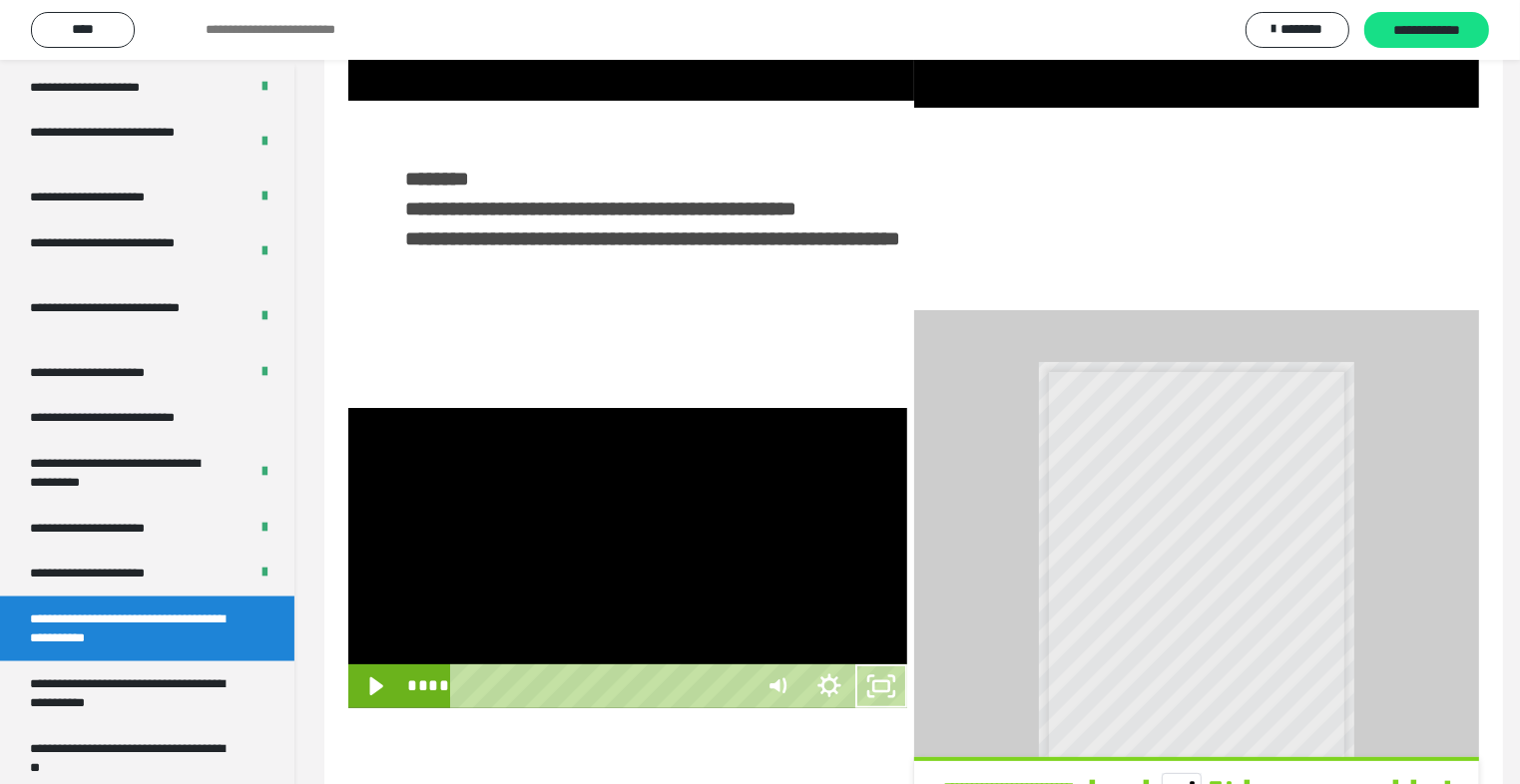 scroll, scrollTop: 2886, scrollLeft: 0, axis: vertical 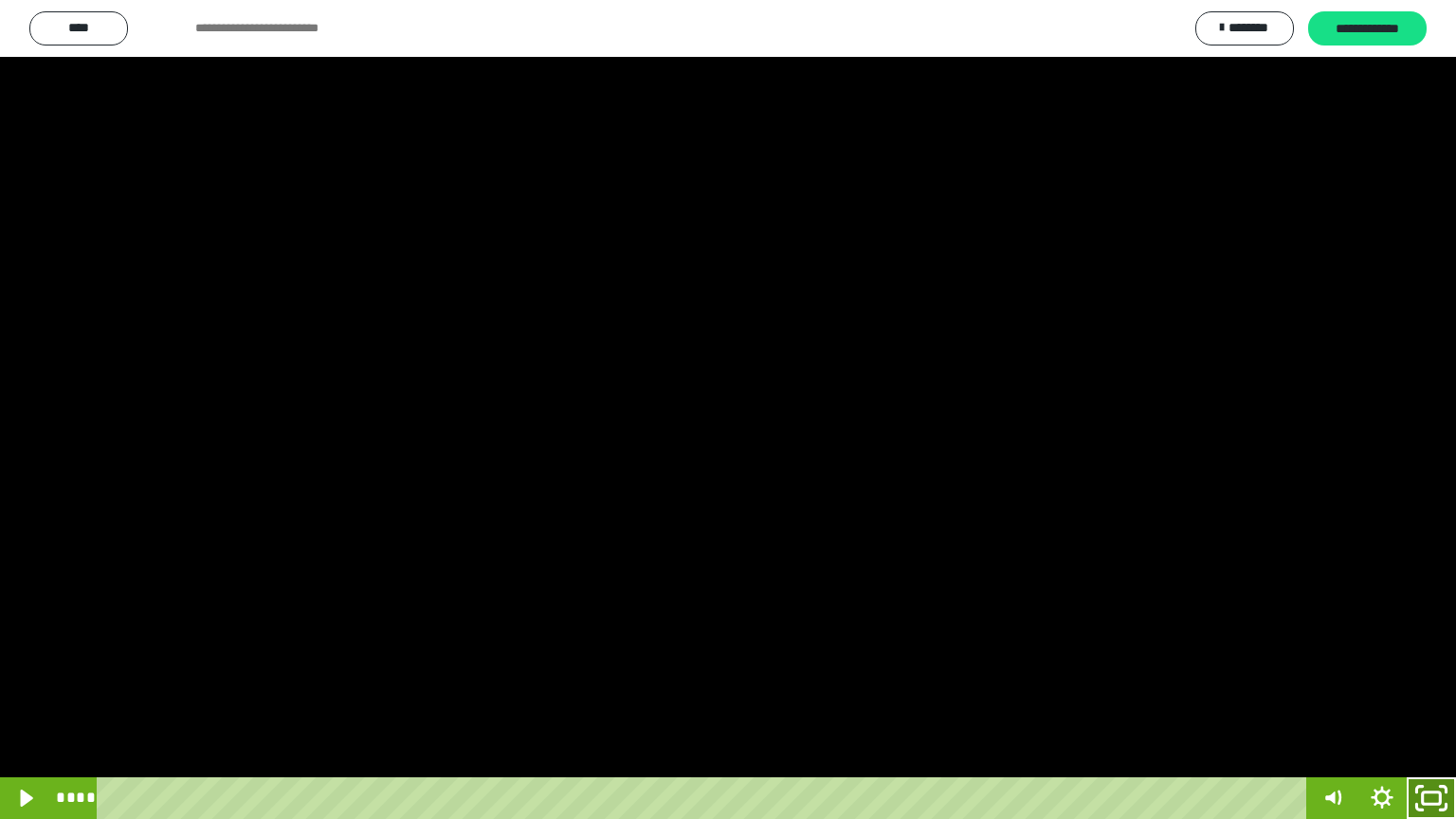 click 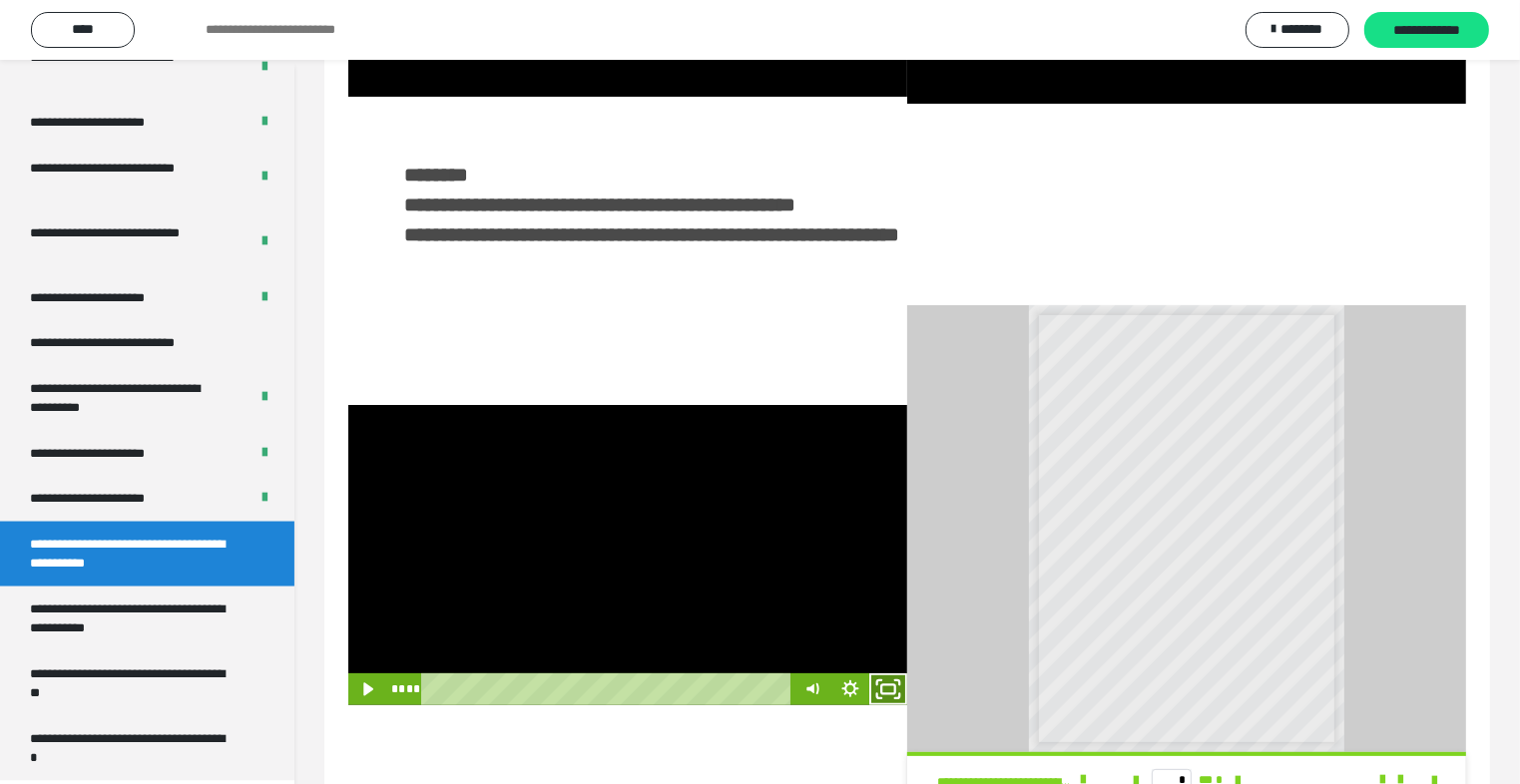 click 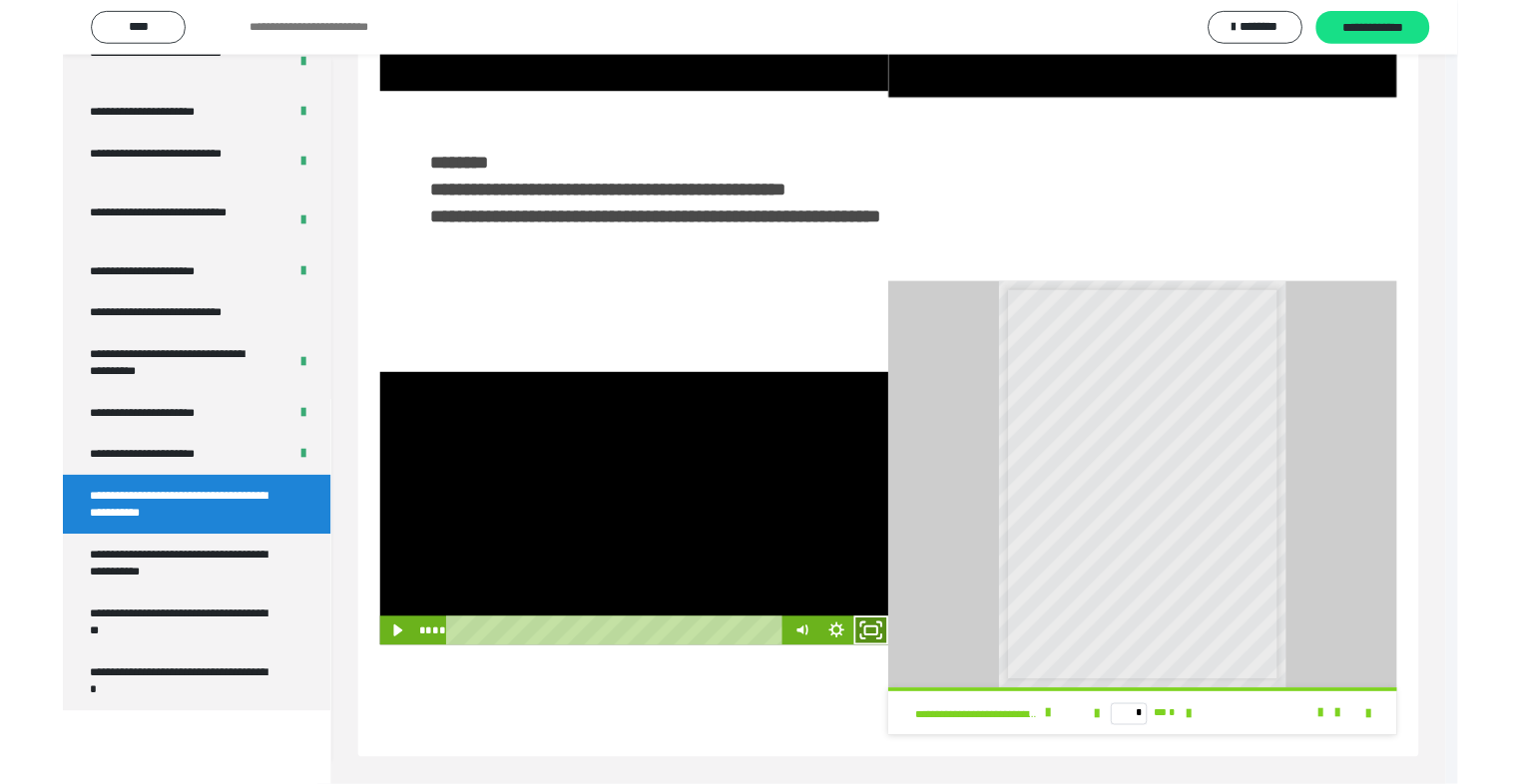 scroll, scrollTop: 2886, scrollLeft: 0, axis: vertical 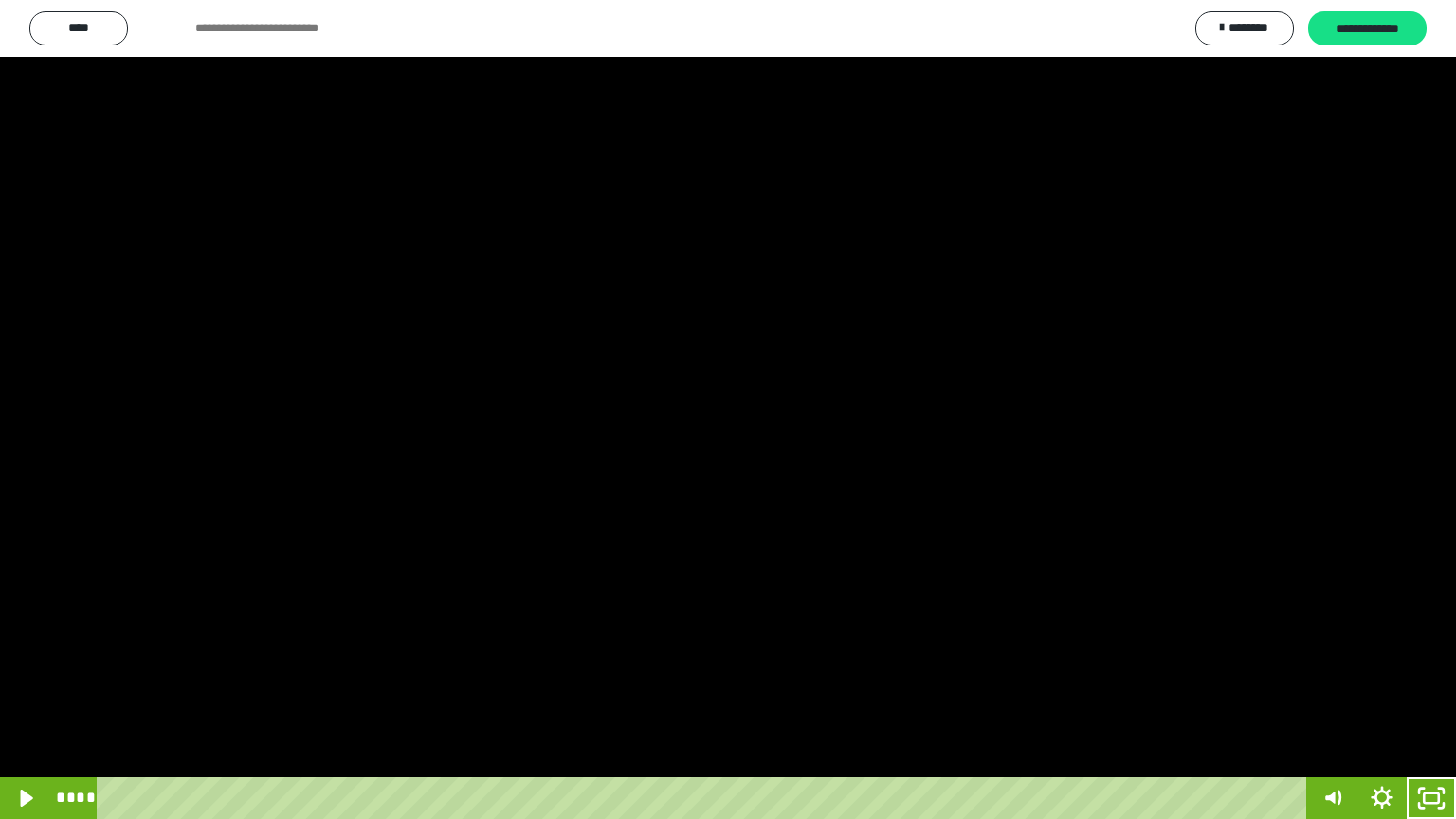 click at bounding box center [728, 410] 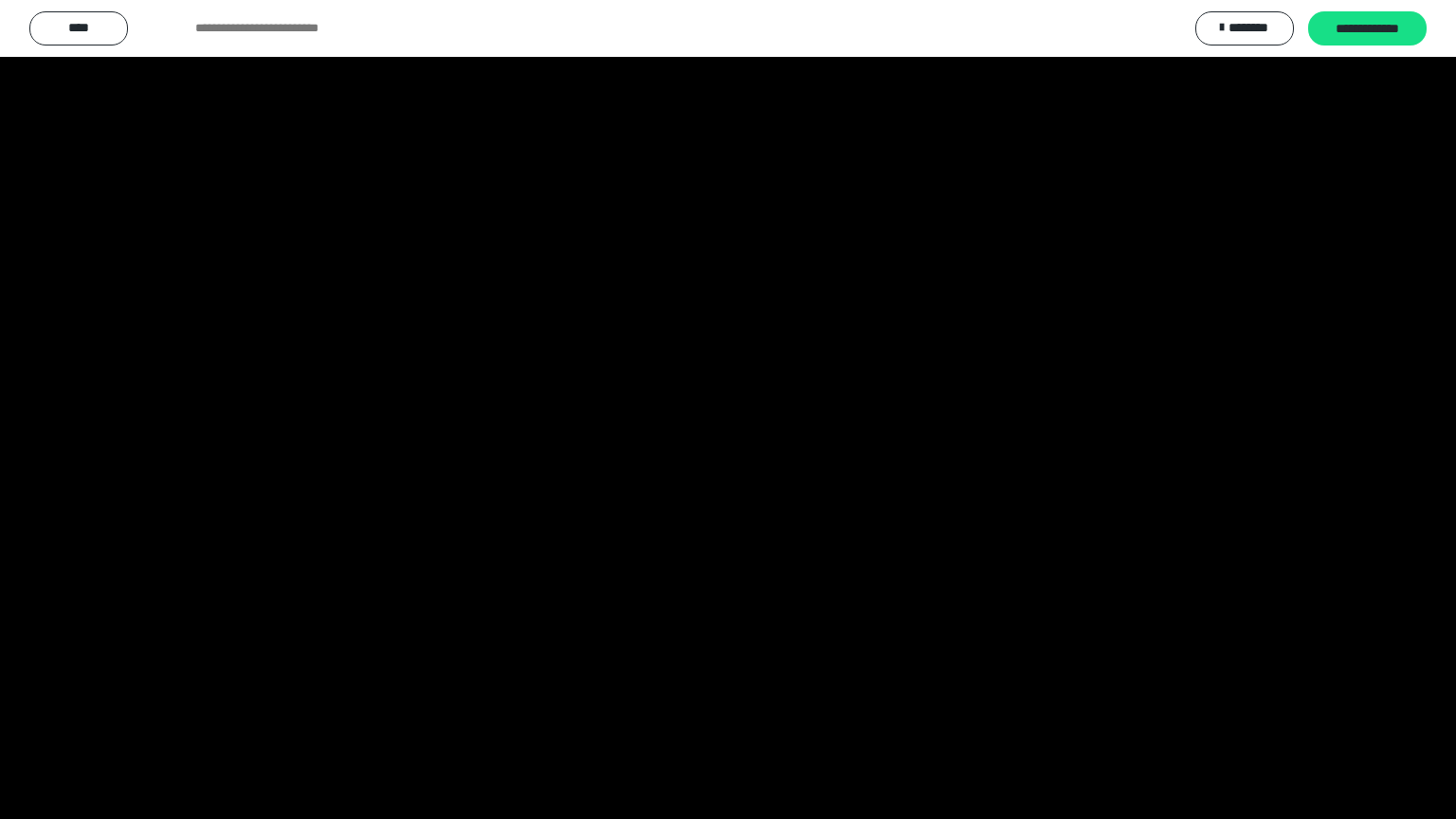 click at bounding box center [728, 410] 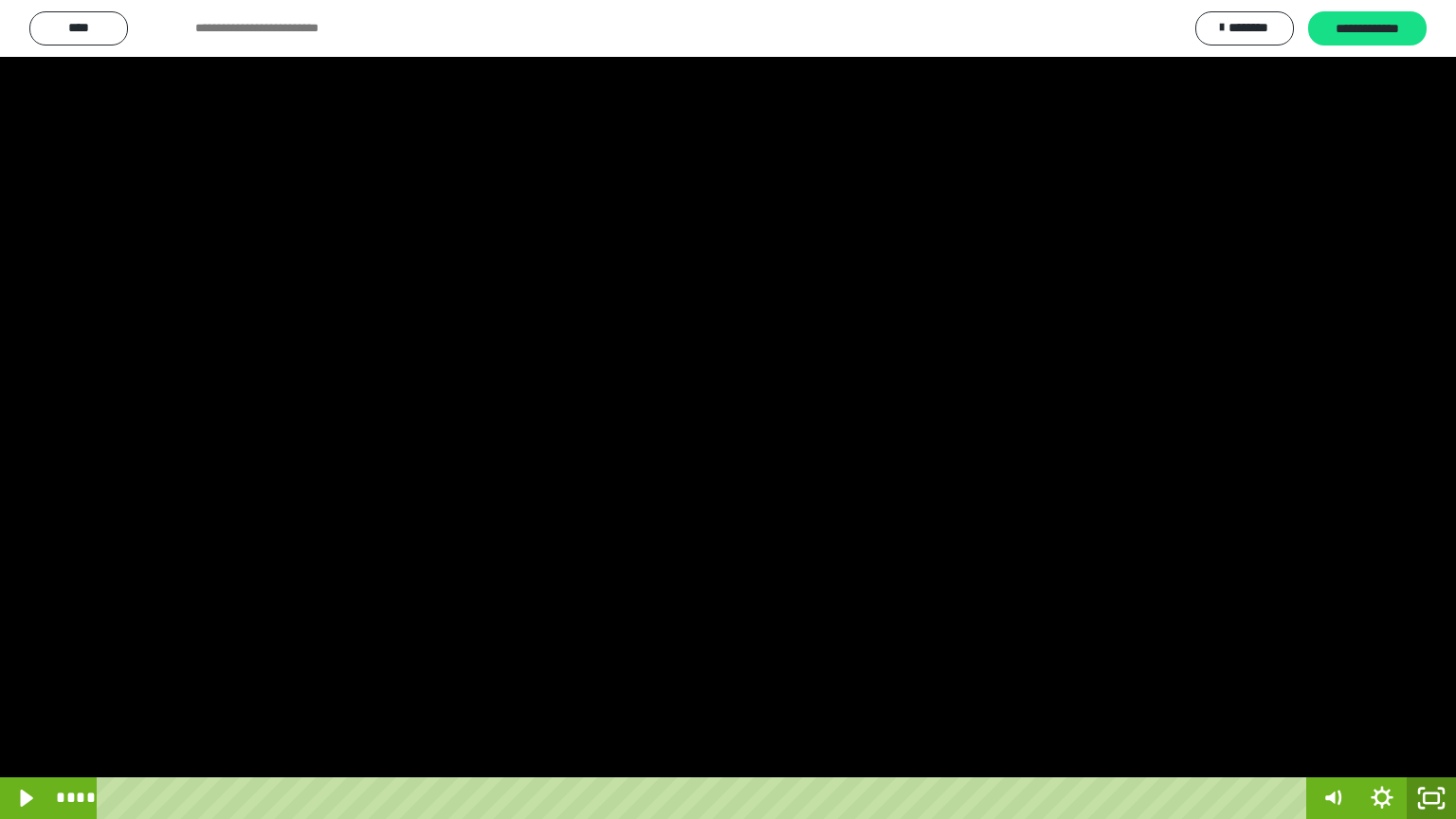 click 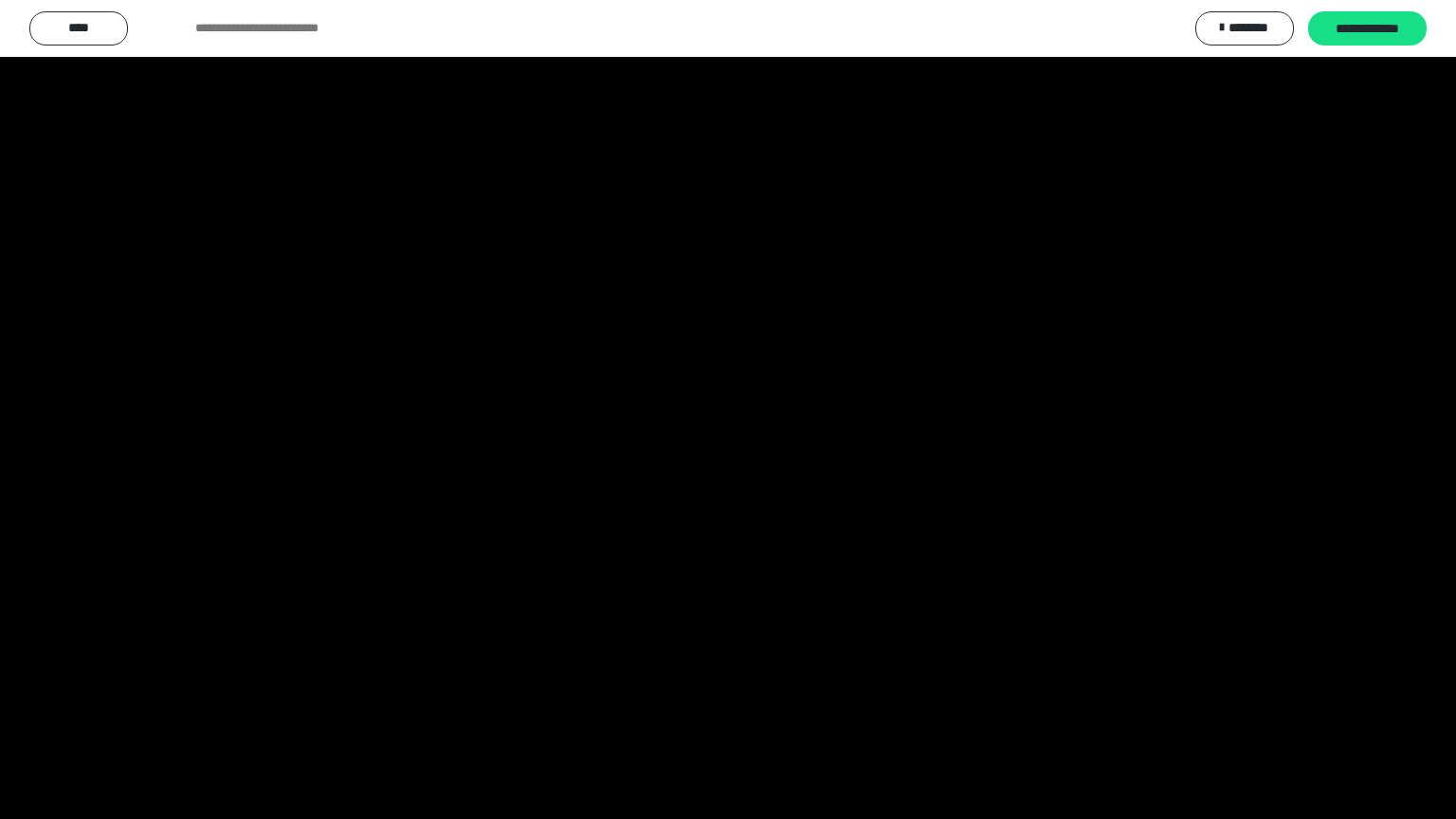 scroll, scrollTop: 2817, scrollLeft: 0, axis: vertical 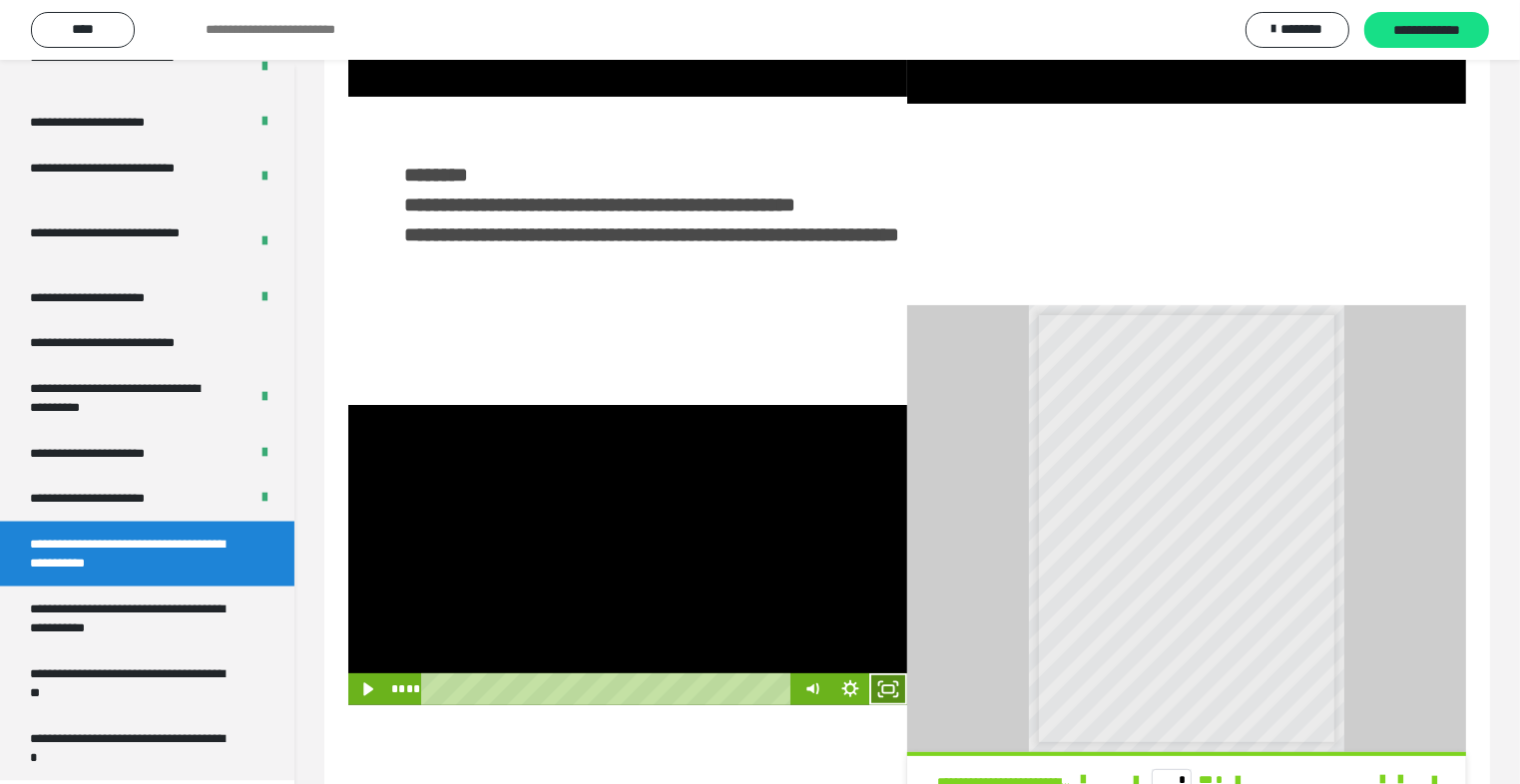 click 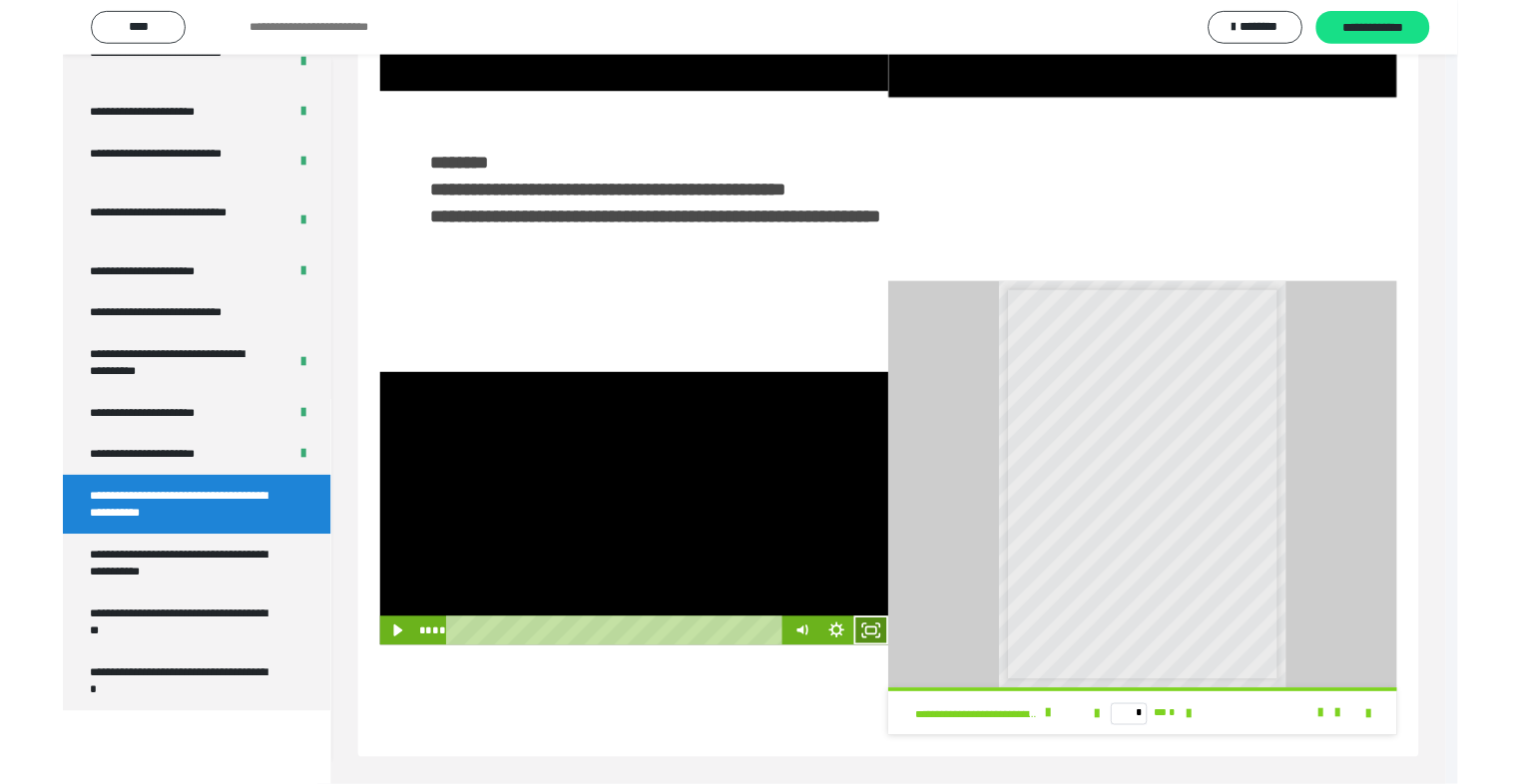 scroll, scrollTop: 2886, scrollLeft: 0, axis: vertical 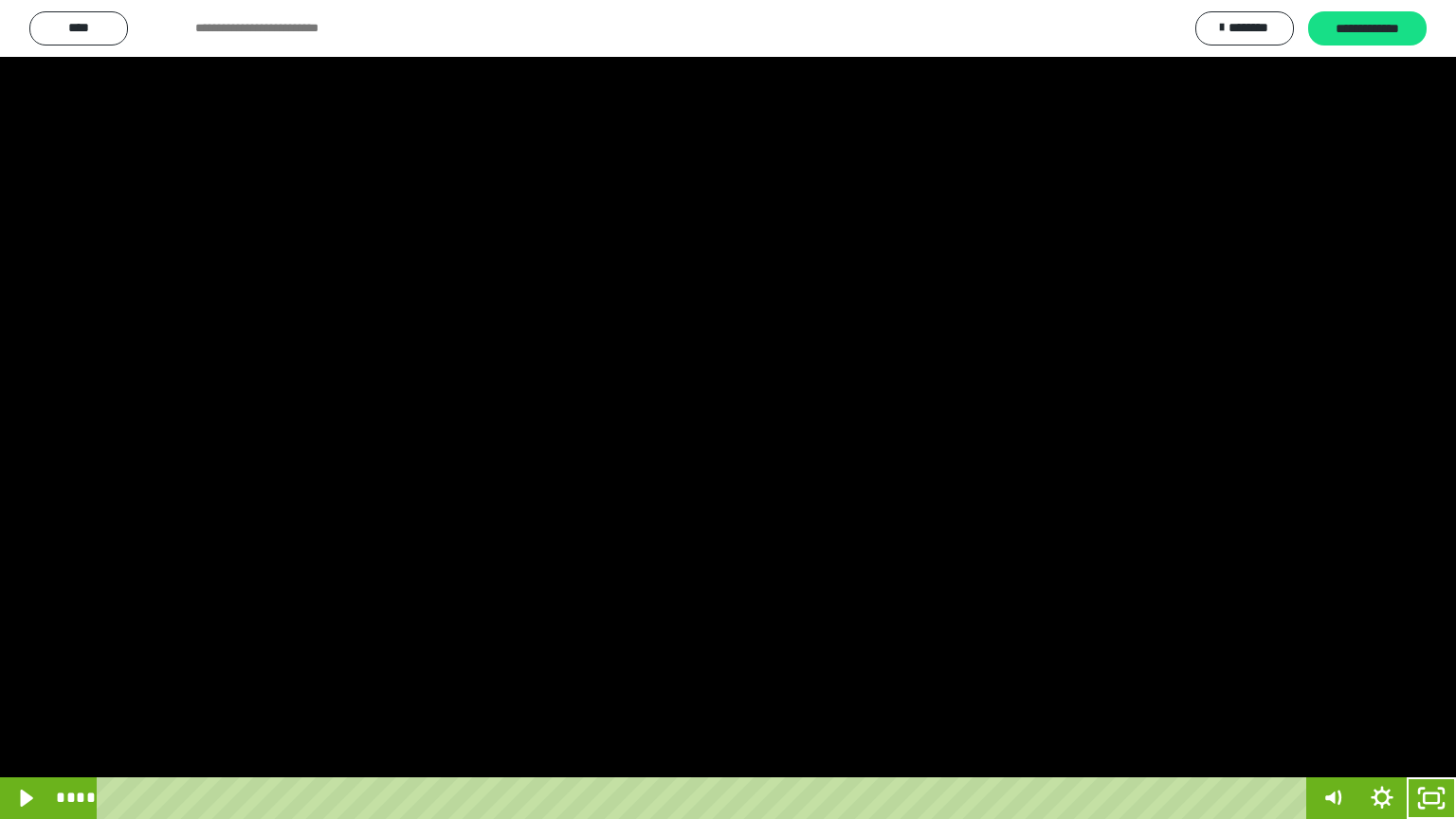 click at bounding box center [728, 410] 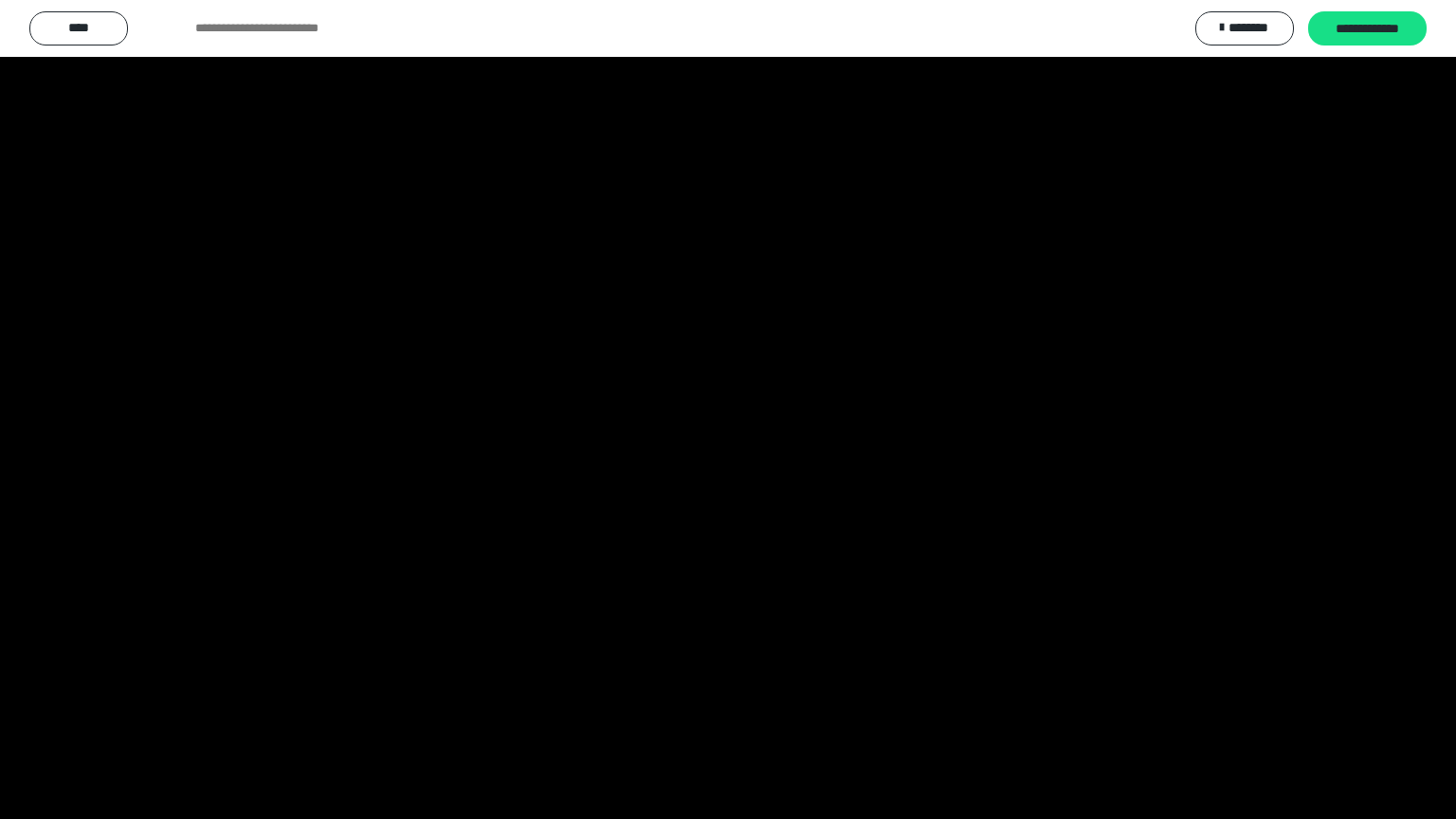 click at bounding box center [728, 410] 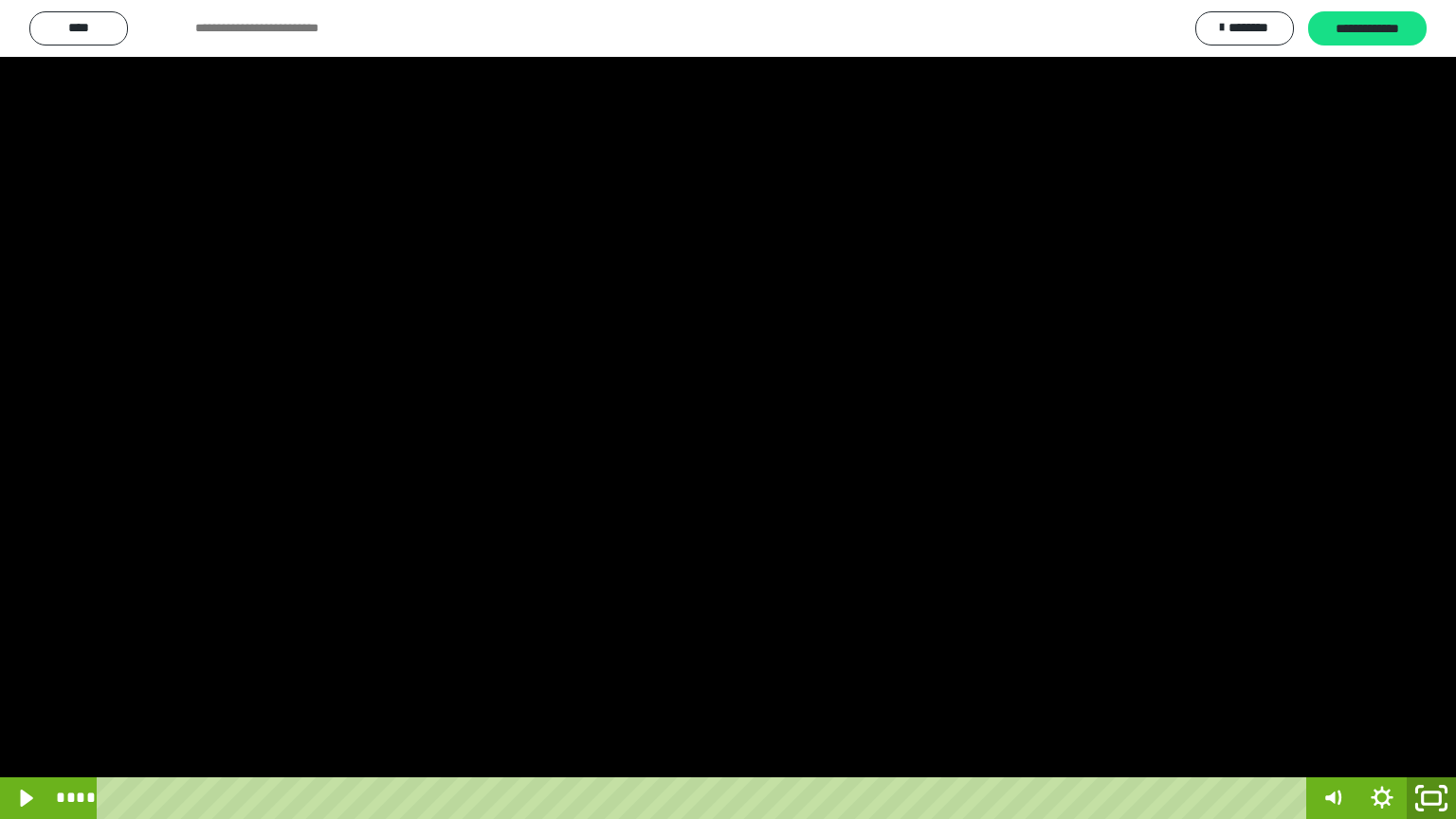 click 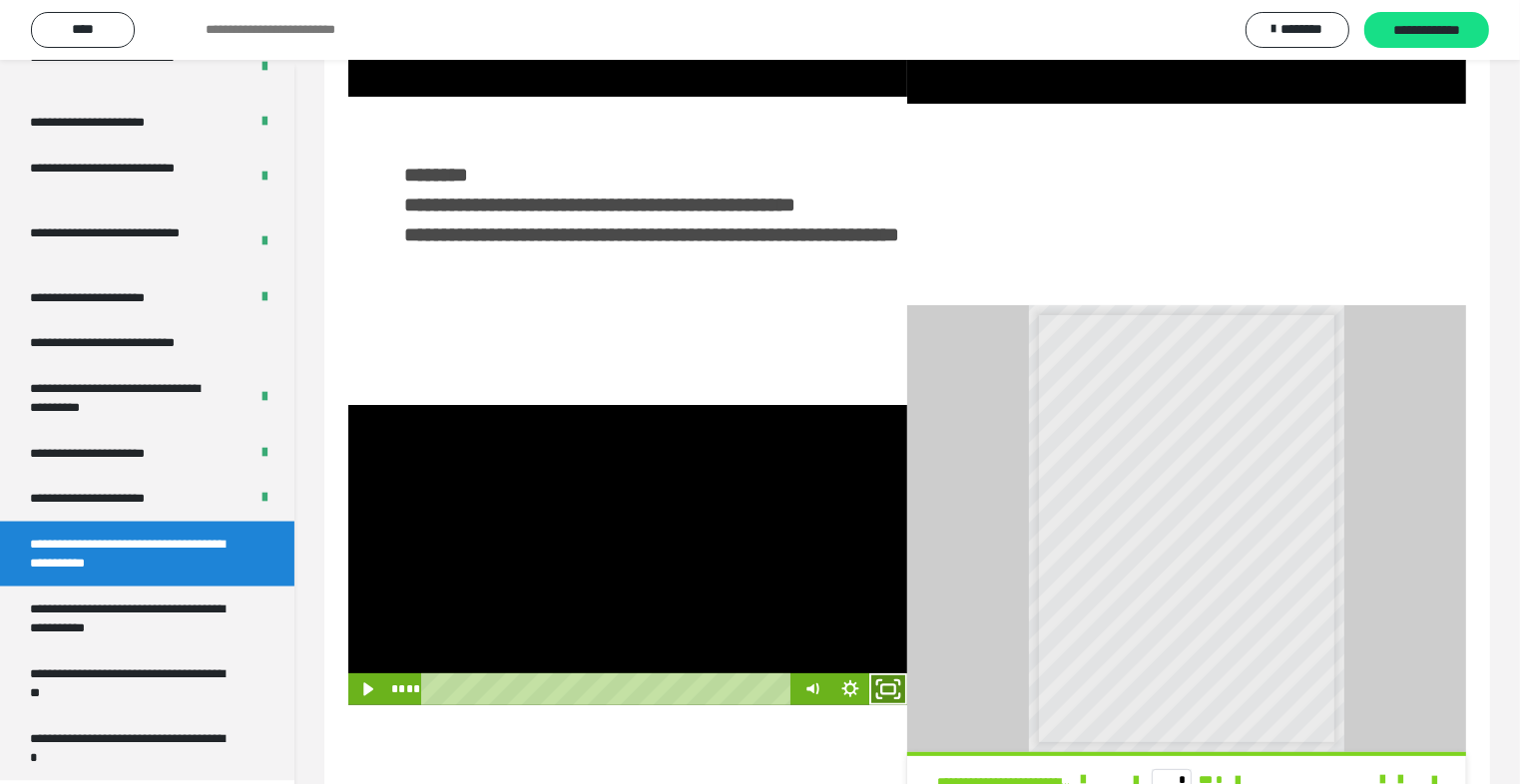click 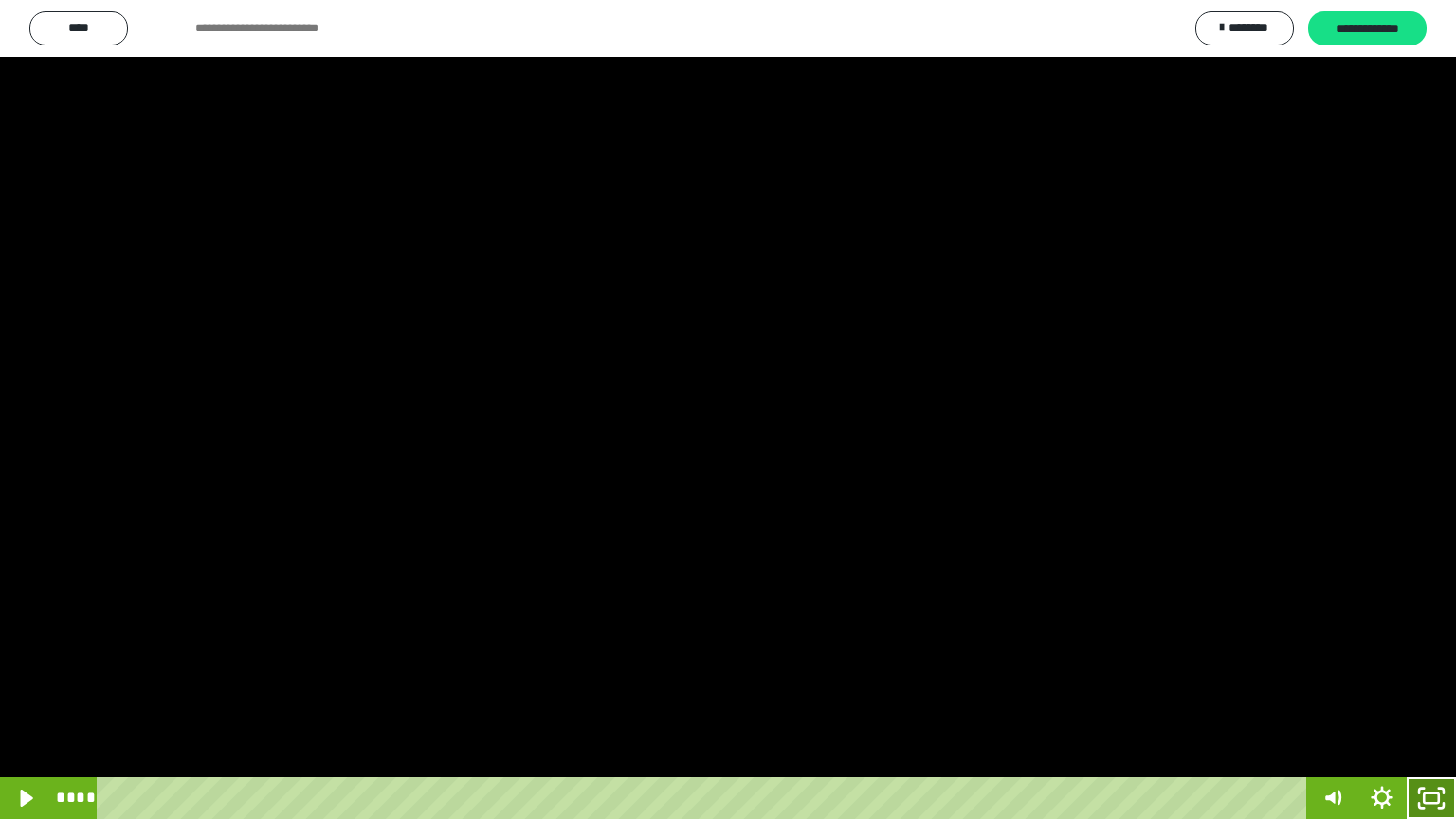 click 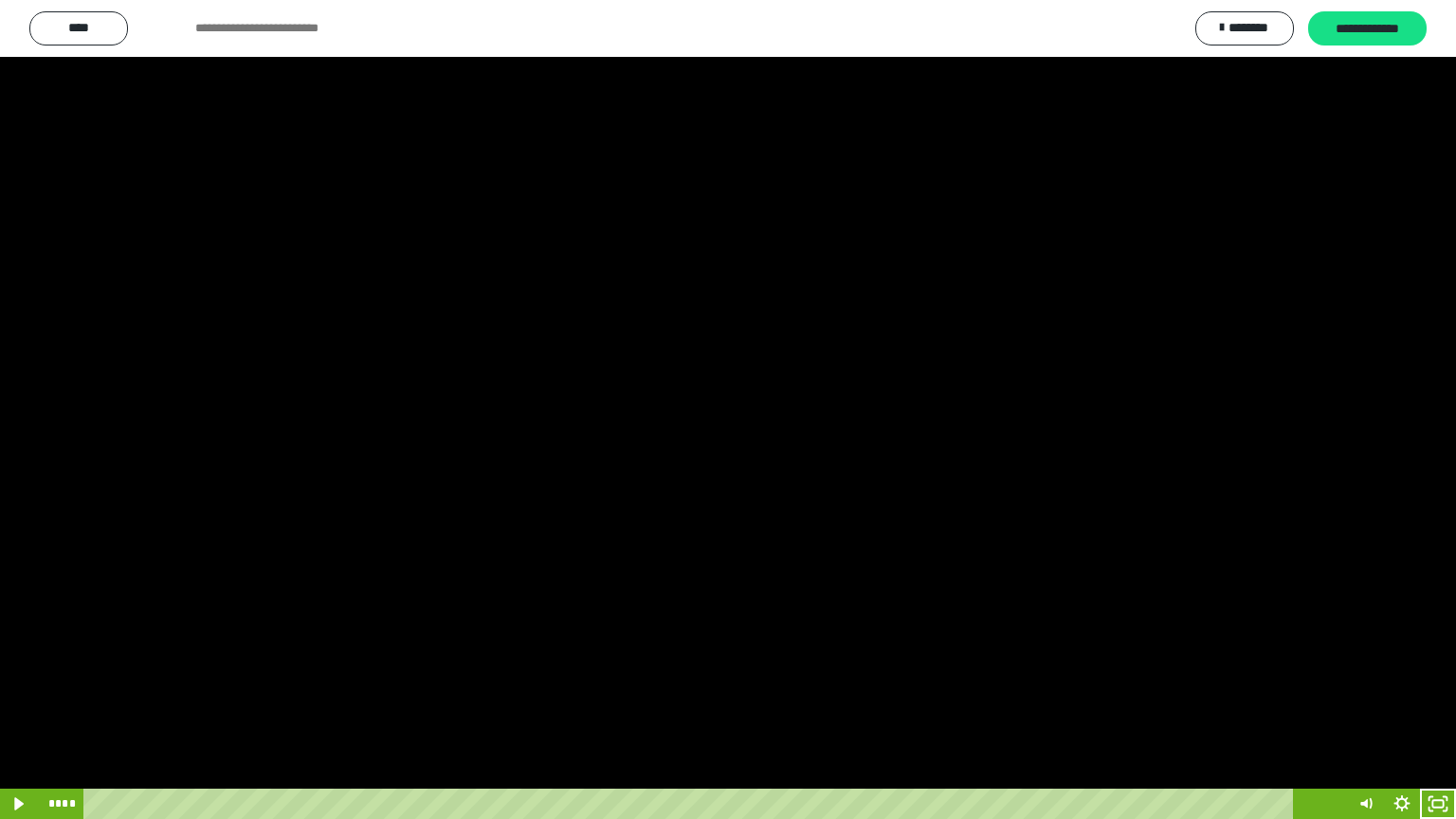 scroll, scrollTop: 2817, scrollLeft: 0, axis: vertical 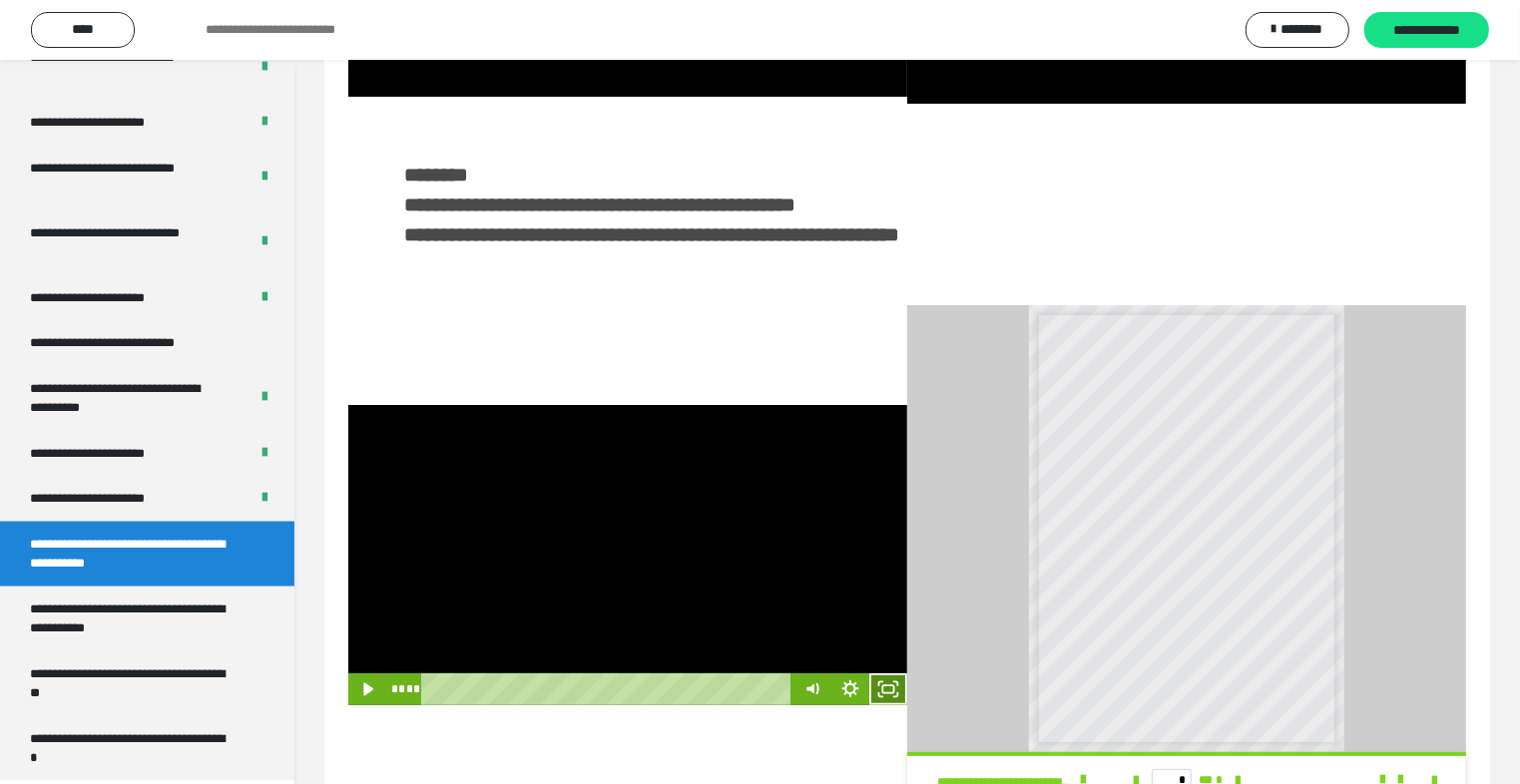 click 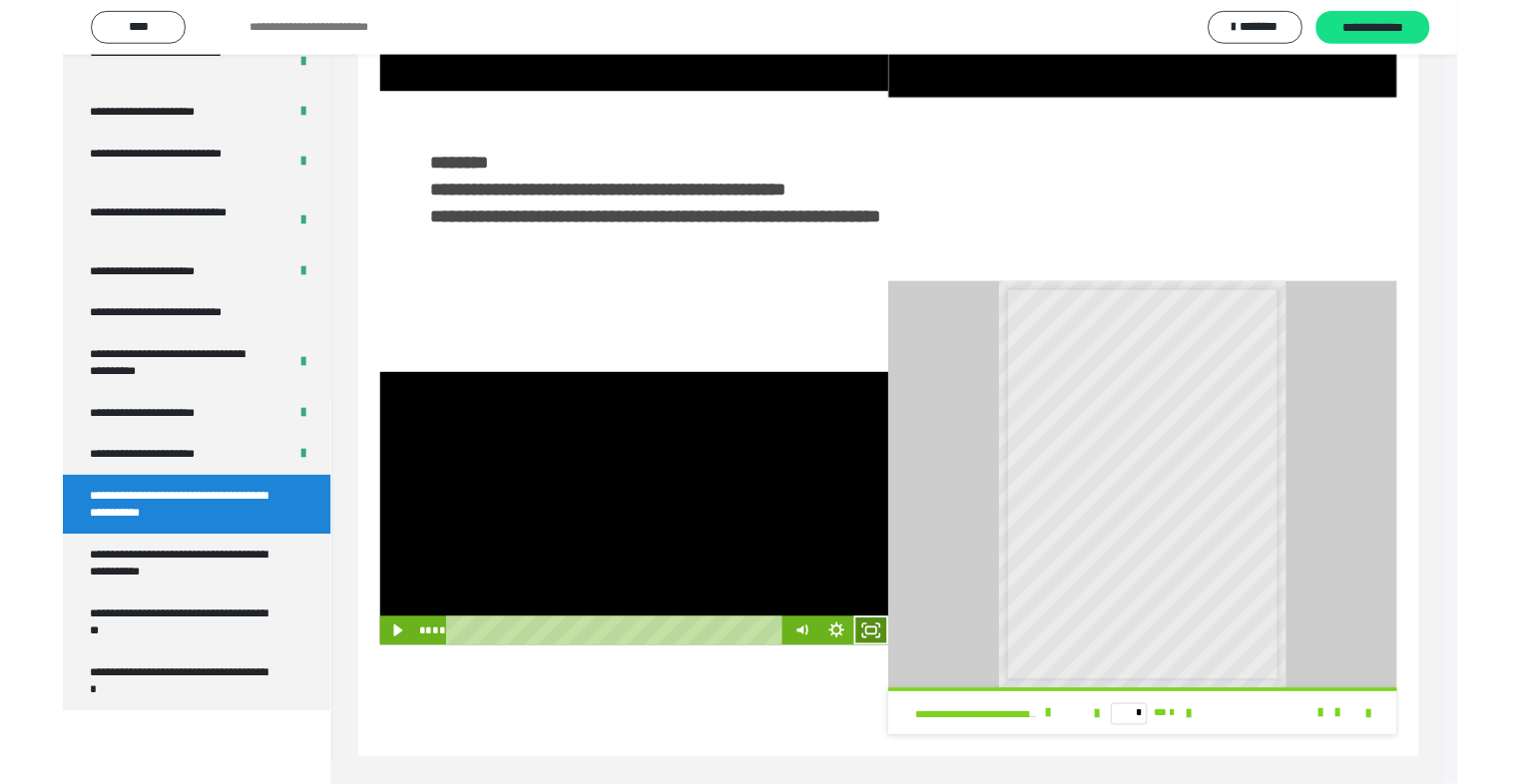 scroll, scrollTop: 2886, scrollLeft: 0, axis: vertical 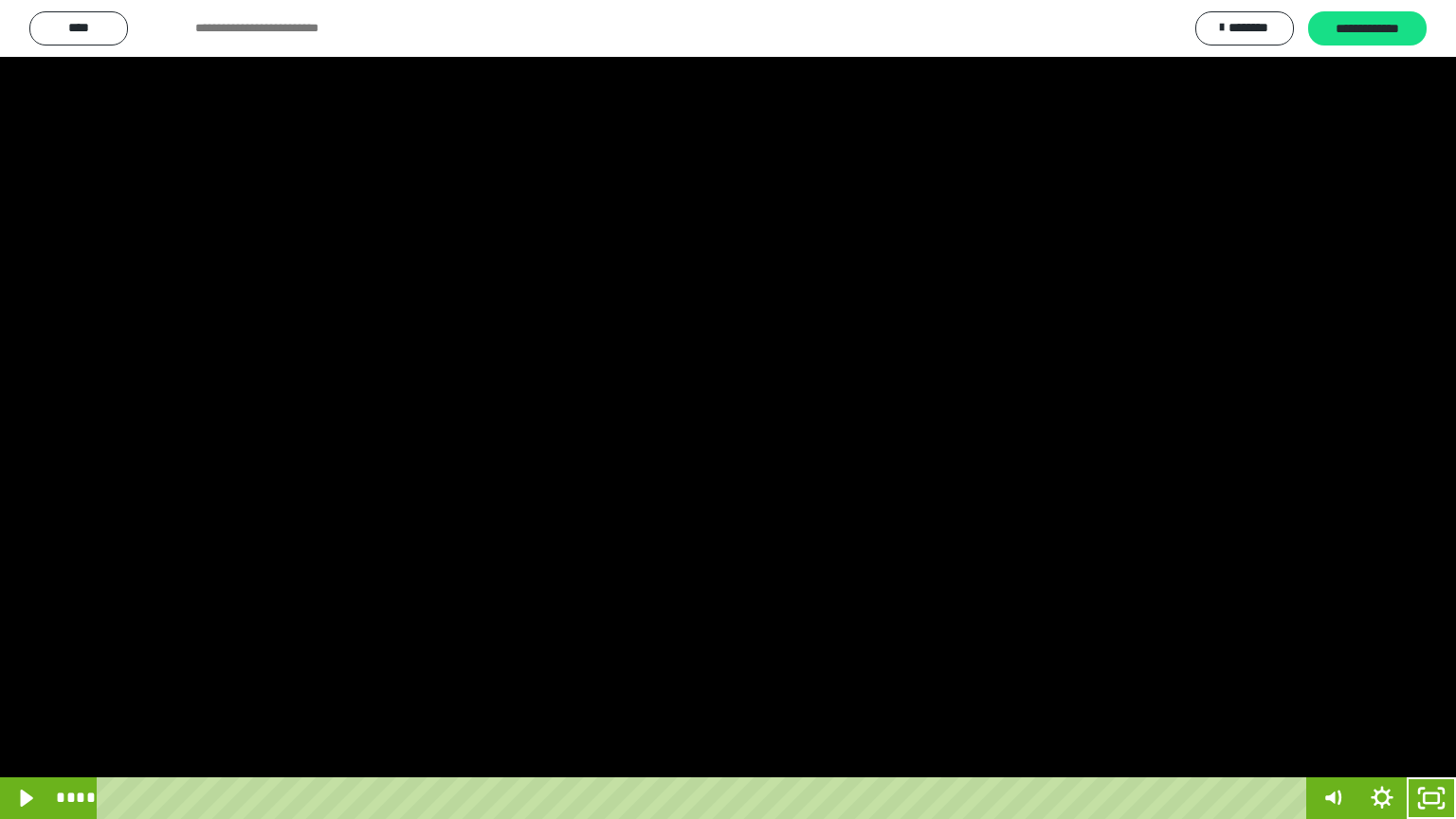 click at bounding box center (728, 410) 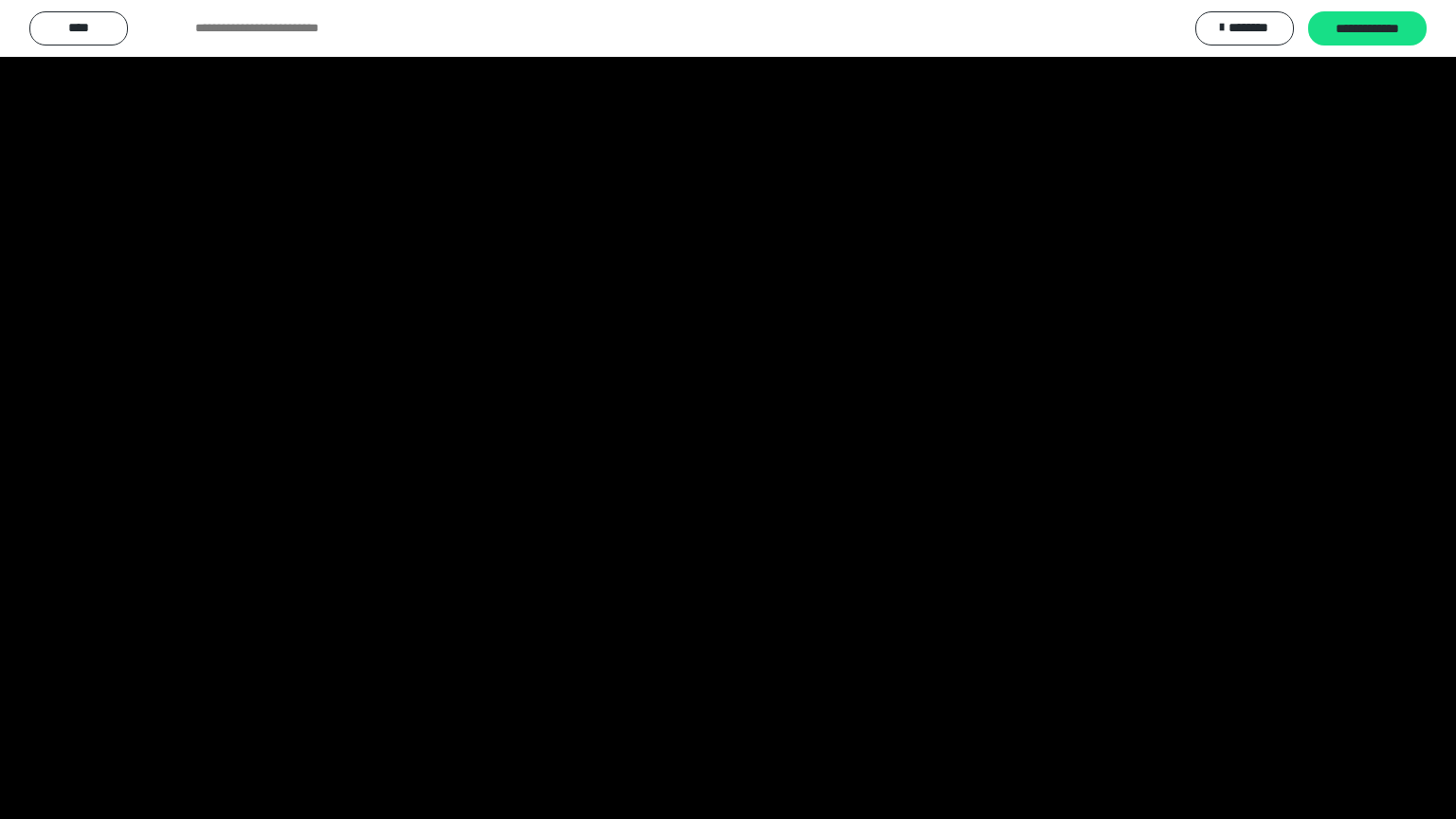click at bounding box center (728, 410) 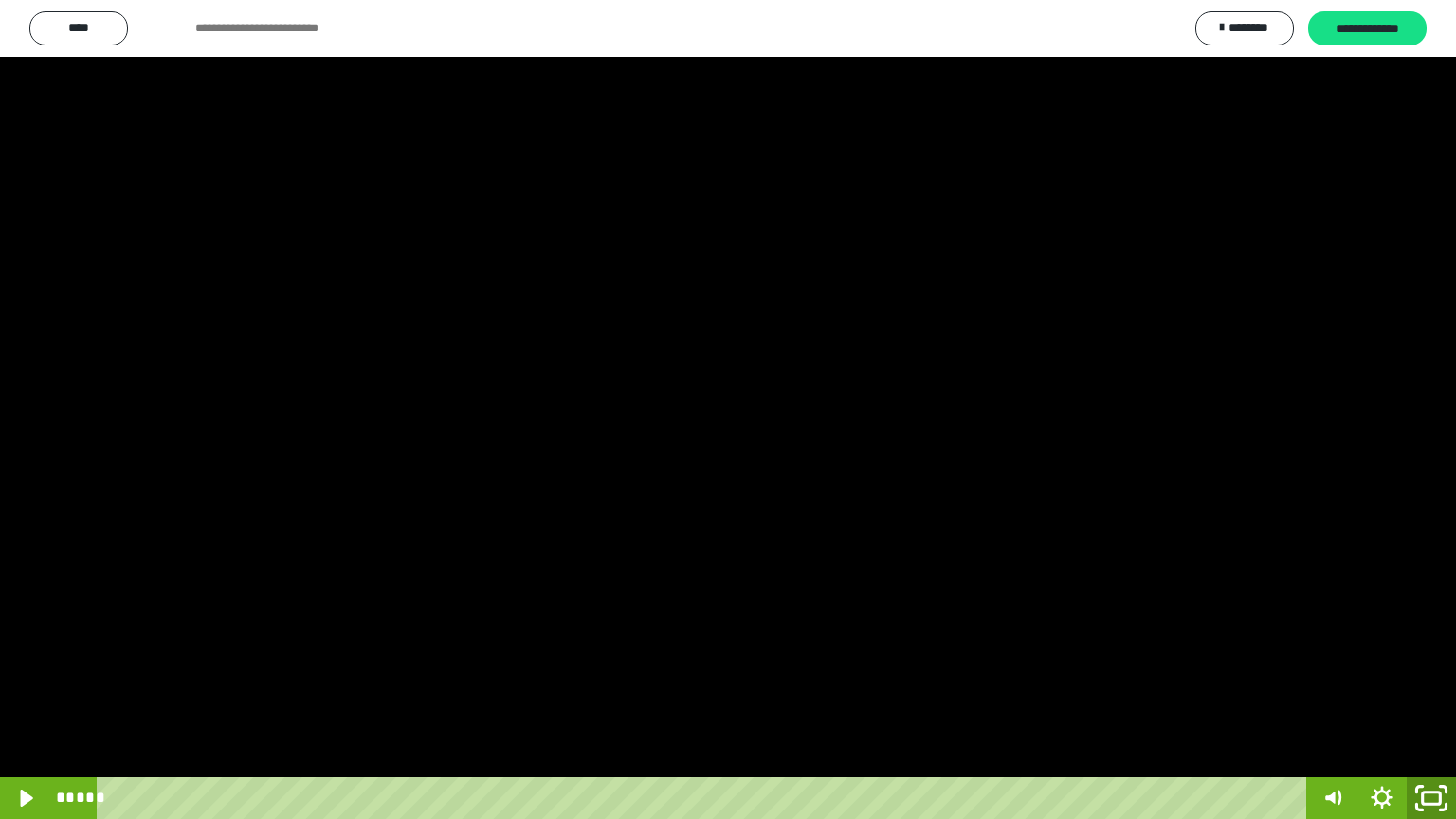 click 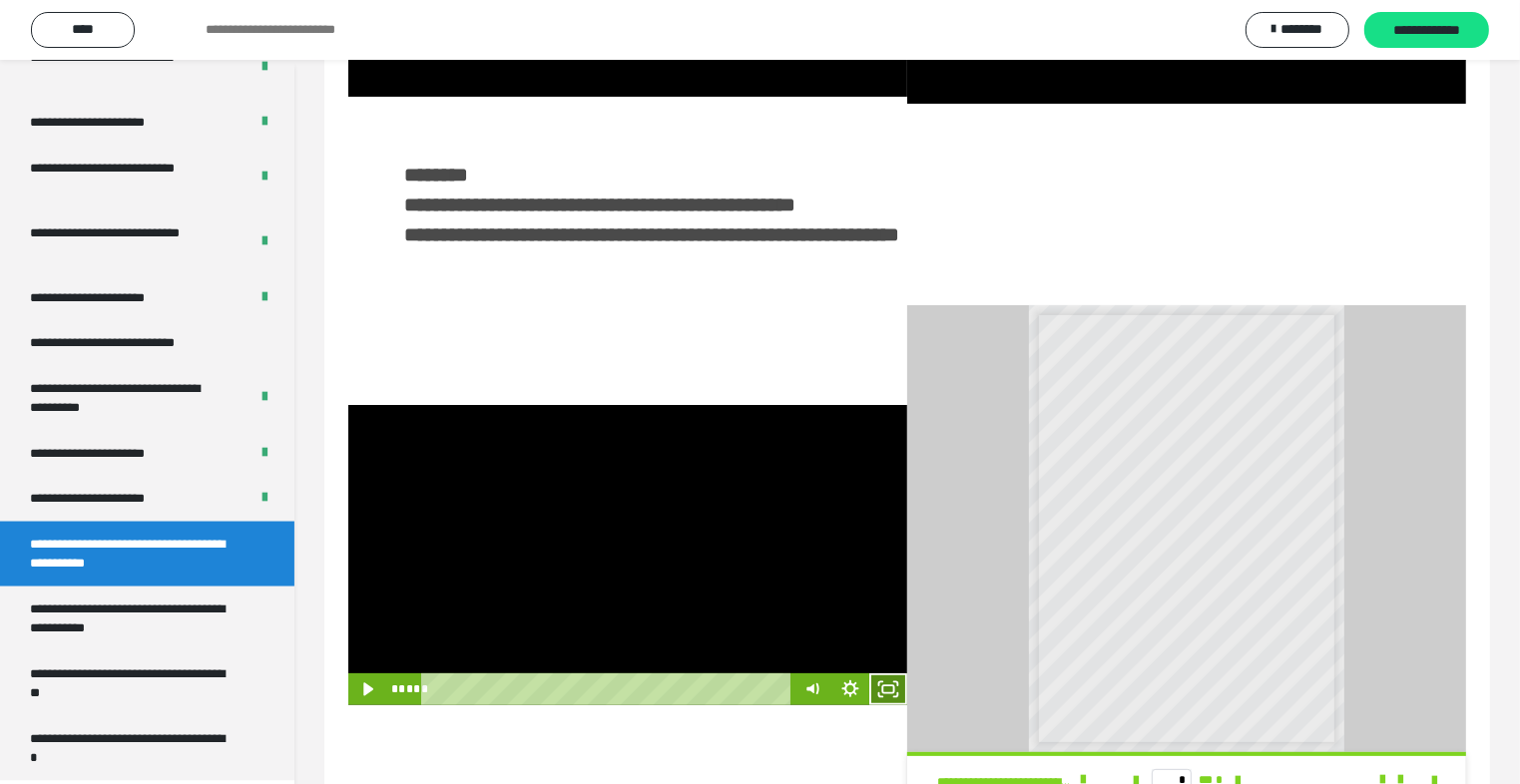 click 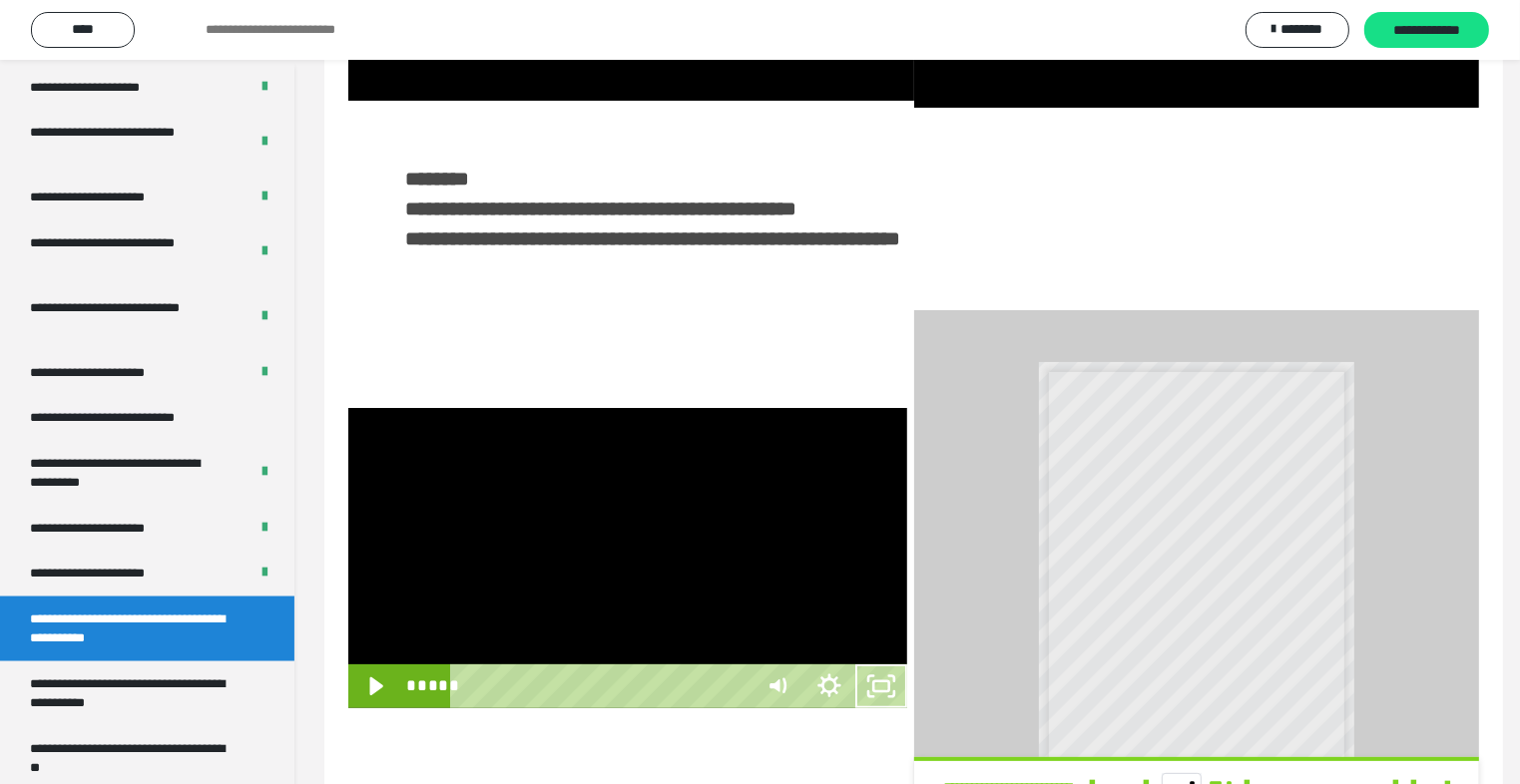 scroll, scrollTop: 2886, scrollLeft: 0, axis: vertical 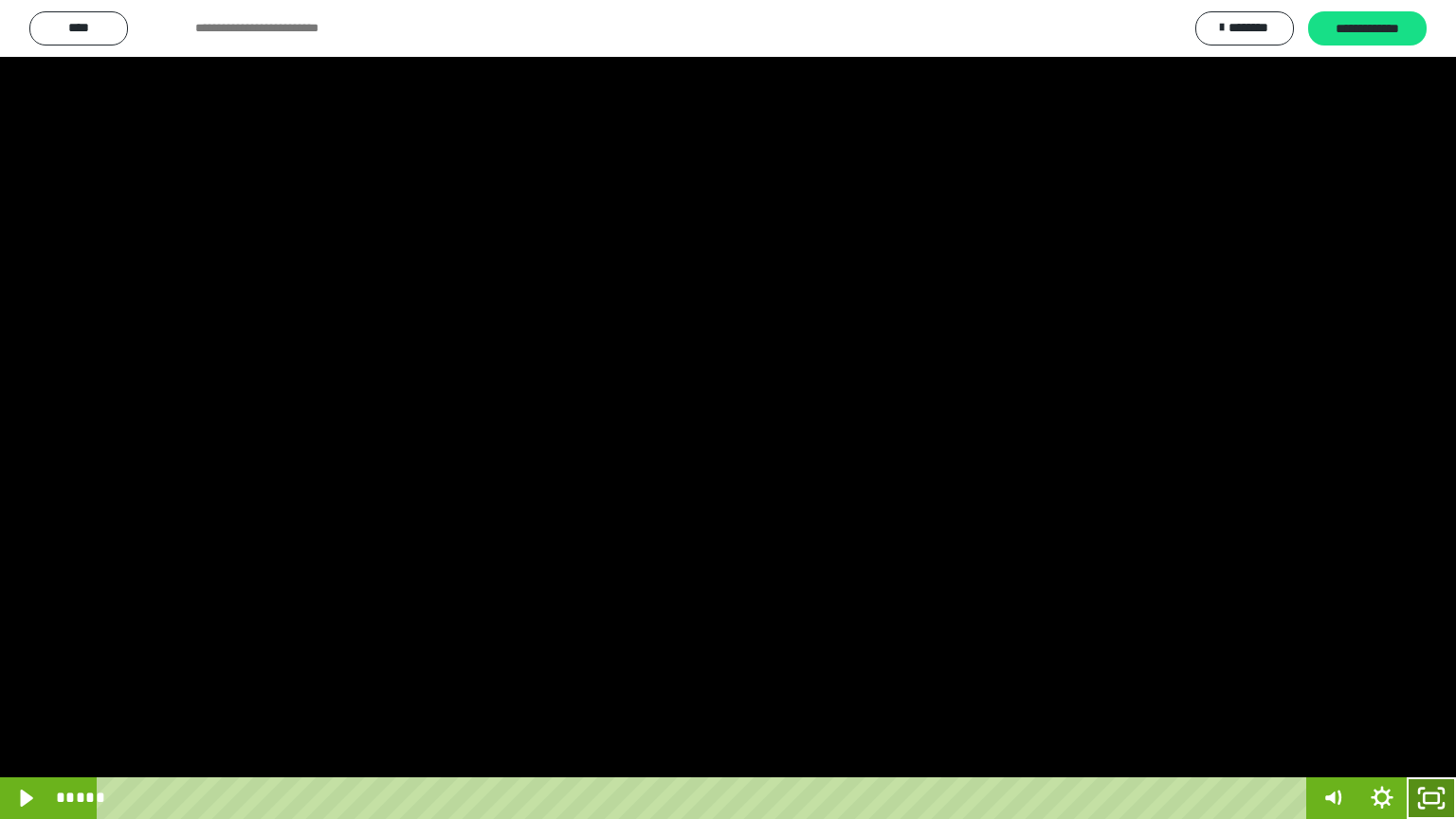 click 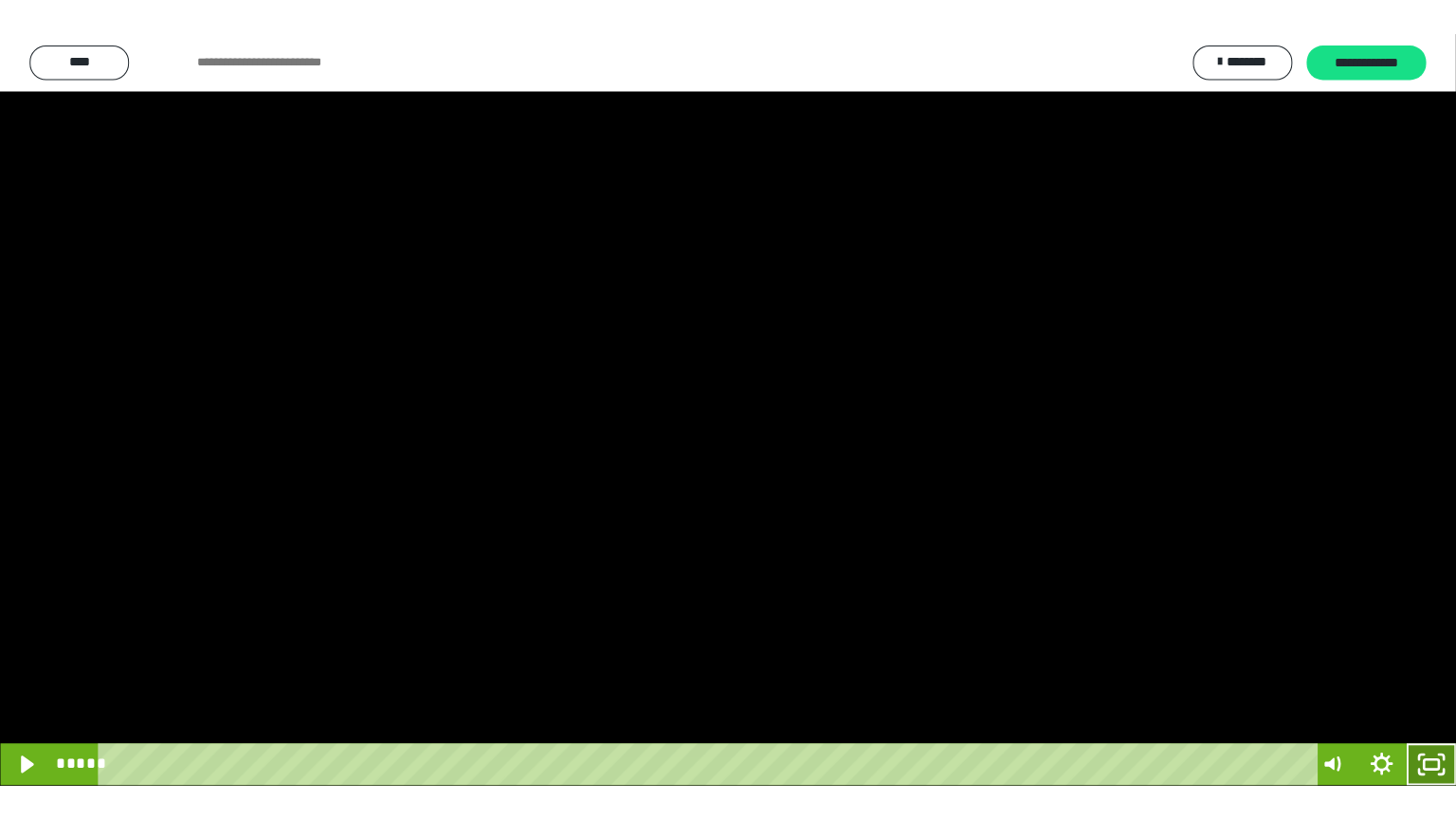 scroll, scrollTop: 2817, scrollLeft: 0, axis: vertical 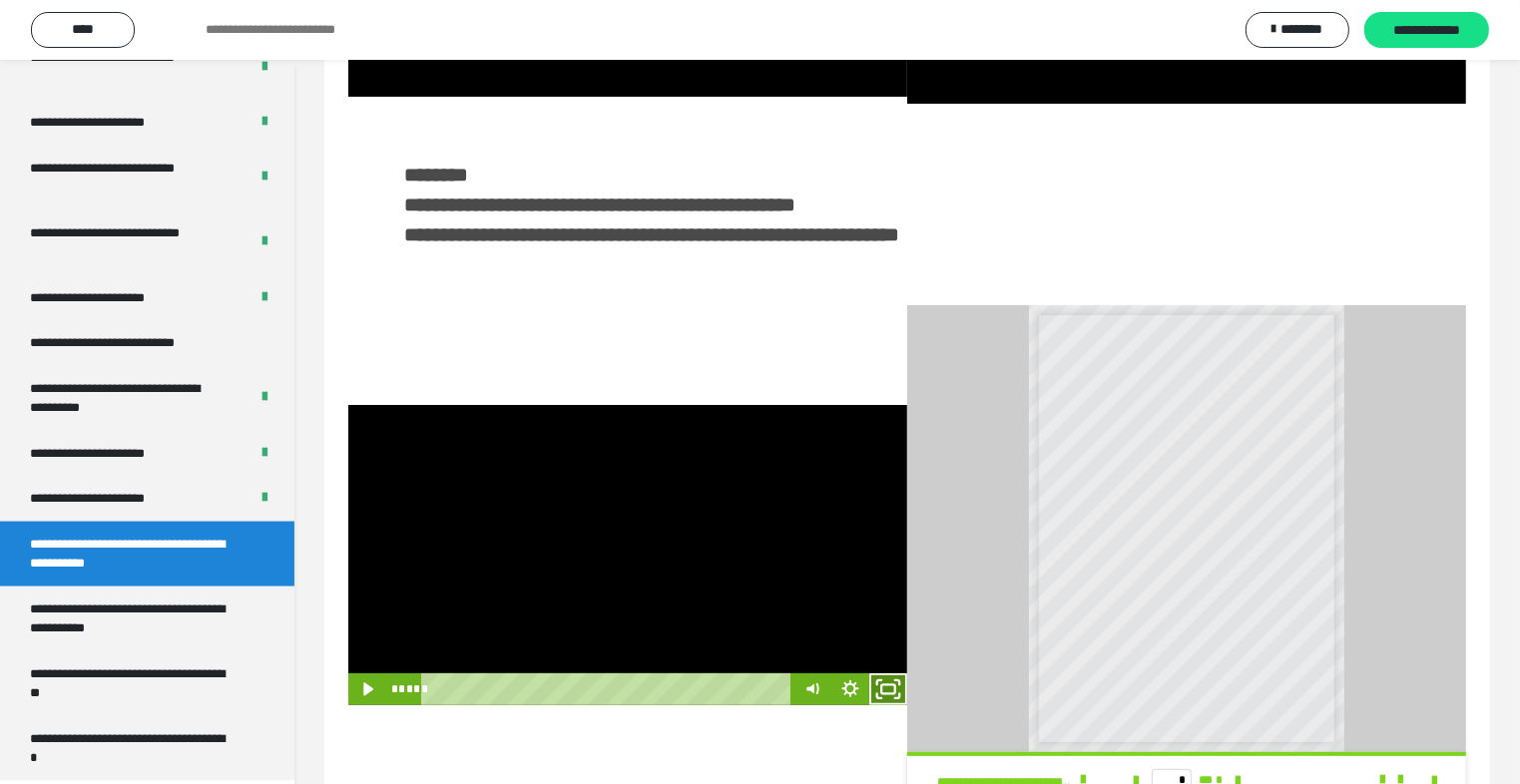 click 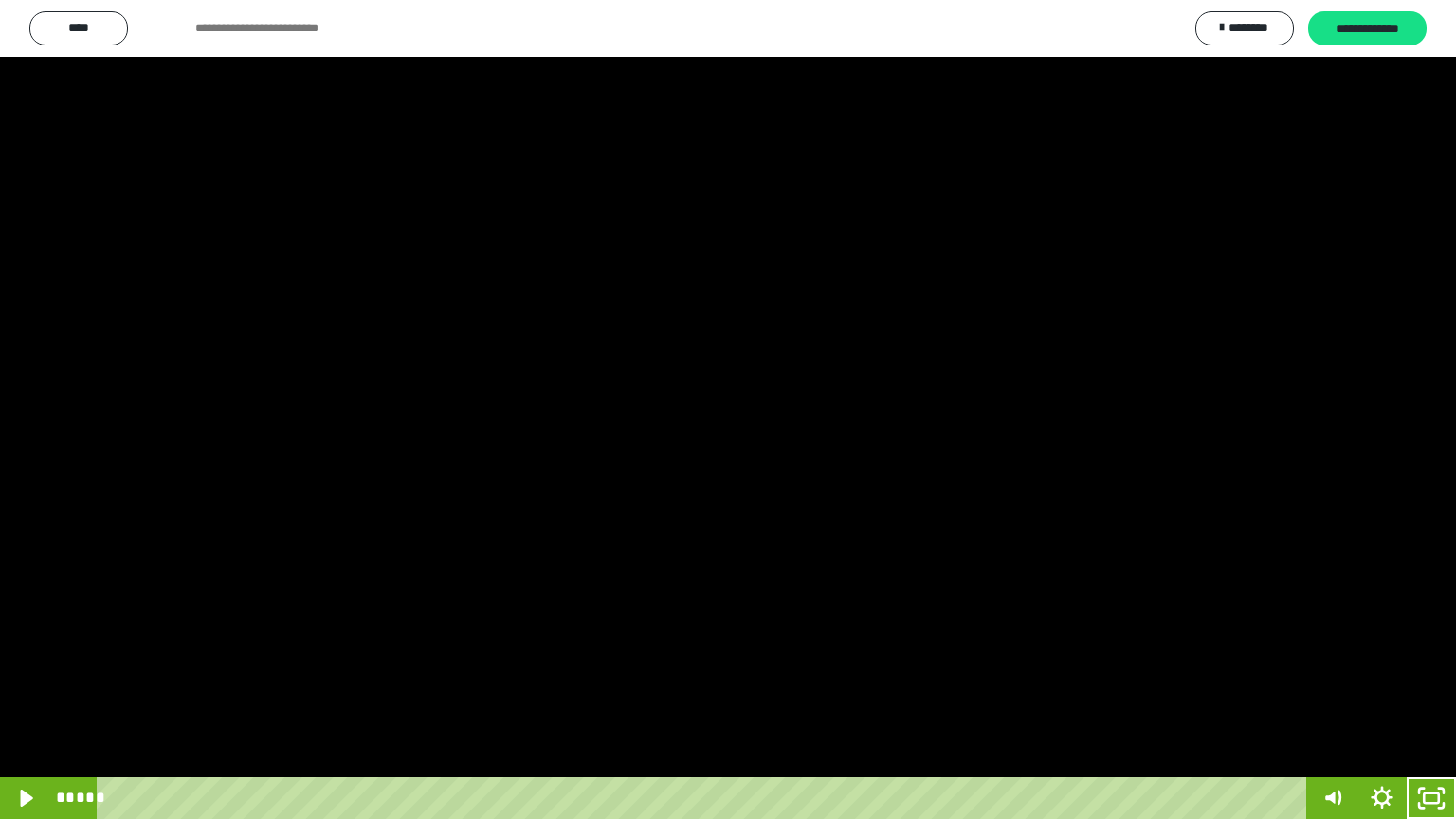 click at bounding box center [728, 410] 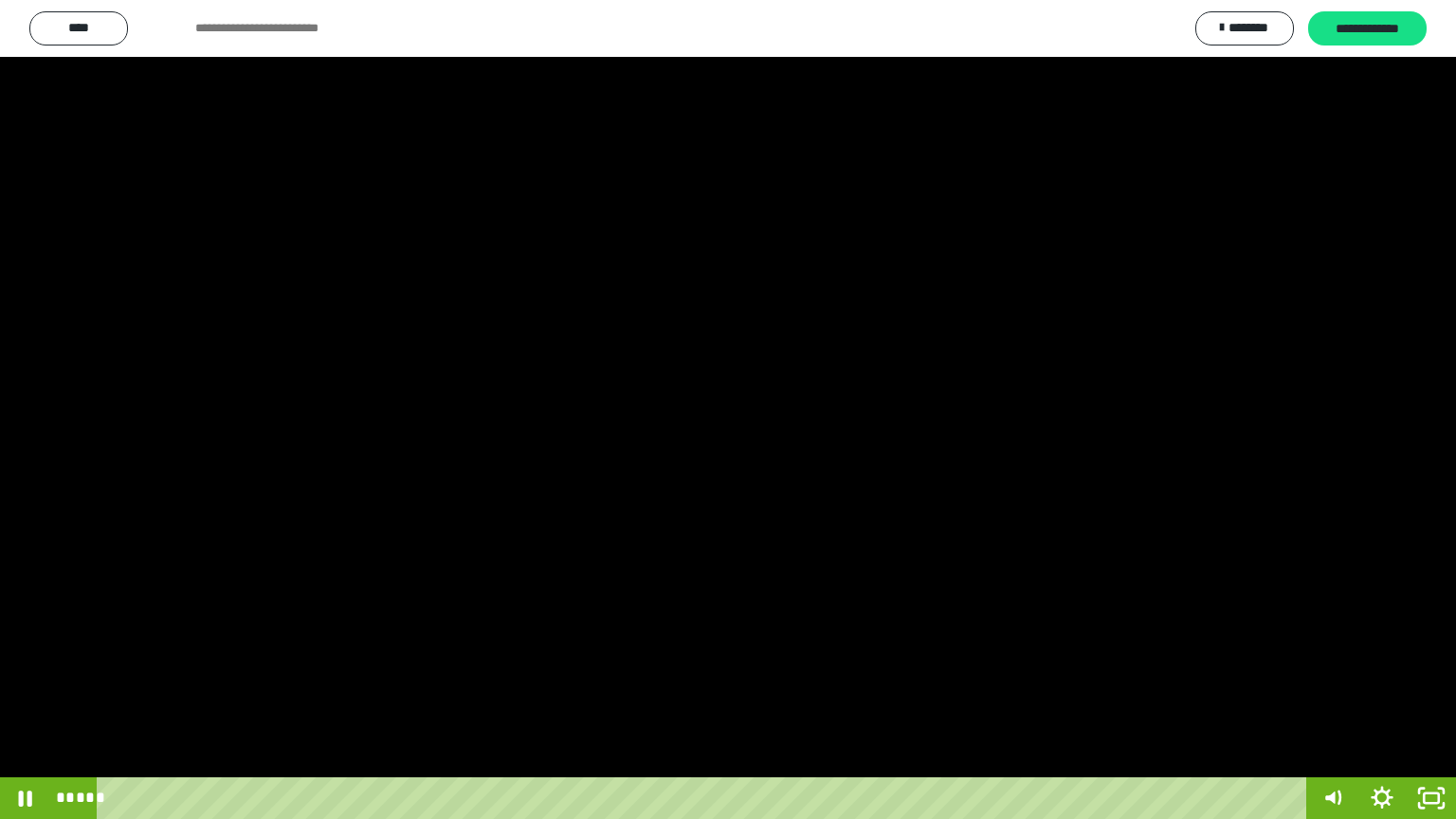 click at bounding box center [728, 410] 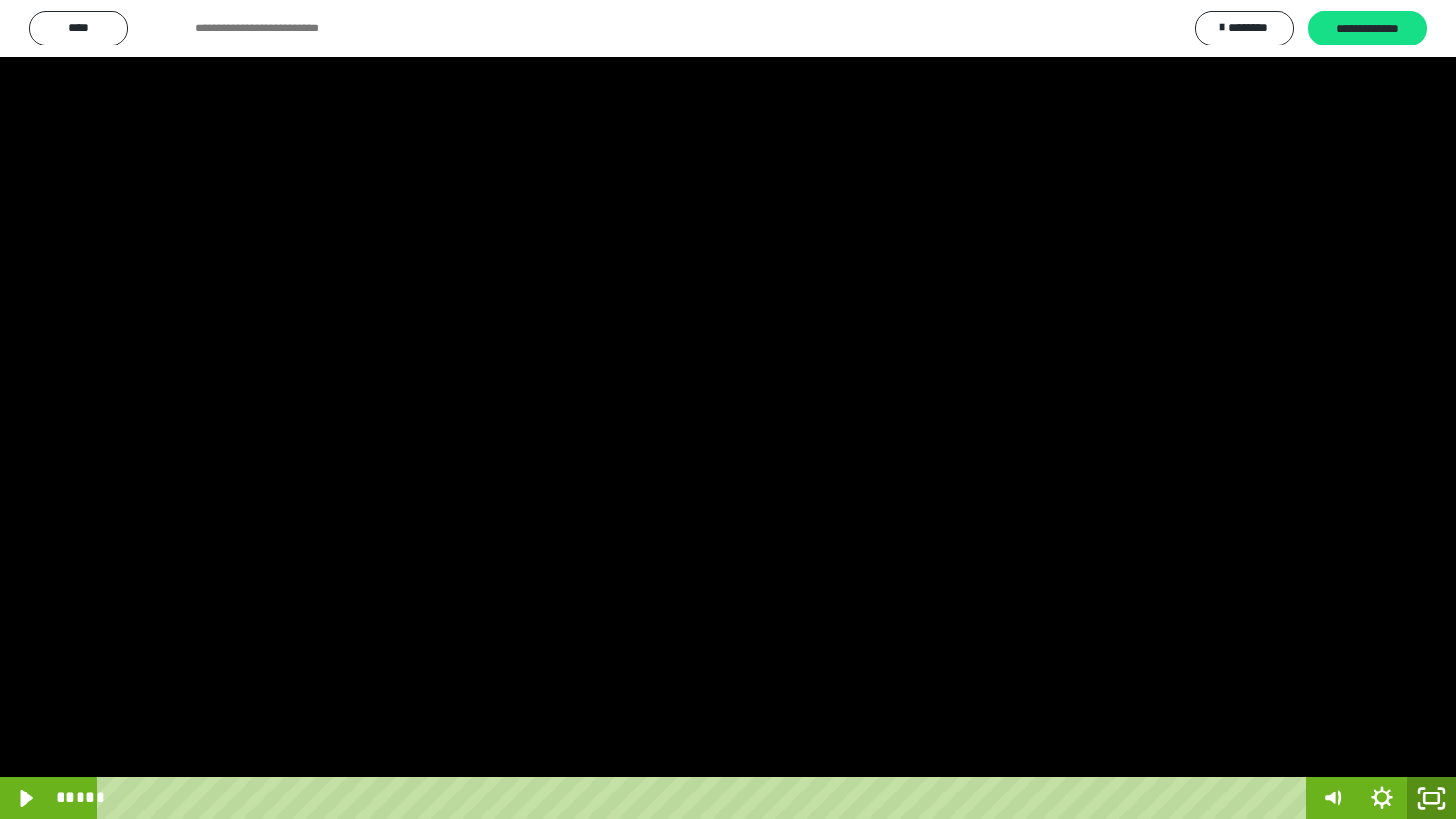 click 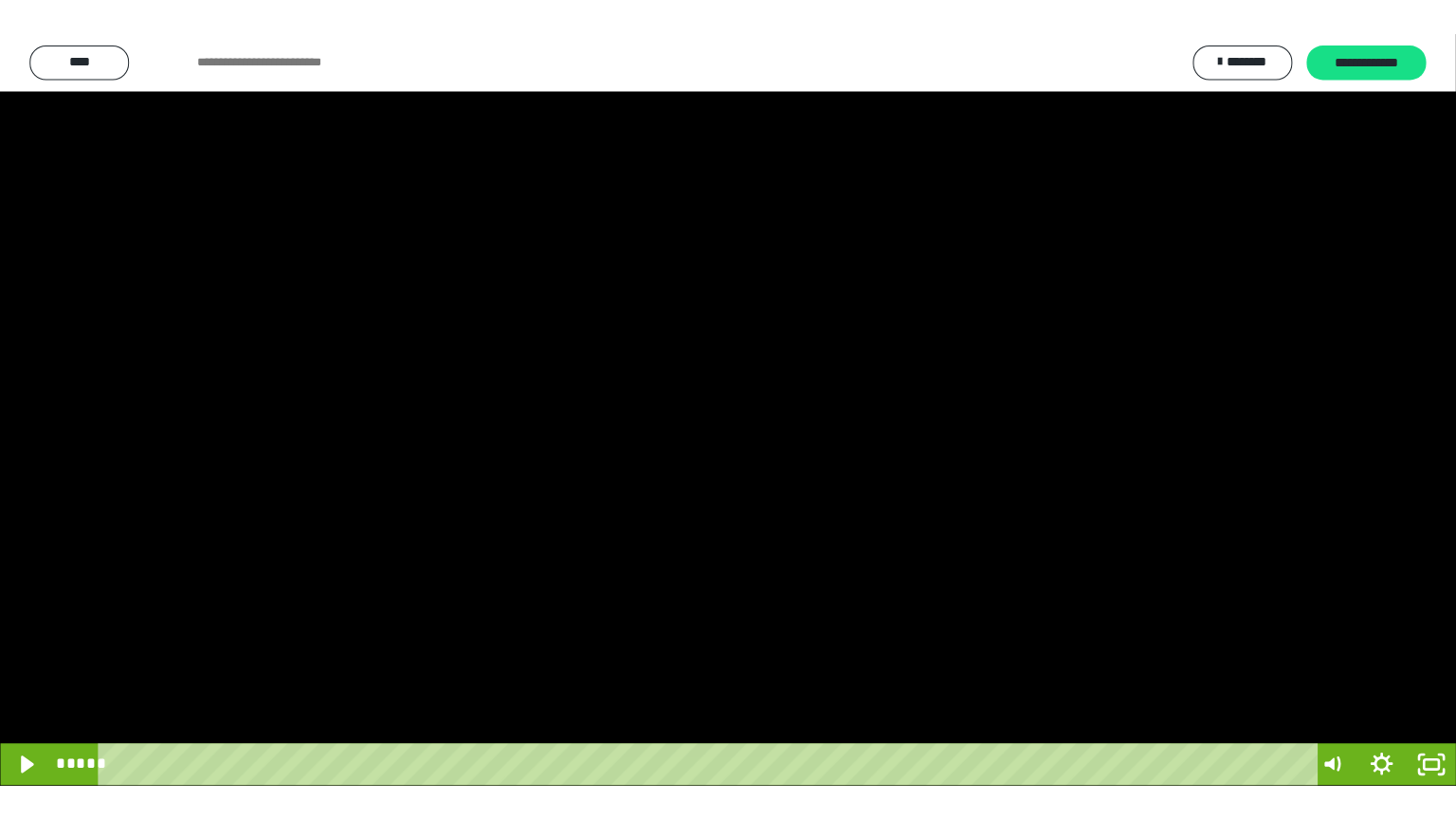 scroll, scrollTop: 2817, scrollLeft: 0, axis: vertical 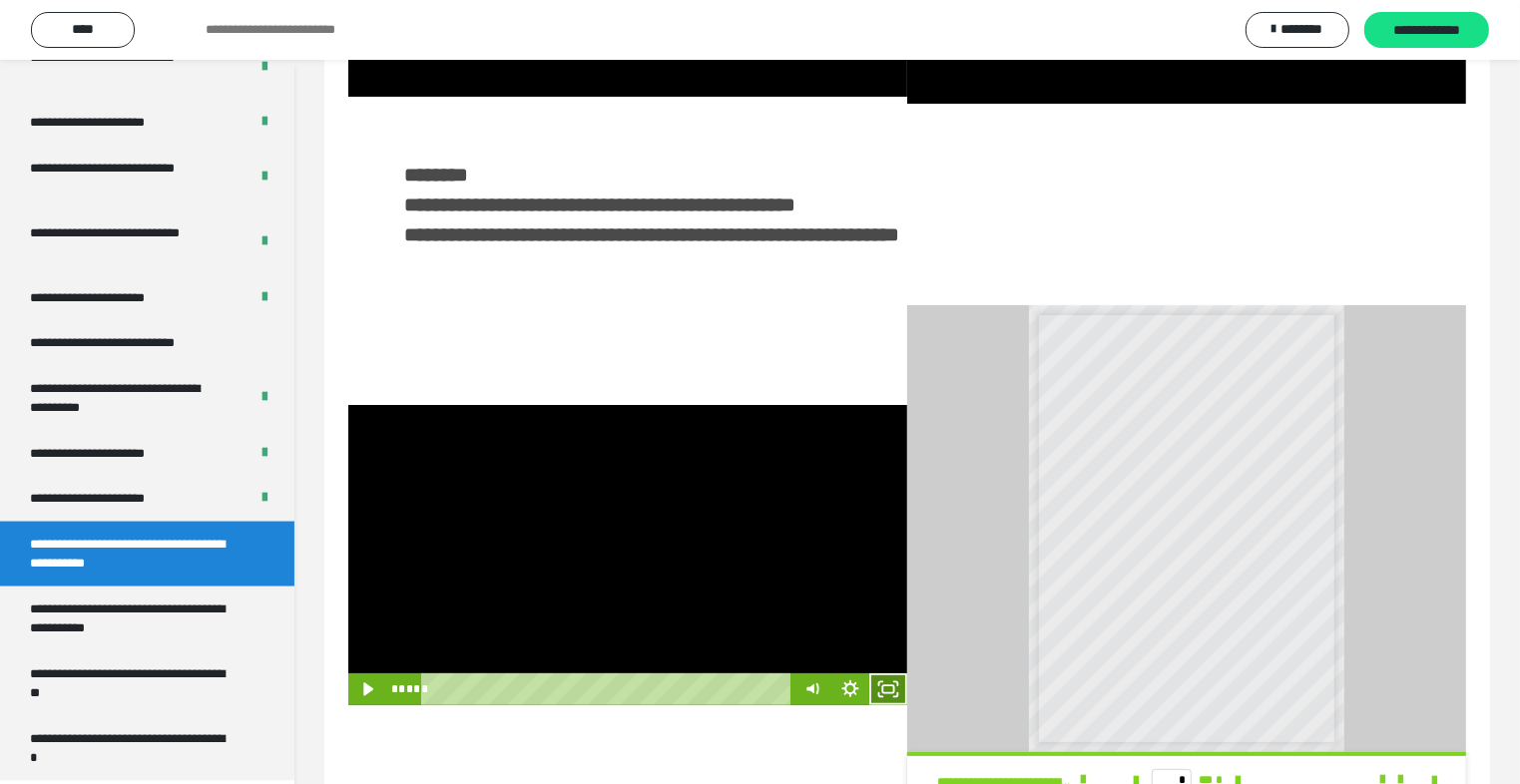 click 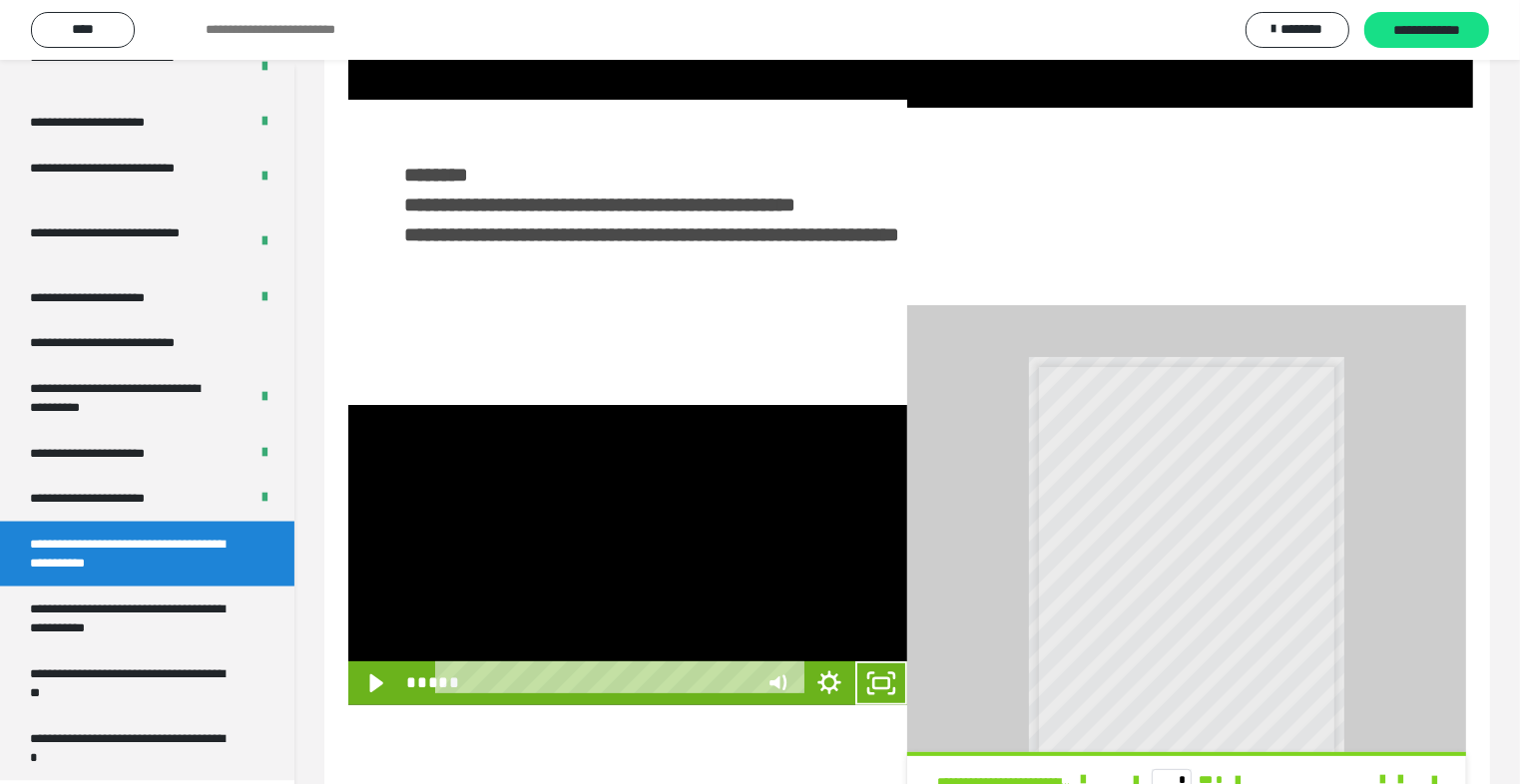 scroll, scrollTop: 2886, scrollLeft: 0, axis: vertical 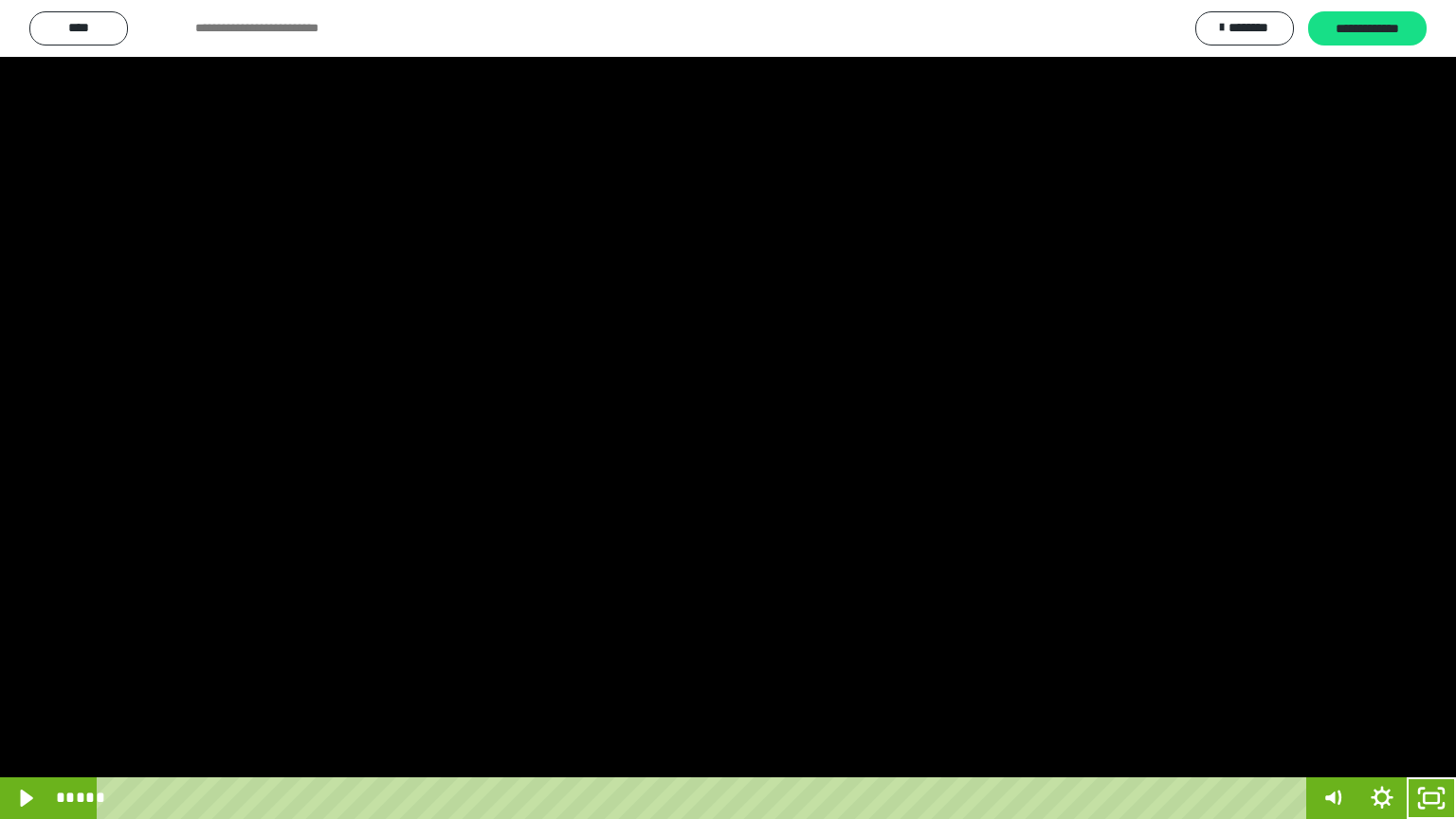 click at bounding box center (728, 410) 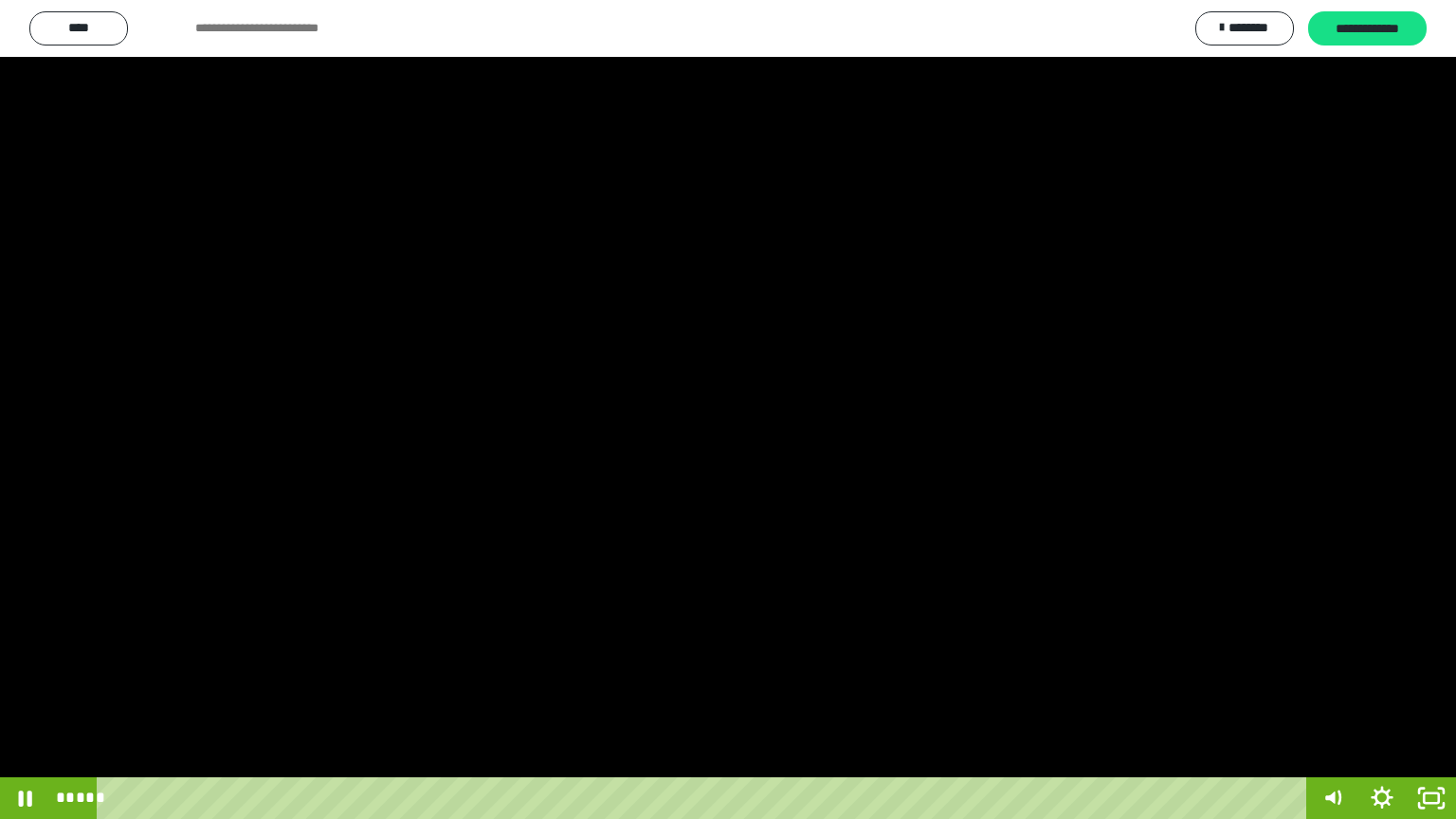 click at bounding box center [728, 410] 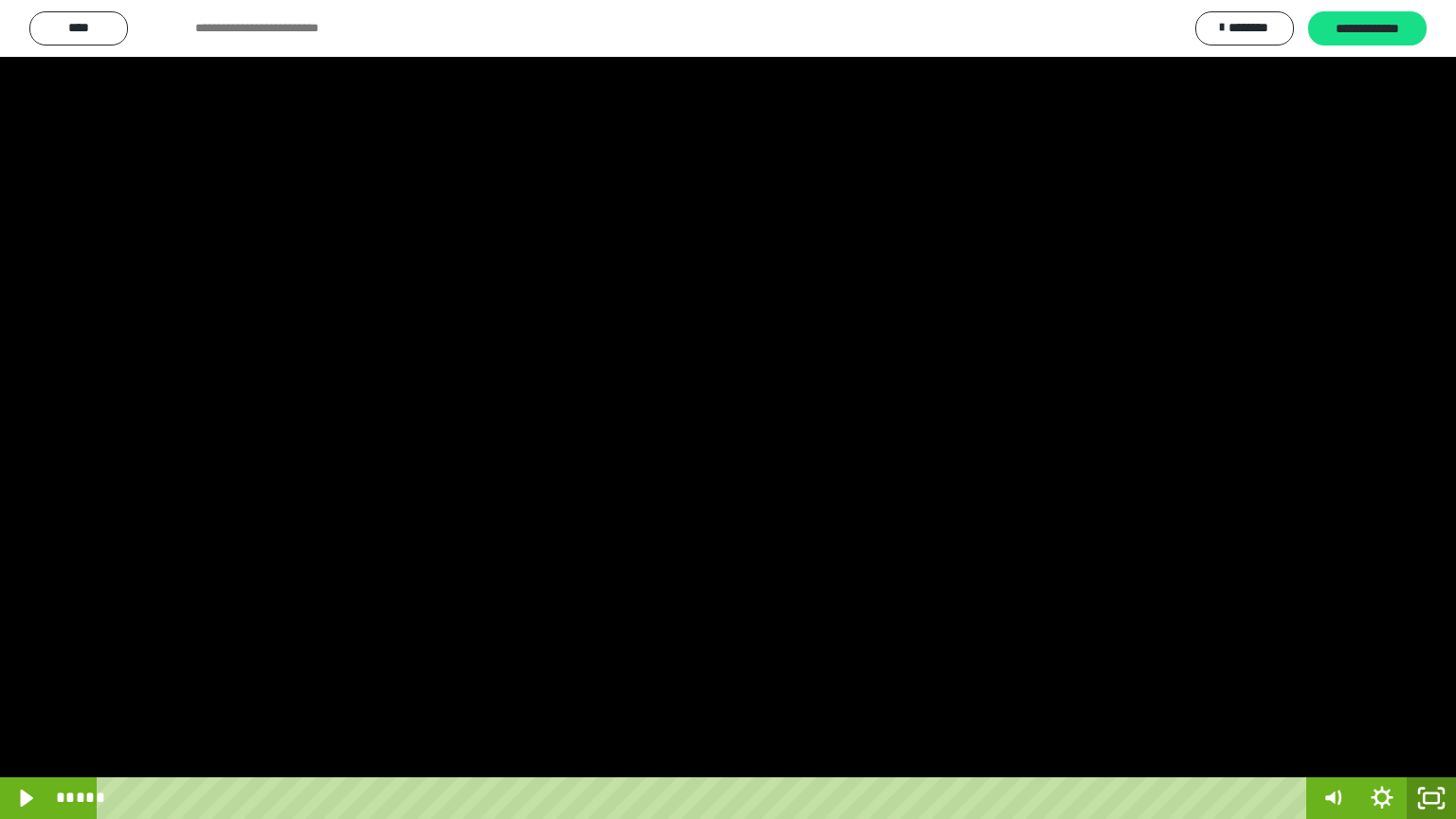 click 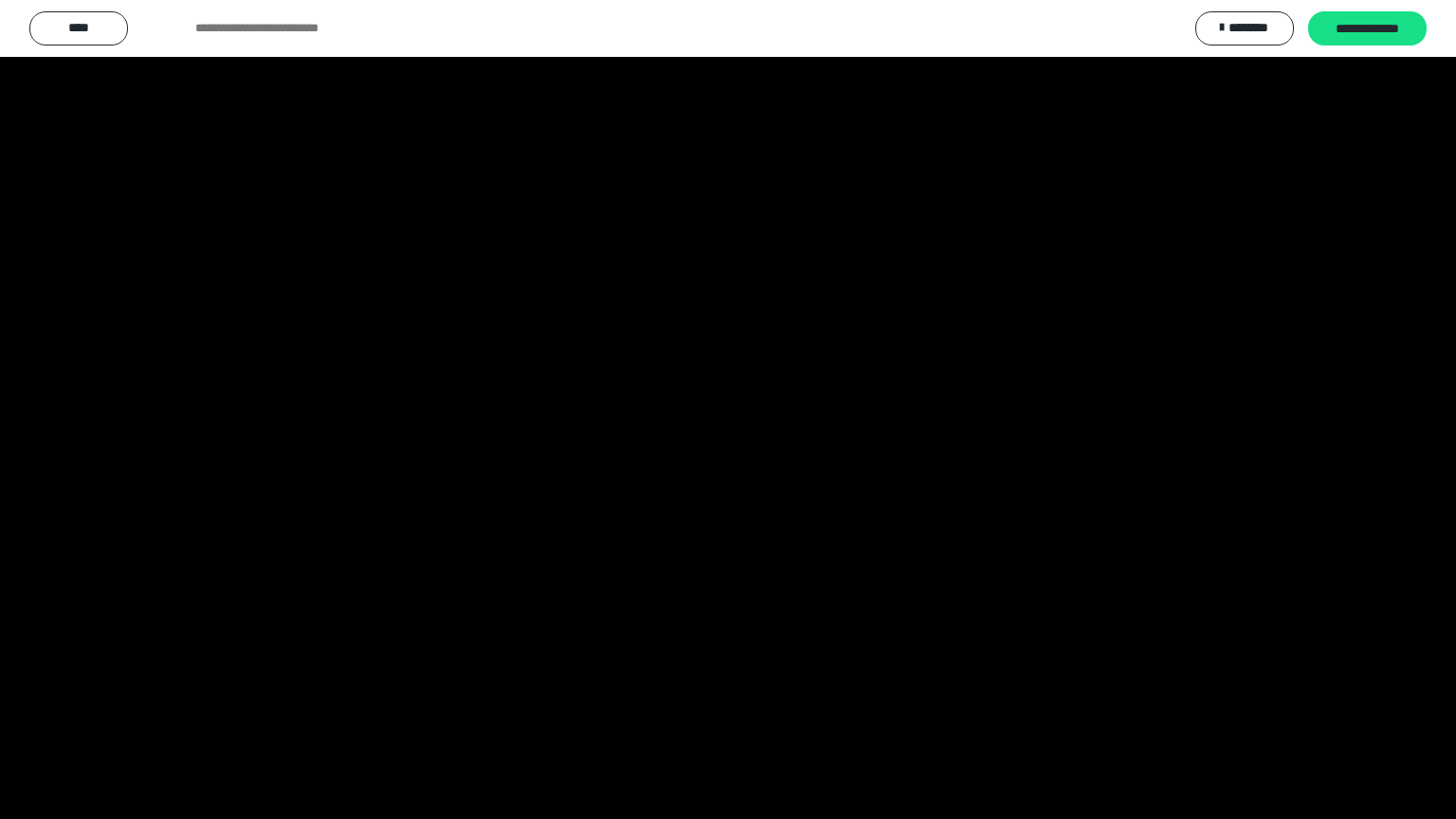 scroll, scrollTop: 2817, scrollLeft: 0, axis: vertical 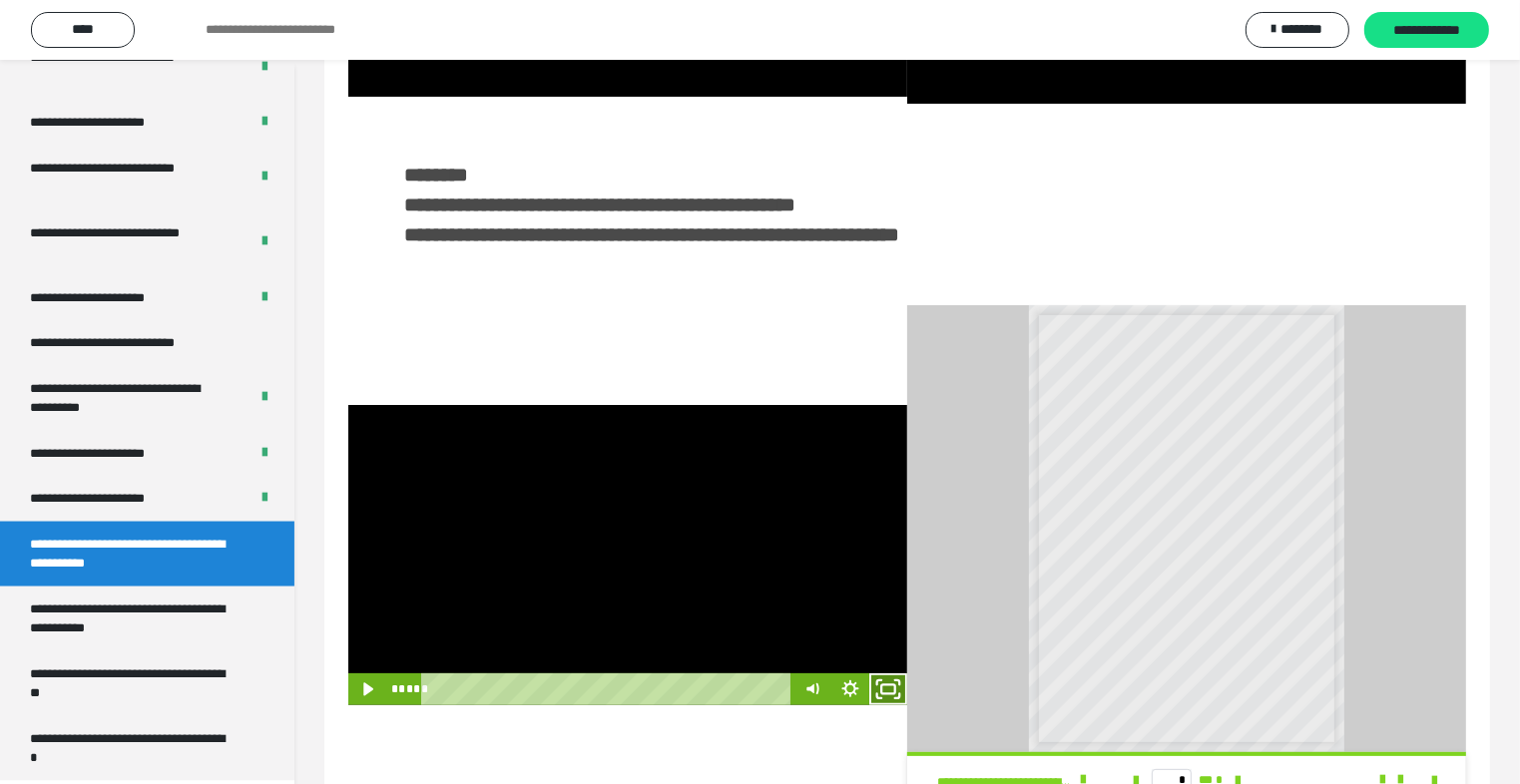 click 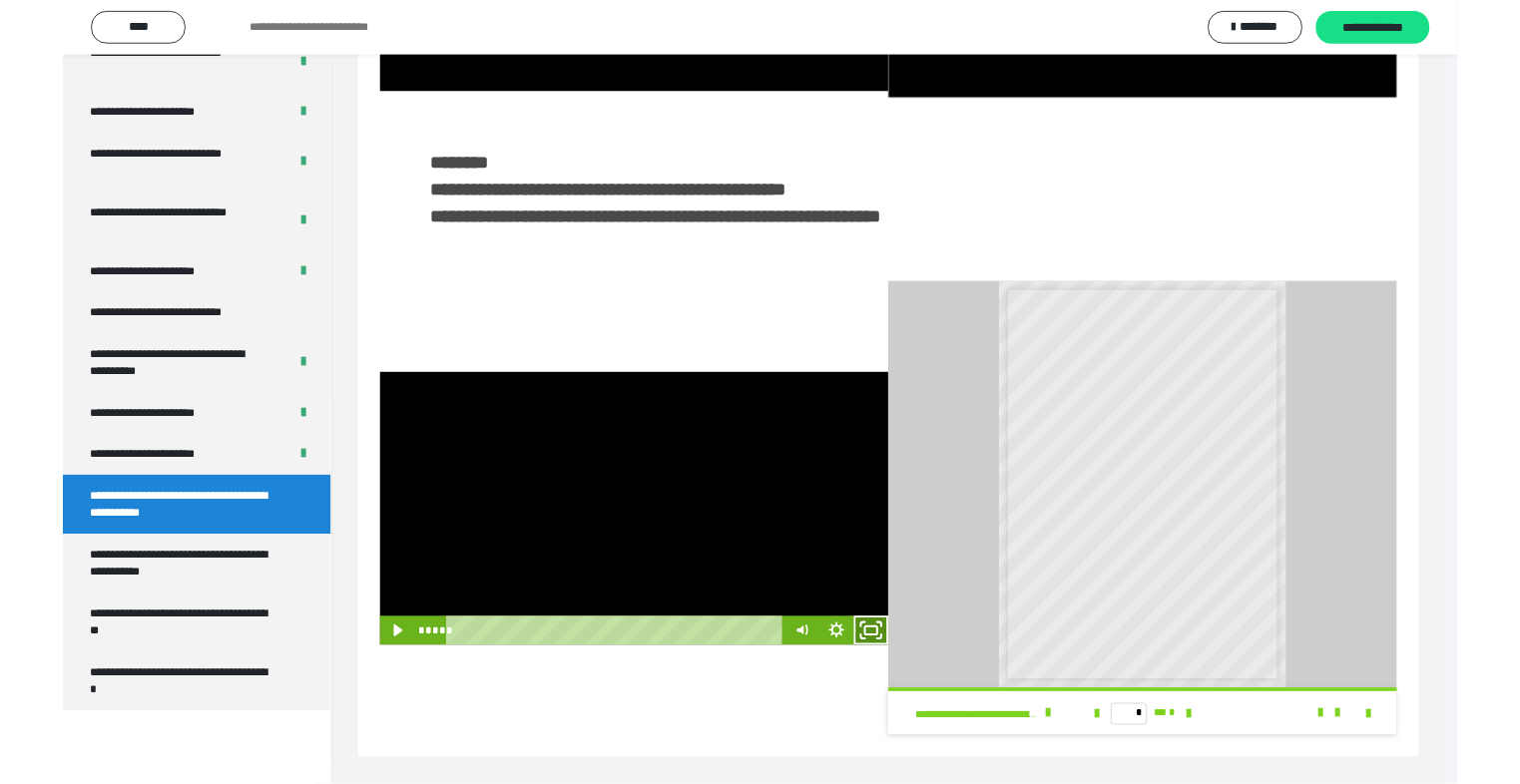 scroll, scrollTop: 2886, scrollLeft: 0, axis: vertical 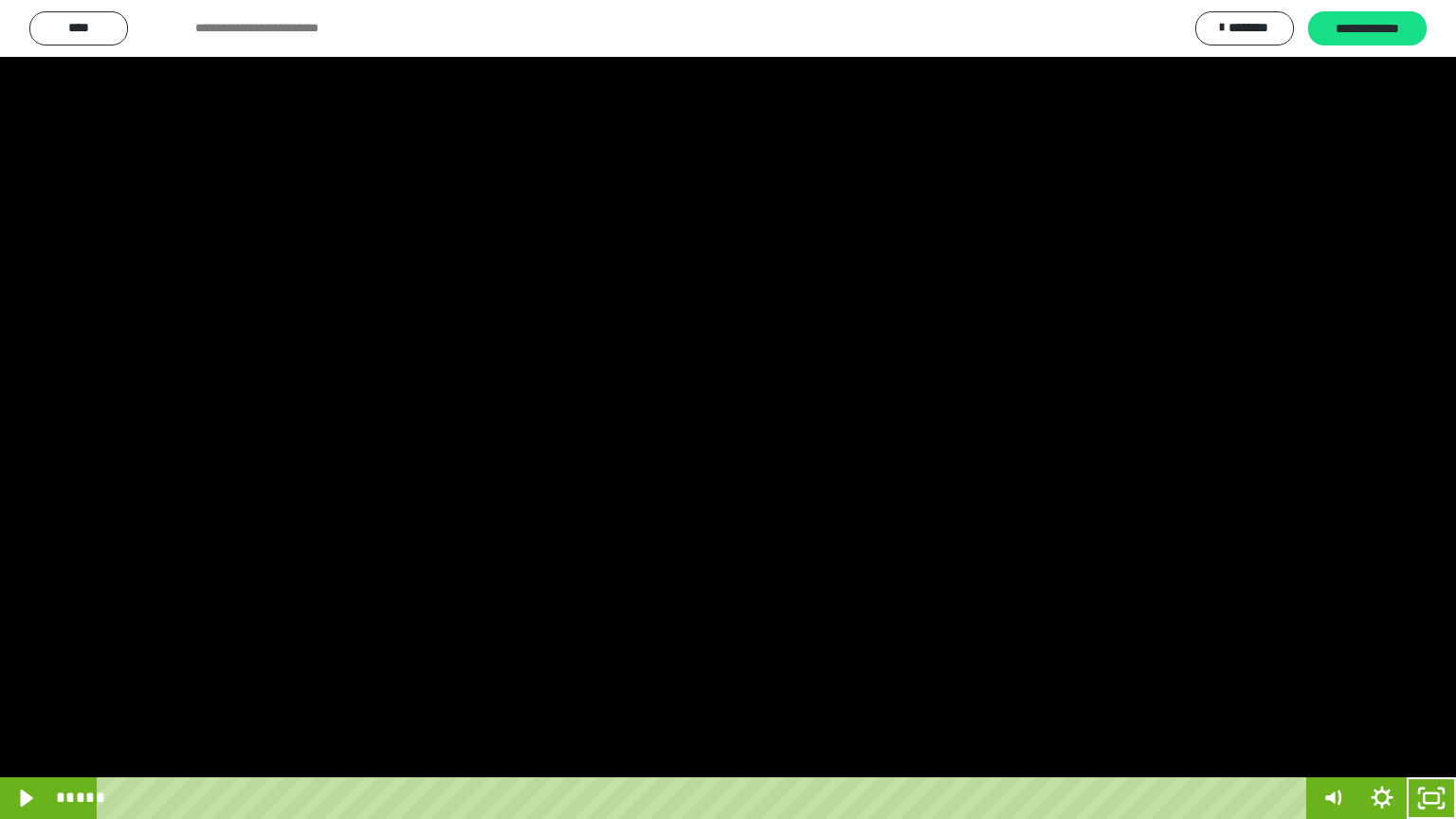 click at bounding box center (728, 410) 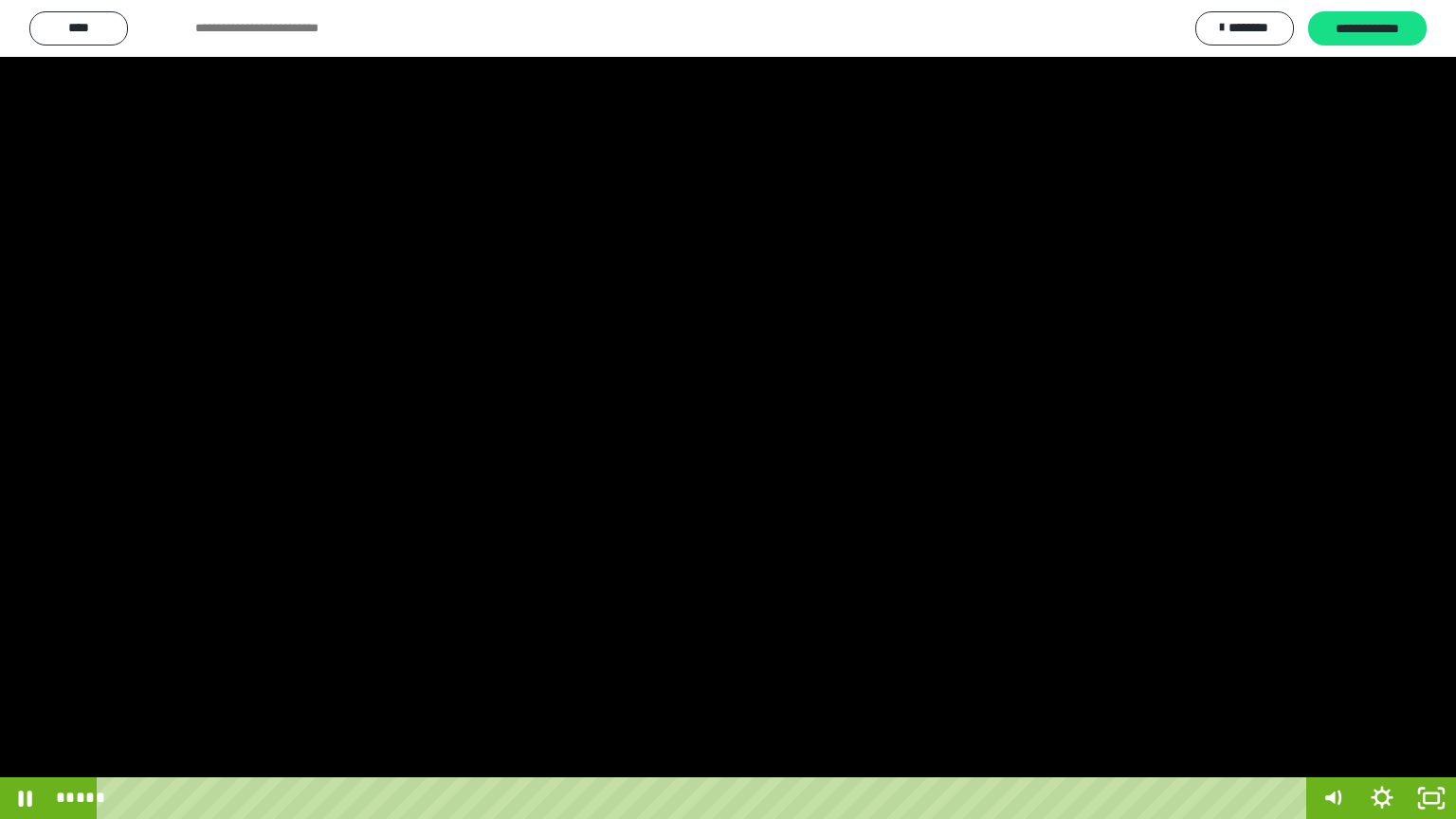 click at bounding box center [728, 410] 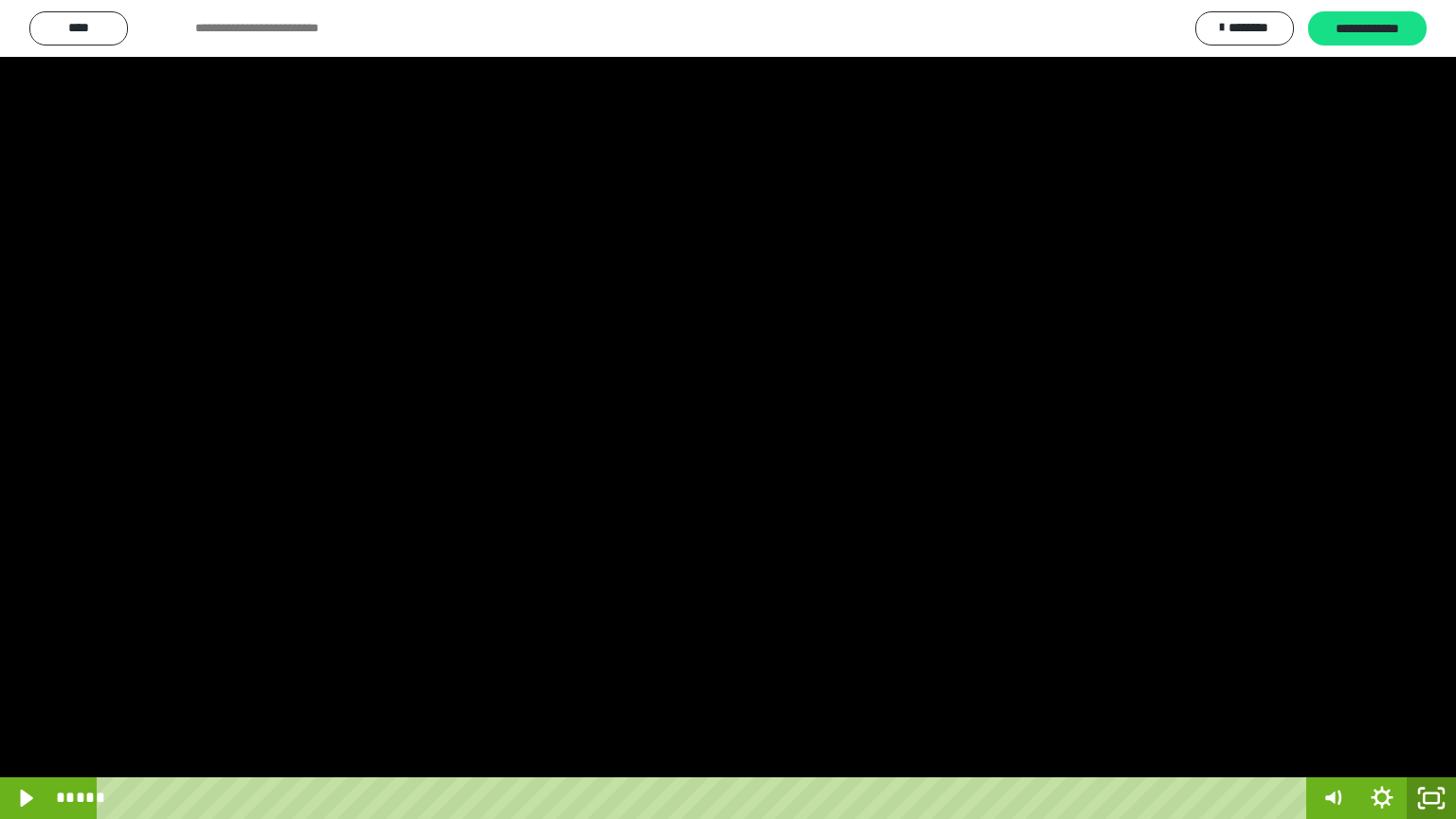 click 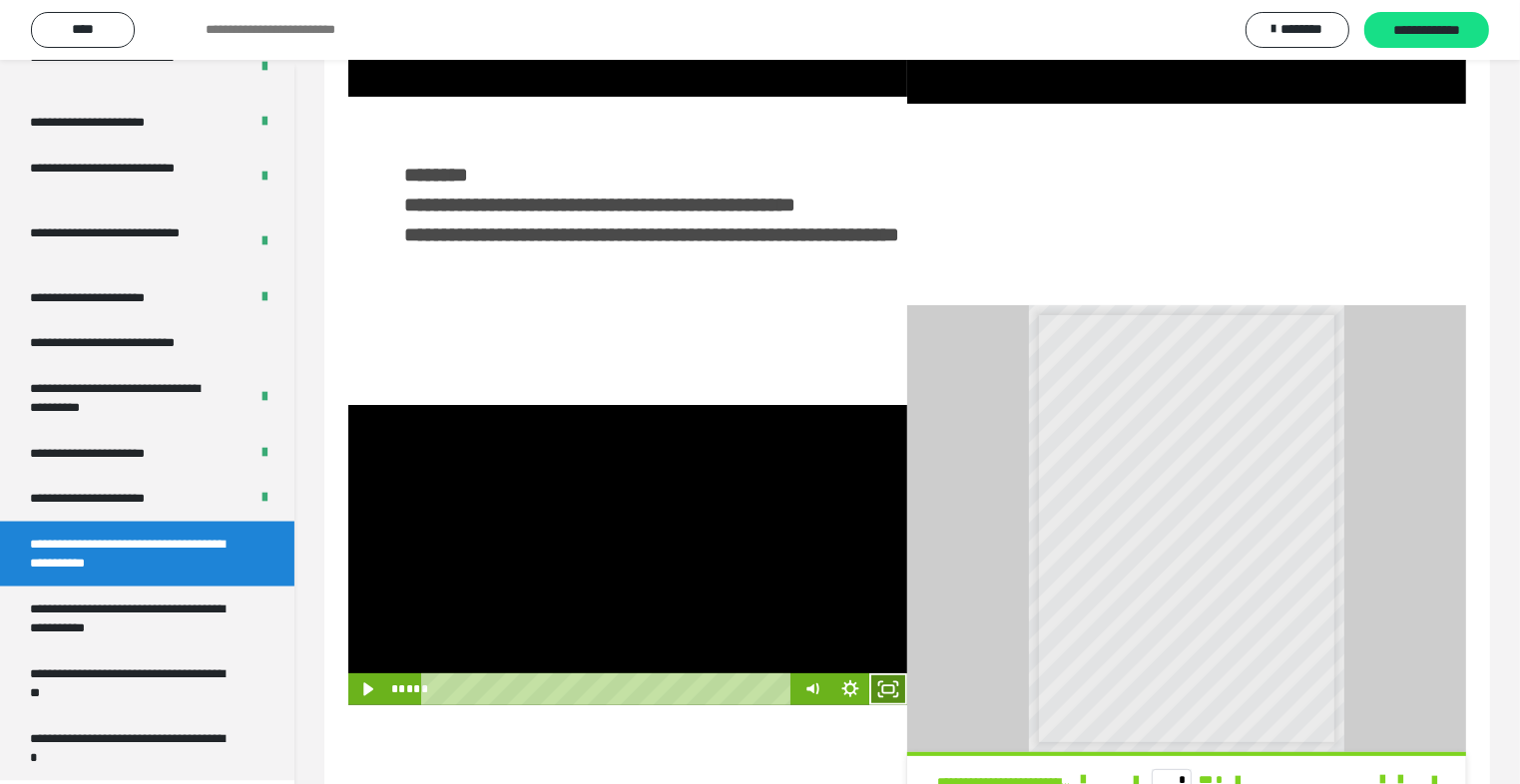 click 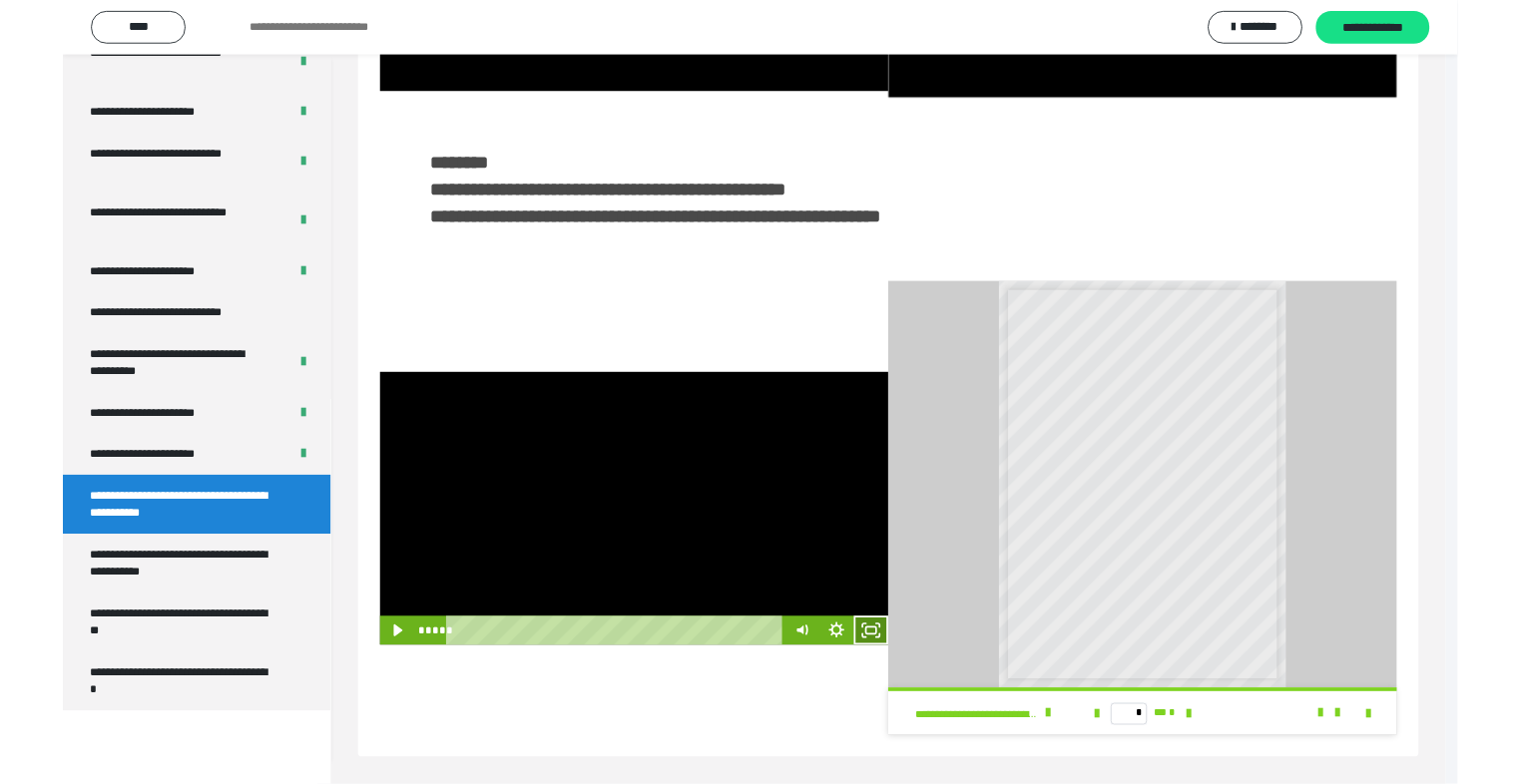 scroll, scrollTop: 2886, scrollLeft: 0, axis: vertical 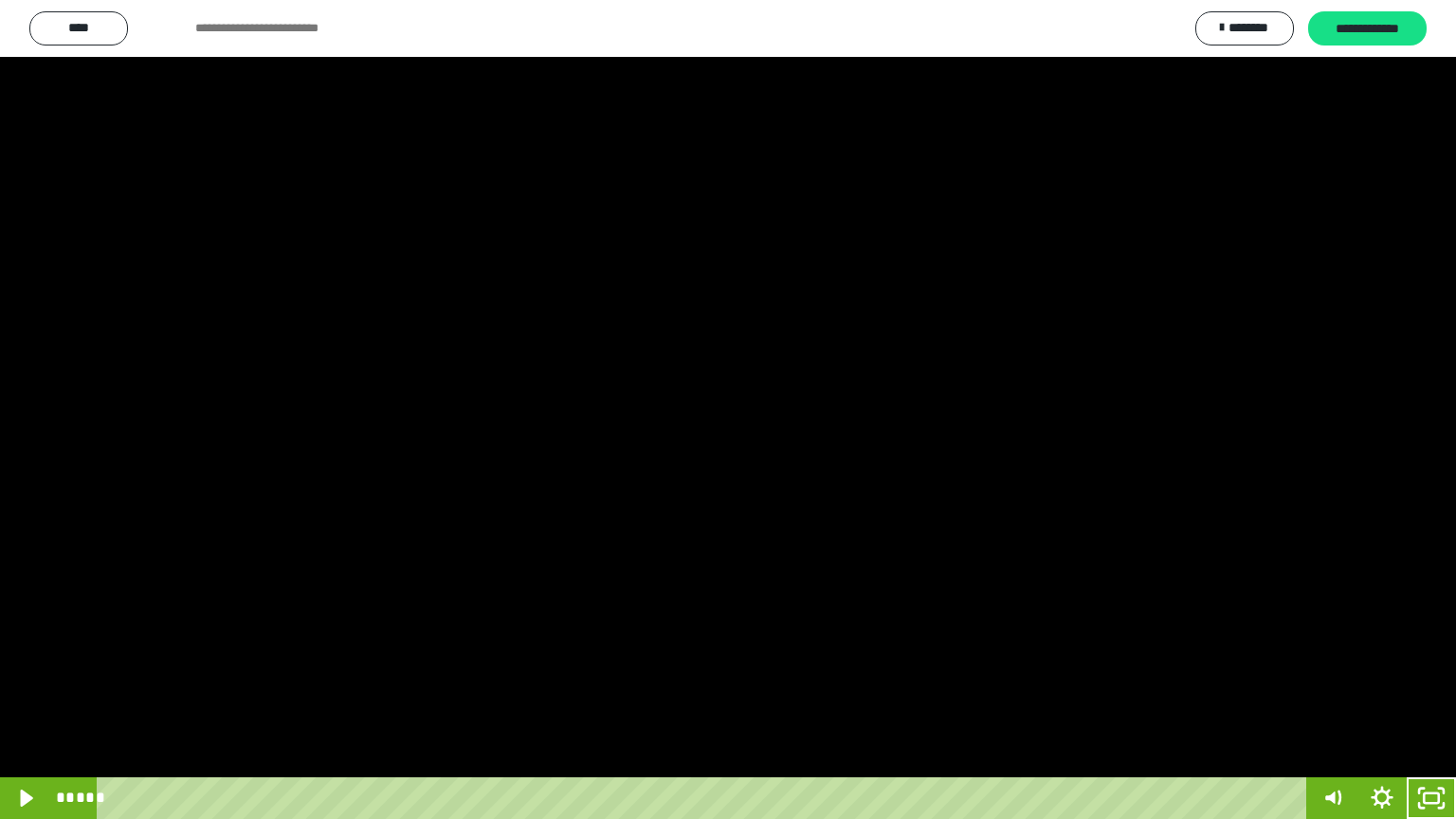 click at bounding box center (728, 410) 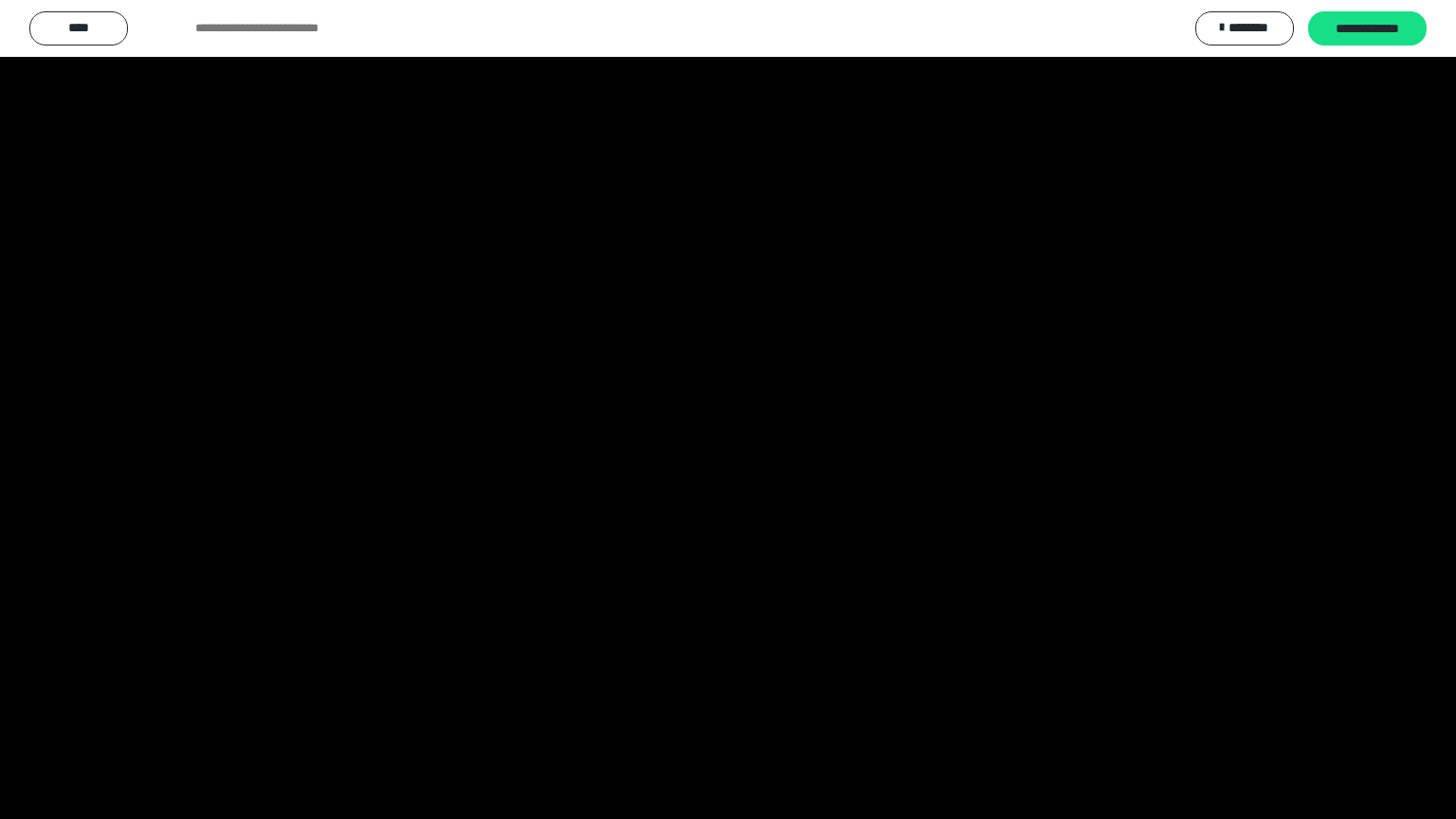 click at bounding box center [728, 410] 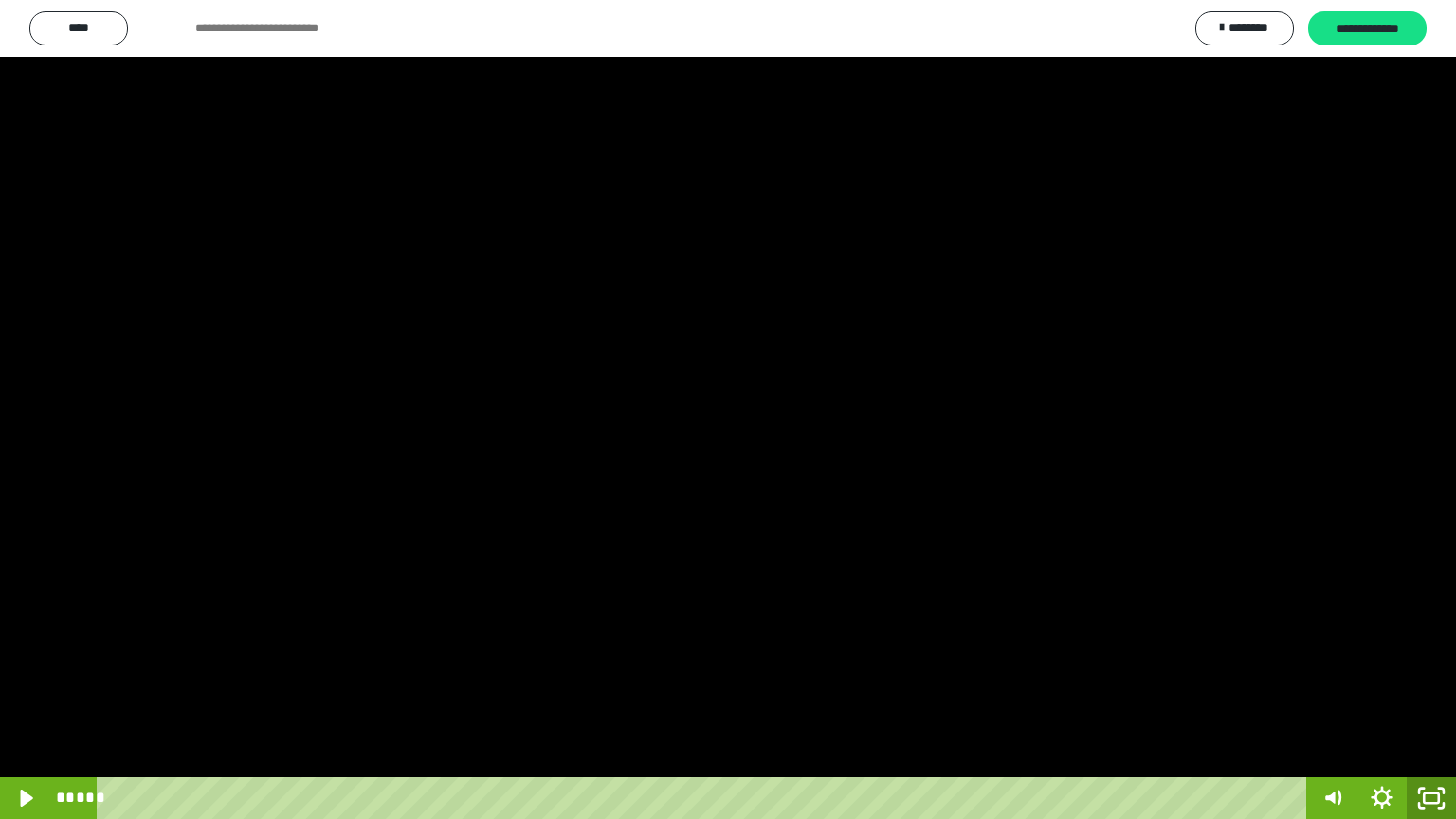 click 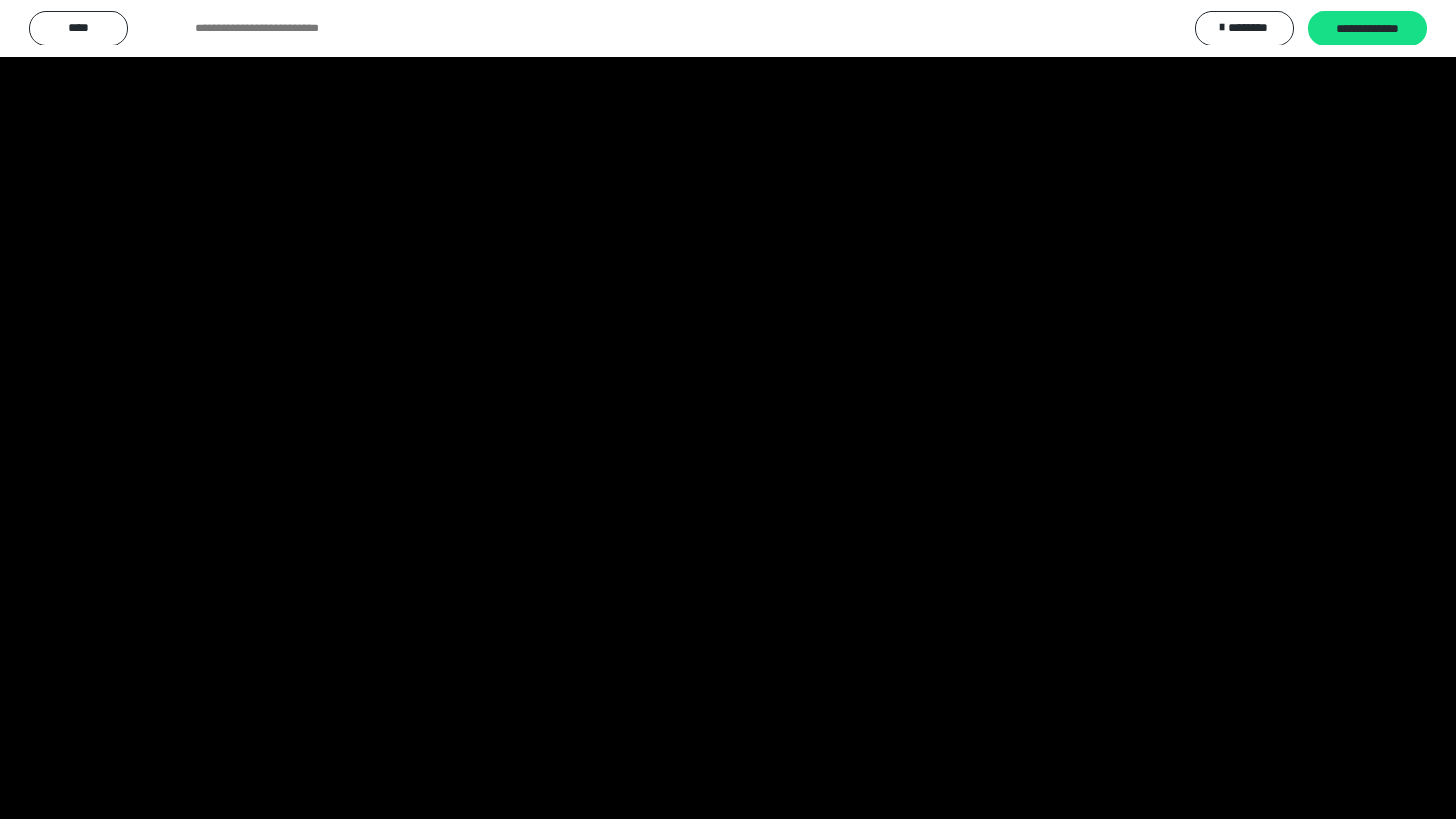 scroll, scrollTop: 2817, scrollLeft: 0, axis: vertical 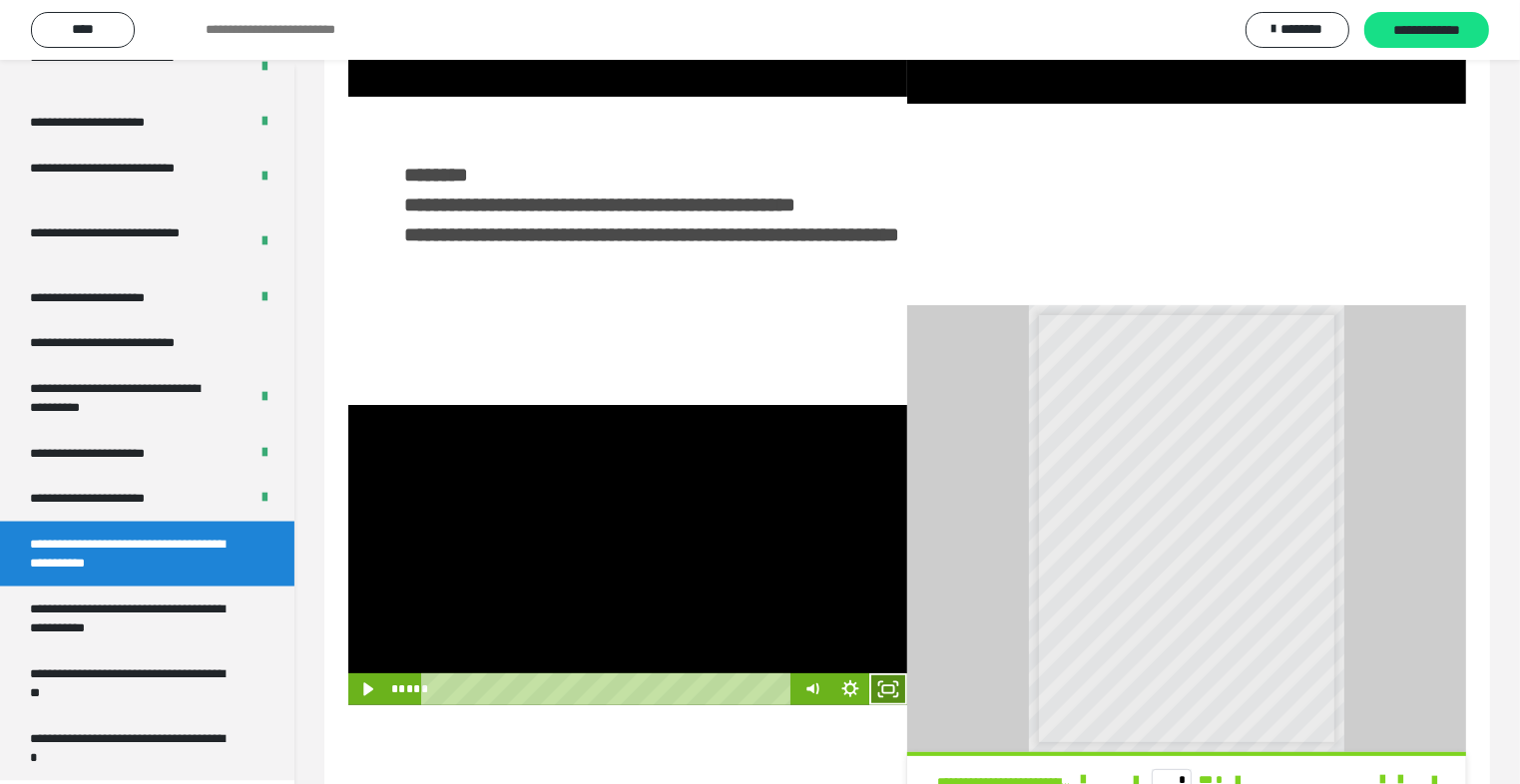 click 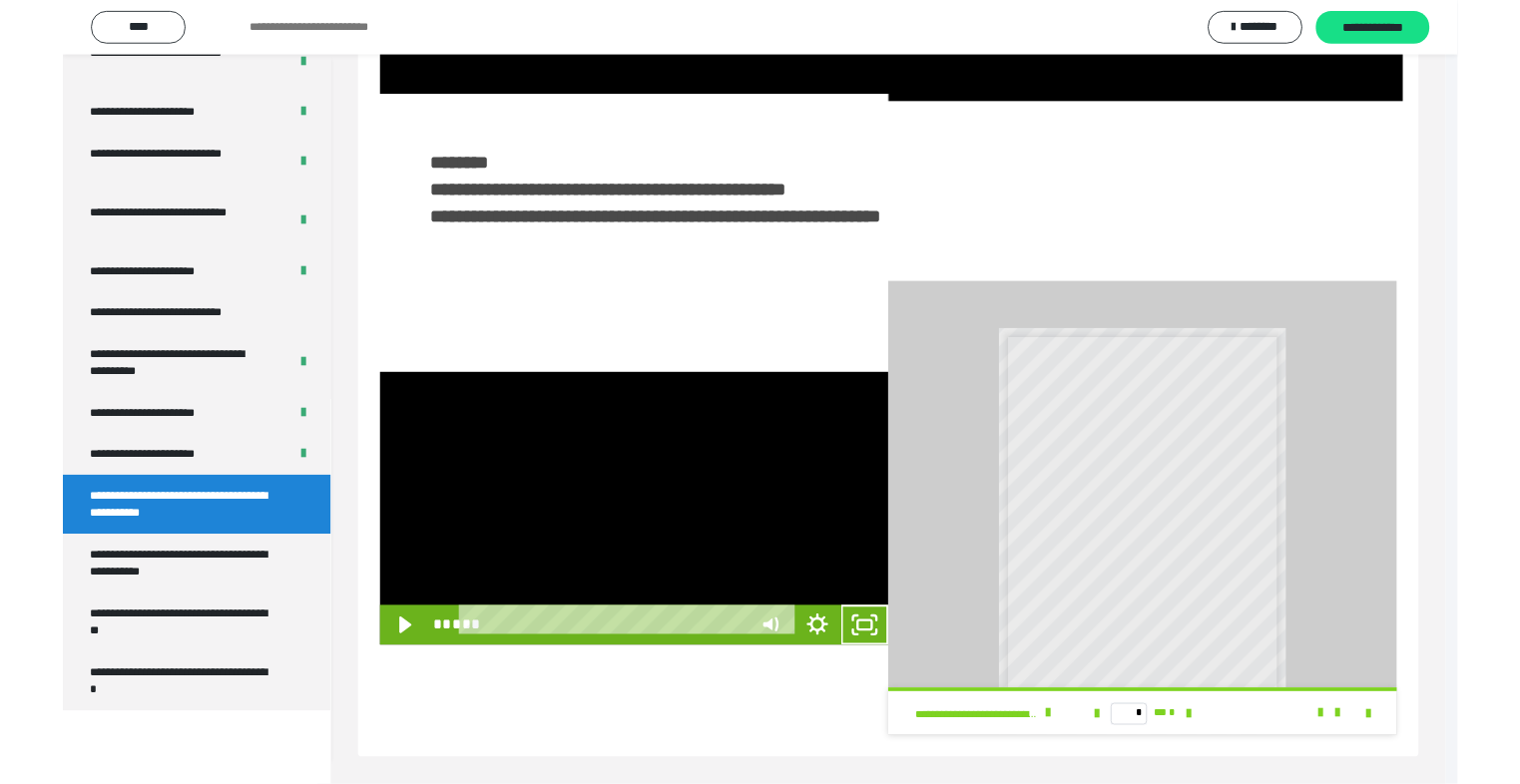scroll, scrollTop: 2886, scrollLeft: 0, axis: vertical 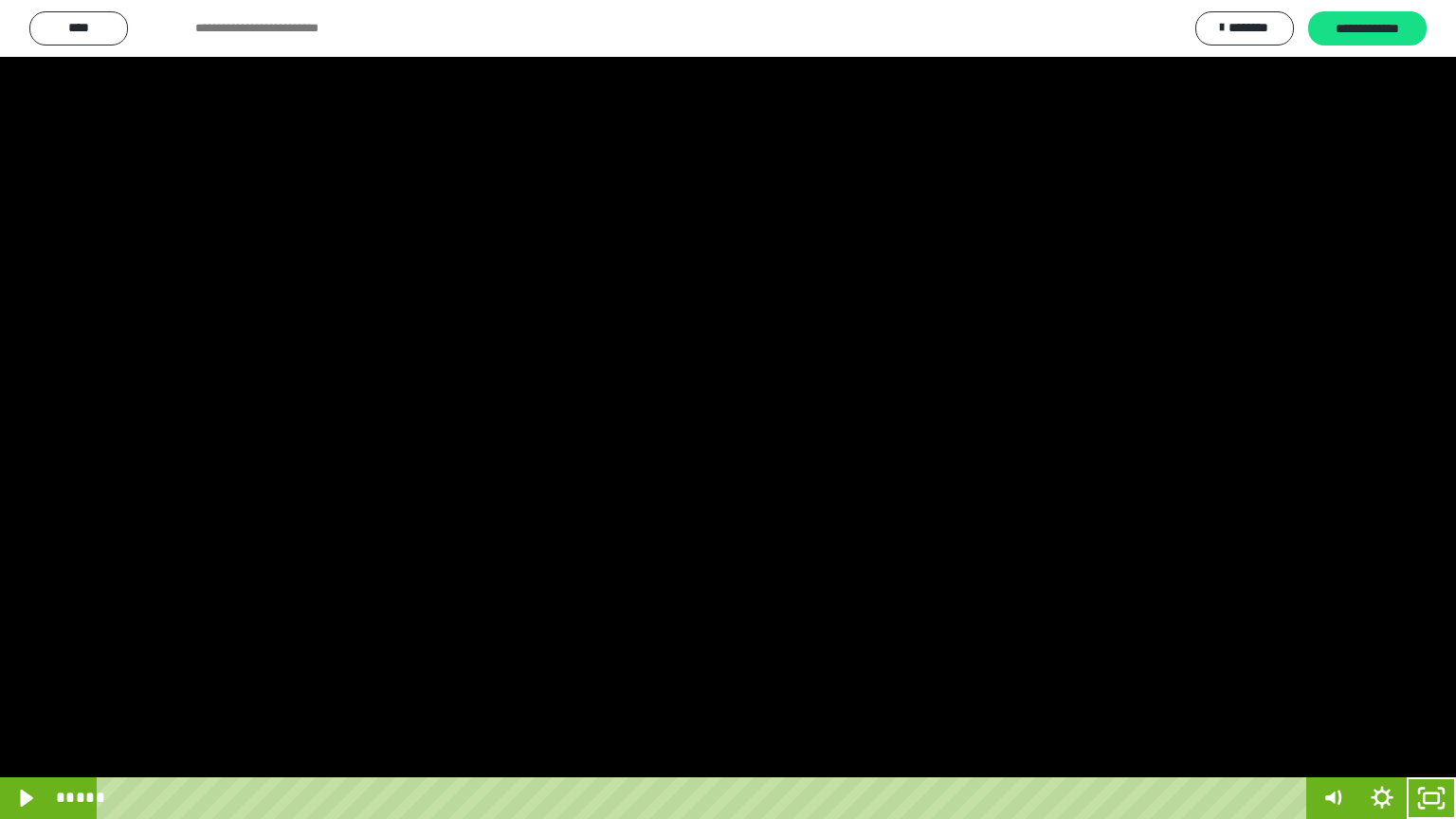 click at bounding box center (728, 410) 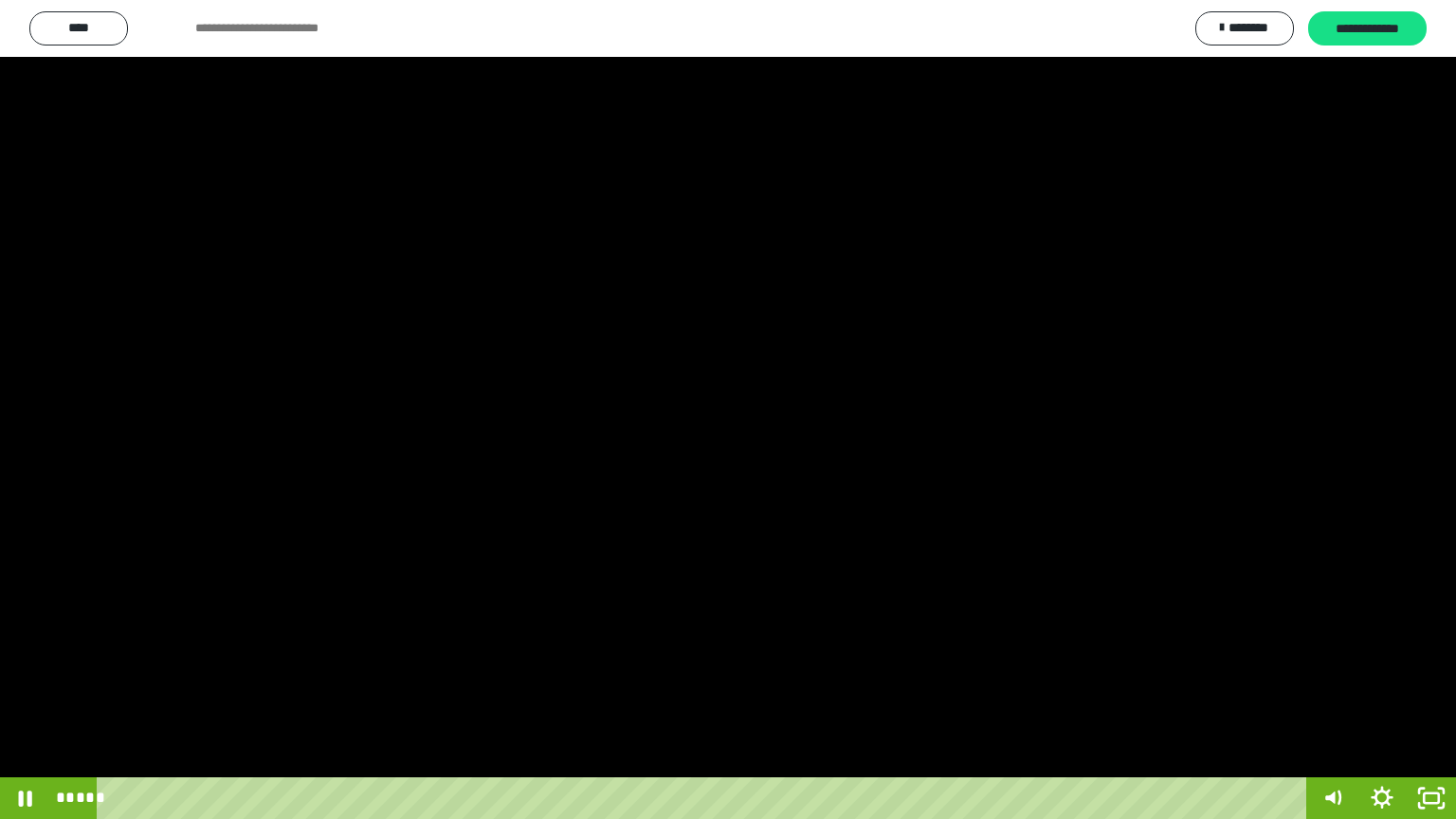 click at bounding box center [728, 410] 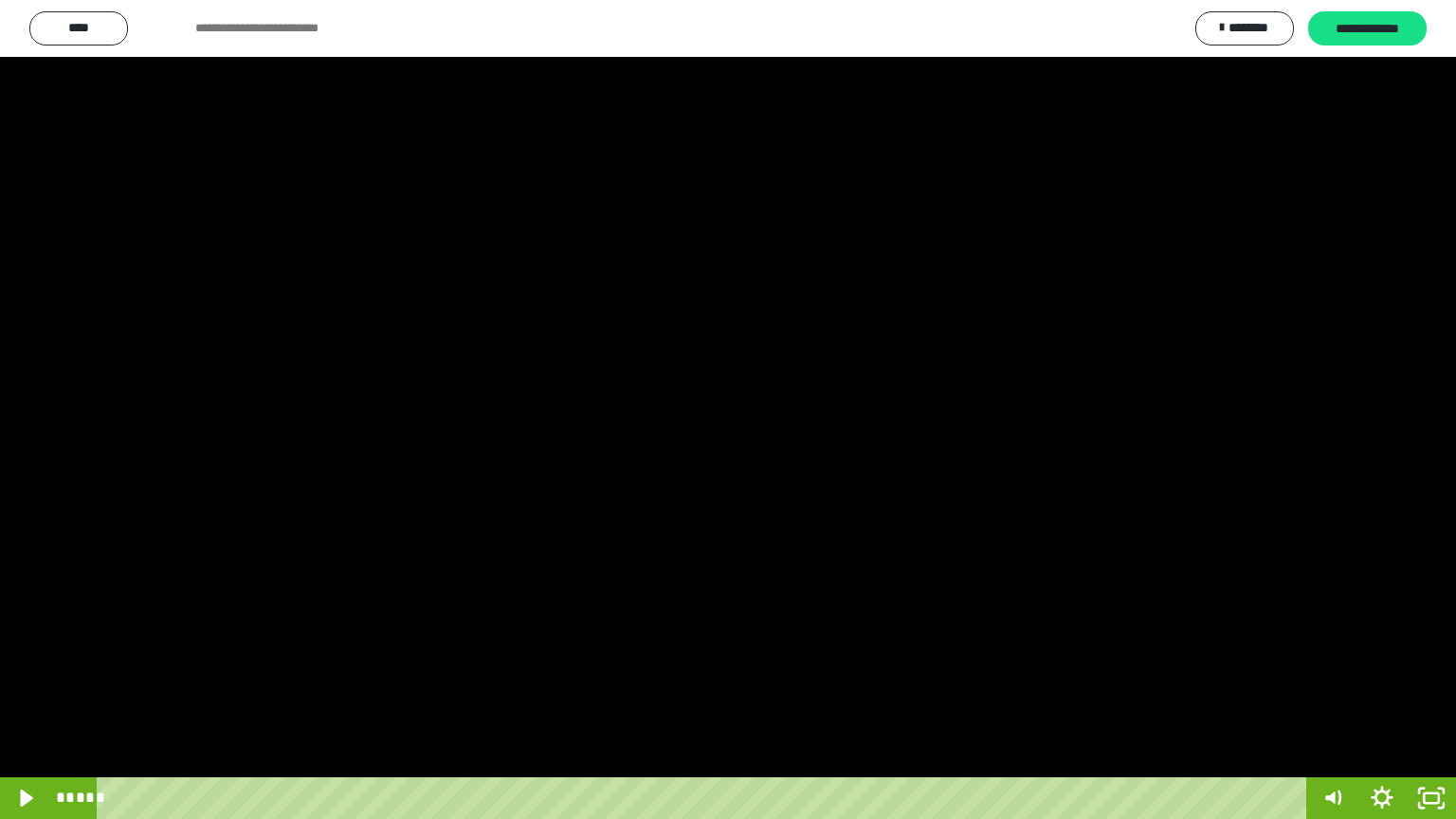 click at bounding box center (728, 410) 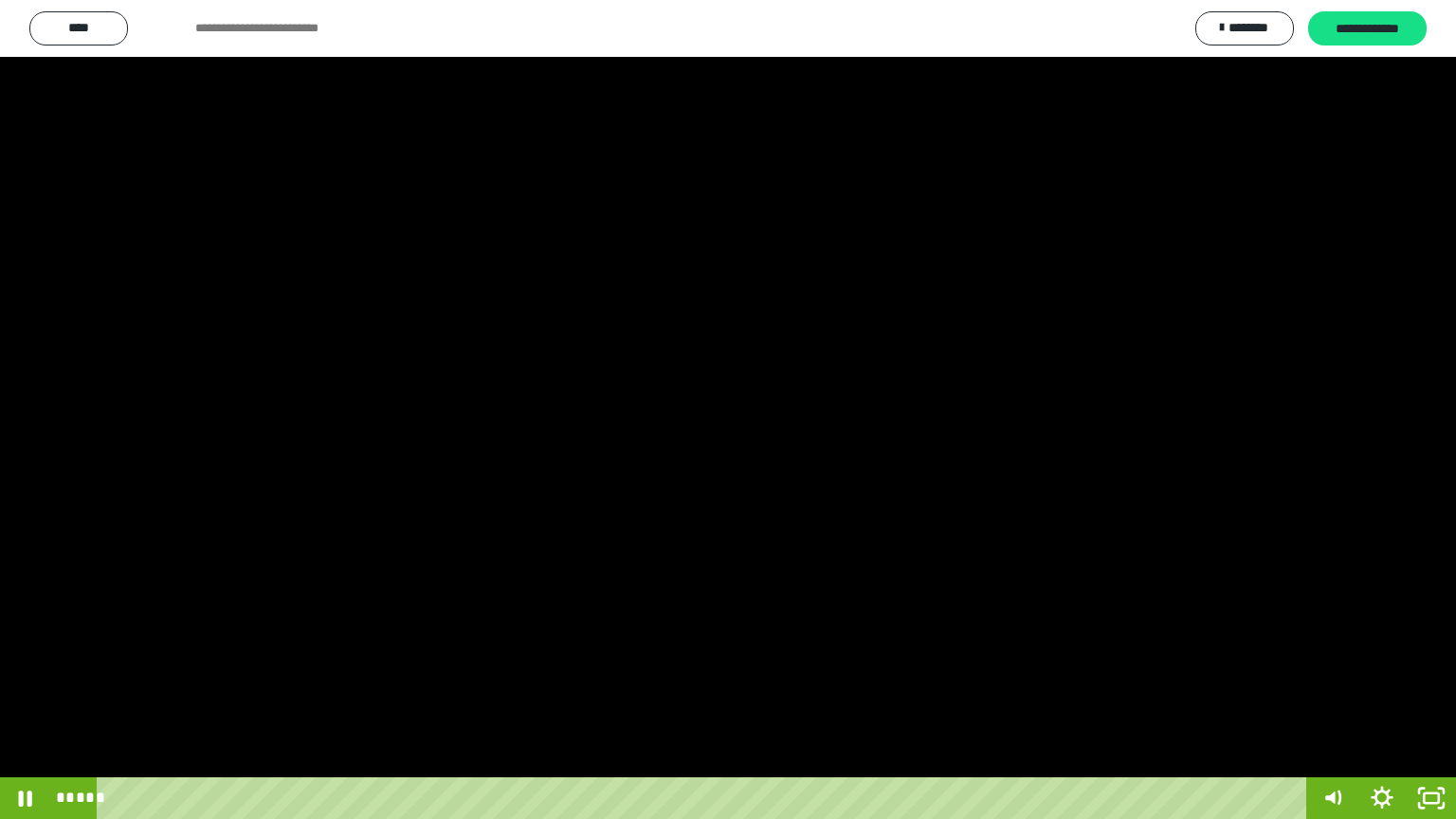 click at bounding box center [728, 410] 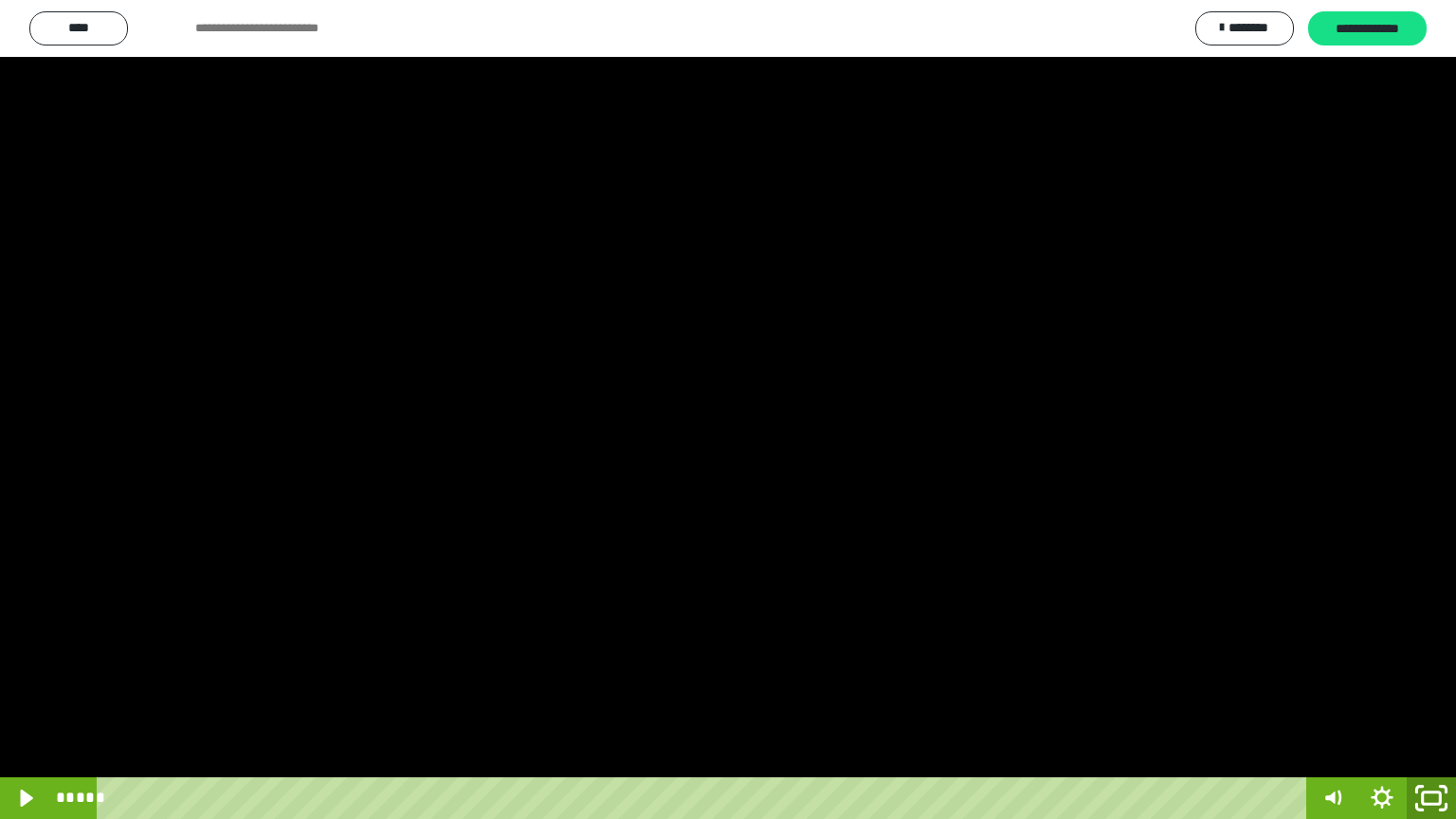 click 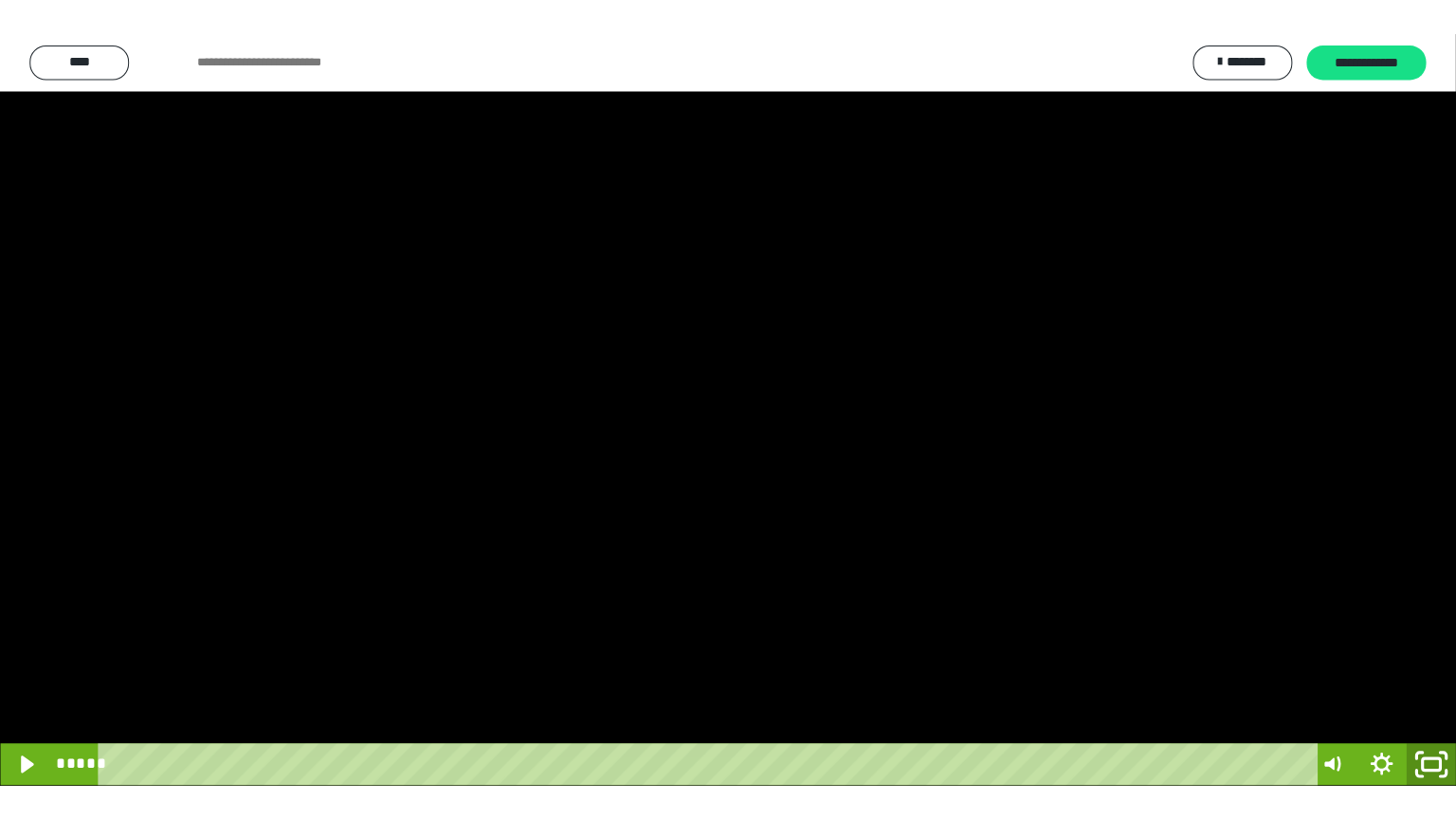 scroll, scrollTop: 2817, scrollLeft: 0, axis: vertical 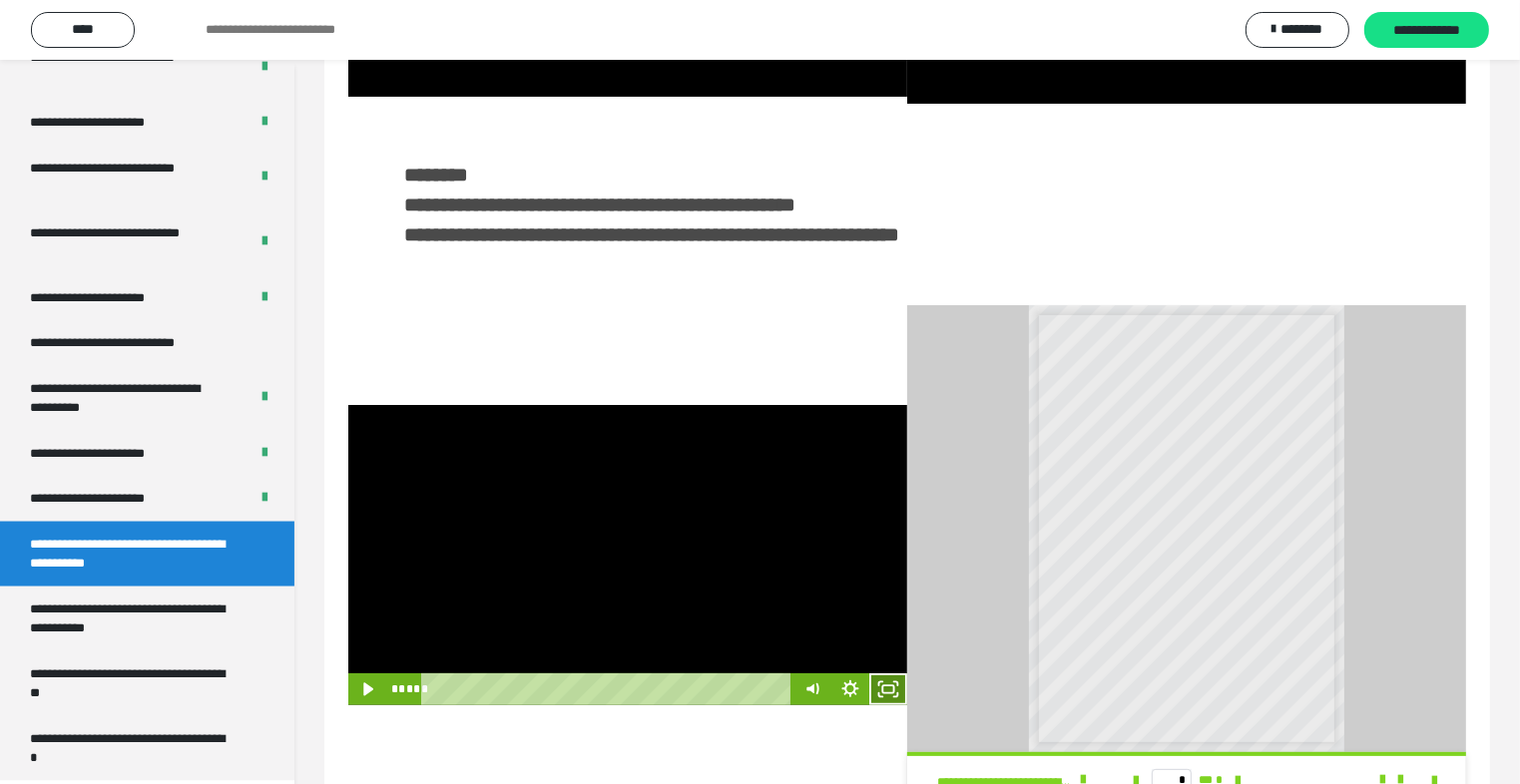click 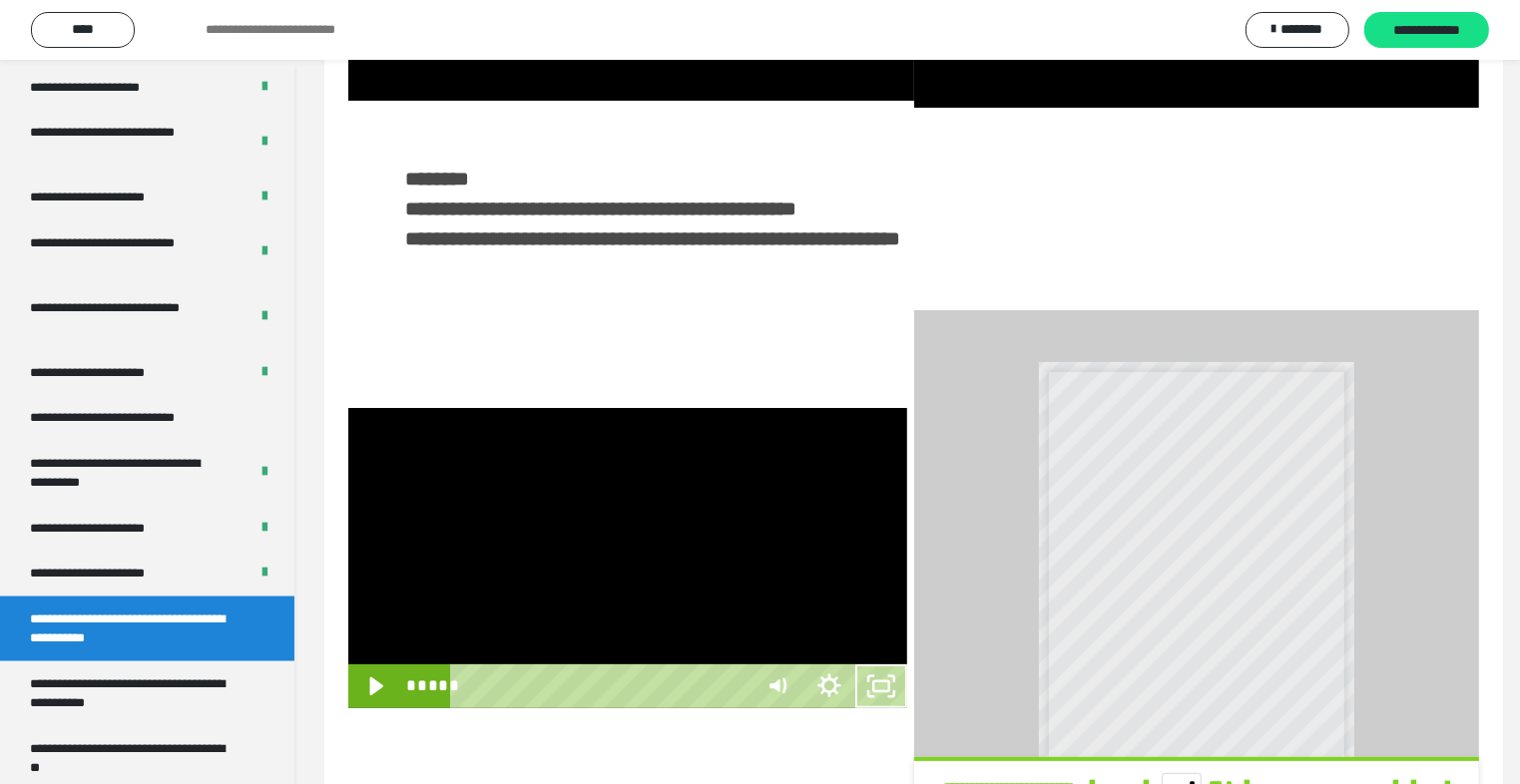 scroll, scrollTop: 2886, scrollLeft: 0, axis: vertical 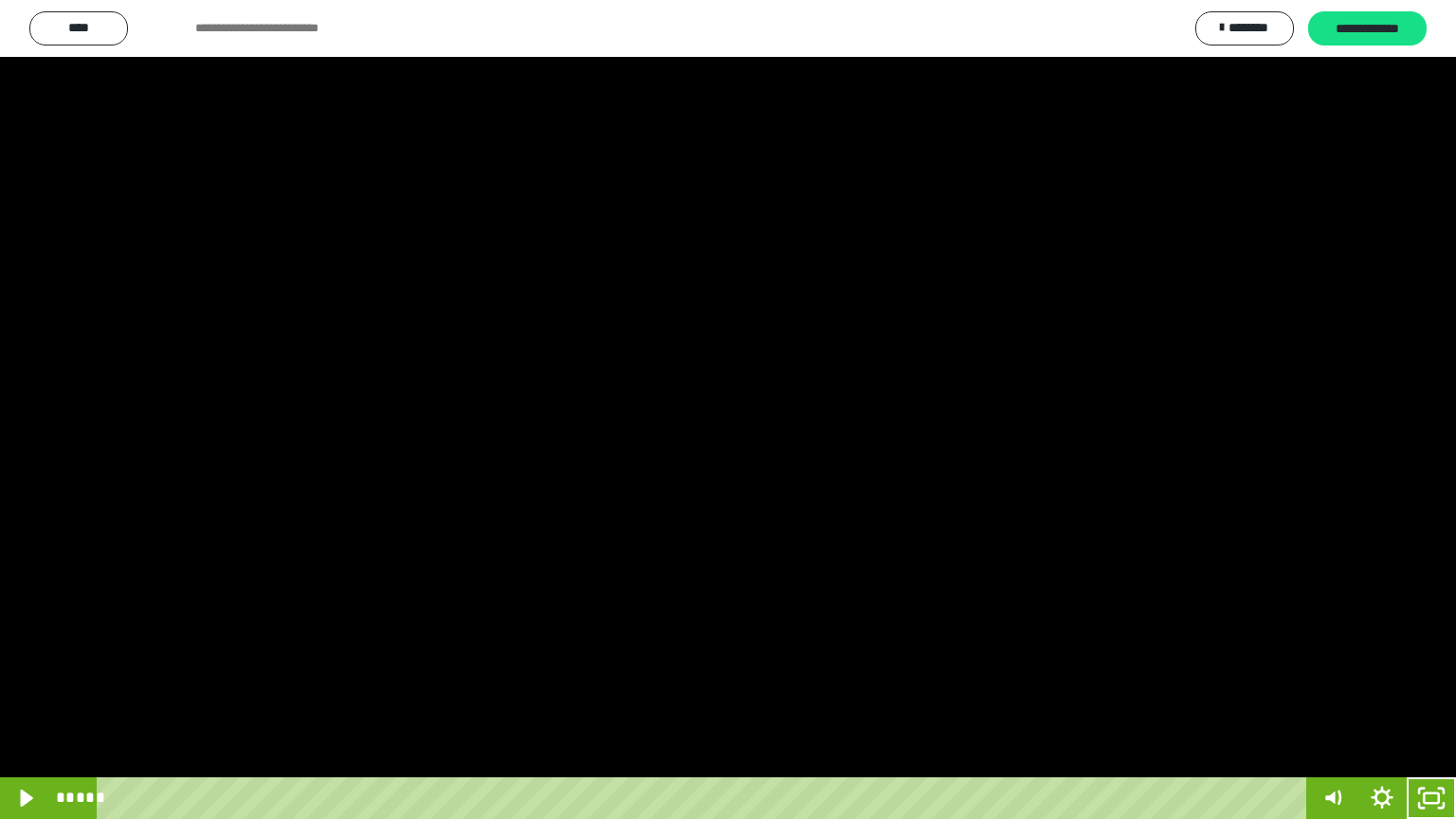 click at bounding box center (728, 410) 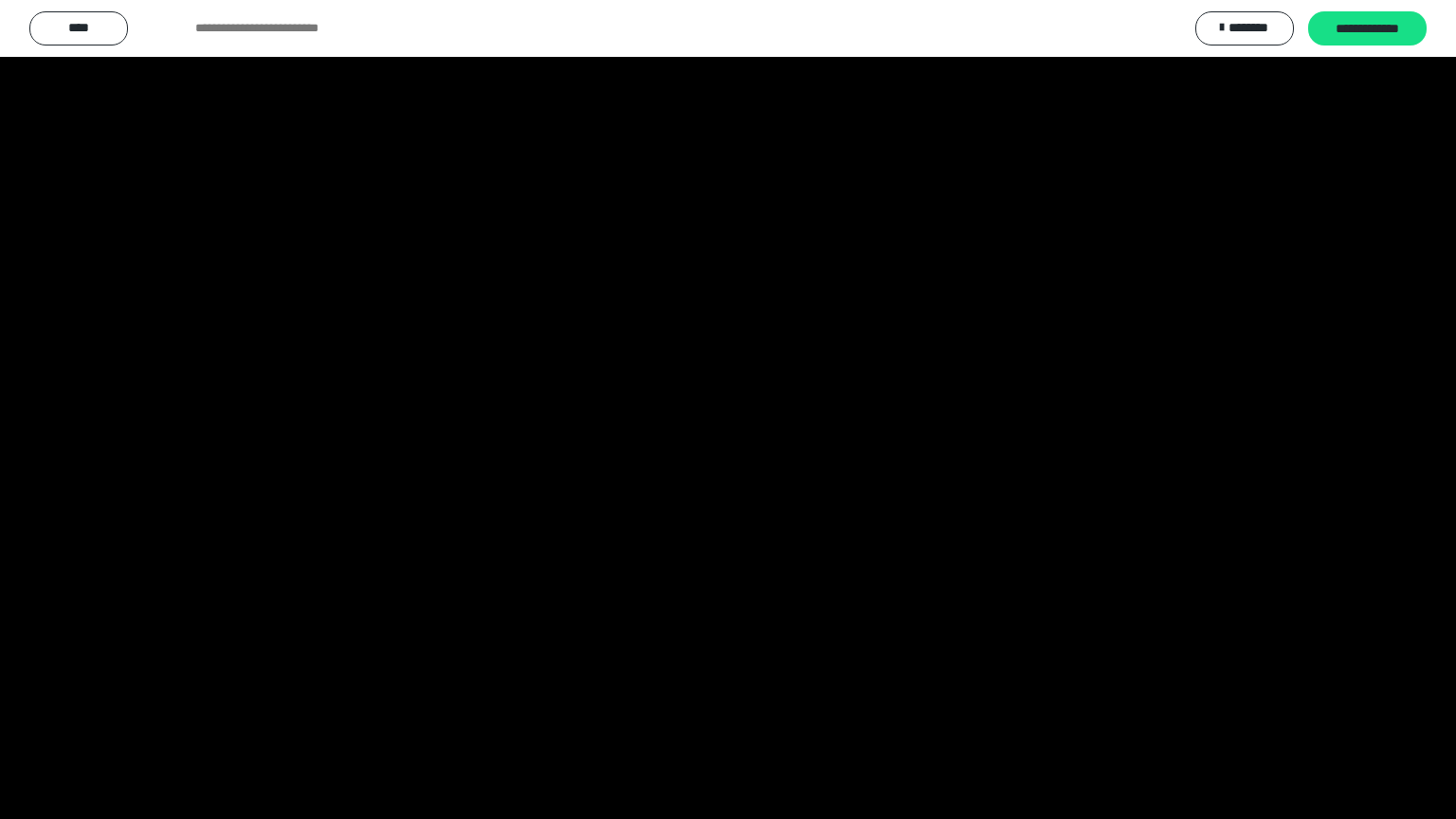 click at bounding box center (728, 410) 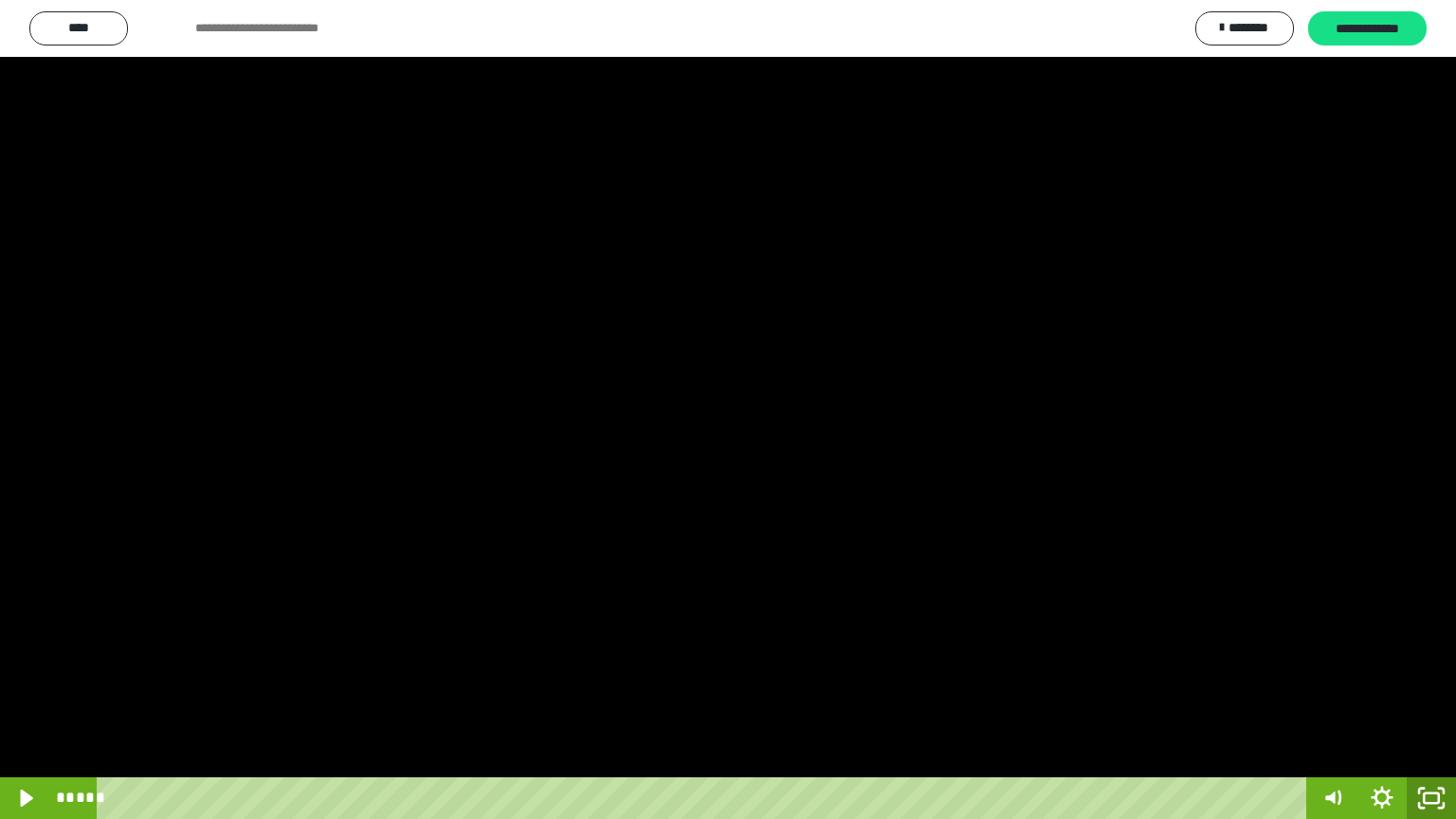 click 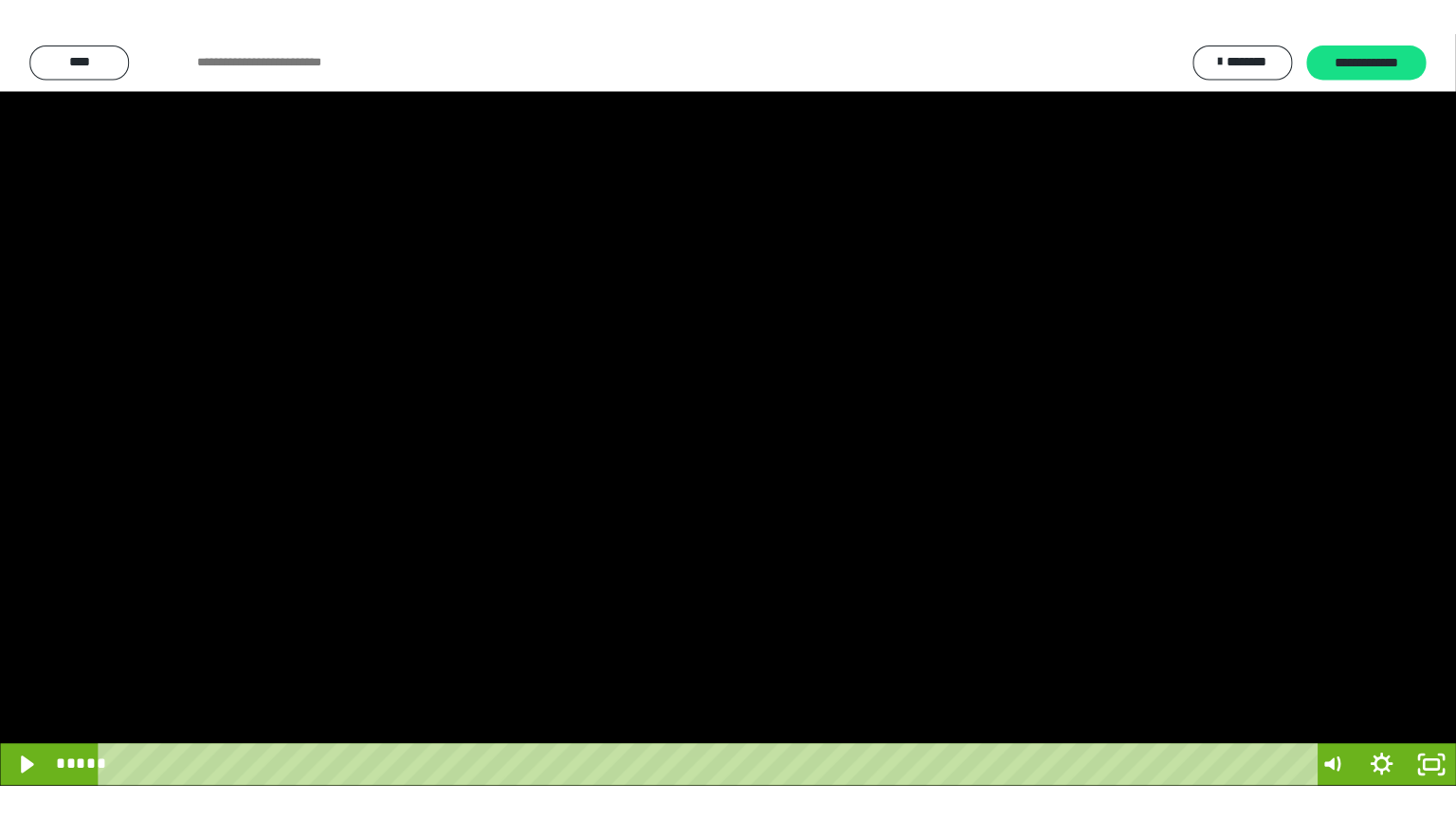 scroll, scrollTop: 2817, scrollLeft: 0, axis: vertical 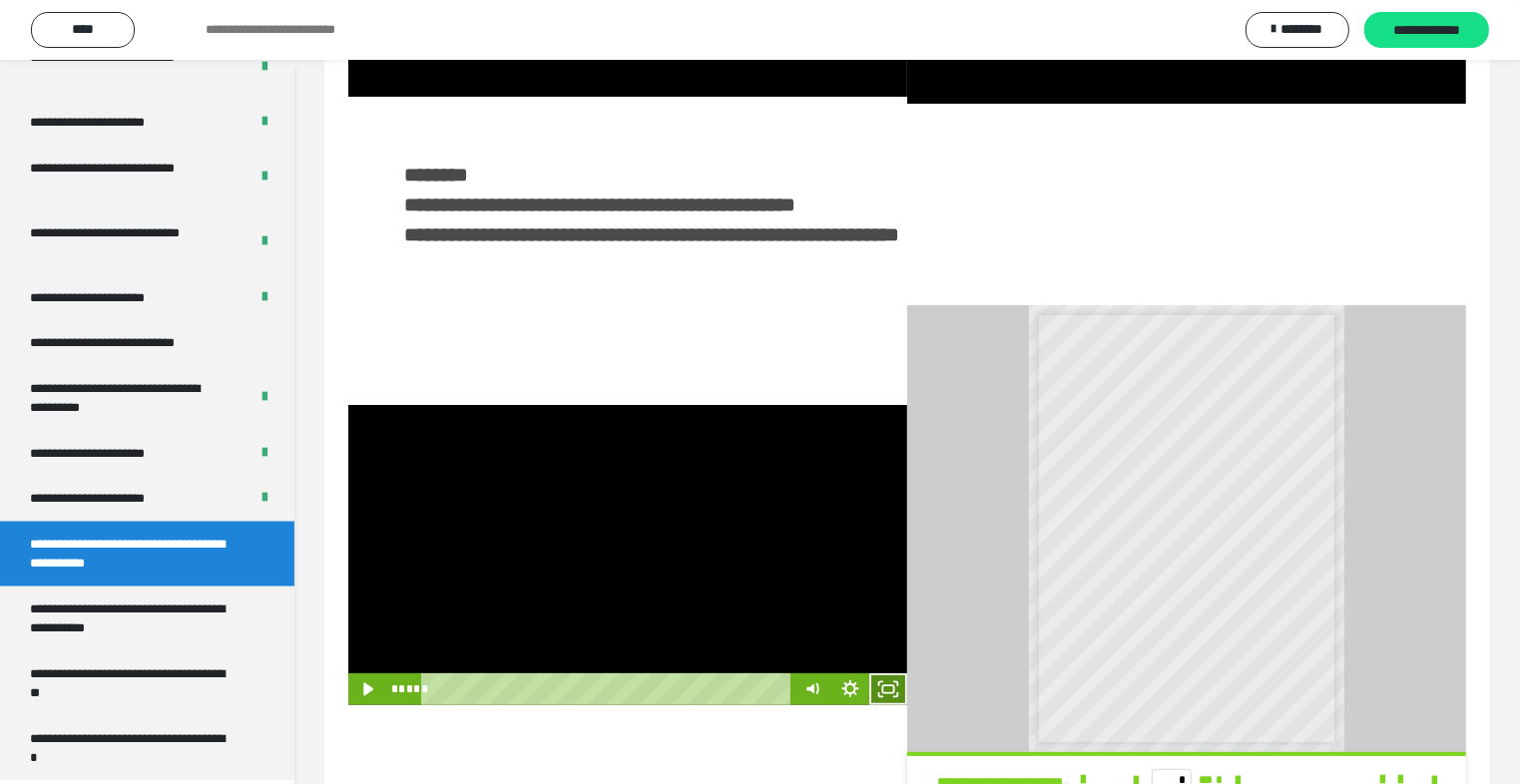 click 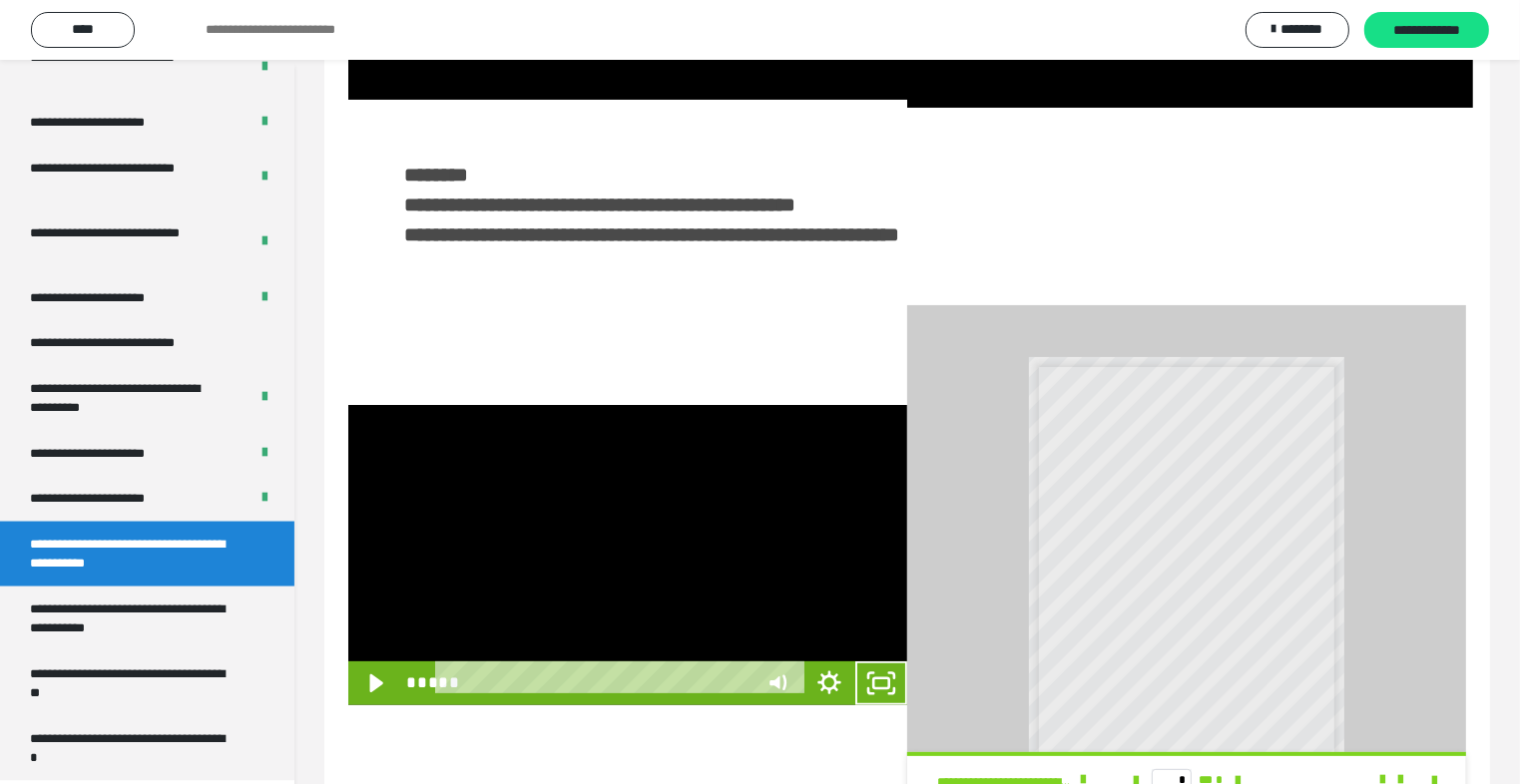 scroll, scrollTop: 2886, scrollLeft: 0, axis: vertical 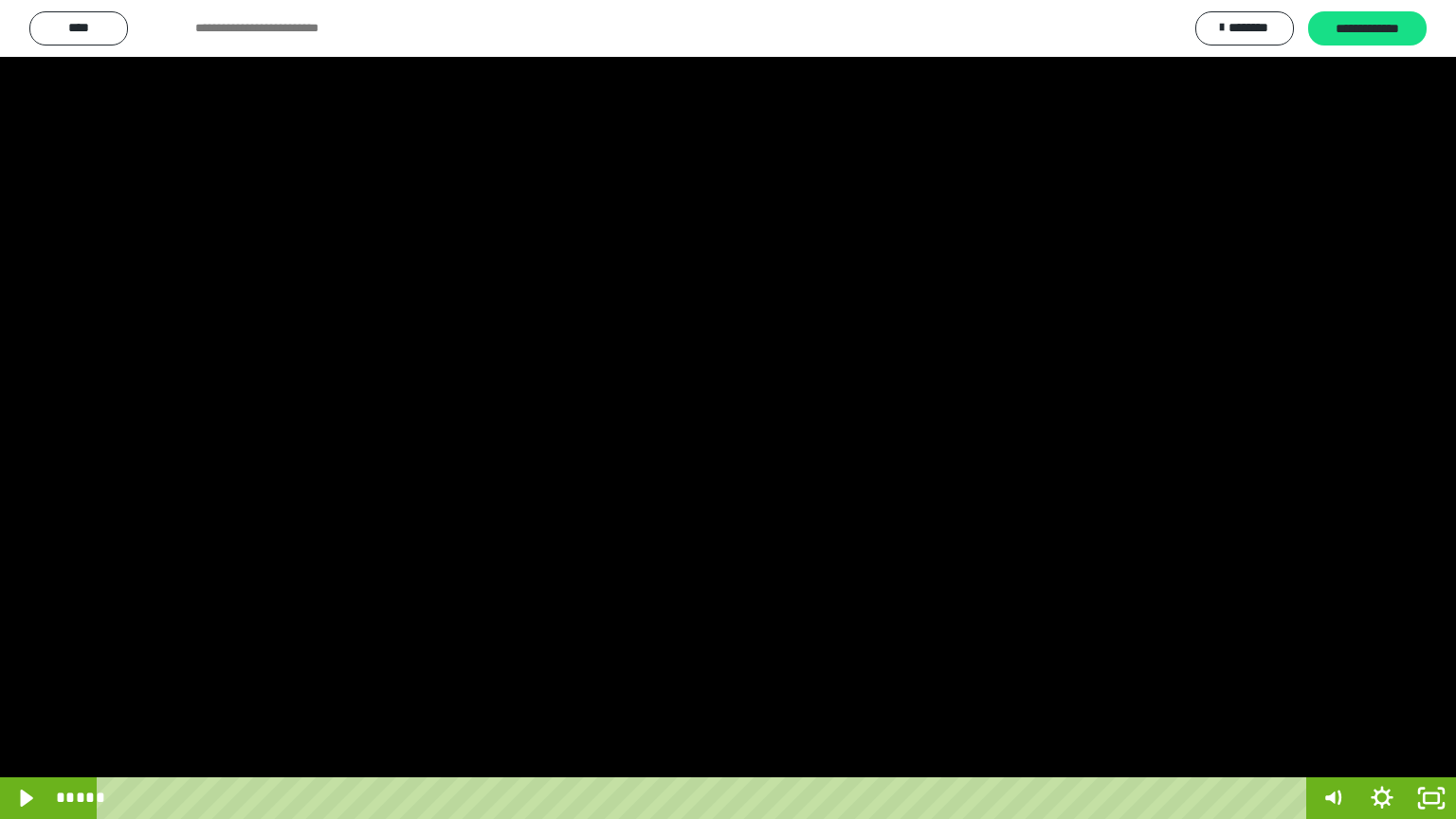click at bounding box center [728, 410] 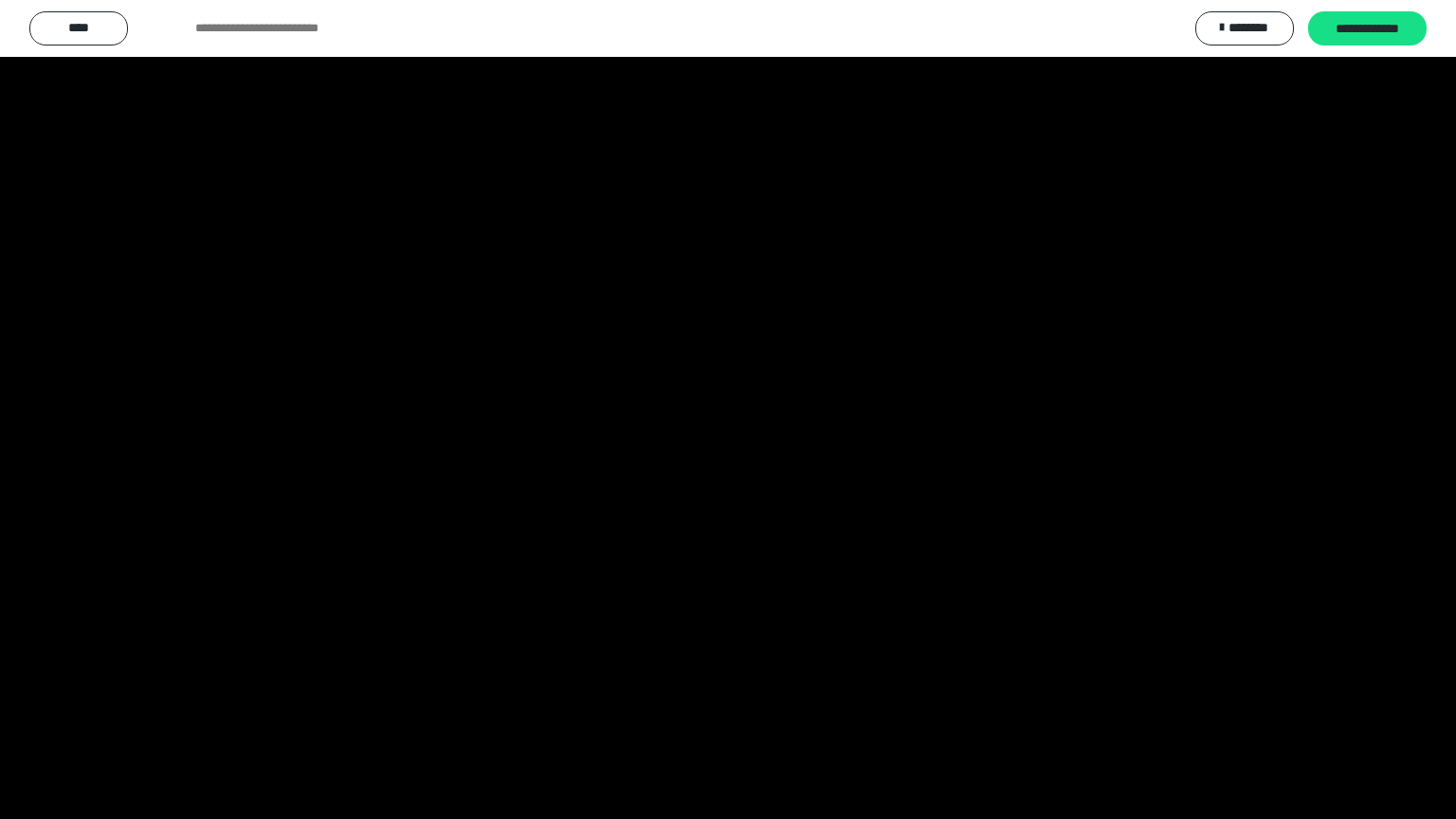 click at bounding box center [728, 410] 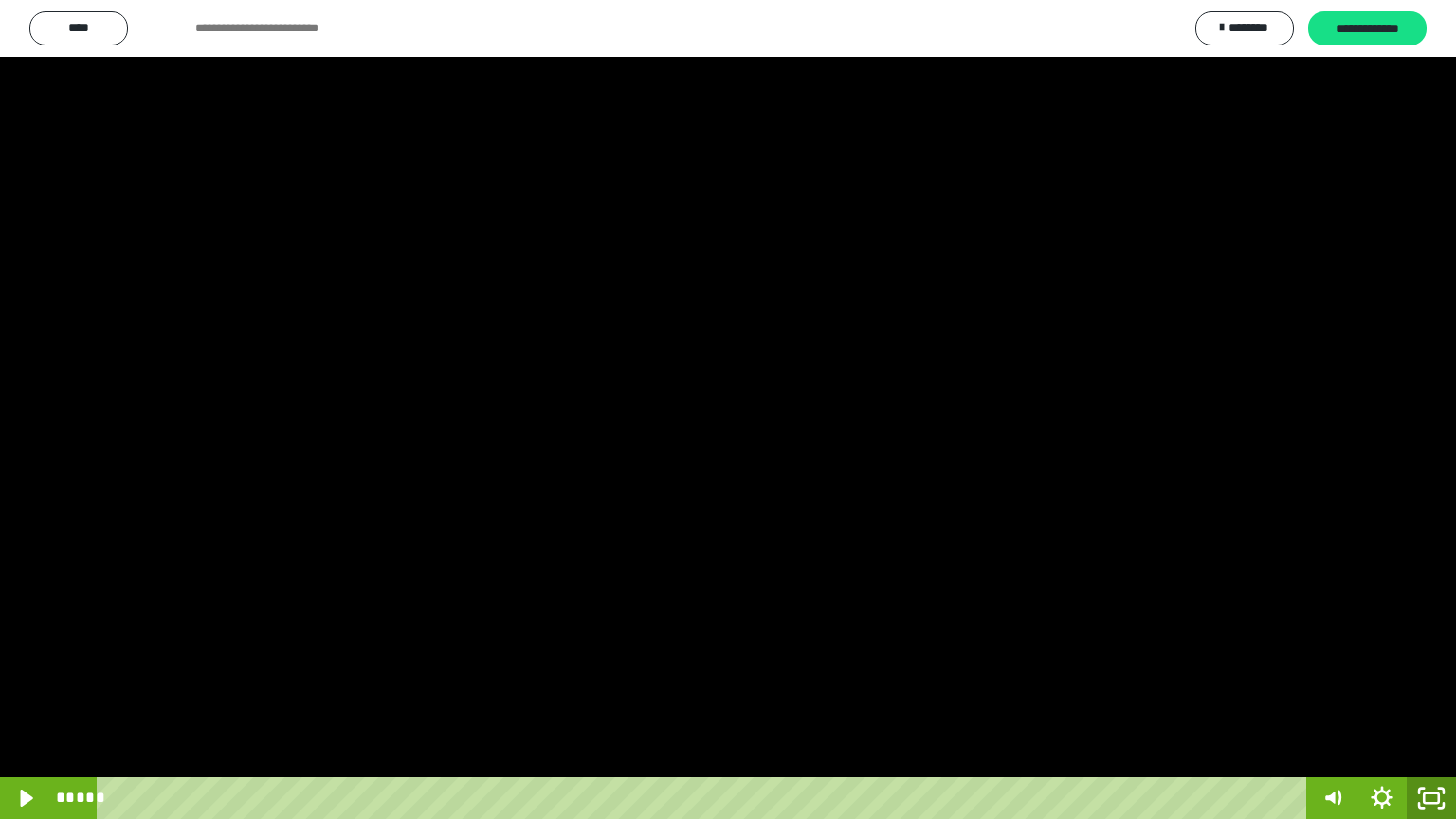 click 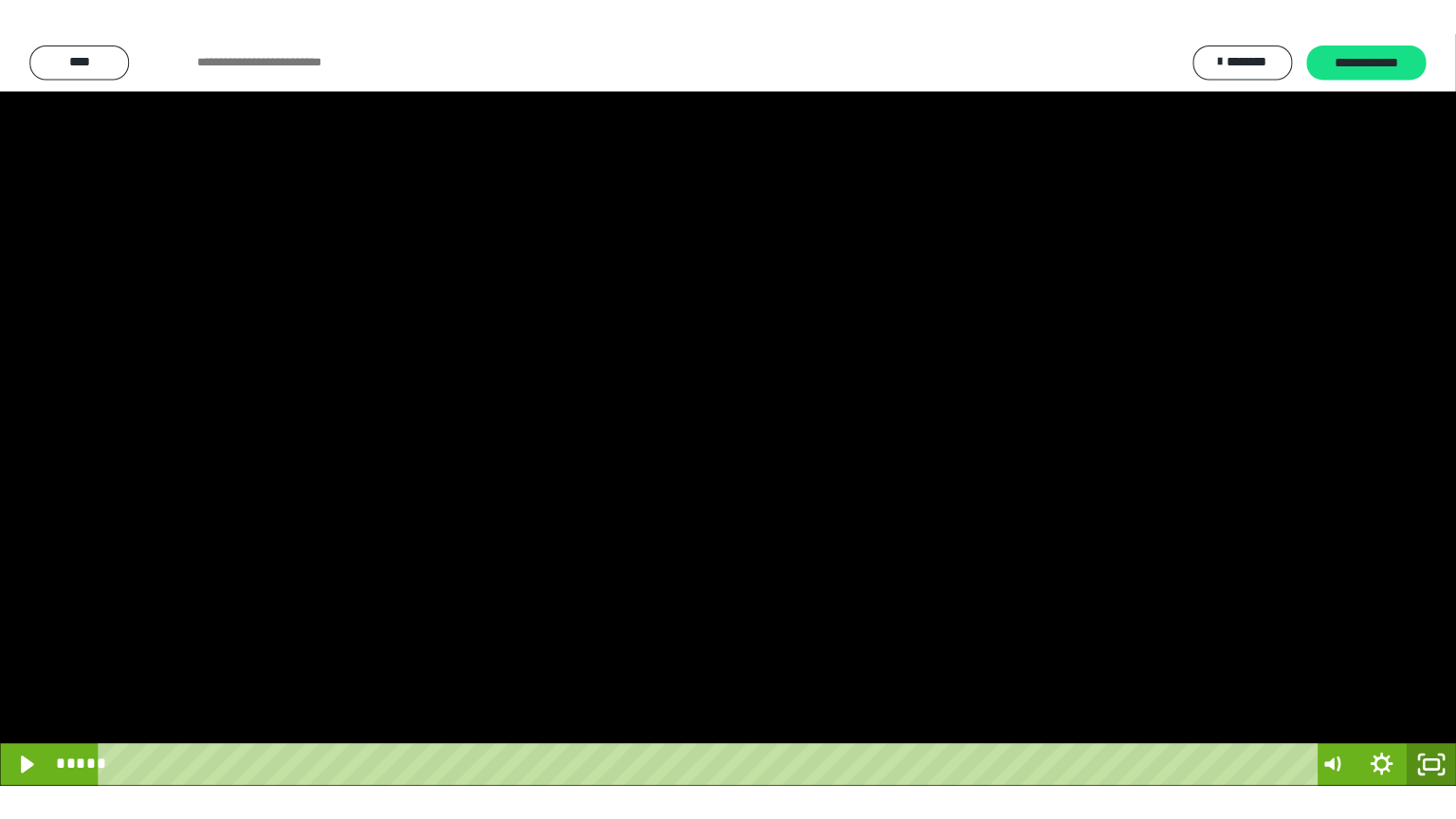scroll, scrollTop: 2817, scrollLeft: 0, axis: vertical 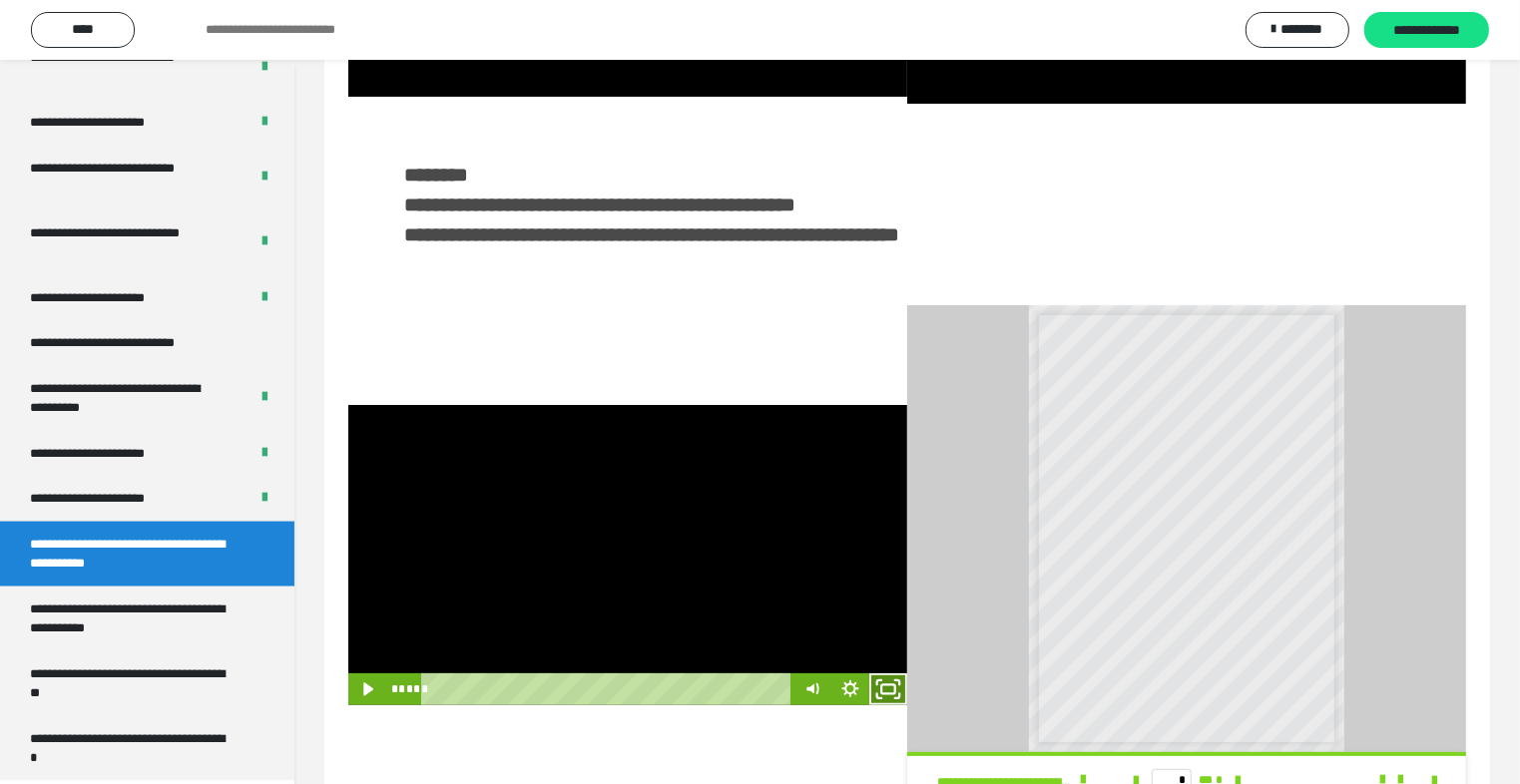 click 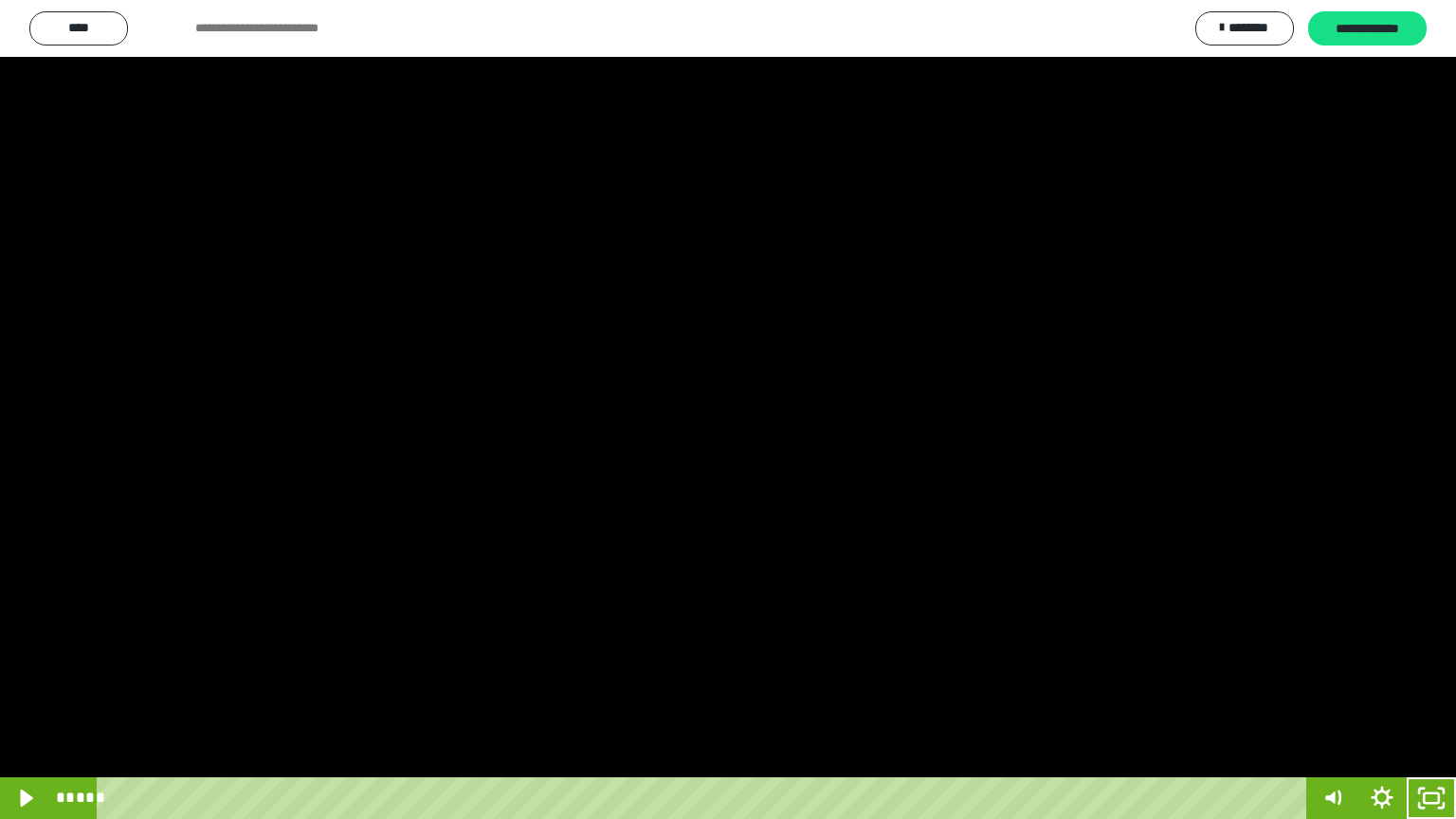 click at bounding box center [728, 410] 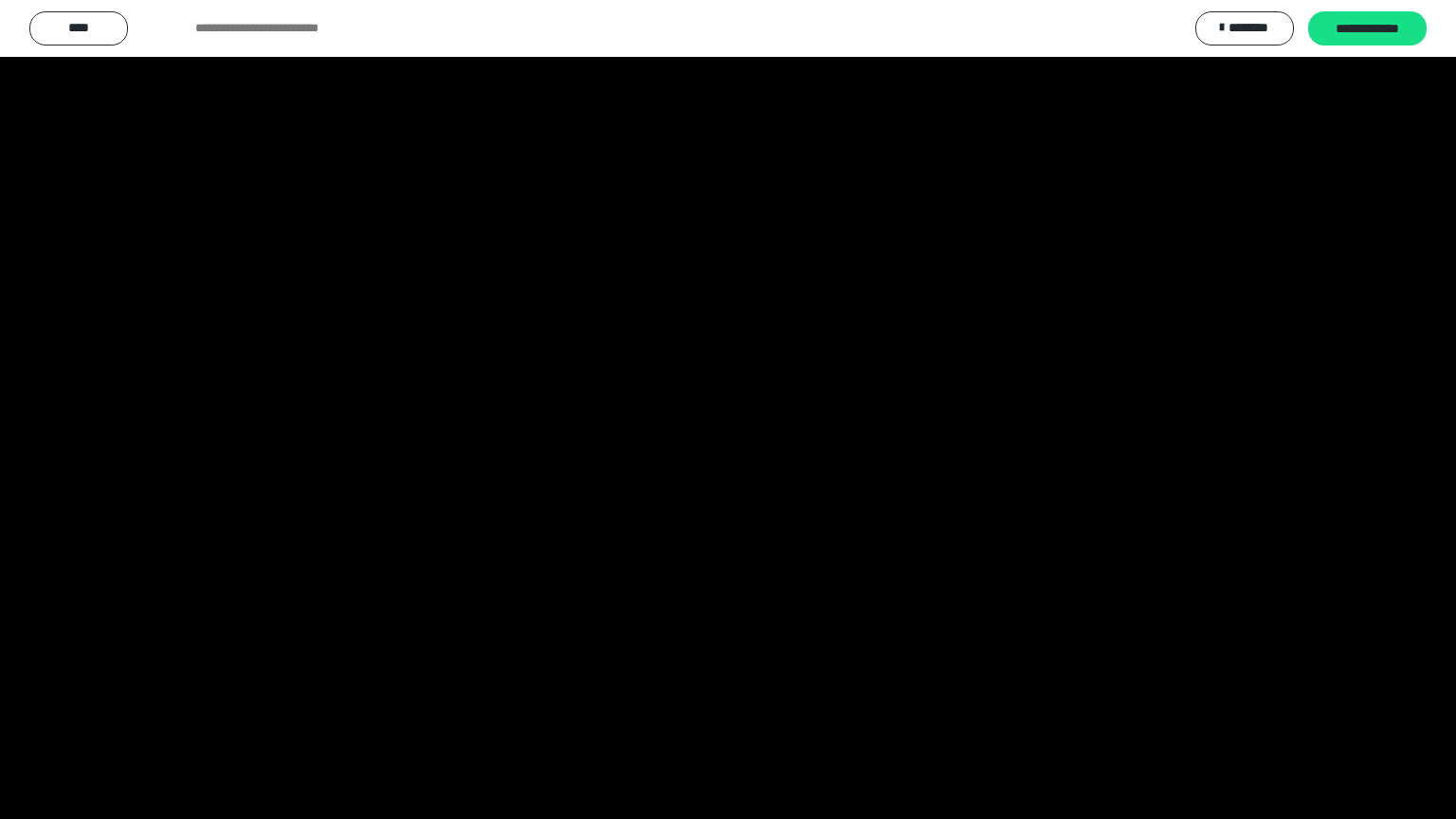 click at bounding box center (728, 410) 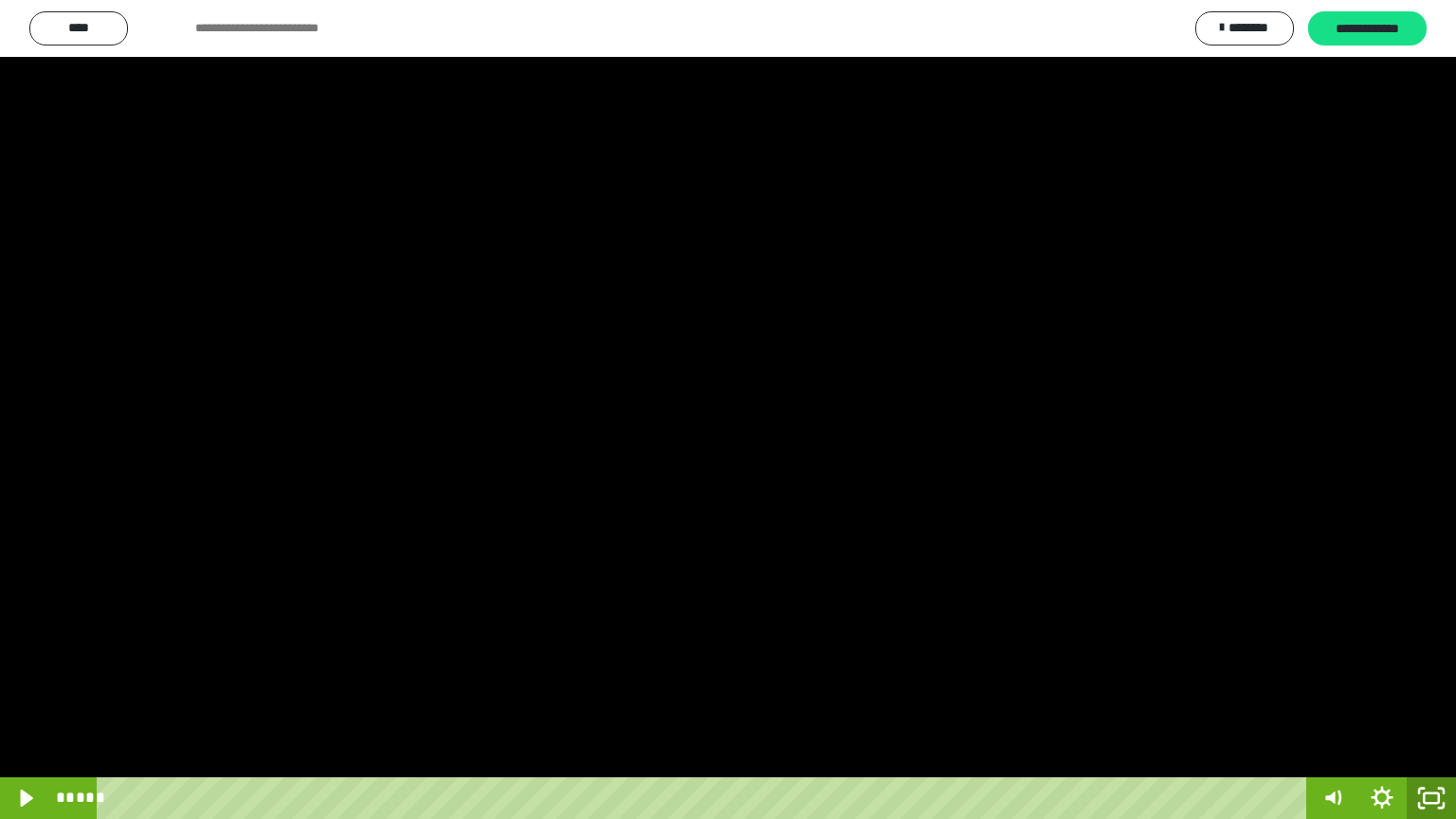 click 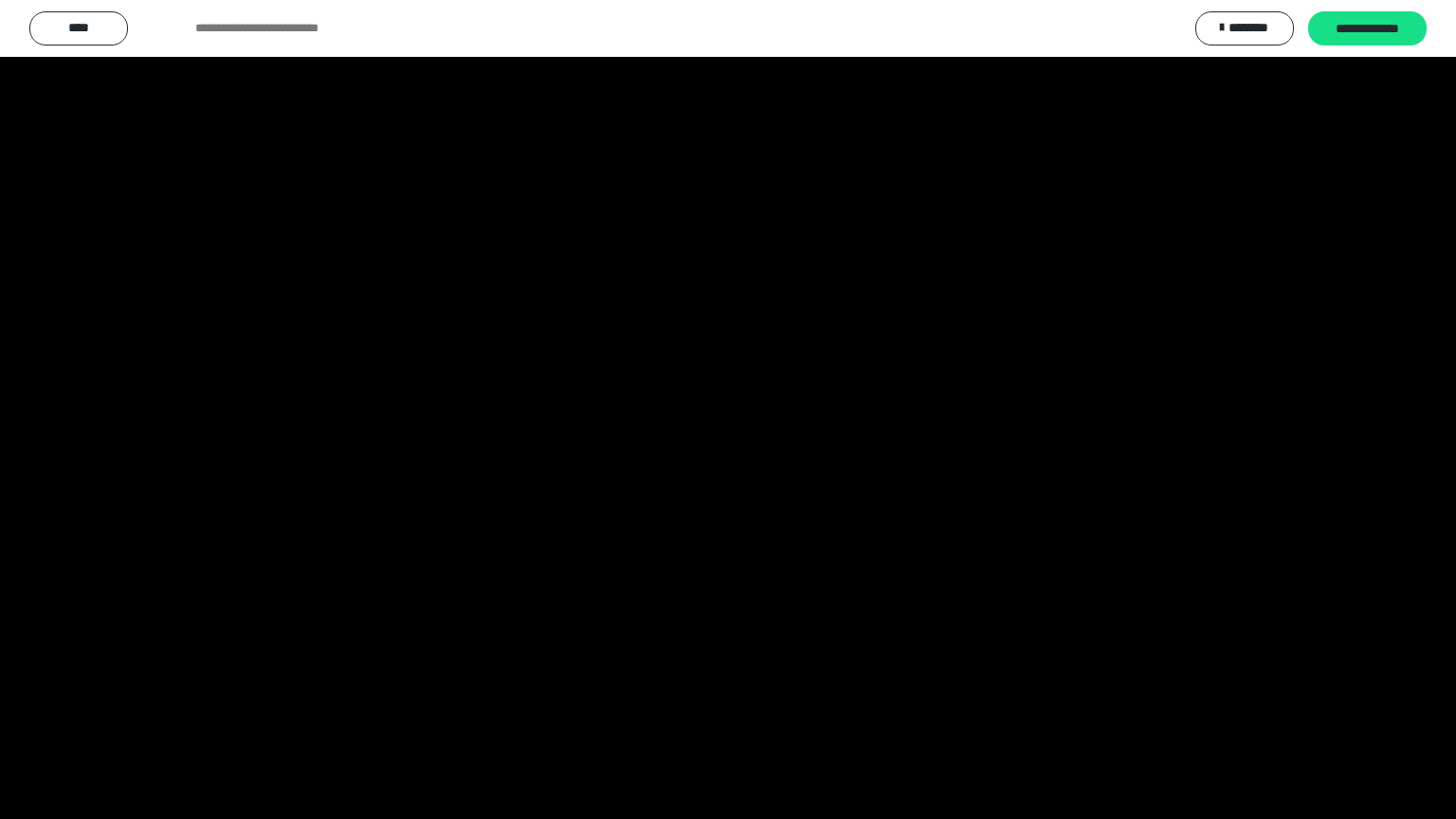 scroll, scrollTop: 2817, scrollLeft: 0, axis: vertical 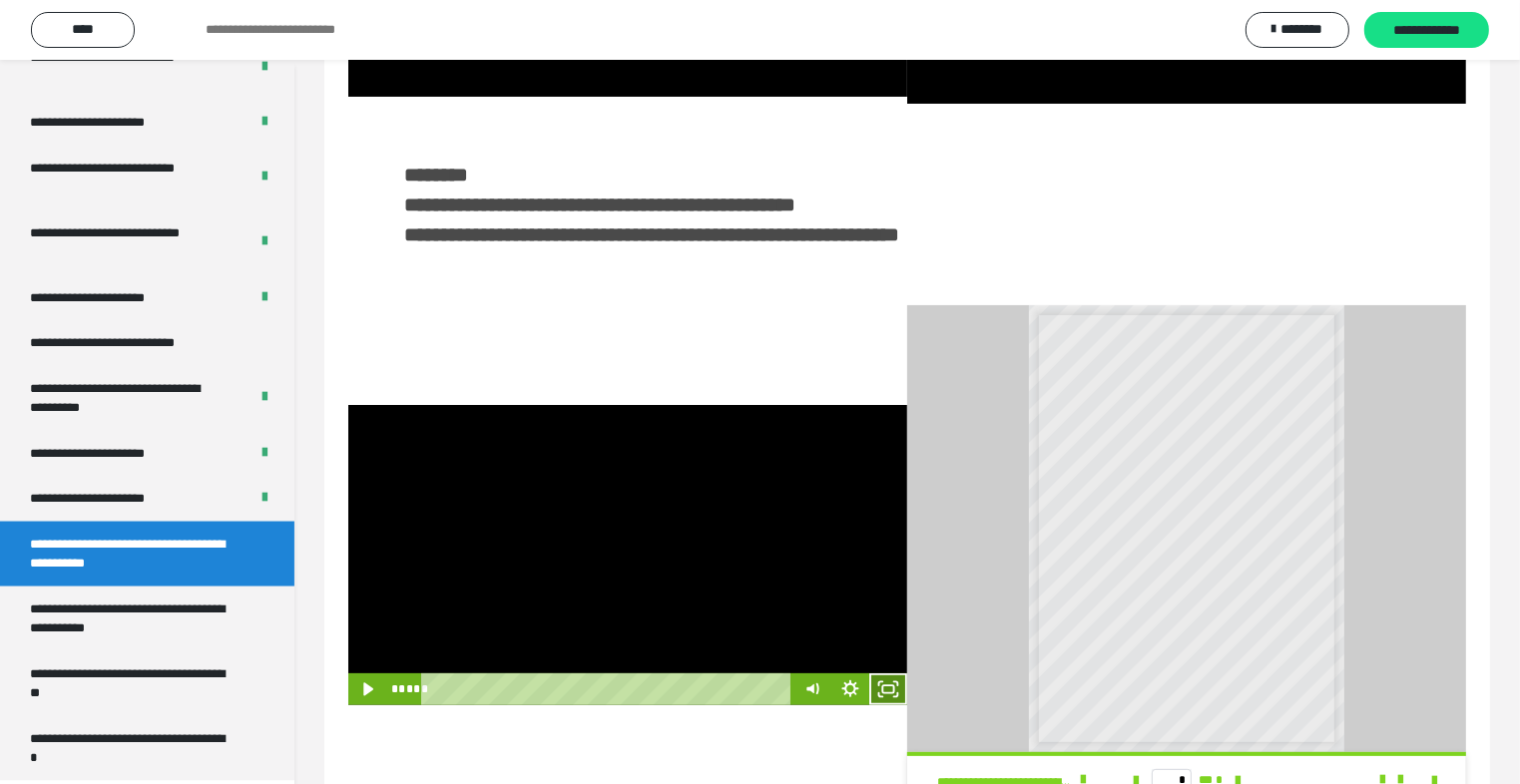 click 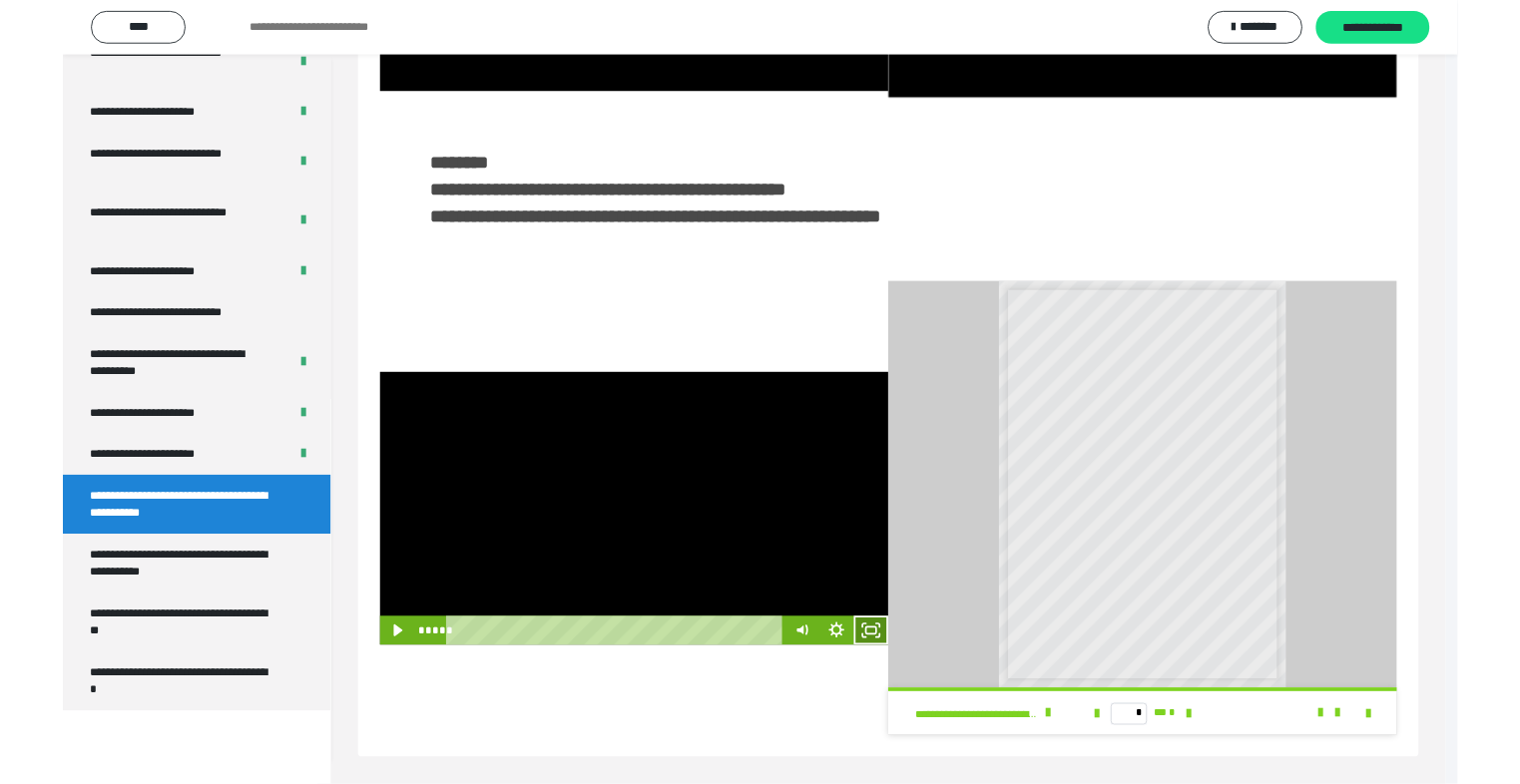 scroll, scrollTop: 2886, scrollLeft: 0, axis: vertical 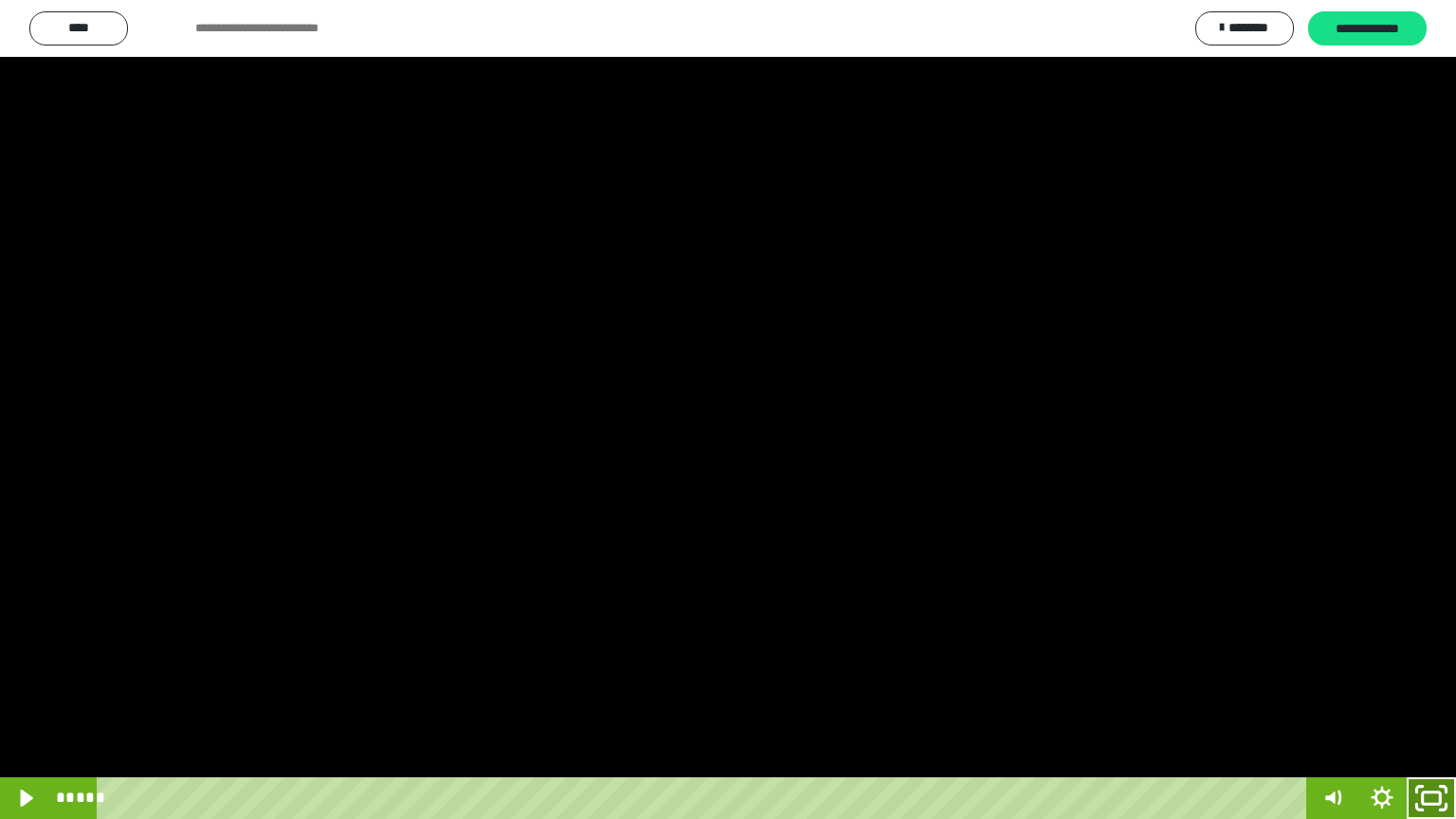 click 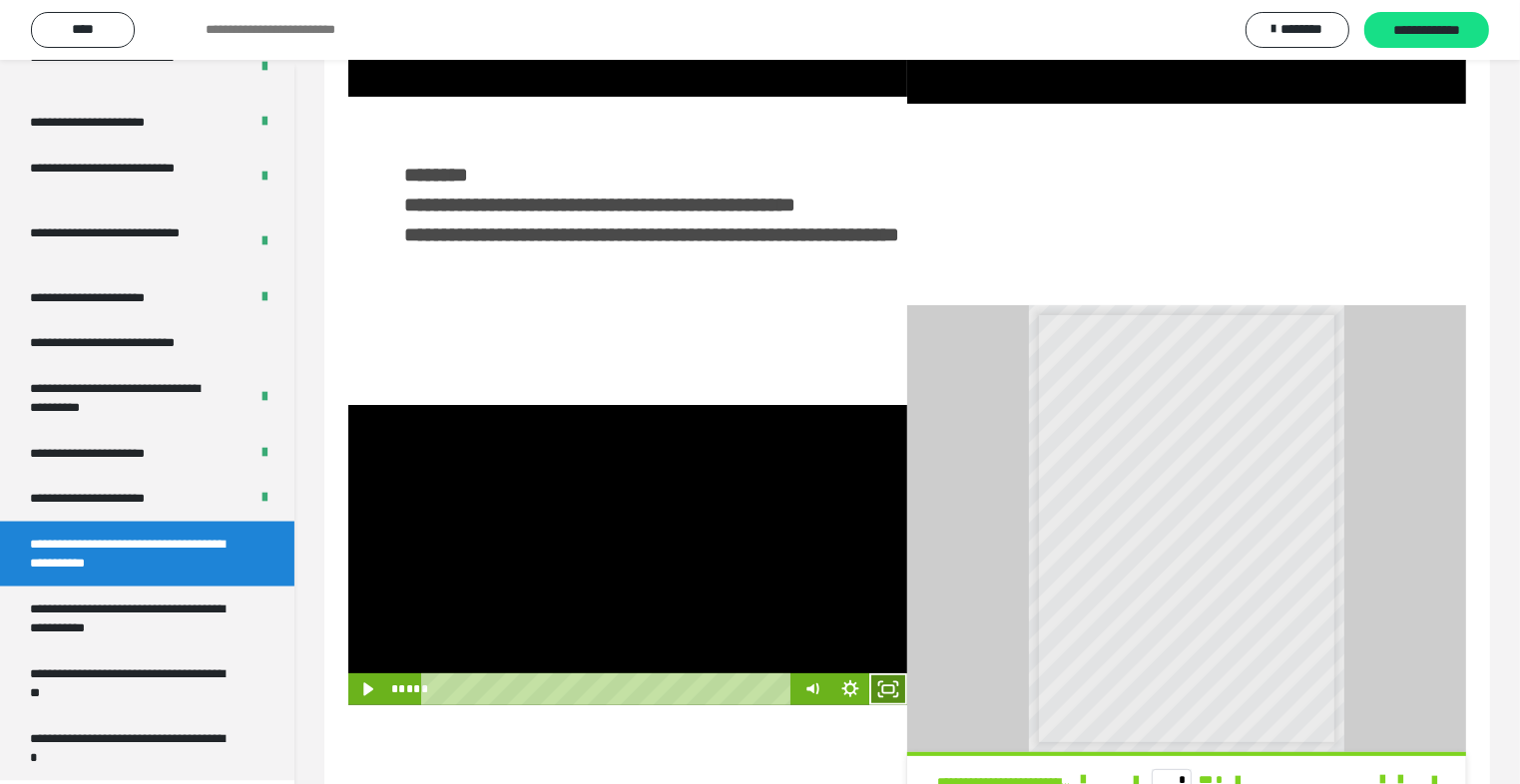 click 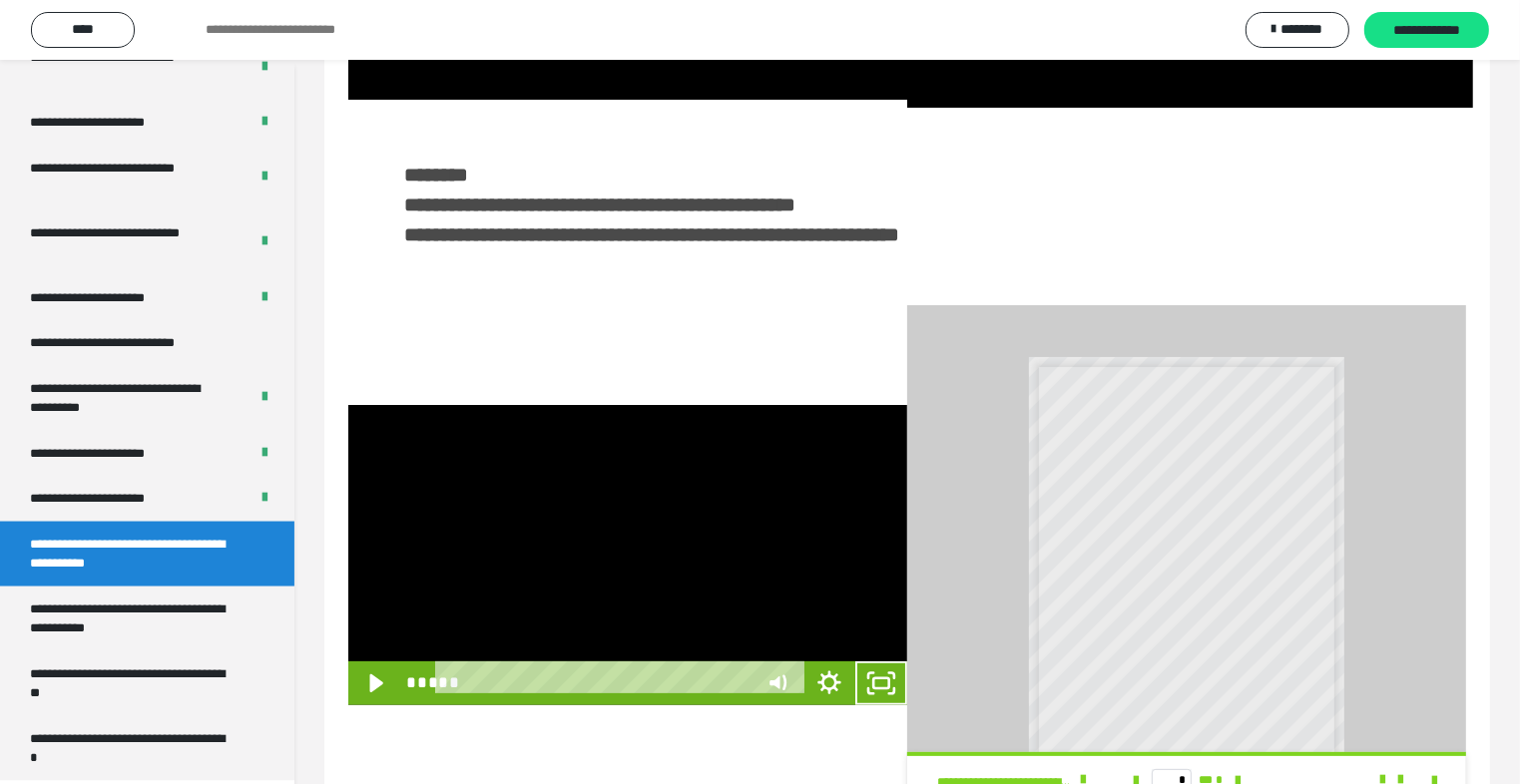 scroll, scrollTop: 2886, scrollLeft: 0, axis: vertical 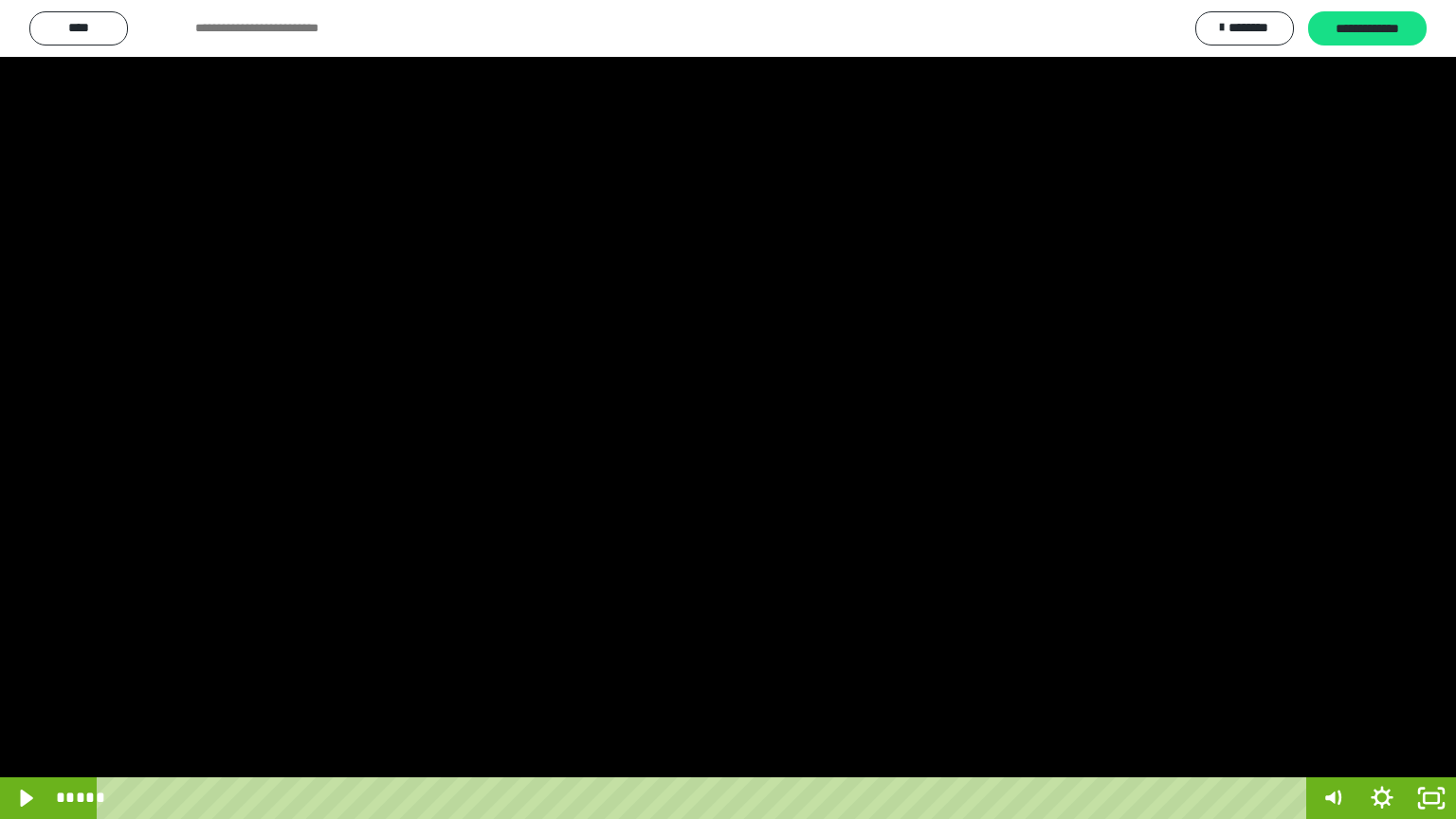 click at bounding box center (728, 410) 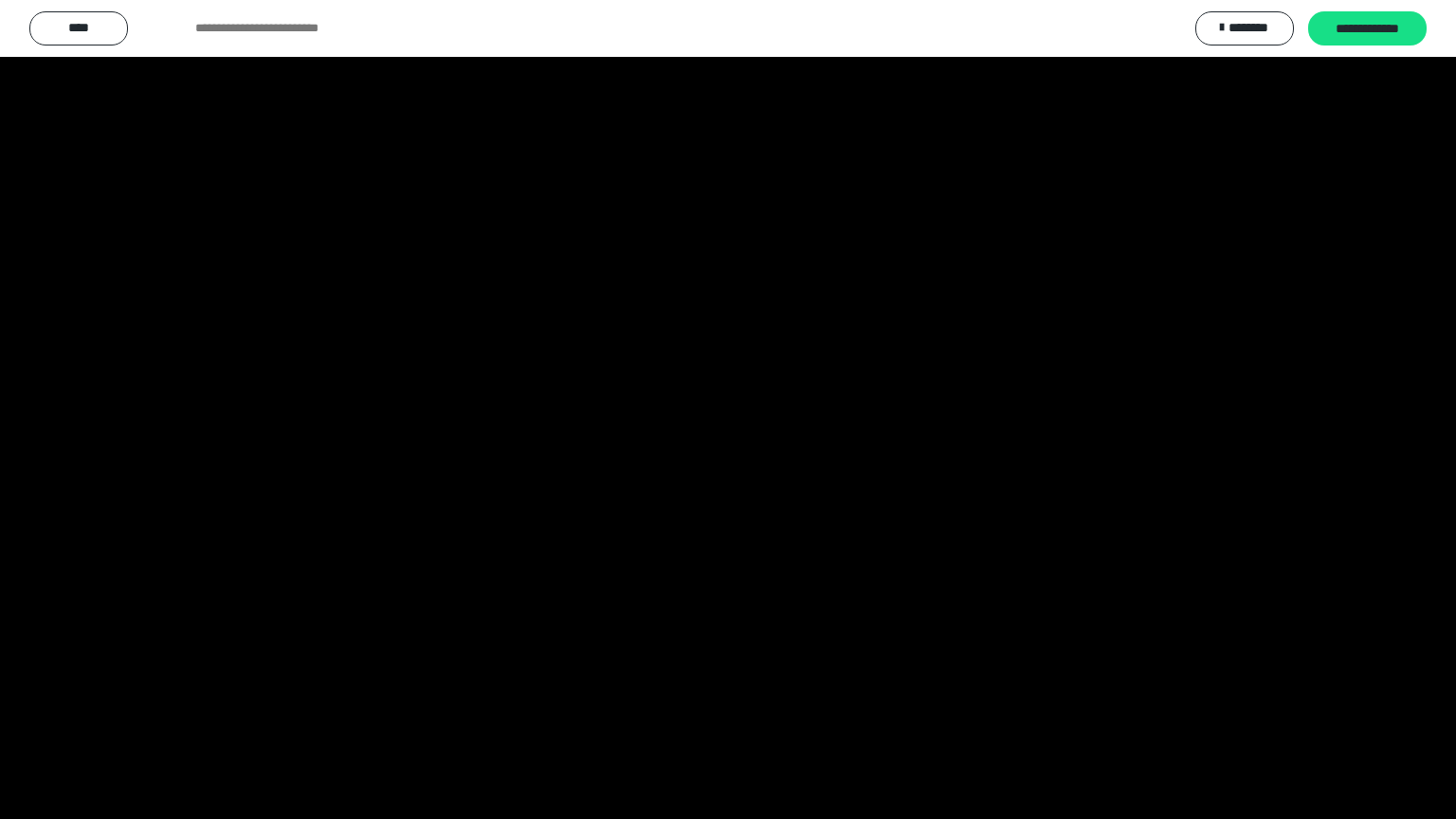 click at bounding box center [728, 410] 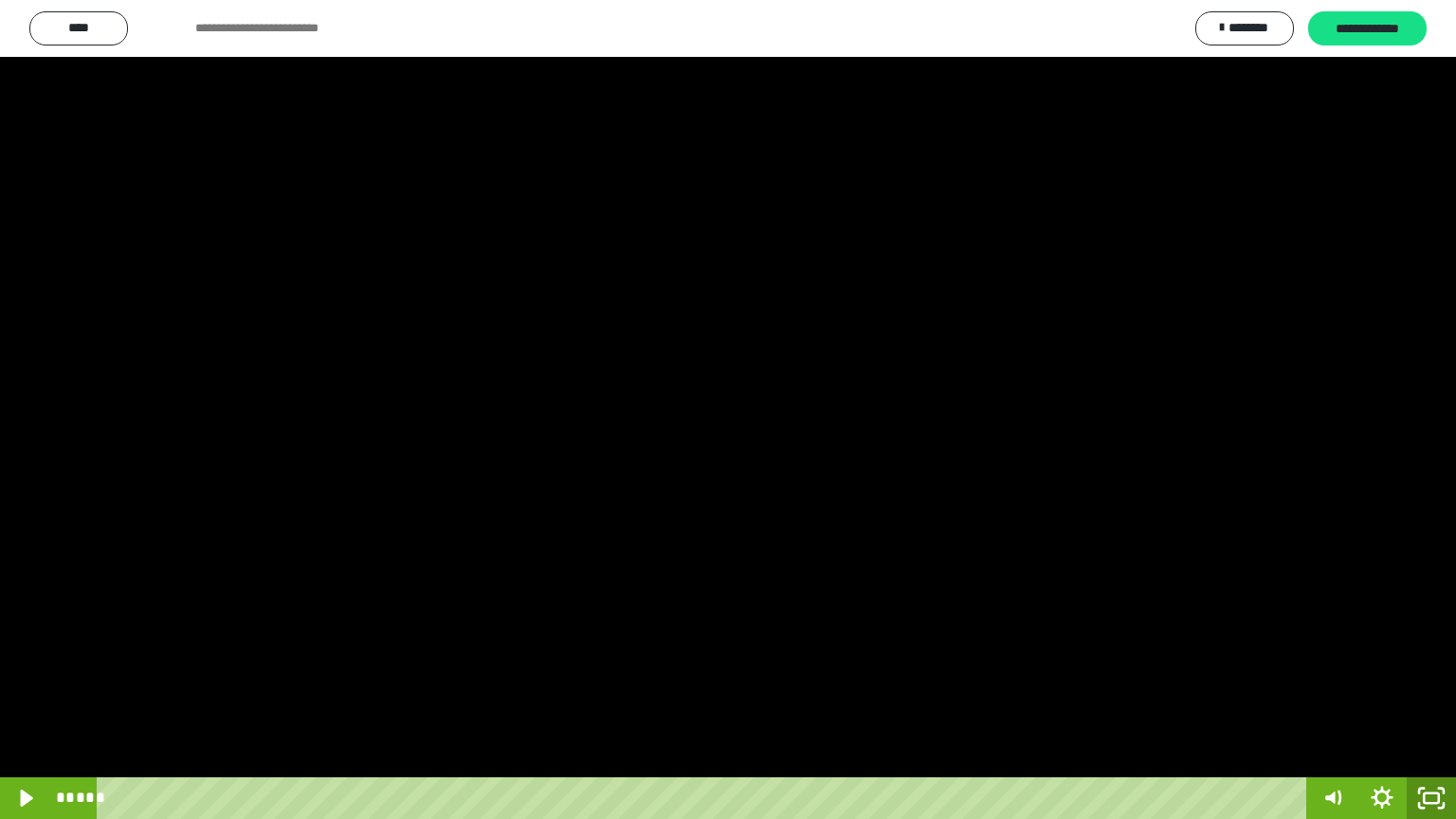 click 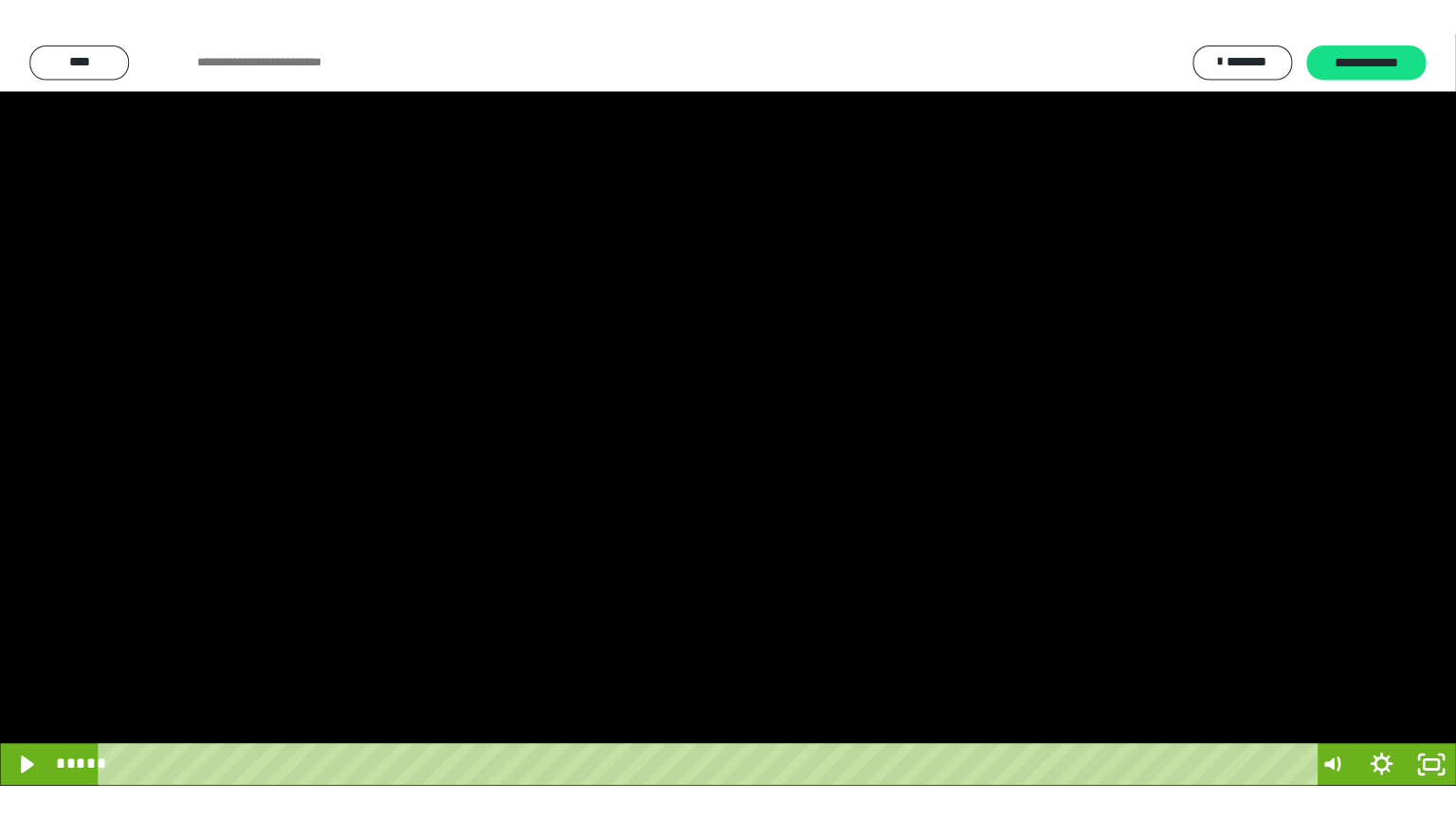 scroll, scrollTop: 2817, scrollLeft: 0, axis: vertical 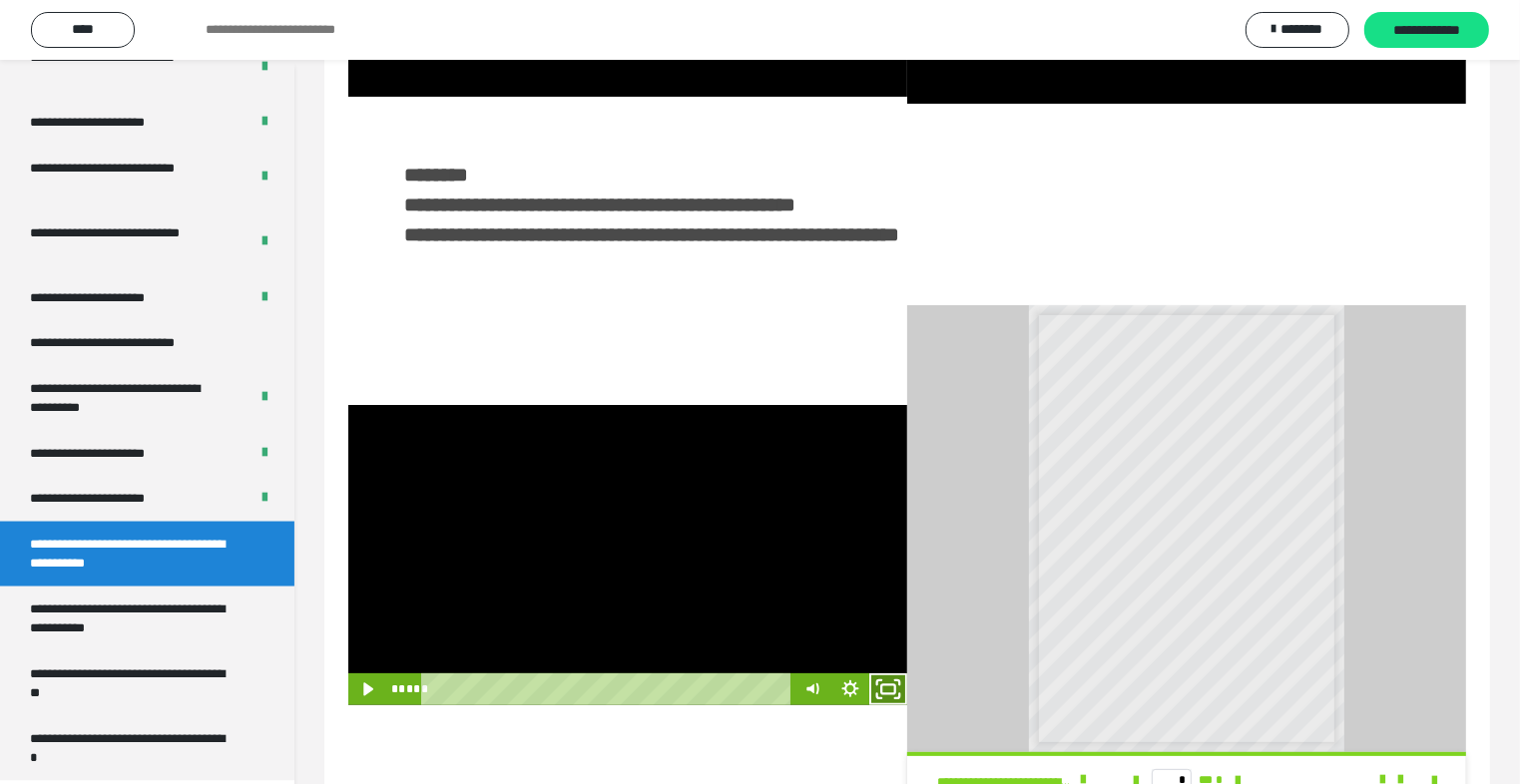 click 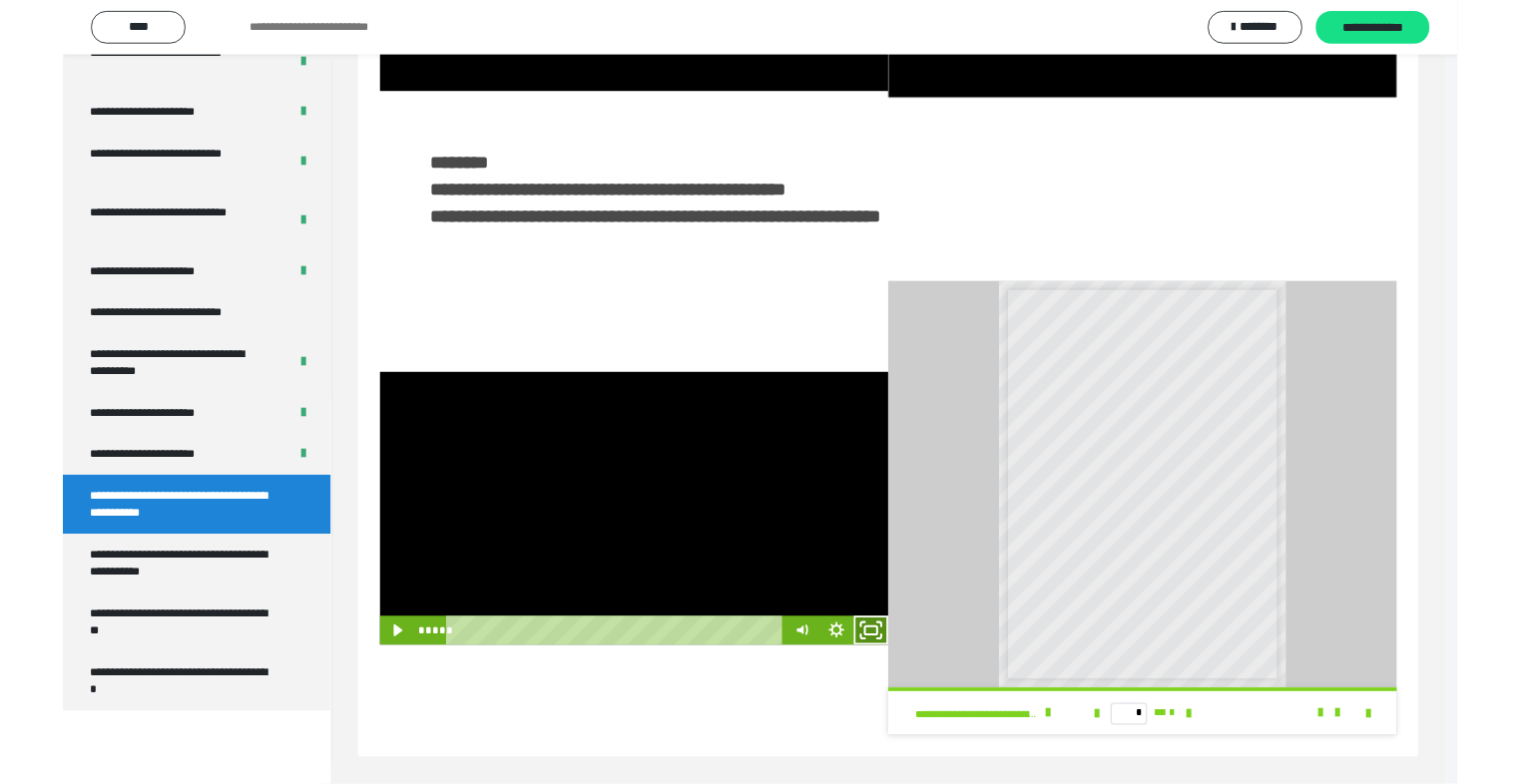 scroll, scrollTop: 2886, scrollLeft: 0, axis: vertical 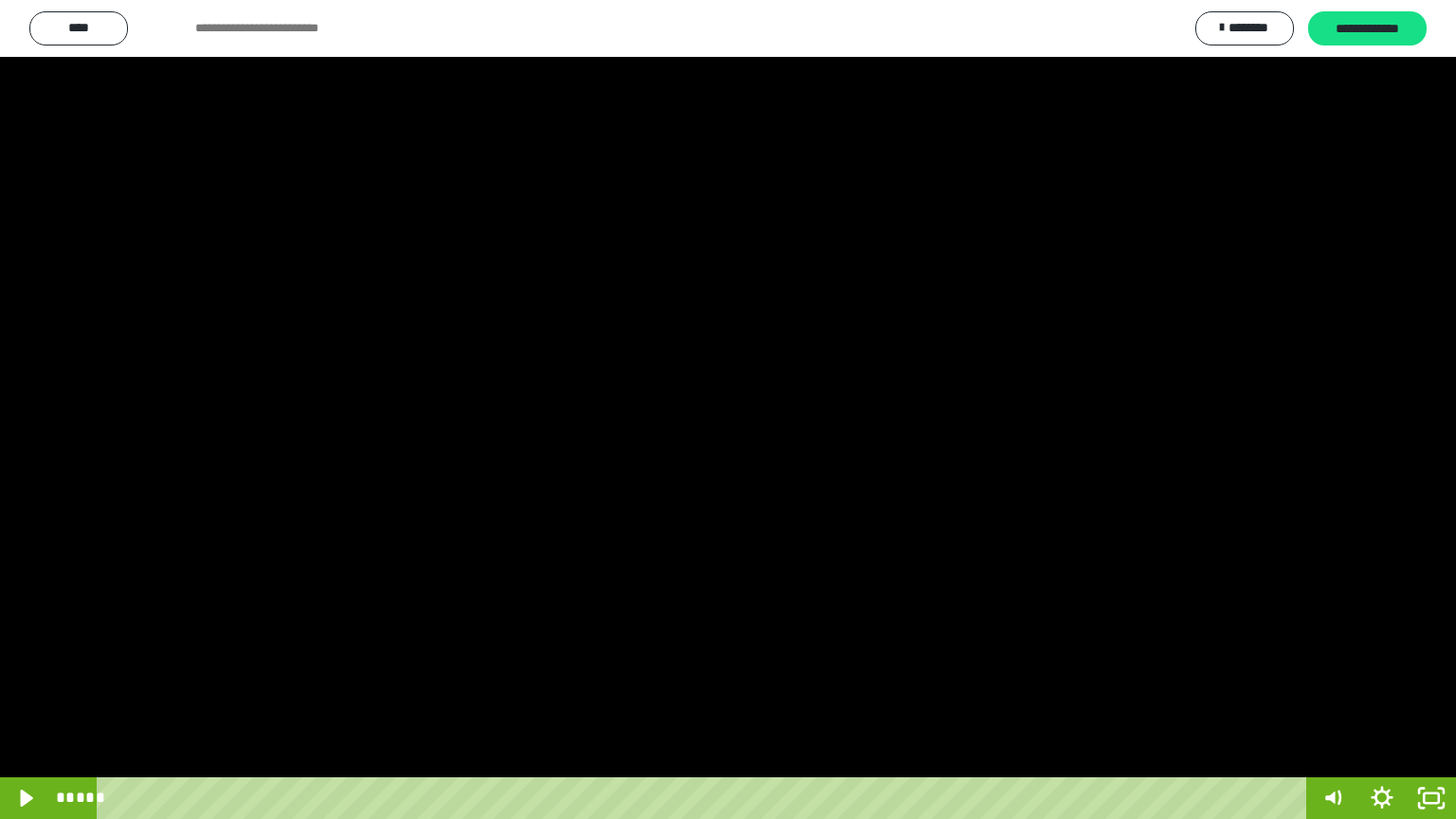 click at bounding box center (728, 410) 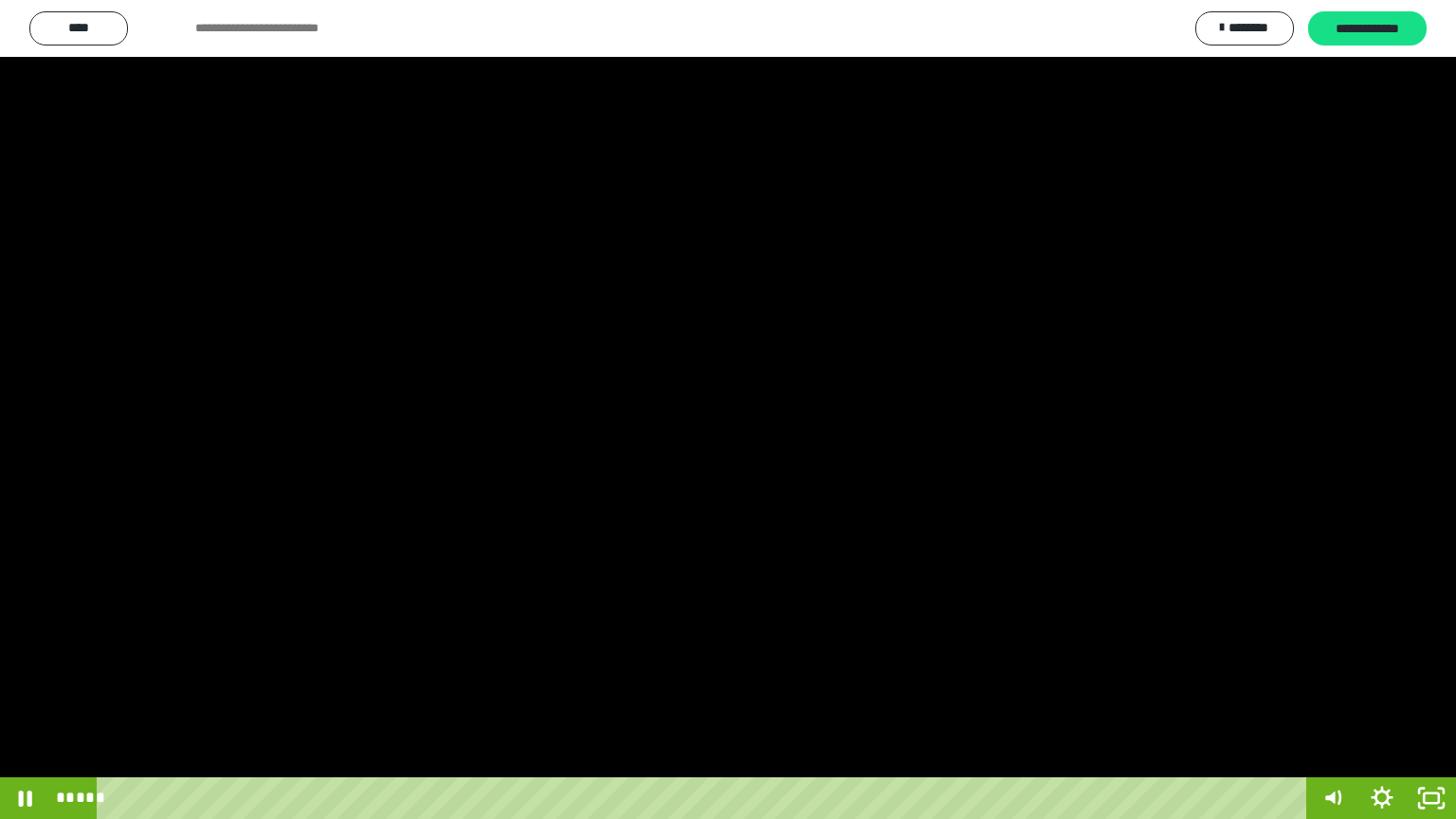 click at bounding box center (728, 410) 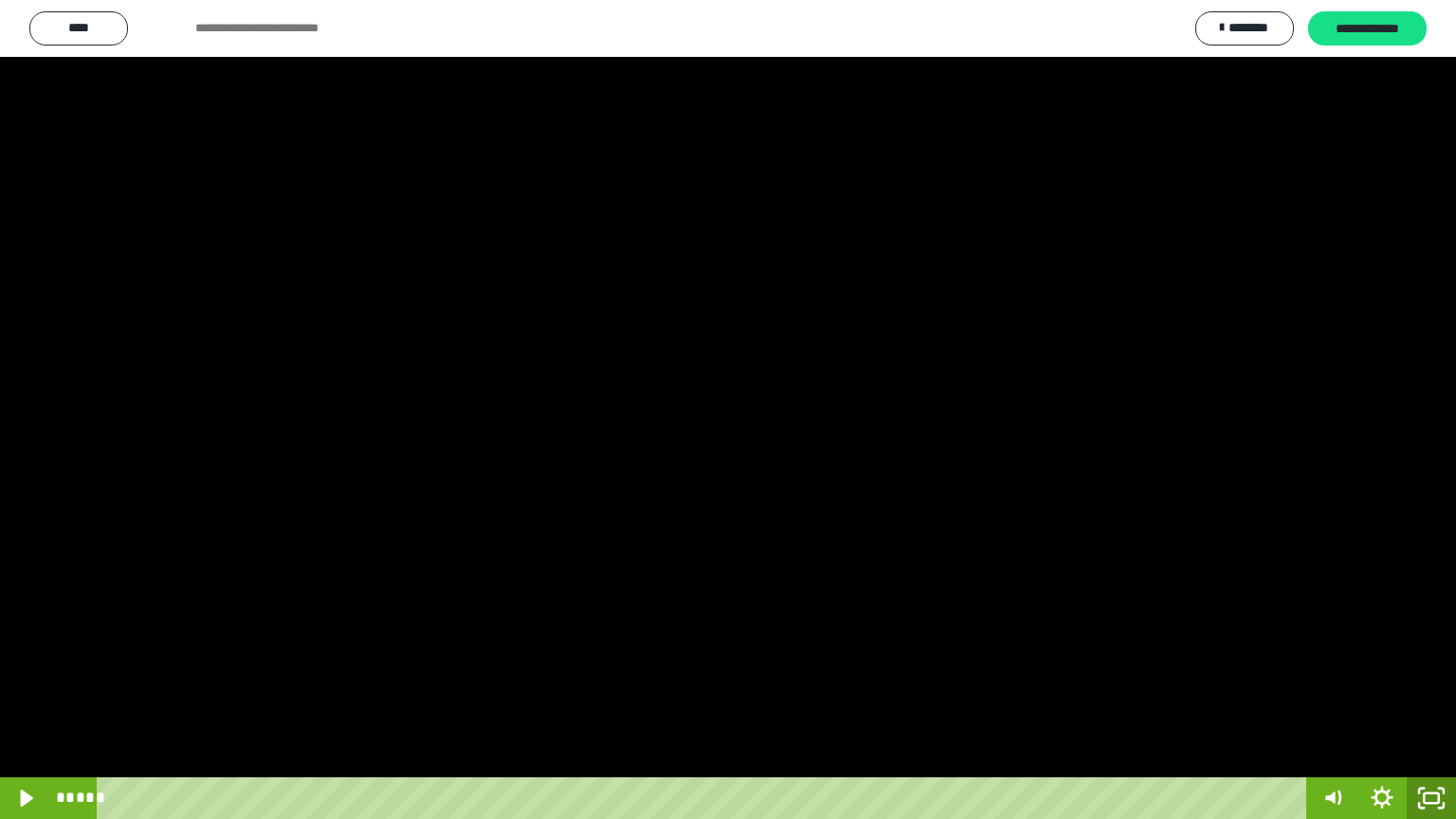 click 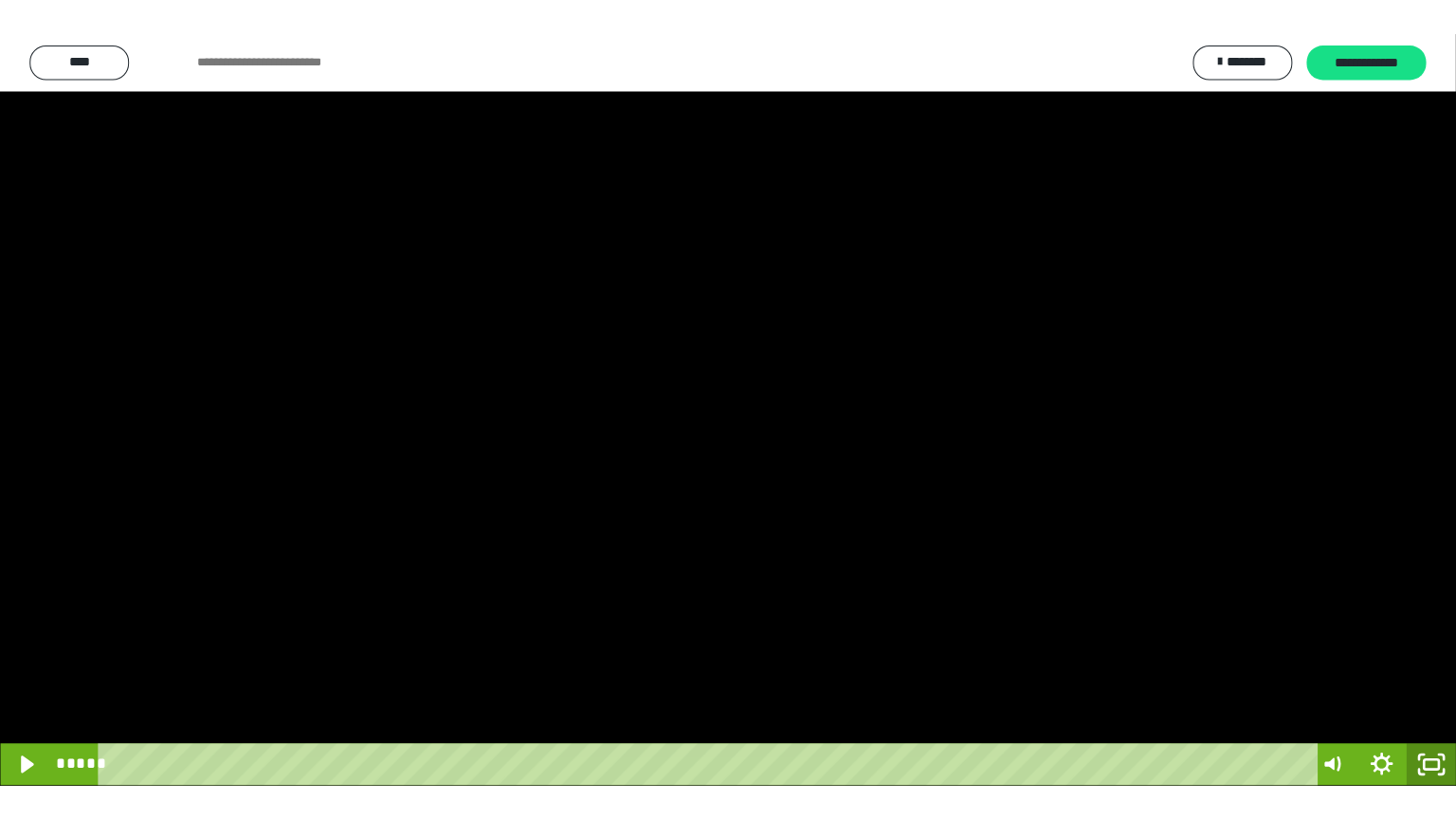 scroll, scrollTop: 2817, scrollLeft: 0, axis: vertical 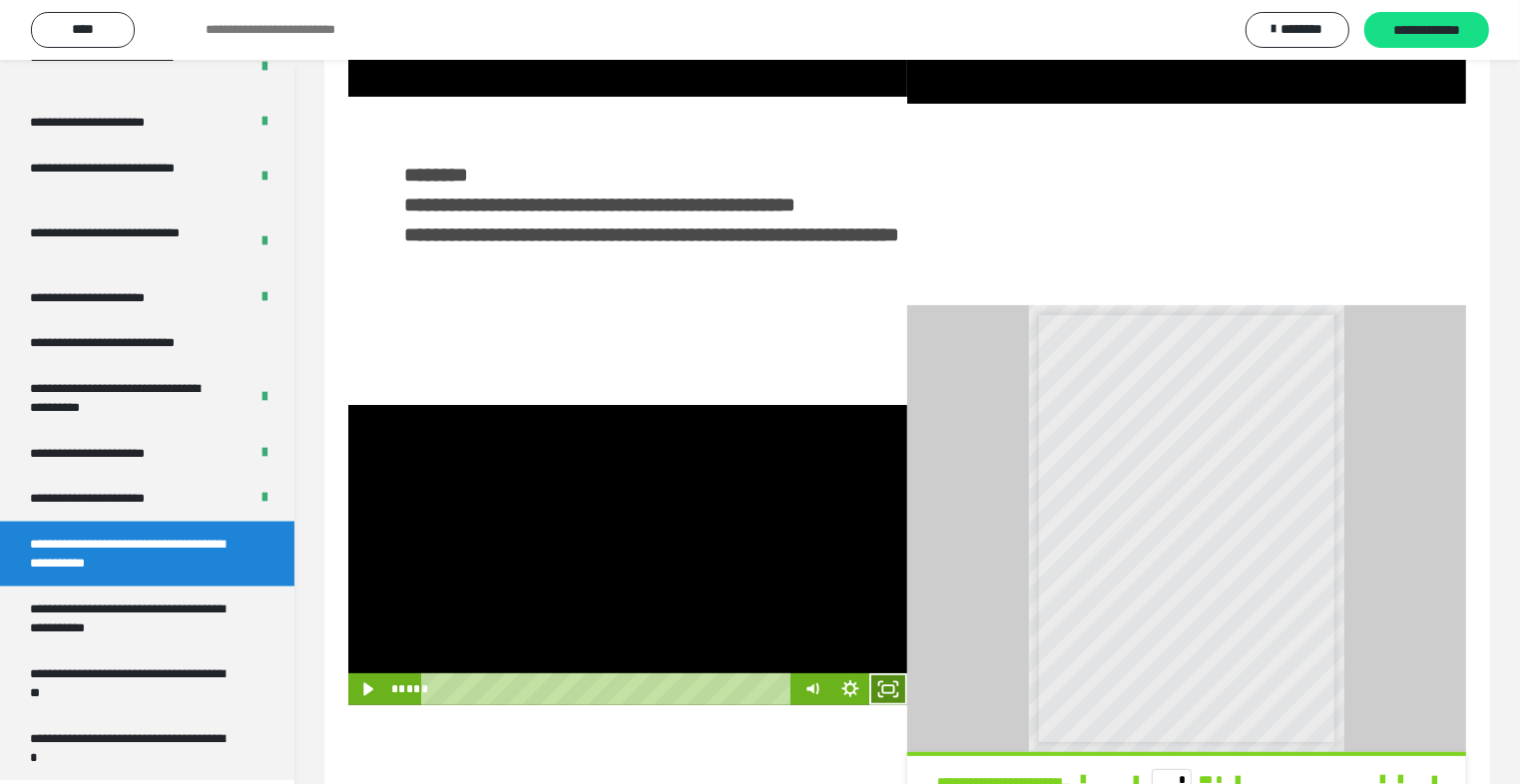 click 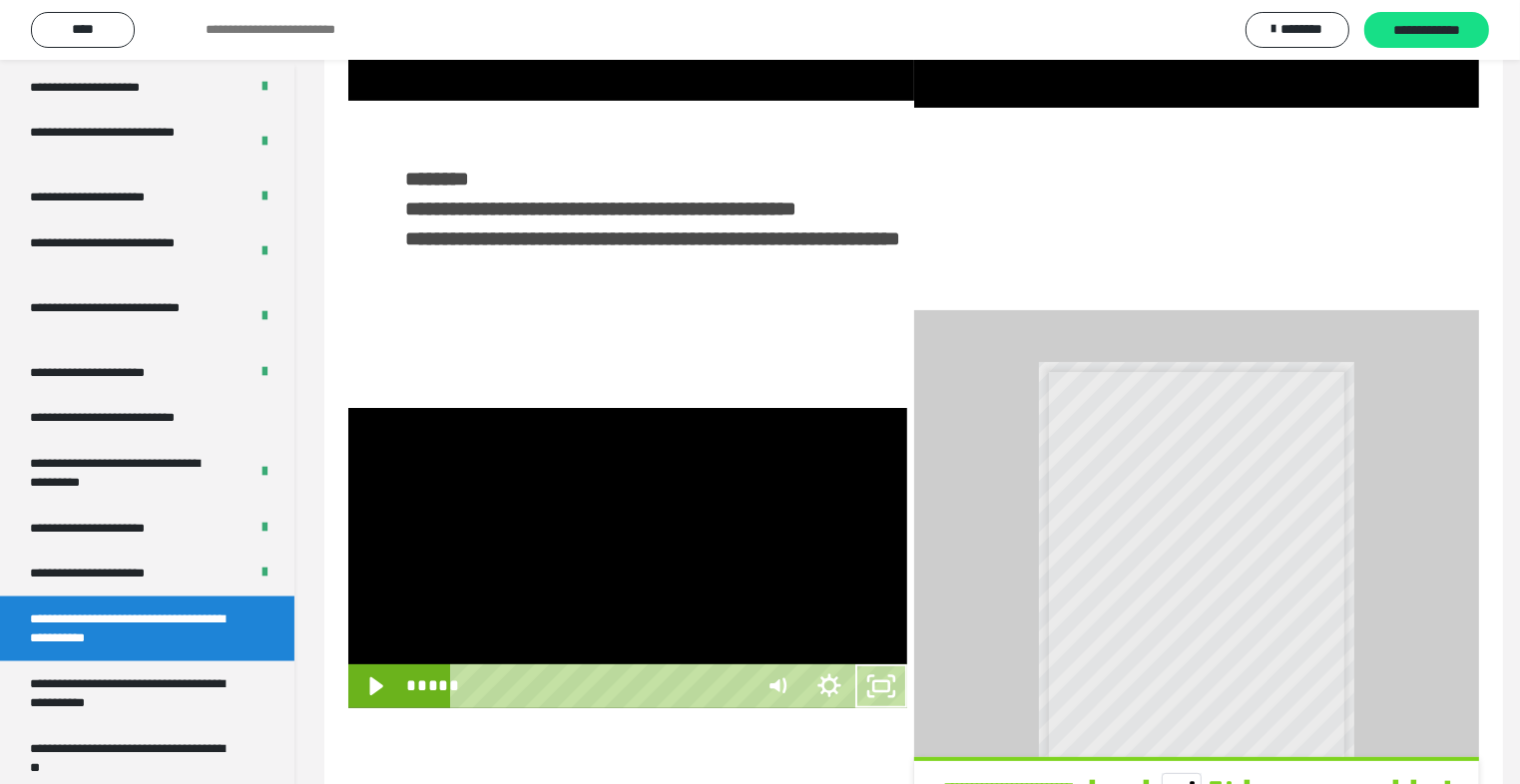 scroll, scrollTop: 2886, scrollLeft: 0, axis: vertical 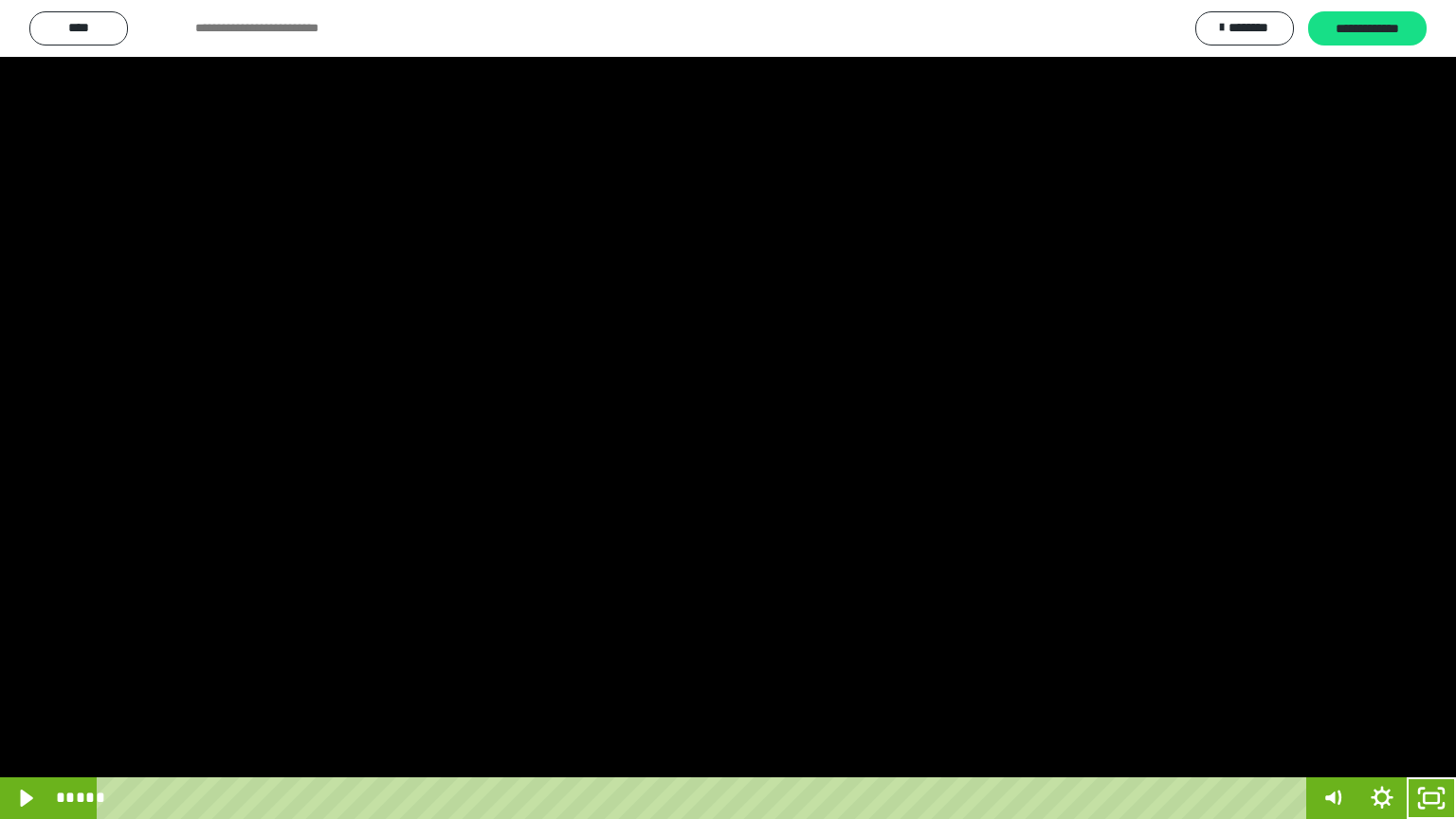 click at bounding box center [728, 410] 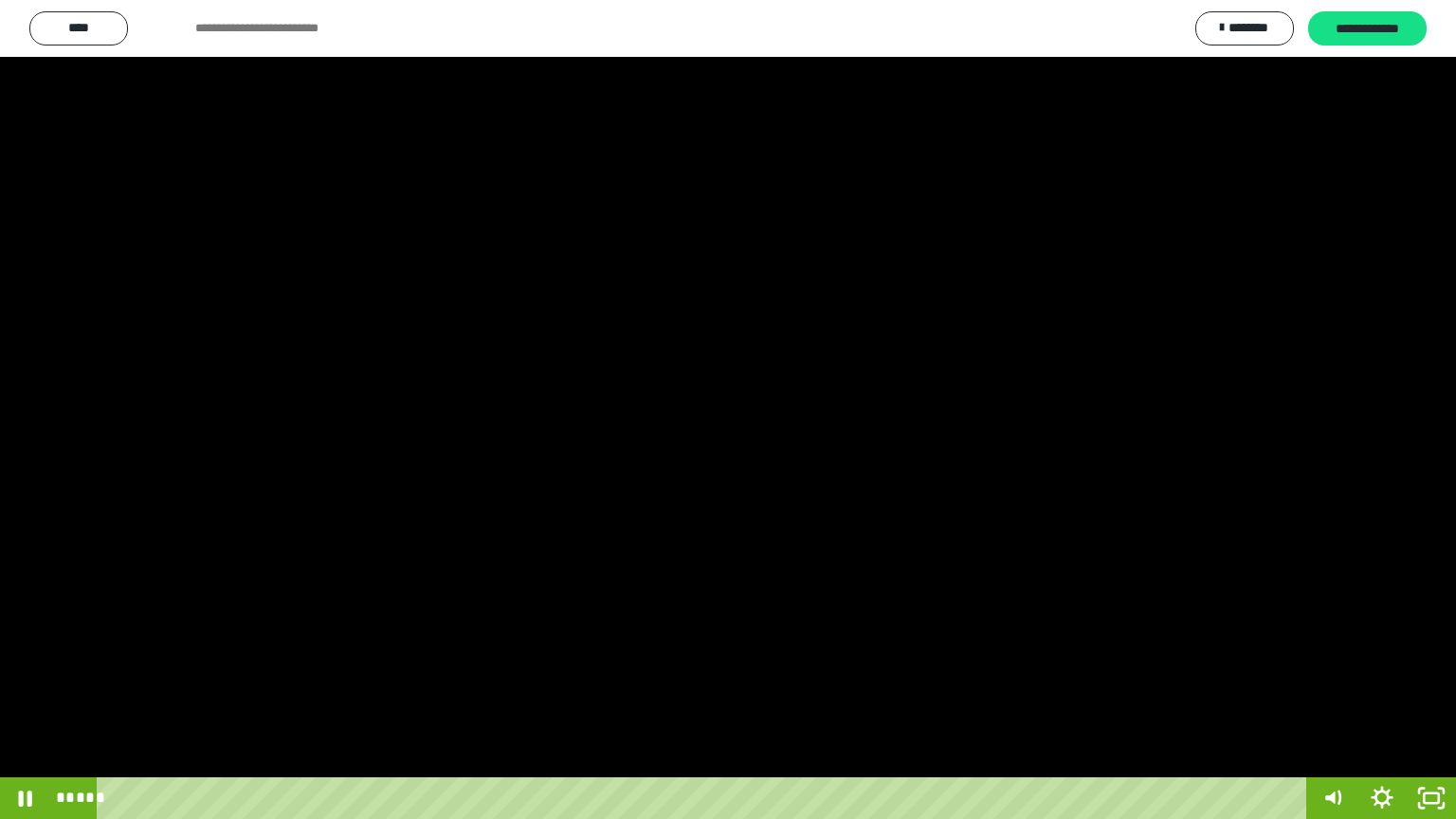 click at bounding box center (728, 410) 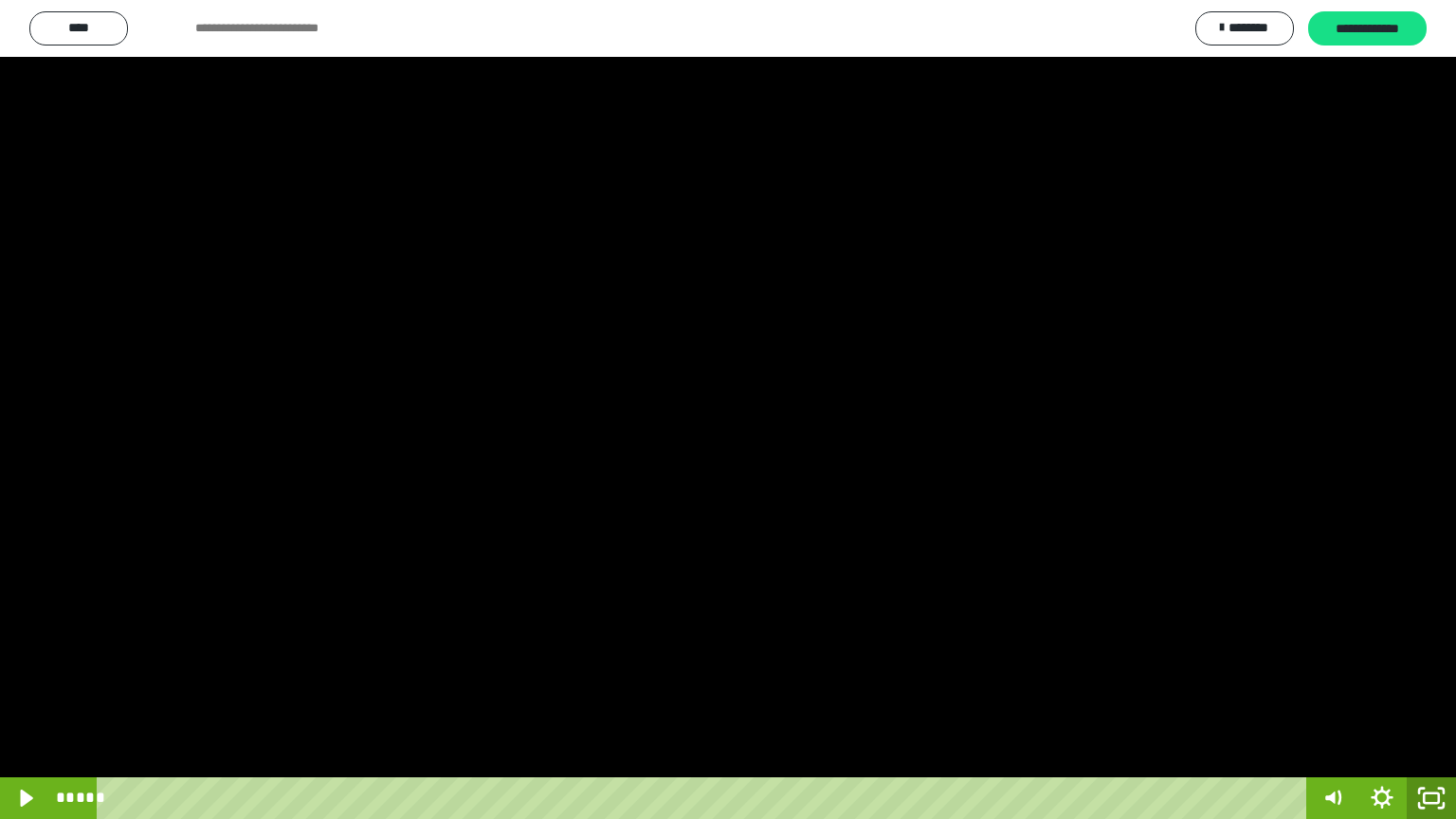 click 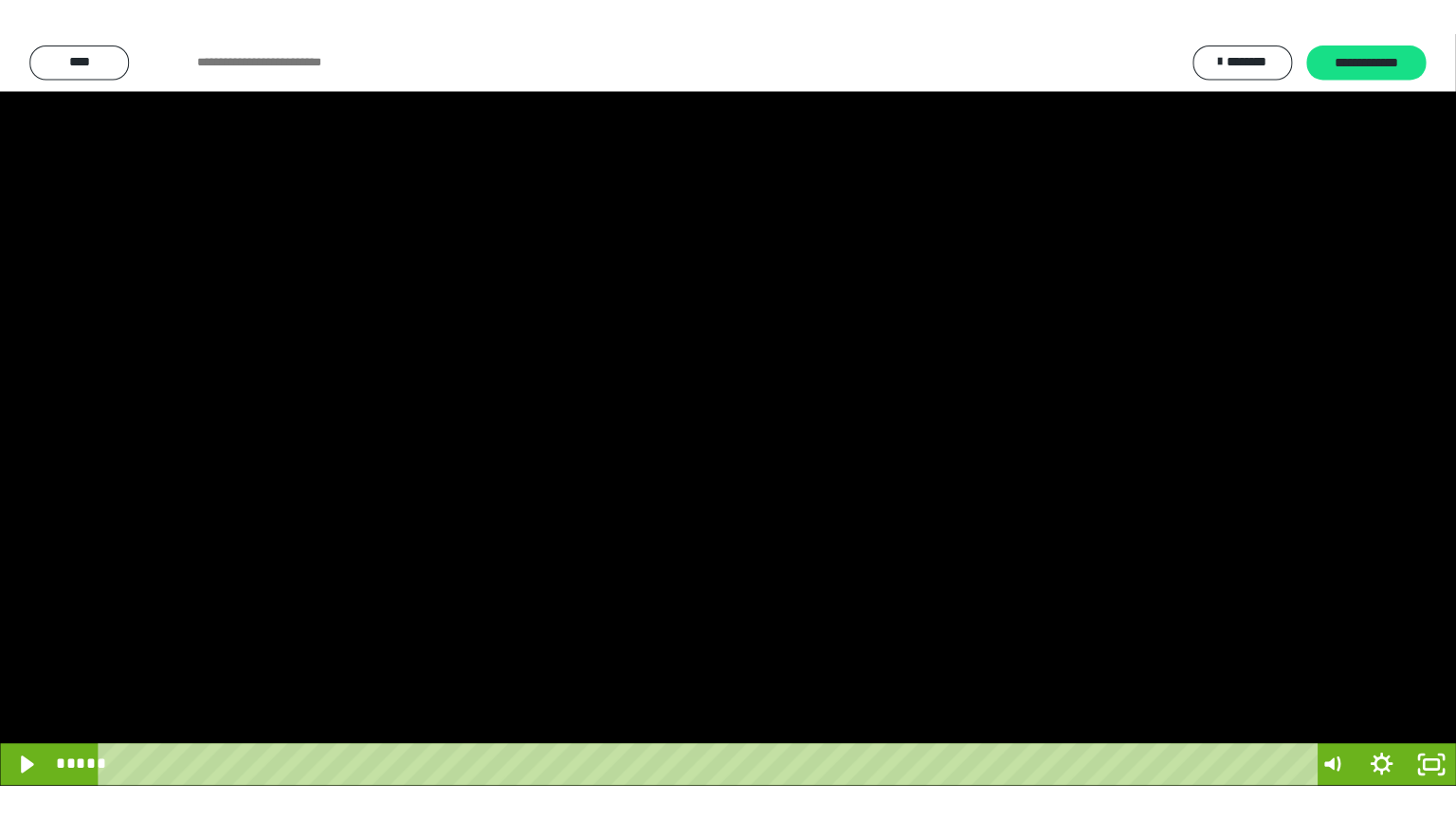 scroll, scrollTop: 2817, scrollLeft: 0, axis: vertical 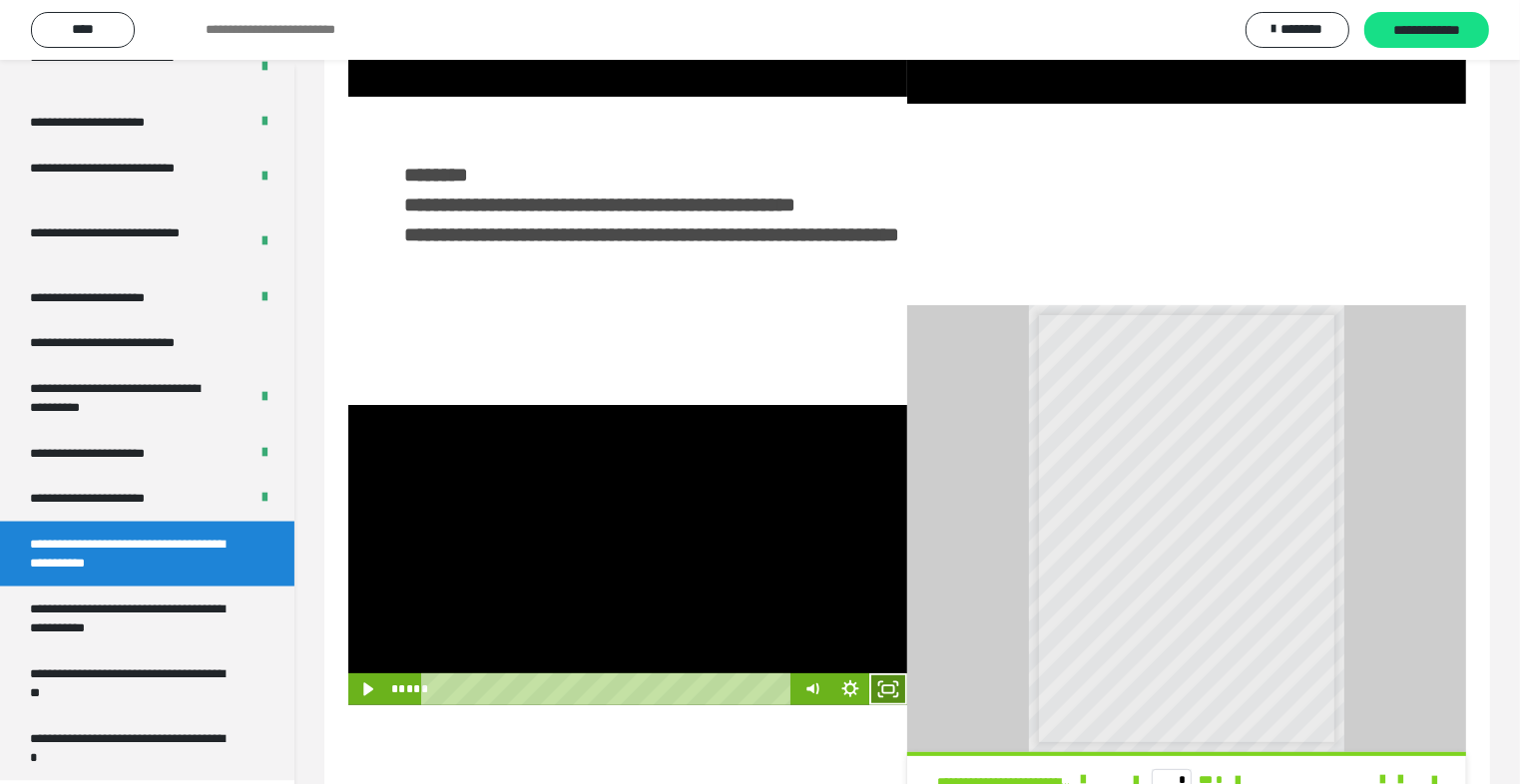 click 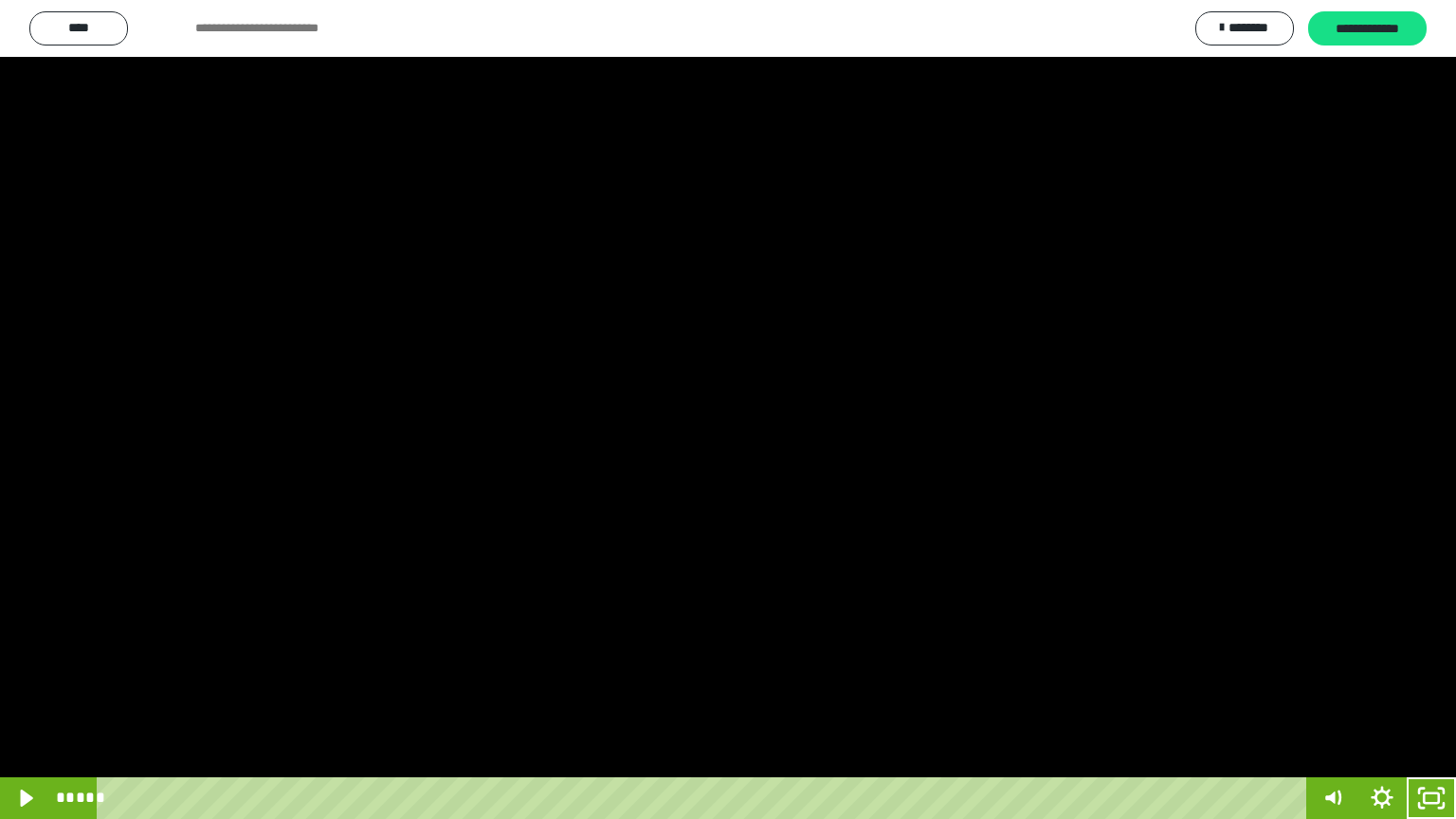 drag, startPoint x: 877, startPoint y: 394, endPoint x: 910, endPoint y: 391, distance: 33.13608 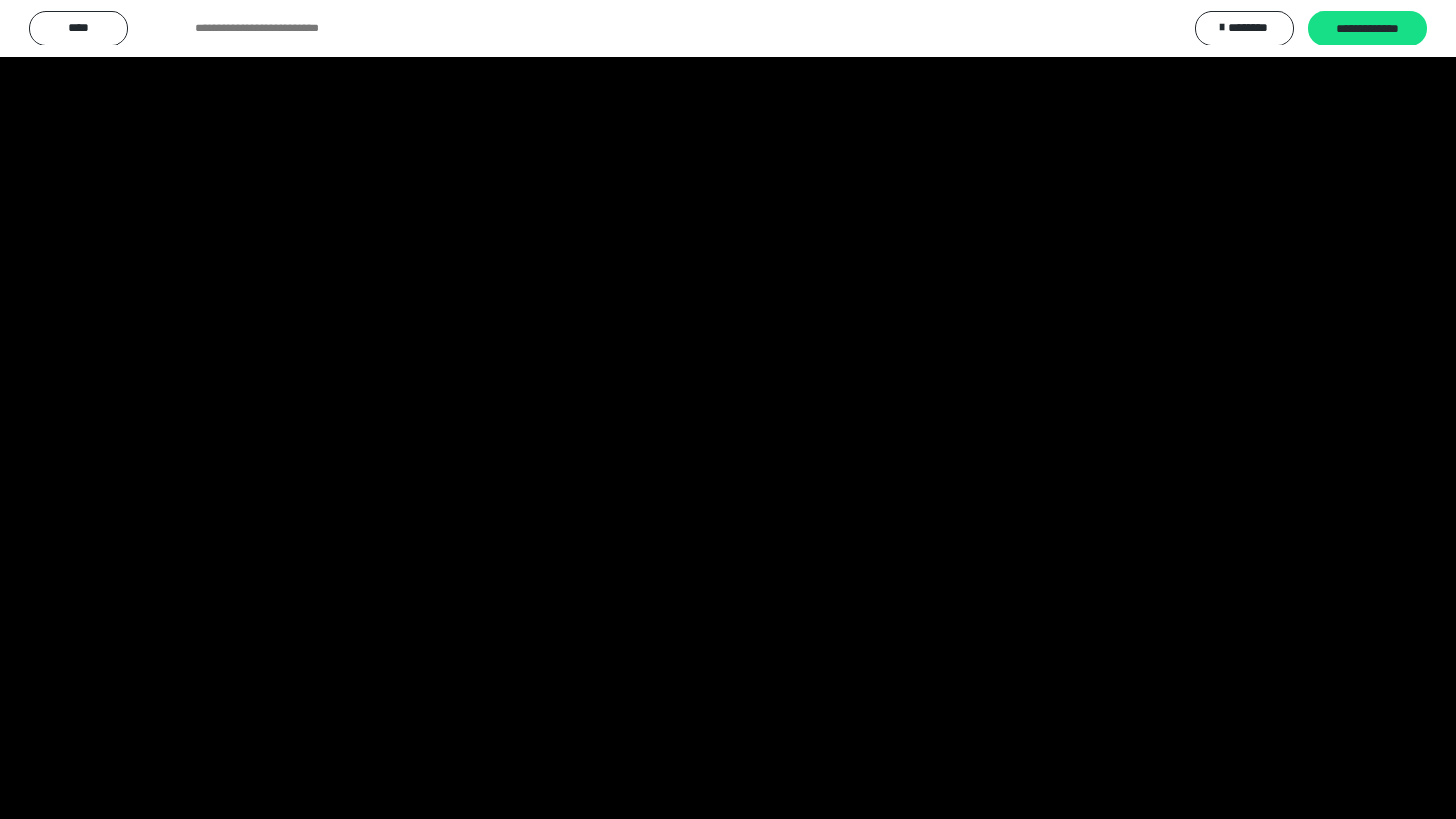 click at bounding box center [728, 410] 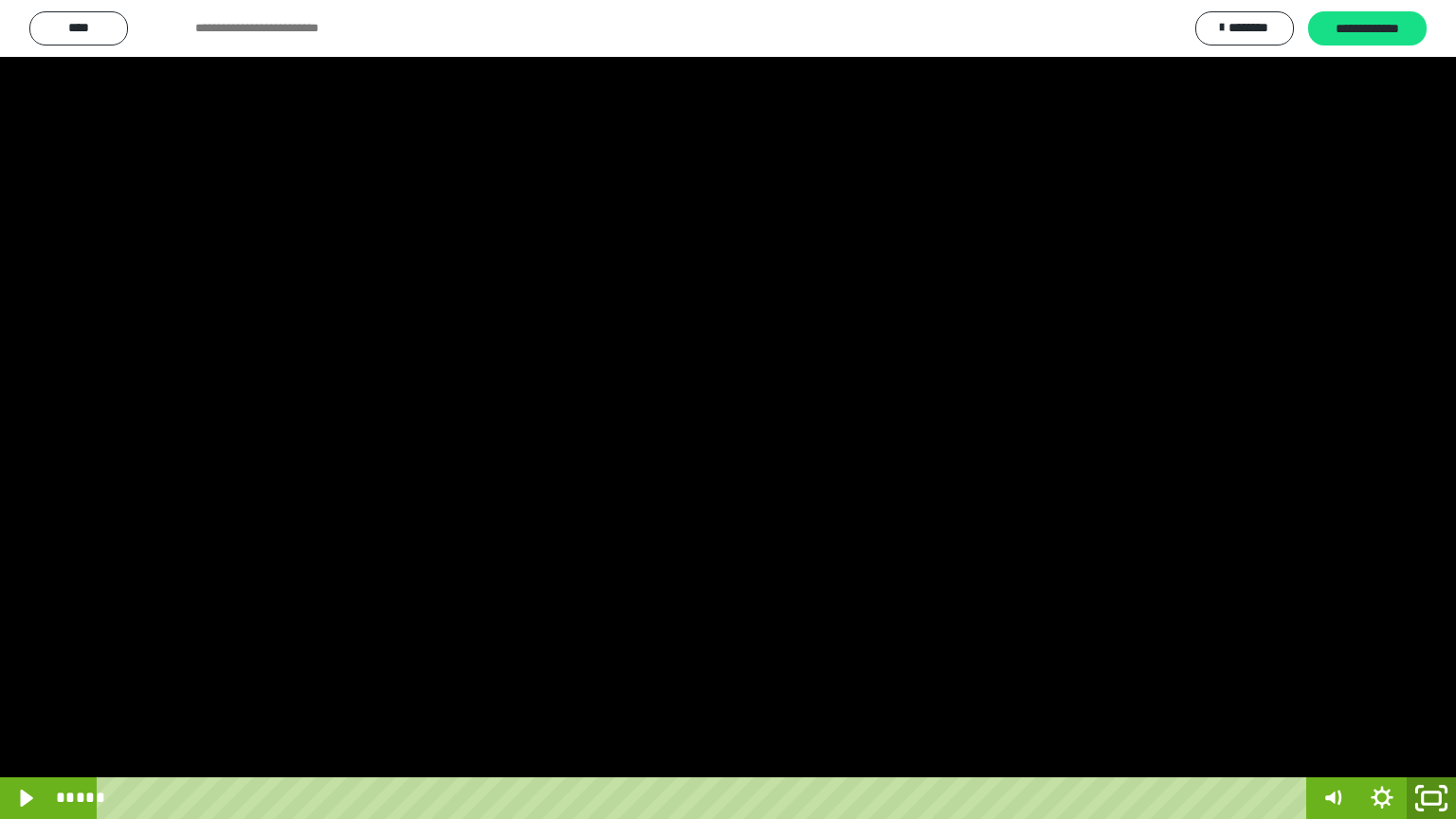 click 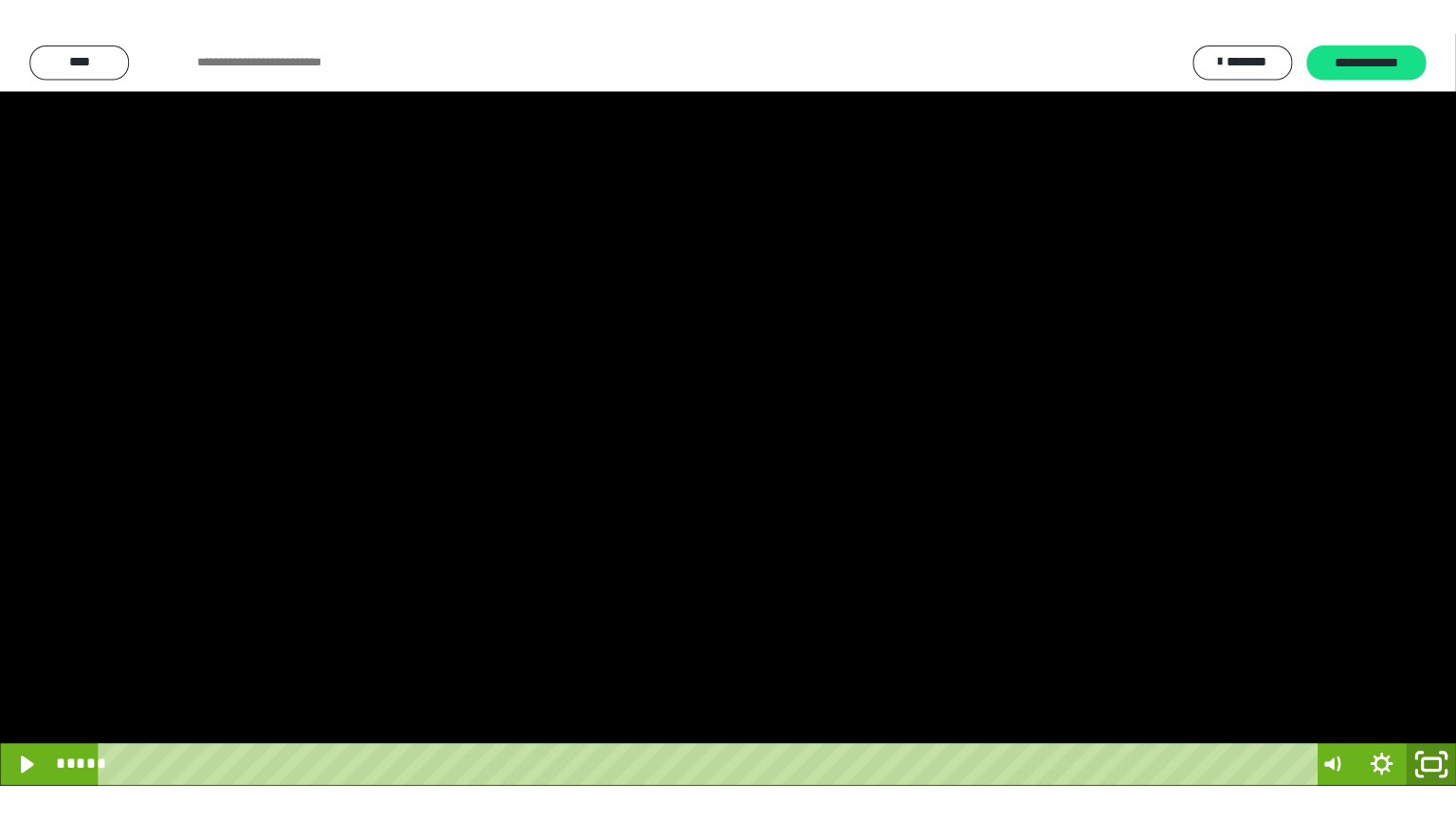 scroll, scrollTop: 2817, scrollLeft: 0, axis: vertical 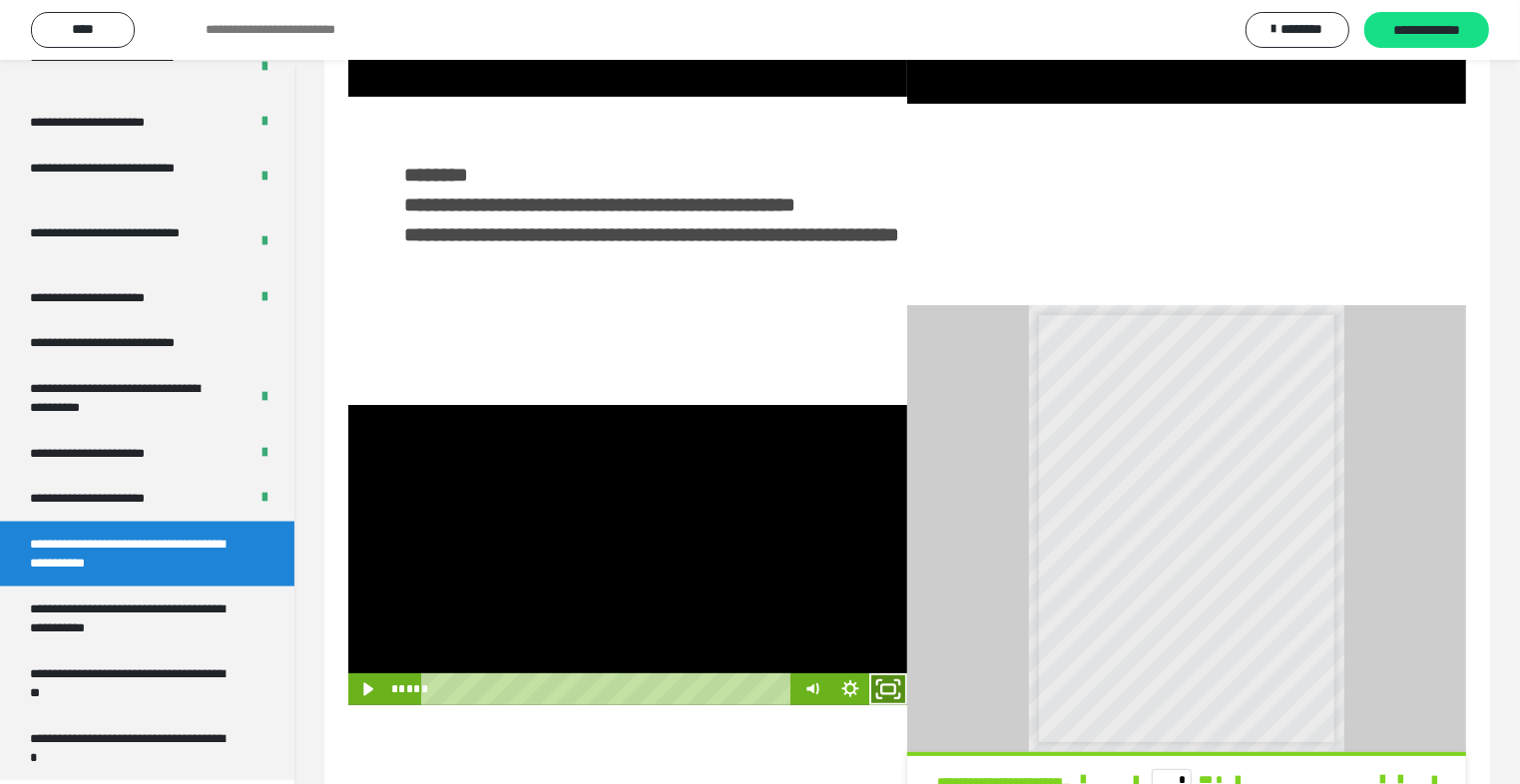 click 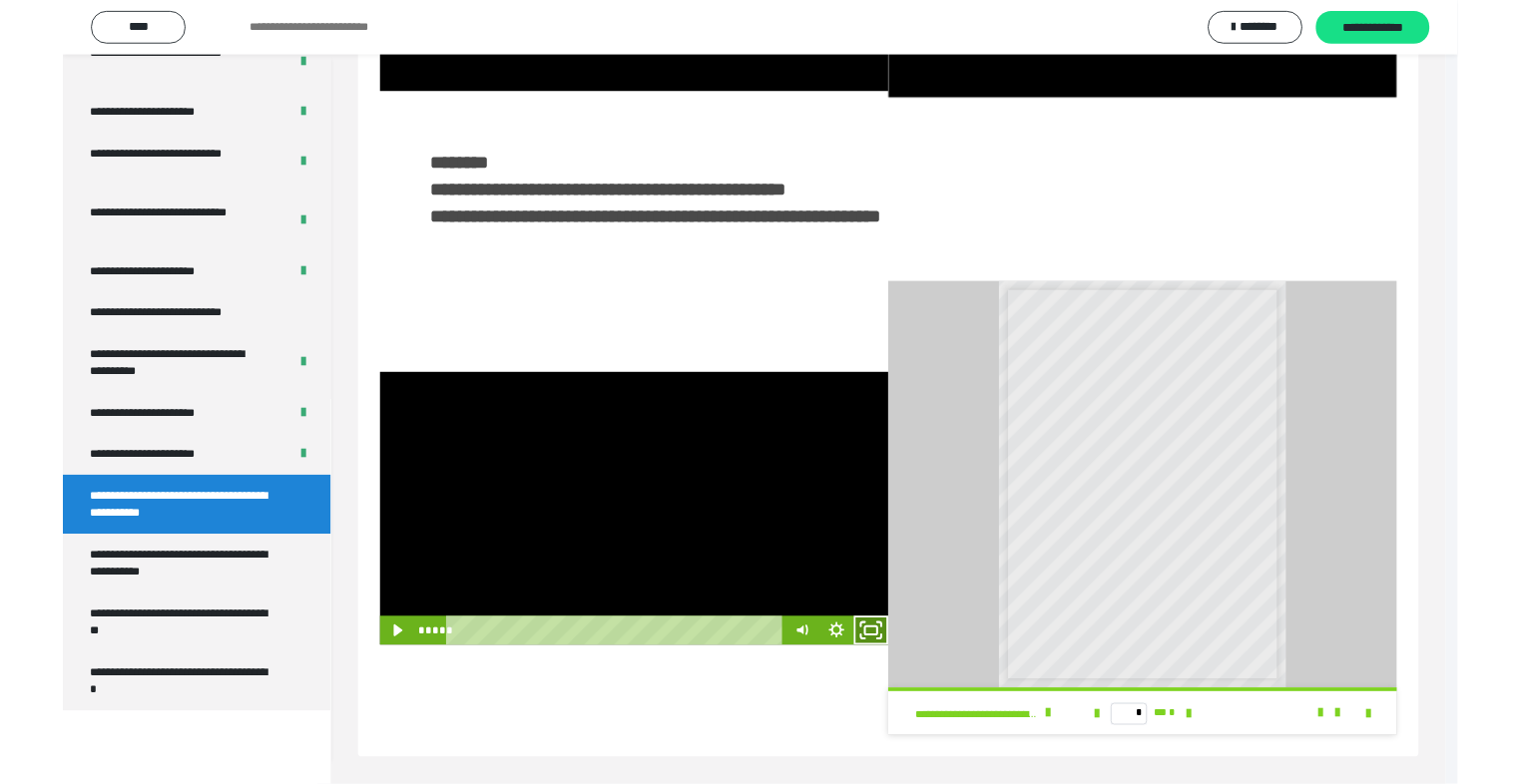 scroll, scrollTop: 2886, scrollLeft: 0, axis: vertical 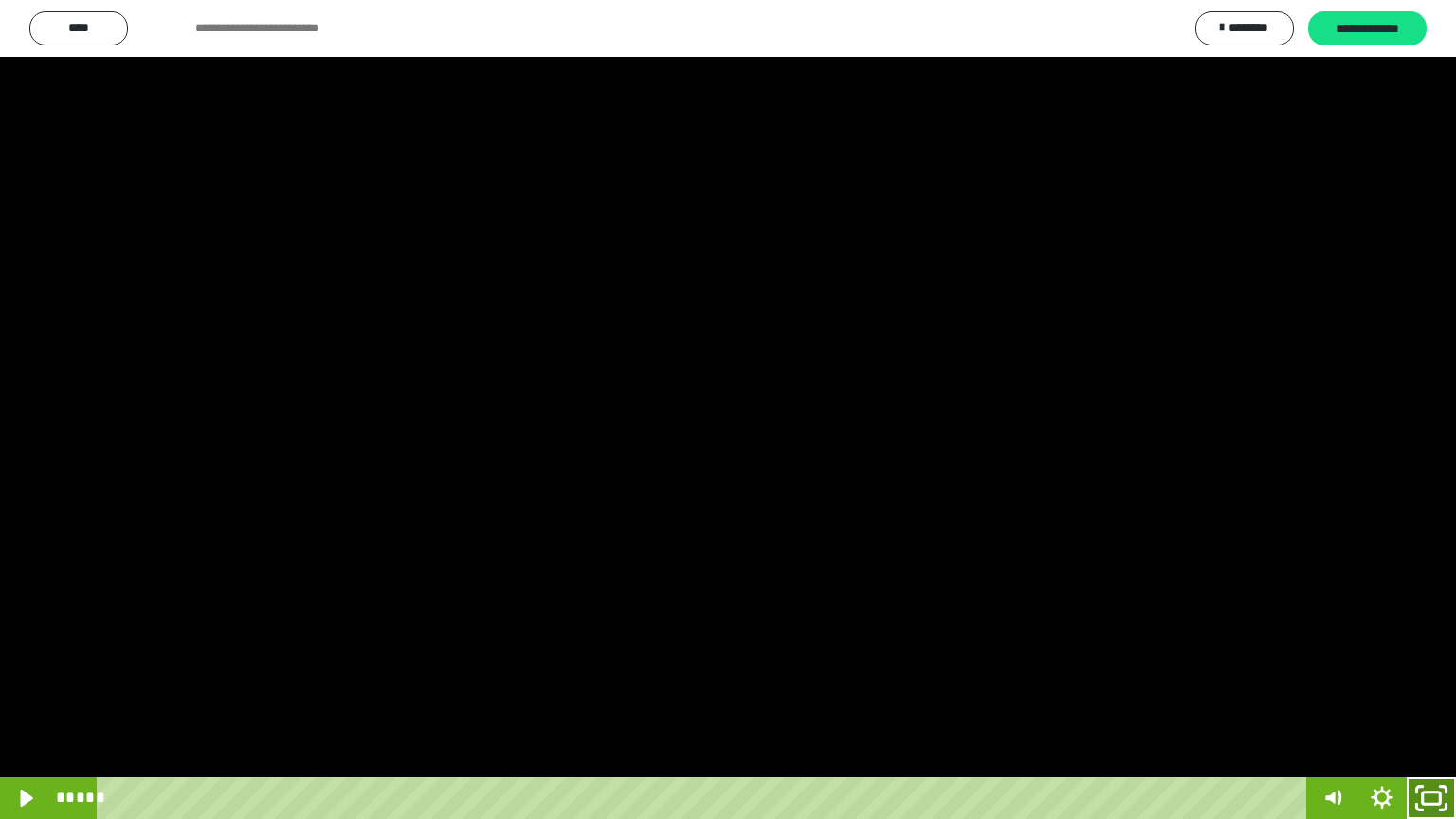 click 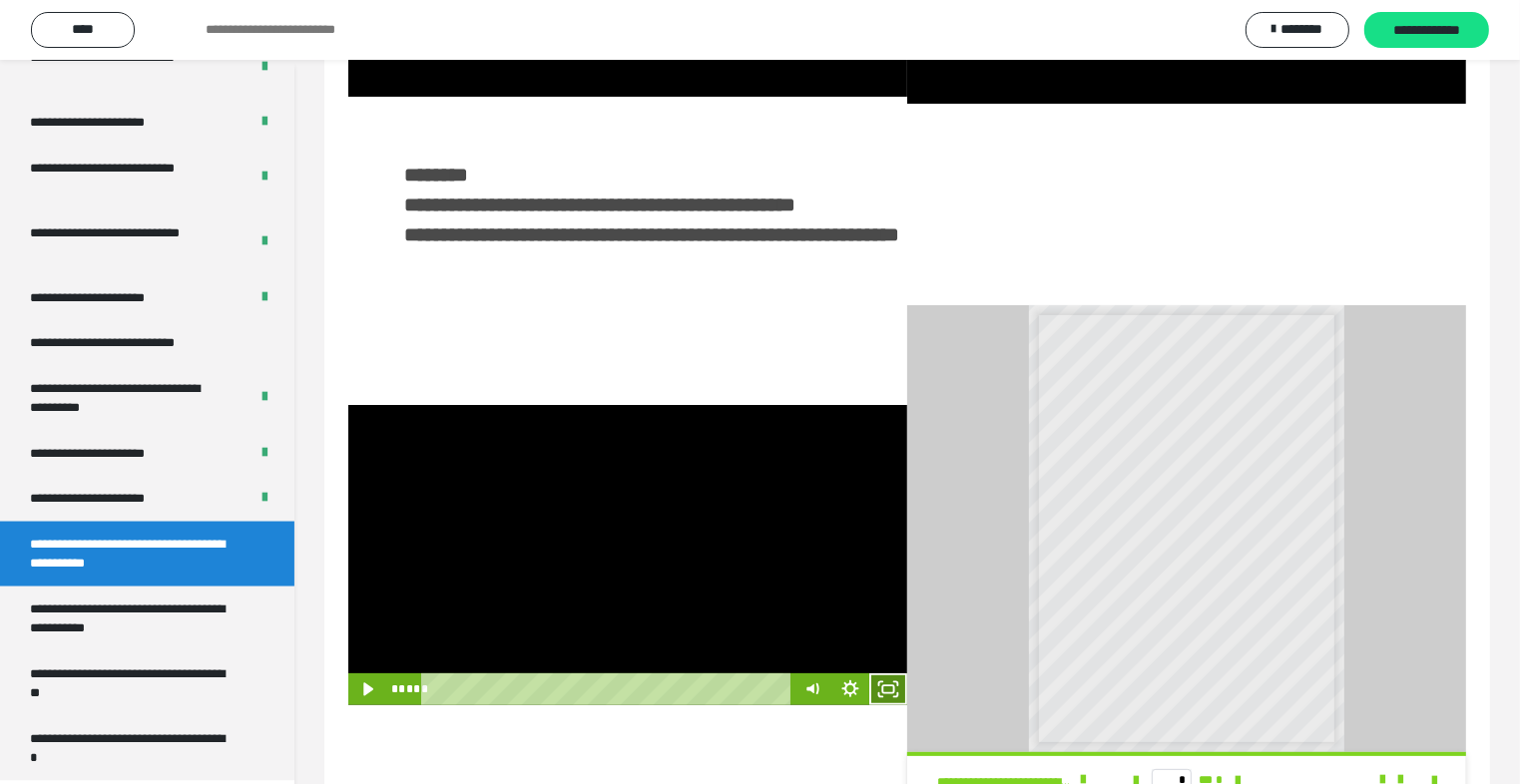 click 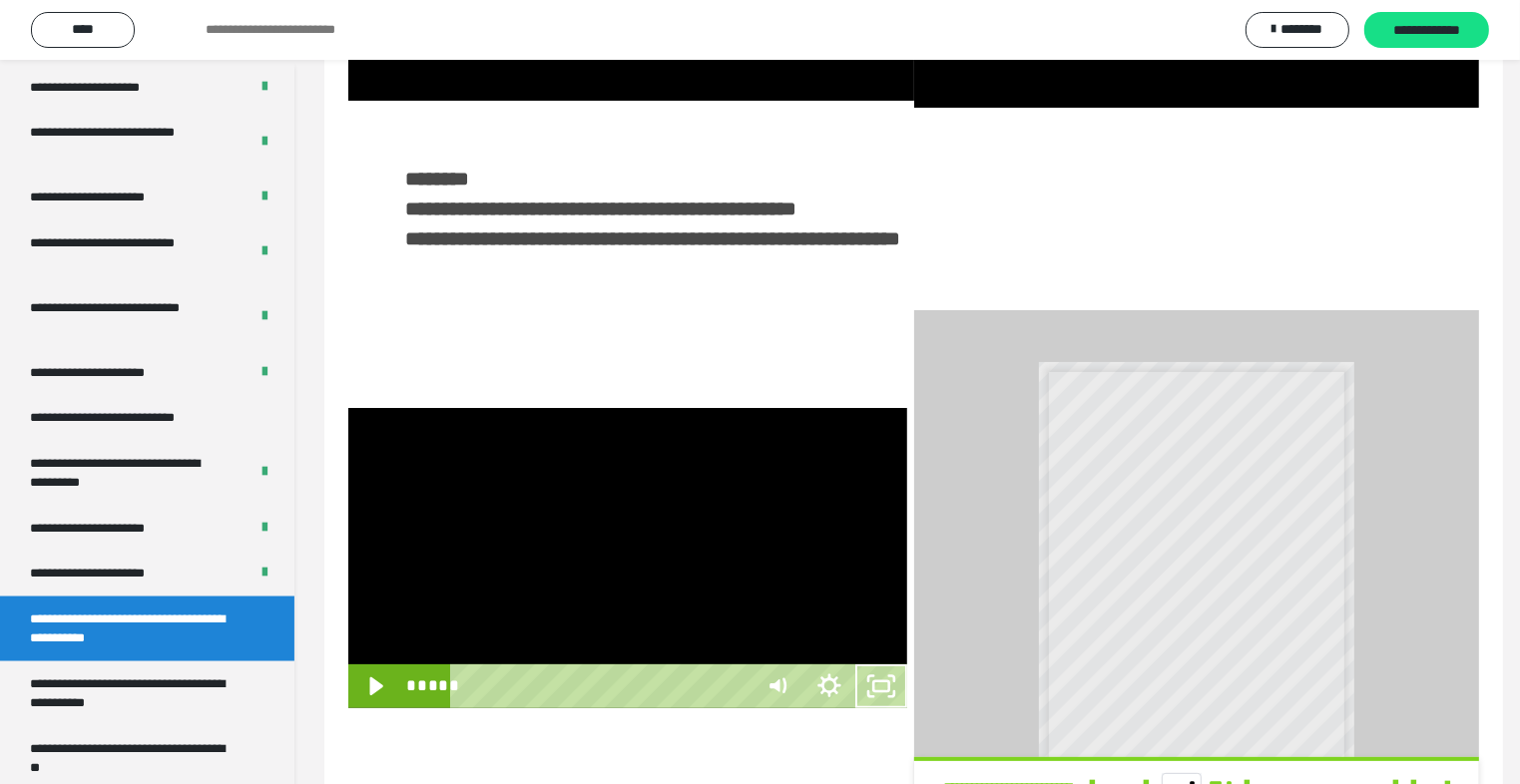 scroll, scrollTop: 2886, scrollLeft: 0, axis: vertical 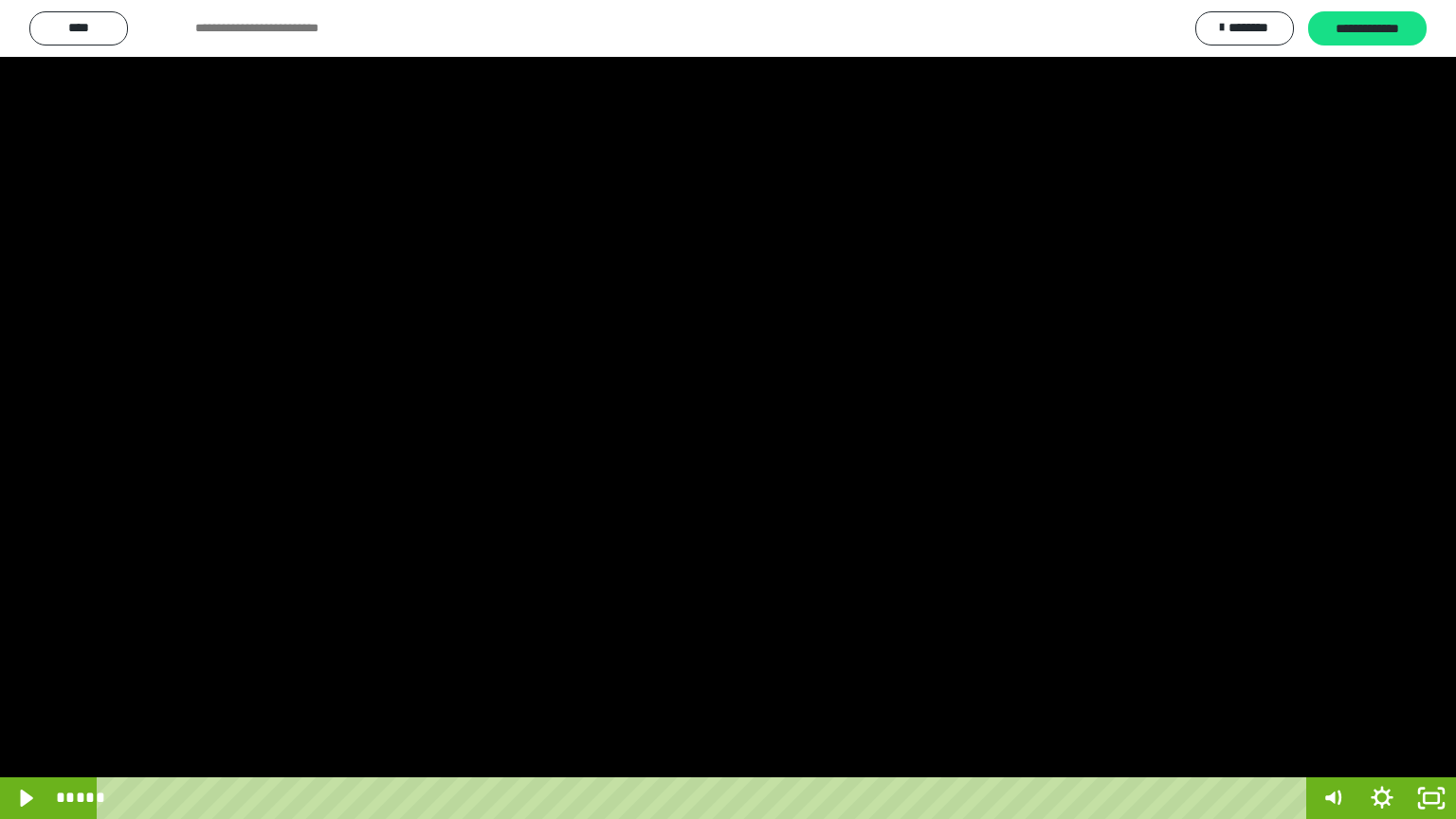 click at bounding box center (728, 410) 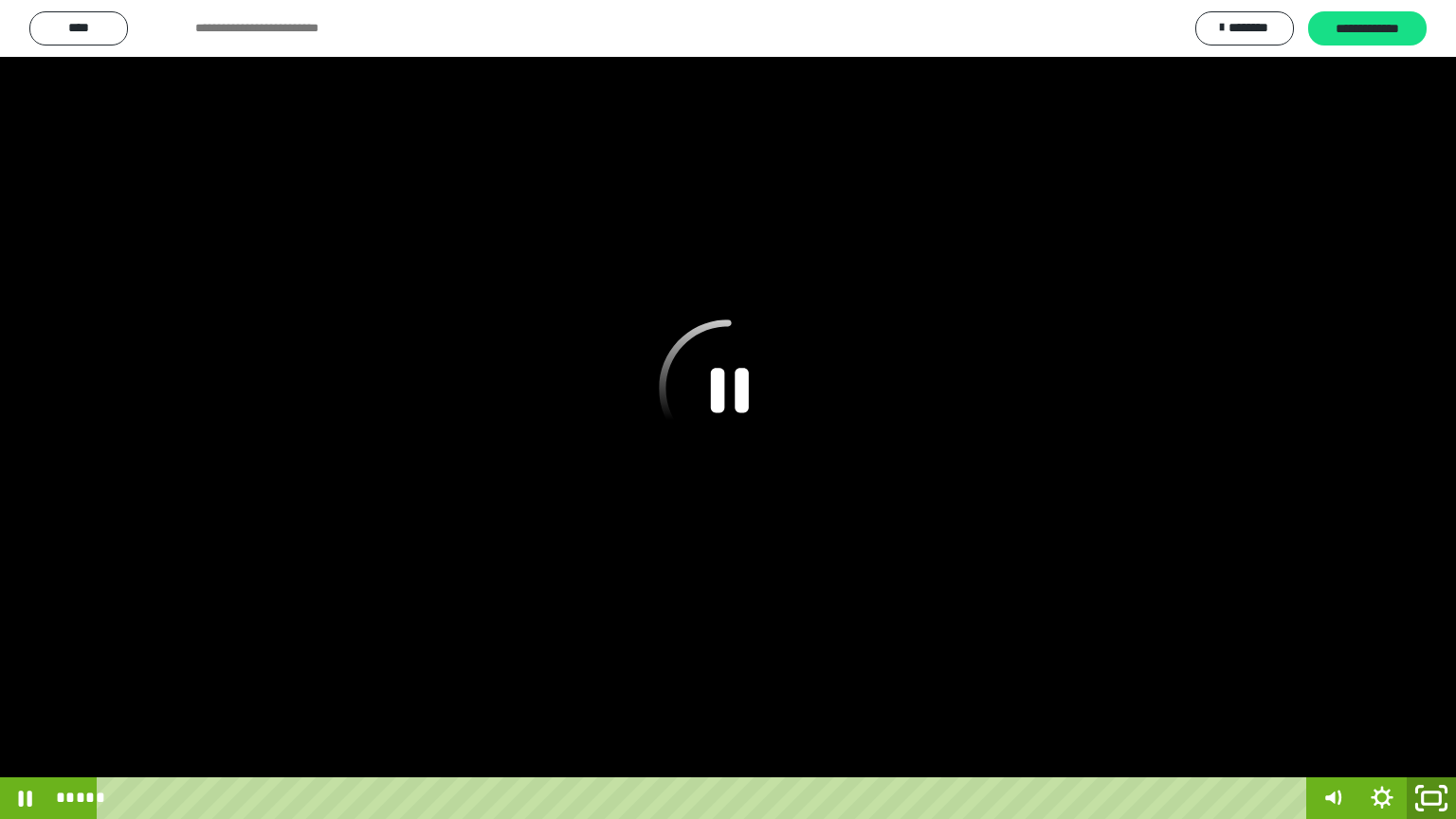 click 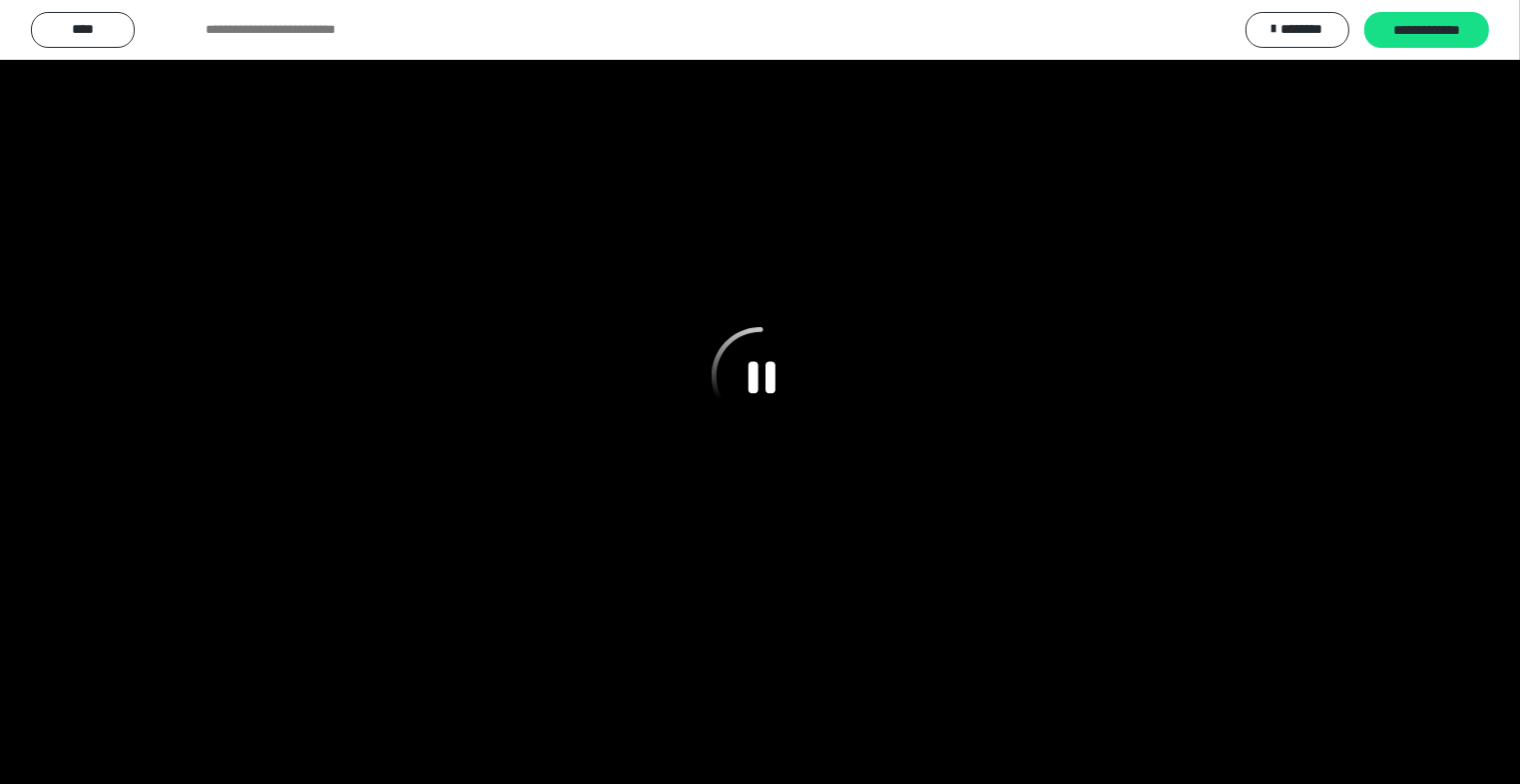 scroll, scrollTop: 2964, scrollLeft: 0, axis: vertical 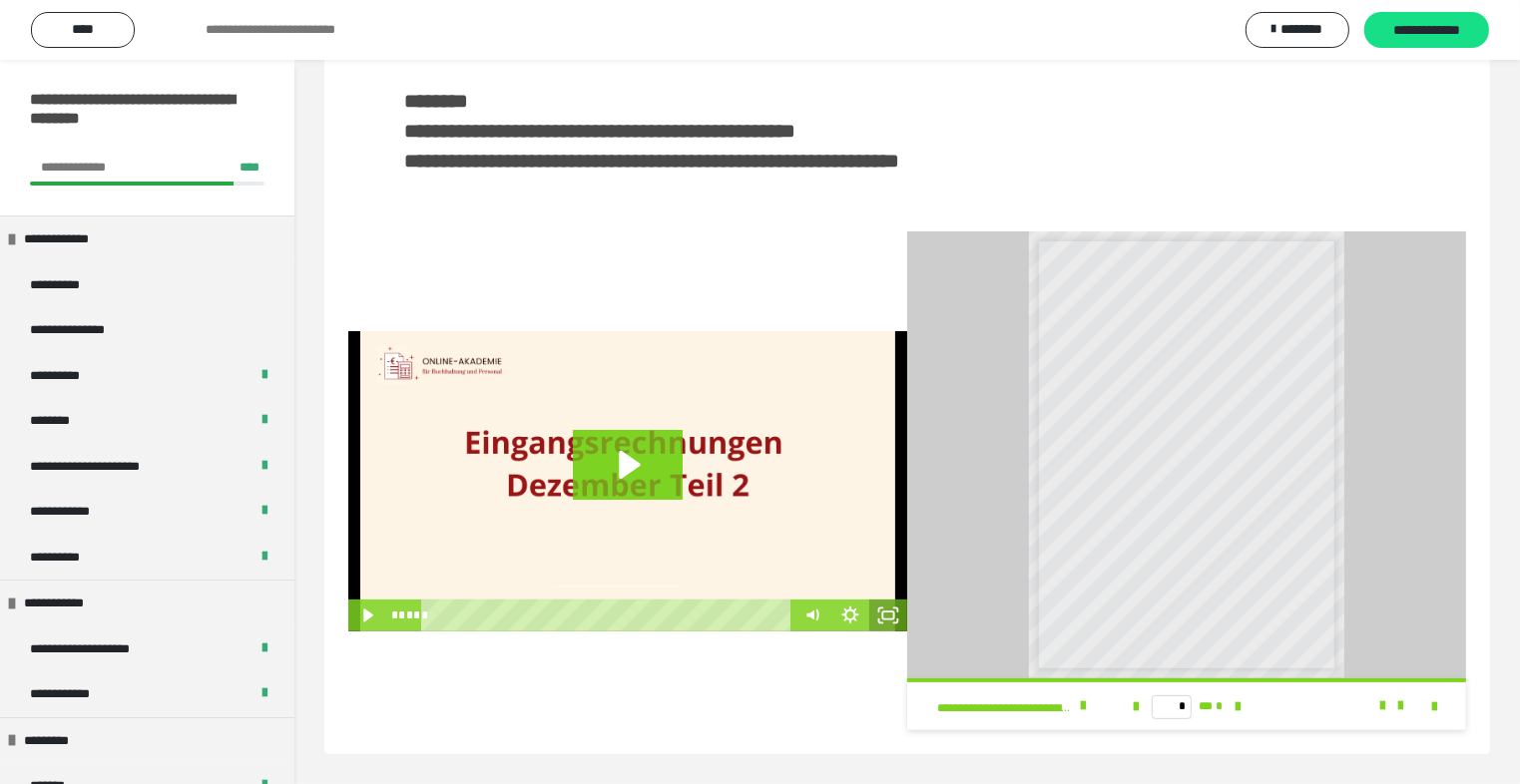 click 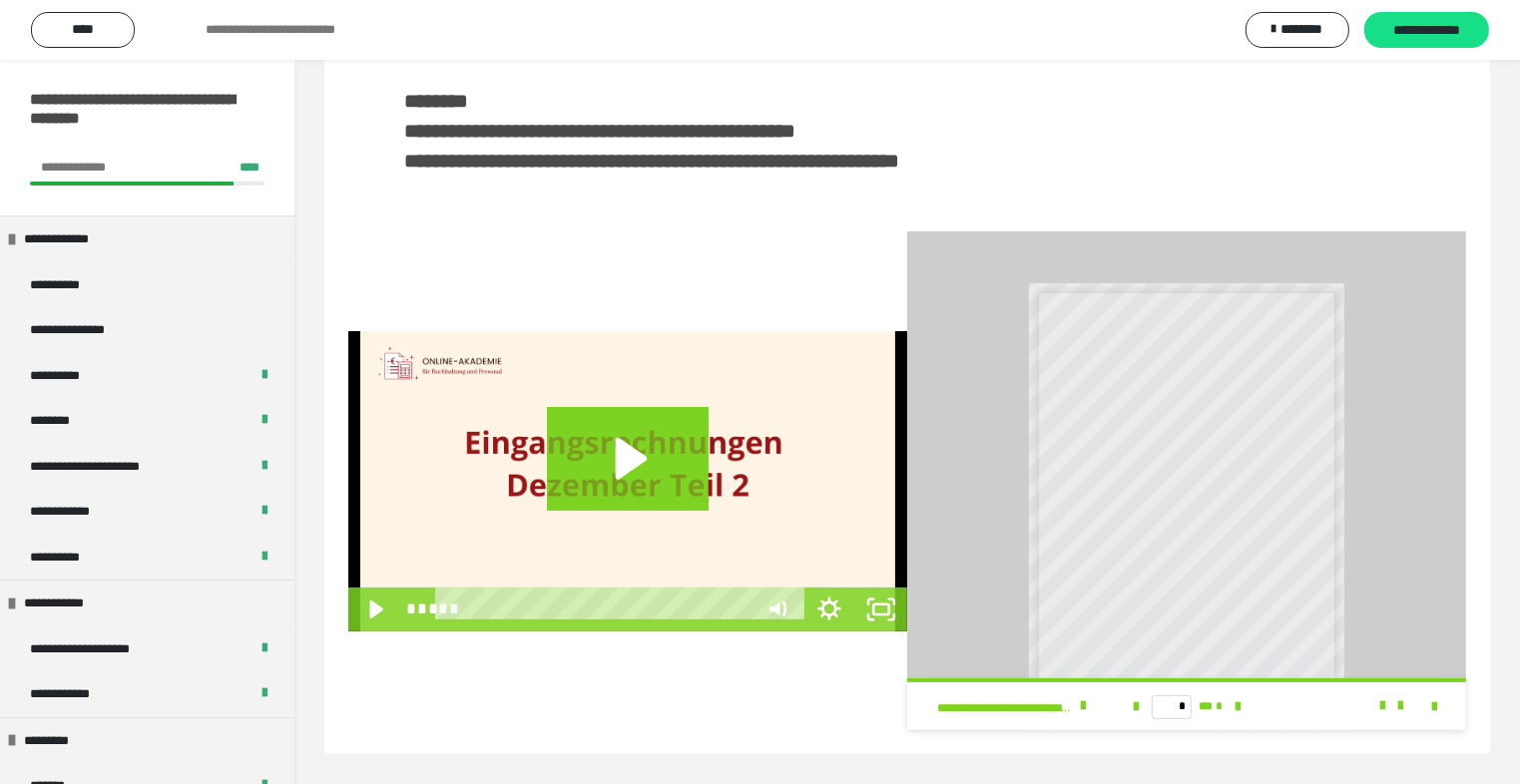 scroll, scrollTop: 351, scrollLeft: 0, axis: vertical 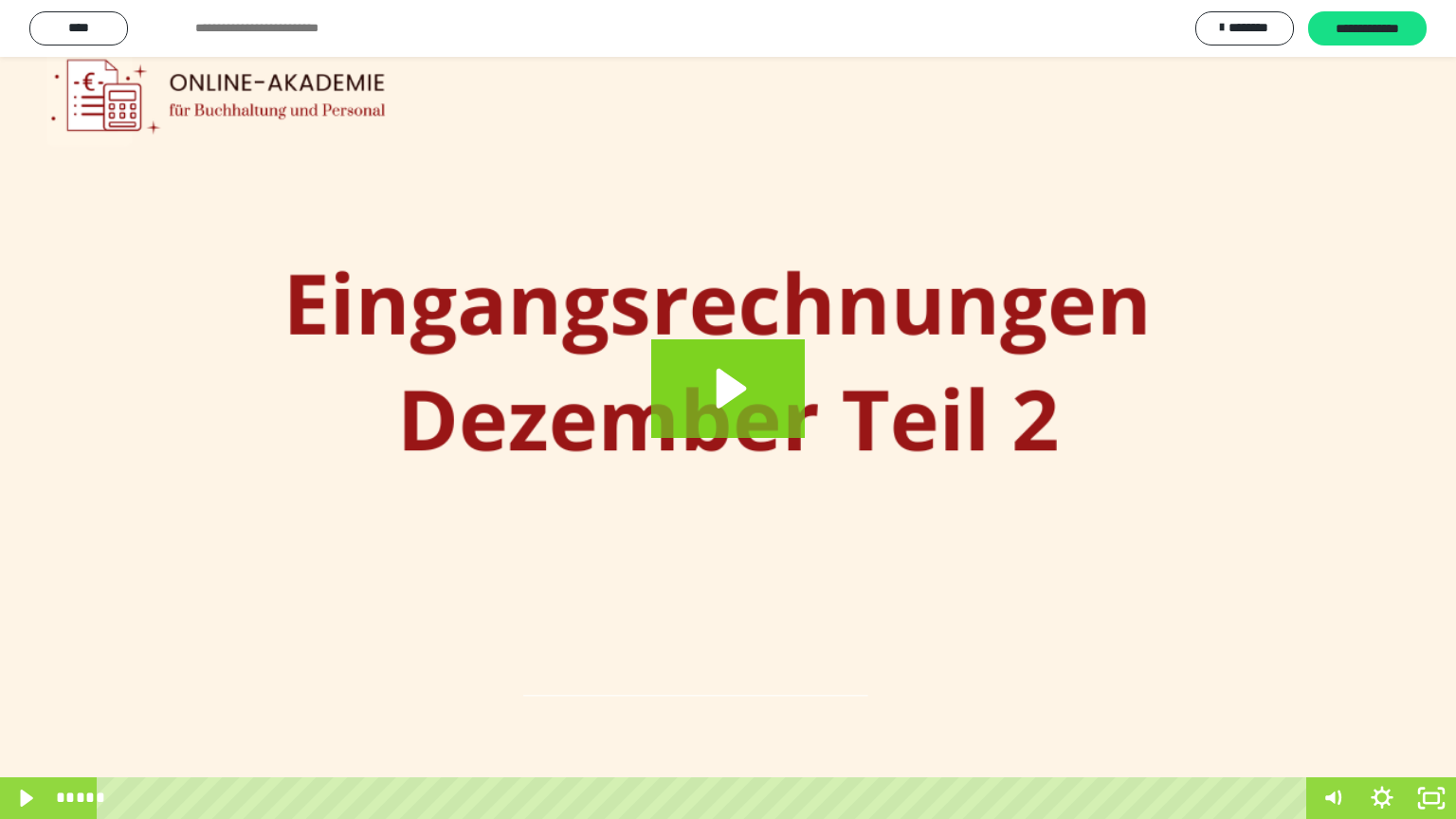 click at bounding box center (728, 410) 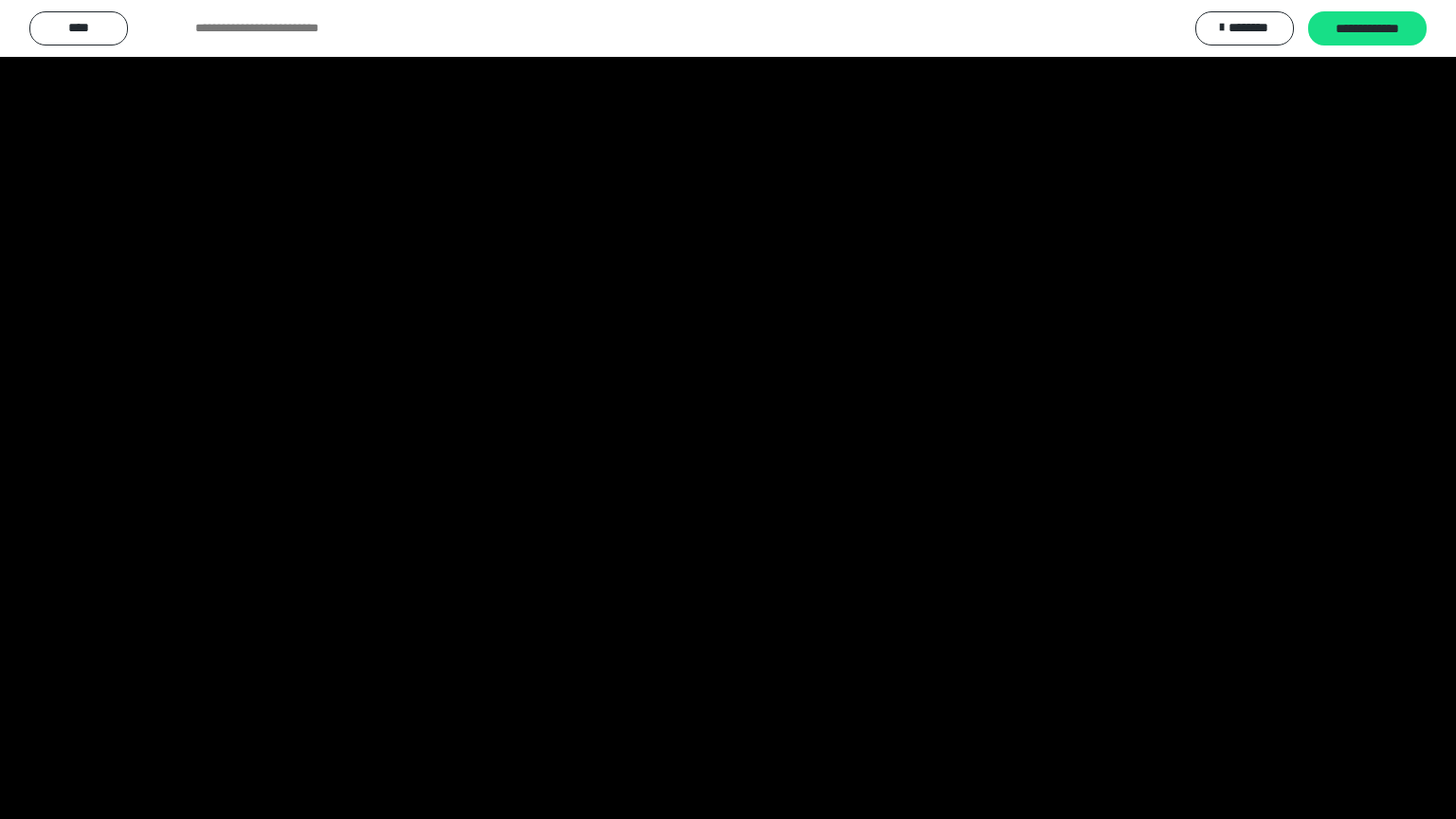 click at bounding box center (728, 410) 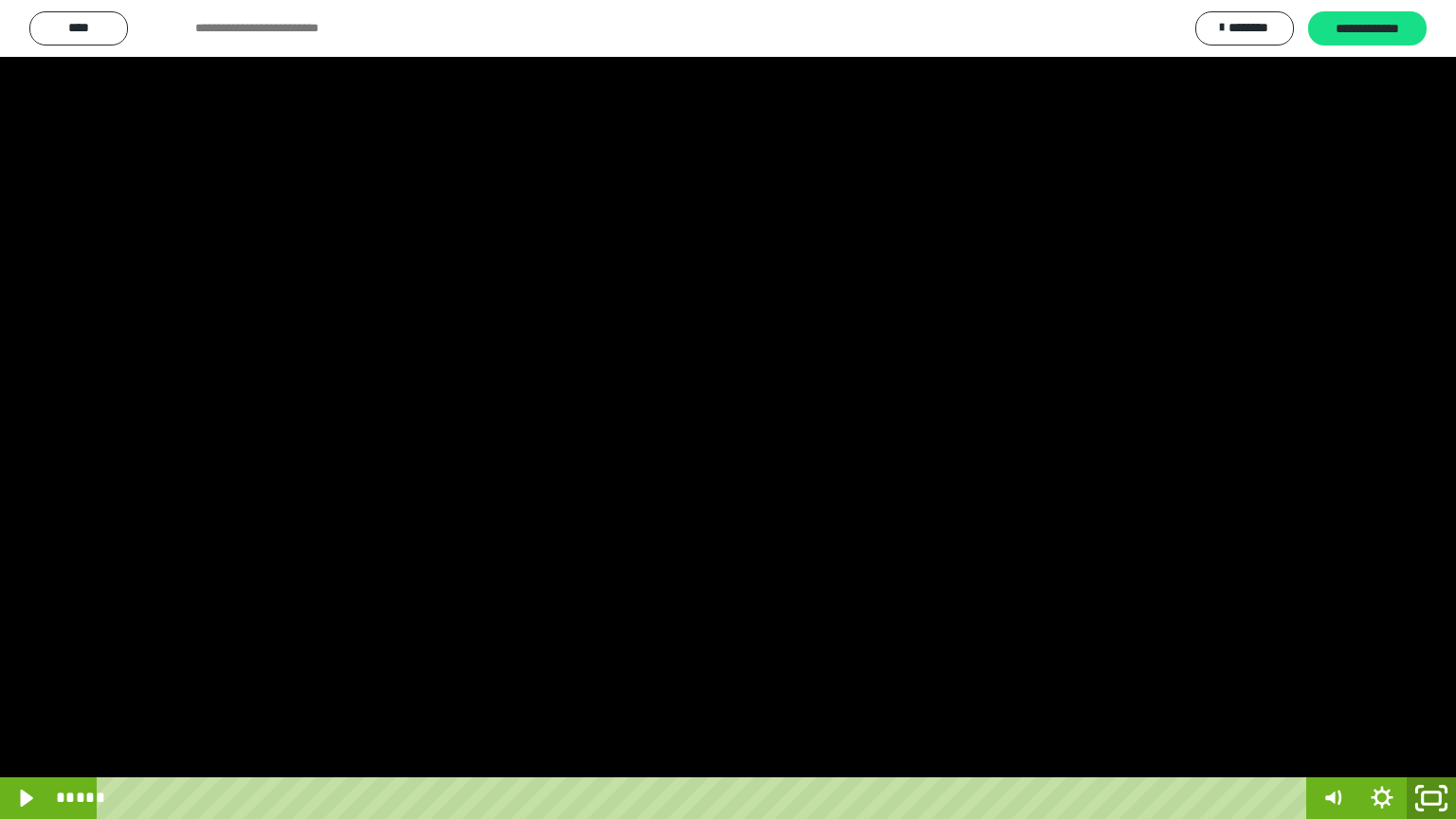 click 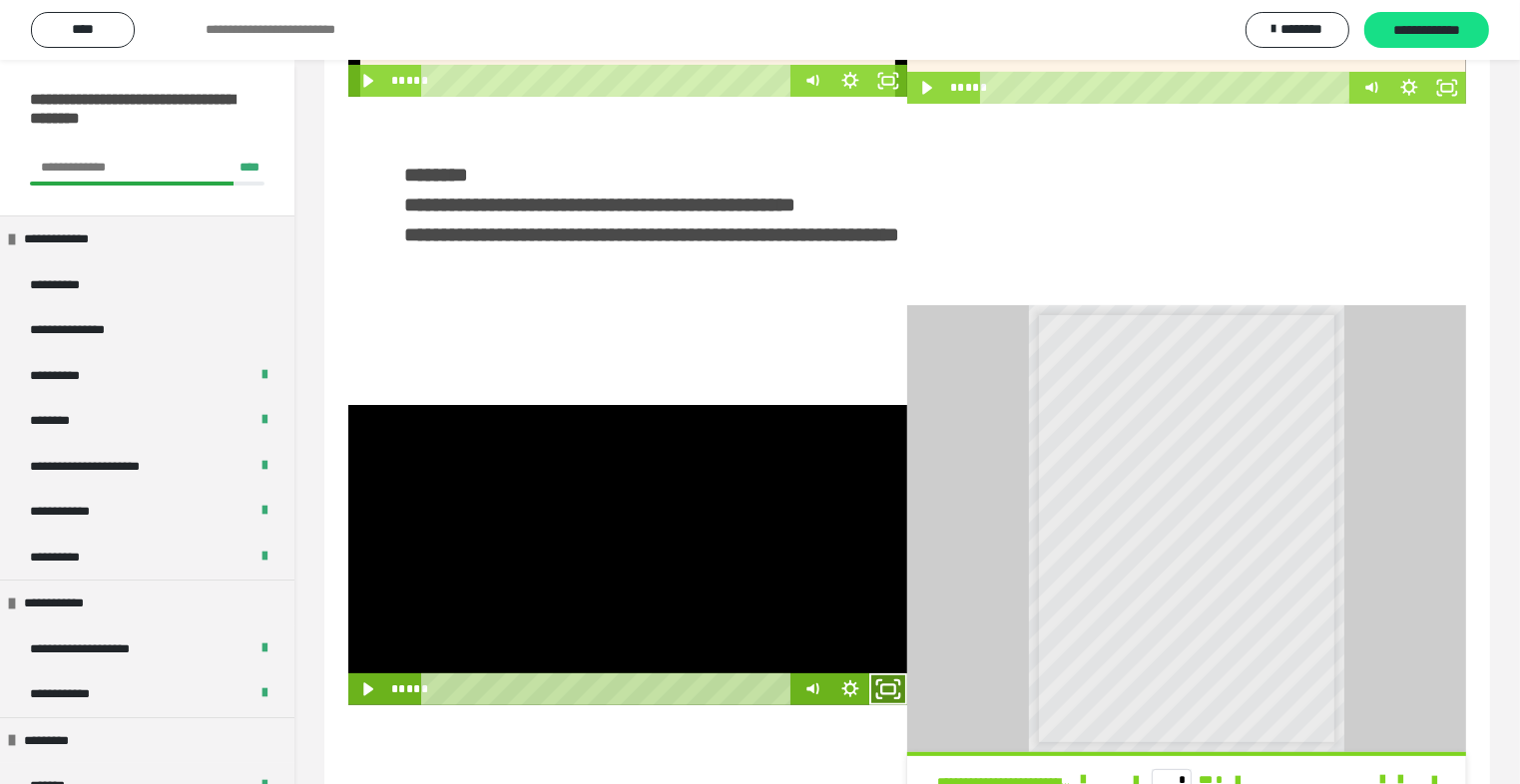 click 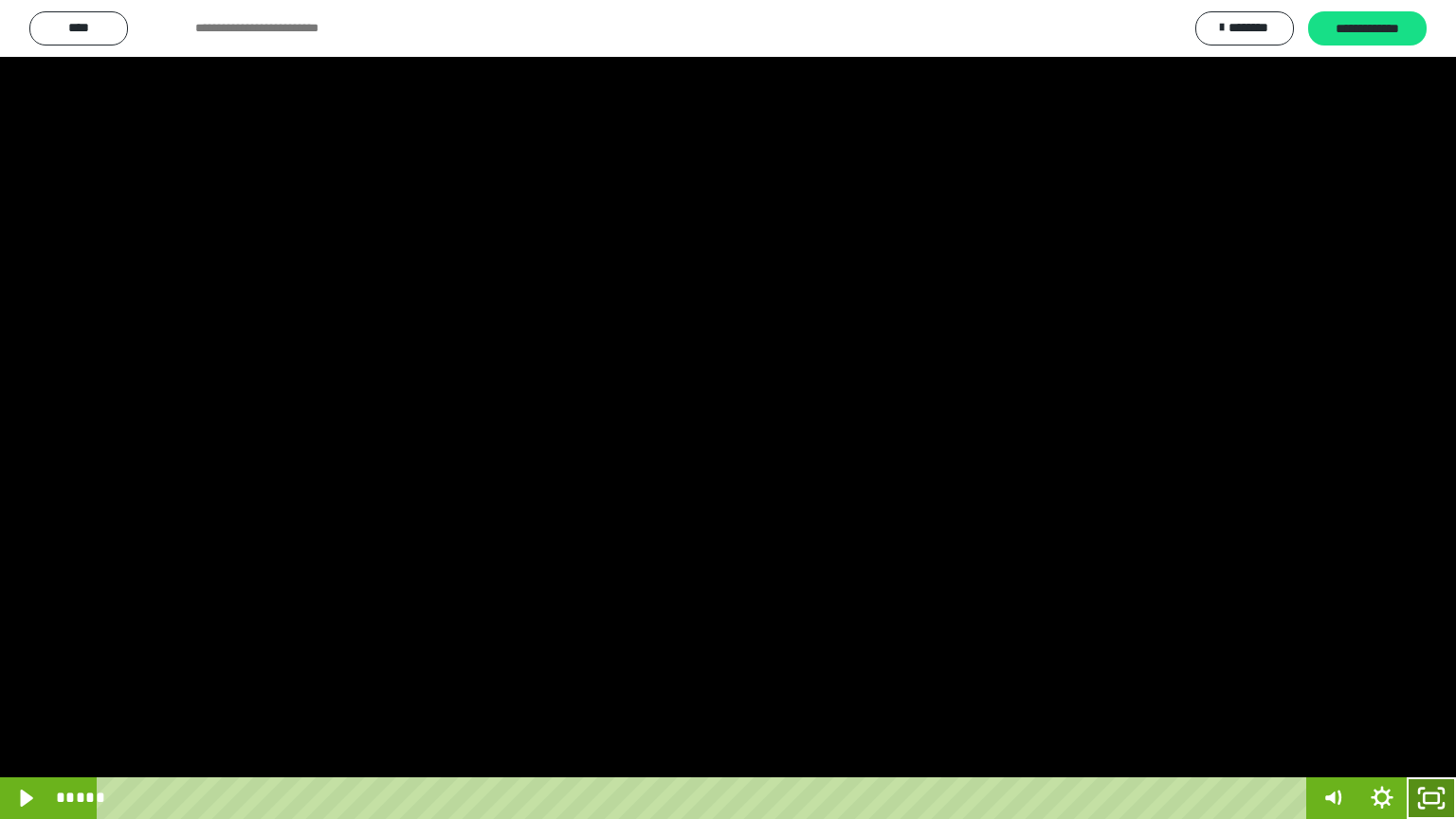 click 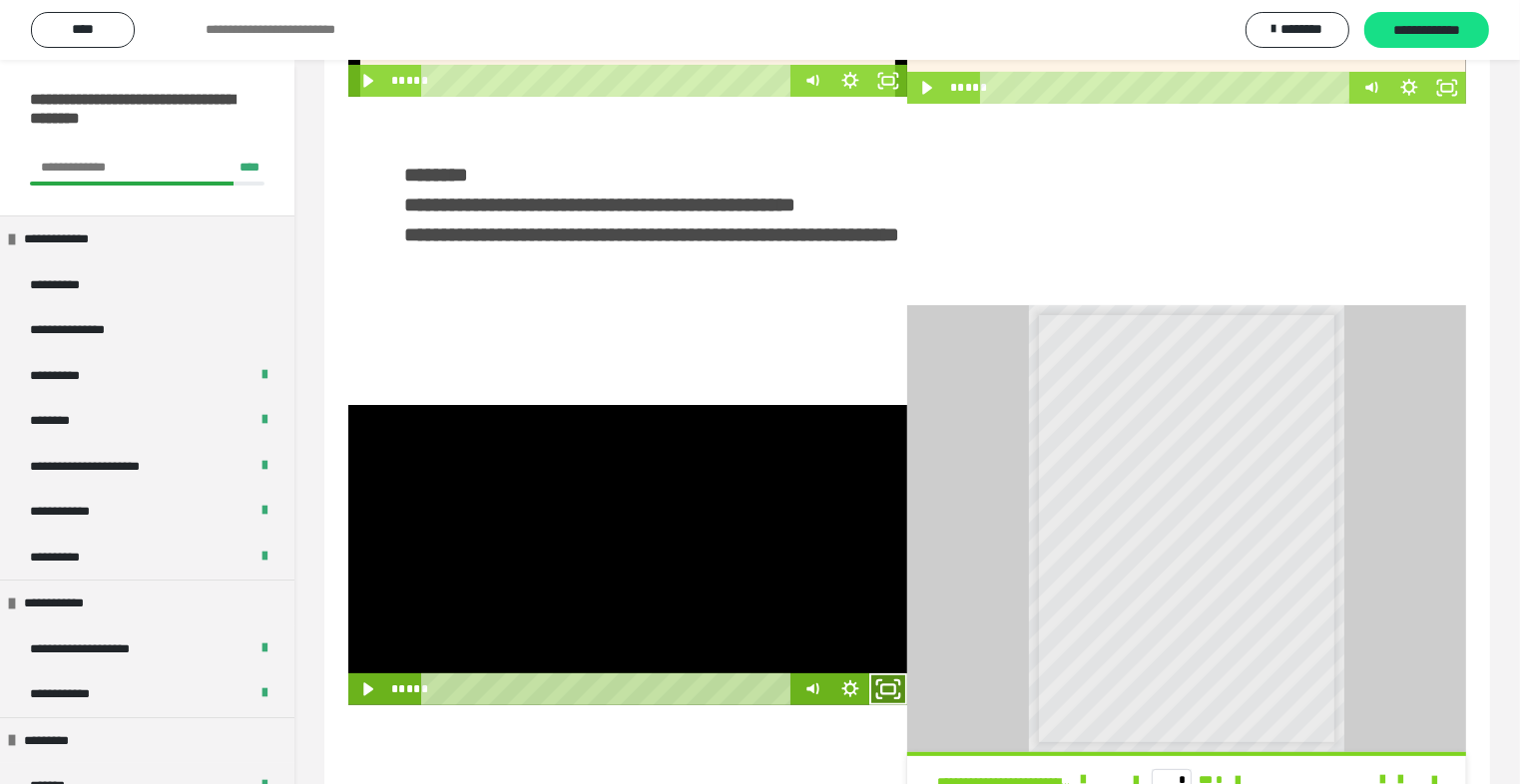 click 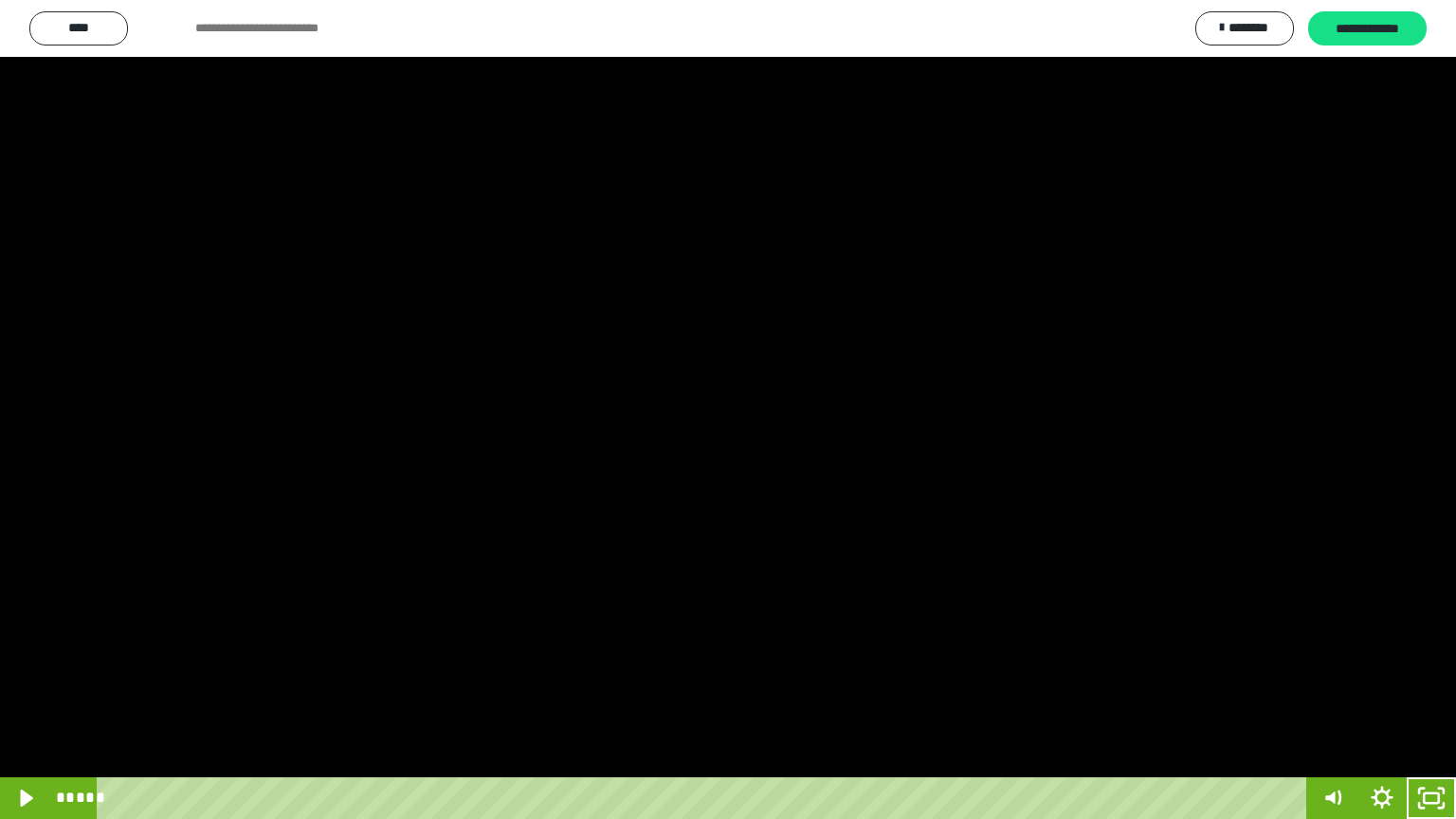 click at bounding box center [728, 410] 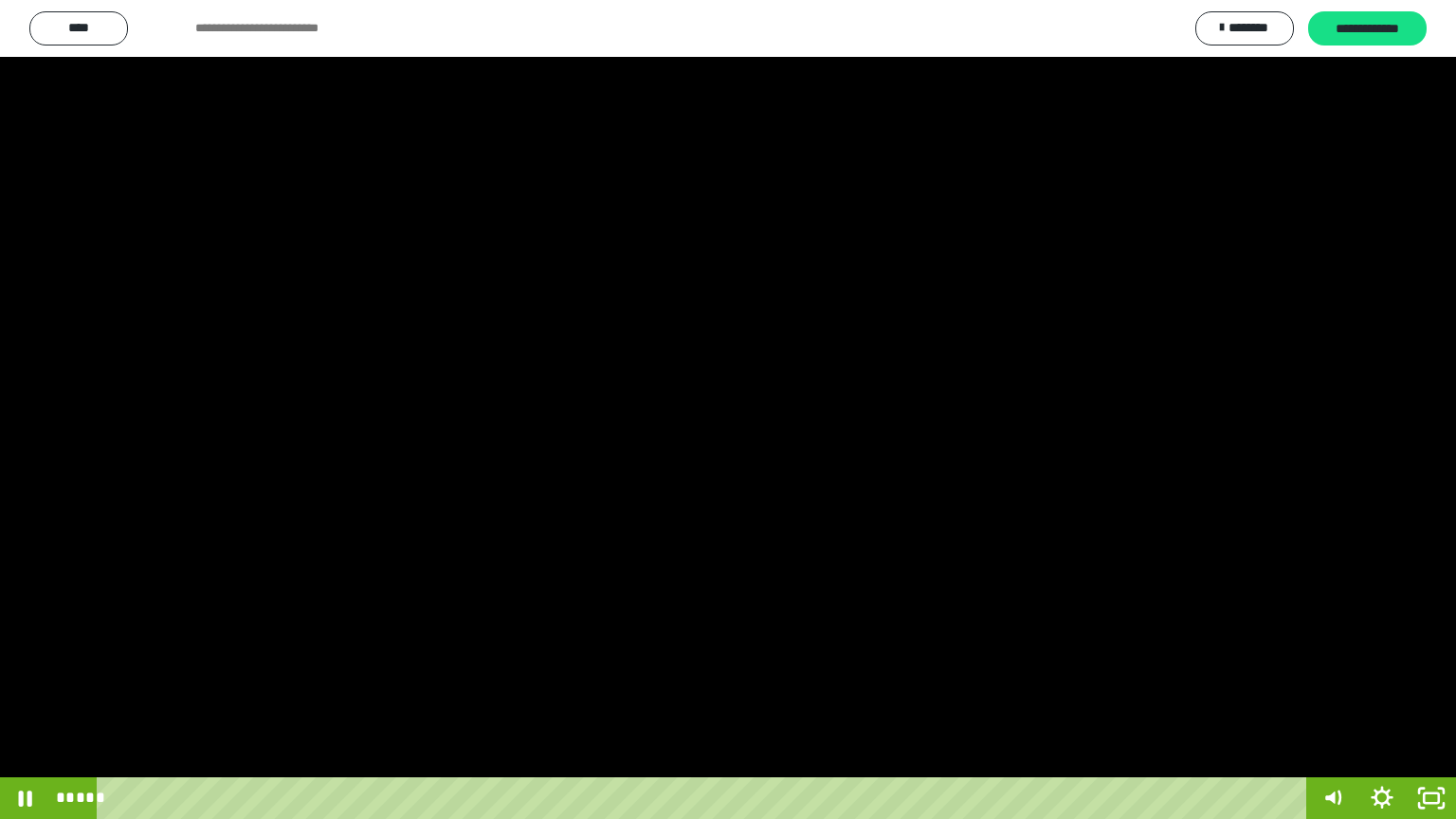 click at bounding box center [728, 410] 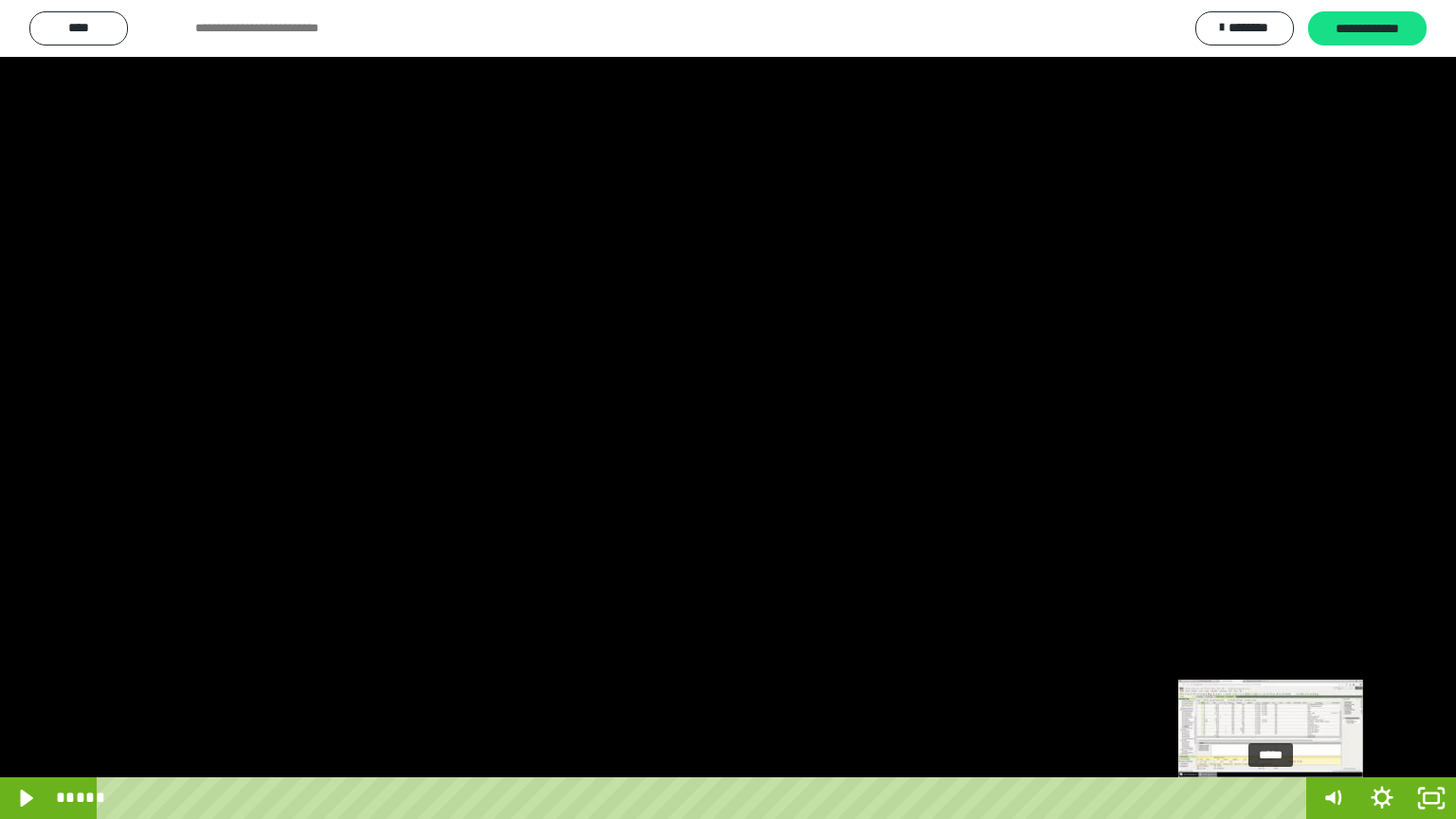 click on "*****" at bounding box center [705, 798] 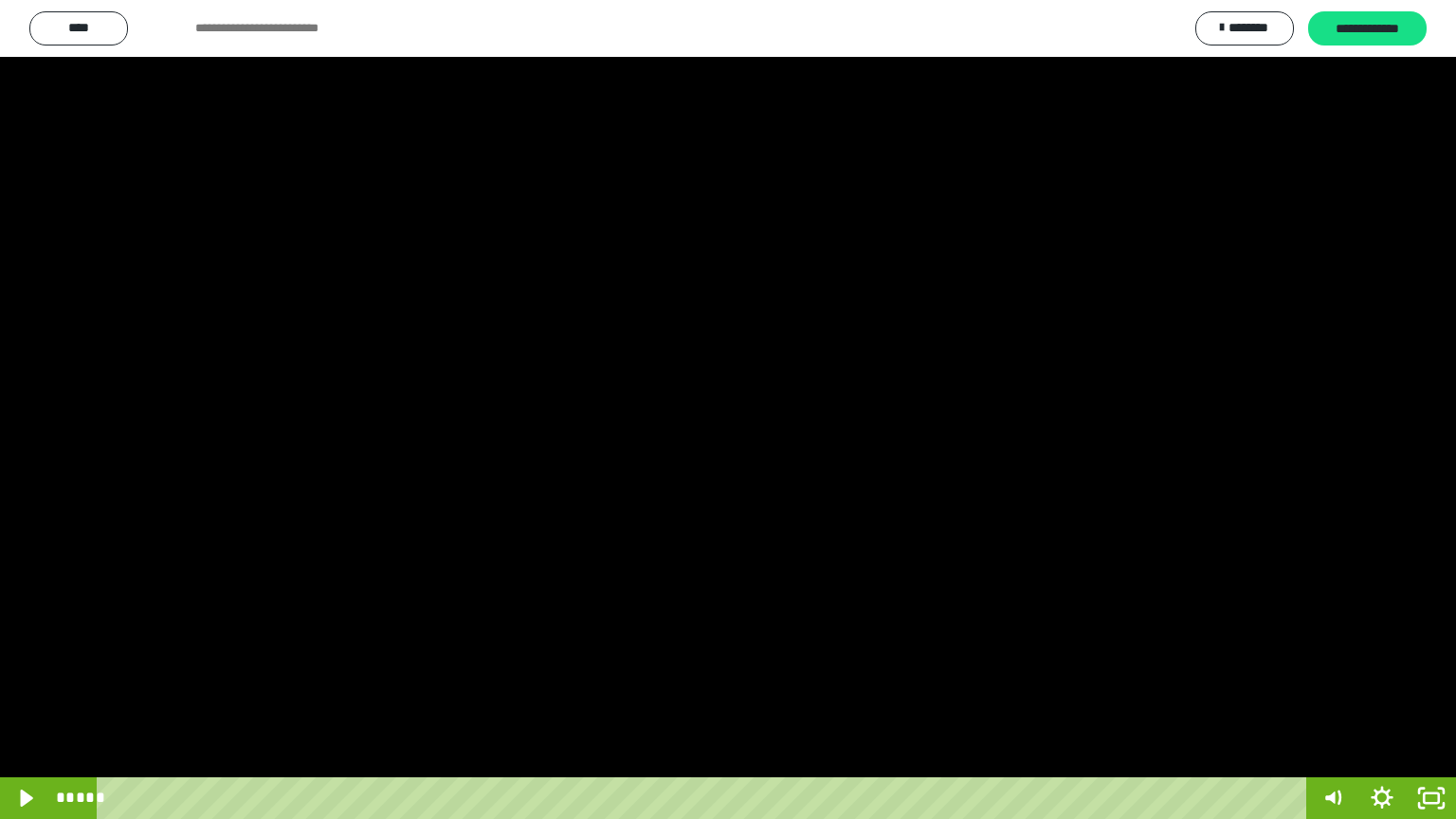 click at bounding box center [728, 410] 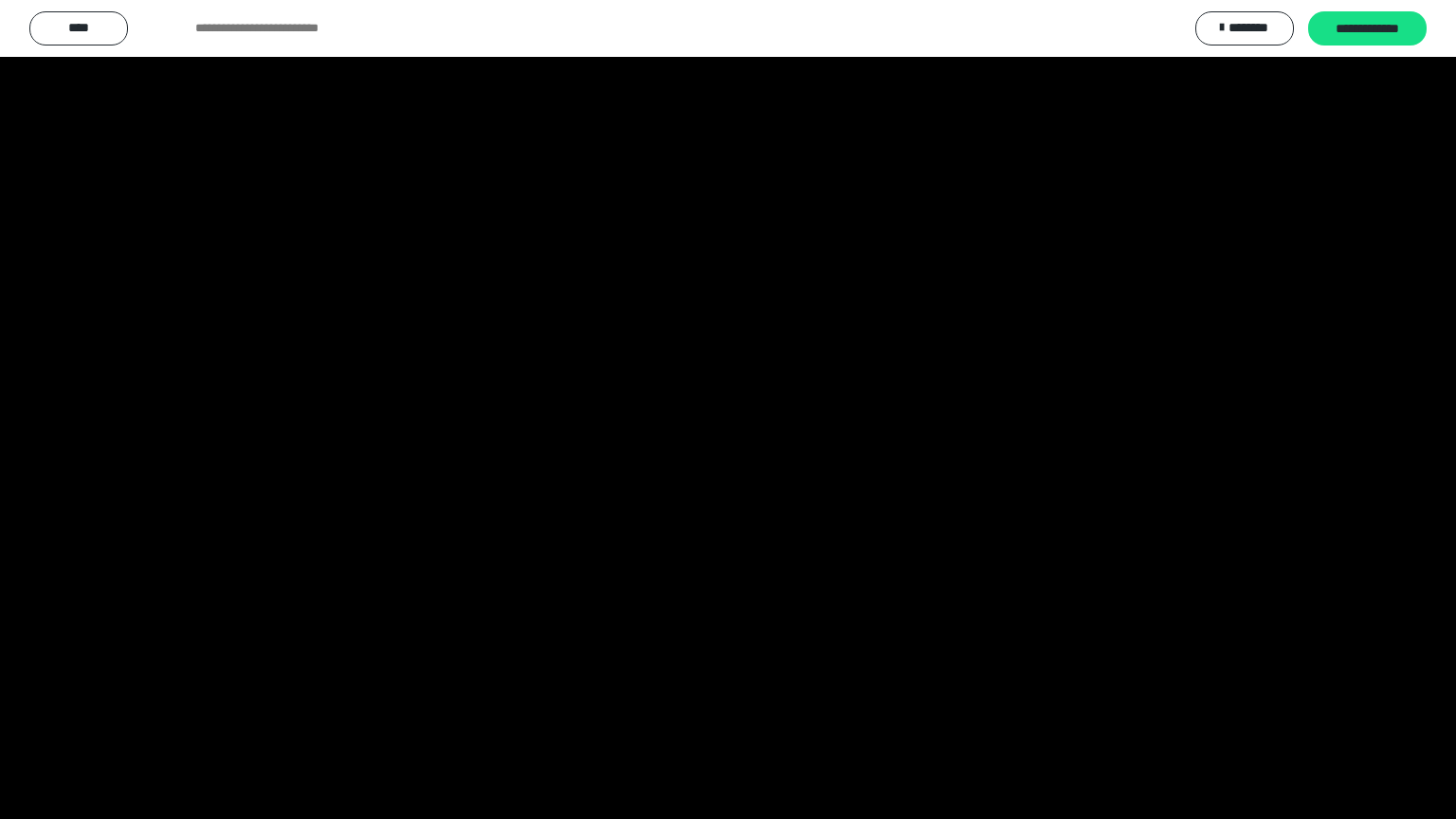click at bounding box center (728, 410) 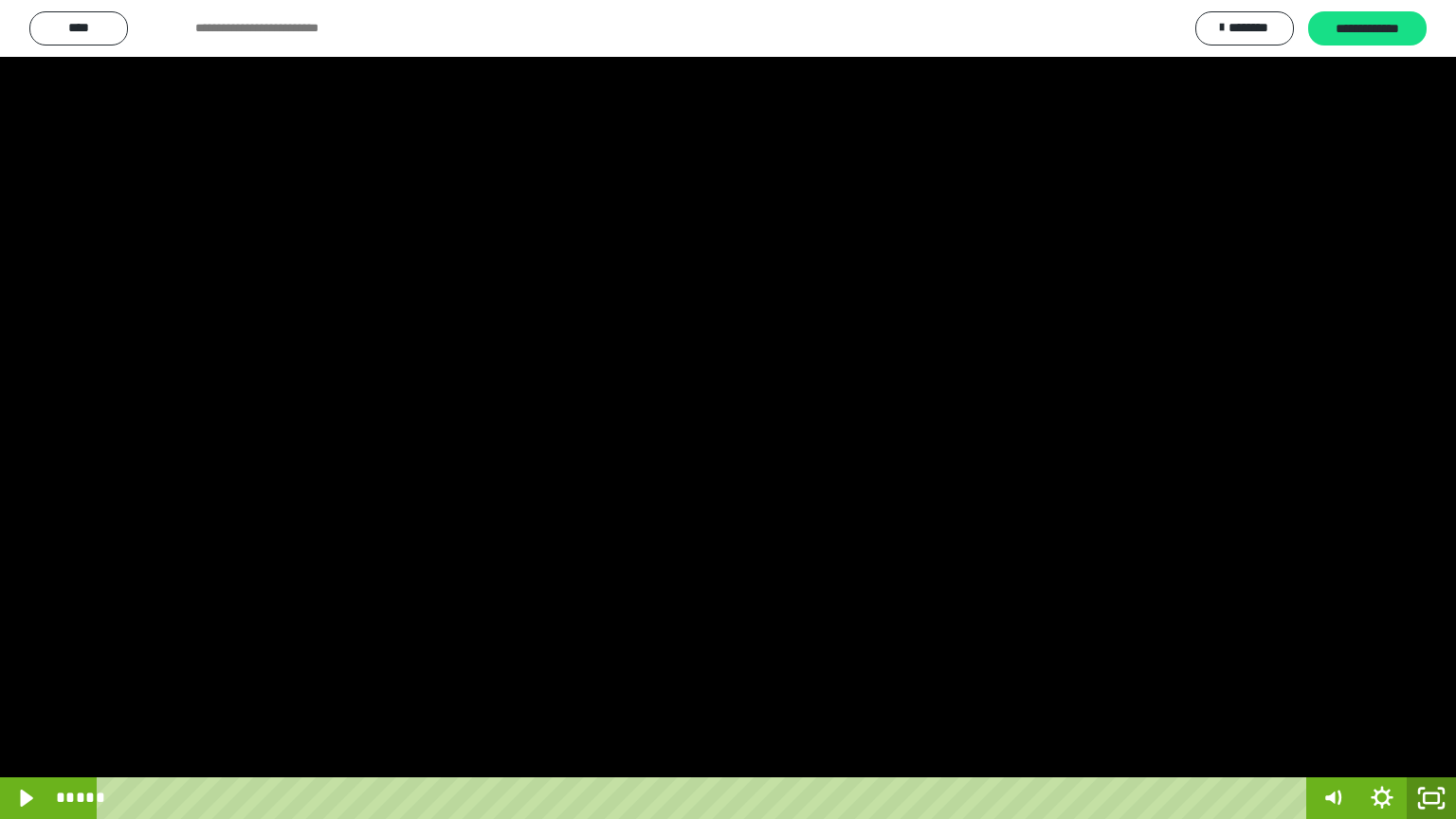 click 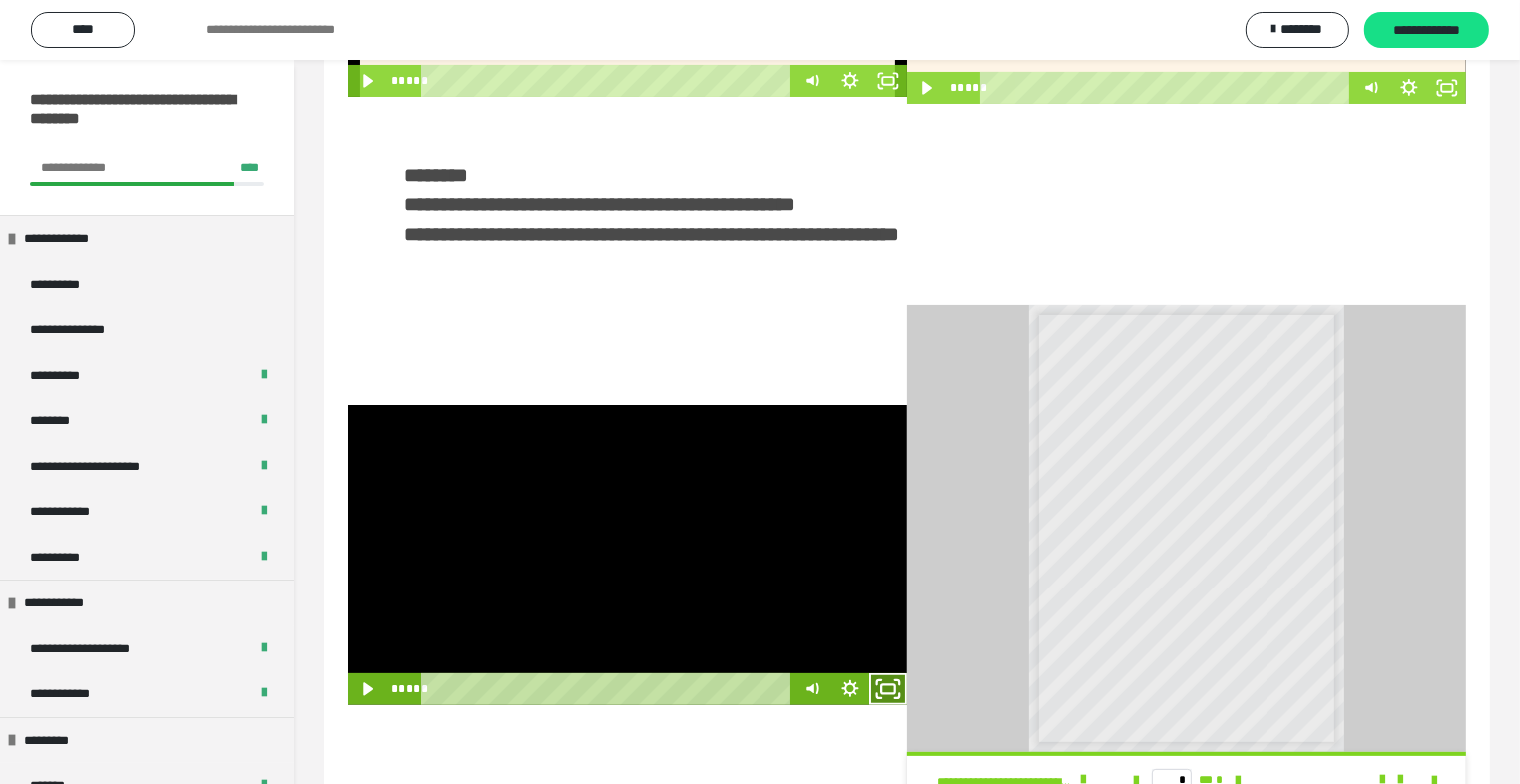 click 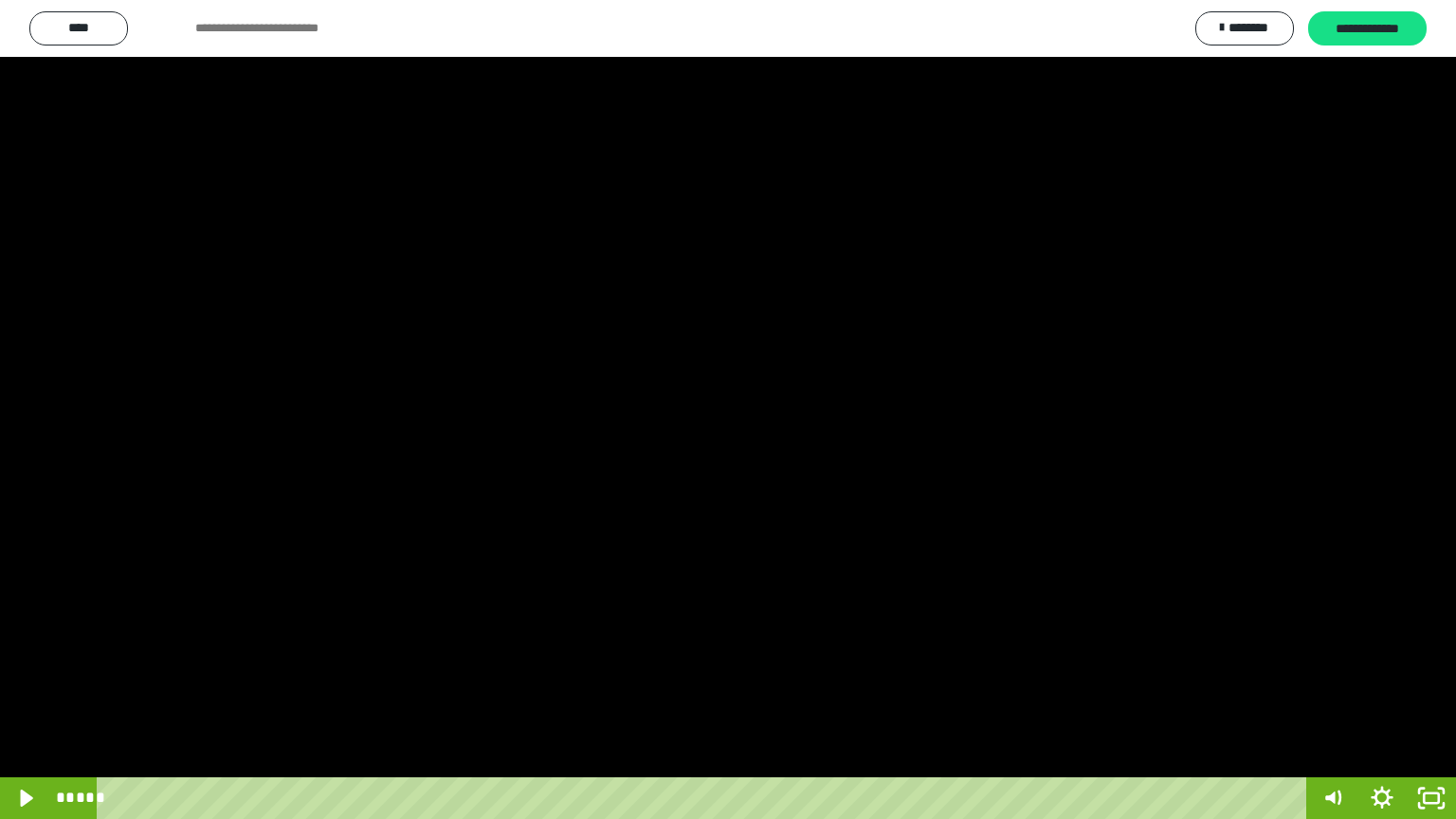 click at bounding box center [728, 410] 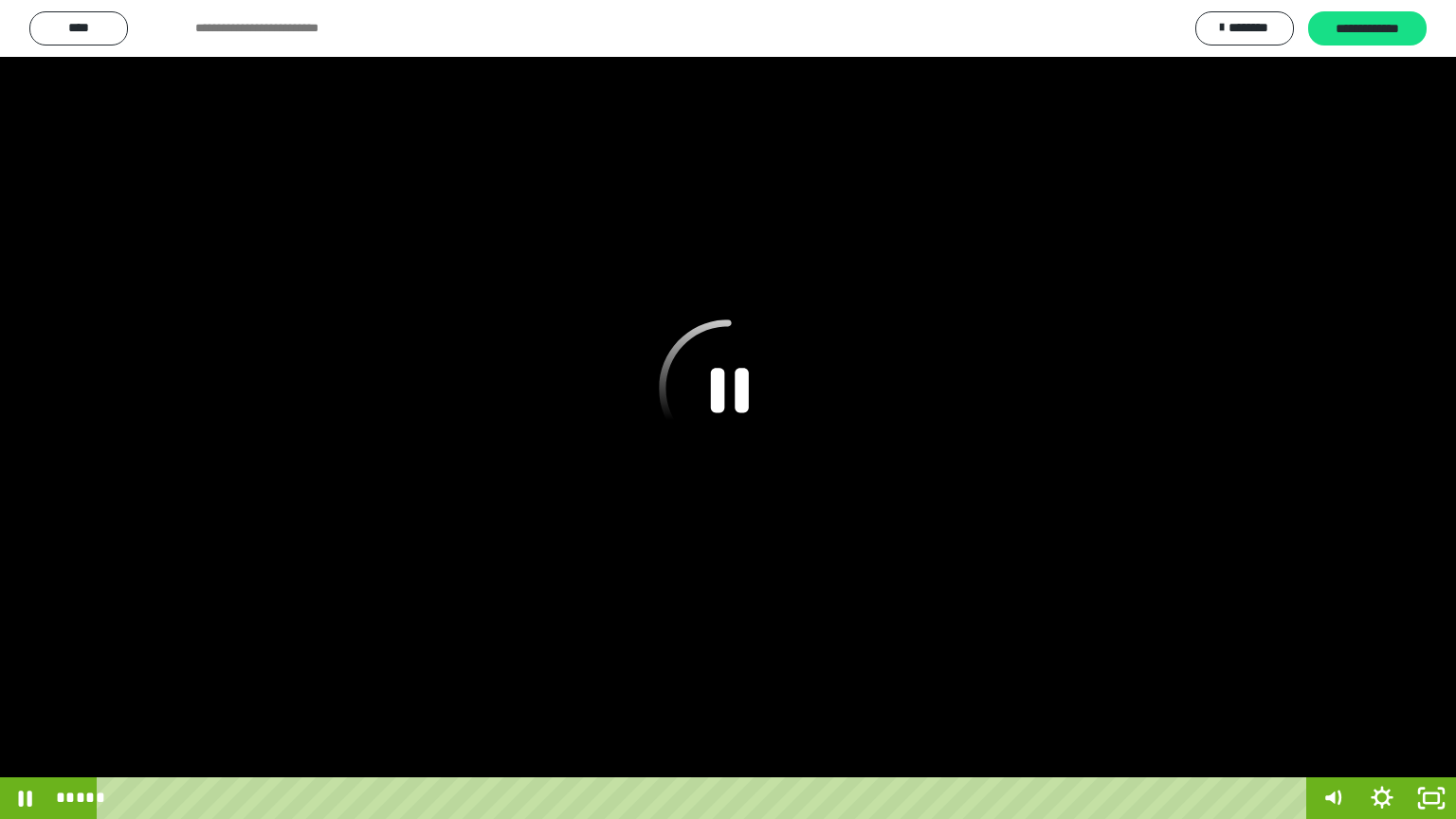 click at bounding box center (728, 410) 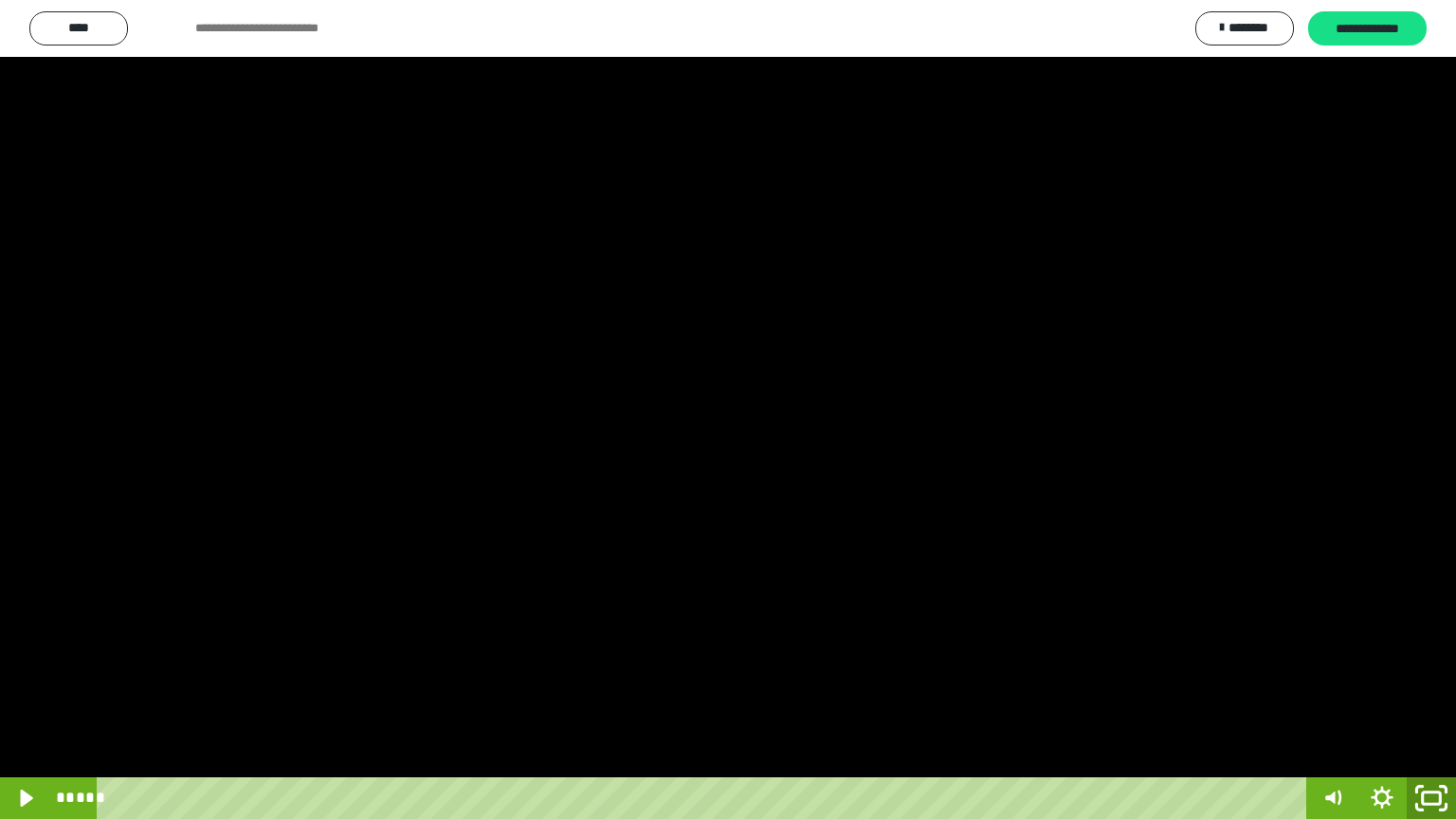 click 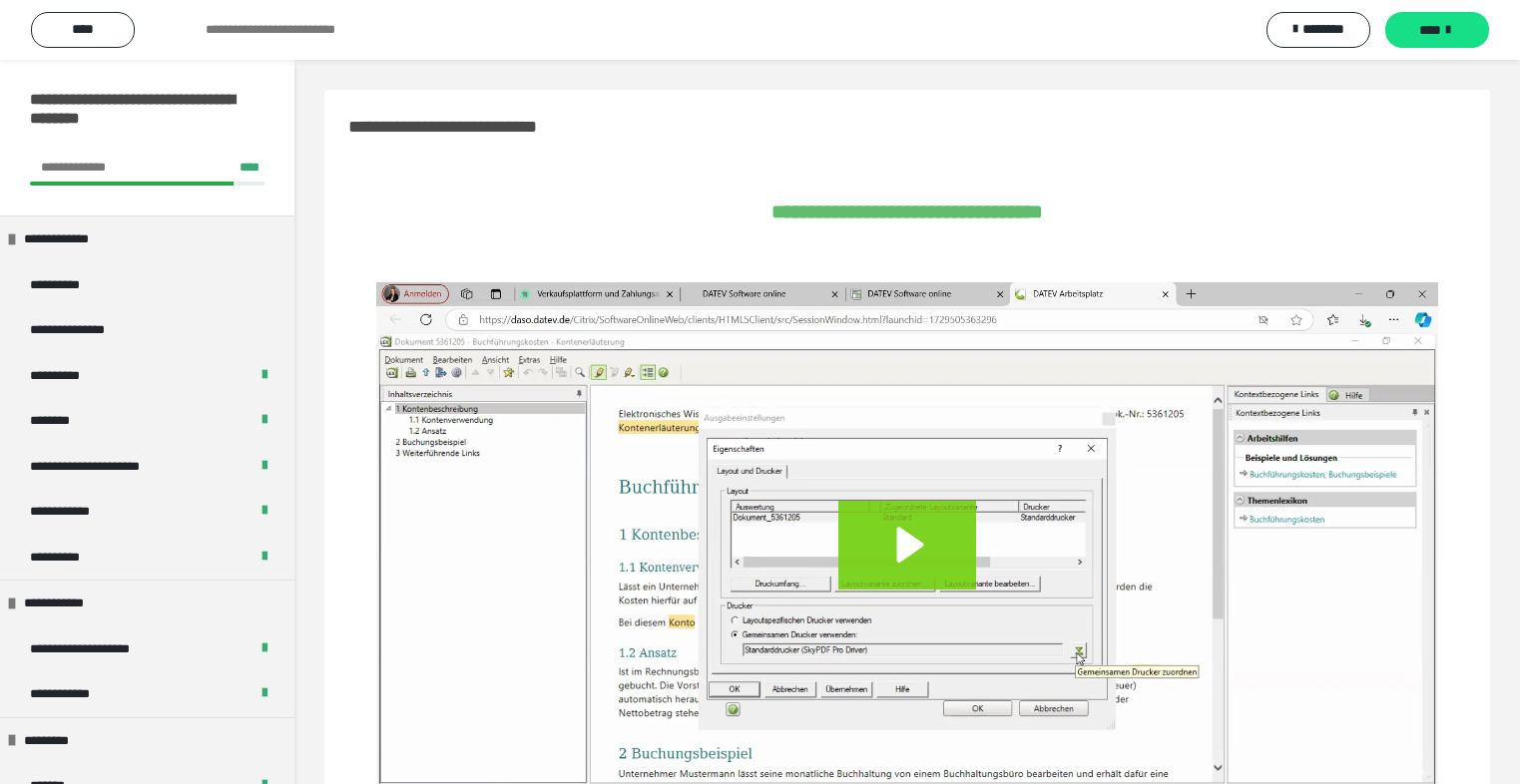 scroll, scrollTop: 1448, scrollLeft: 0, axis: vertical 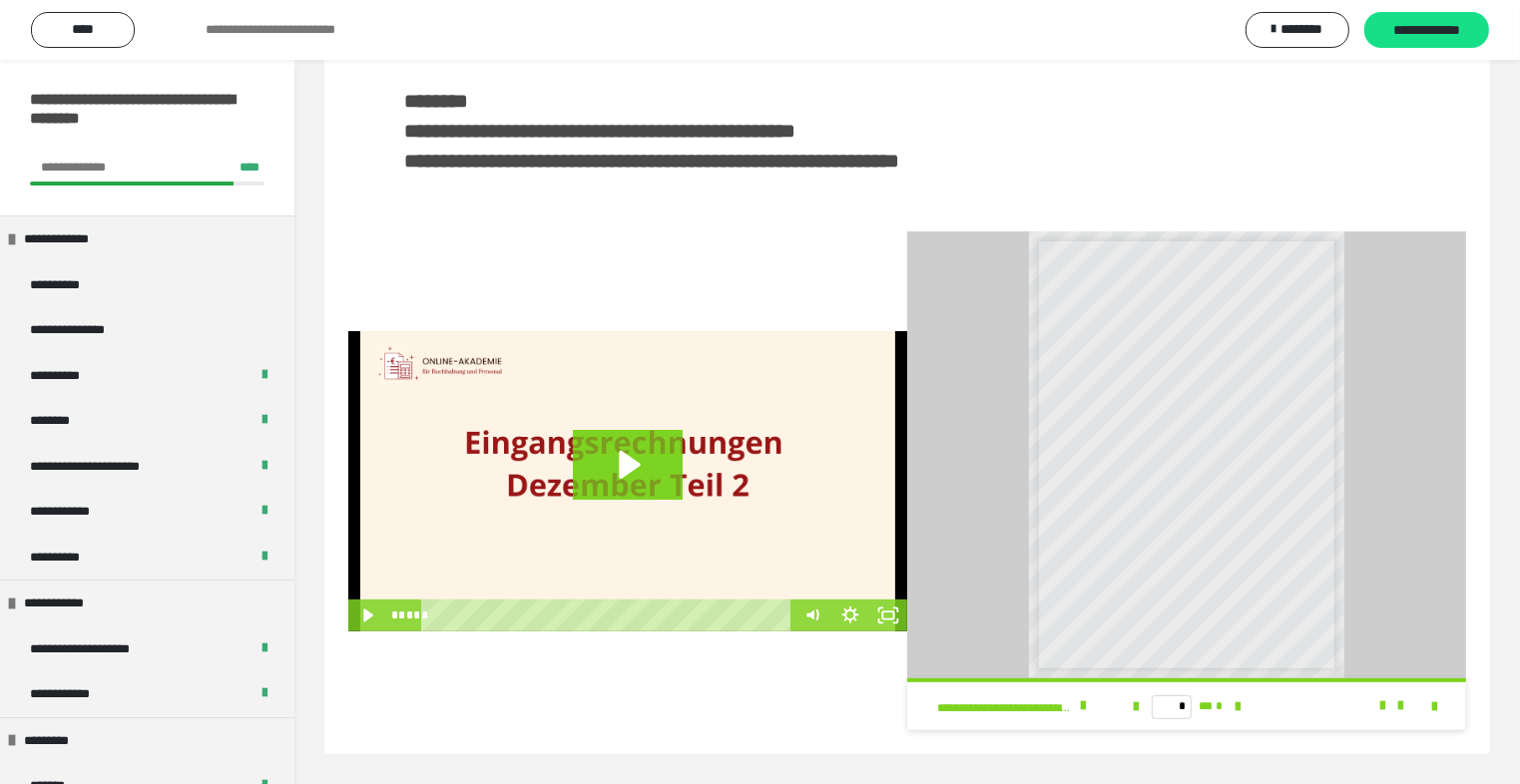 click at bounding box center [628, 481] 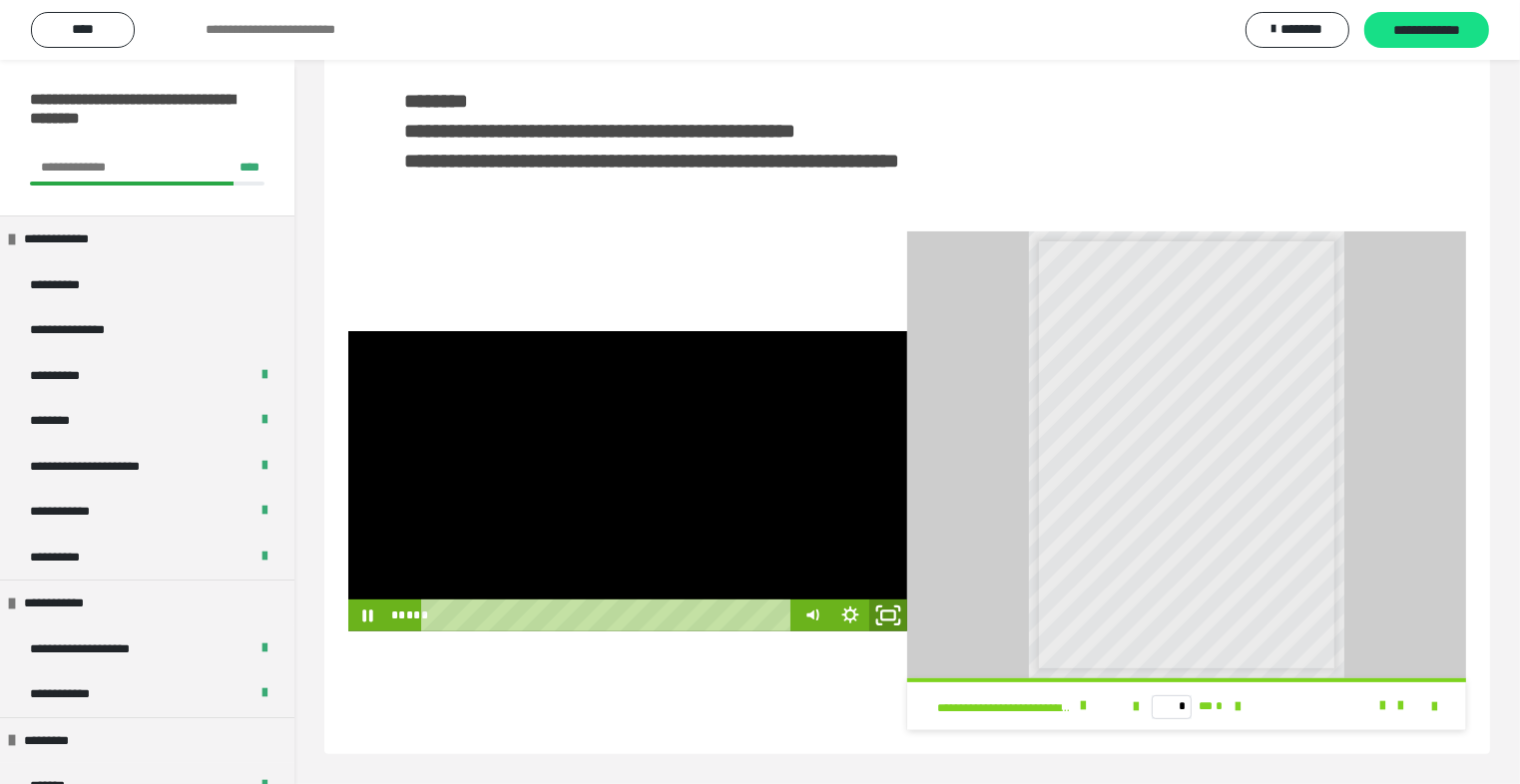 click 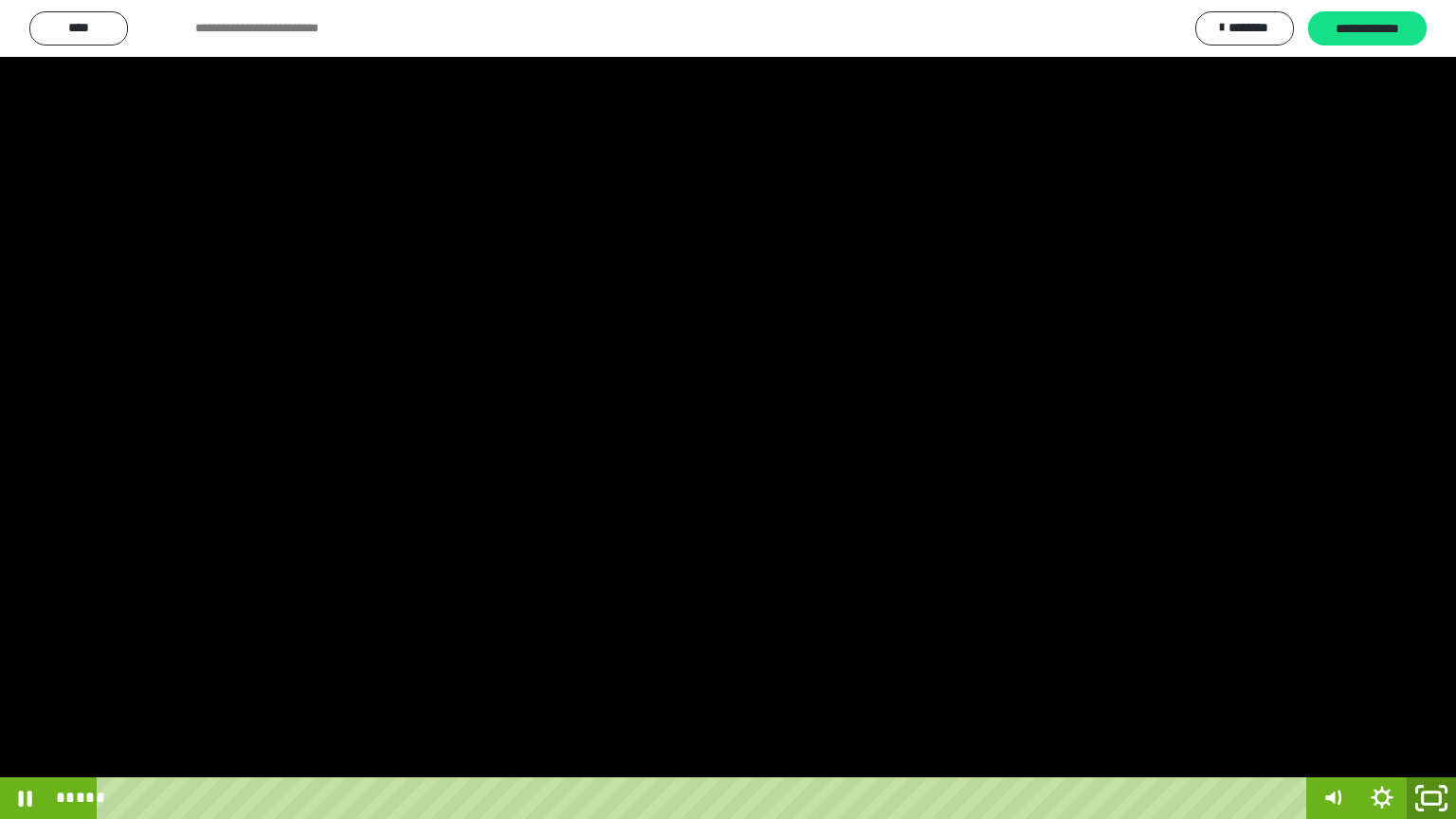 click 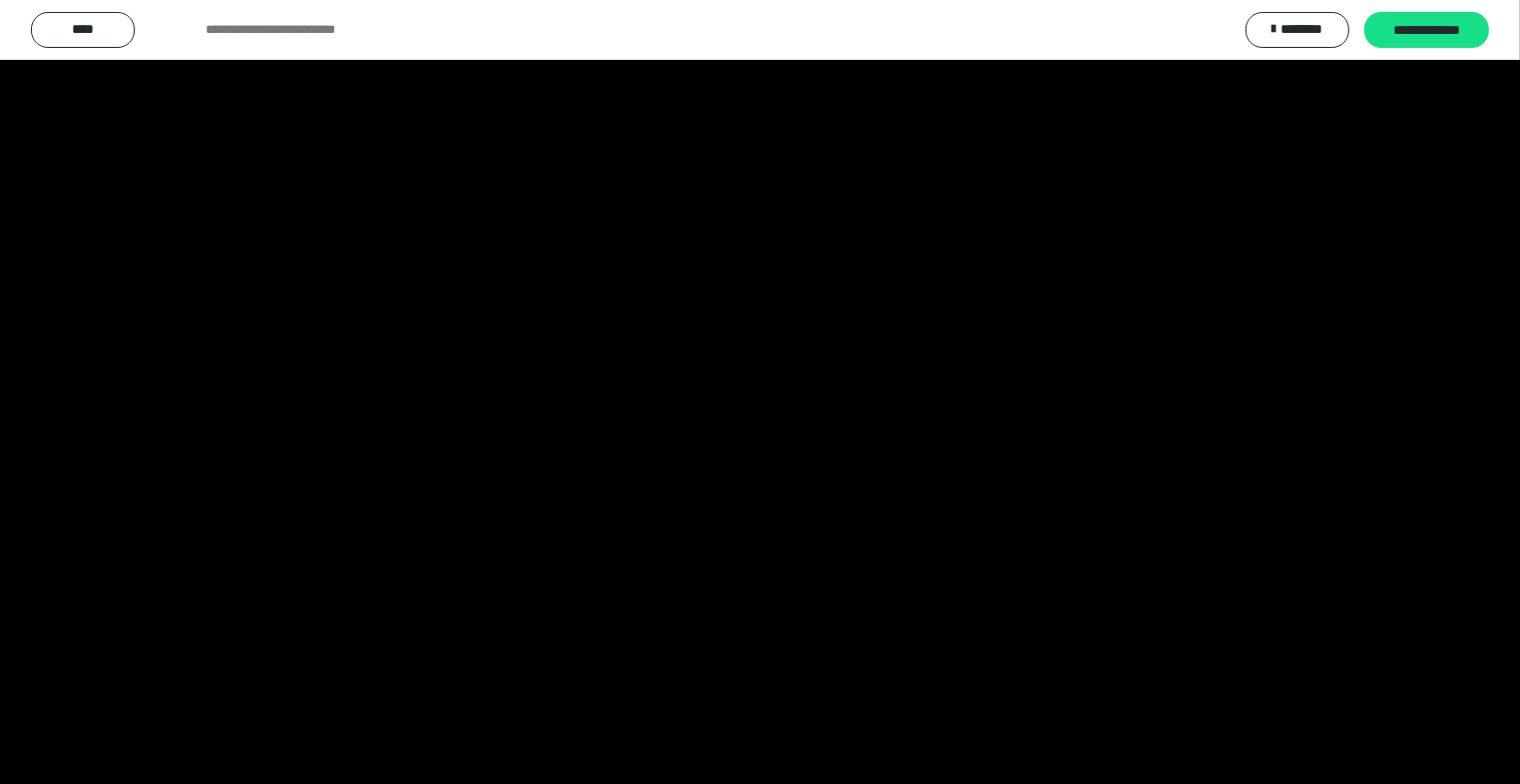 scroll, scrollTop: 425, scrollLeft: 0, axis: vertical 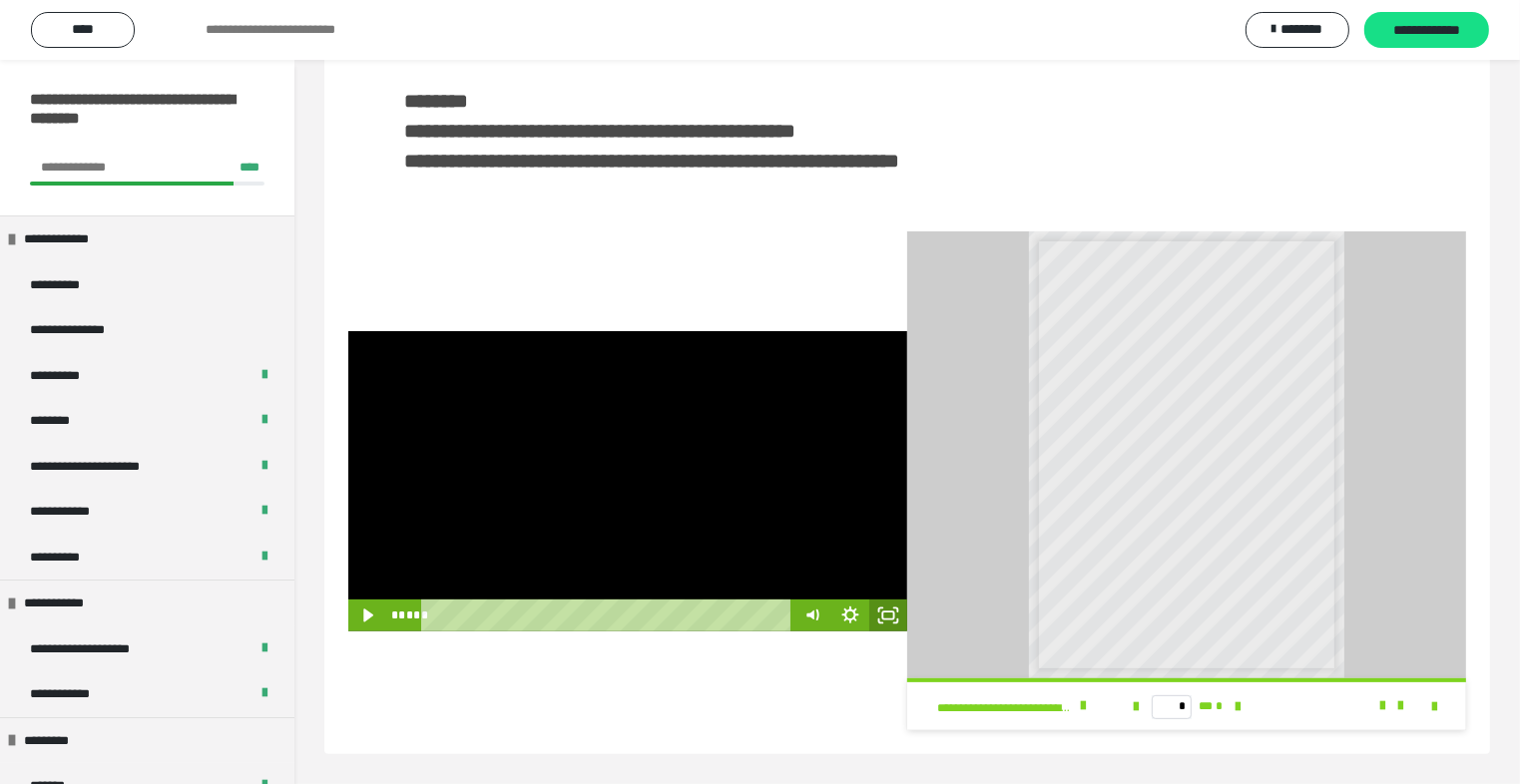 drag, startPoint x: 893, startPoint y: 607, endPoint x: 892, endPoint y: 695, distance: 88.005682 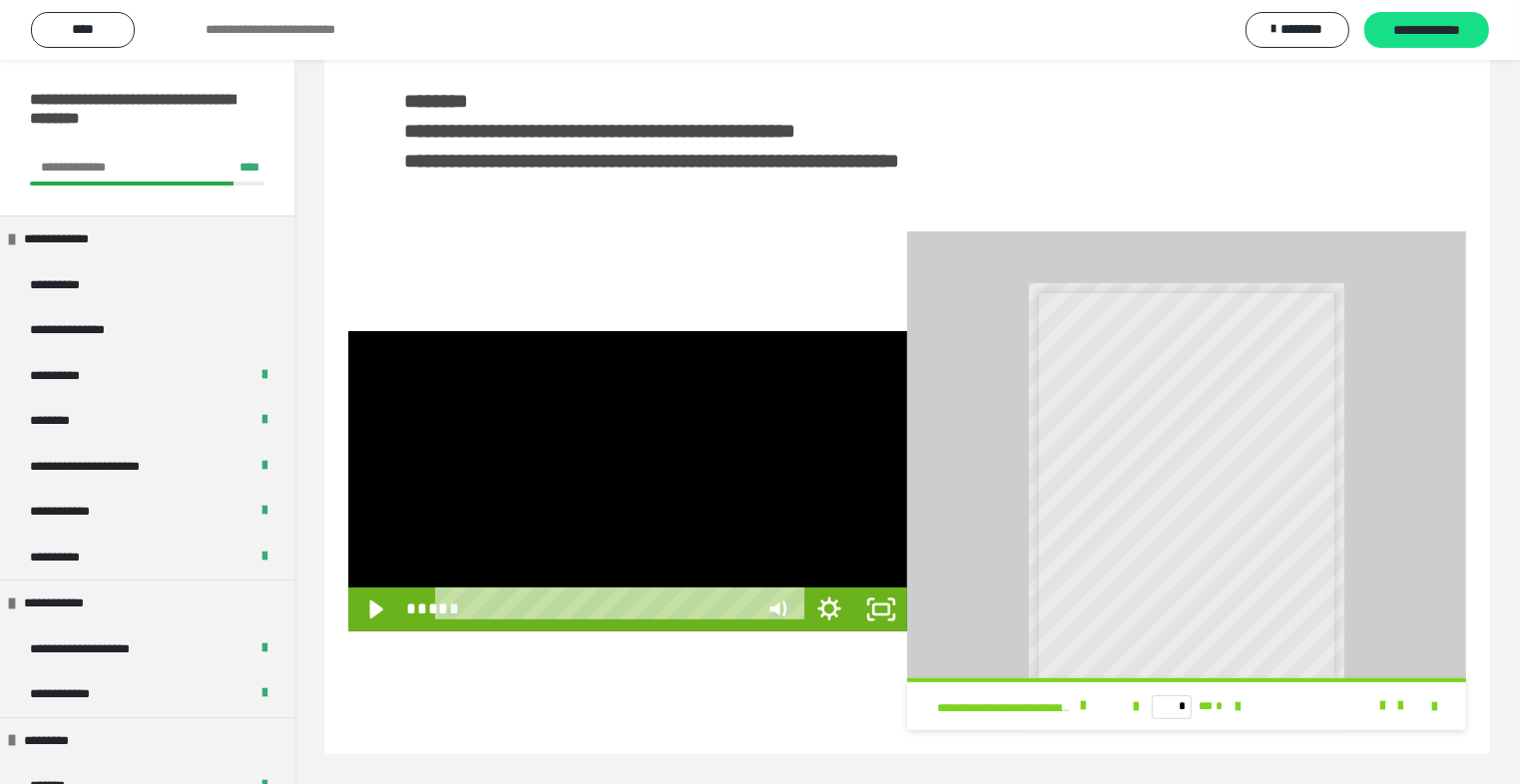 scroll, scrollTop: 351, scrollLeft: 0, axis: vertical 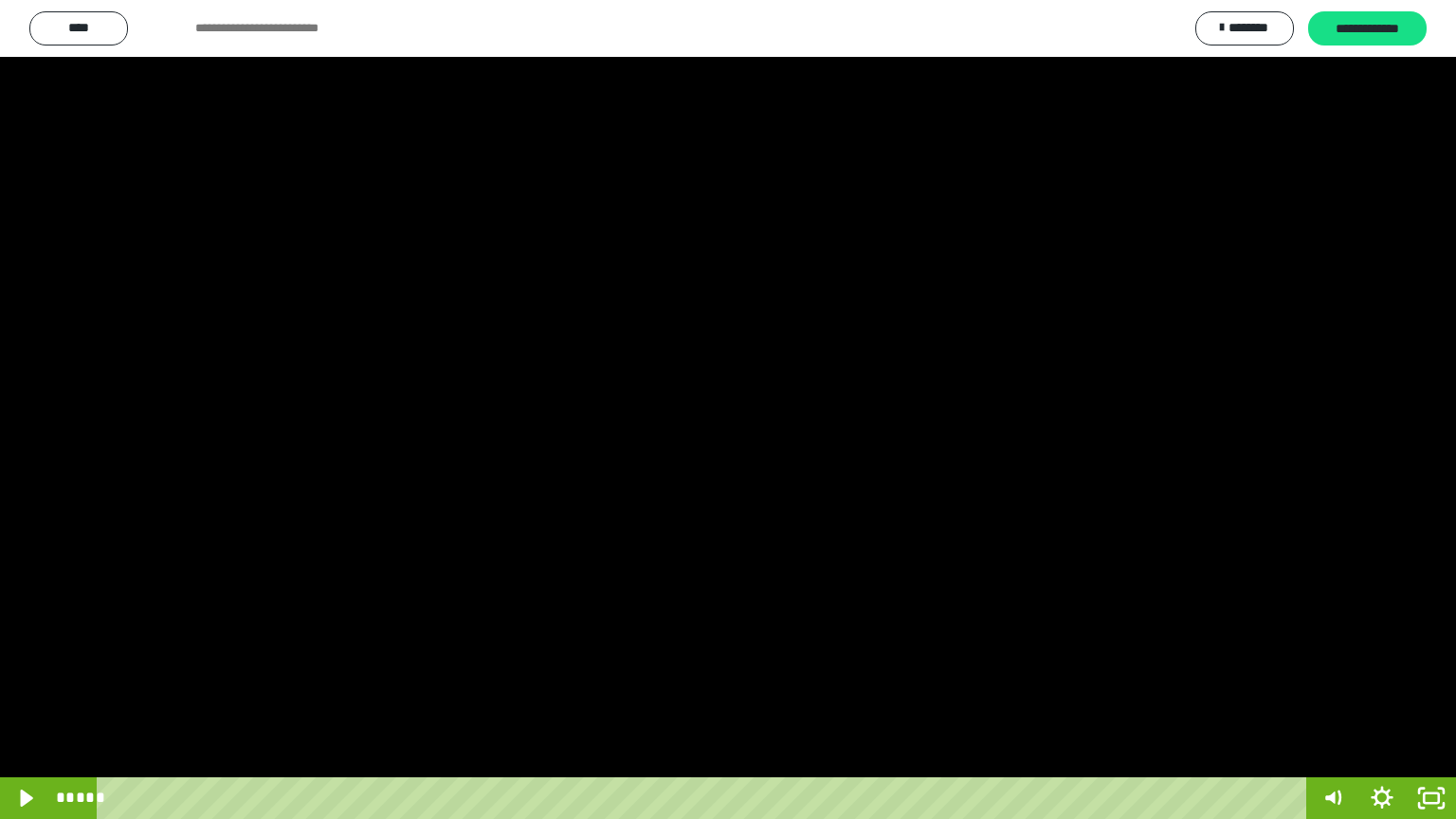 click at bounding box center [728, 410] 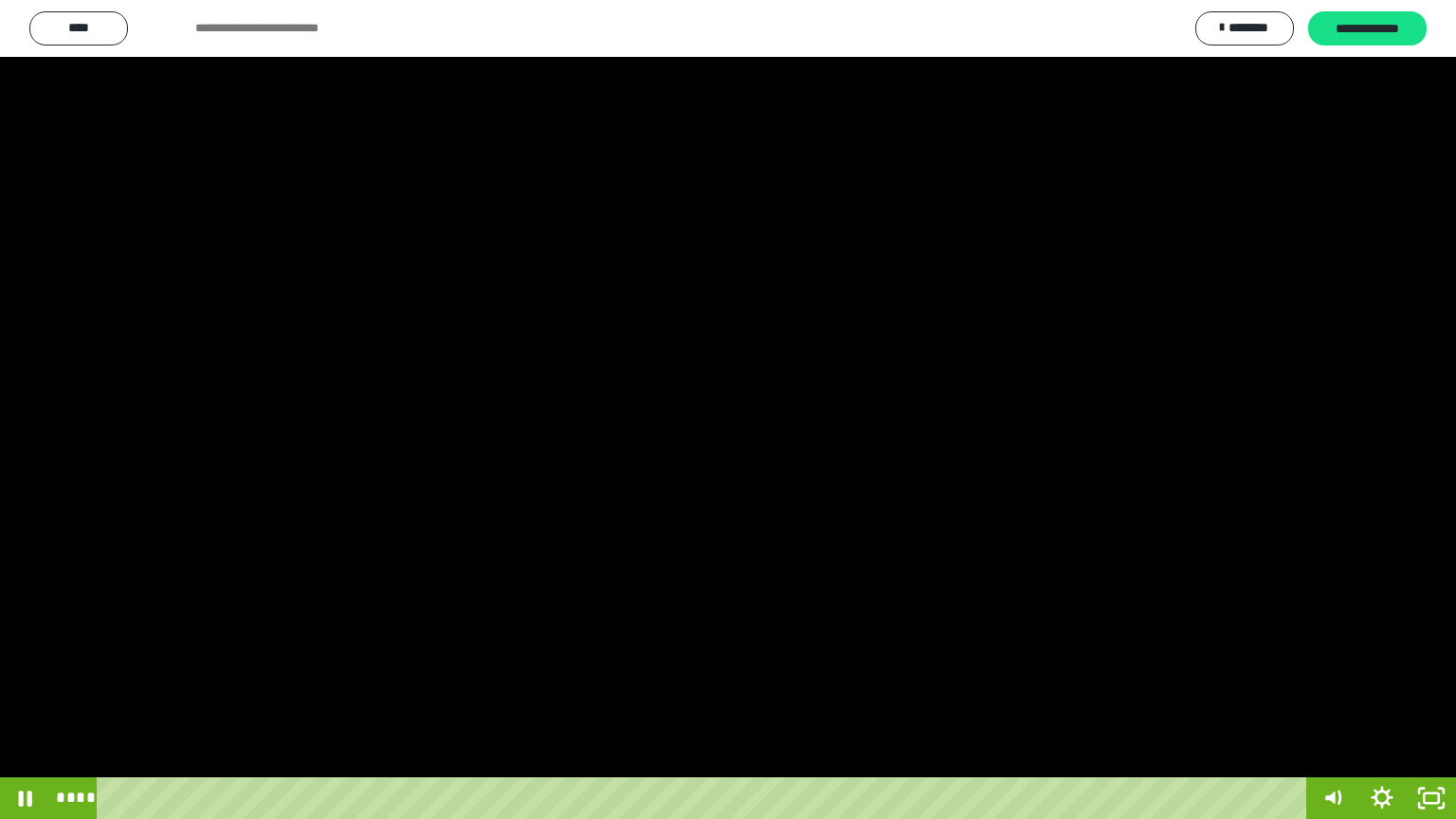 click at bounding box center (728, 410) 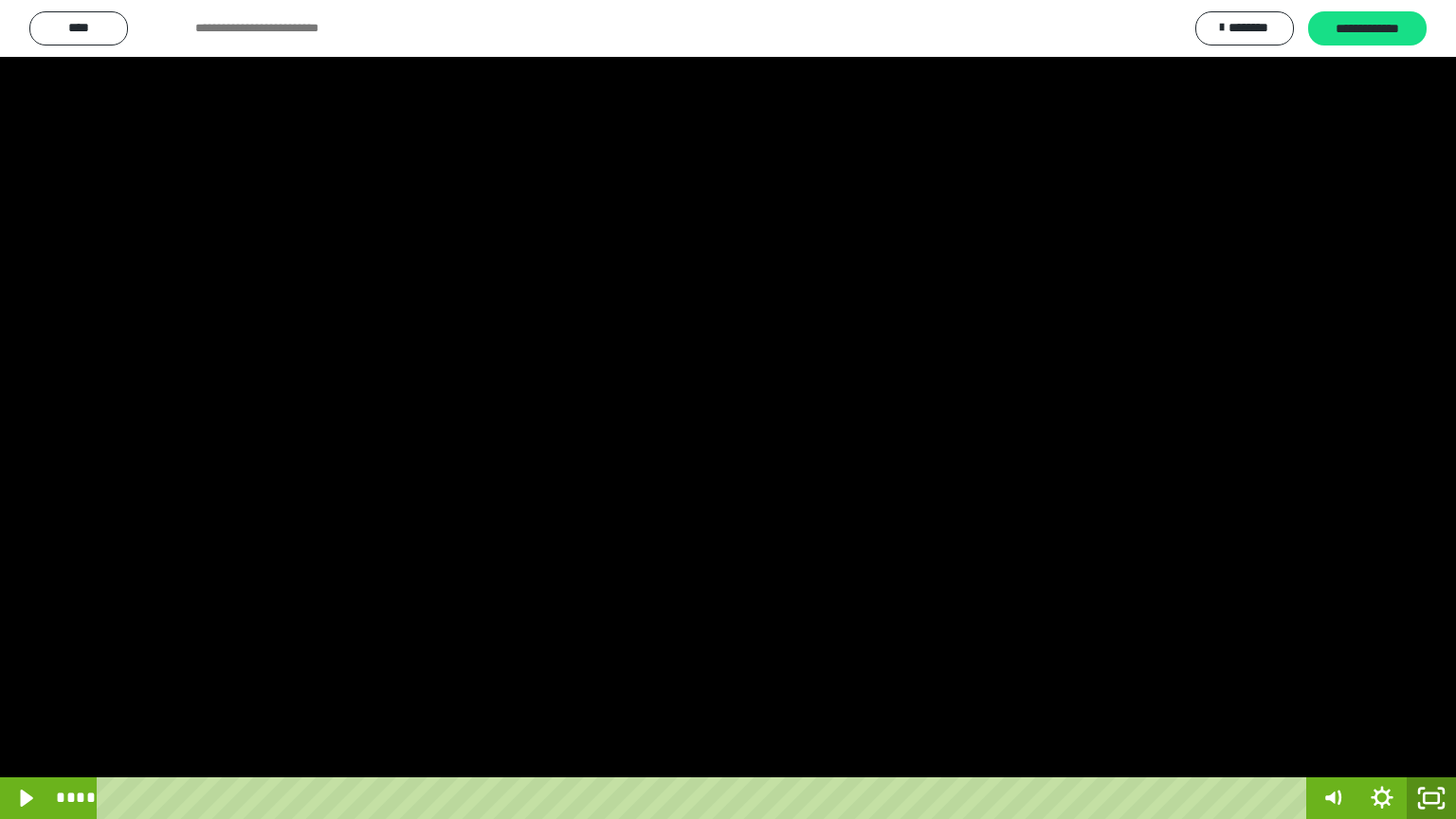 click 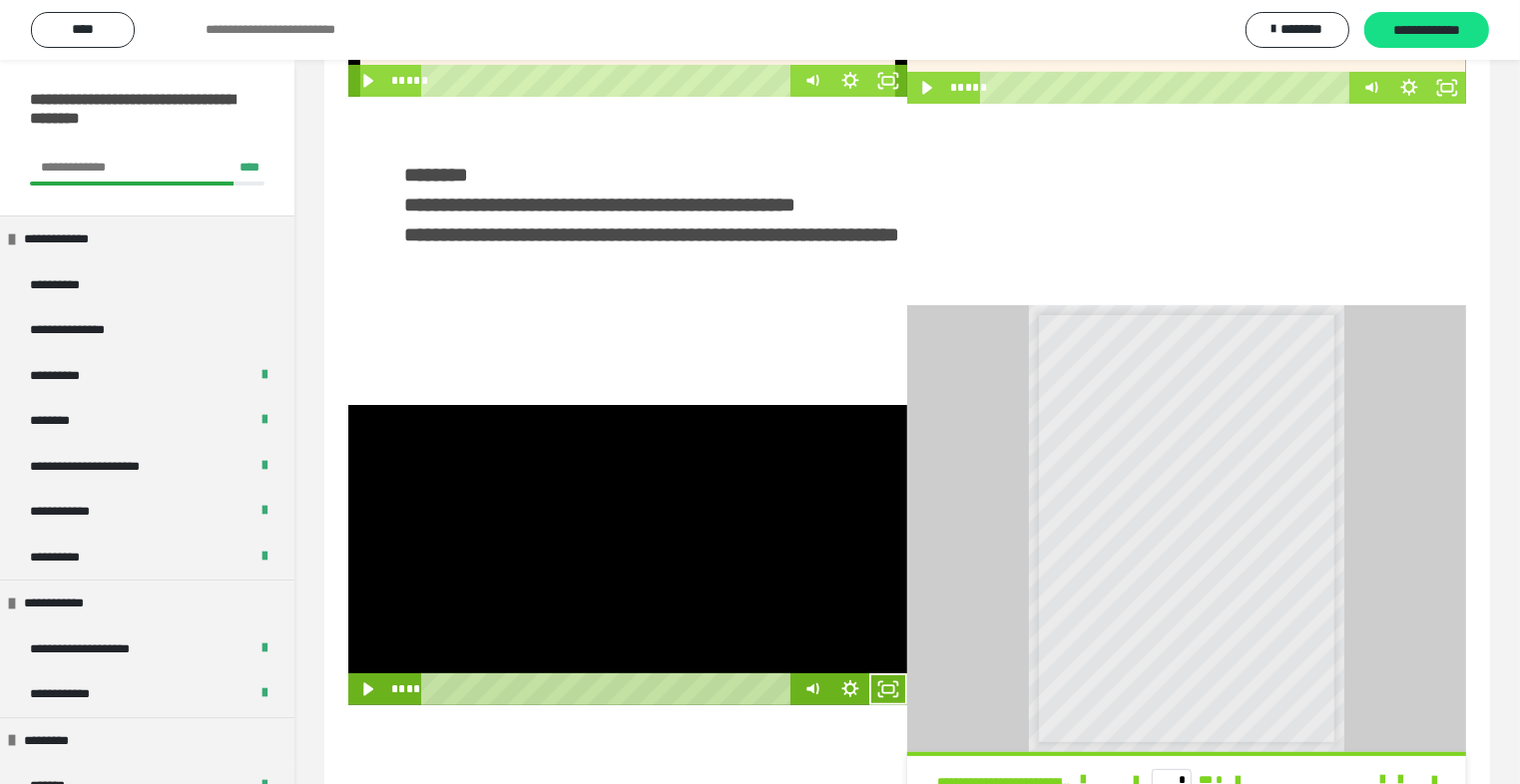 scroll, scrollTop: 25, scrollLeft: 0, axis: vertical 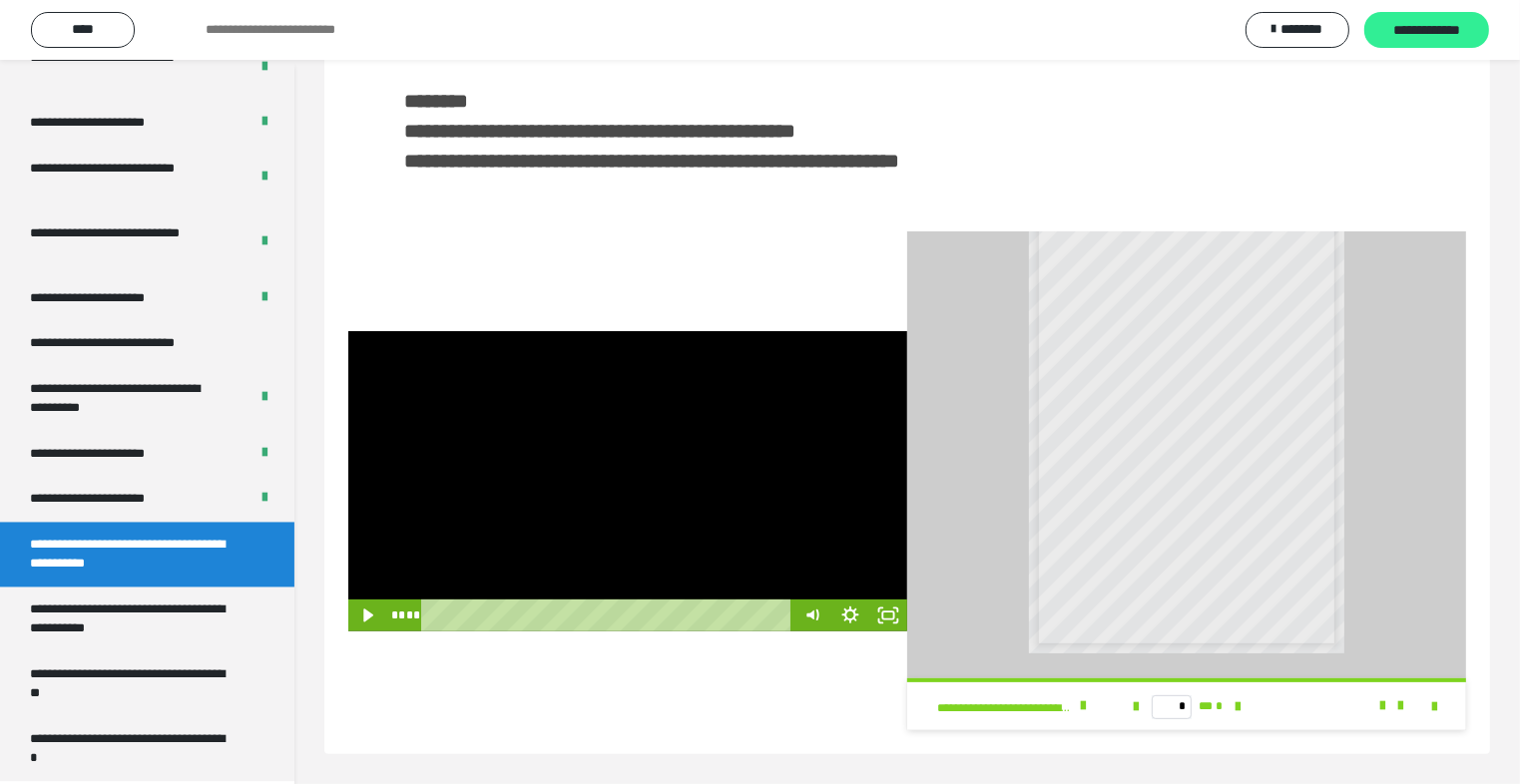 click on "**********" at bounding box center [1426, 30] 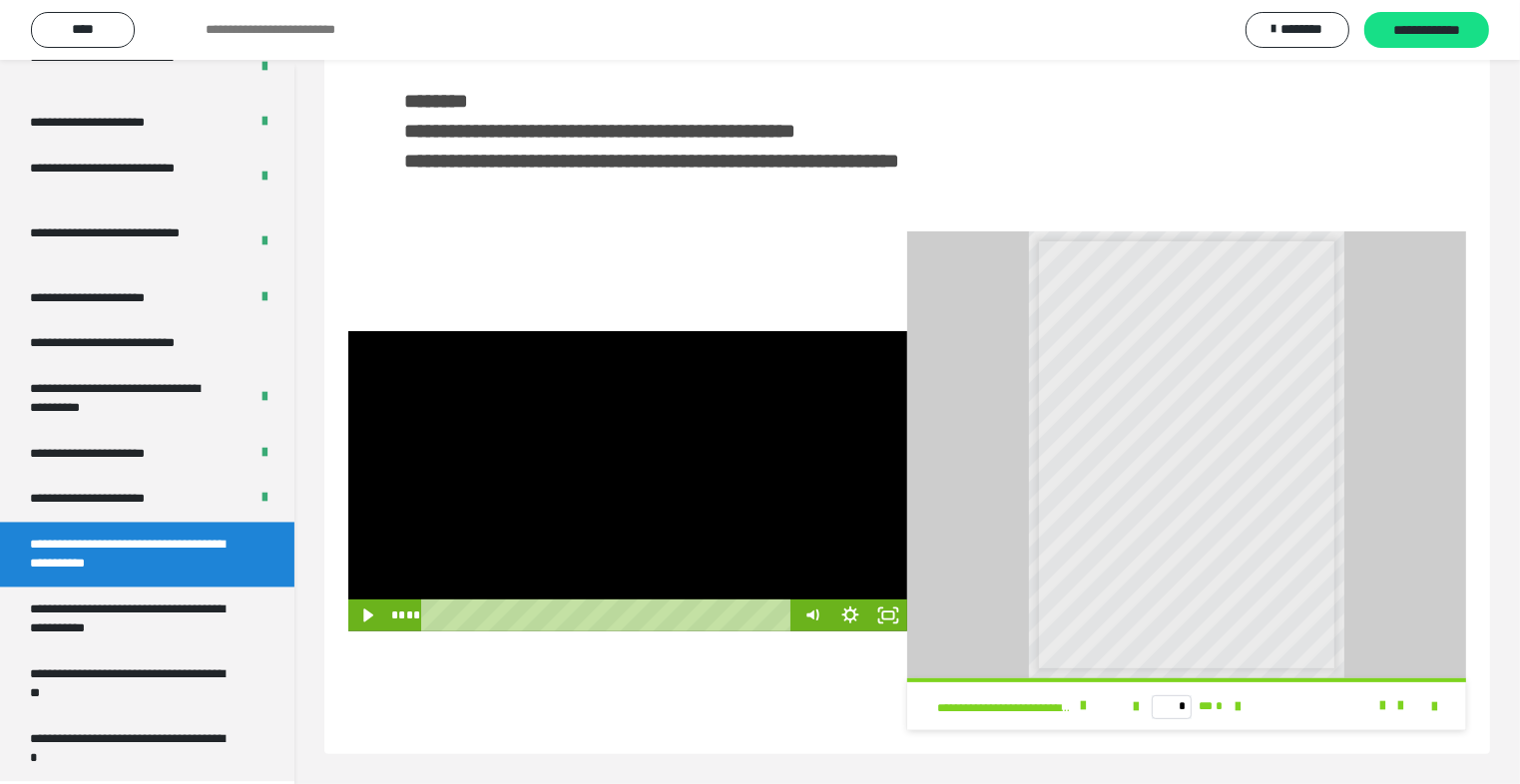 scroll, scrollTop: 0, scrollLeft: 0, axis: both 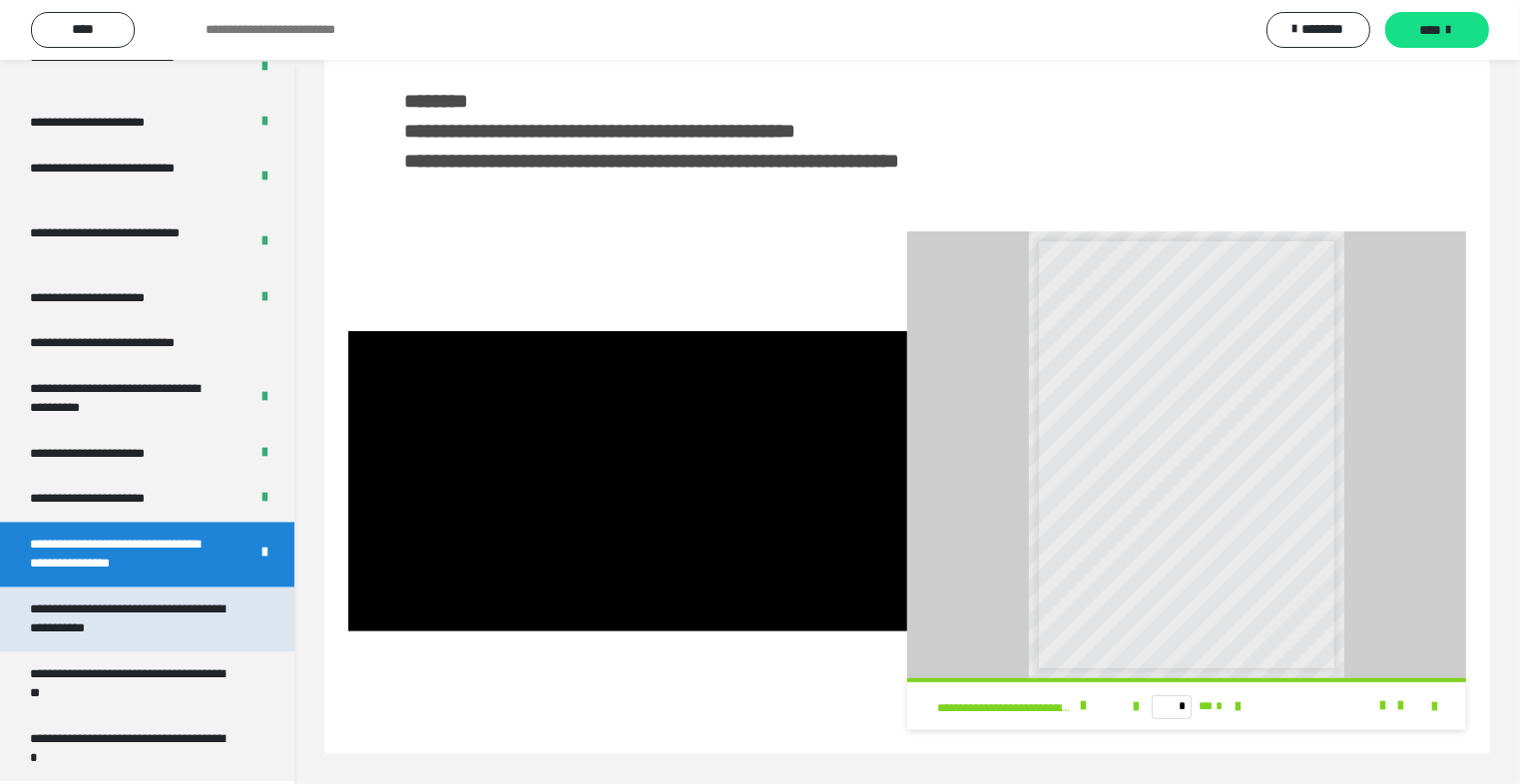 click on "**********" at bounding box center (132, 618) 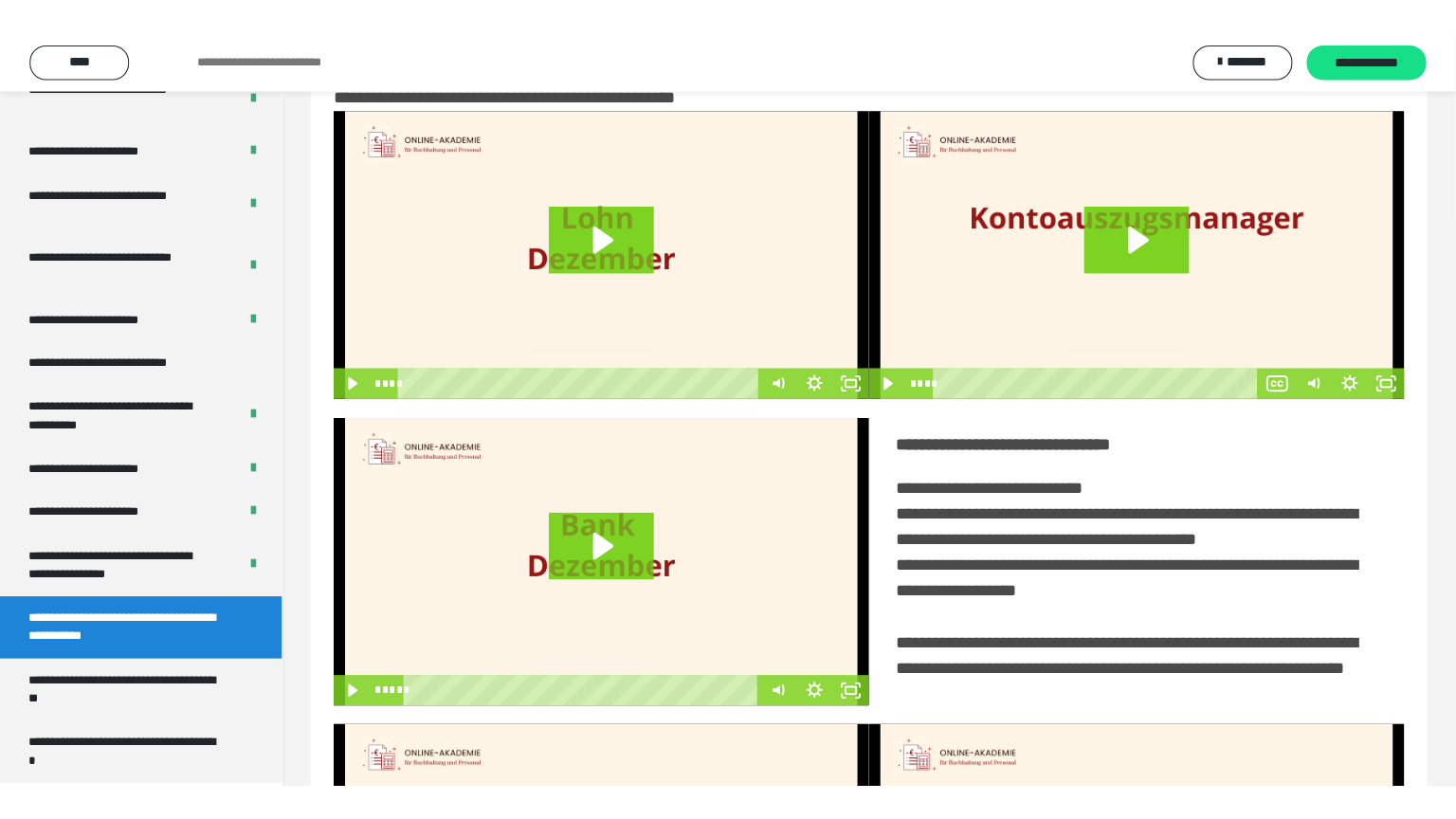 scroll, scrollTop: 0, scrollLeft: 0, axis: both 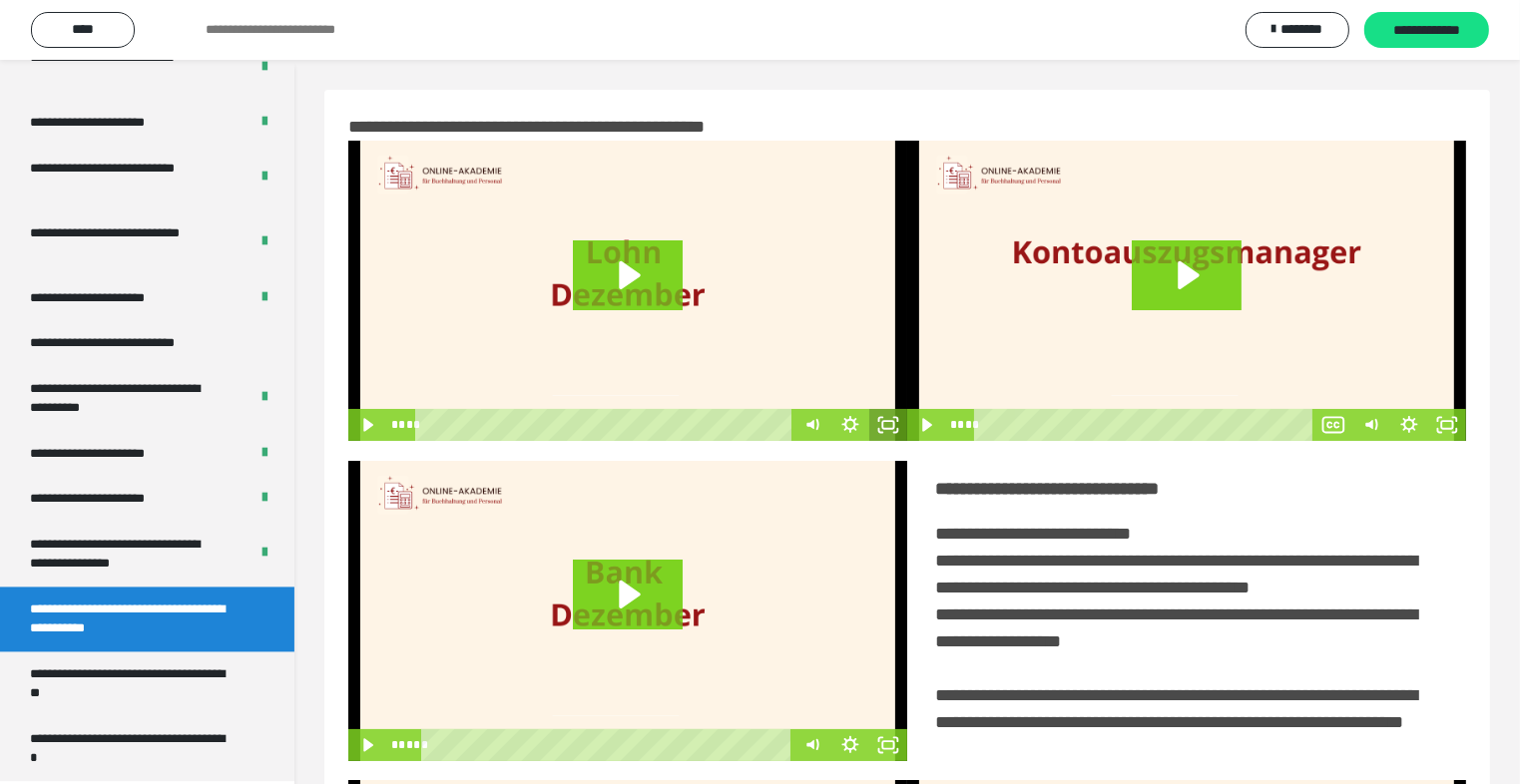 click 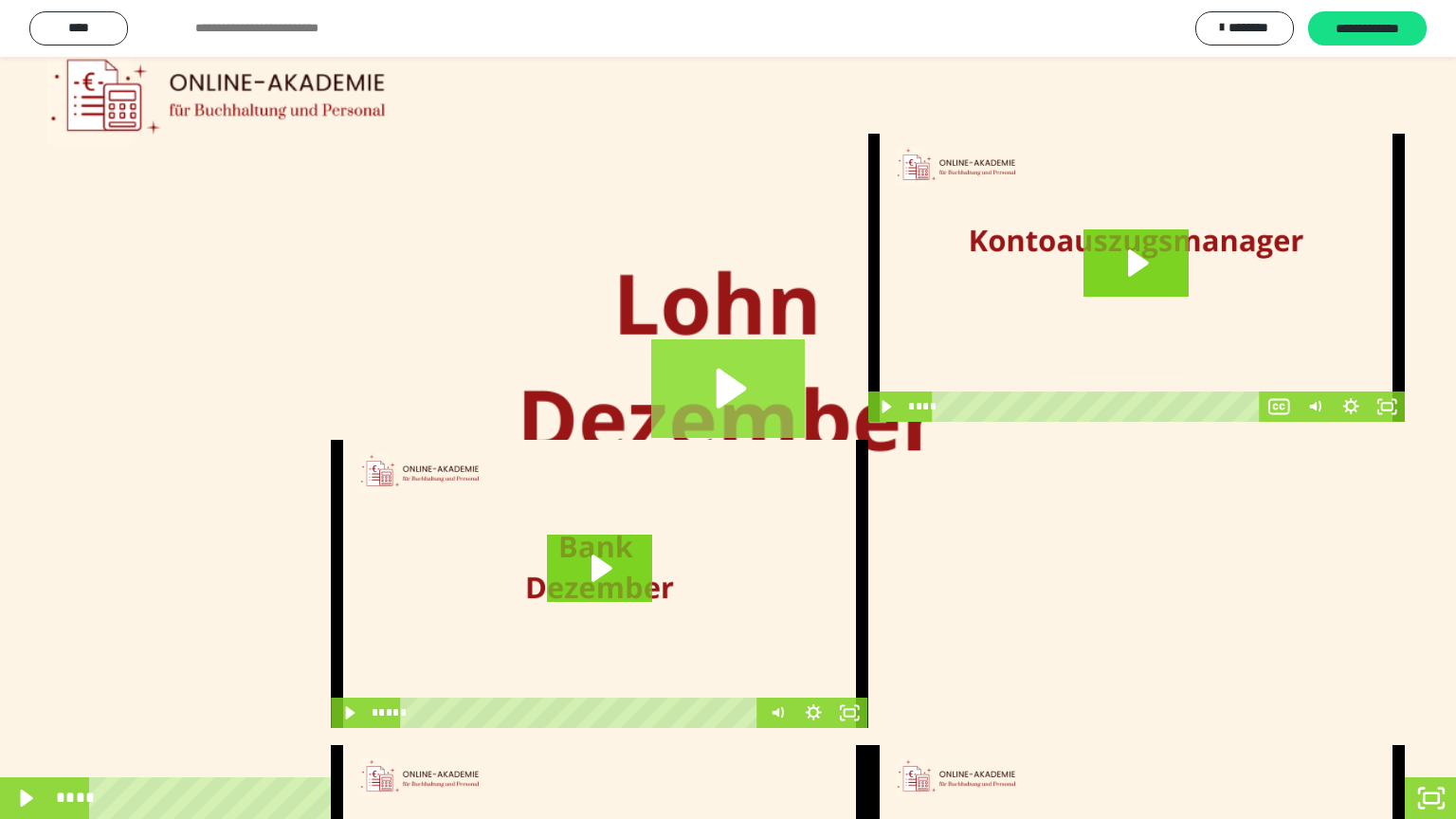 drag, startPoint x: 733, startPoint y: 386, endPoint x: 761, endPoint y: 387, distance: 28.017851 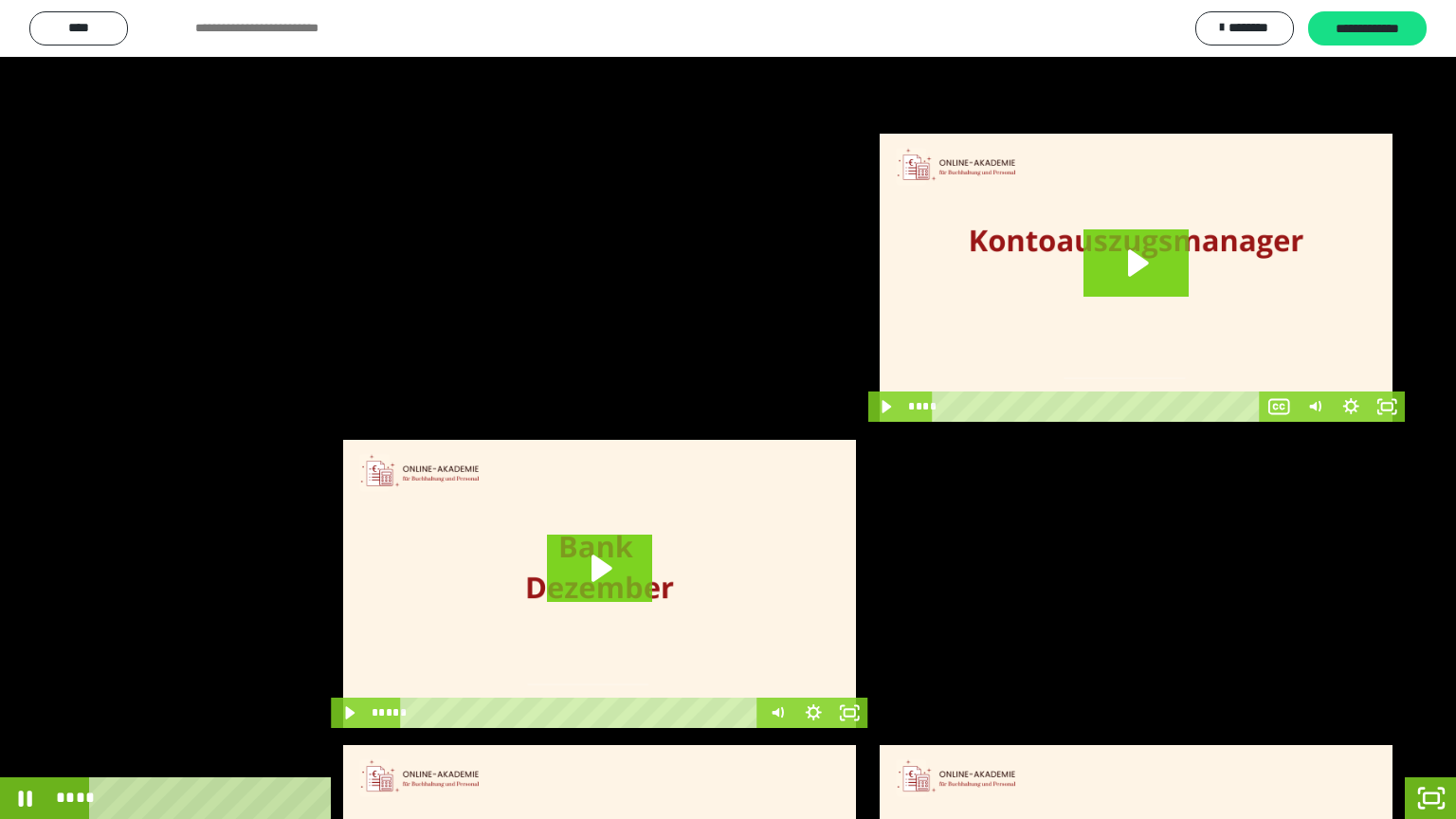click at bounding box center (728, 410) 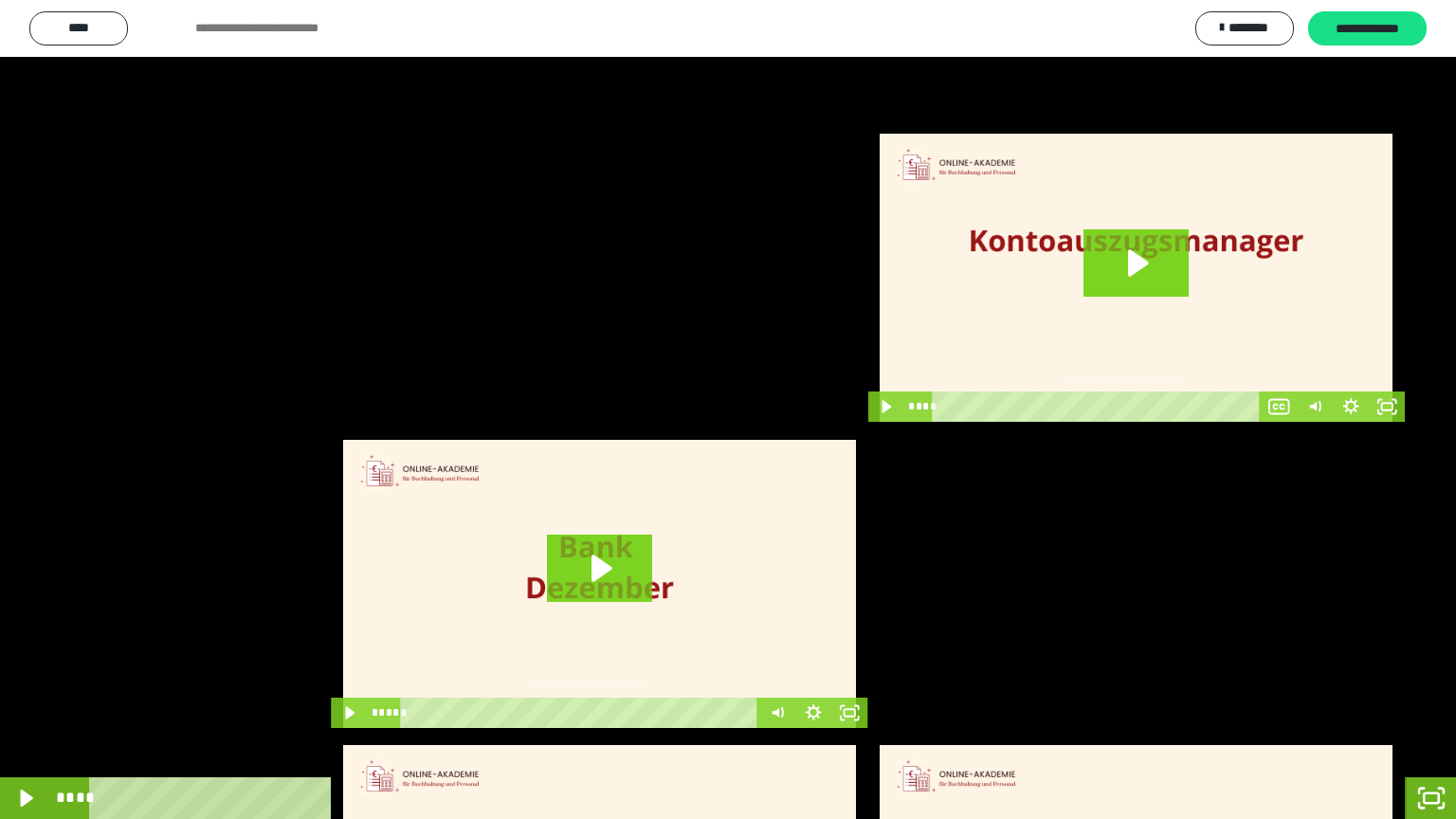 click 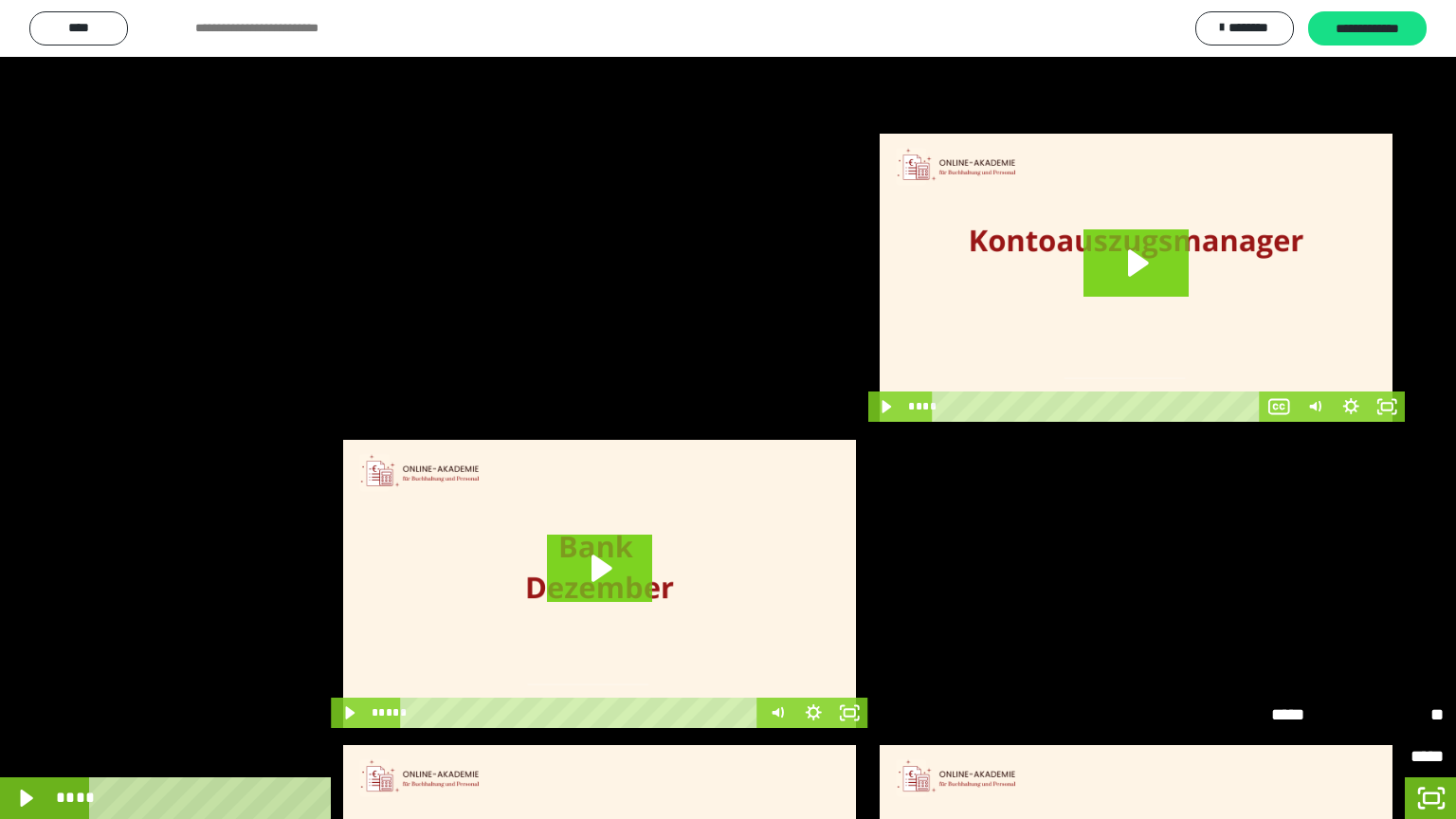 click at bounding box center [728, 410] 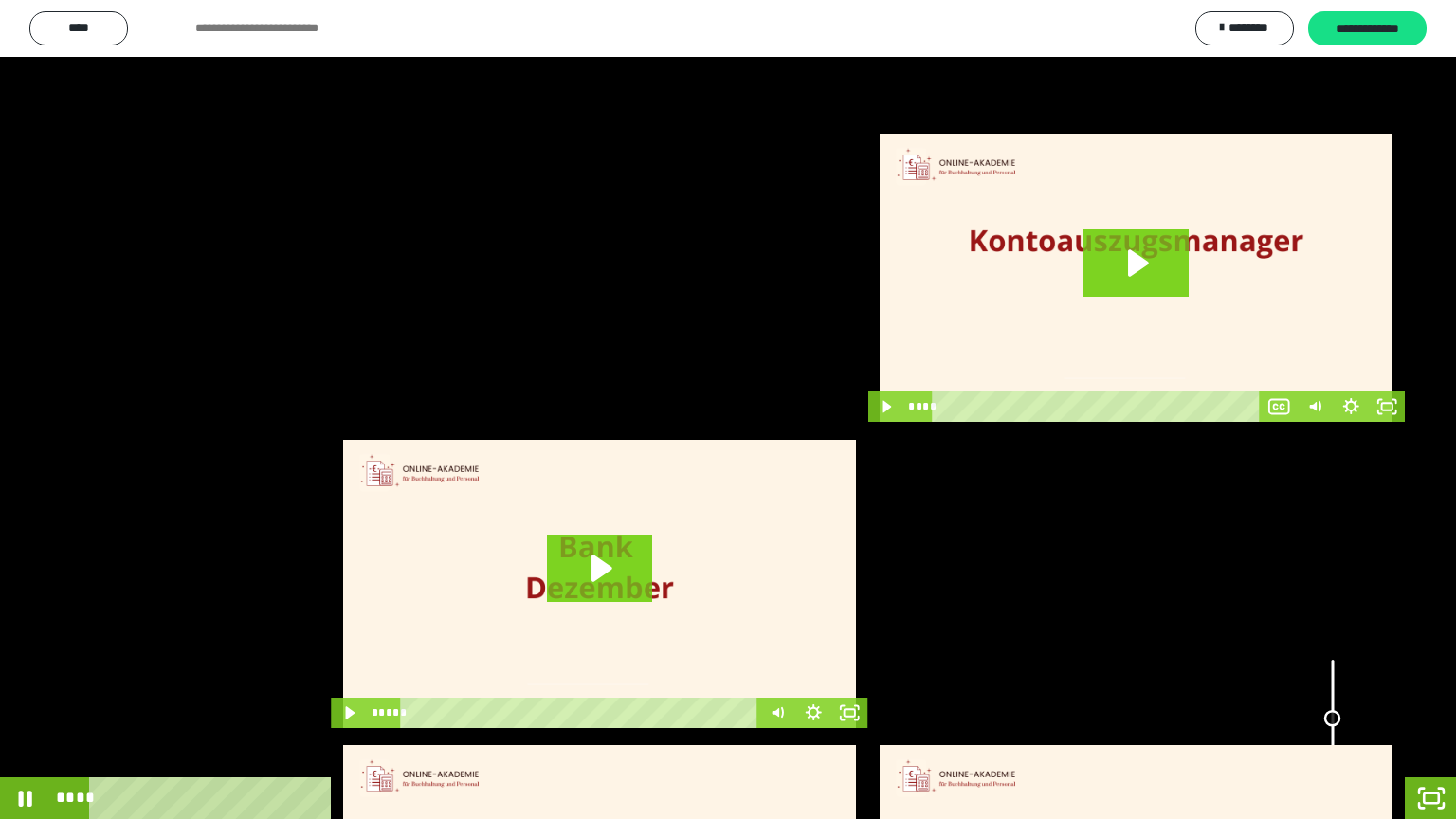 click at bounding box center (1332, 719) 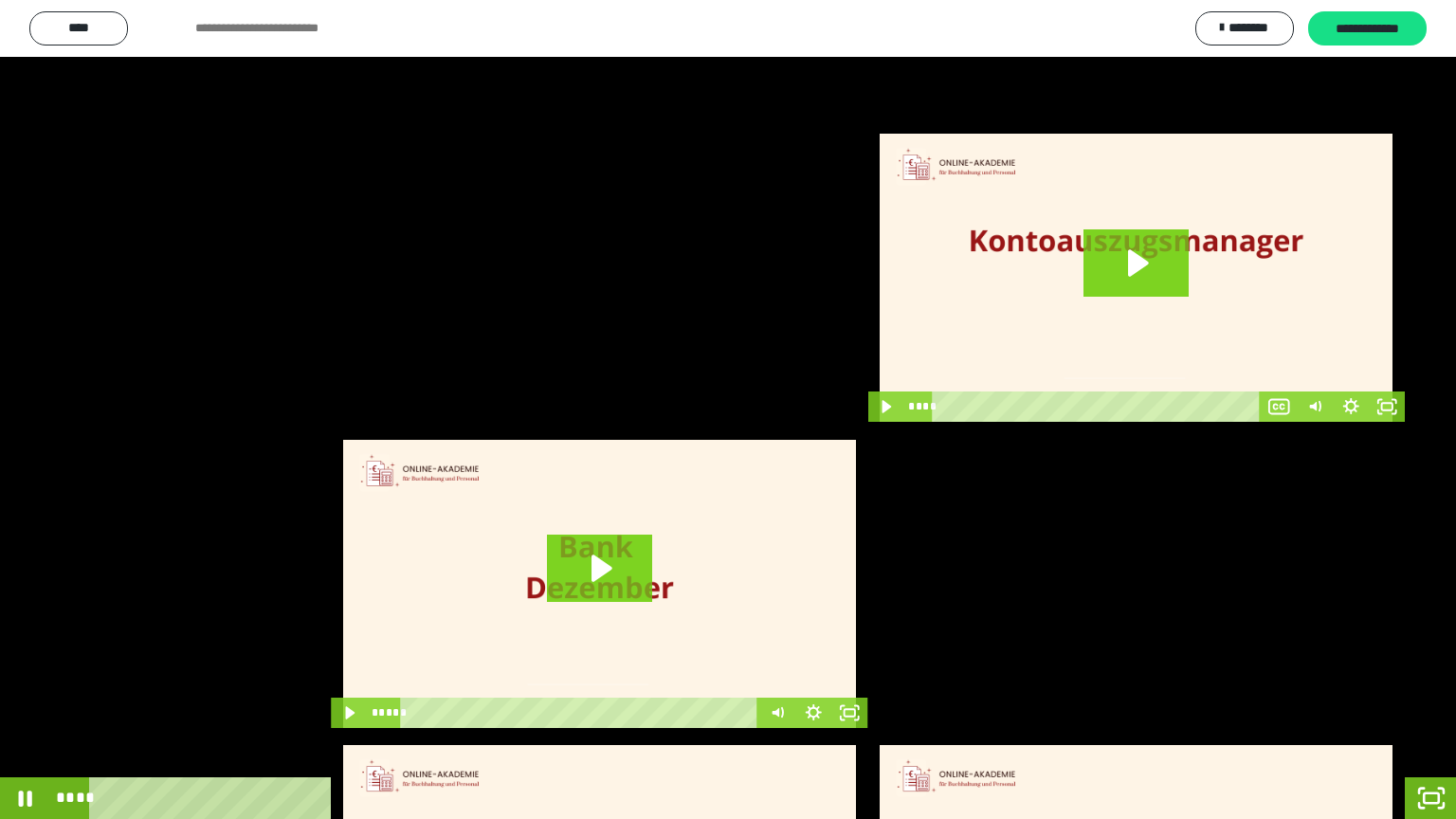 click at bounding box center (728, 410) 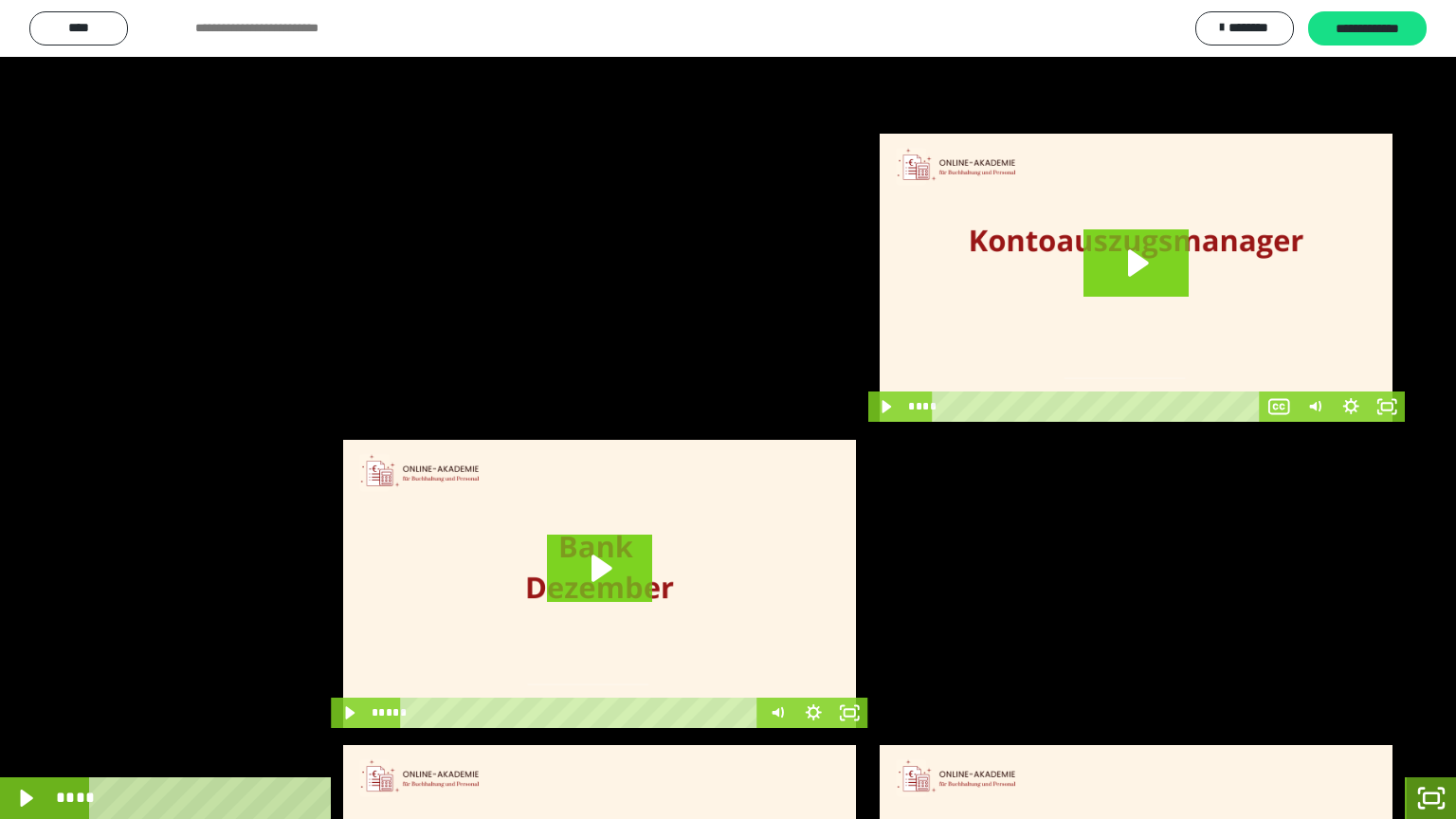 click 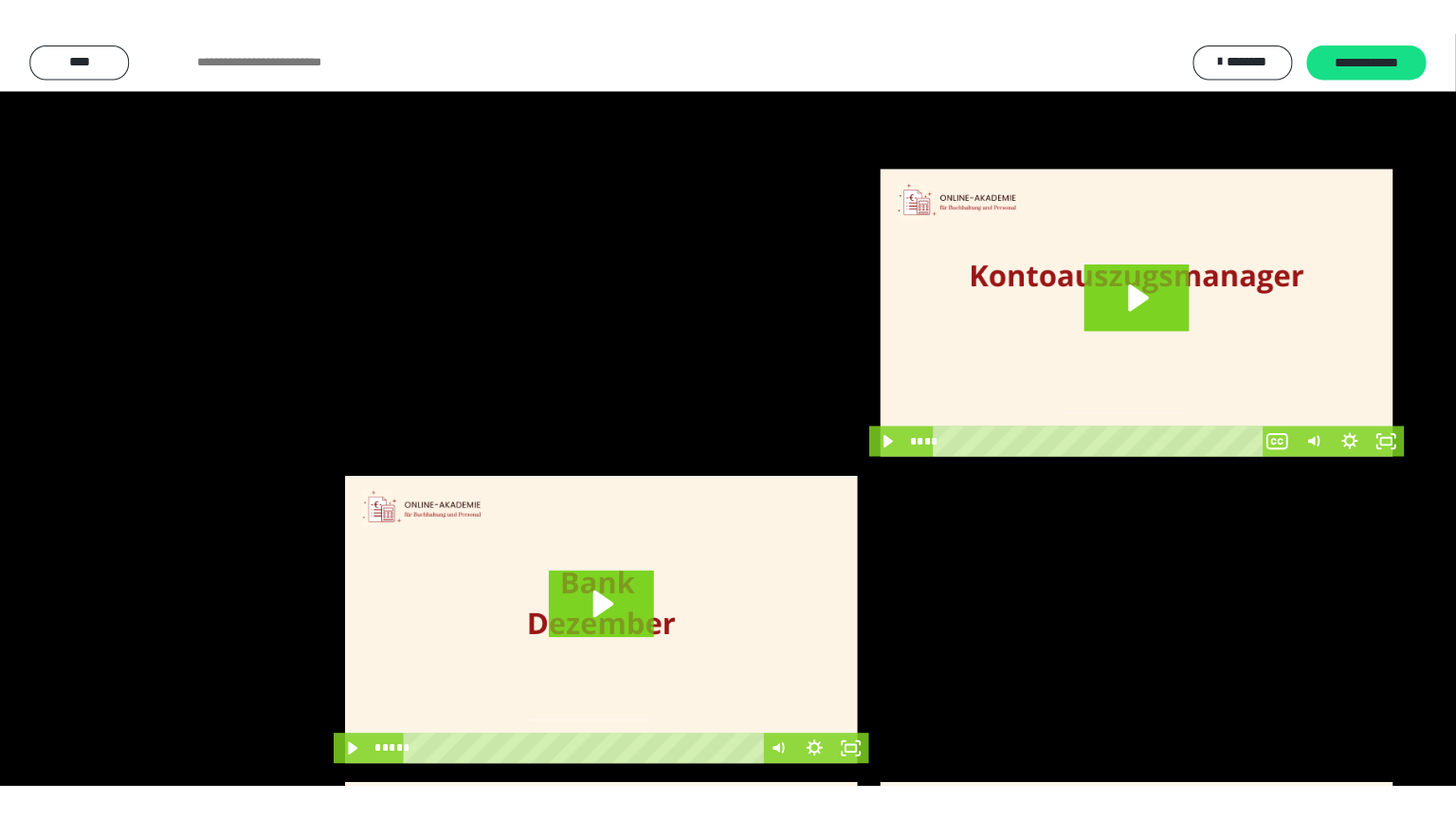 scroll, scrollTop: 3680, scrollLeft: 0, axis: vertical 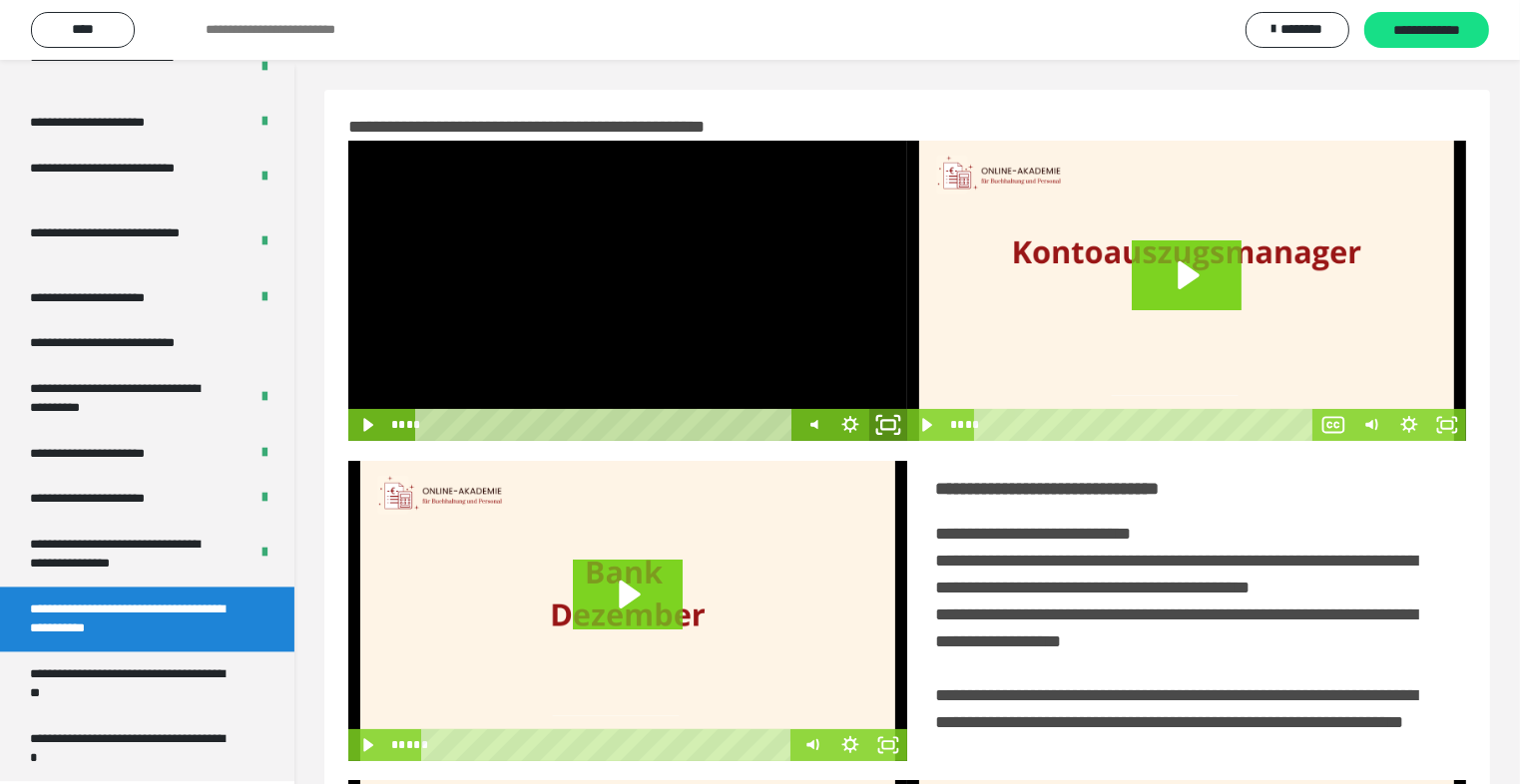 click 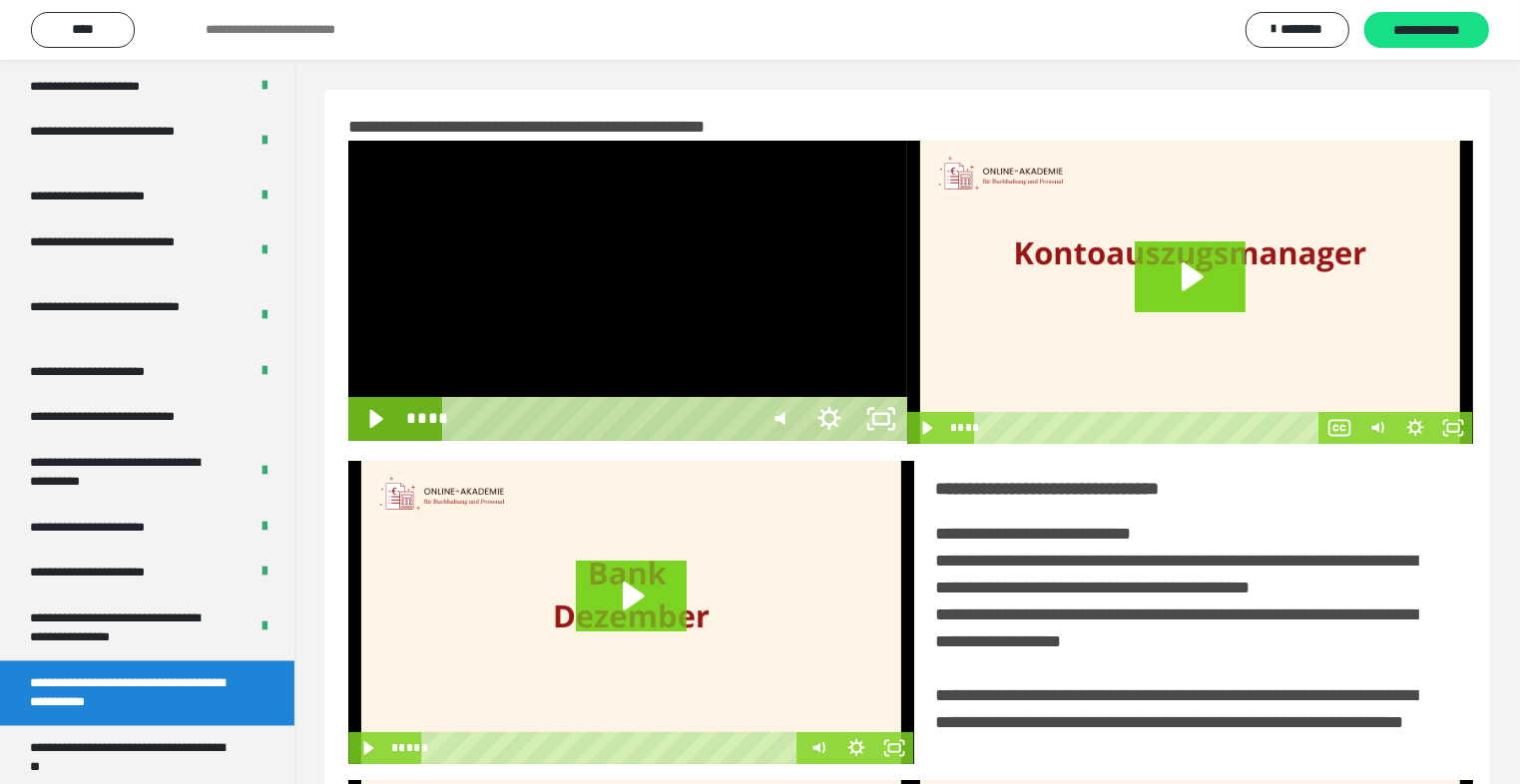 scroll, scrollTop: 3794, scrollLeft: 0, axis: vertical 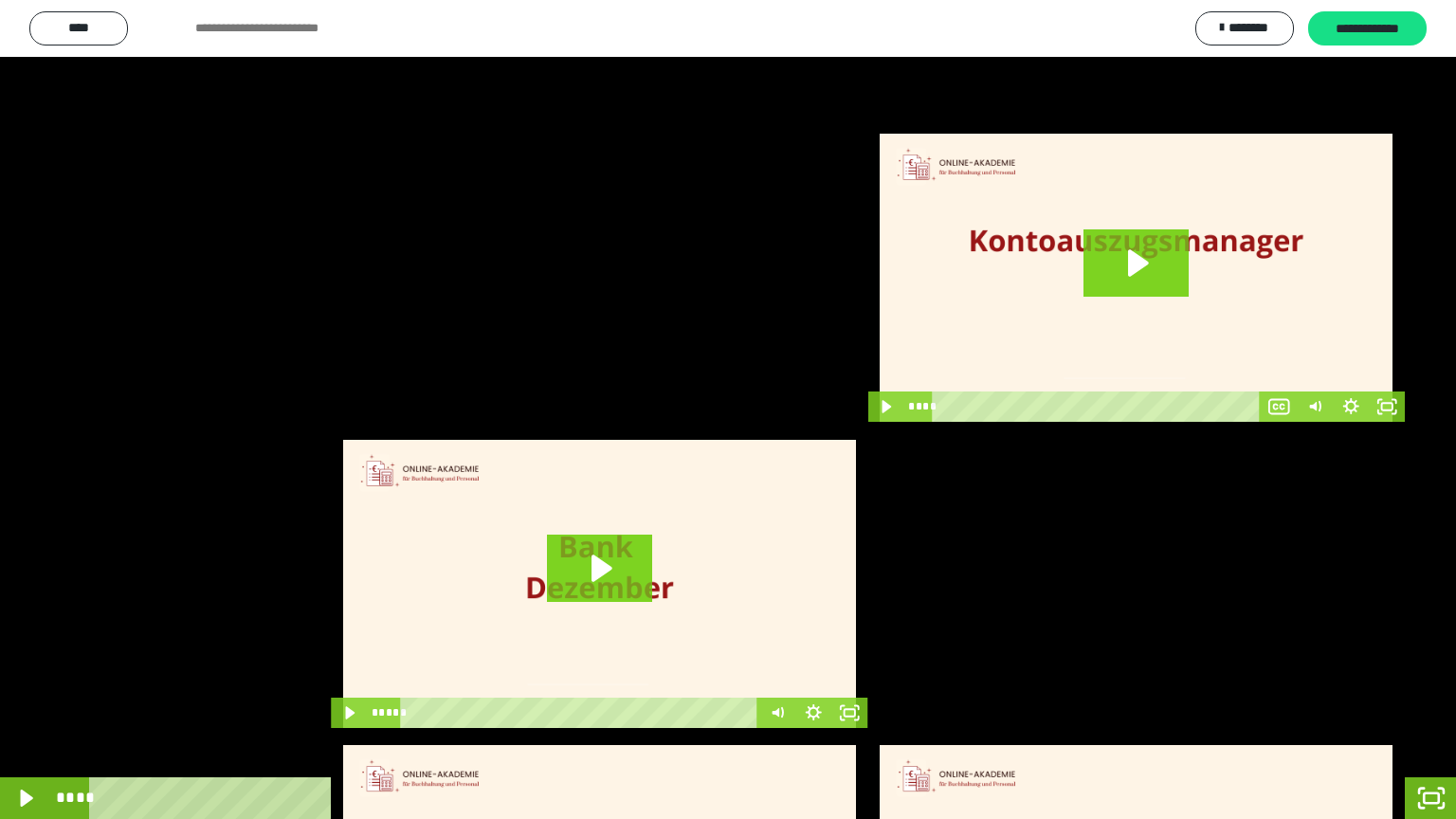 click at bounding box center [728, 410] 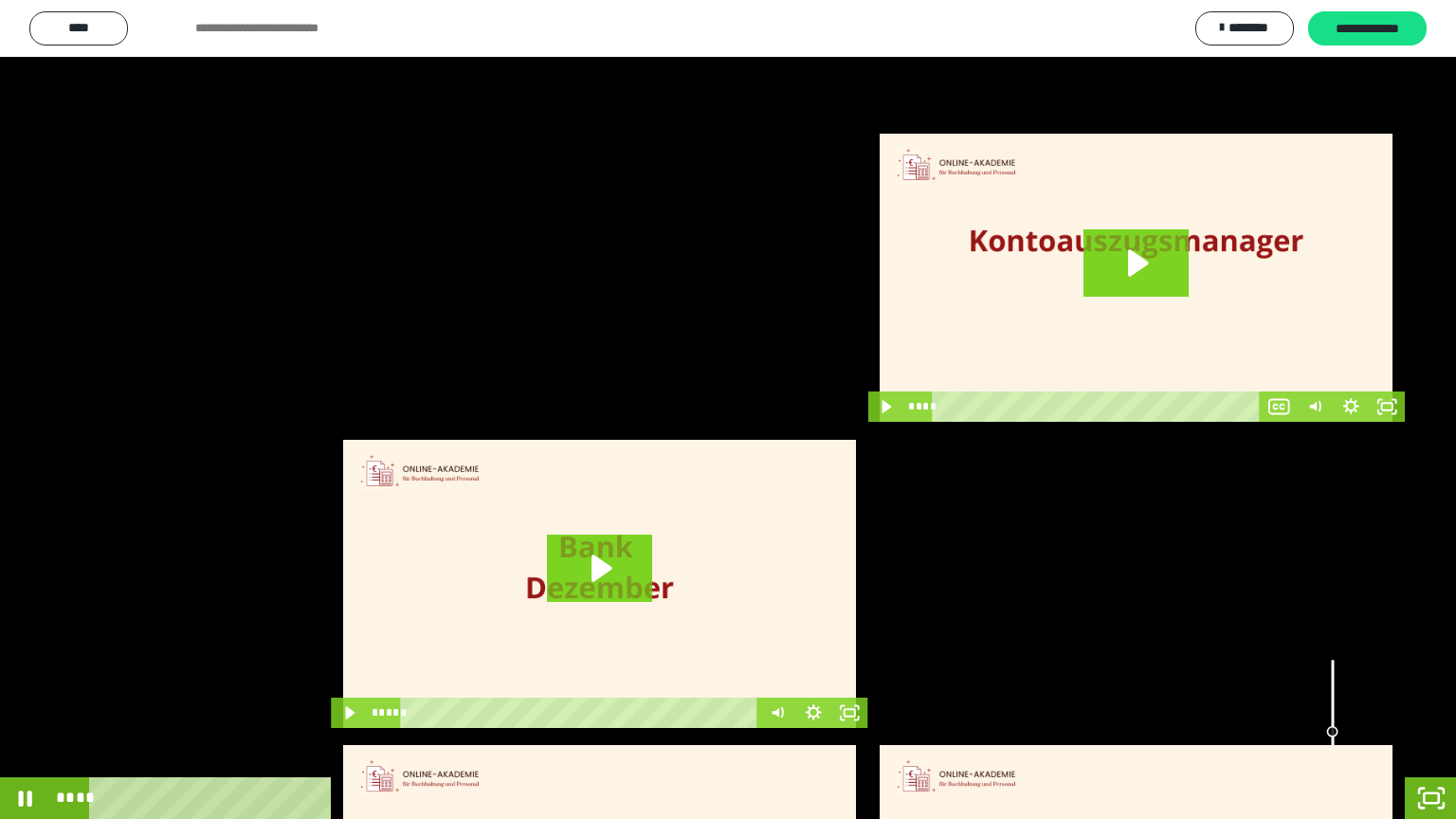 click at bounding box center (1333, 709) 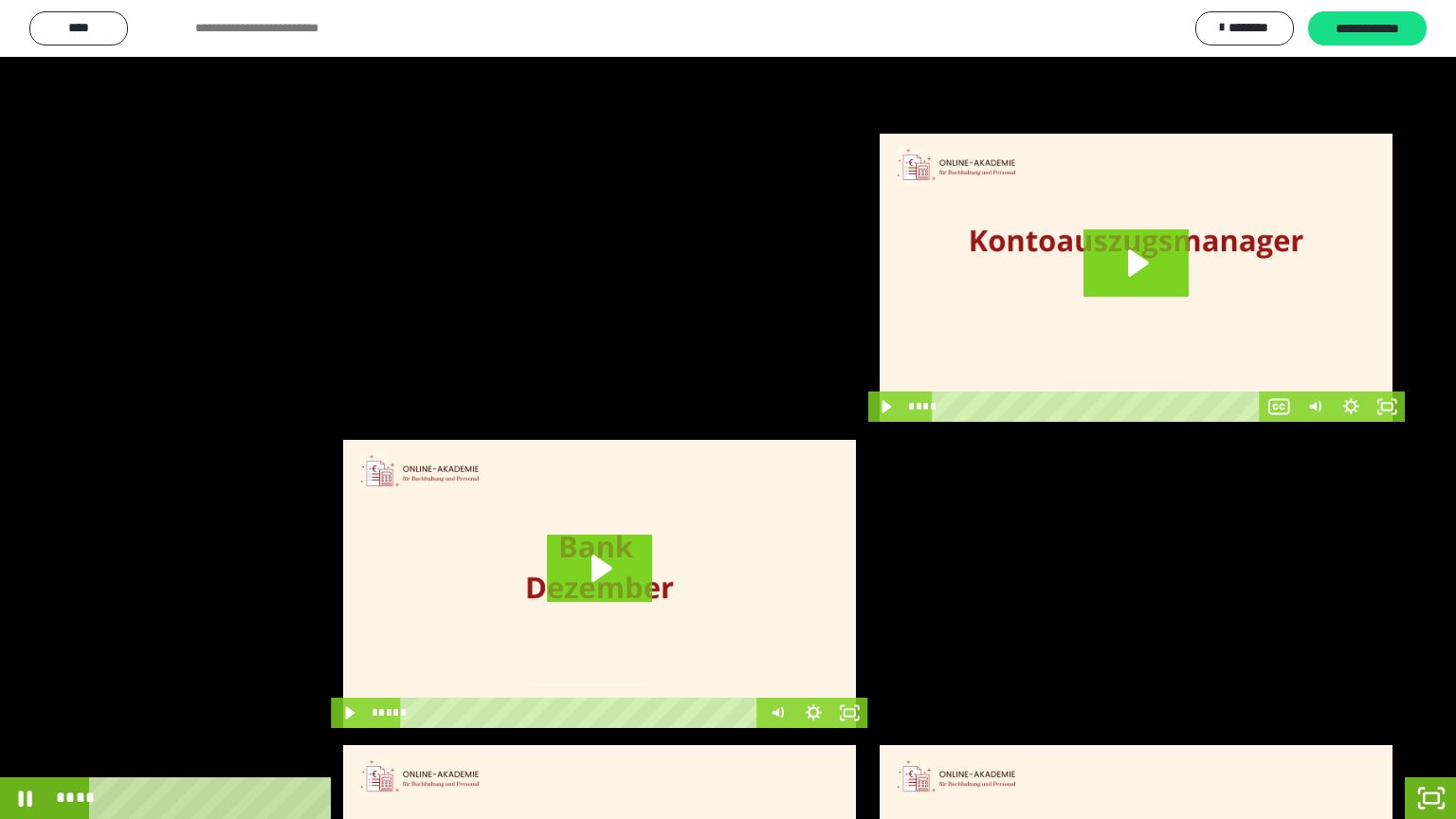 click at bounding box center [728, 410] 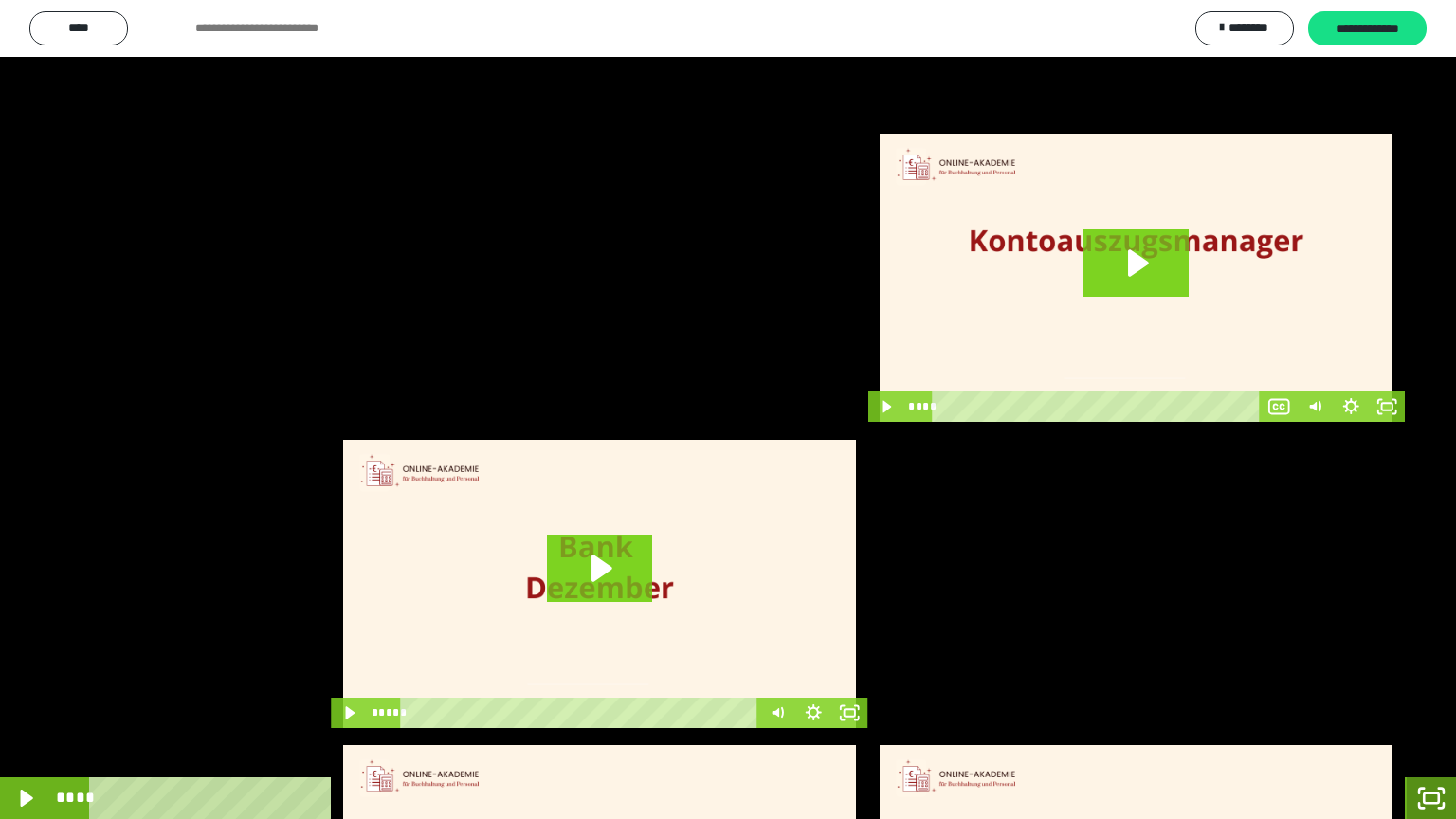 click 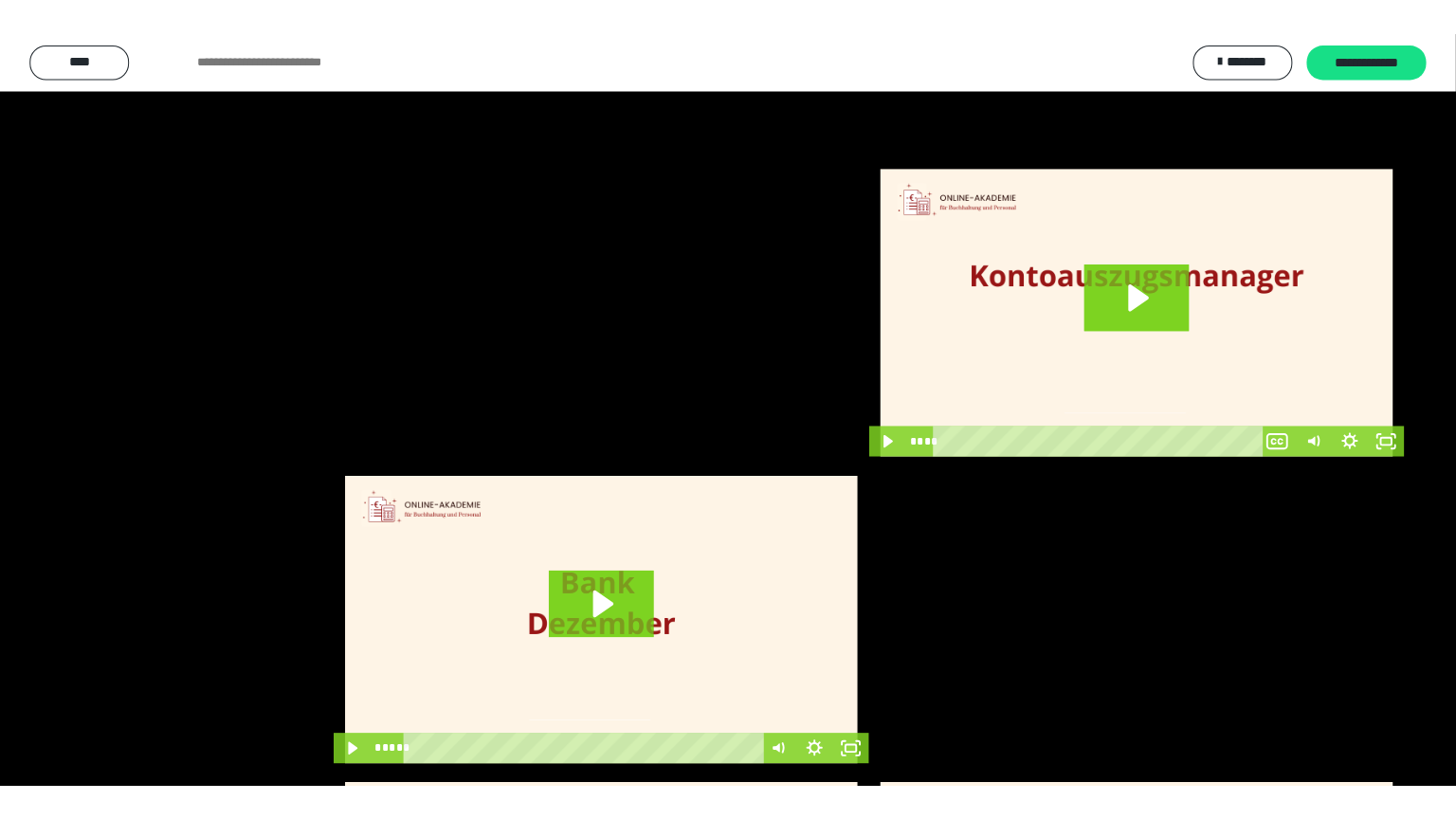 scroll, scrollTop: 3680, scrollLeft: 0, axis: vertical 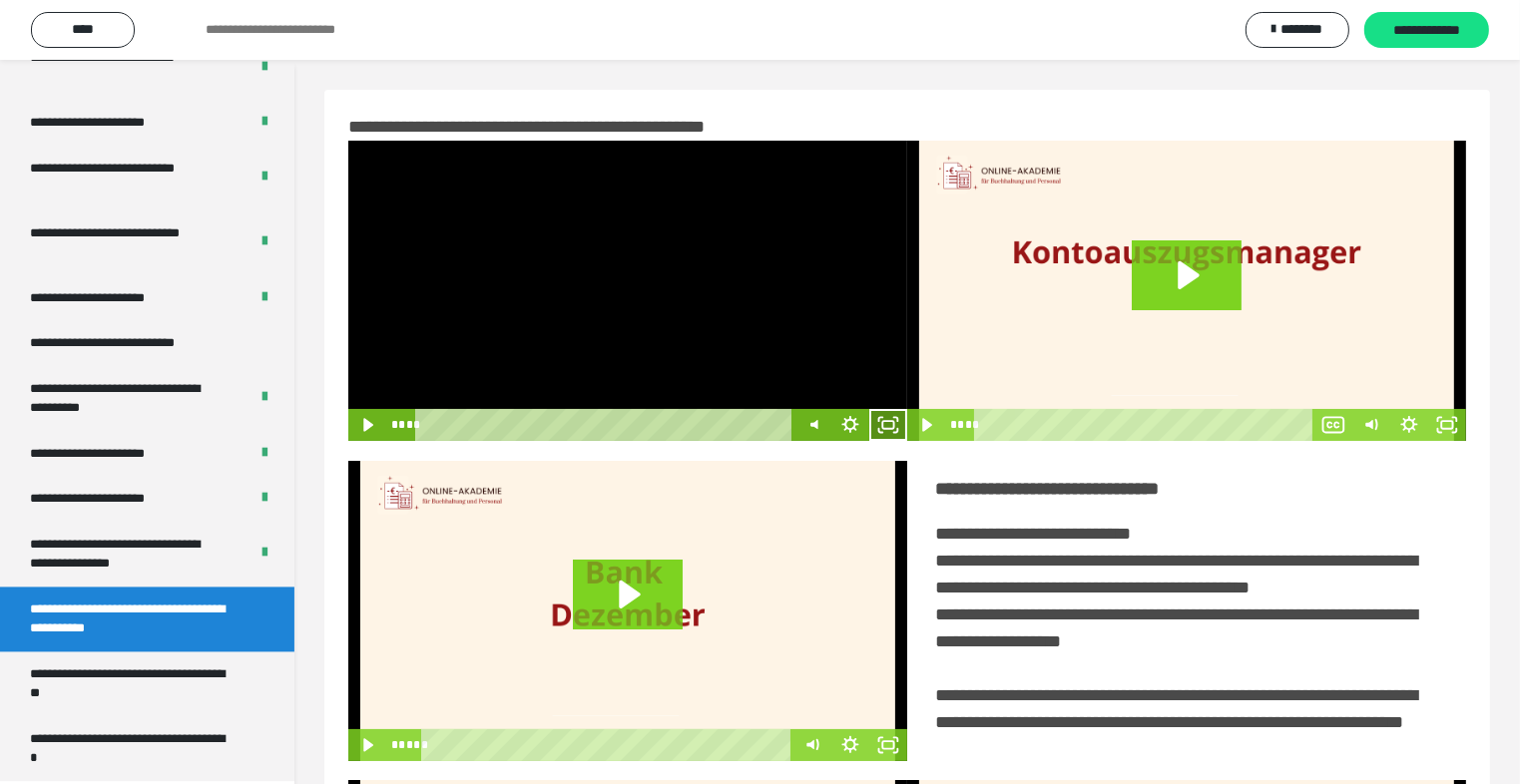 click 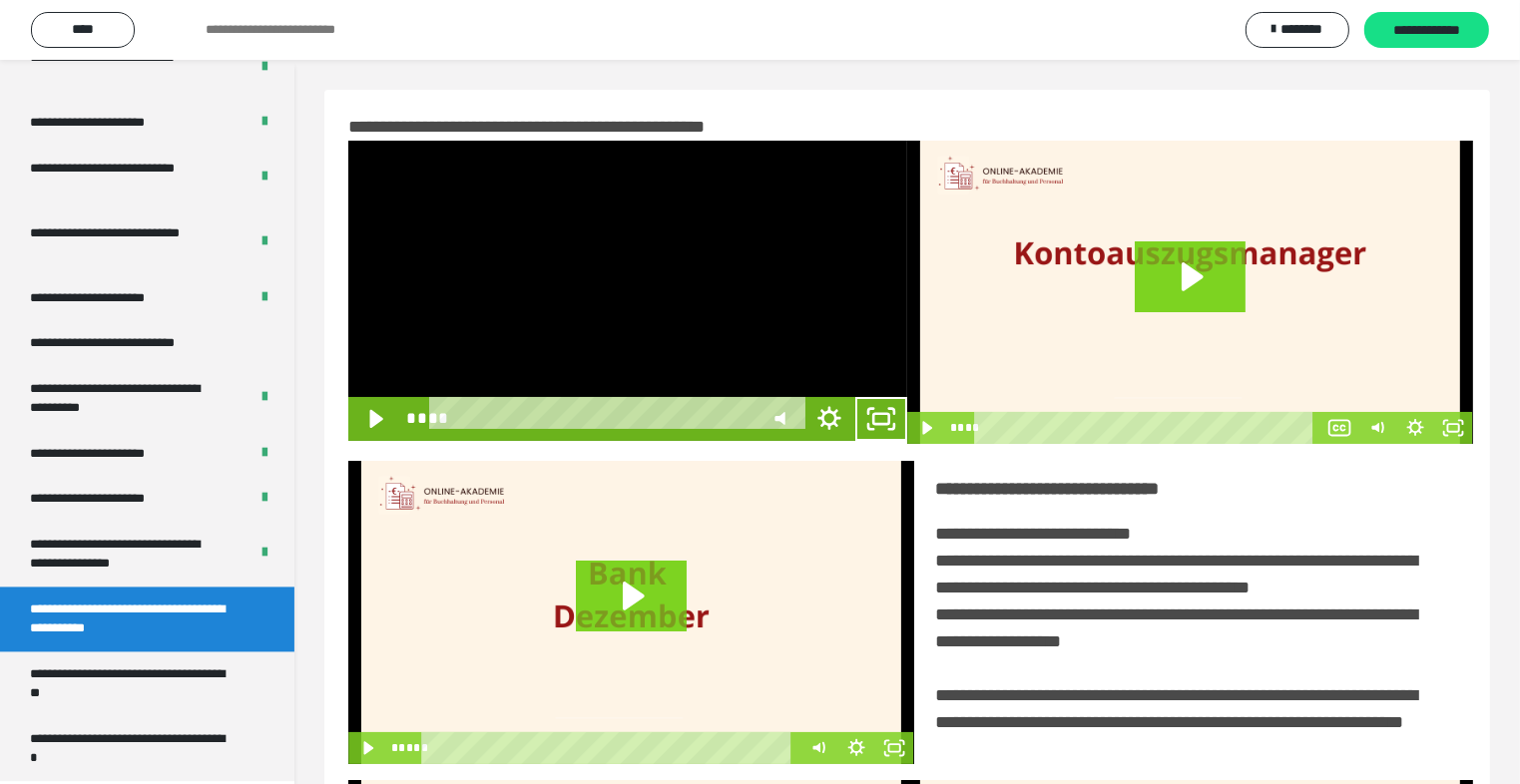 scroll, scrollTop: 3794, scrollLeft: 0, axis: vertical 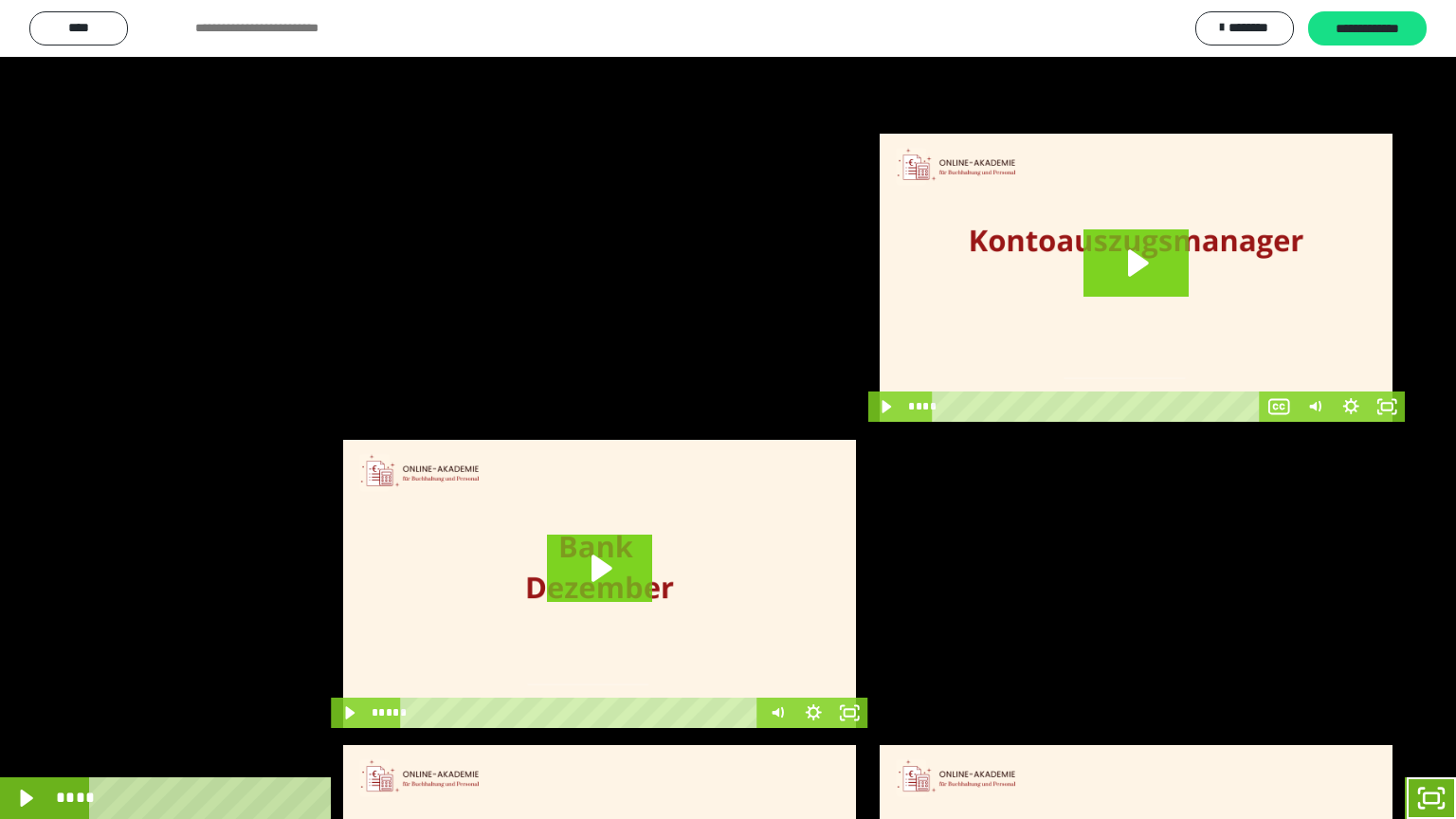 click at bounding box center (728, 410) 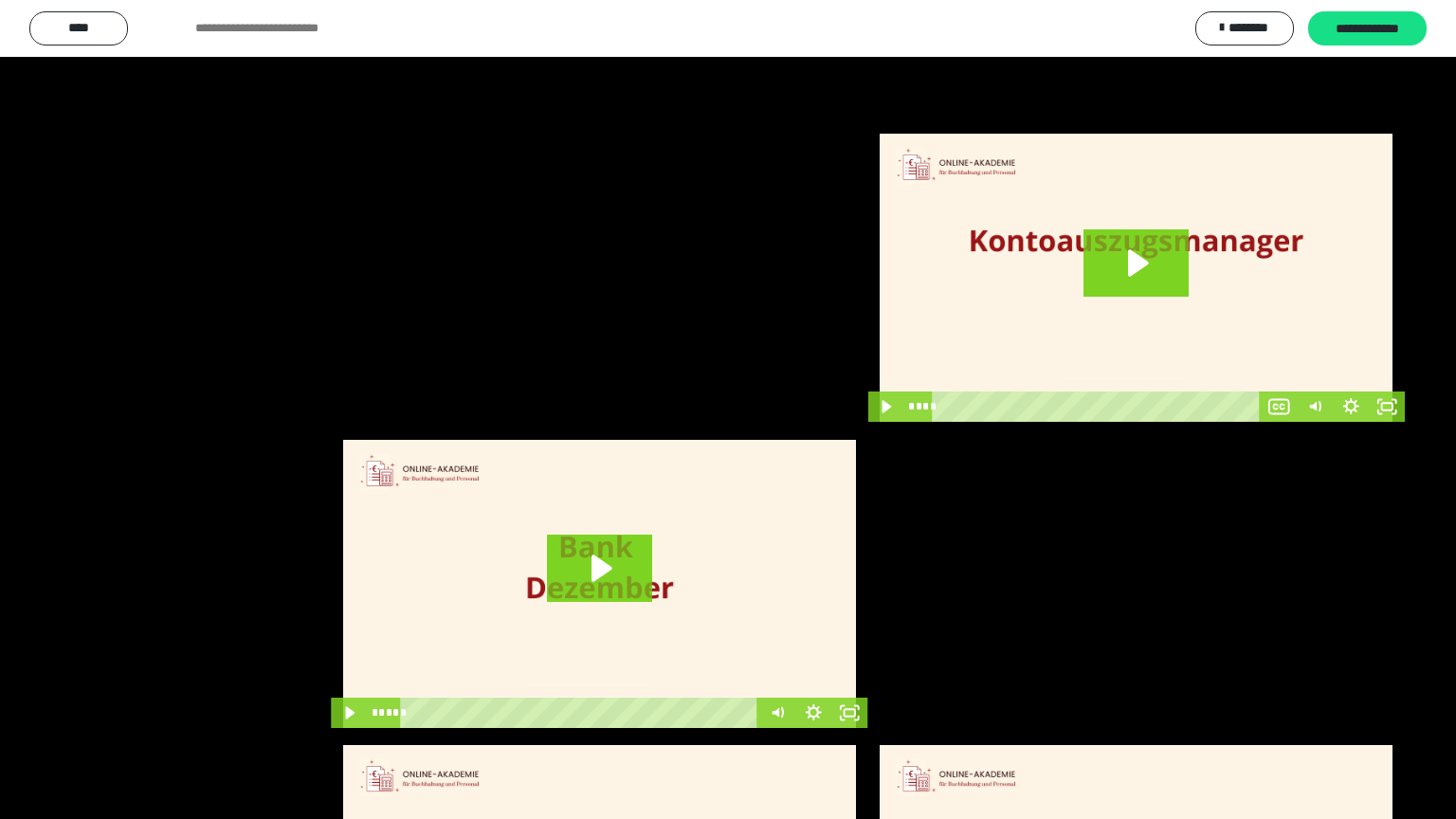 click at bounding box center (728, 410) 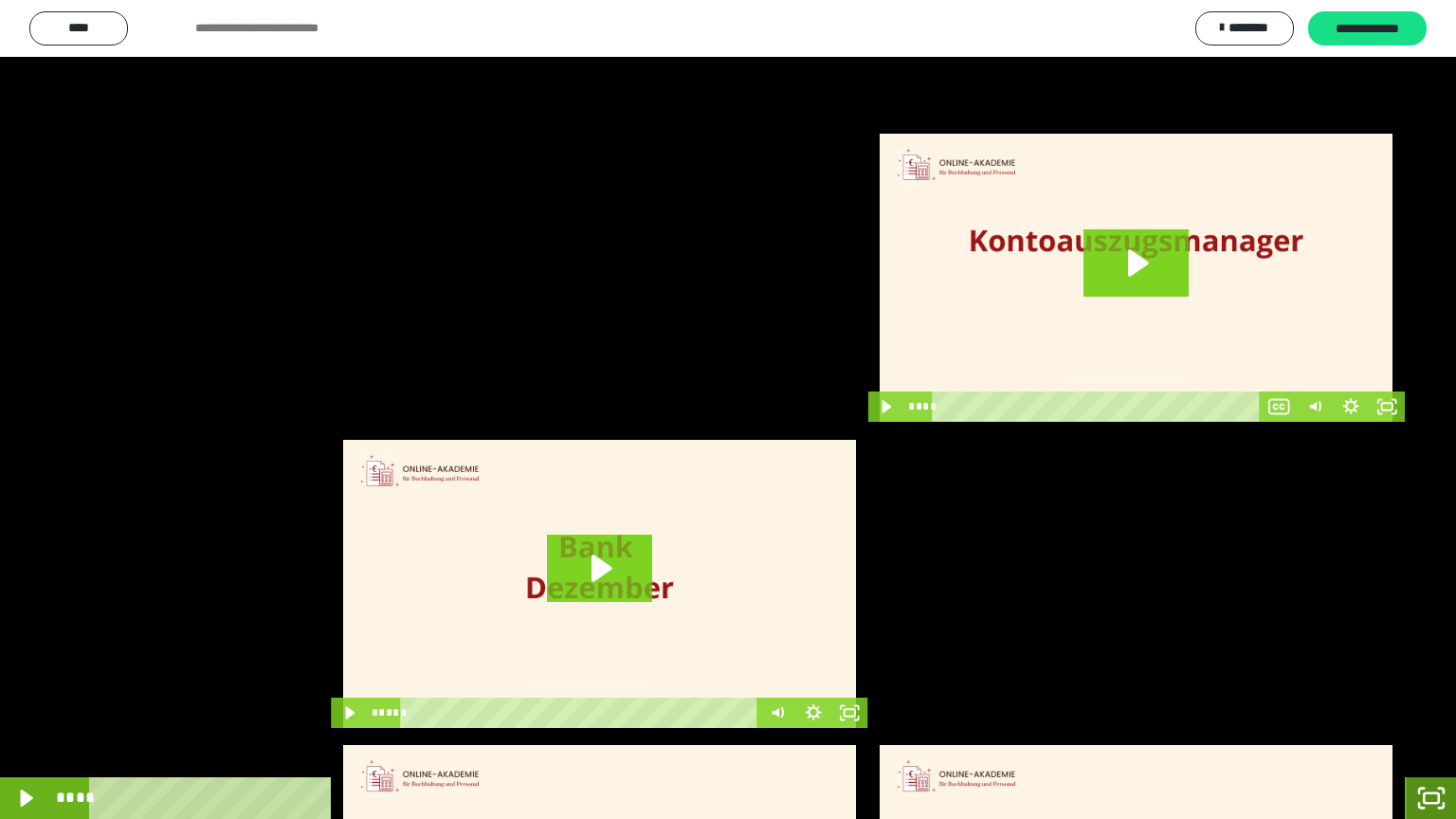 click 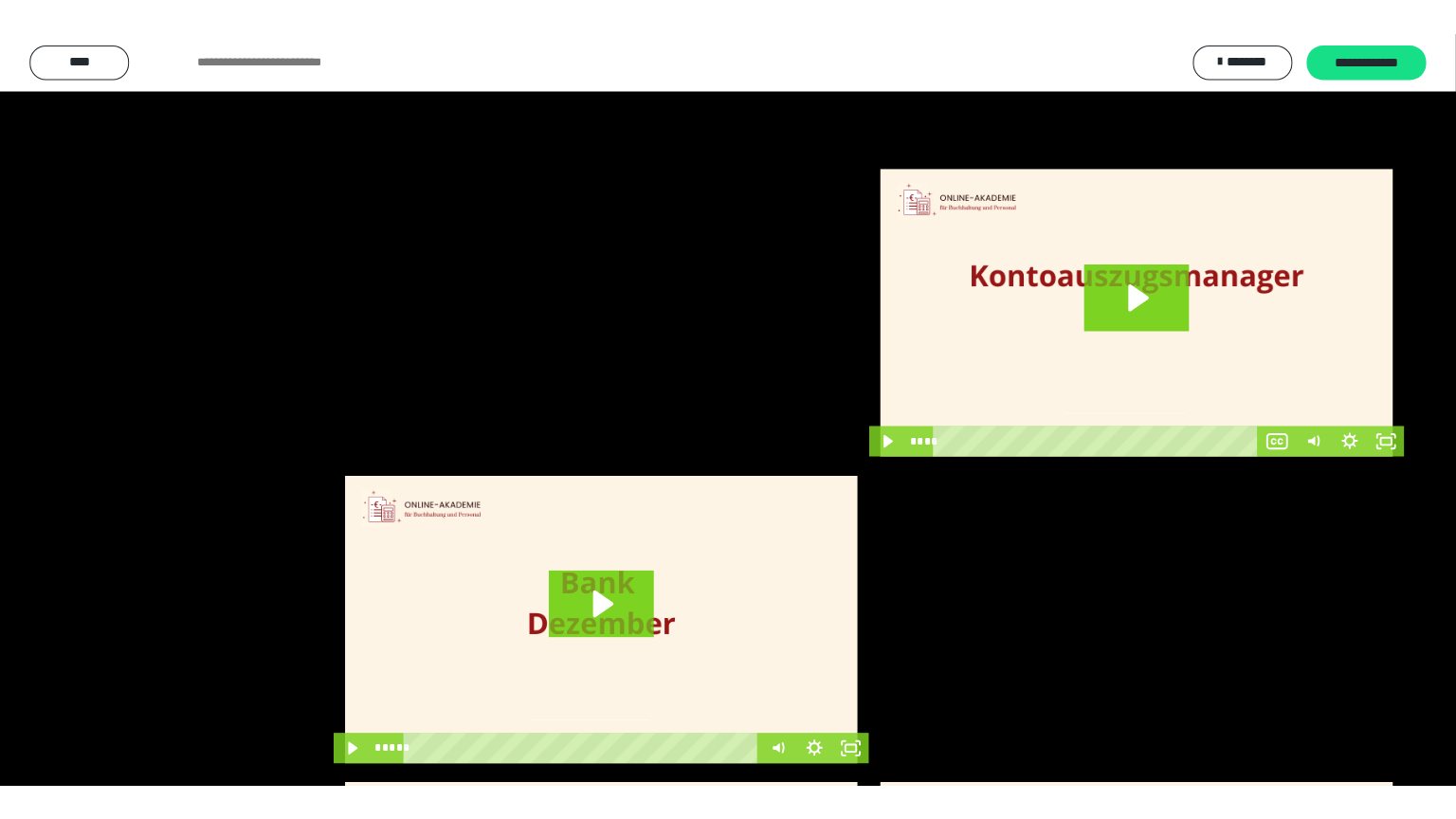 scroll, scrollTop: 3680, scrollLeft: 0, axis: vertical 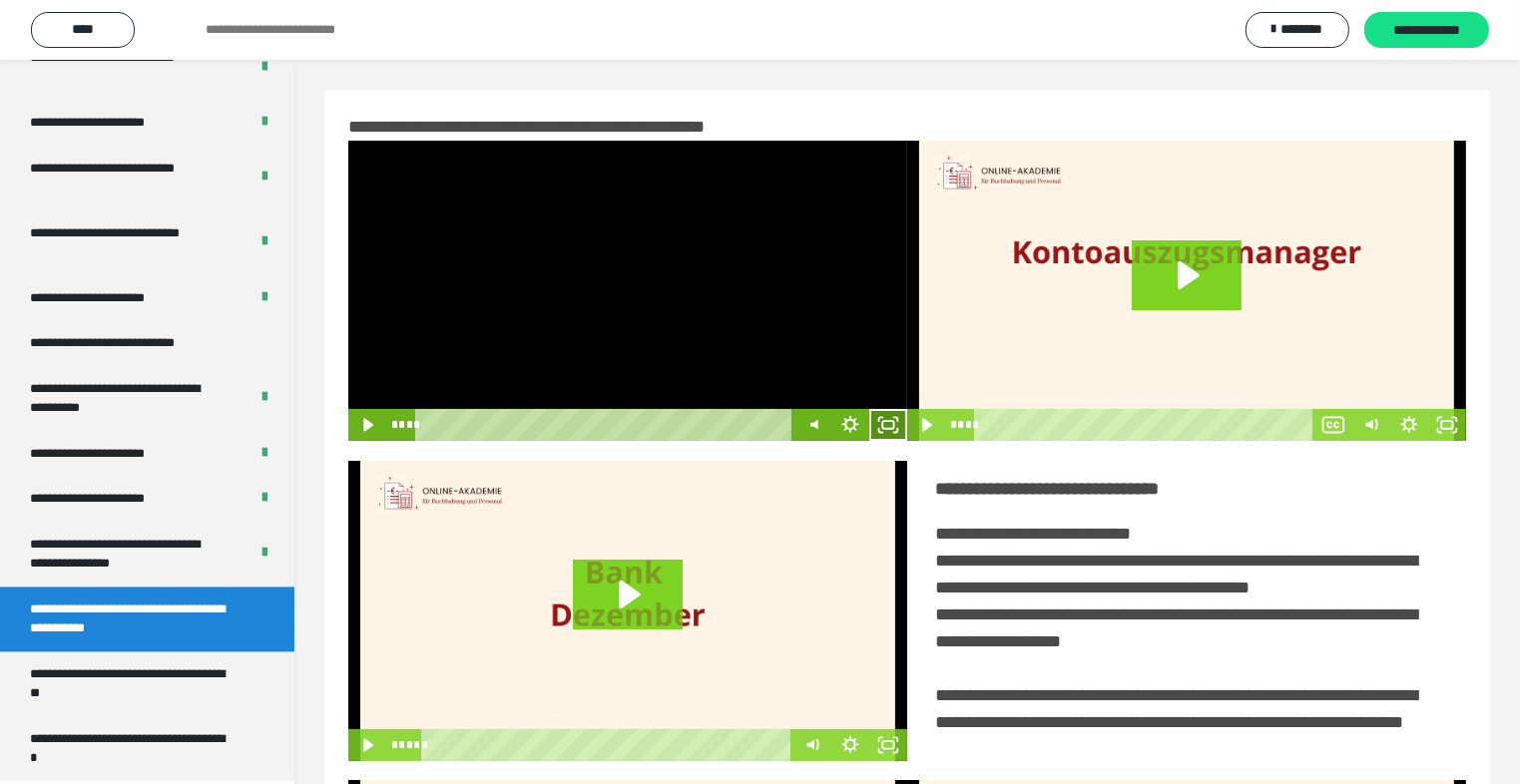 click 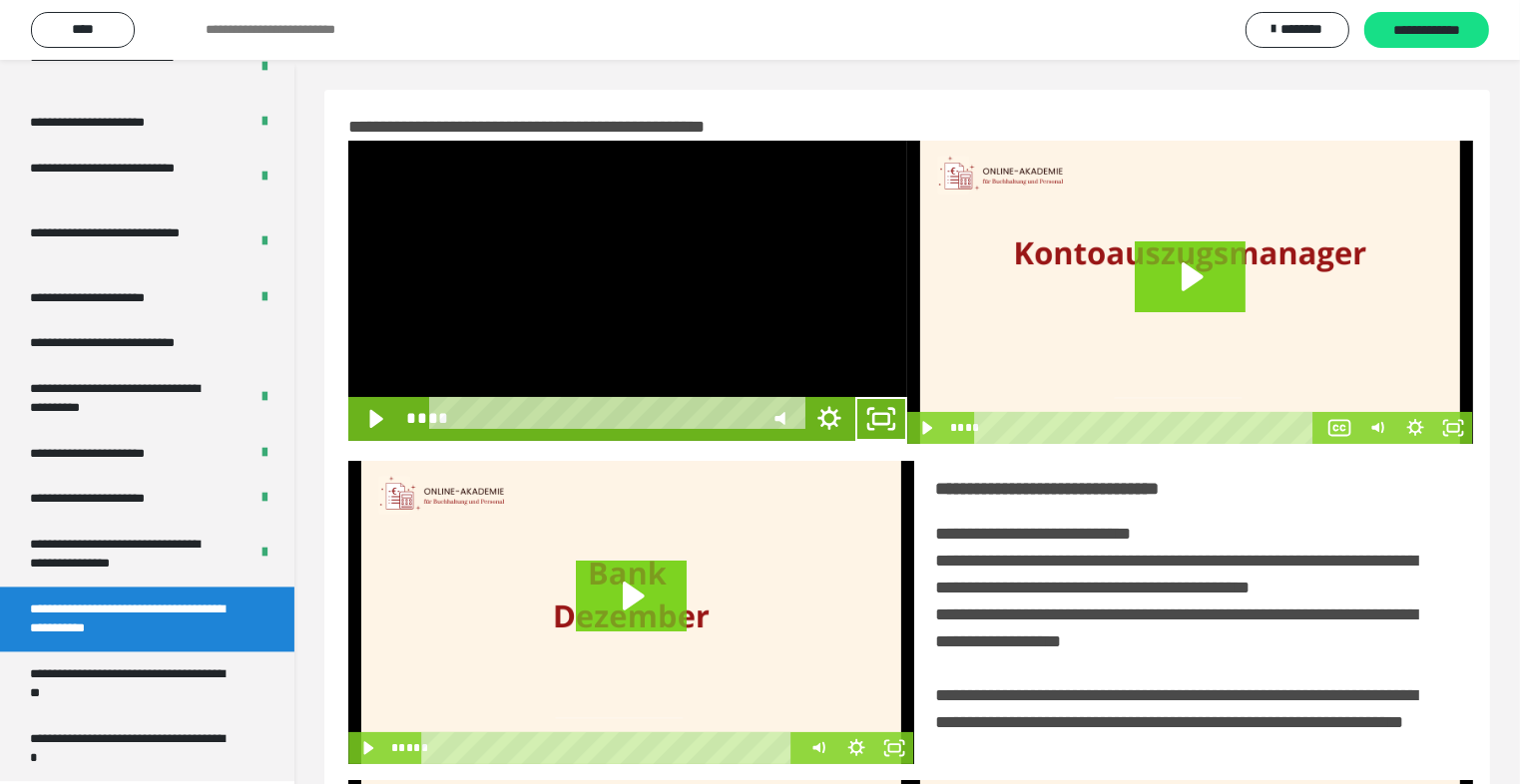 scroll, scrollTop: 3794, scrollLeft: 0, axis: vertical 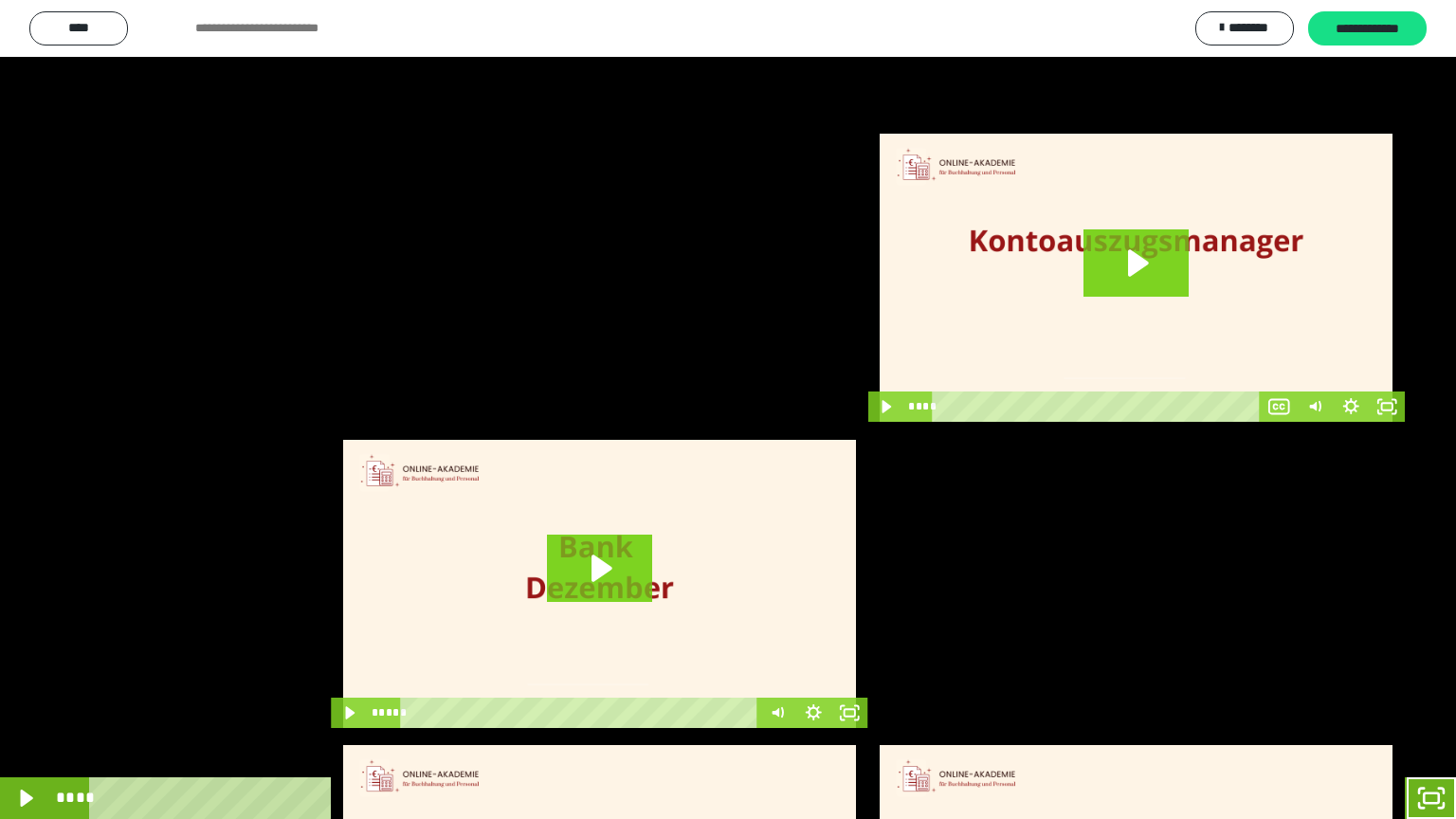 click at bounding box center (728, 410) 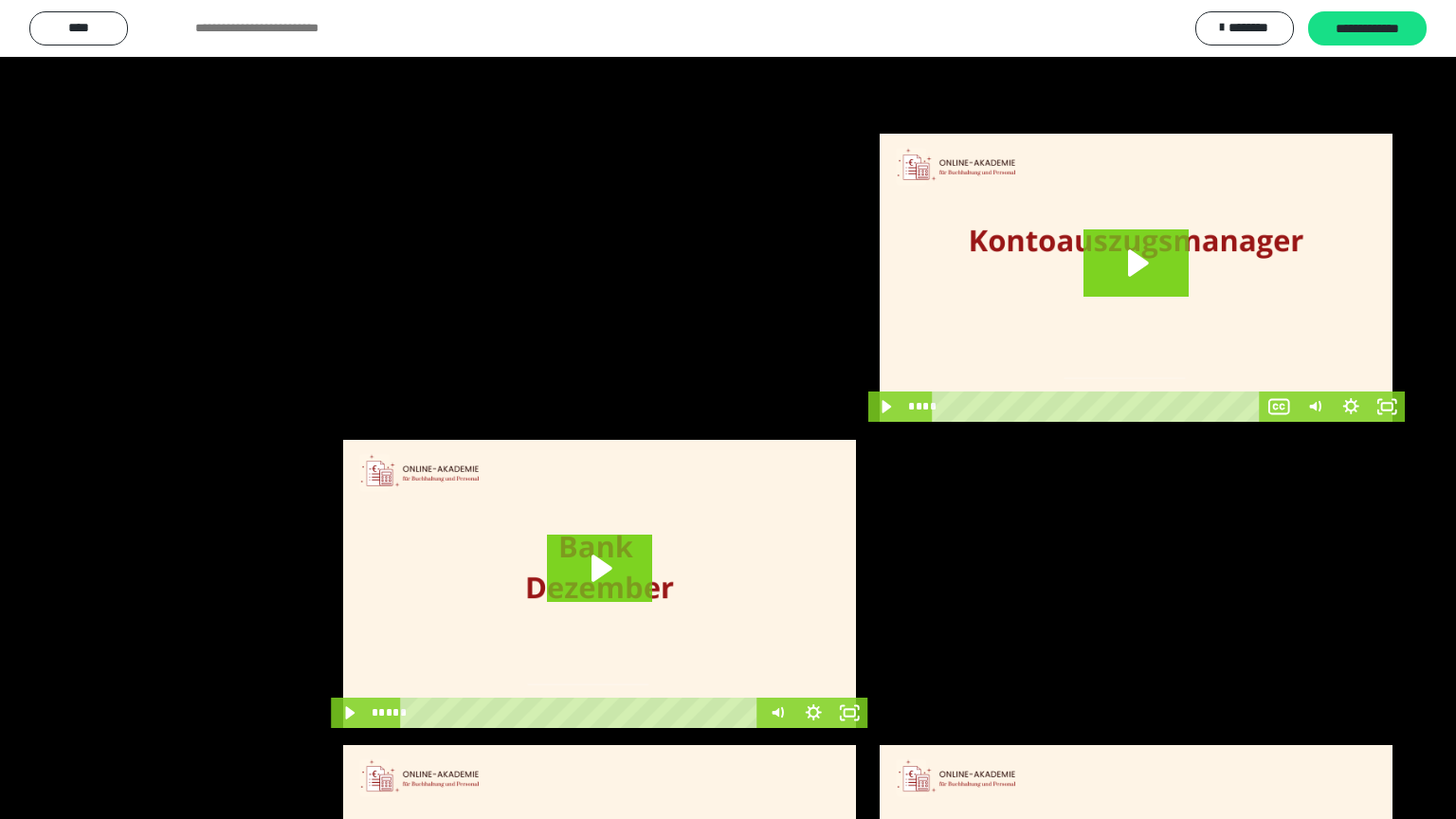 click at bounding box center [728, 410] 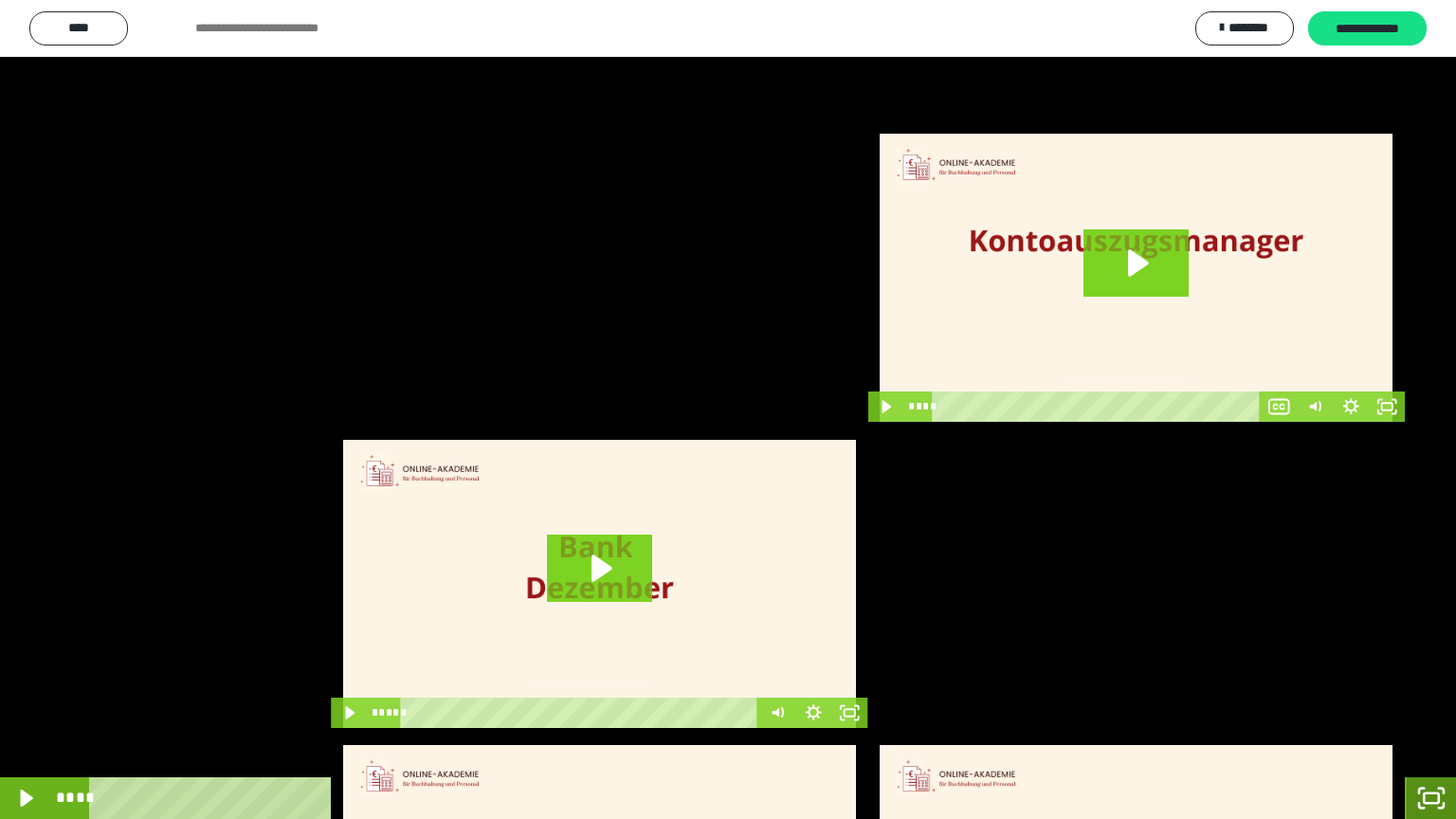 click 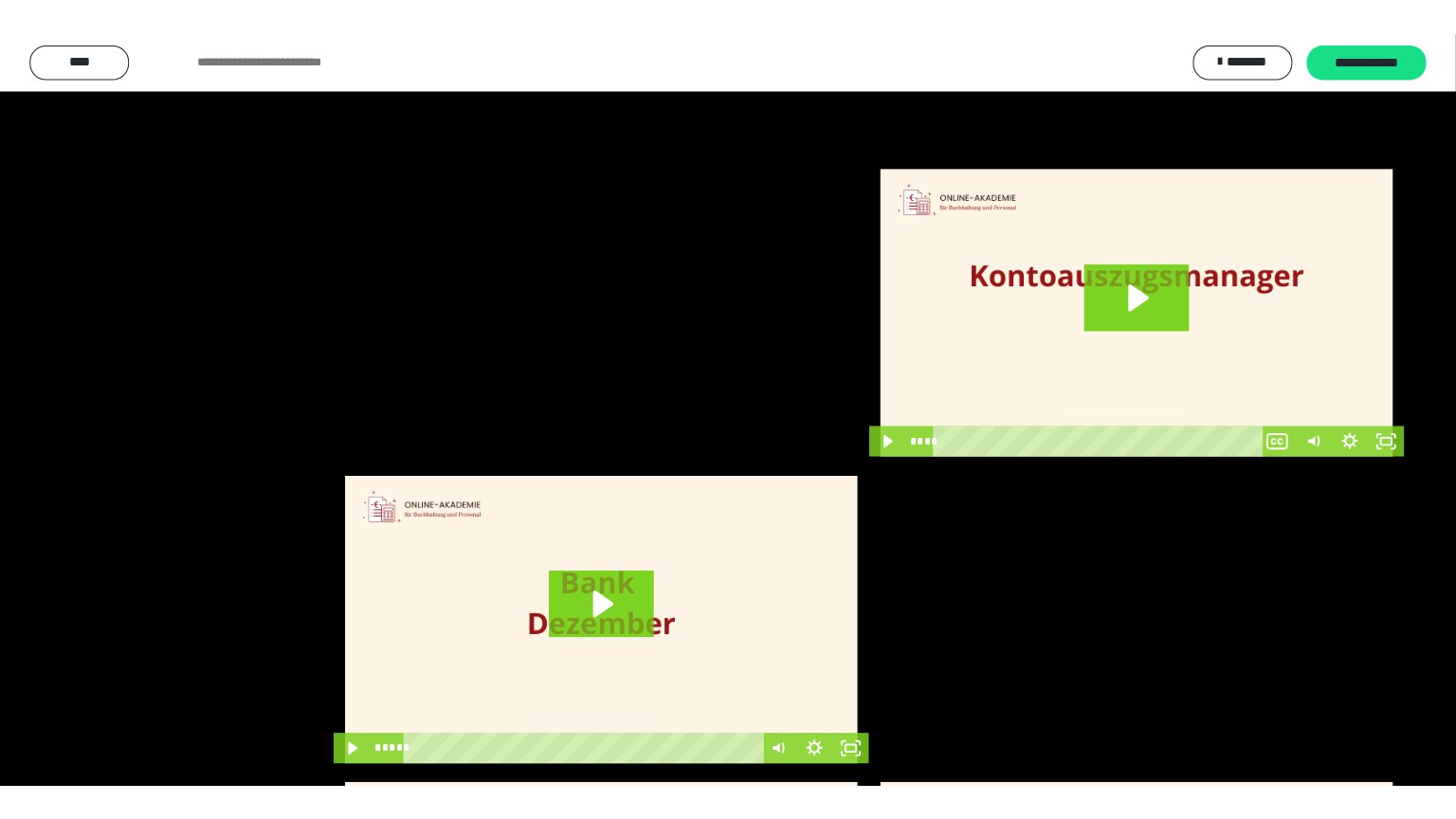 scroll, scrollTop: 3680, scrollLeft: 0, axis: vertical 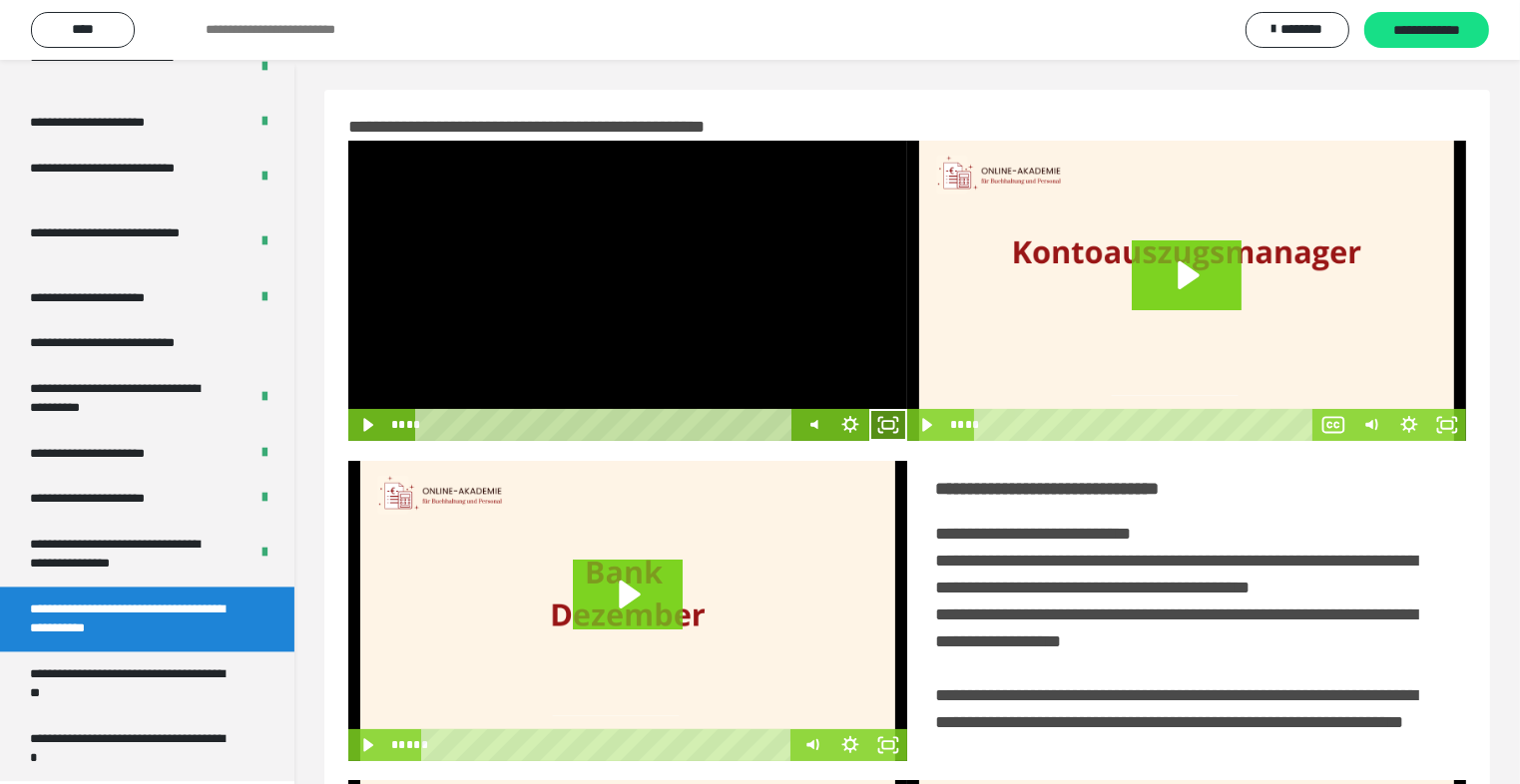 click 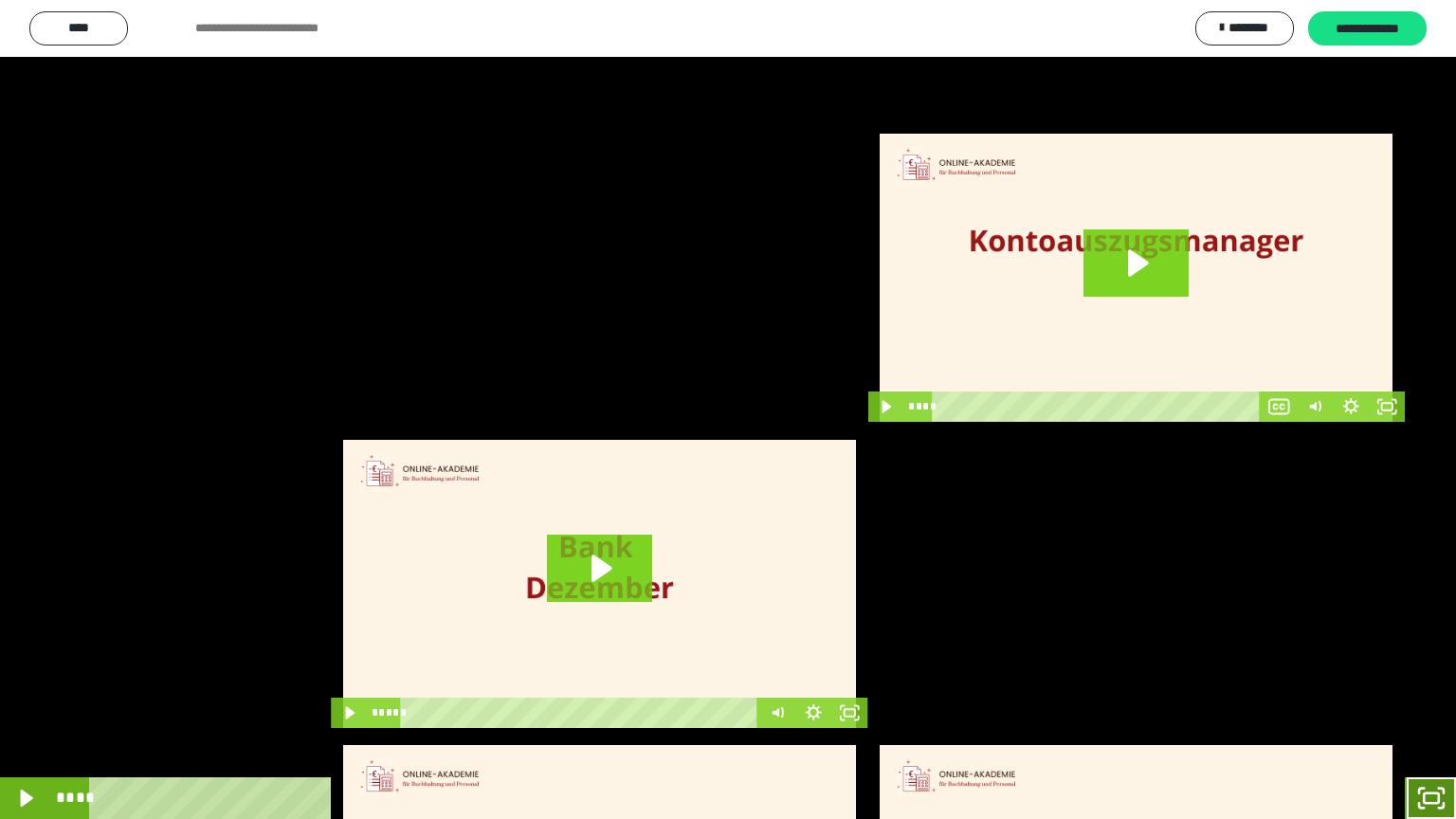 click 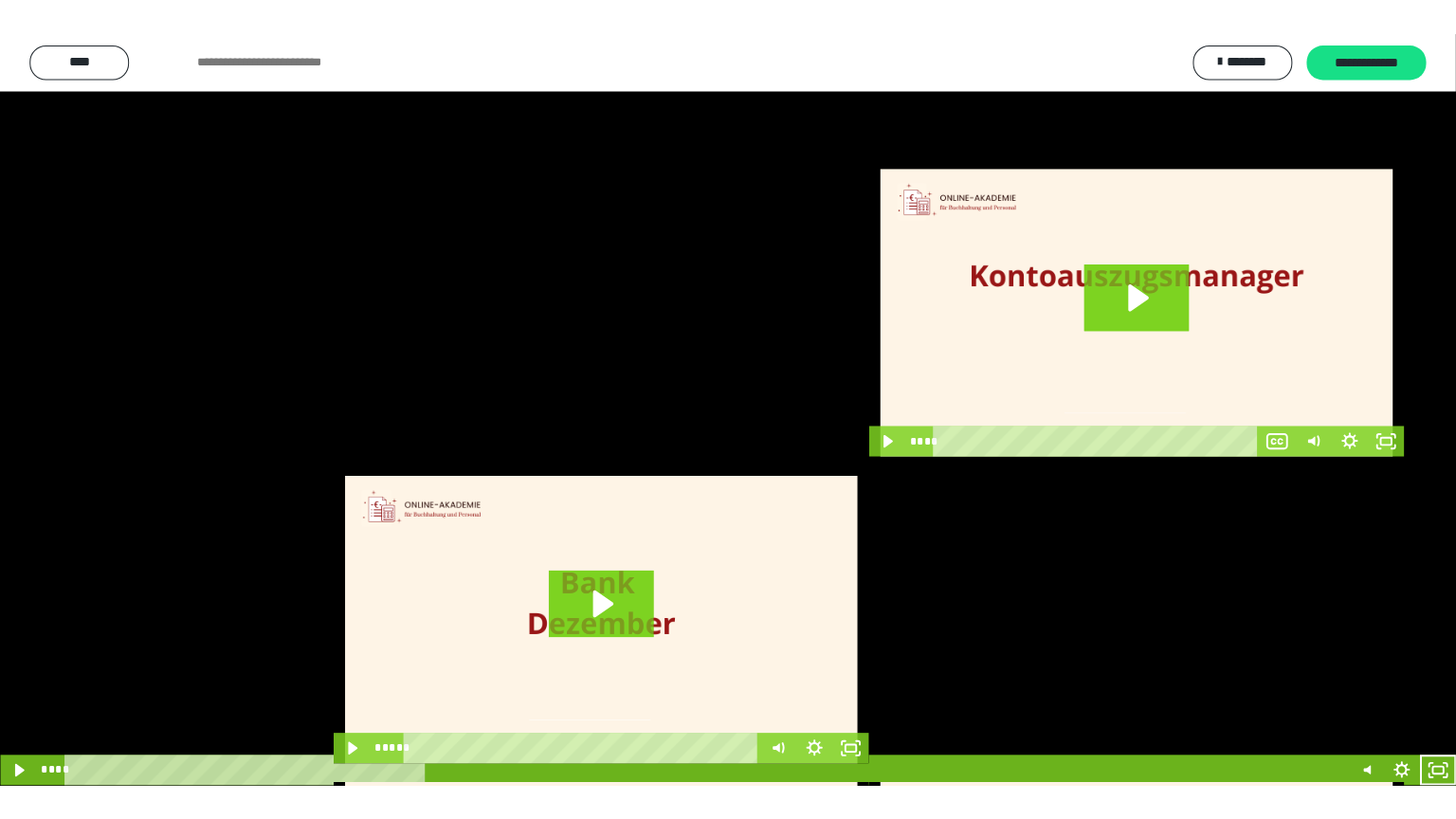 scroll, scrollTop: 3680, scrollLeft: 0, axis: vertical 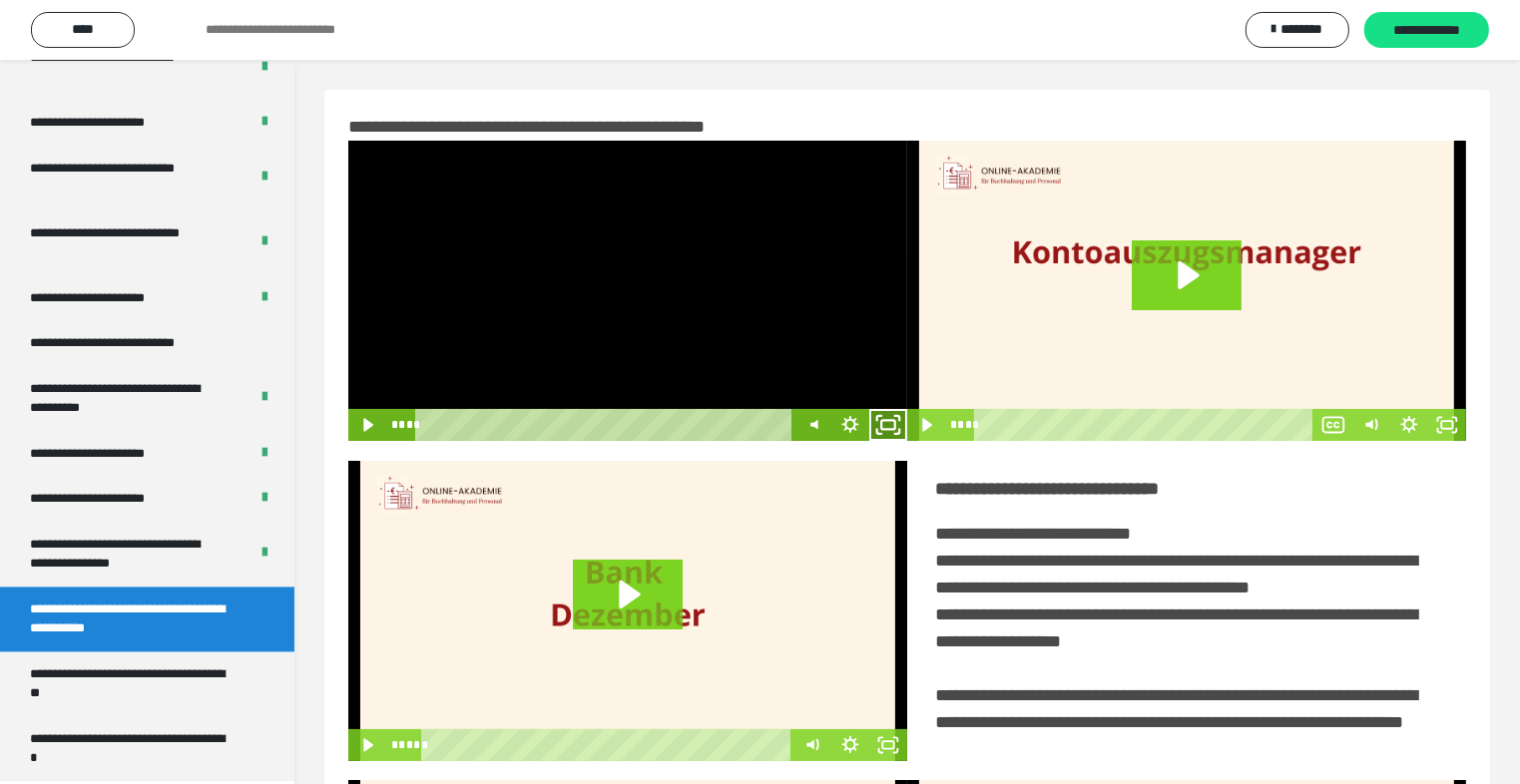 click 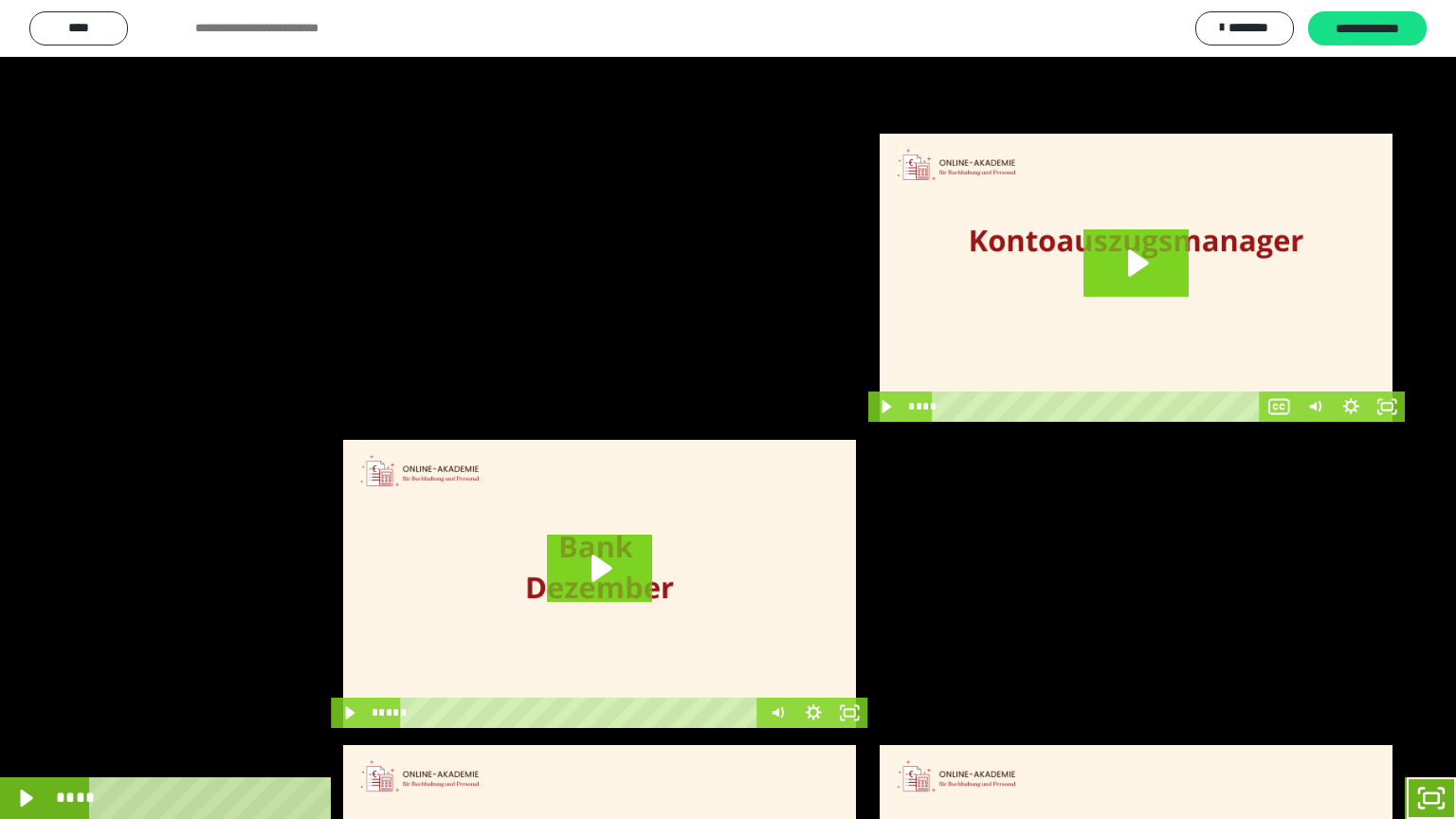 click at bounding box center [728, 410] 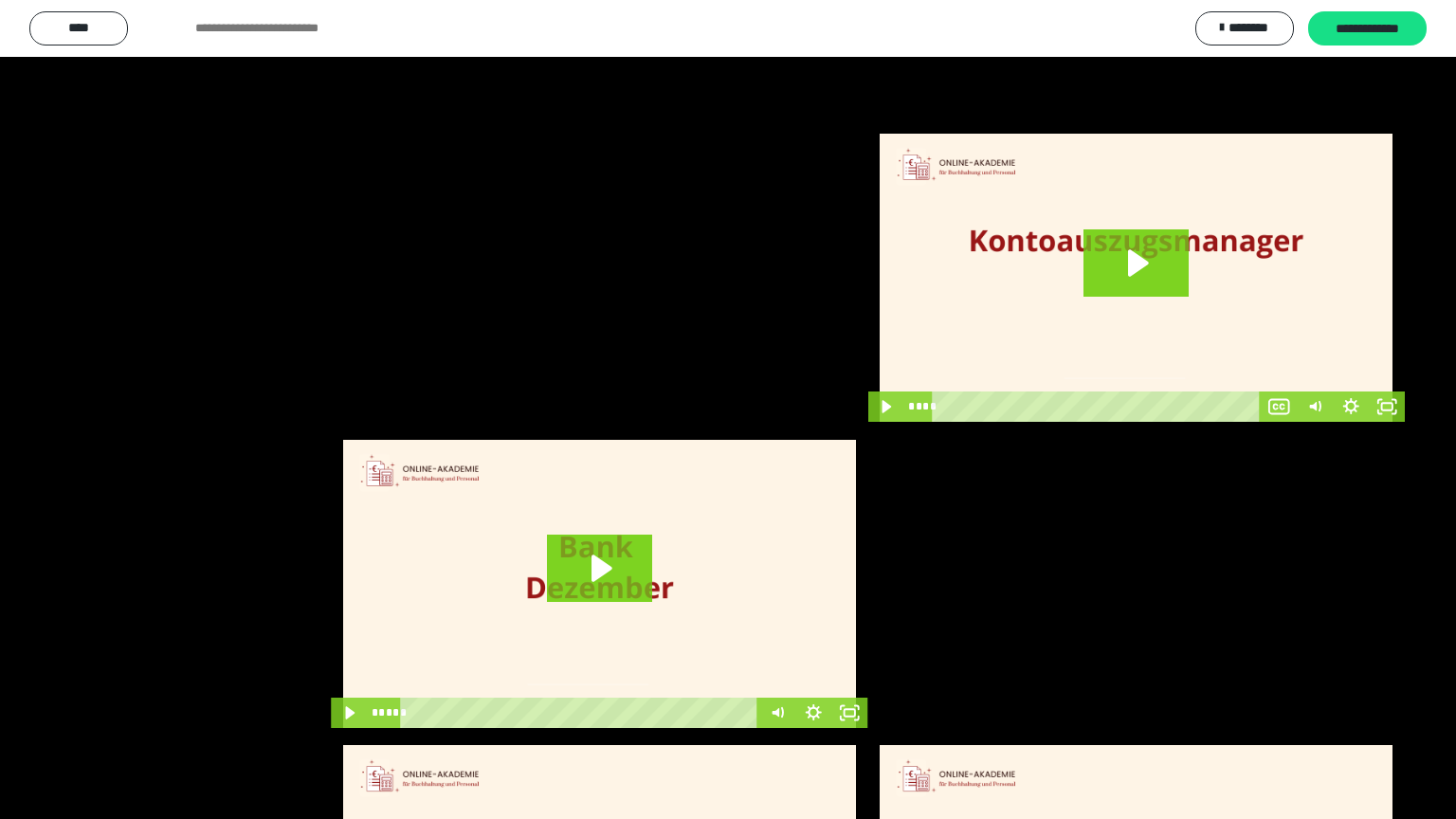 click at bounding box center [728, 410] 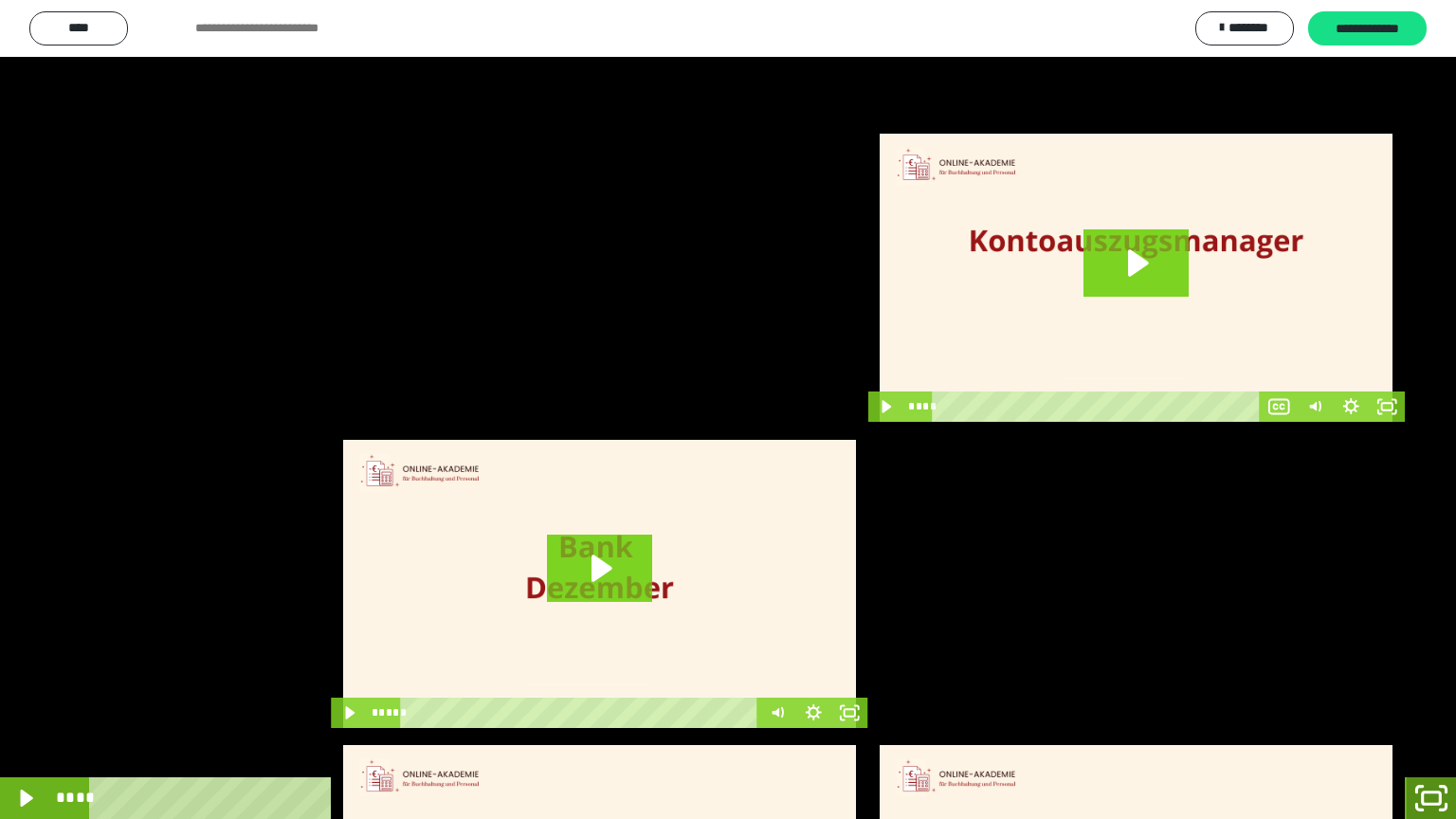 click 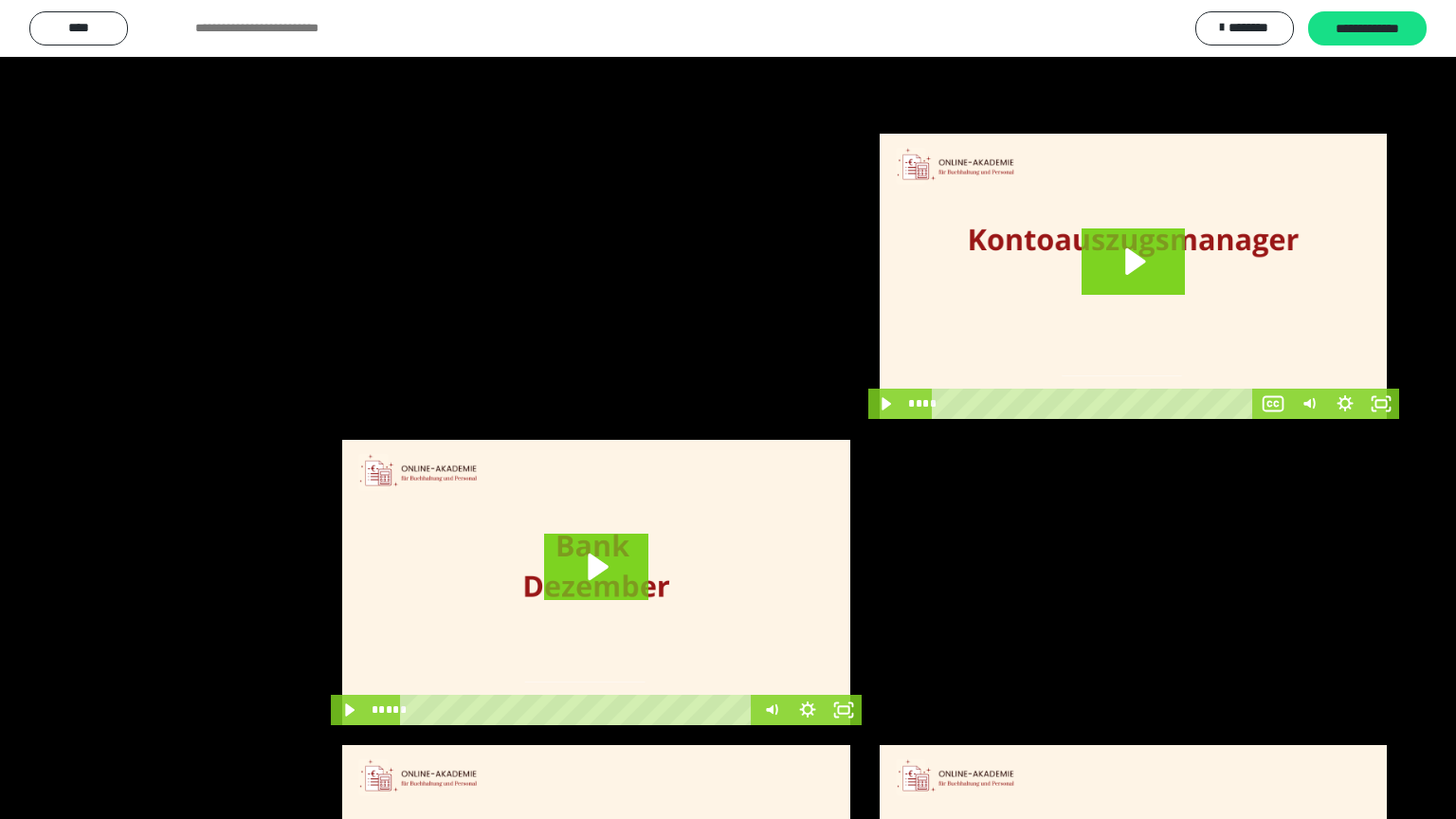 scroll, scrollTop: 3680, scrollLeft: 0, axis: vertical 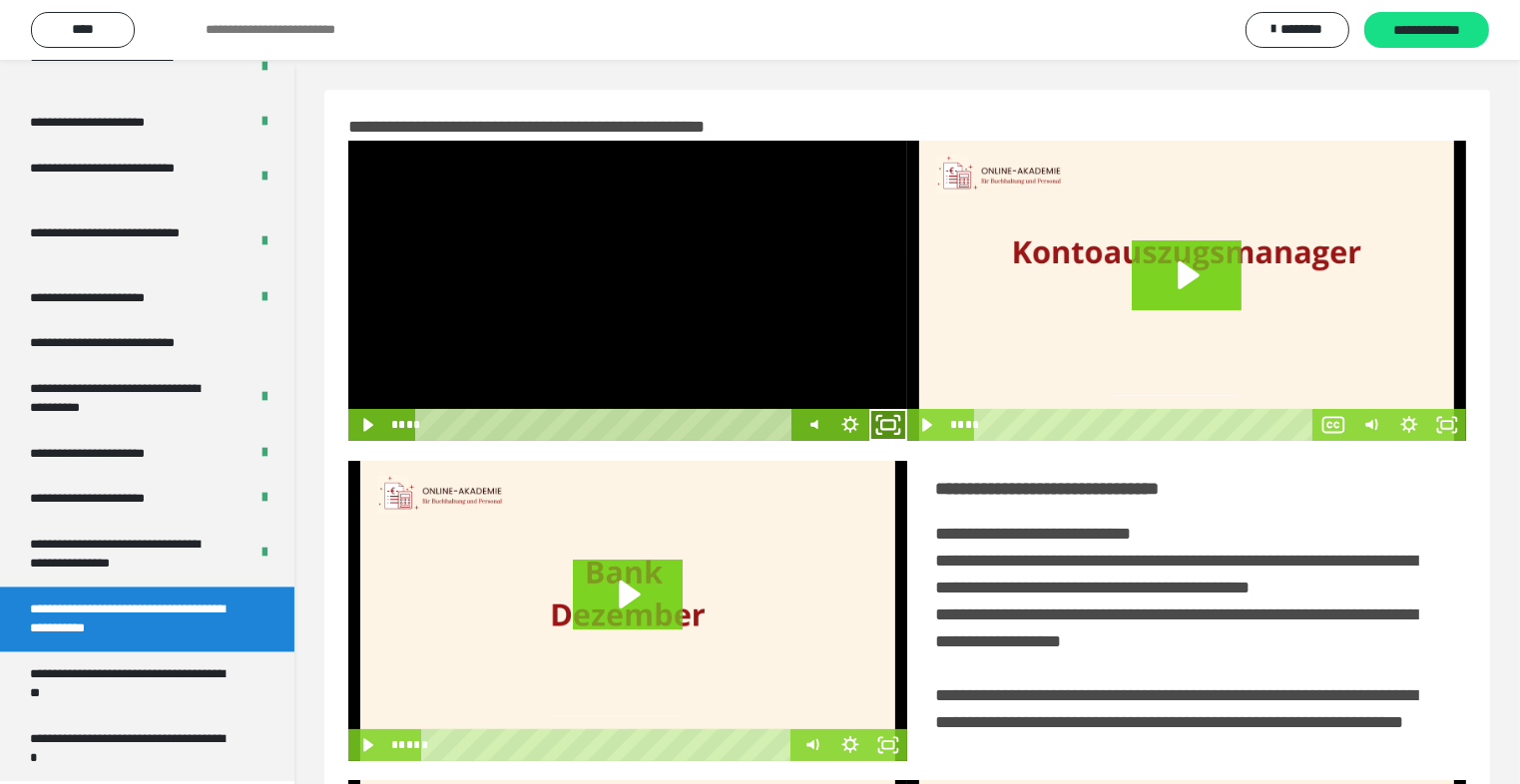 click 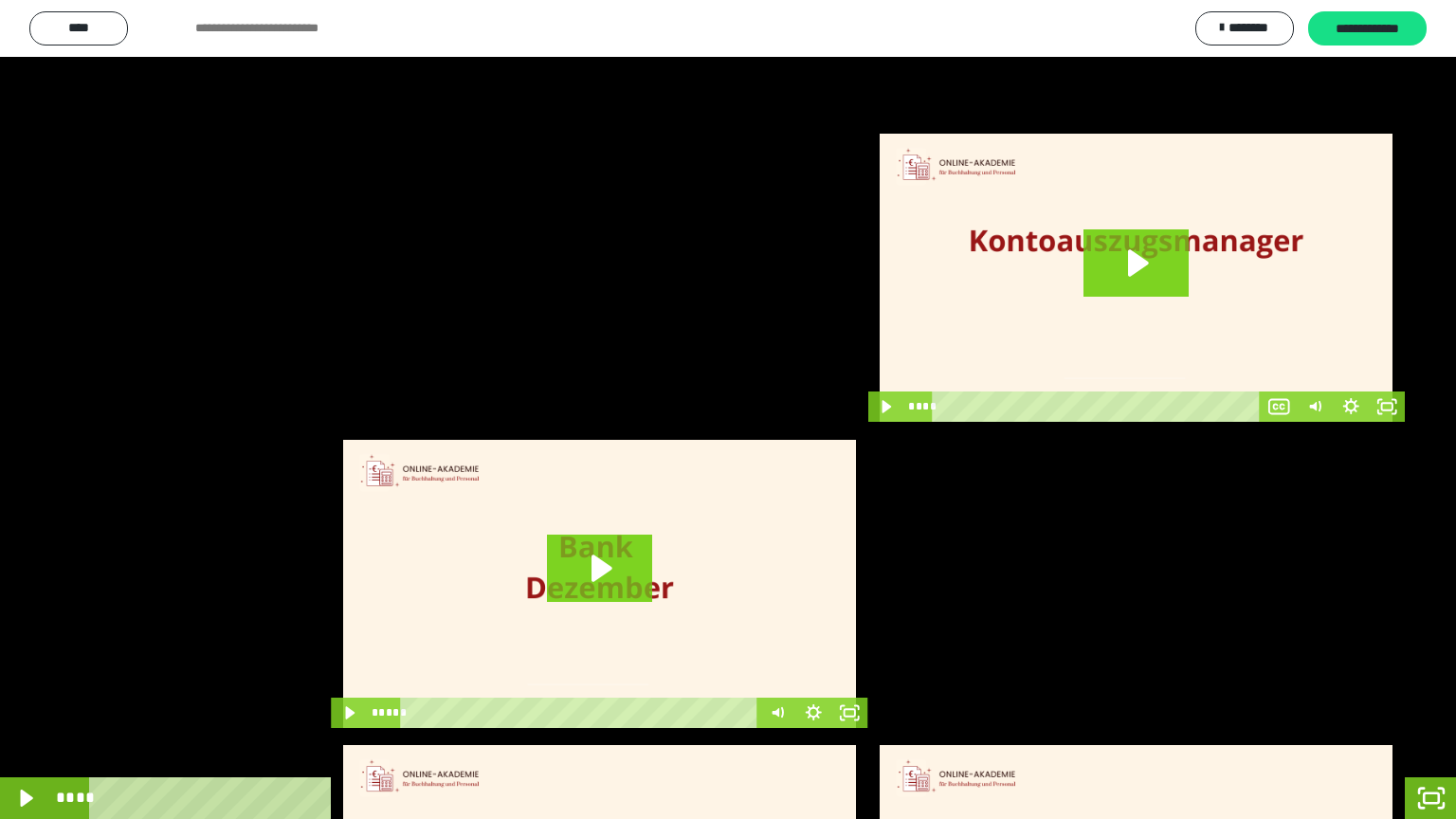 click at bounding box center [728, 410] 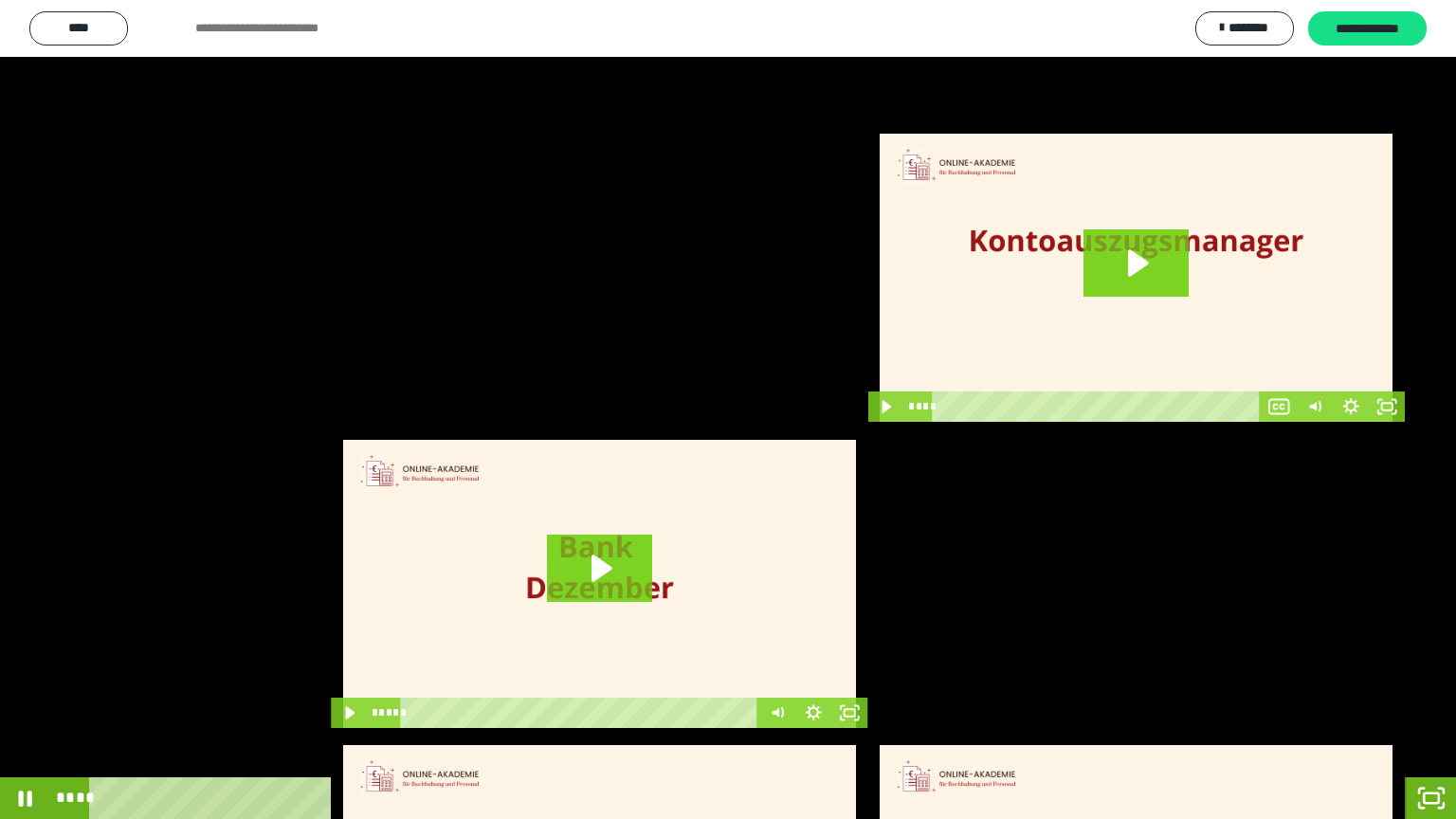 click 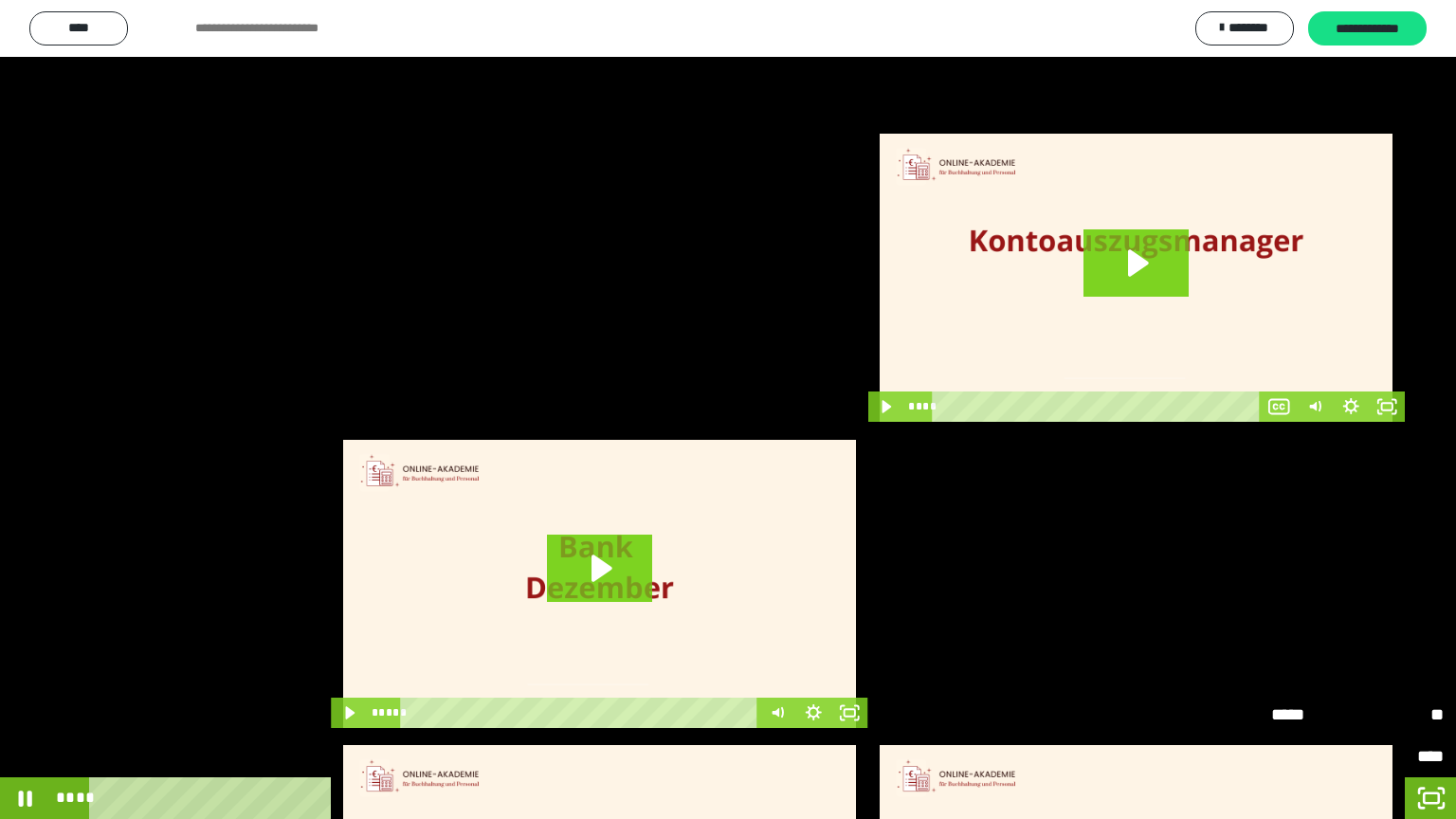 click on "**" at bounding box center [1400, 707] 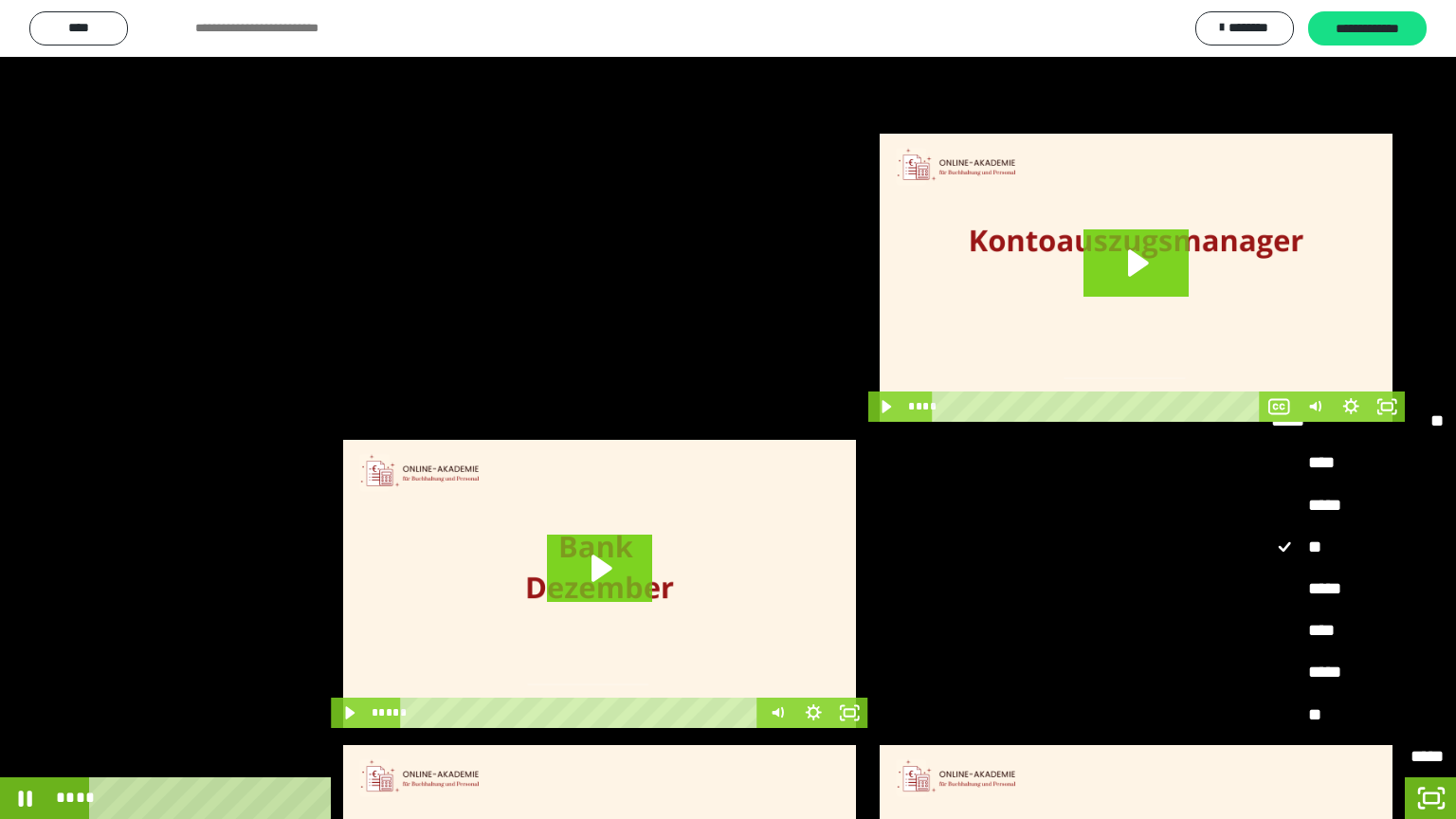 click on "*****" at bounding box center (1357, 590) 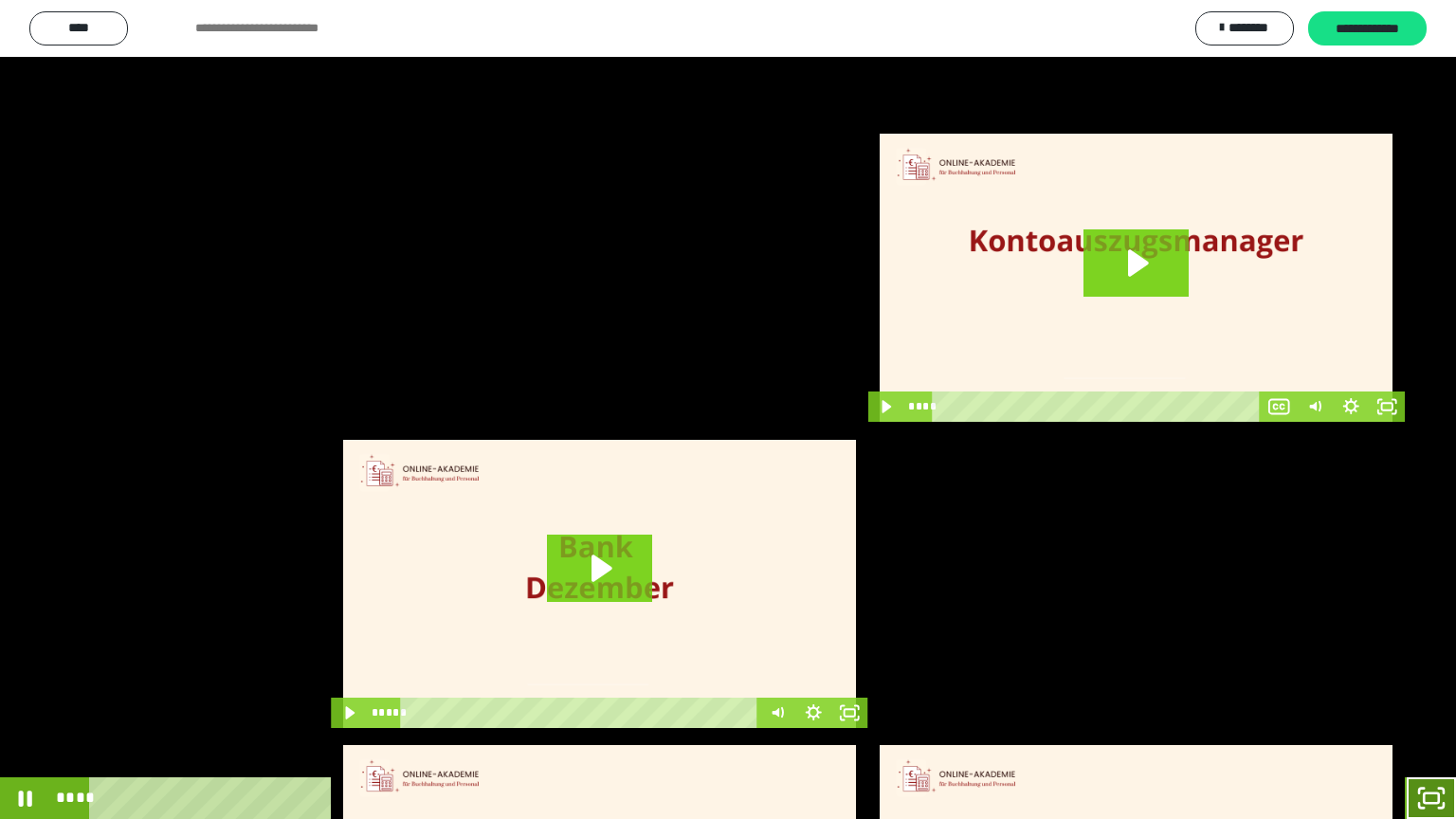 click 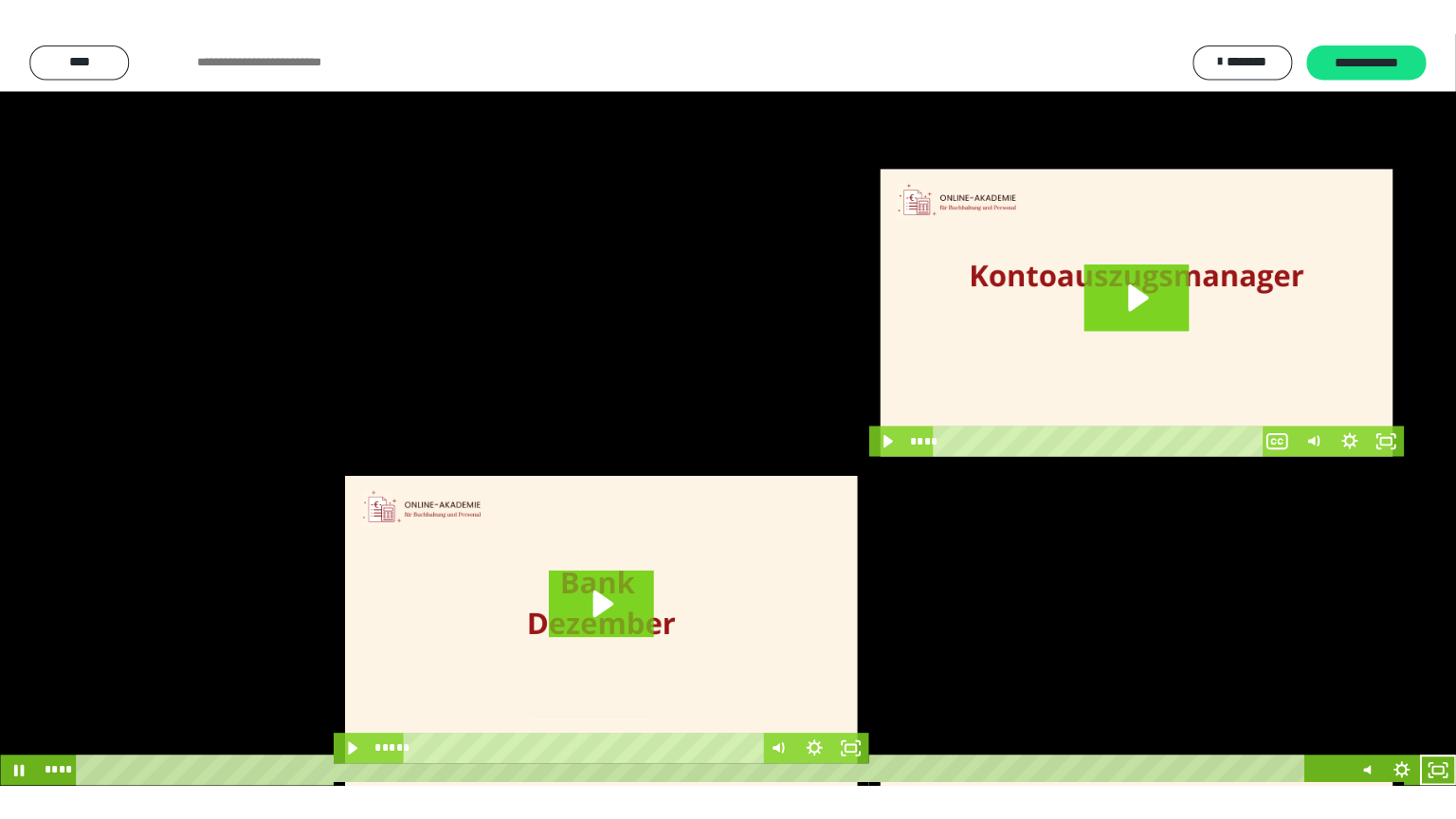 scroll, scrollTop: 3680, scrollLeft: 0, axis: vertical 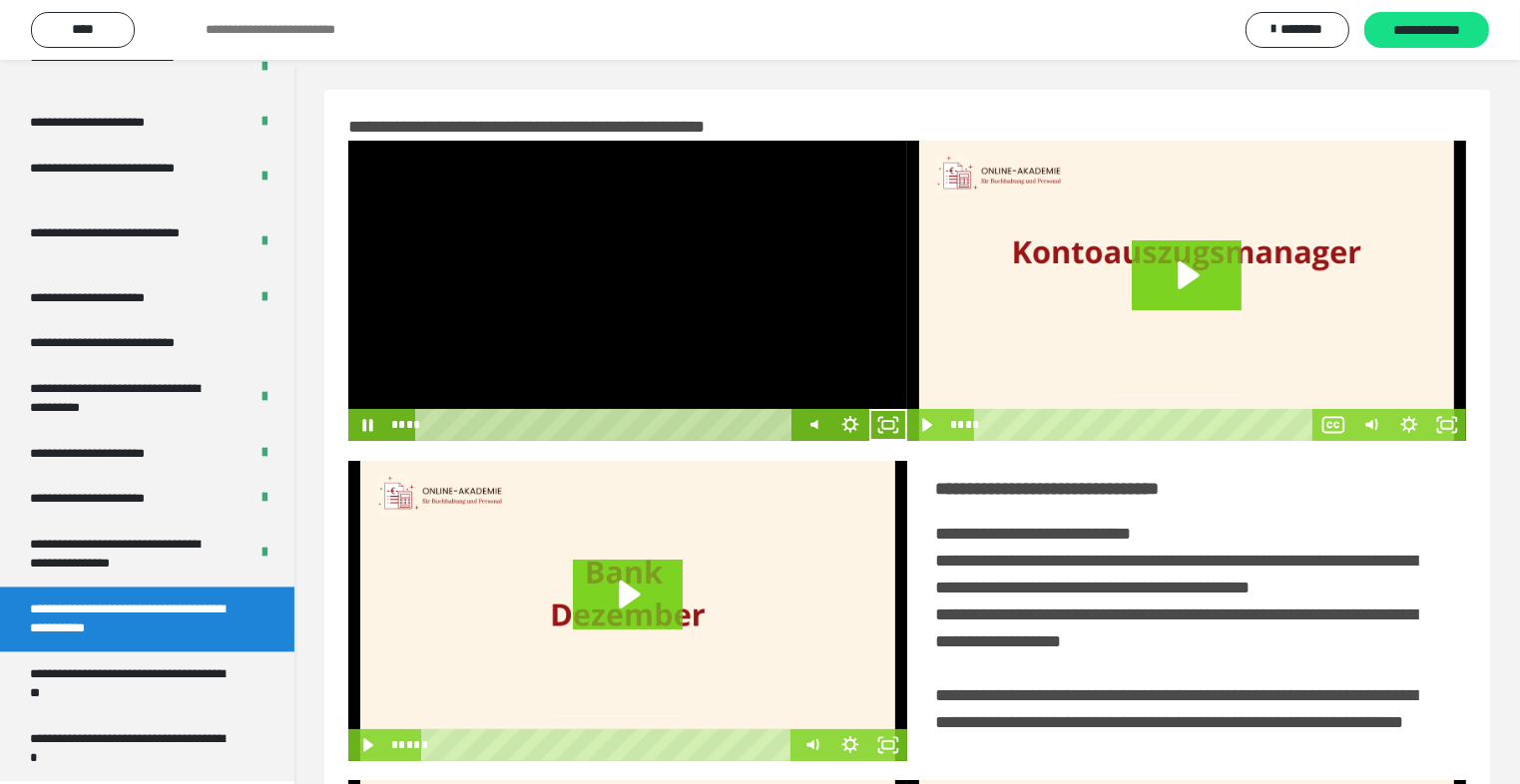 click at bounding box center (628, 290) 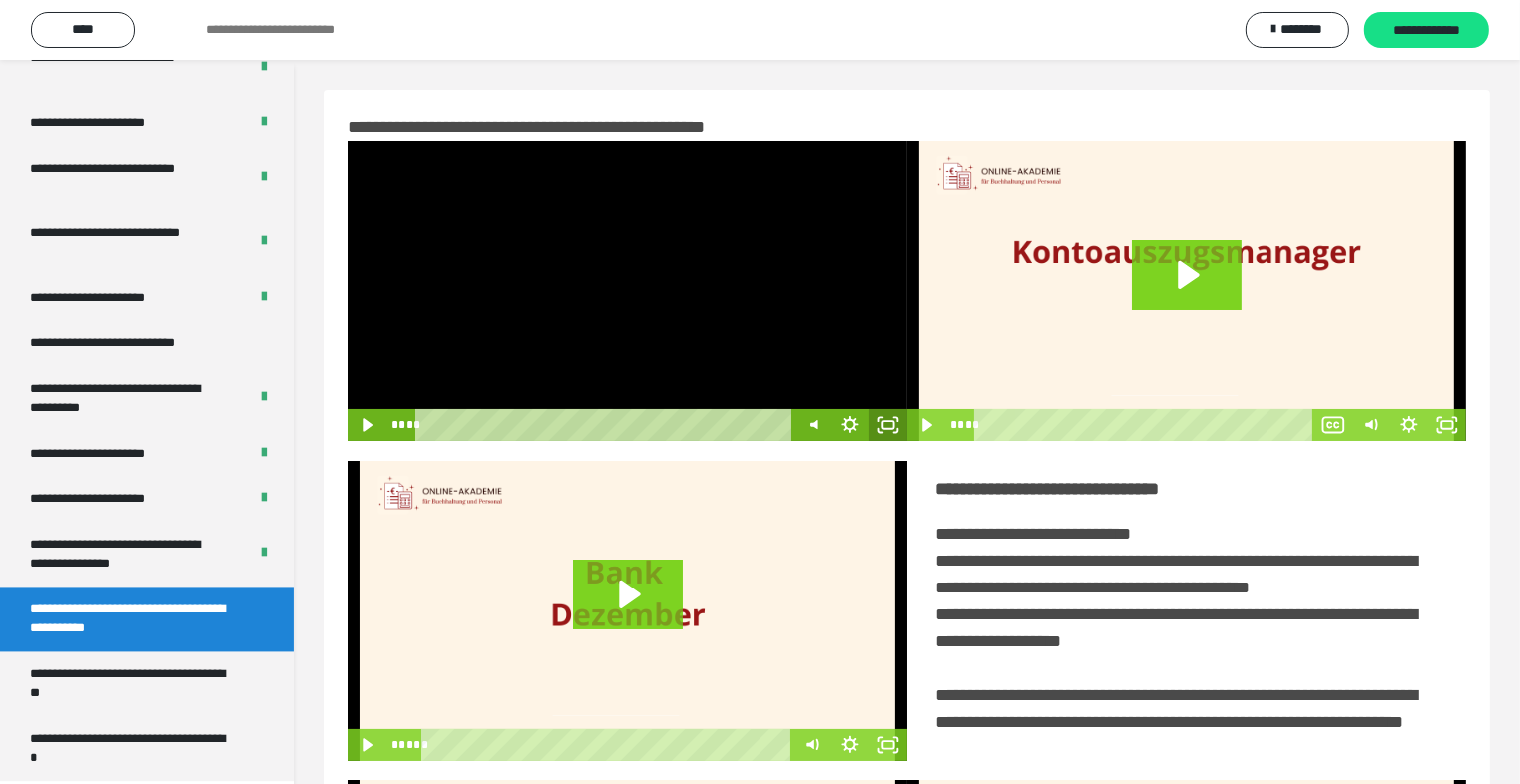 click 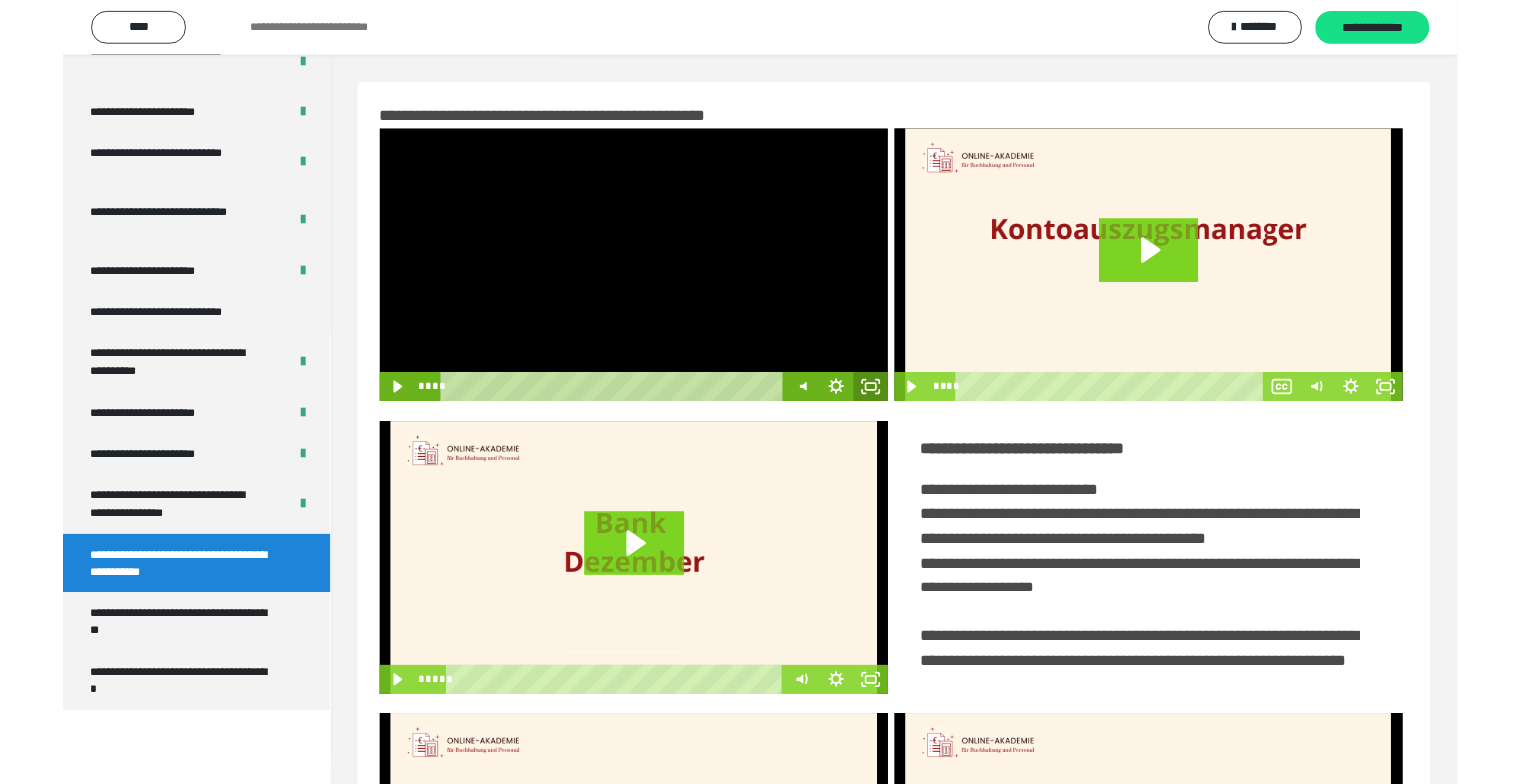 scroll, scrollTop: 3794, scrollLeft: 0, axis: vertical 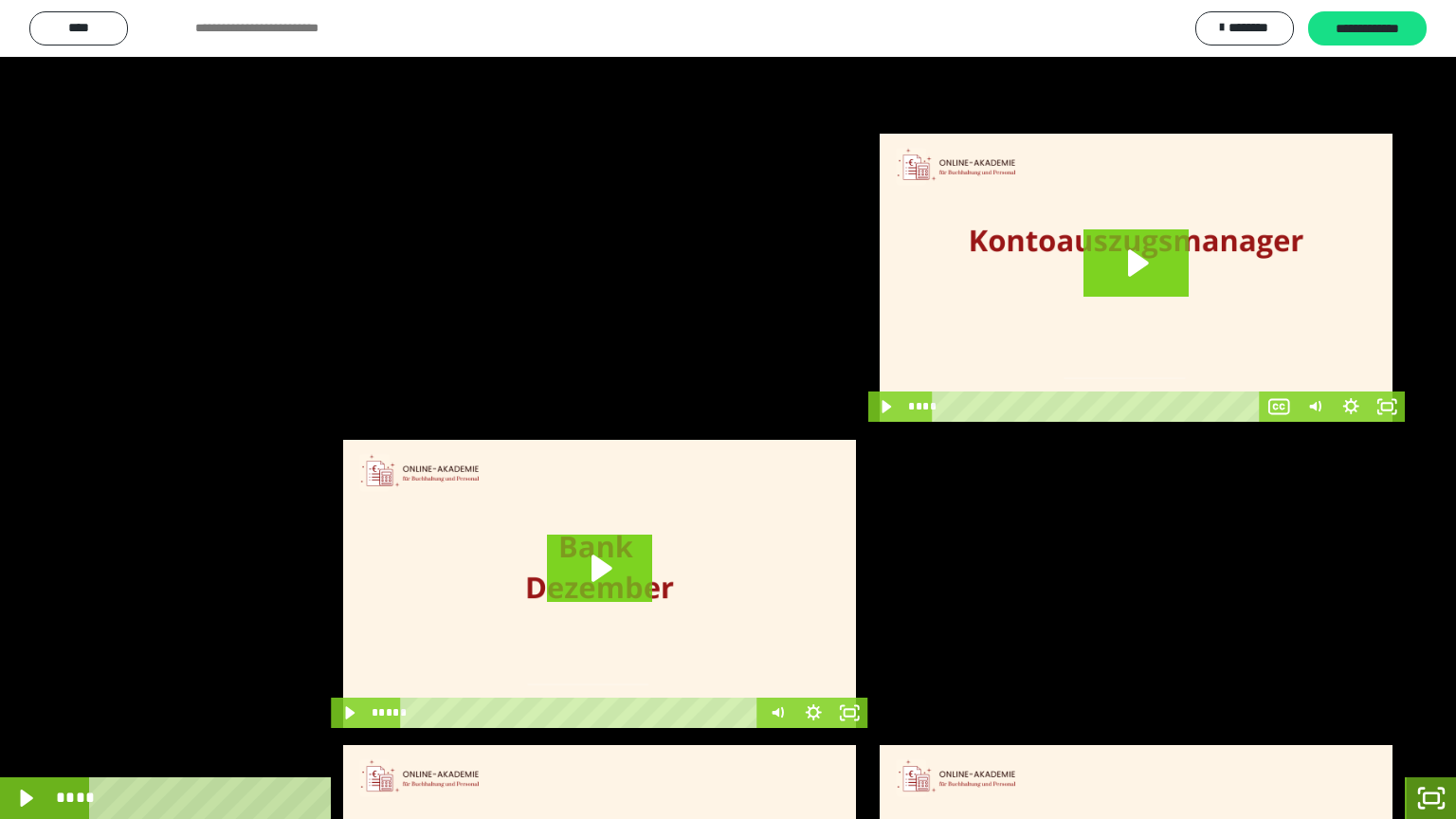 drag, startPoint x: 1430, startPoint y: 795, endPoint x: 1414, endPoint y: 649, distance: 146.8741 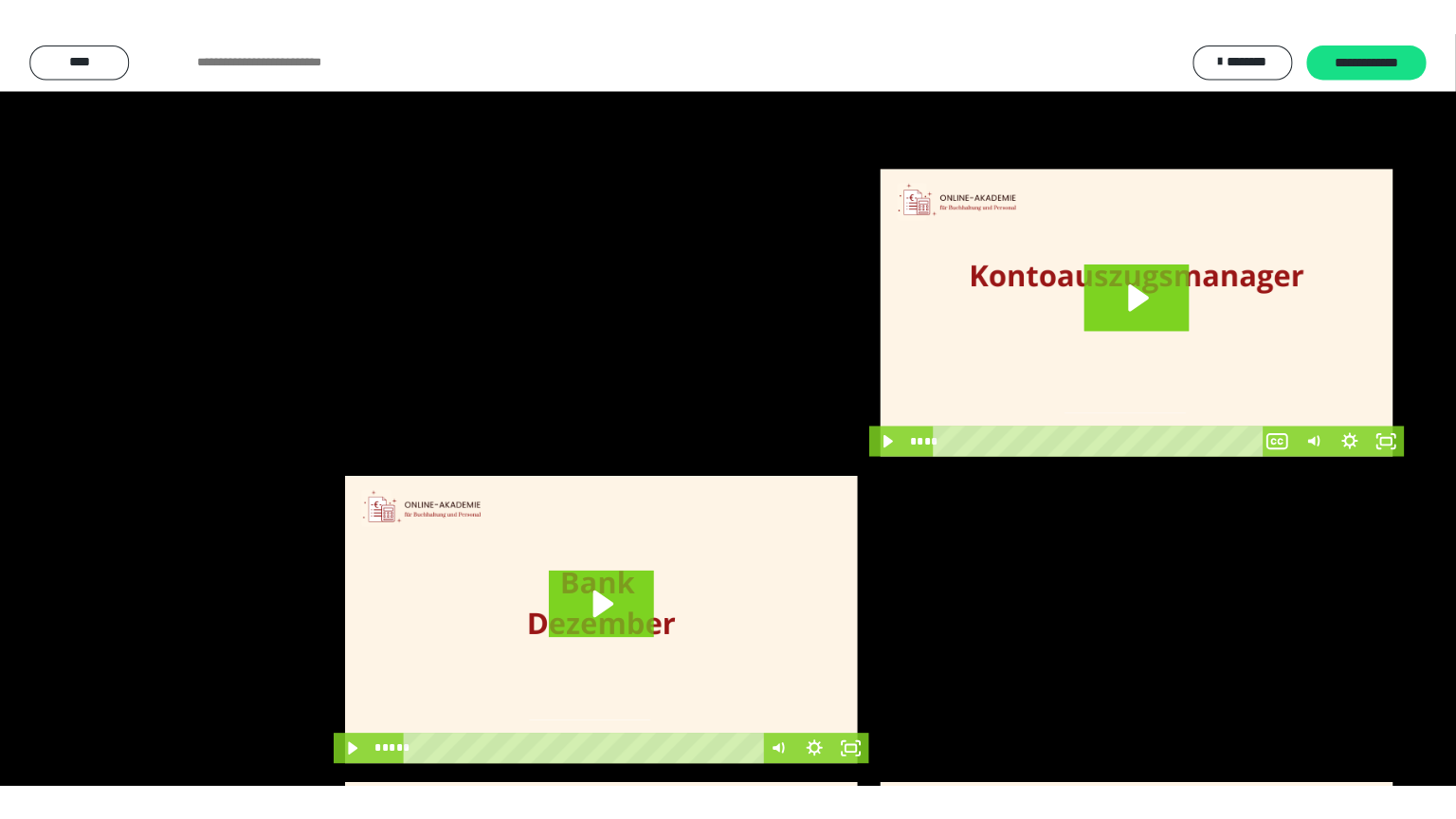 scroll, scrollTop: 3680, scrollLeft: 0, axis: vertical 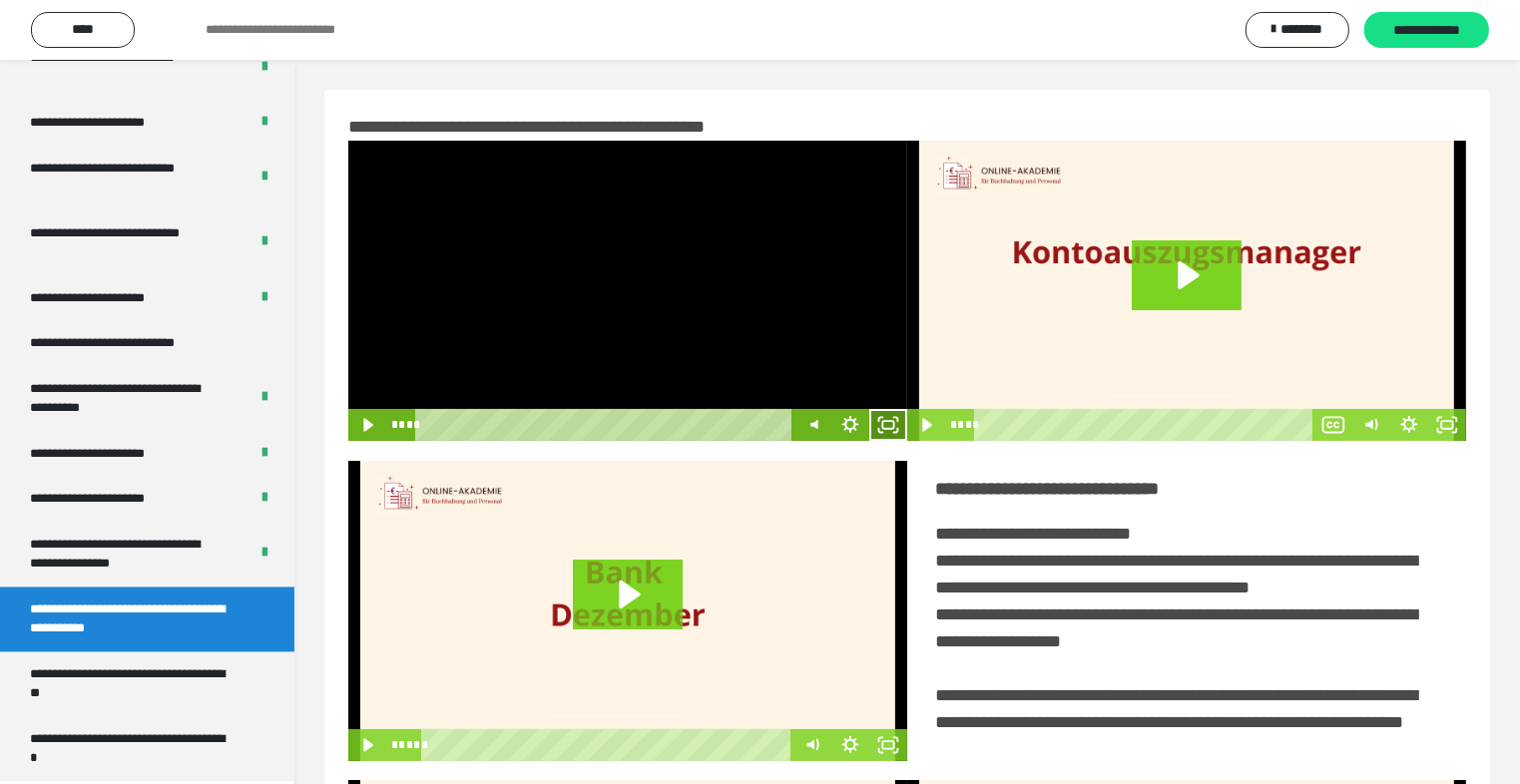click 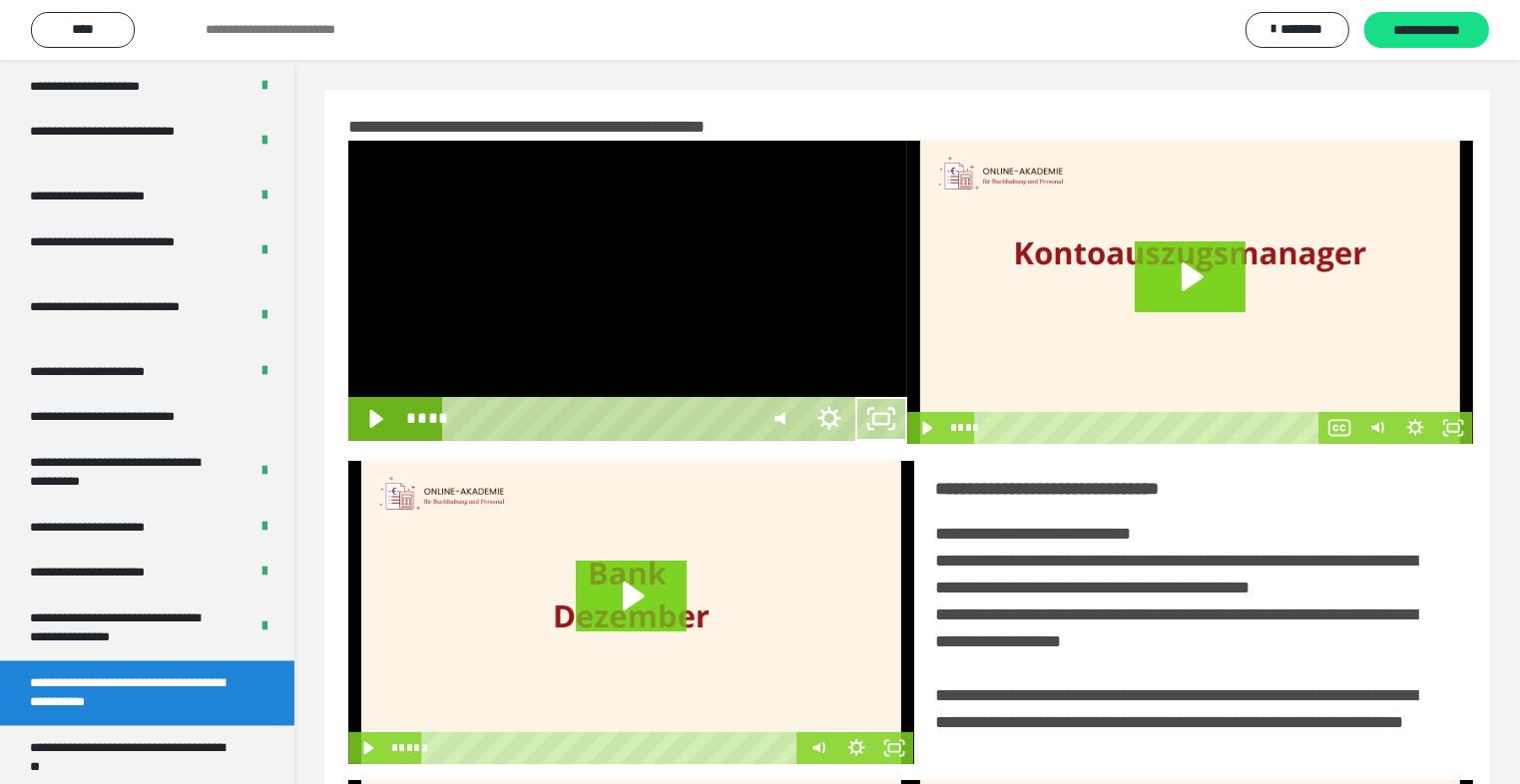 scroll, scrollTop: 3794, scrollLeft: 0, axis: vertical 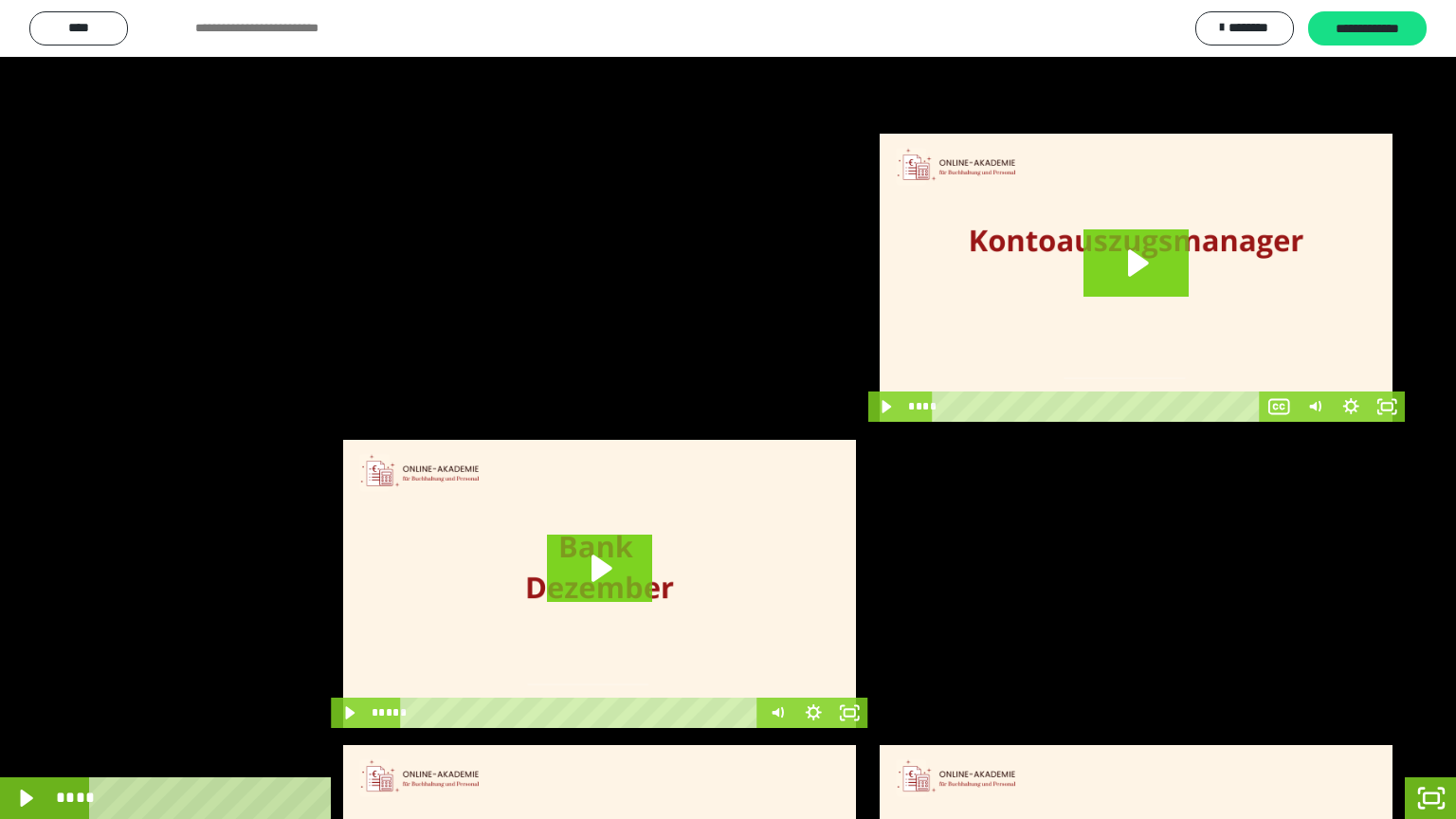 click at bounding box center (728, 410) 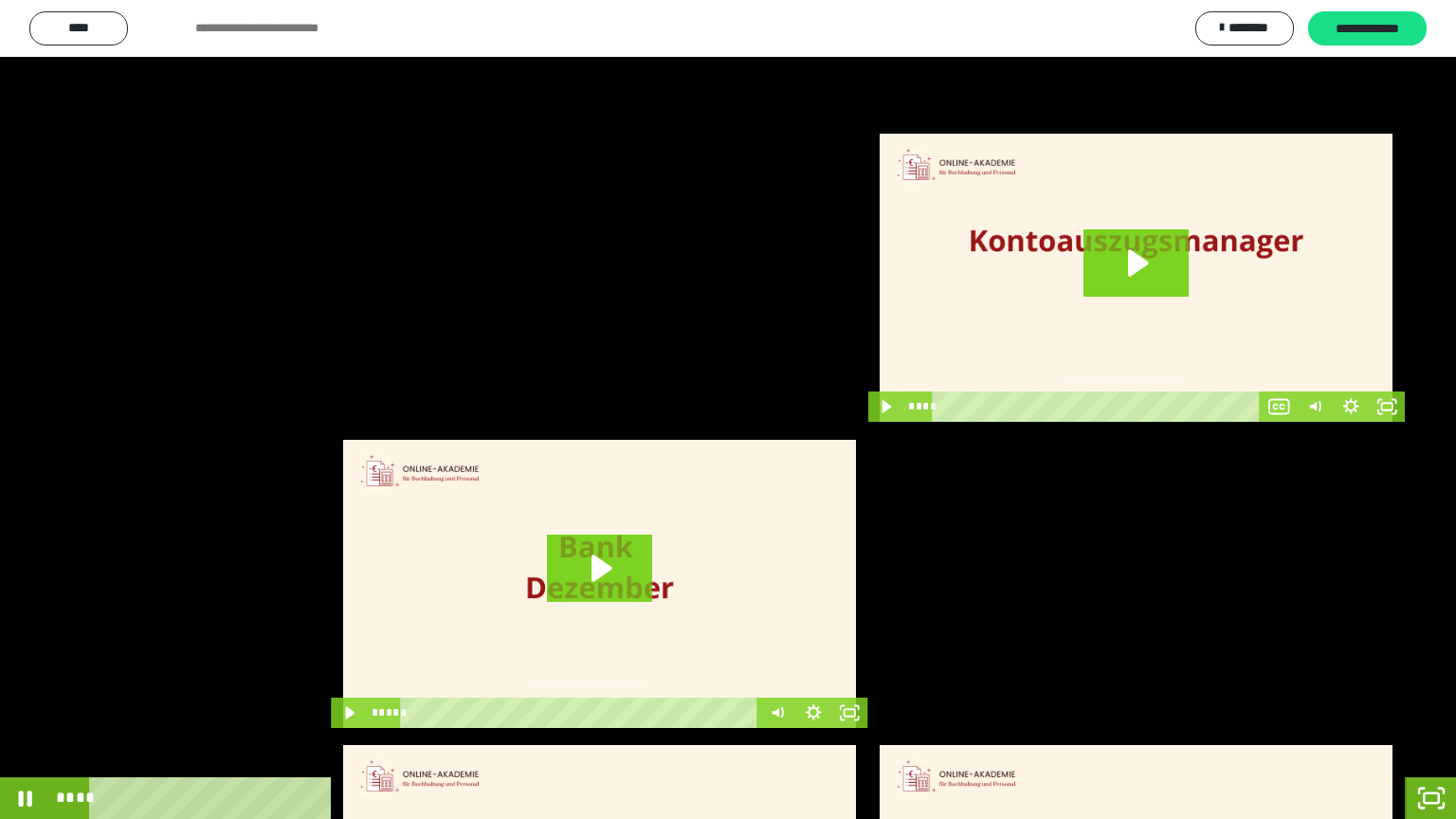 click 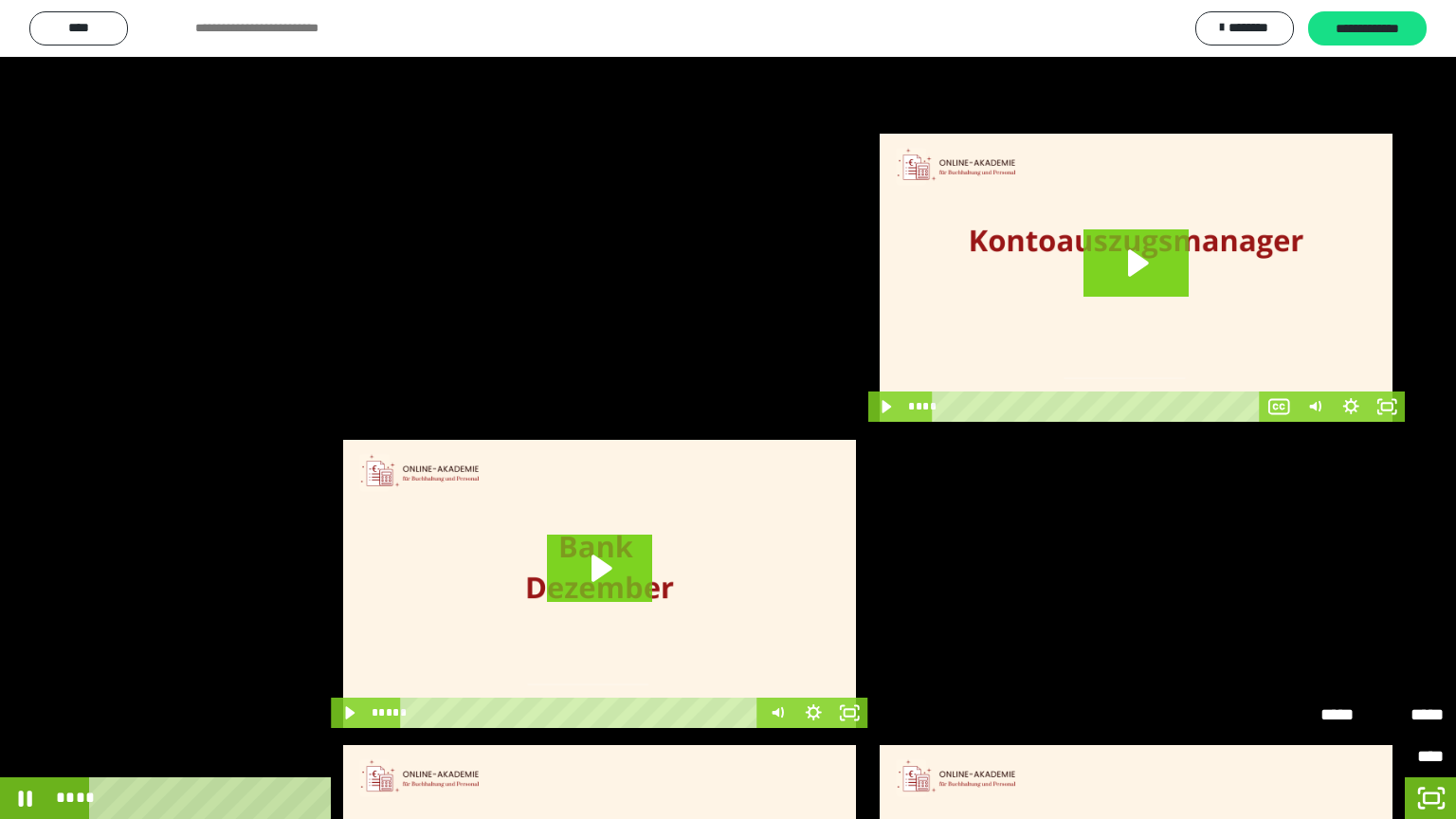 click on "*****" at bounding box center (1351, 715) 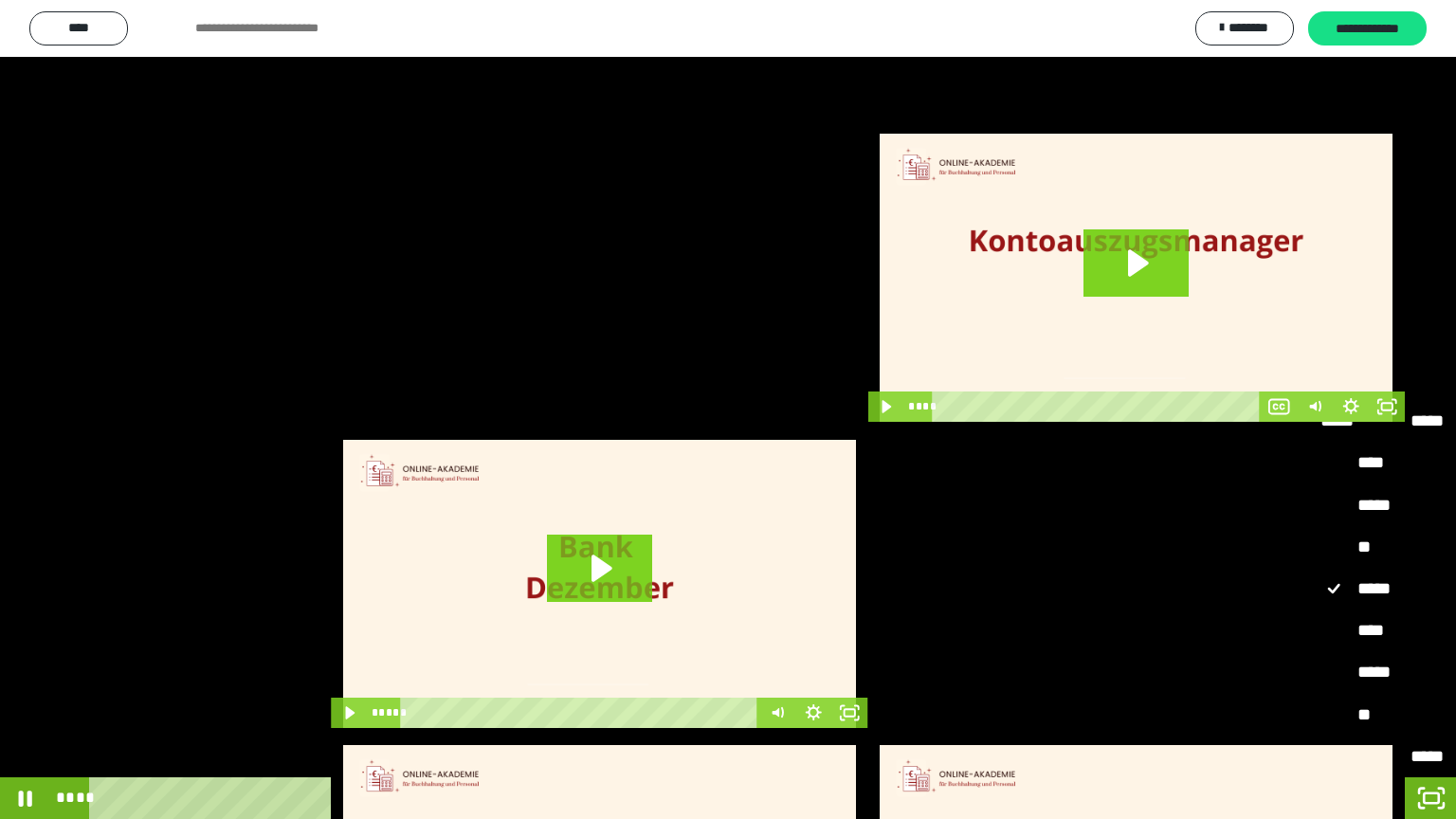 click on "*****" at bounding box center (1382, 673) 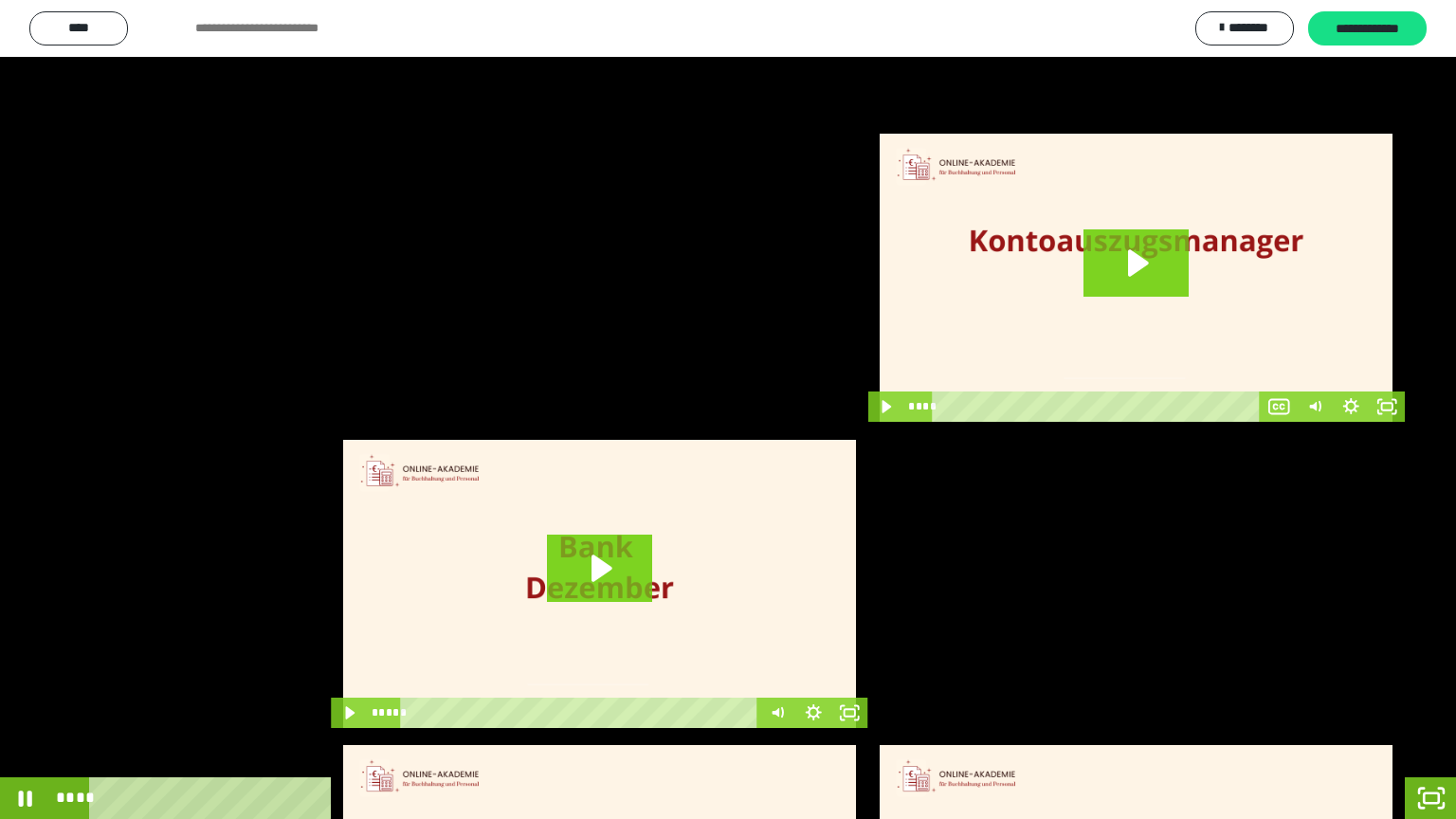 click at bounding box center [728, 410] 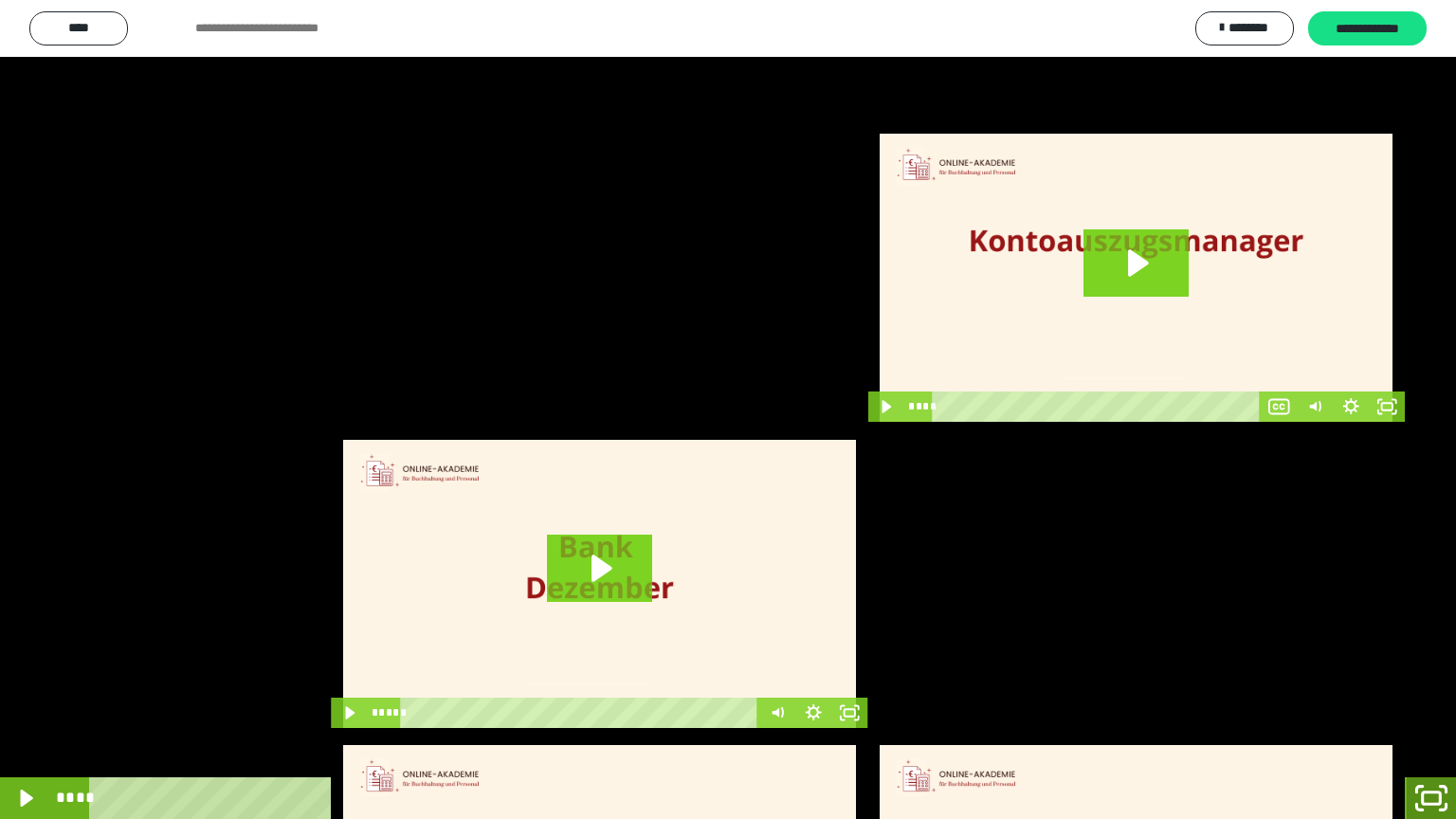 click 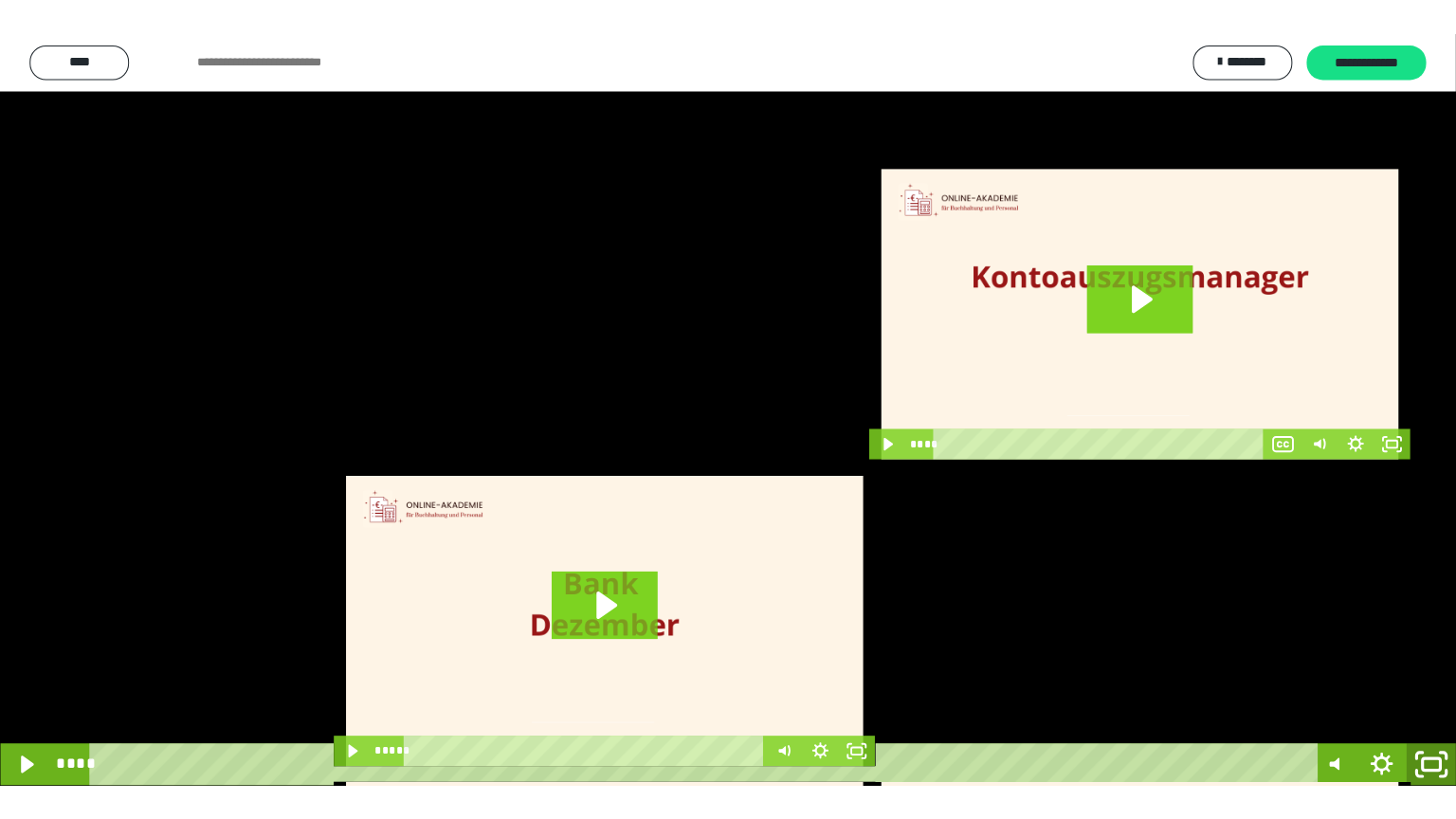 scroll, scrollTop: 3680, scrollLeft: 0, axis: vertical 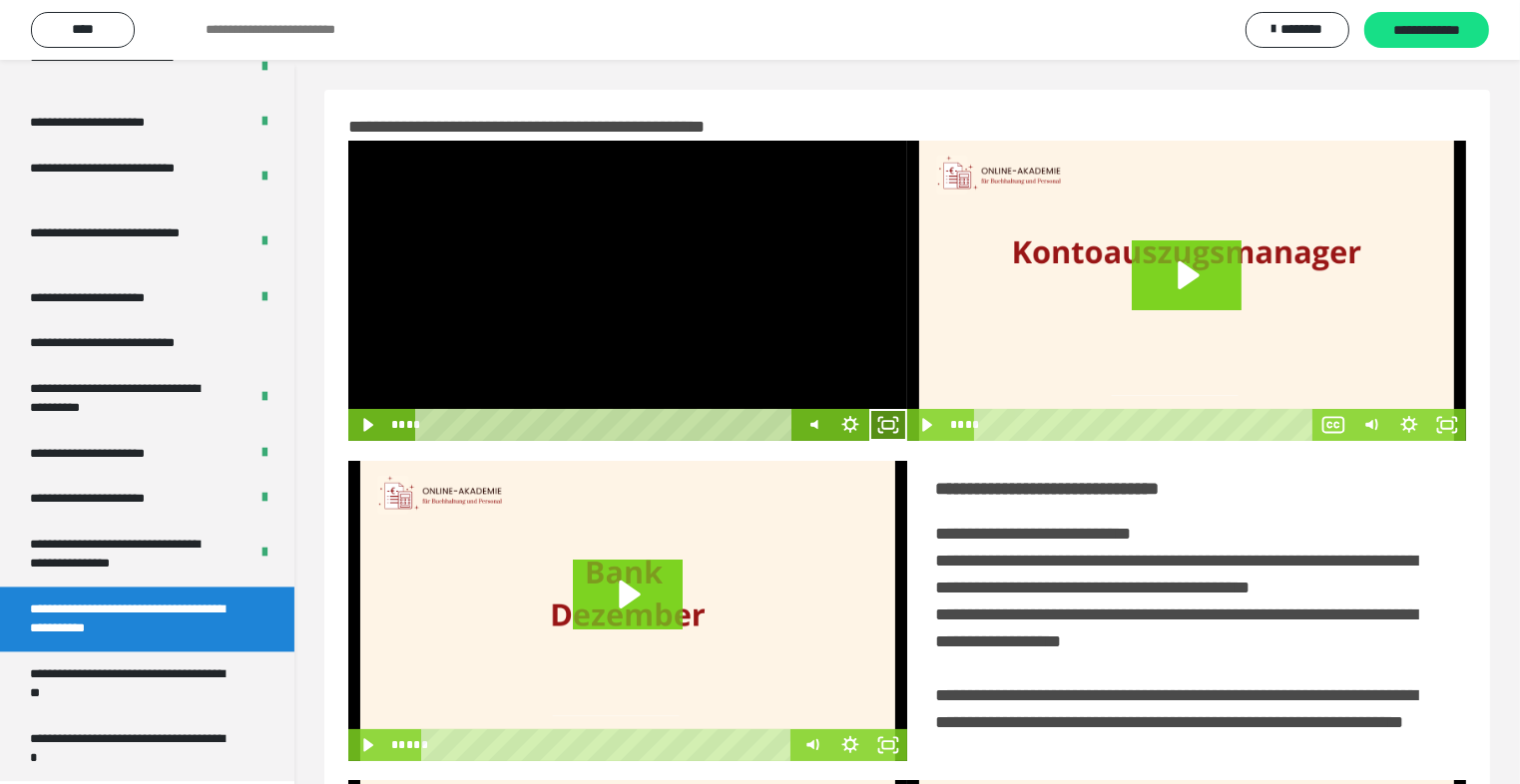 click 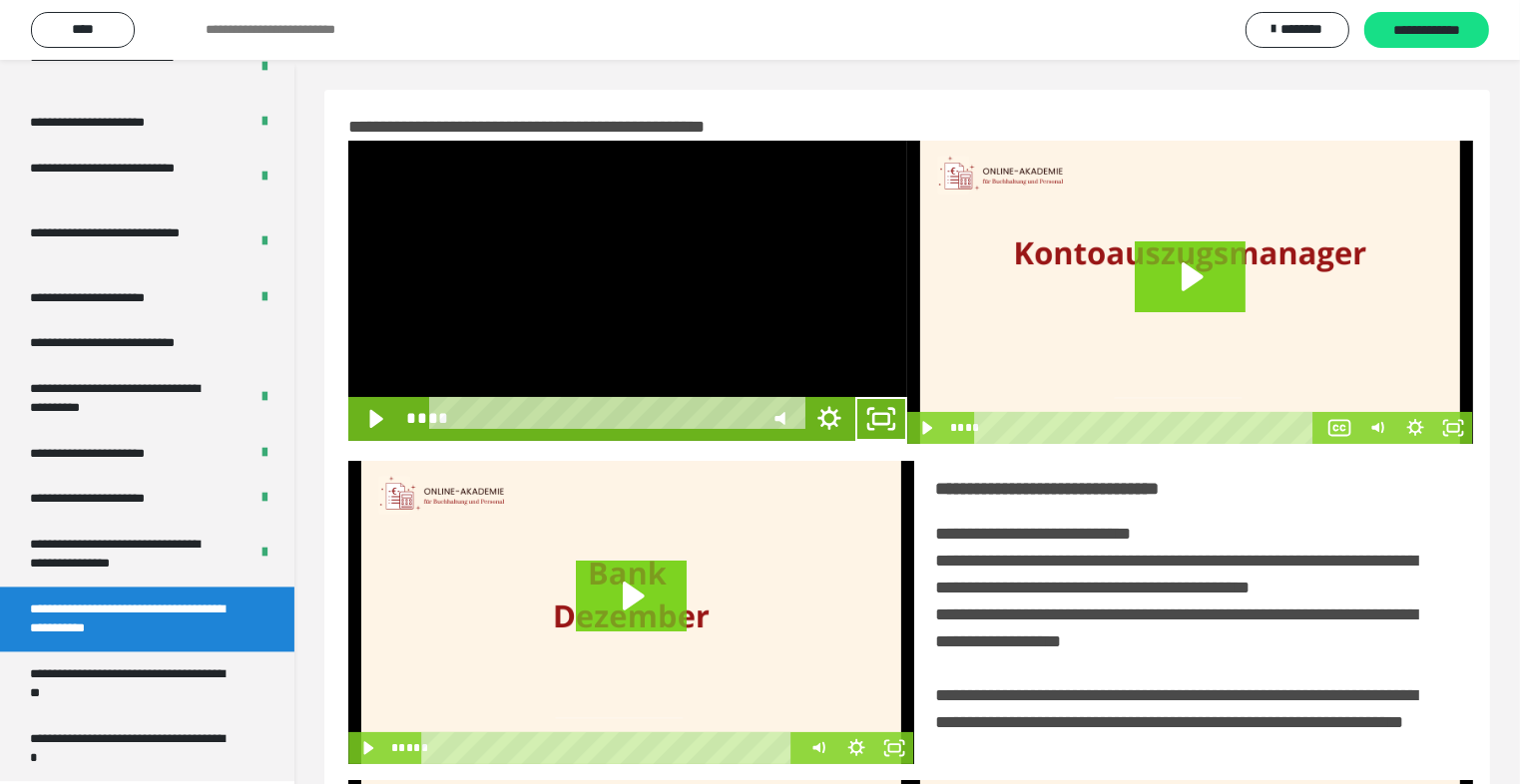 scroll, scrollTop: 3794, scrollLeft: 0, axis: vertical 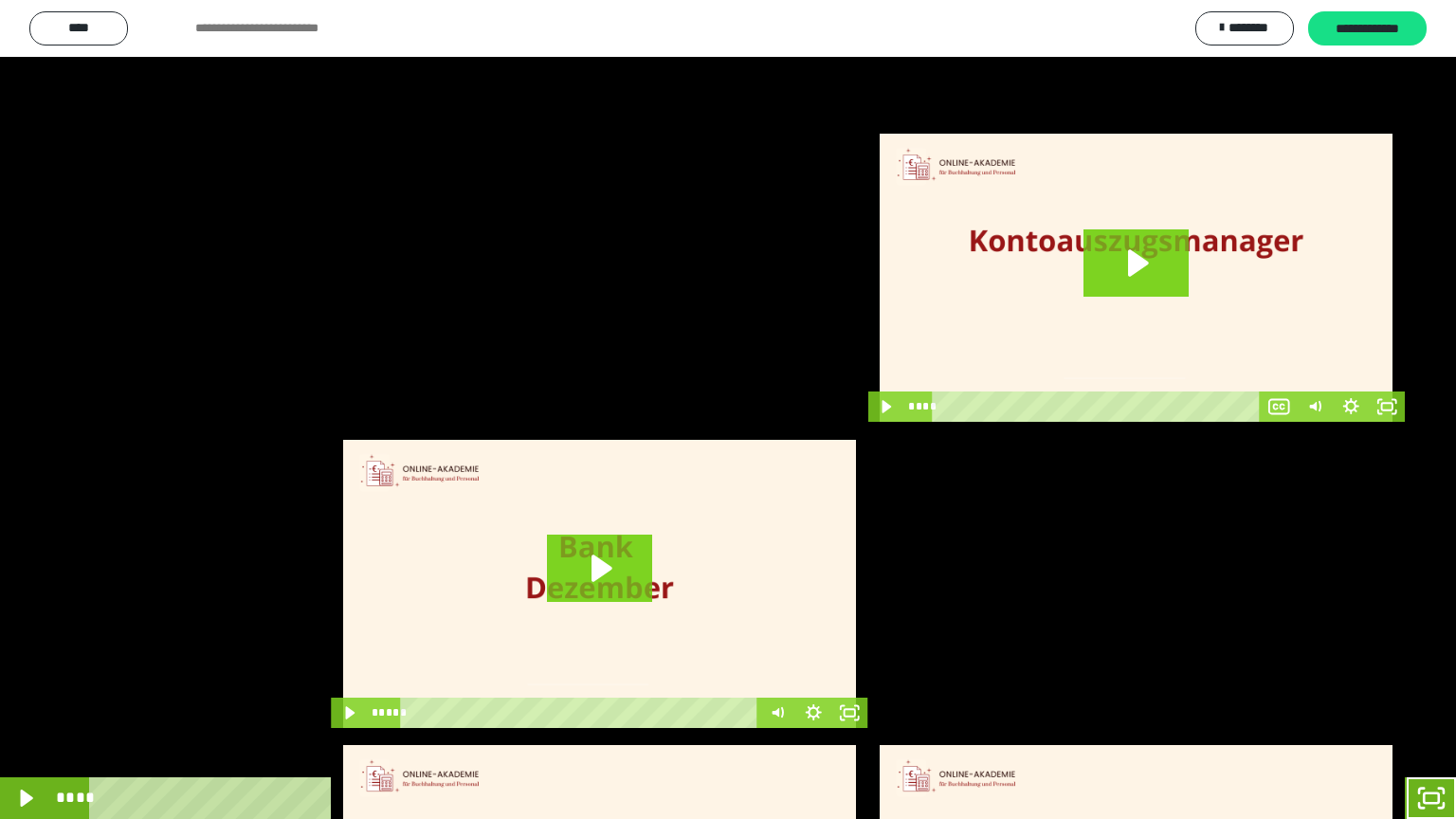 click at bounding box center (728, 410) 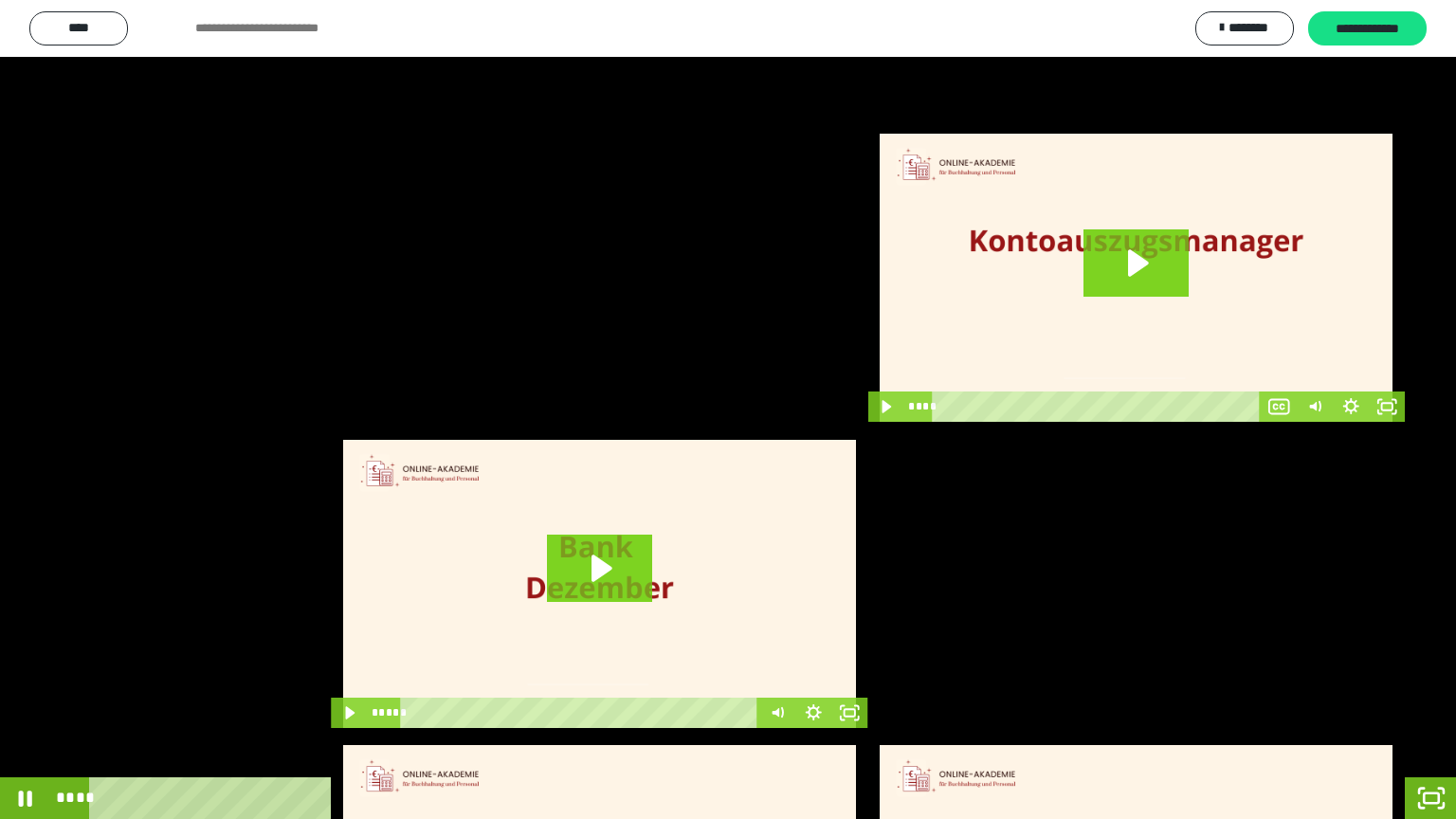 click at bounding box center (728, 410) 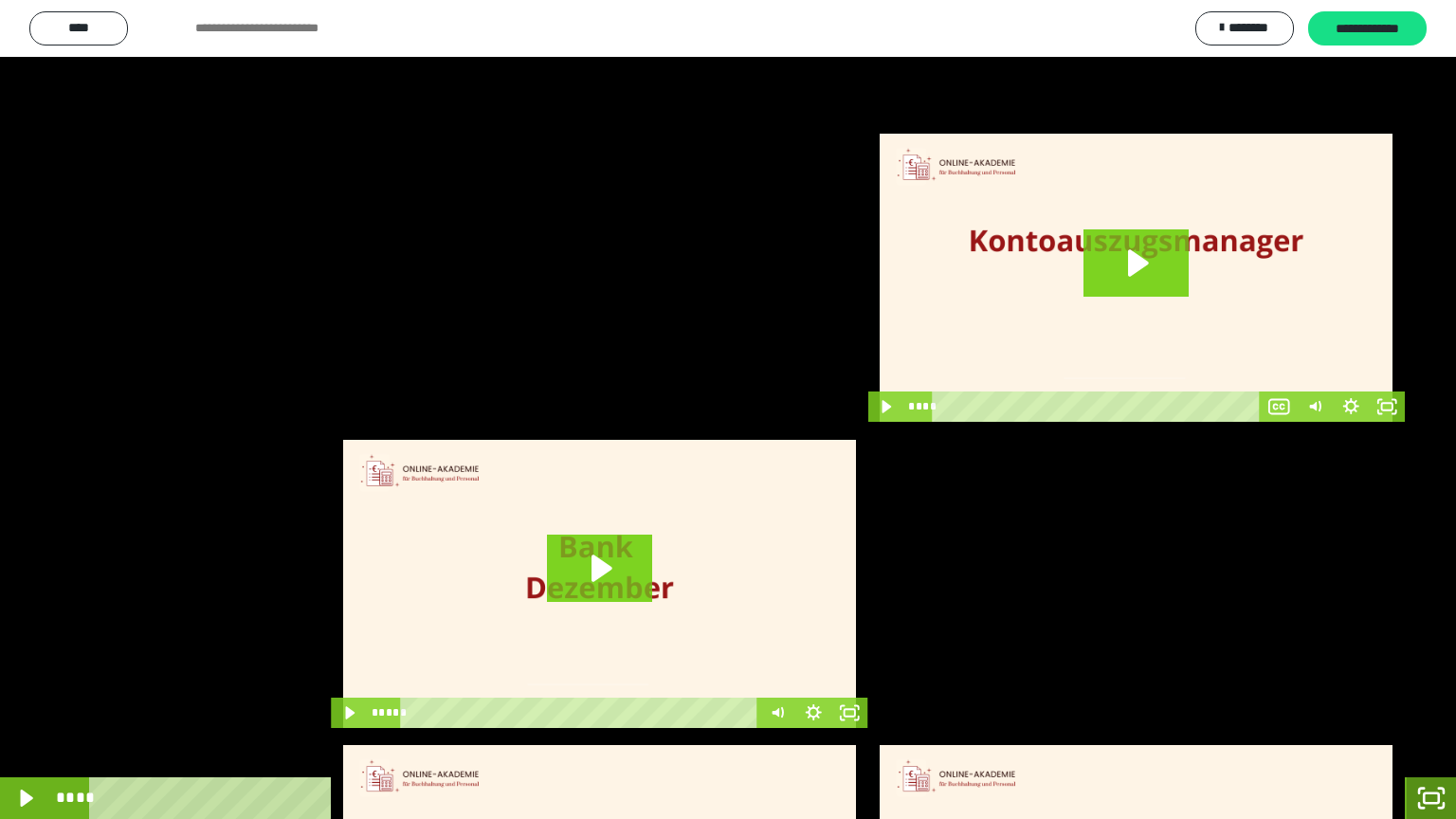 click 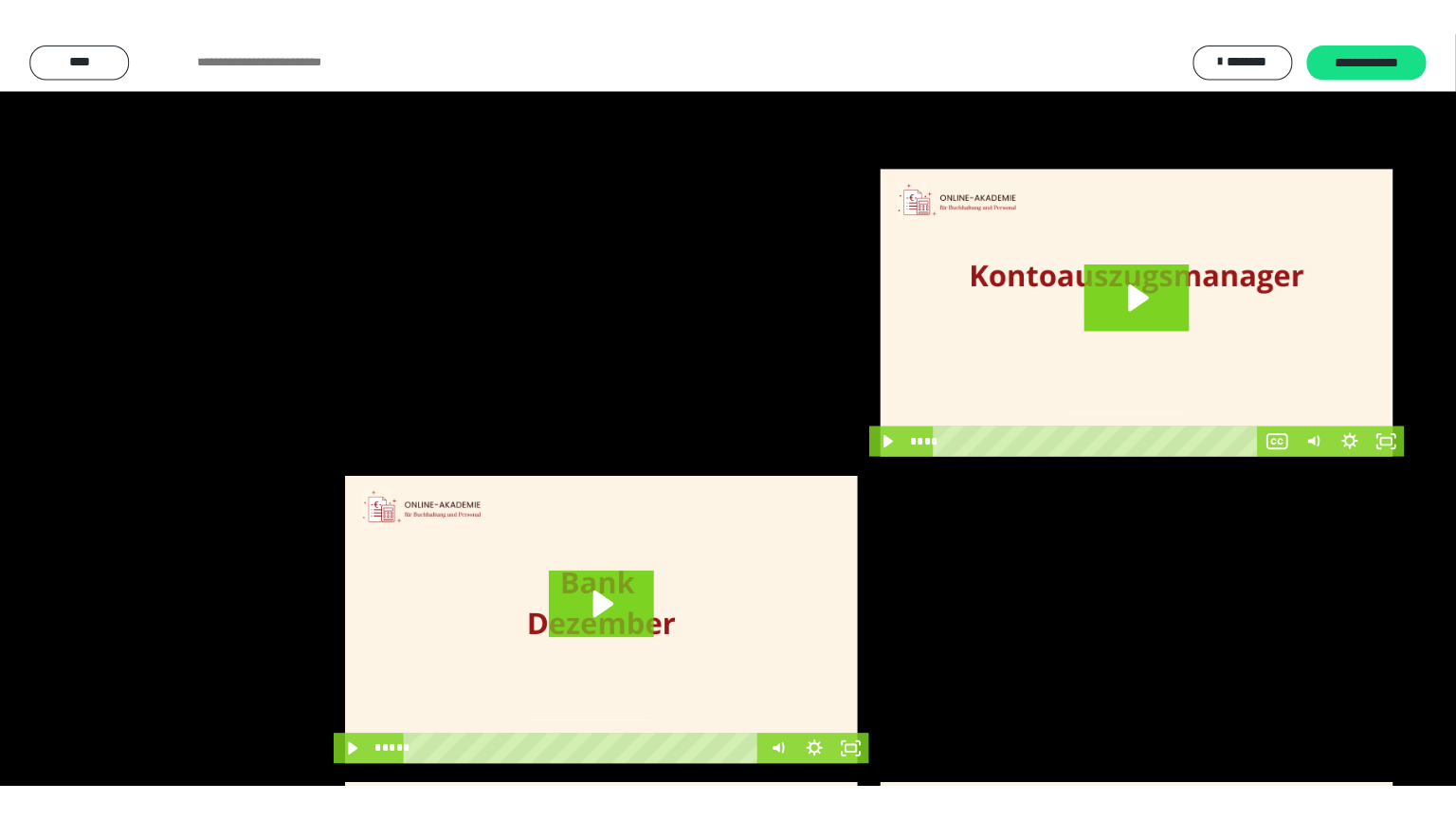 scroll, scrollTop: 3680, scrollLeft: 0, axis: vertical 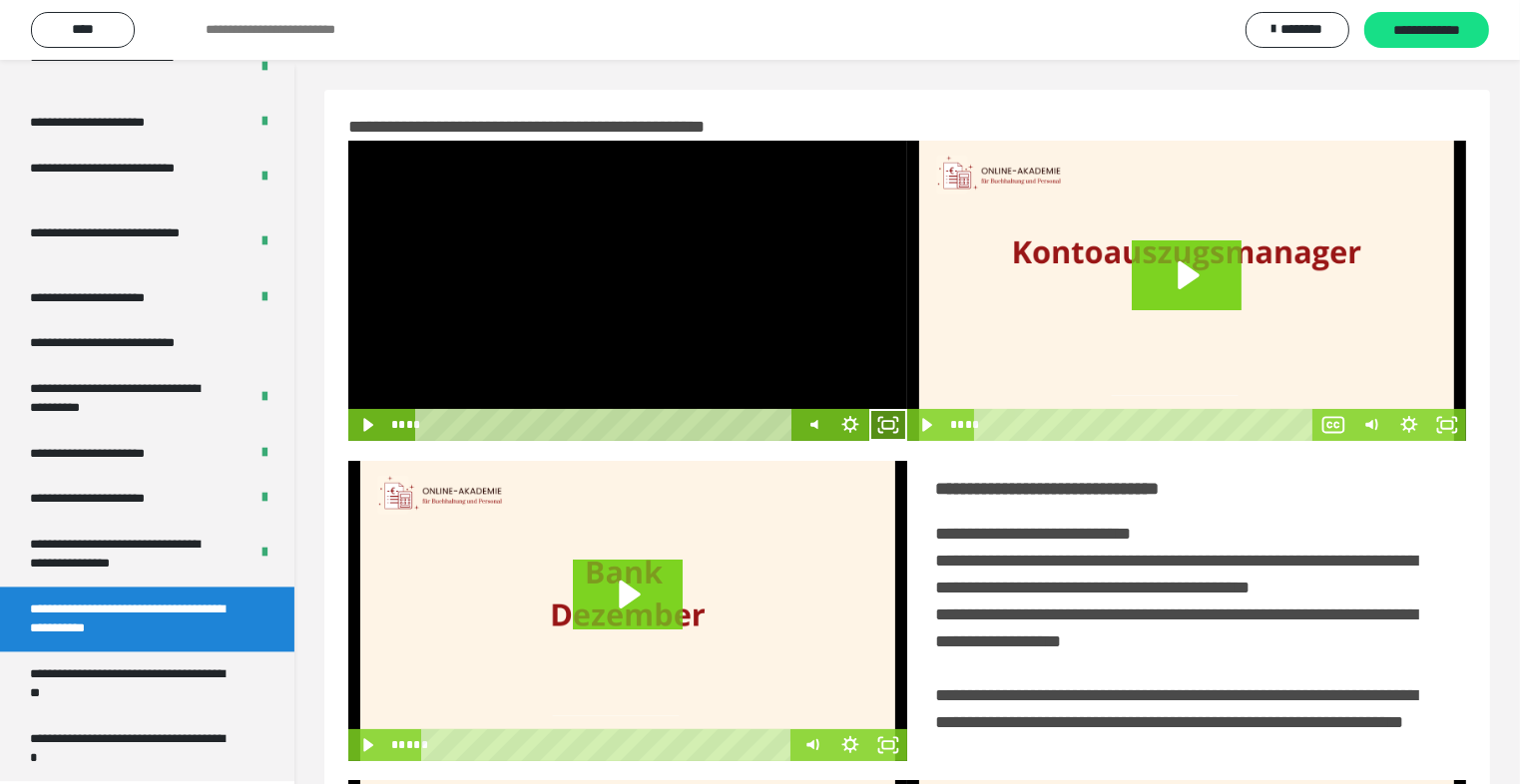 drag, startPoint x: 882, startPoint y: 420, endPoint x: 944, endPoint y: 509, distance: 108.46658 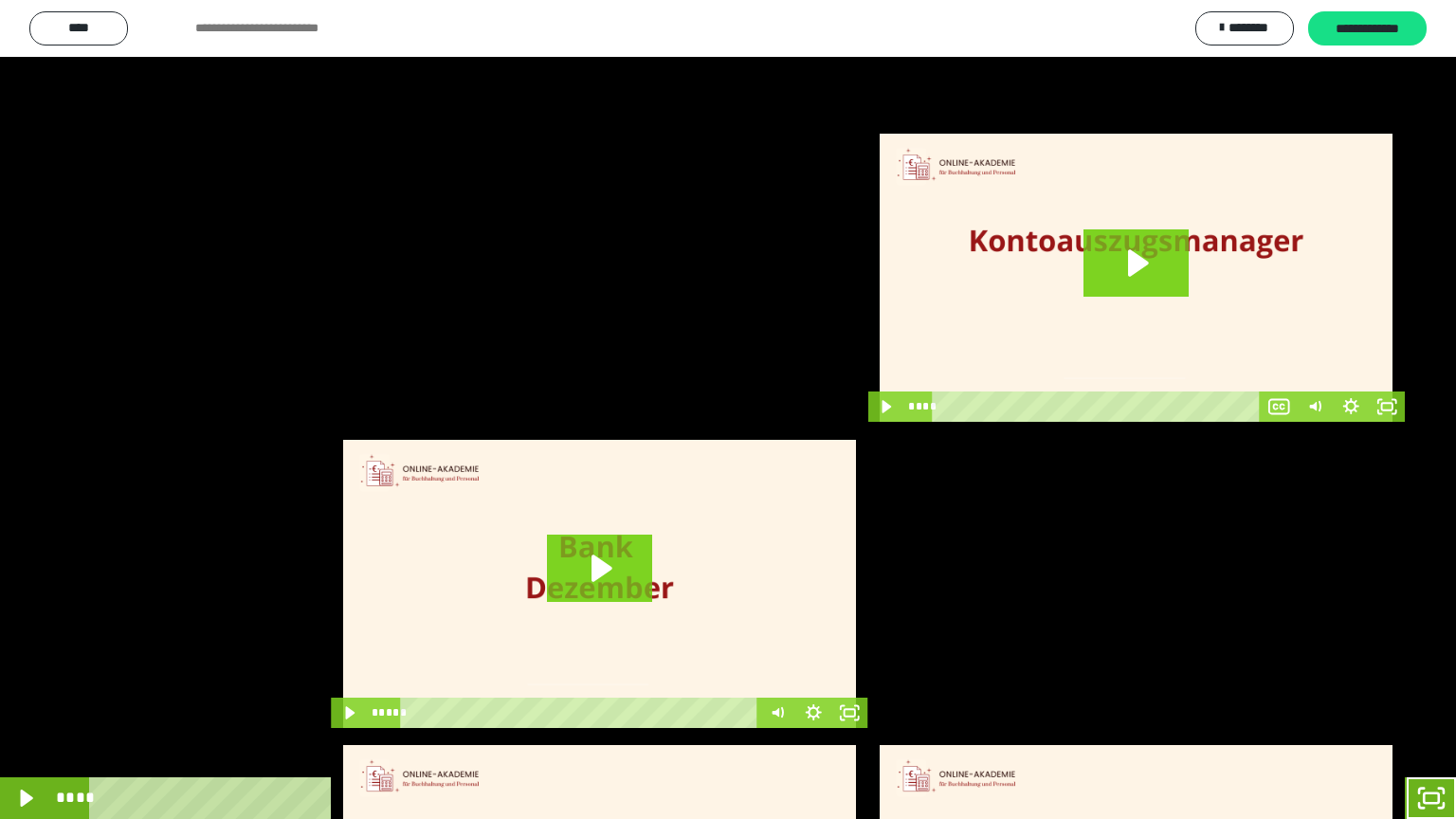 click at bounding box center (728, 410) 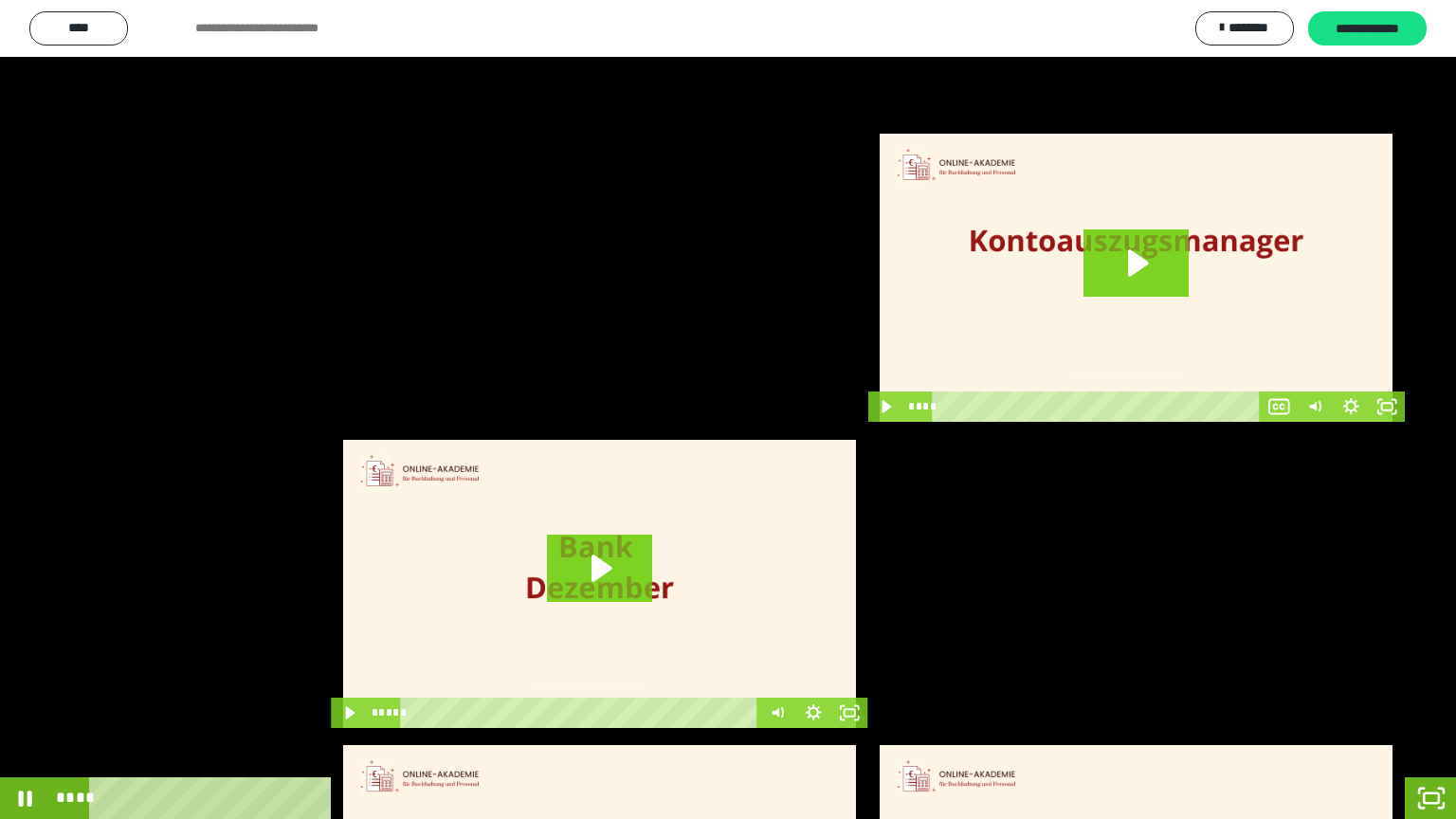 click at bounding box center [728, 410] 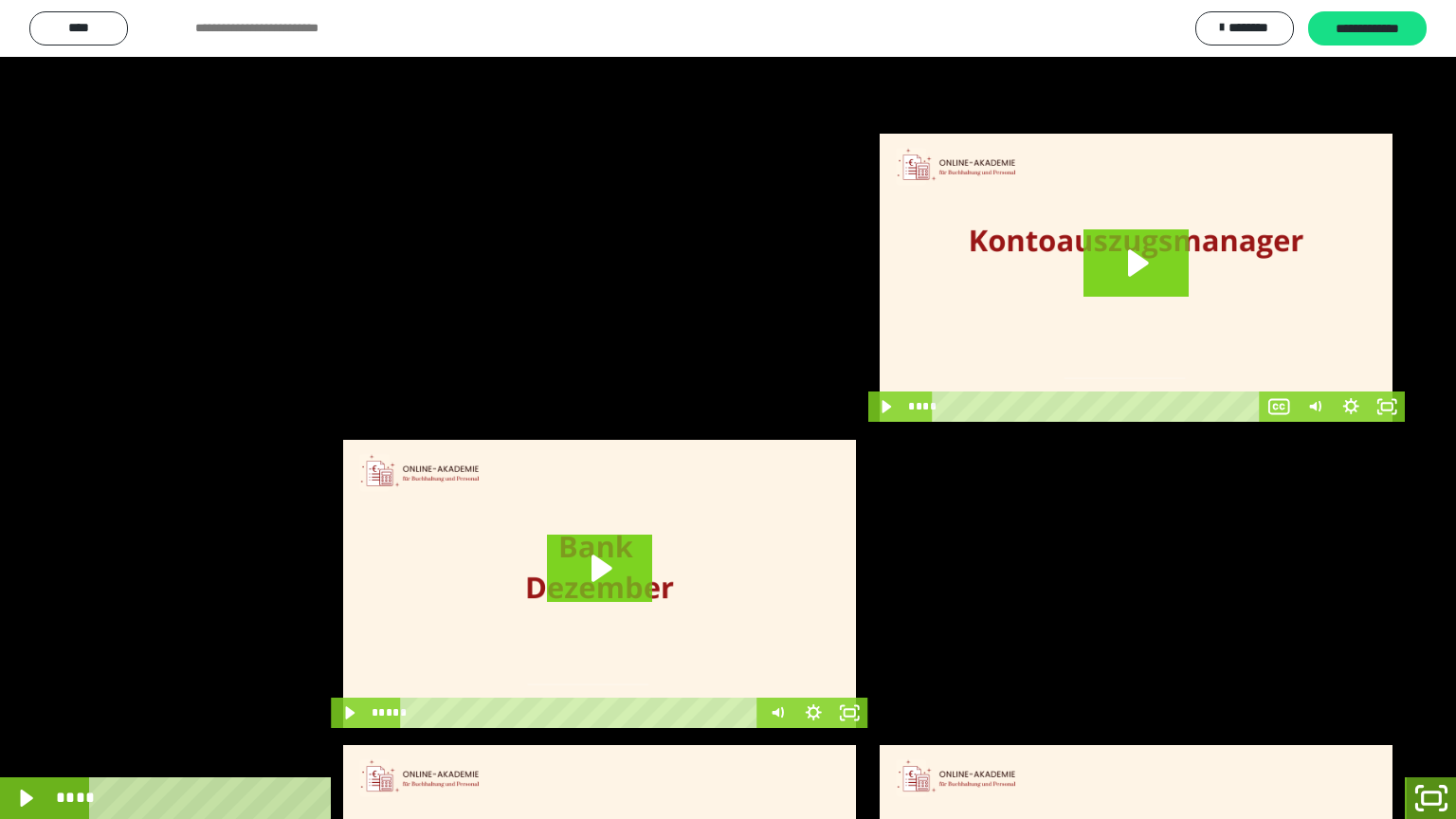 click 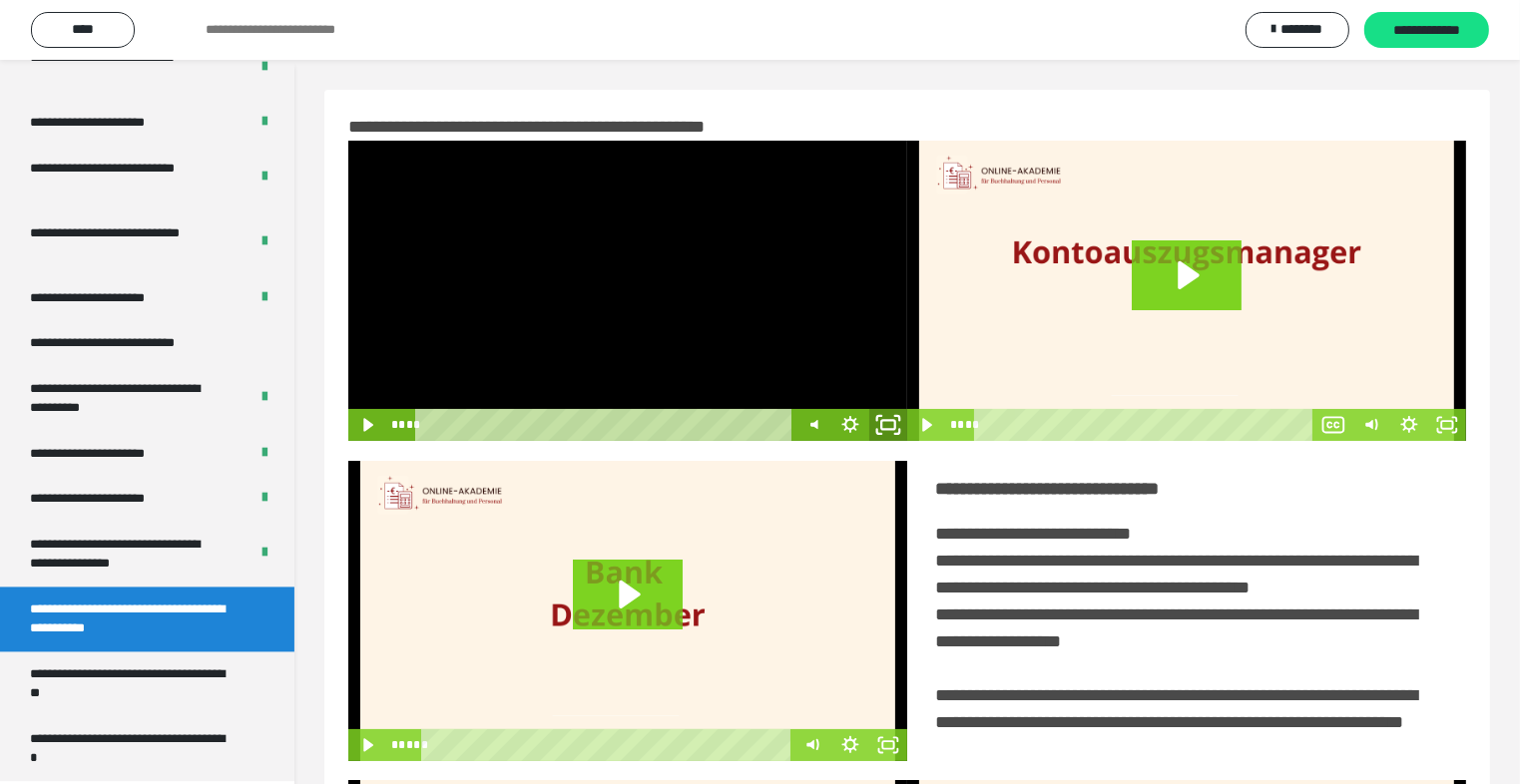 click 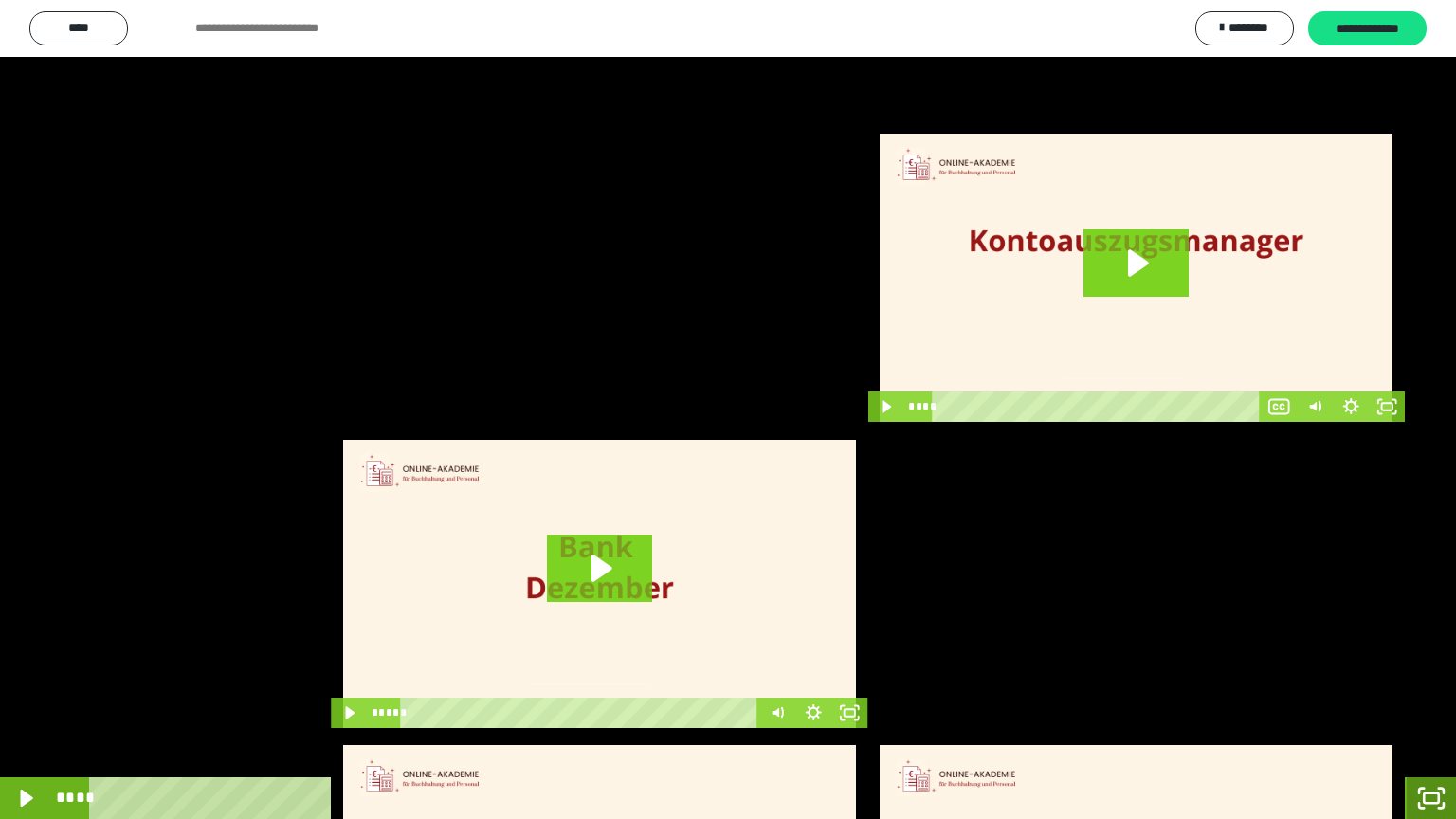 click 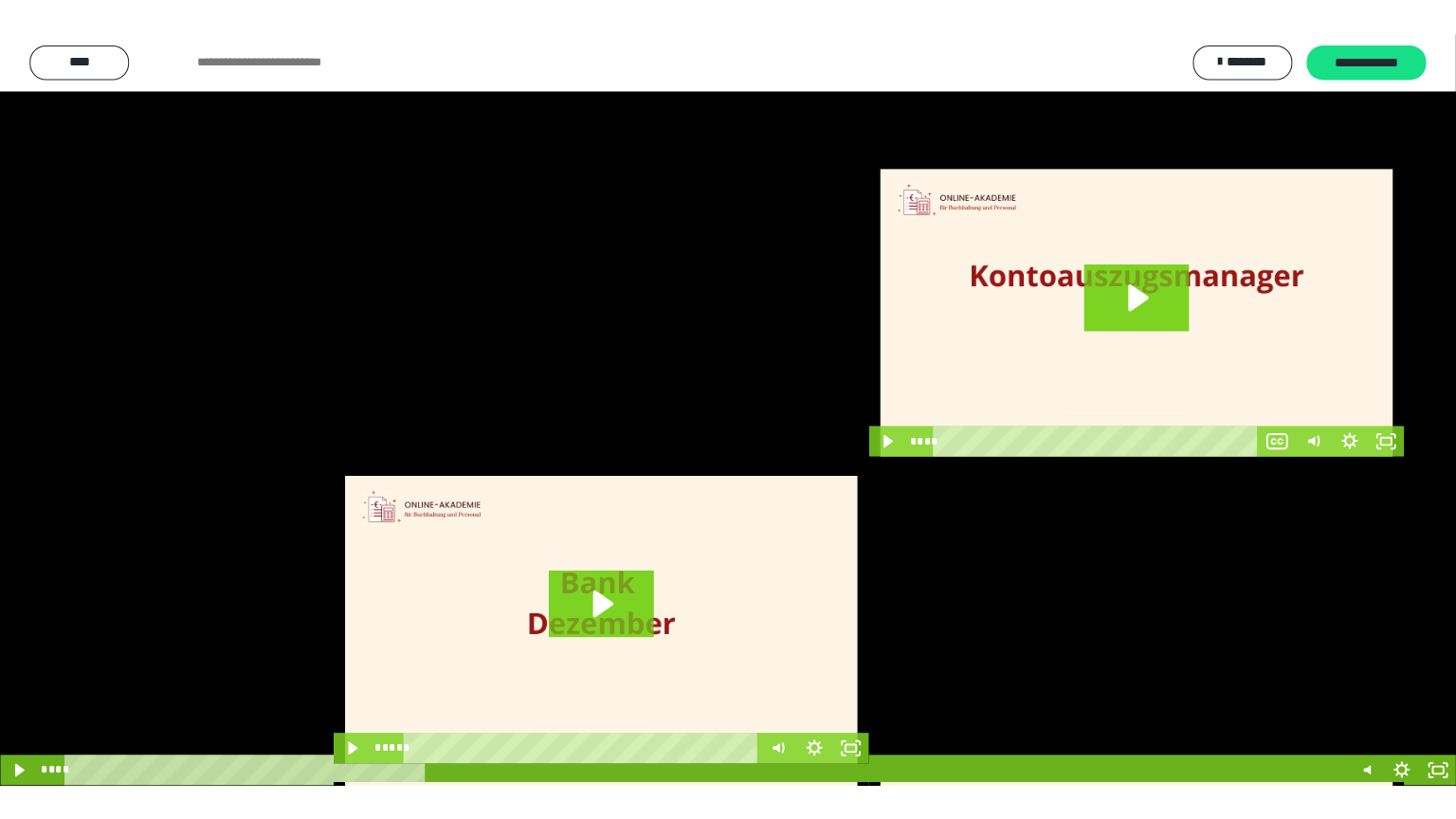 scroll, scrollTop: 3680, scrollLeft: 0, axis: vertical 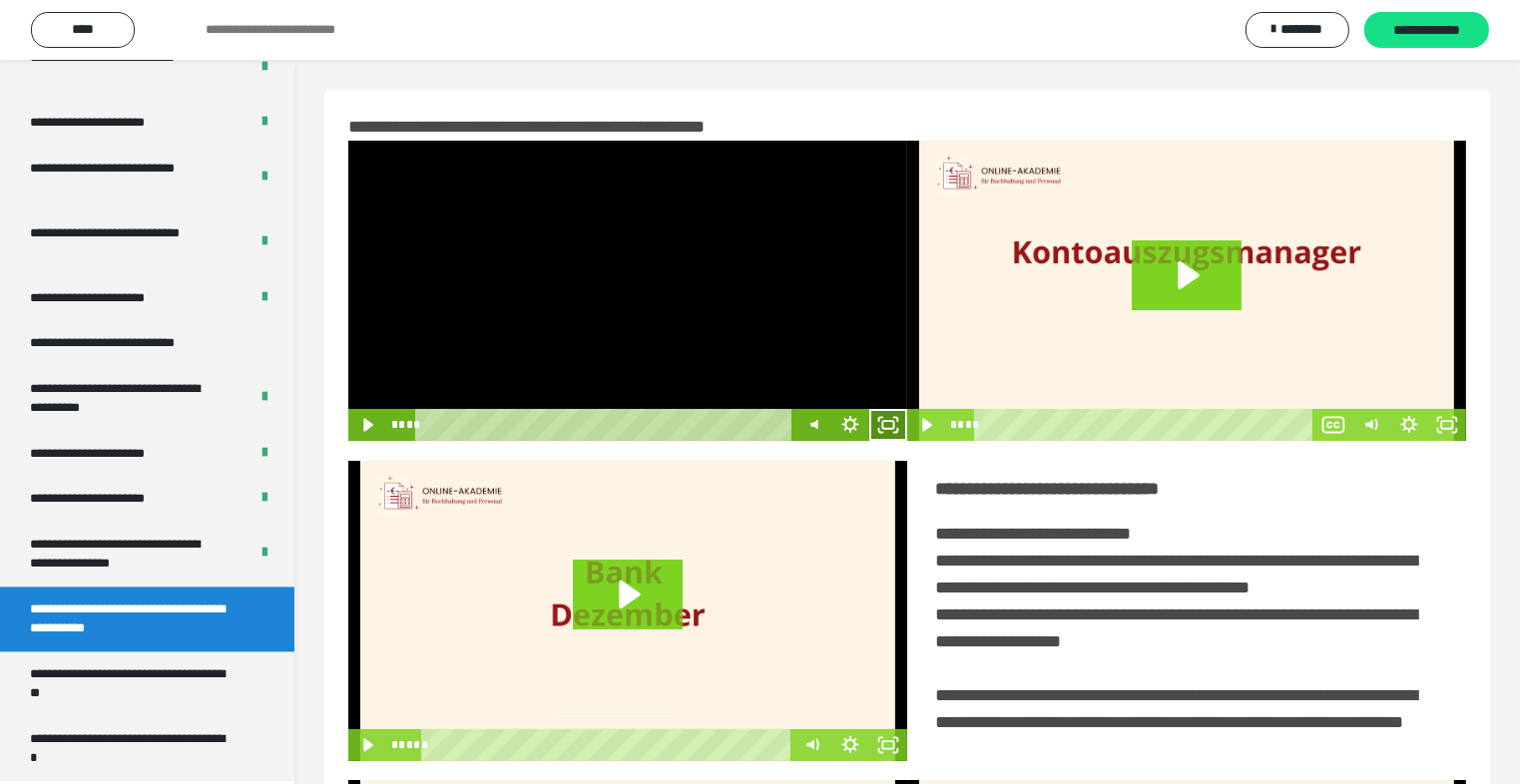 click 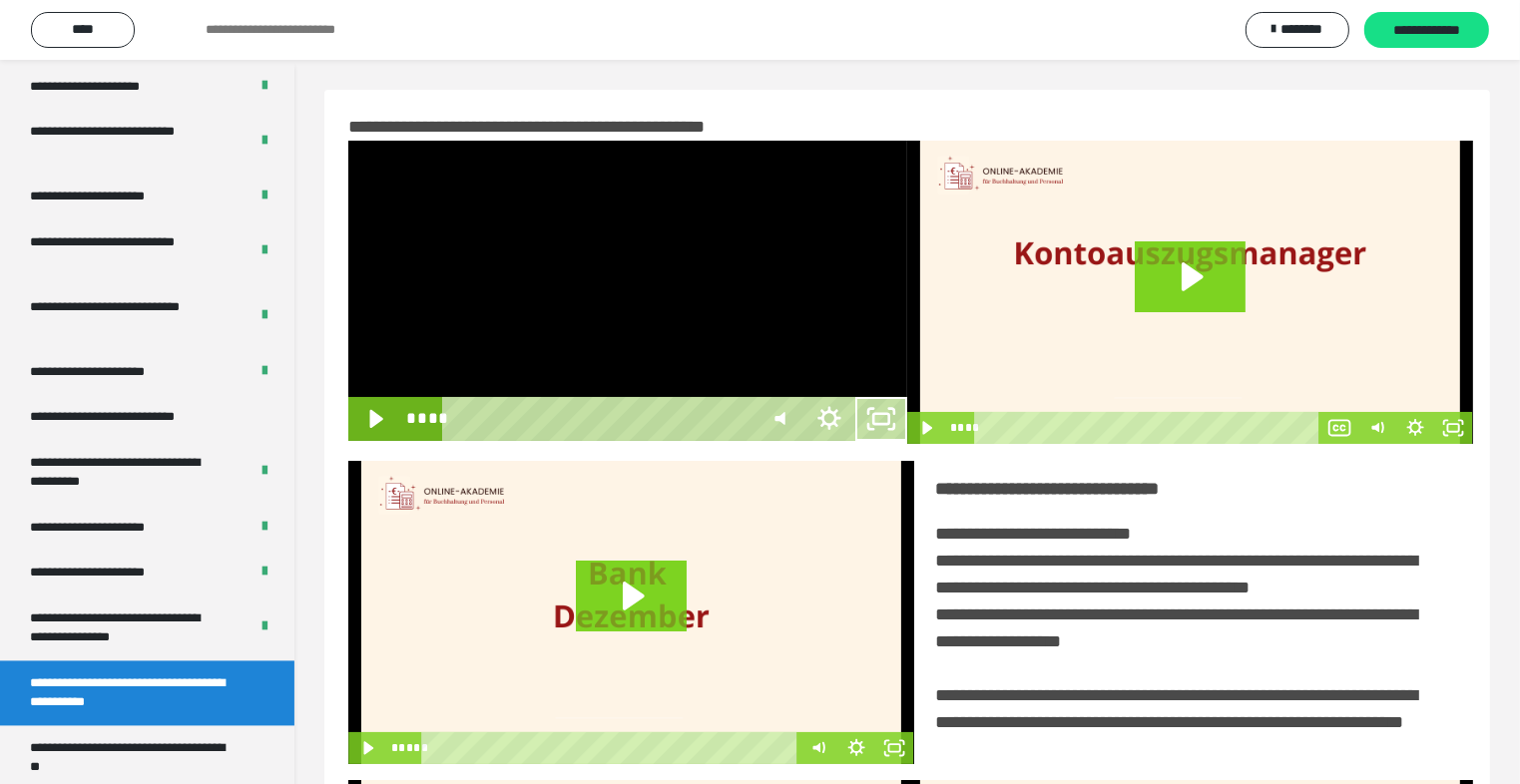 scroll, scrollTop: 3794, scrollLeft: 0, axis: vertical 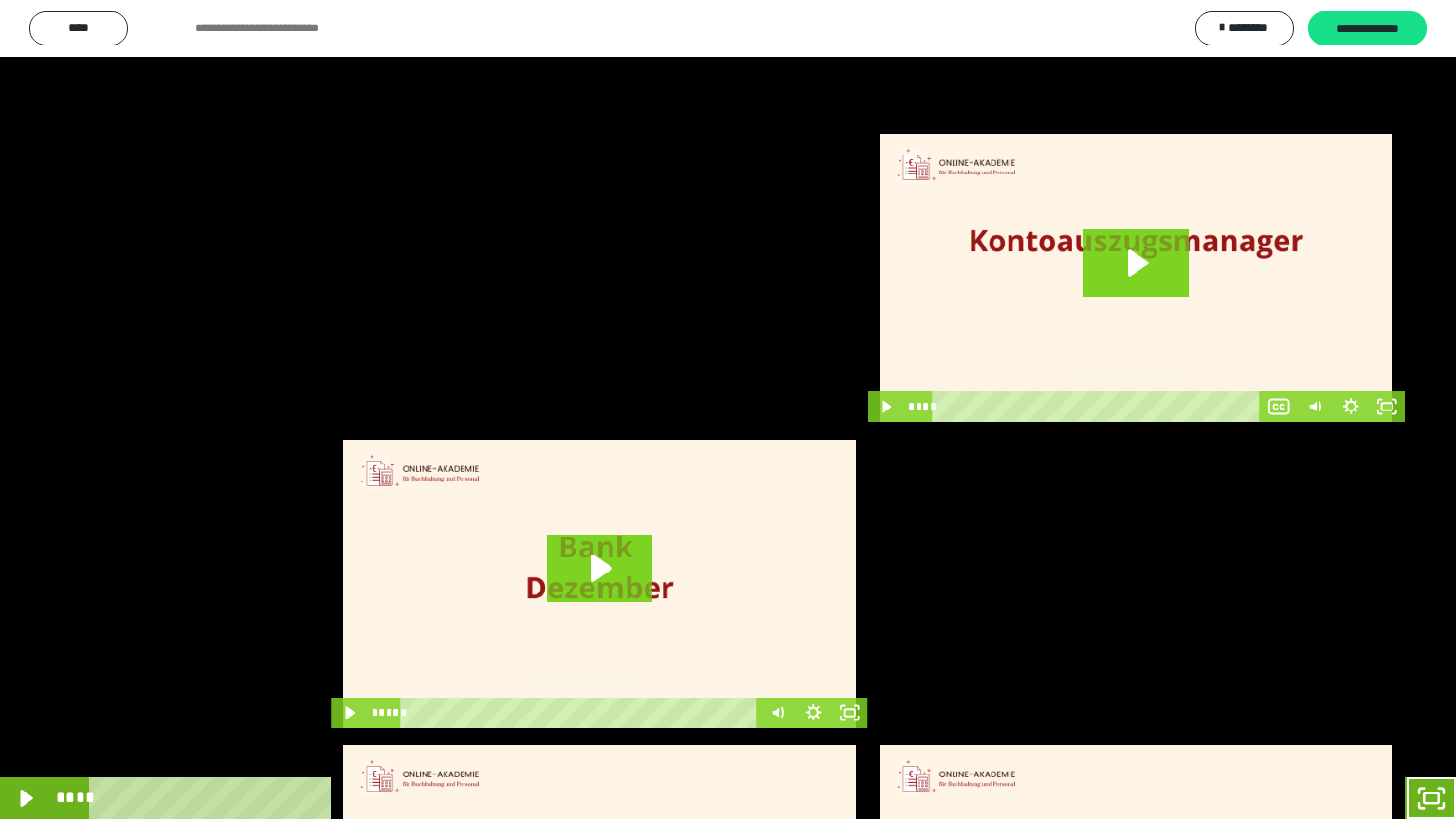 click at bounding box center (728, 410) 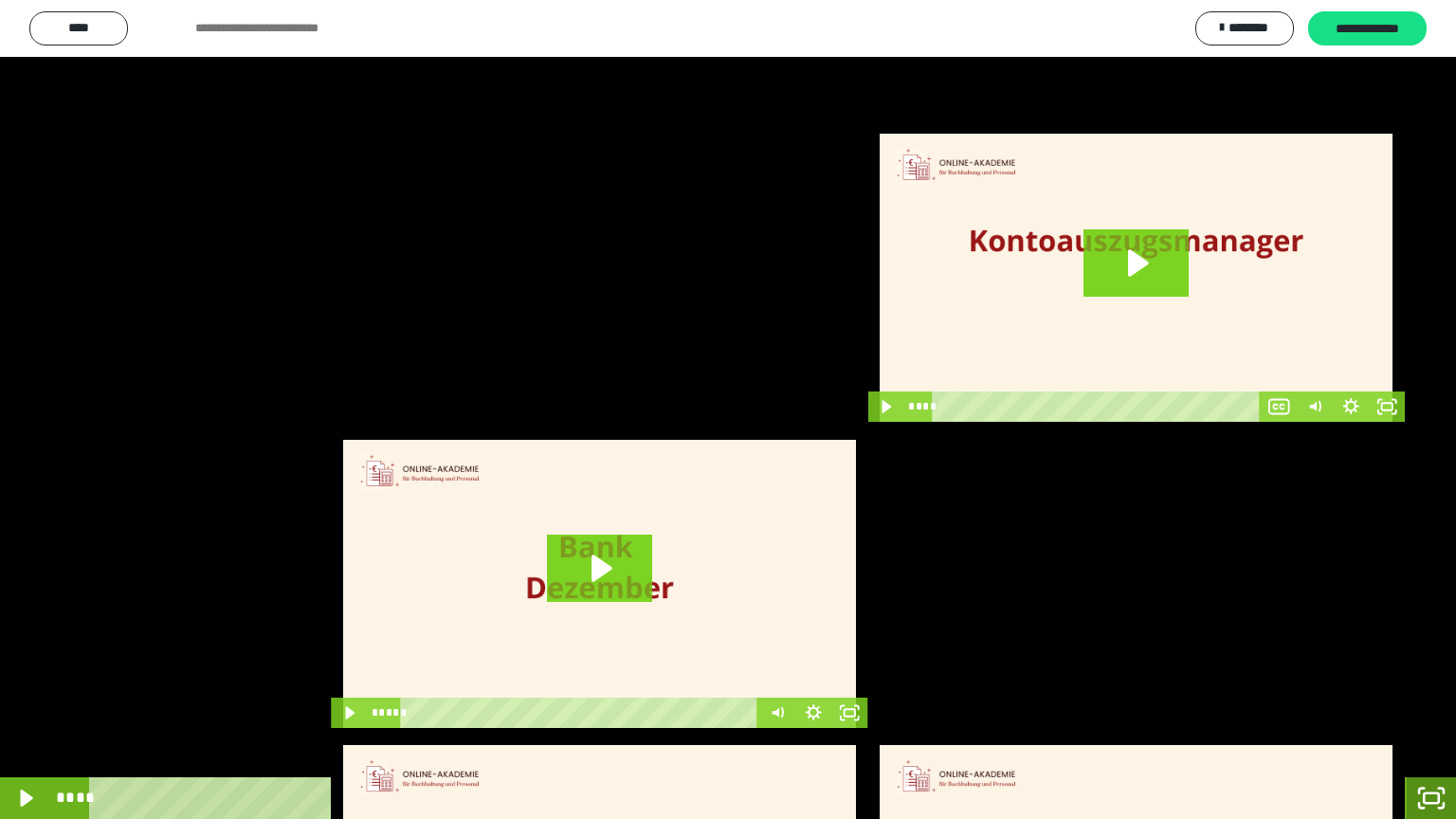 click 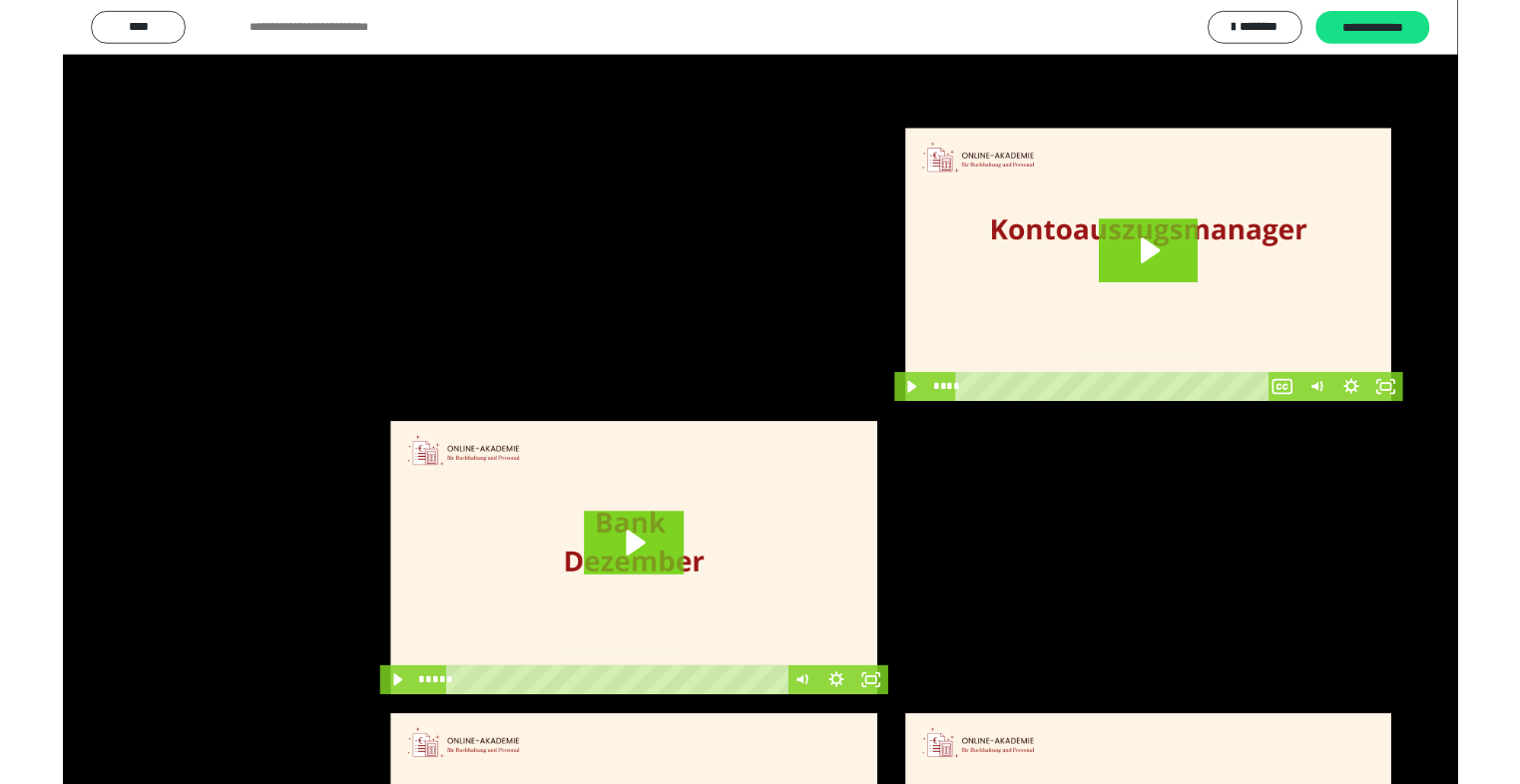 scroll, scrollTop: 3872, scrollLeft: 0, axis: vertical 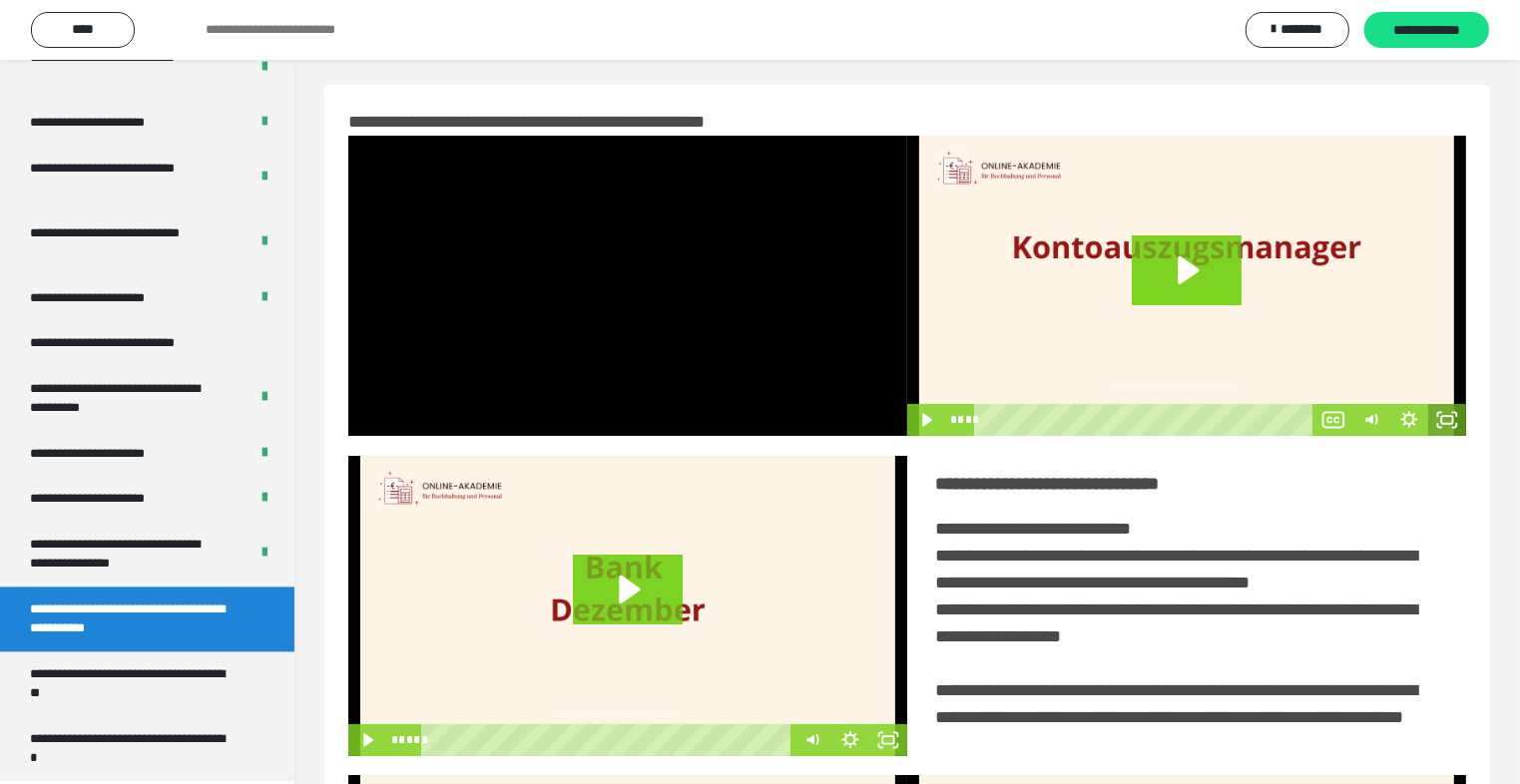 click 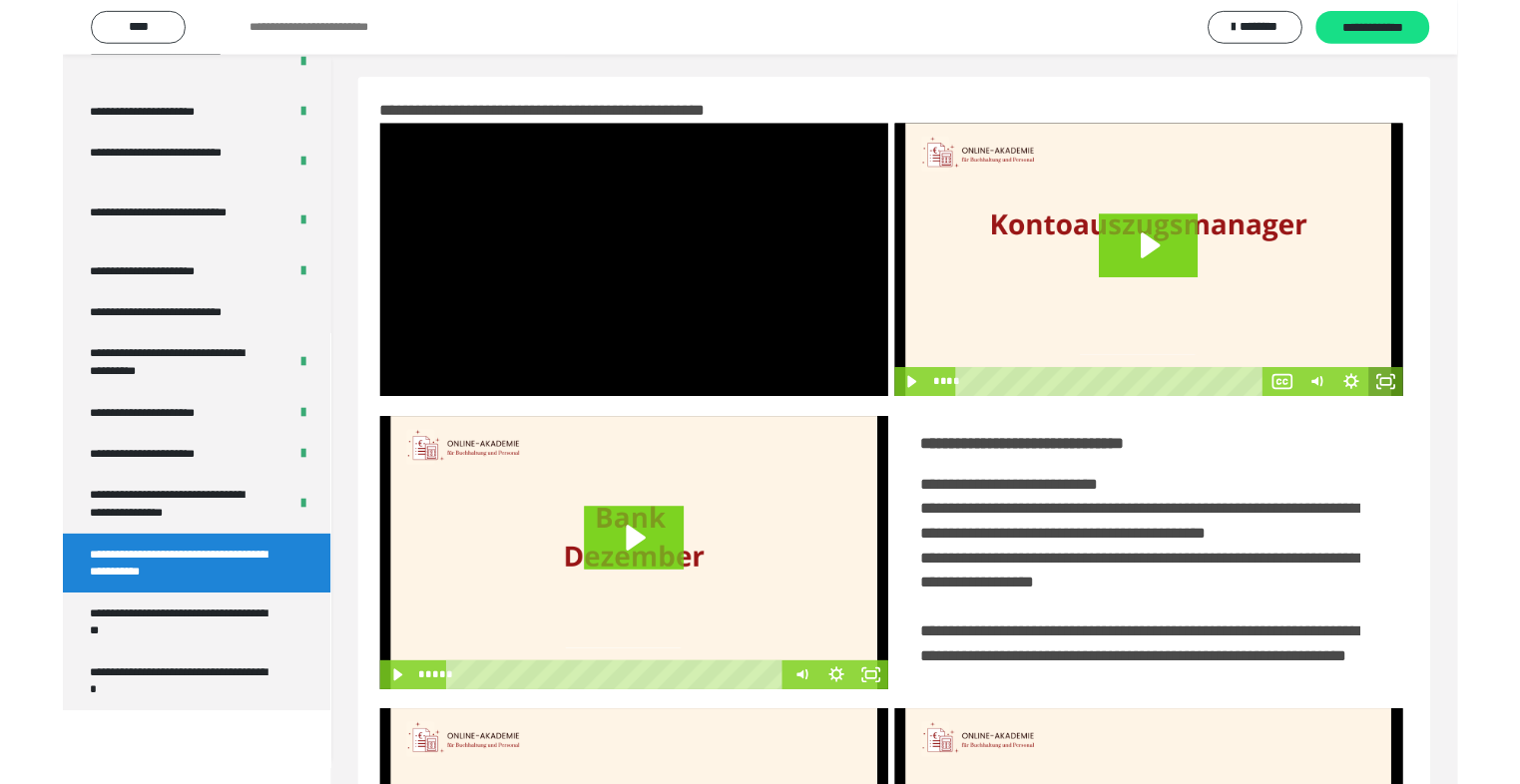 scroll, scrollTop: 3794, scrollLeft: 0, axis: vertical 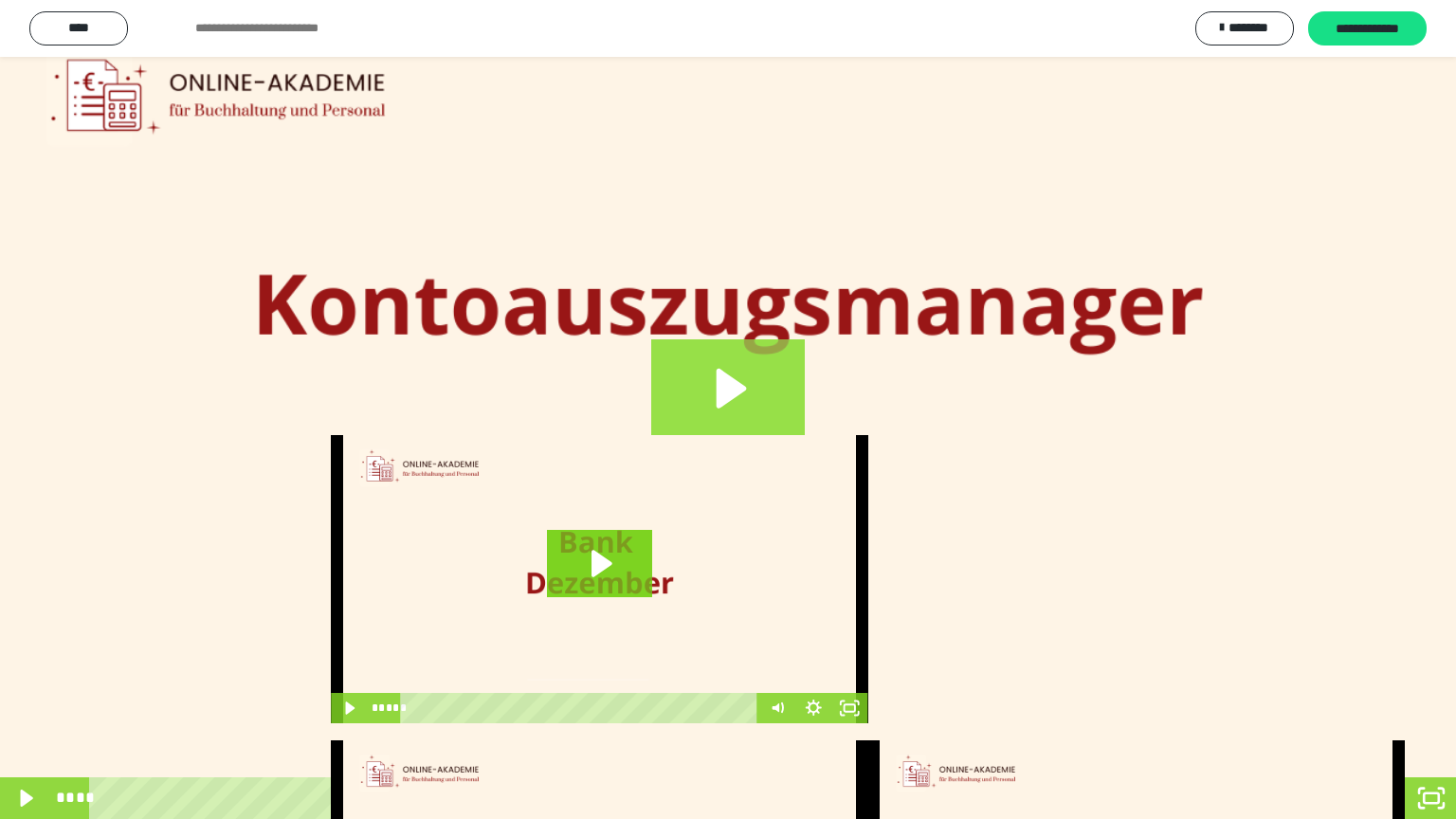 click 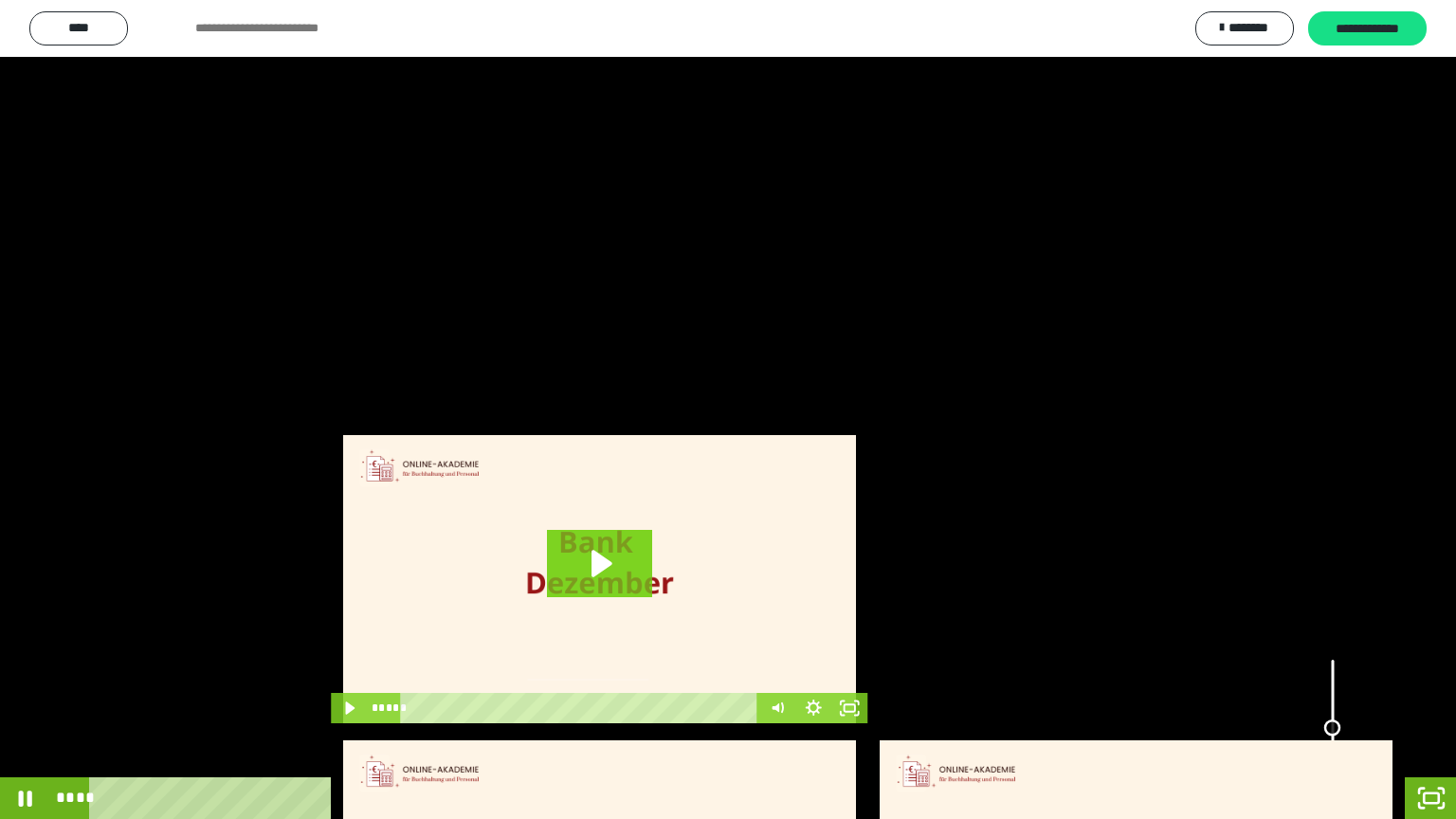 click at bounding box center [1332, 728] 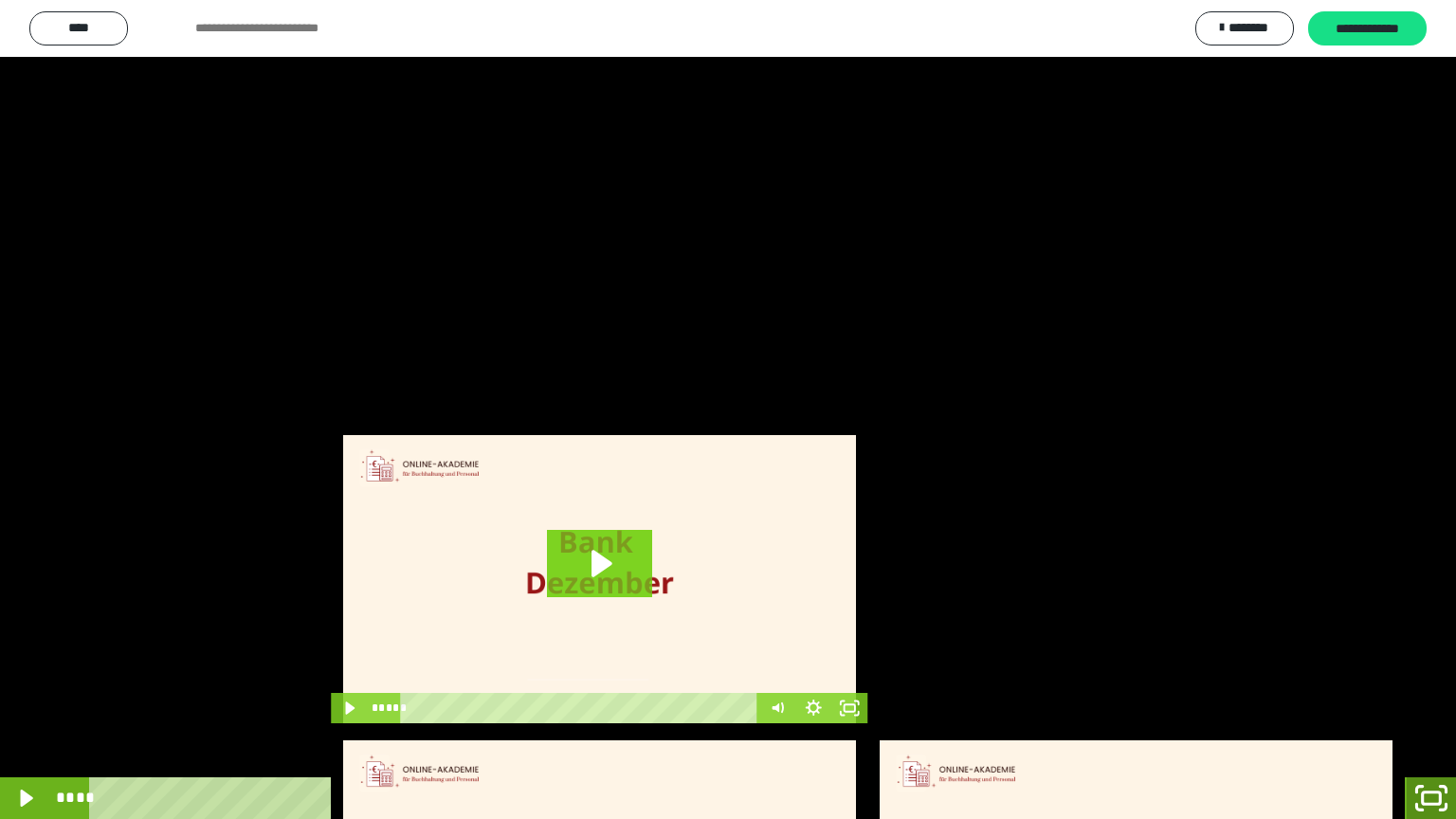 click 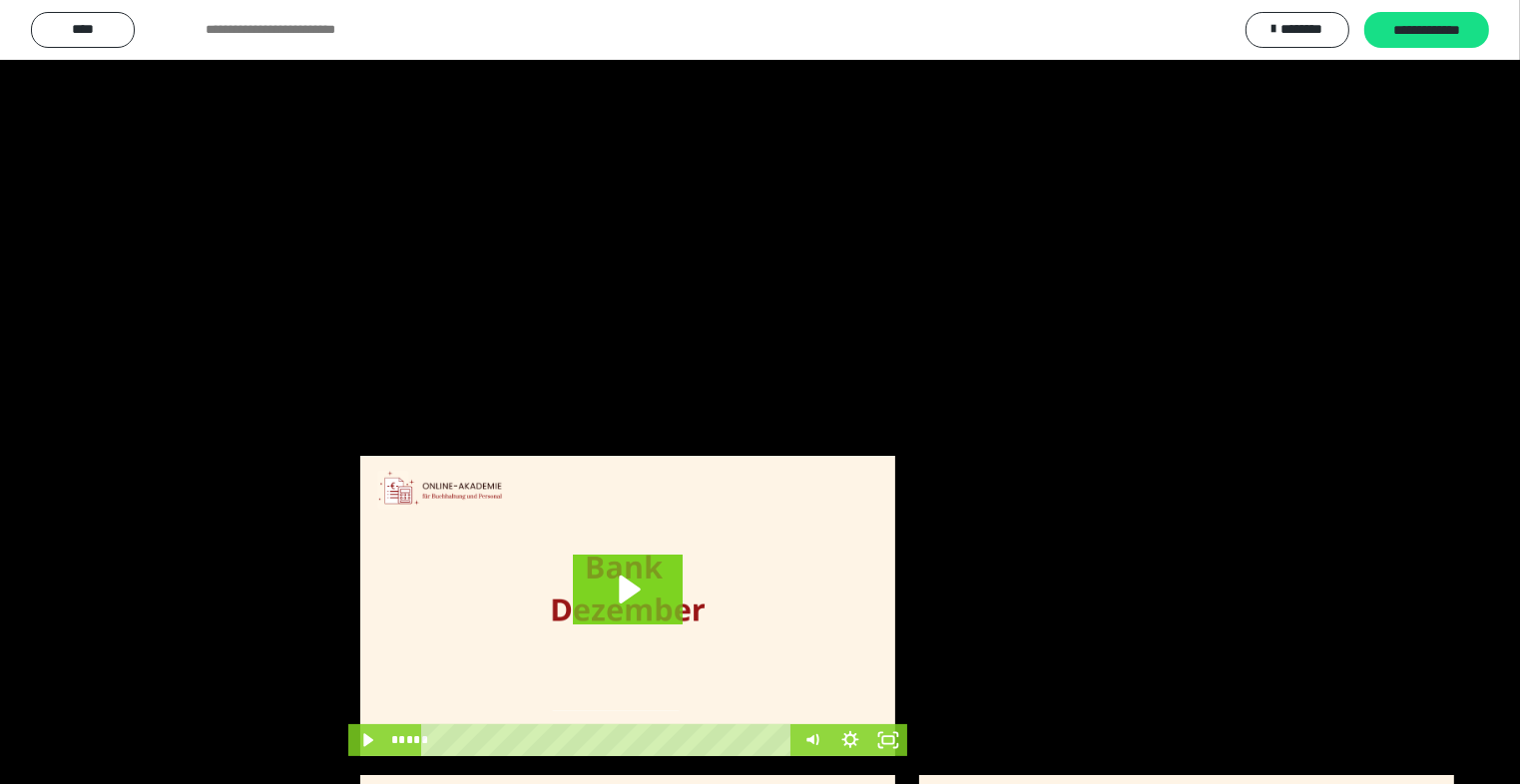 scroll, scrollTop: 3872, scrollLeft: 0, axis: vertical 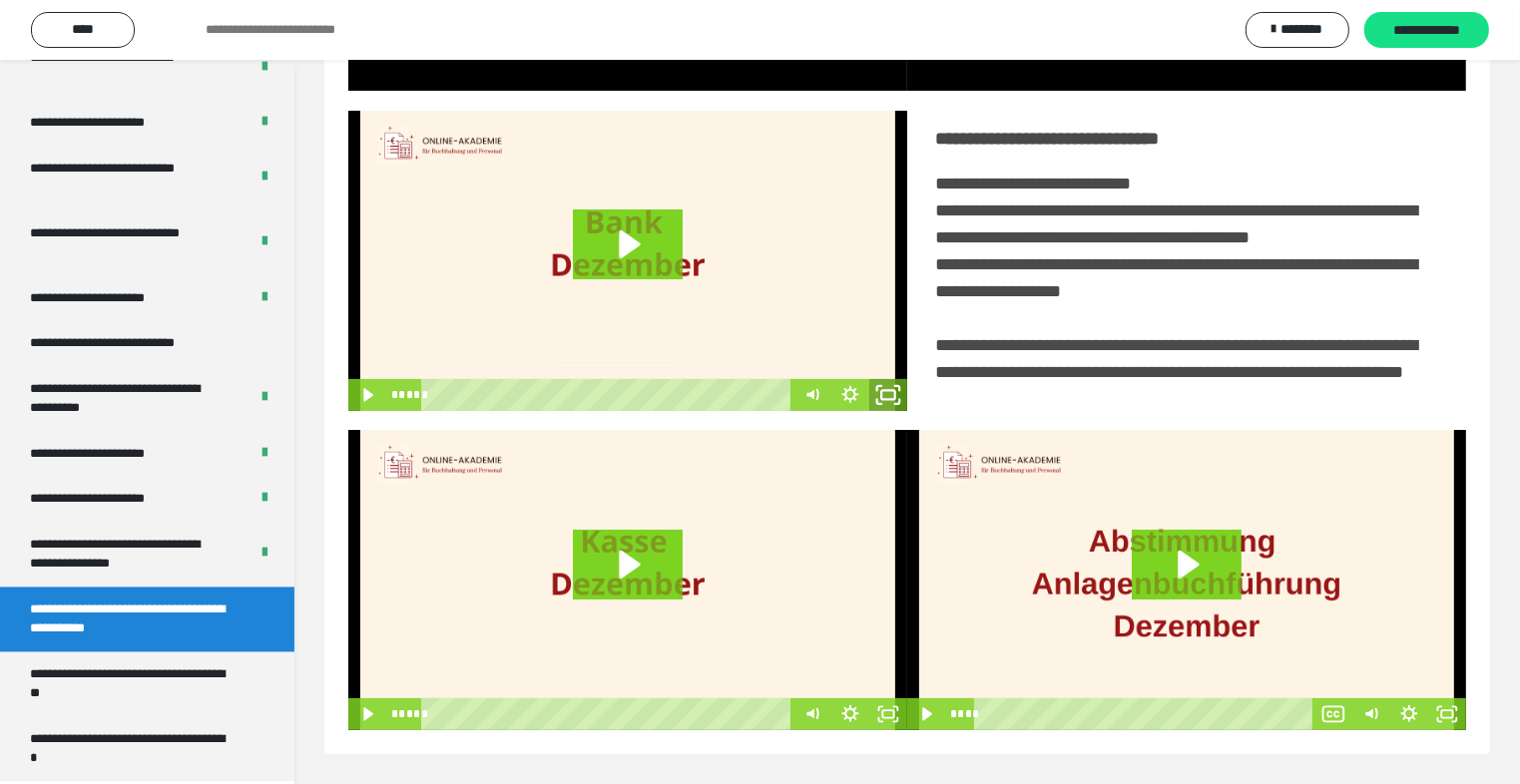click 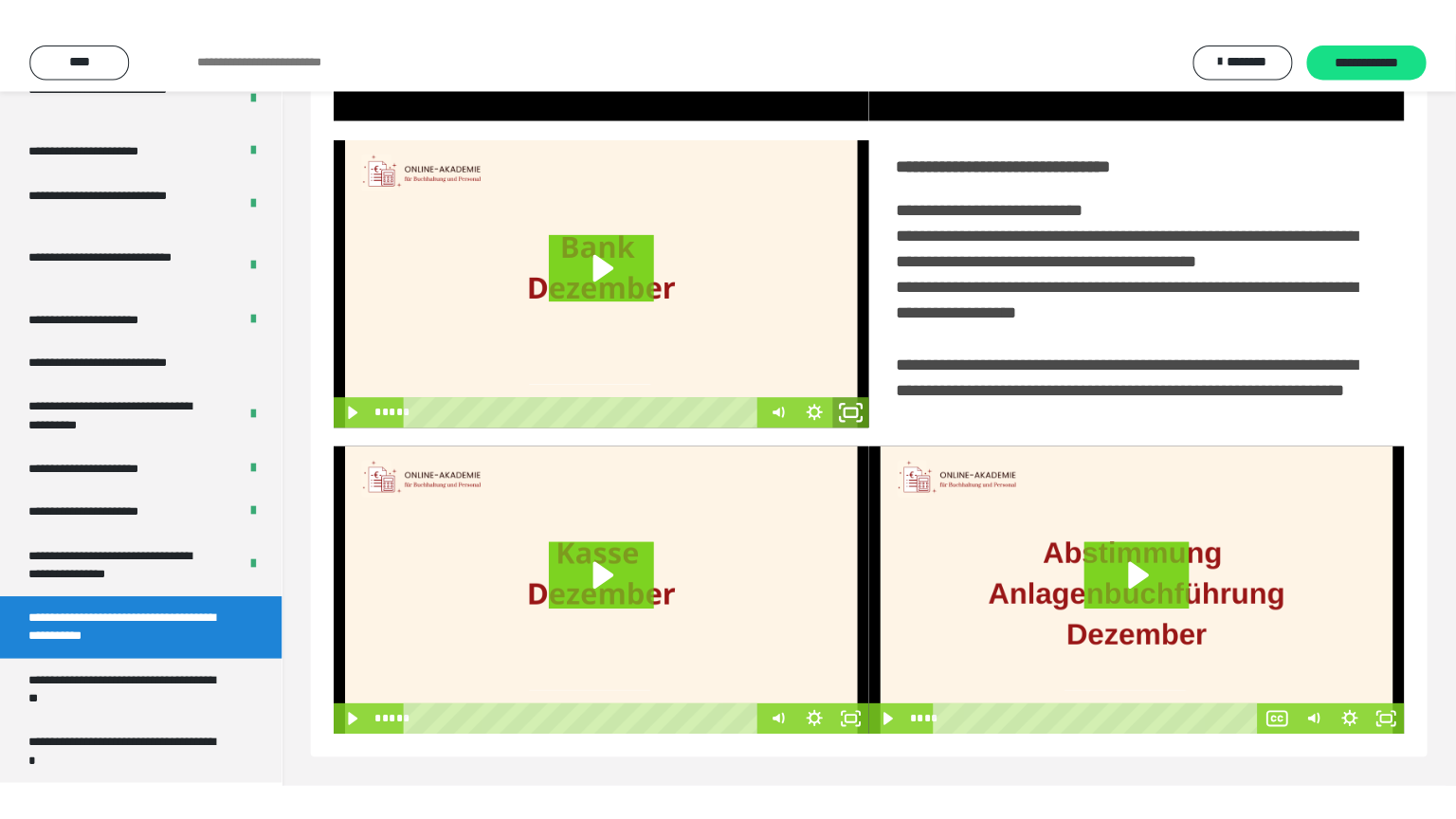 scroll, scrollTop: 317, scrollLeft: 0, axis: vertical 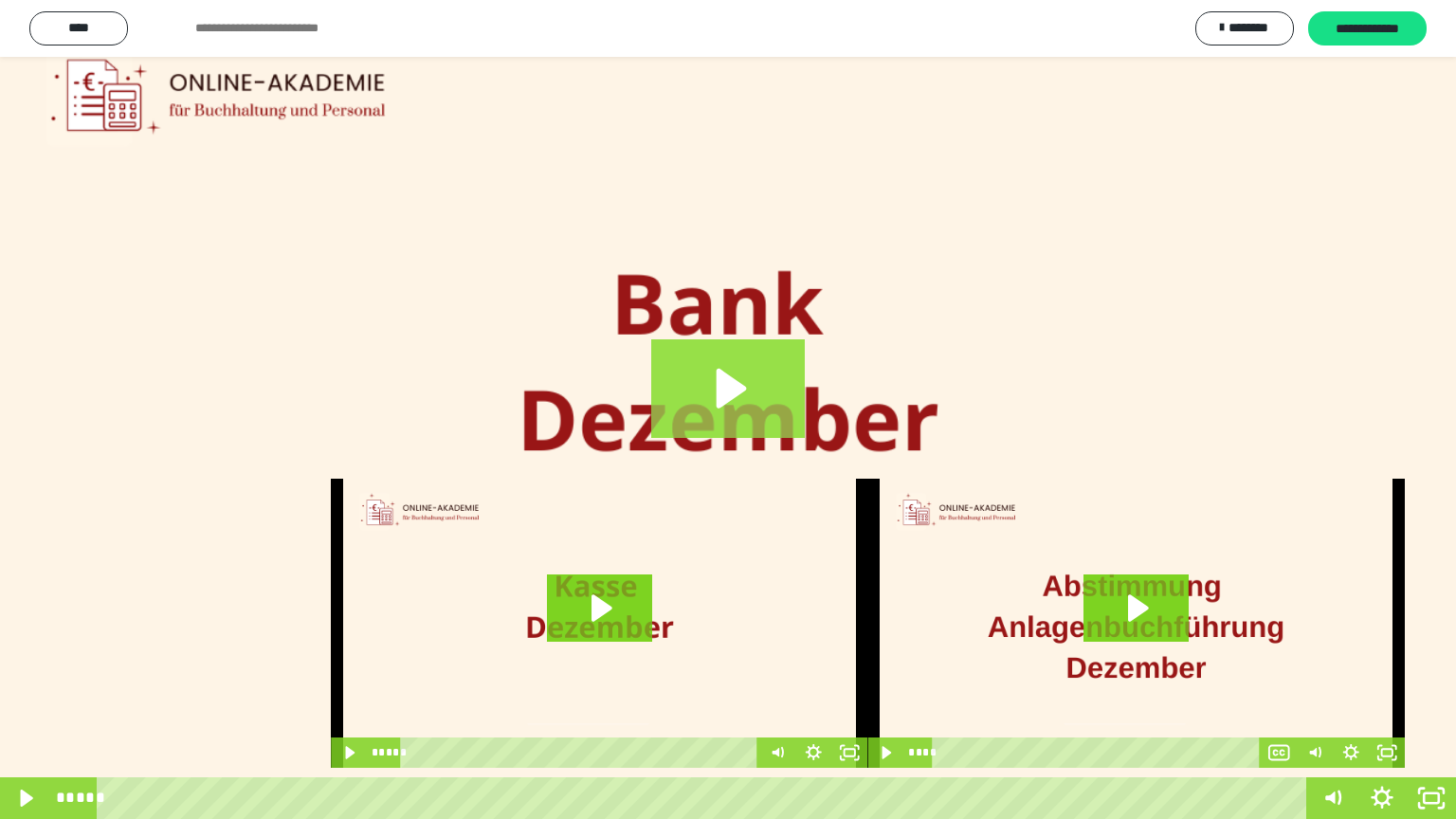 click 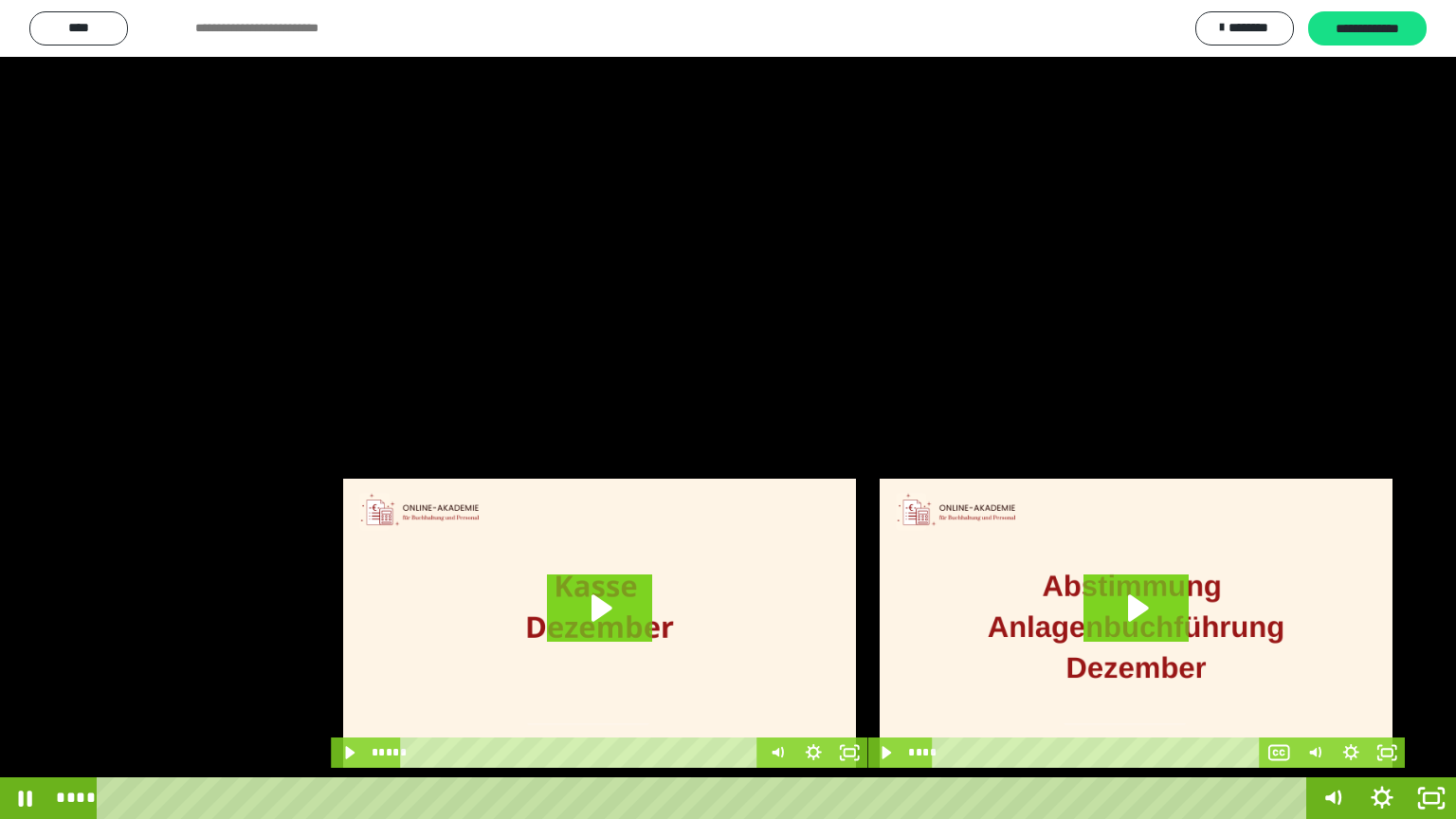 click at bounding box center [1333, 709] 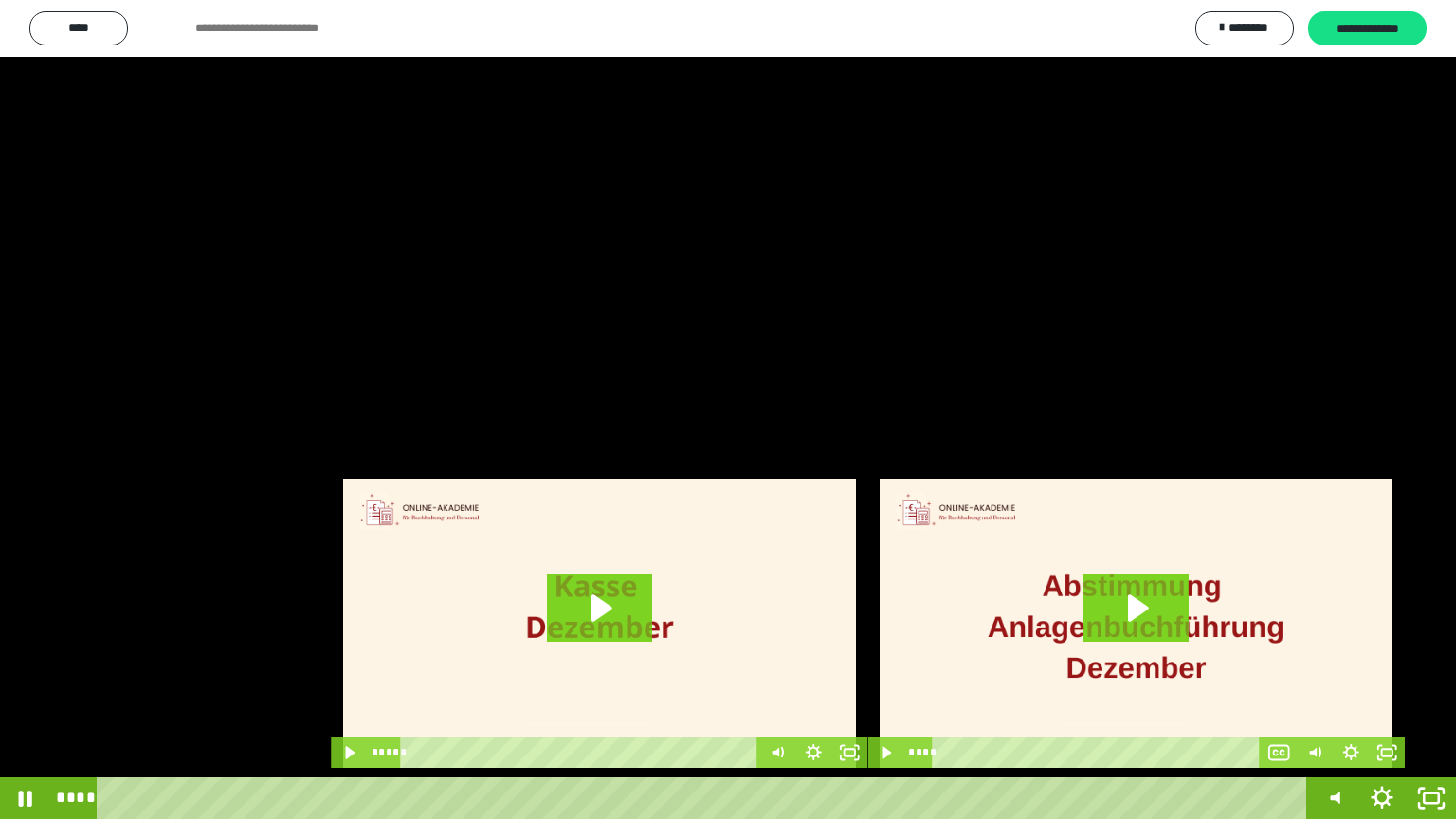 click at bounding box center (728, 410) 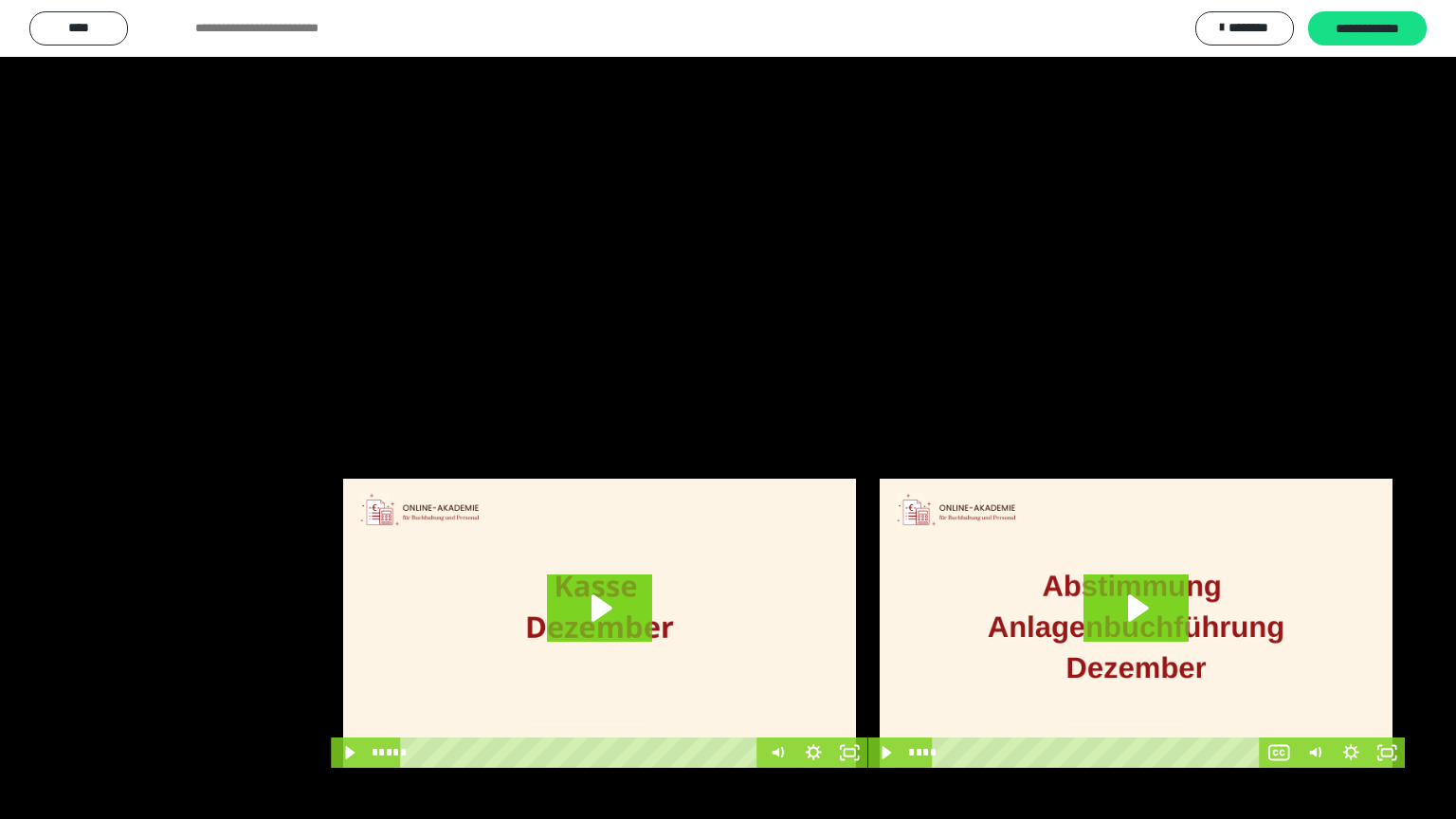 click at bounding box center (728, 410) 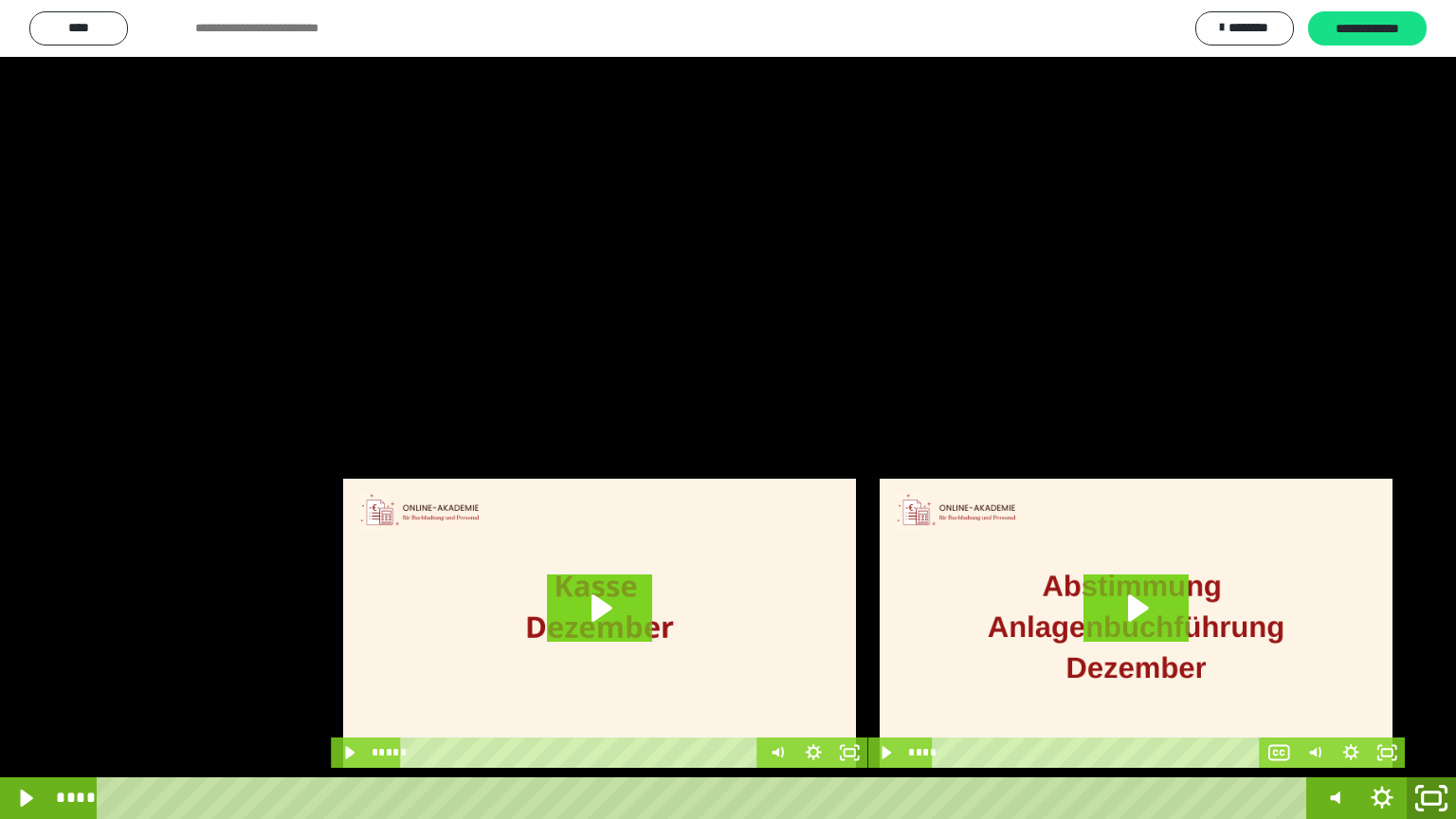 click 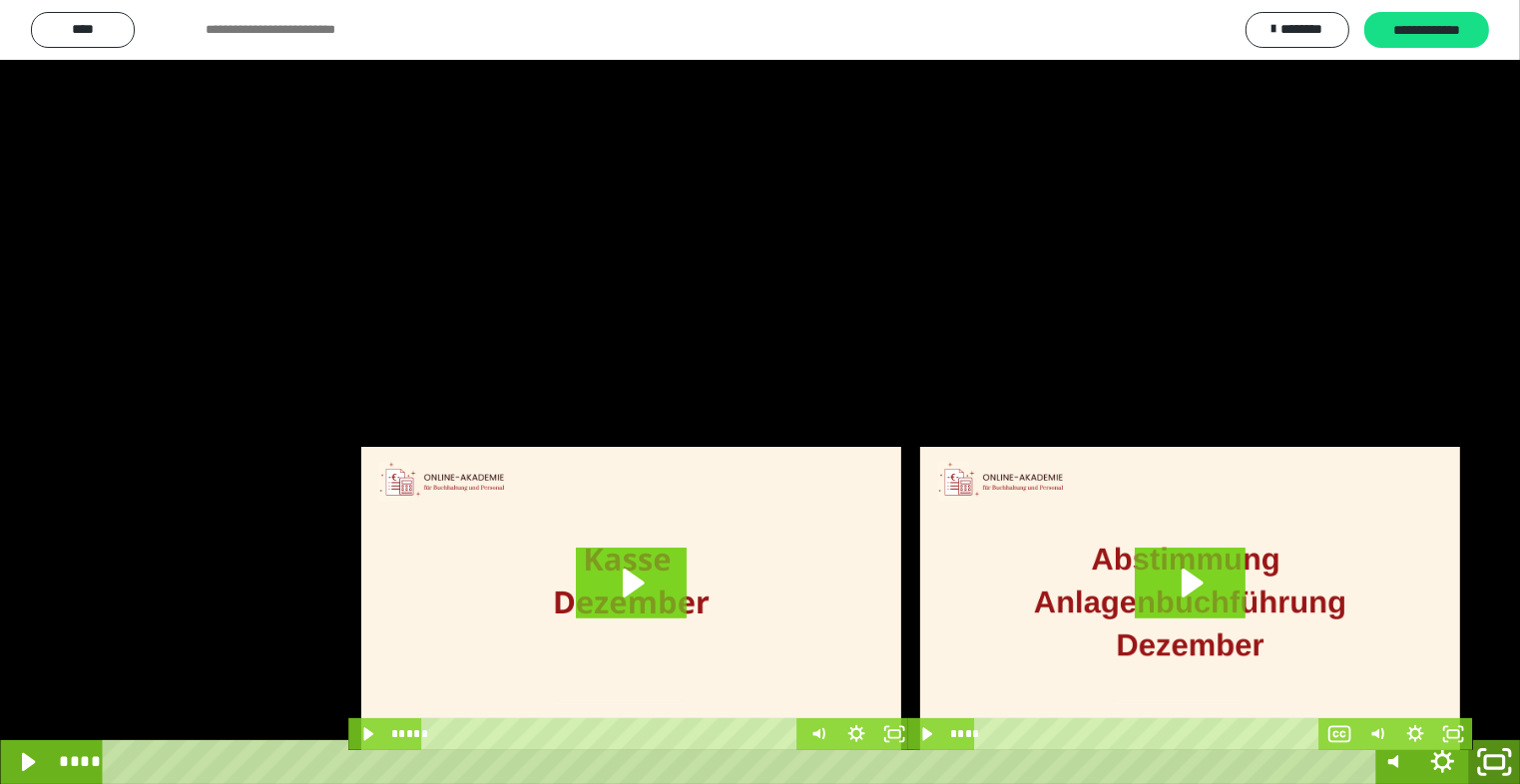 scroll, scrollTop: 3872, scrollLeft: 0, axis: vertical 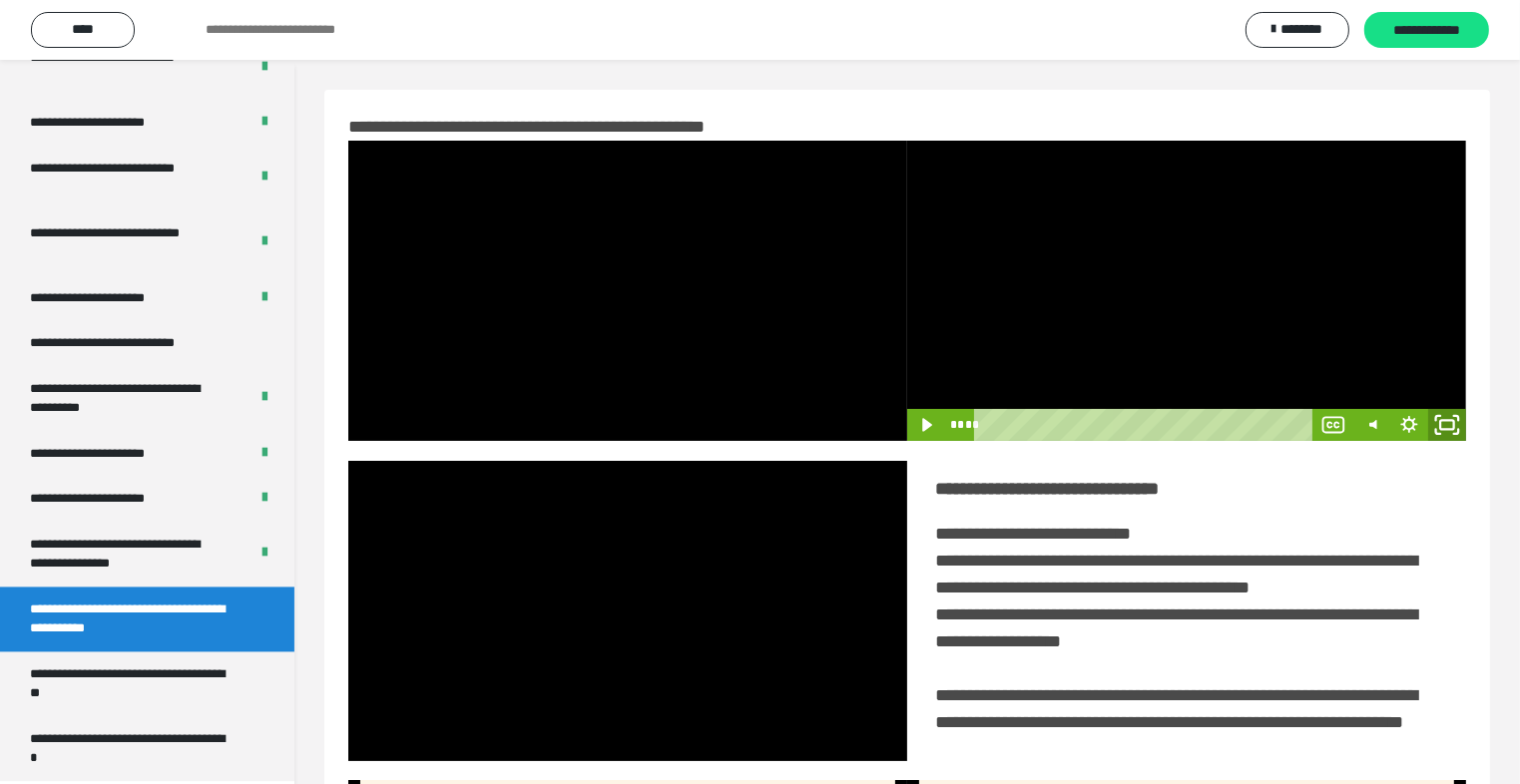 click 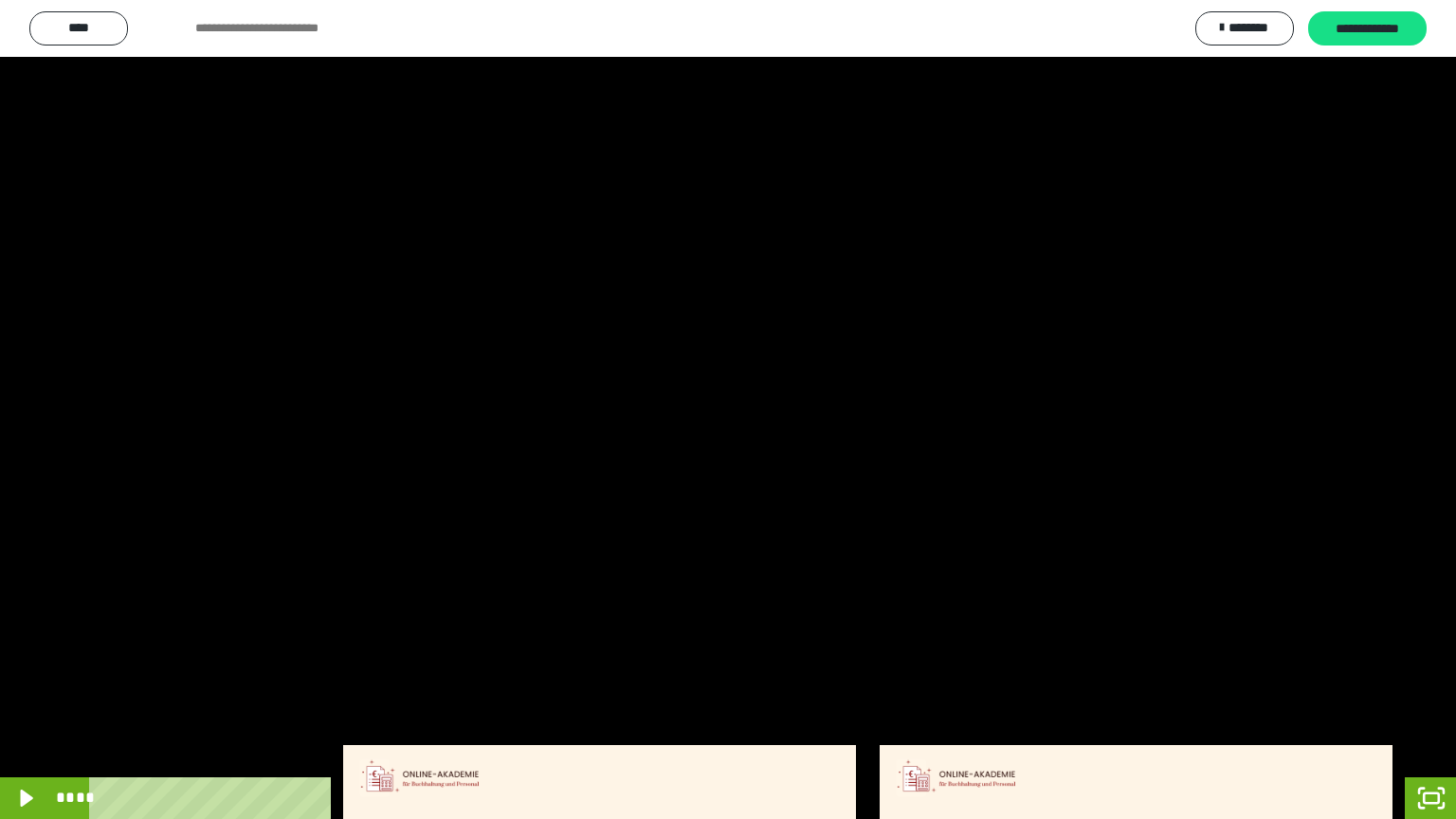 click at bounding box center (728, 410) 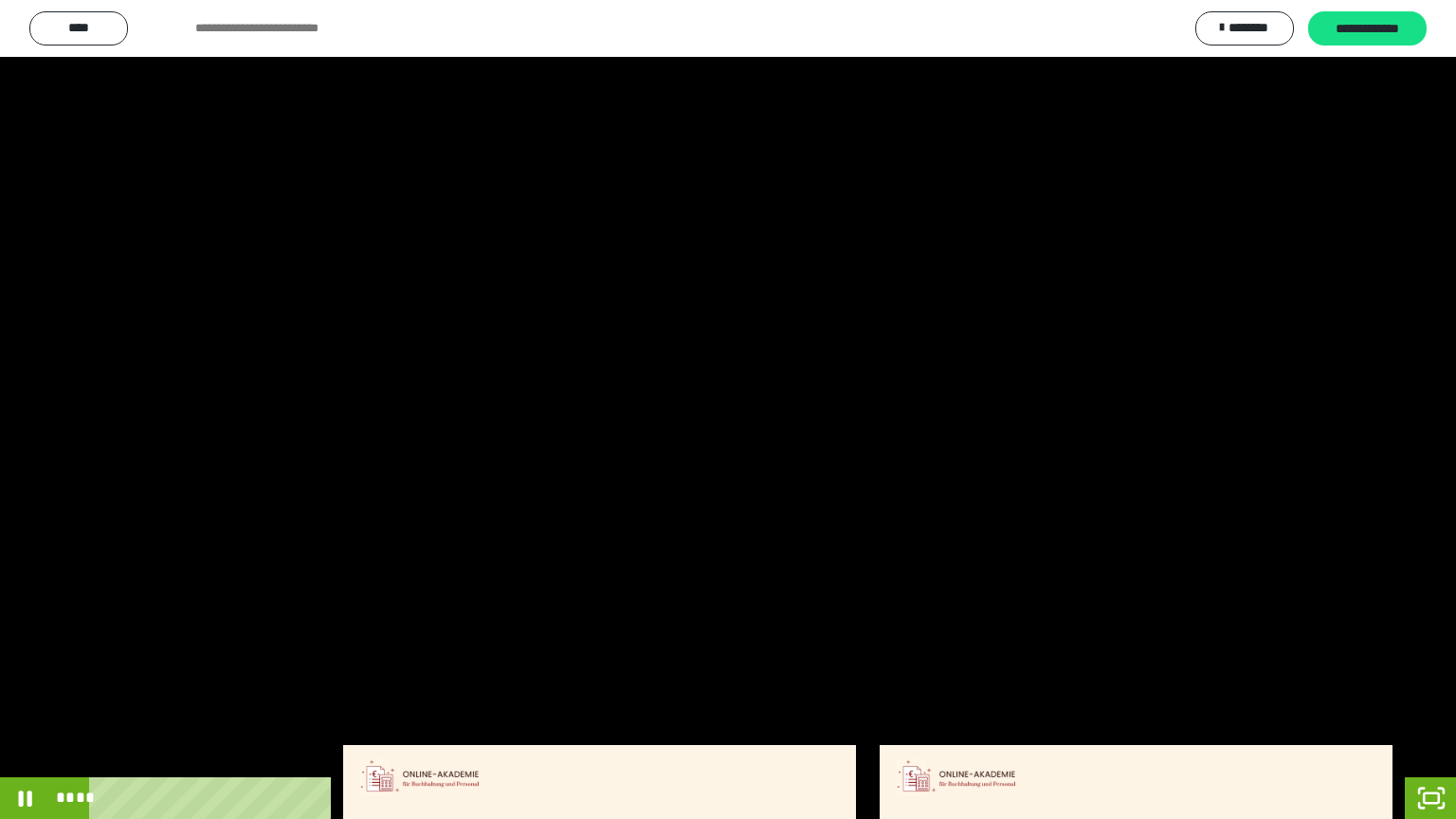click at bounding box center [728, 410] 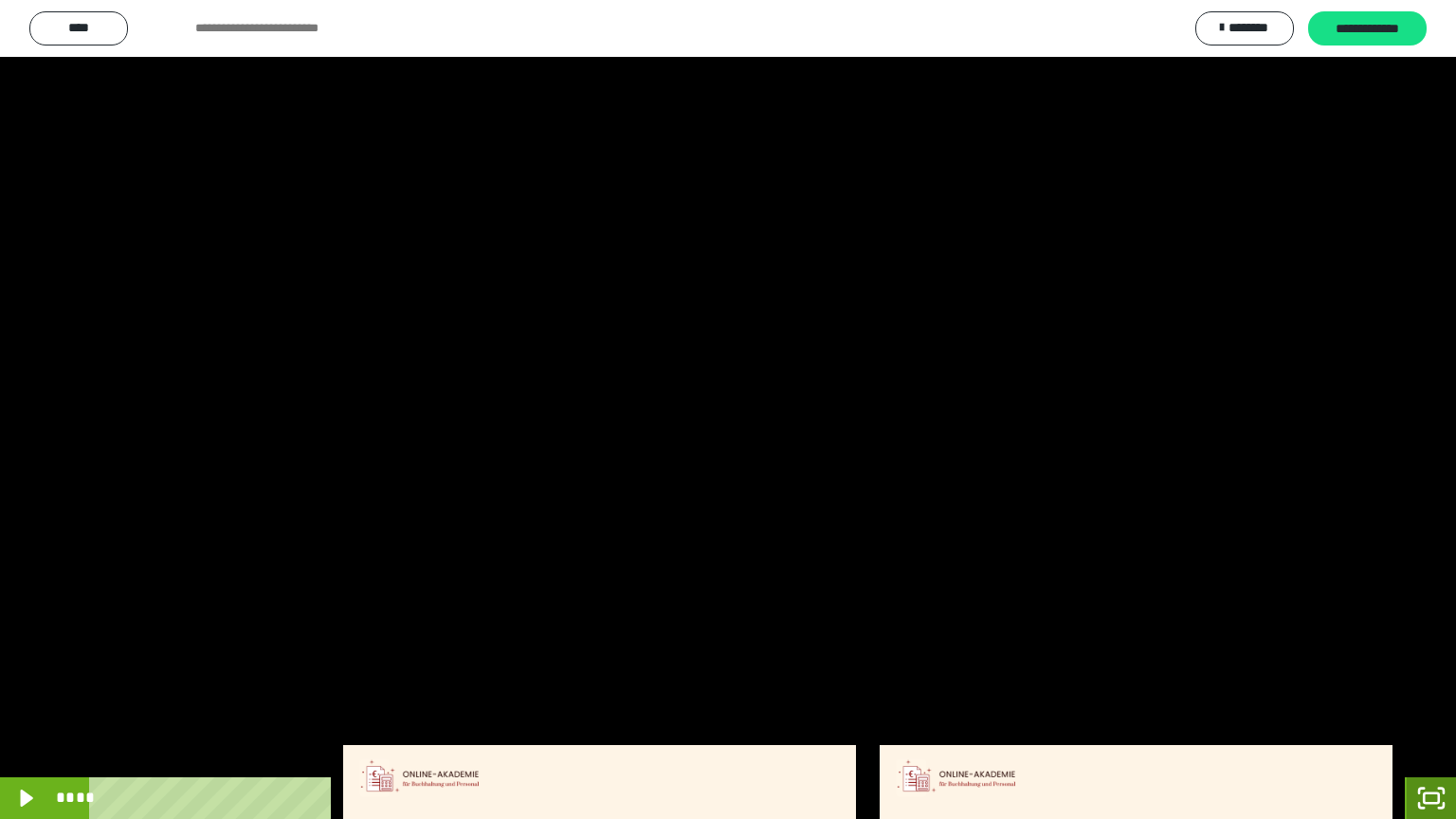click 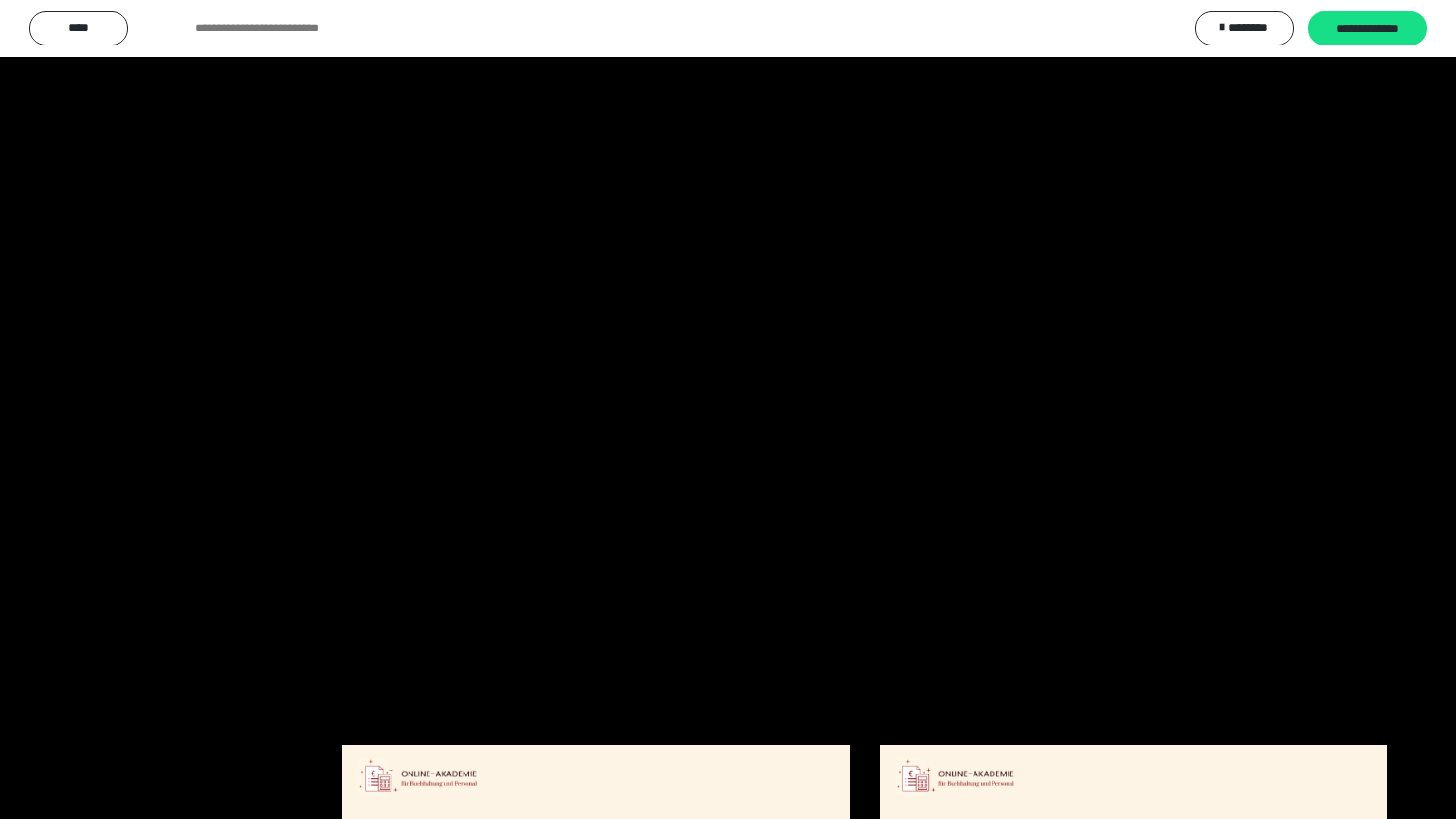 scroll, scrollTop: 3680, scrollLeft: 0, axis: vertical 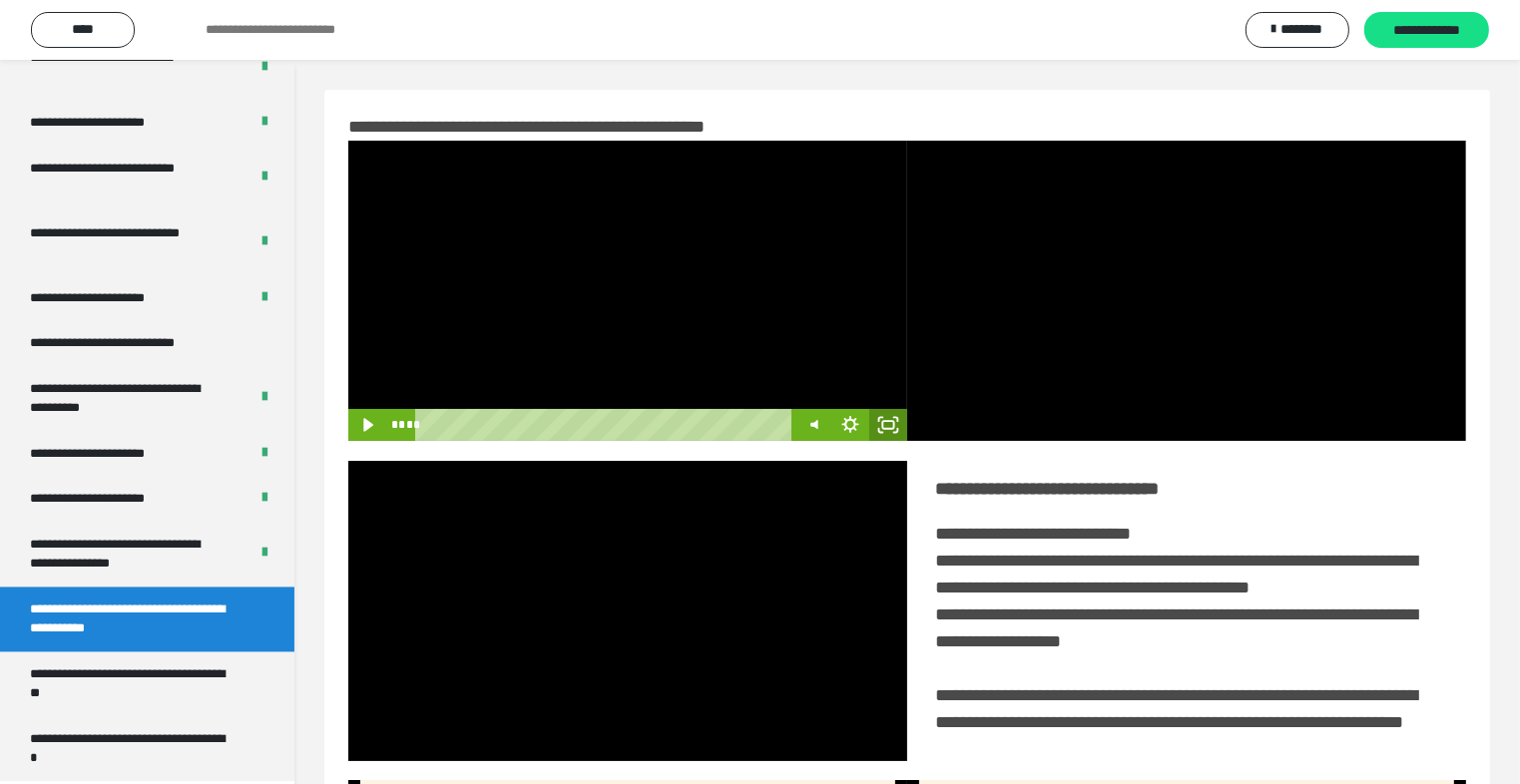 click 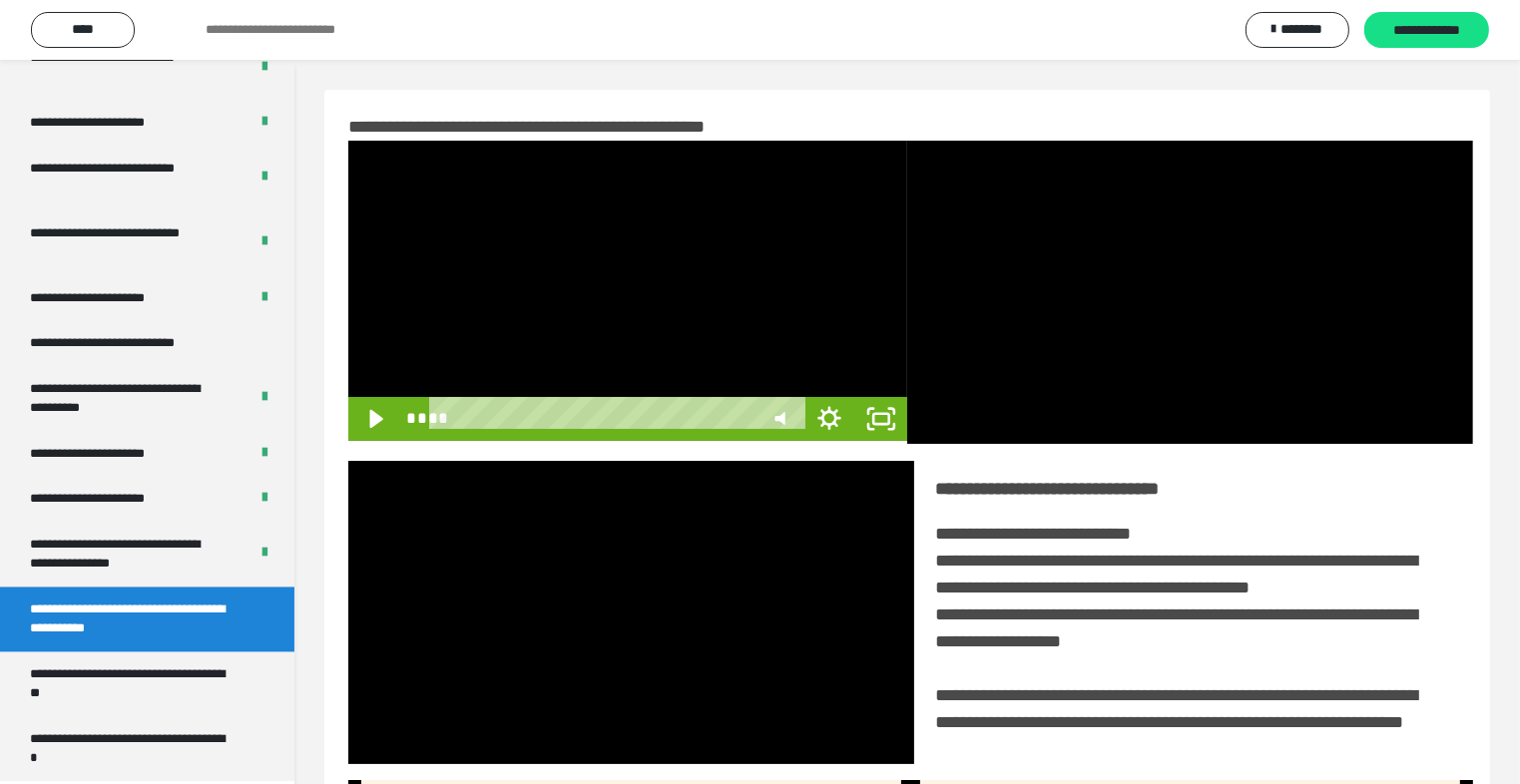 scroll, scrollTop: 3794, scrollLeft: 0, axis: vertical 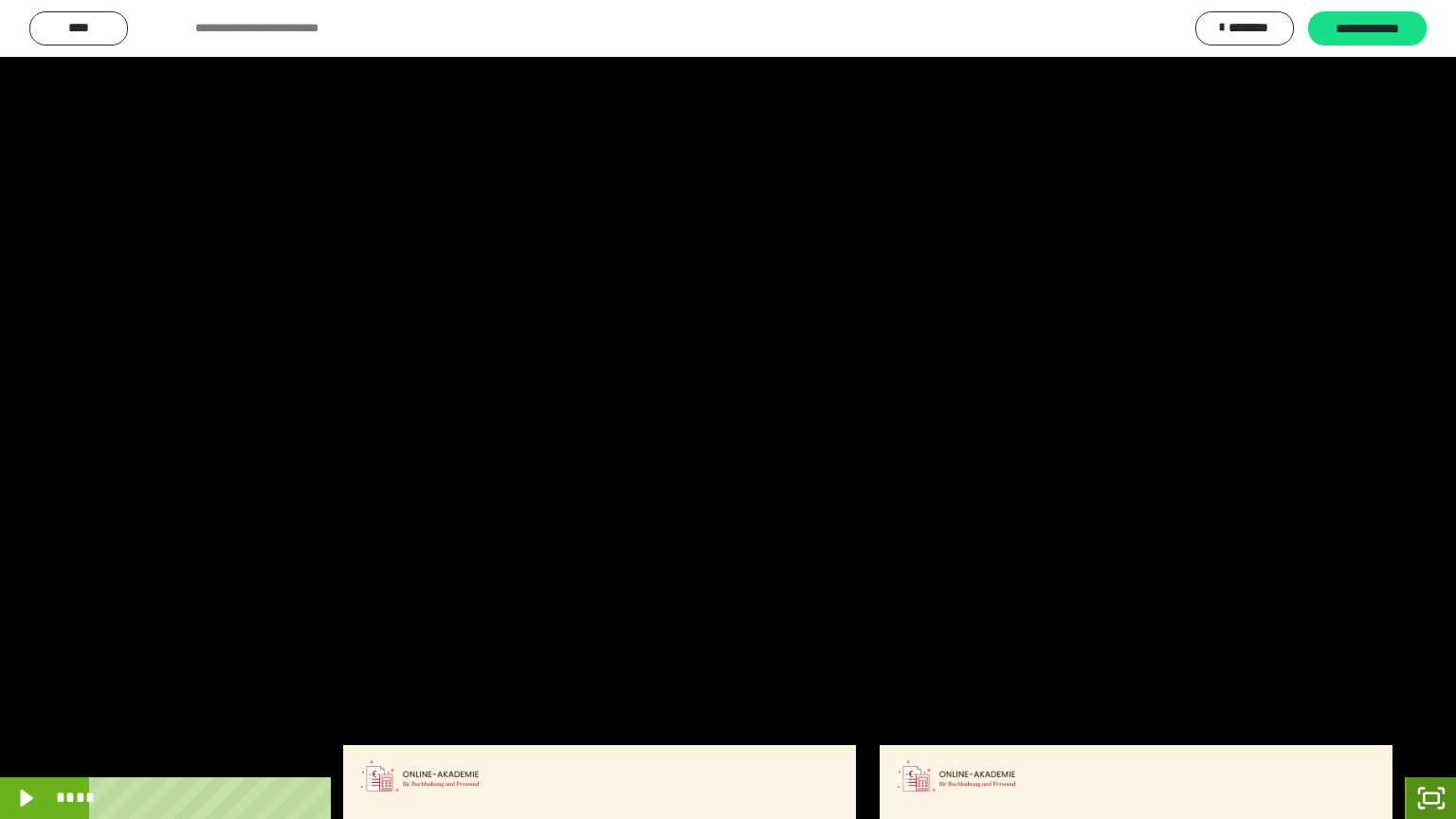 click 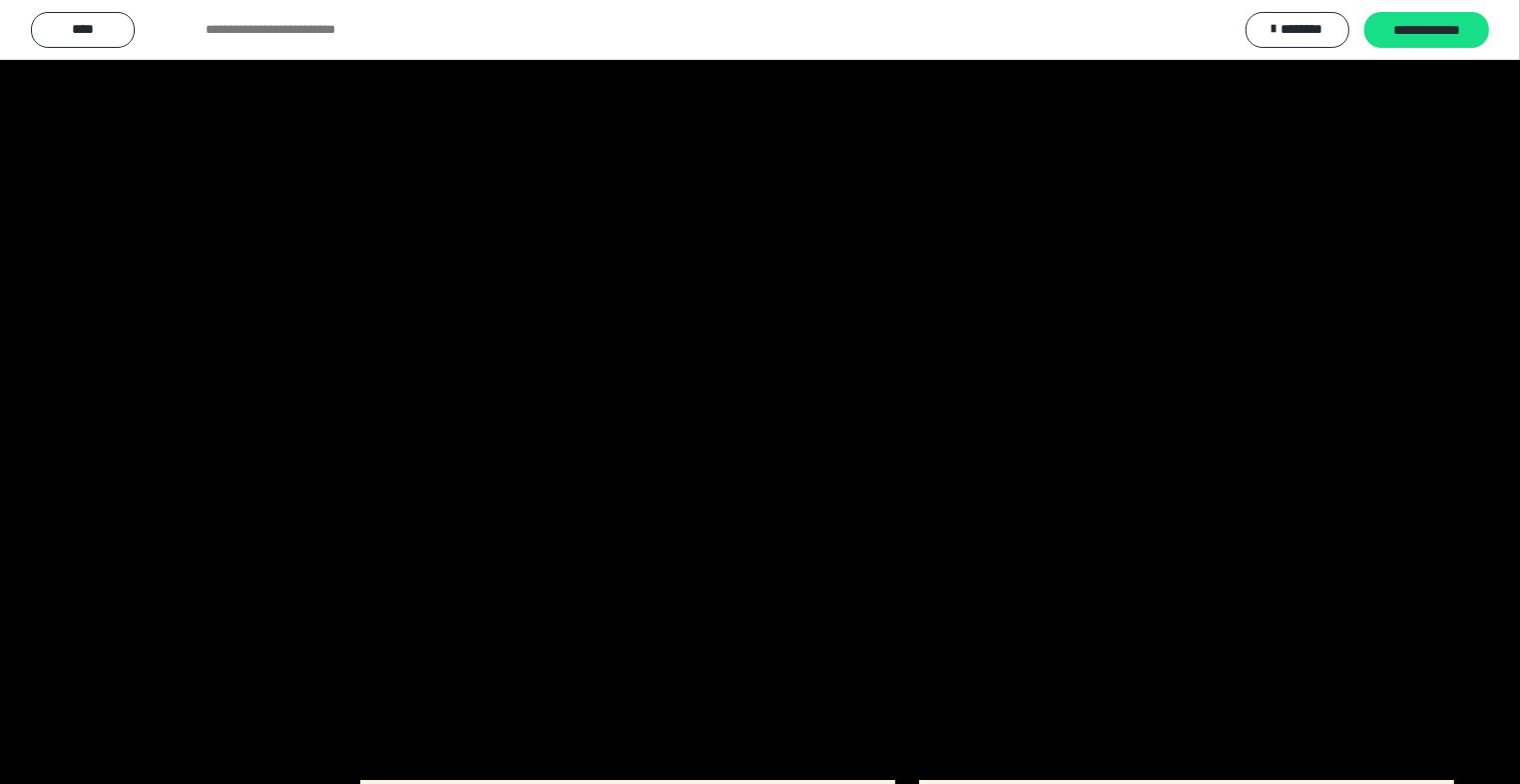 scroll, scrollTop: 3872, scrollLeft: 0, axis: vertical 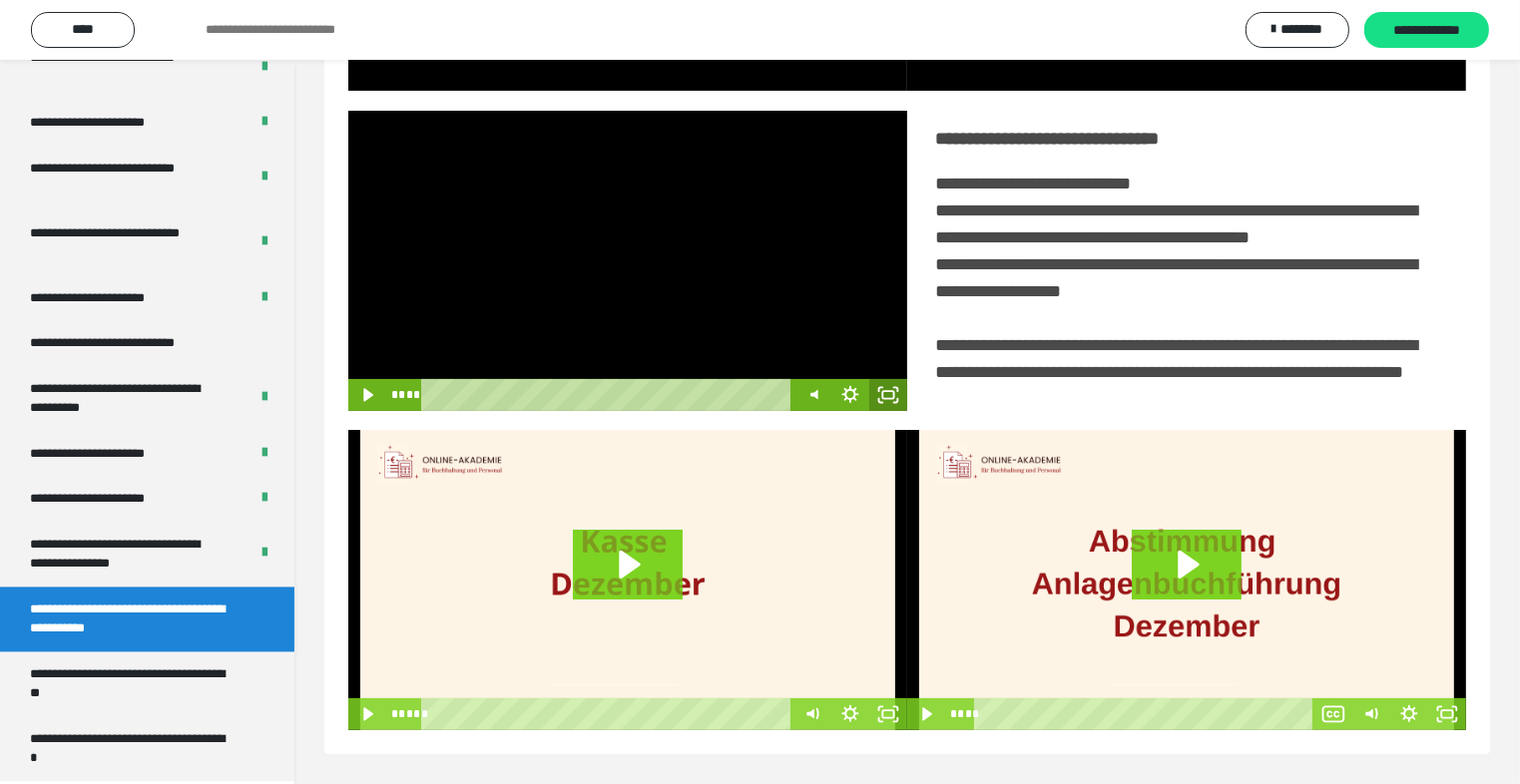 click 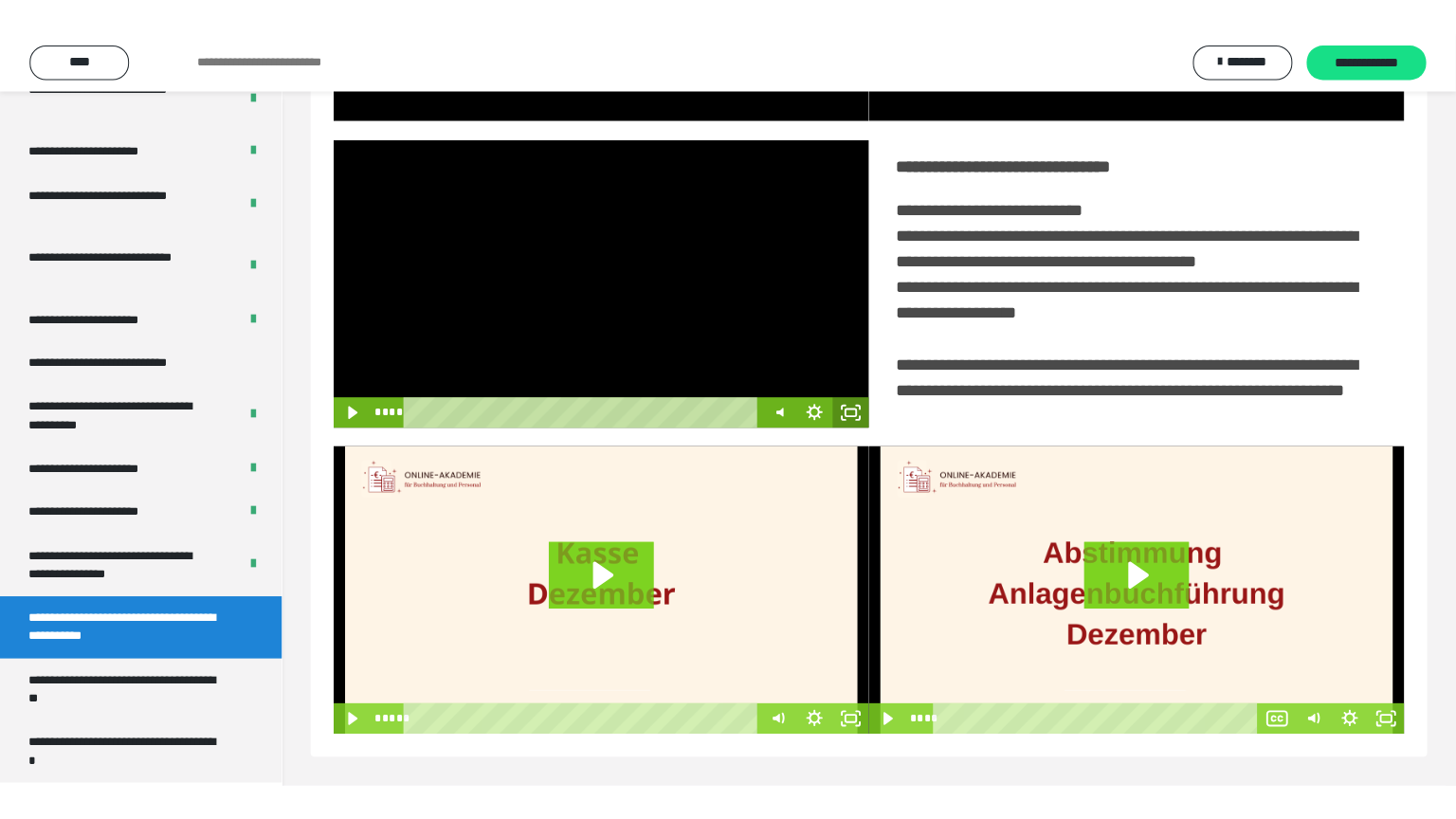 scroll, scrollTop: 317, scrollLeft: 0, axis: vertical 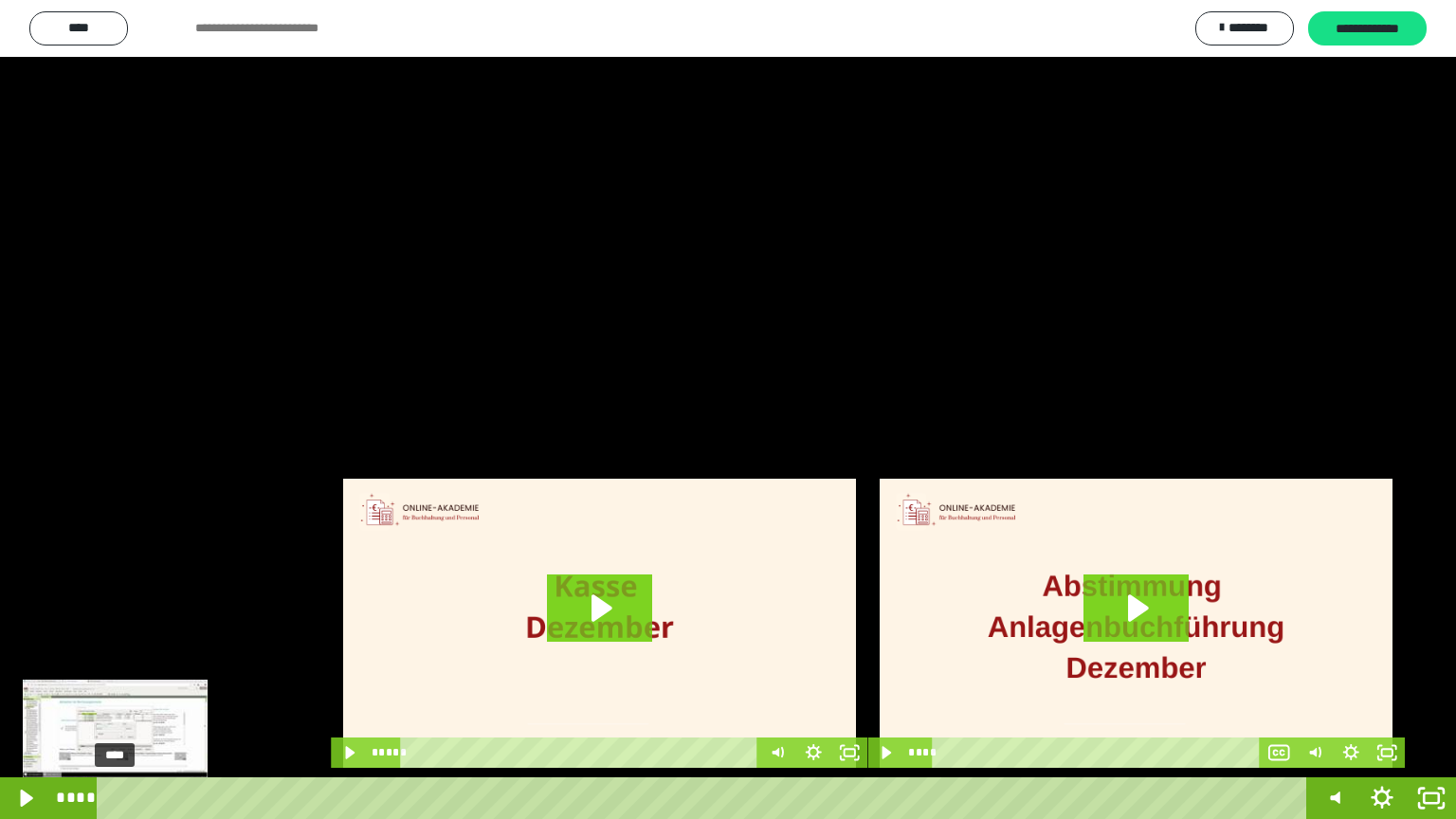 click on "****" at bounding box center [705, 798] 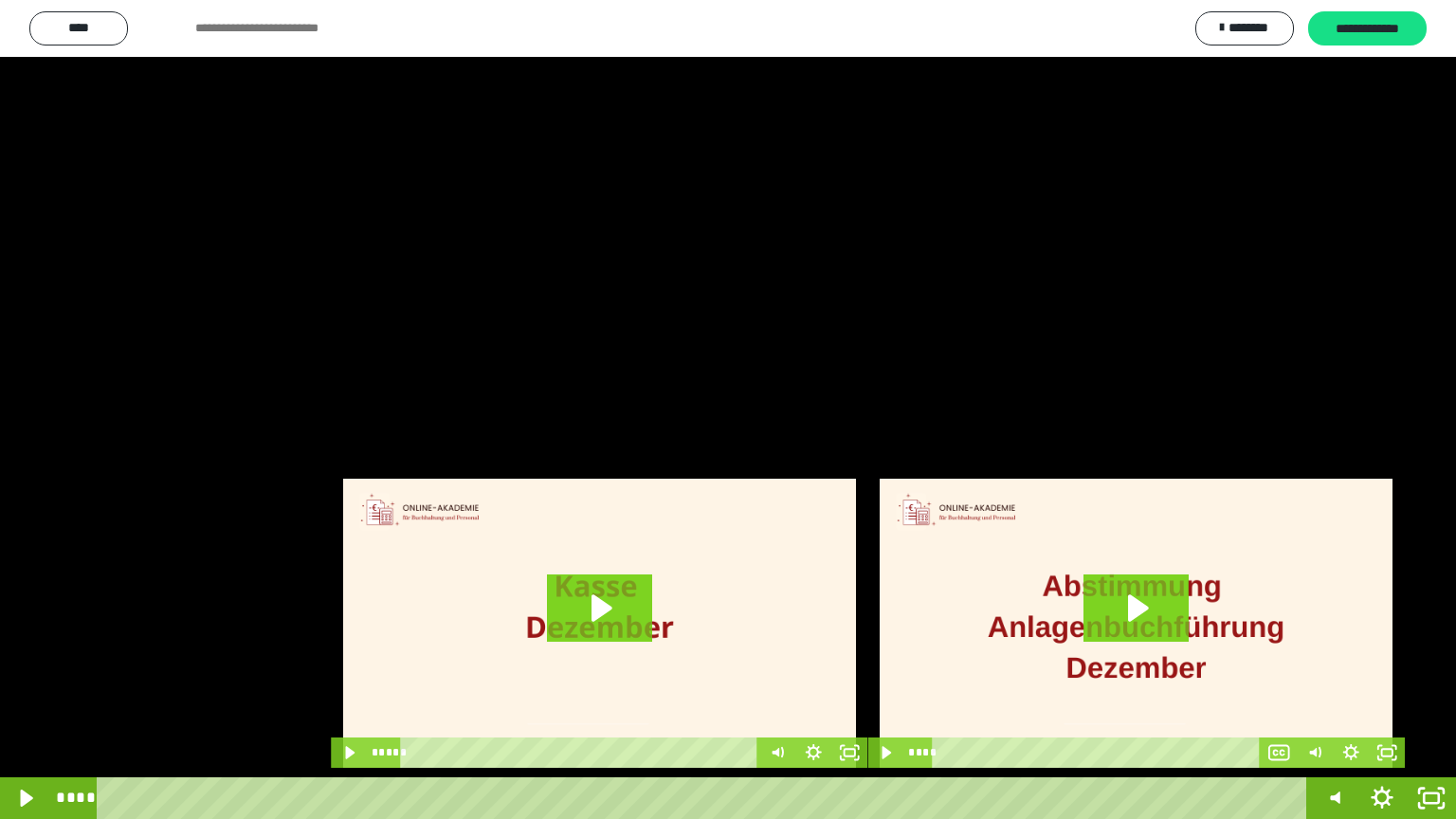 click at bounding box center [728, 410] 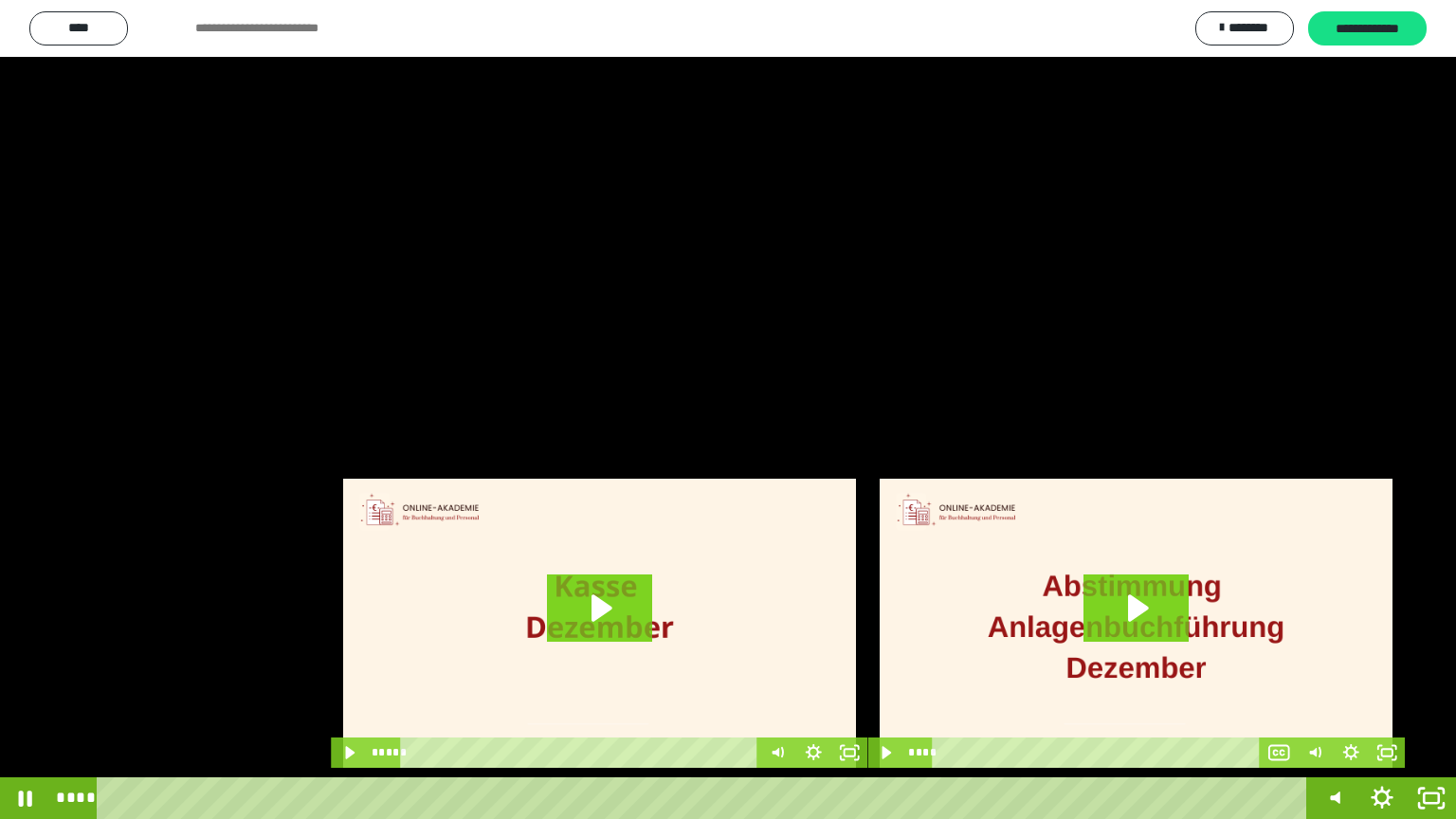 click at bounding box center [728, 410] 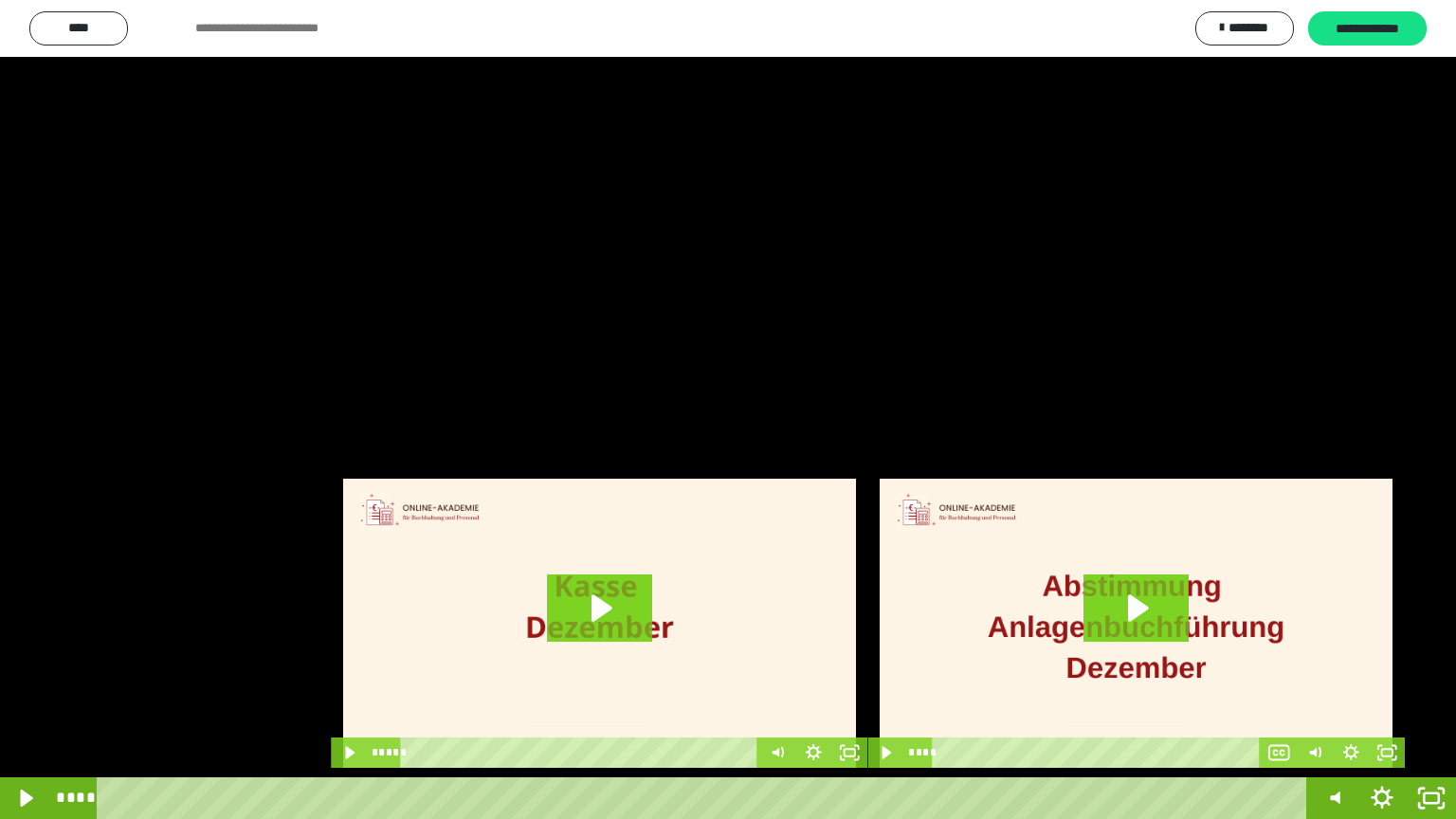 click at bounding box center (728, 410) 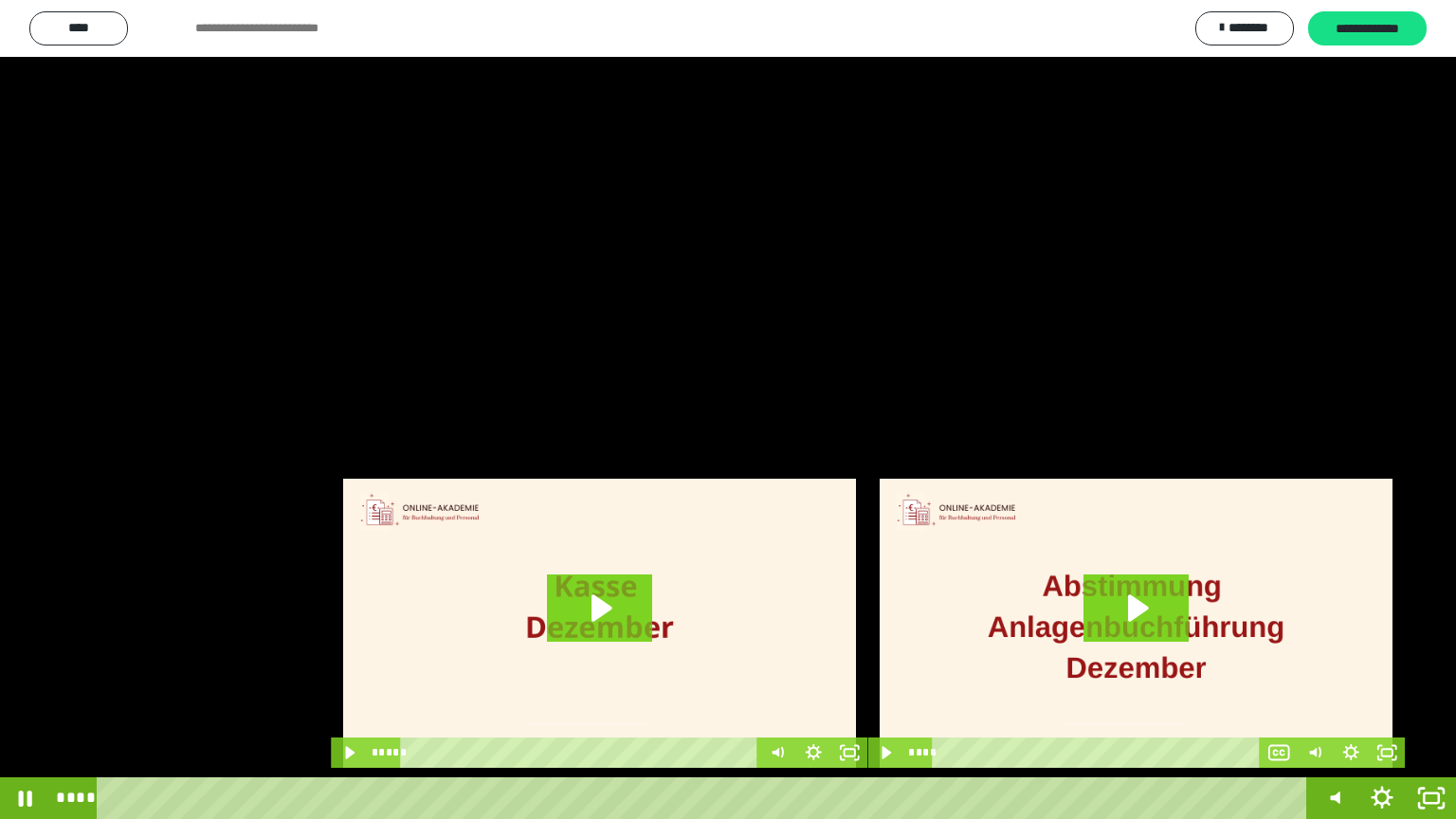 click at bounding box center [728, 410] 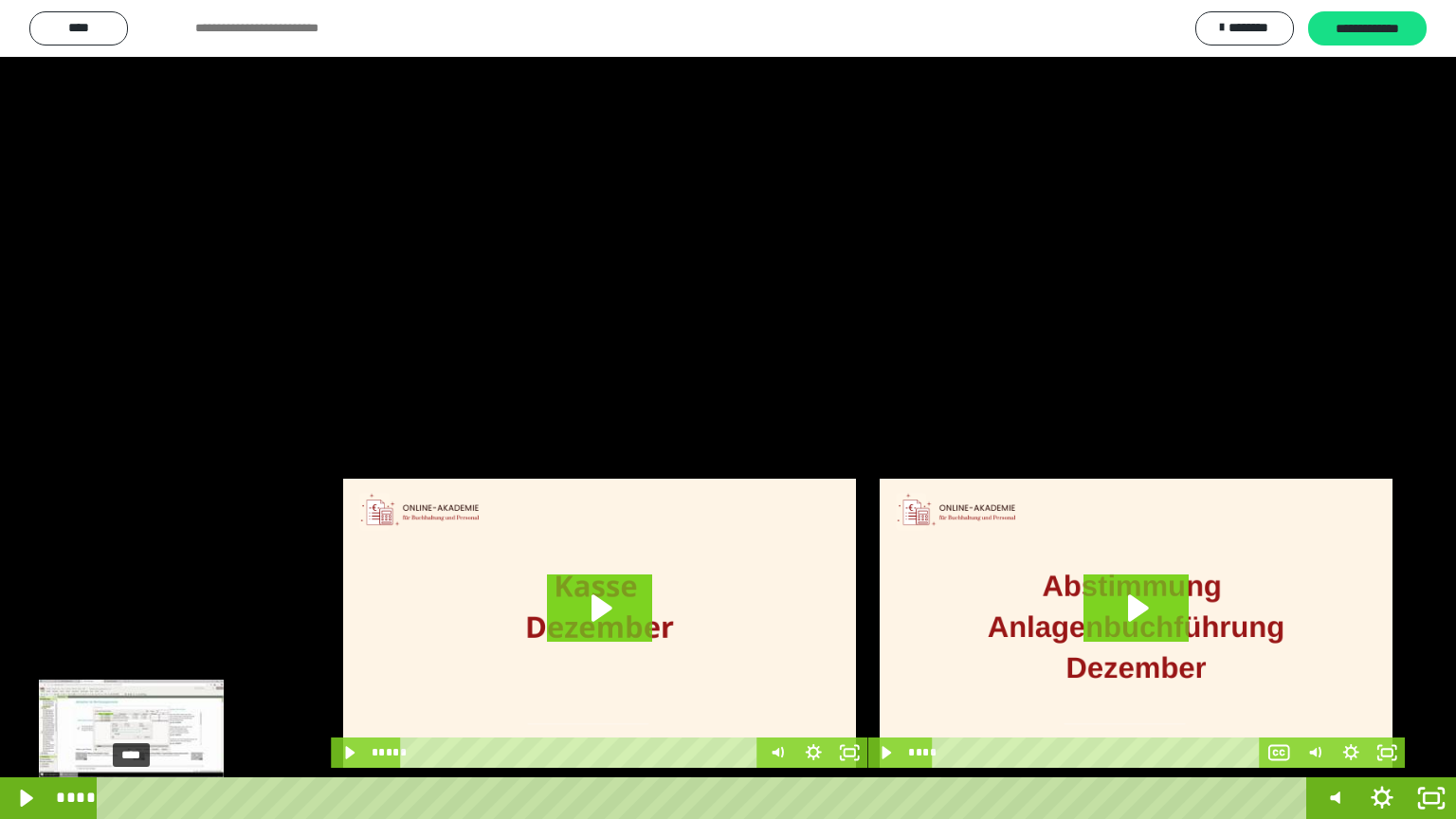 click on "****" at bounding box center [705, 798] 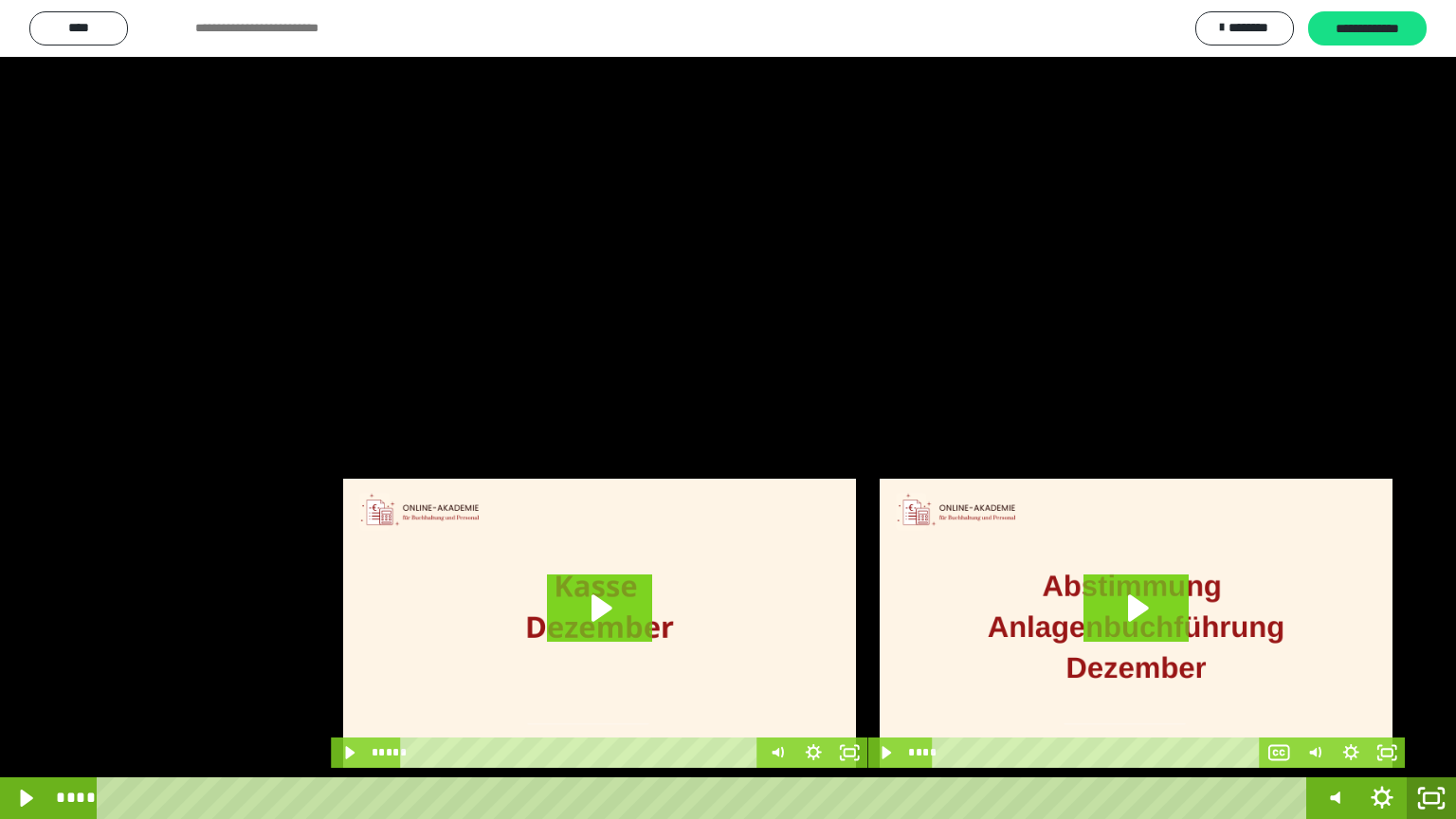 click 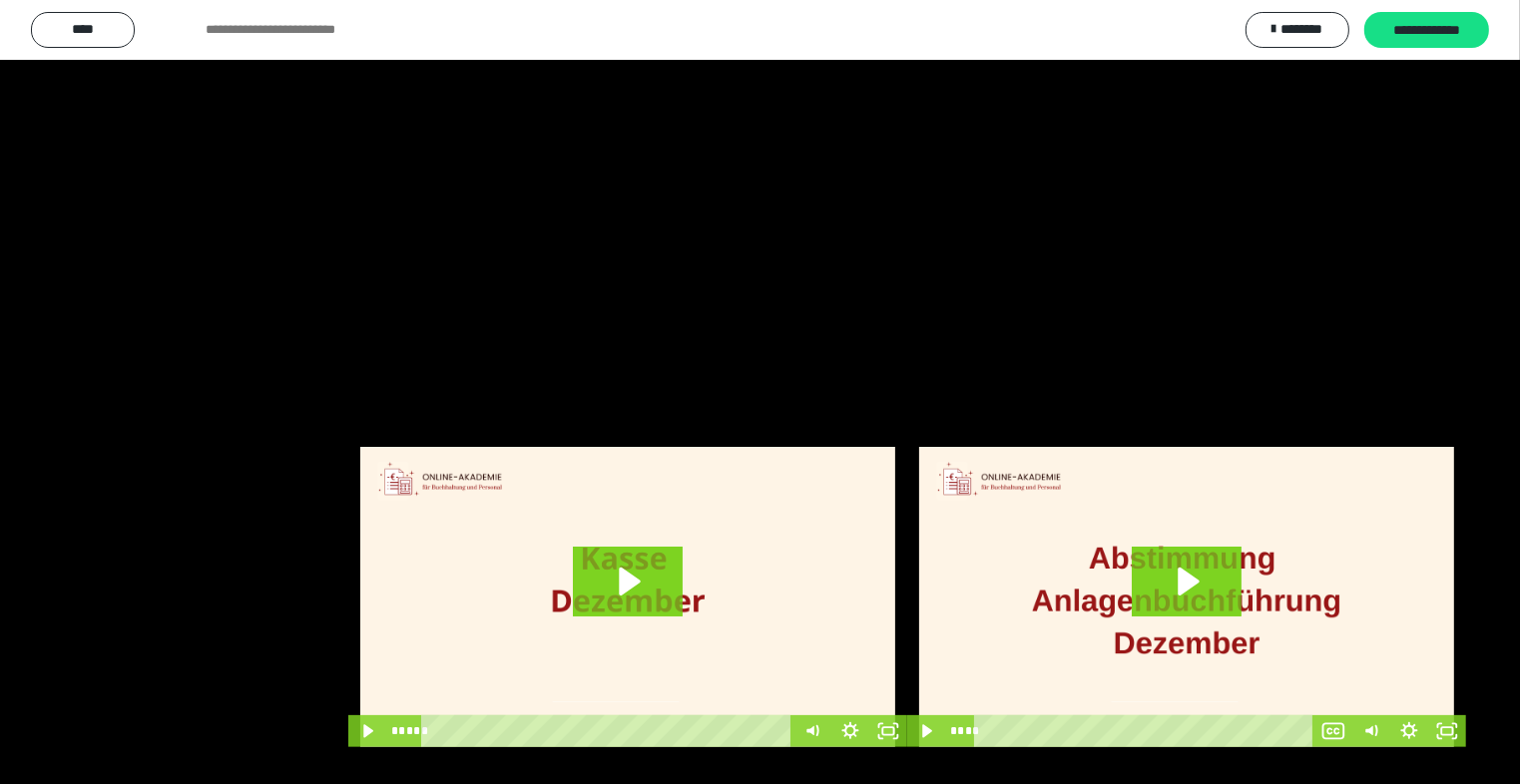scroll, scrollTop: 3872, scrollLeft: 0, axis: vertical 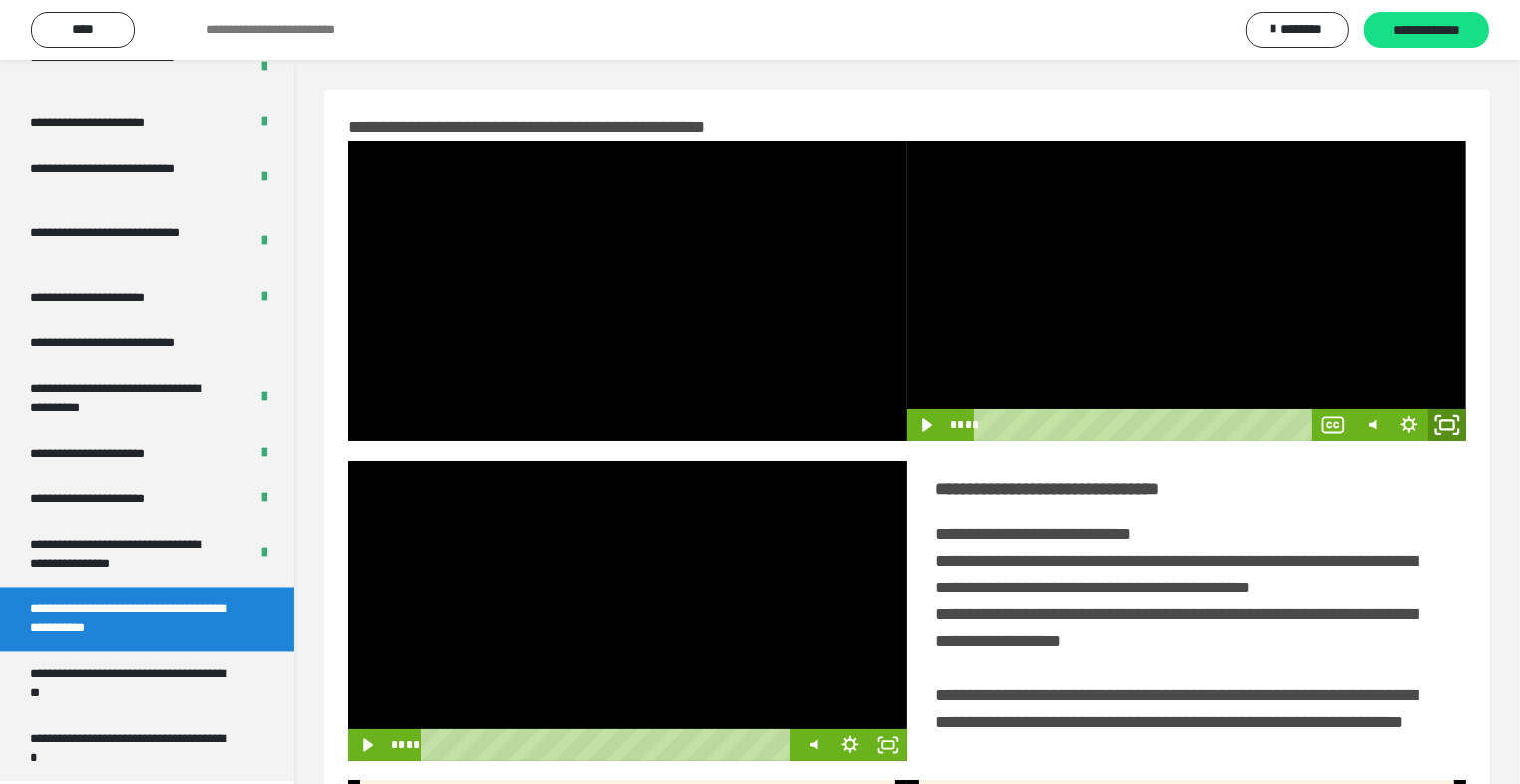 click 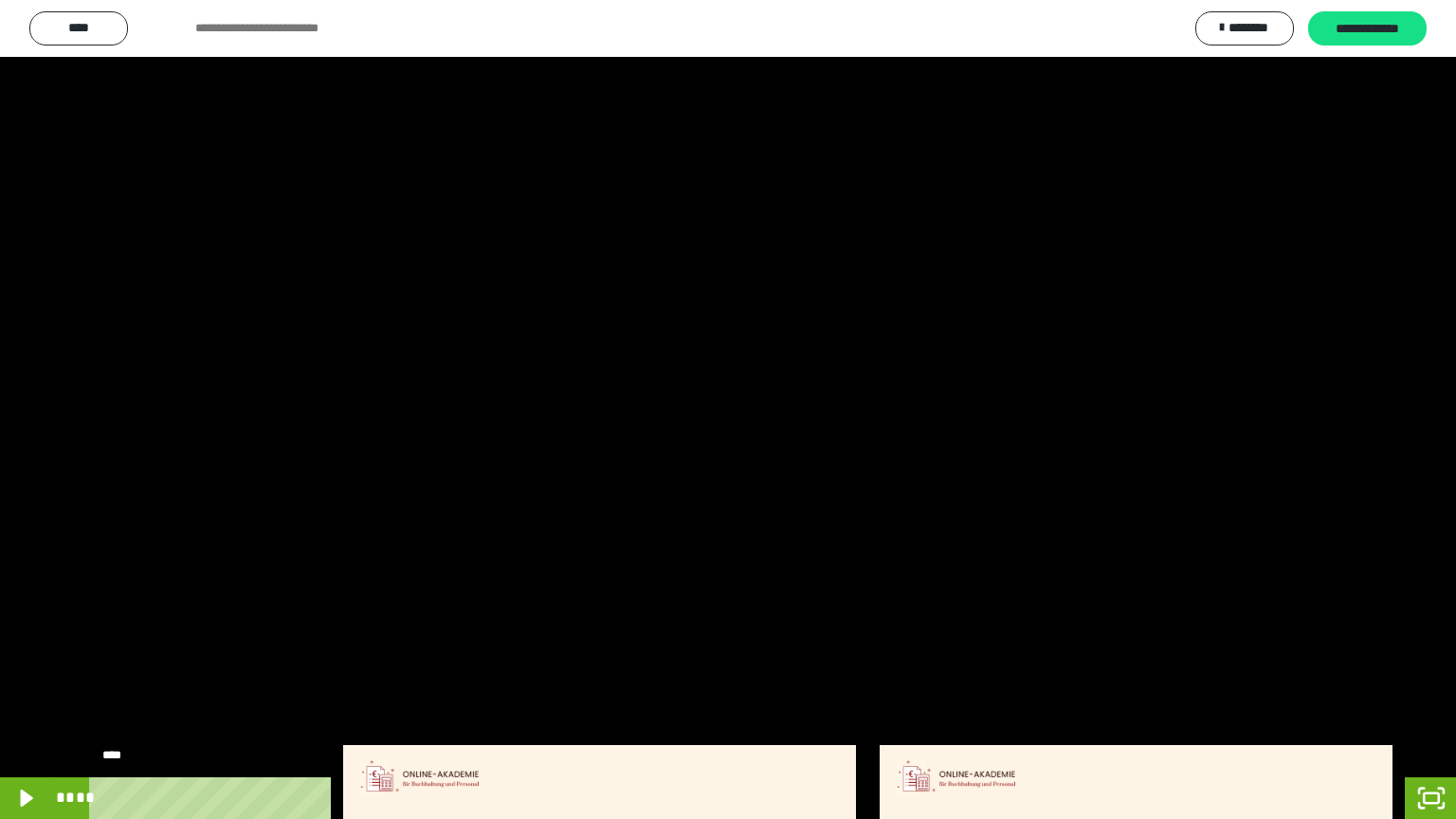 click on "****" at bounding box center (677, 798) 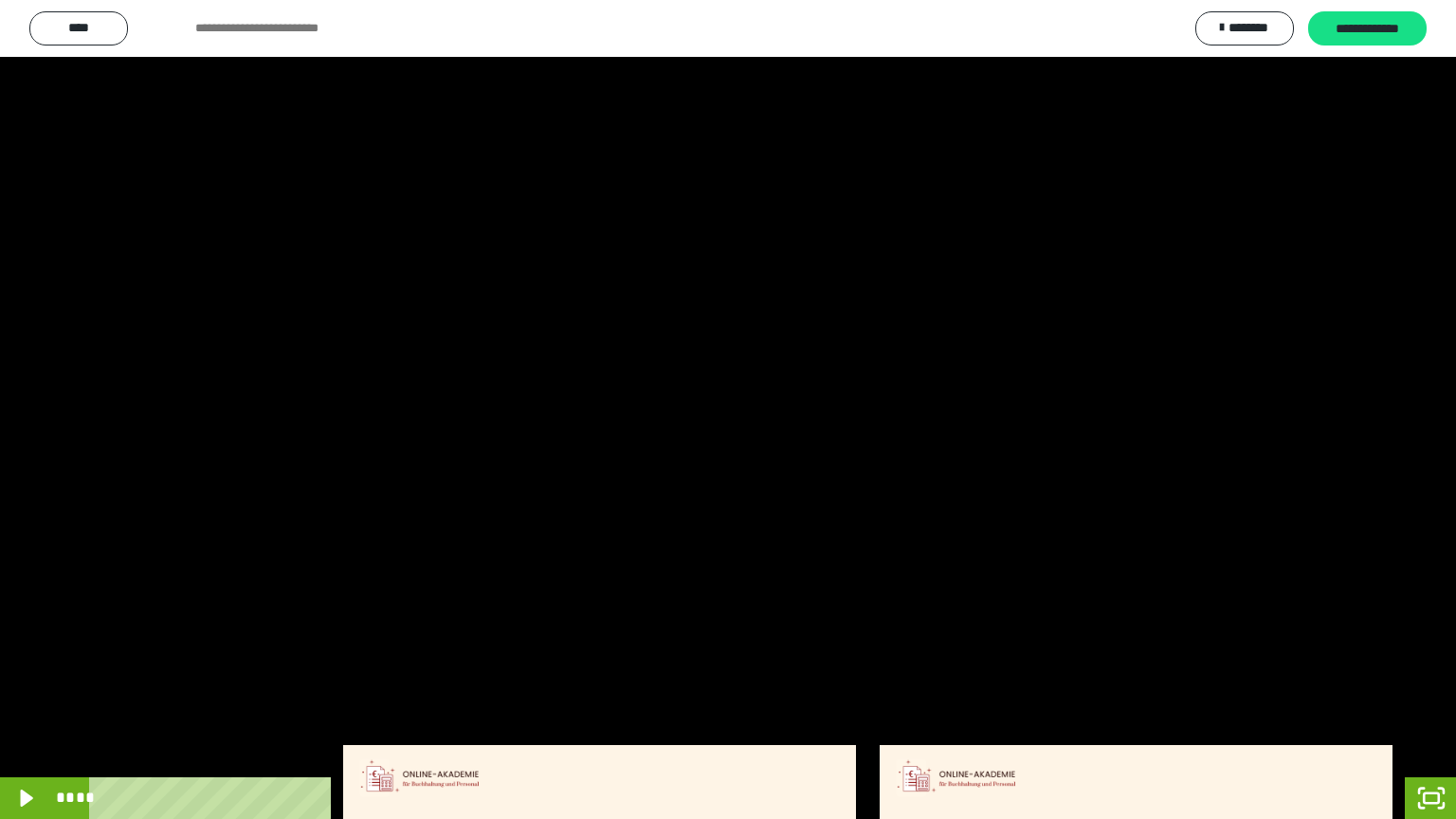 click at bounding box center (728, 410) 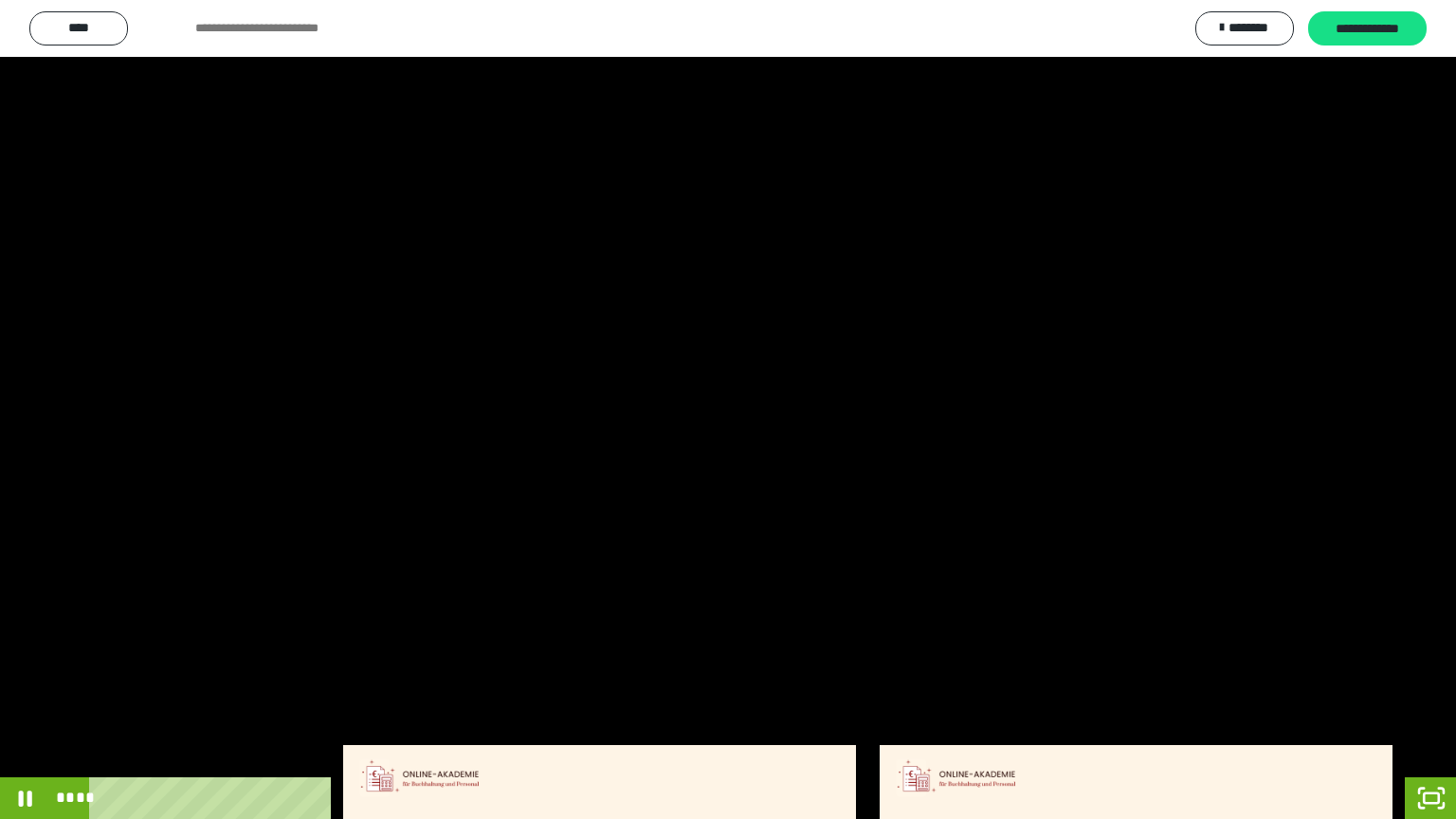 click at bounding box center (728, 410) 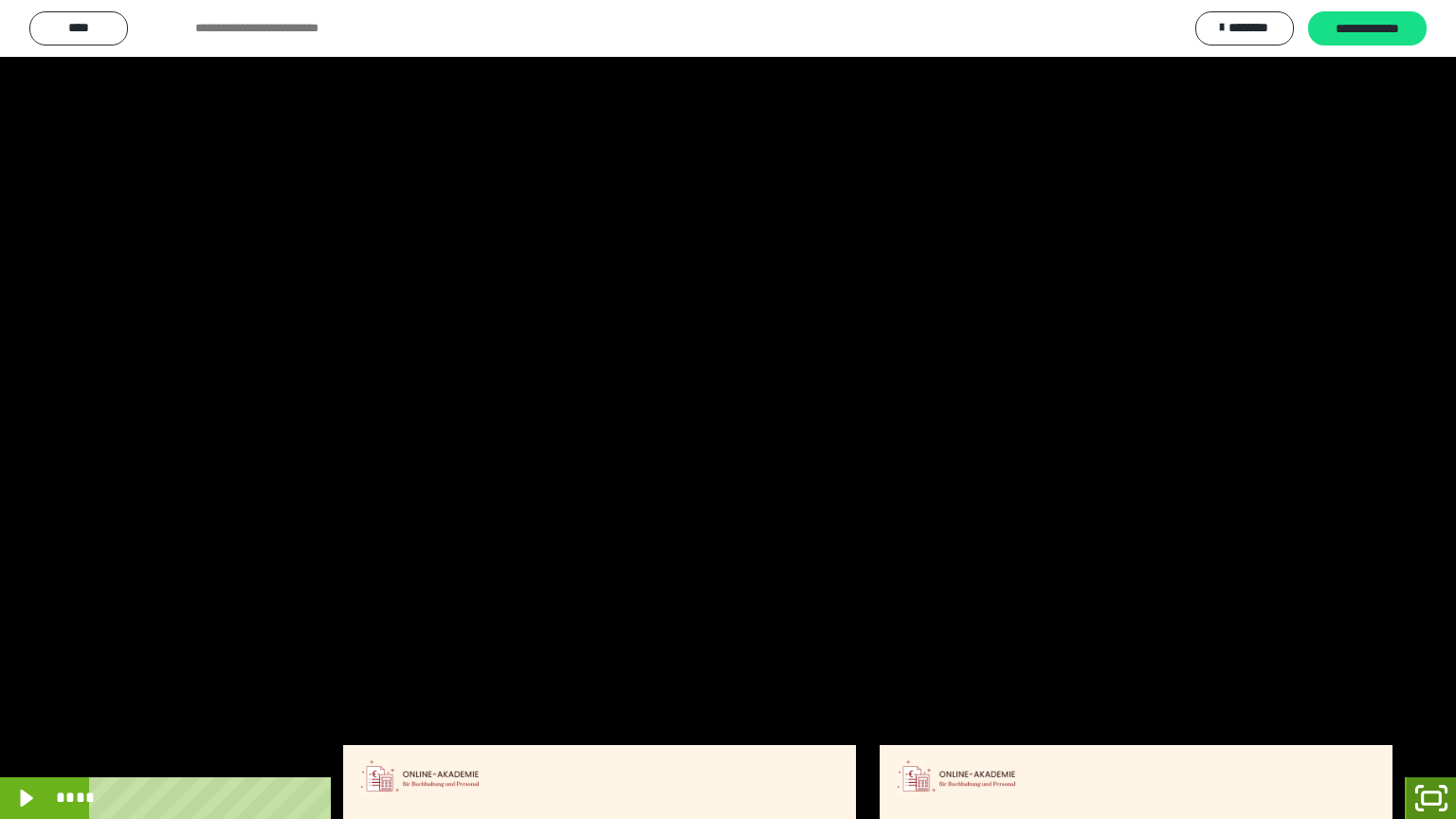 click 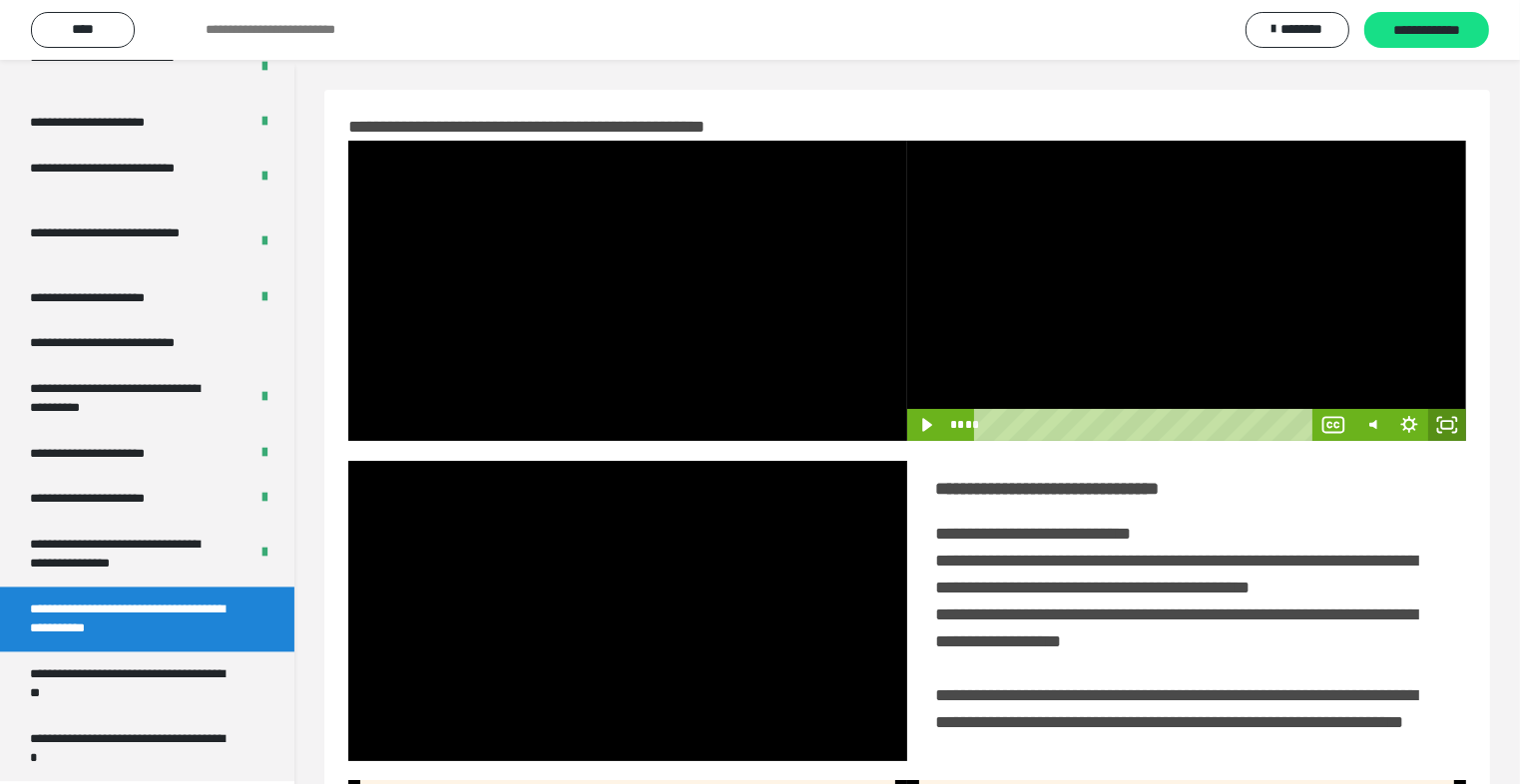 click 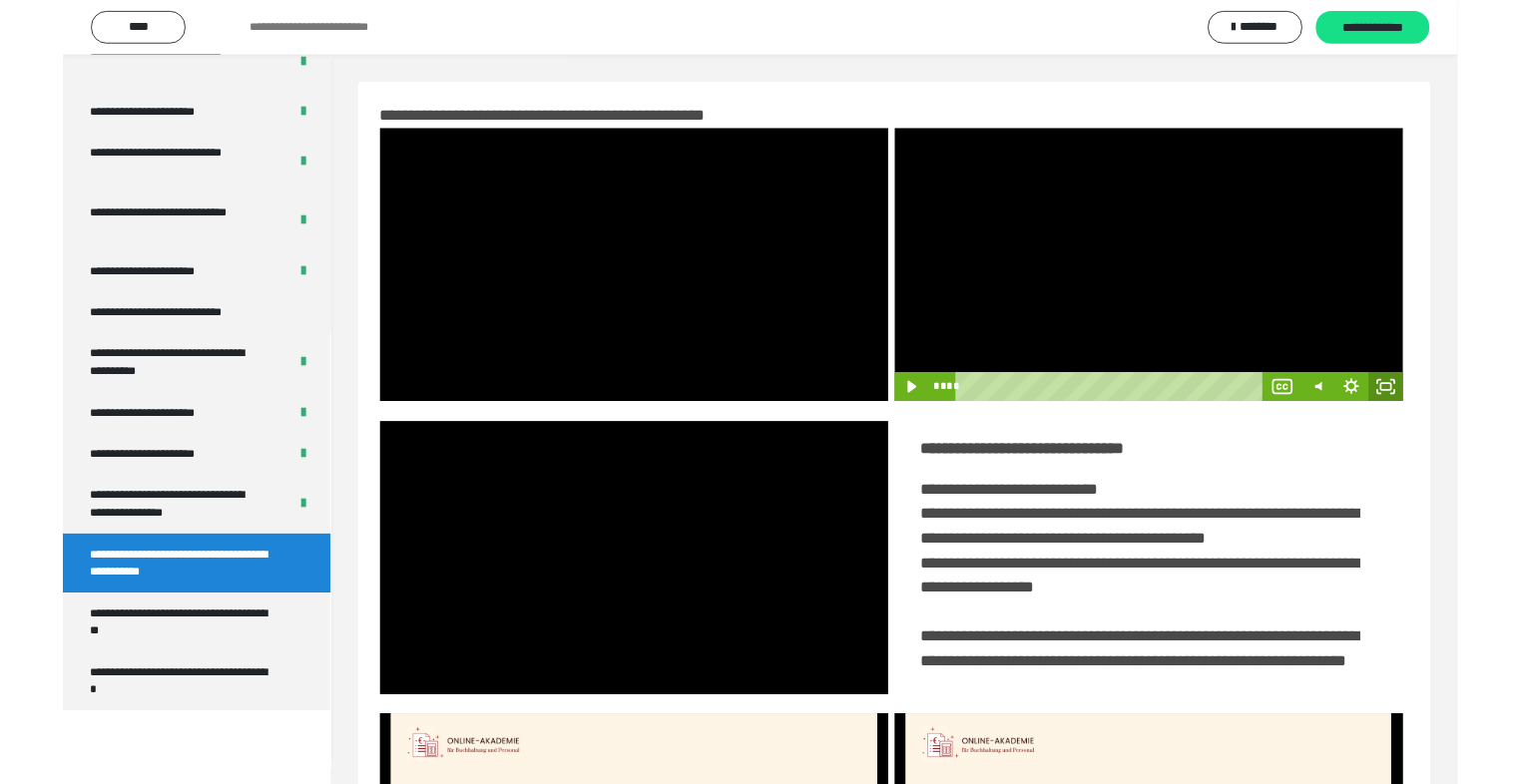 scroll, scrollTop: 3794, scrollLeft: 0, axis: vertical 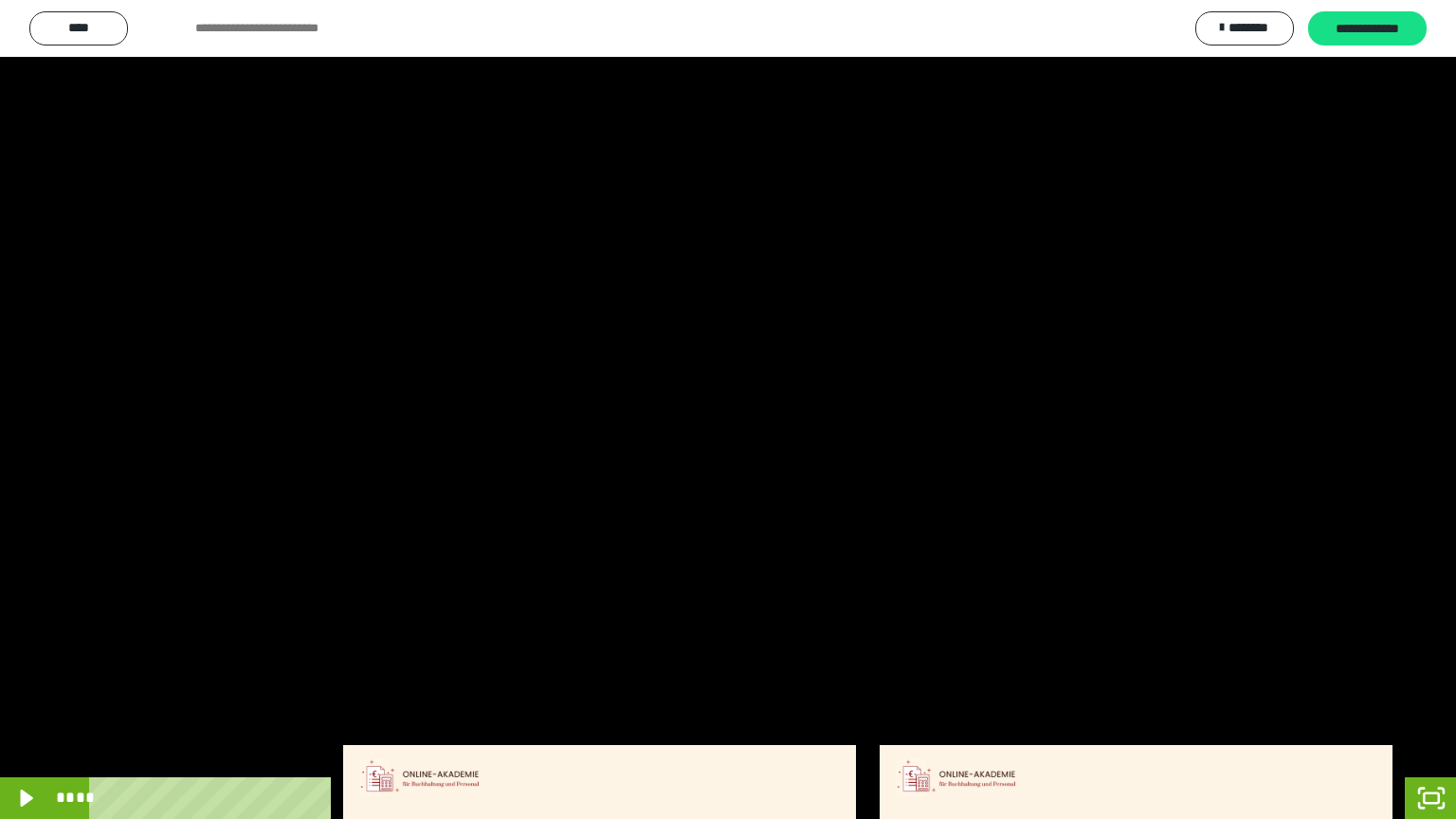 click at bounding box center [728, 410] 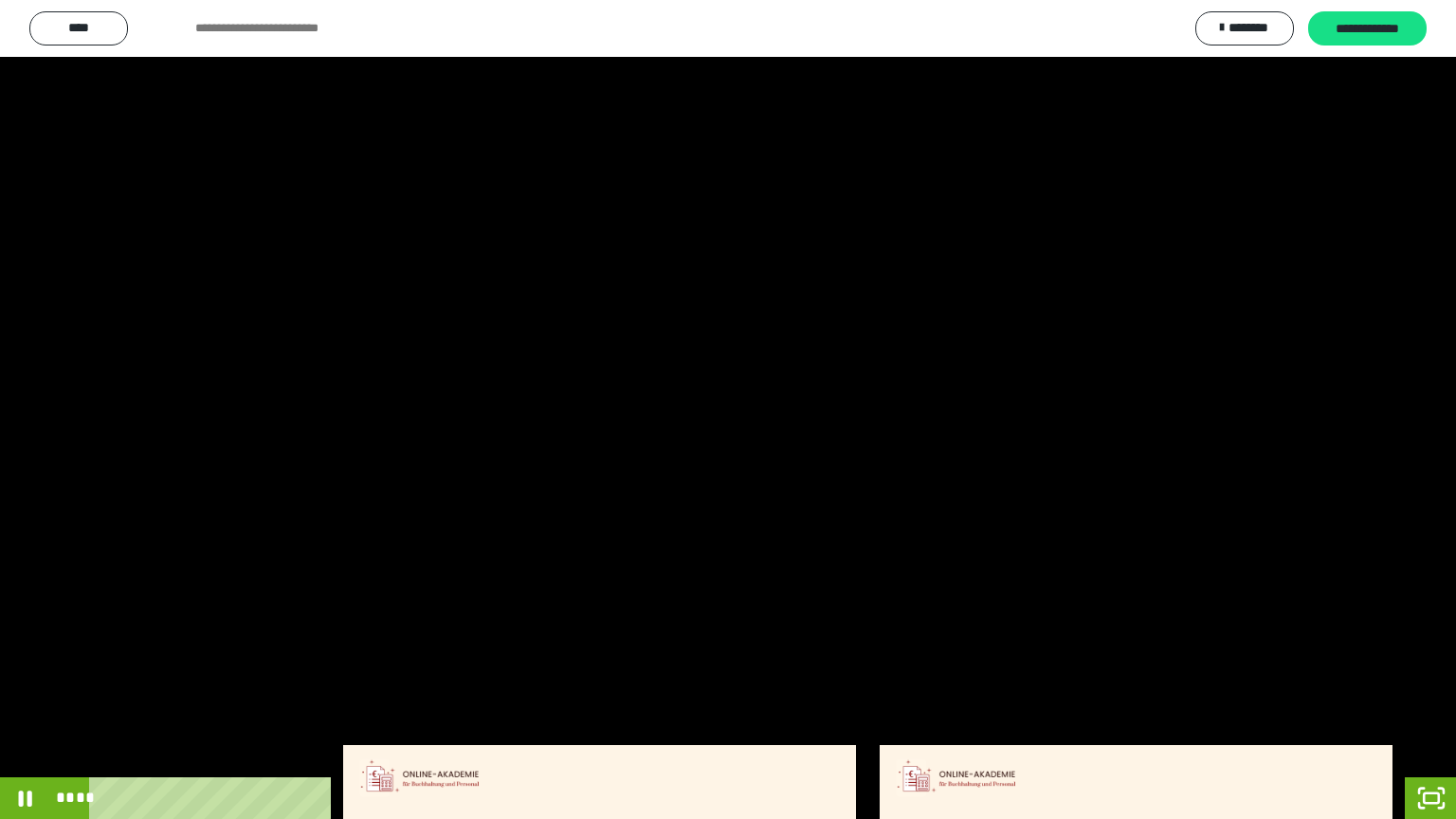 click at bounding box center [728, 410] 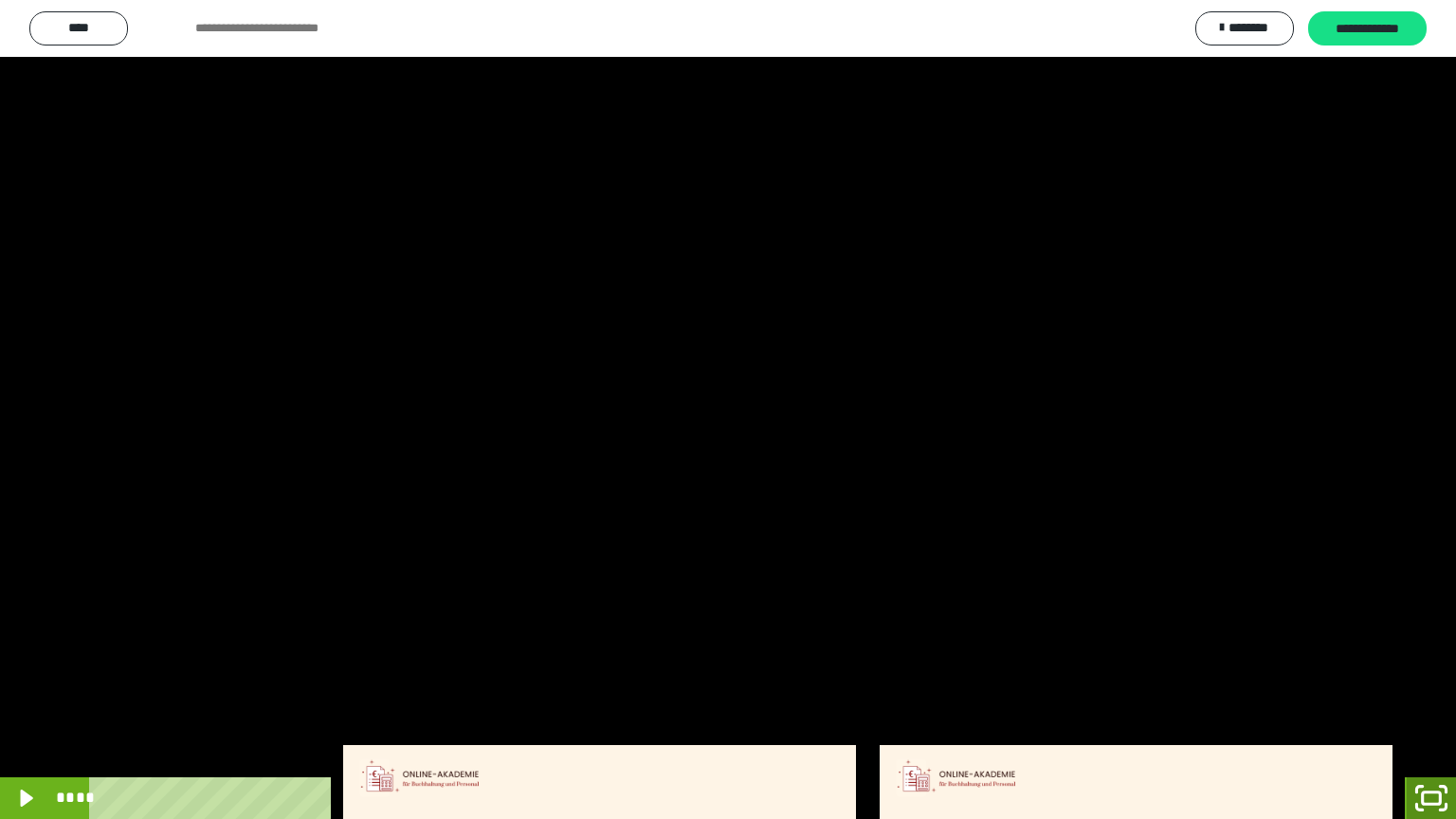 click 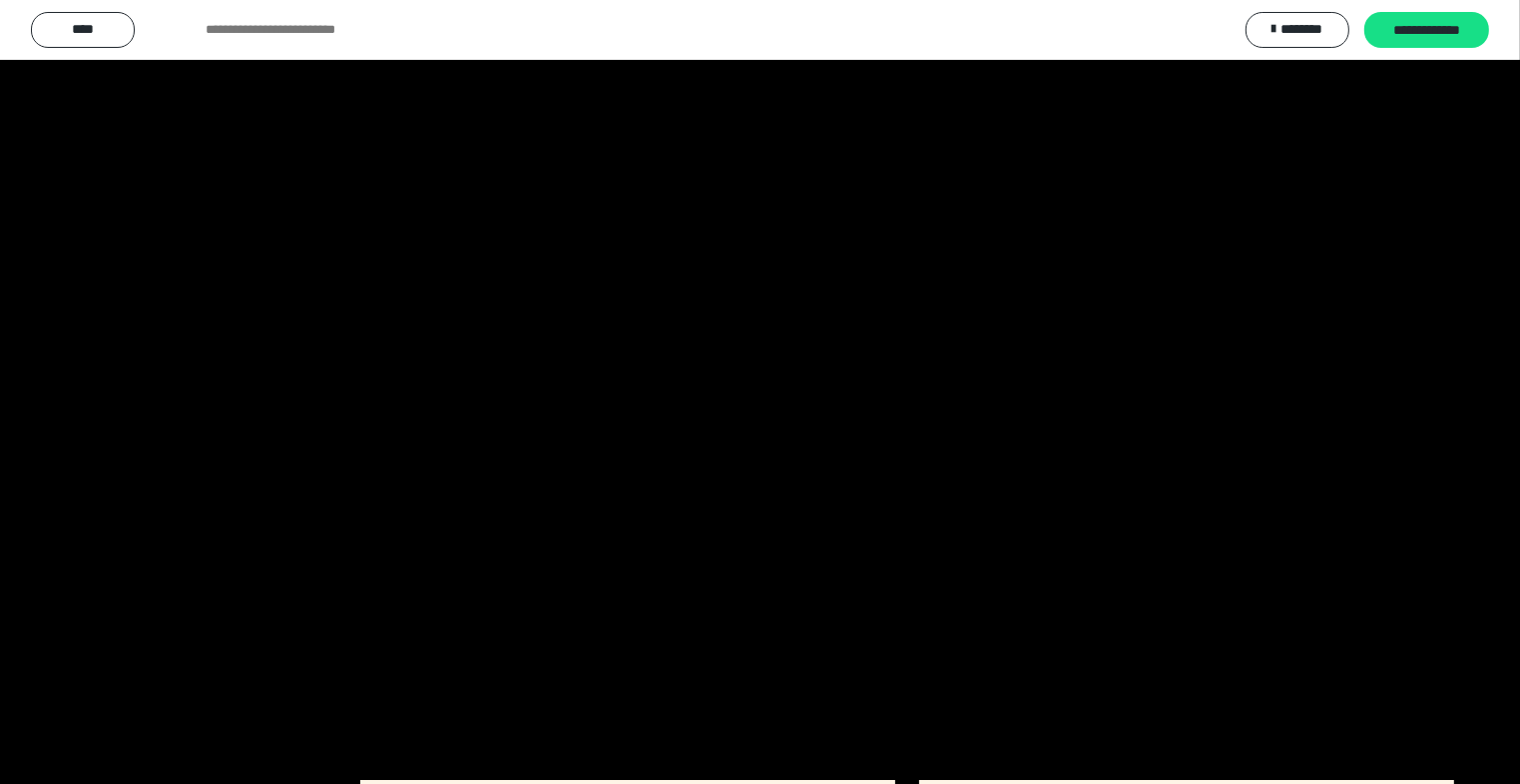 scroll, scrollTop: 3872, scrollLeft: 0, axis: vertical 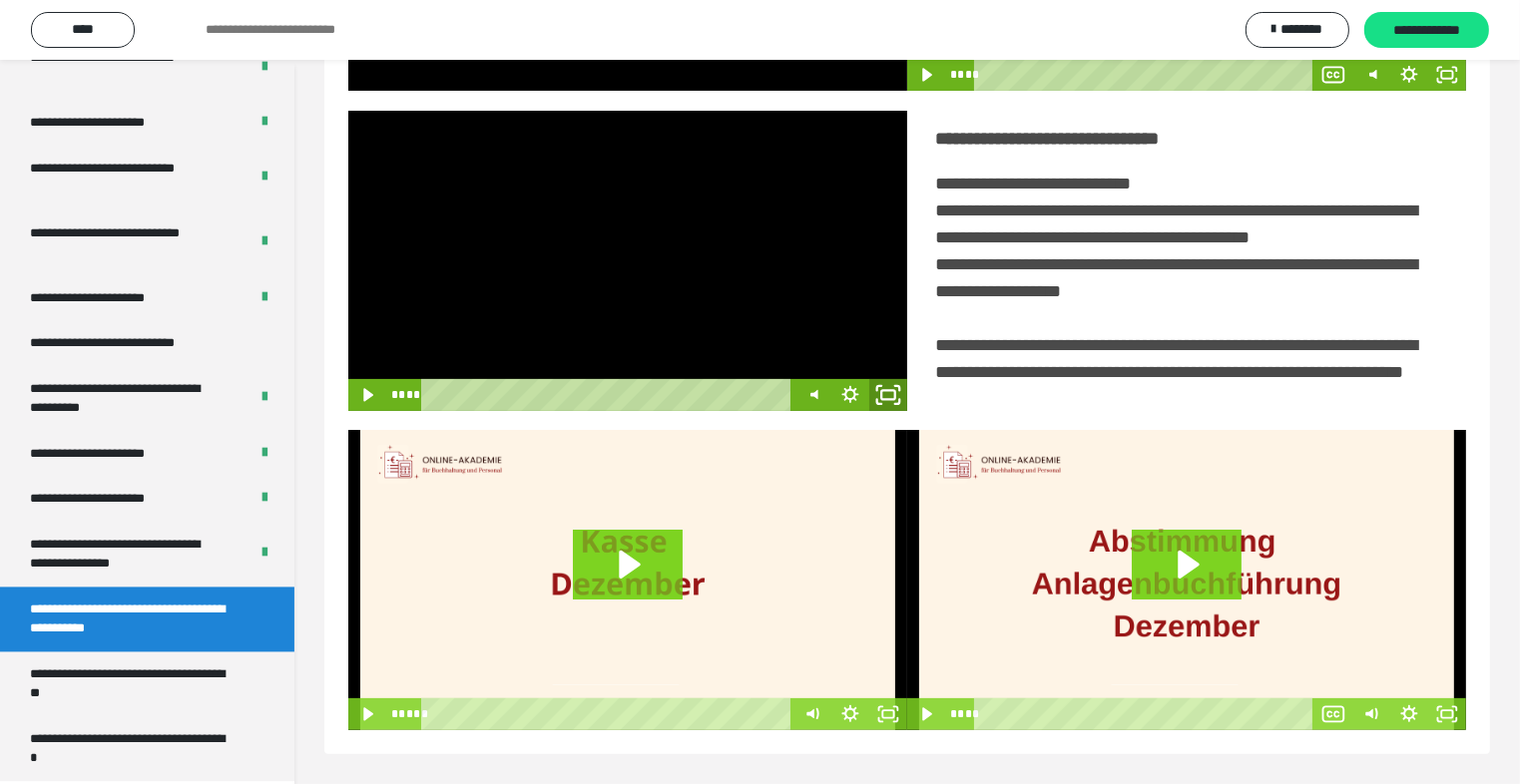 drag, startPoint x: 890, startPoint y: 360, endPoint x: 889, endPoint y: 447, distance: 87.005747 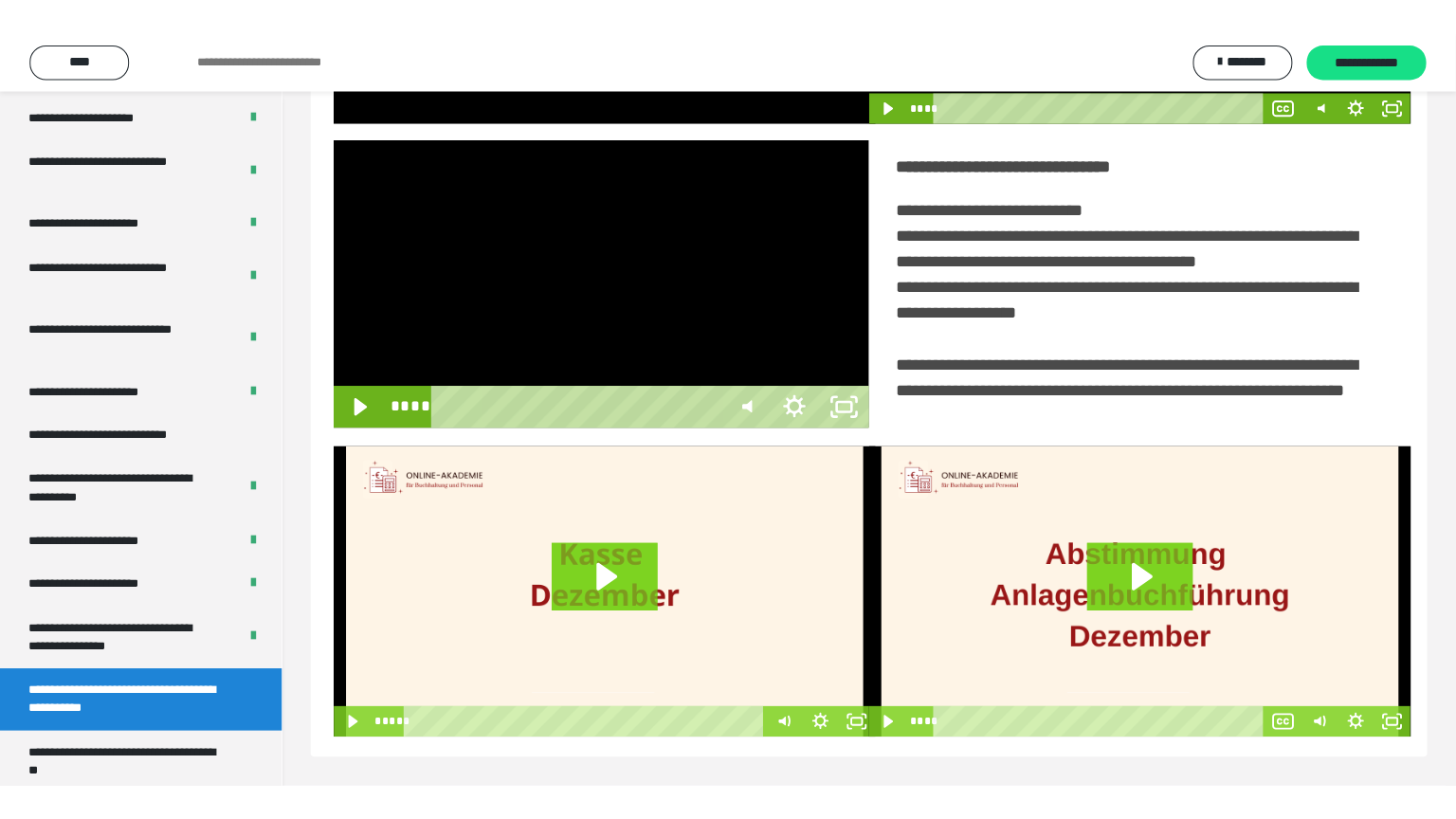 scroll, scrollTop: 317, scrollLeft: 0, axis: vertical 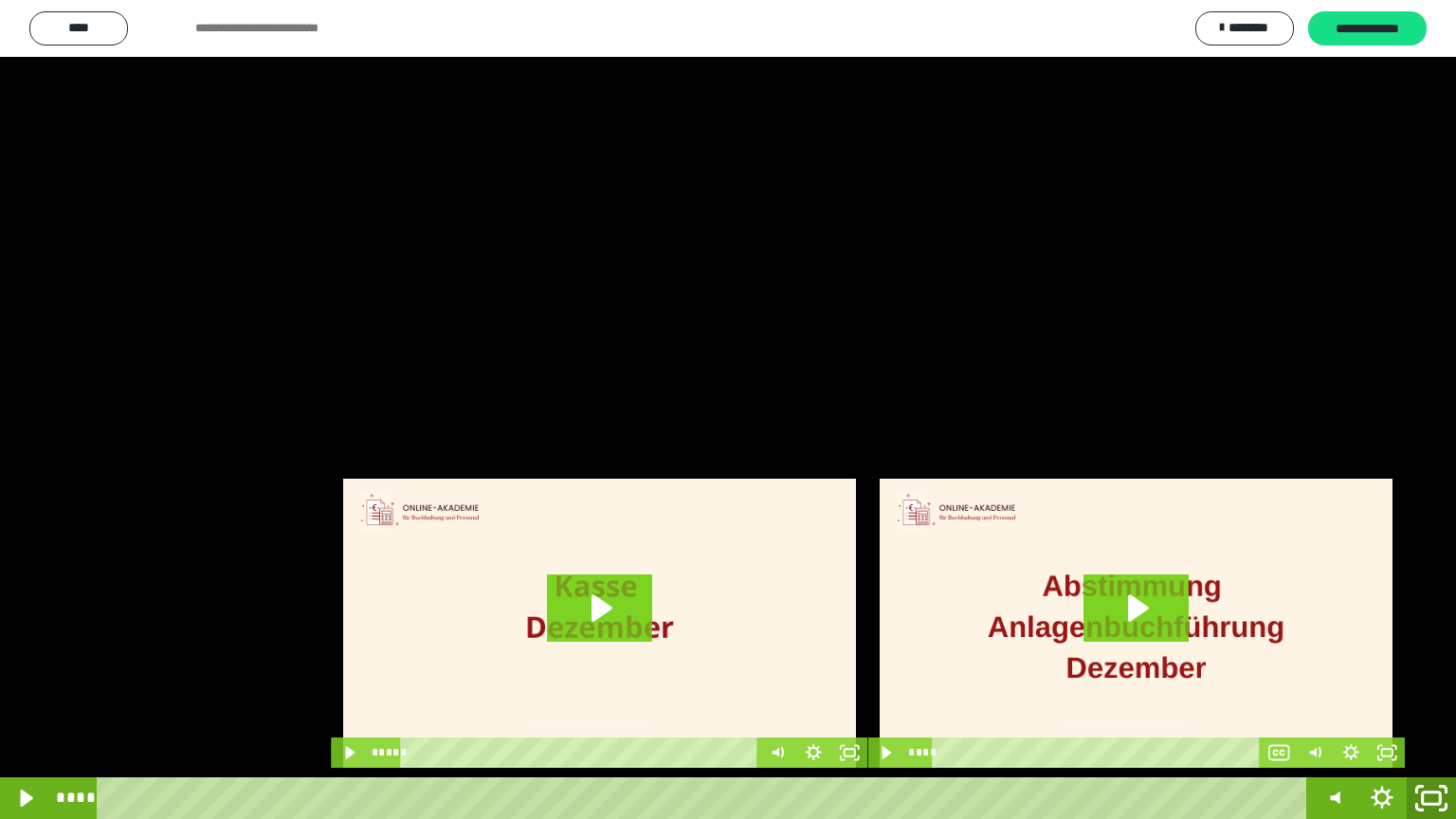 click 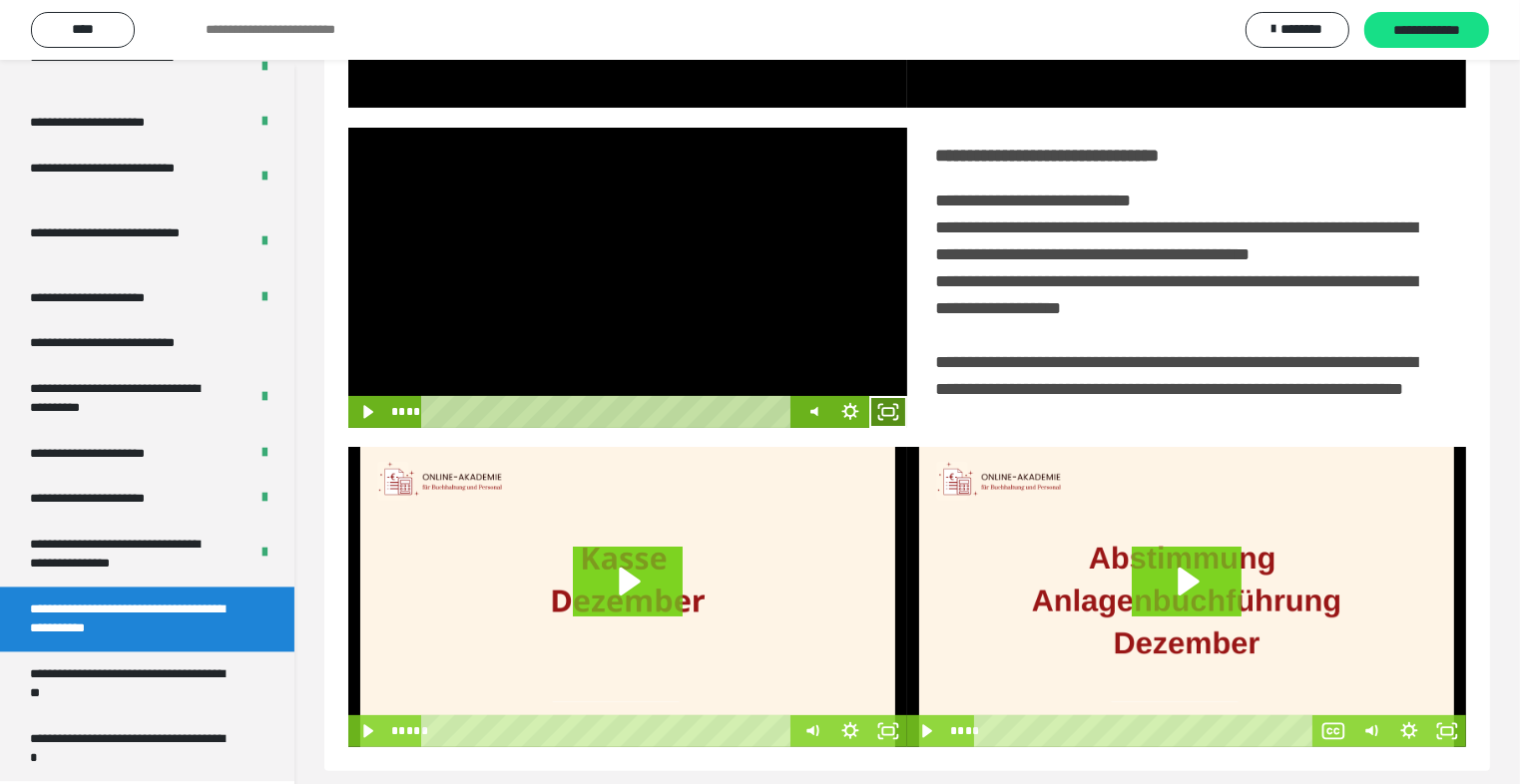 drag, startPoint x: 891, startPoint y: 443, endPoint x: 894, endPoint y: 531, distance: 88.051122 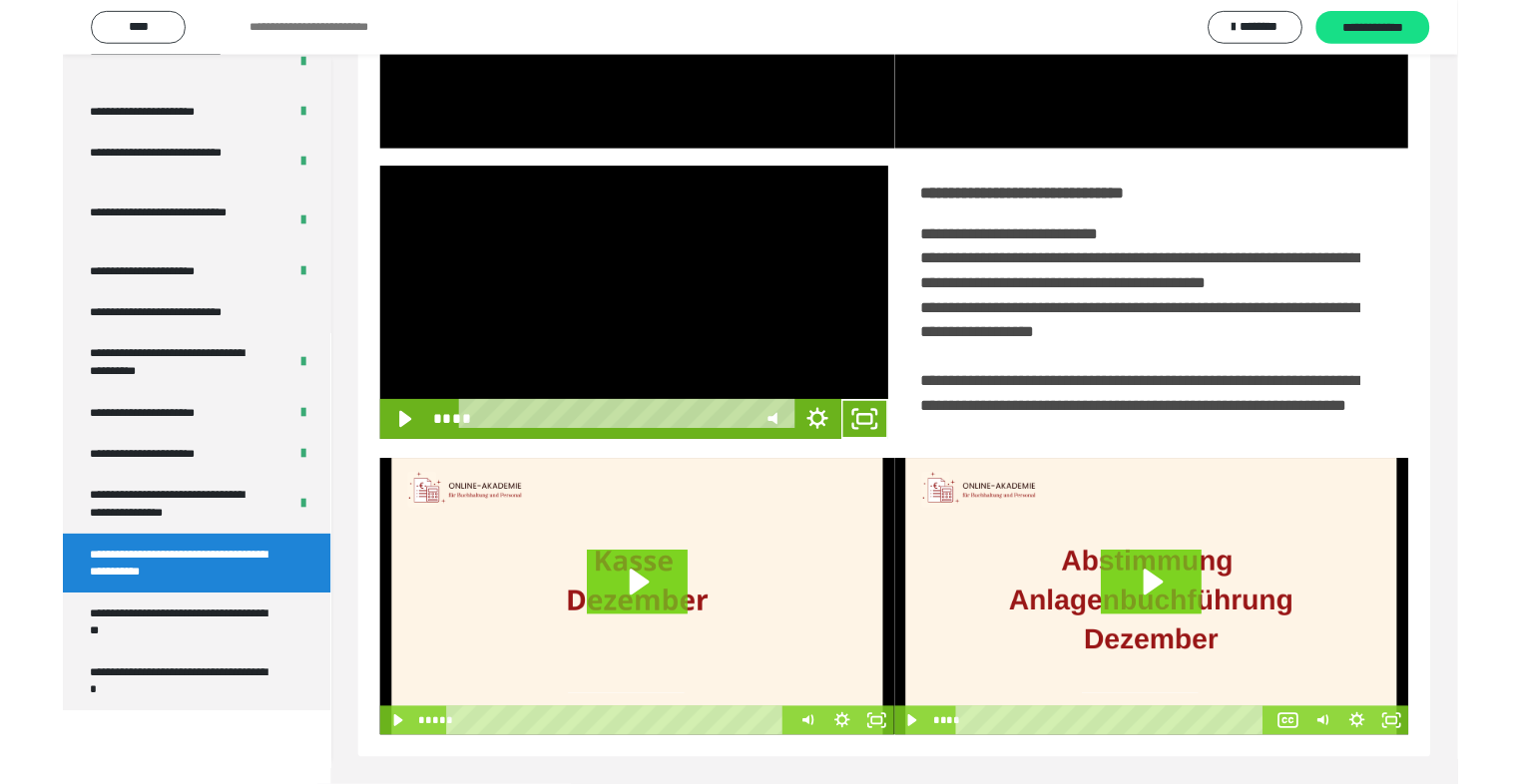 scroll, scrollTop: 3794, scrollLeft: 0, axis: vertical 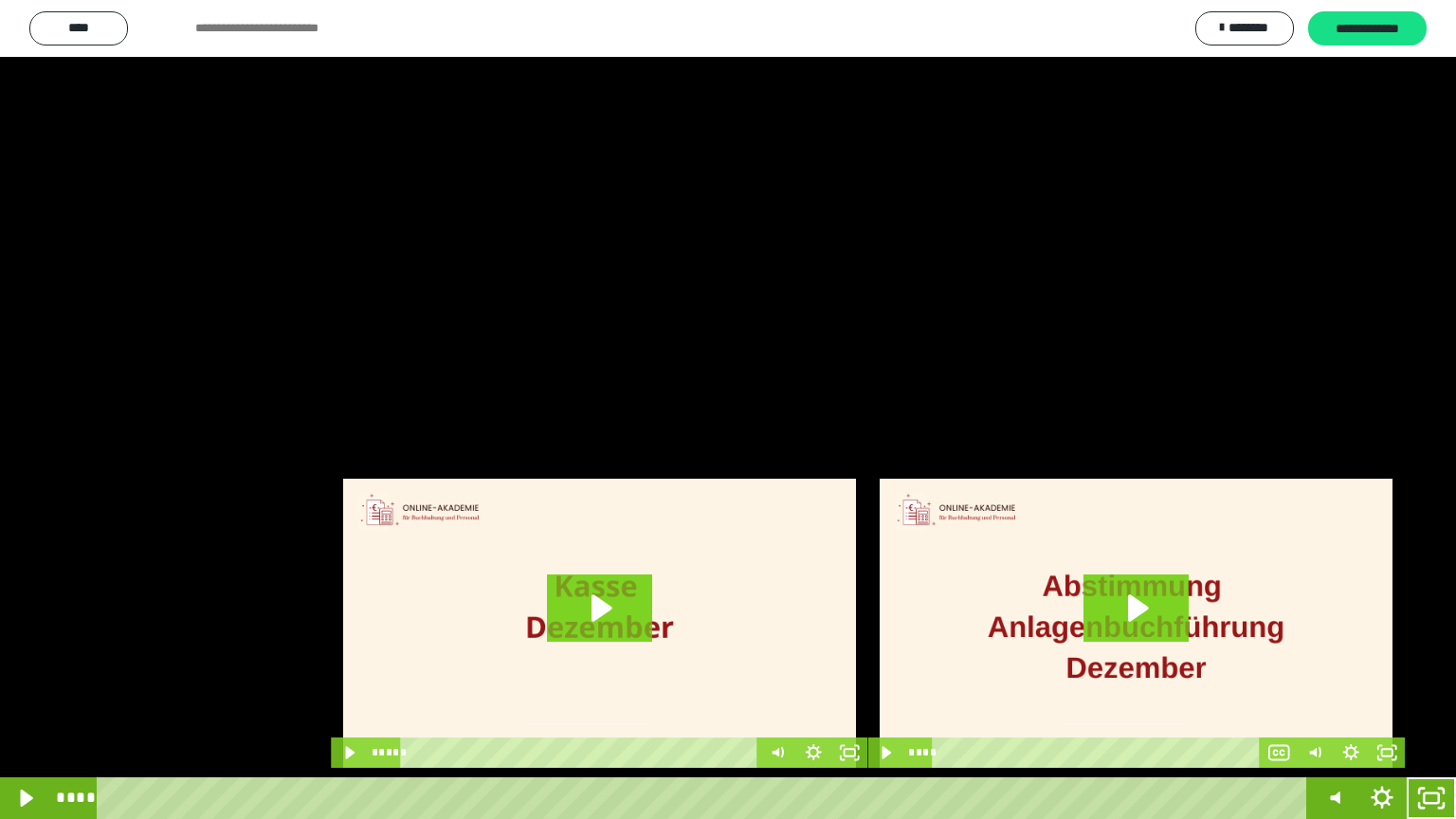 click at bounding box center [728, 410] 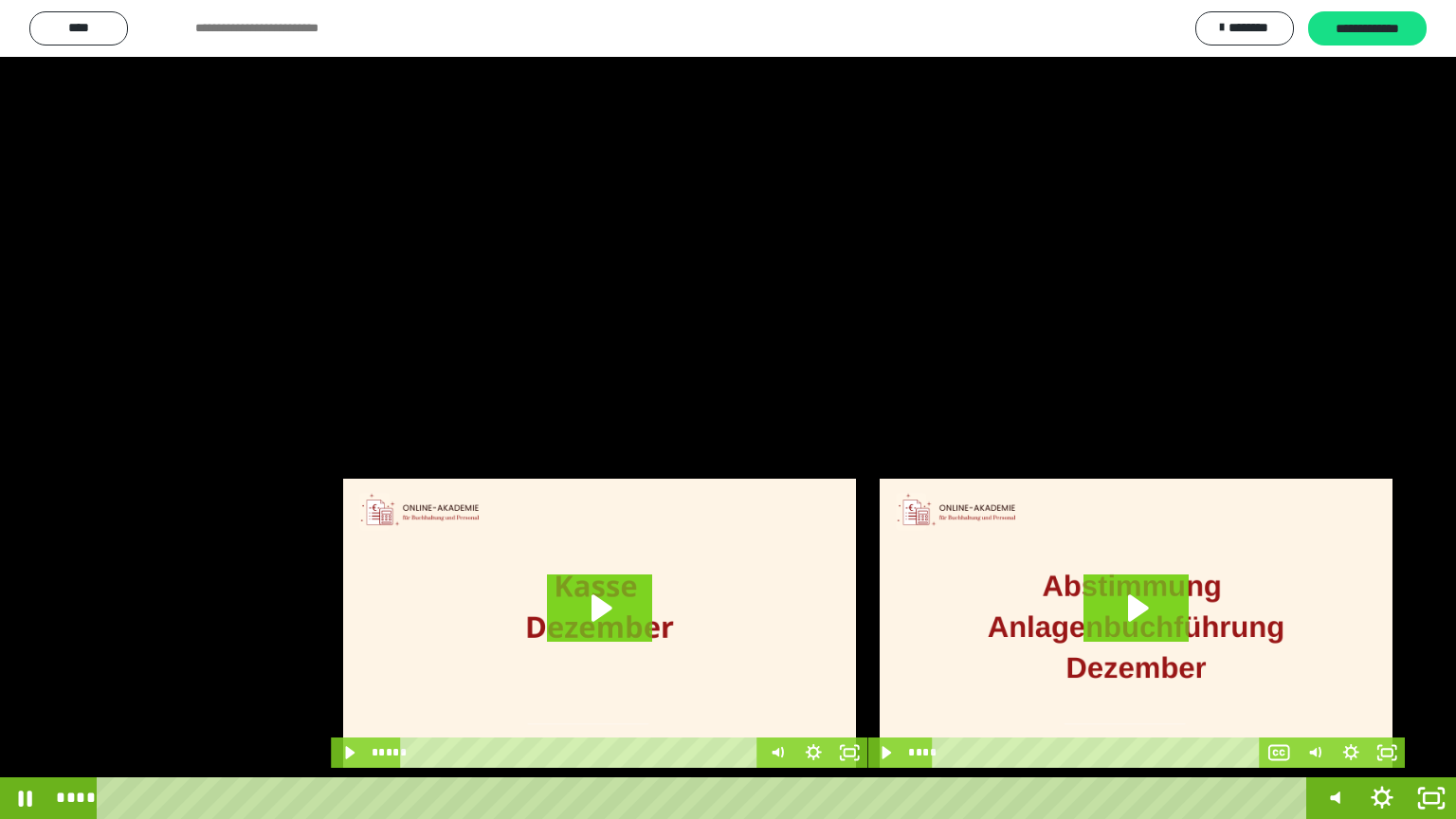 click at bounding box center [728, 410] 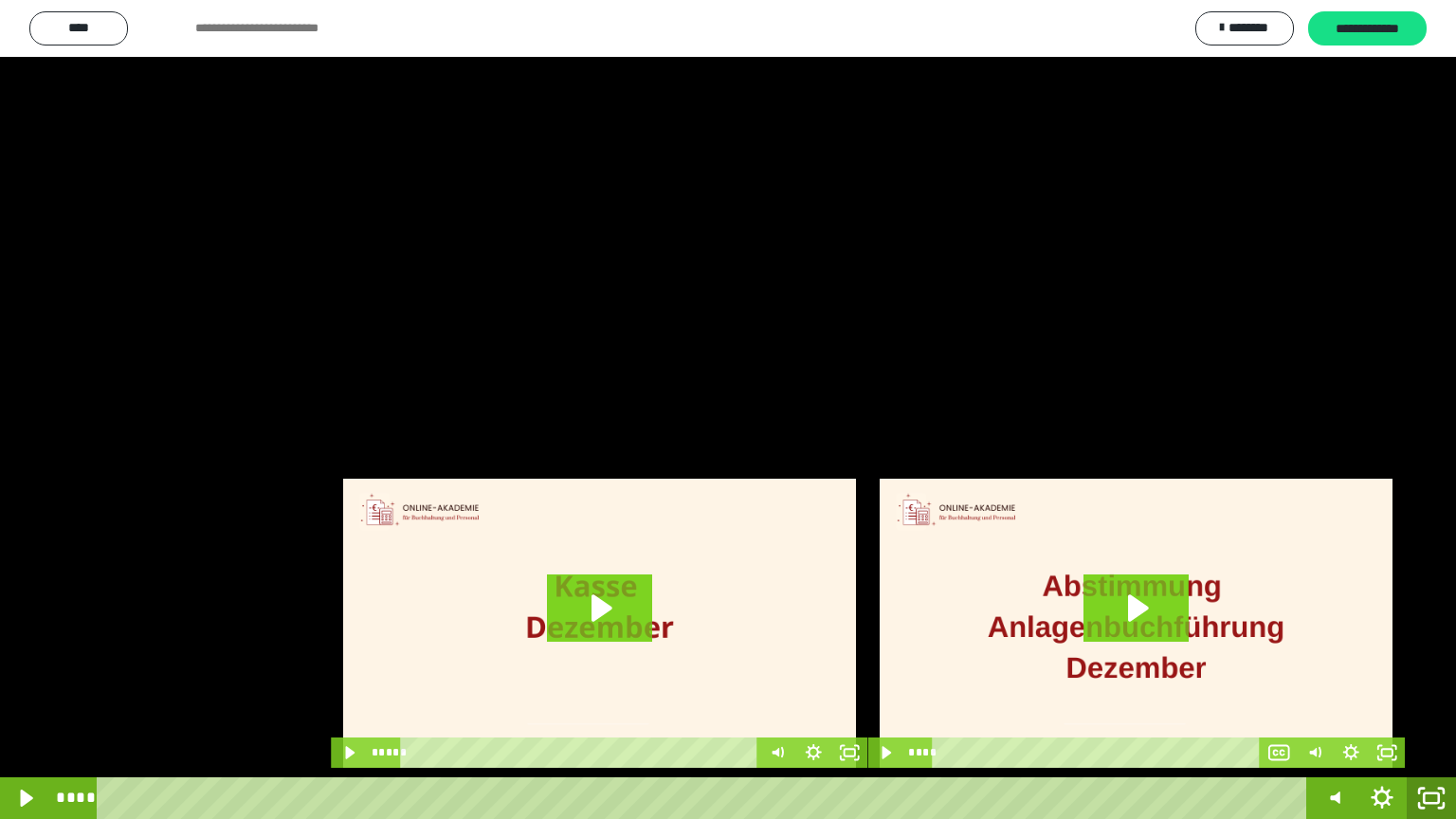 click 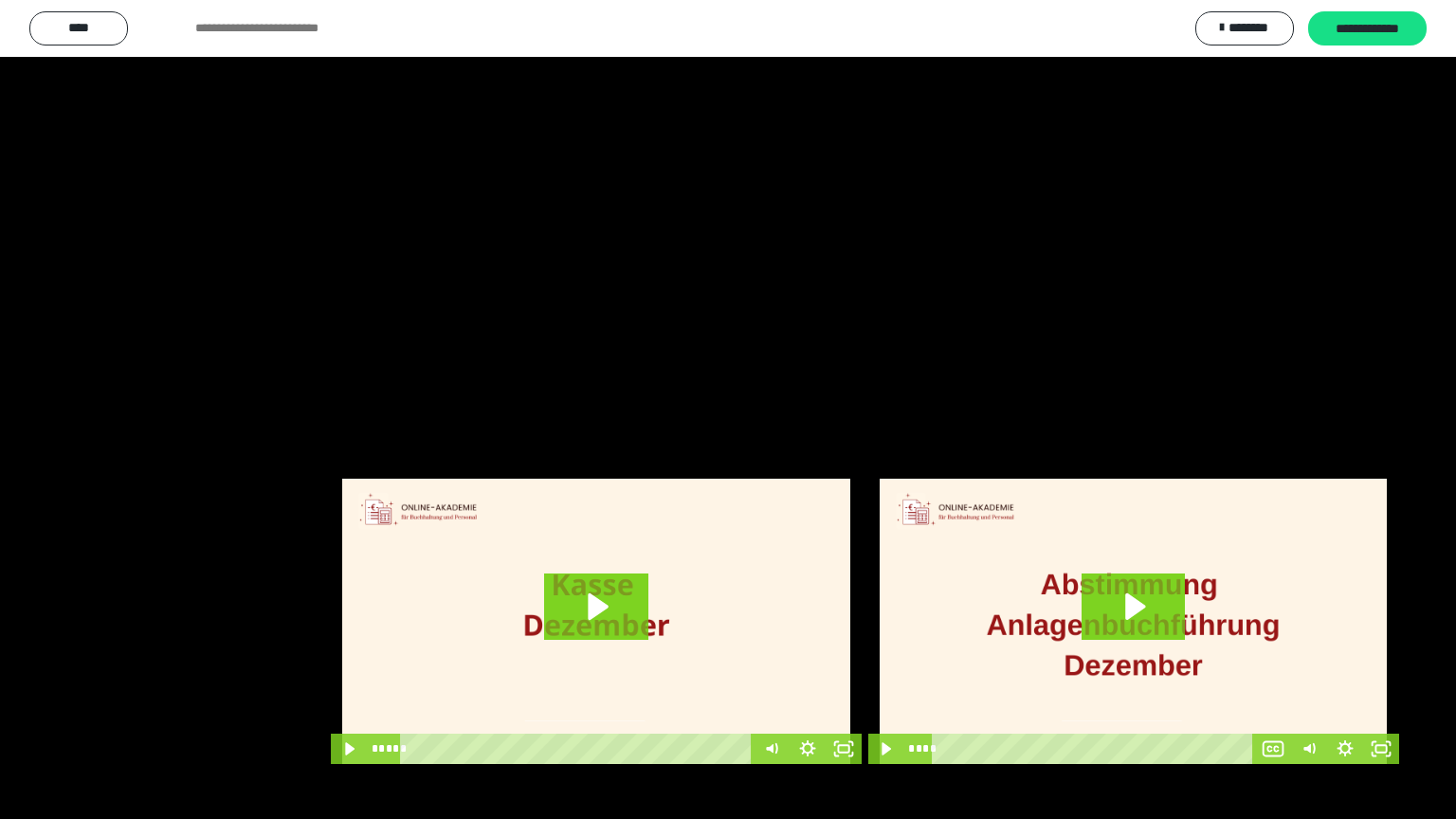 scroll, scrollTop: 3680, scrollLeft: 0, axis: vertical 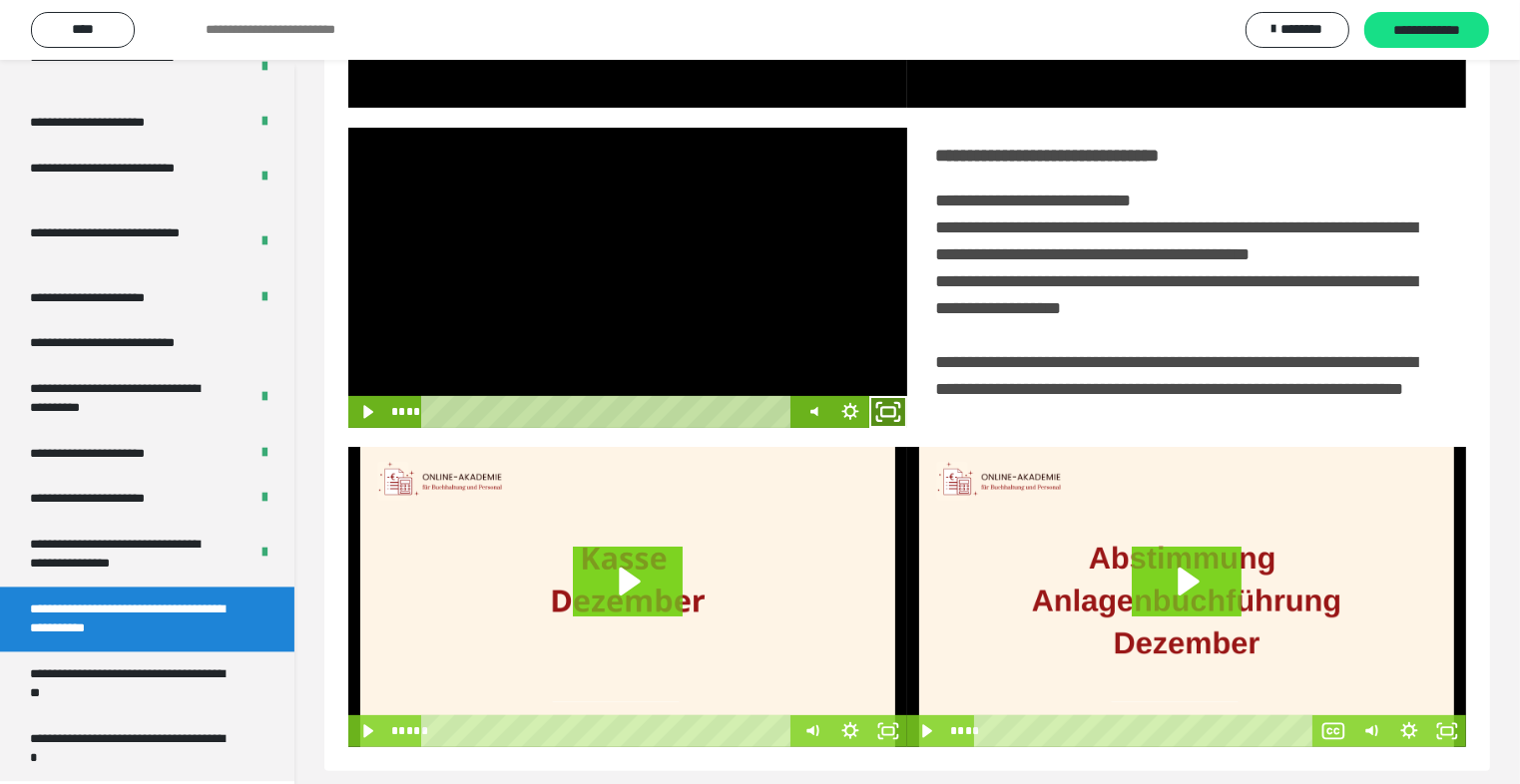 click 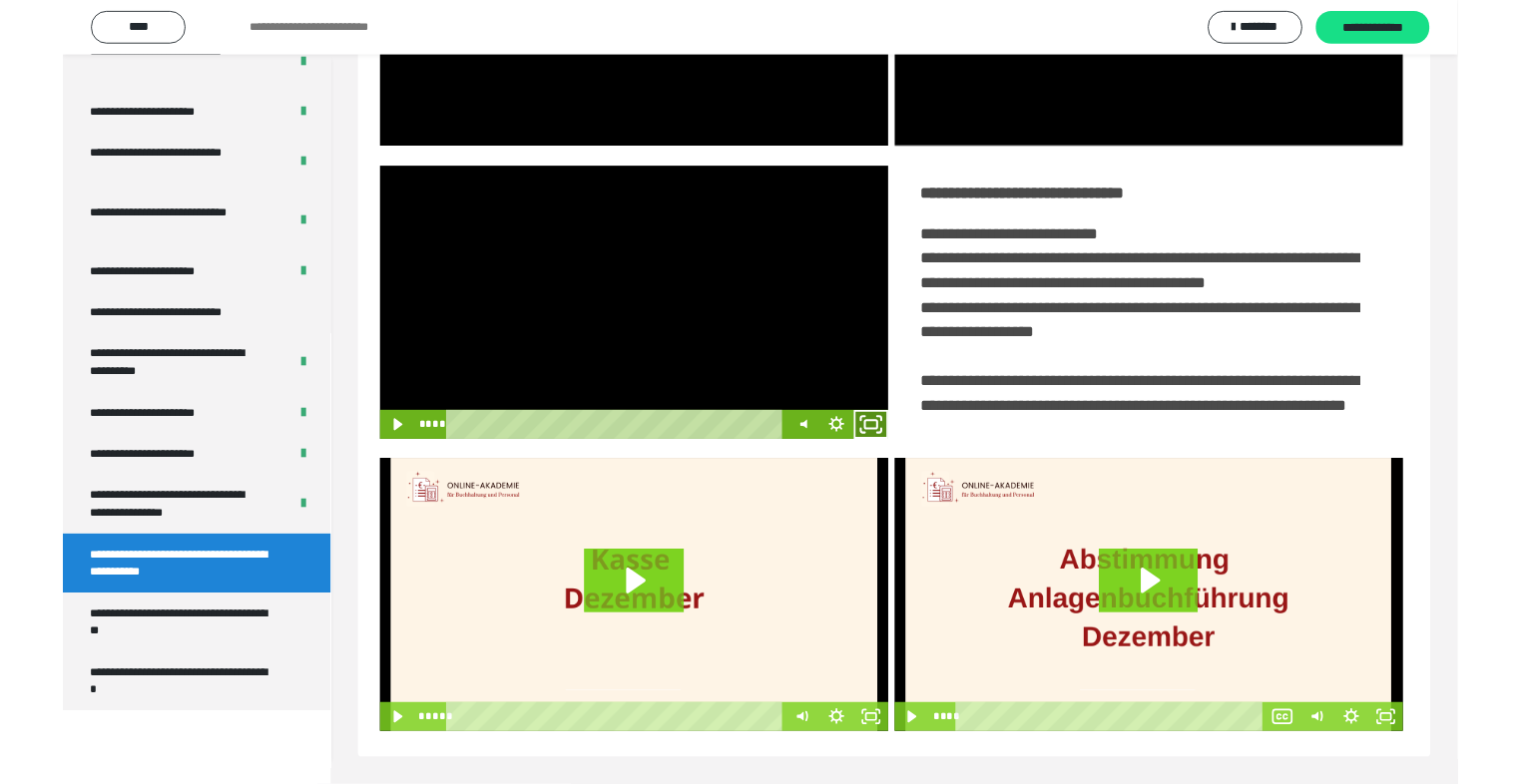 scroll, scrollTop: 3794, scrollLeft: 0, axis: vertical 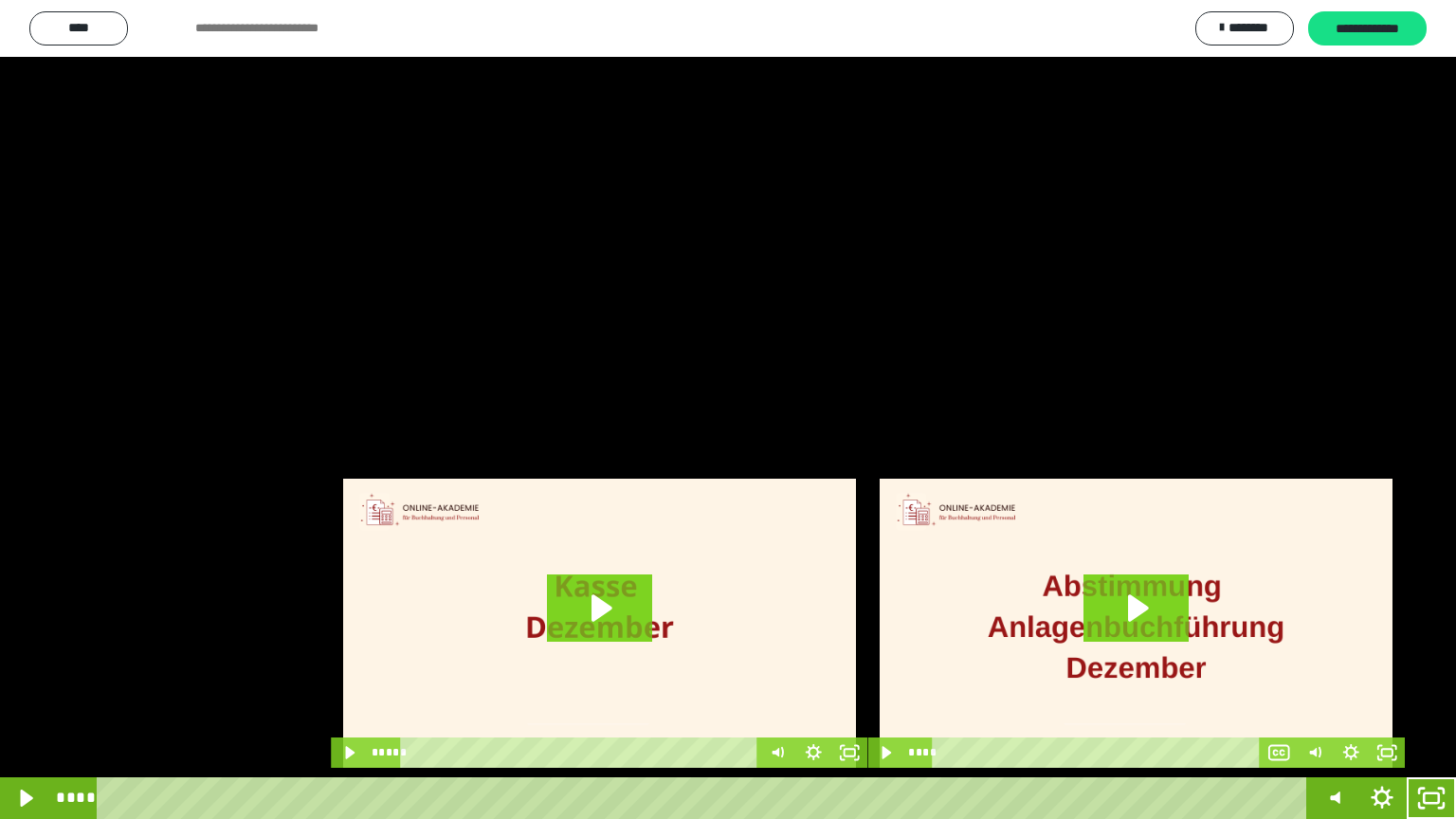 click at bounding box center [728, 410] 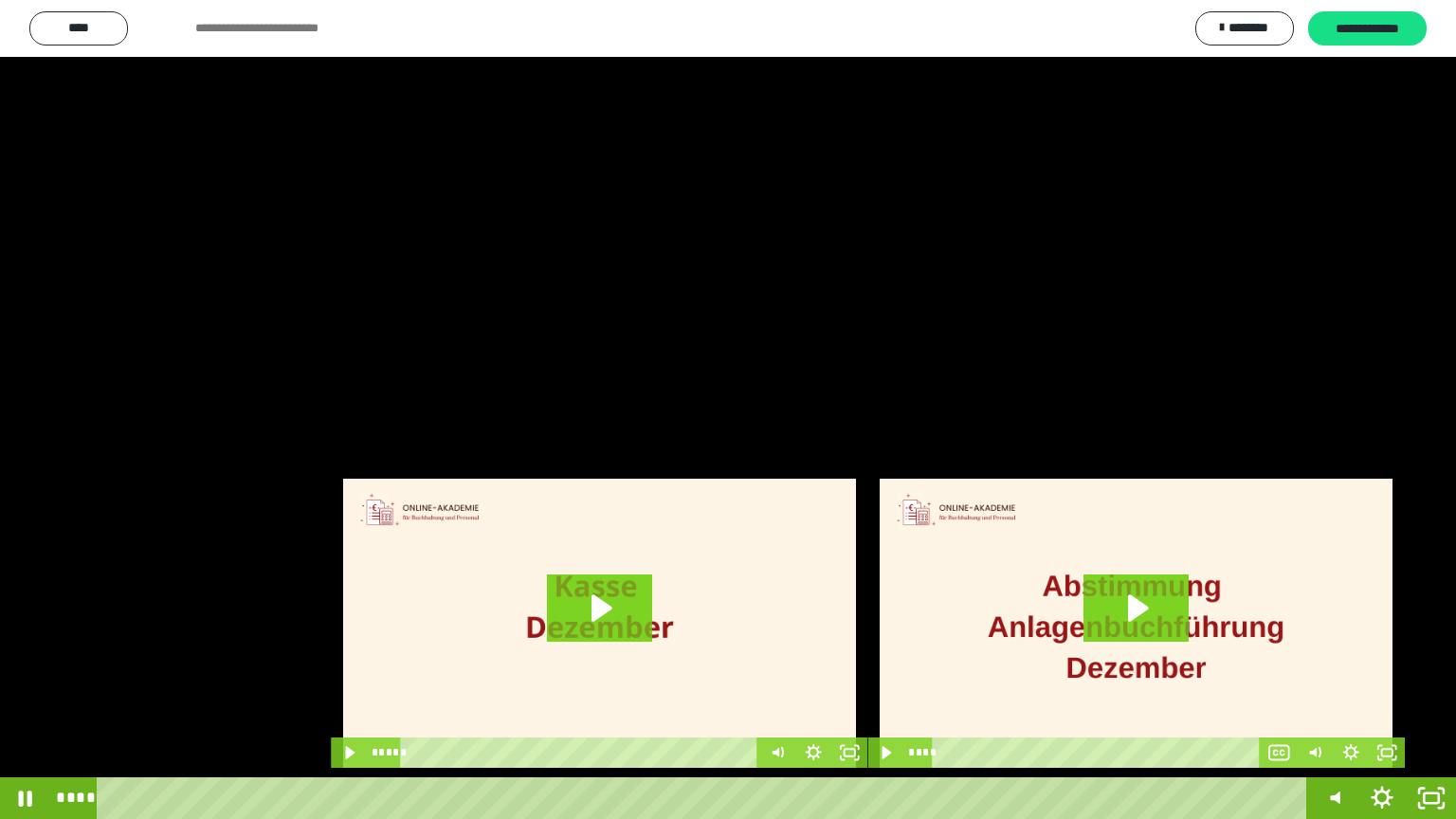 click at bounding box center [728, 410] 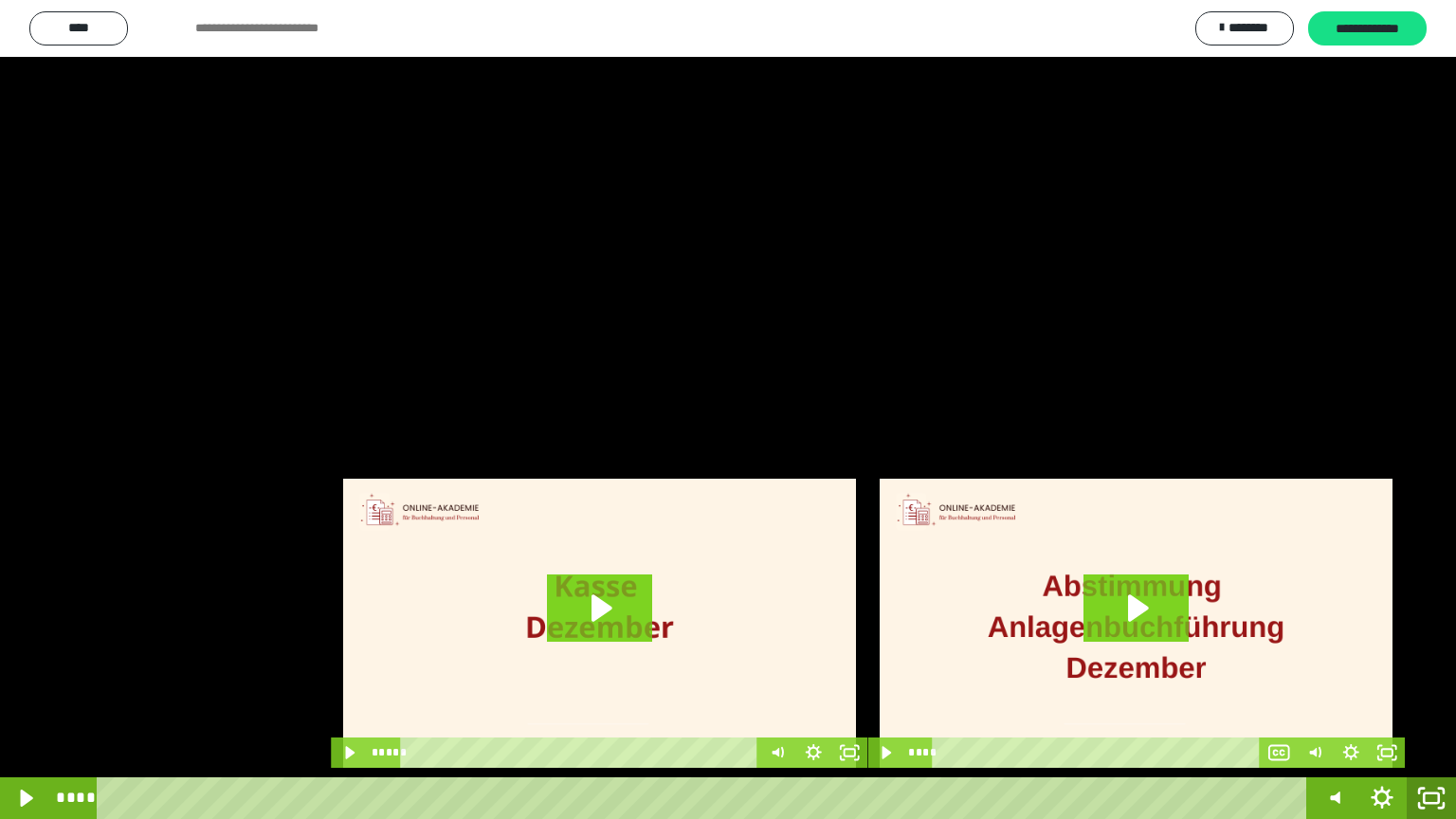 click 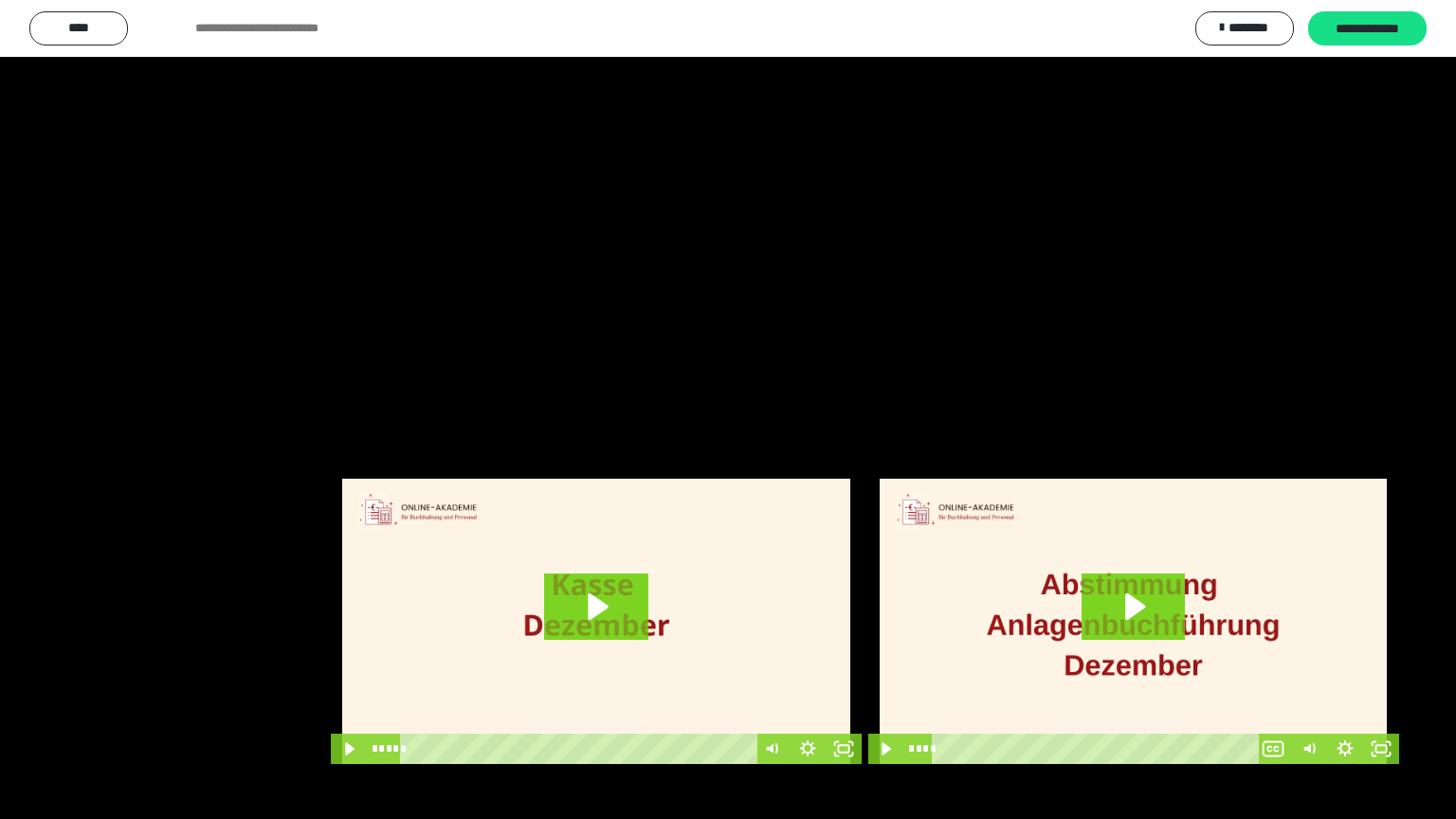 scroll, scrollTop: 3680, scrollLeft: 0, axis: vertical 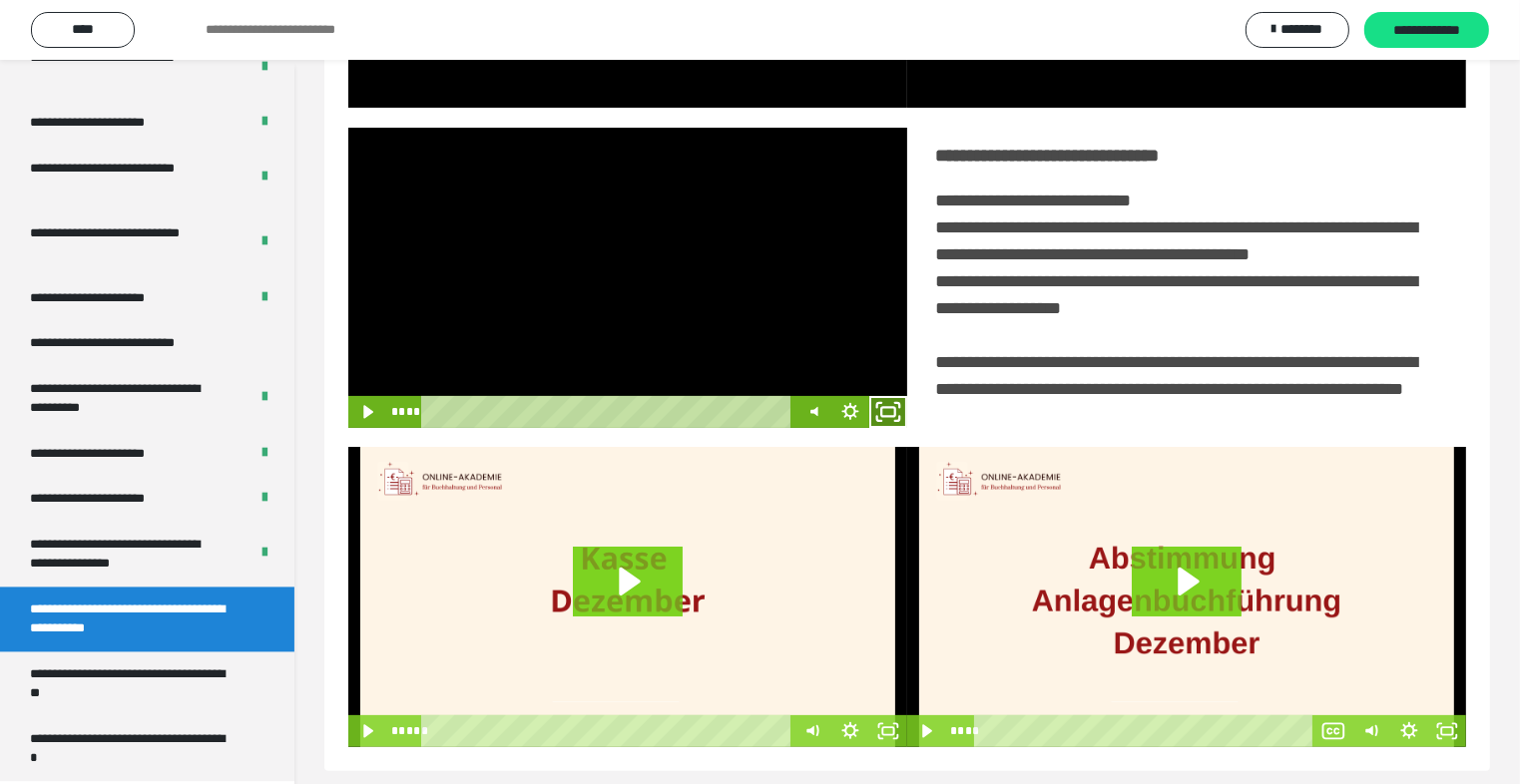 drag, startPoint x: 897, startPoint y: 435, endPoint x: 951, endPoint y: 511, distance: 93.230896 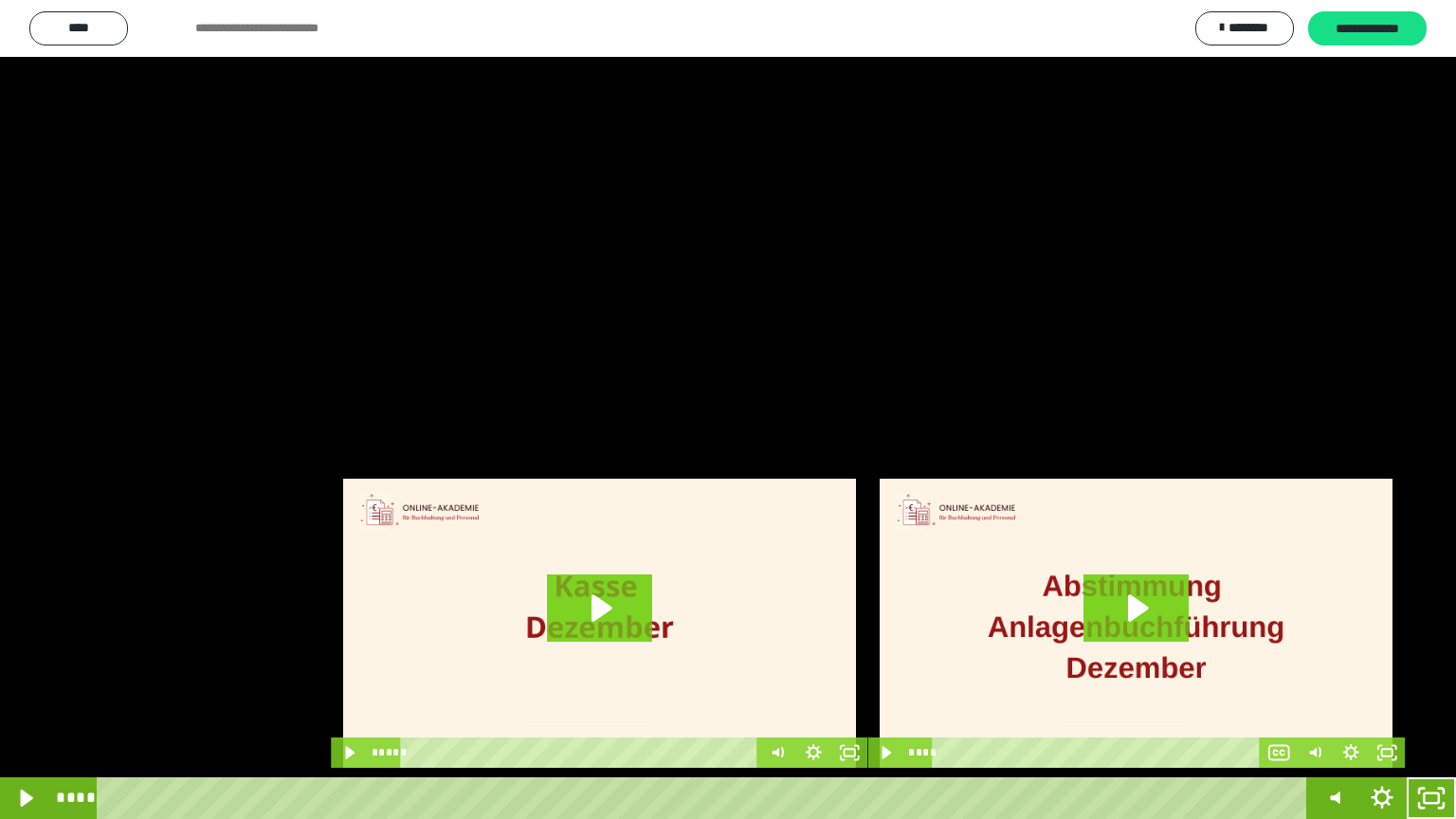 click at bounding box center (728, 410) 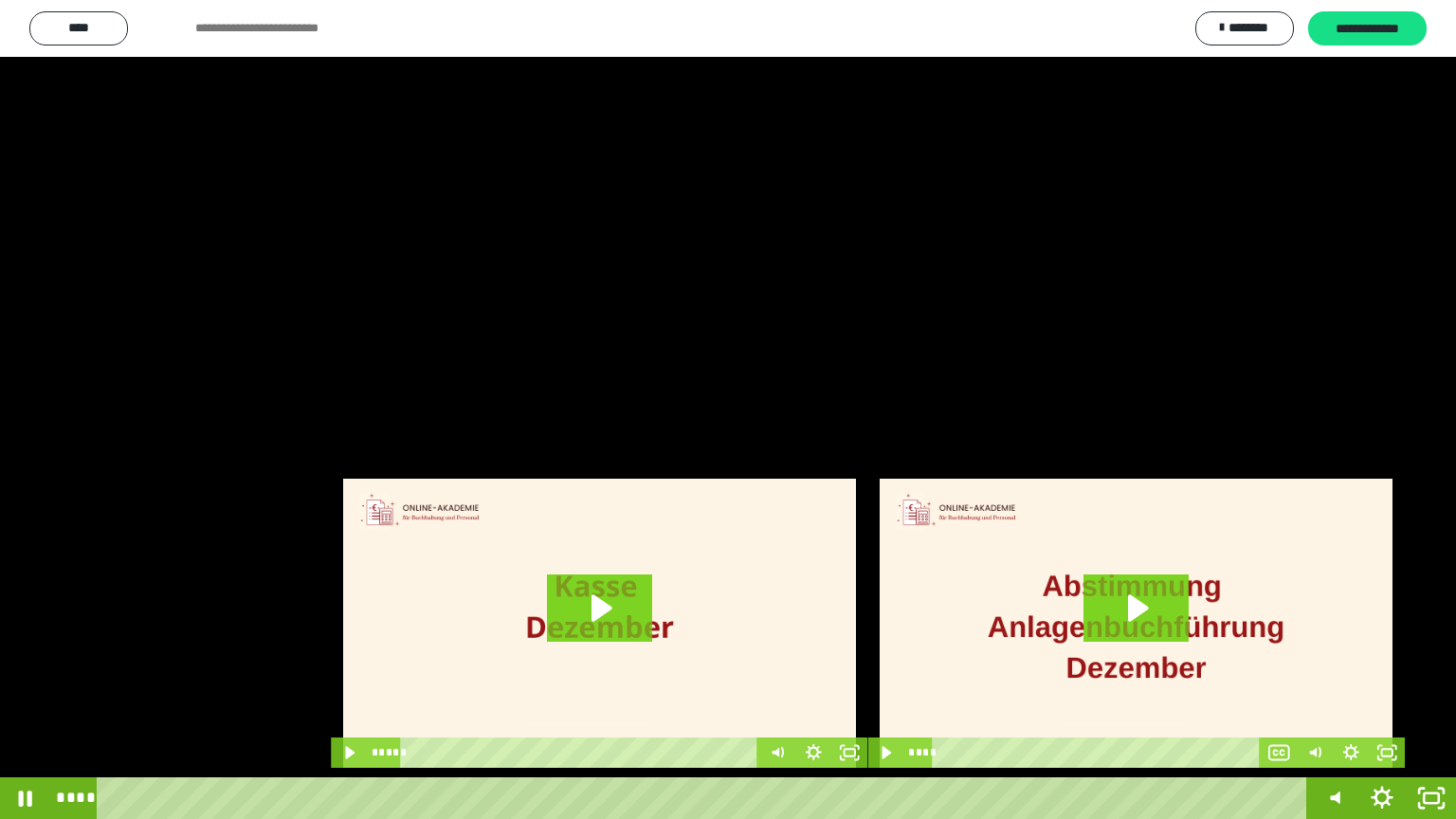 click at bounding box center [728, 410] 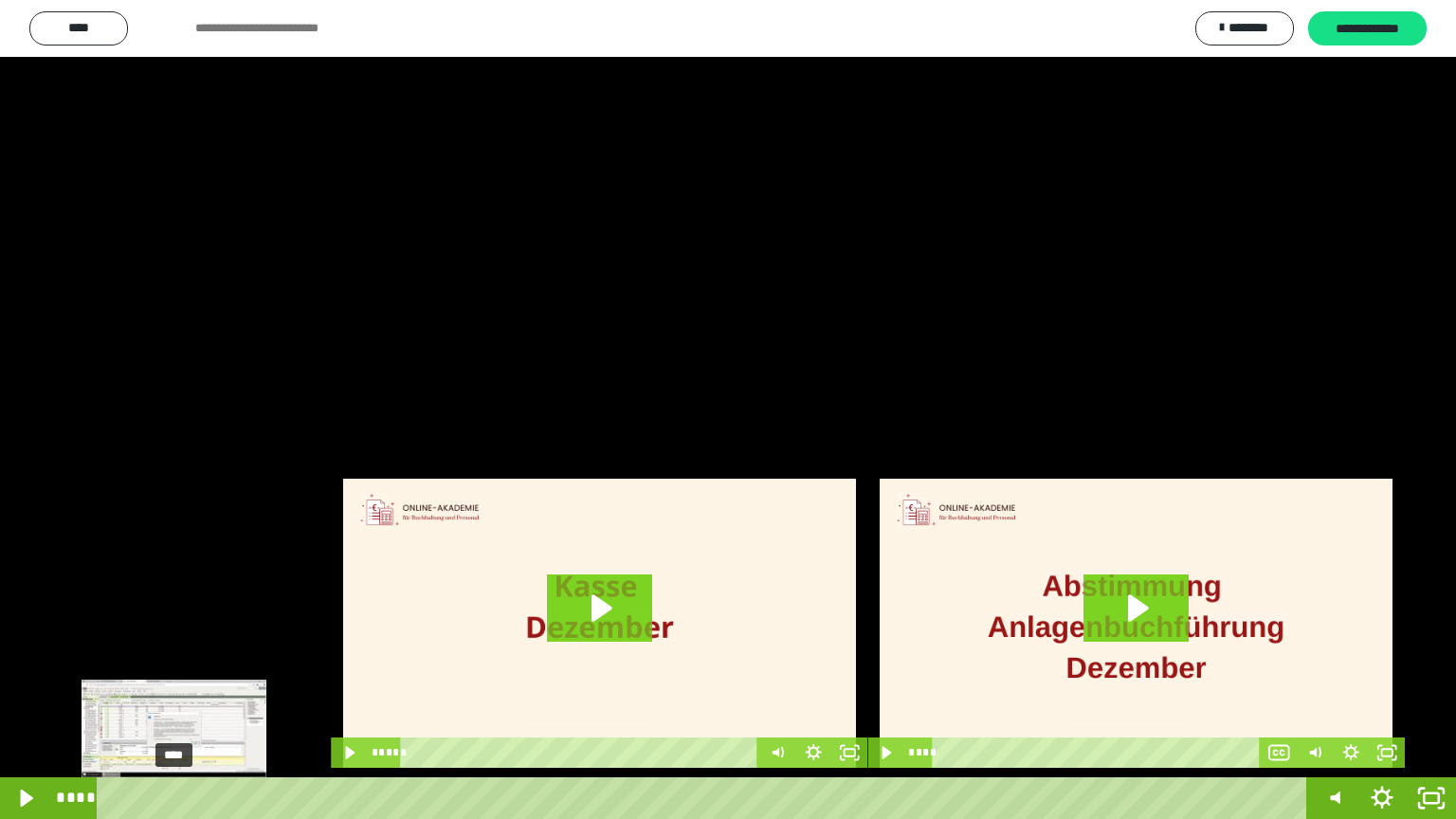 click on "****" at bounding box center (705, 798) 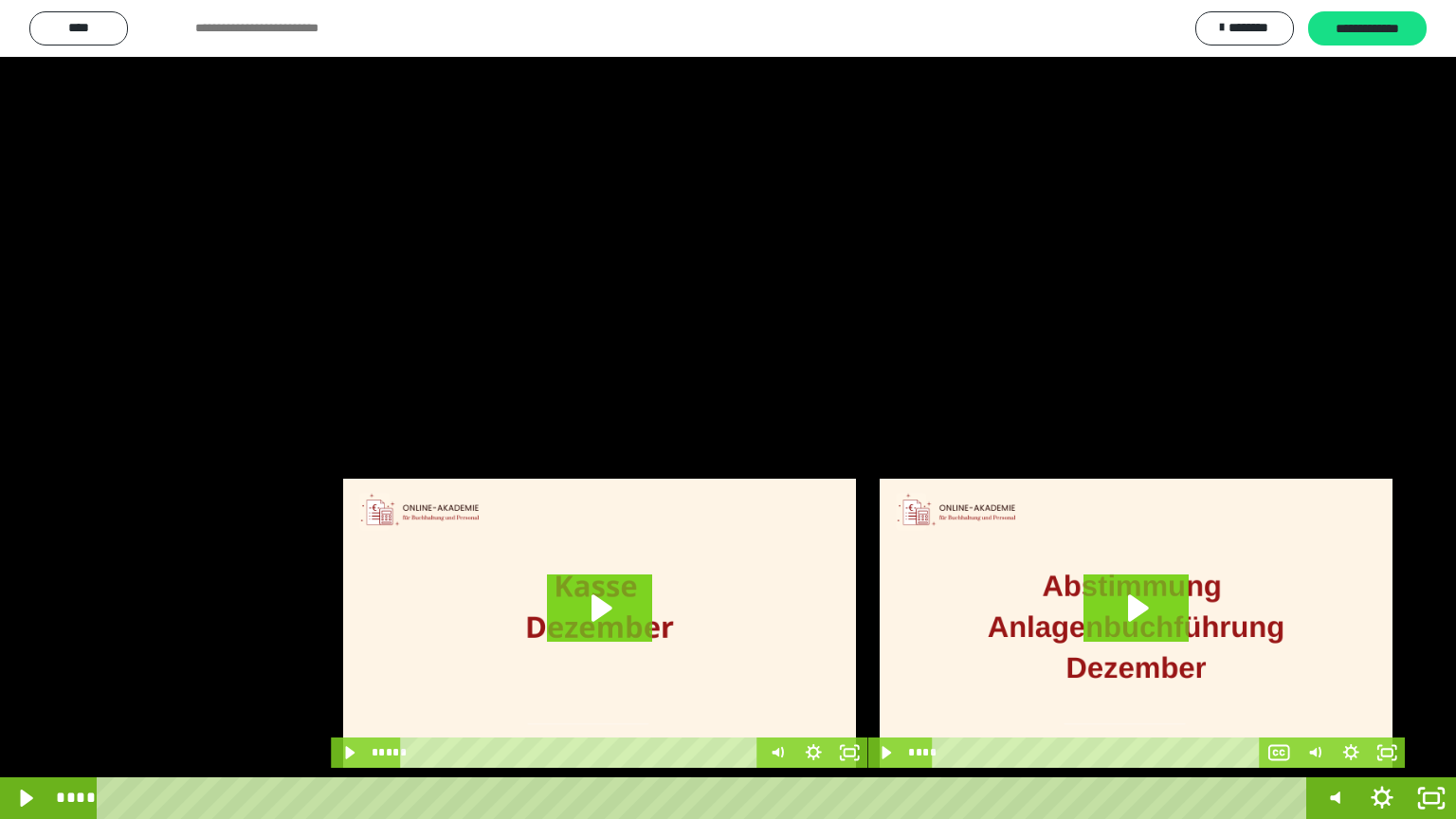 click at bounding box center (728, 410) 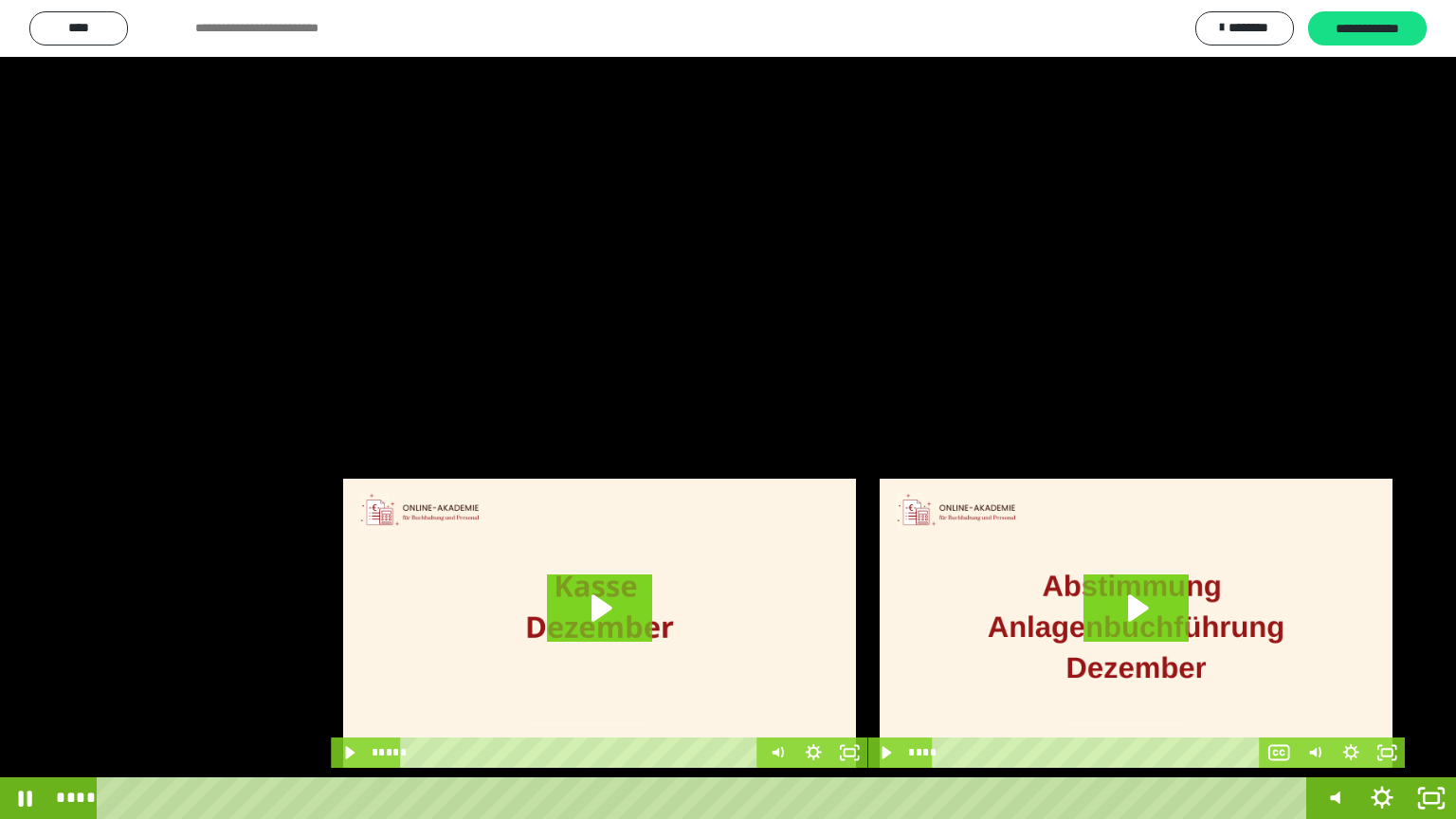 click at bounding box center (728, 410) 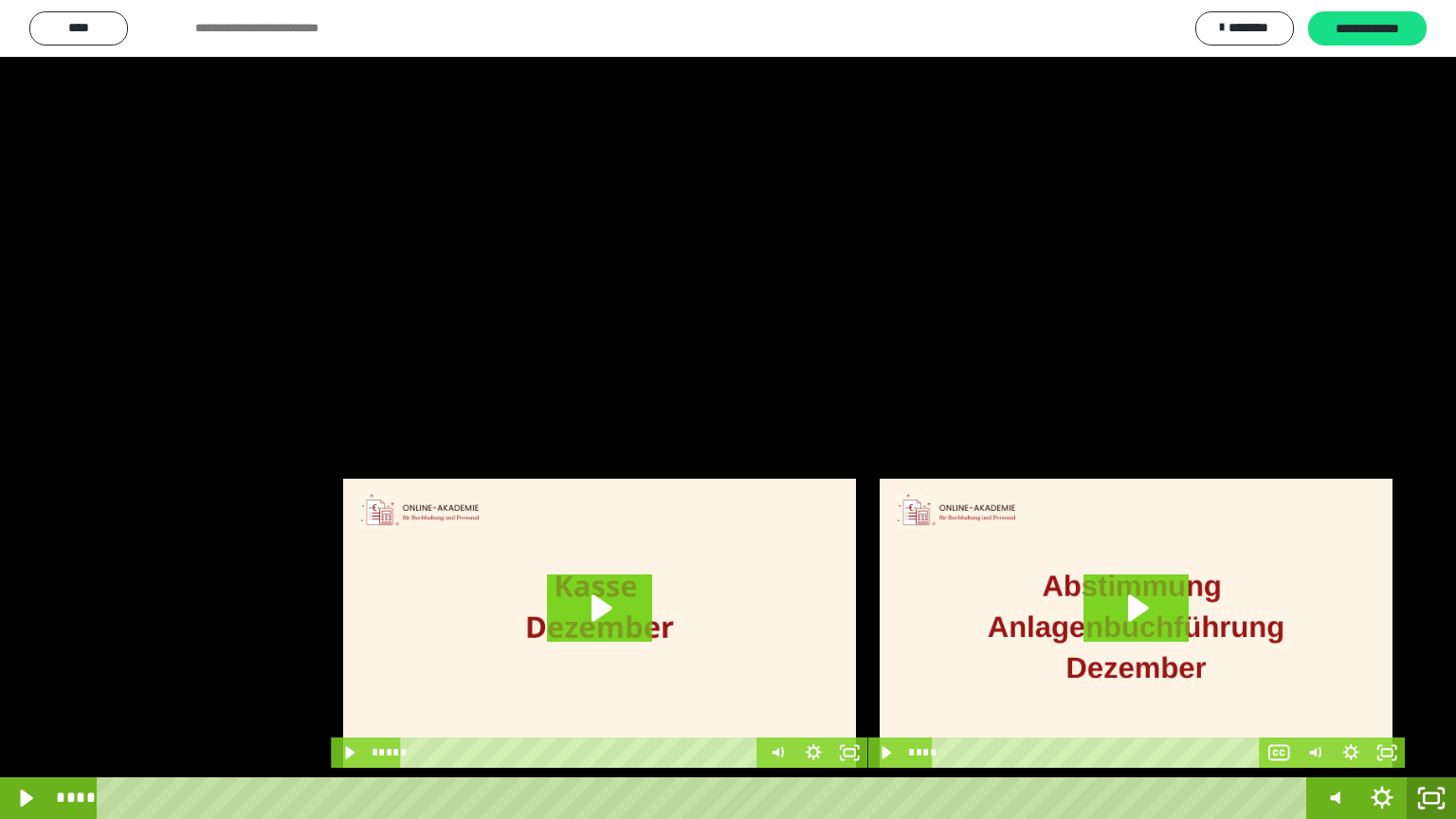 click 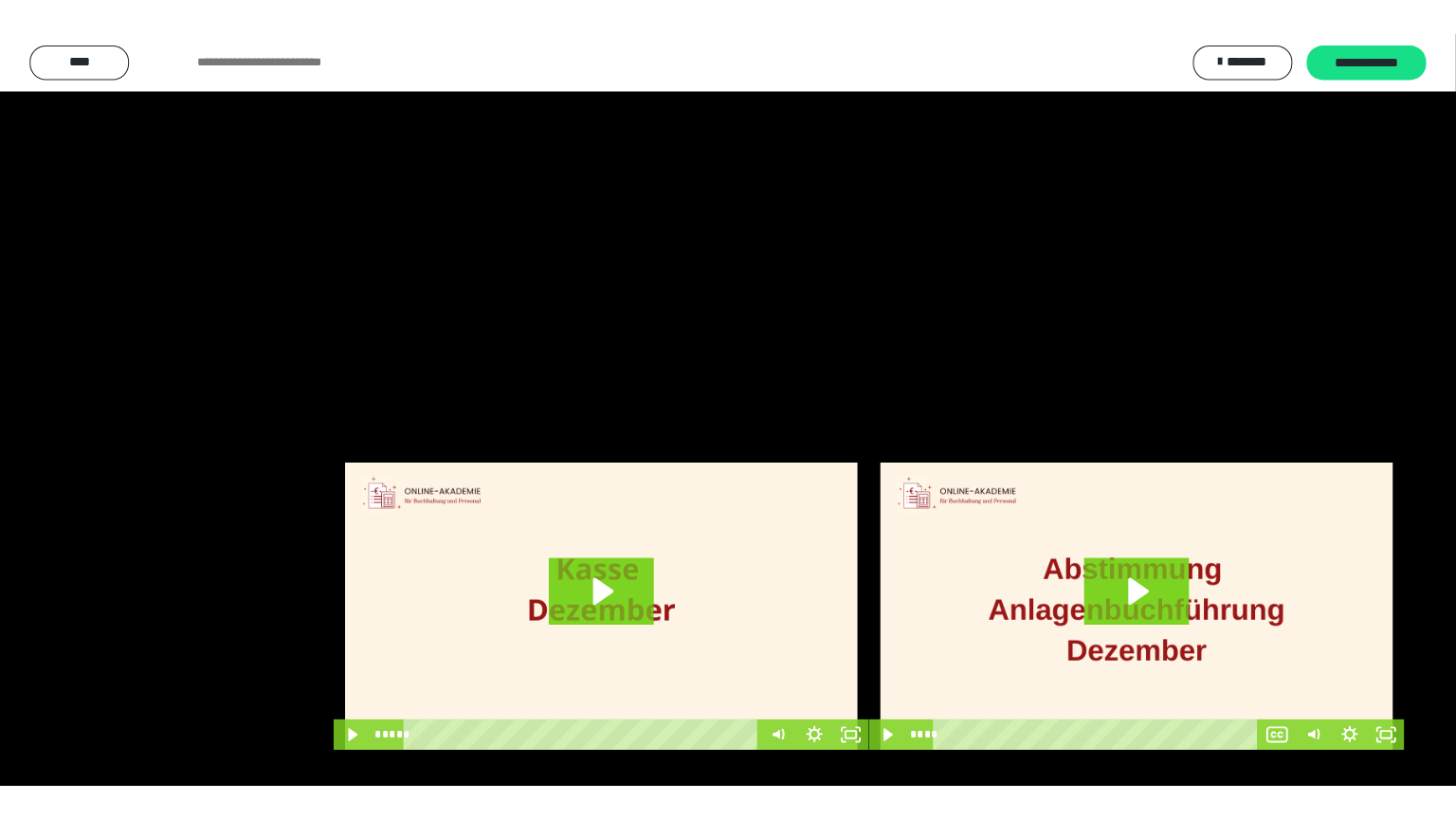 scroll, scrollTop: 3680, scrollLeft: 0, axis: vertical 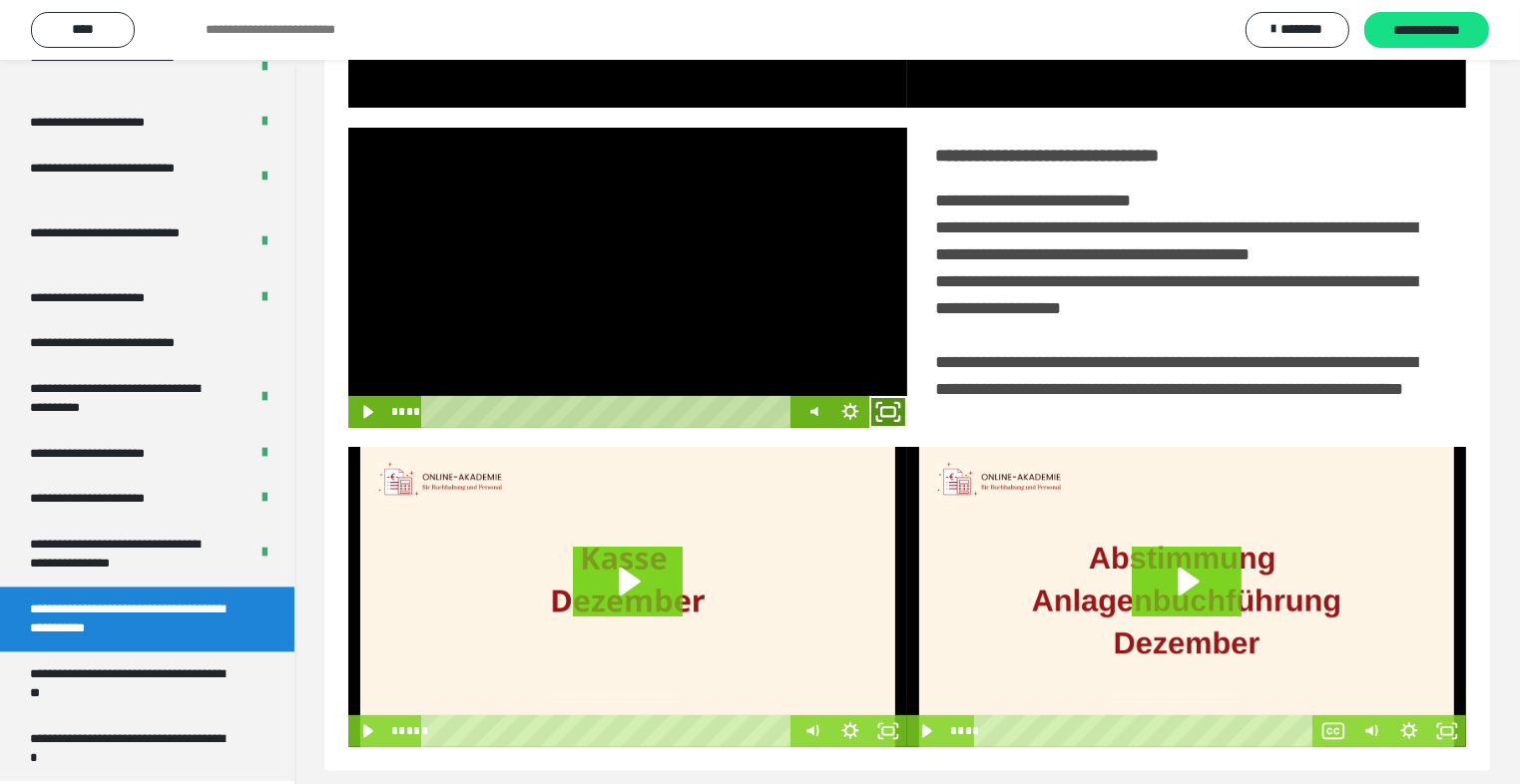 click 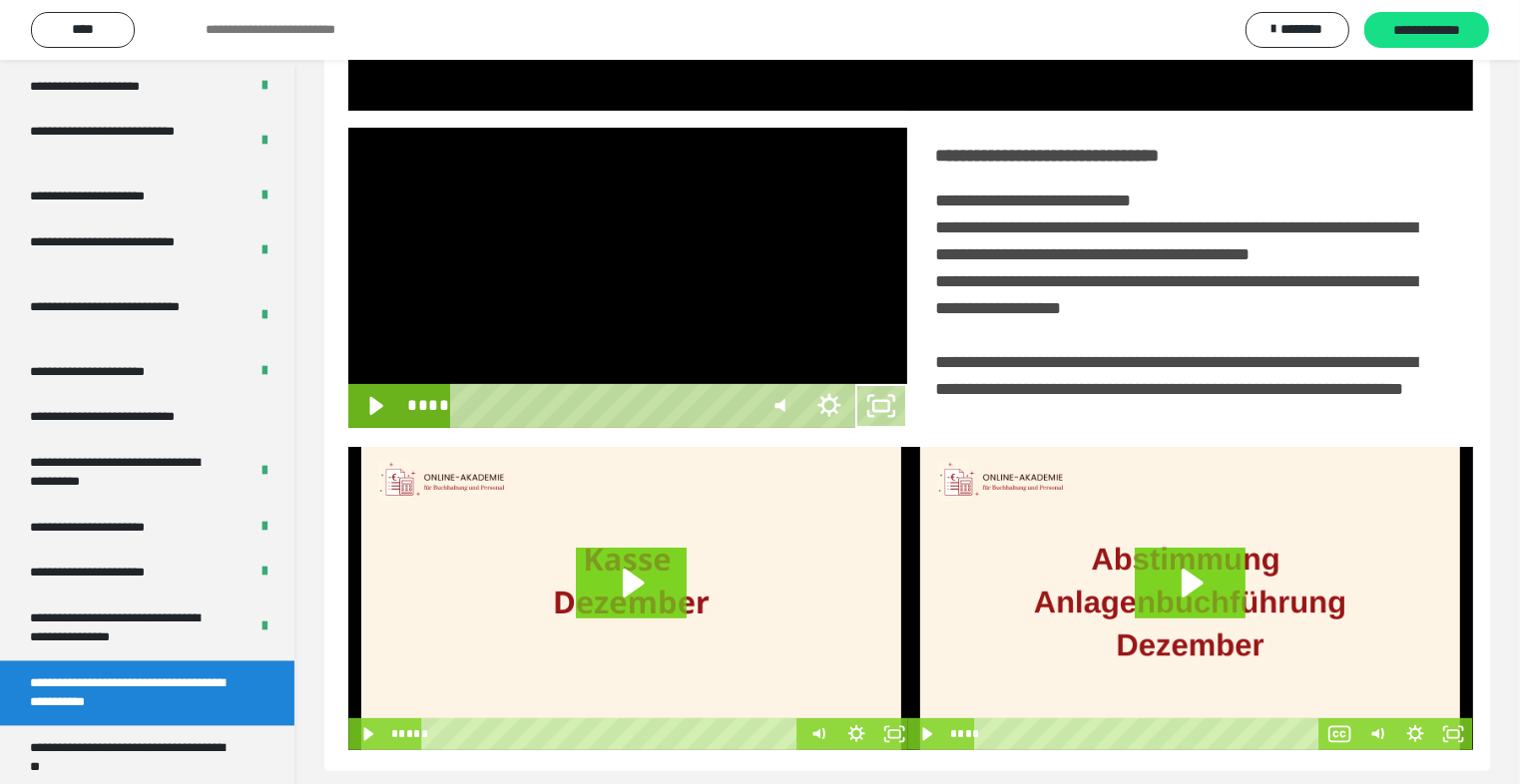 scroll, scrollTop: 3794, scrollLeft: 0, axis: vertical 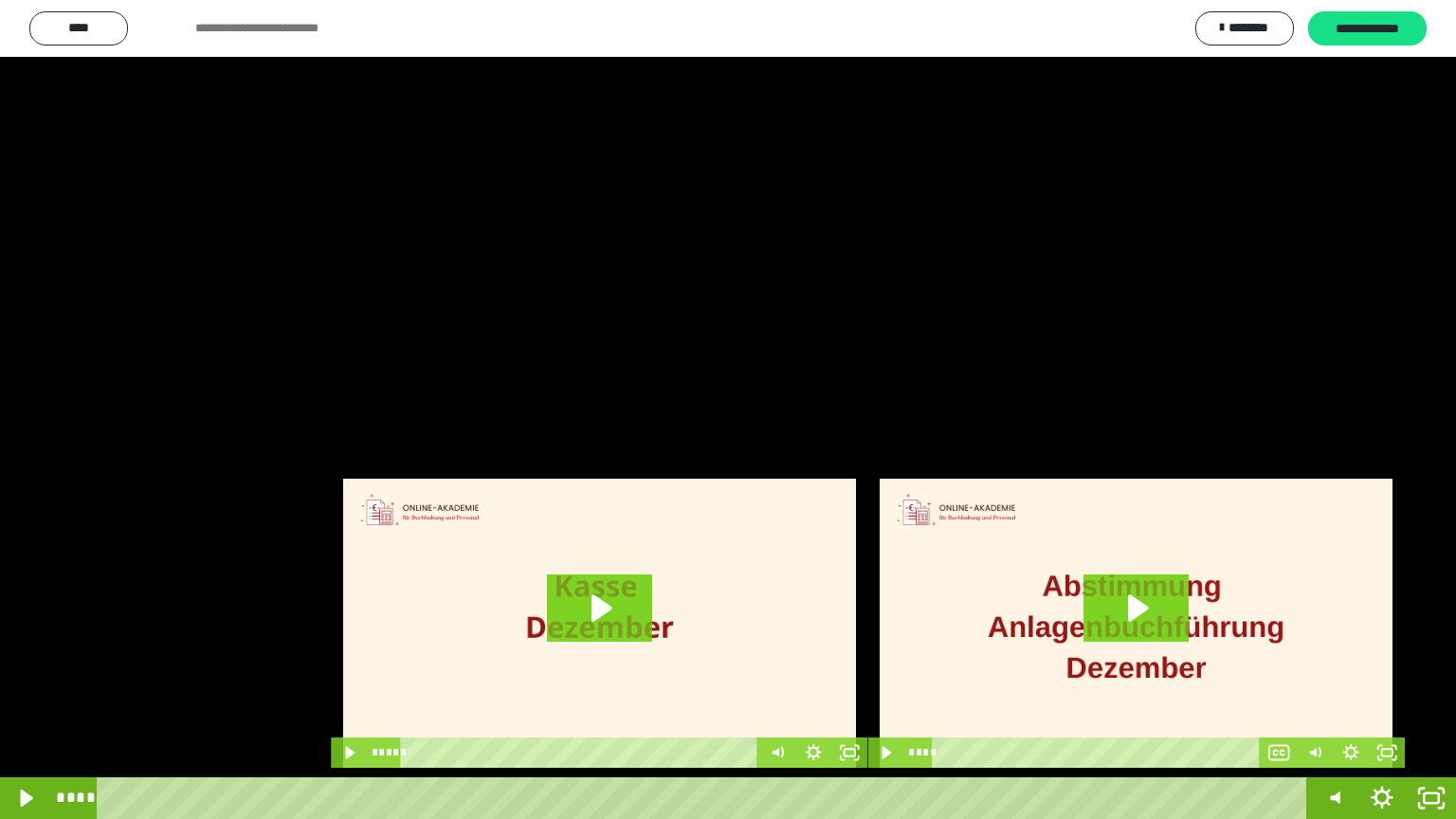 click at bounding box center (728, 410) 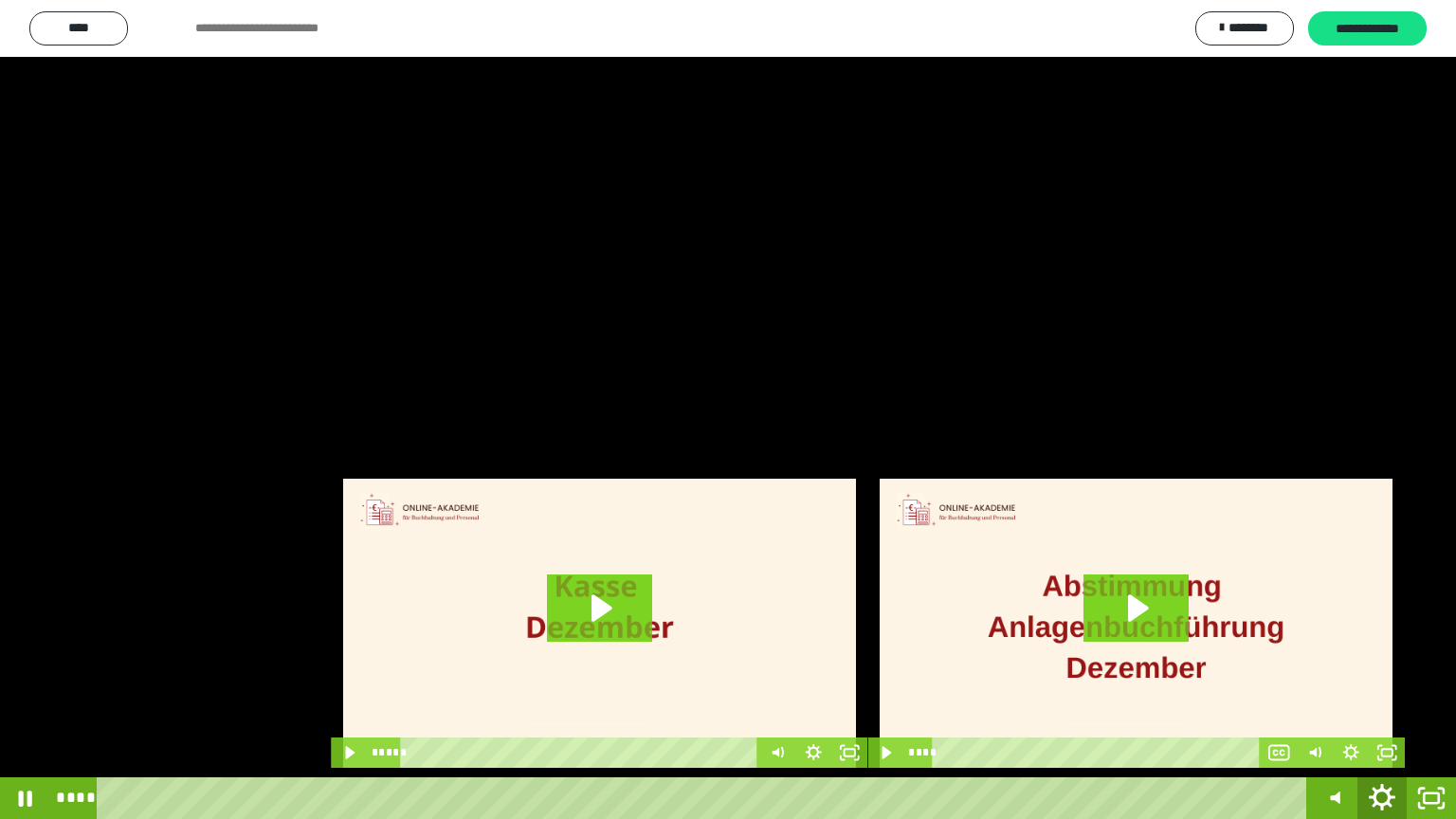 click 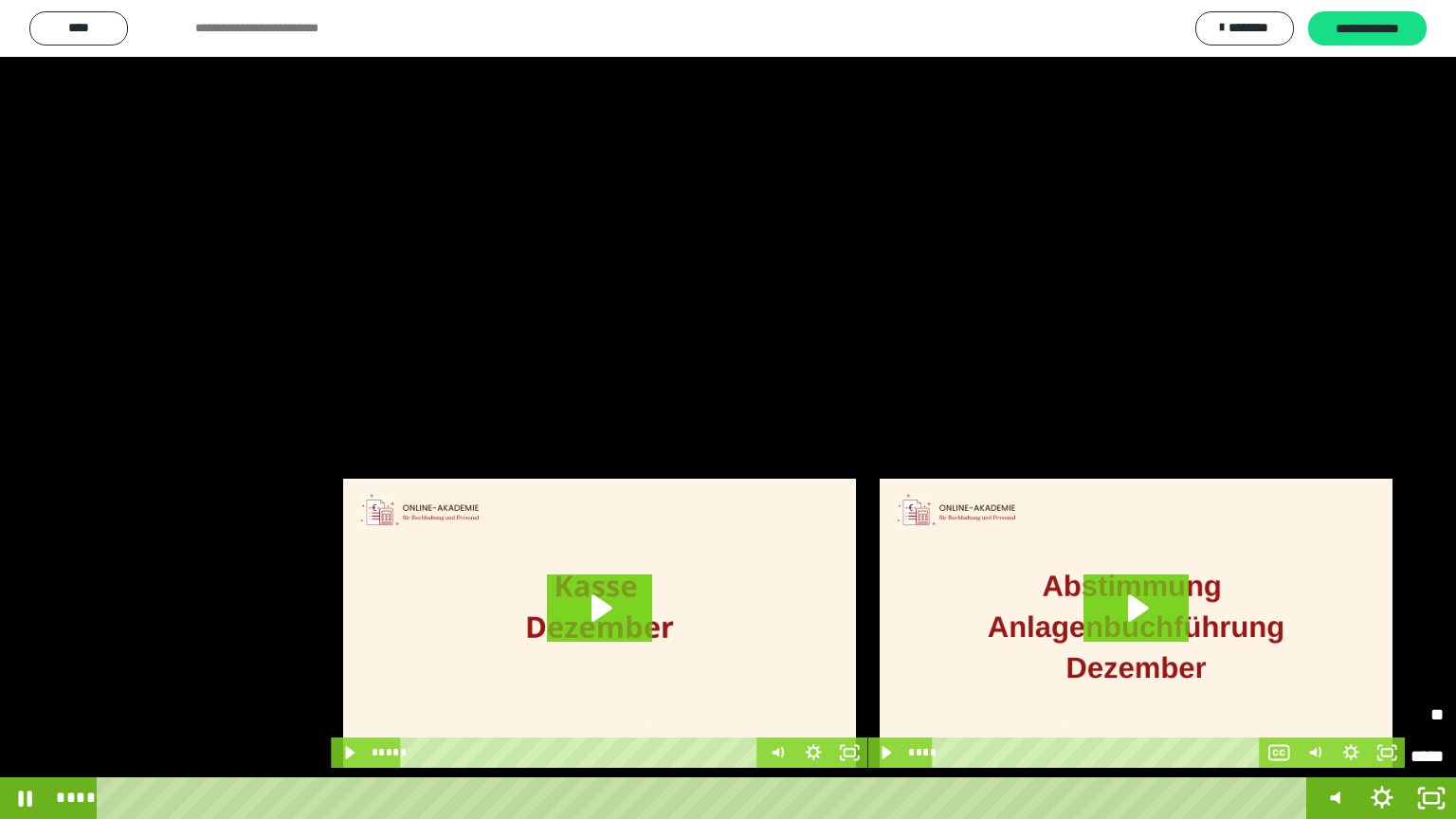 click on "**" at bounding box center [1400, 715] 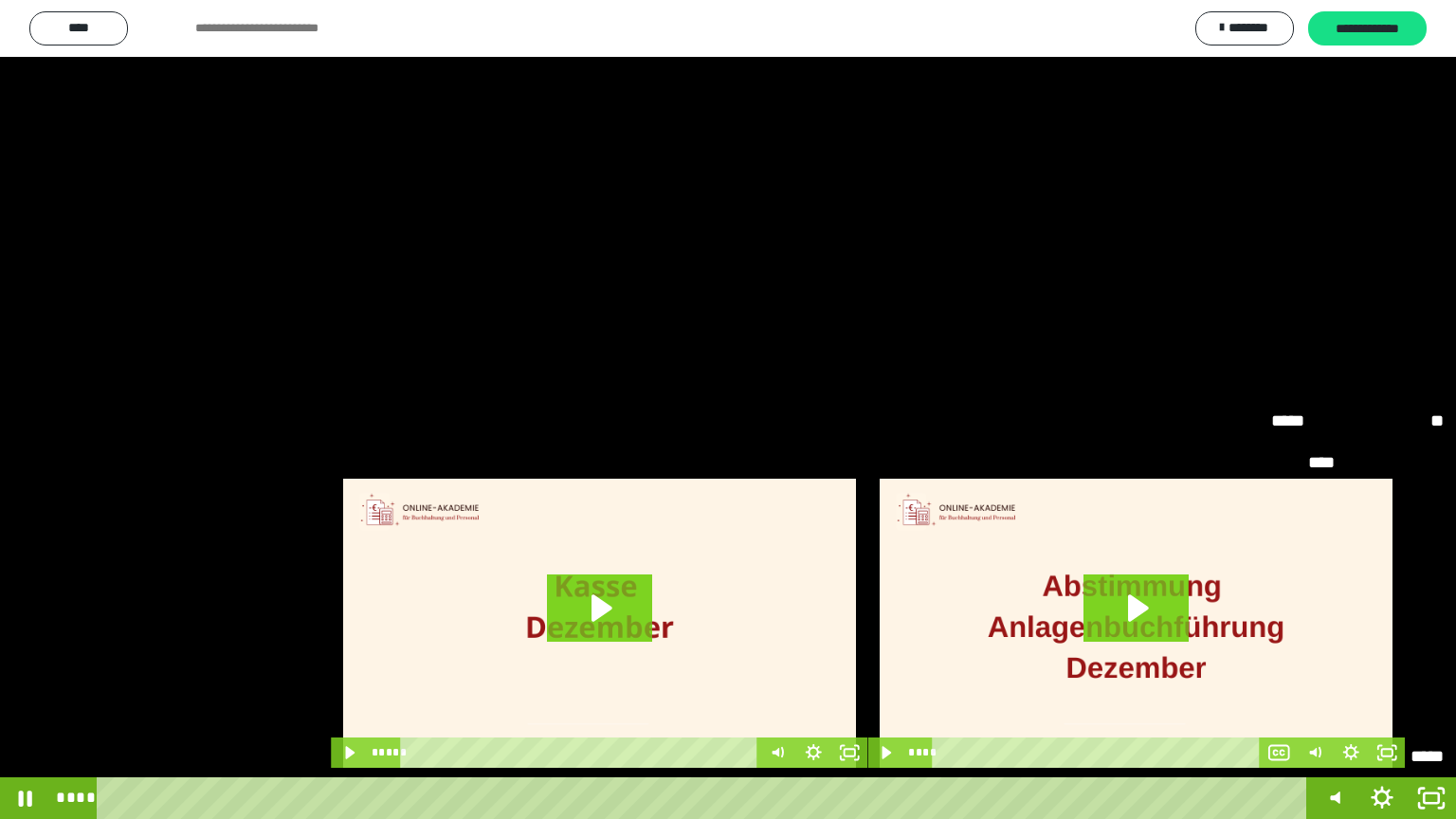 click on "*****" at bounding box center (1357, 590) 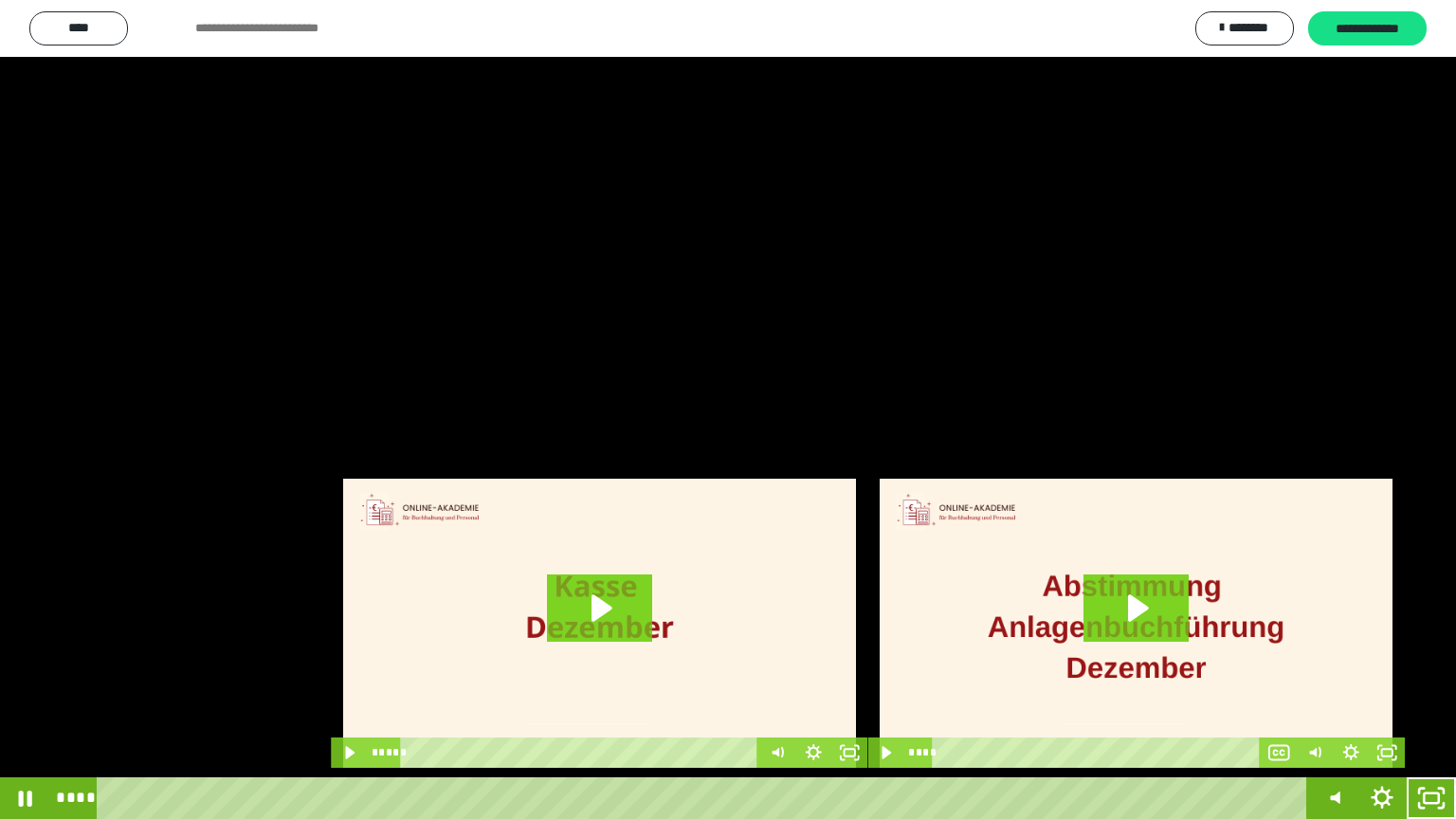 click at bounding box center (728, 410) 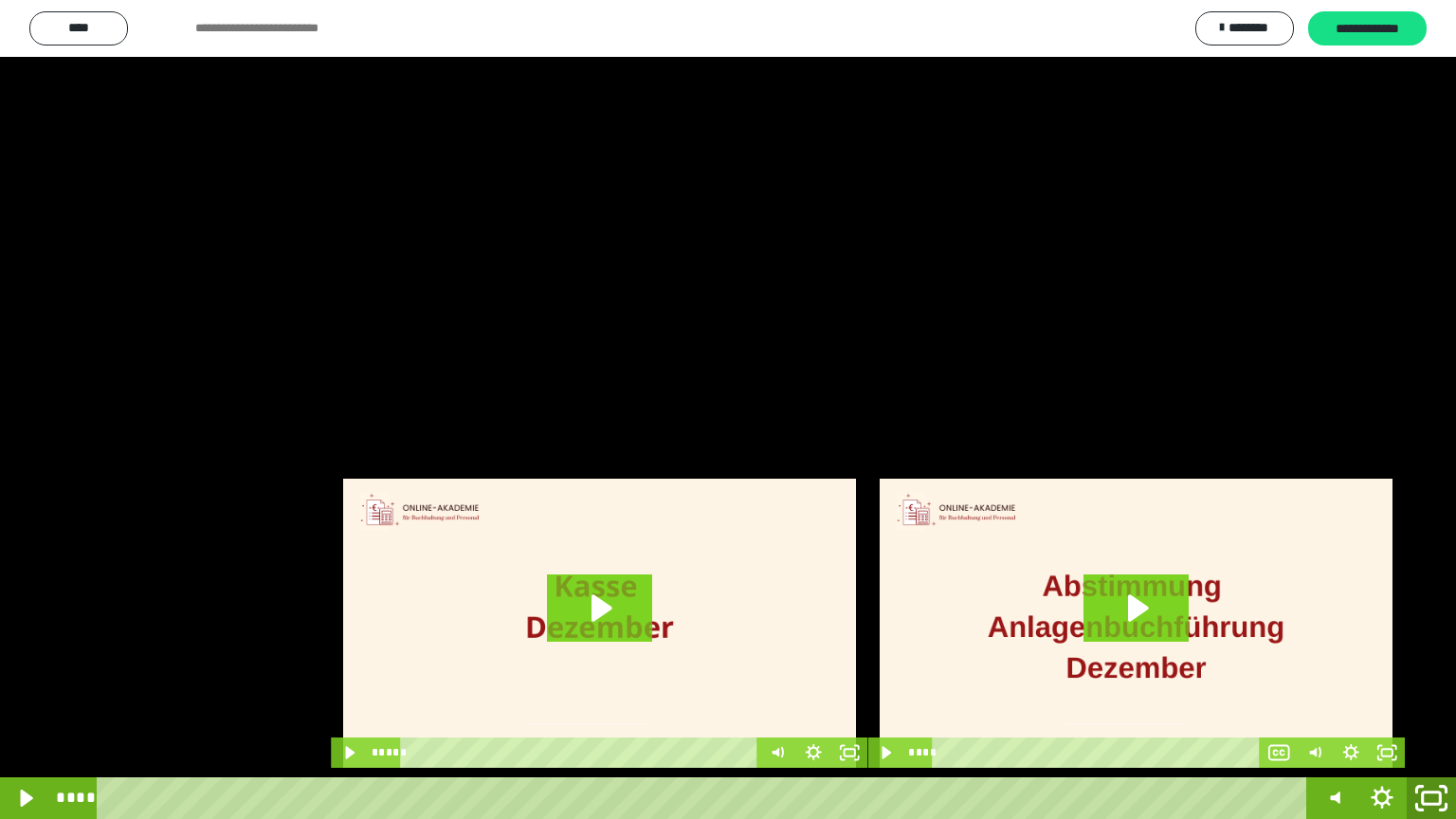 click 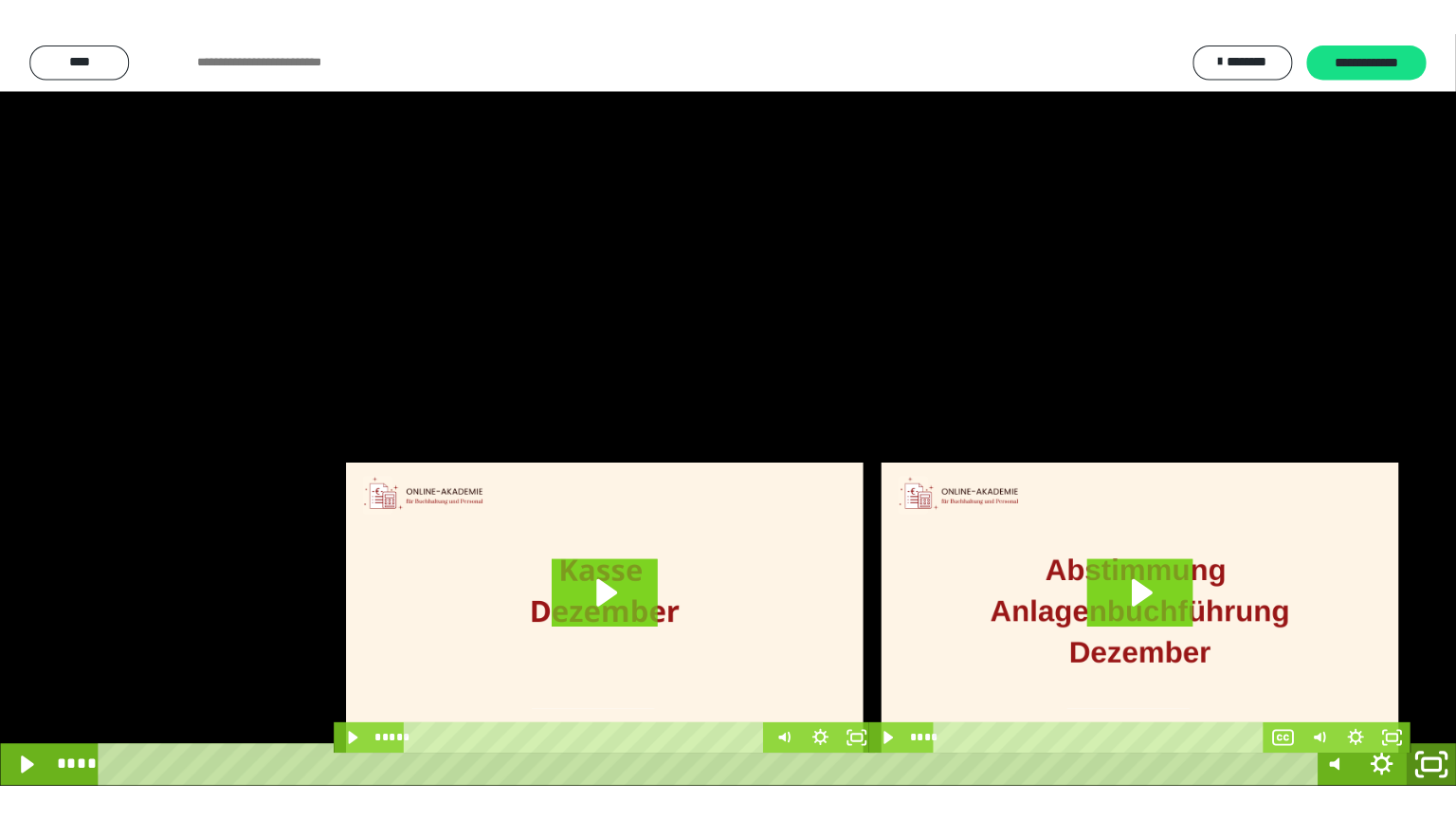 scroll, scrollTop: 3680, scrollLeft: 0, axis: vertical 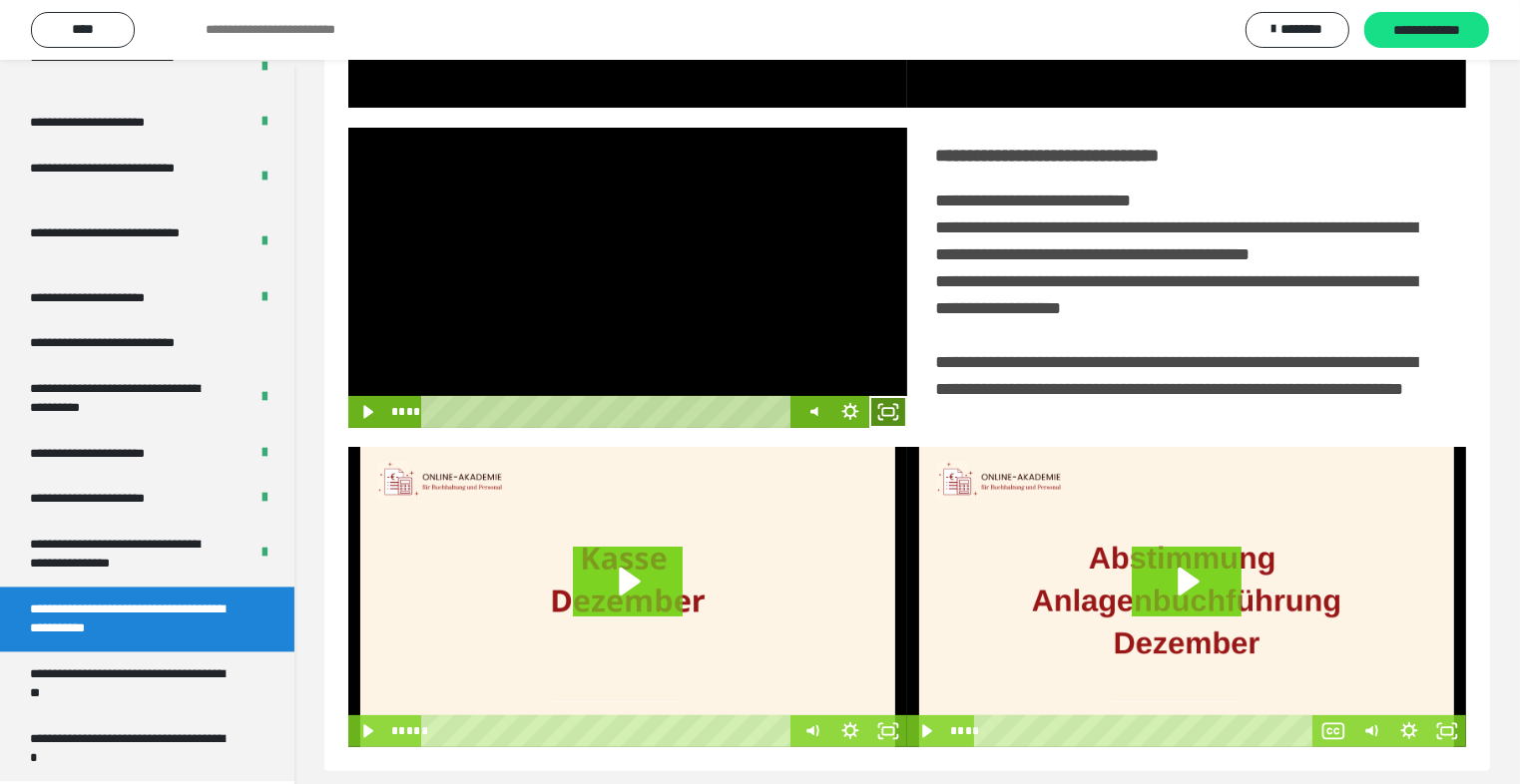 click 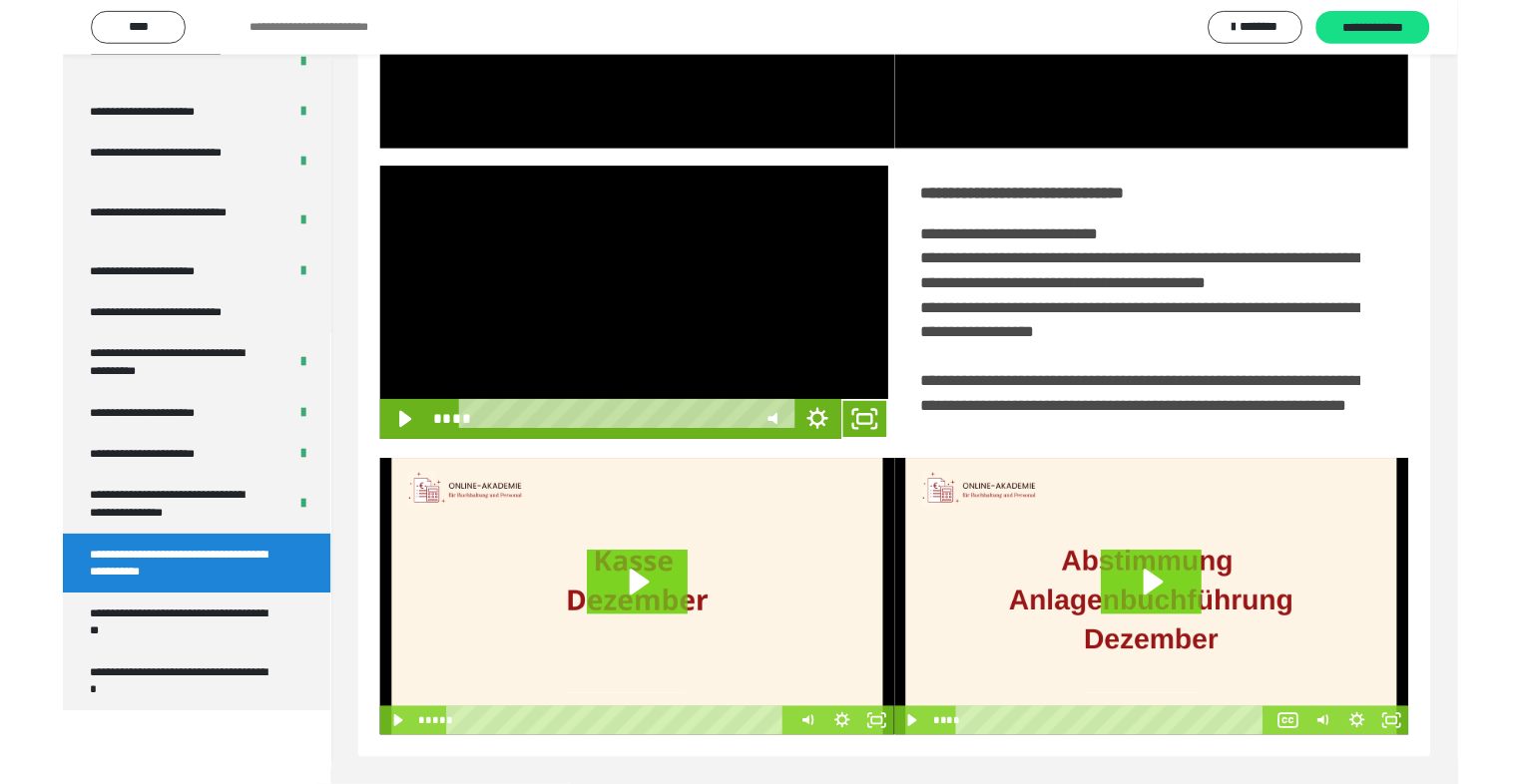 scroll, scrollTop: 3794, scrollLeft: 0, axis: vertical 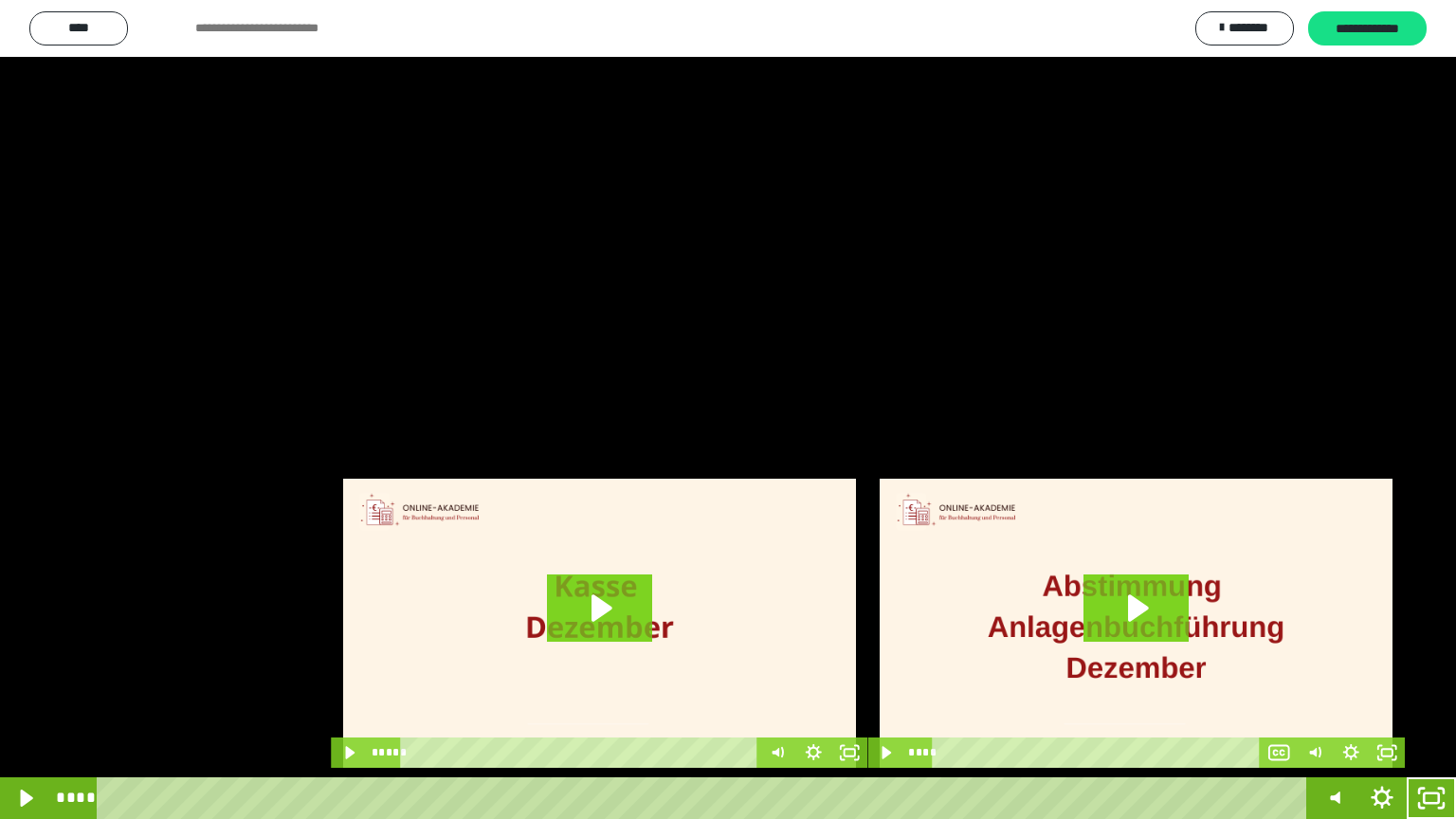 click at bounding box center (728, 410) 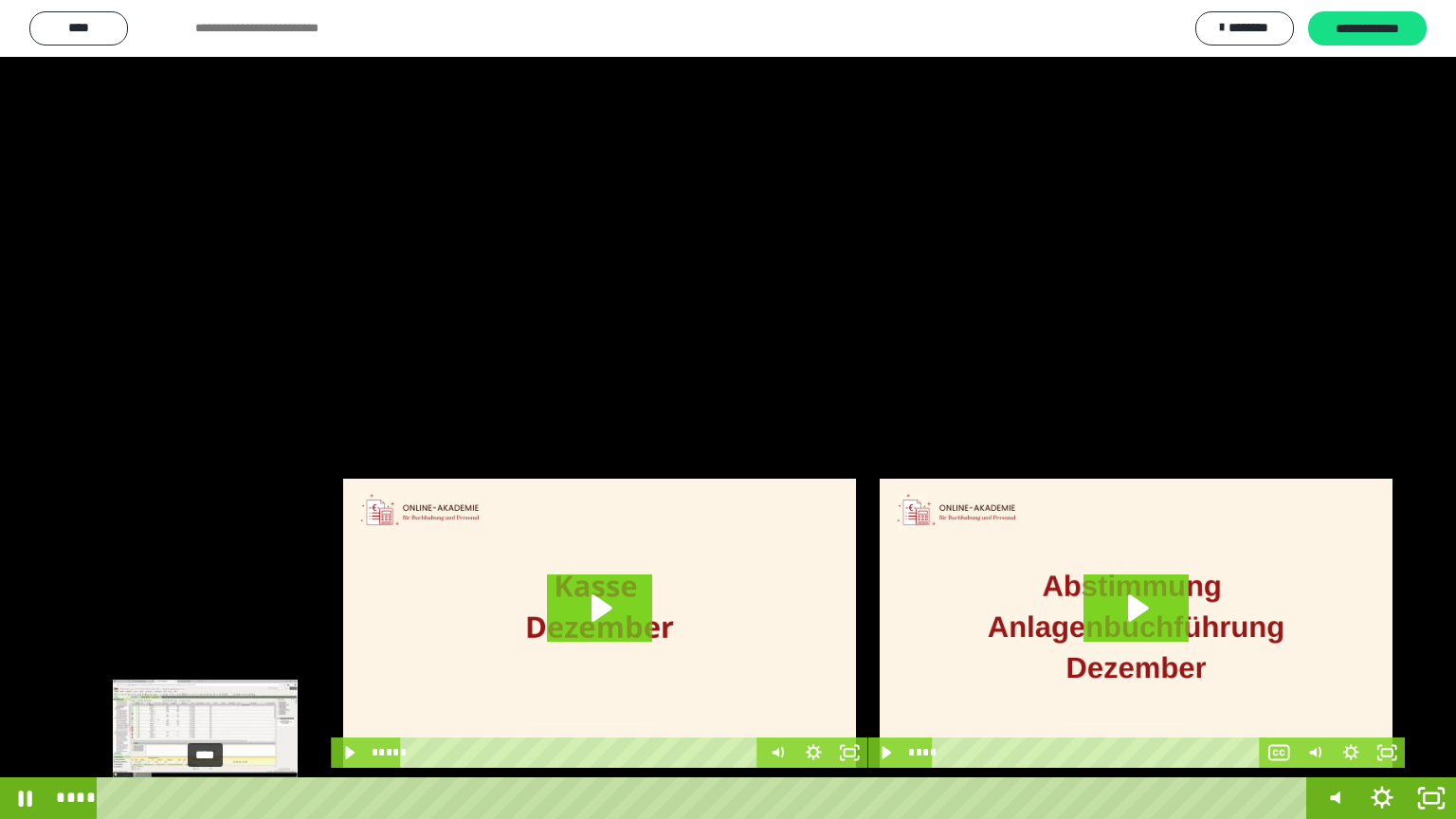 click on "****" at bounding box center [705, 798] 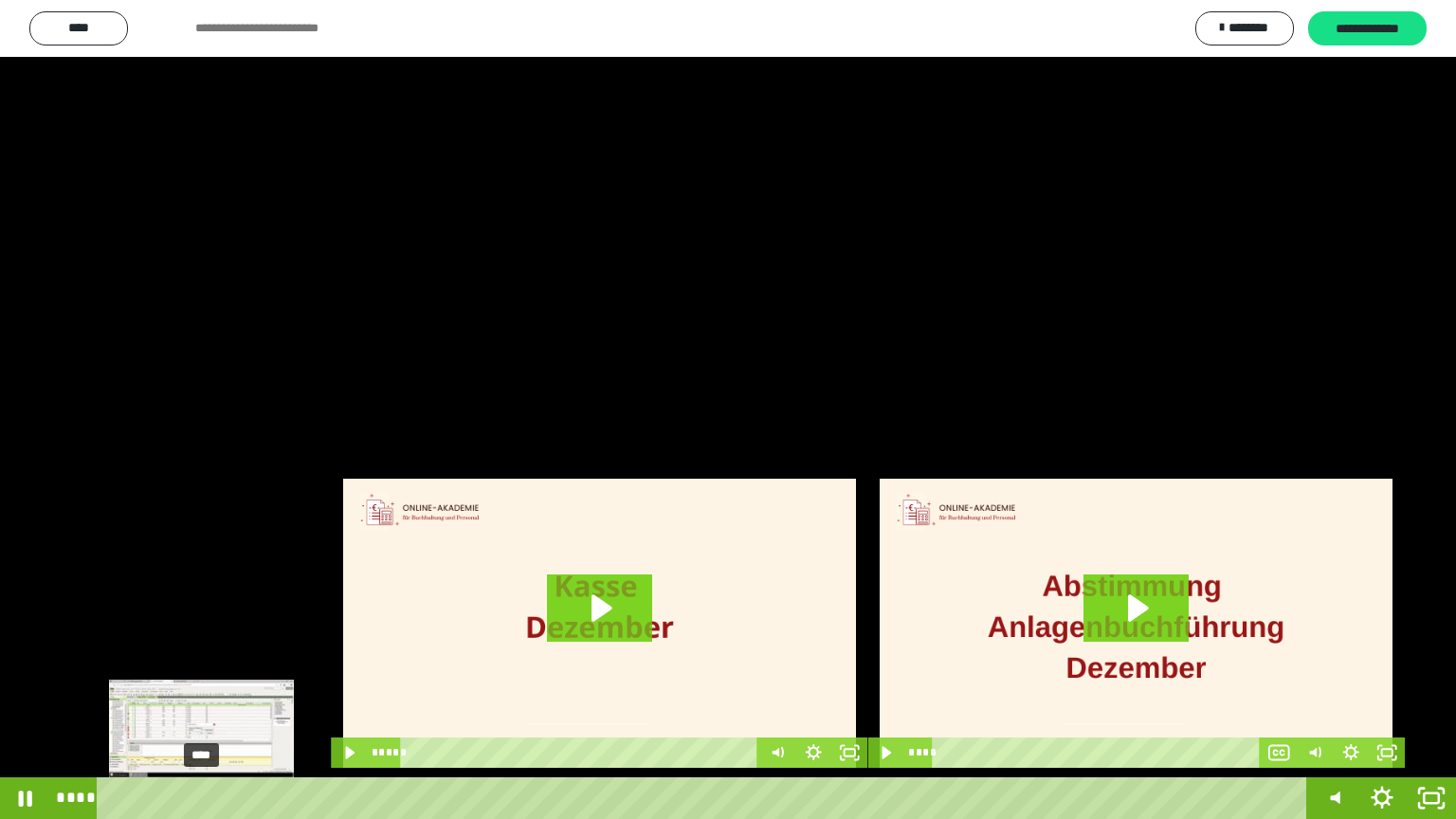 click at bounding box center [209, 798] 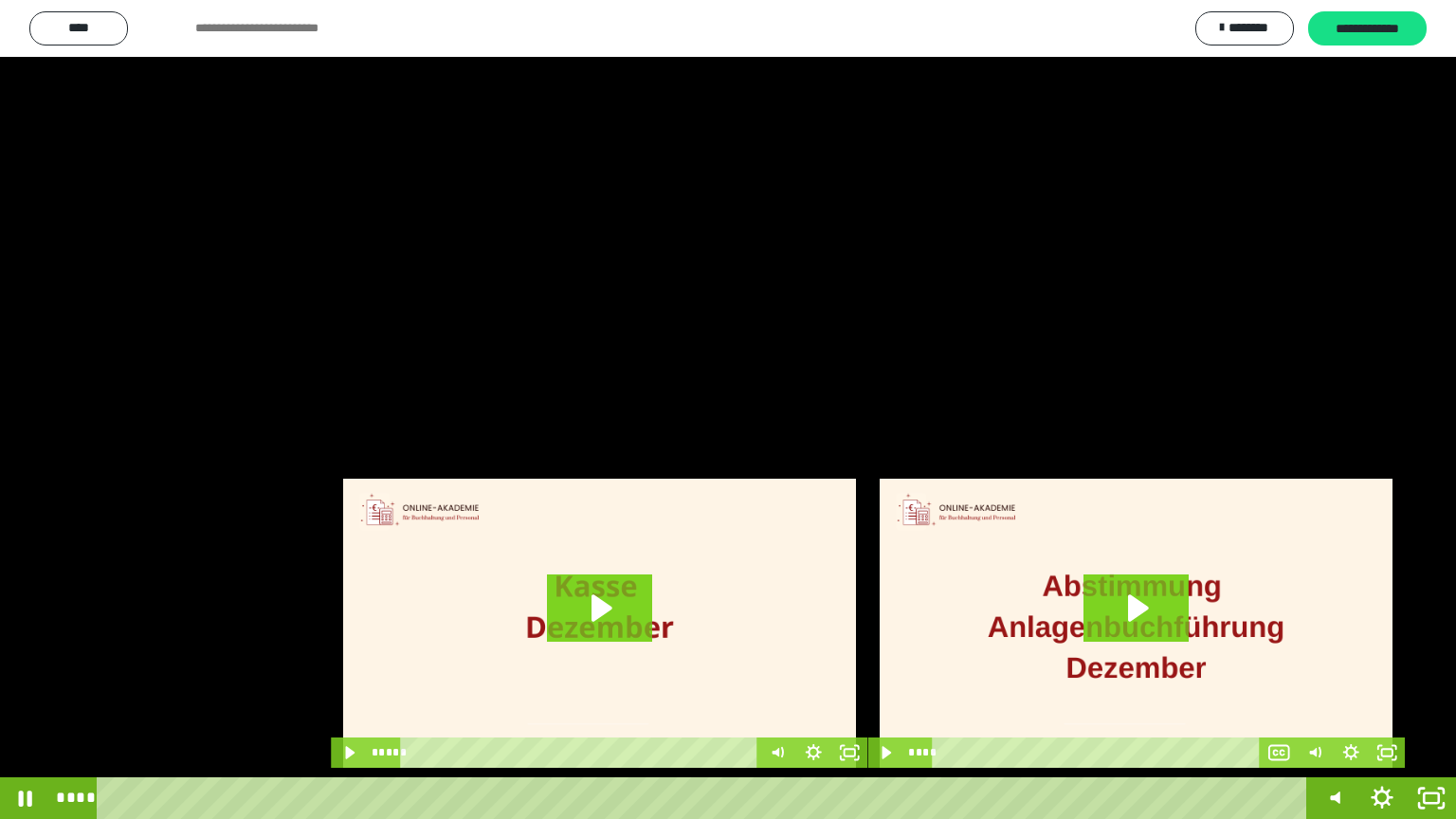 click at bounding box center (728, 410) 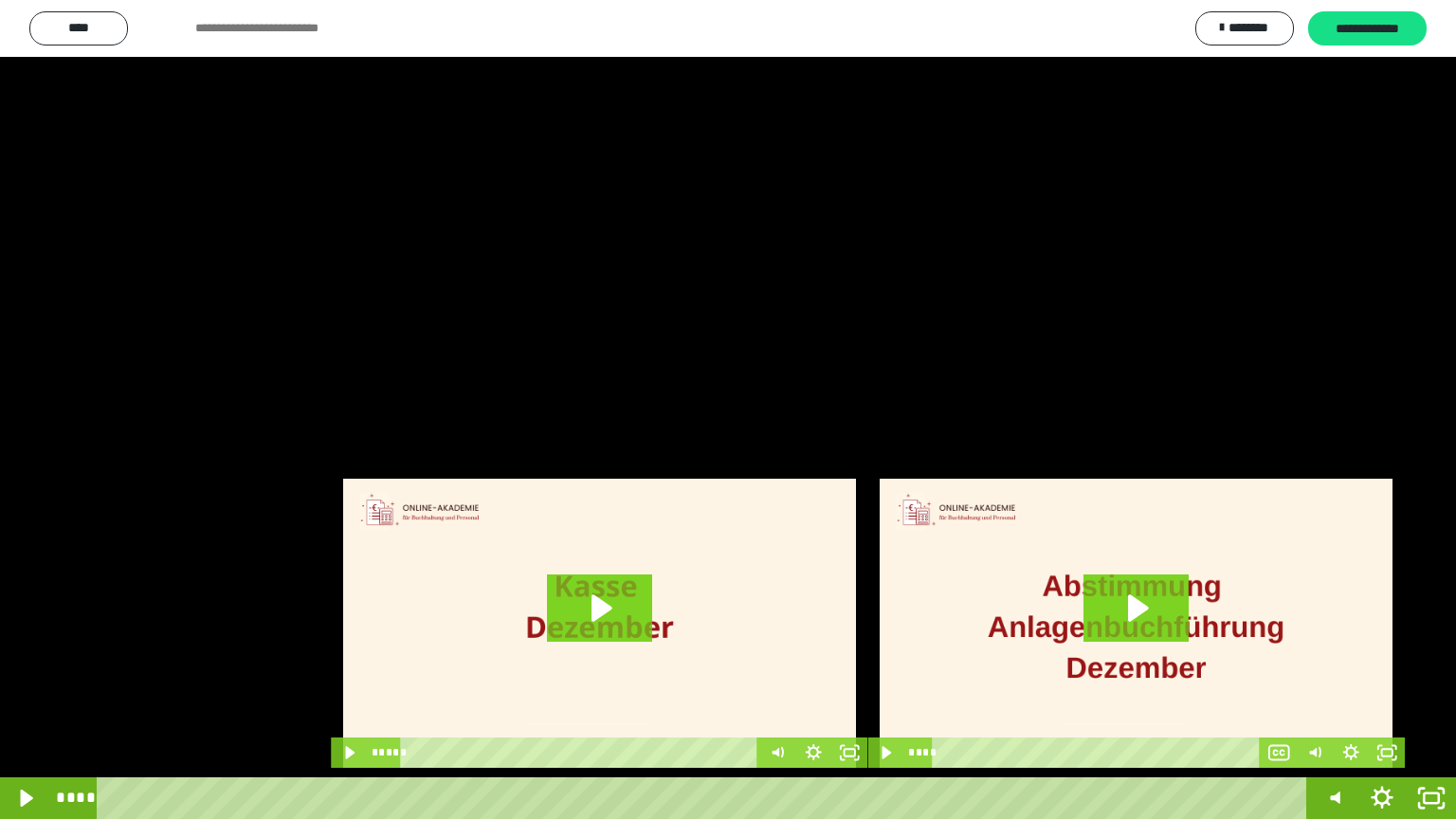 click at bounding box center (728, 410) 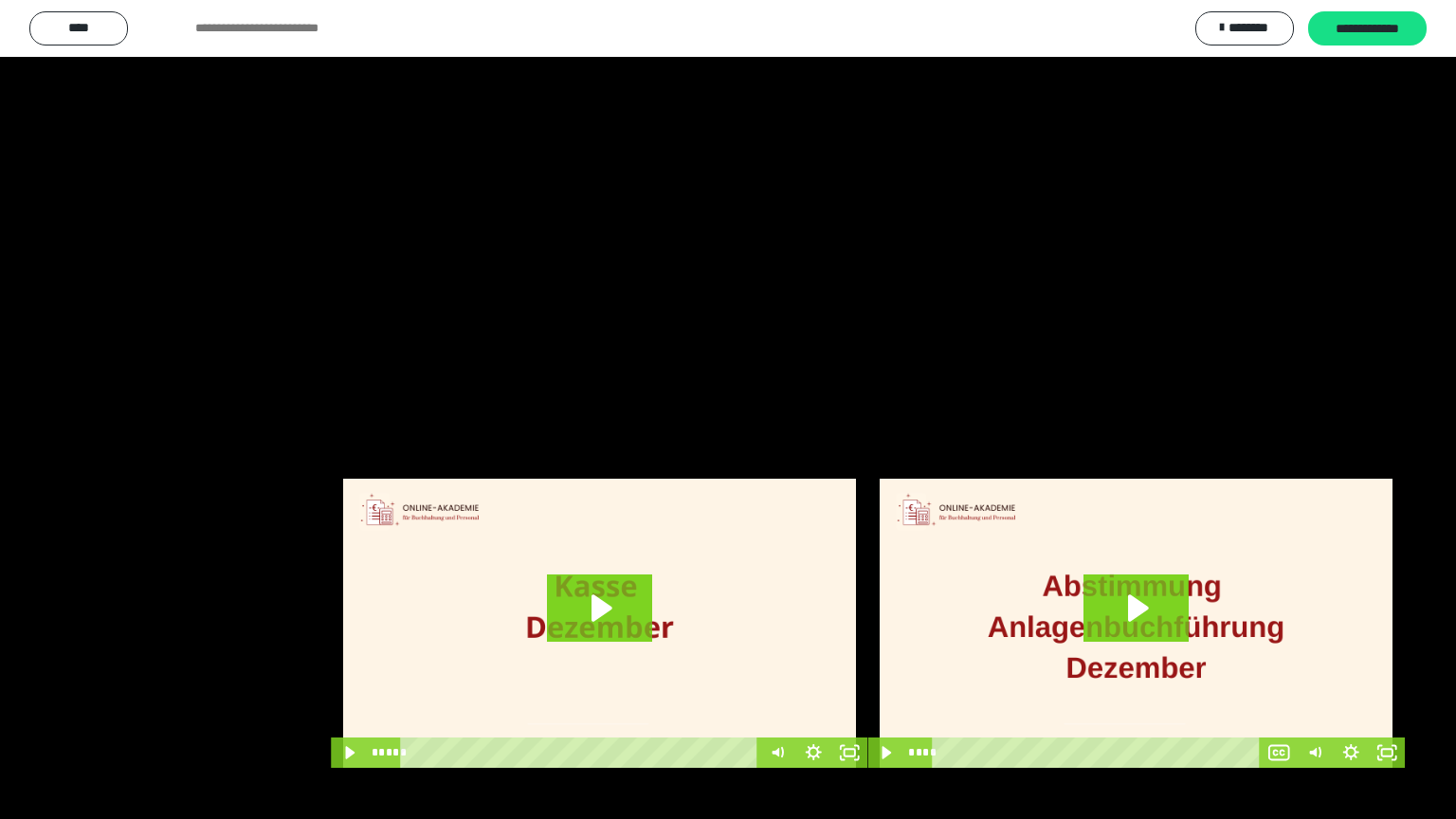 click at bounding box center [728, 410] 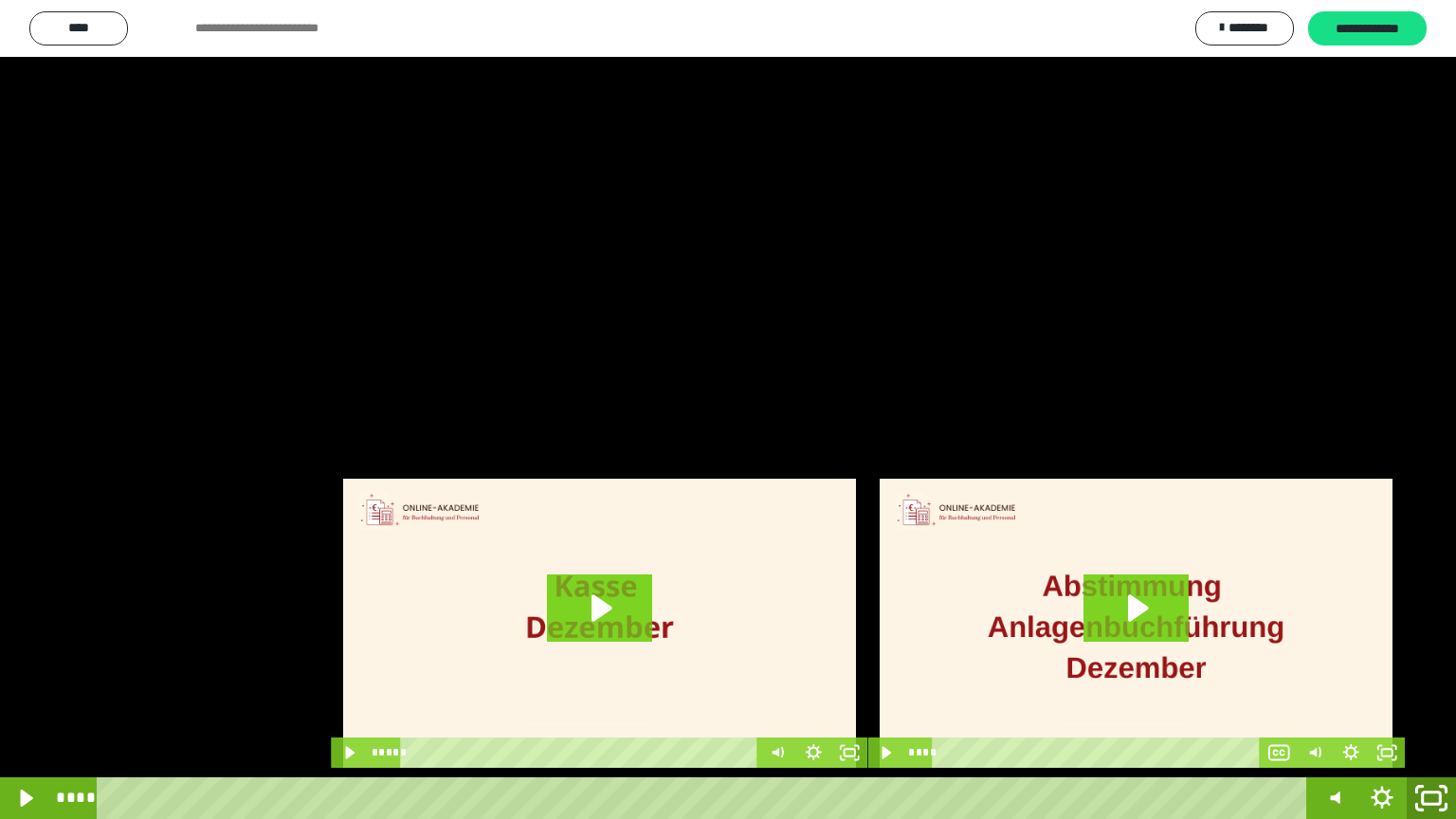 click 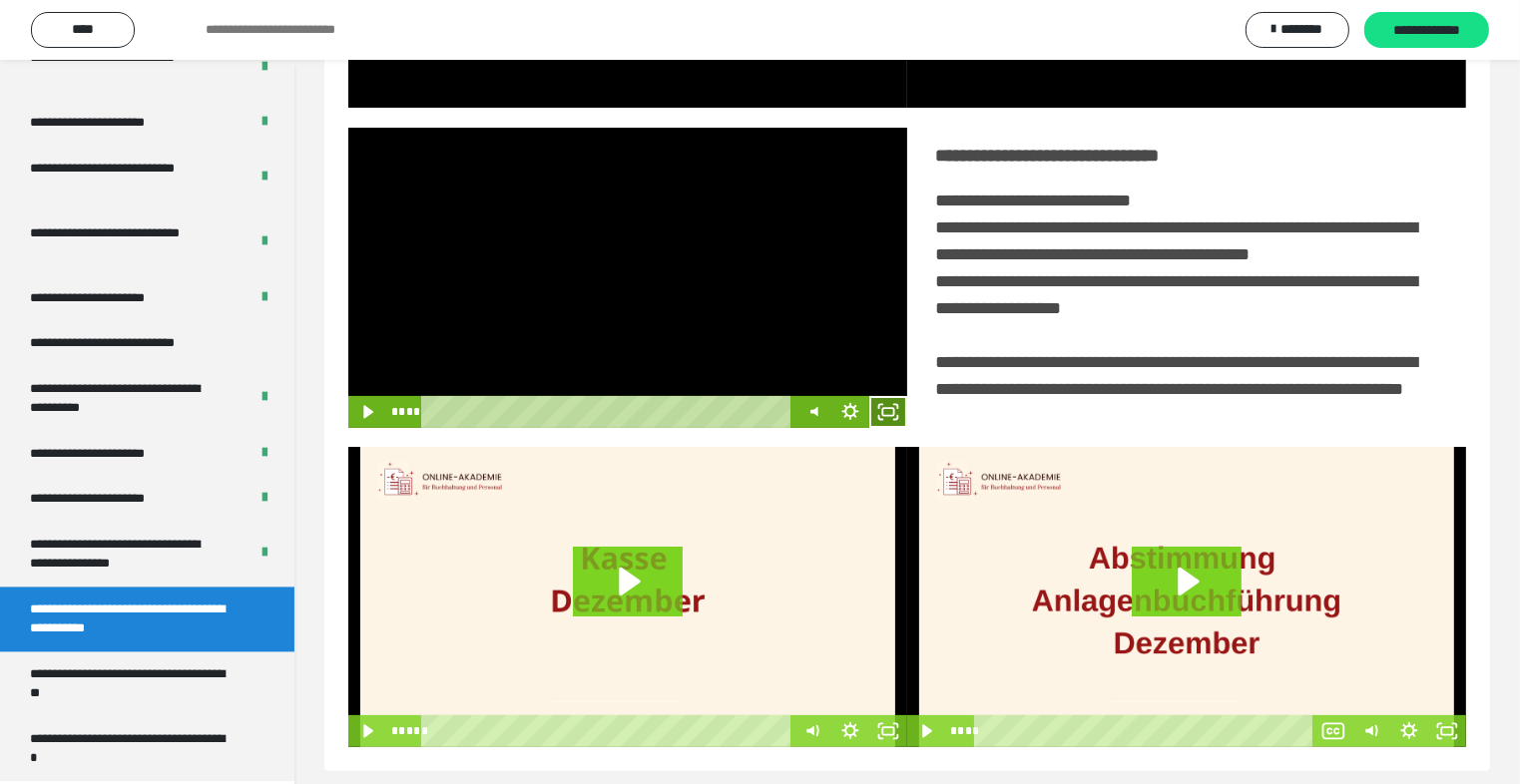 click 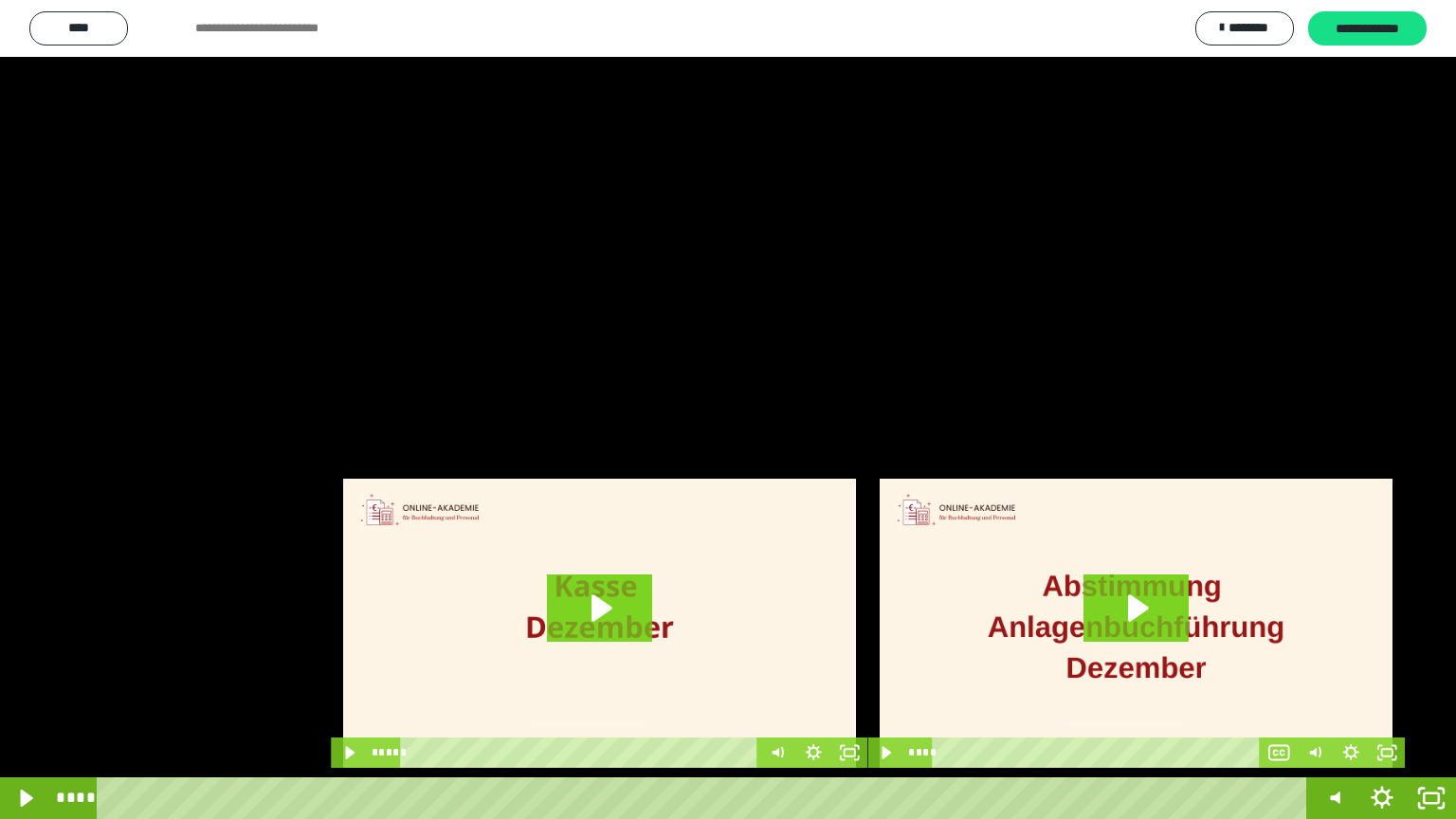 click at bounding box center (728, 410) 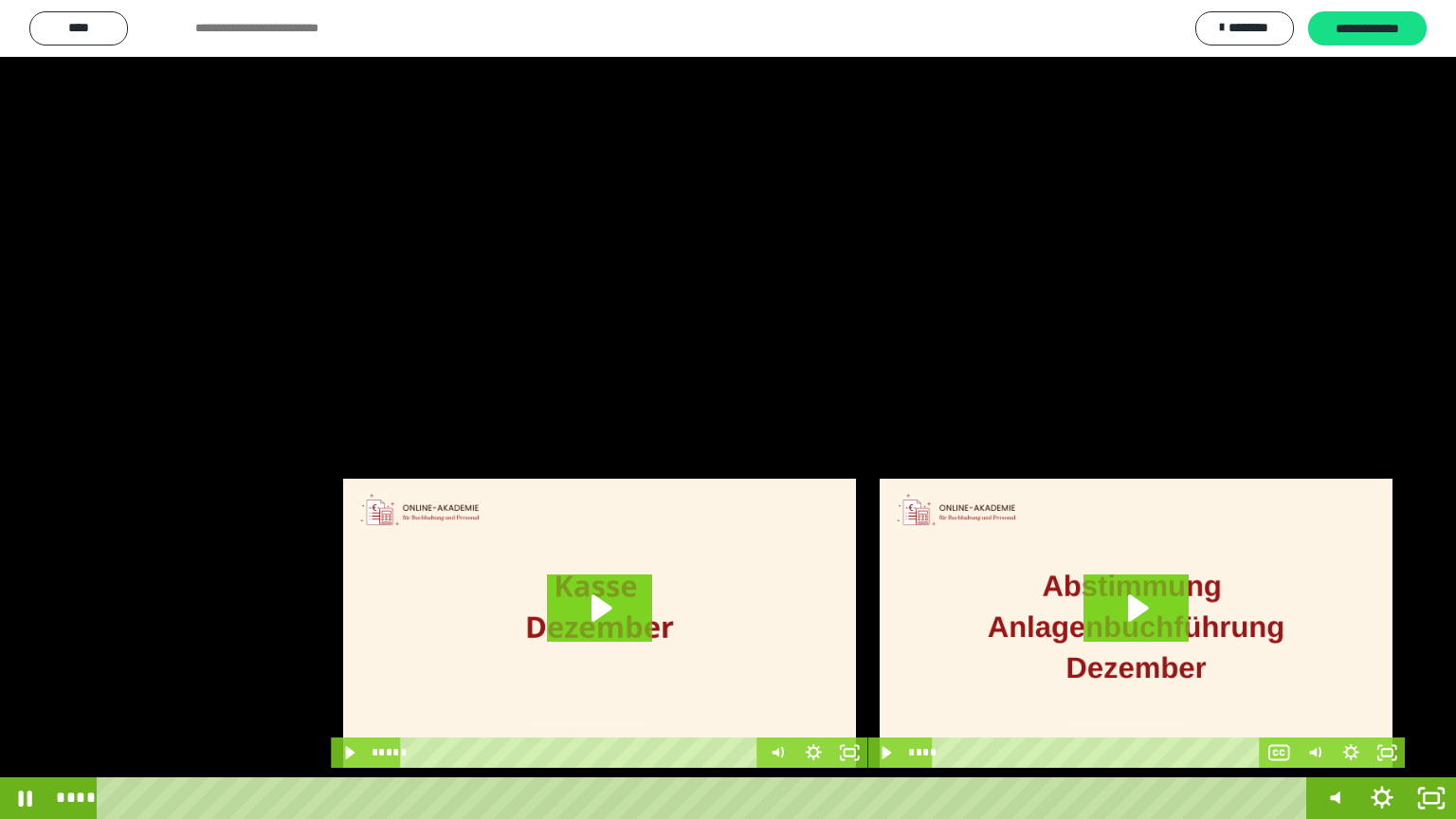 click at bounding box center [728, 410] 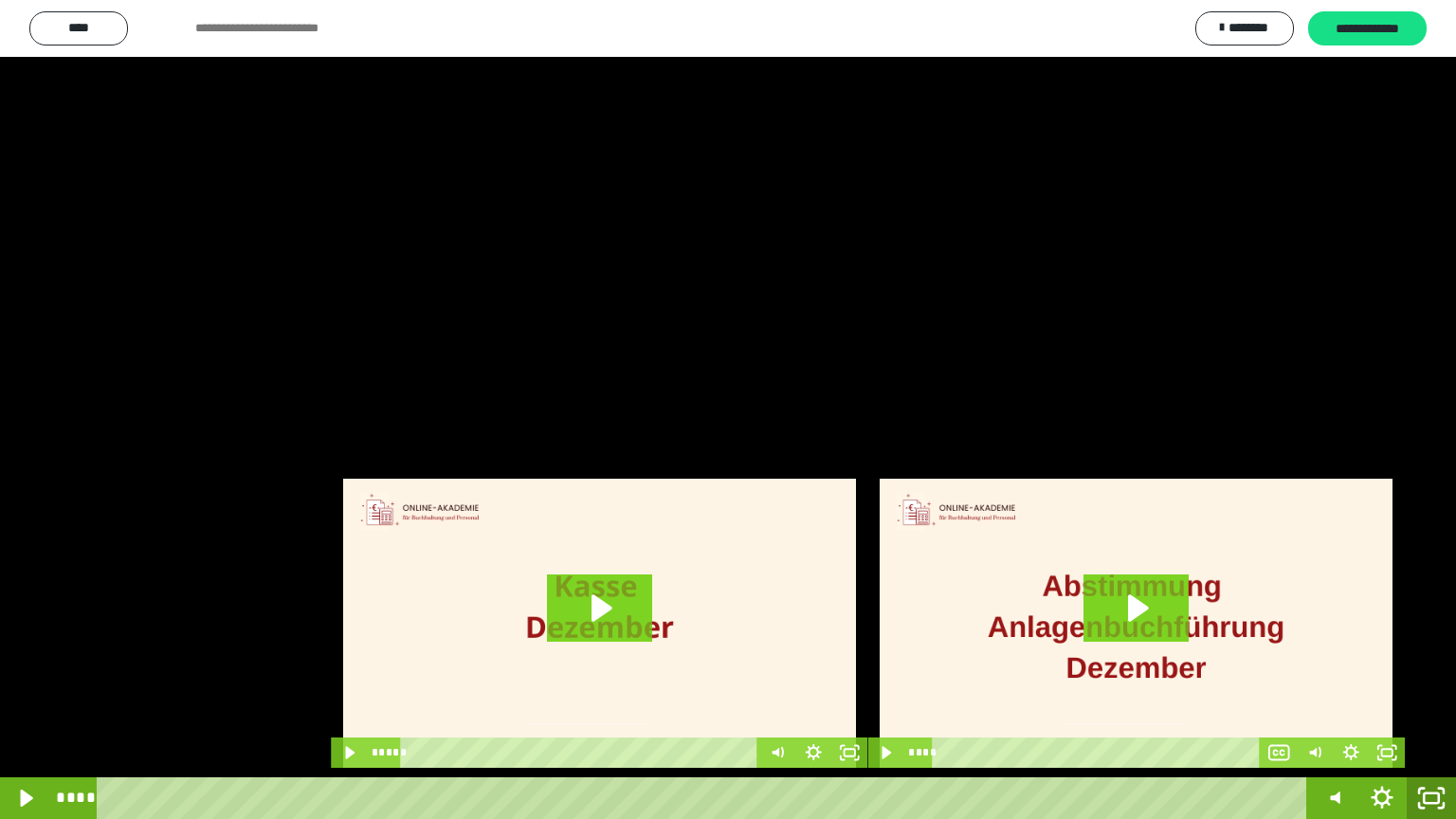click 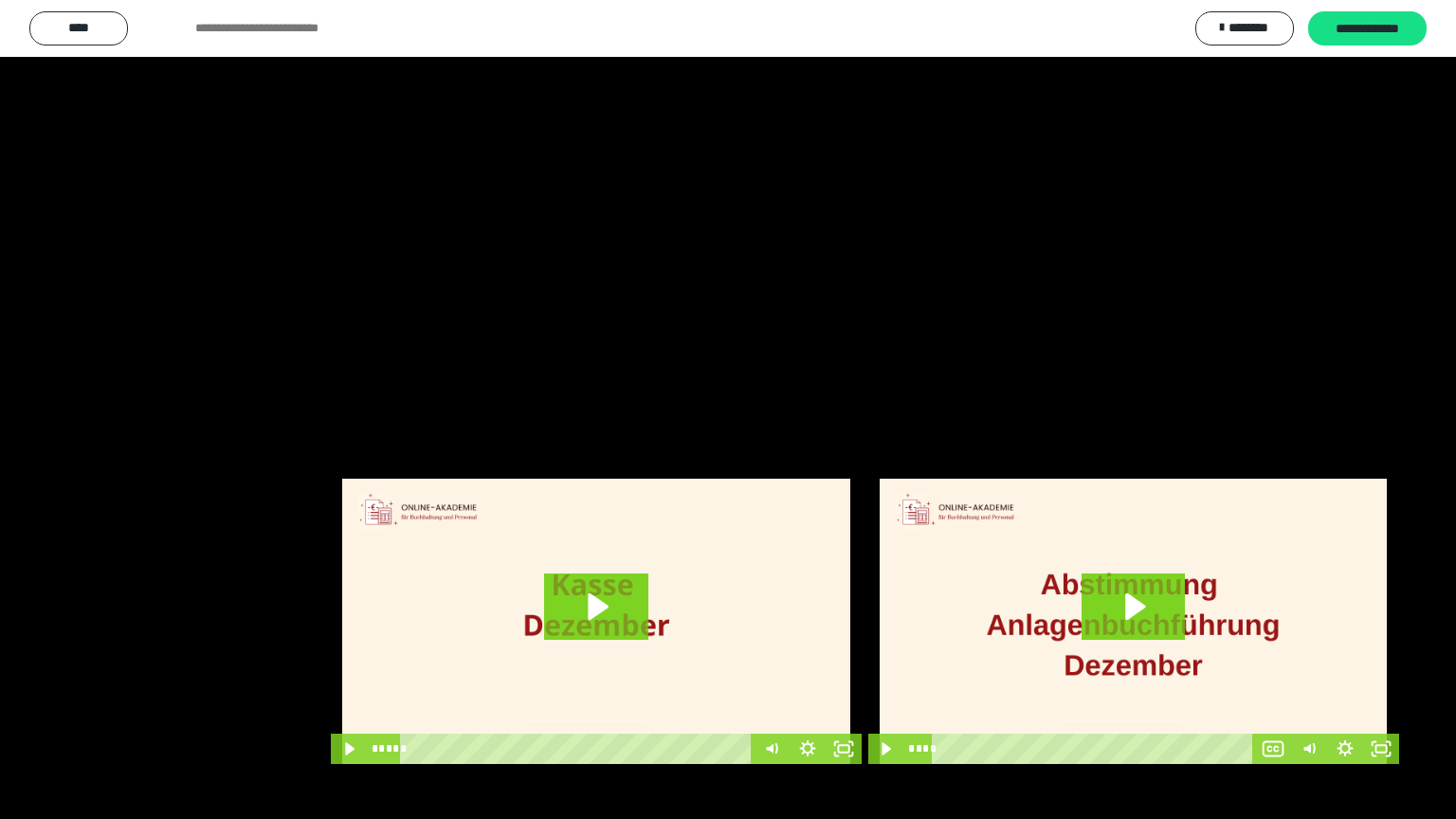 scroll, scrollTop: 3680, scrollLeft: 0, axis: vertical 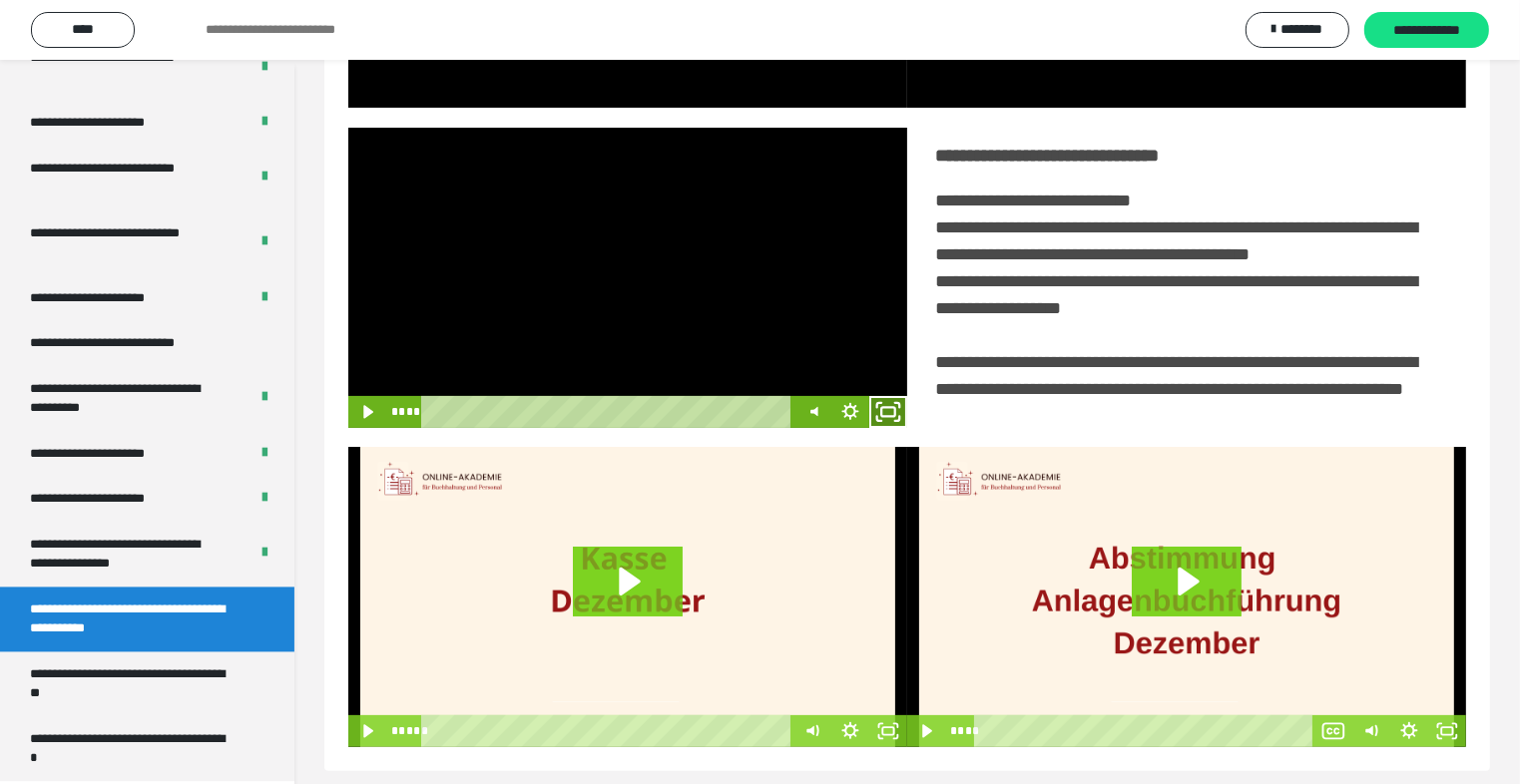 click 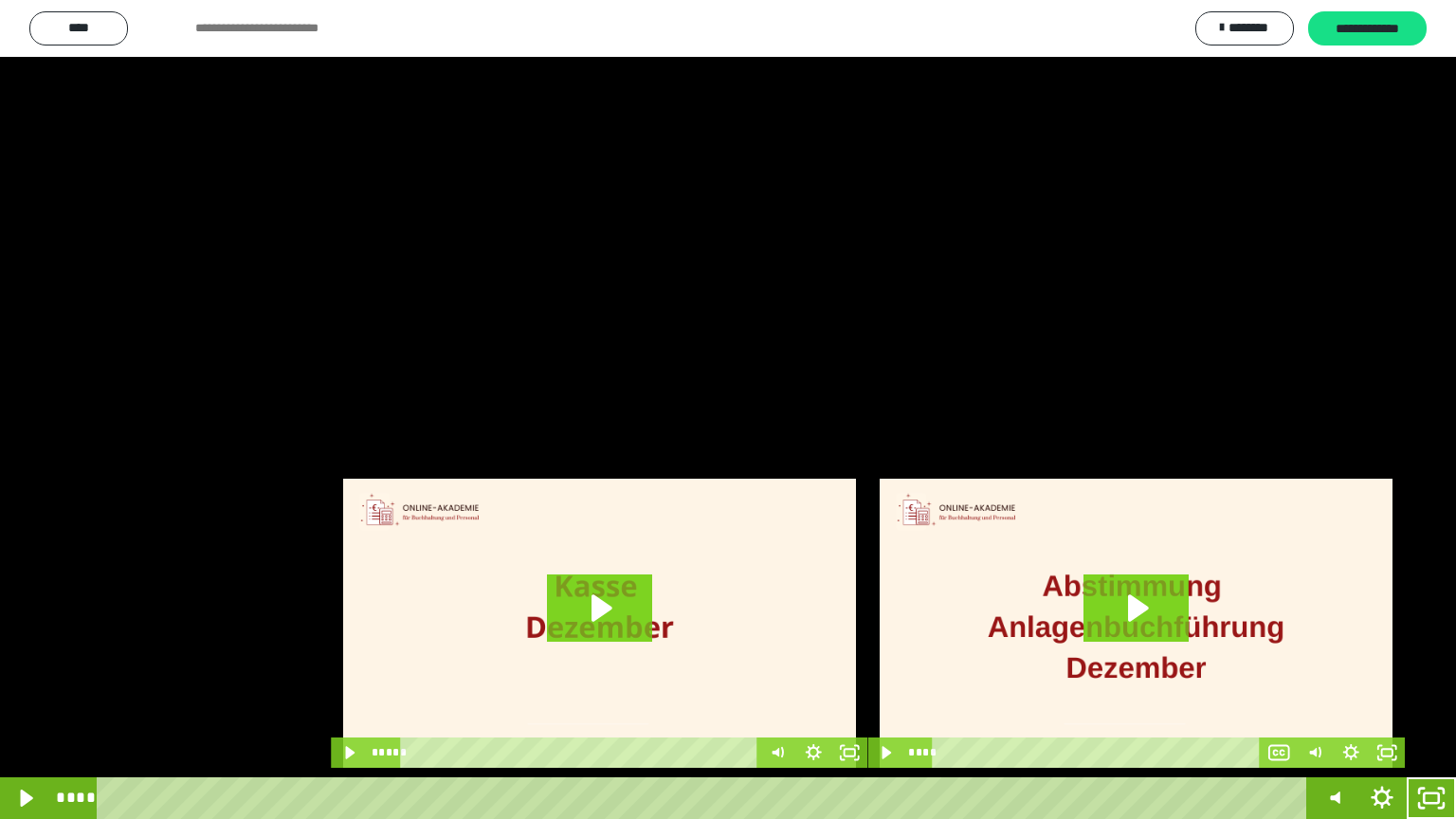 click at bounding box center (728, 410) 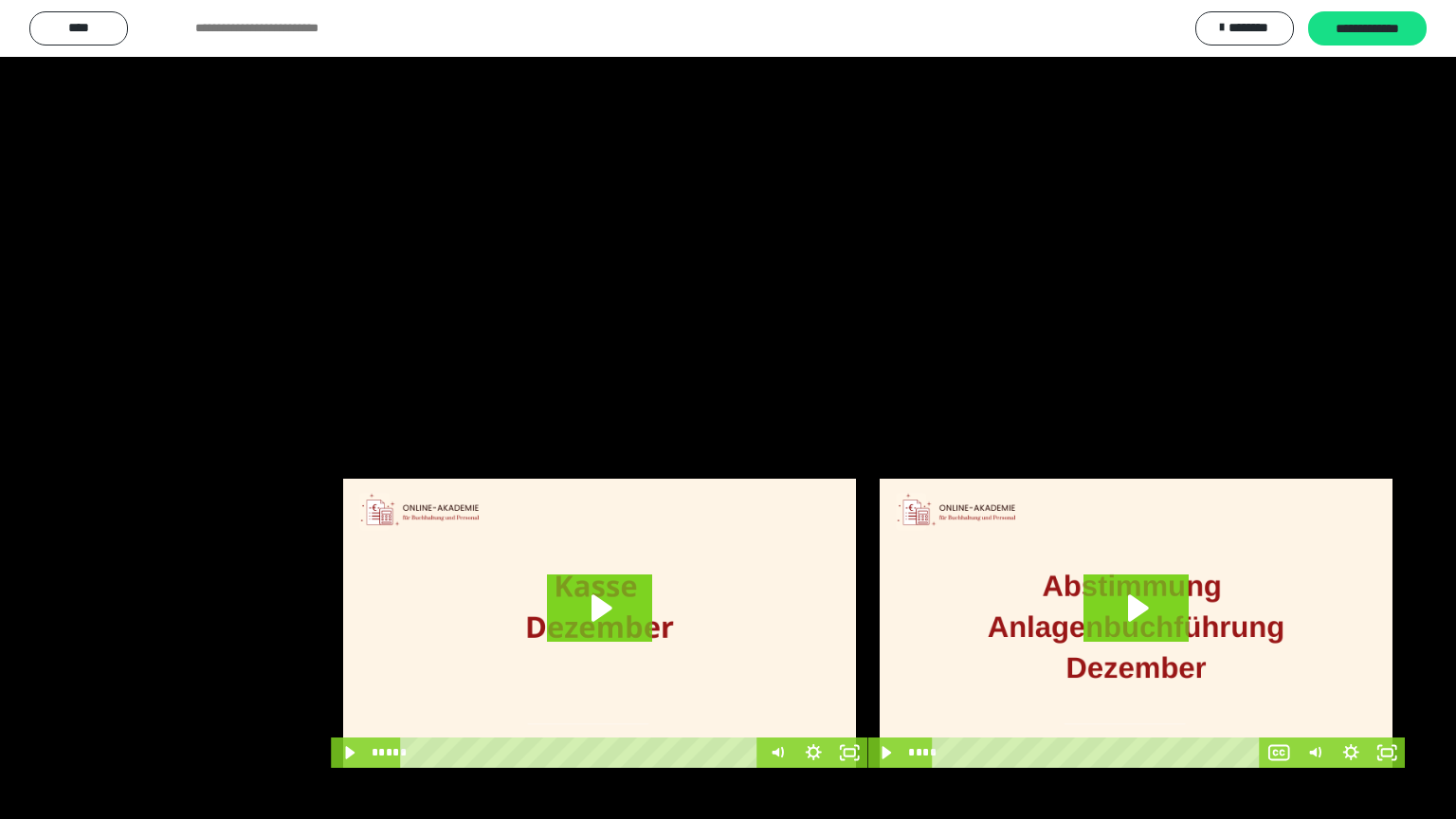 click at bounding box center [728, 410] 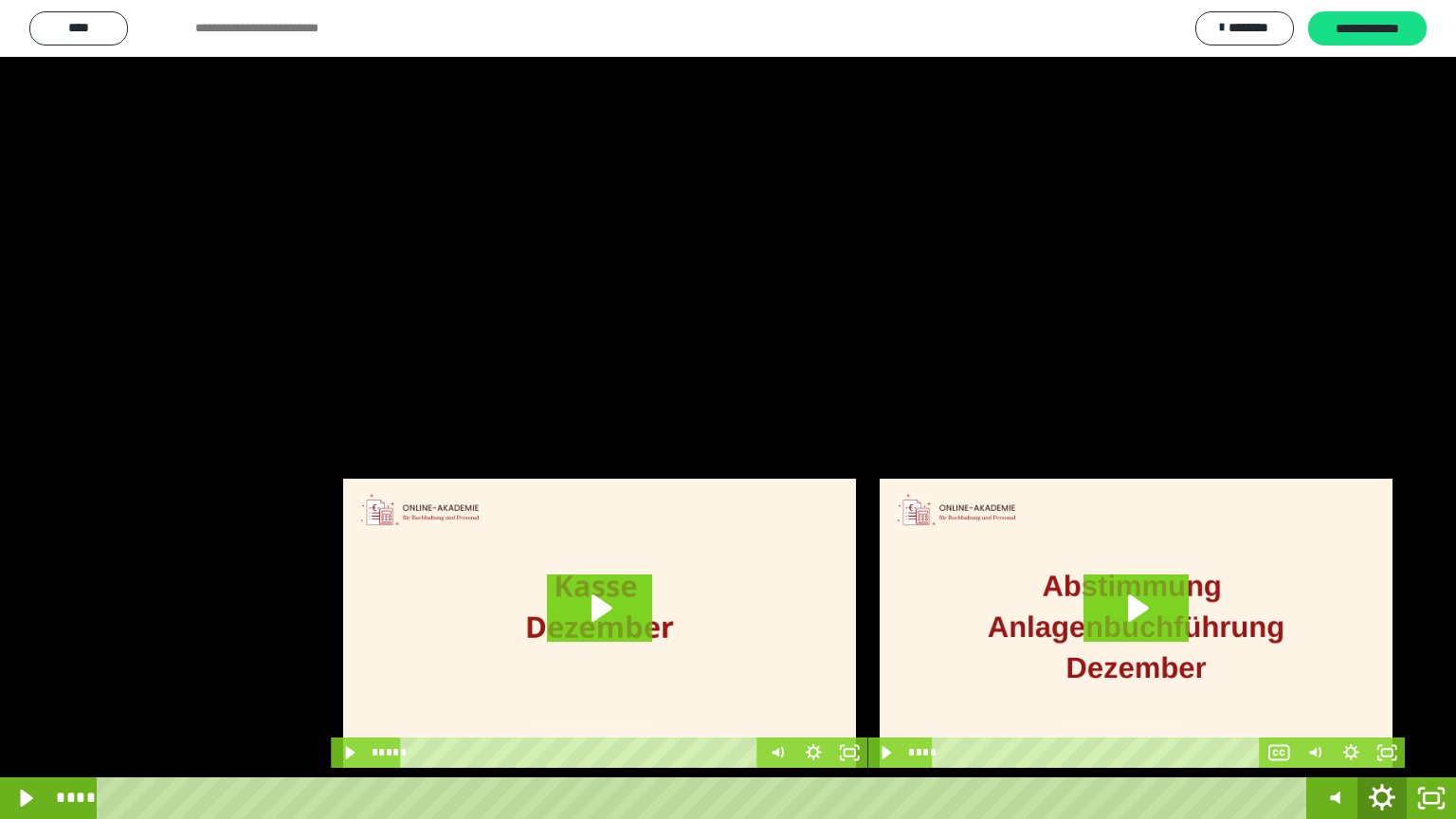 click 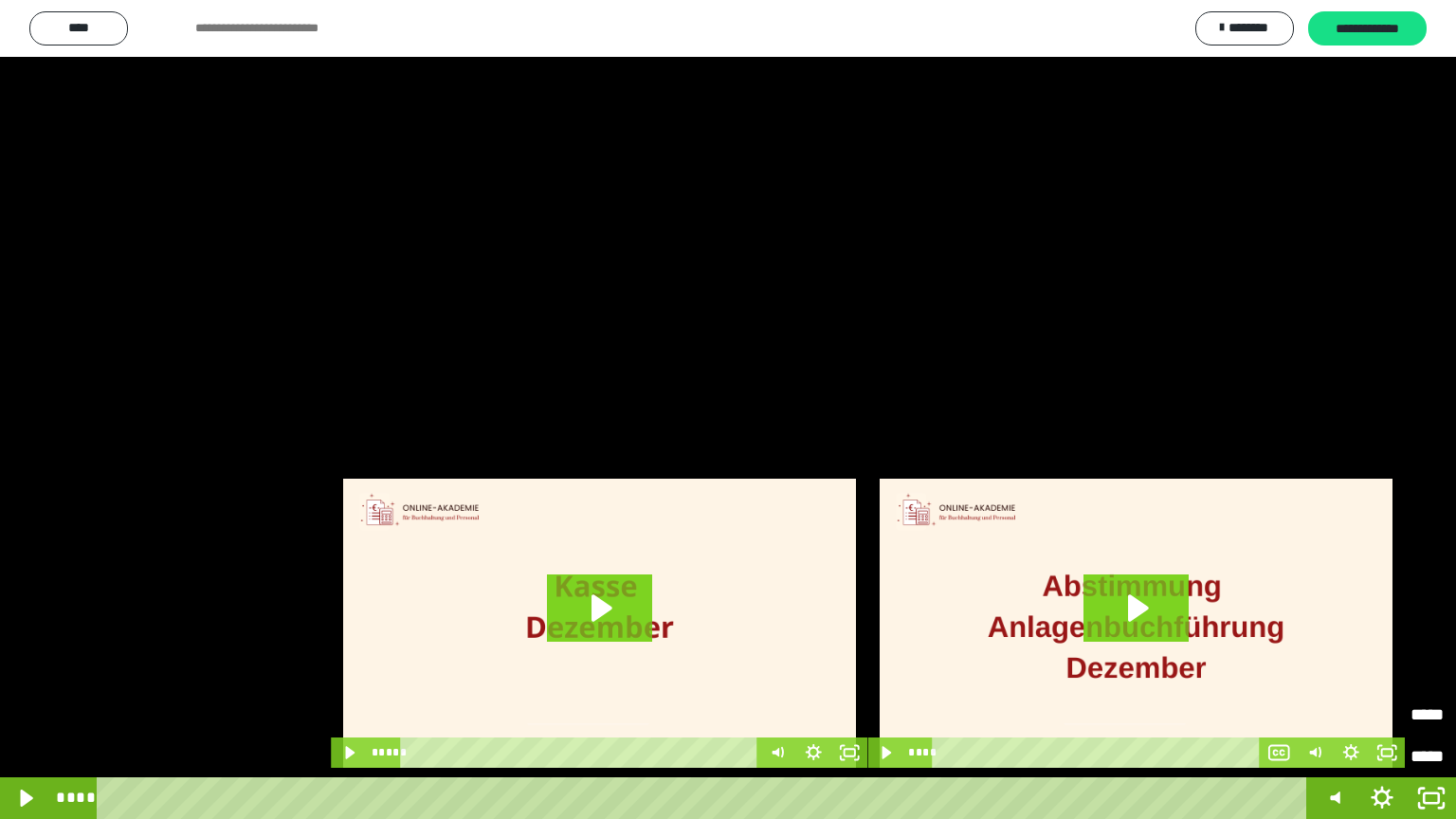 click on "*****" at bounding box center (1351, 715) 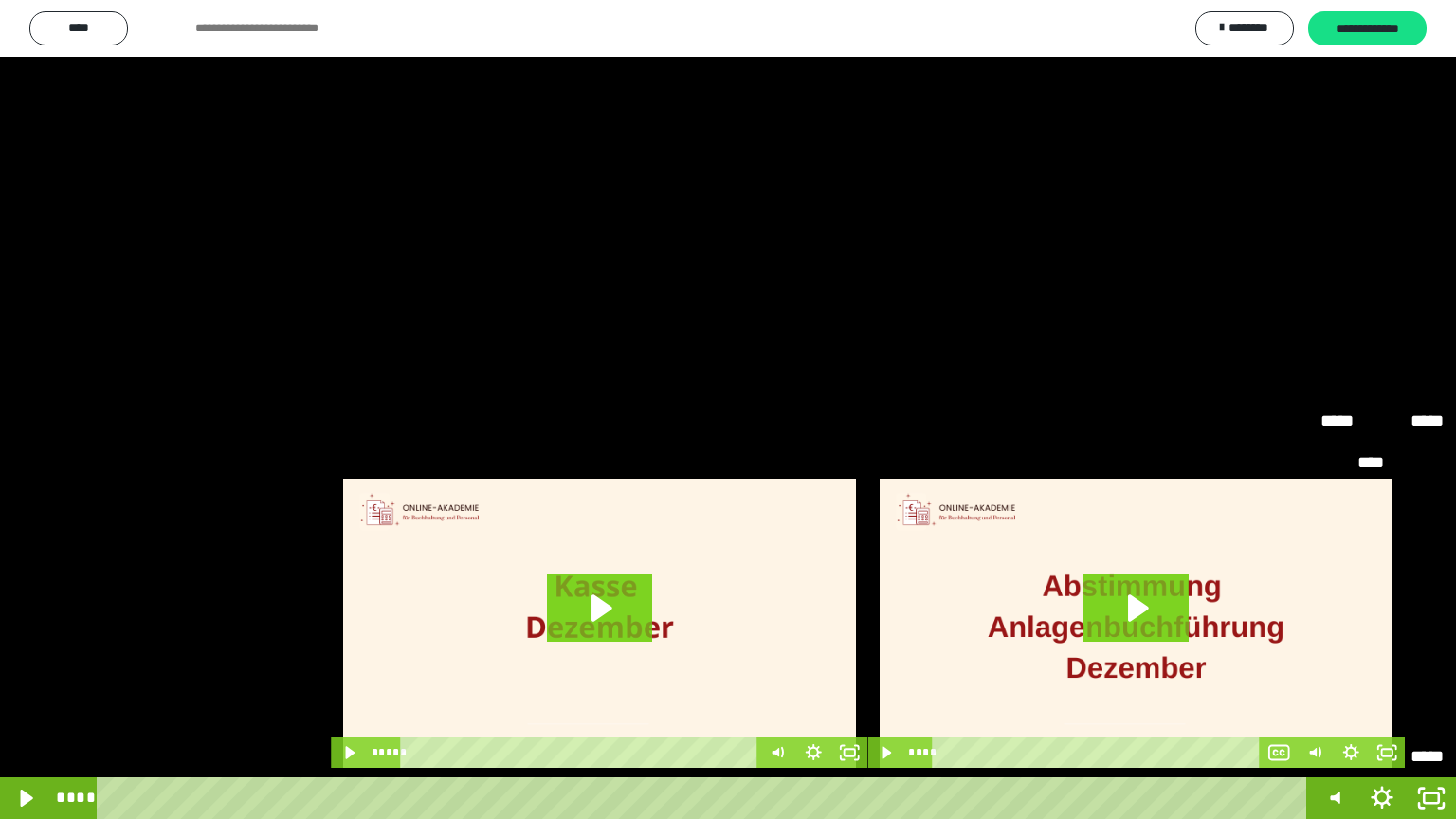 click on "**" at bounding box center [1382, 548] 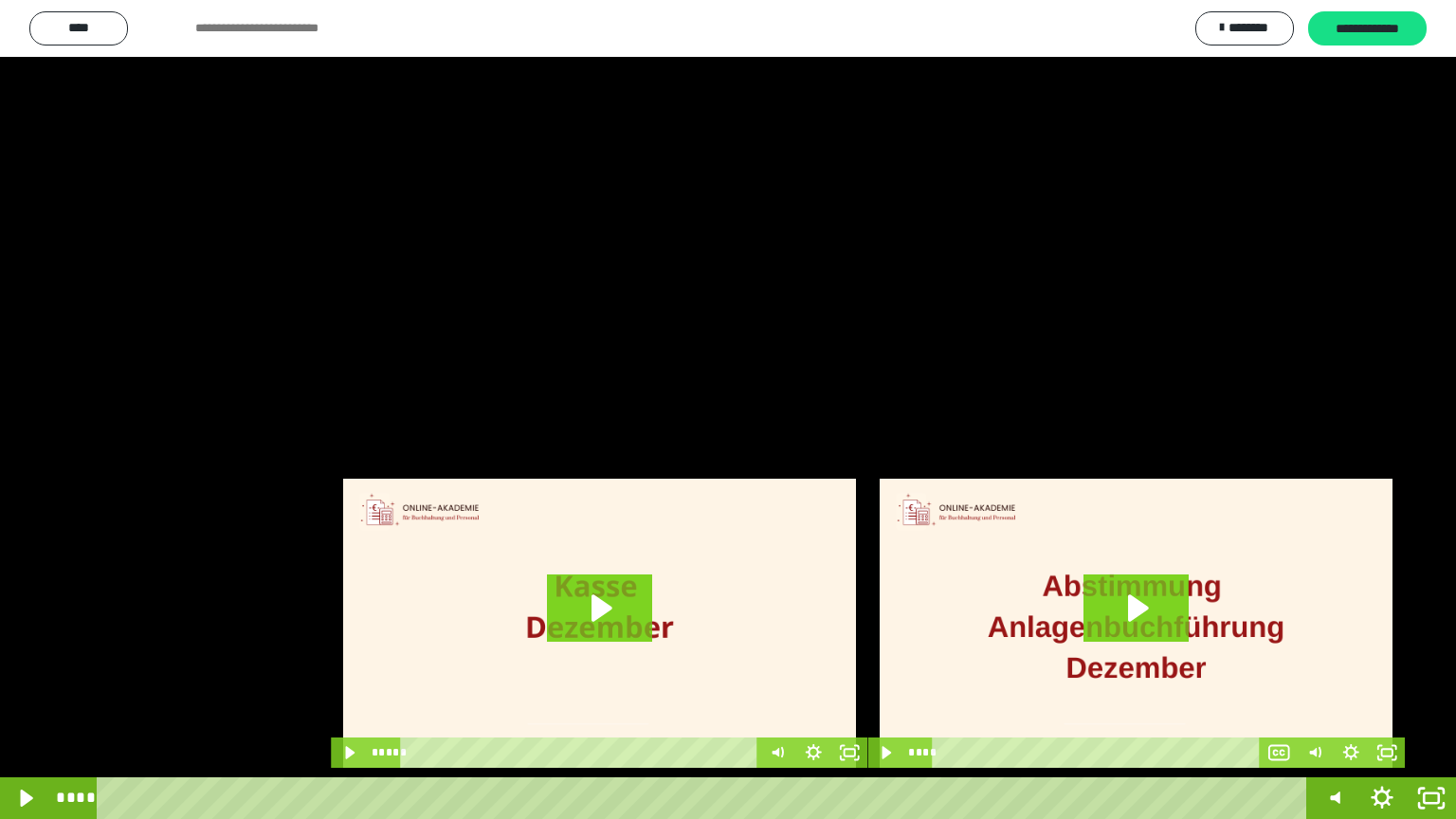 click at bounding box center (728, 410) 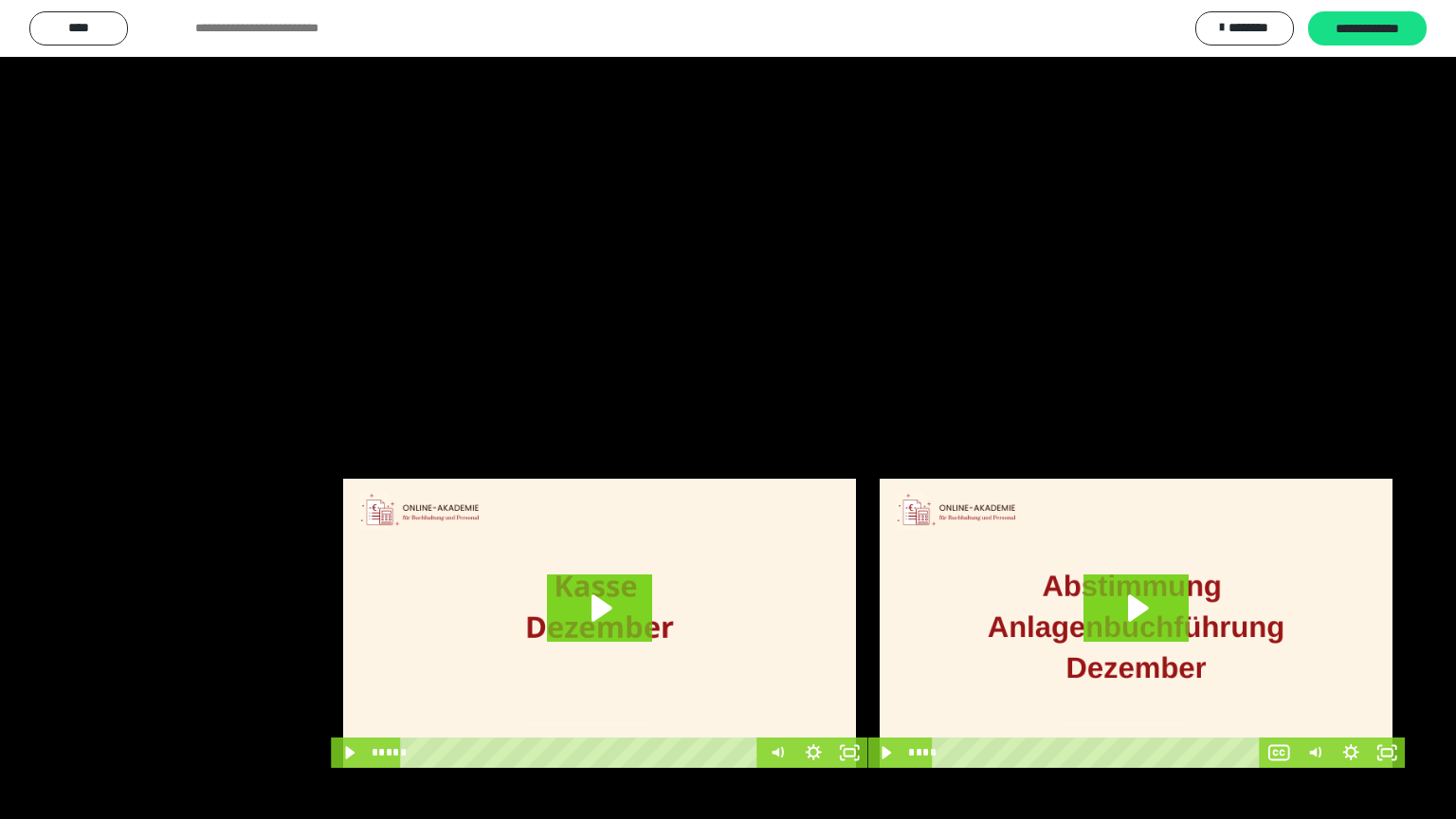 click at bounding box center [728, 410] 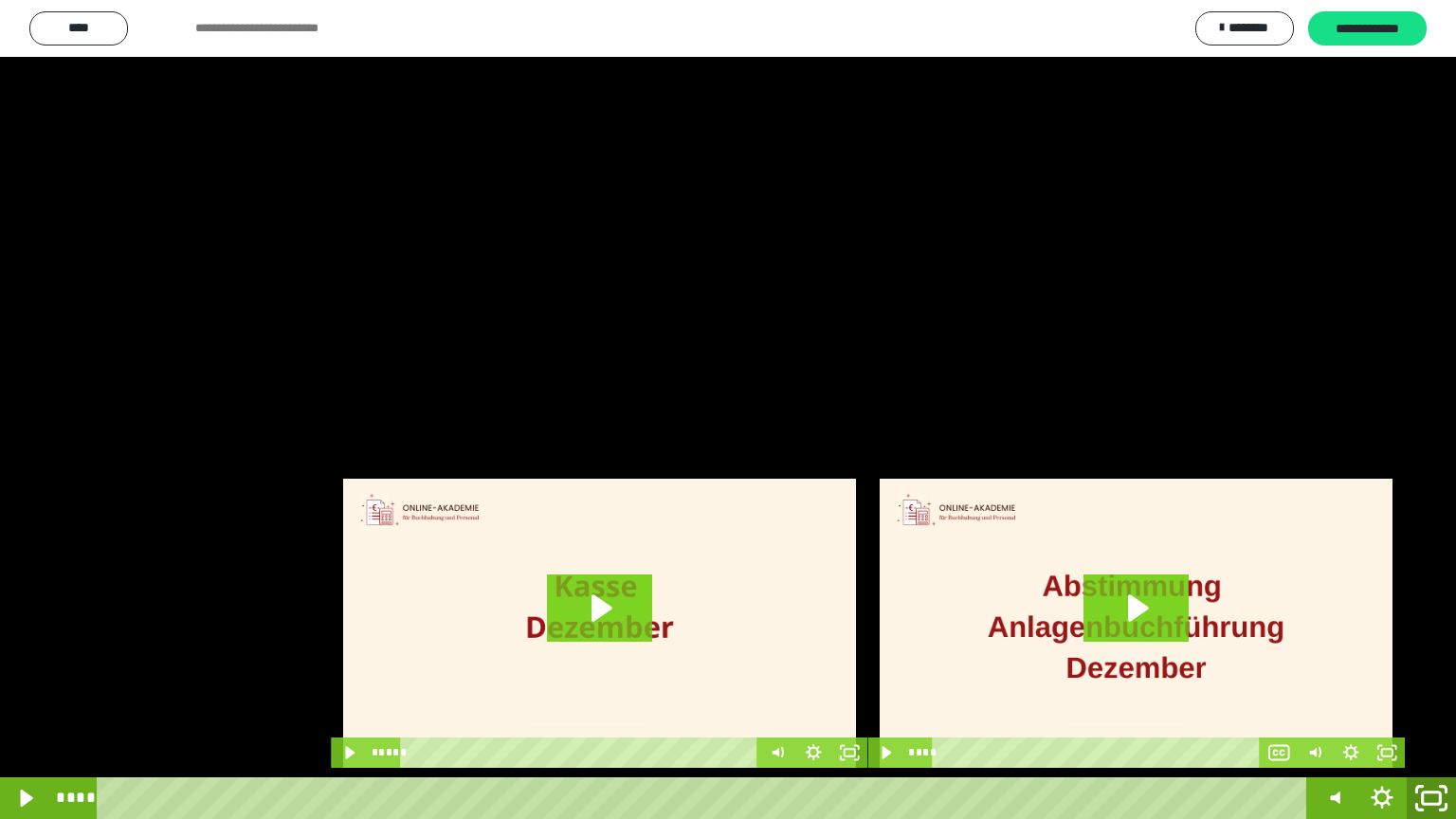 click 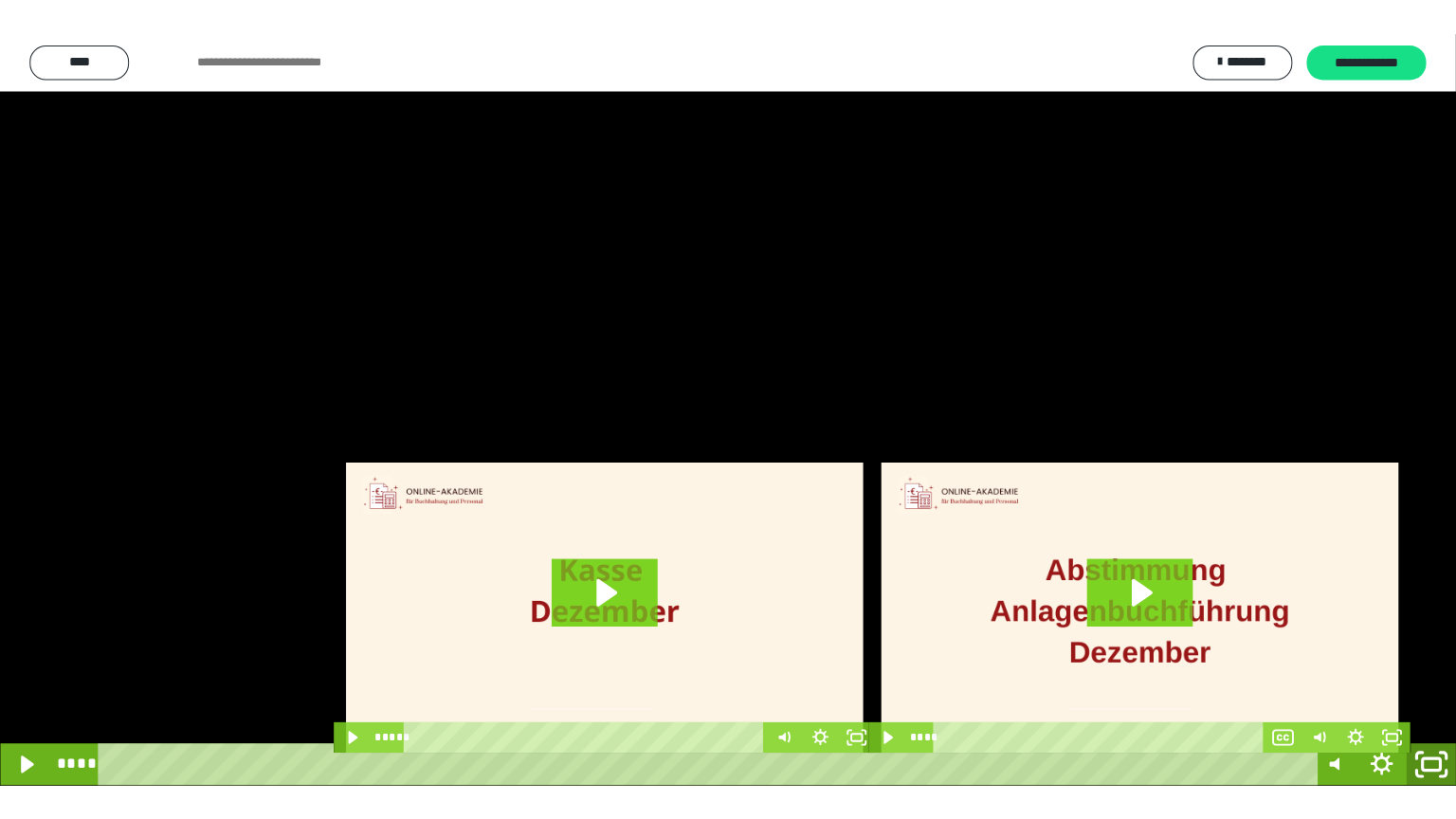 scroll, scrollTop: 3680, scrollLeft: 0, axis: vertical 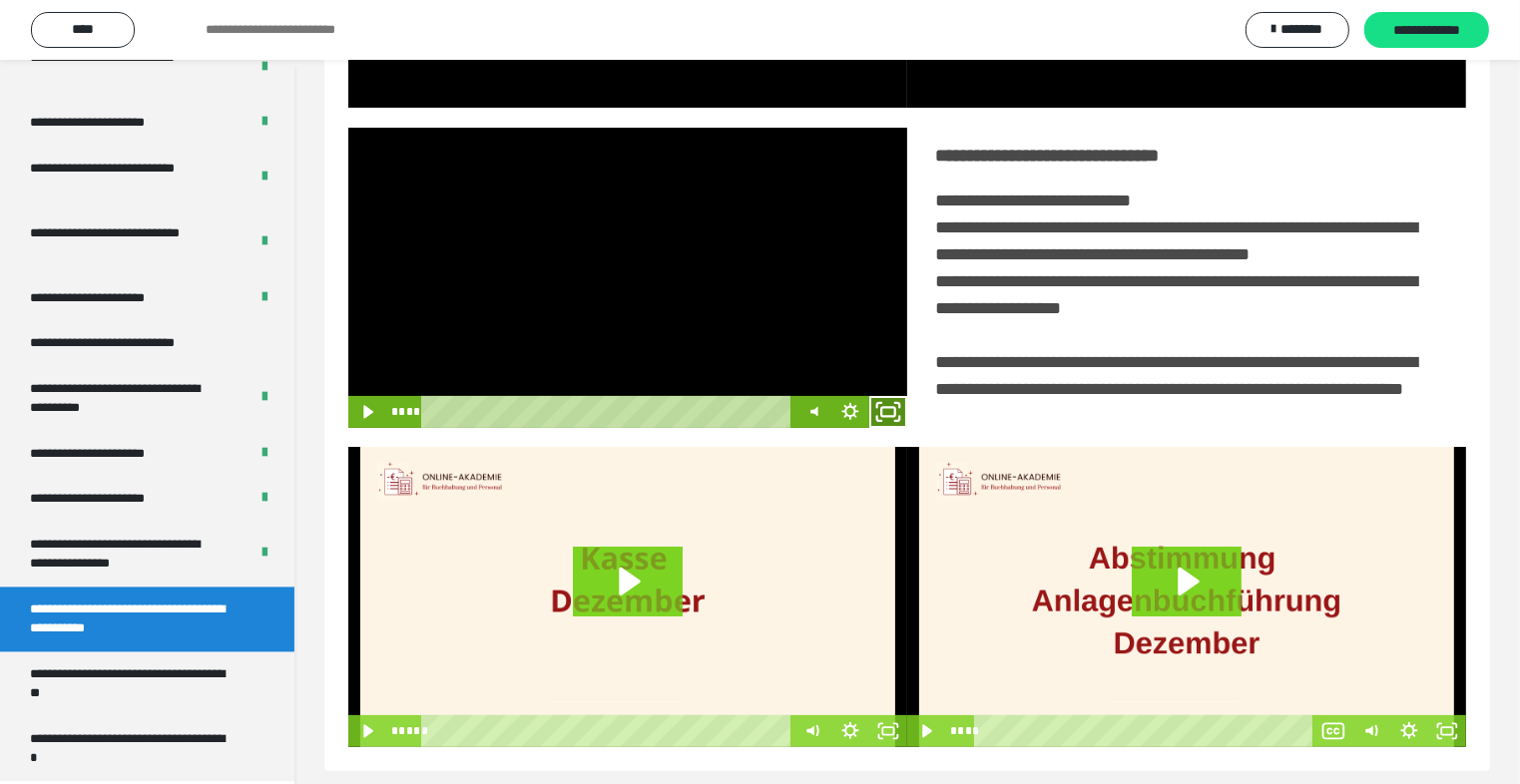 click 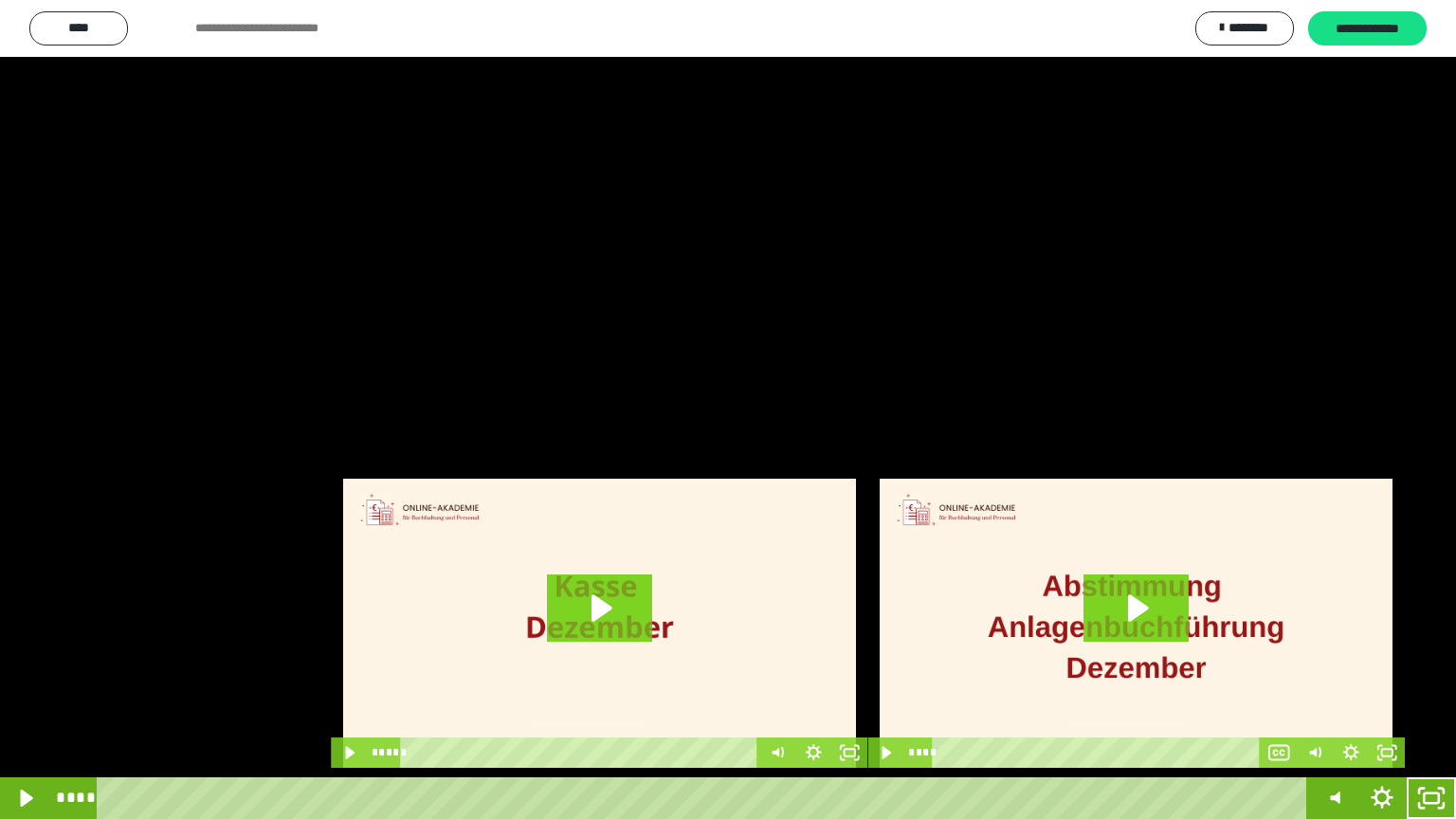 click at bounding box center [728, 410] 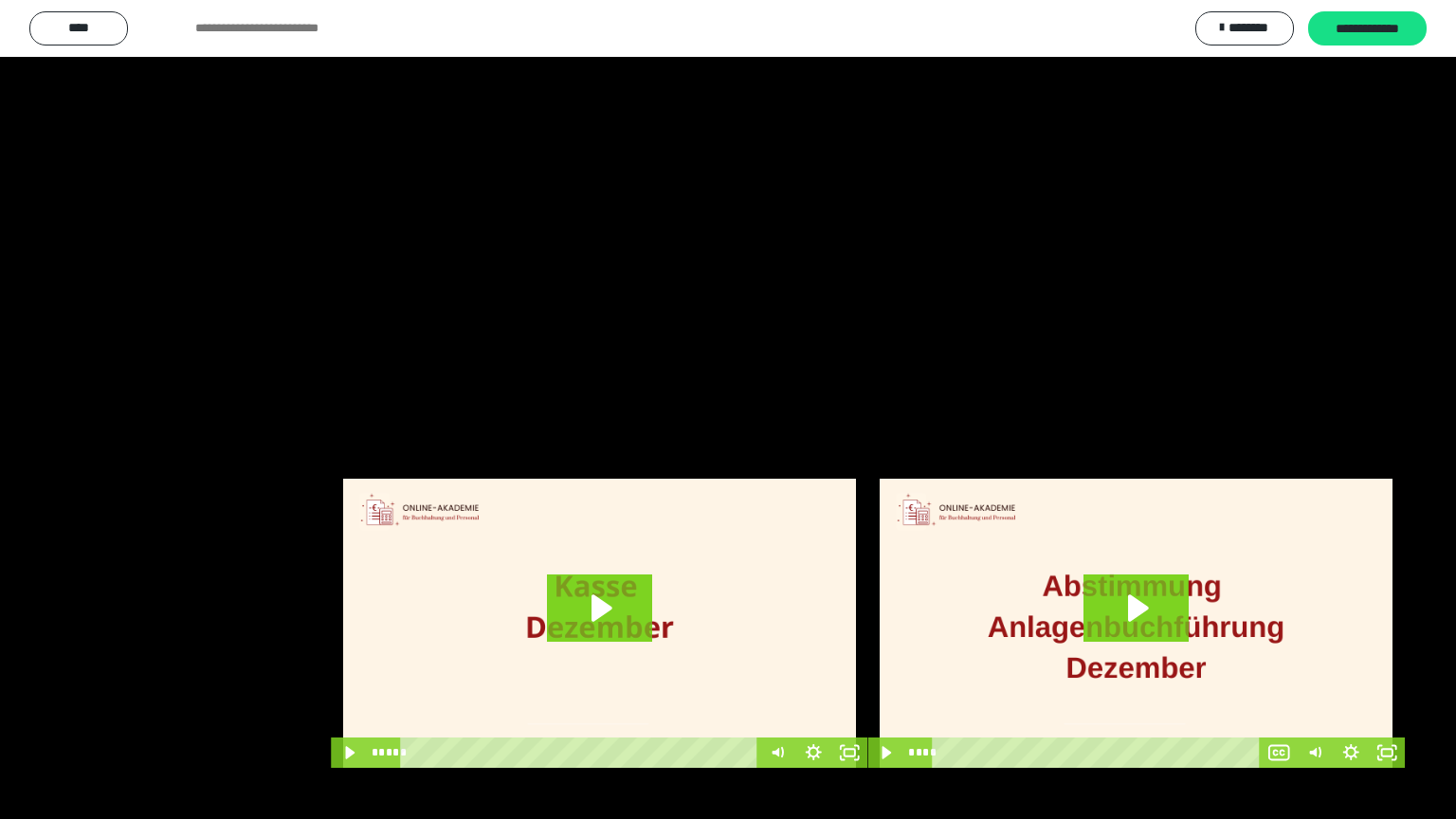 click at bounding box center [728, 410] 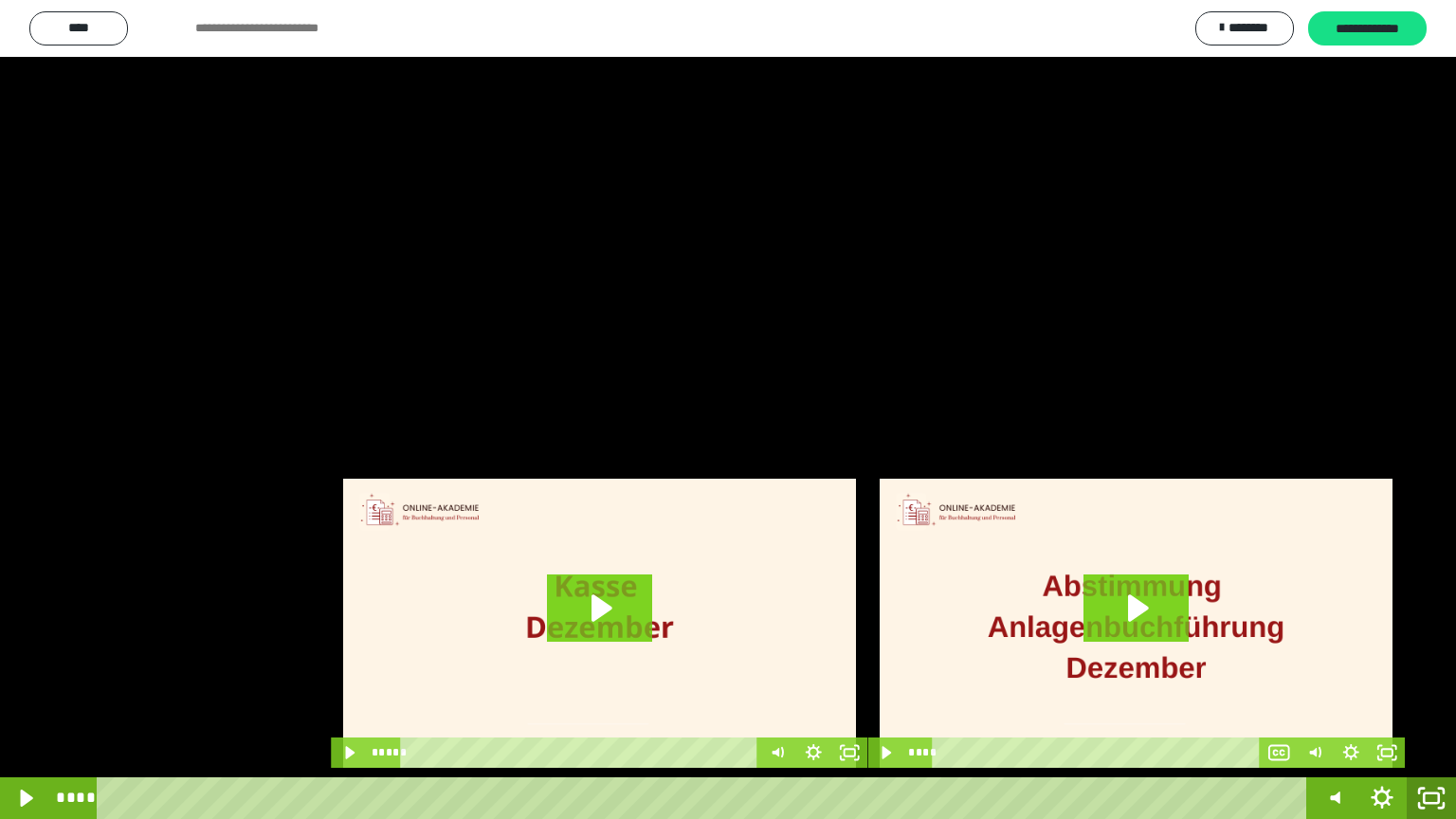 click 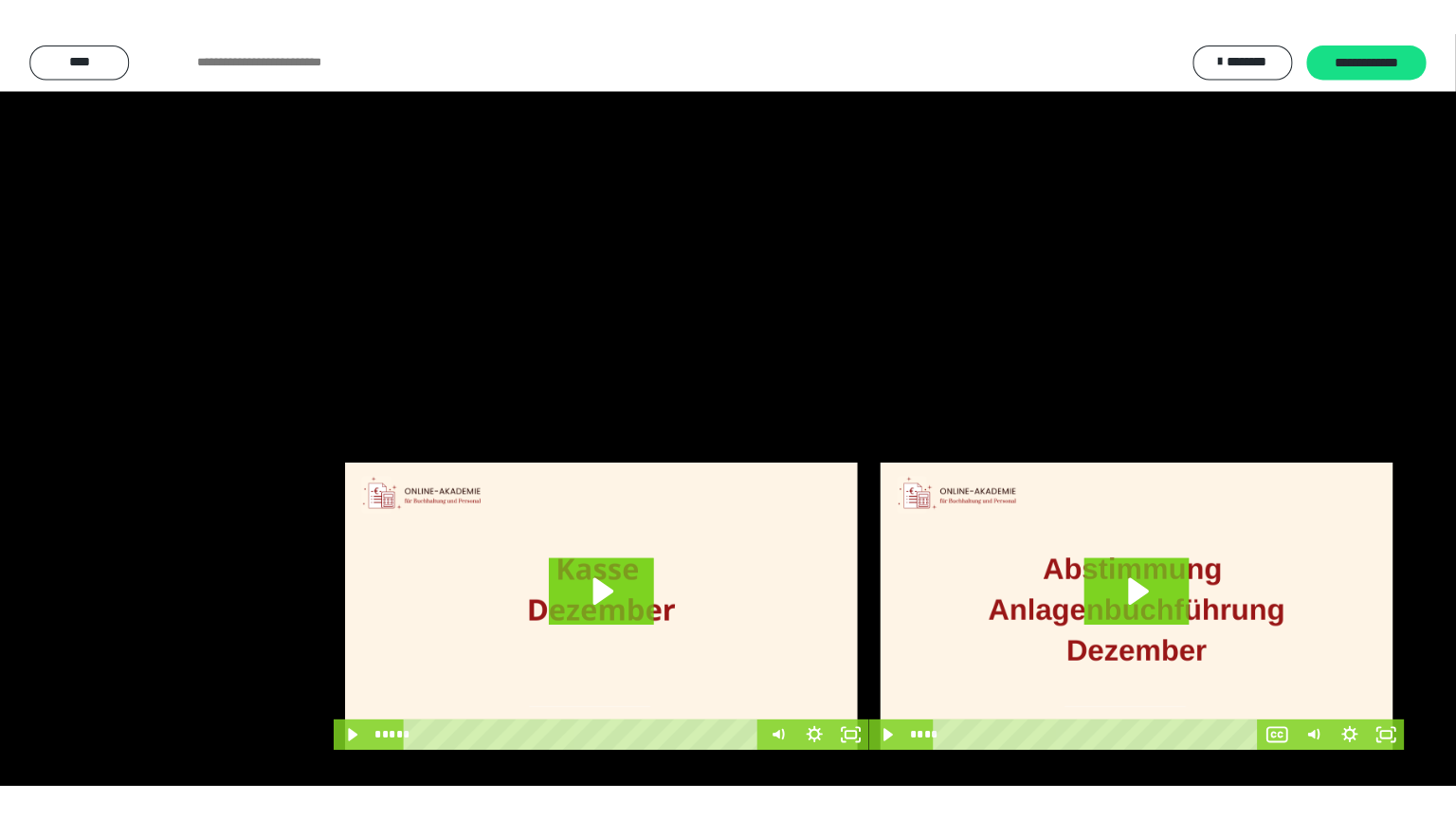 scroll, scrollTop: 3680, scrollLeft: 0, axis: vertical 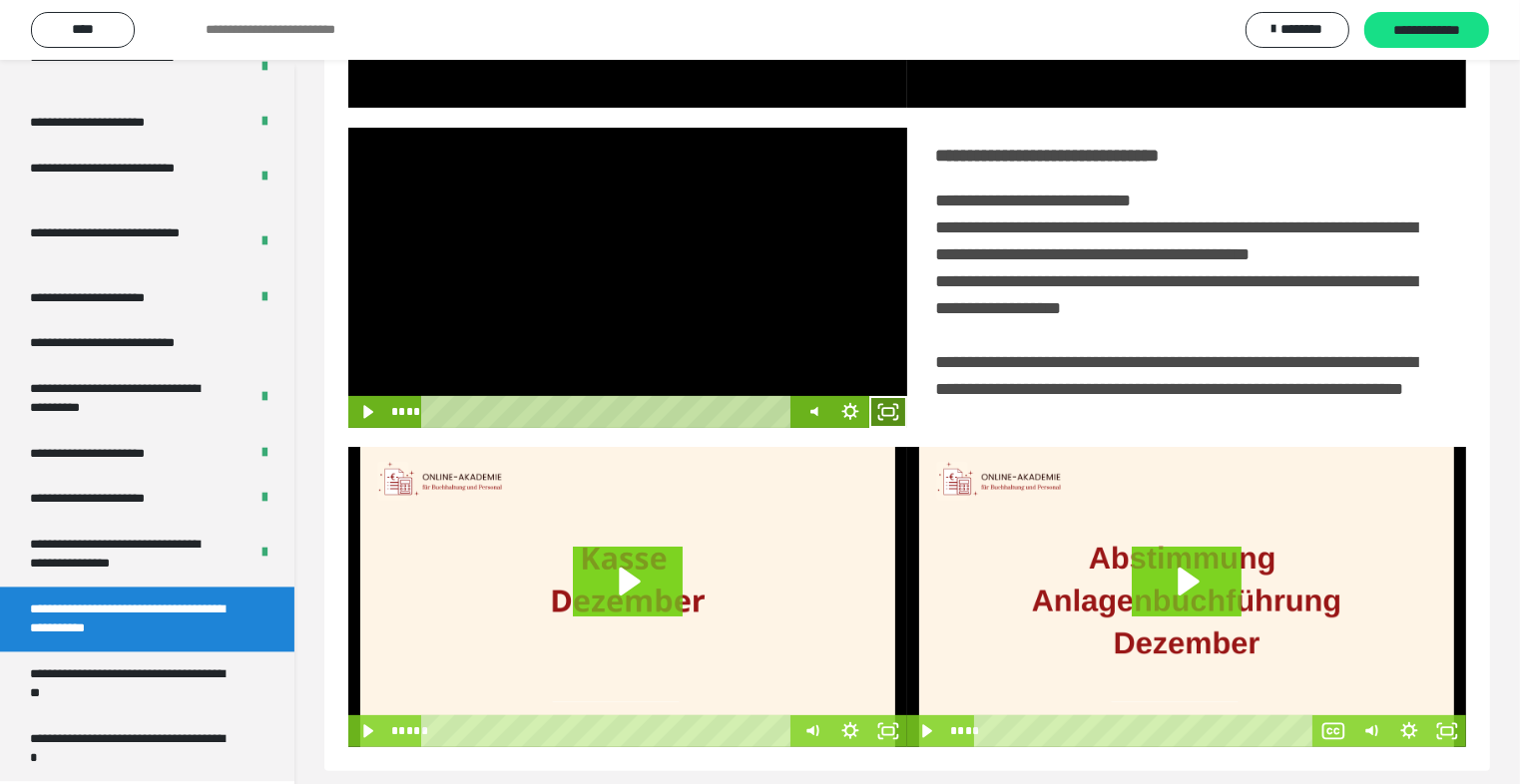 click 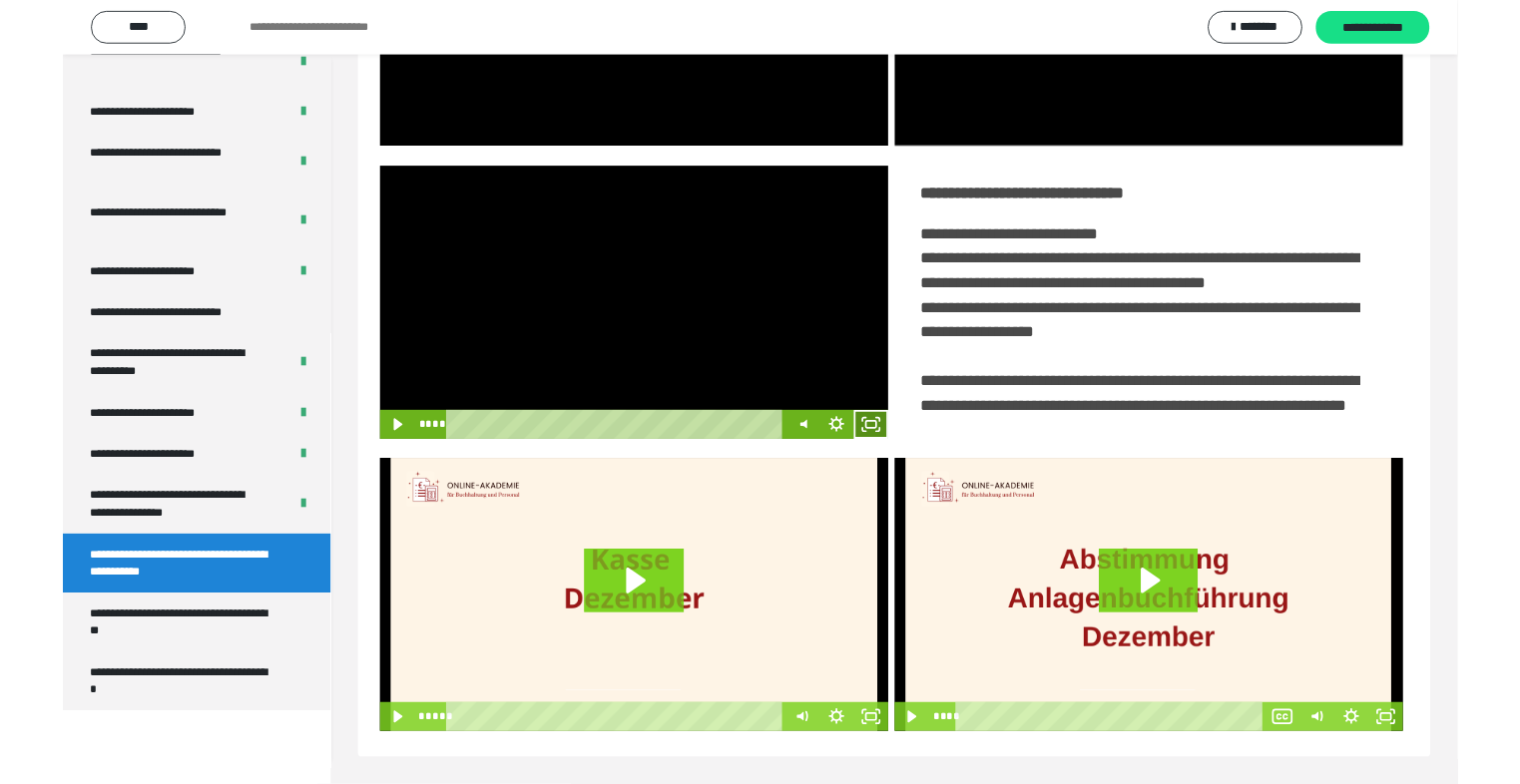 scroll, scrollTop: 3794, scrollLeft: 0, axis: vertical 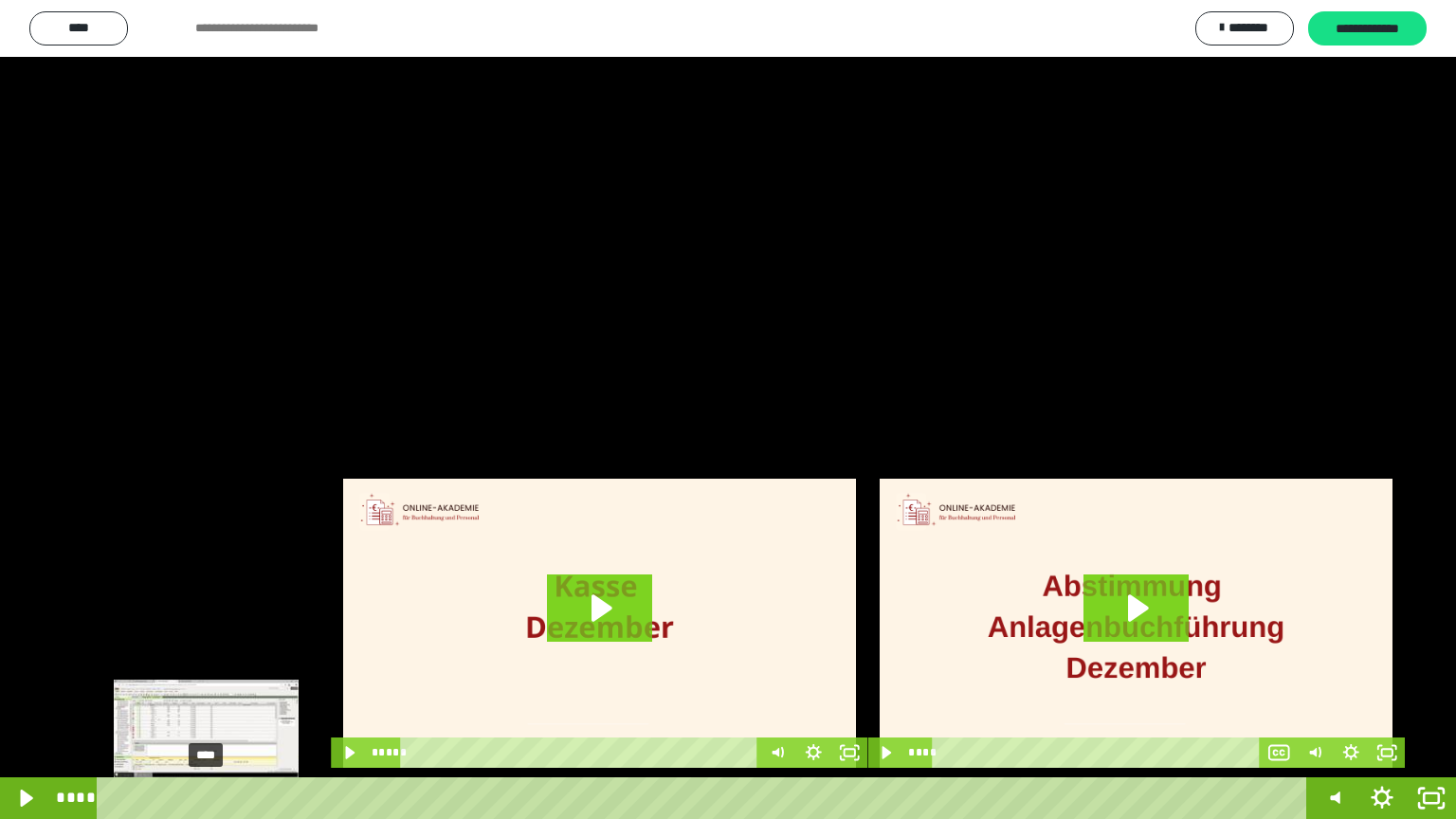 click on "****" at bounding box center (705, 798) 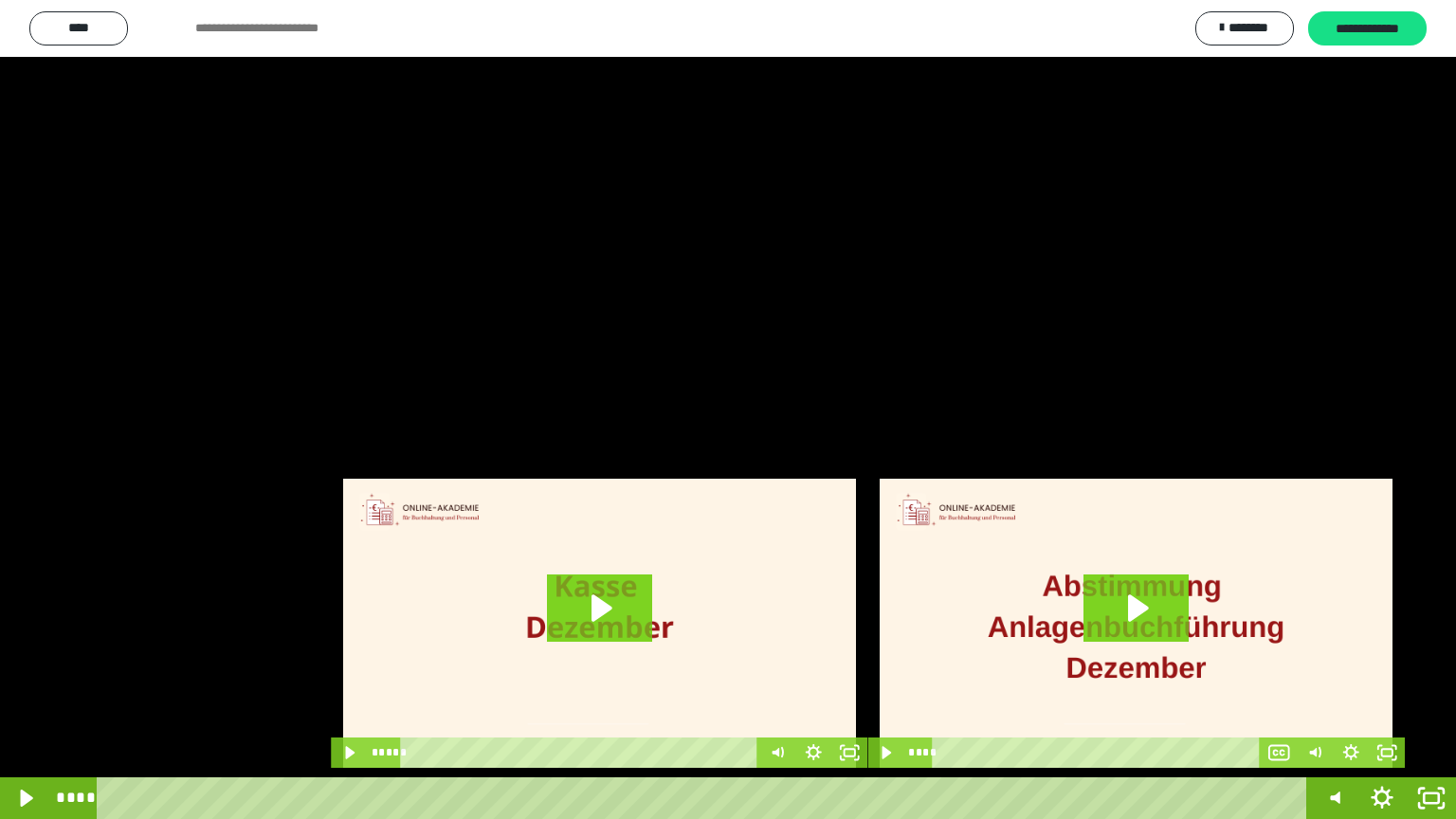 click at bounding box center [728, 410] 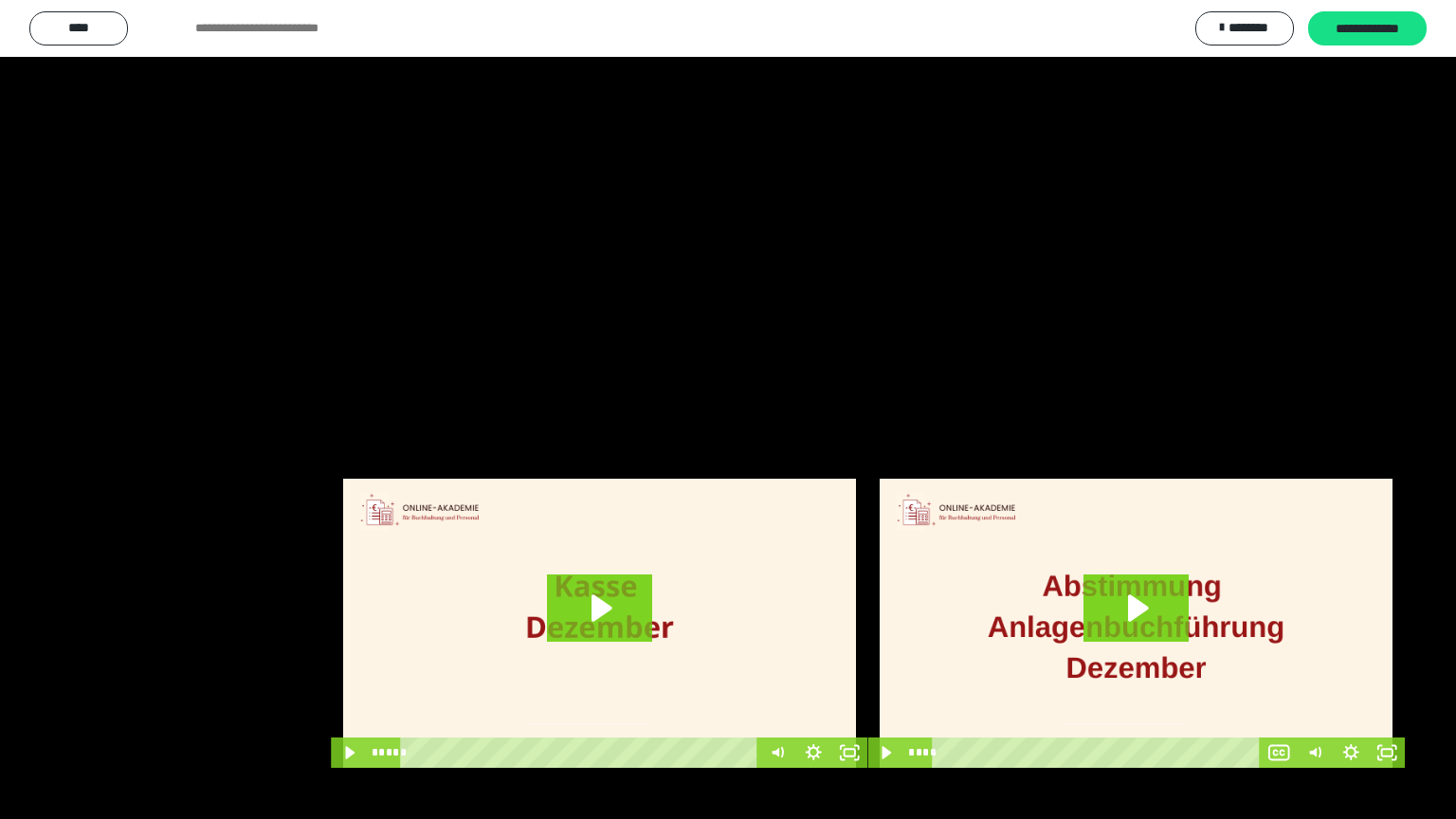 click at bounding box center [728, 410] 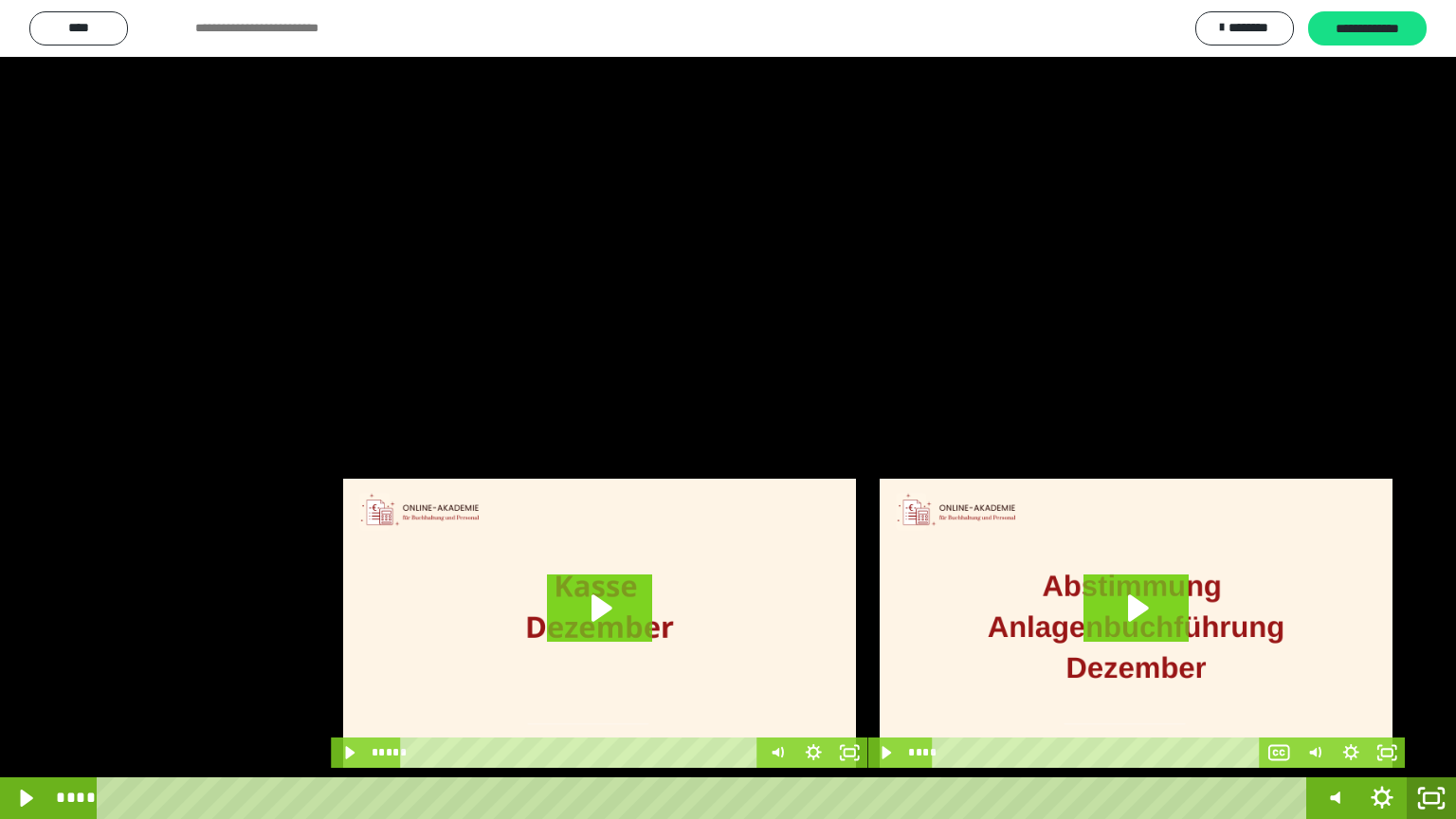 click 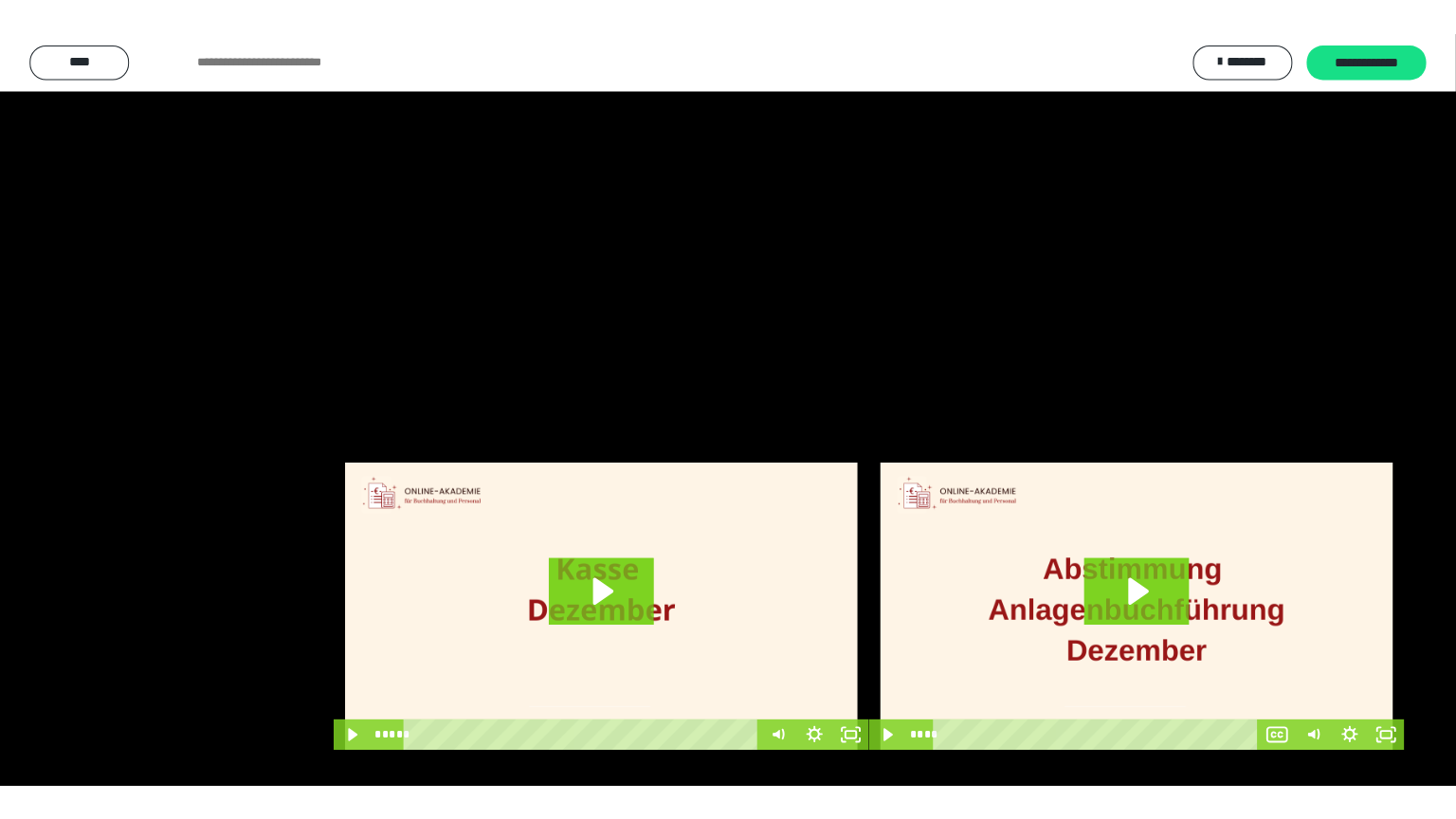 scroll, scrollTop: 3680, scrollLeft: 0, axis: vertical 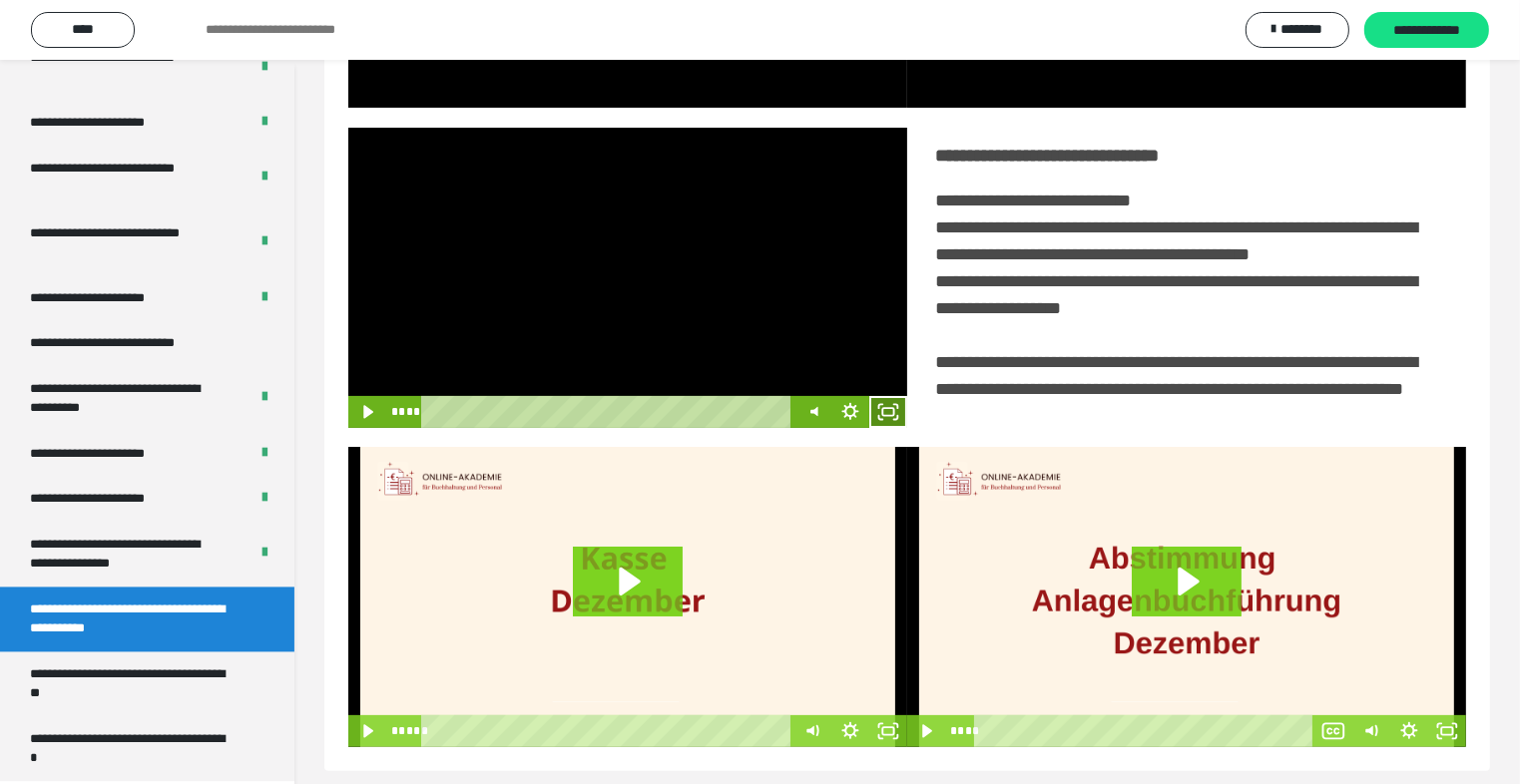 click 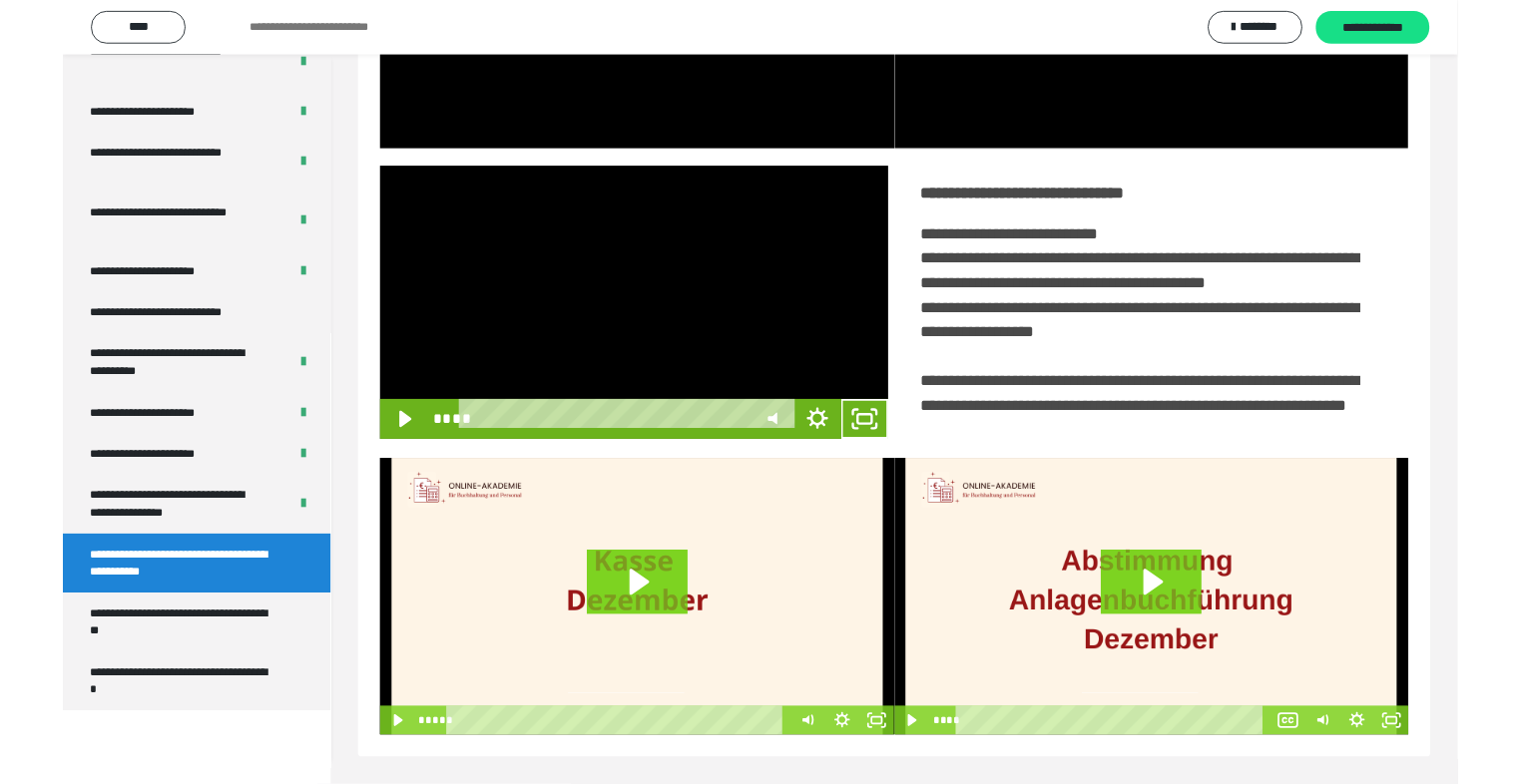 scroll, scrollTop: 3794, scrollLeft: 0, axis: vertical 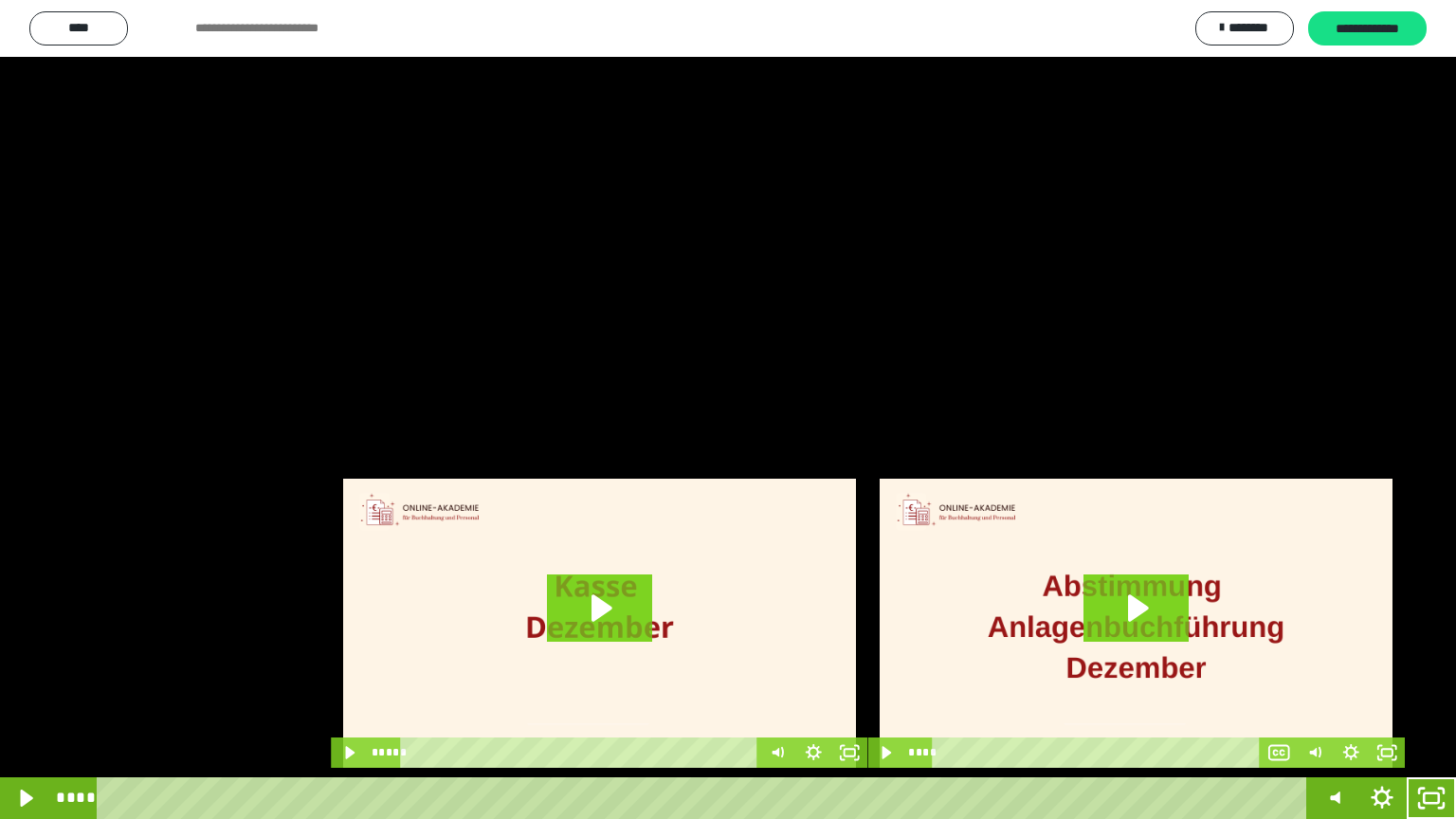 click at bounding box center (728, 410) 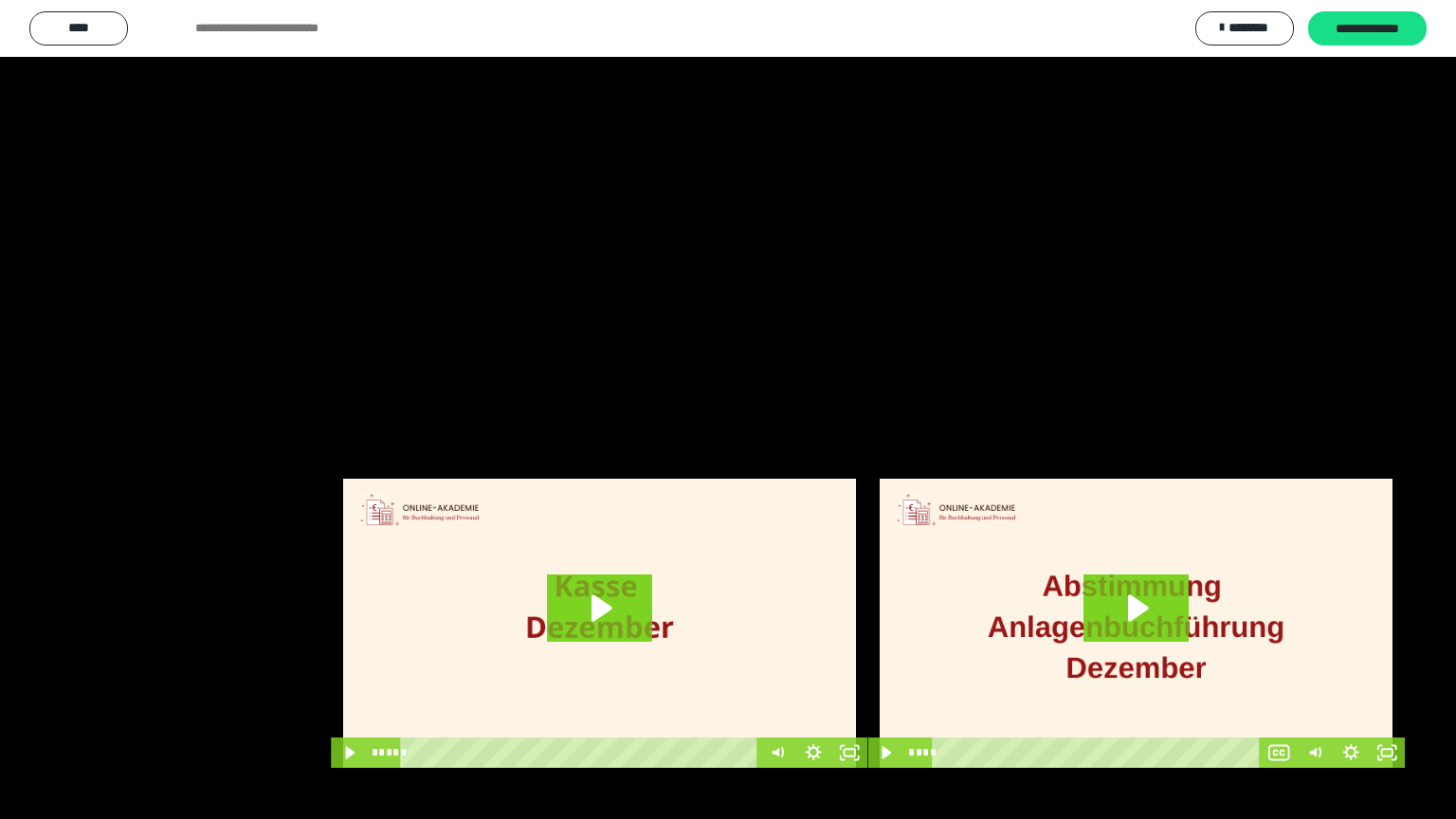 click at bounding box center [728, 410] 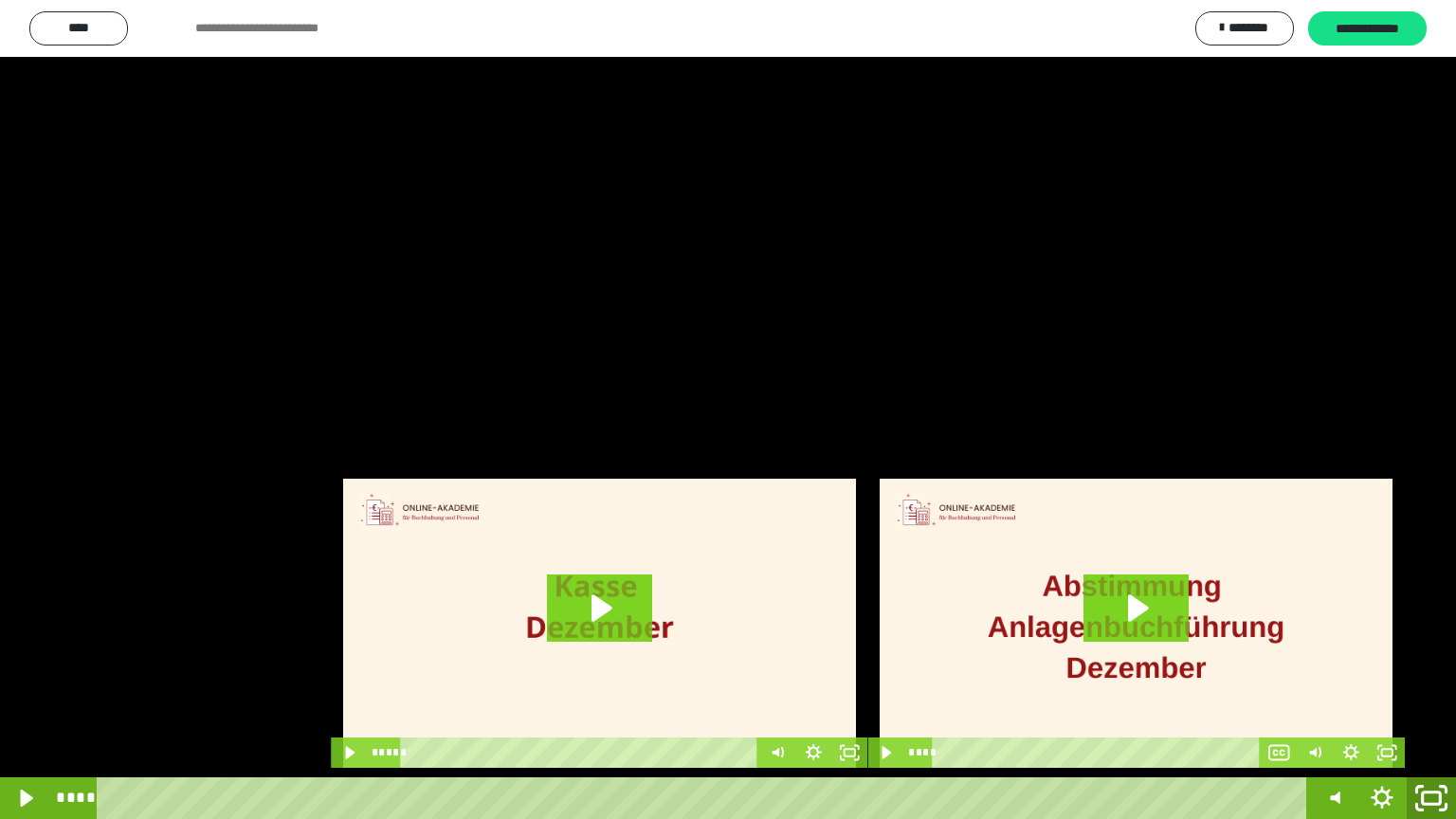 click 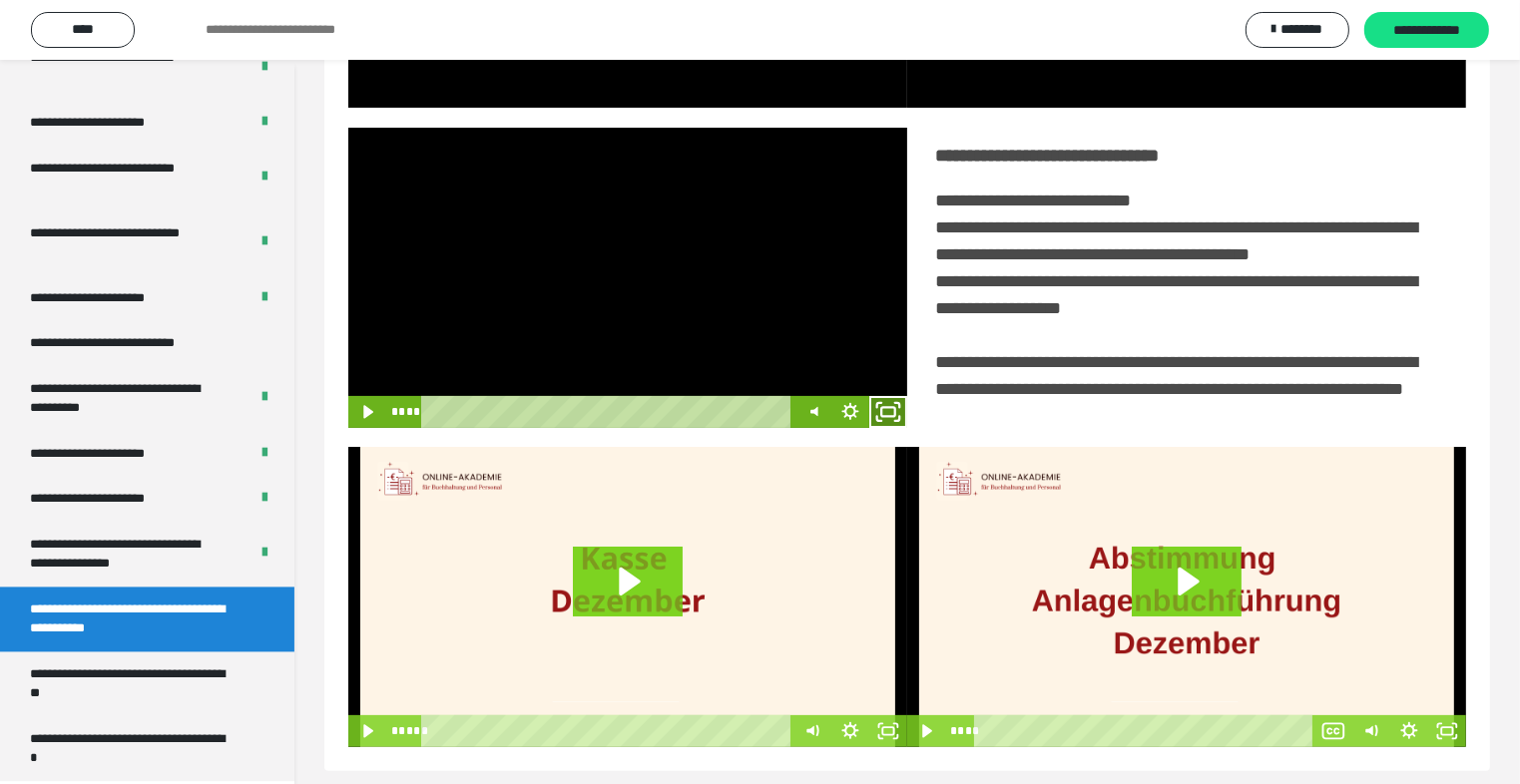 click 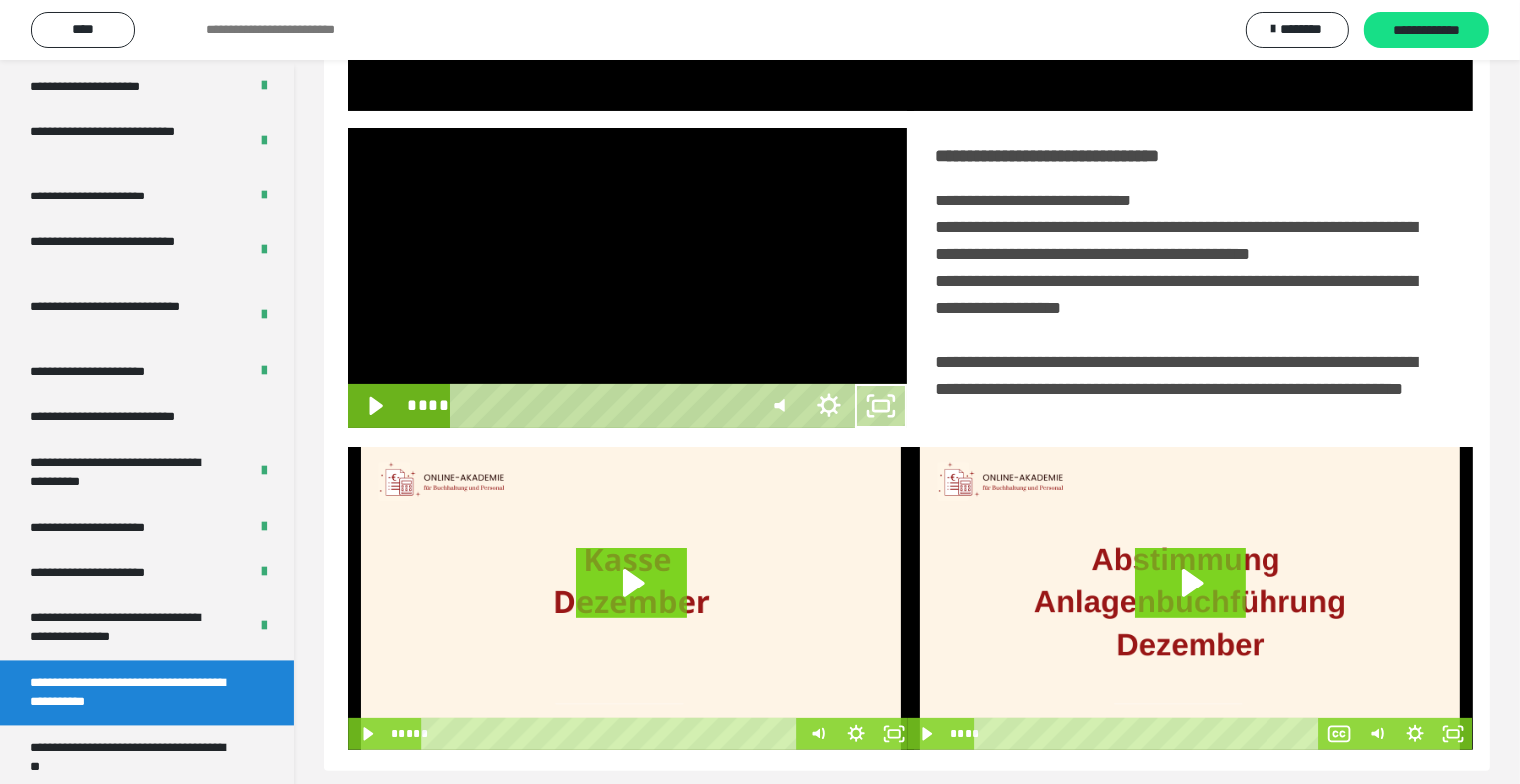 scroll, scrollTop: 3794, scrollLeft: 0, axis: vertical 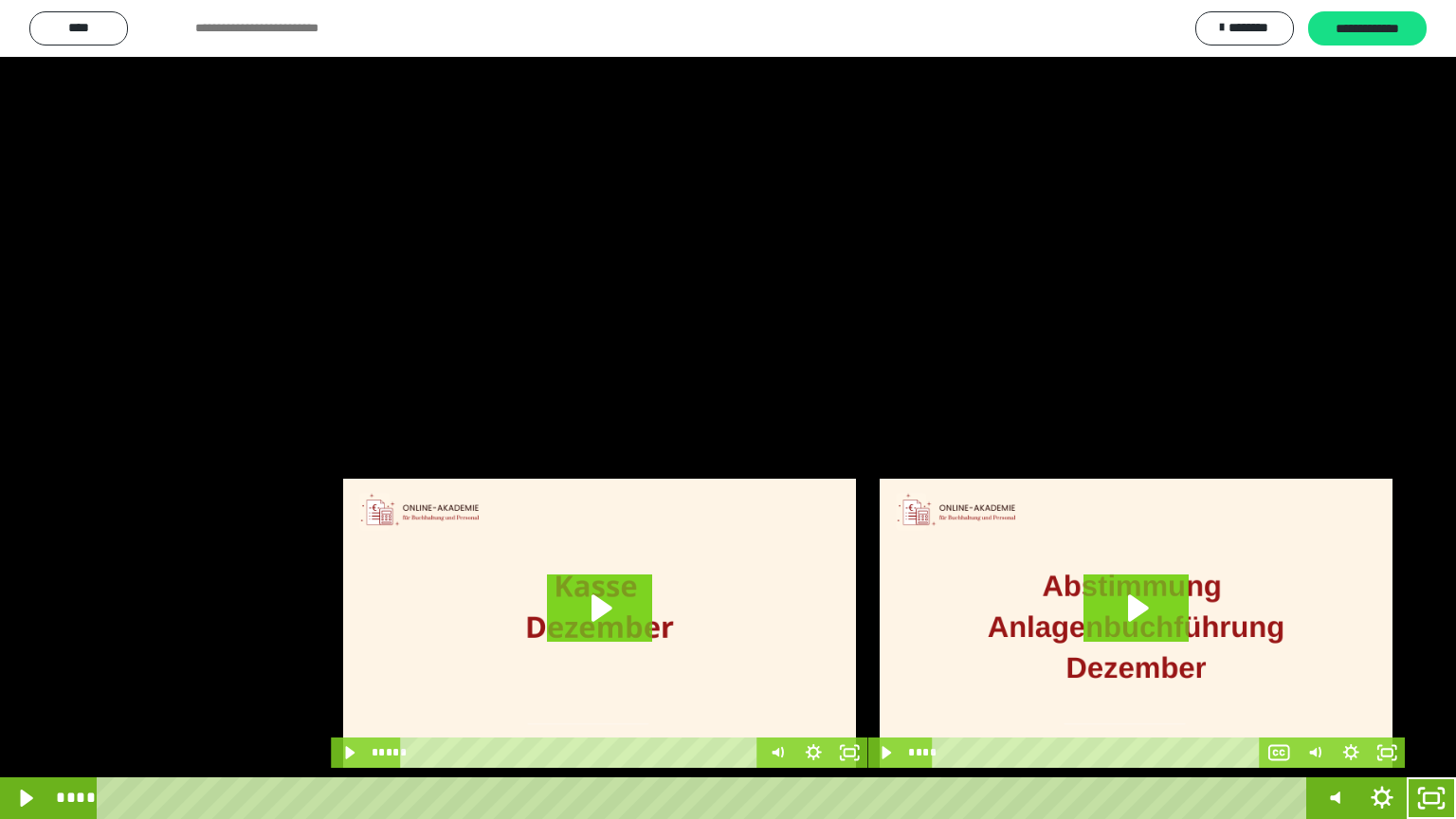 click at bounding box center (728, 410) 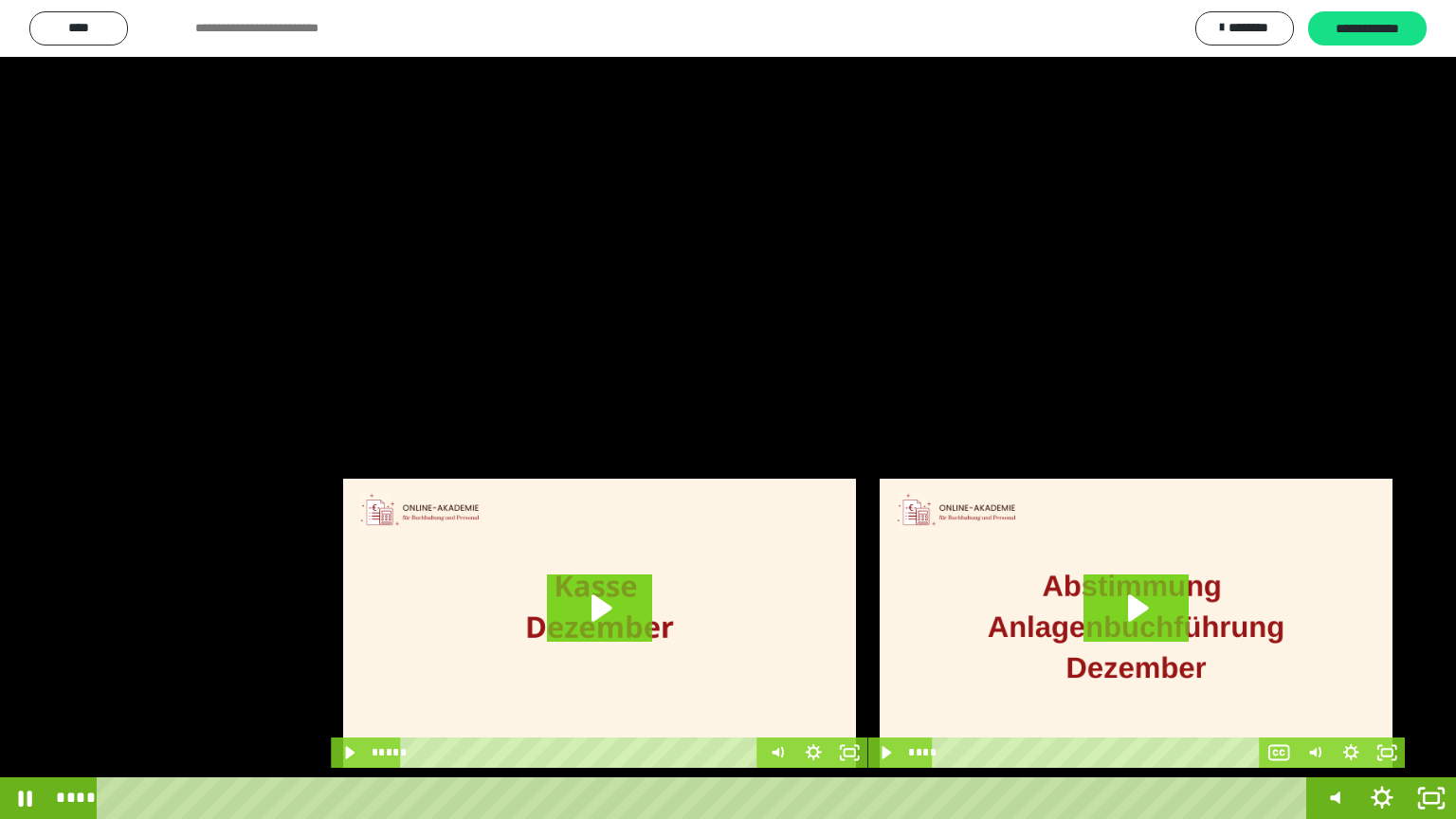click at bounding box center [728, 410] 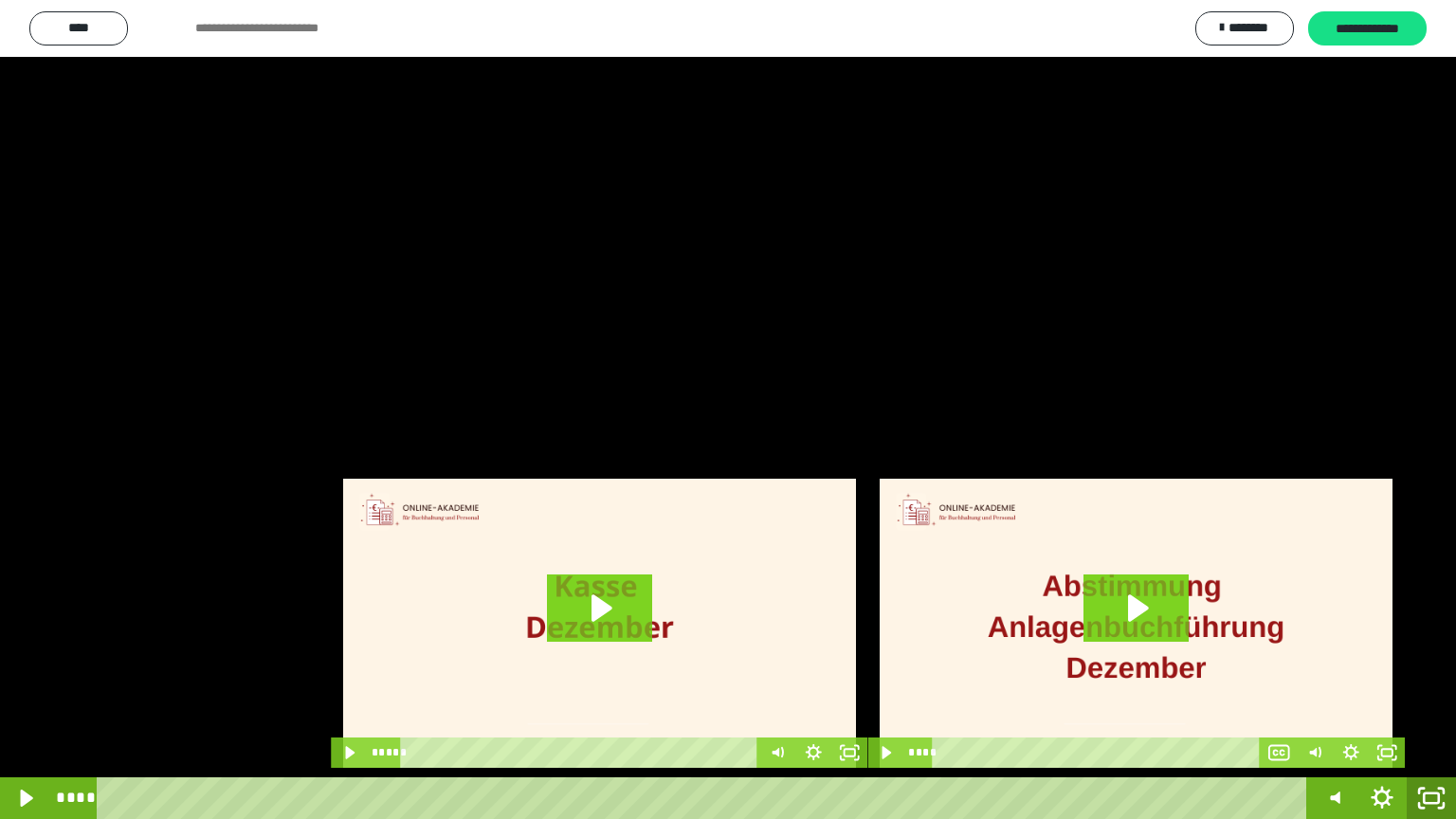 click 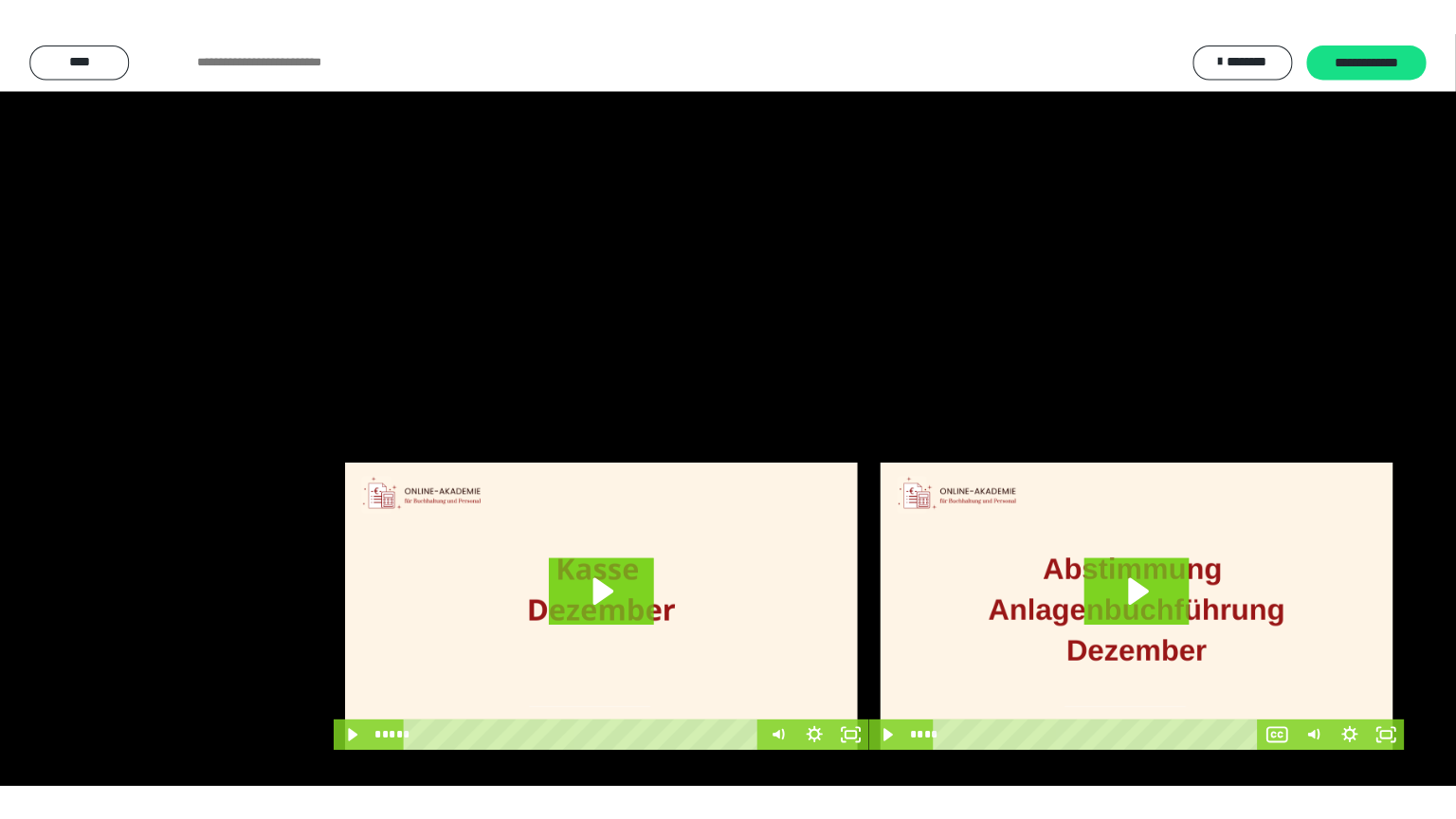 scroll, scrollTop: 3680, scrollLeft: 0, axis: vertical 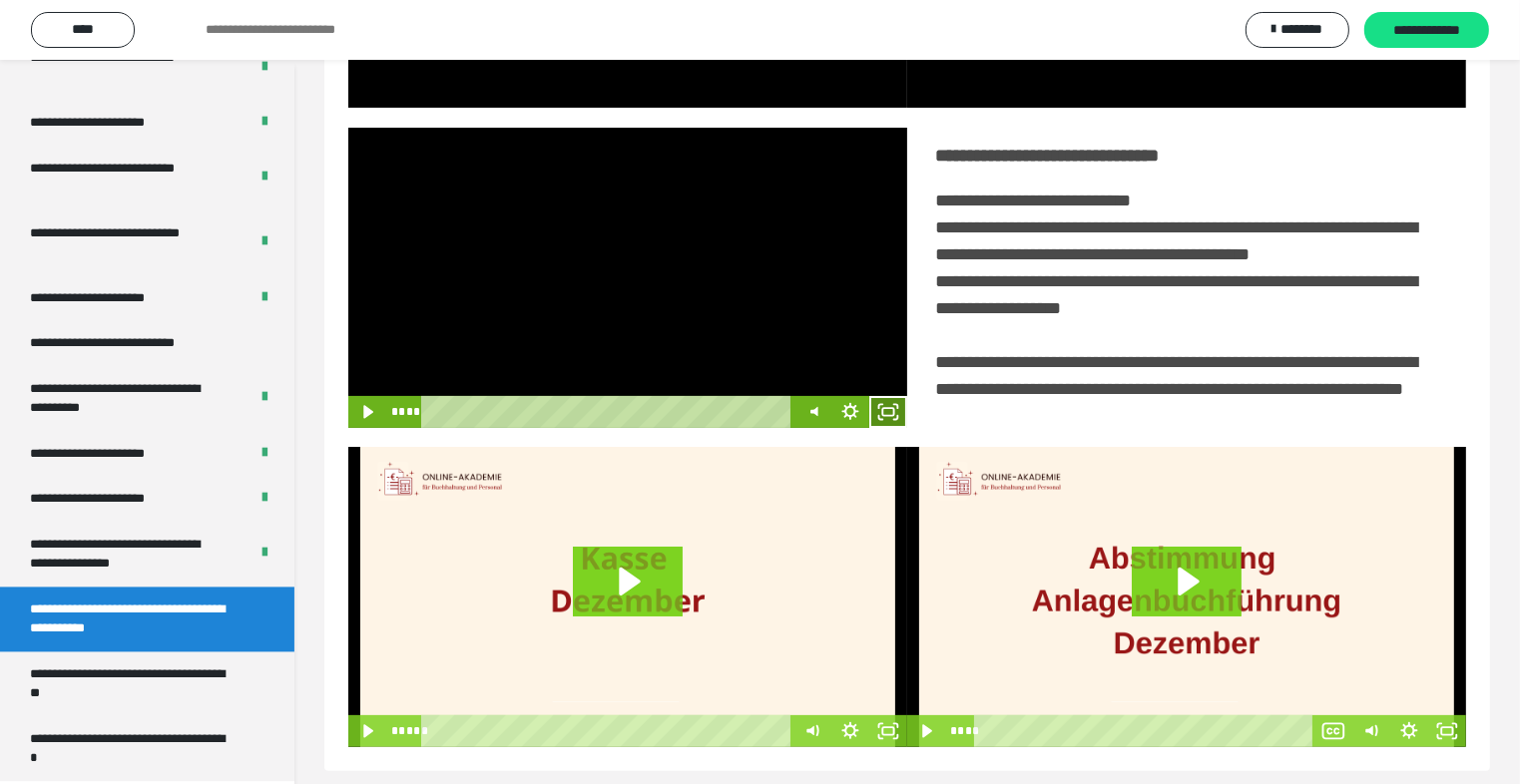 click 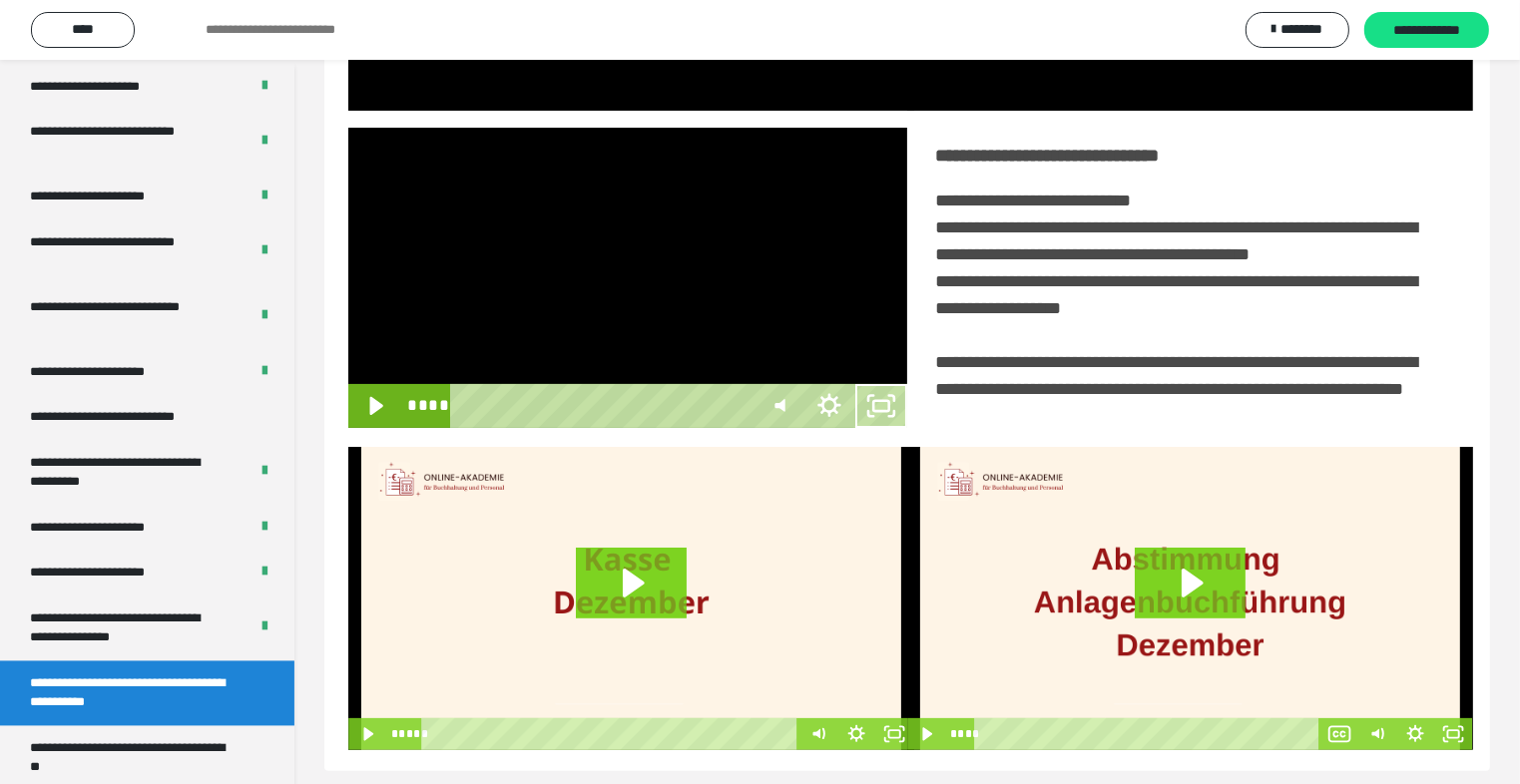 scroll, scrollTop: 3794, scrollLeft: 0, axis: vertical 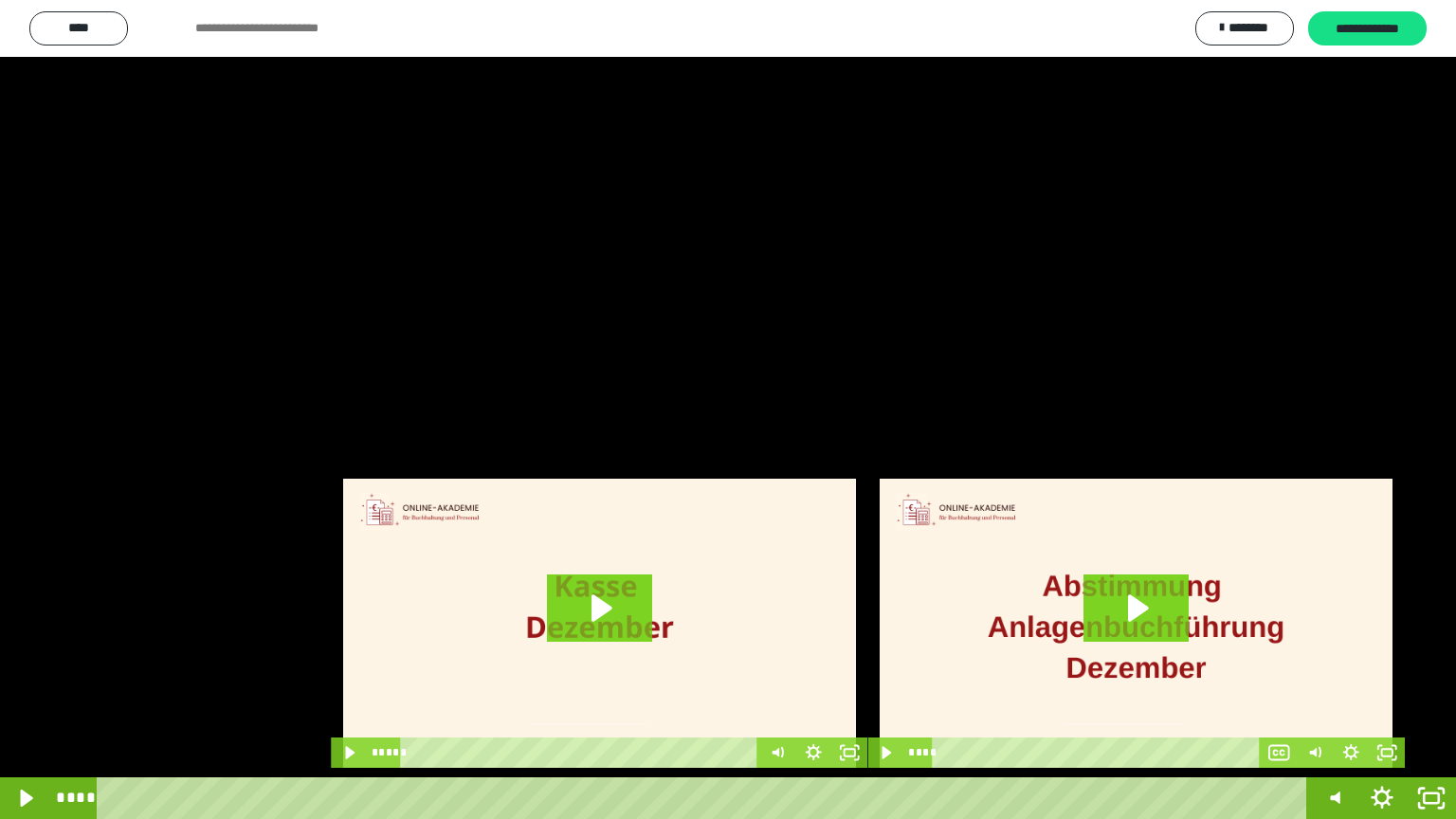 click at bounding box center [728, 410] 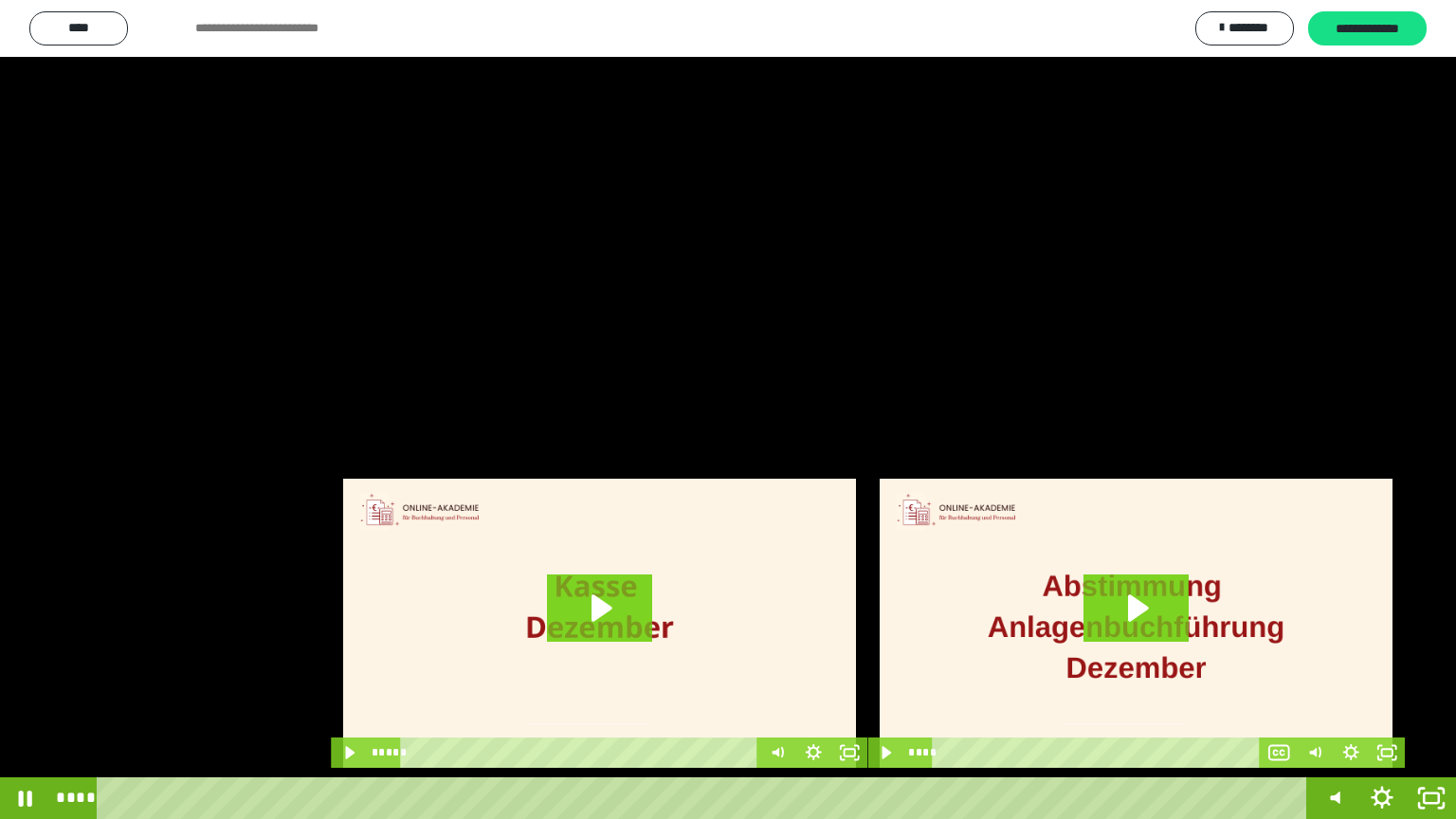 click at bounding box center (728, 410) 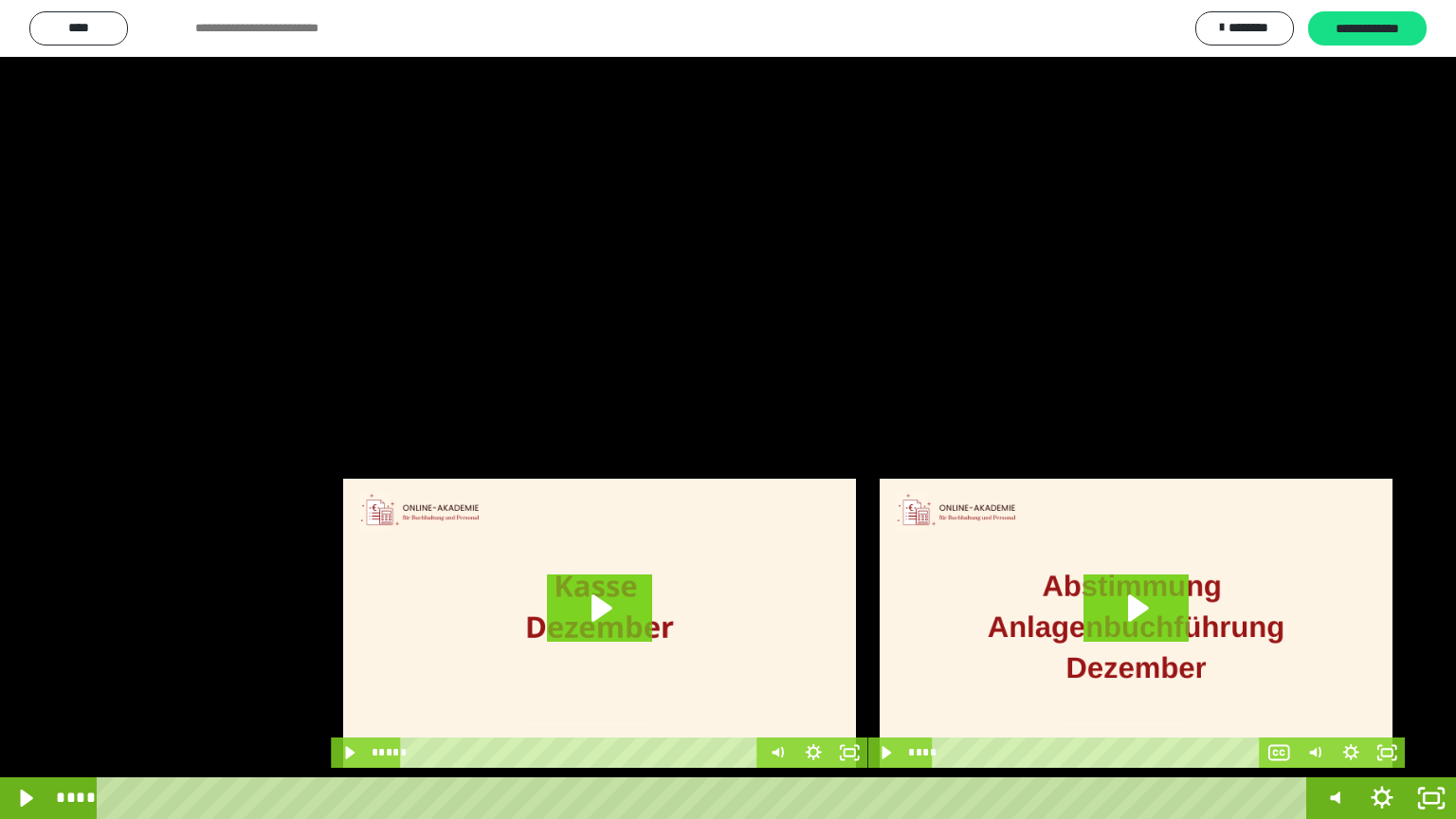 click at bounding box center (728, 410) 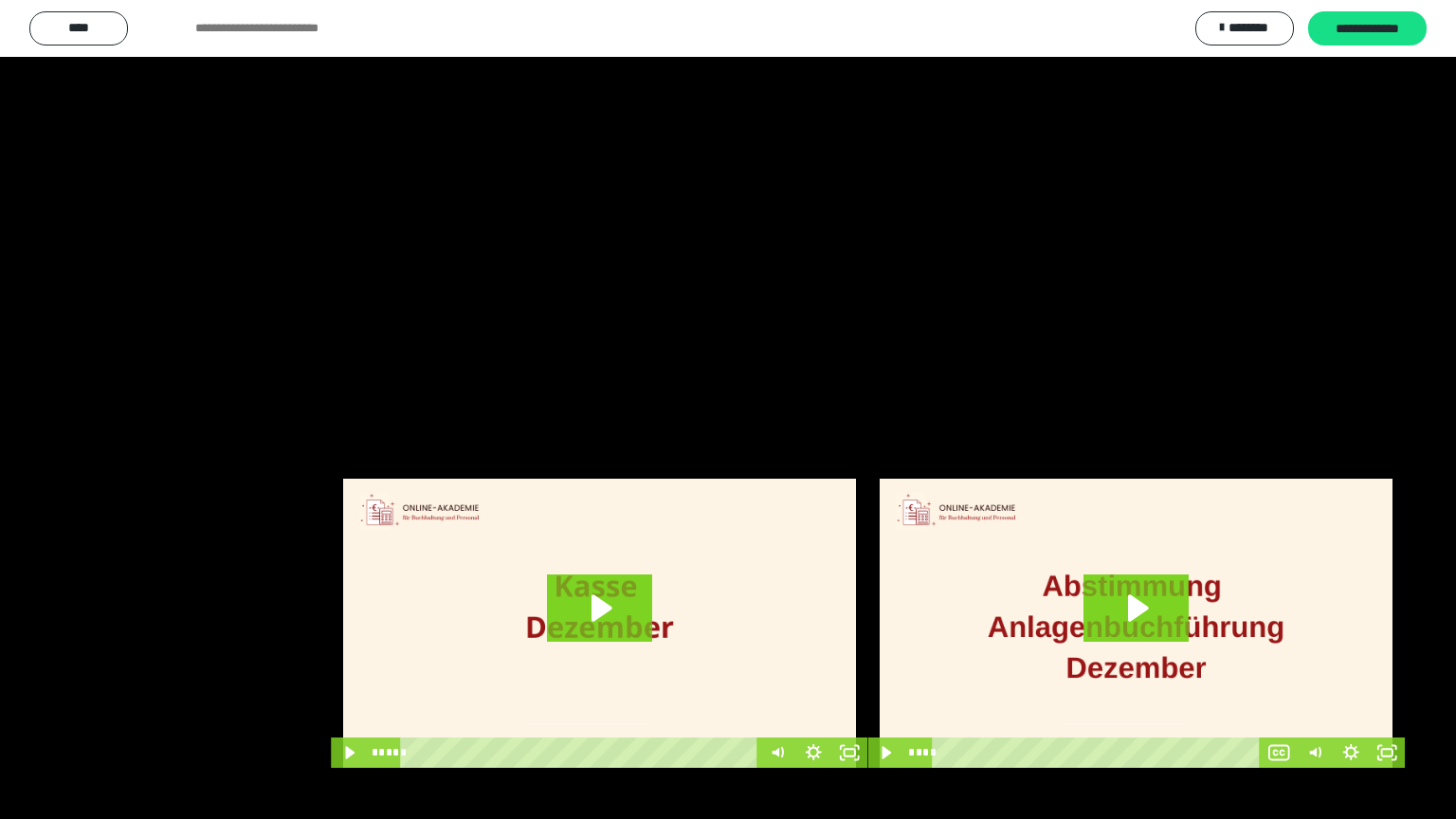 click at bounding box center (728, 410) 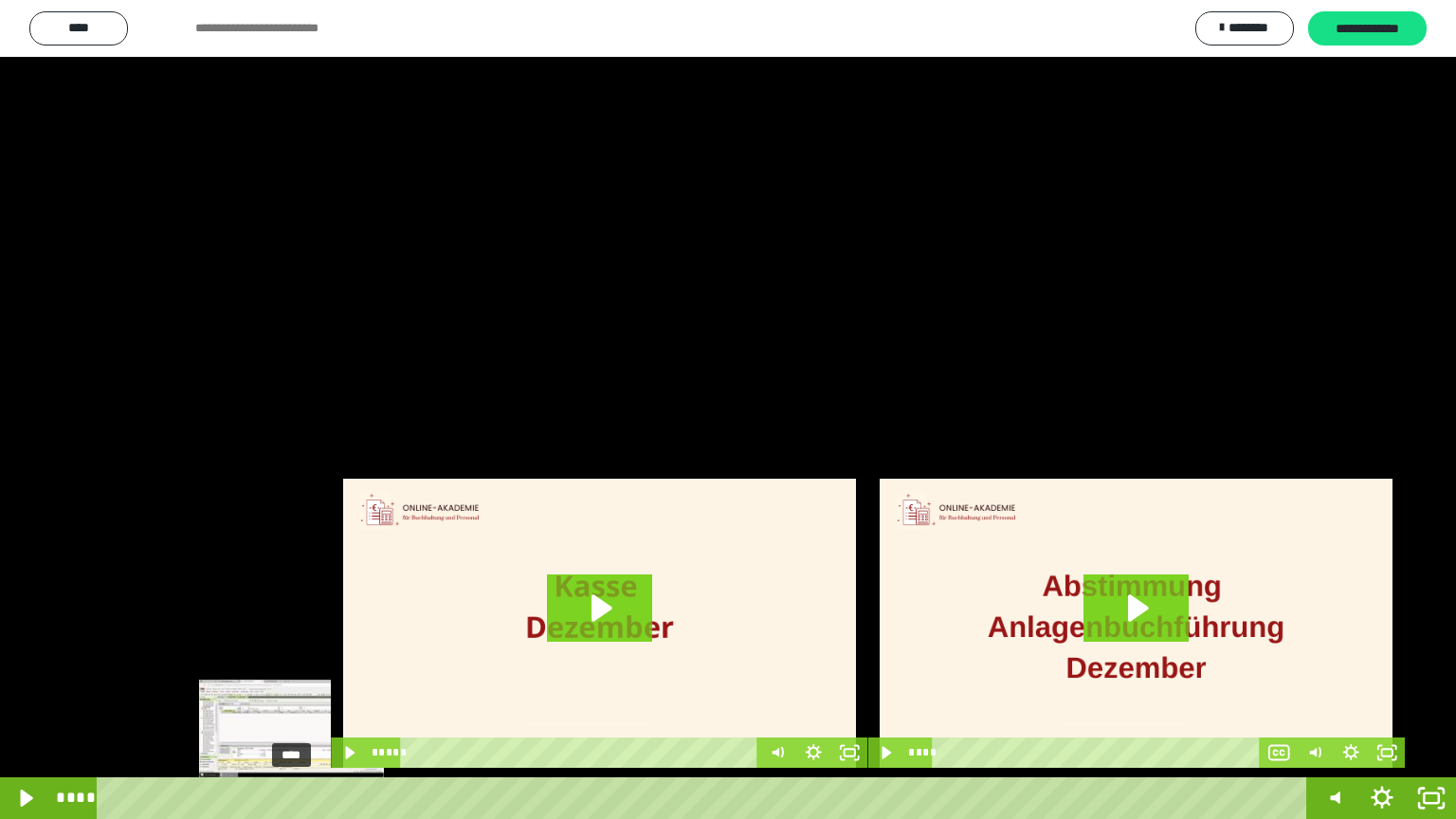 click on "****" at bounding box center (705, 798) 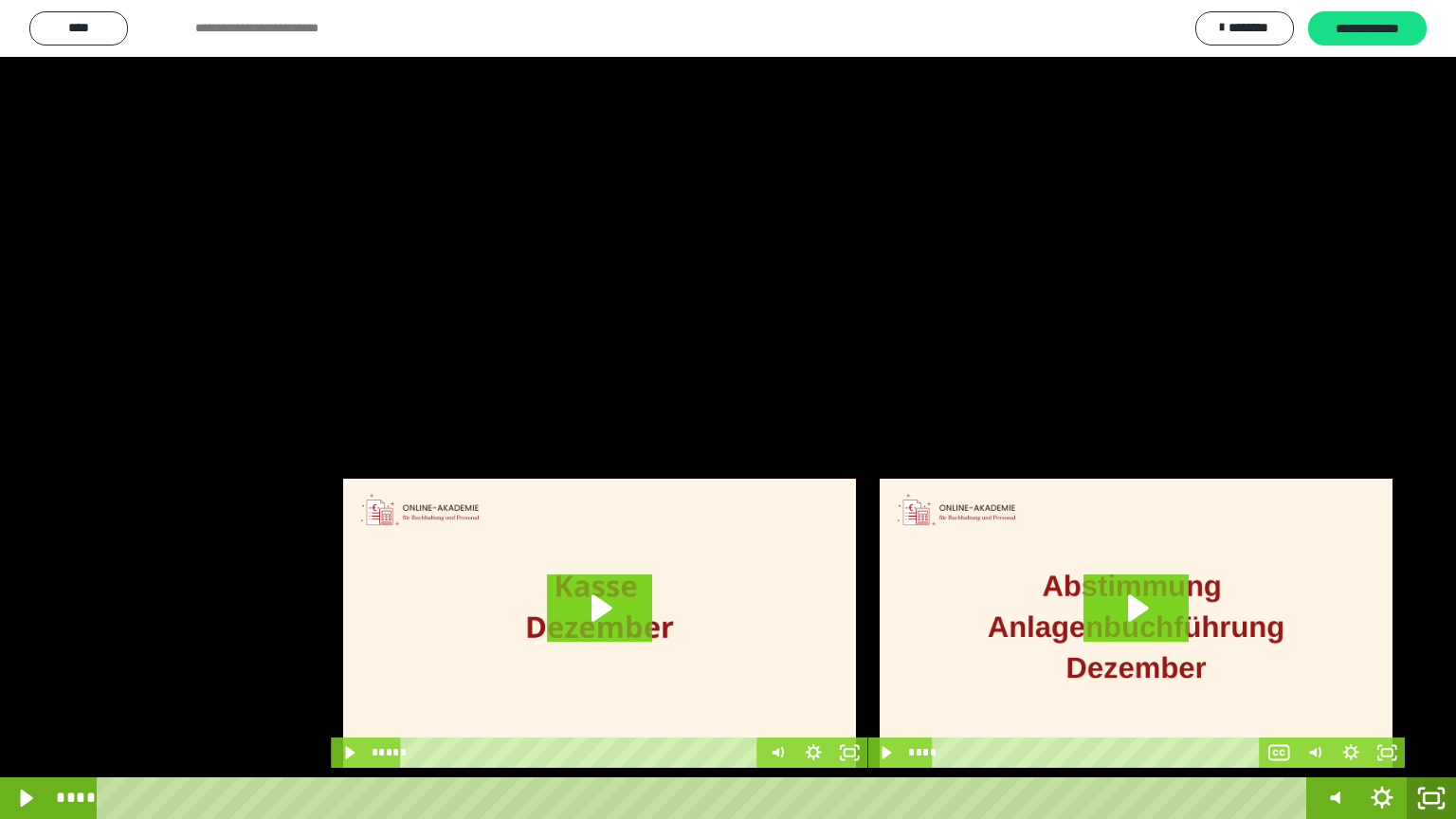 click 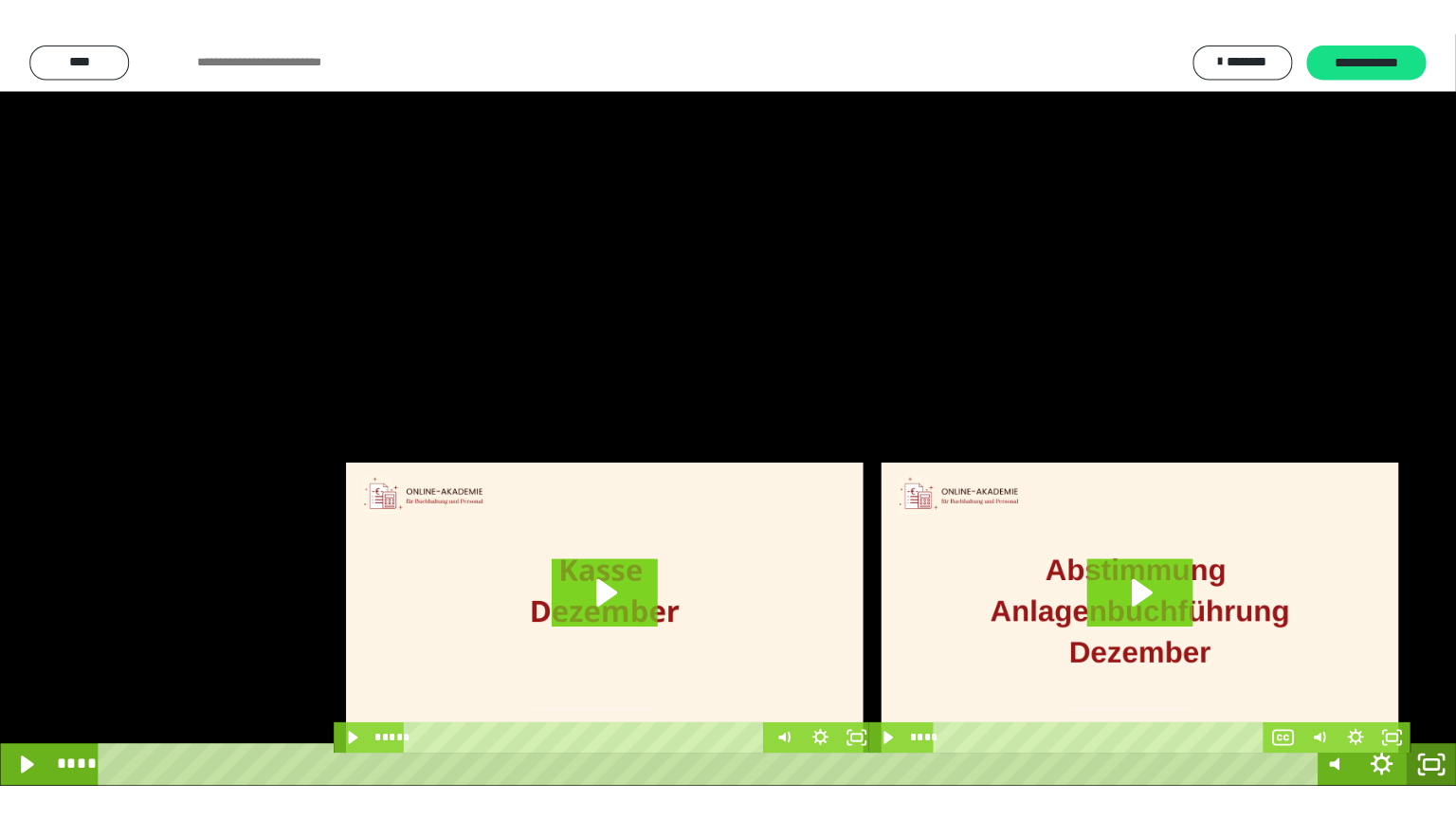 scroll, scrollTop: 3680, scrollLeft: 0, axis: vertical 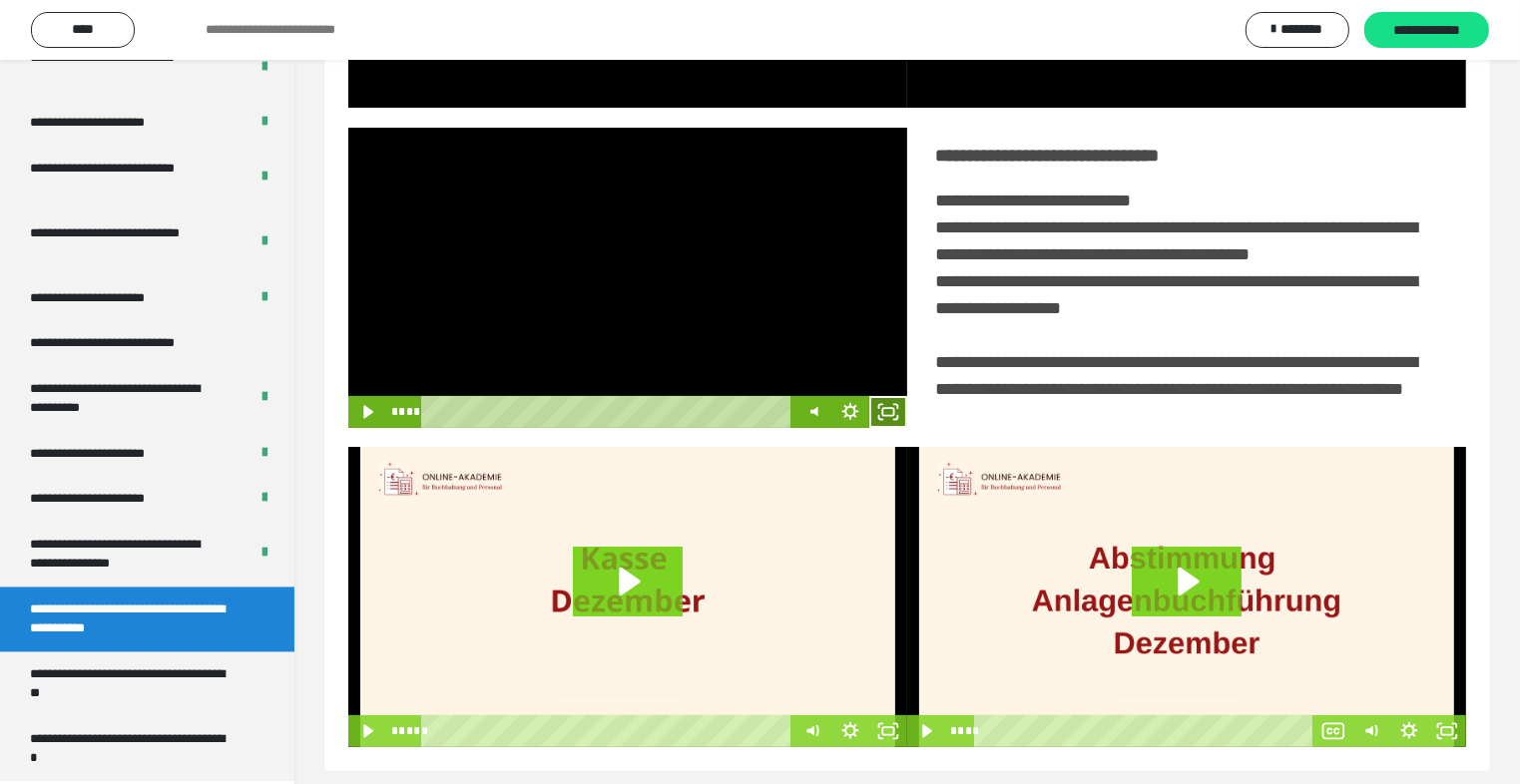 click 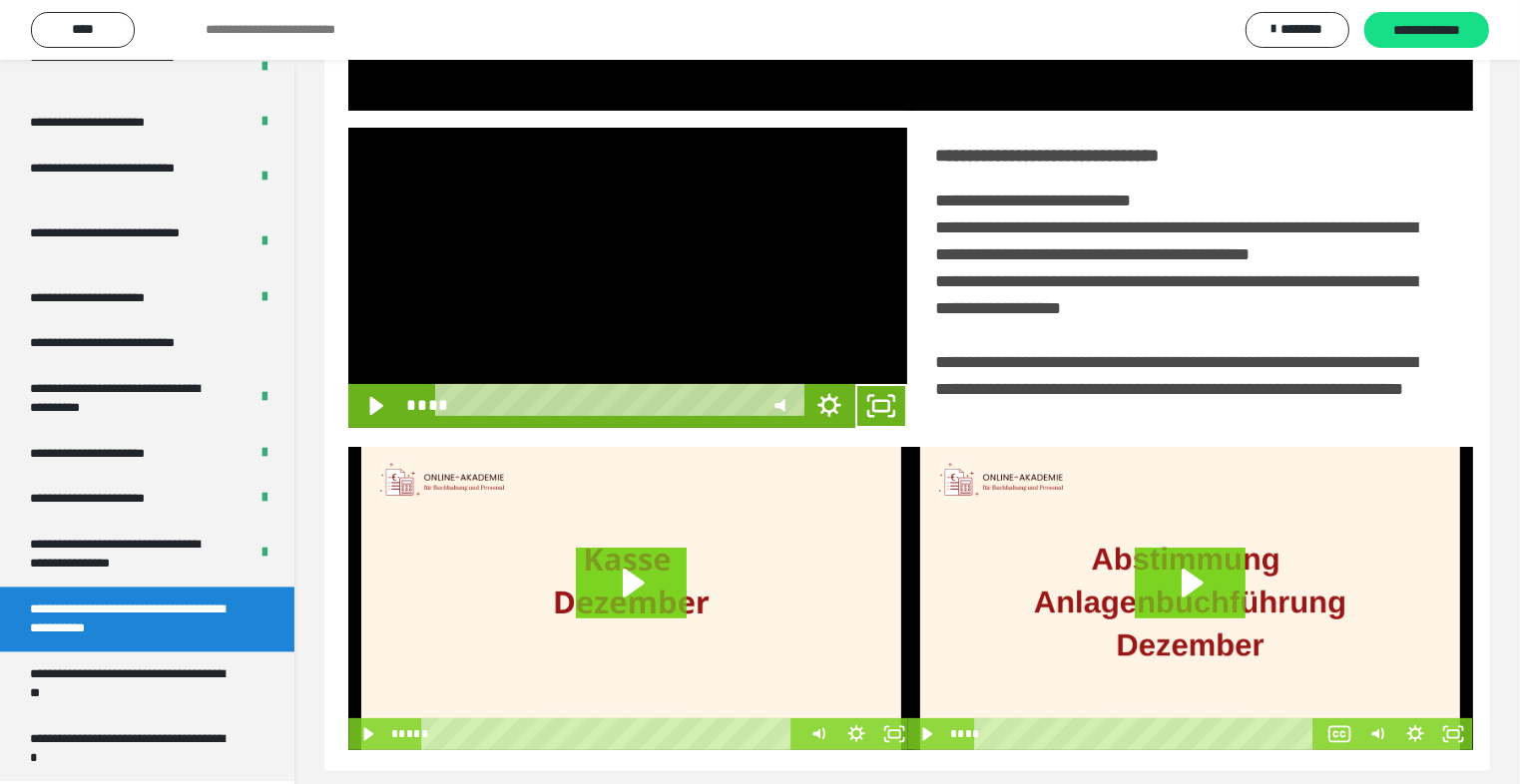 scroll, scrollTop: 3794, scrollLeft: 0, axis: vertical 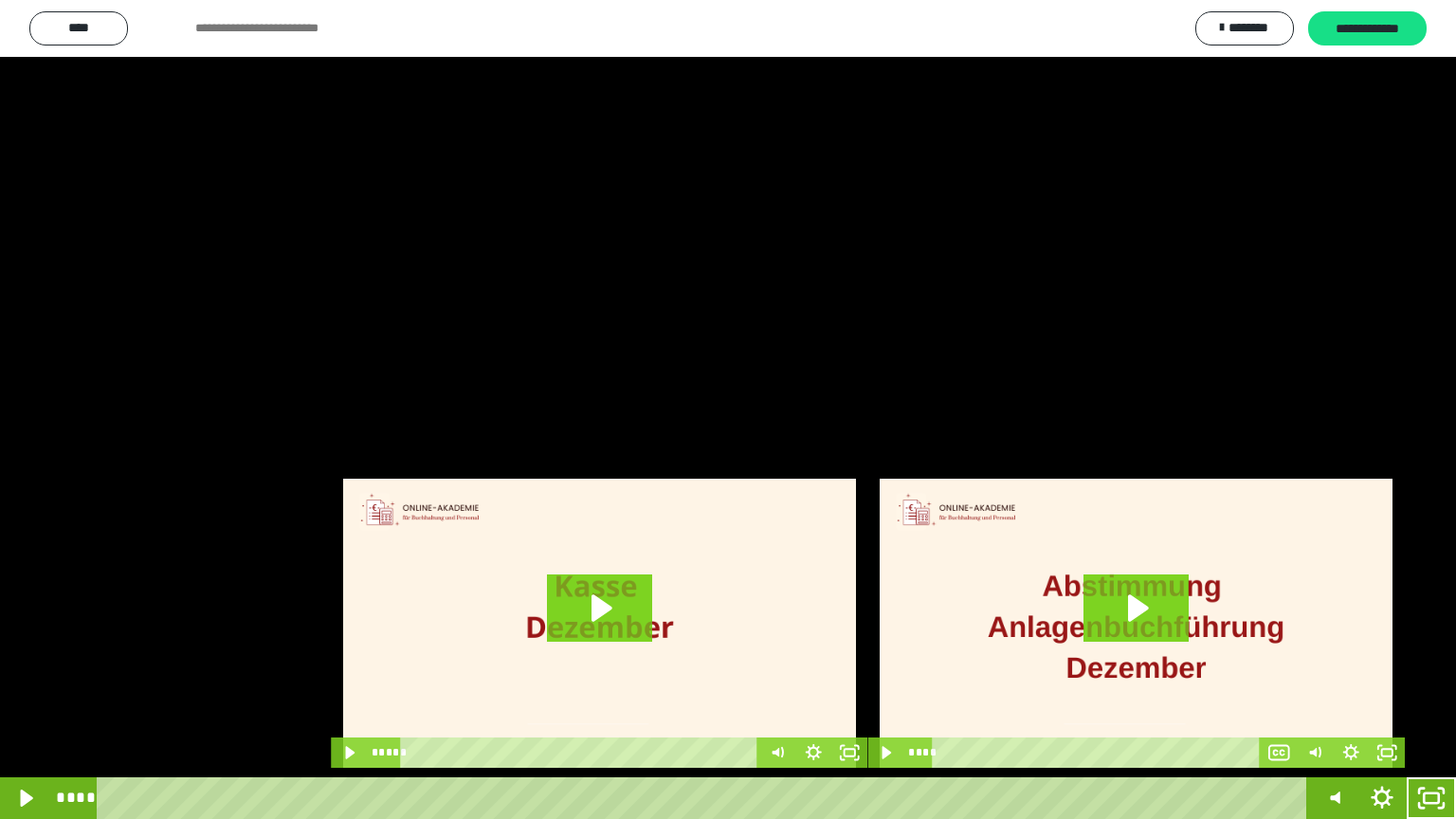 click at bounding box center [728, 410] 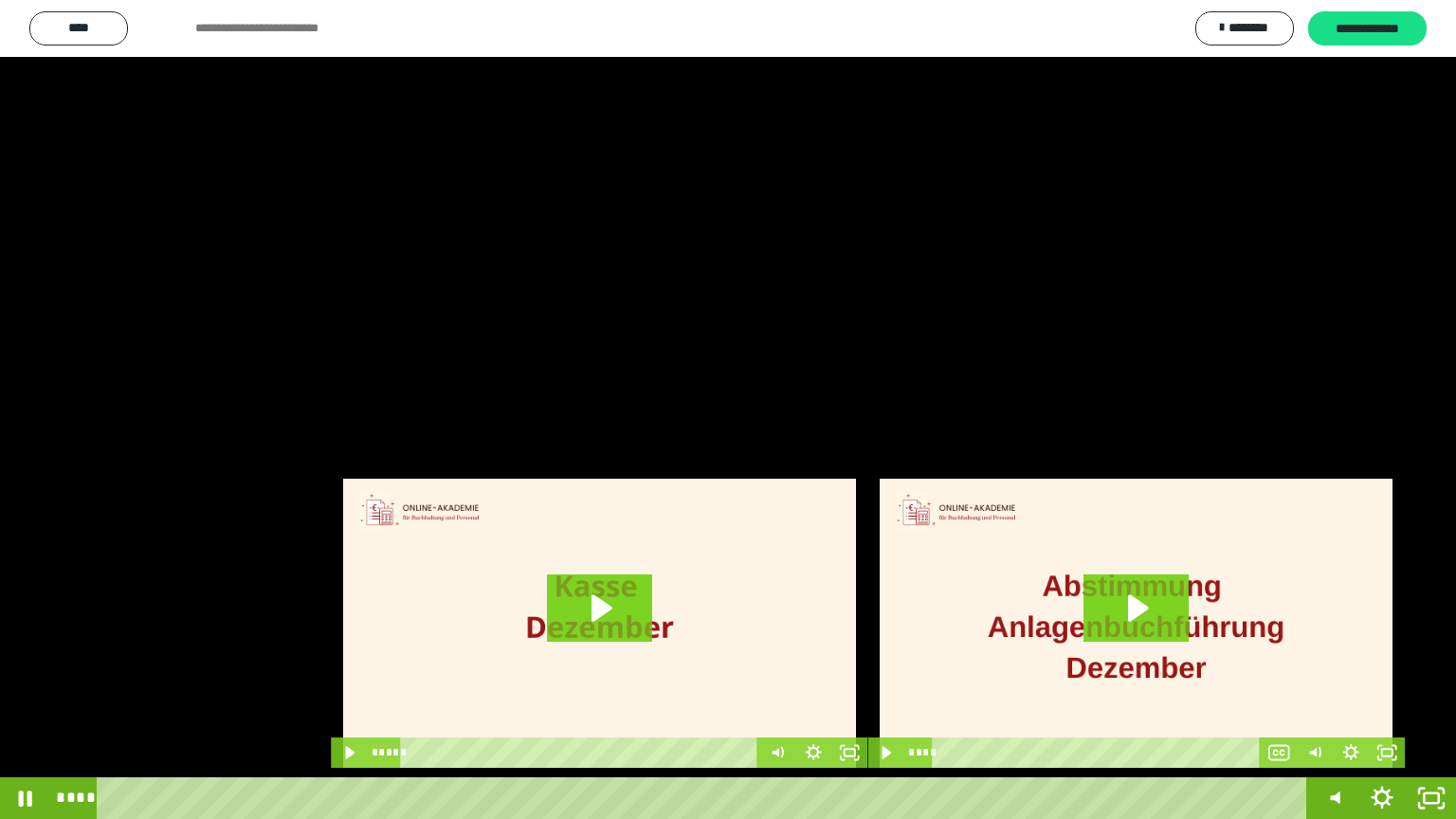 click at bounding box center (728, 410) 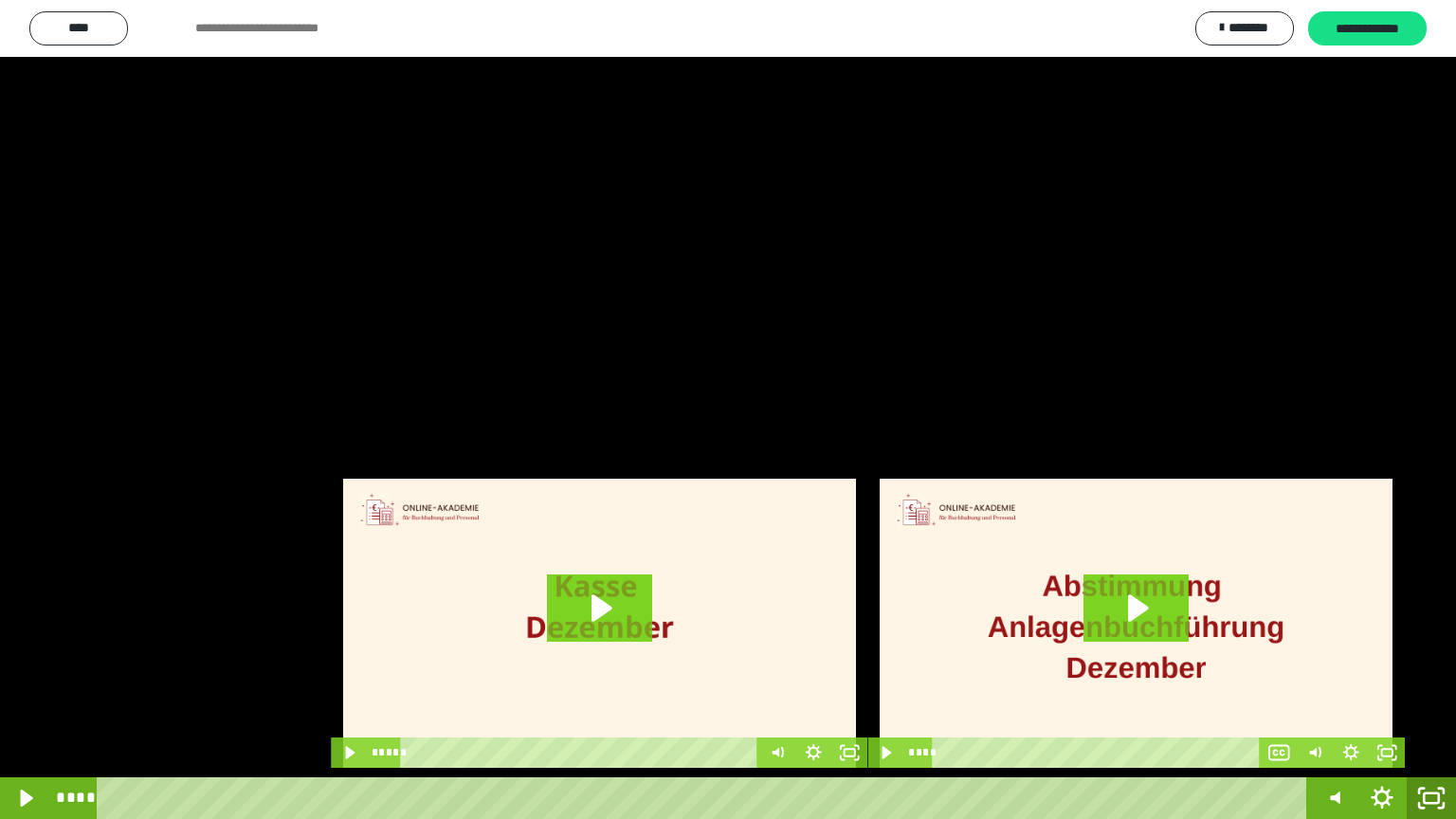 click 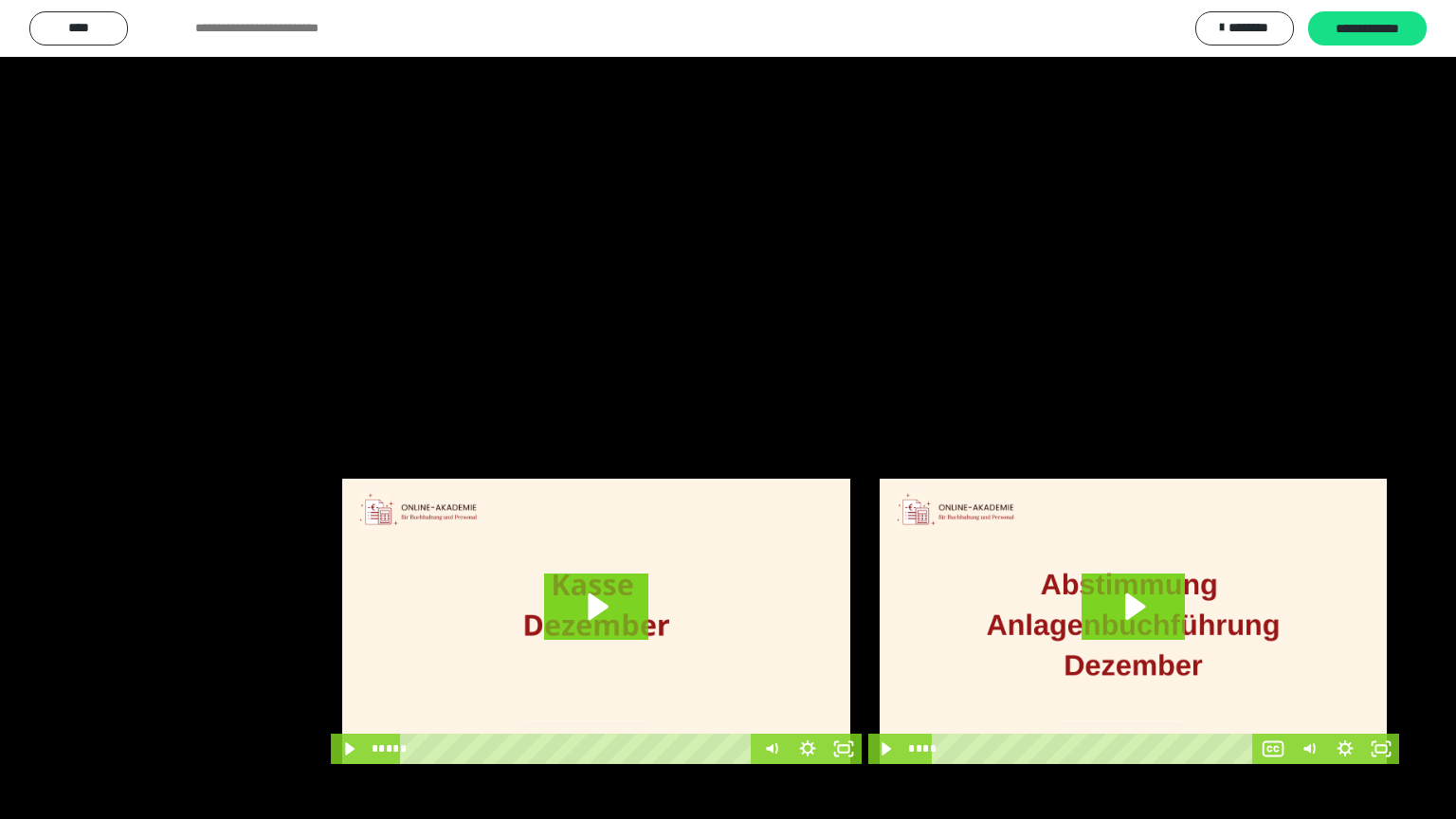scroll, scrollTop: 3680, scrollLeft: 0, axis: vertical 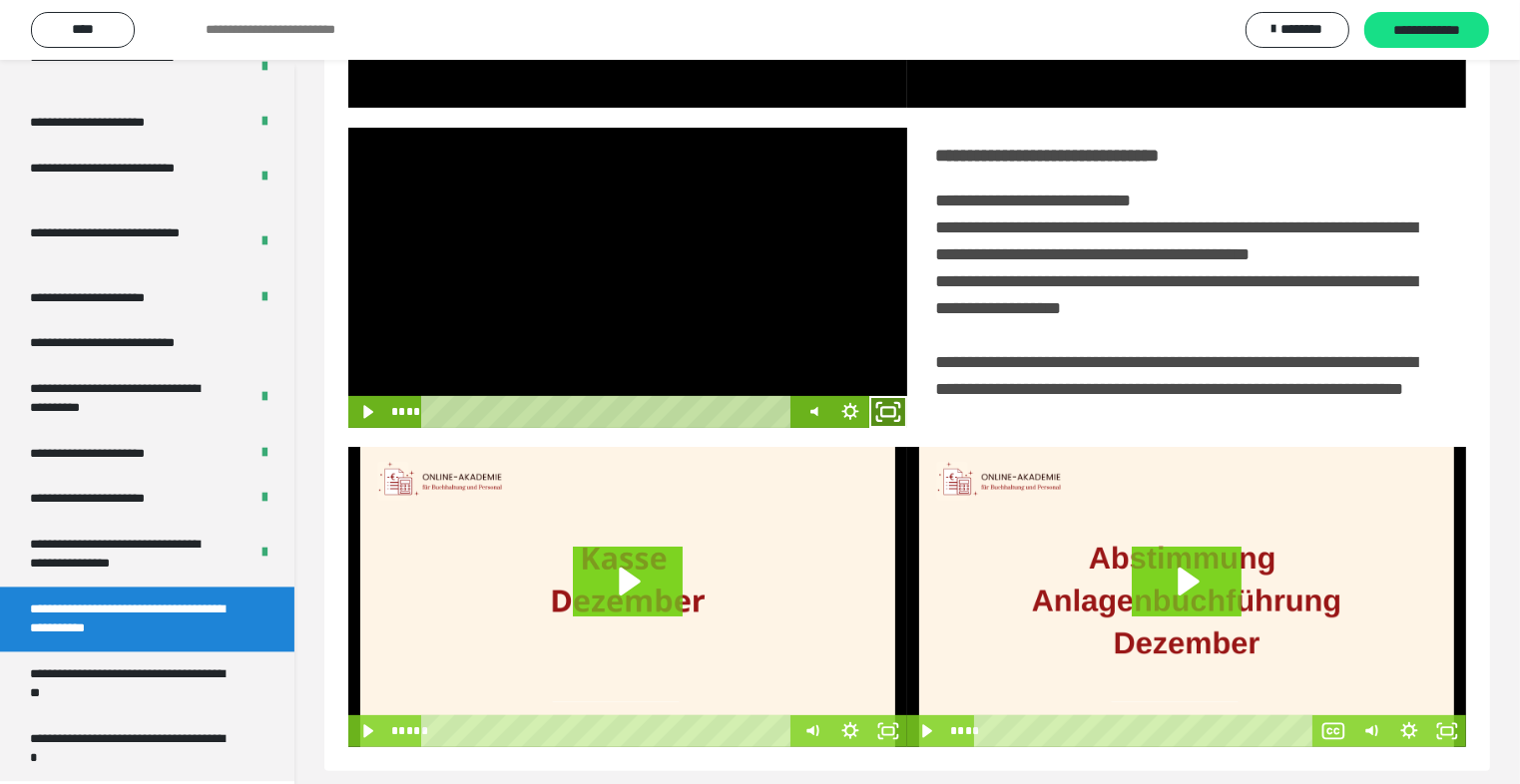 drag, startPoint x: 892, startPoint y: 440, endPoint x: 891, endPoint y: 528, distance: 88.005682 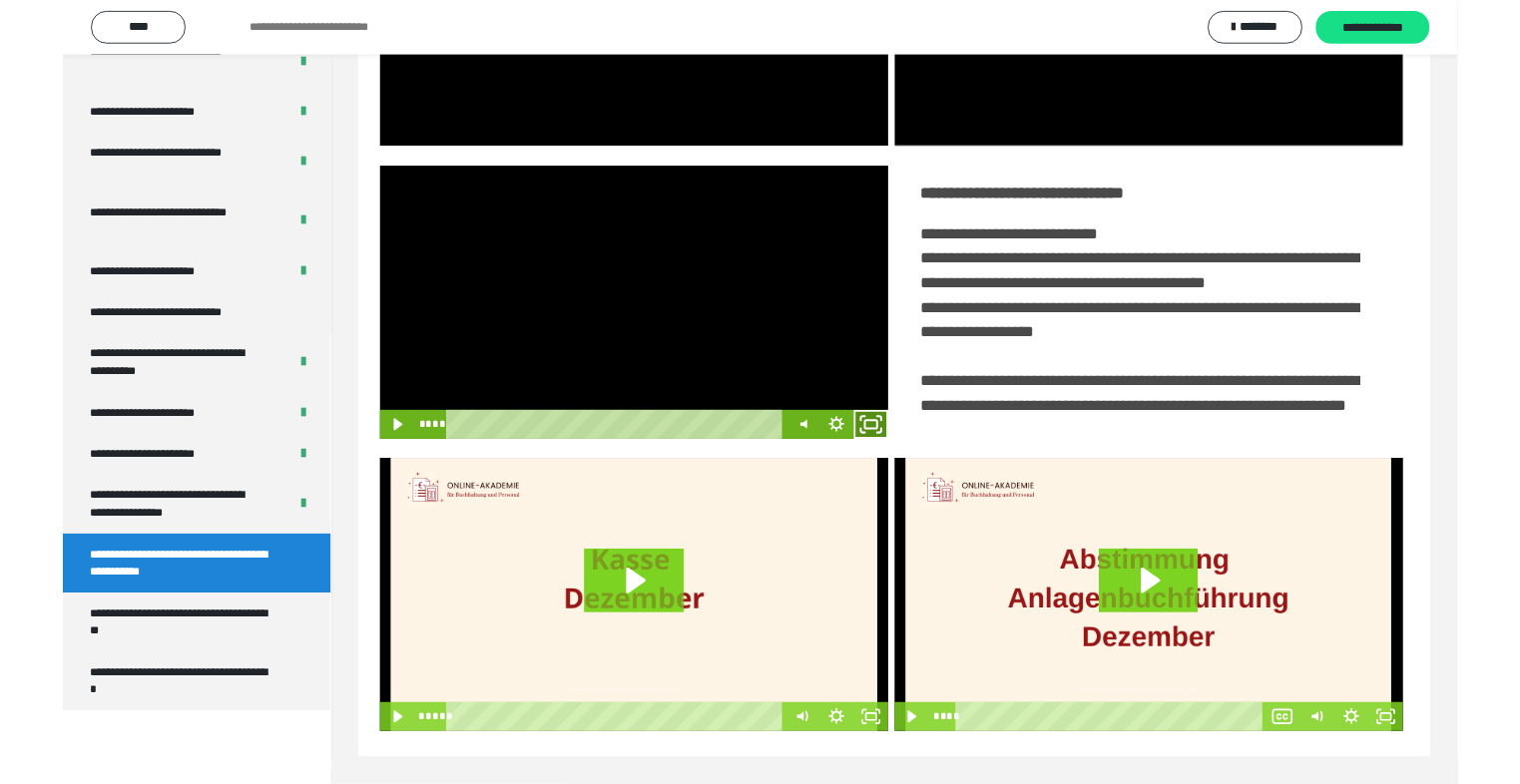 scroll, scrollTop: 3794, scrollLeft: 0, axis: vertical 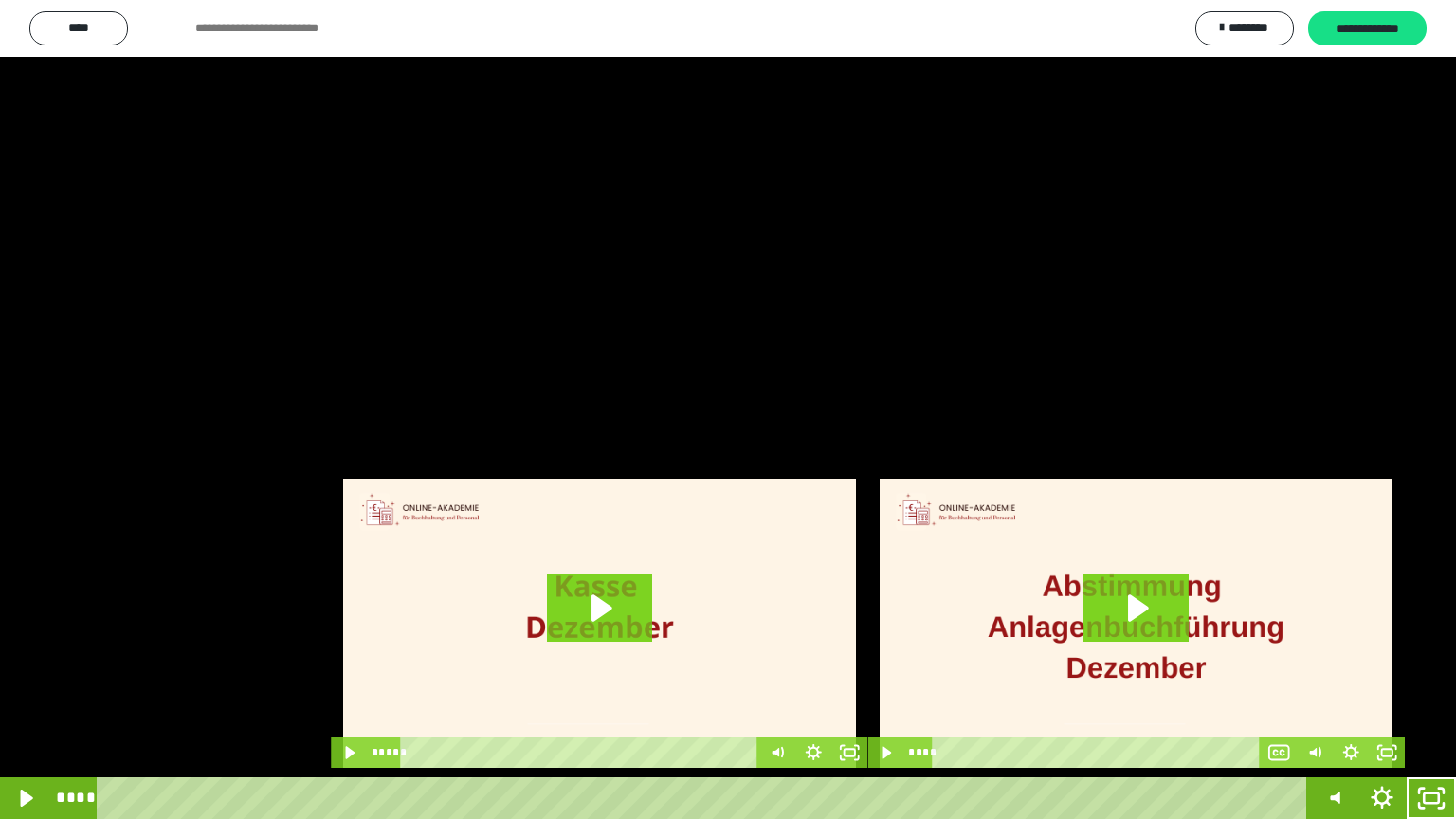click at bounding box center [728, 410] 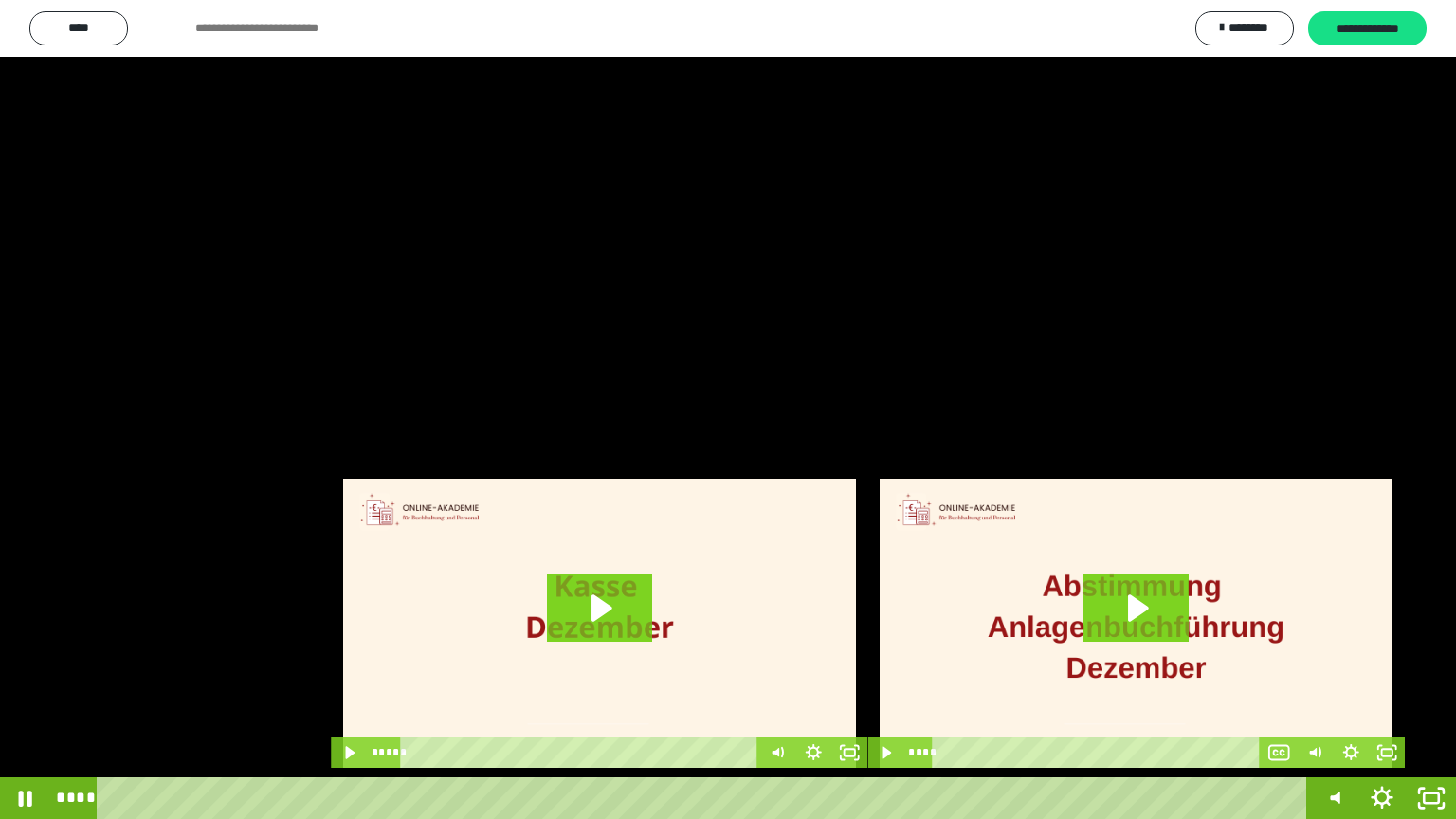 click at bounding box center [728, 410] 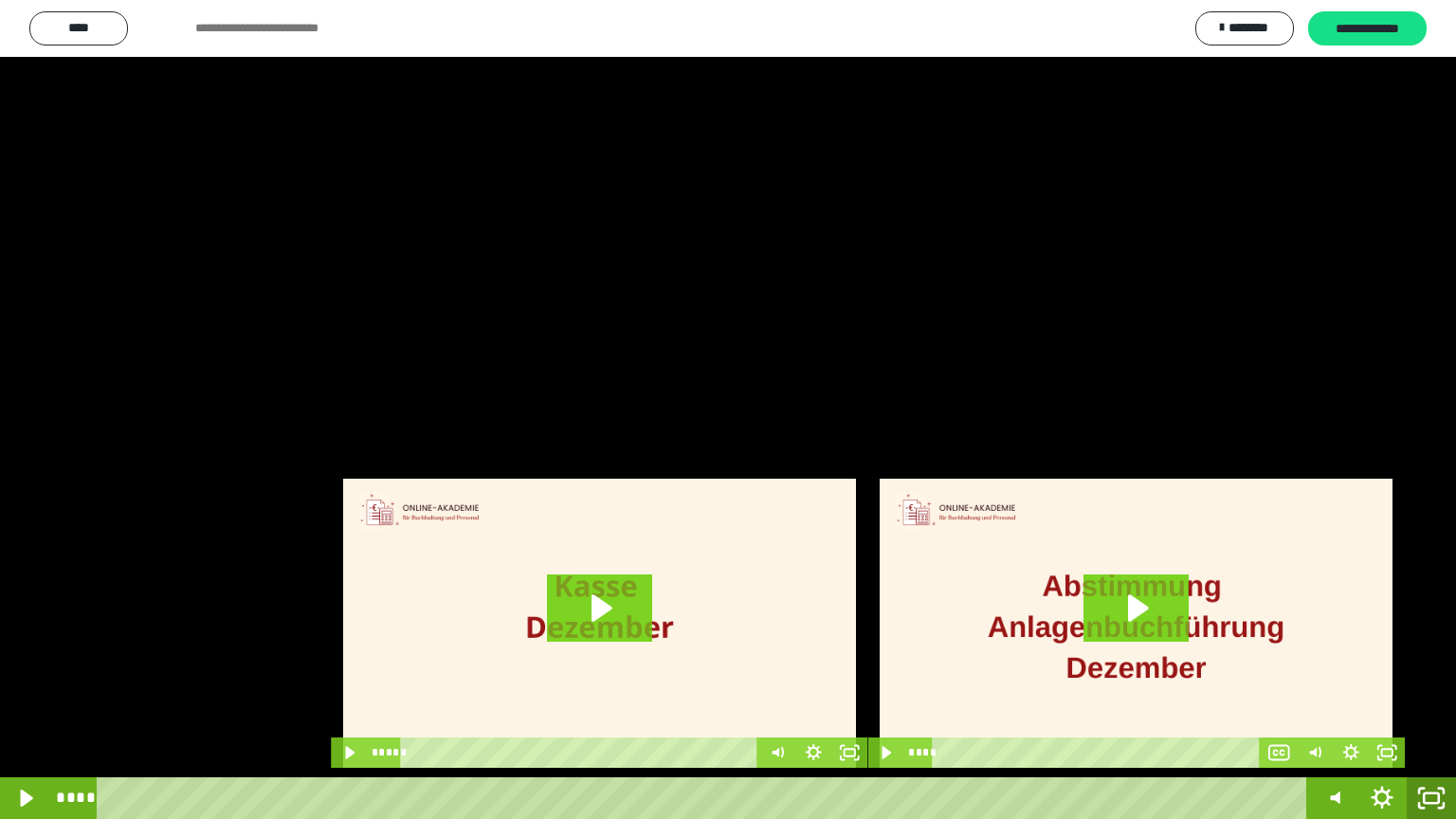 click 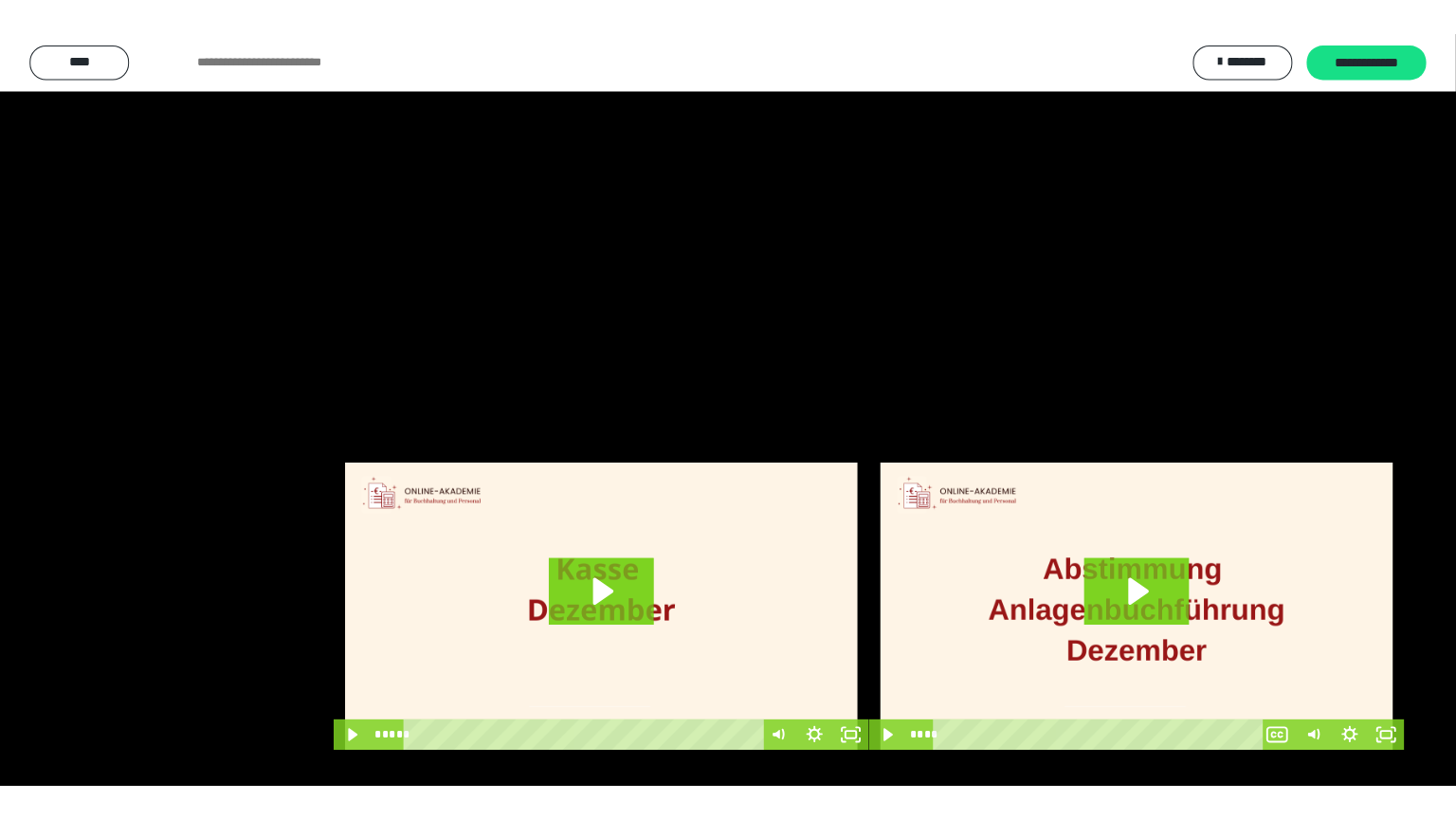 scroll, scrollTop: 3680, scrollLeft: 0, axis: vertical 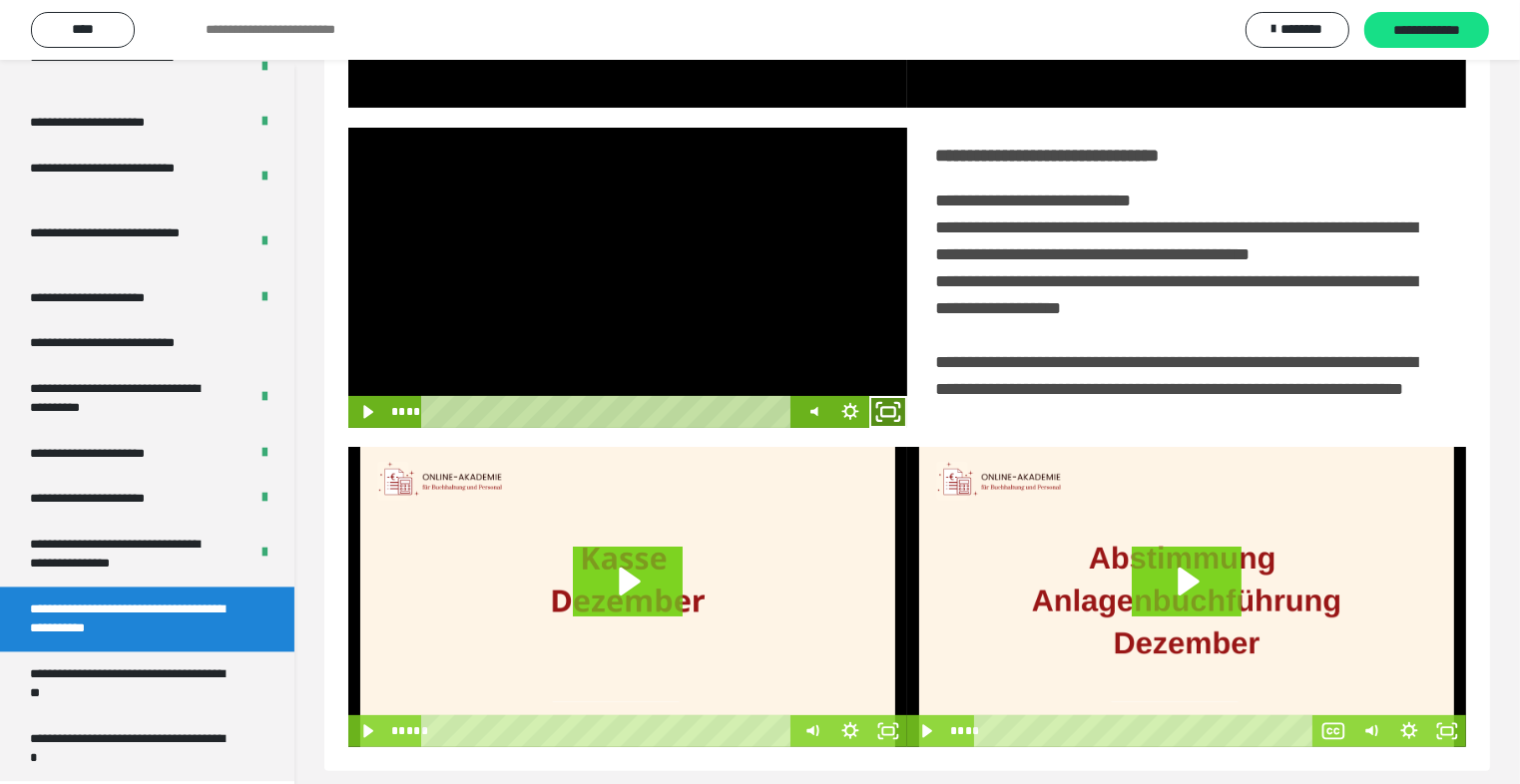 click 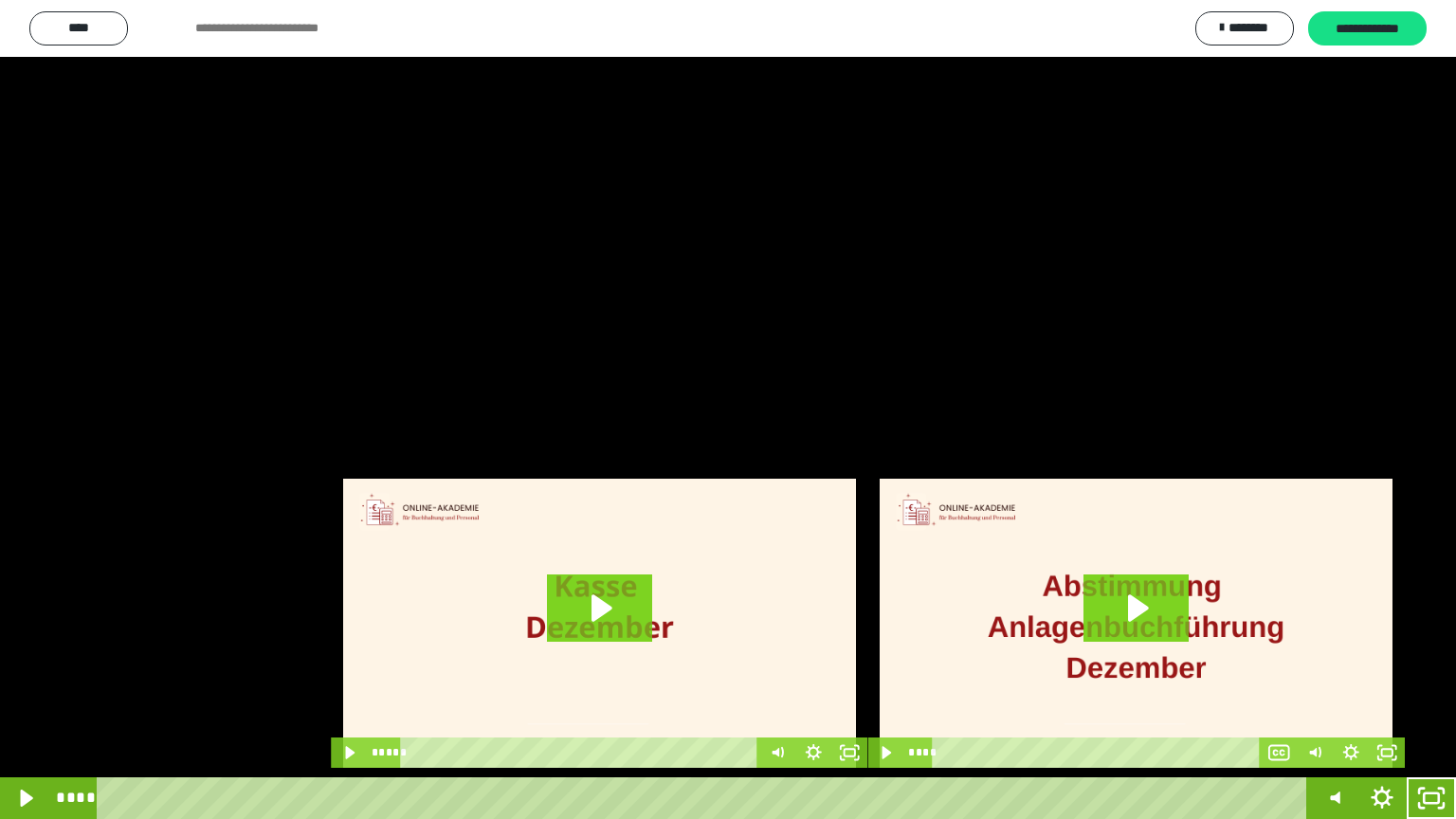click at bounding box center (728, 410) 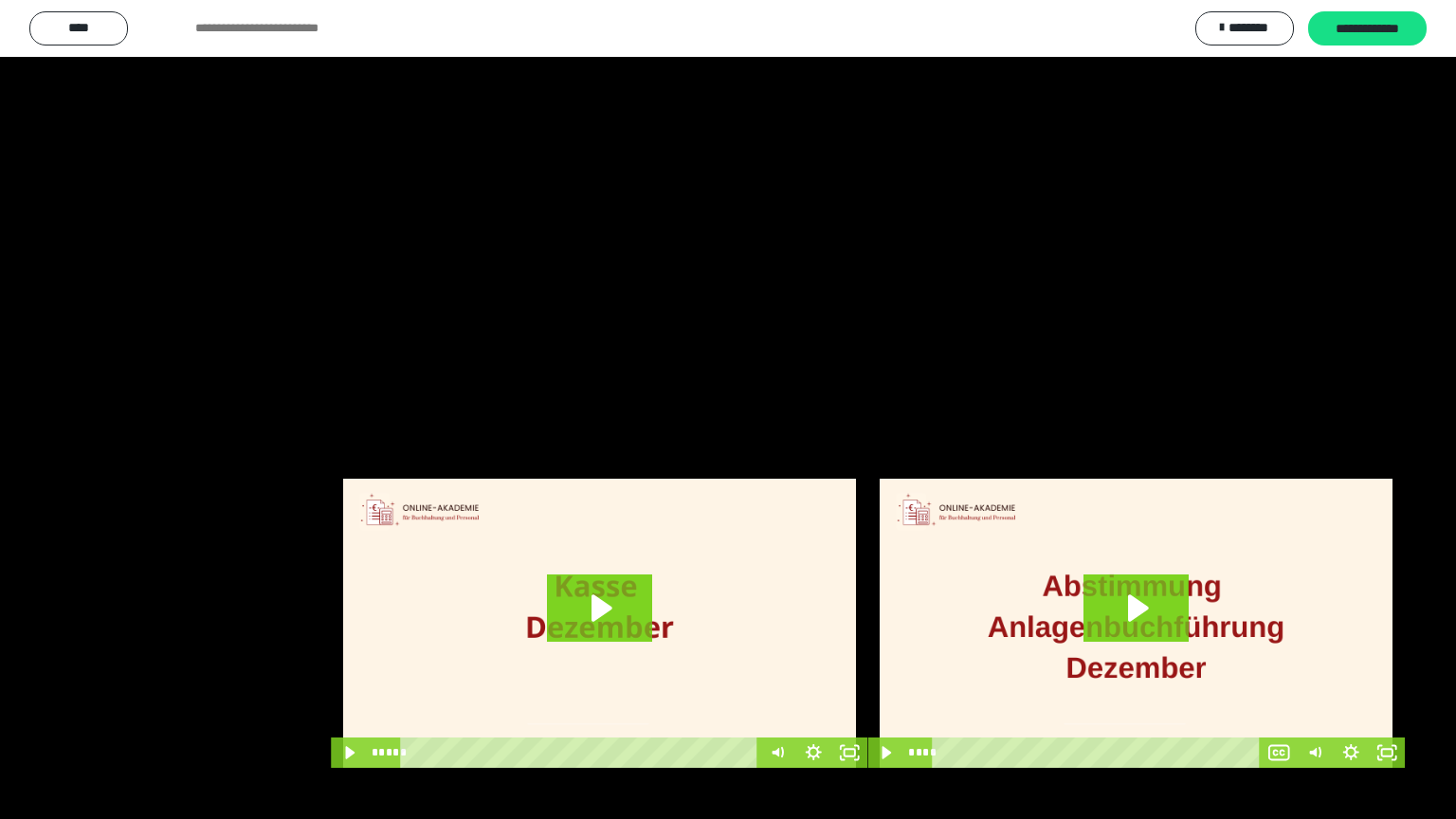 click at bounding box center (728, 410) 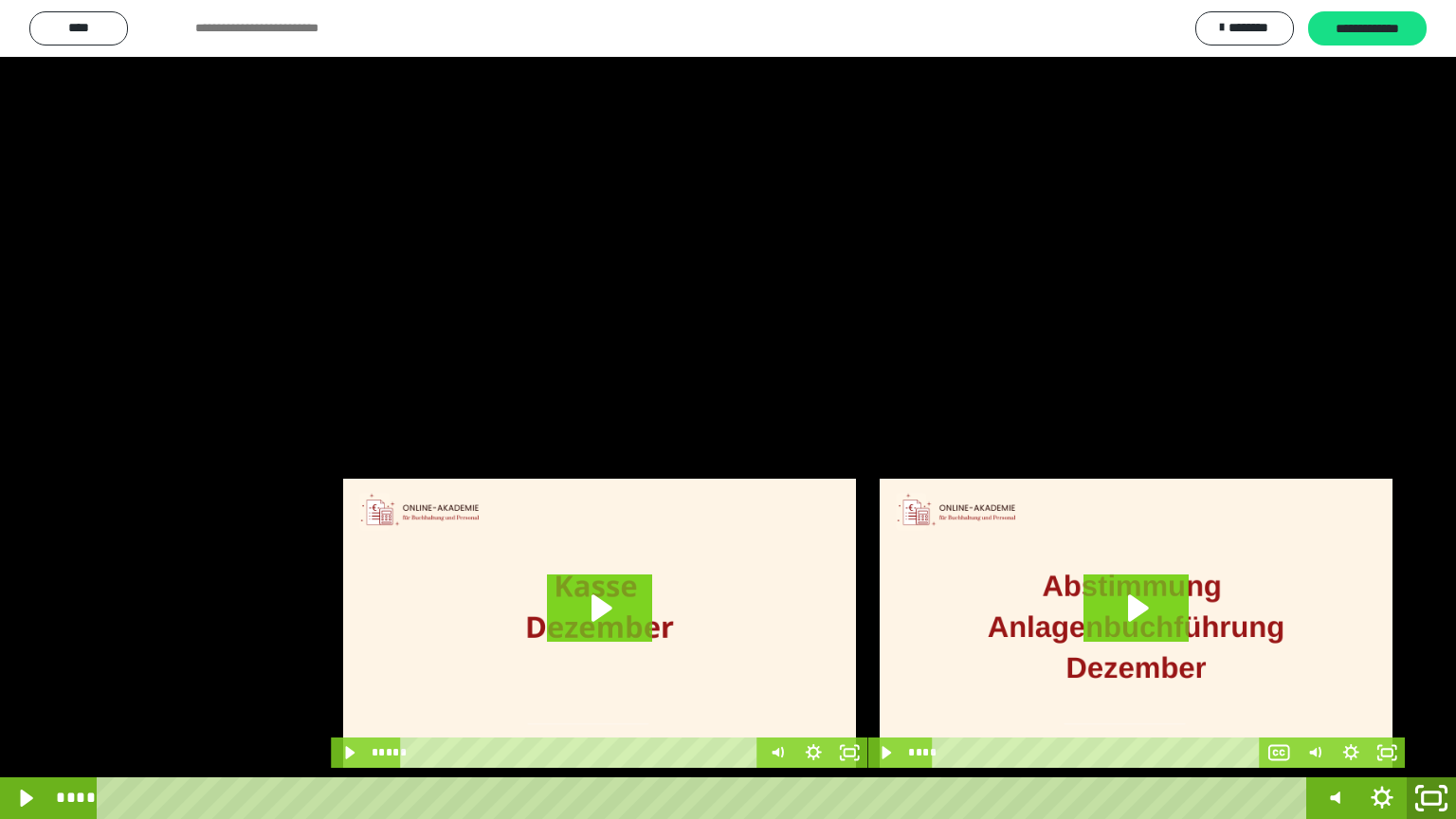 click 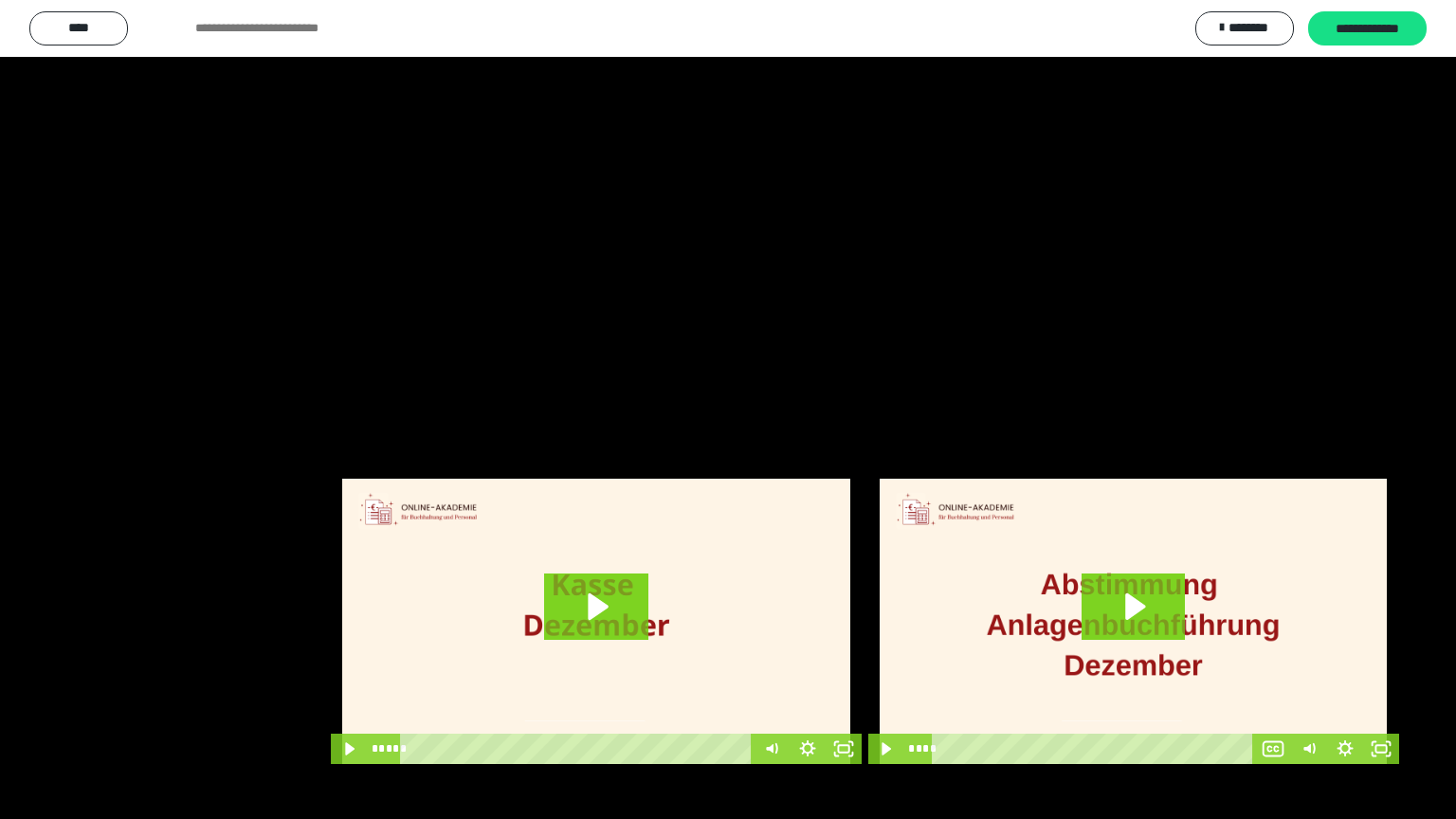 scroll, scrollTop: 3680, scrollLeft: 0, axis: vertical 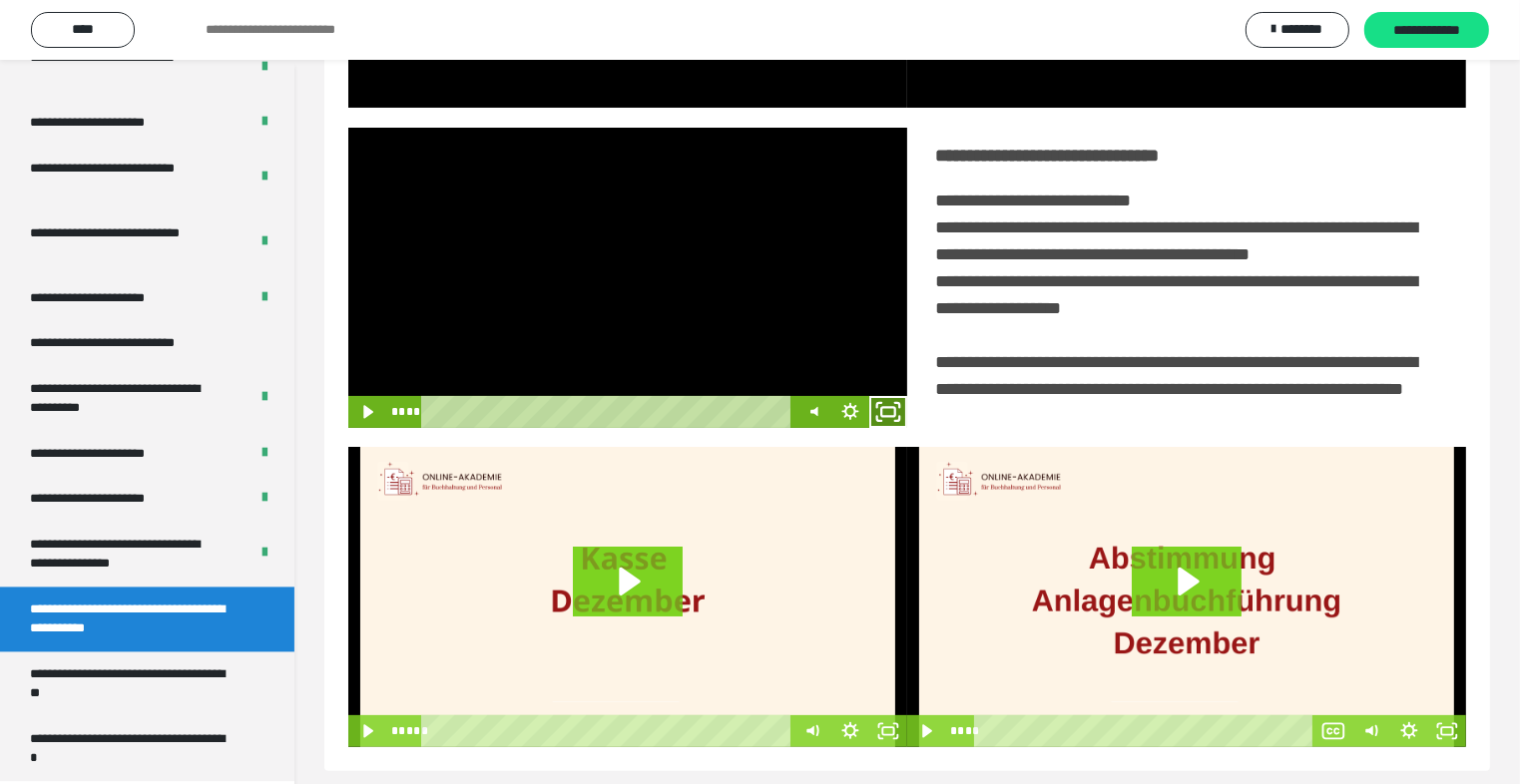 click 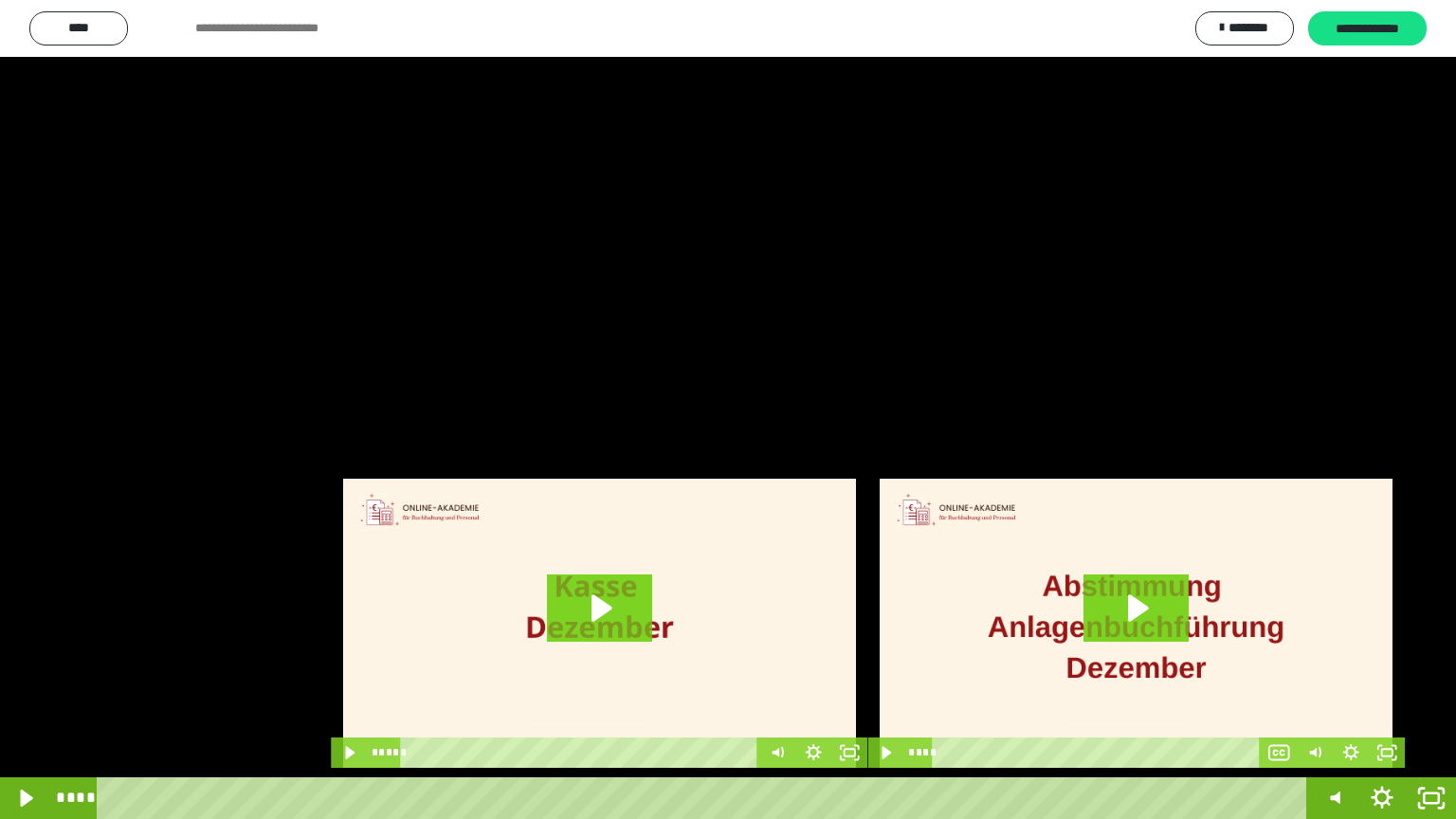 click at bounding box center (728, 410) 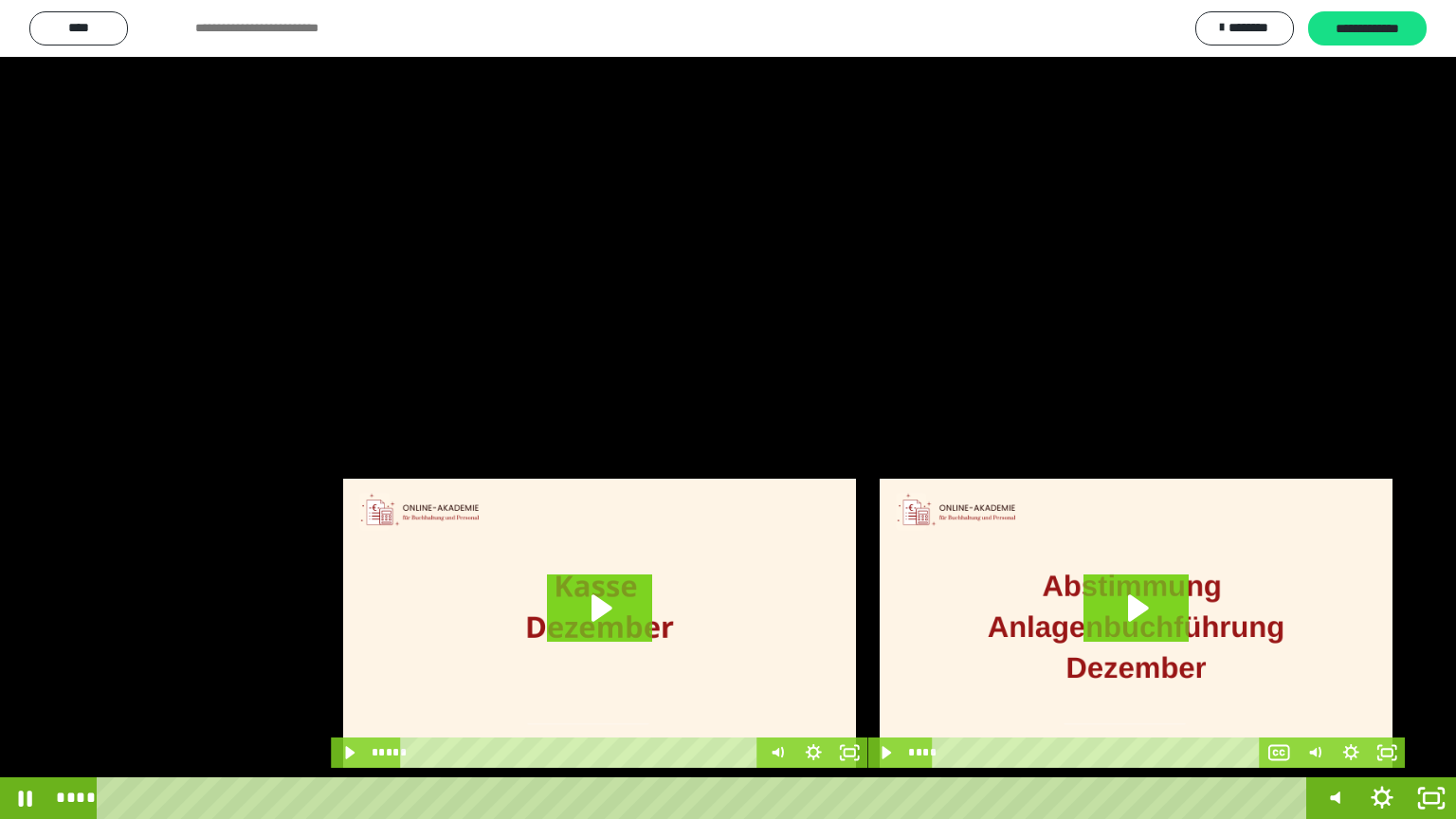 click at bounding box center [728, 410] 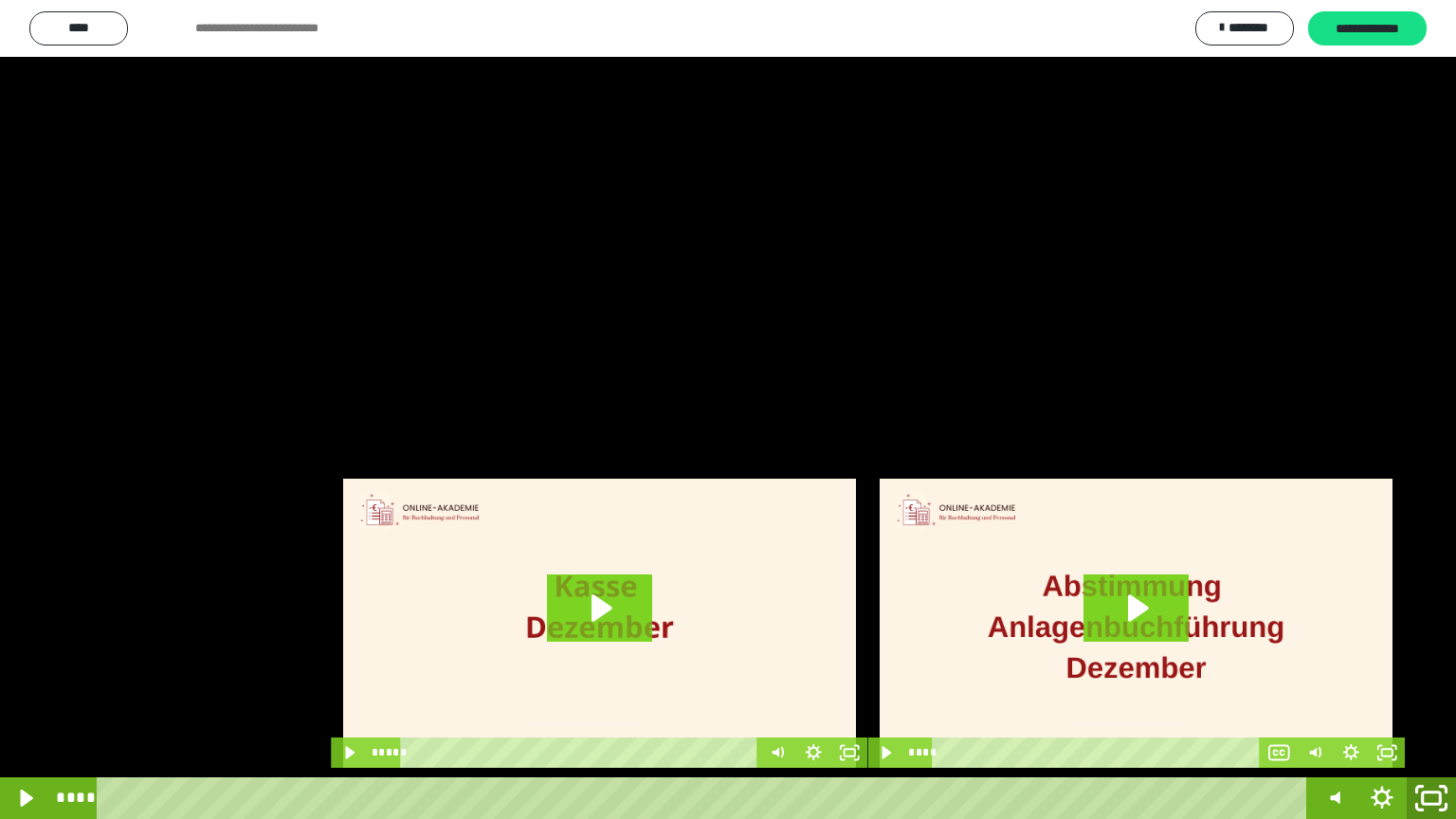 click 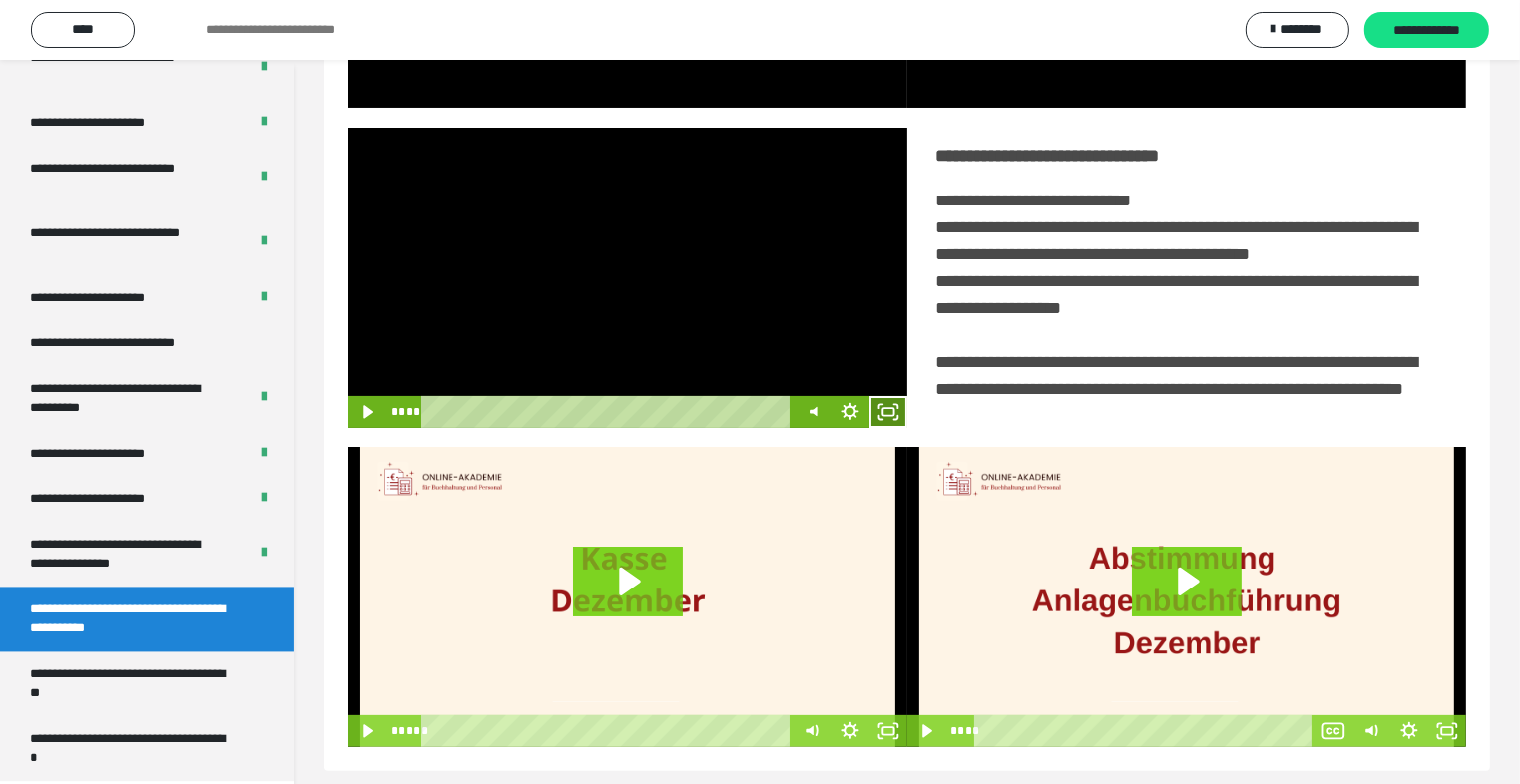 drag, startPoint x: 894, startPoint y: 433, endPoint x: 893, endPoint y: 521, distance: 88.005682 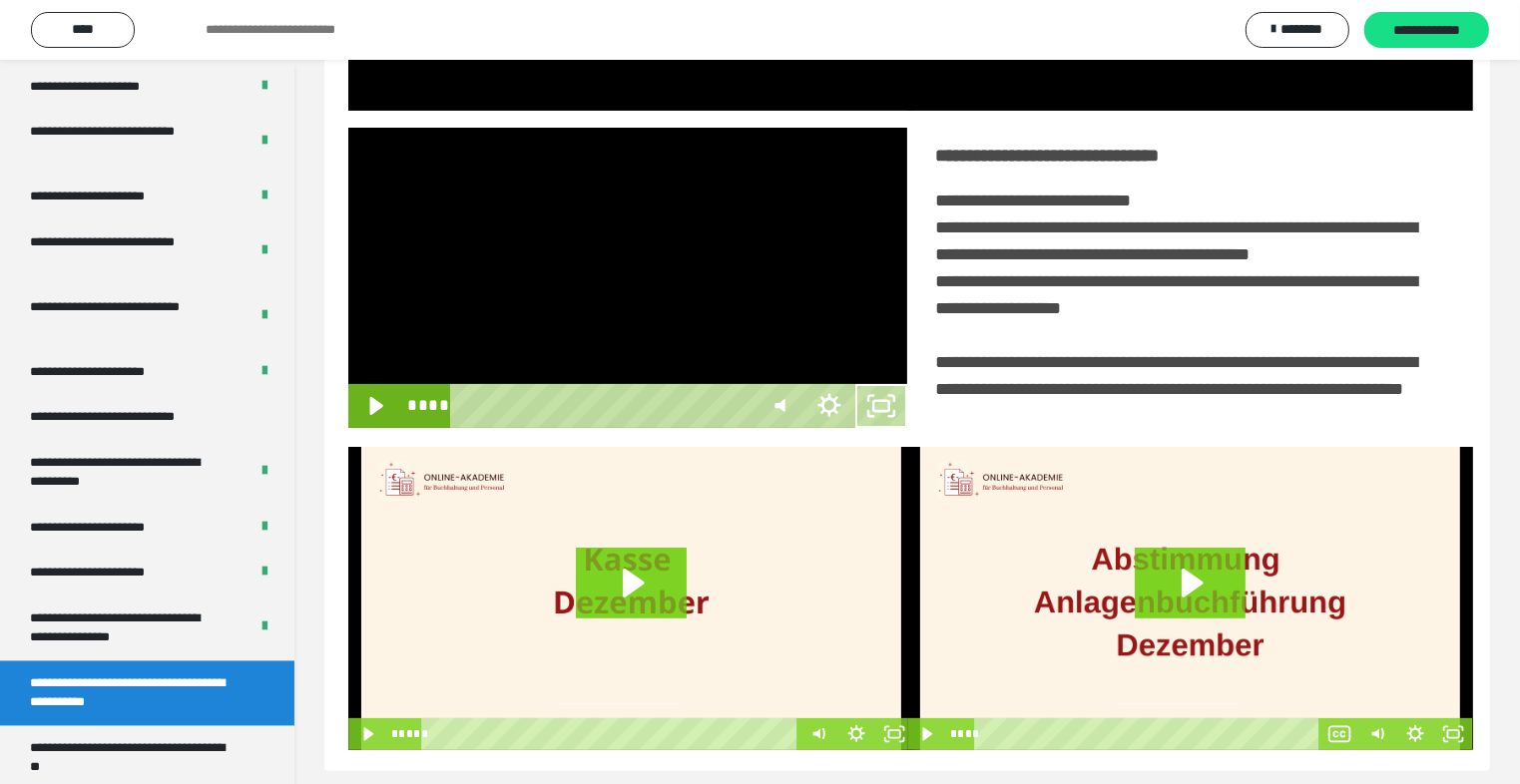 scroll, scrollTop: 3794, scrollLeft: 0, axis: vertical 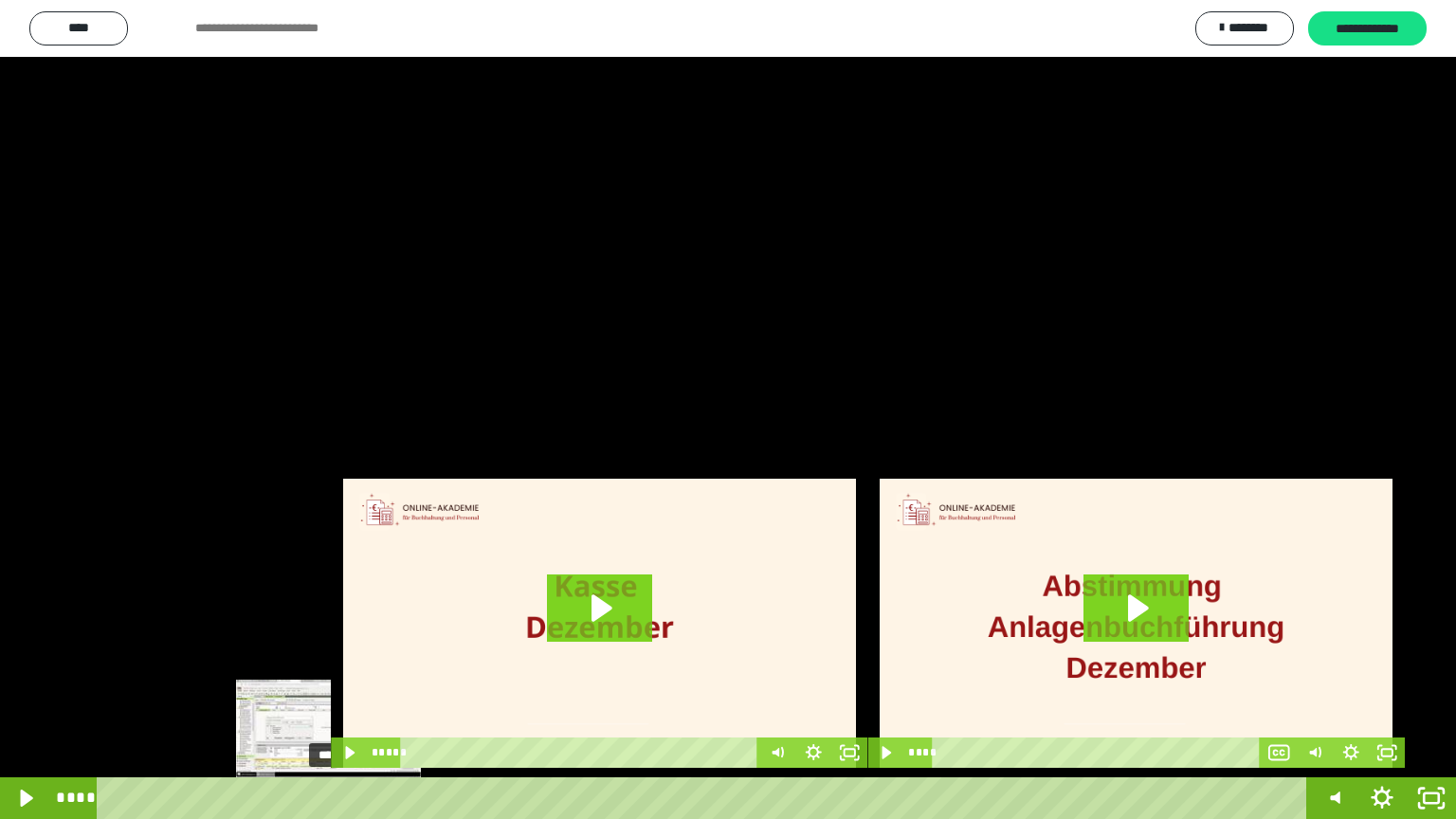 click on "****" at bounding box center (705, 798) 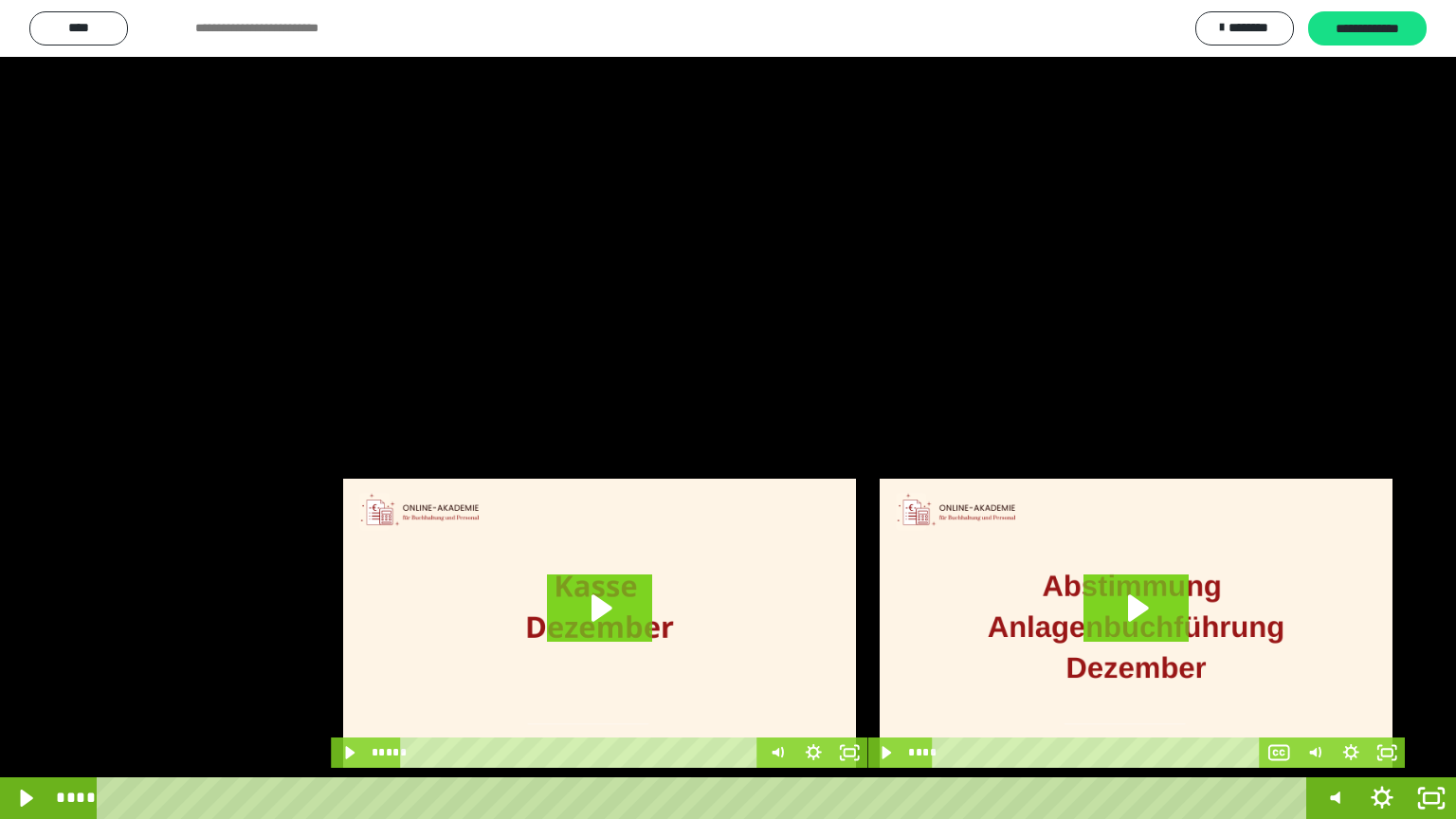 click at bounding box center (728, 410) 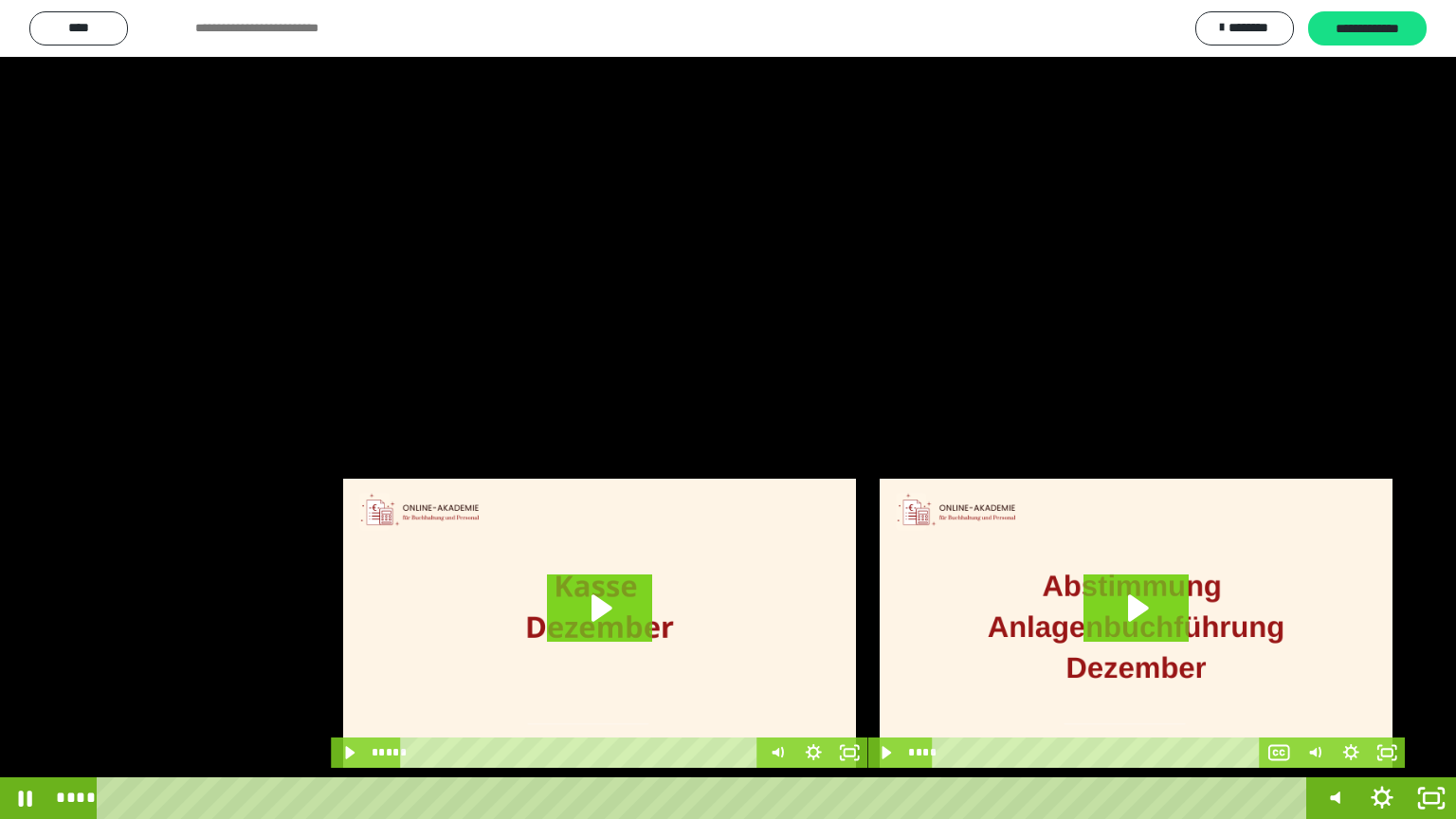 click at bounding box center (728, 410) 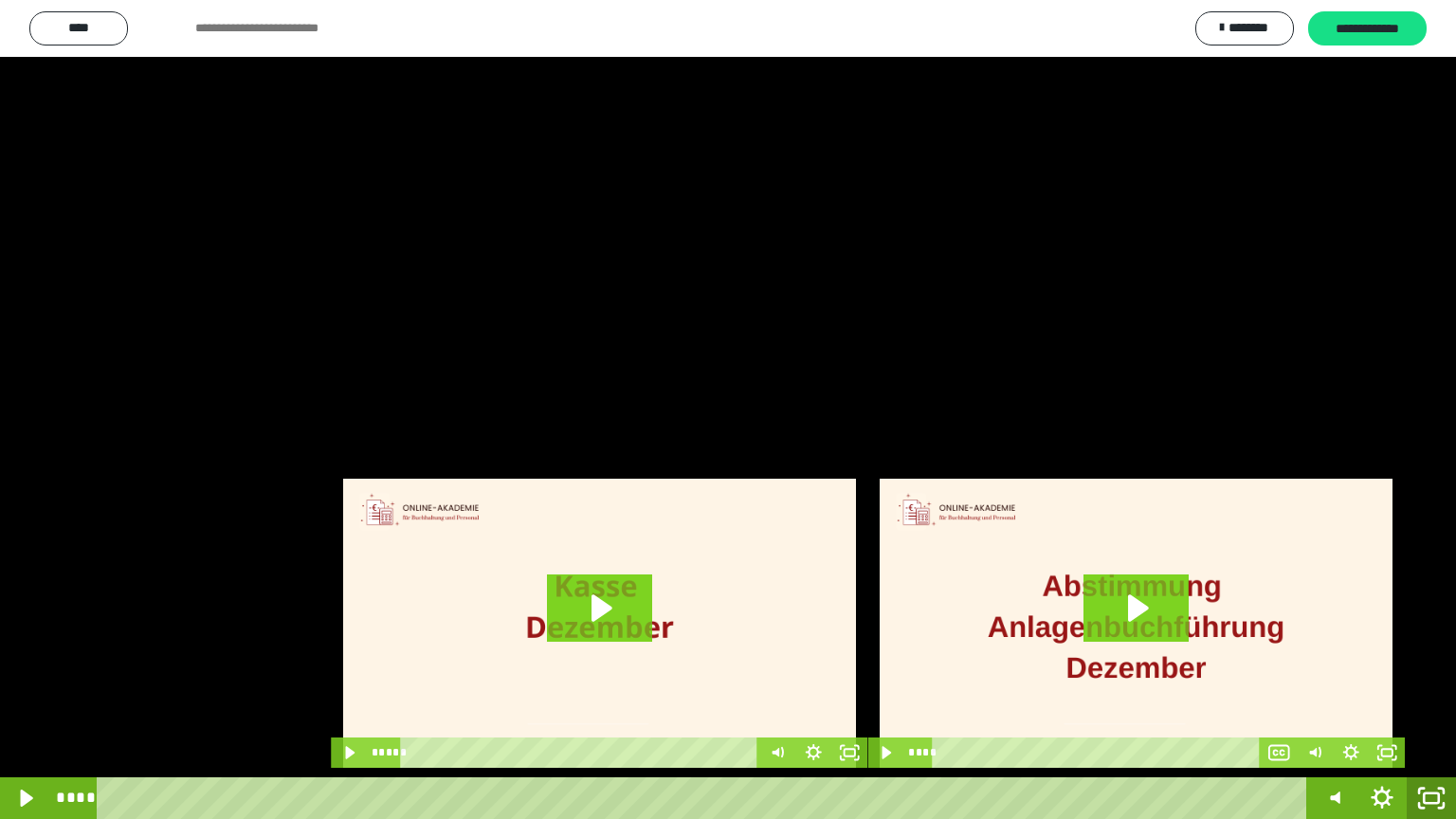 click 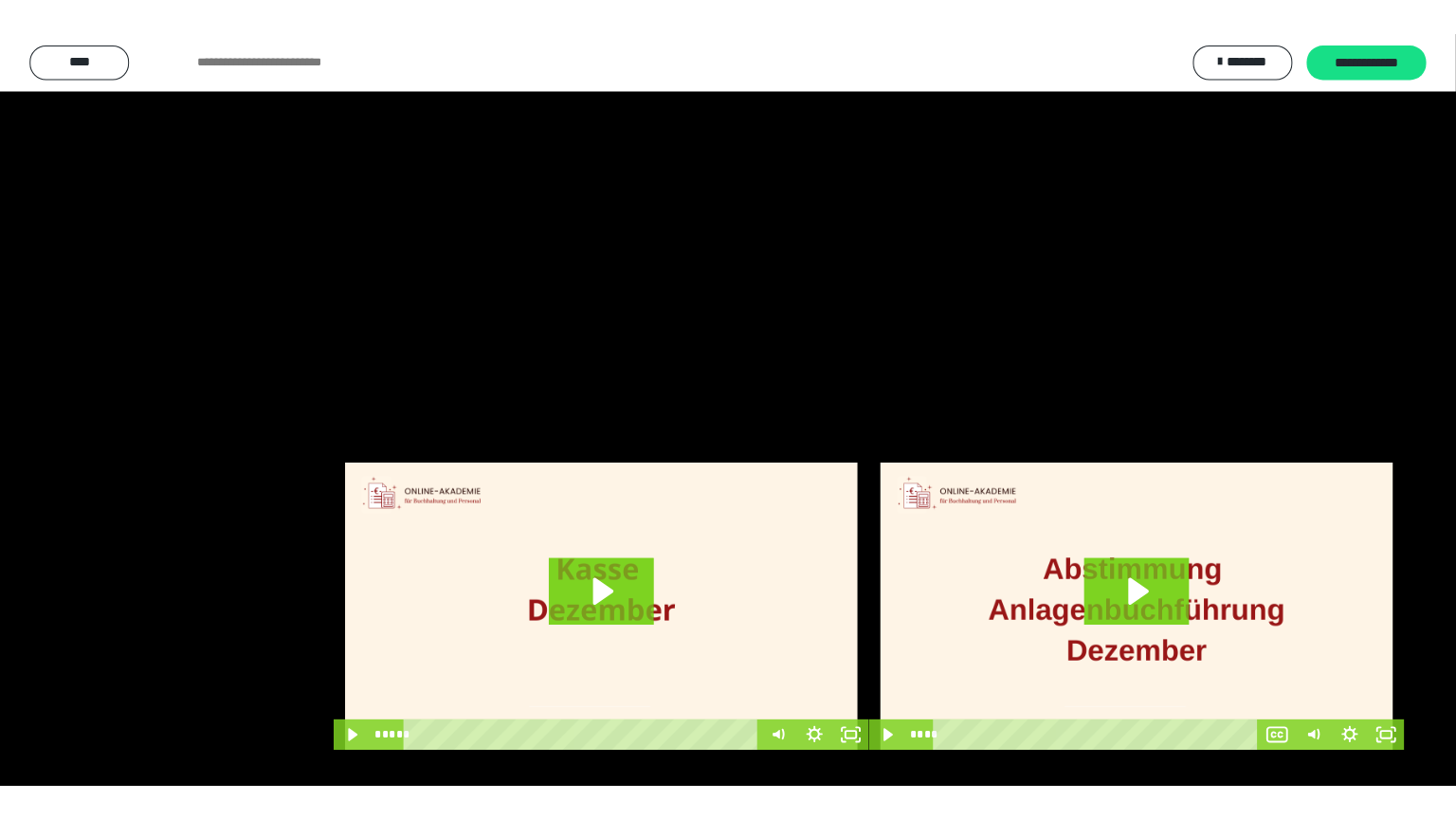scroll, scrollTop: 3680, scrollLeft: 0, axis: vertical 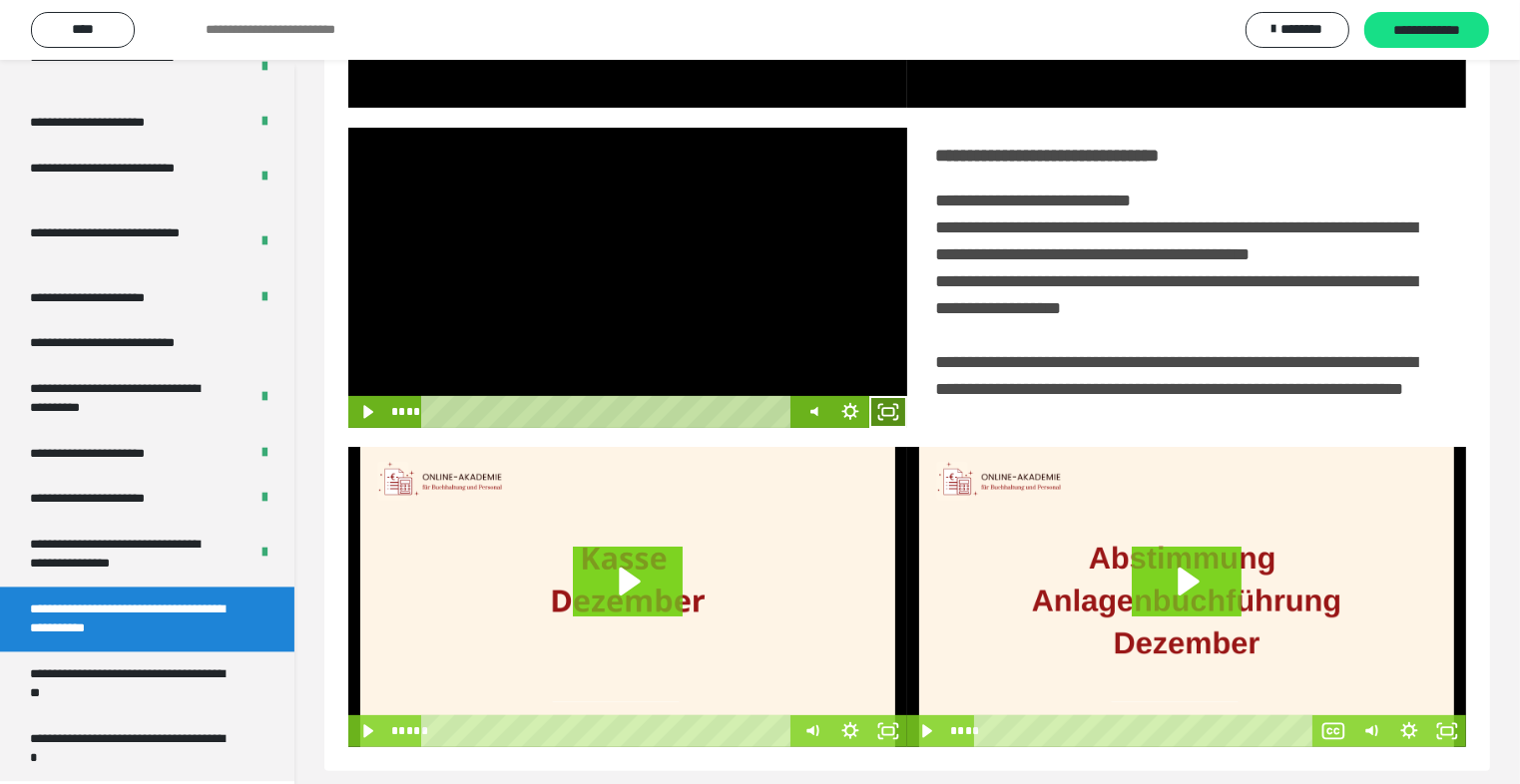 click 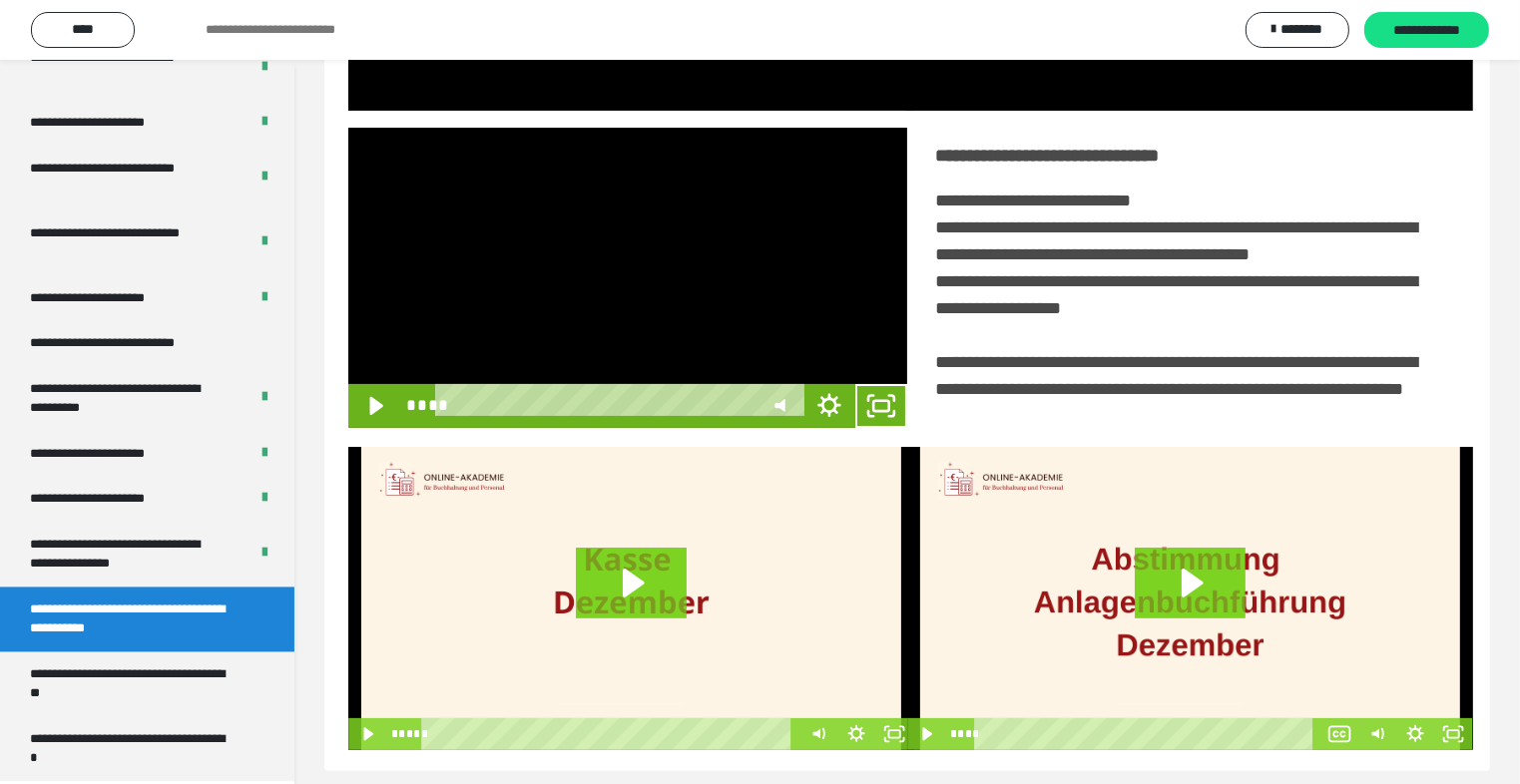 scroll, scrollTop: 3794, scrollLeft: 0, axis: vertical 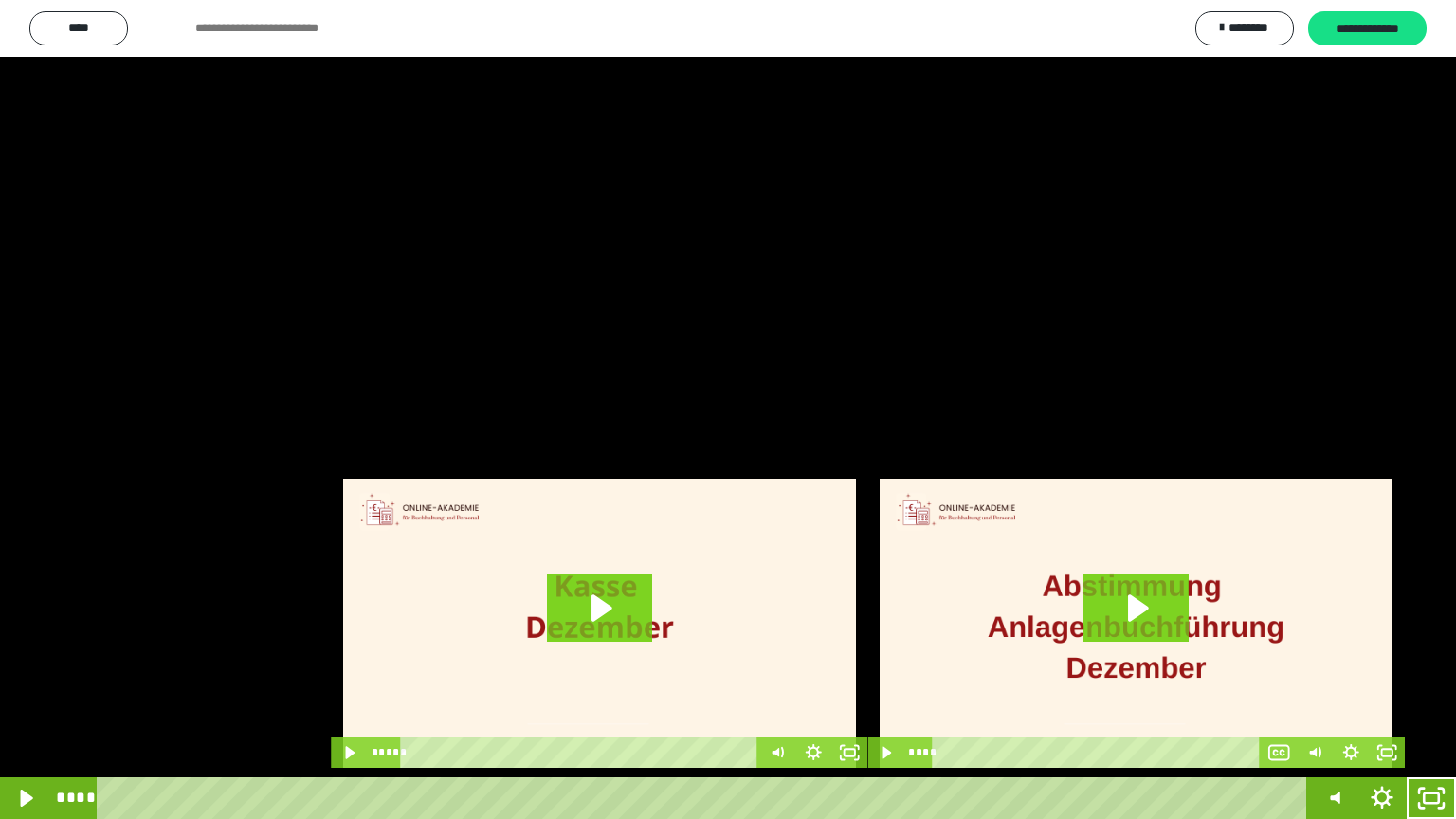click at bounding box center (728, 410) 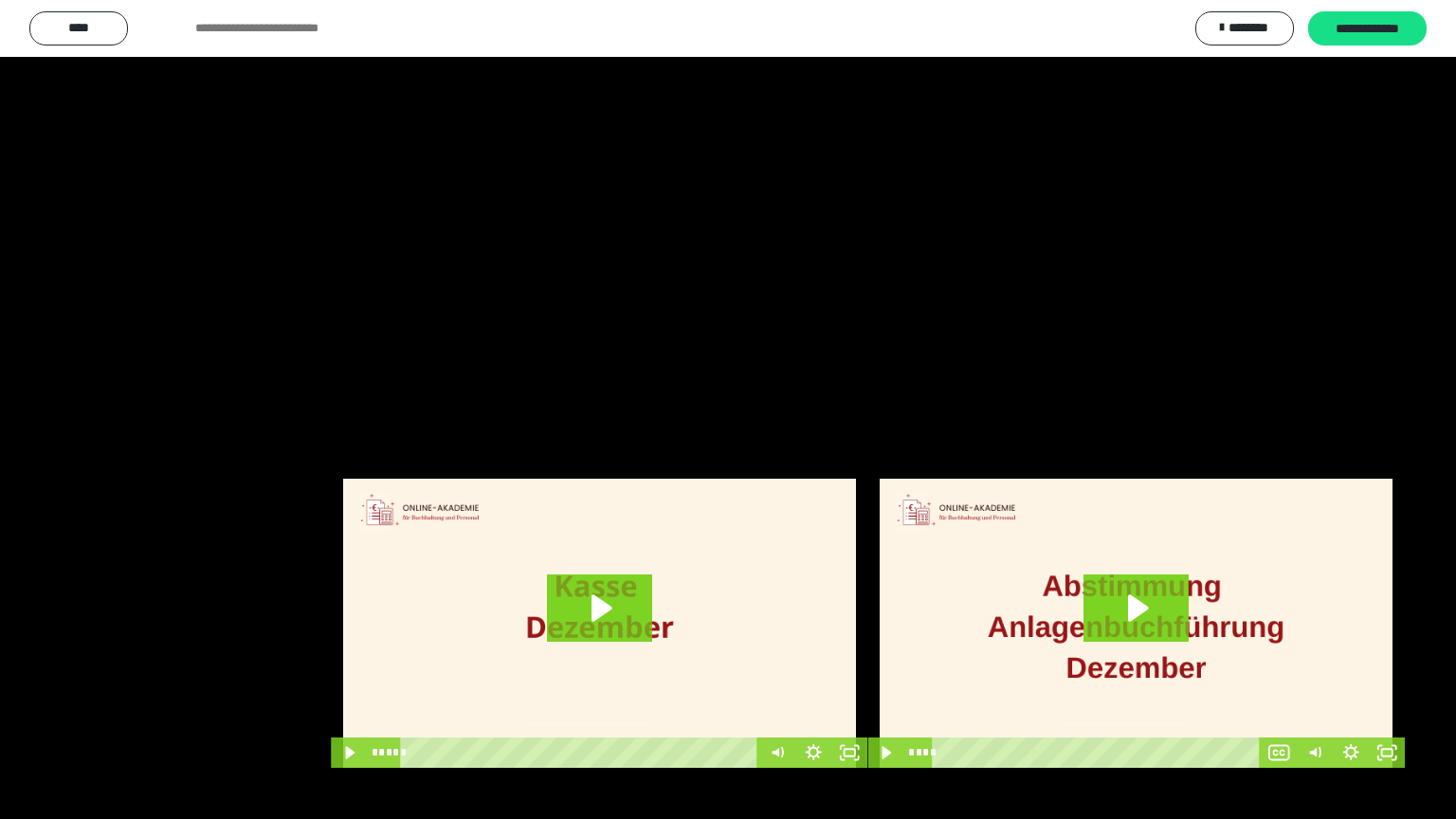 click at bounding box center (728, 410) 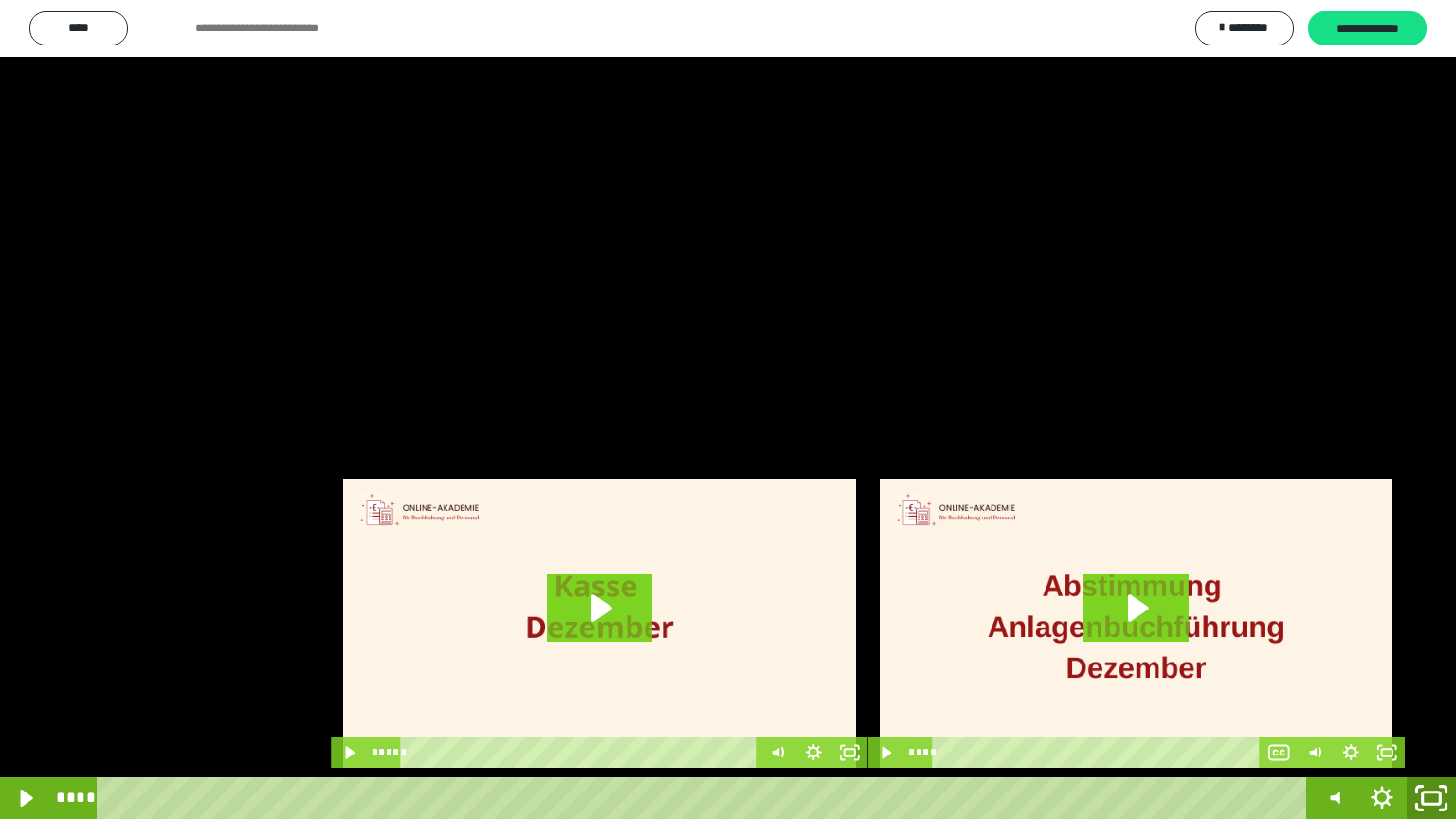 click 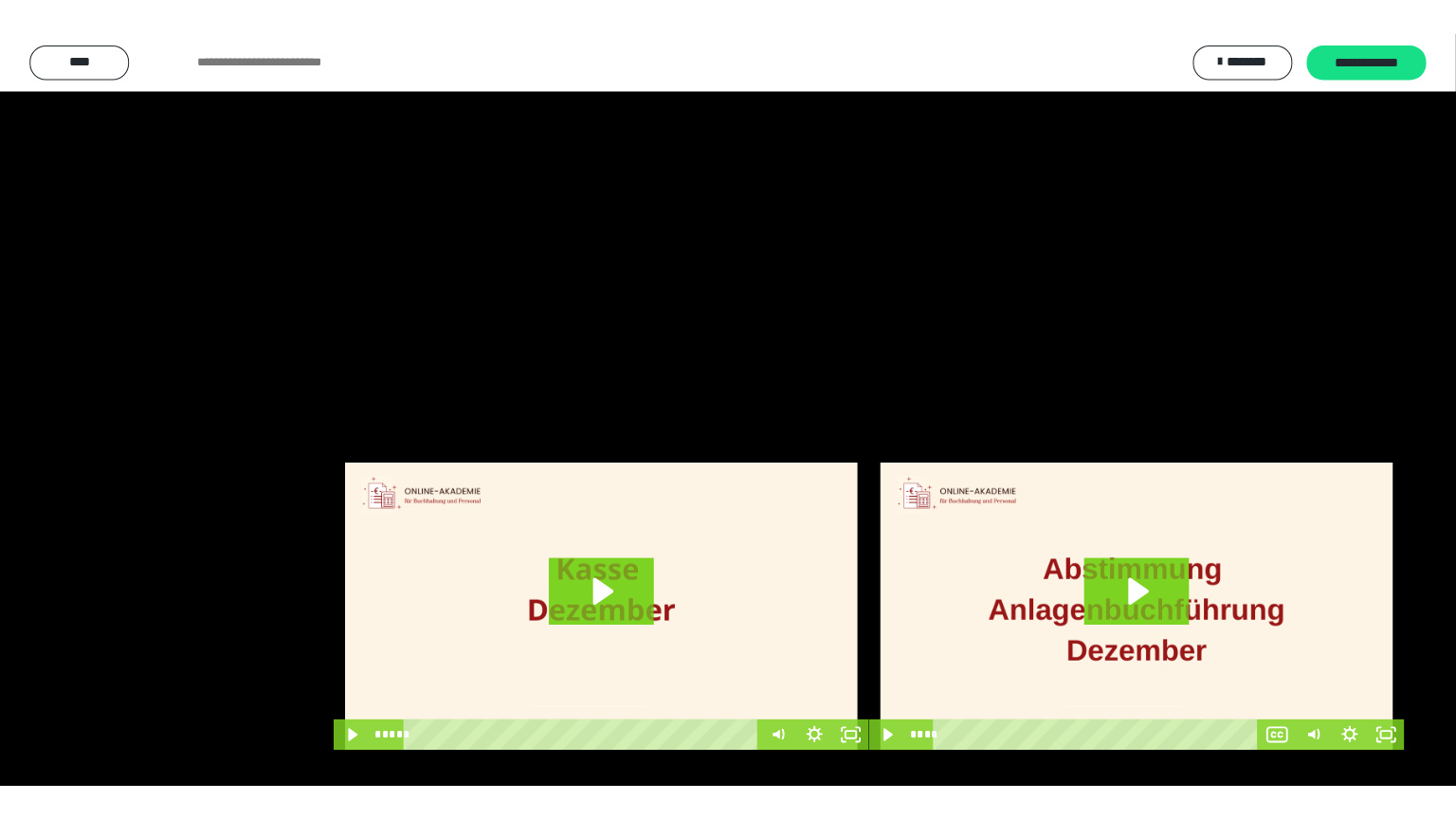 scroll, scrollTop: 3680, scrollLeft: 0, axis: vertical 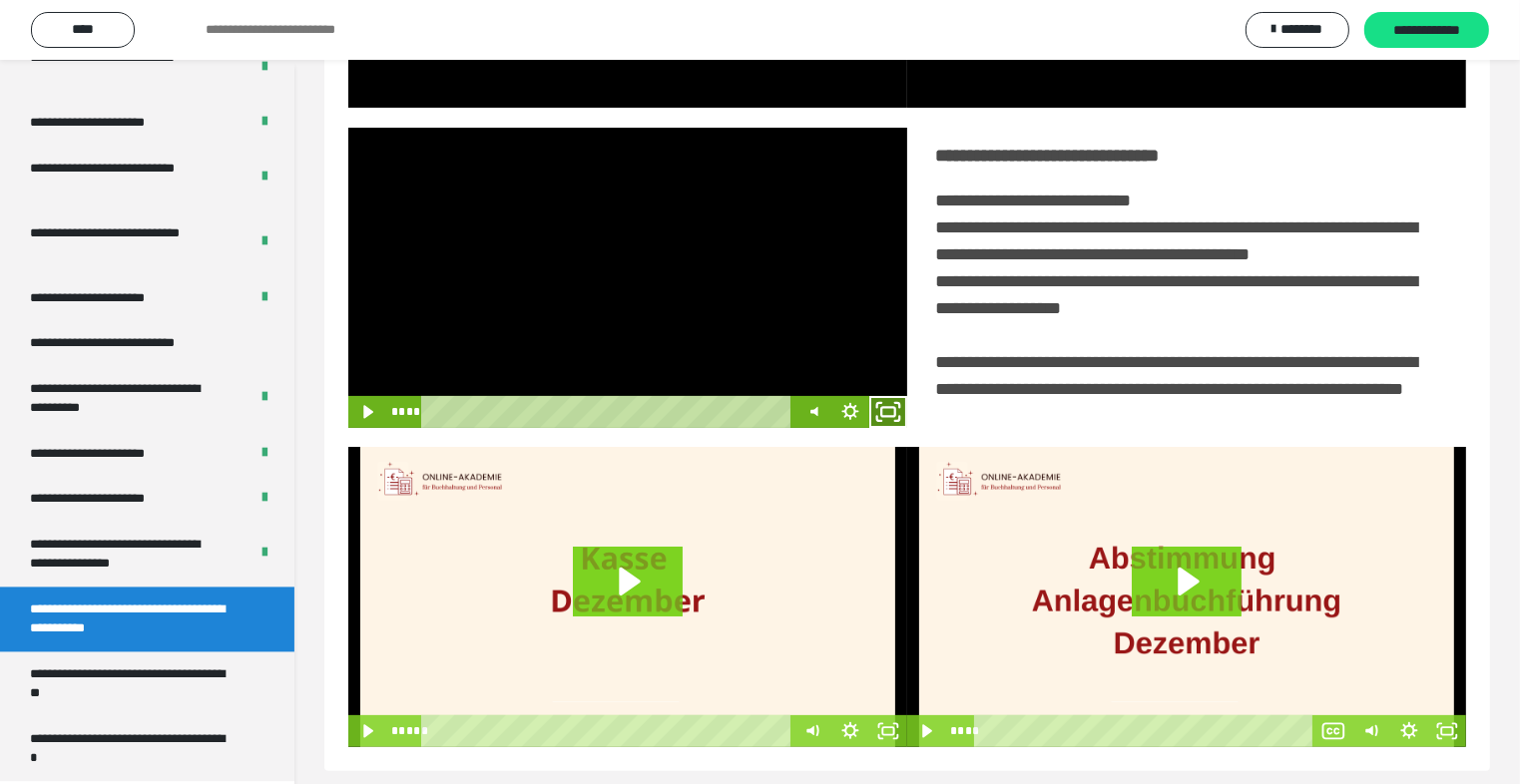 click 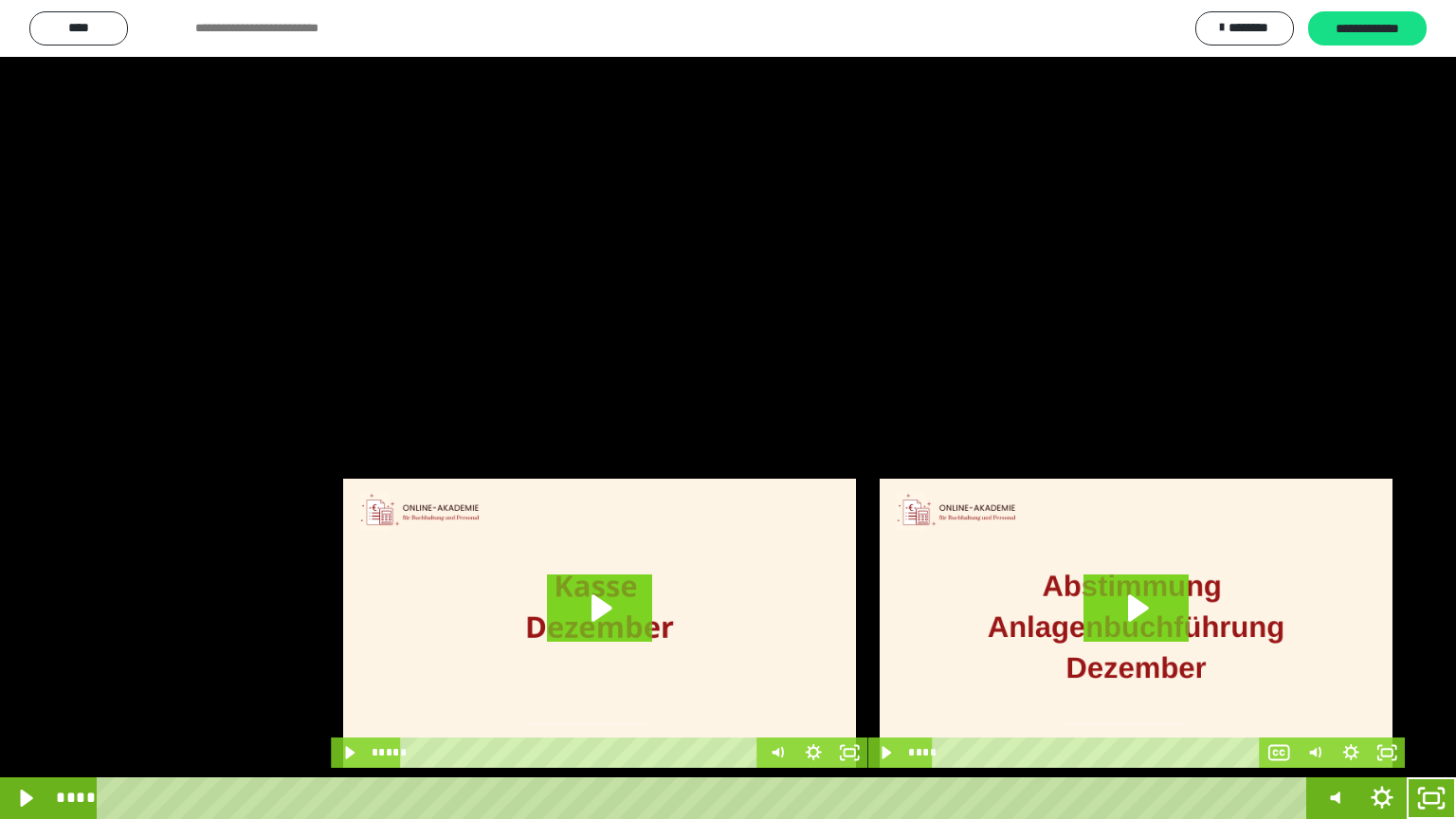 click at bounding box center (728, 410) 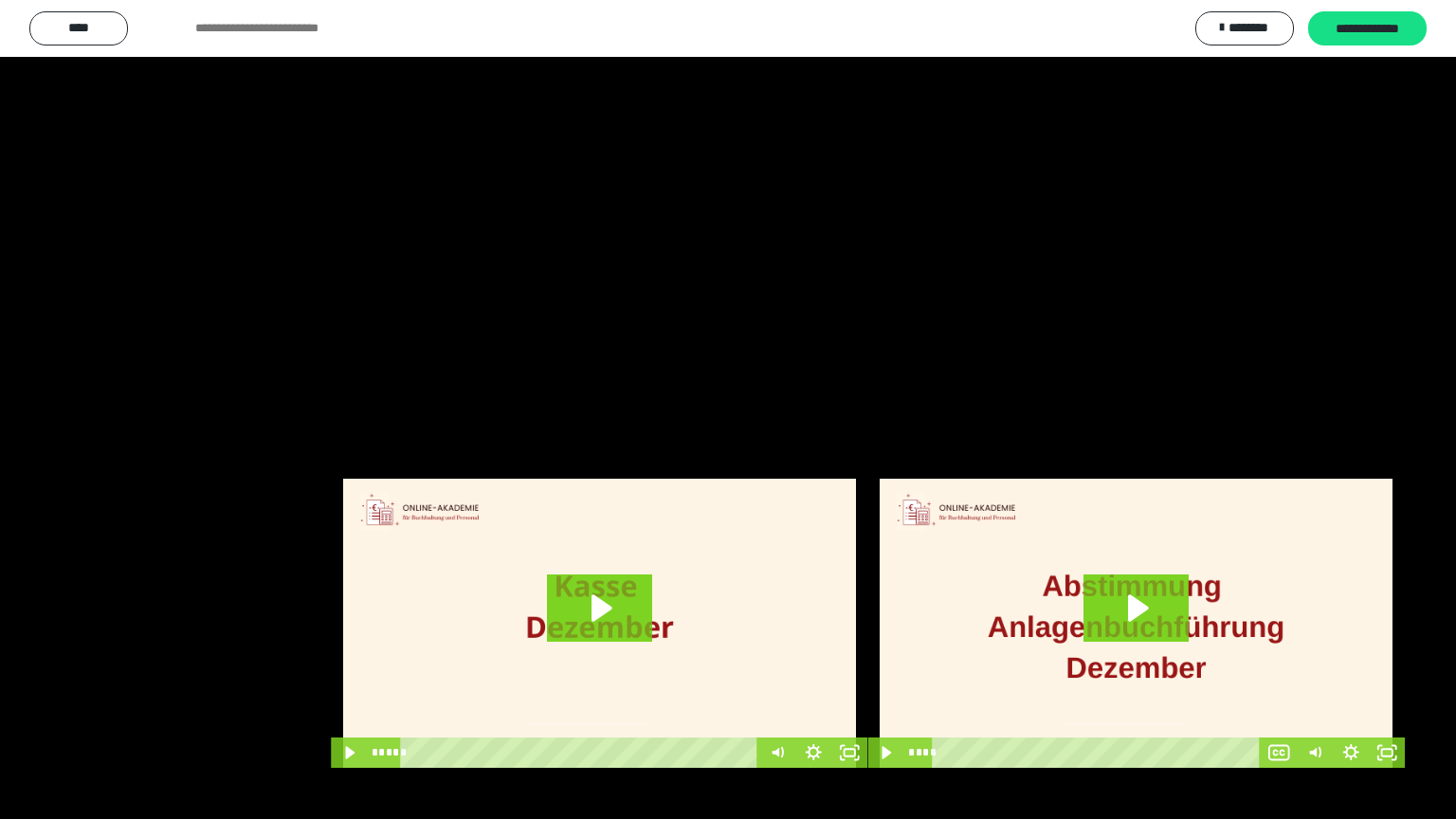 click at bounding box center [728, 410] 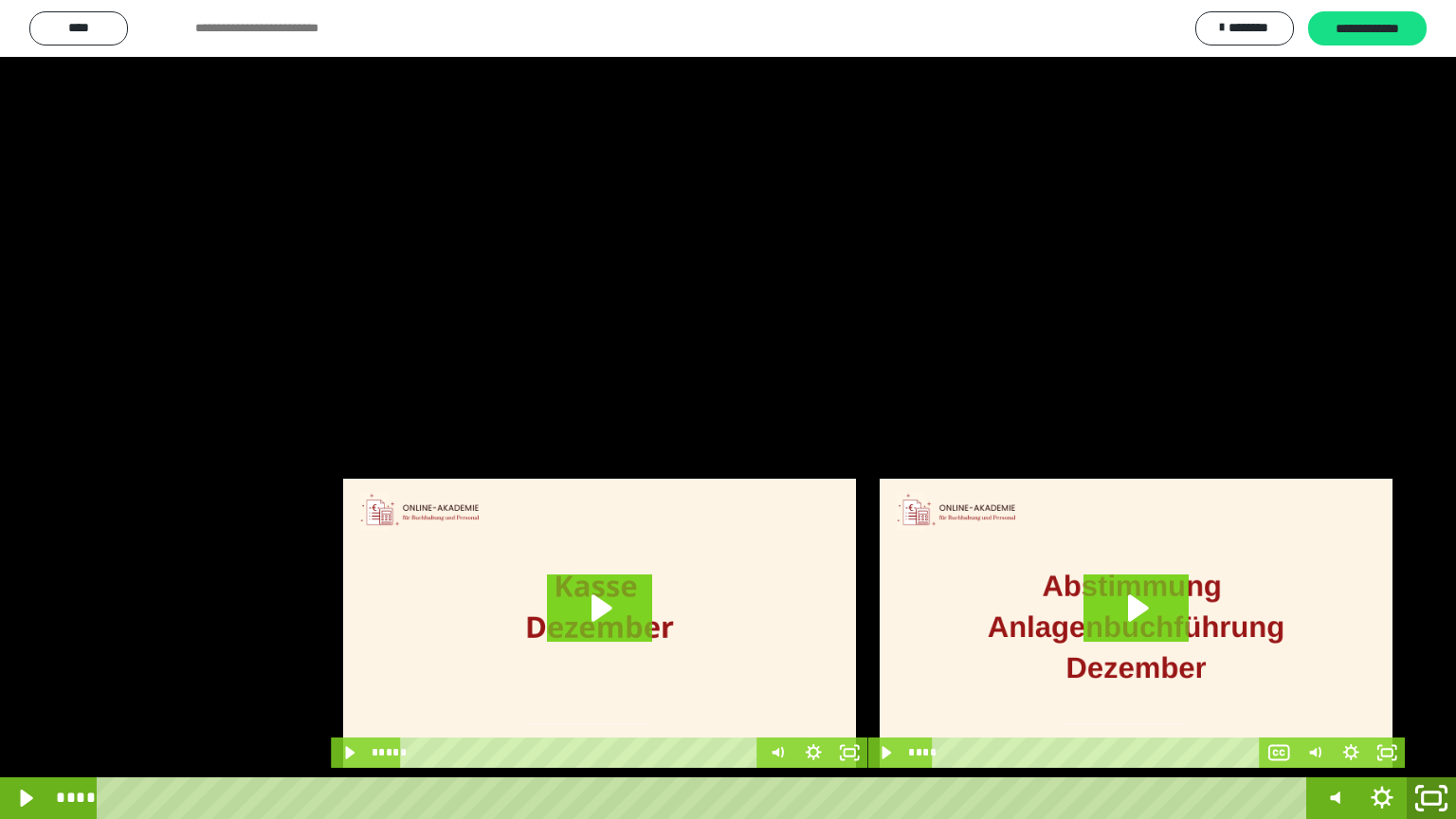 click 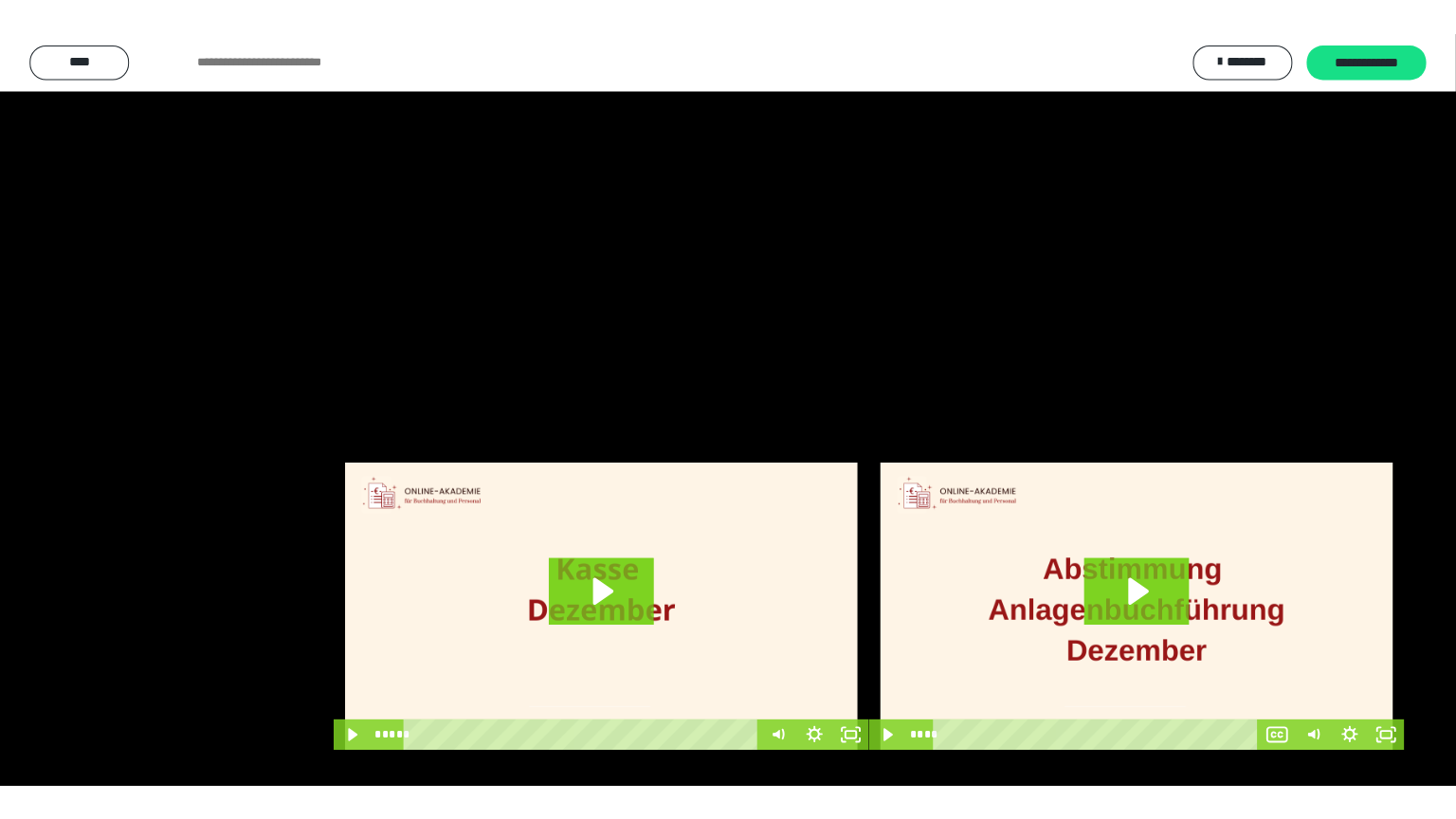 scroll, scrollTop: 3680, scrollLeft: 0, axis: vertical 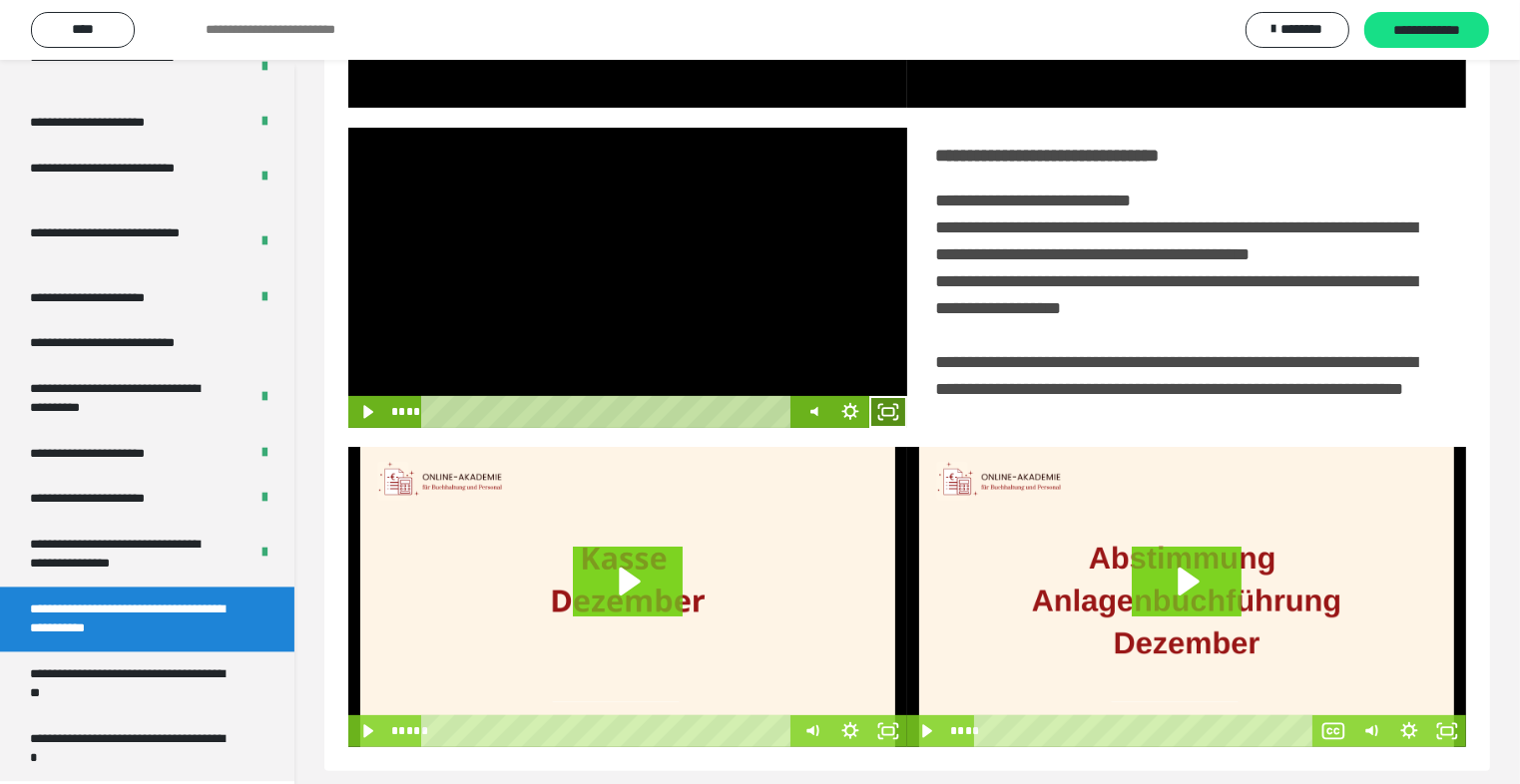 click 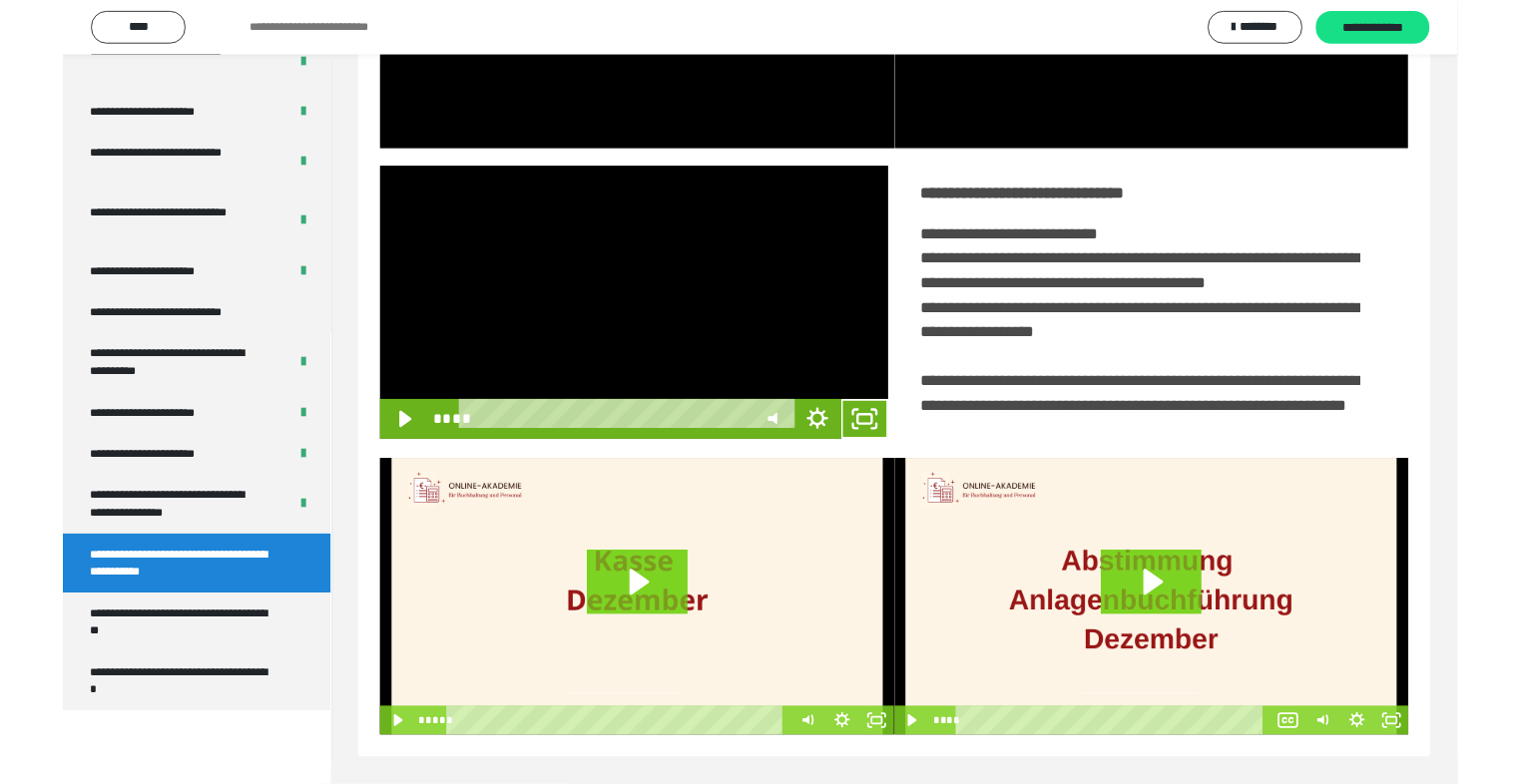 scroll, scrollTop: 3794, scrollLeft: 0, axis: vertical 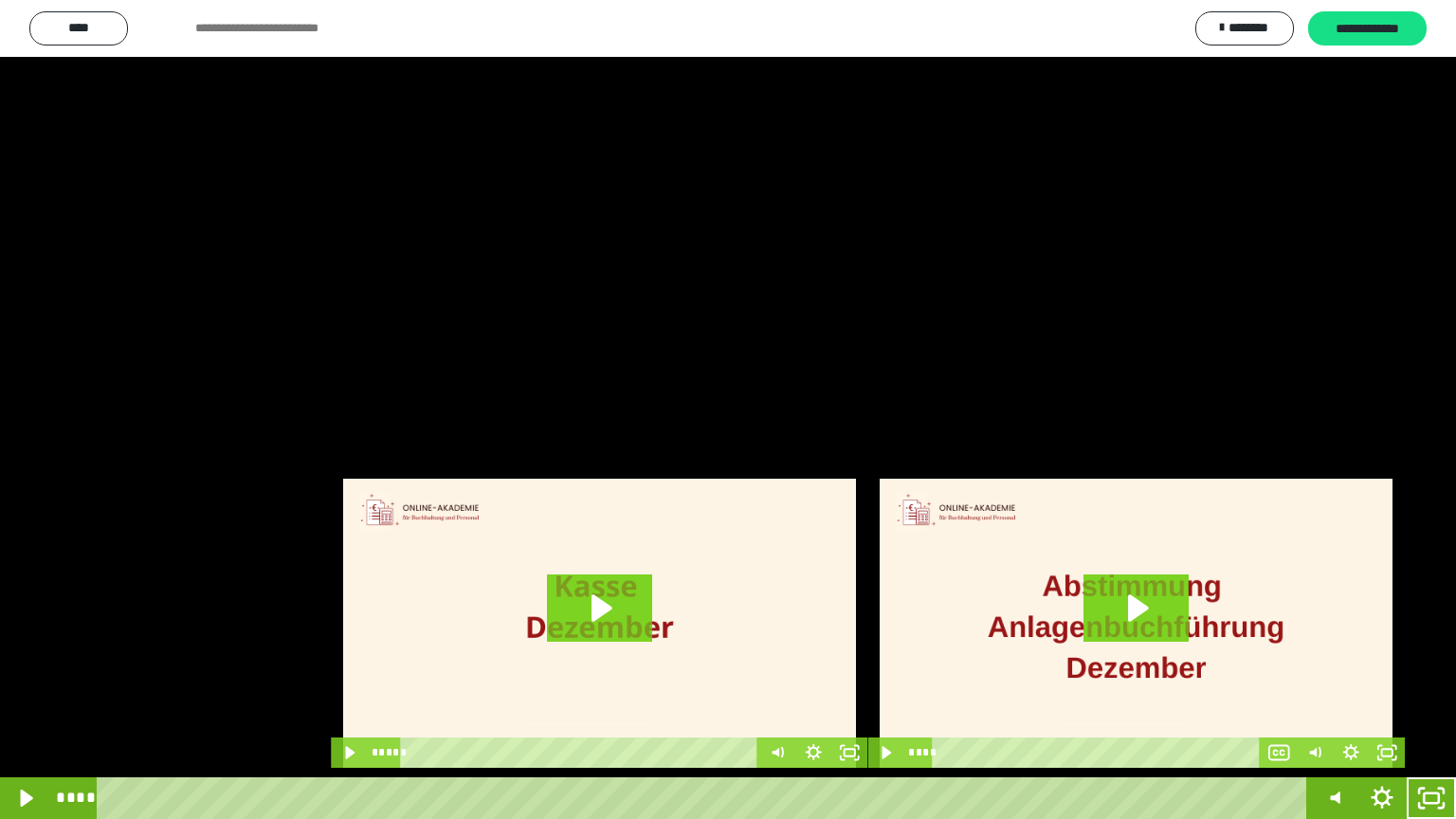 click at bounding box center [728, 410] 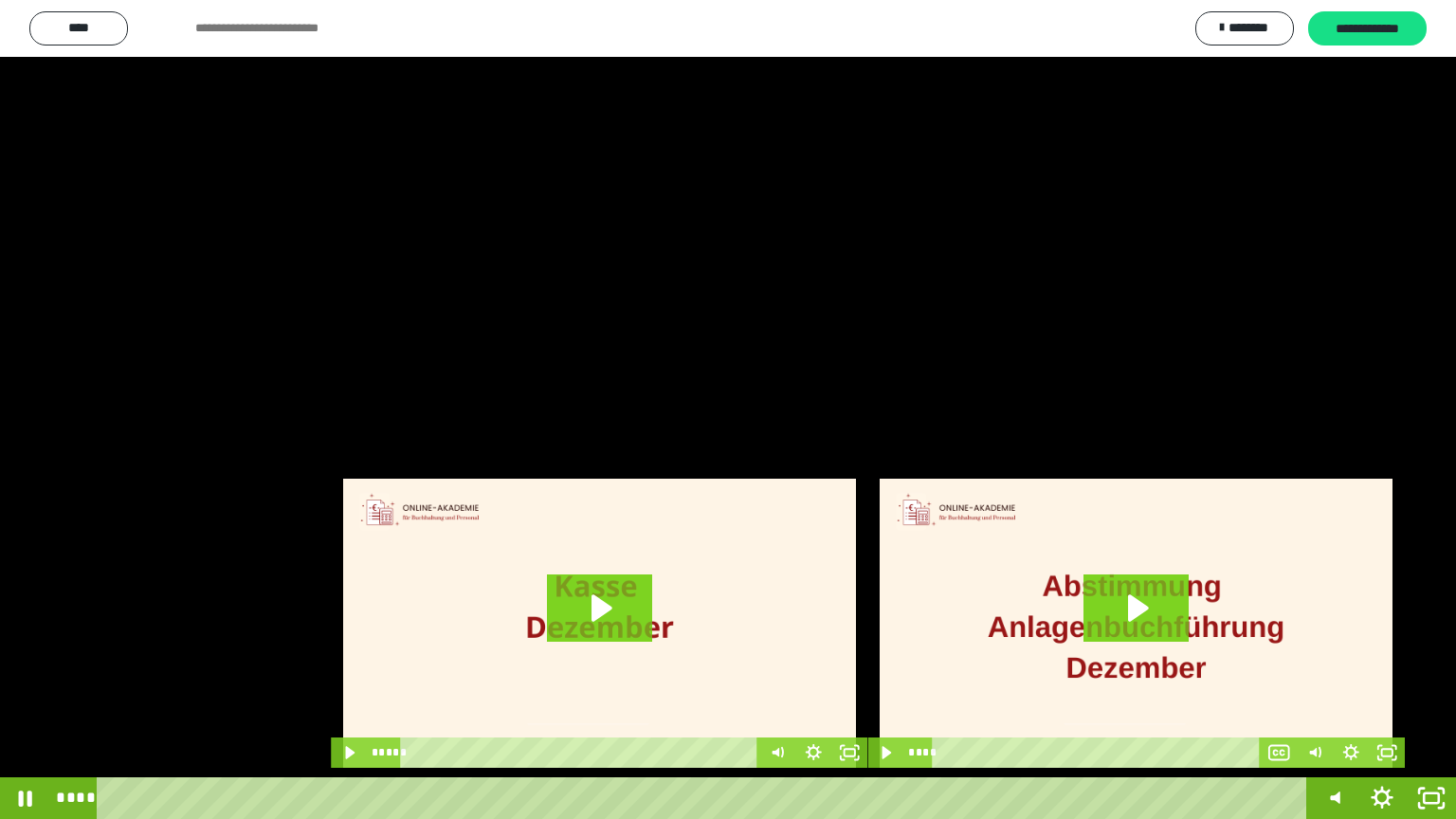 click at bounding box center (728, 410) 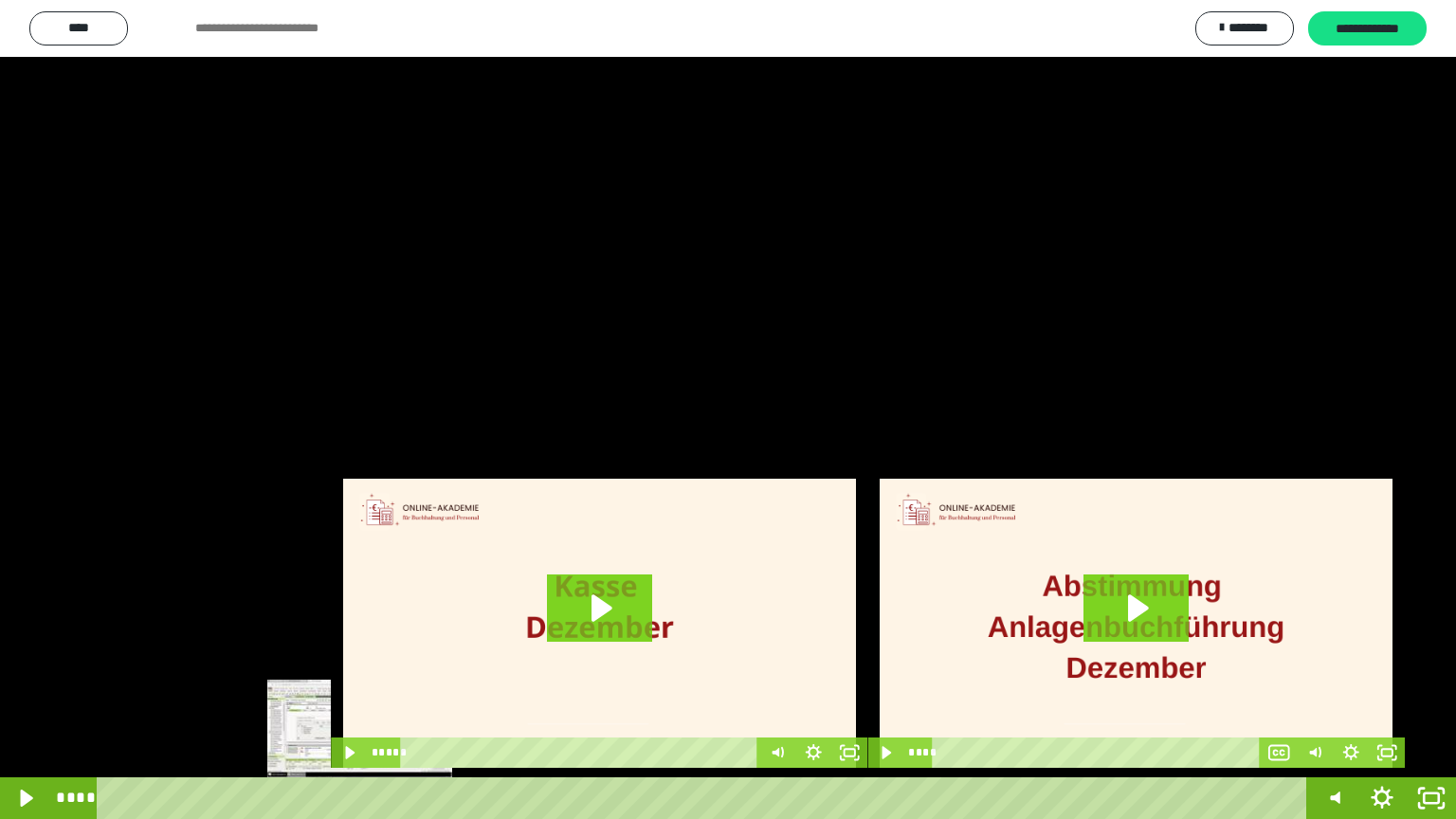 click on "****" at bounding box center [705, 798] 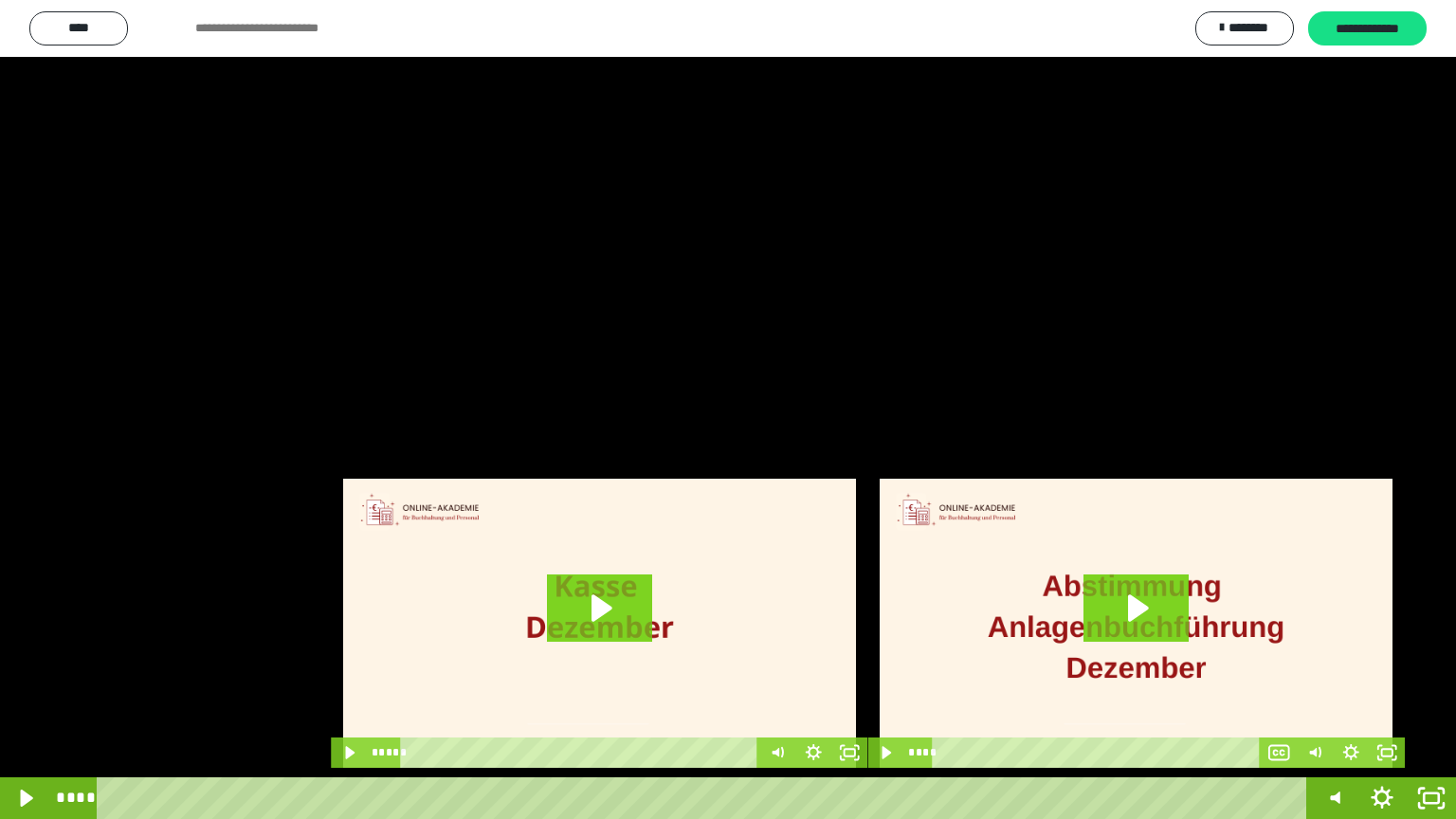 click at bounding box center (728, 410) 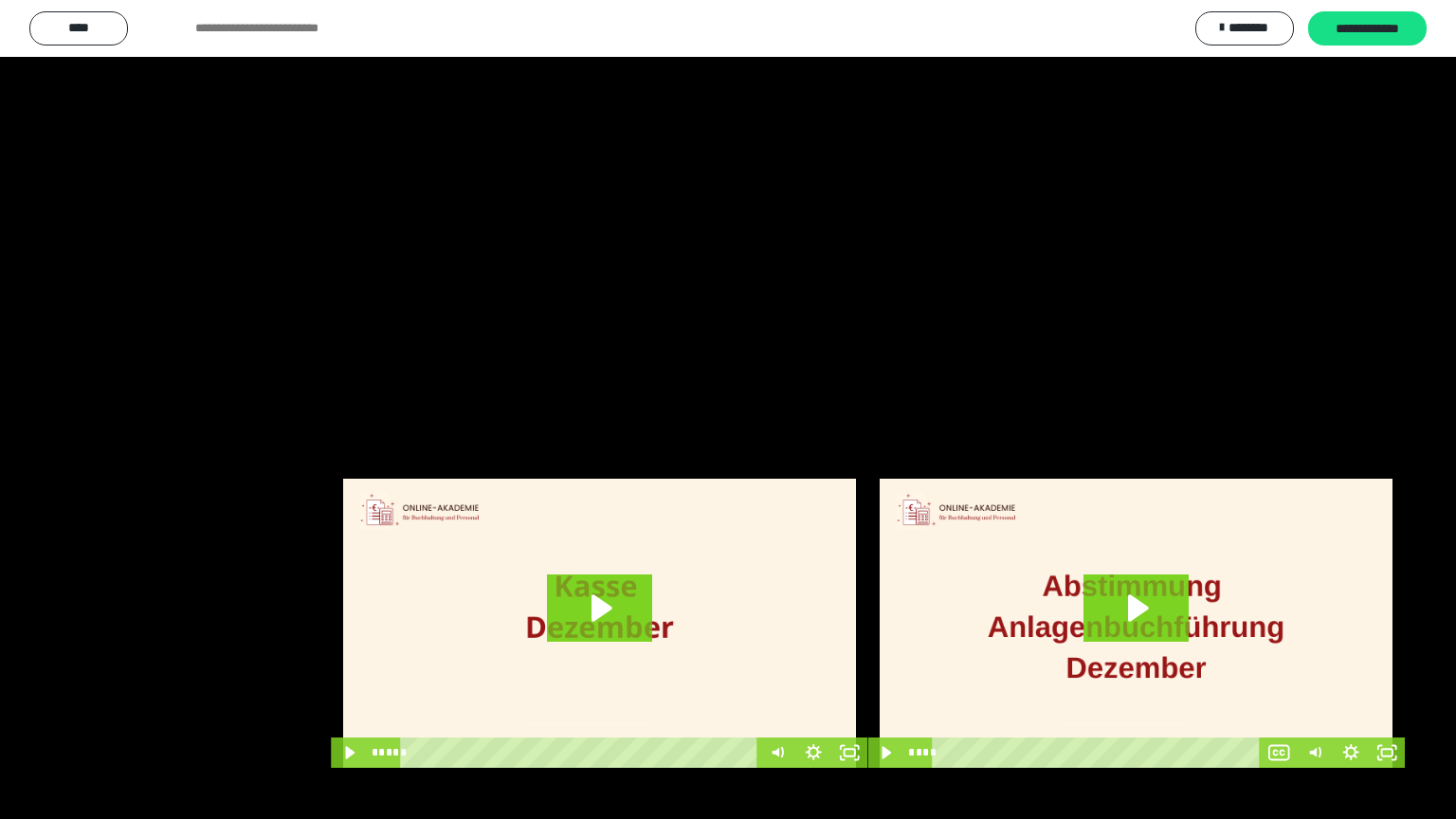 click at bounding box center [728, 410] 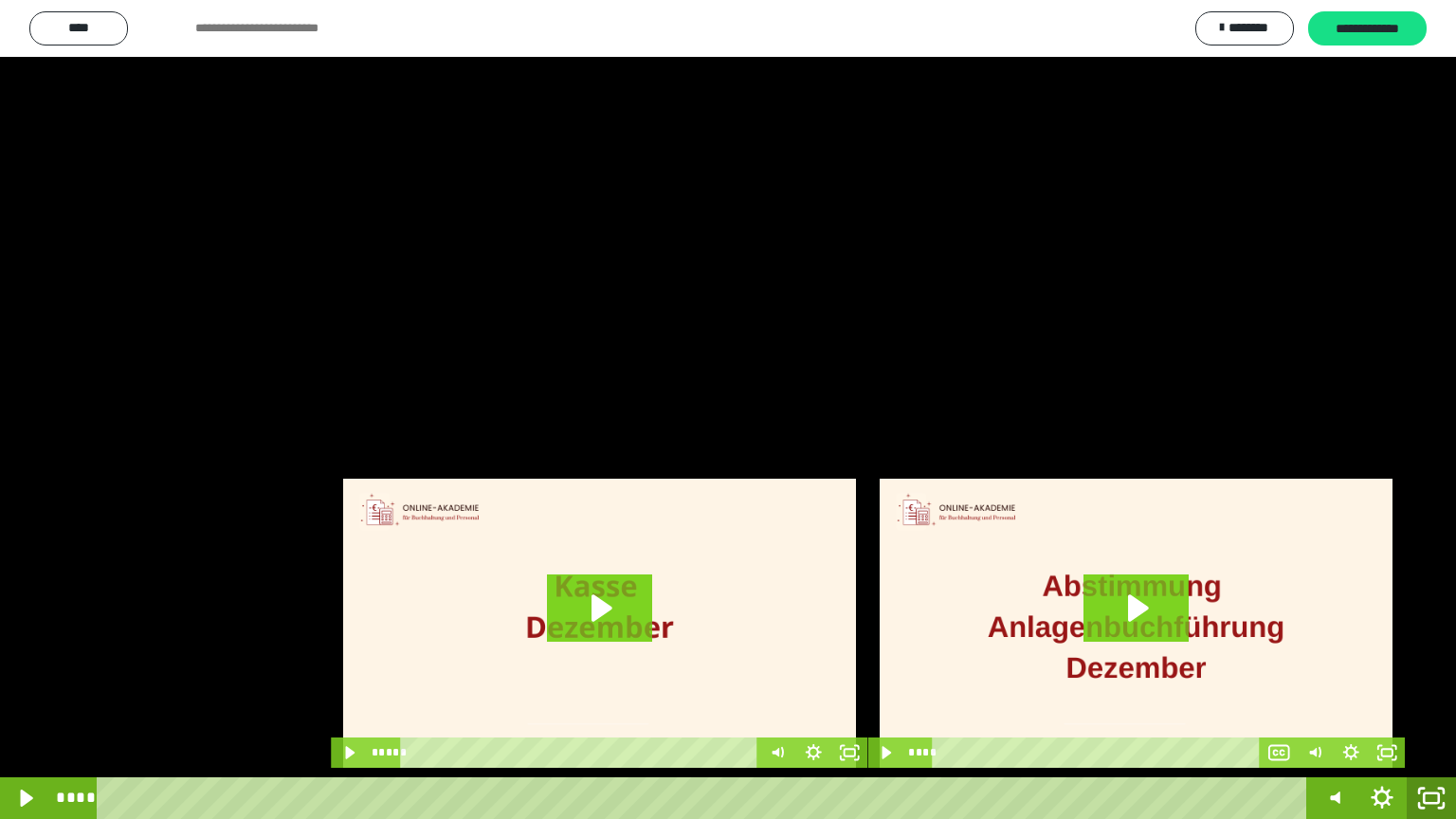 click 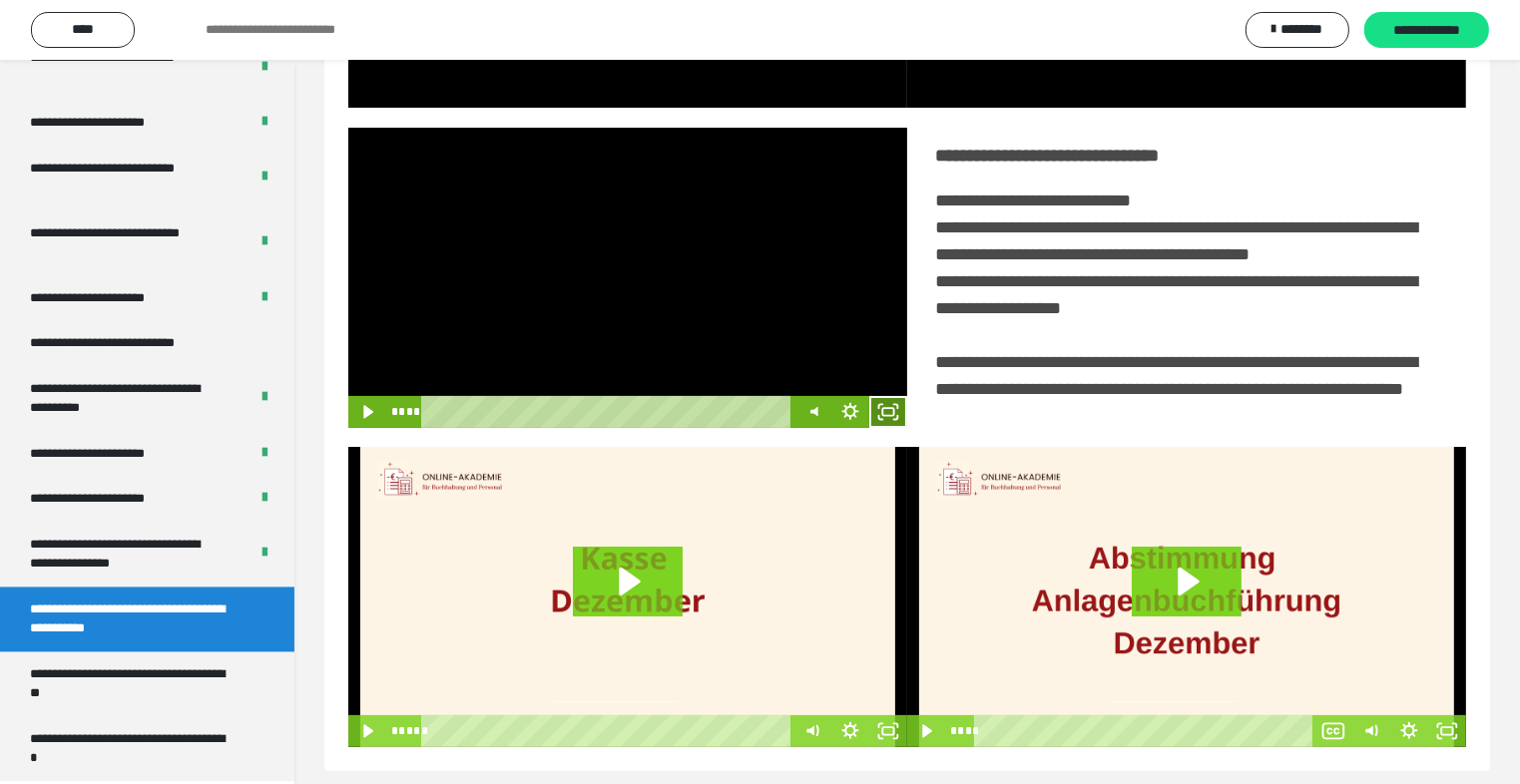 click 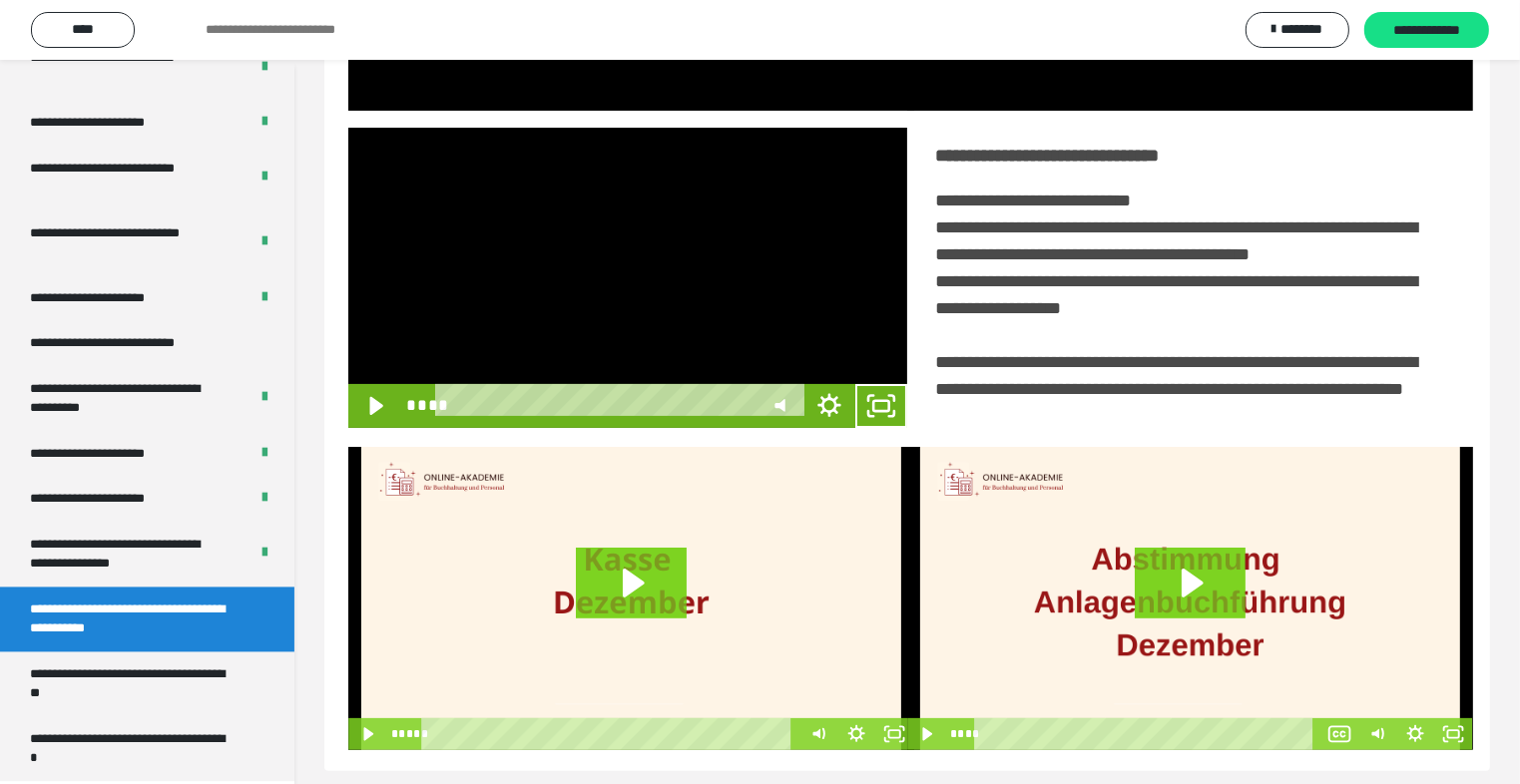 scroll, scrollTop: 3794, scrollLeft: 0, axis: vertical 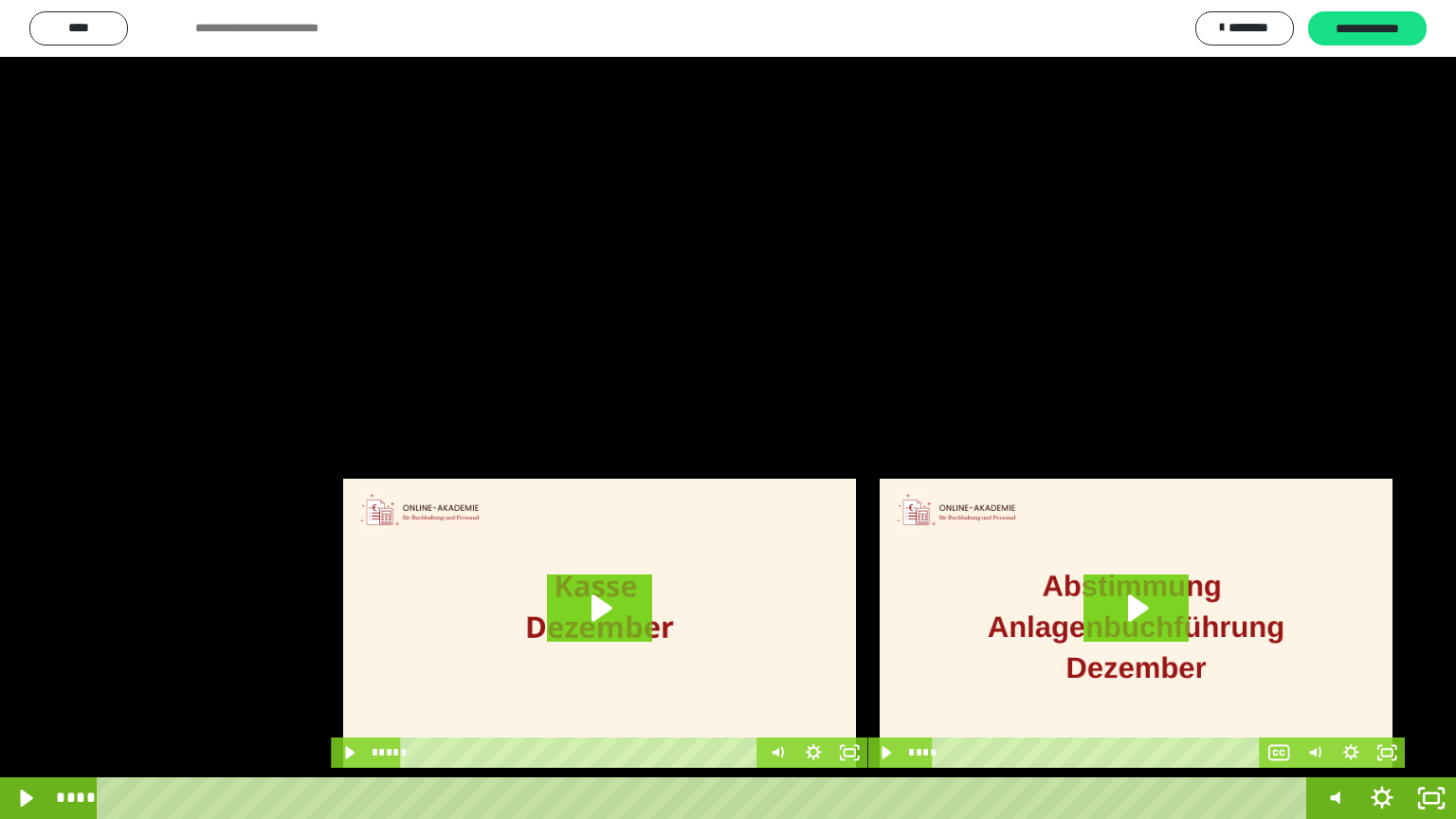 click at bounding box center [728, 410] 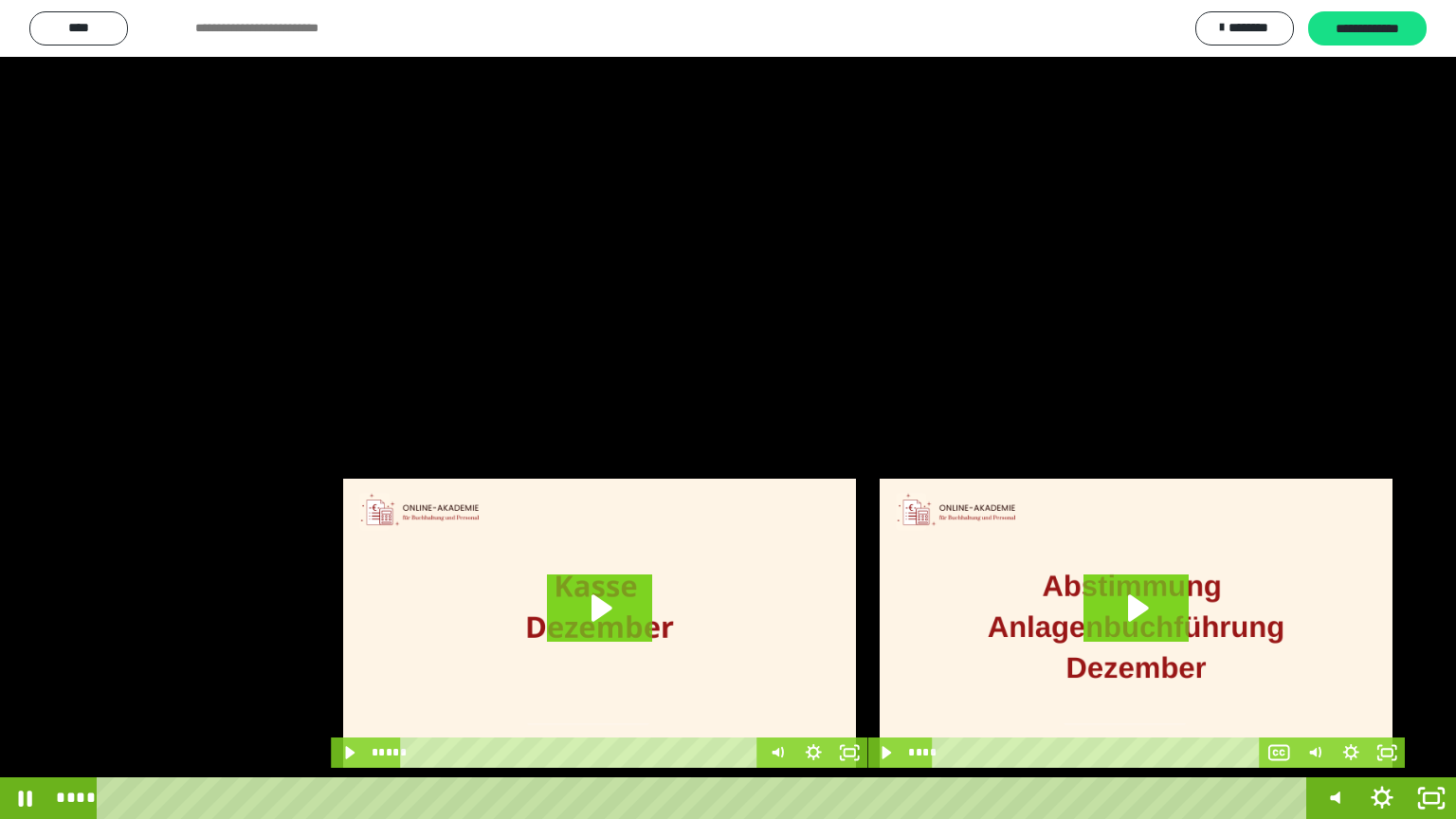 click at bounding box center (728, 410) 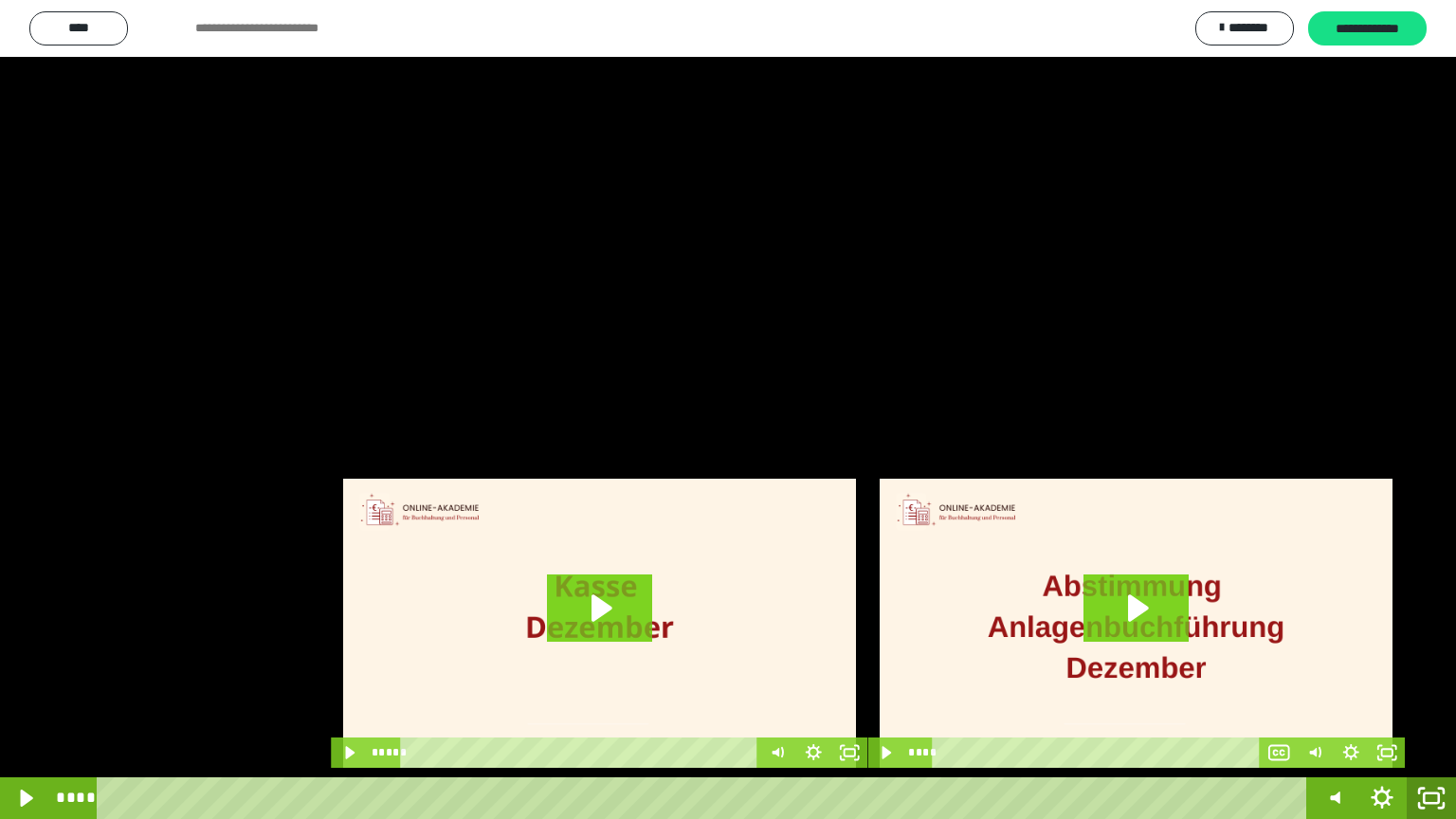 click 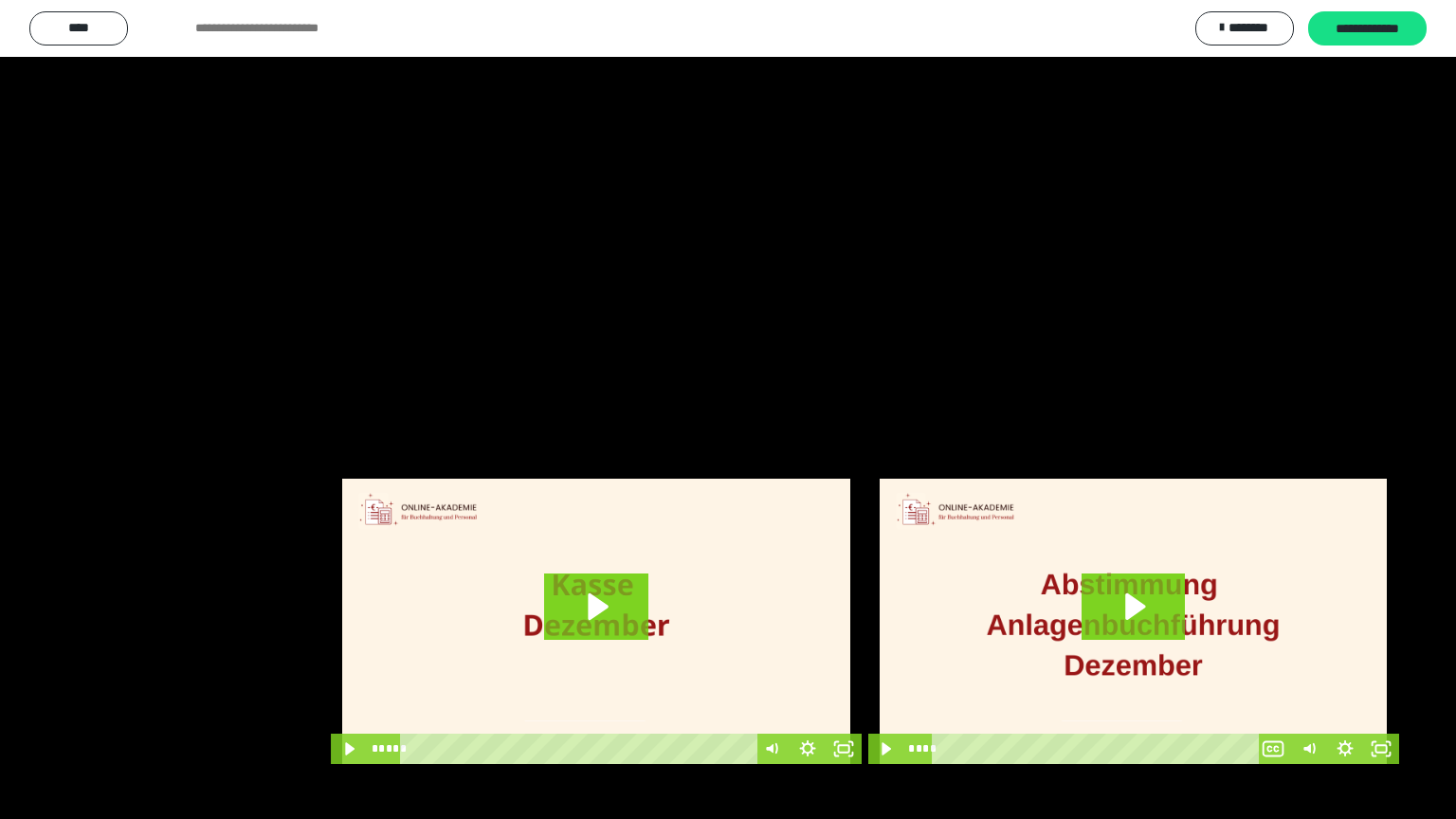 scroll, scrollTop: 3680, scrollLeft: 0, axis: vertical 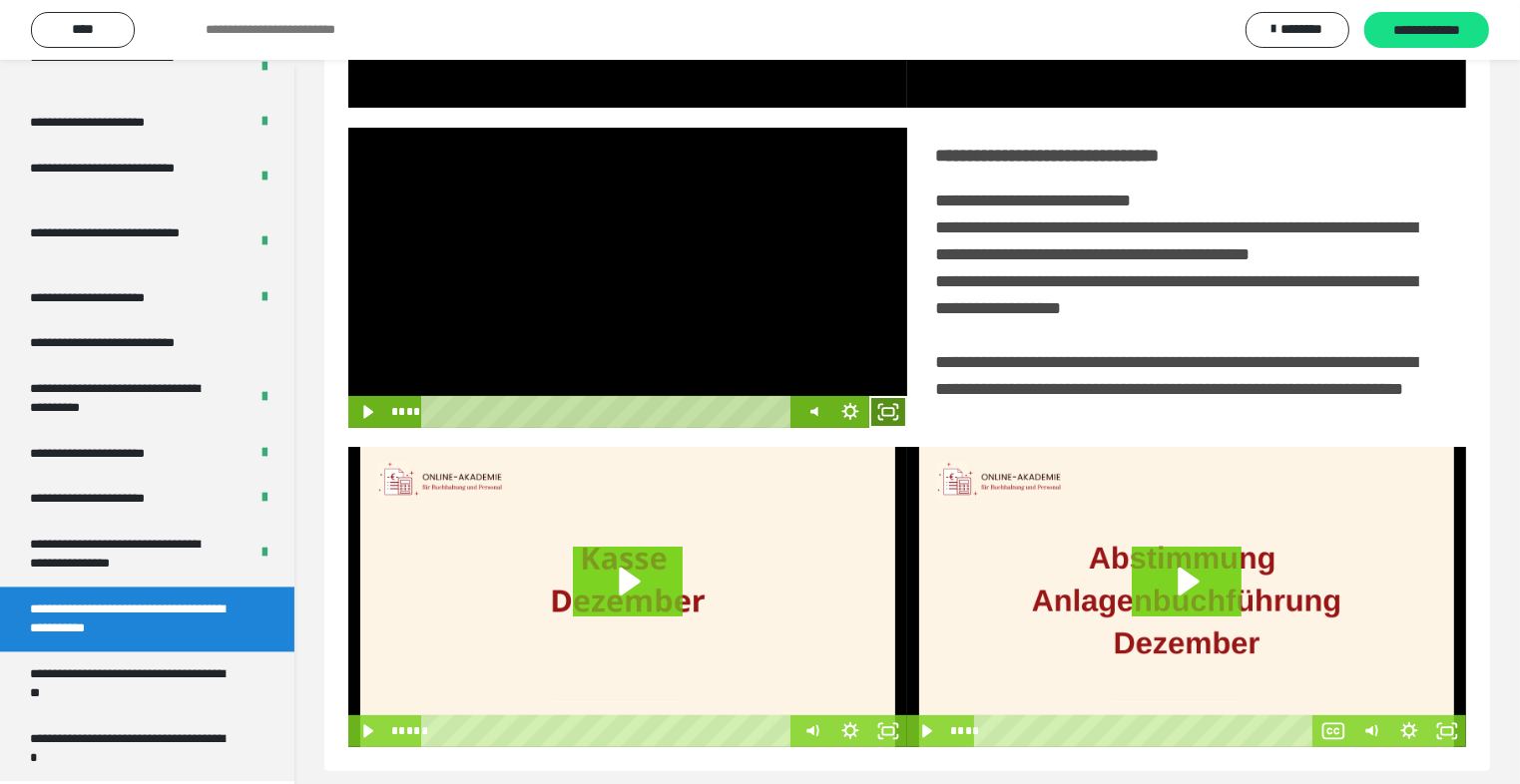 click 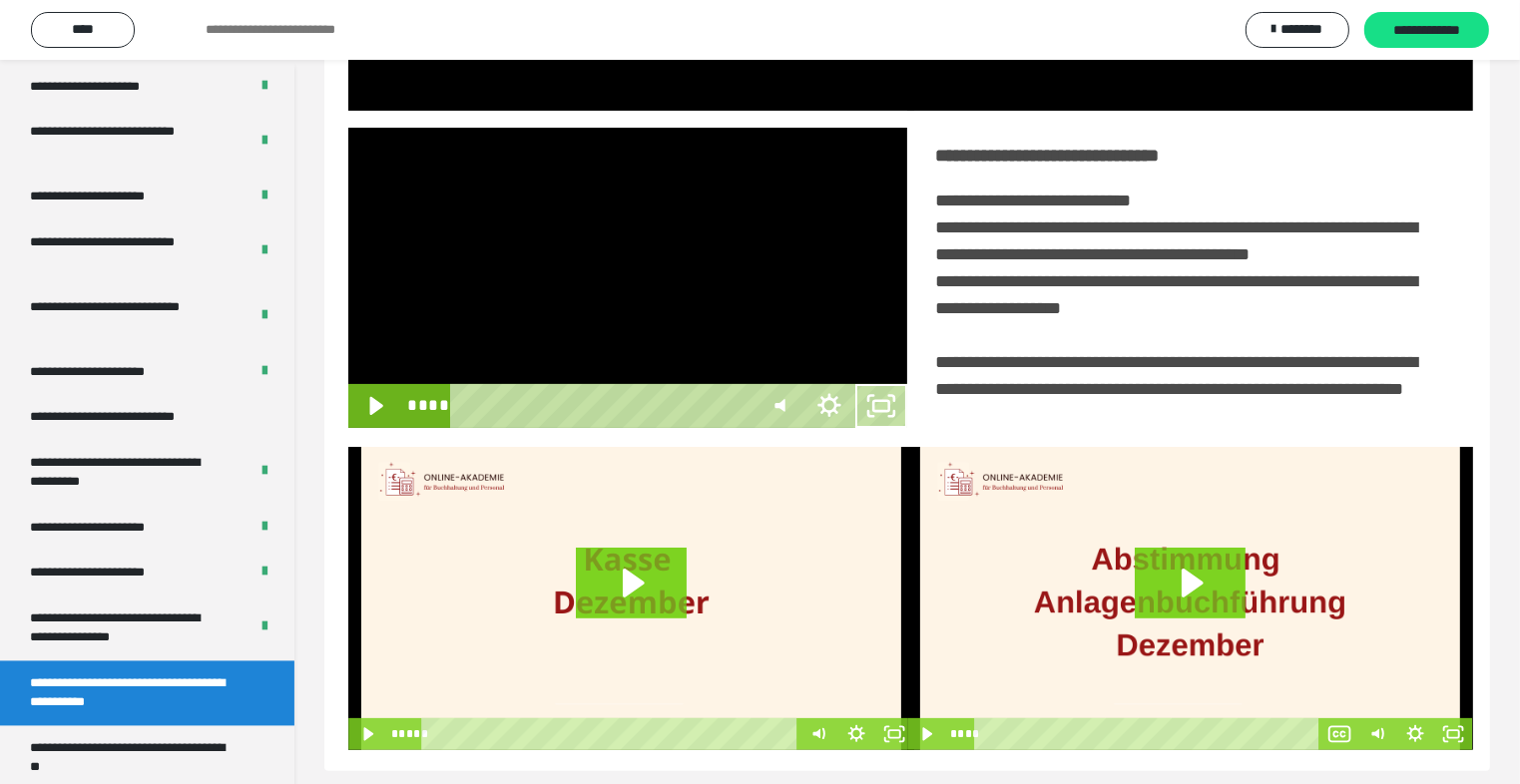 scroll, scrollTop: 3794, scrollLeft: 0, axis: vertical 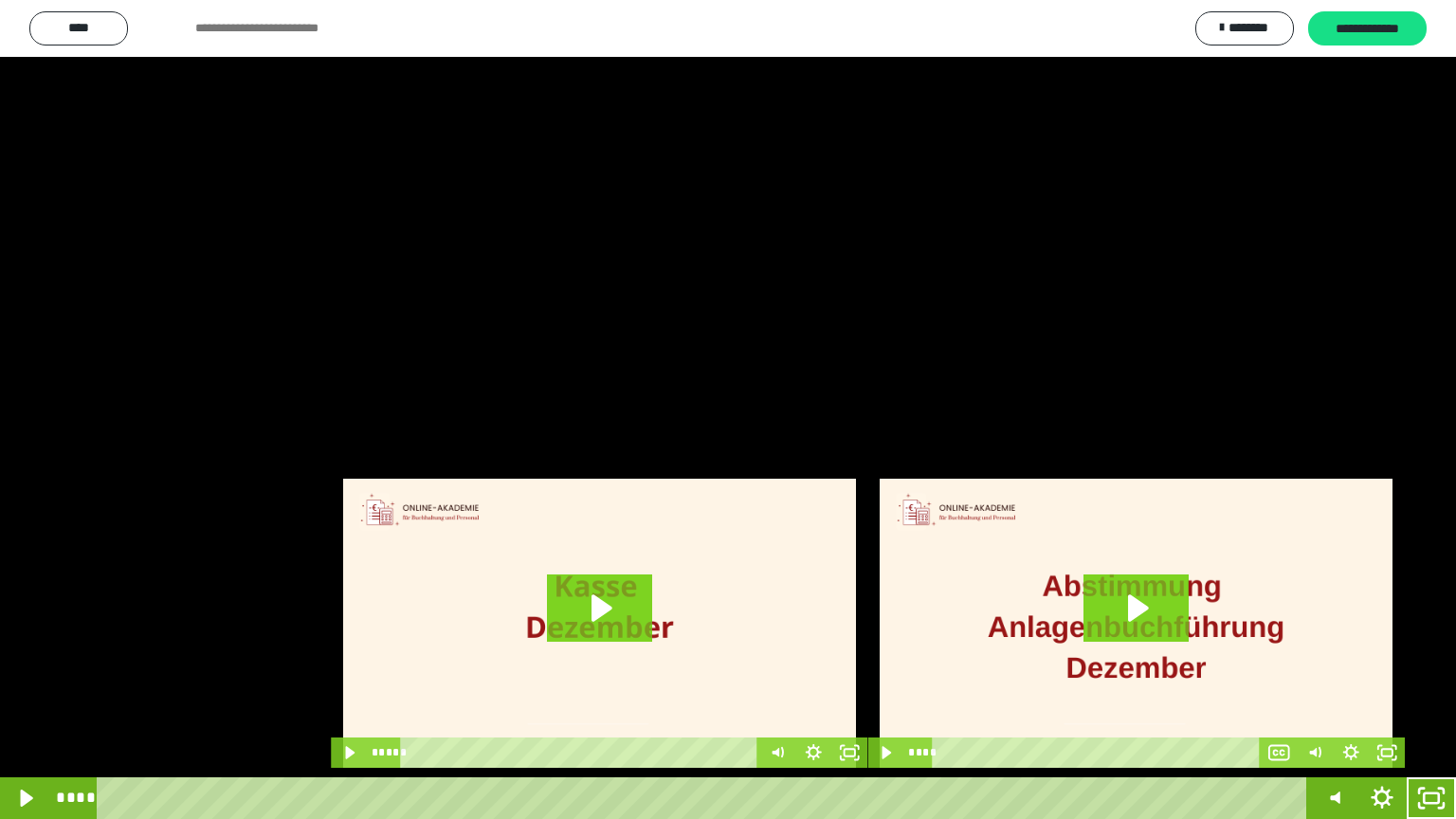 click at bounding box center (728, 410) 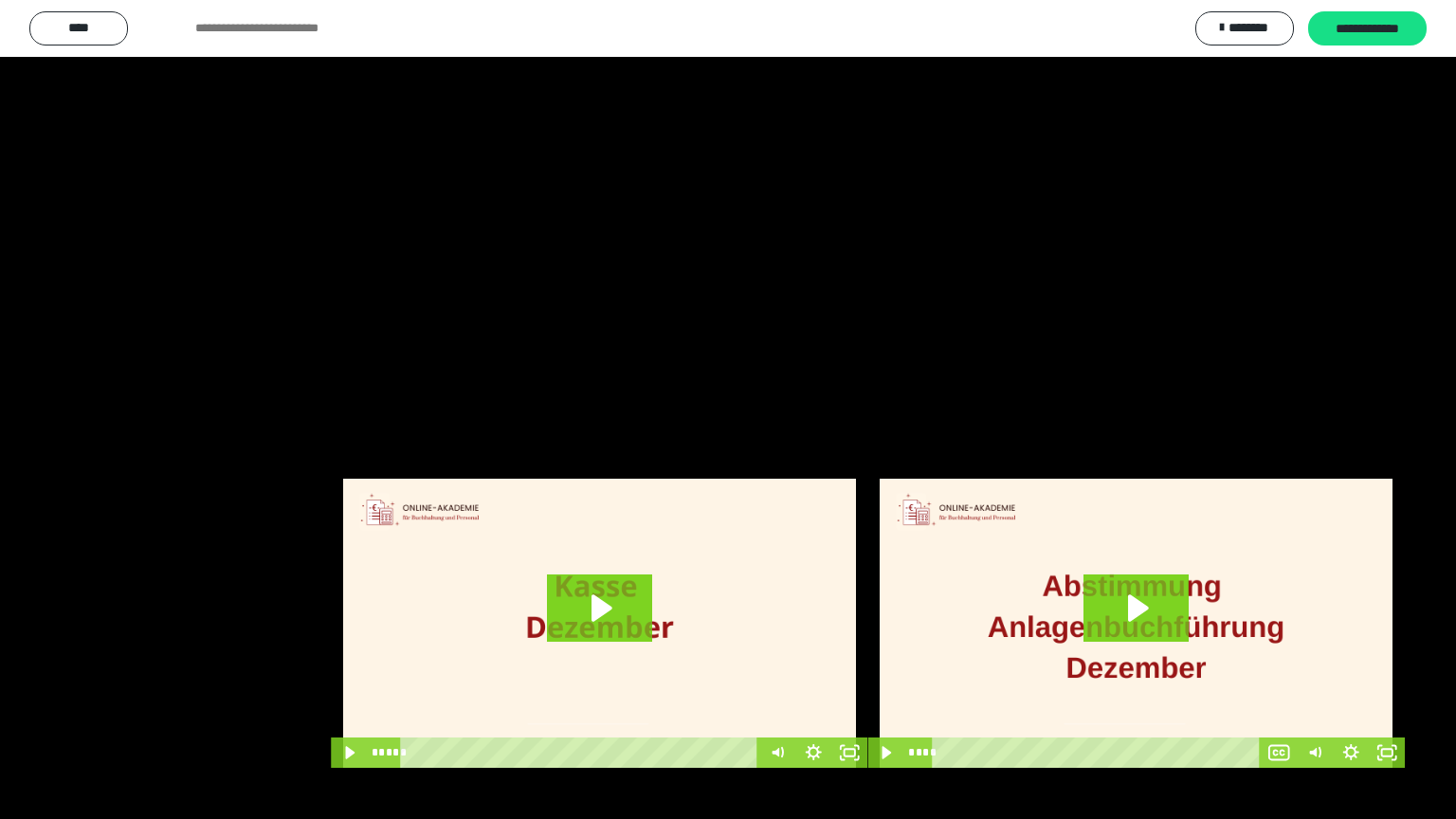 click at bounding box center (728, 410) 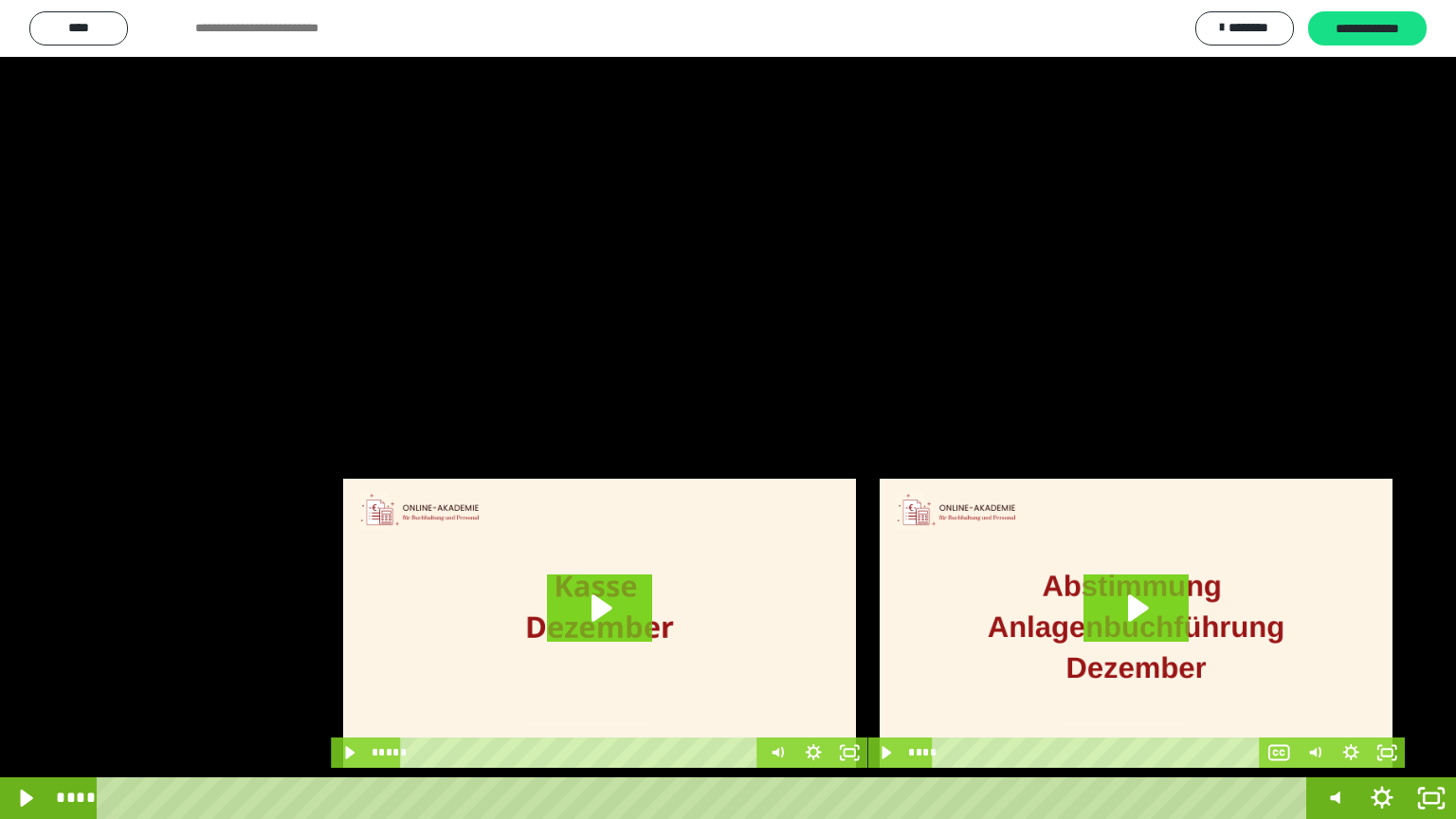 click at bounding box center (728, 410) 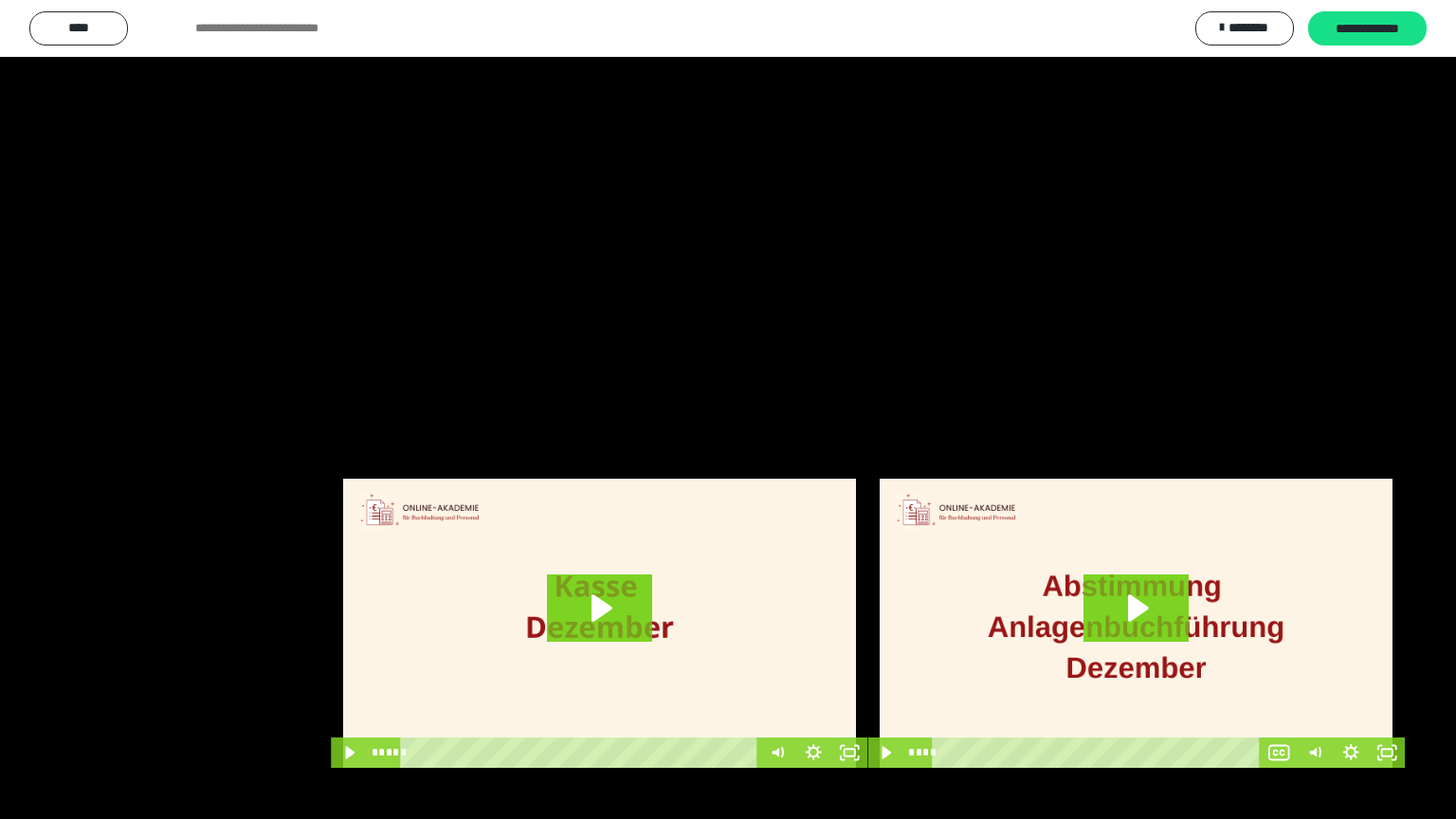 click at bounding box center (728, 410) 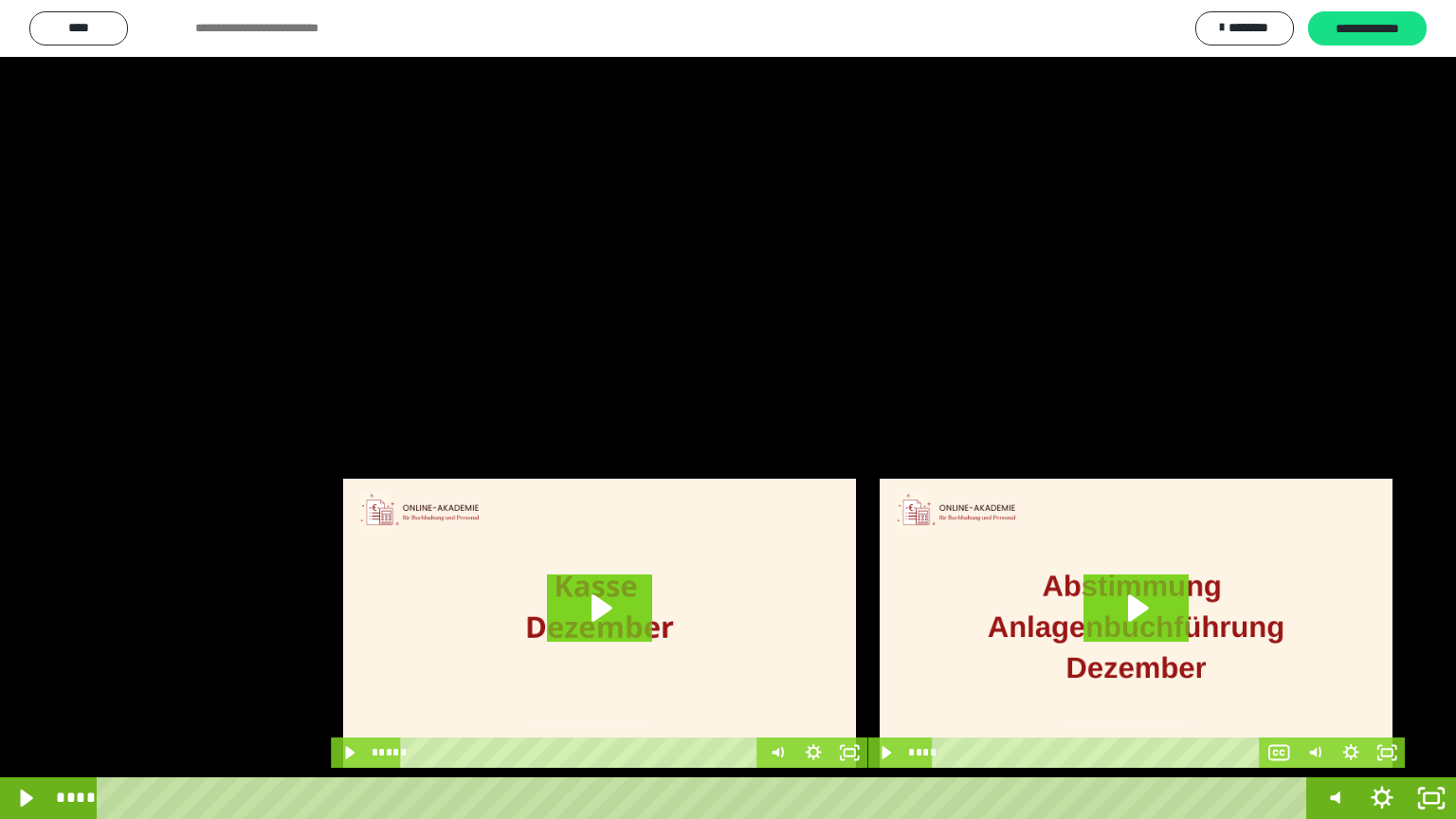 click at bounding box center [728, 410] 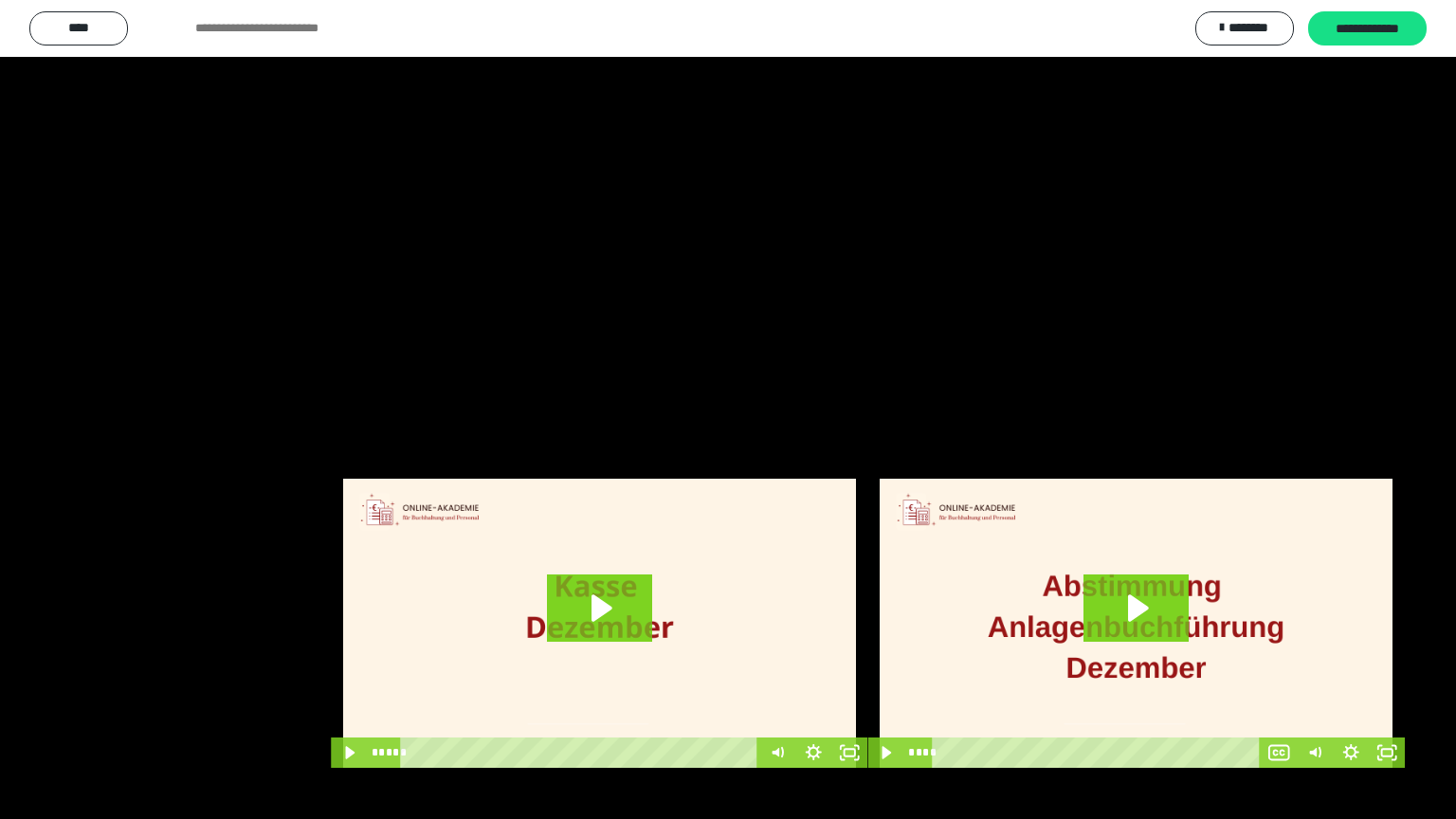 click at bounding box center [728, 410] 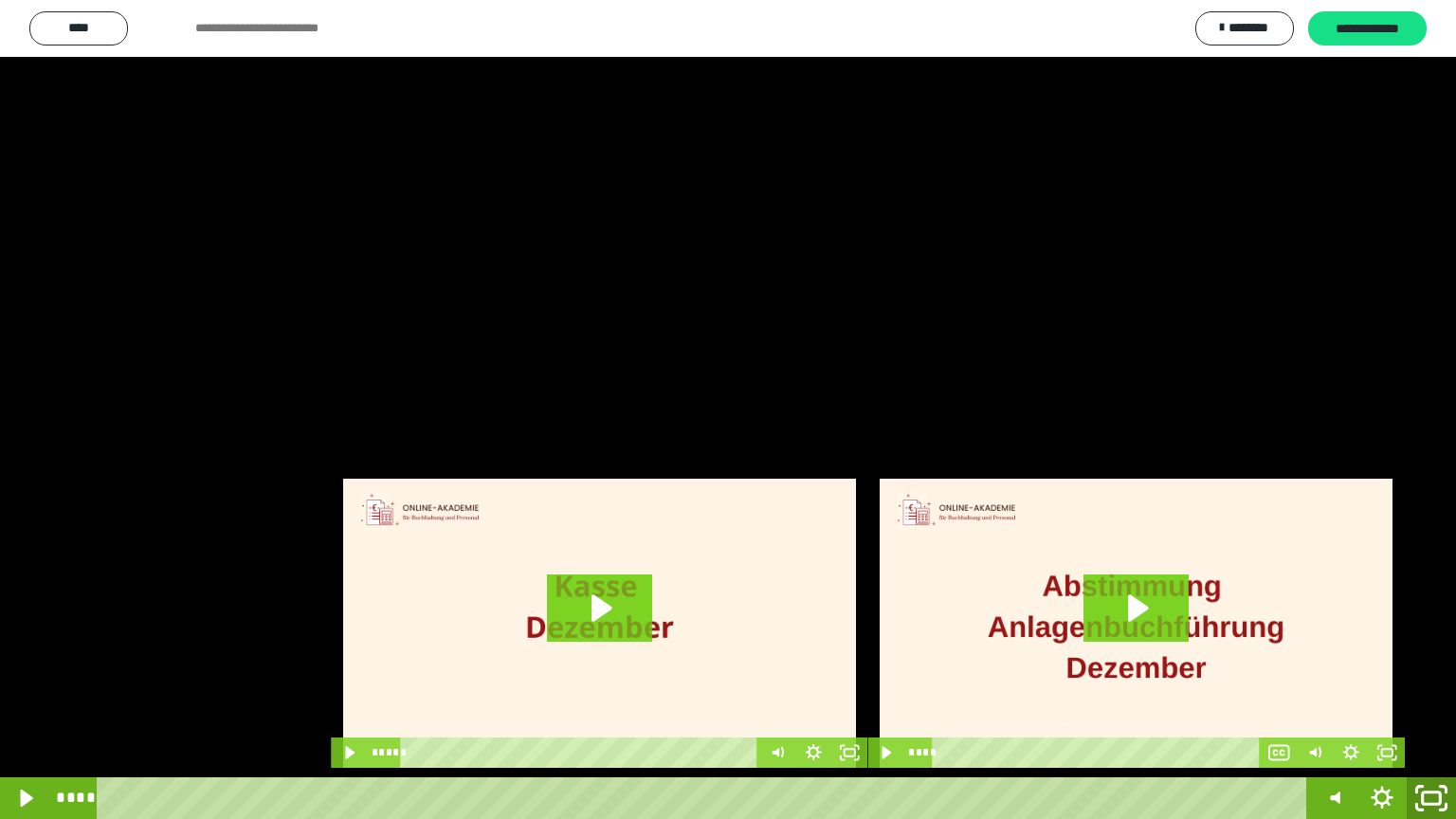 click 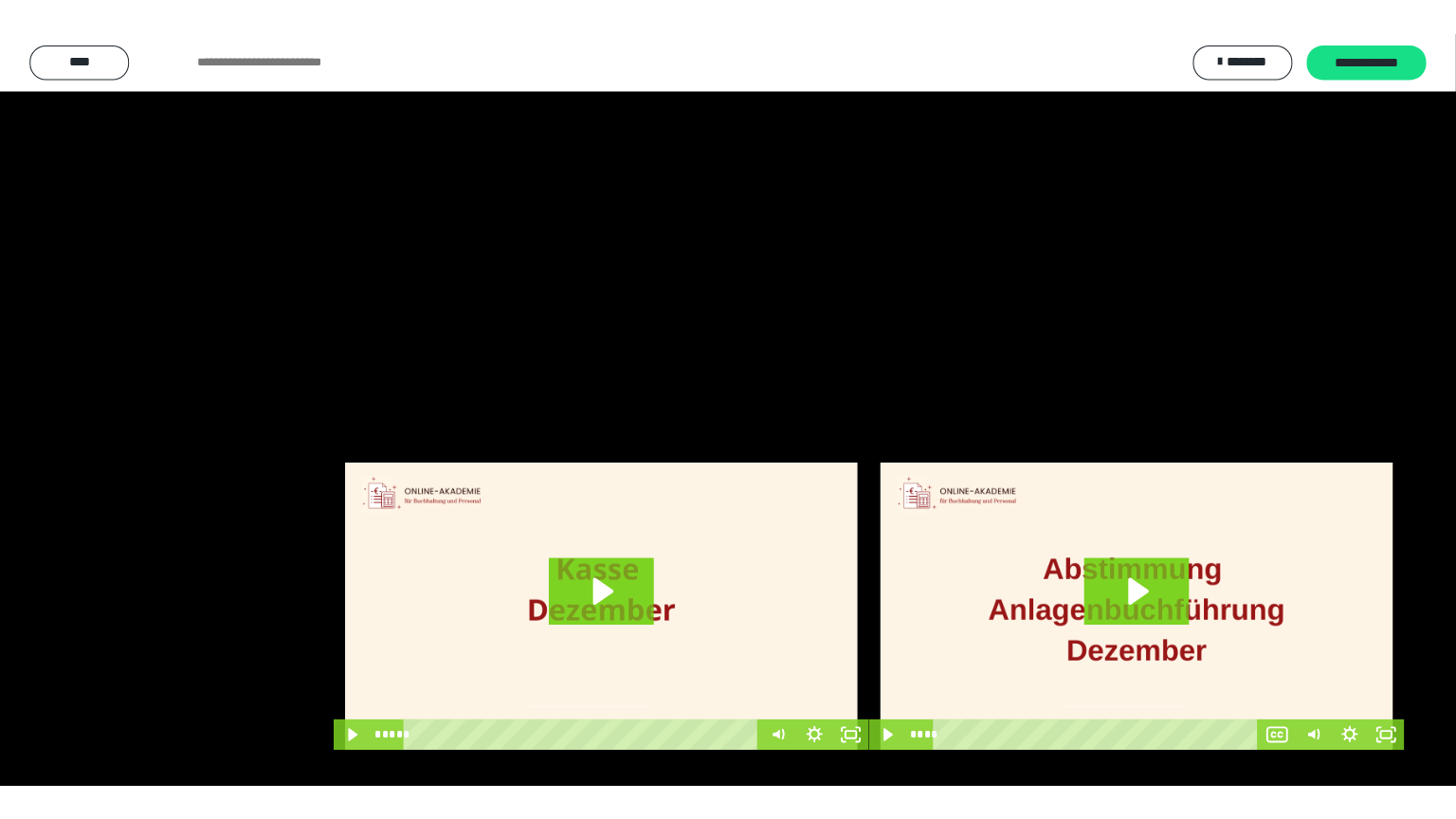 scroll, scrollTop: 3680, scrollLeft: 0, axis: vertical 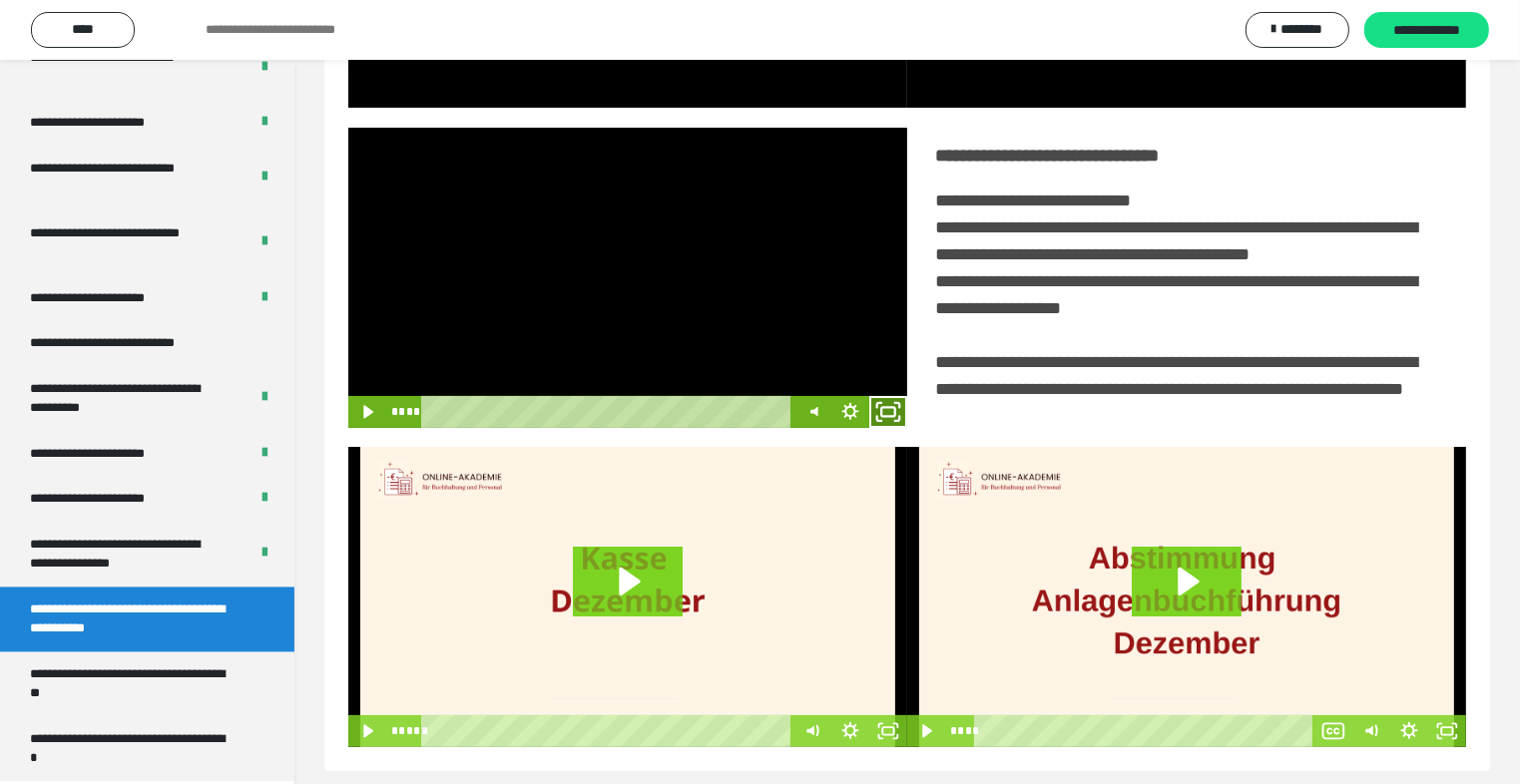 click 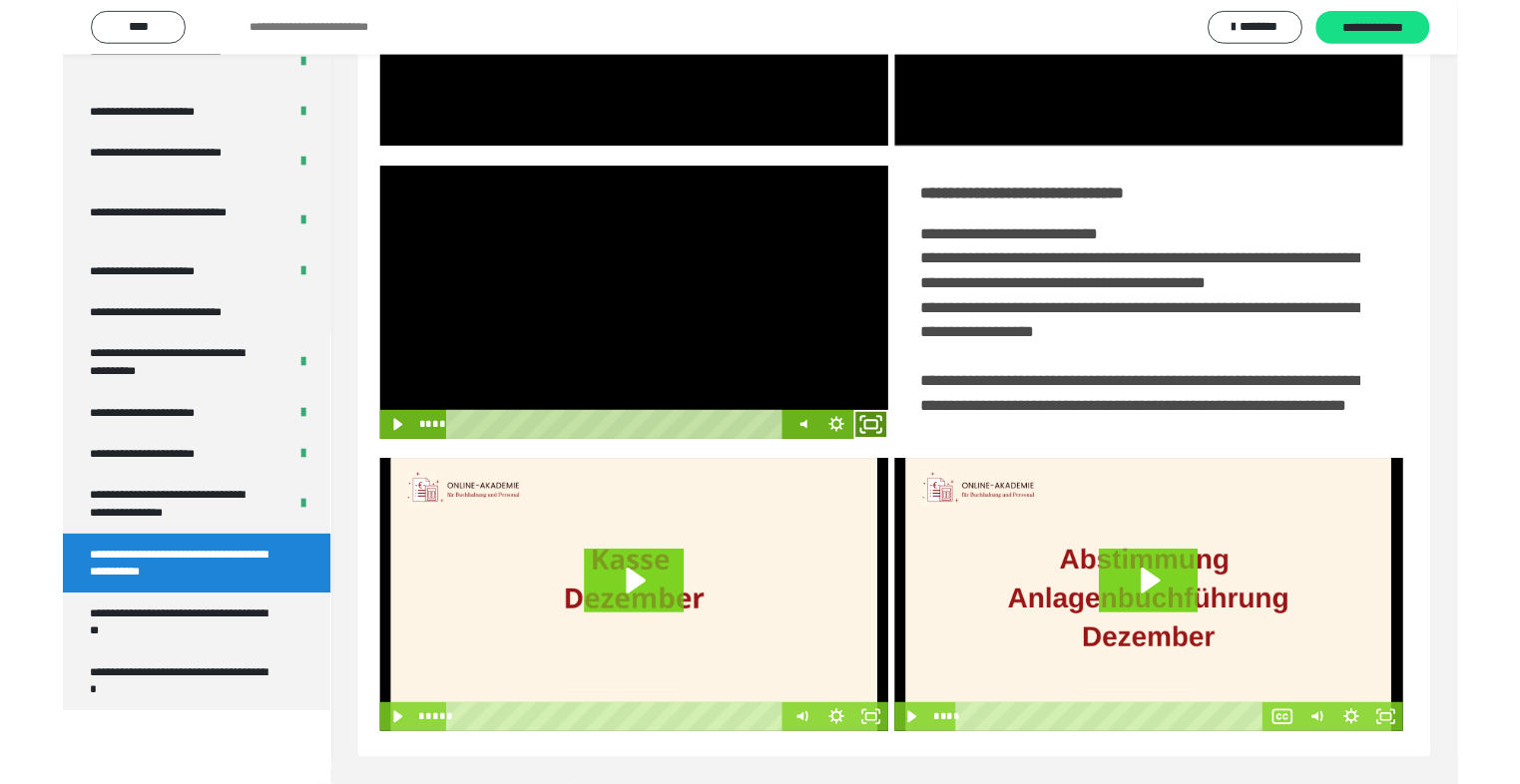 scroll, scrollTop: 3794, scrollLeft: 0, axis: vertical 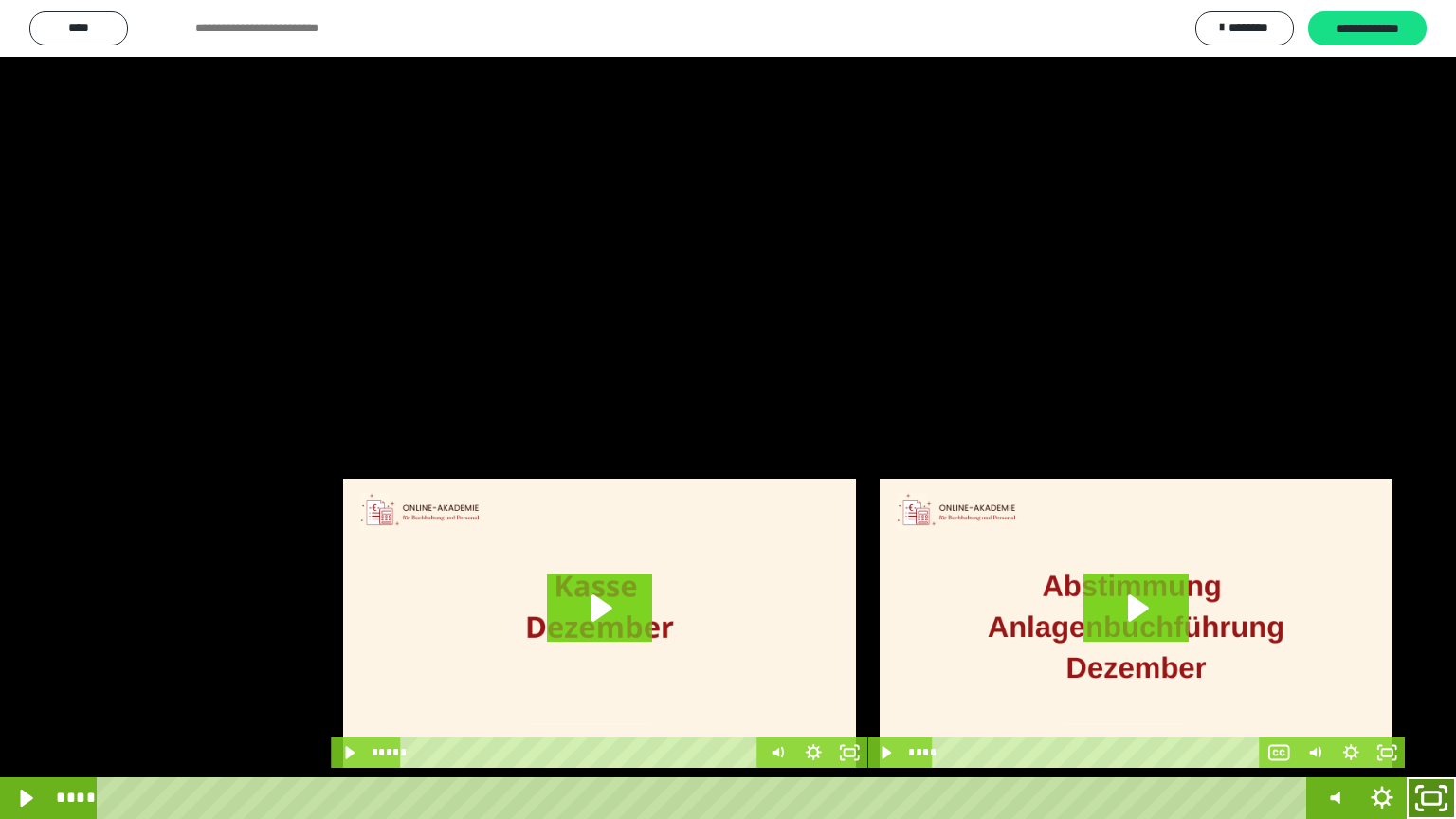 click 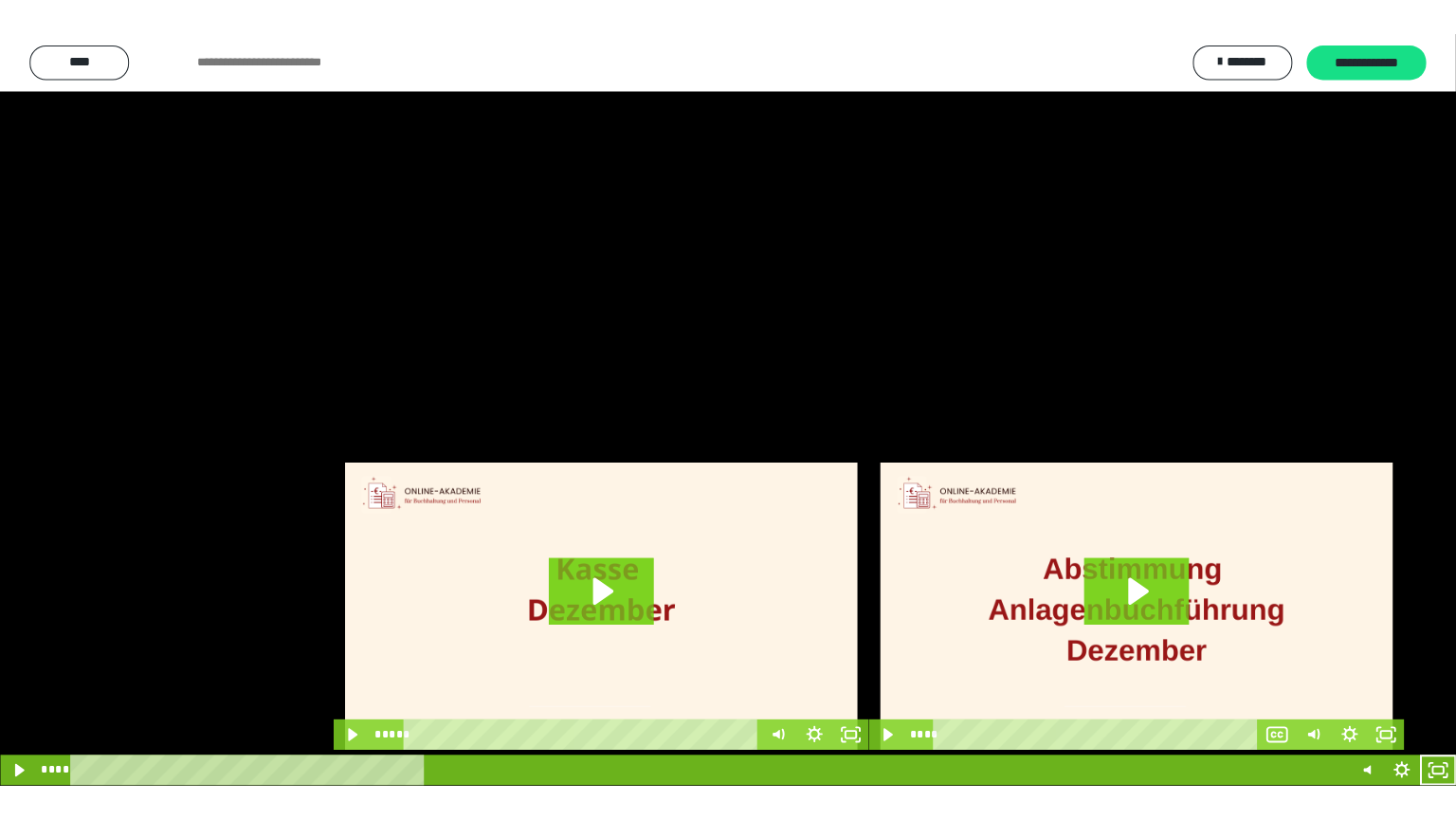 scroll, scrollTop: 3680, scrollLeft: 0, axis: vertical 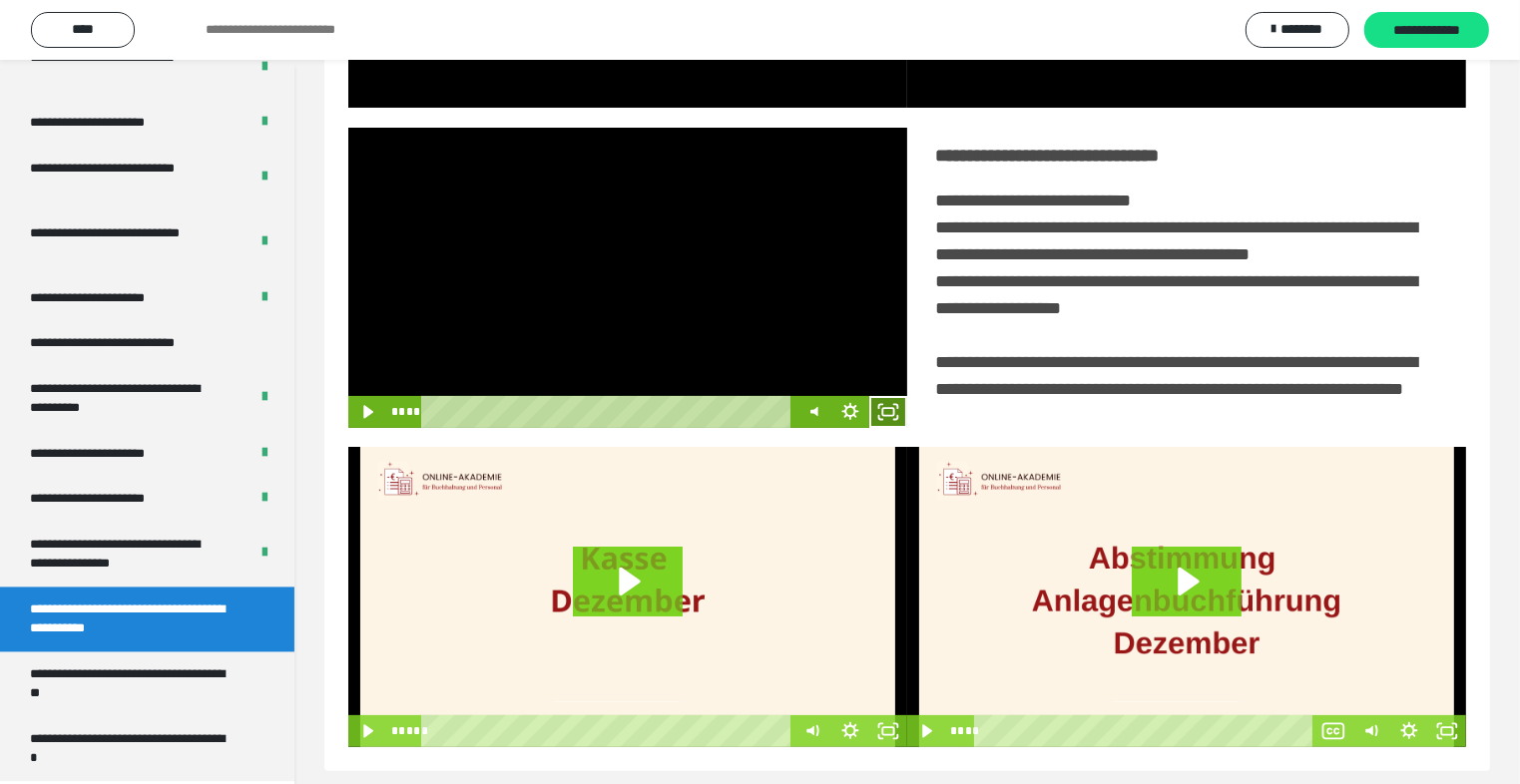 click 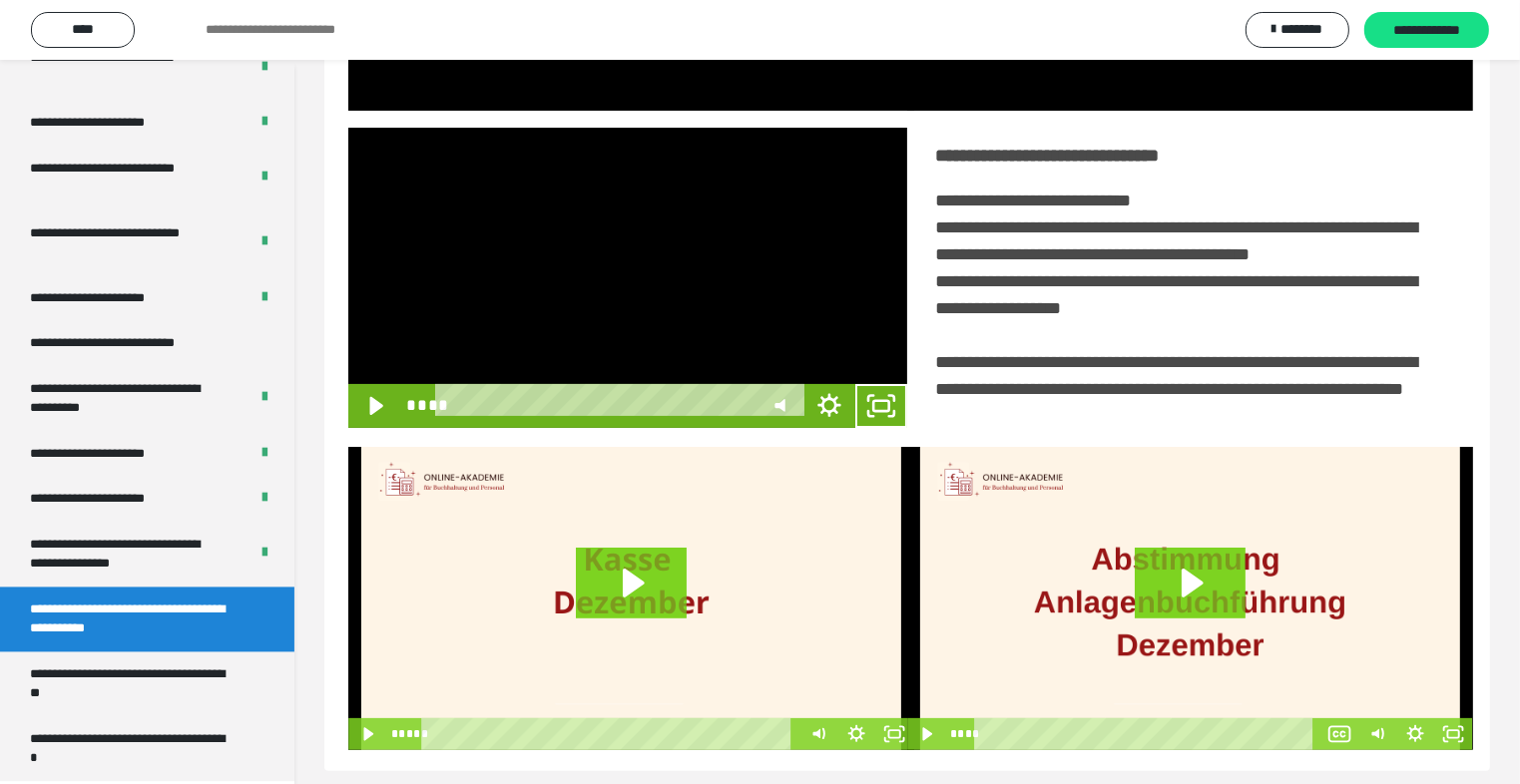 scroll, scrollTop: 3794, scrollLeft: 0, axis: vertical 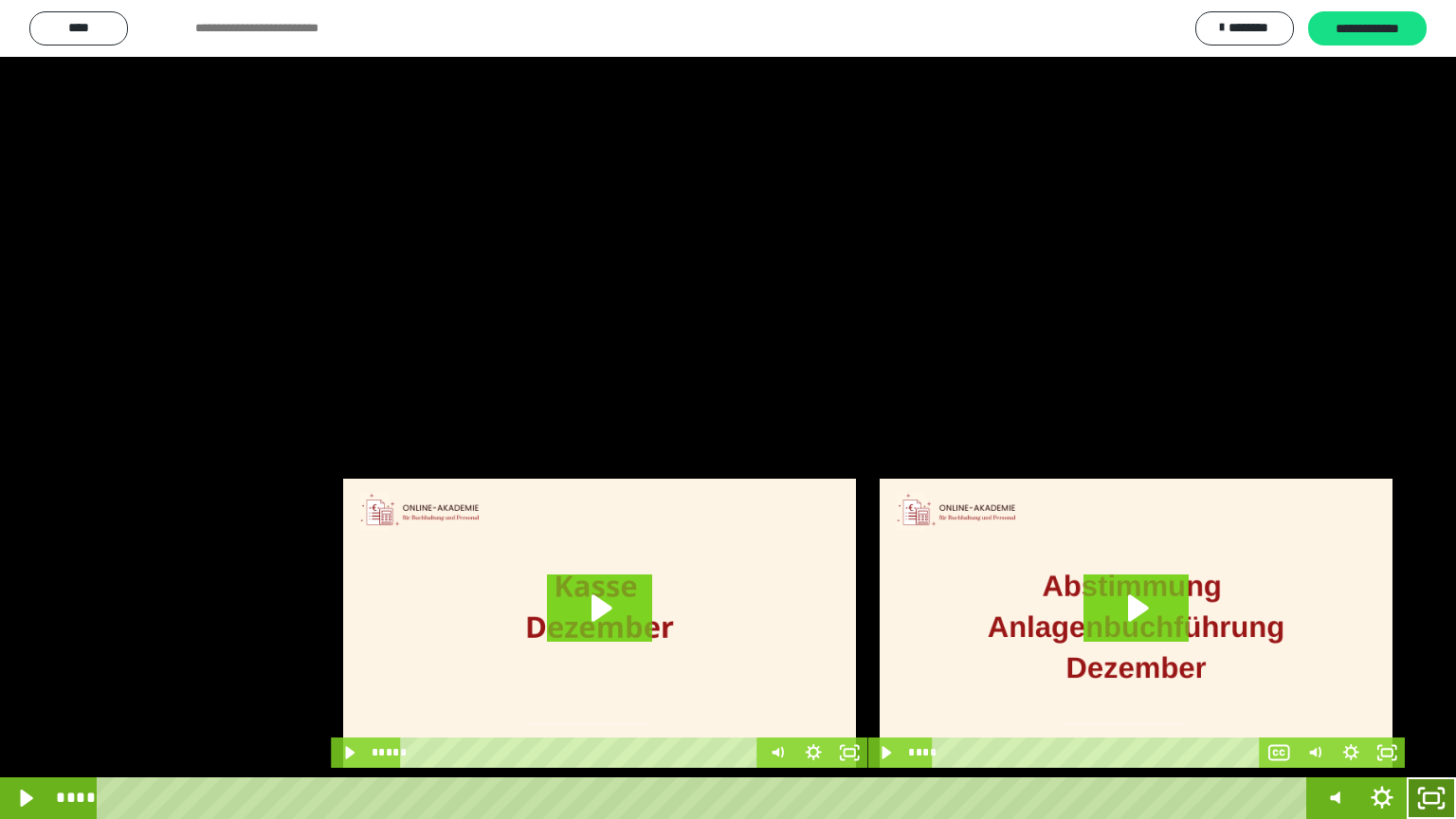 click 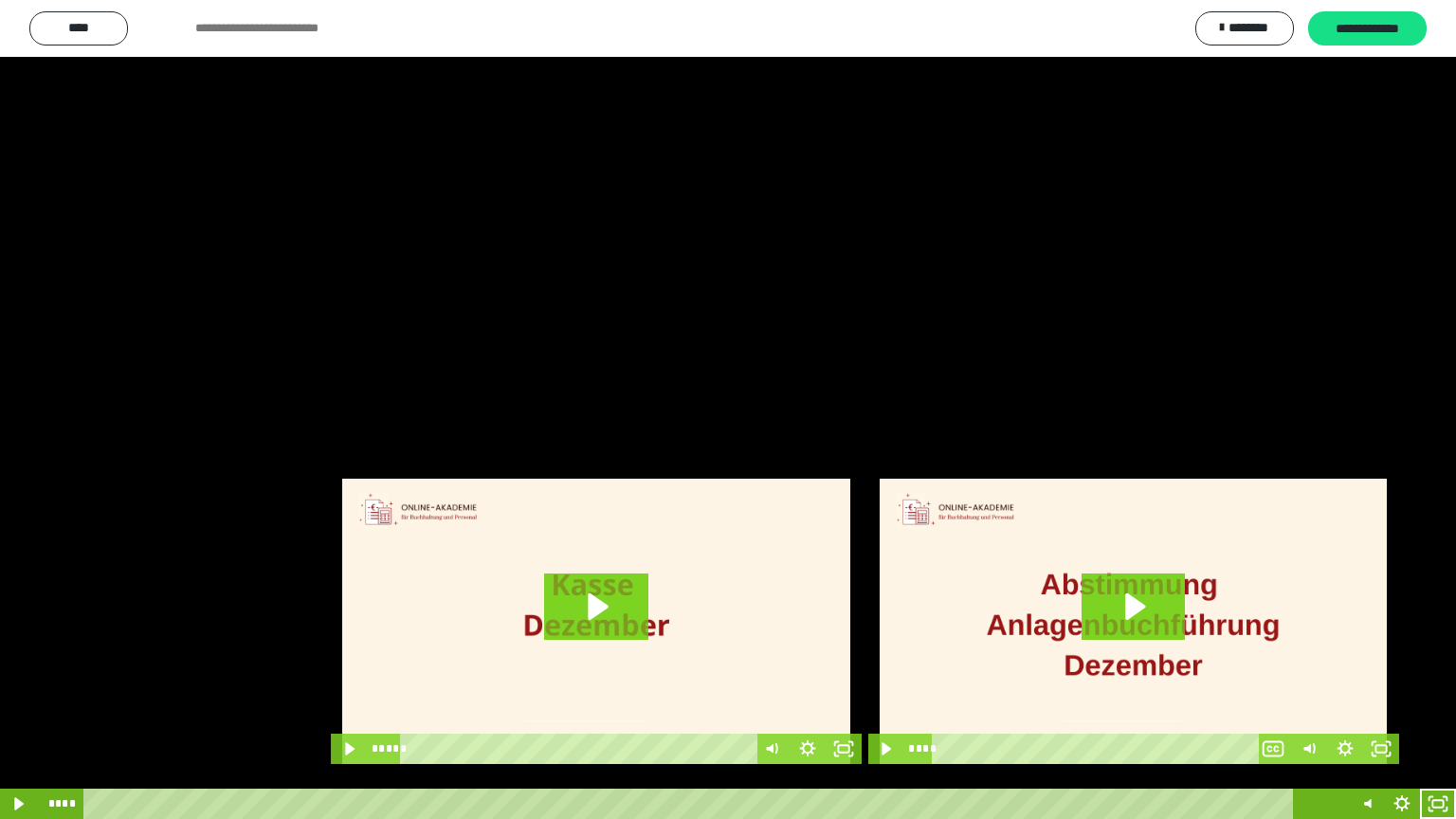 scroll, scrollTop: 3680, scrollLeft: 0, axis: vertical 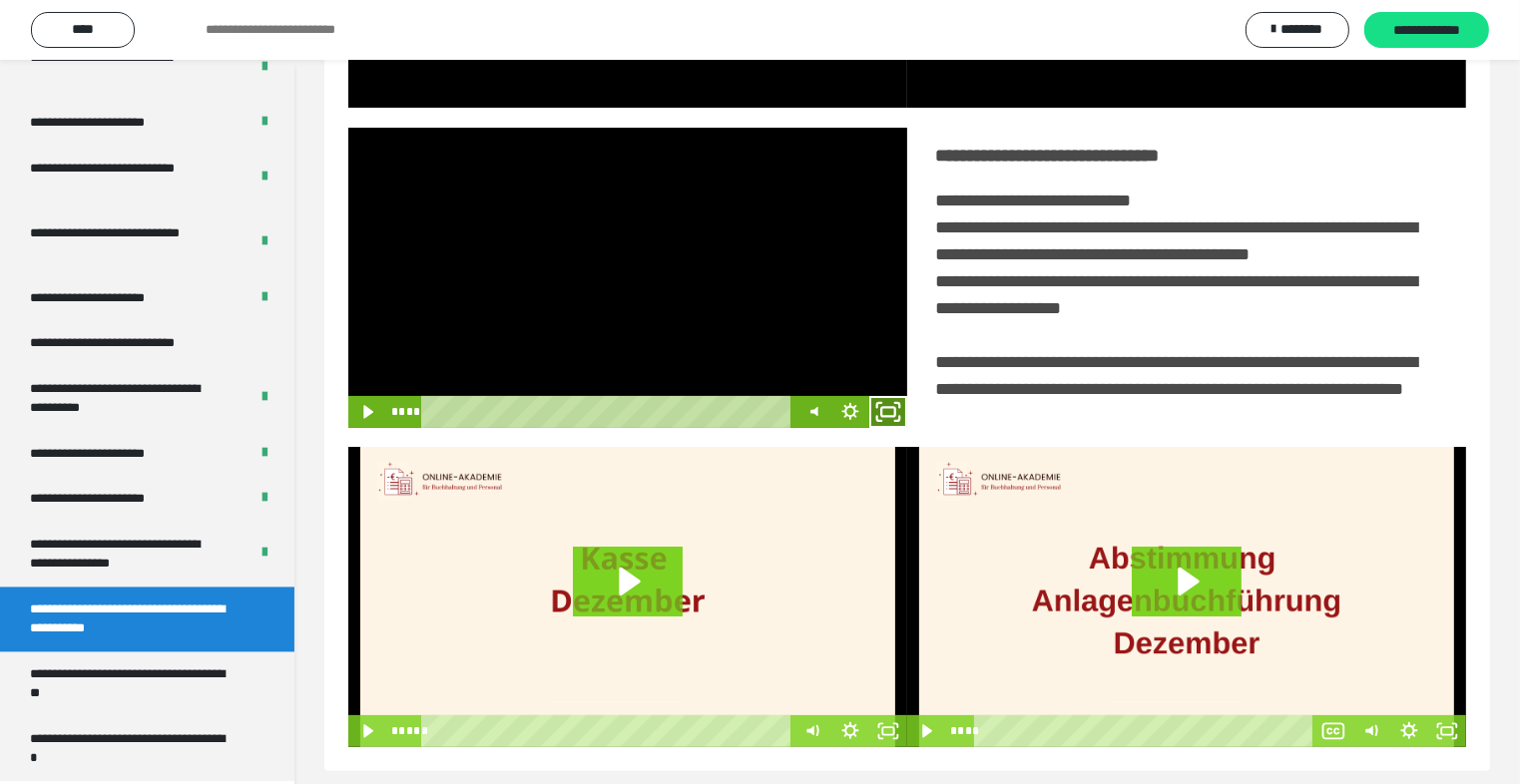 click 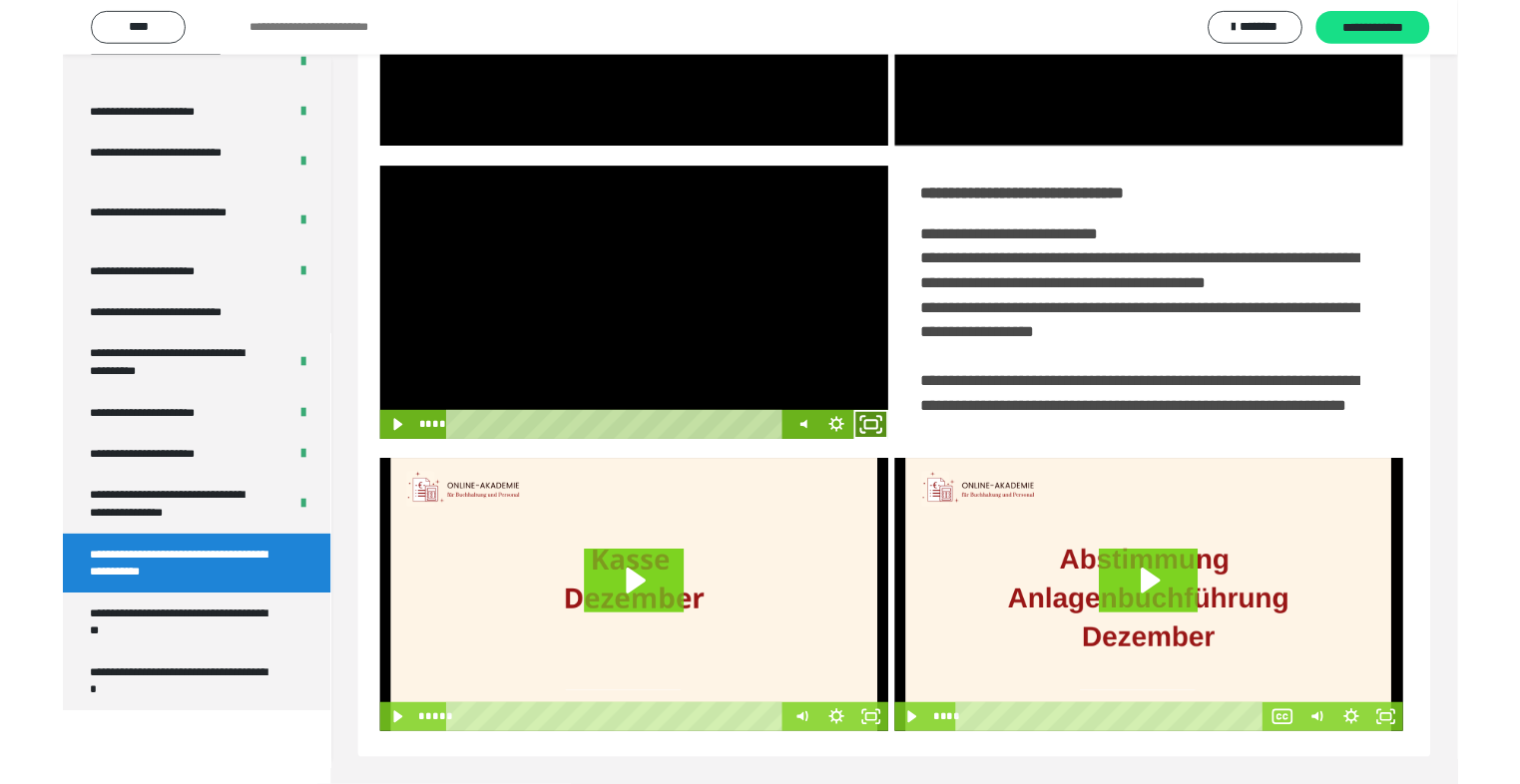 scroll, scrollTop: 3794, scrollLeft: 0, axis: vertical 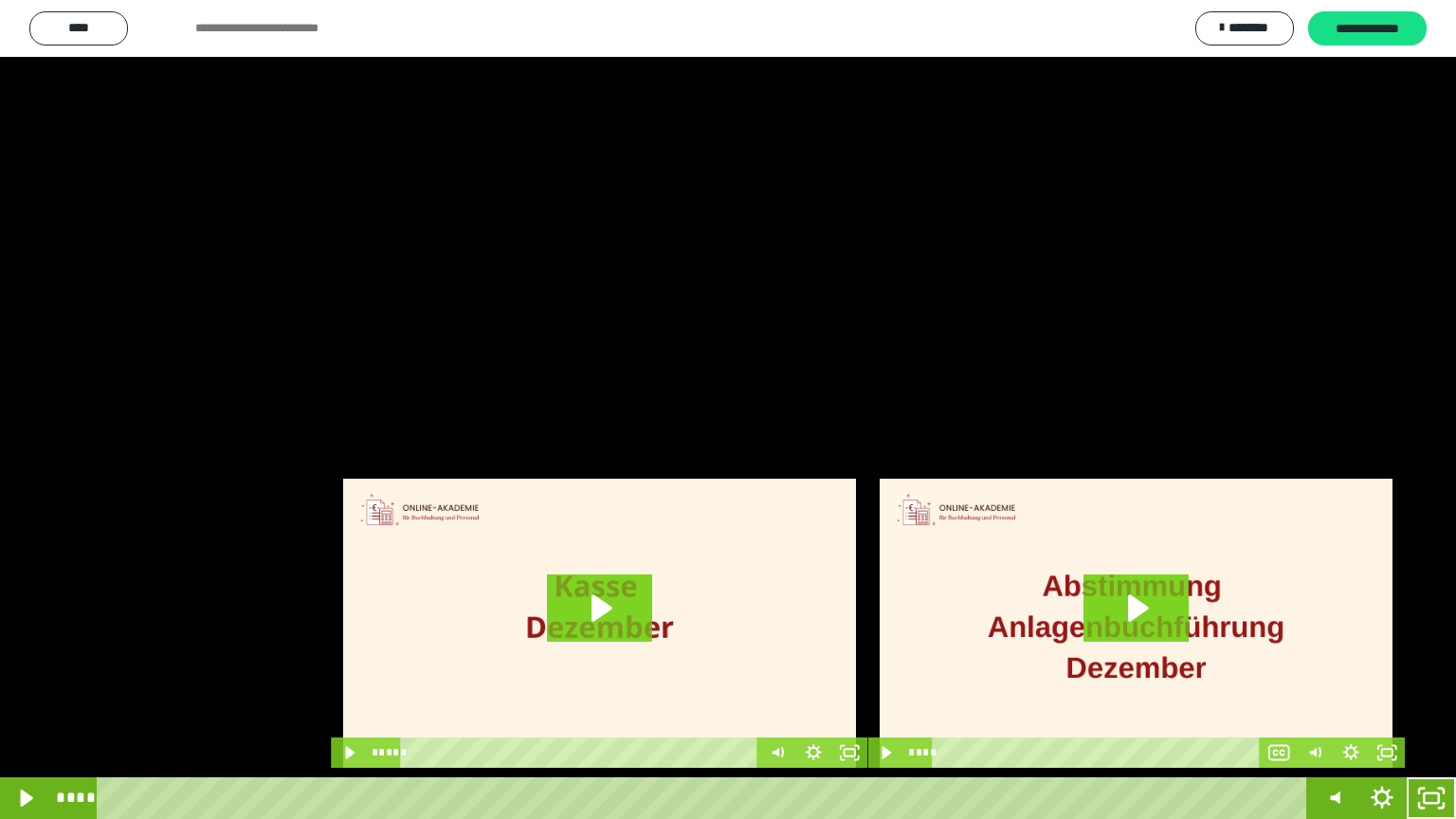 click at bounding box center [728, 410] 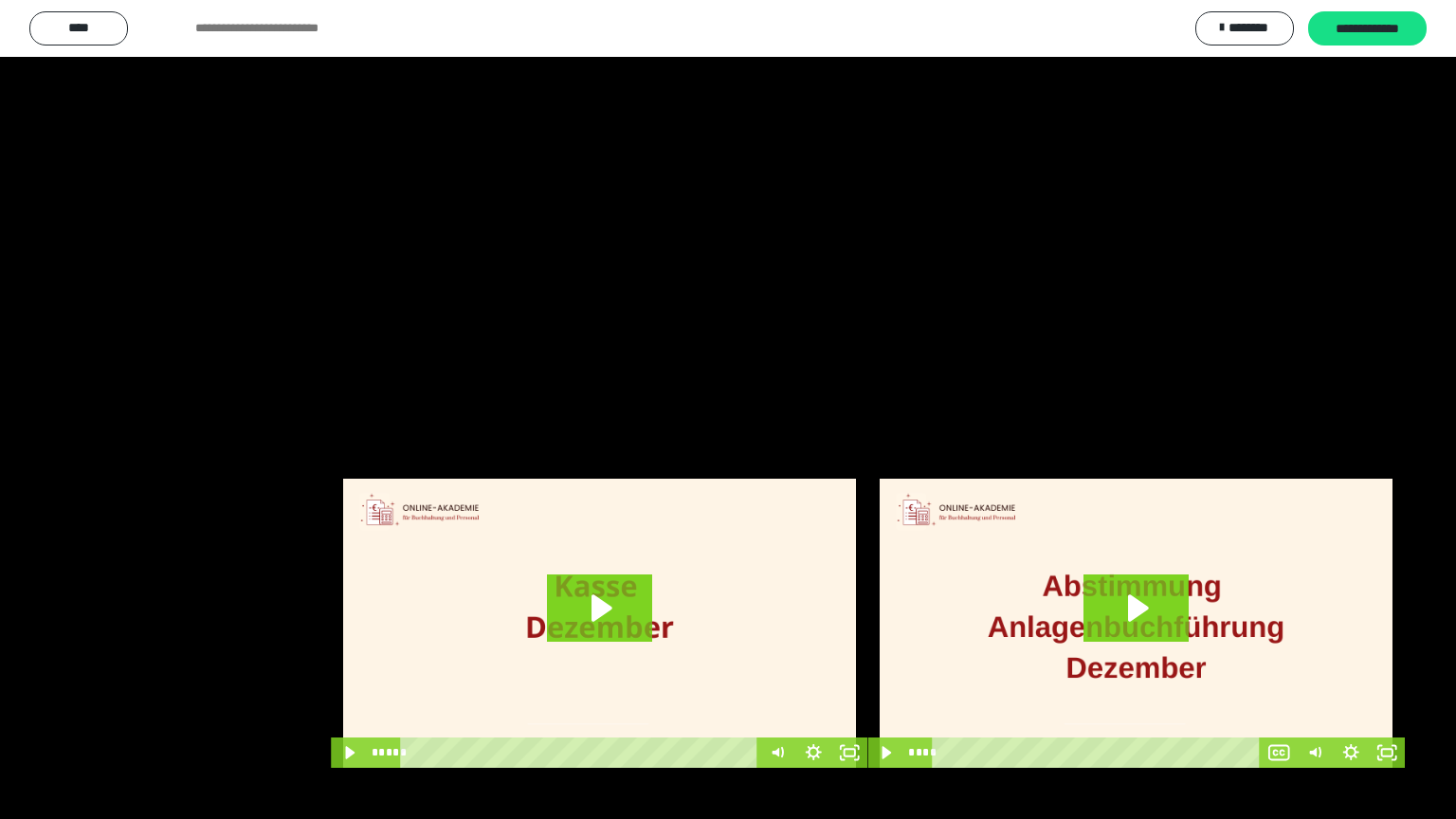 click at bounding box center [728, 410] 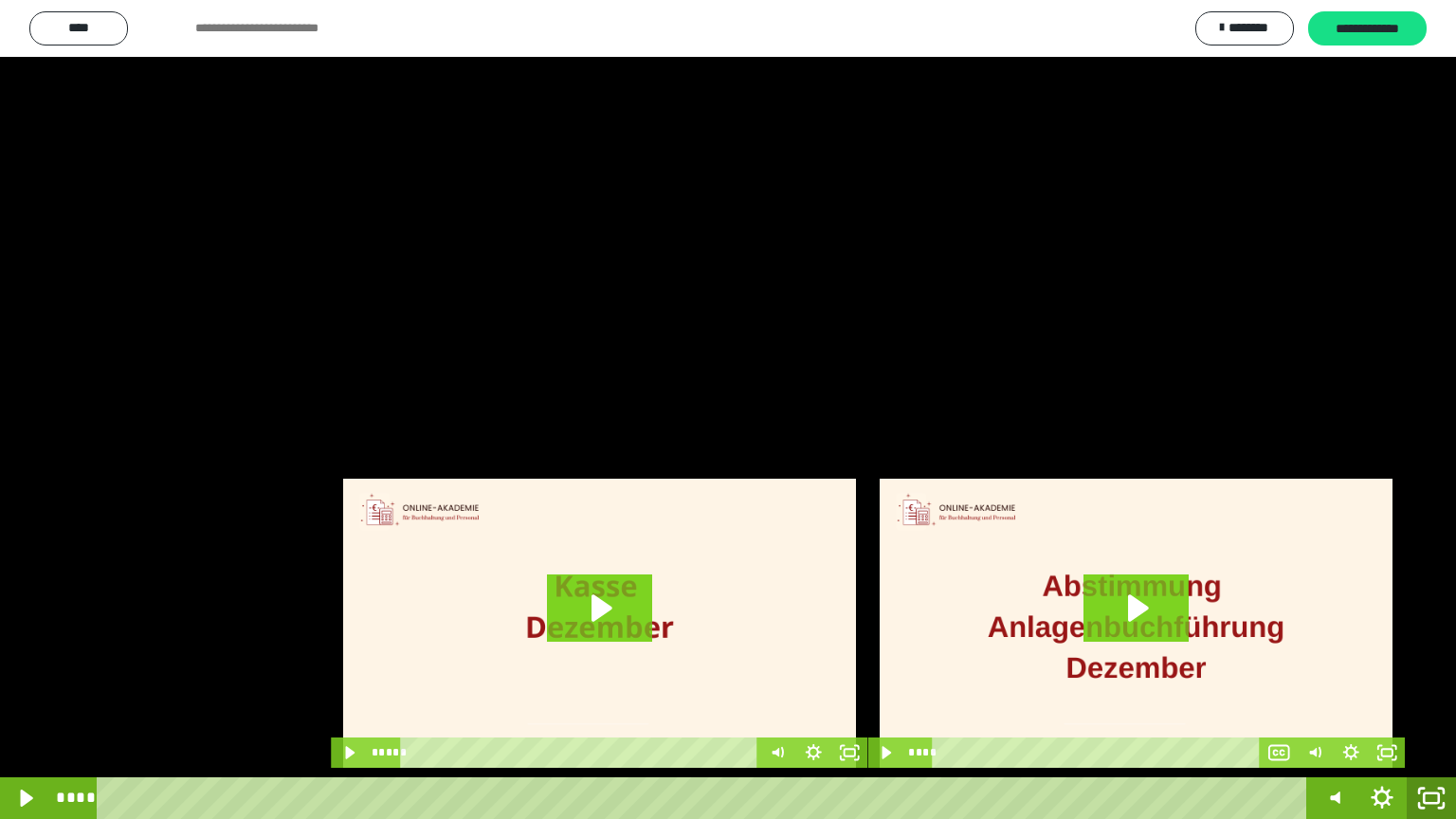 click 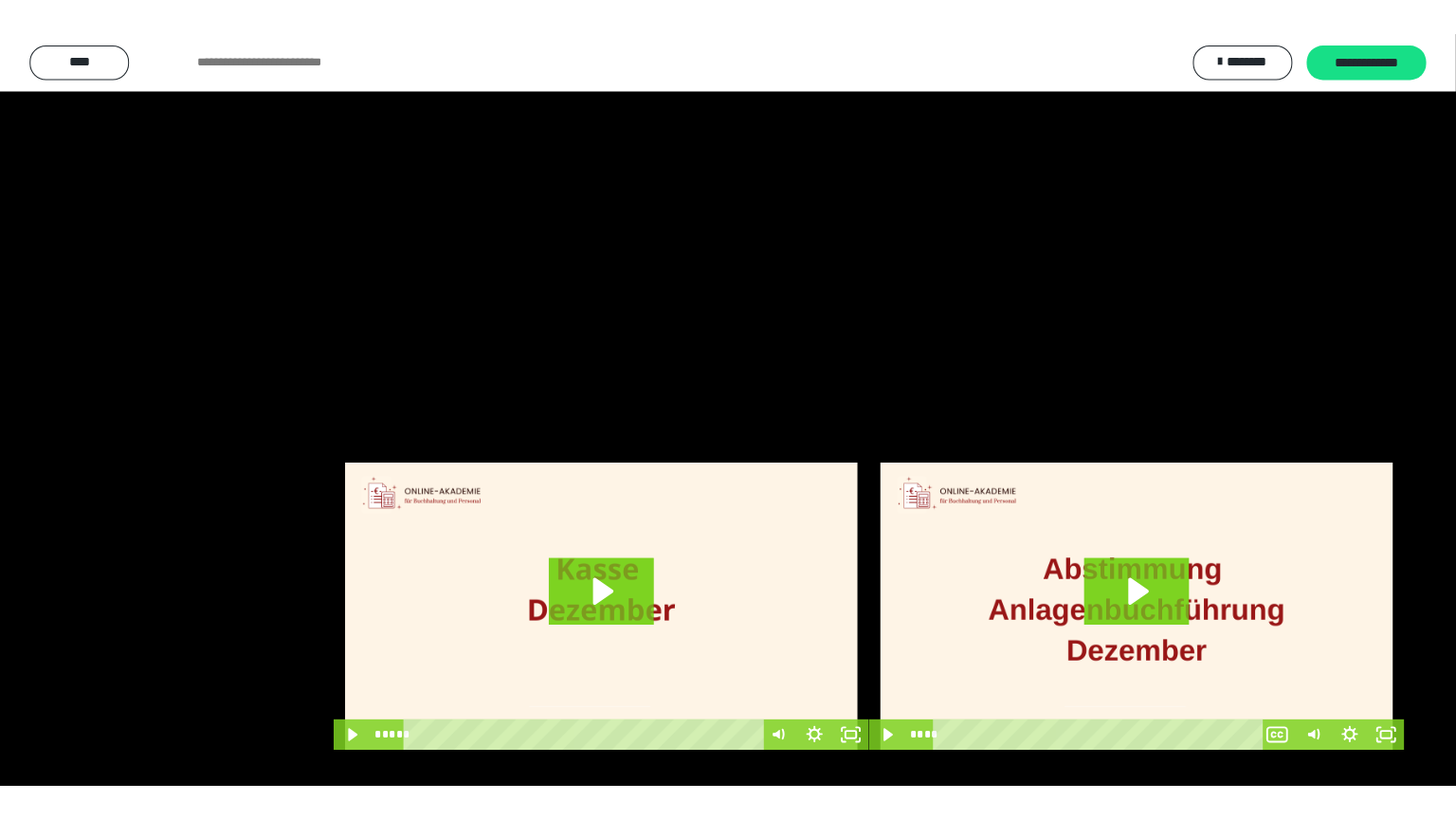 scroll, scrollTop: 3680, scrollLeft: 0, axis: vertical 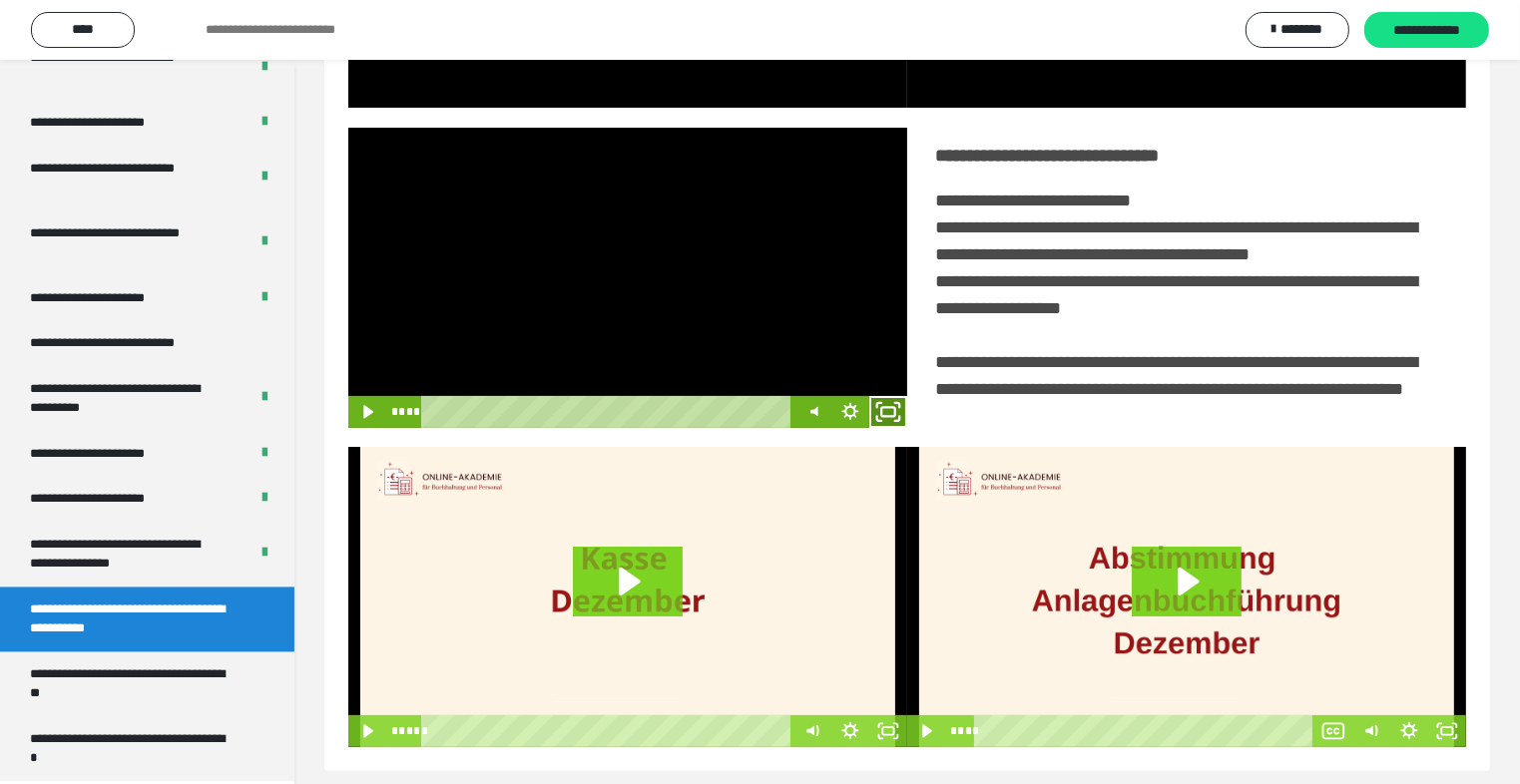 click 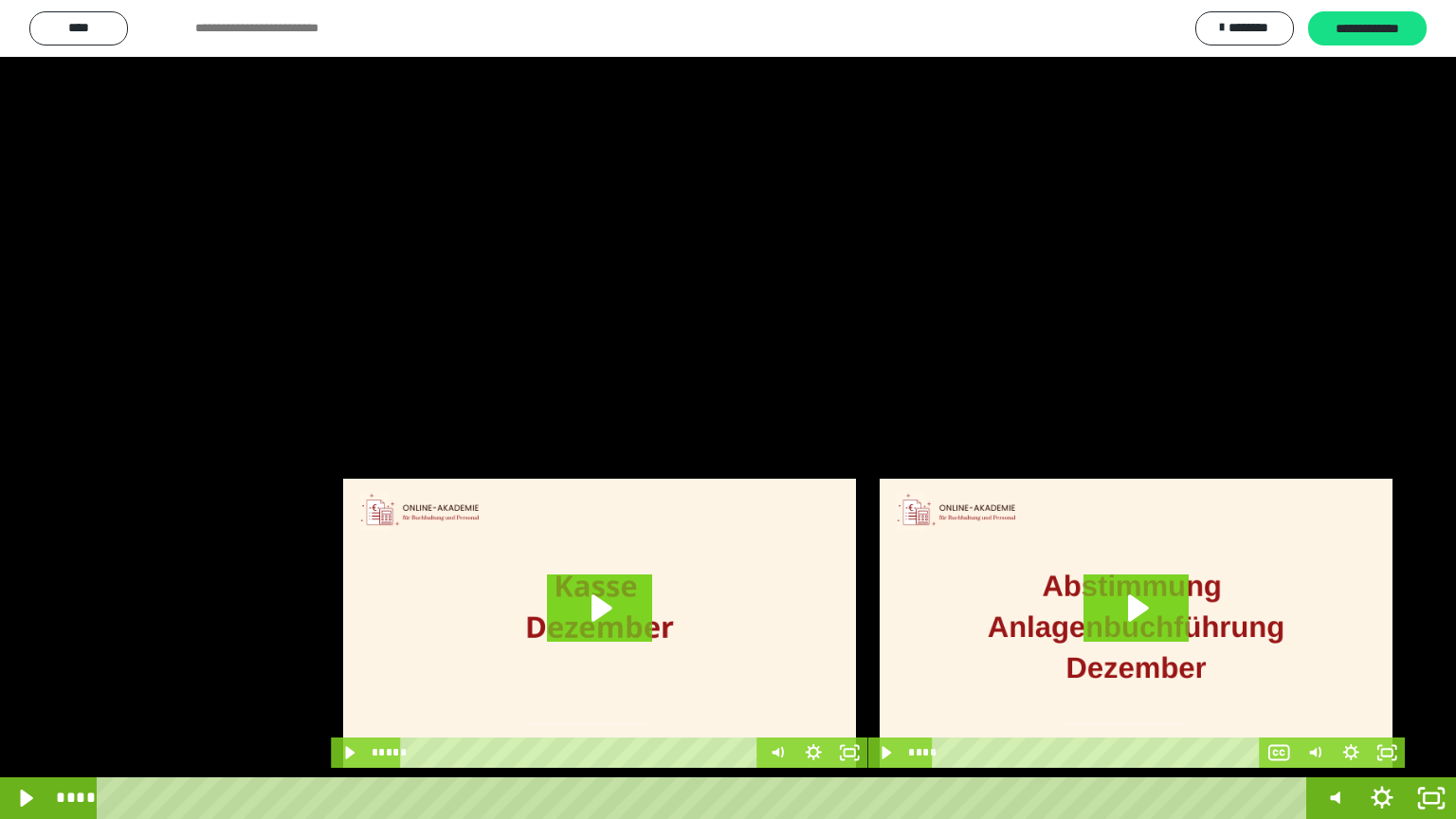 click at bounding box center [728, 410] 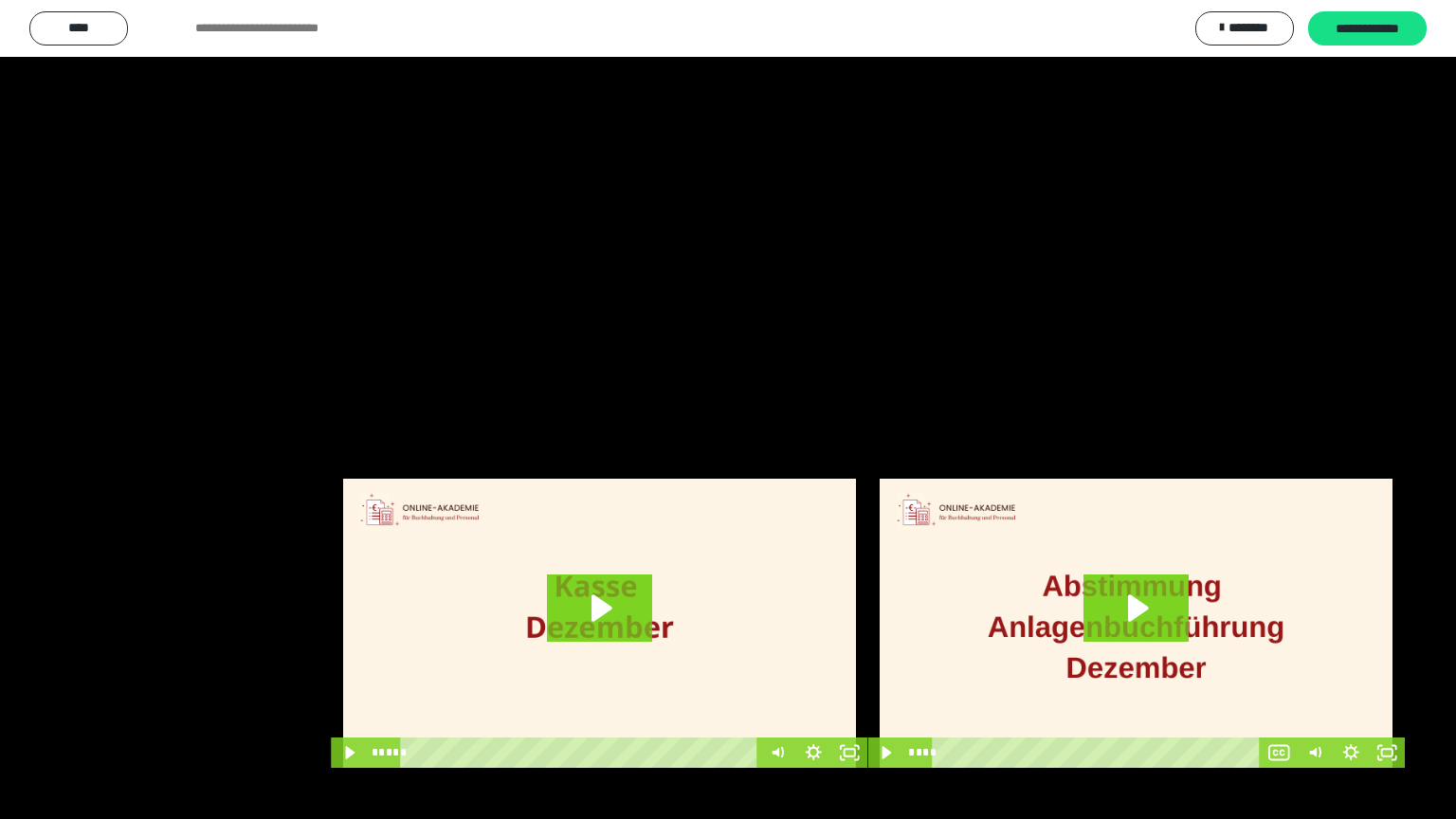 click at bounding box center (728, 410) 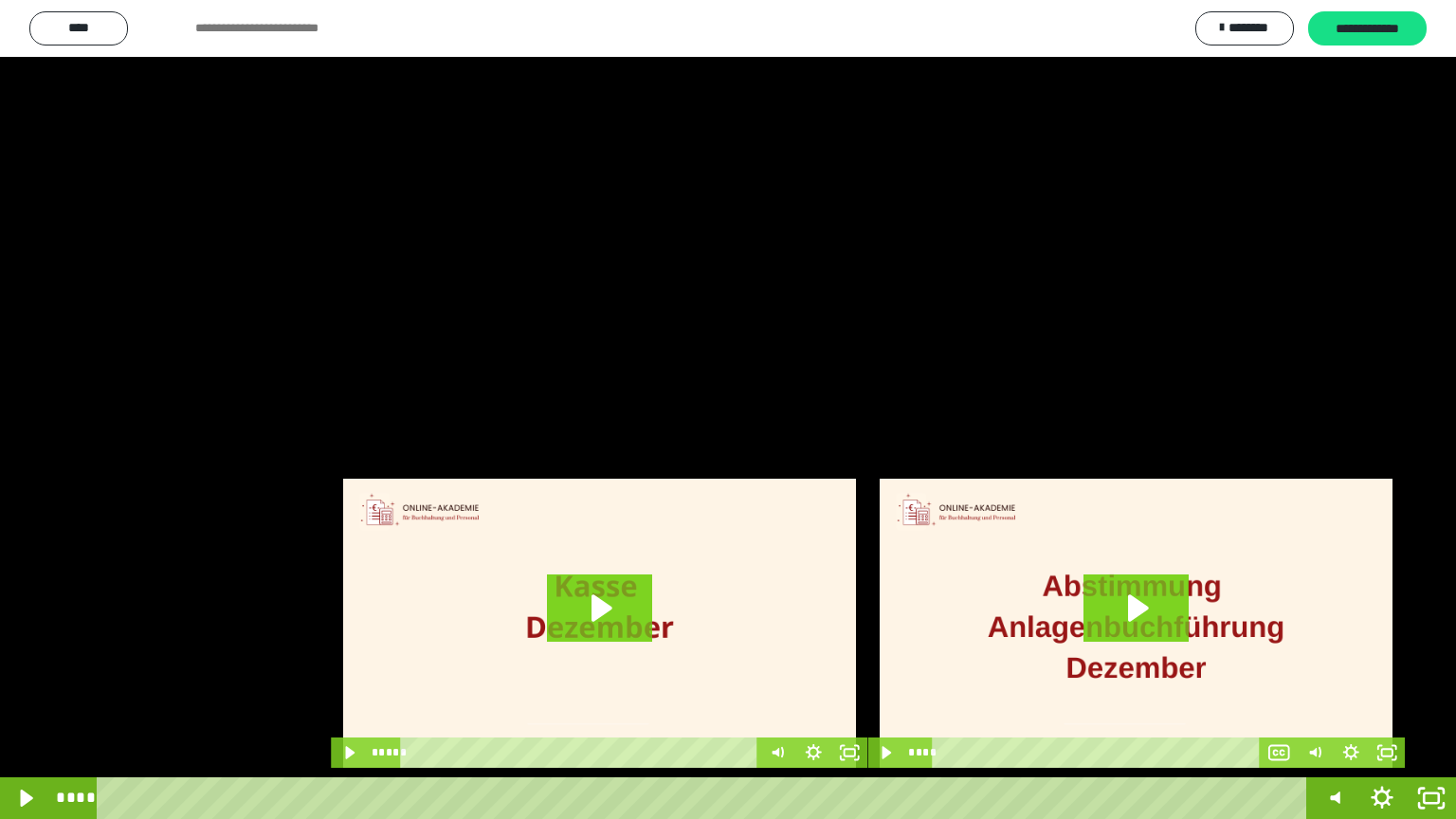 click at bounding box center [728, 410] 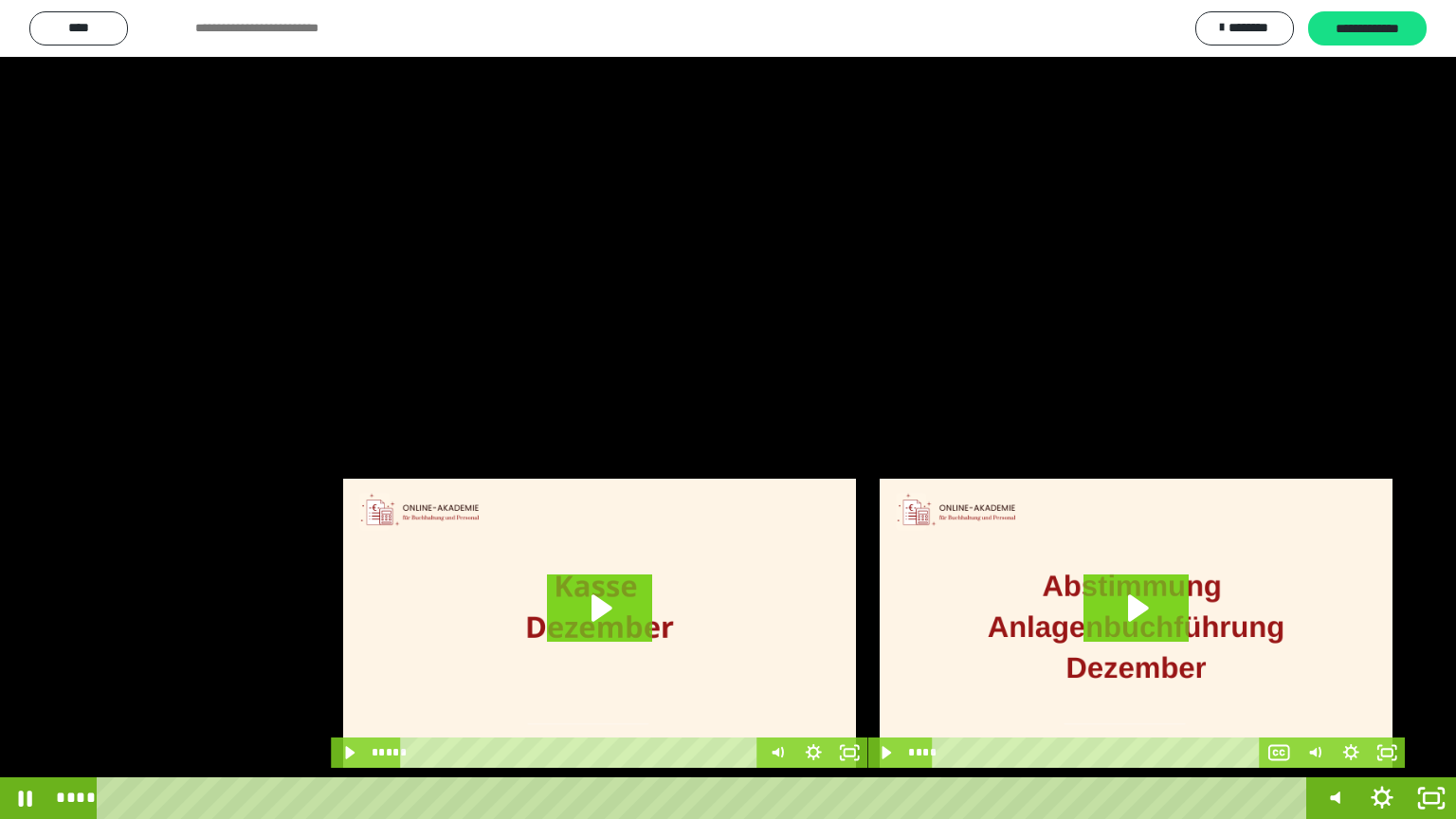 click at bounding box center [728, 410] 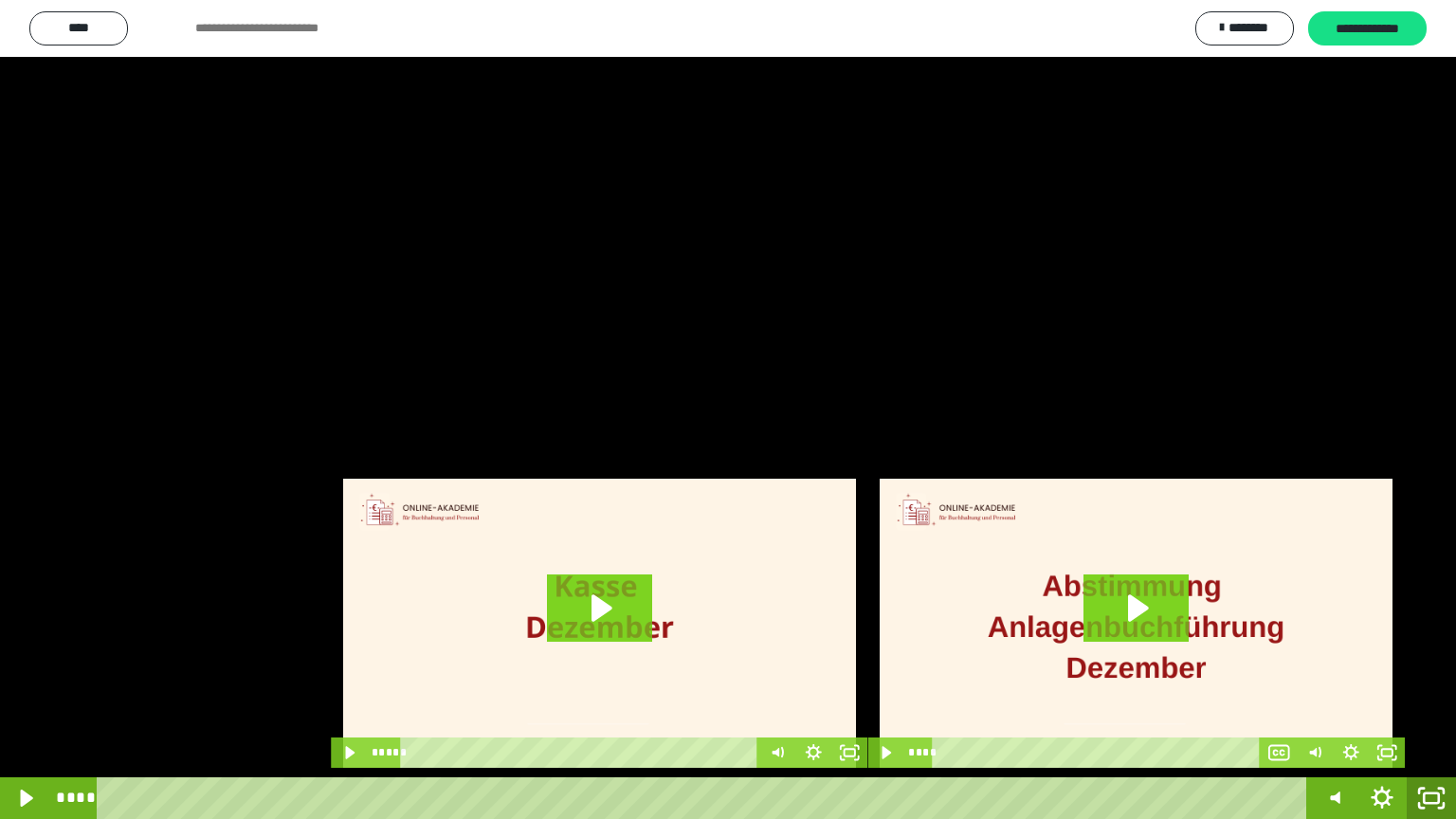 click 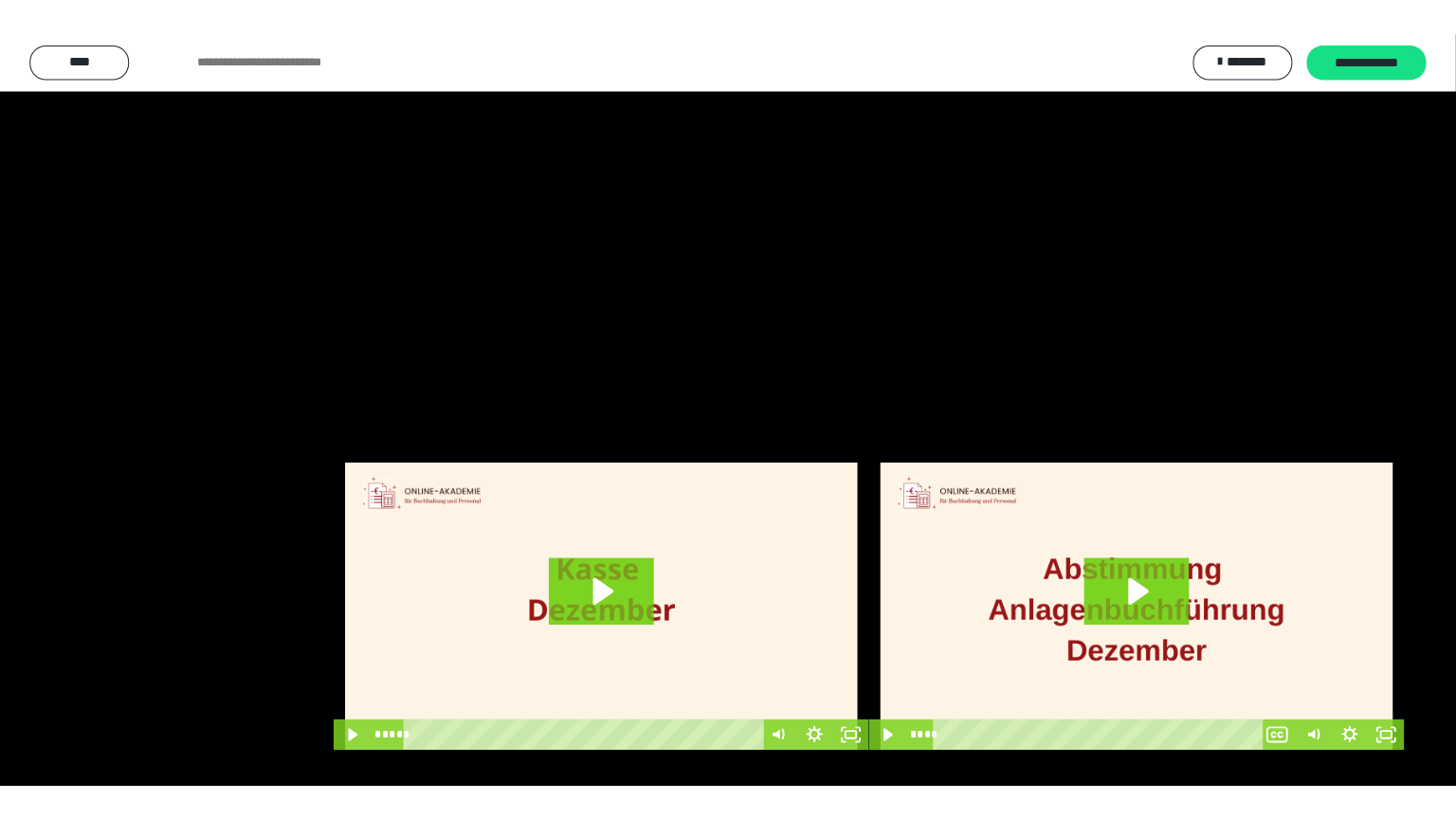 scroll, scrollTop: 3680, scrollLeft: 0, axis: vertical 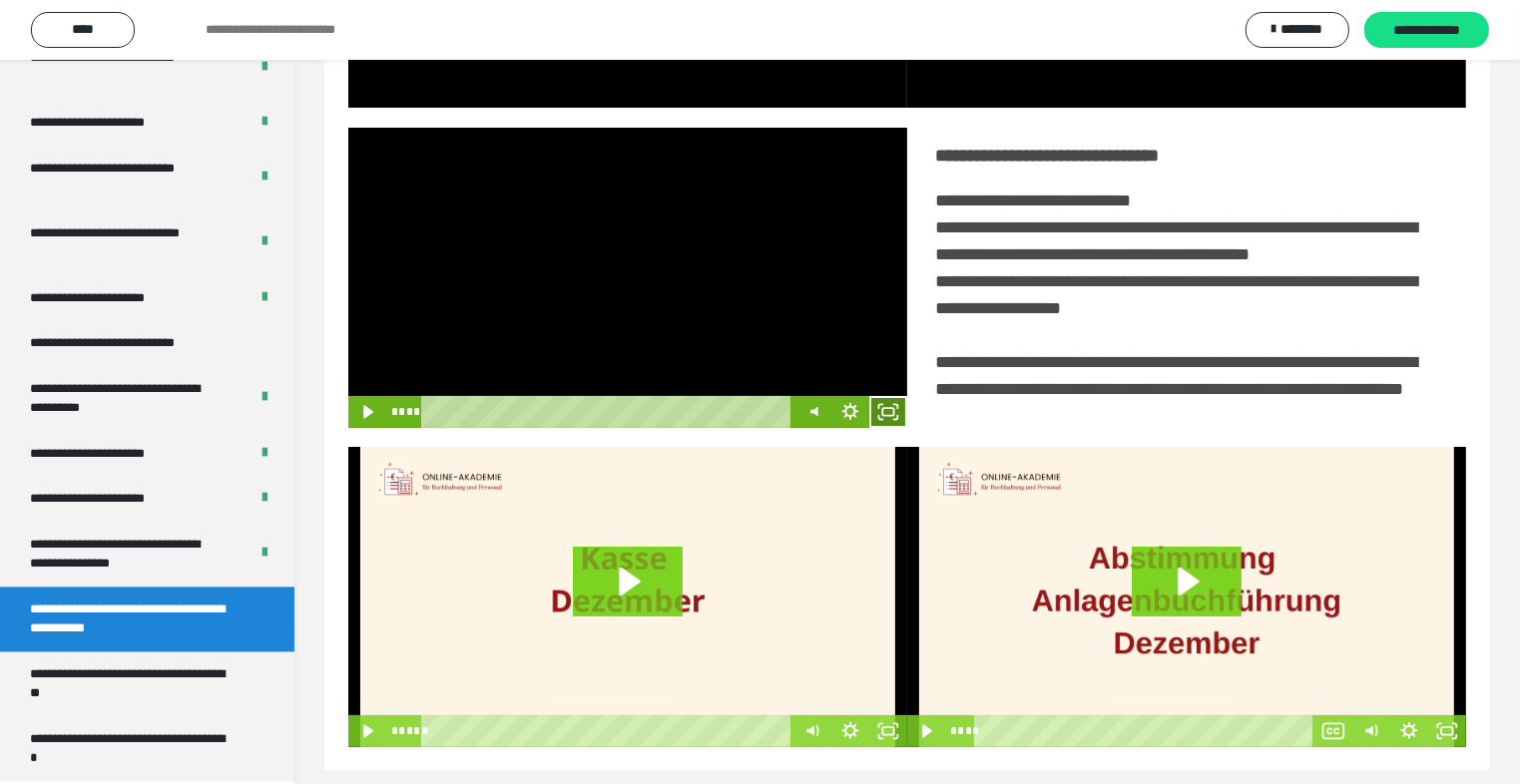 click 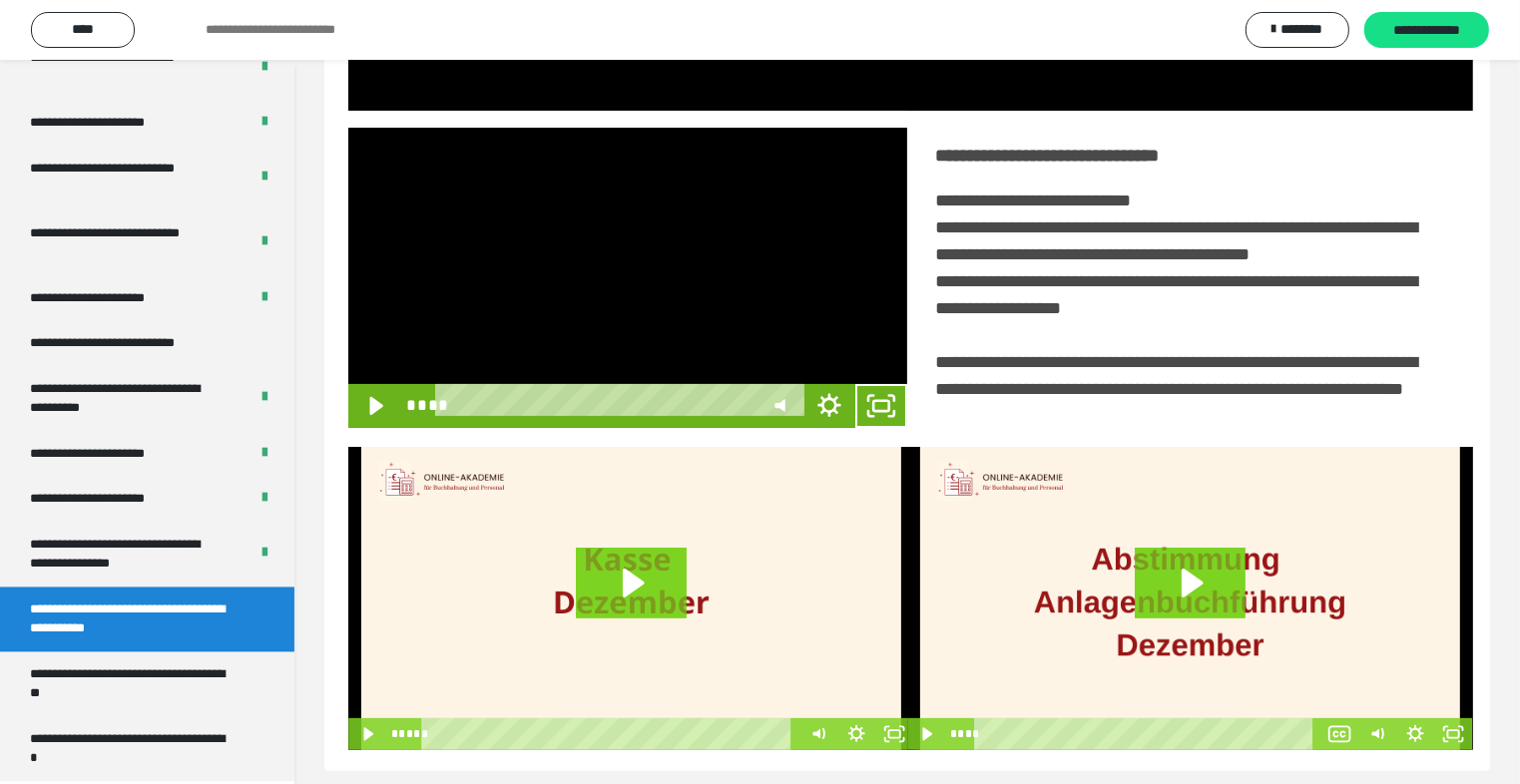 scroll, scrollTop: 3794, scrollLeft: 0, axis: vertical 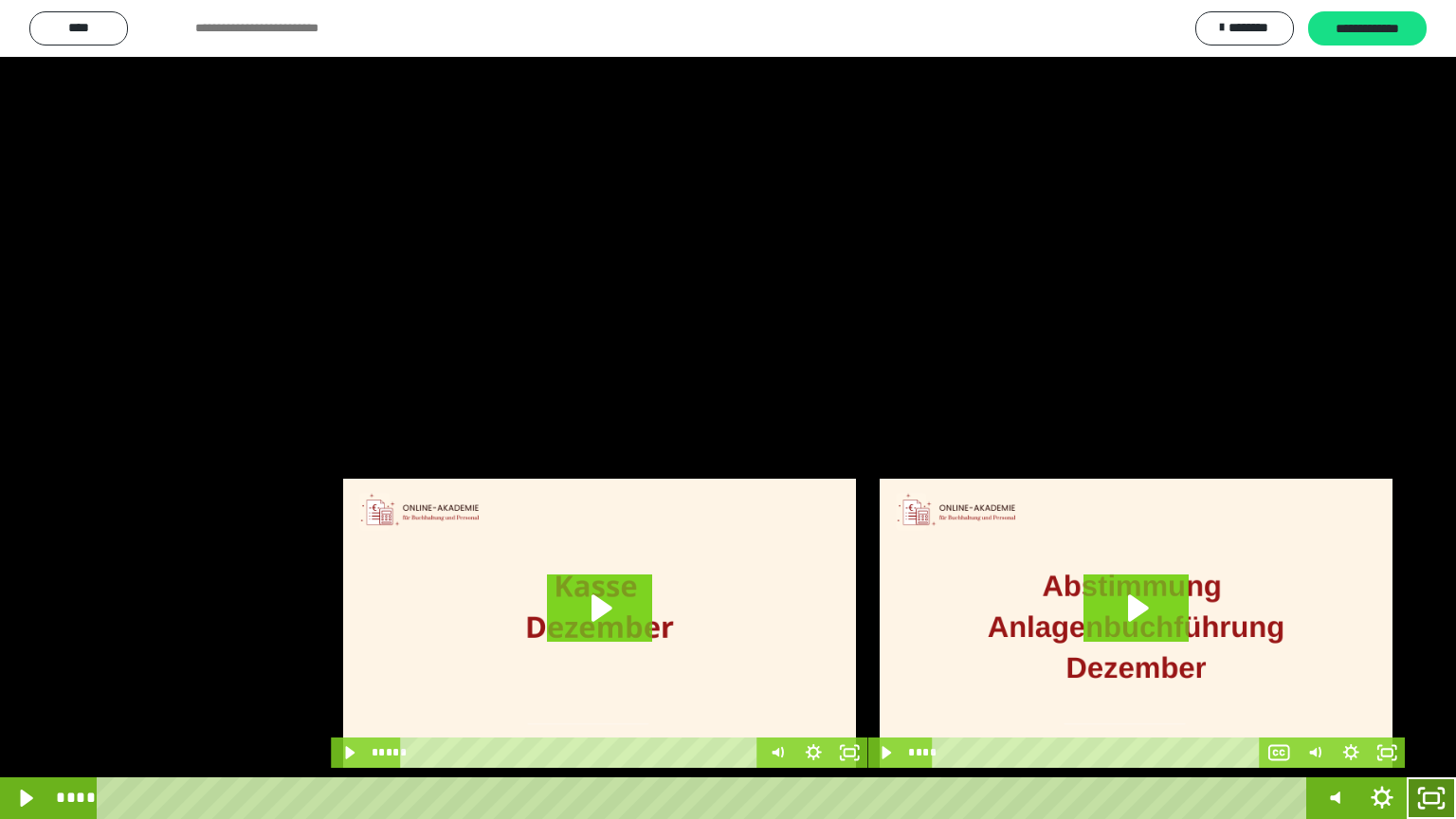 click 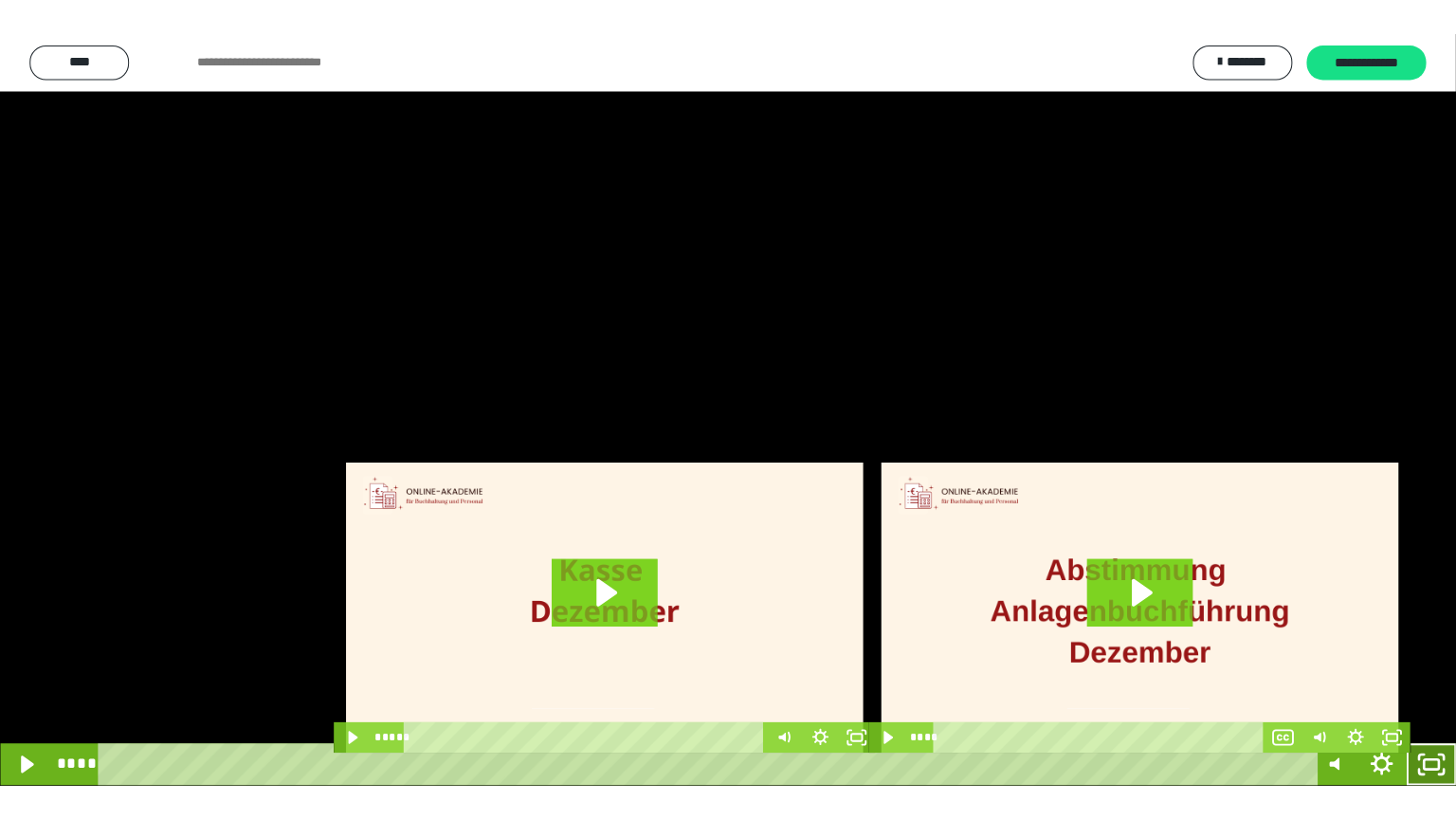 scroll, scrollTop: 3680, scrollLeft: 0, axis: vertical 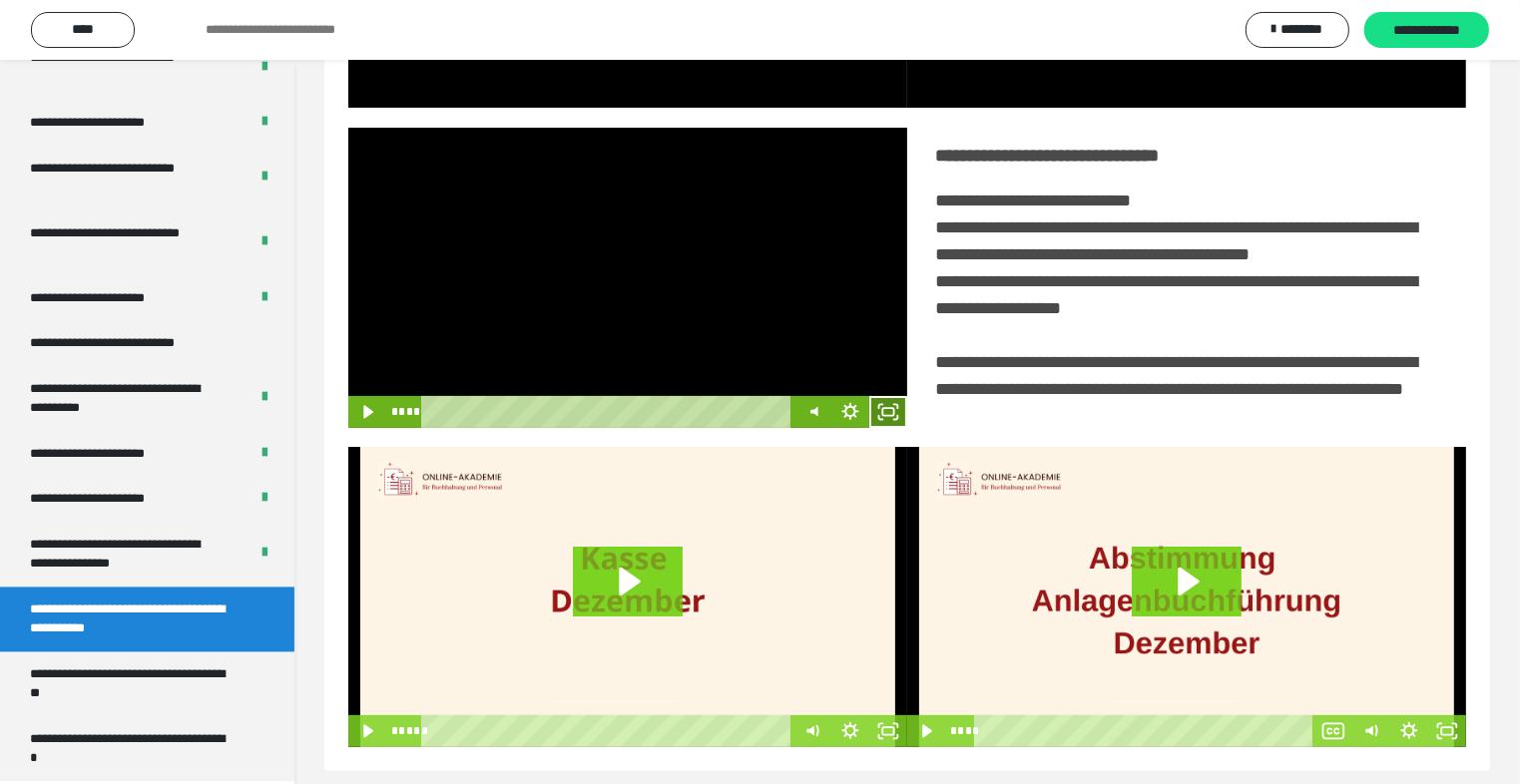 click 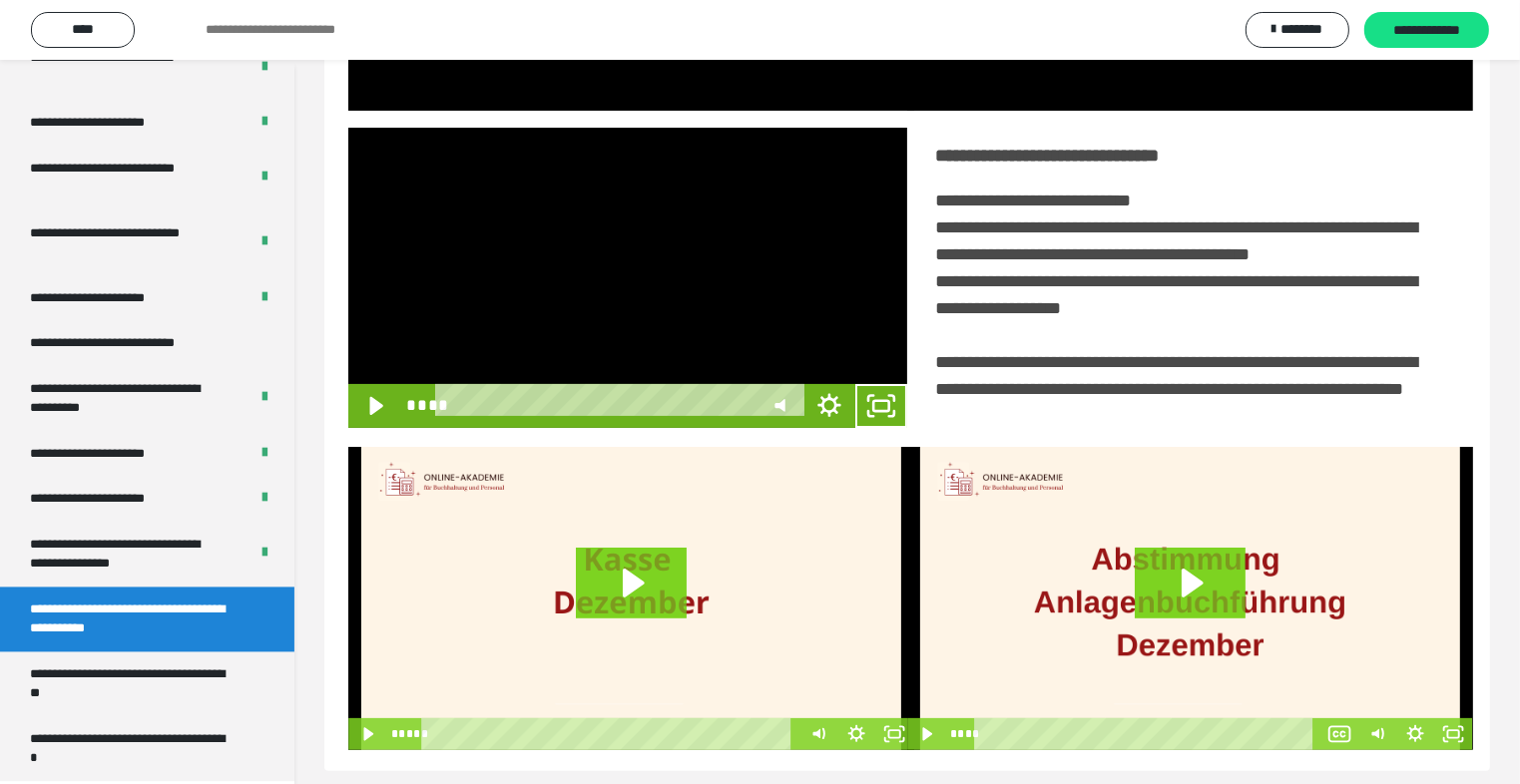 scroll, scrollTop: 3794, scrollLeft: 0, axis: vertical 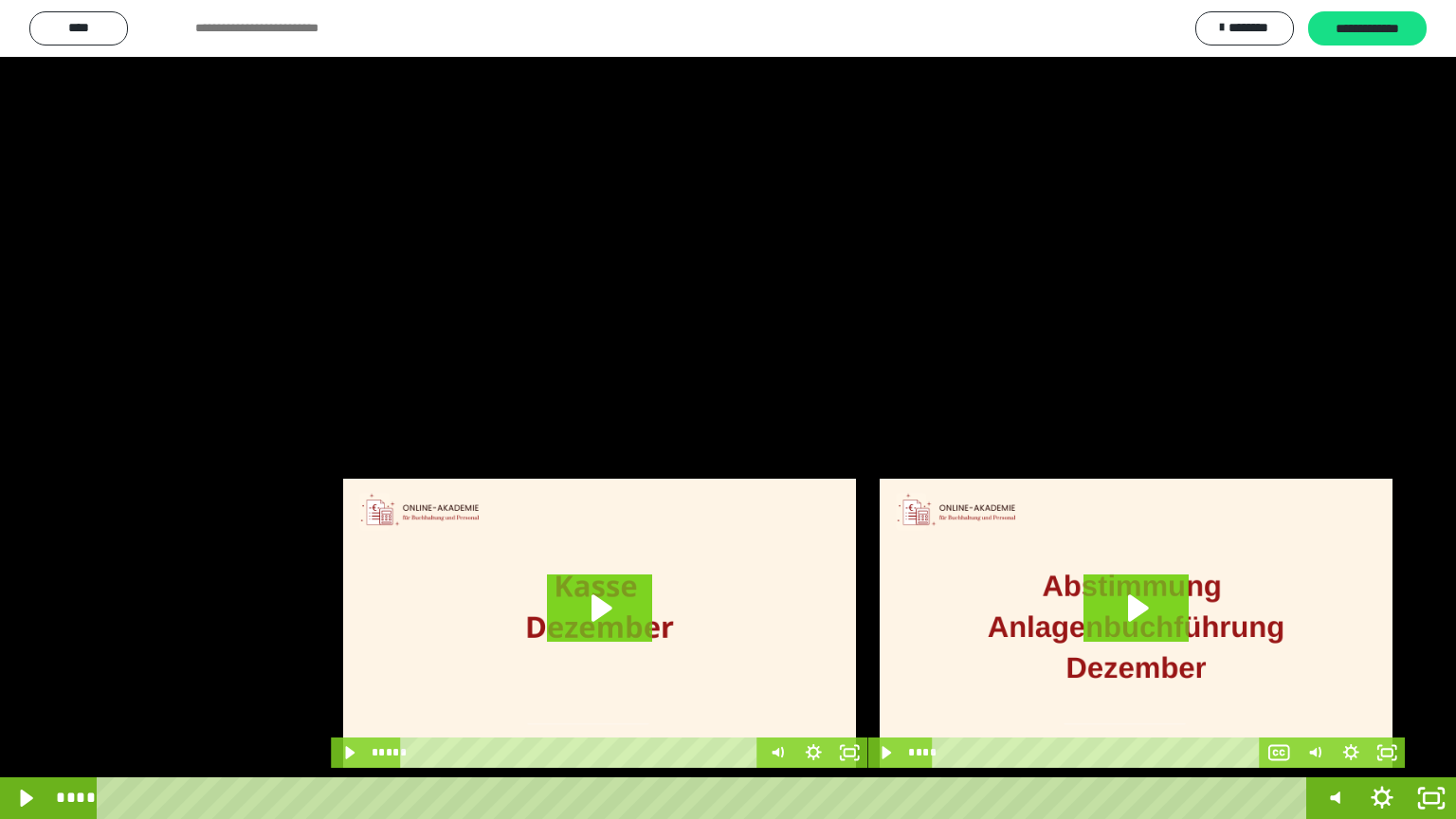click at bounding box center [728, 410] 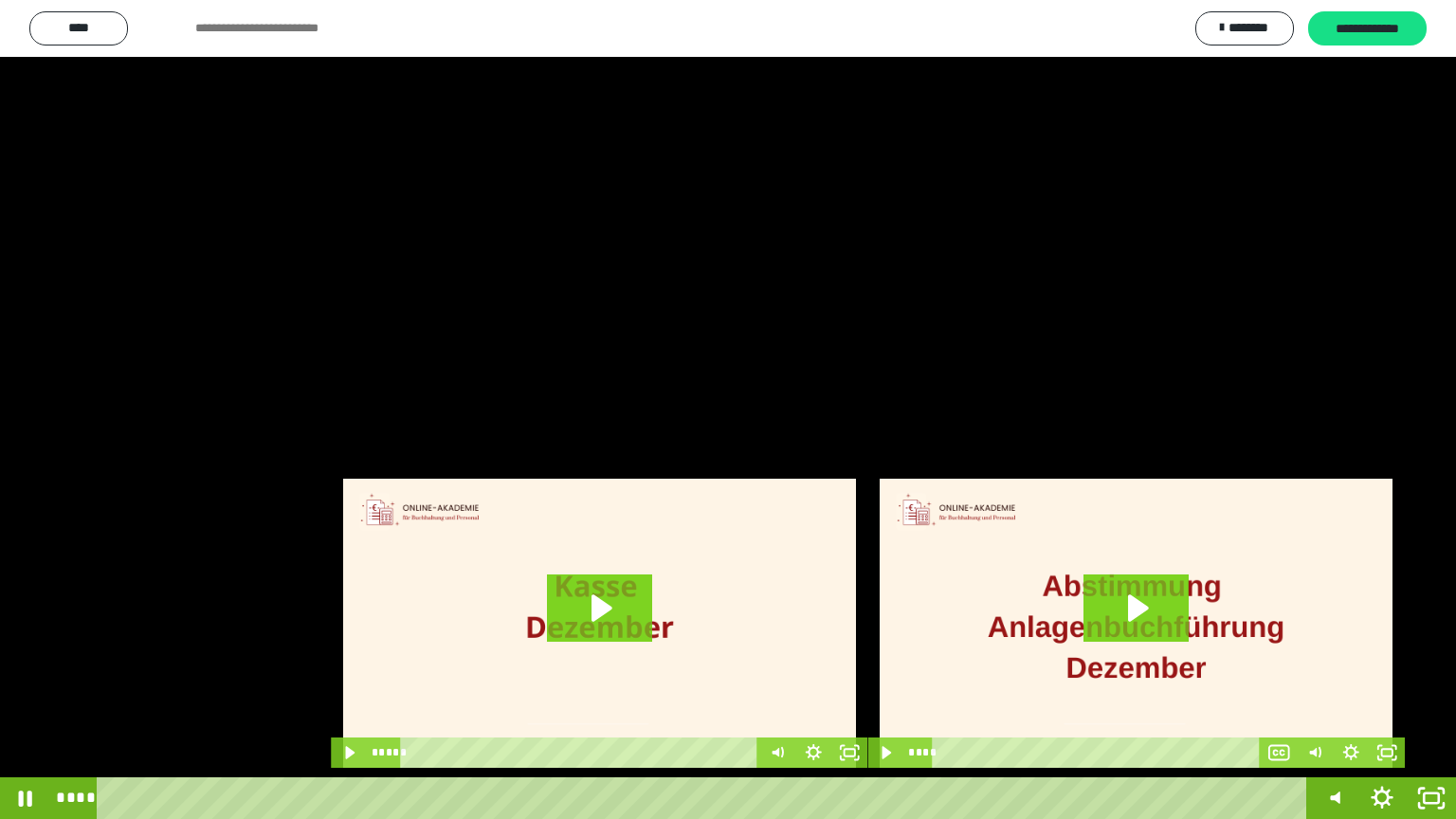 click at bounding box center (728, 410) 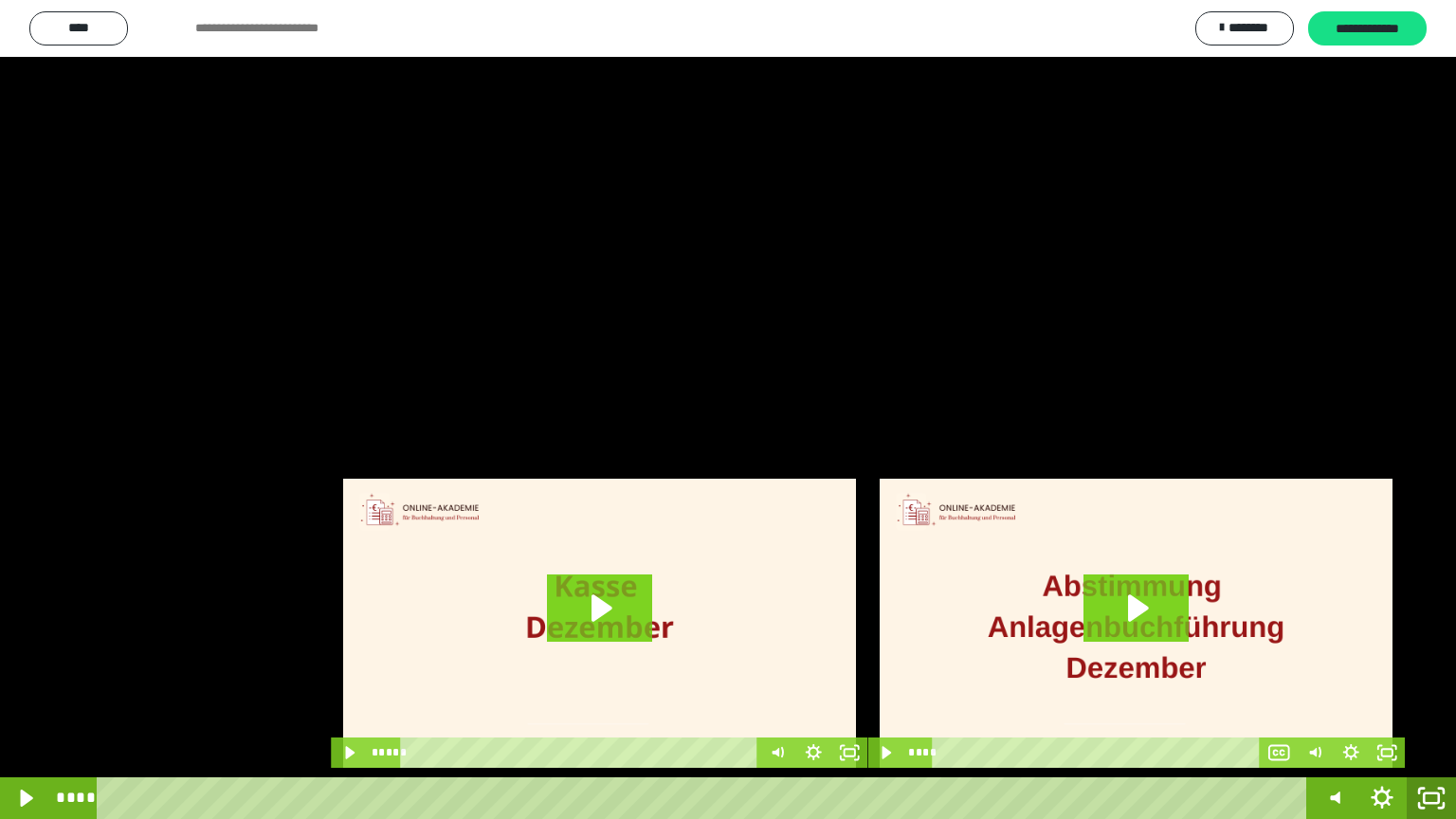 click 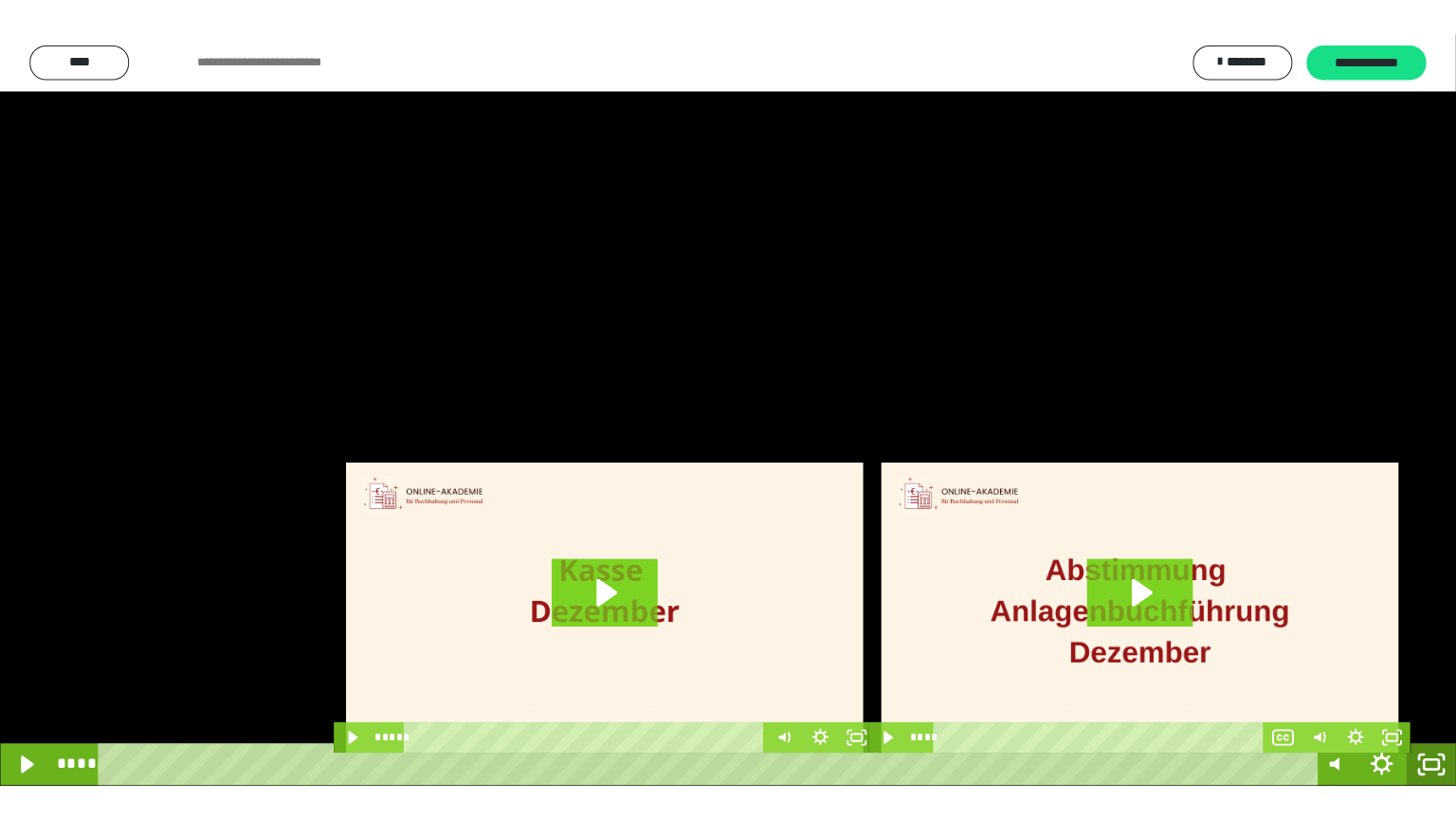 scroll, scrollTop: 3680, scrollLeft: 0, axis: vertical 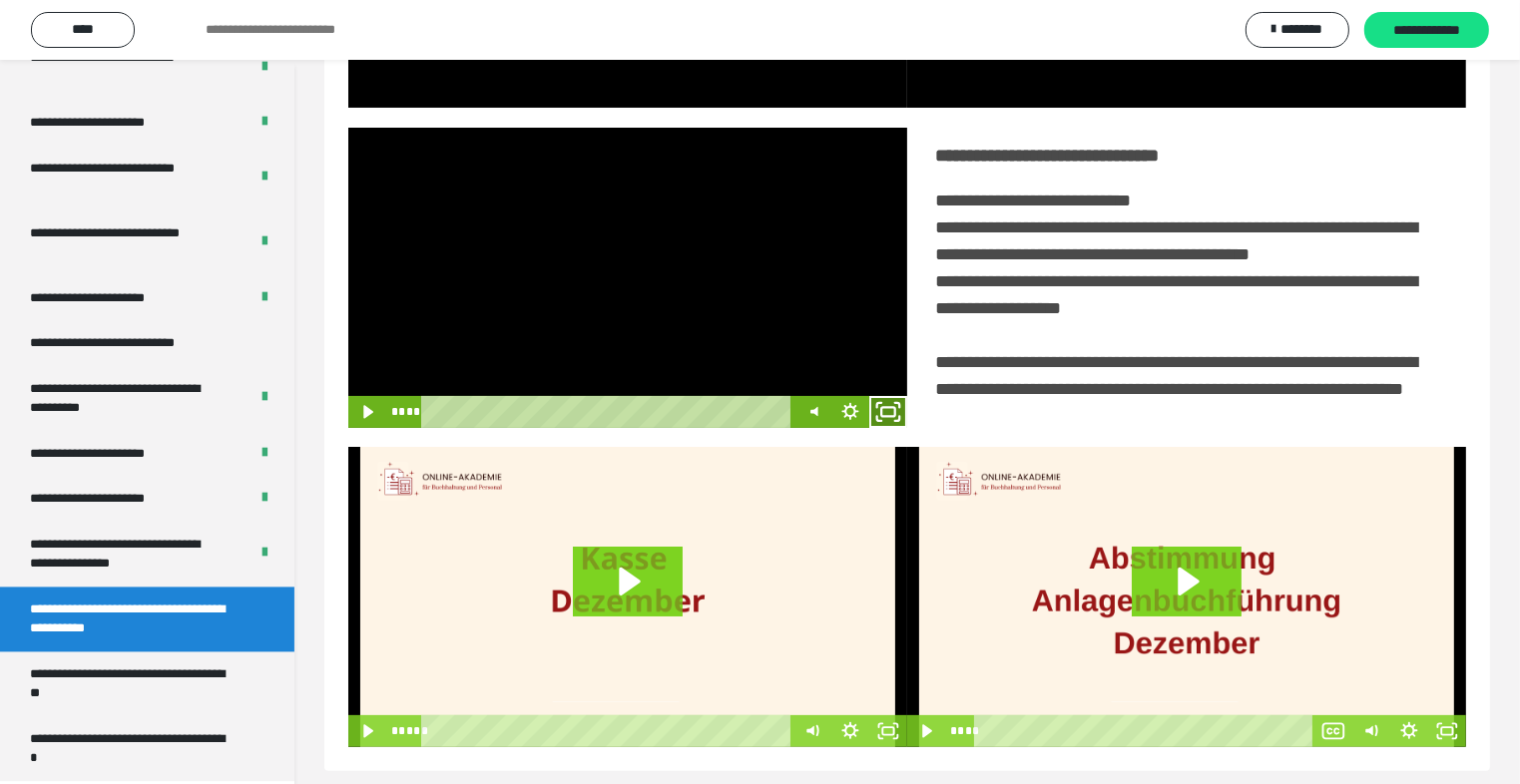 click 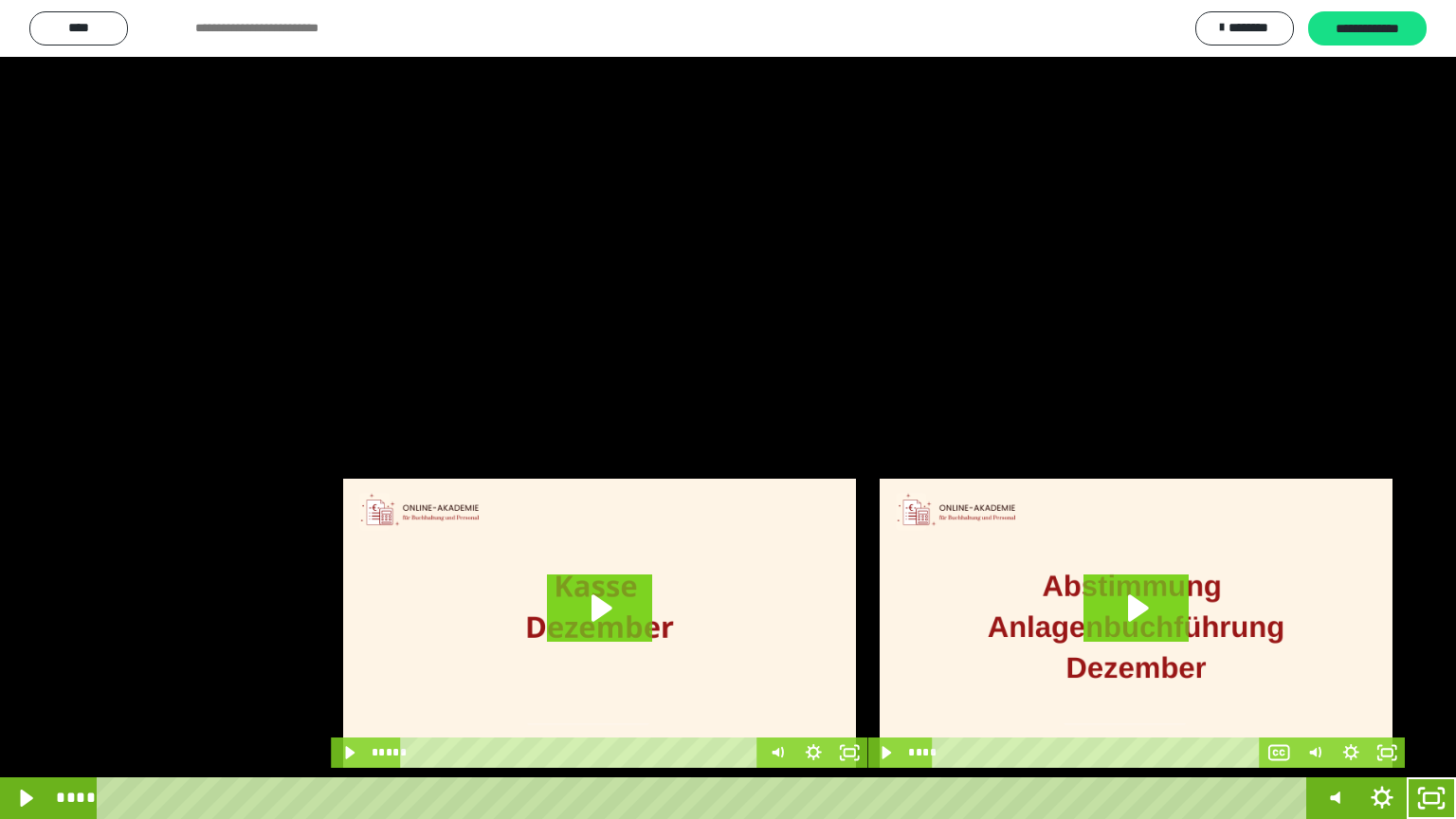click at bounding box center (728, 410) 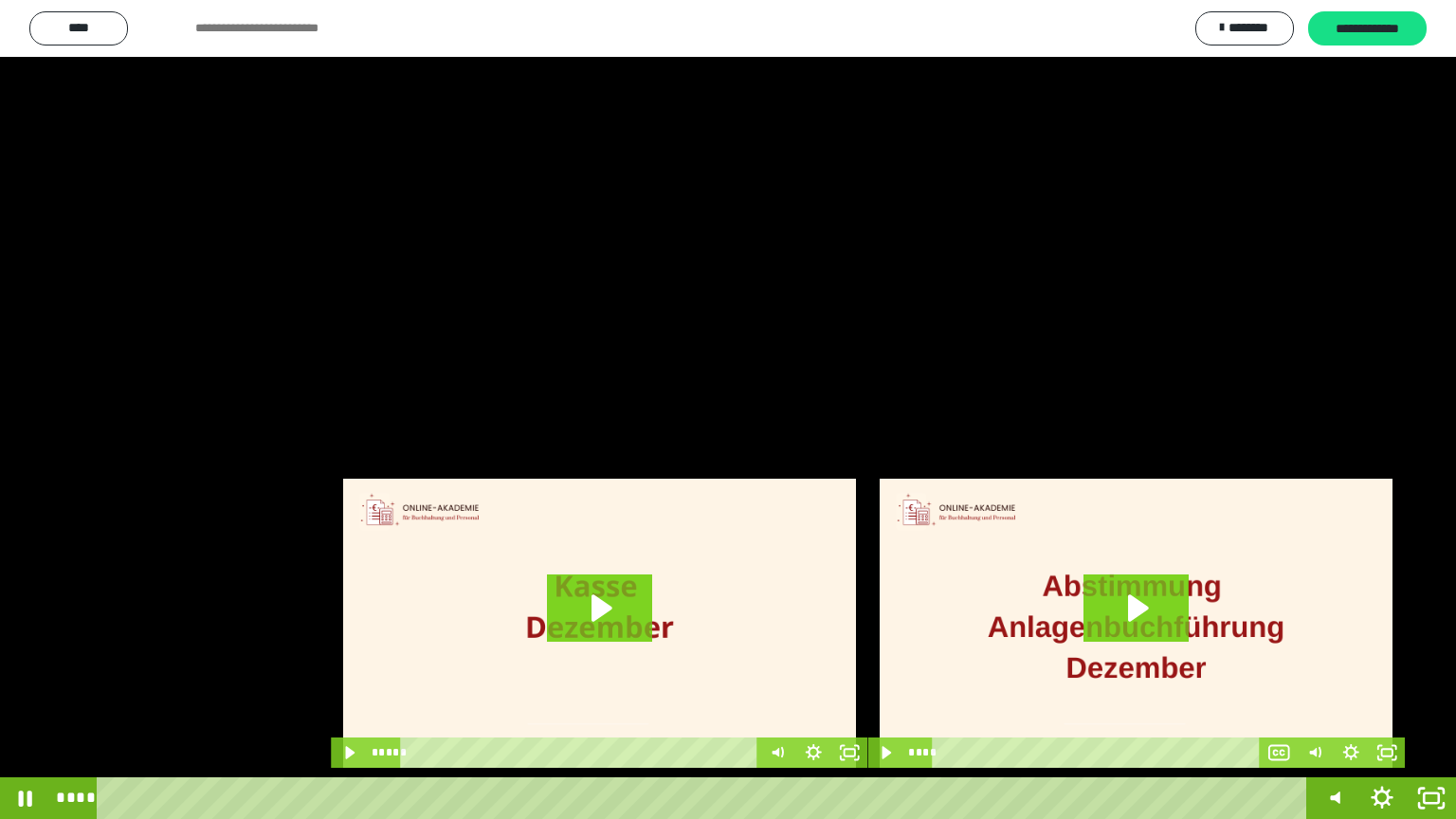 click at bounding box center (728, 410) 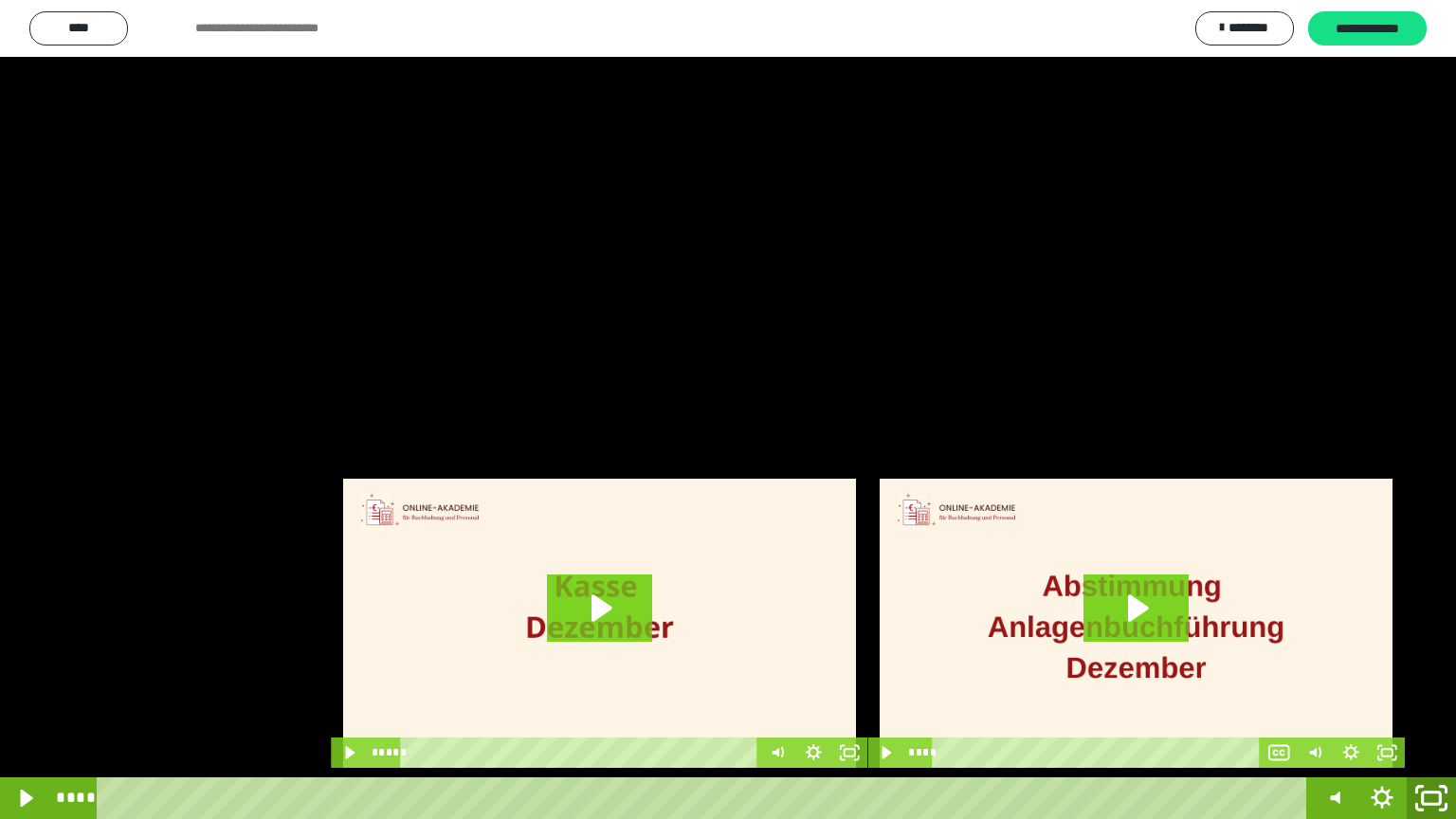click 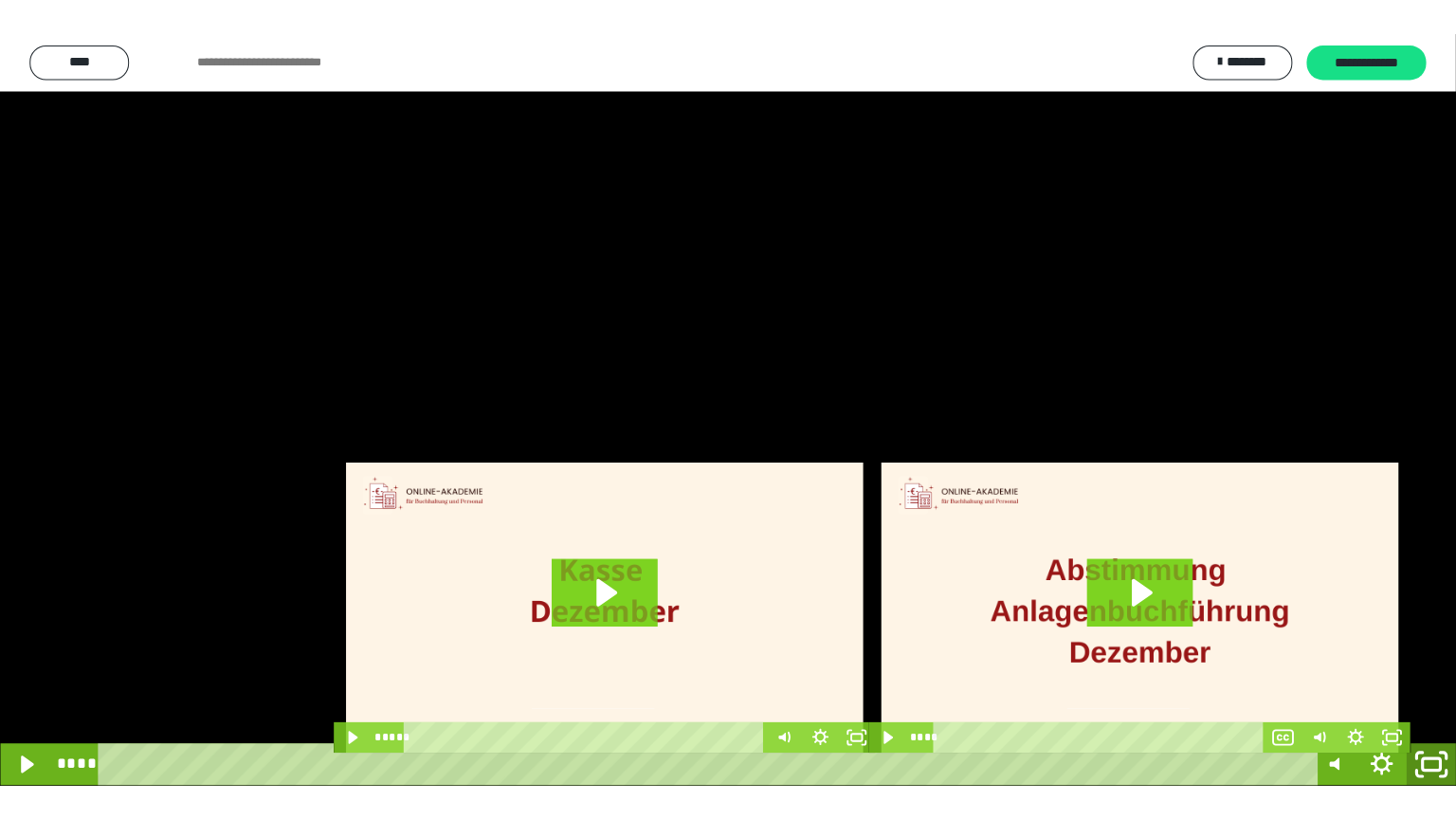 scroll, scrollTop: 3680, scrollLeft: 0, axis: vertical 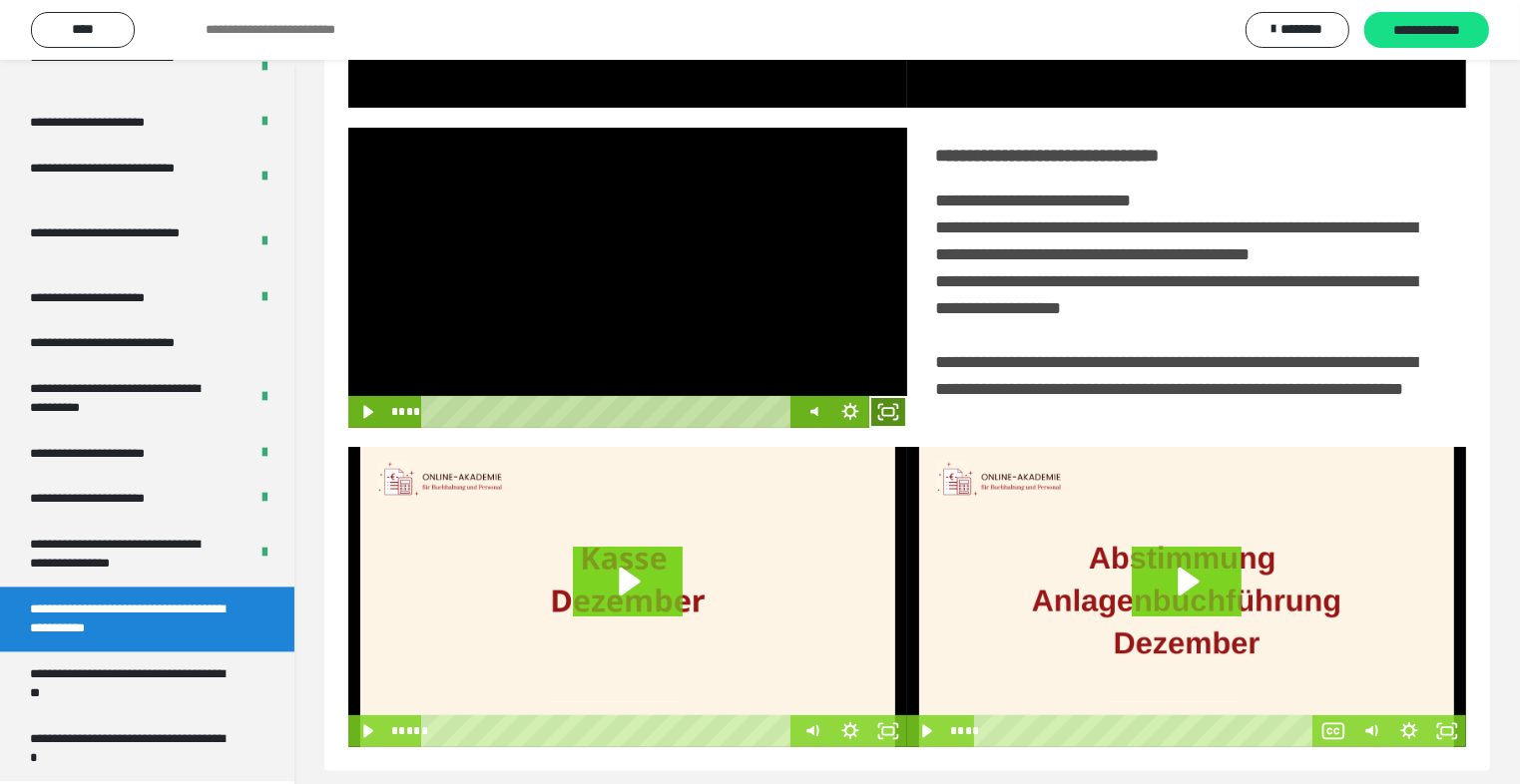 click 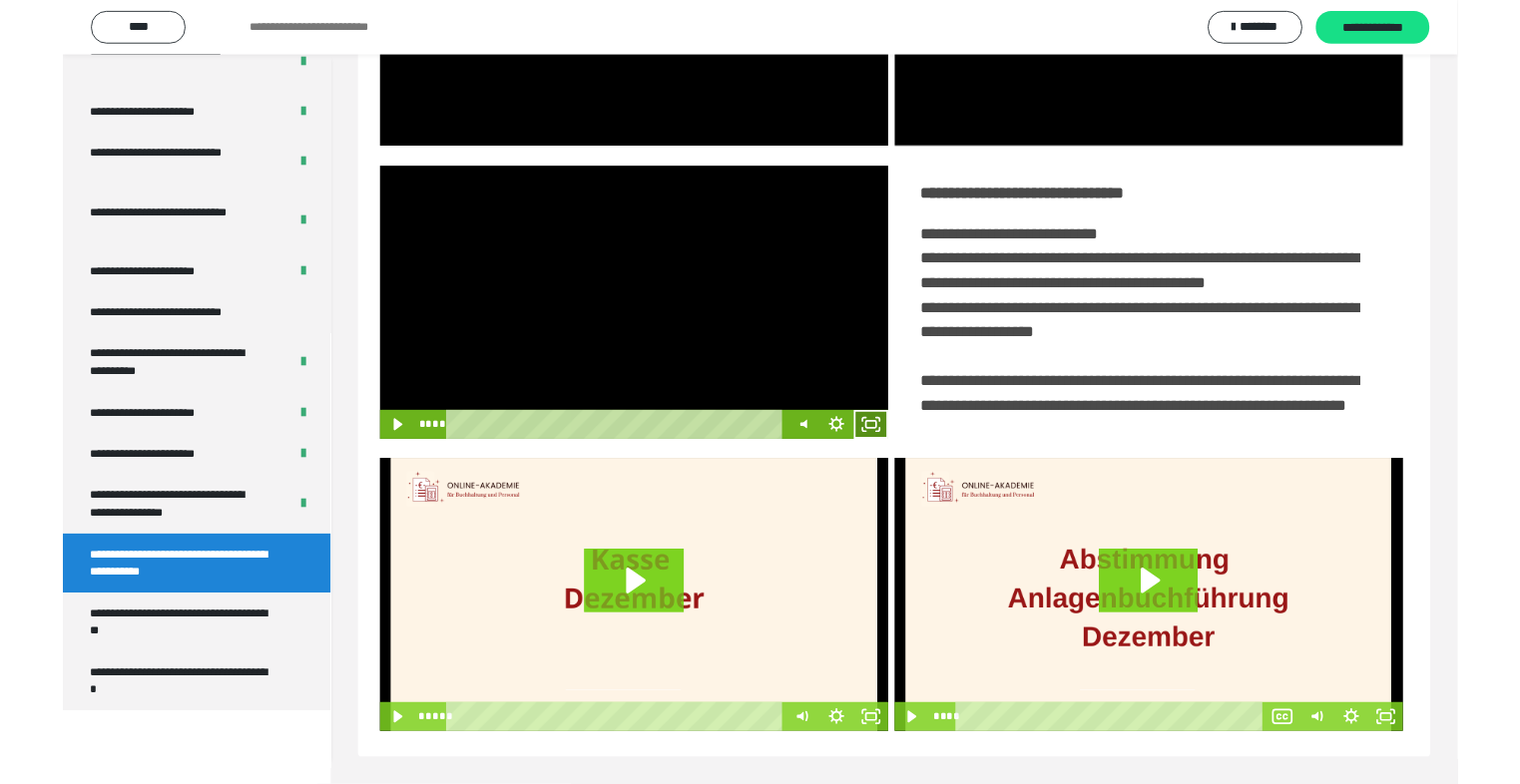 scroll, scrollTop: 3794, scrollLeft: 0, axis: vertical 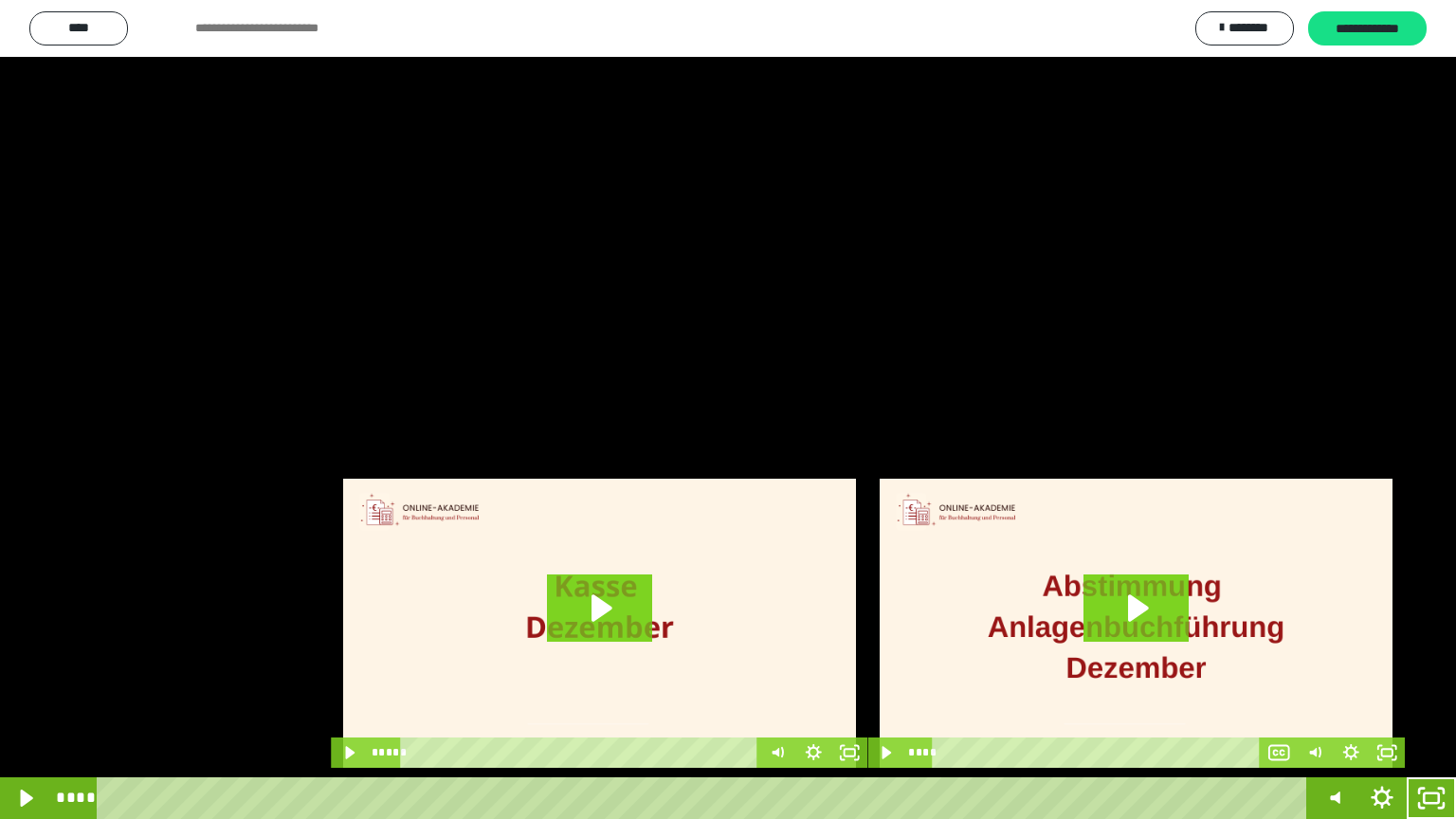 click at bounding box center [728, 410] 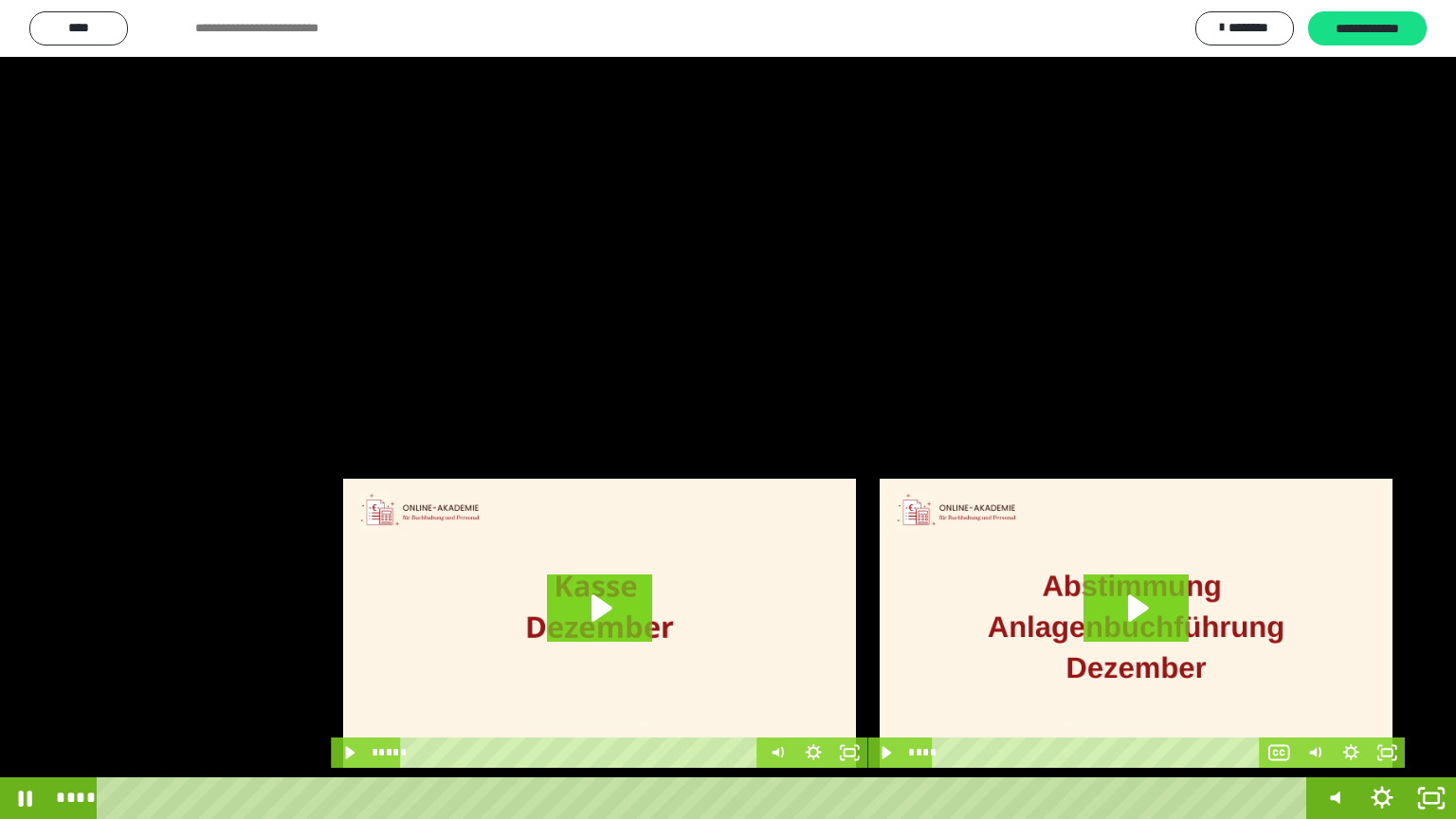 click at bounding box center (728, 410) 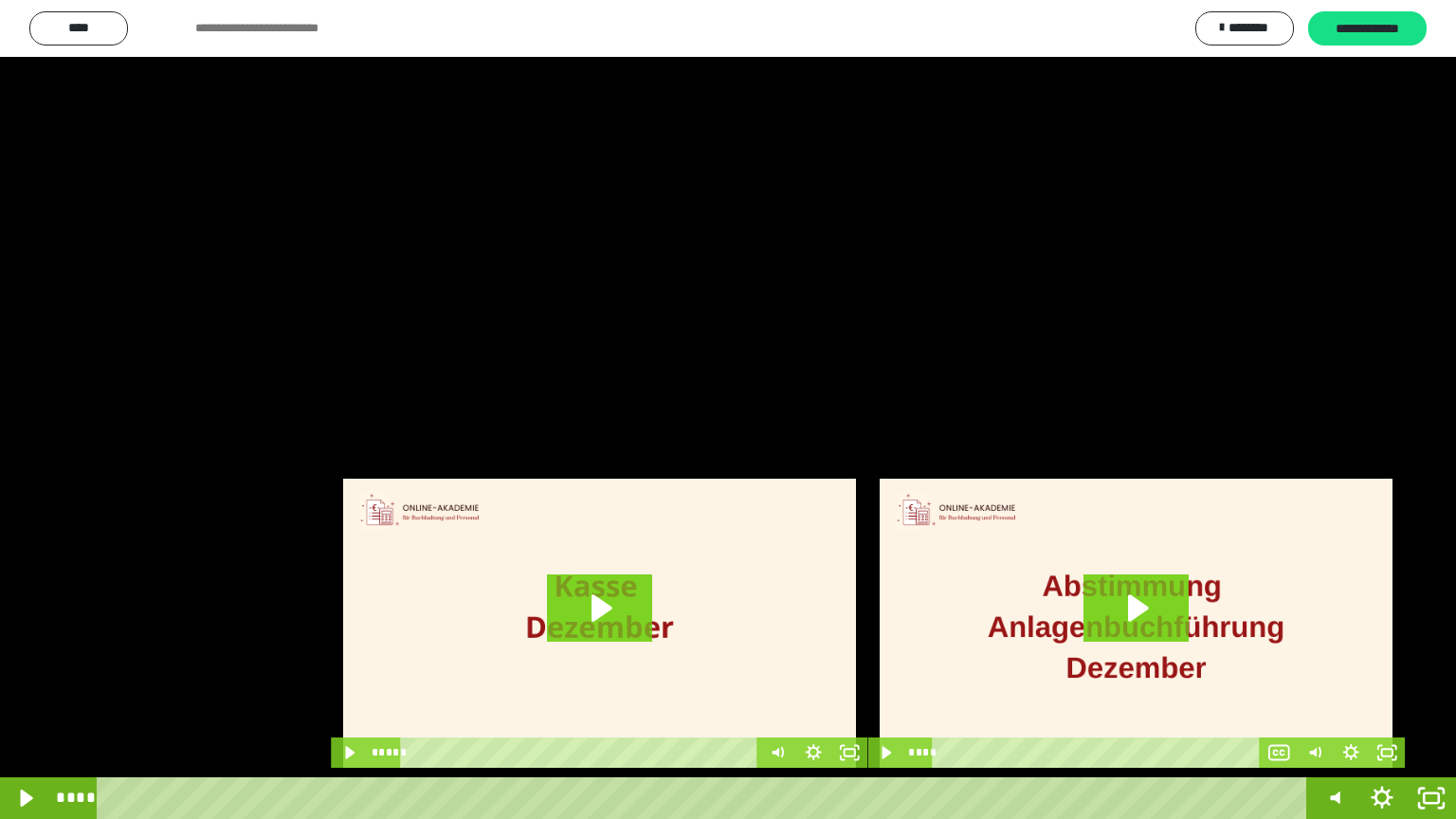 click at bounding box center (728, 410) 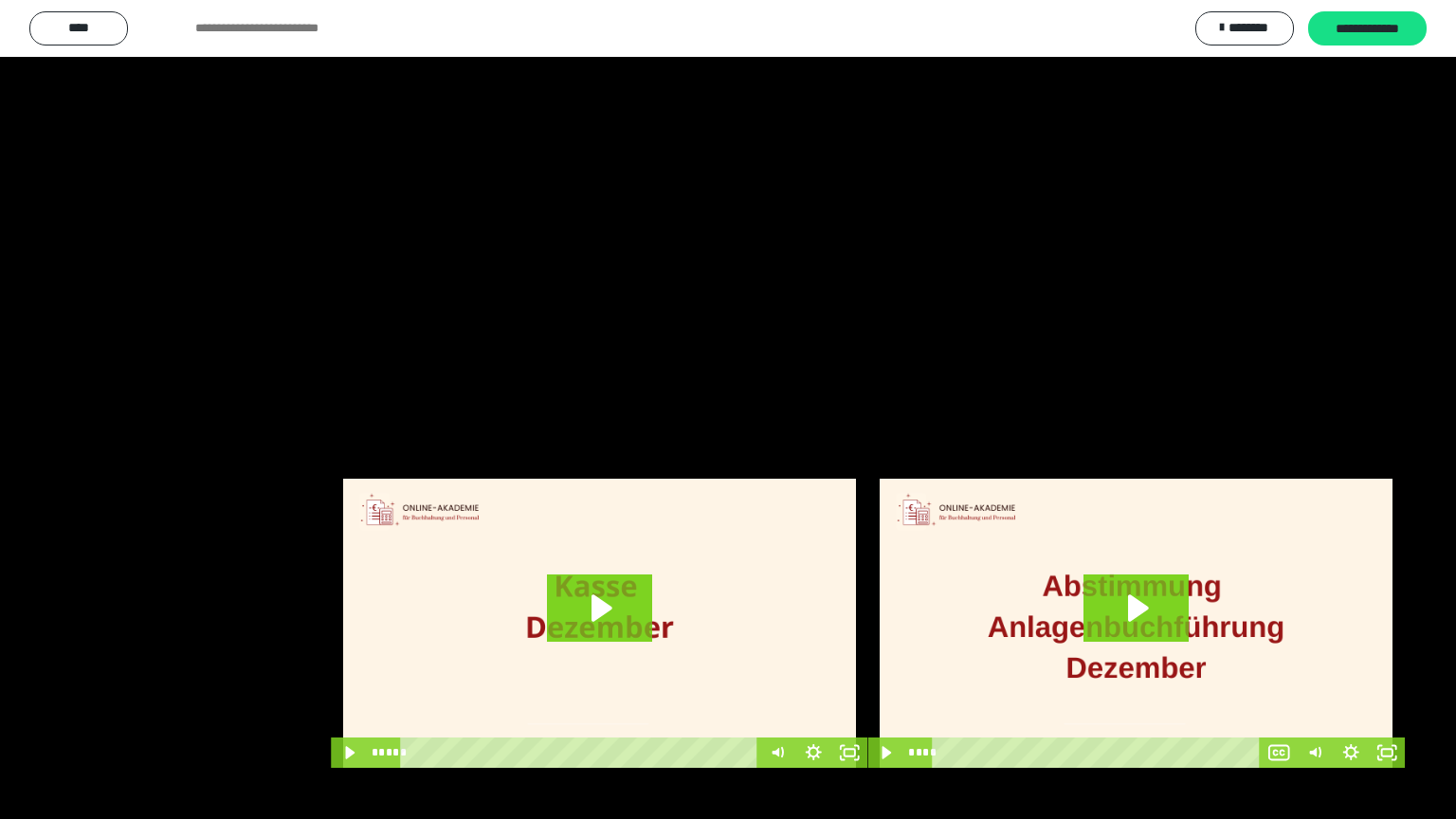 click at bounding box center [728, 410] 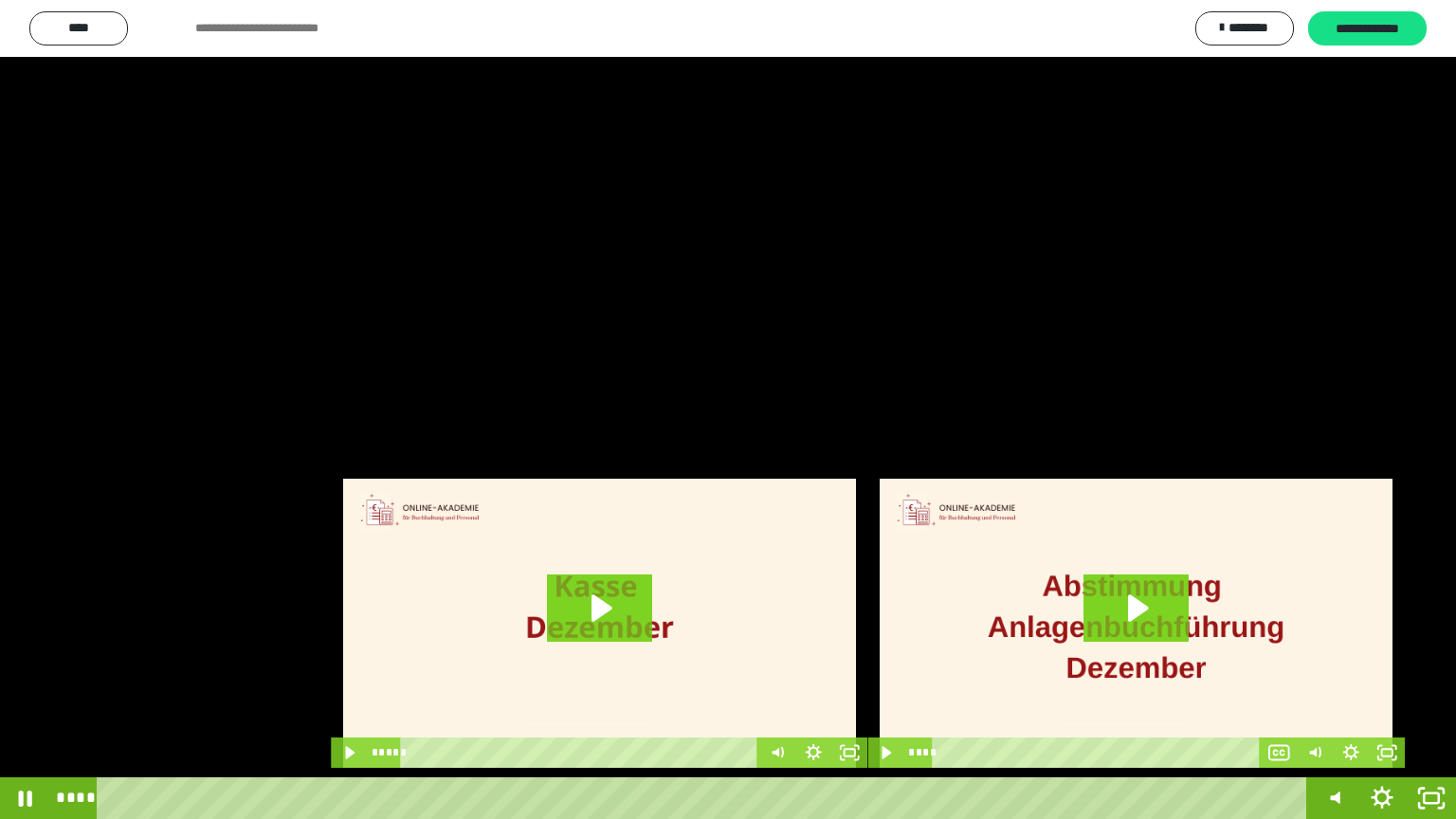 click at bounding box center [728, 410] 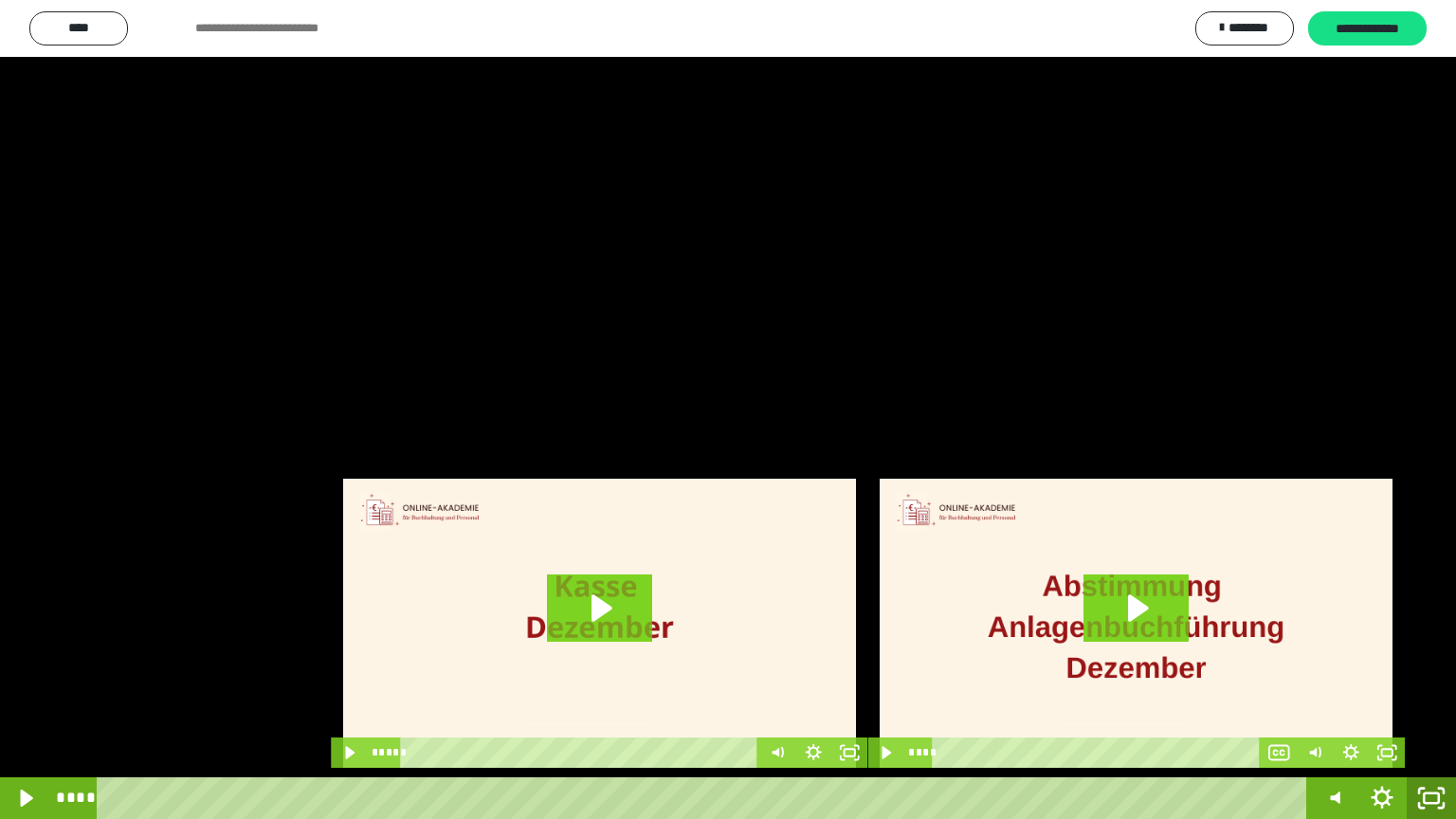click 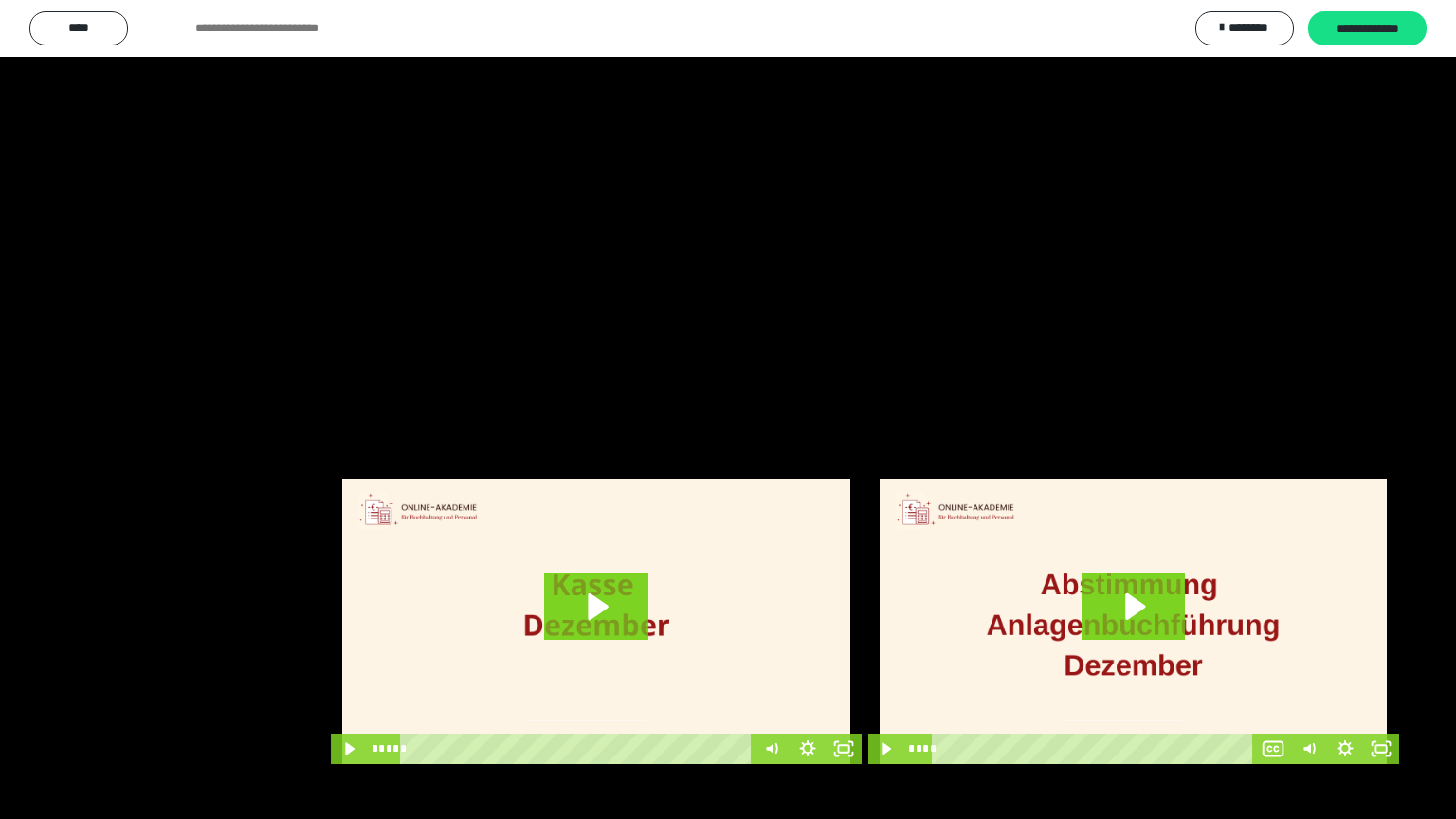scroll, scrollTop: 3680, scrollLeft: 0, axis: vertical 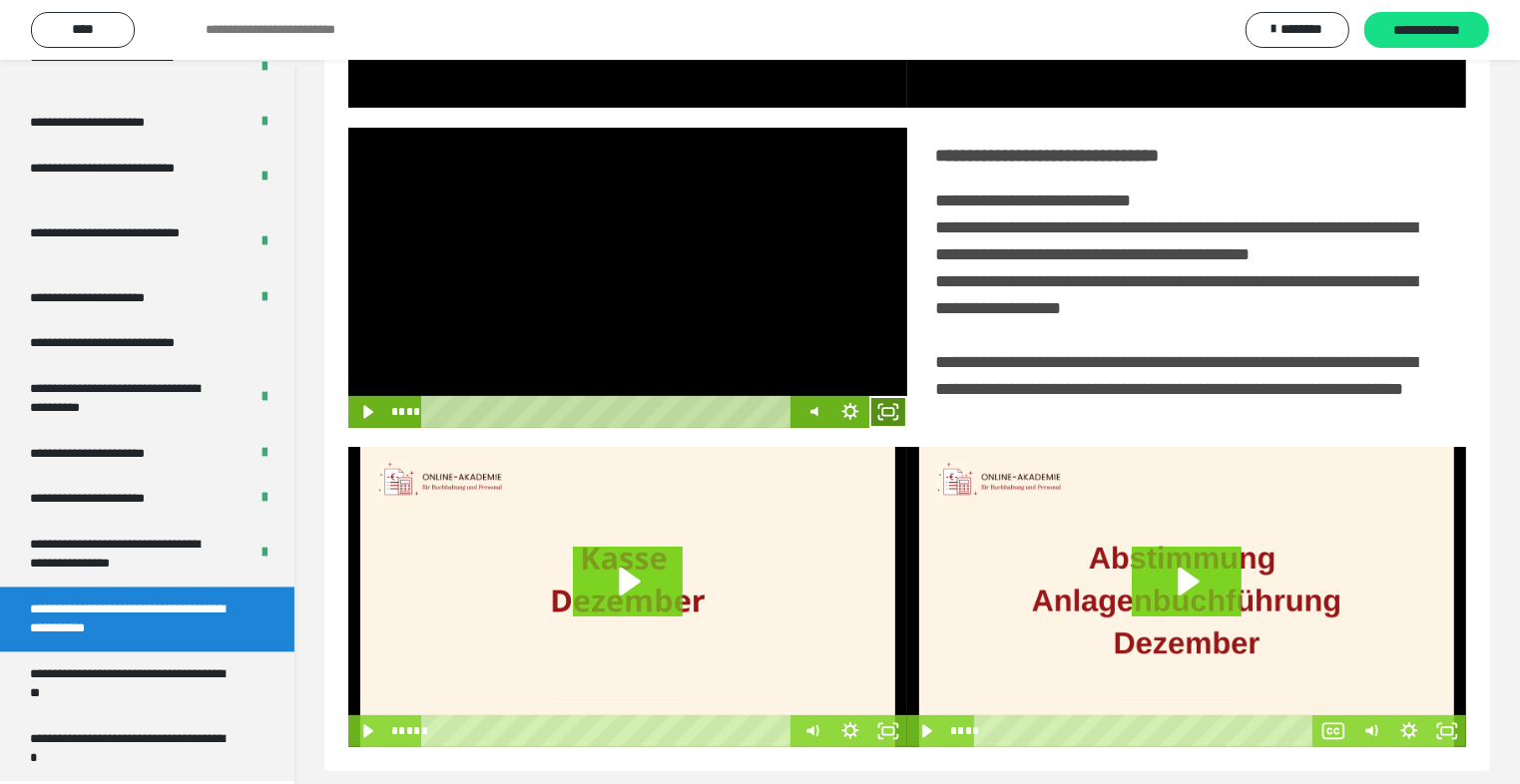 click 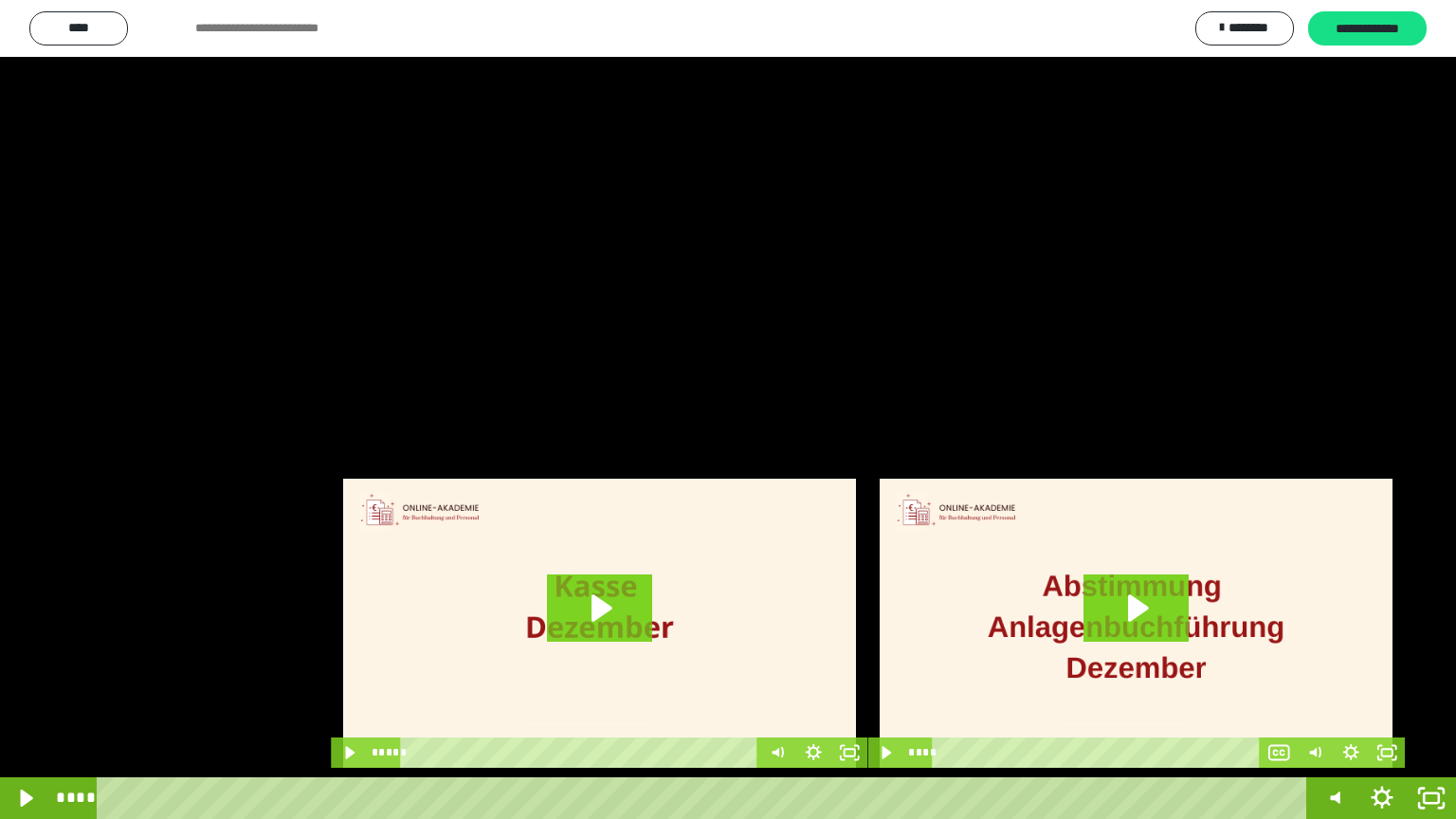 click at bounding box center [728, 410] 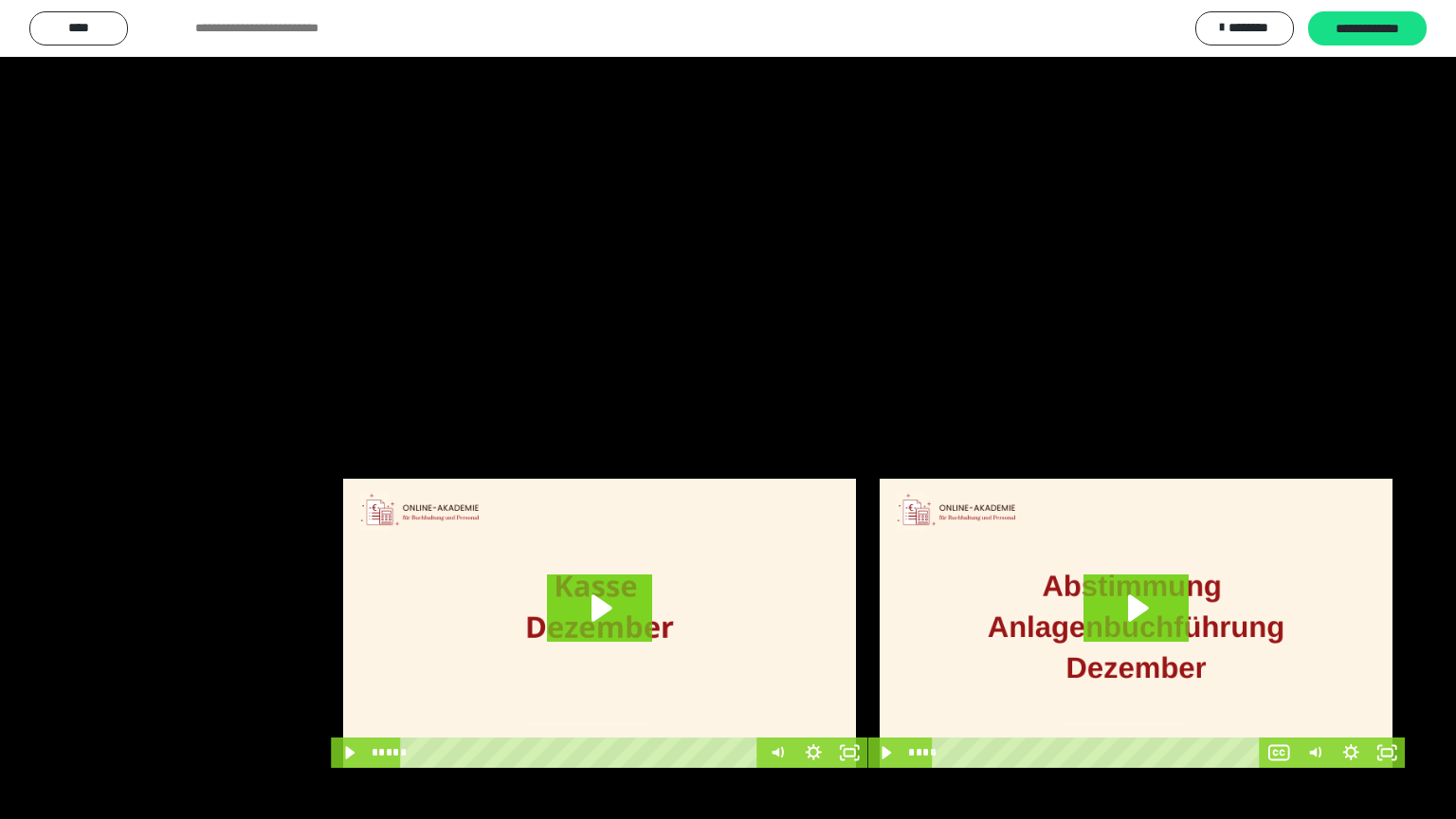 click at bounding box center [728, 410] 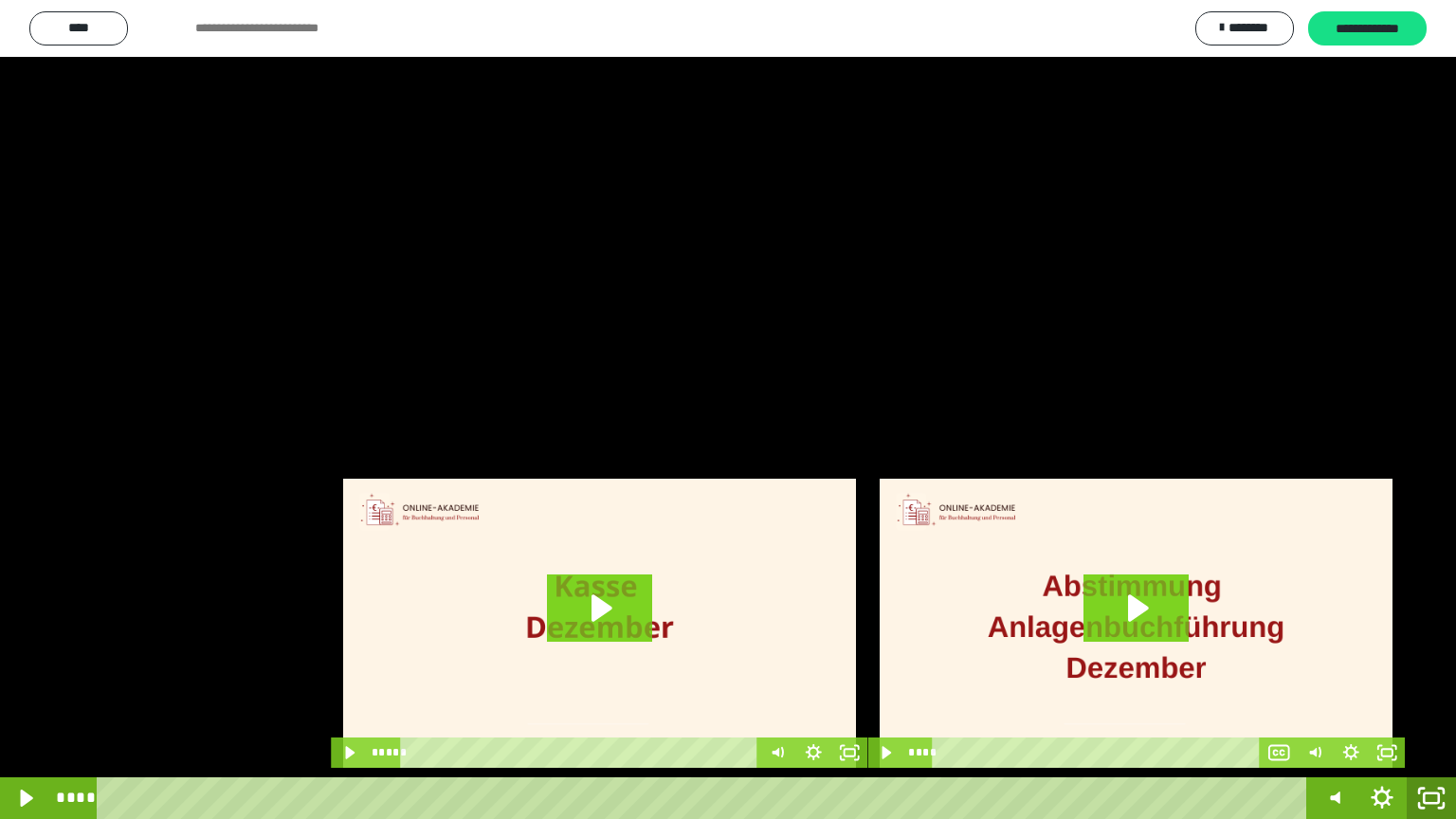 click 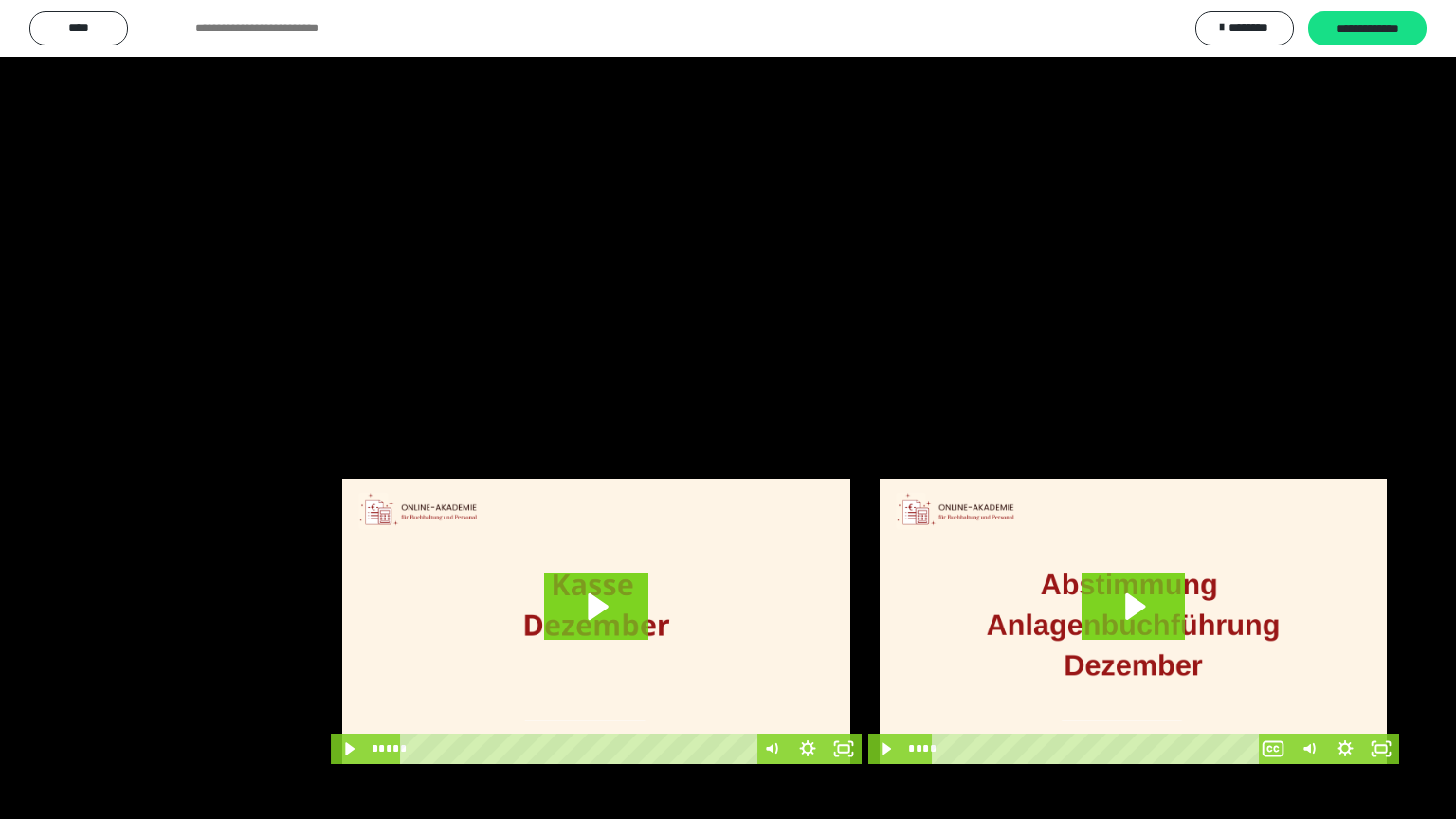 scroll, scrollTop: 3680, scrollLeft: 0, axis: vertical 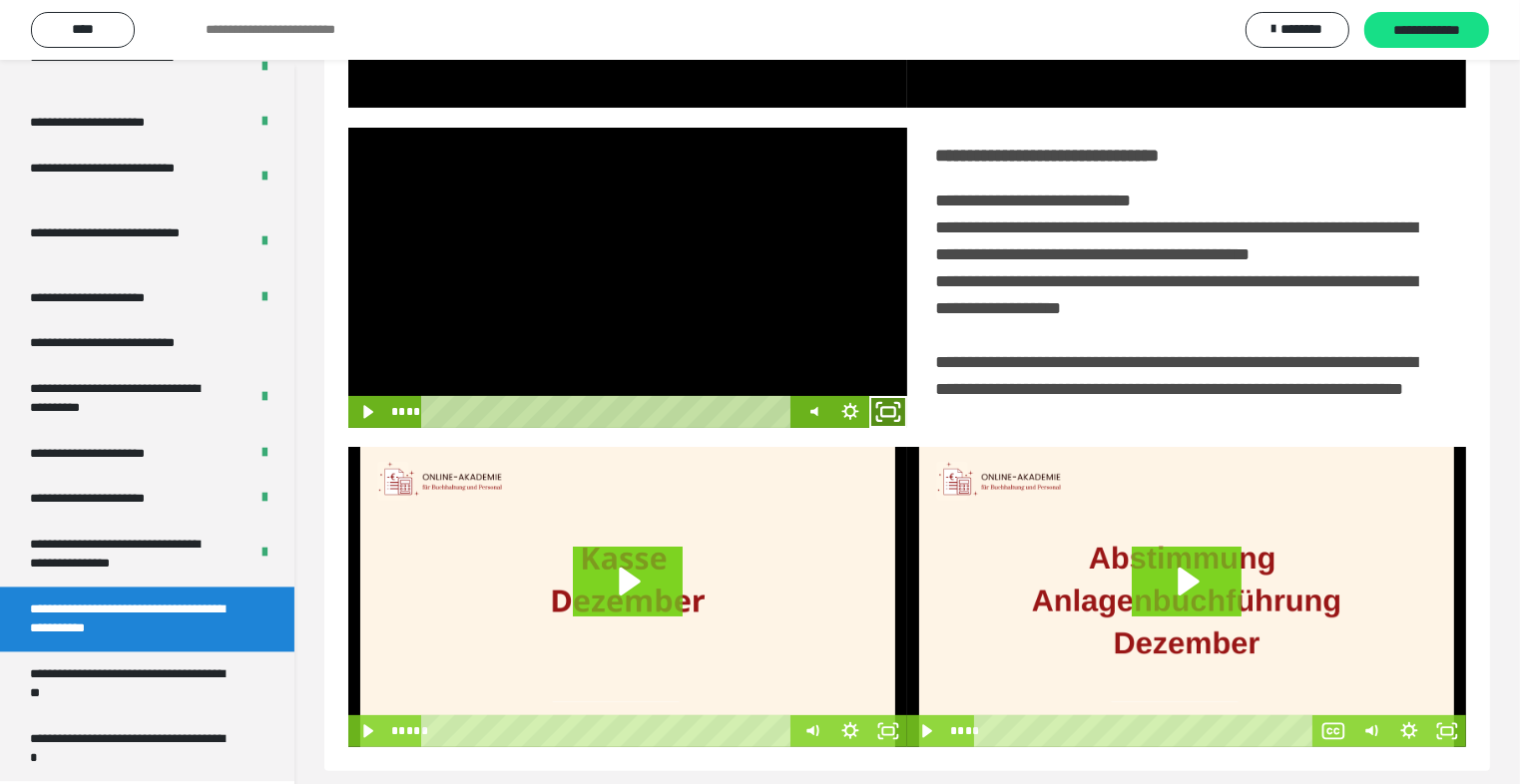 click 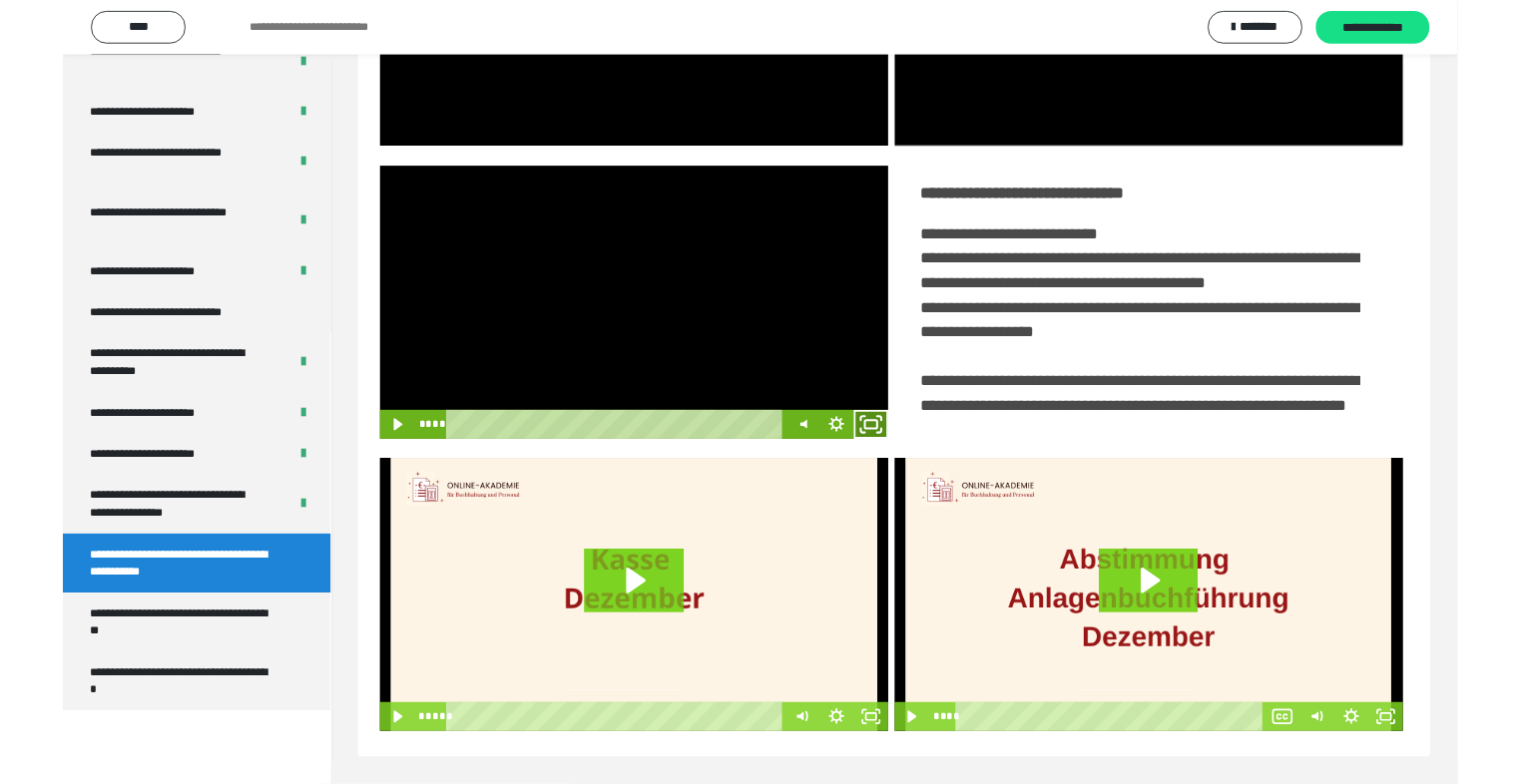 scroll, scrollTop: 3794, scrollLeft: 0, axis: vertical 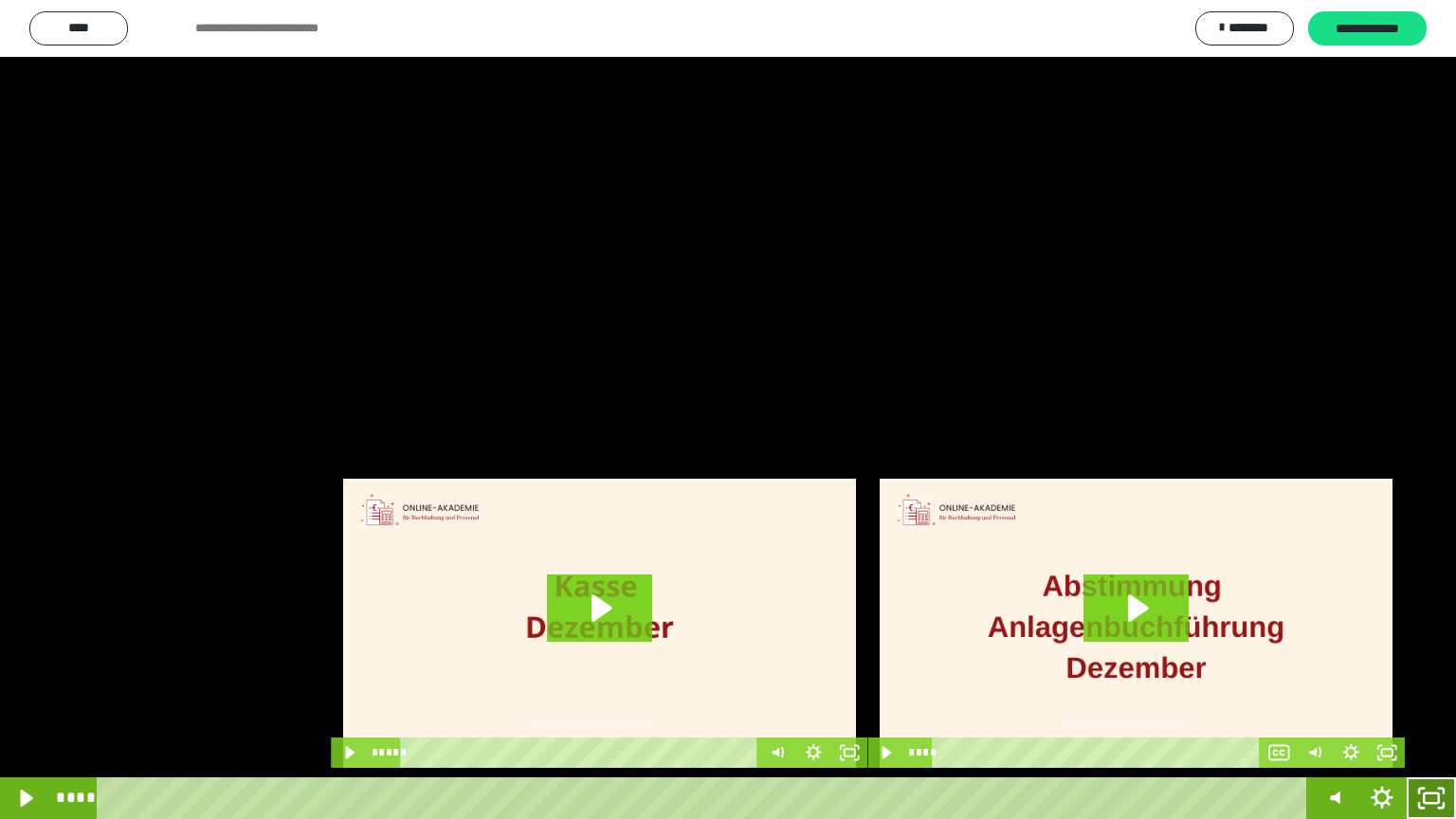 click 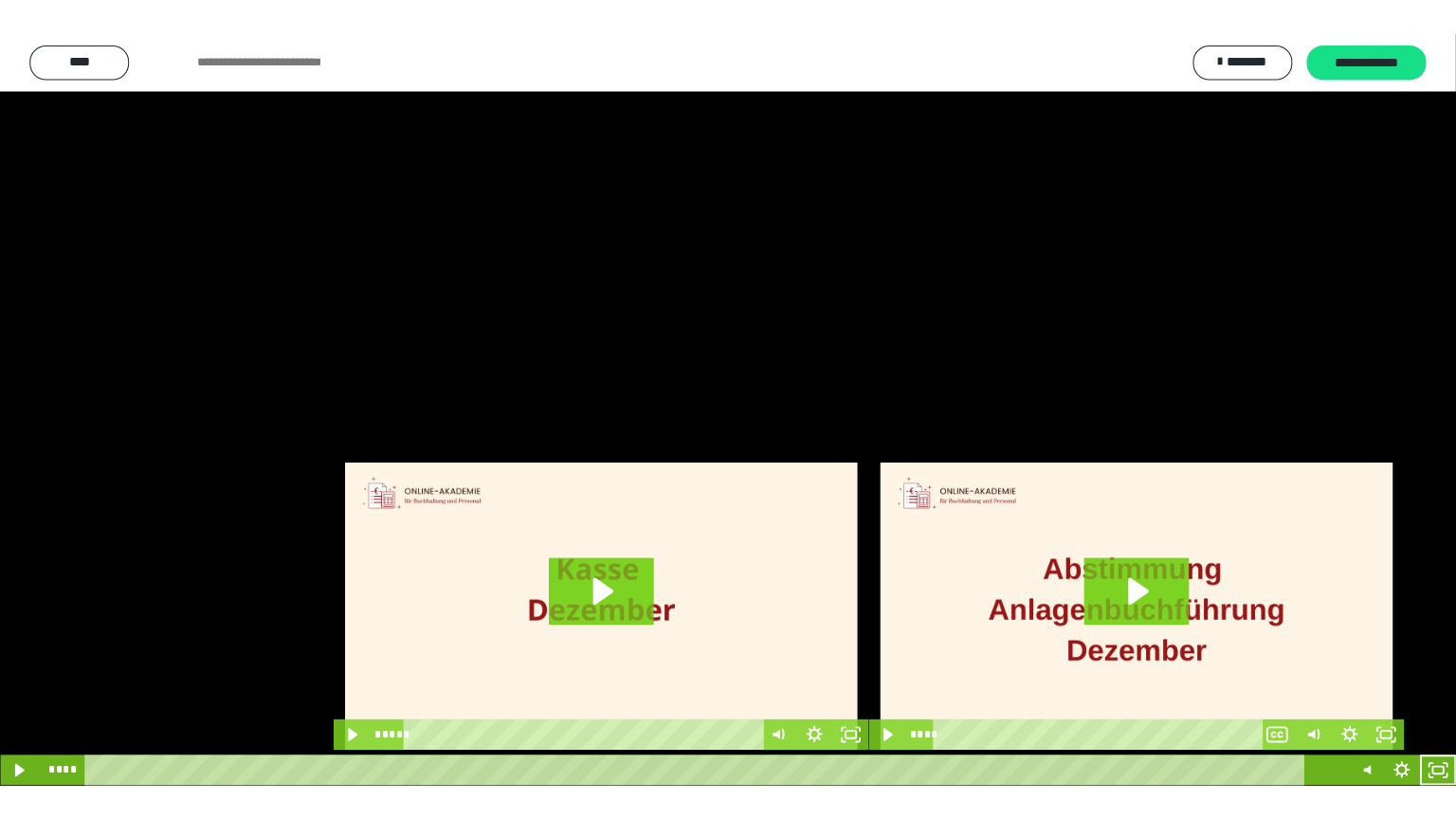 scroll, scrollTop: 3680, scrollLeft: 0, axis: vertical 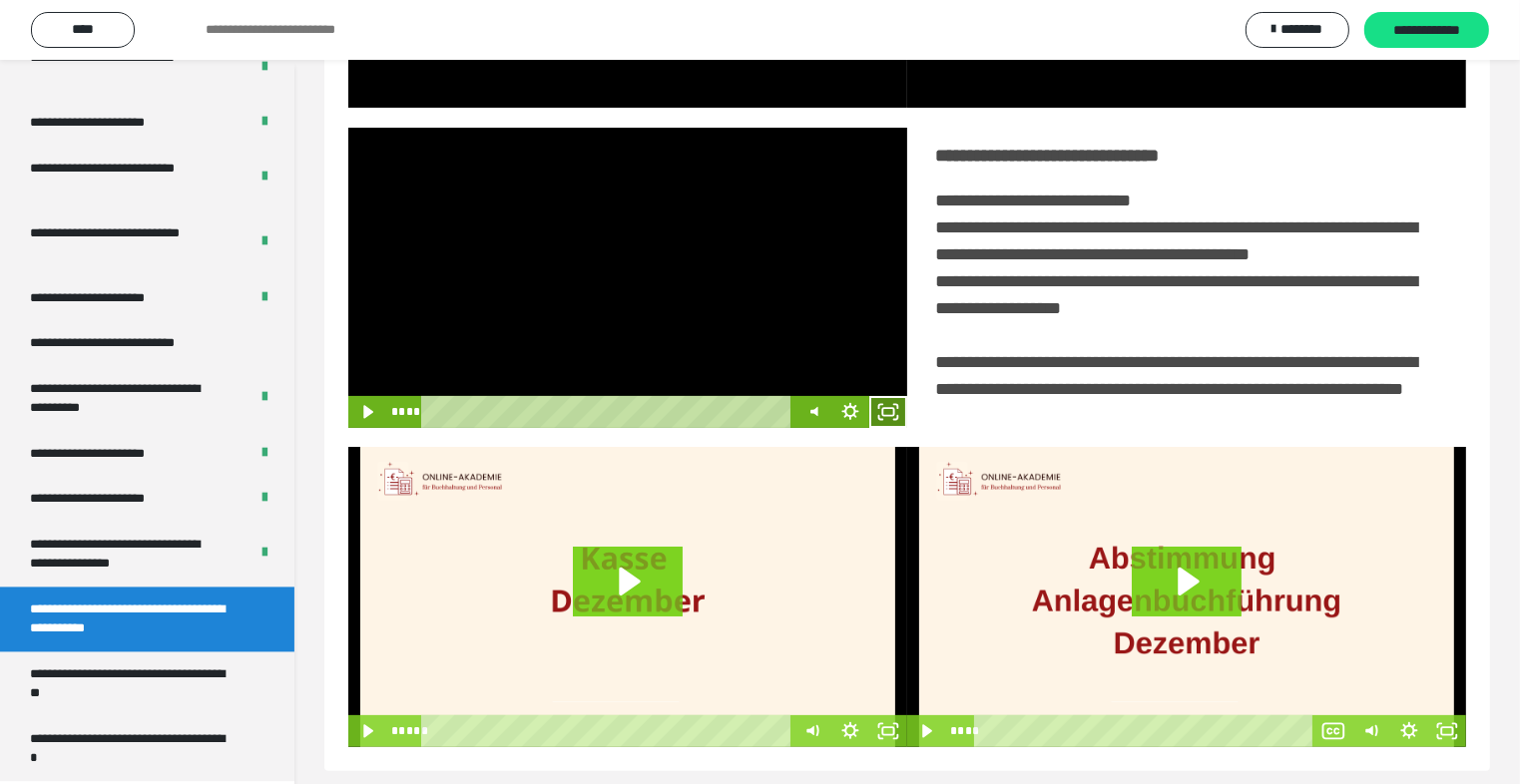 click 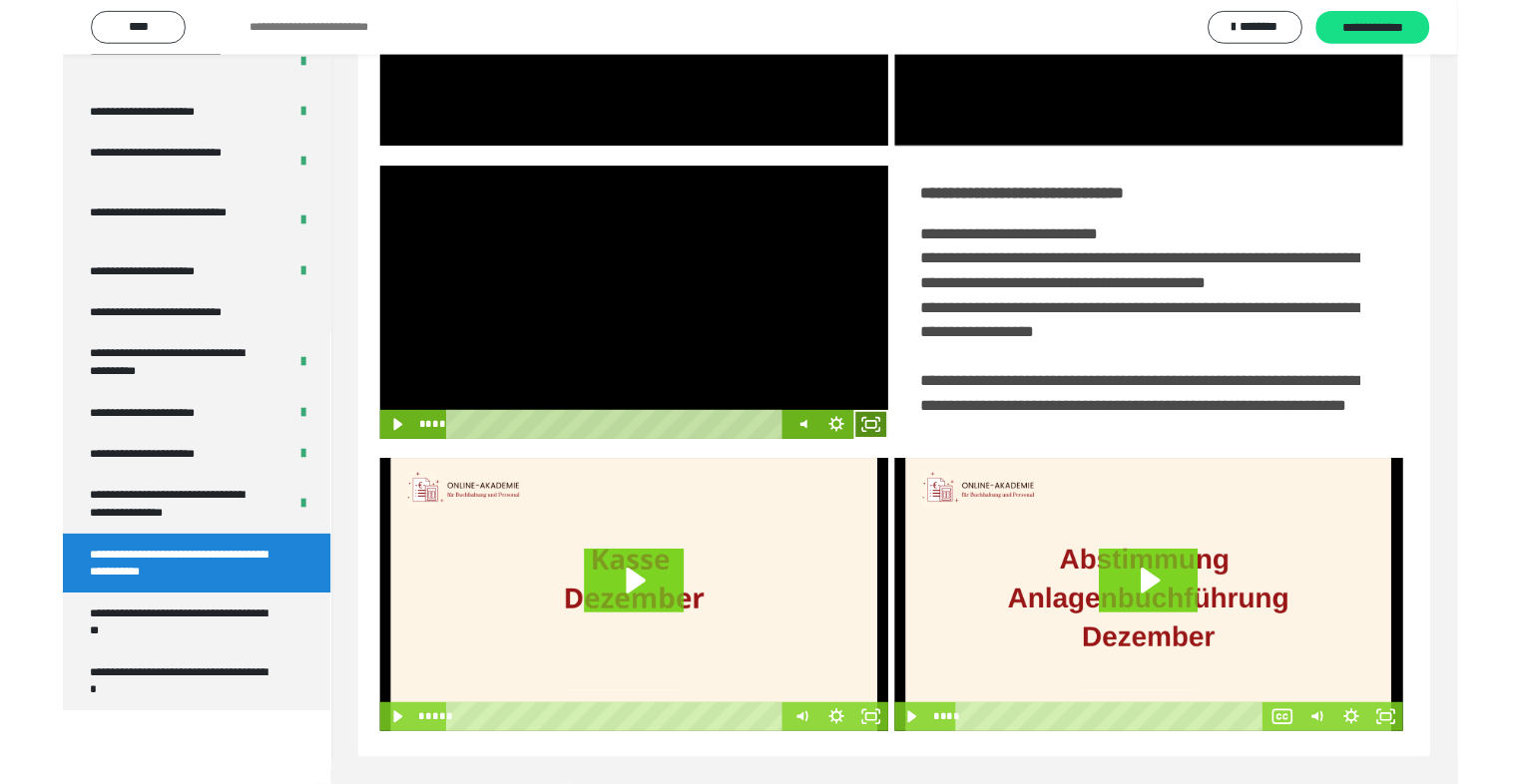 scroll, scrollTop: 3794, scrollLeft: 0, axis: vertical 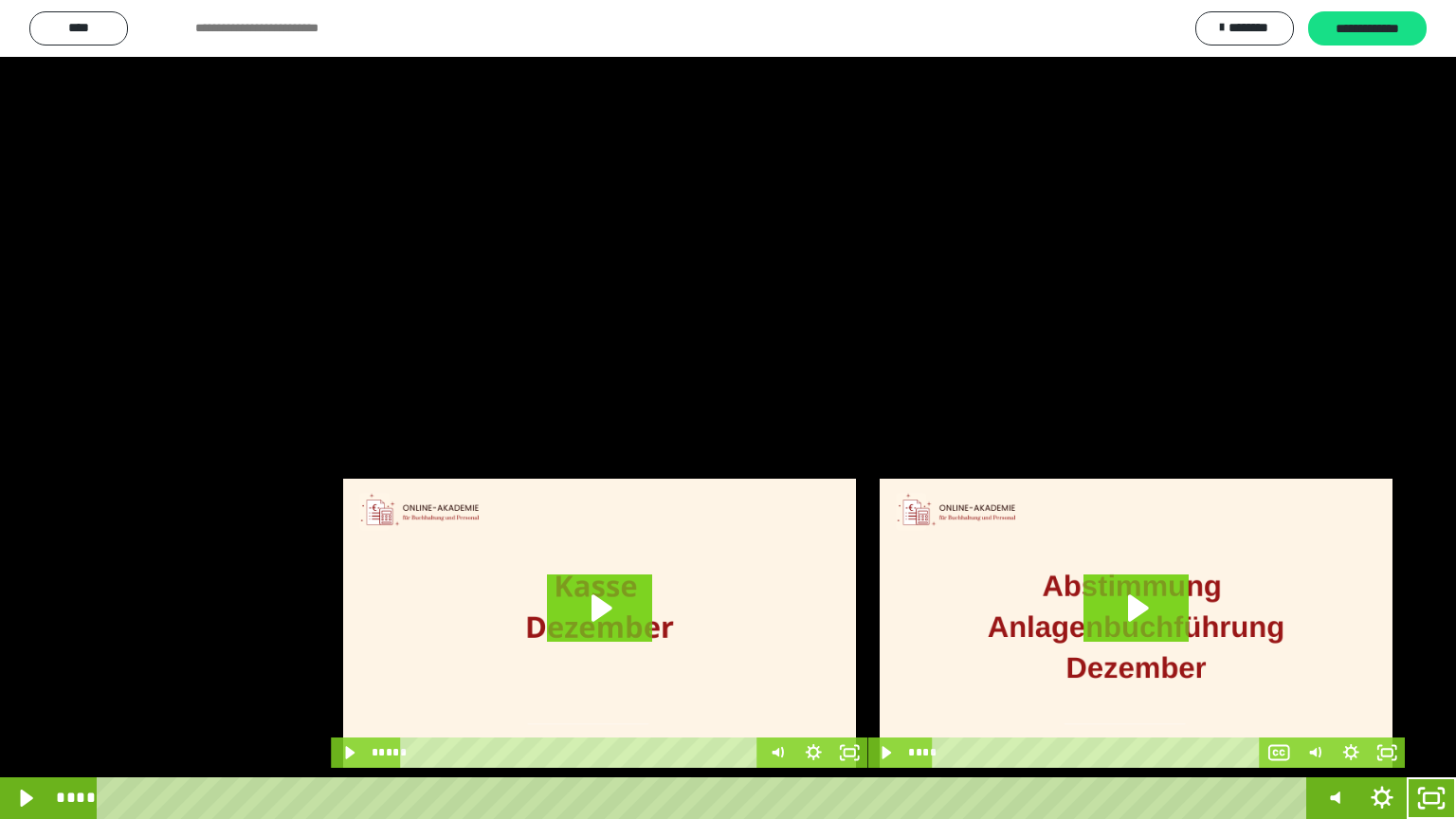 click at bounding box center (728, 410) 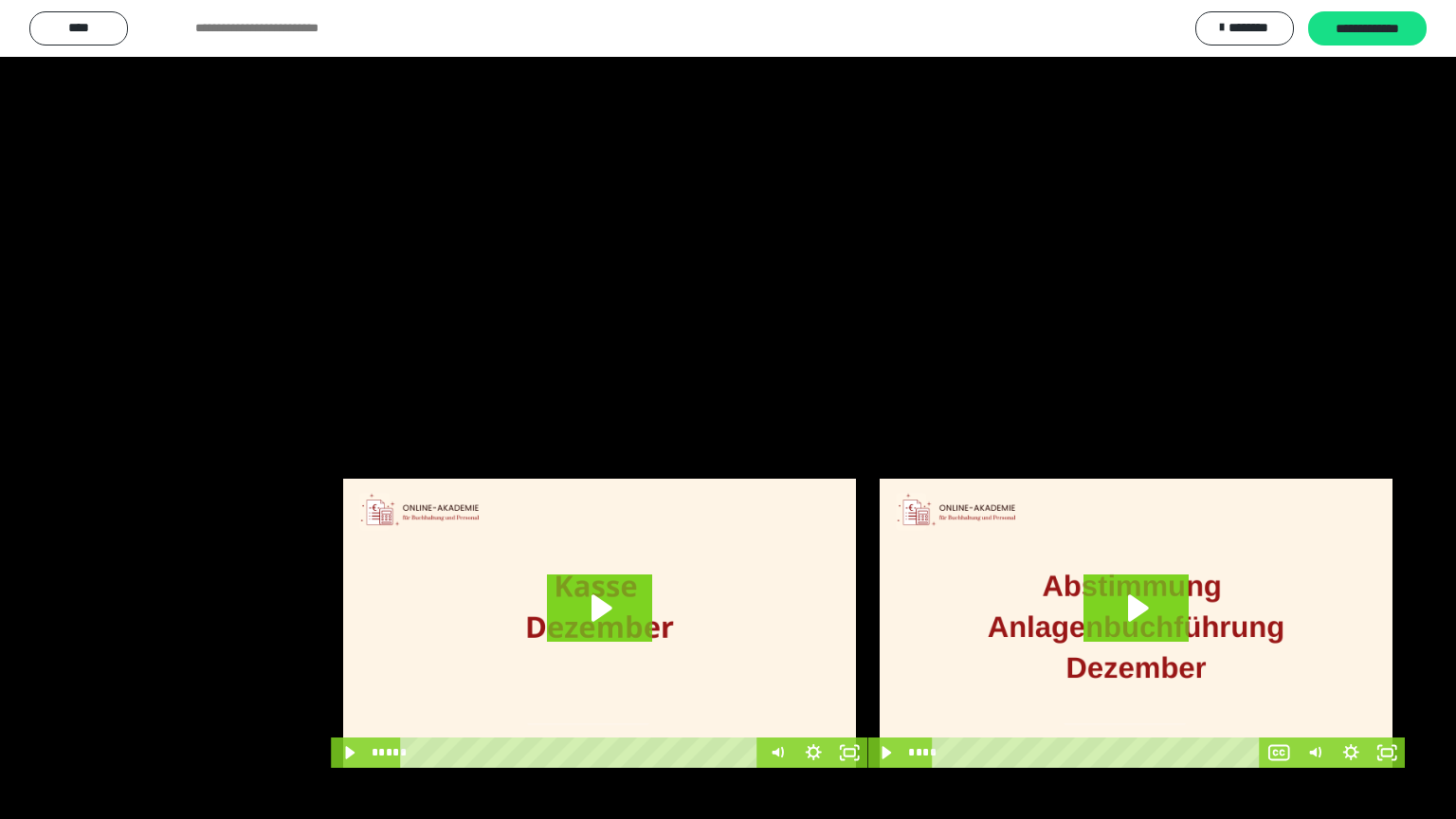click at bounding box center [728, 410] 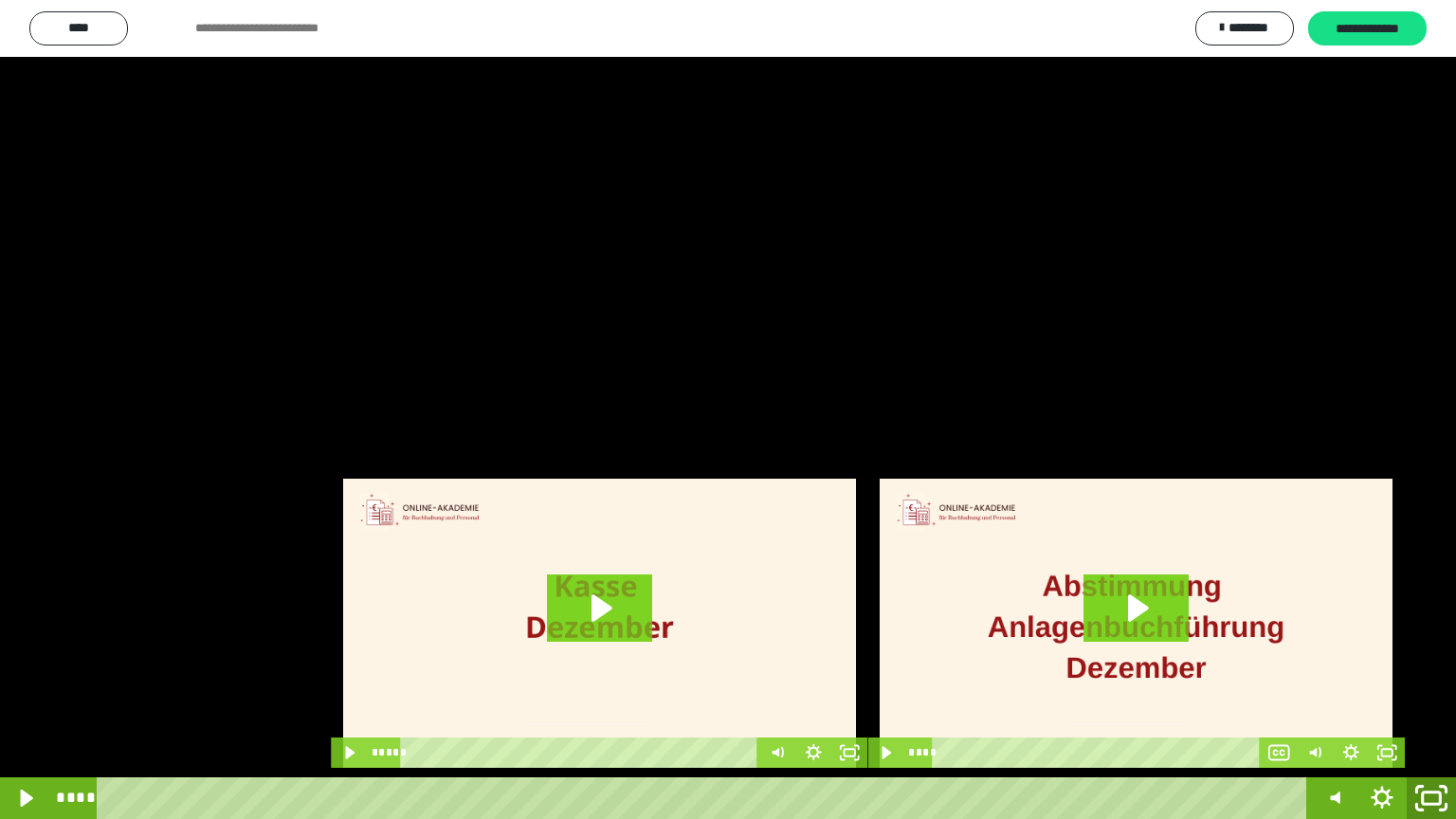click 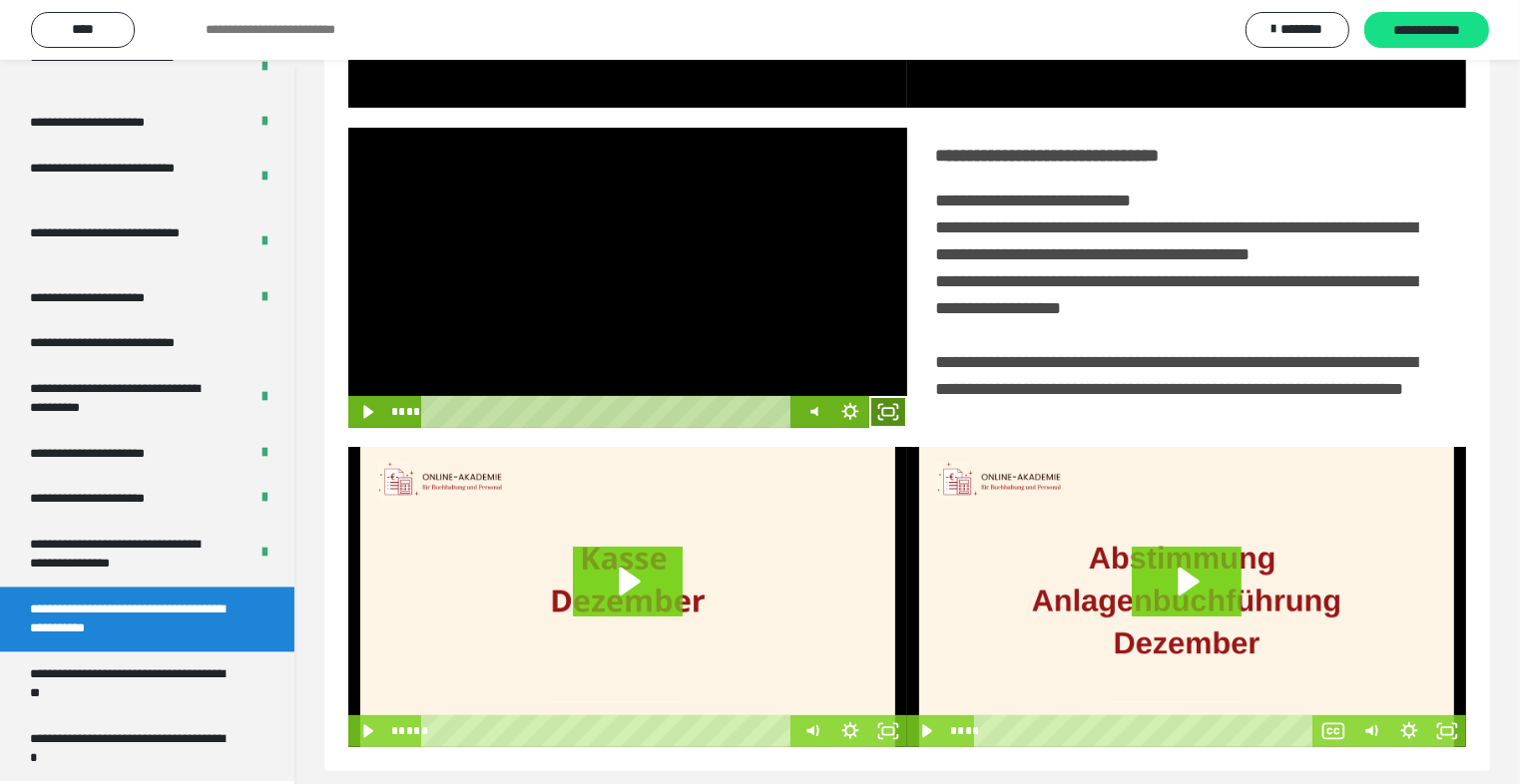 click 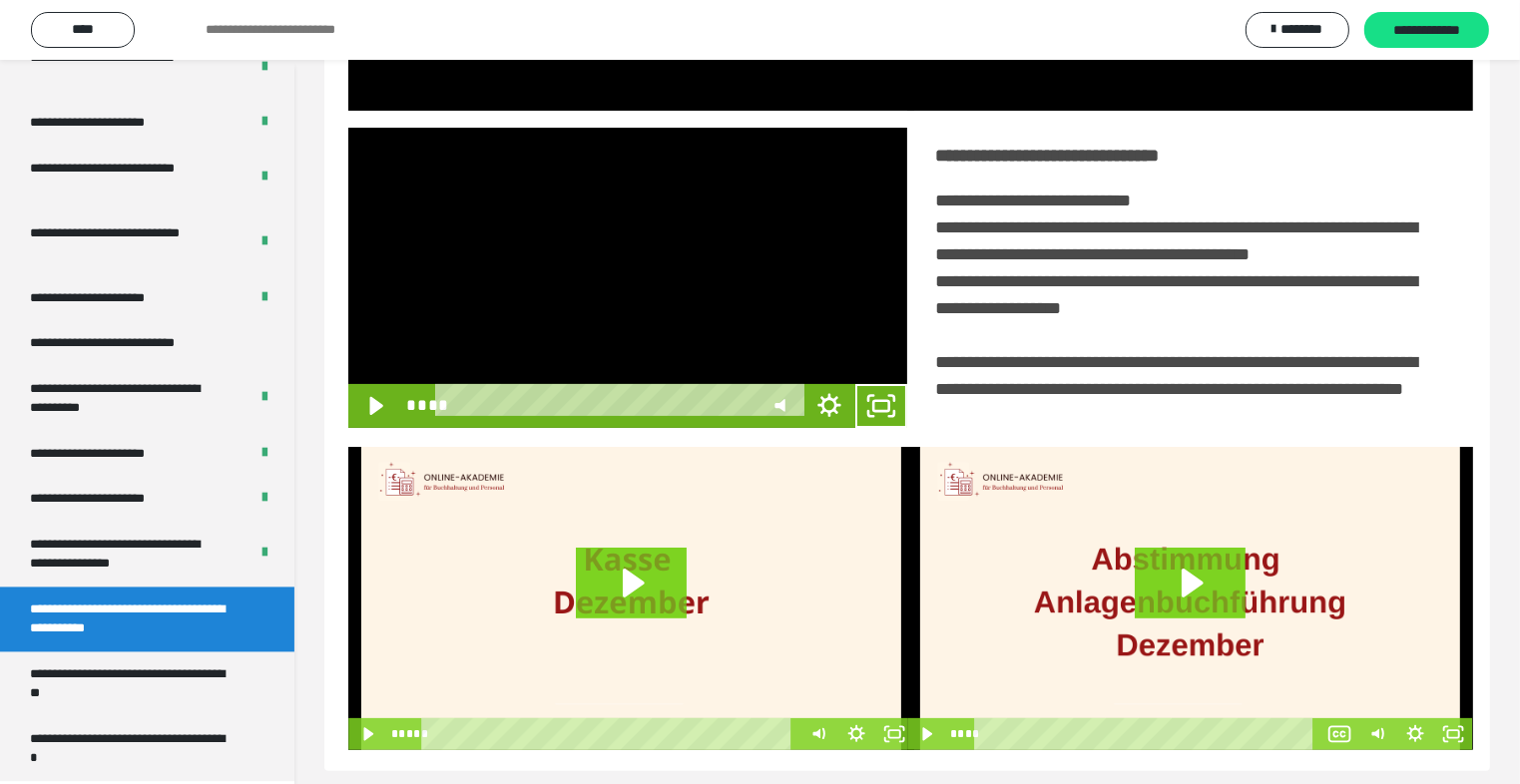 scroll, scrollTop: 3794, scrollLeft: 0, axis: vertical 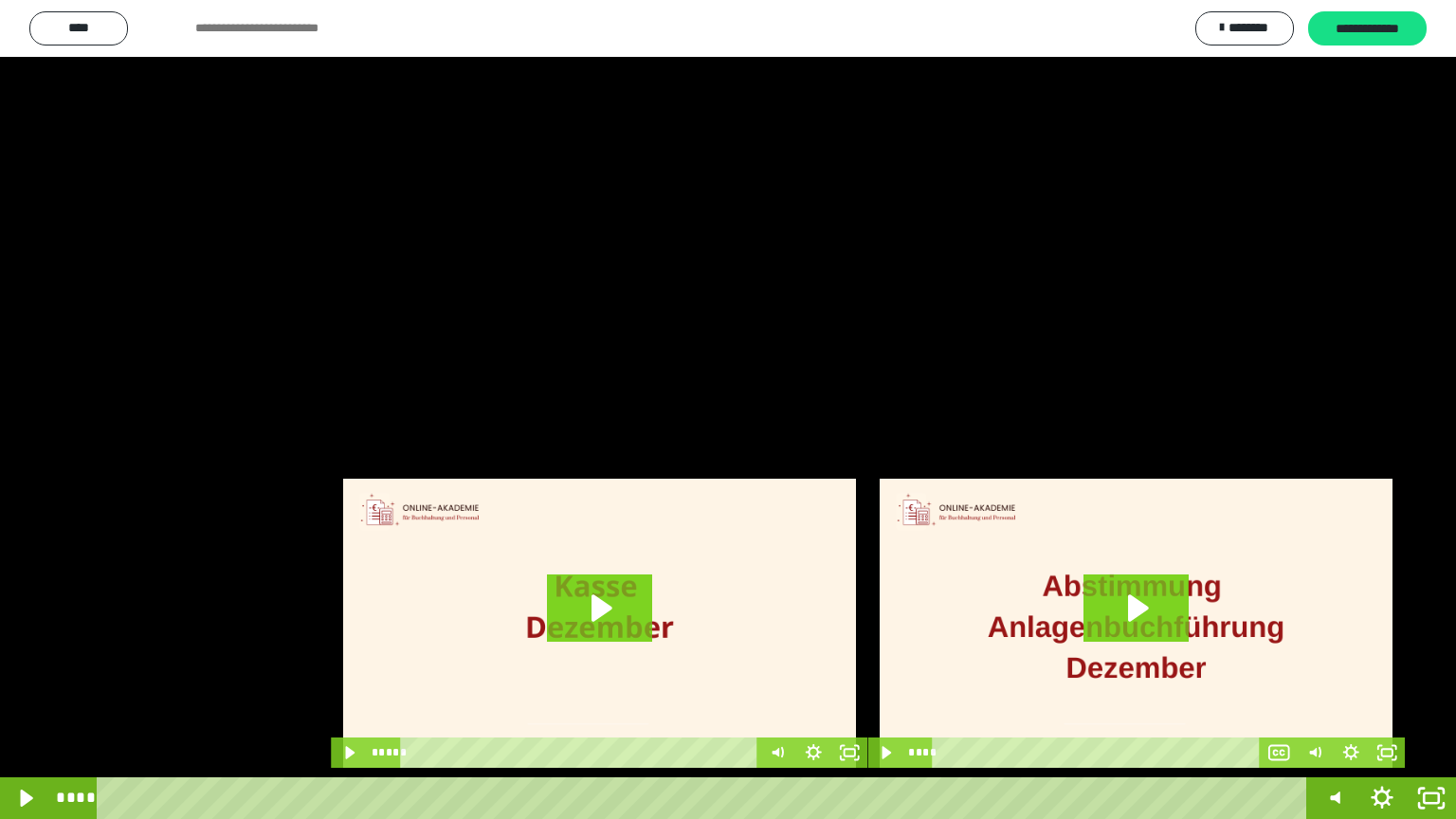 click at bounding box center [728, 410] 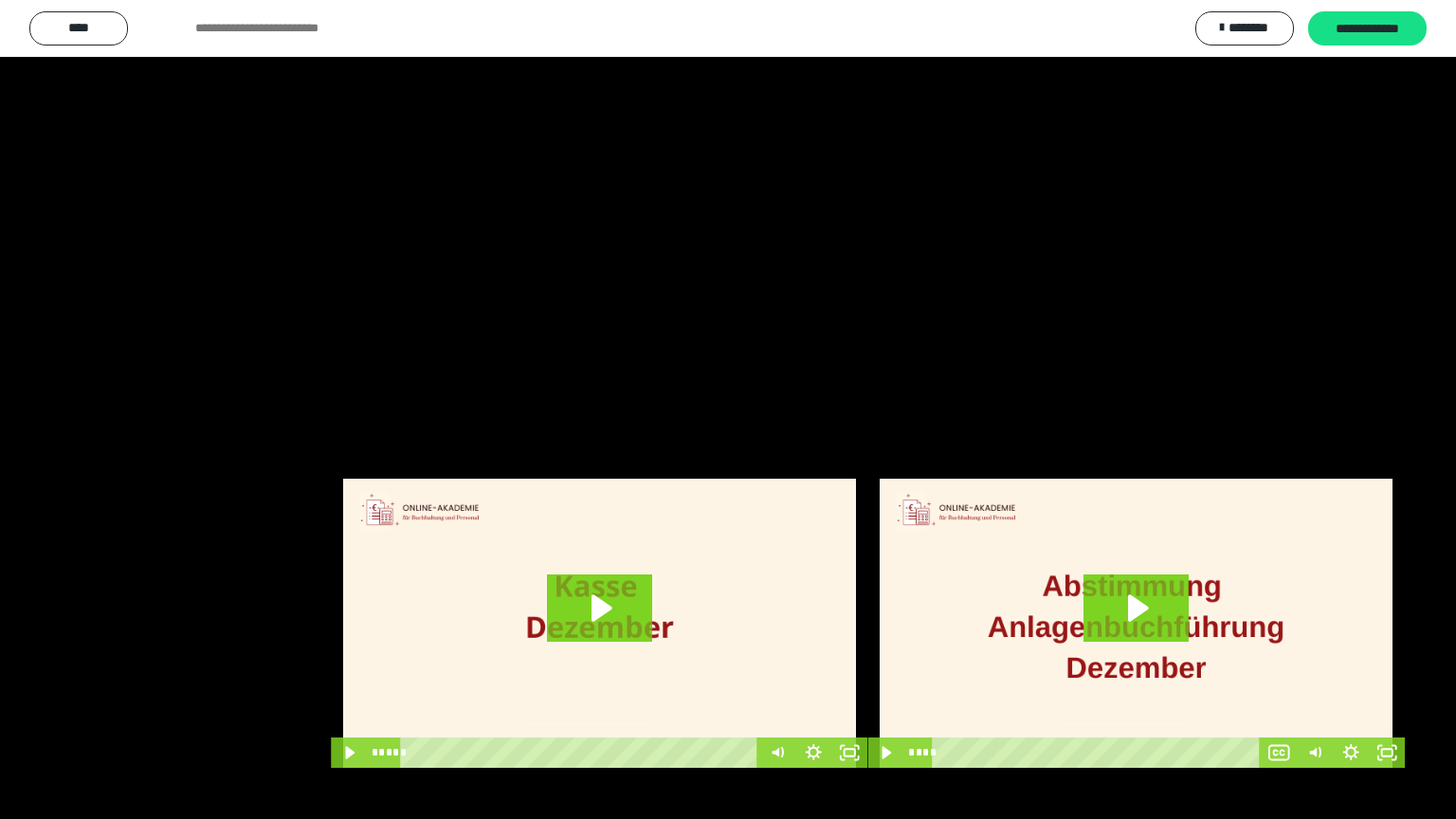 click at bounding box center (728, 410) 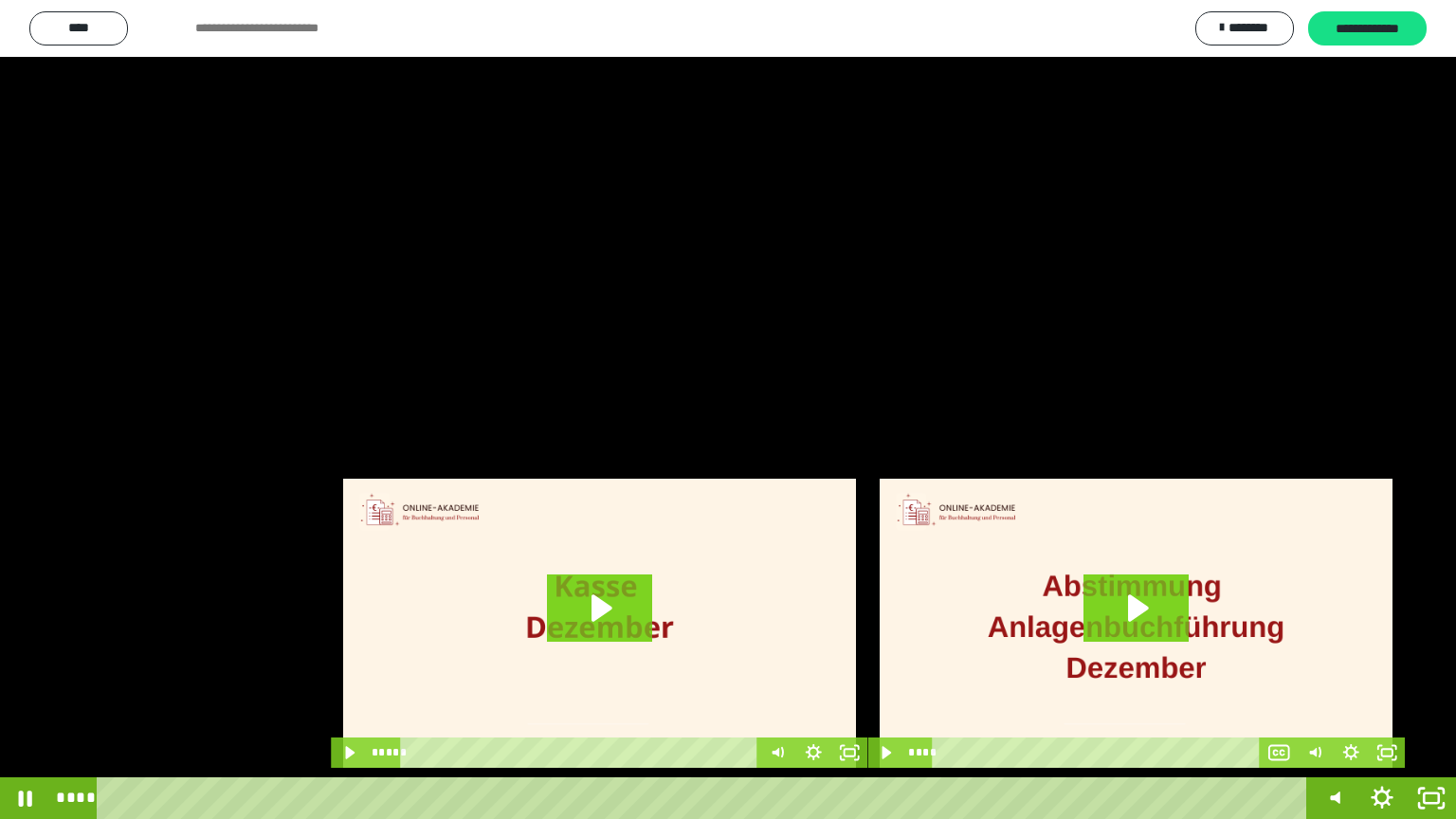 click at bounding box center [728, 410] 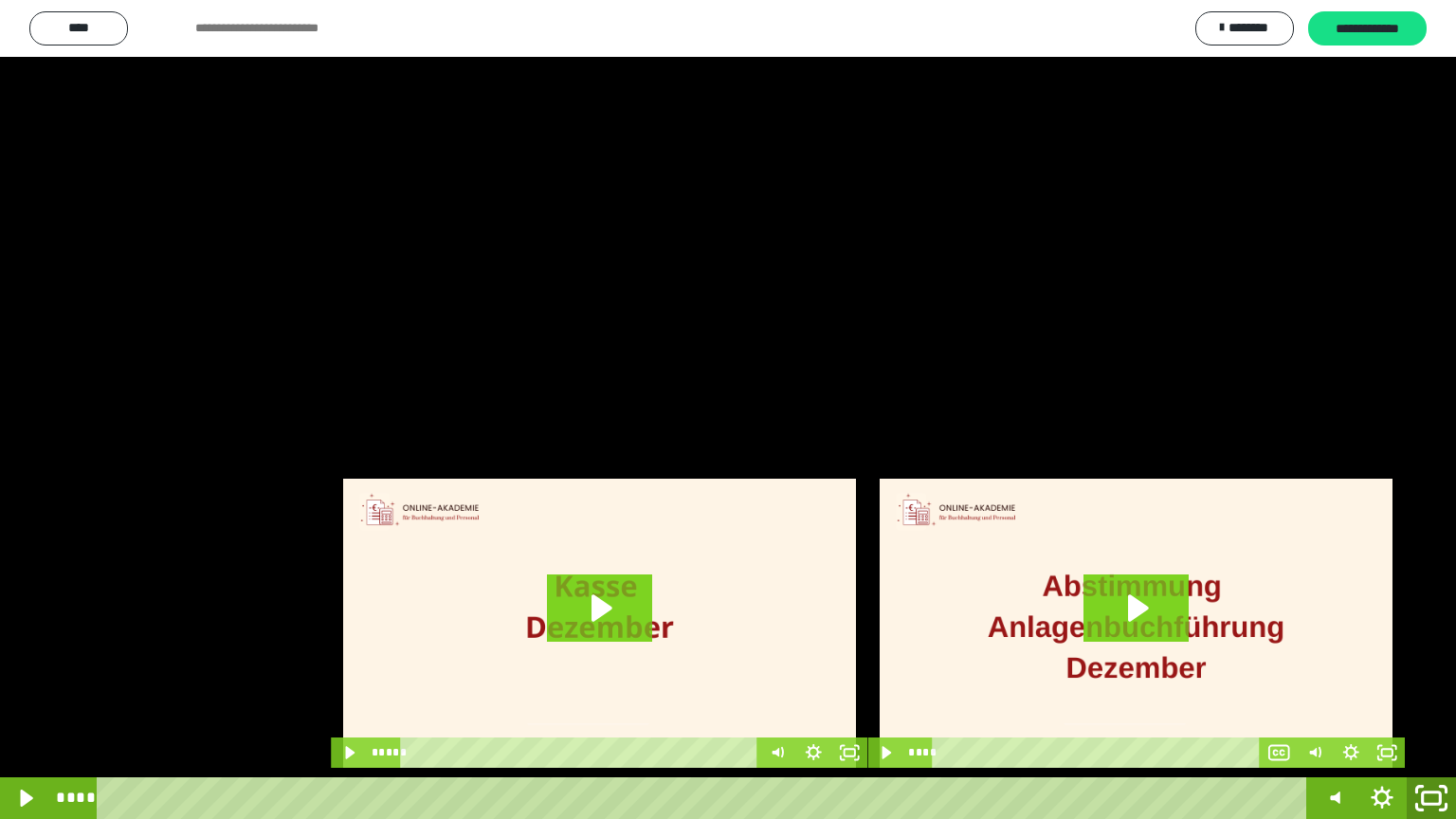 click 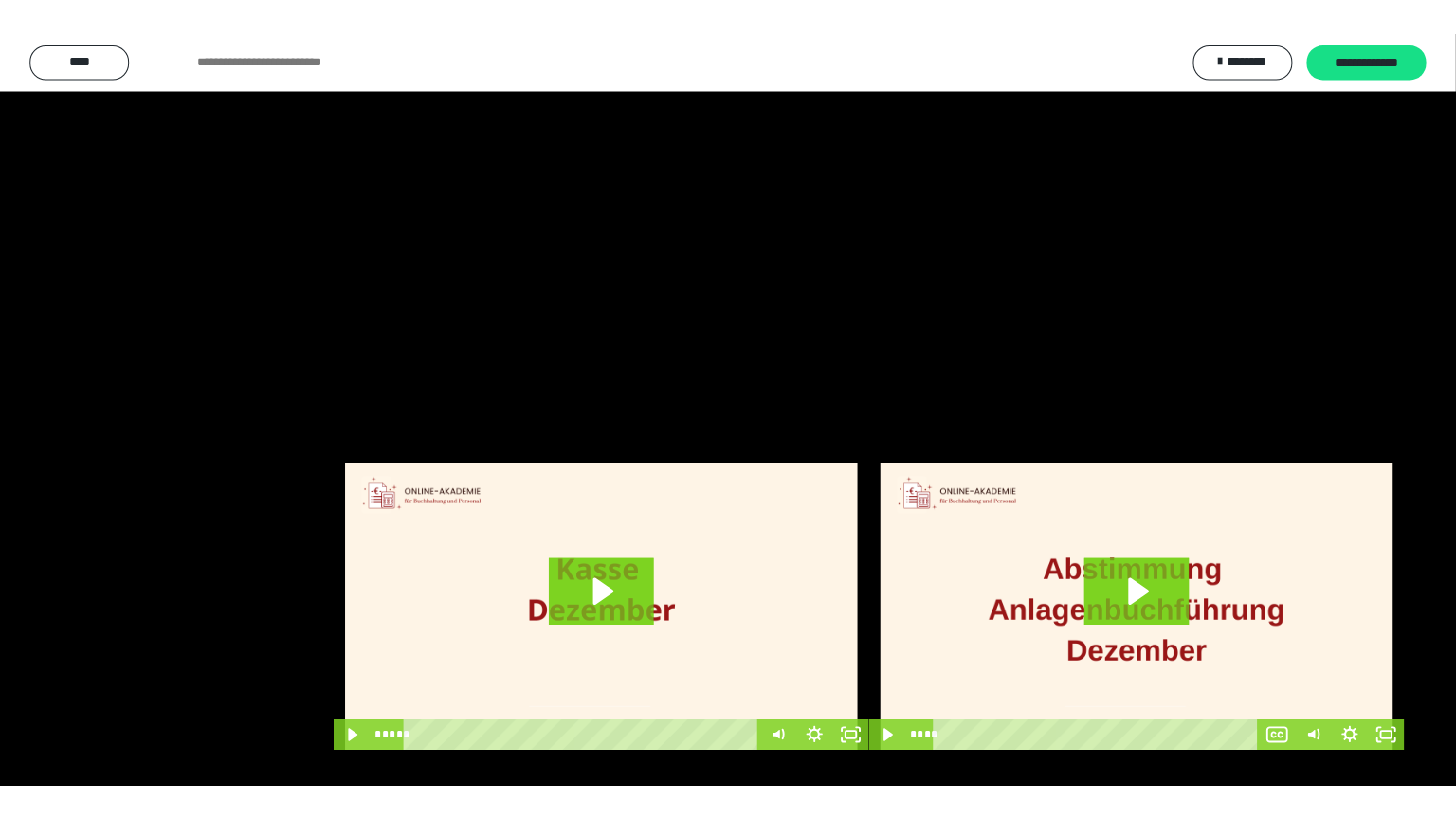 scroll, scrollTop: 3680, scrollLeft: 0, axis: vertical 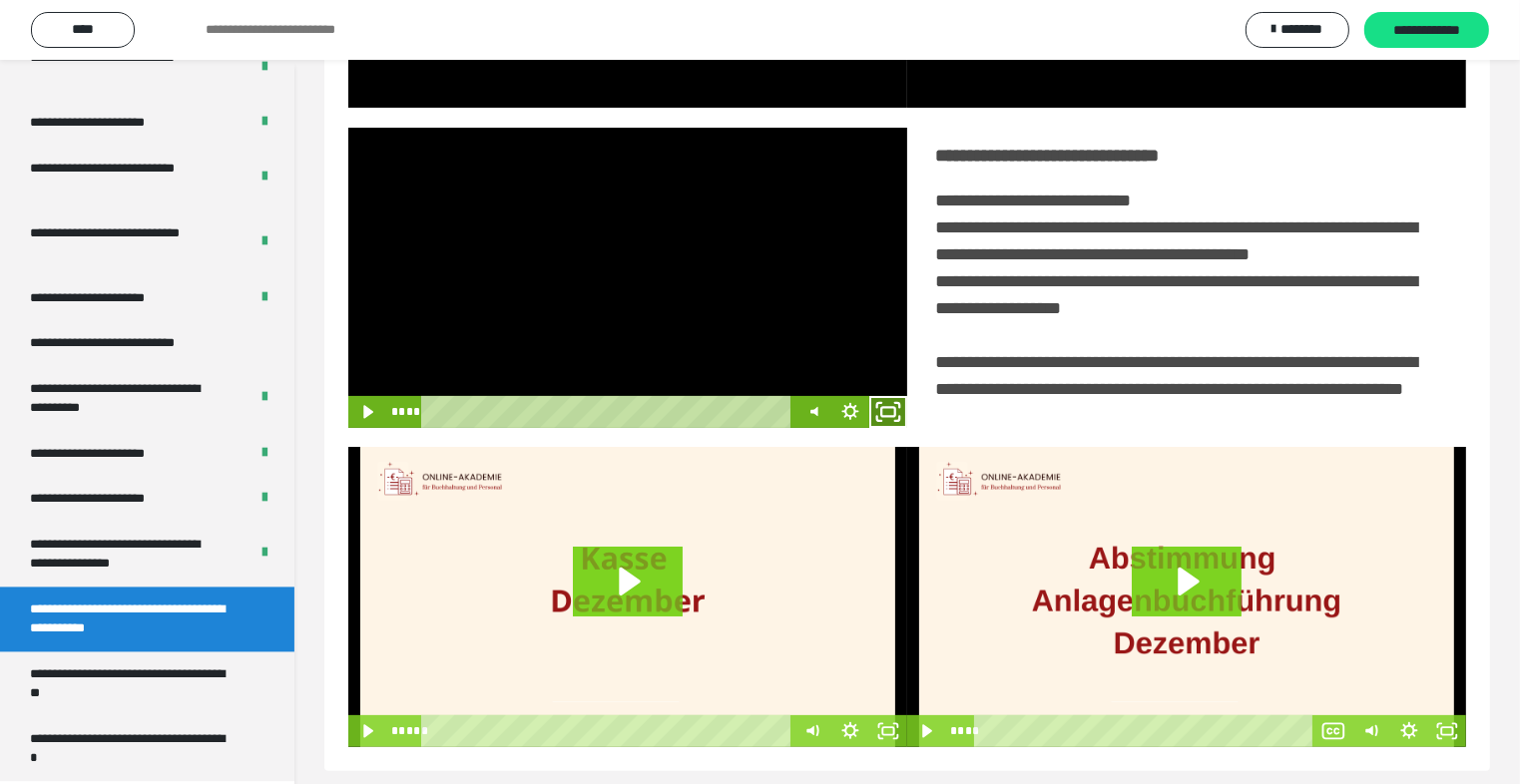 click 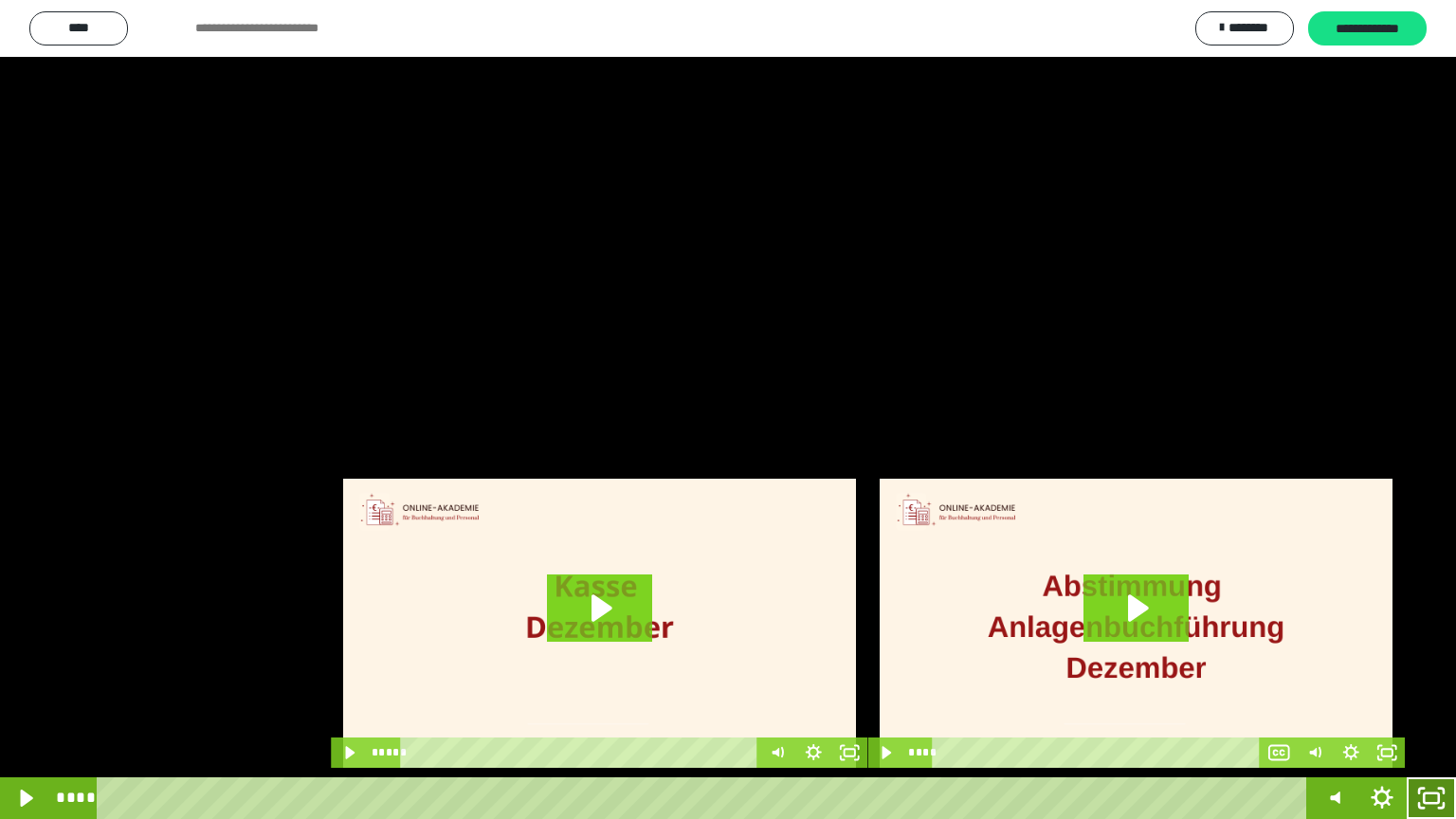 drag, startPoint x: 1443, startPoint y: 796, endPoint x: 1427, endPoint y: 627, distance: 169.75571 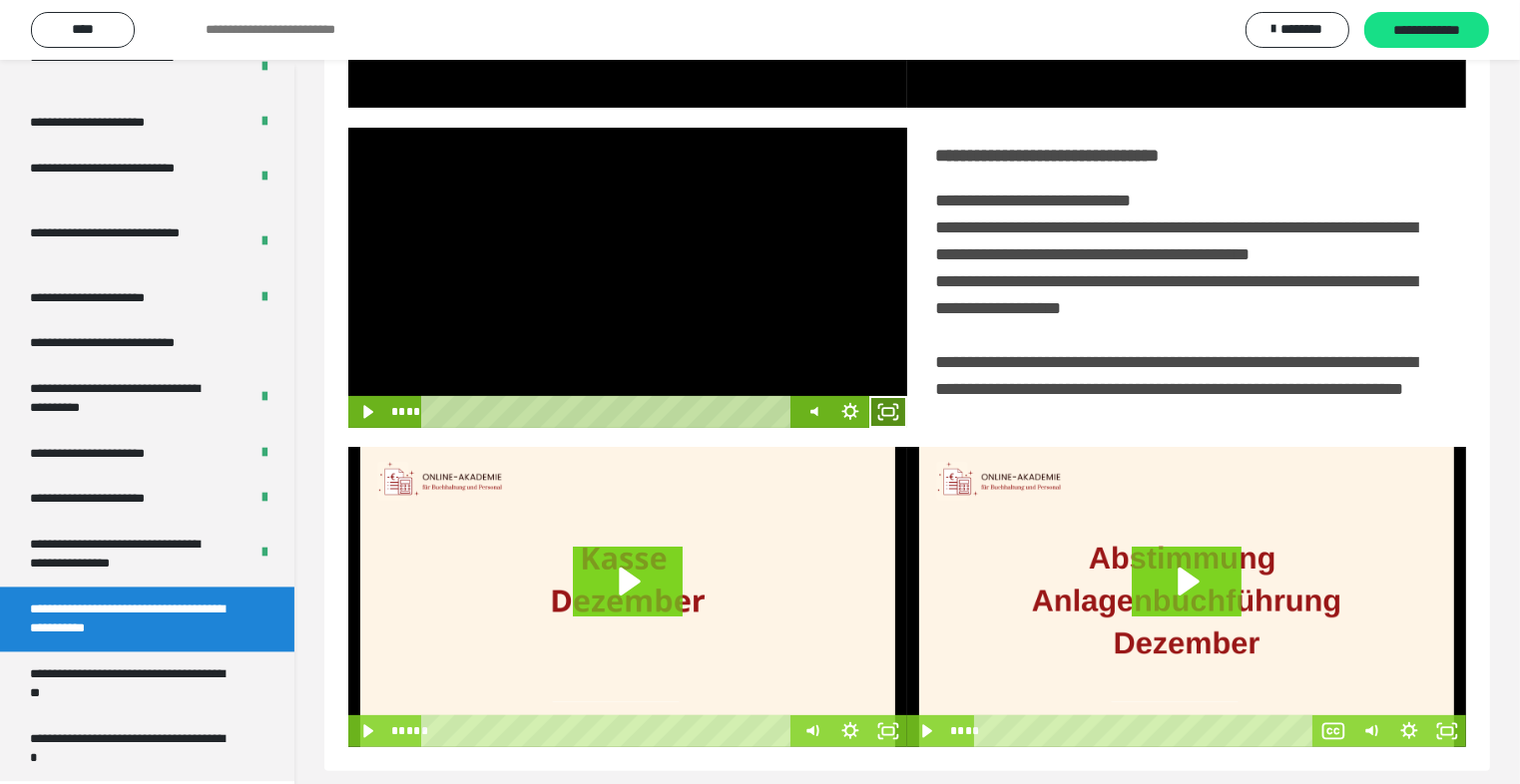 click 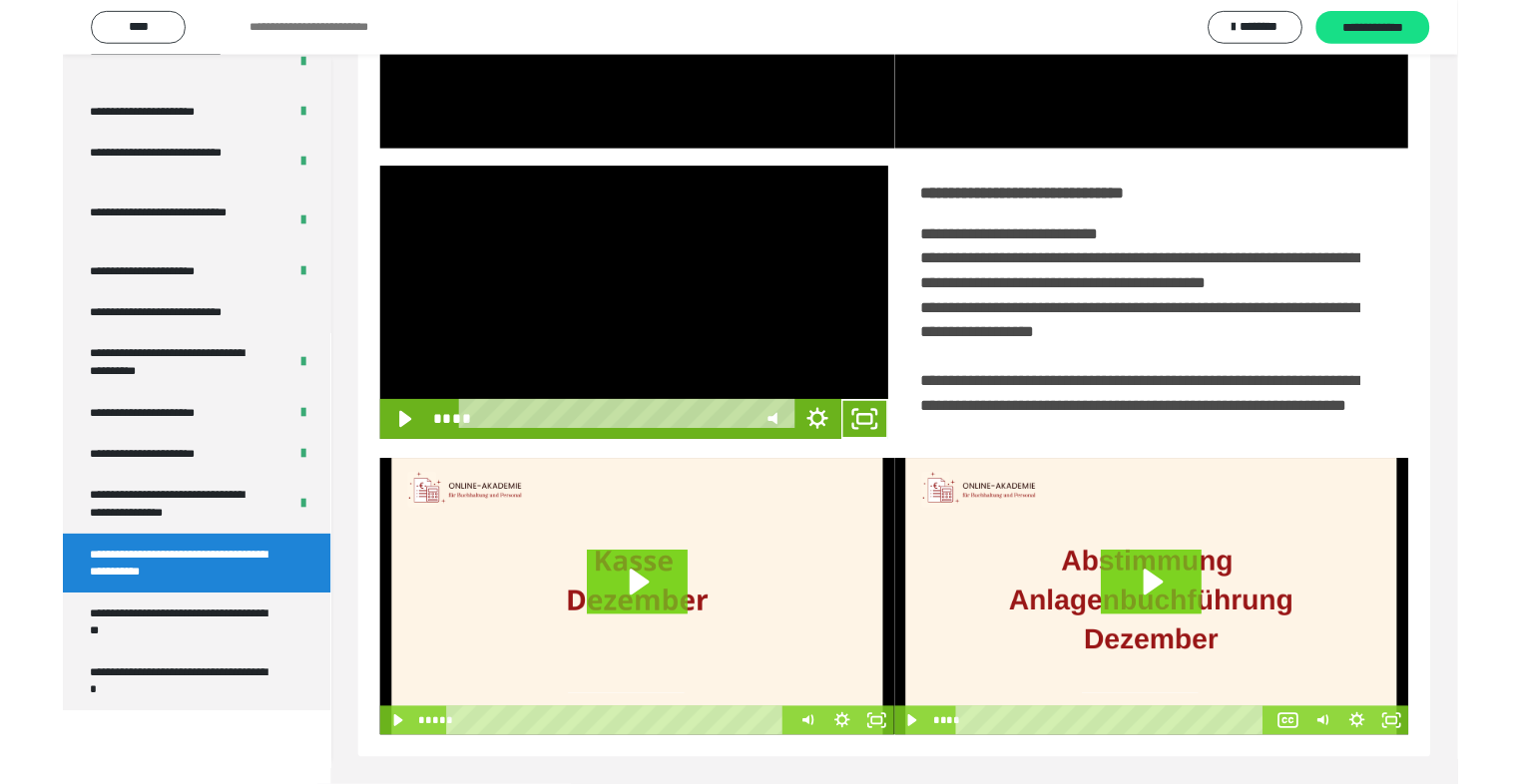 scroll, scrollTop: 3794, scrollLeft: 0, axis: vertical 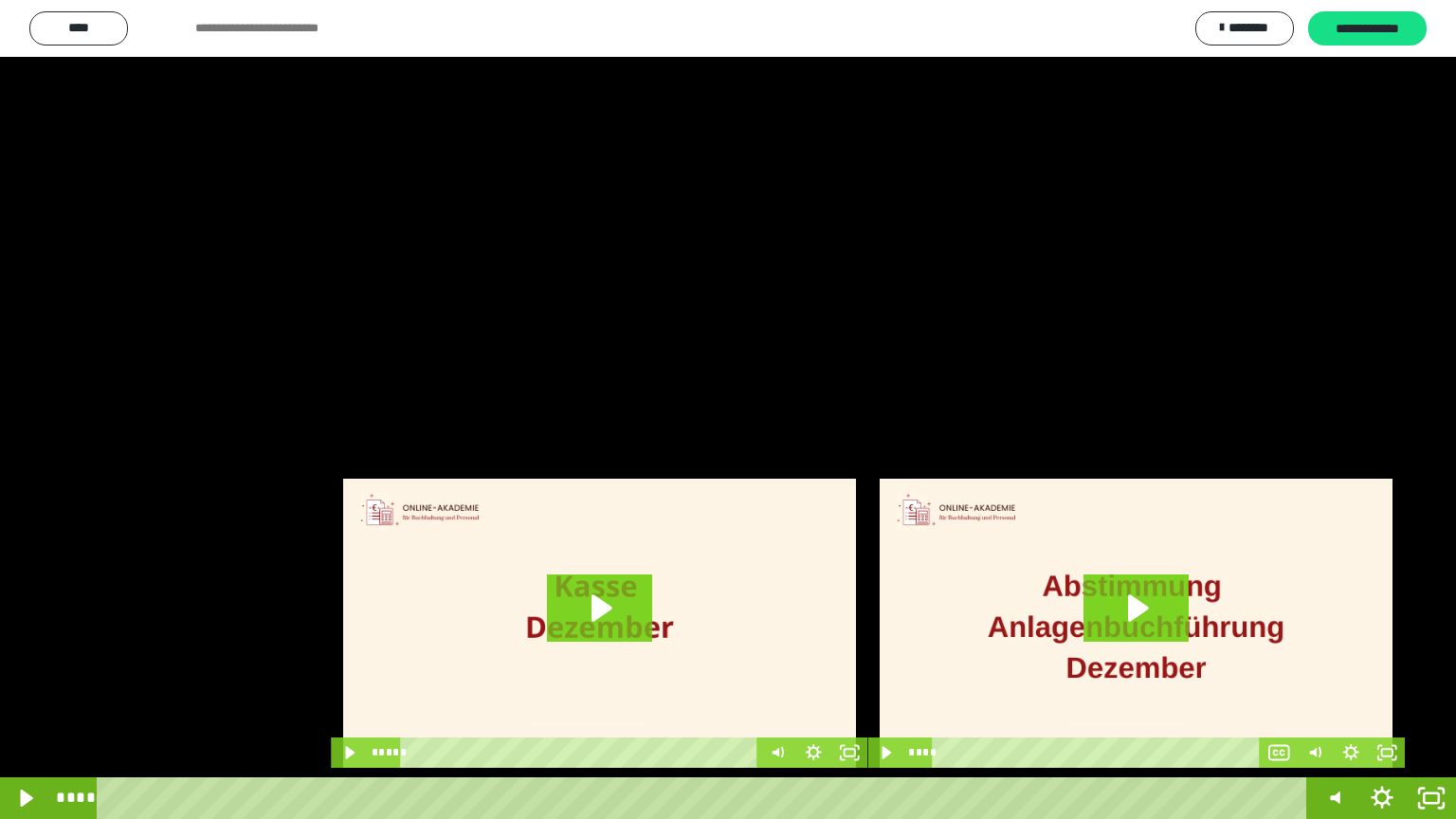 click at bounding box center (728, 410) 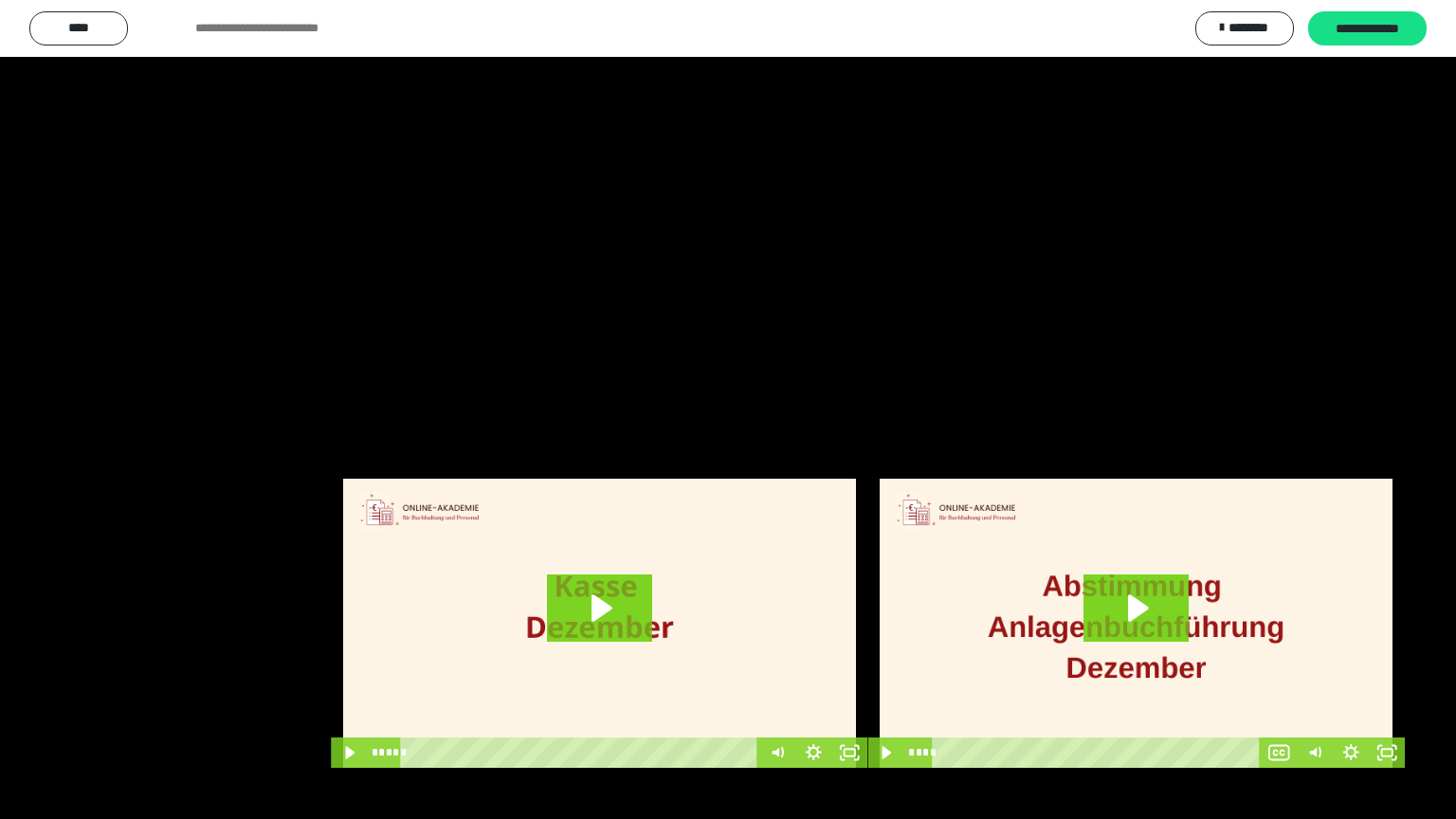 click at bounding box center [728, 410] 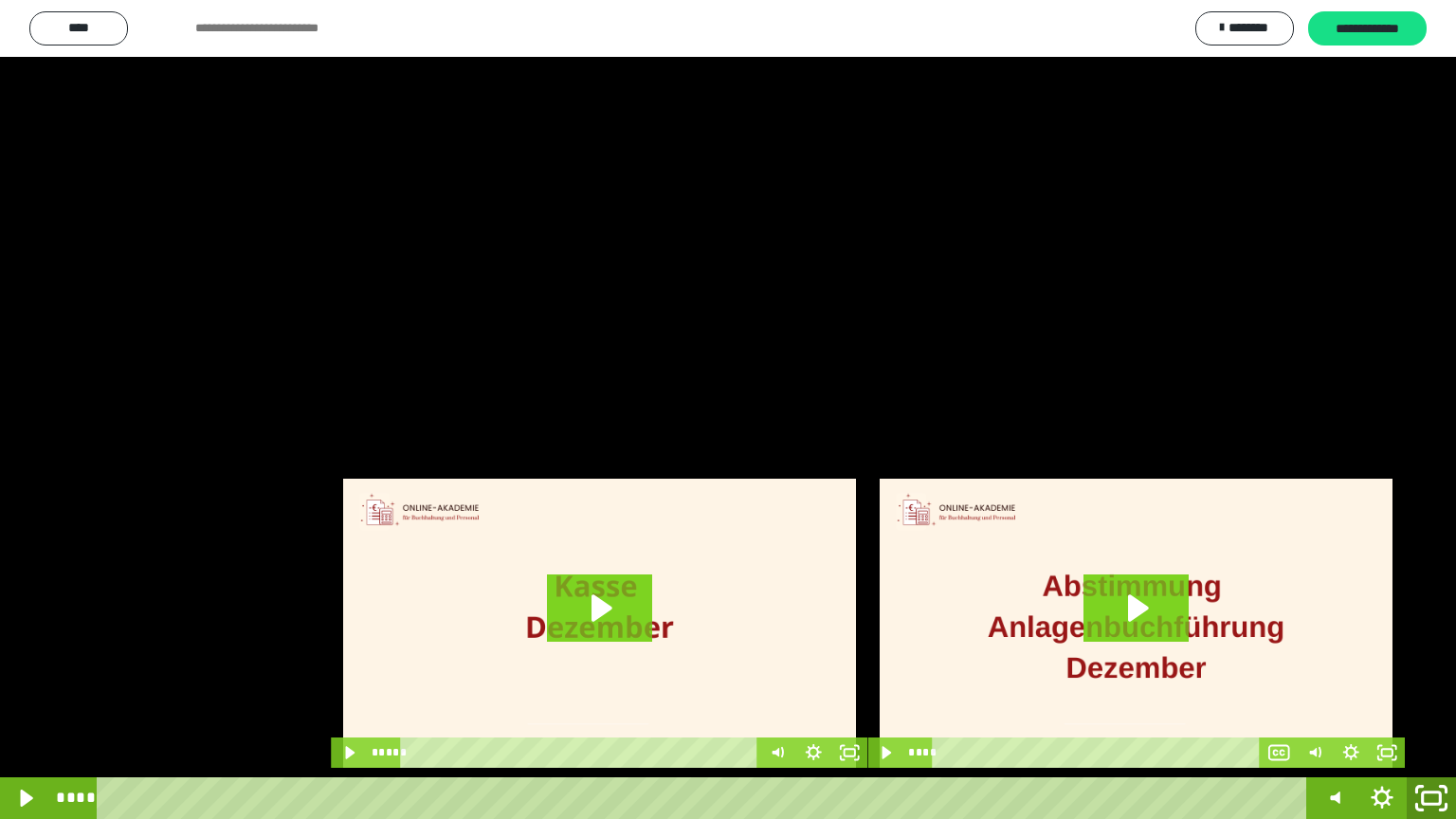 click 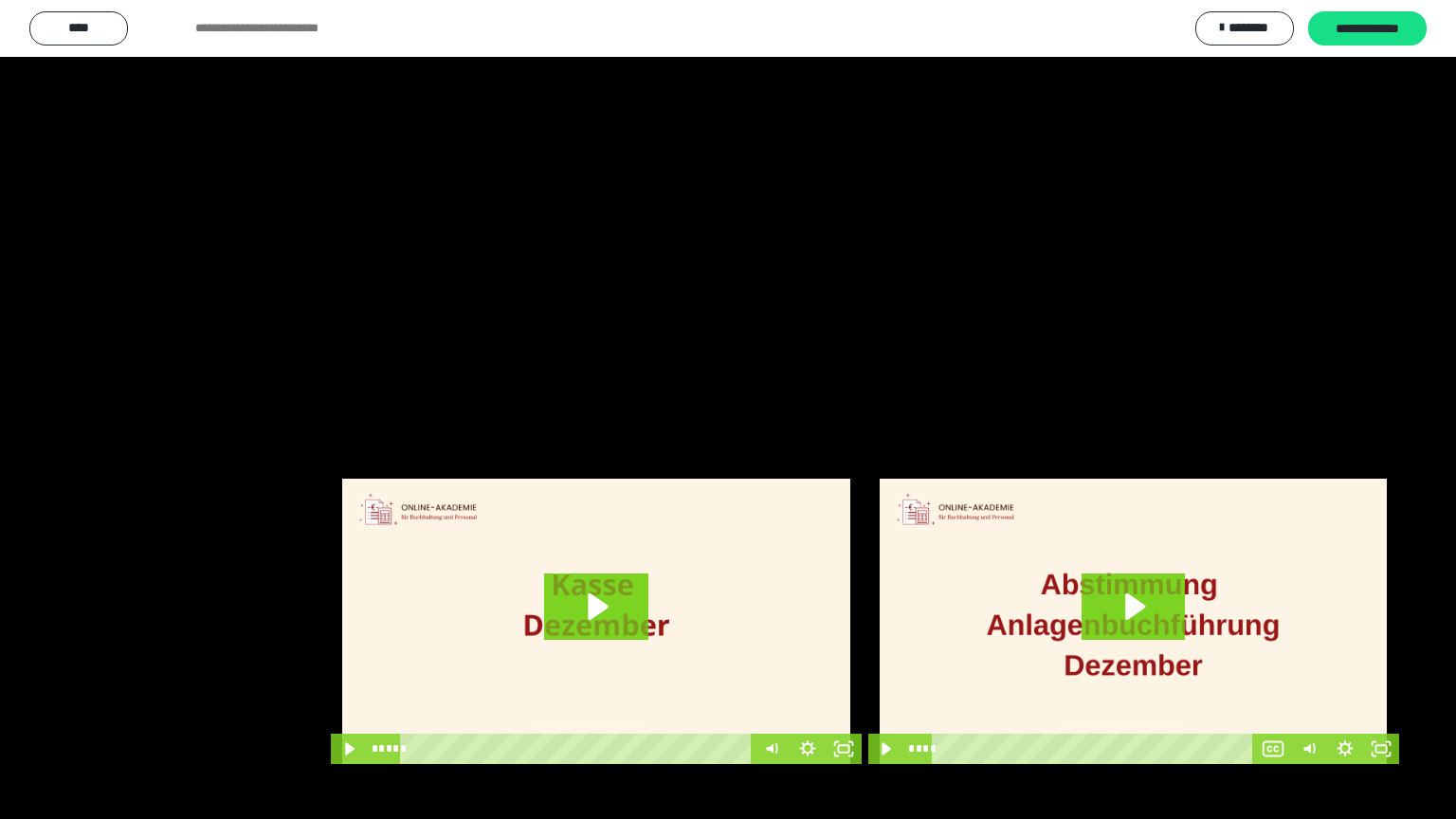 scroll, scrollTop: 3680, scrollLeft: 0, axis: vertical 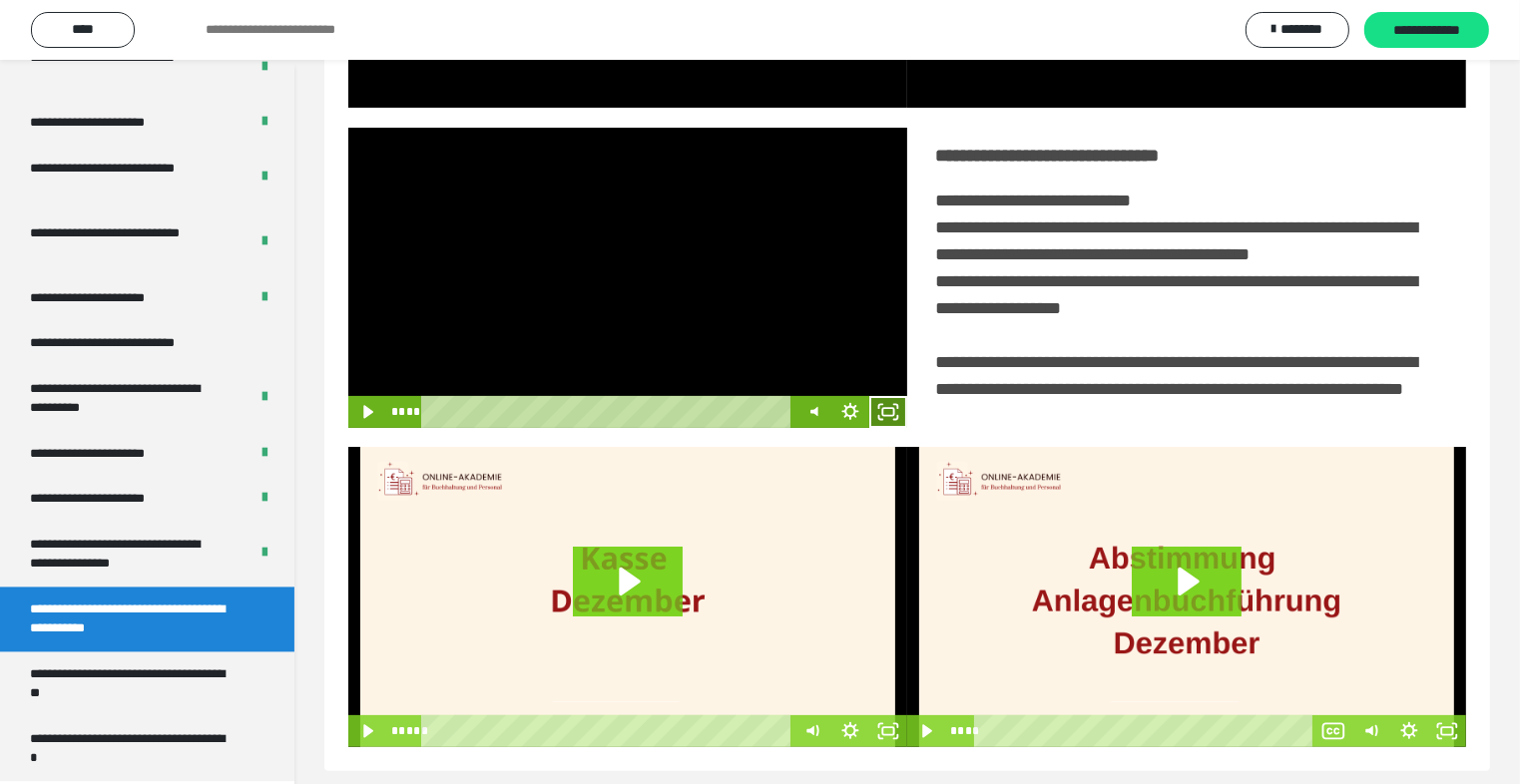 click 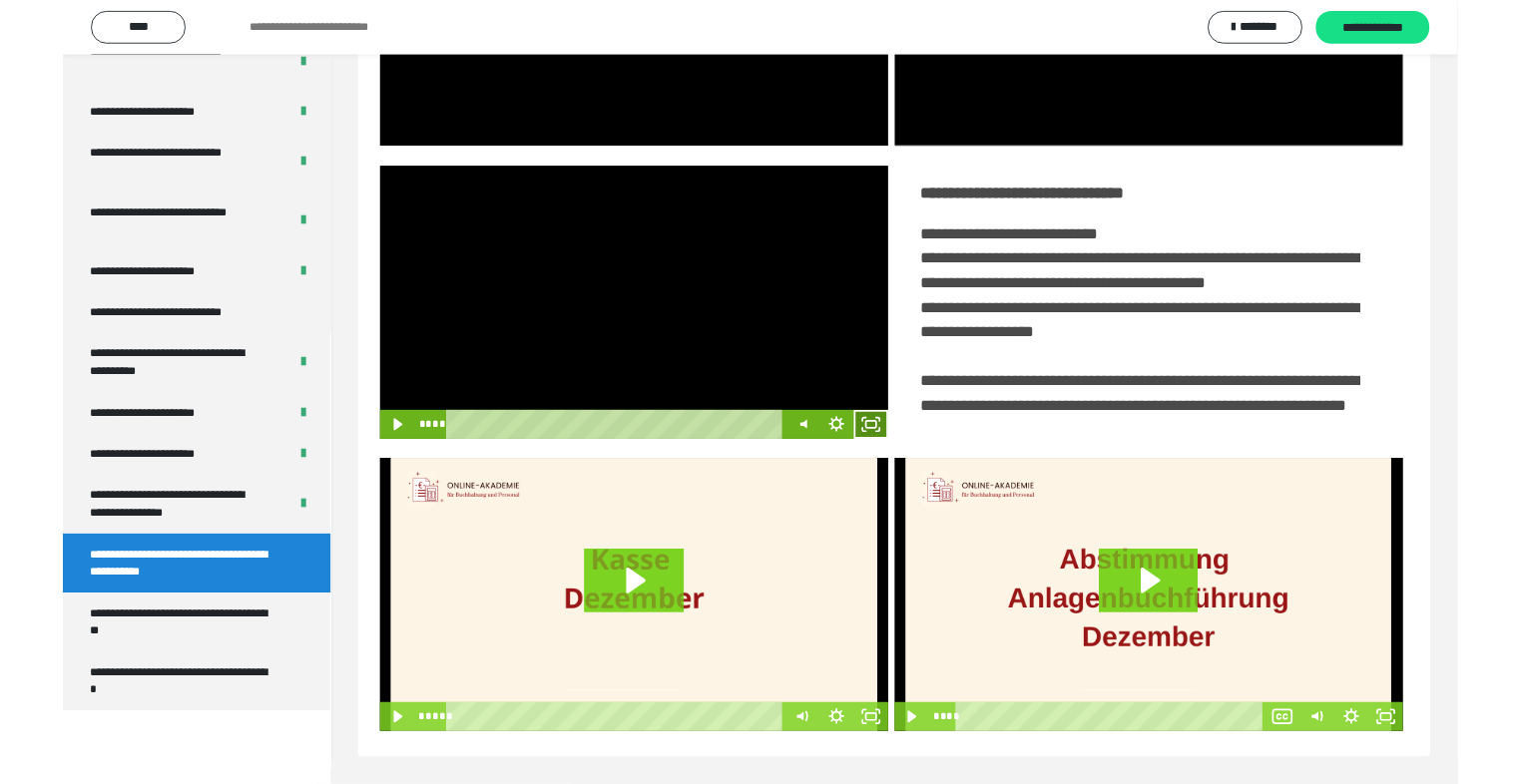 scroll, scrollTop: 3794, scrollLeft: 0, axis: vertical 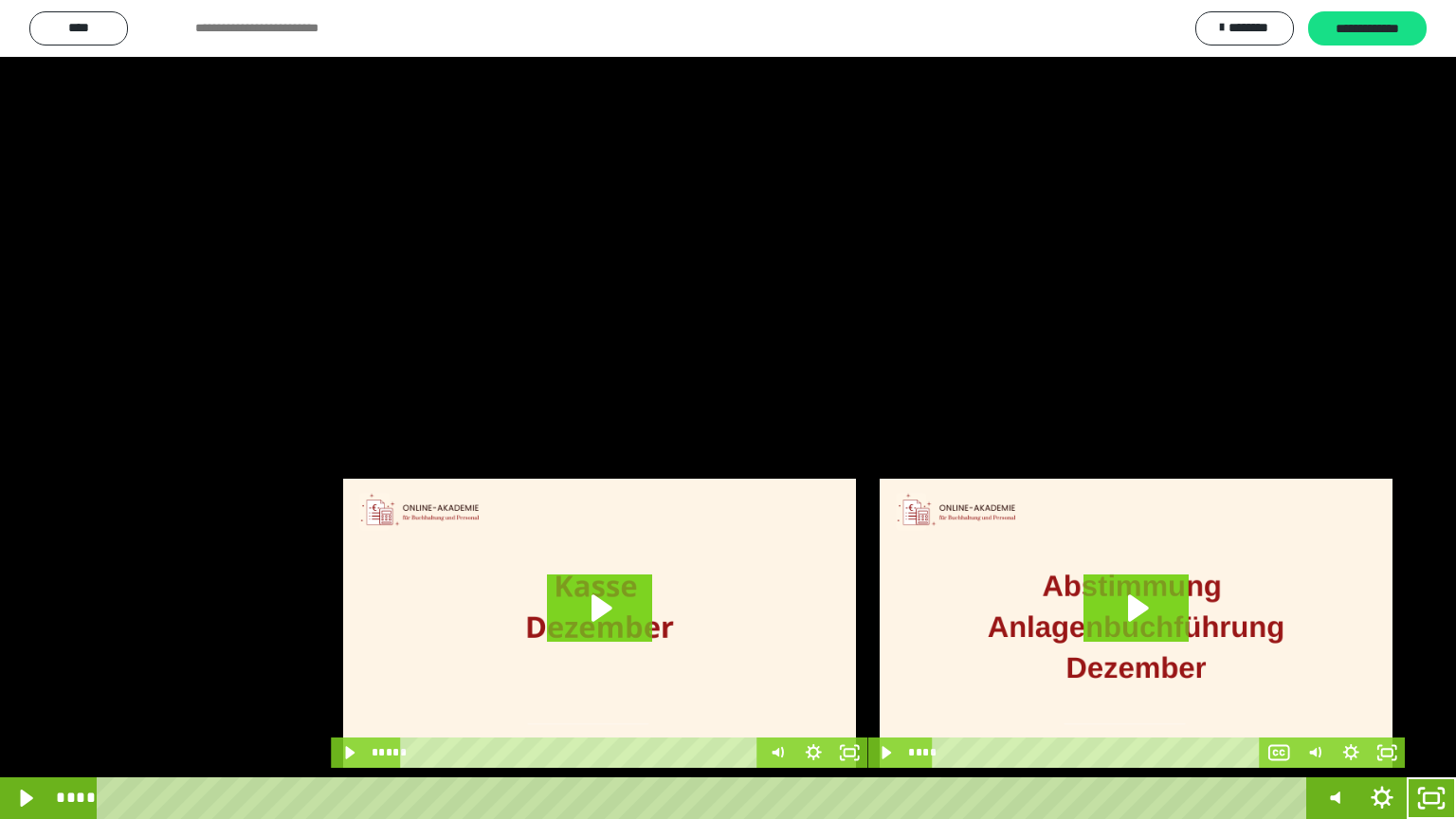 click at bounding box center (728, 410) 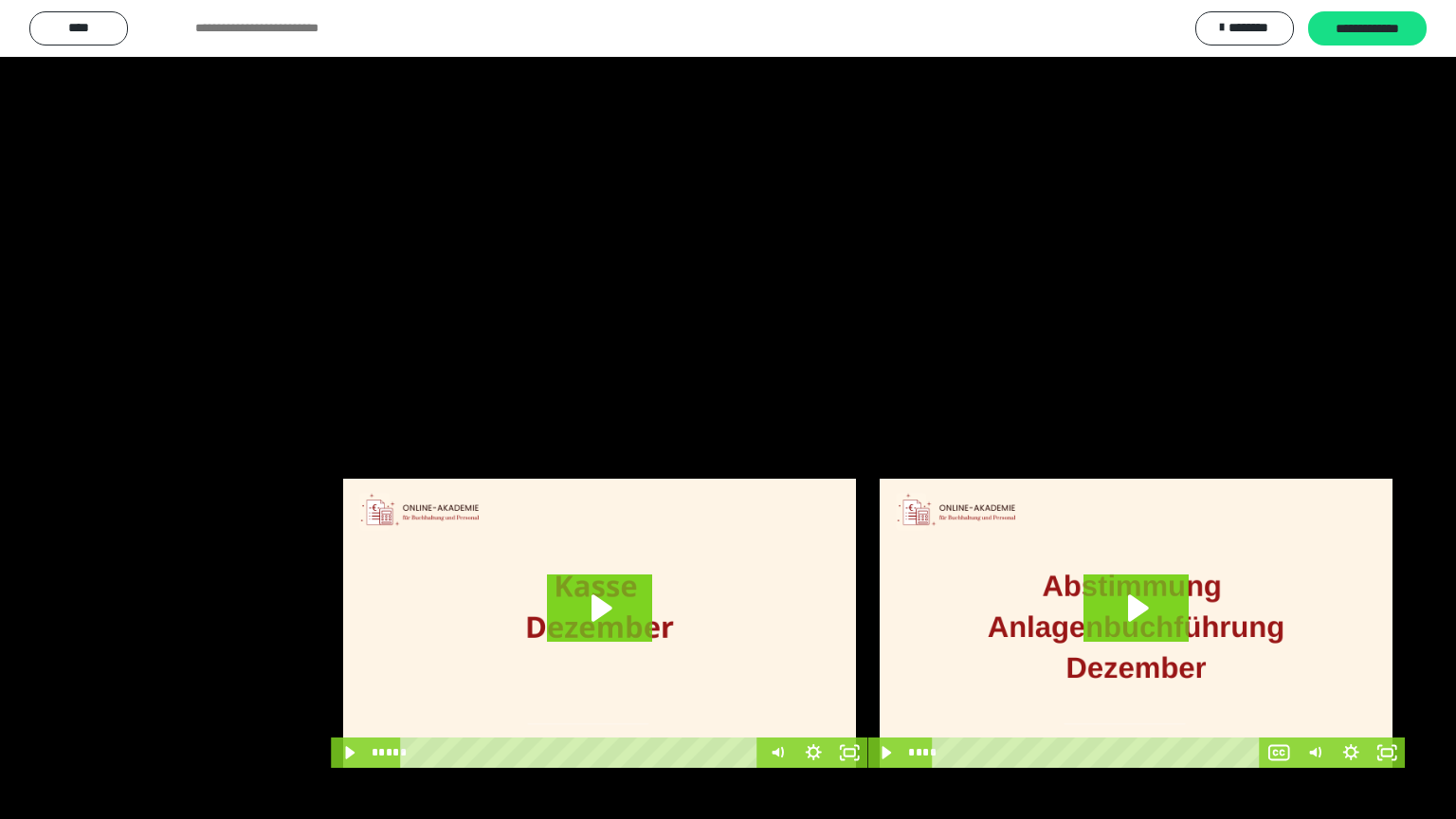 click at bounding box center (728, 410) 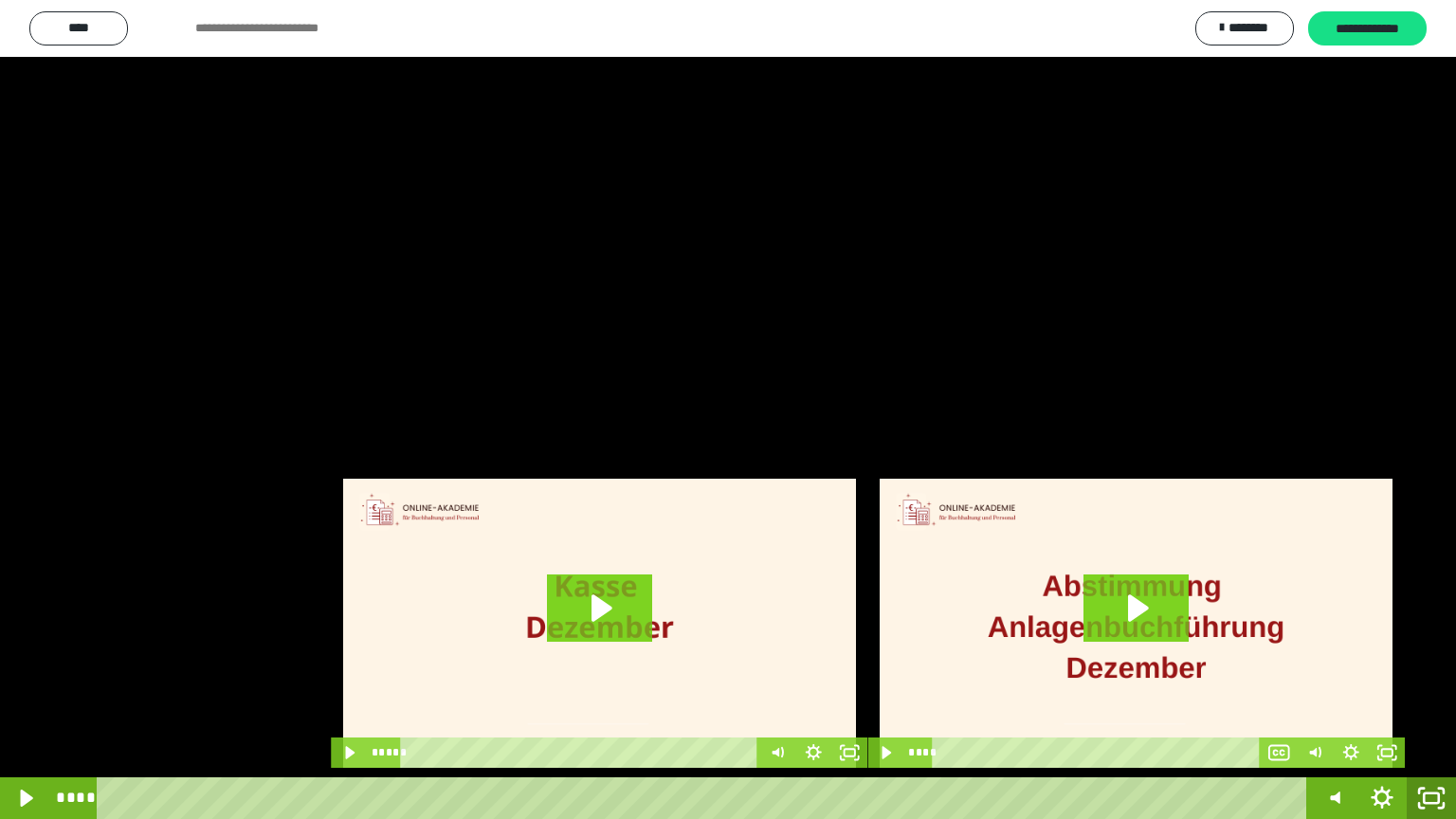 click 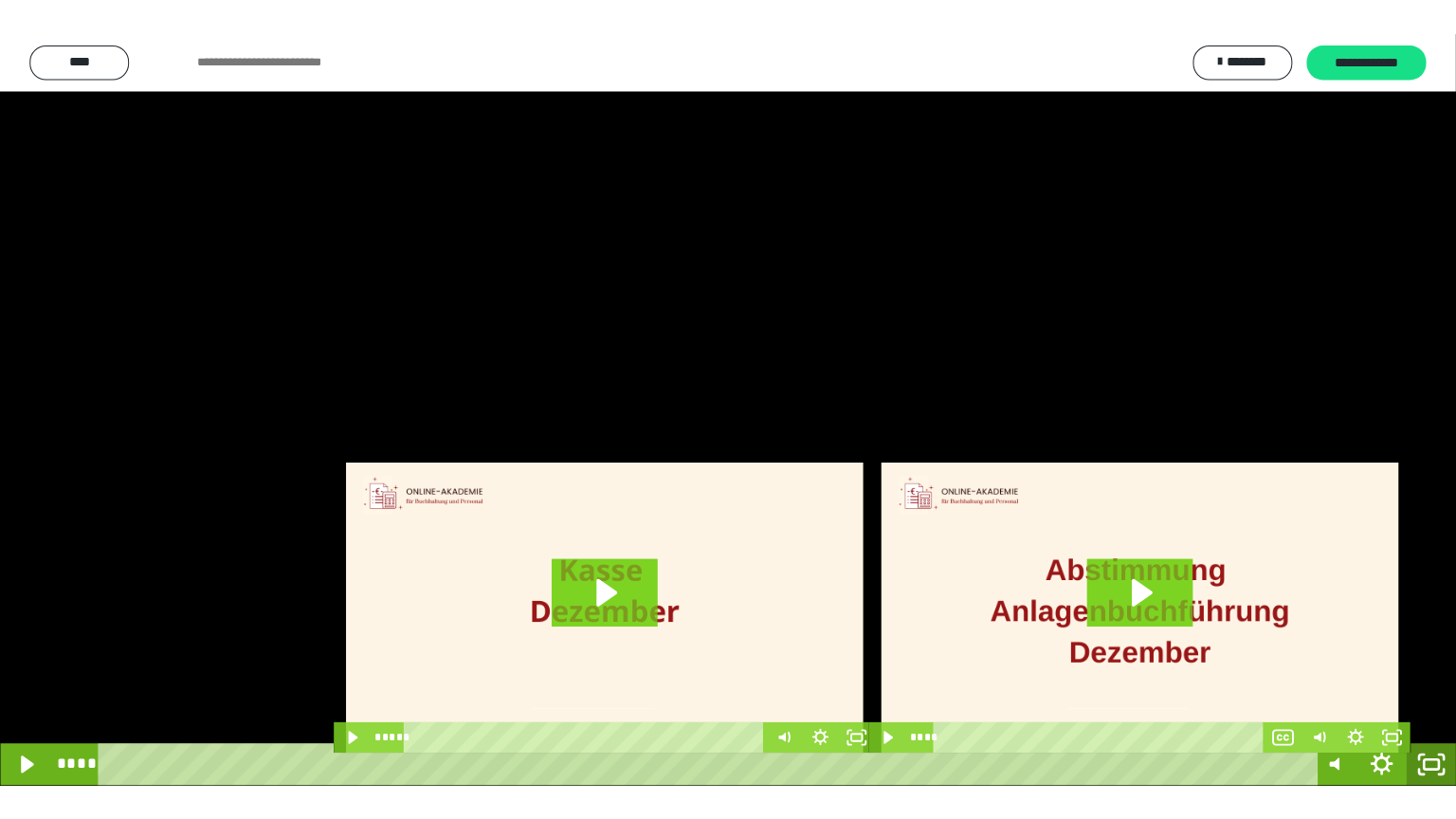scroll, scrollTop: 3680, scrollLeft: 0, axis: vertical 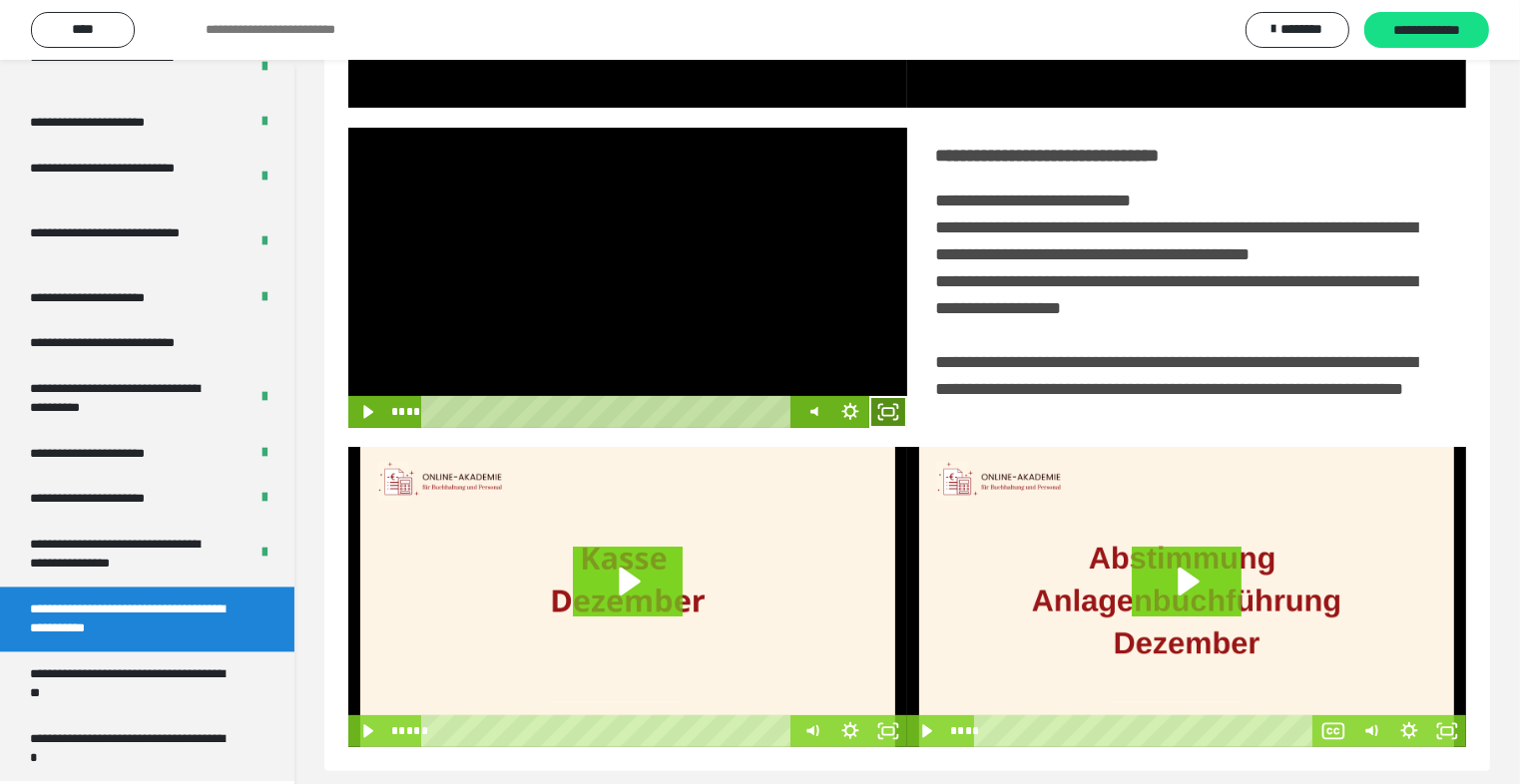 click 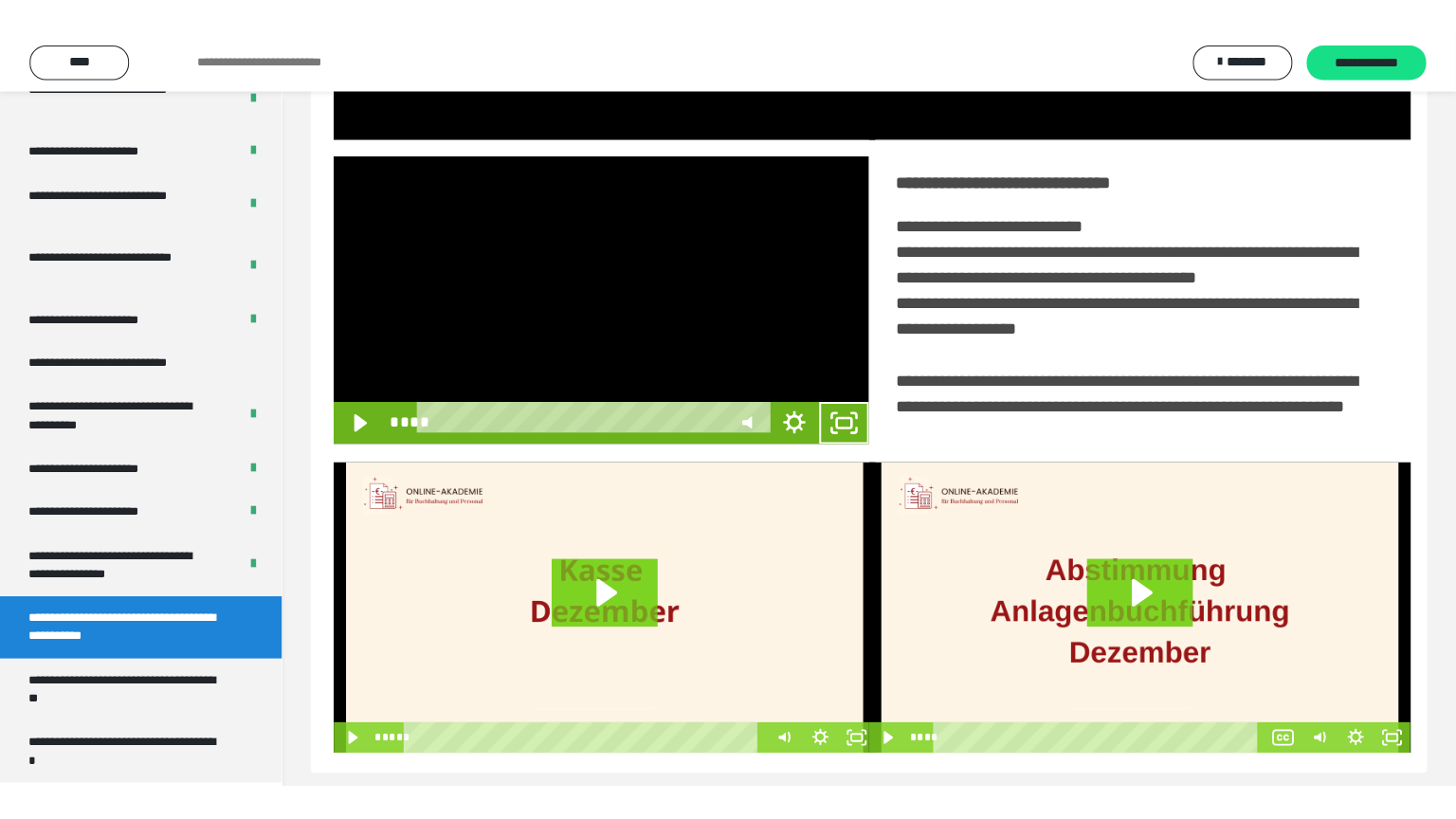 scroll, scrollTop: 3606, scrollLeft: 0, axis: vertical 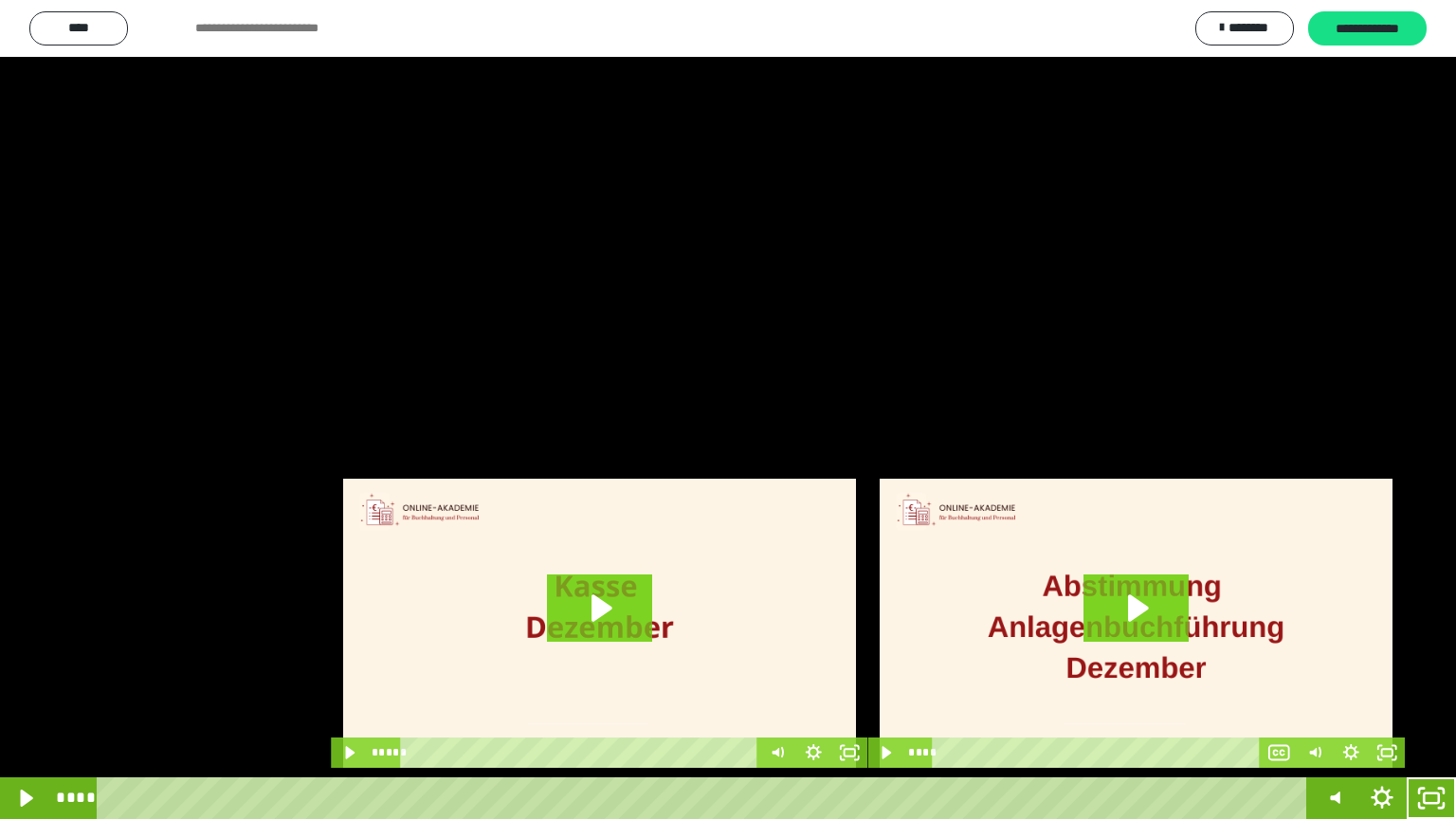 click at bounding box center [728, 410] 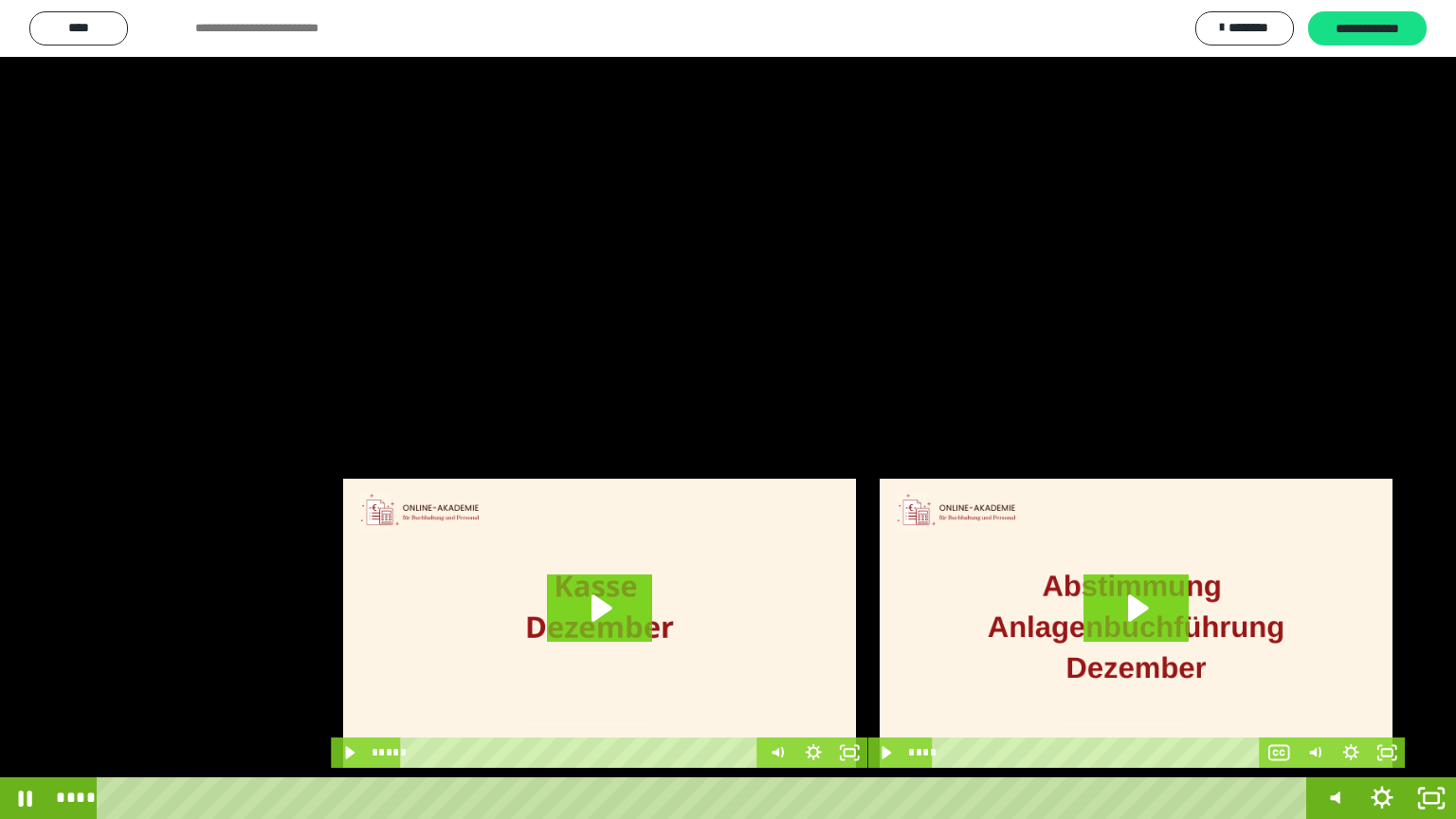 click at bounding box center [728, 410] 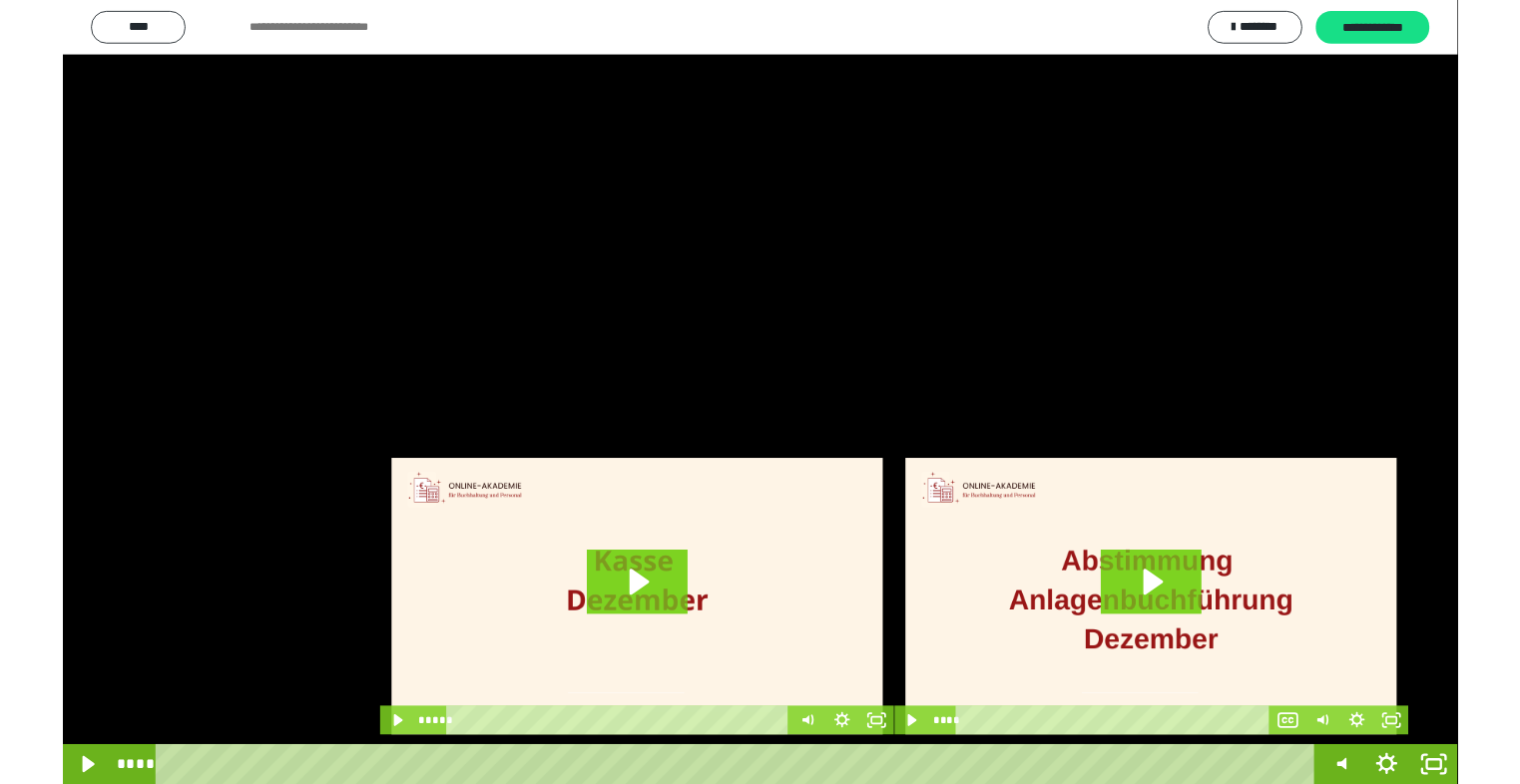 scroll, scrollTop: 0, scrollLeft: 334, axis: horizontal 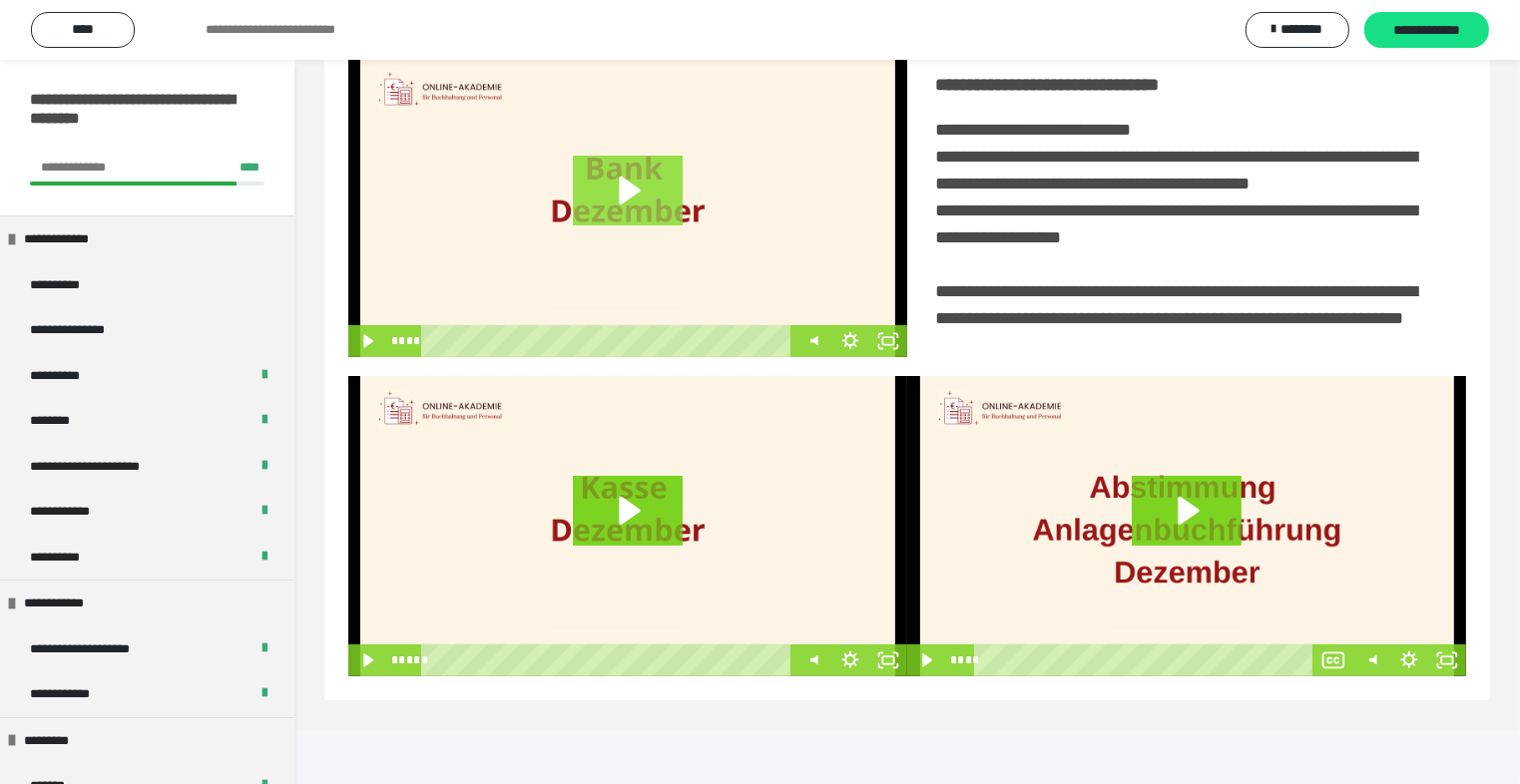 click 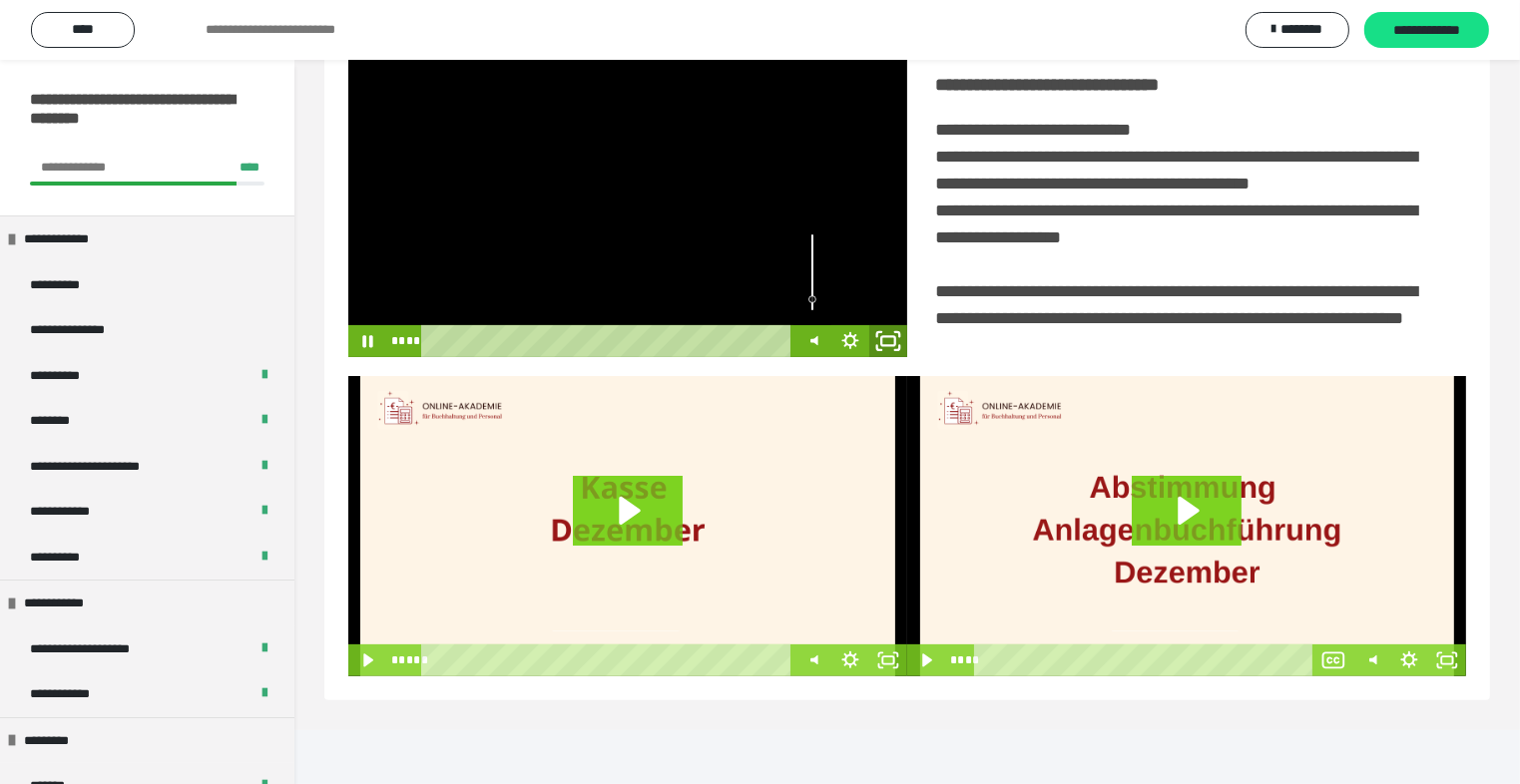 click 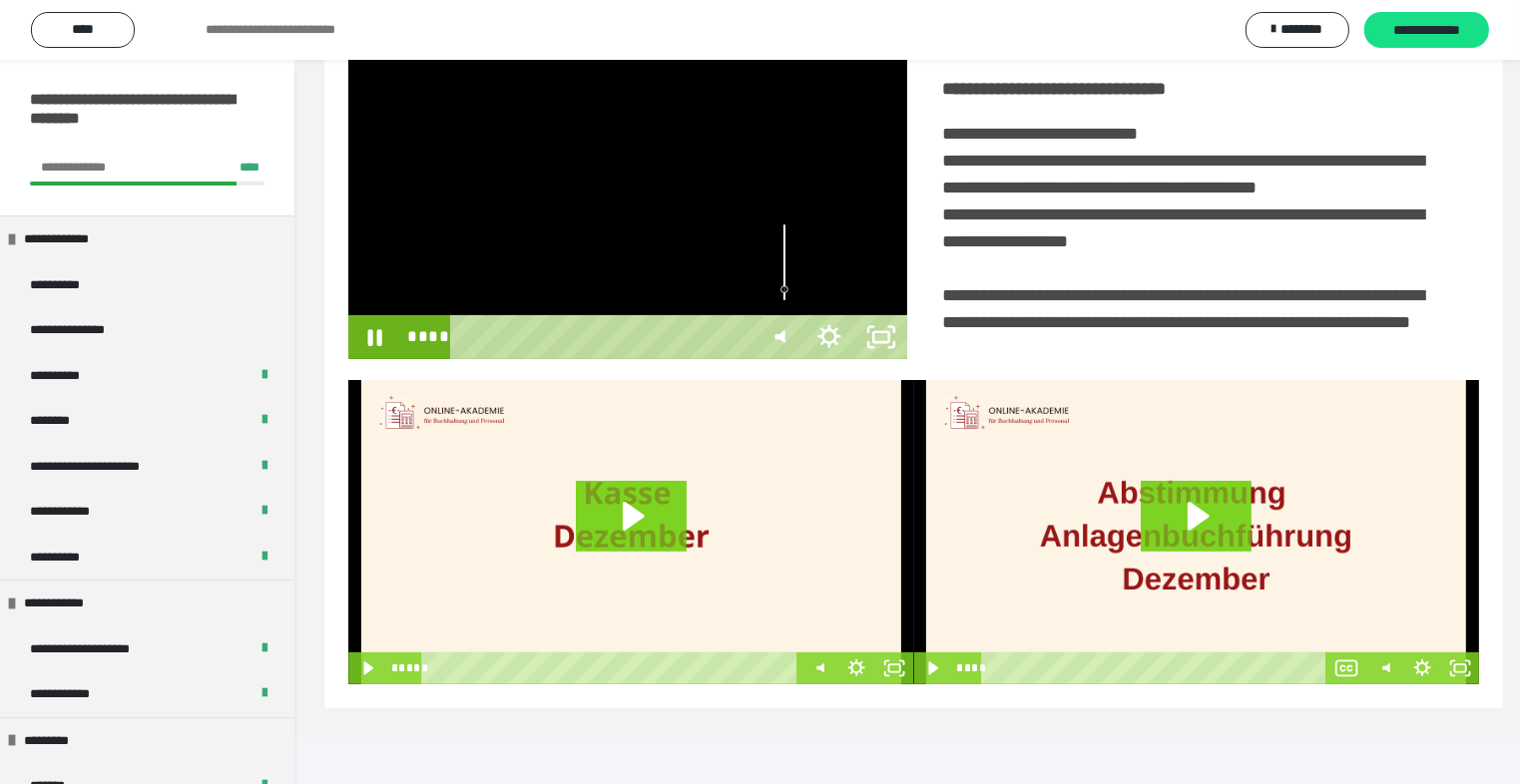 scroll, scrollTop: 333, scrollLeft: 0, axis: vertical 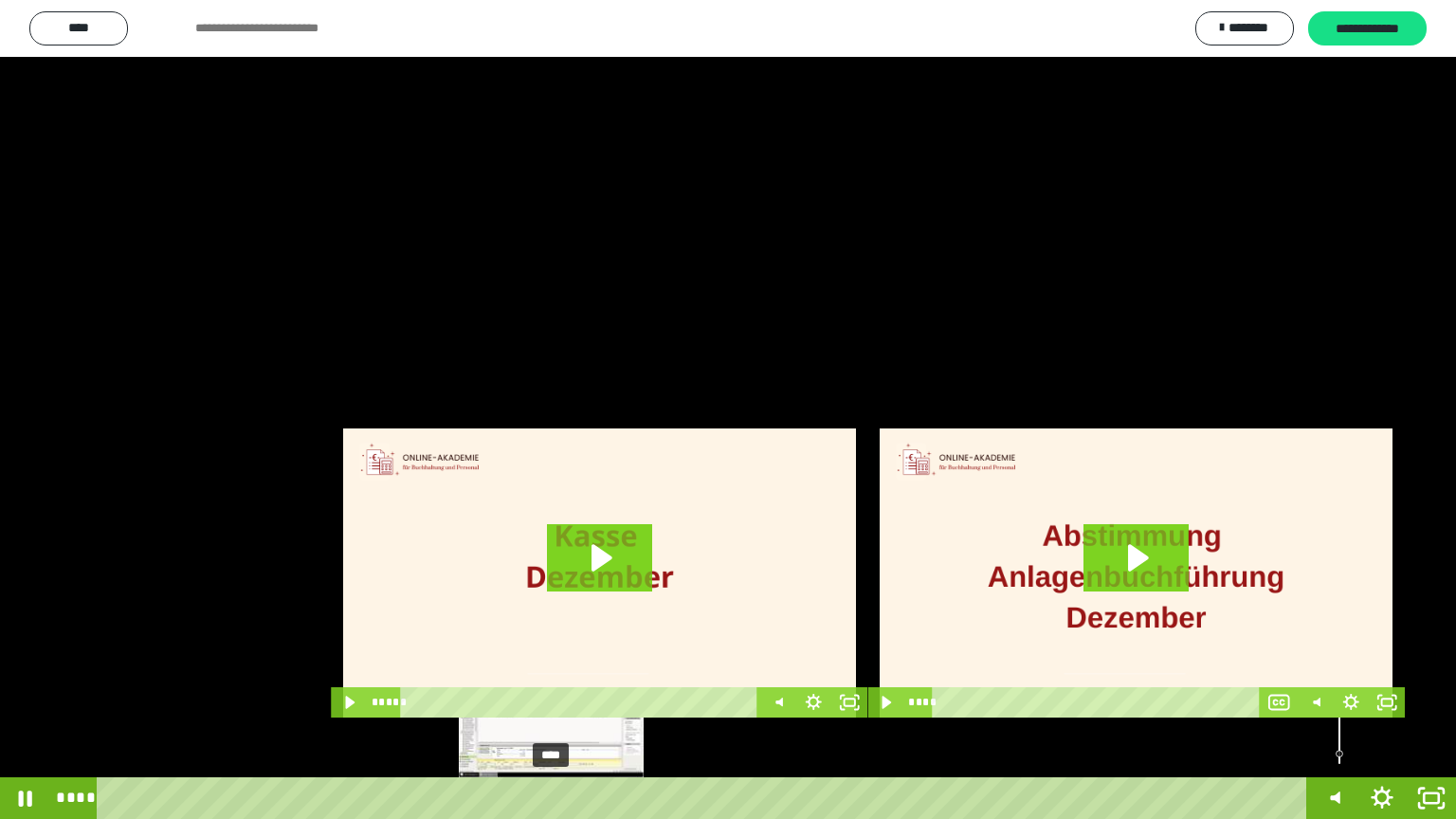 click on "****" at bounding box center [705, 798] 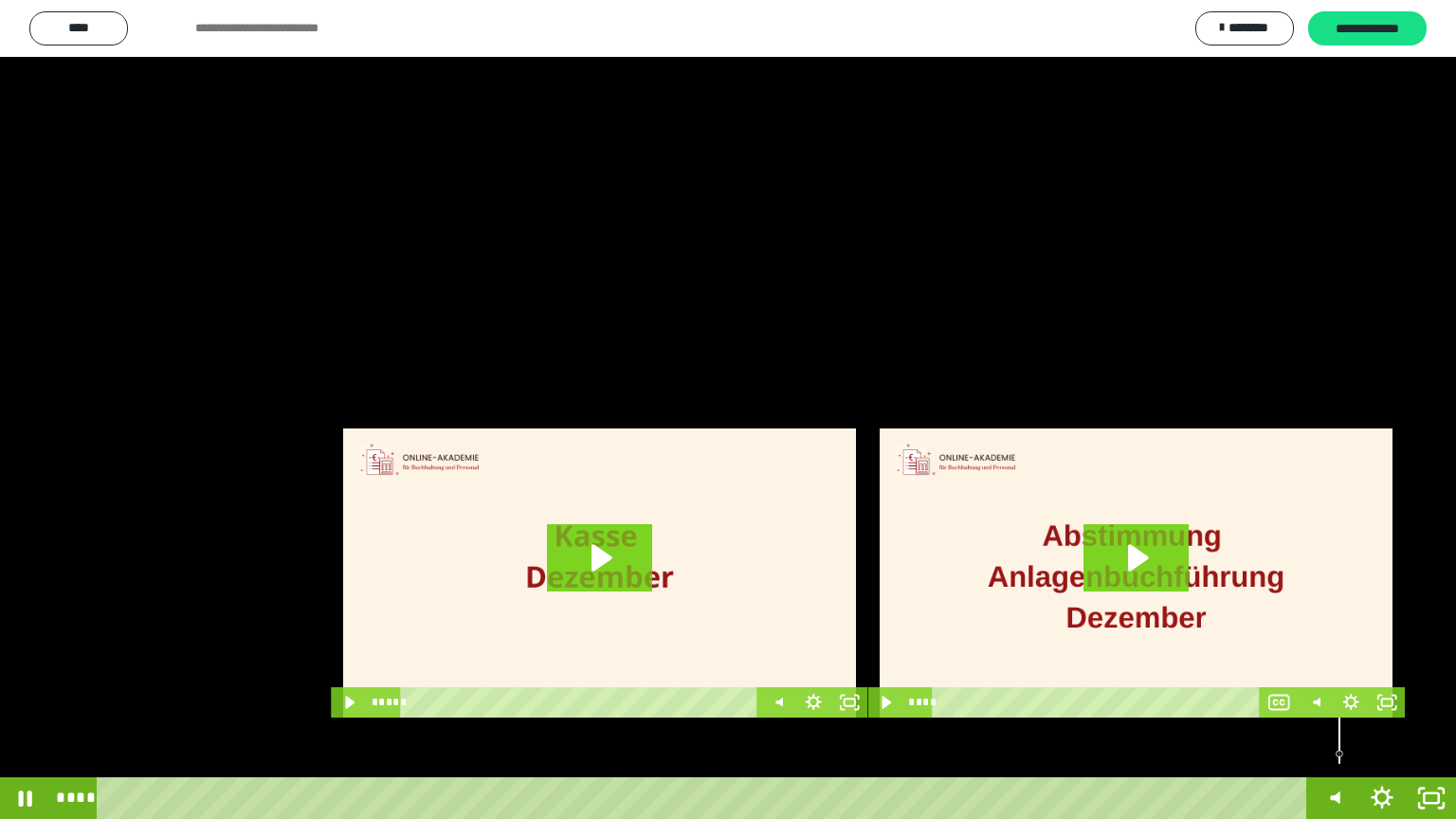 click at bounding box center (728, 410) 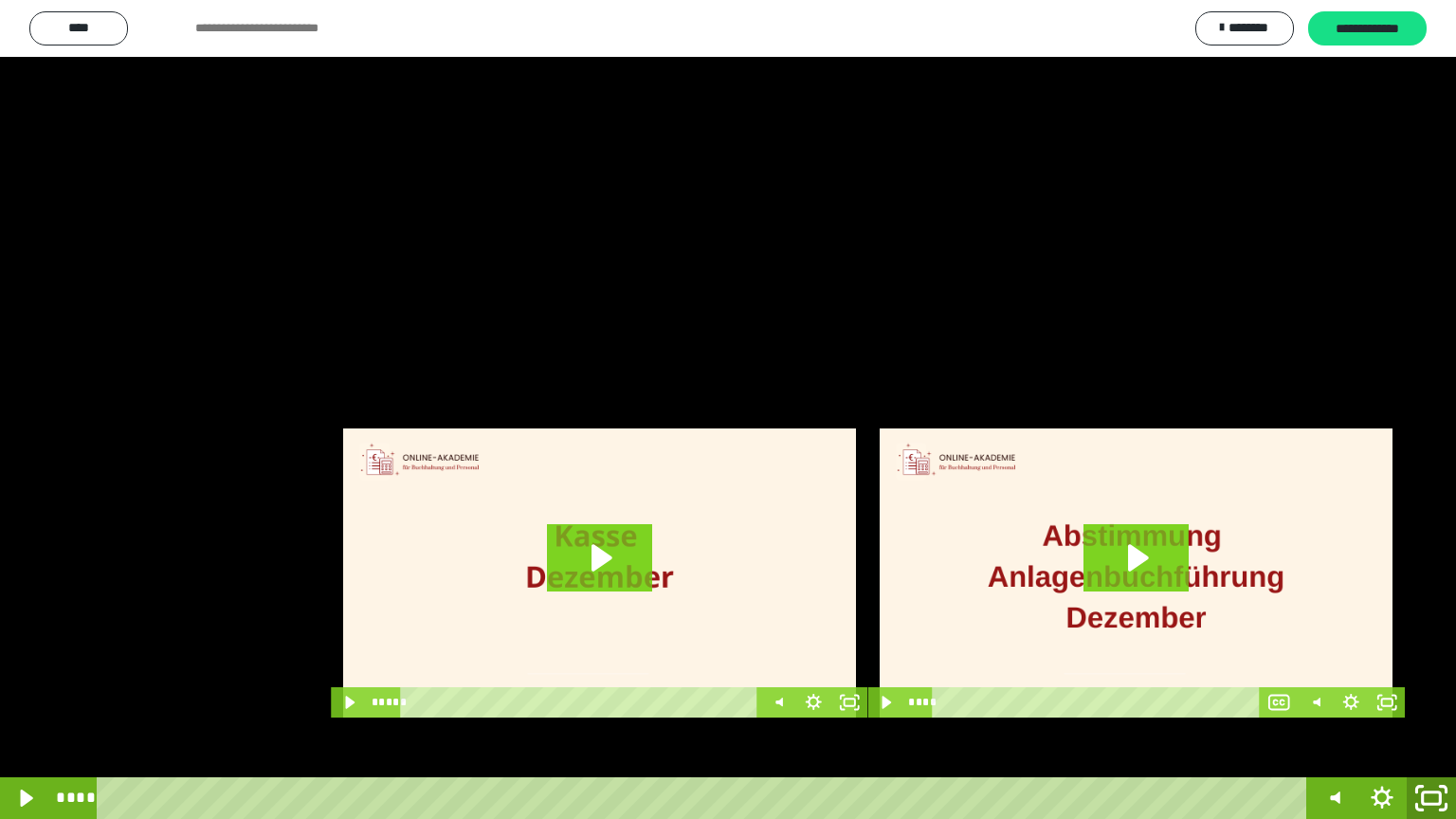 click 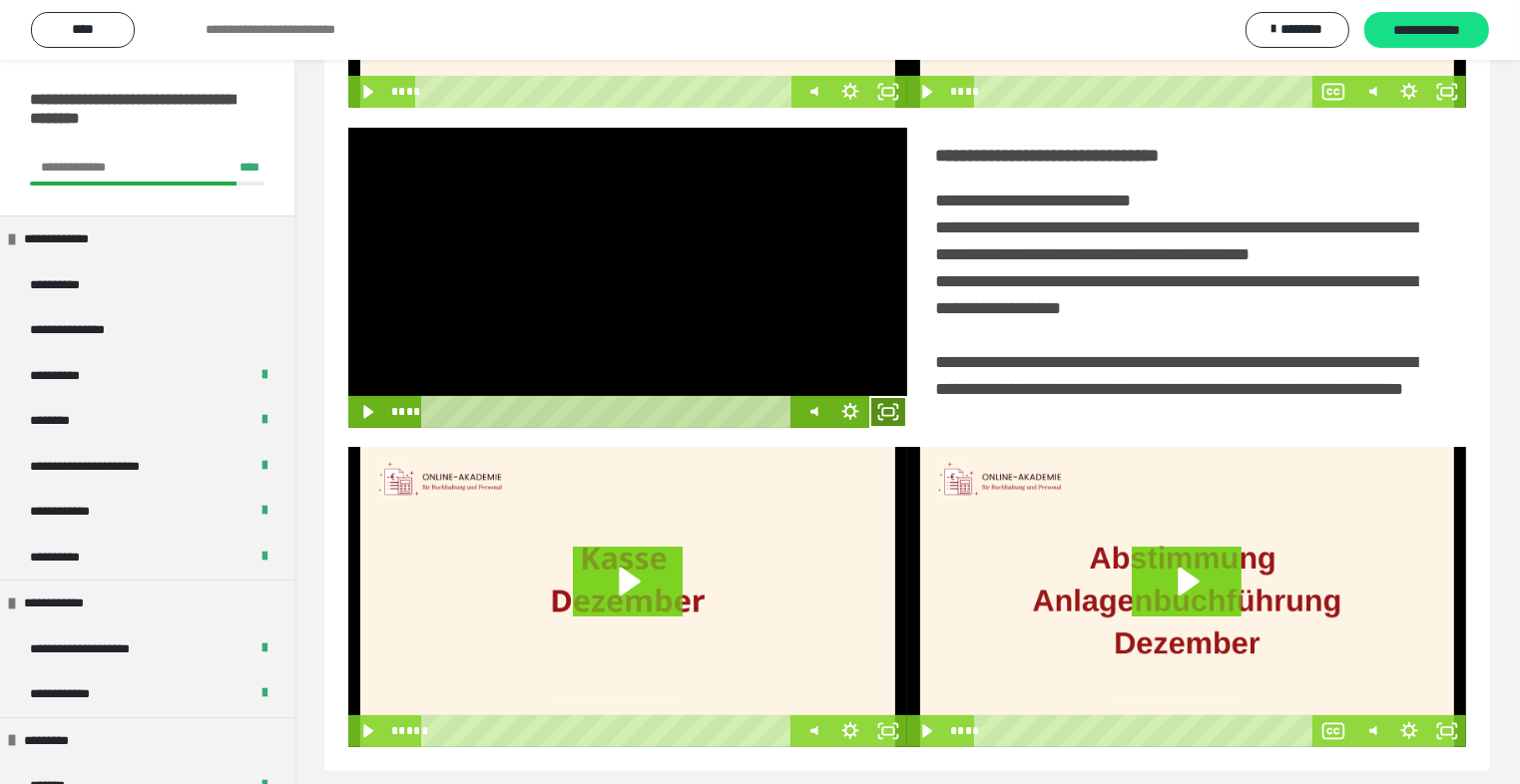 click 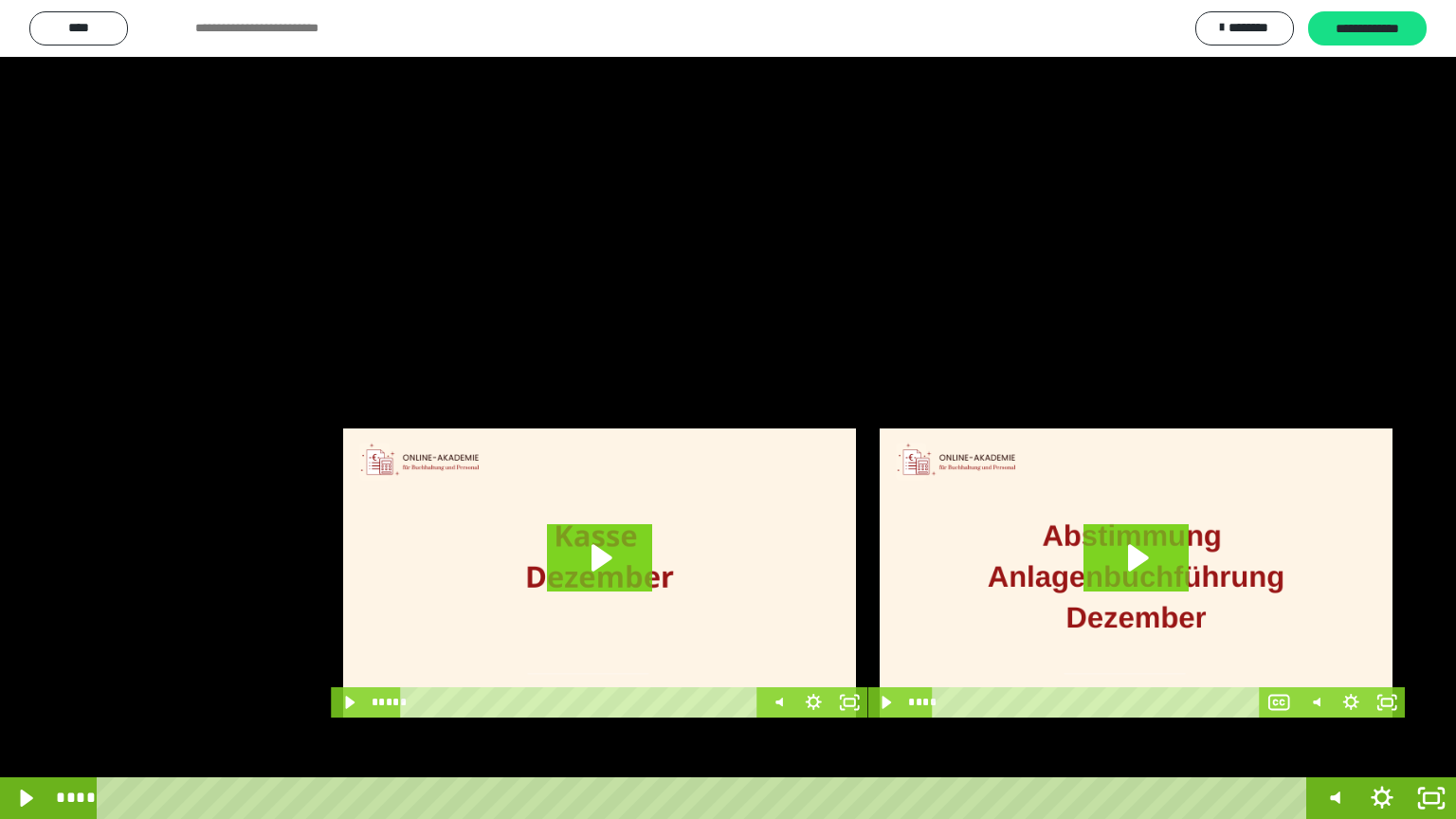 click at bounding box center [728, 410] 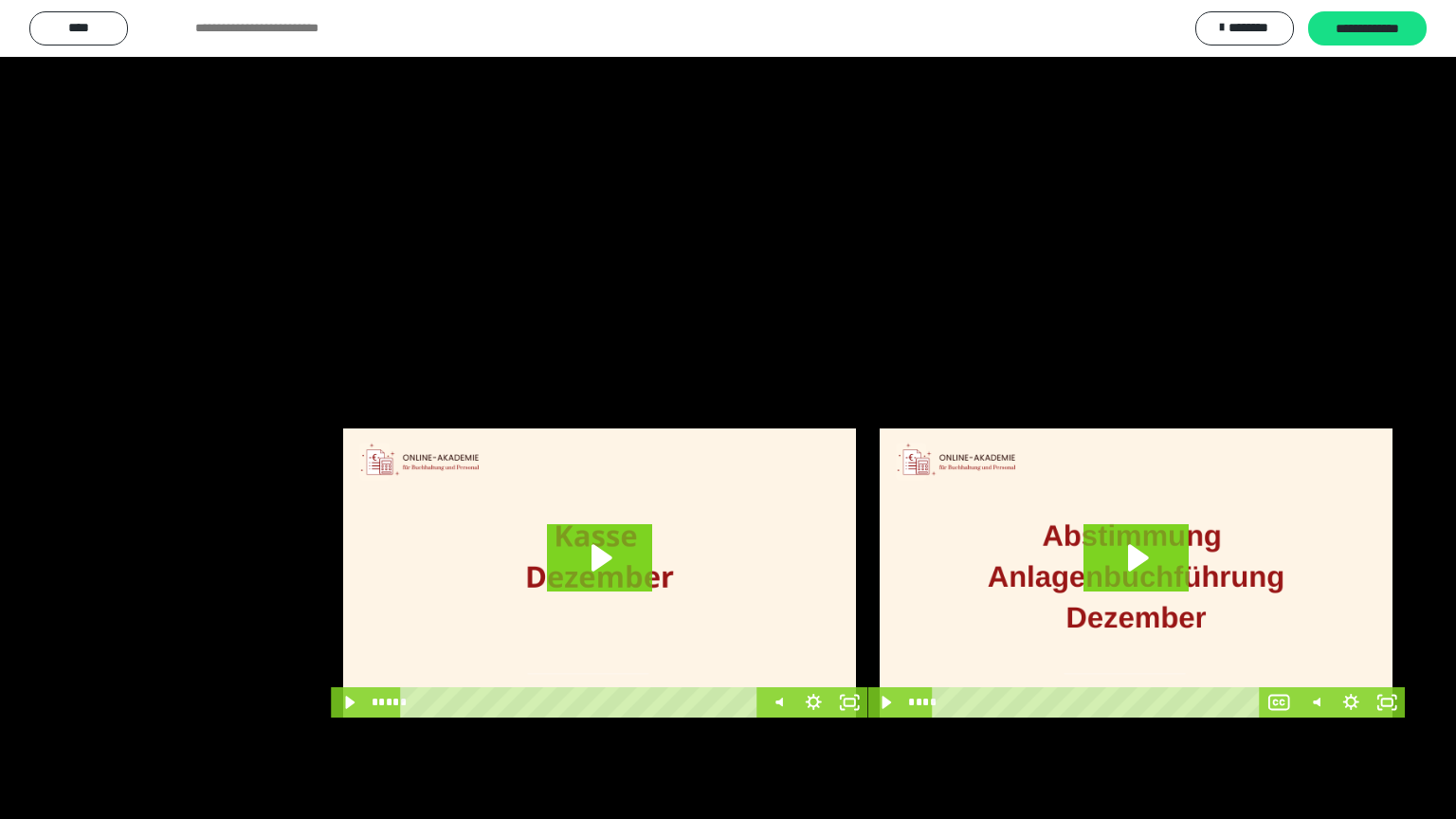 click at bounding box center [728, 410] 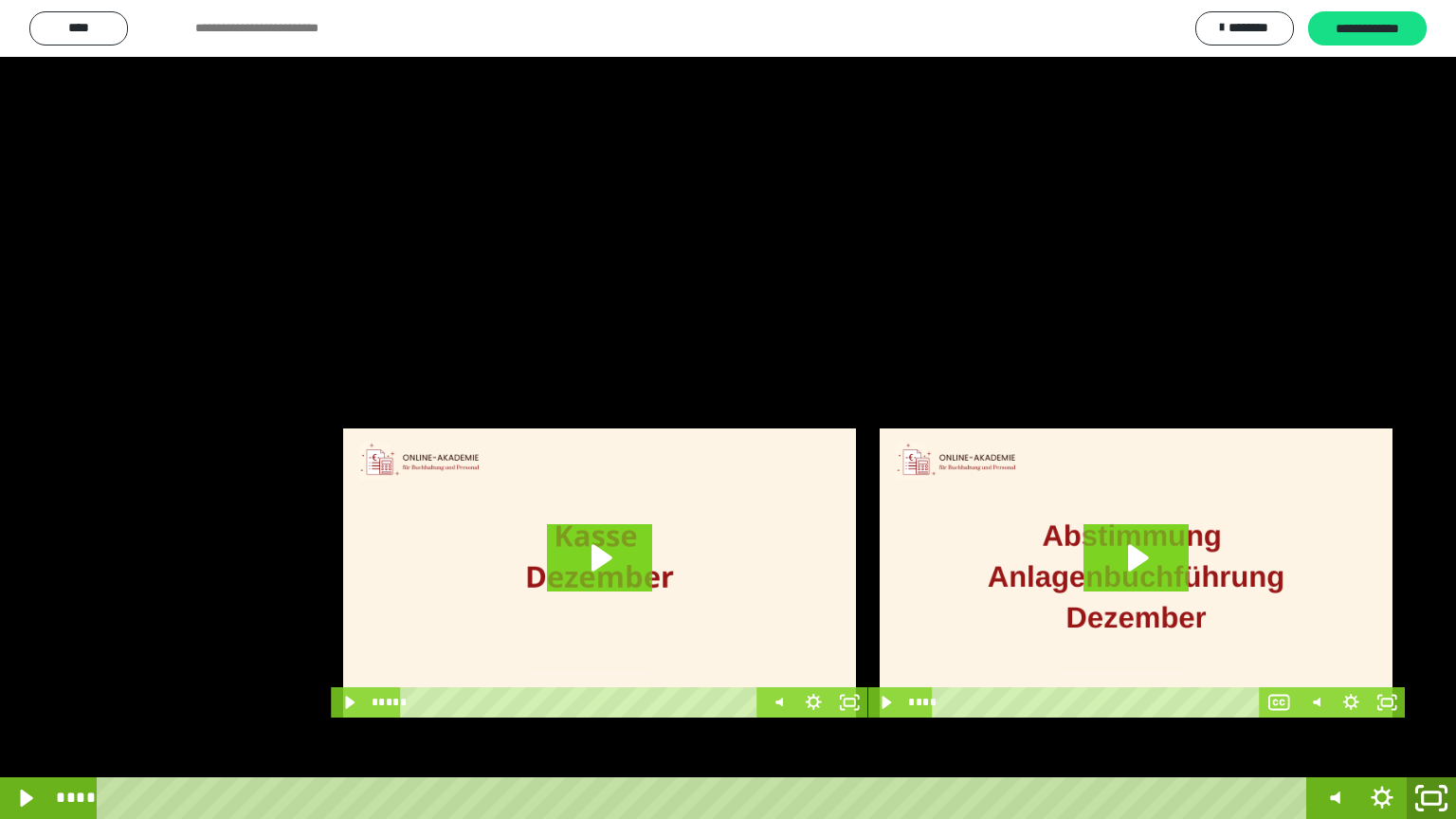 click 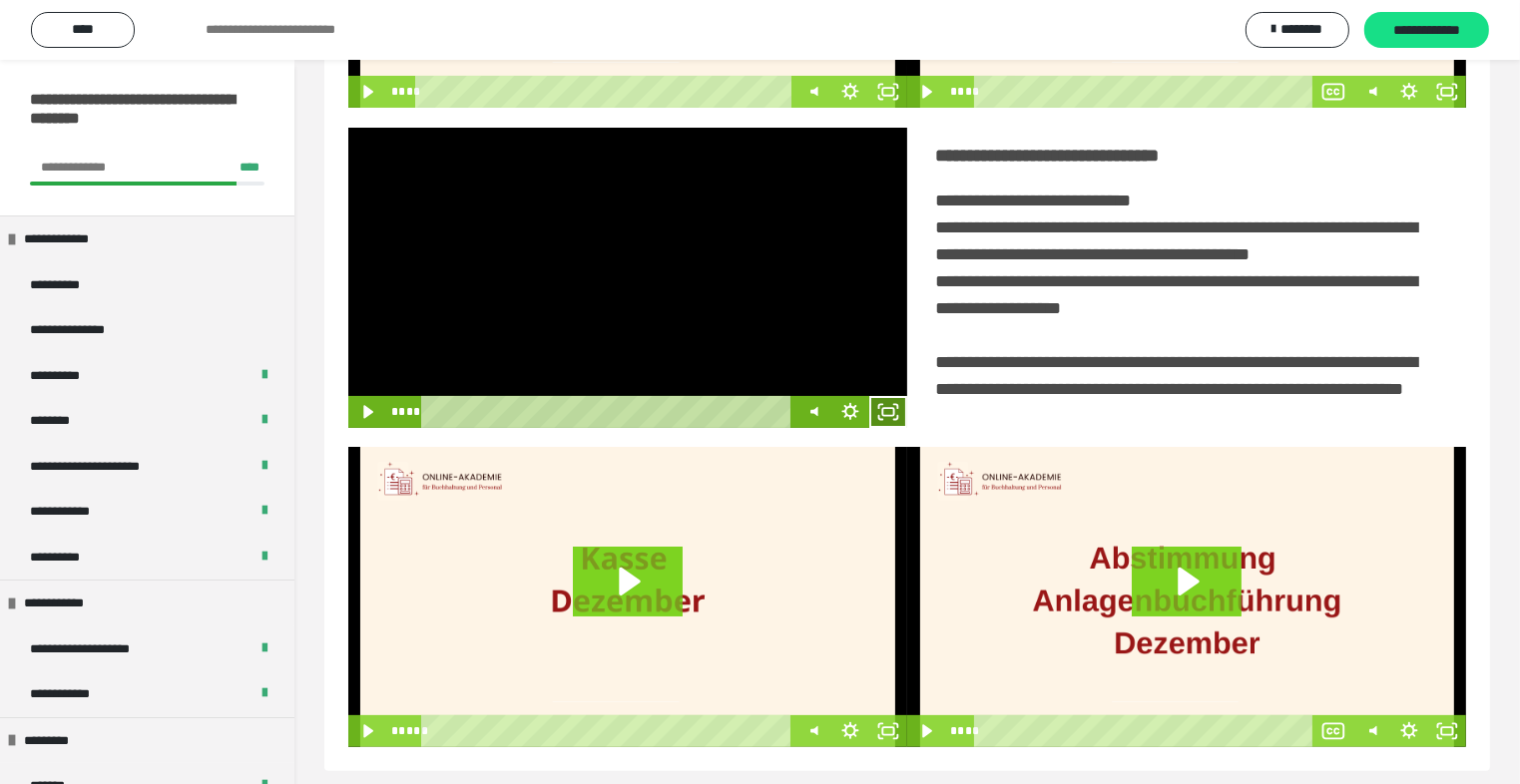 drag, startPoint x: 890, startPoint y: 443, endPoint x: 890, endPoint y: 529, distance: 86 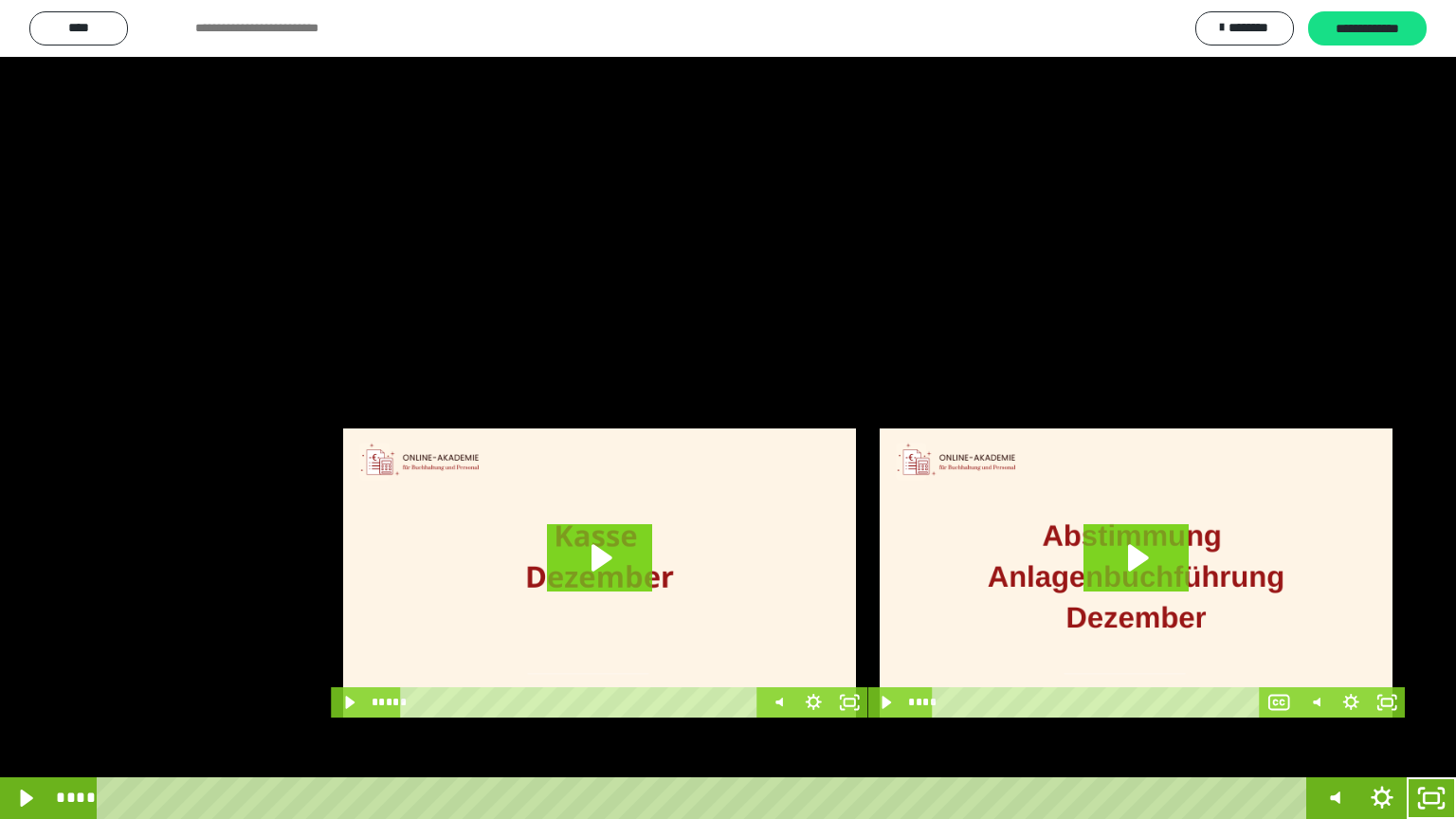 click at bounding box center [728, 410] 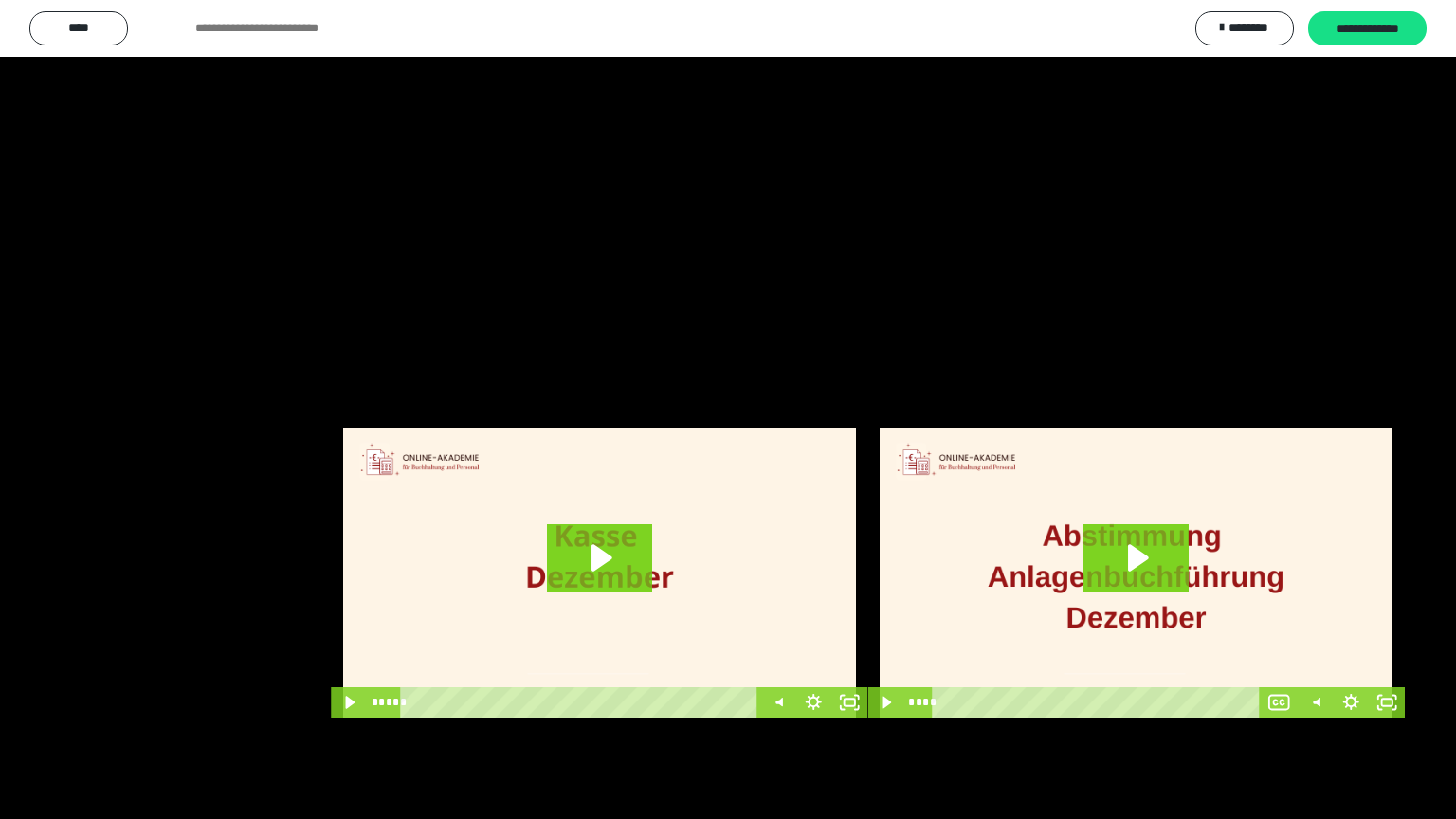 click at bounding box center [728, 410] 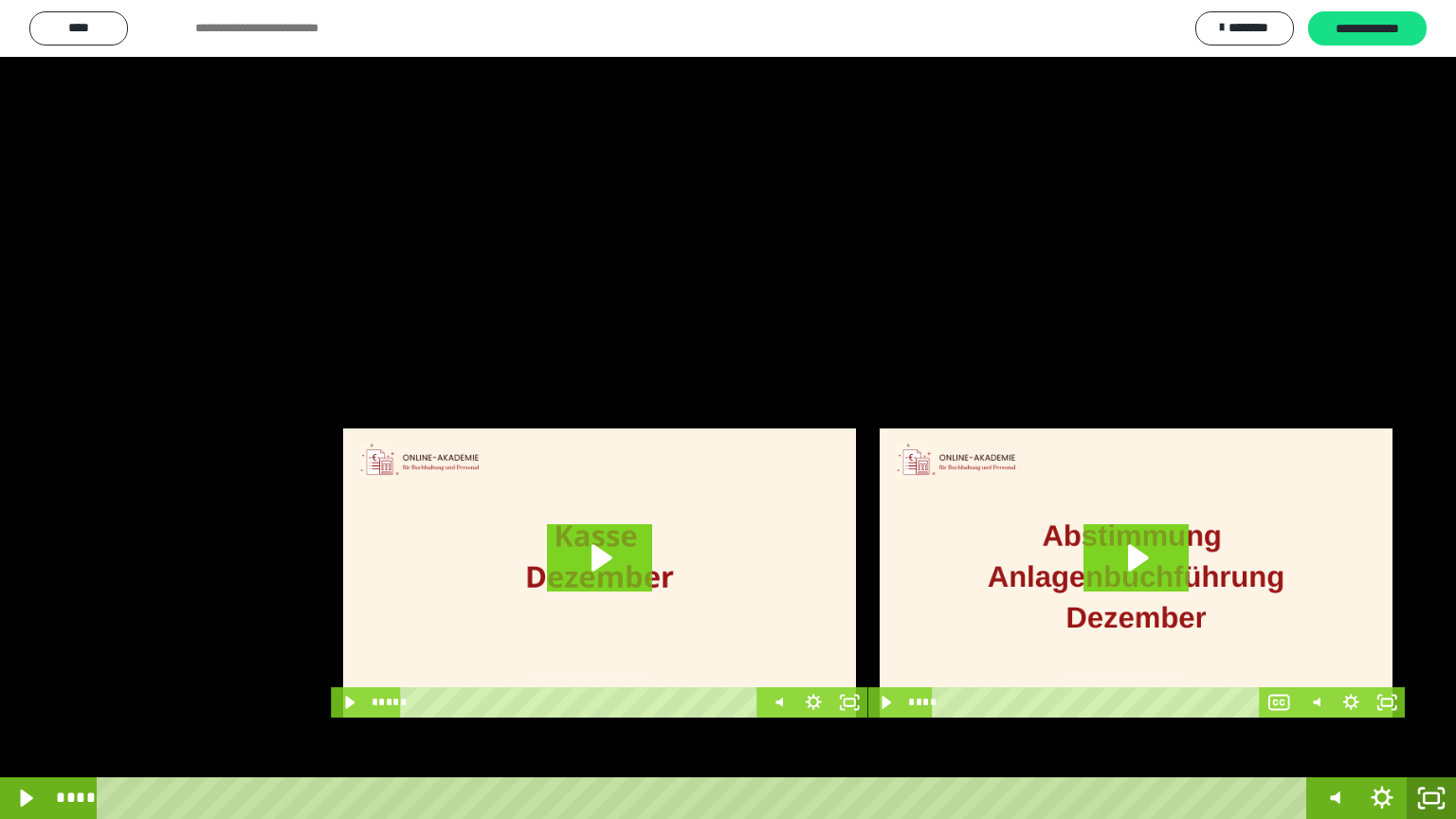 click 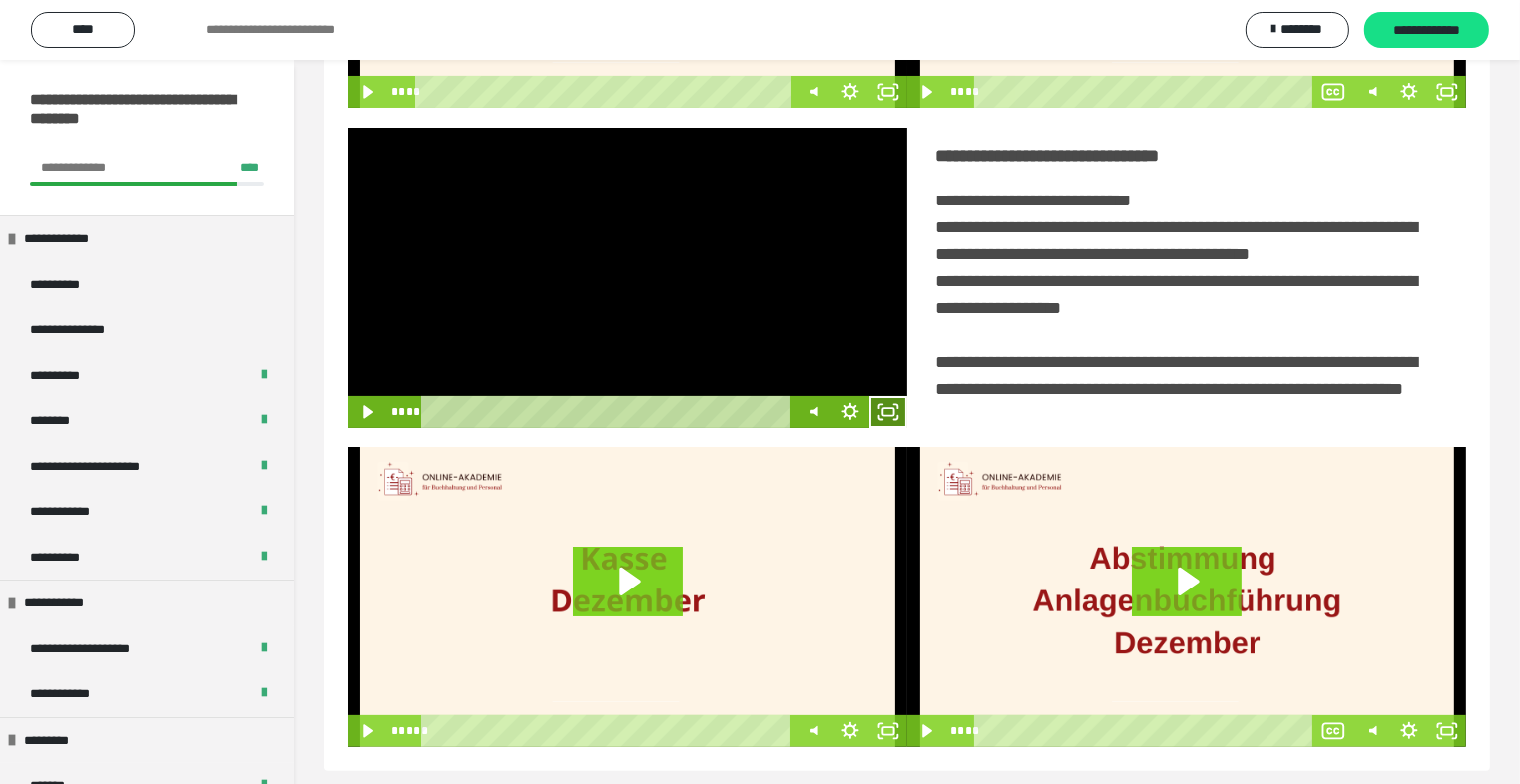 click 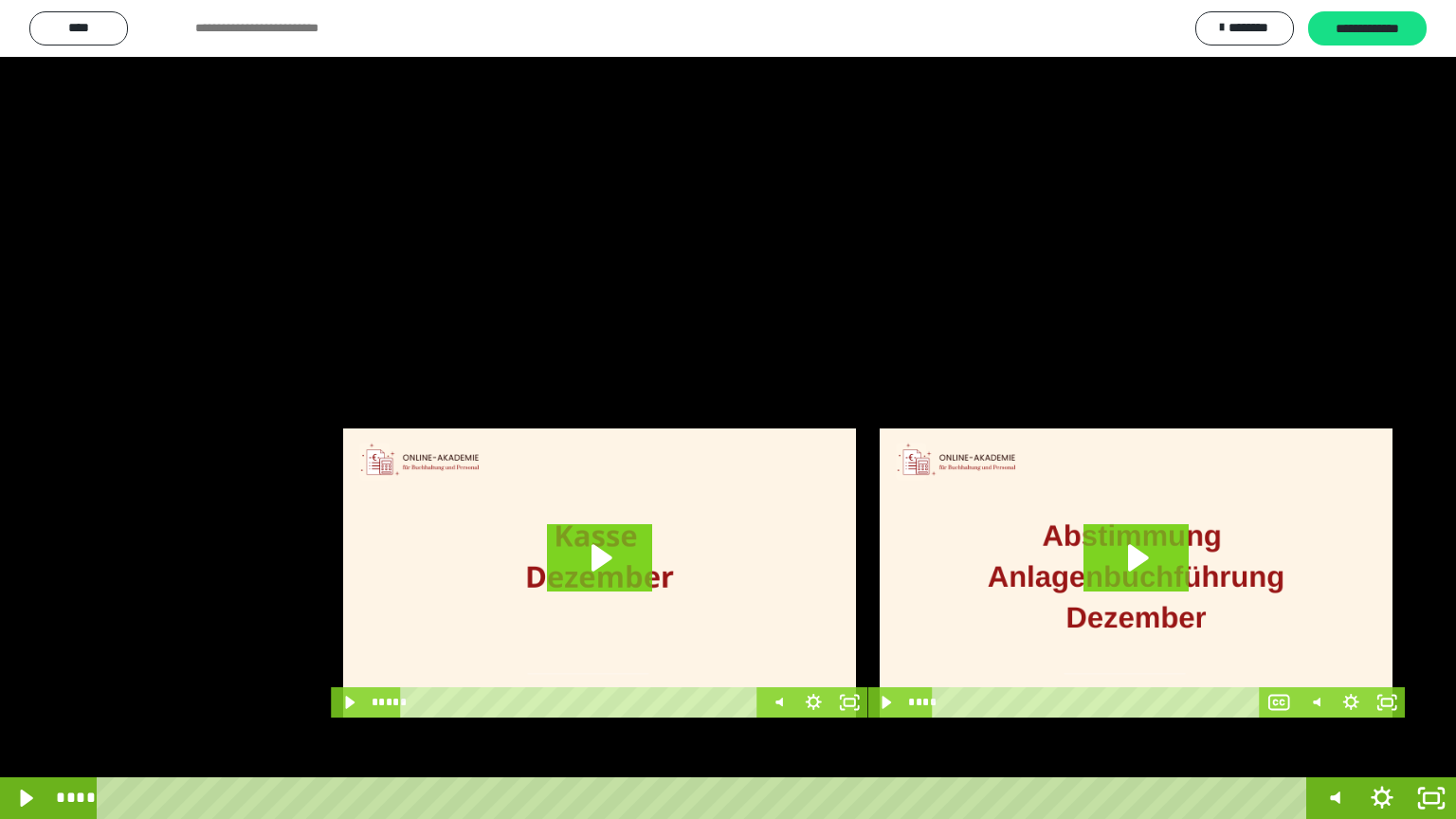 click at bounding box center [728, 410] 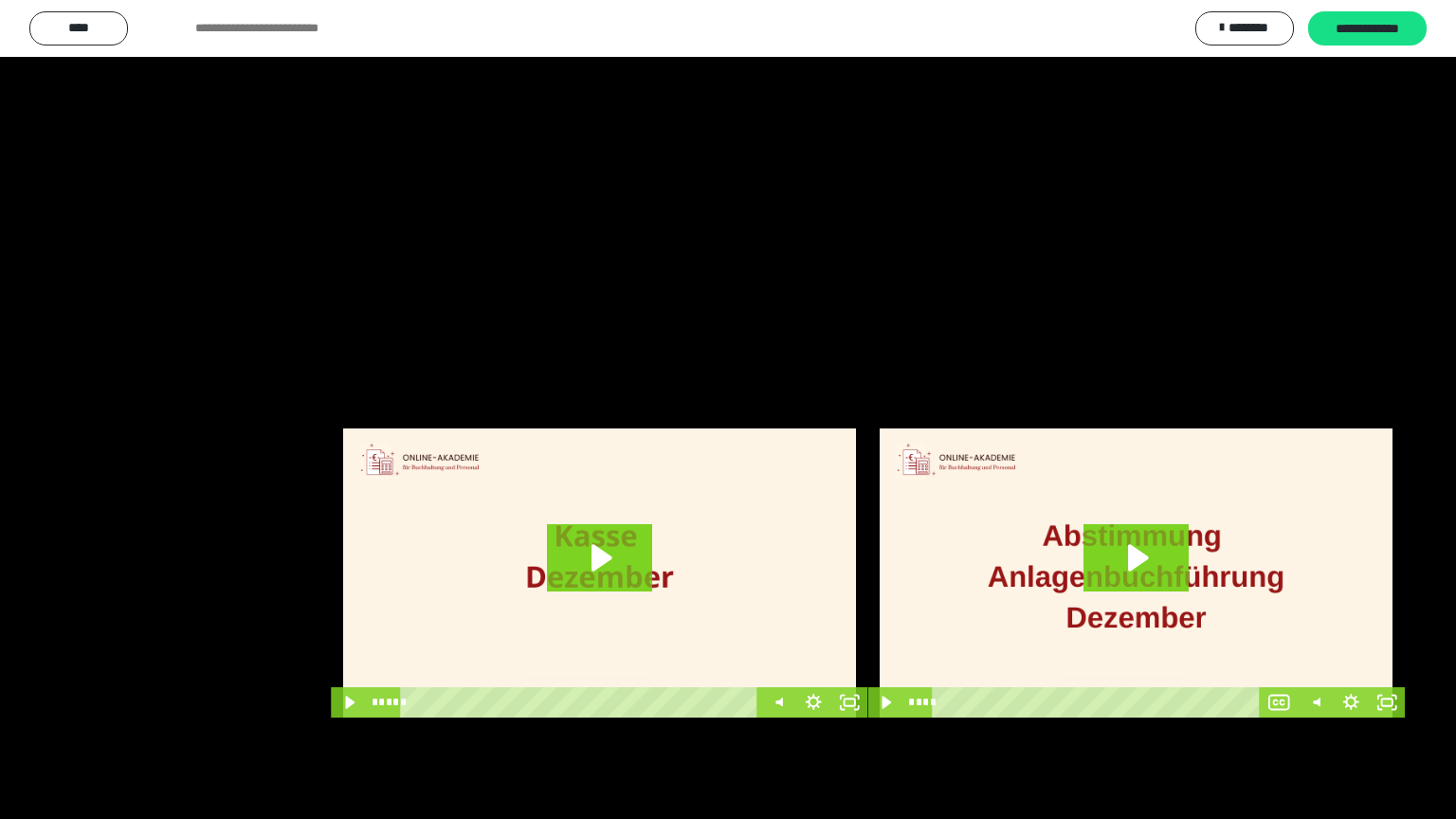 click at bounding box center [728, 410] 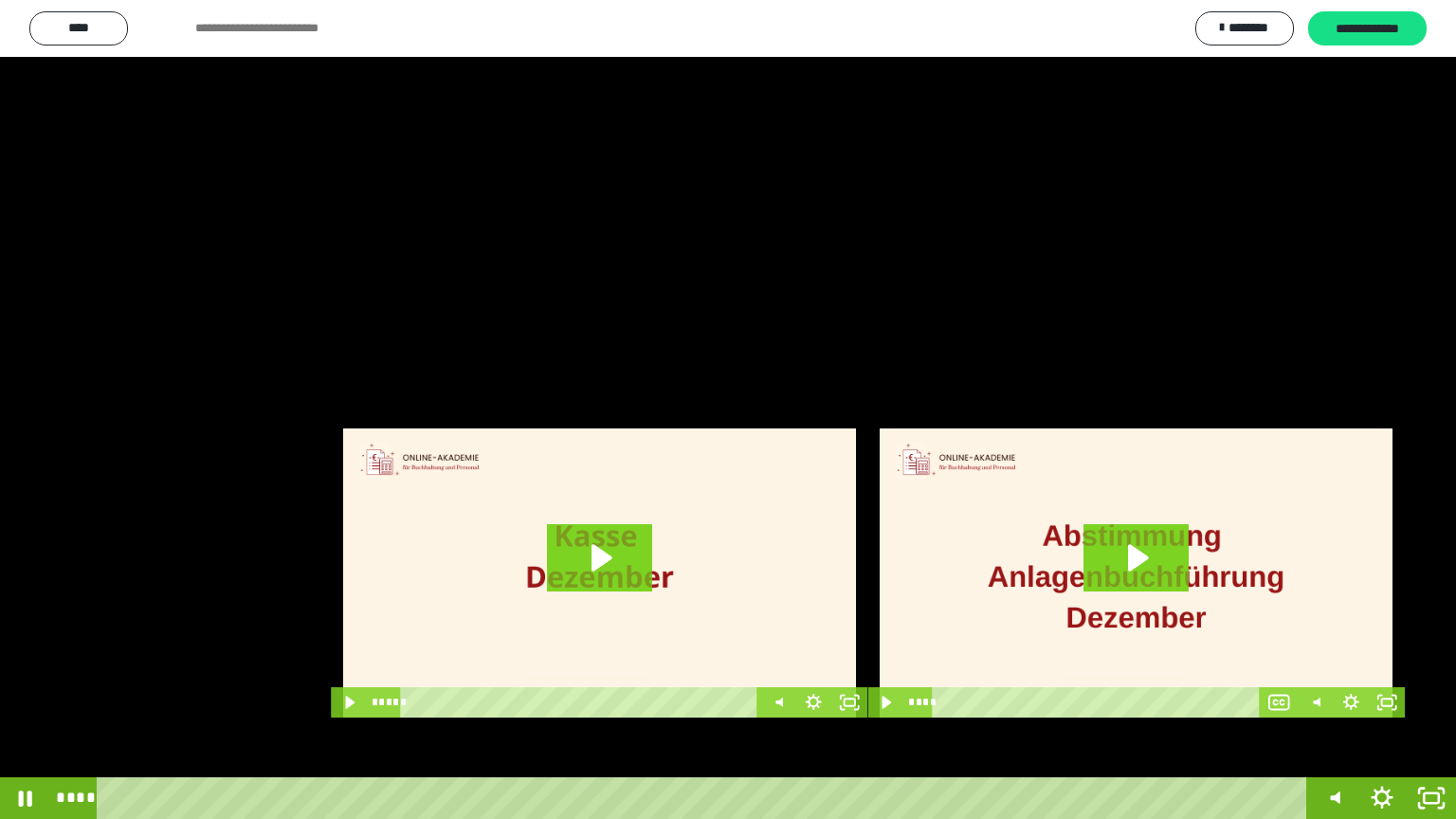 click at bounding box center (728, 410) 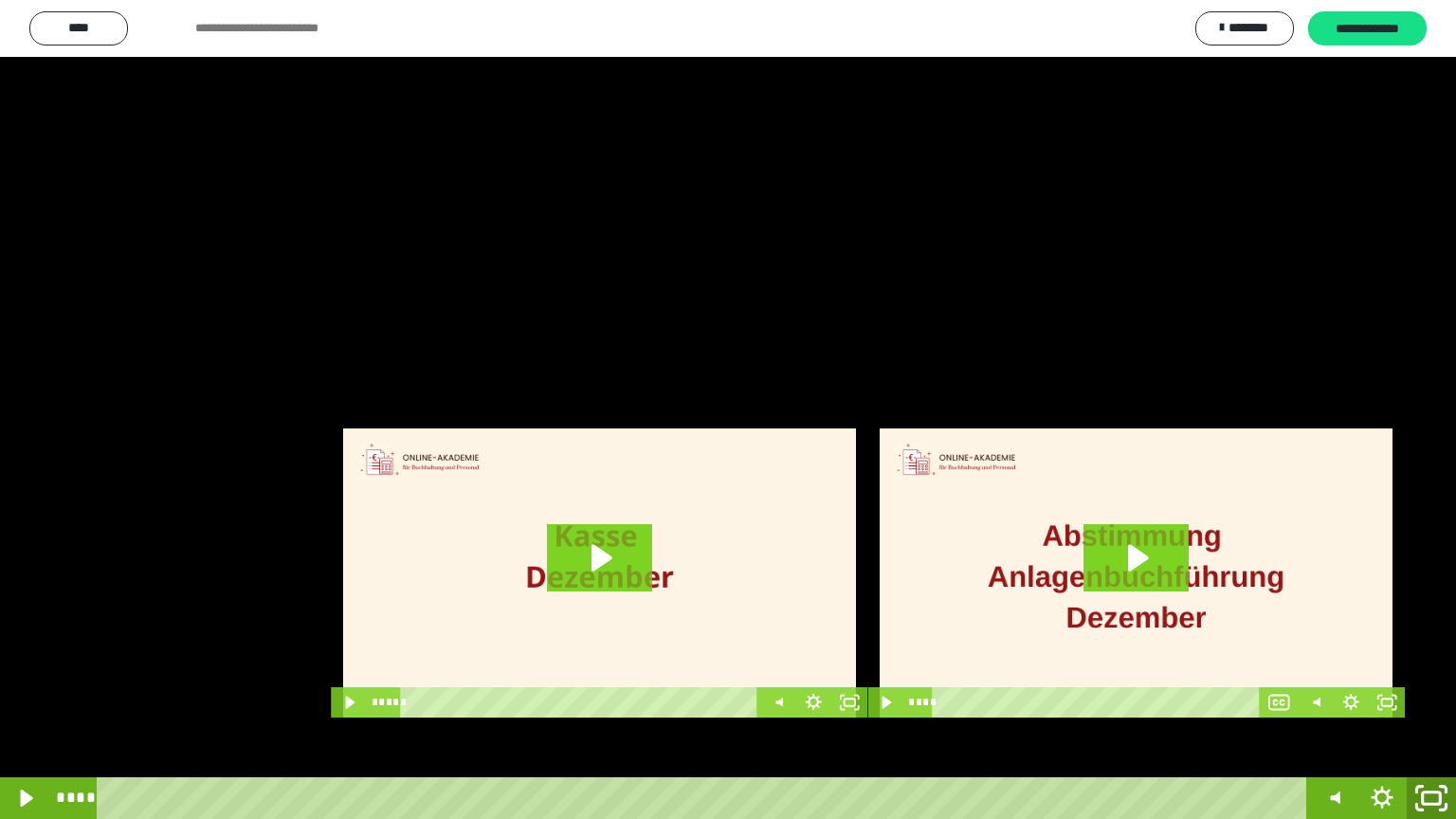 click 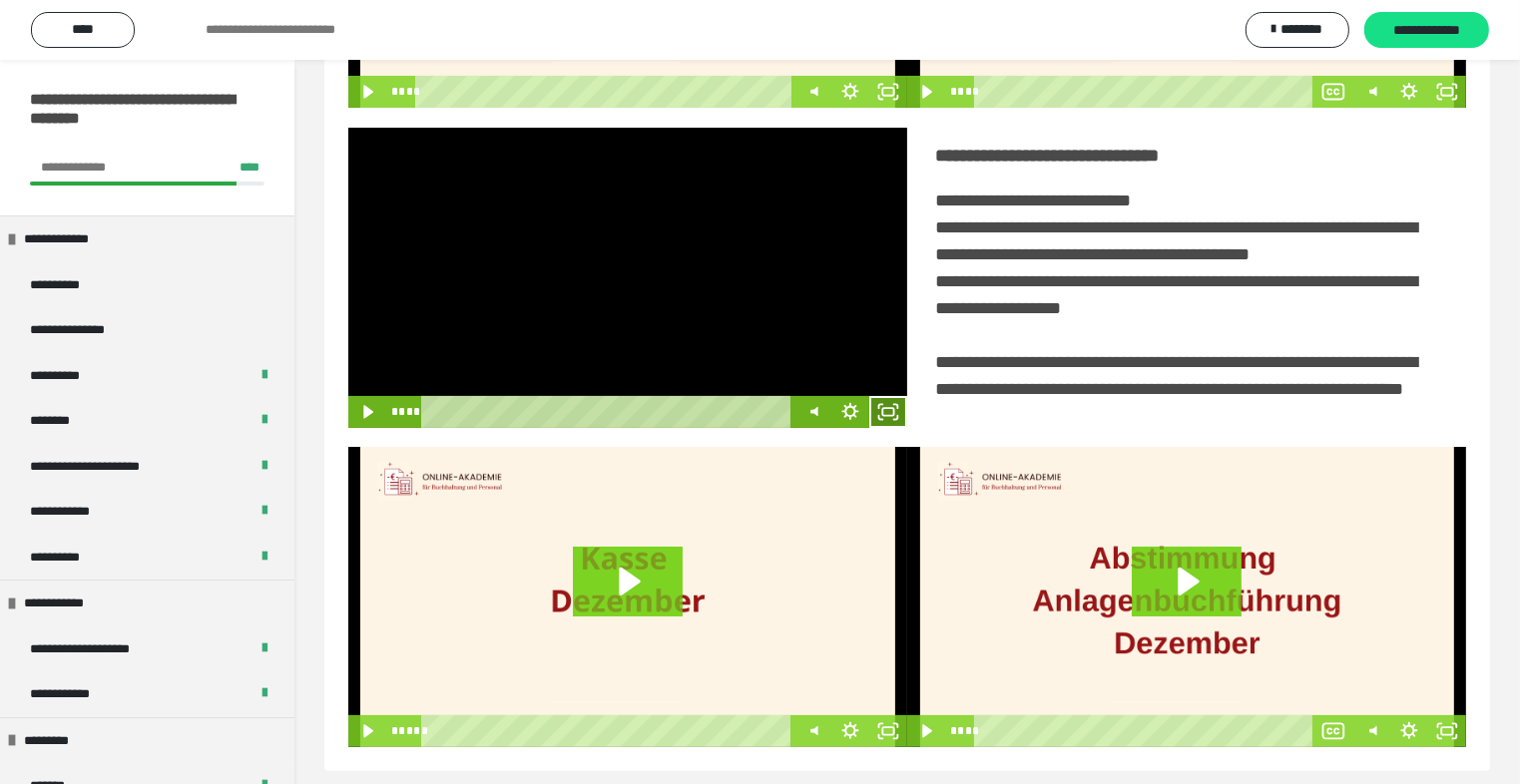 click 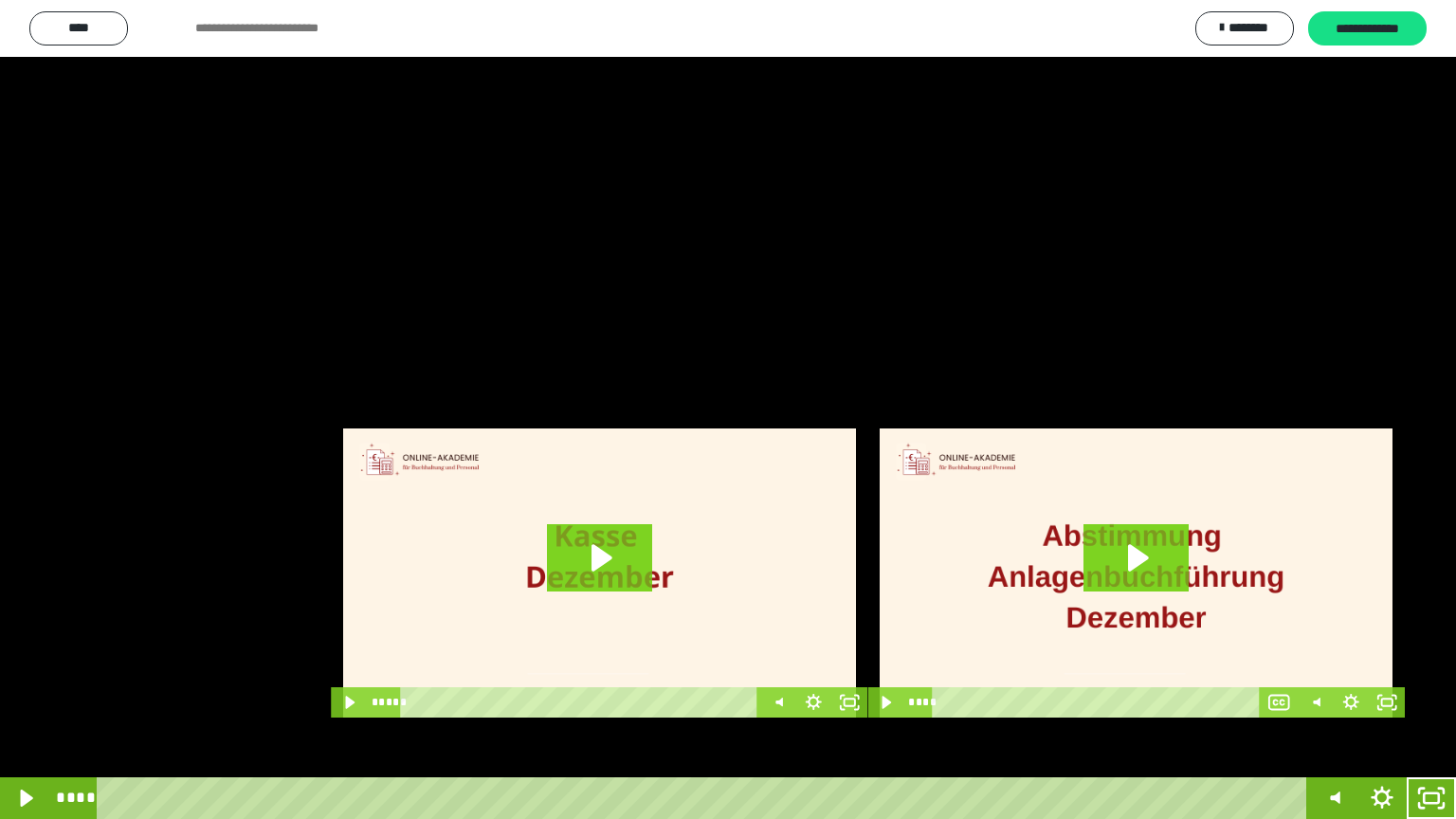 click at bounding box center [728, 410] 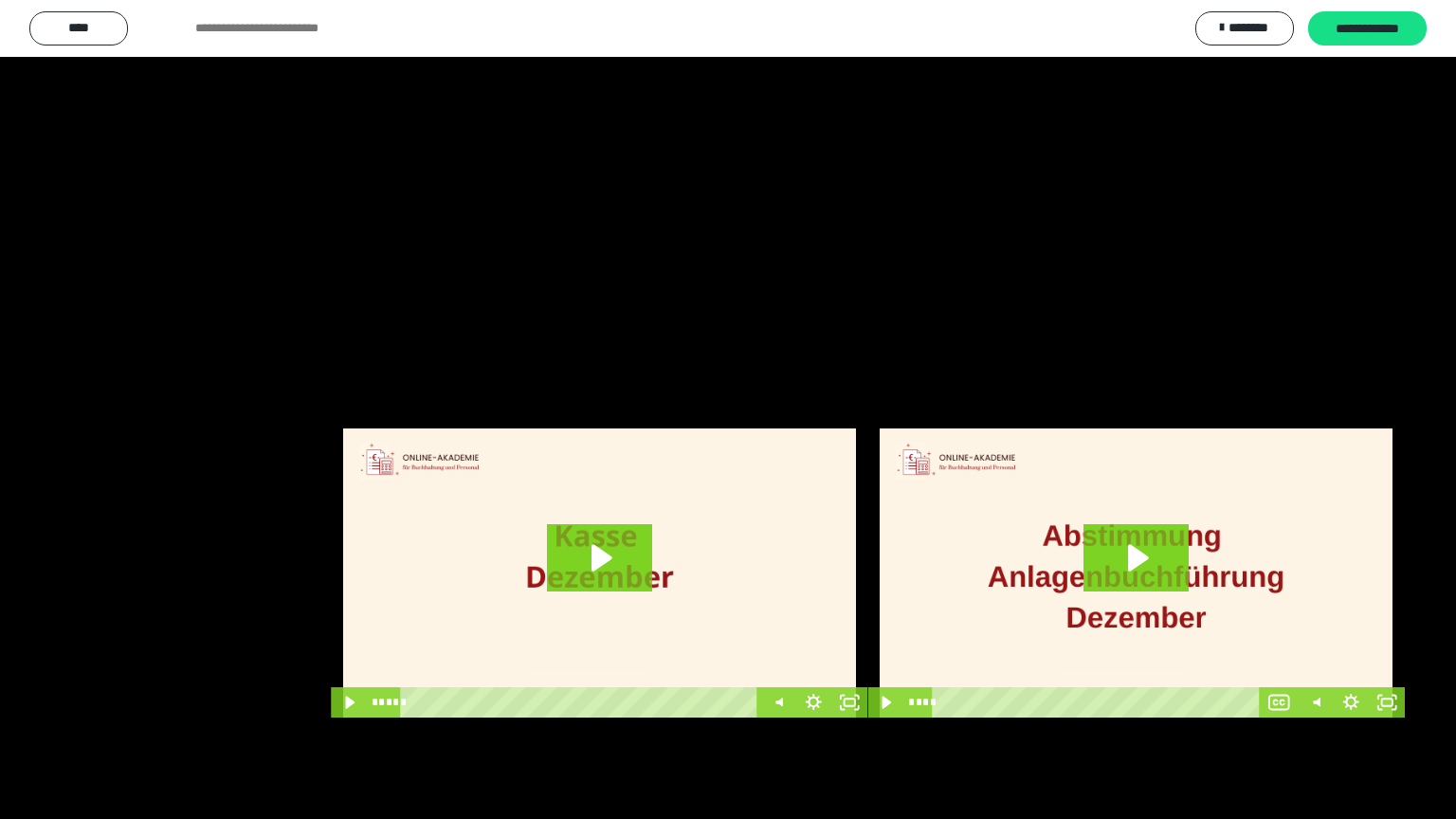 click at bounding box center (728, 410) 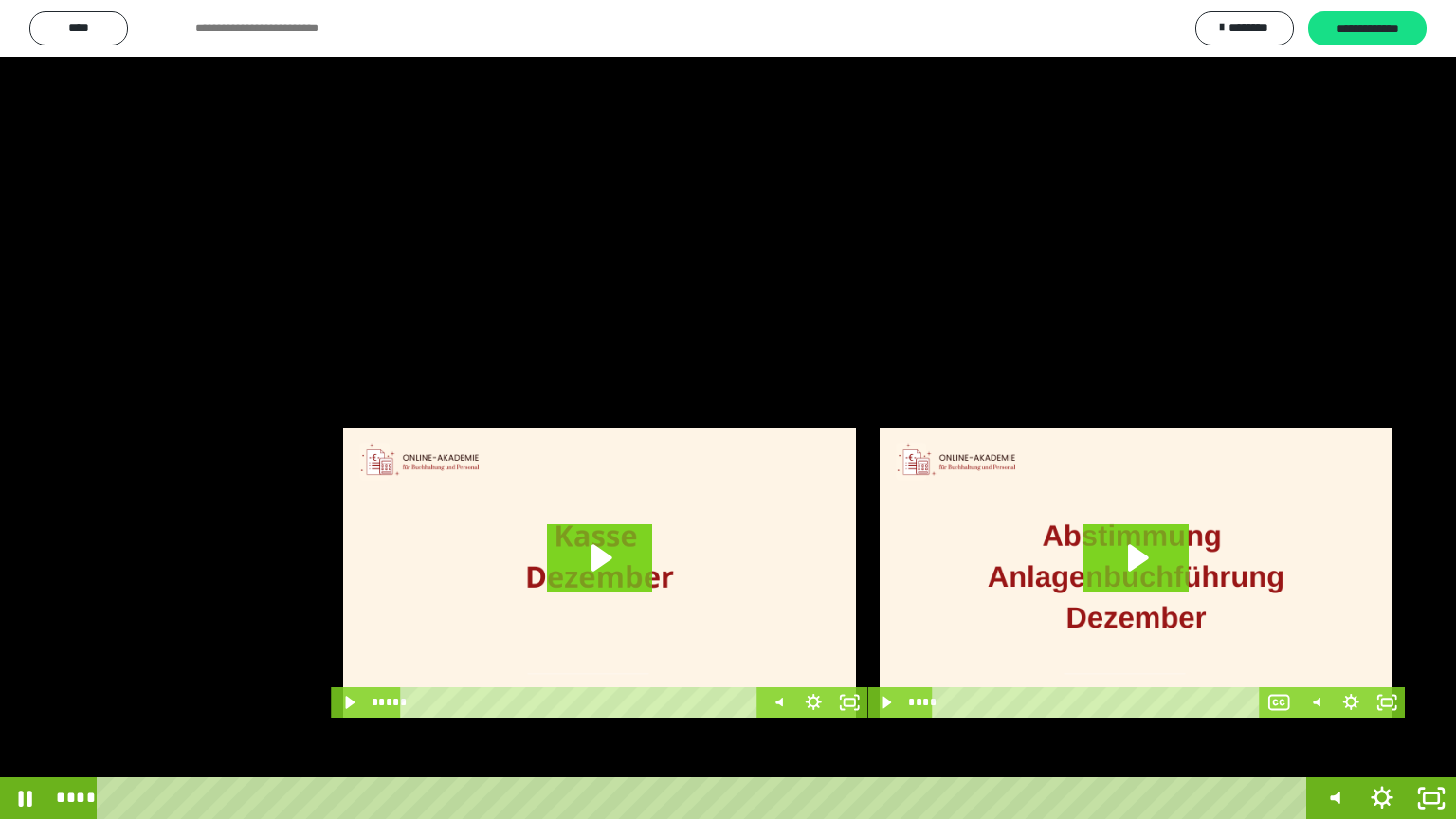 click at bounding box center [728, 410] 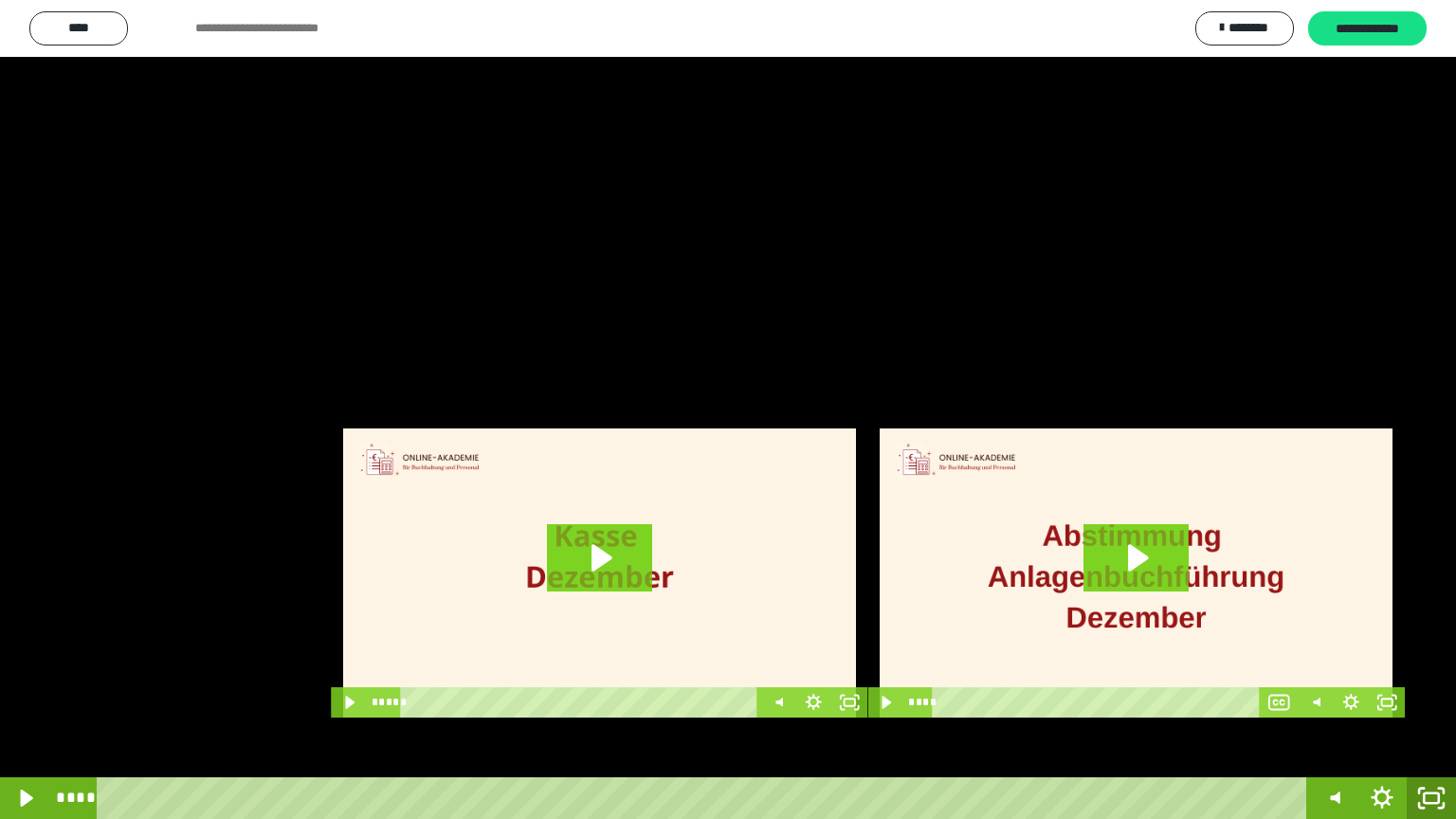 click 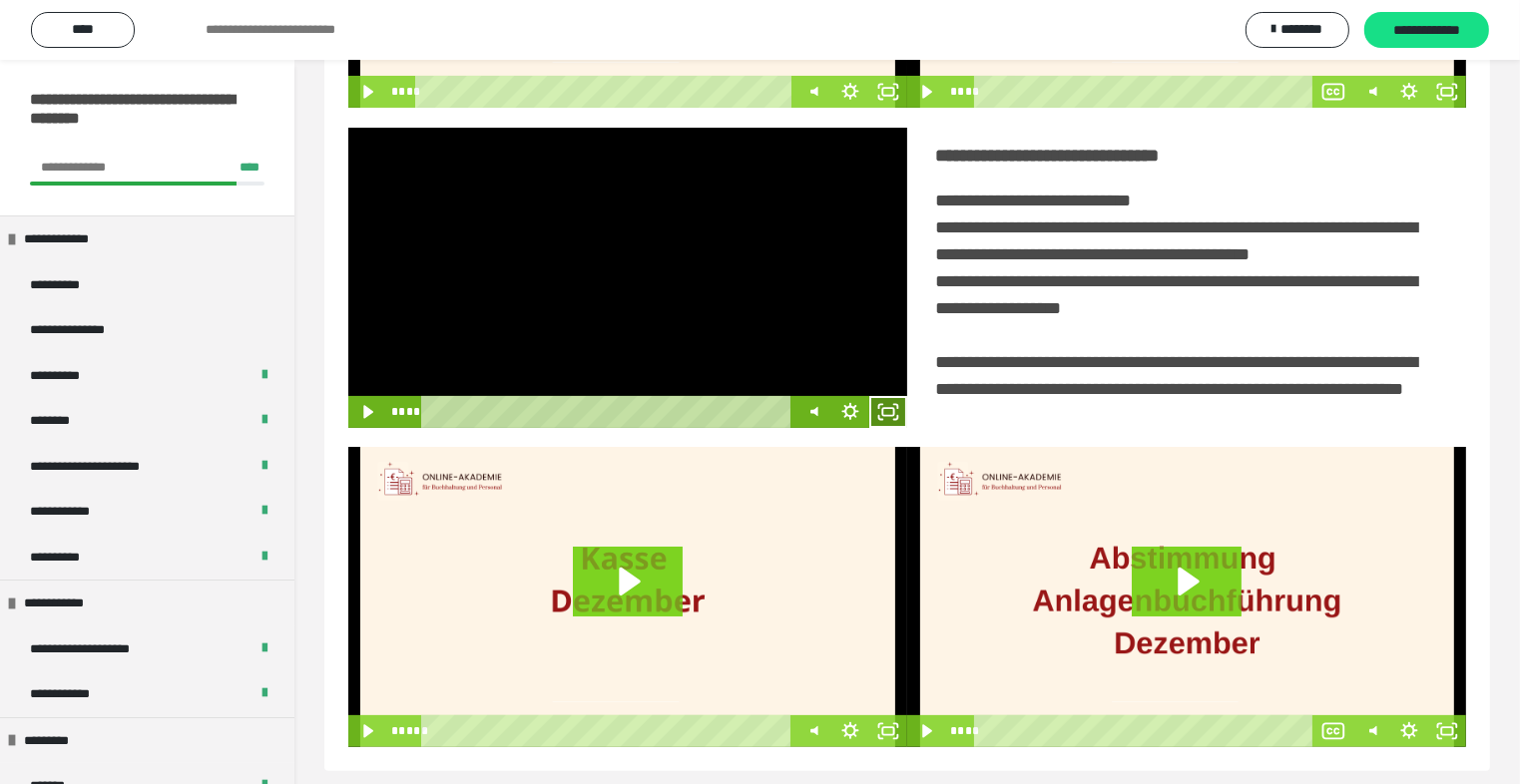 click 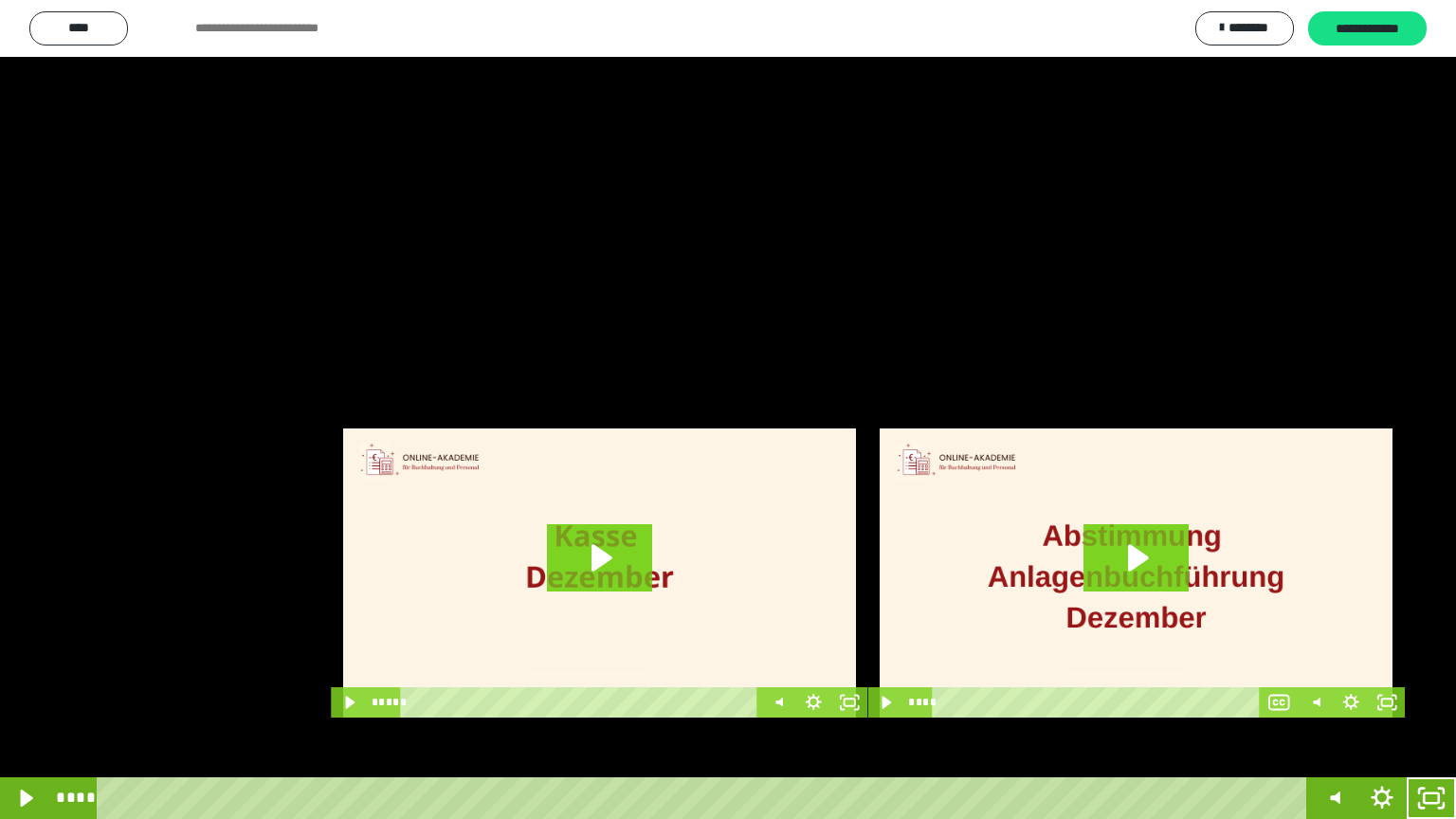 click at bounding box center (728, 410) 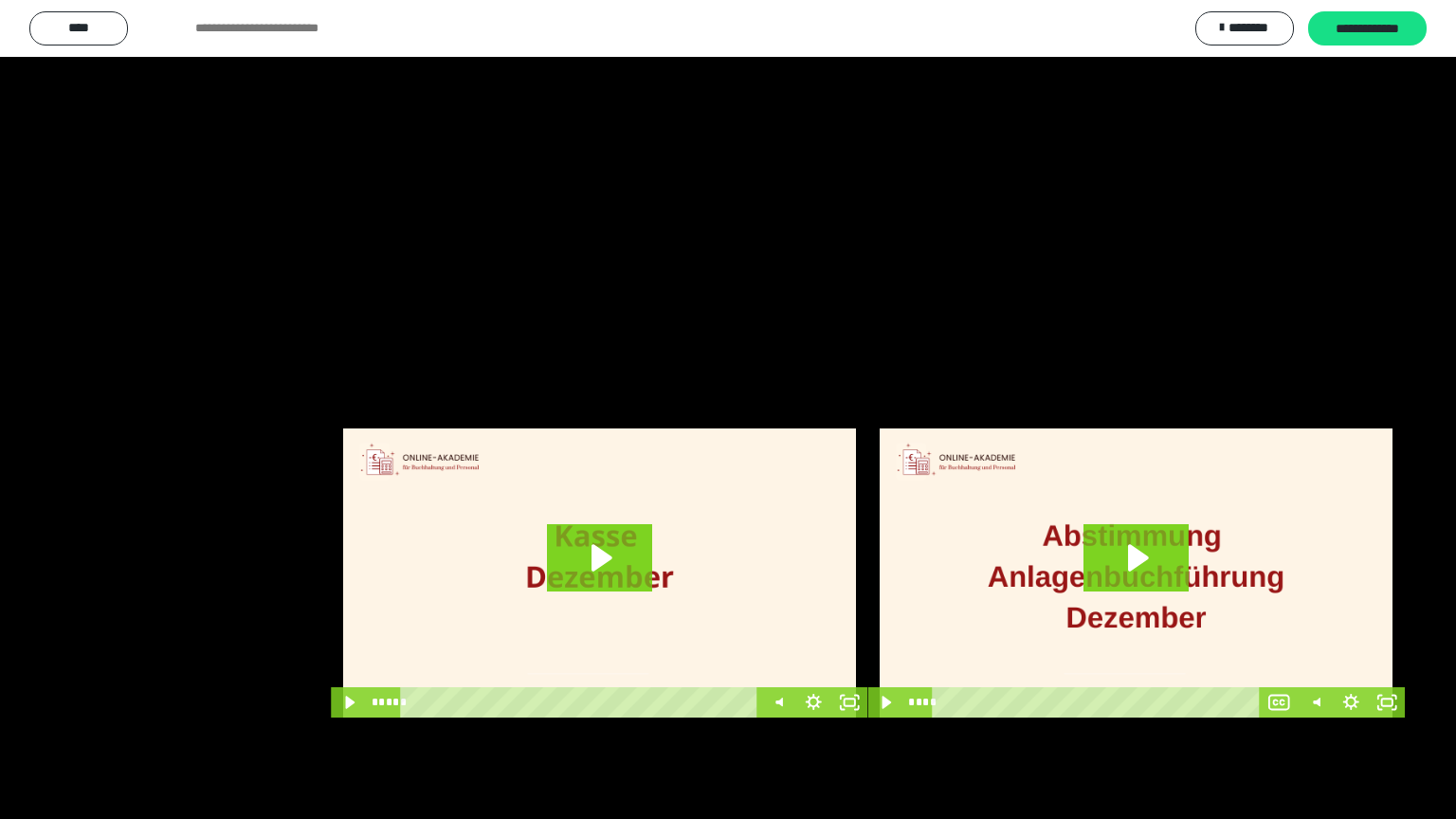 click at bounding box center (728, 410) 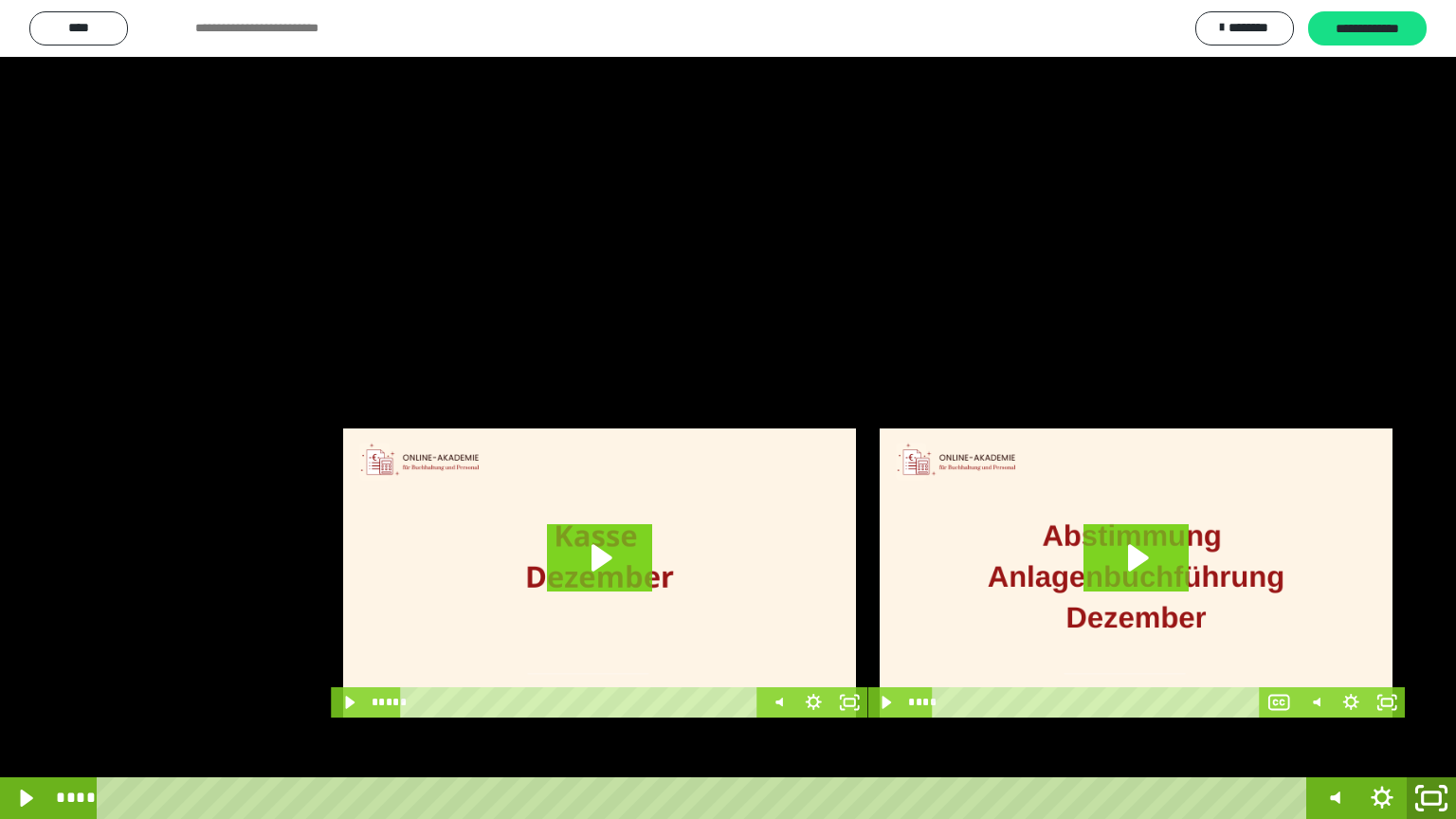 click 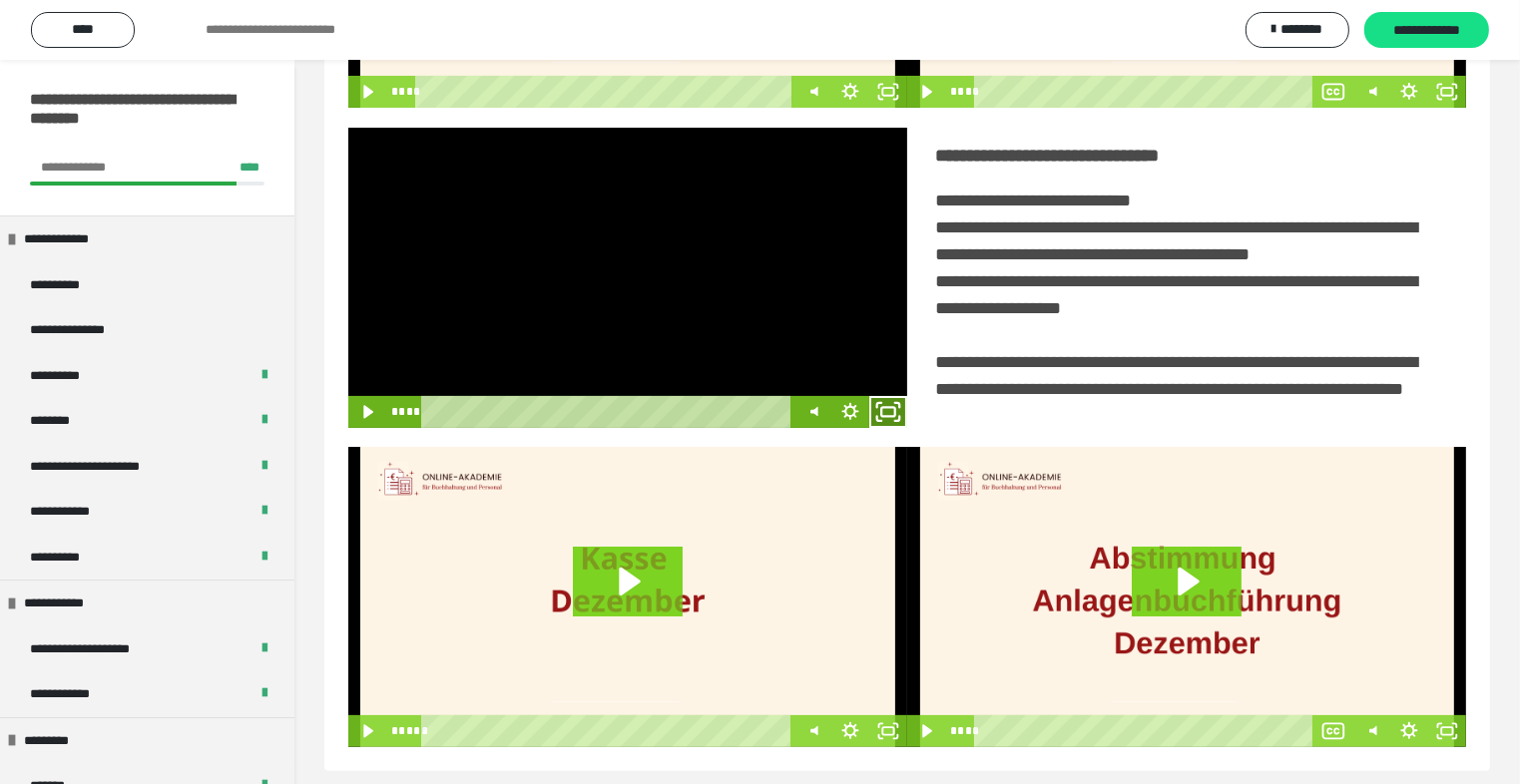 click 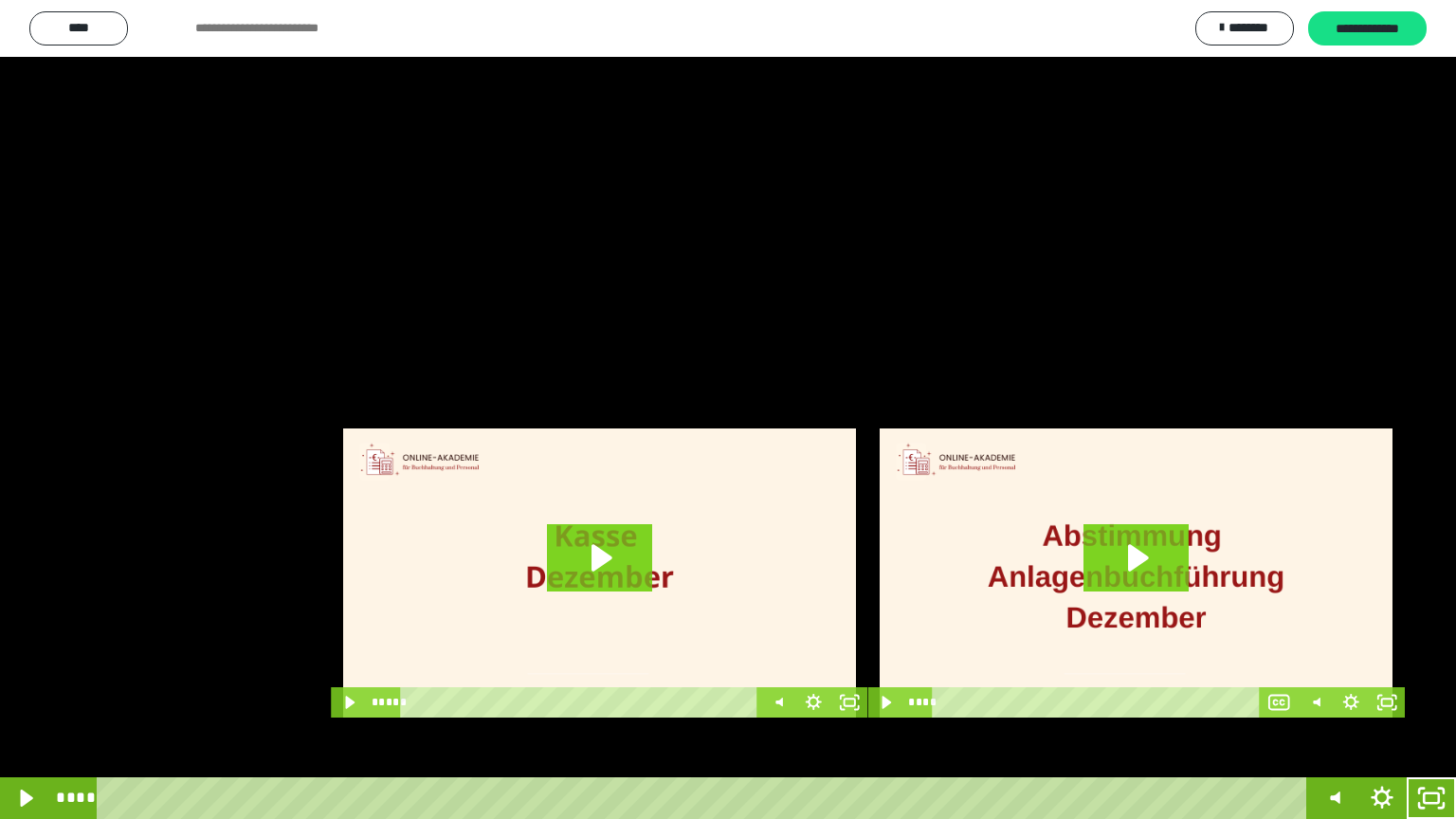 click at bounding box center (728, 410) 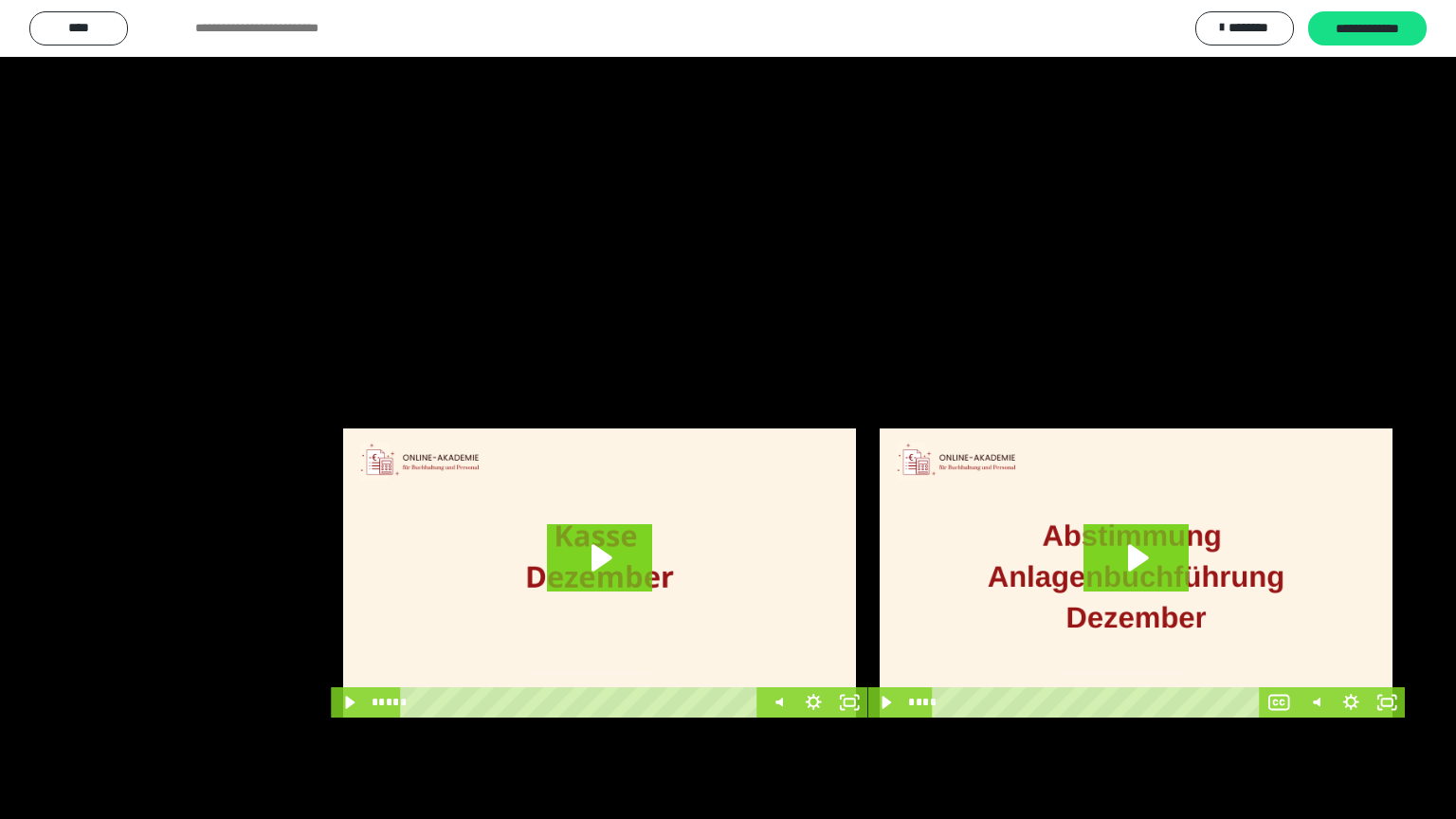click at bounding box center [728, 410] 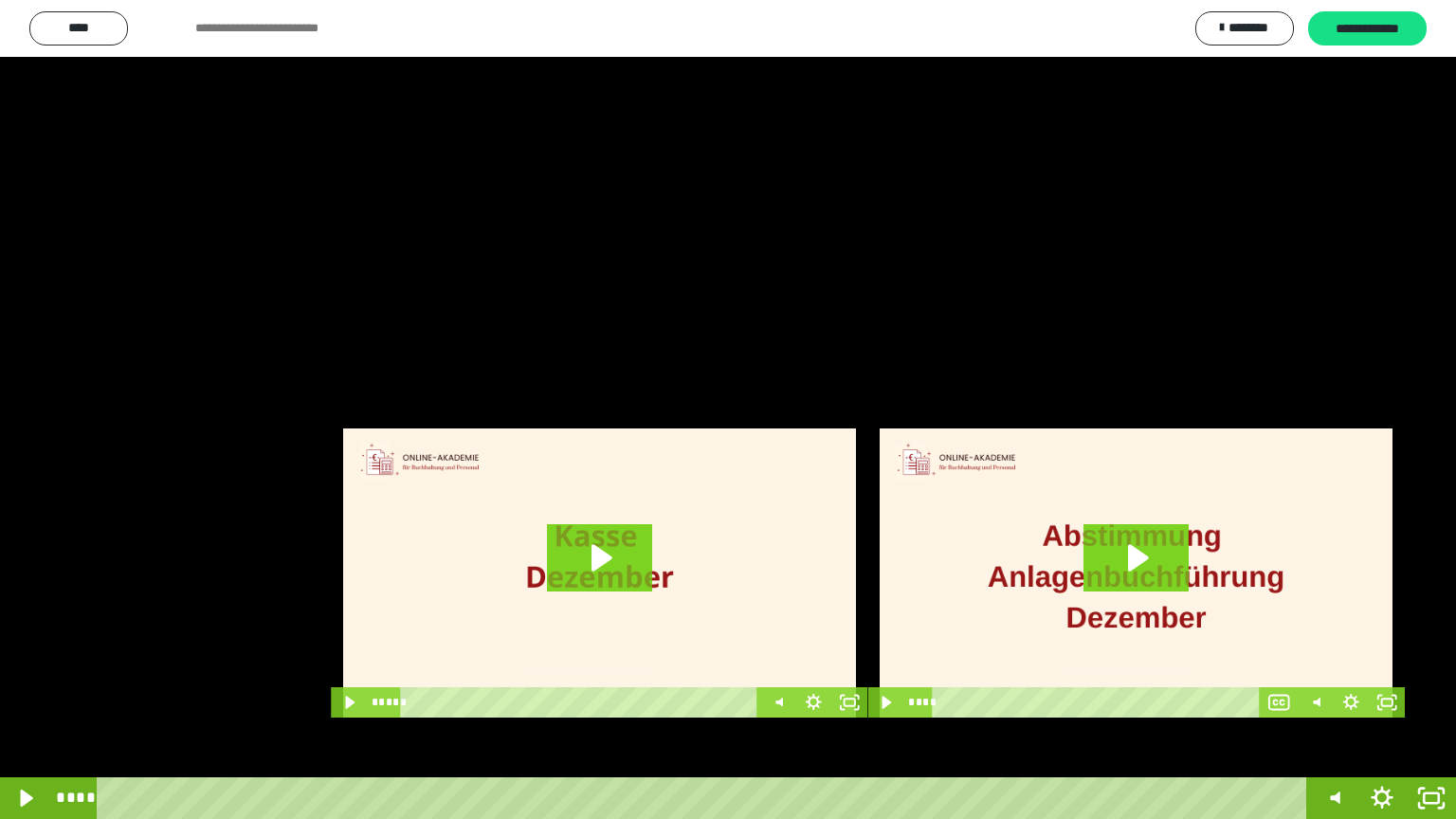 click at bounding box center [728, 410] 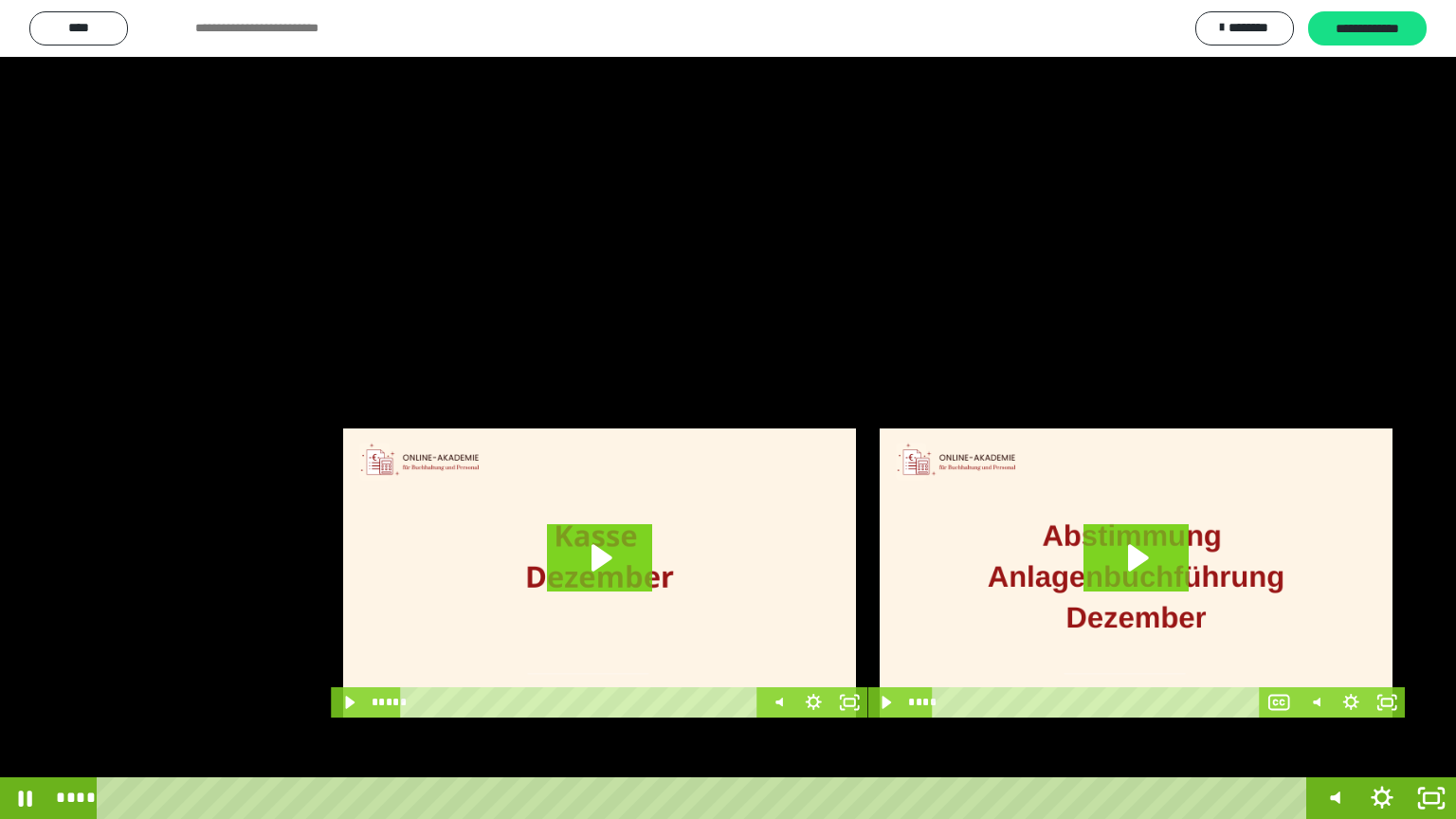 click at bounding box center (728, 410) 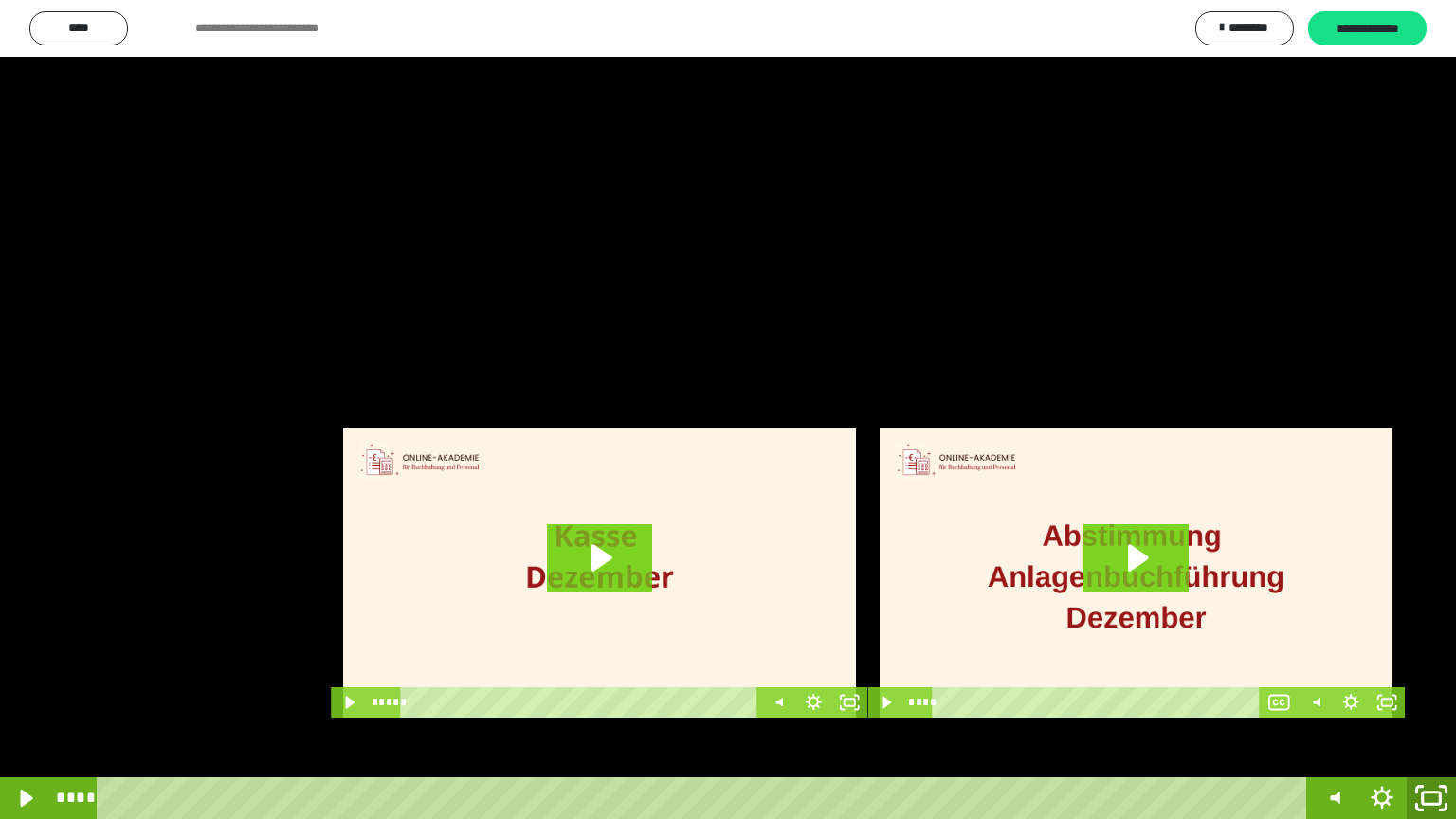 click 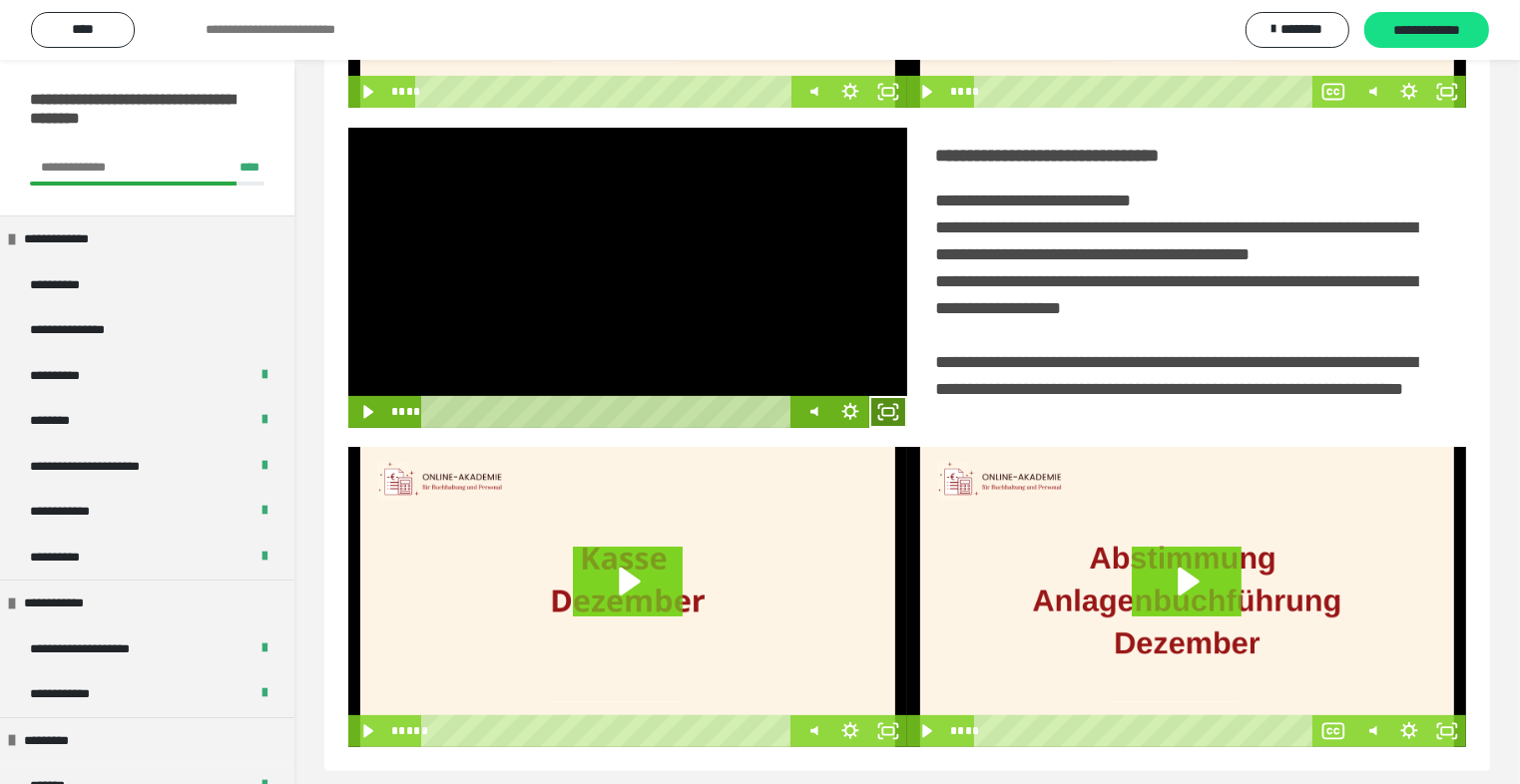 click 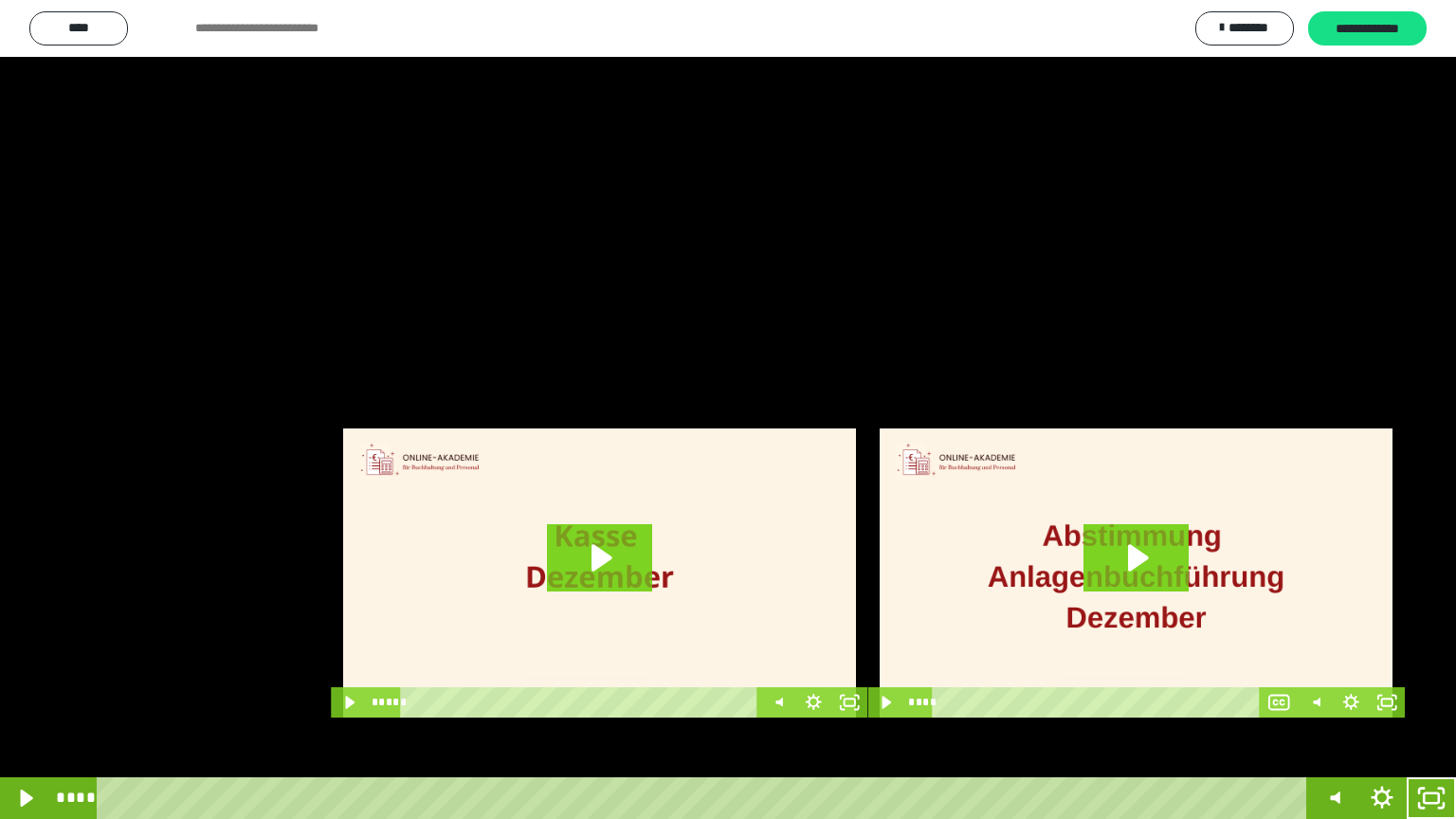 click at bounding box center [728, 410] 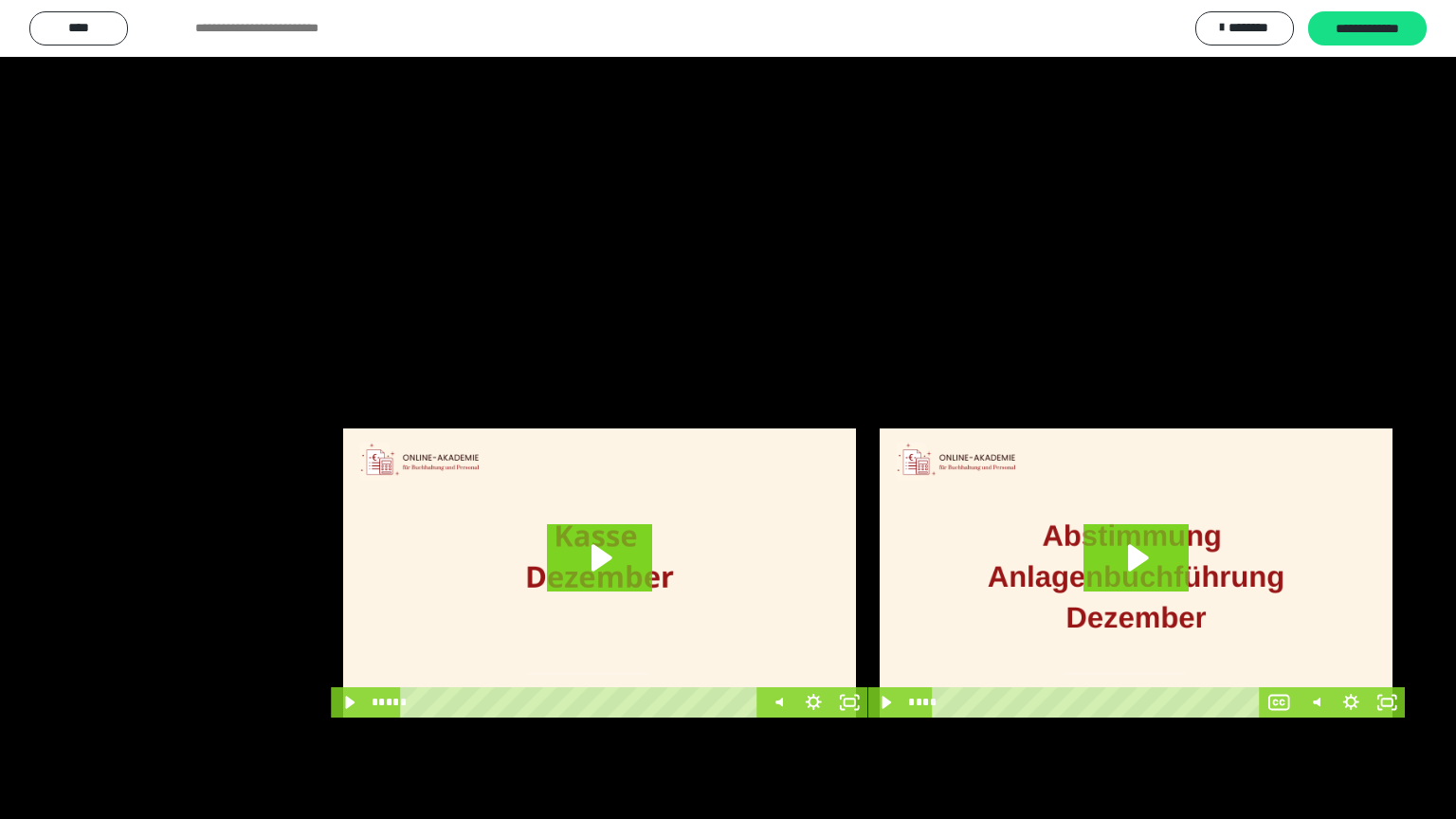 click at bounding box center [728, 410] 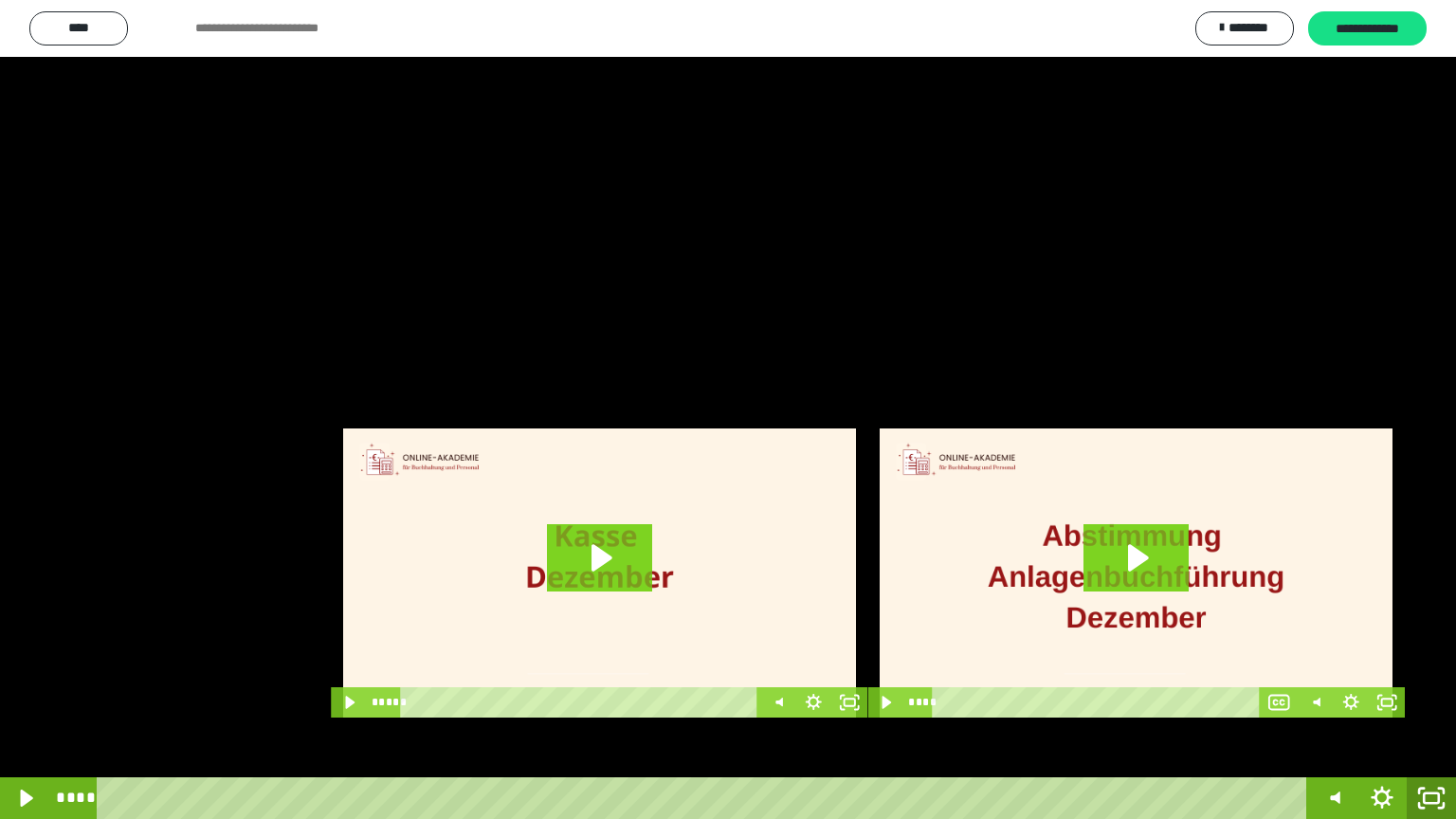 click 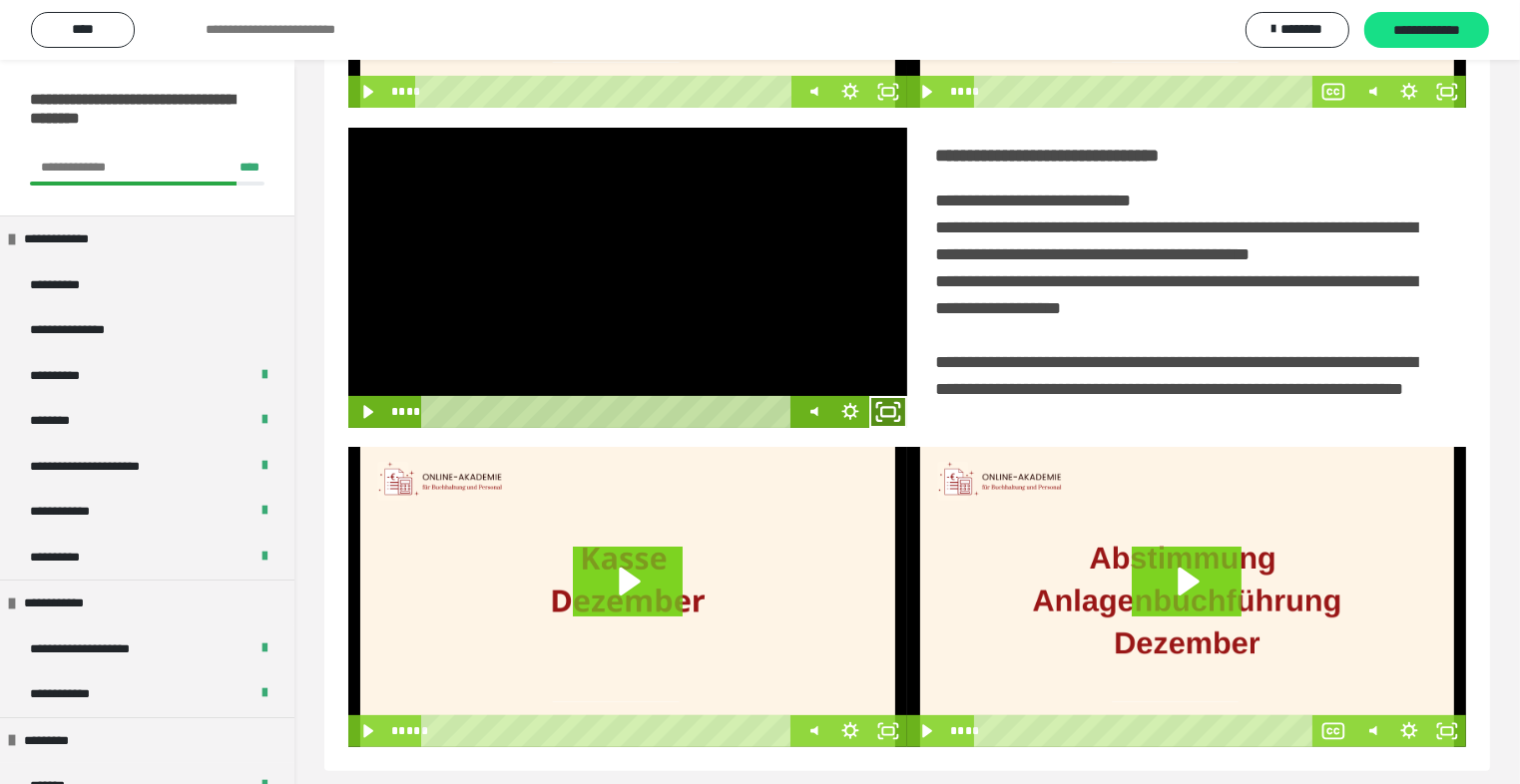 click 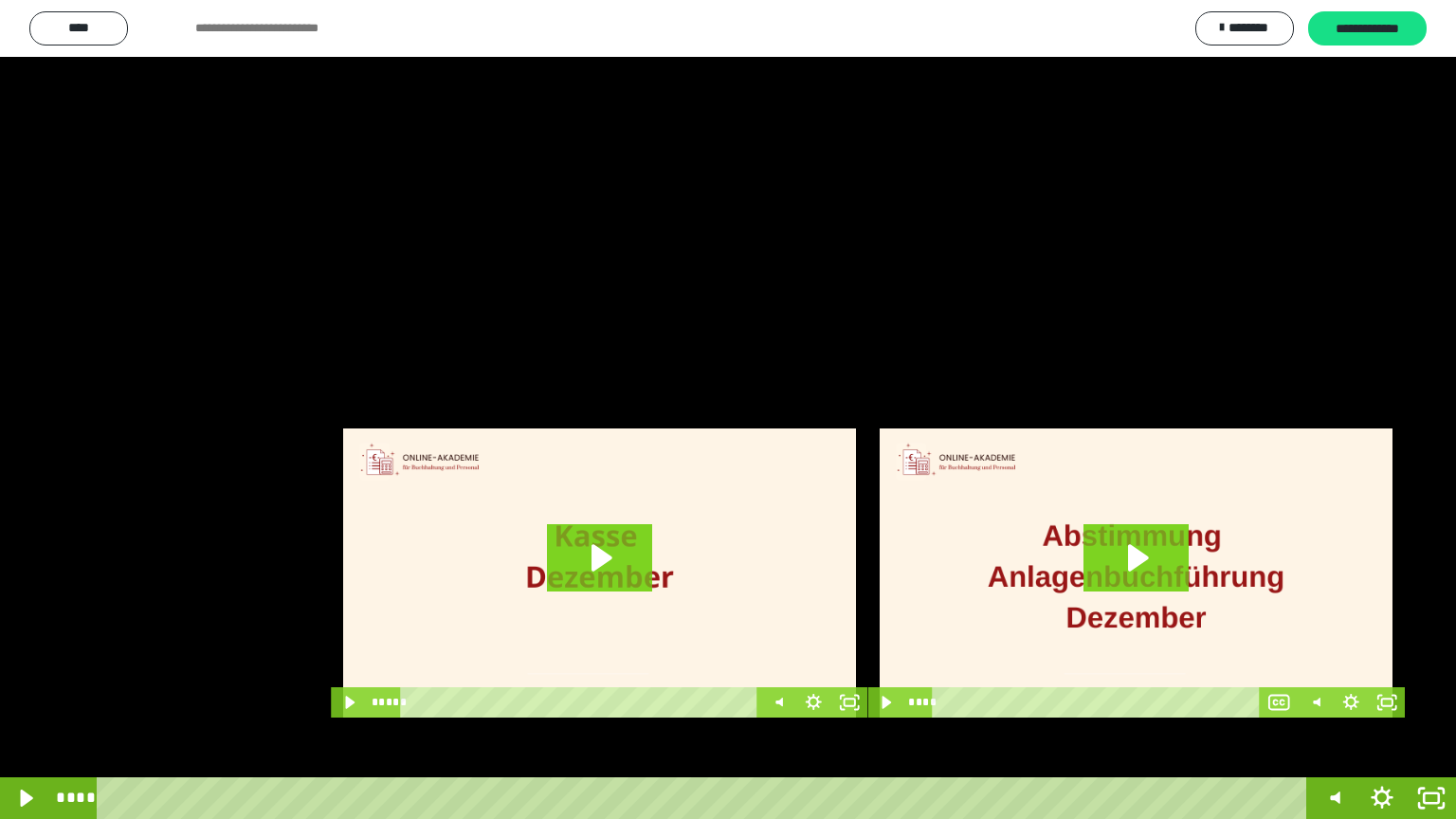 drag, startPoint x: 976, startPoint y: 353, endPoint x: 996, endPoint y: 378, distance: 32.01562 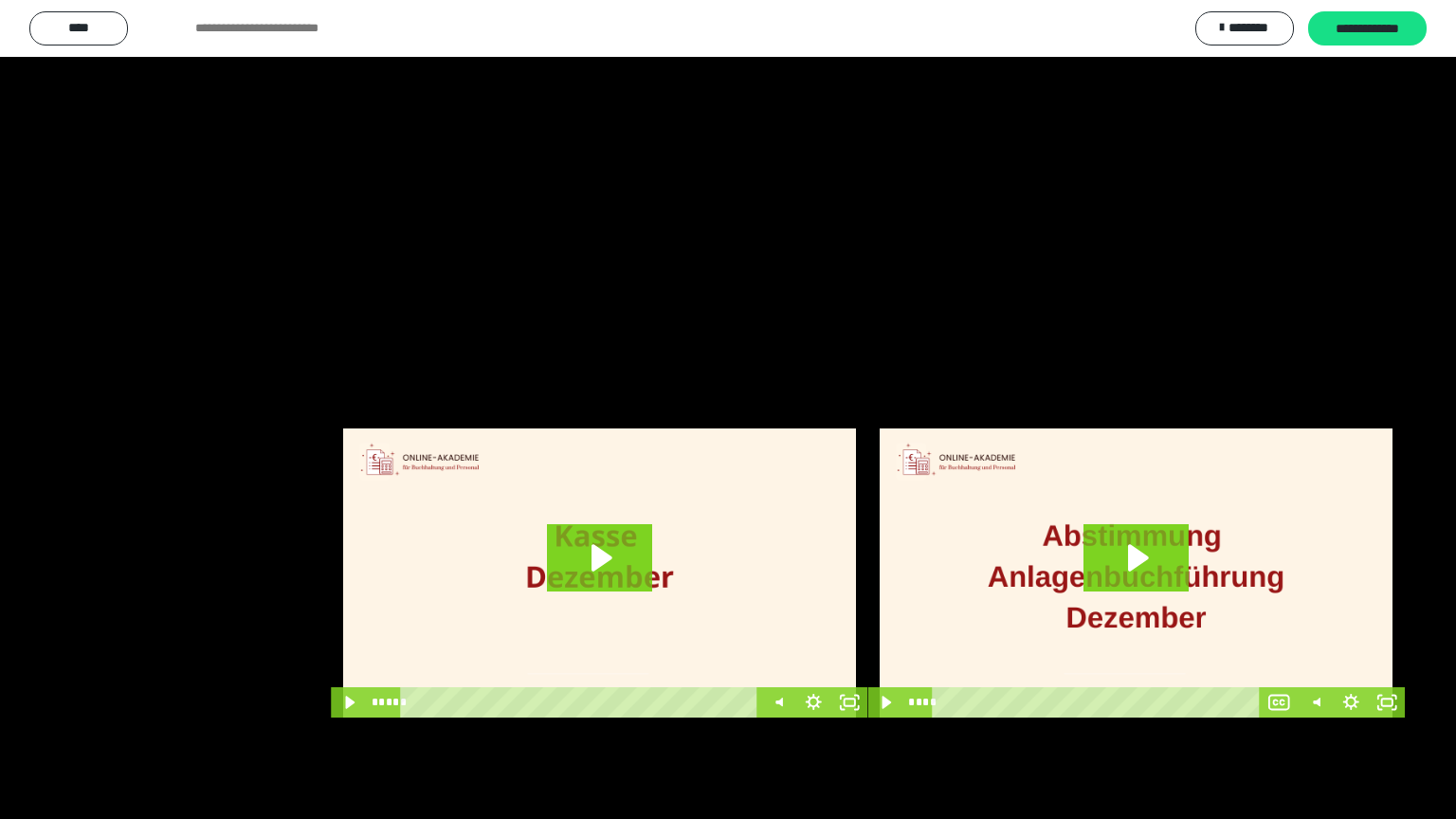 click at bounding box center [728, 410] 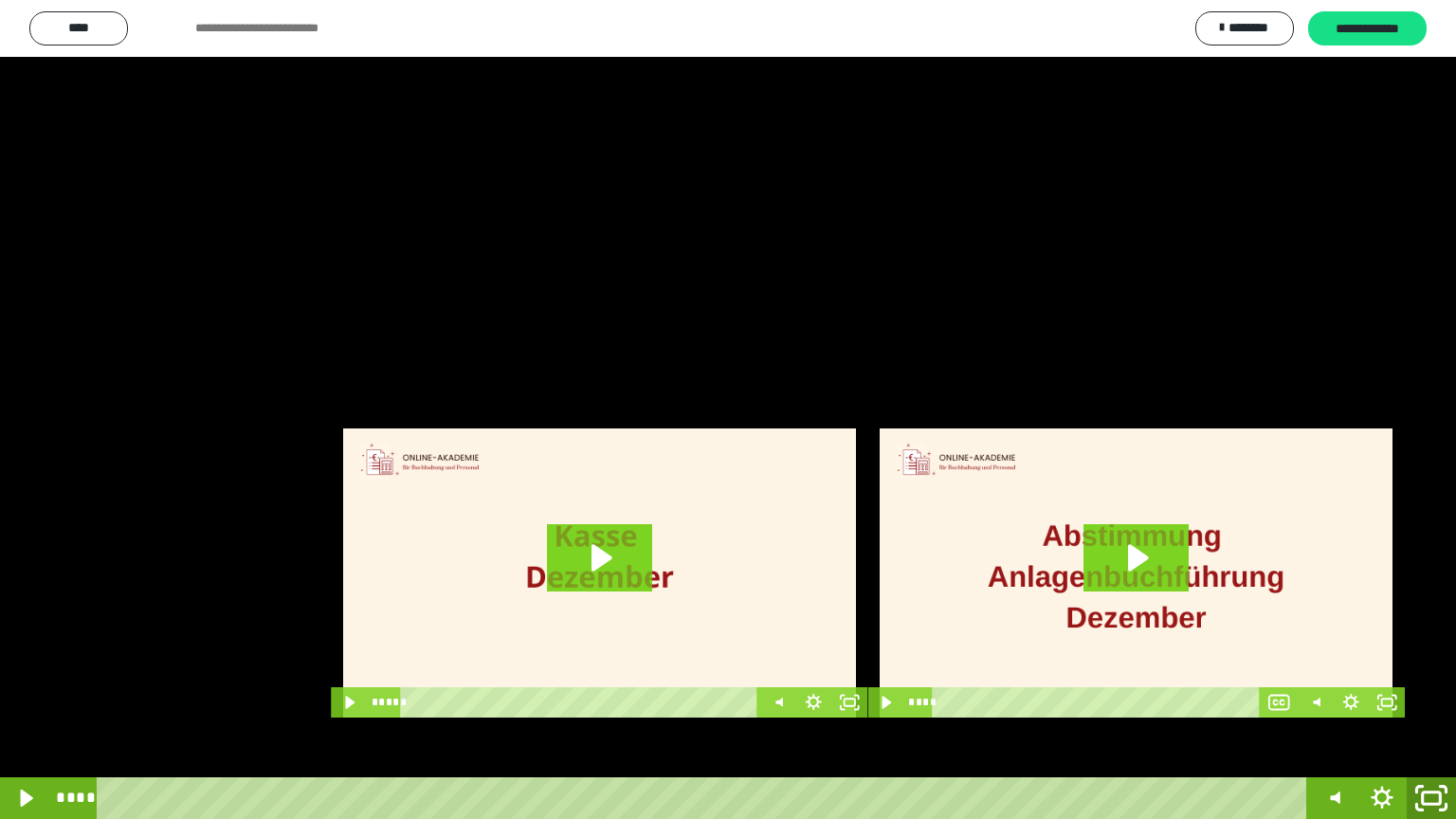 click 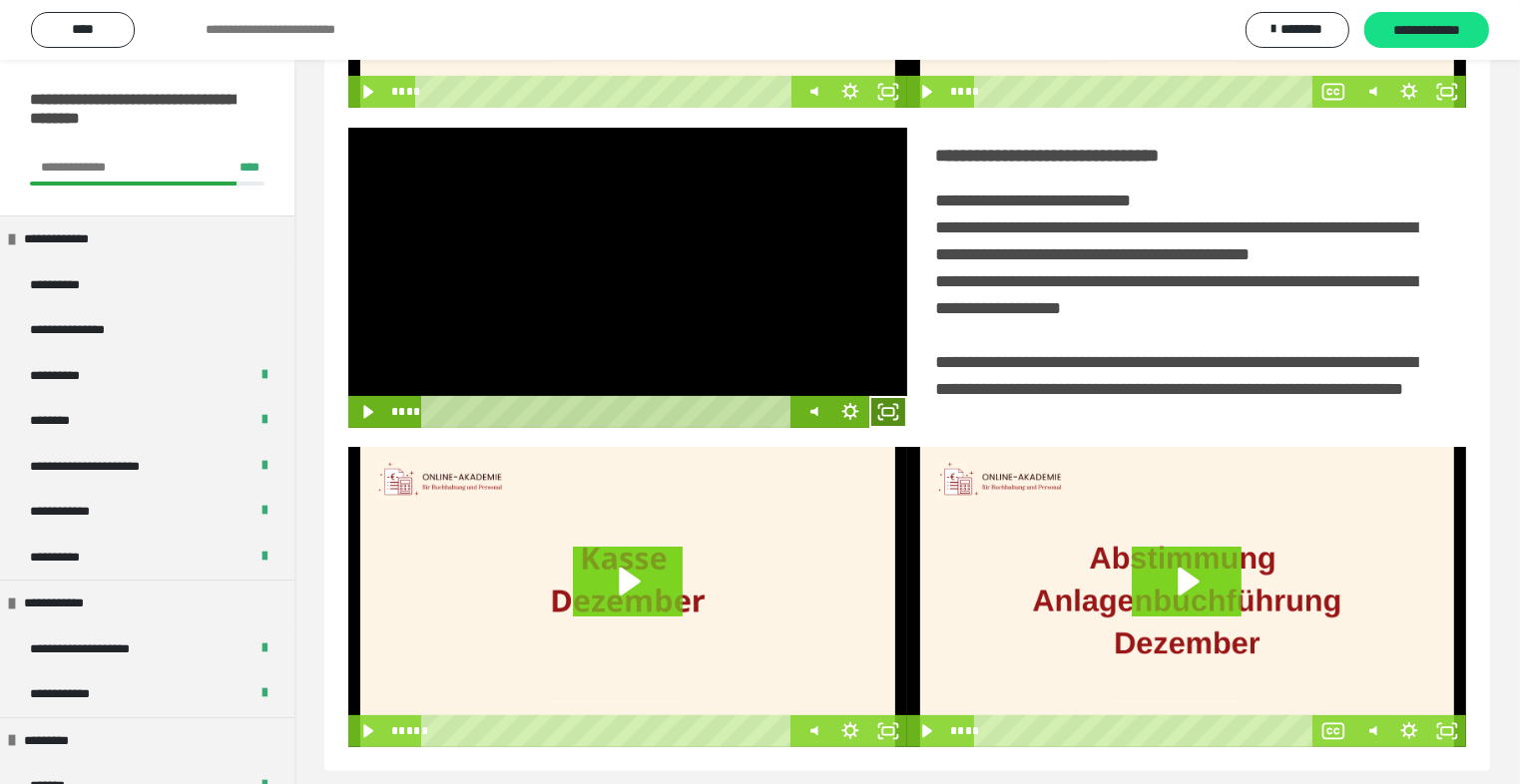 click 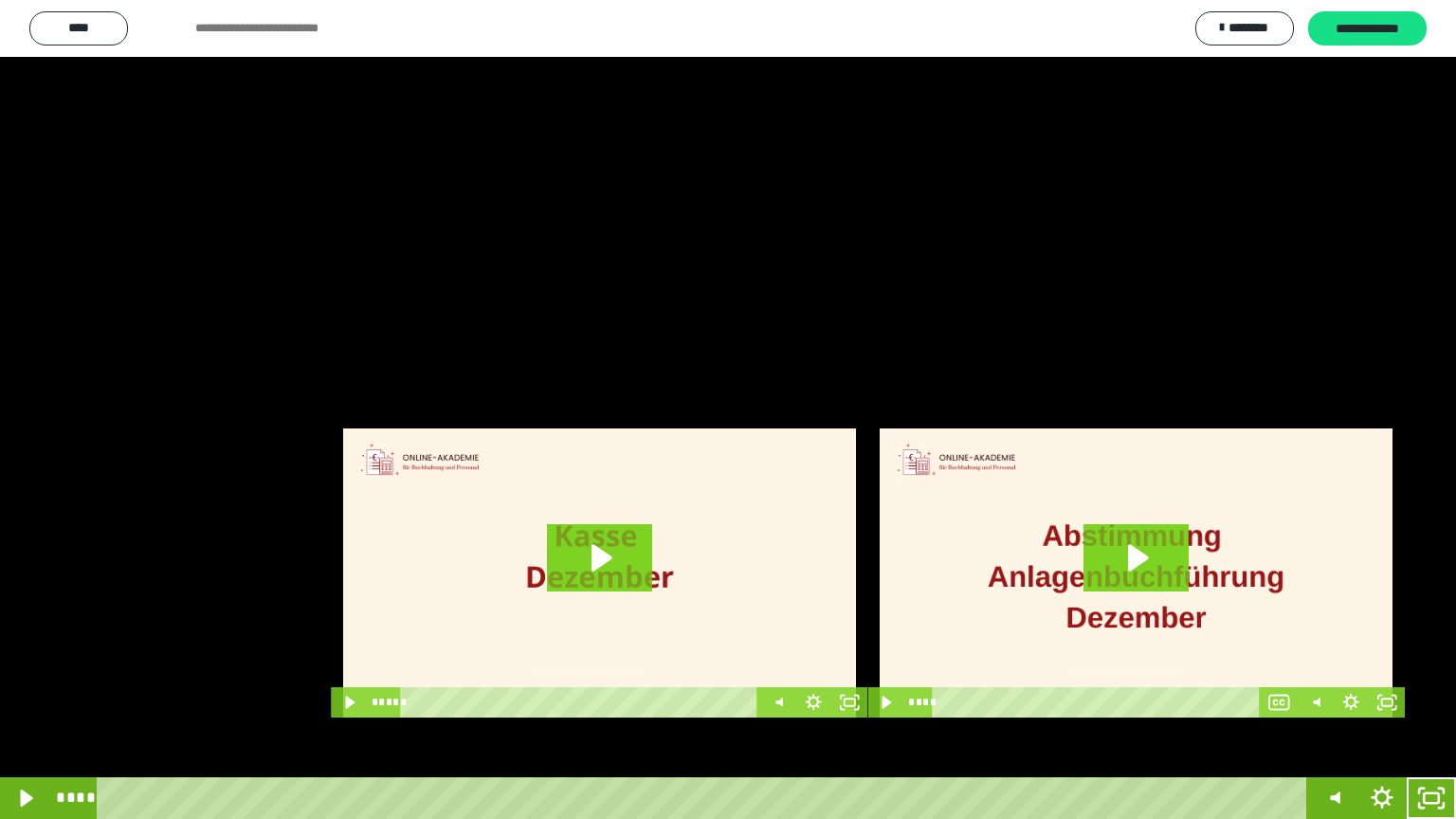click at bounding box center [728, 410] 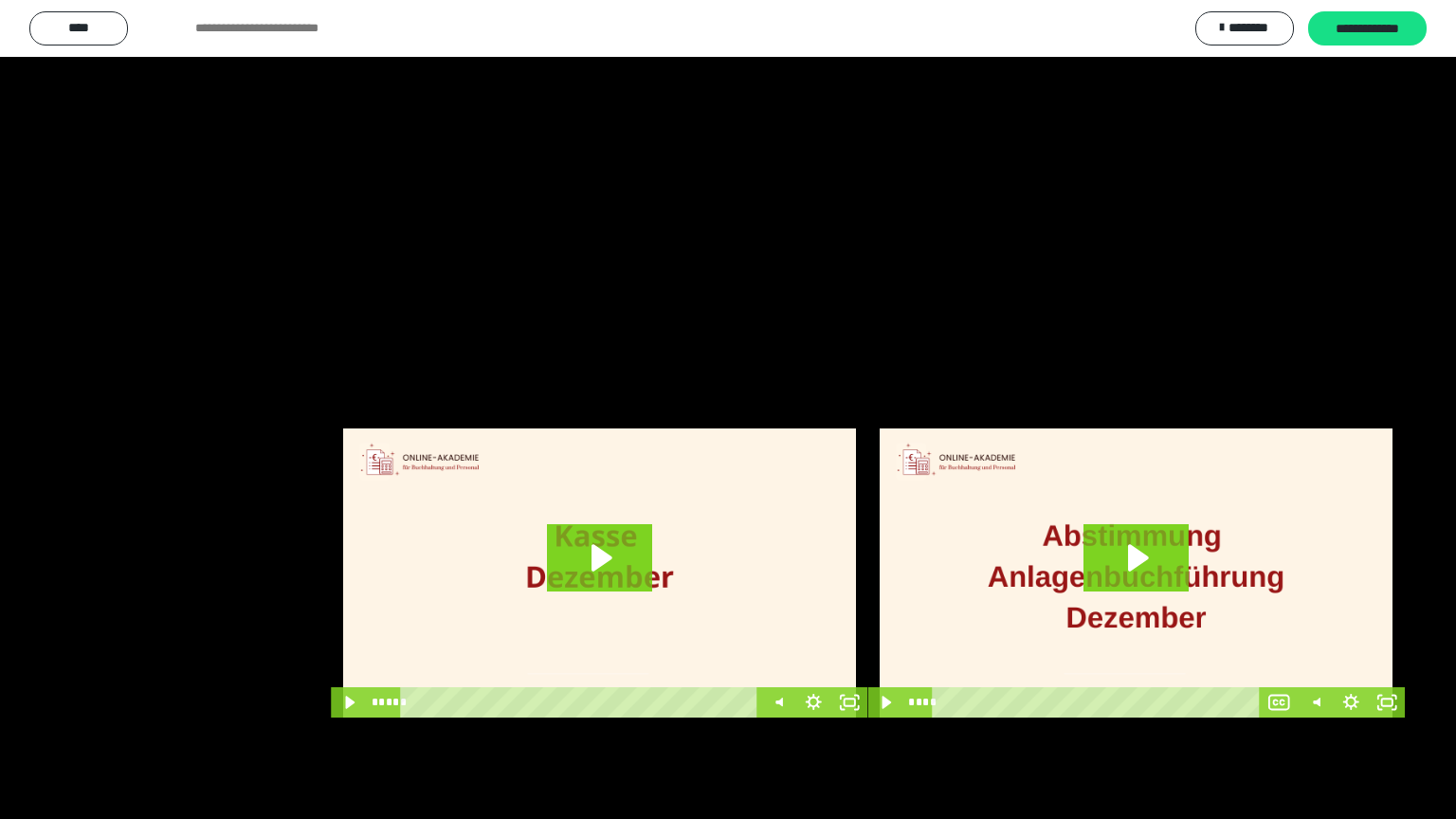 click at bounding box center (728, 410) 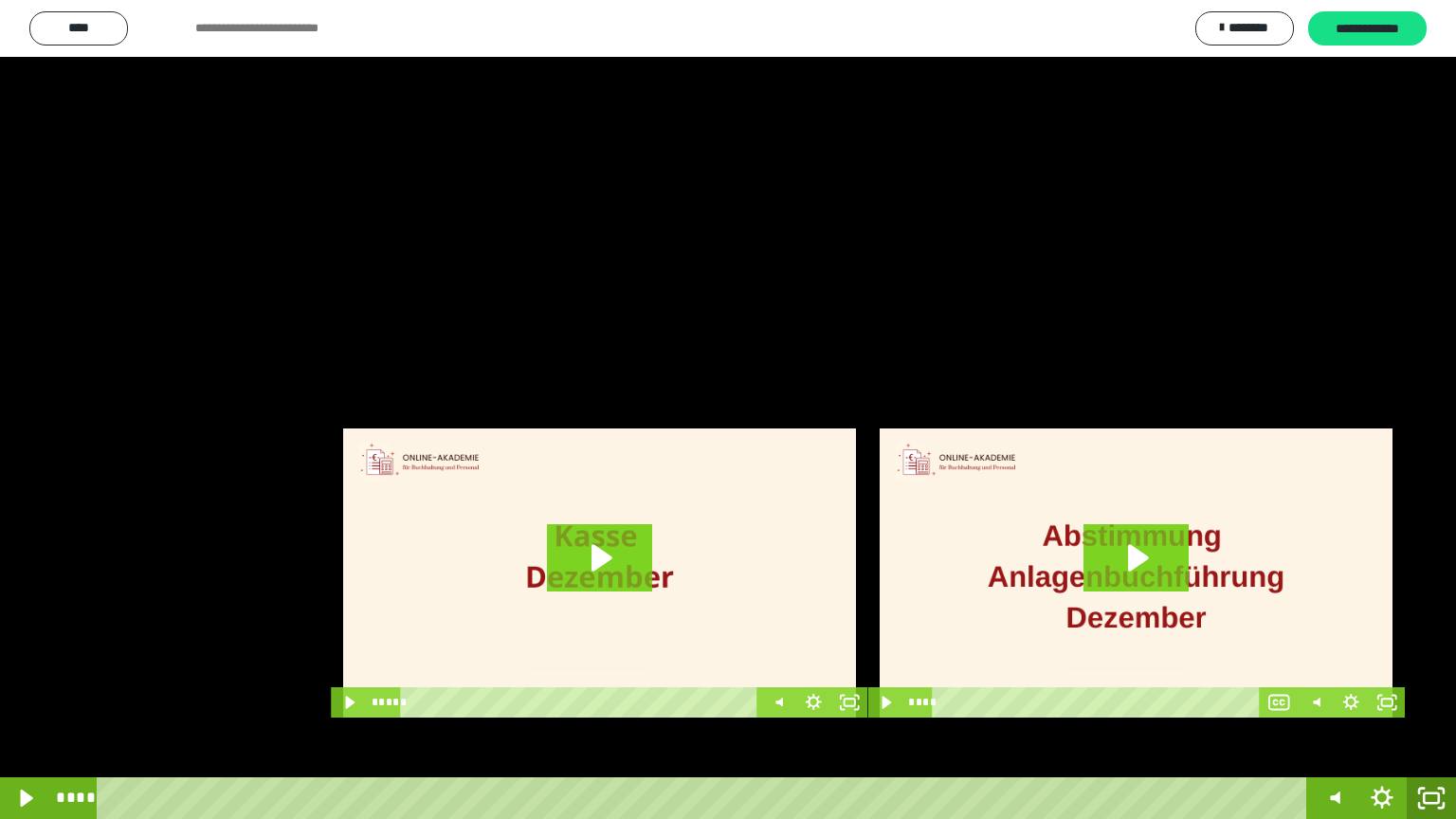 click 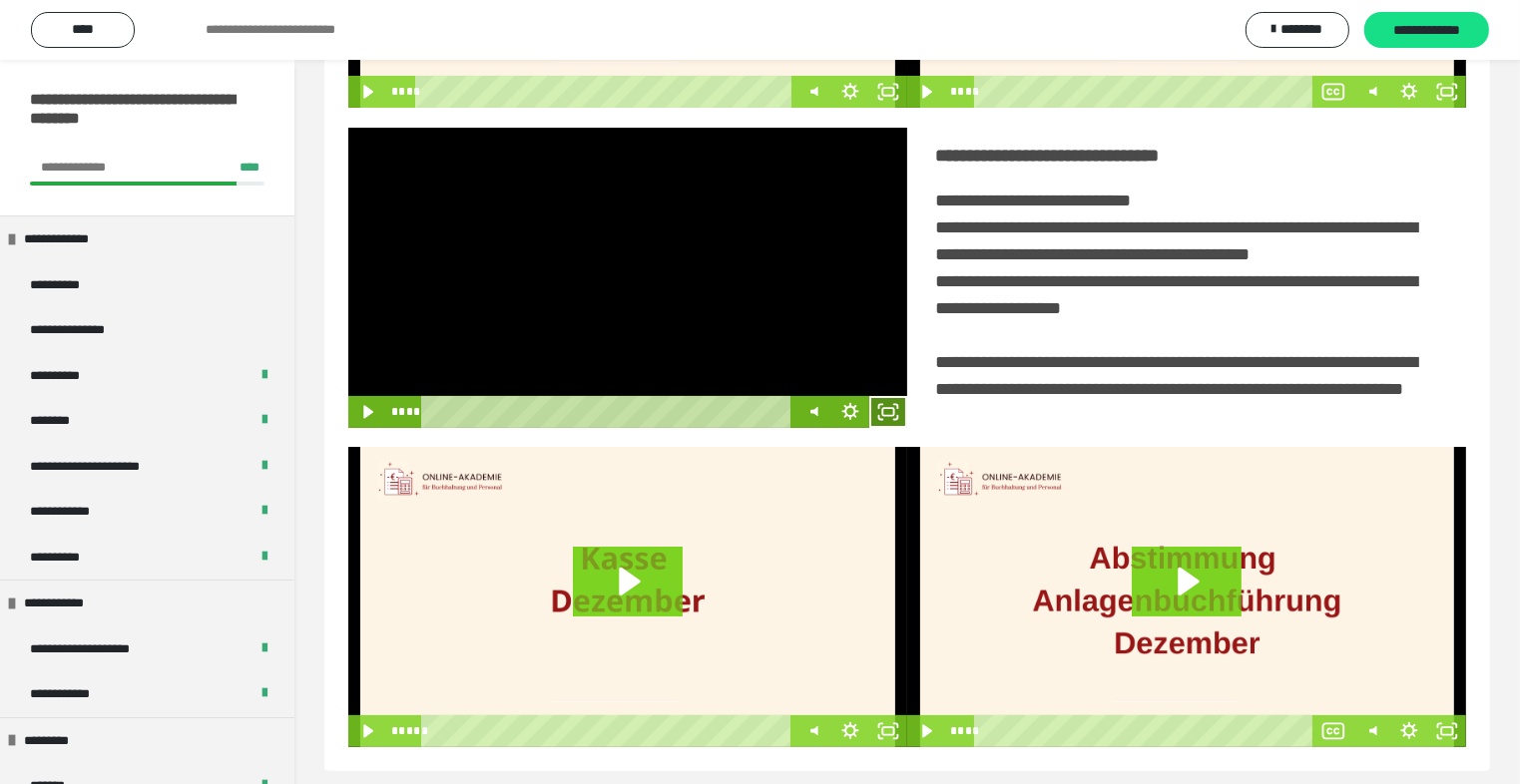 click 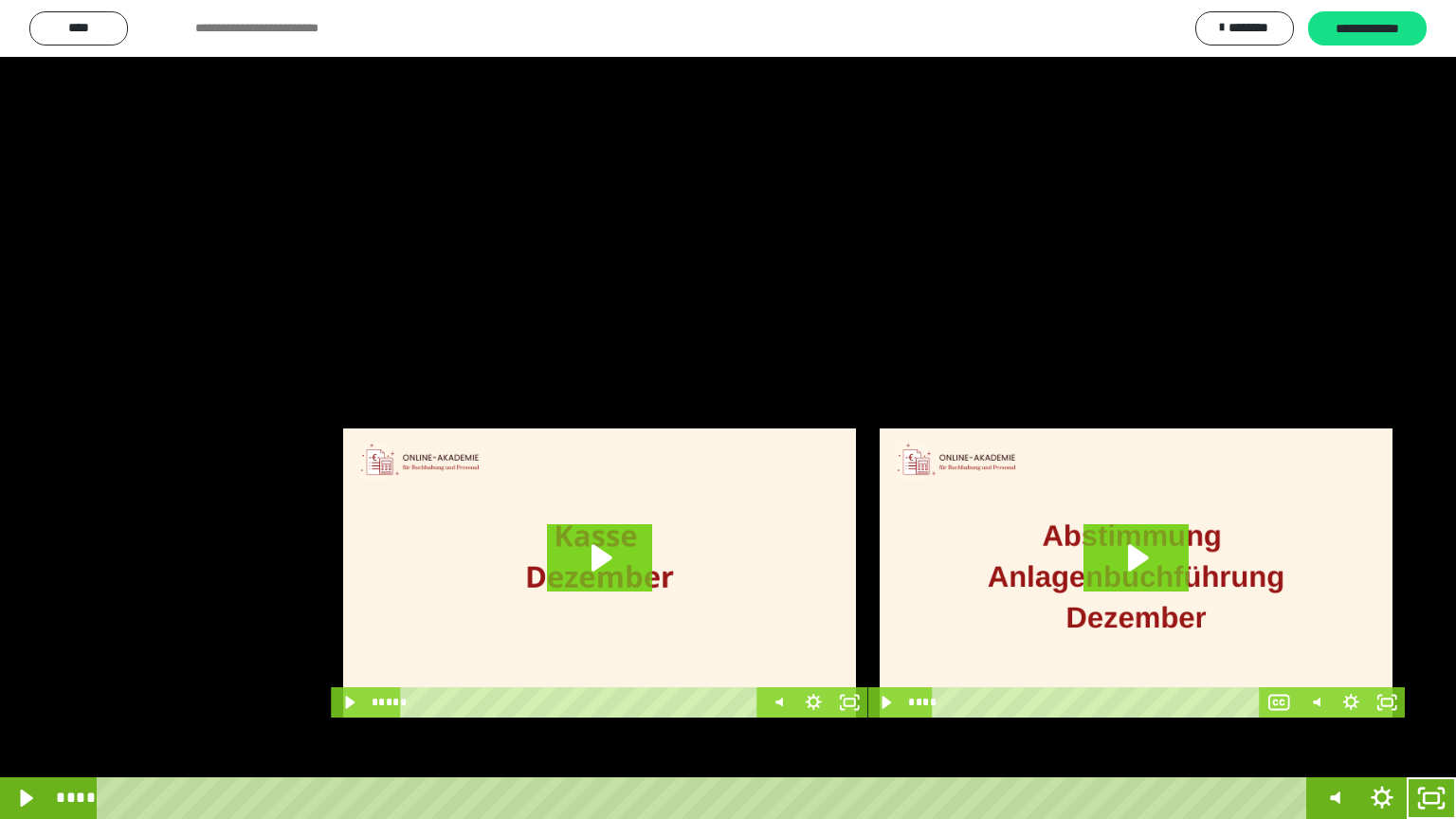 click at bounding box center [728, 410] 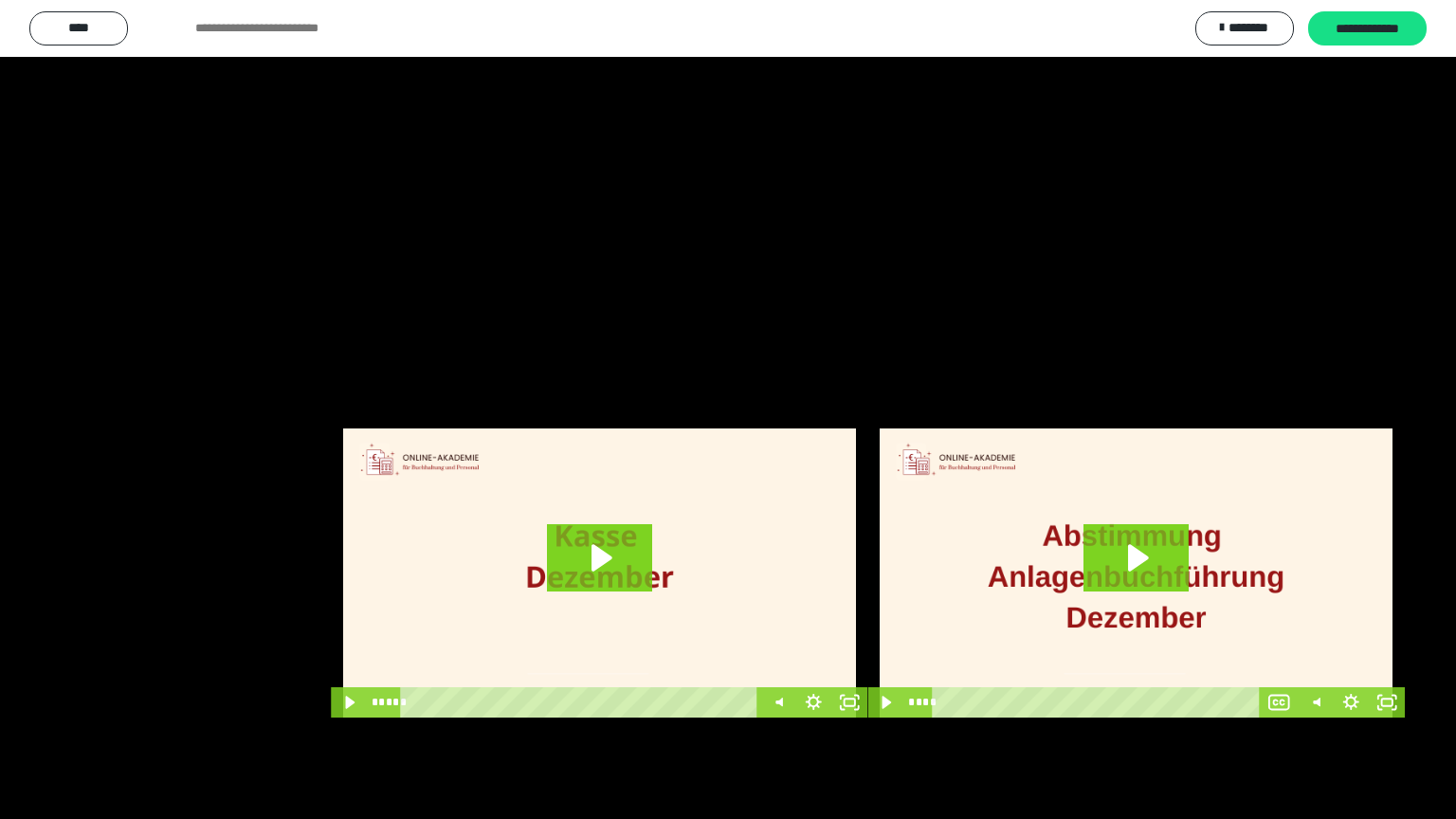 click at bounding box center (728, 410) 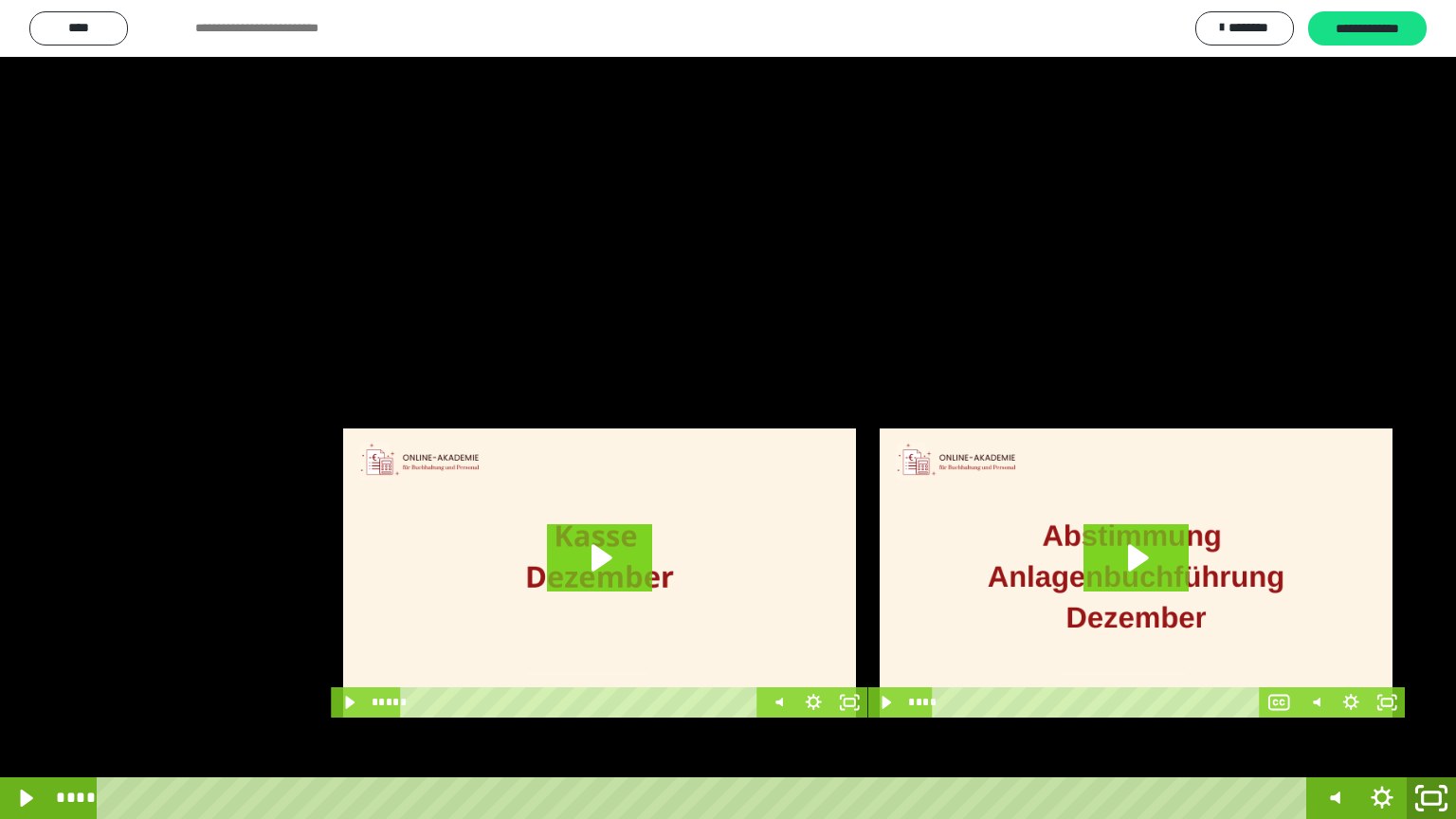 click 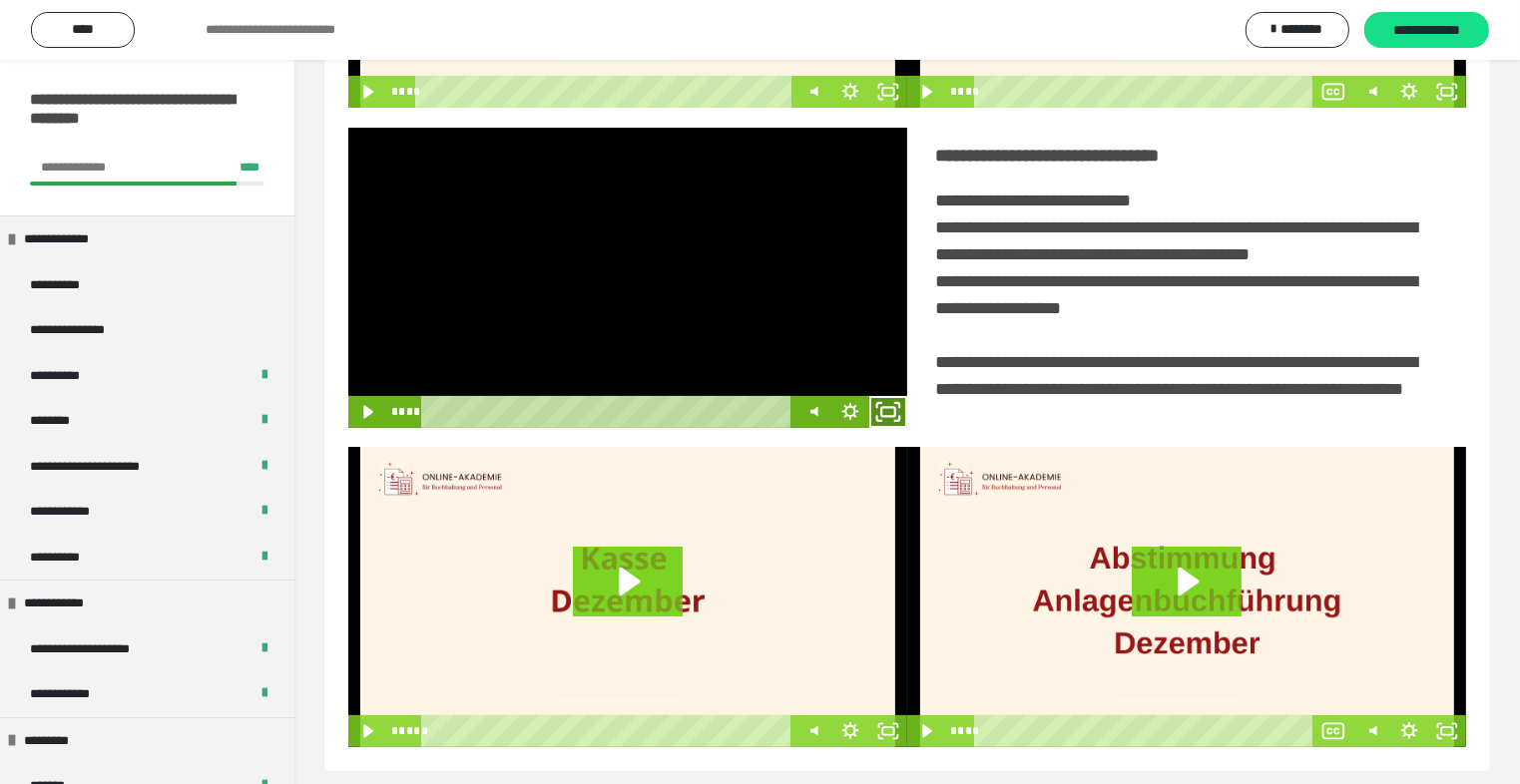 click 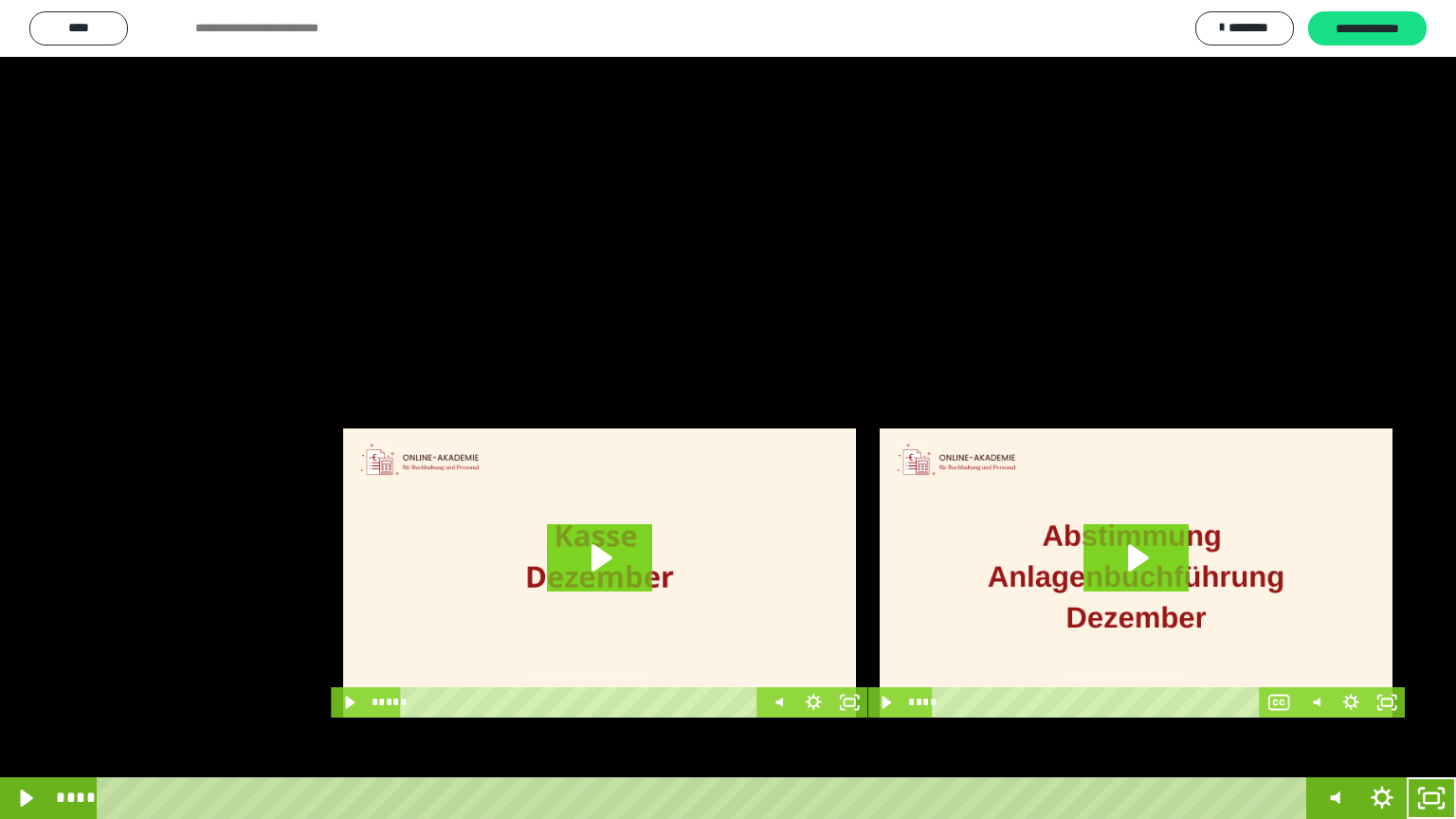 click at bounding box center [728, 410] 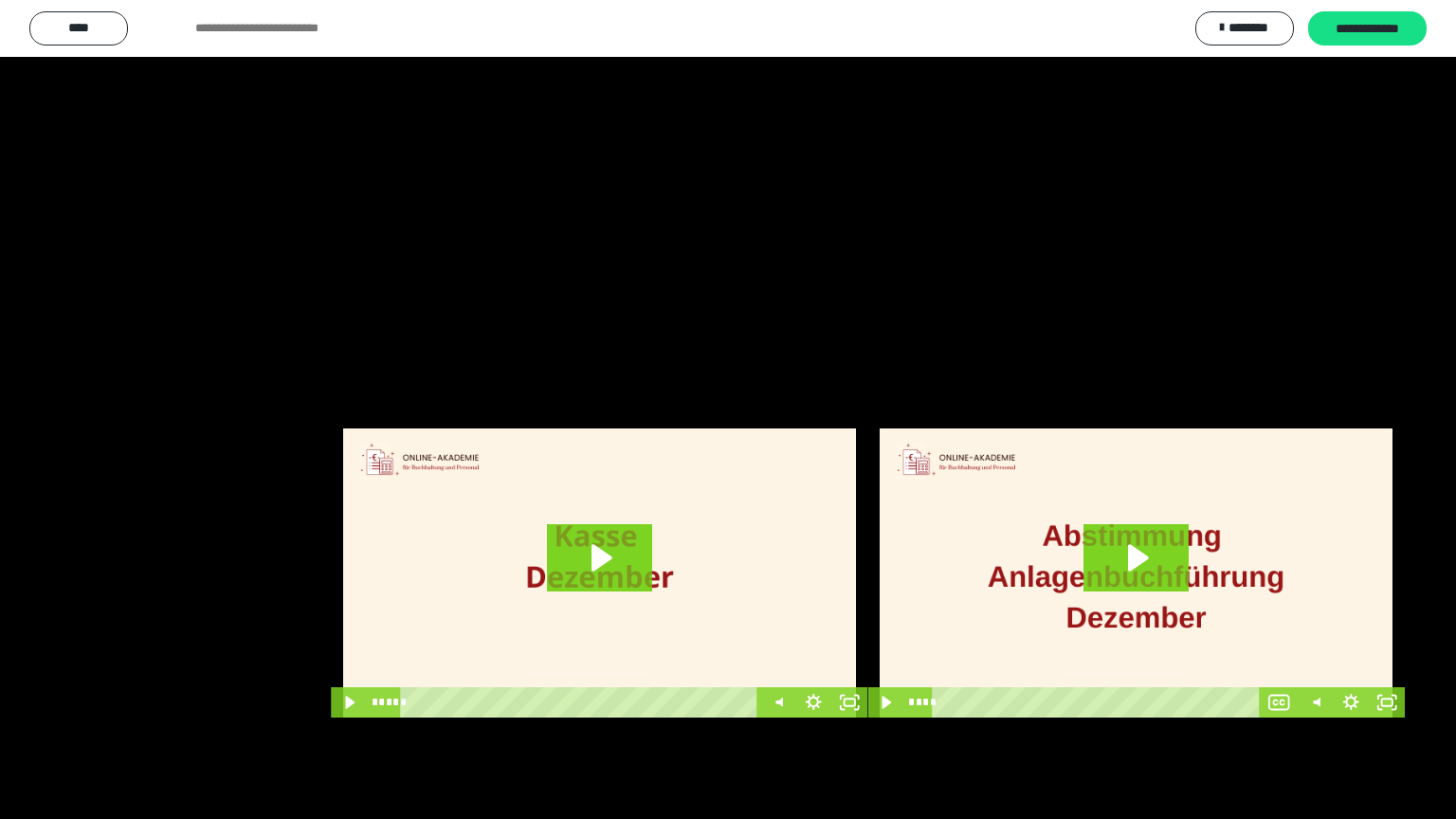 click at bounding box center [728, 410] 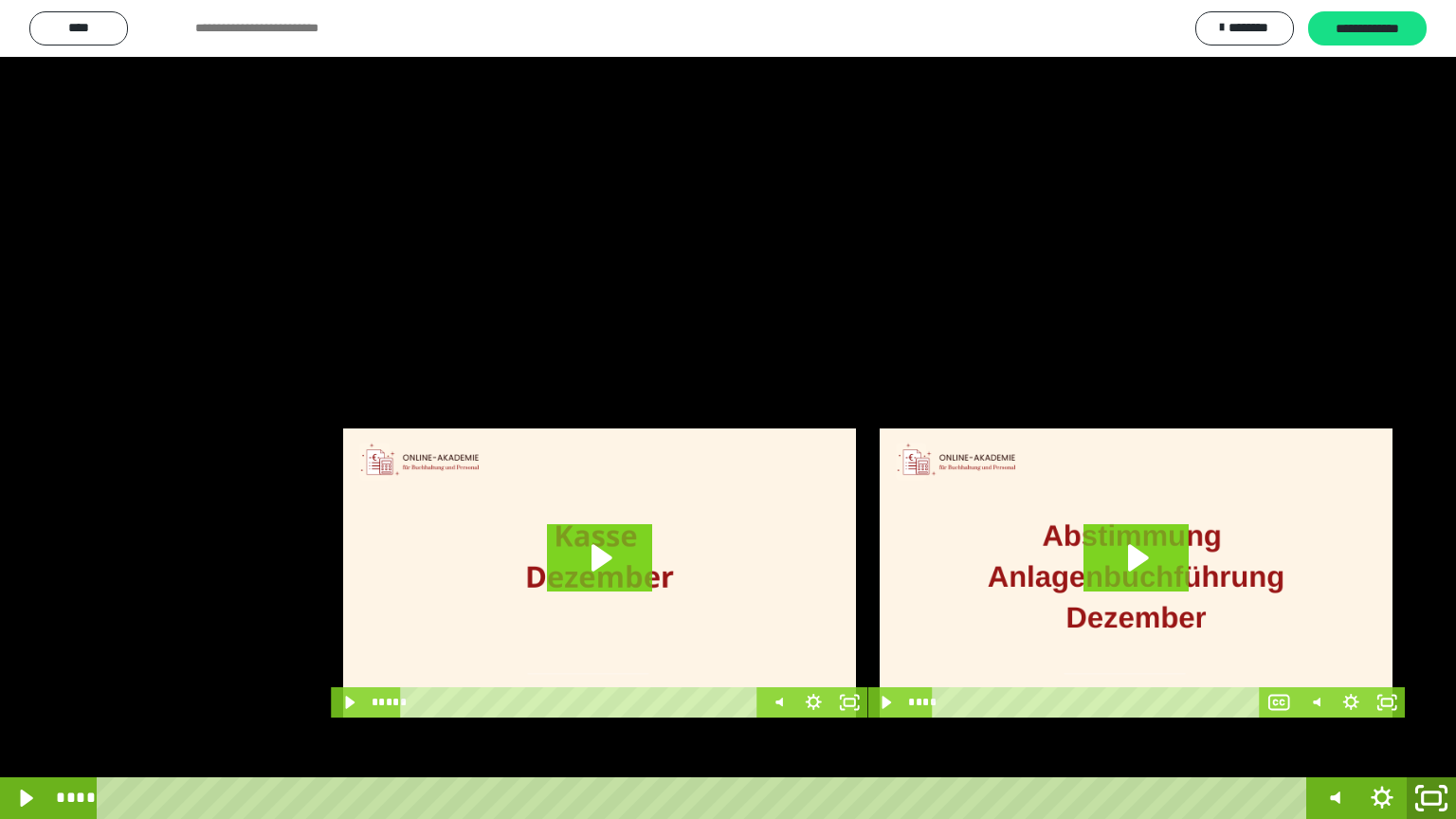 click 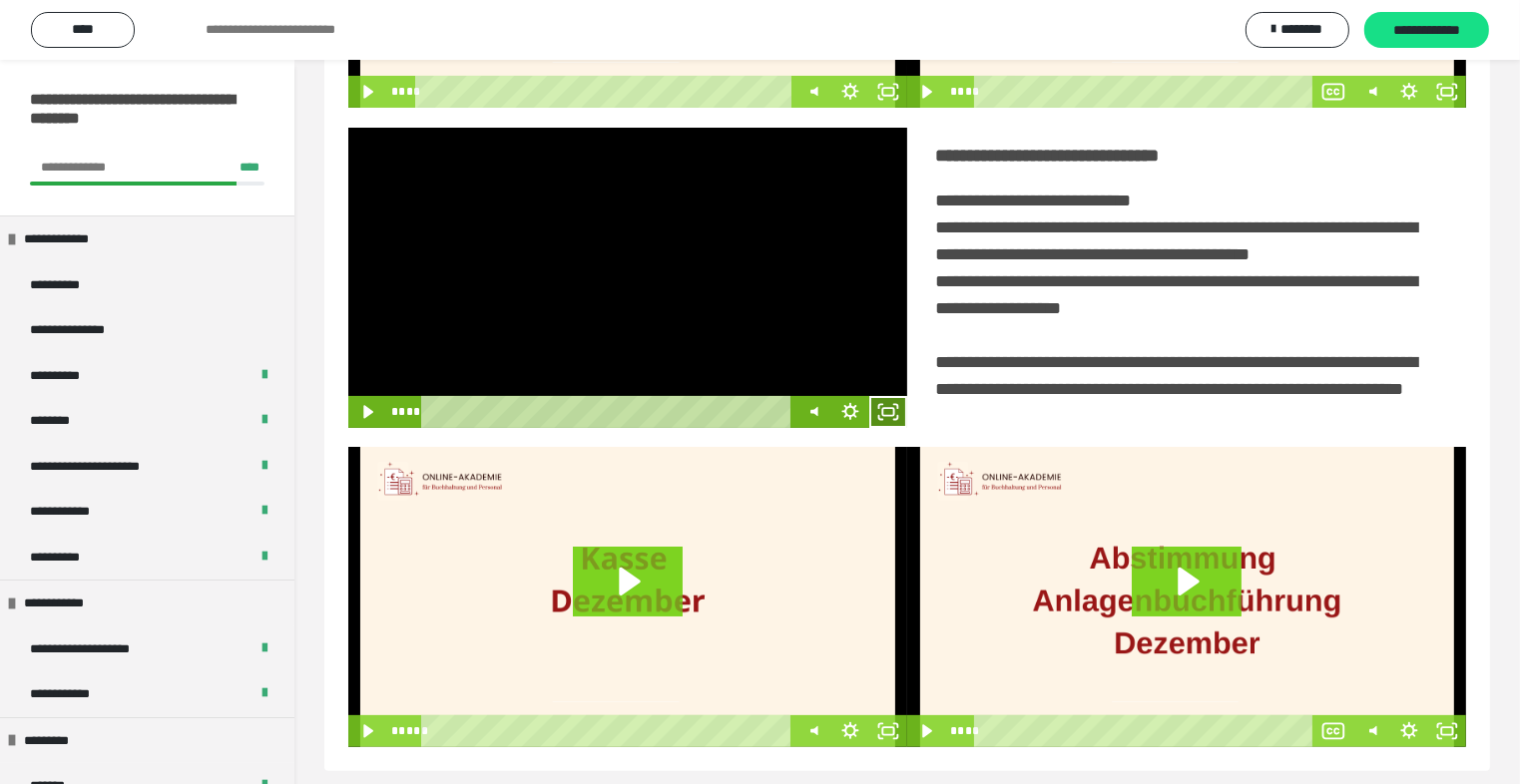 click 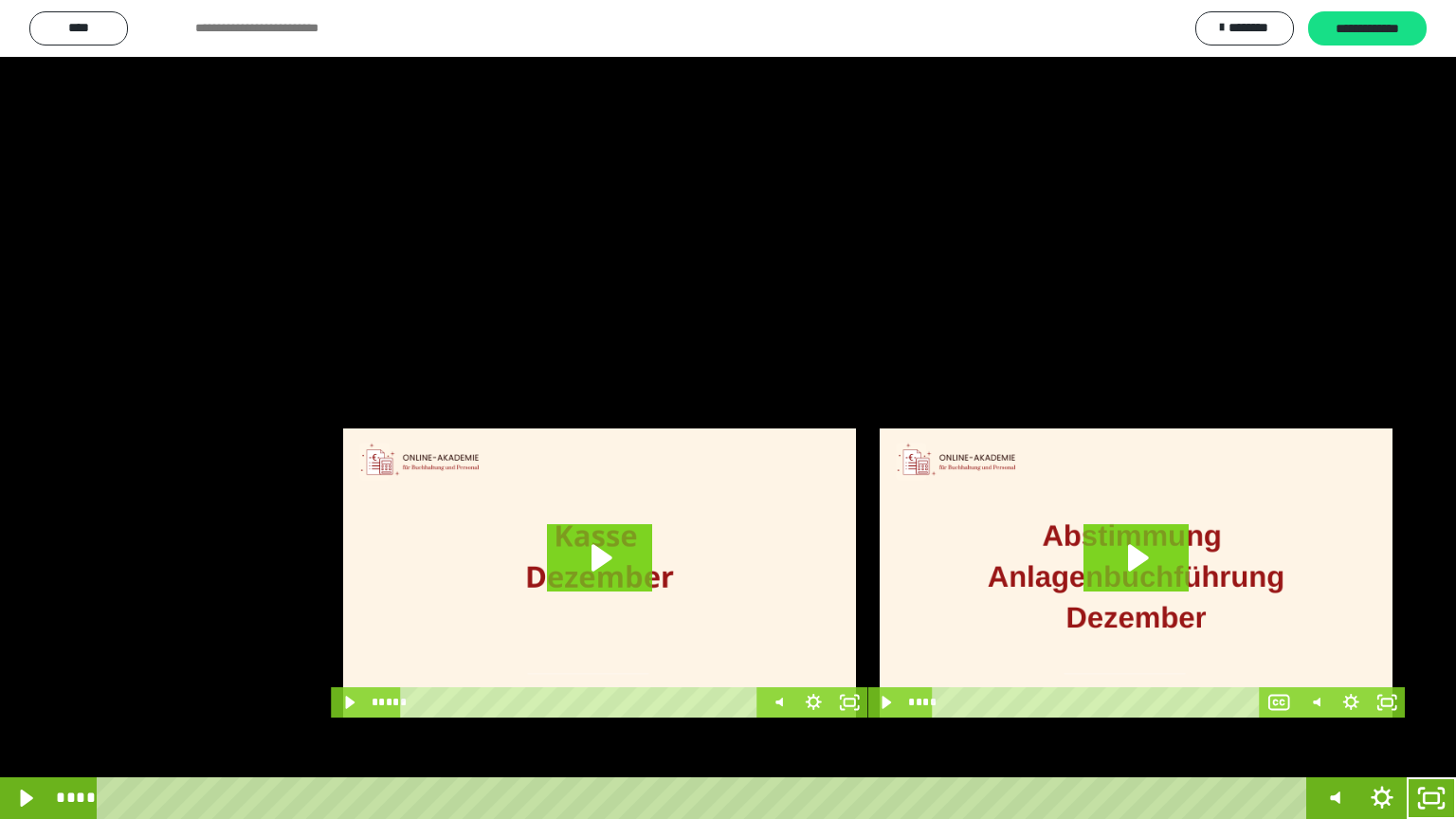 click at bounding box center [728, 410] 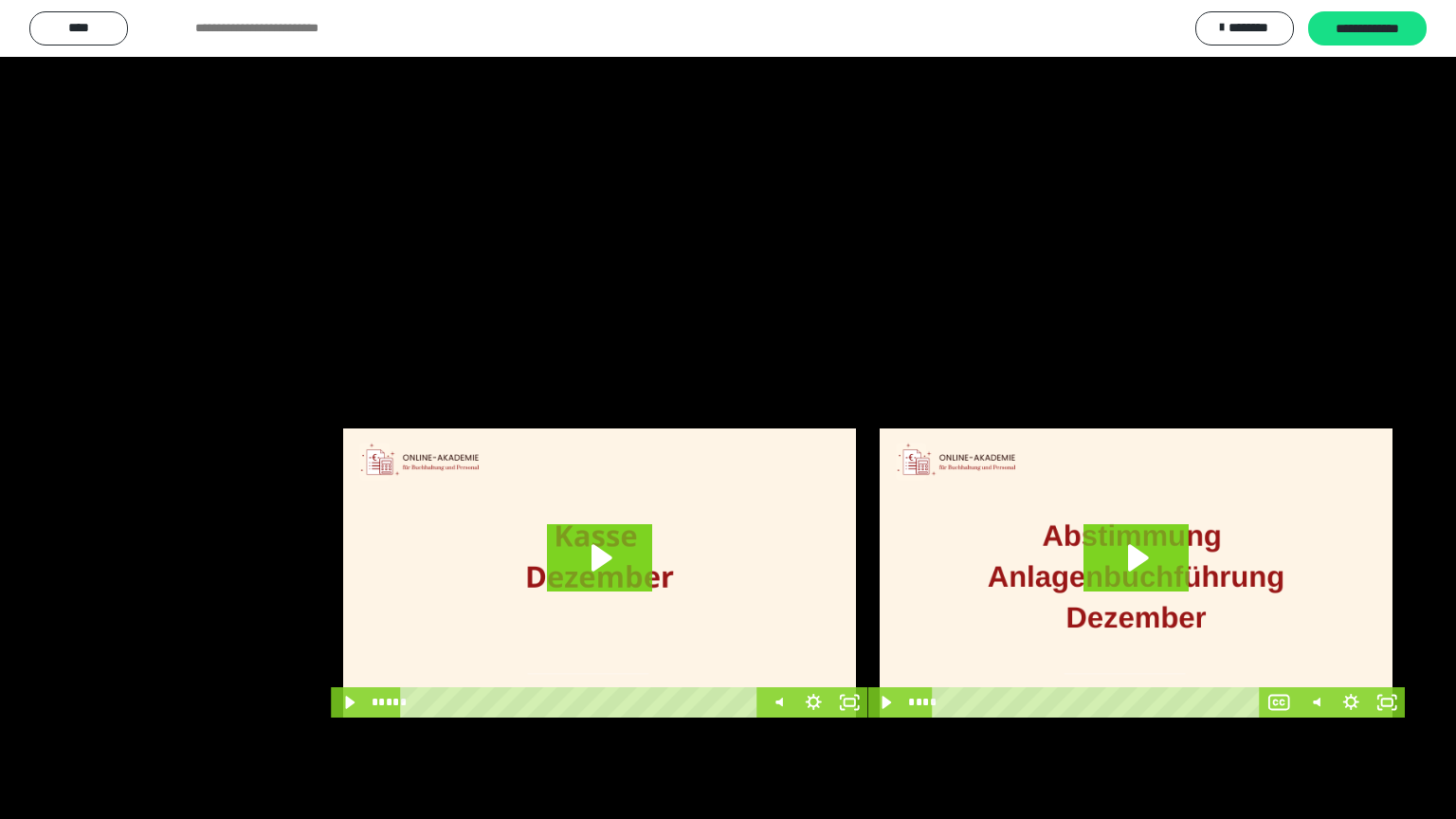 click at bounding box center [728, 410] 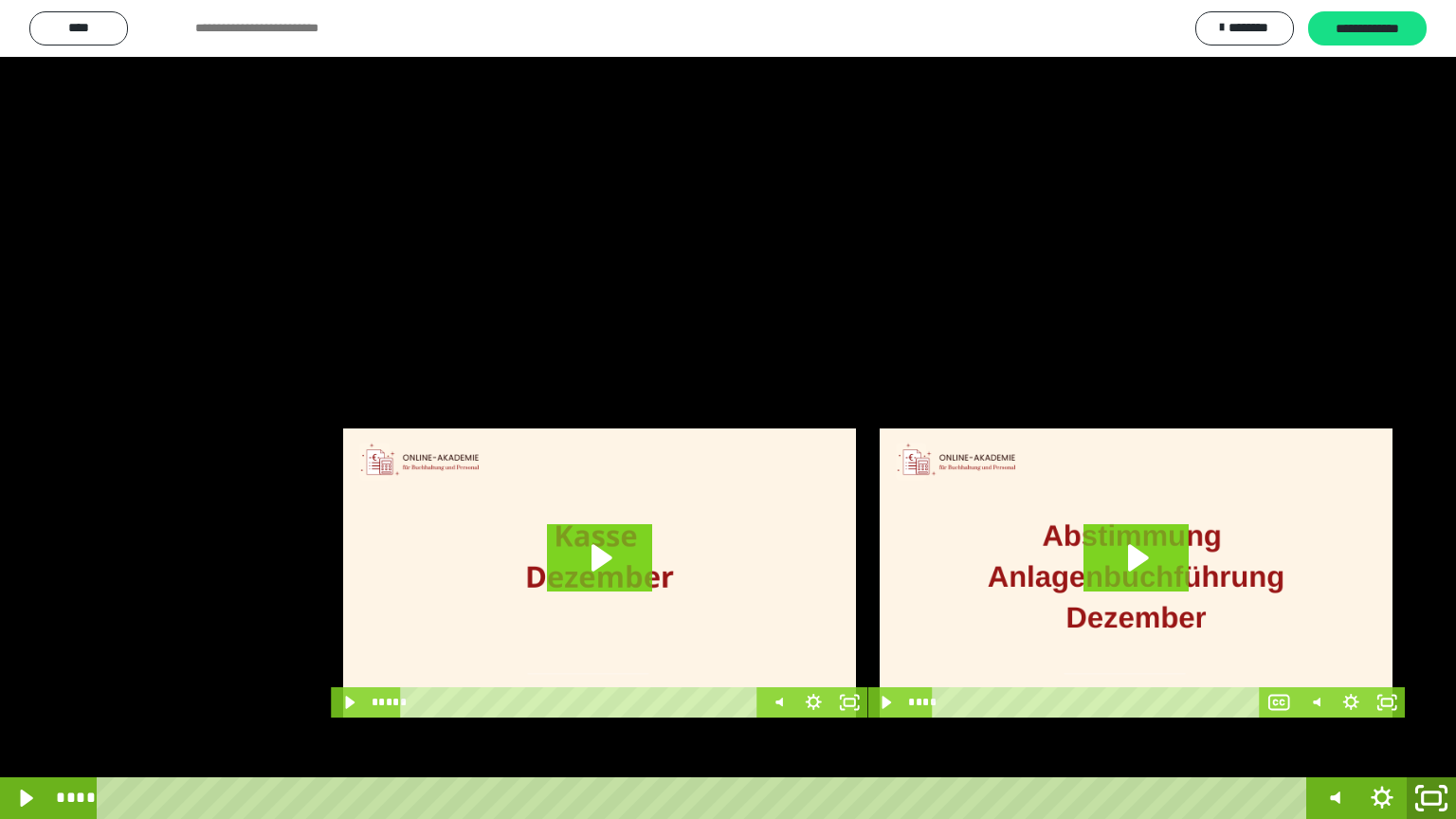click 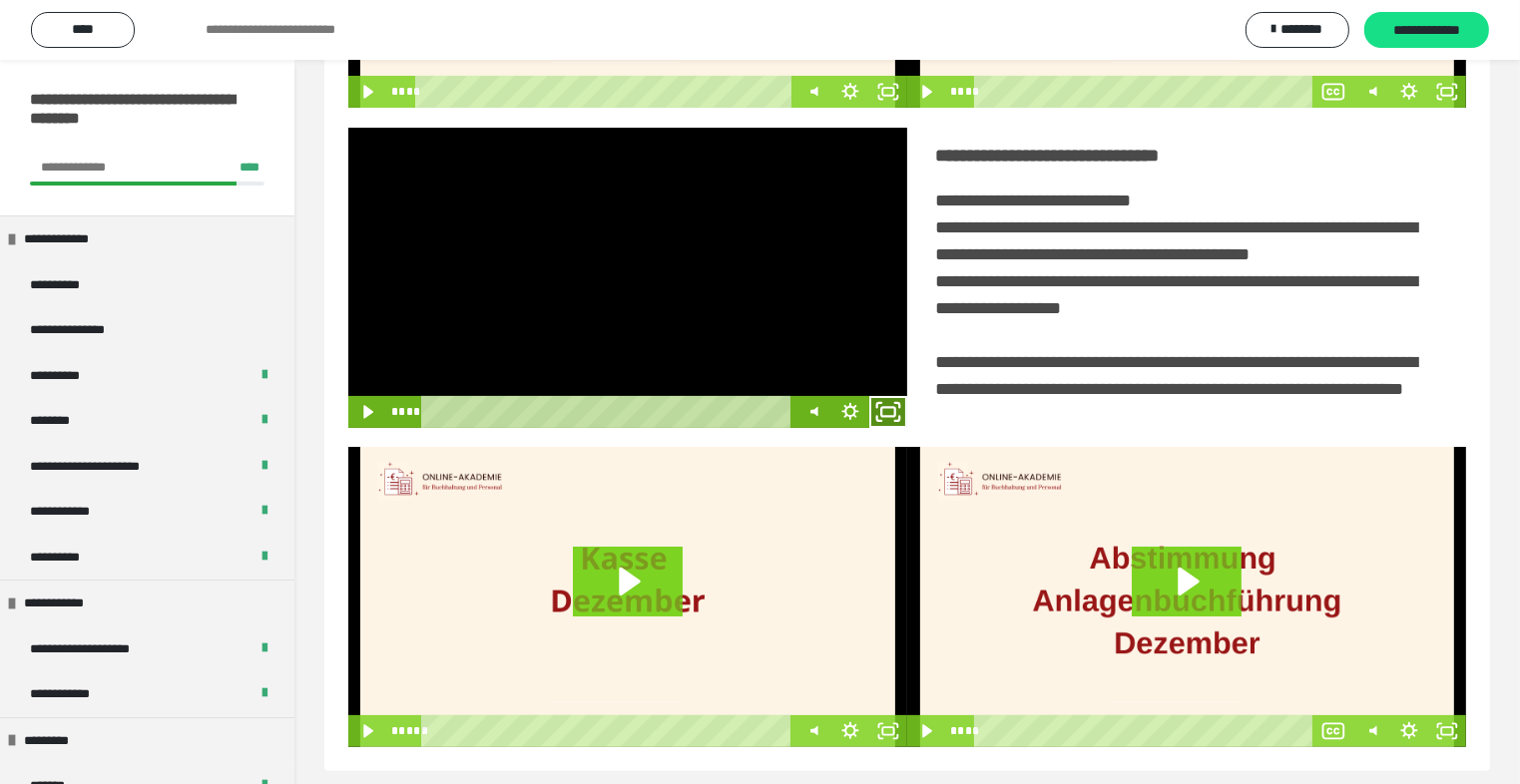 click 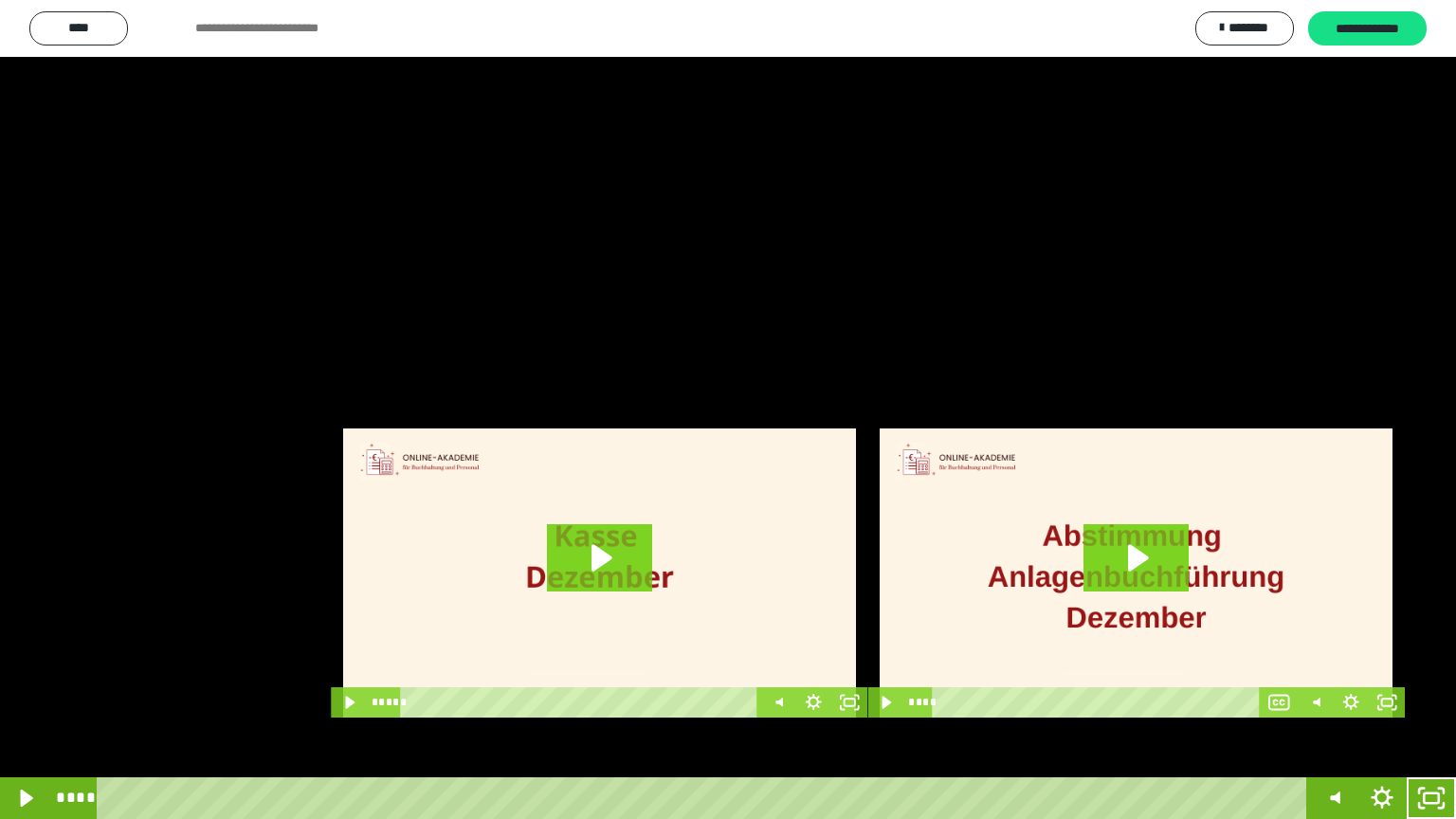 click at bounding box center [728, 410] 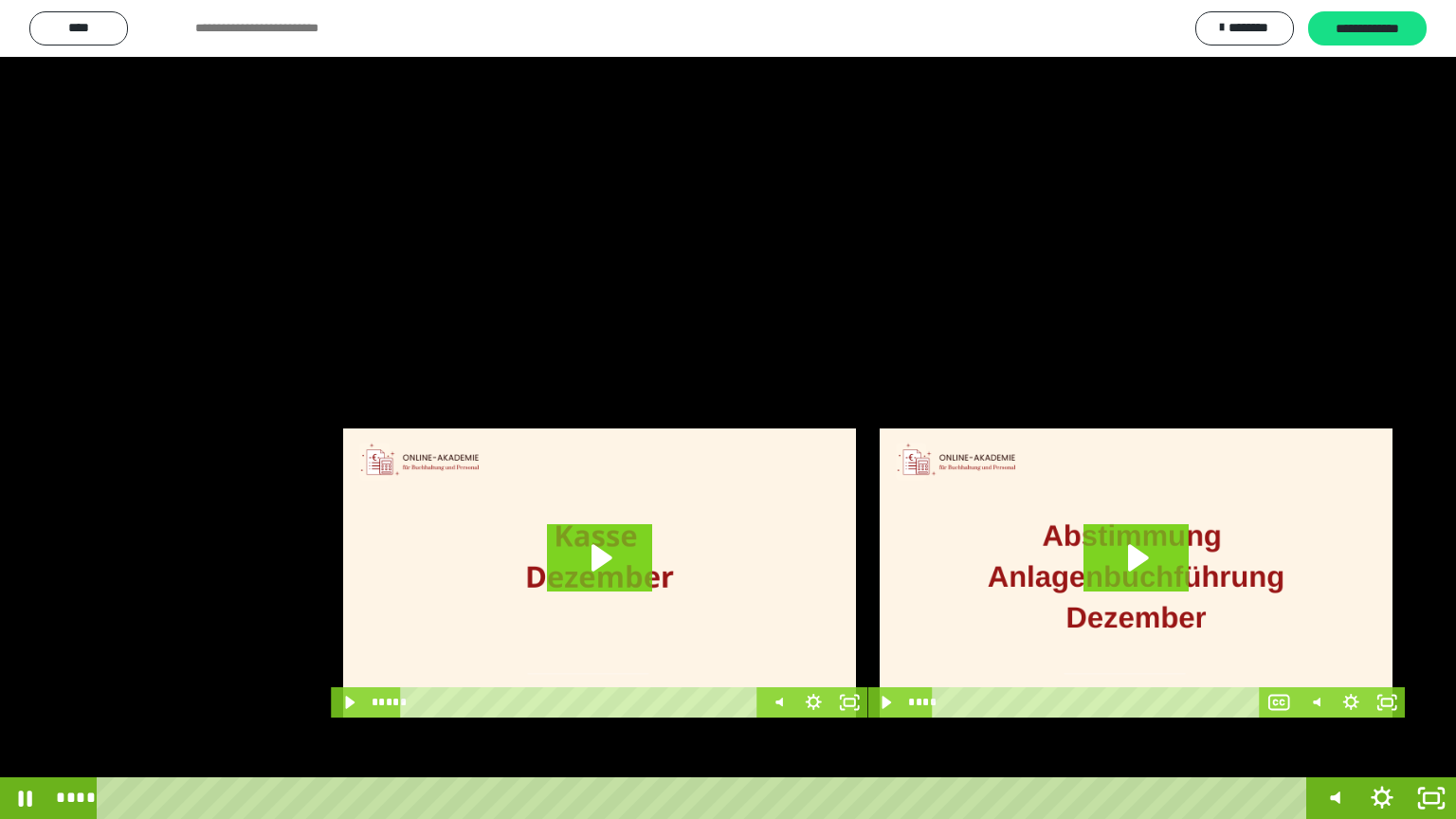 click at bounding box center [728, 410] 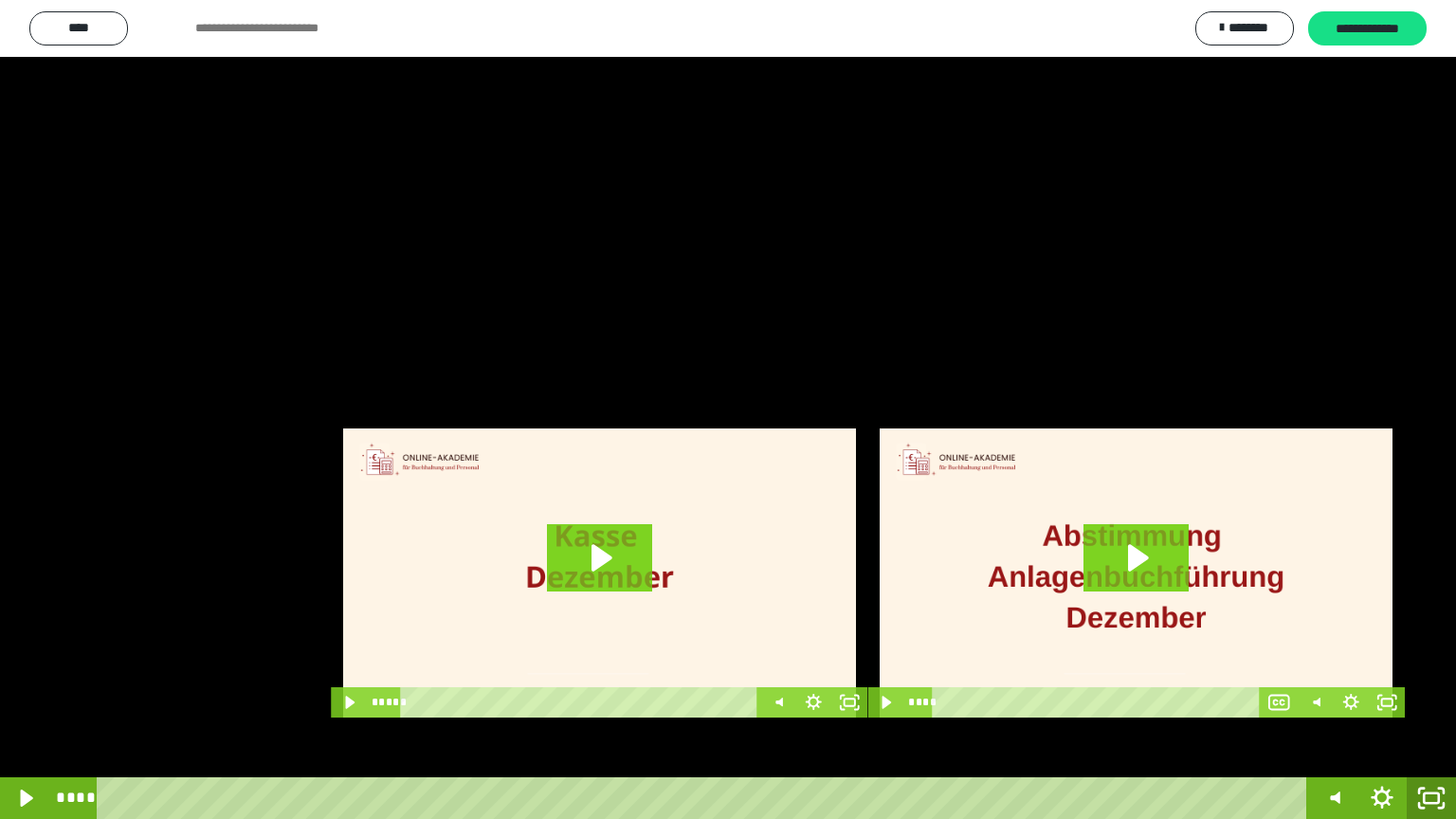 click 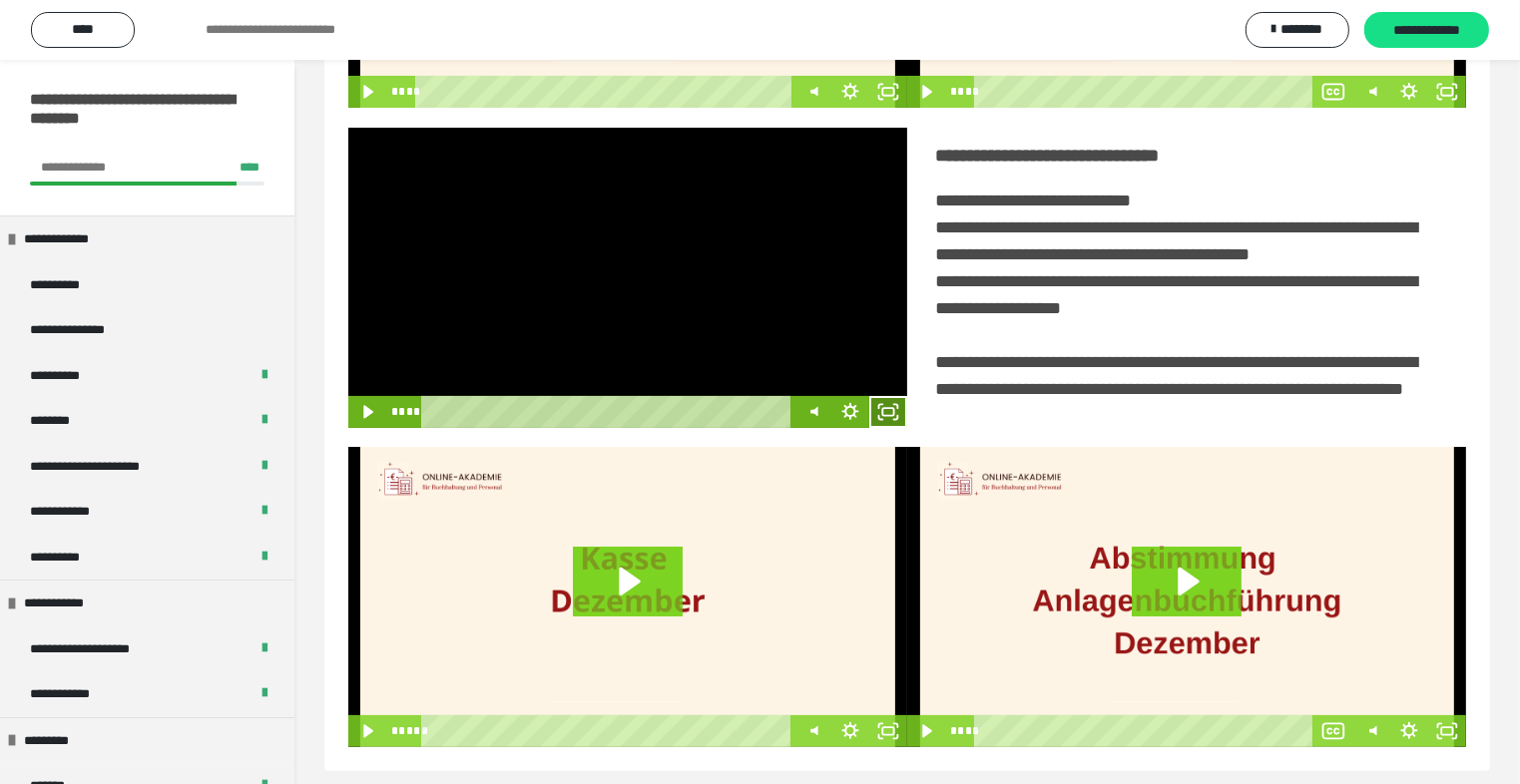 click 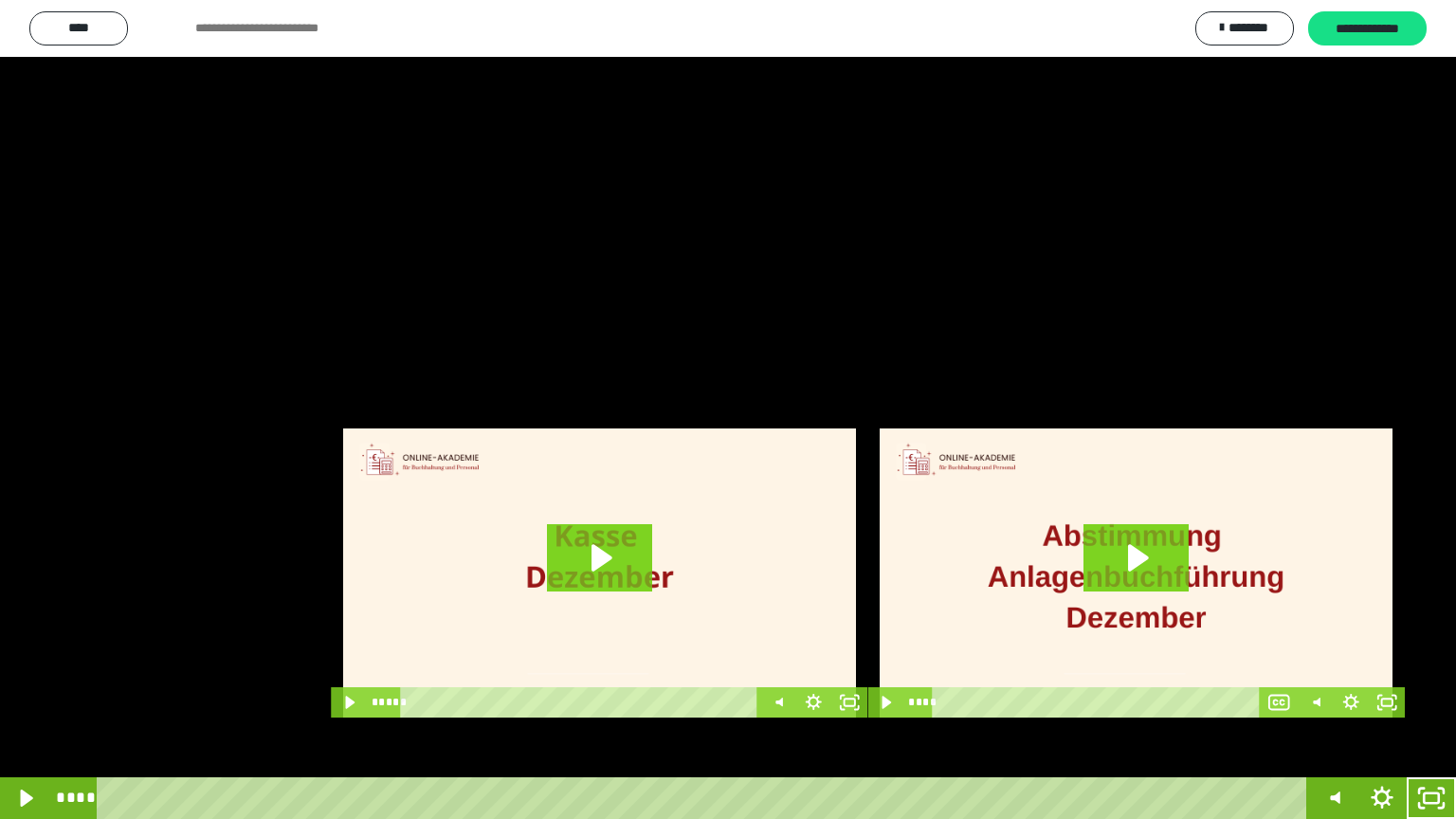 click at bounding box center [728, 410] 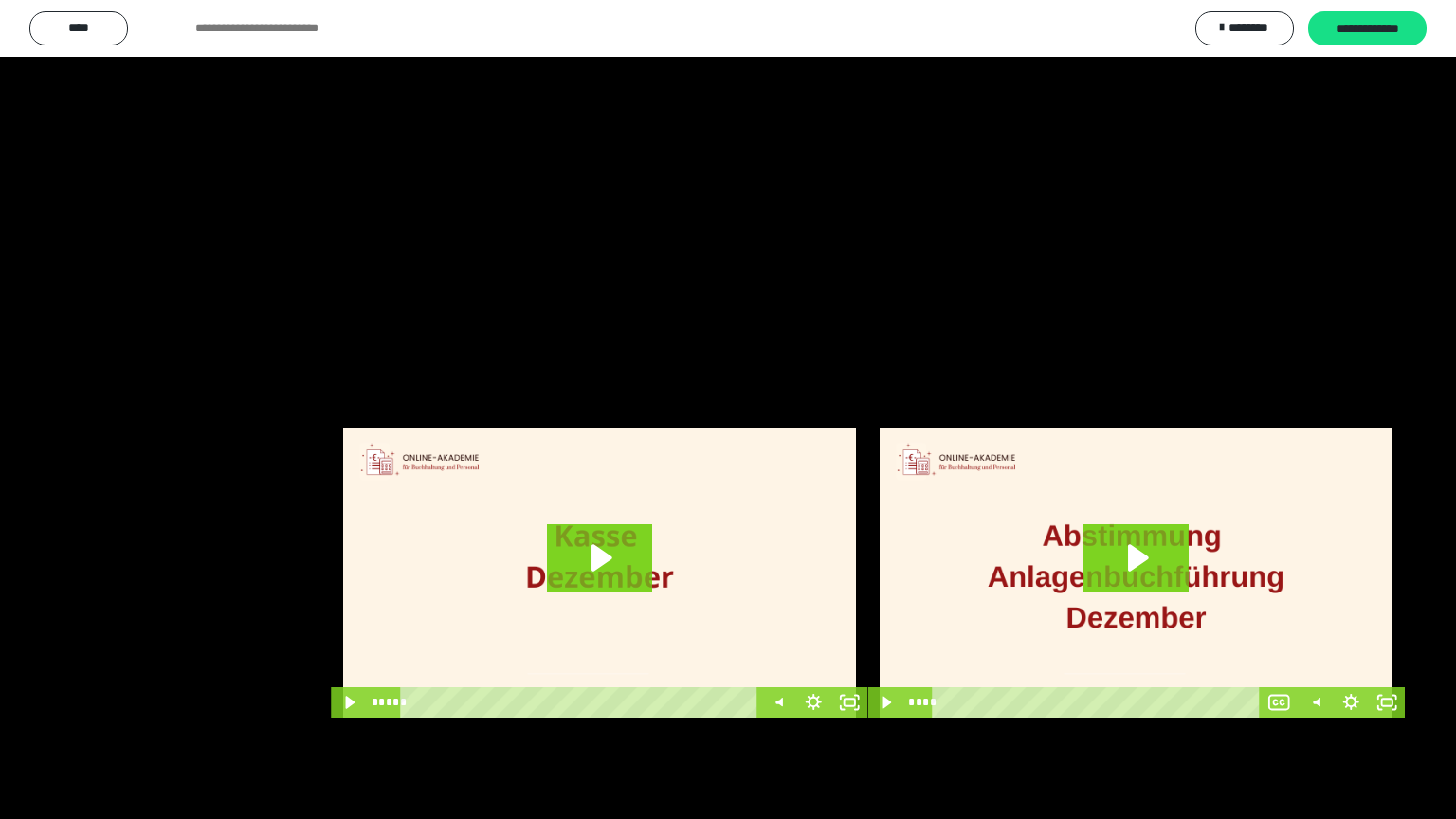 click at bounding box center [728, 410] 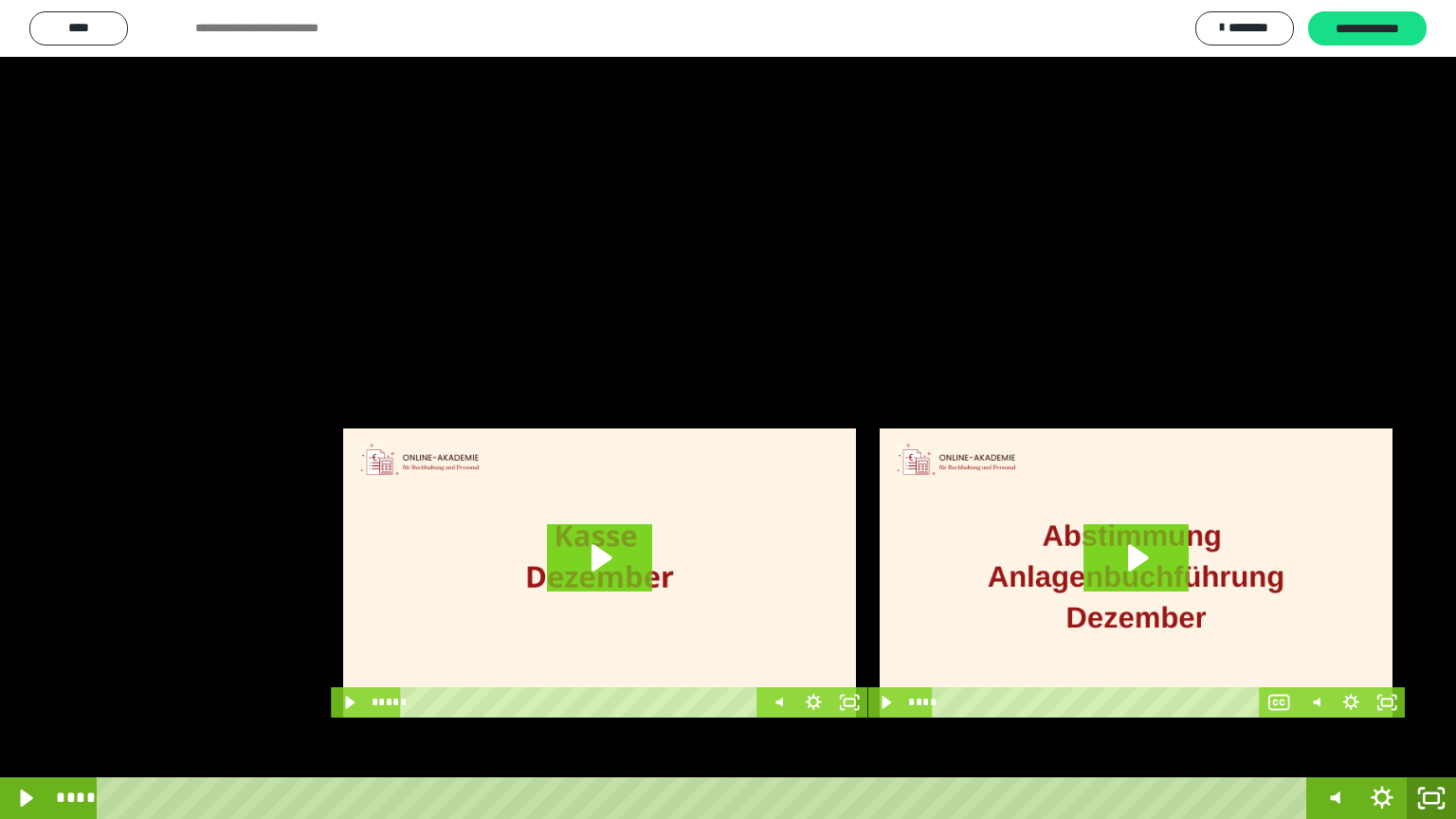 click 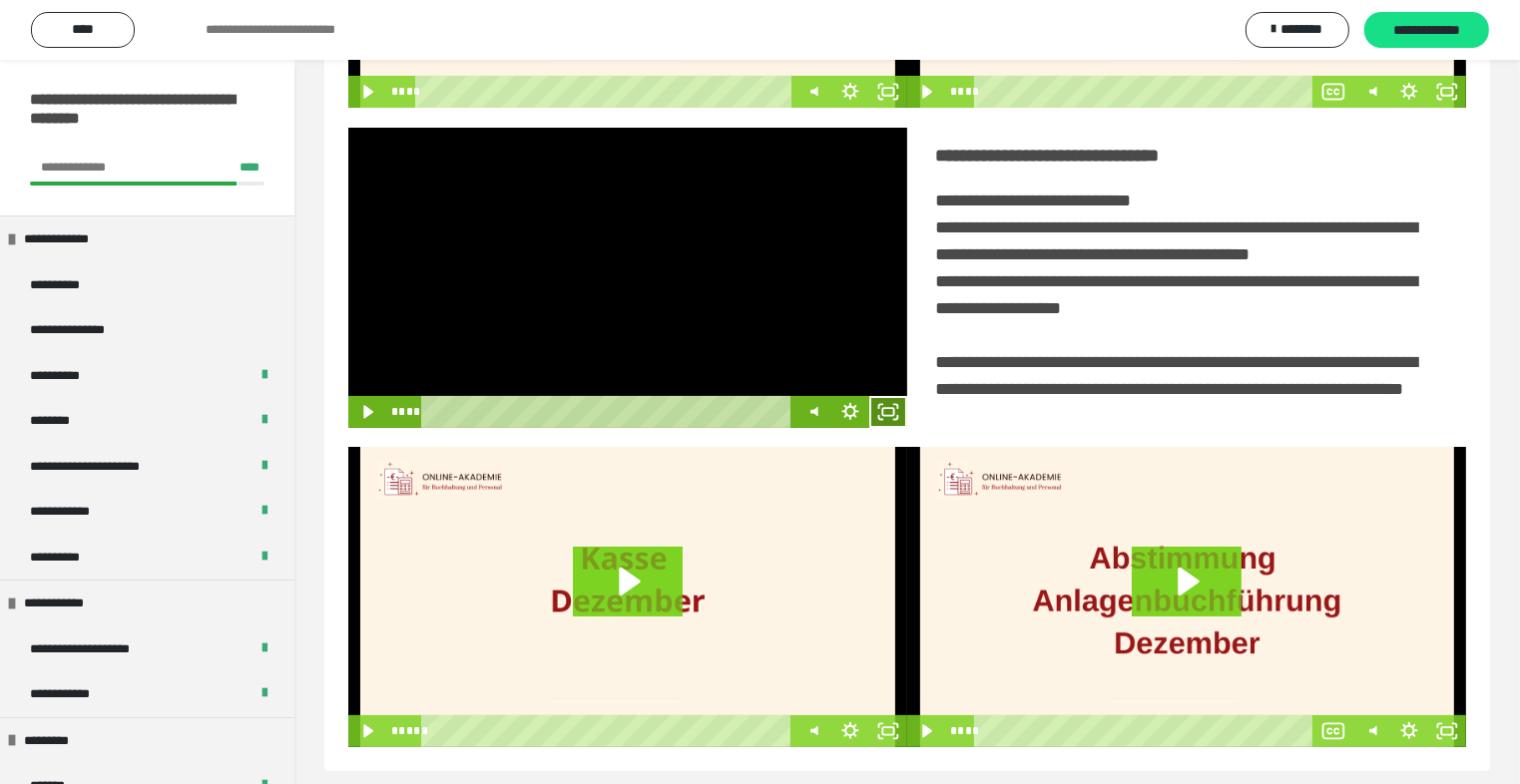 click 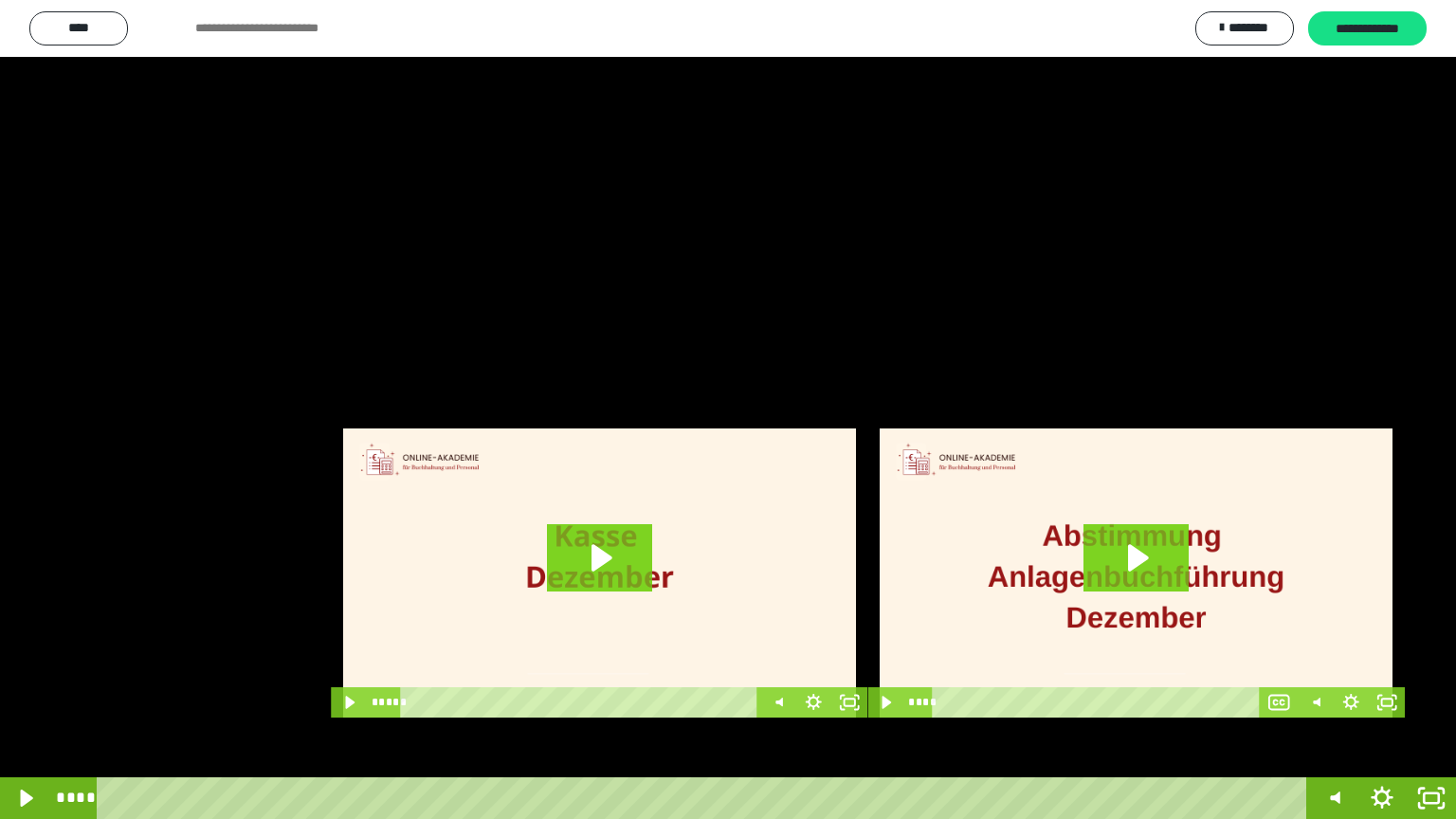 click at bounding box center (728, 410) 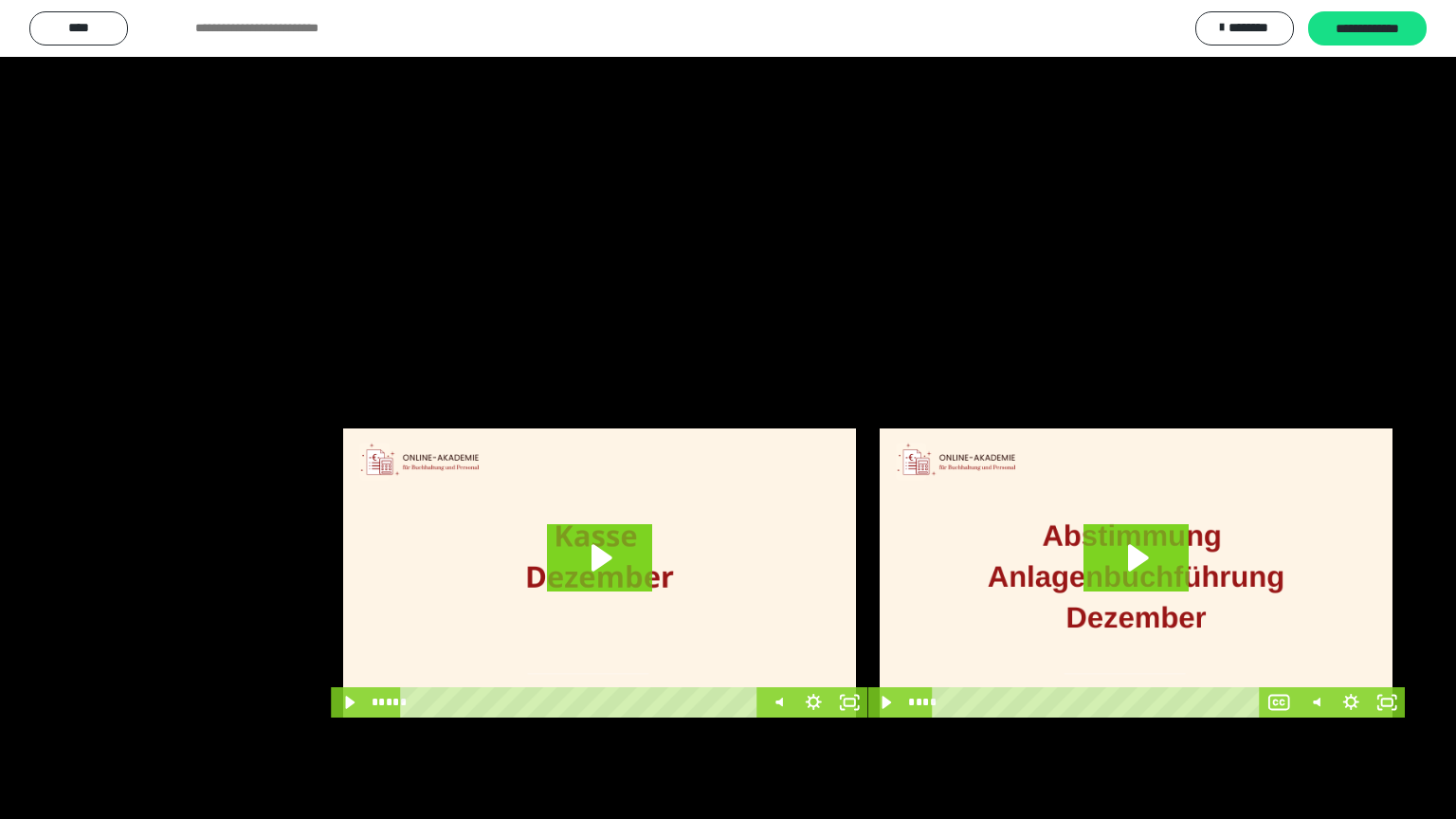 click at bounding box center (728, 410) 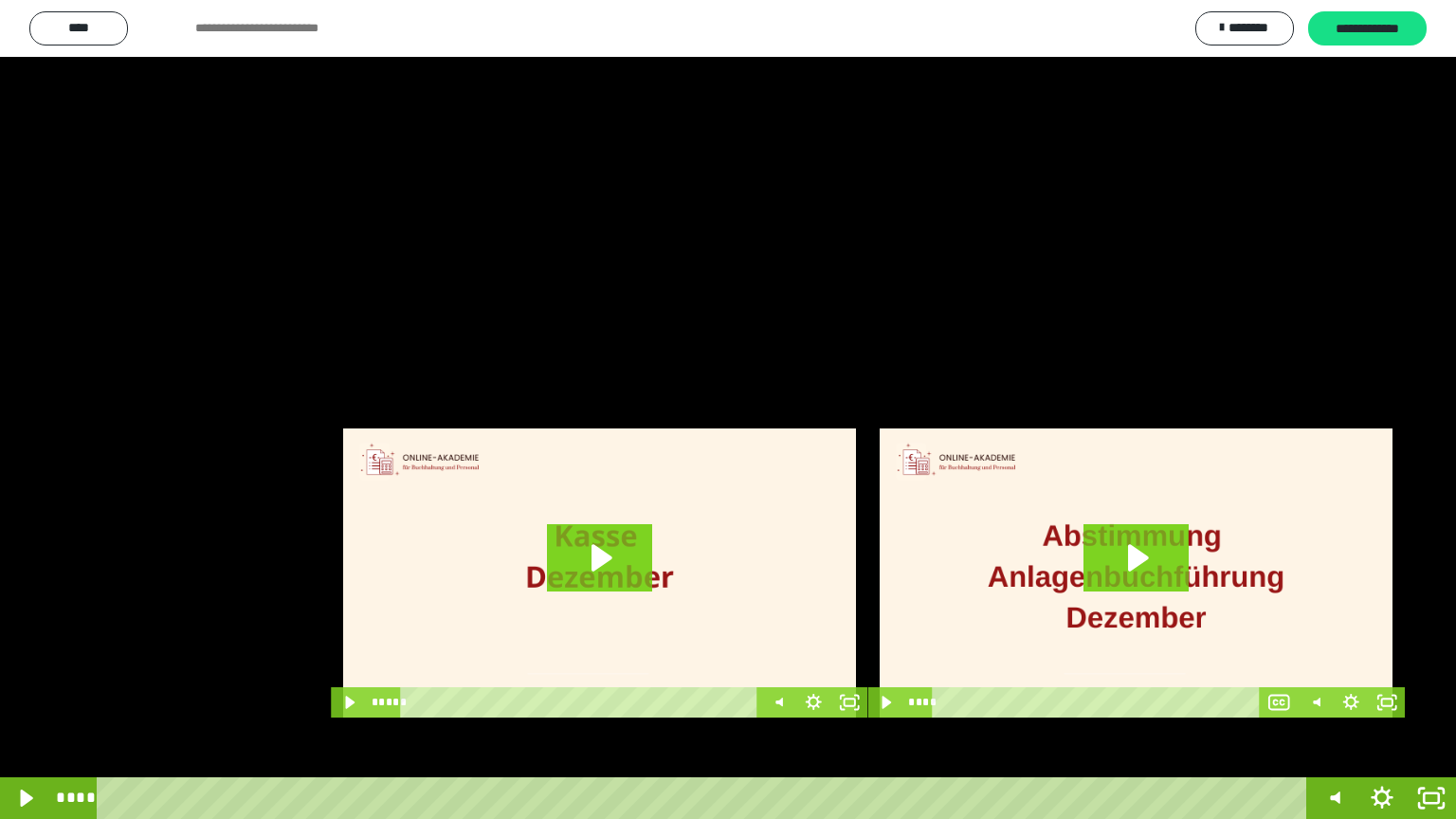 click at bounding box center (728, 410) 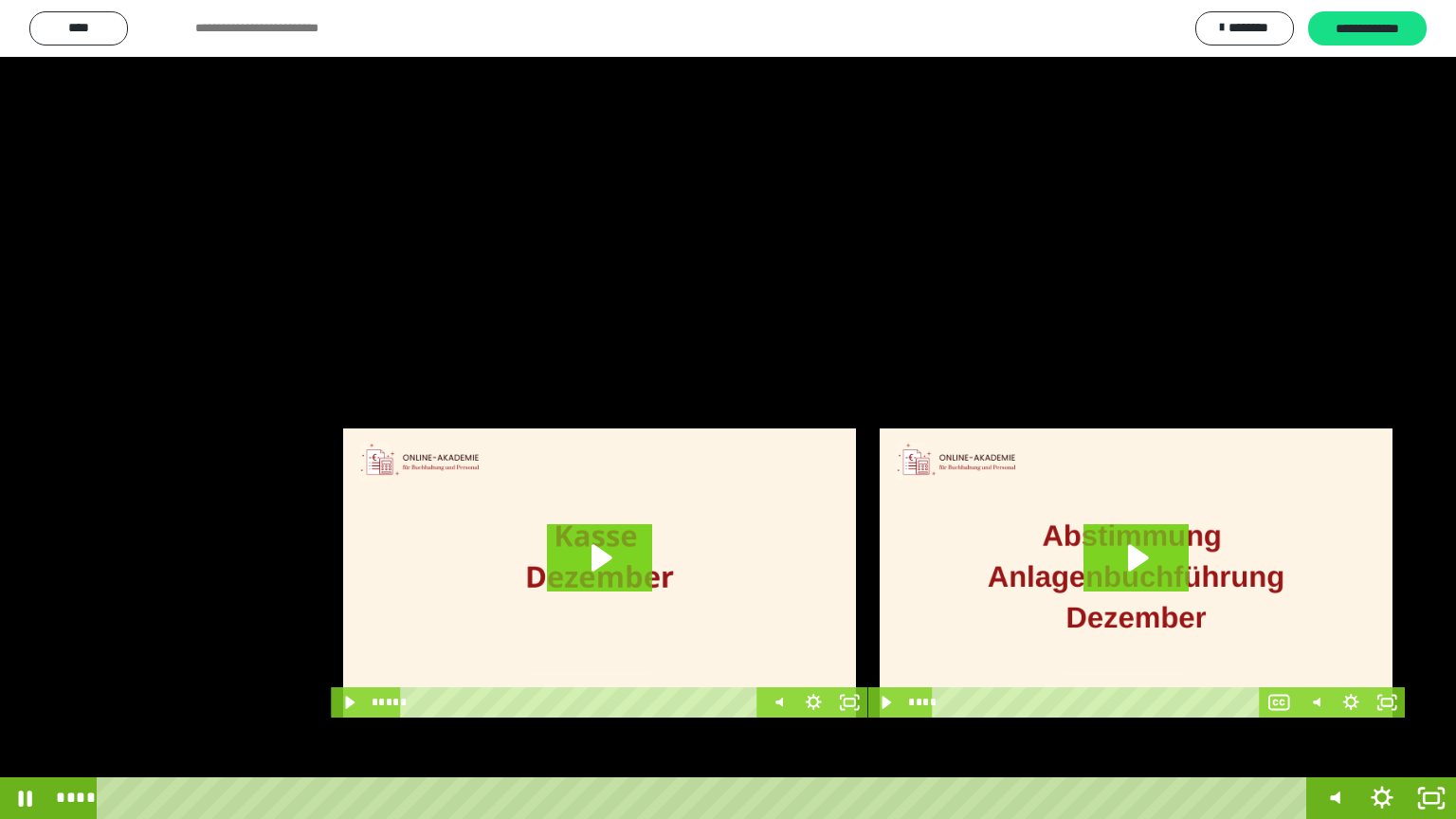 click at bounding box center (728, 410) 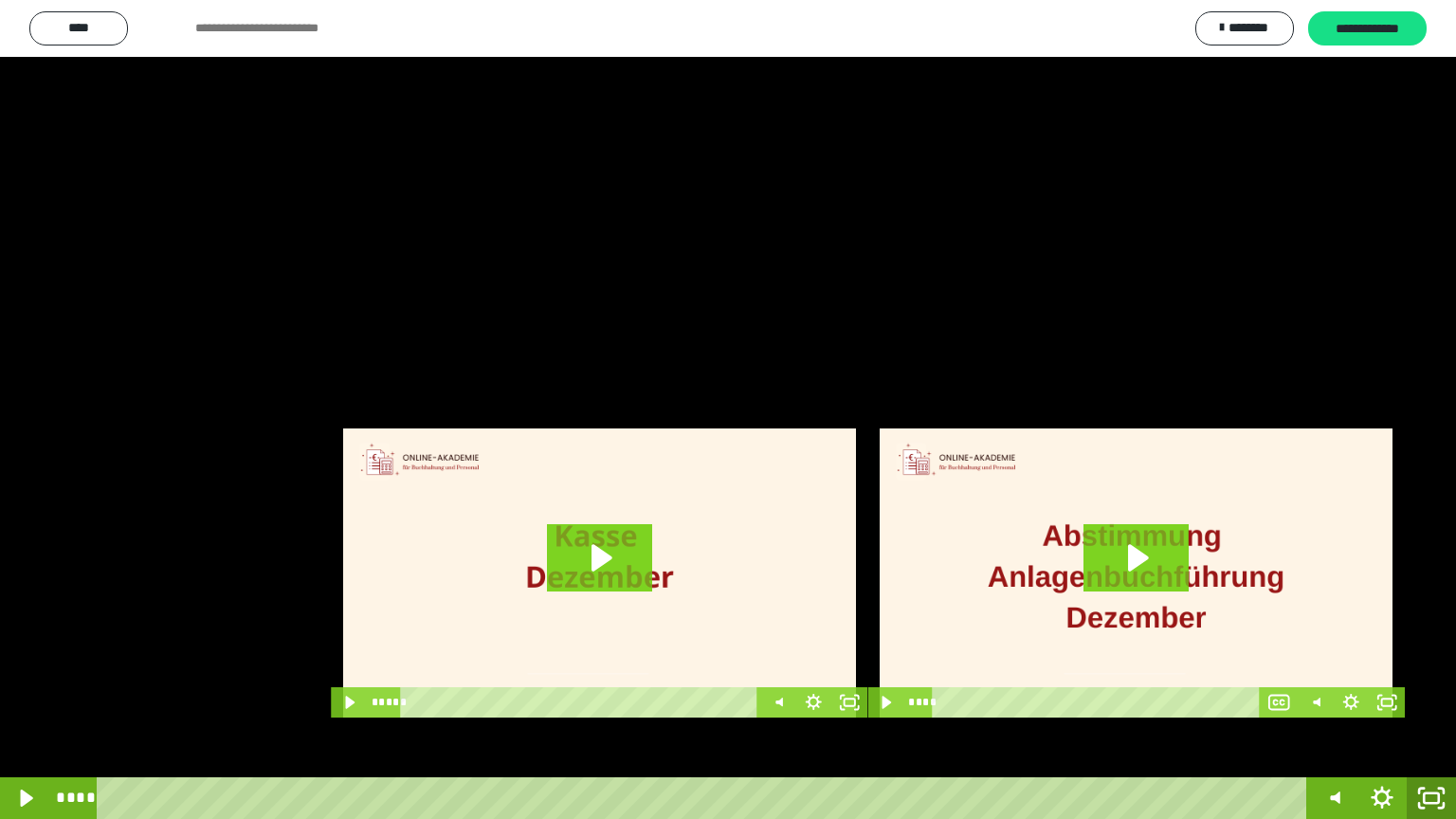 click 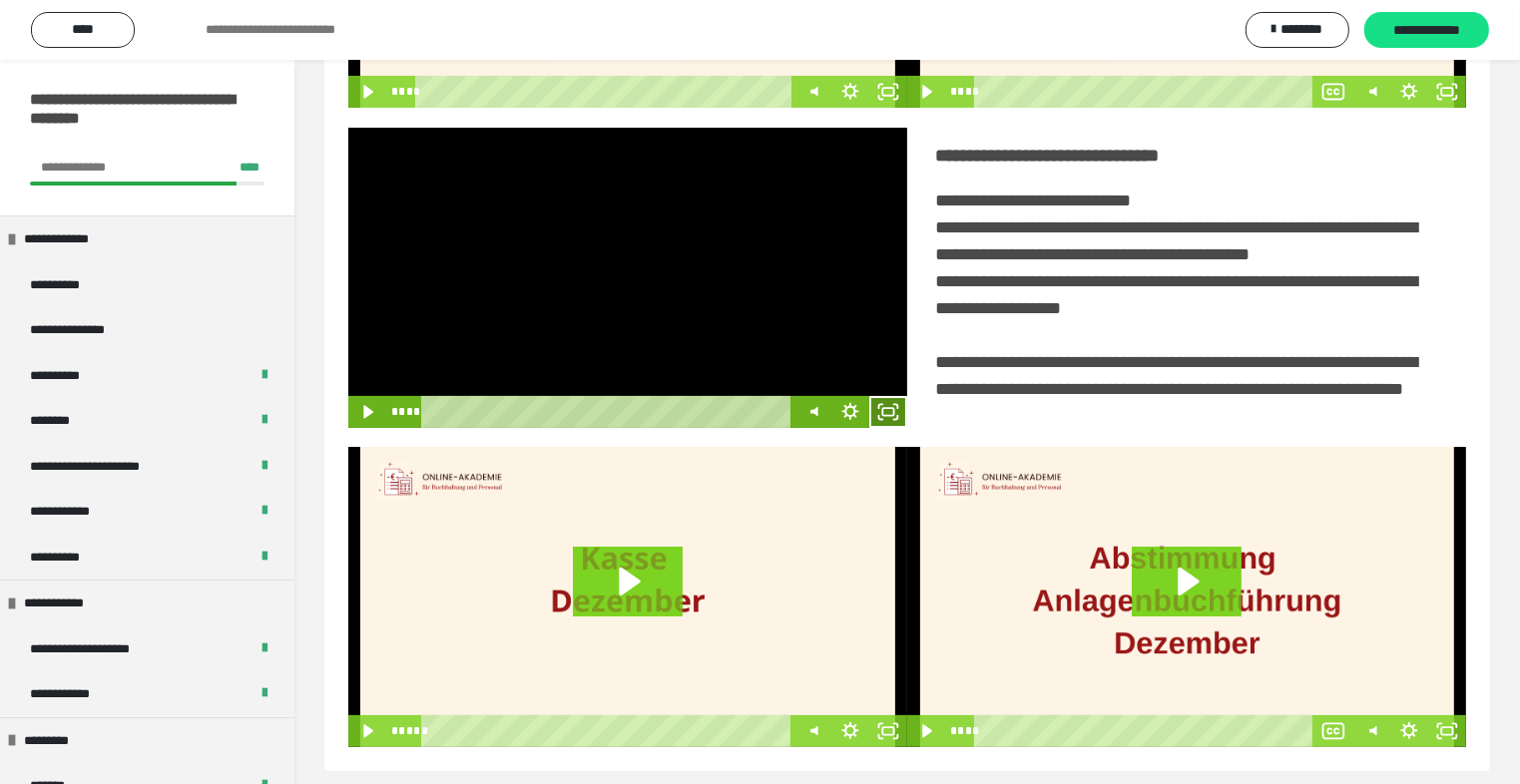 click 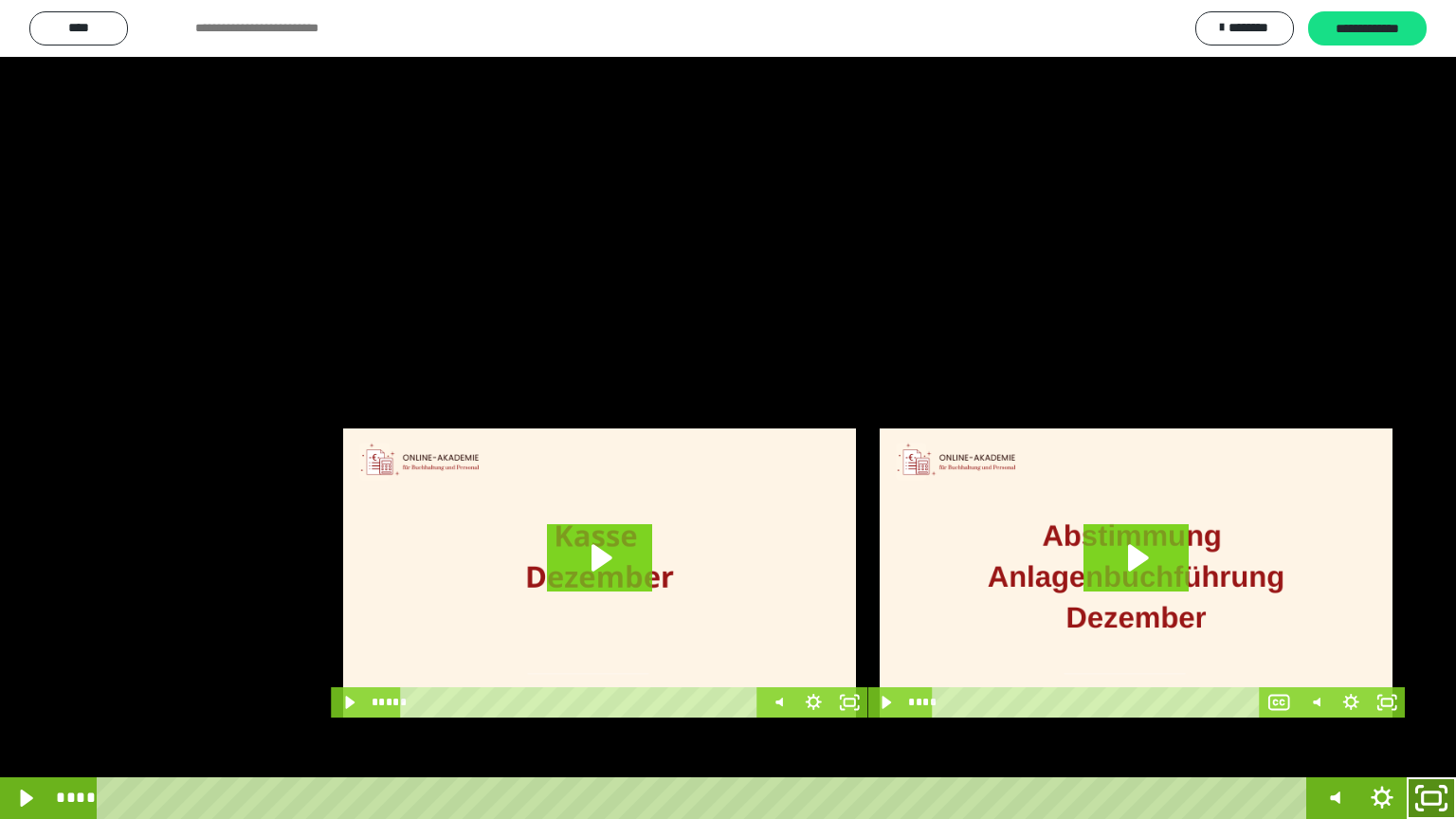 click 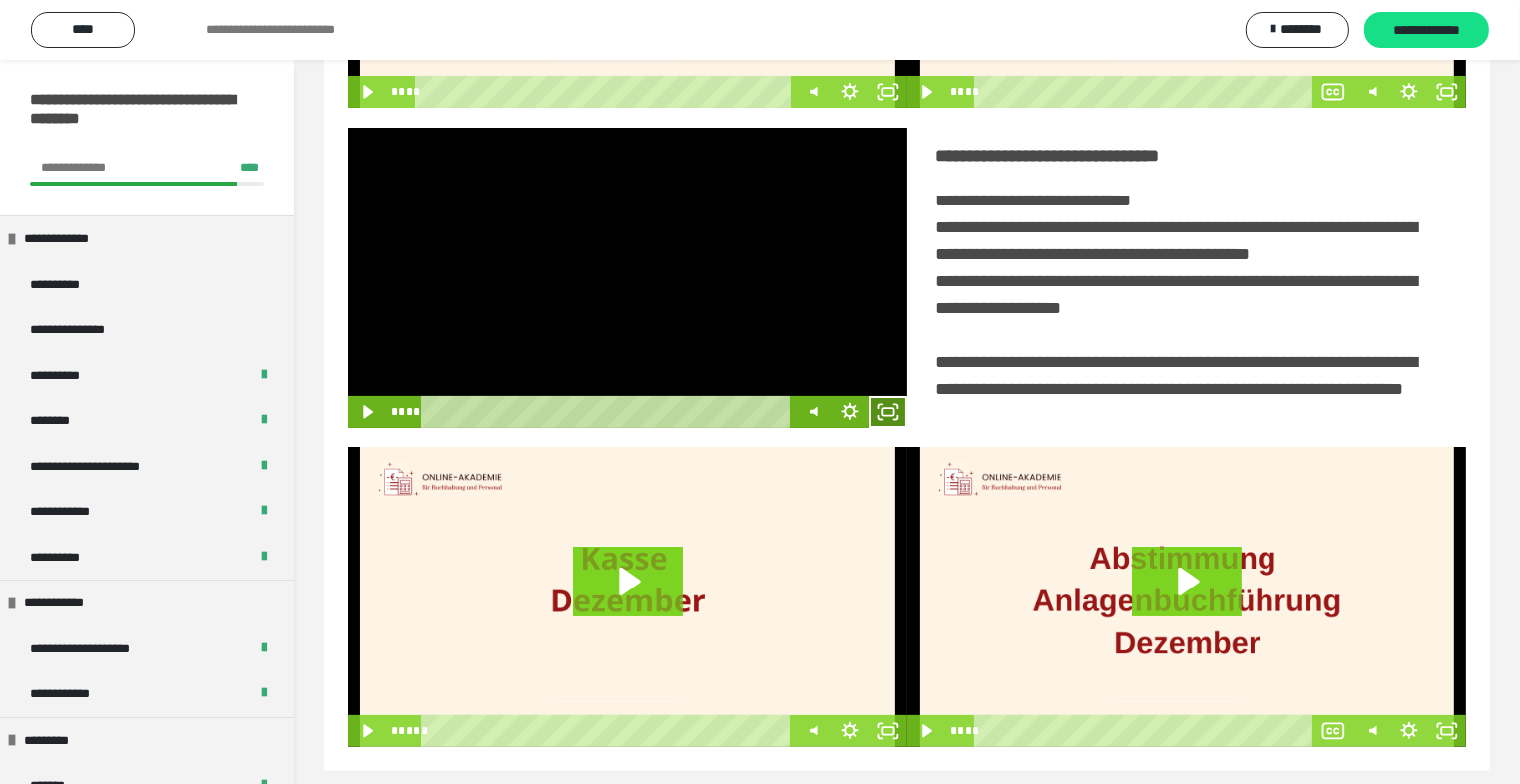 click 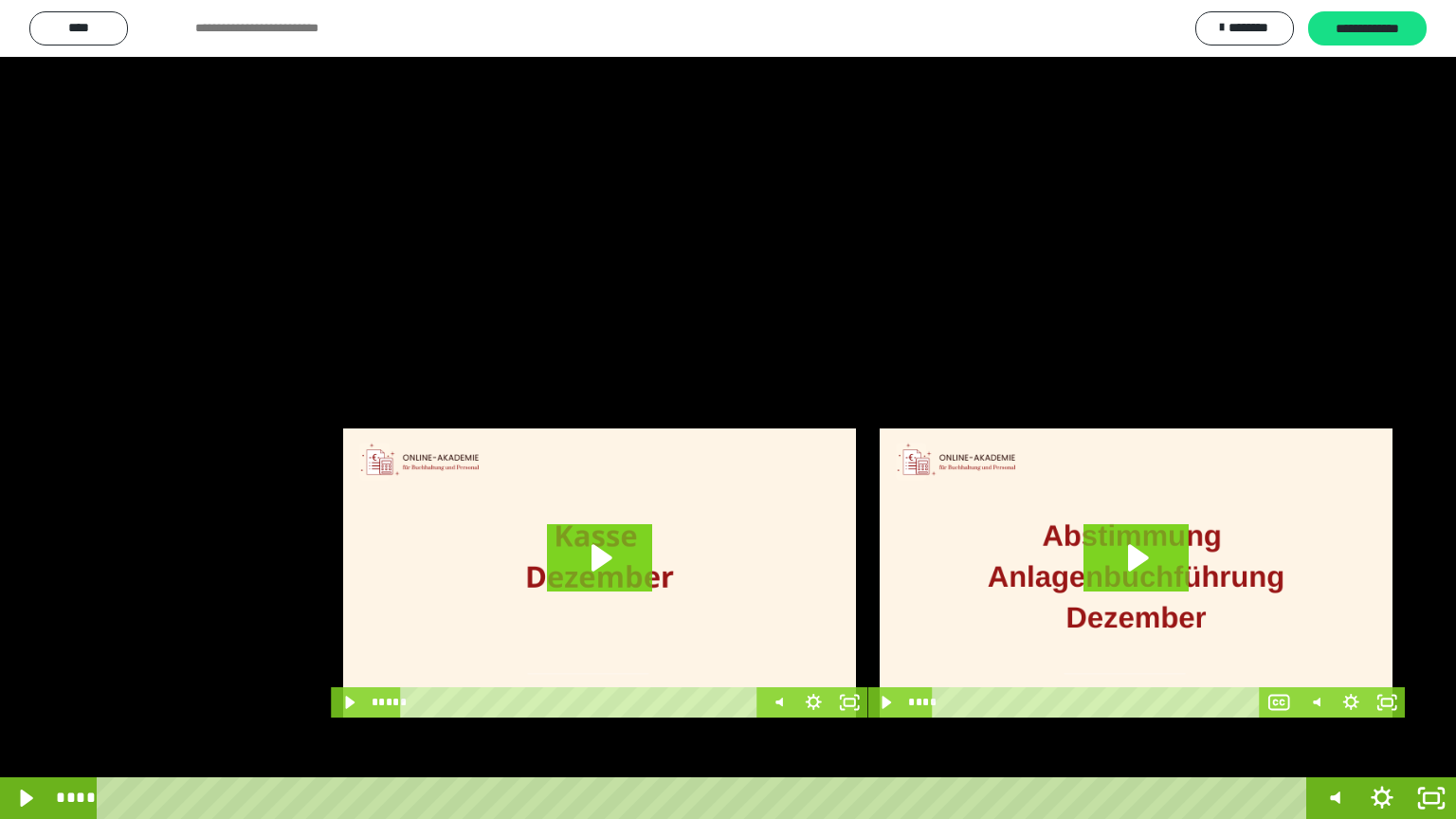 click at bounding box center [728, 410] 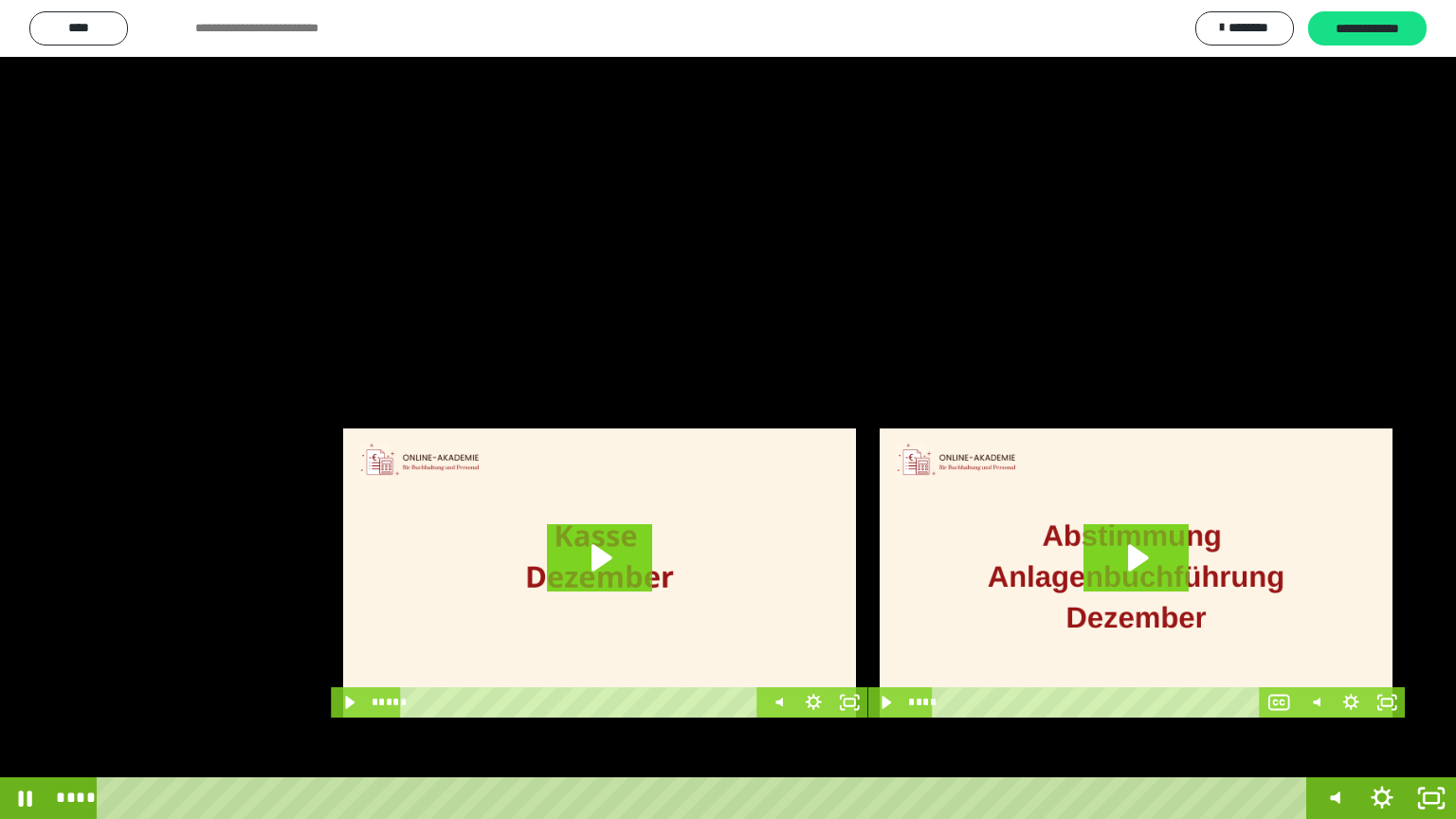 click at bounding box center (728, 410) 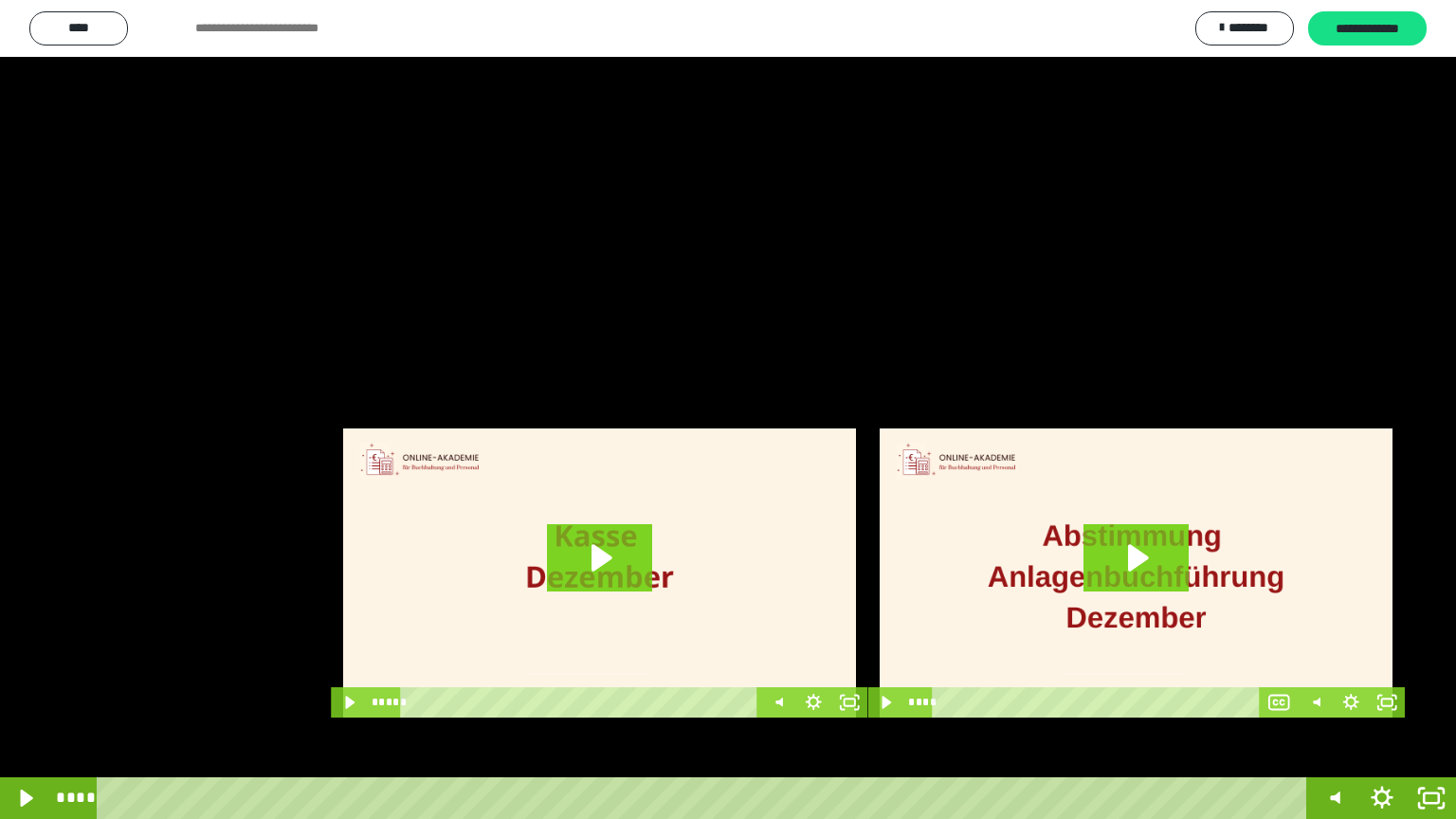 click at bounding box center (728, 410) 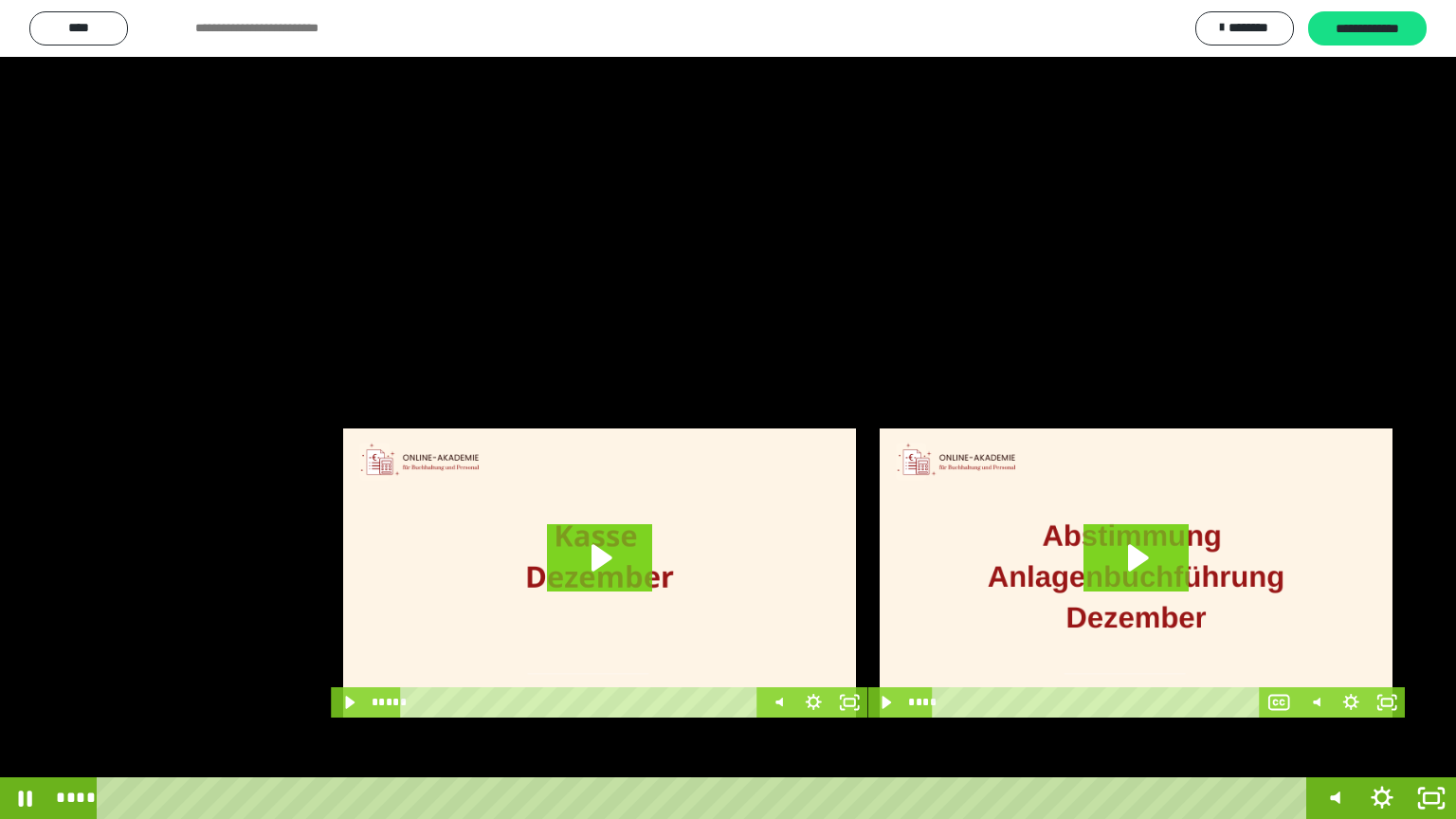click at bounding box center (728, 410) 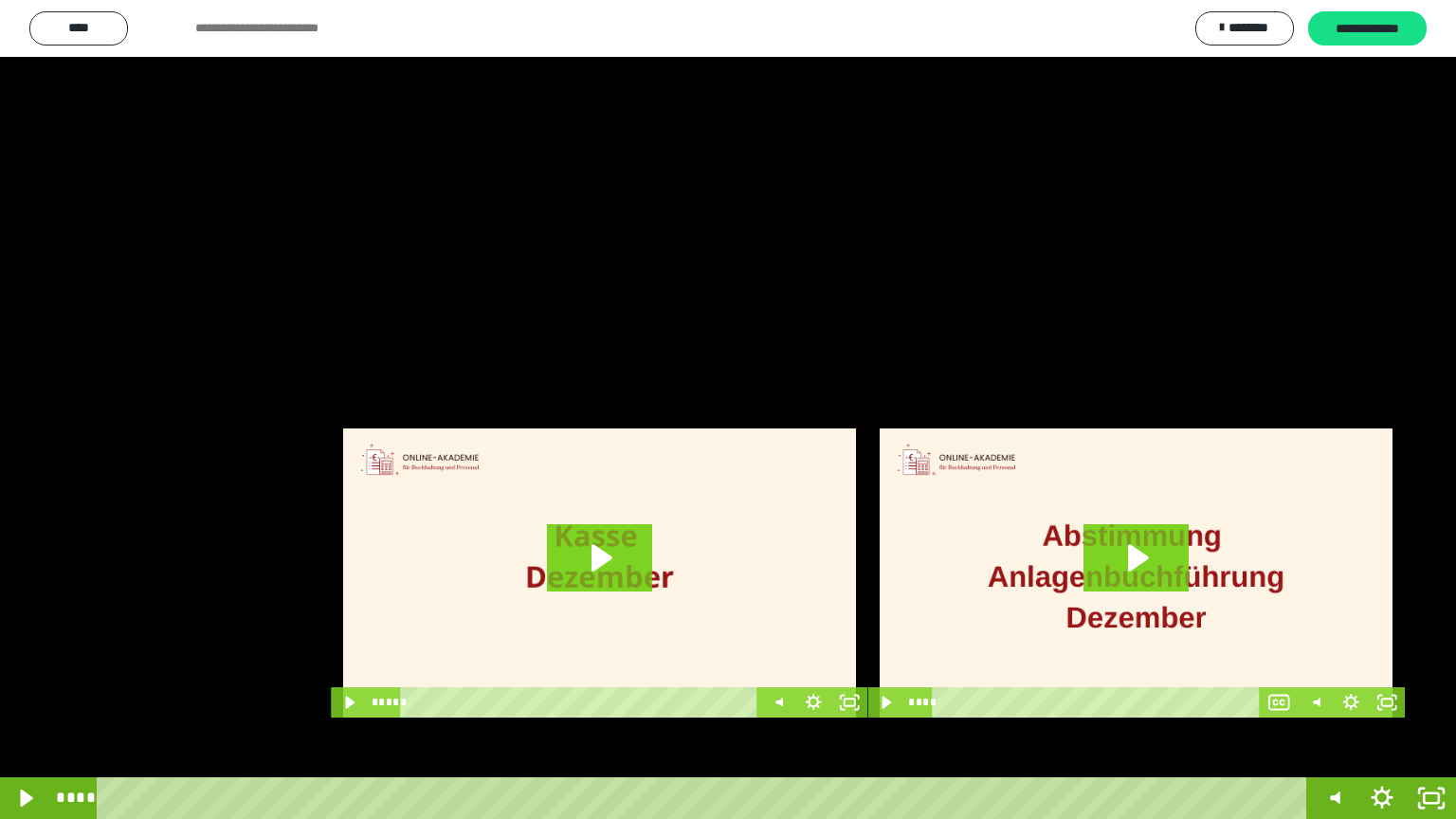 click at bounding box center [728, 410] 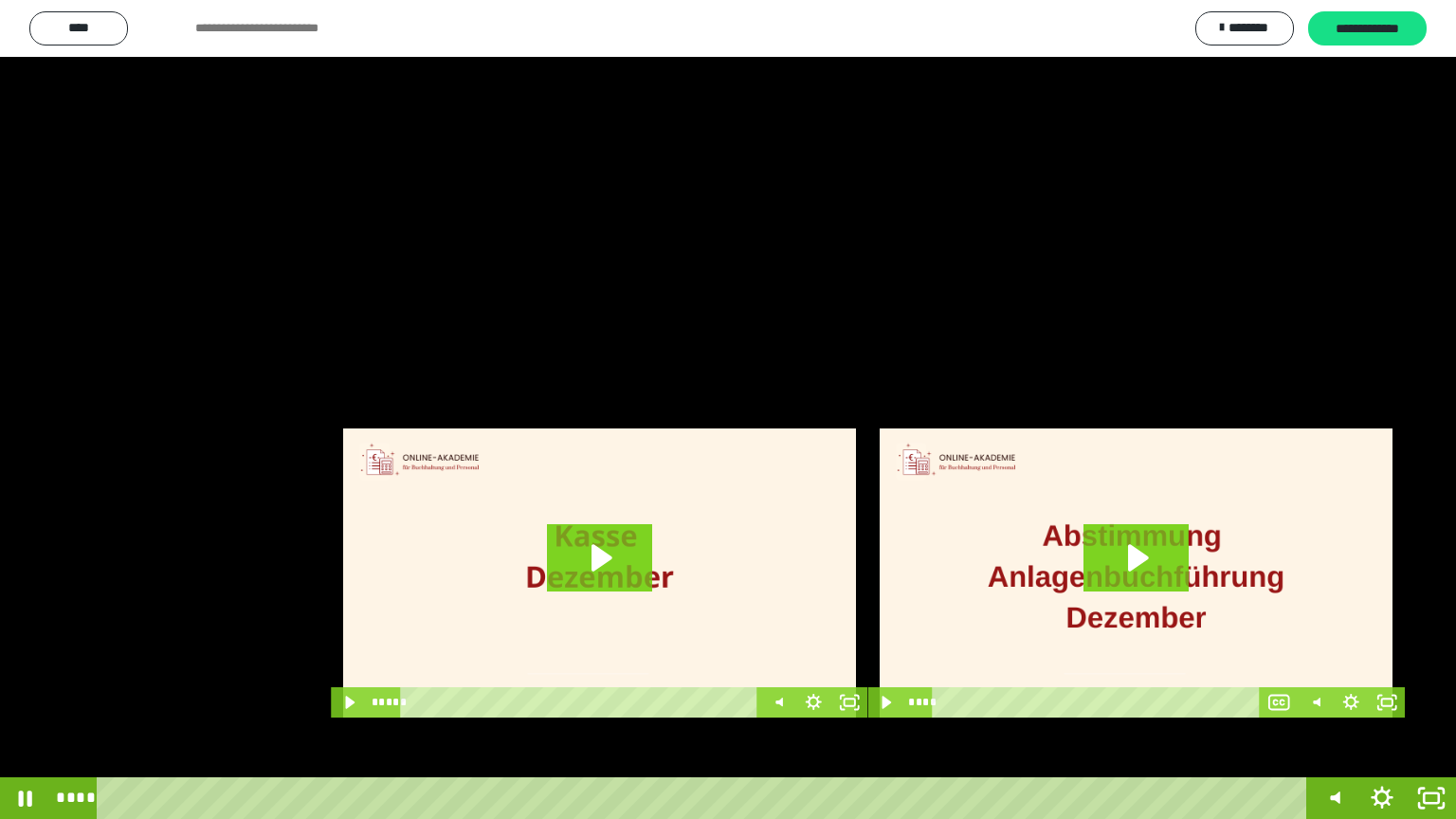 click at bounding box center (728, 410) 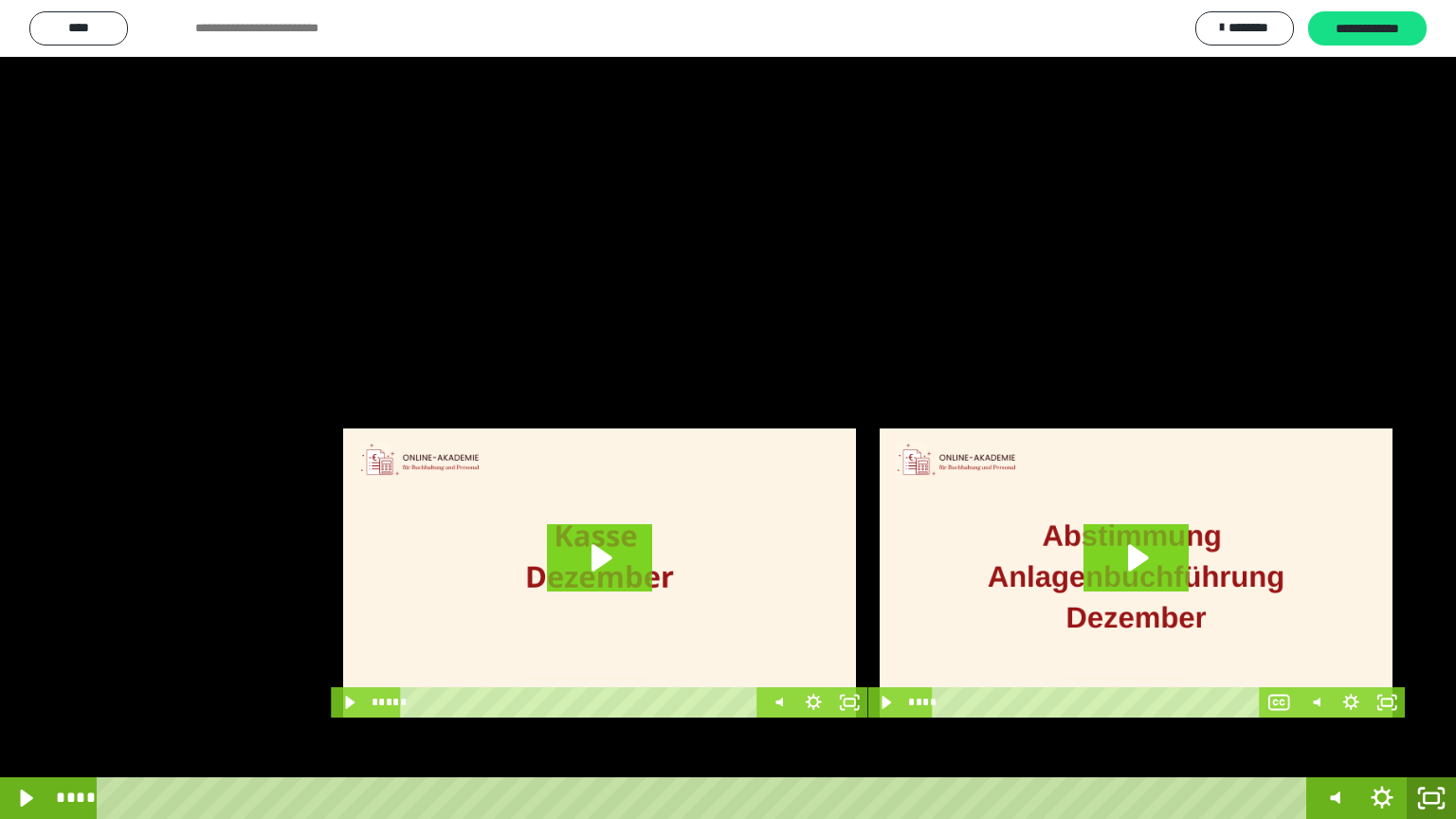 click 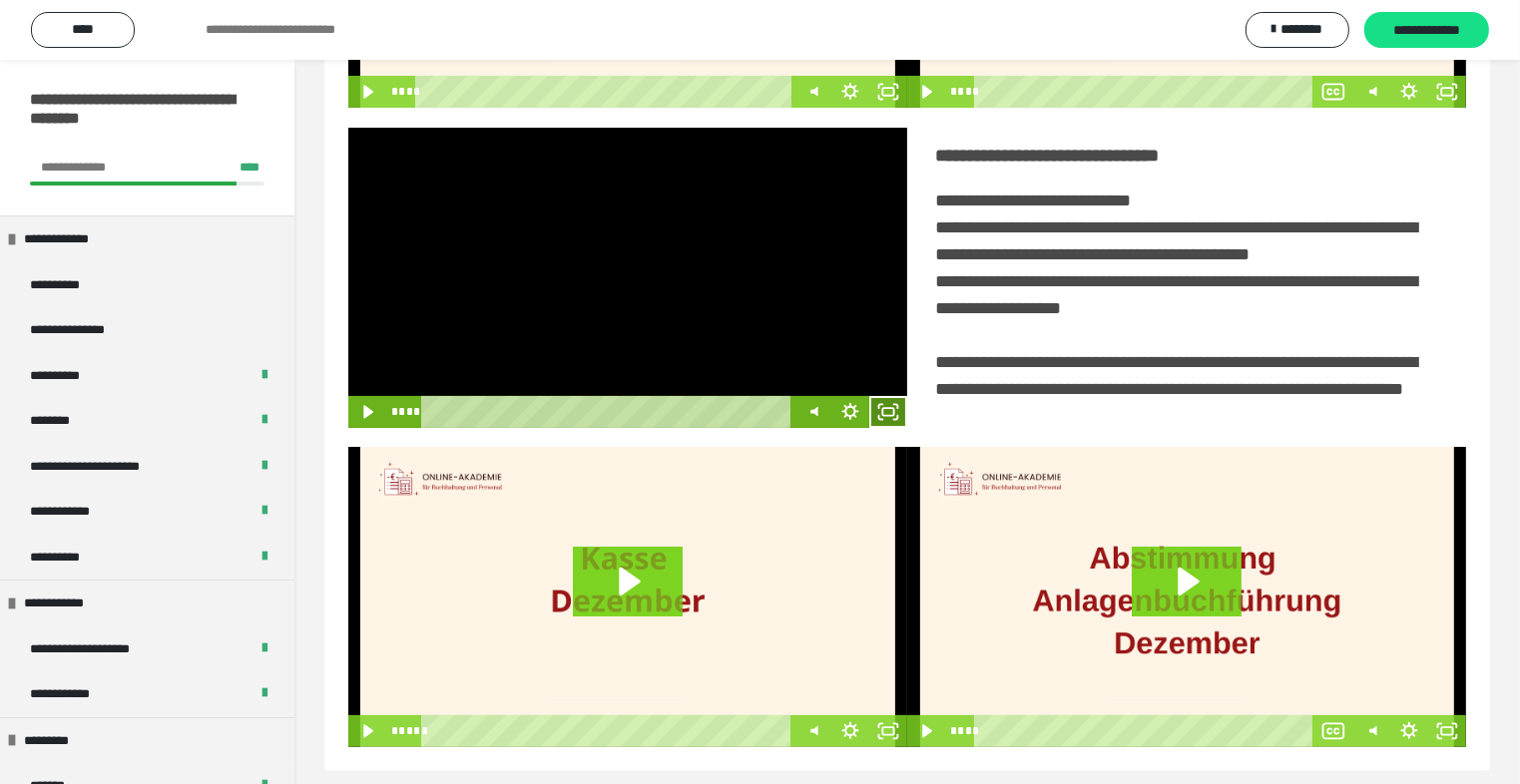 click 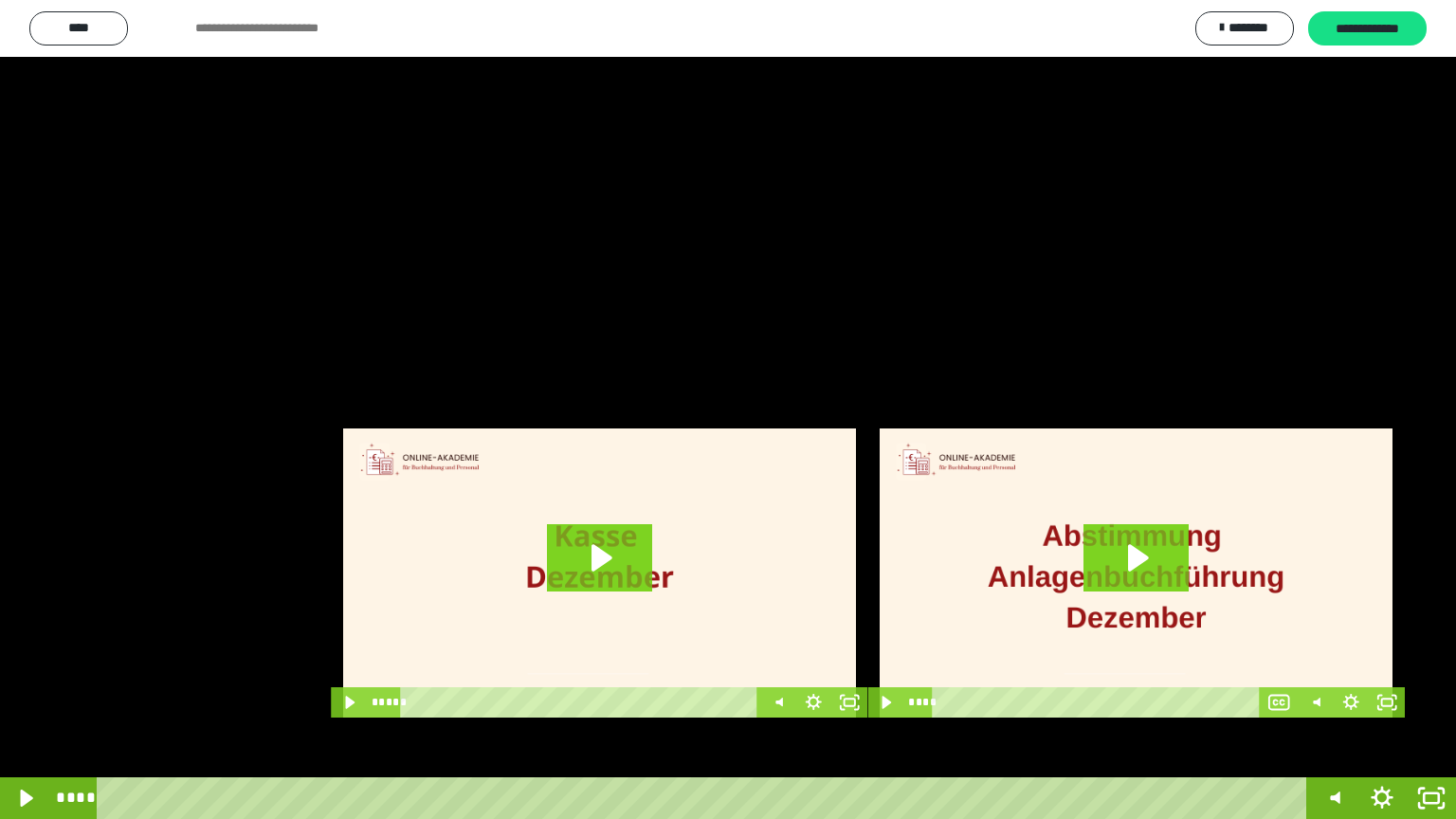 click at bounding box center (728, 410) 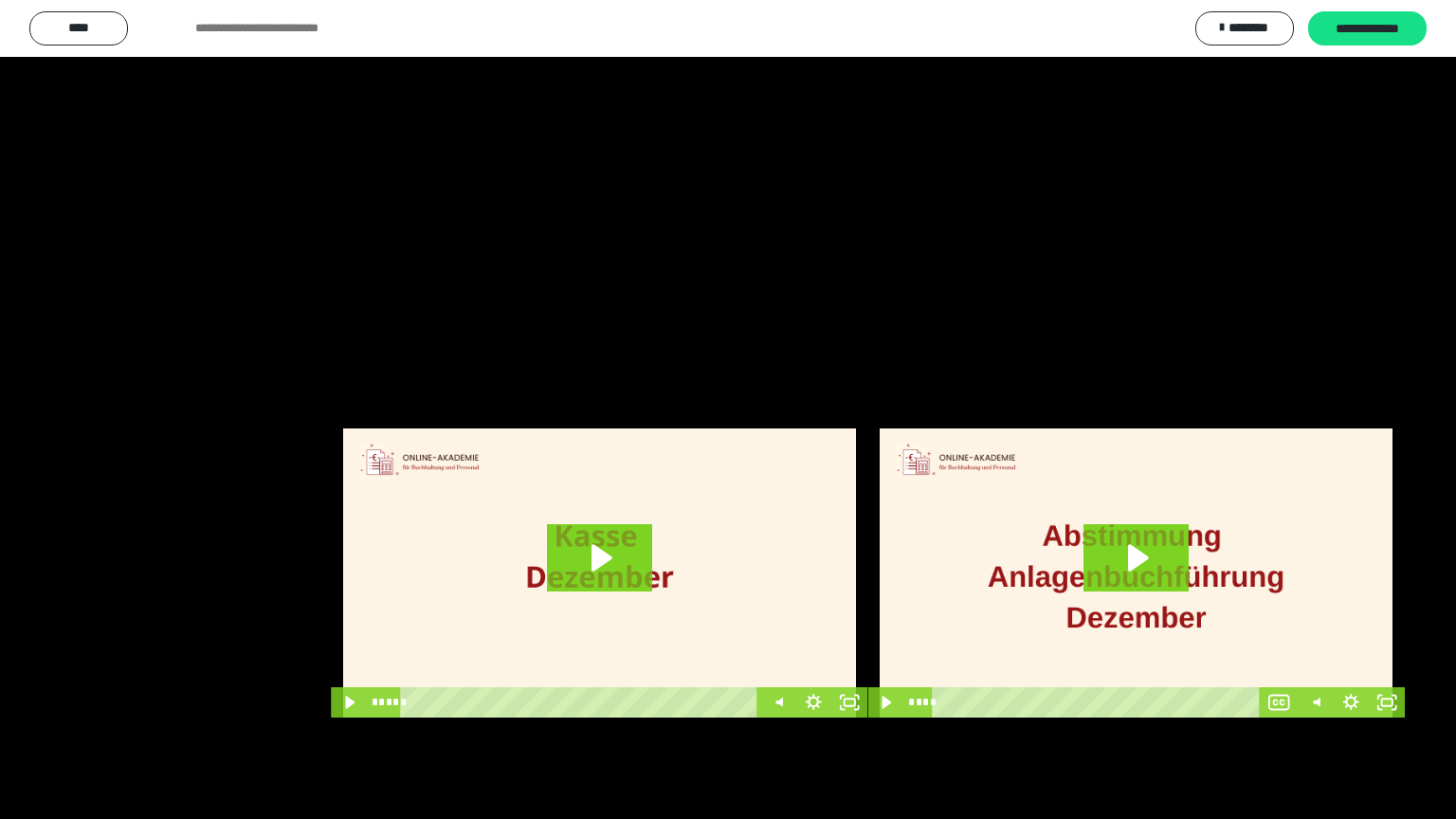 click at bounding box center (728, 410) 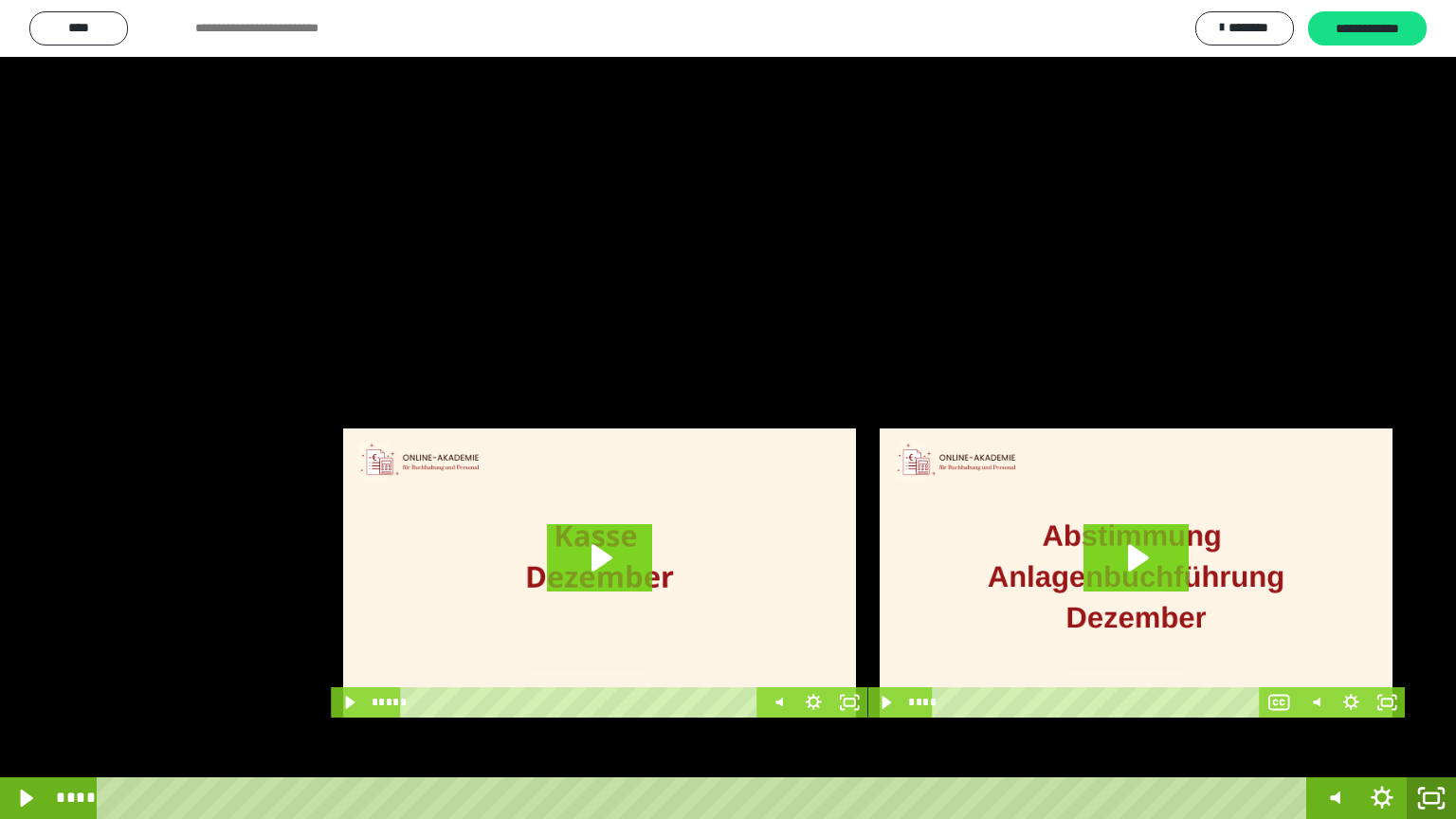 click 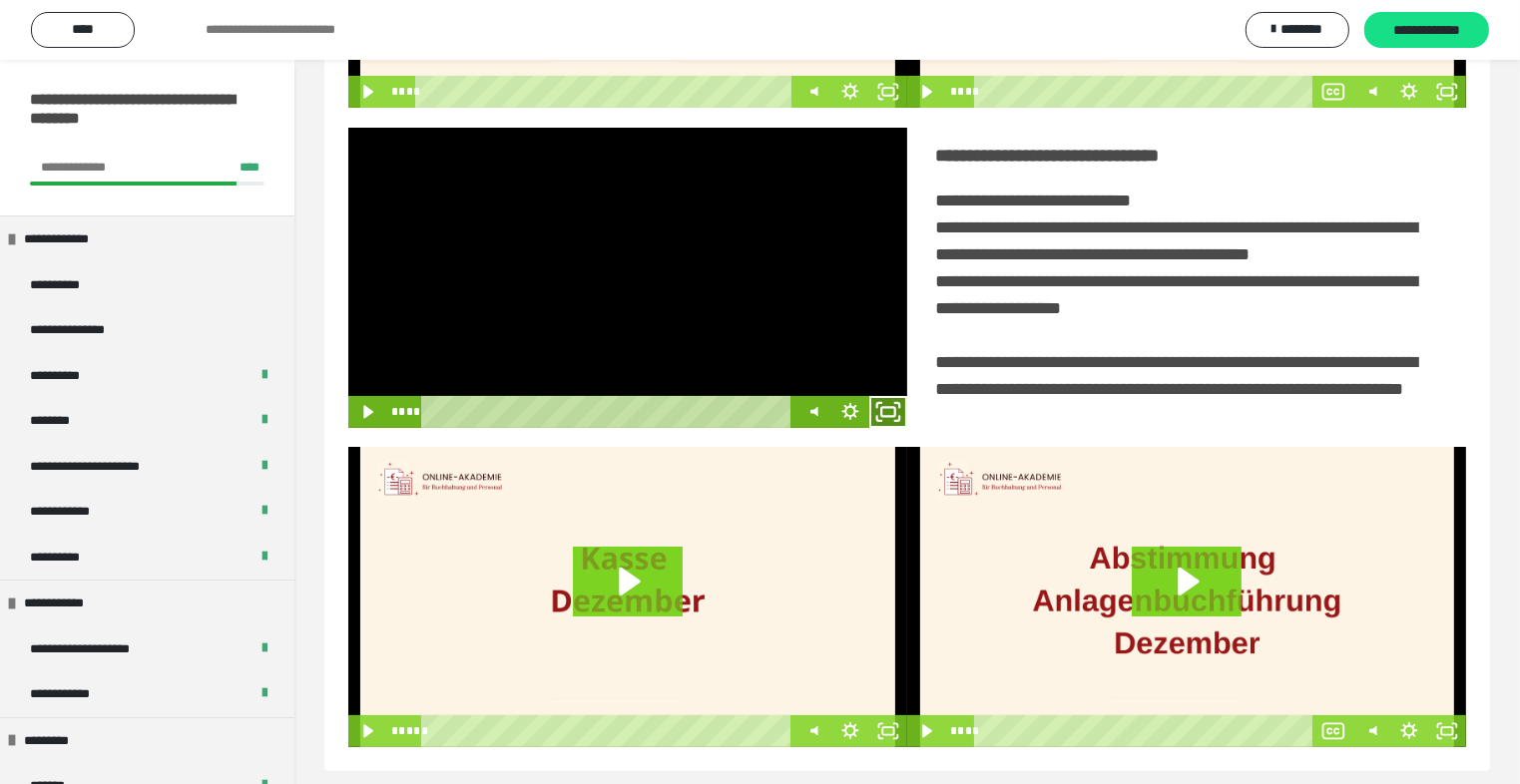 click 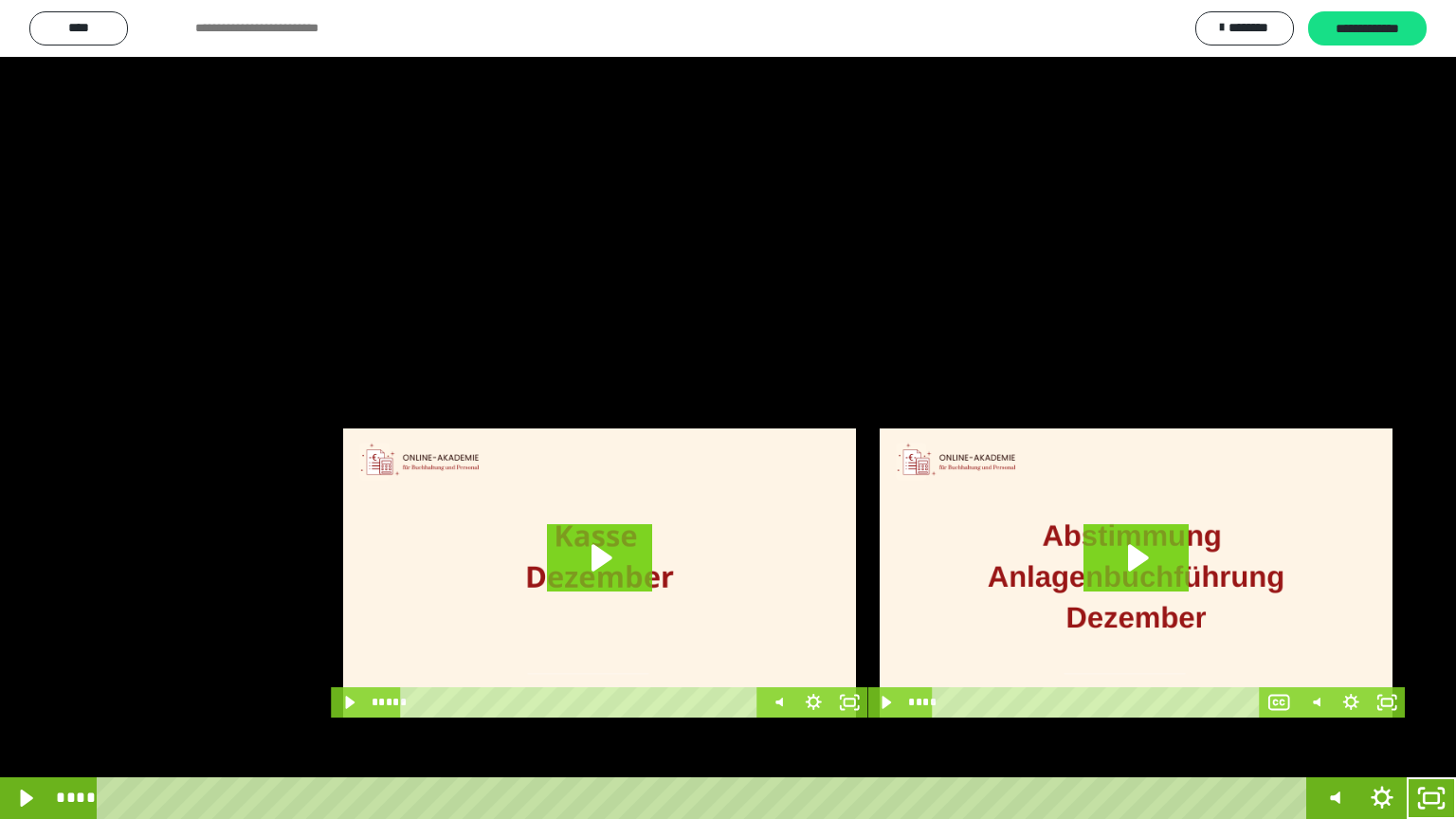 click at bounding box center (728, 410) 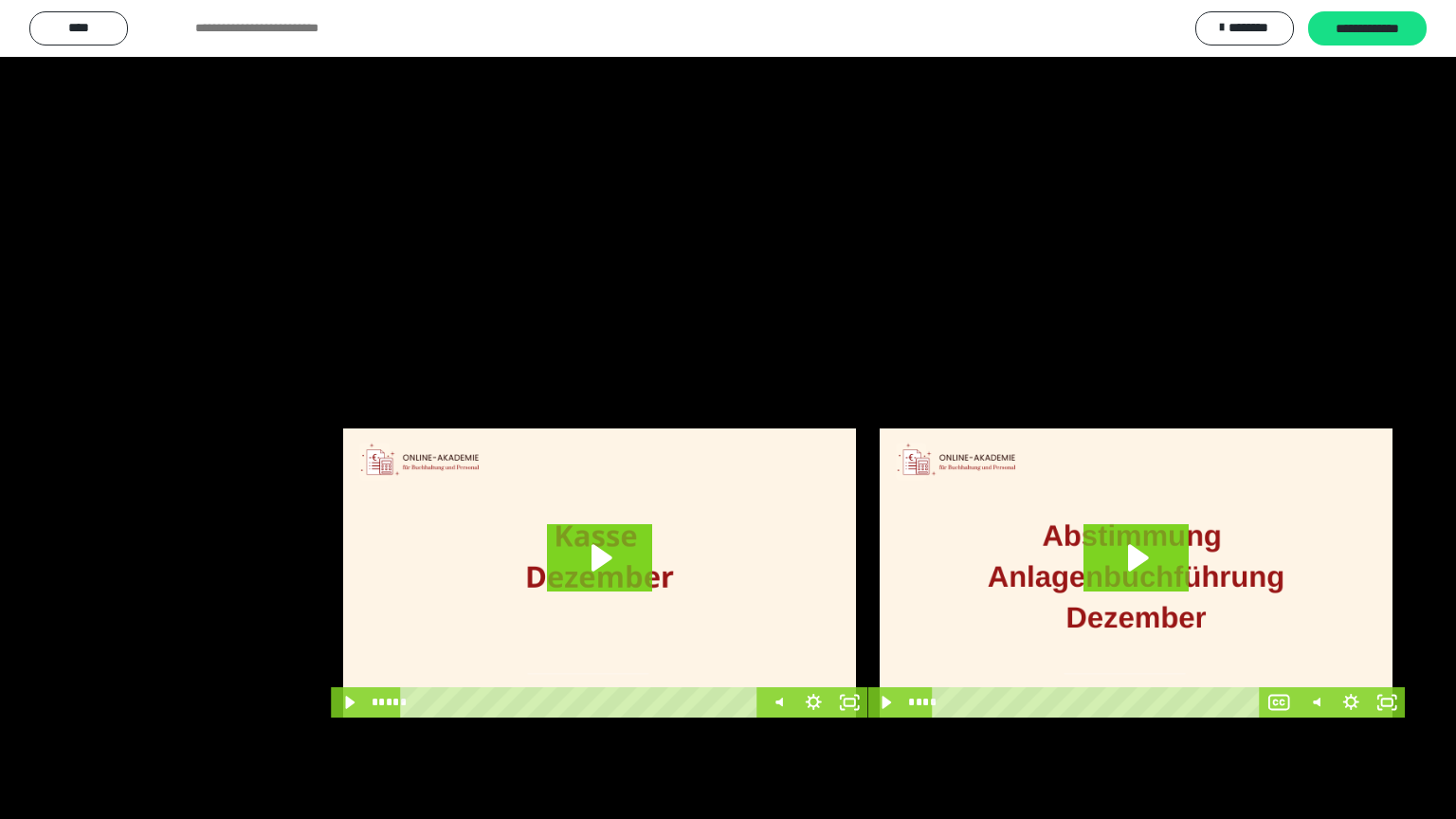 click at bounding box center [728, 410] 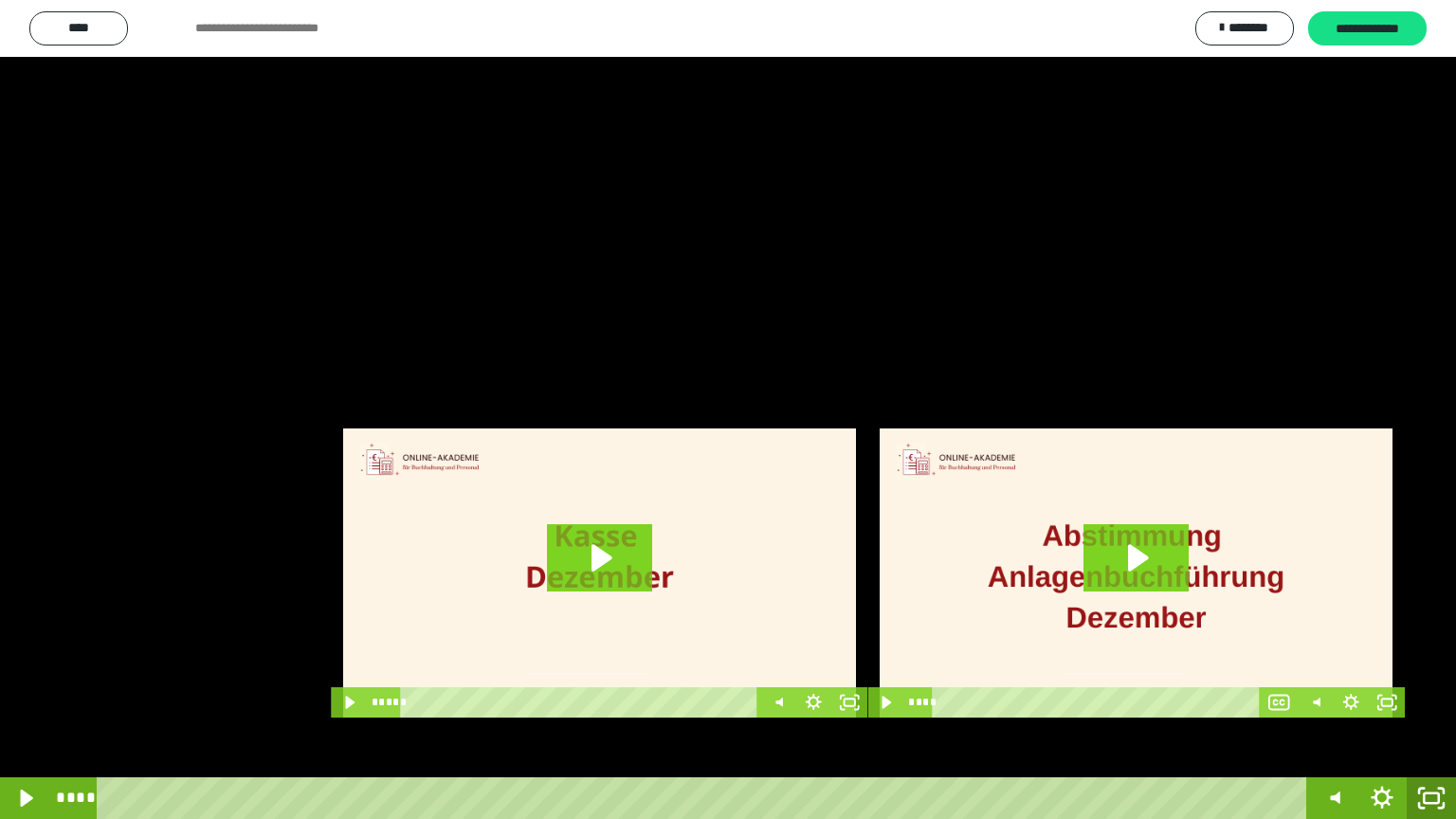 click 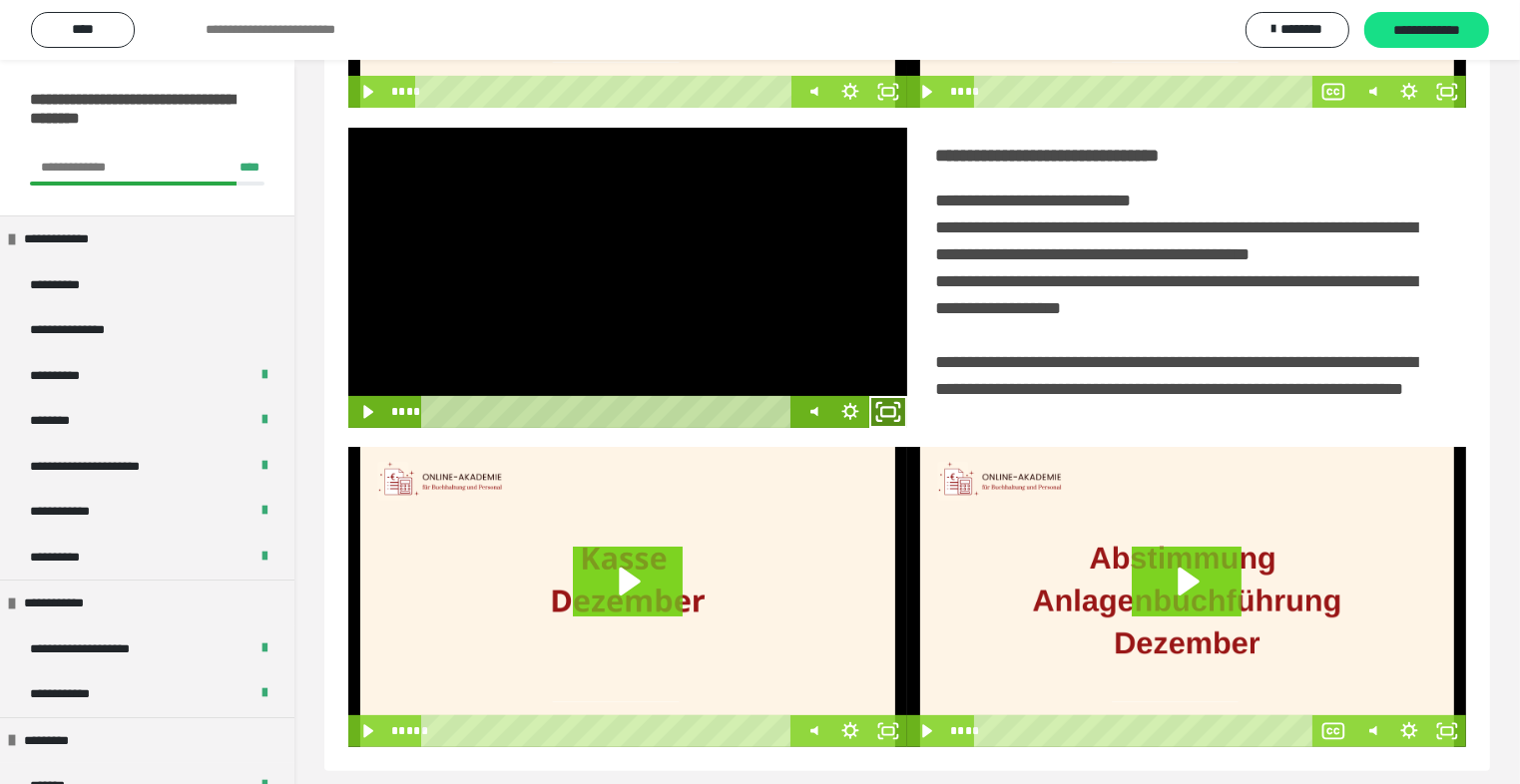 click 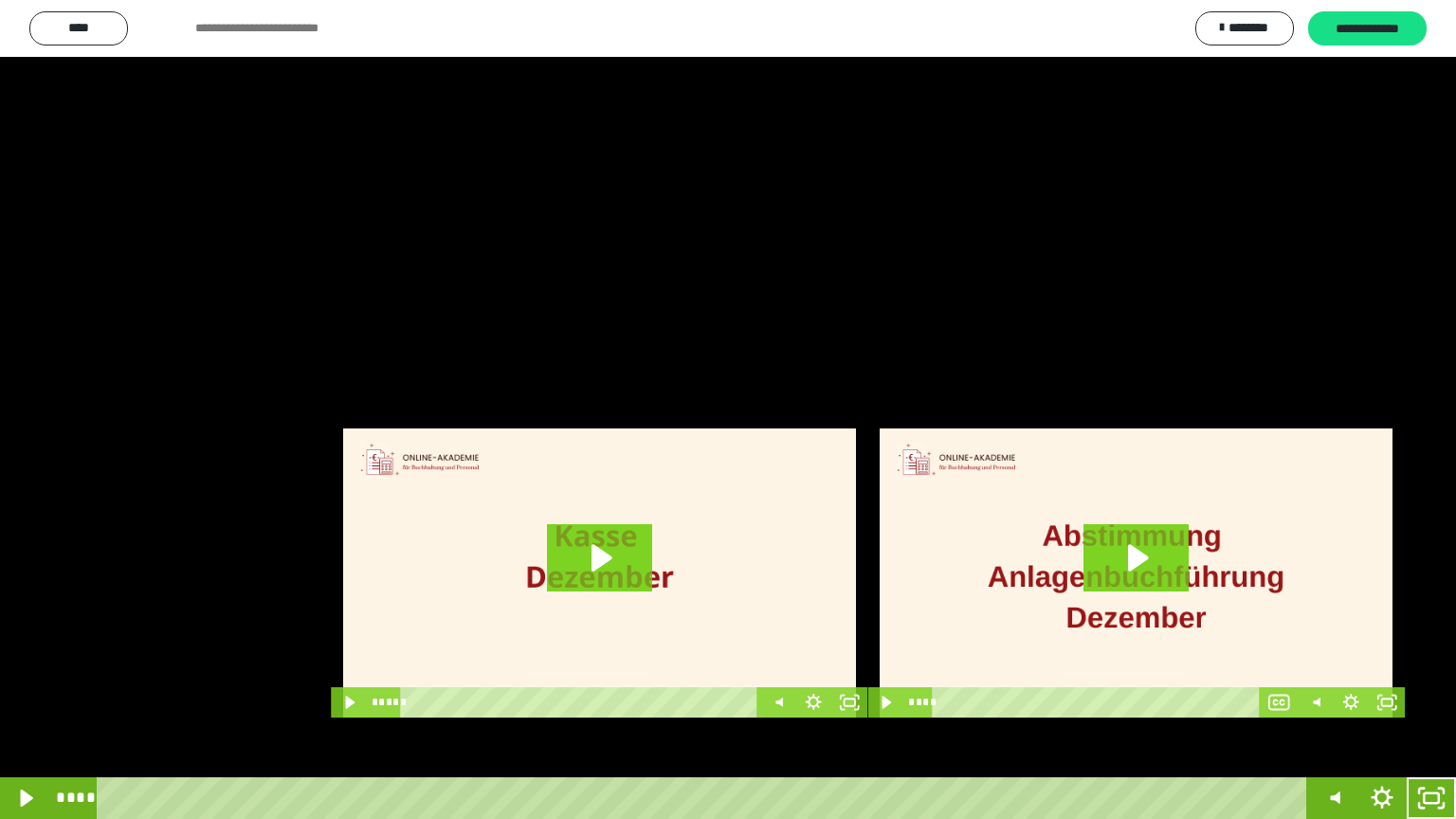 click at bounding box center [728, 410] 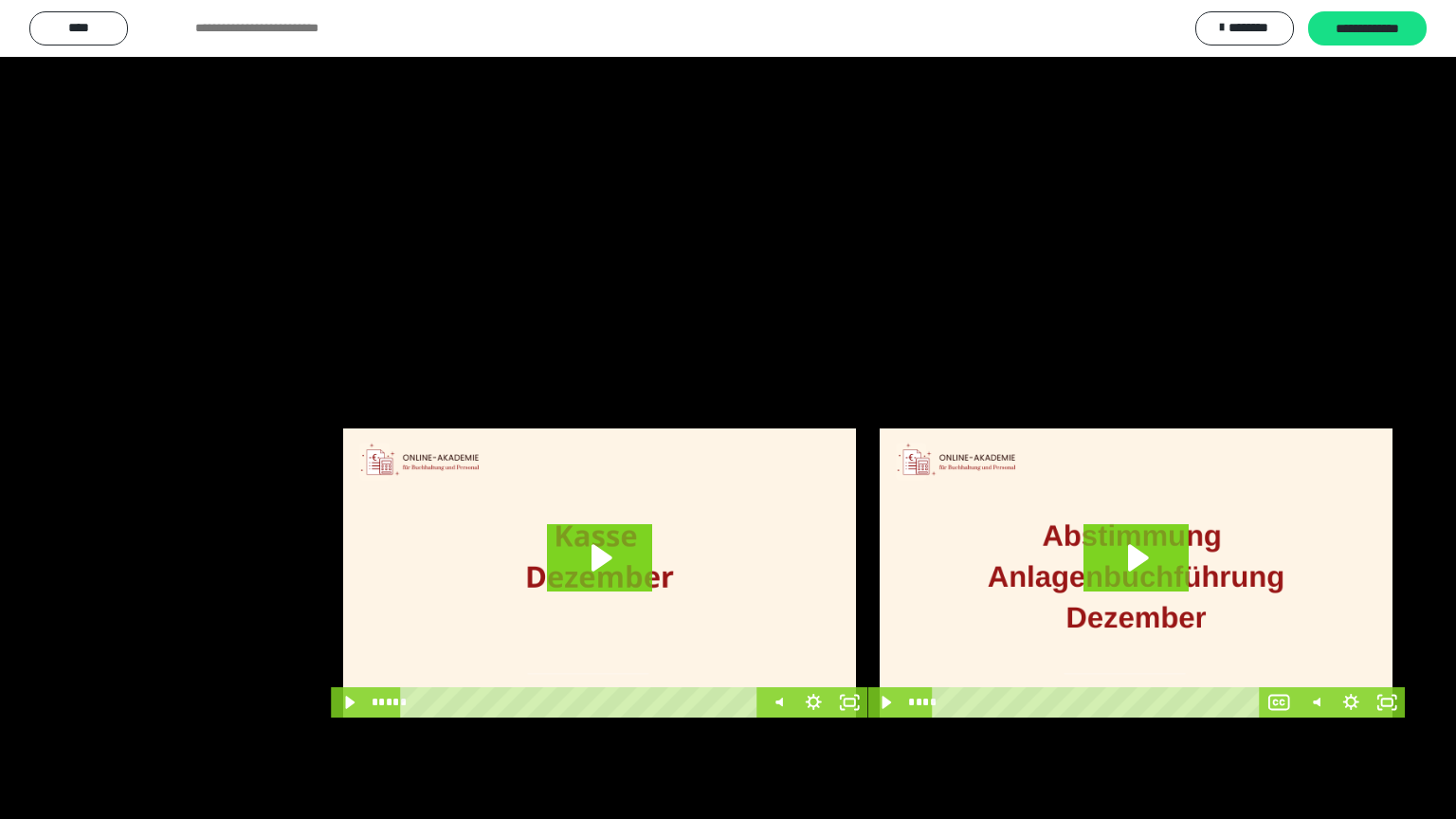 click at bounding box center (728, 410) 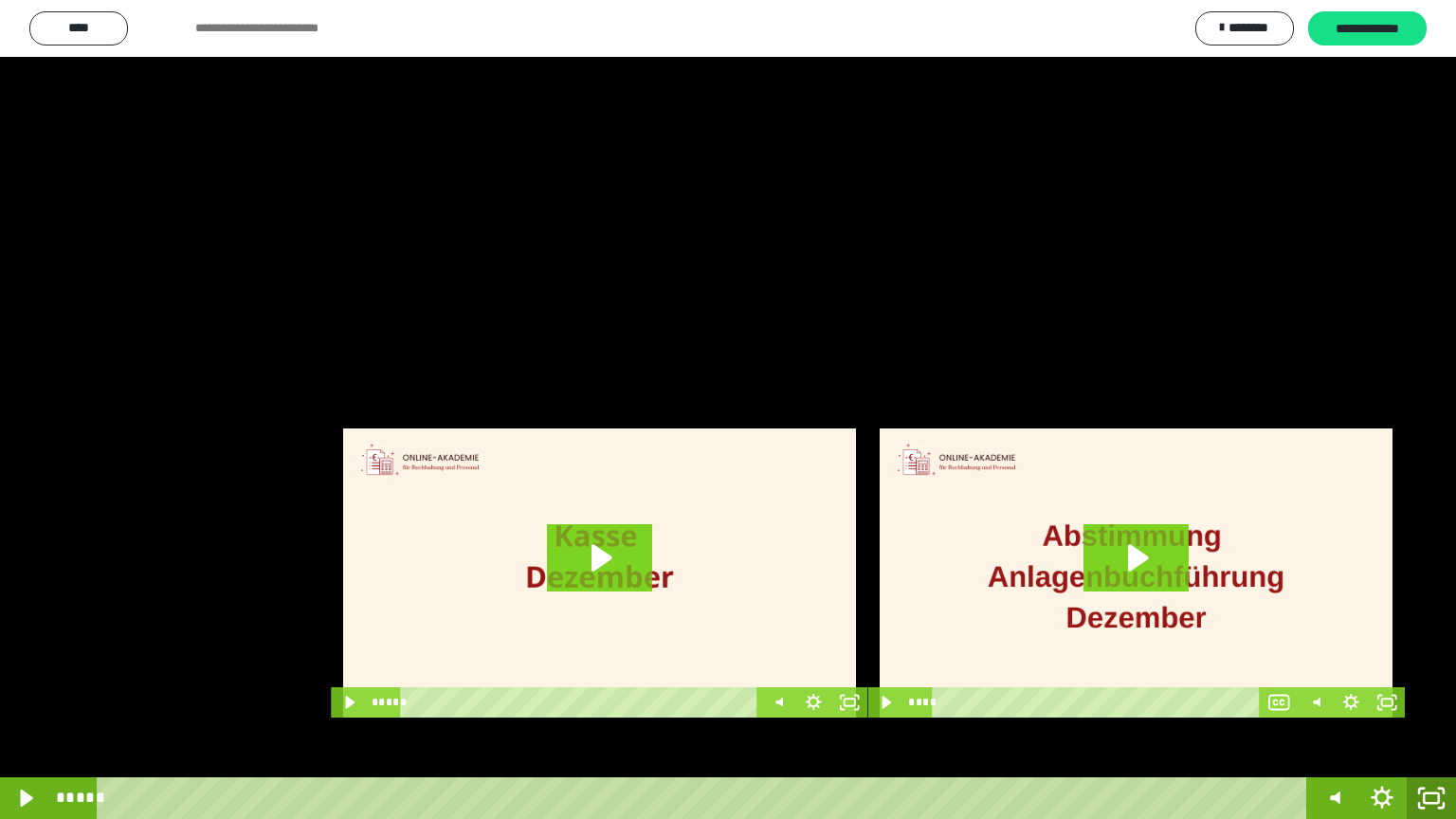 click 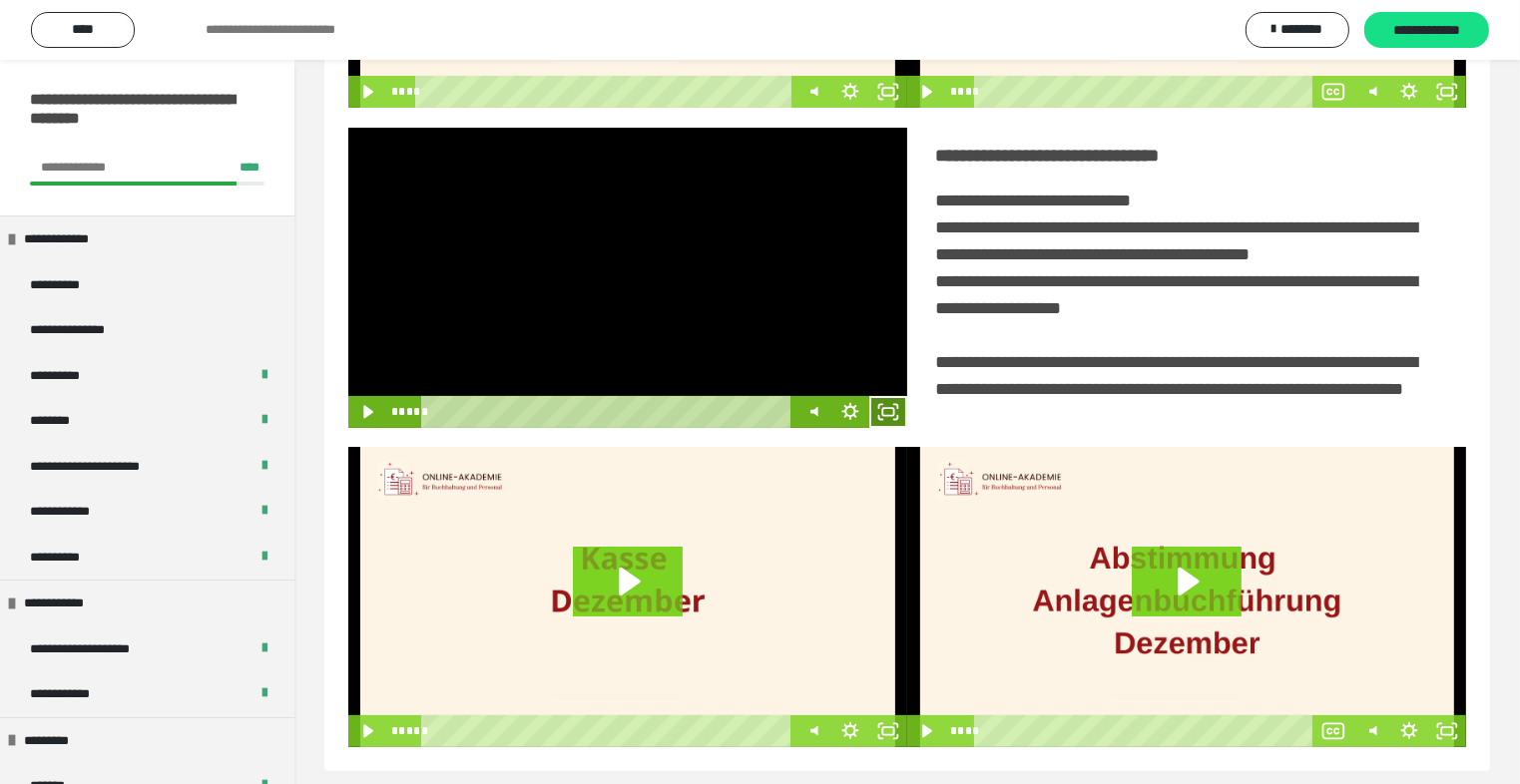 click 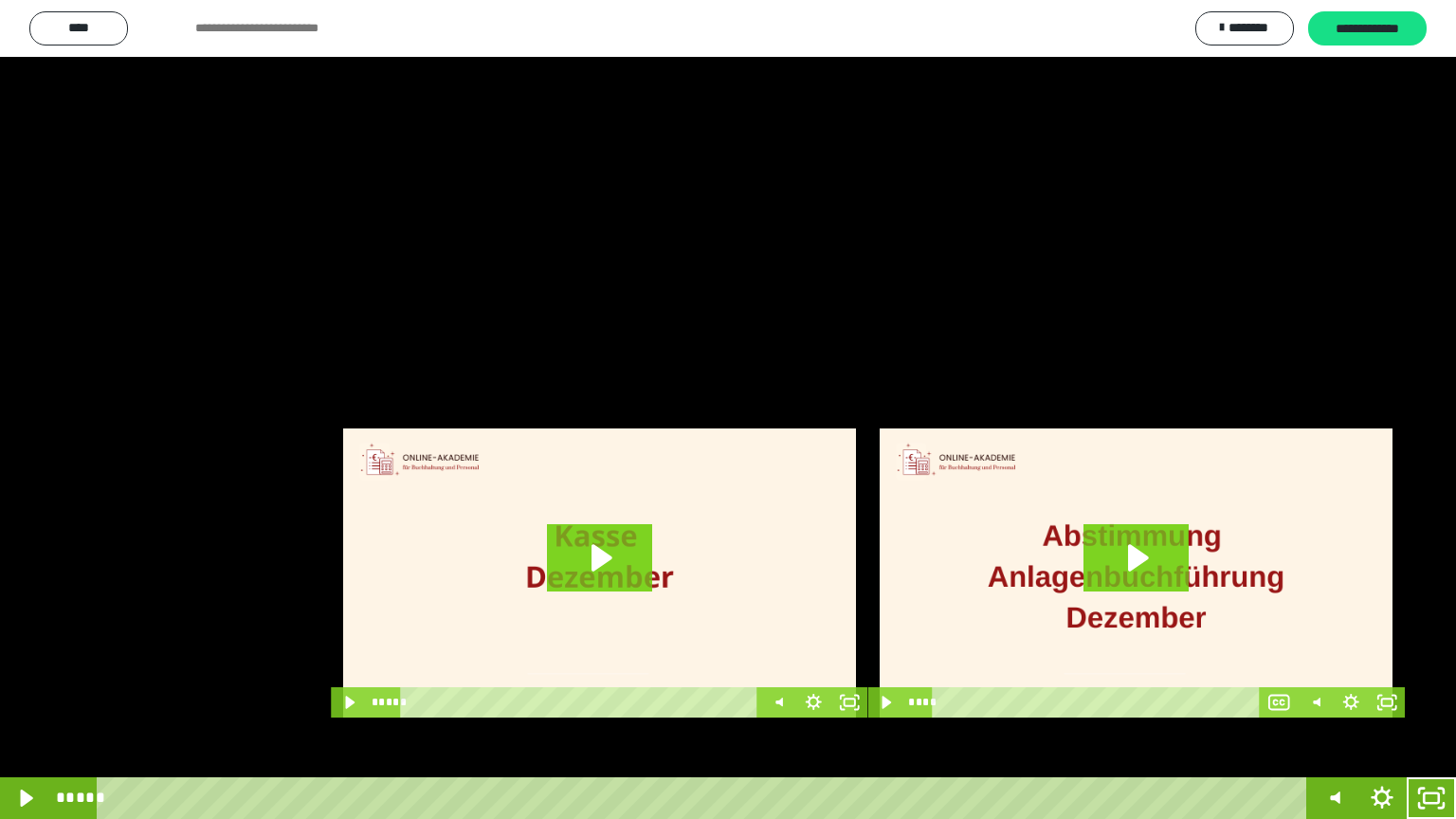 click at bounding box center (728, 410) 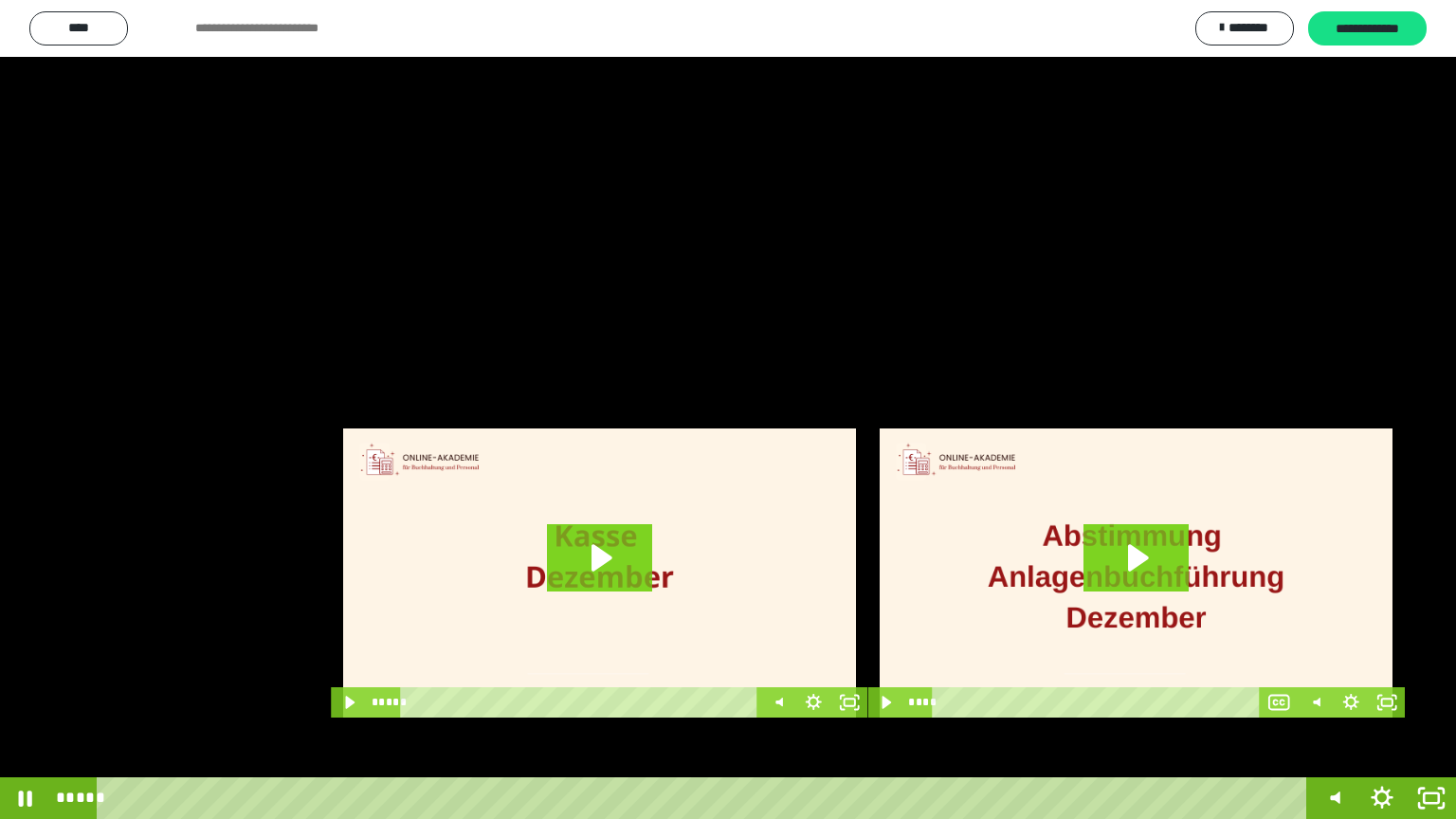 click at bounding box center (728, 410) 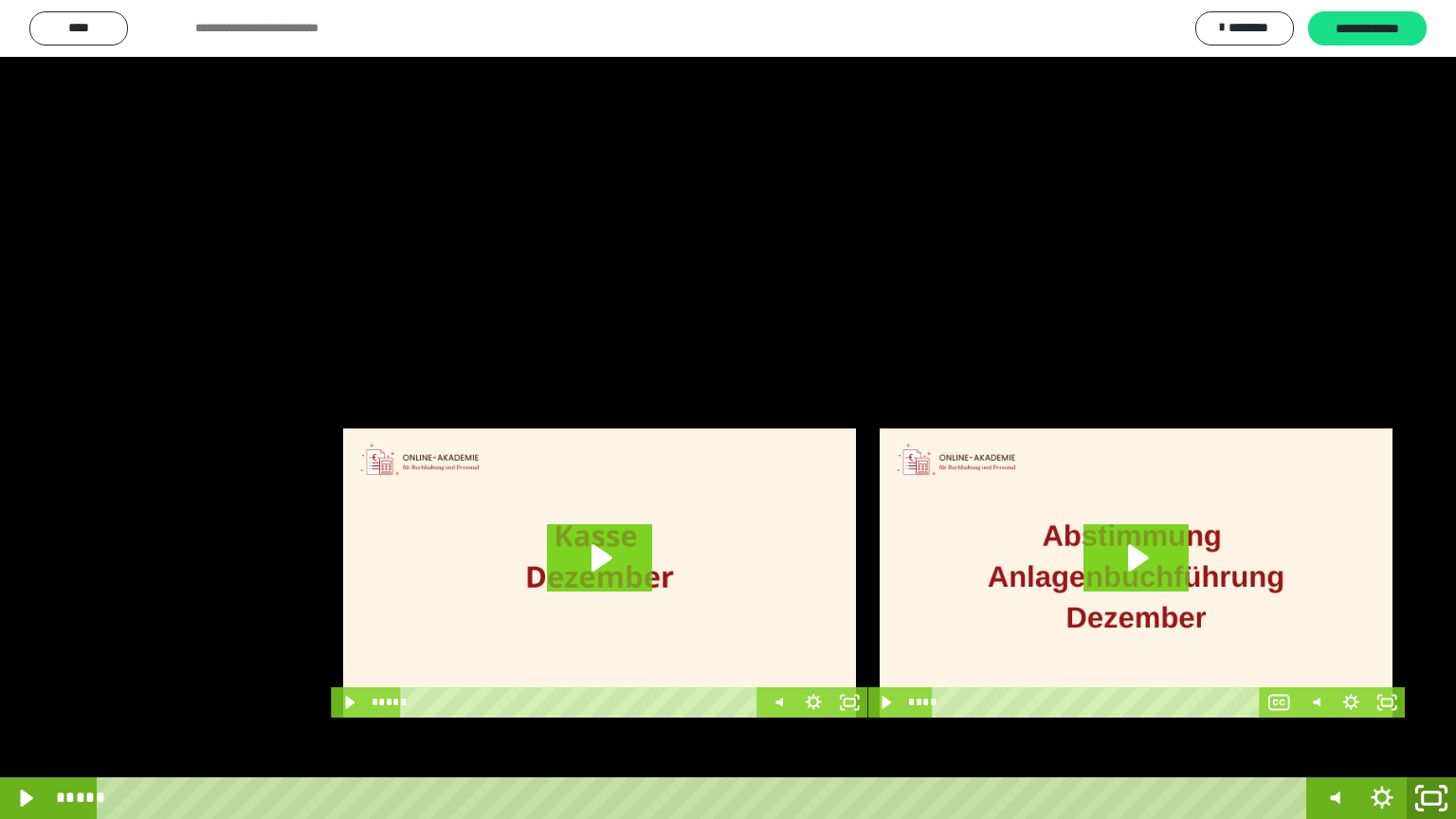 click 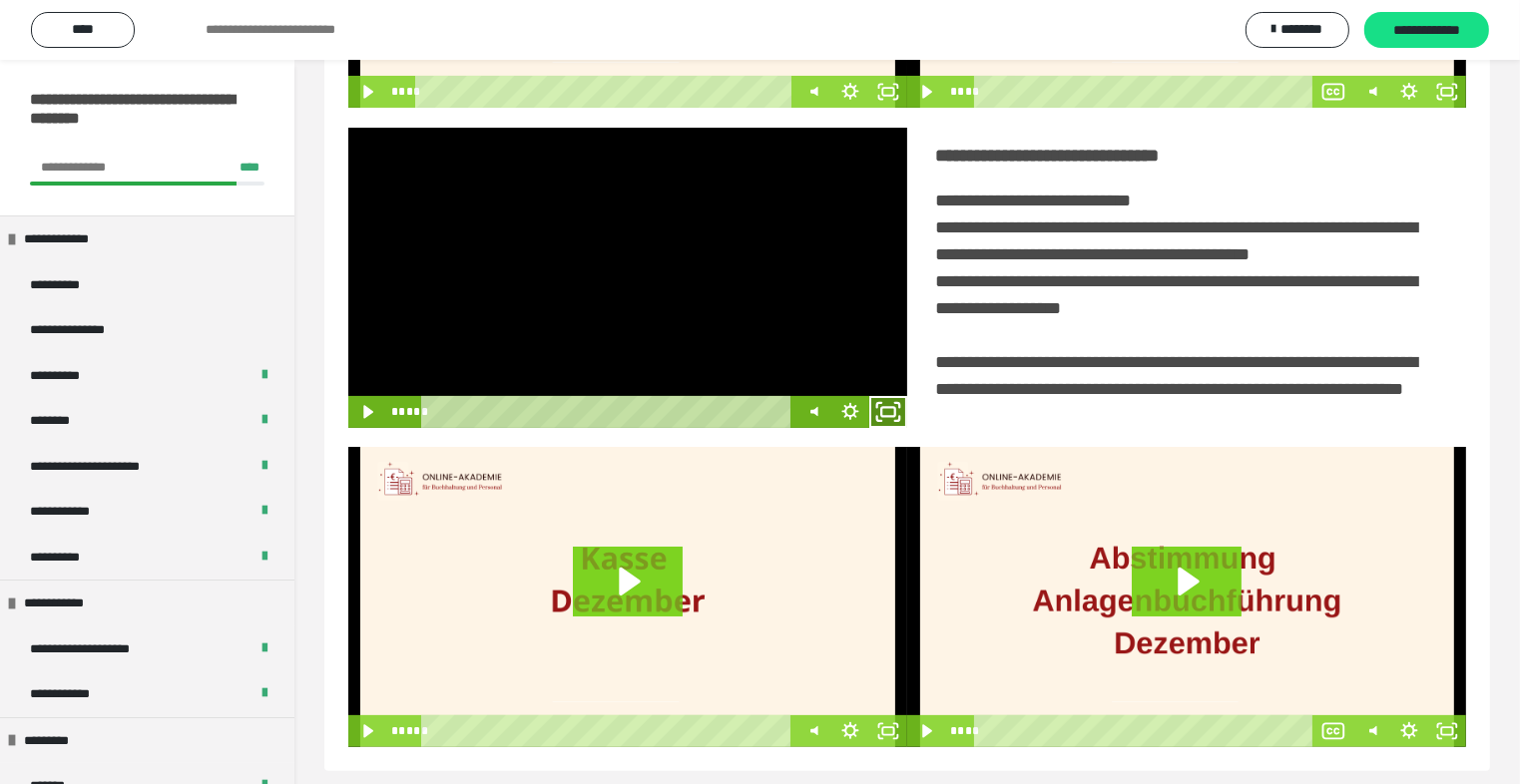 click 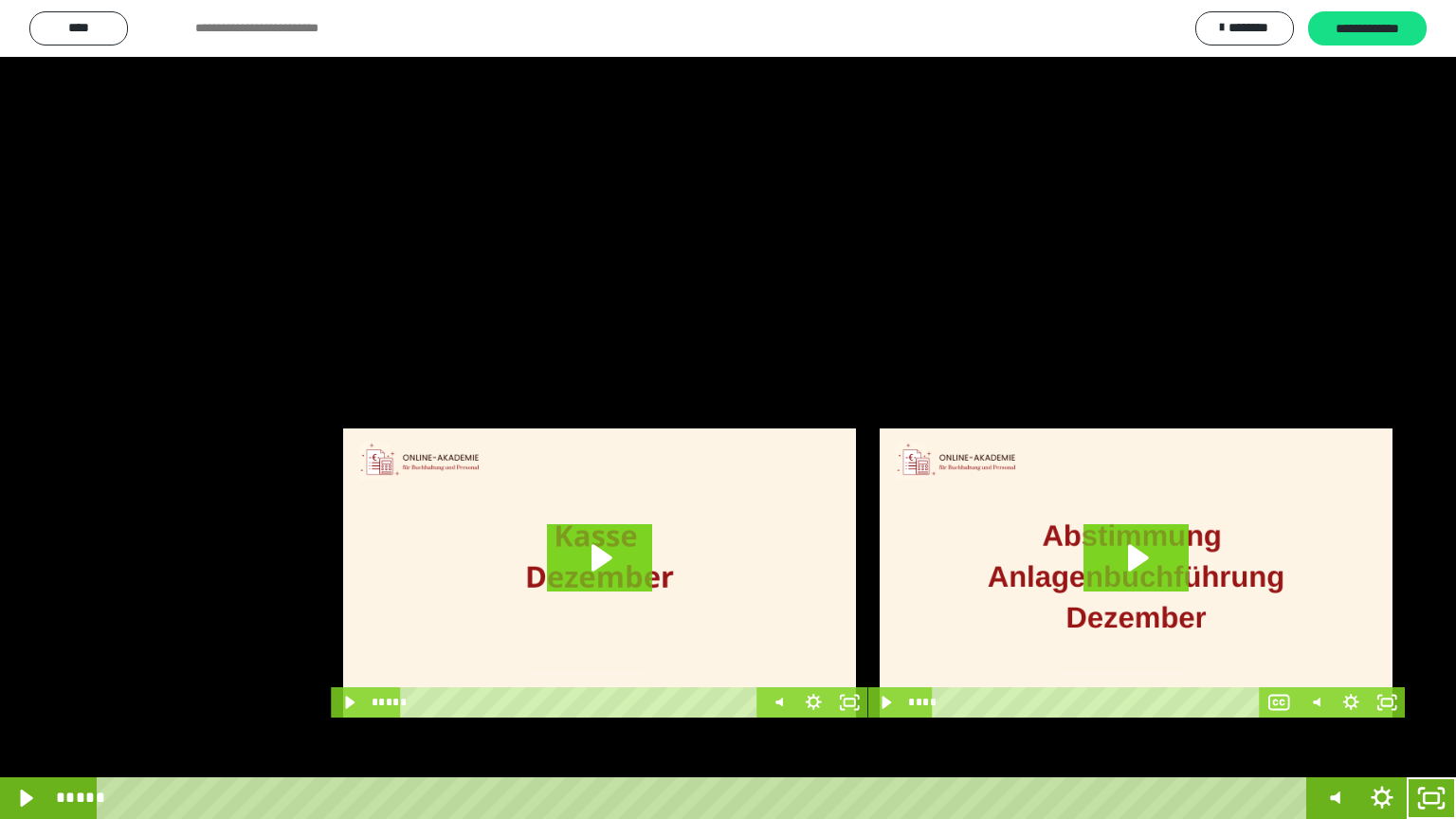 click at bounding box center [728, 410] 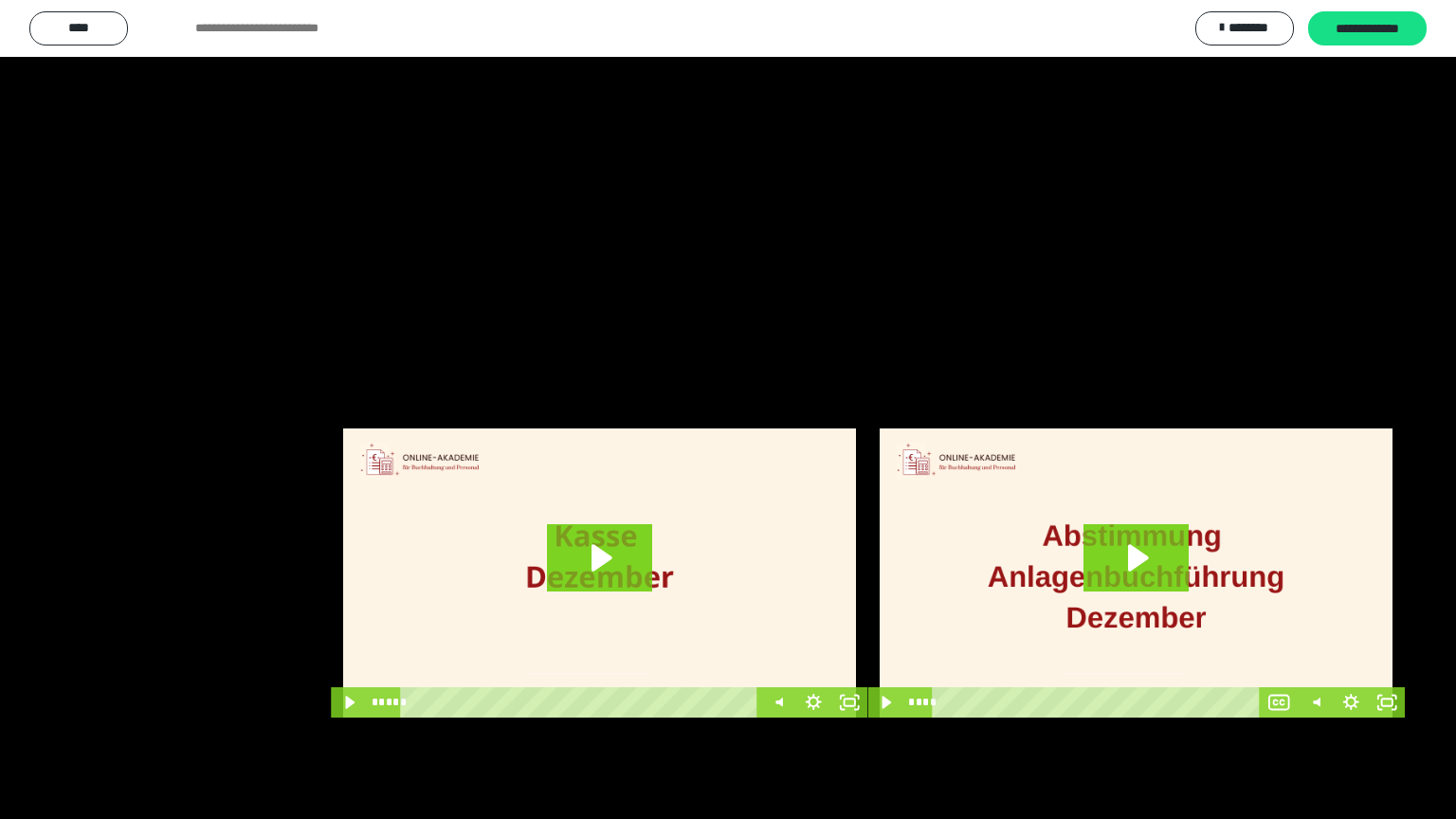 click at bounding box center [728, 410] 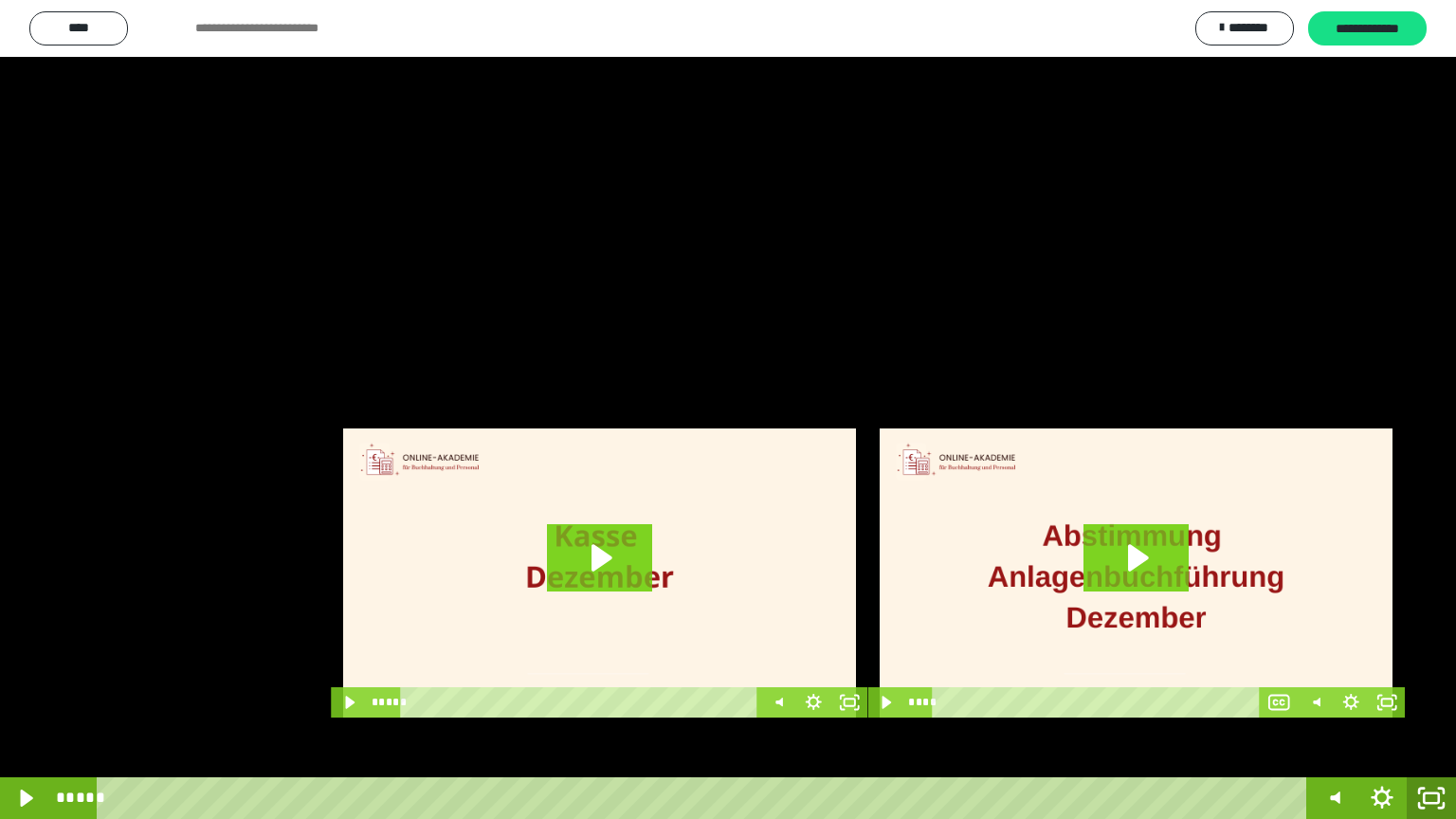 click 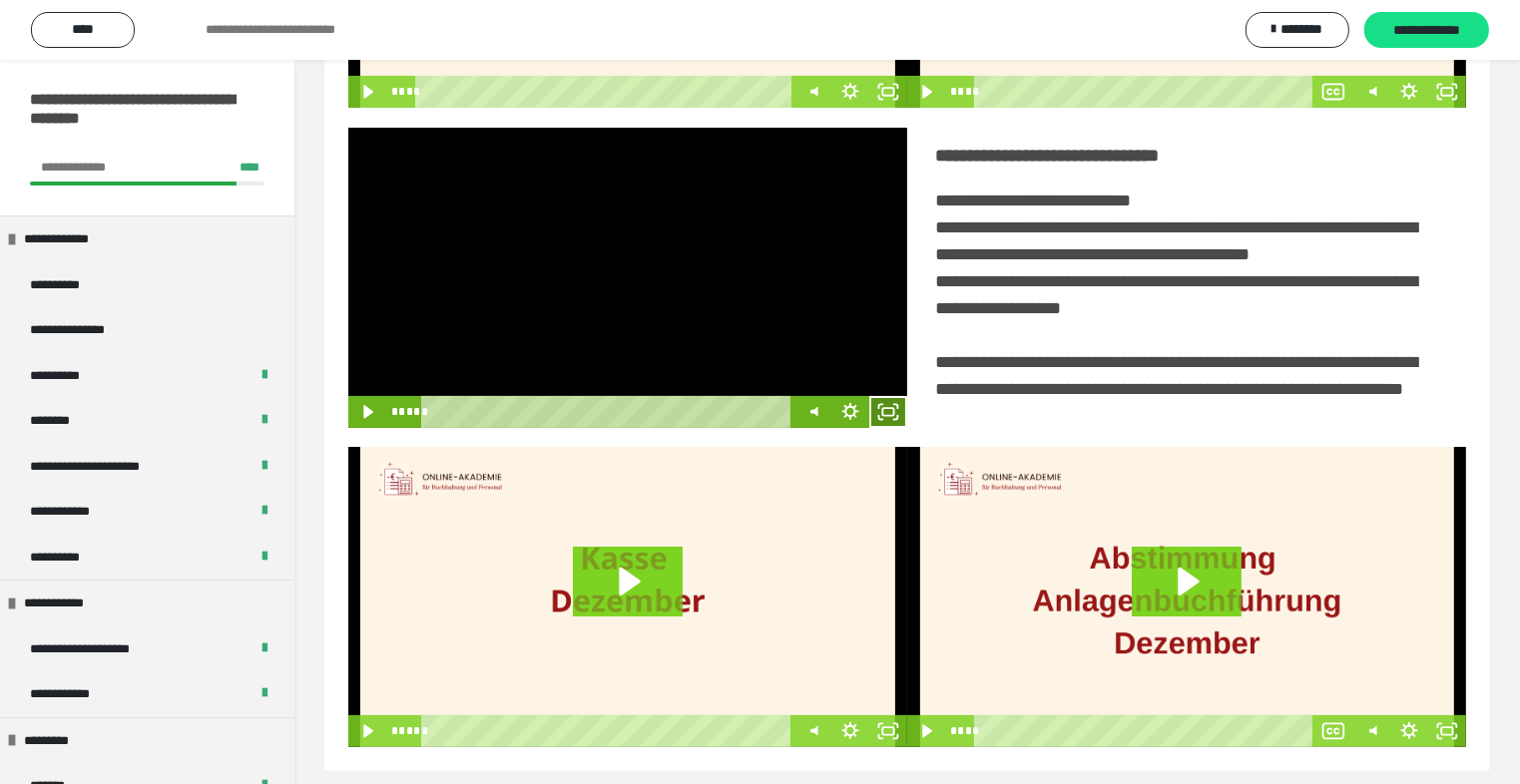 click 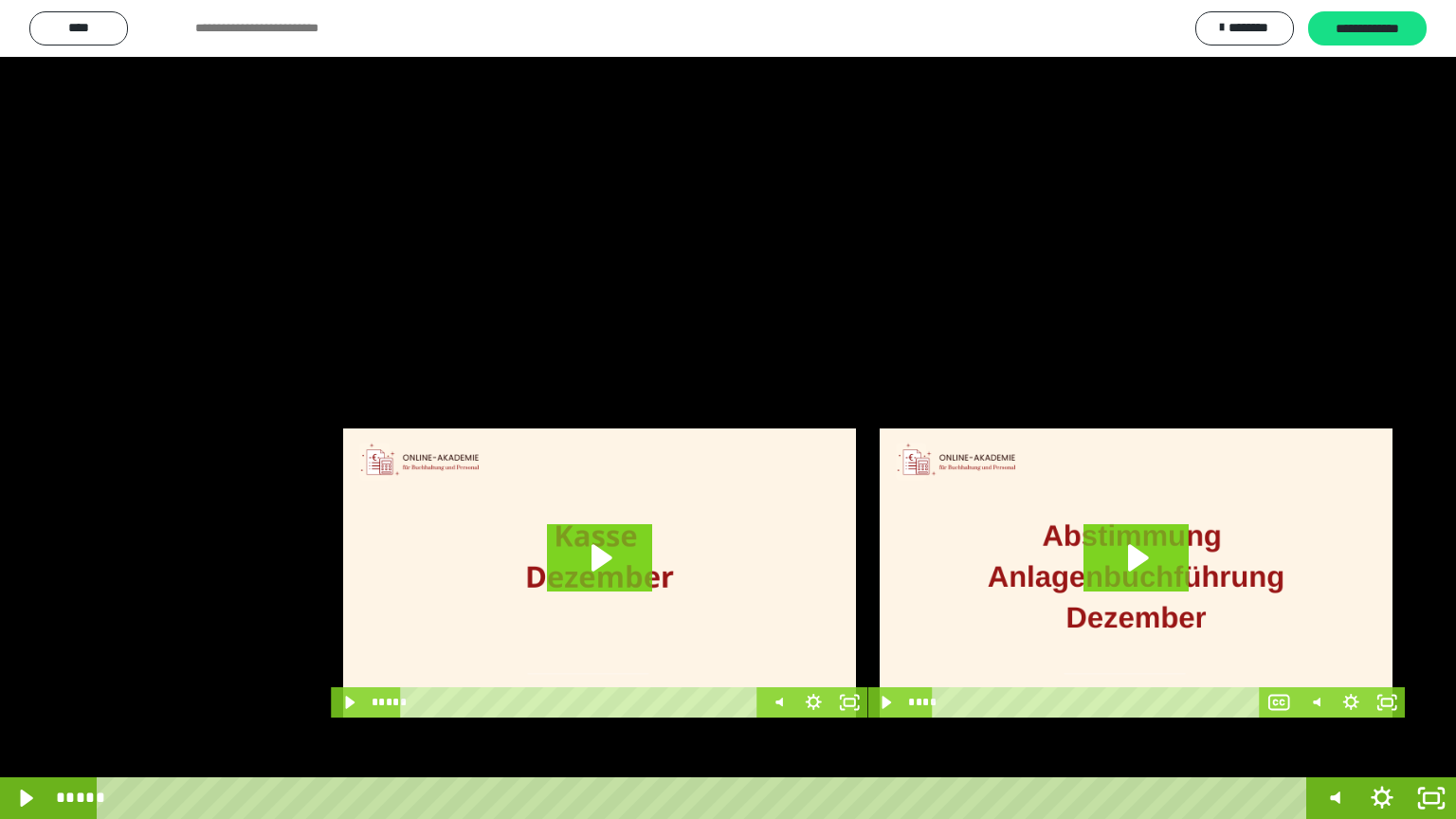click at bounding box center [728, 410] 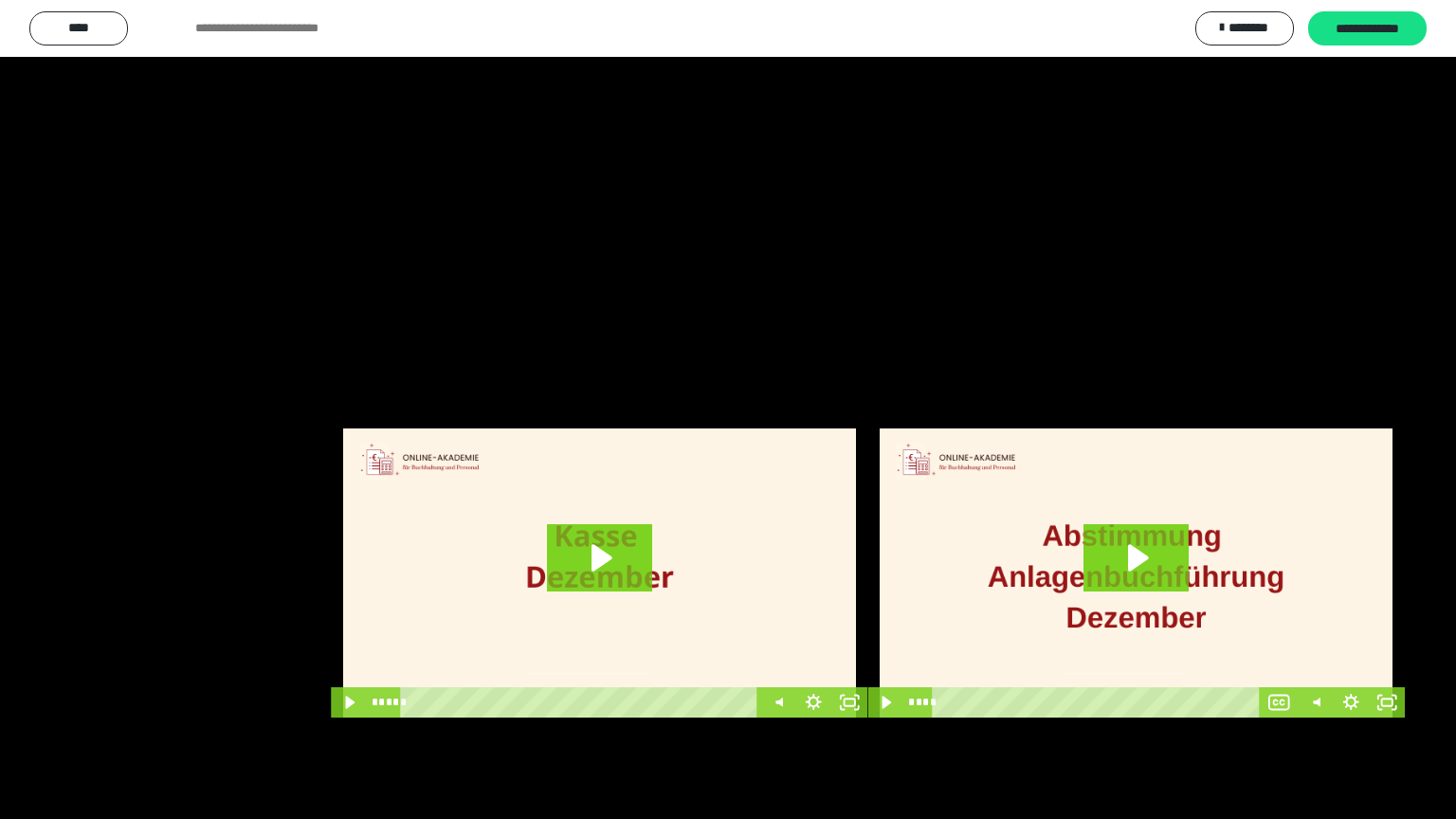 click at bounding box center [728, 410] 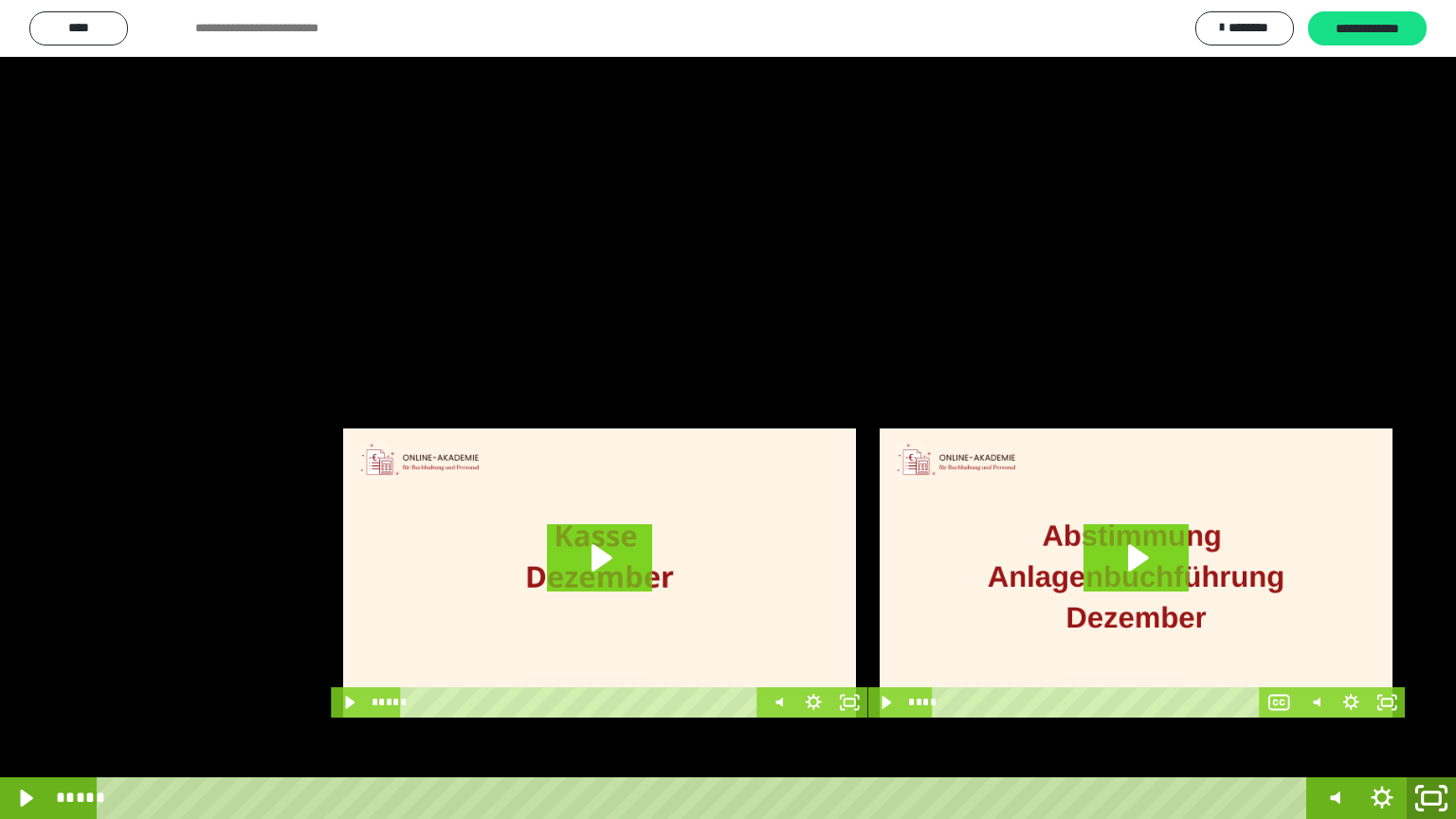 click 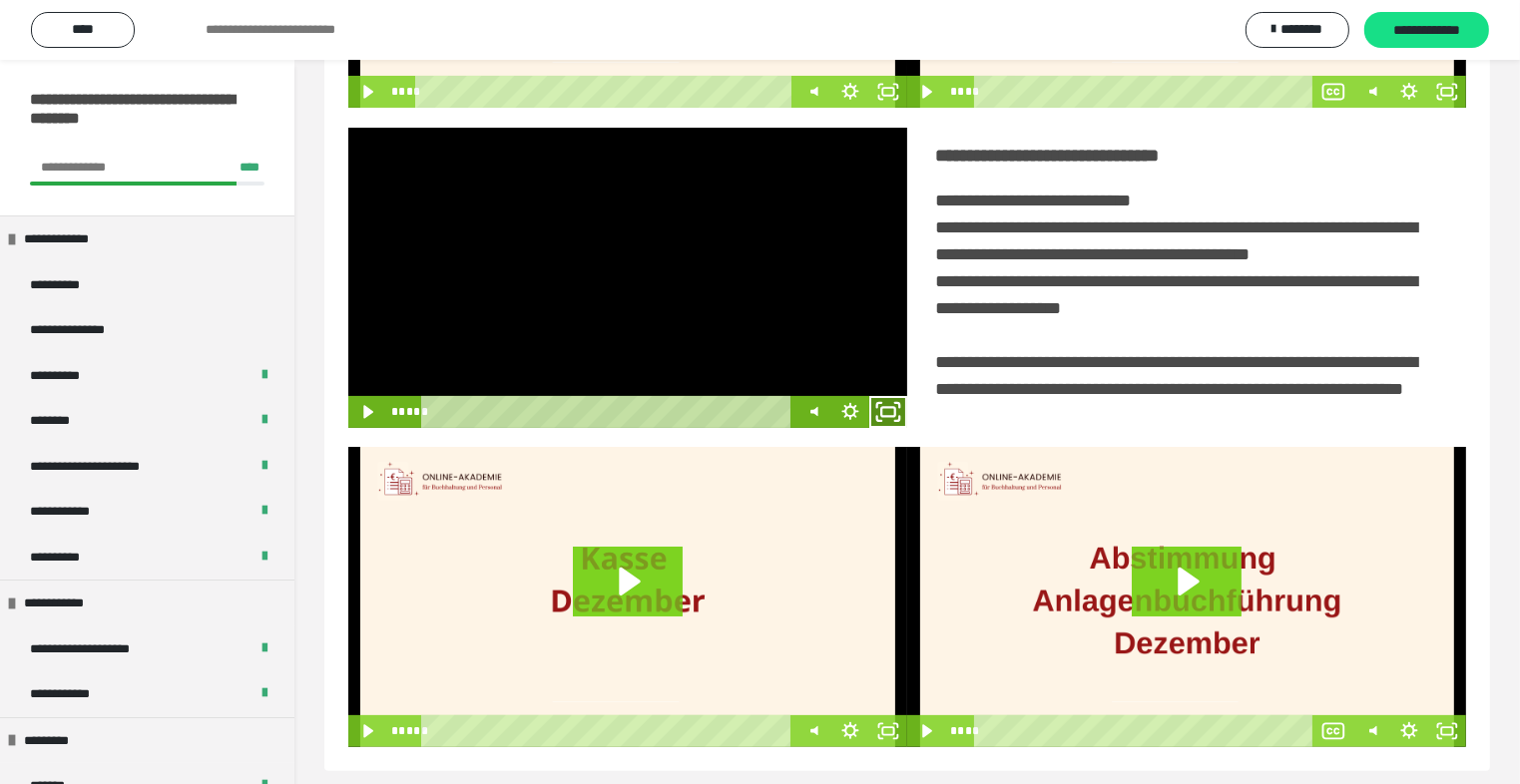 click 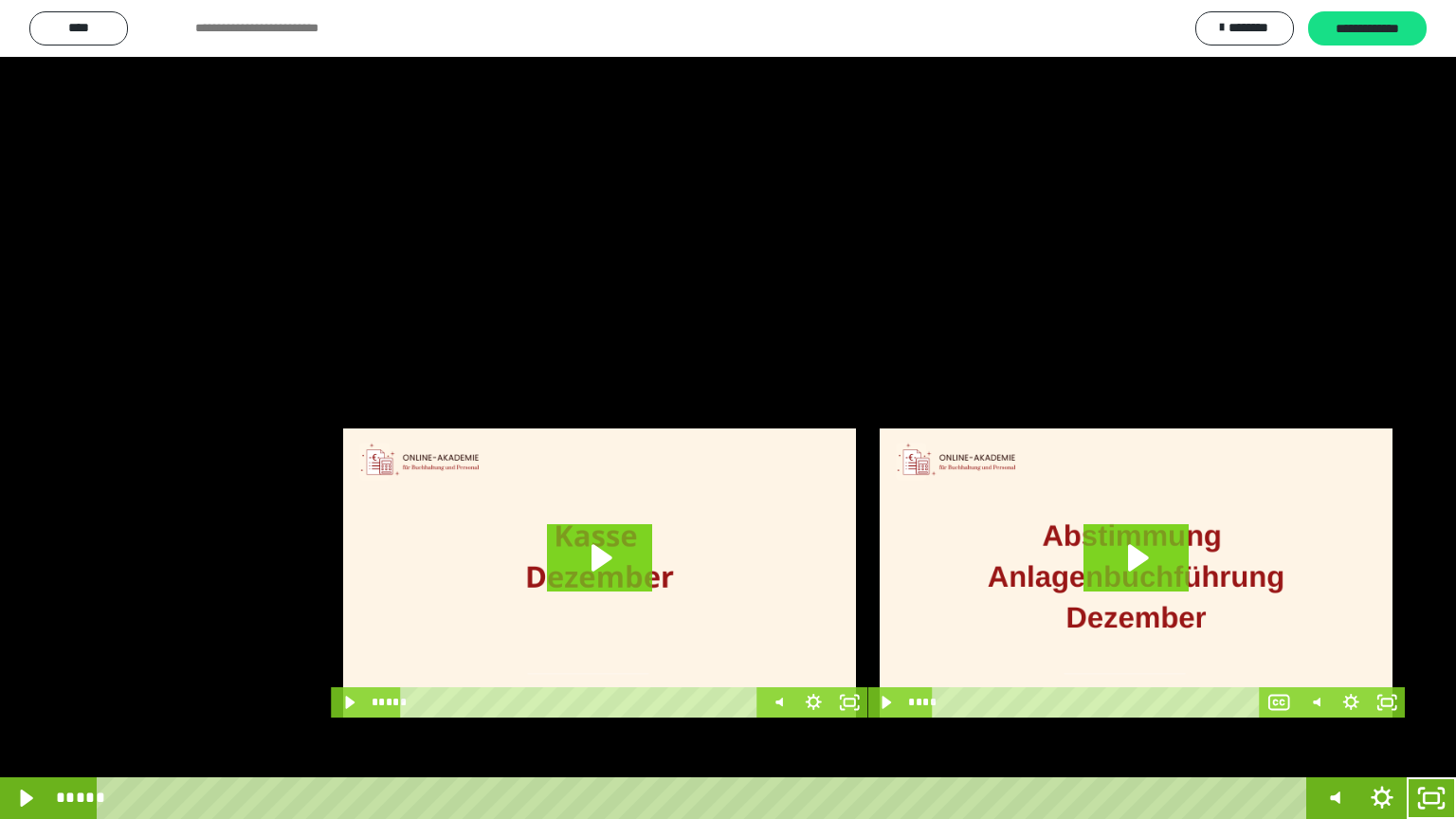 click at bounding box center (728, 410) 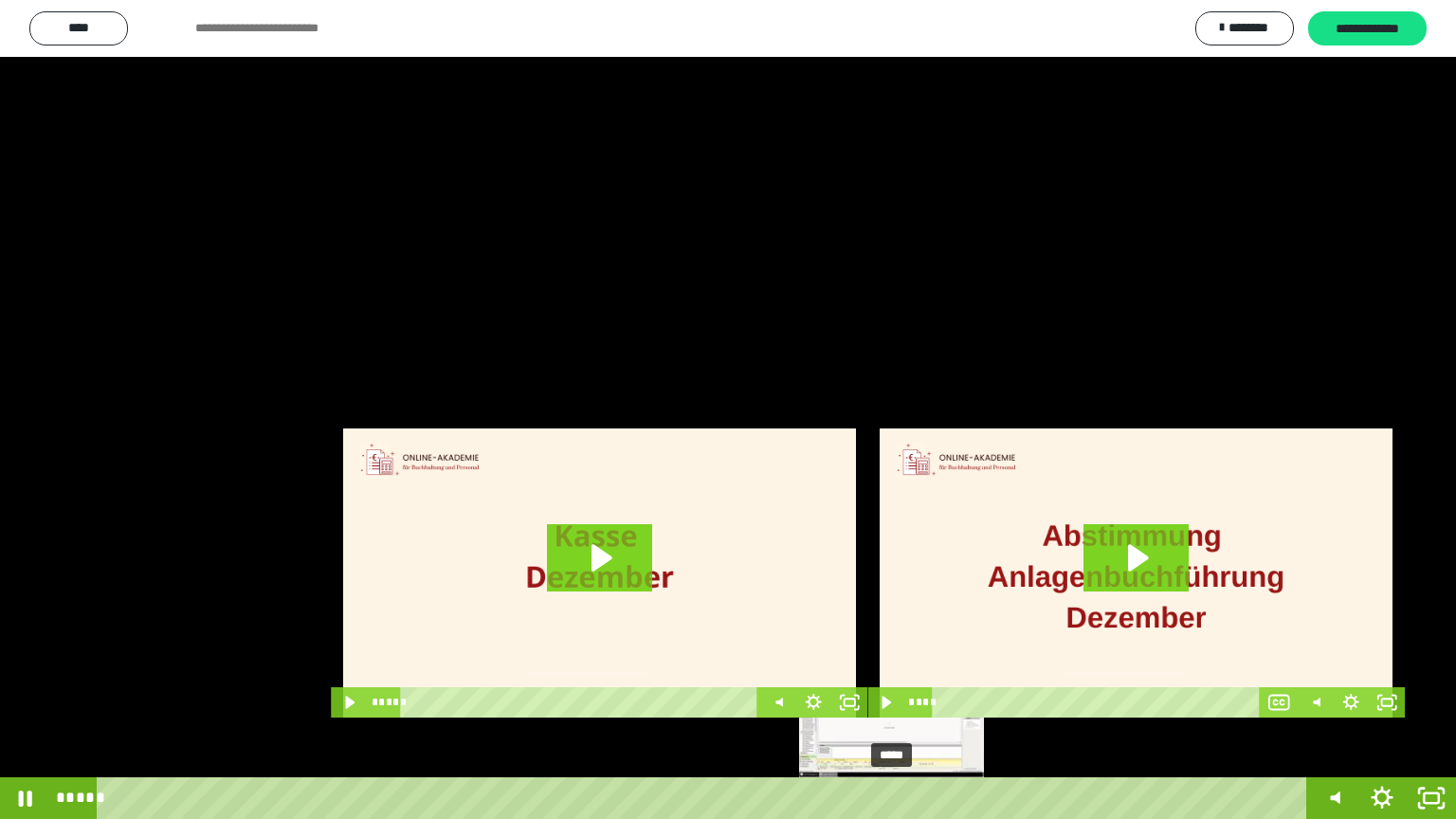 click on "*****" at bounding box center (705, 798) 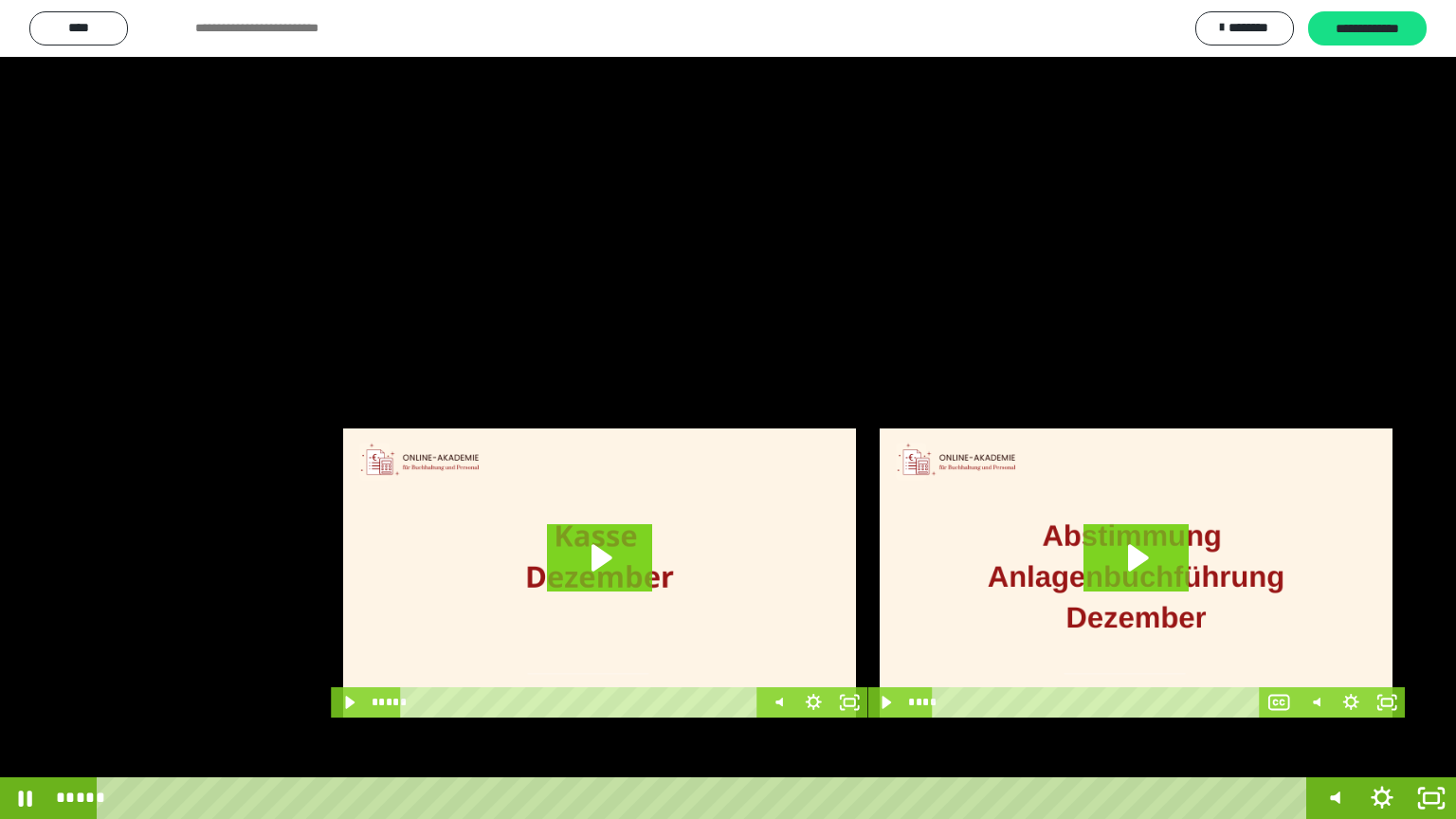 click at bounding box center [728, 410] 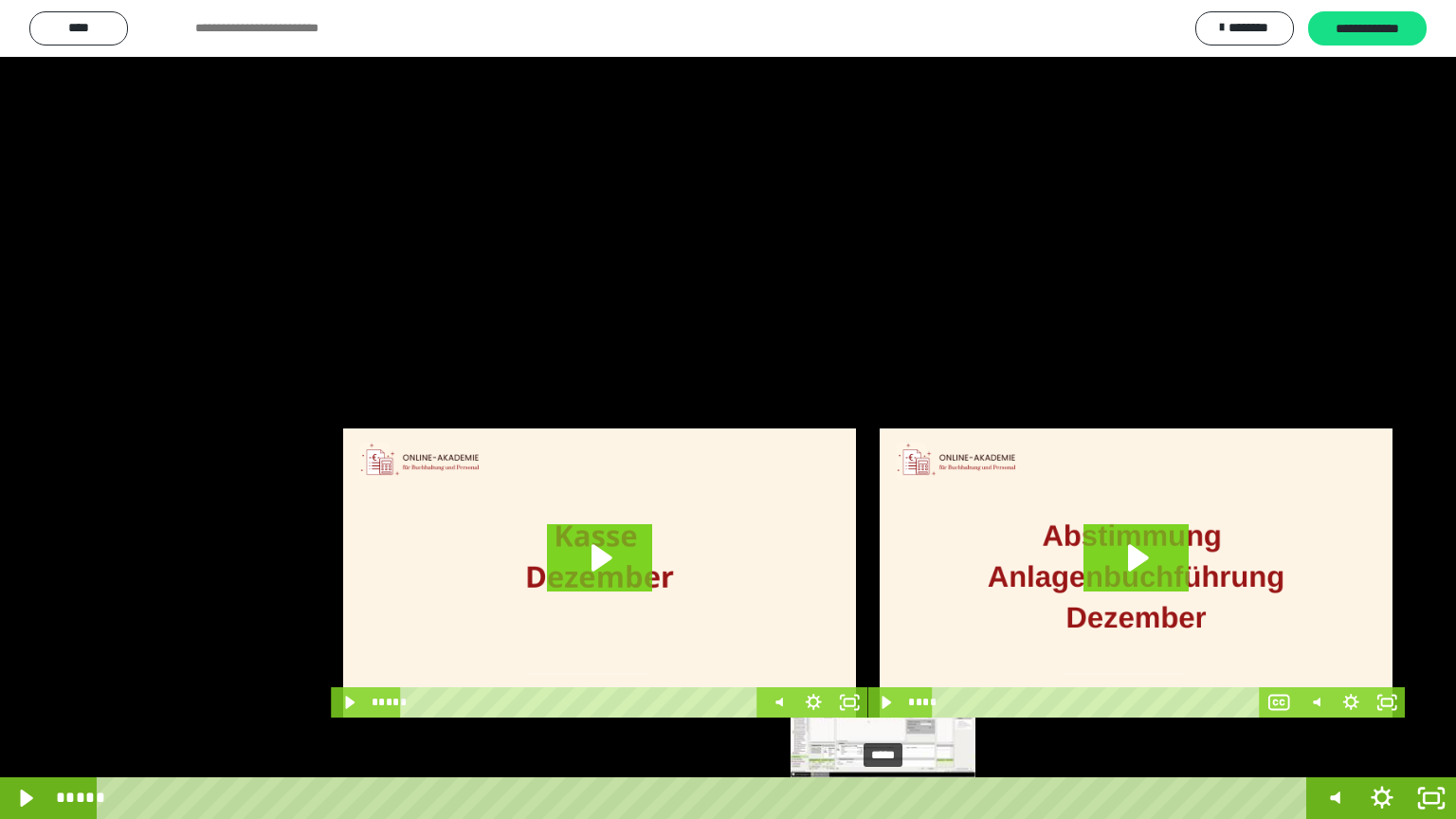click on "*****" at bounding box center (705, 798) 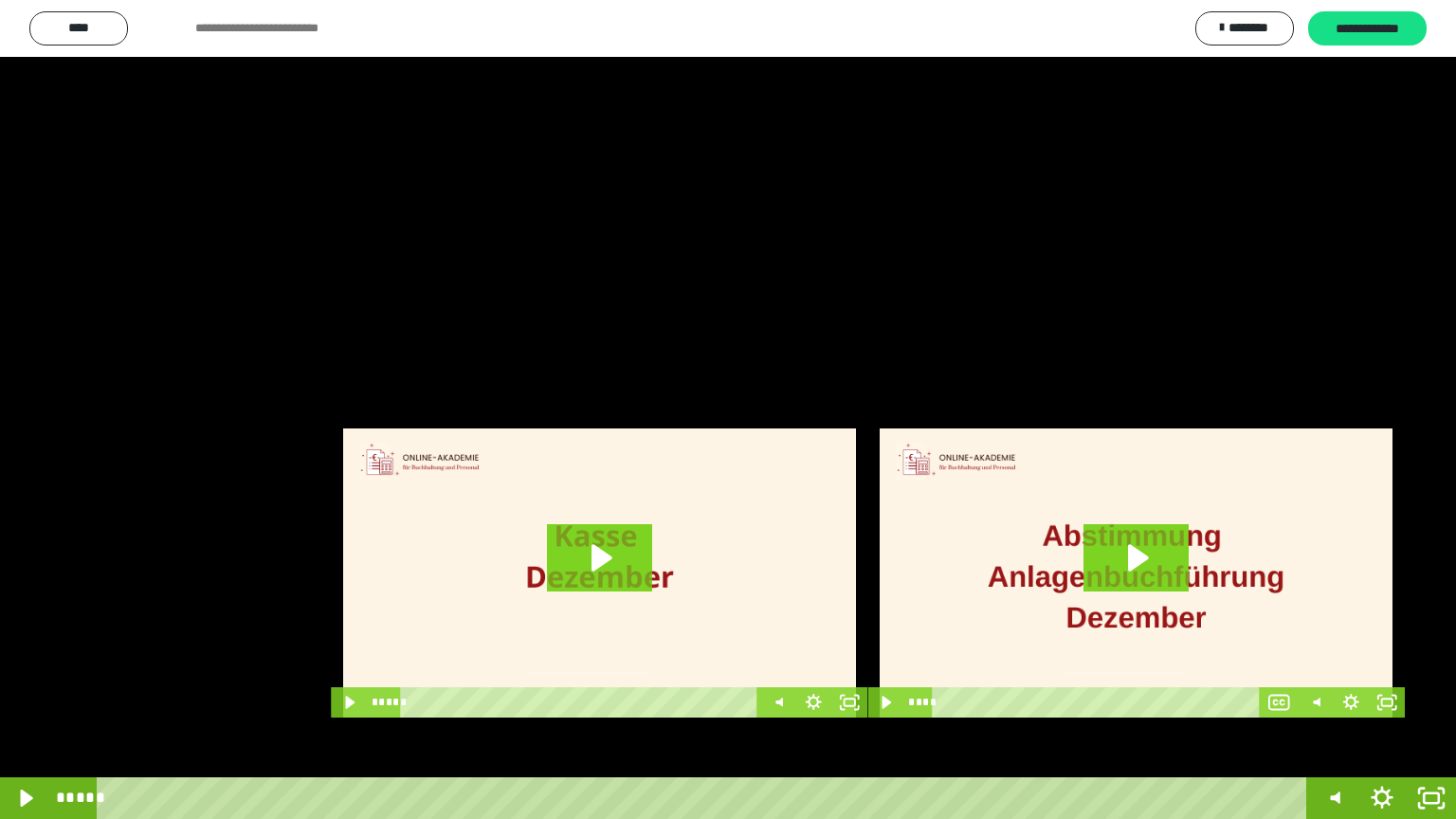 click at bounding box center (728, 410) 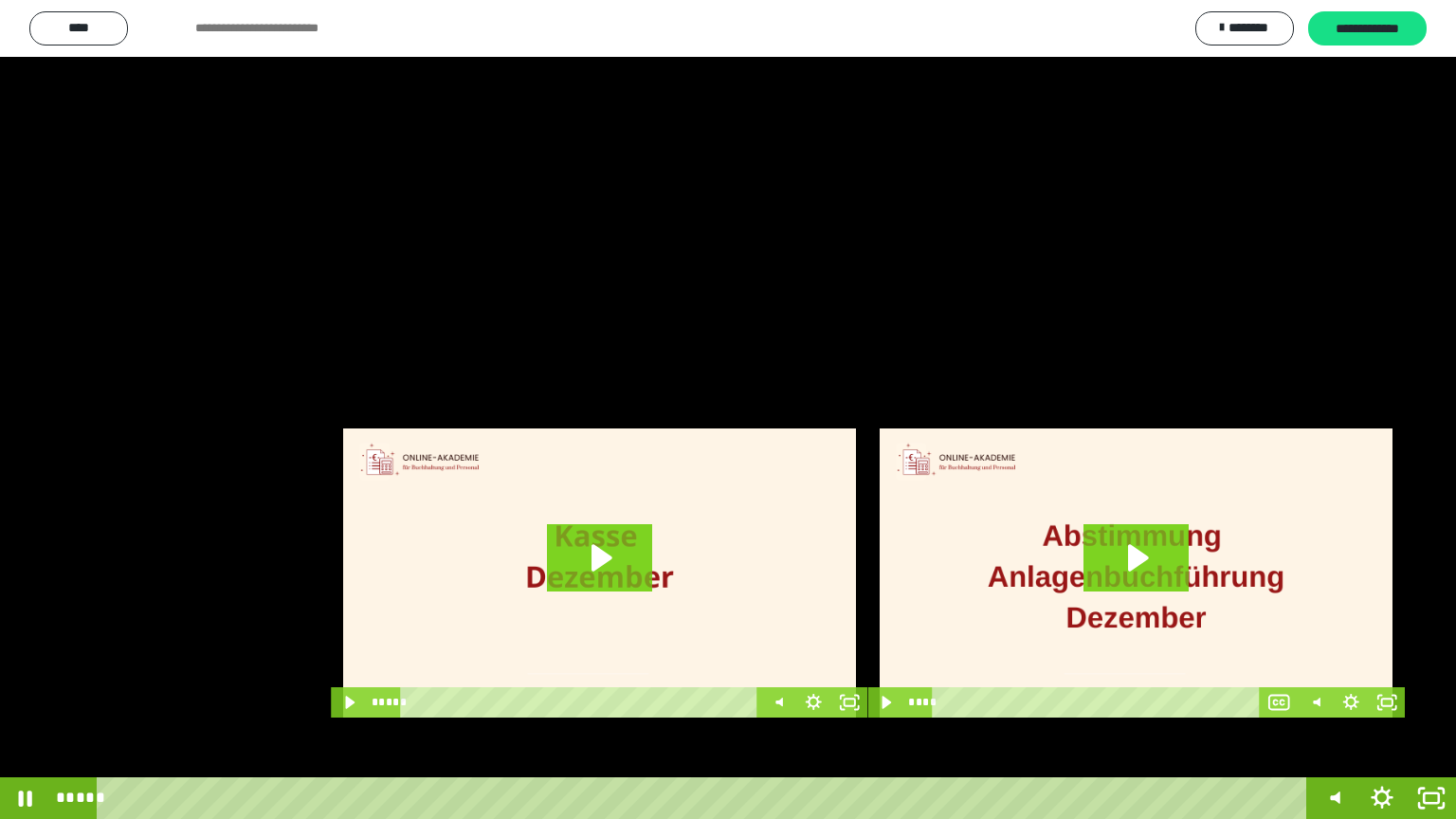 click at bounding box center [728, 410] 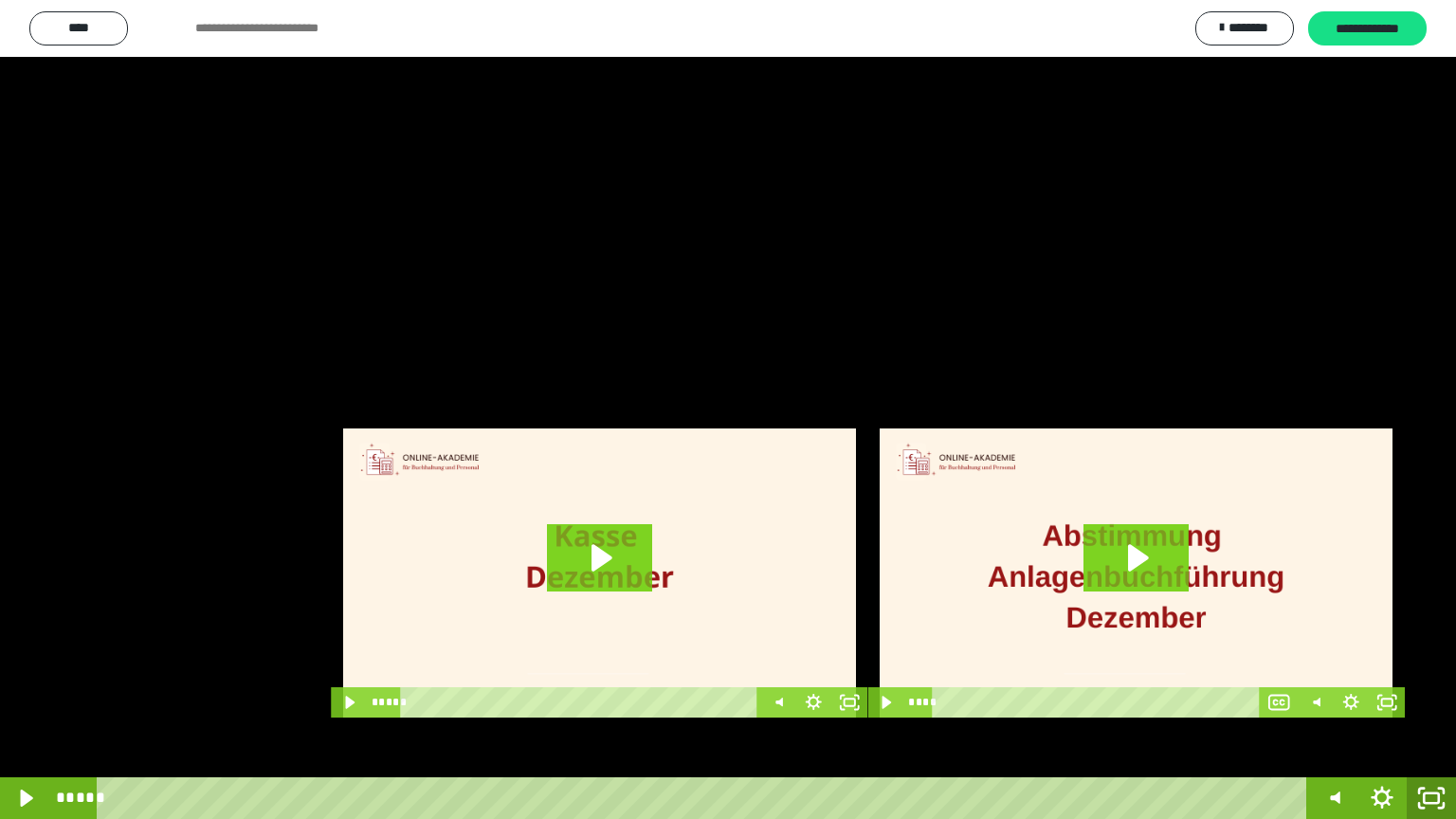 click 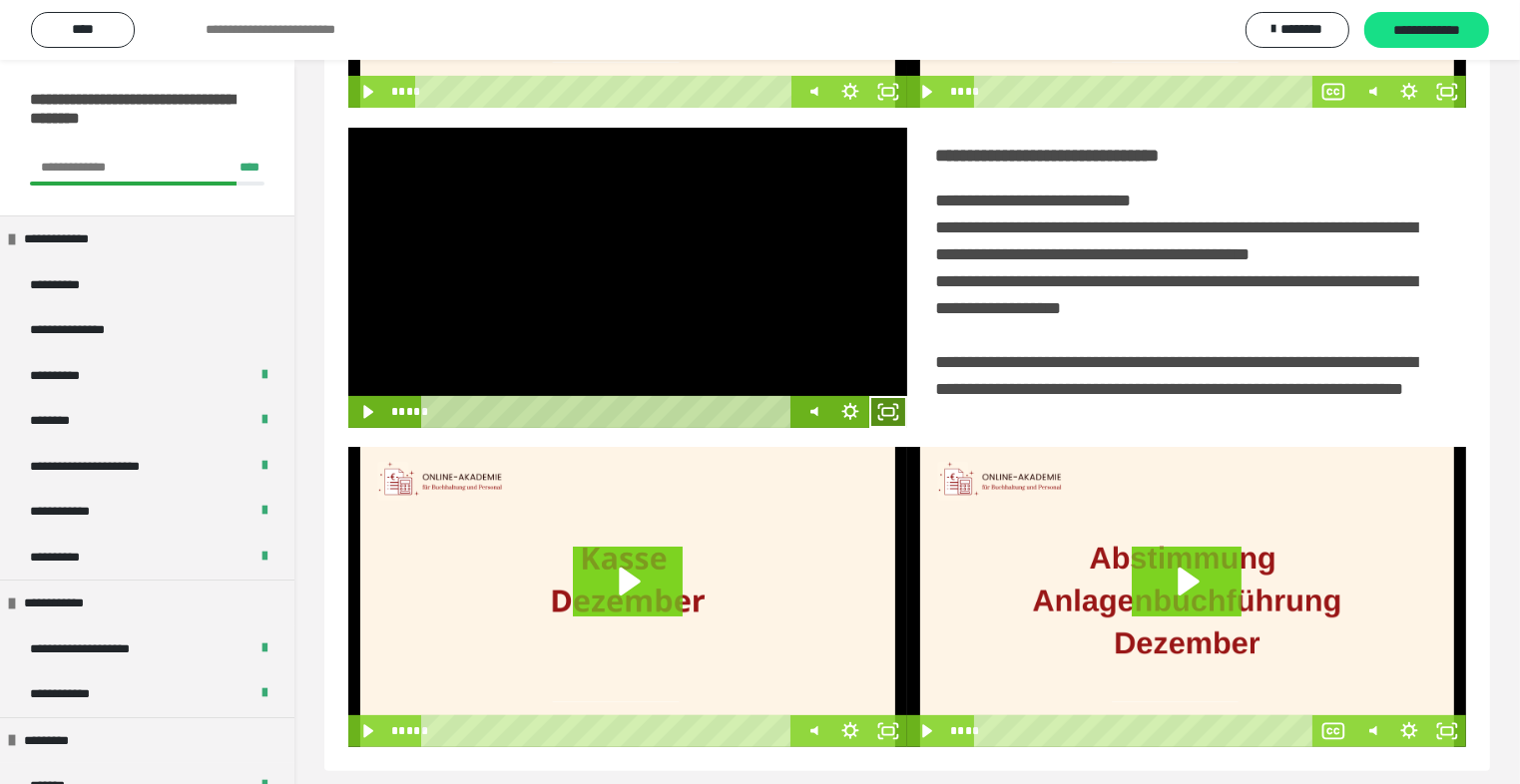 click 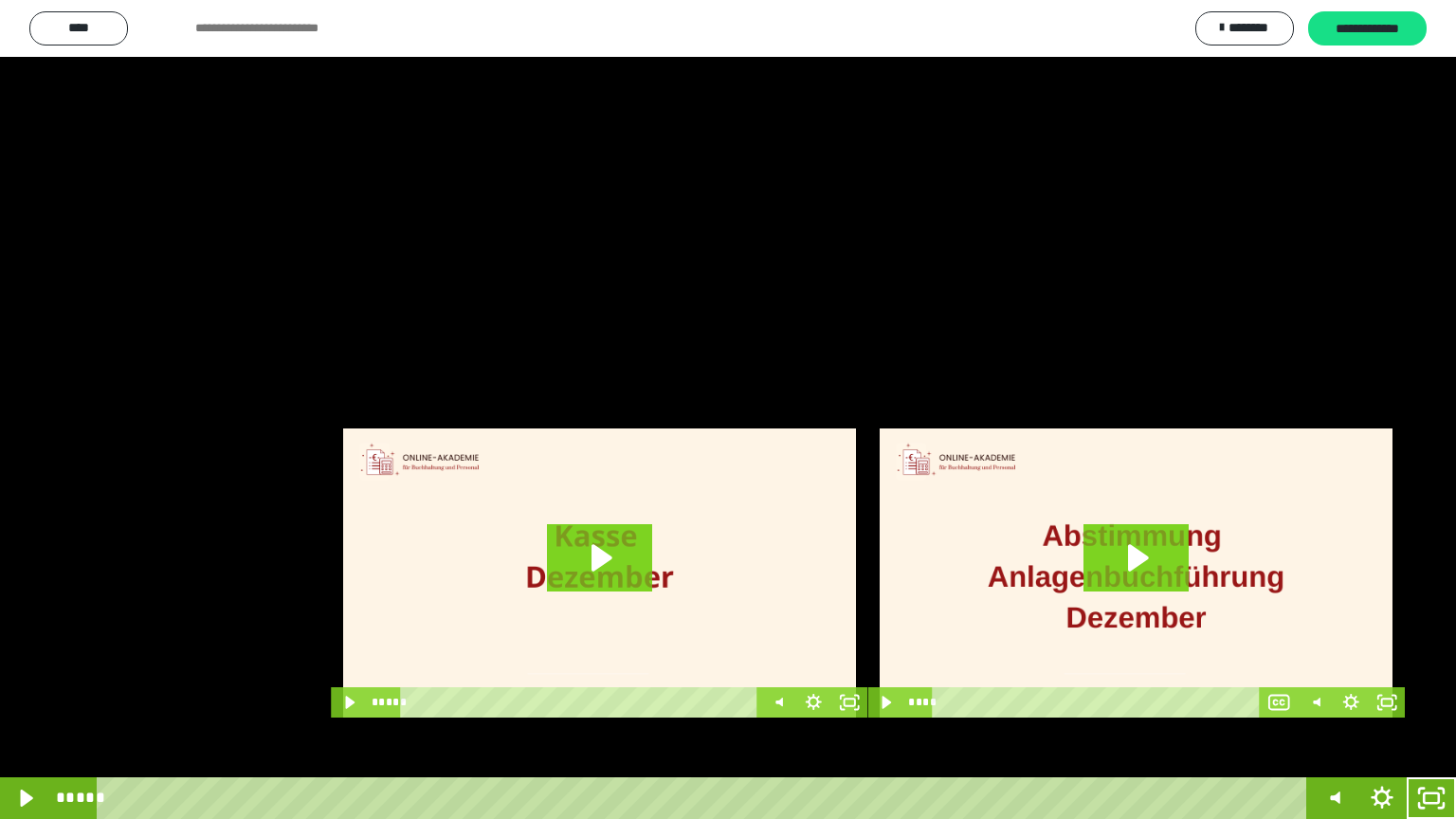 click at bounding box center (728, 410) 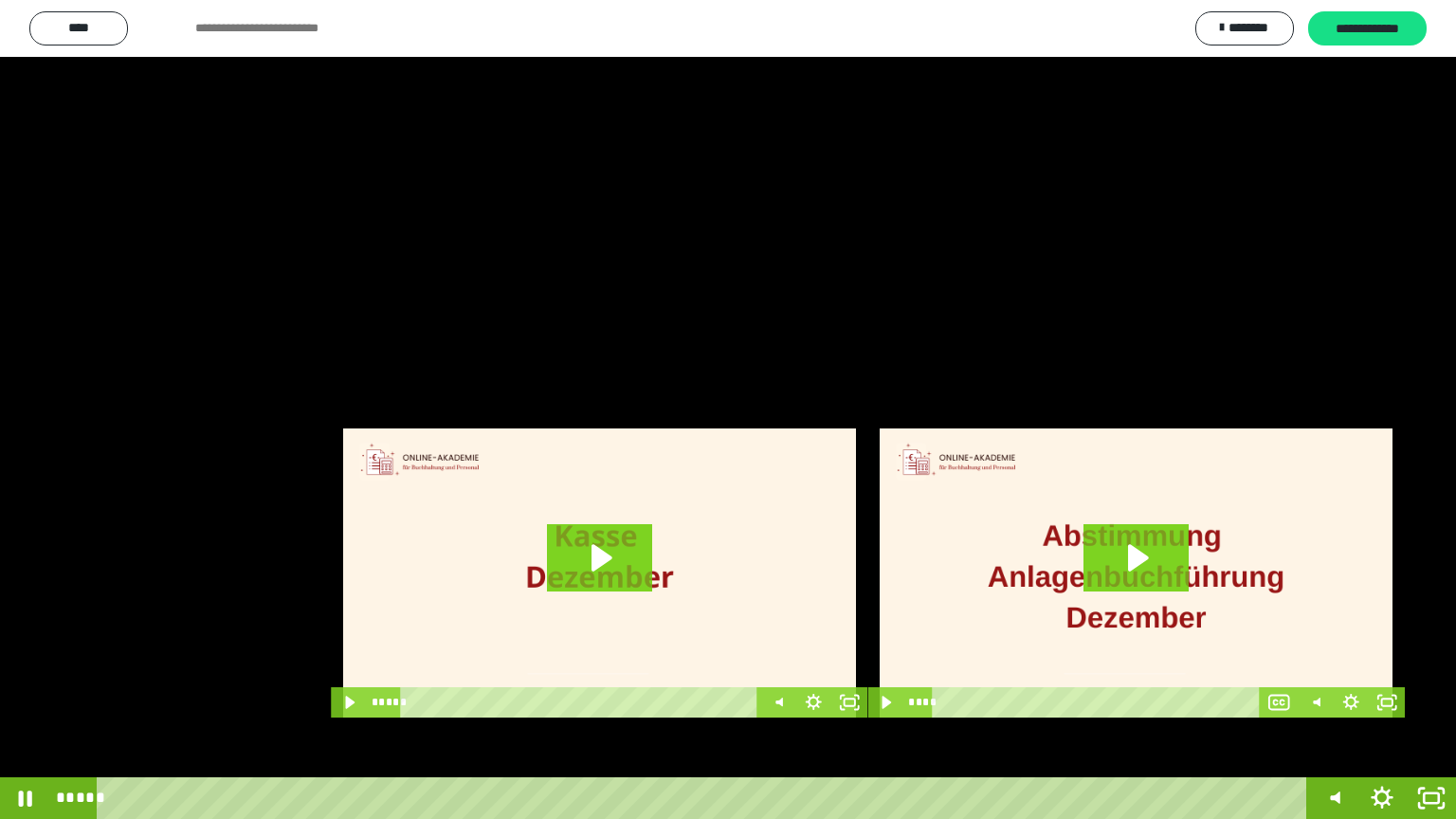 click at bounding box center (728, 410) 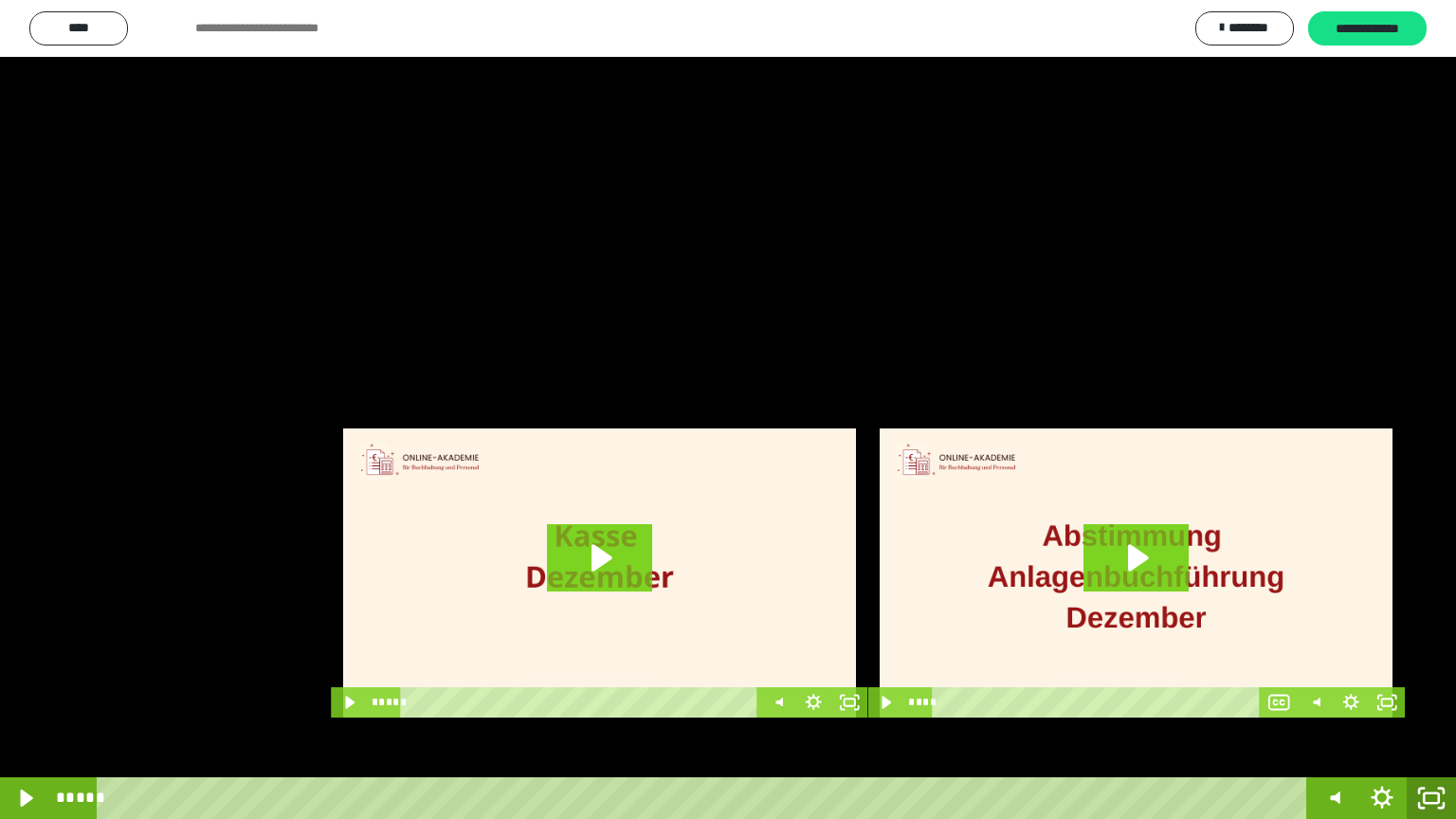 click 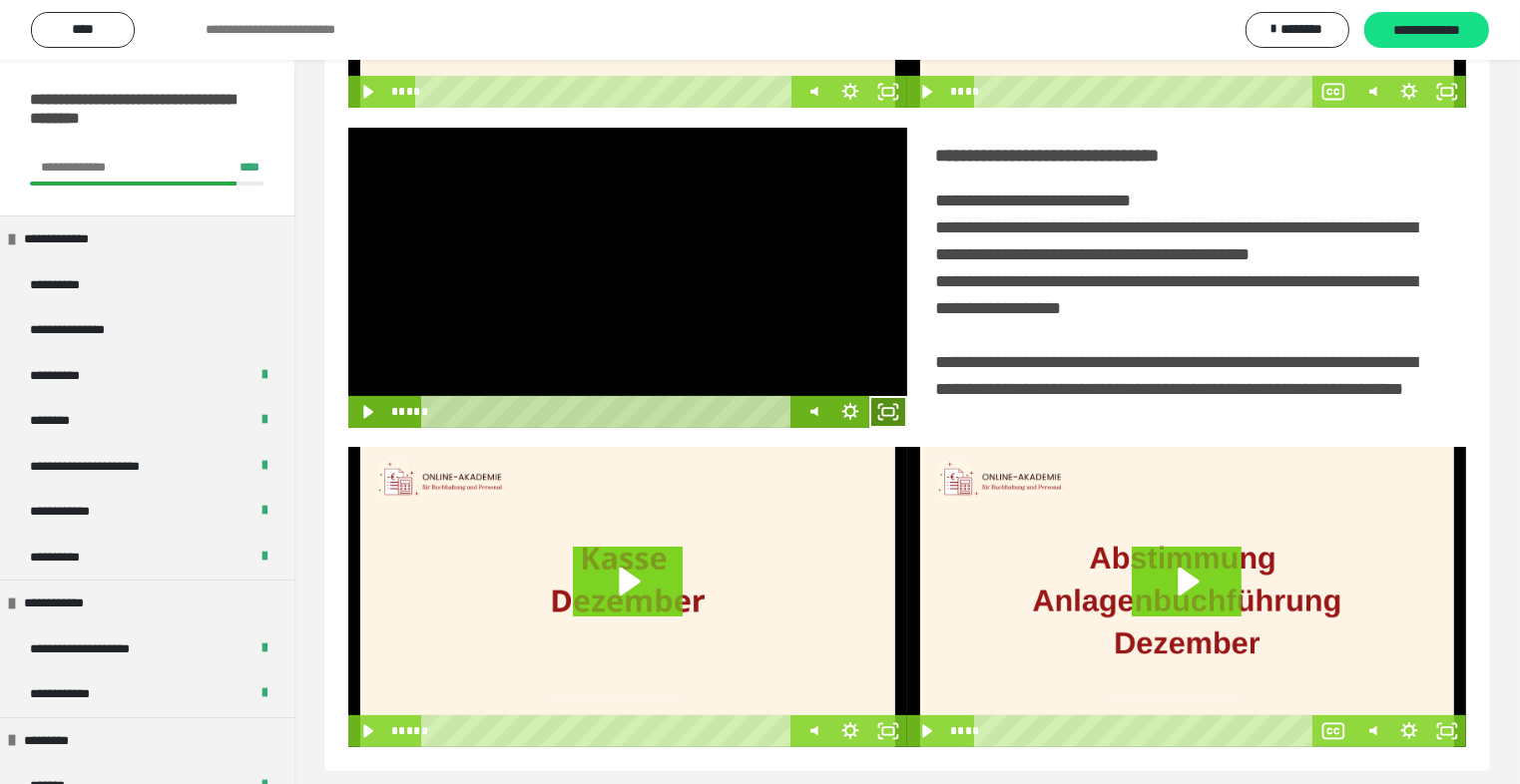 click 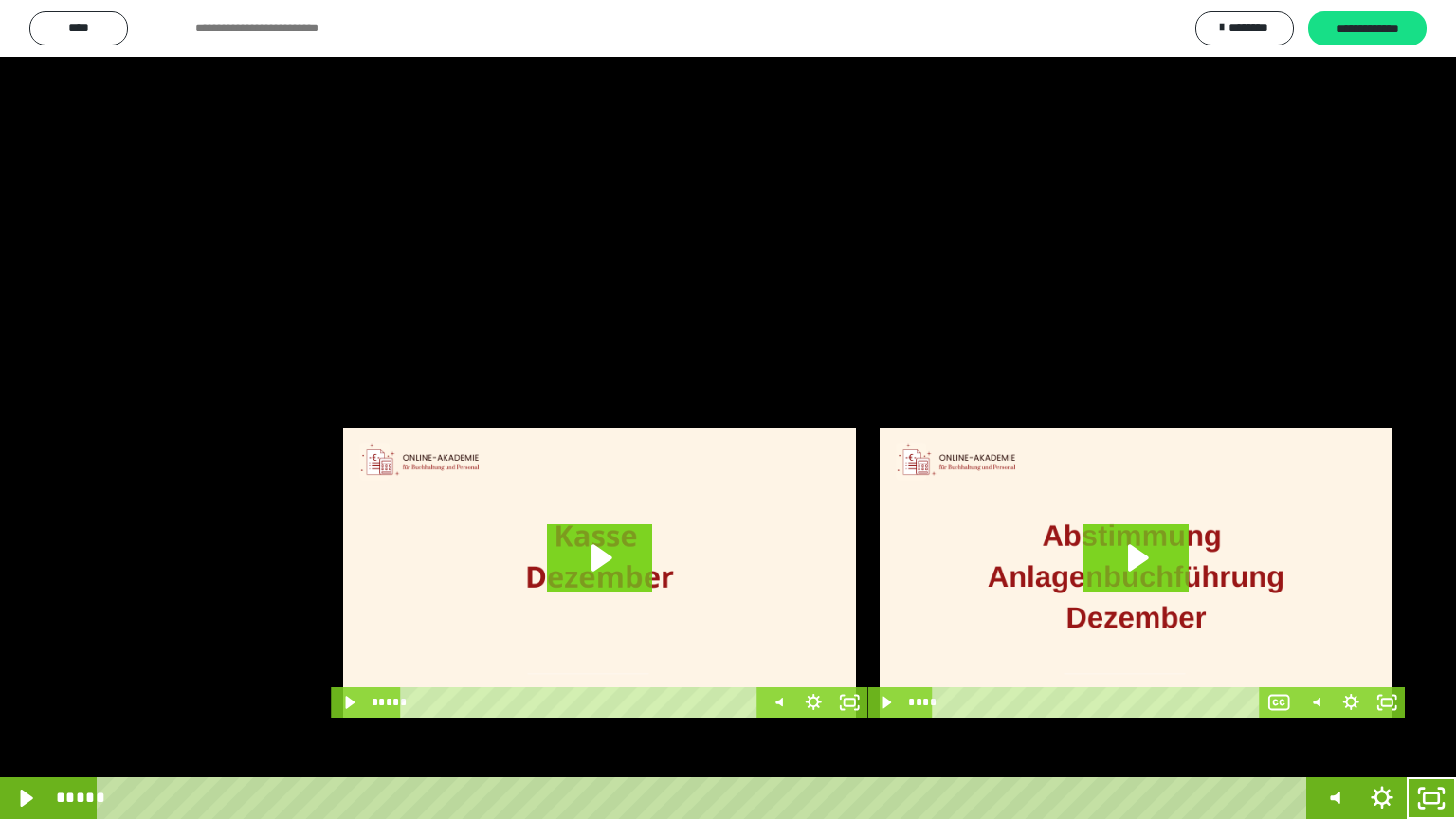 click at bounding box center (728, 410) 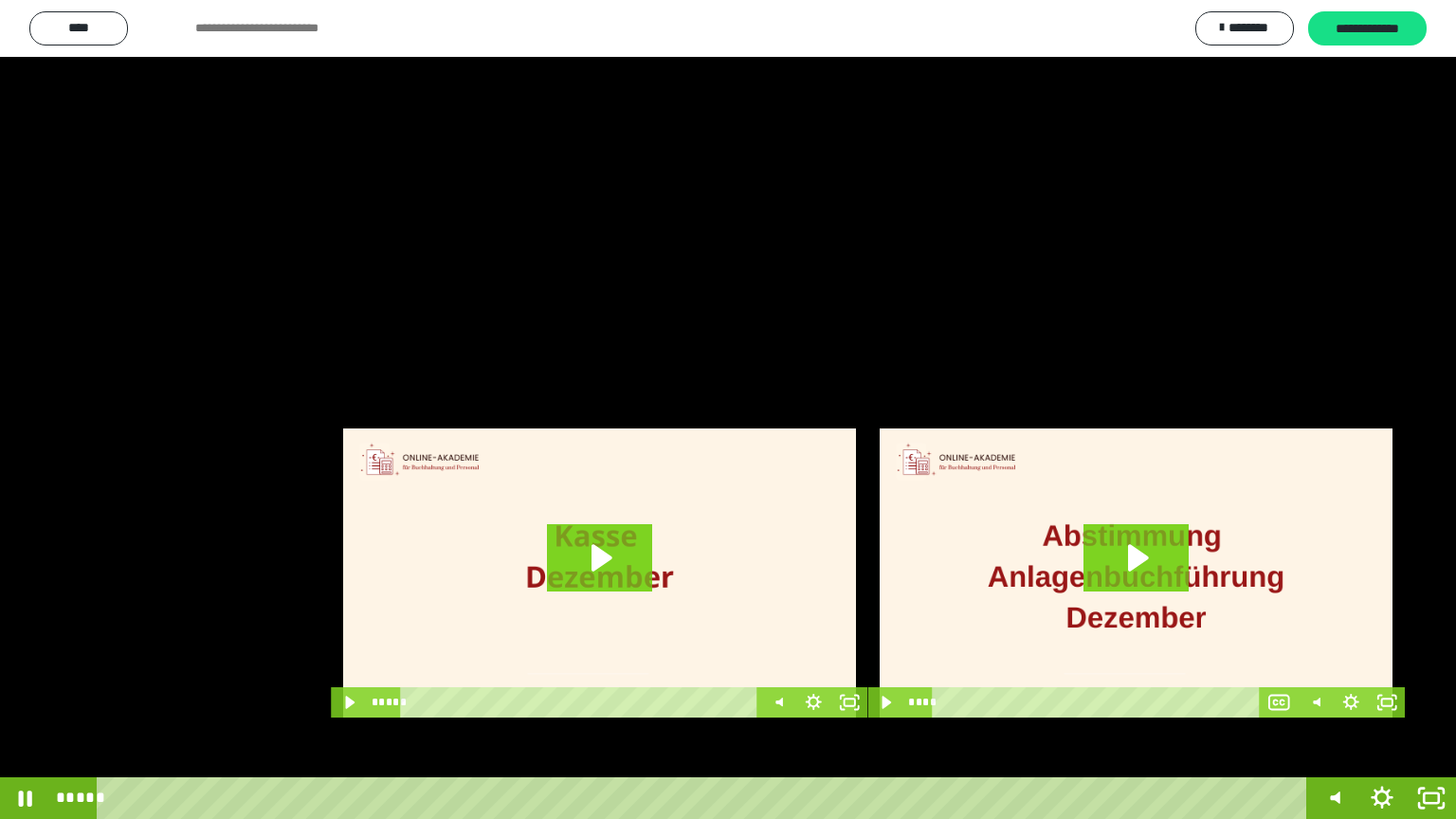 click at bounding box center (728, 410) 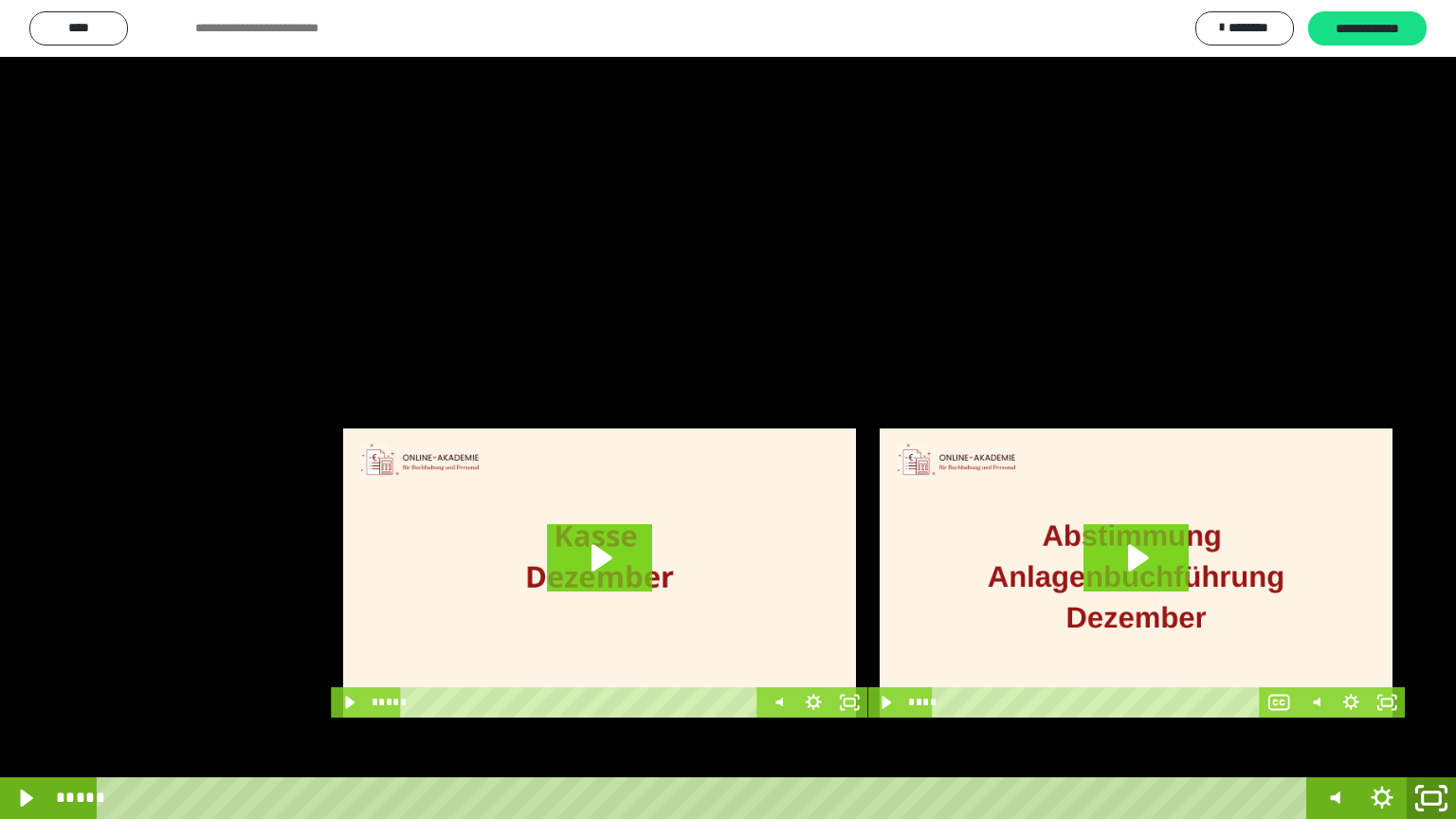 click 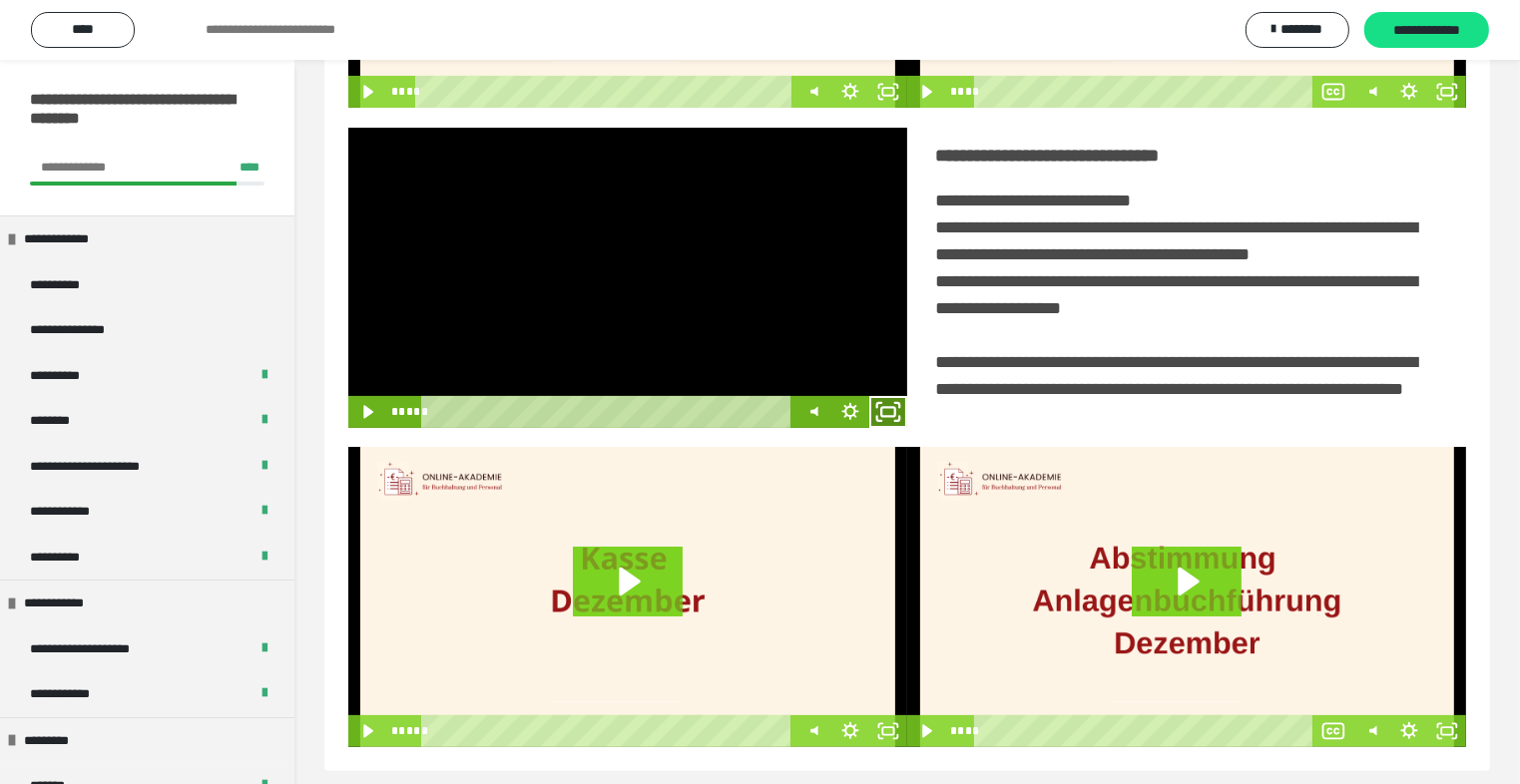 click 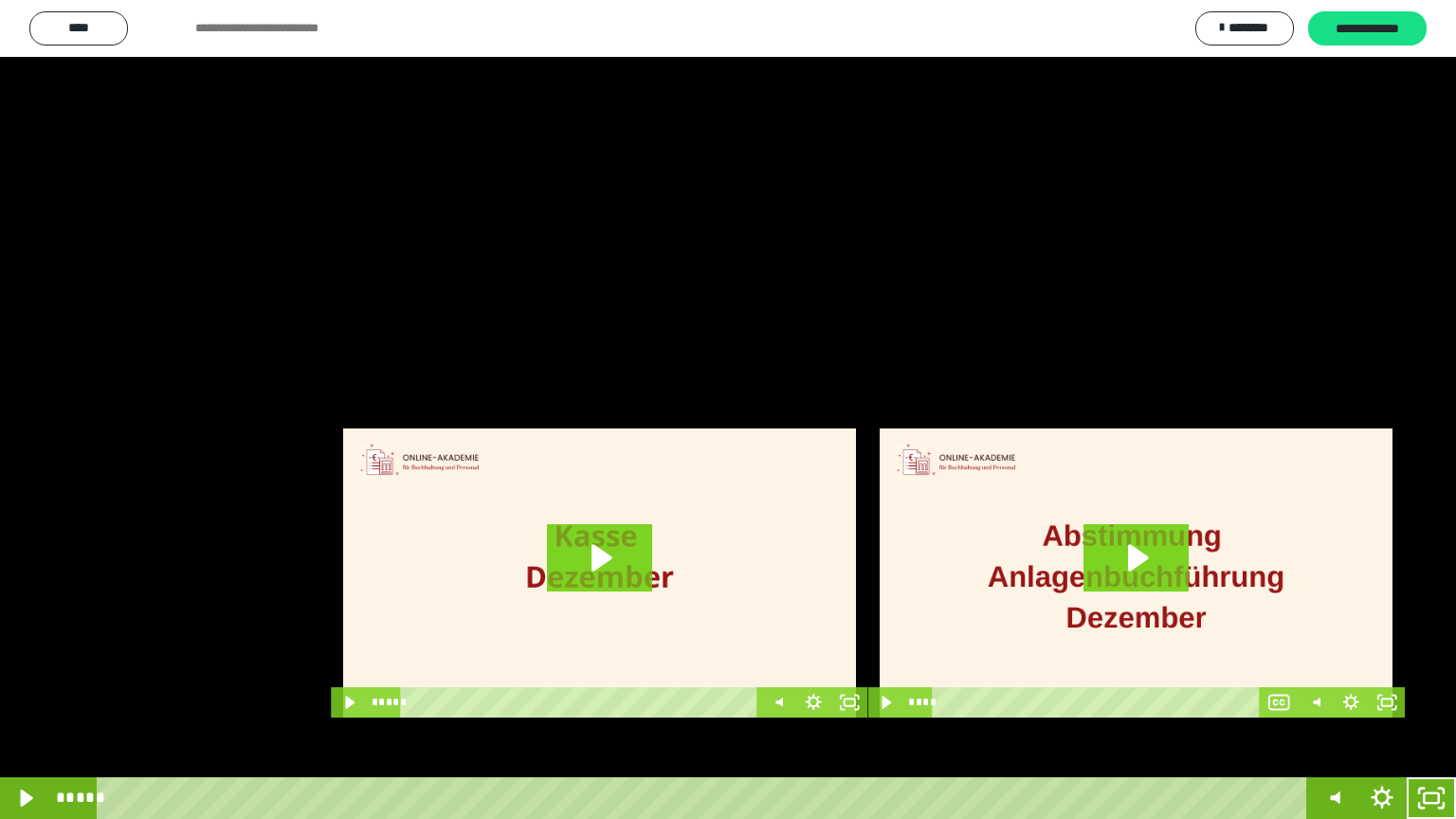 click at bounding box center (728, 410) 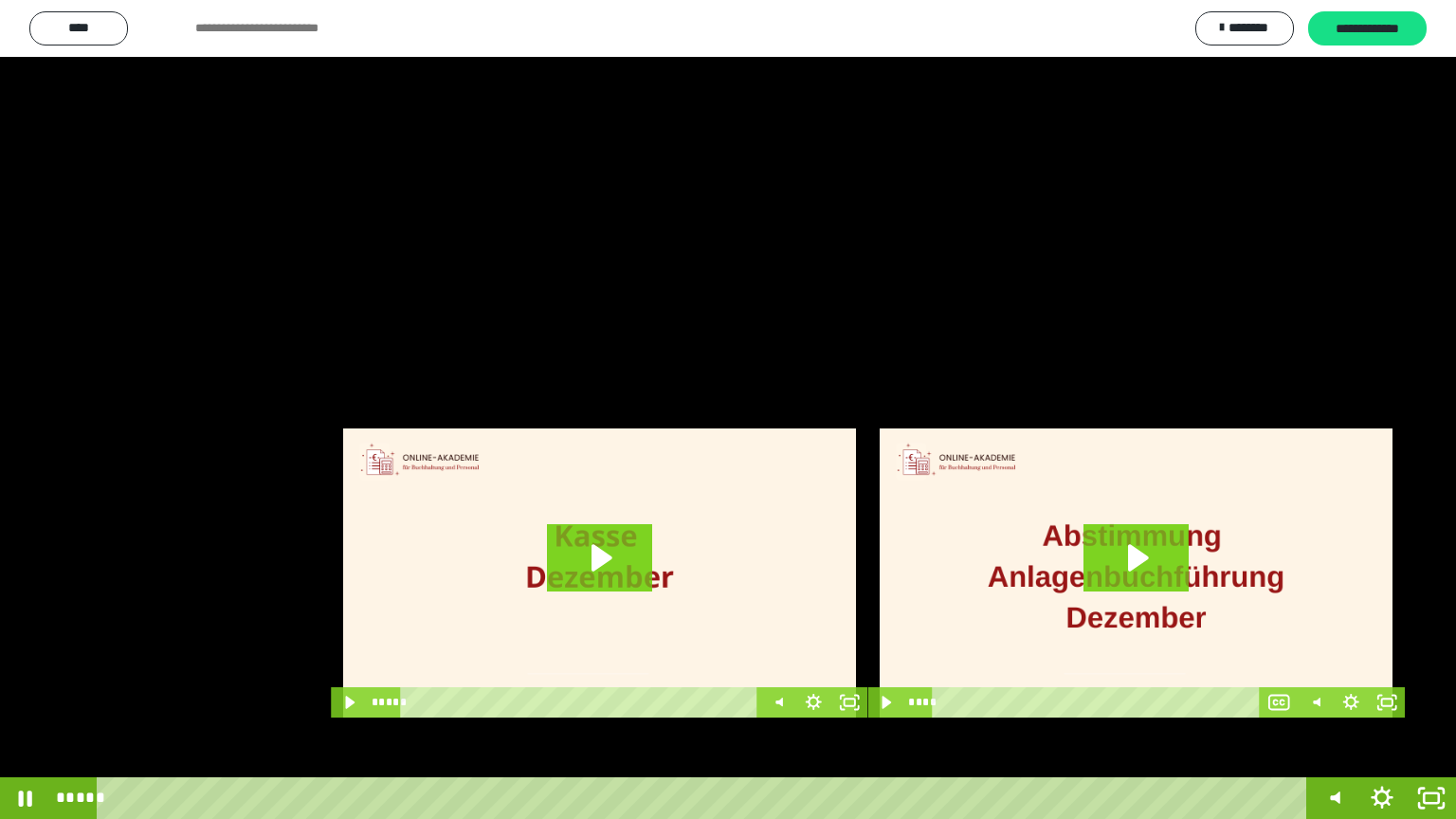 click at bounding box center [728, 410] 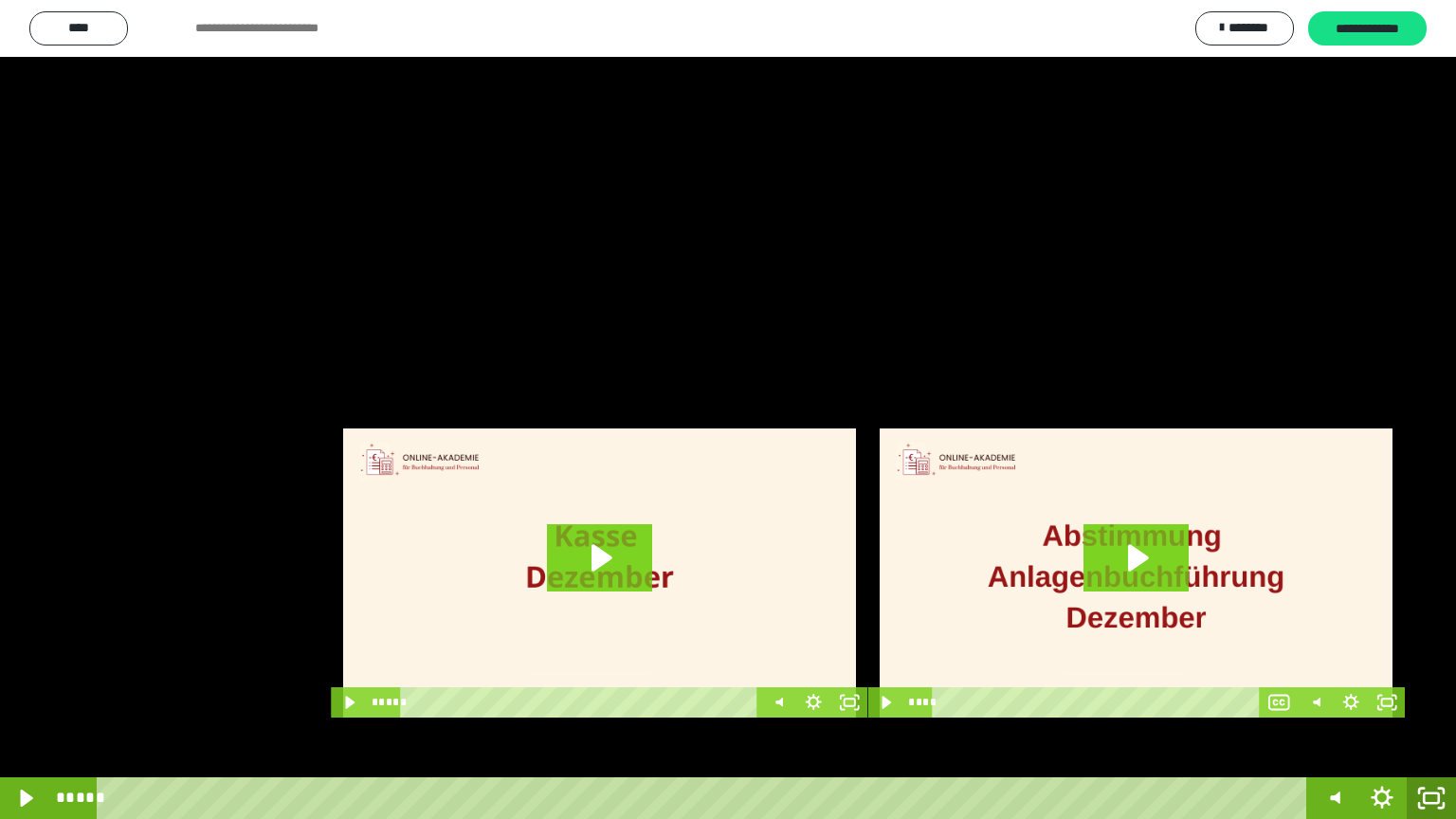 click 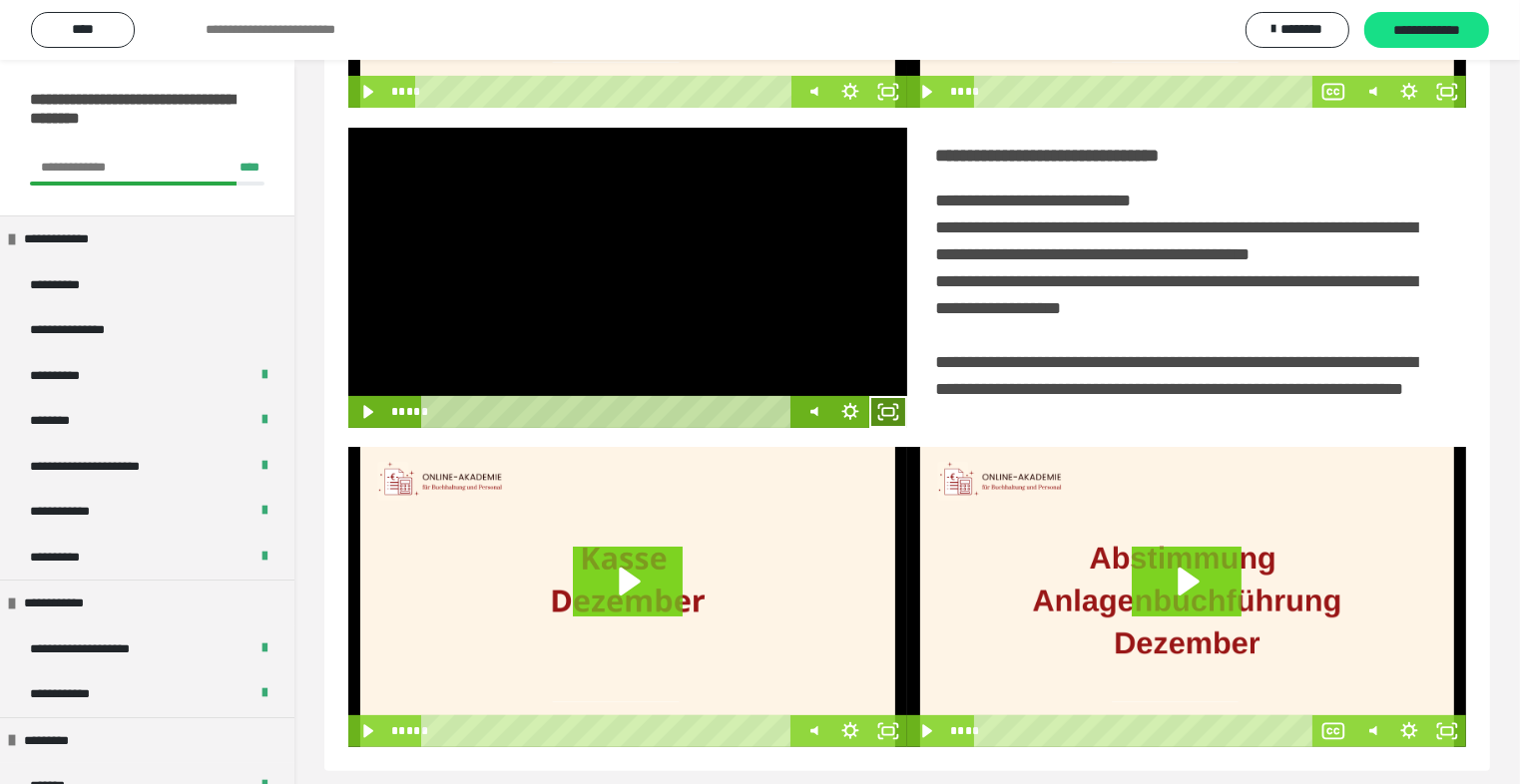 click 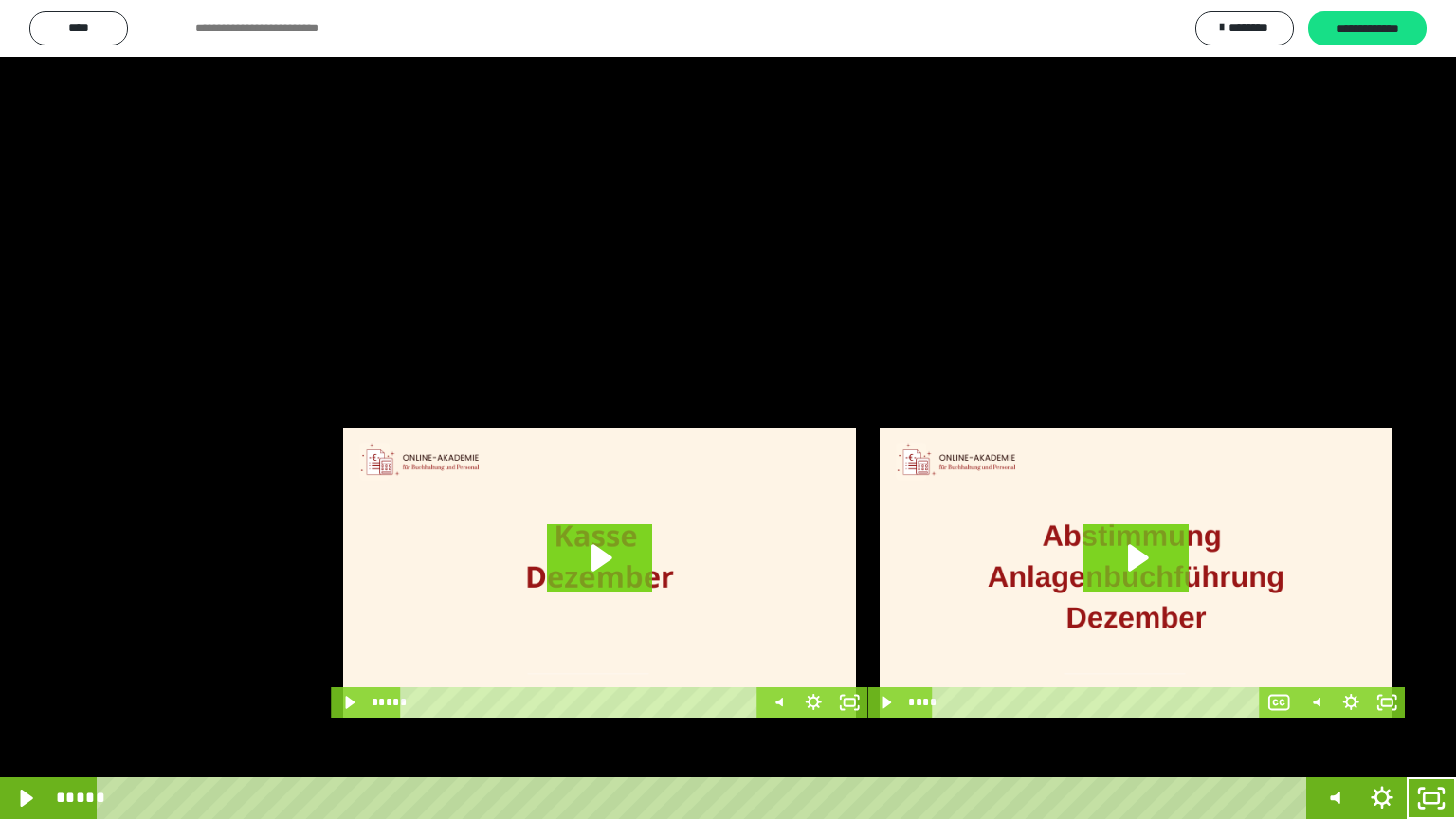 click at bounding box center (728, 410) 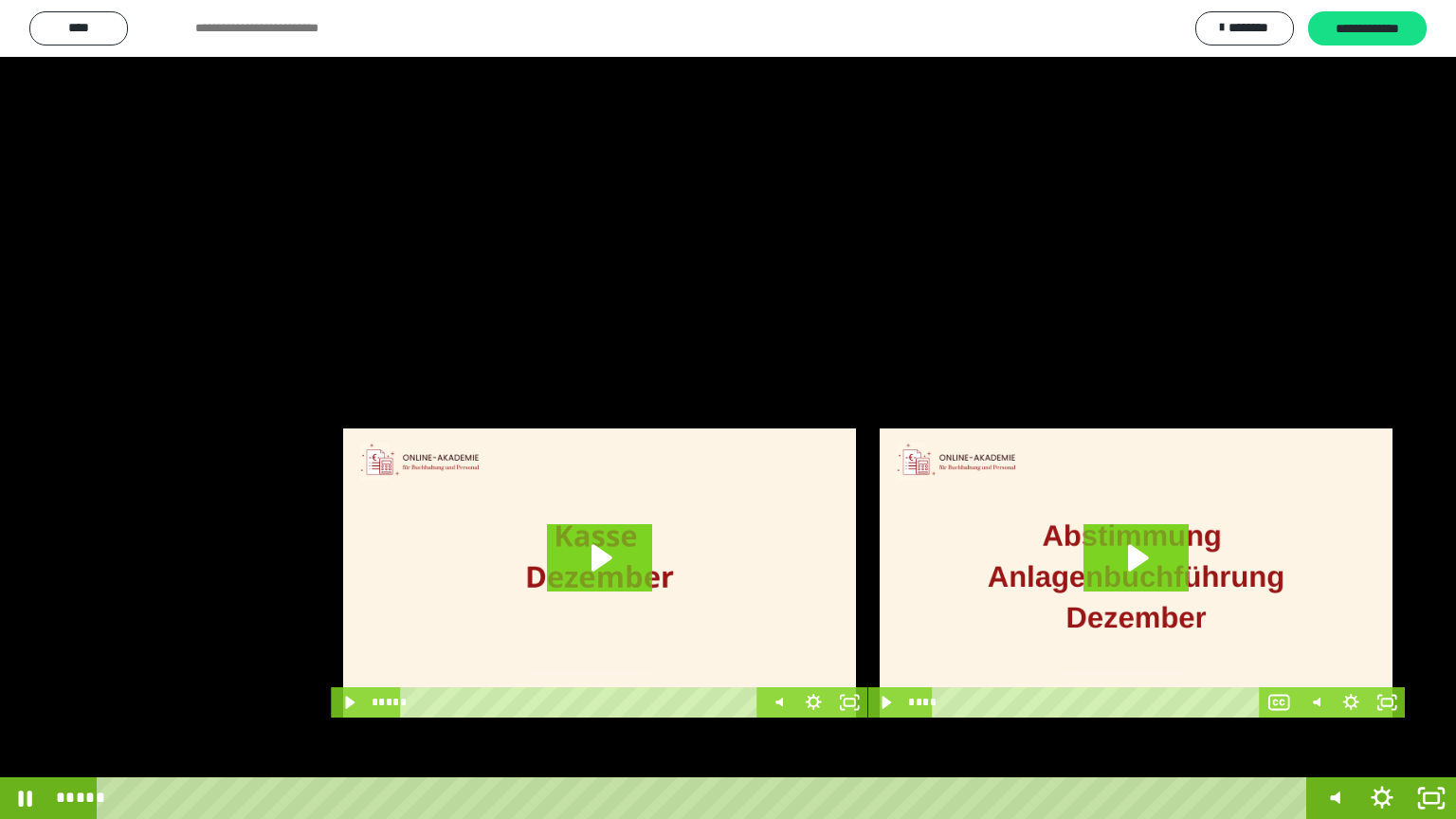 click at bounding box center [728, 410] 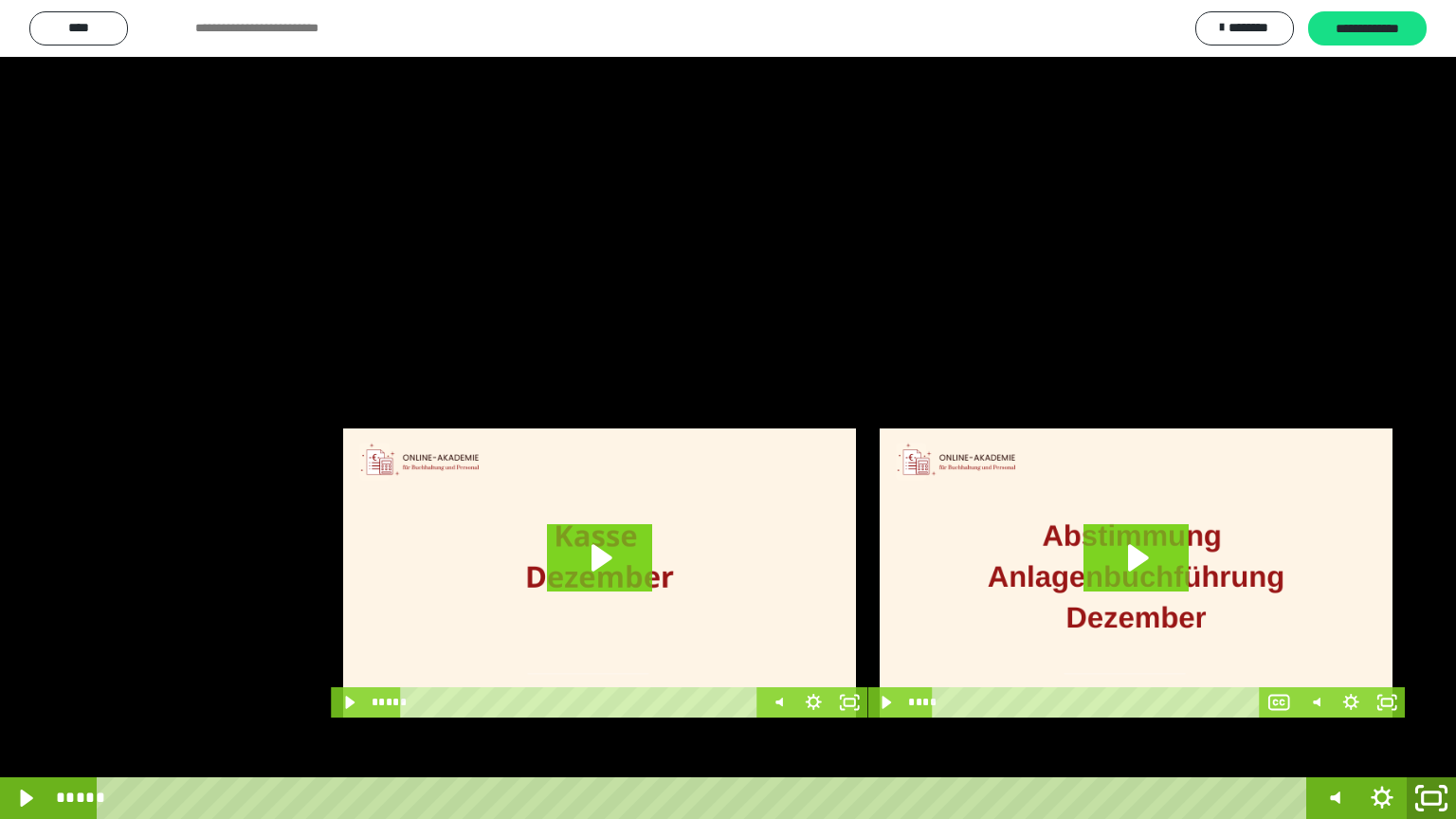 click 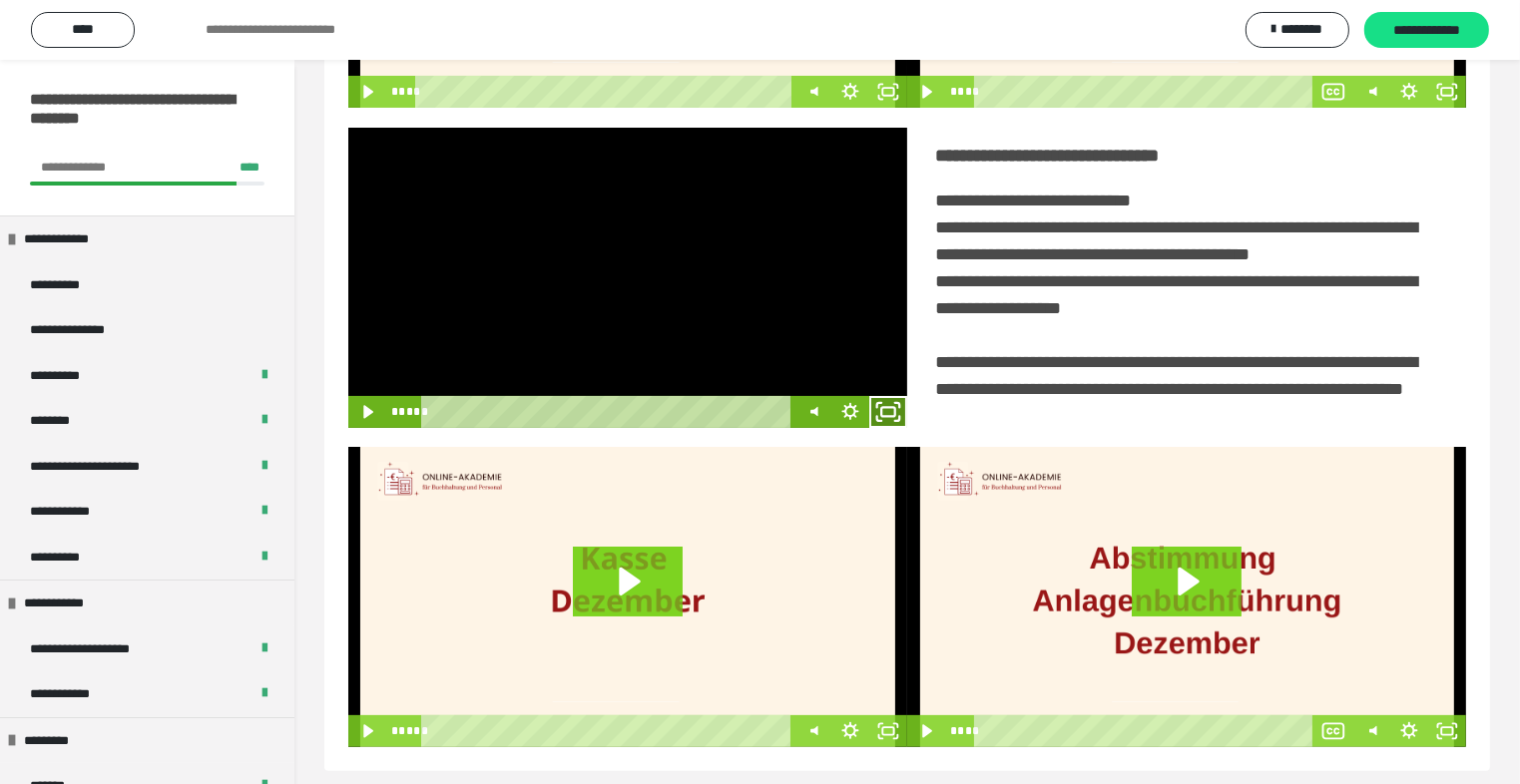 click 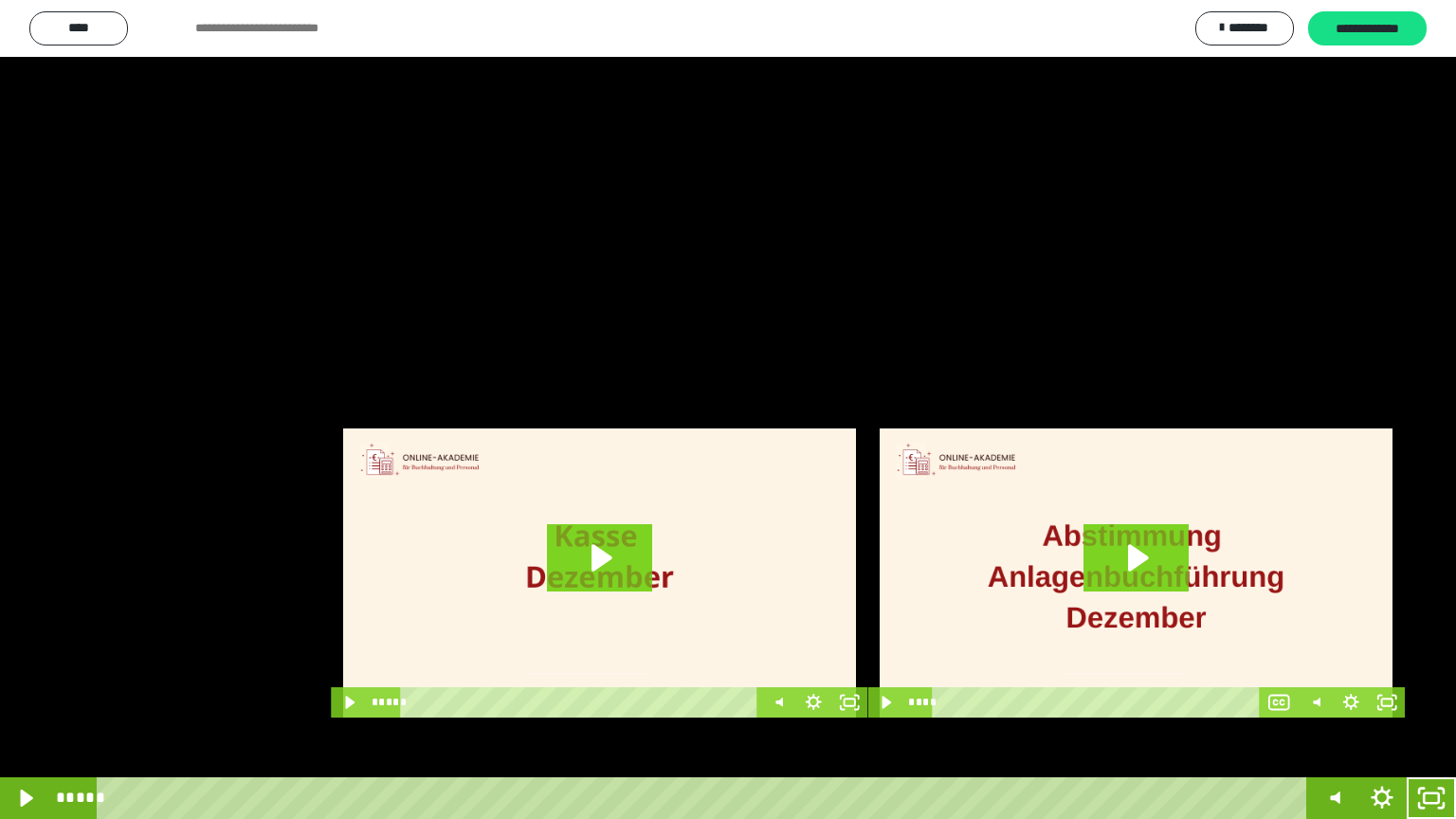 click at bounding box center [728, 410] 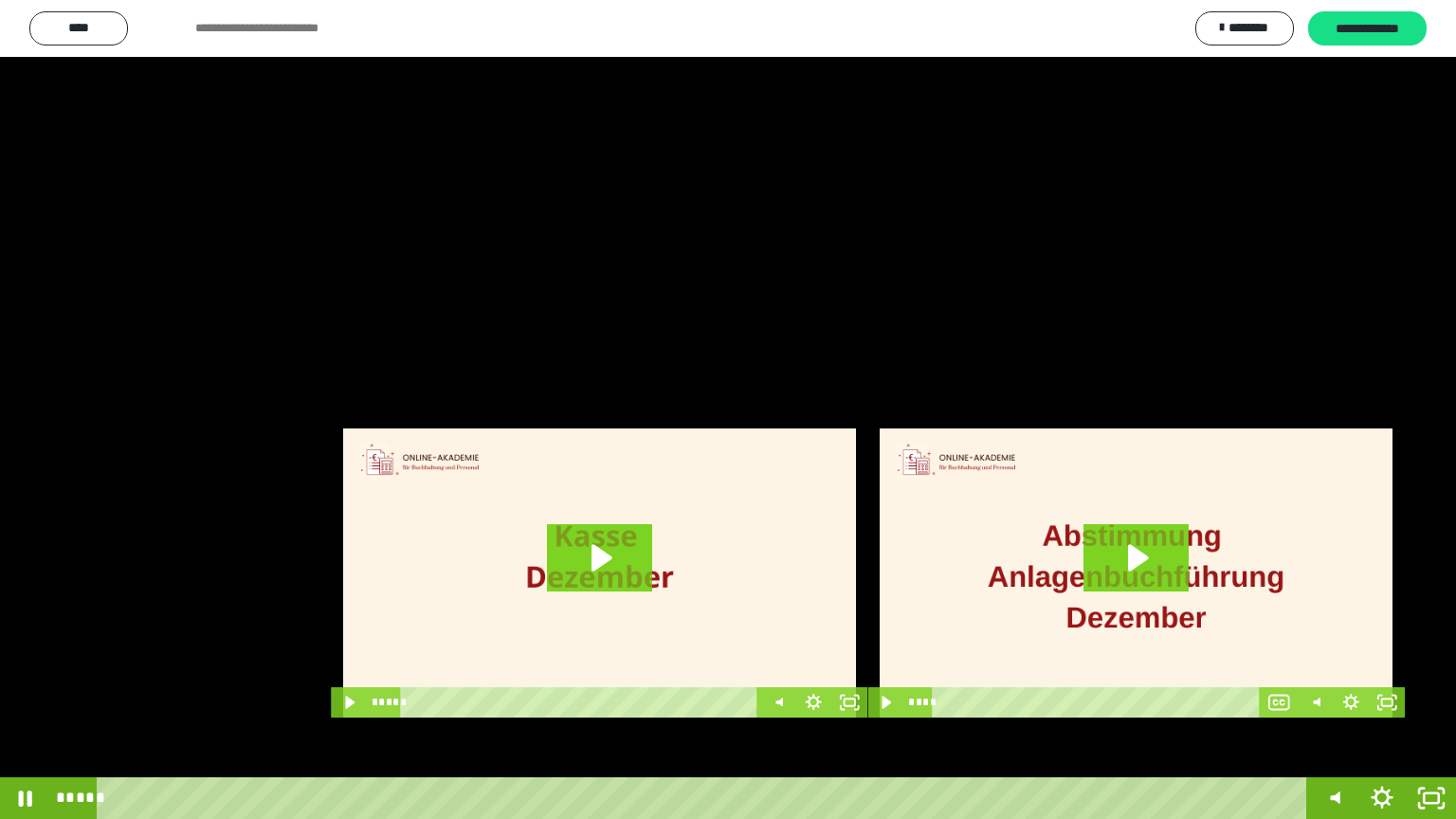 click at bounding box center [728, 410] 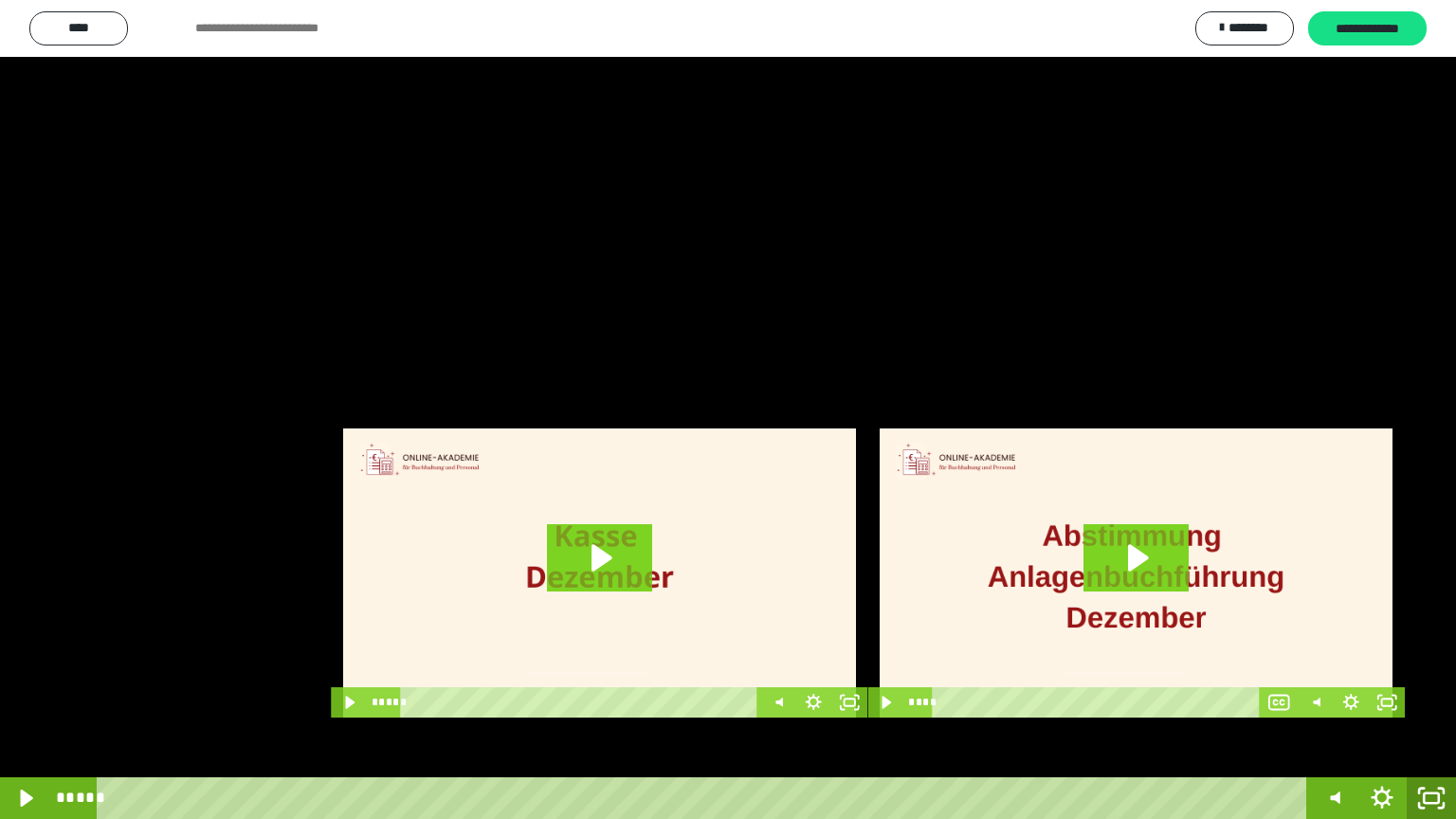 click 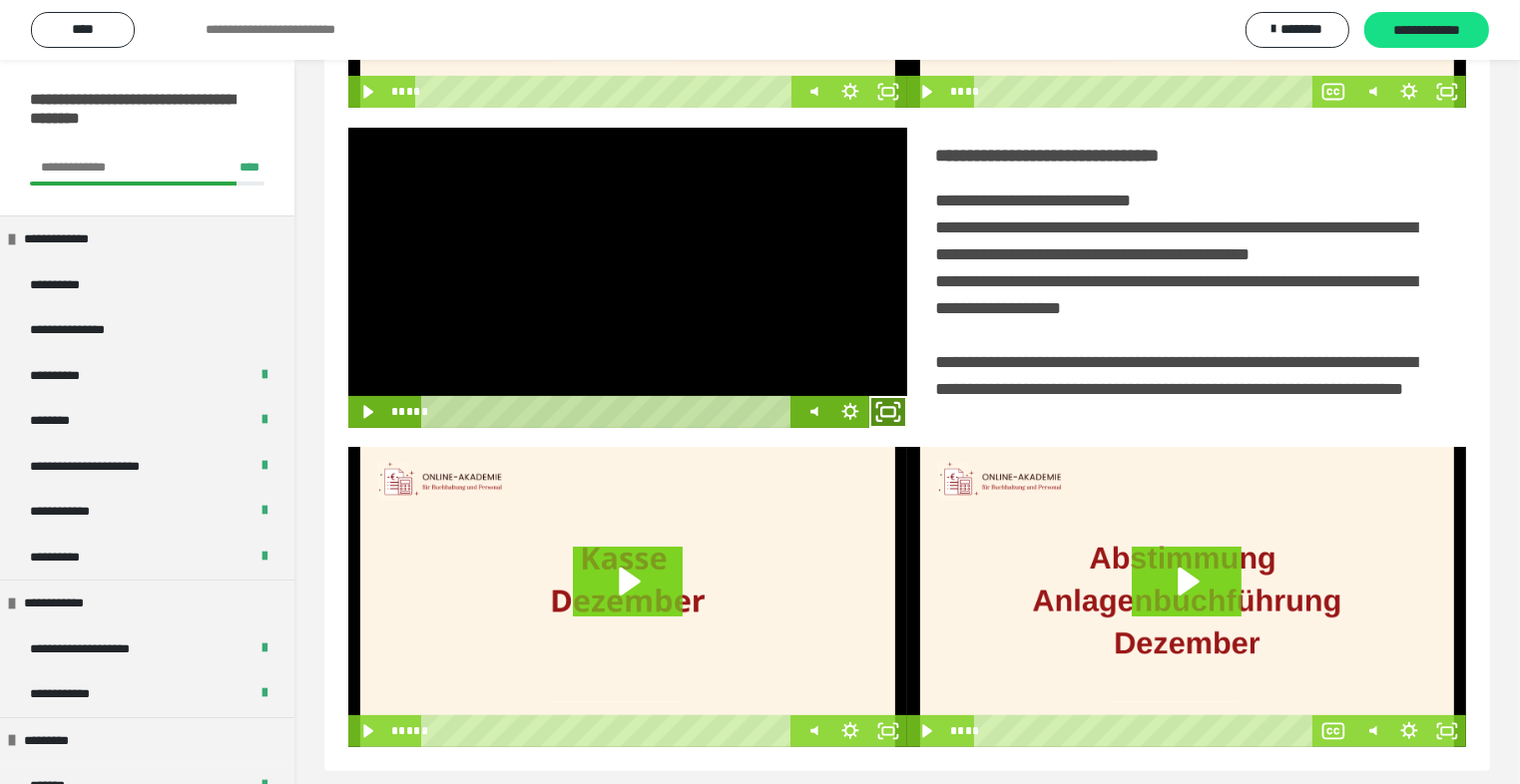 click 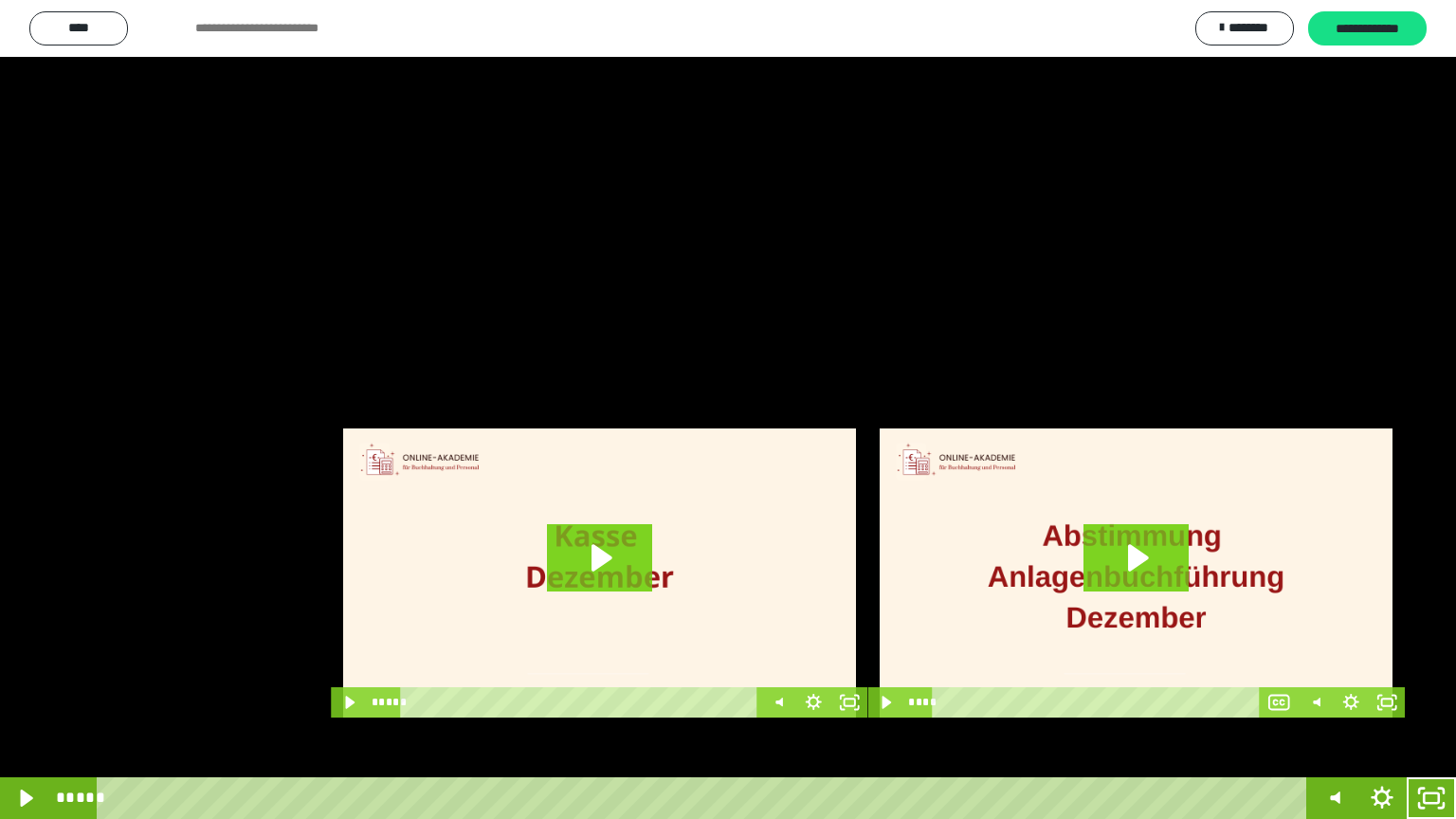 click at bounding box center [728, 410] 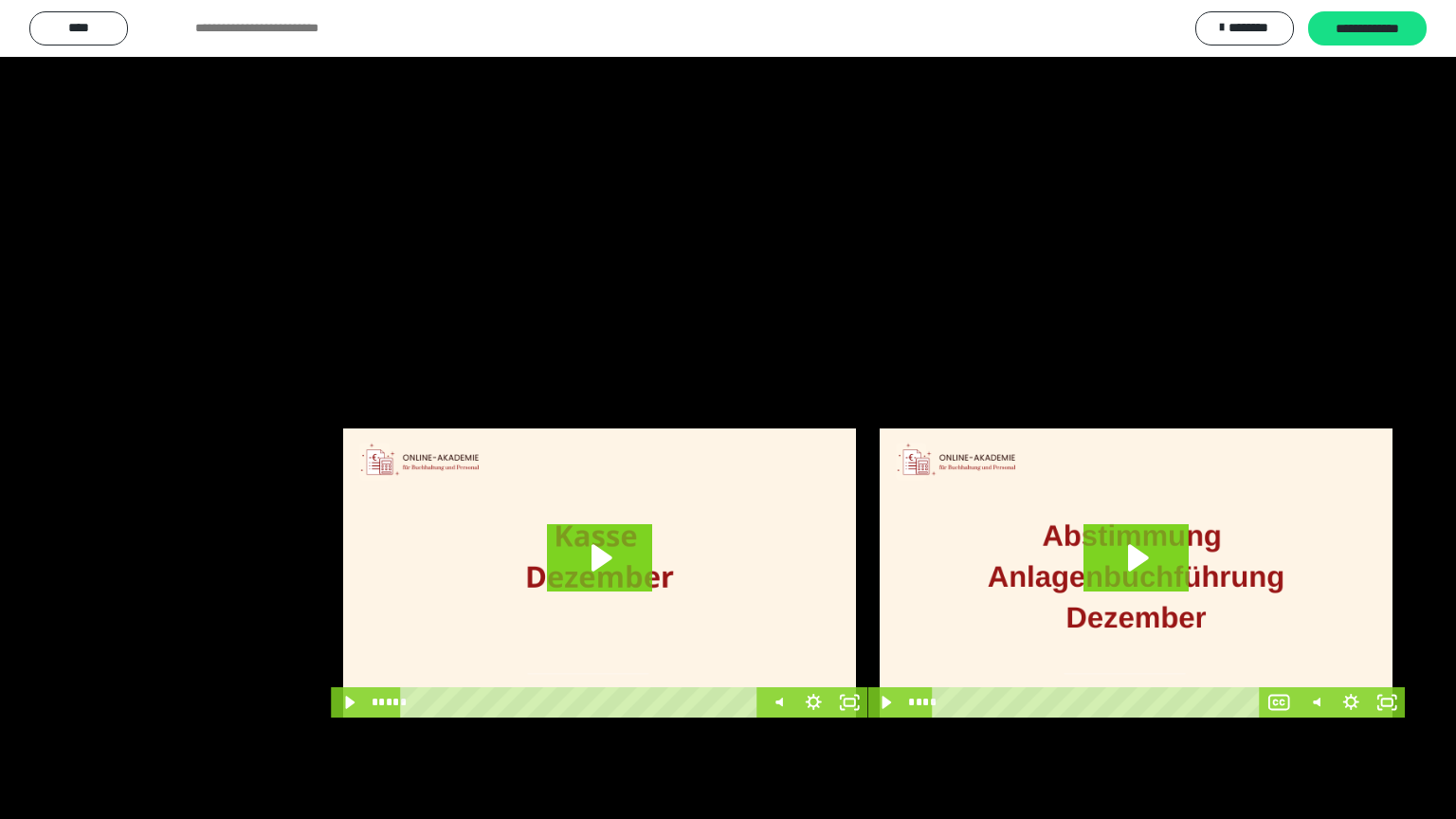 click at bounding box center [728, 410] 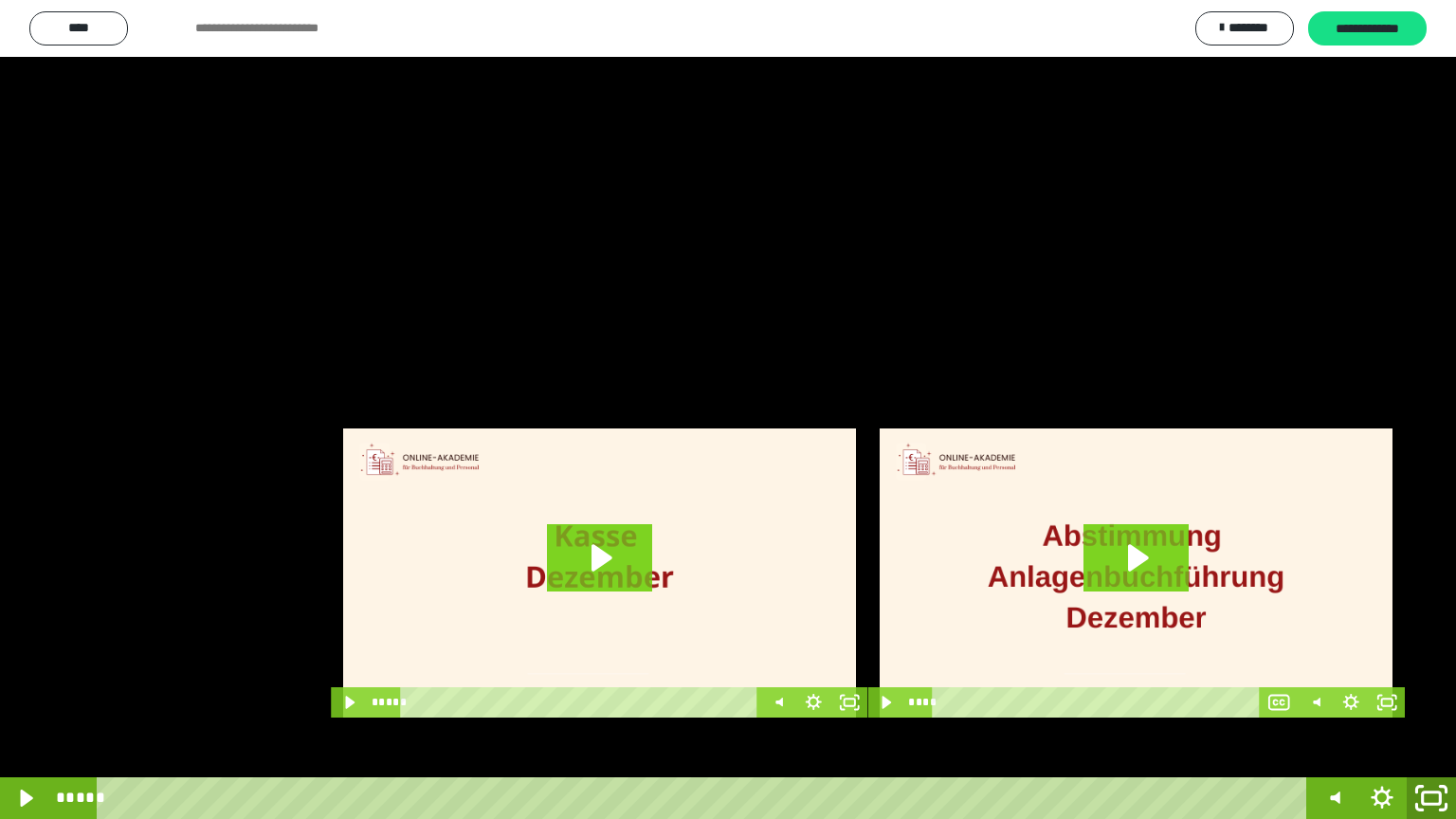click 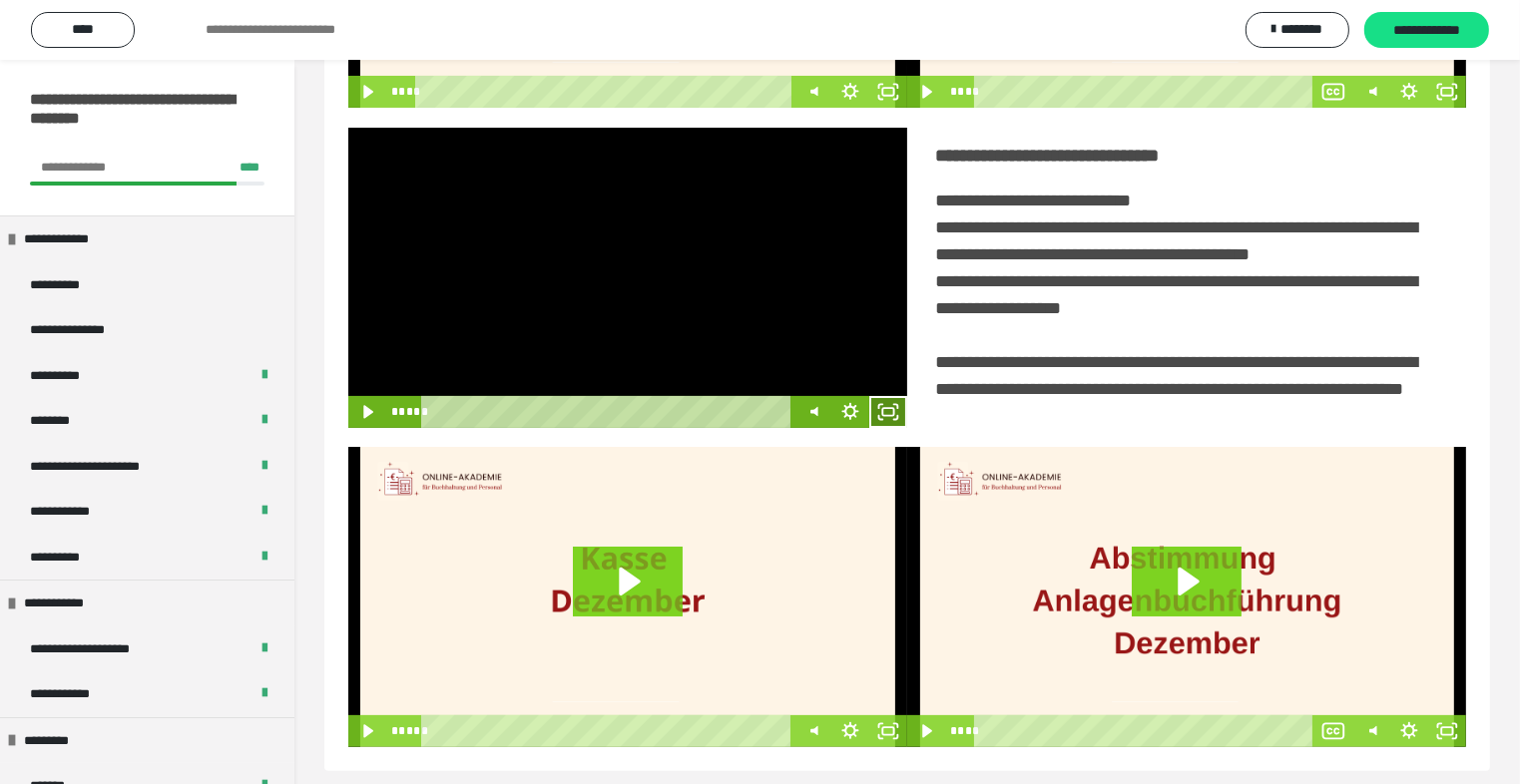 click 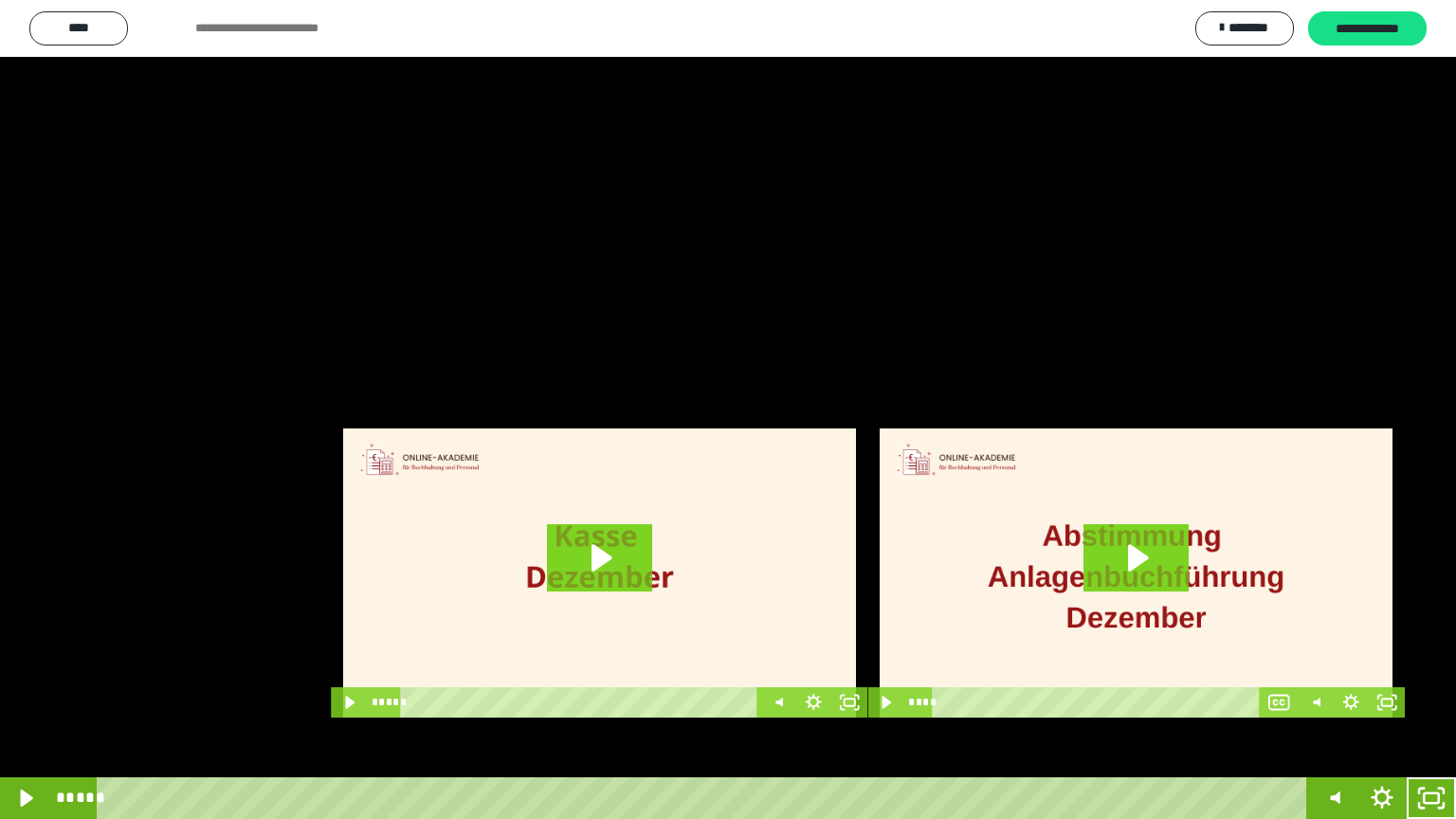 click at bounding box center [728, 410] 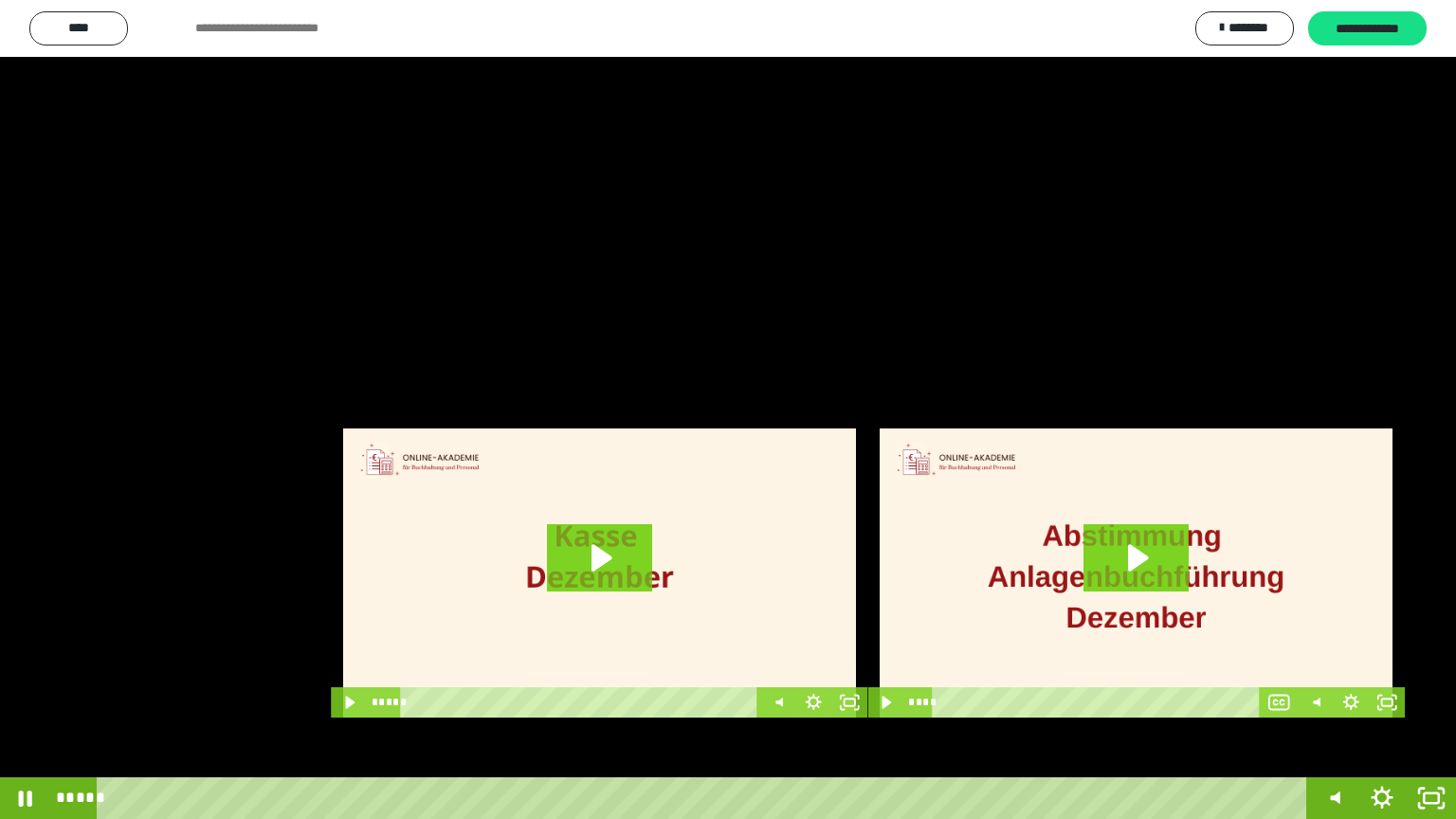 click at bounding box center [728, 410] 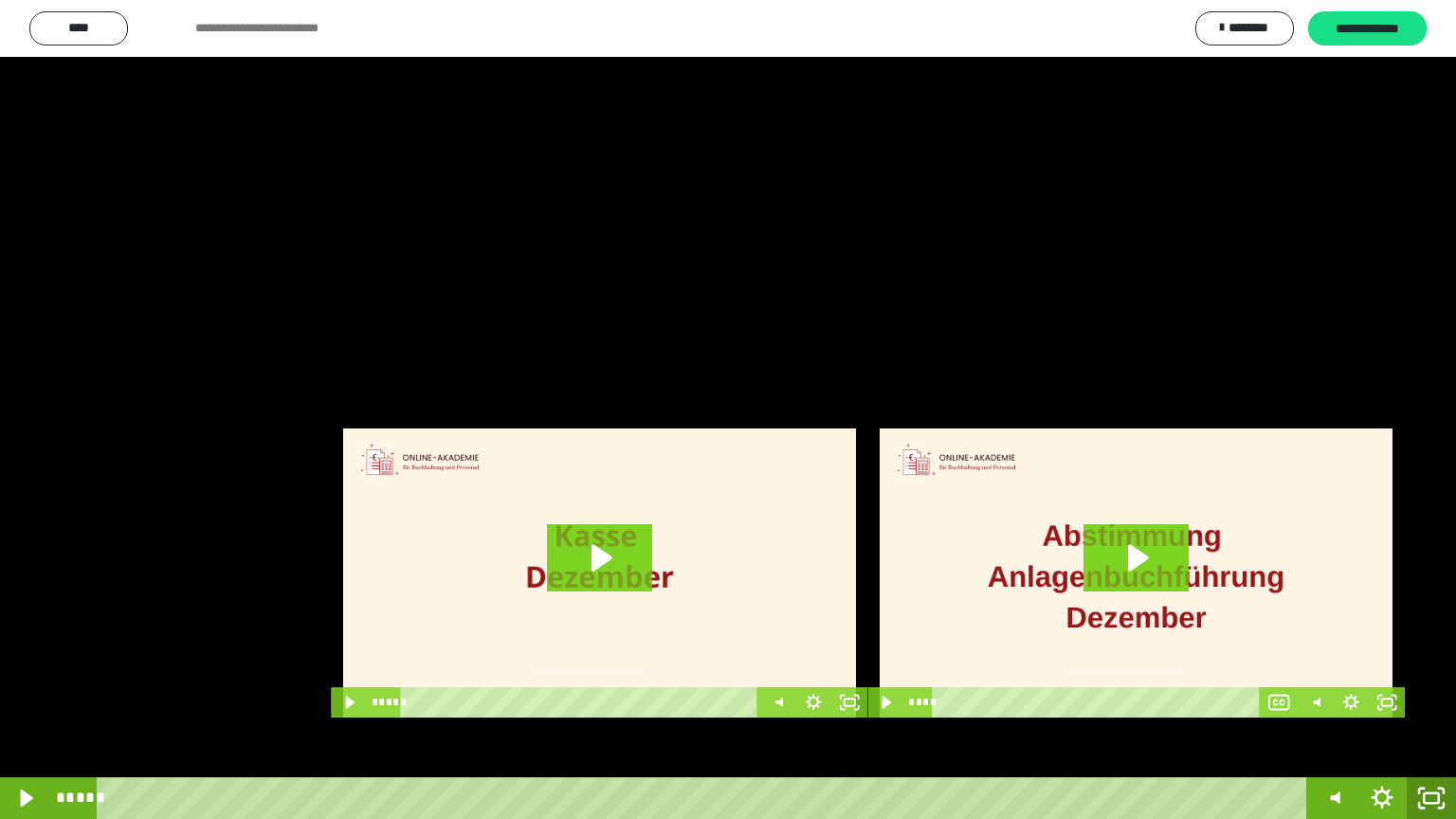 click 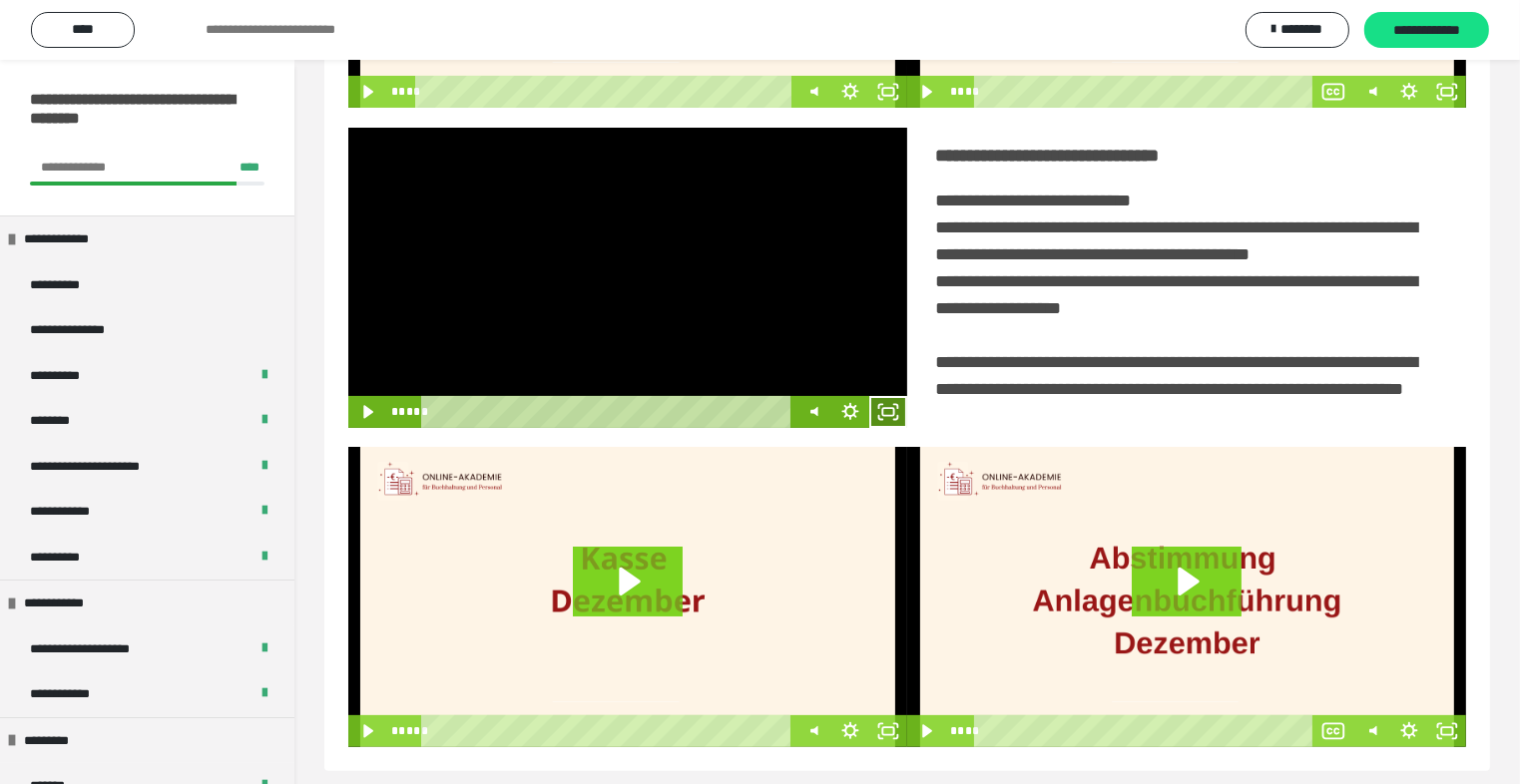 click 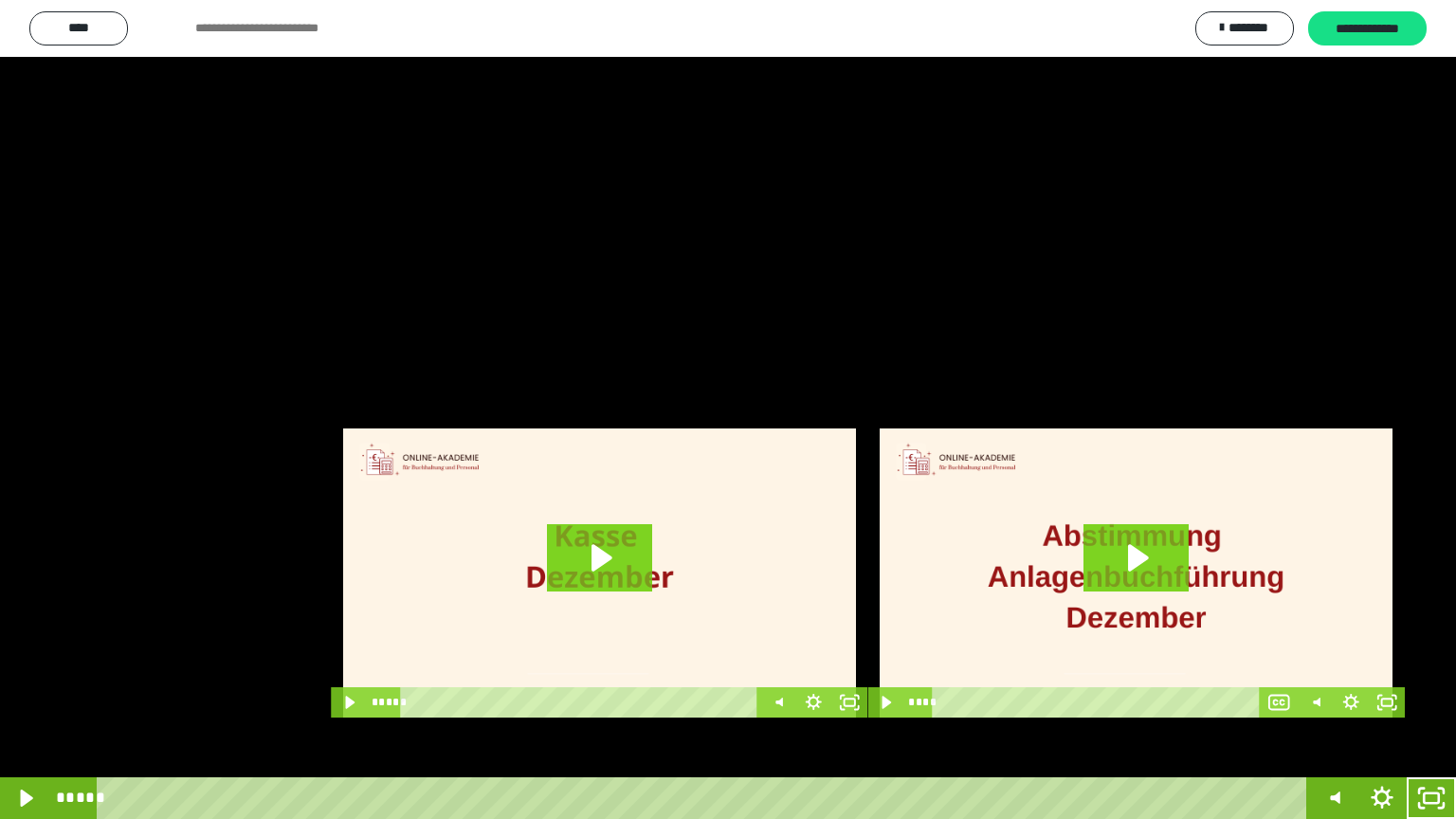 click at bounding box center (728, 410) 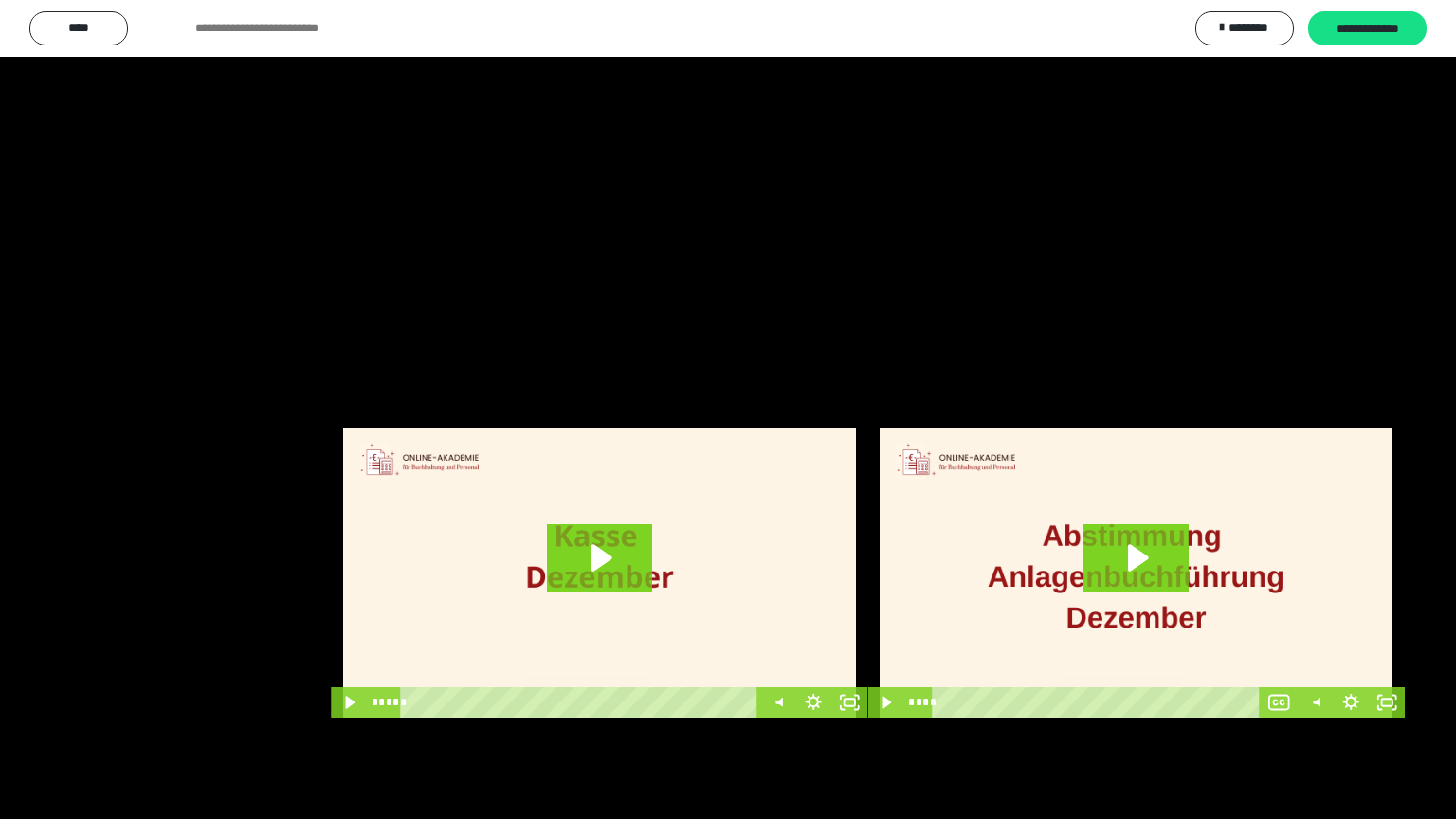 click at bounding box center (728, 410) 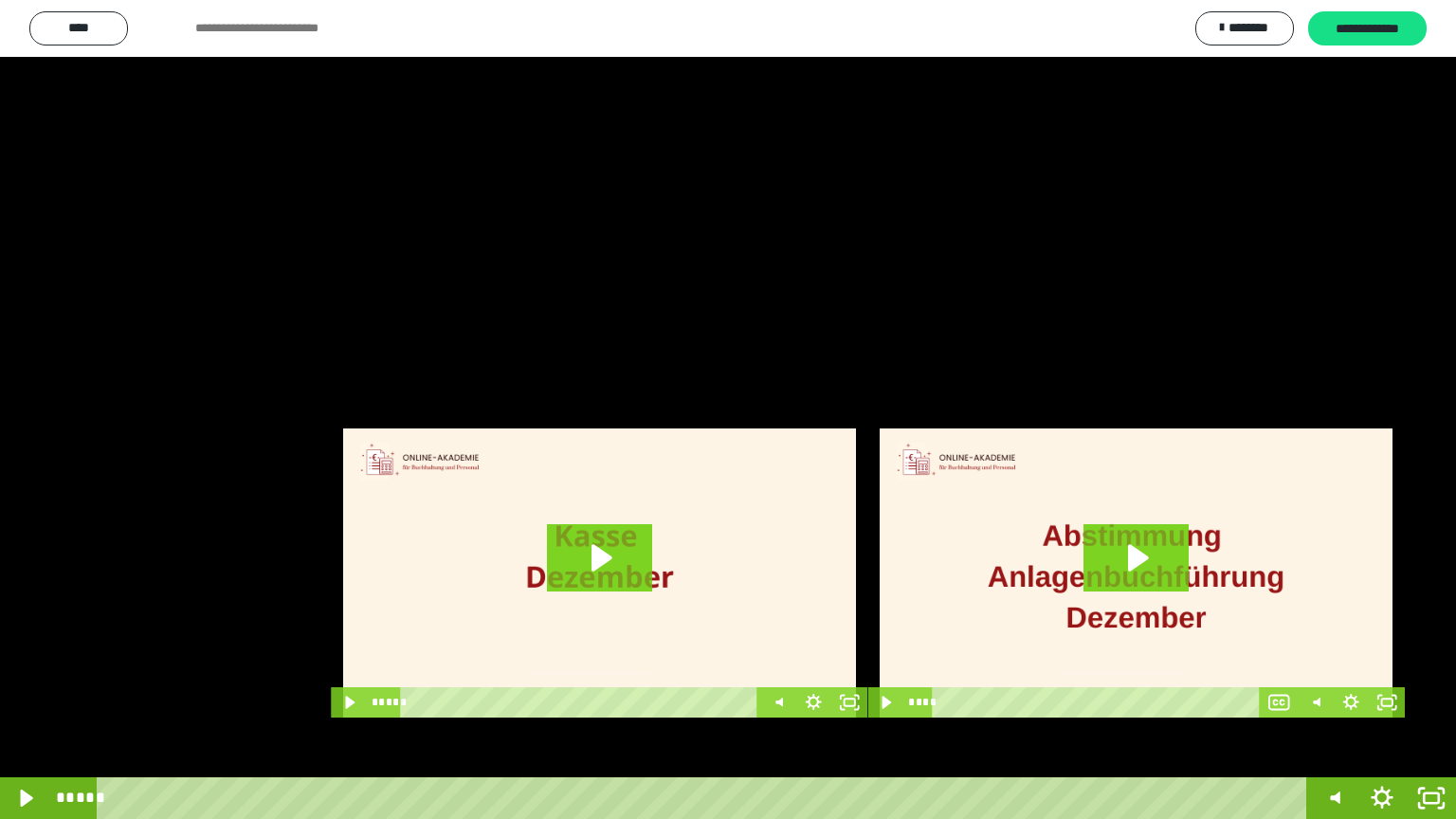click at bounding box center [728, 410] 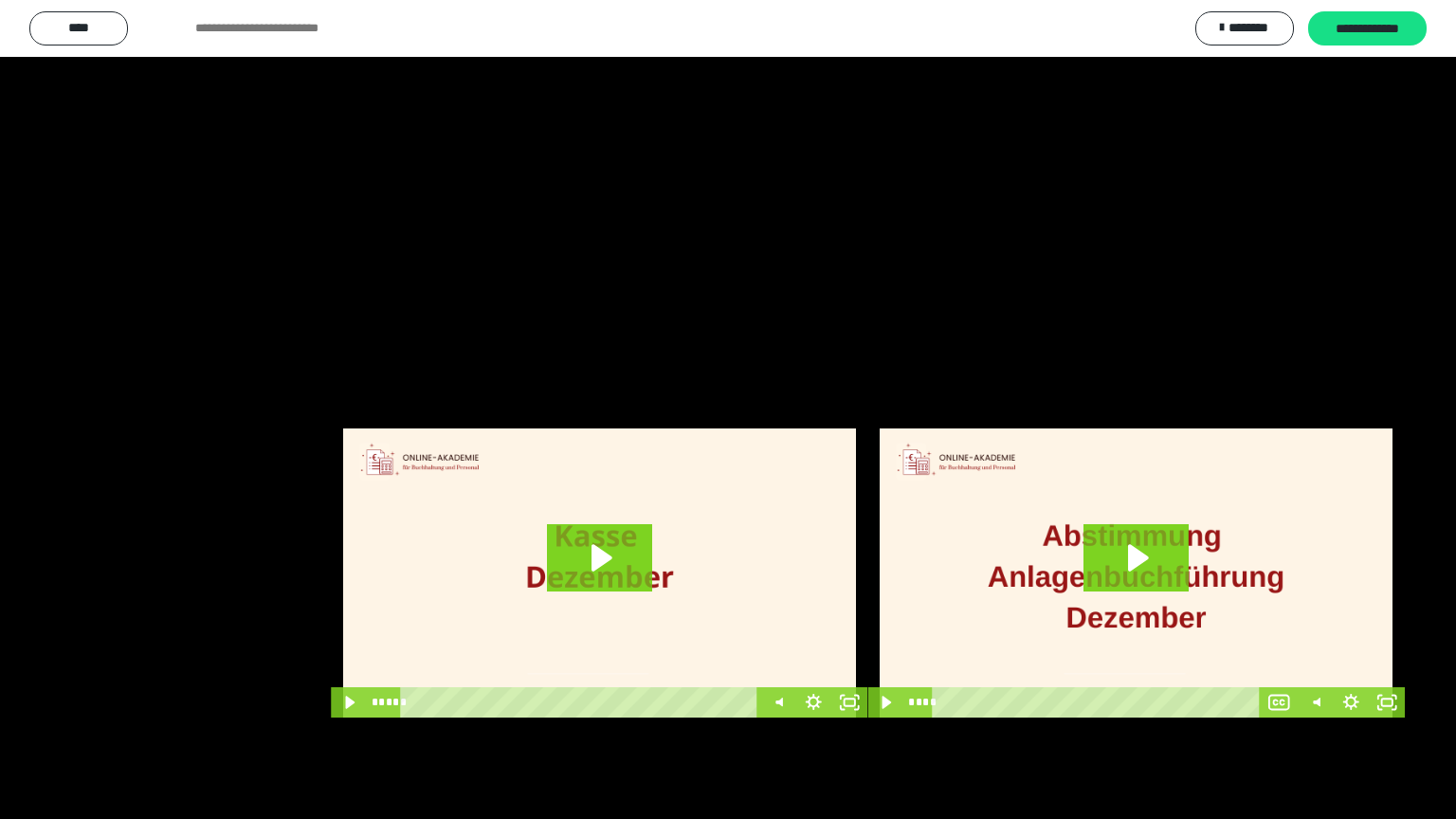 click at bounding box center (728, 410) 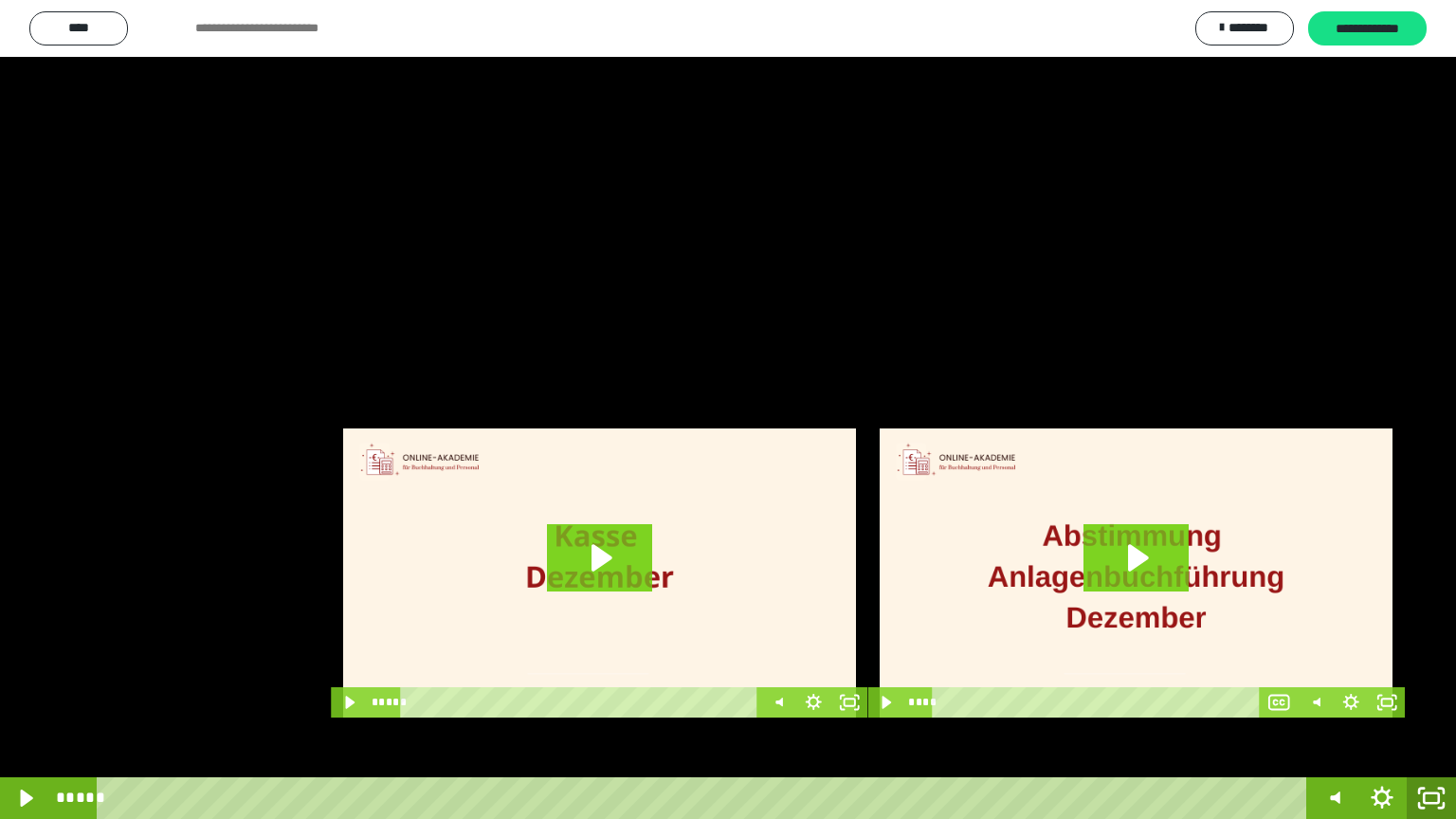 click 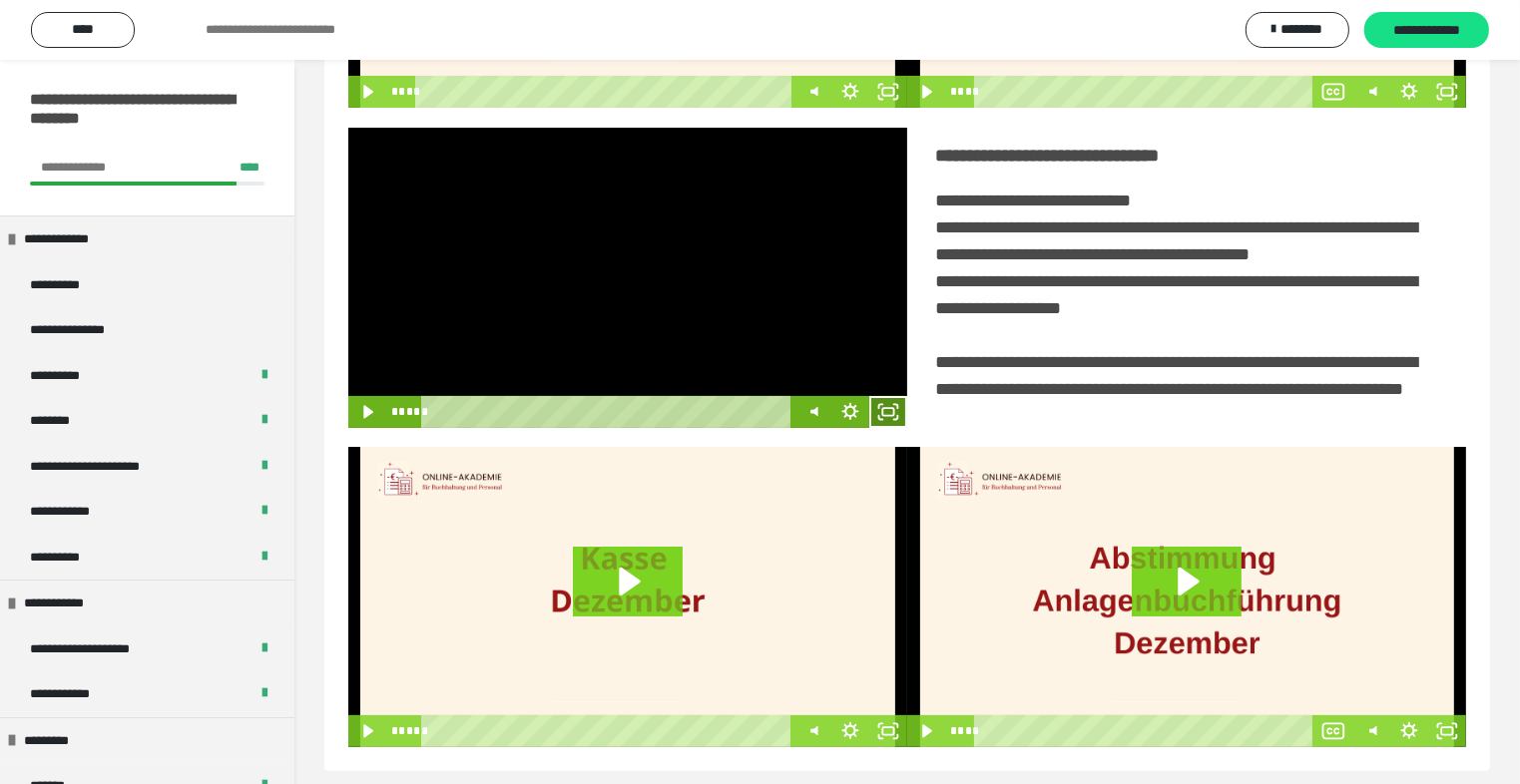 click 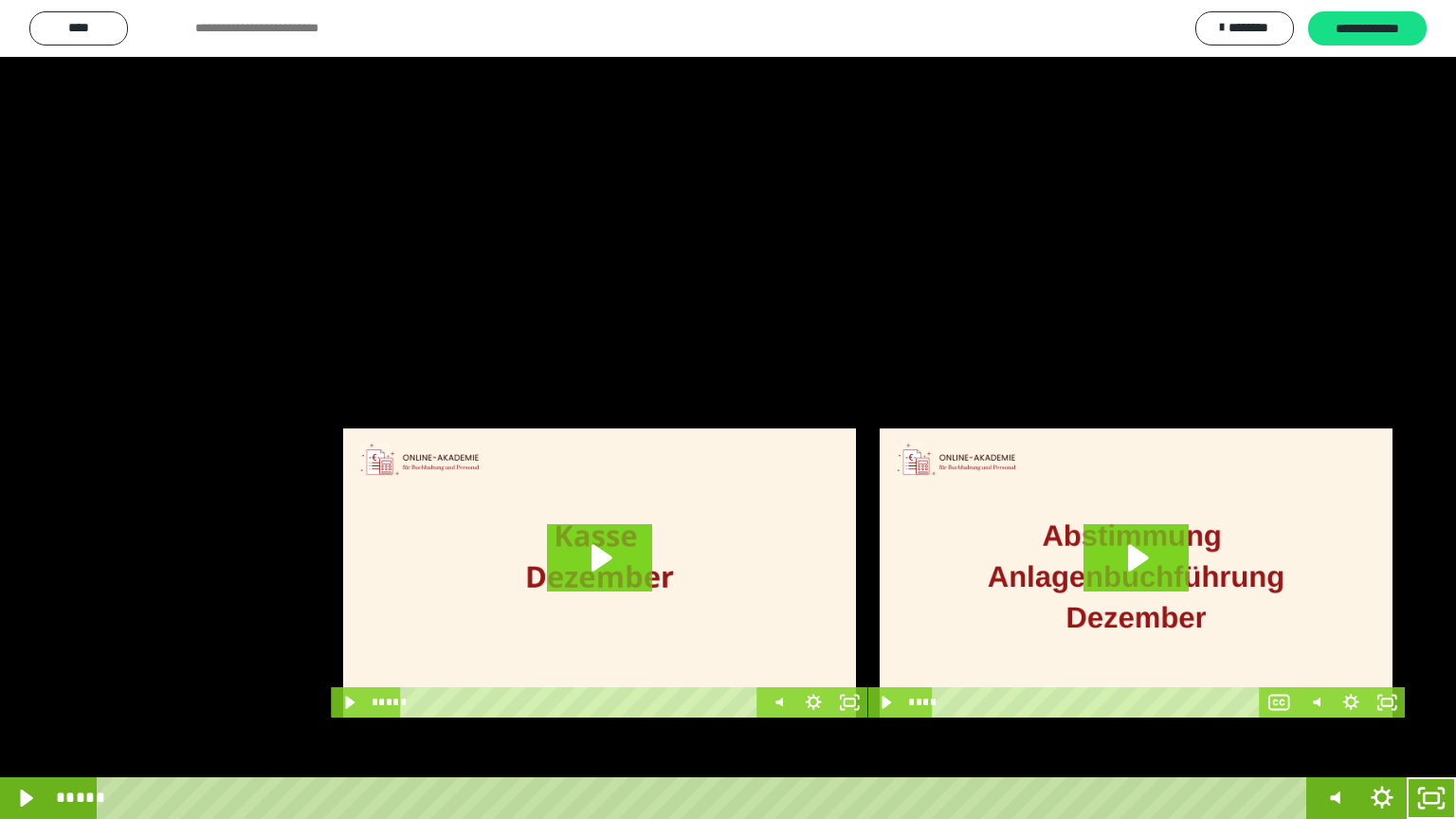 click at bounding box center [728, 410] 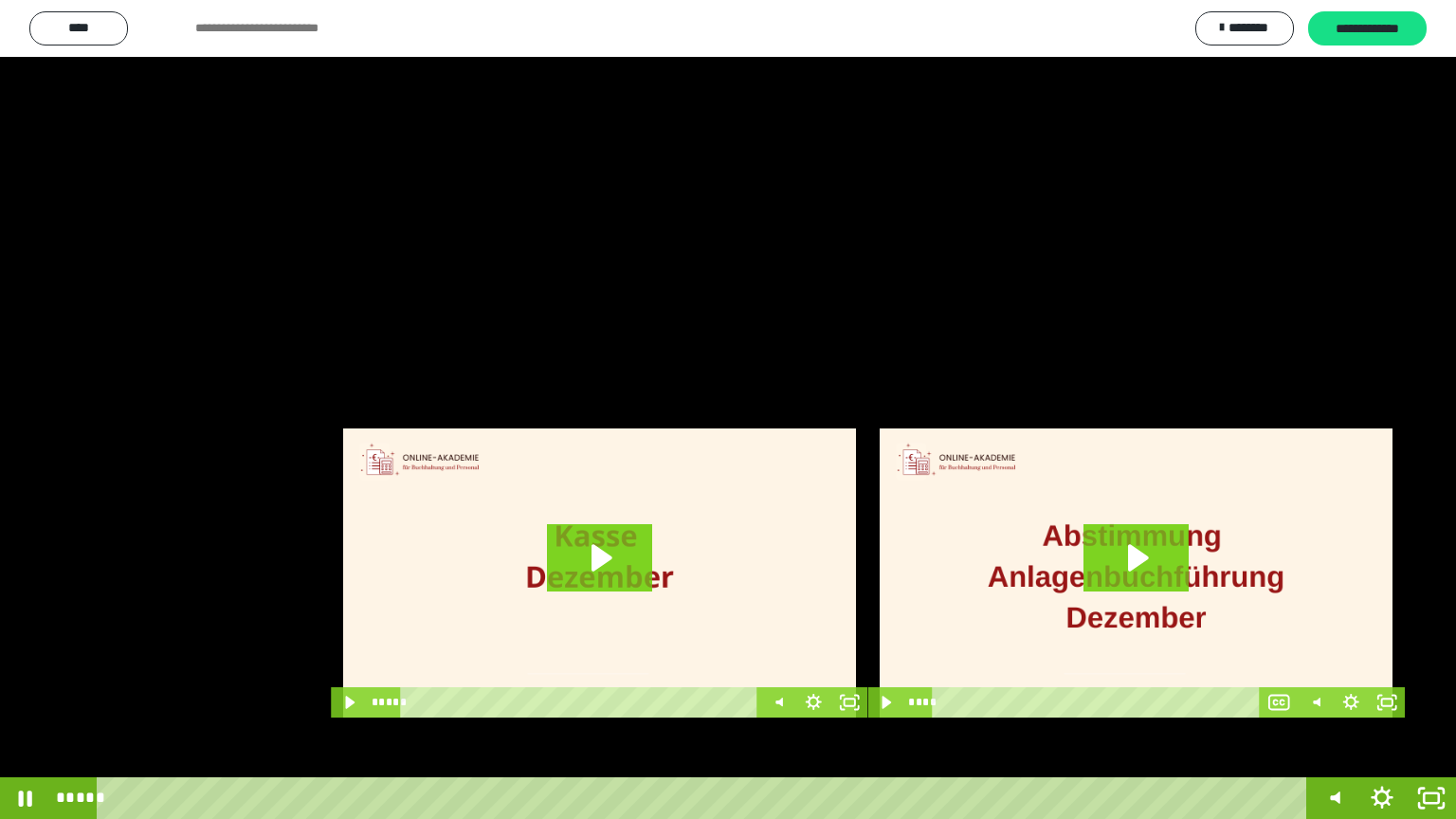 click at bounding box center [728, 410] 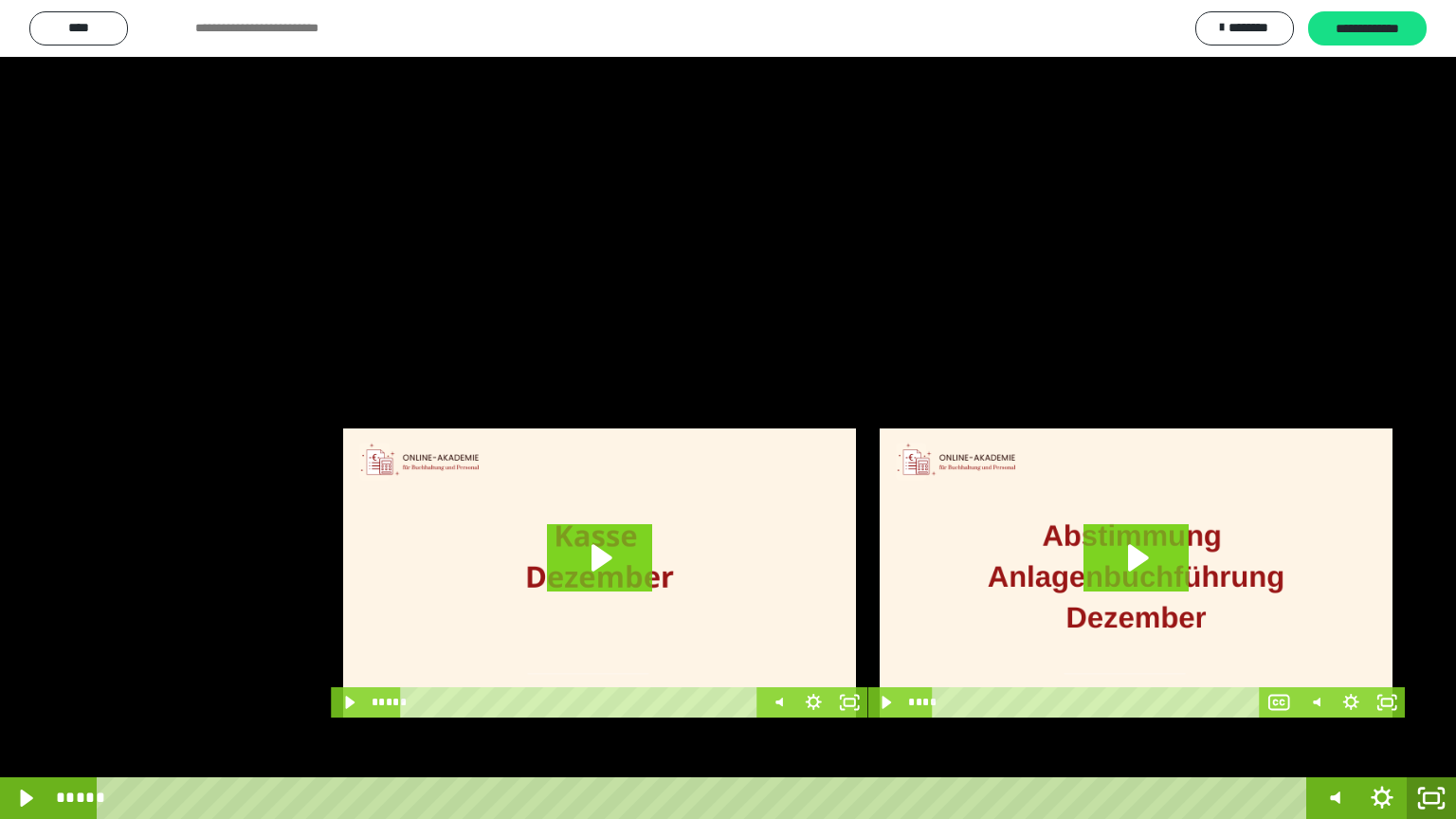 click 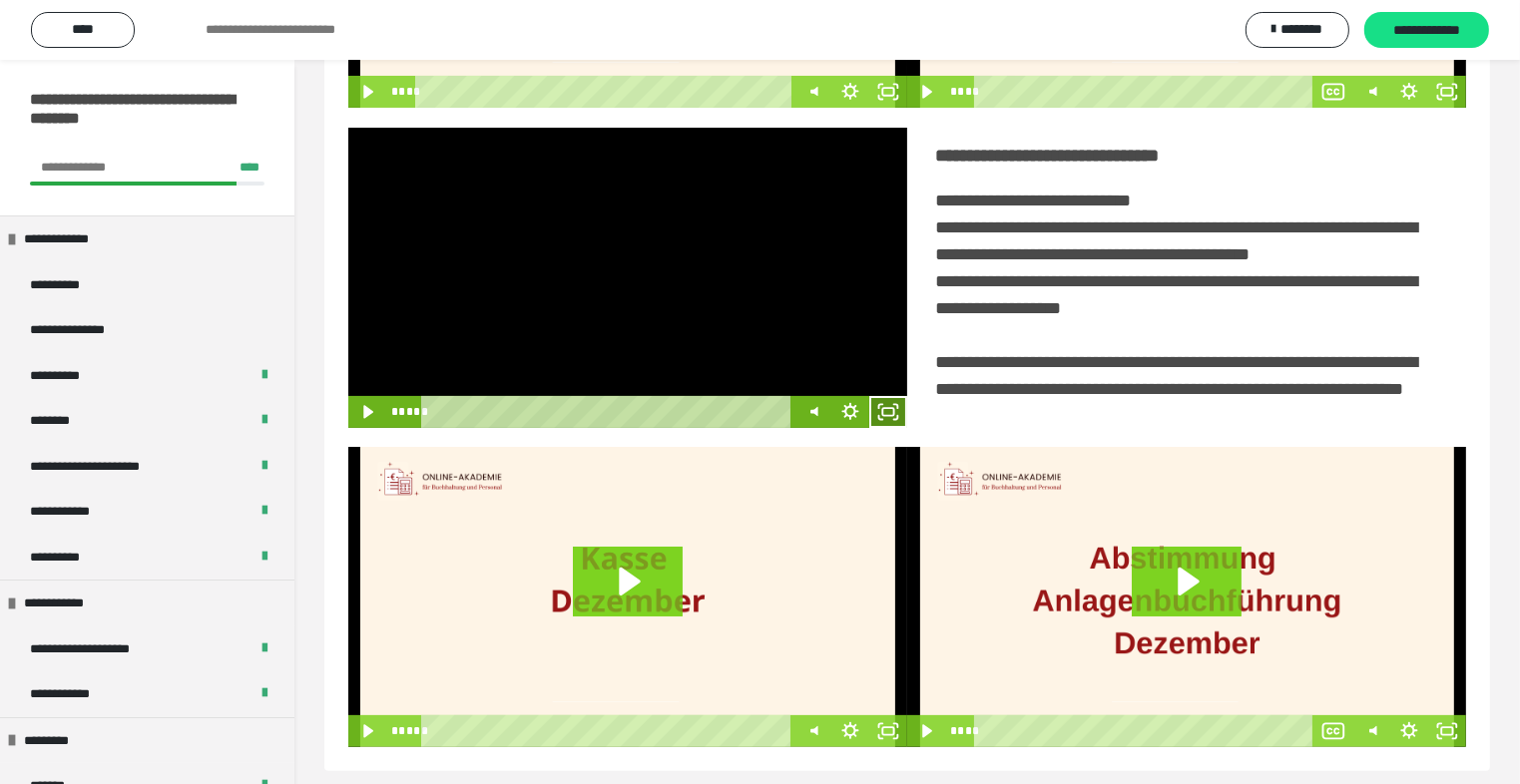 click 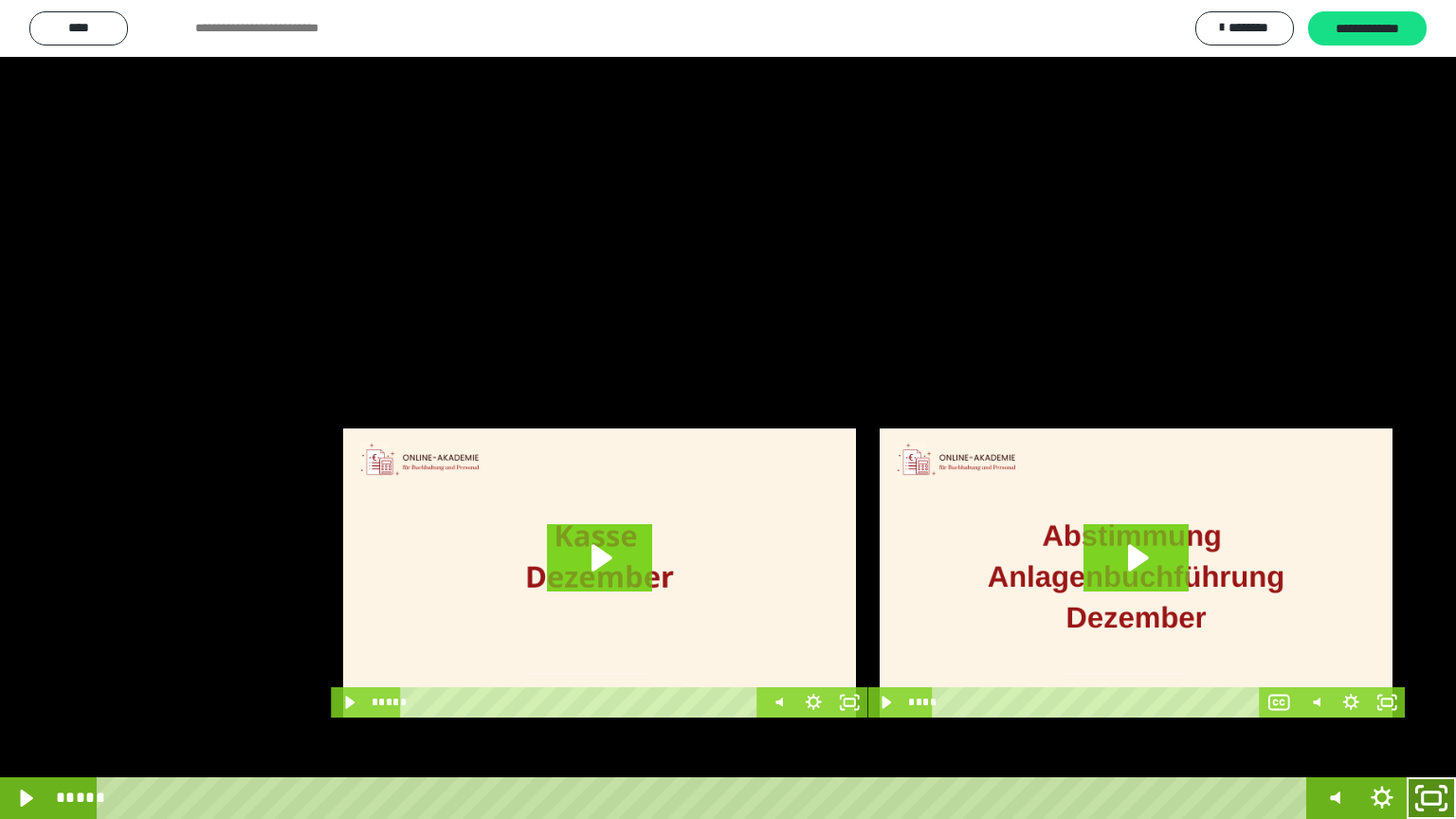click 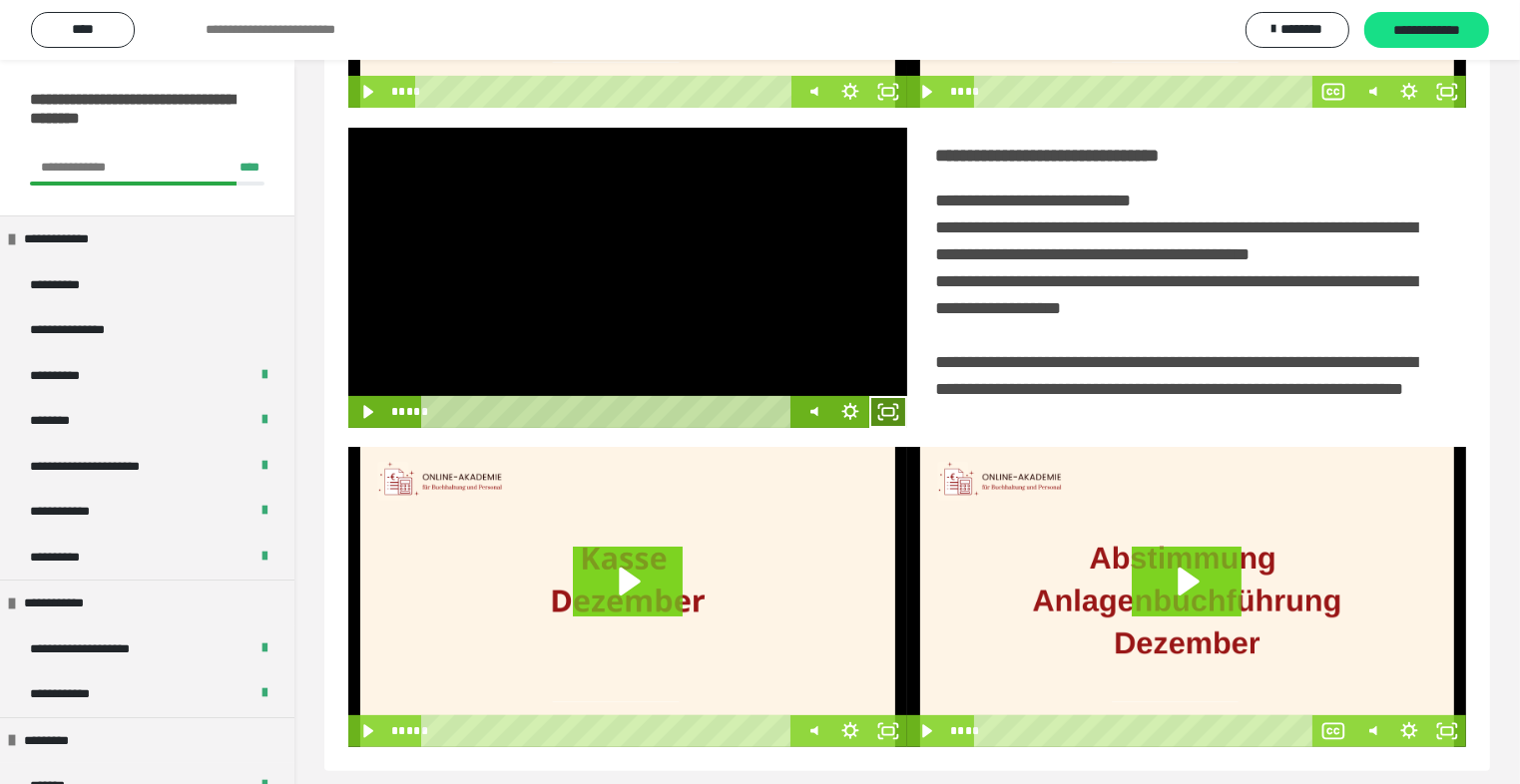 click 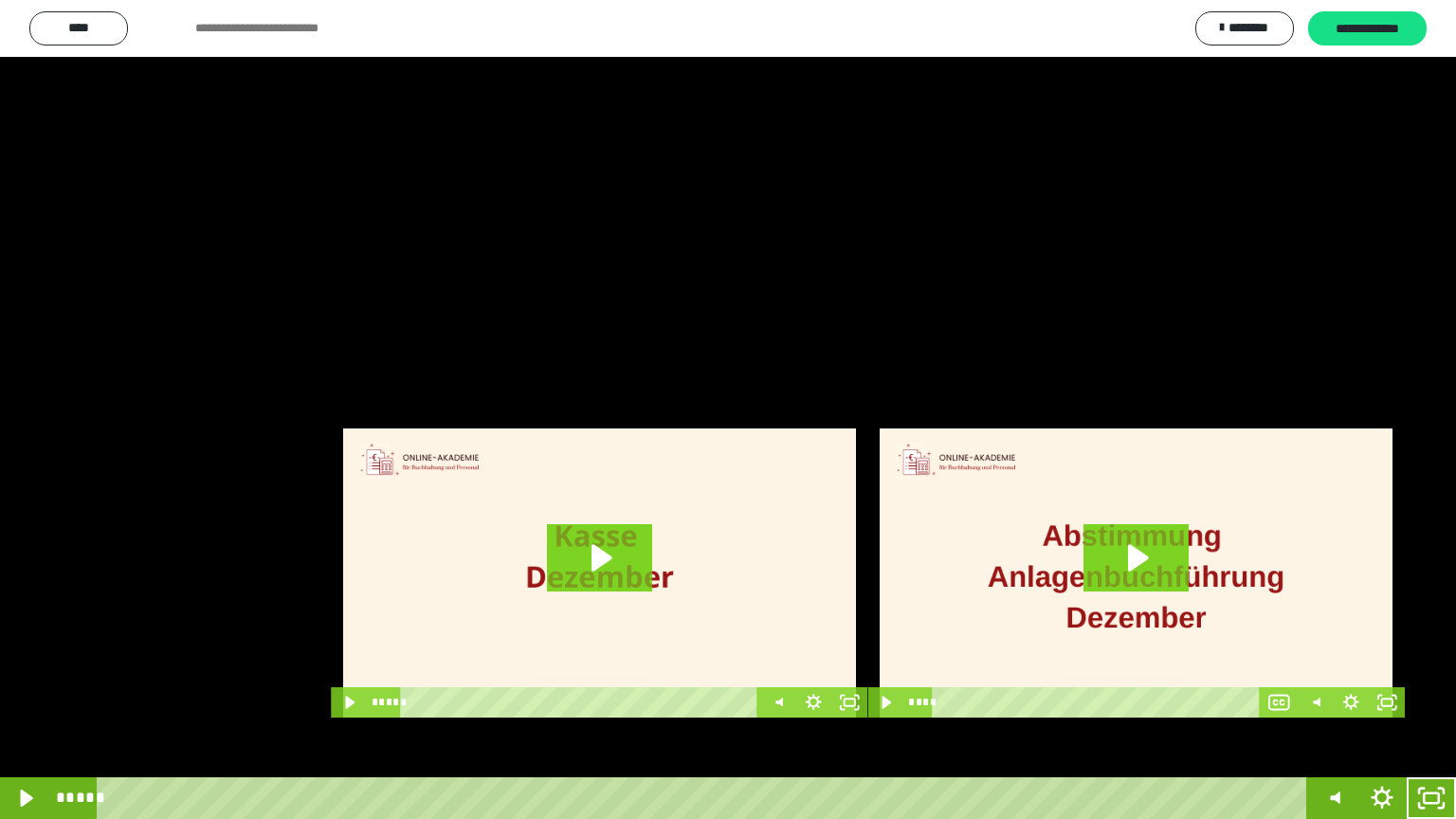 click at bounding box center [728, 410] 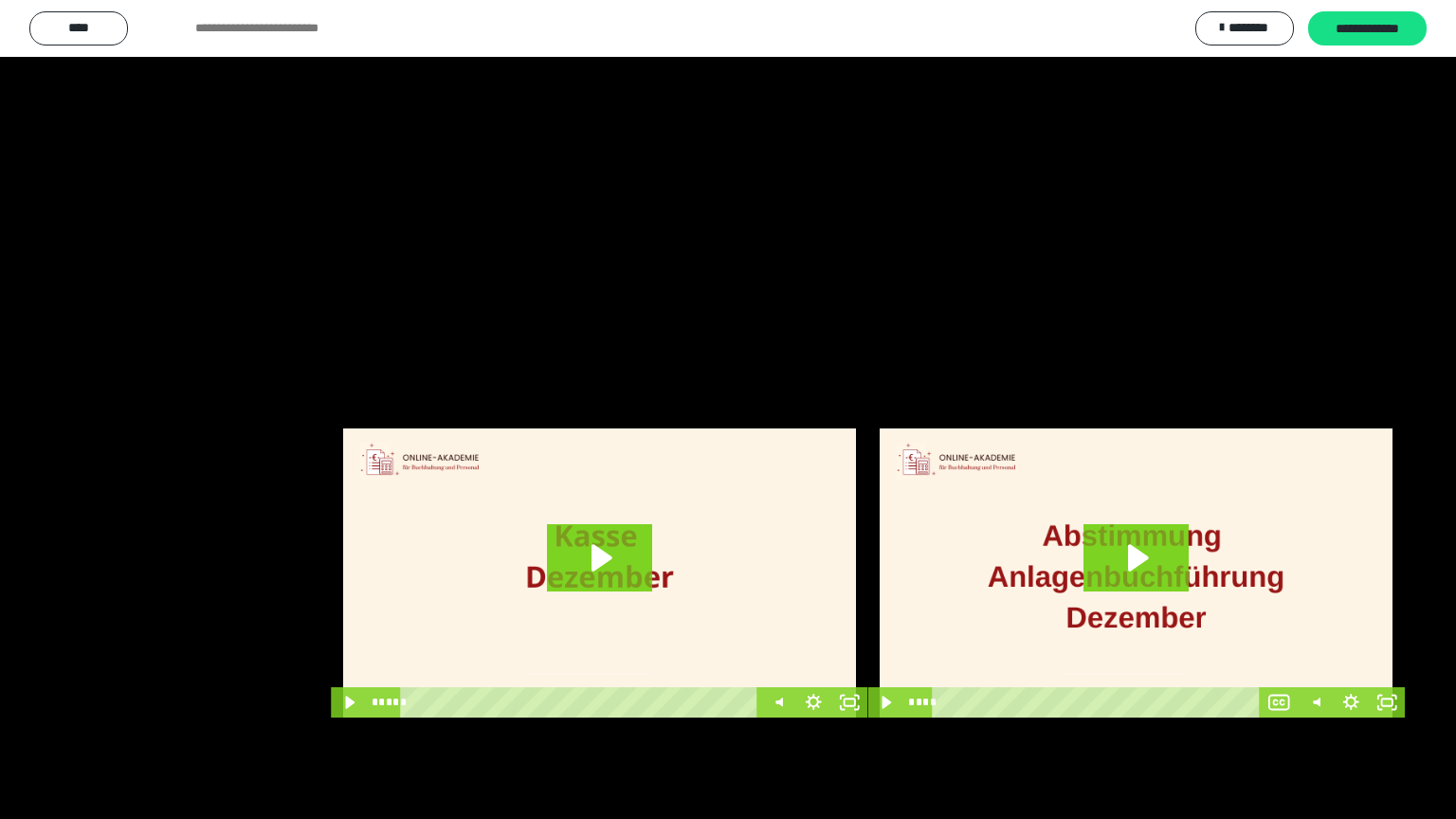 click at bounding box center [728, 410] 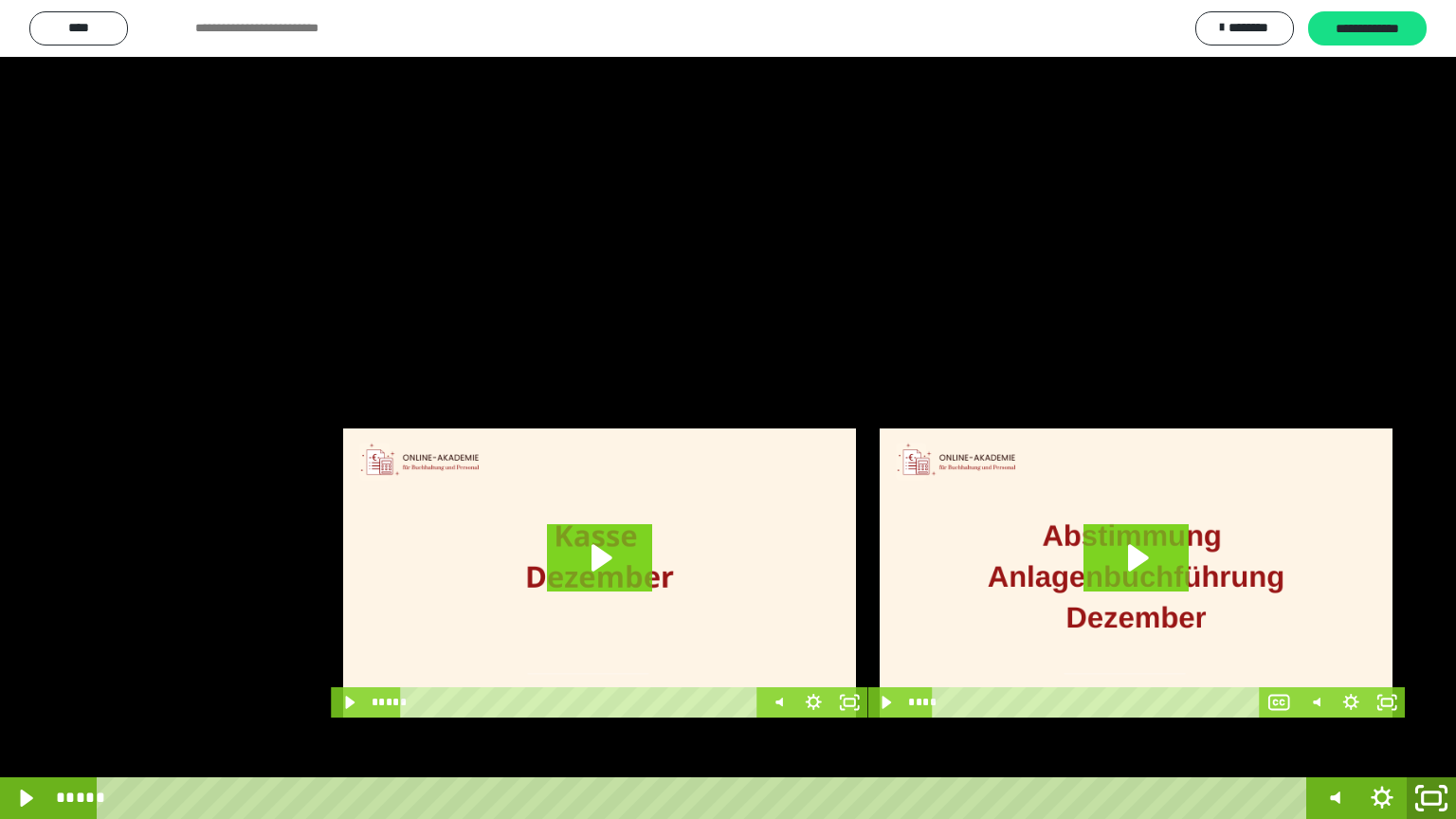 click 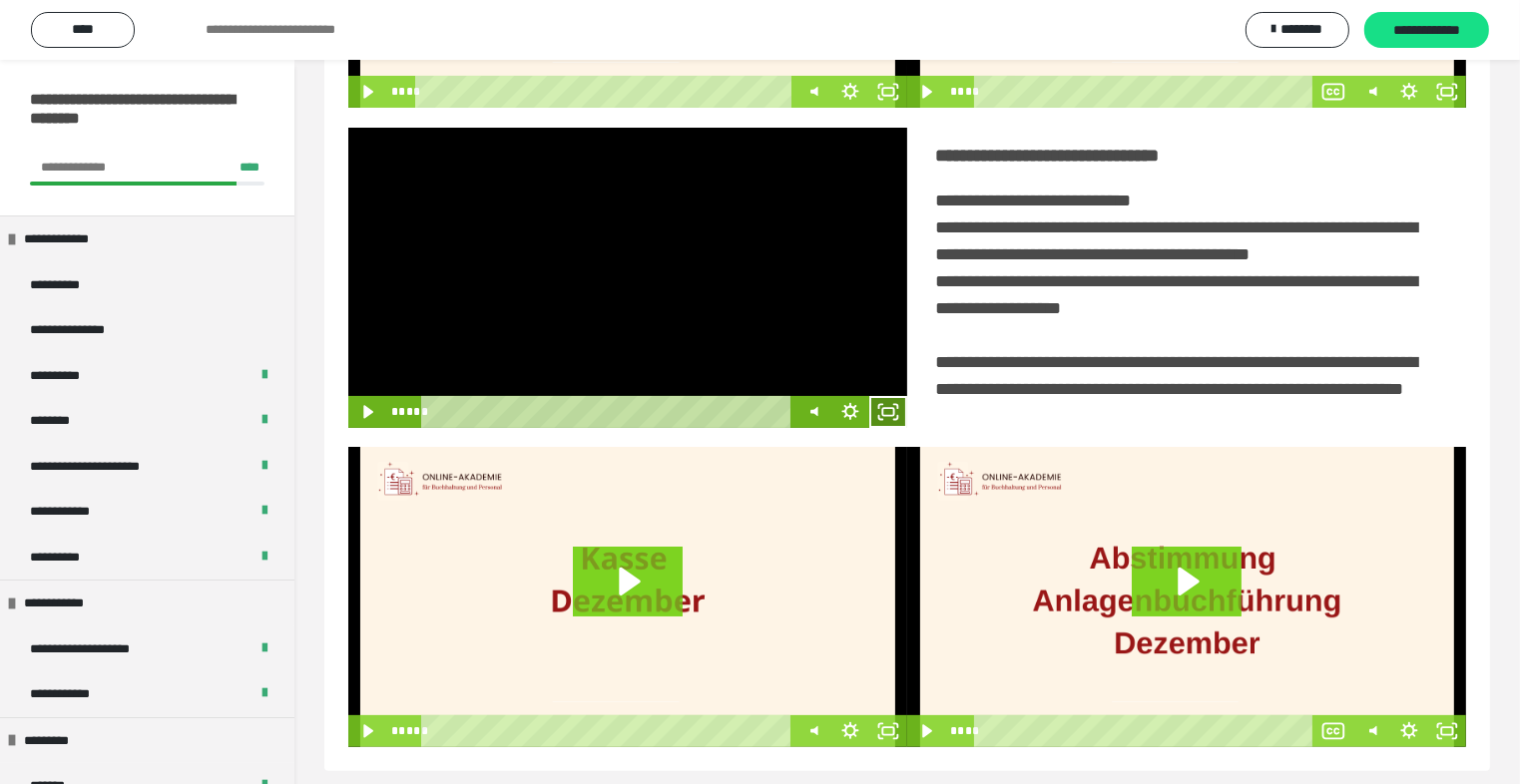 click 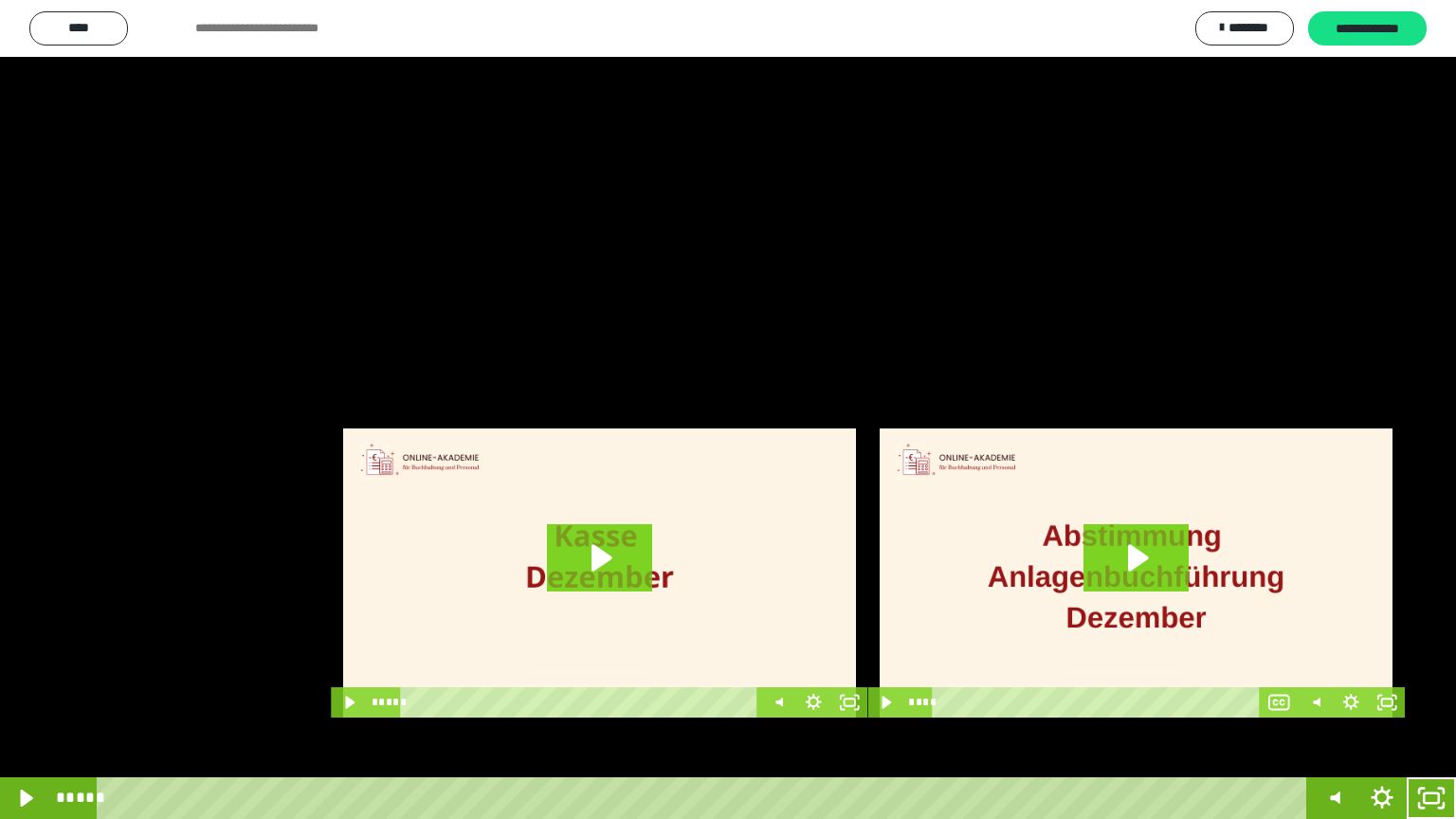 click at bounding box center [728, 410] 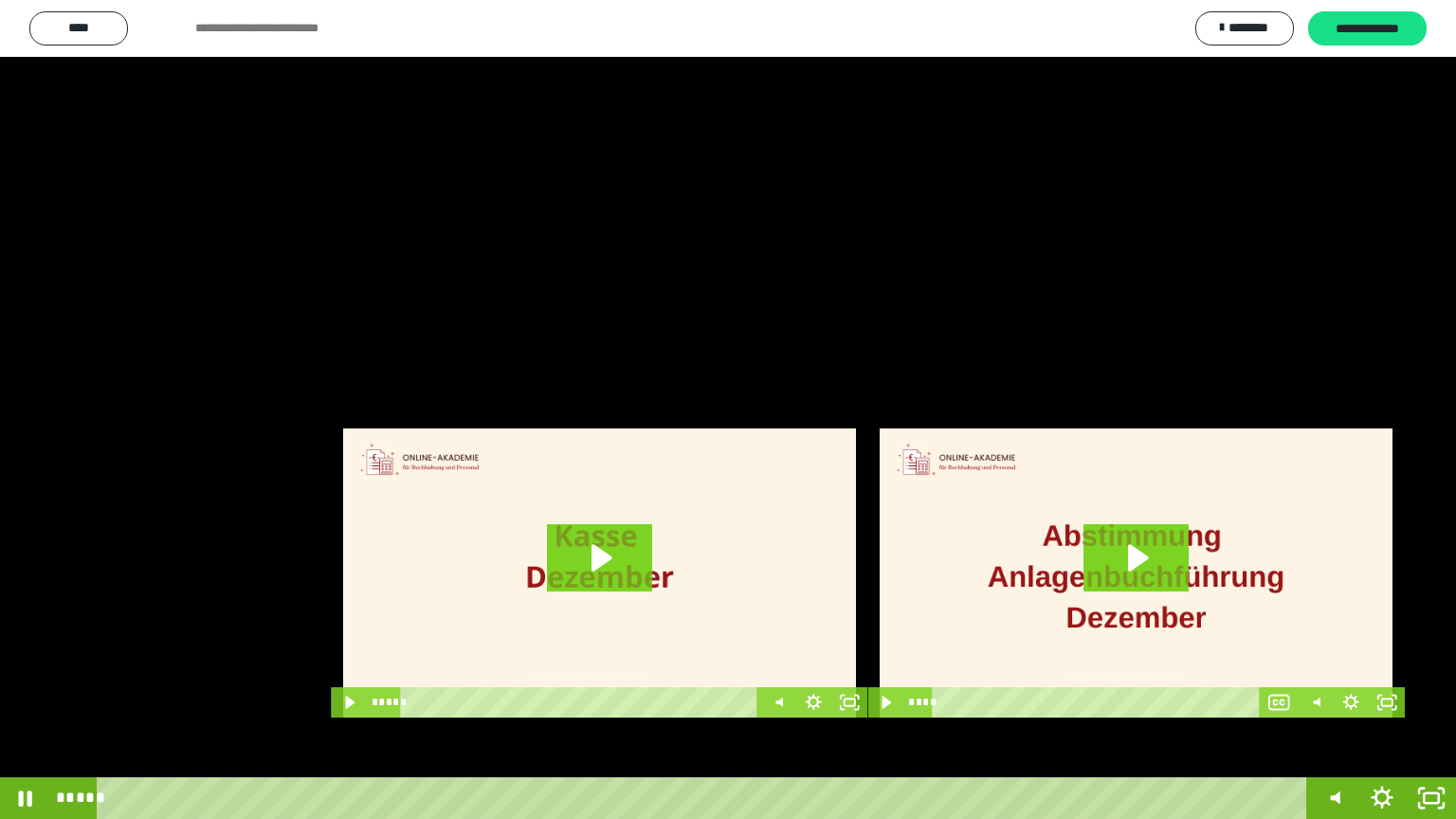 click at bounding box center [728, 410] 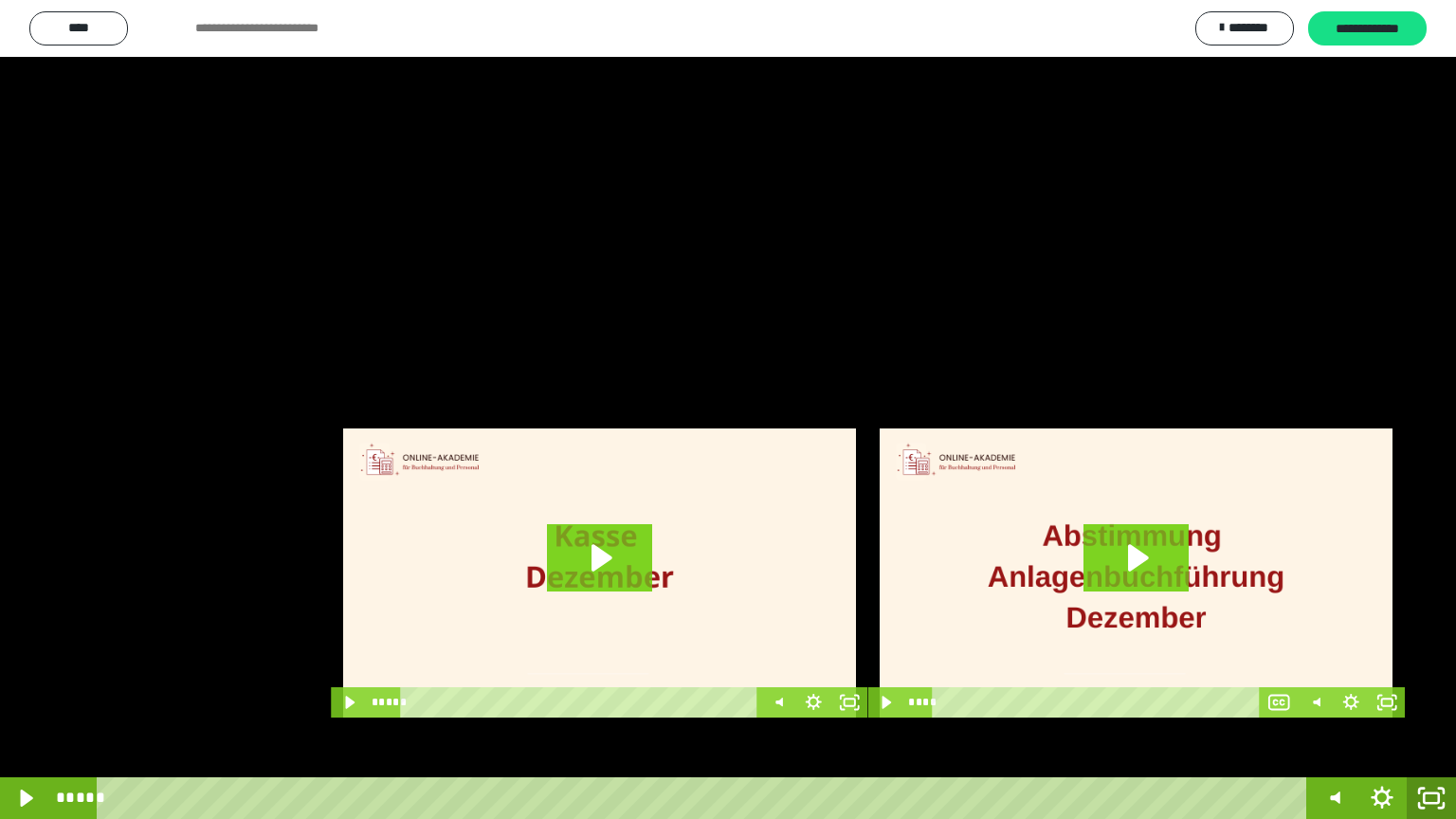 click 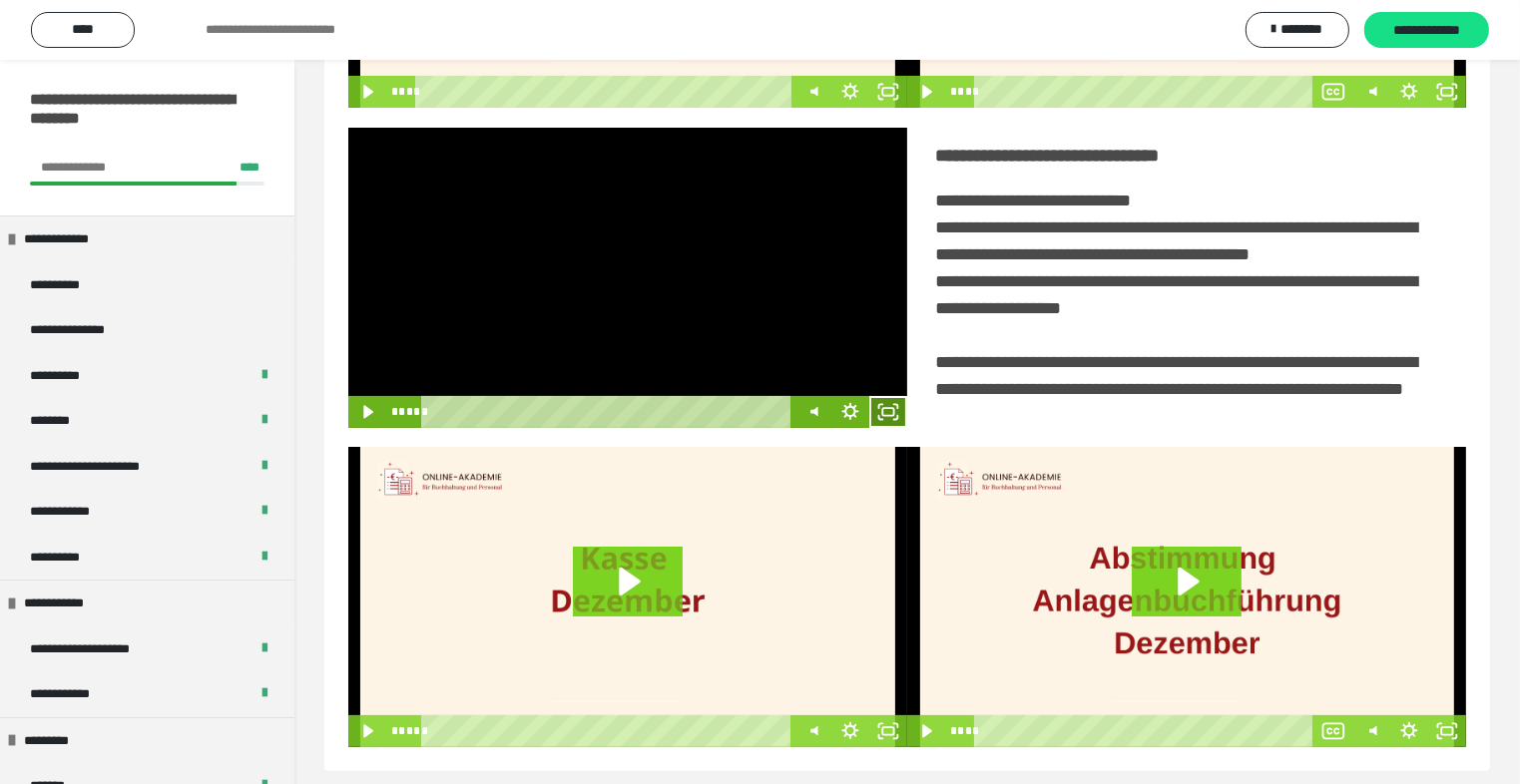 click 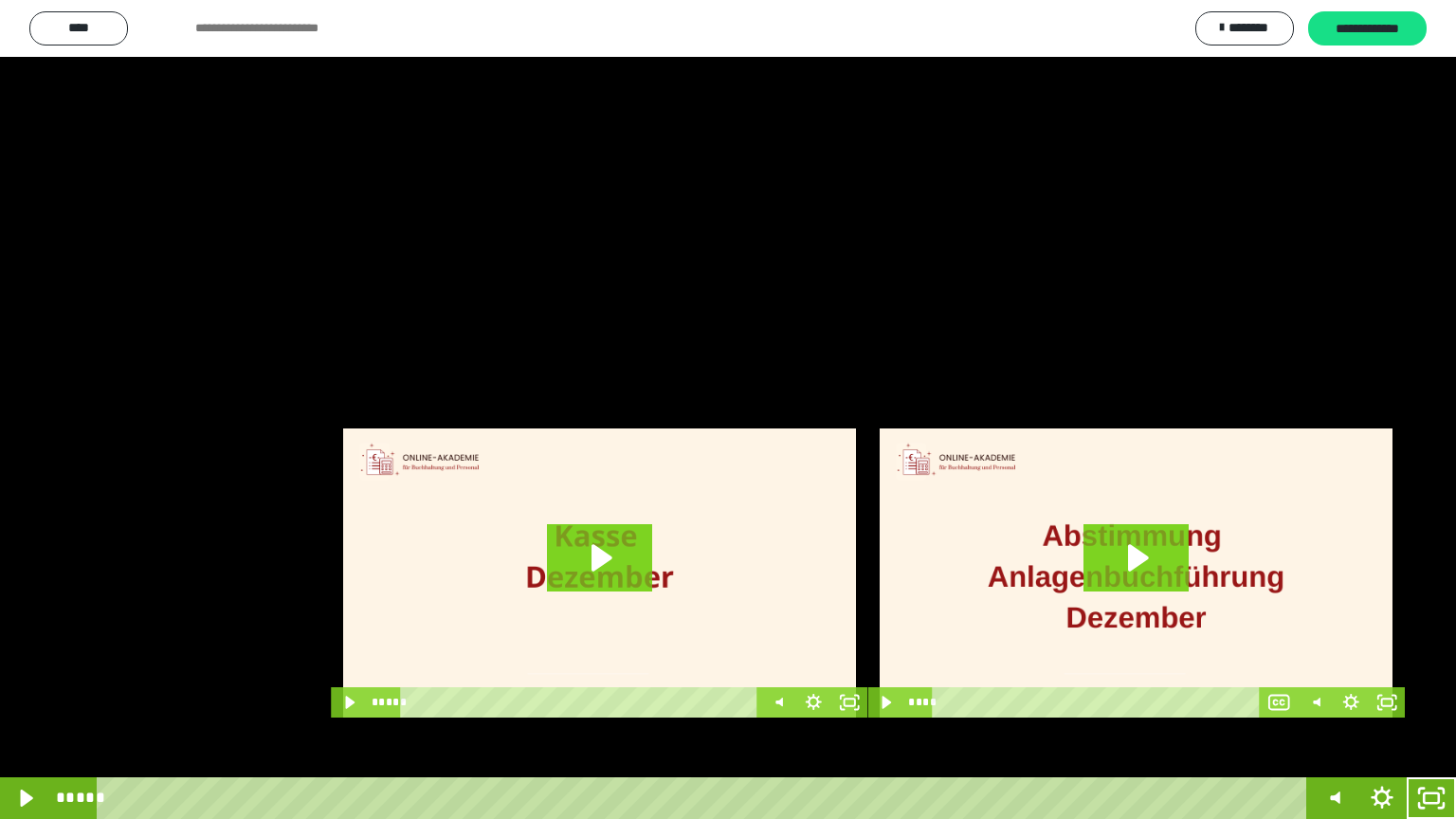 click at bounding box center (728, 410) 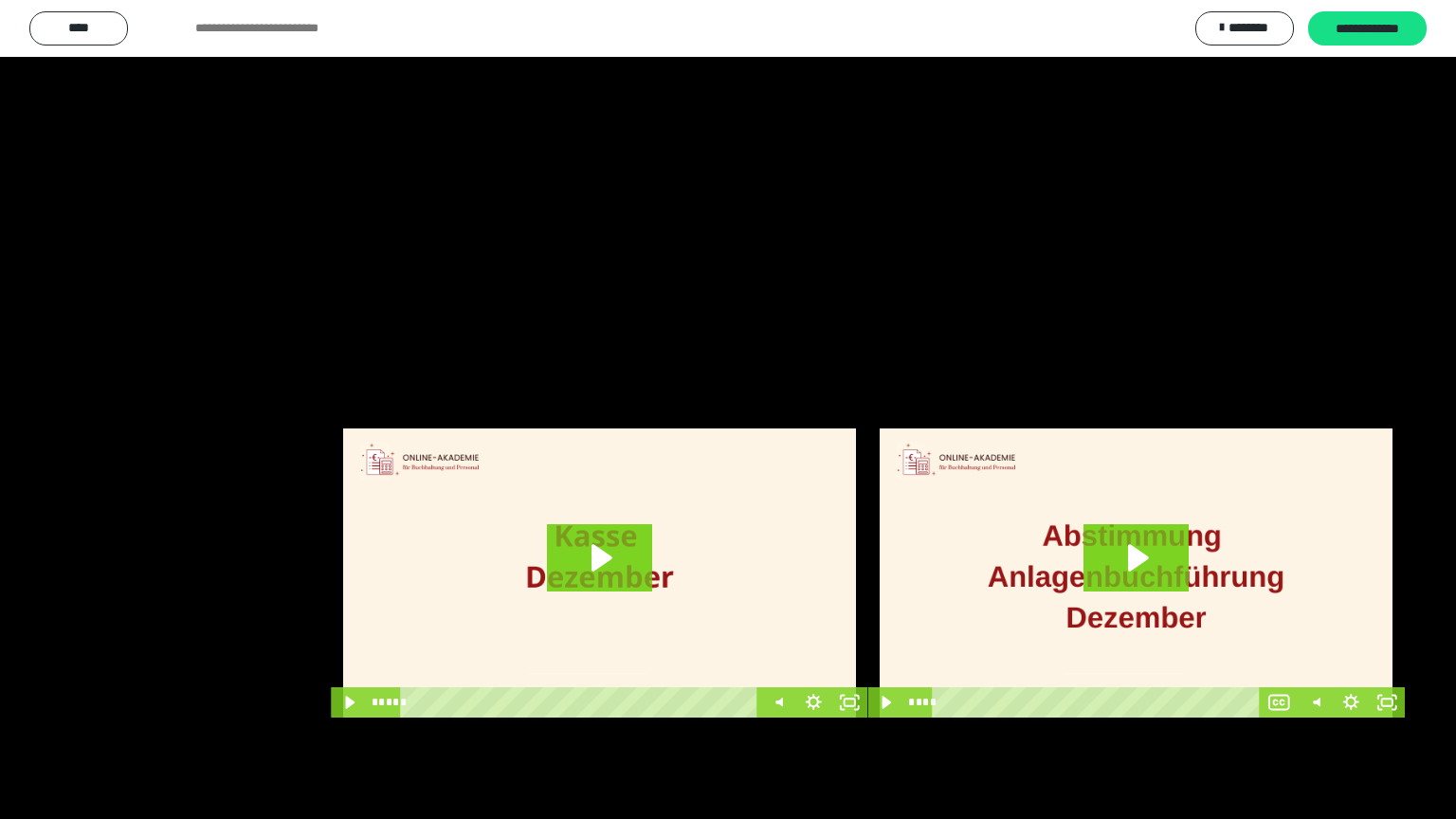 click at bounding box center [728, 410] 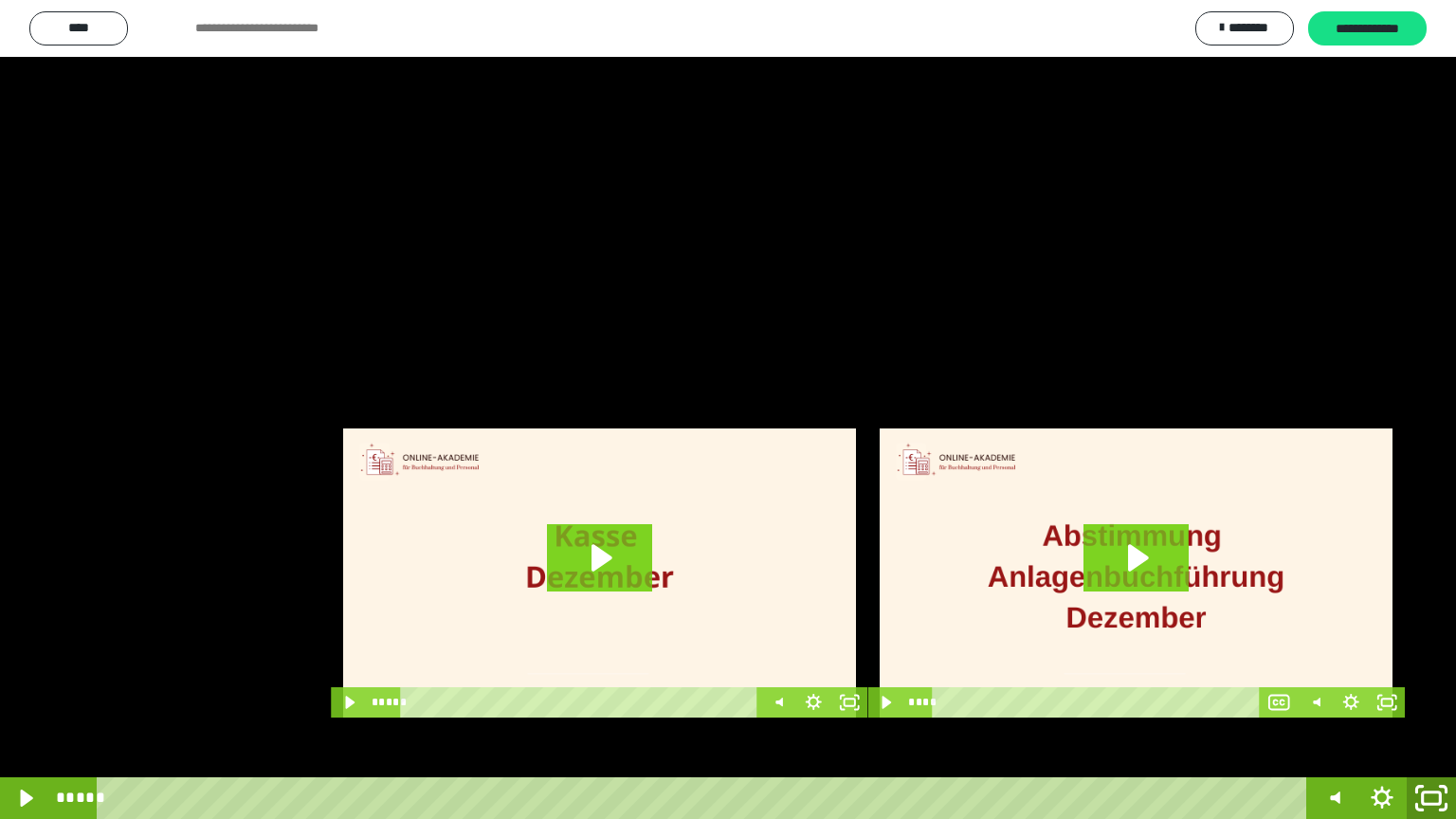 click 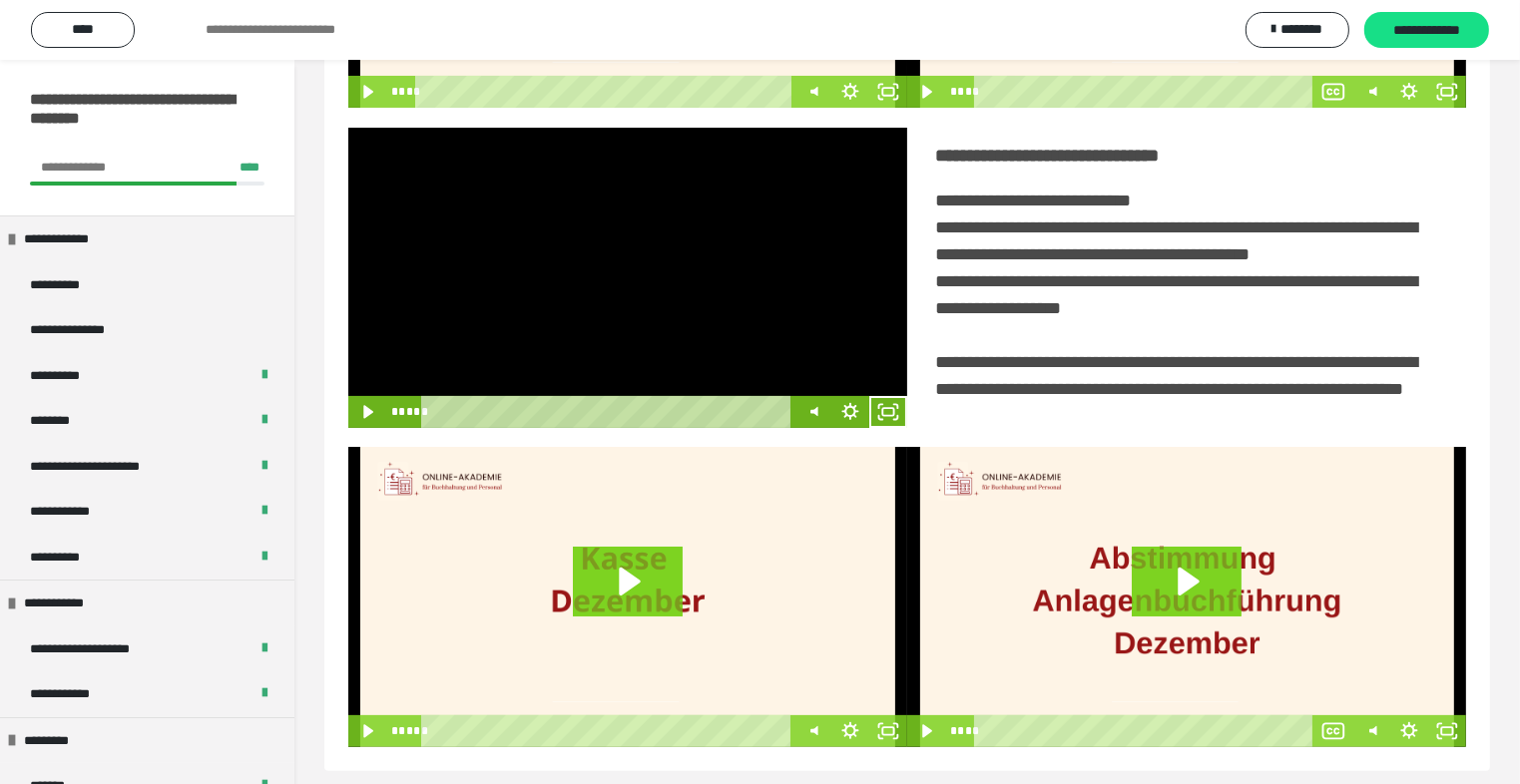 click at bounding box center (628, 277) 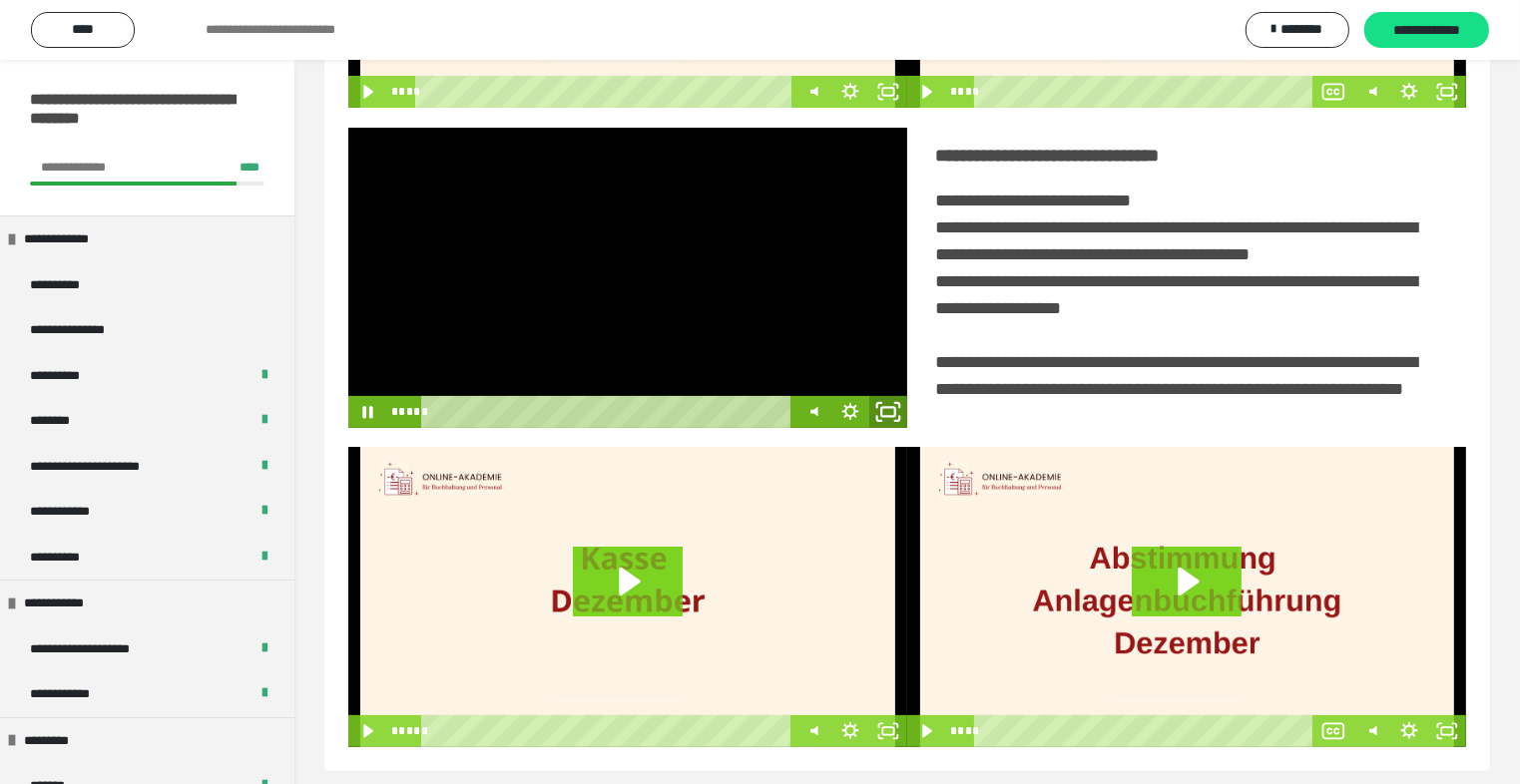 click 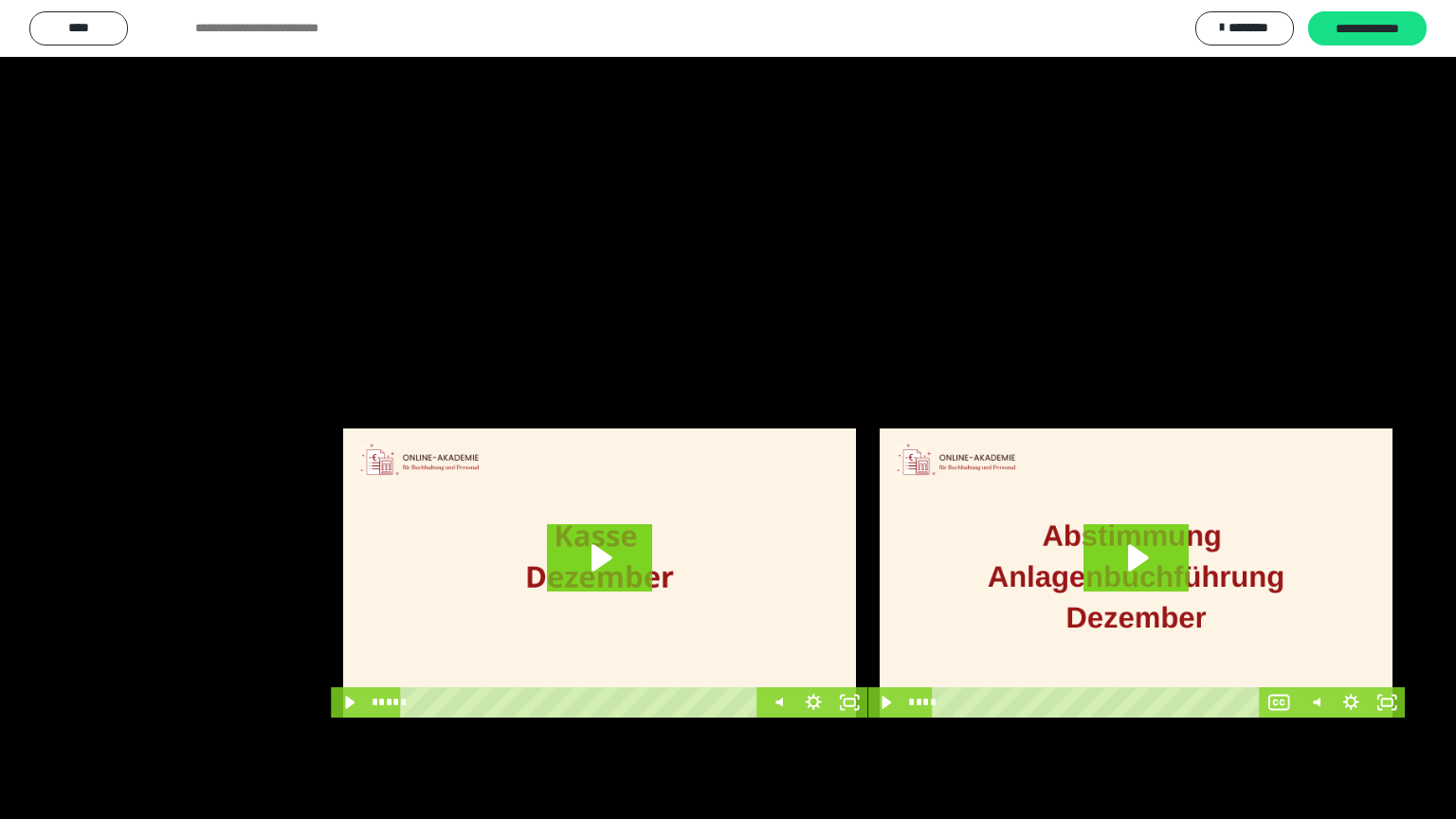 click at bounding box center (728, 410) 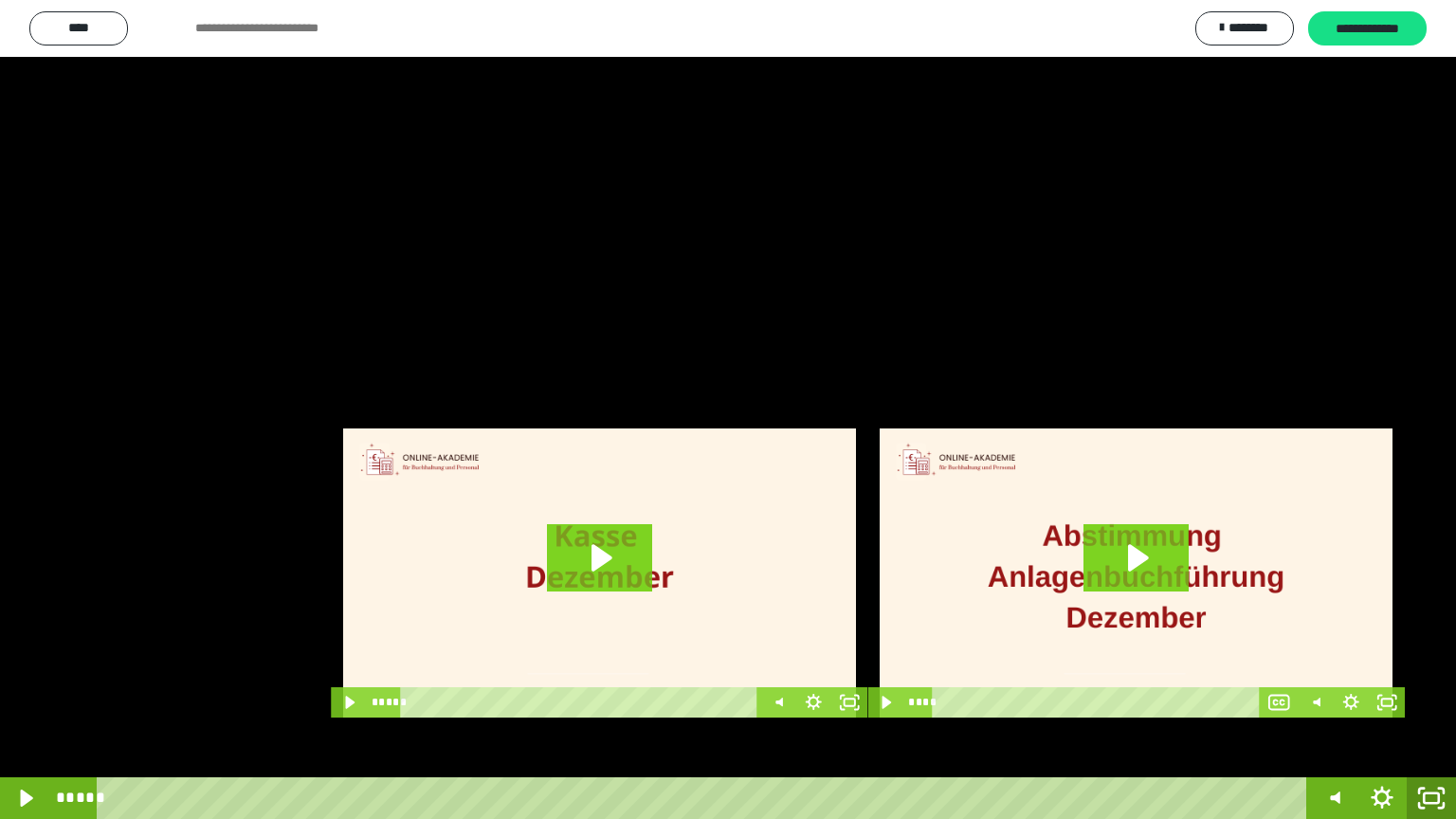 click 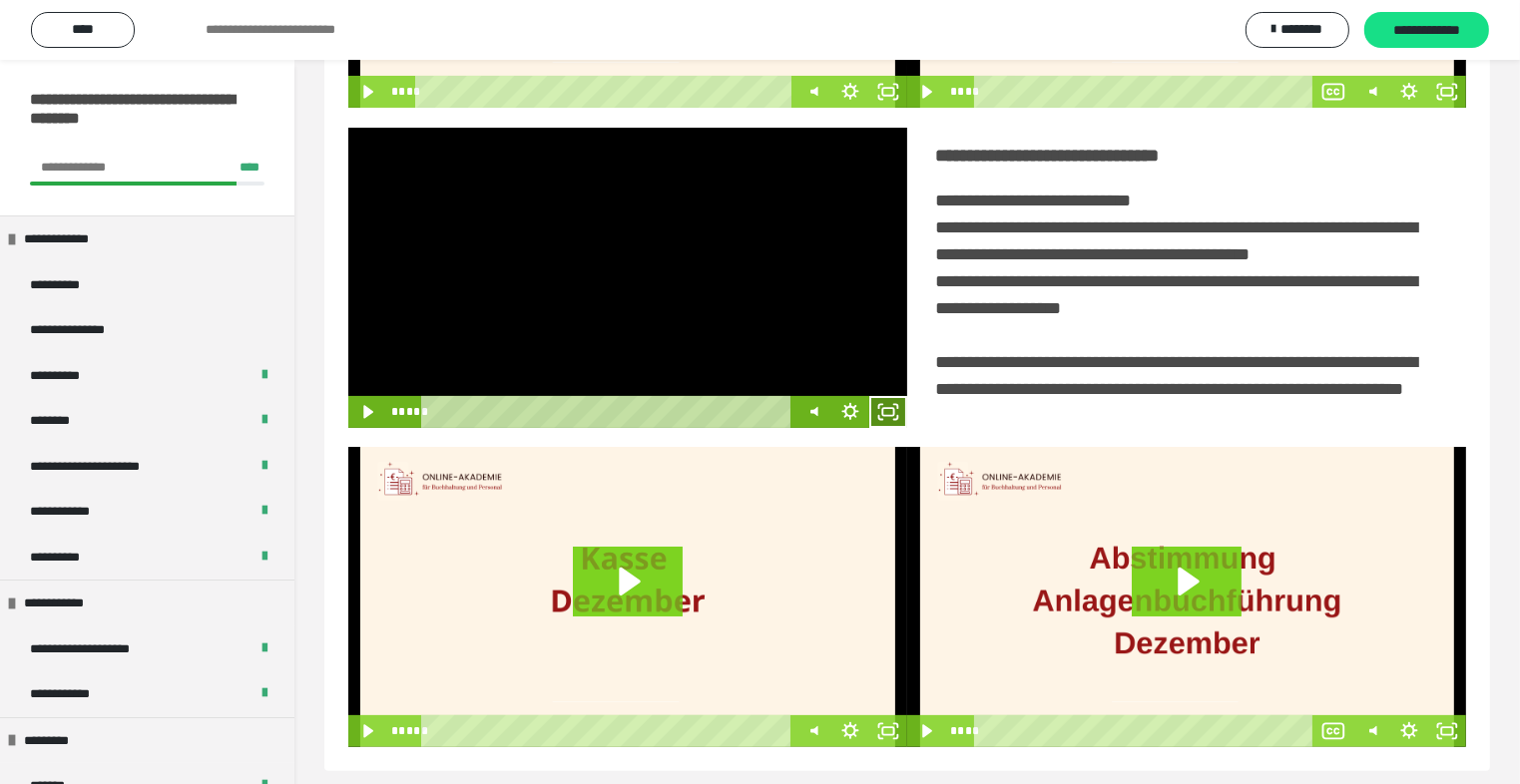 click 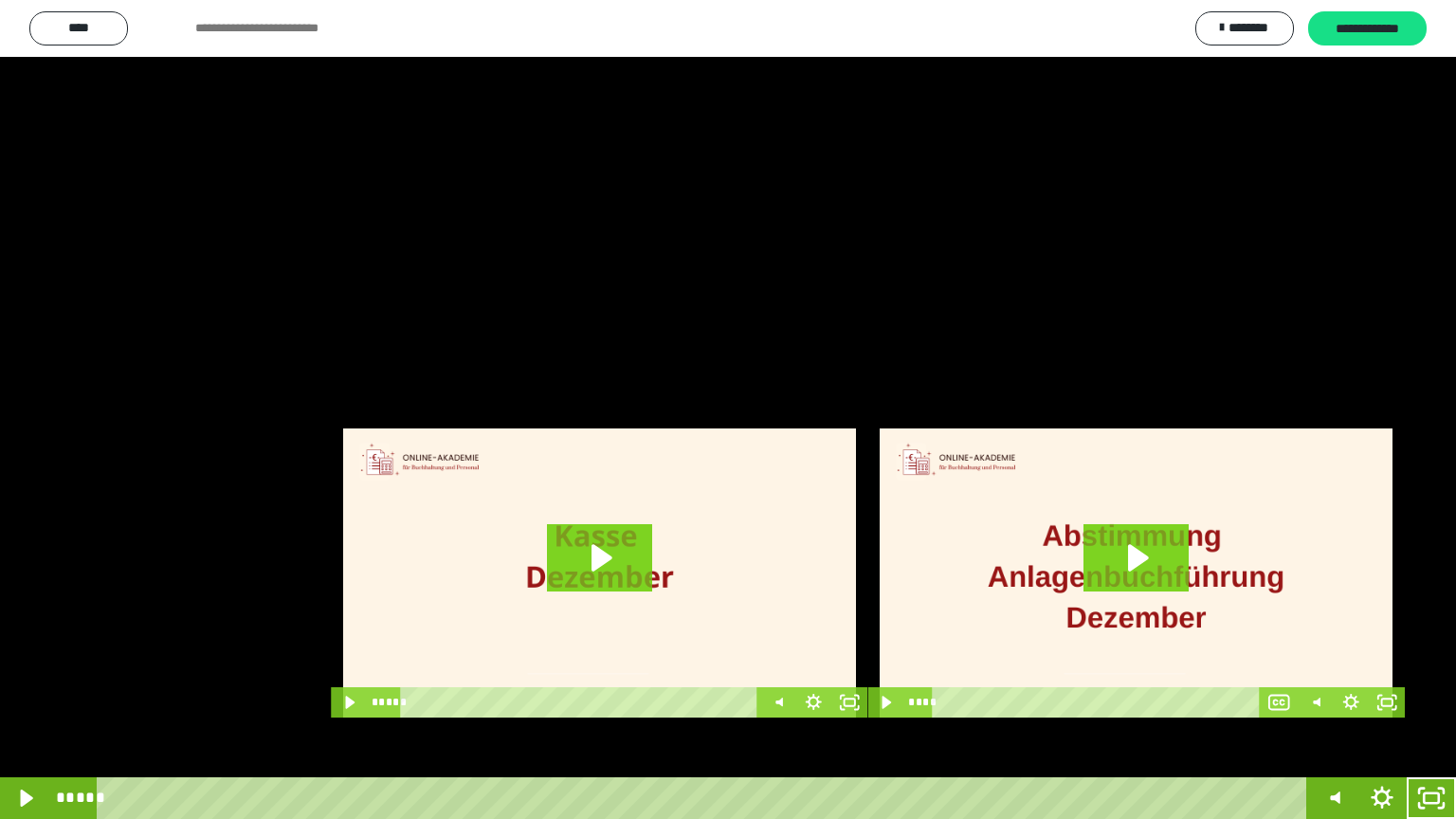 click at bounding box center [728, 410] 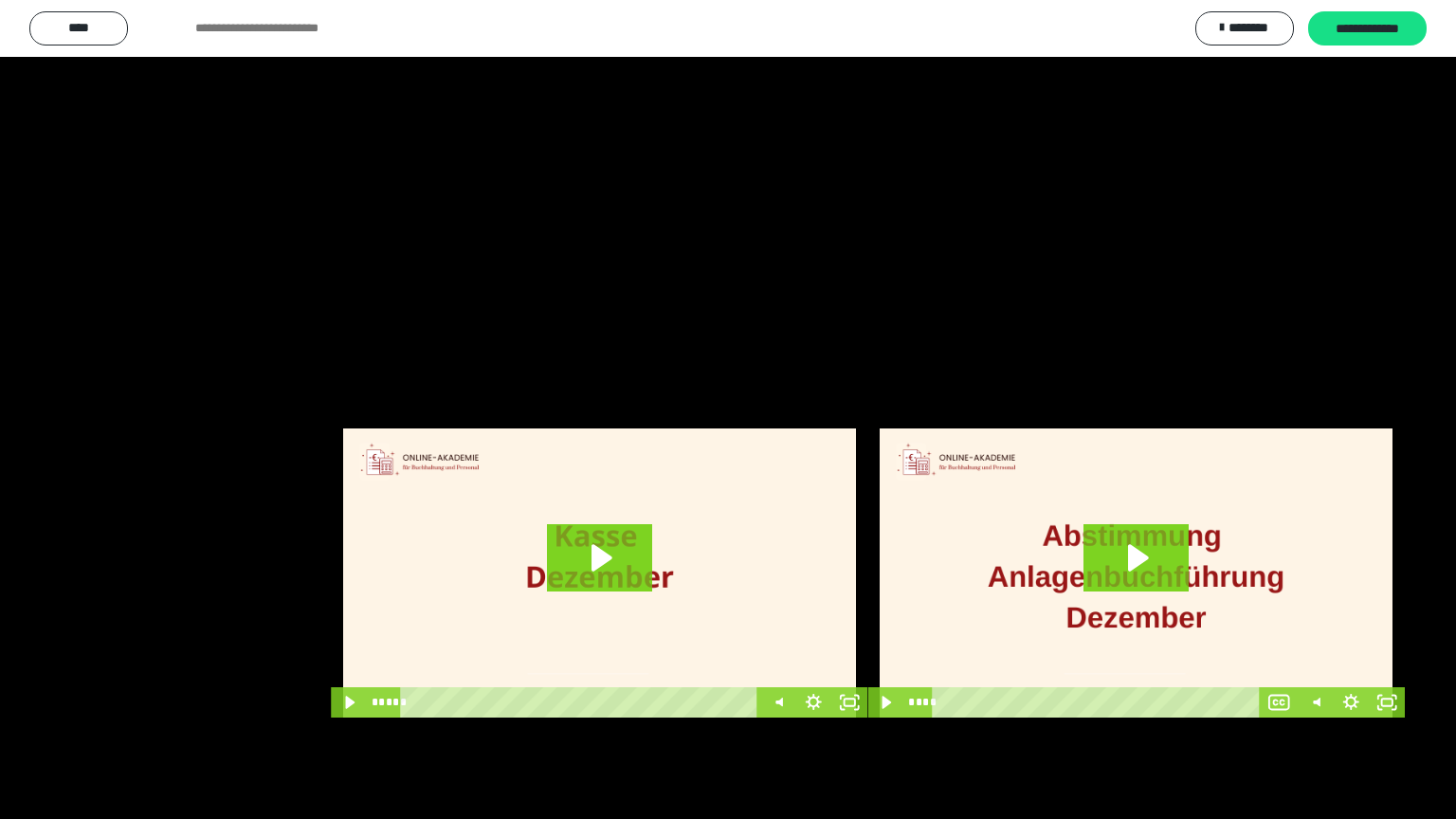 click at bounding box center (728, 410) 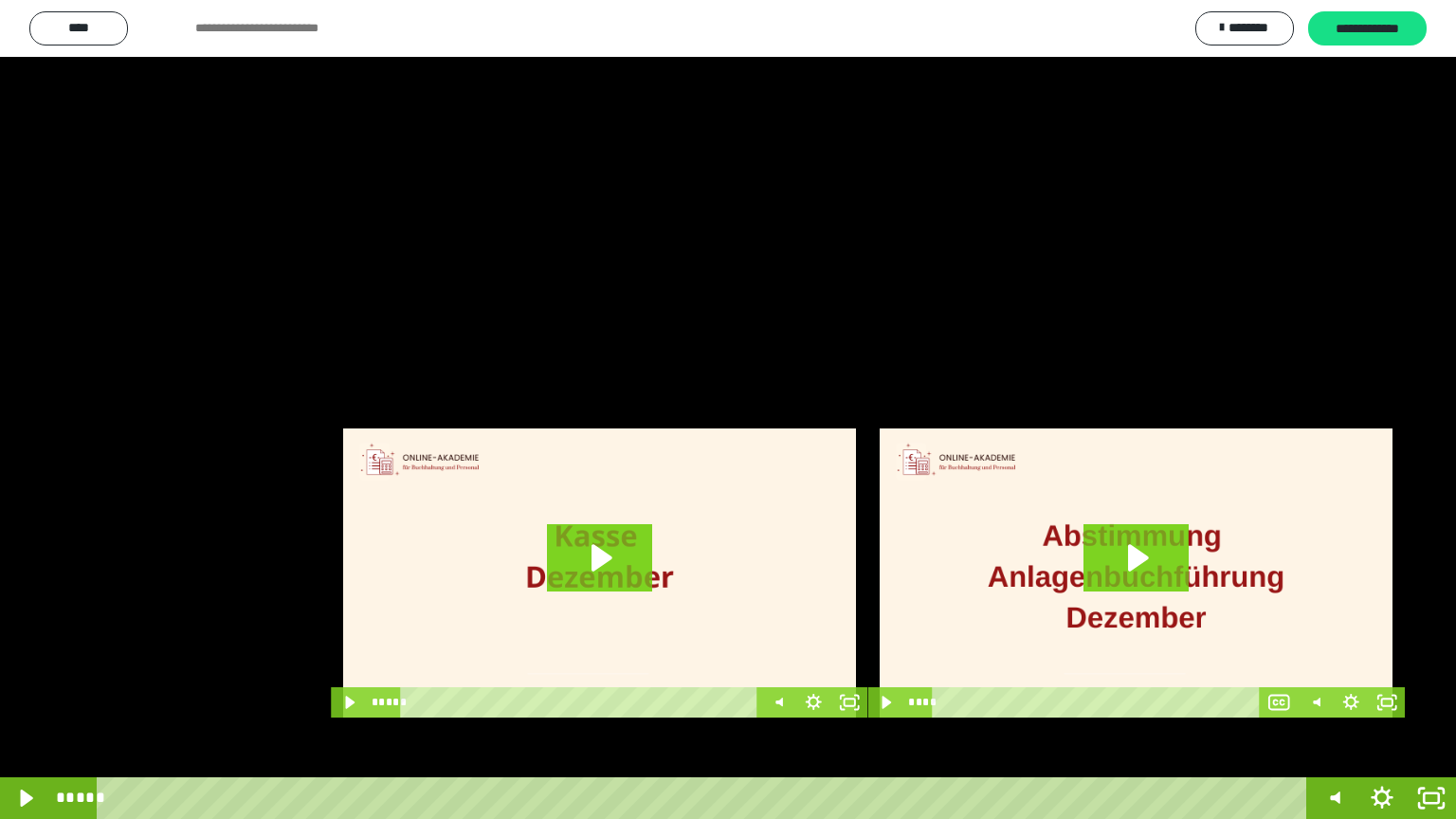 click at bounding box center (728, 410) 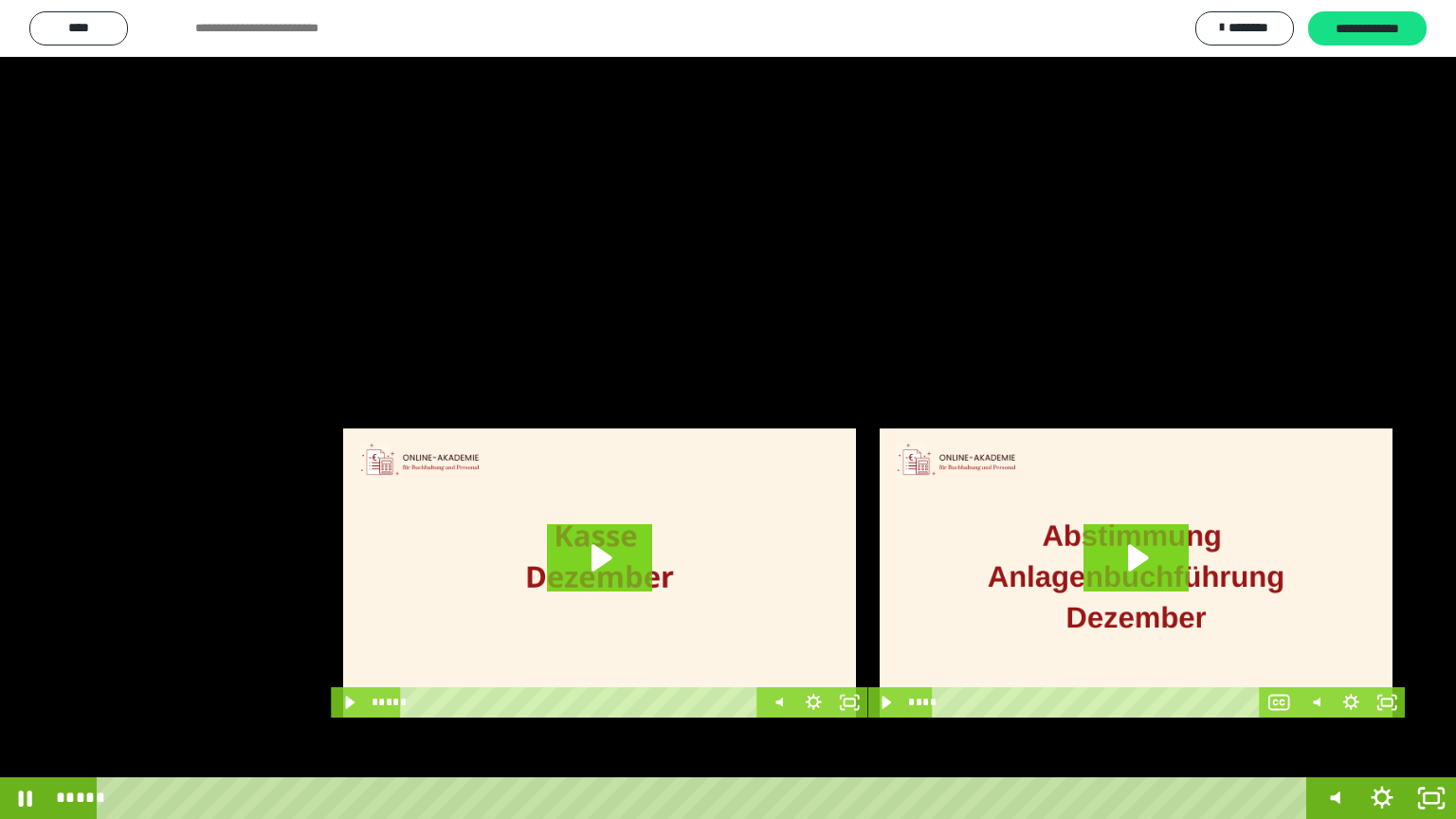 click at bounding box center (728, 410) 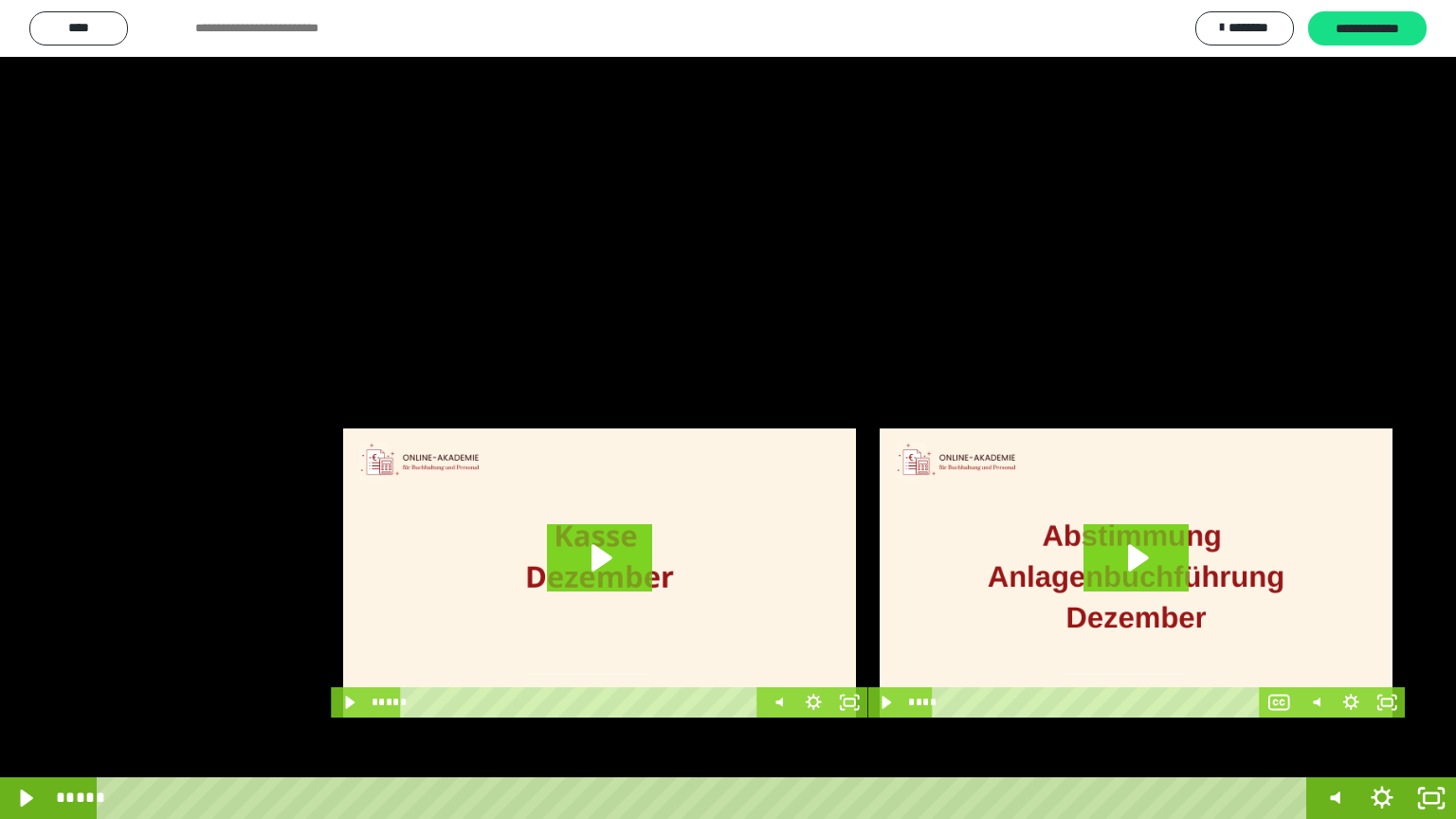 click at bounding box center (728, 410) 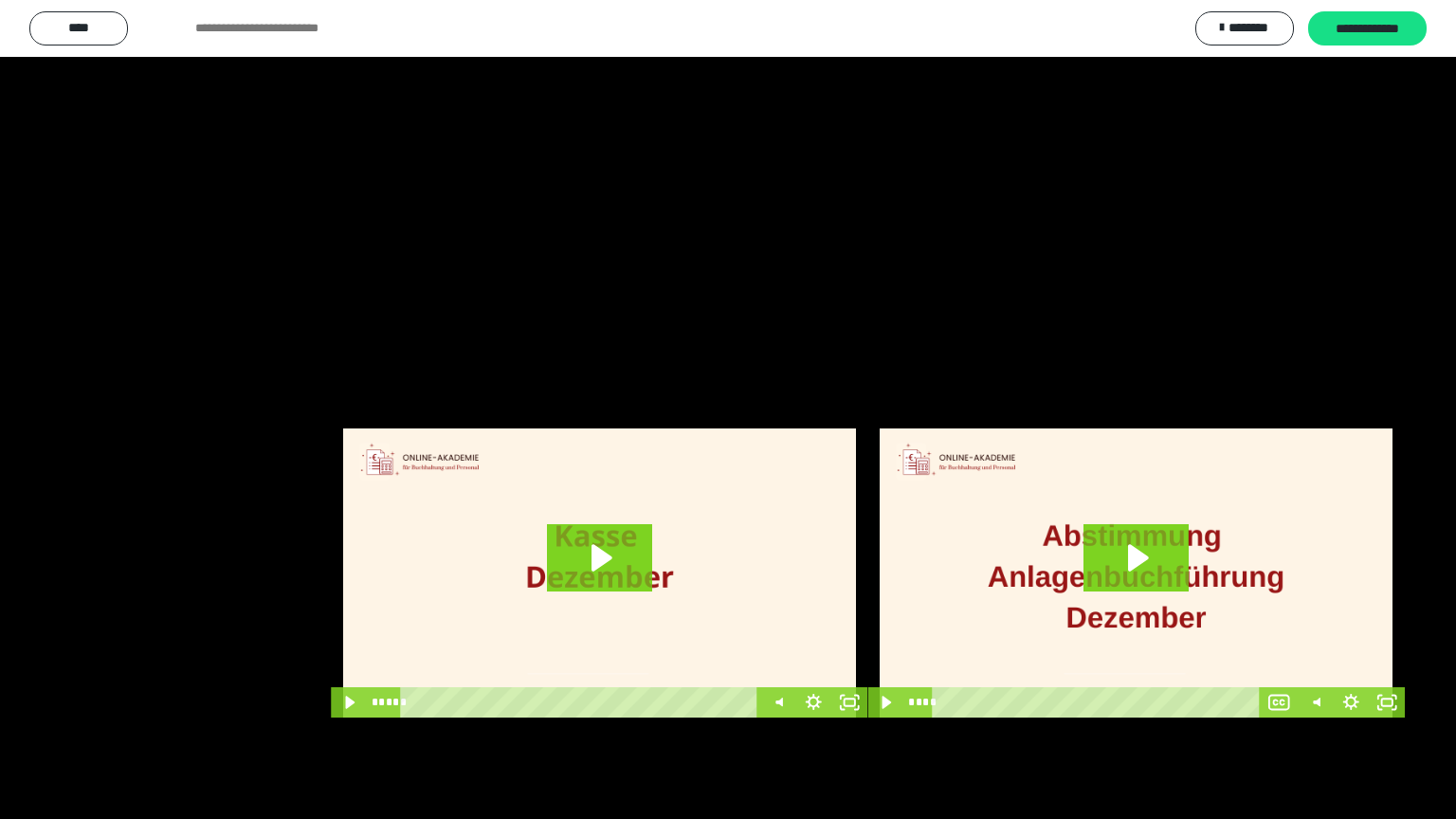 click at bounding box center [728, 410] 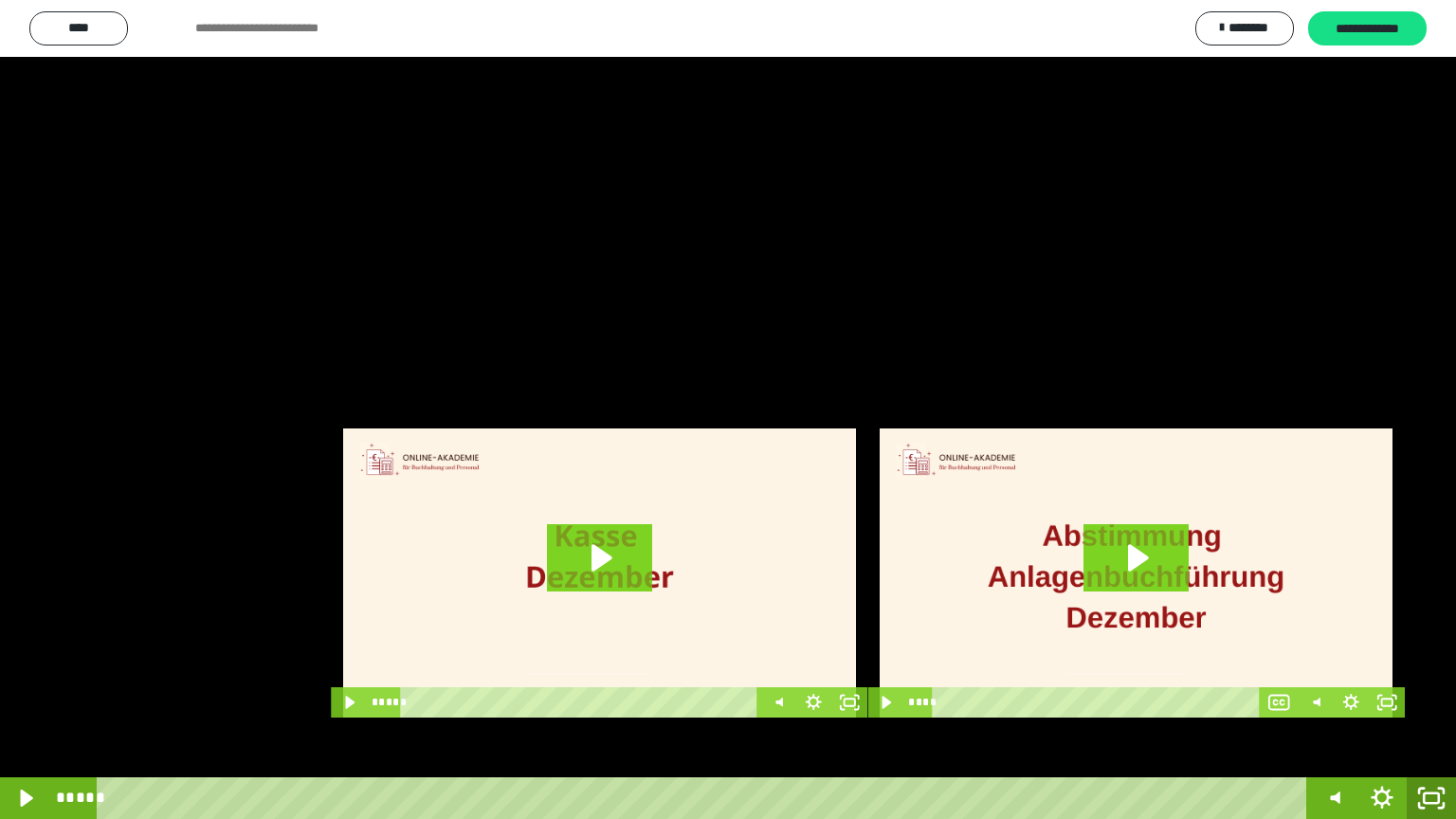 click 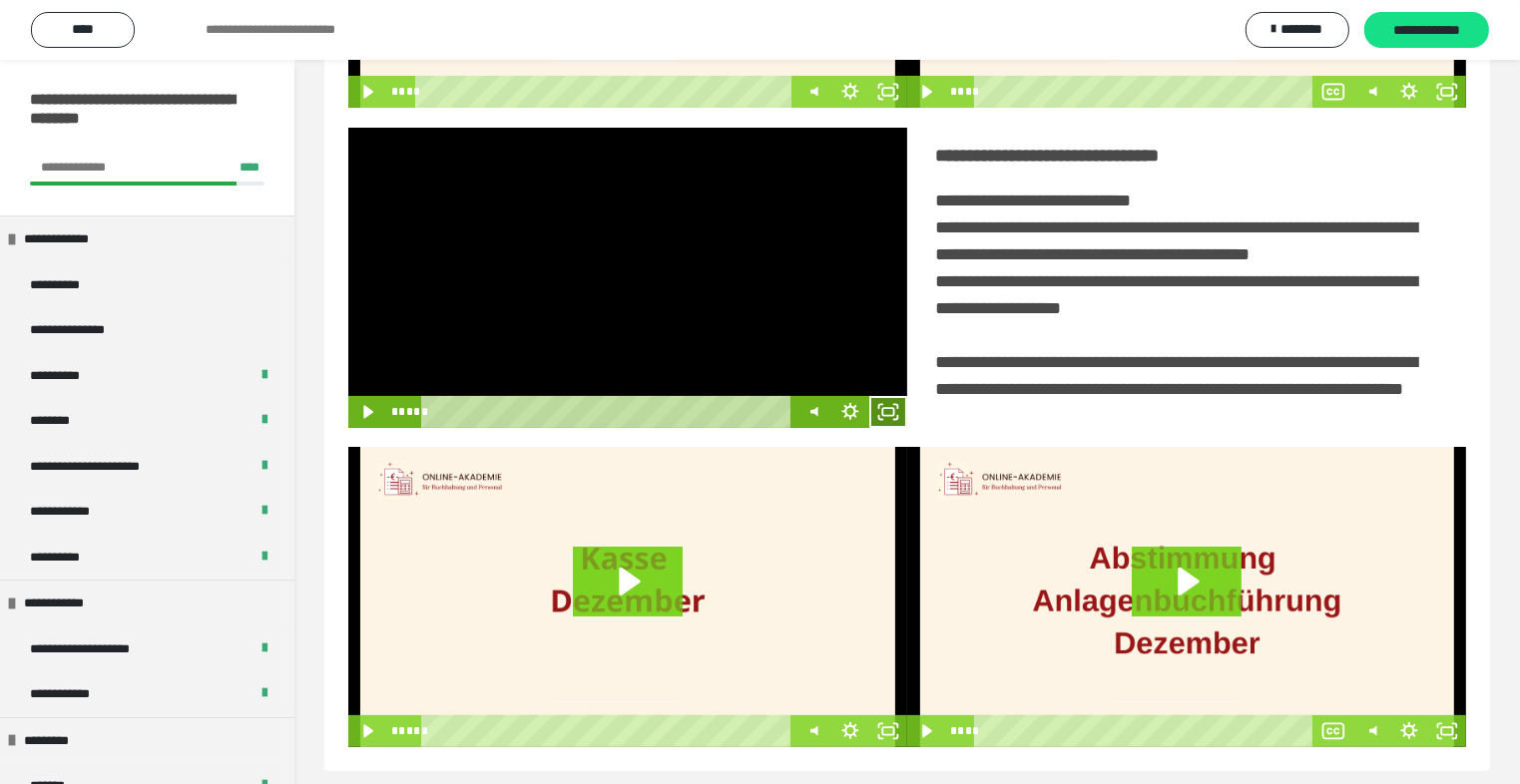 click 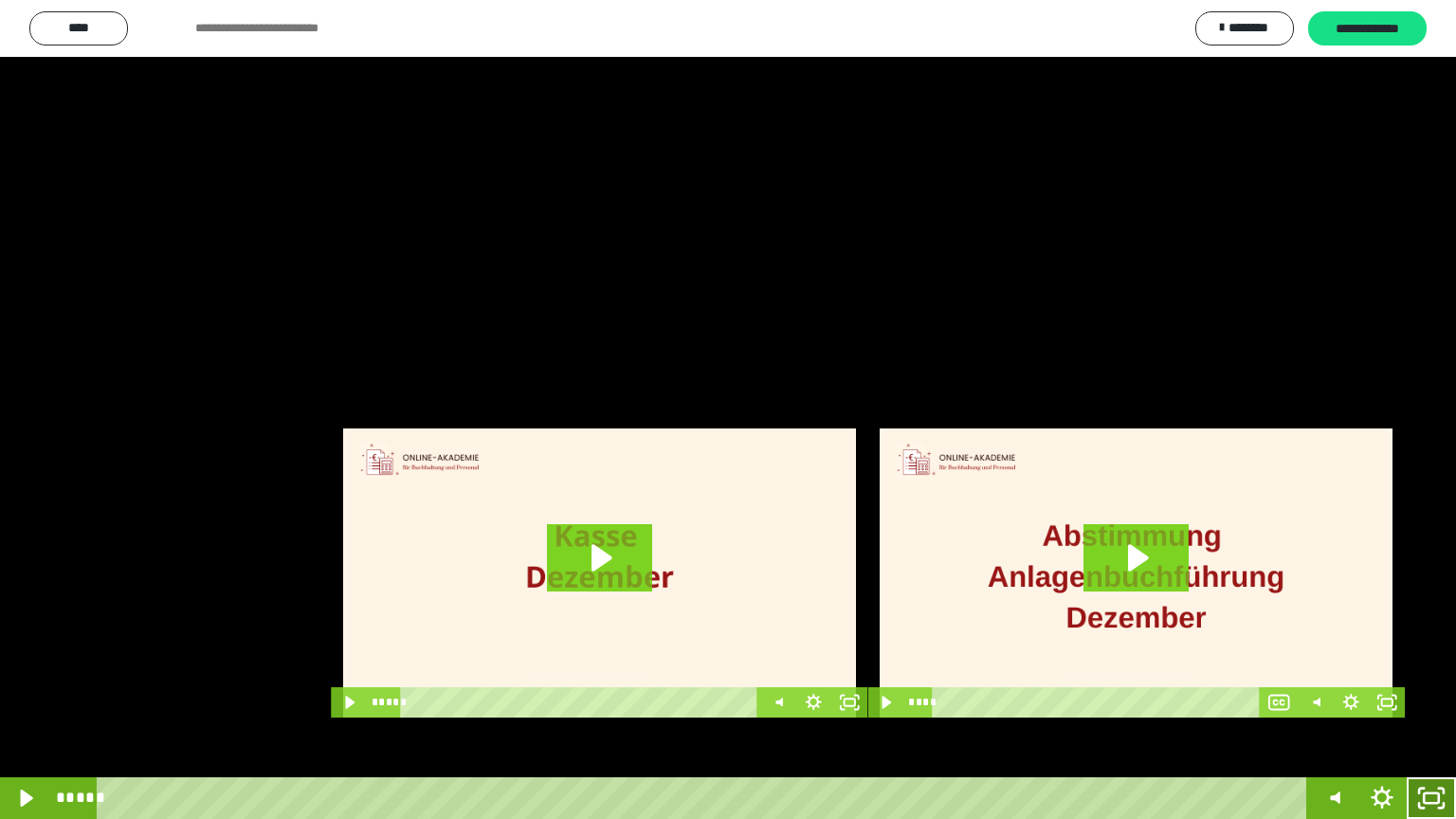 drag, startPoint x: 1431, startPoint y: 799, endPoint x: 1430, endPoint y: 684, distance: 115.004348 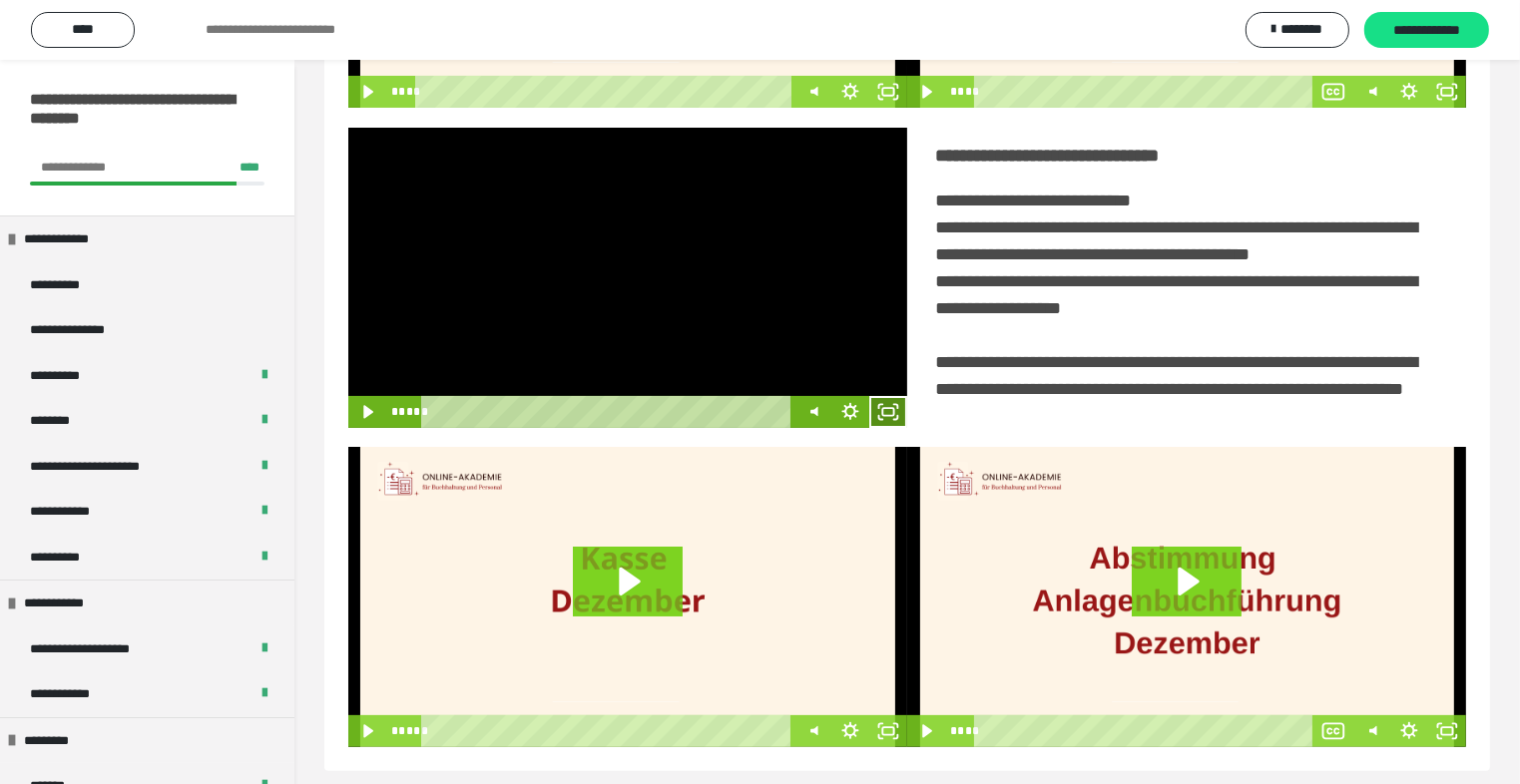 click 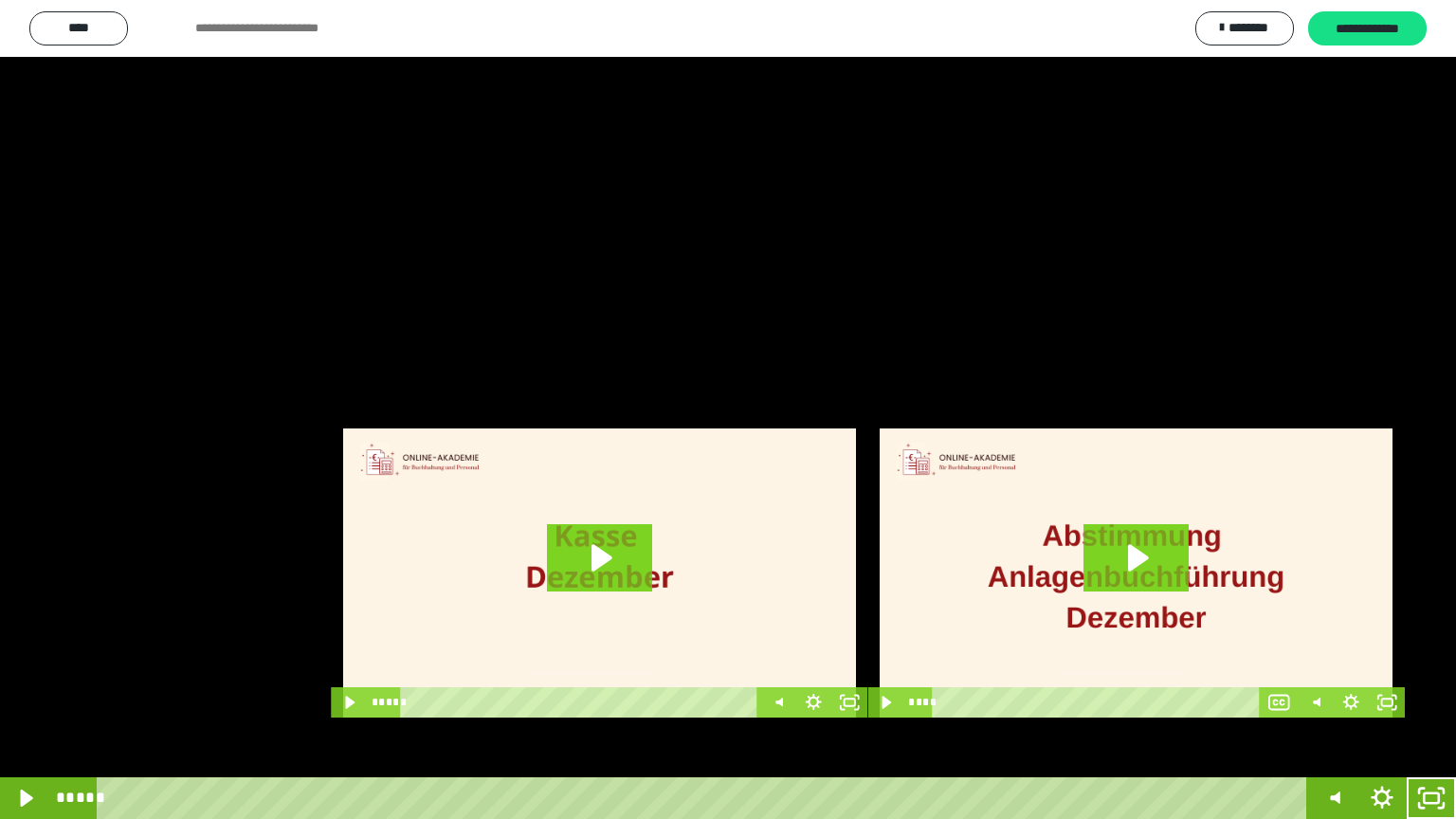 drag, startPoint x: 931, startPoint y: 390, endPoint x: 948, endPoint y: 388, distance: 17.117243 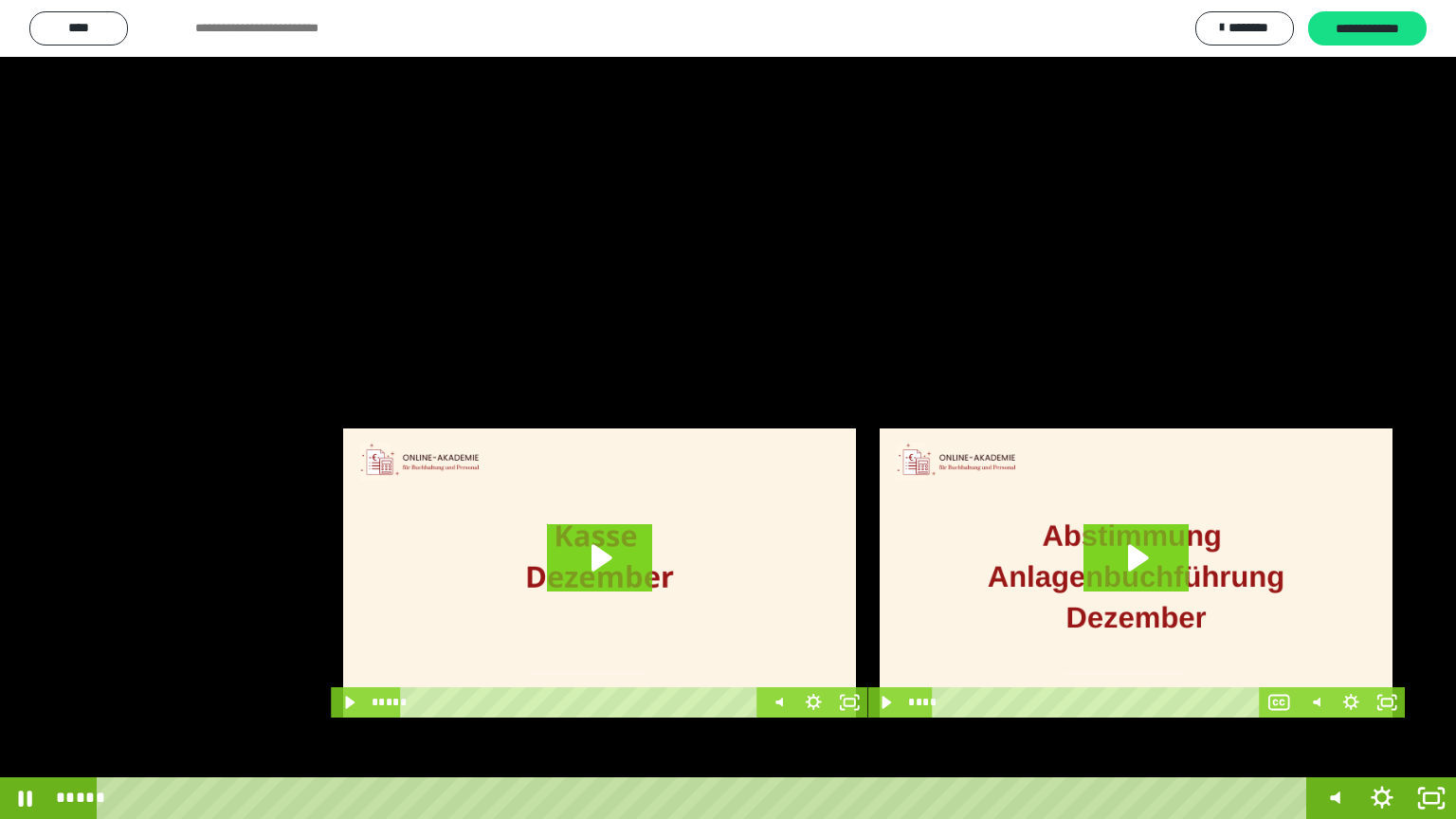 click at bounding box center (728, 410) 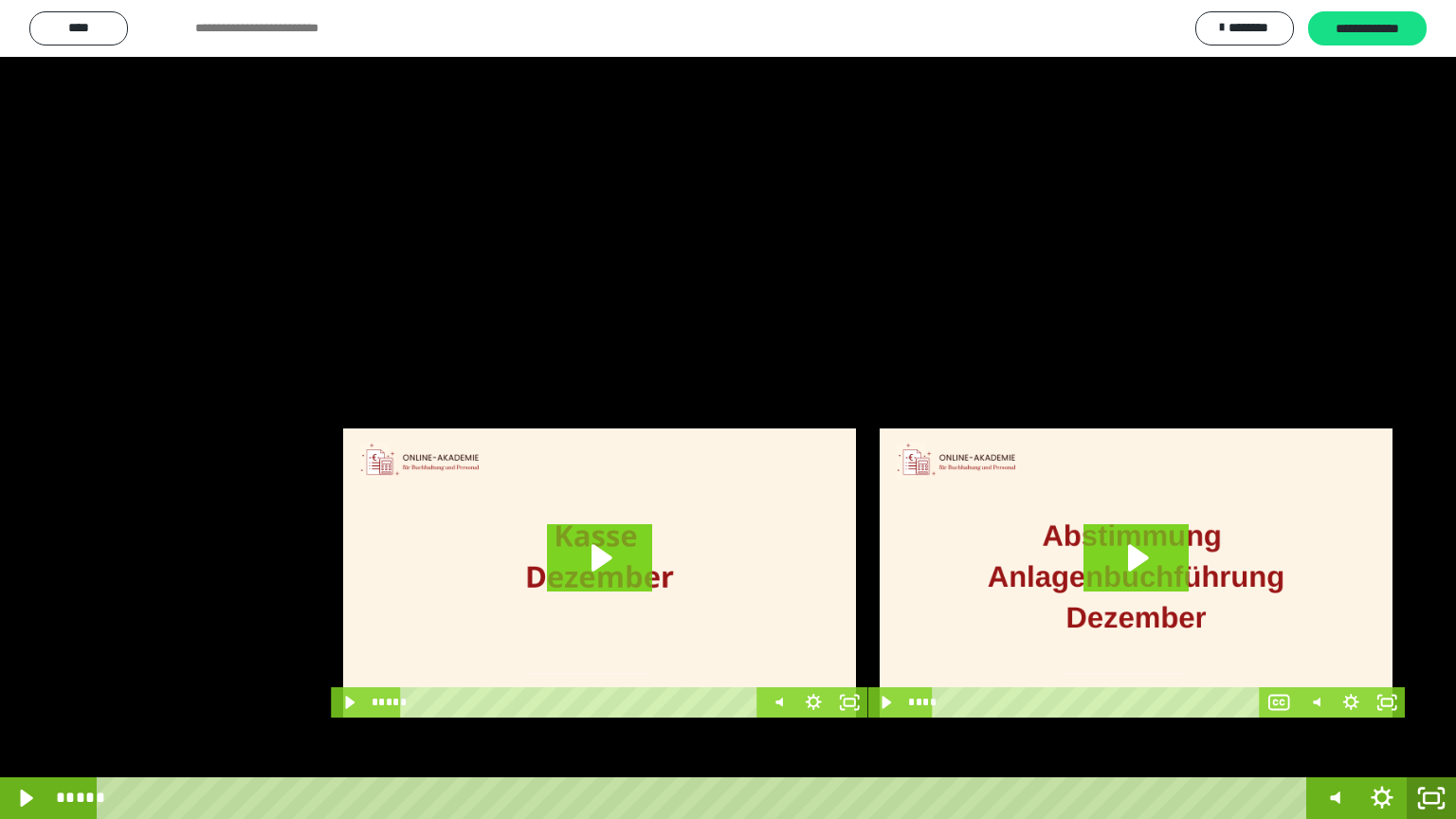 click 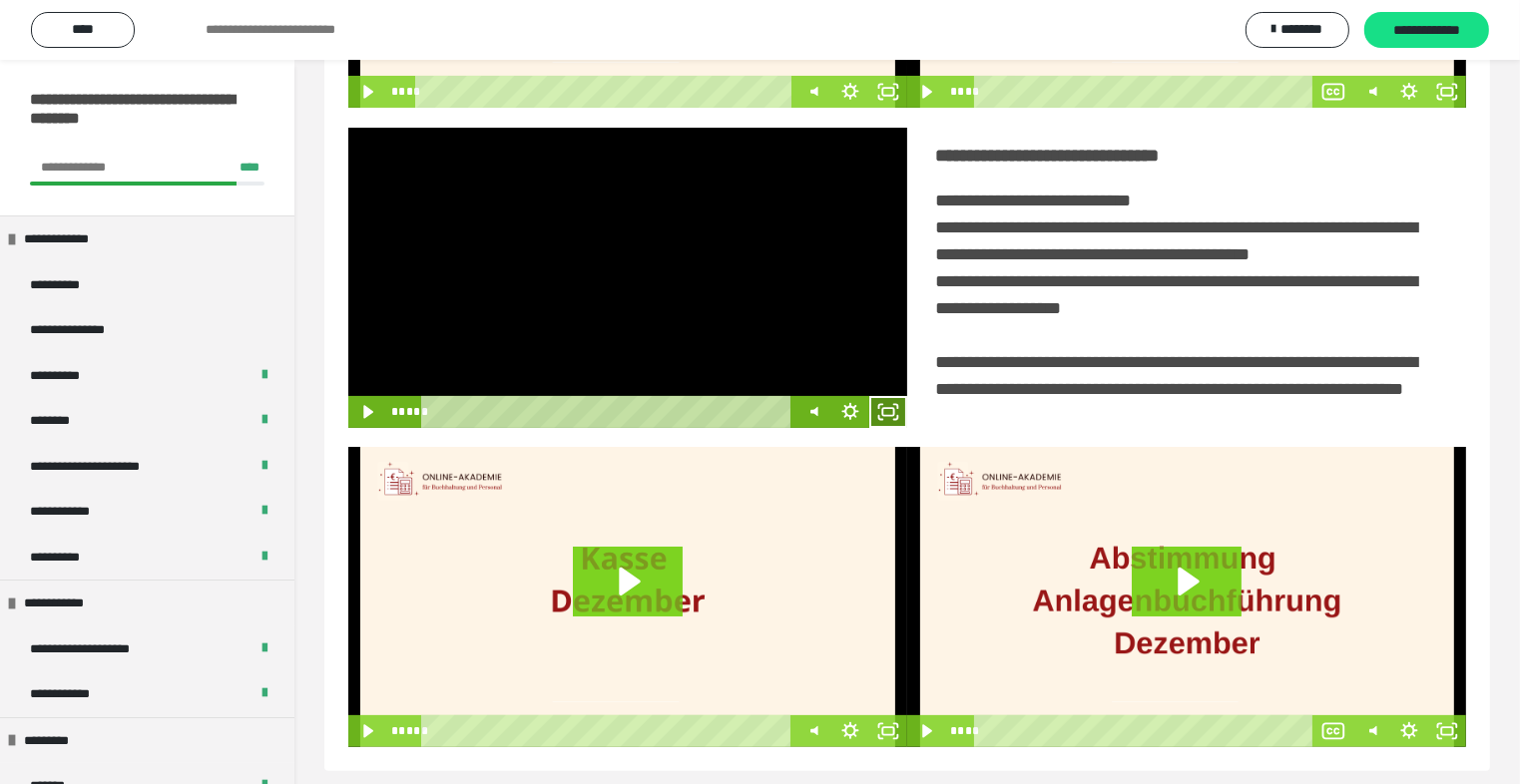 click 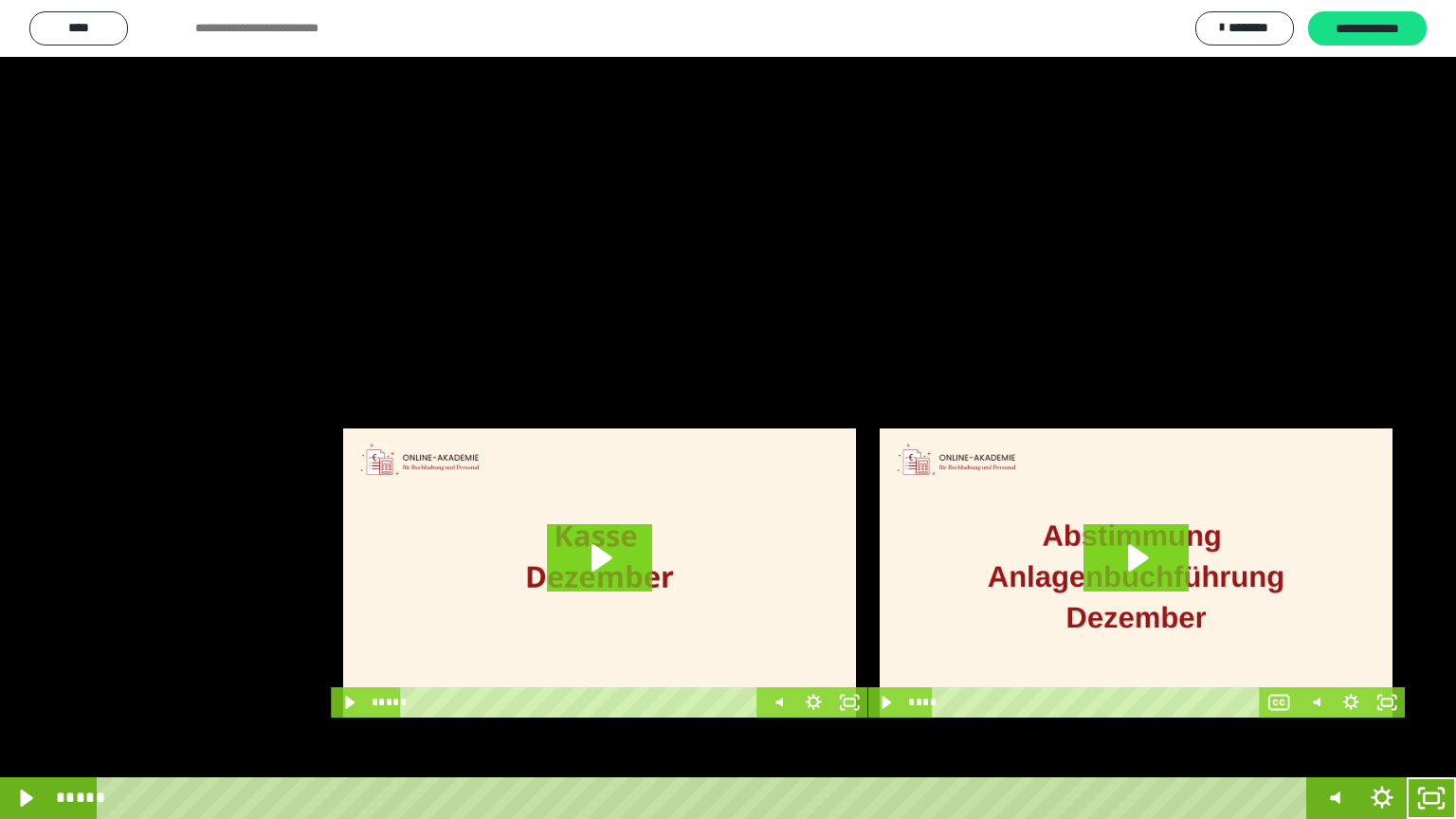 click at bounding box center [728, 410] 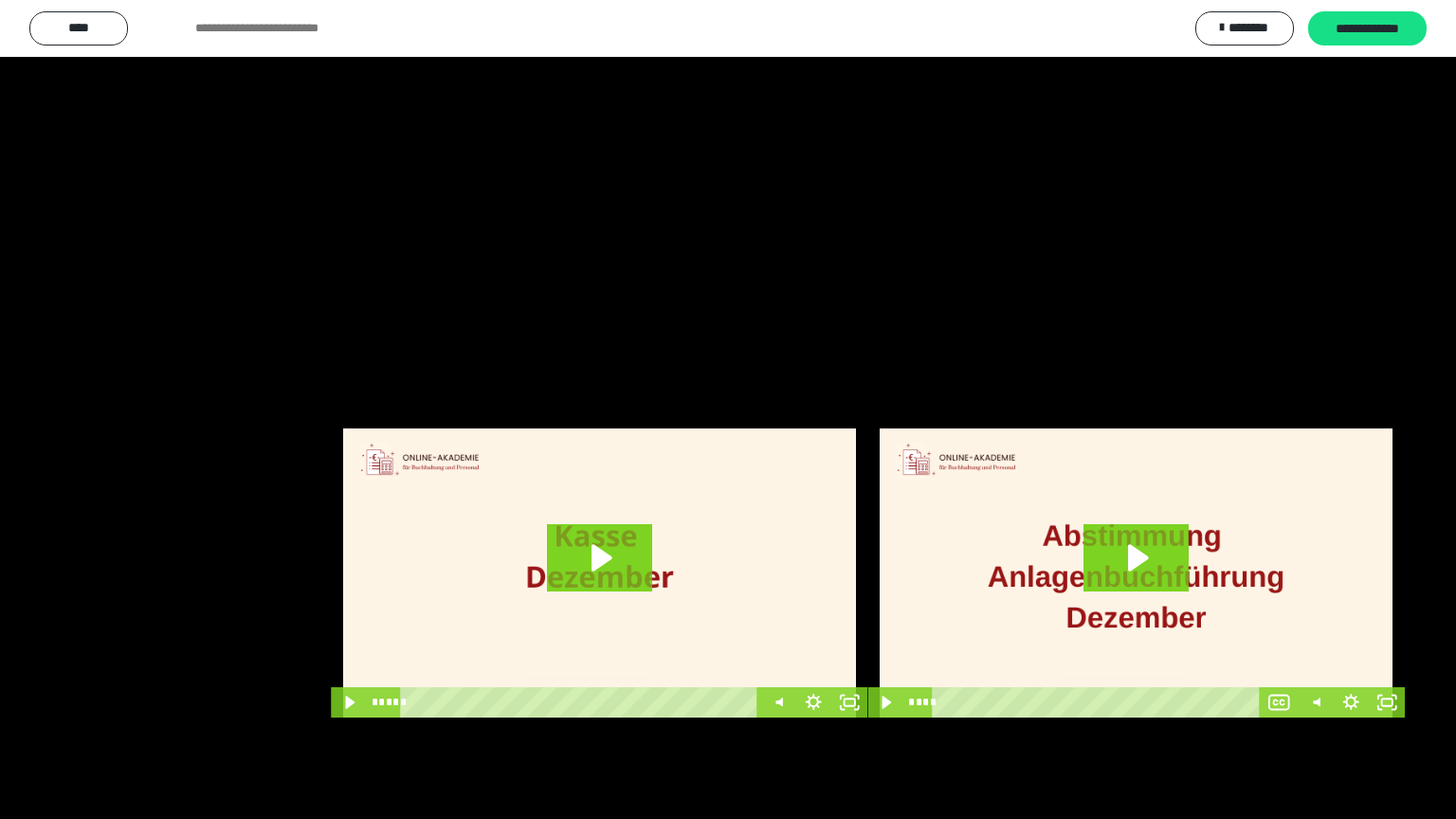 click at bounding box center (728, 410) 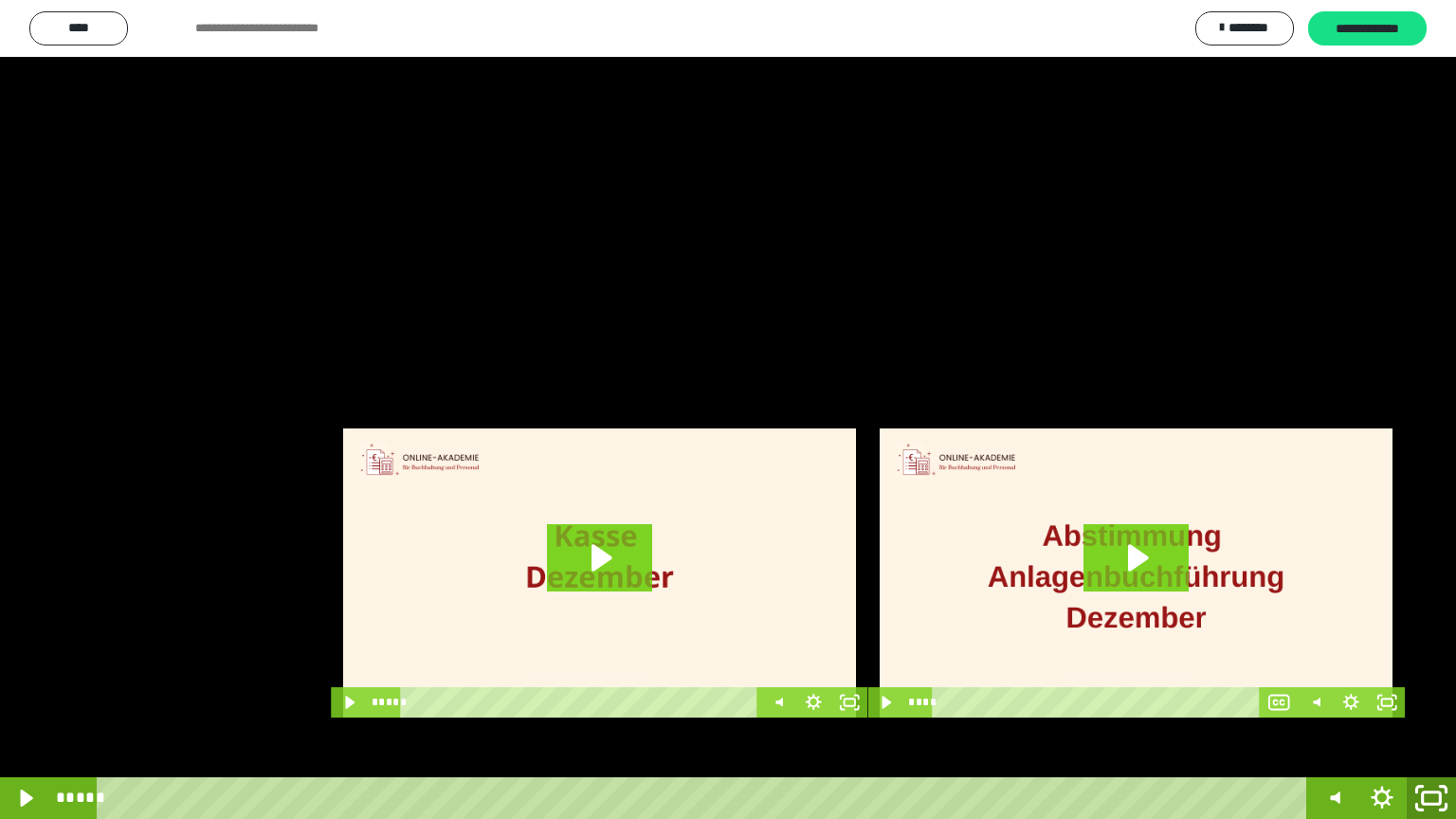 click 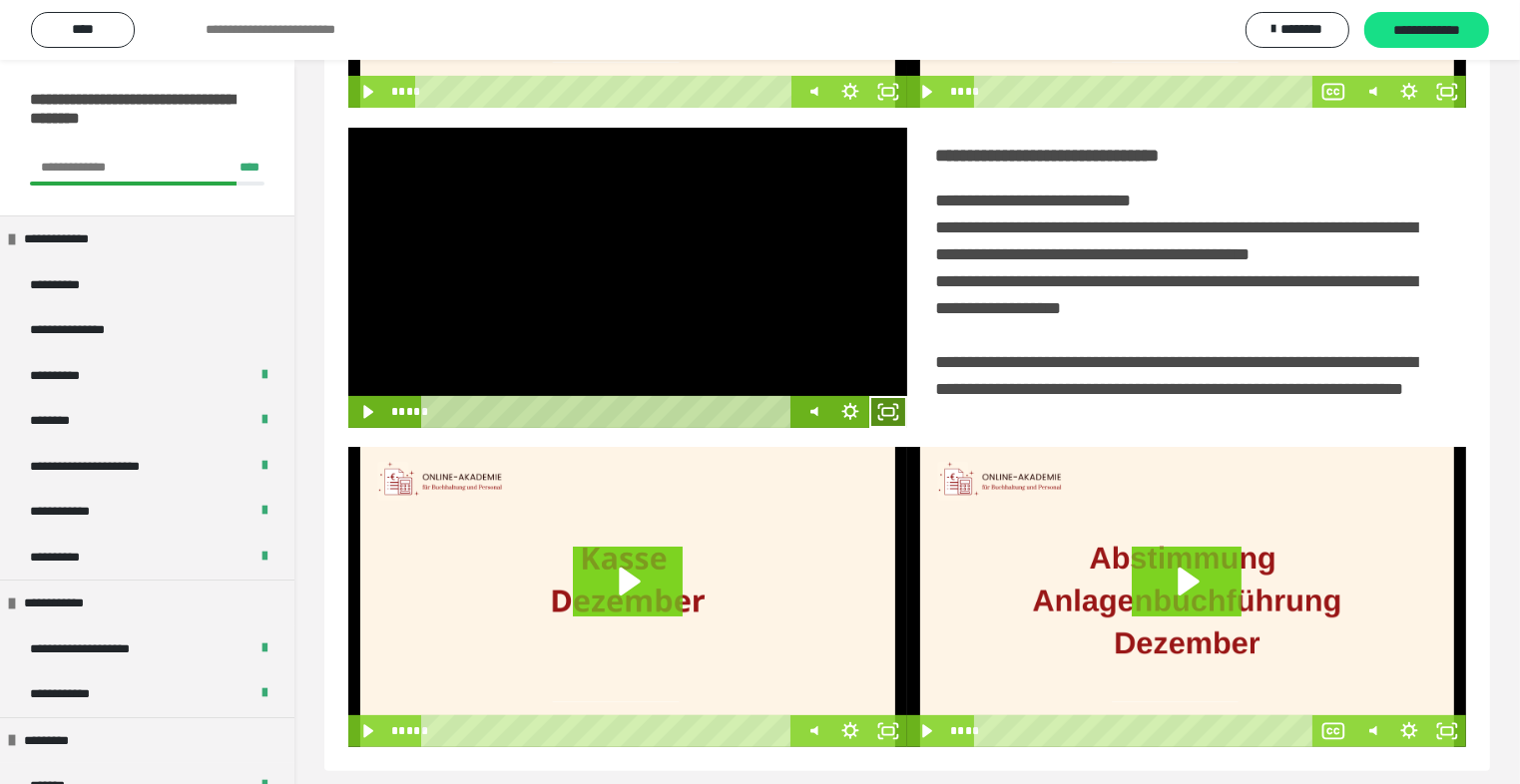 click 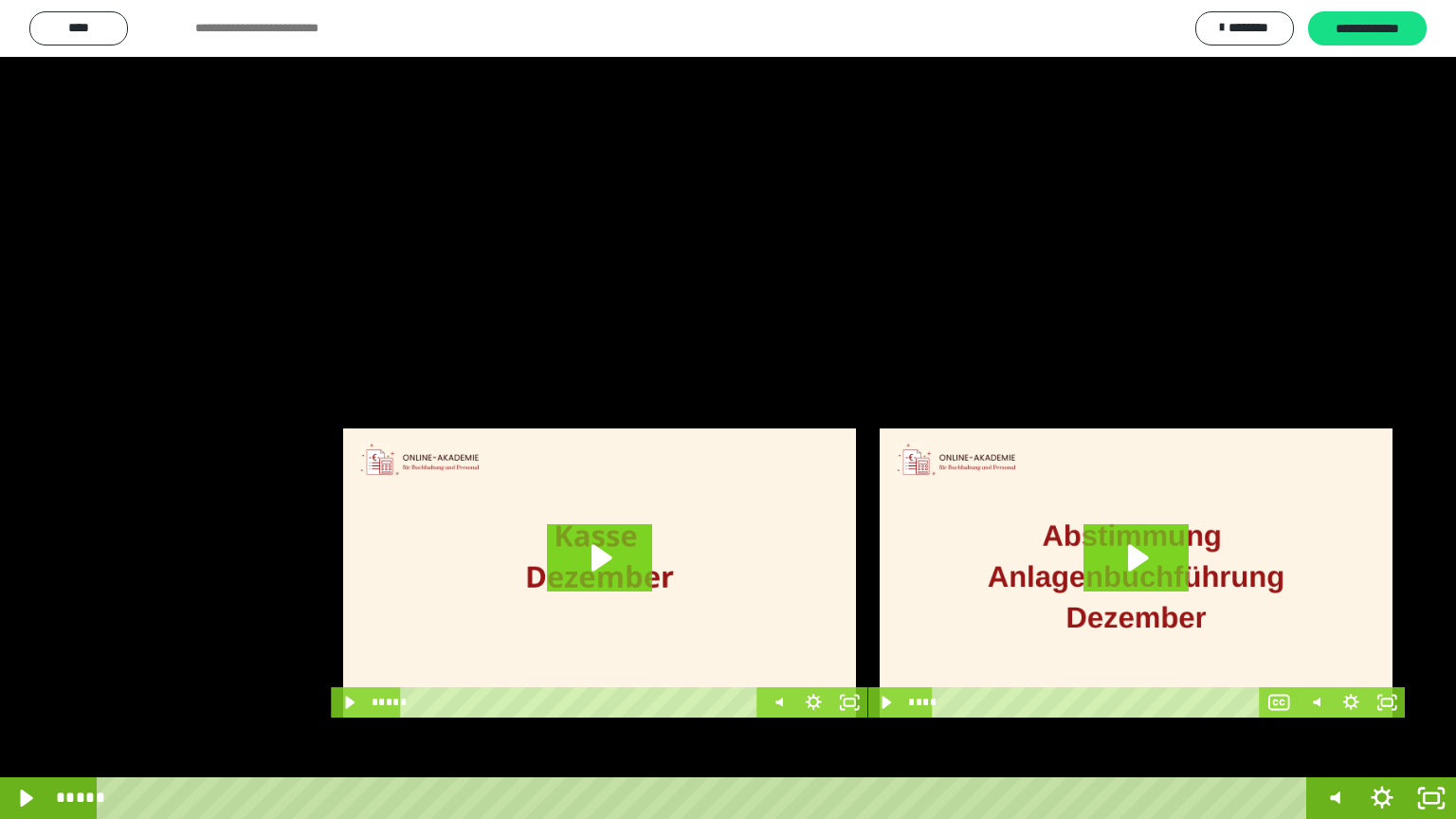 click at bounding box center [728, 410] 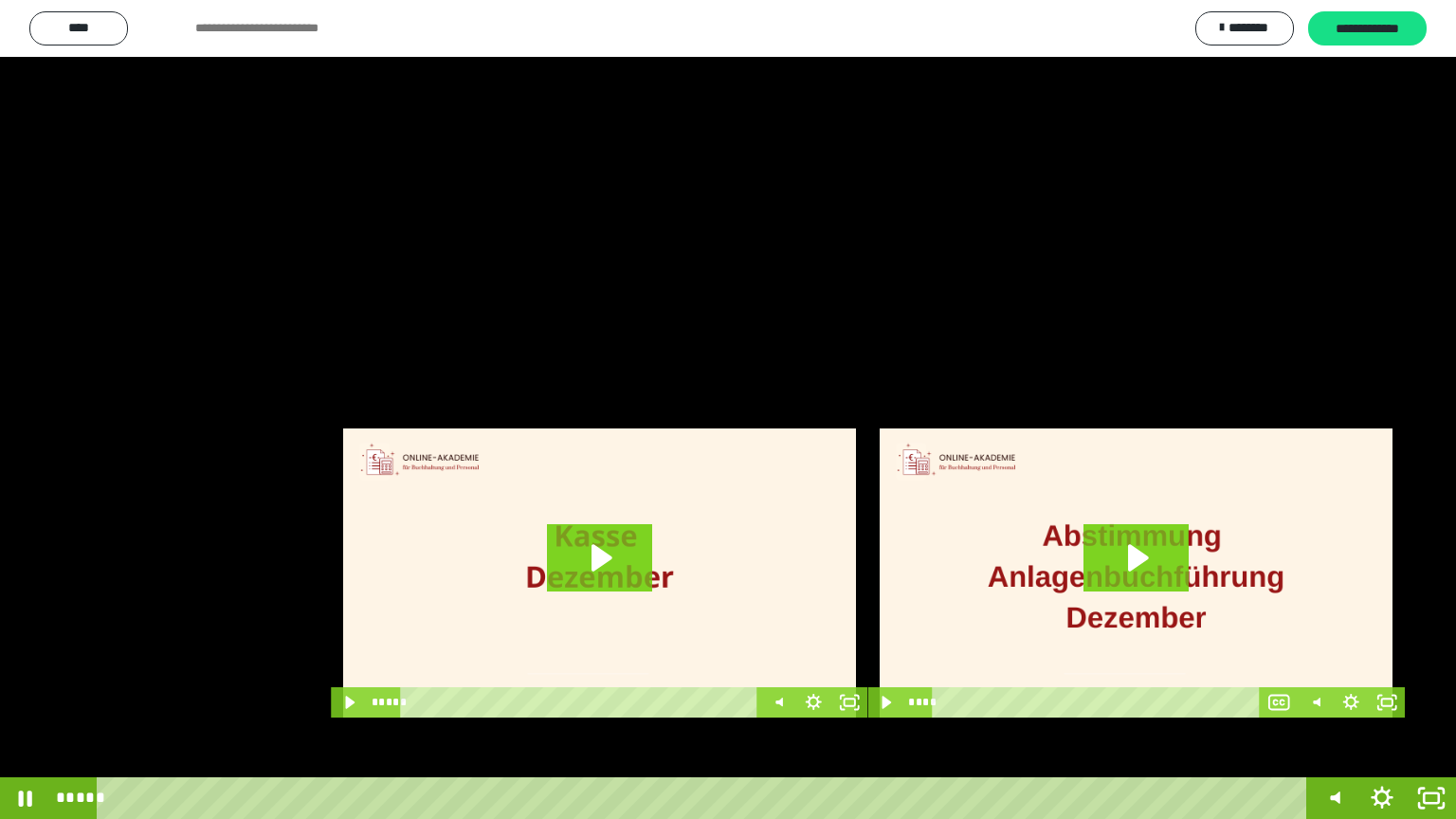 click at bounding box center (728, 410) 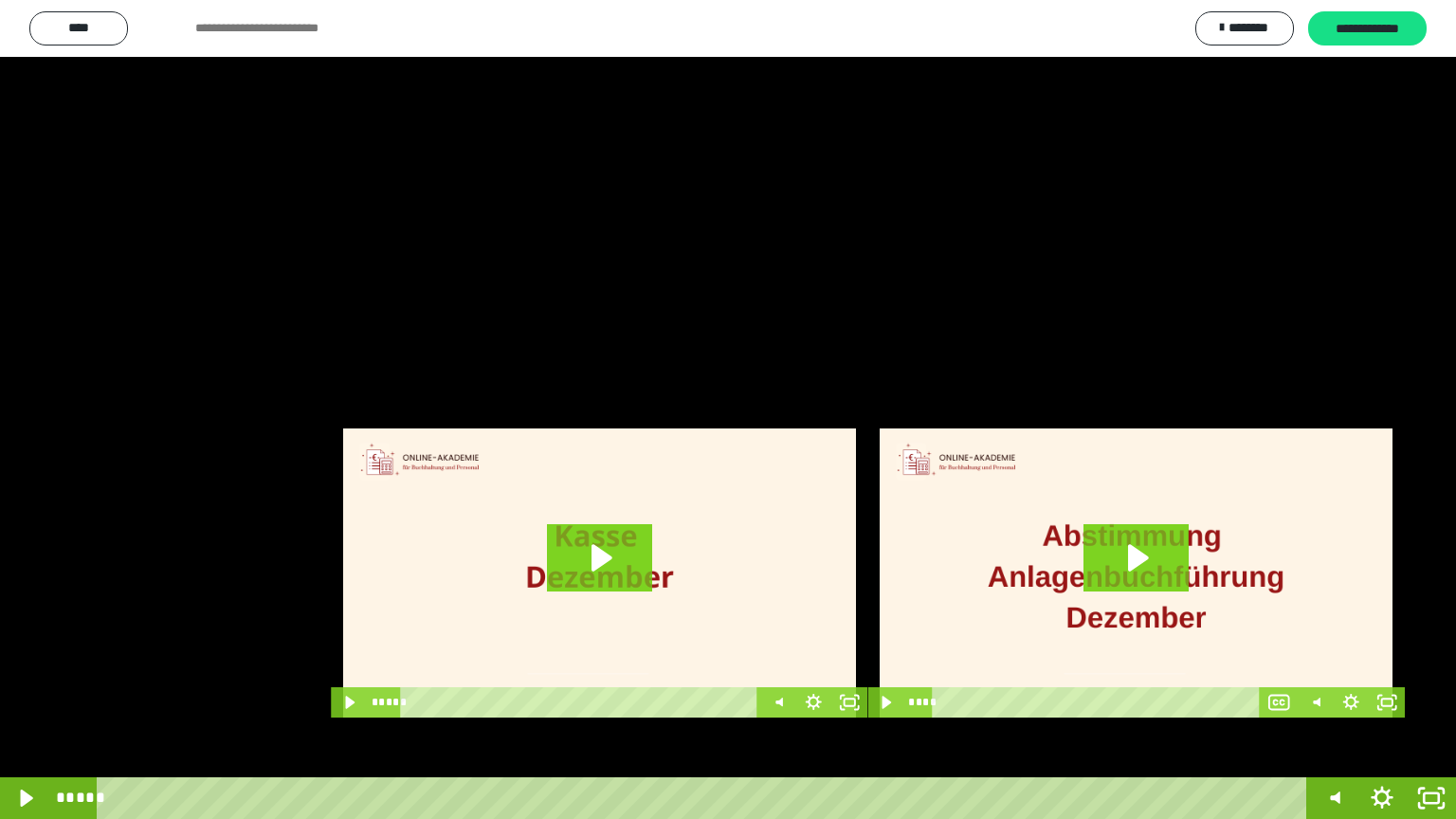click at bounding box center (728, 410) 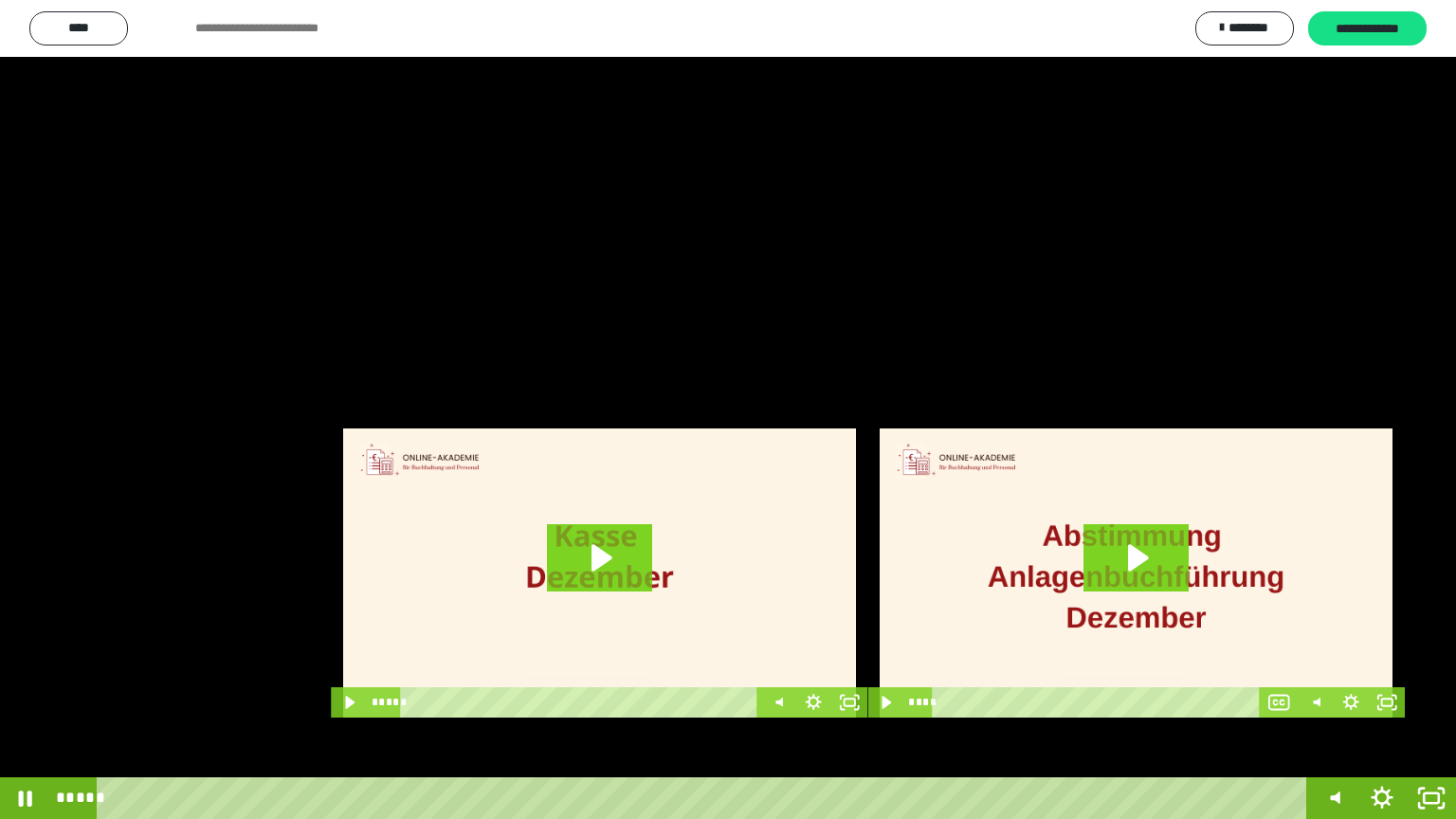 click at bounding box center [728, 410] 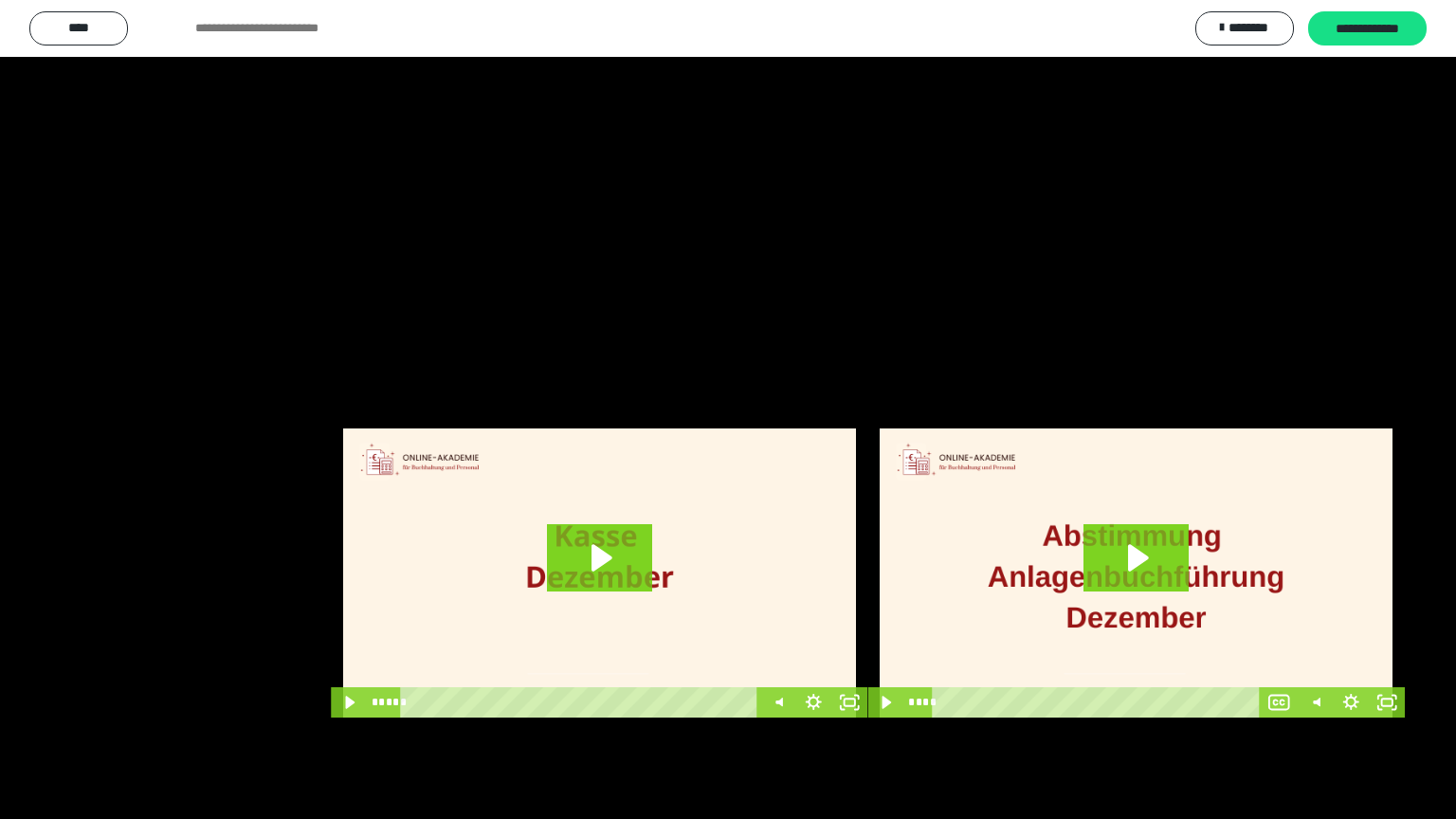 click at bounding box center [728, 410] 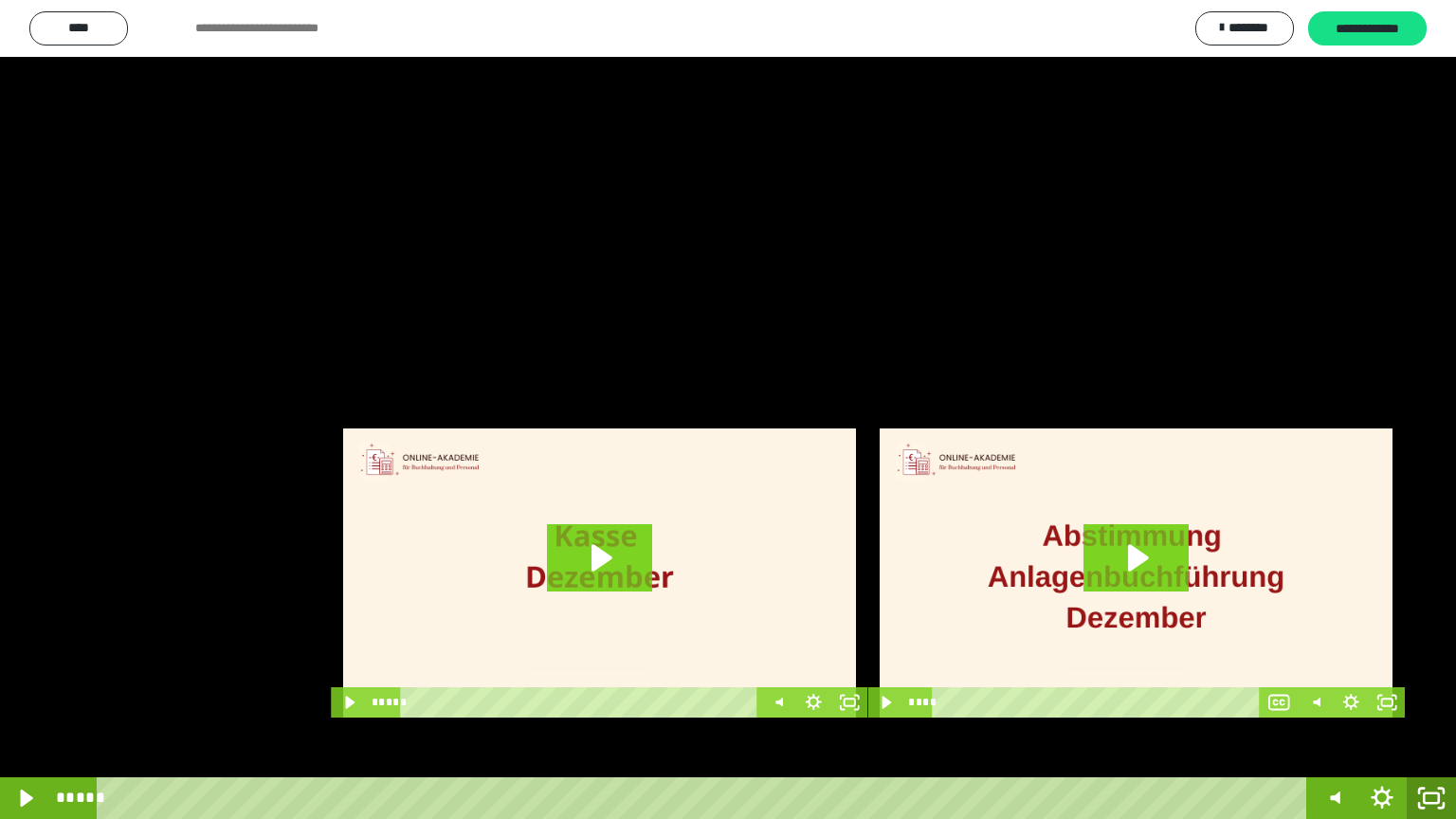 click 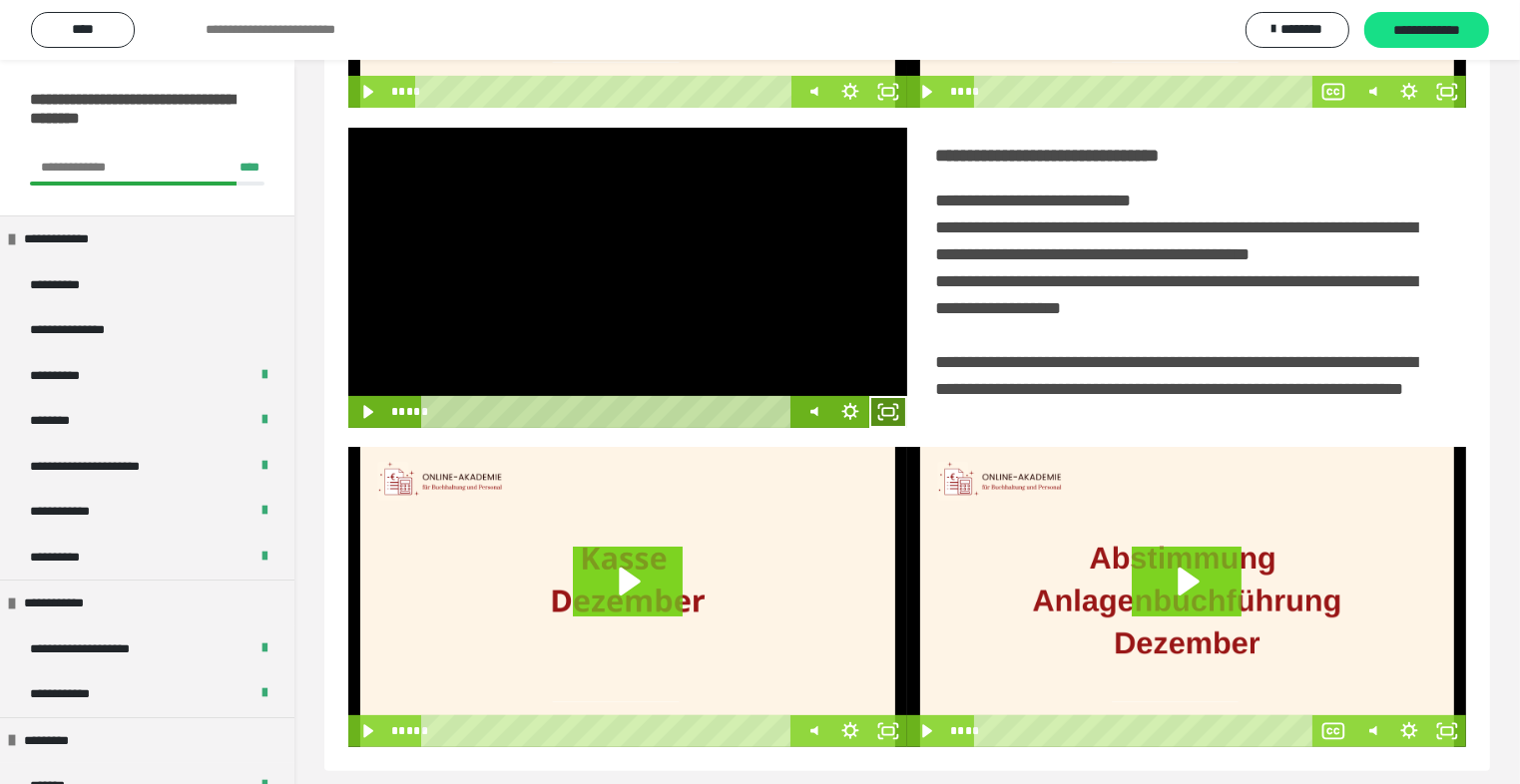 click 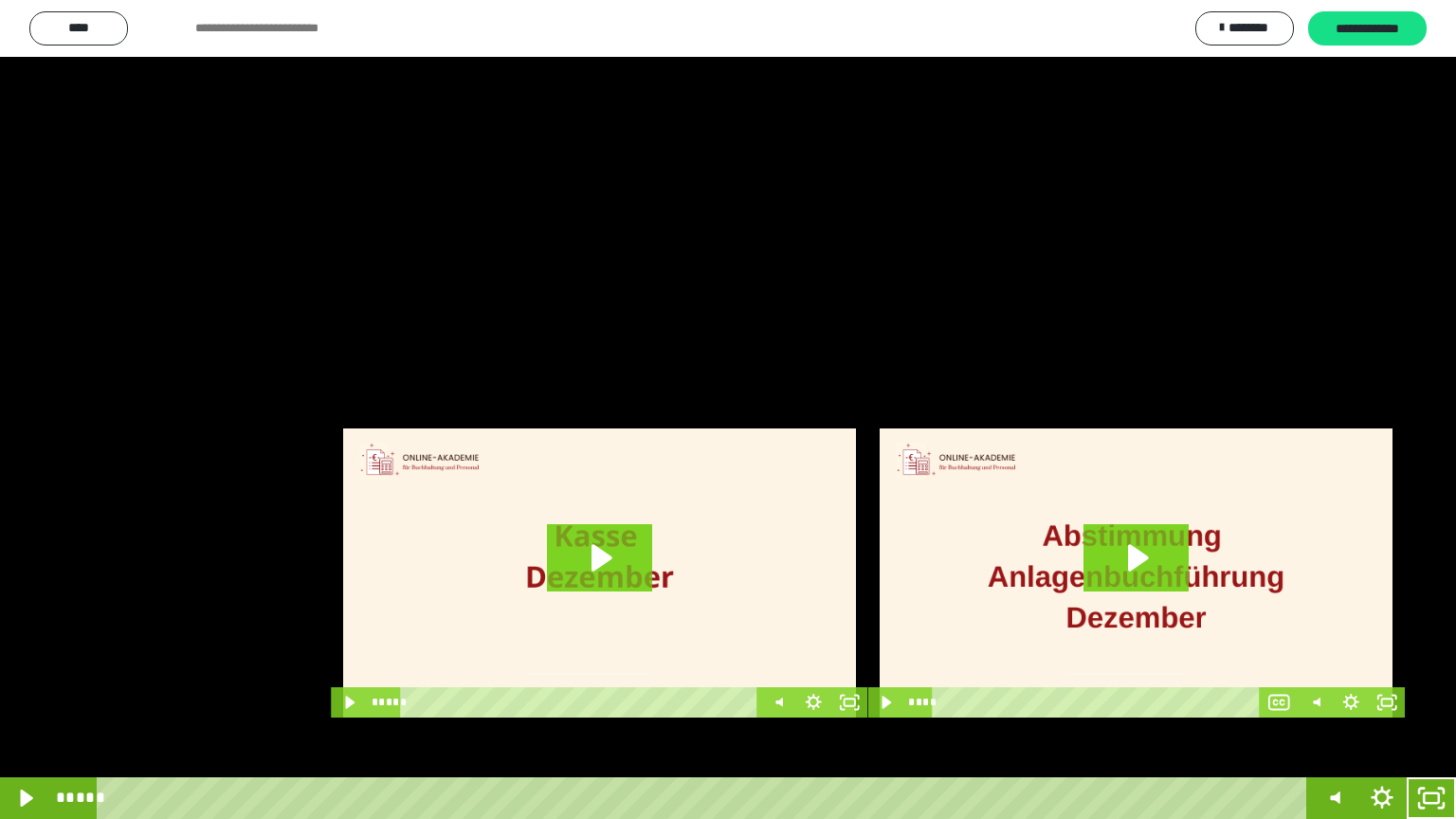 click at bounding box center (728, 410) 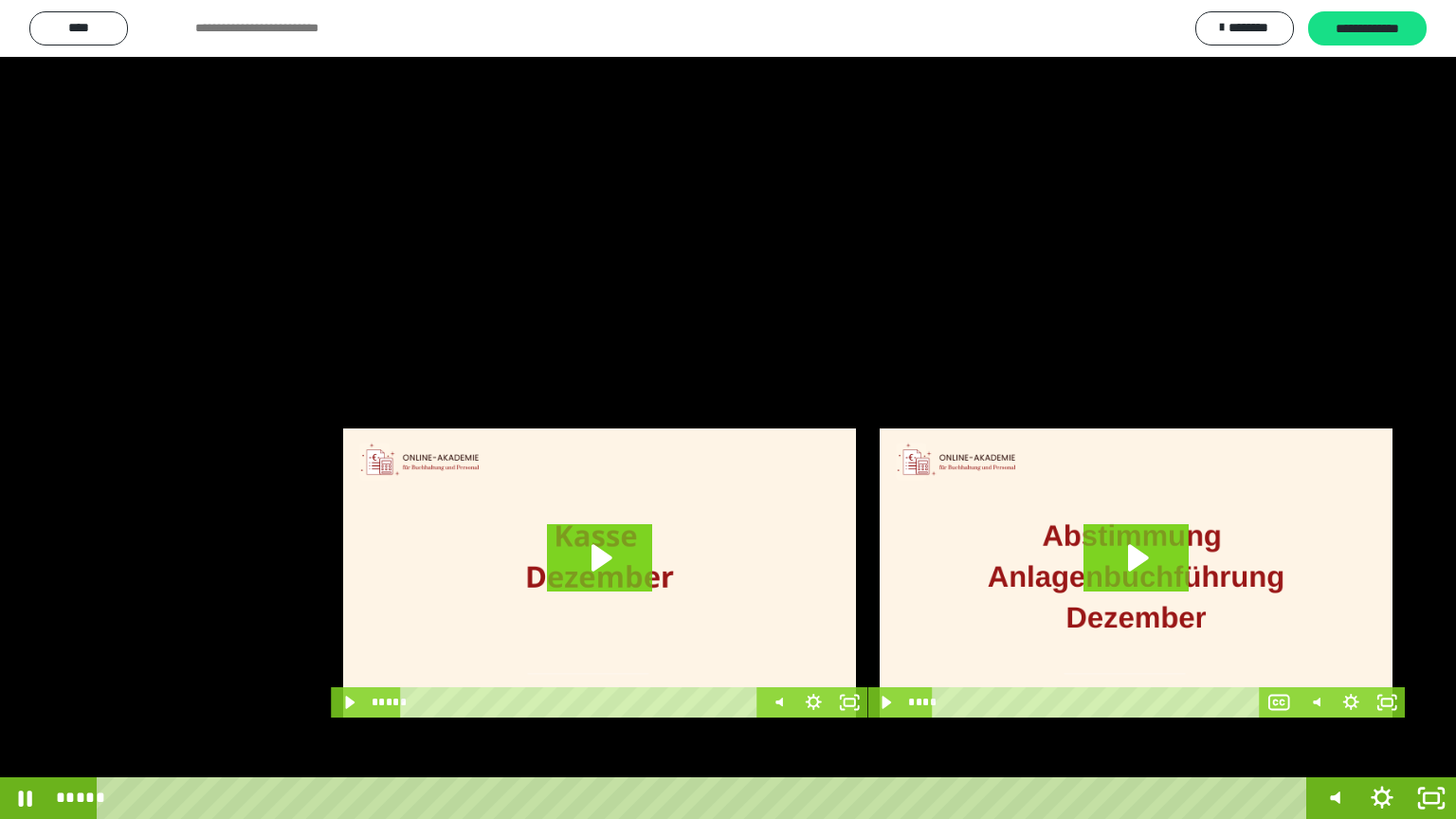 click at bounding box center [728, 410] 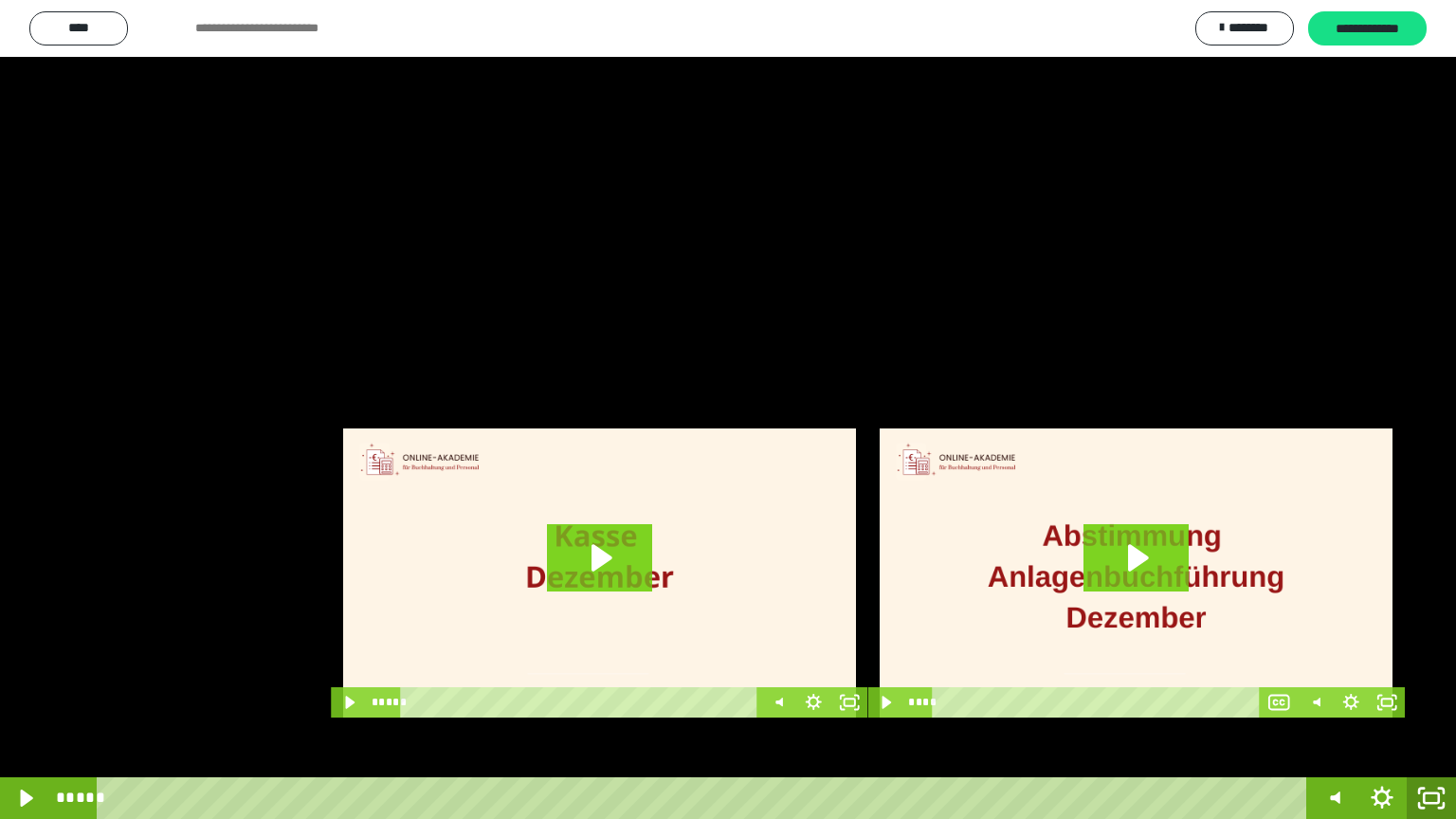 click 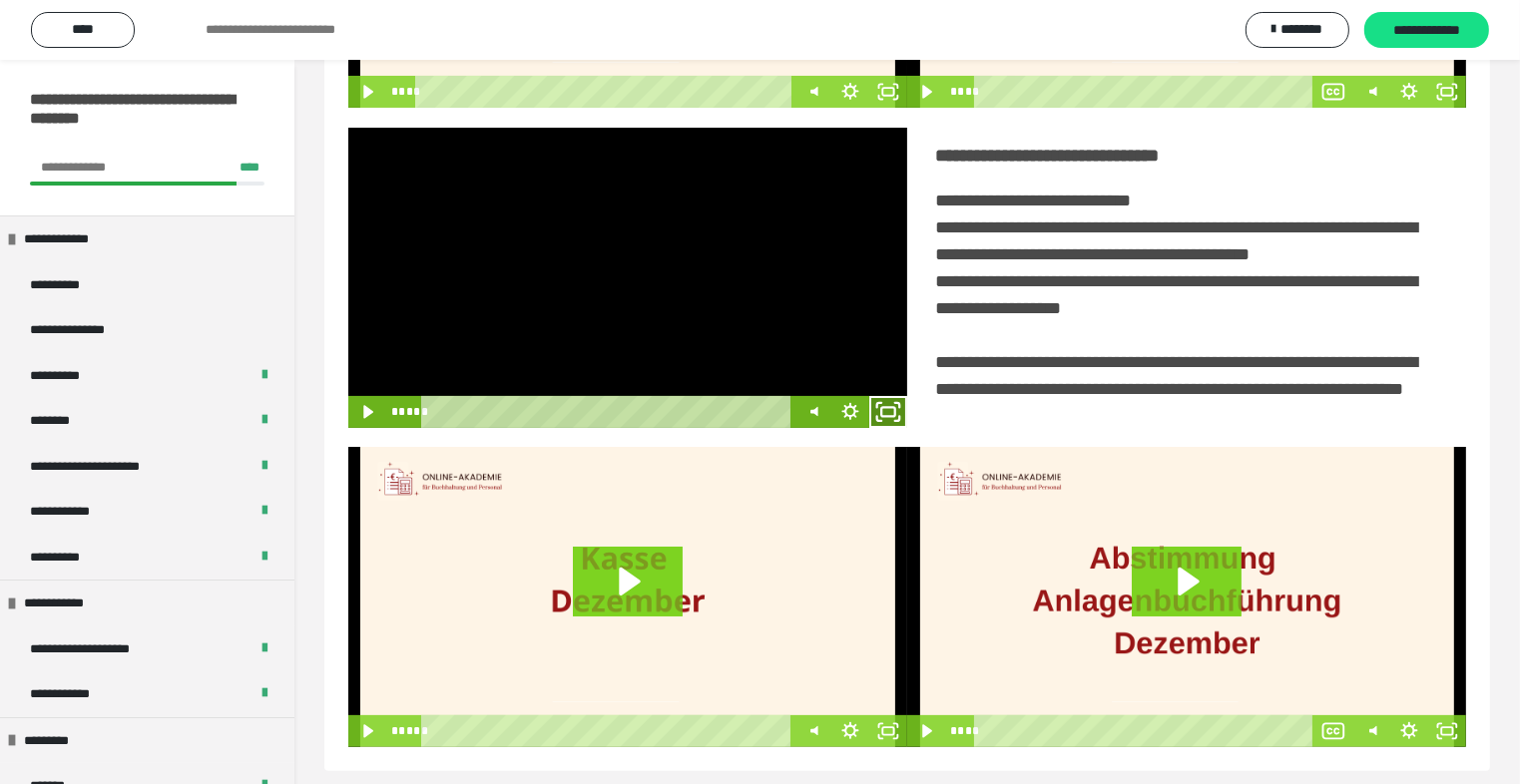 click 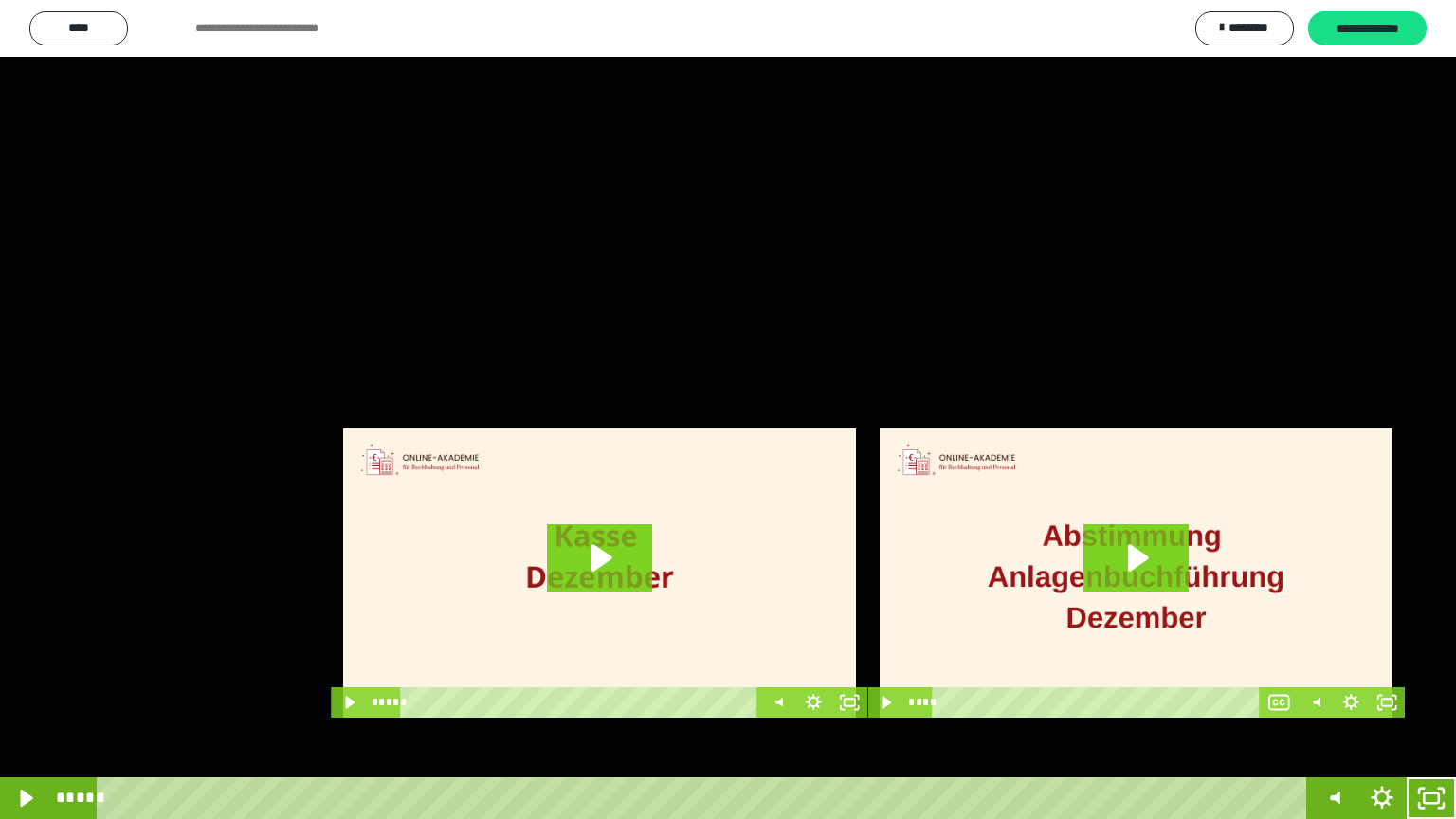 click at bounding box center [728, 410] 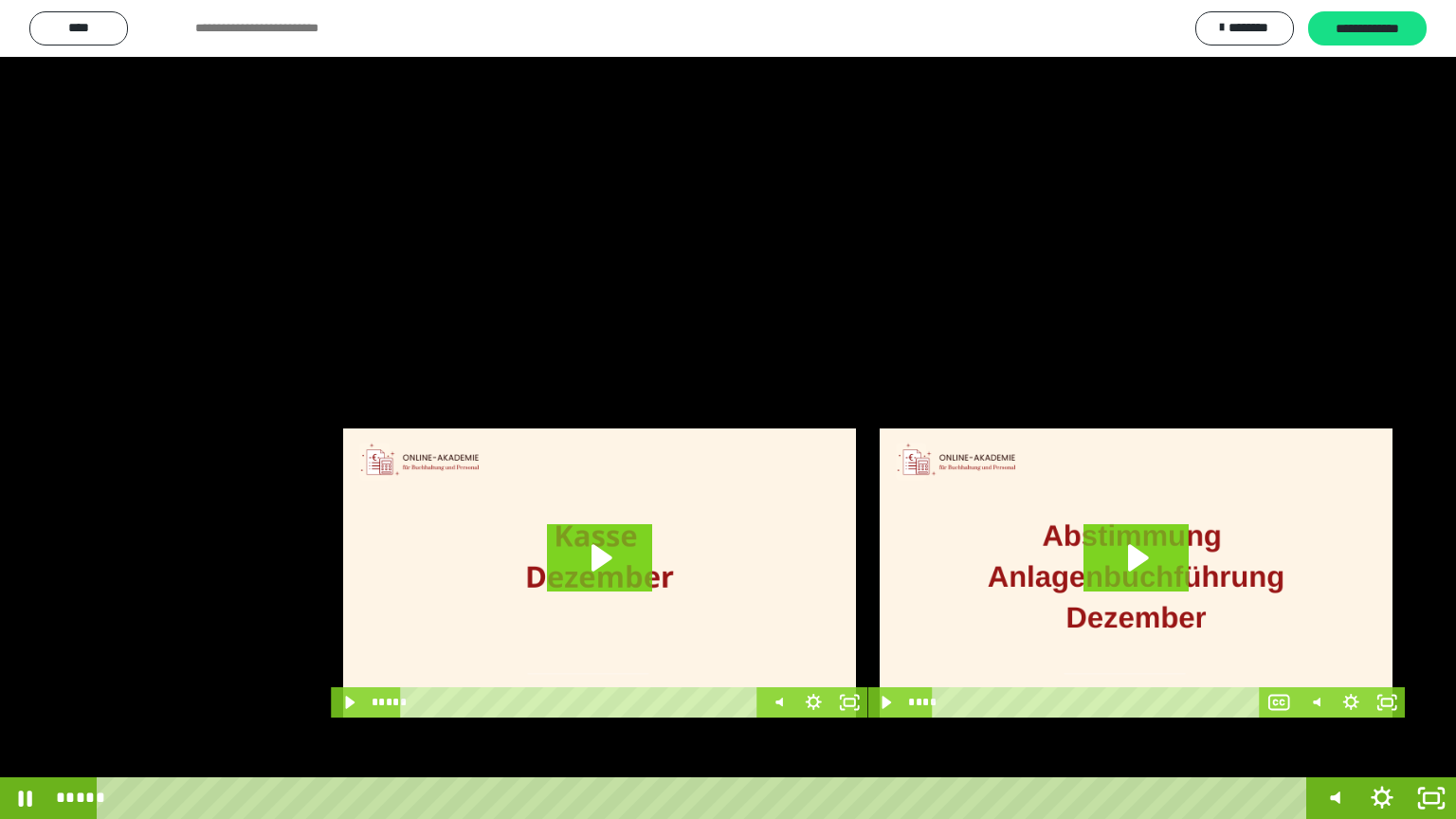 click at bounding box center [728, 410] 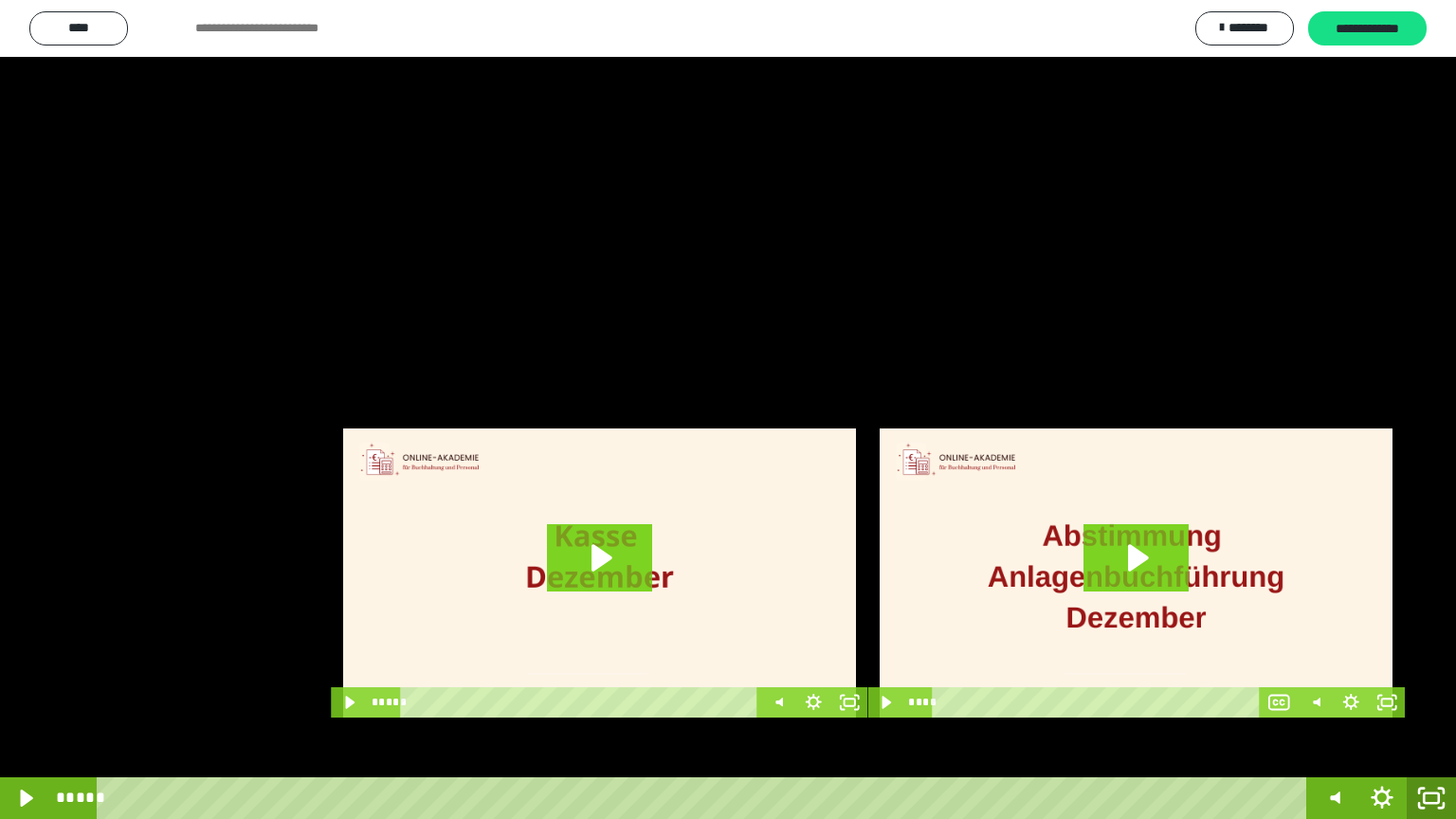 click 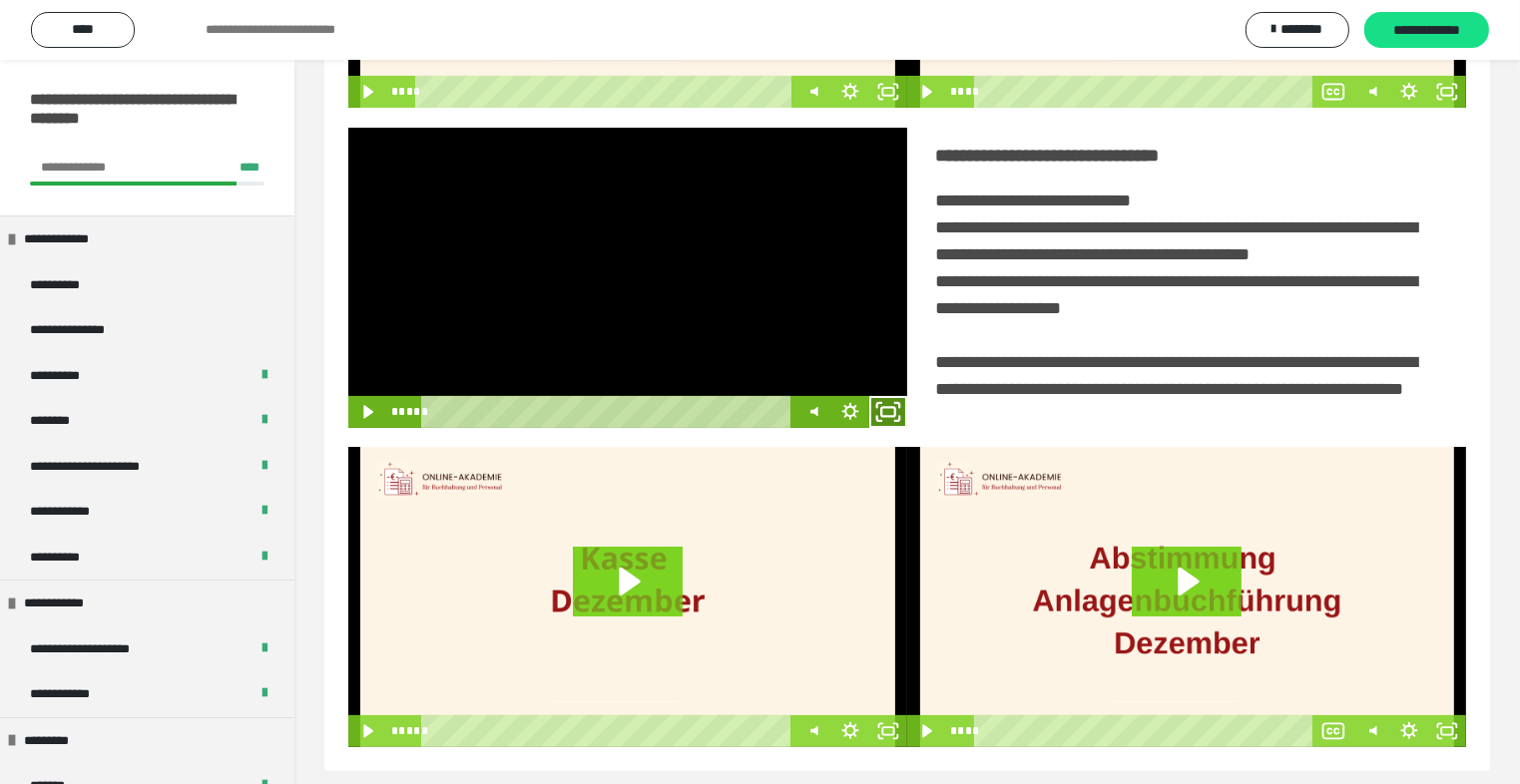click 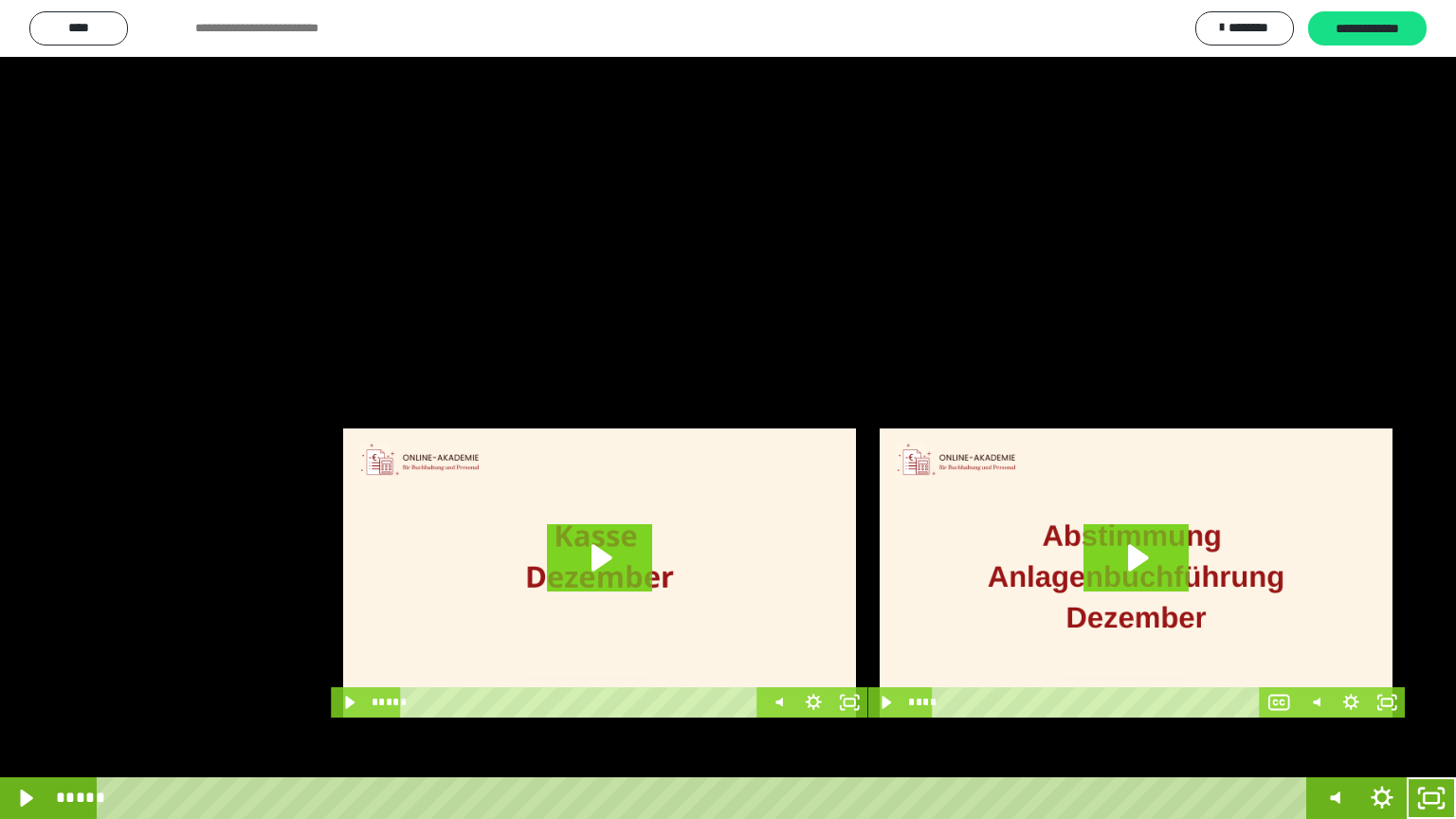 click at bounding box center [728, 410] 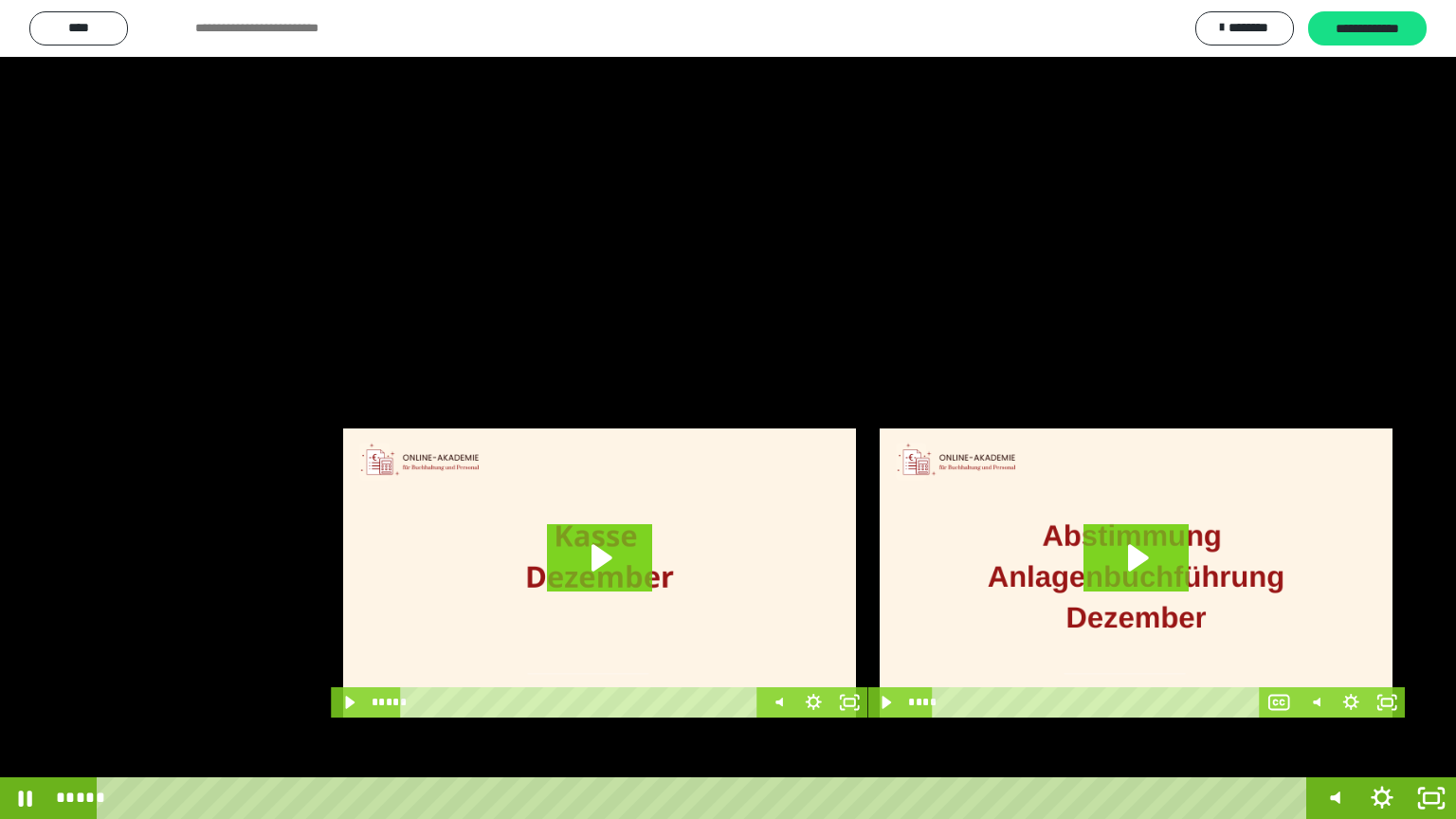 click at bounding box center (728, 410) 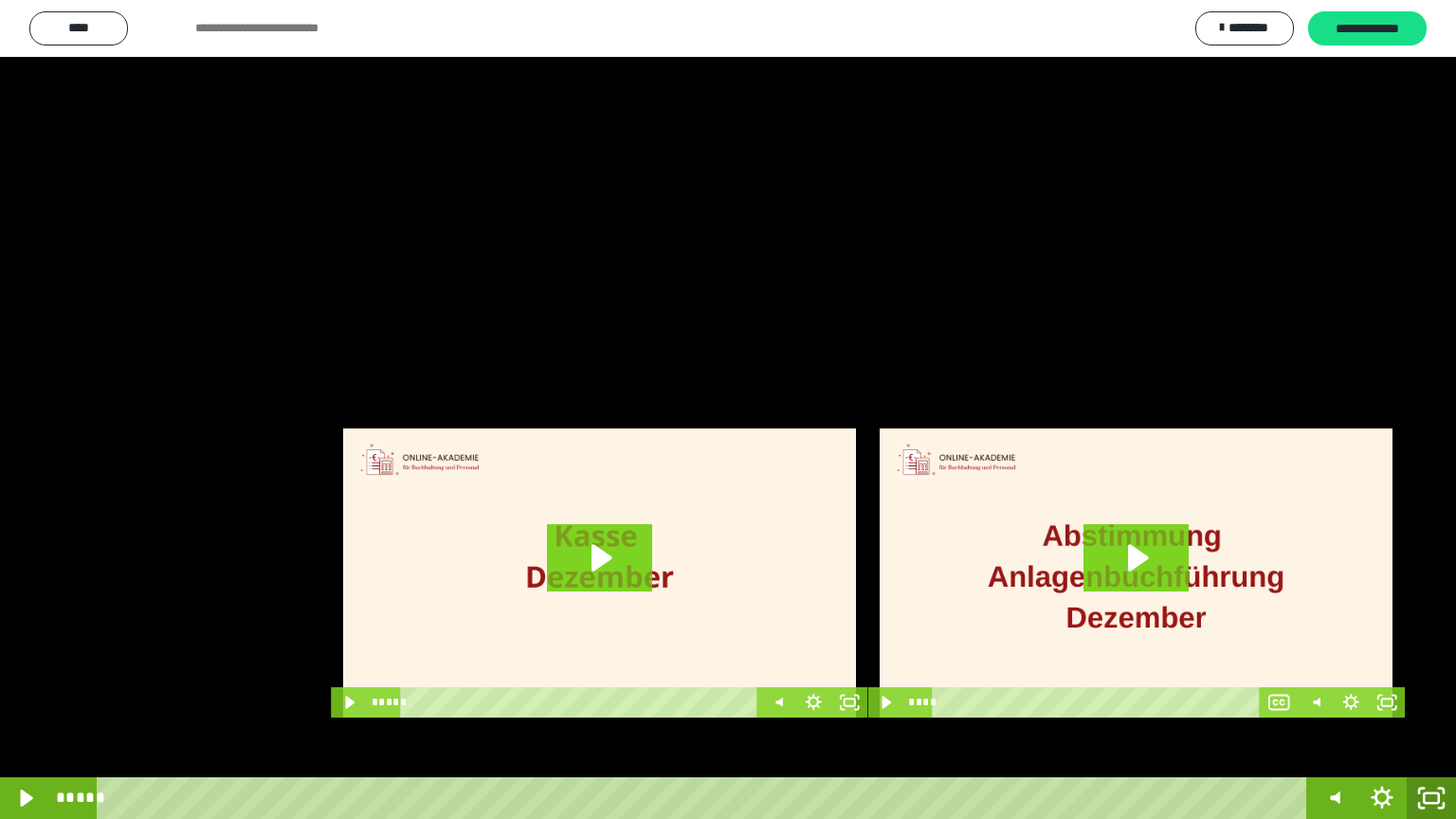 click 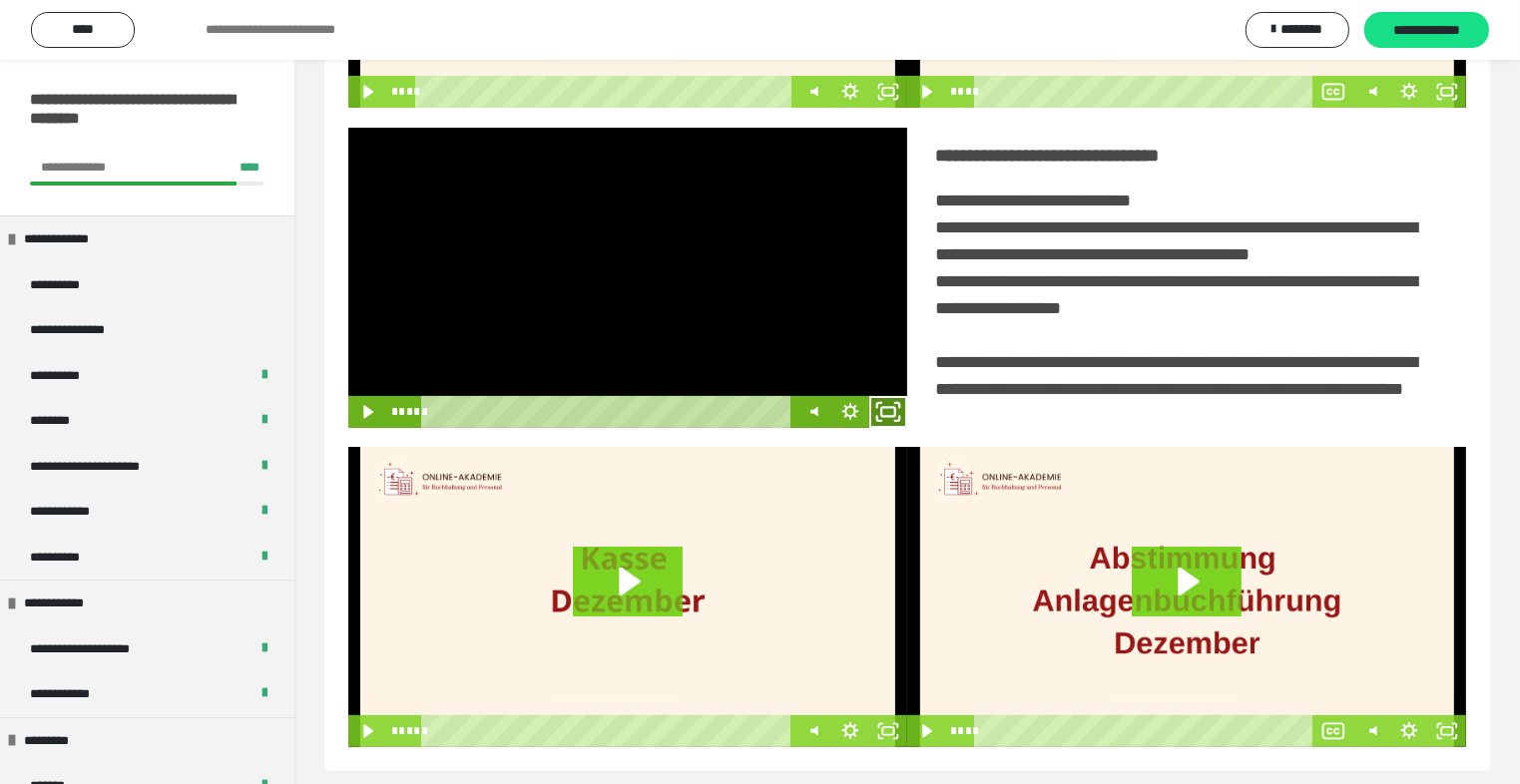 click 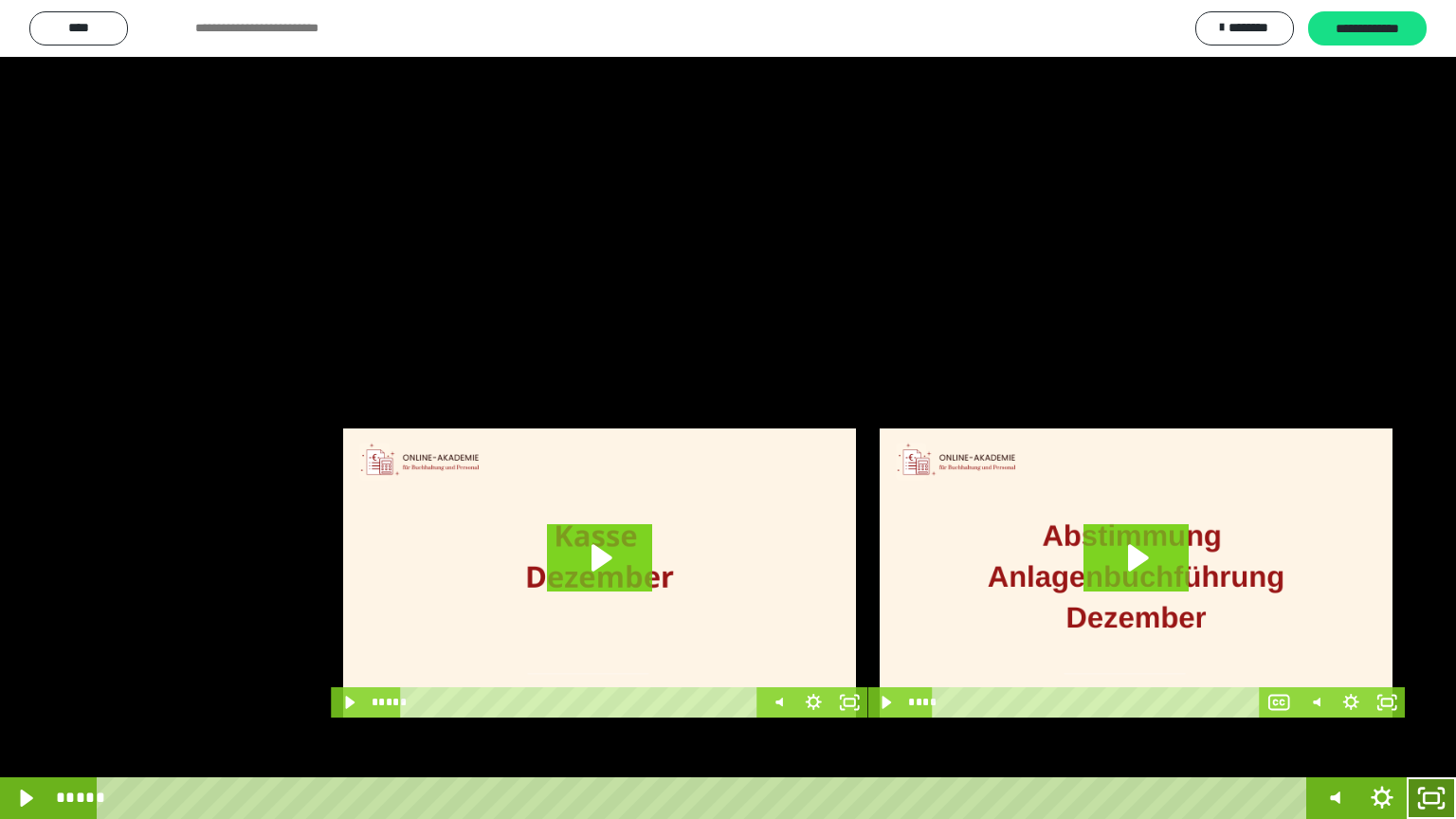drag, startPoint x: 1442, startPoint y: 792, endPoint x: 1426, endPoint y: 690, distance: 103.24728 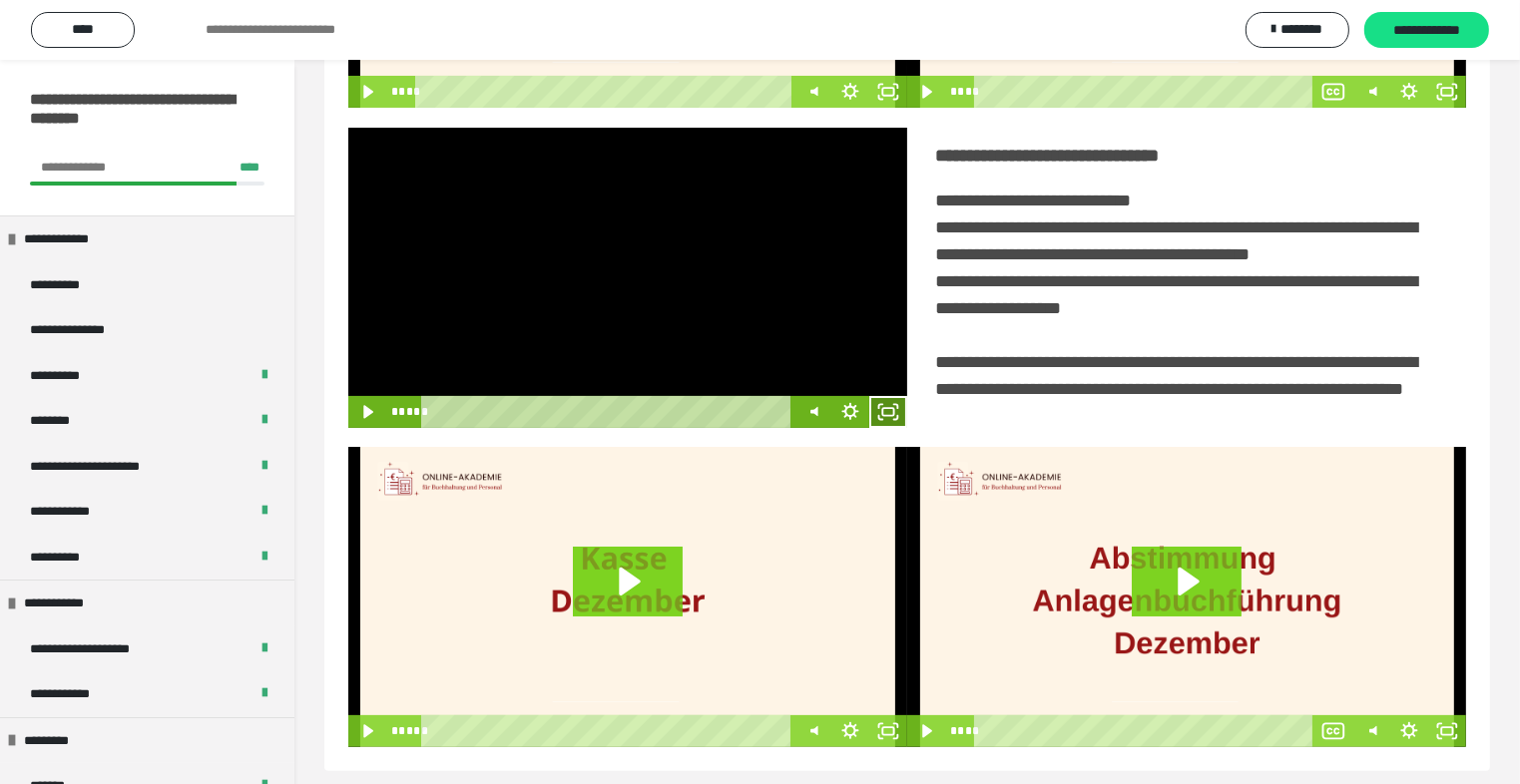 click 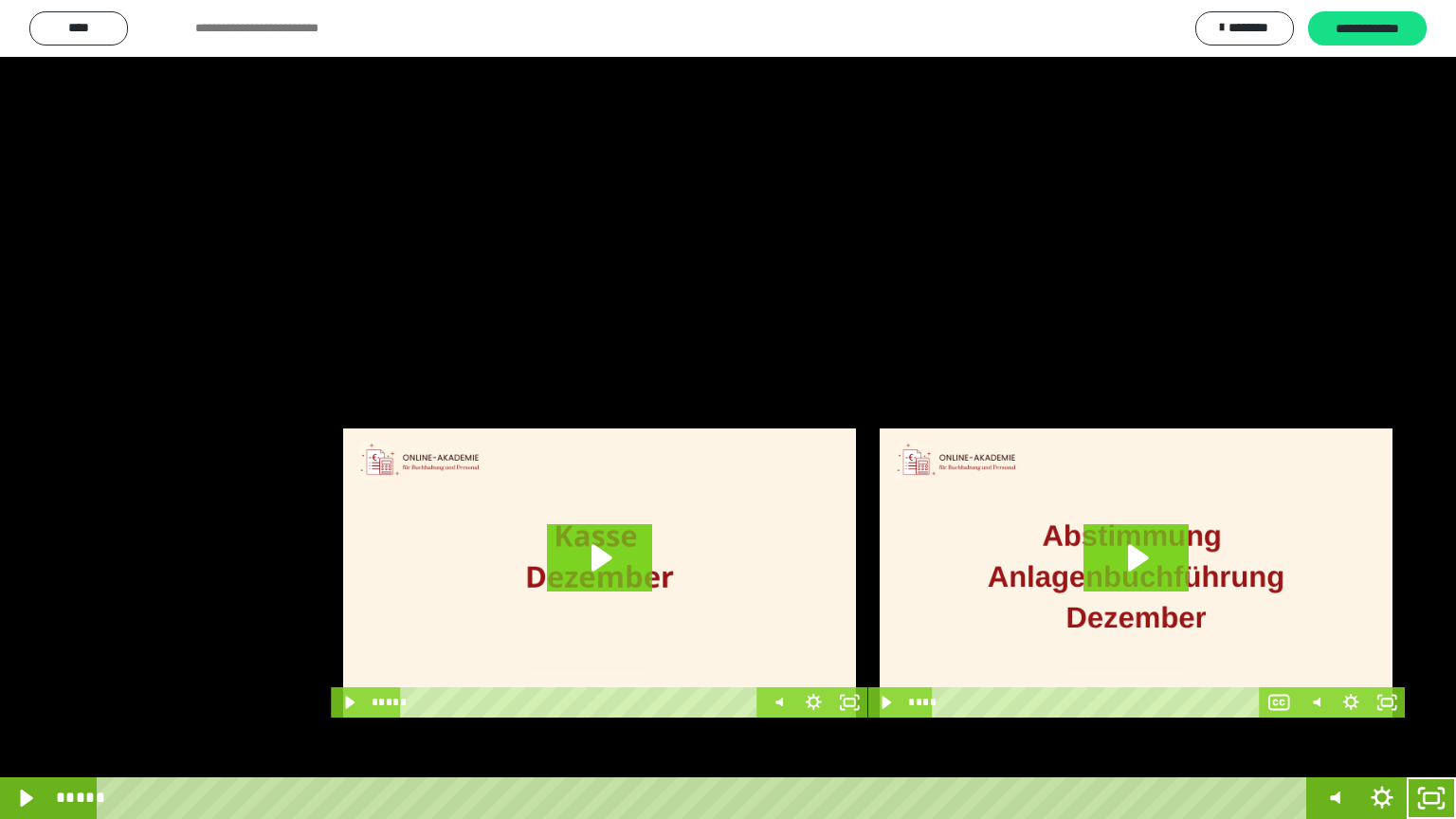 click at bounding box center [728, 410] 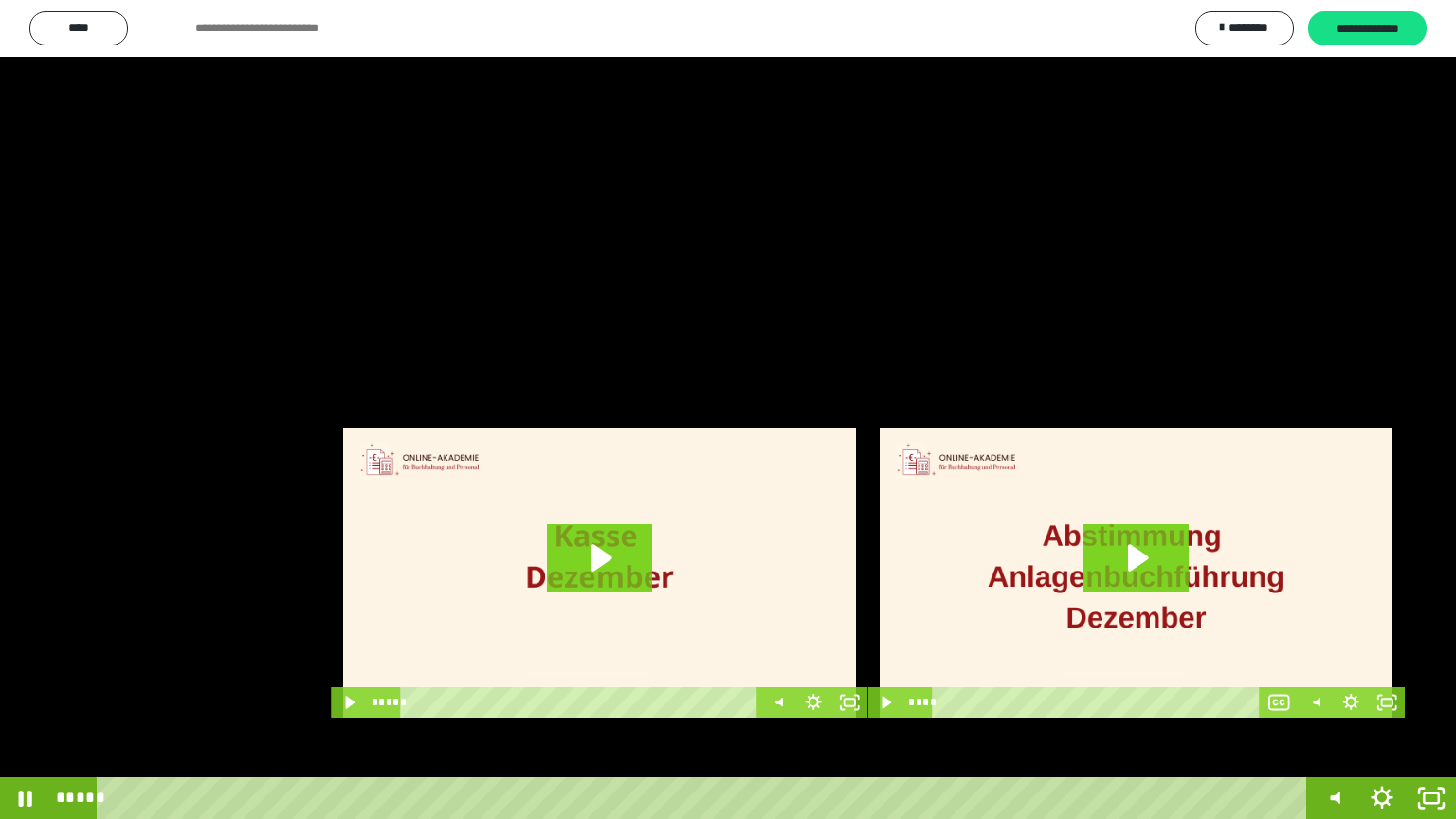click at bounding box center (728, 410) 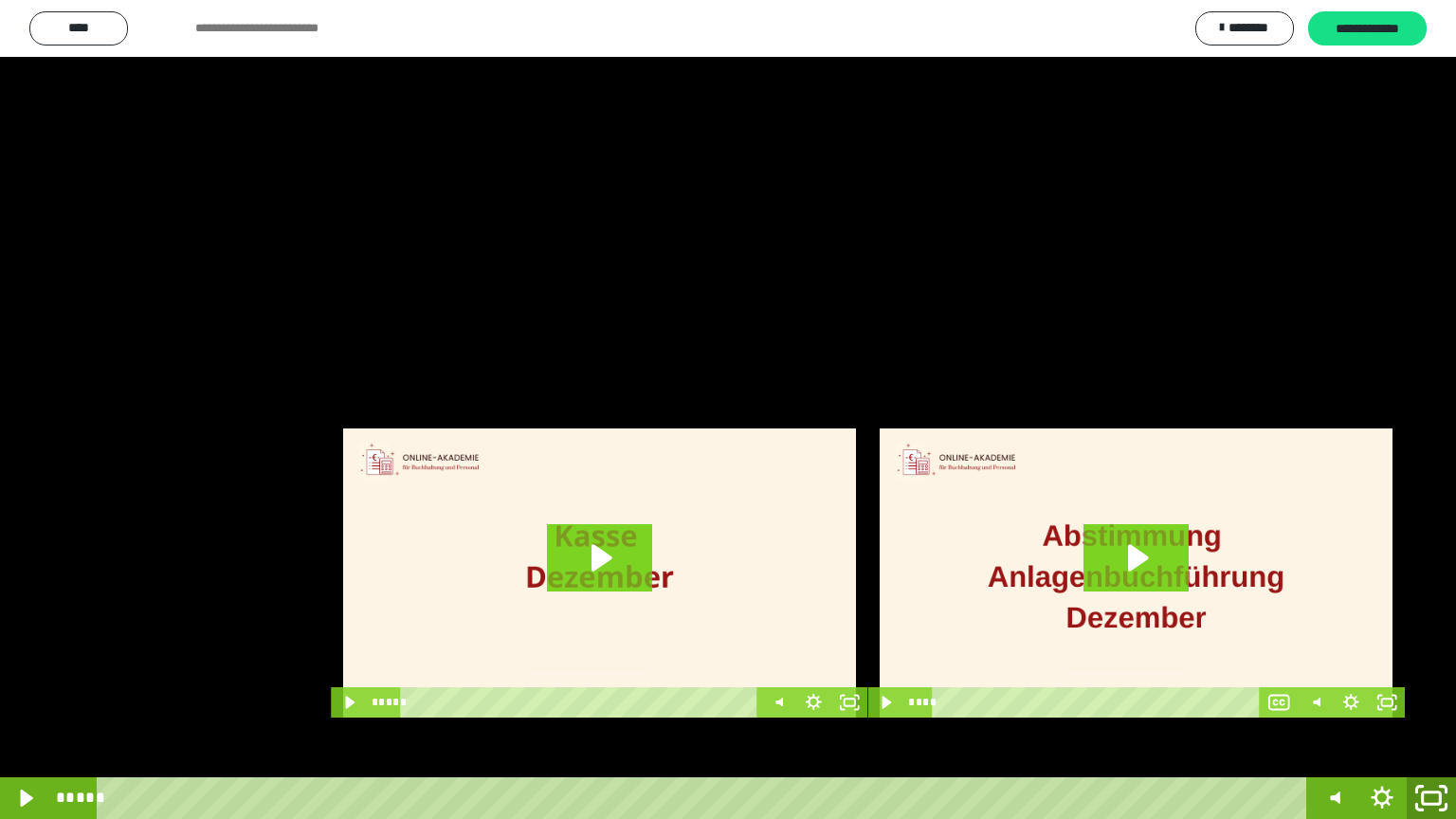 click 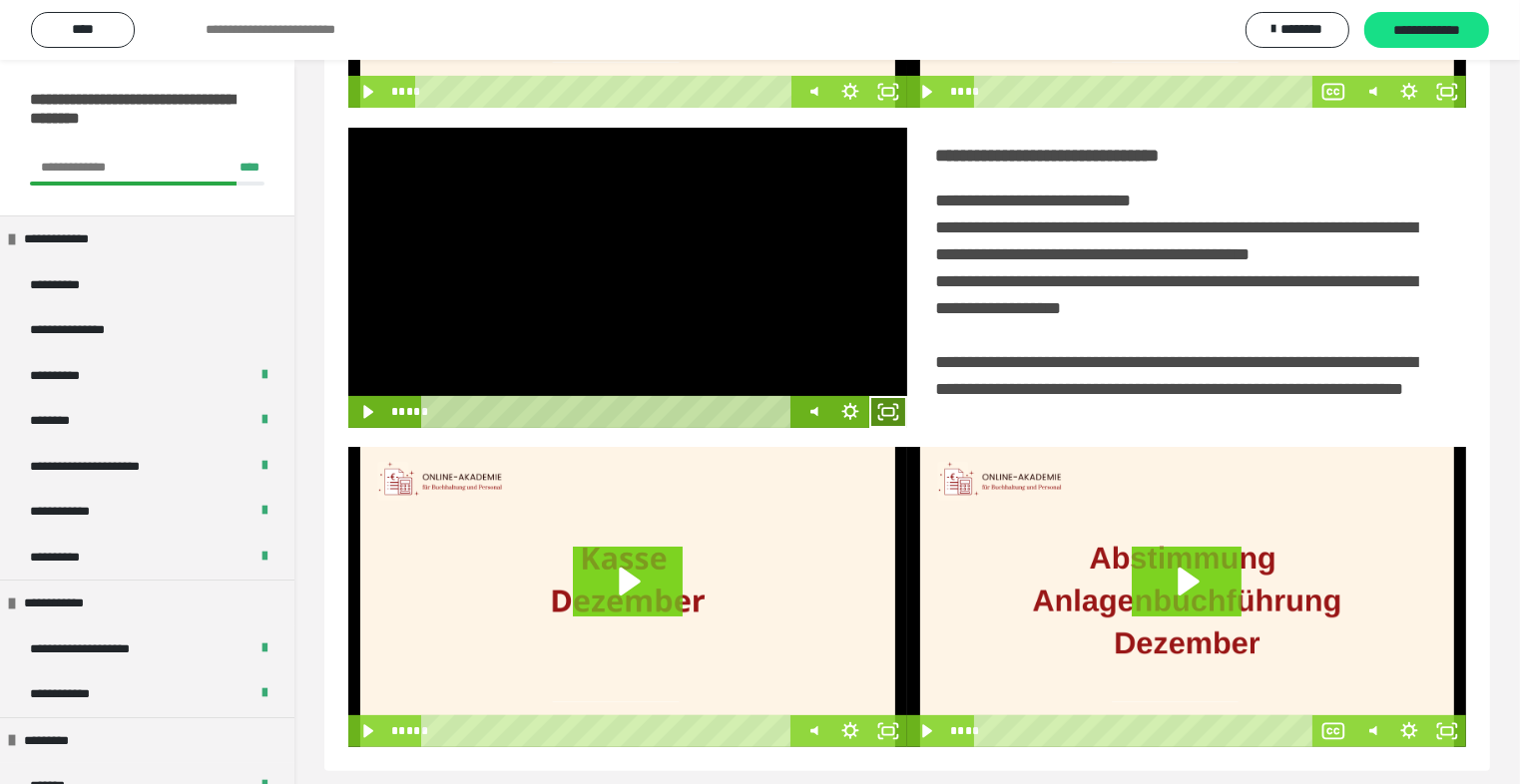 click 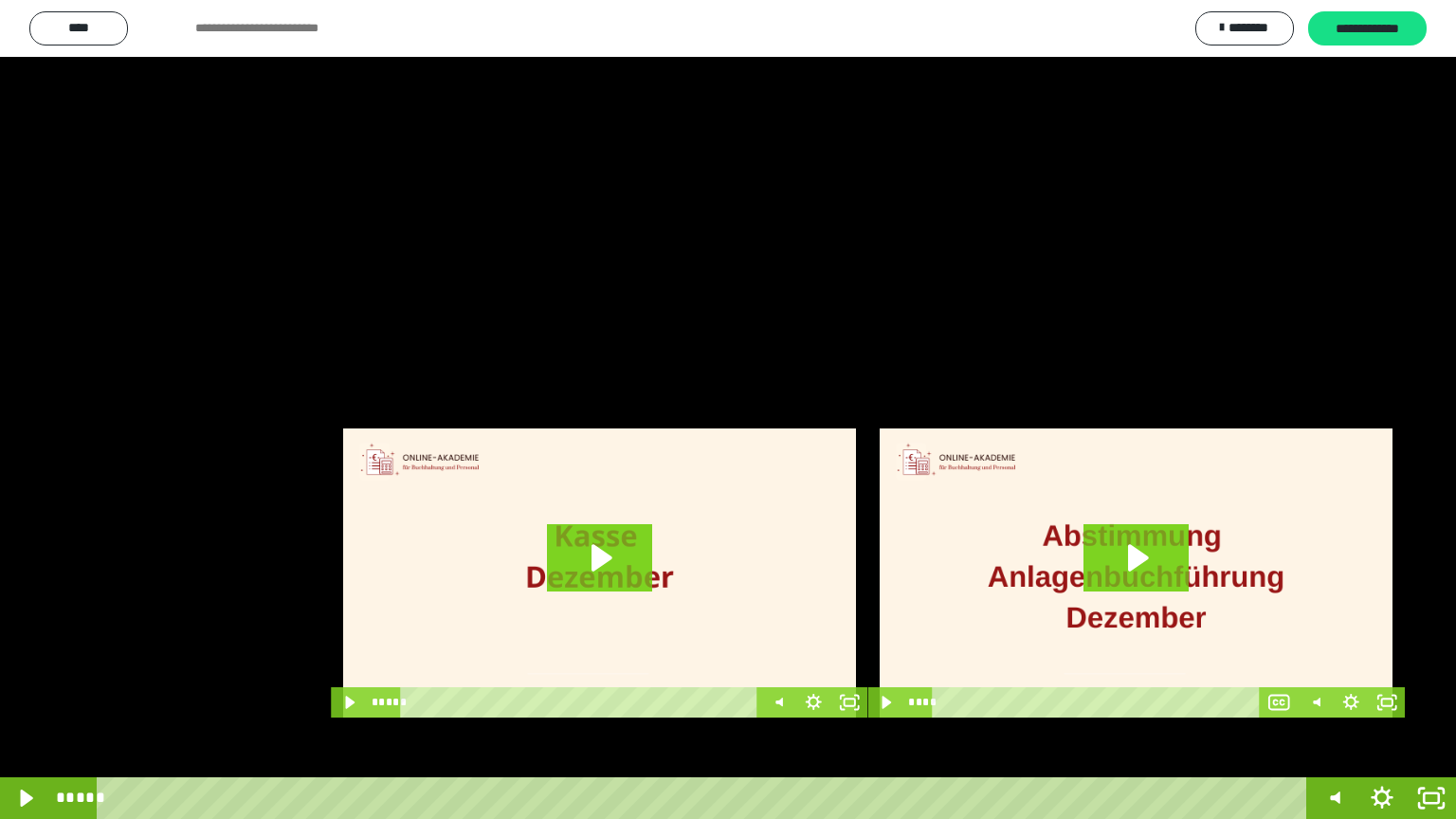 click at bounding box center [728, 410] 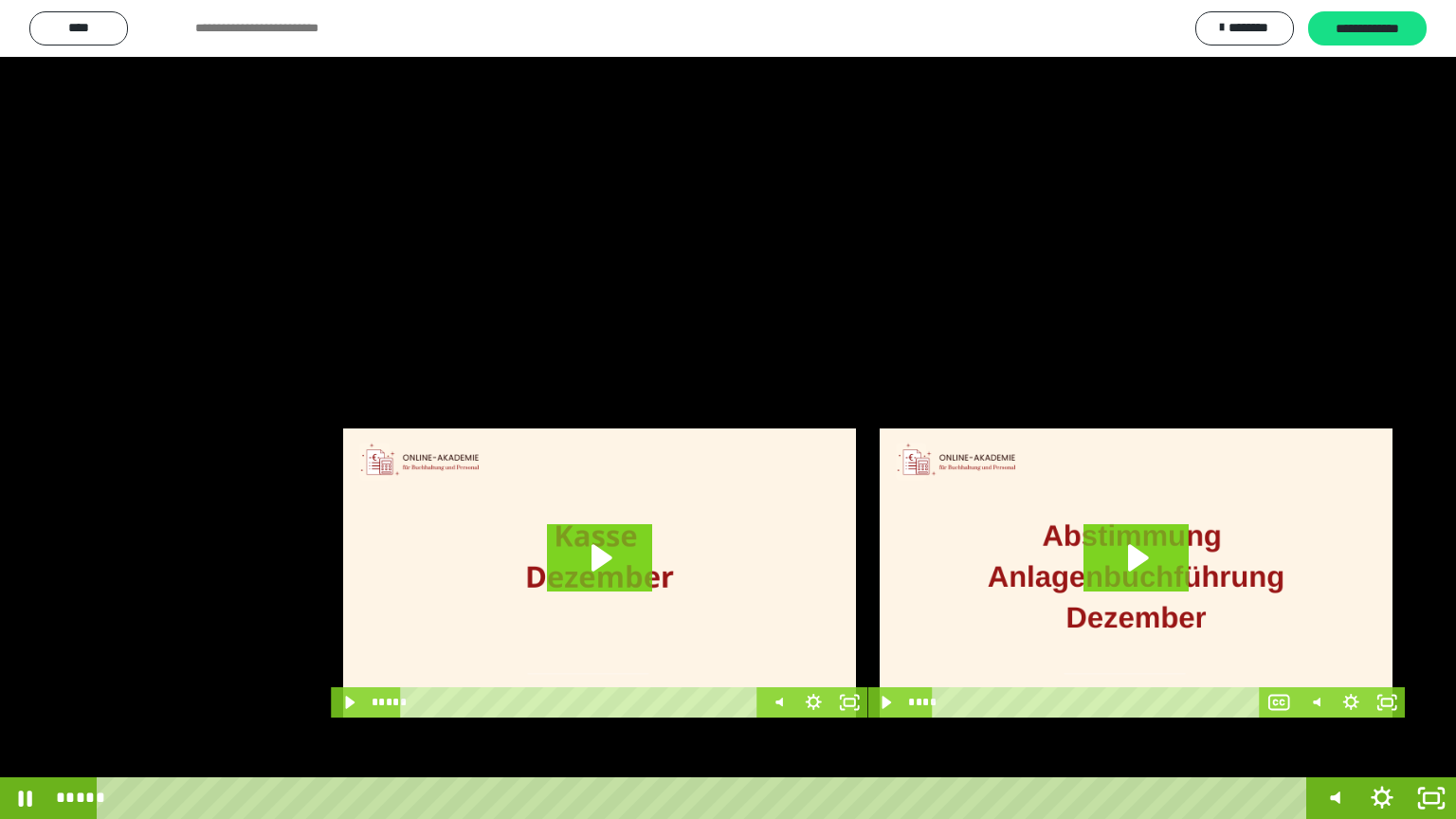 click at bounding box center (728, 410) 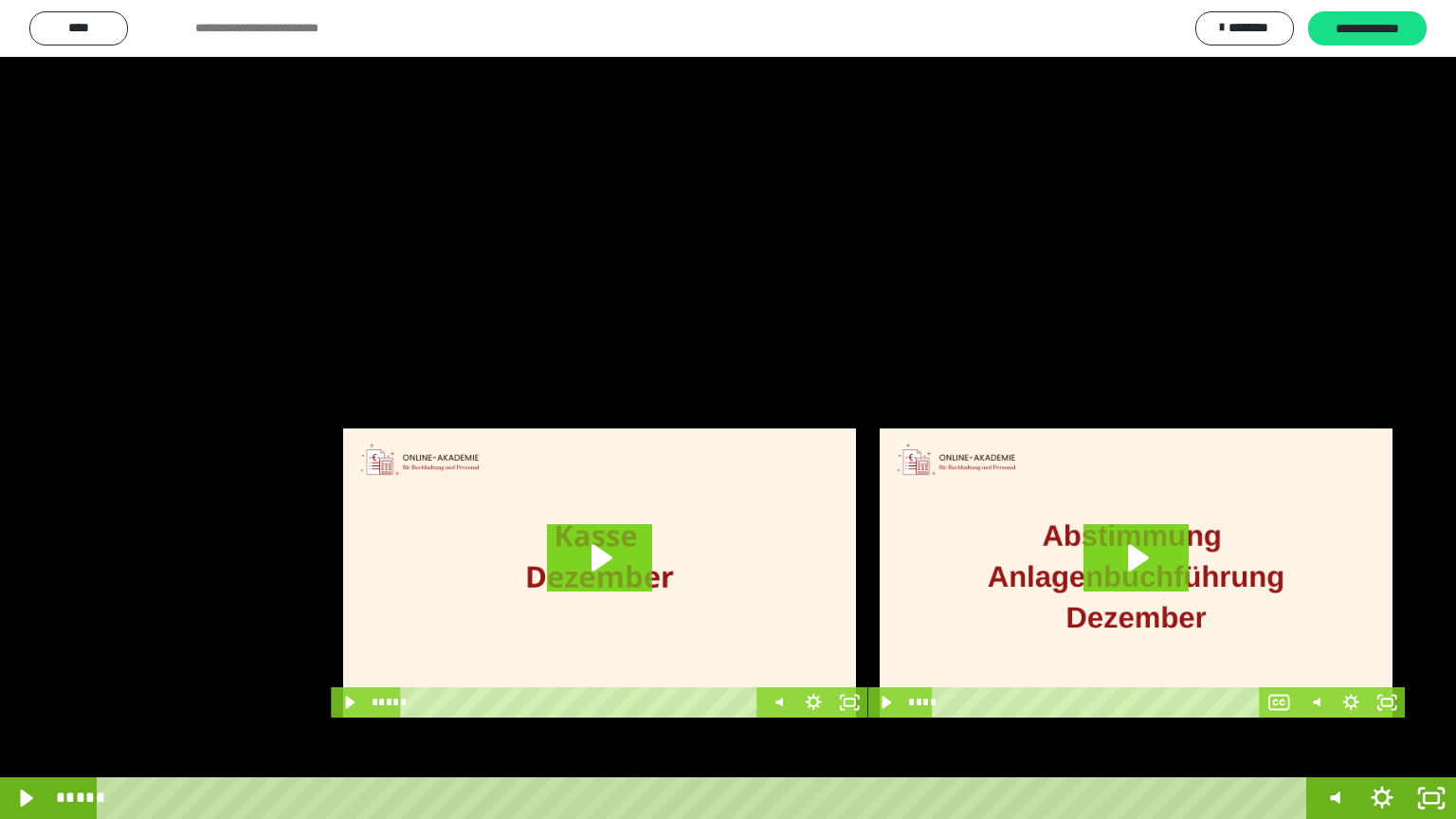click at bounding box center (728, 410) 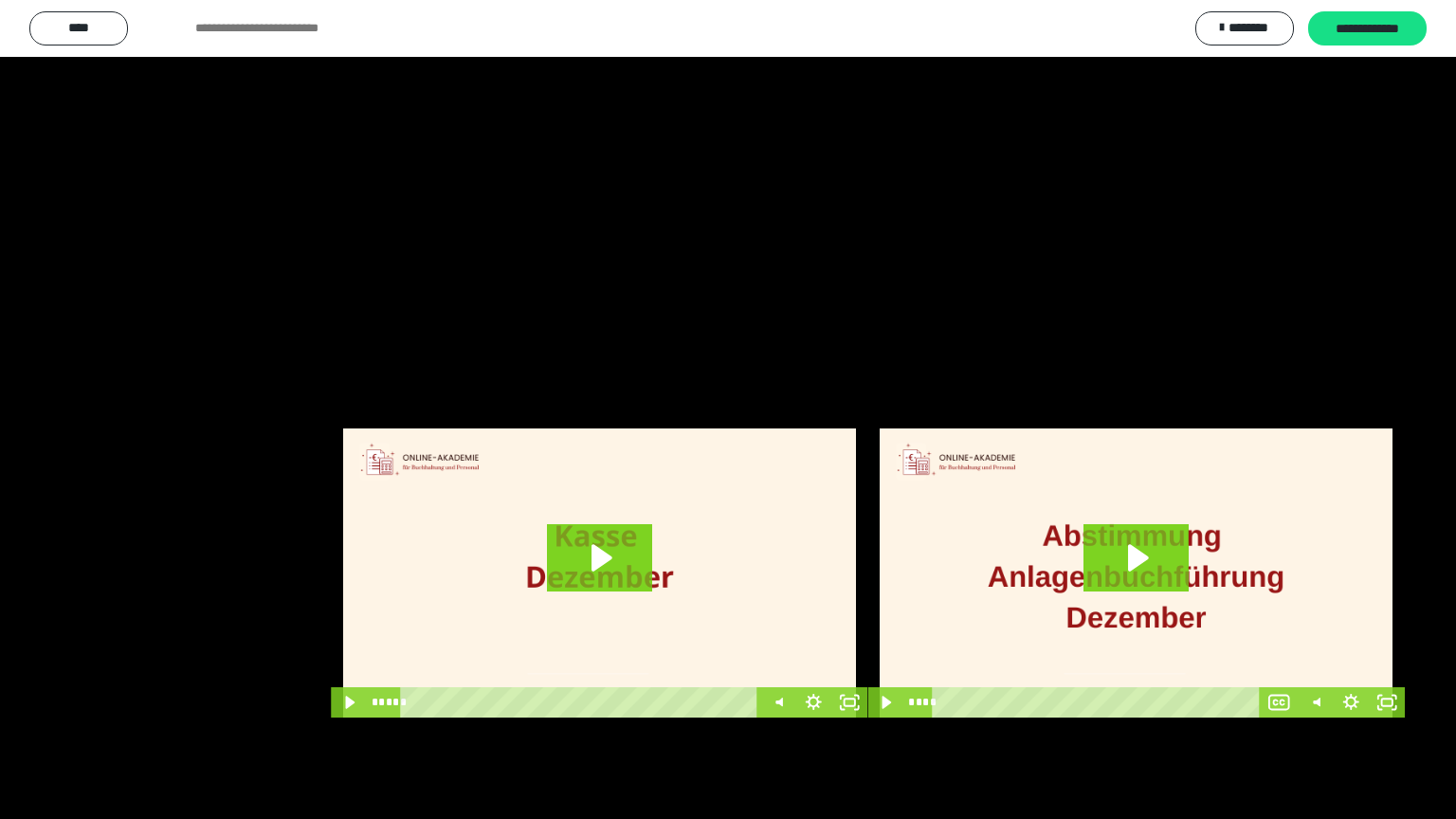 click at bounding box center (728, 410) 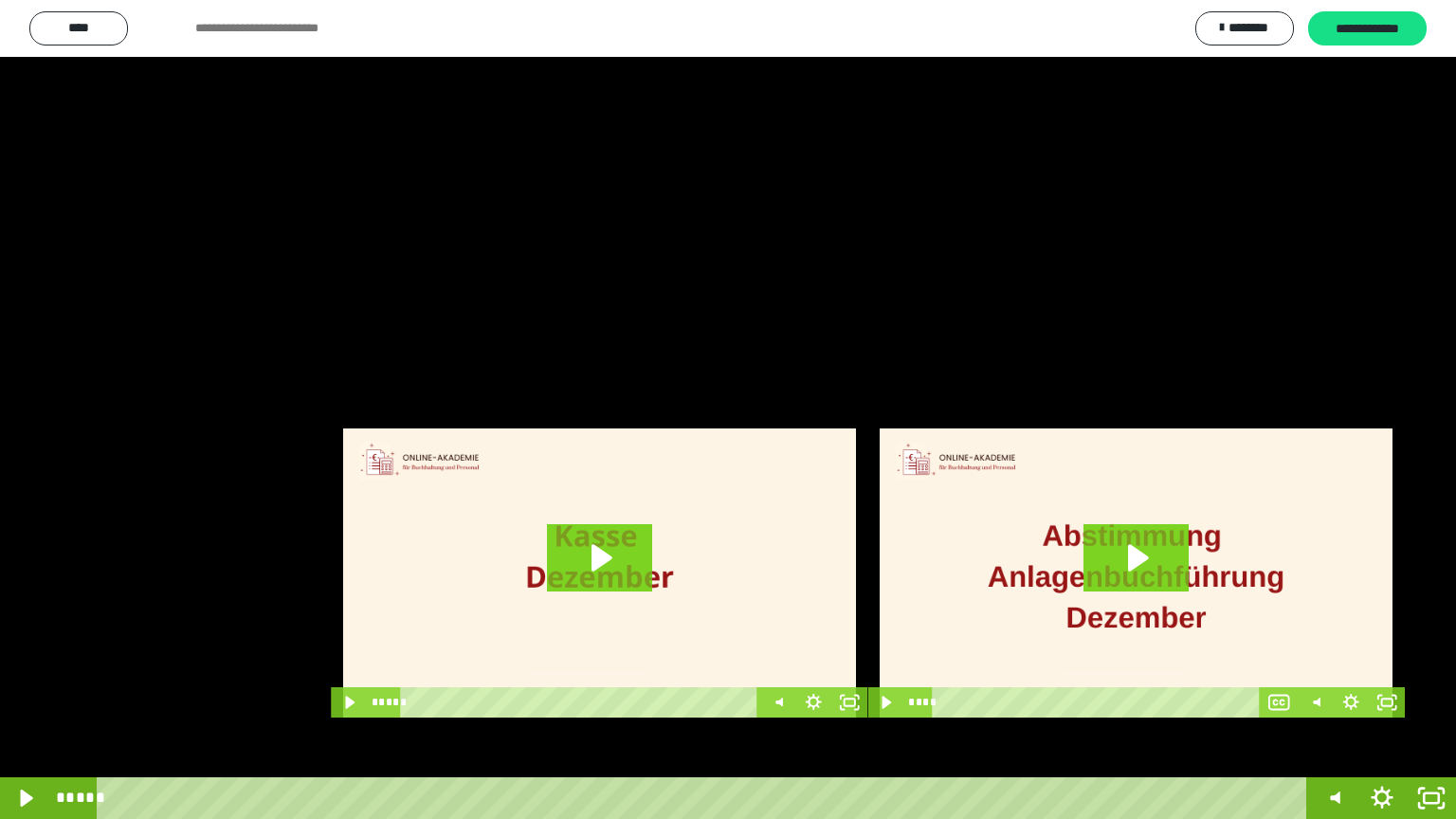 click at bounding box center [728, 410] 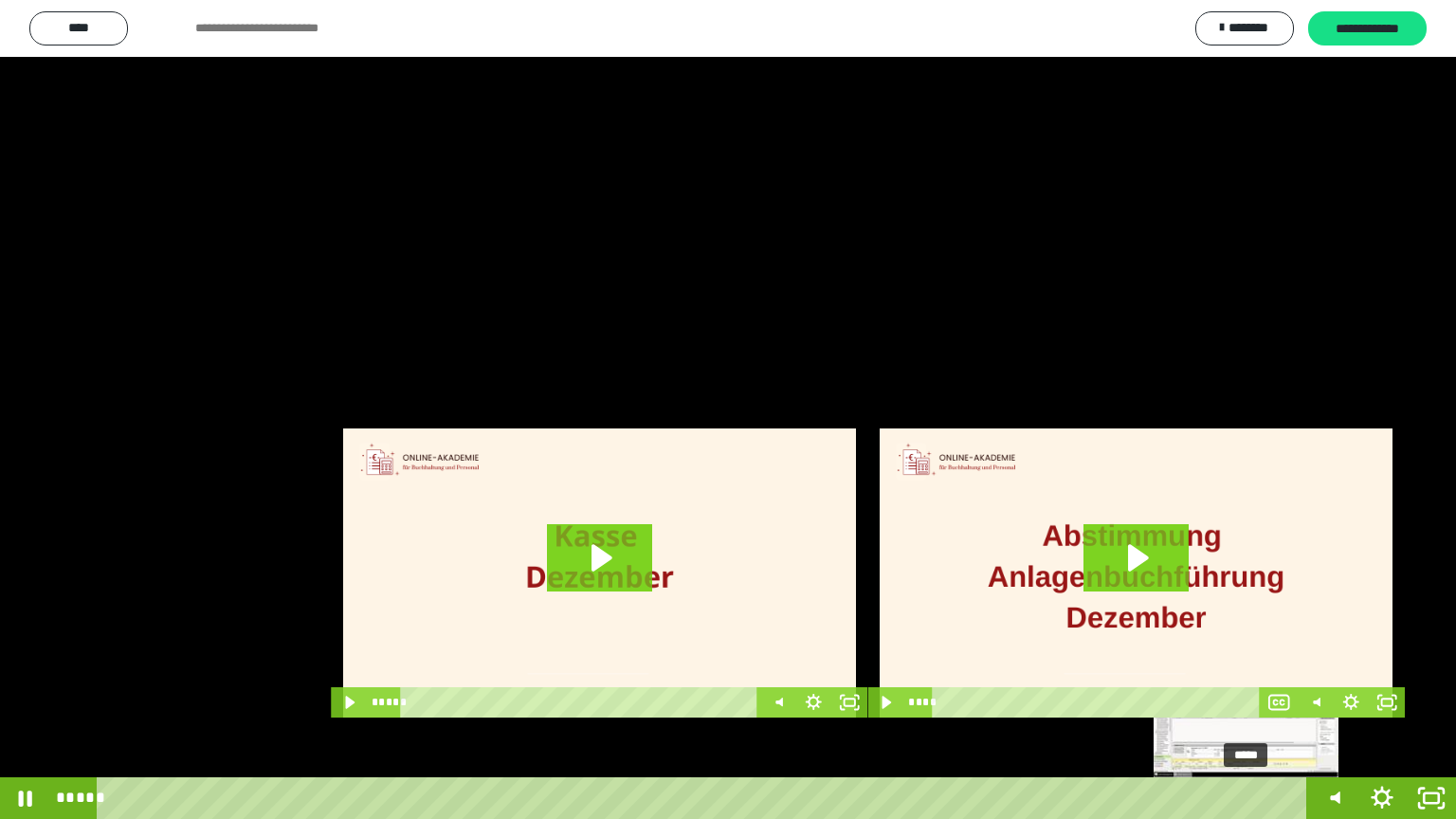 click on "*****" at bounding box center (705, 798) 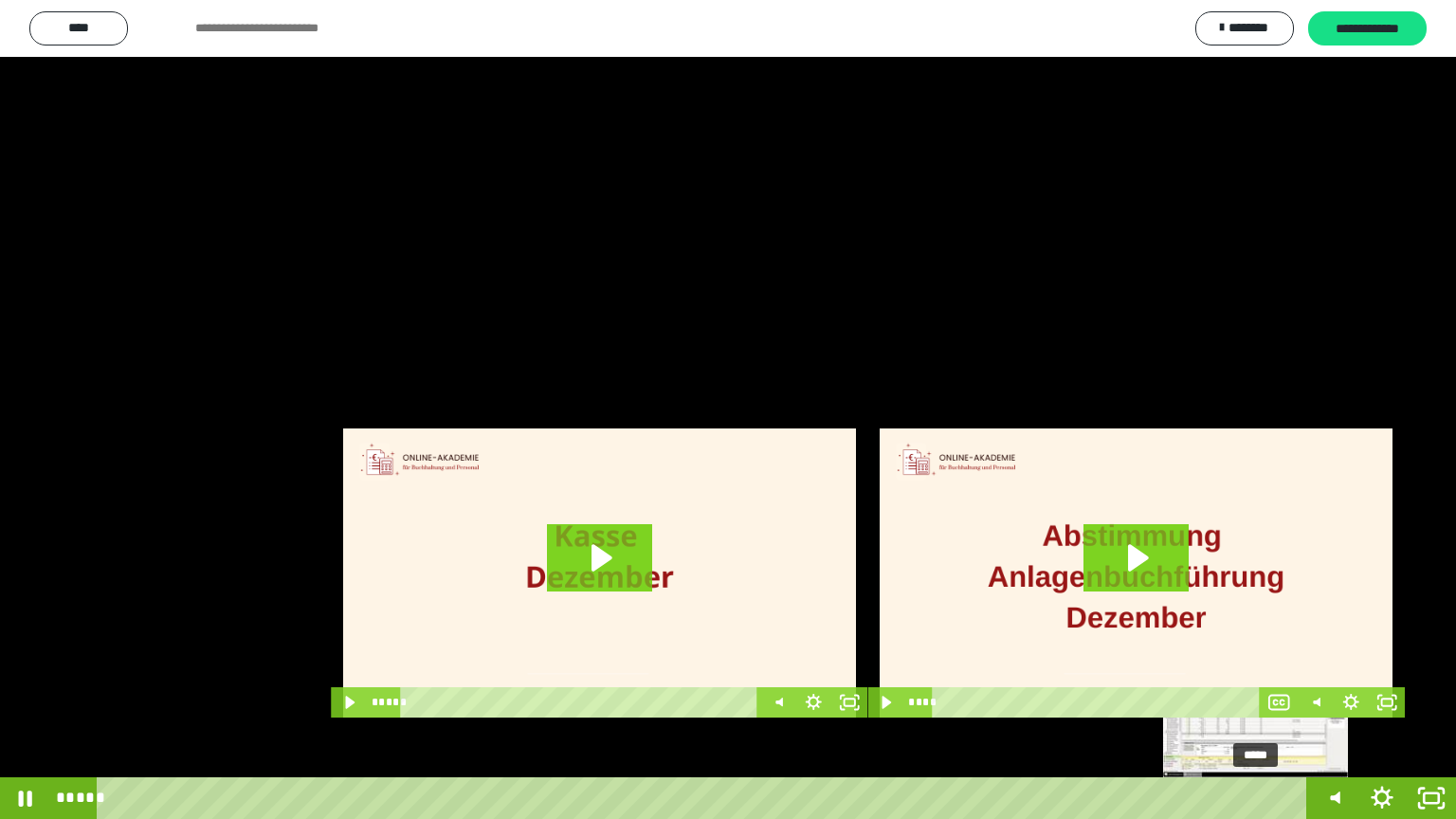 click on "*****" at bounding box center (705, 798) 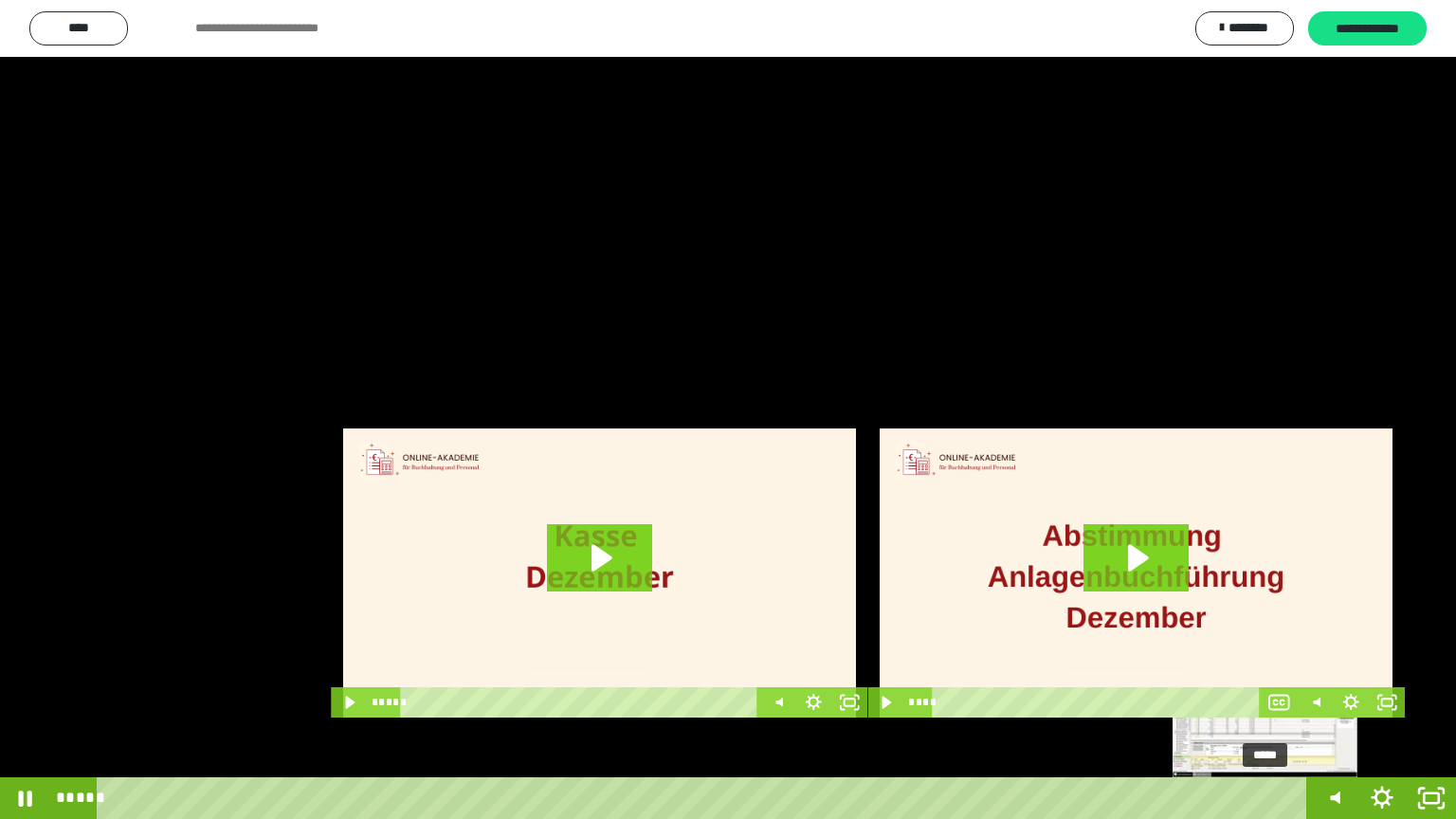 click on "*****" at bounding box center (705, 798) 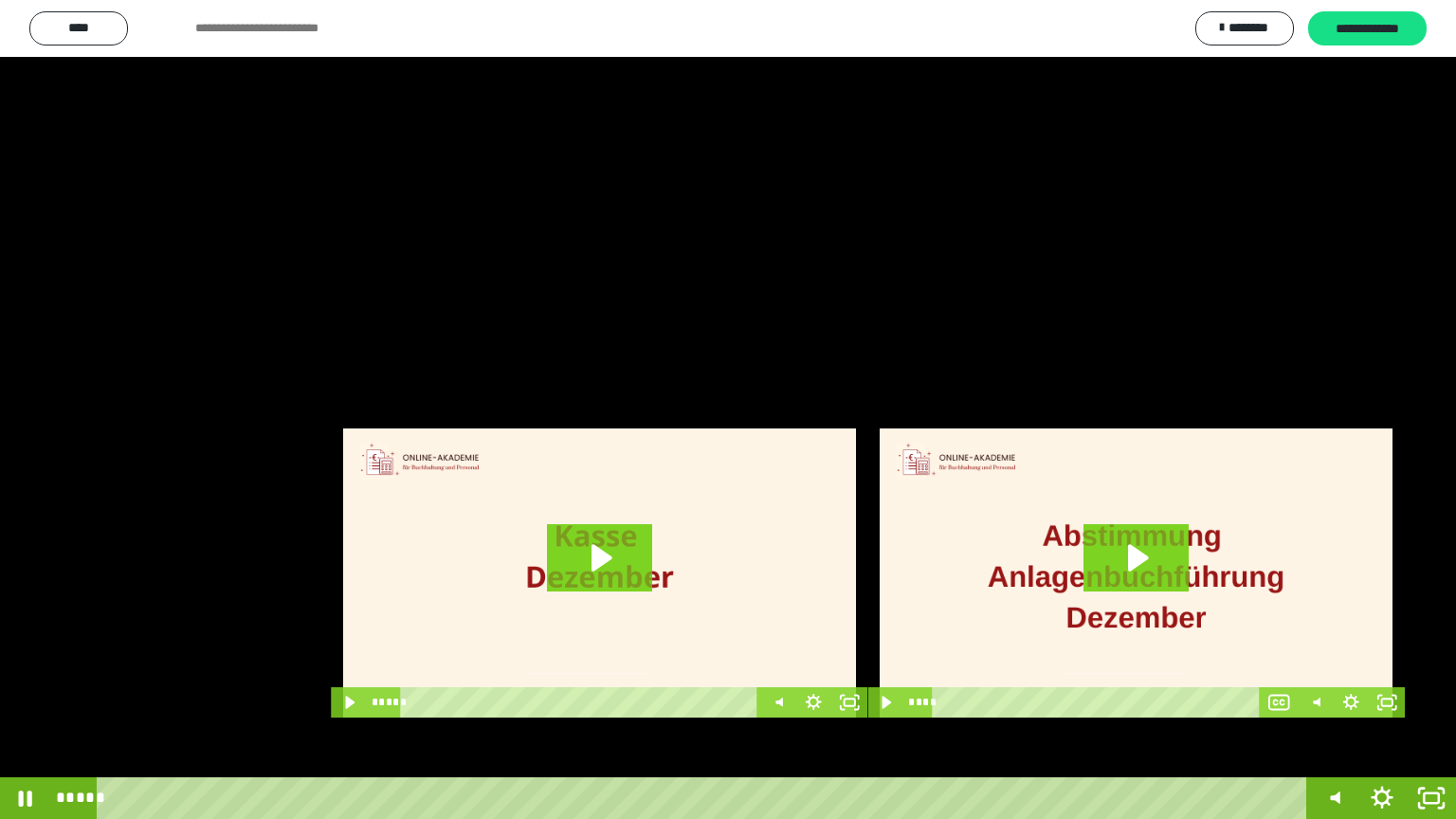 click at bounding box center (728, 410) 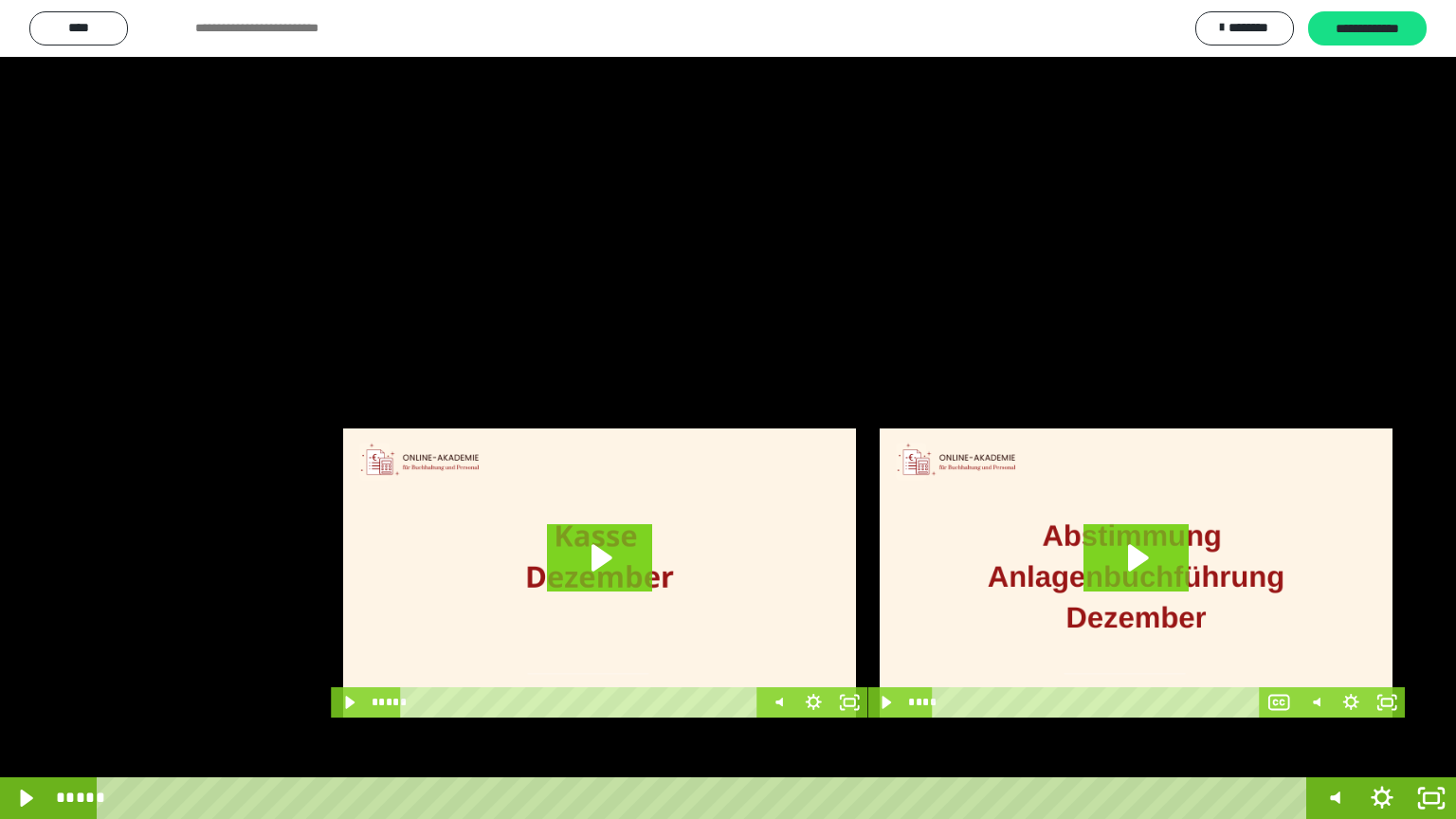 click at bounding box center (728, 410) 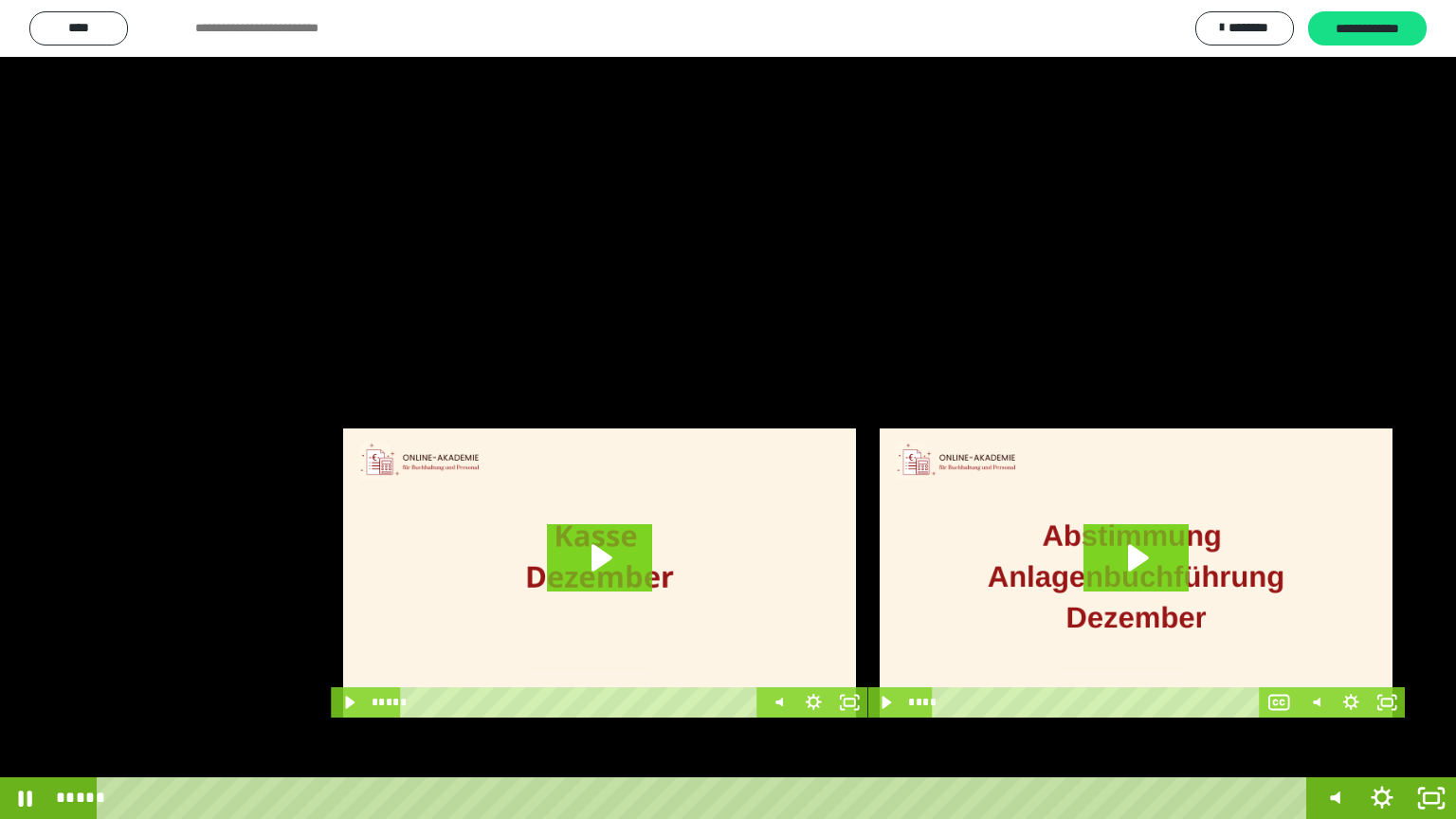 click at bounding box center (728, 410) 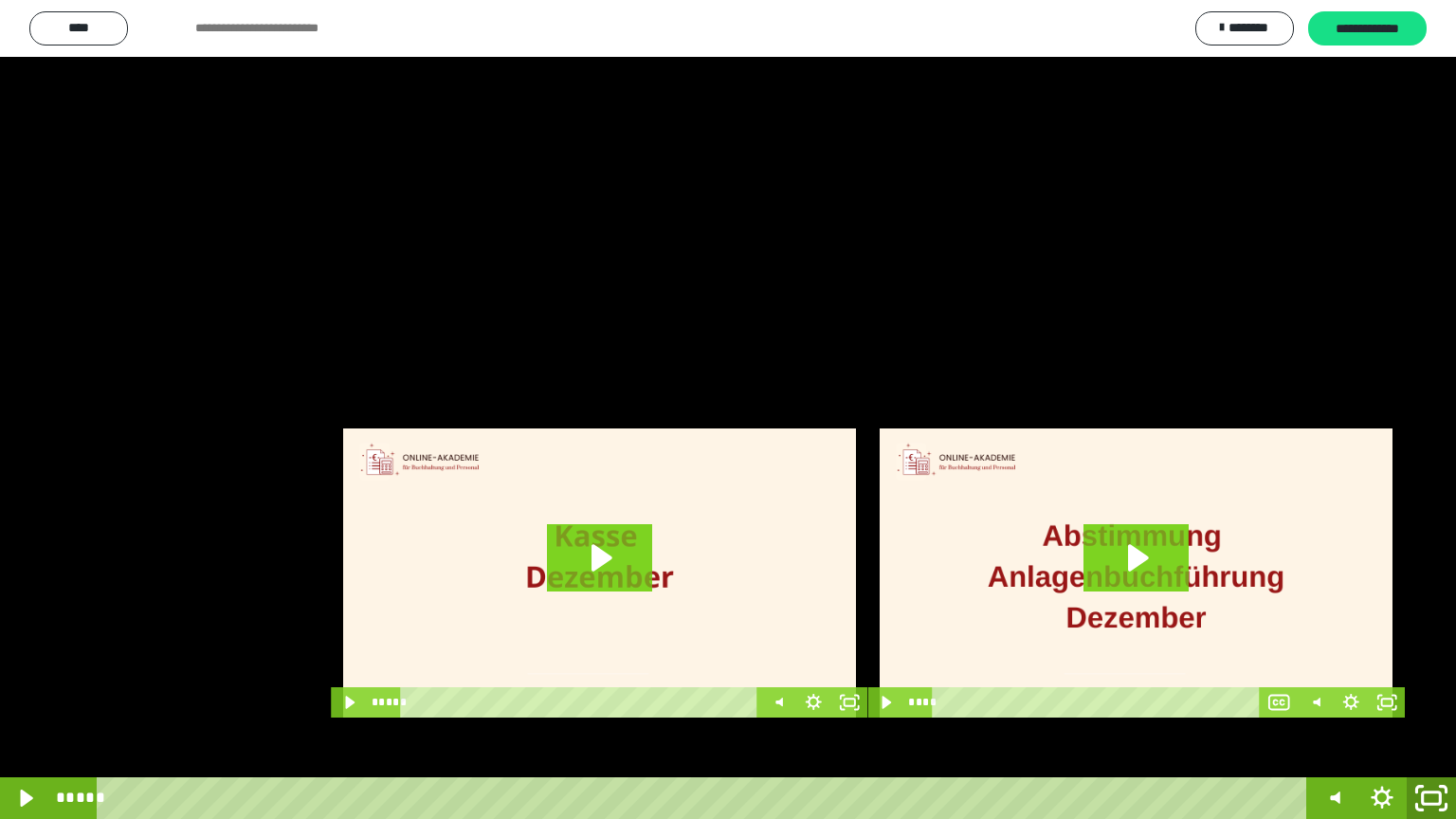click 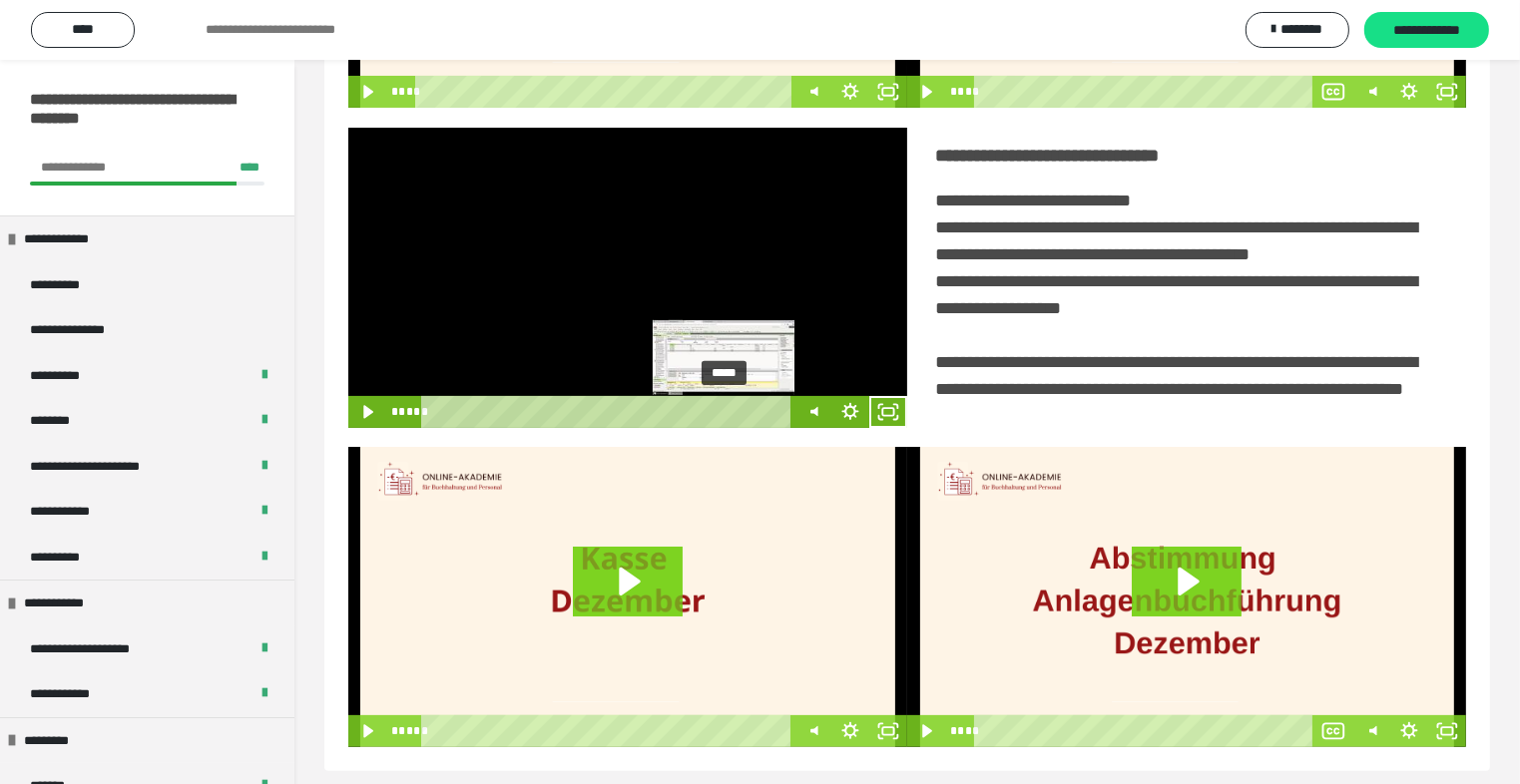 scroll, scrollTop: 404, scrollLeft: 0, axis: vertical 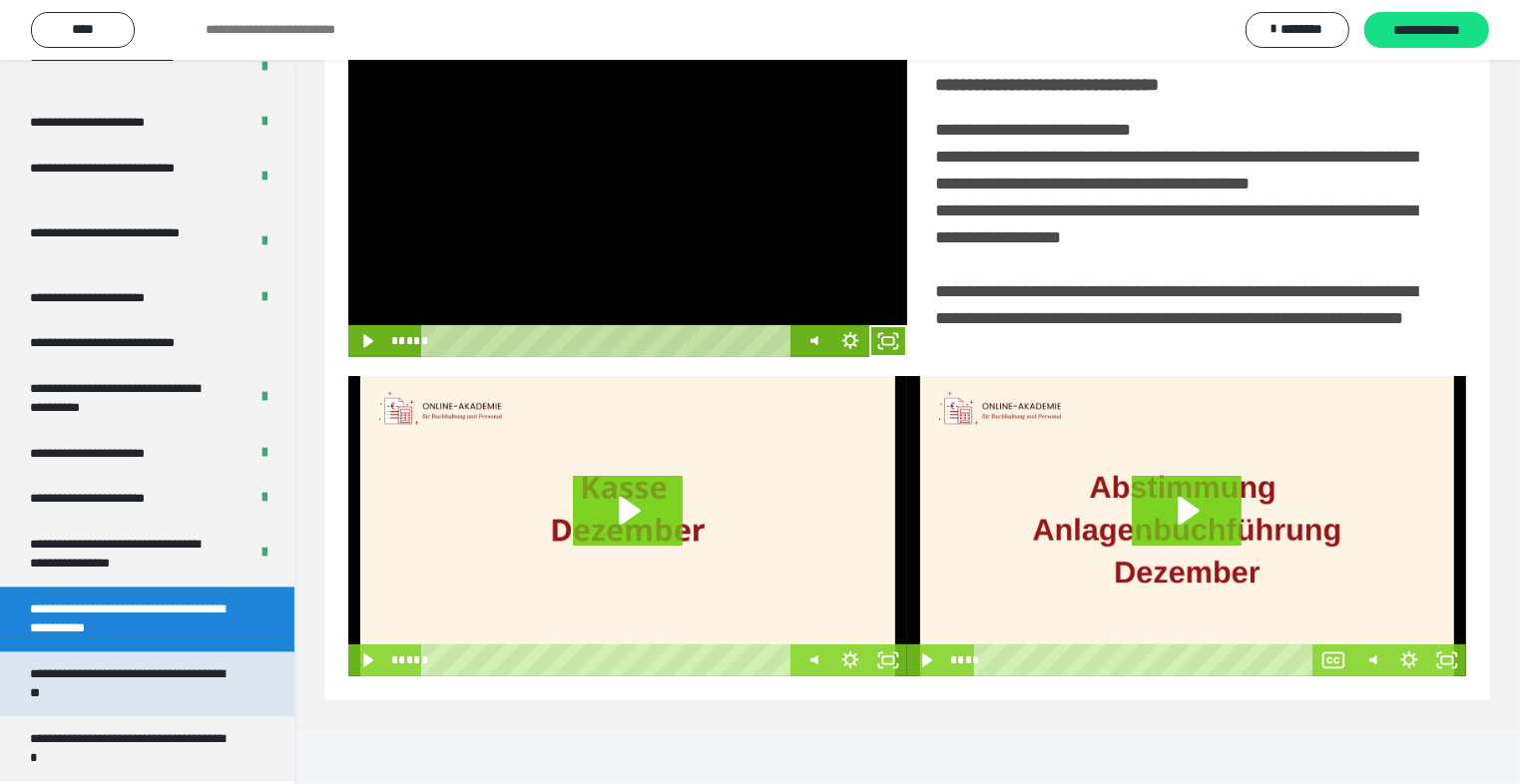 click on "**********" at bounding box center [132, 683] 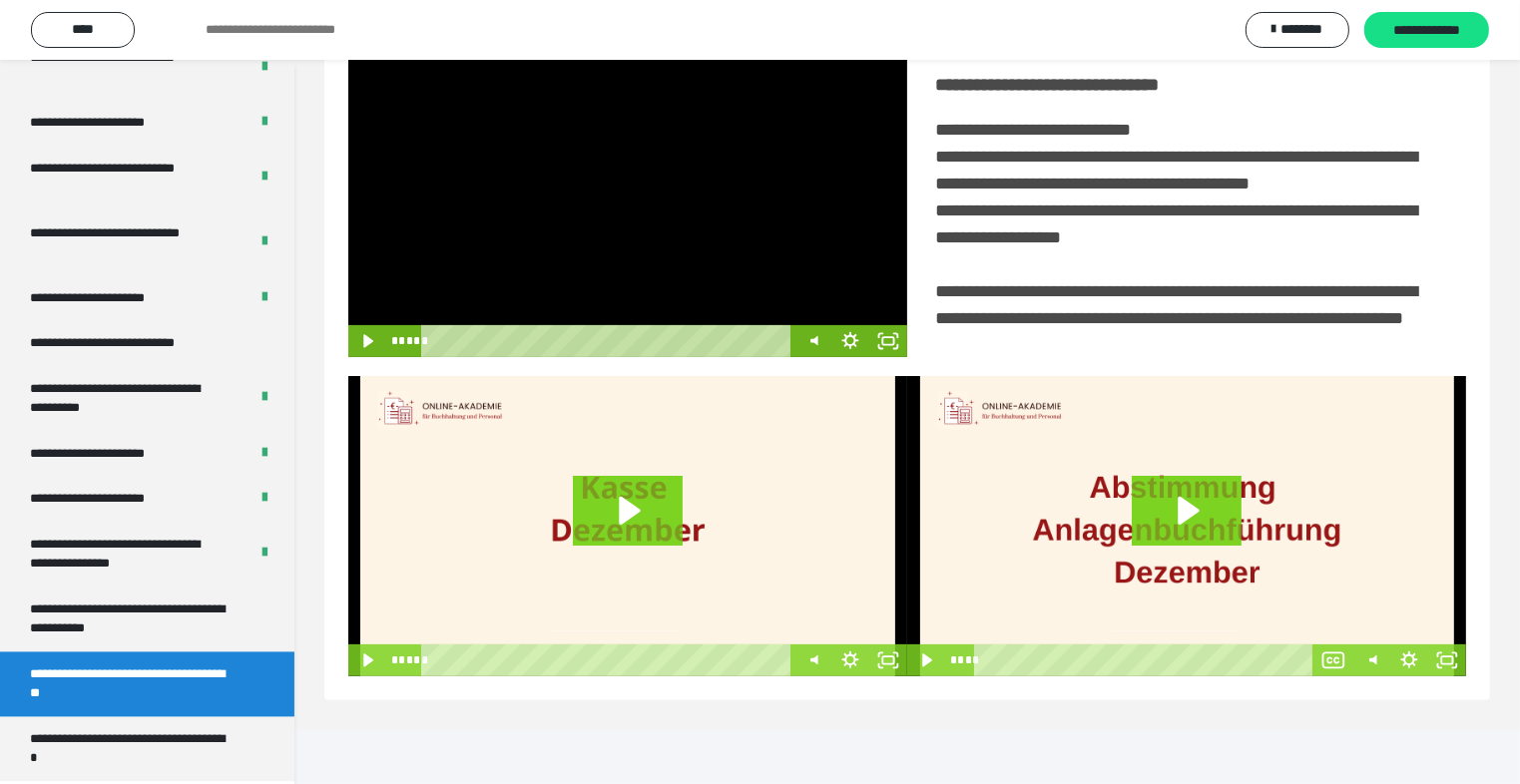 scroll, scrollTop: 60, scrollLeft: 0, axis: vertical 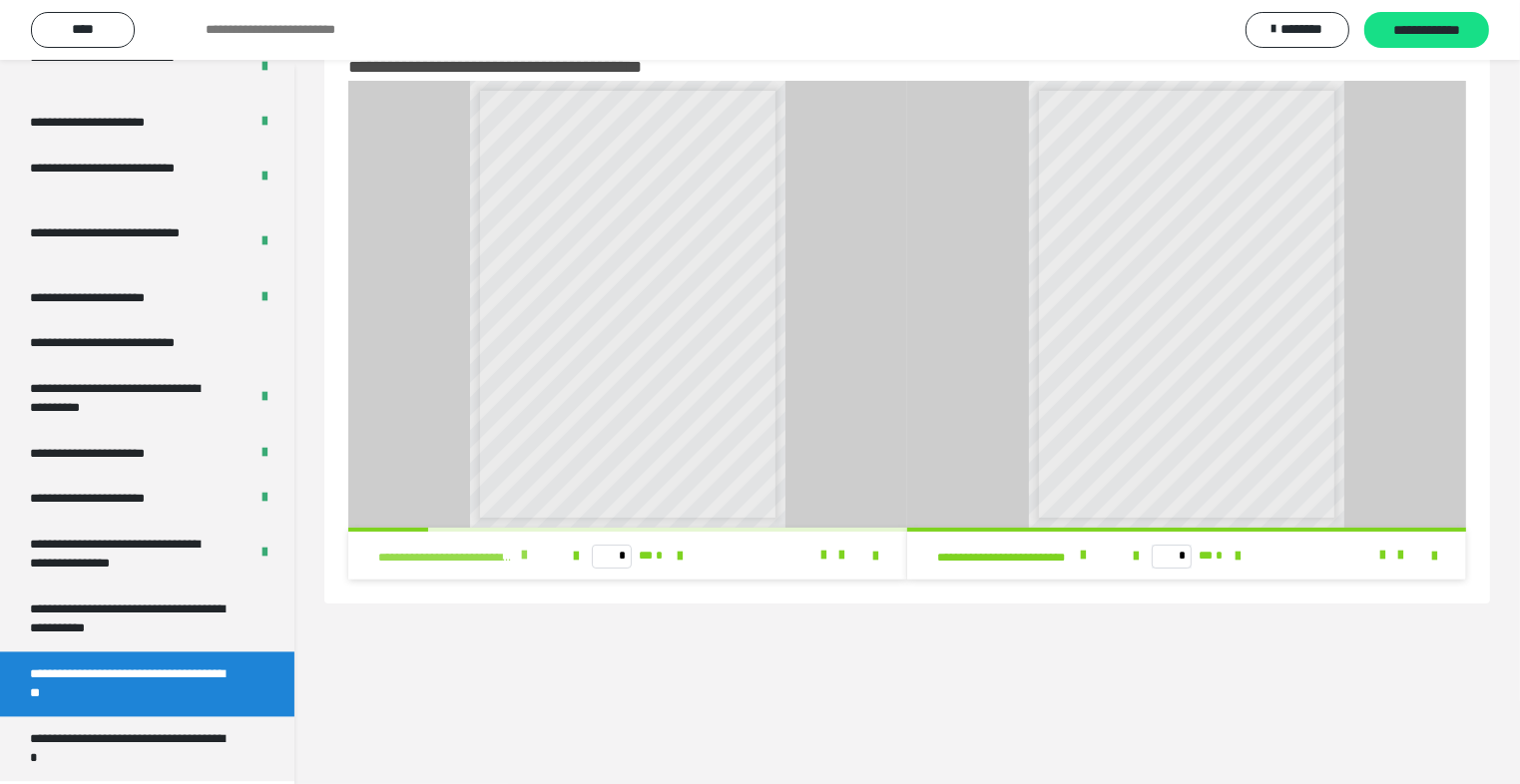 click at bounding box center (524, 556) 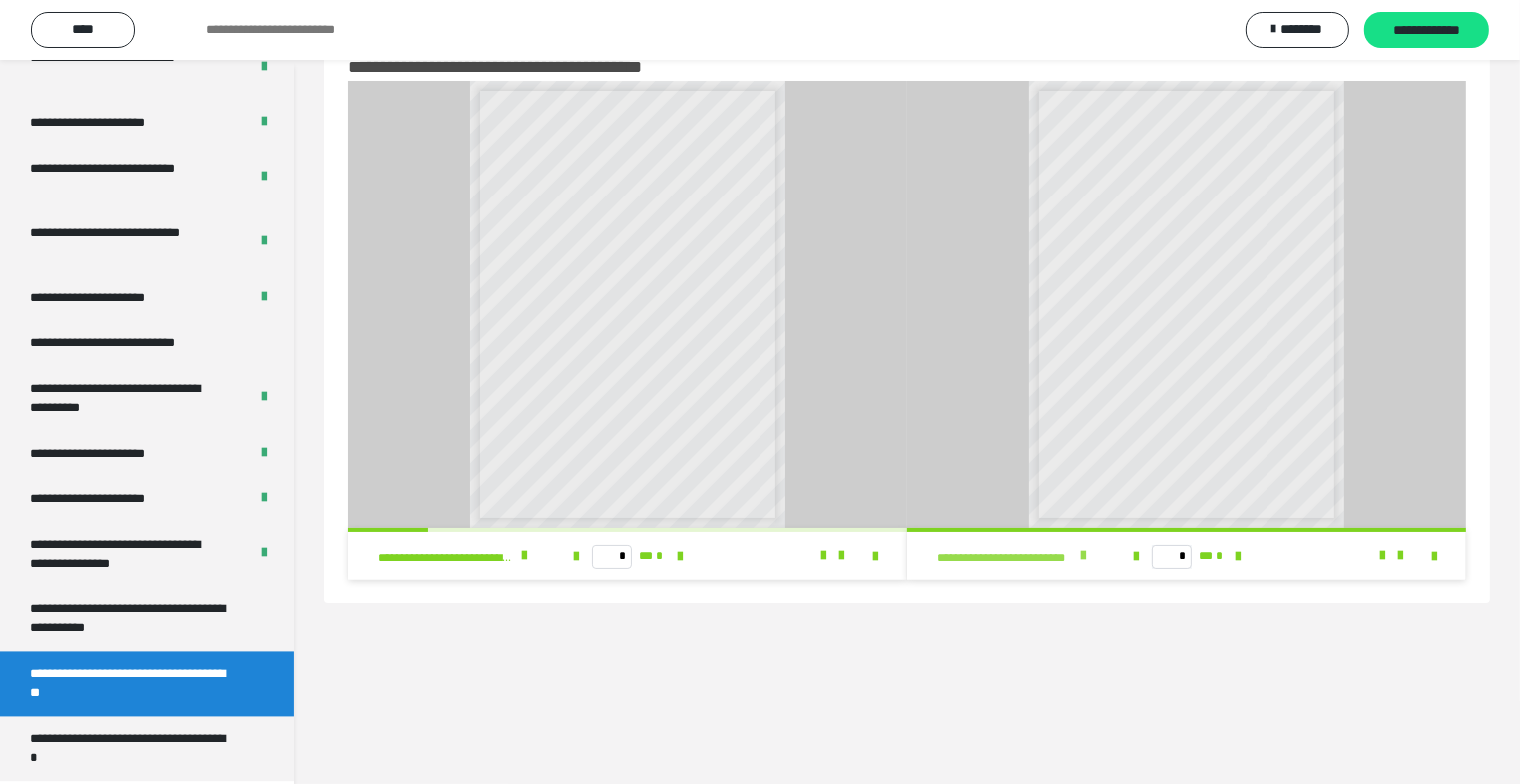 click at bounding box center [1083, 556] 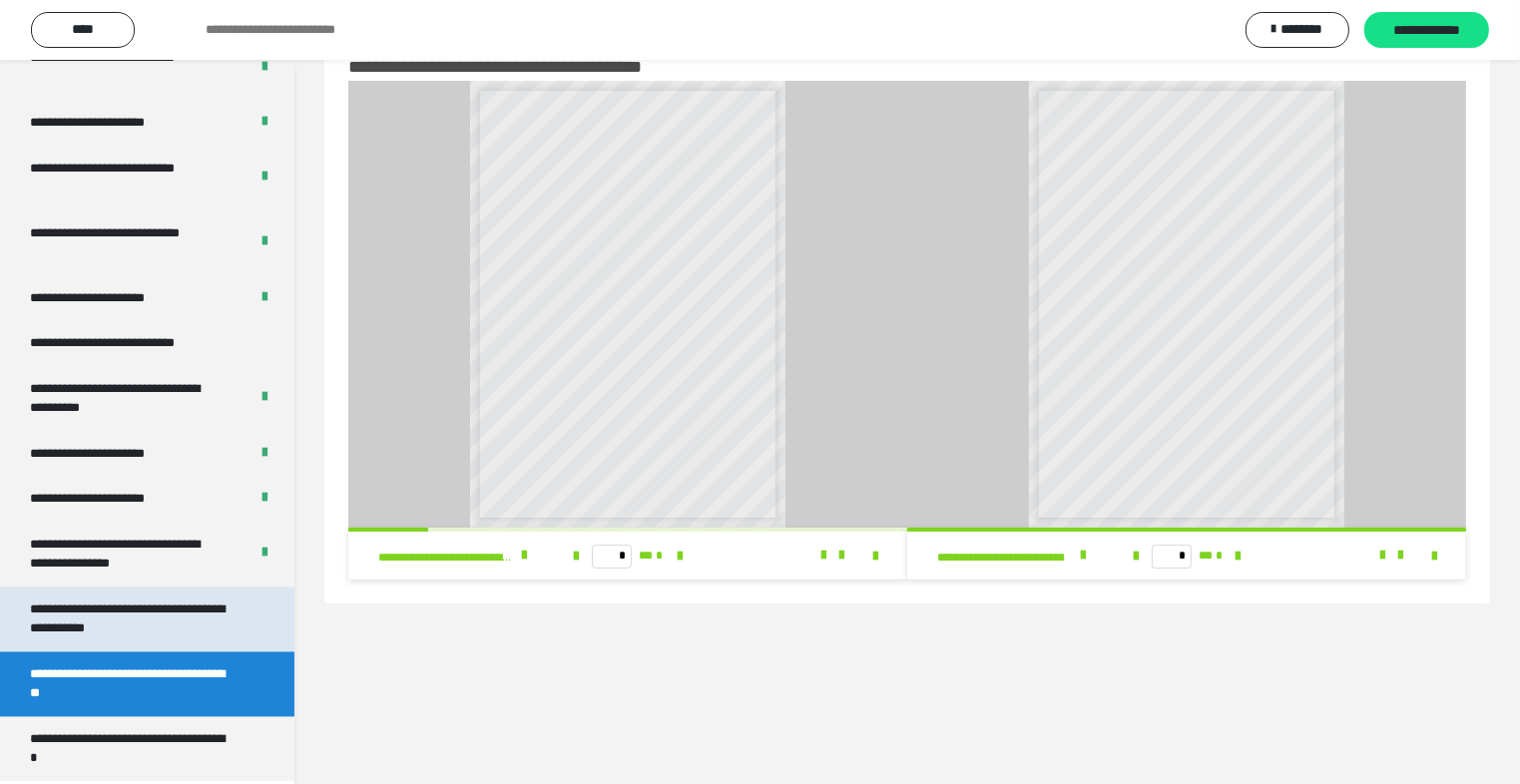 click on "**********" at bounding box center [132, 618] 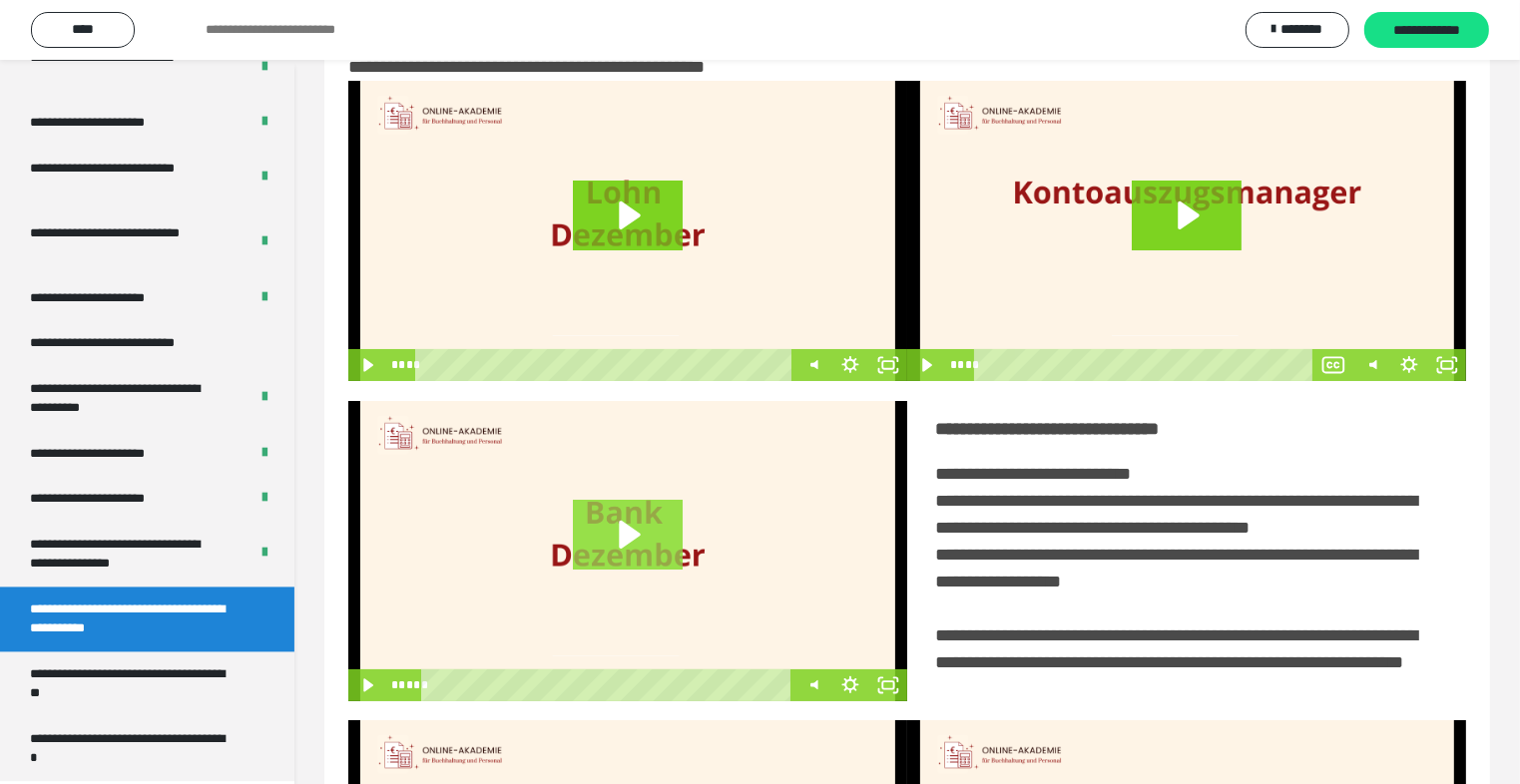 scroll, scrollTop: 404, scrollLeft: 0, axis: vertical 